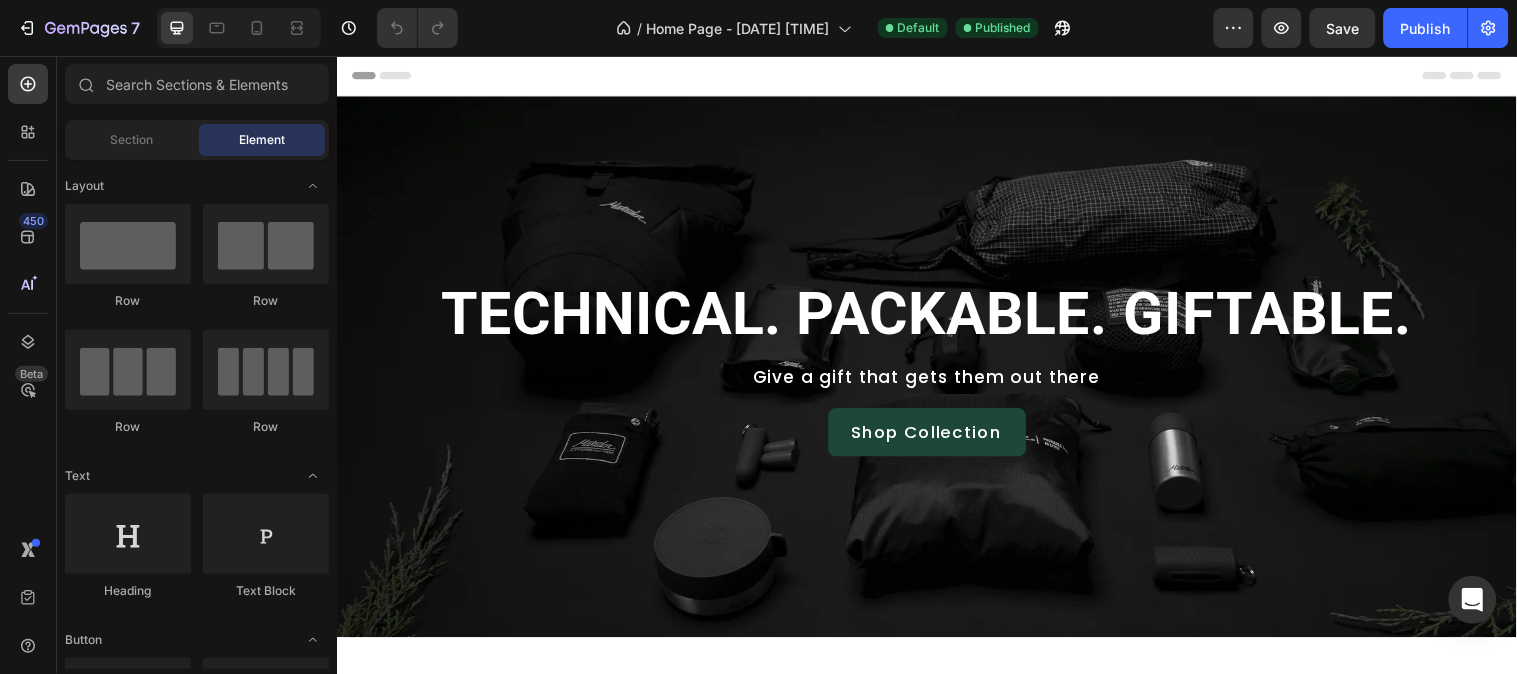 scroll, scrollTop: 0, scrollLeft: 0, axis: both 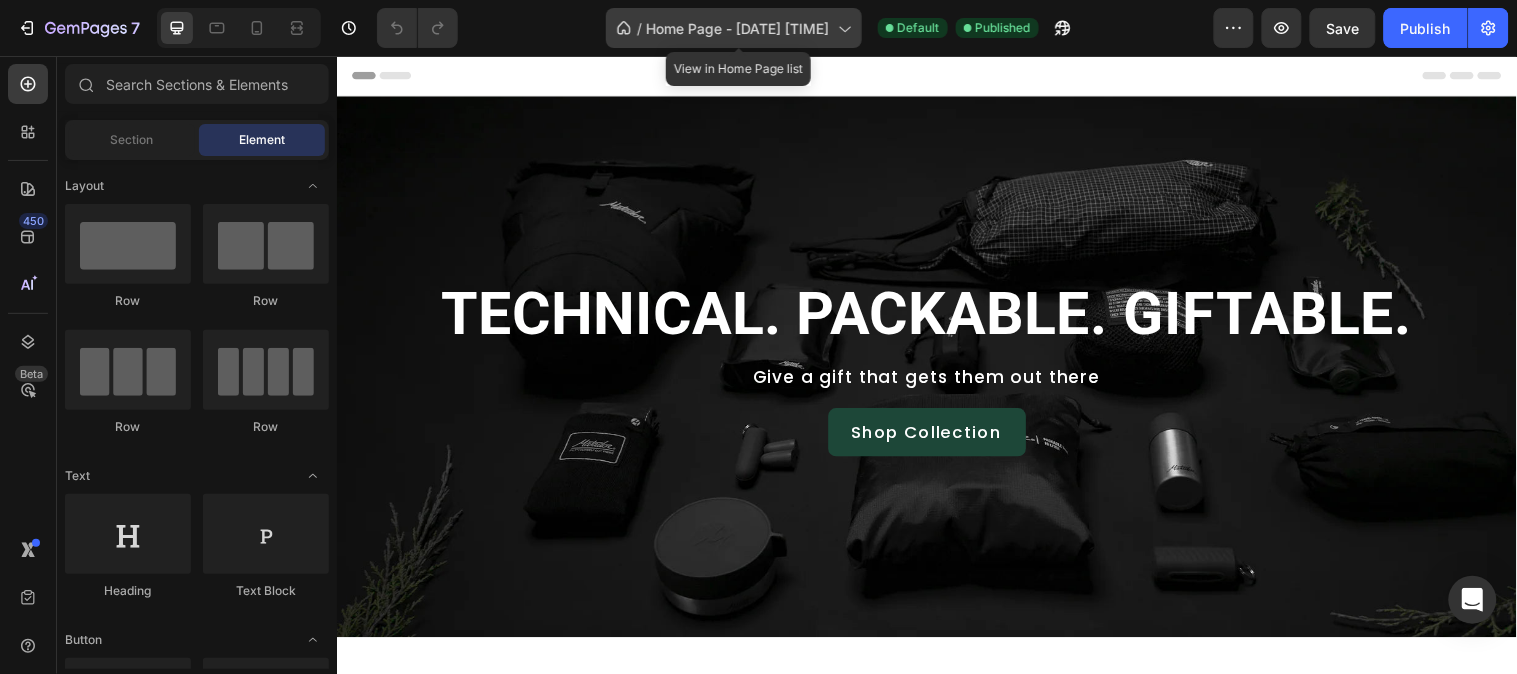 click 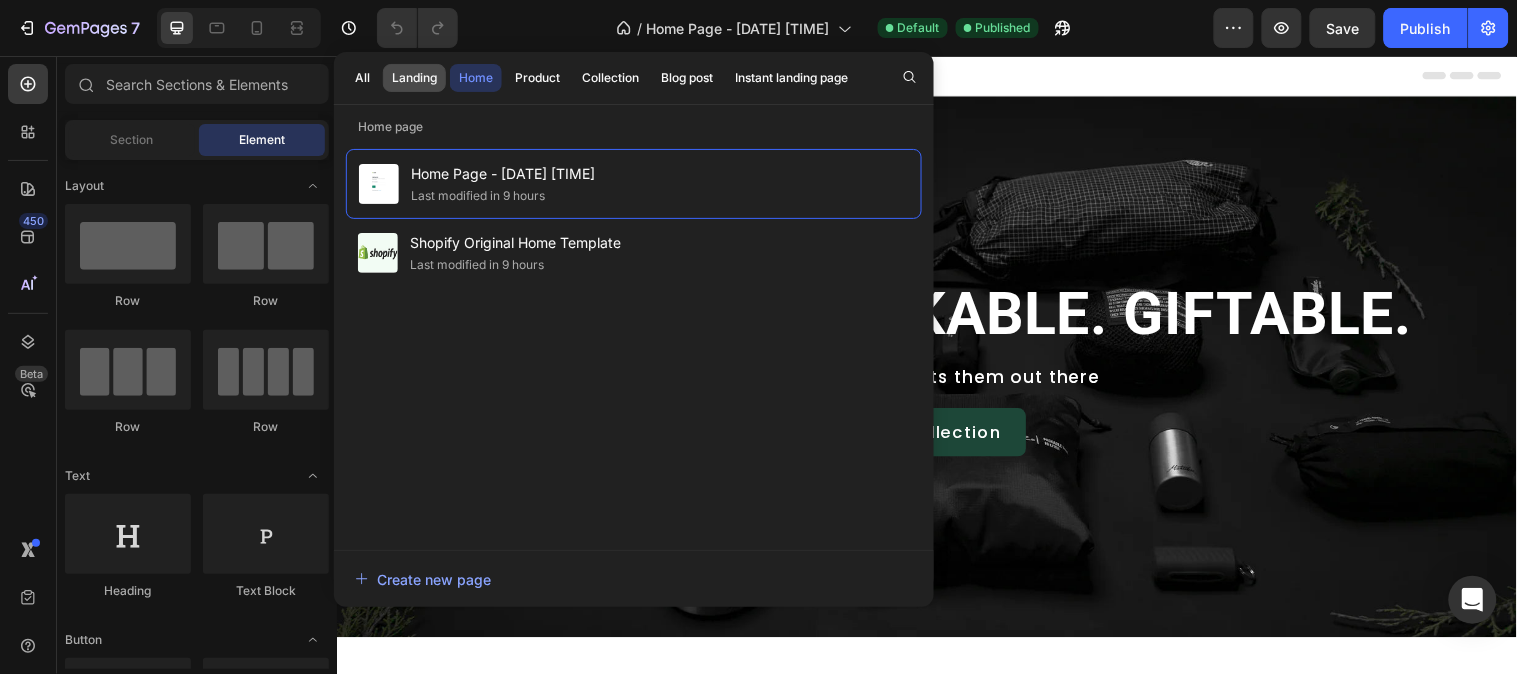 click on "Landing" at bounding box center (414, 78) 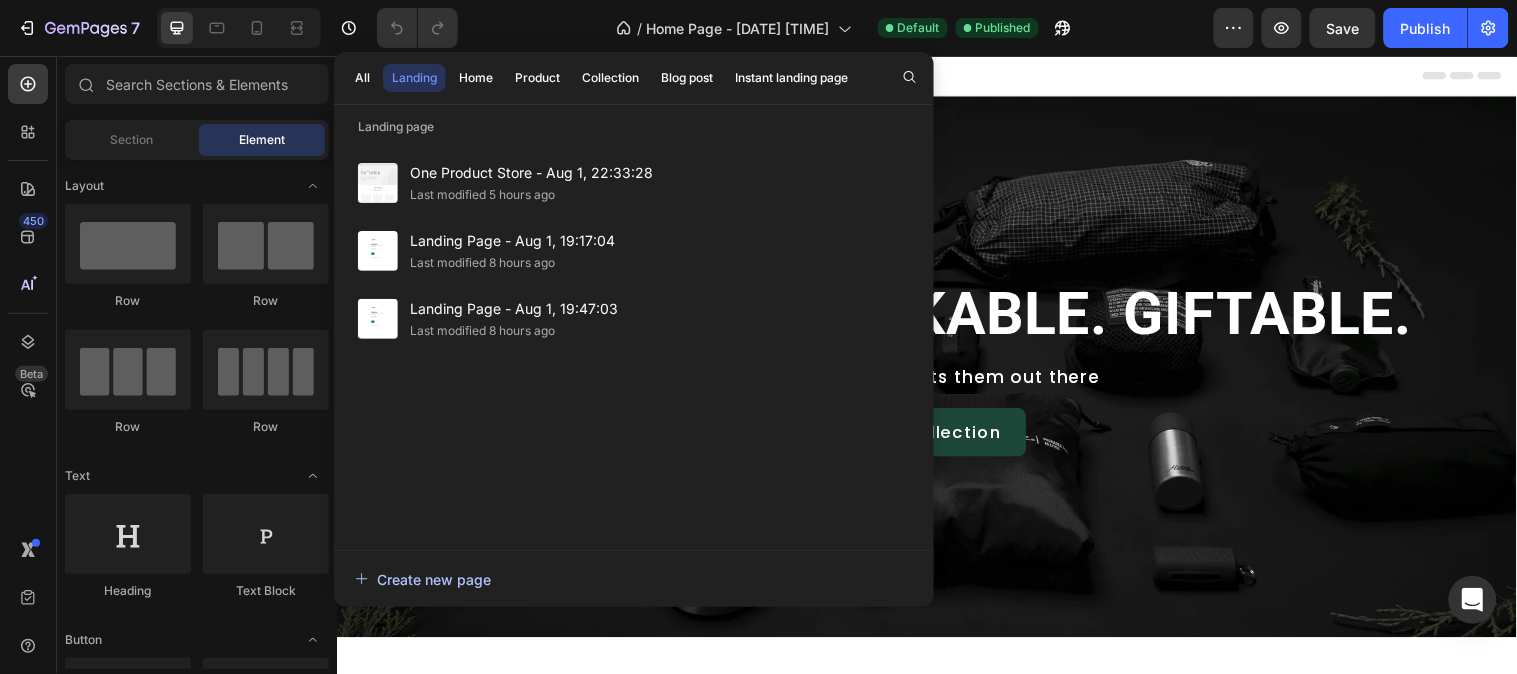 click on "Create new page" at bounding box center [423, 579] 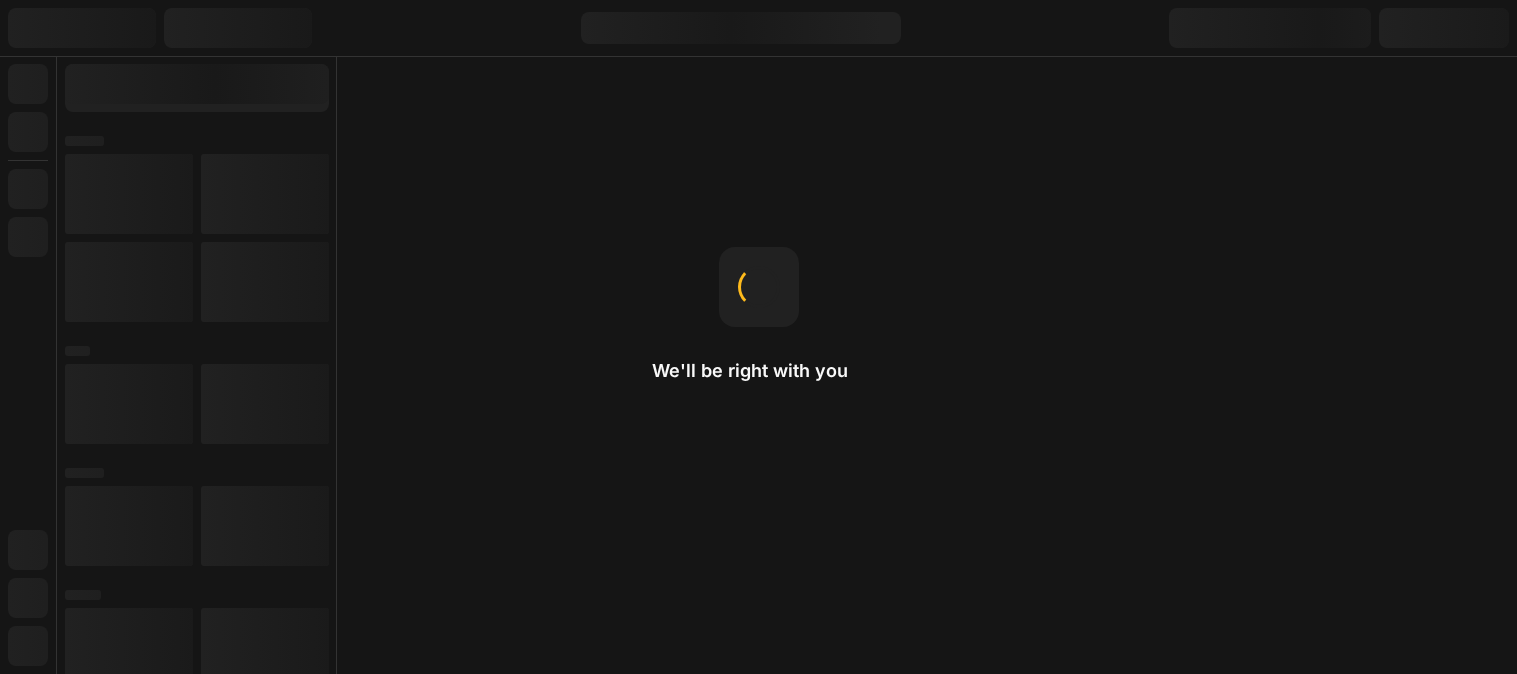 scroll, scrollTop: 0, scrollLeft: 0, axis: both 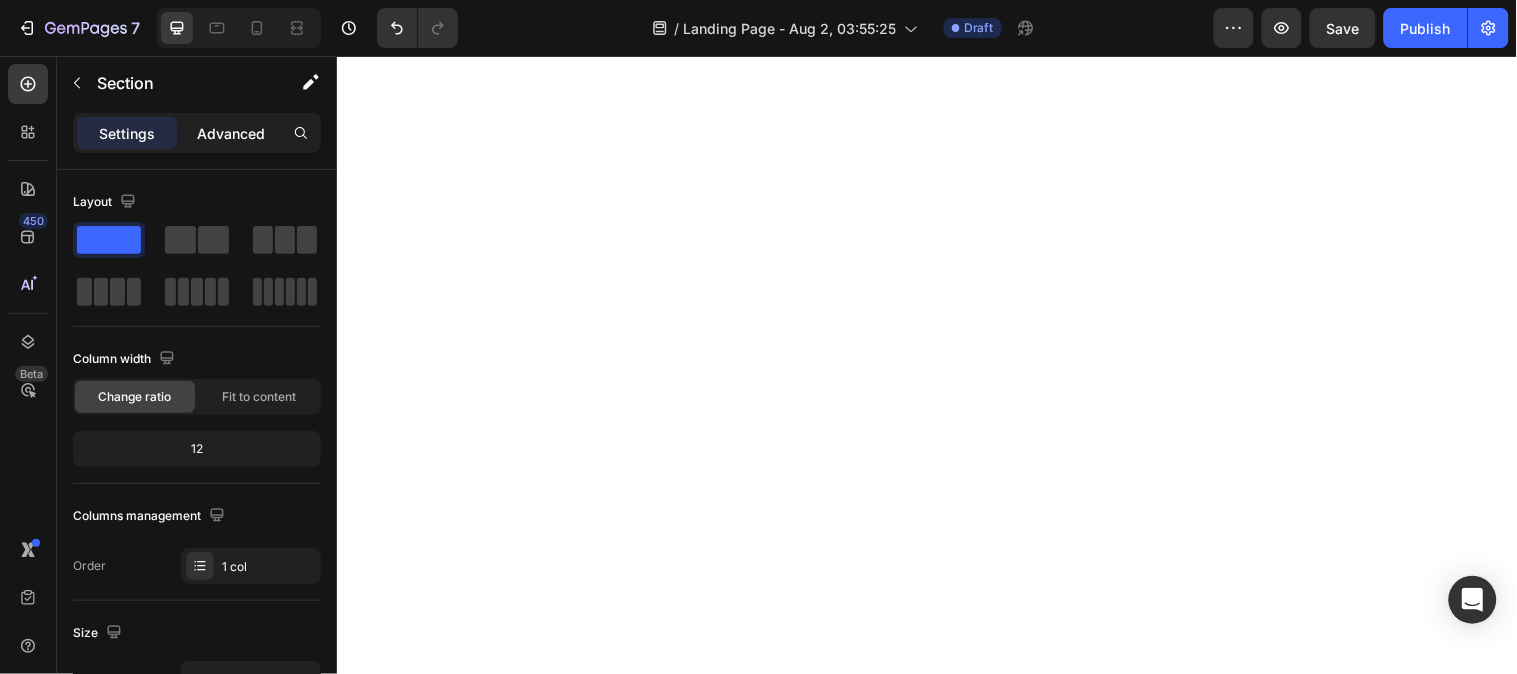 click on "Advanced" at bounding box center (231, 133) 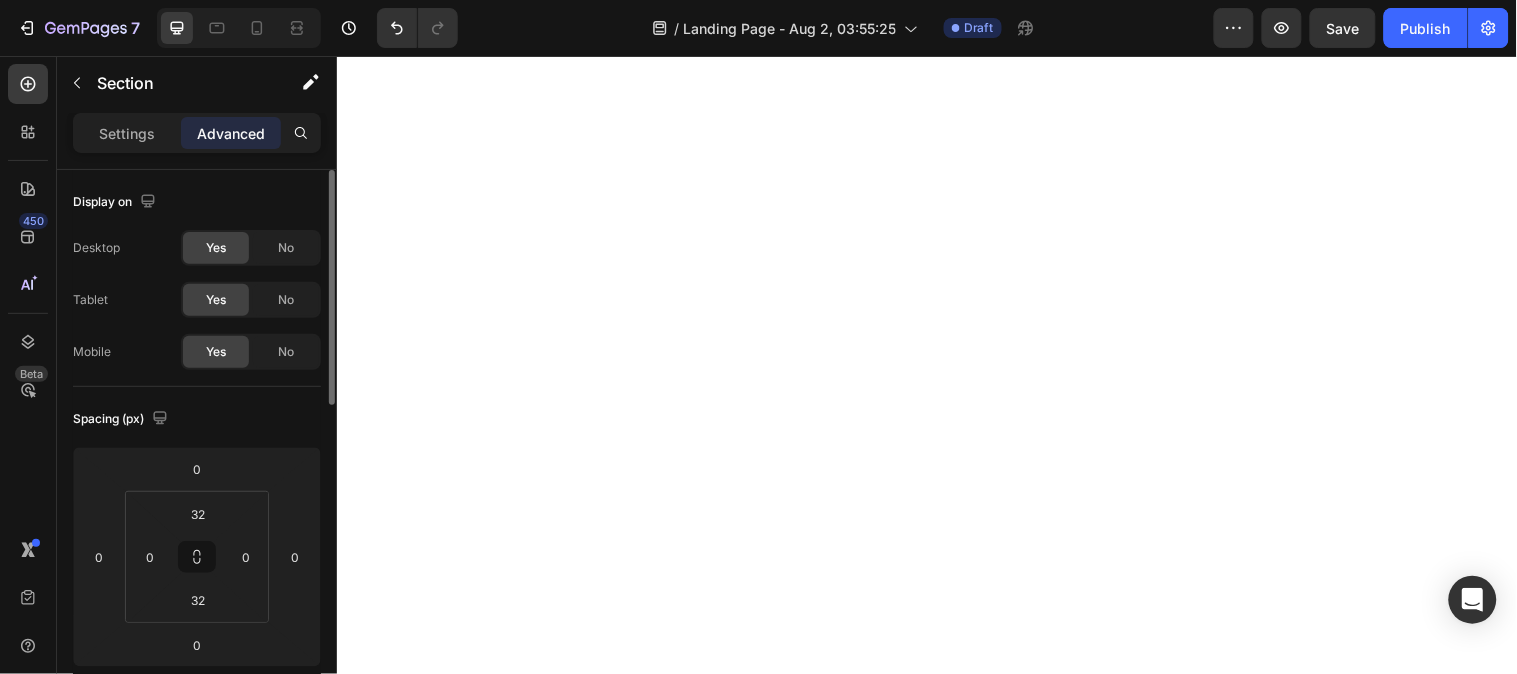 scroll, scrollTop: 111, scrollLeft: 0, axis: vertical 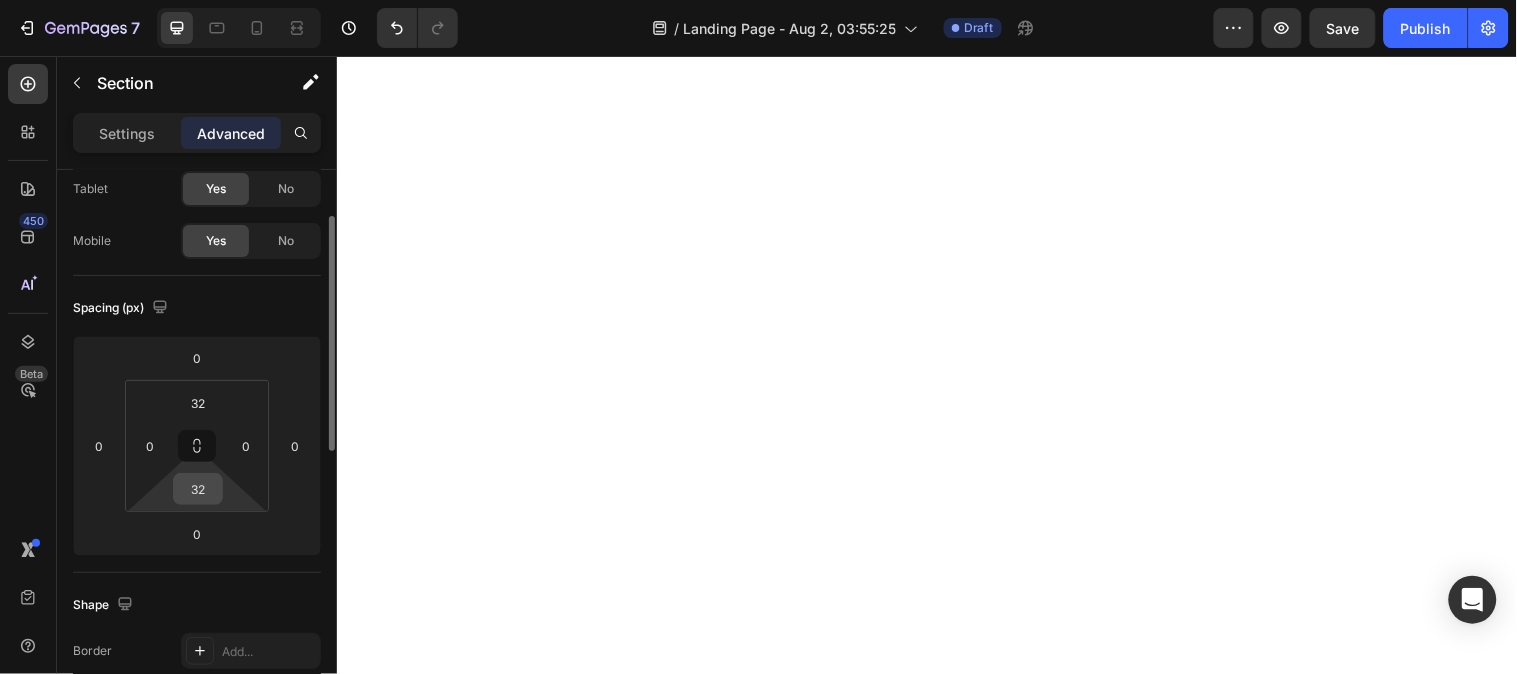 click on "32" at bounding box center [198, 489] 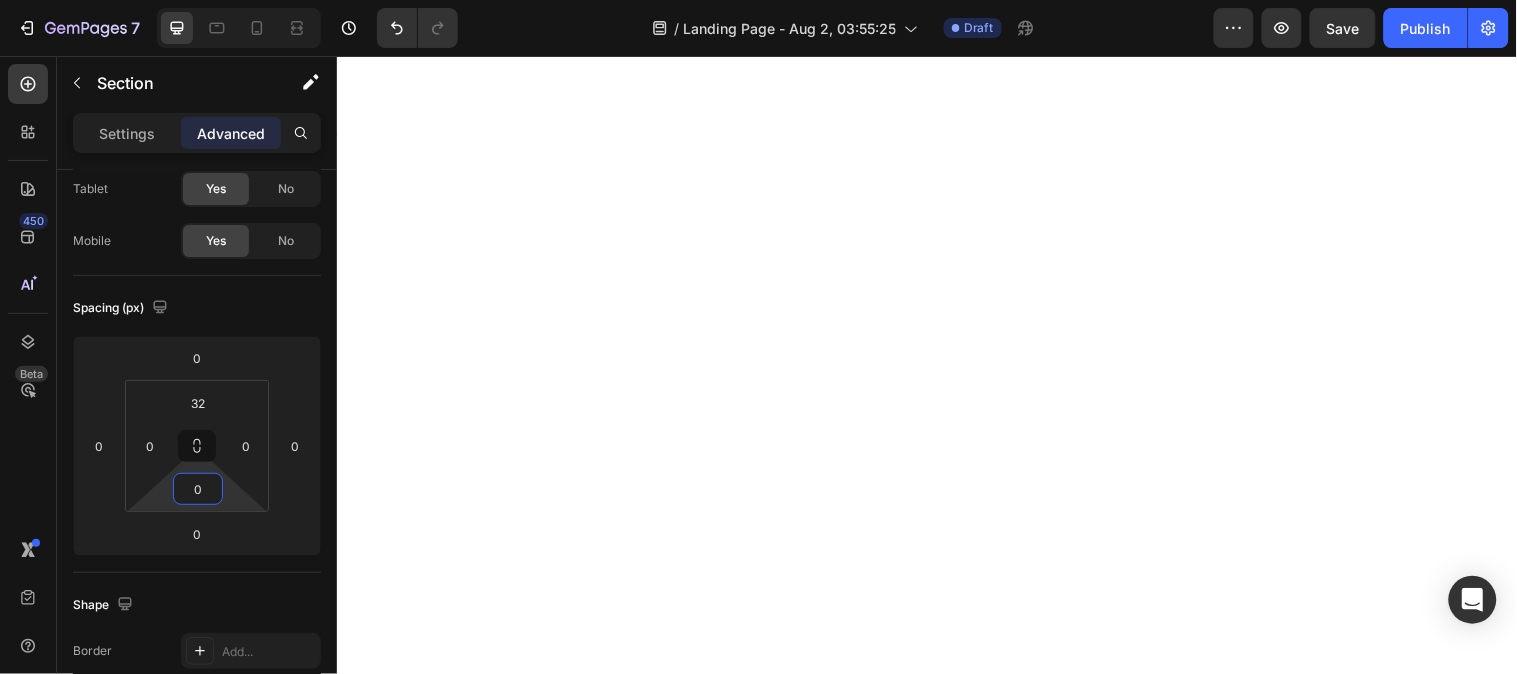 type on "0" 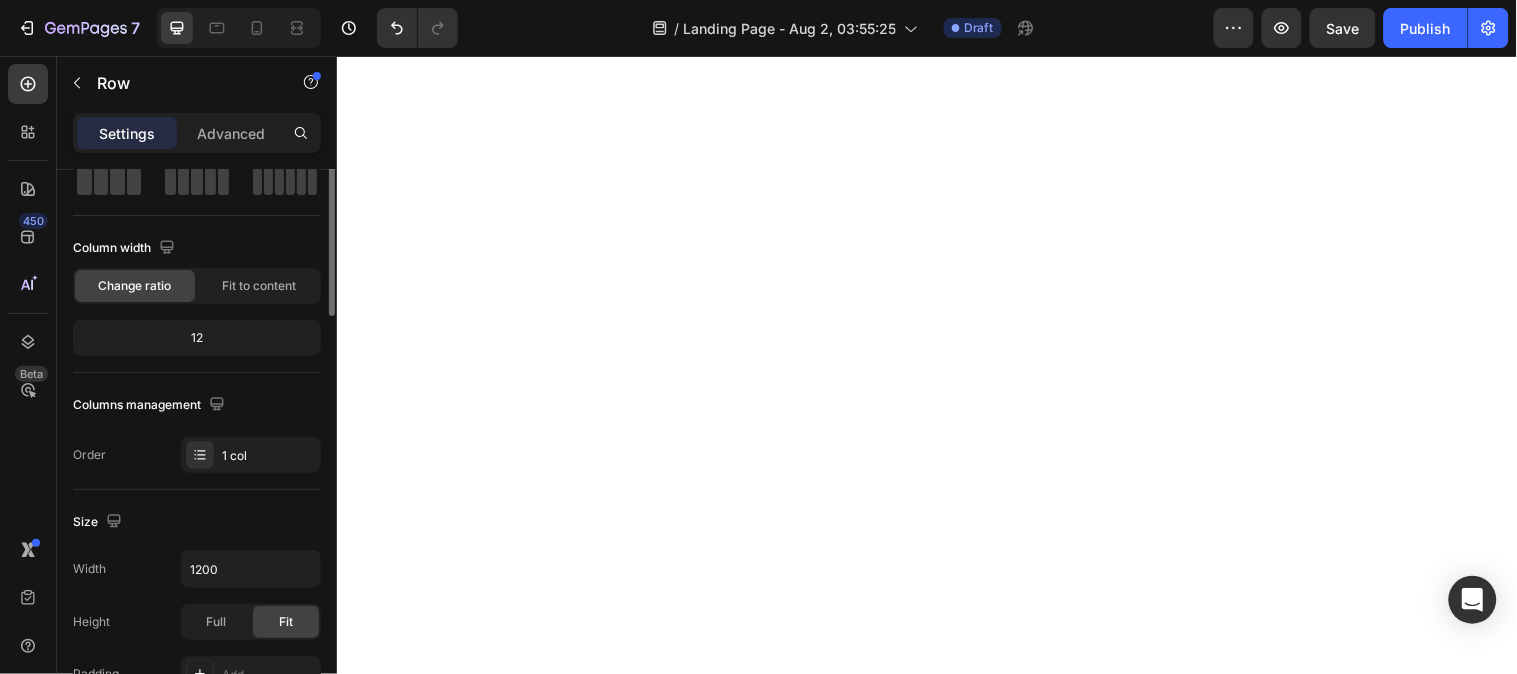 scroll, scrollTop: 0, scrollLeft: 0, axis: both 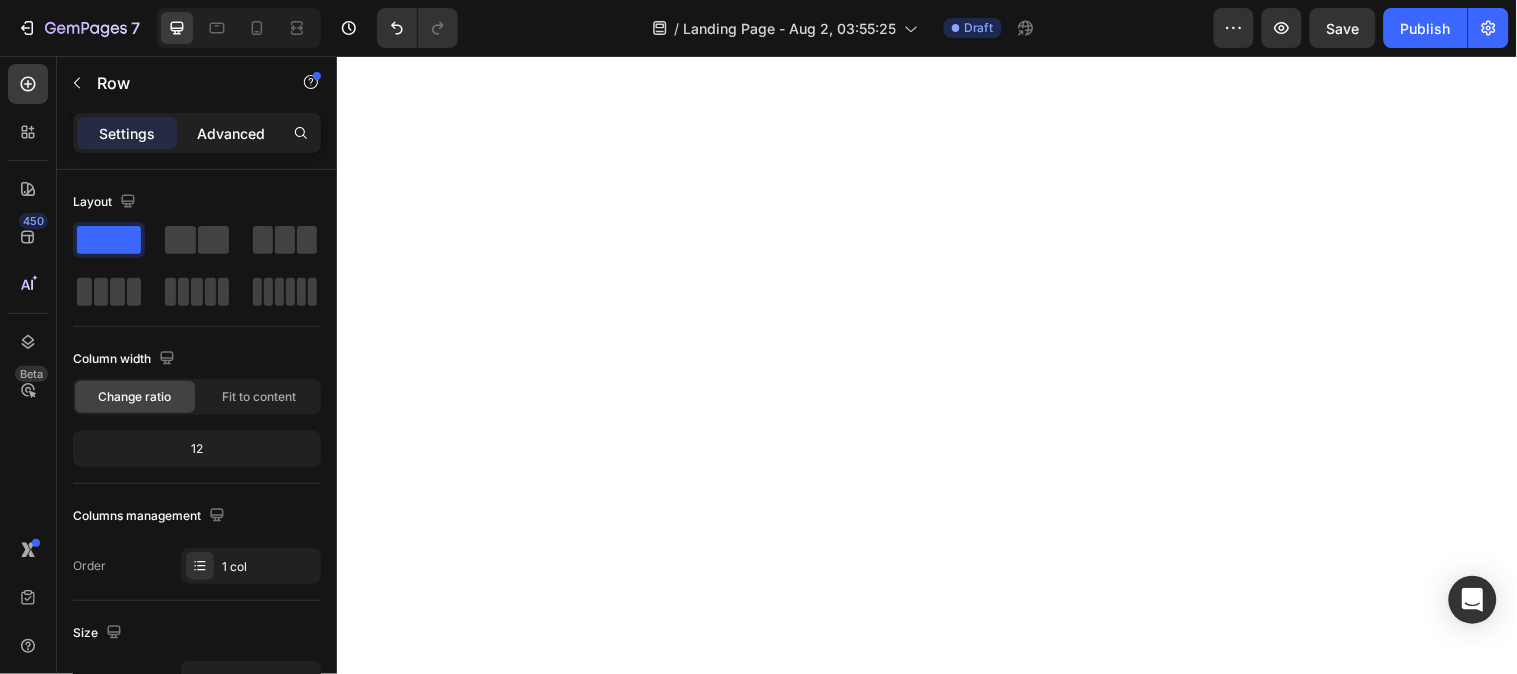 click on "Advanced" at bounding box center [231, 133] 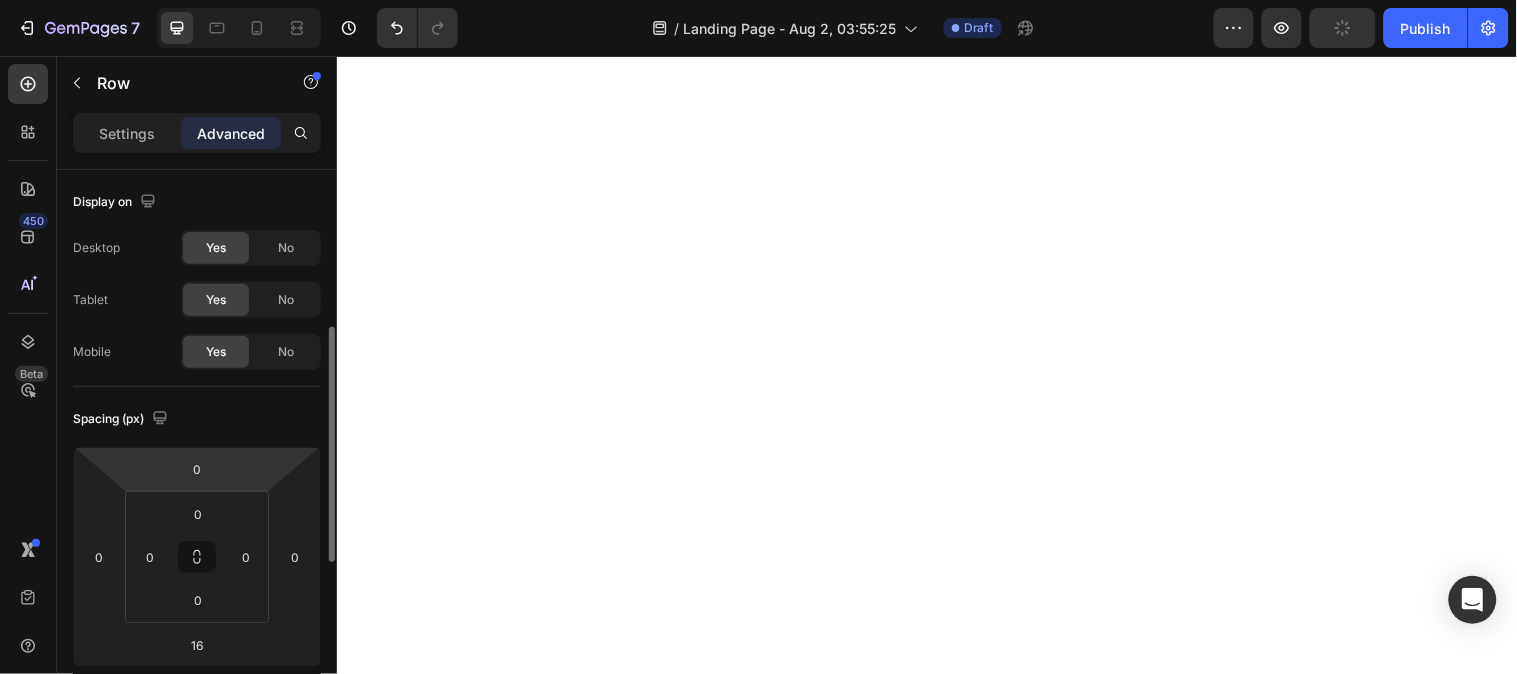 scroll, scrollTop: 111, scrollLeft: 0, axis: vertical 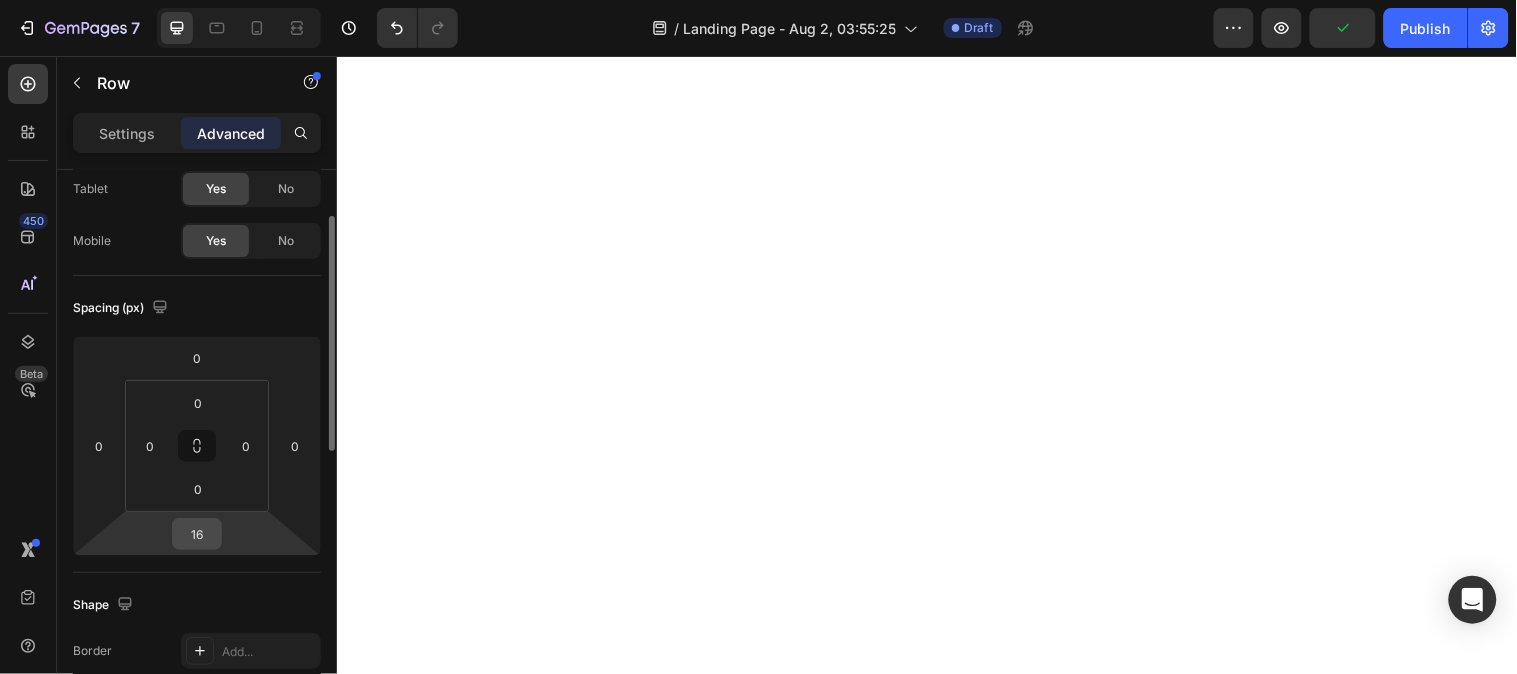 click on "16" at bounding box center (197, 534) 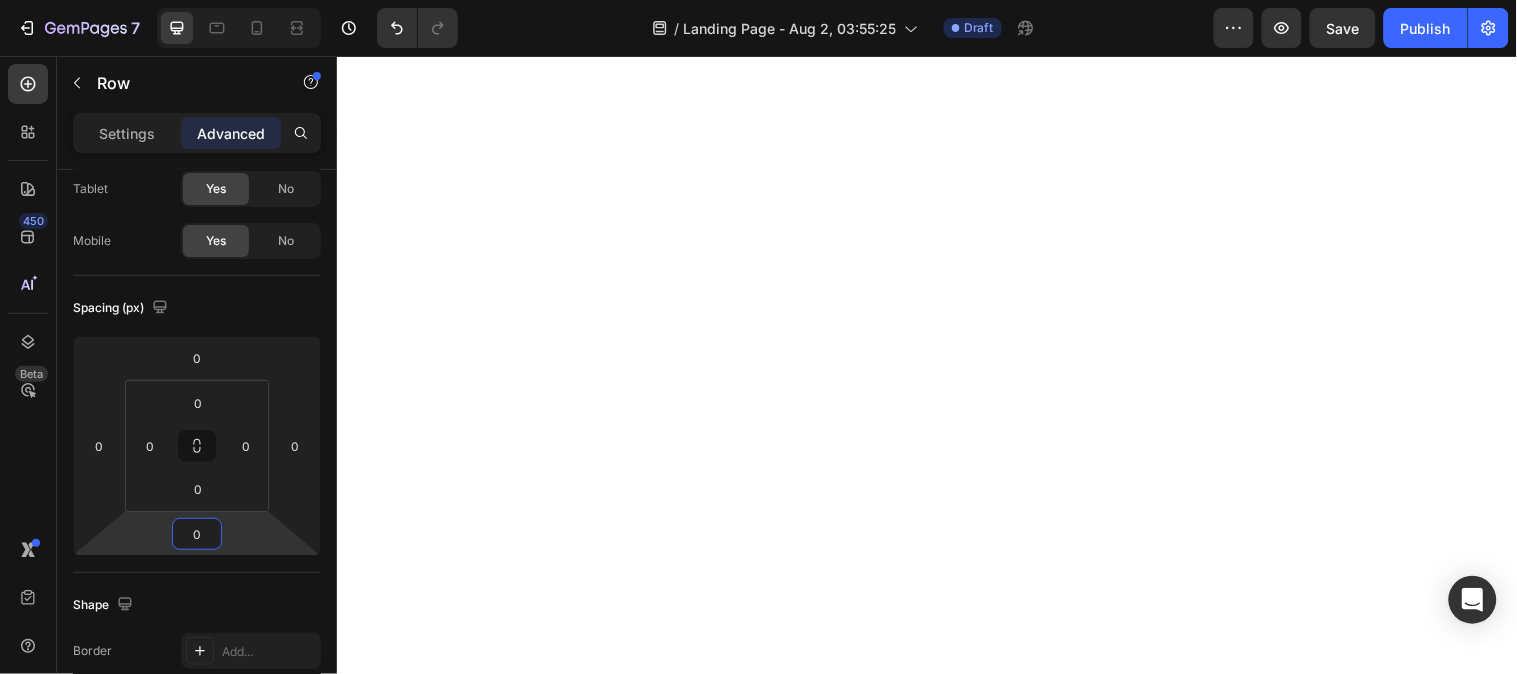 type on "0" 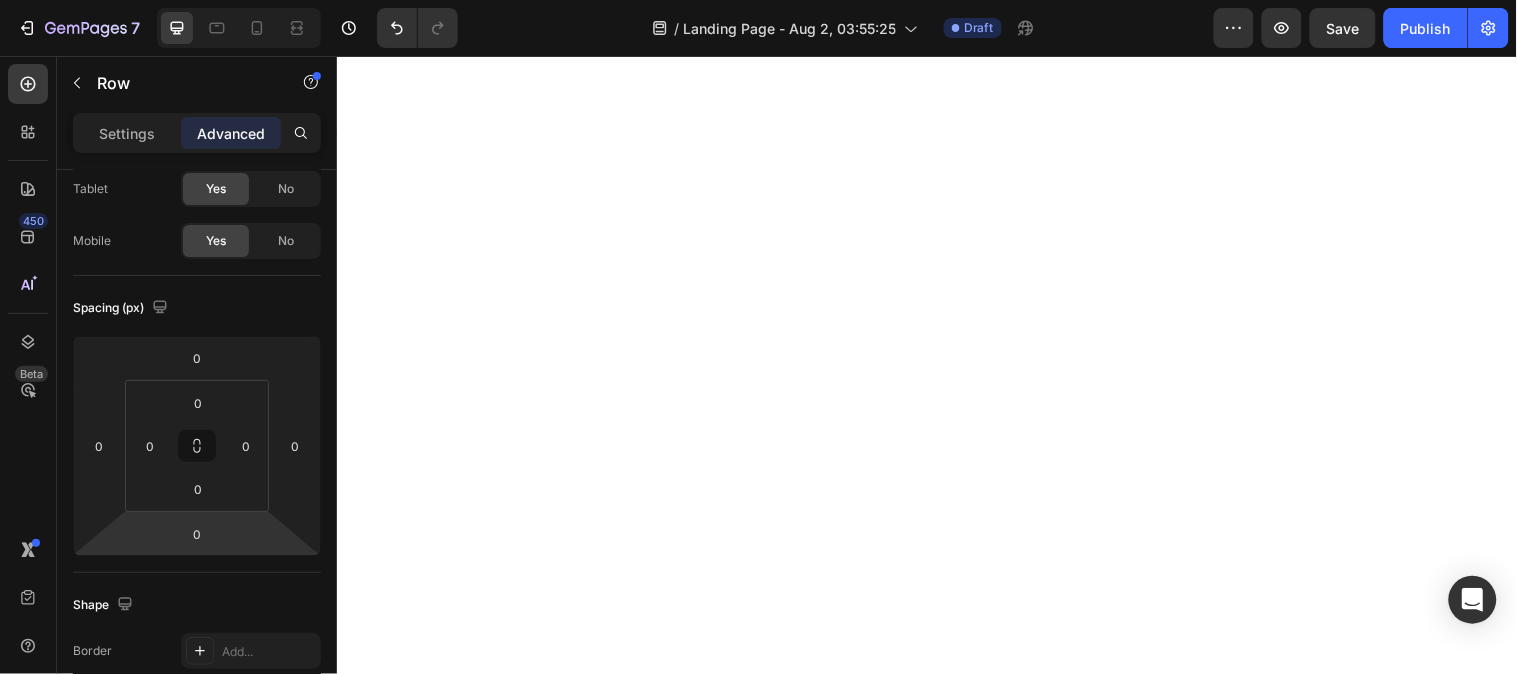 scroll, scrollTop: 0, scrollLeft: 0, axis: both 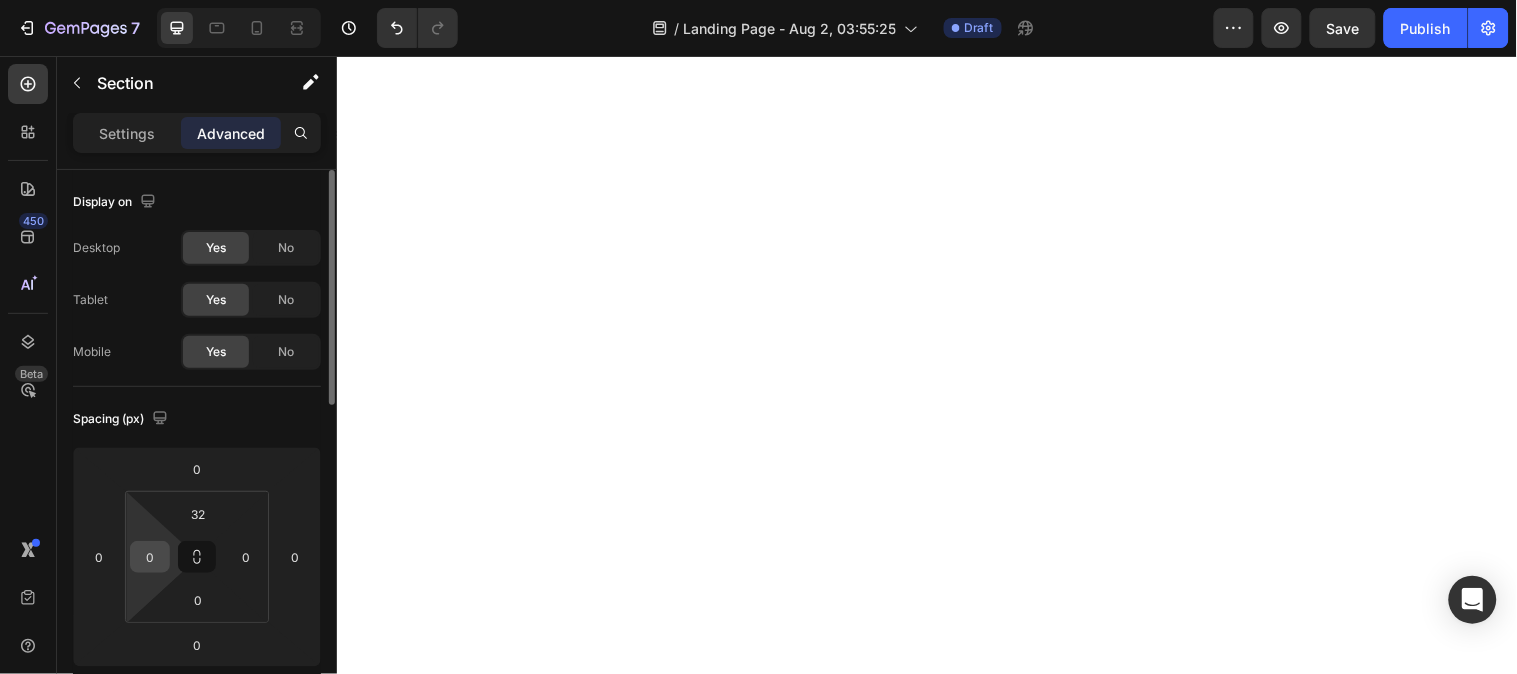 click on "0" at bounding box center [150, 557] 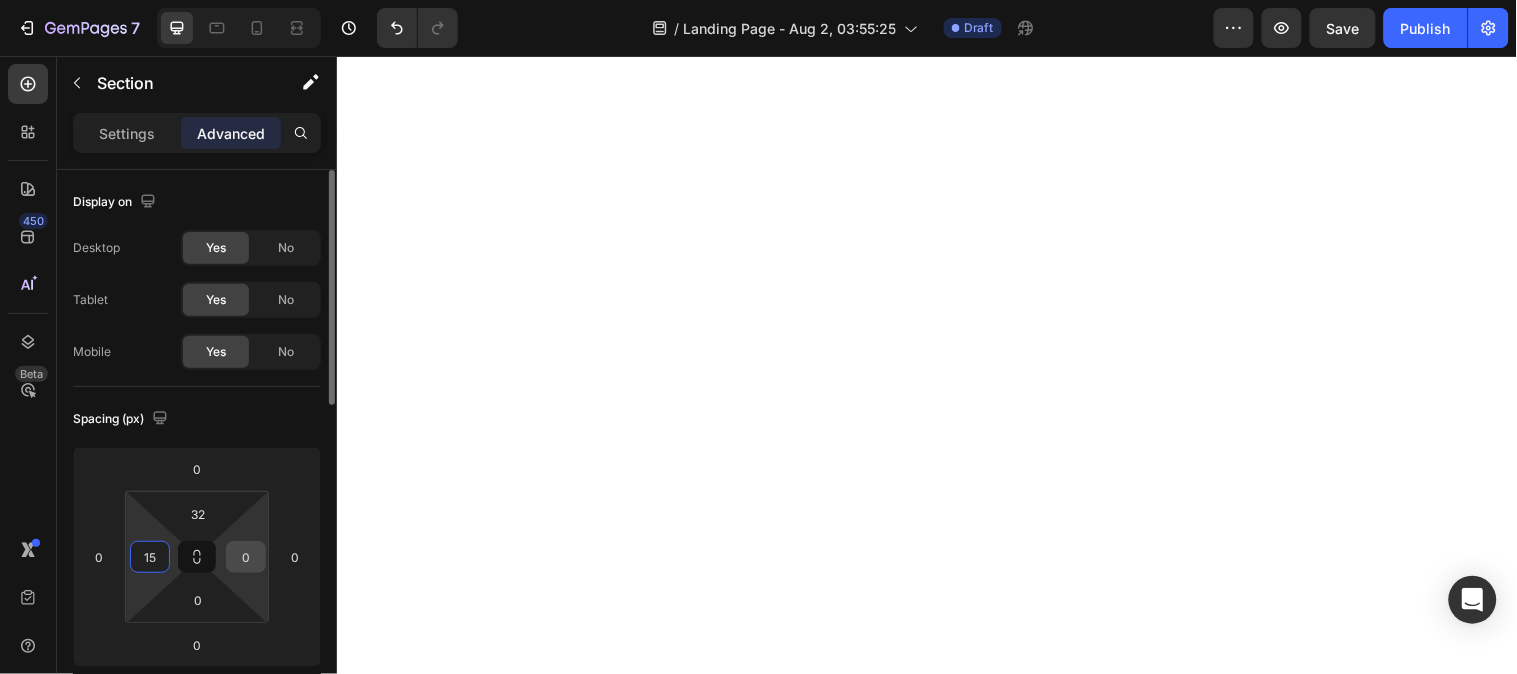 type on "15" 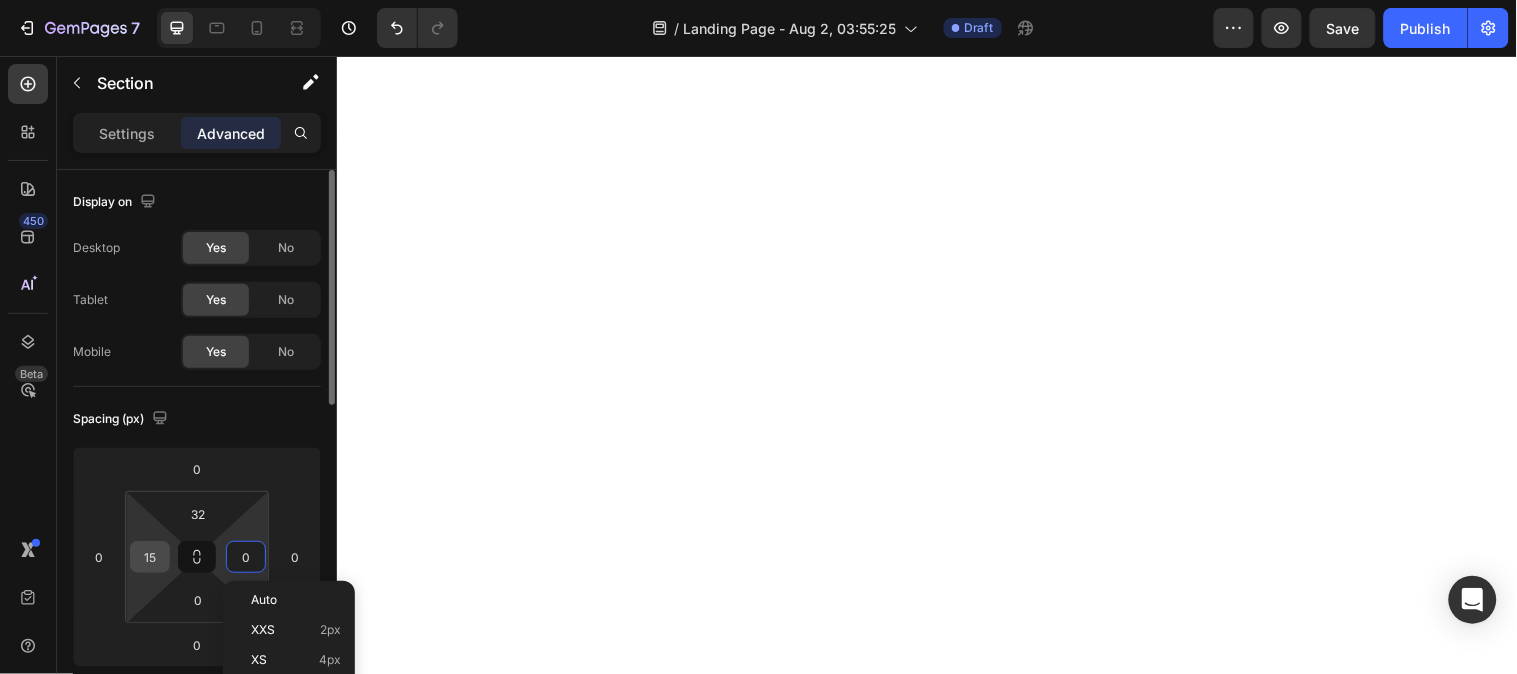 click on "15" at bounding box center (150, 557) 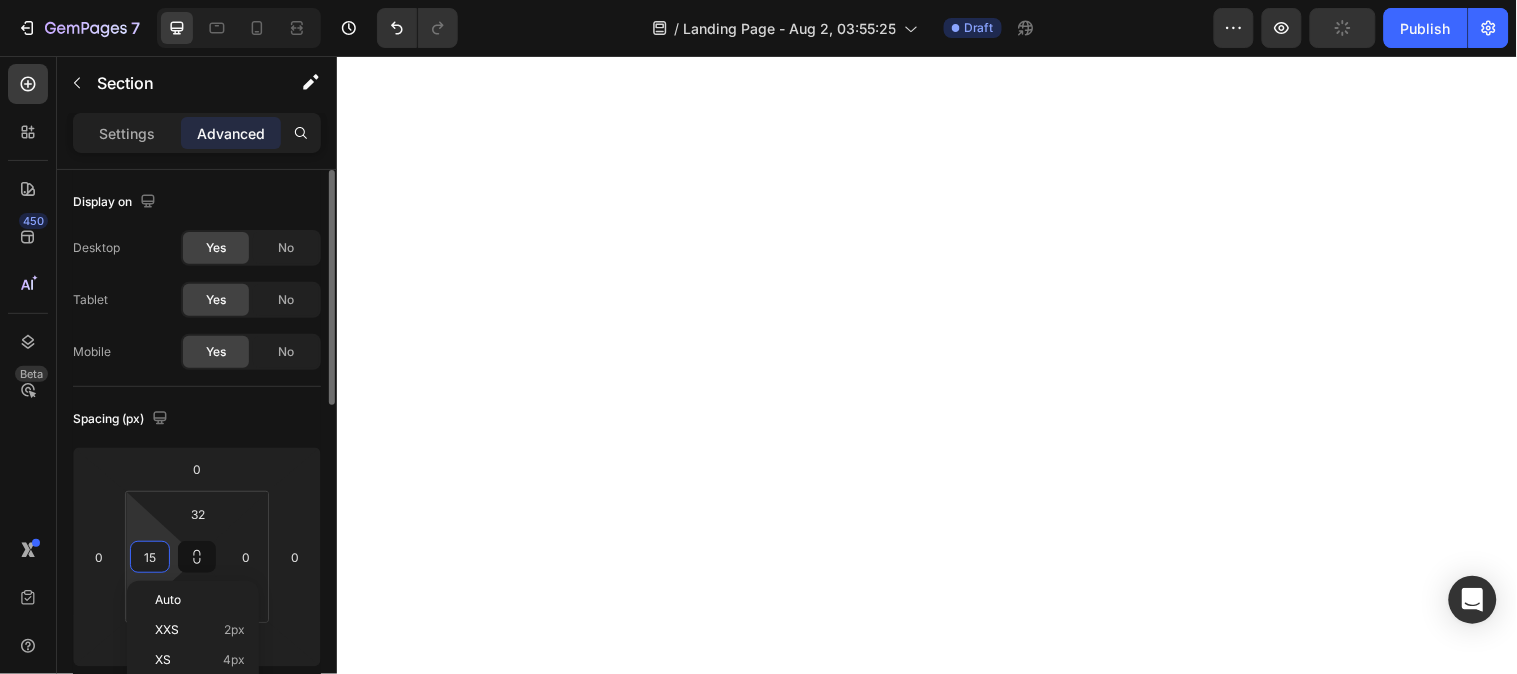 click on "15" at bounding box center (150, 557) 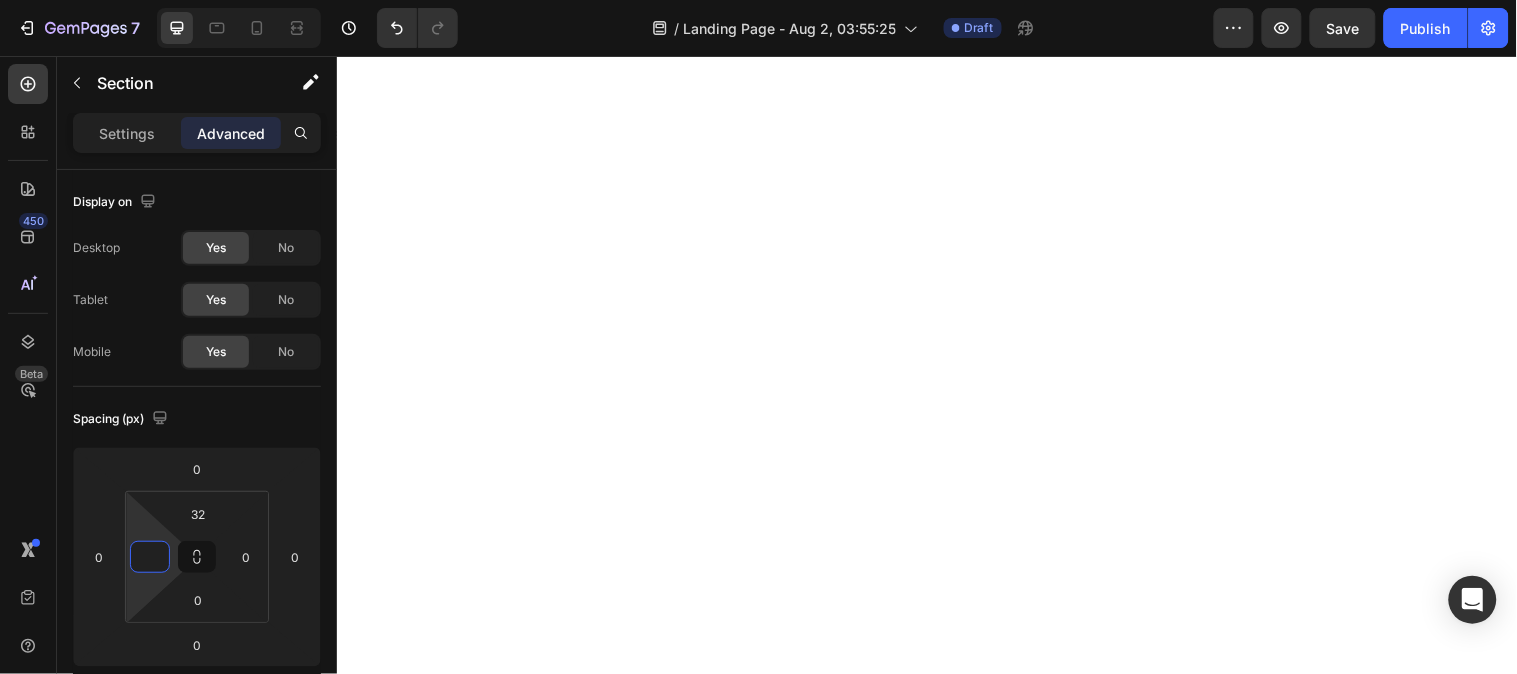 type on "0" 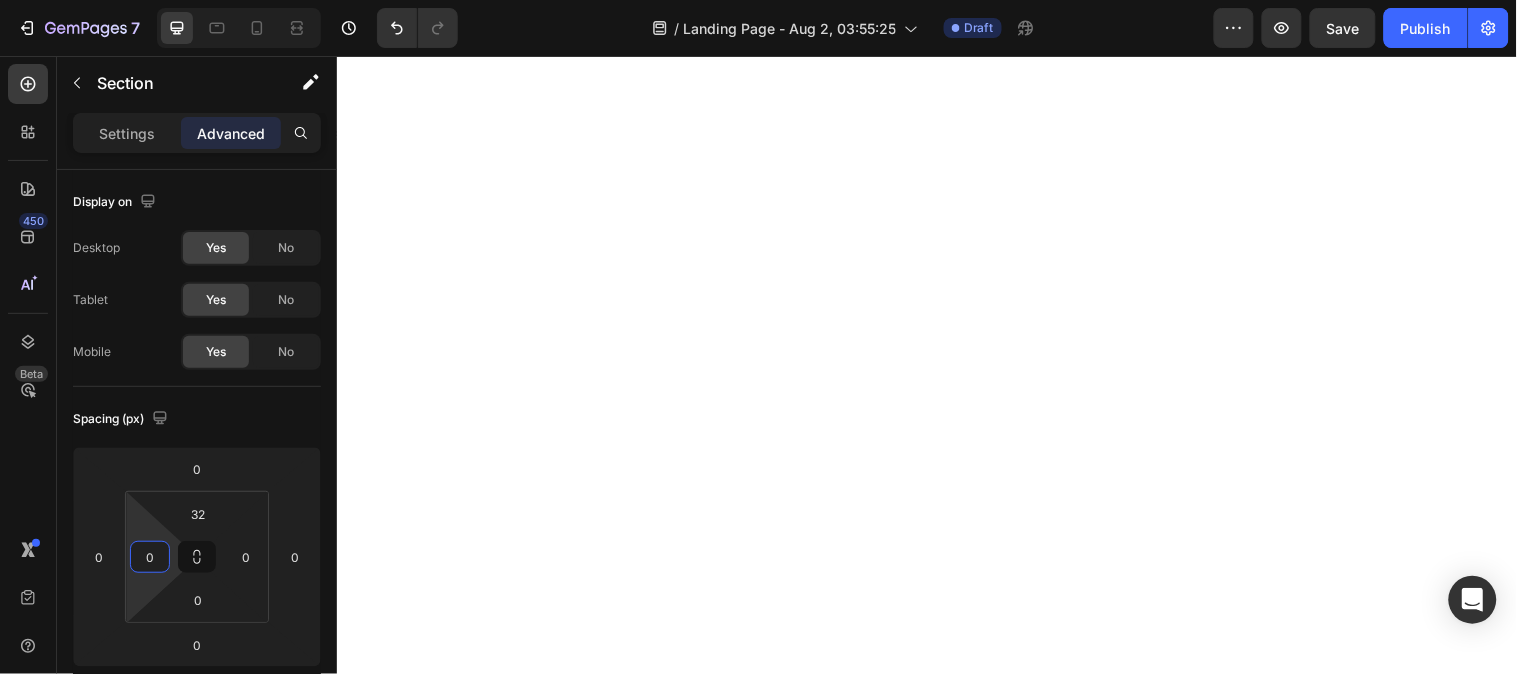 click on "450 Beta" at bounding box center (28, 297) 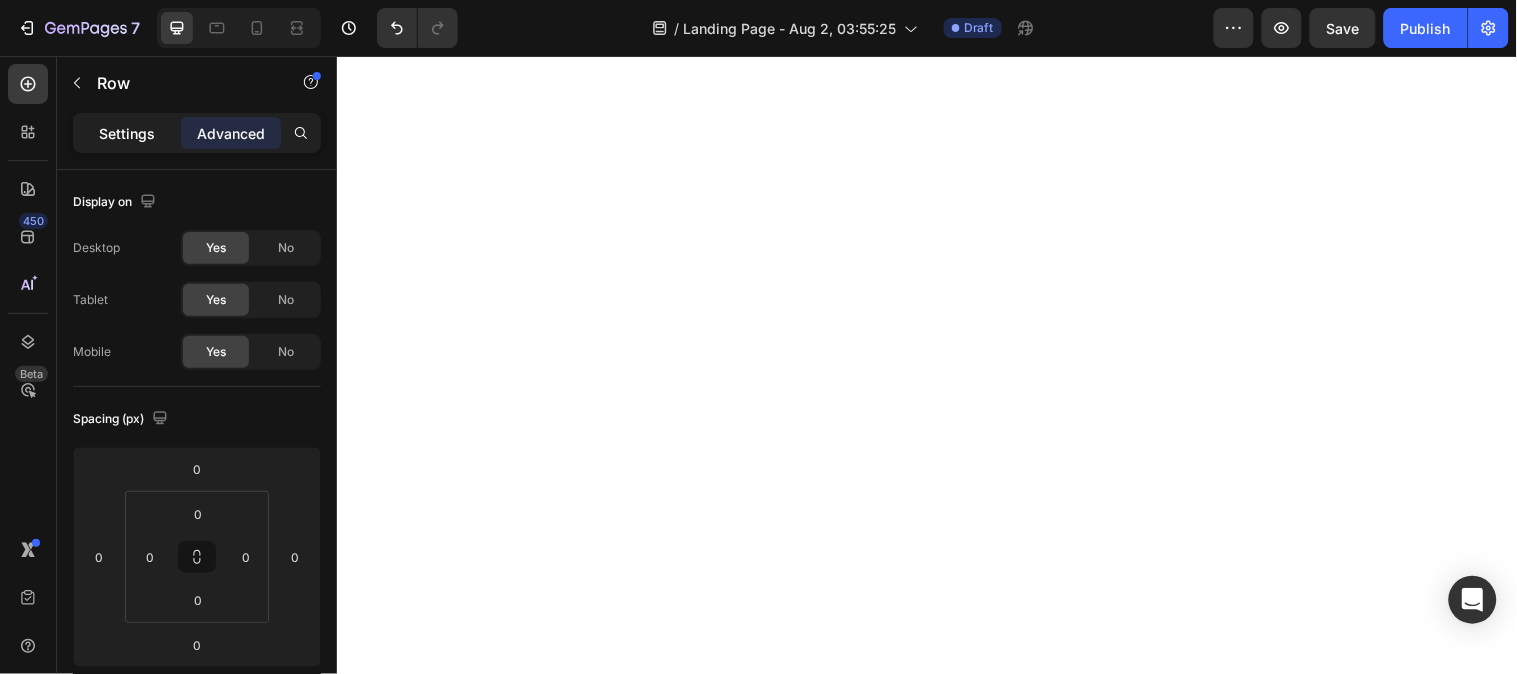 click on "Settings" at bounding box center [127, 133] 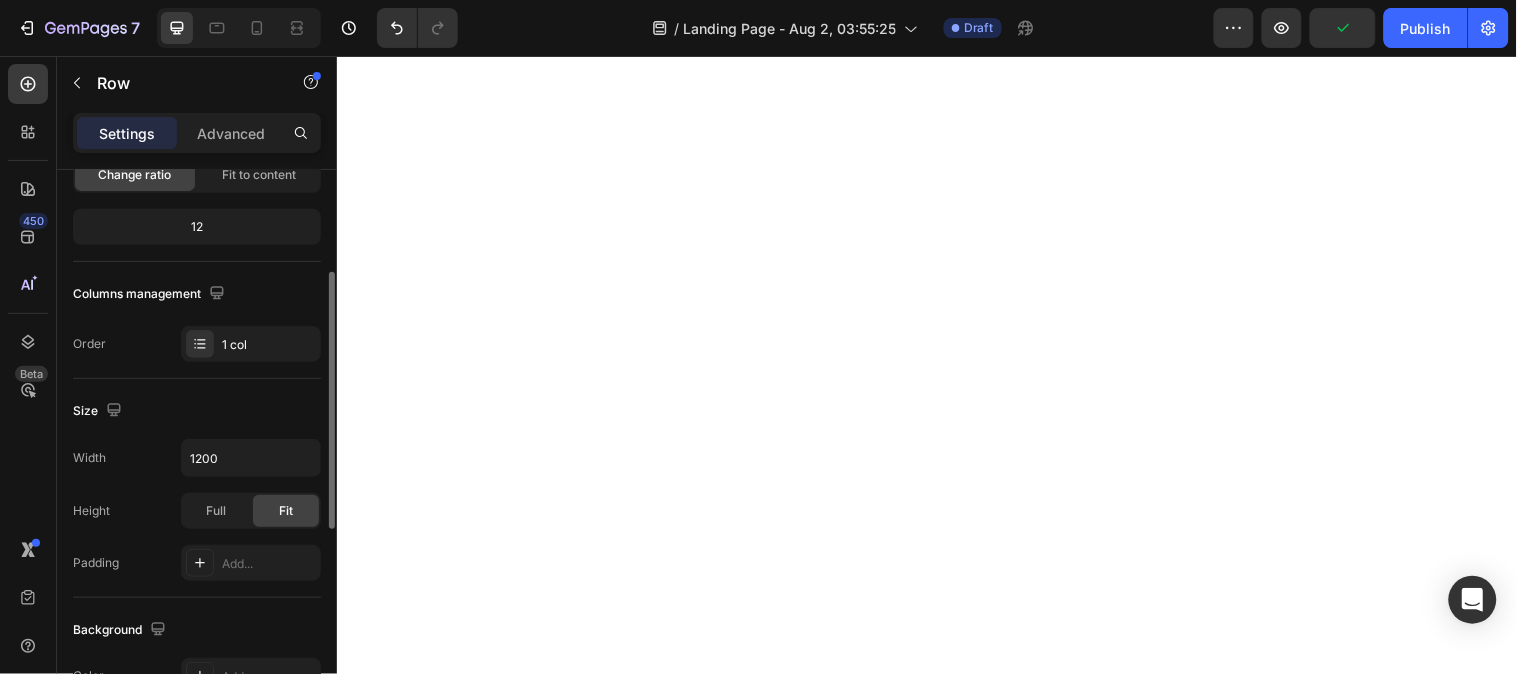 scroll, scrollTop: 333, scrollLeft: 0, axis: vertical 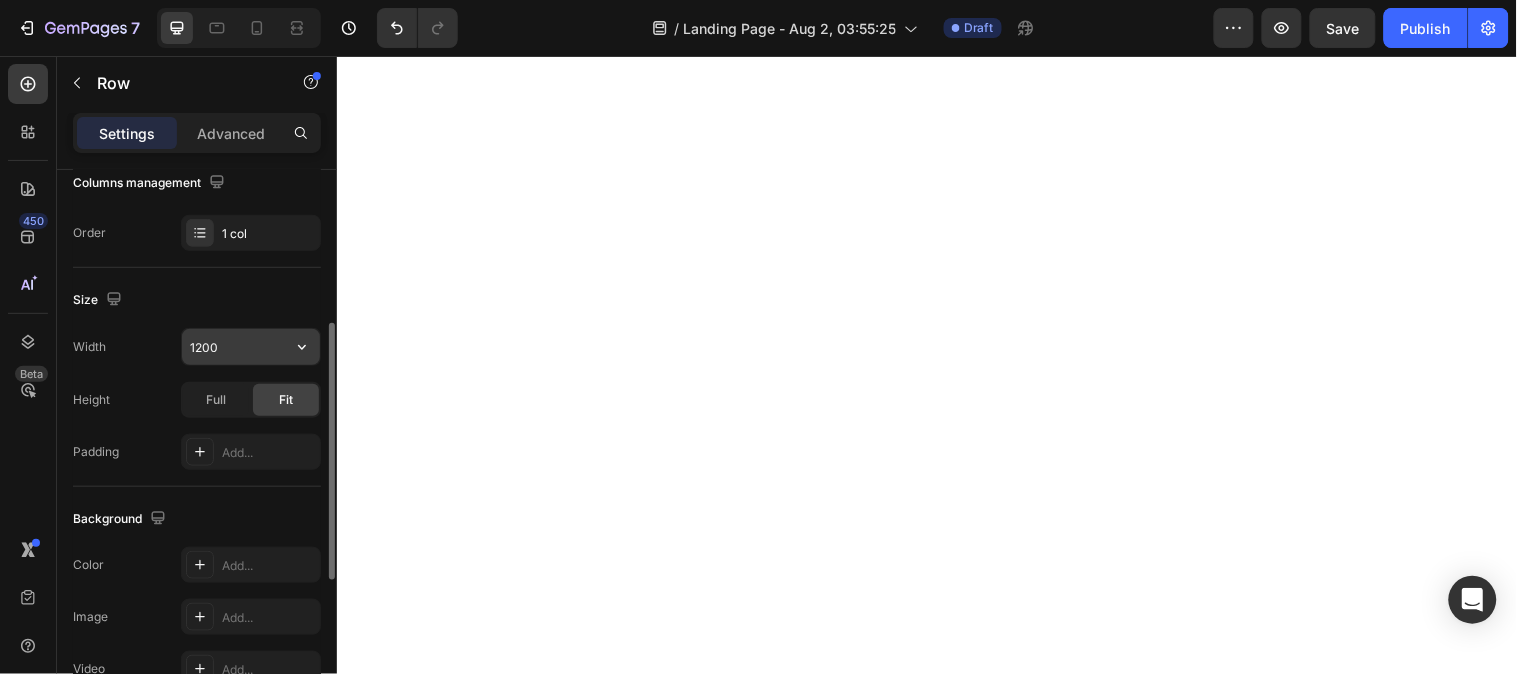 click on "1200" at bounding box center [251, 347] 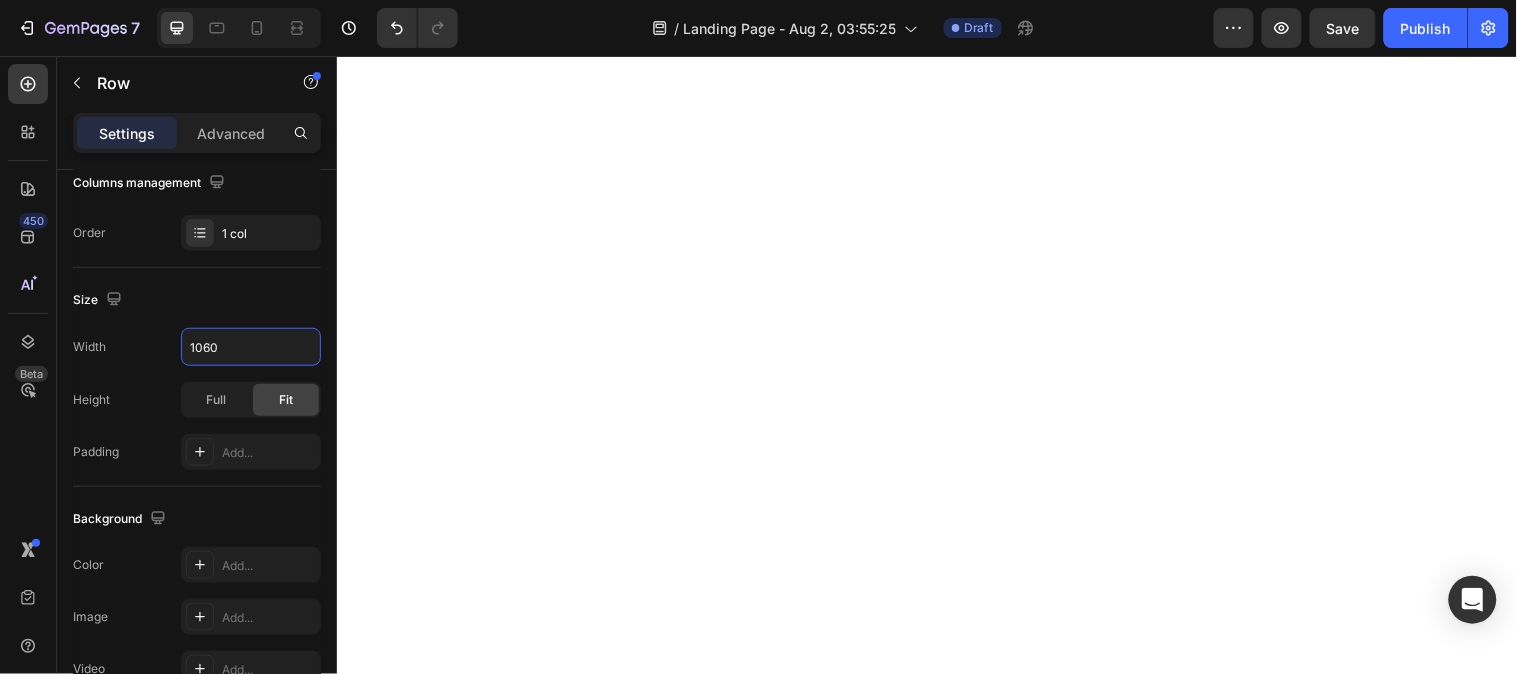 type on "1060" 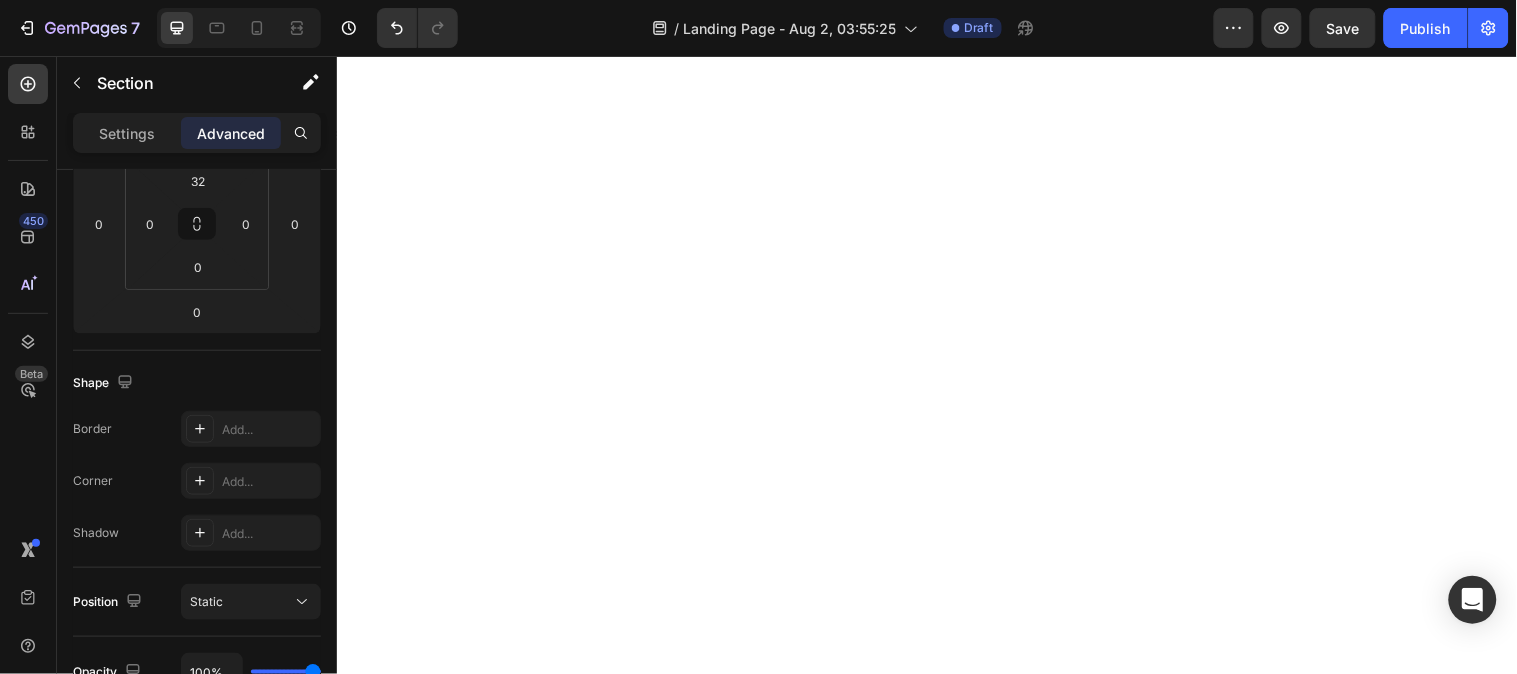 scroll, scrollTop: 0, scrollLeft: 0, axis: both 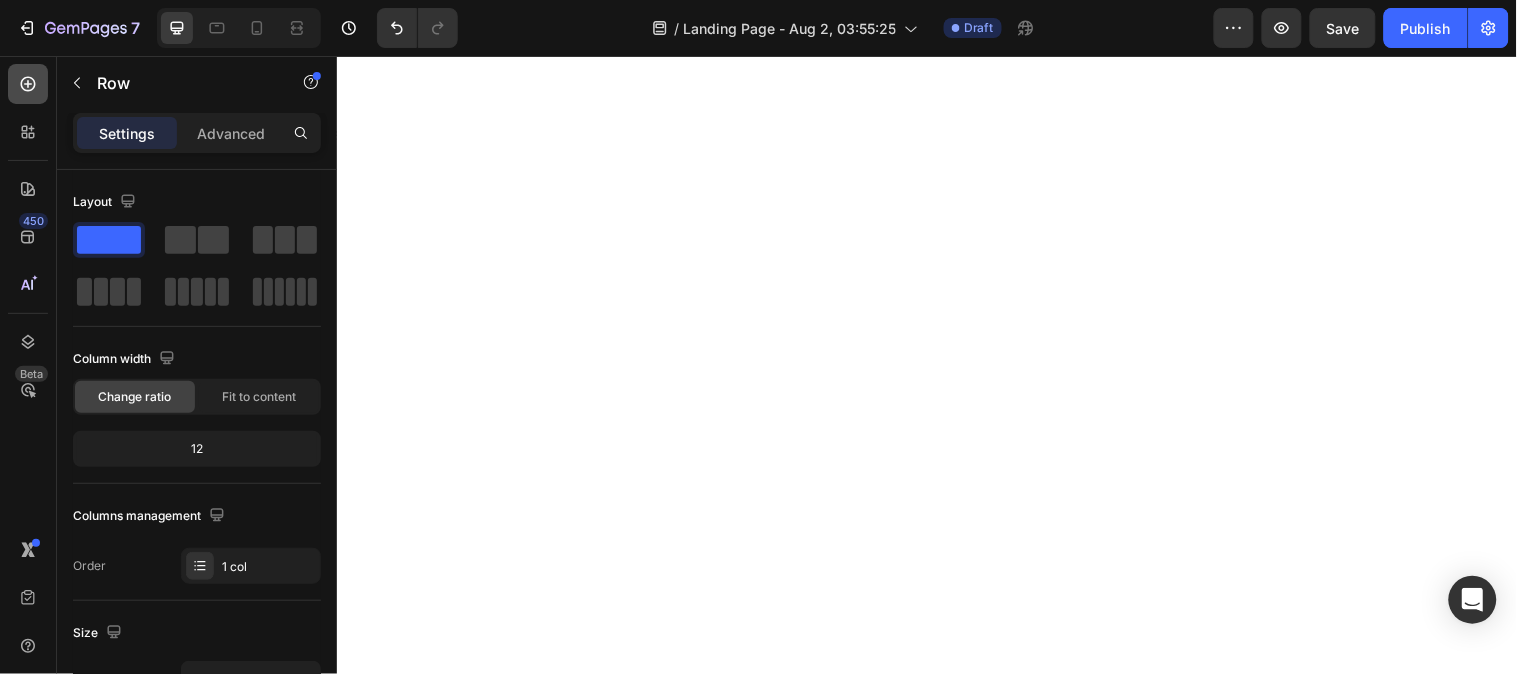 click 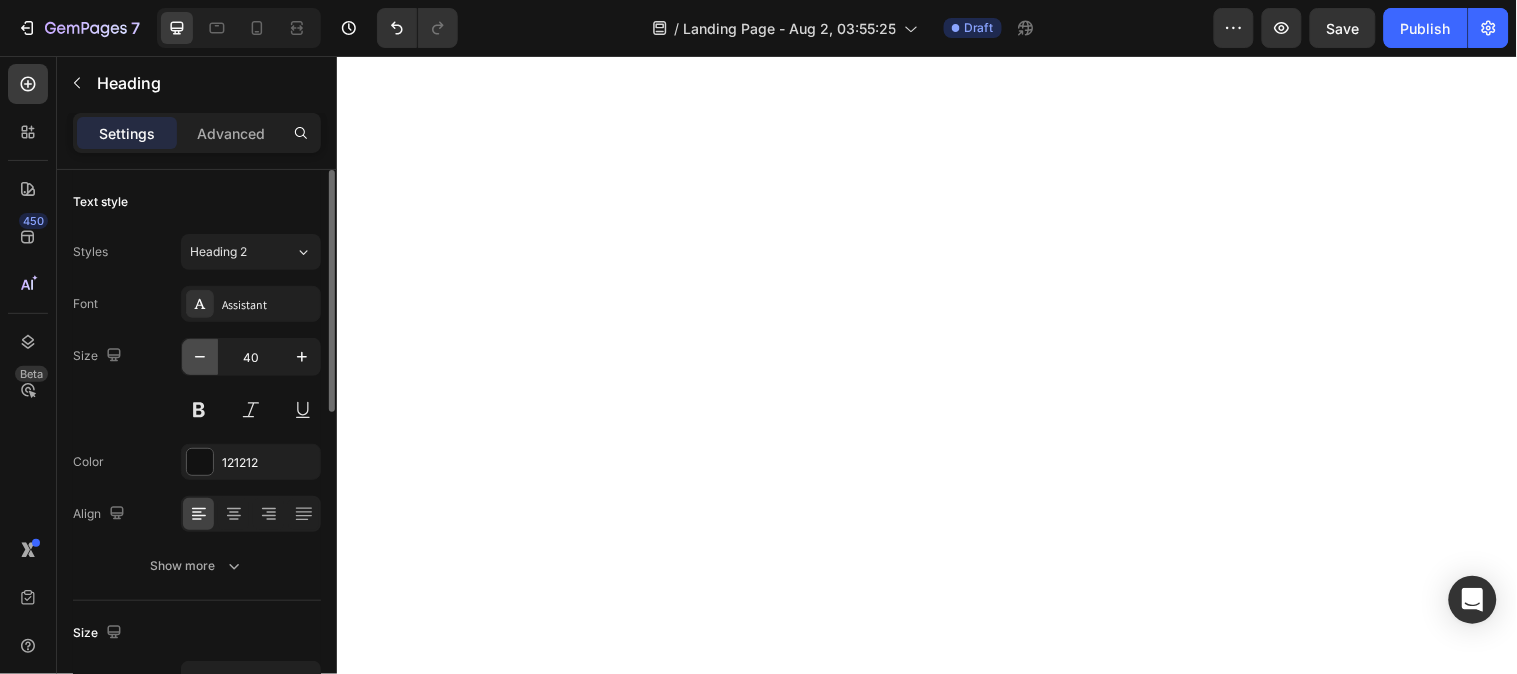 click 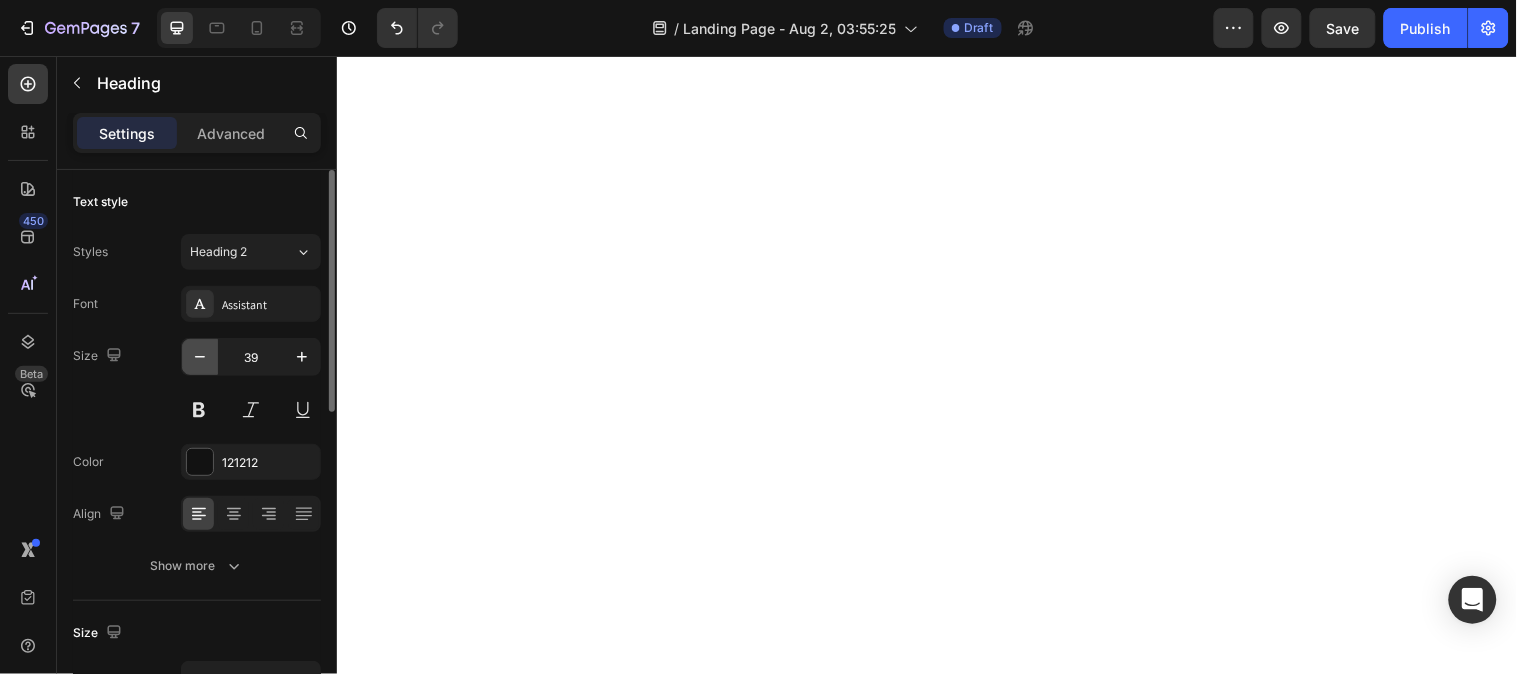 click 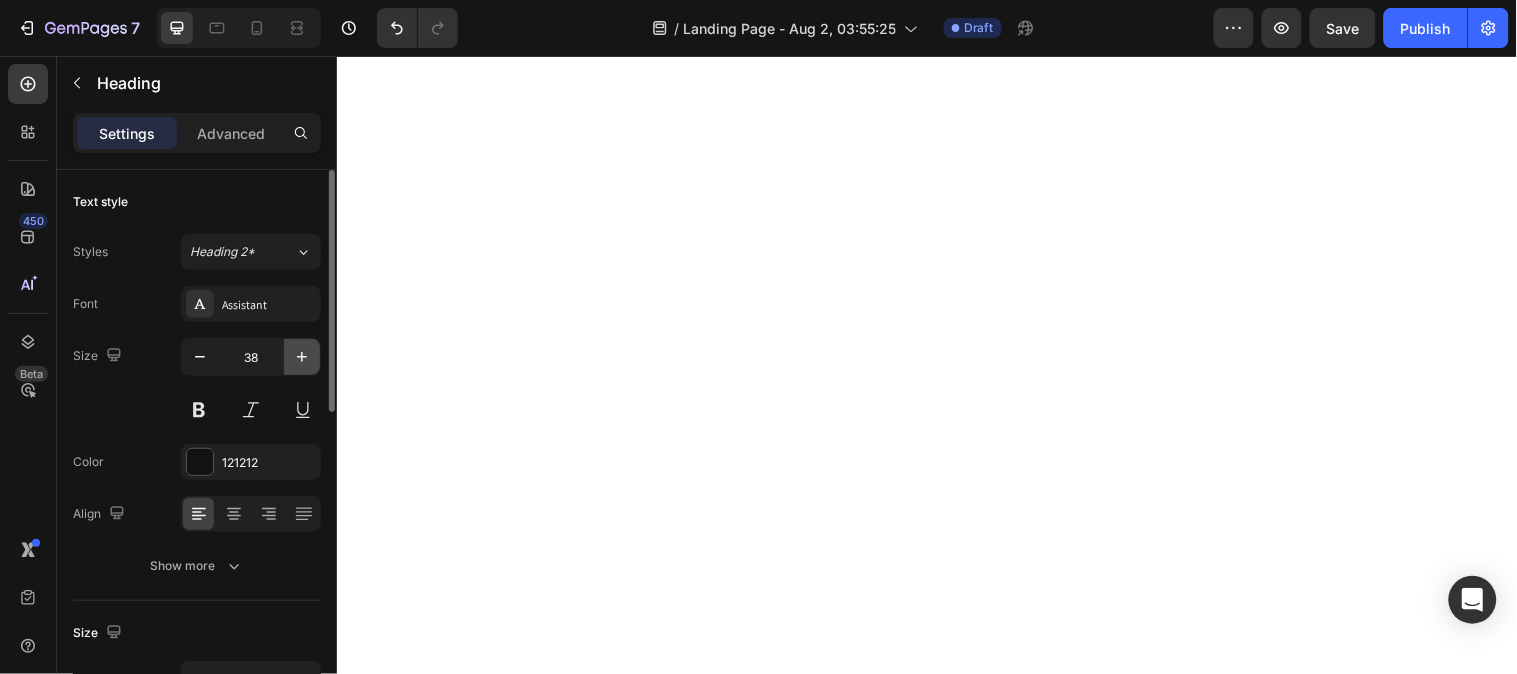 click 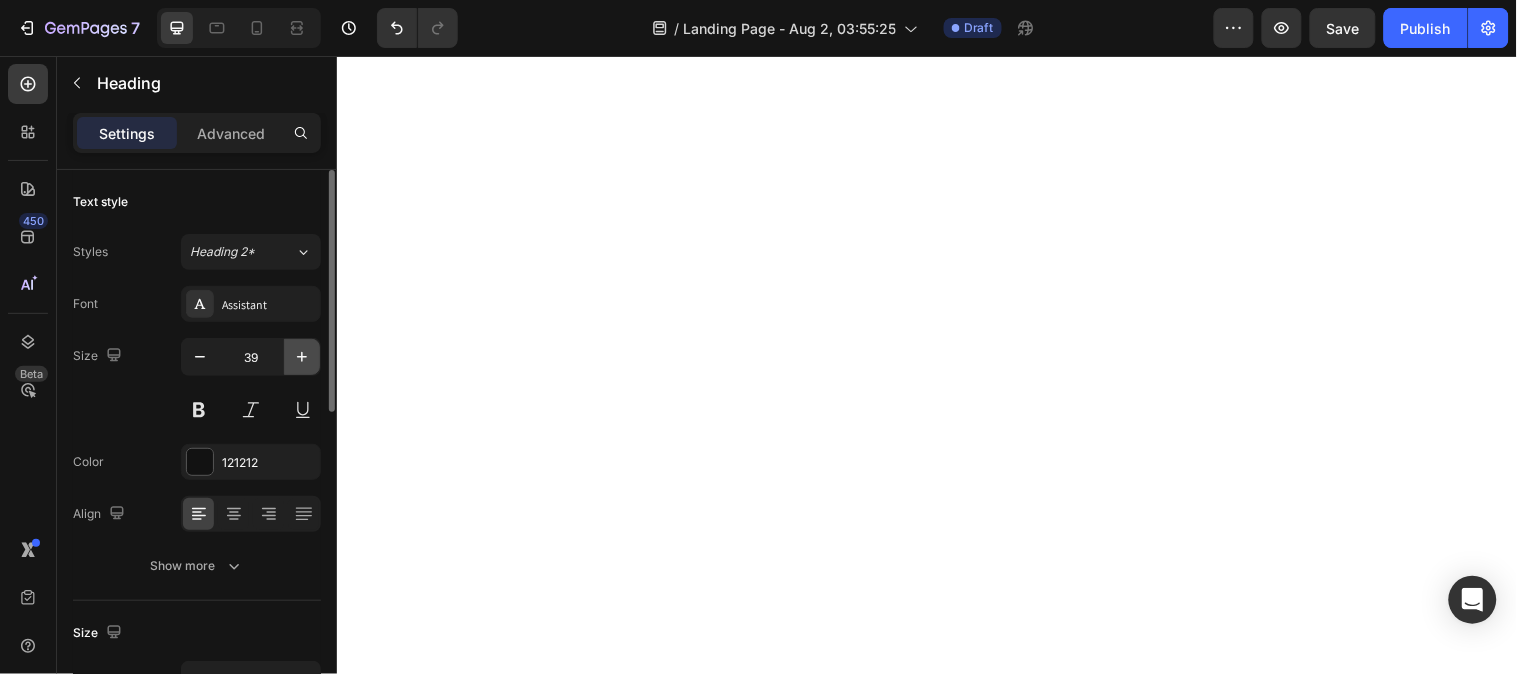 click 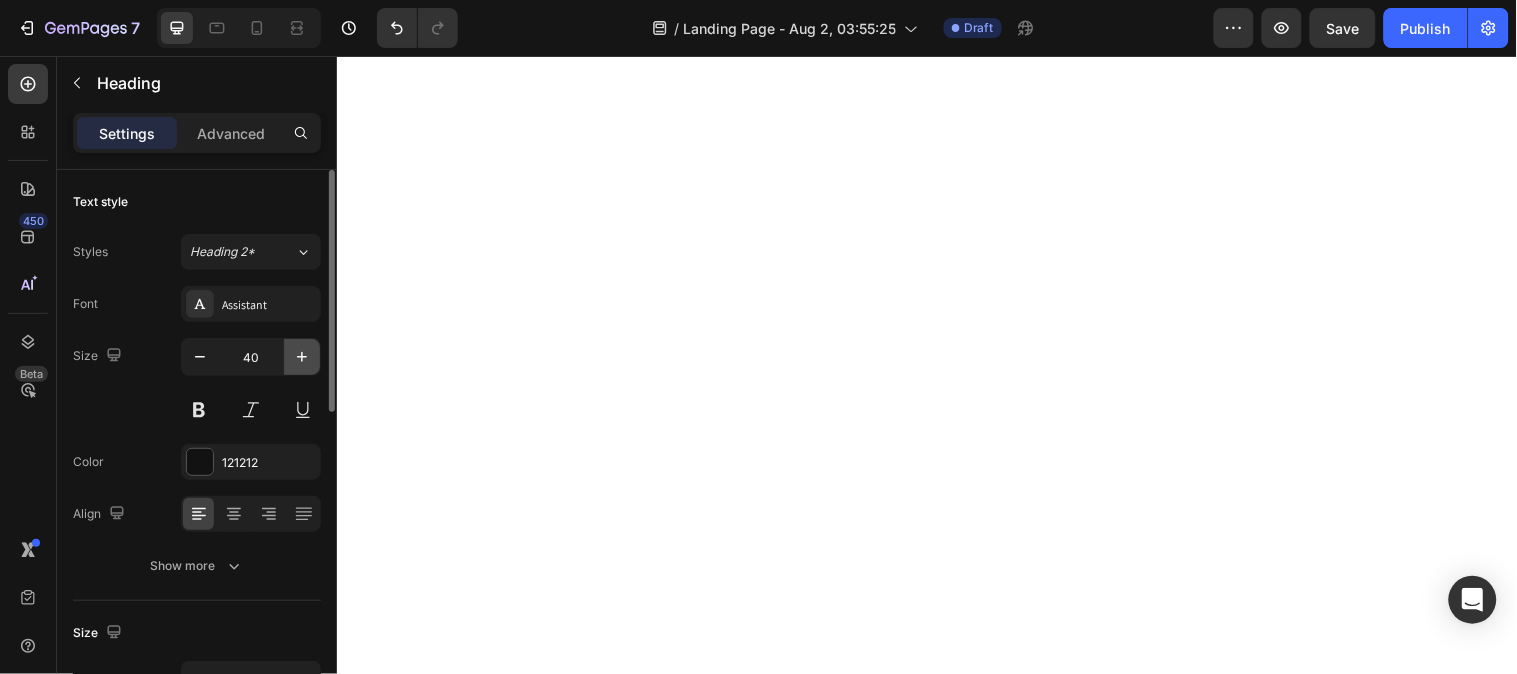 click 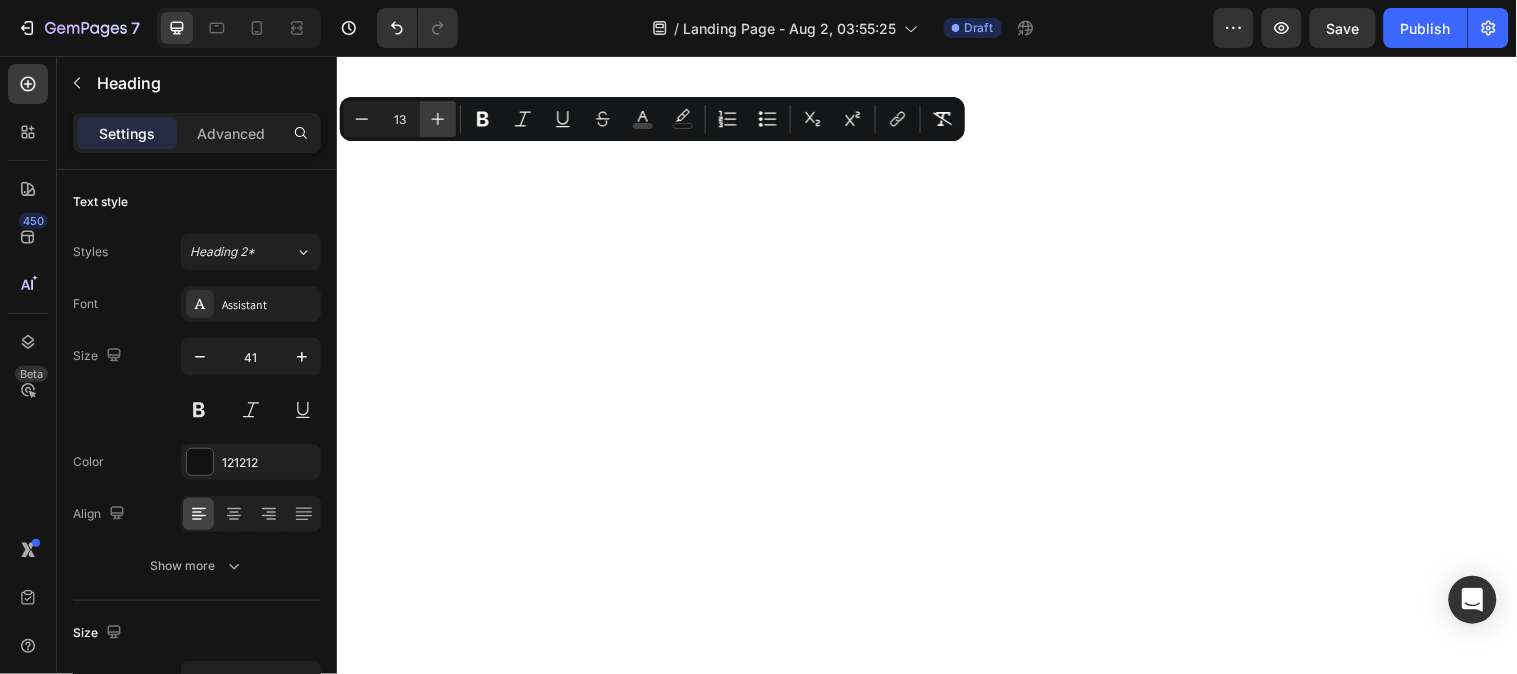click 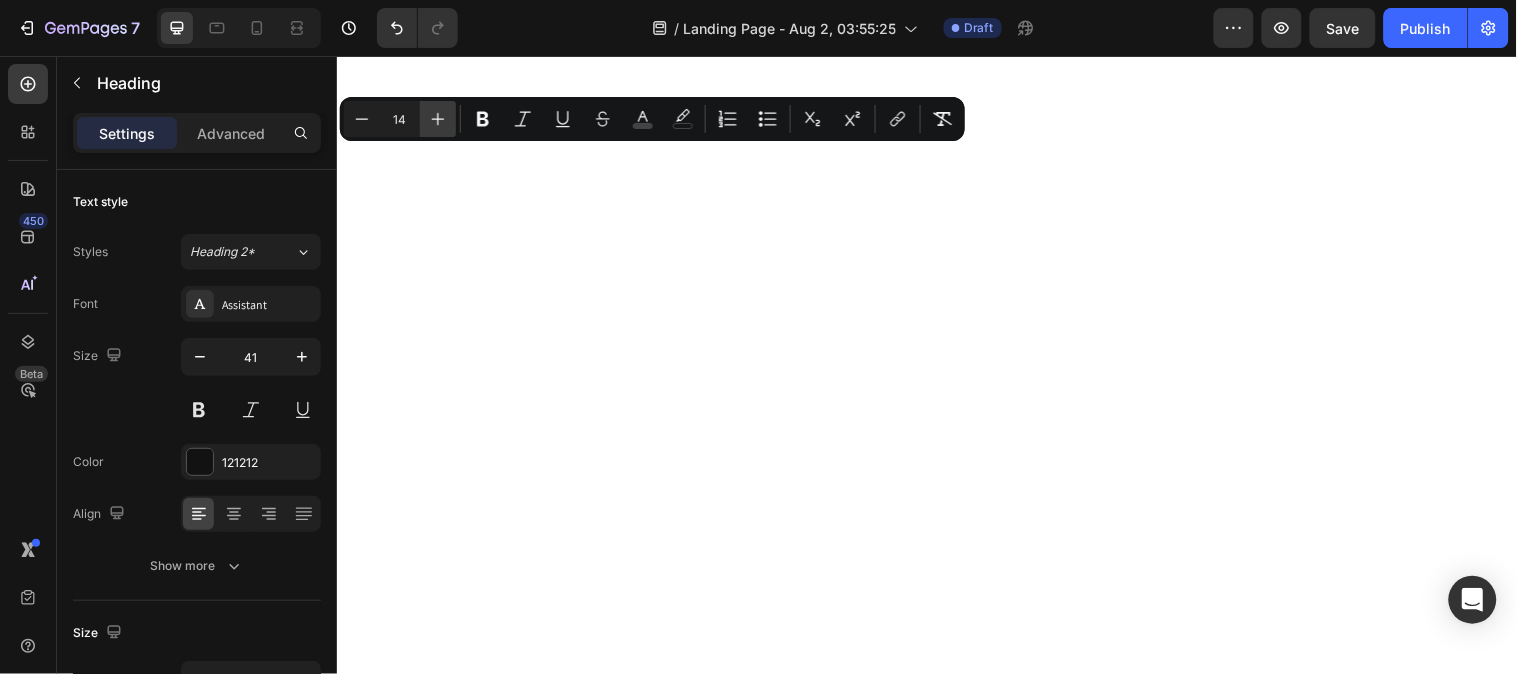click 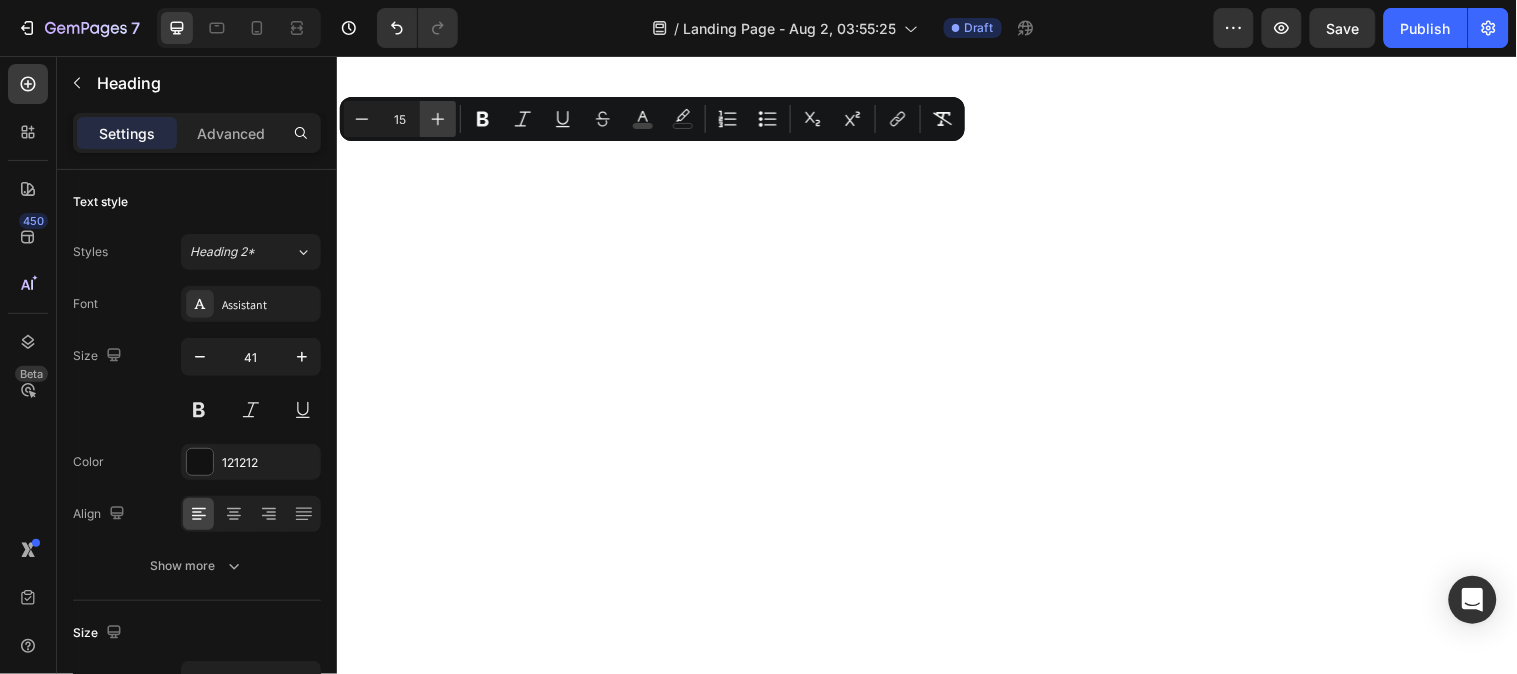 click 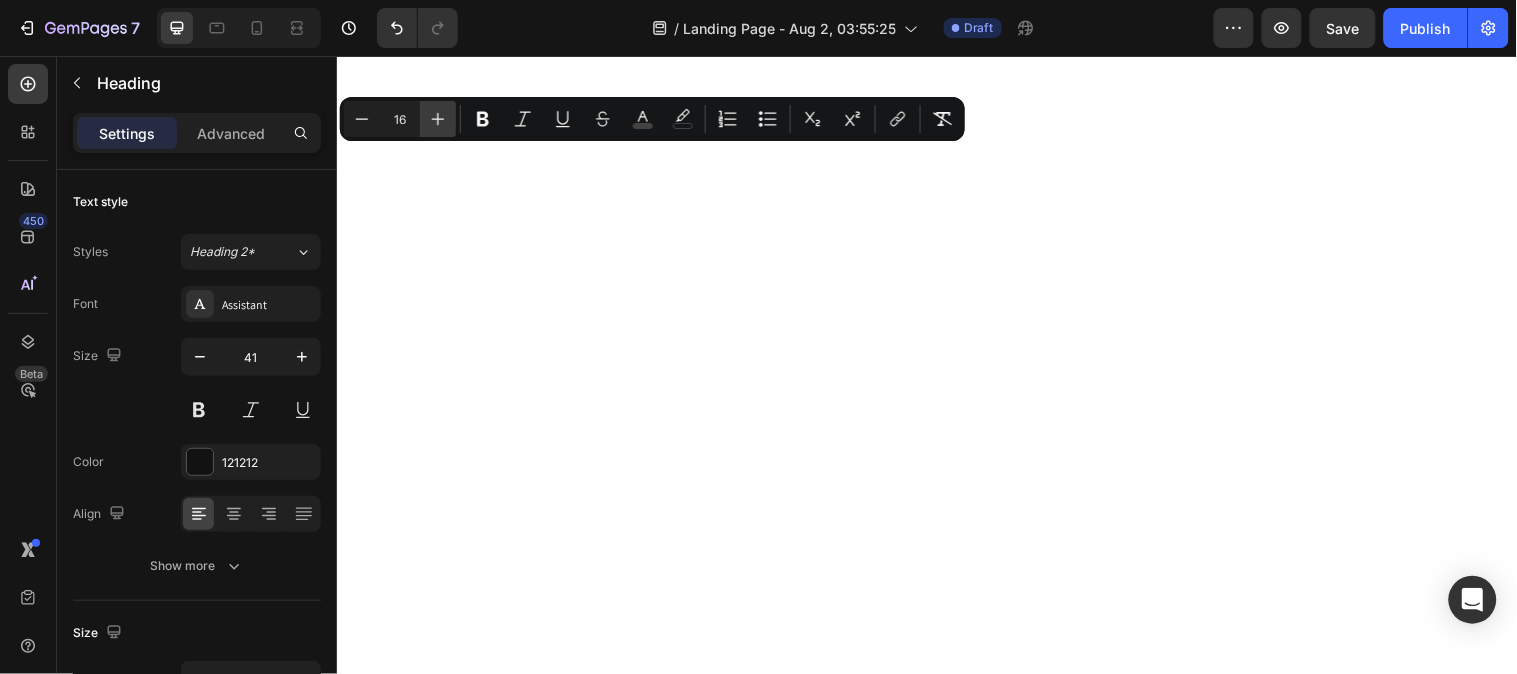 click 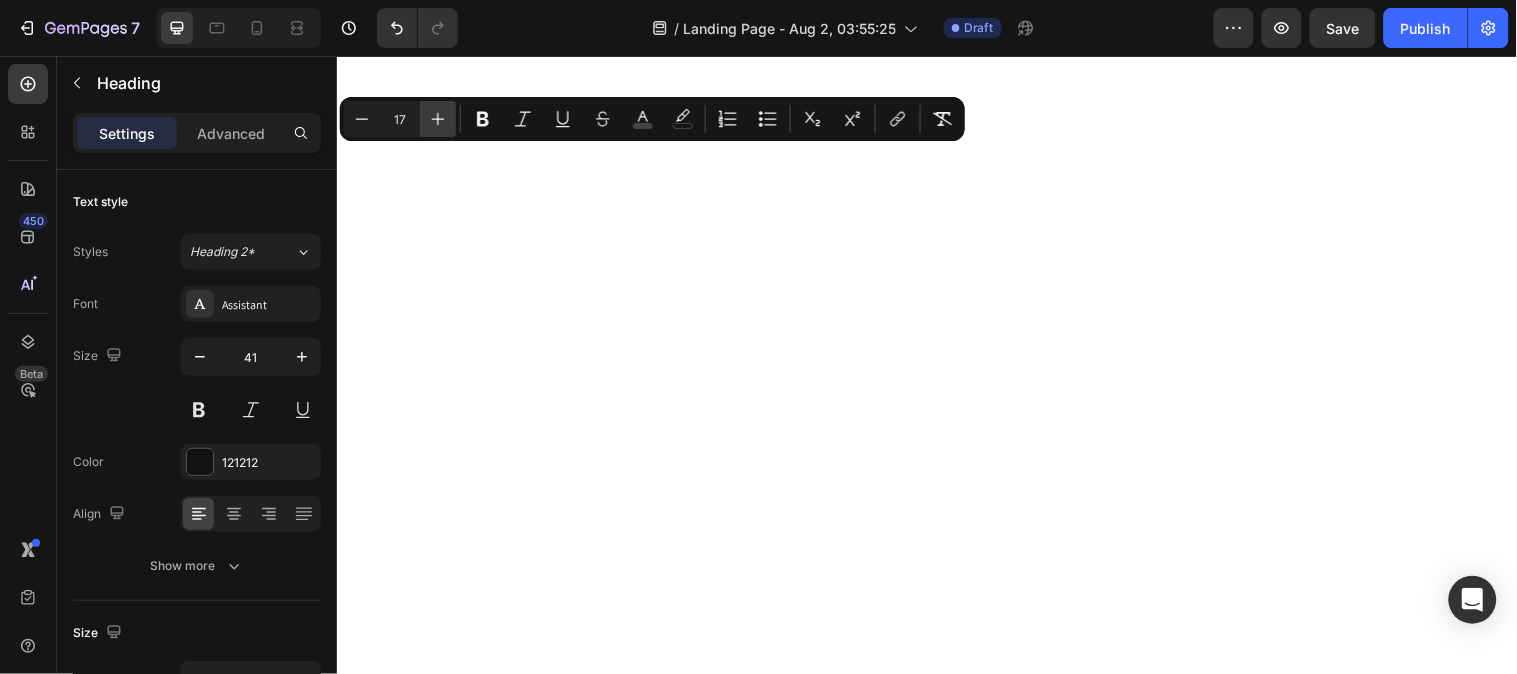 click 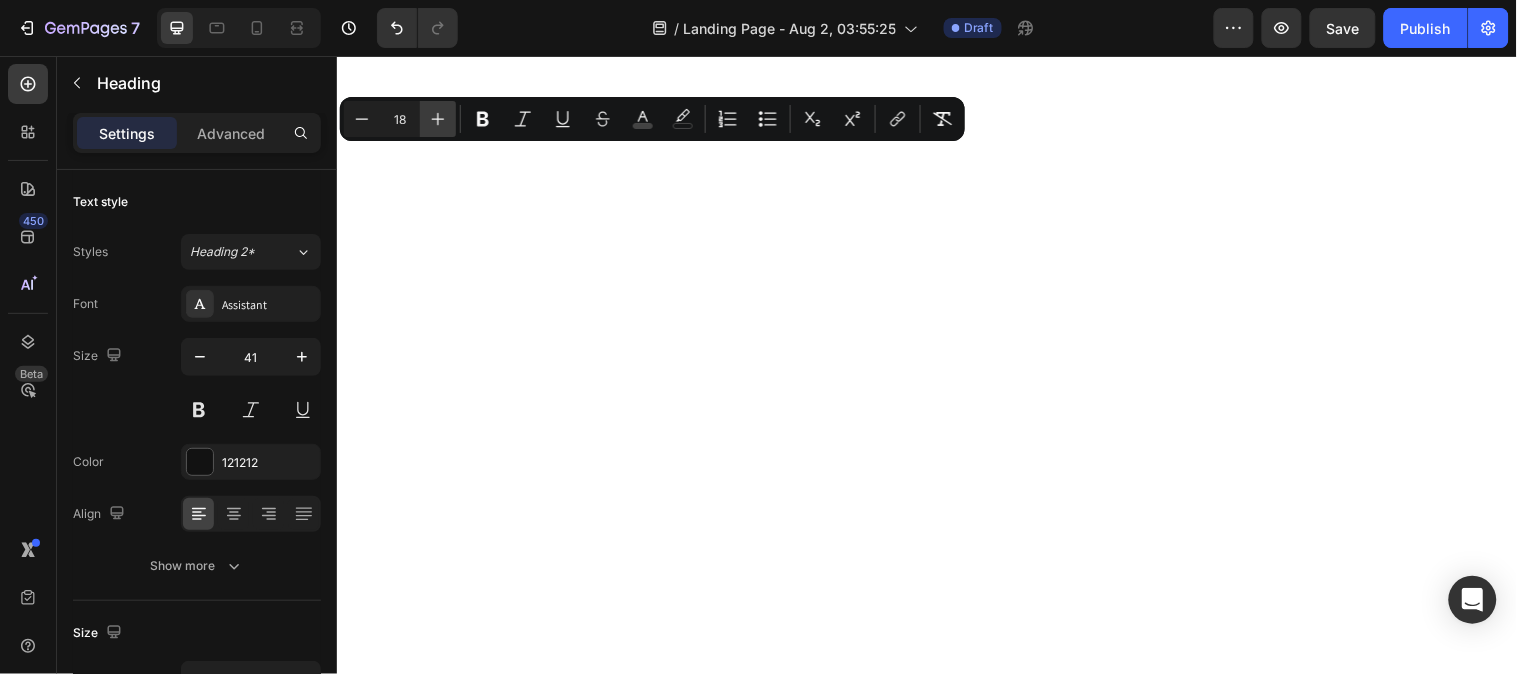 click 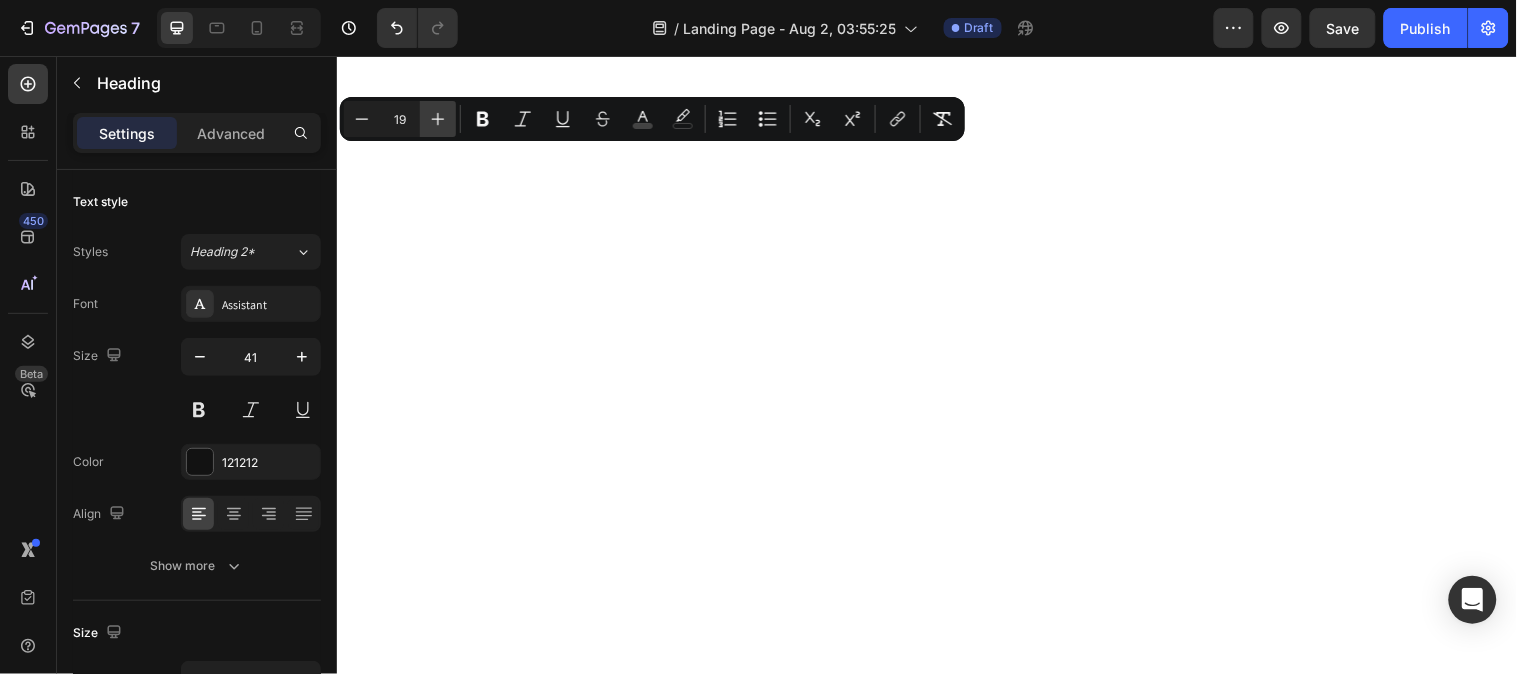 click 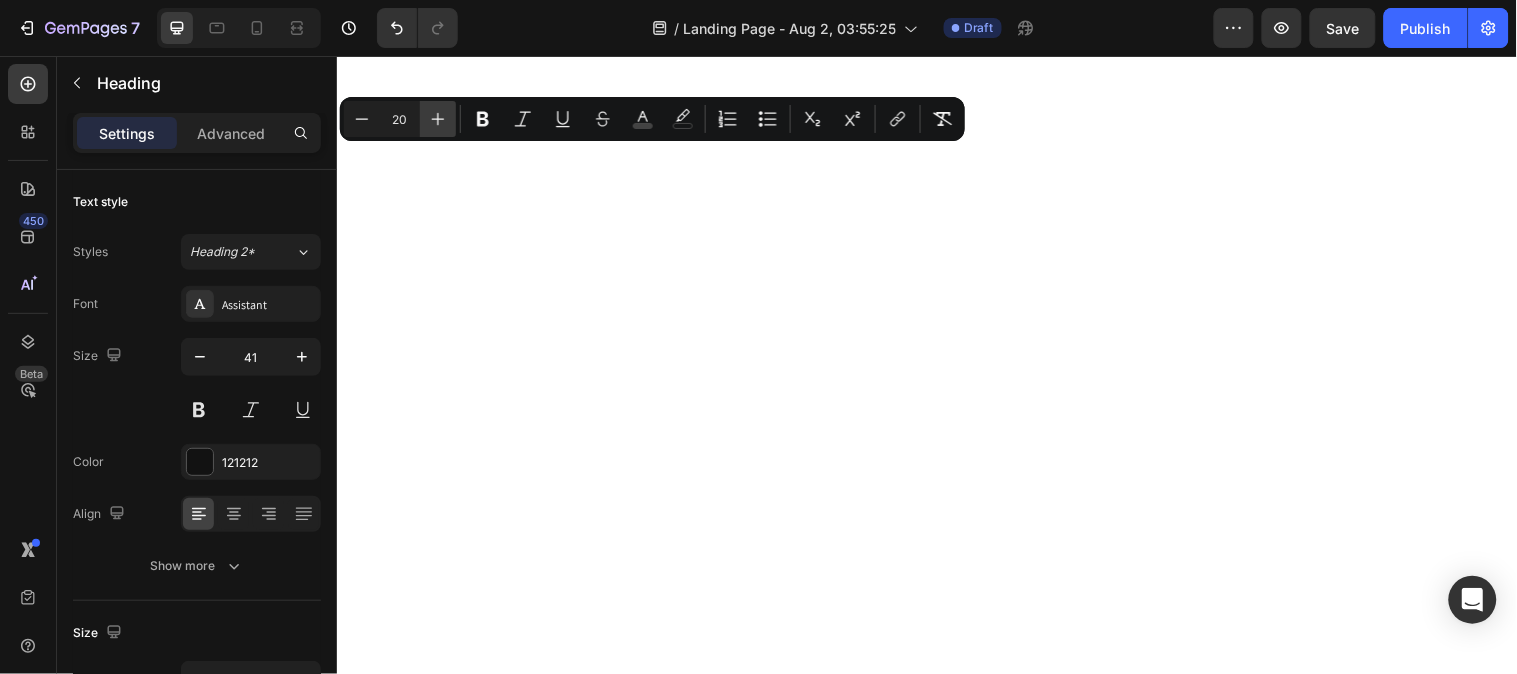 click 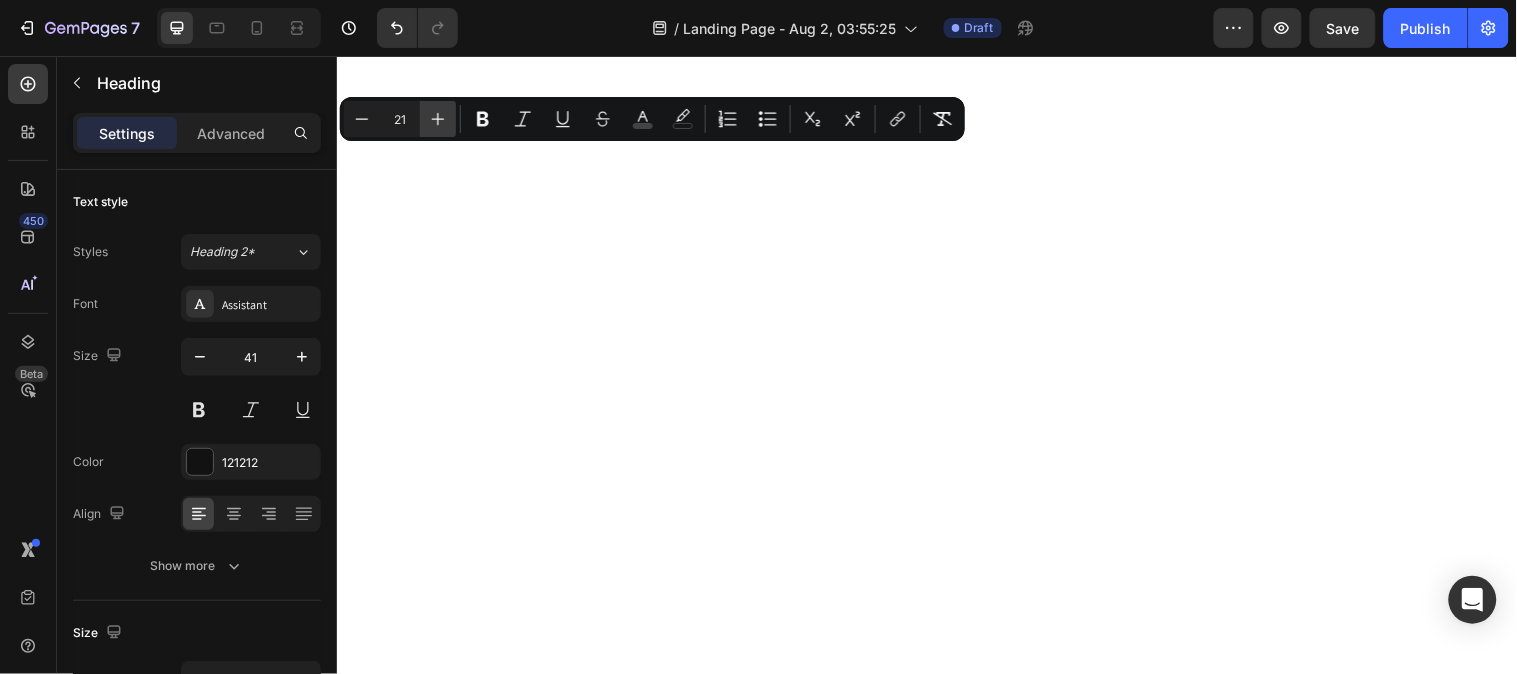 click 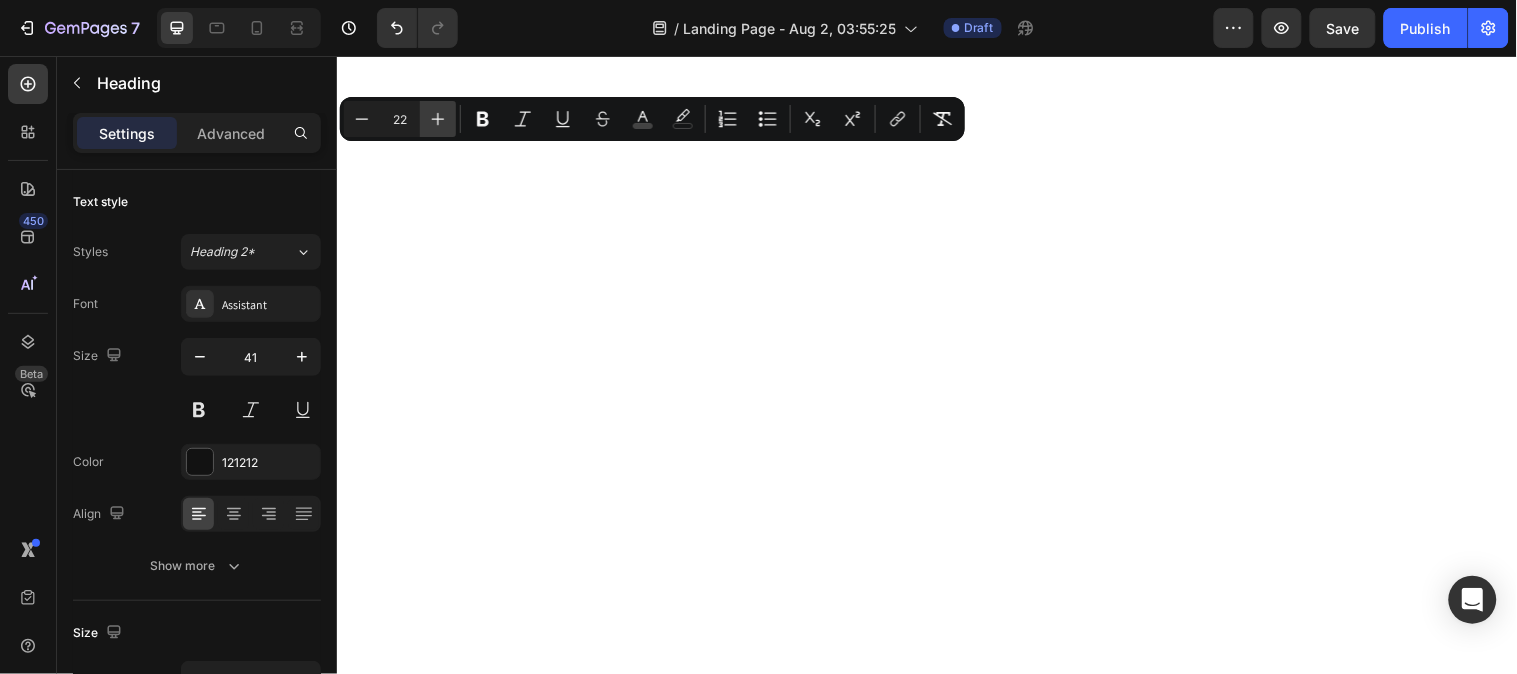 click 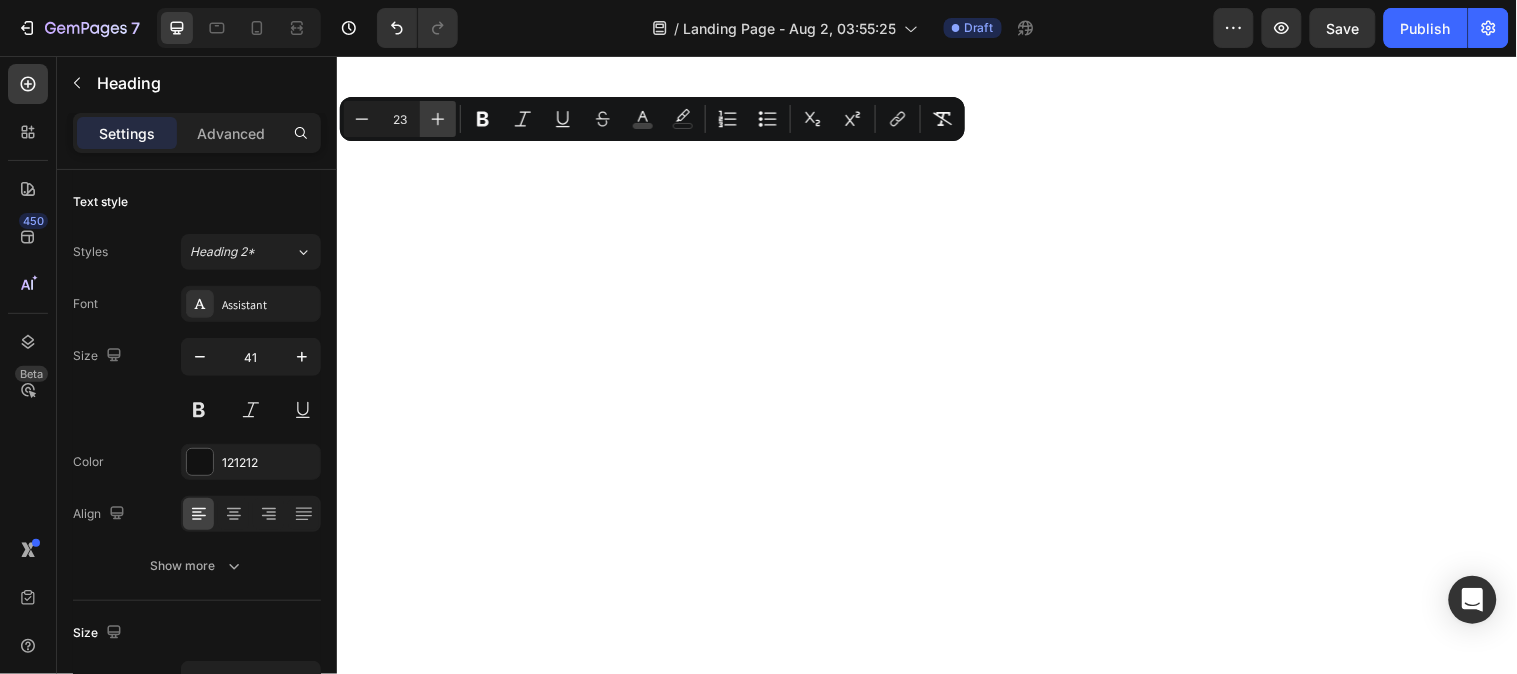click 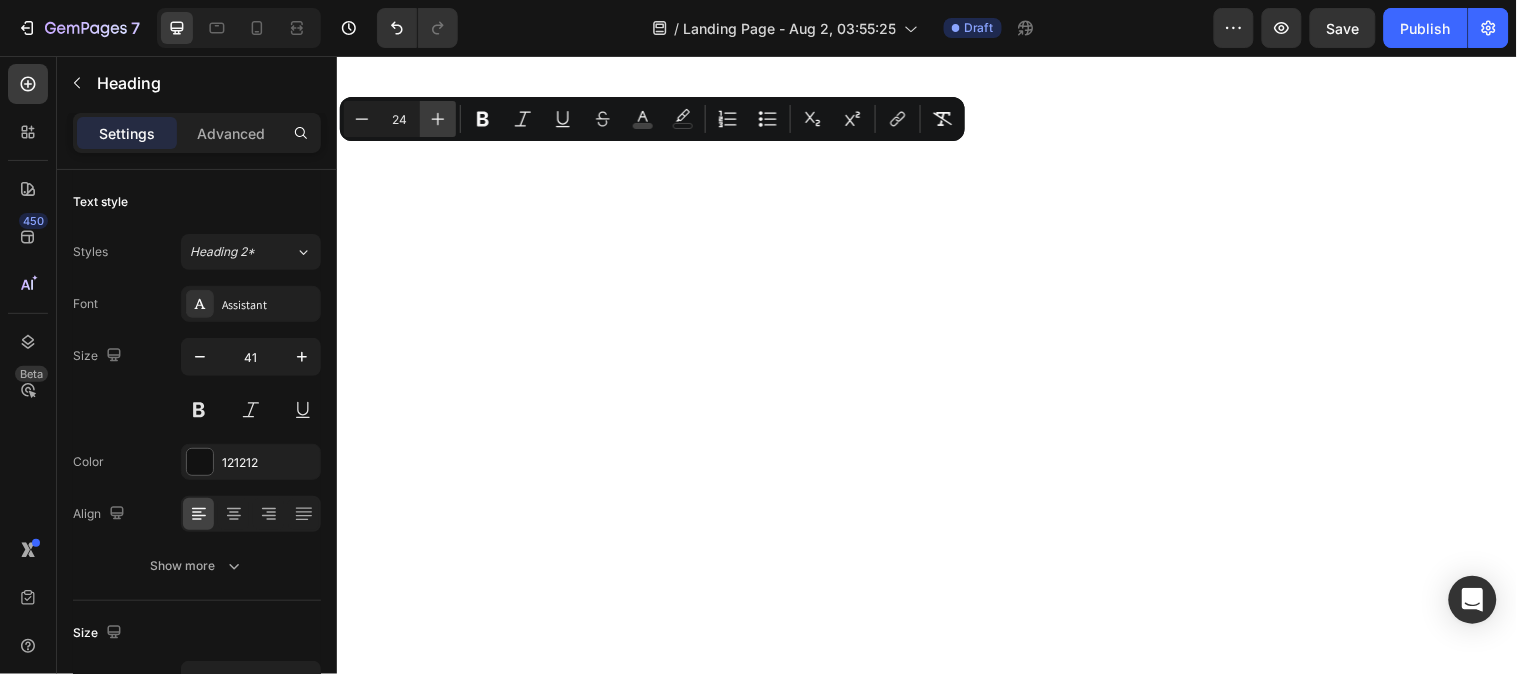 click 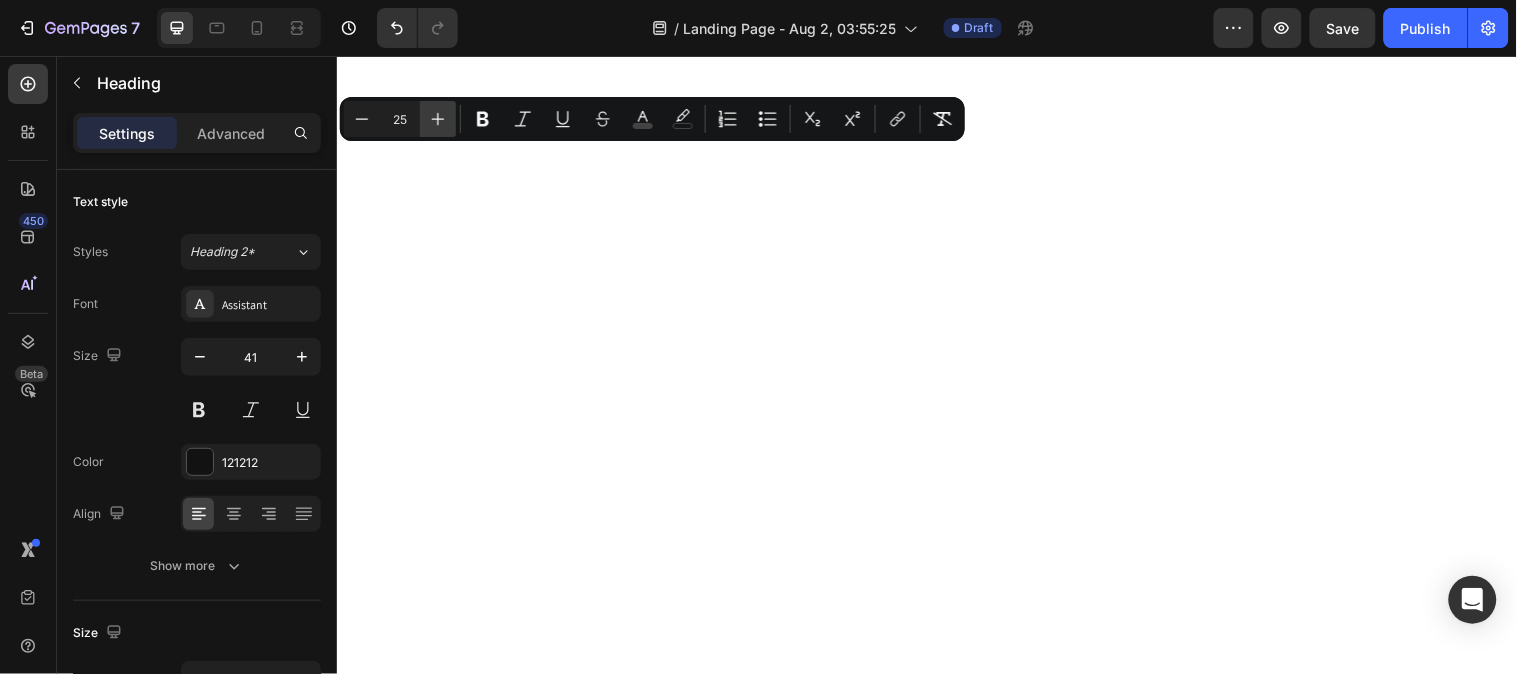 click 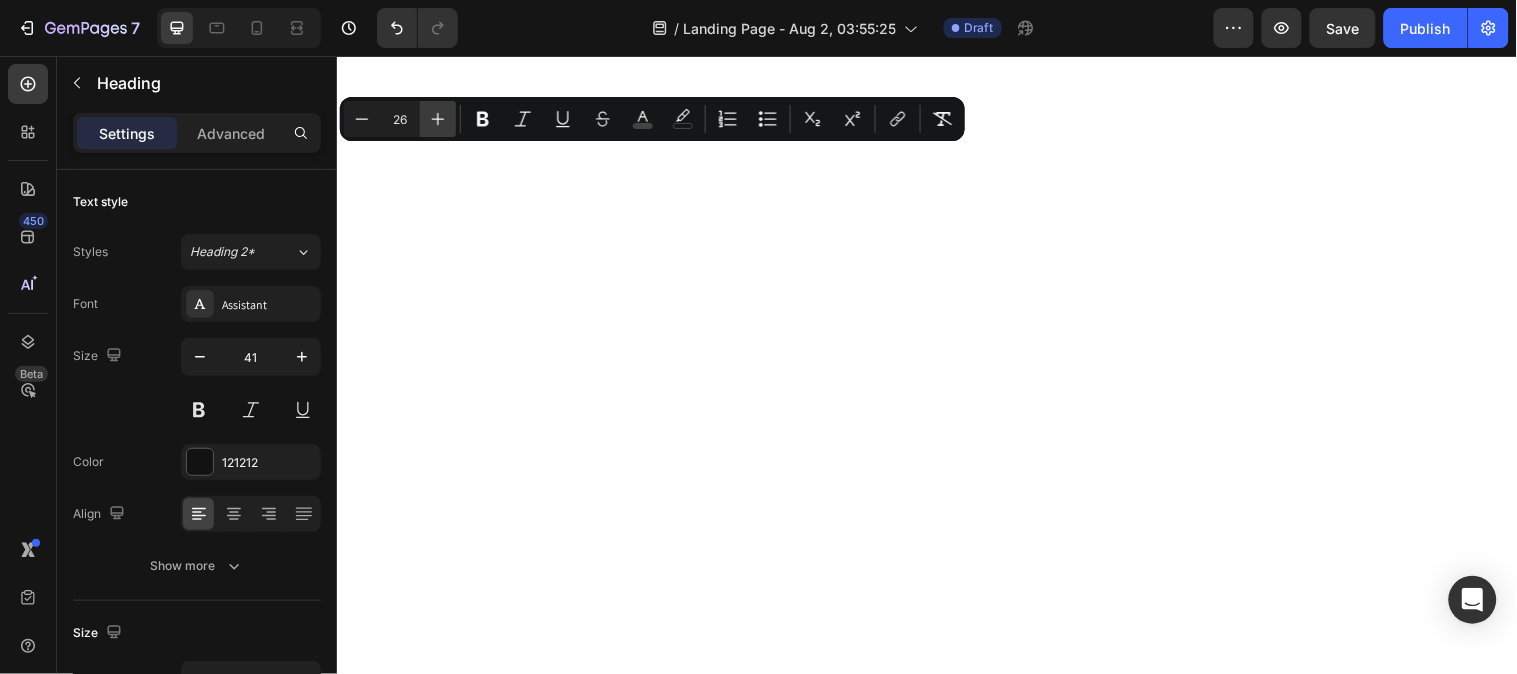 click 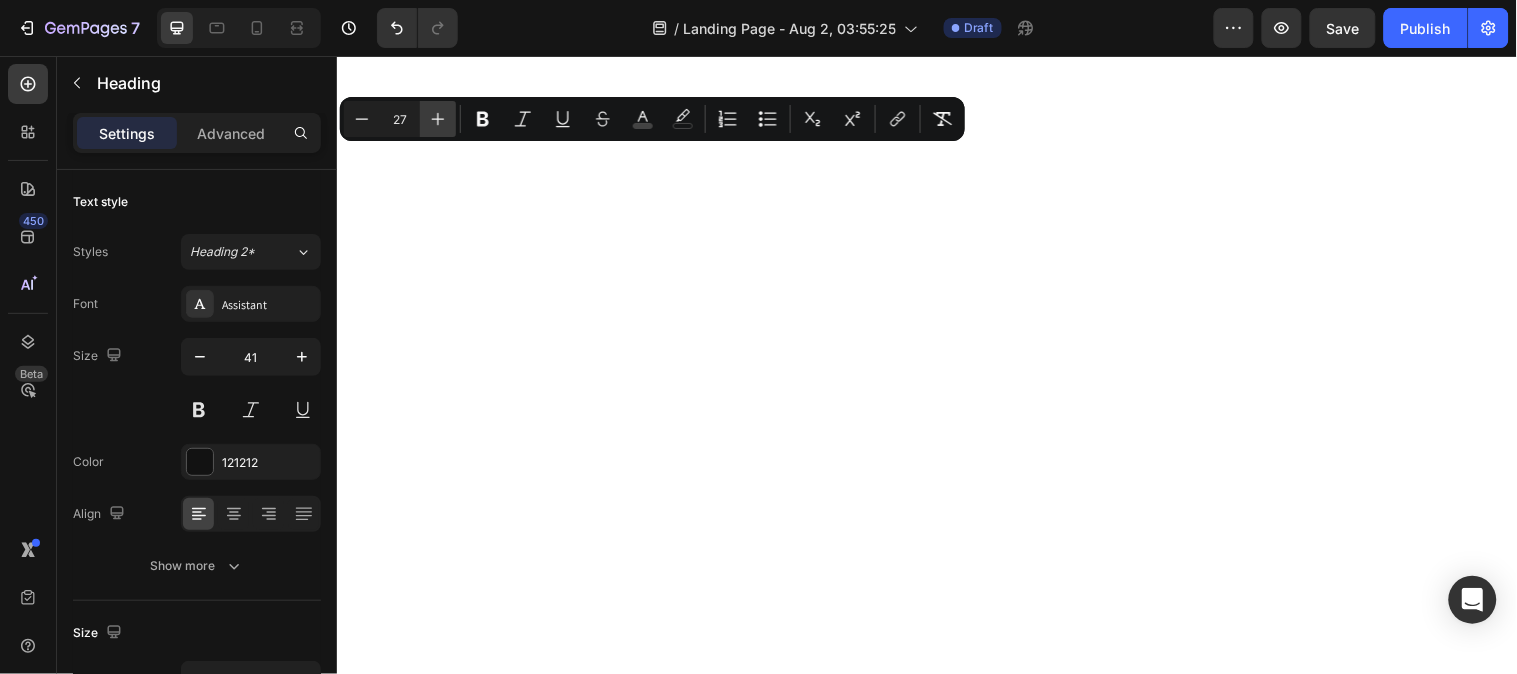 click 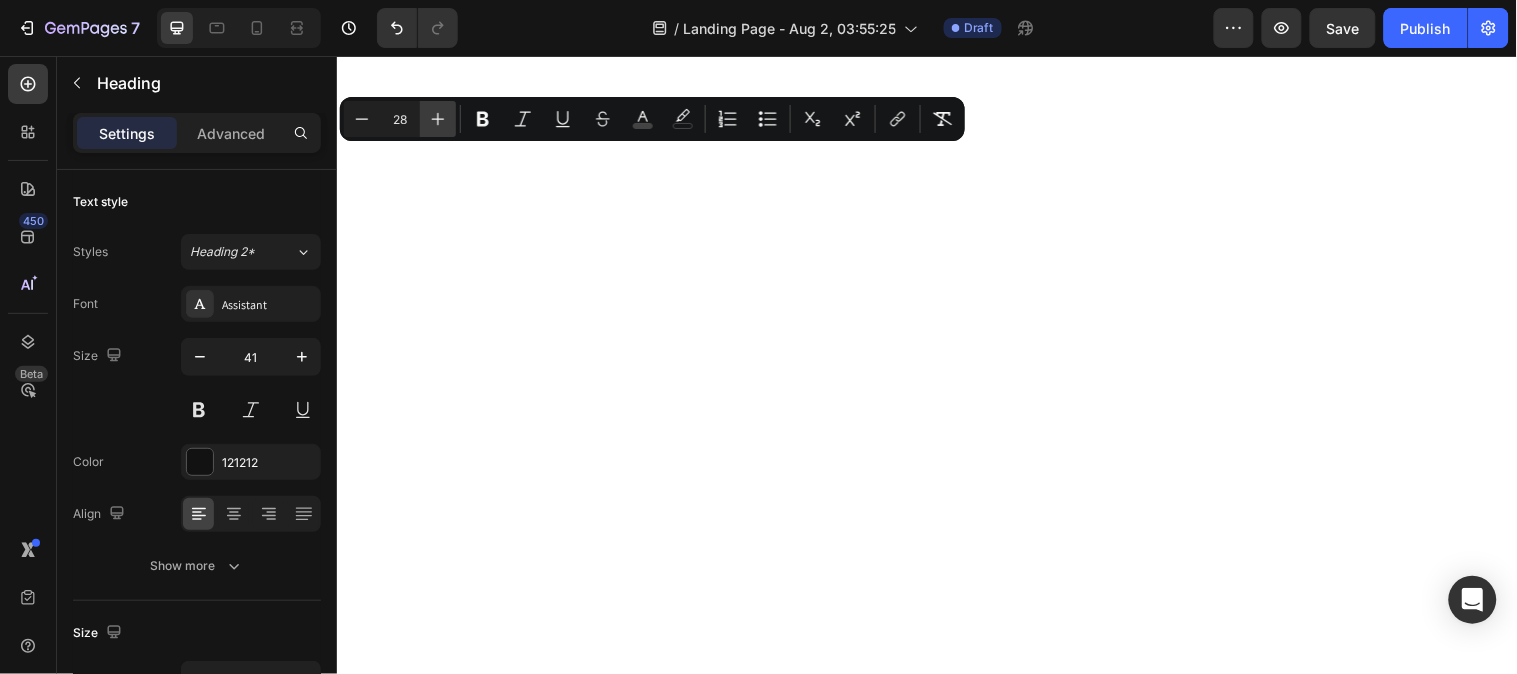 click 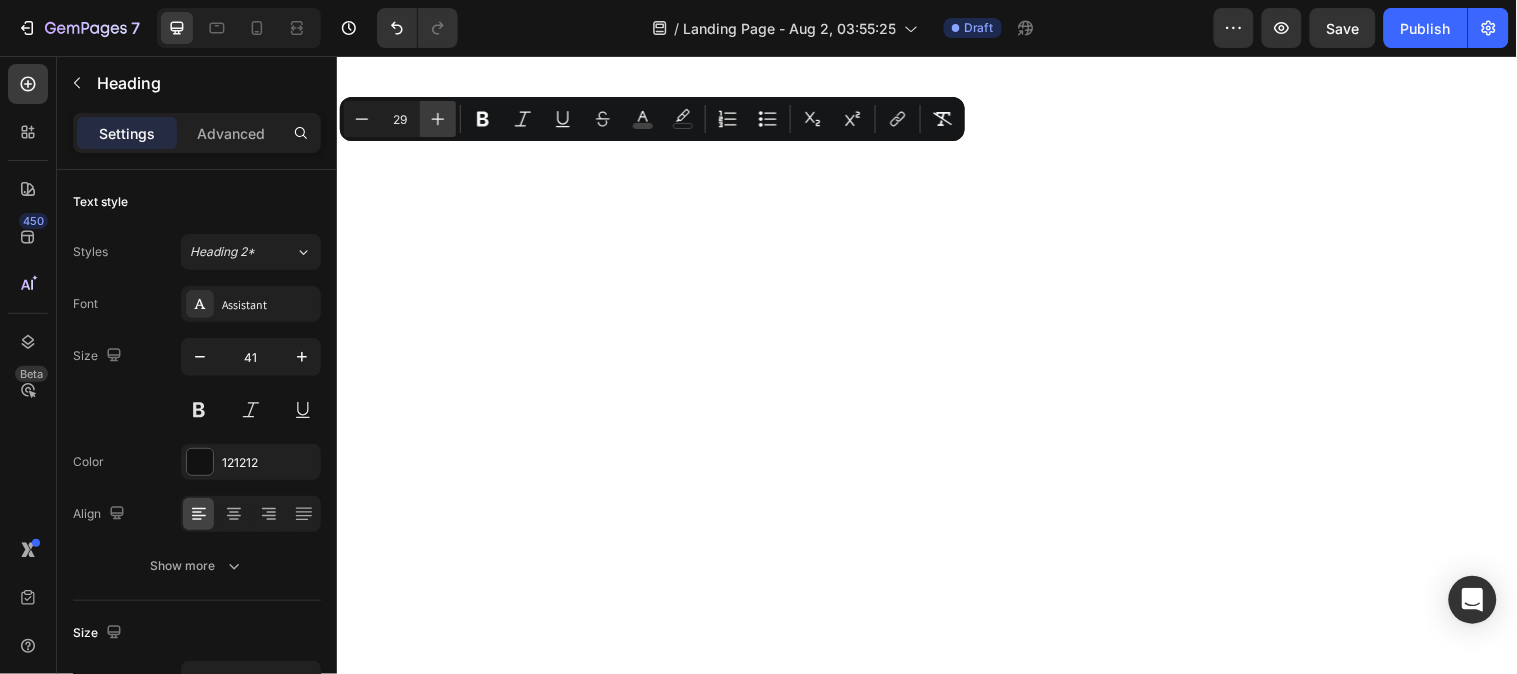 click 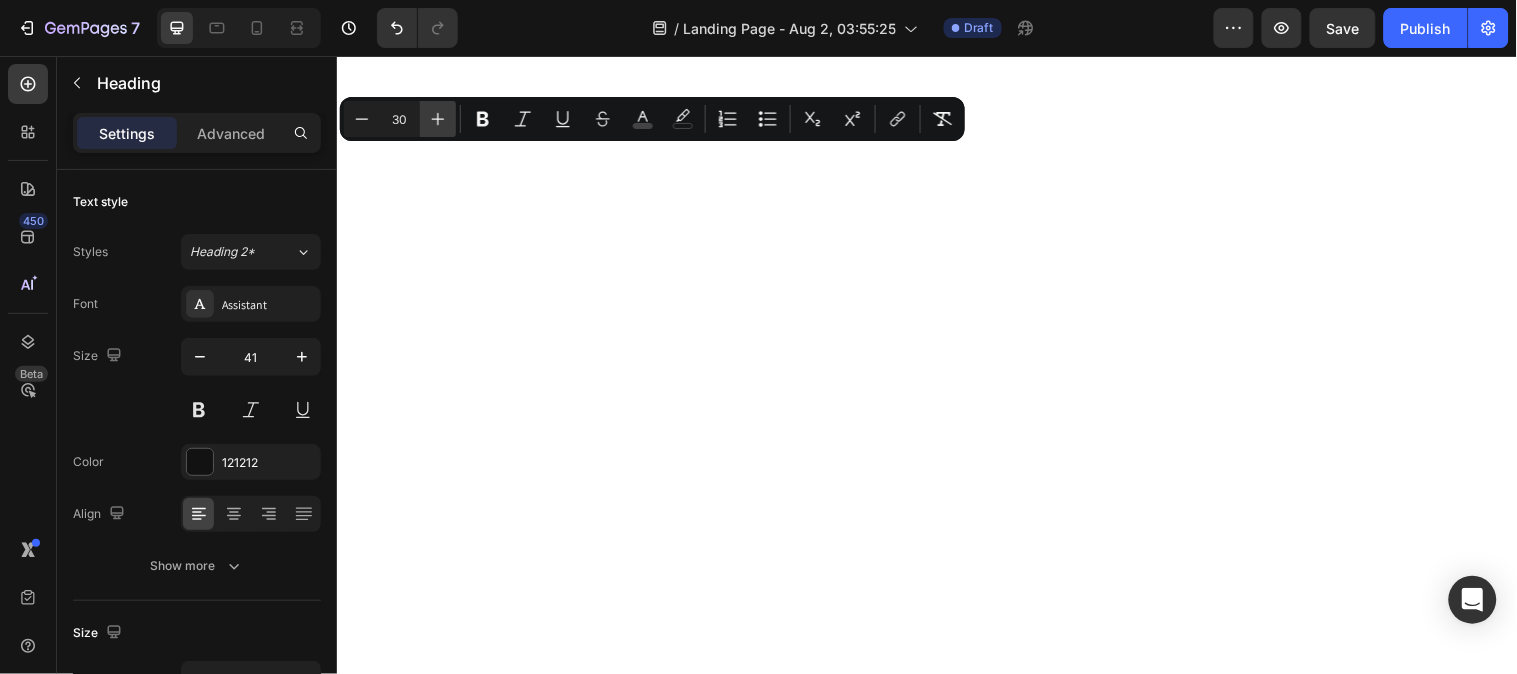click 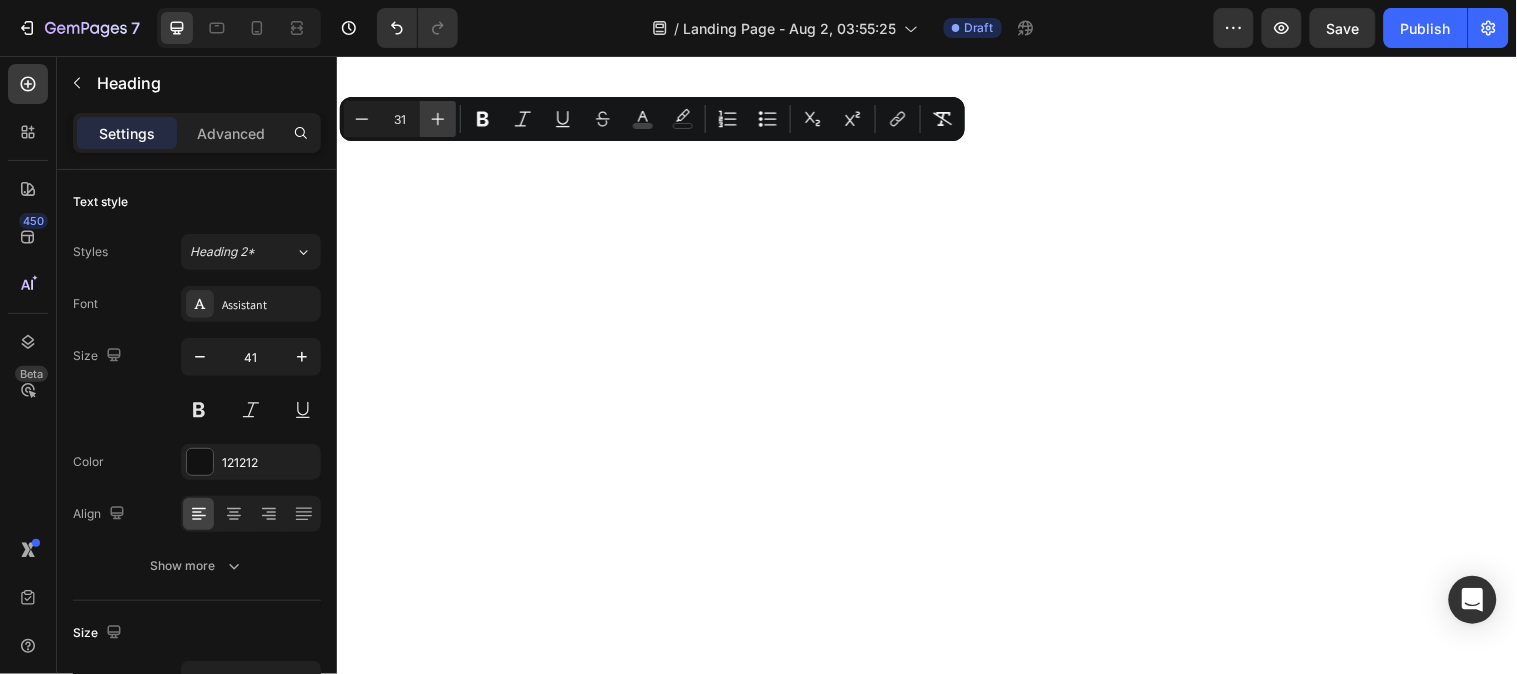 click 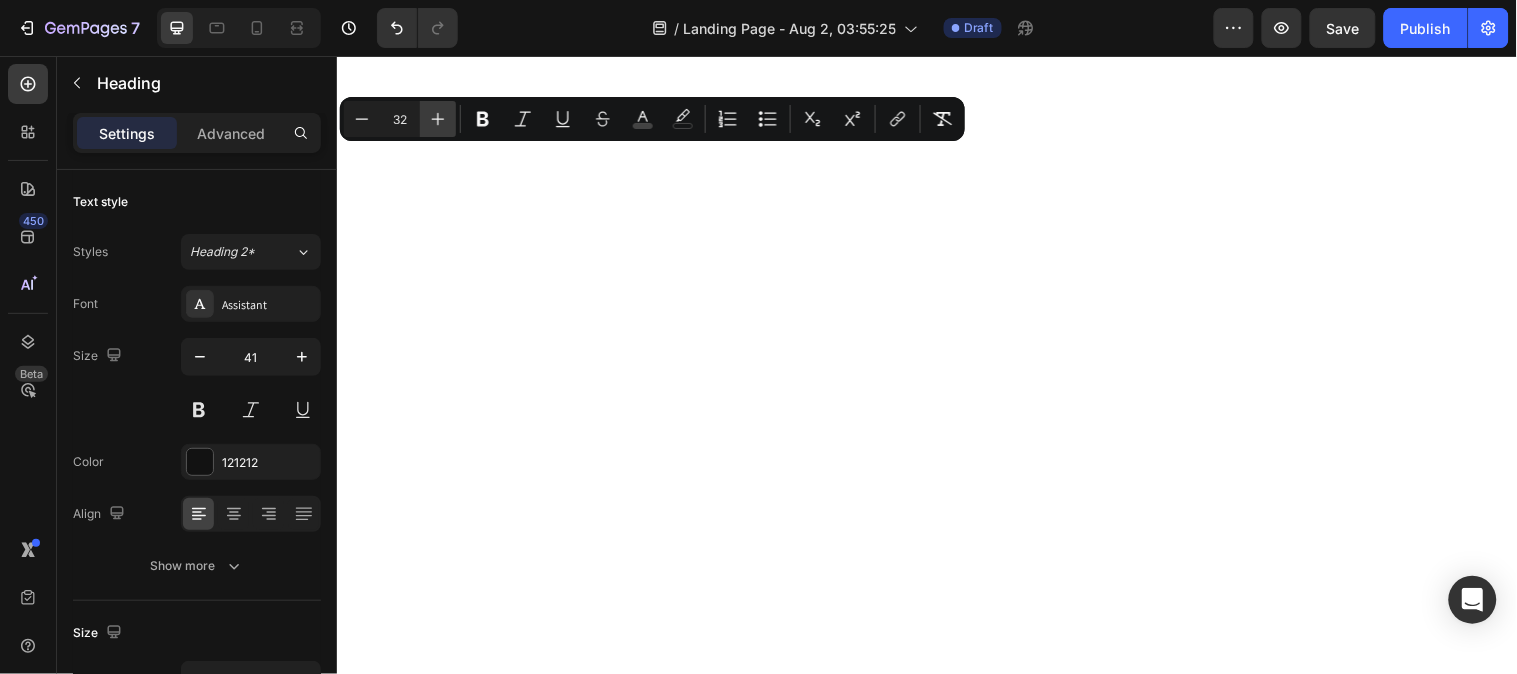 click 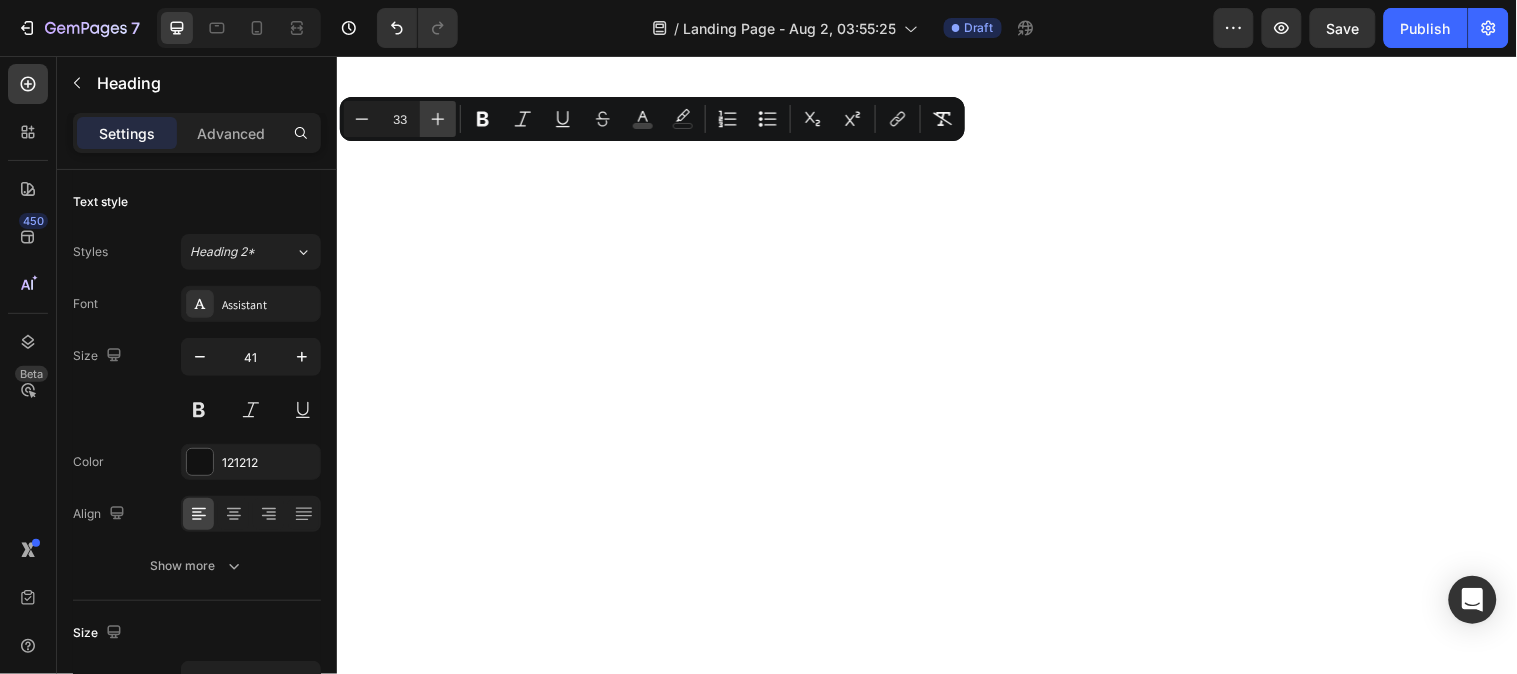 click 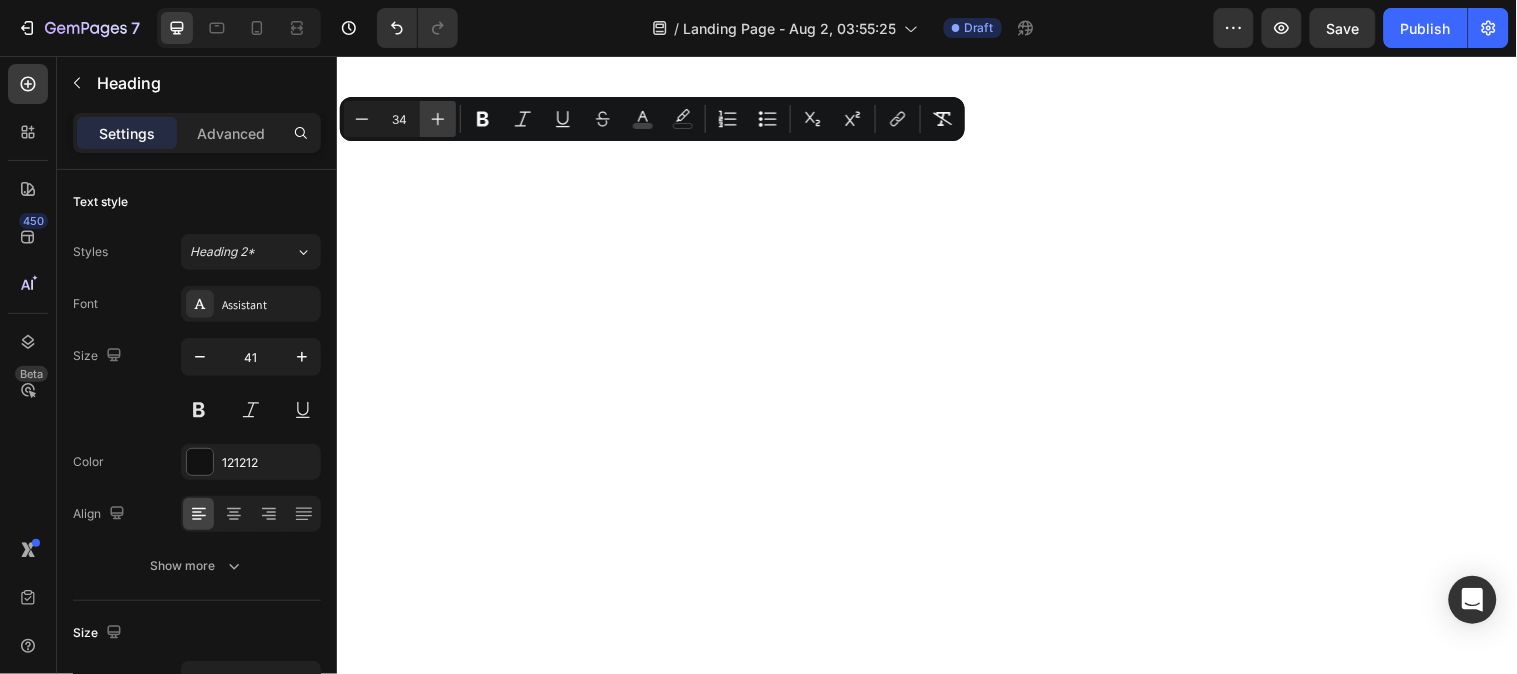 click 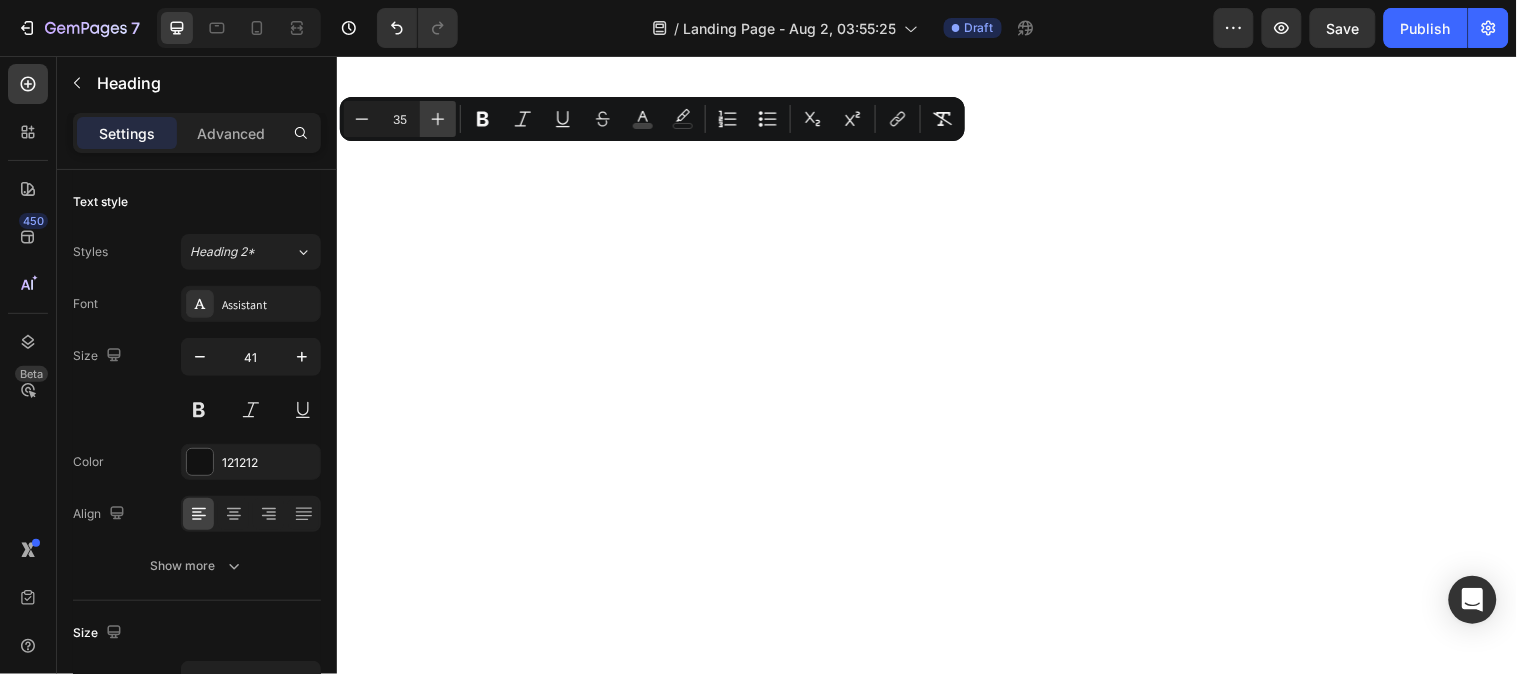 click 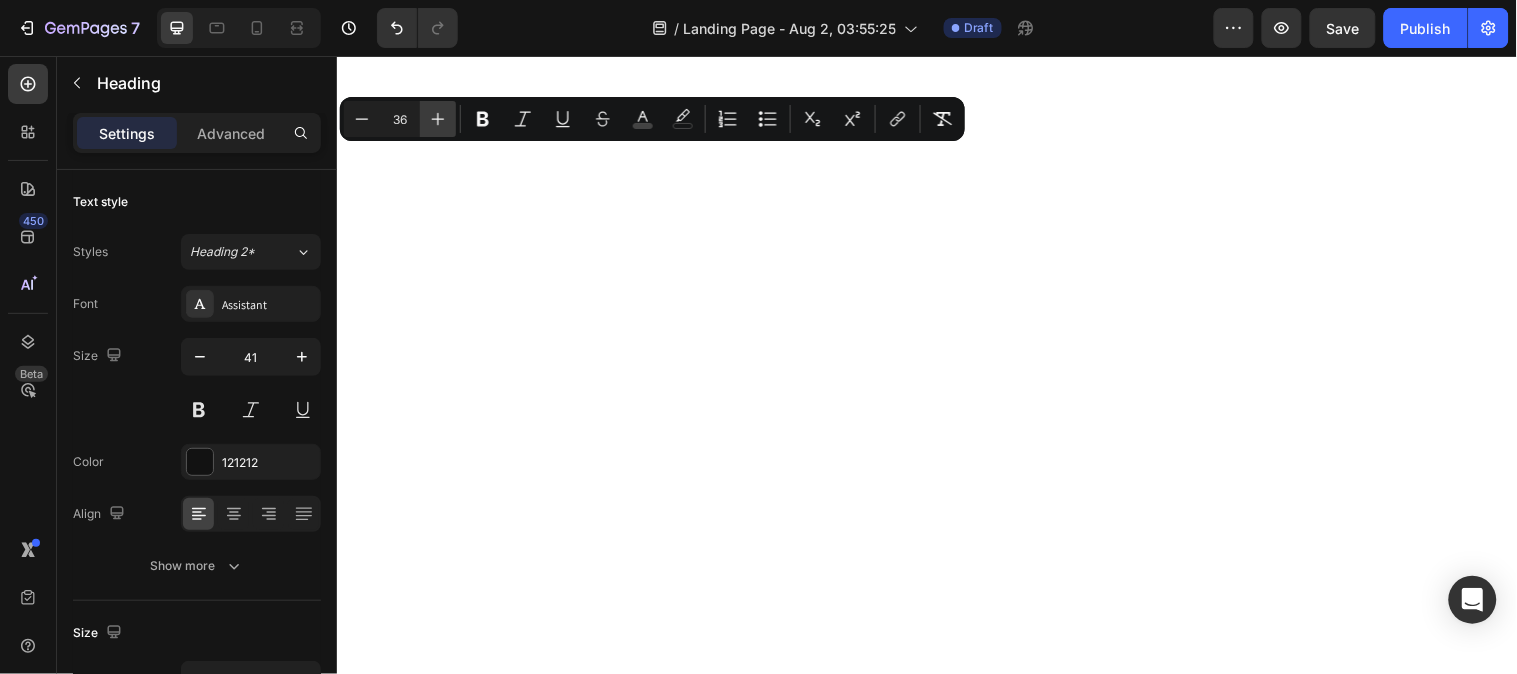 click 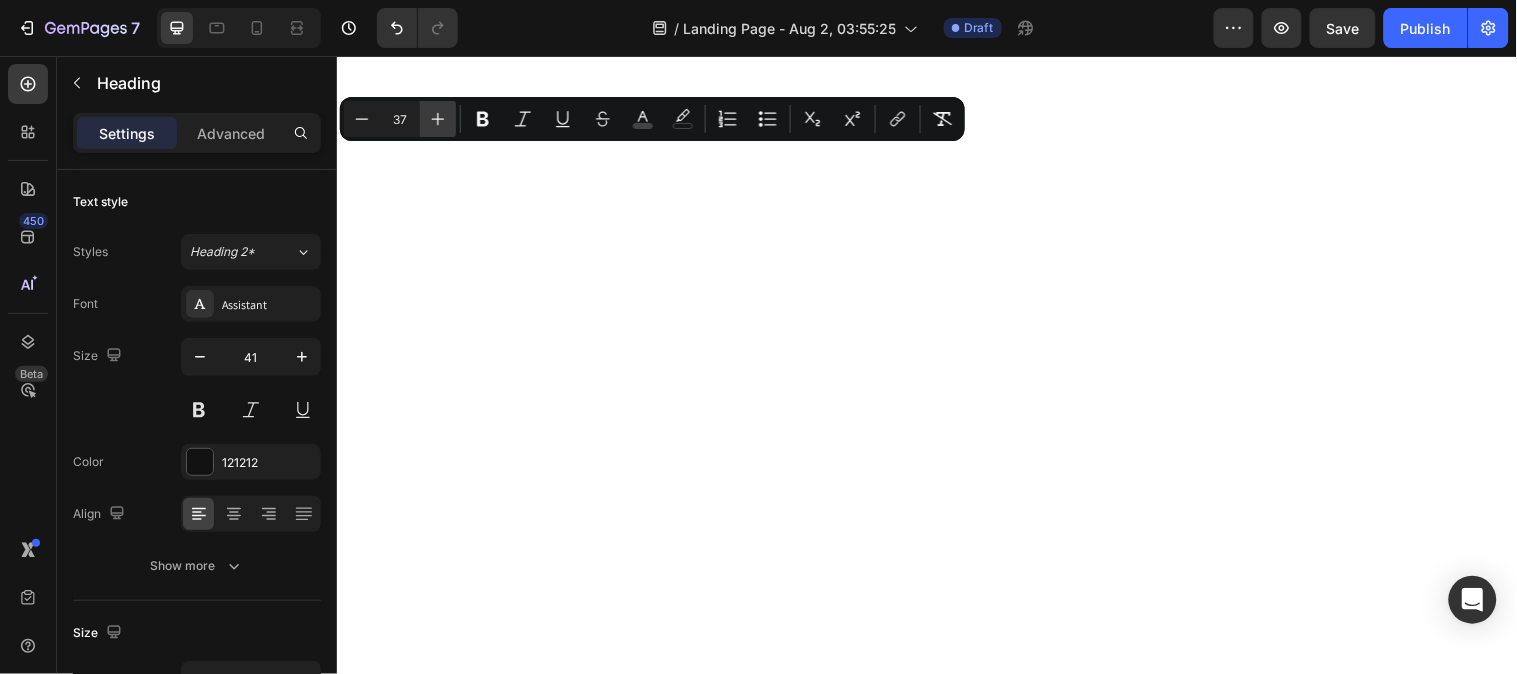click 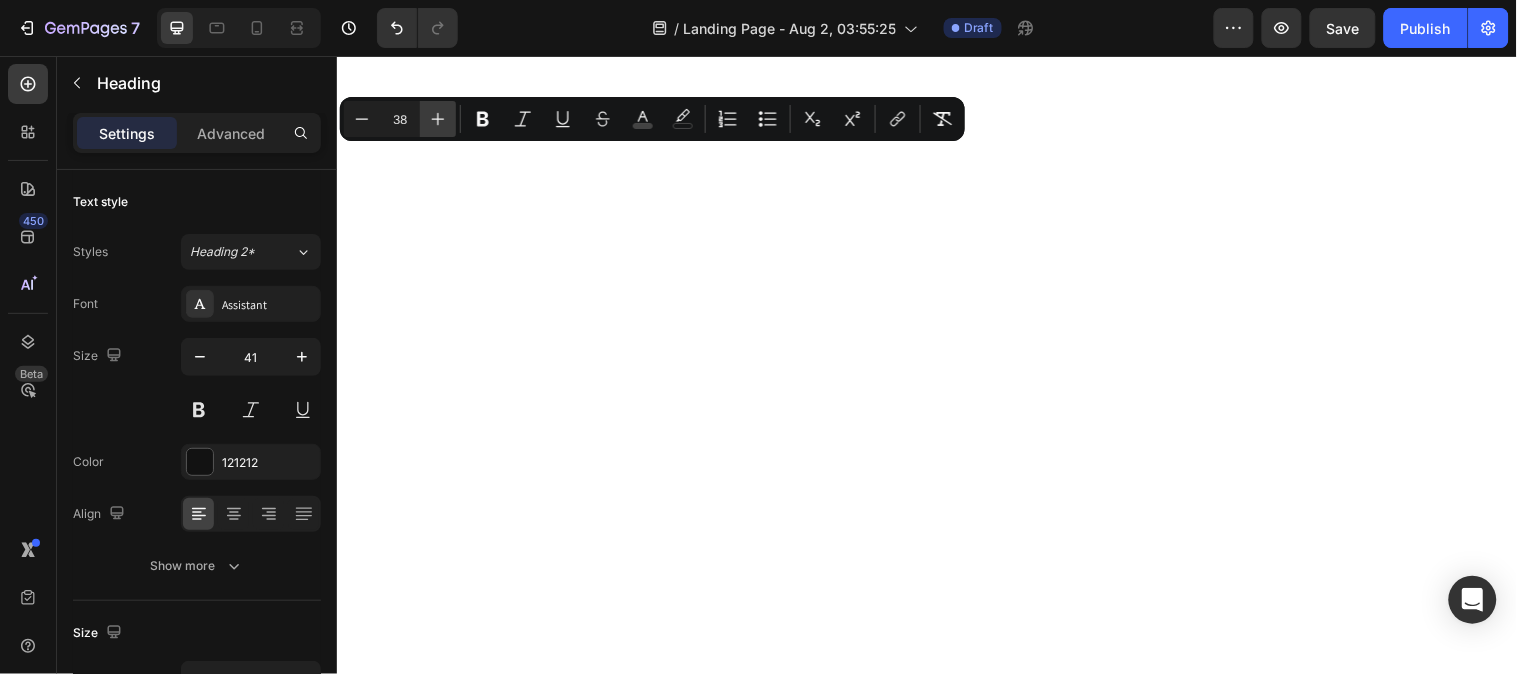 click 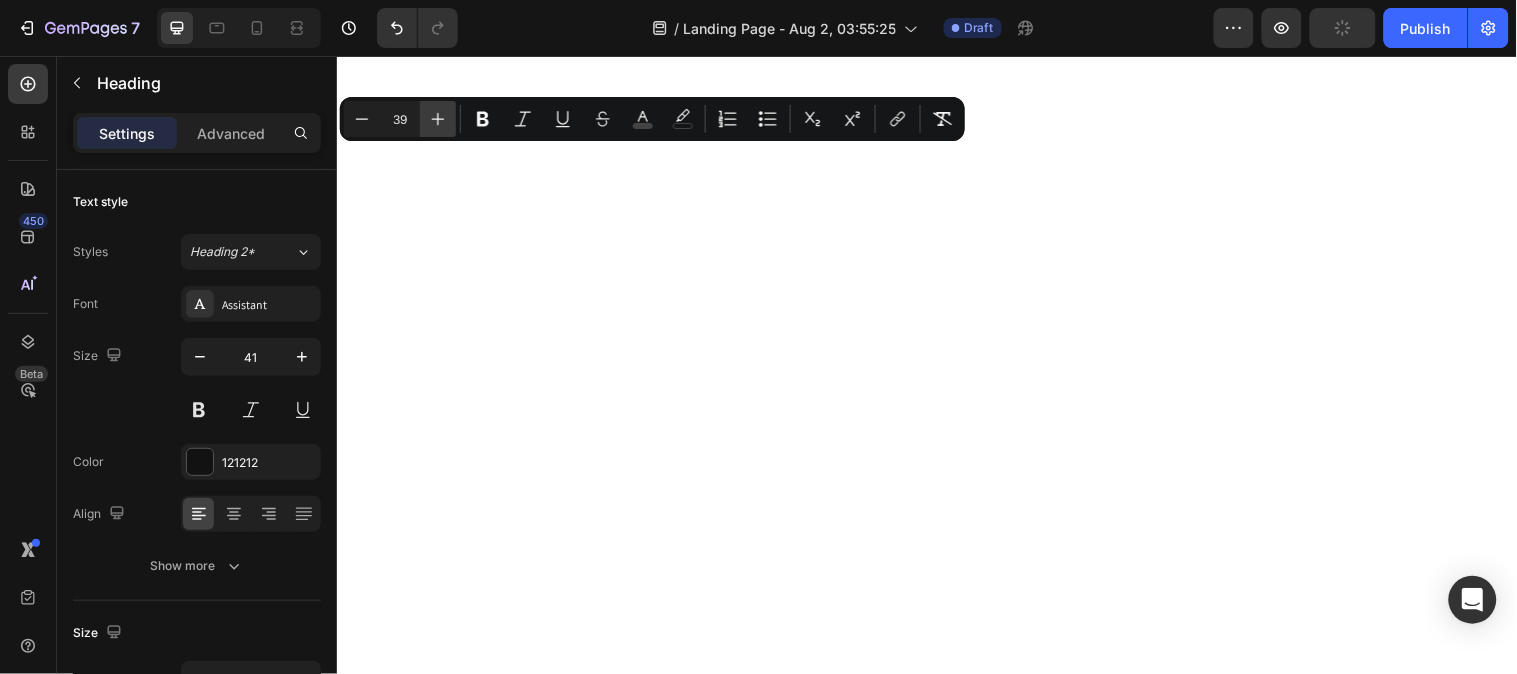 click 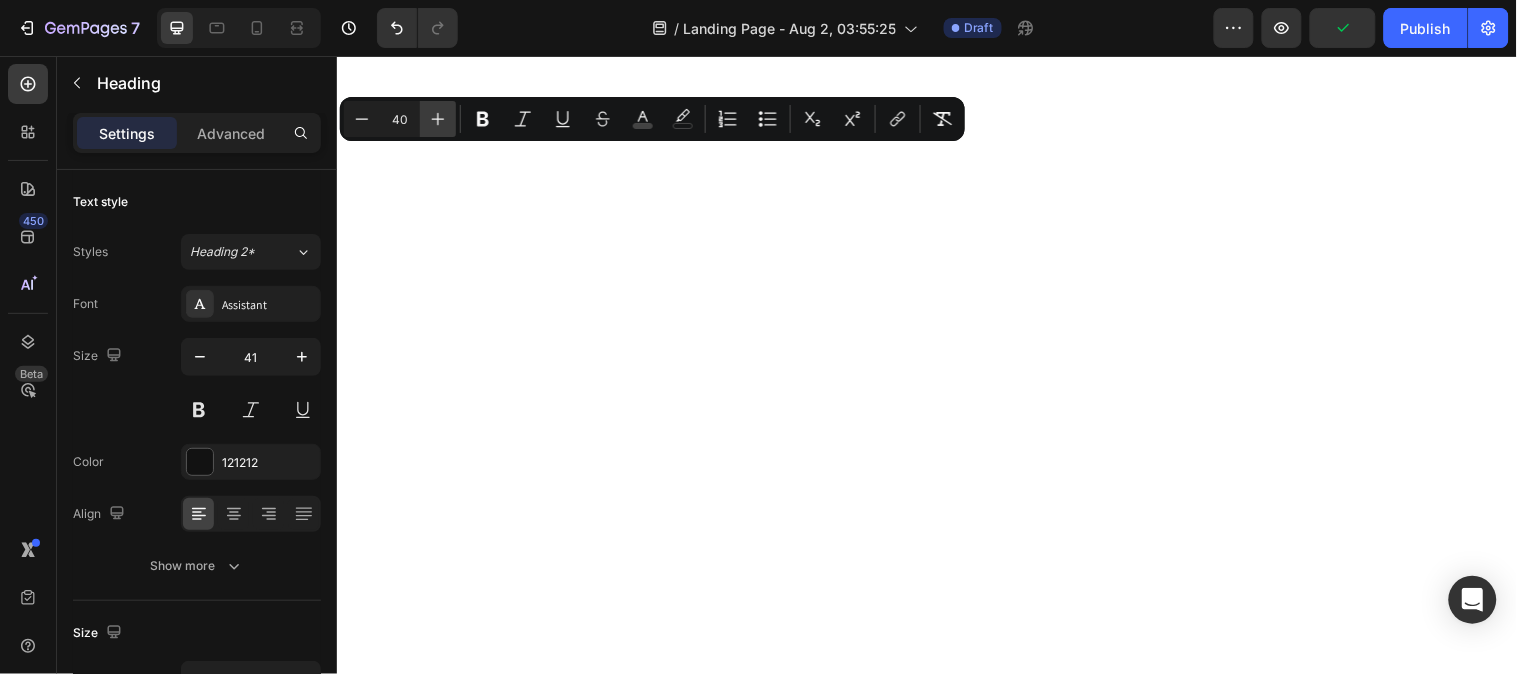click 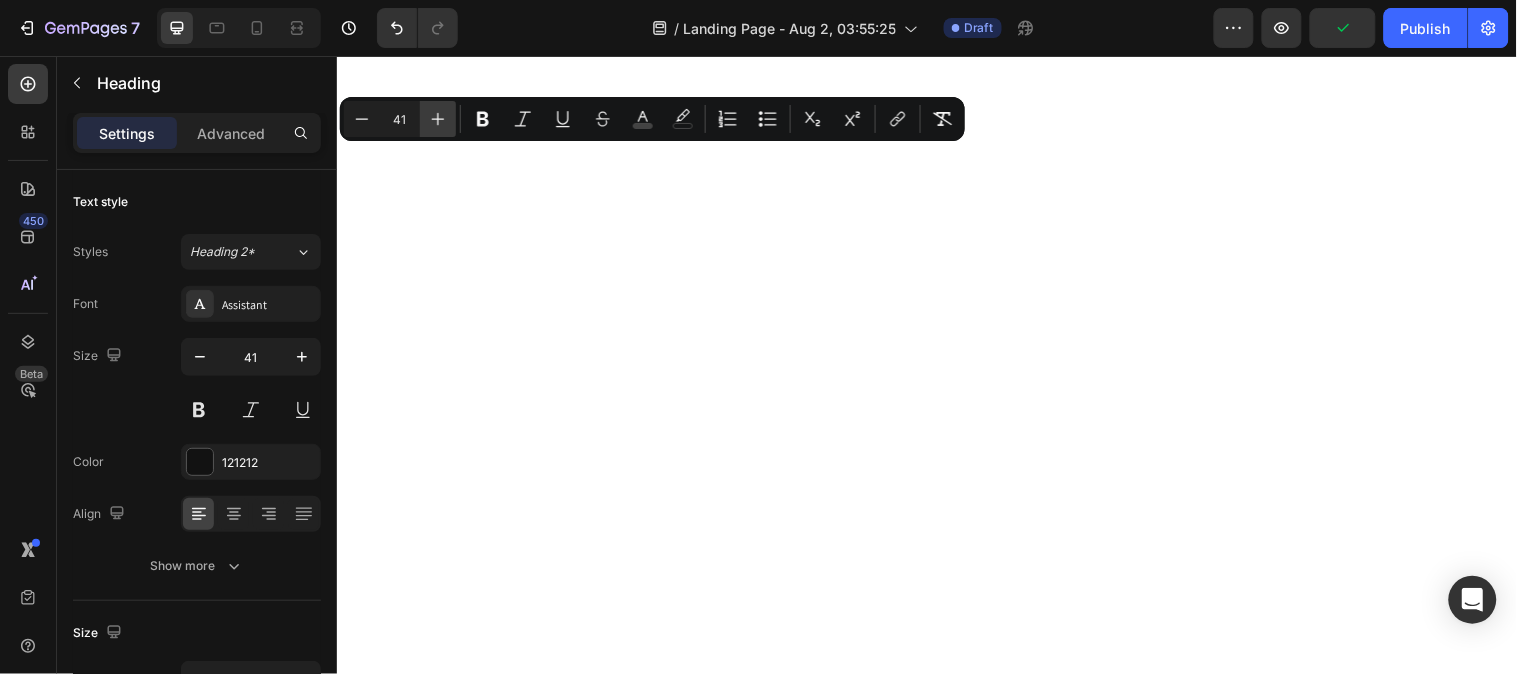 click 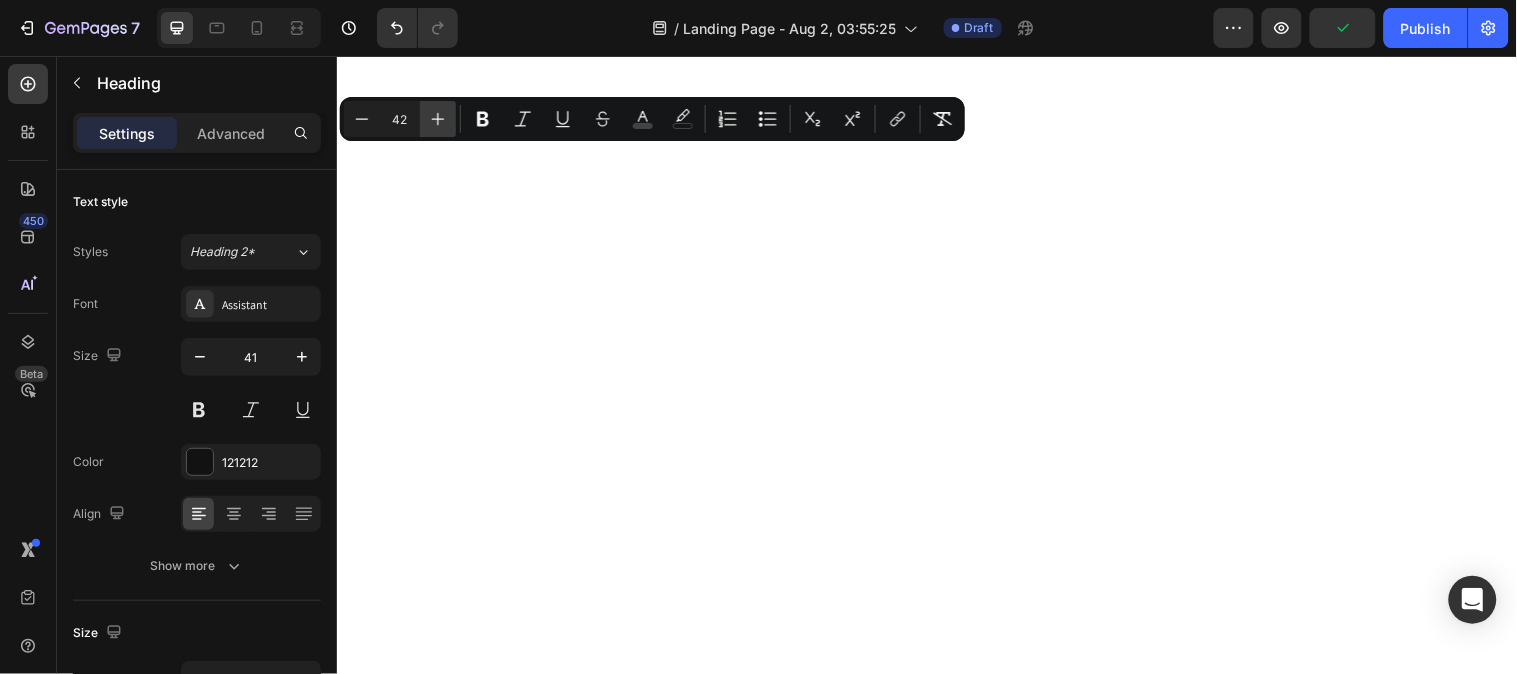 click 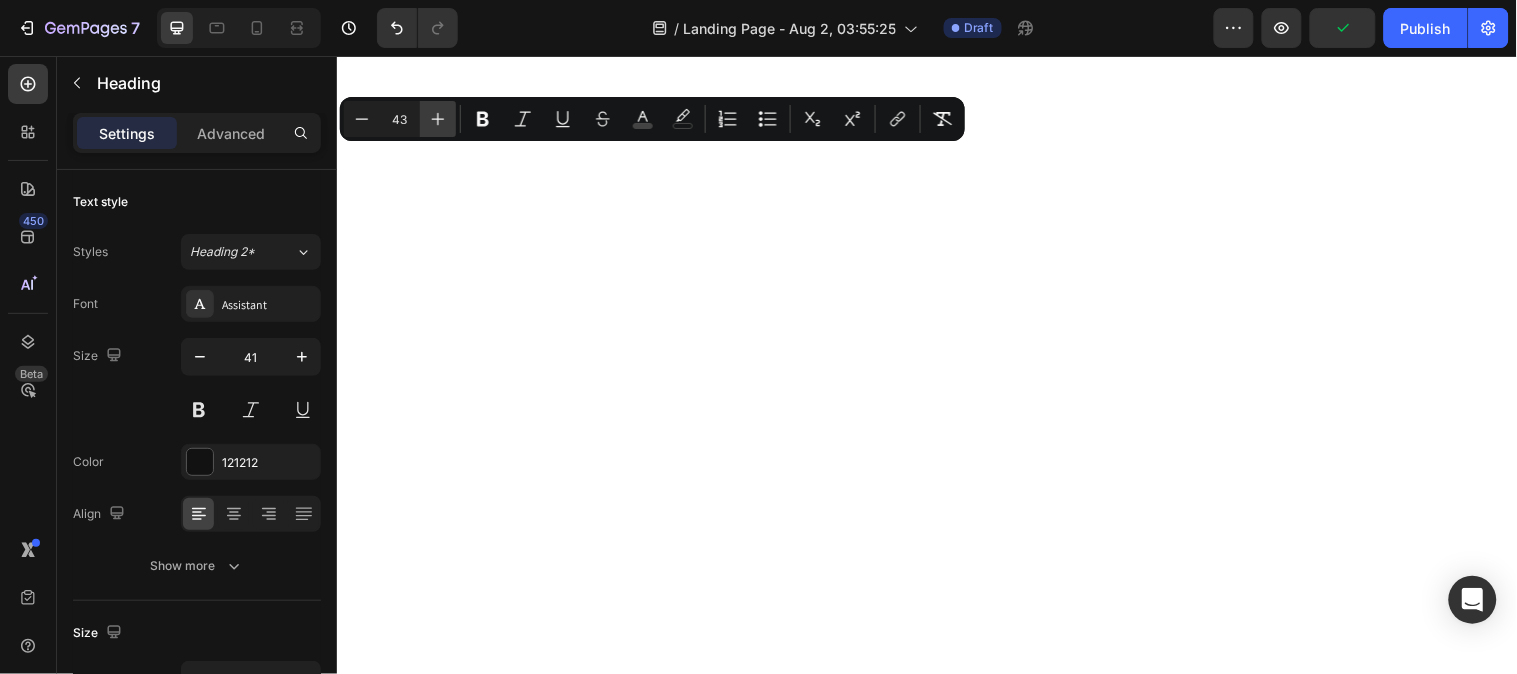 click 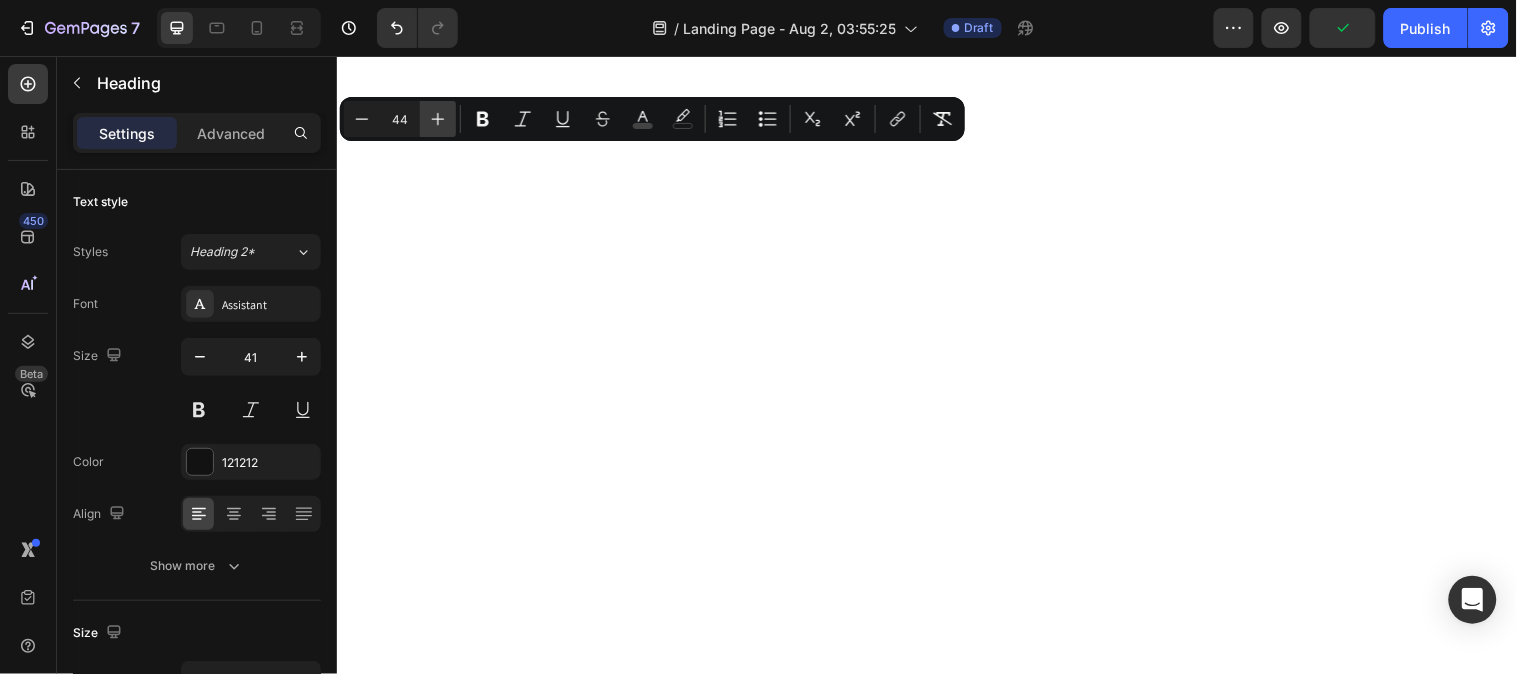 click 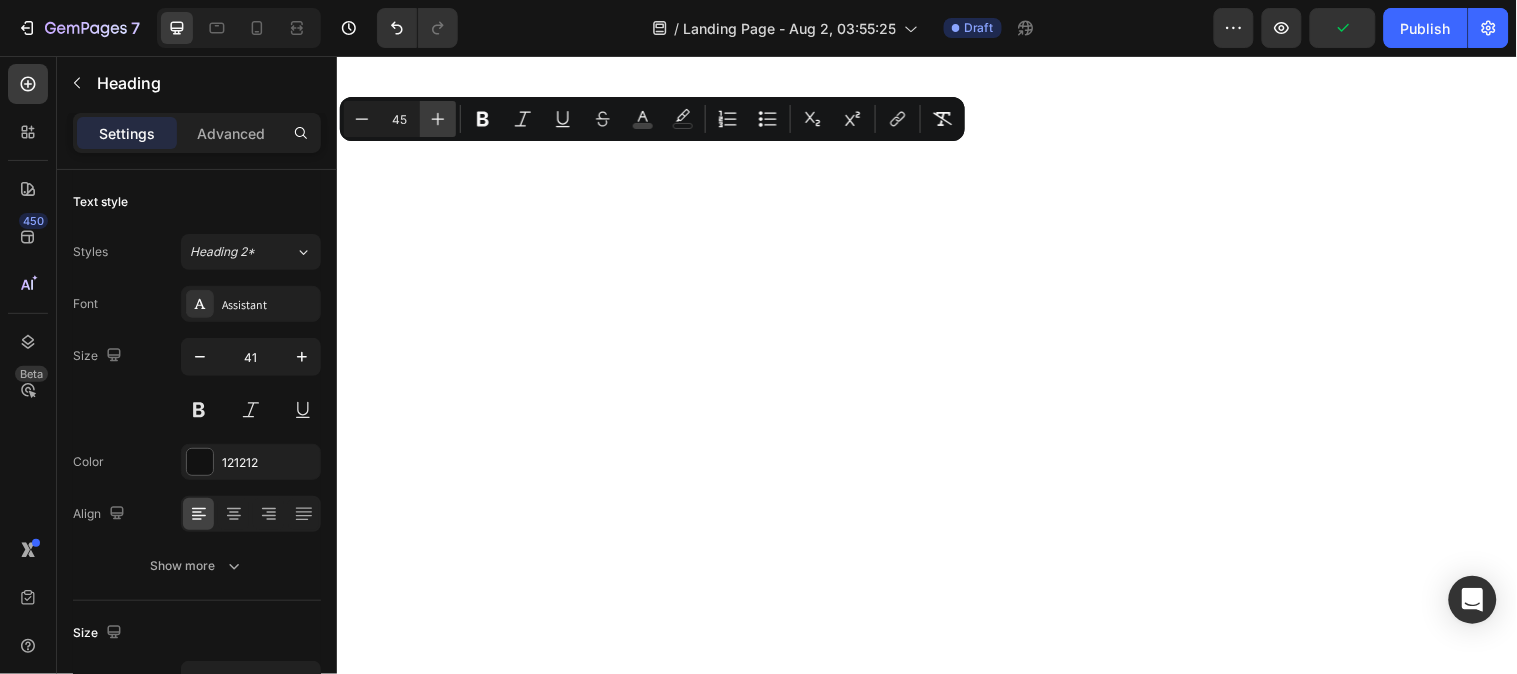 click 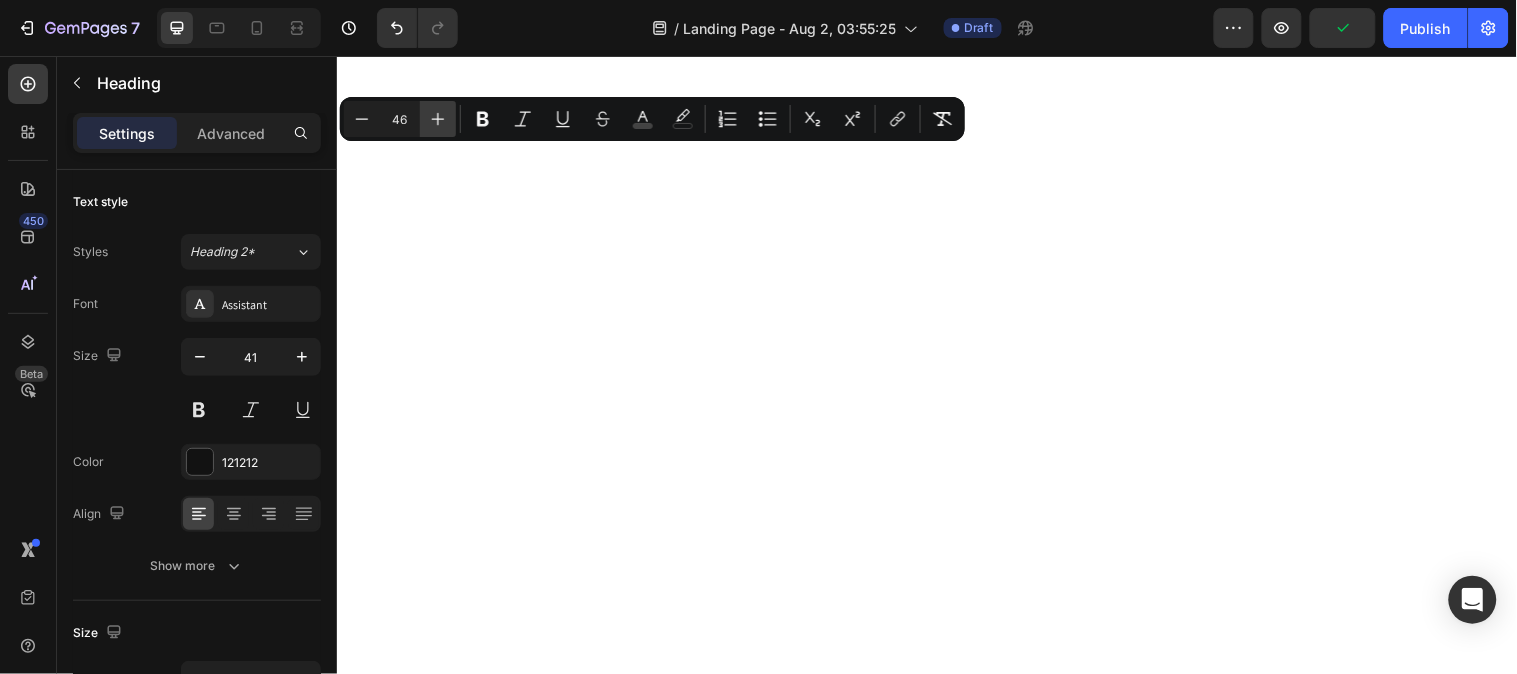 click 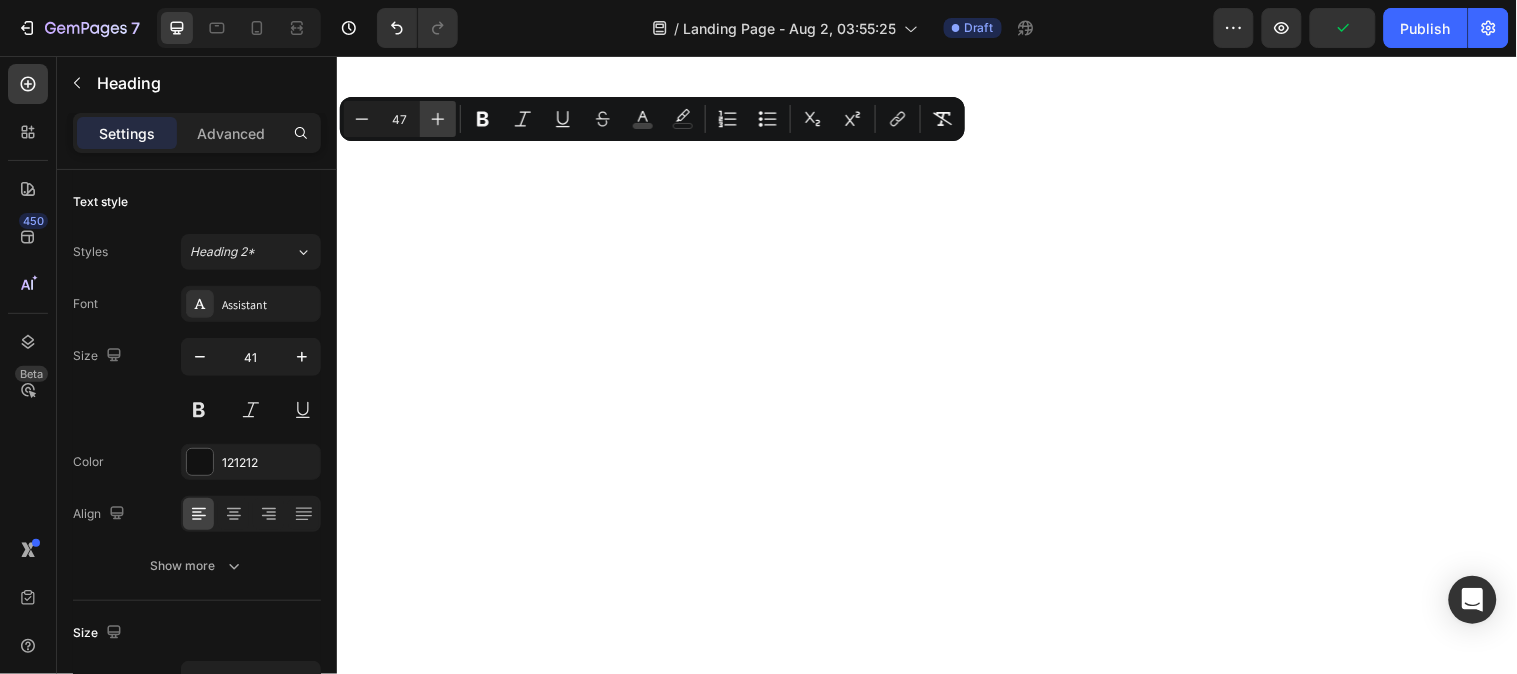 click 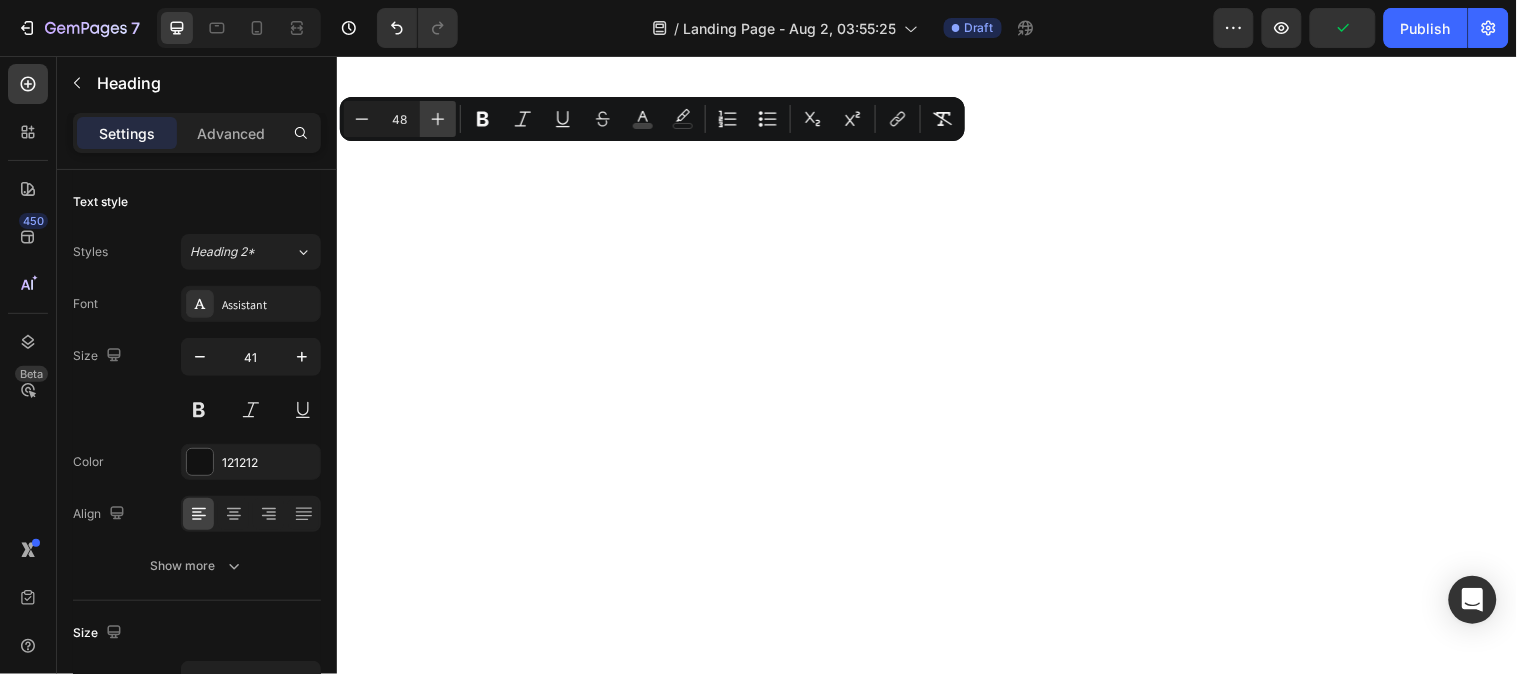 click 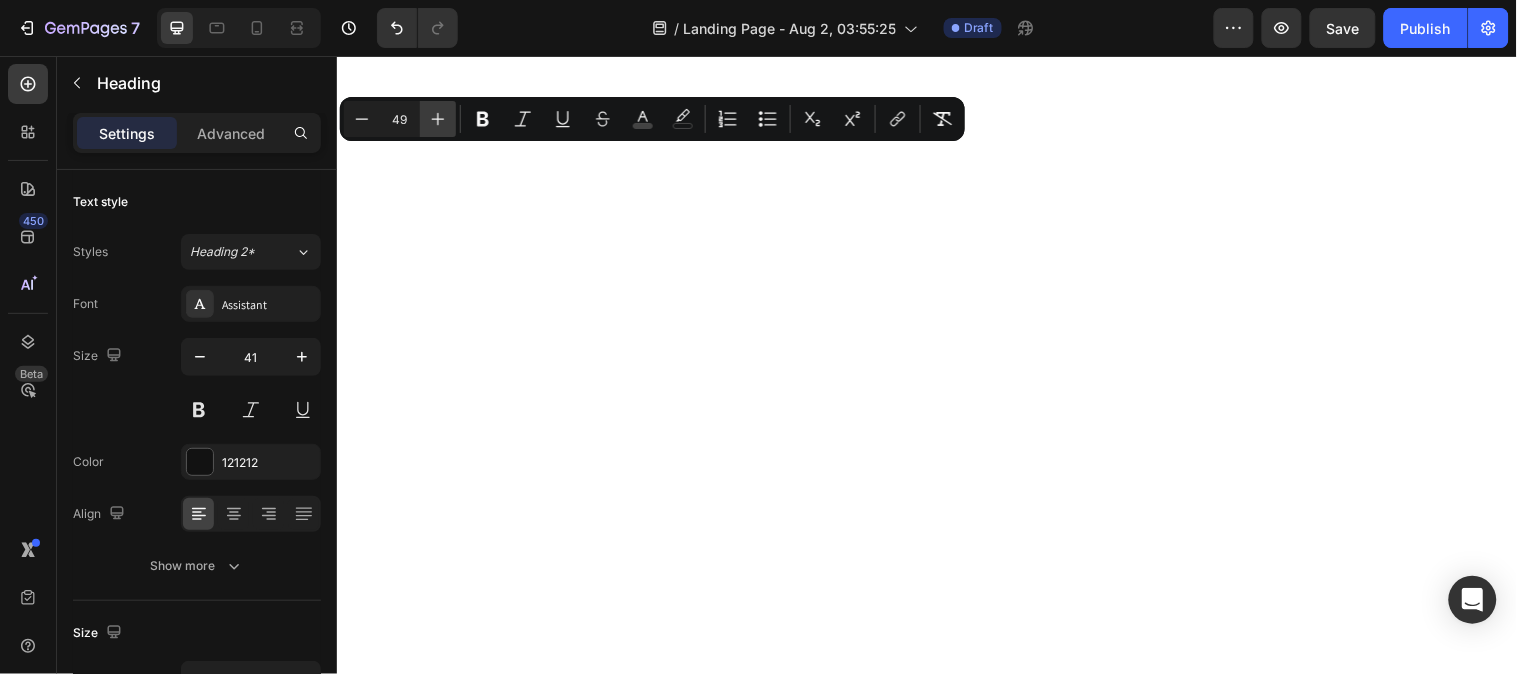 click 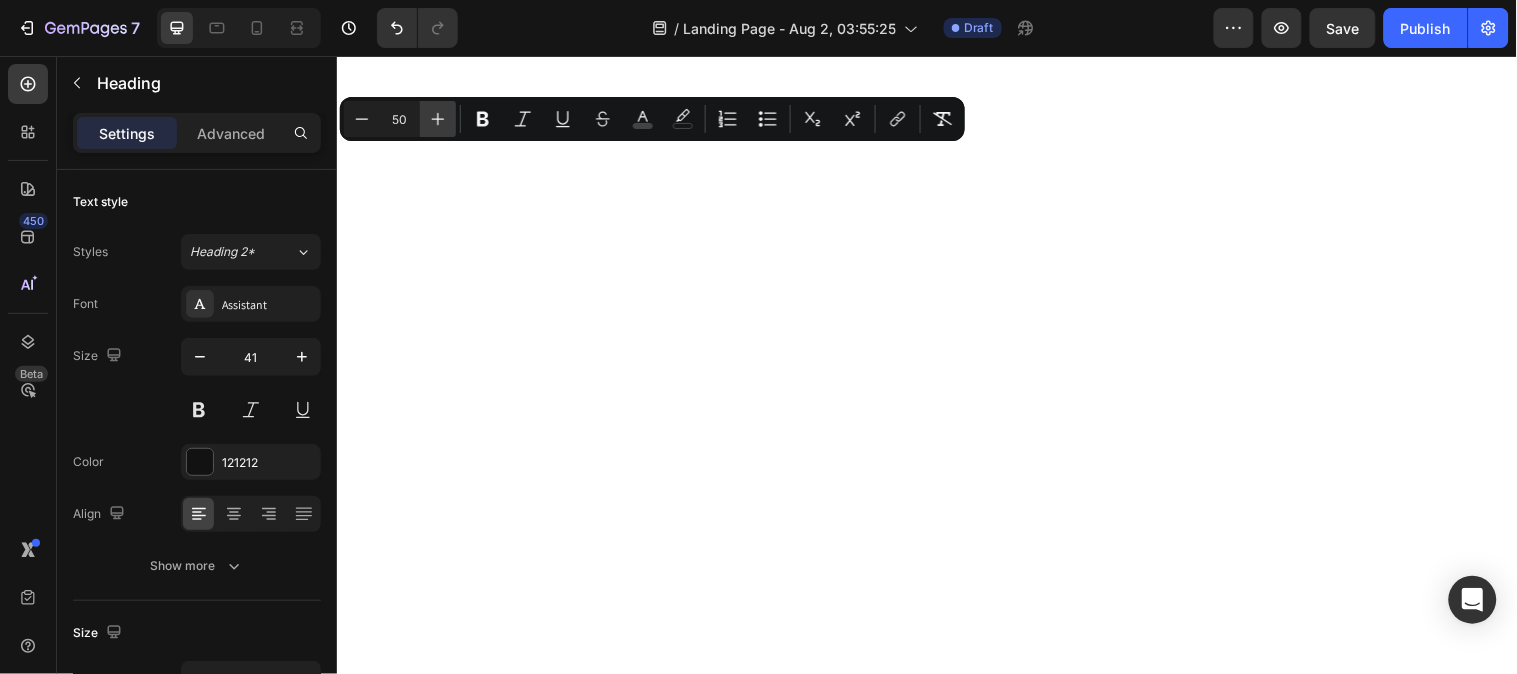 click 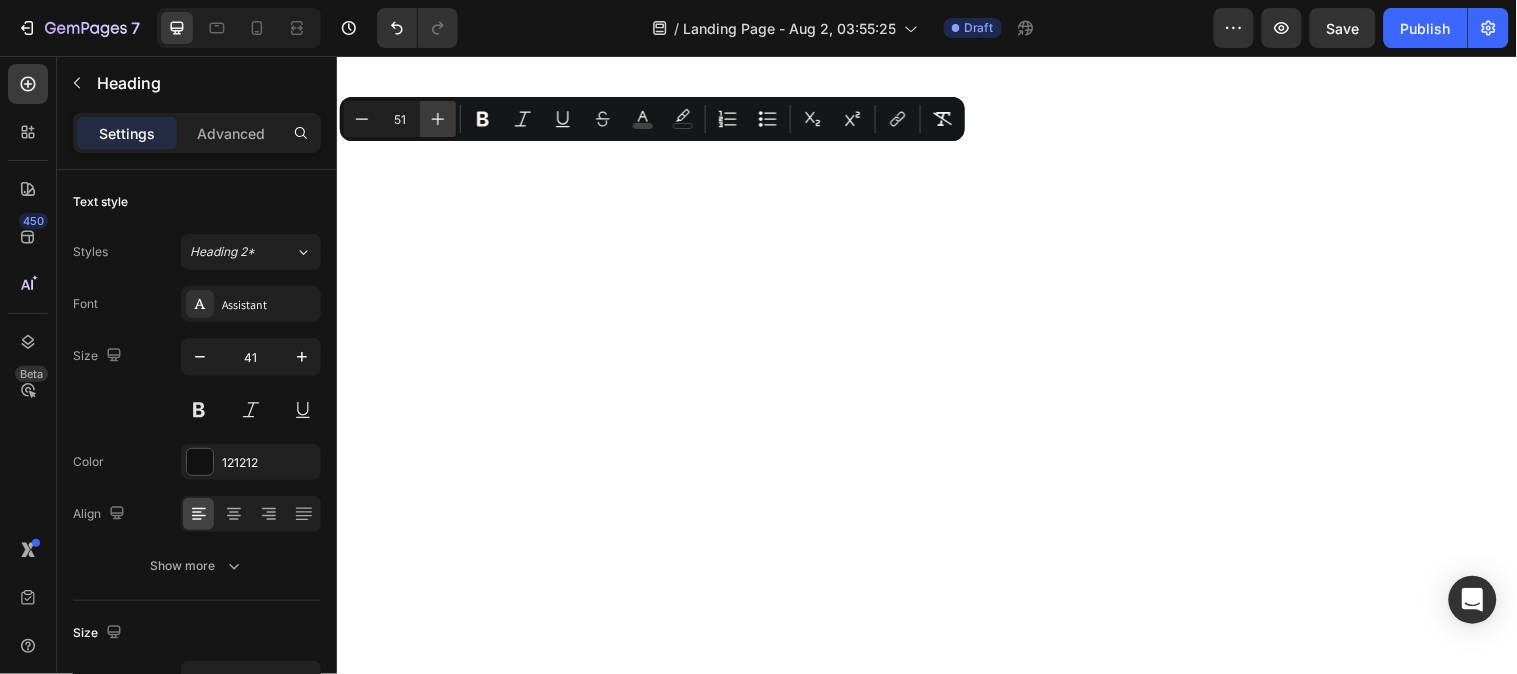click 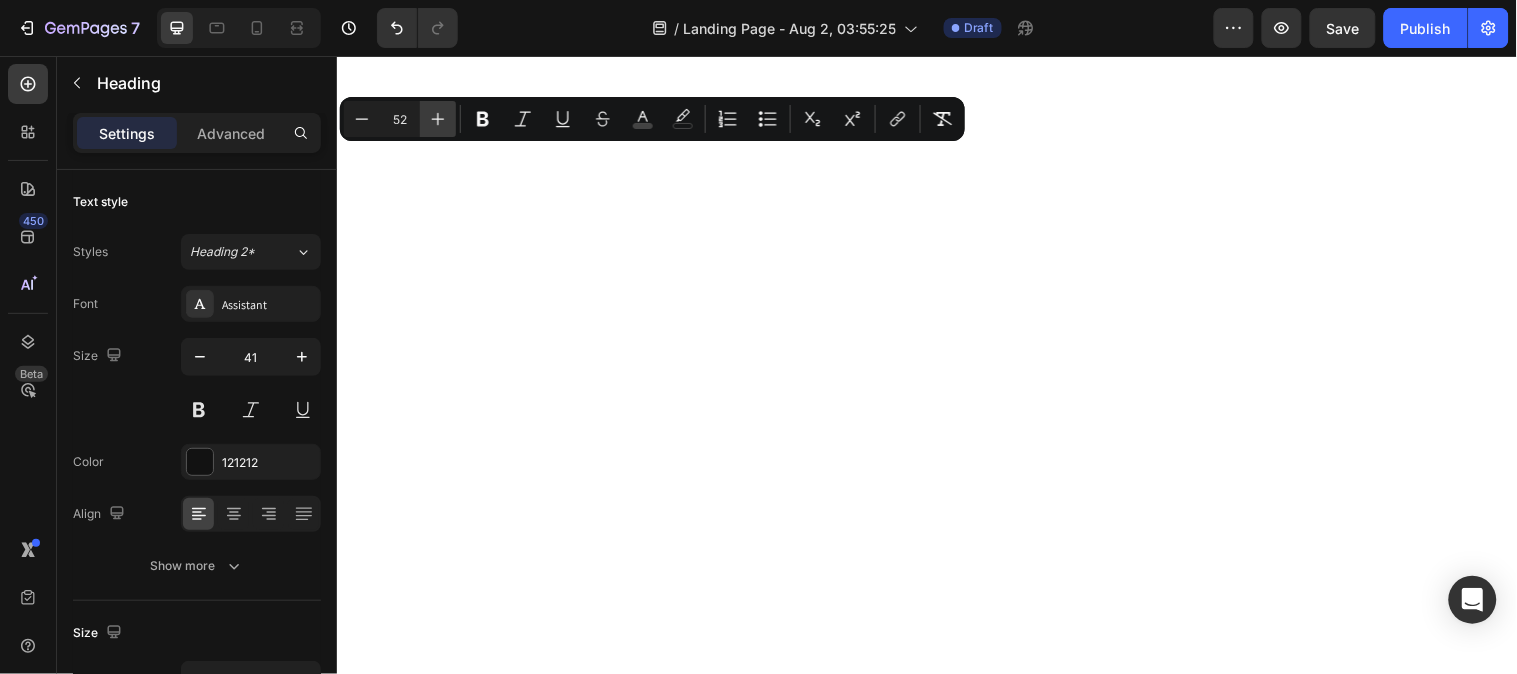 click 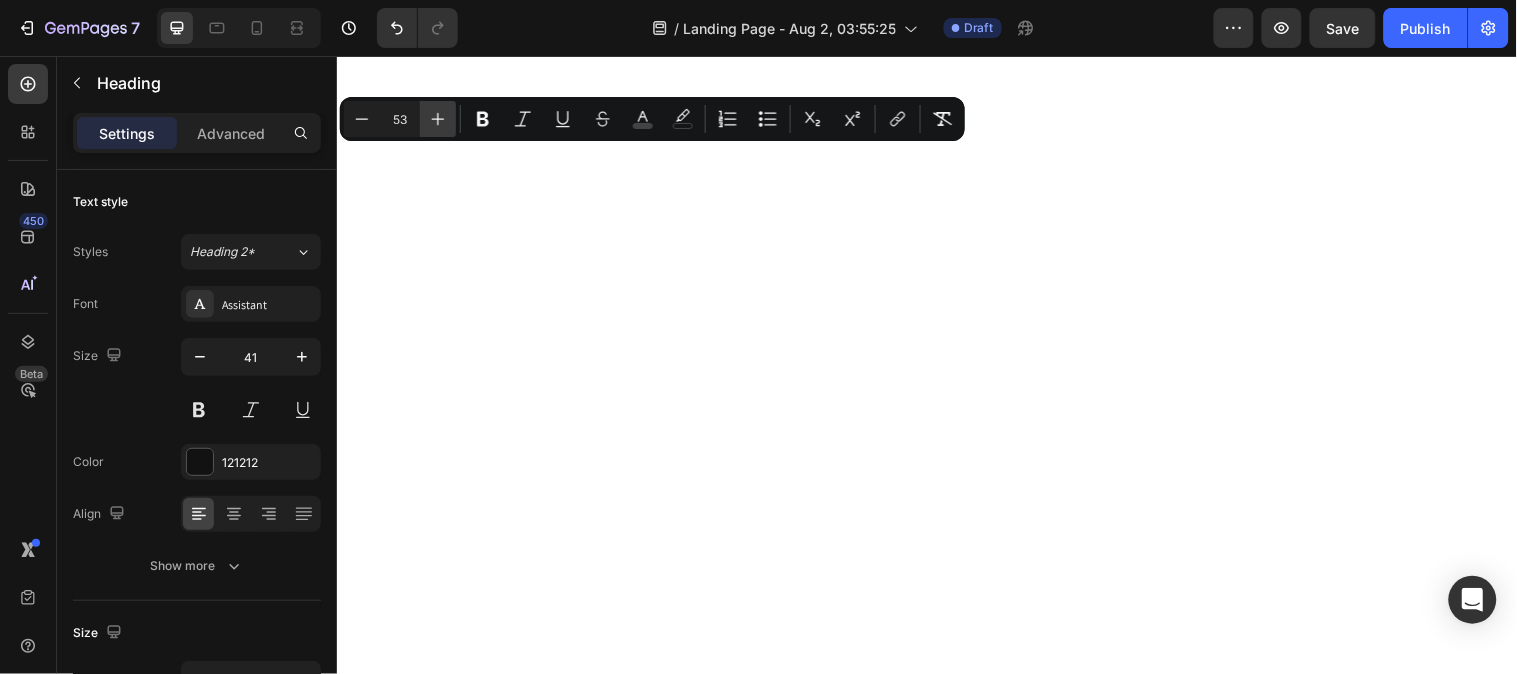 click 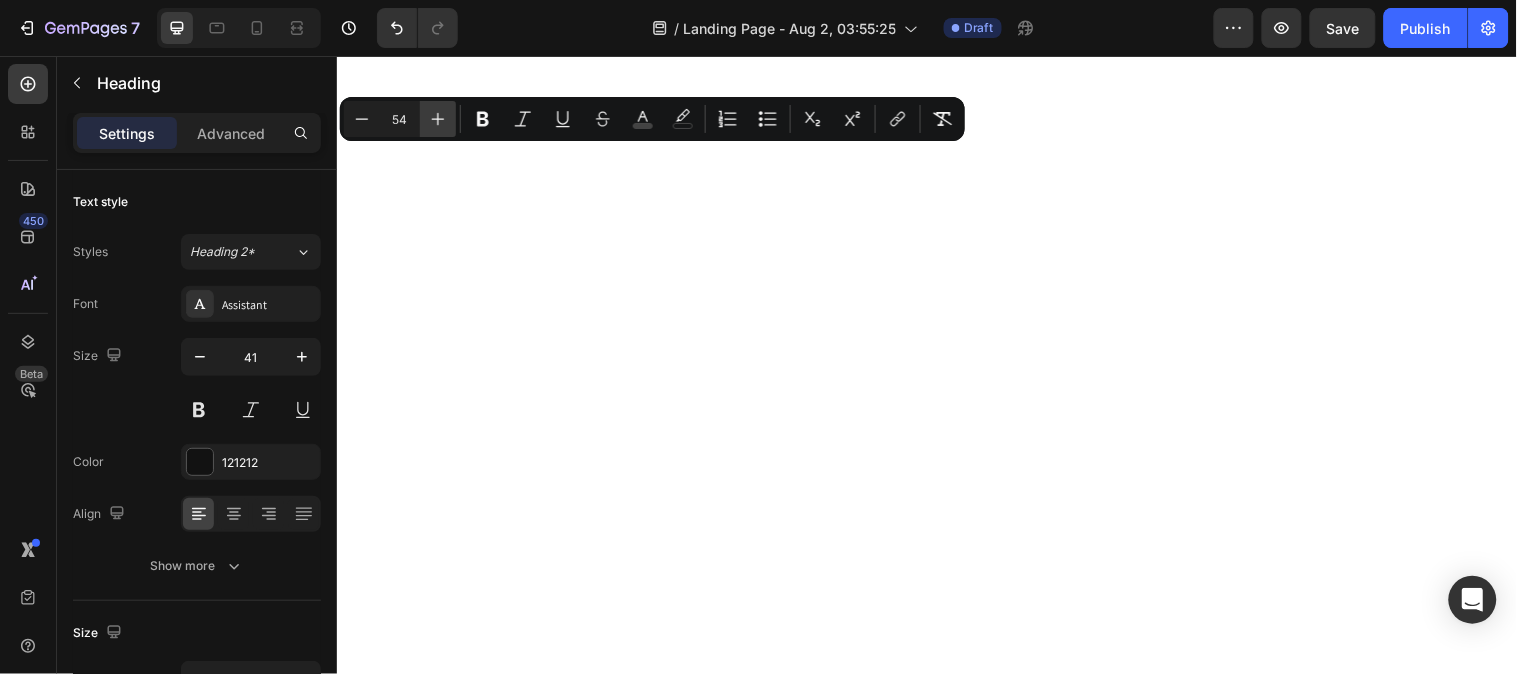 click 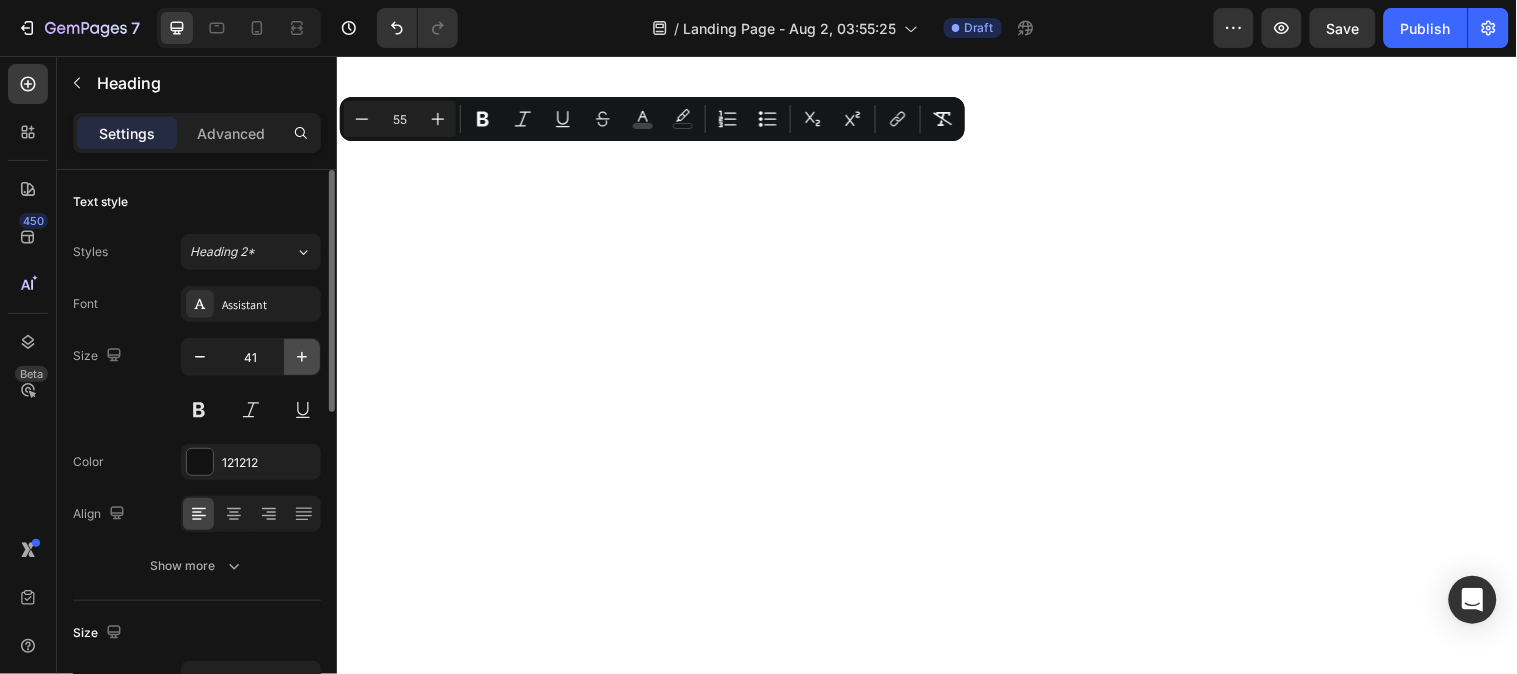 click 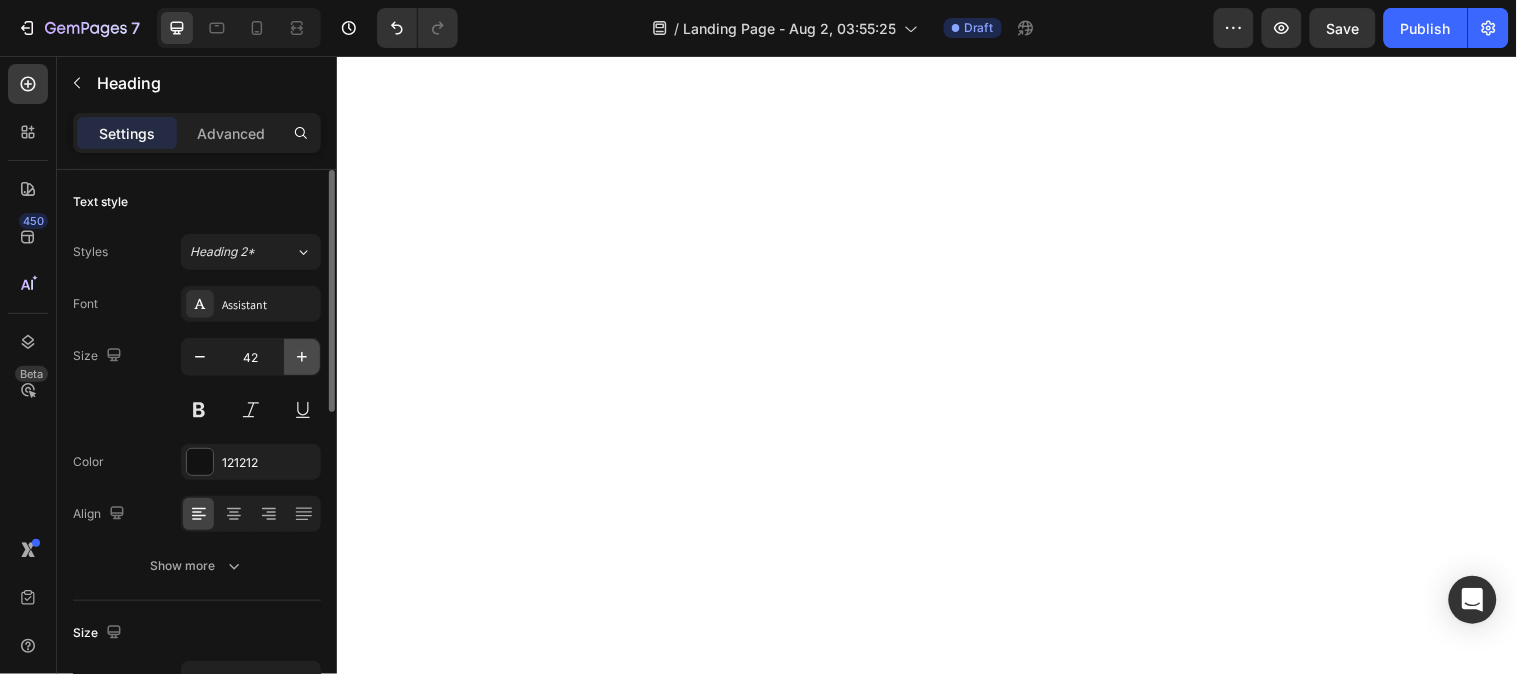 click 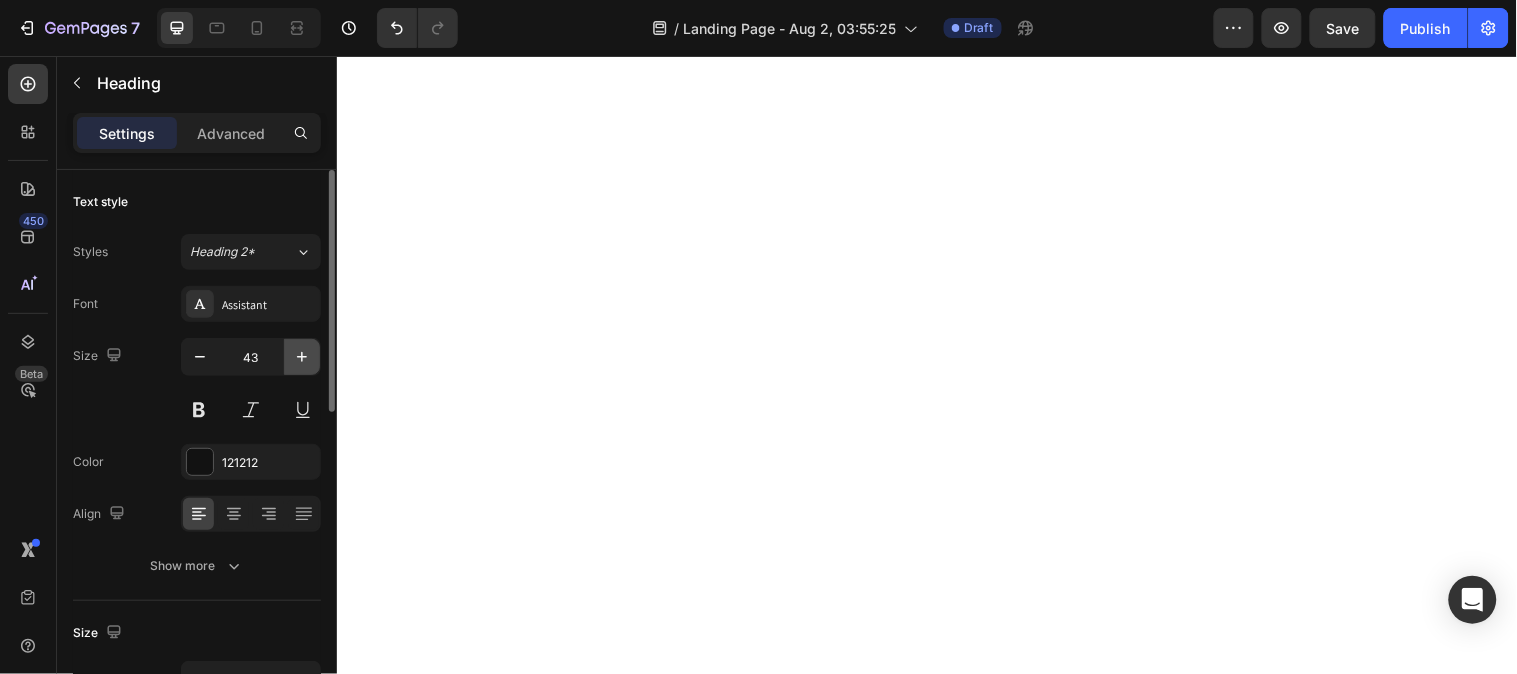 click 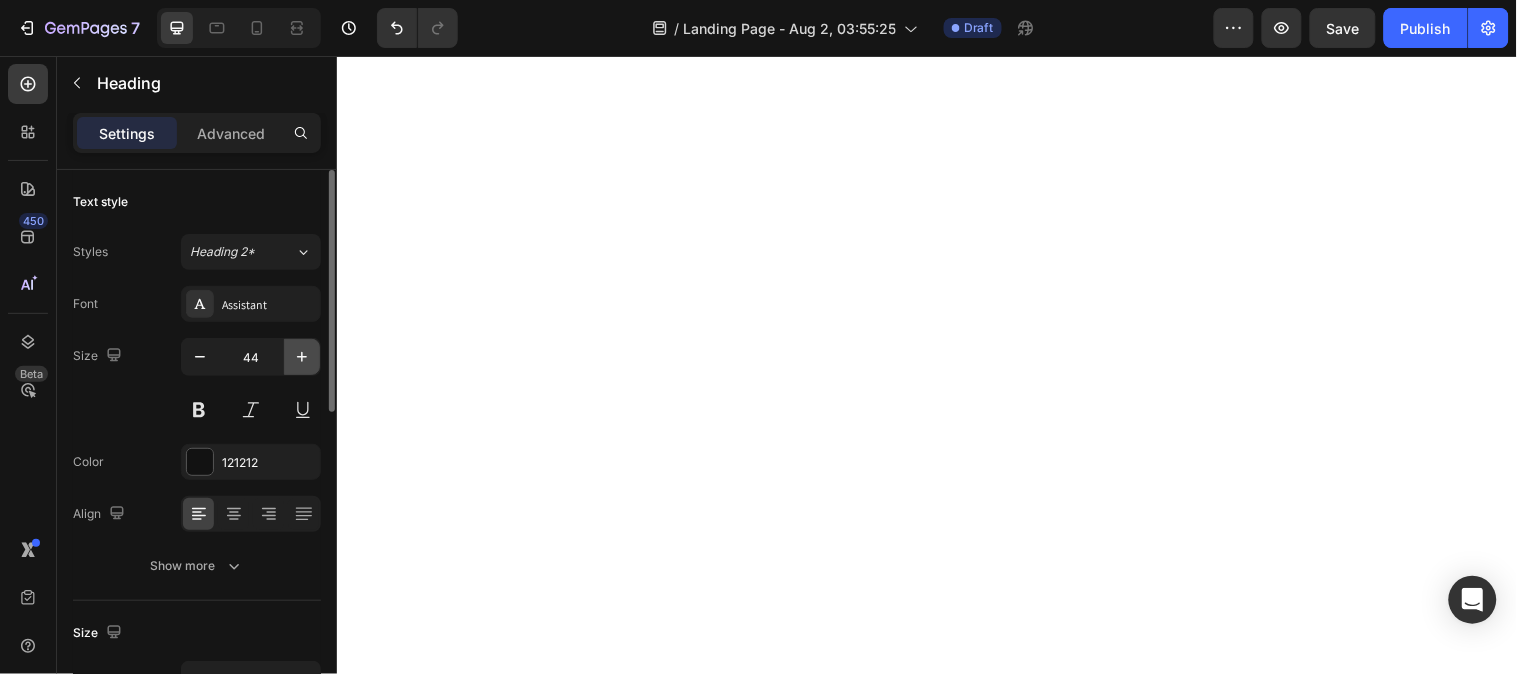 click 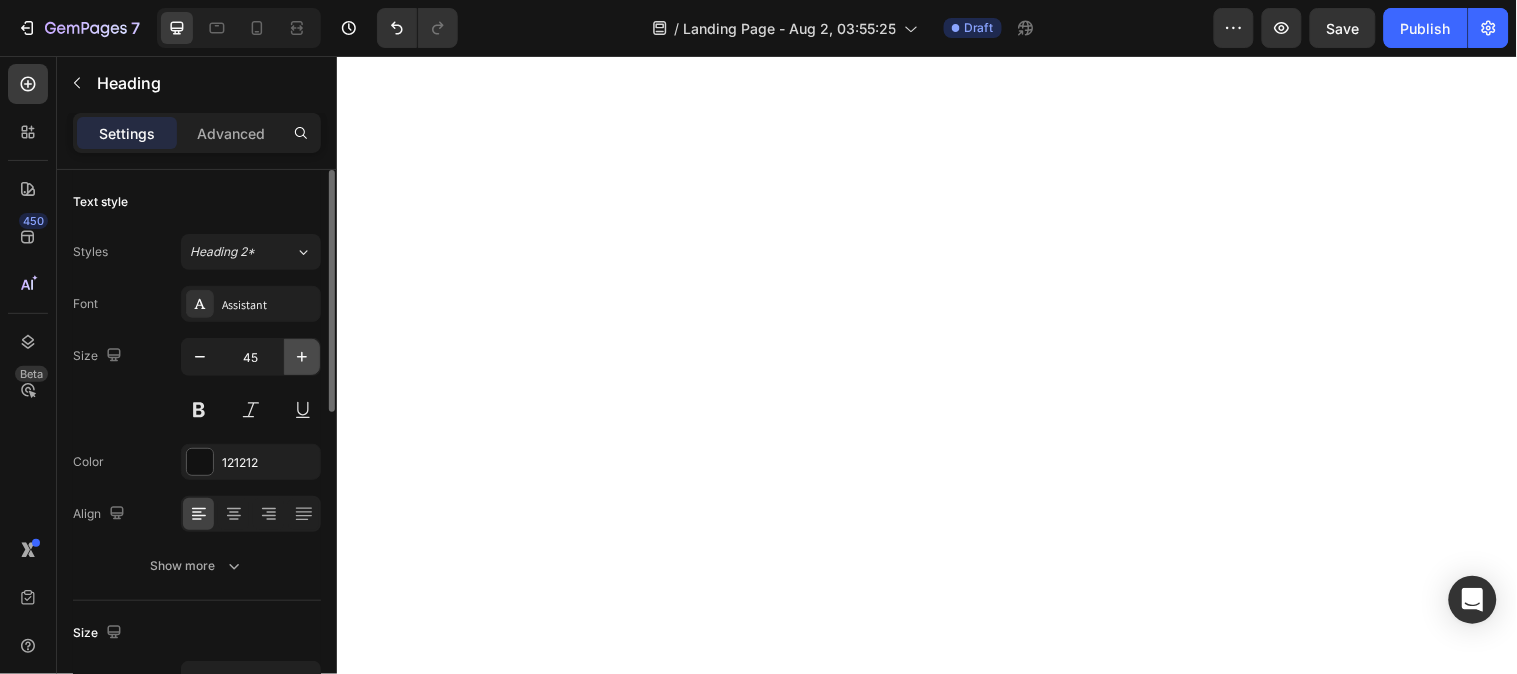 click 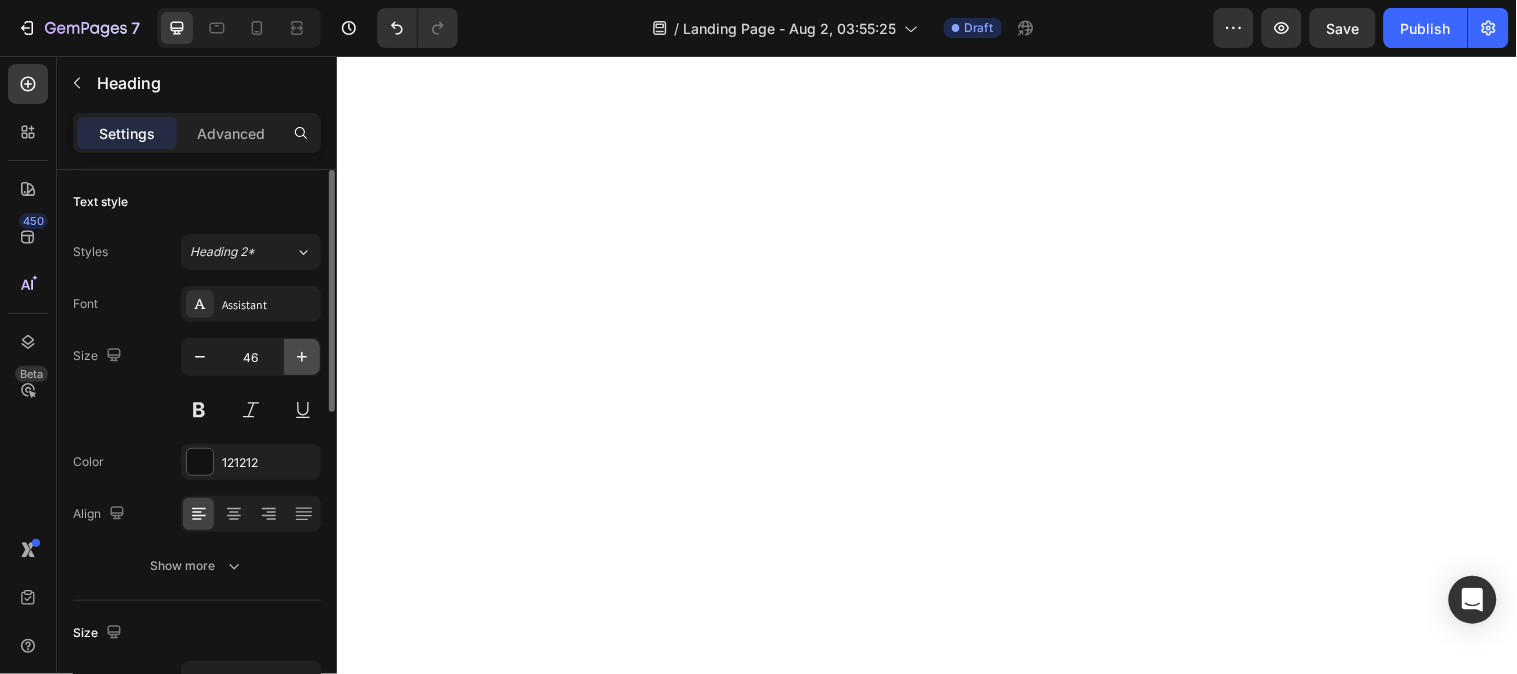 click 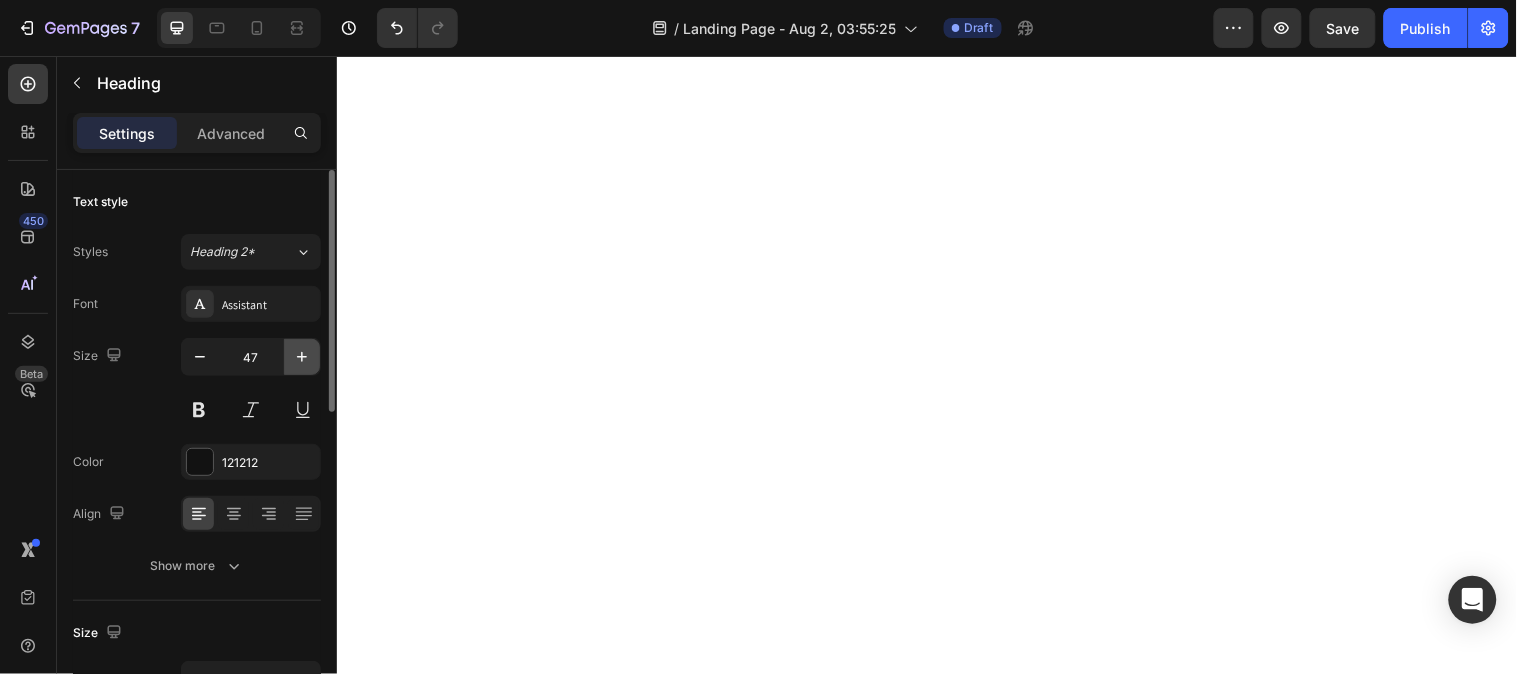 click 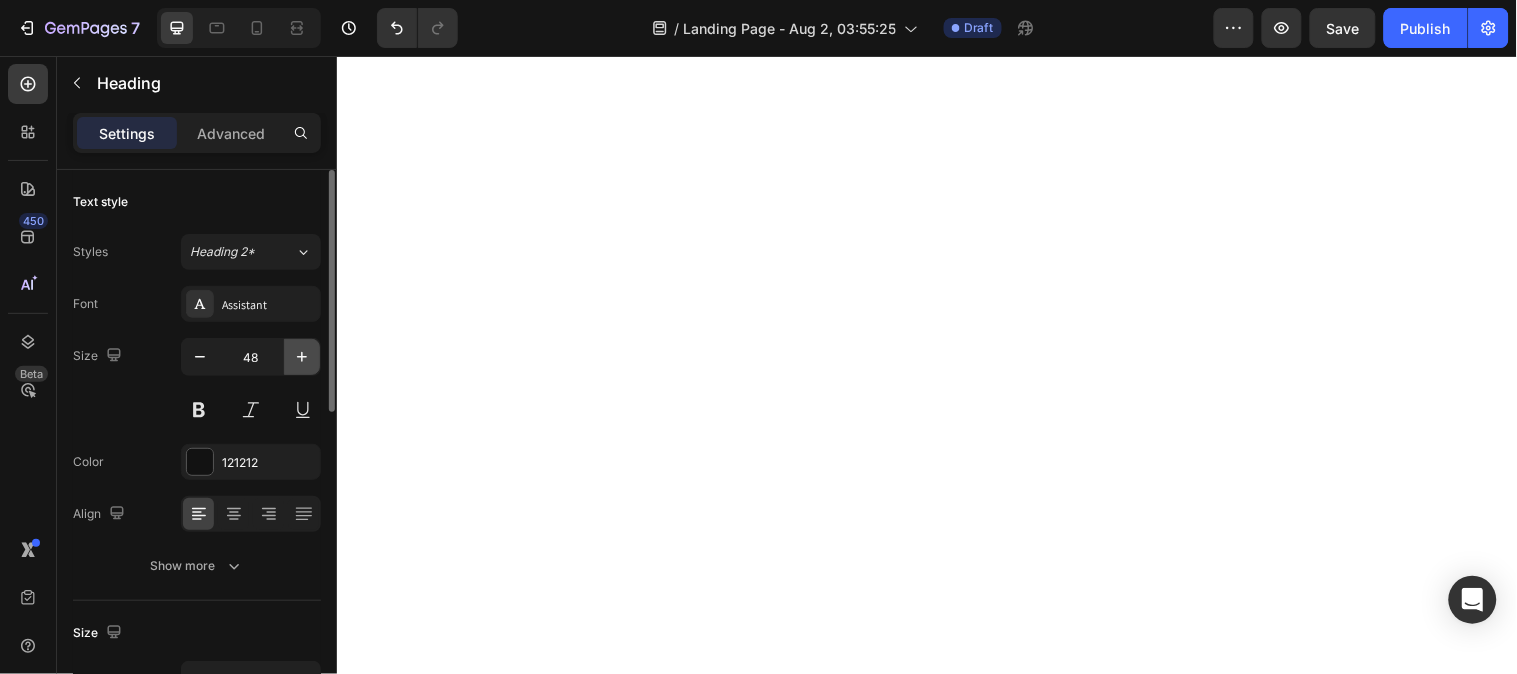 click 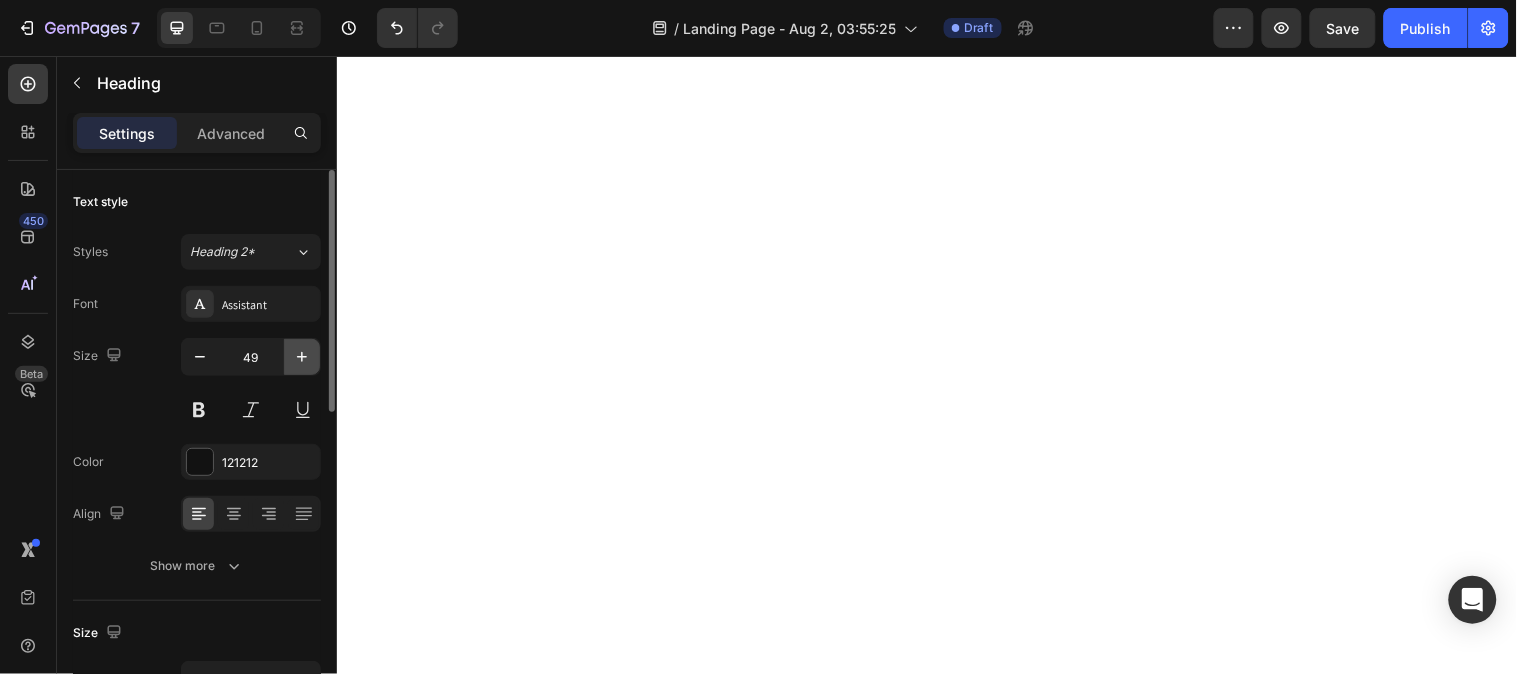 click 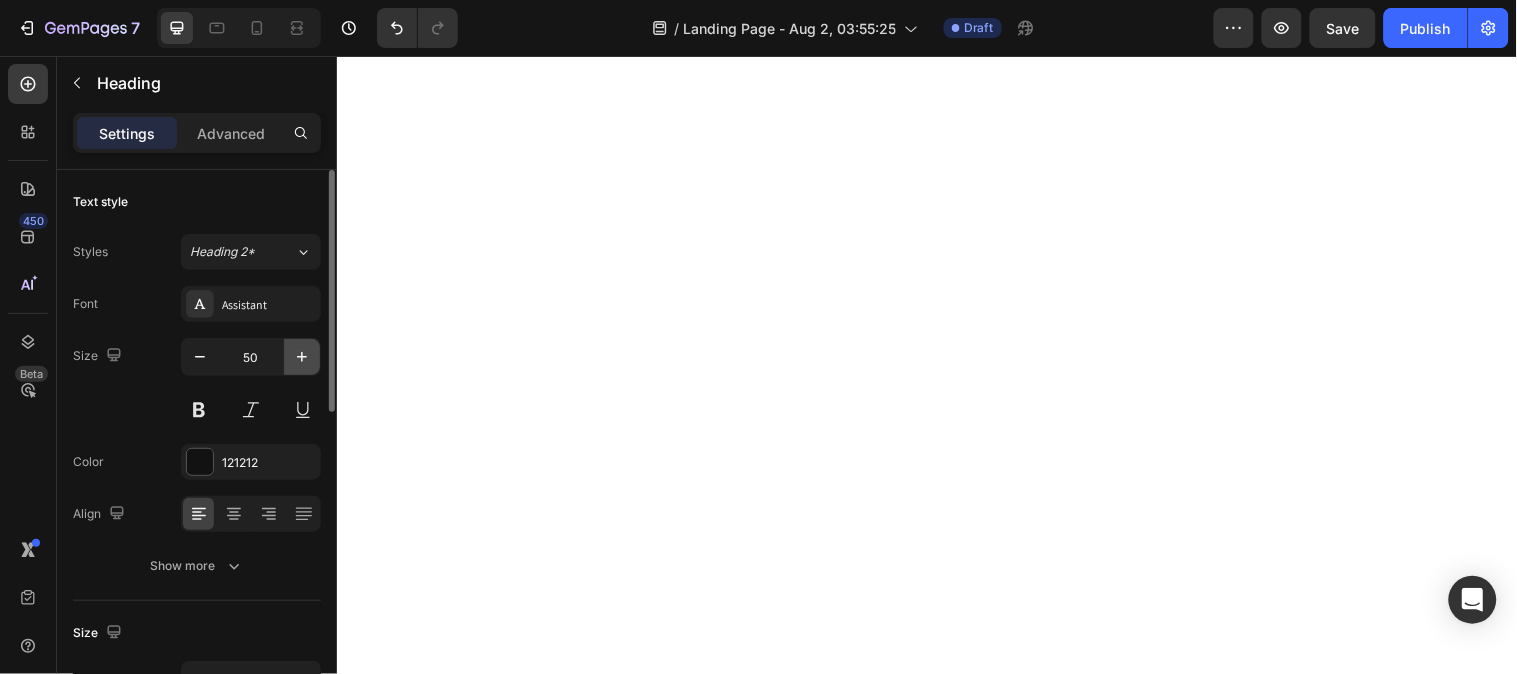 click 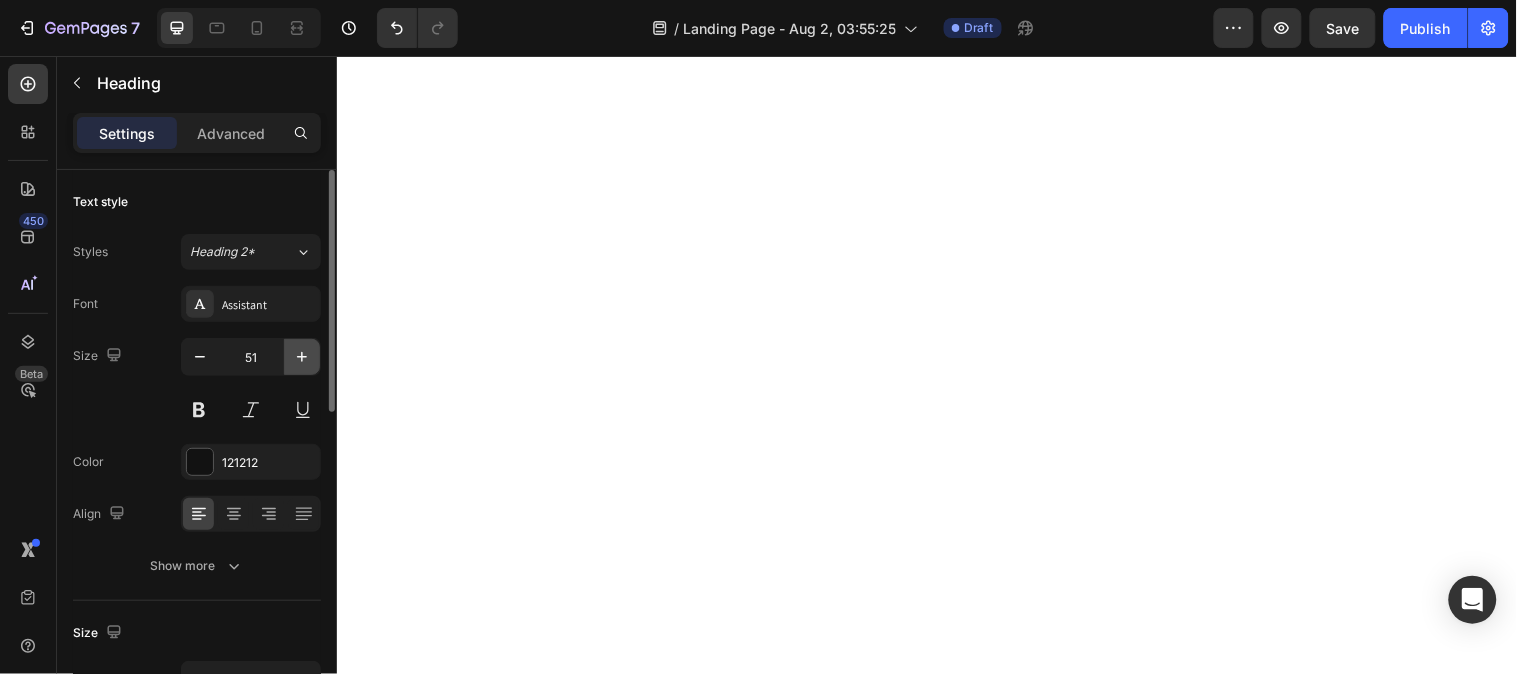 click 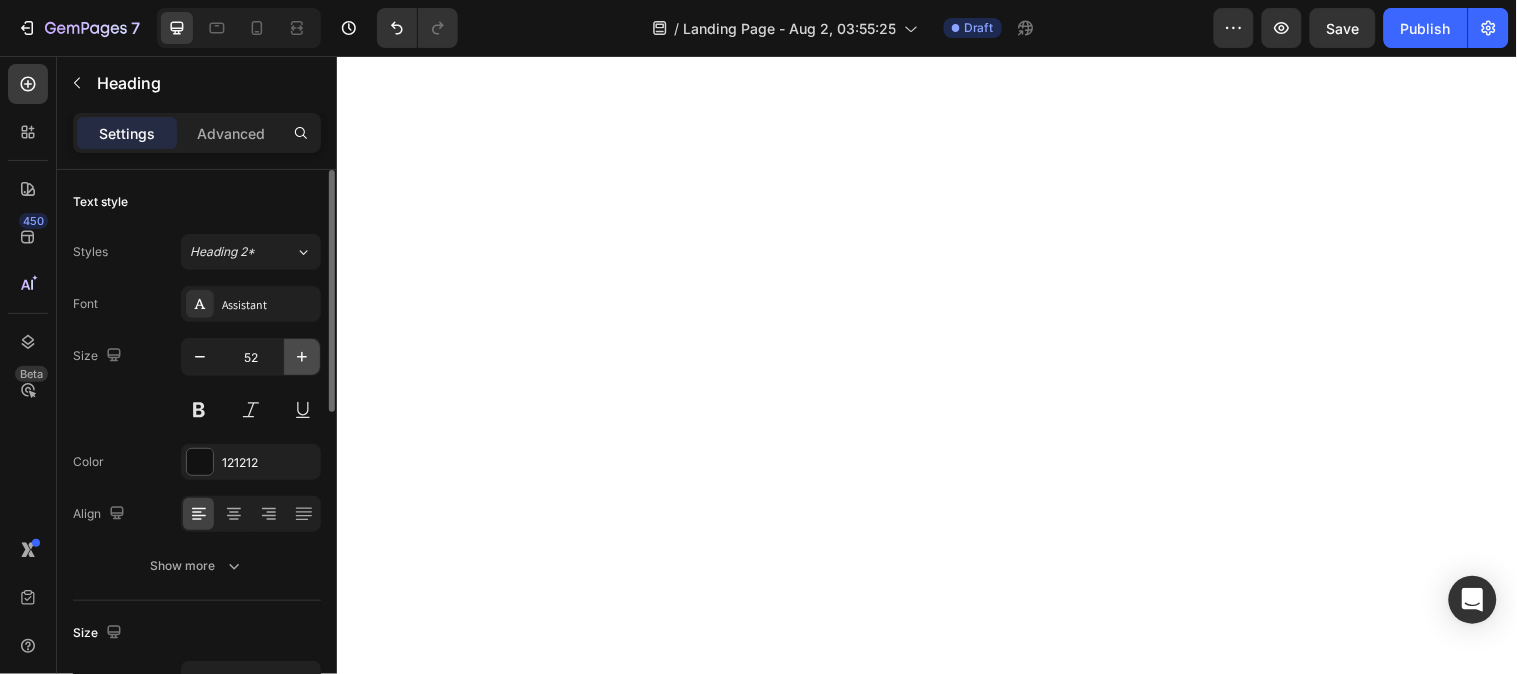 click 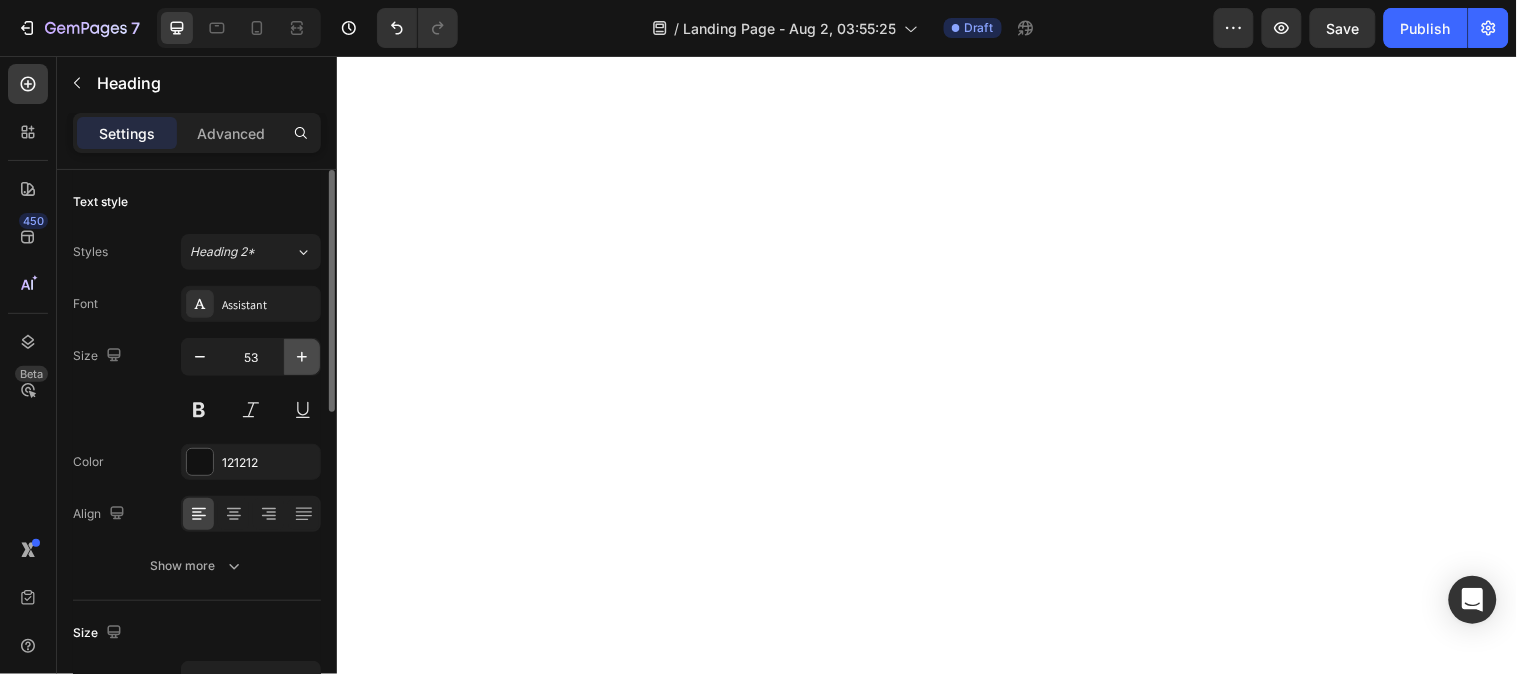 click 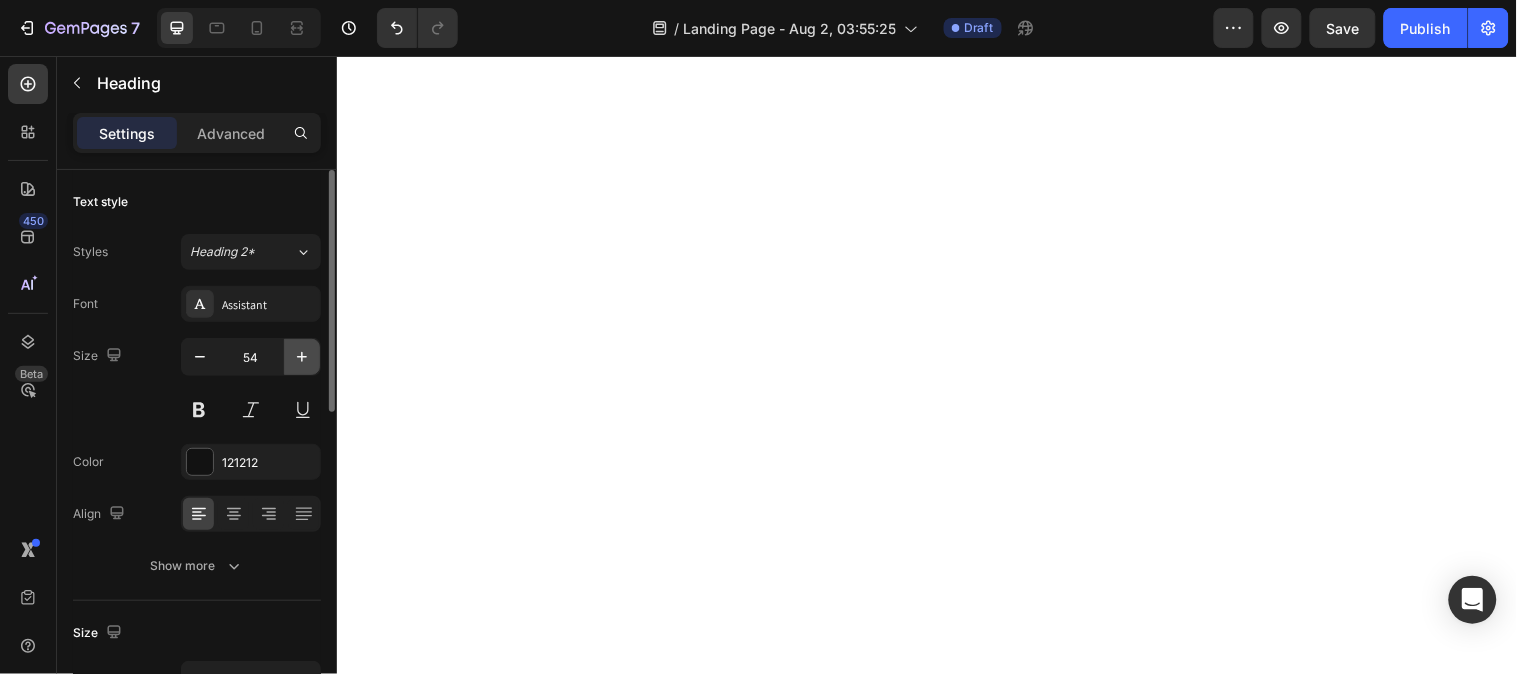click 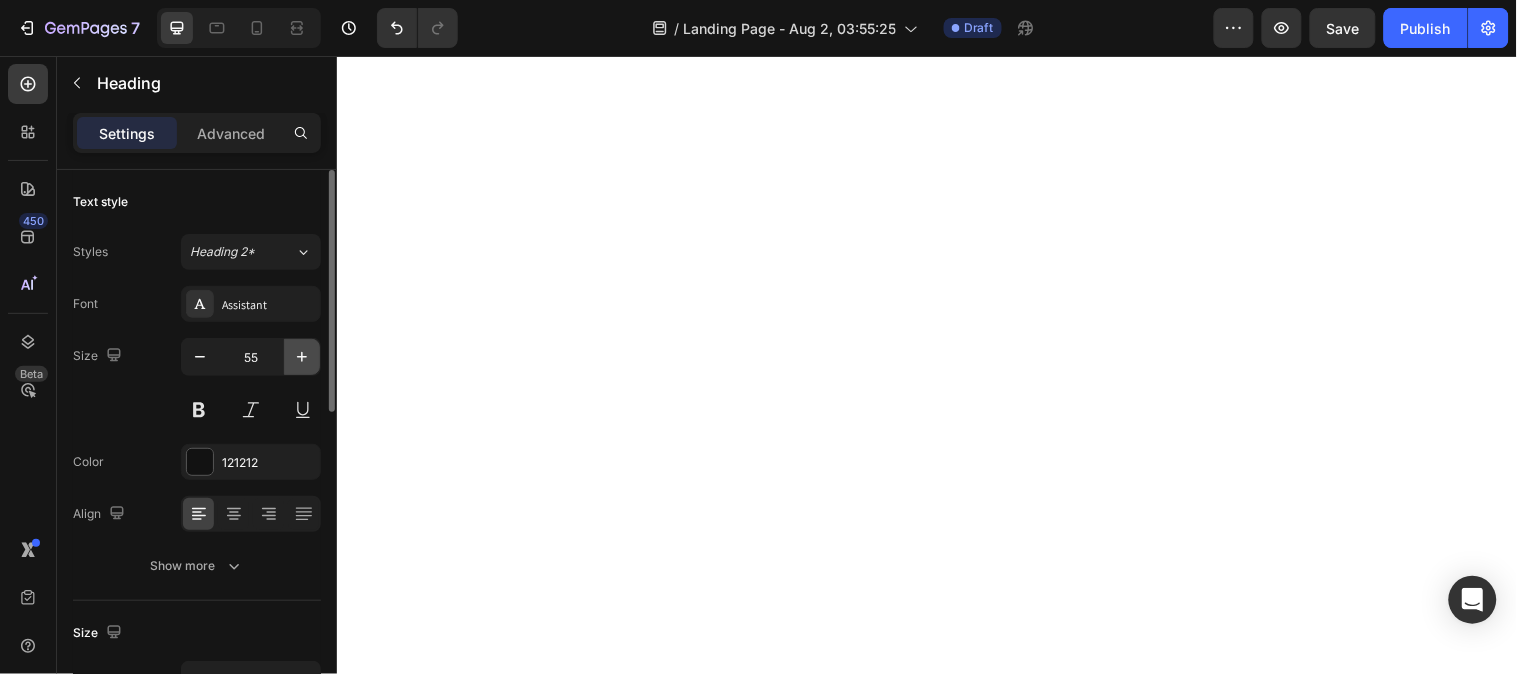 click 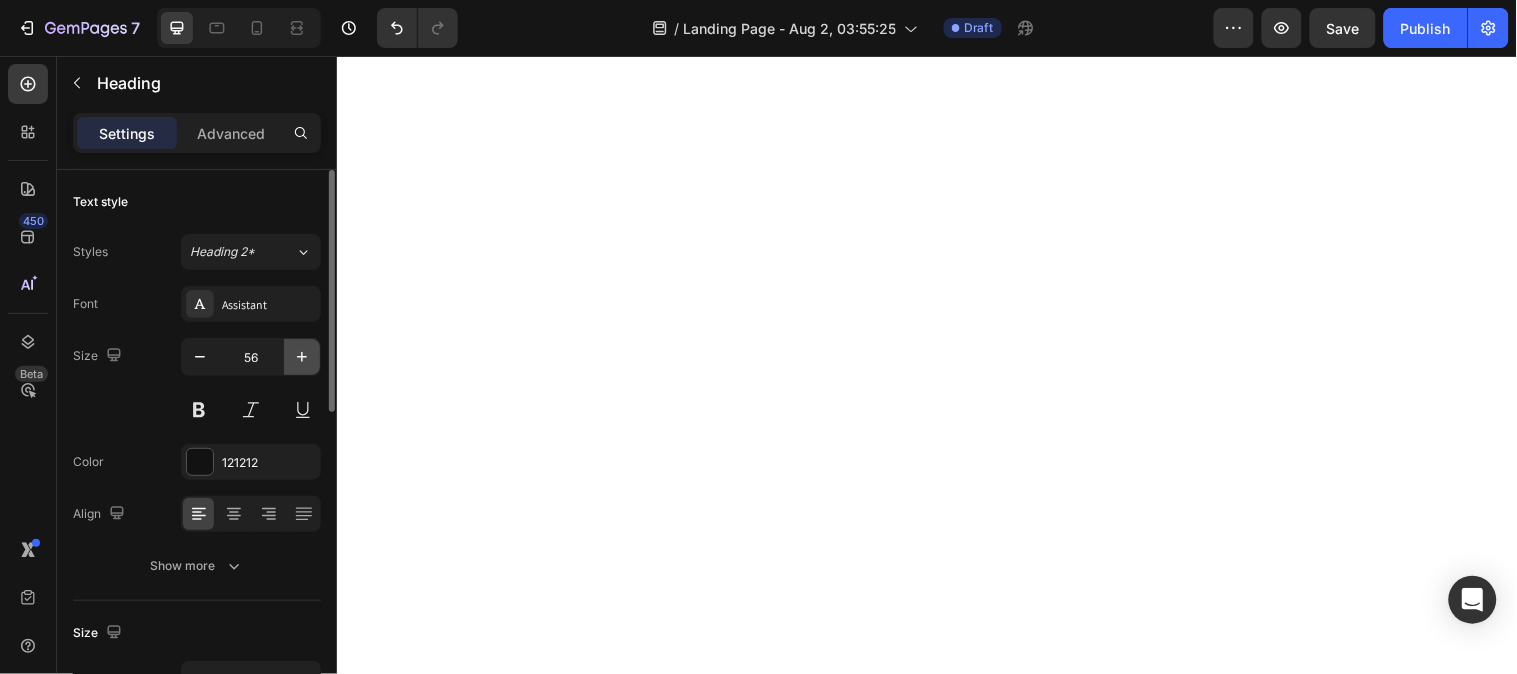 click 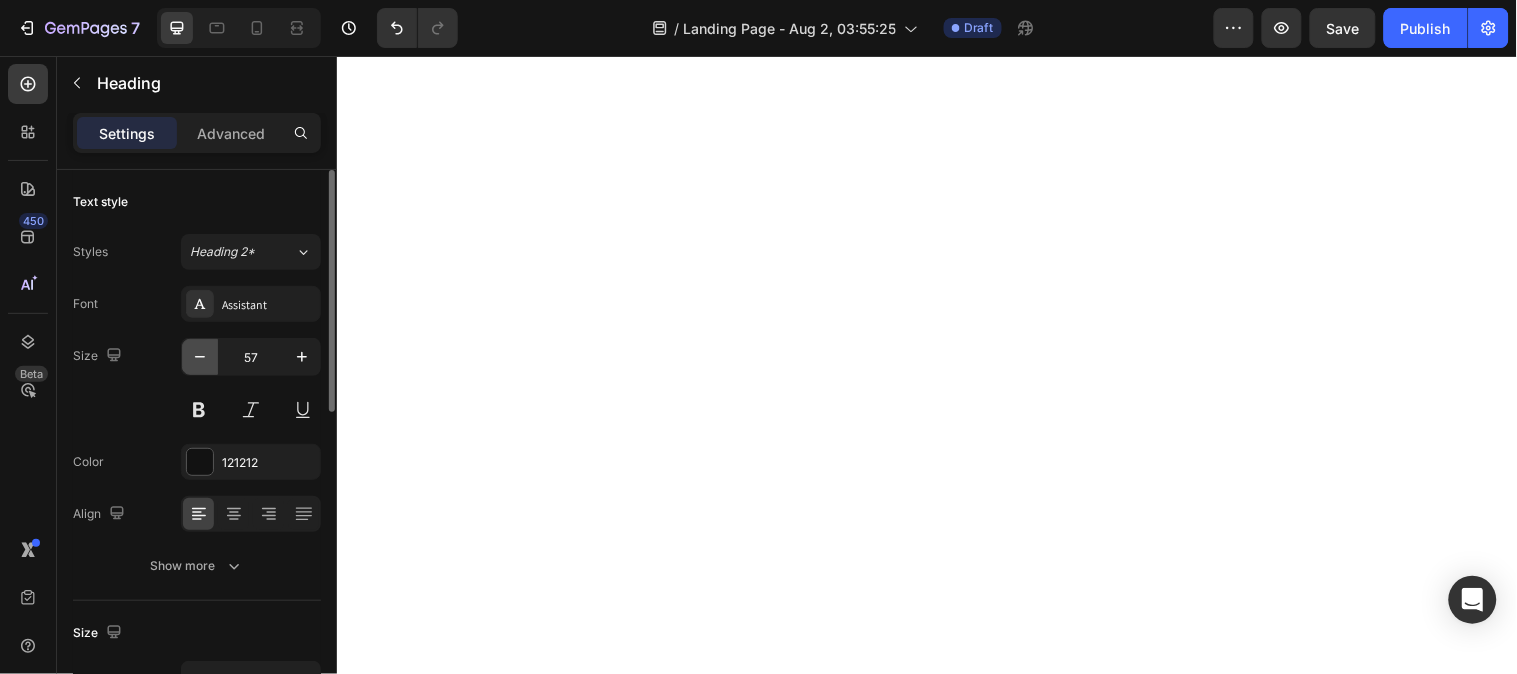 click 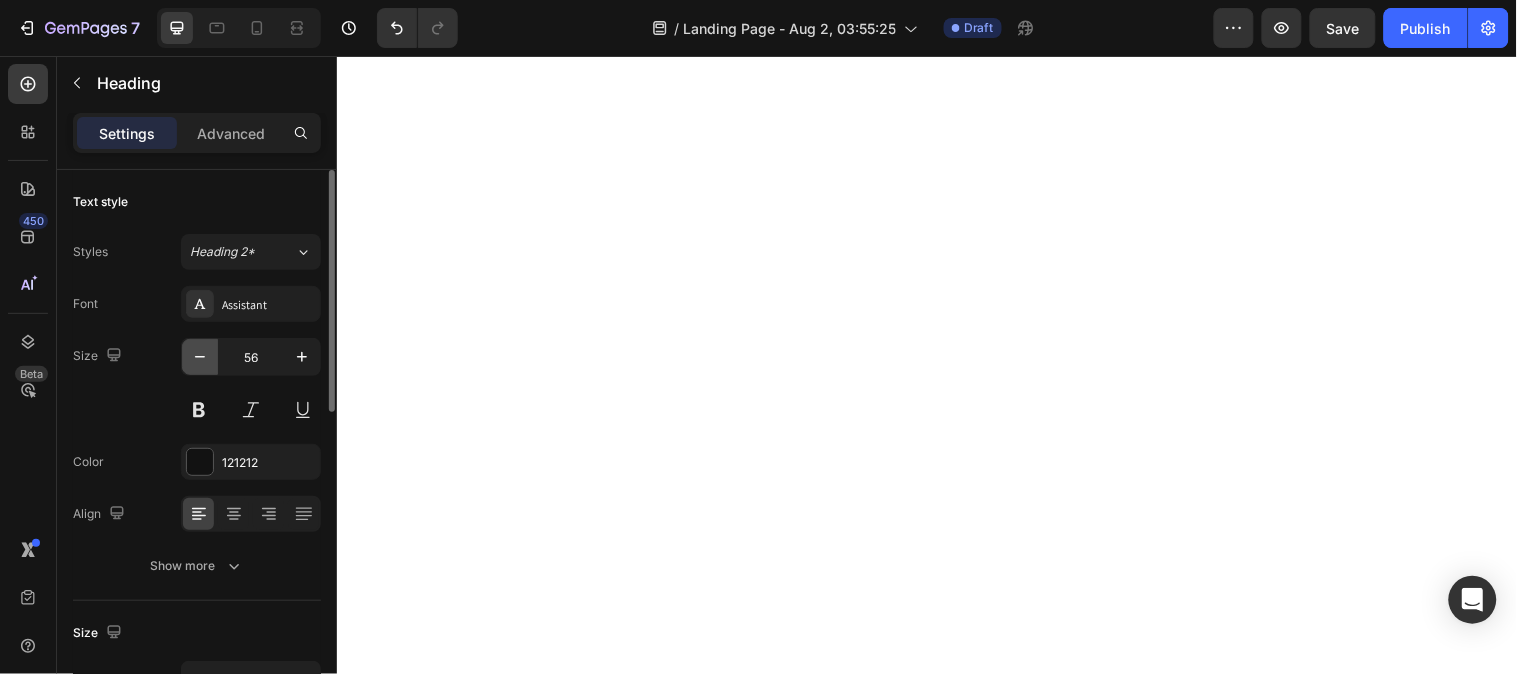 click 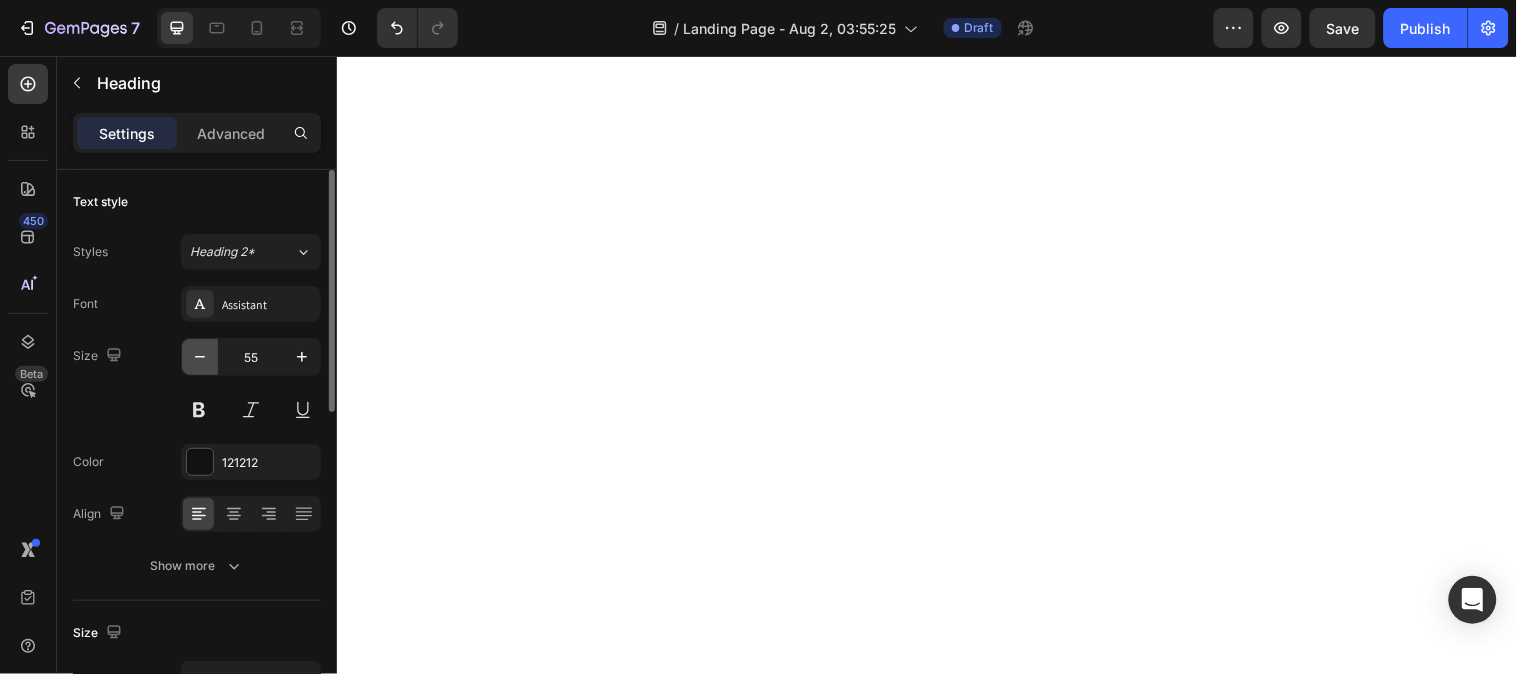 click 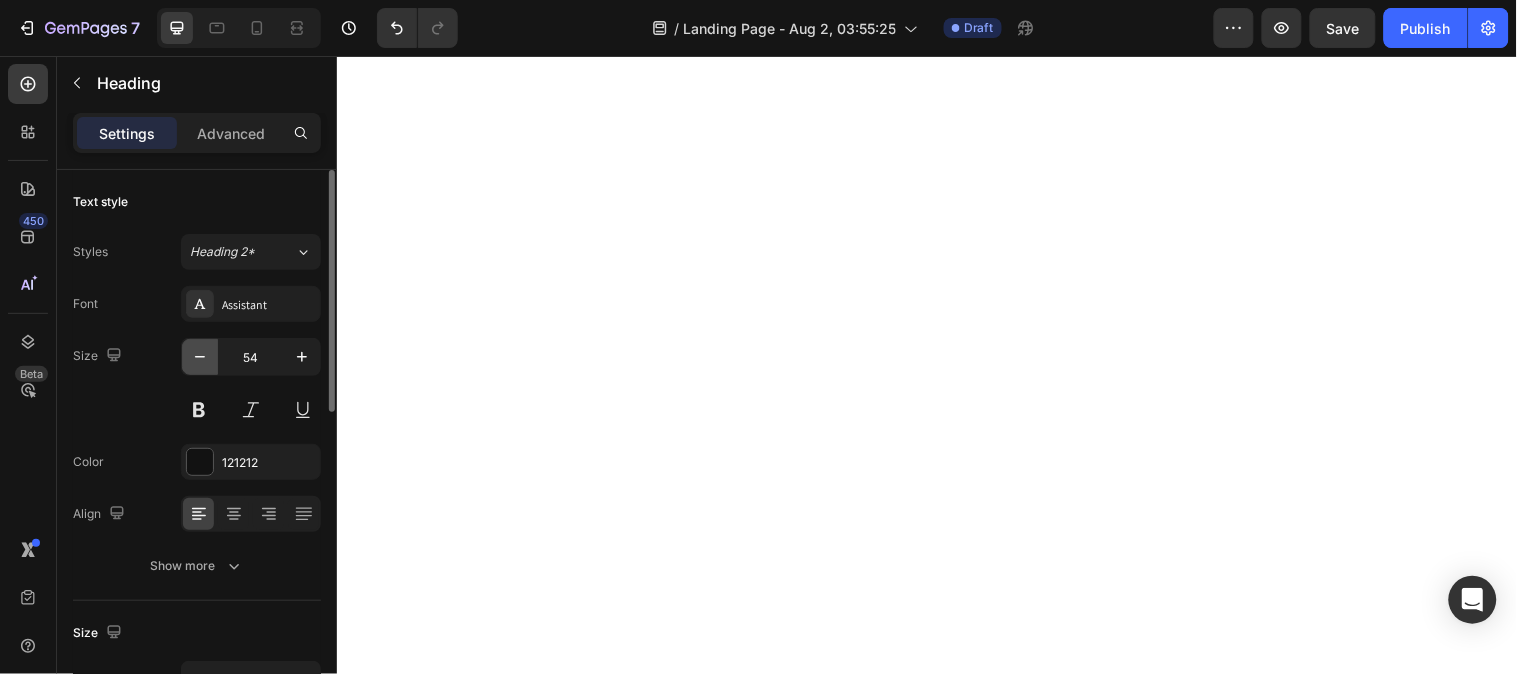 click 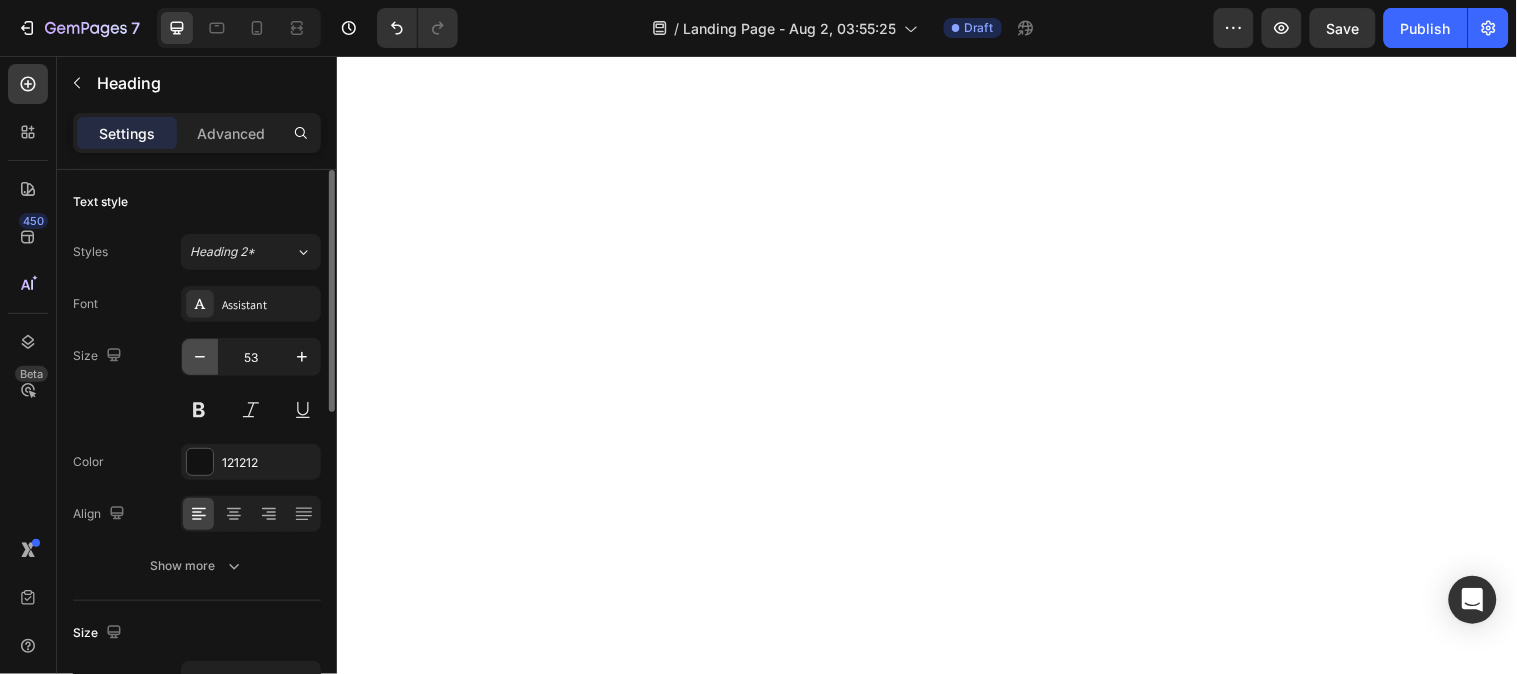 click 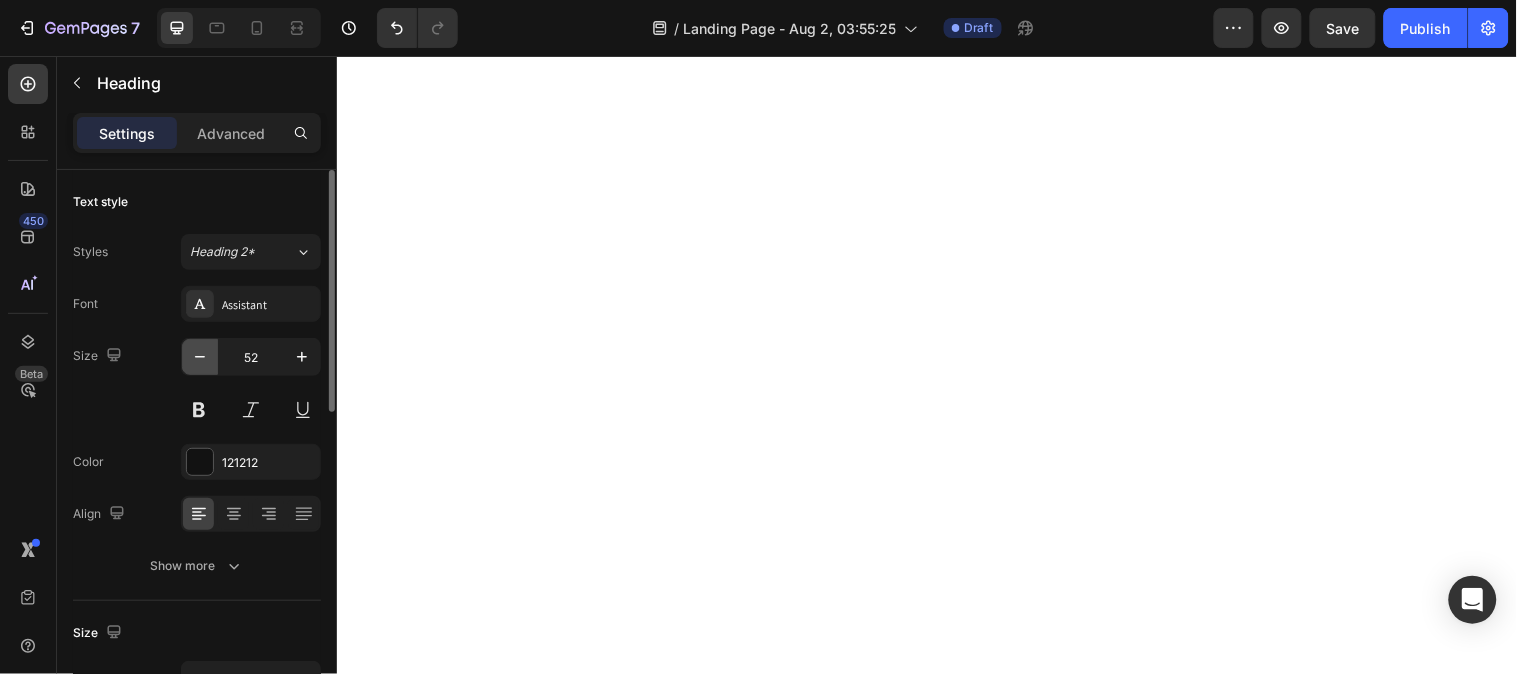 click 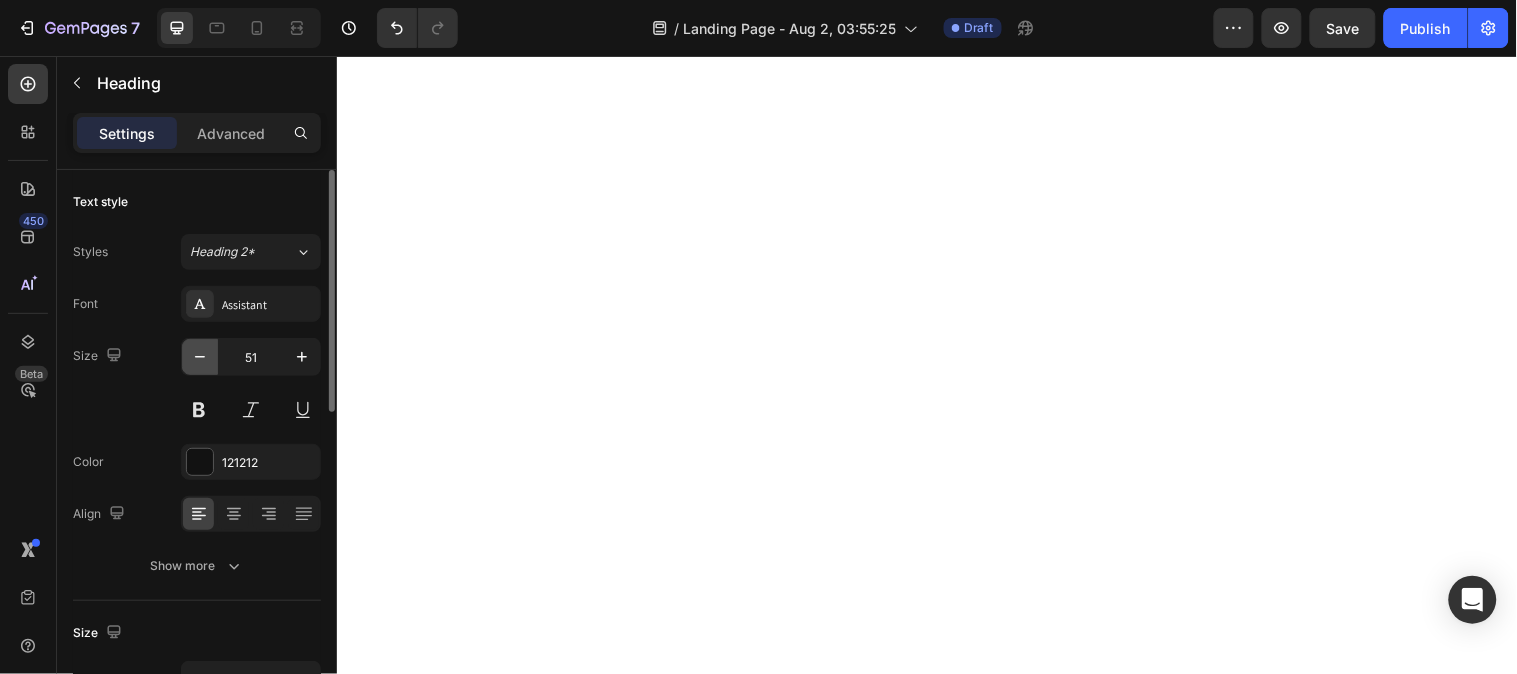 click 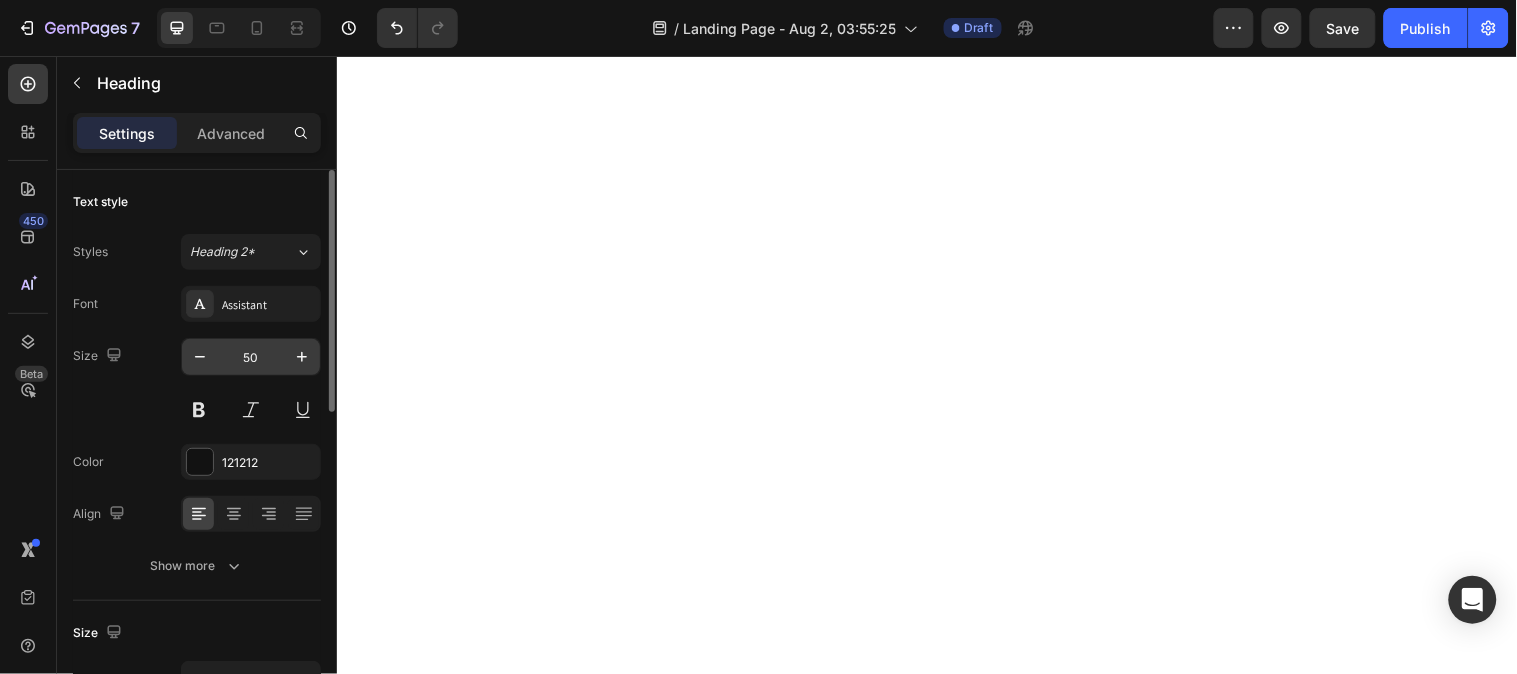 click on "50" at bounding box center (251, 357) 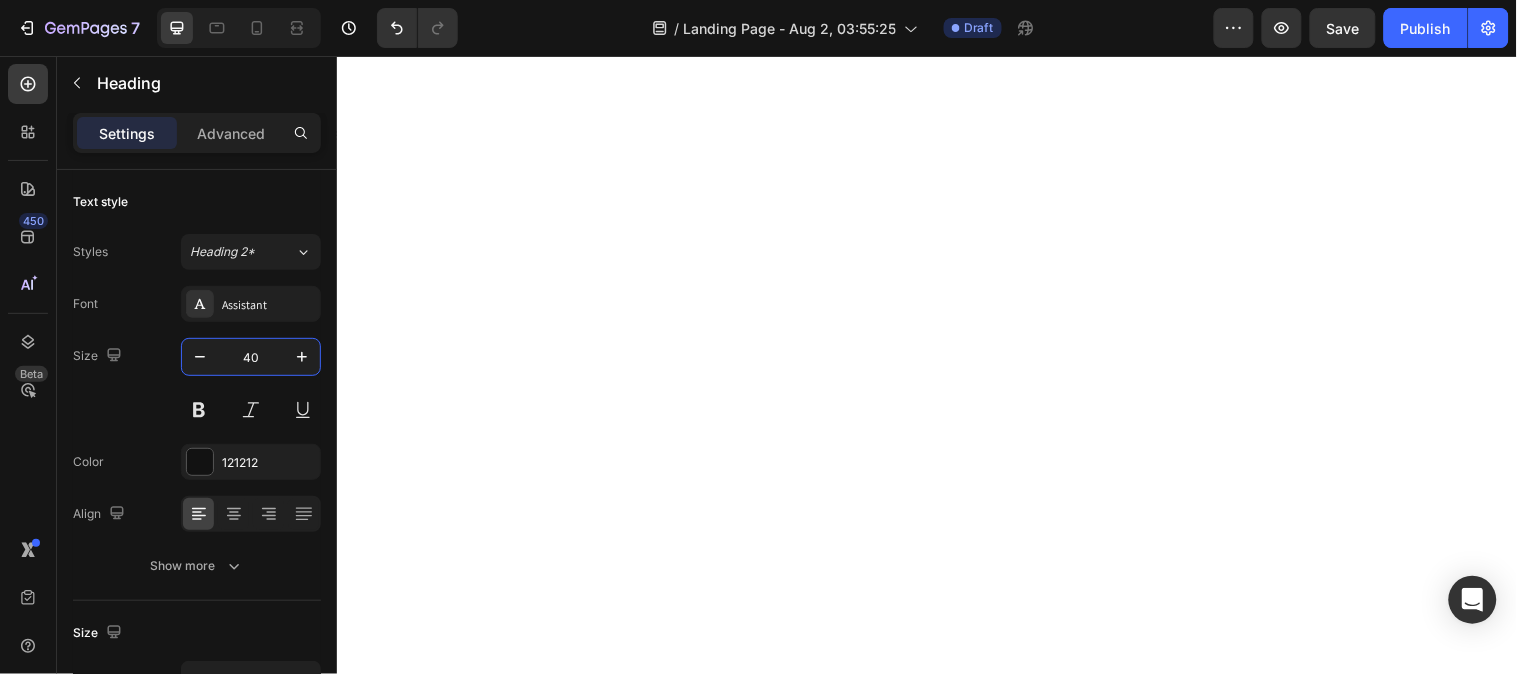 type on "40" 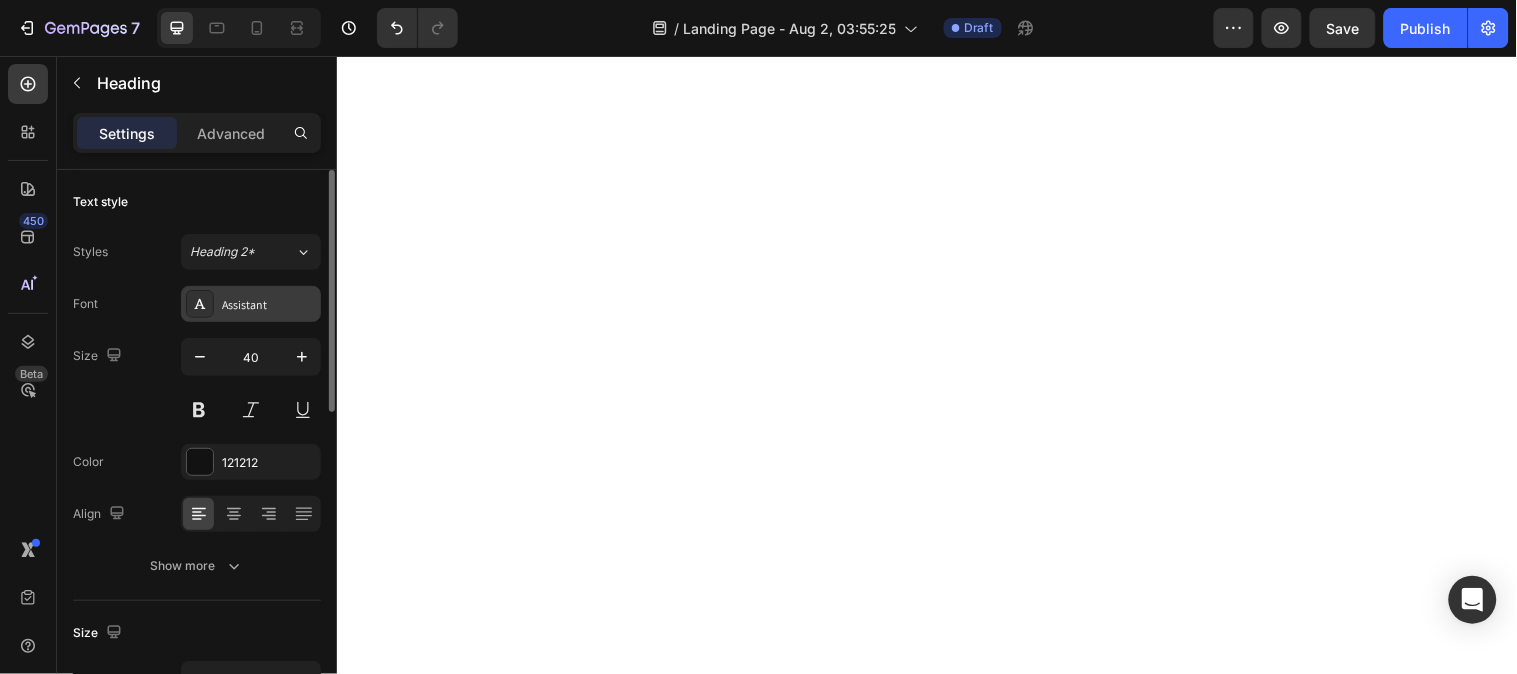 click at bounding box center [200, 304] 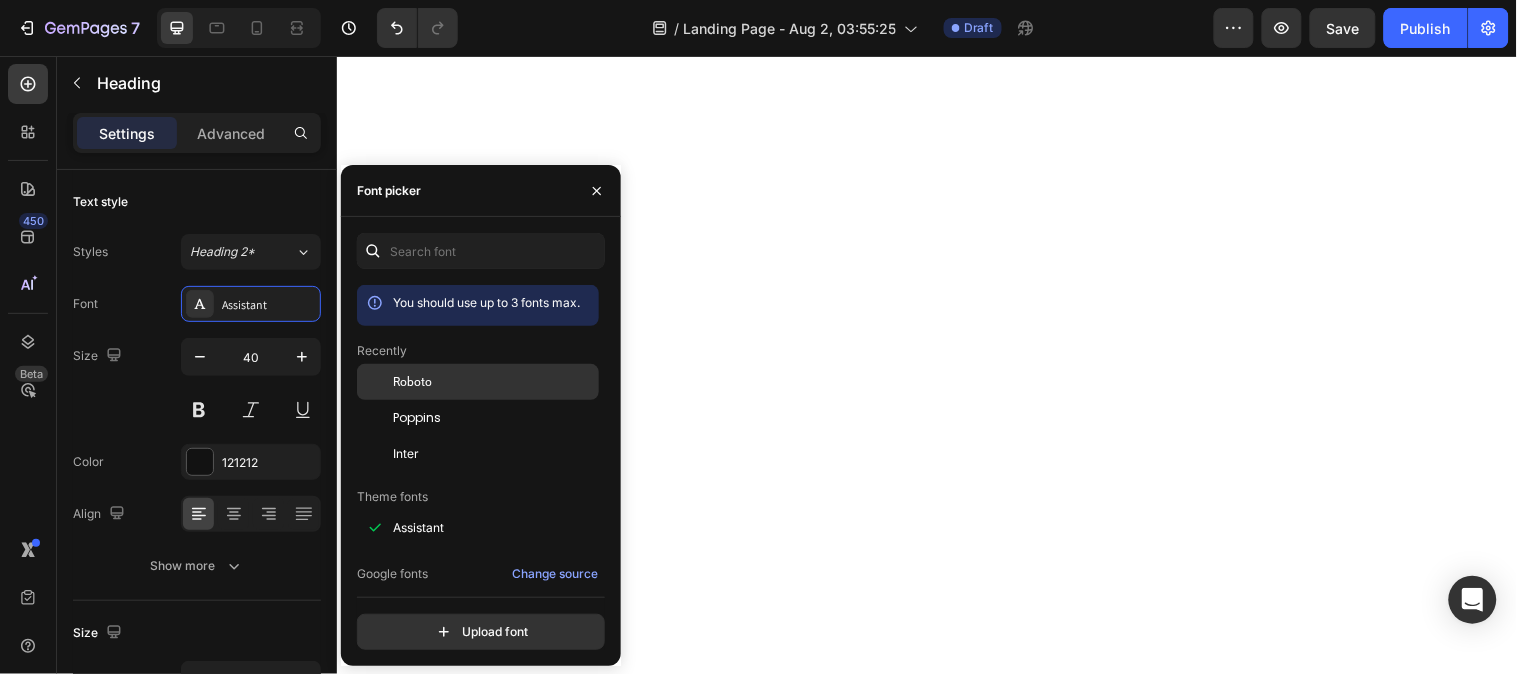 click on "Roboto" at bounding box center (494, 382) 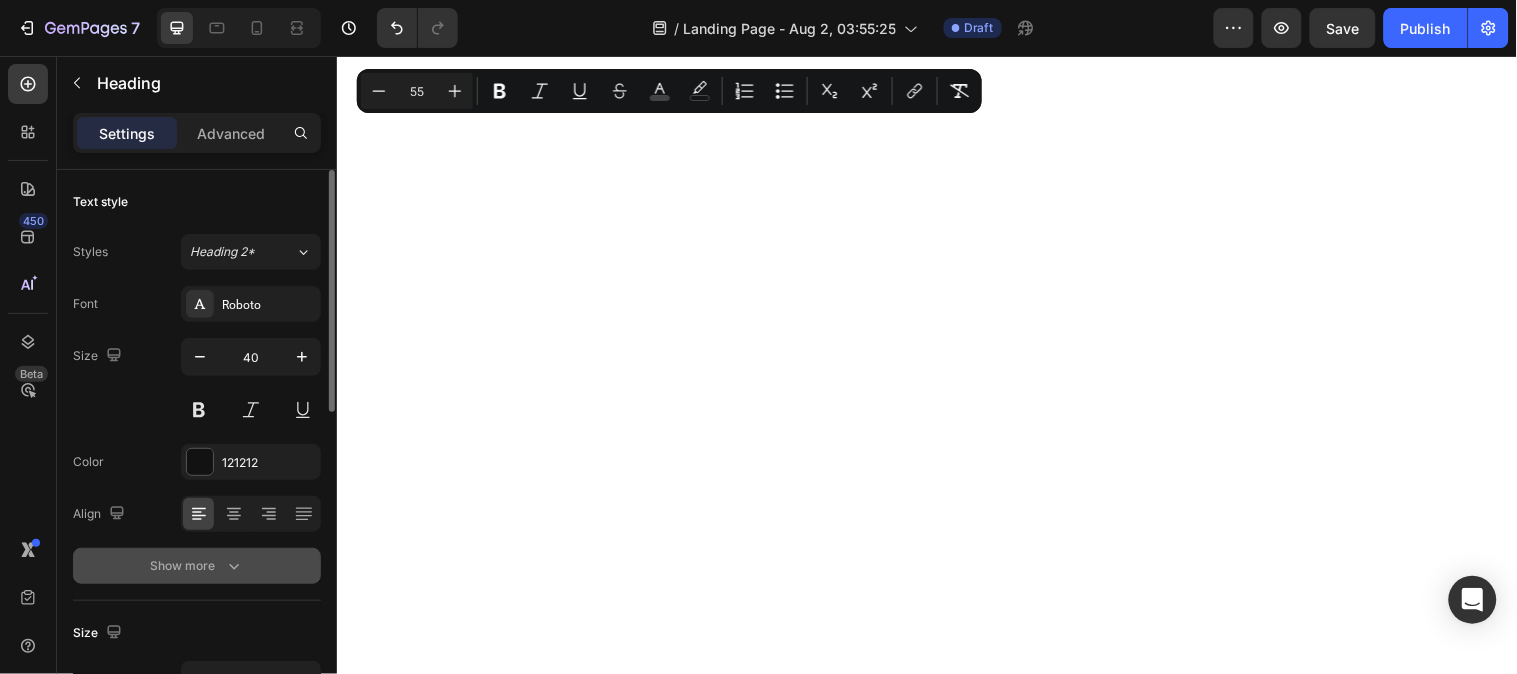 click on "Show more" at bounding box center [197, 566] 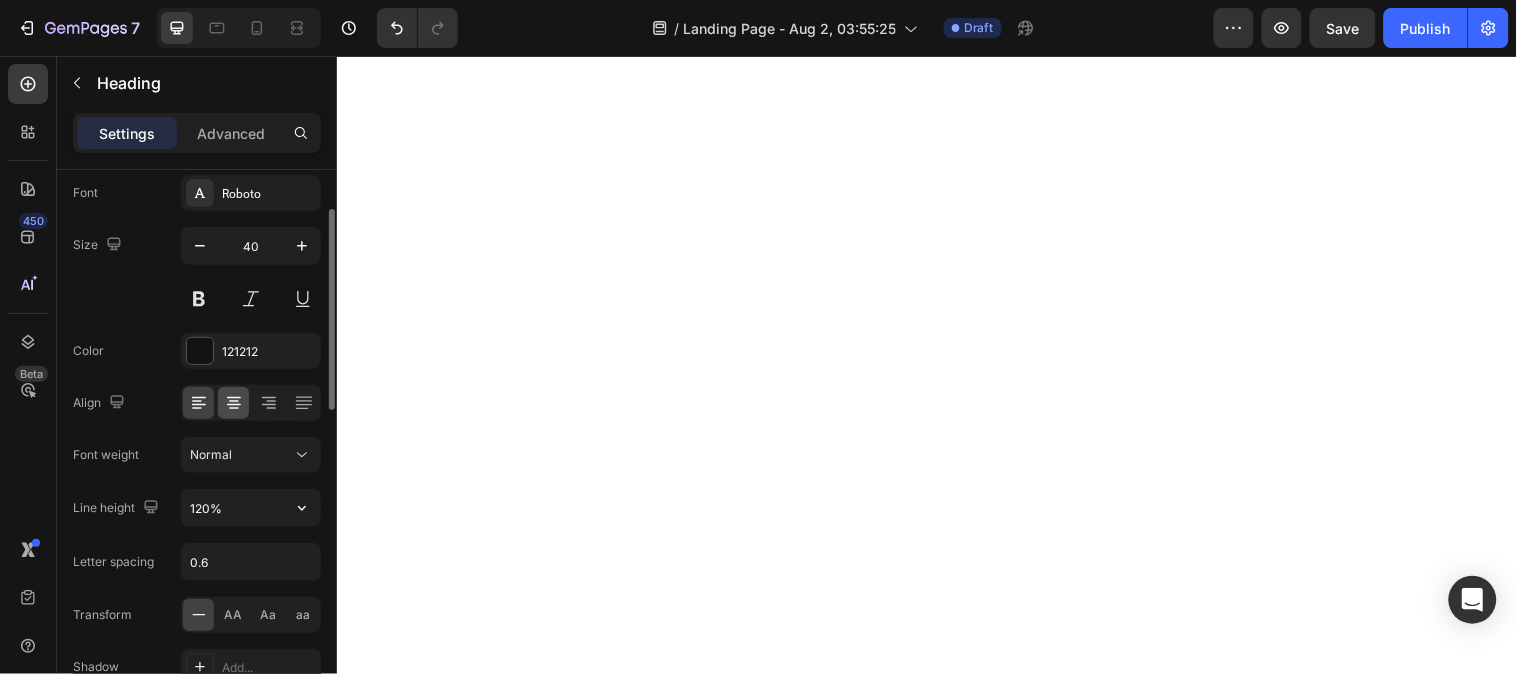 scroll, scrollTop: 222, scrollLeft: 0, axis: vertical 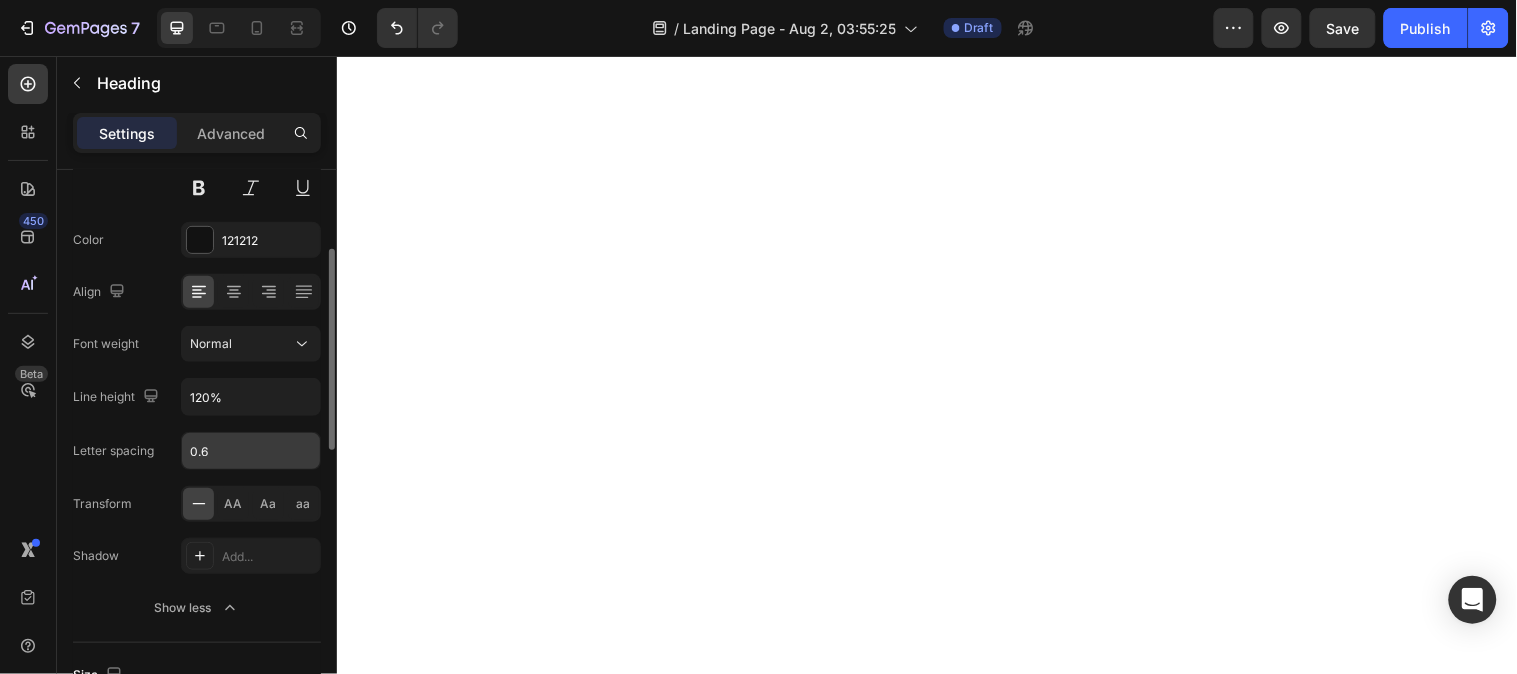 click on "0.6" at bounding box center [251, 451] 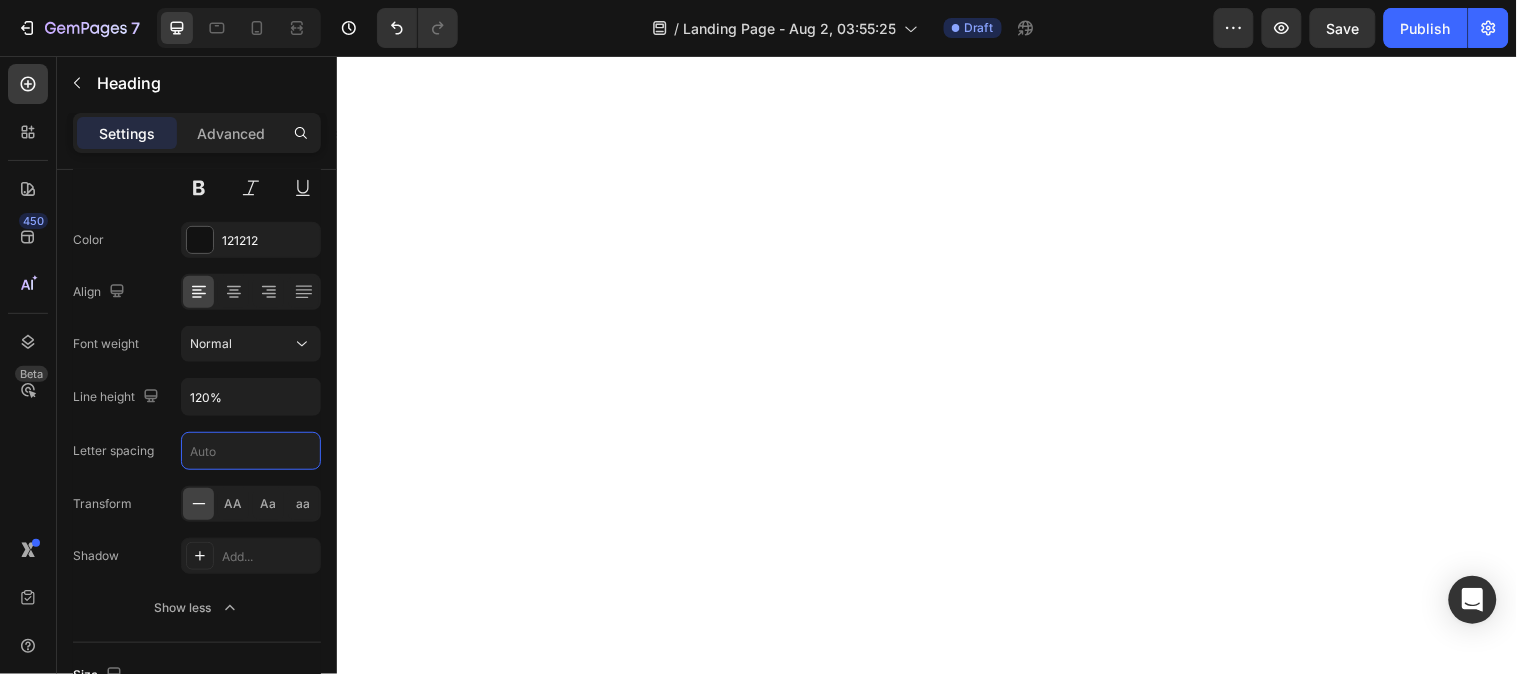 type 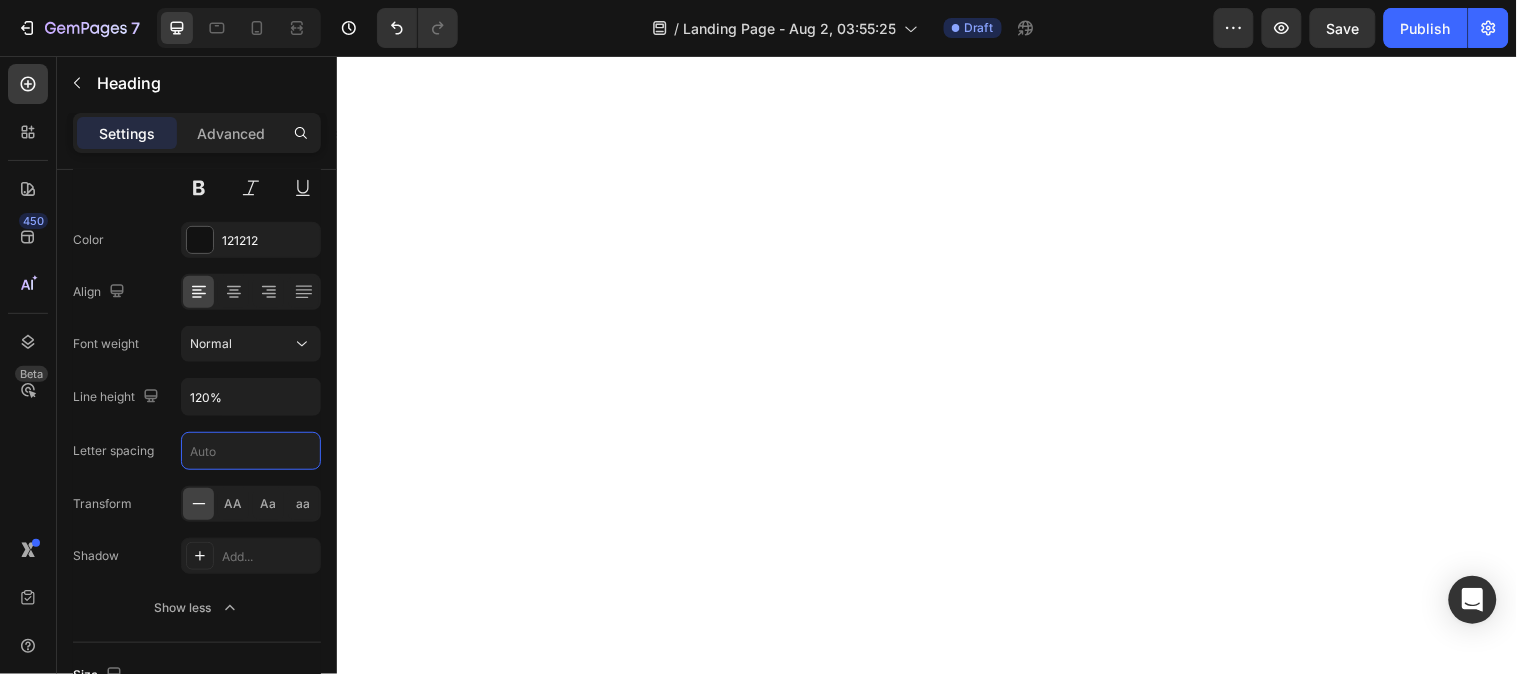 click on "450 Beta" at bounding box center [28, 297] 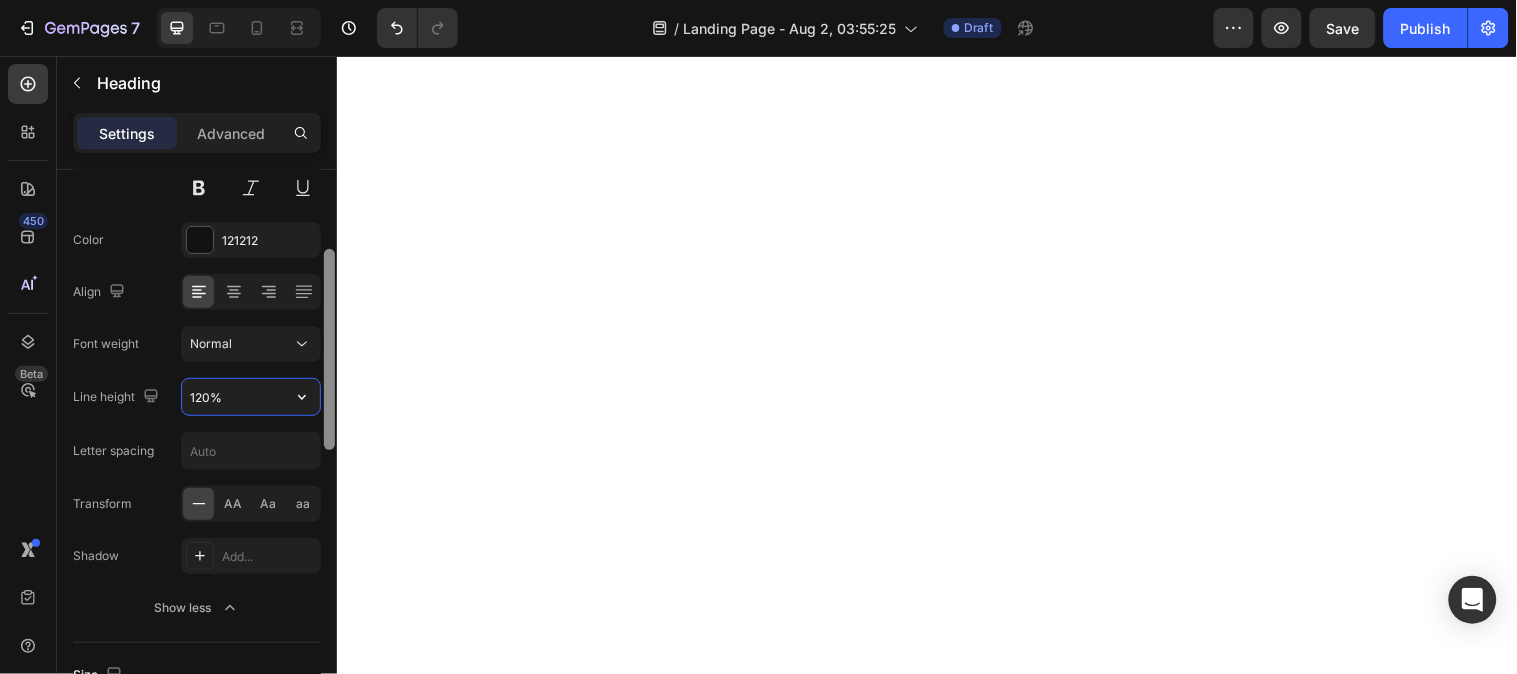 drag, startPoint x: 195, startPoint y: 390, endPoint x: 334, endPoint y: 386, distance: 139.05754 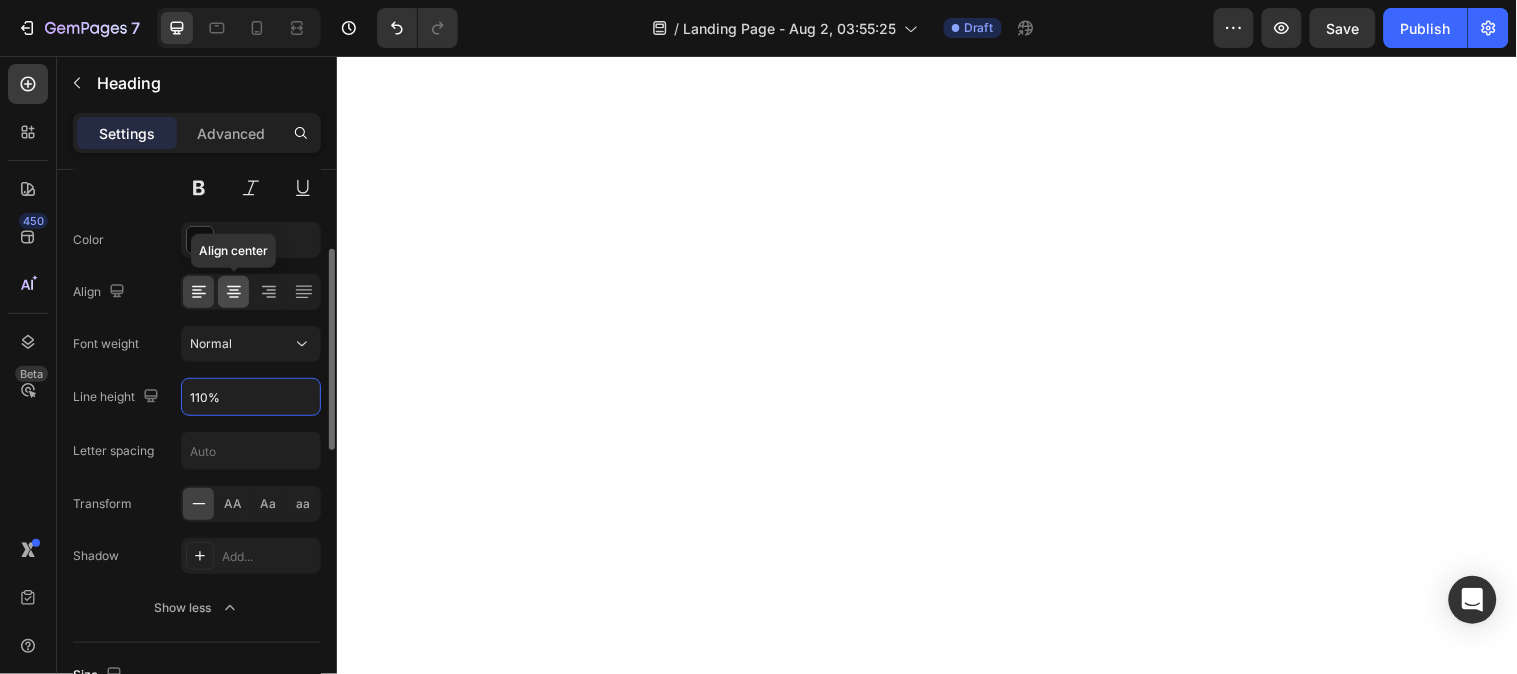 type on "110%" 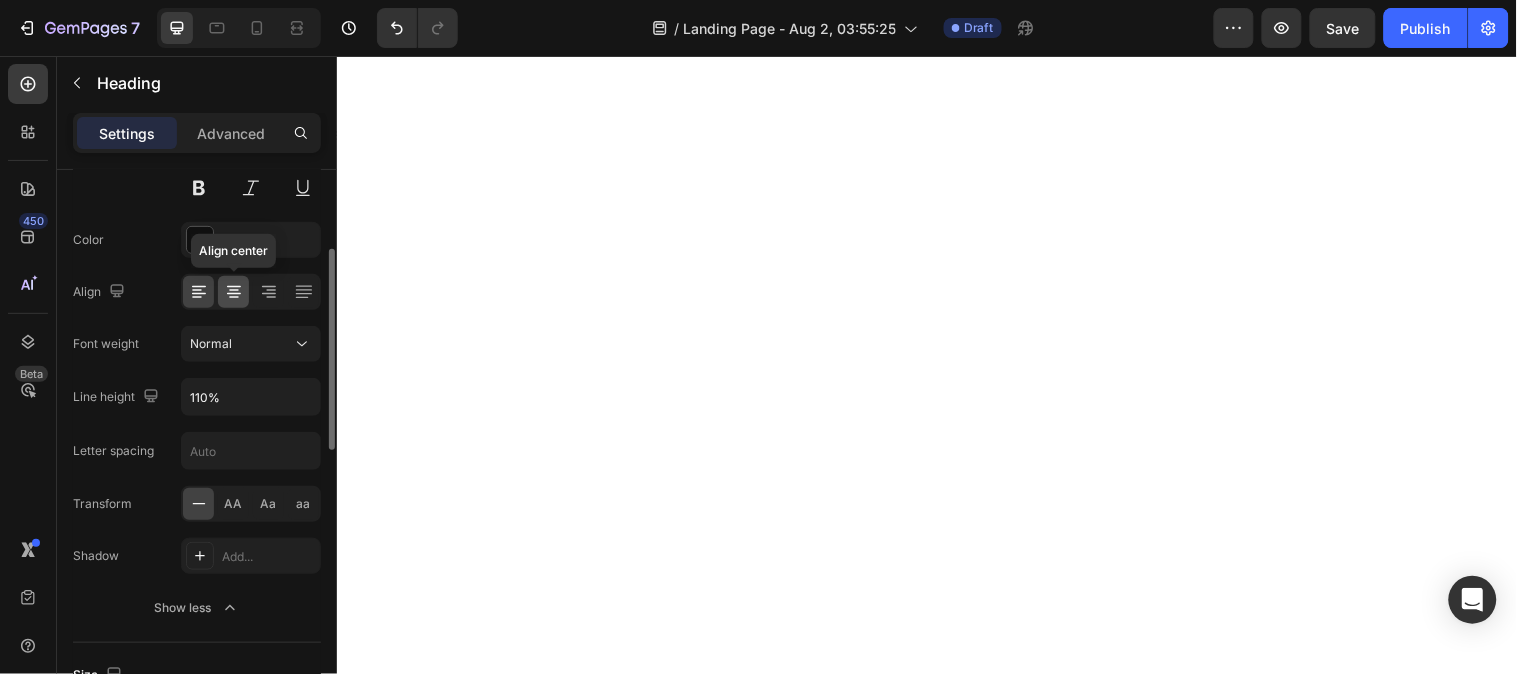 click 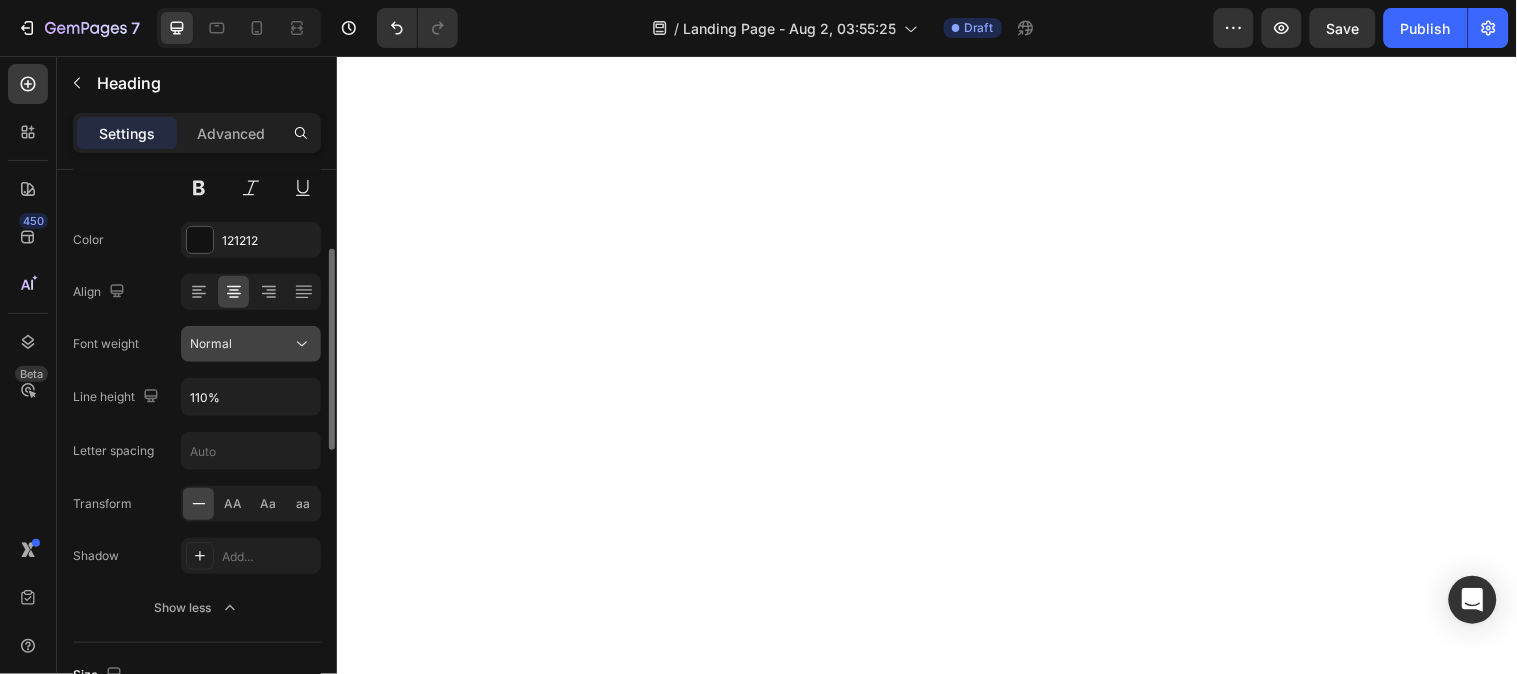 click on "Normal" 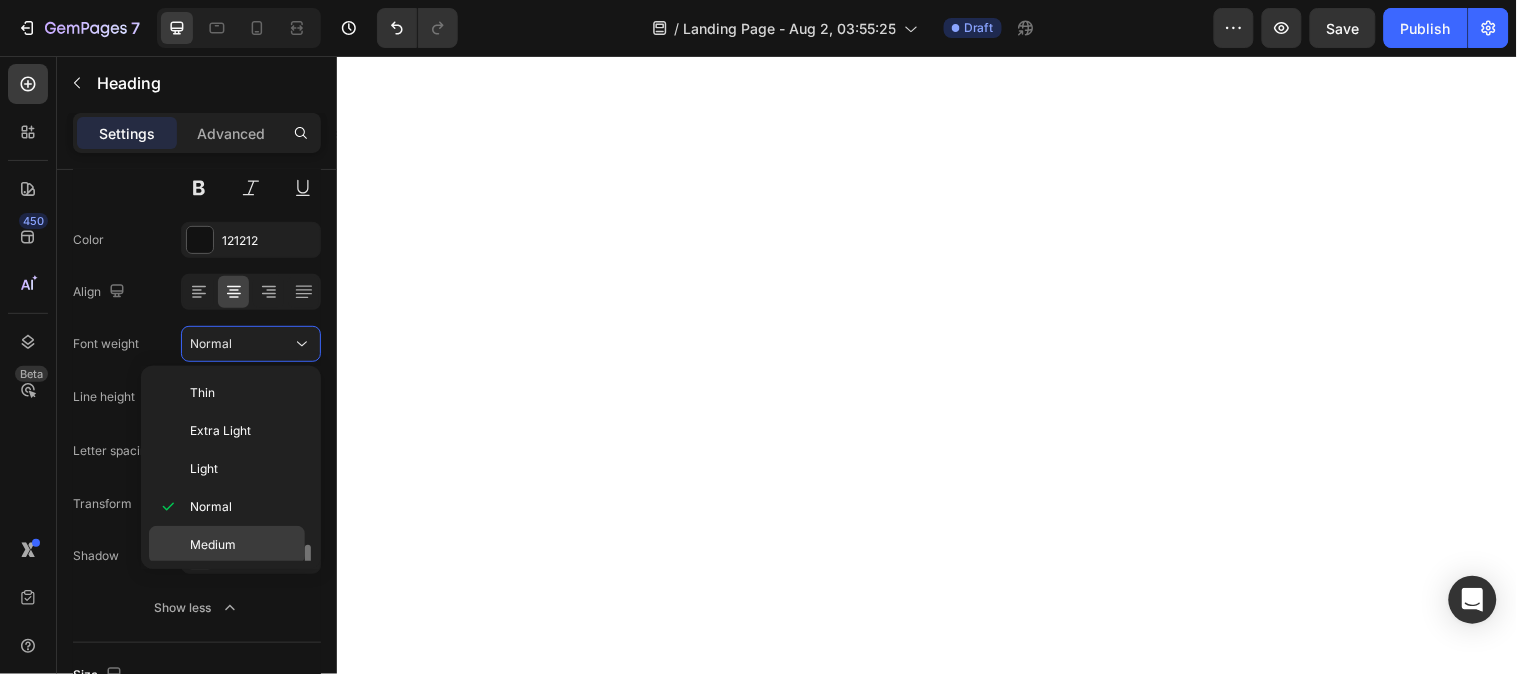 scroll, scrollTop: 111, scrollLeft: 0, axis: vertical 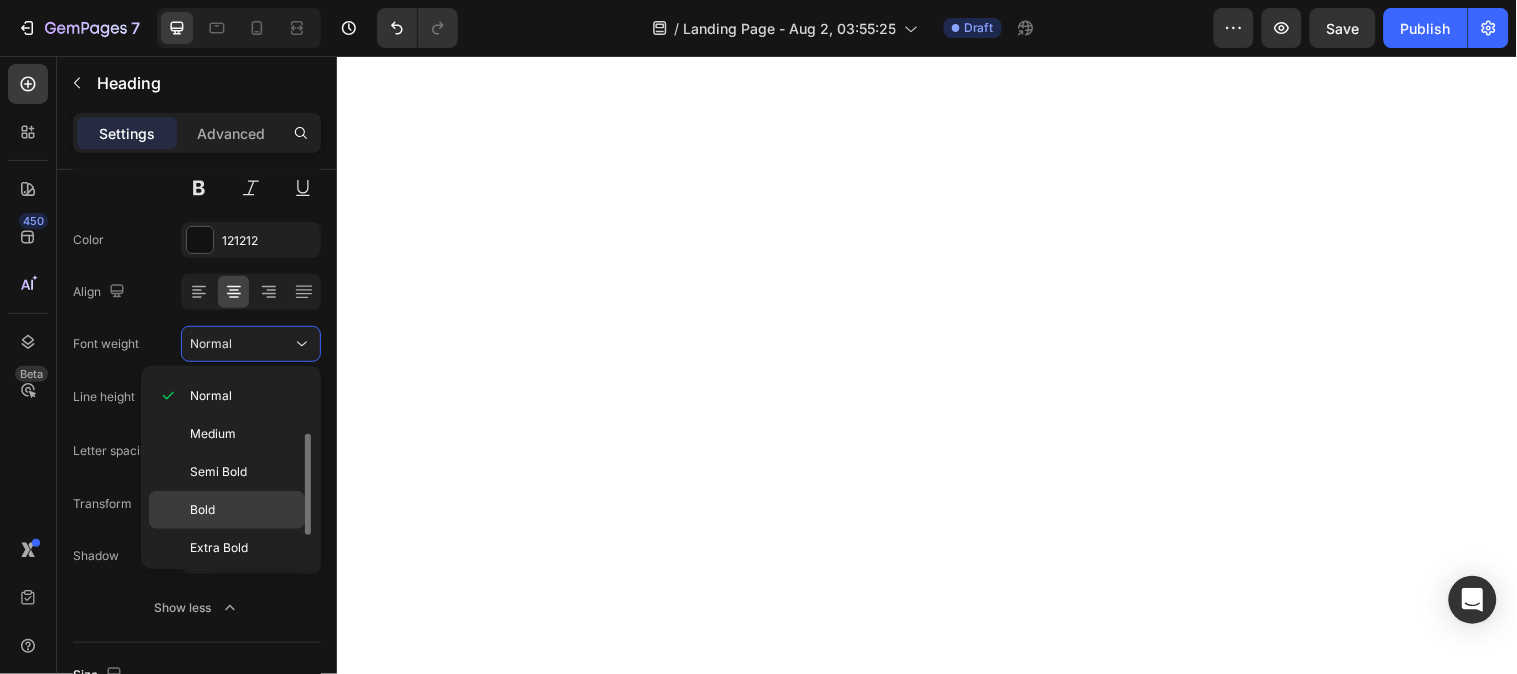 click on "Bold" at bounding box center (243, 510) 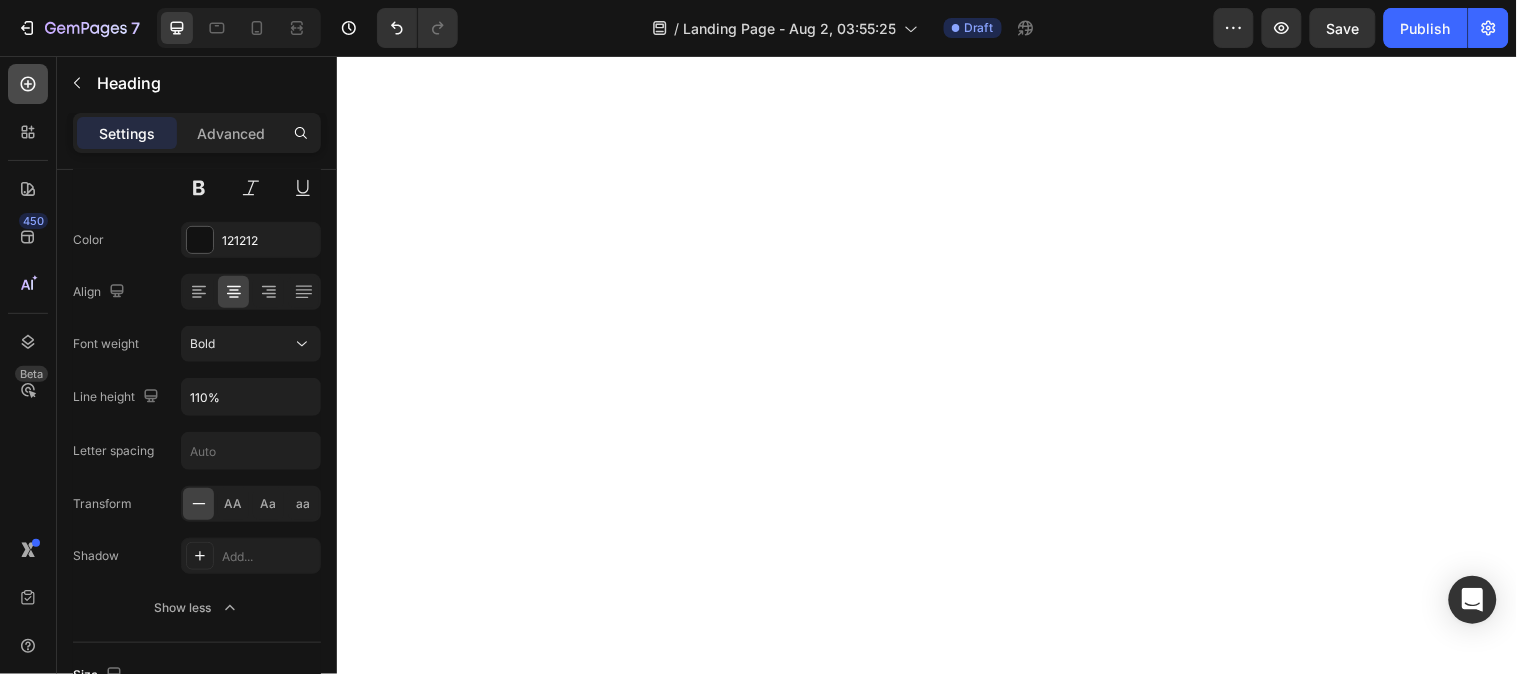 click 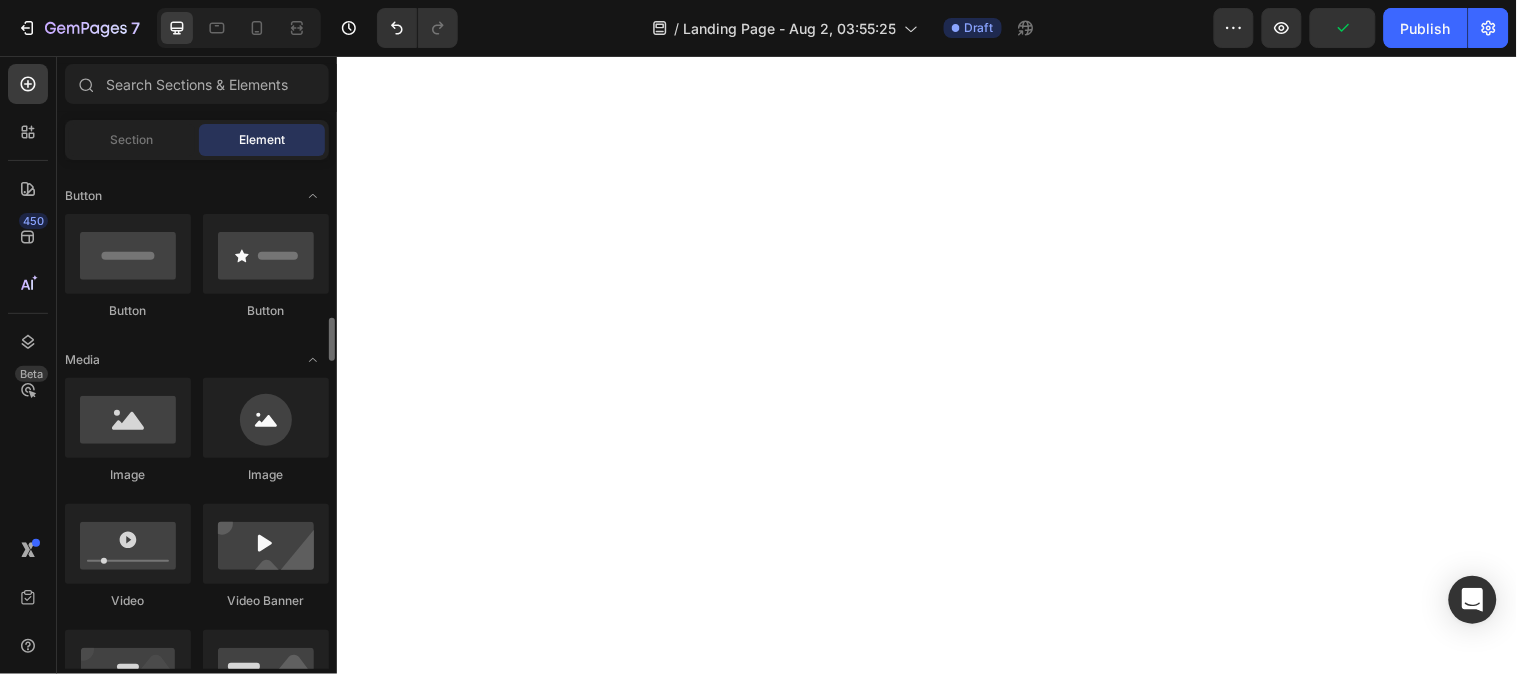 scroll, scrollTop: 555, scrollLeft: 0, axis: vertical 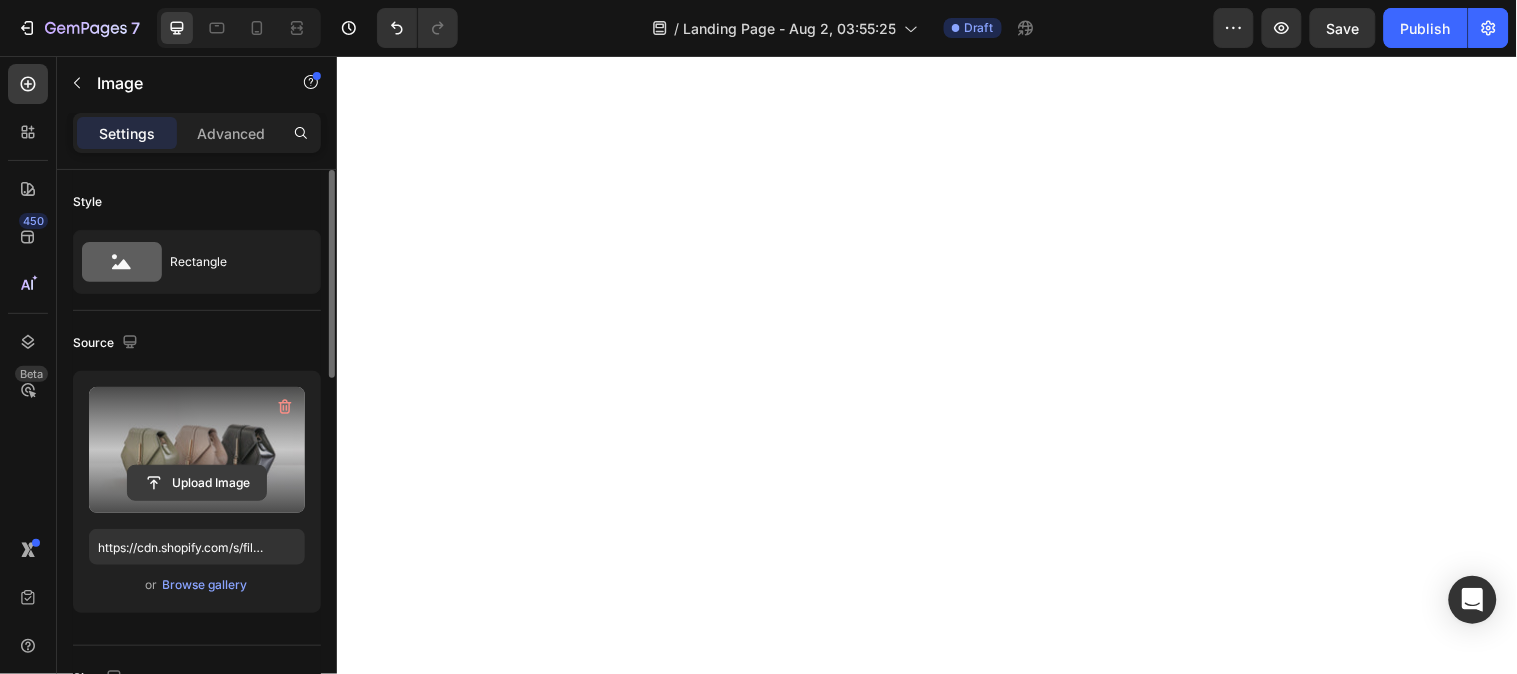 click 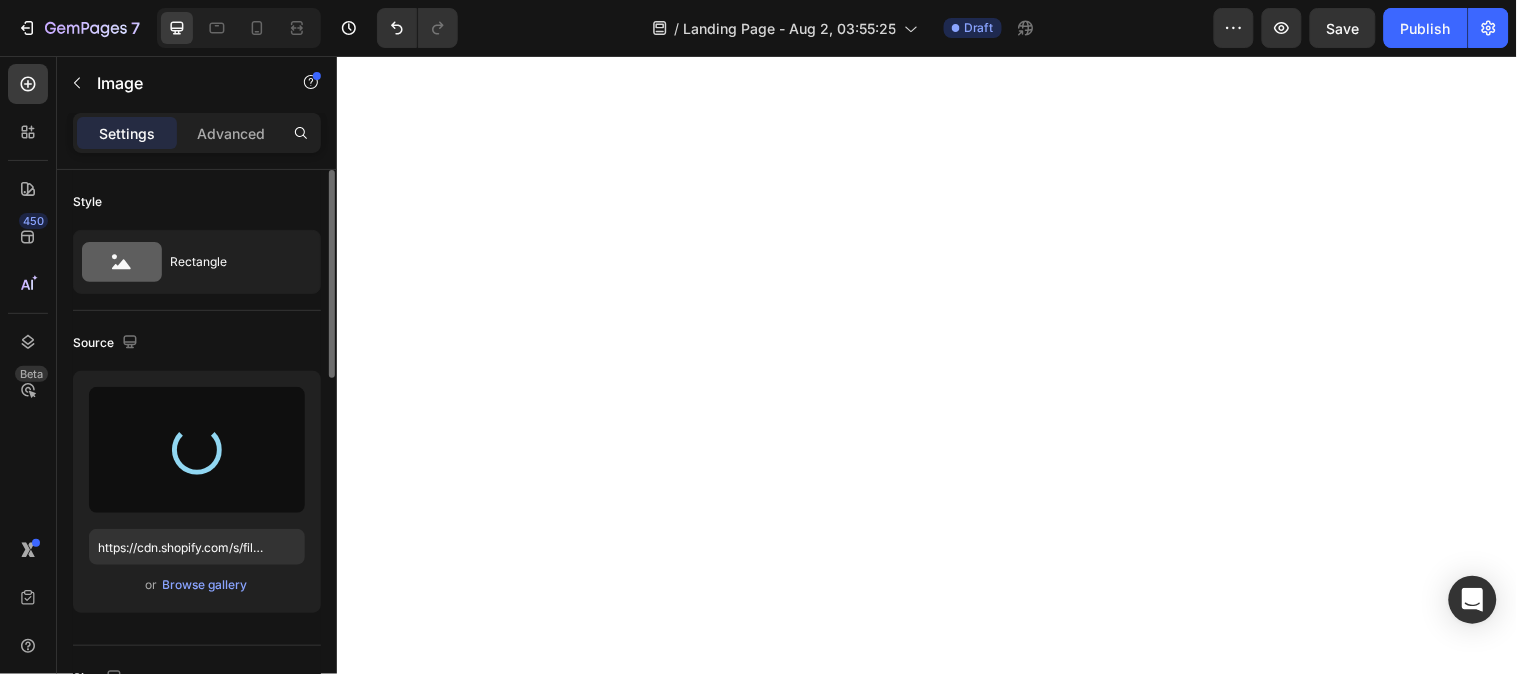 type on "https://cdn.shopify.com/s/files/1/0734/1309/9669/files/gempages_577967030334915088-1d231e60-d422-49ab-9908-88e5ba6fc909.webp" 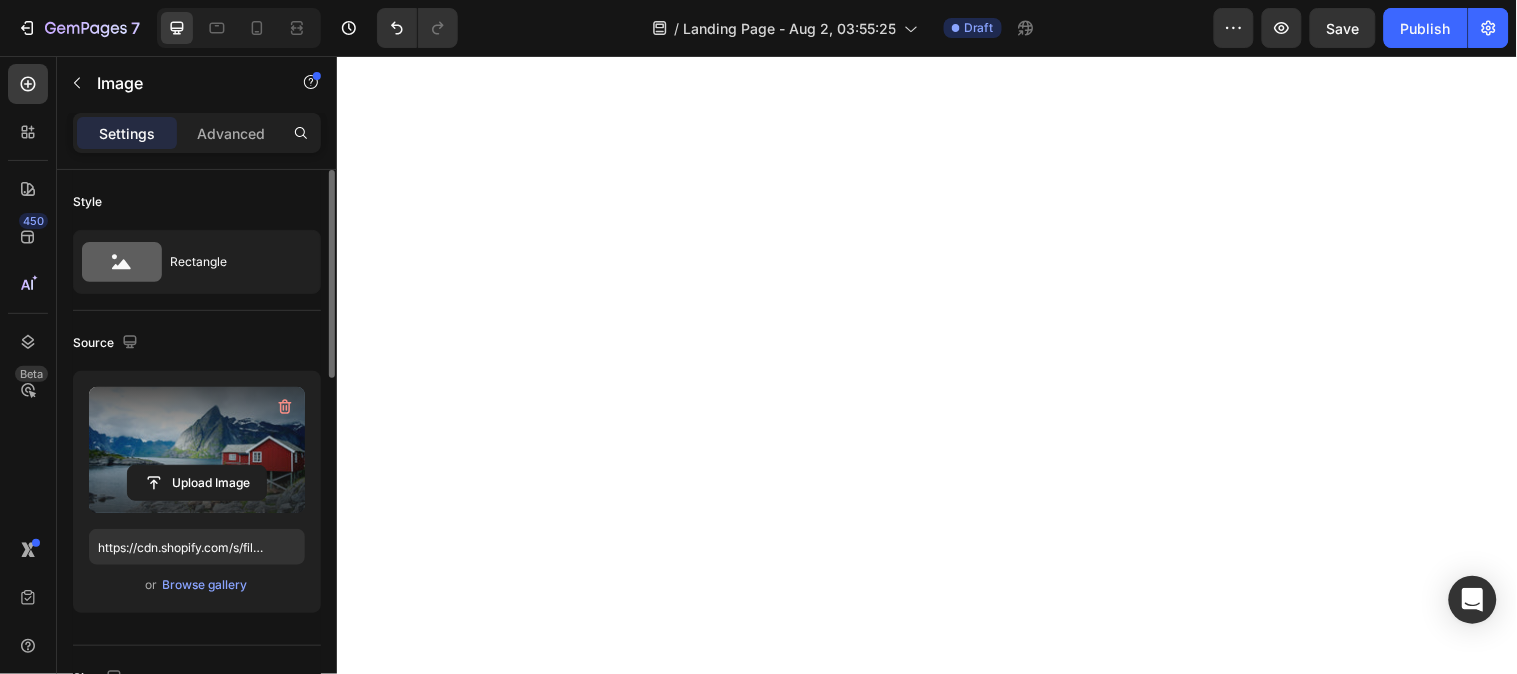 click at bounding box center [197, 450] 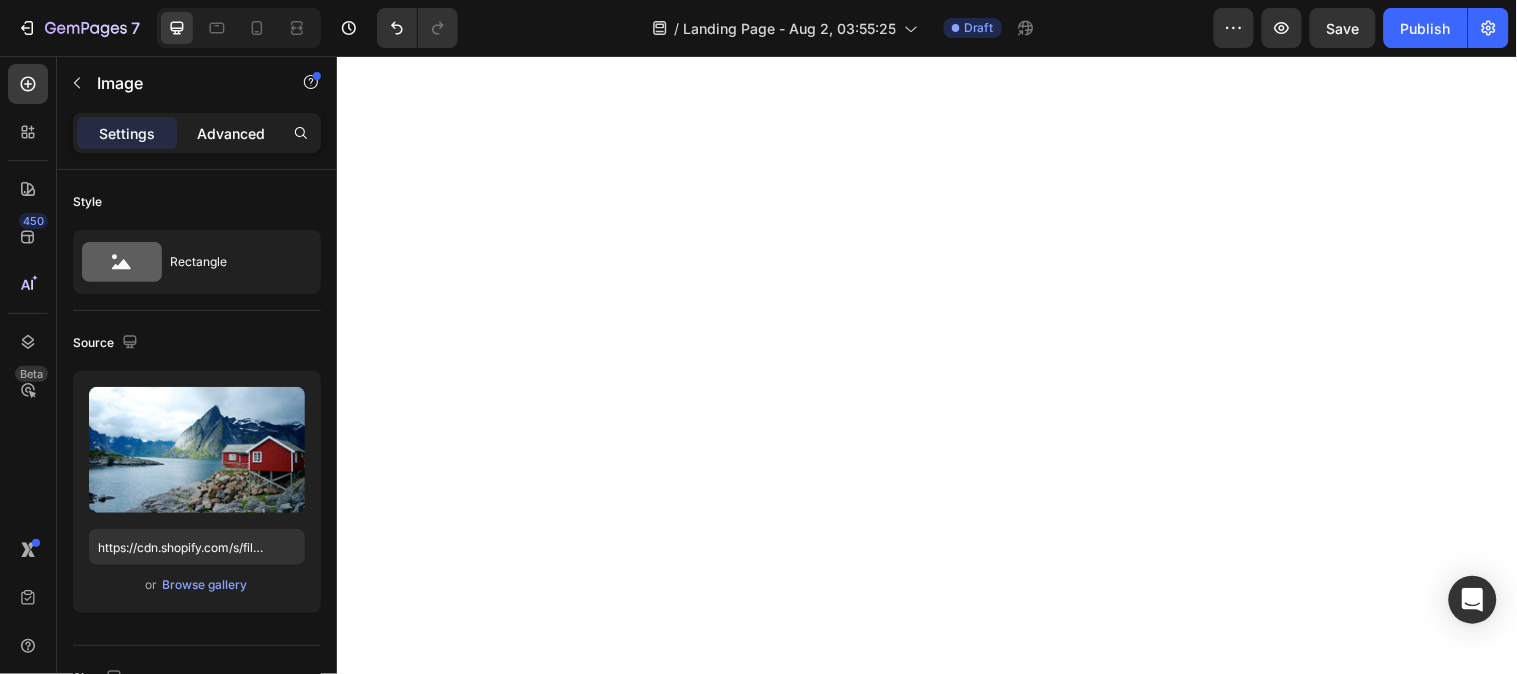 click on "Advanced" at bounding box center (231, 133) 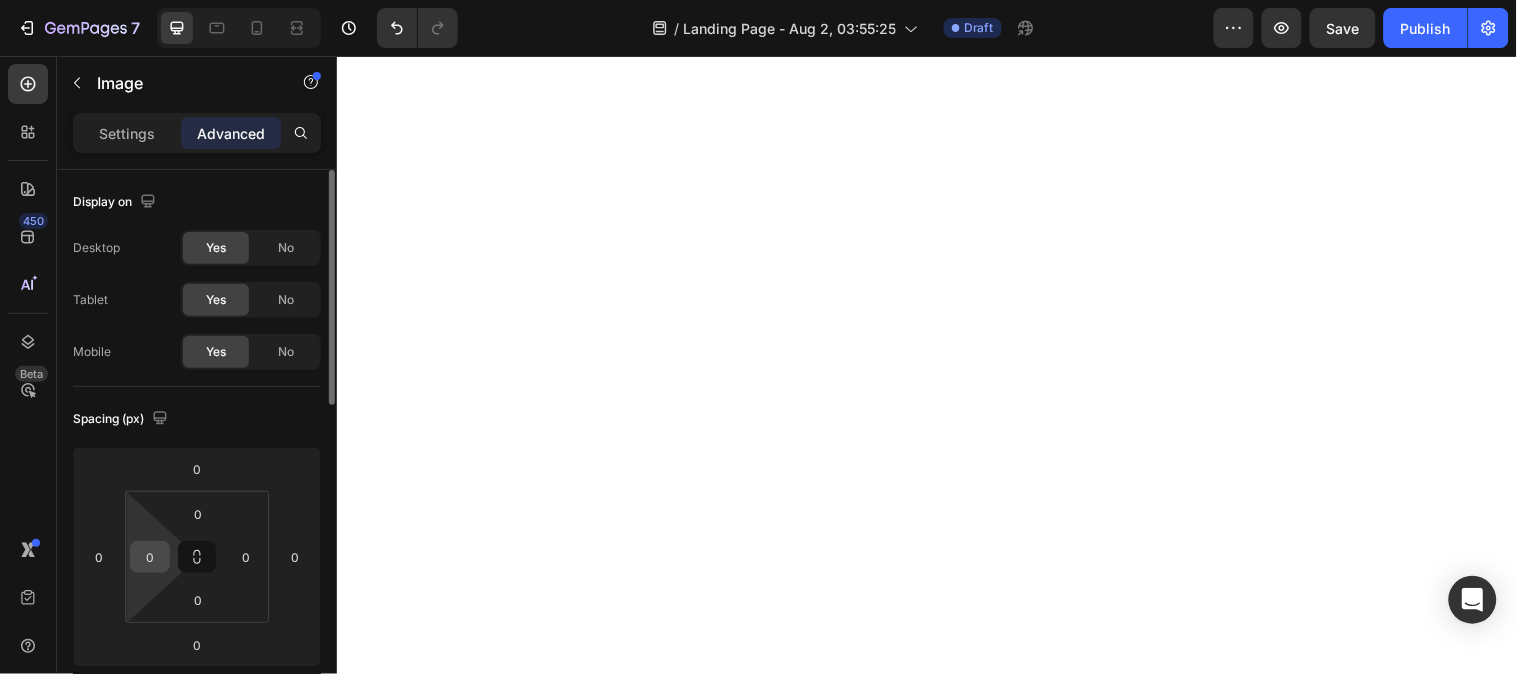 click on "0" at bounding box center [150, 557] 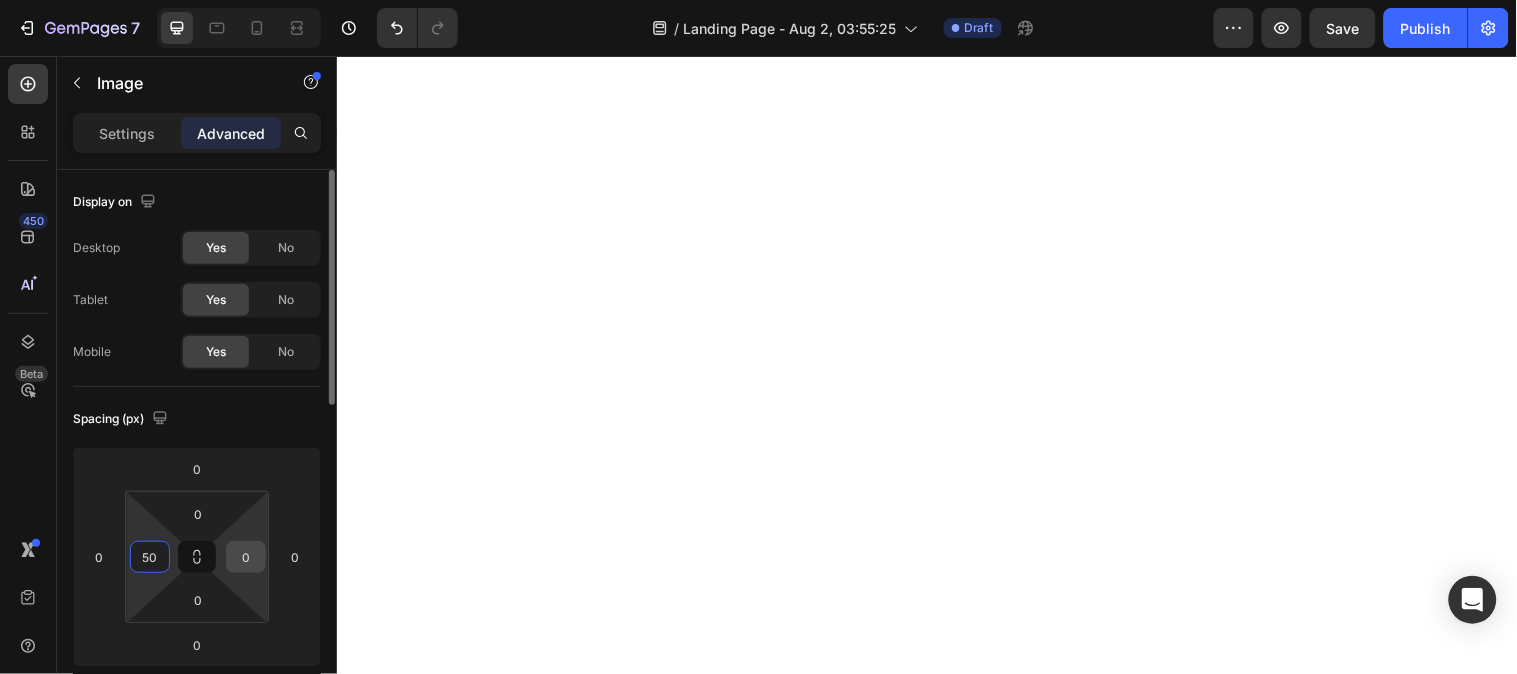 type on "50" 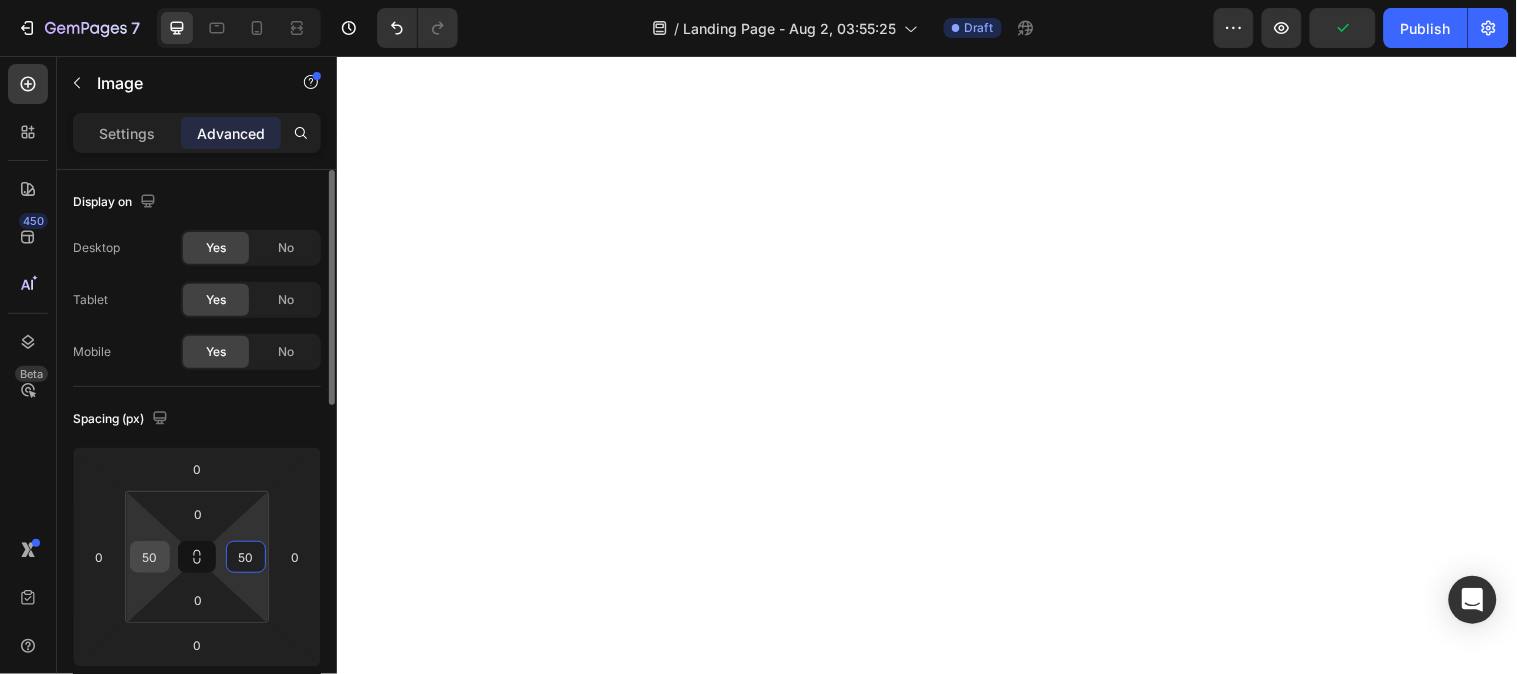 type on "50" 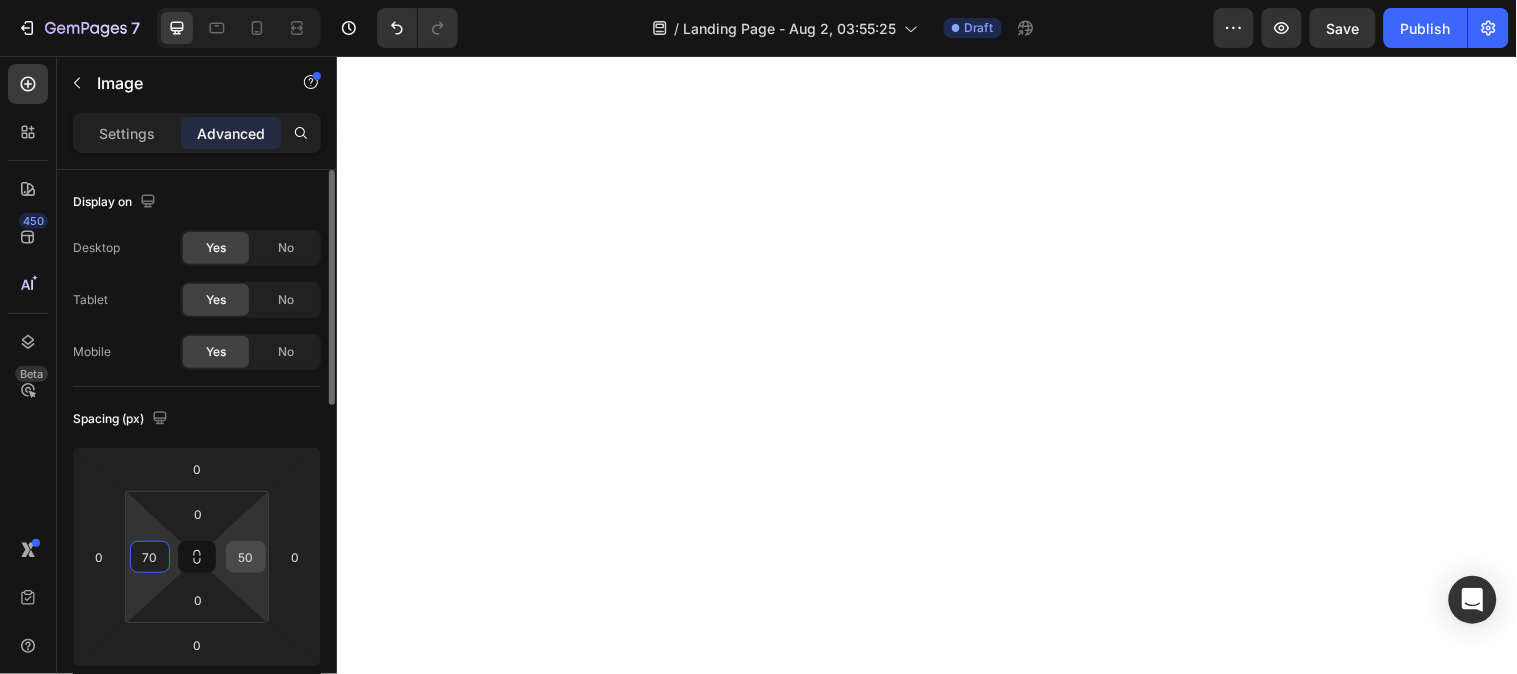 type on "70" 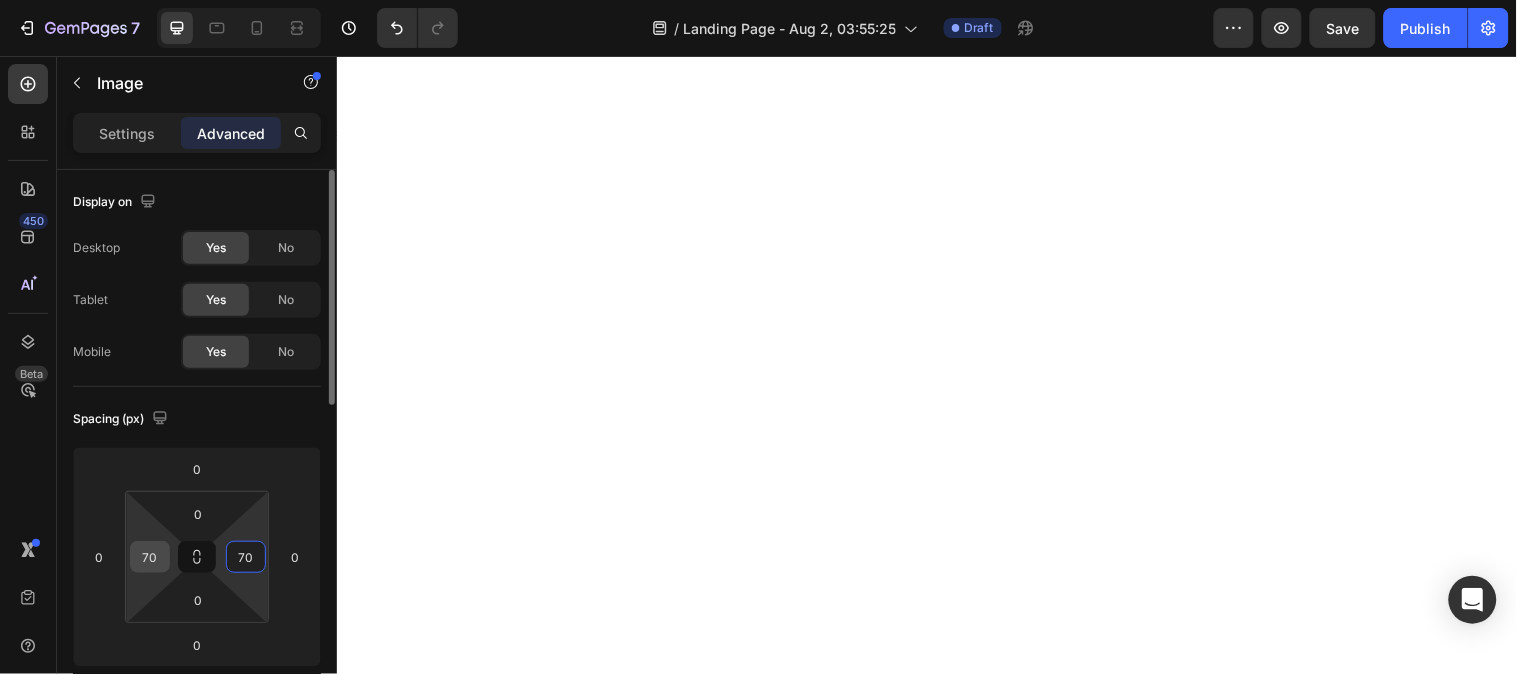 type on "70" 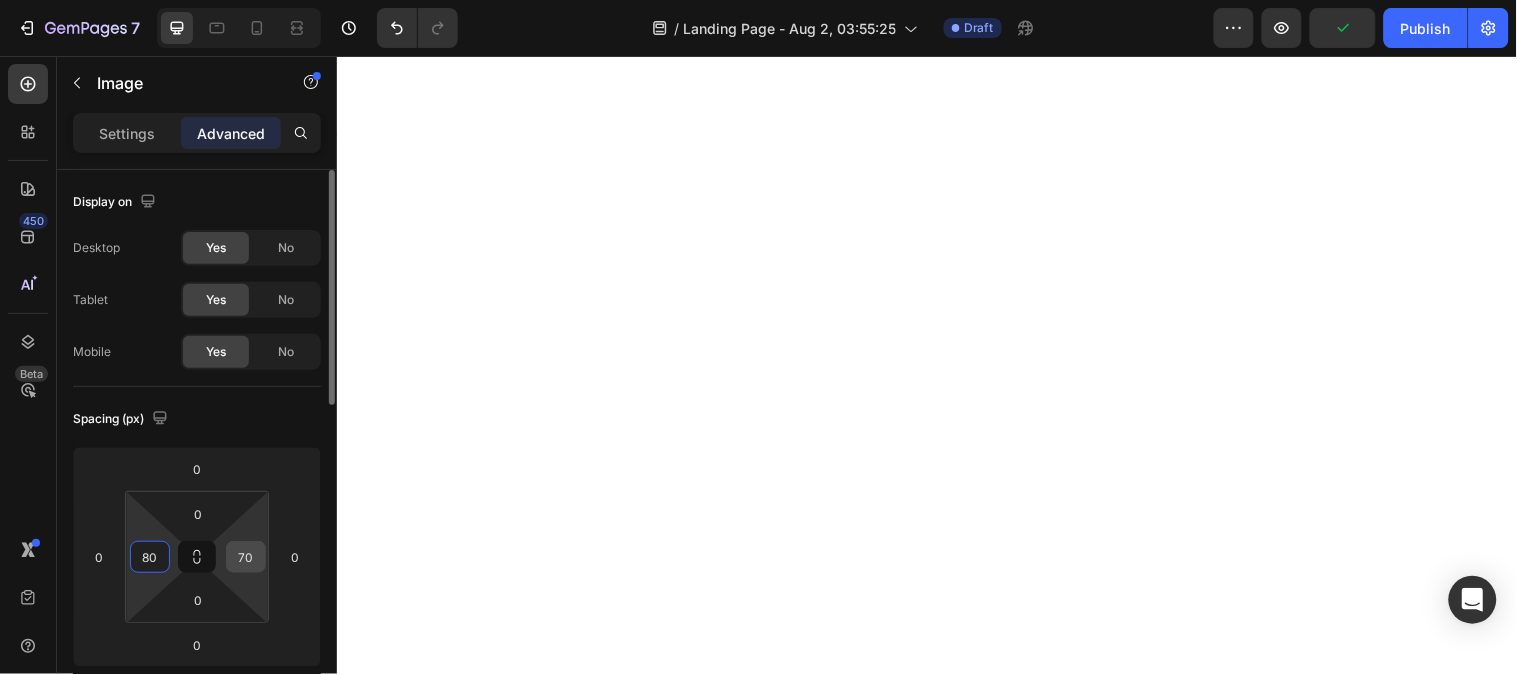 type on "80" 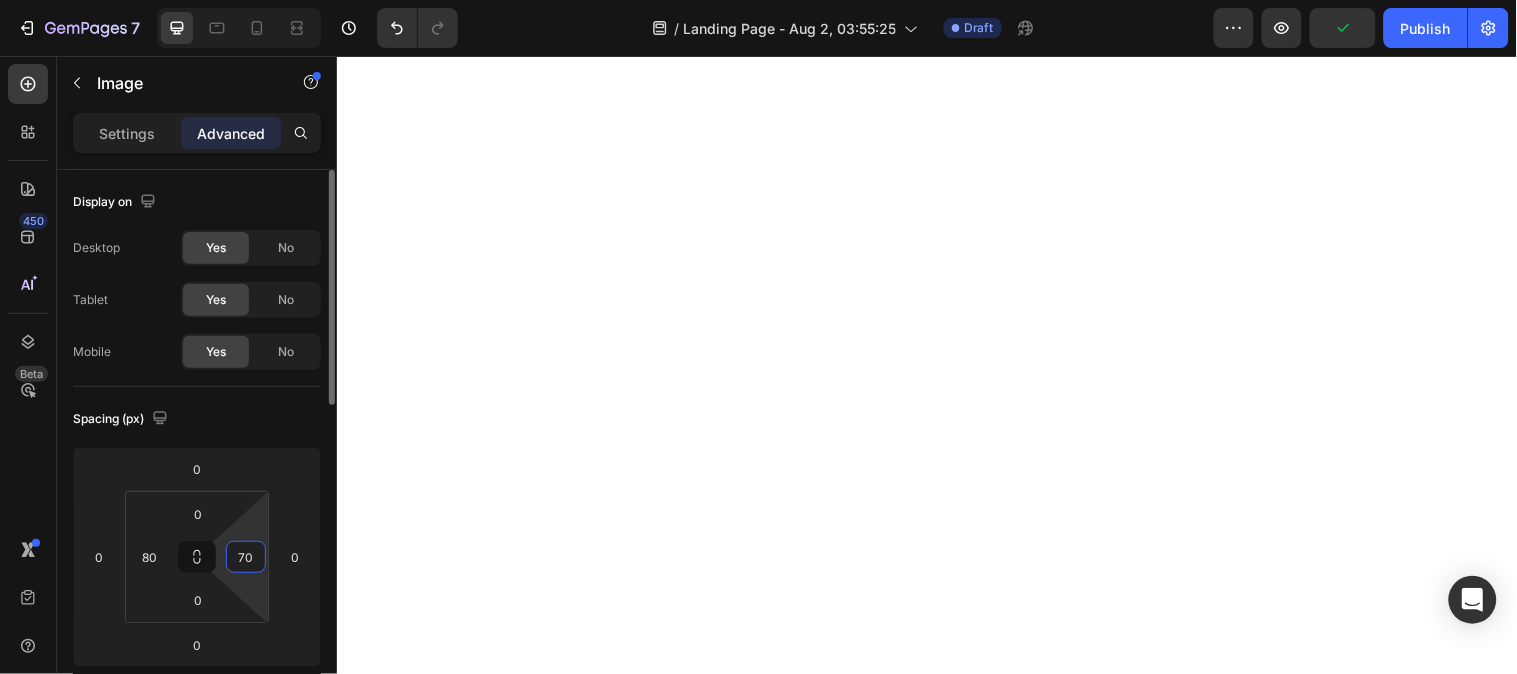 click on "70" at bounding box center [246, 557] 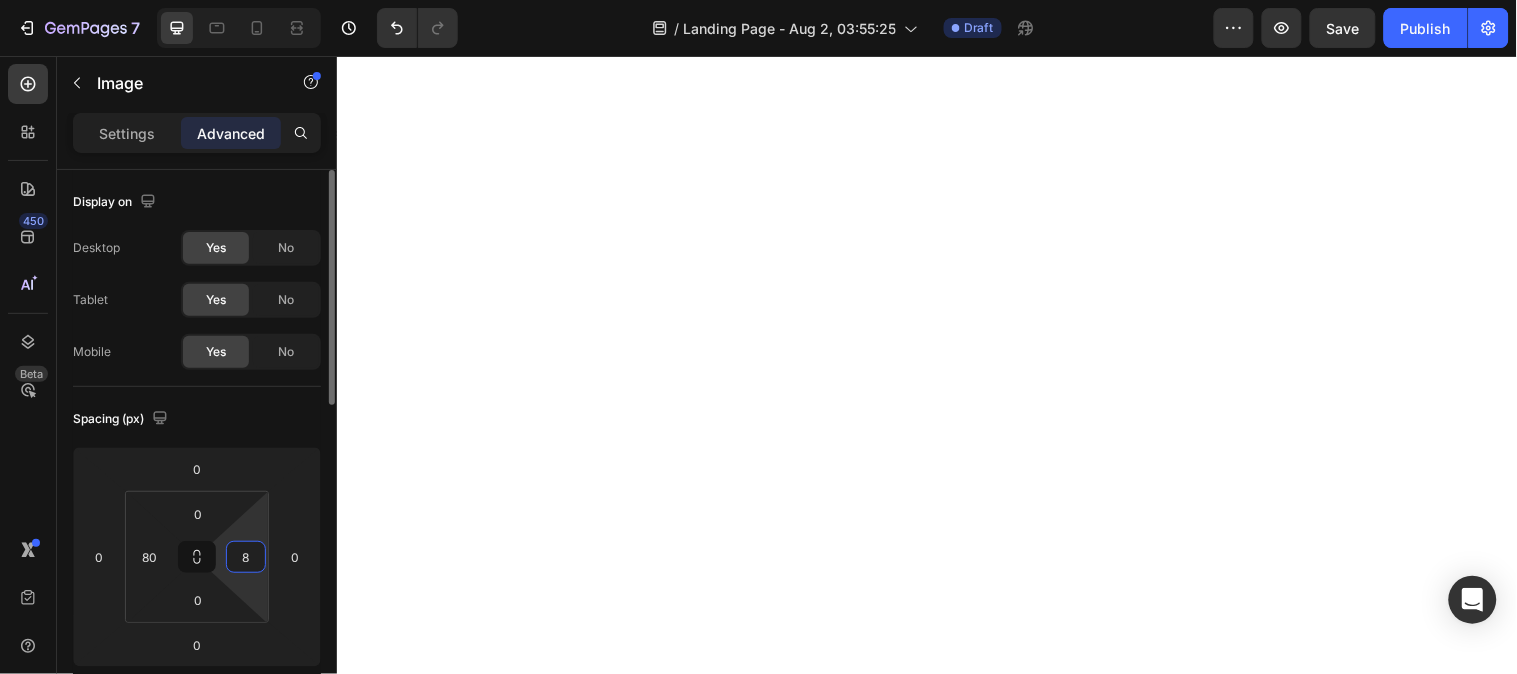 type on "80" 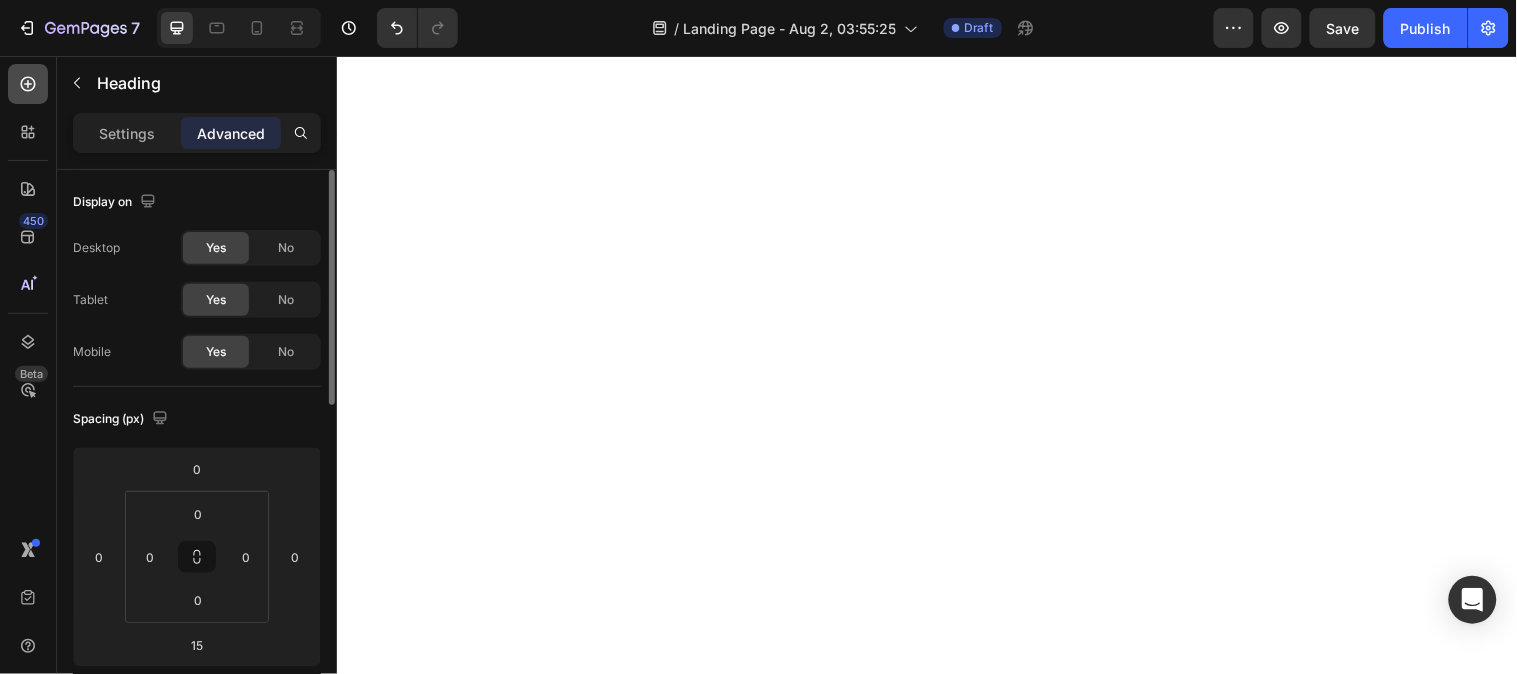 click 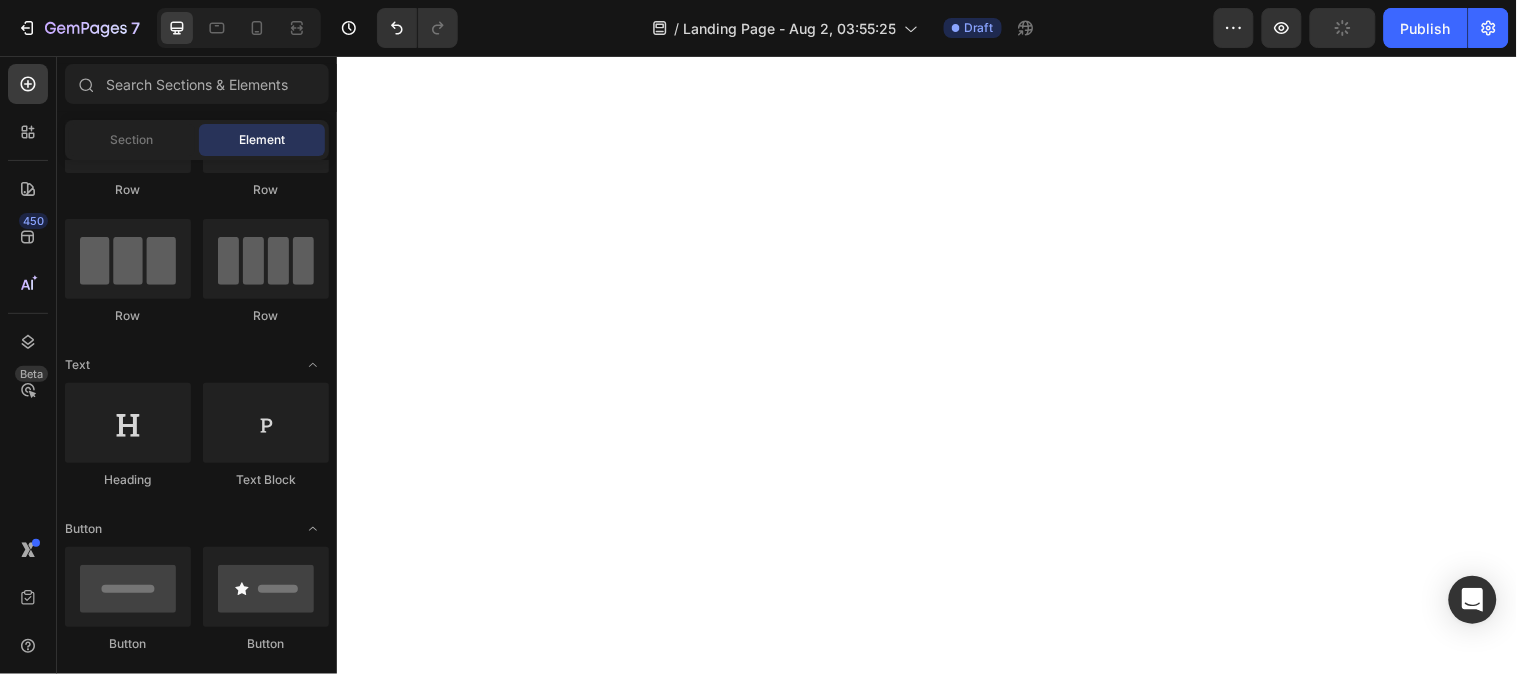 scroll, scrollTop: 0, scrollLeft: 0, axis: both 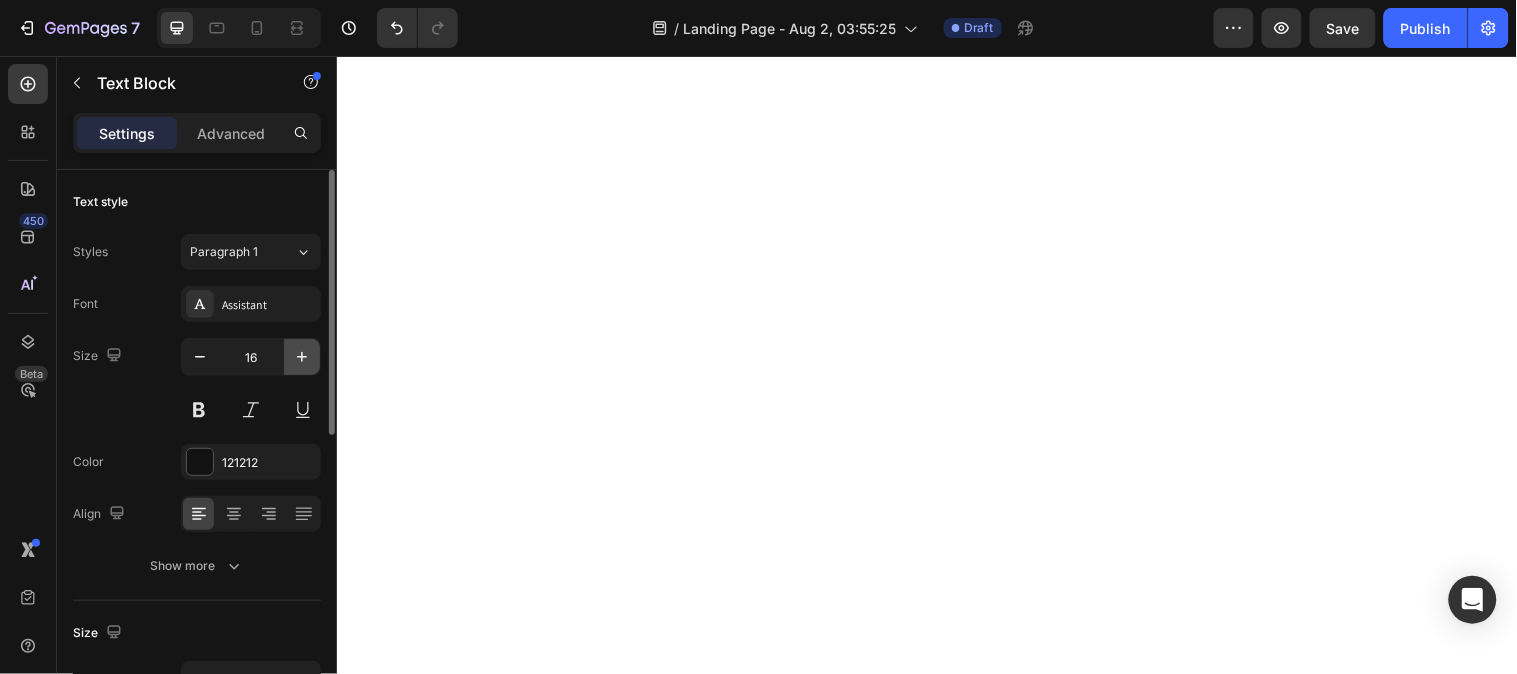 click 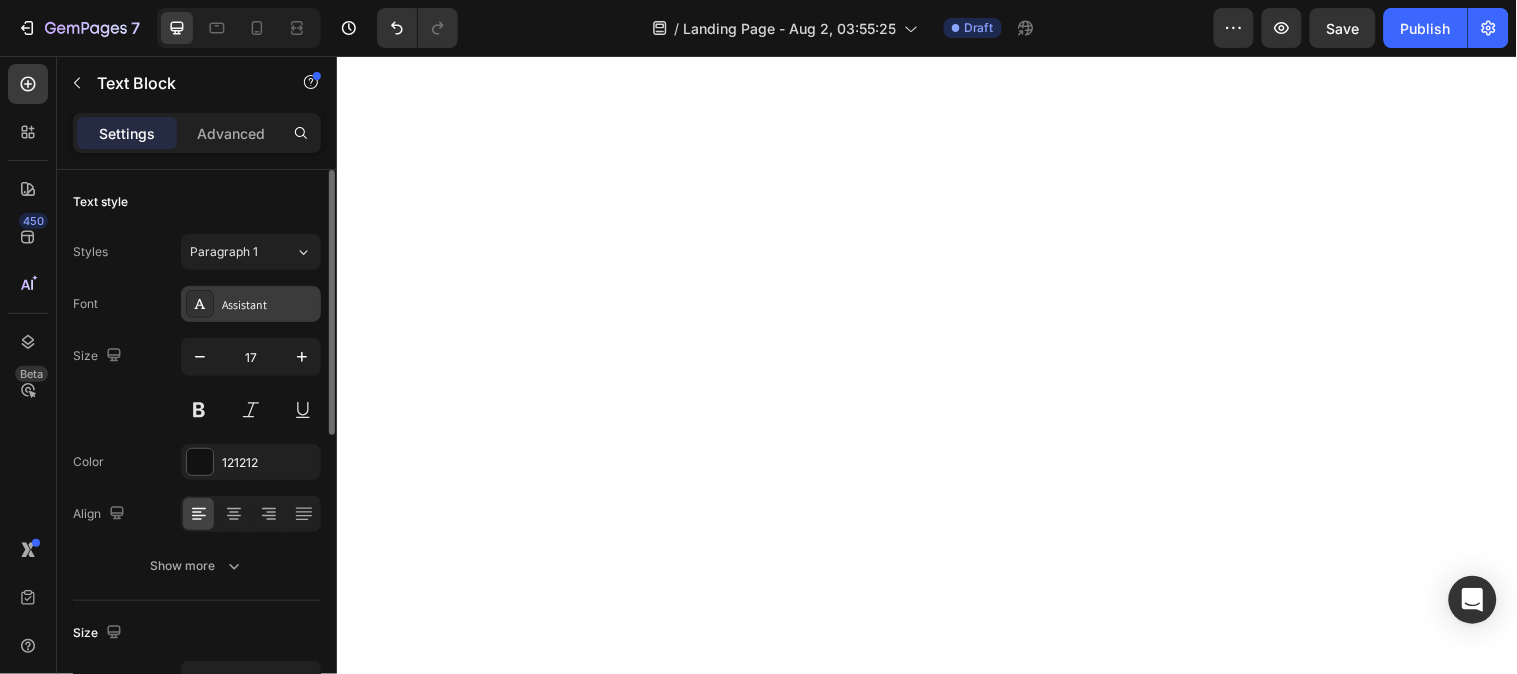 click on "Assistant" at bounding box center (269, 305) 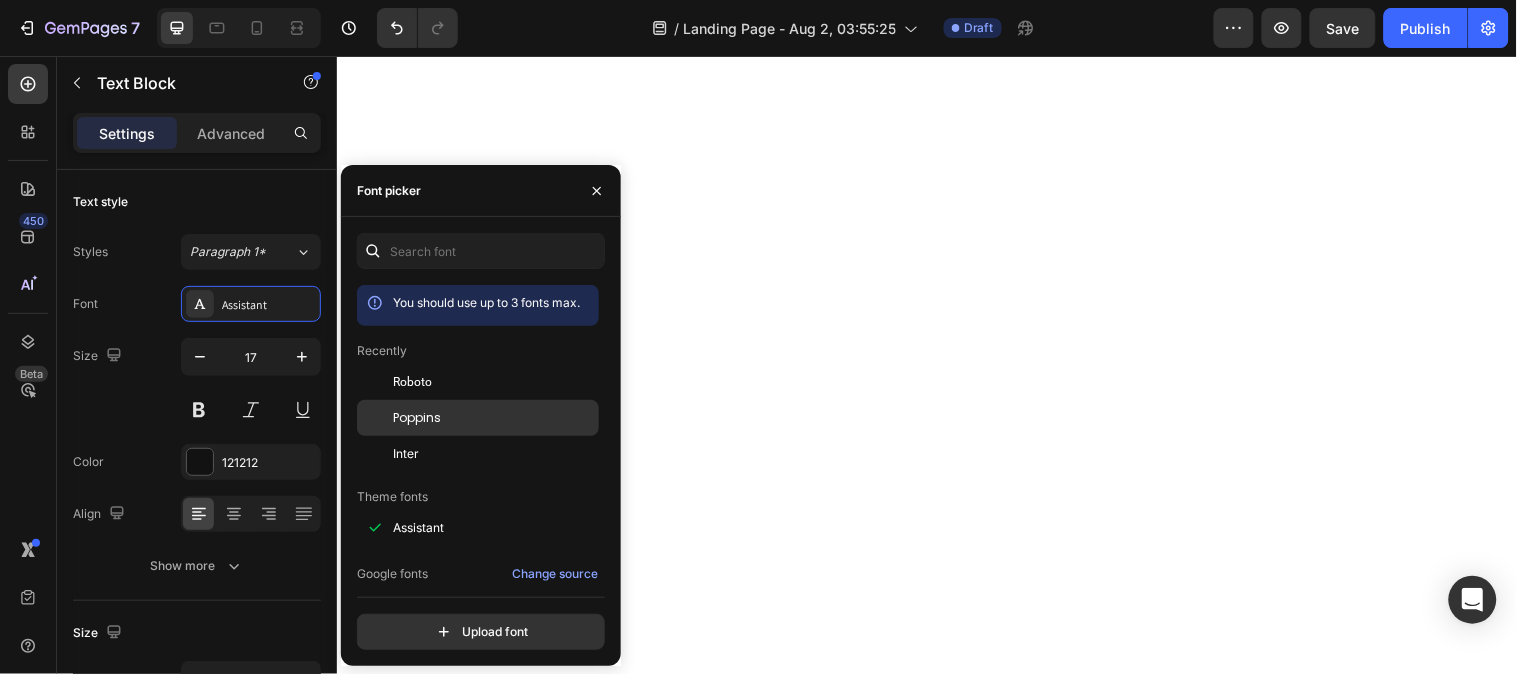 click on "Poppins" 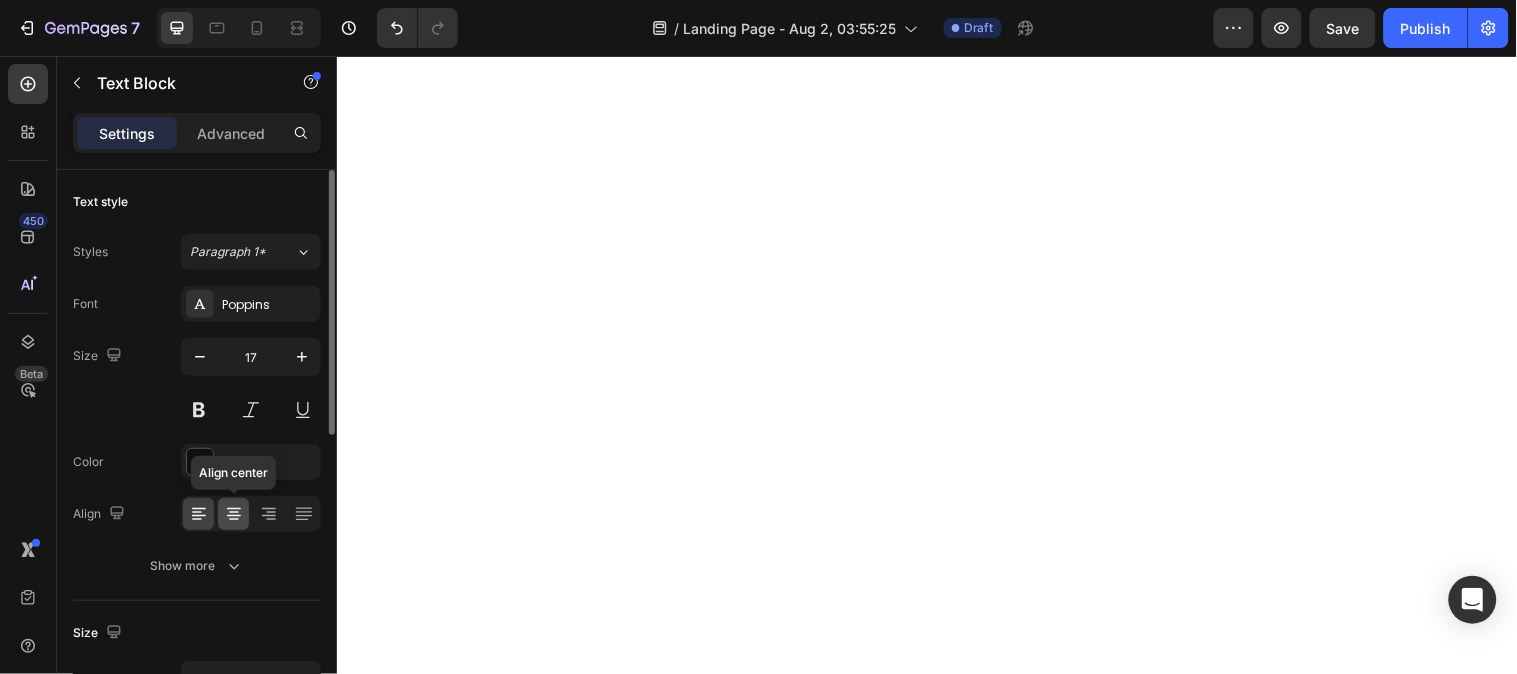 click 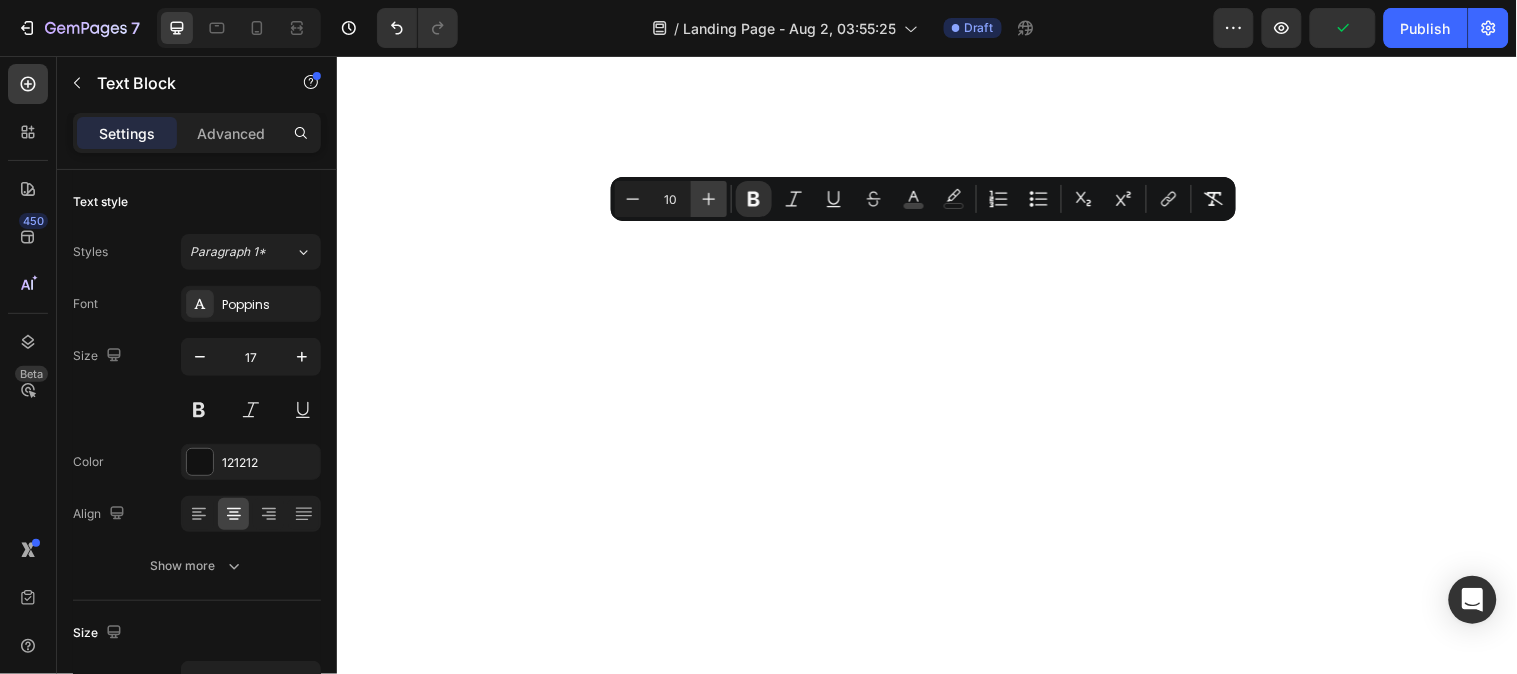 click 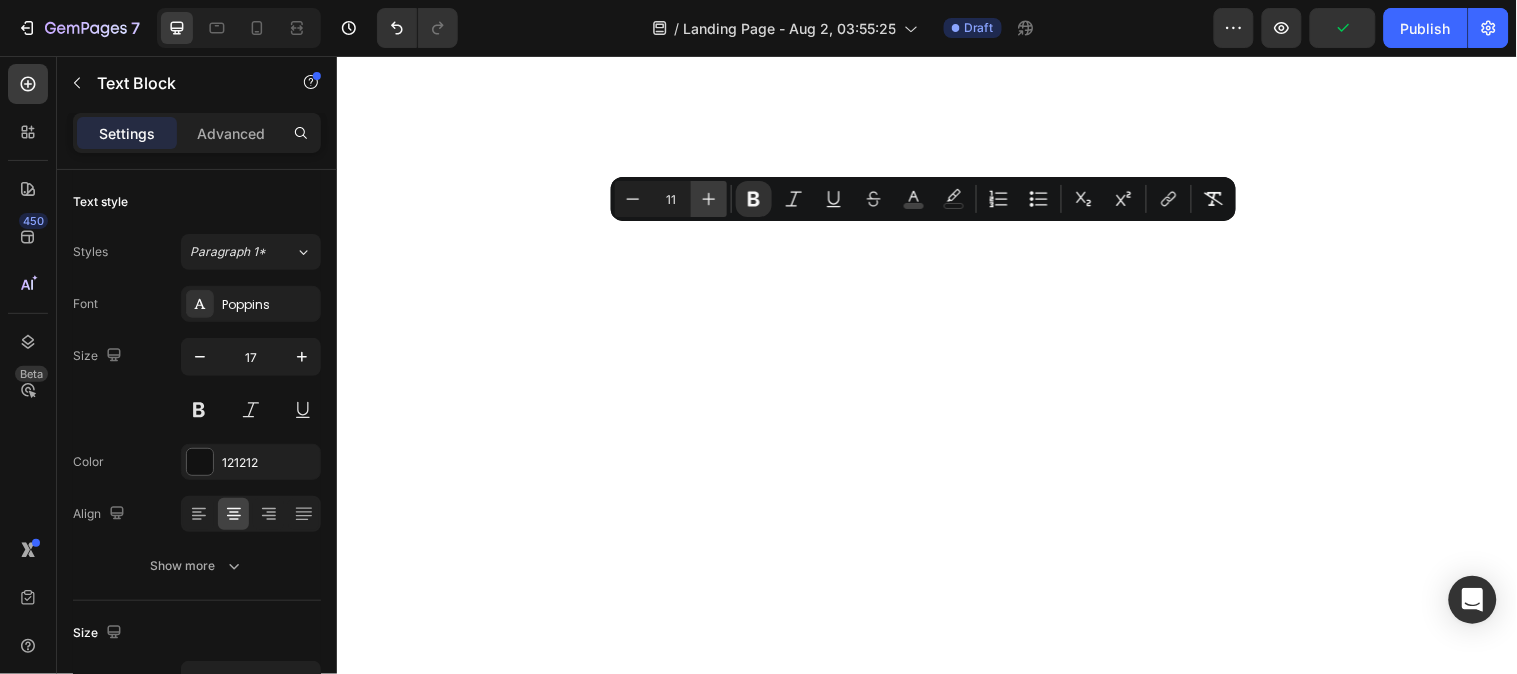 click 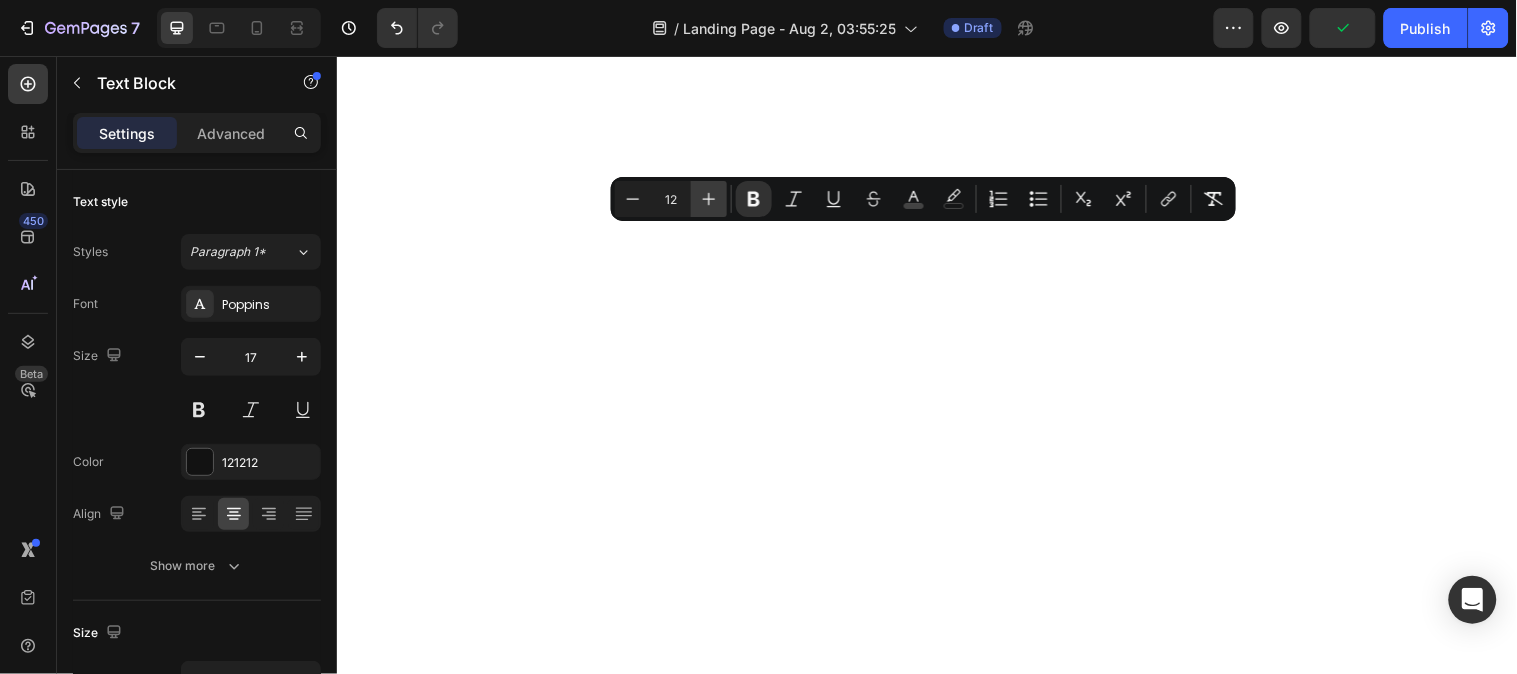 click 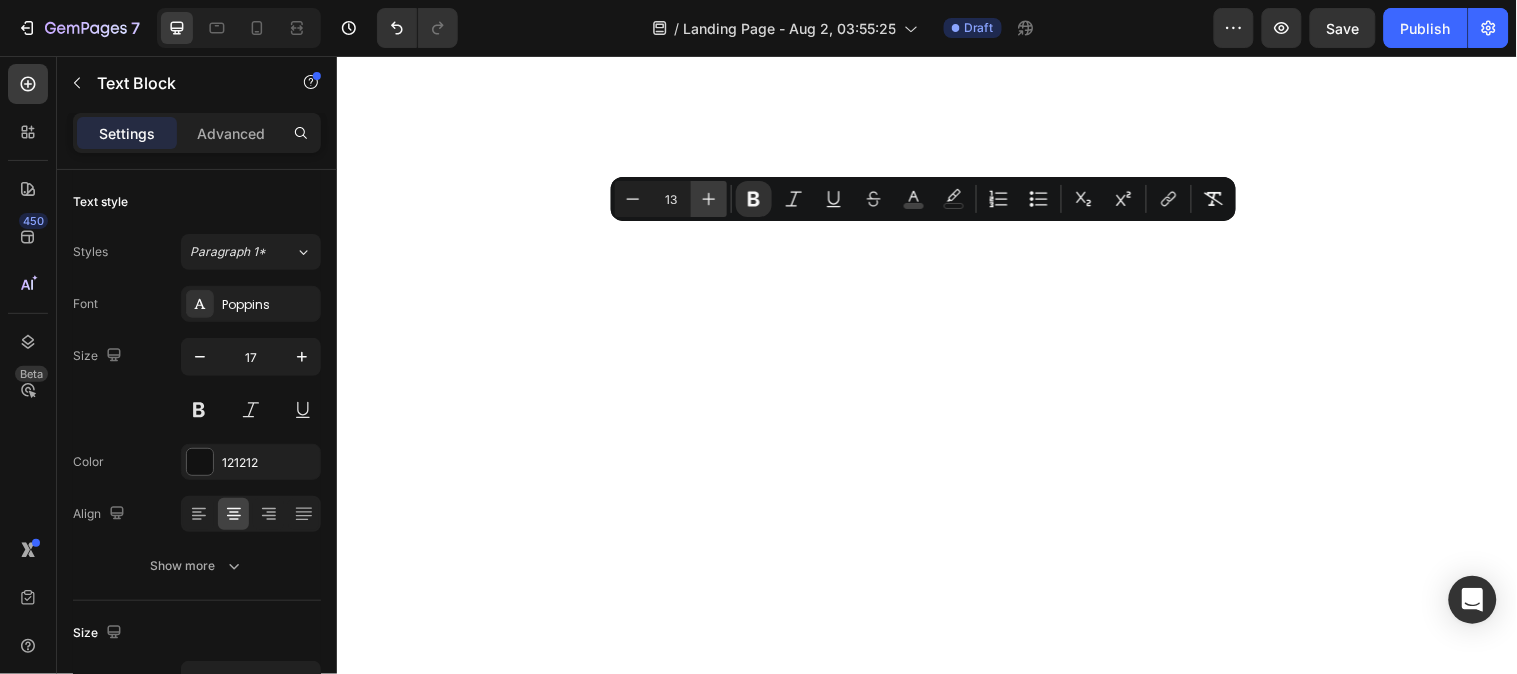 click 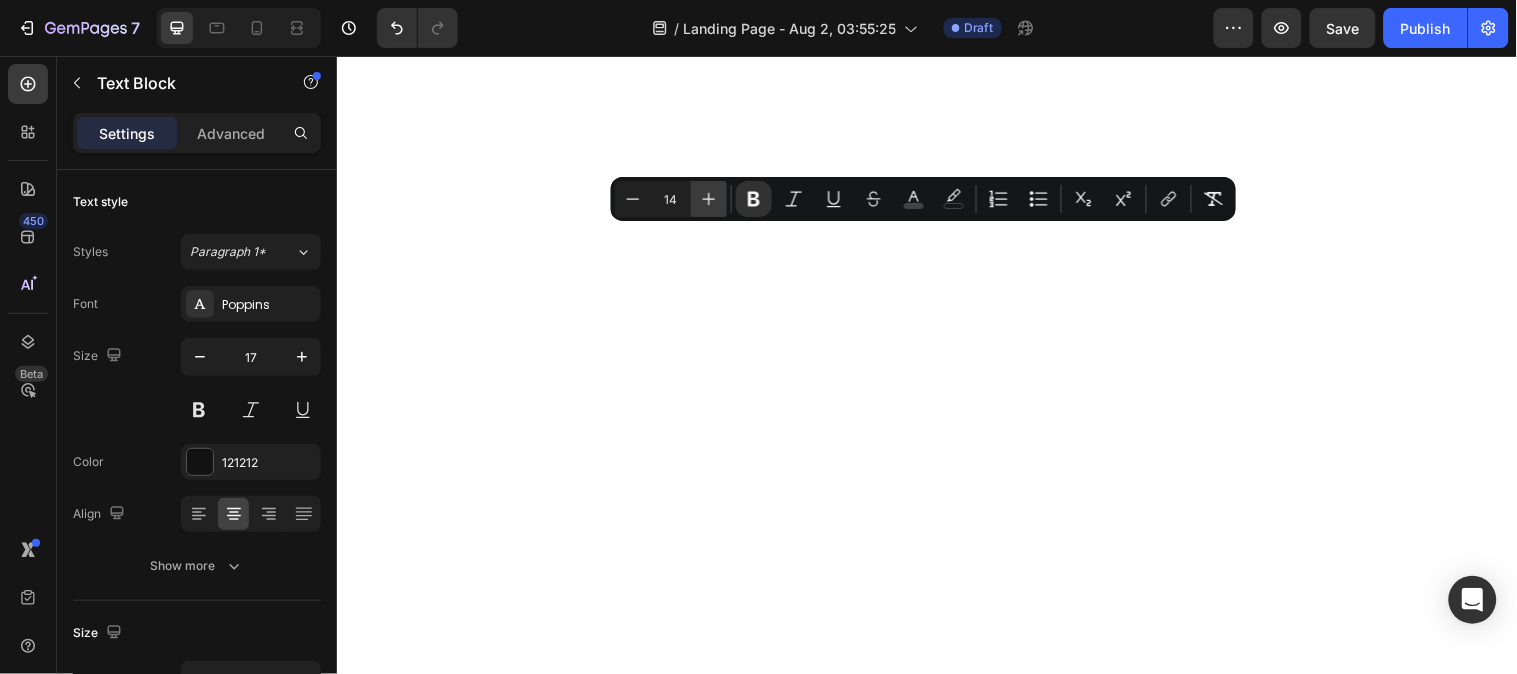 click 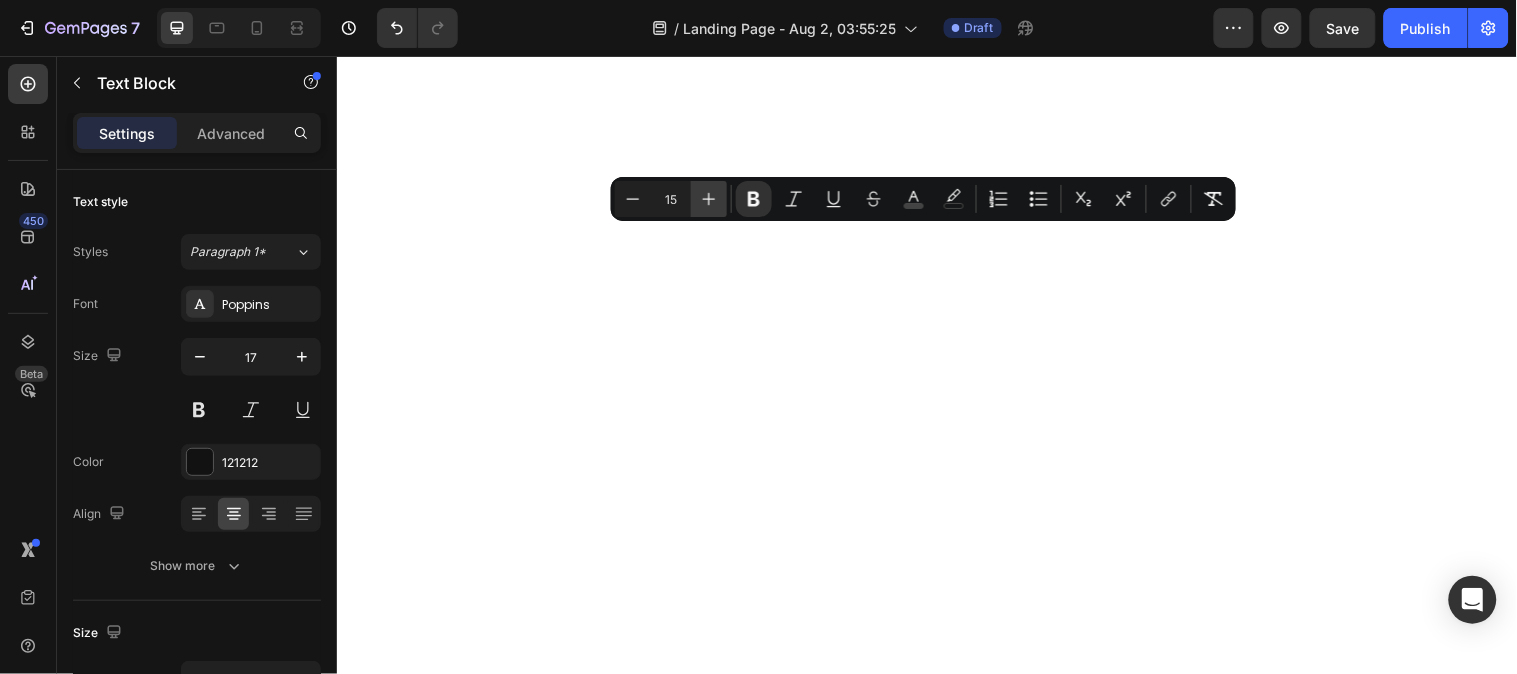 click 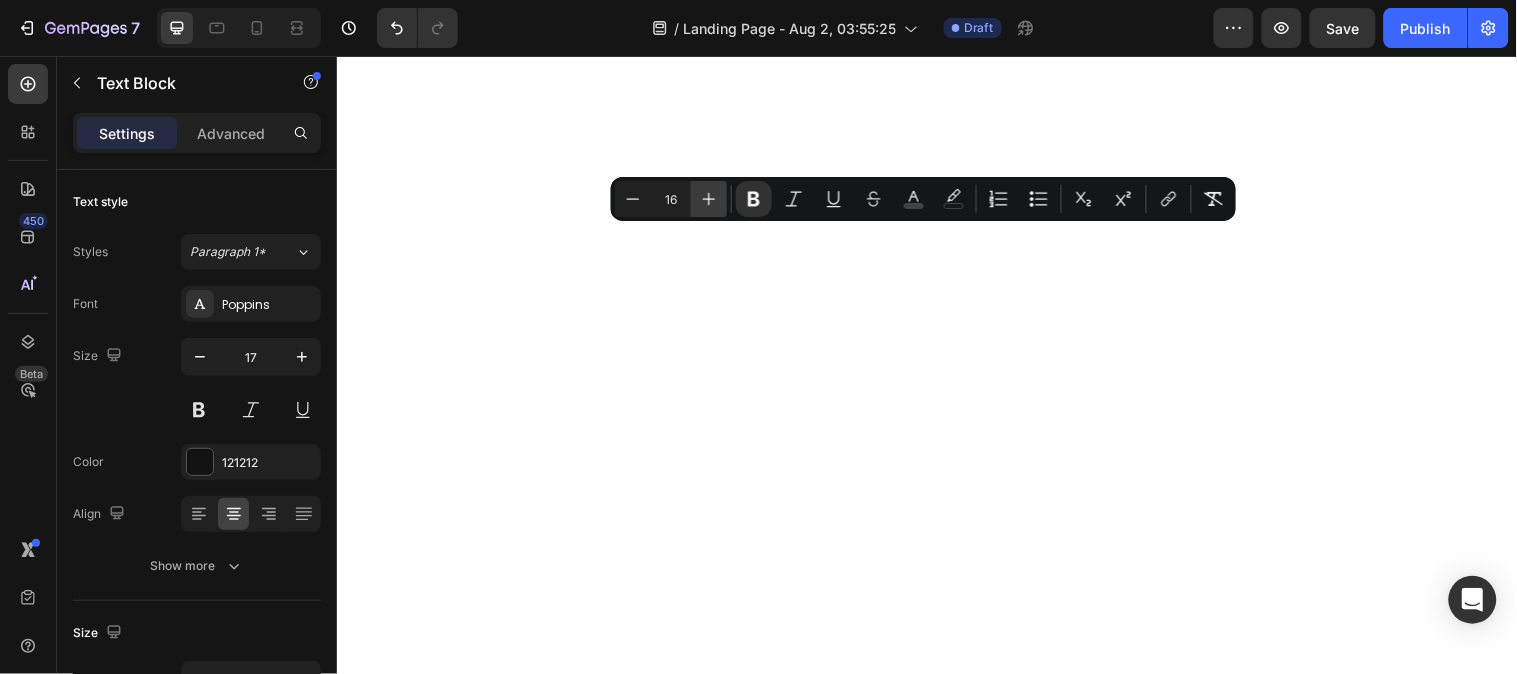 click 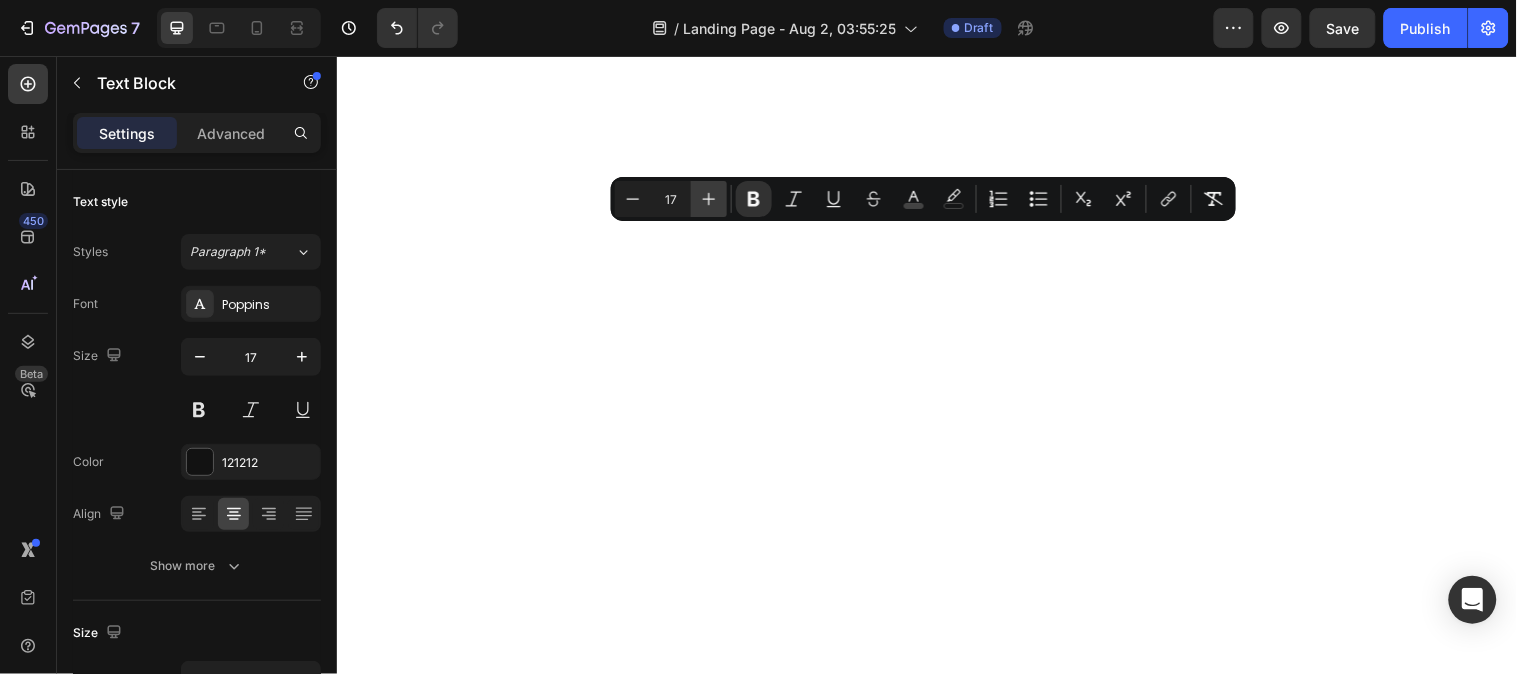 click 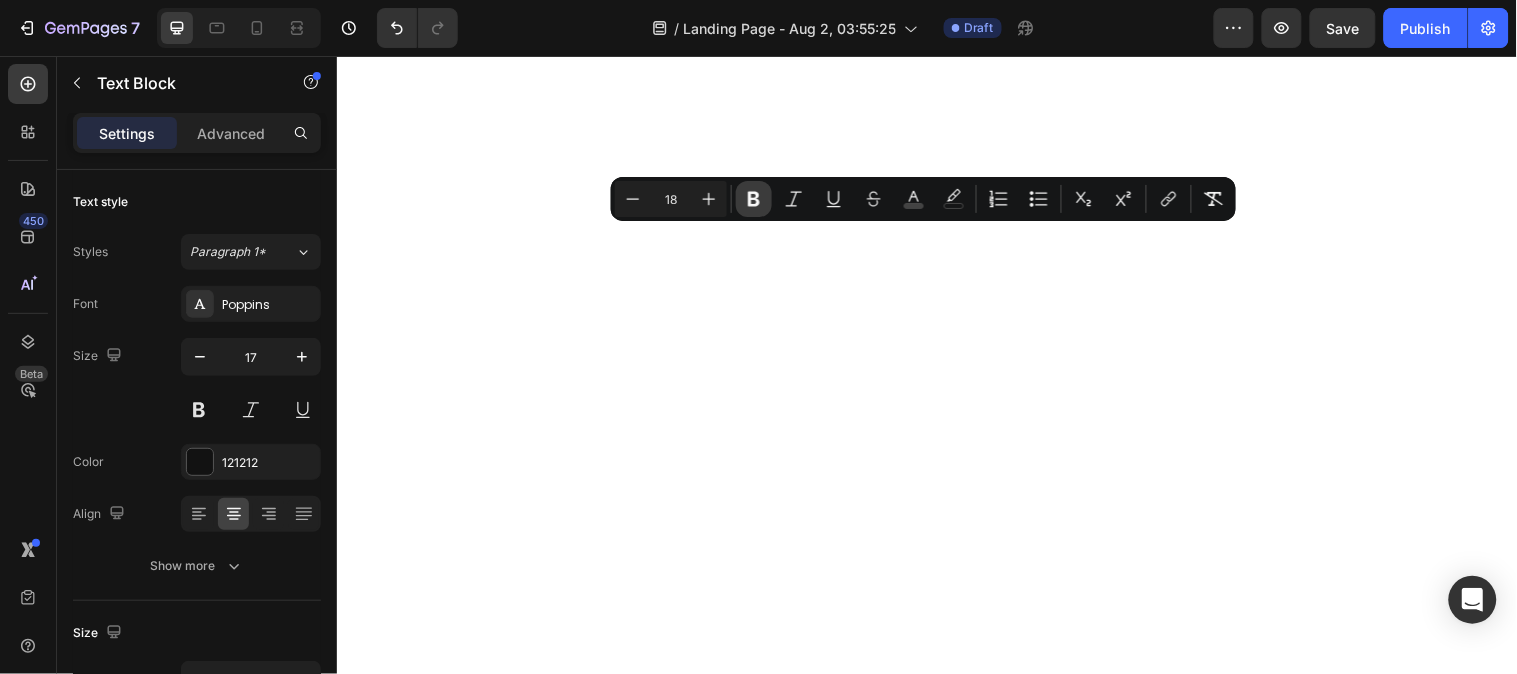 click 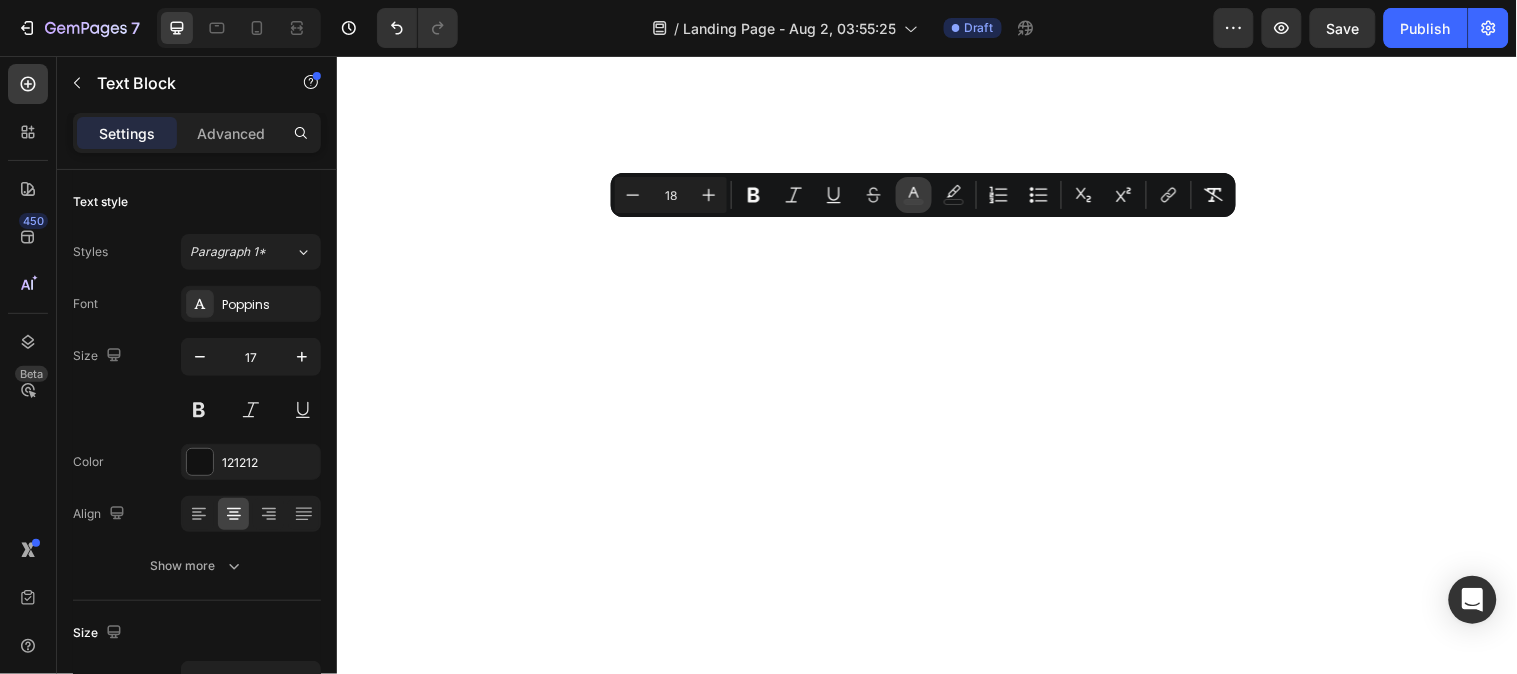 click 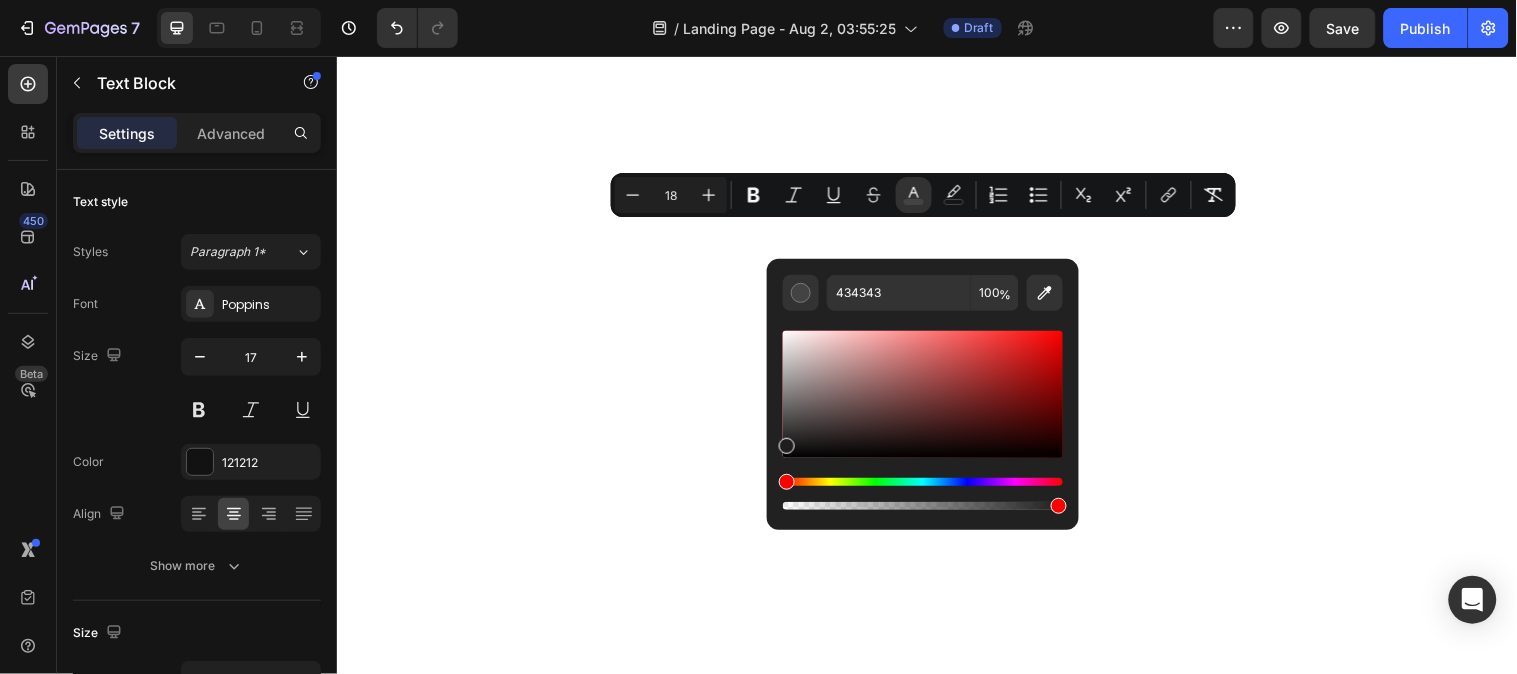 type on "1E1E1E" 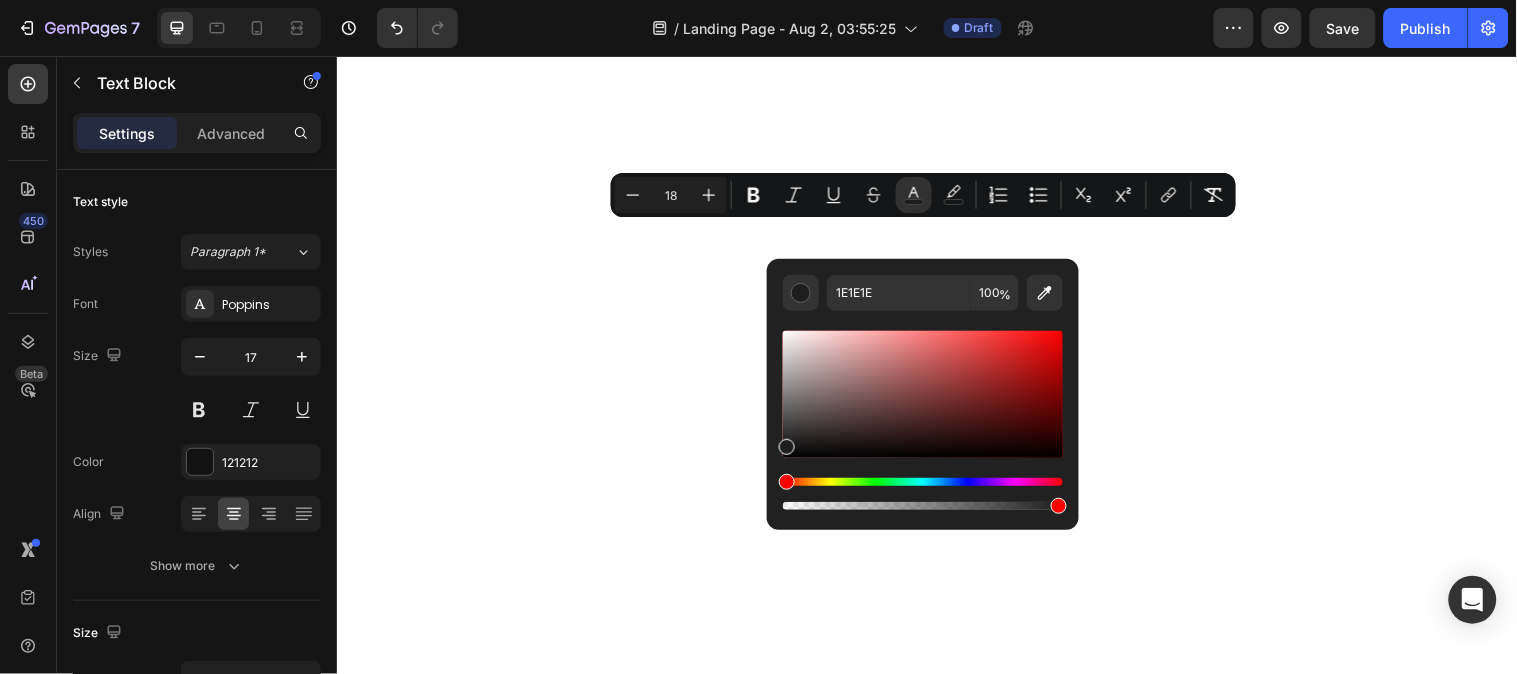 click at bounding box center (787, 447) 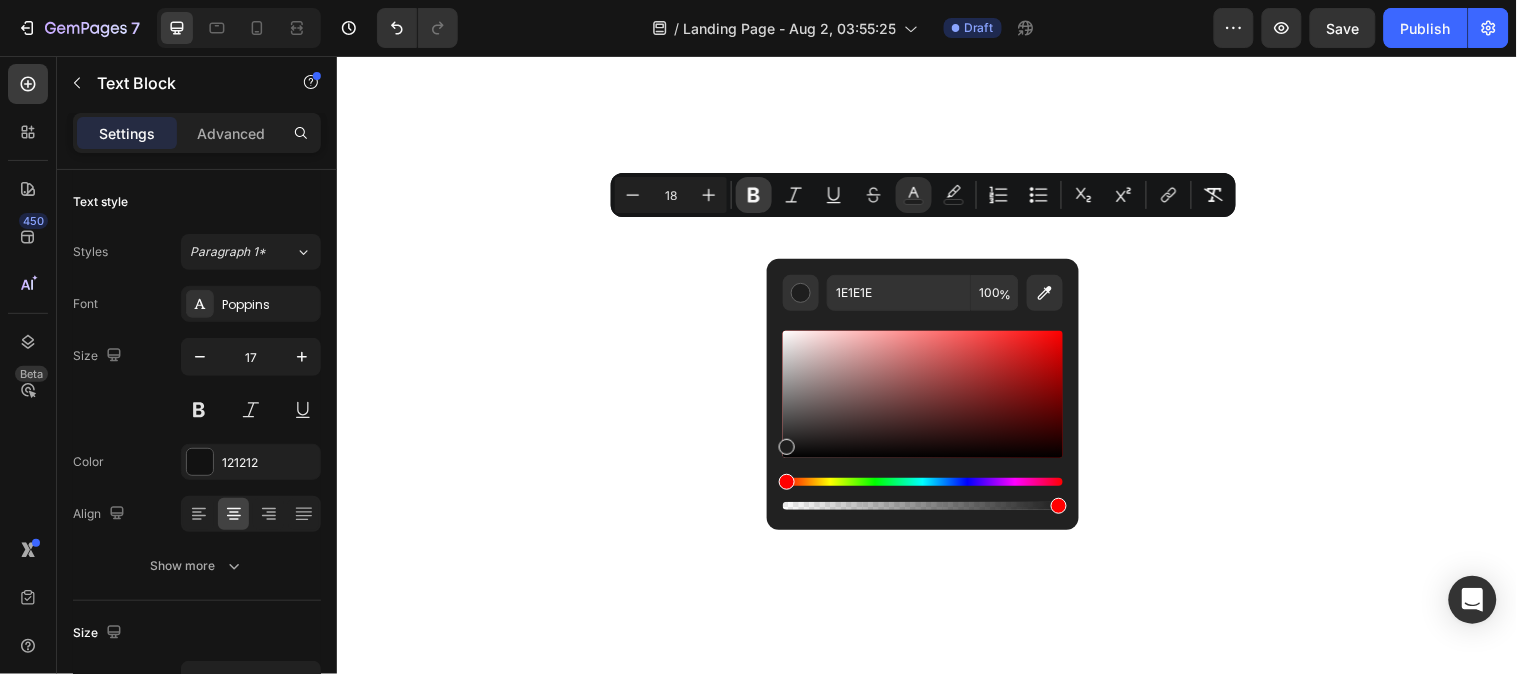 click on "Bold" at bounding box center (754, 195) 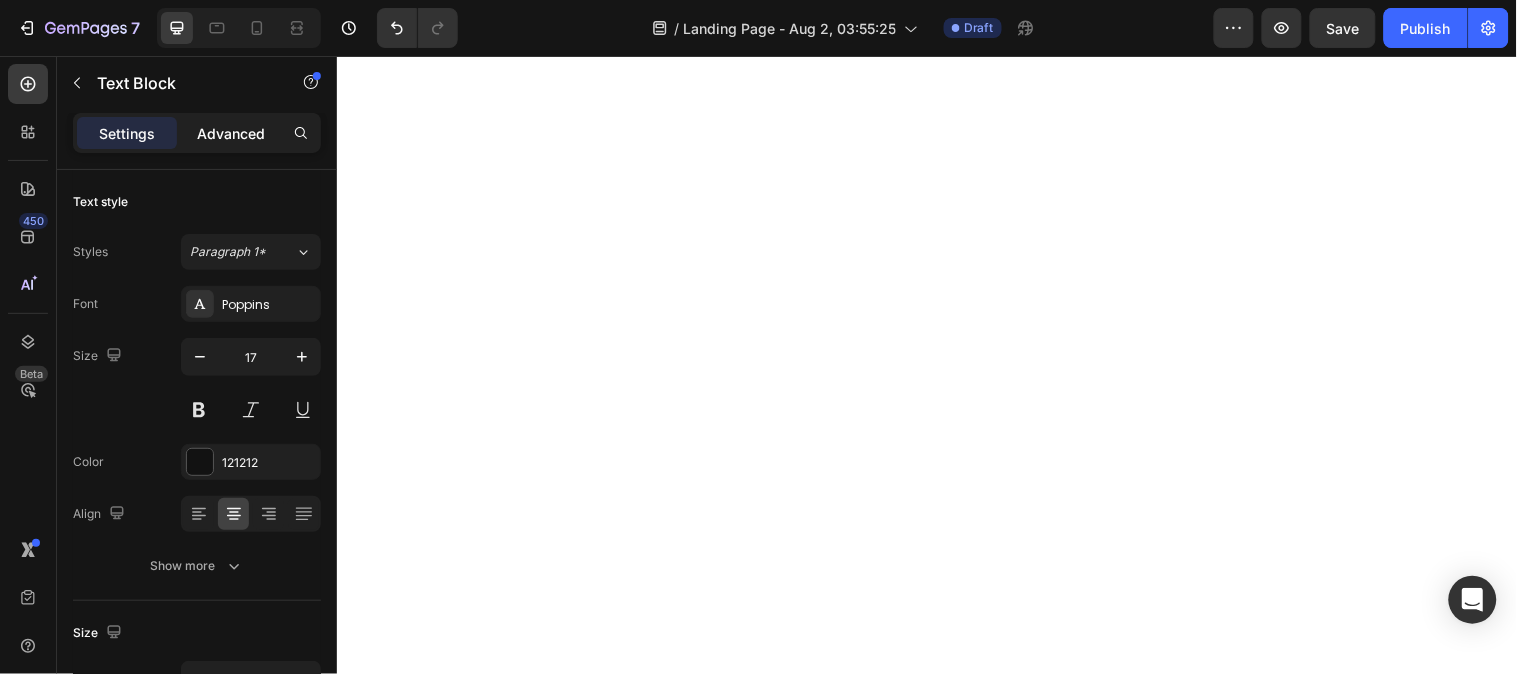 click on "Advanced" at bounding box center [231, 133] 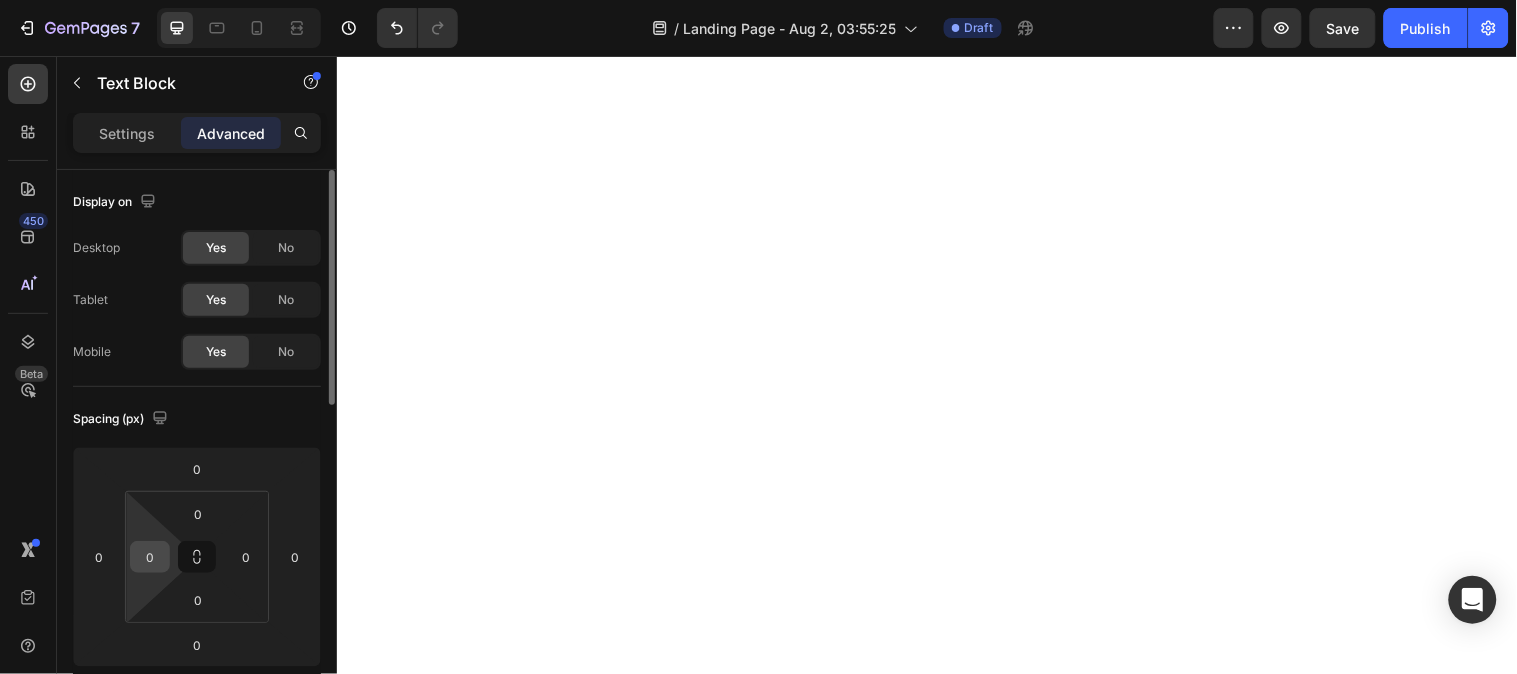 click on "0" at bounding box center (150, 557) 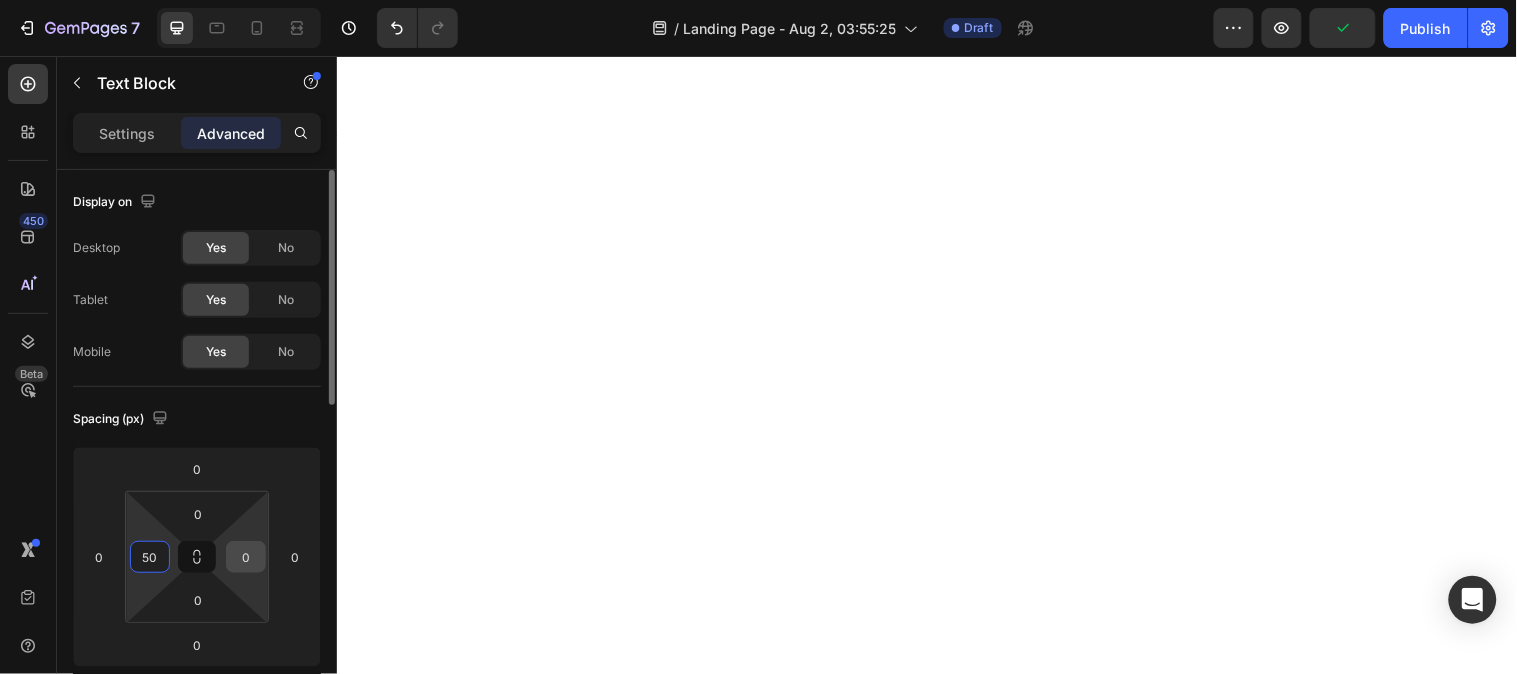 type on "50" 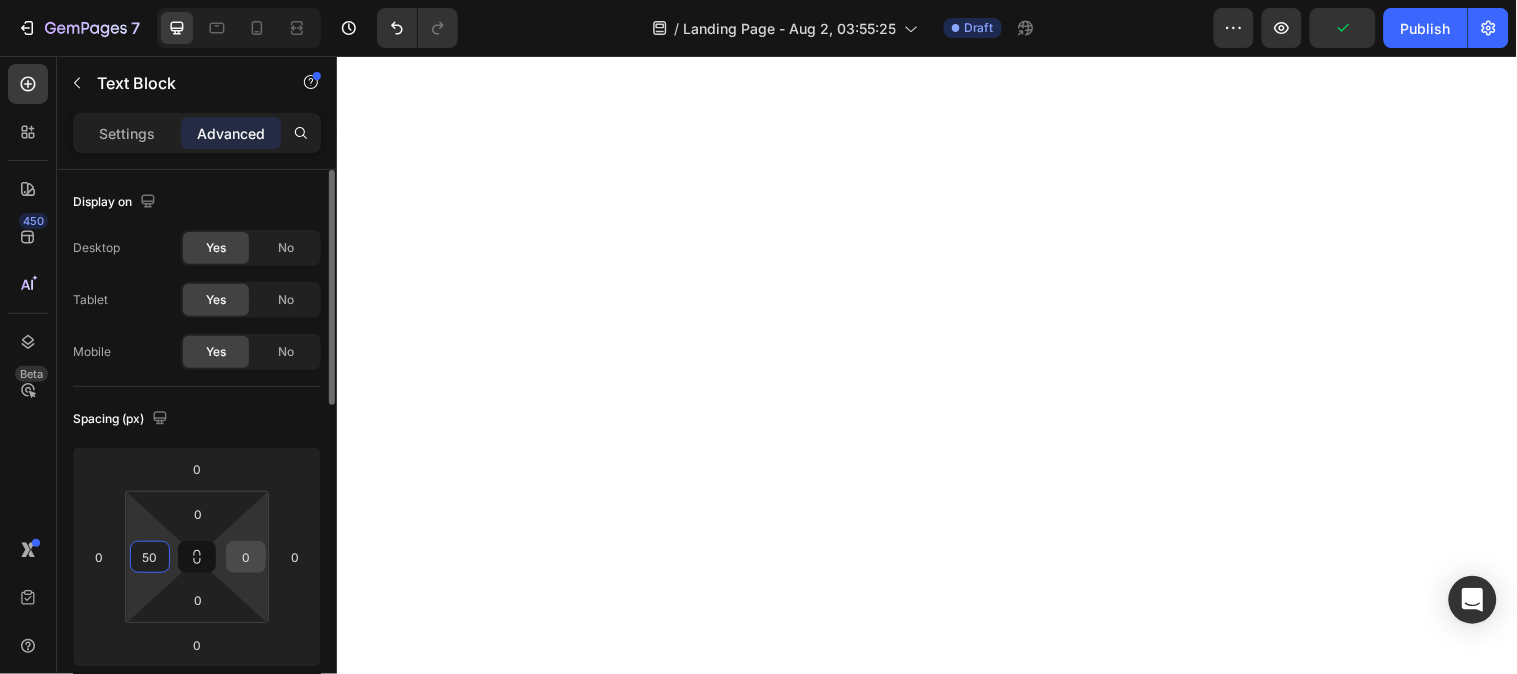 click on "0" at bounding box center (246, 557) 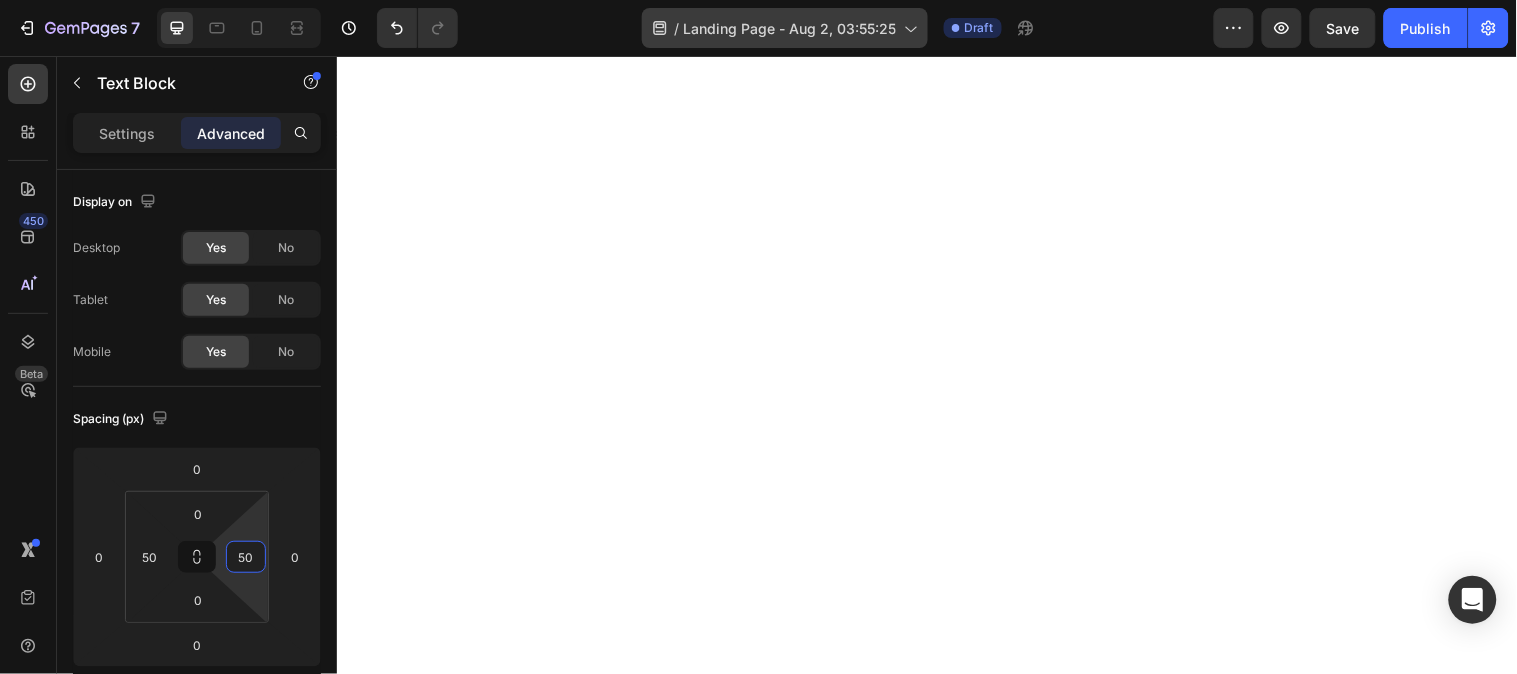 type on "50" 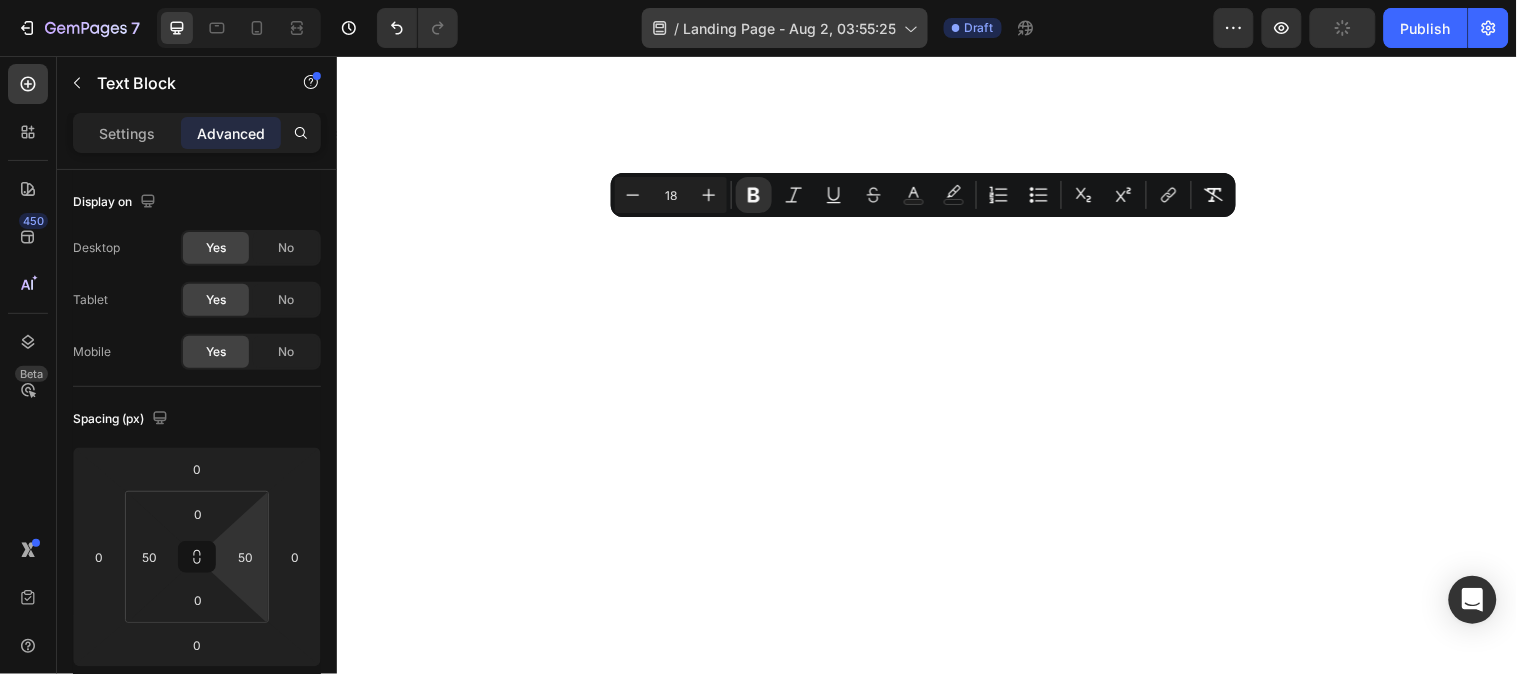 type on "17" 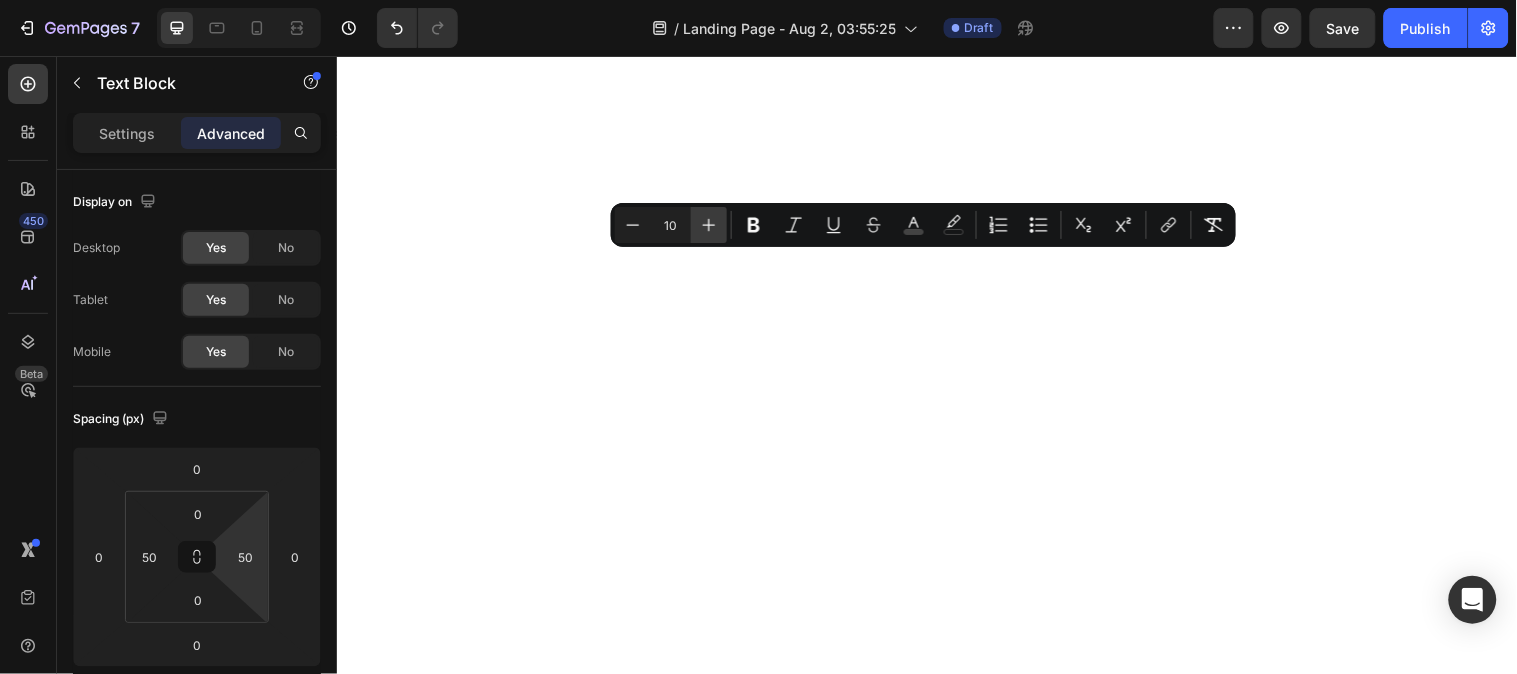 click 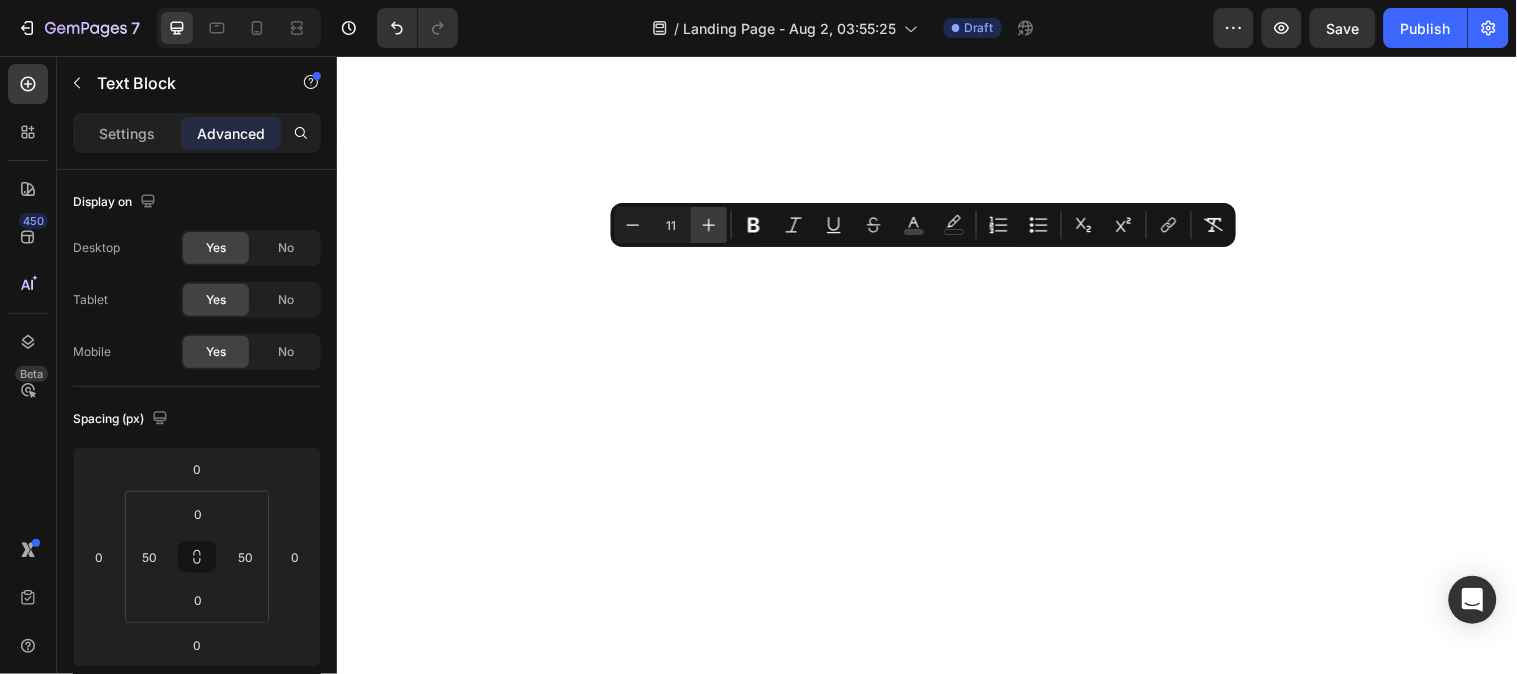 click 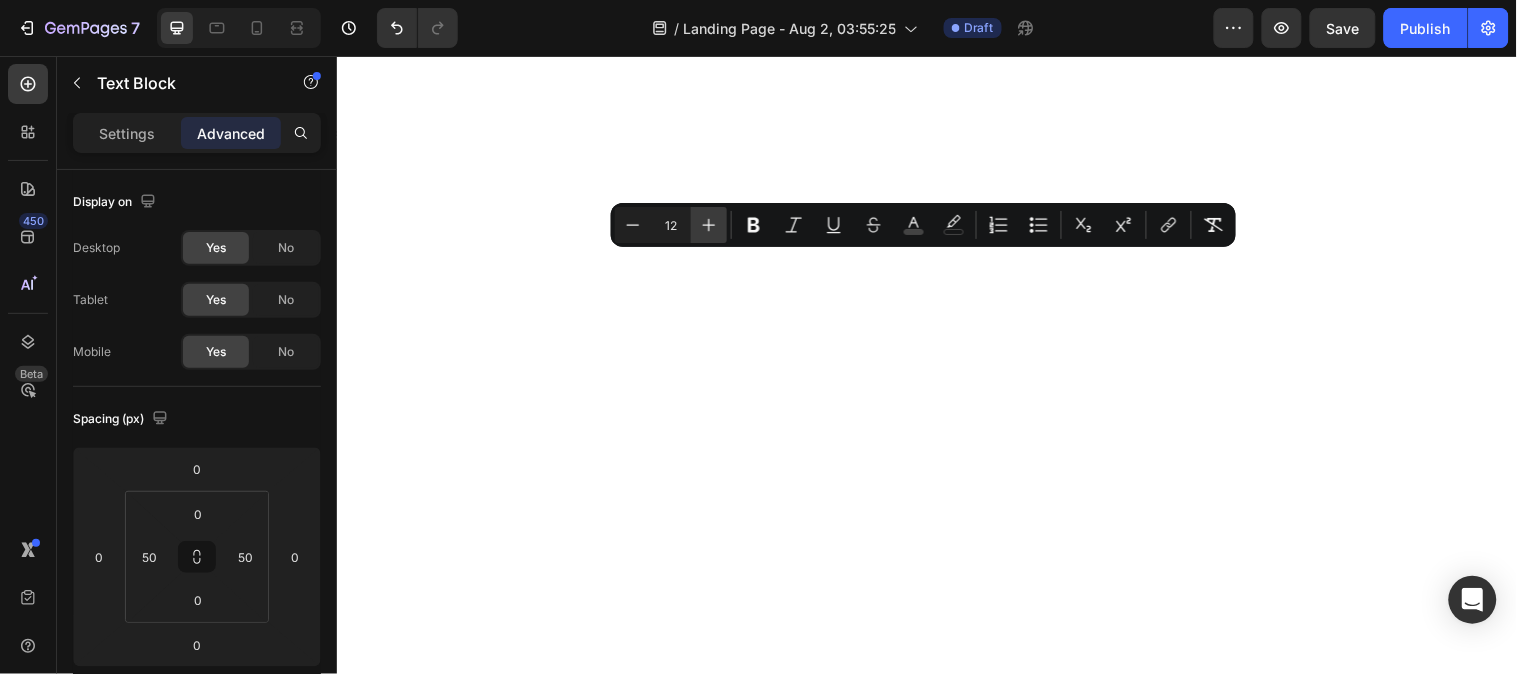 click 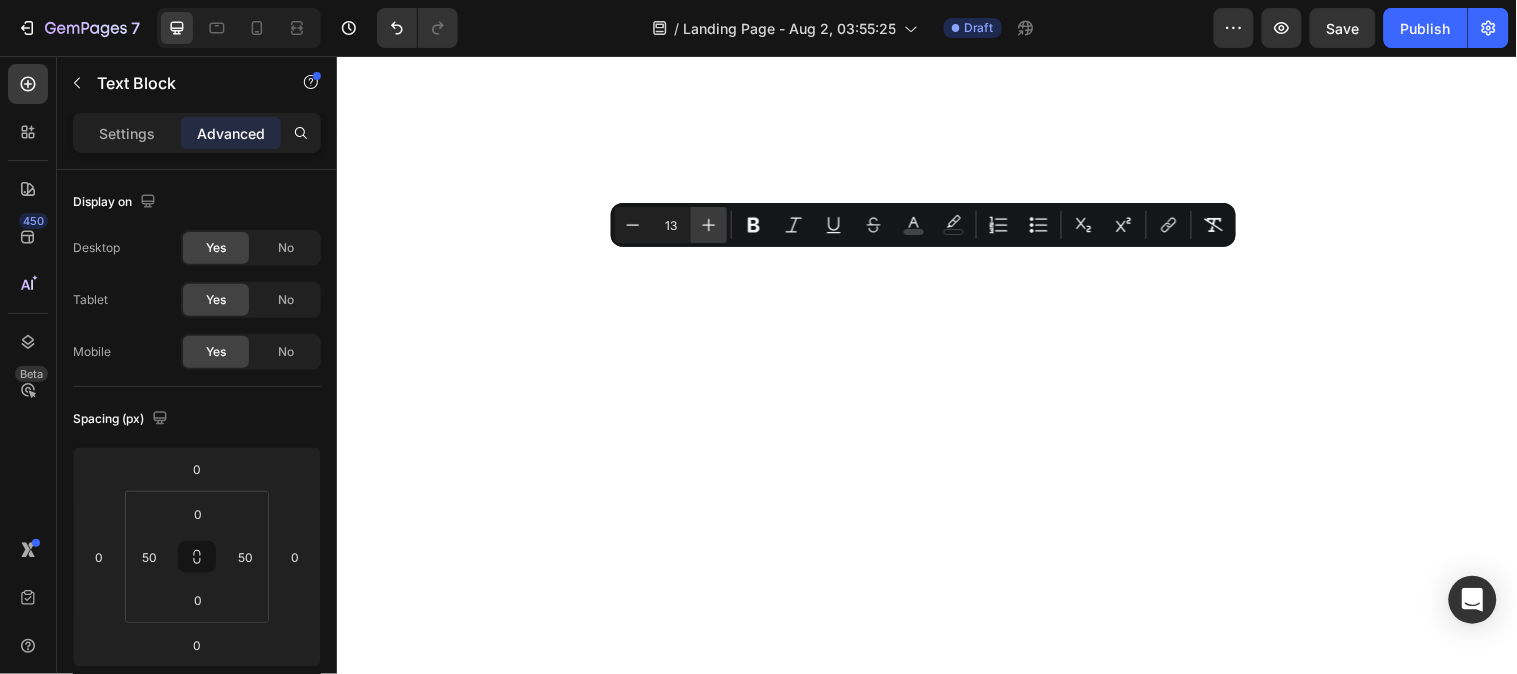 click 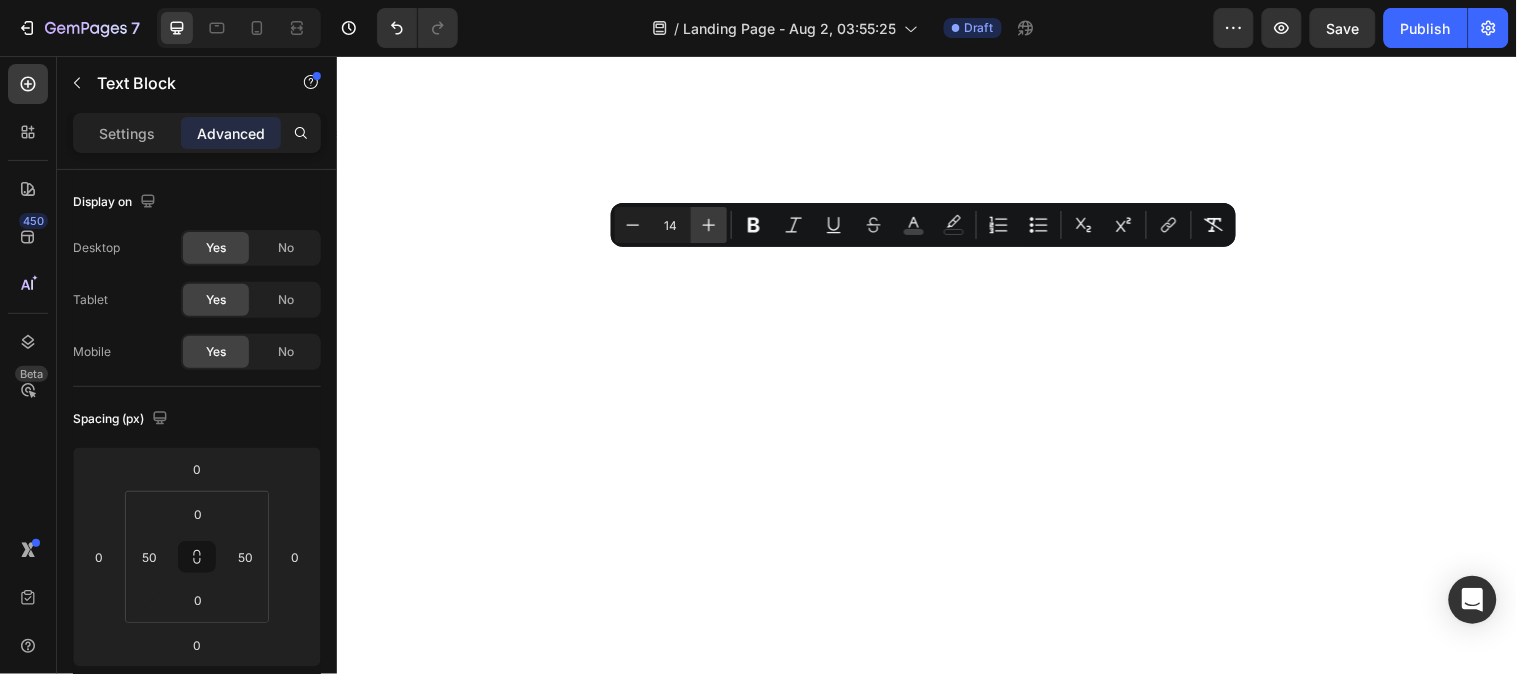 click 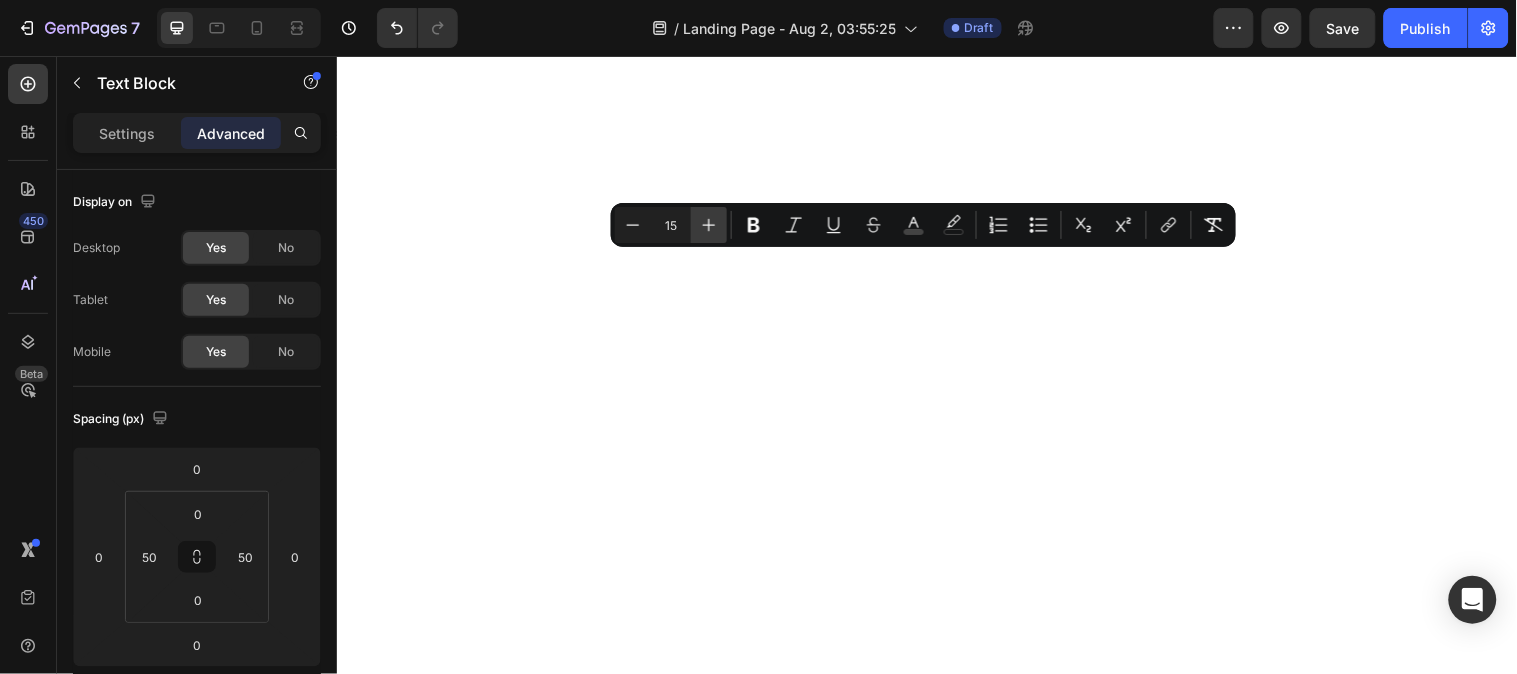 click 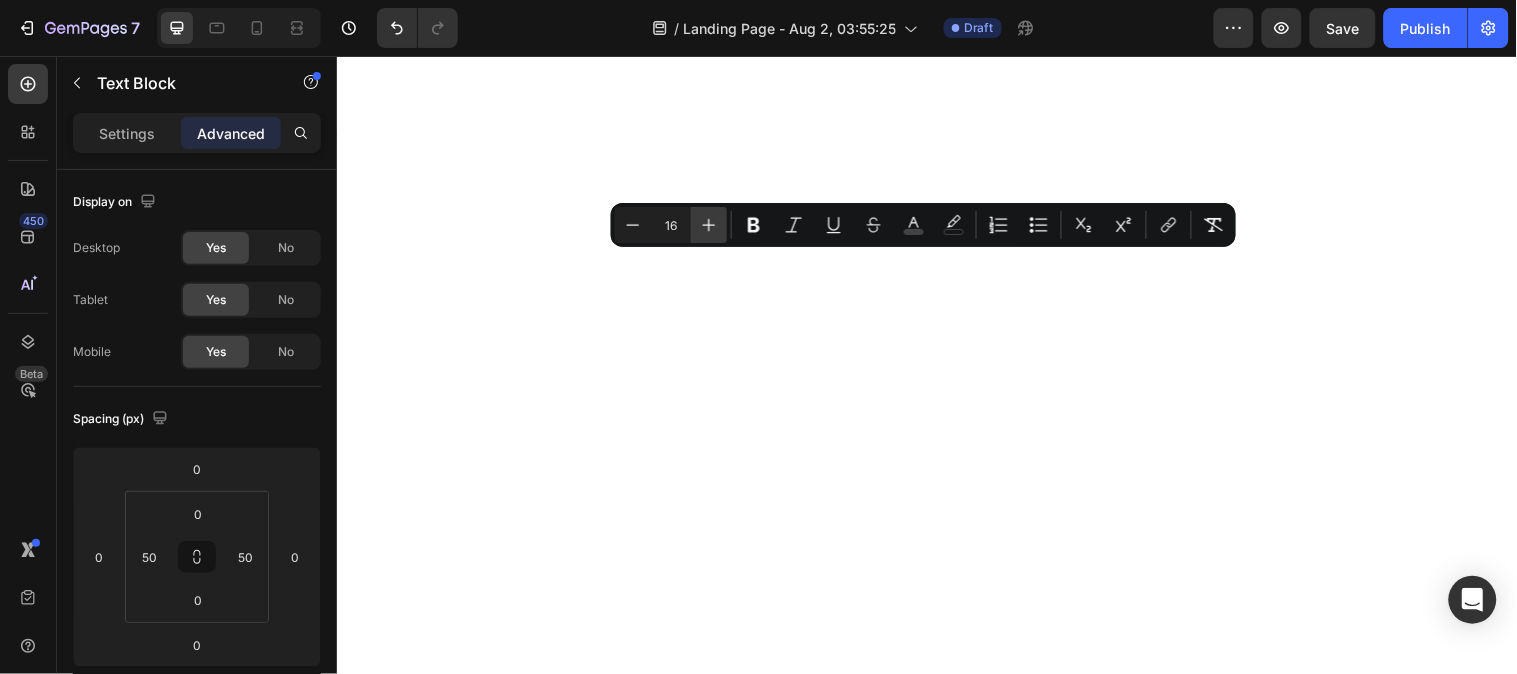 click 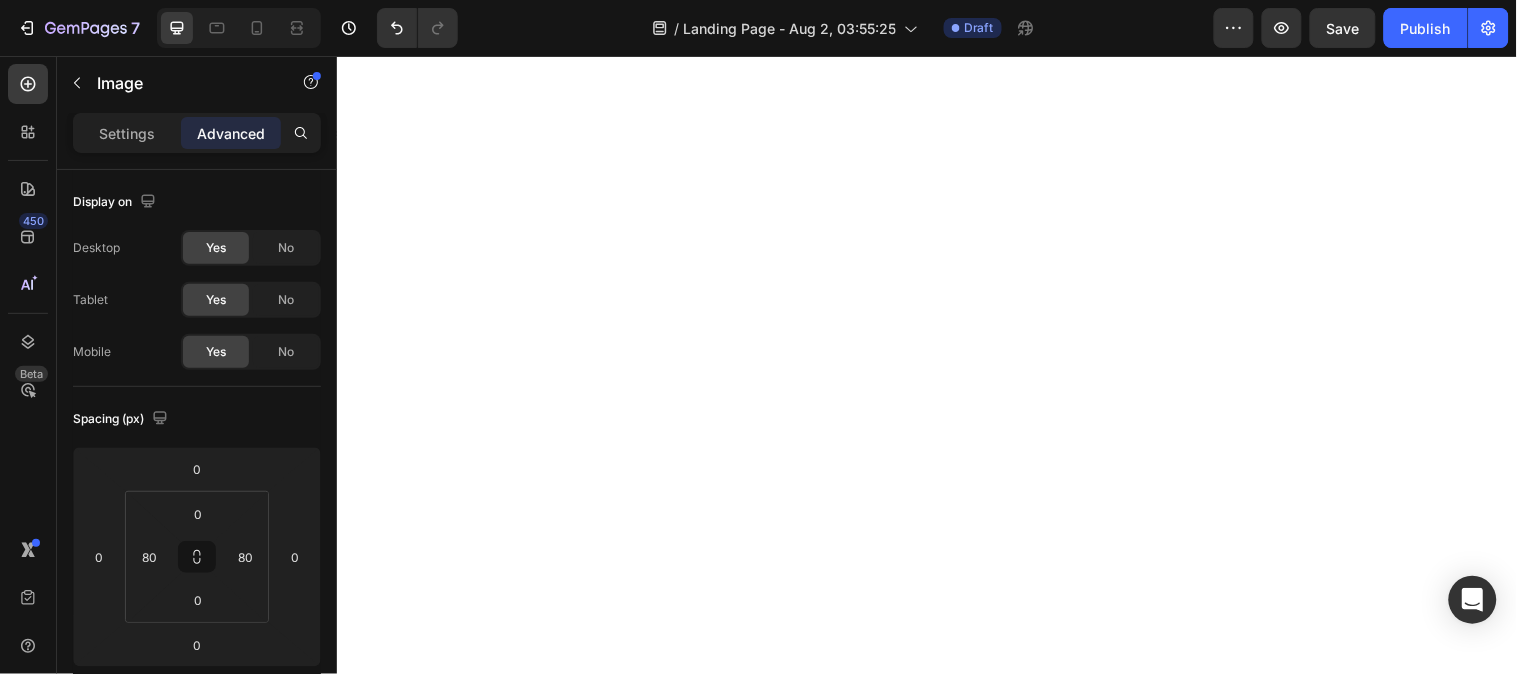 type on "24" 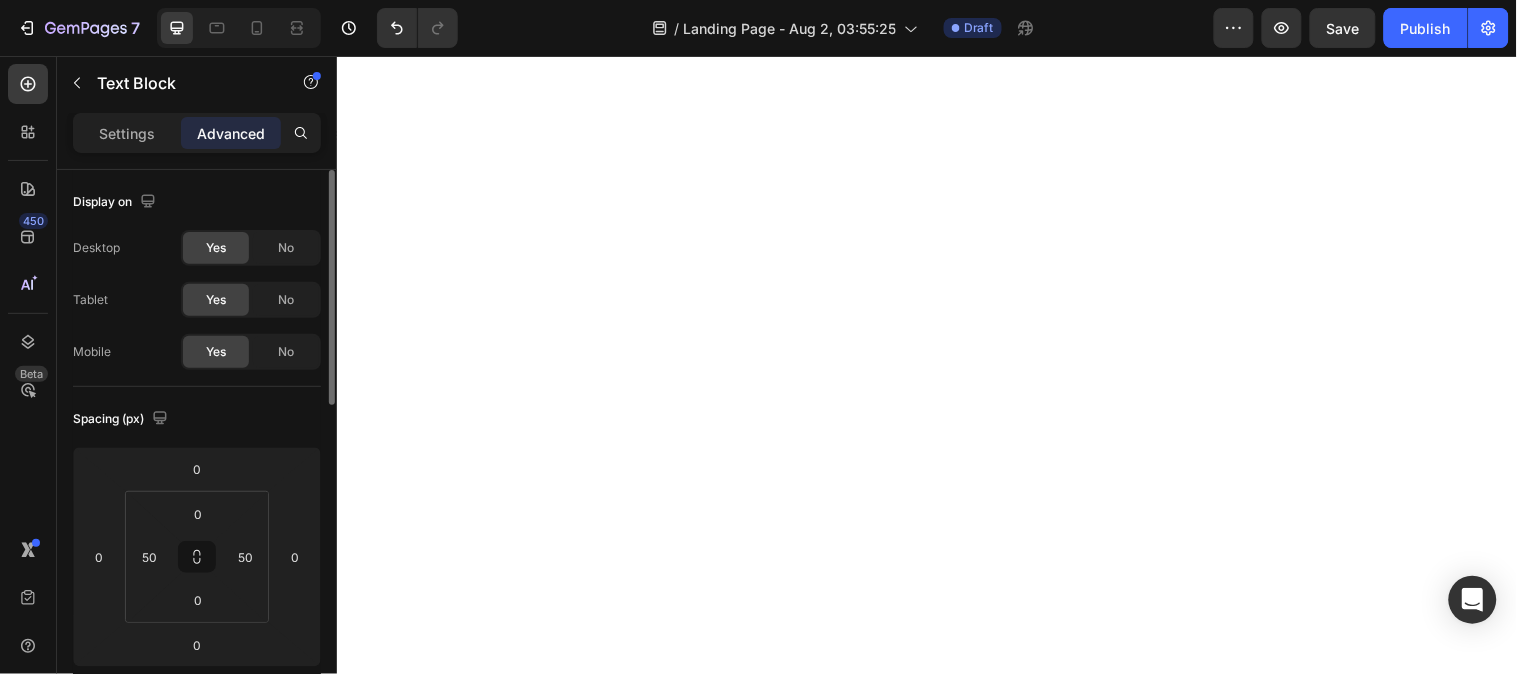scroll, scrollTop: 333, scrollLeft: 0, axis: vertical 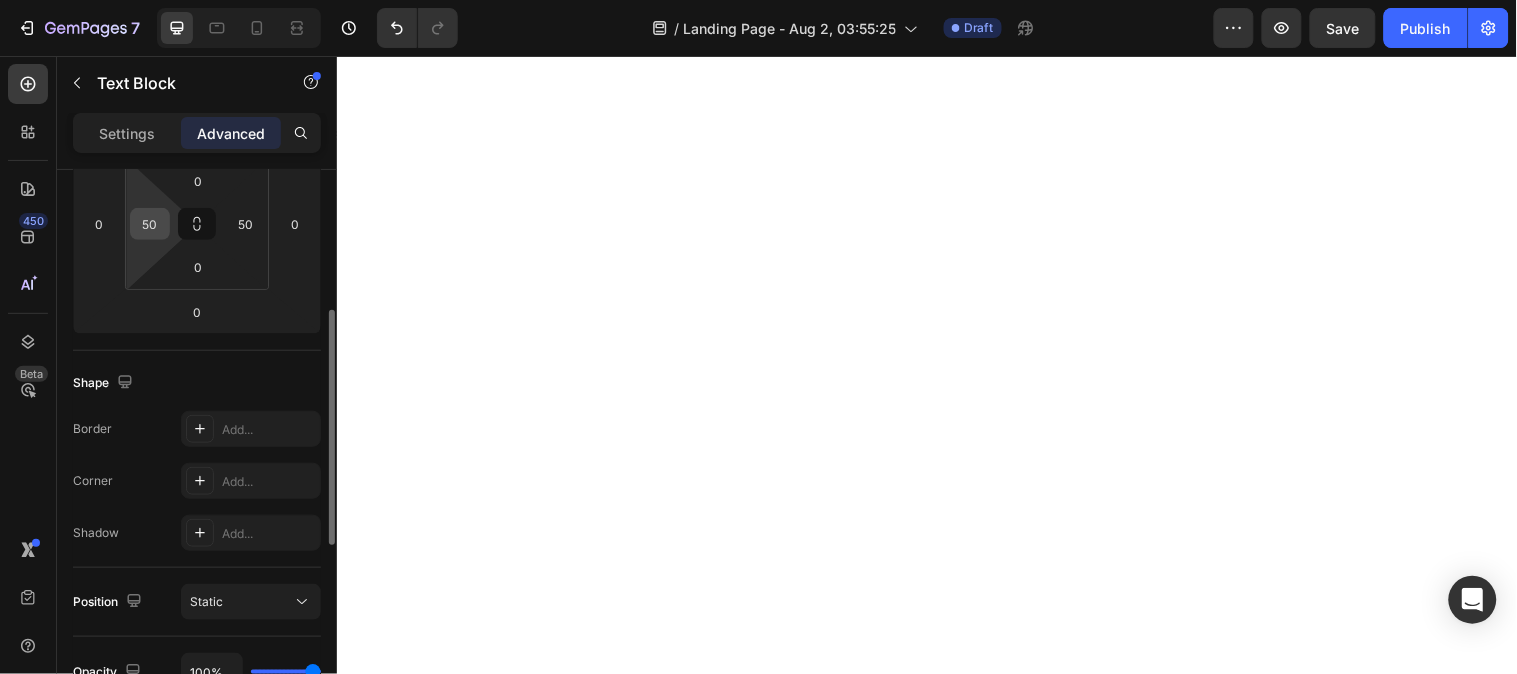 click on "50" at bounding box center [150, 224] 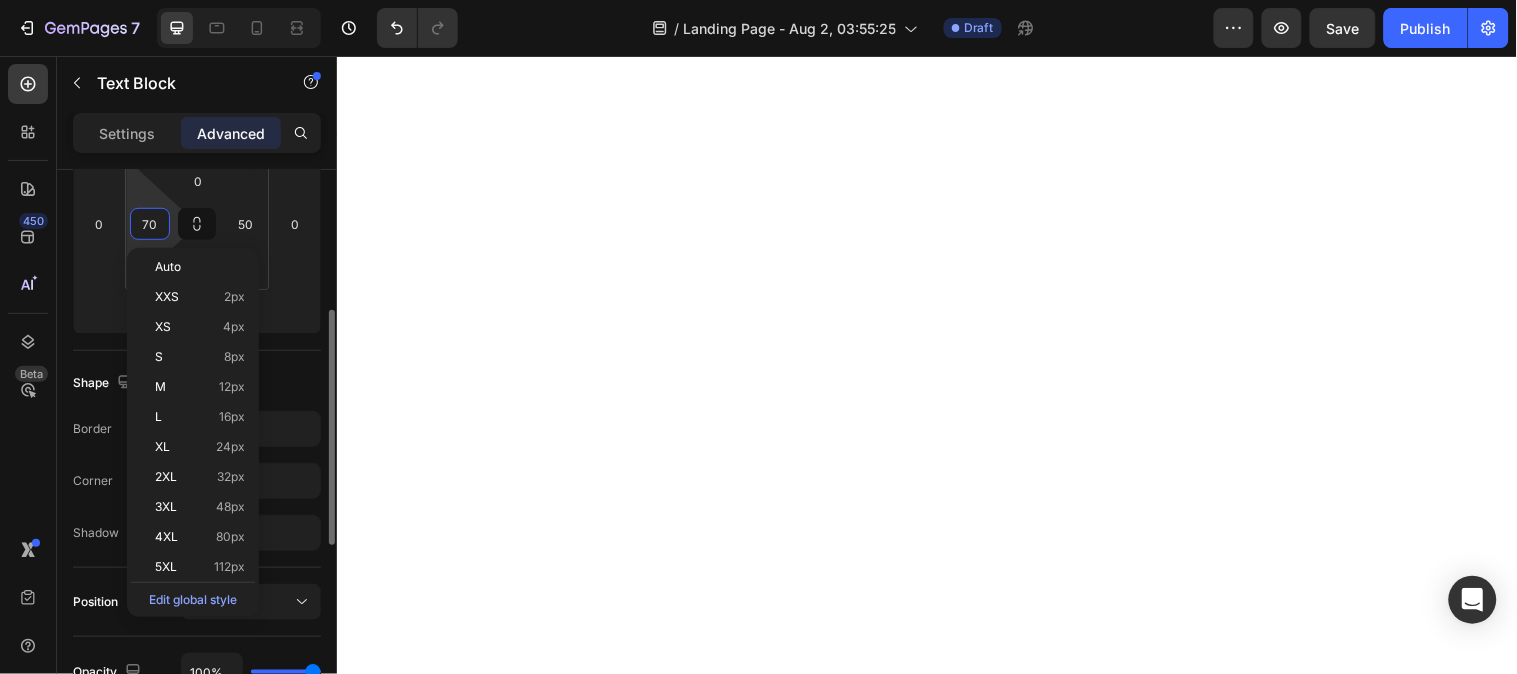 type on "71" 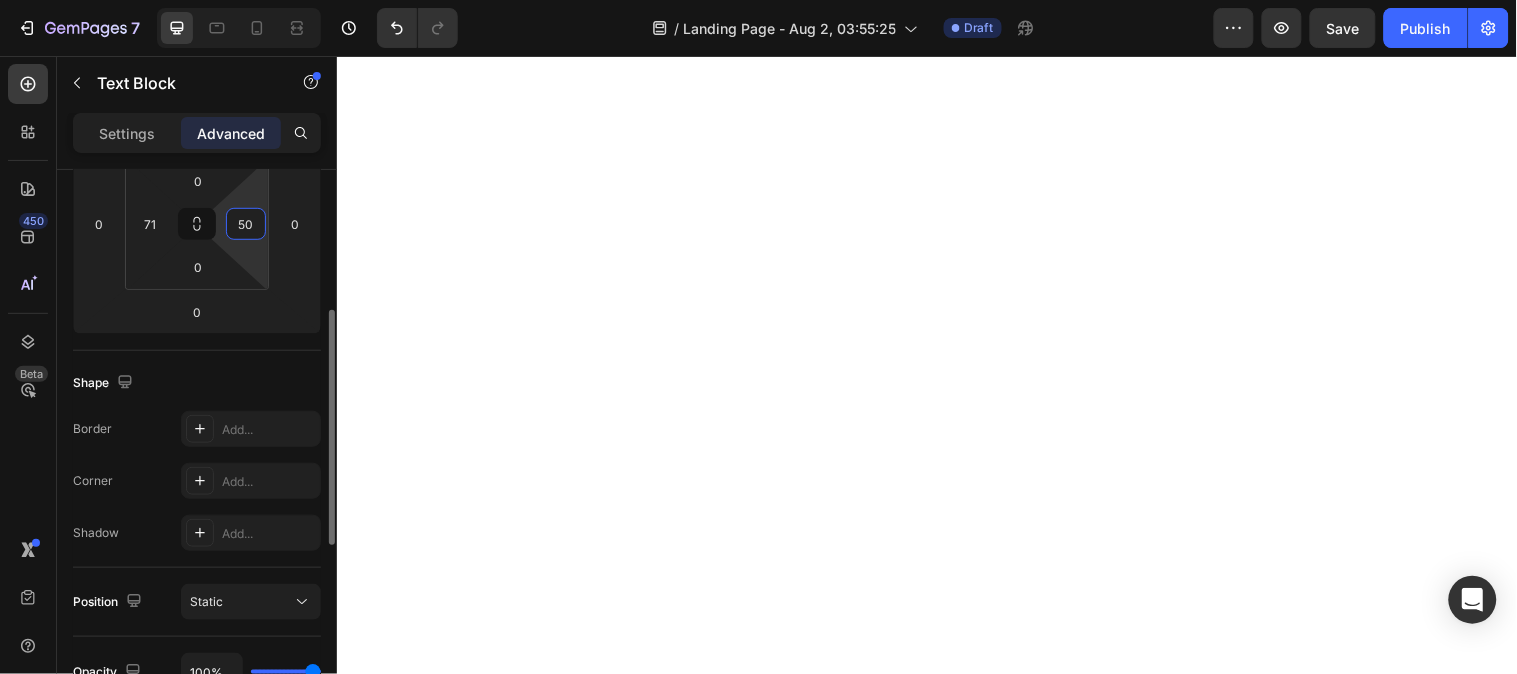 click on "50" at bounding box center [246, 224] 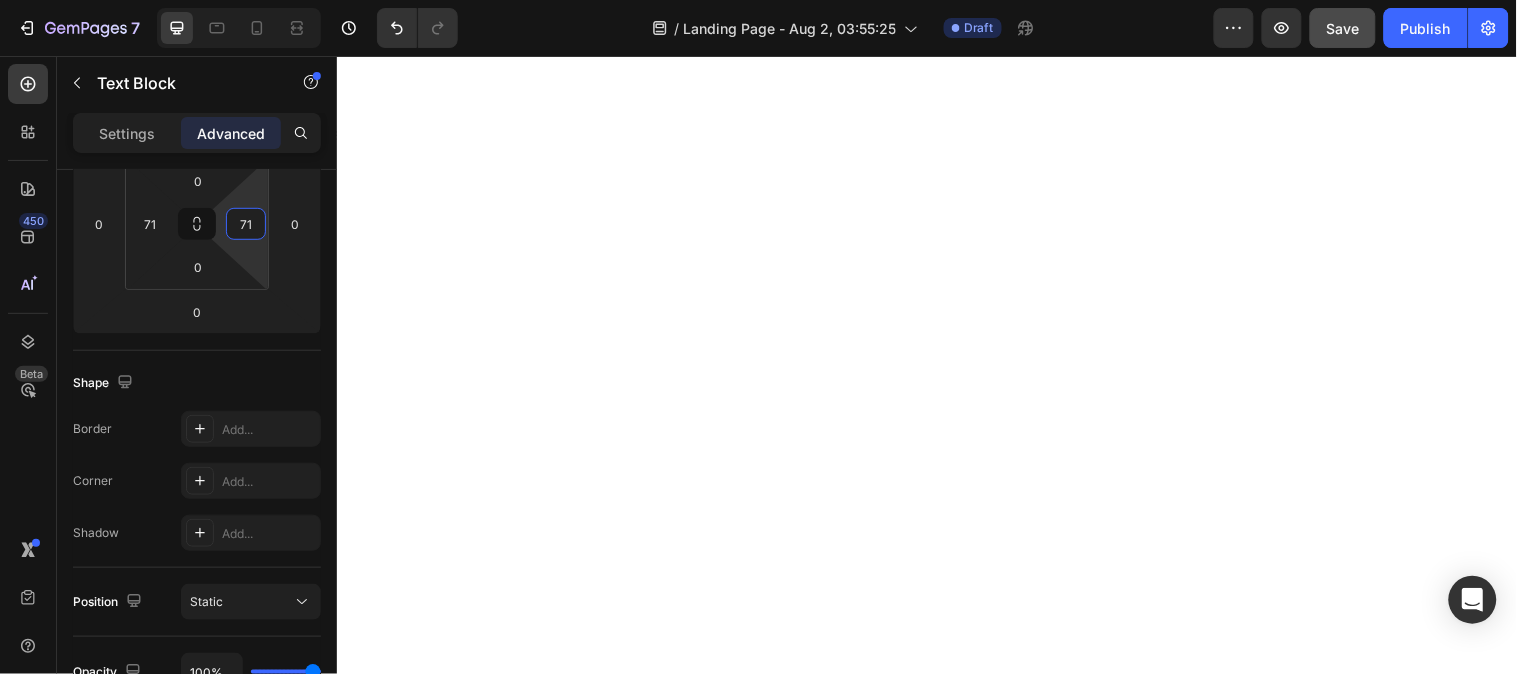 type on "71" 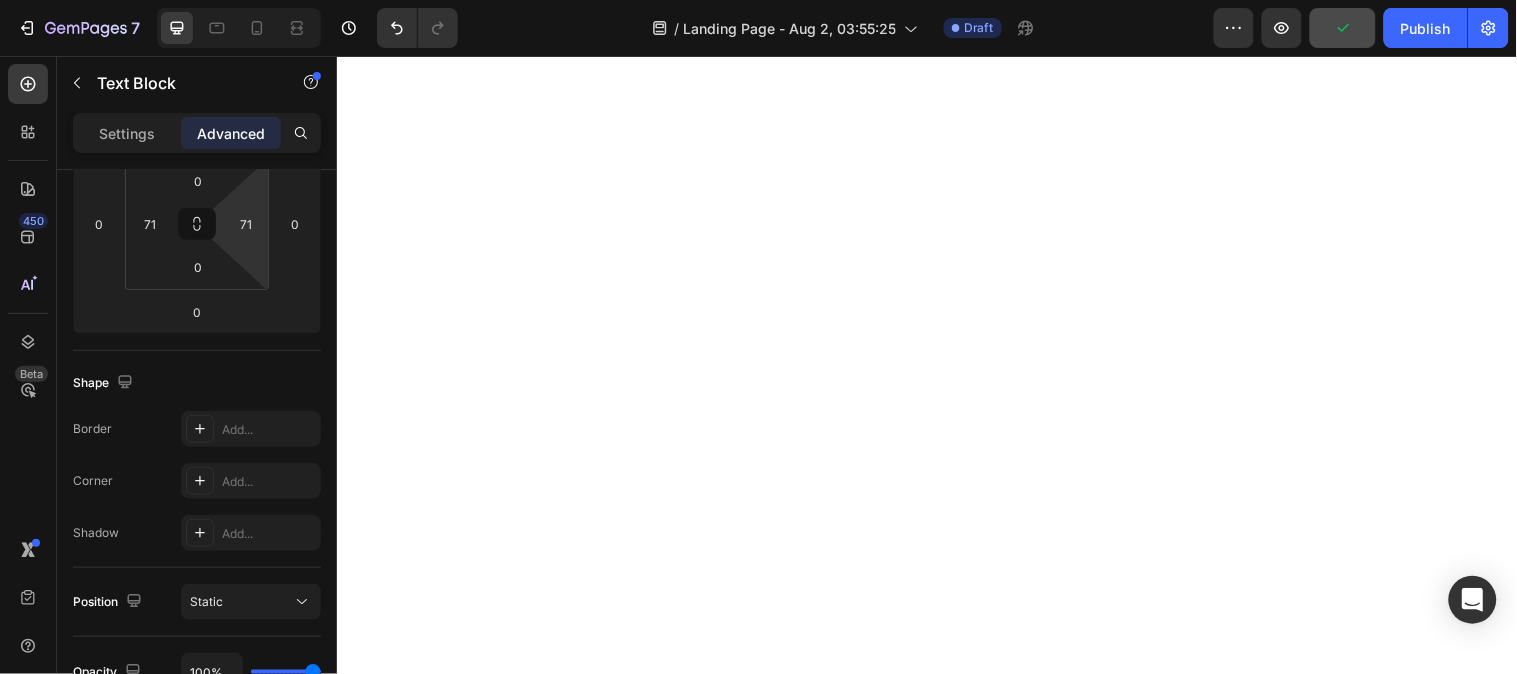 click on "Settings Advanced" at bounding box center (197, 133) 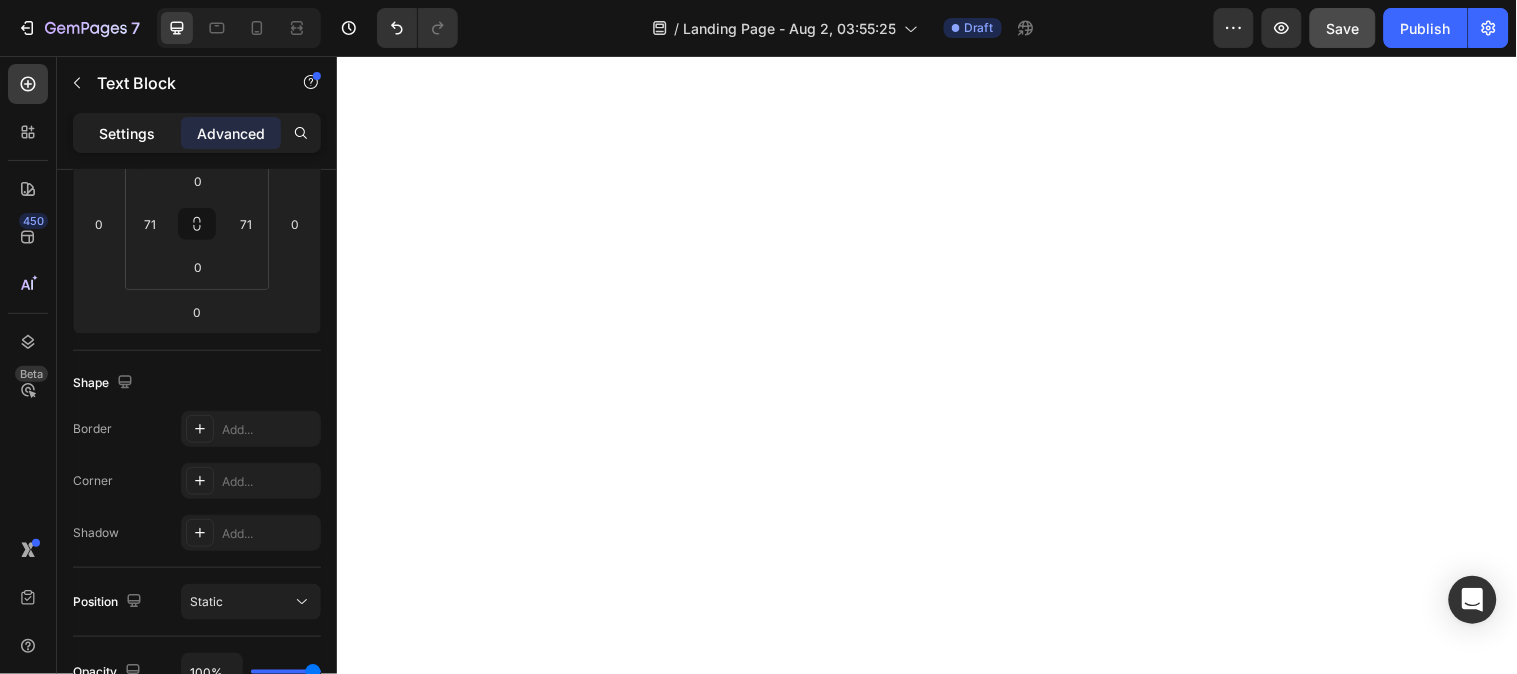 click on "Settings" at bounding box center [127, 133] 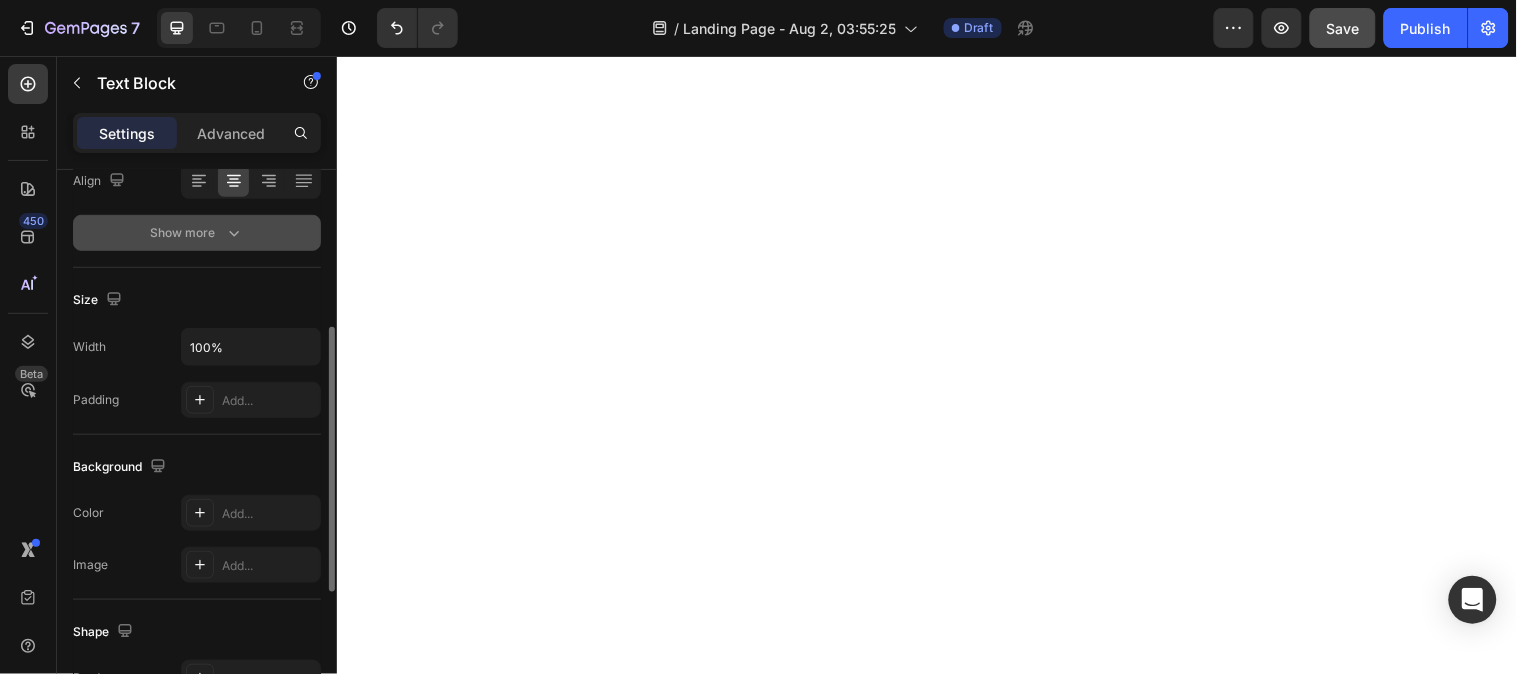 scroll, scrollTop: 222, scrollLeft: 0, axis: vertical 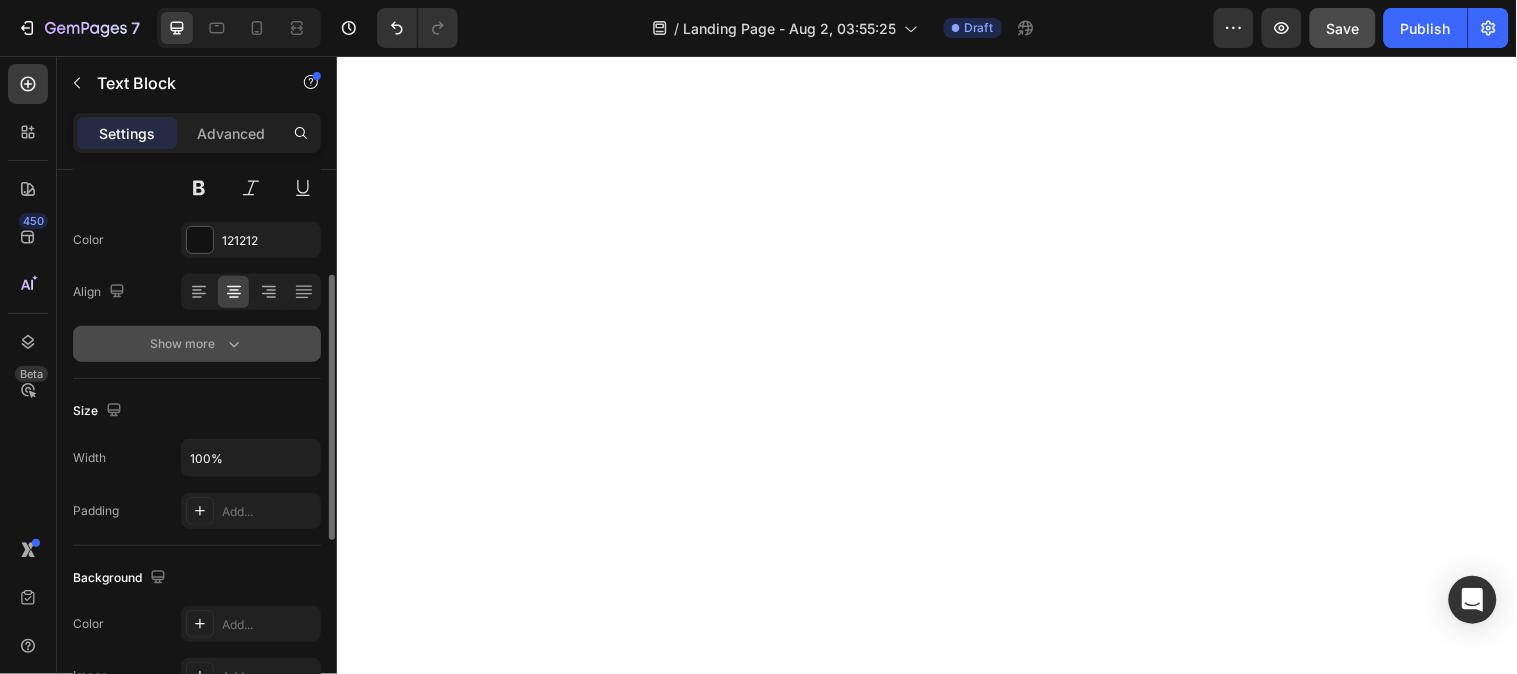 click on "Show more" at bounding box center [197, 344] 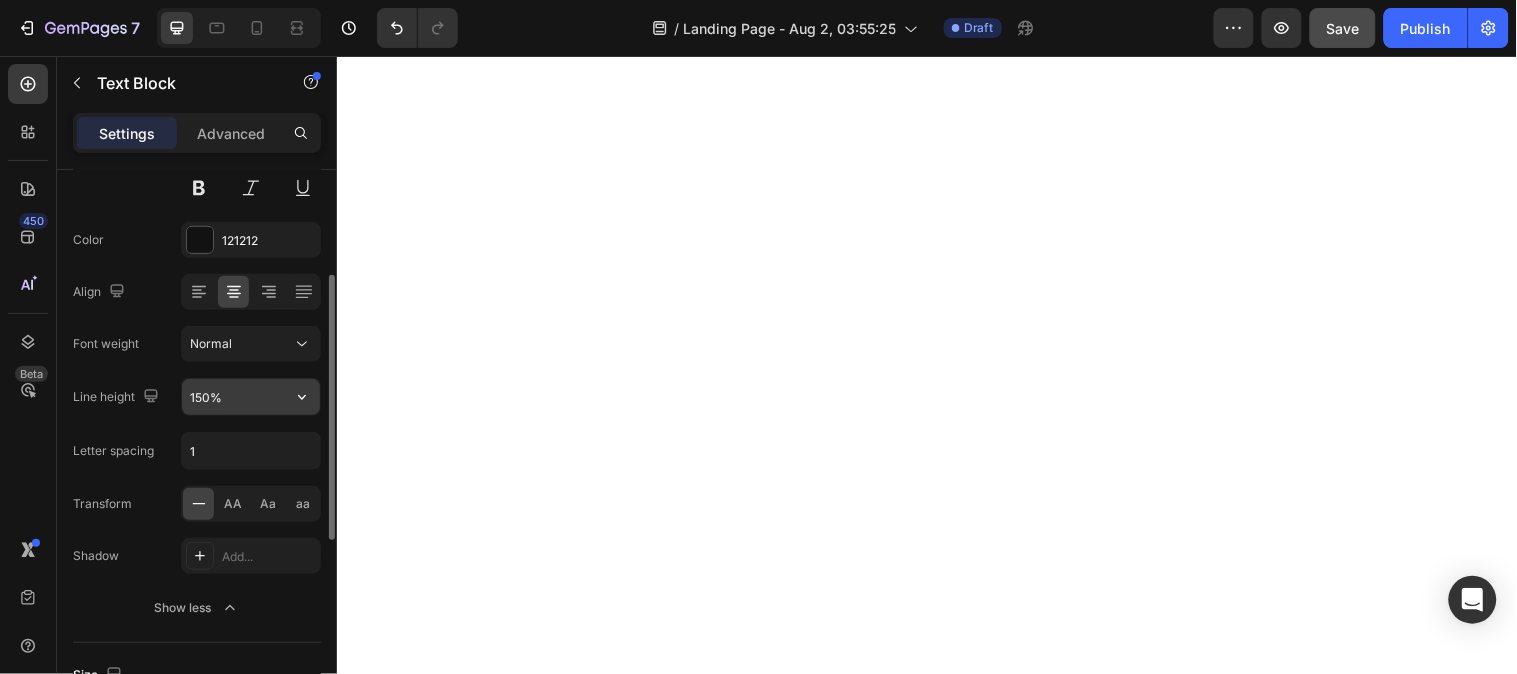 click on "150%" at bounding box center (251, 397) 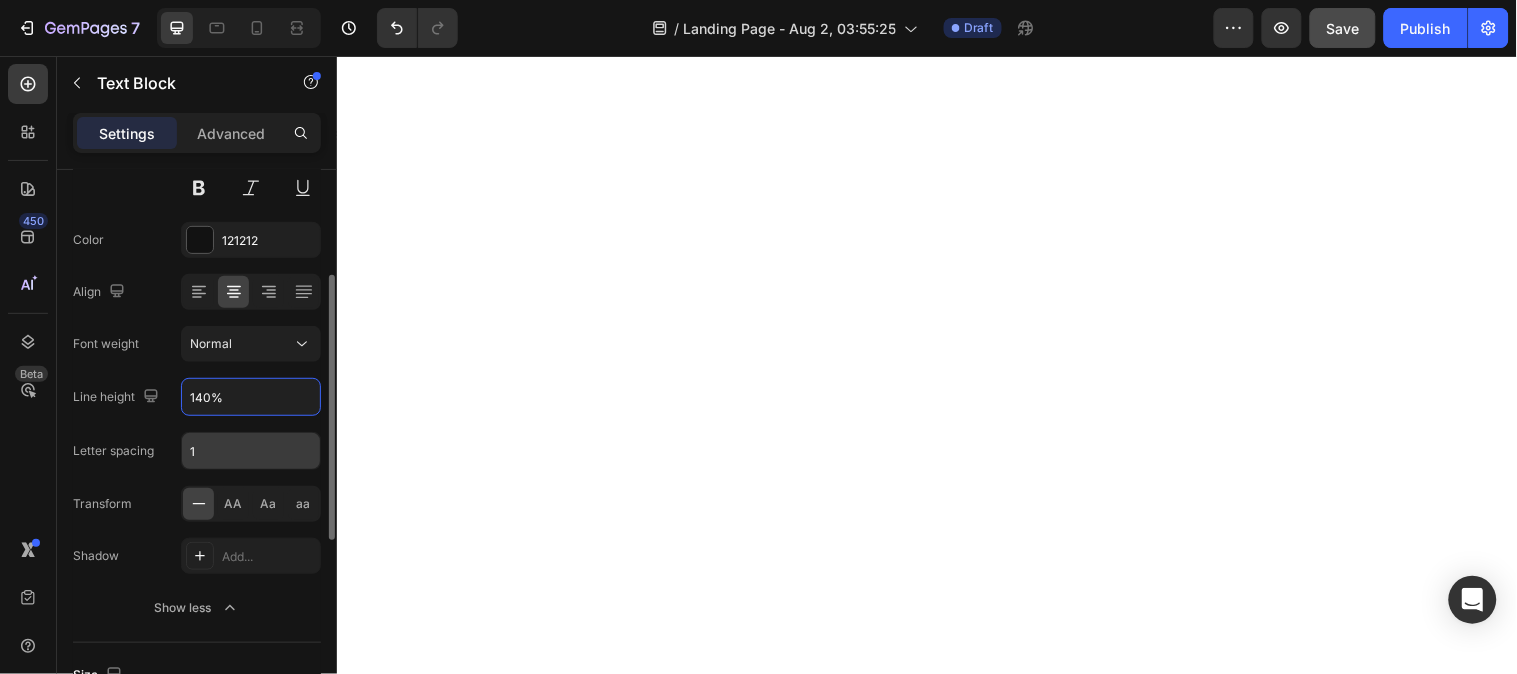 type on "140%" 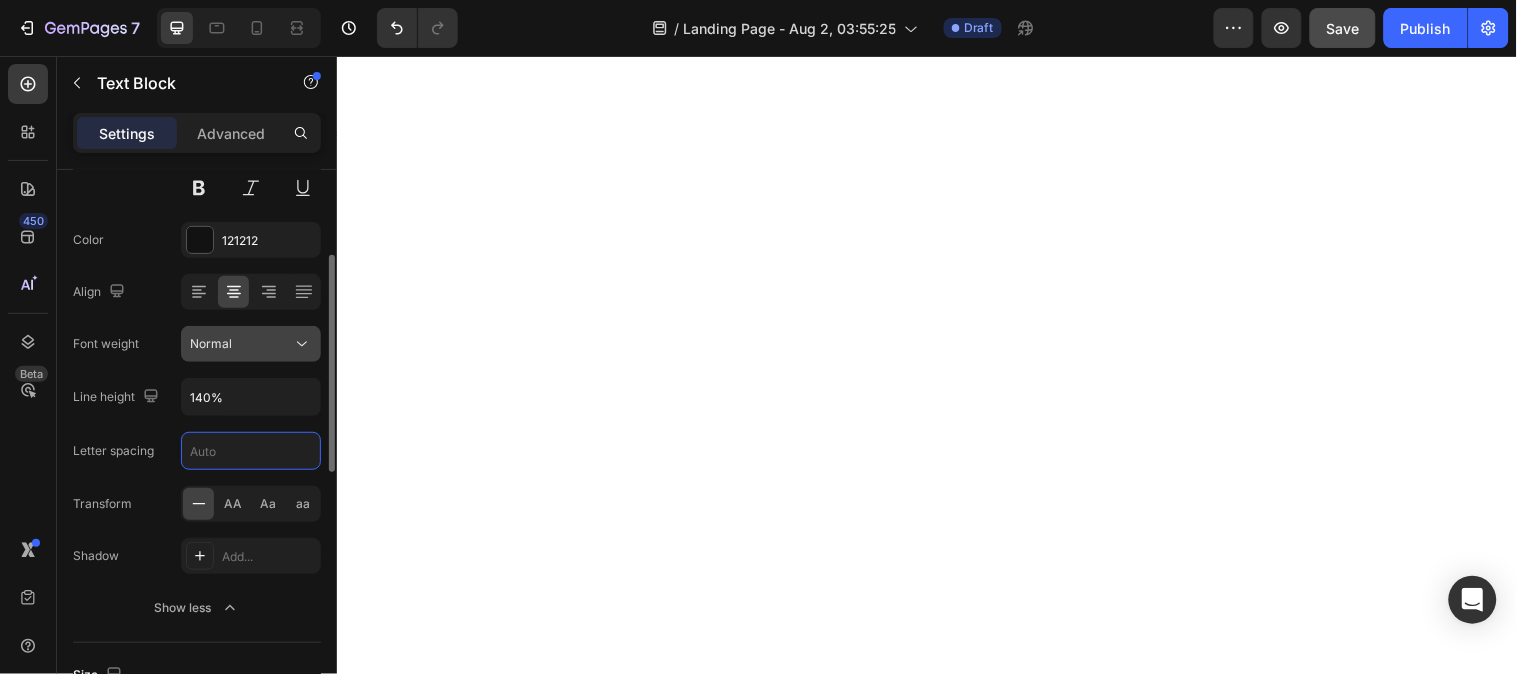 type 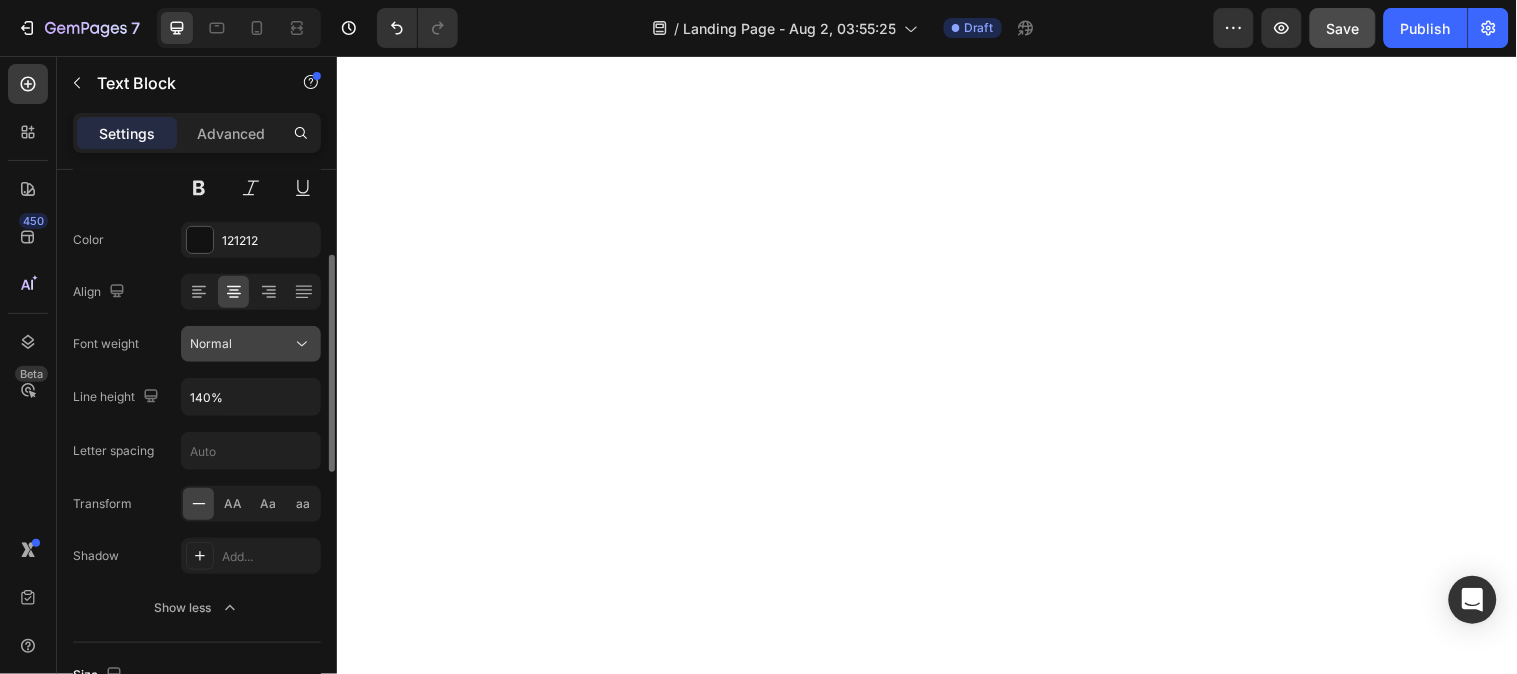 click 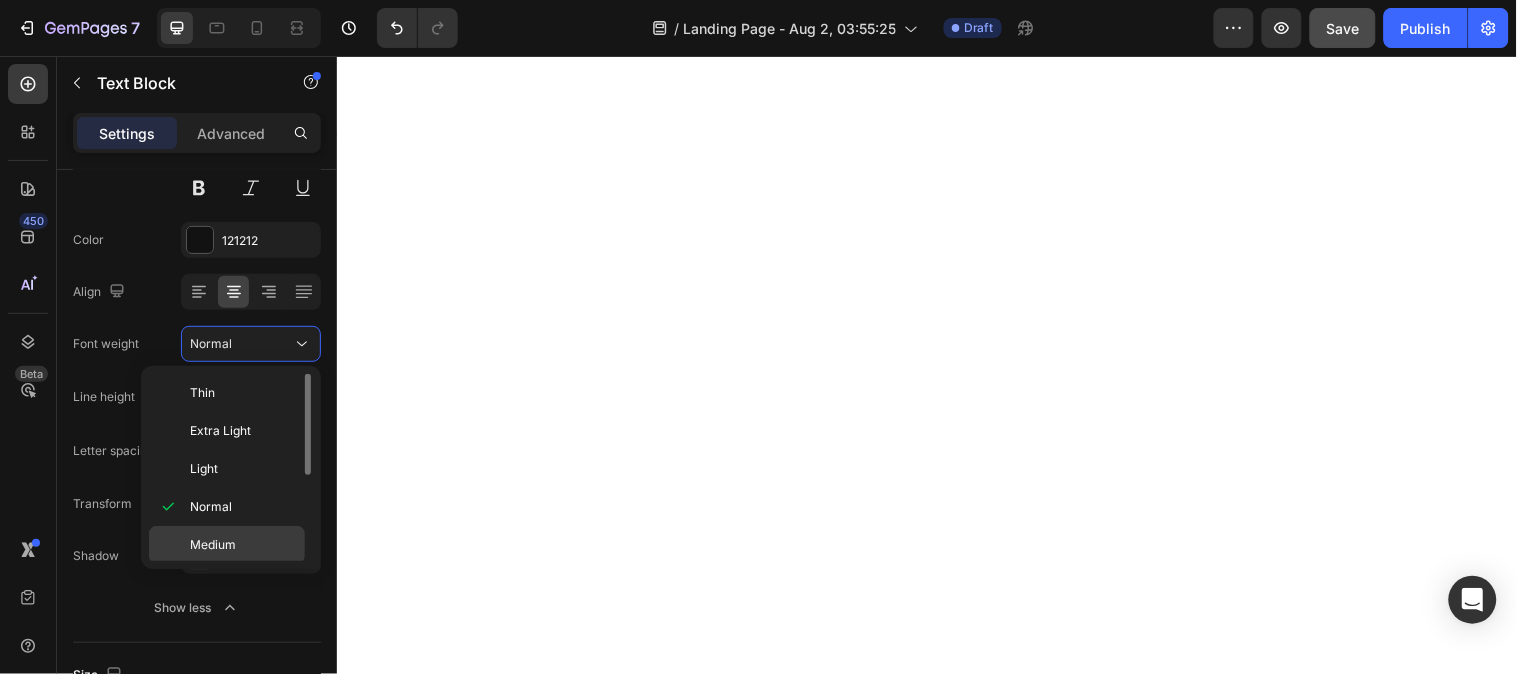click on "Medium" at bounding box center [243, 545] 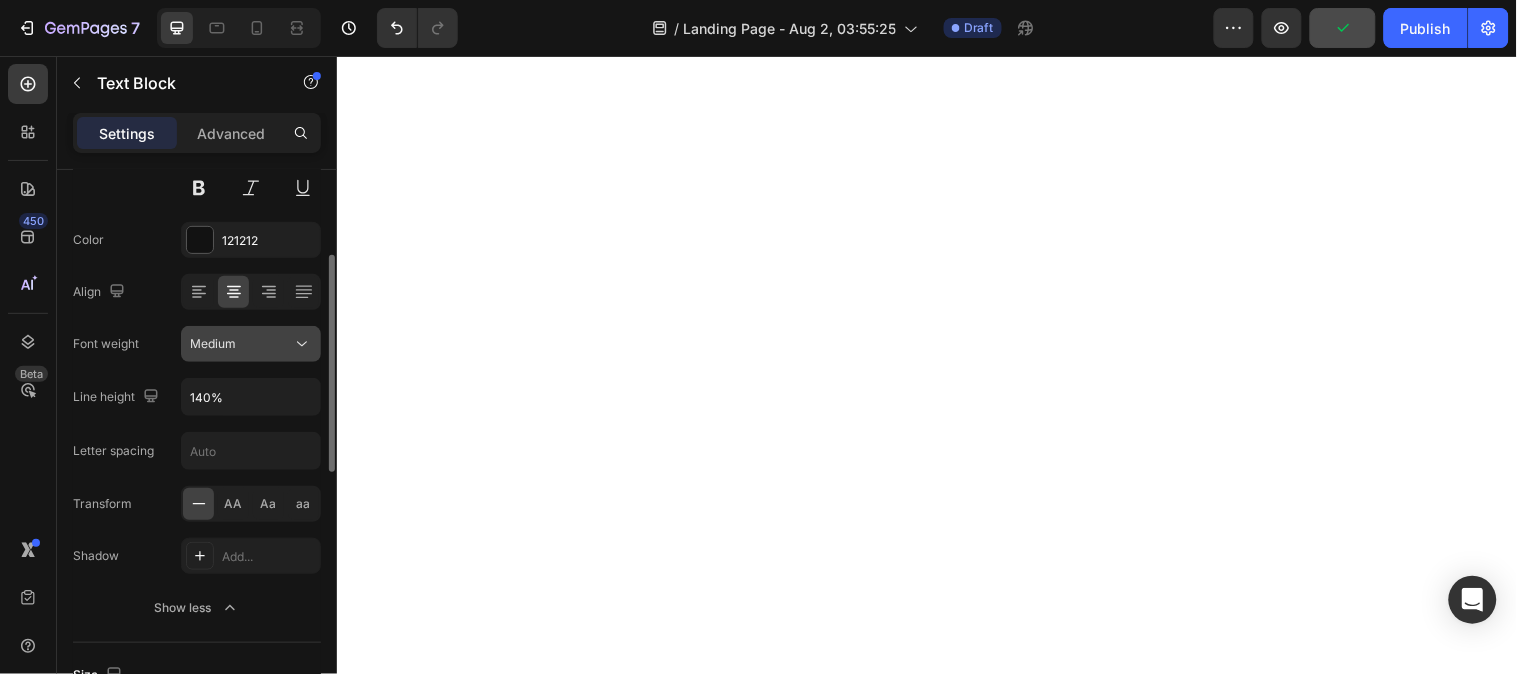 click 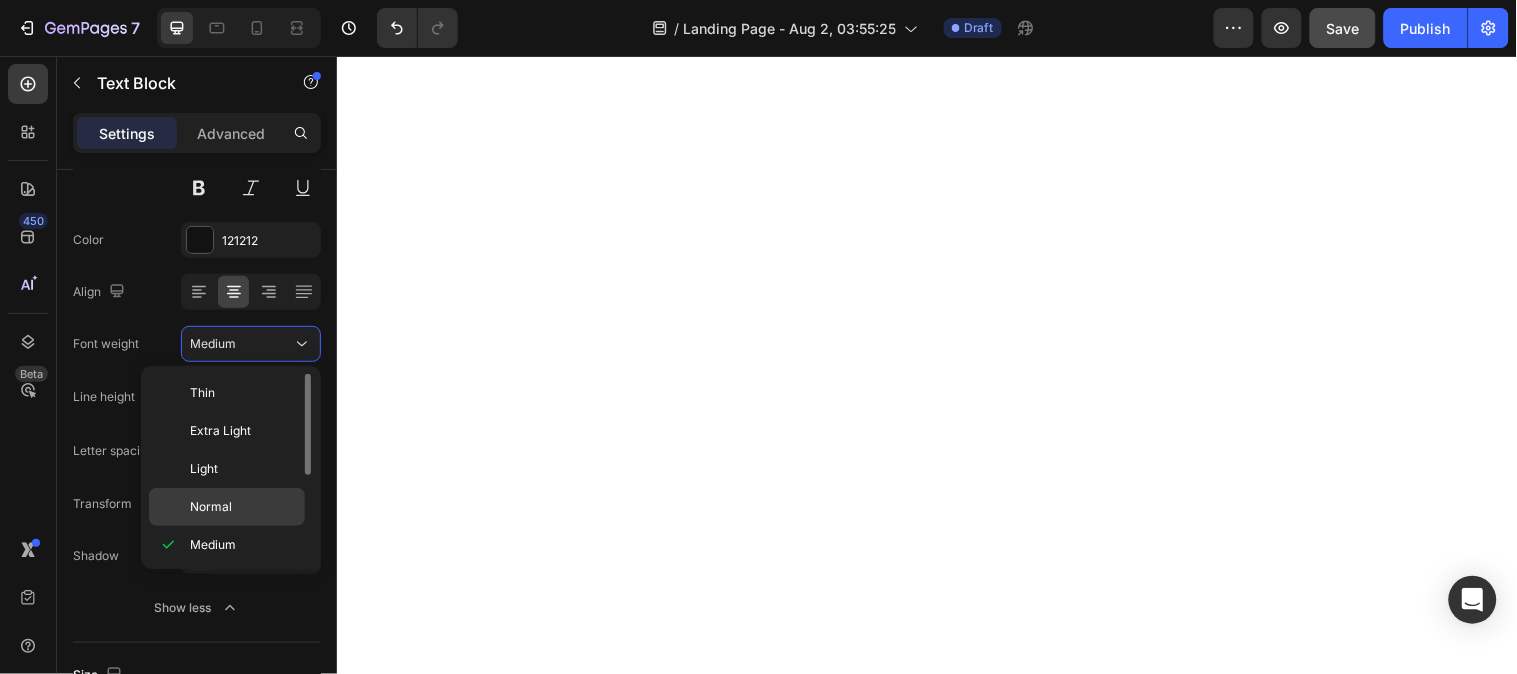 click on "Normal" at bounding box center (211, 507) 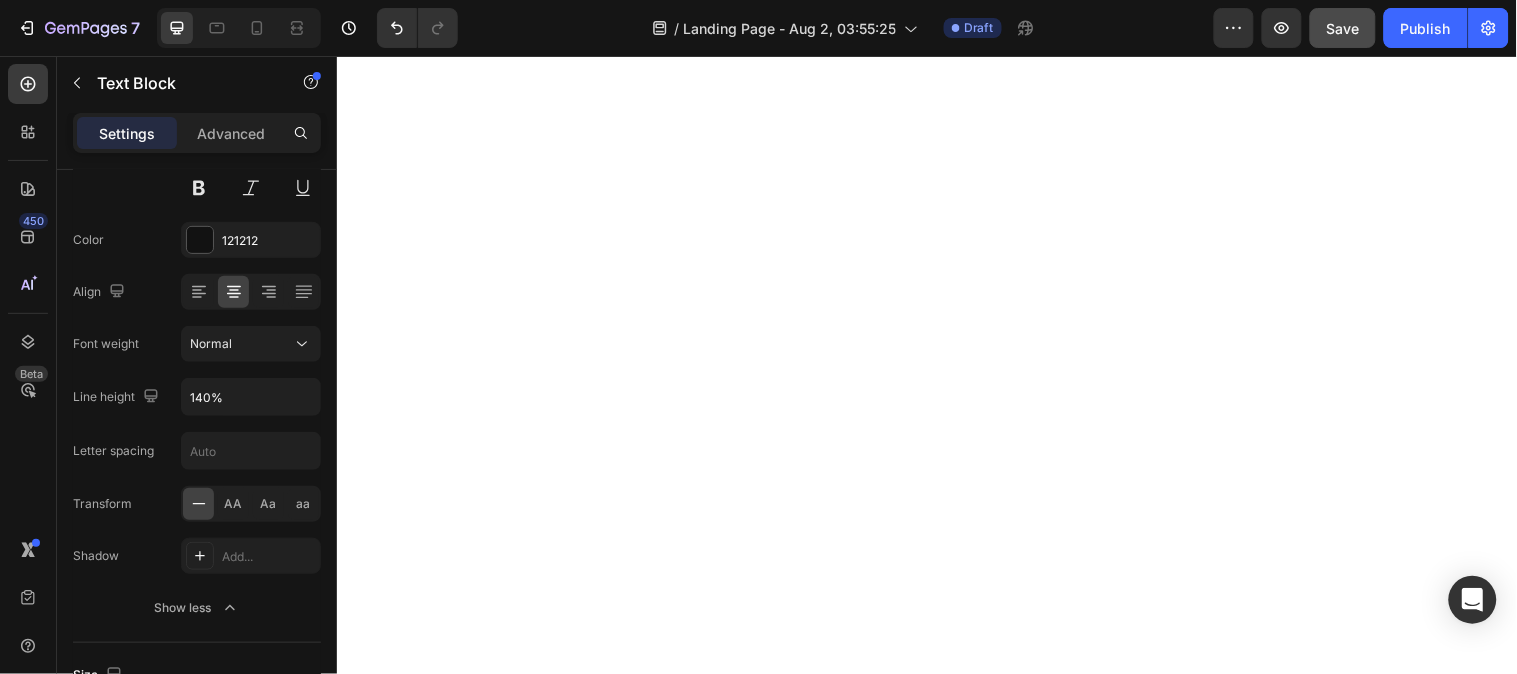 click on "450 Beta" at bounding box center [28, 297] 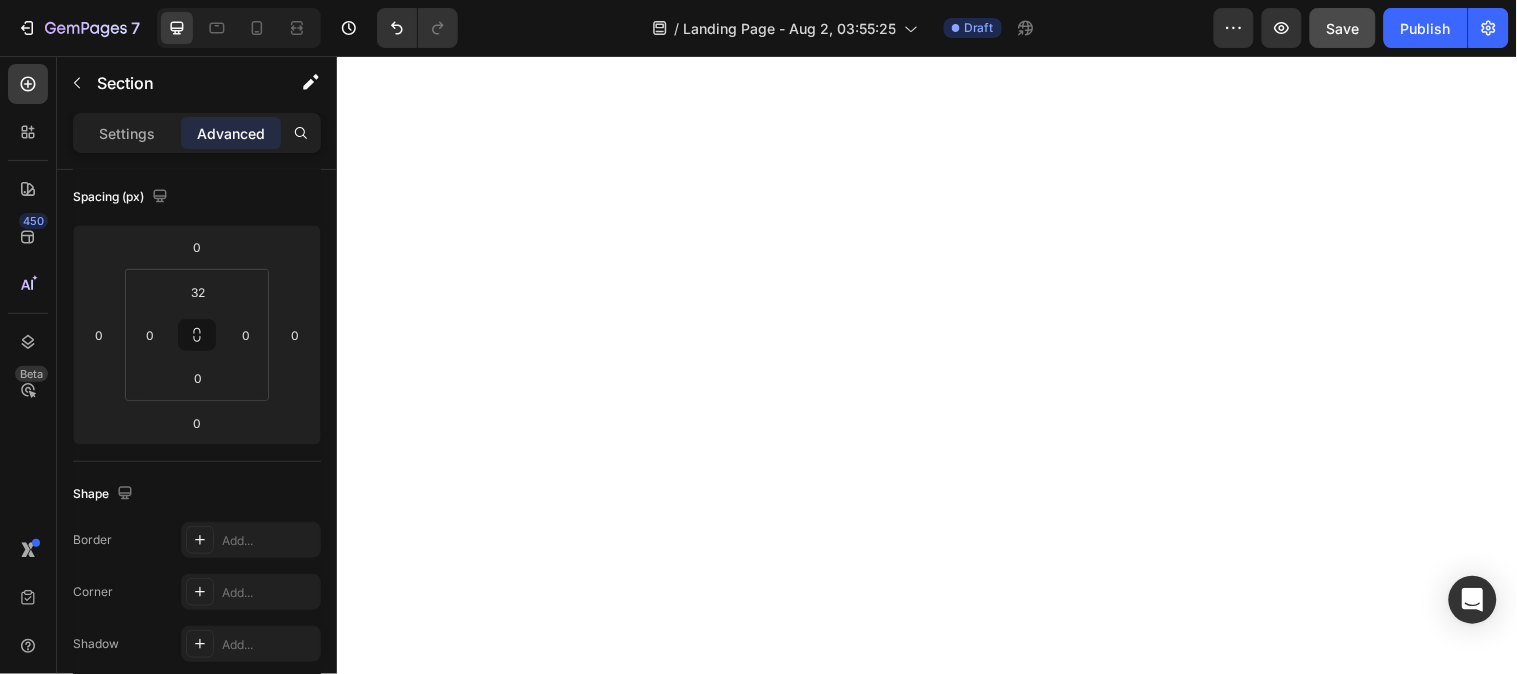 scroll, scrollTop: 0, scrollLeft: 0, axis: both 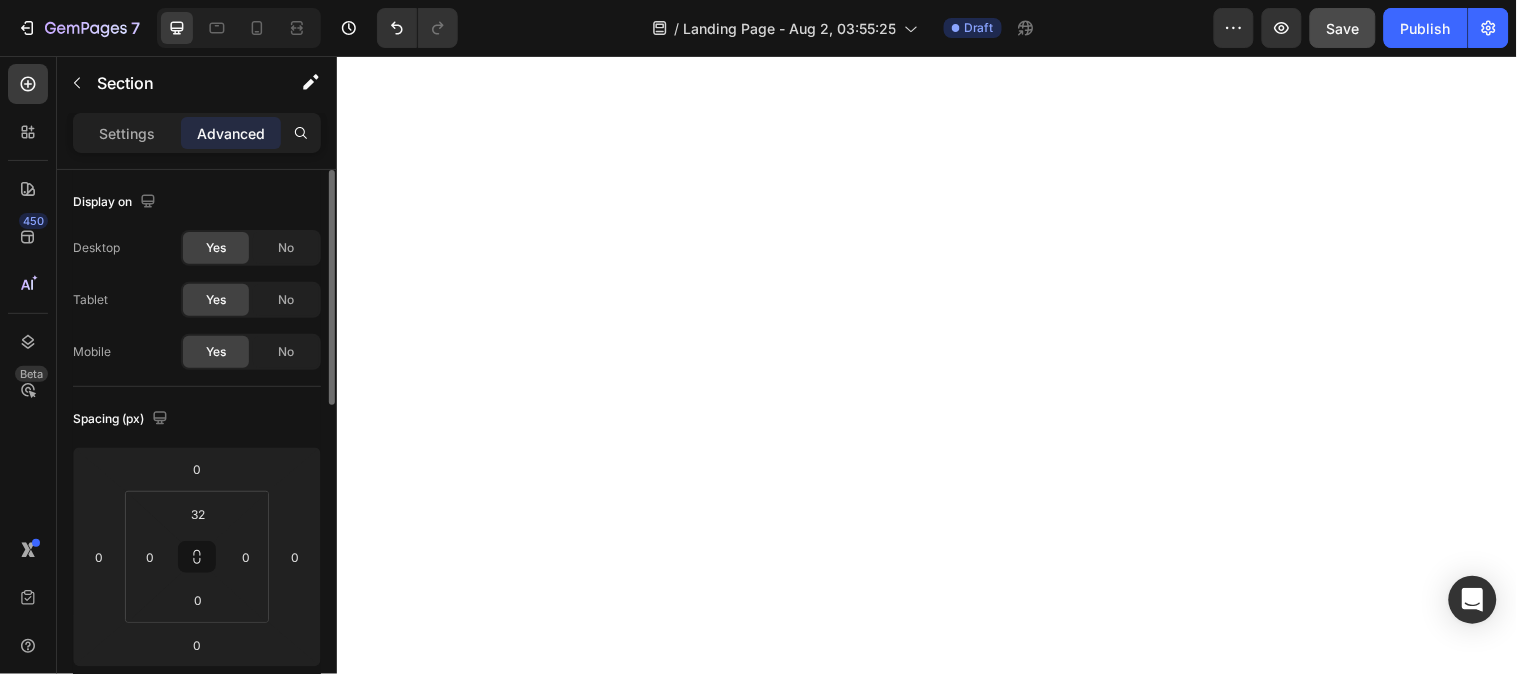 click on "No" 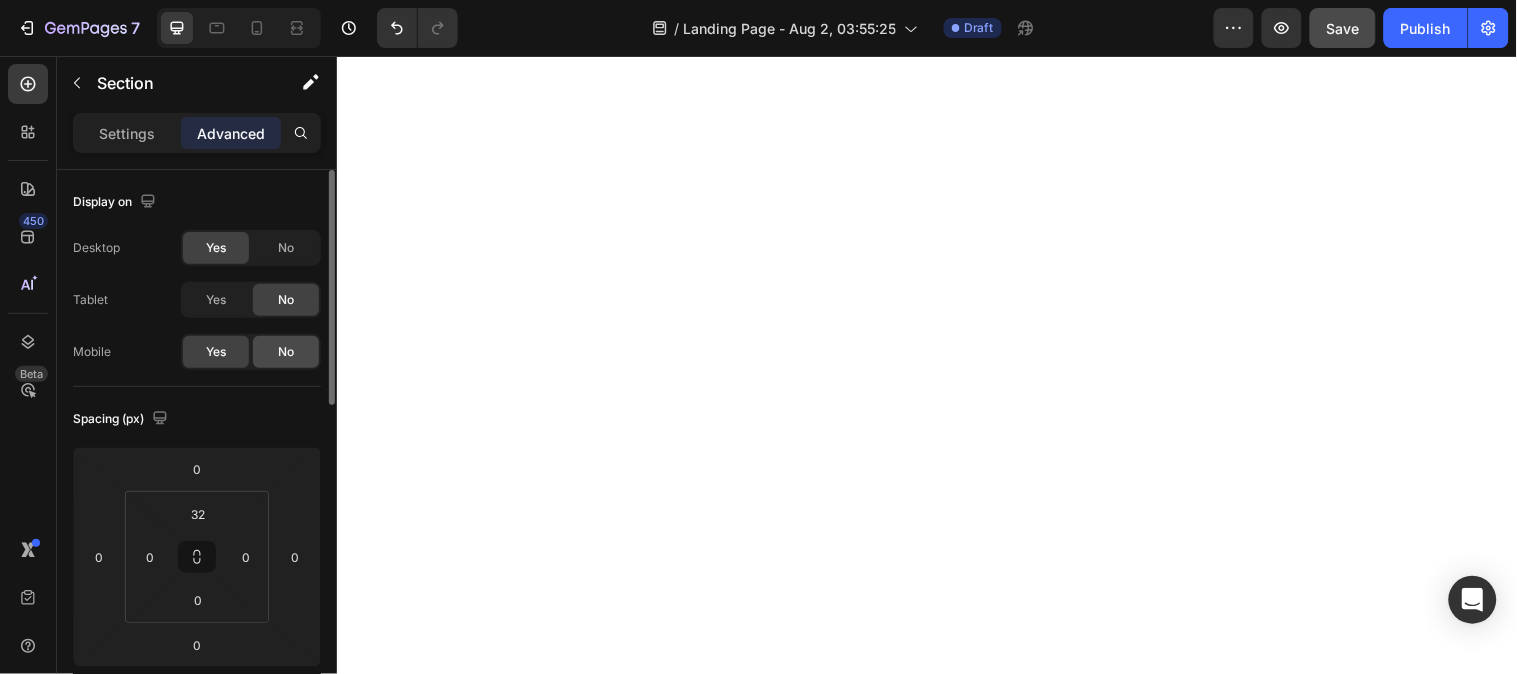 click on "No" 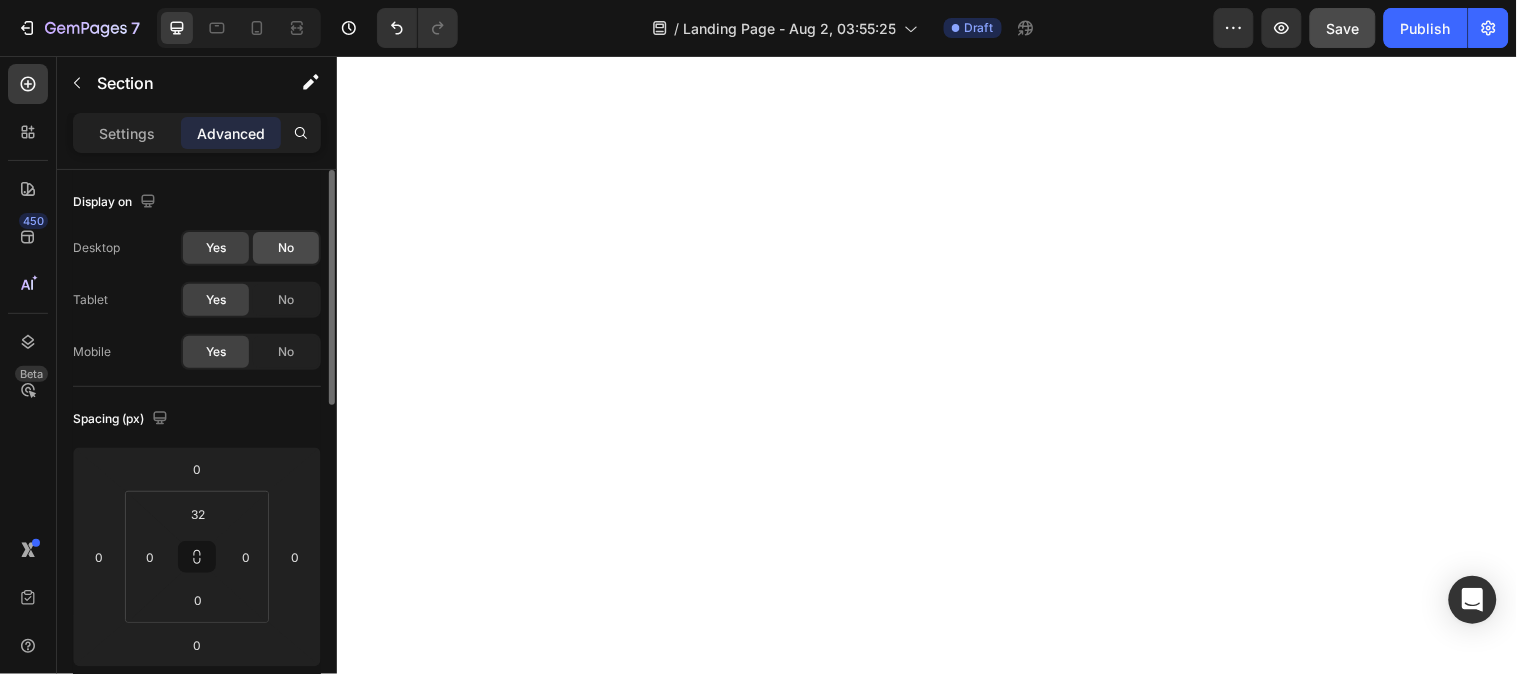 click on "No" 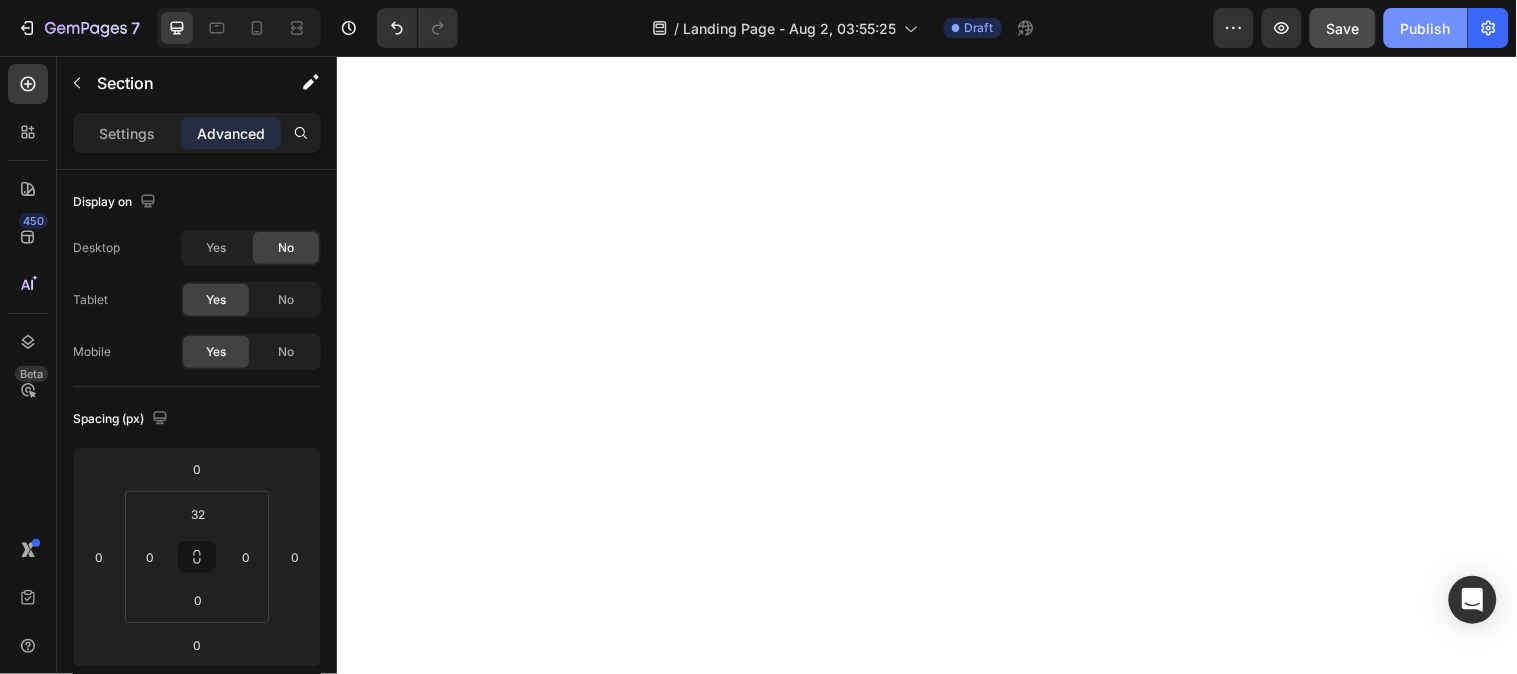click on "Publish" at bounding box center (1426, 28) 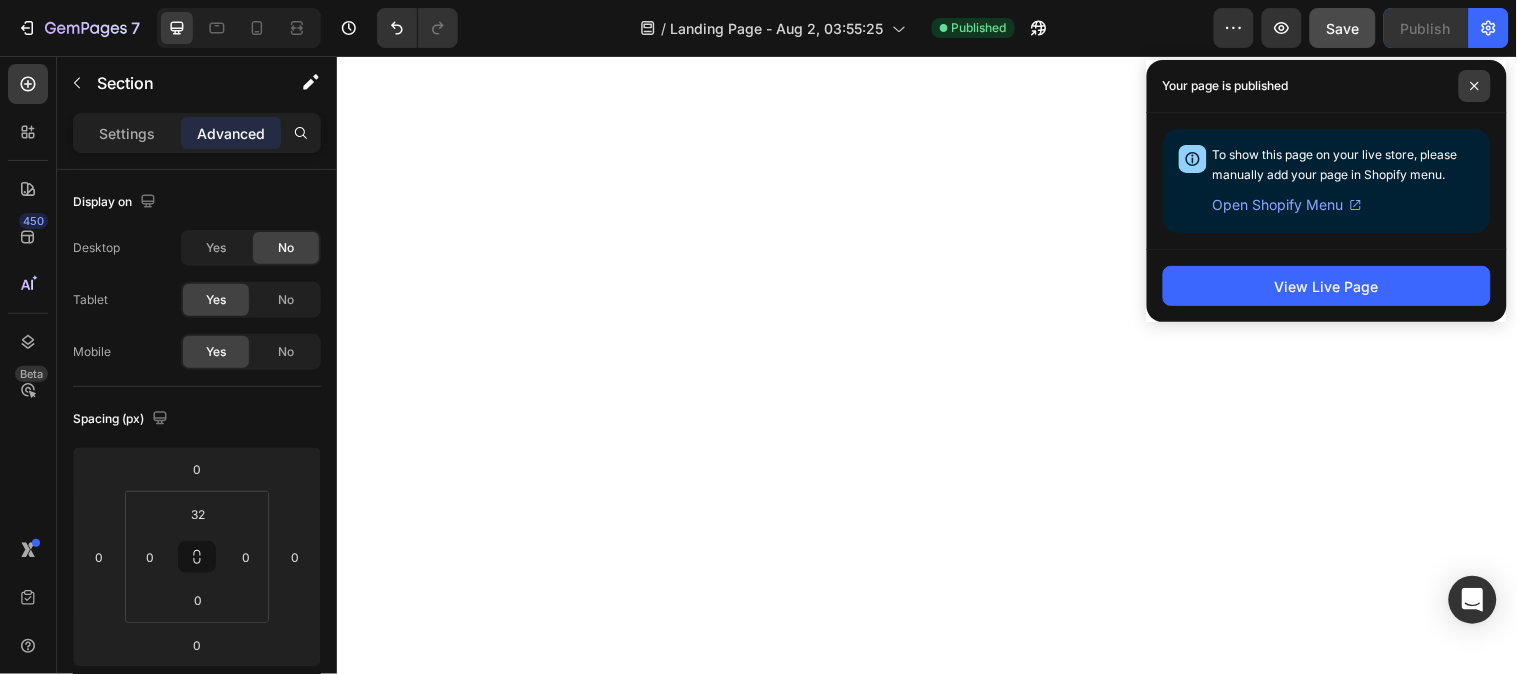 click 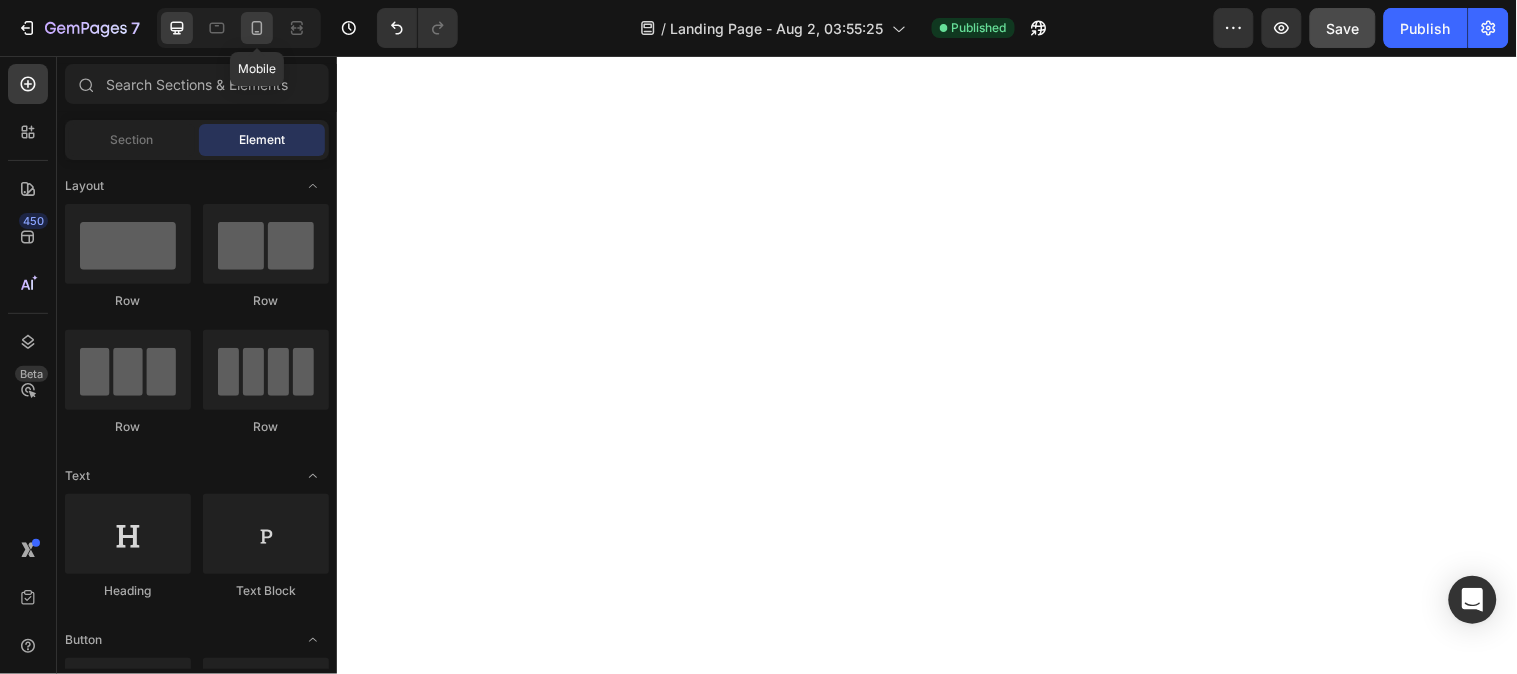 click 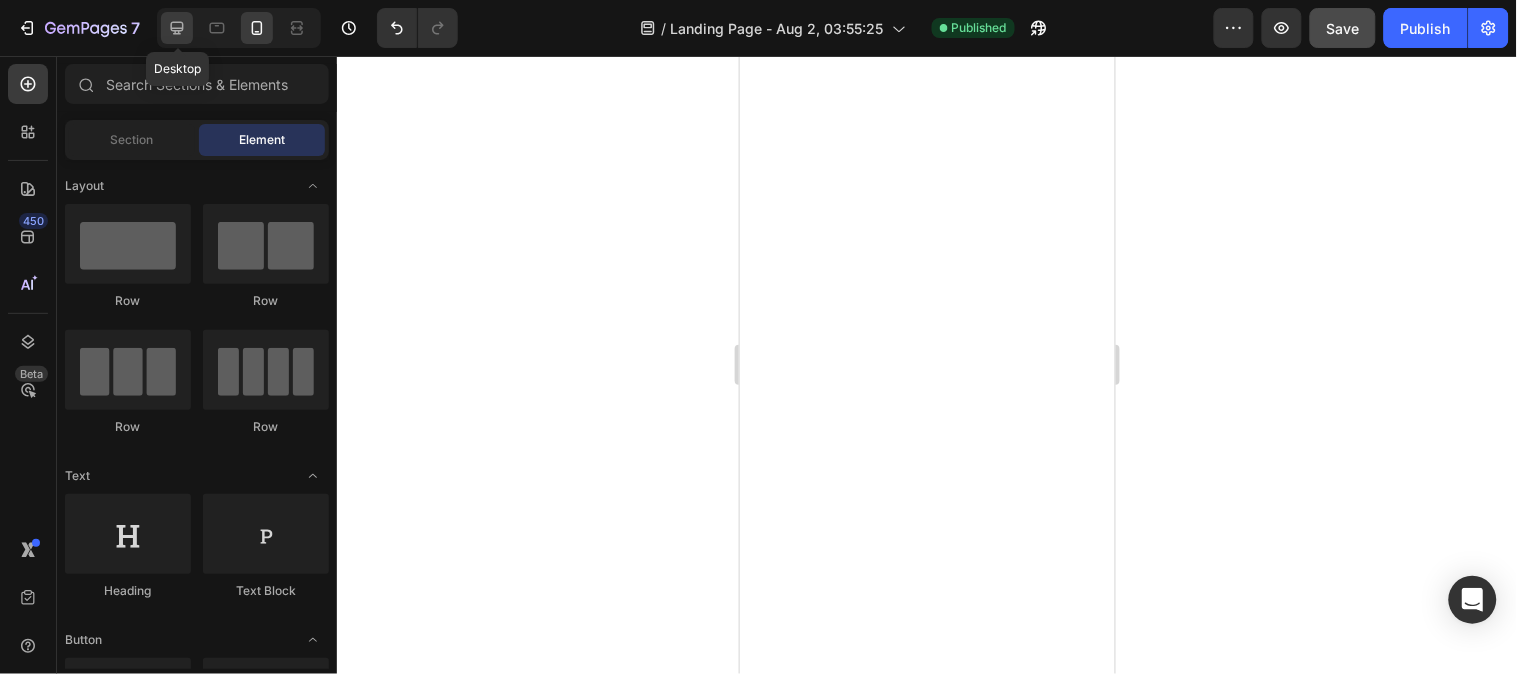 click 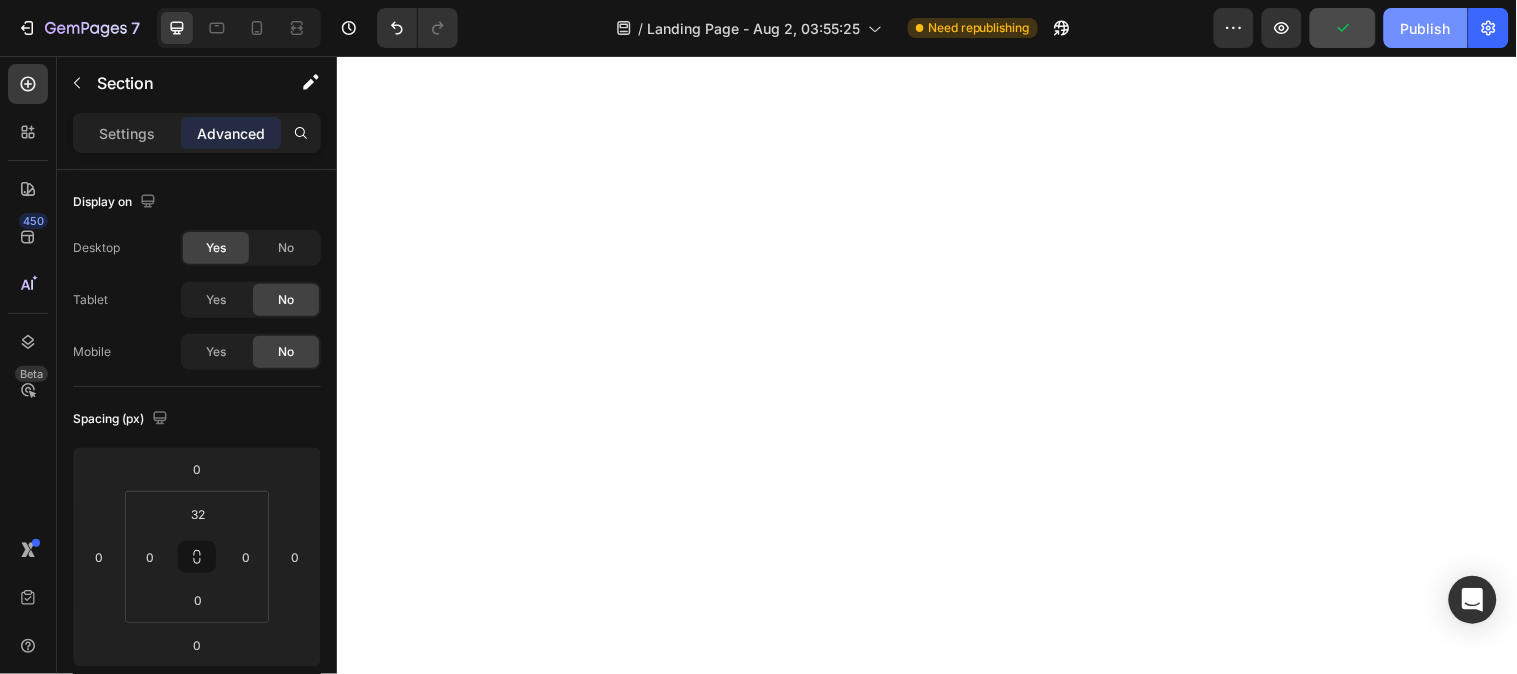 click on "Publish" at bounding box center [1426, 28] 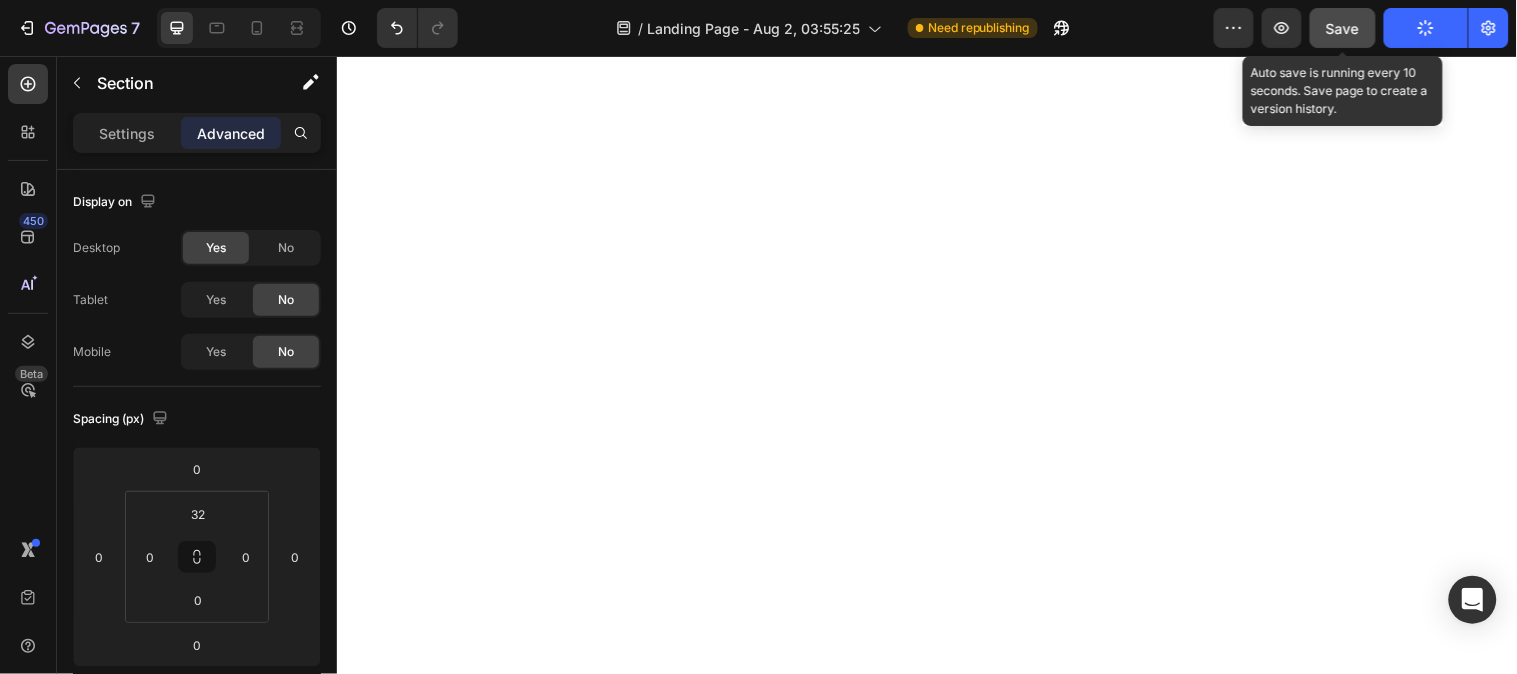 click on "Save" at bounding box center (1343, 28) 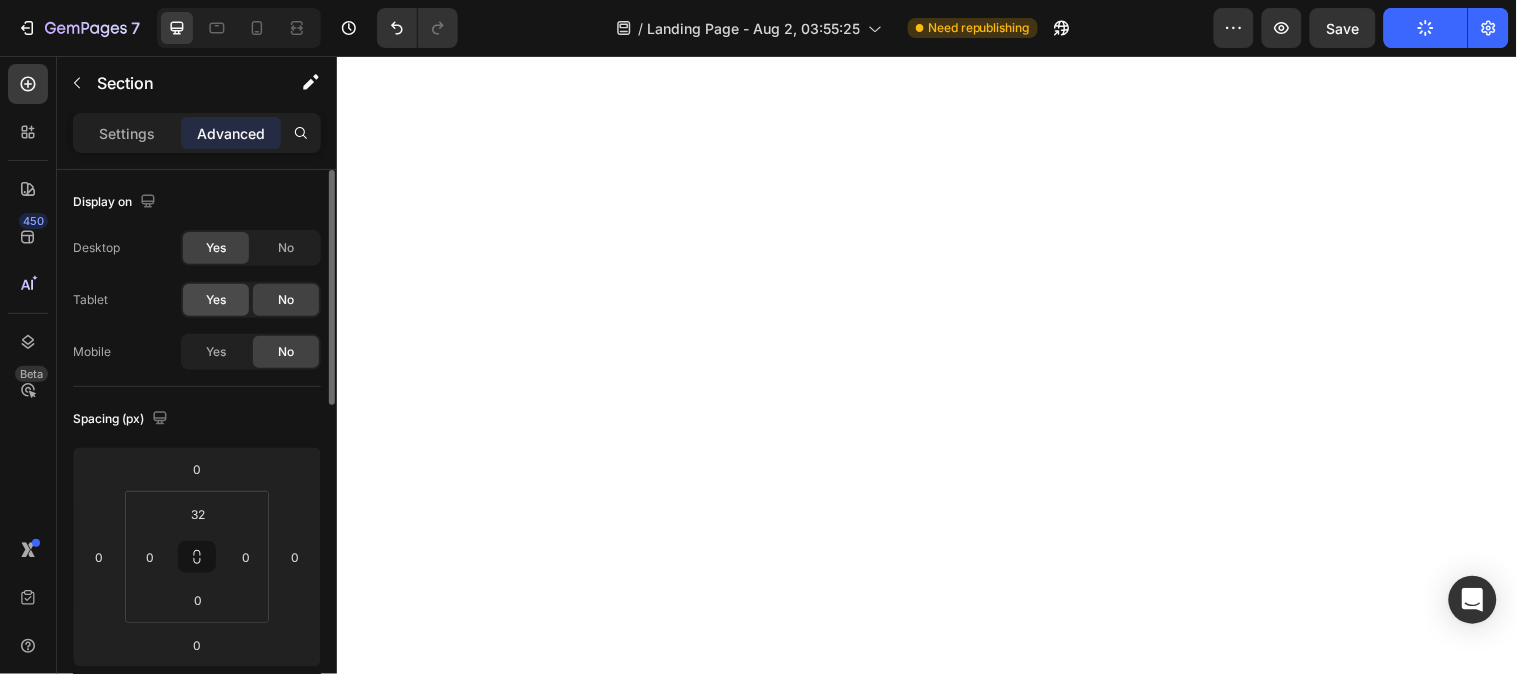 click on "Yes" 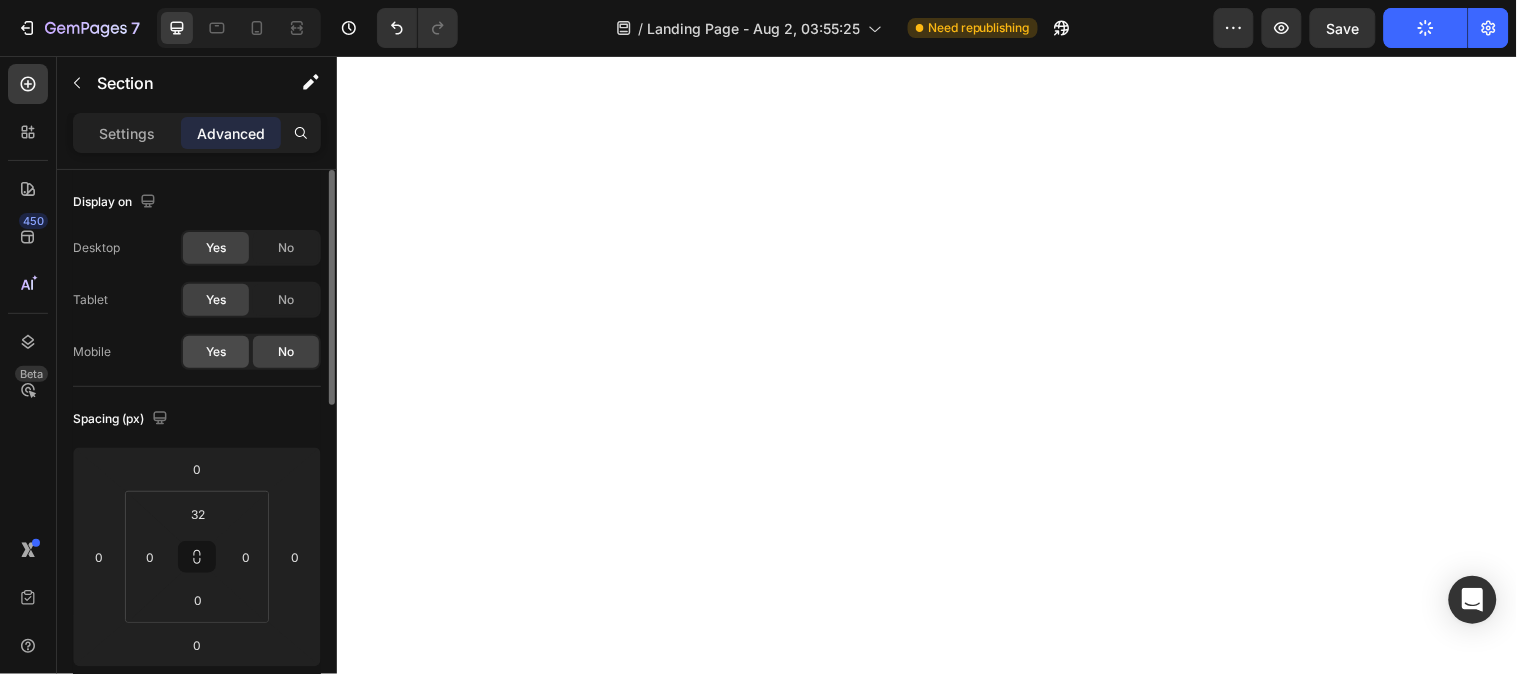 click on "Yes" 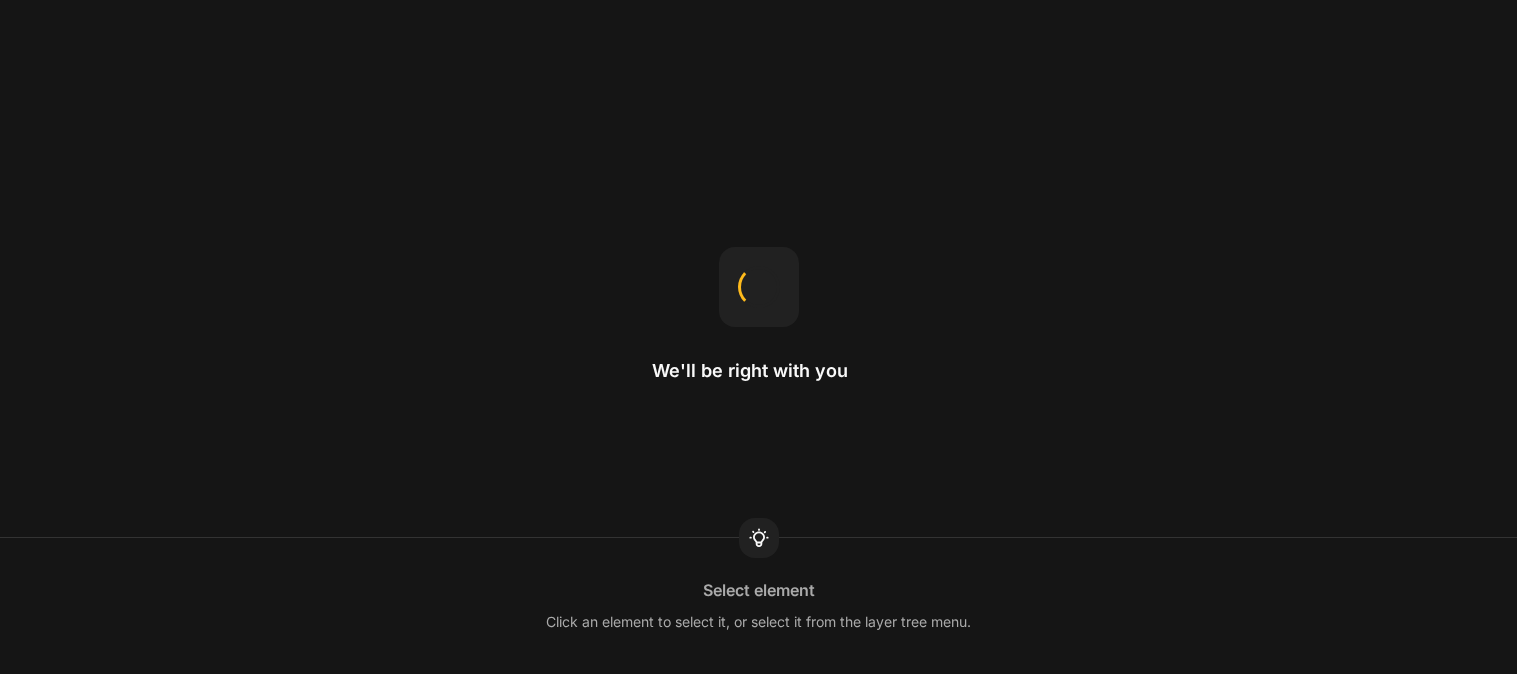 scroll, scrollTop: 0, scrollLeft: 0, axis: both 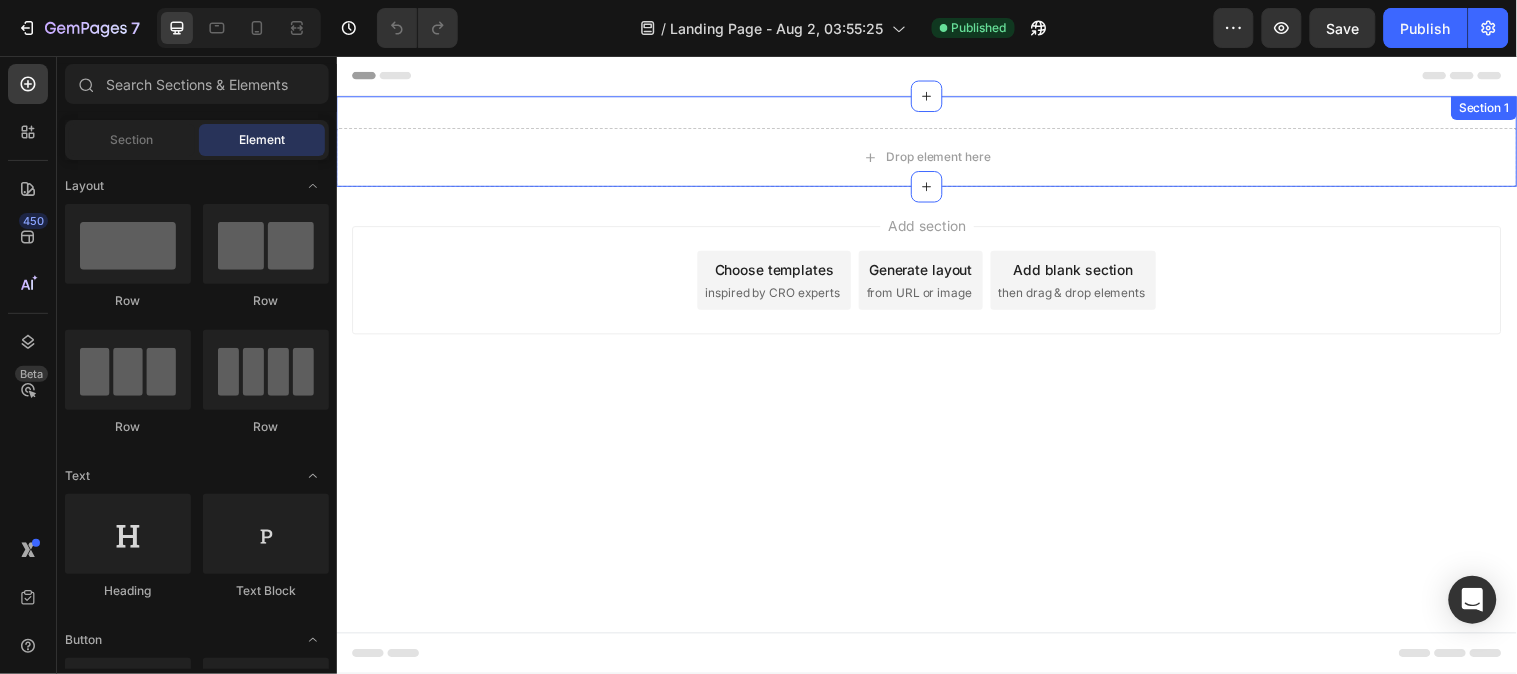 click on "Drop element here Section 1" at bounding box center (936, 142) 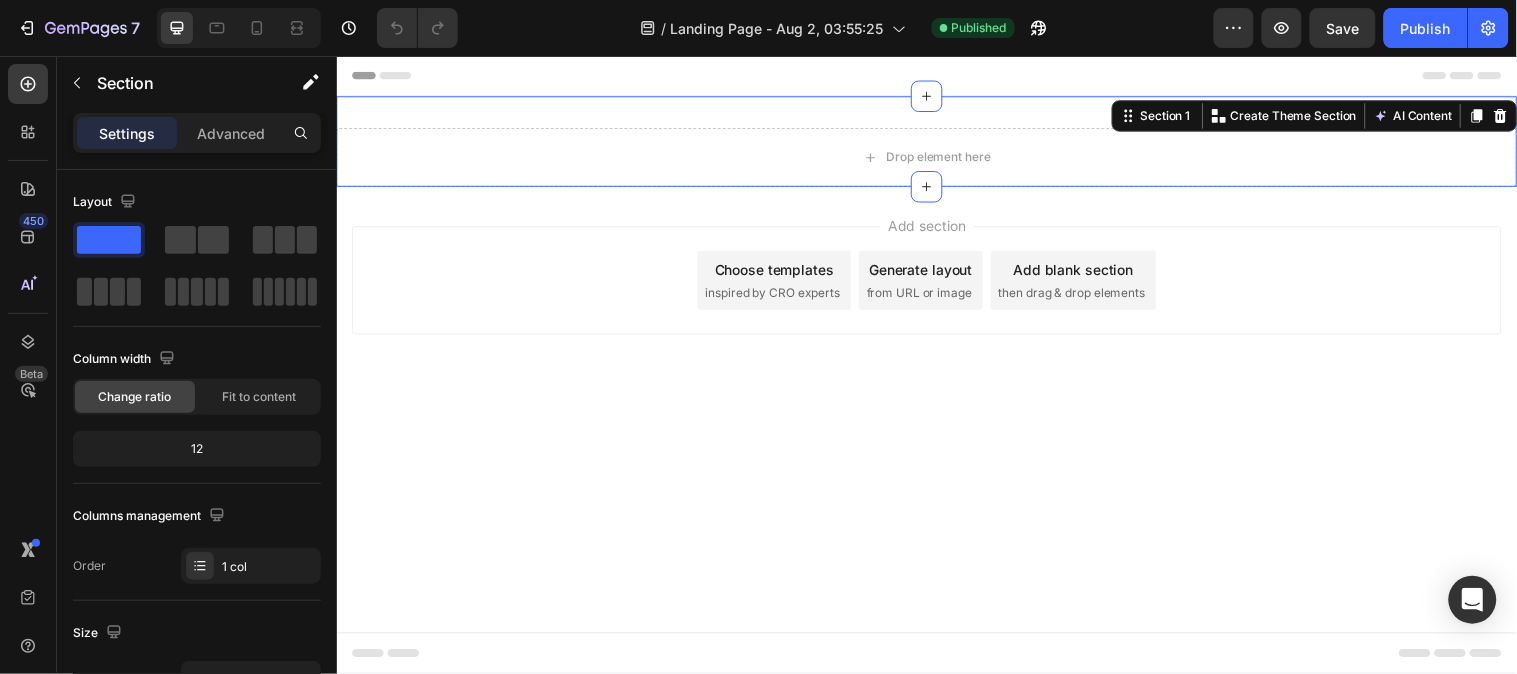 drag, startPoint x: 228, startPoint y: 125, endPoint x: 232, endPoint y: 167, distance: 42.190044 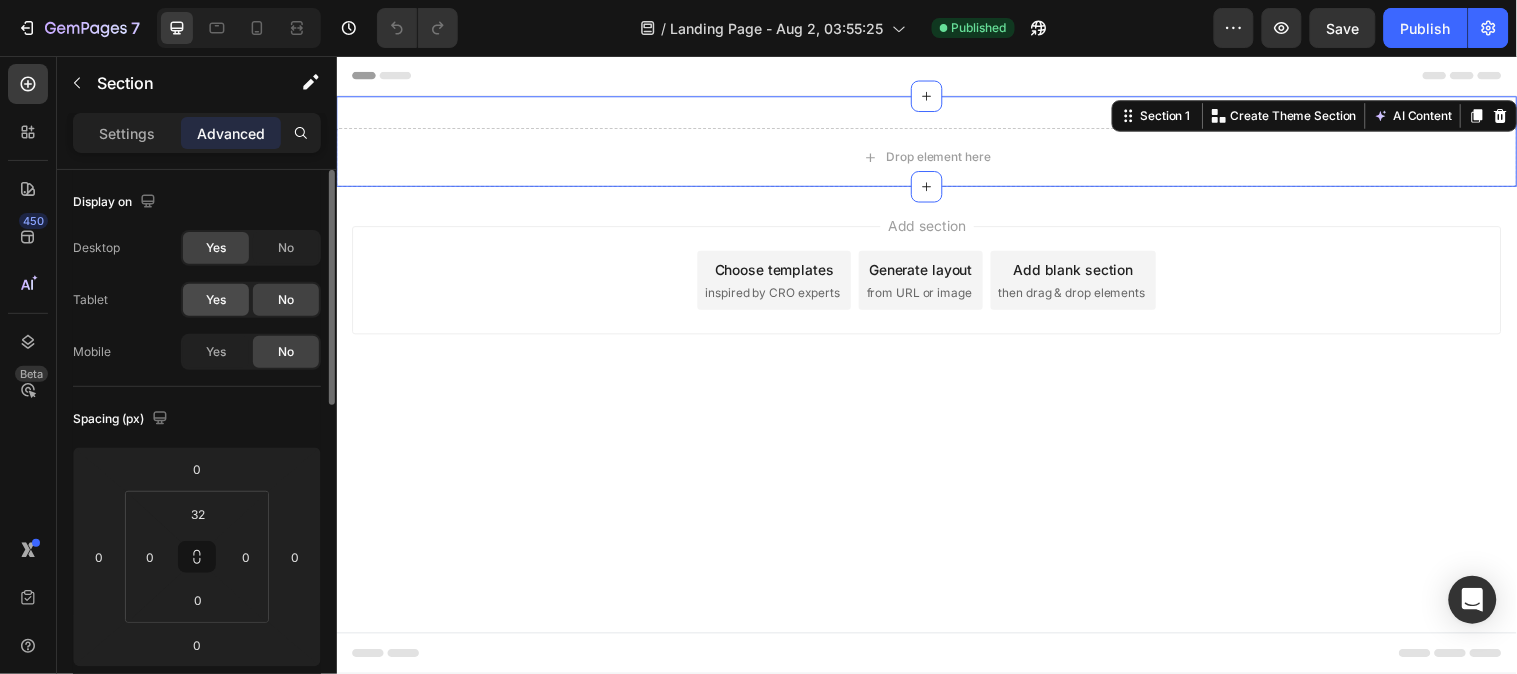 drag, startPoint x: 224, startPoint y: 296, endPoint x: 218, endPoint y: 356, distance: 60.299255 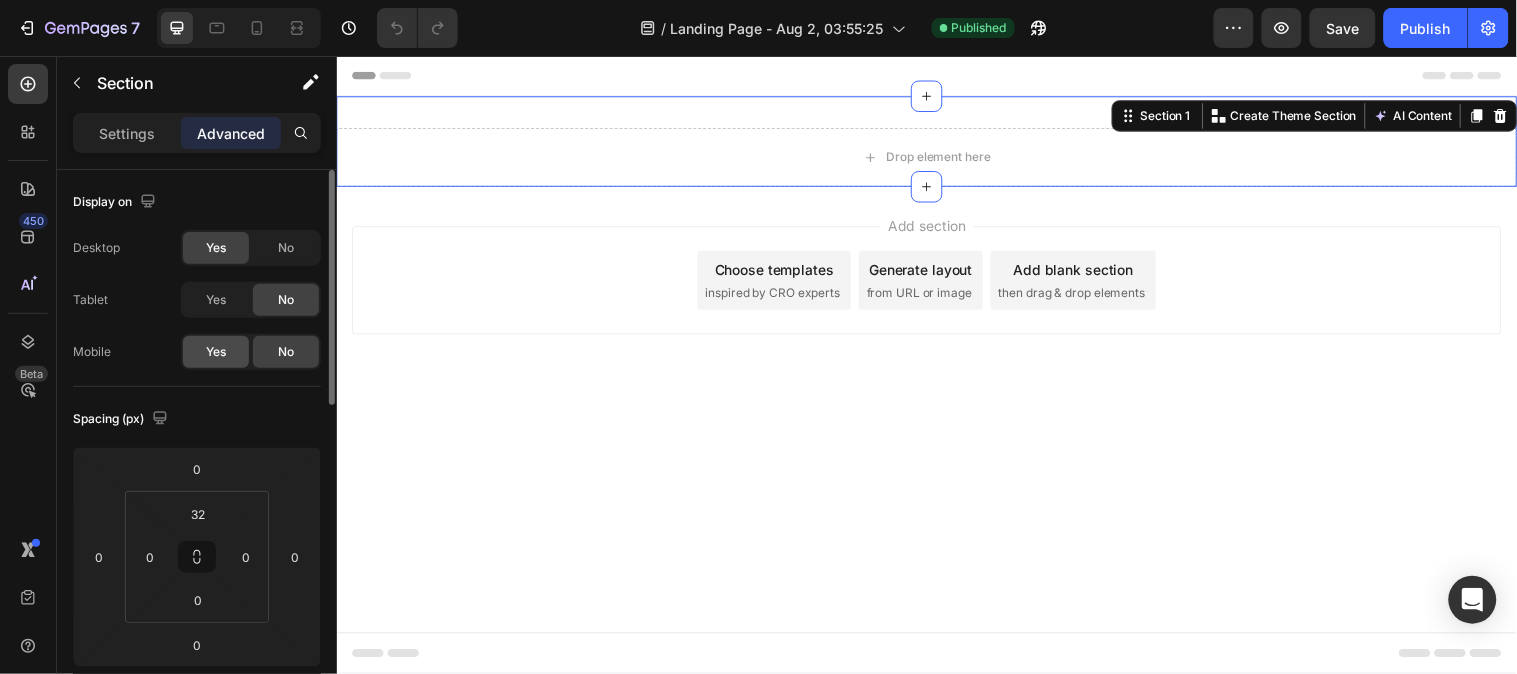 click on "Yes" 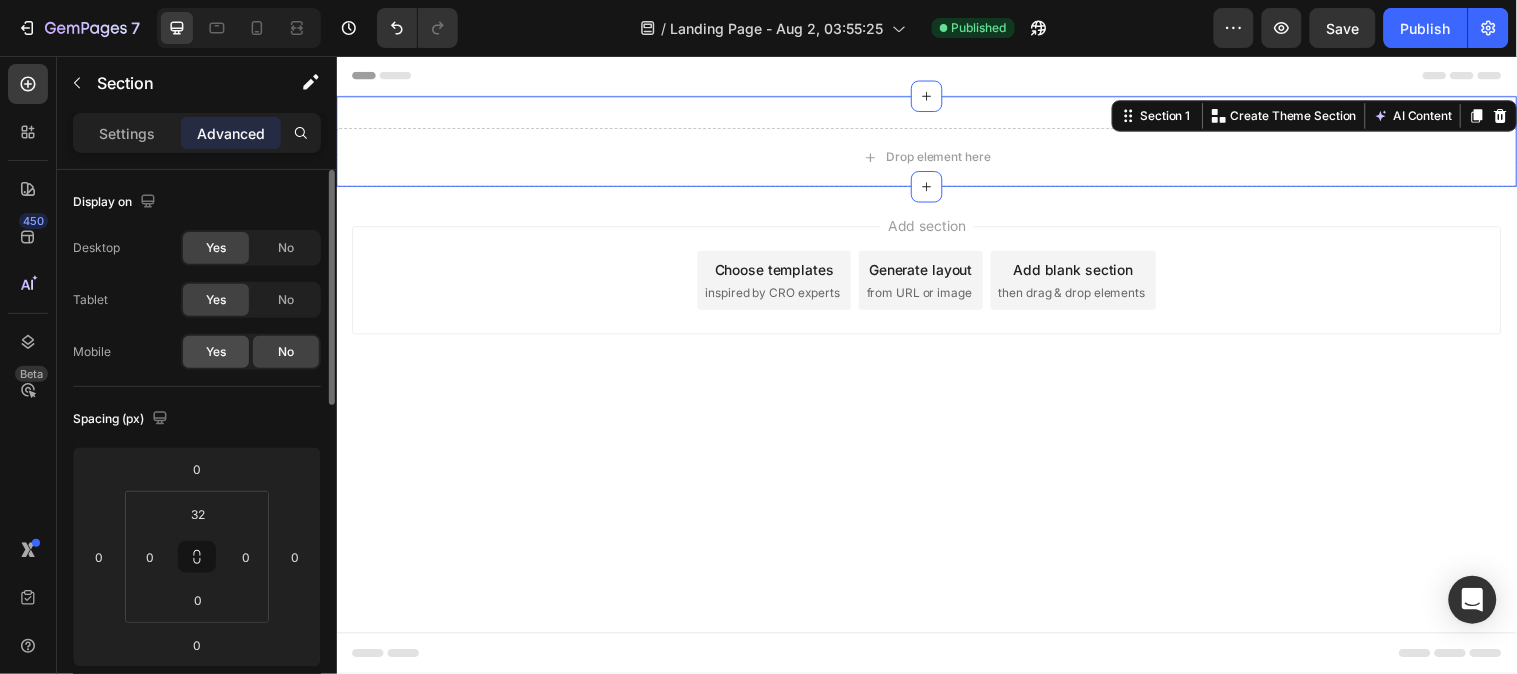 click on "Yes" 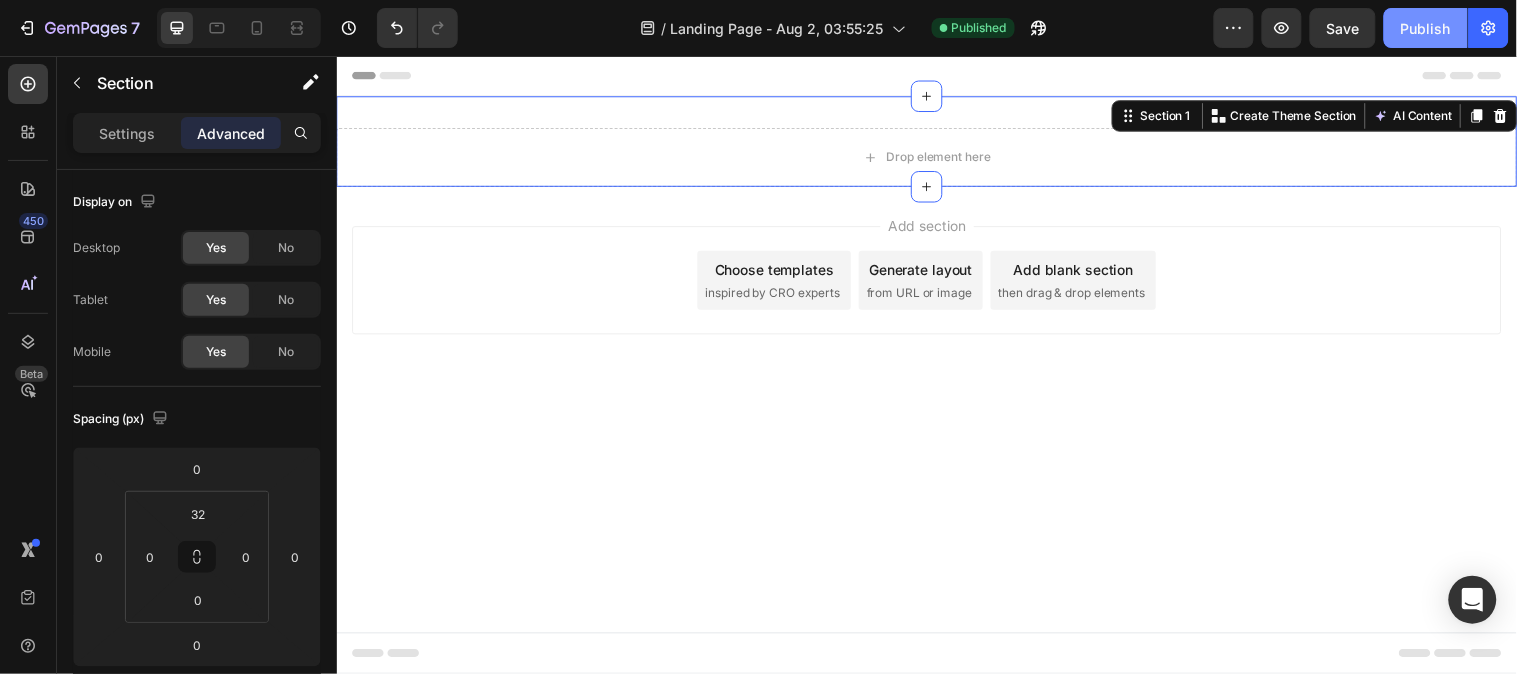 click on "Publish" at bounding box center (1426, 28) 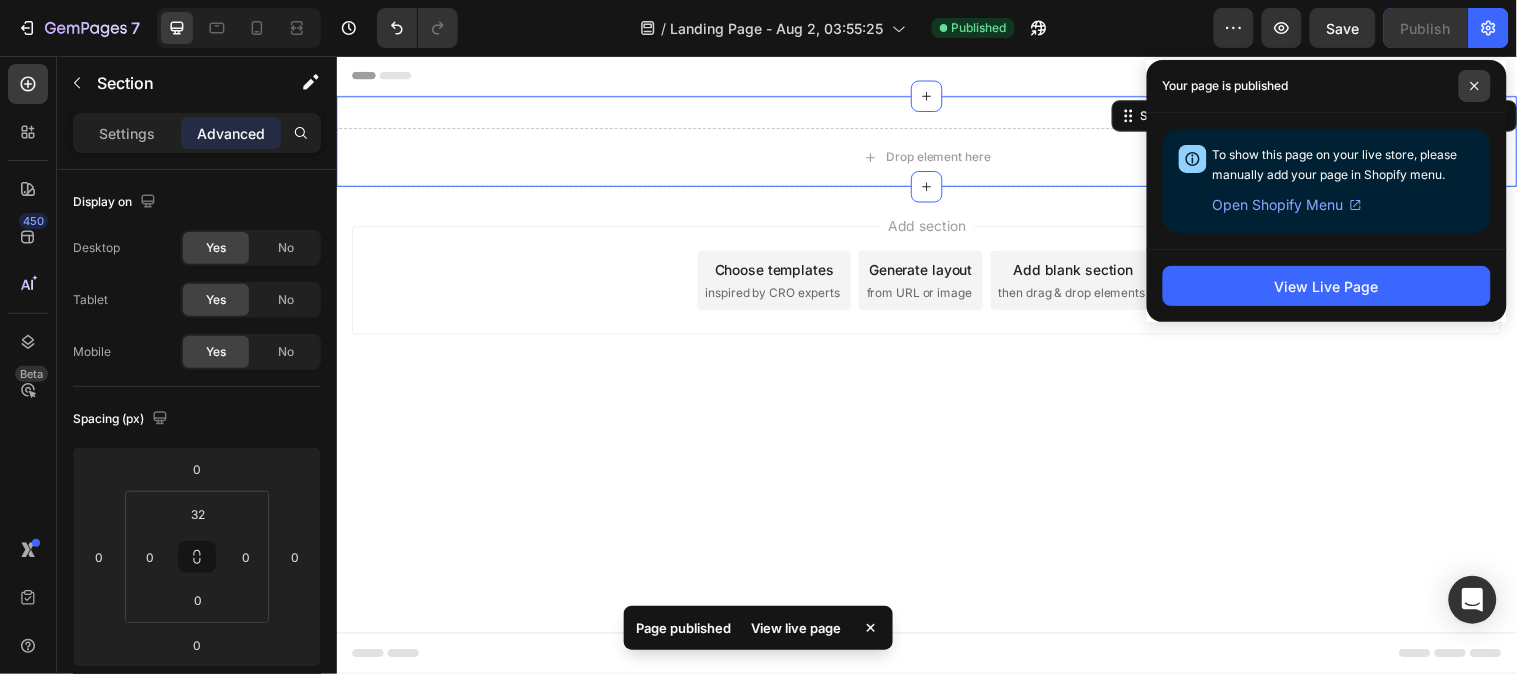 click at bounding box center (1475, 86) 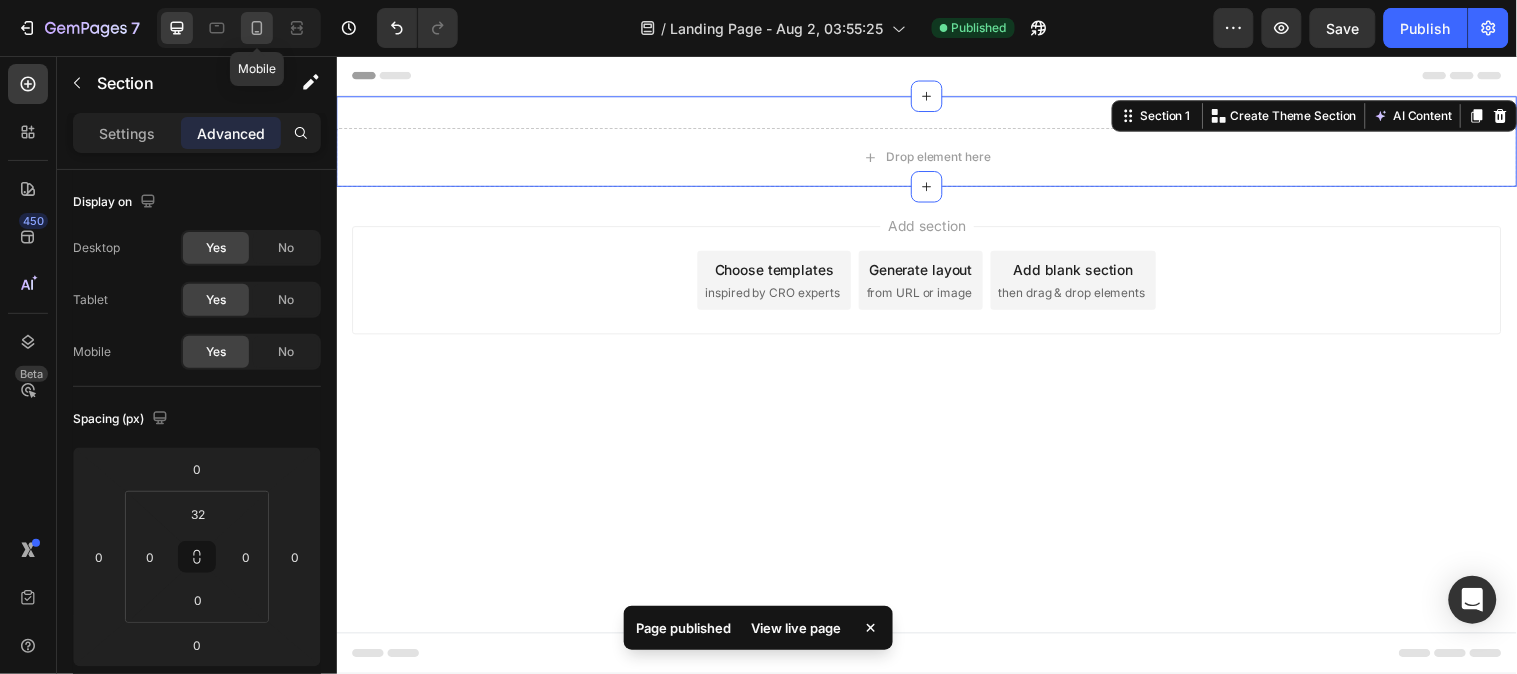 click 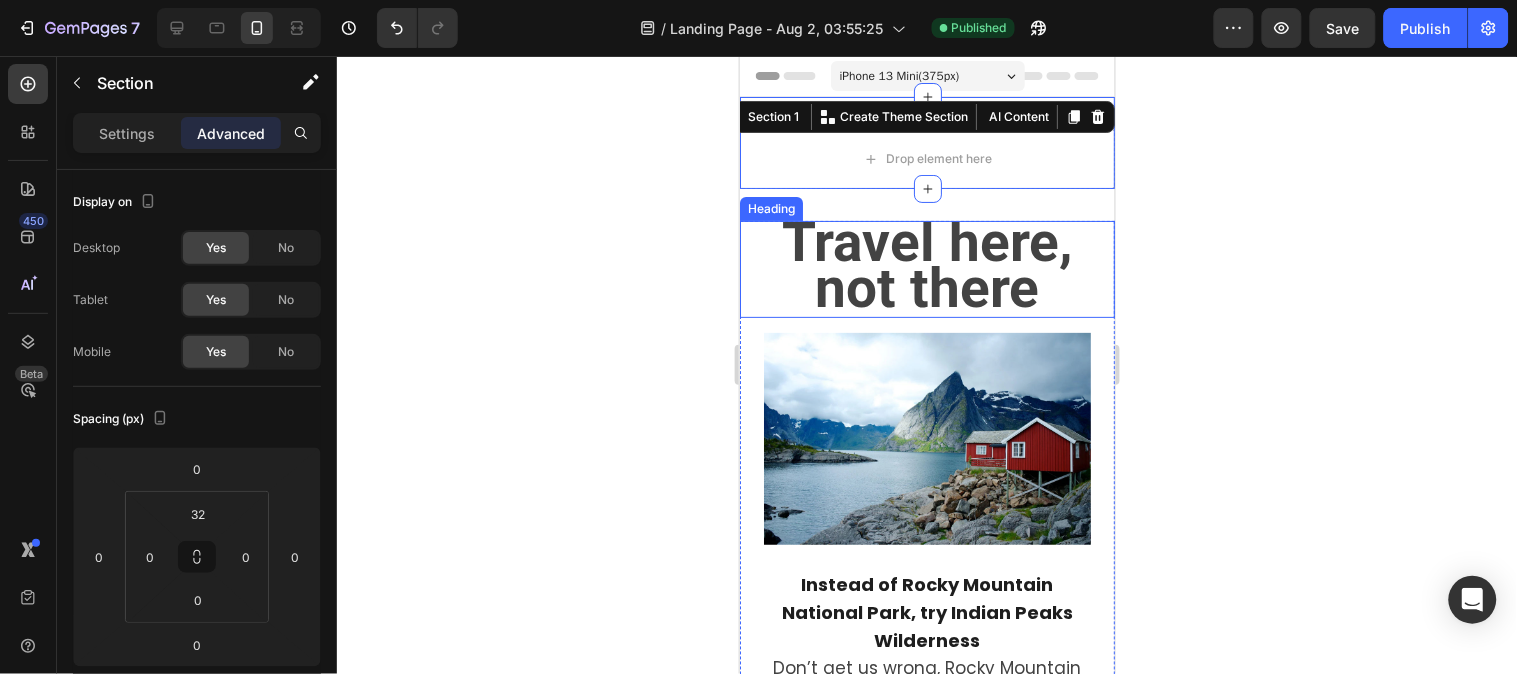 click on "Travel here, not there" at bounding box center [926, 264] 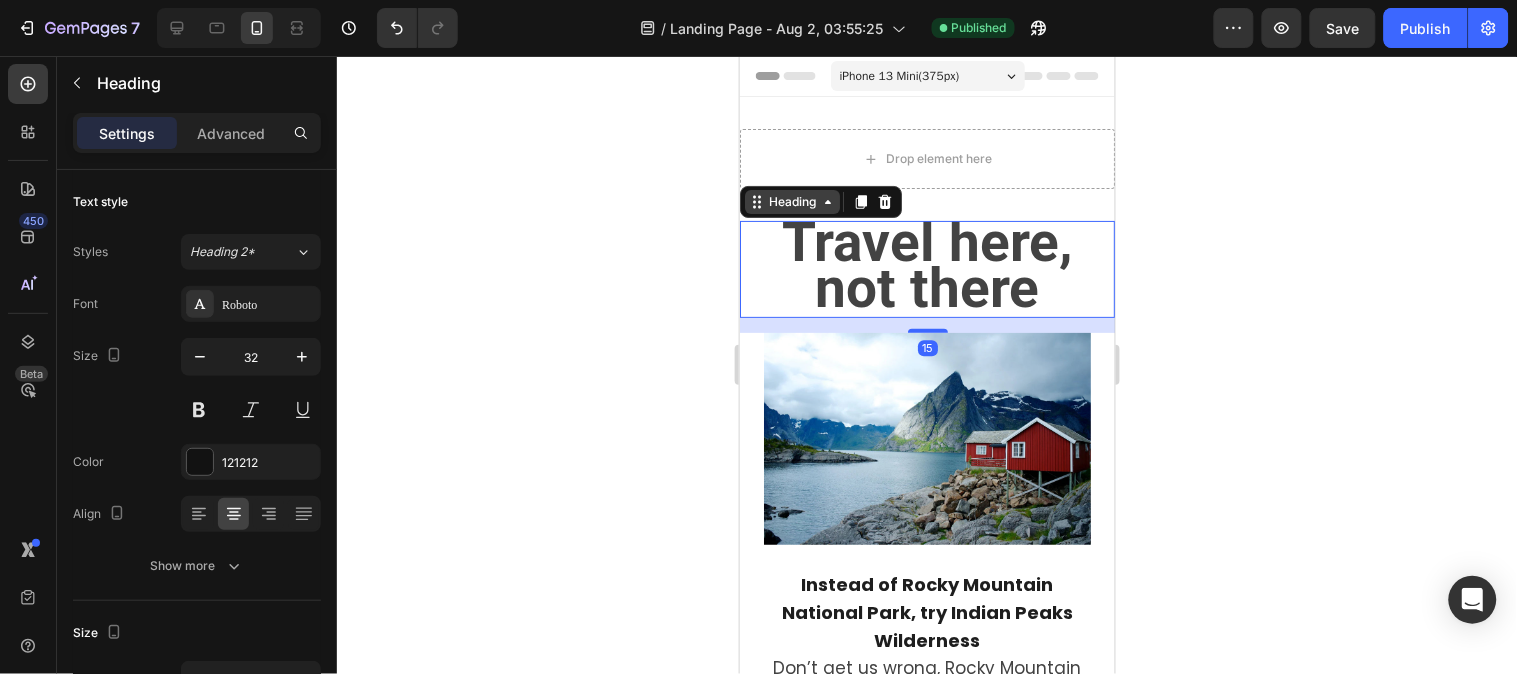 click on "Heading" at bounding box center (791, 201) 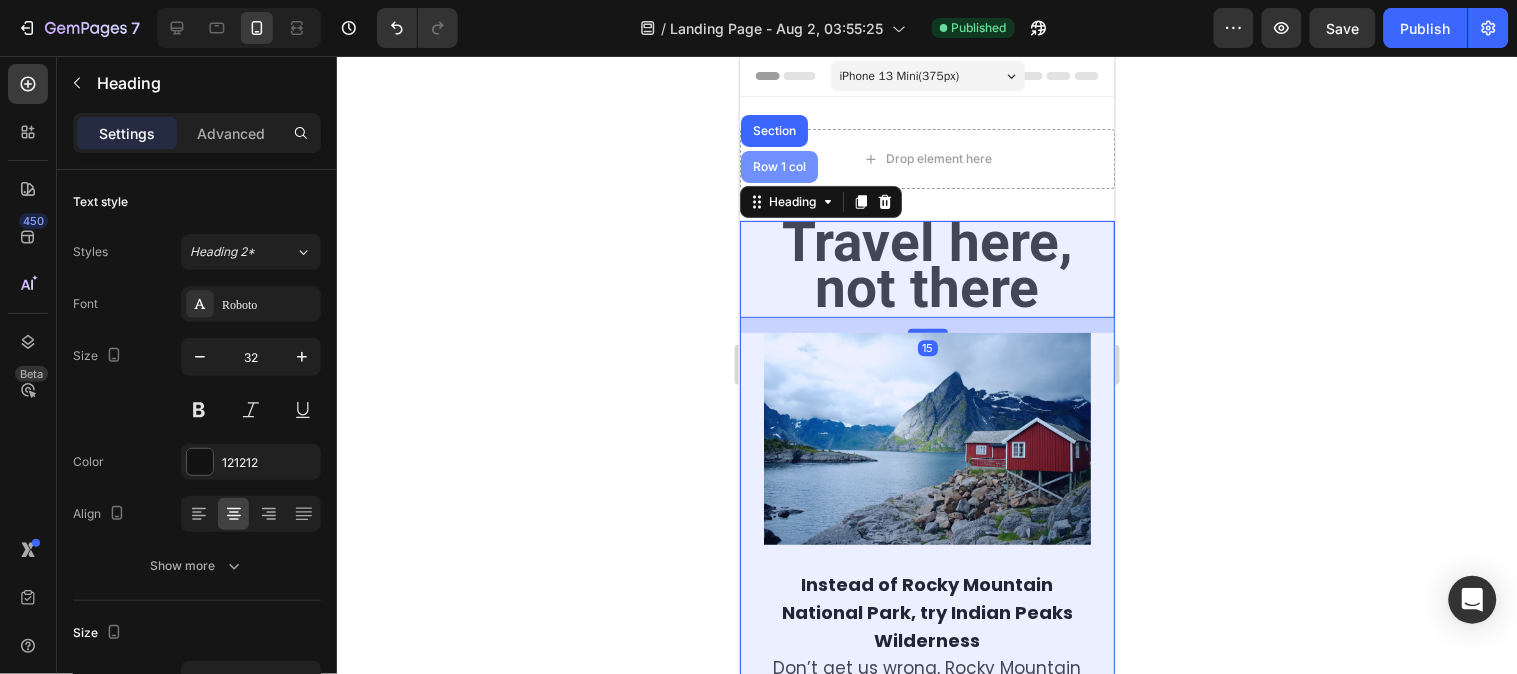 click on "Row 1 col" at bounding box center [778, 166] 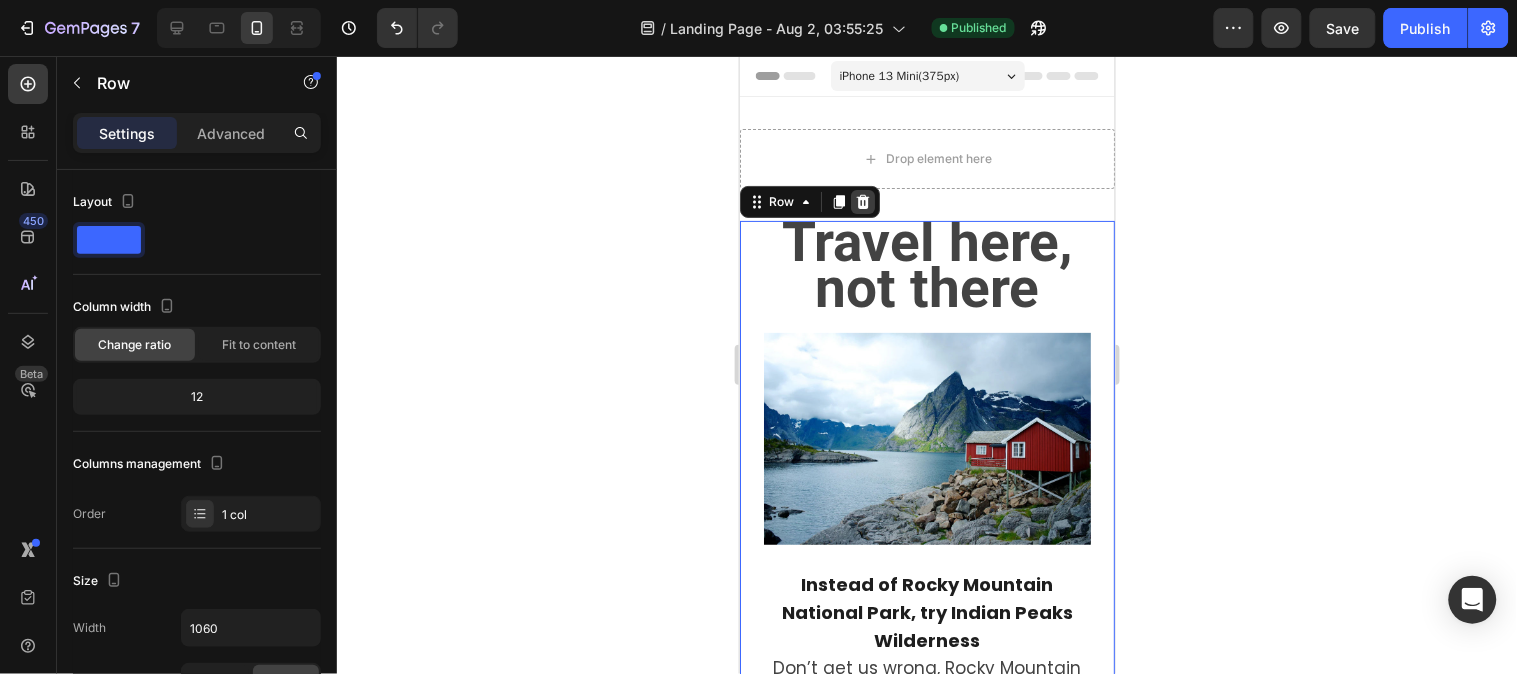 click 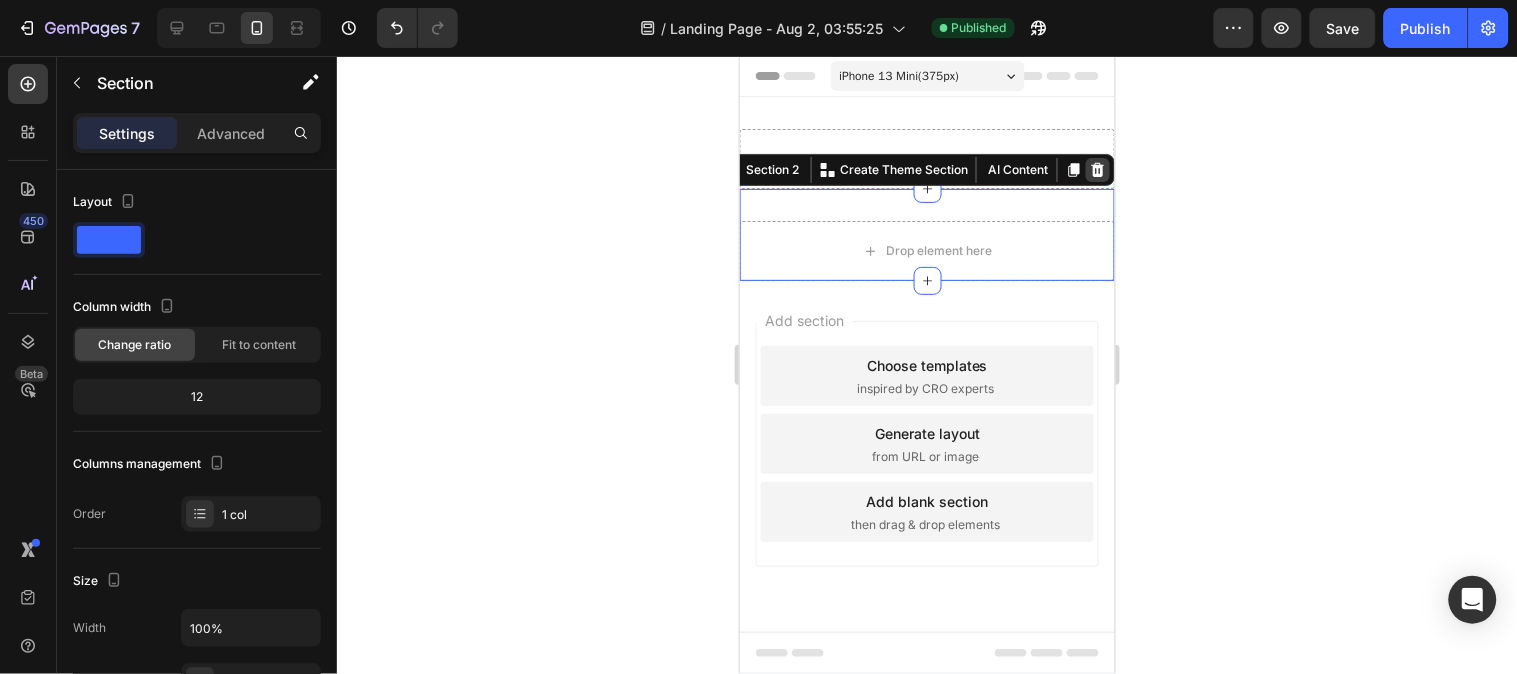 click 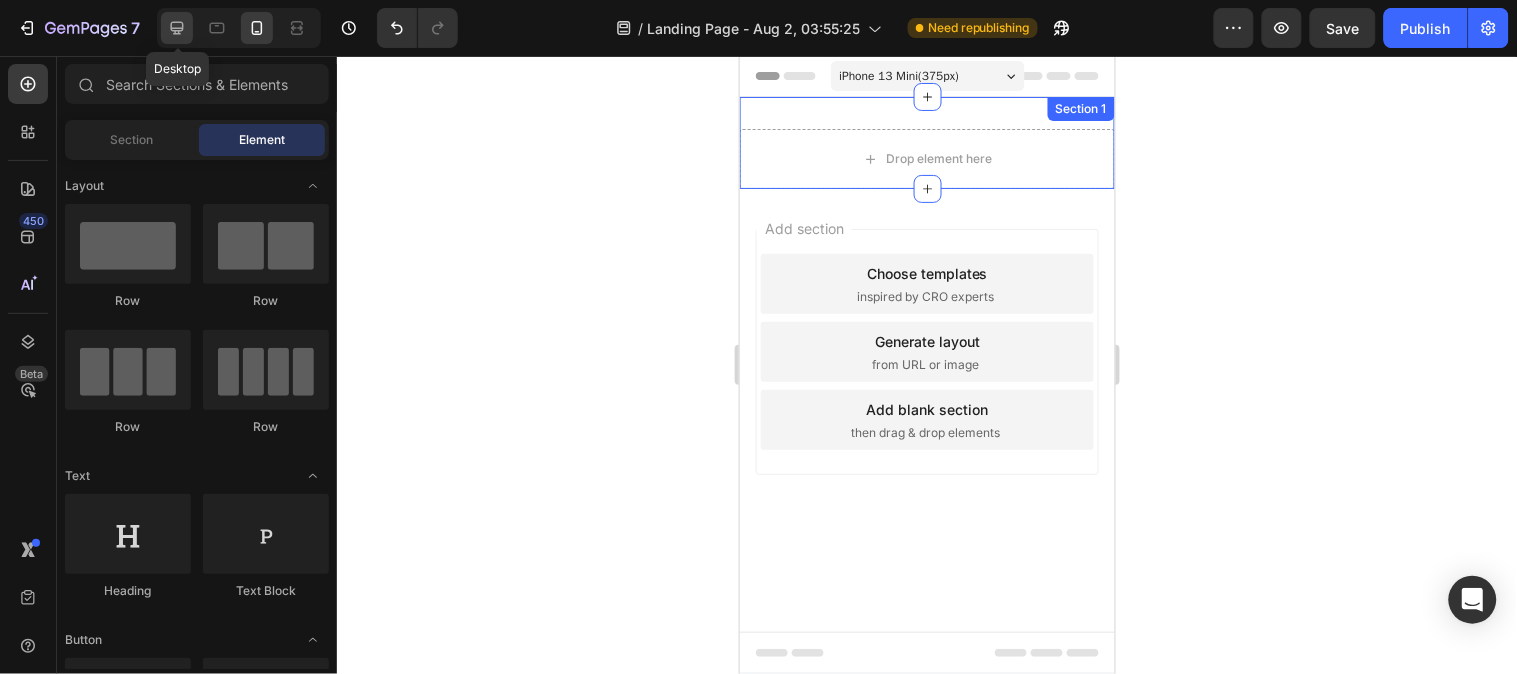 click 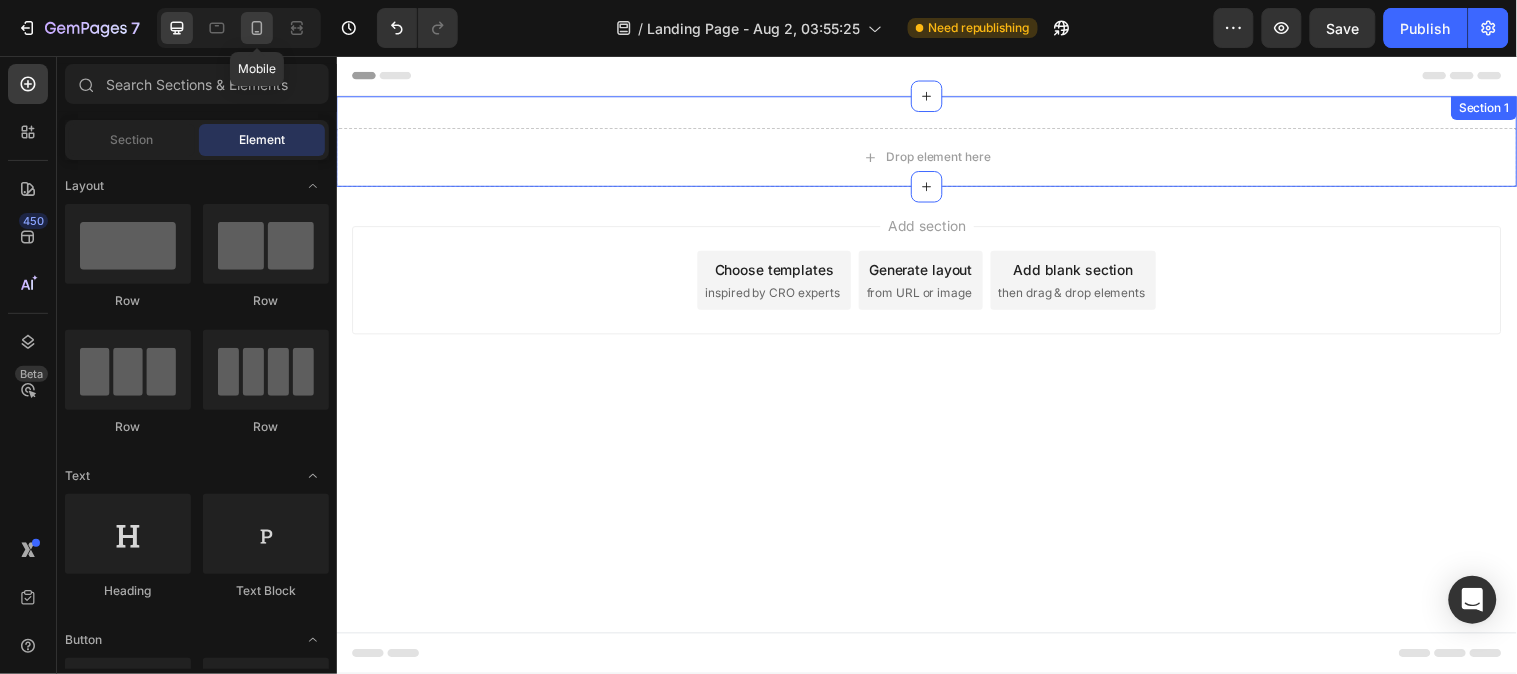 click 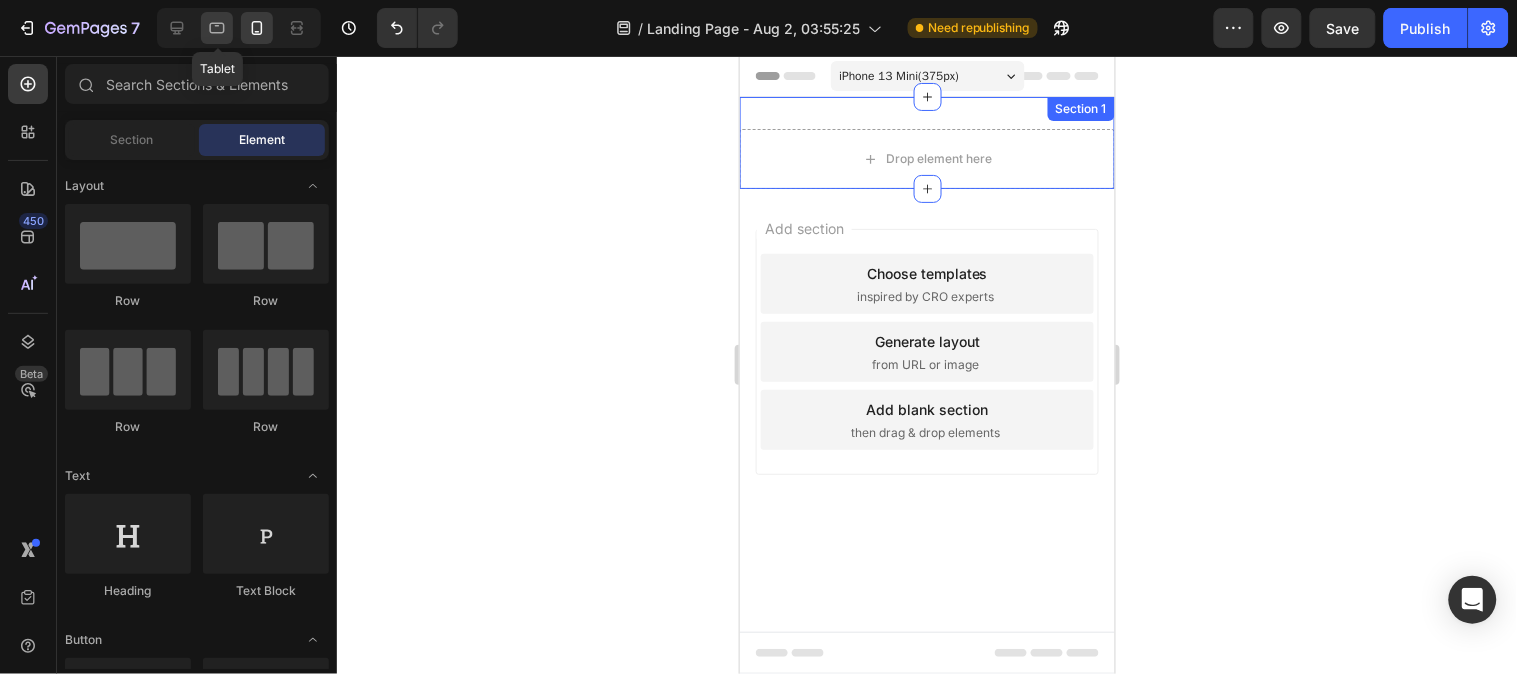 click 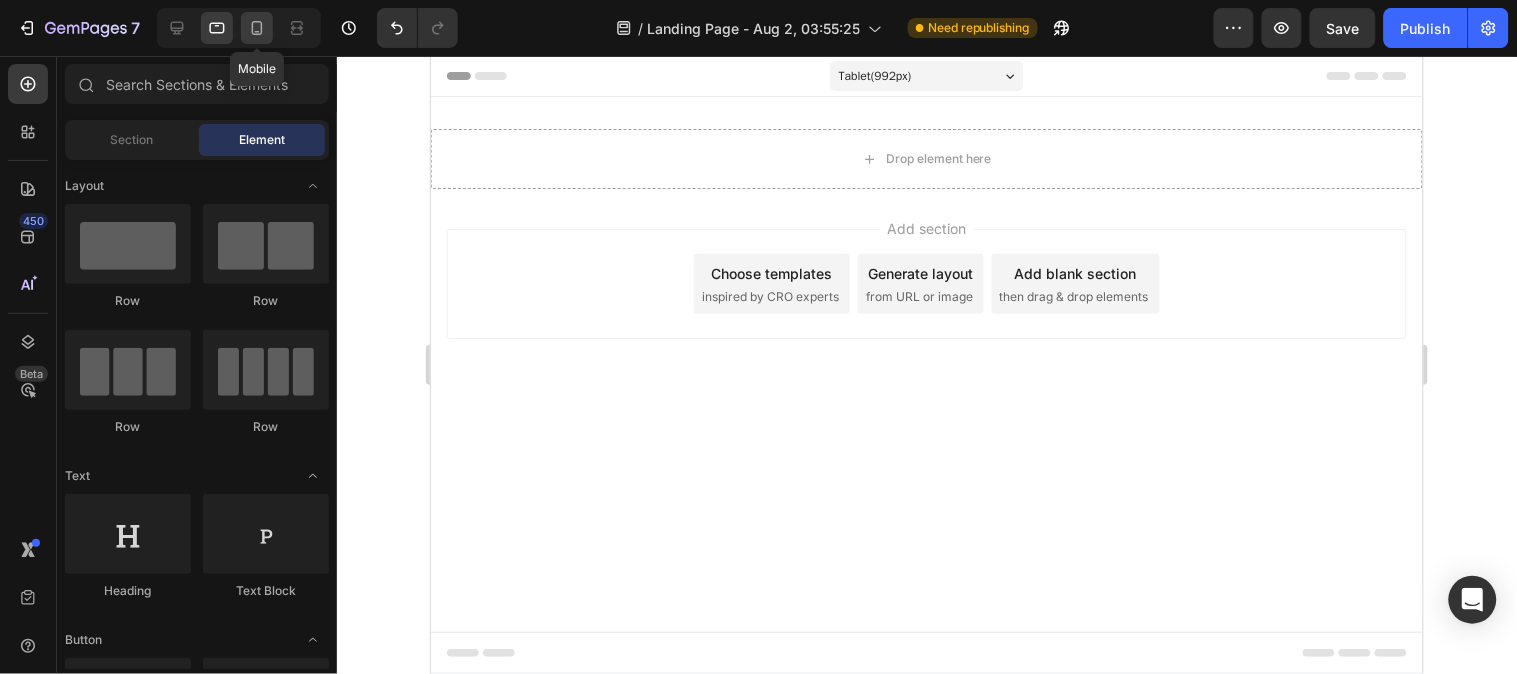 click 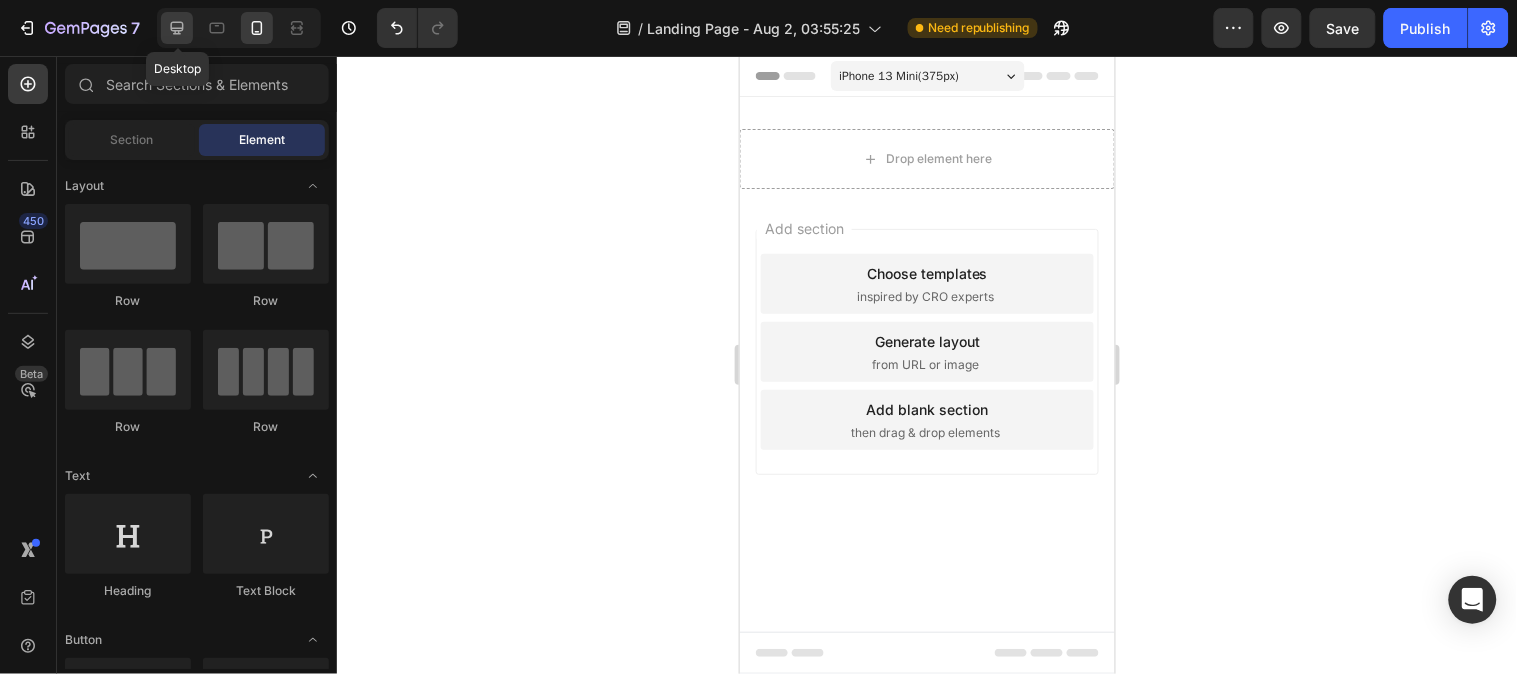 click 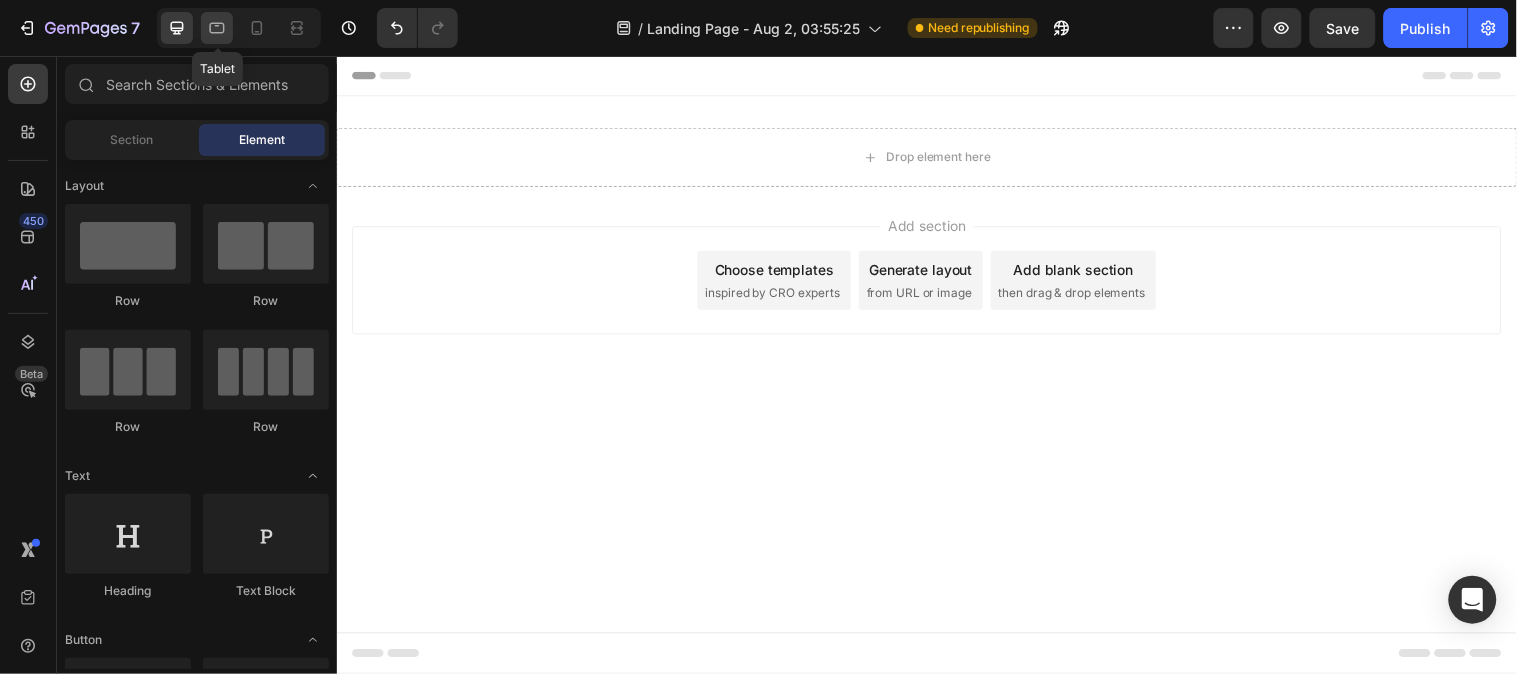 click 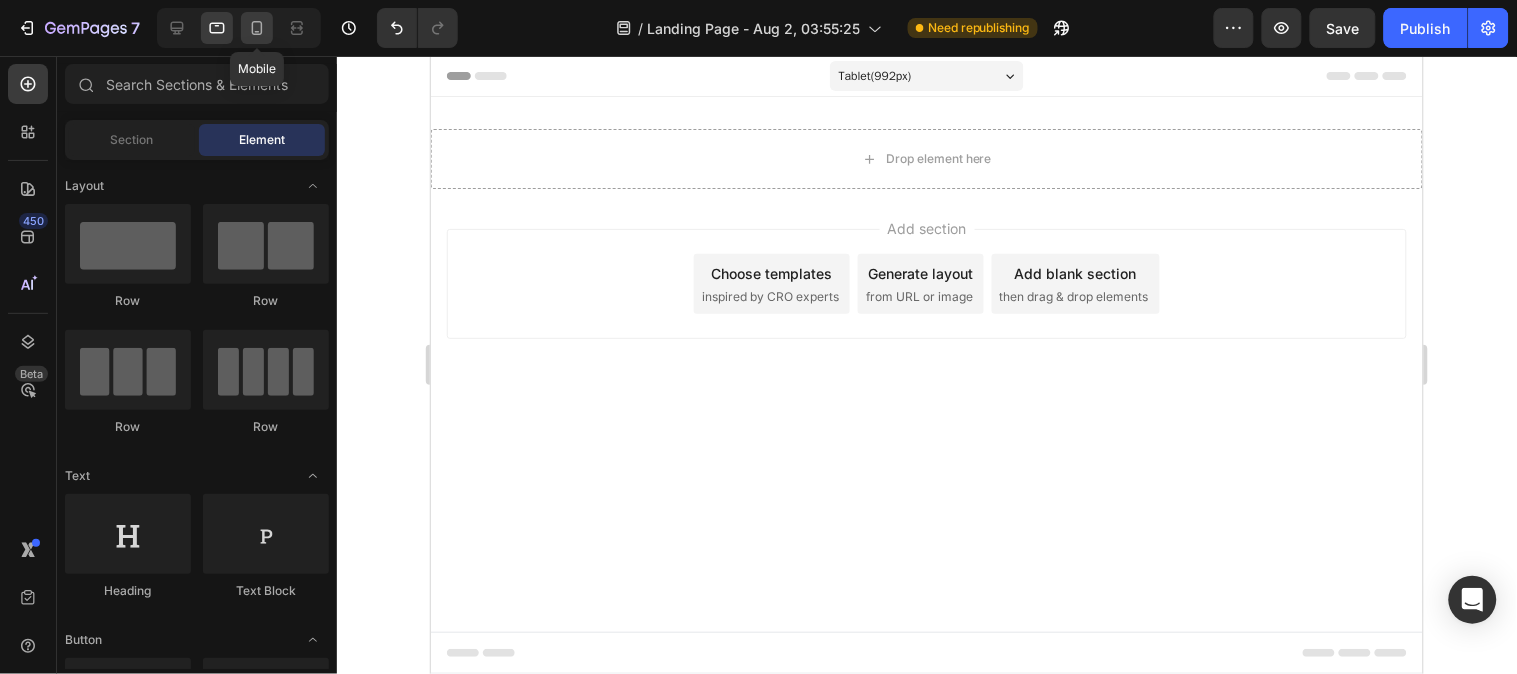 click 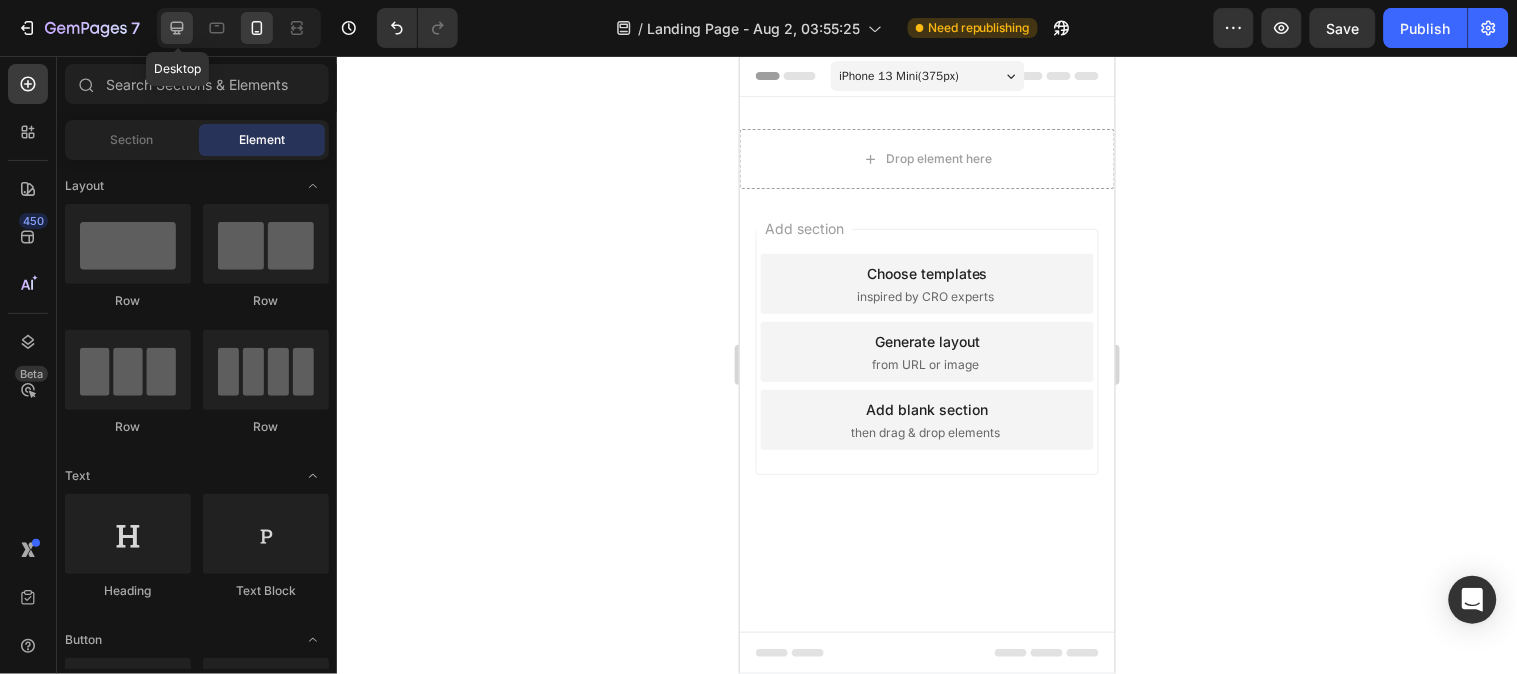 click 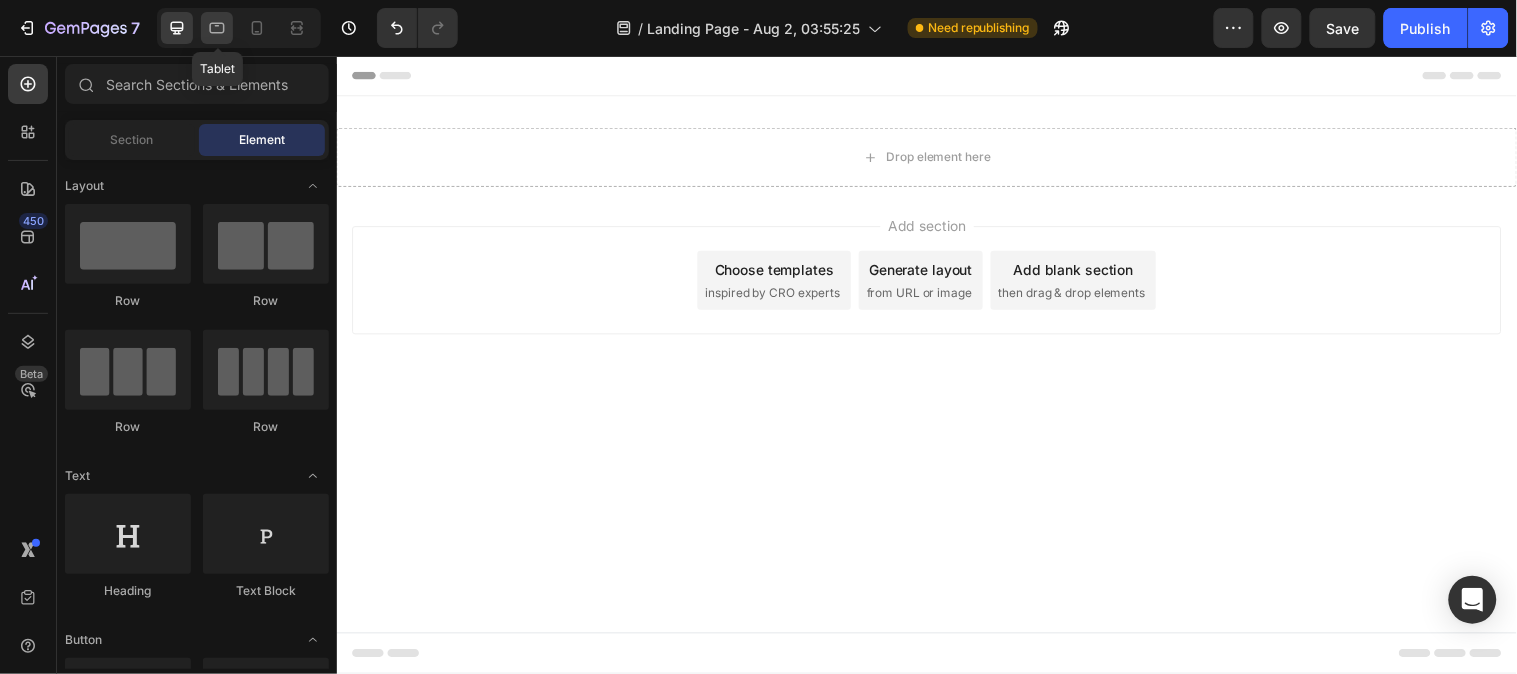 click 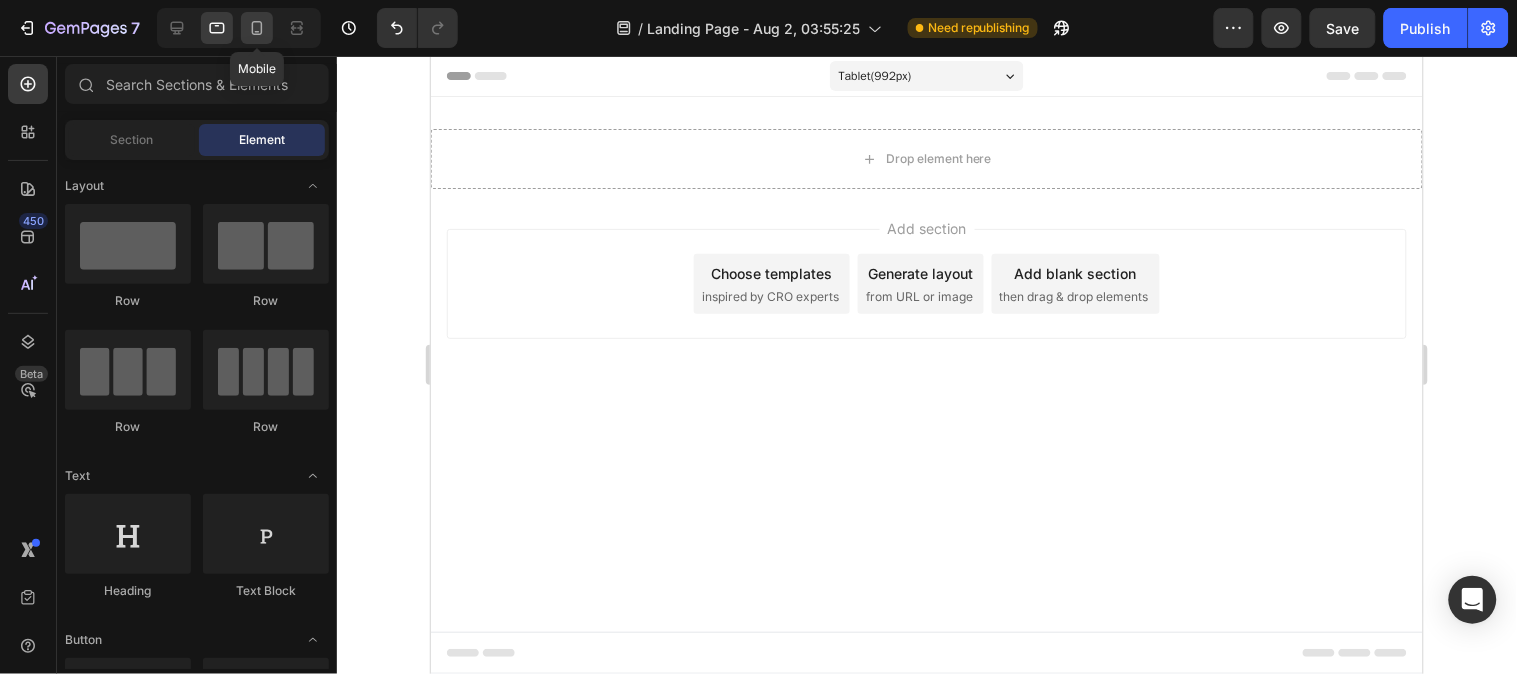 click 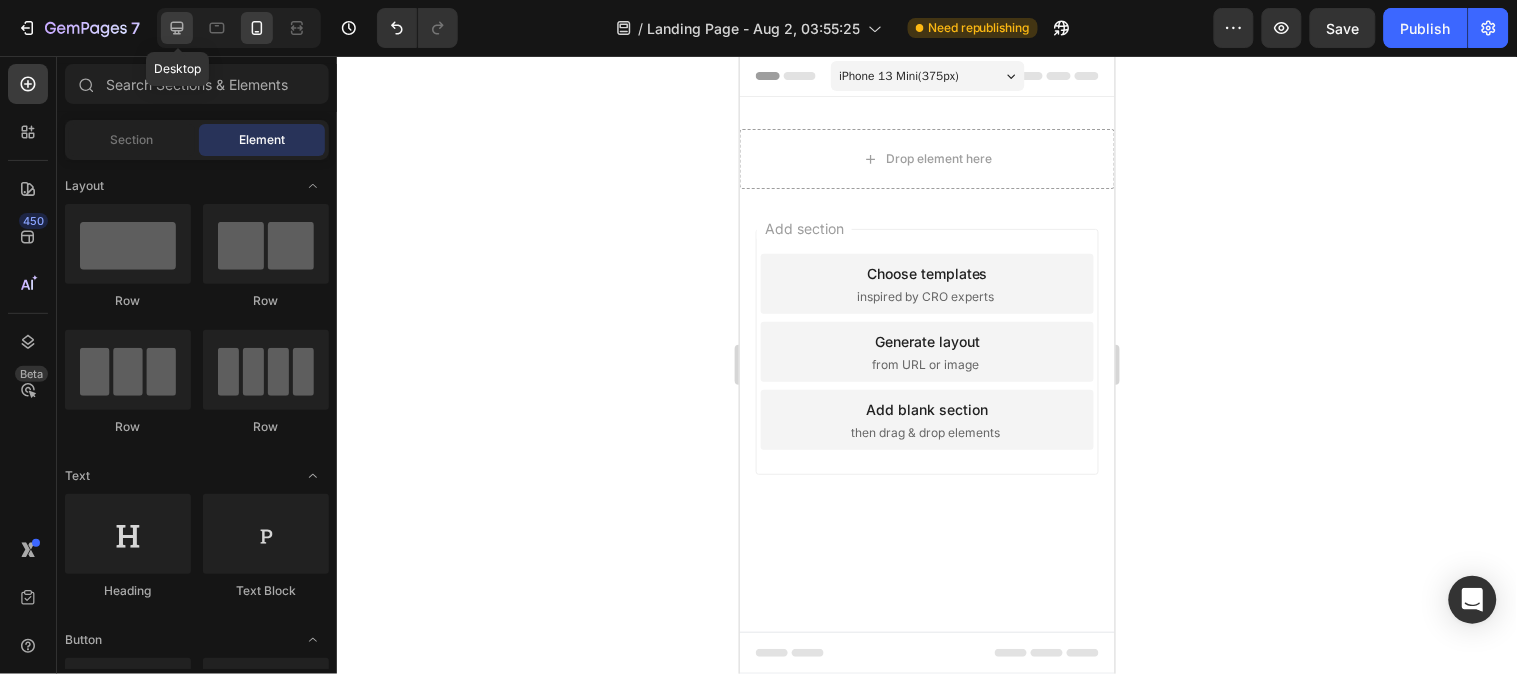 click 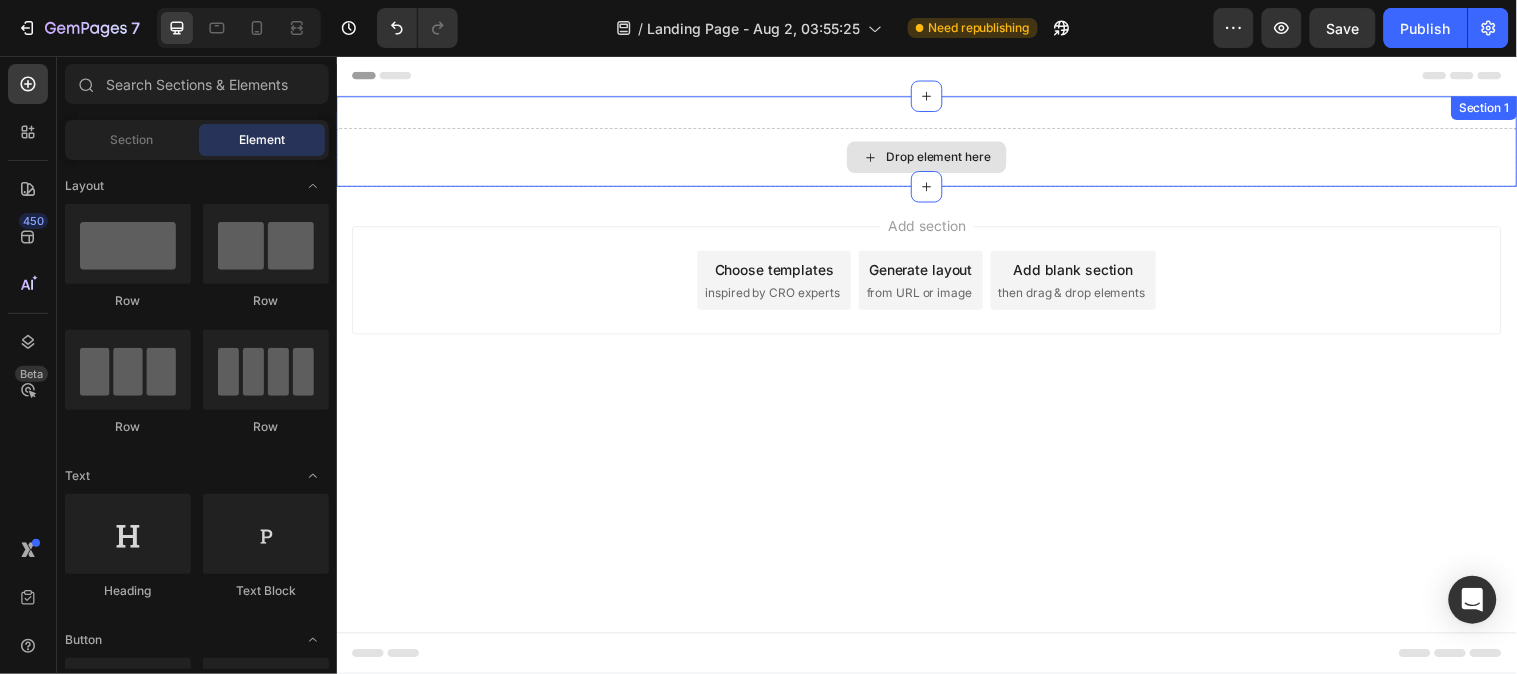 click on "Drop element here" at bounding box center (936, 158) 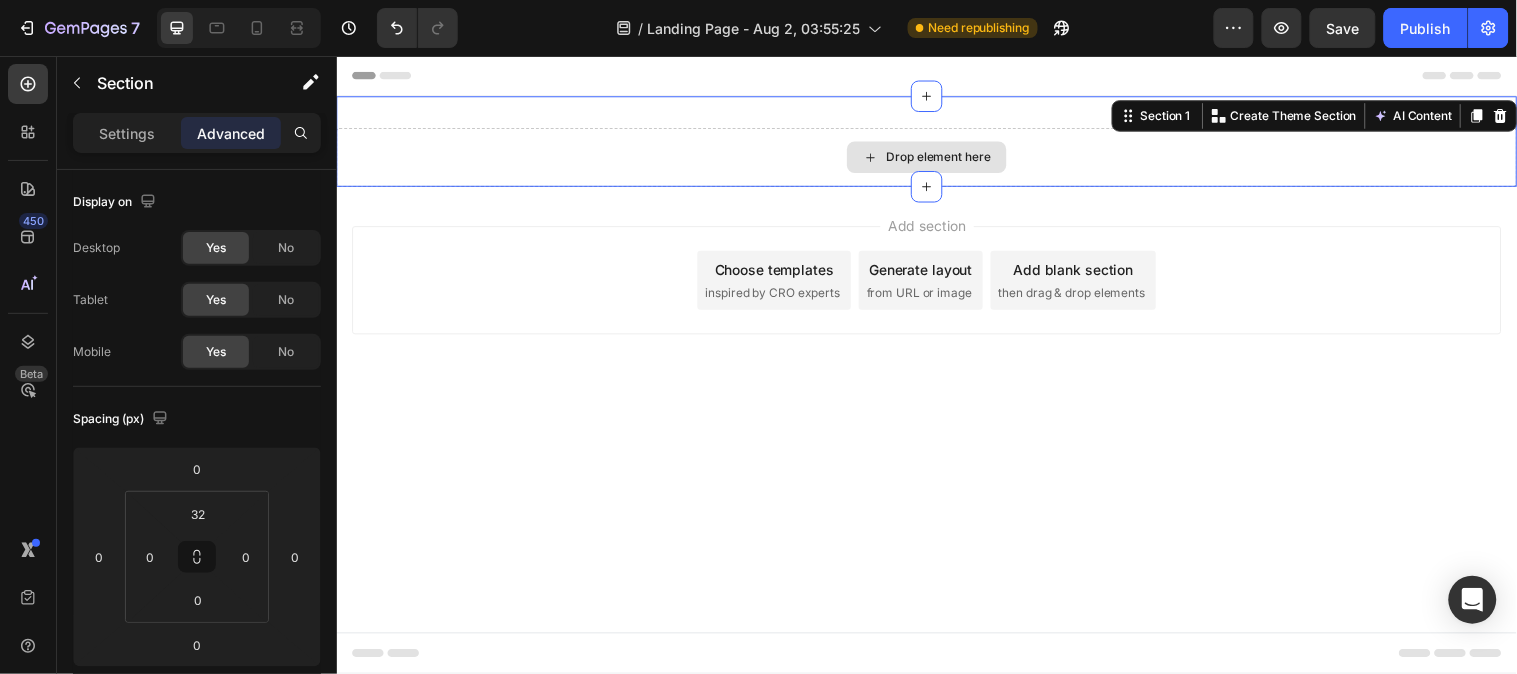 click on "Drop element here" at bounding box center [936, 158] 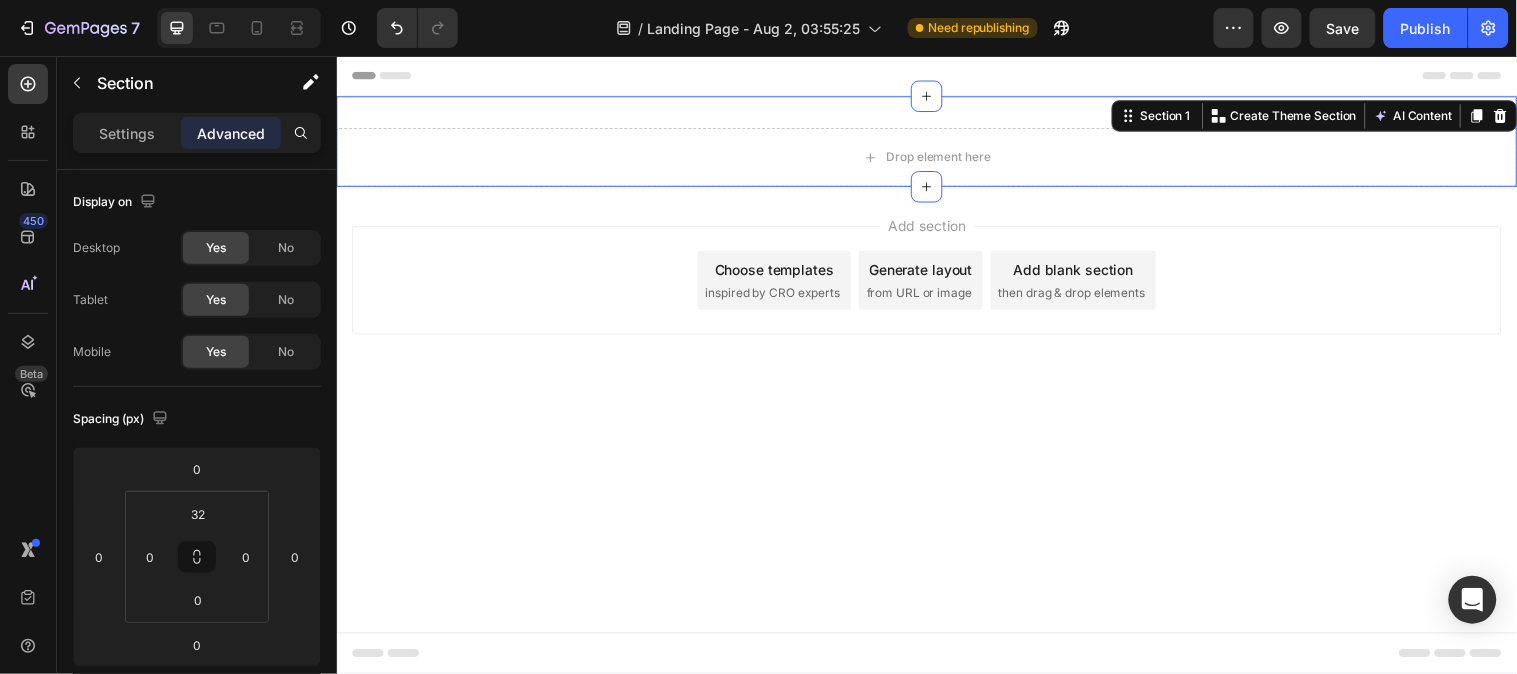click on "Drop element here Section 1   Create Theme Section AI Content Write with GemAI What would you like to describe here? Tone and Voice Persuasive Product SEG42 Travel Pack Show more Generate" at bounding box center [936, 142] 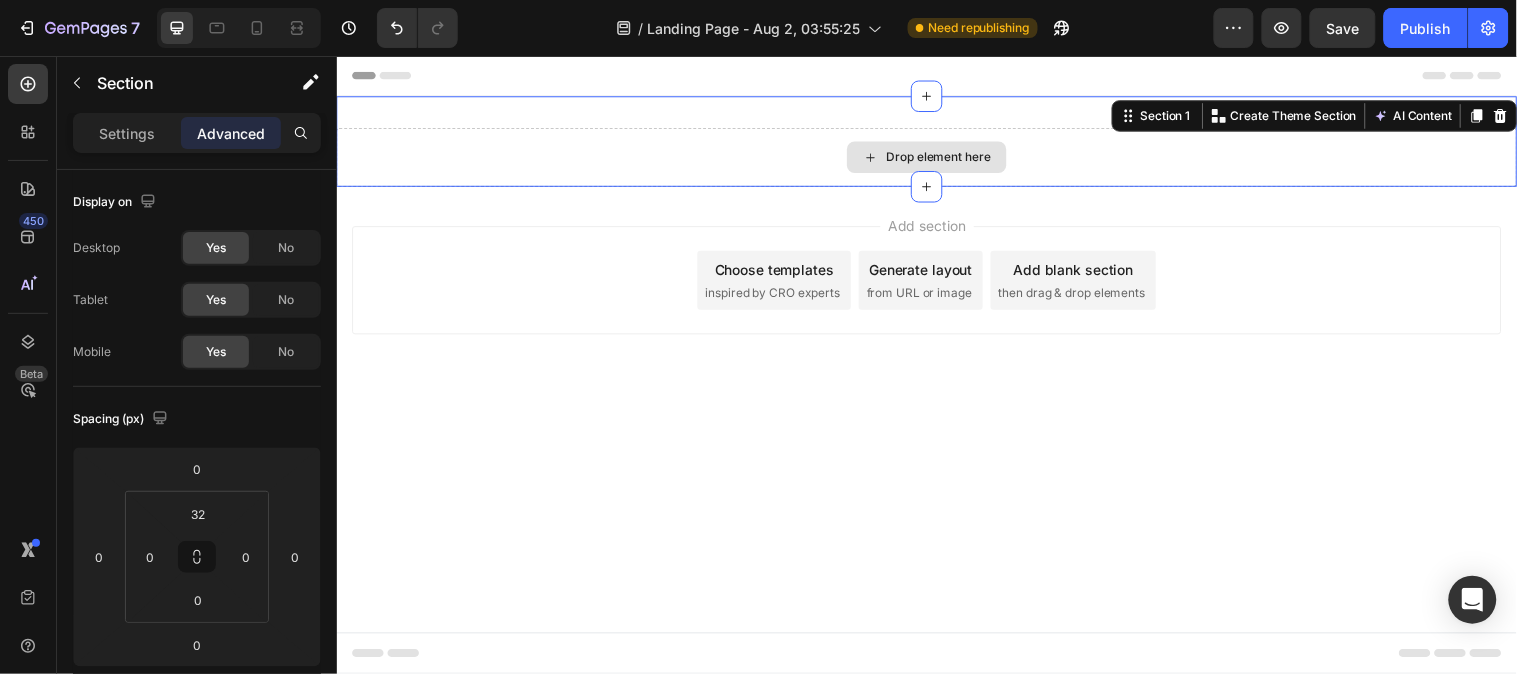 click on "Drop element here" at bounding box center (936, 158) 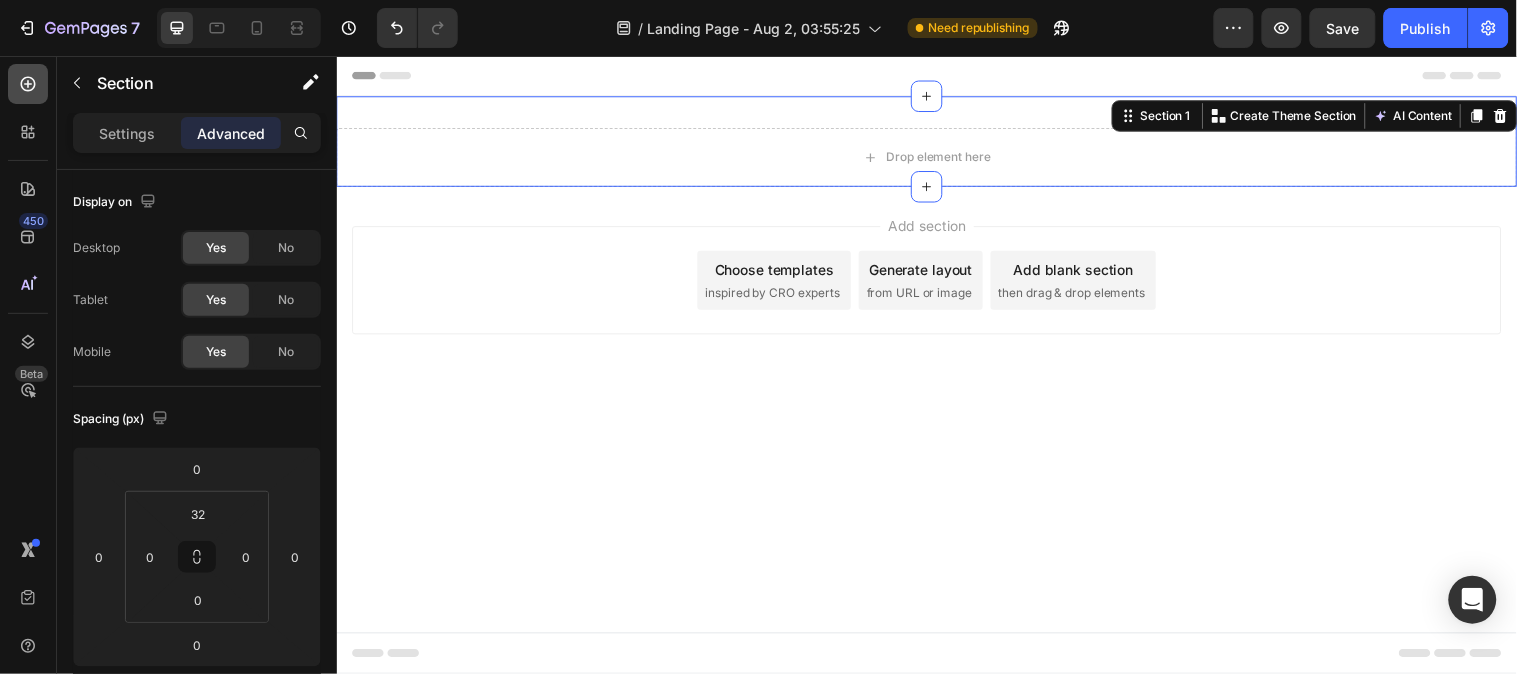click 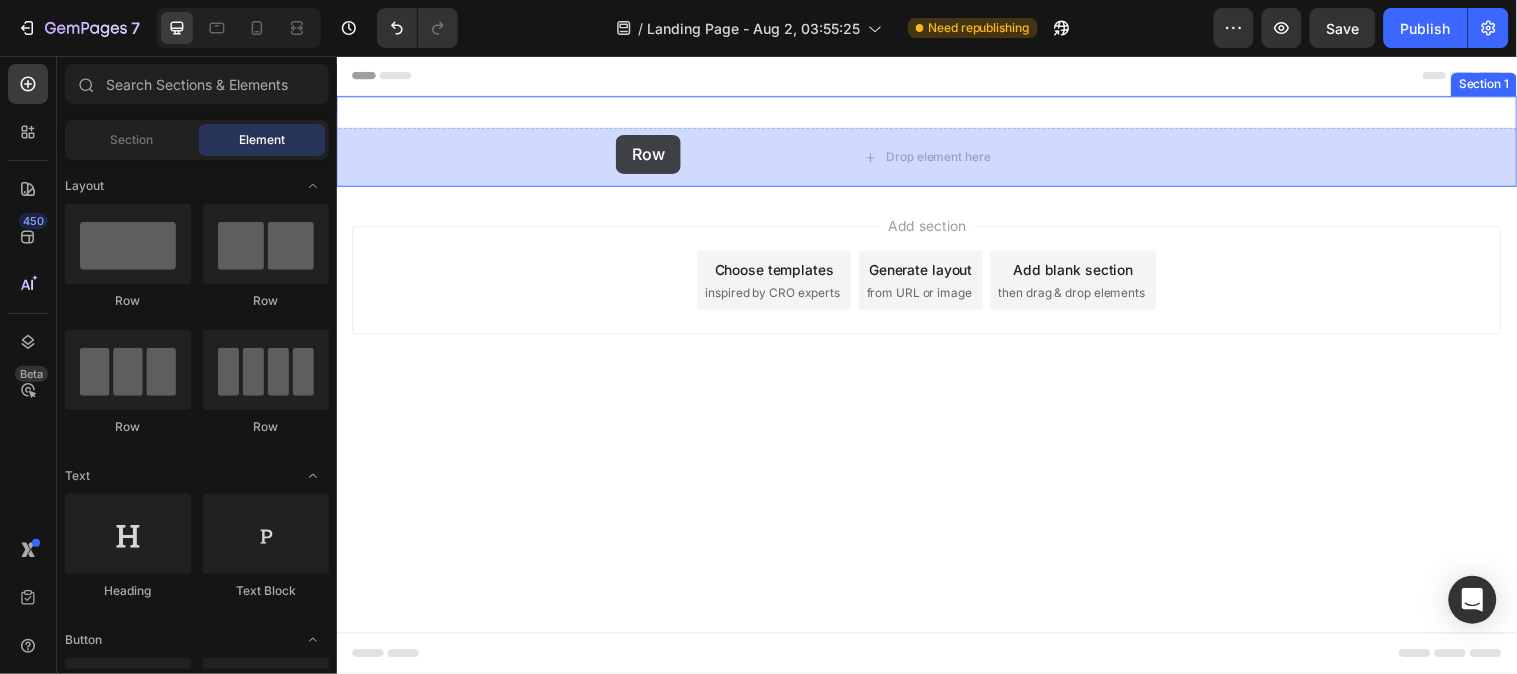 drag, startPoint x: 584, startPoint y: 316, endPoint x: 620, endPoint y: 135, distance: 184.5454 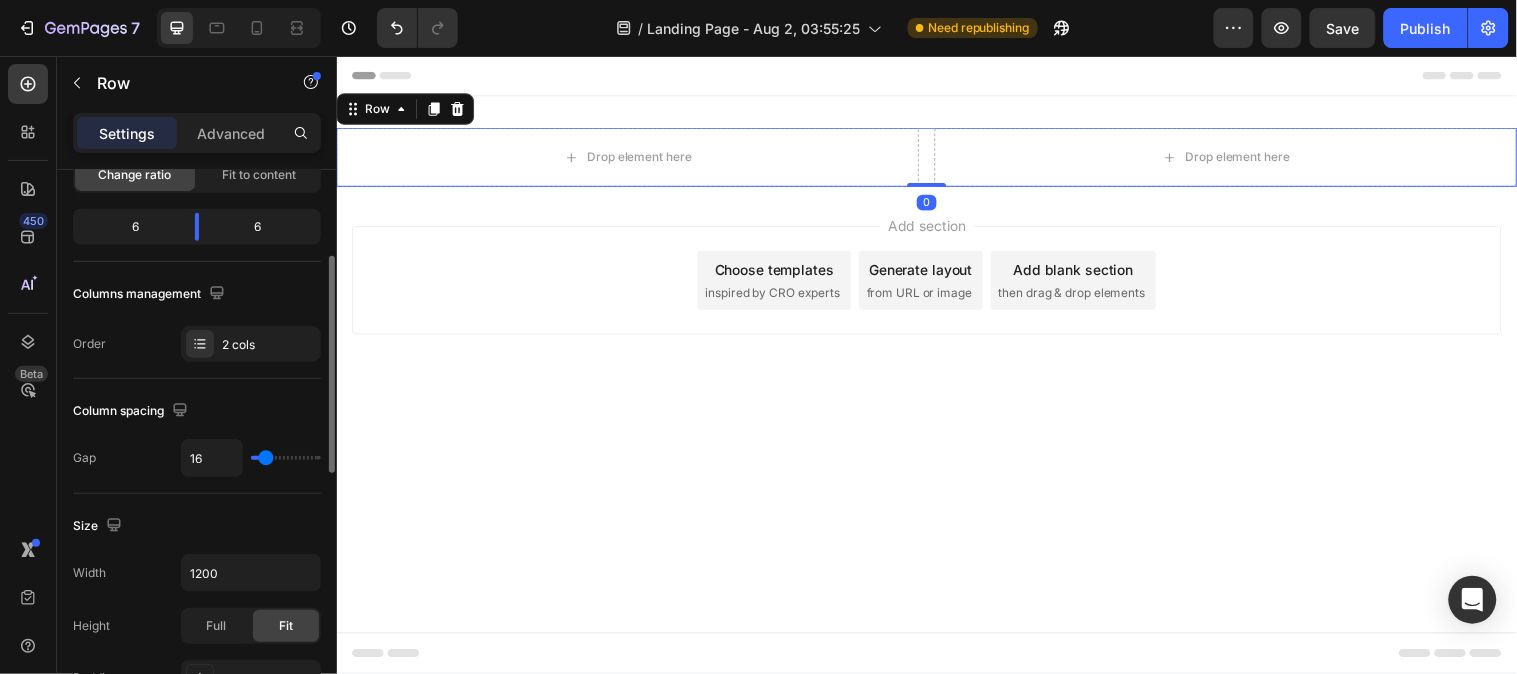 scroll, scrollTop: 333, scrollLeft: 0, axis: vertical 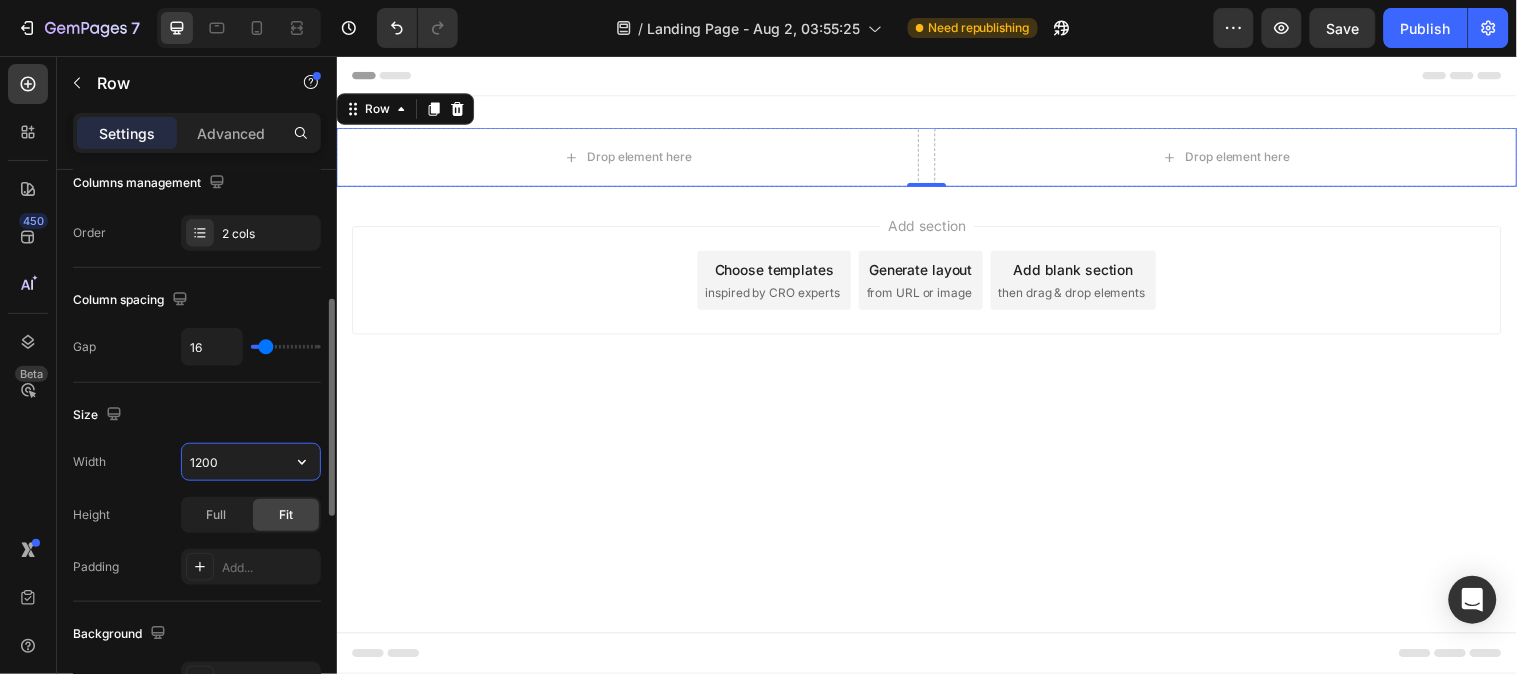 click on "1200" at bounding box center [251, 462] 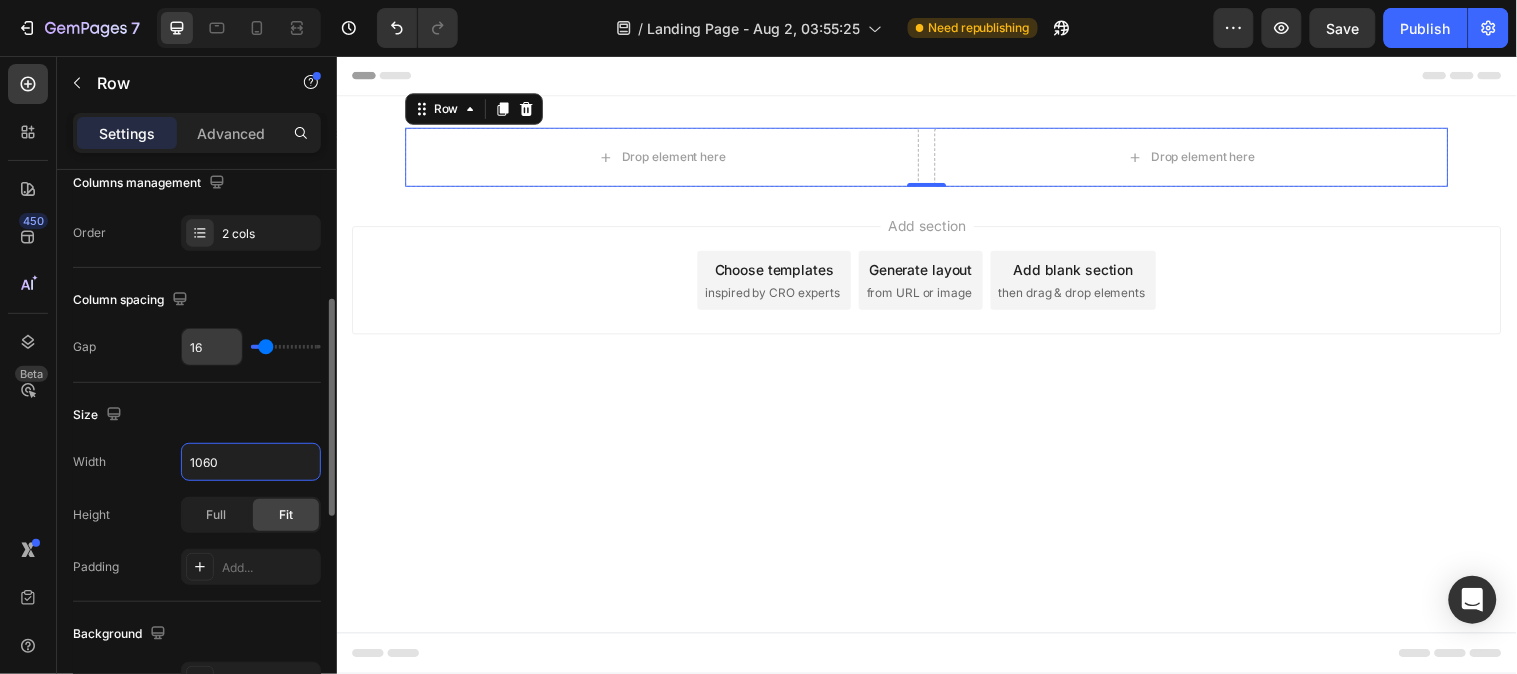 type on "1060" 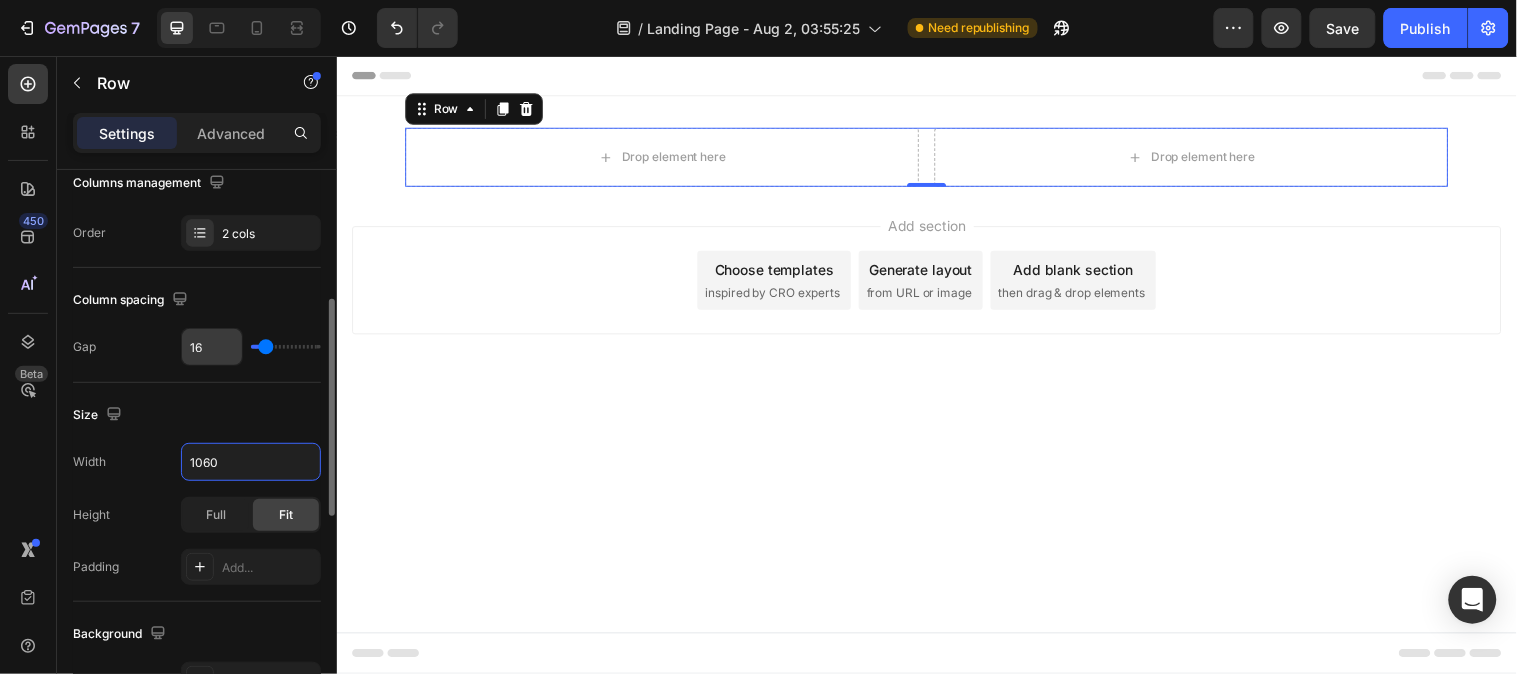 click on "16" at bounding box center (212, 347) 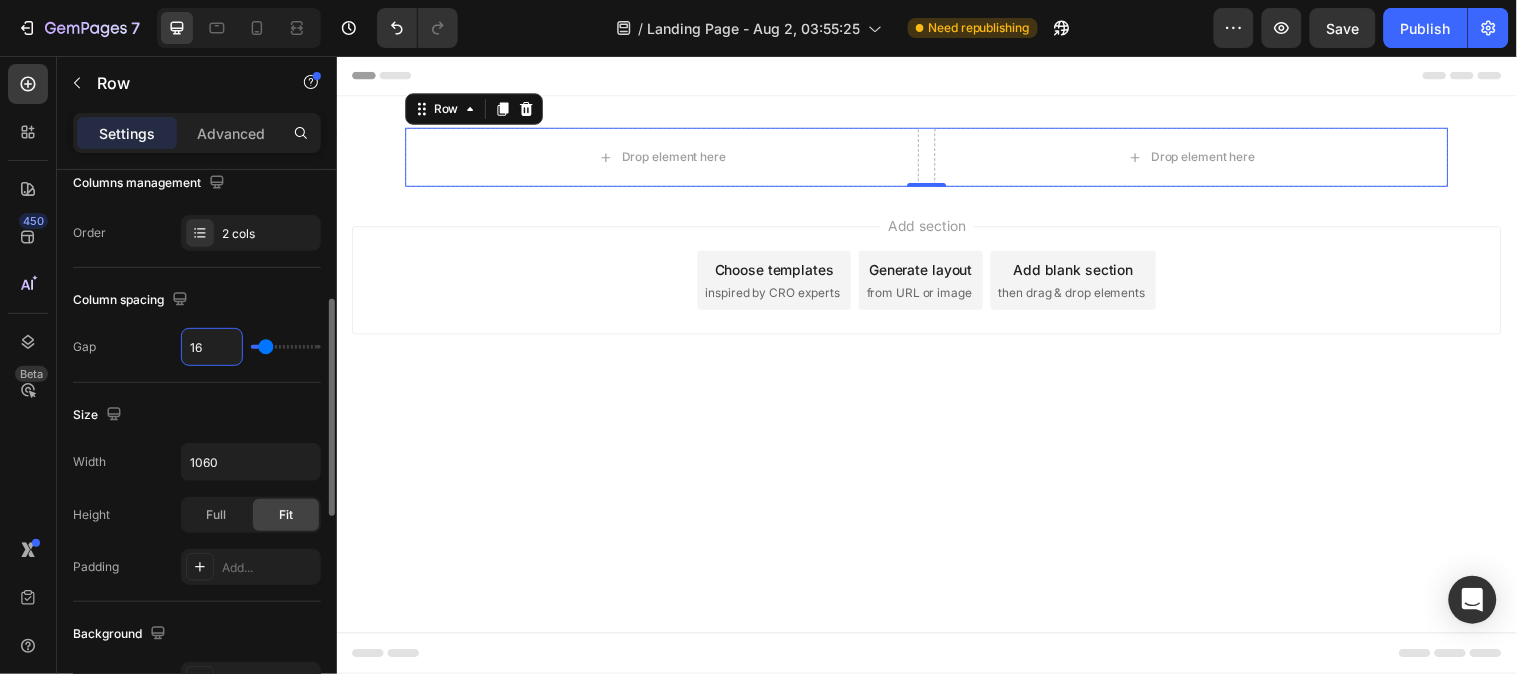 type on "1" 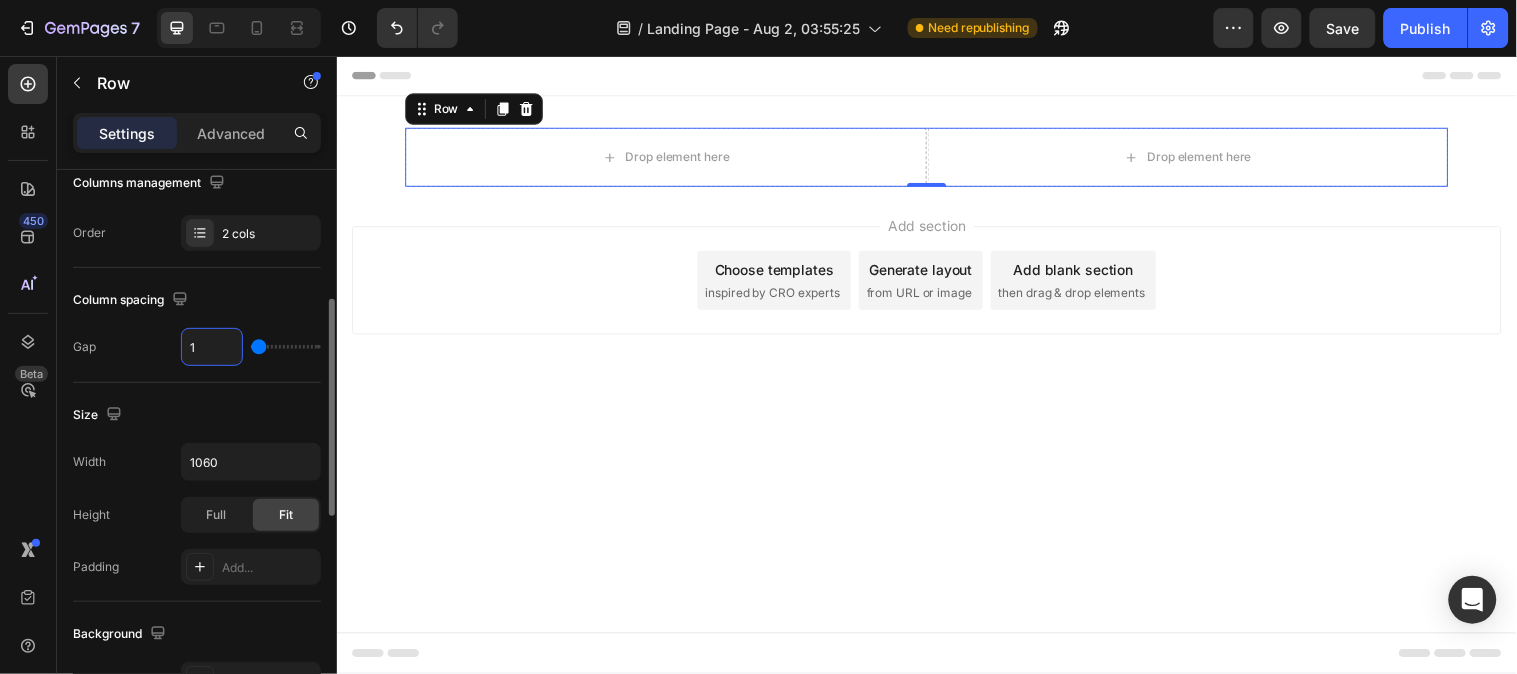 type on "10" 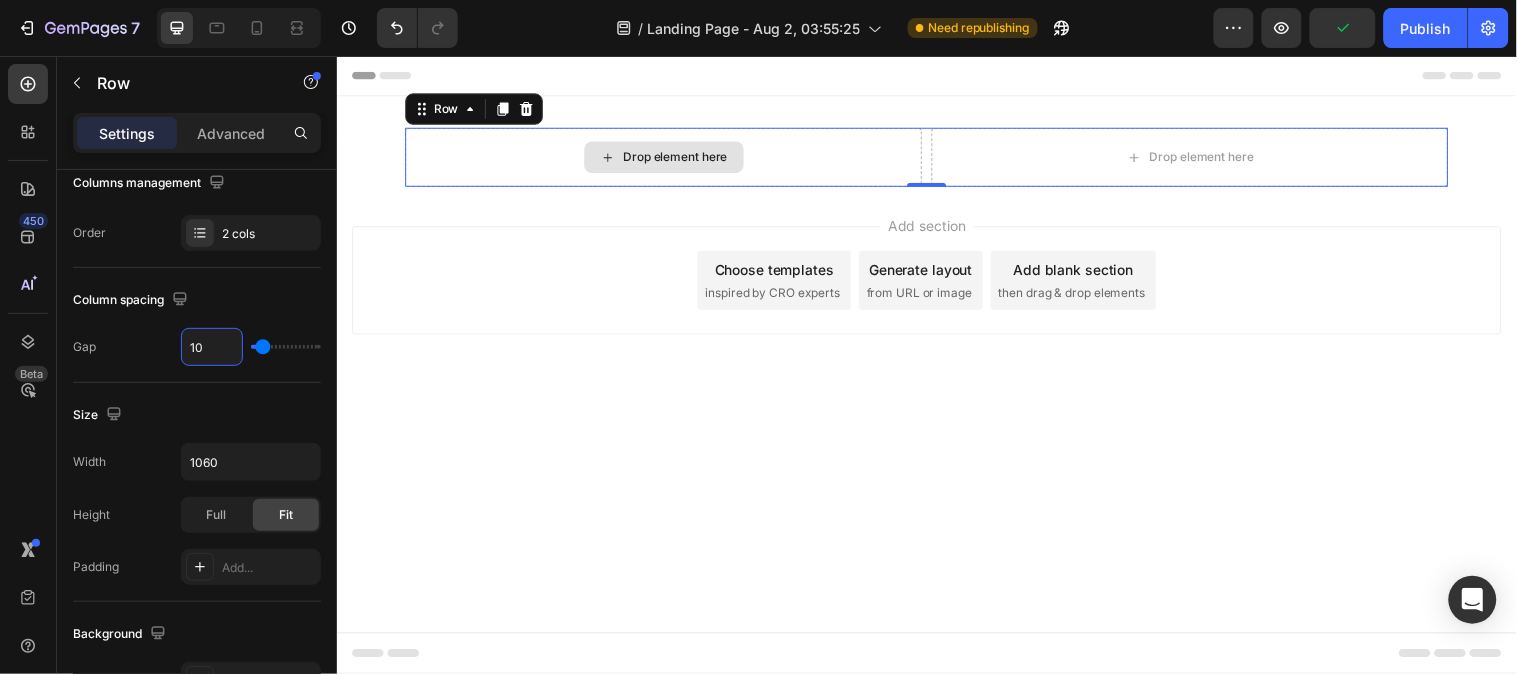 type on "10" 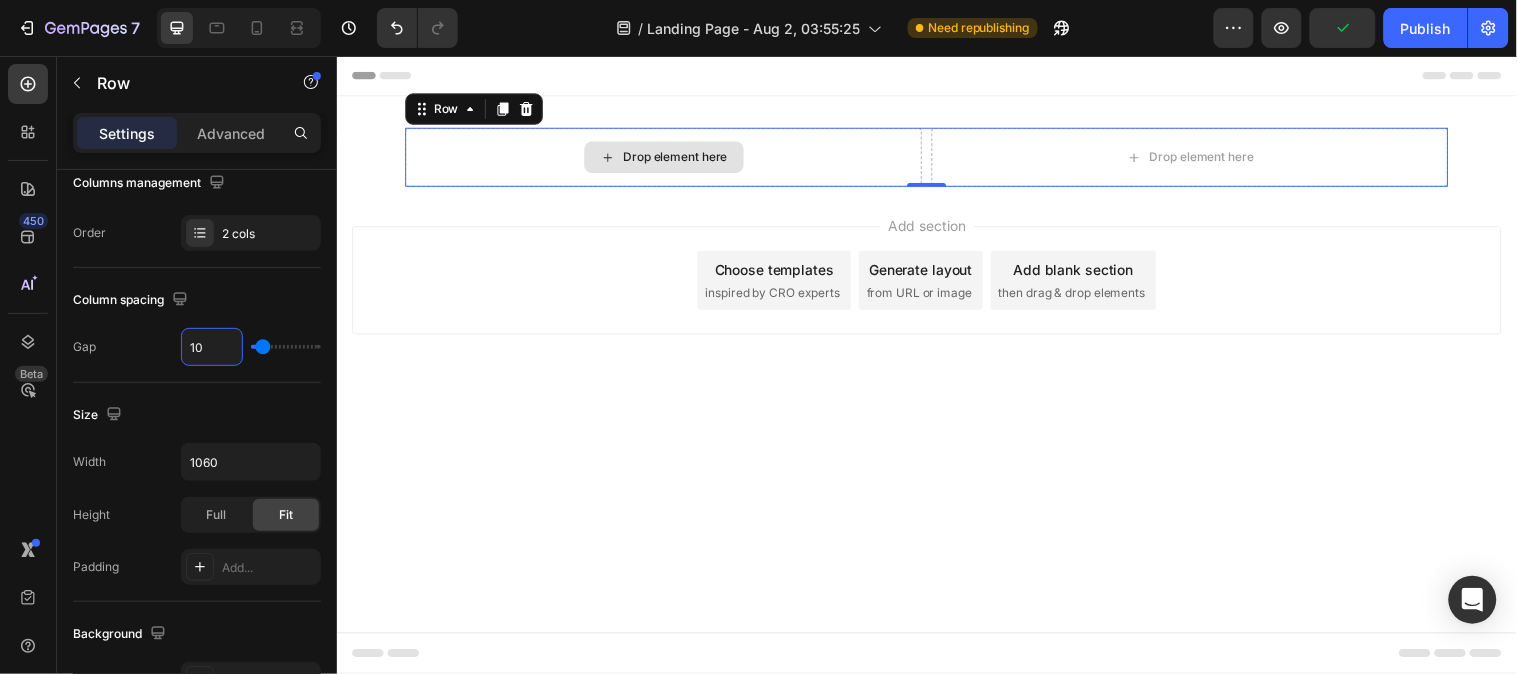 click on "Drop element here" at bounding box center [668, 158] 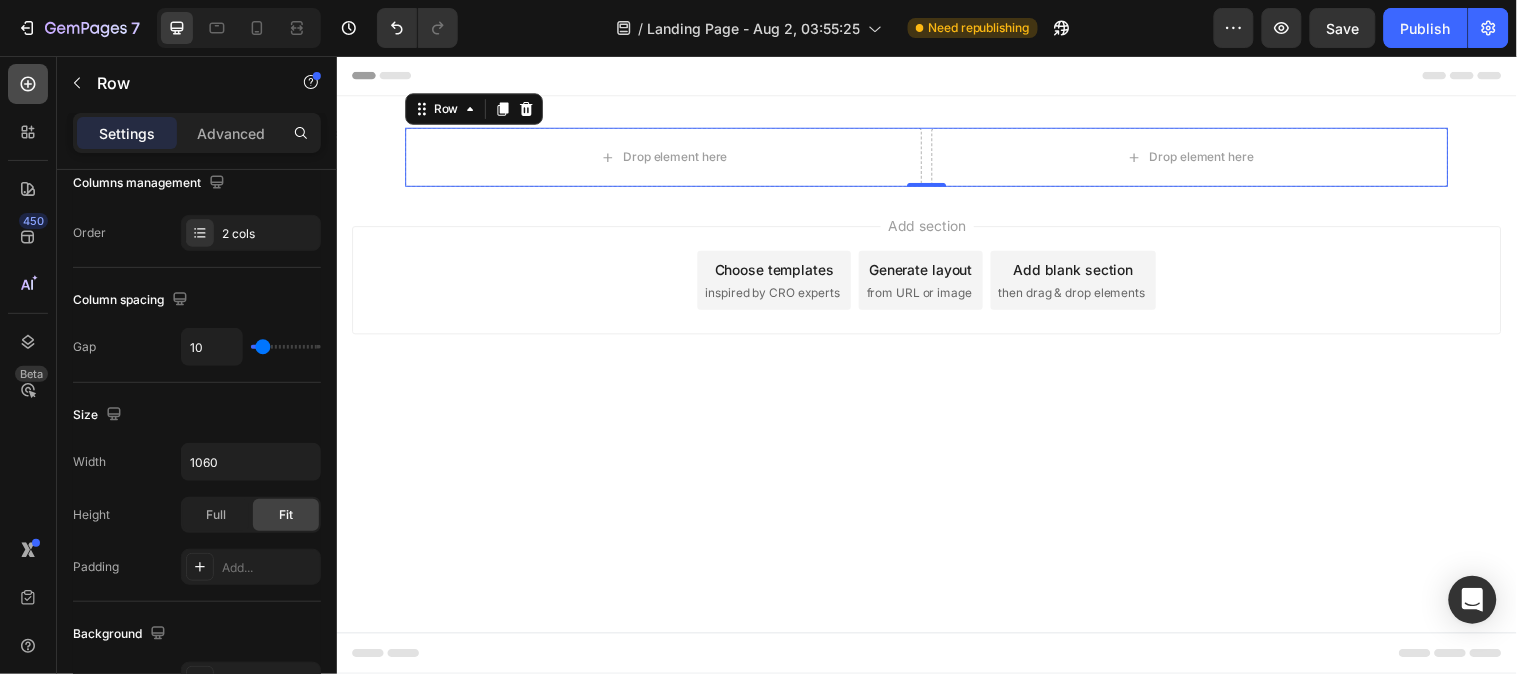 click 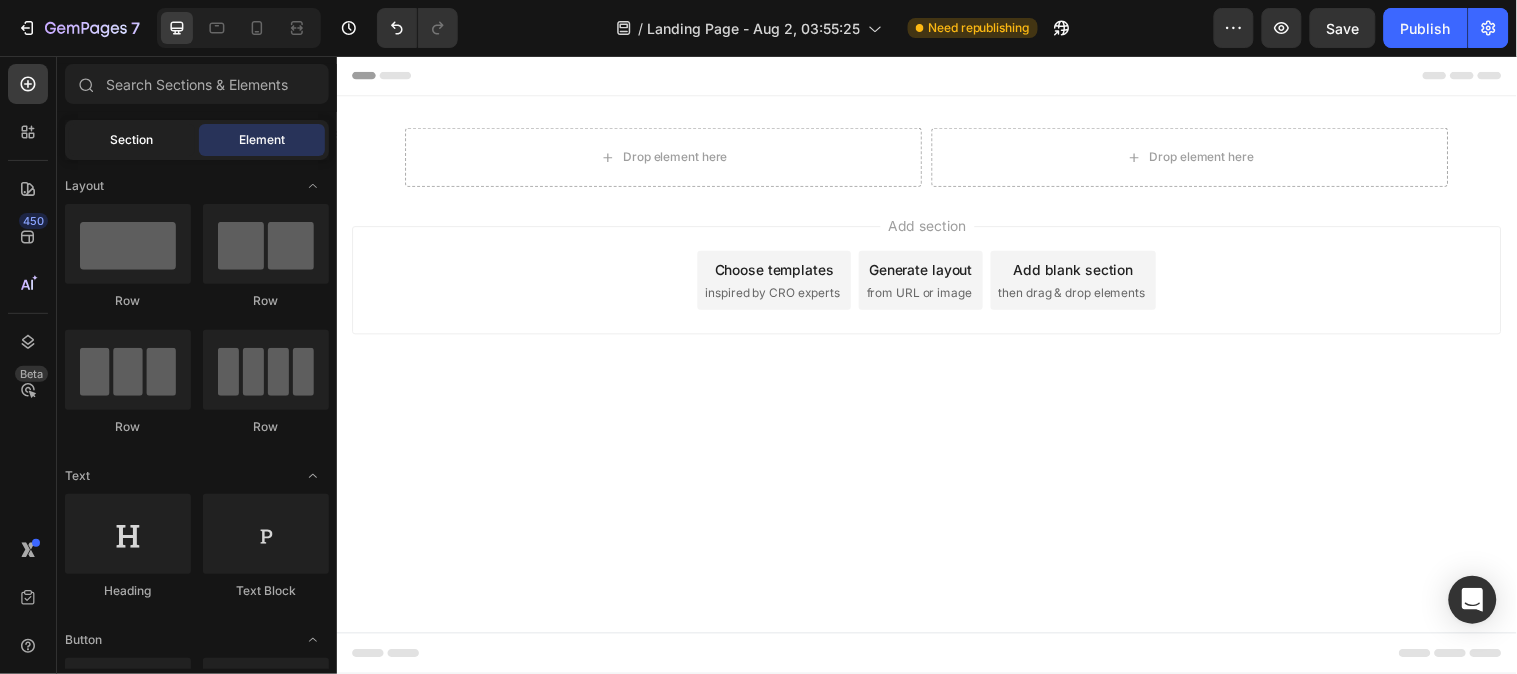 click on "Section" at bounding box center [132, 140] 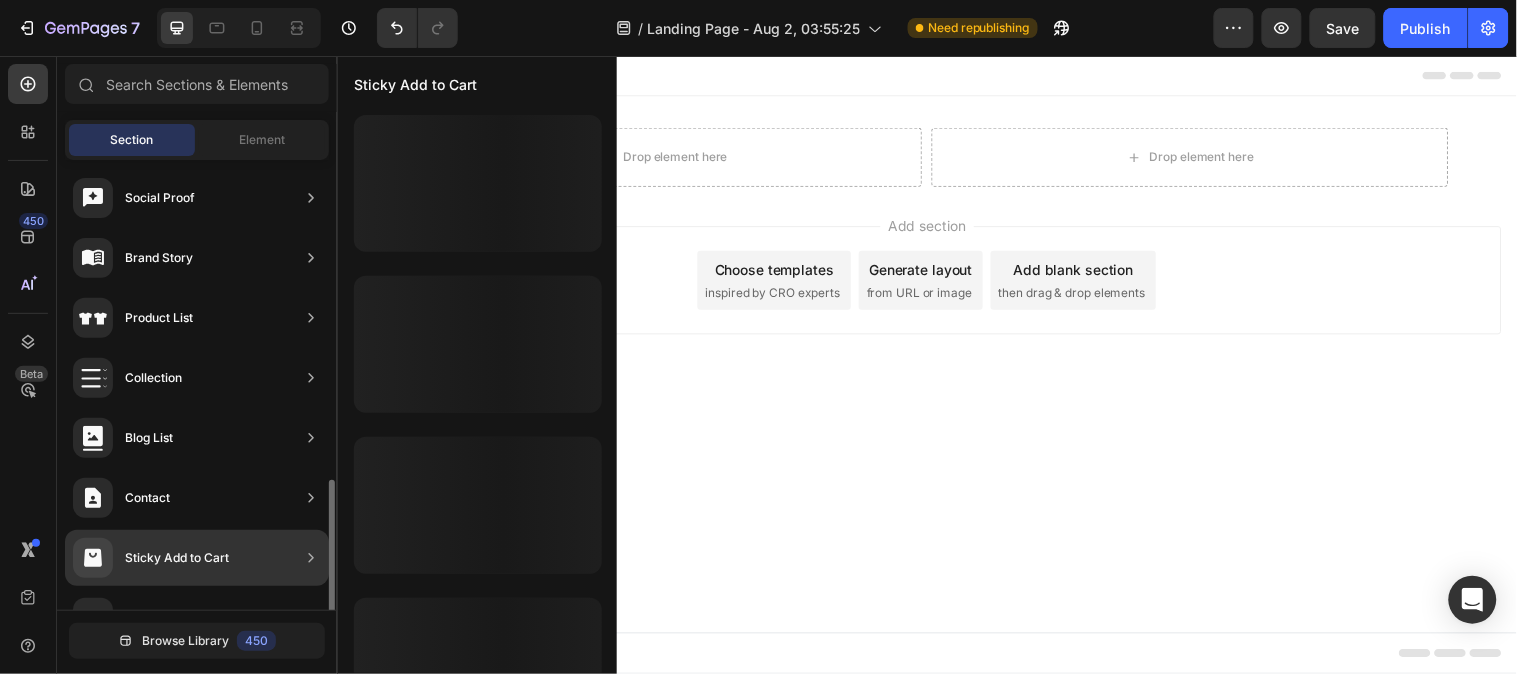 scroll, scrollTop: 710, scrollLeft: 0, axis: vertical 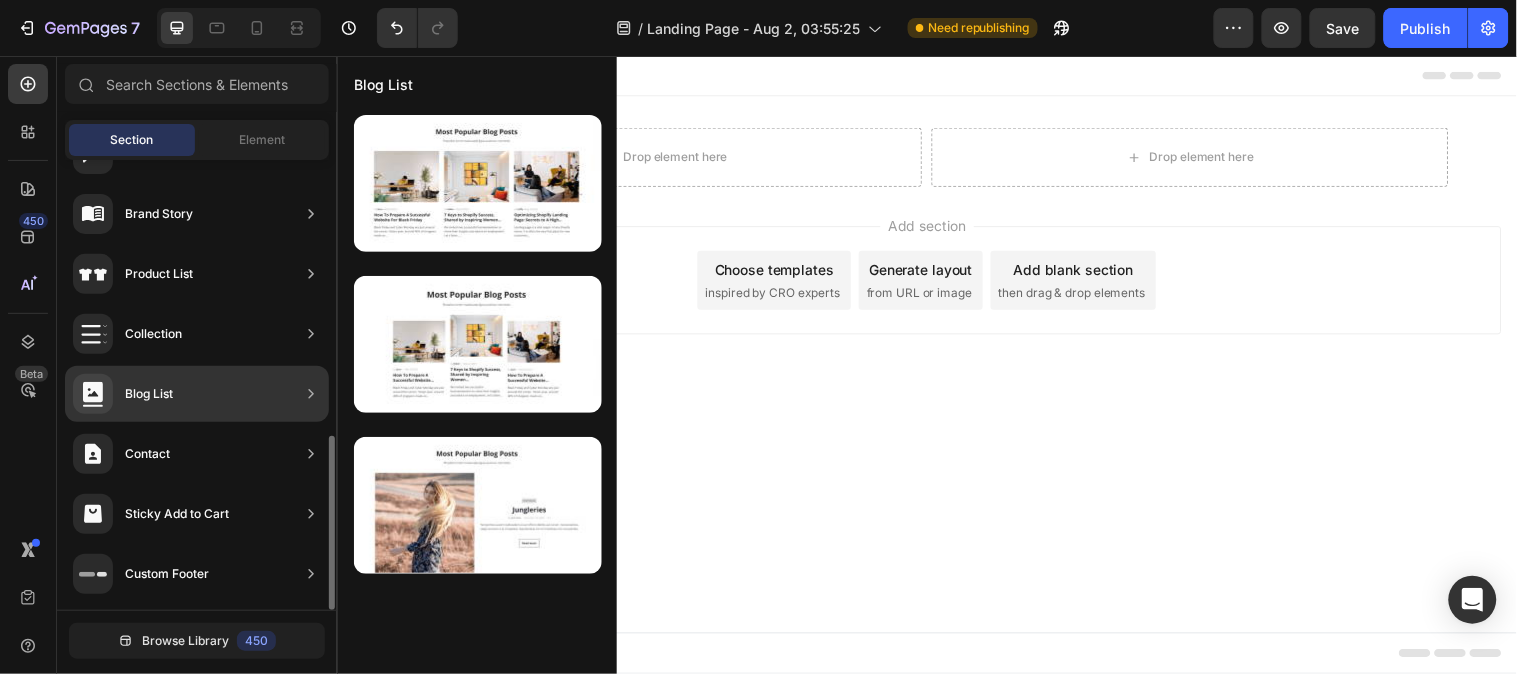 click on "Blog List" 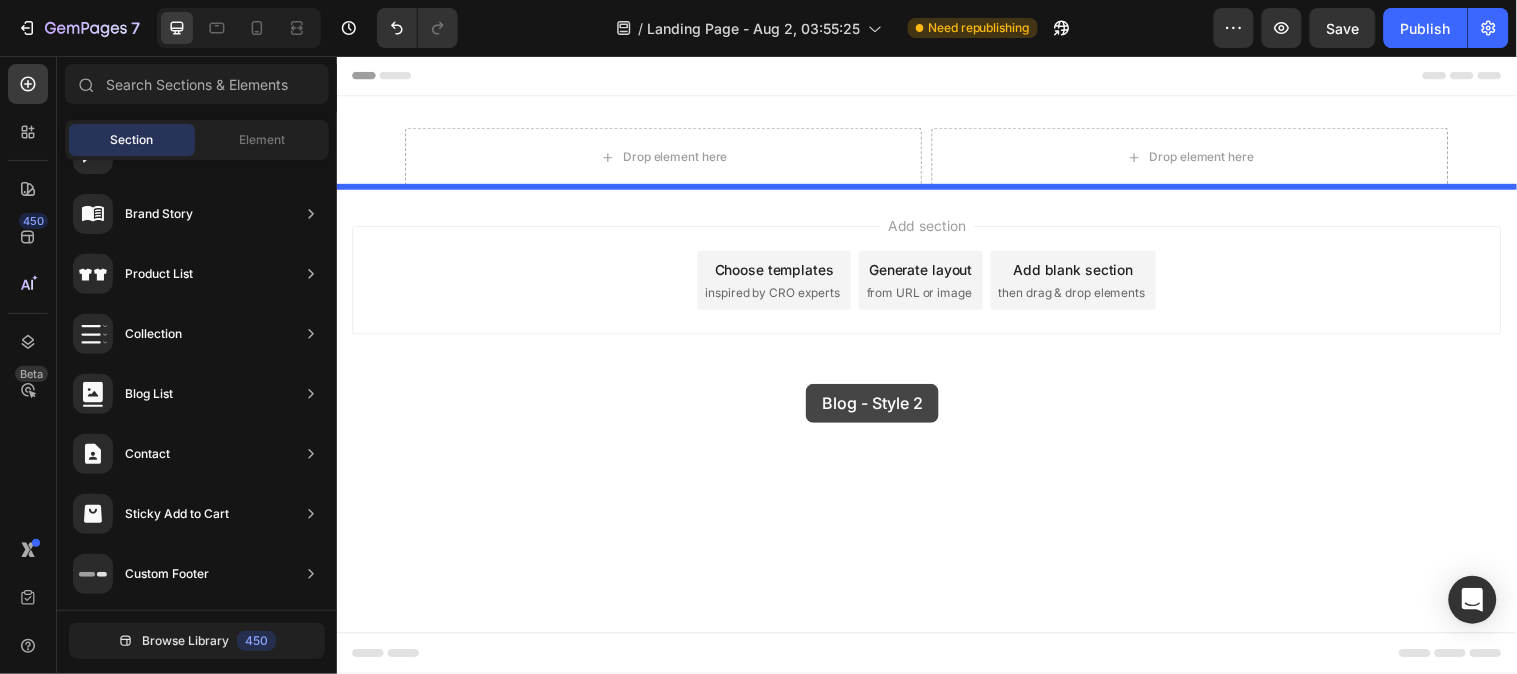 drag, startPoint x: 801, startPoint y: 568, endPoint x: 813, endPoint y: 388, distance: 180.39955 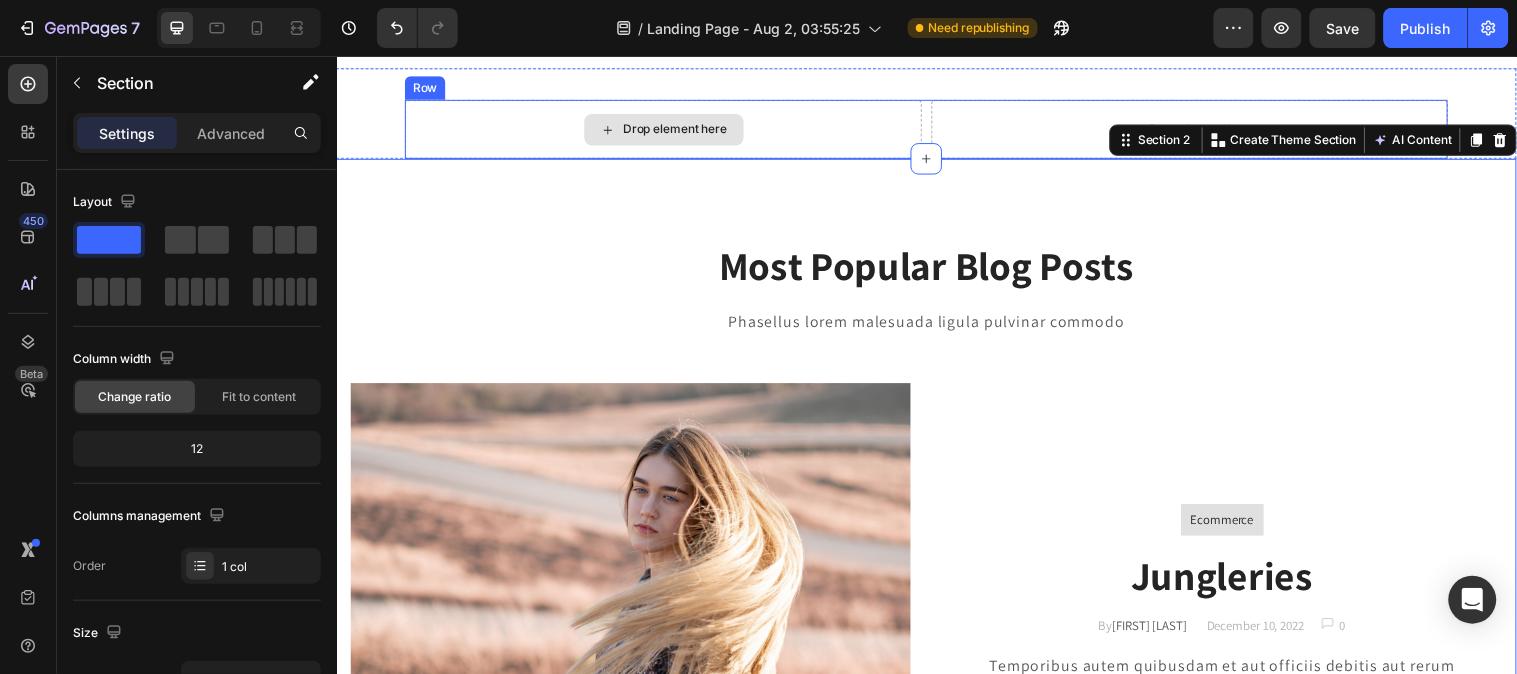 scroll, scrollTop: 0, scrollLeft: 0, axis: both 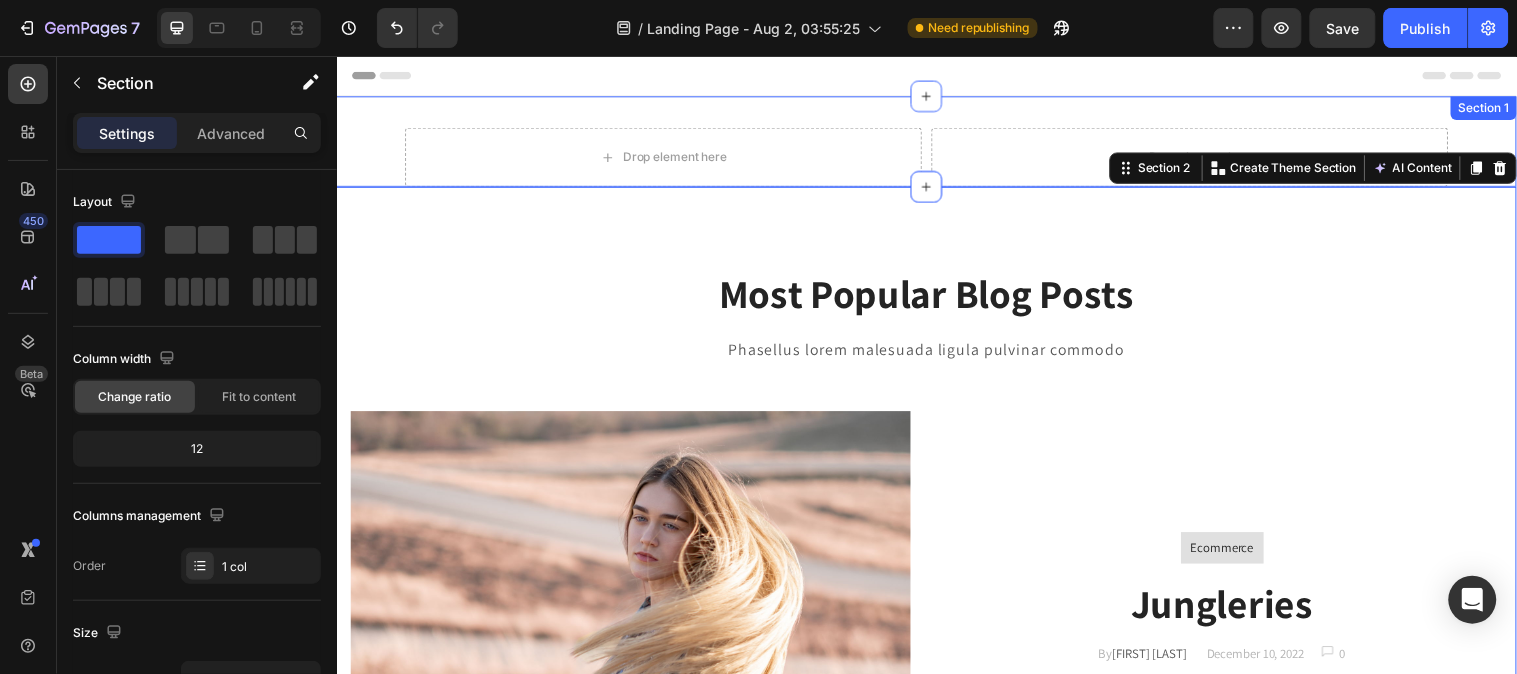 click on "Drop element here
Drop element here Row Section 1" at bounding box center [936, 142] 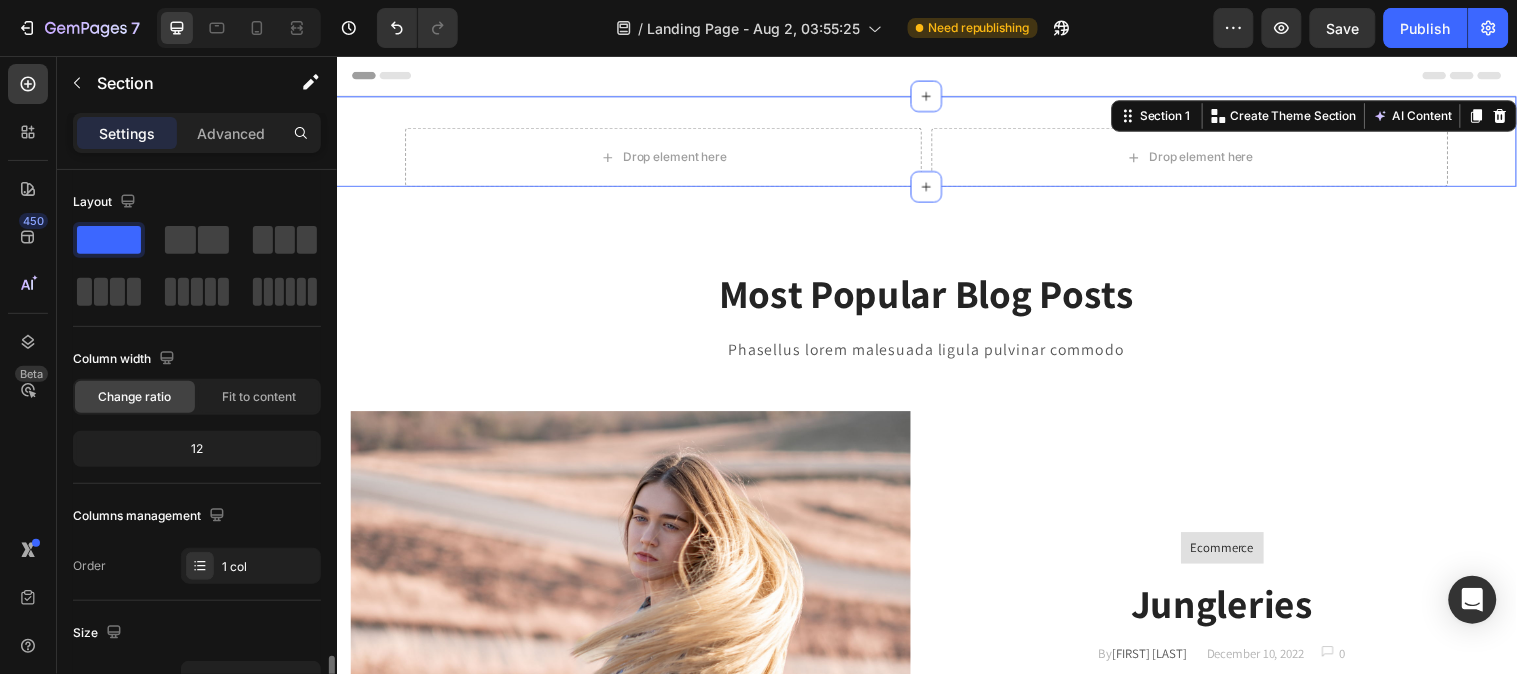 scroll, scrollTop: 333, scrollLeft: 0, axis: vertical 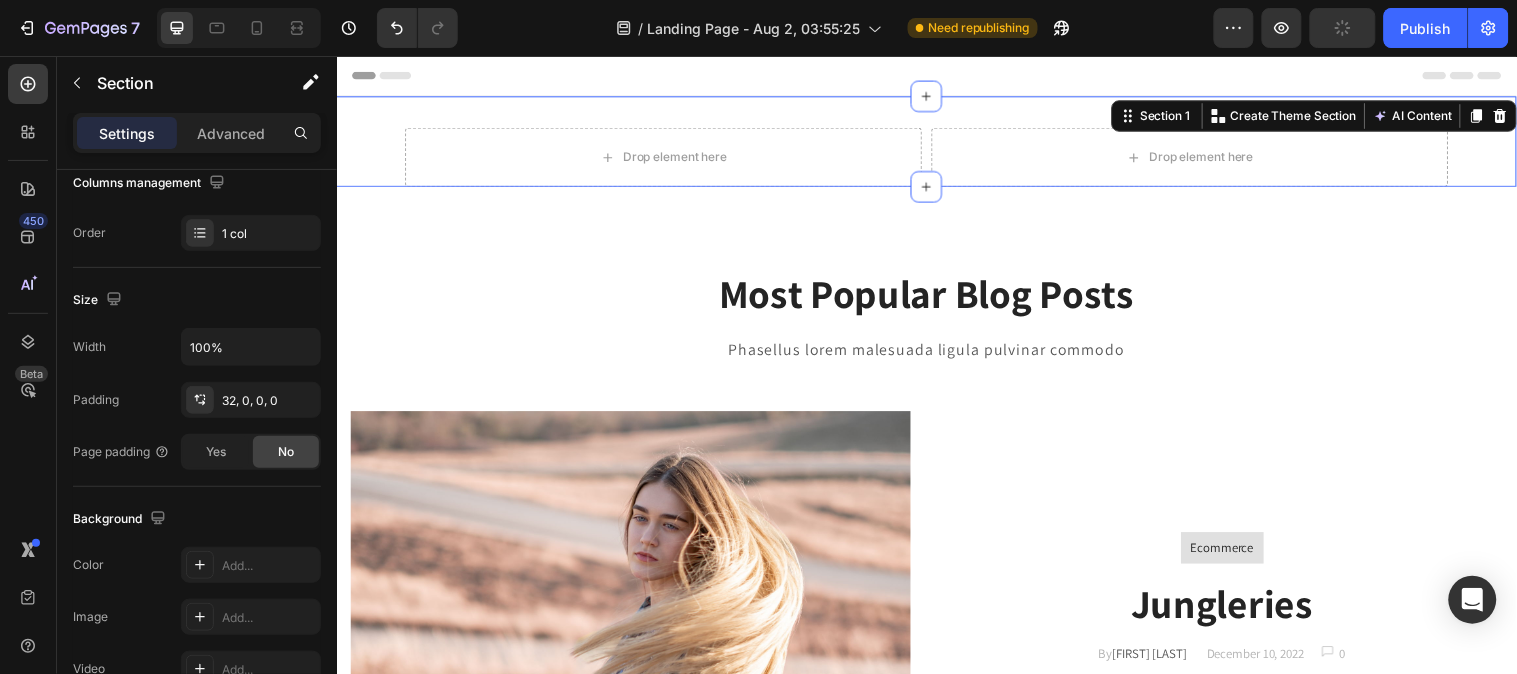 click 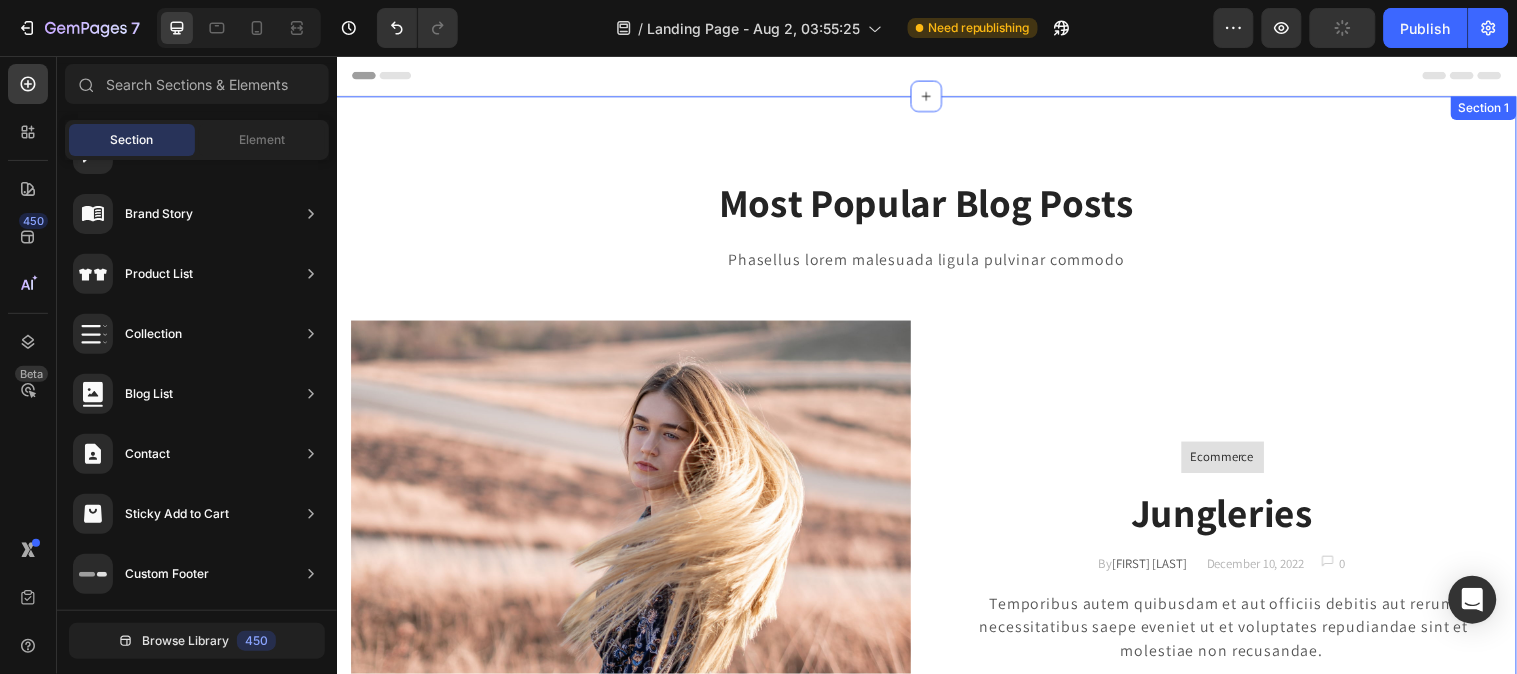 click on "Most Popular Blog Posts Heading Phasellus lorem malesuada ligula pulvinar commodo Text block Row Image Ecommerce Text block Row Jungleries Heading By  Jonh Park  Text block December 10, 2022 Text block Image 0 Text block Row Row Temporibus autem quibusdam et aut officiis debitis aut rerum  necessitatibus saepe eveniet ut et voluptates repudiandae sint et molestiae non recusandae. Text block Read more Button Row Ecommerce Text block Row Elegant & Sexy Heading By  Jonh Park  Text block December 10, 2022 Text block Image 0 Text block Row Row Temporibus autem quibusdam et aut officiis debitis aut rerum  necessitatibus saepe eveniet ut et voluptates repudiandae sint et molestiae non recusandae. Text block Read more Button Image Row Section 1" at bounding box center (936, 720) 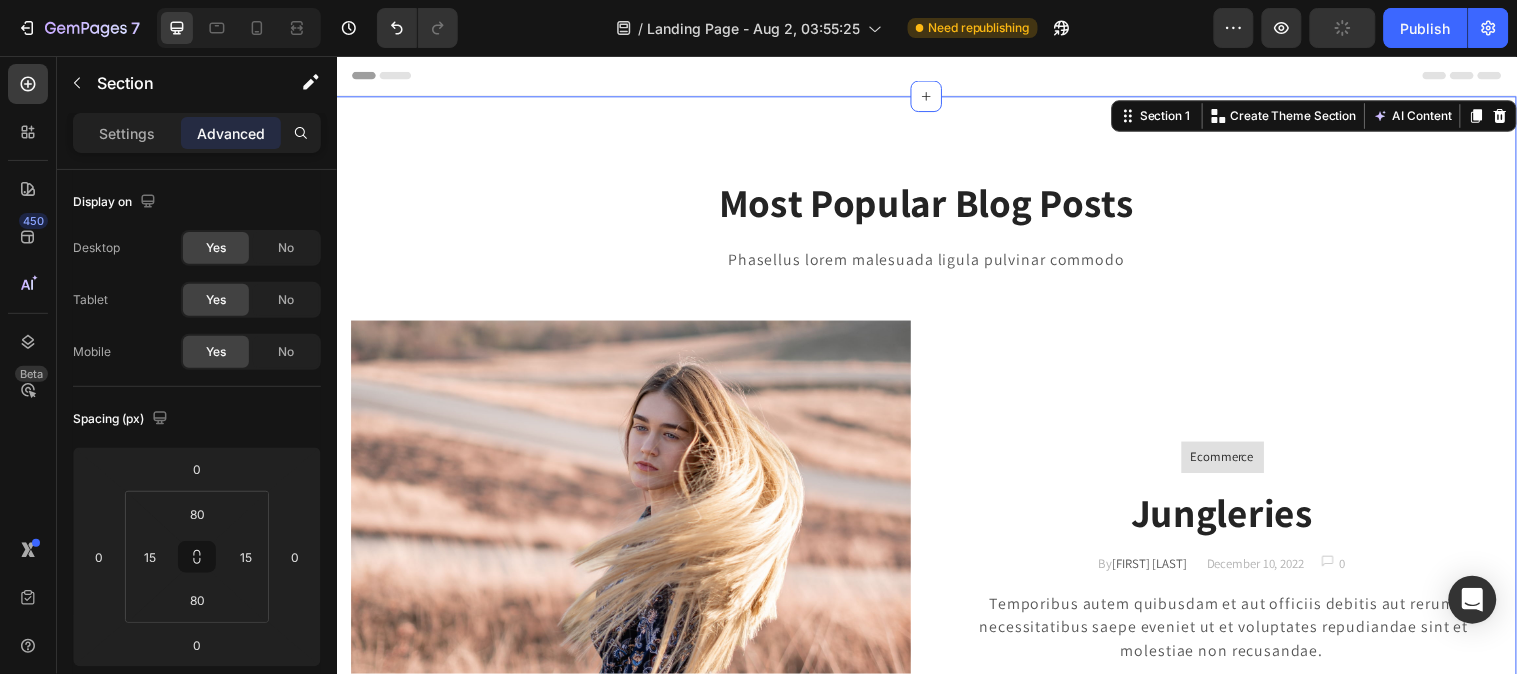 click on "Most Popular Blog Posts Heading Phasellus lorem malesuada ligula pulvinar commodo Text block Row Image Ecommerce Text block Row Jungleries Heading By  Jonh Park  Text block December 10, 2022 Text block Image 0 Text block Row Row Temporibus autem quibusdam et aut officiis debitis aut rerum  necessitatibus saepe eveniet ut et voluptates repudiandae sint et molestiae non recusandae. Text block Read more Button Row Ecommerce Text block Row Elegant & Sexy Heading By  Jonh Park  Text block December 10, 2022 Text block Image 0 Text block Row Row Temporibus autem quibusdam et aut officiis debitis aut rerum  necessitatibus saepe eveniet ut et voluptates repudiandae sint et molestiae non recusandae. Text block Read more Button Image Row Section 1   Create Theme Section AI Content Write with GemAI What would you like to describe here? Tone and Voice Persuasive Product SEG42 Travel Pack Show more Generate" at bounding box center [936, 720] 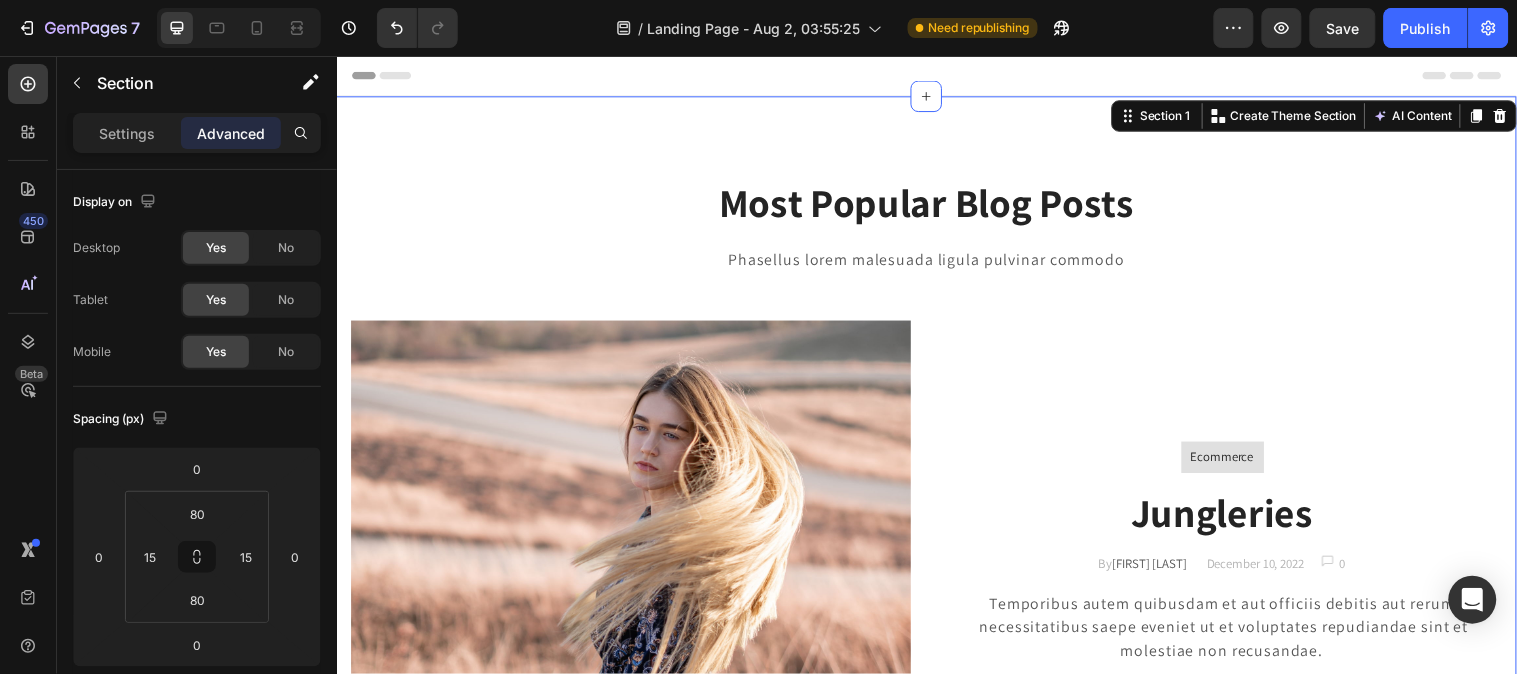 click on "Most Popular Blog Posts Heading Phasellus lorem malesuada ligula pulvinar commodo Text block Row Image Ecommerce Text block Row Jungleries Heading By  Jonh Park  Text block December 10, 2022 Text block Image 0 Text block Row Row Temporibus autem quibusdam et aut officiis debitis aut rerum  necessitatibus saepe eveniet ut et voluptates repudiandae sint et molestiae non recusandae. Text block Read more Button Row Ecommerce Text block Row Elegant & Sexy Heading By  Jonh Park  Text block December 10, 2022 Text block Image 0 Text block Row Row Temporibus autem quibusdam et aut officiis debitis aut rerum  necessitatibus saepe eveniet ut et voluptates repudiandae sint et molestiae non recusandae. Text block Read more Button Image Row Section 1   Create Theme Section AI Content Write with GemAI What would you like to describe here? Tone and Voice Persuasive Product SEG42 Travel Pack Show more Generate" at bounding box center (936, 720) 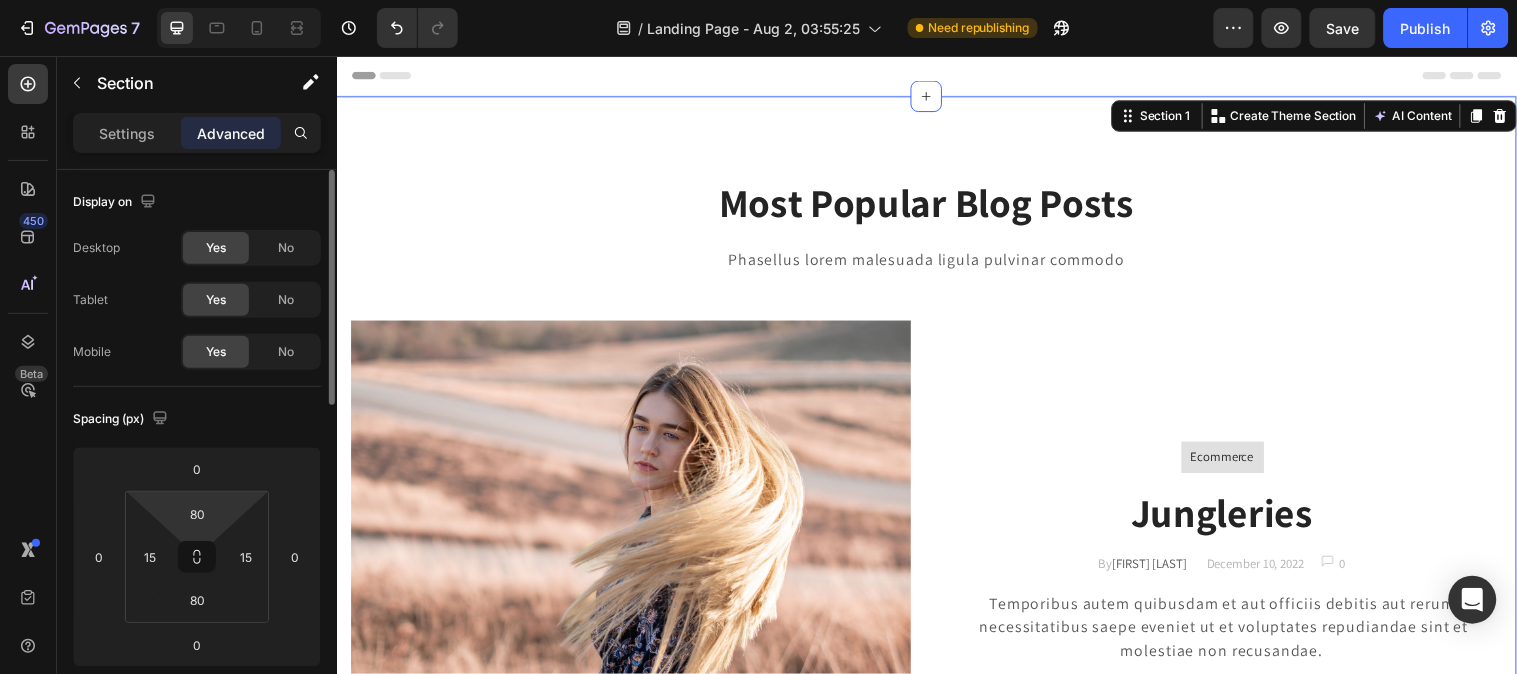drag, startPoint x: 200, startPoint y: 514, endPoint x: 223, endPoint y: 511, distance: 23.194826 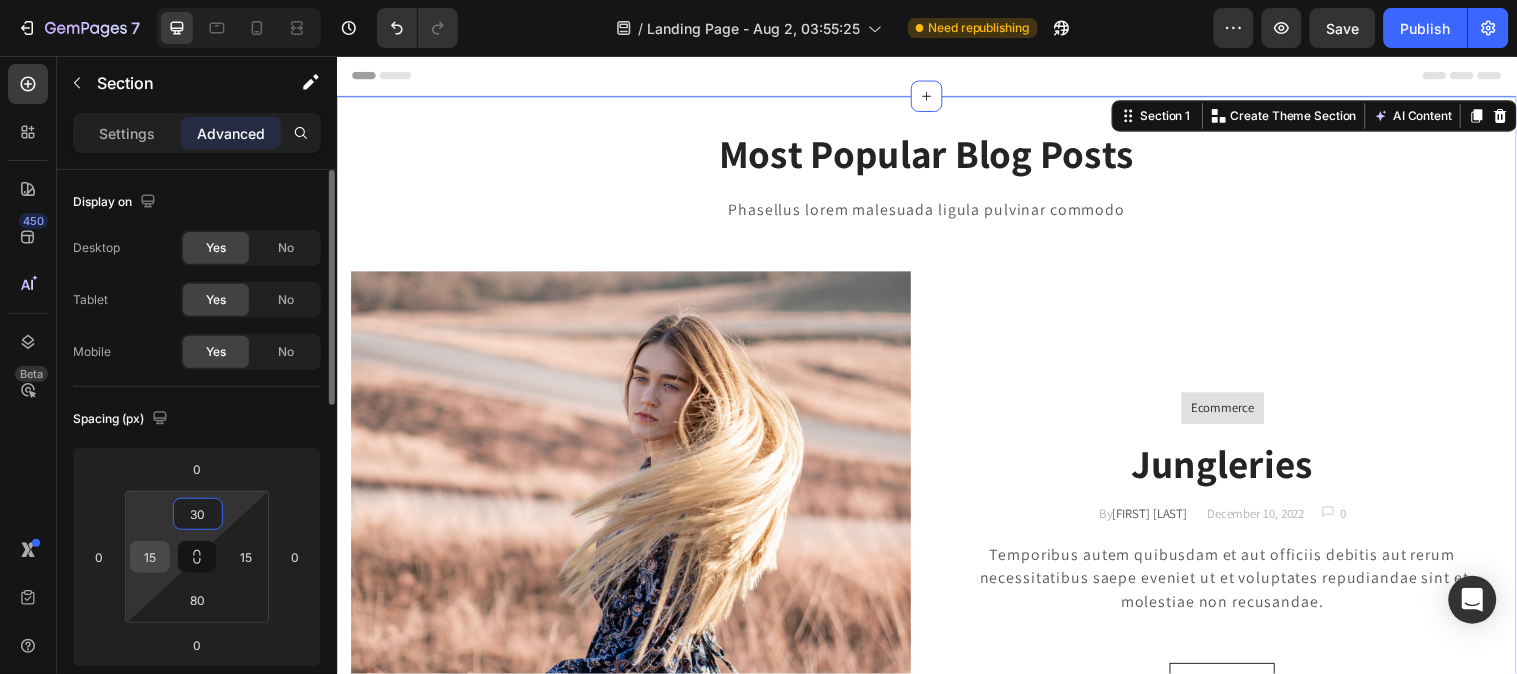 type on "30" 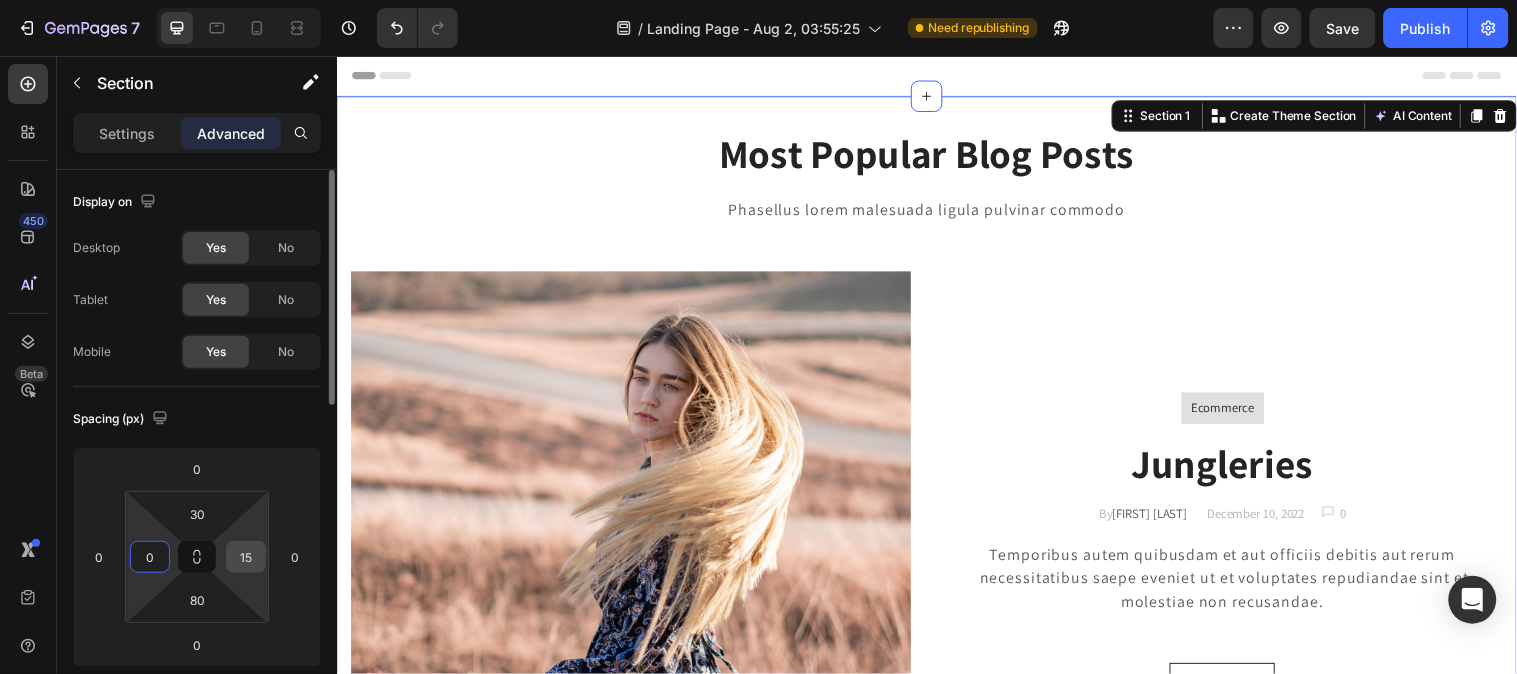 type on "0" 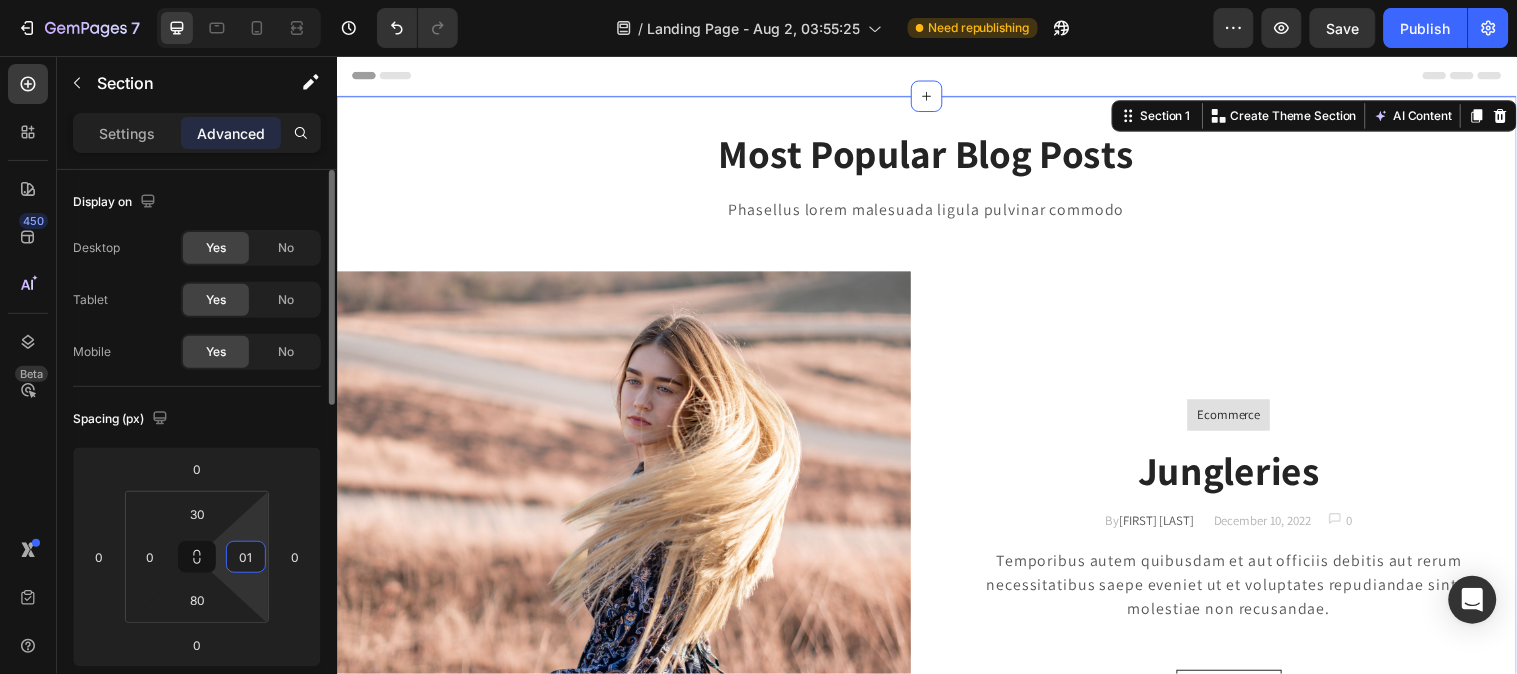 type on "0" 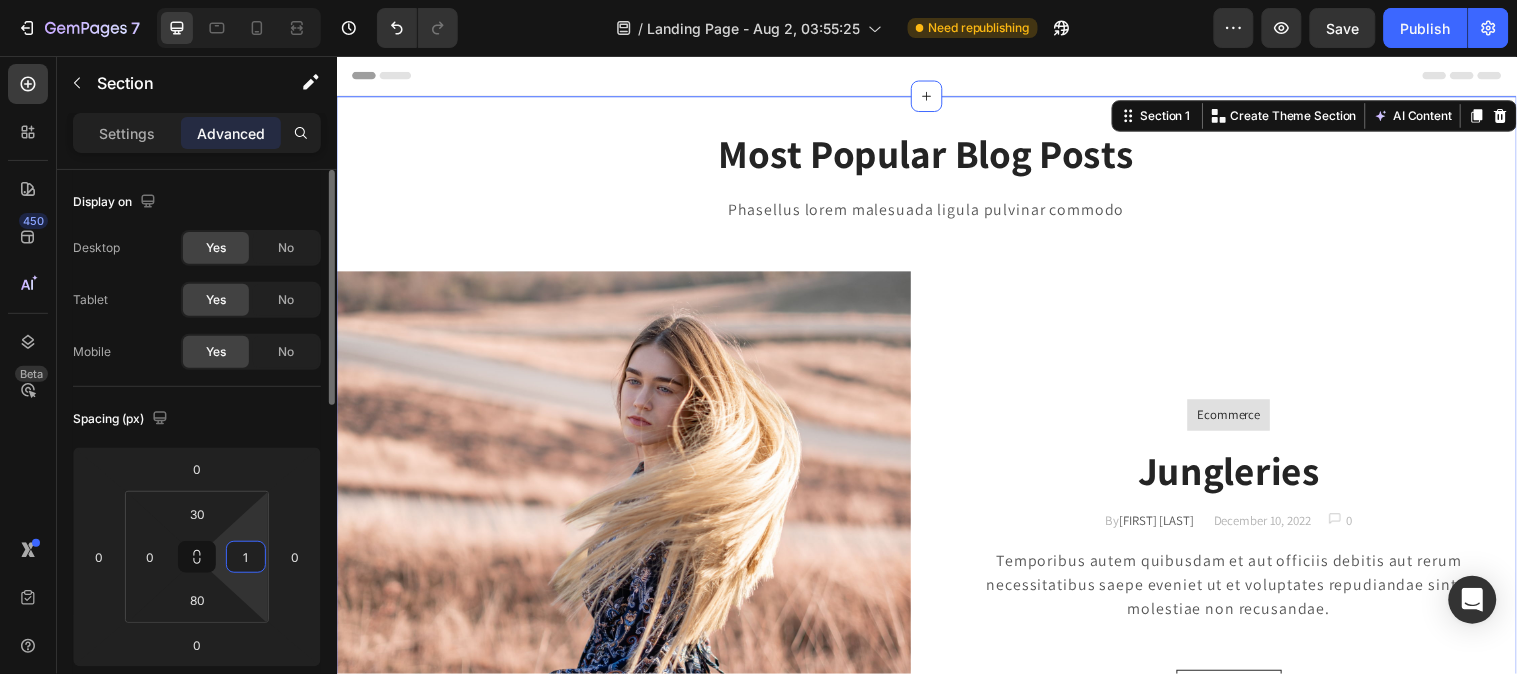 type on "15" 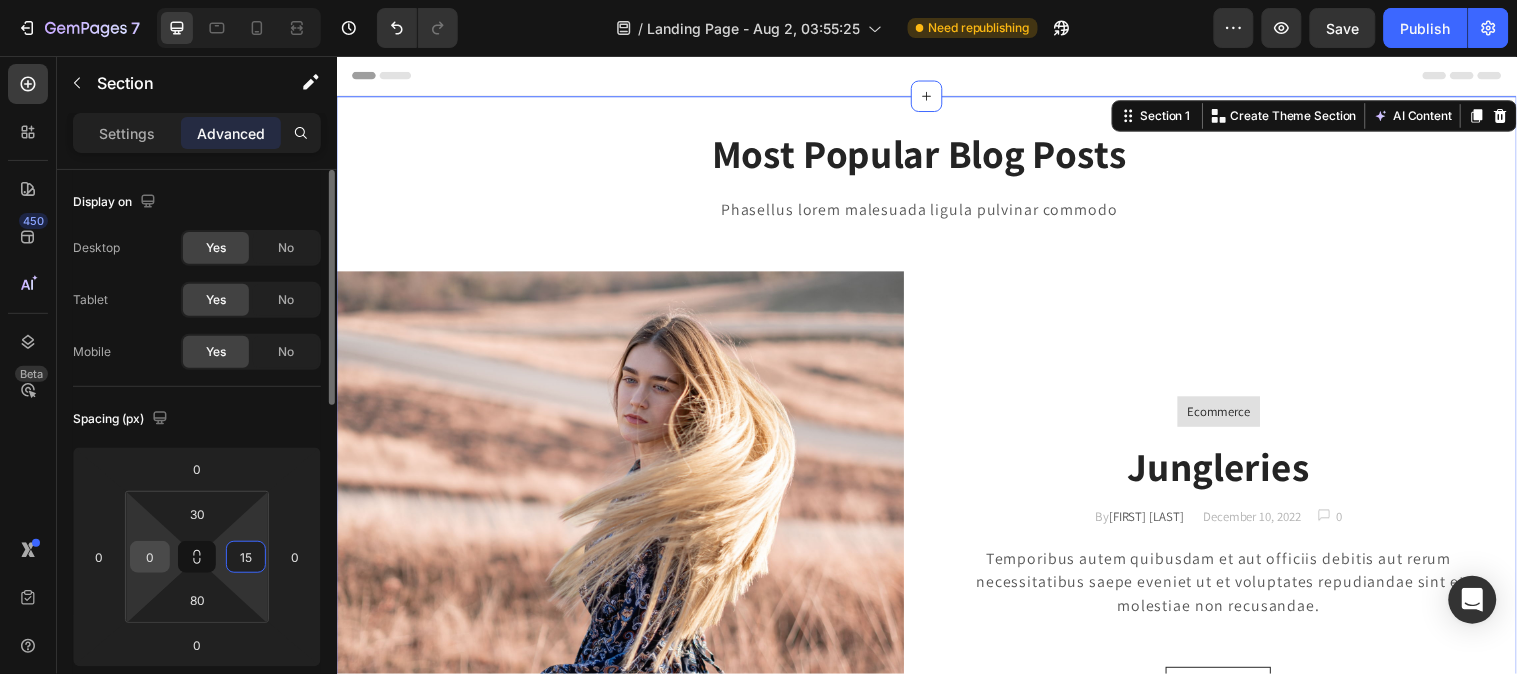 click on "0" at bounding box center (150, 557) 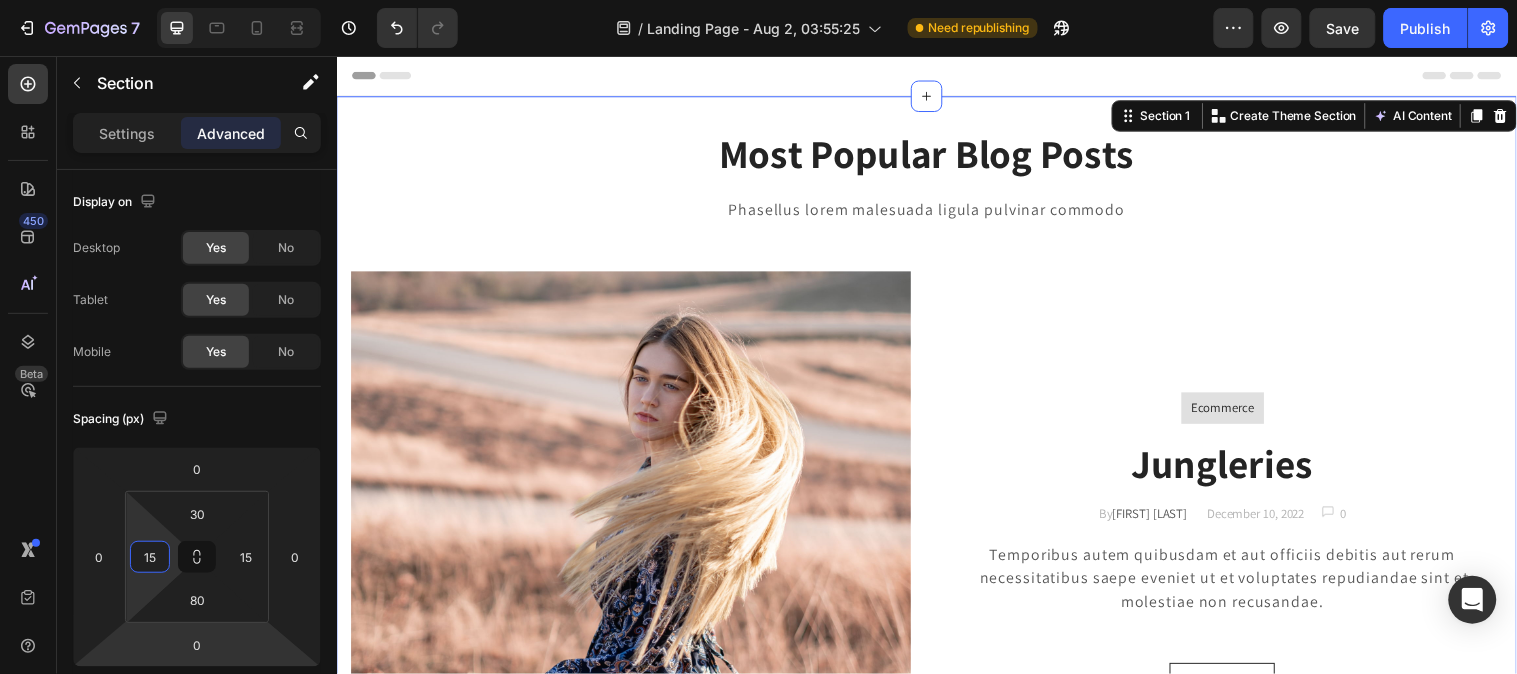 type on "15" 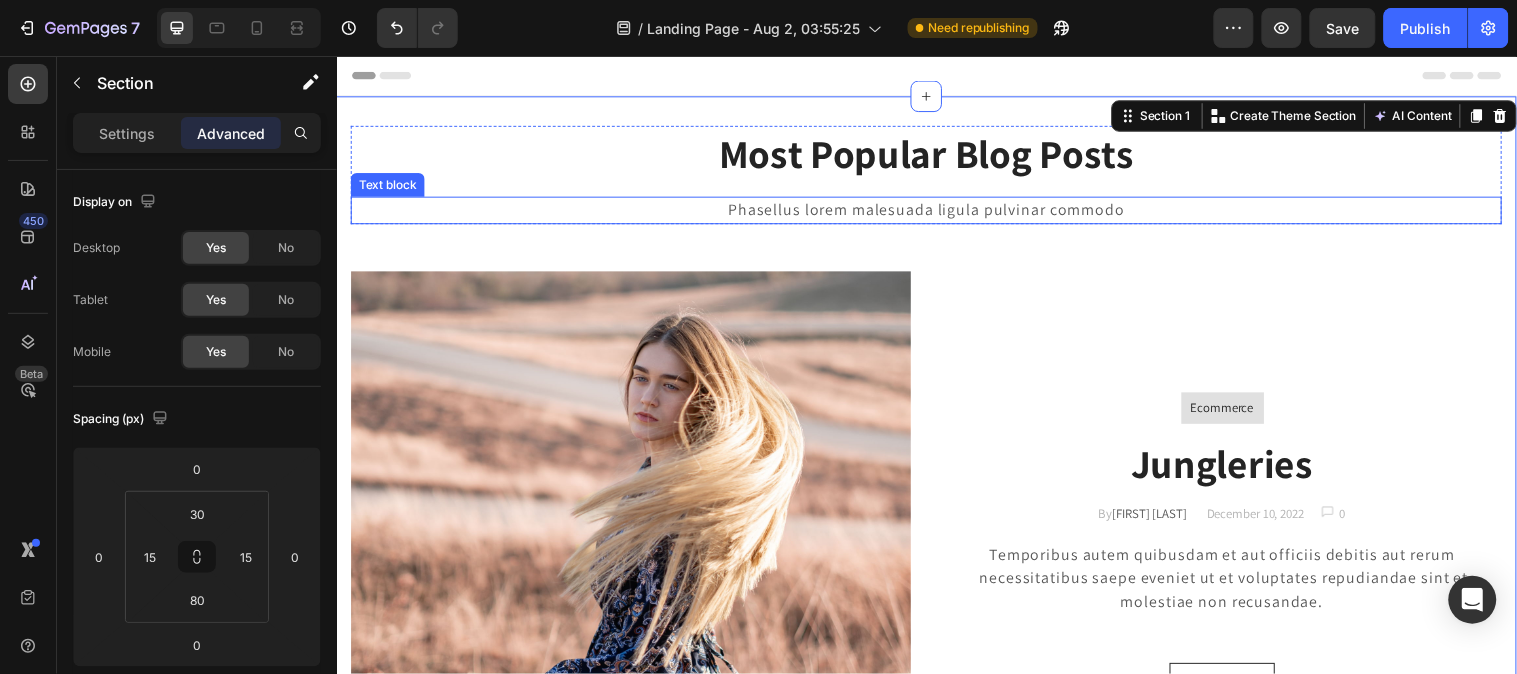click on "Phasellus lorem malesuada ligula pulvinar commodo" at bounding box center [936, 212] 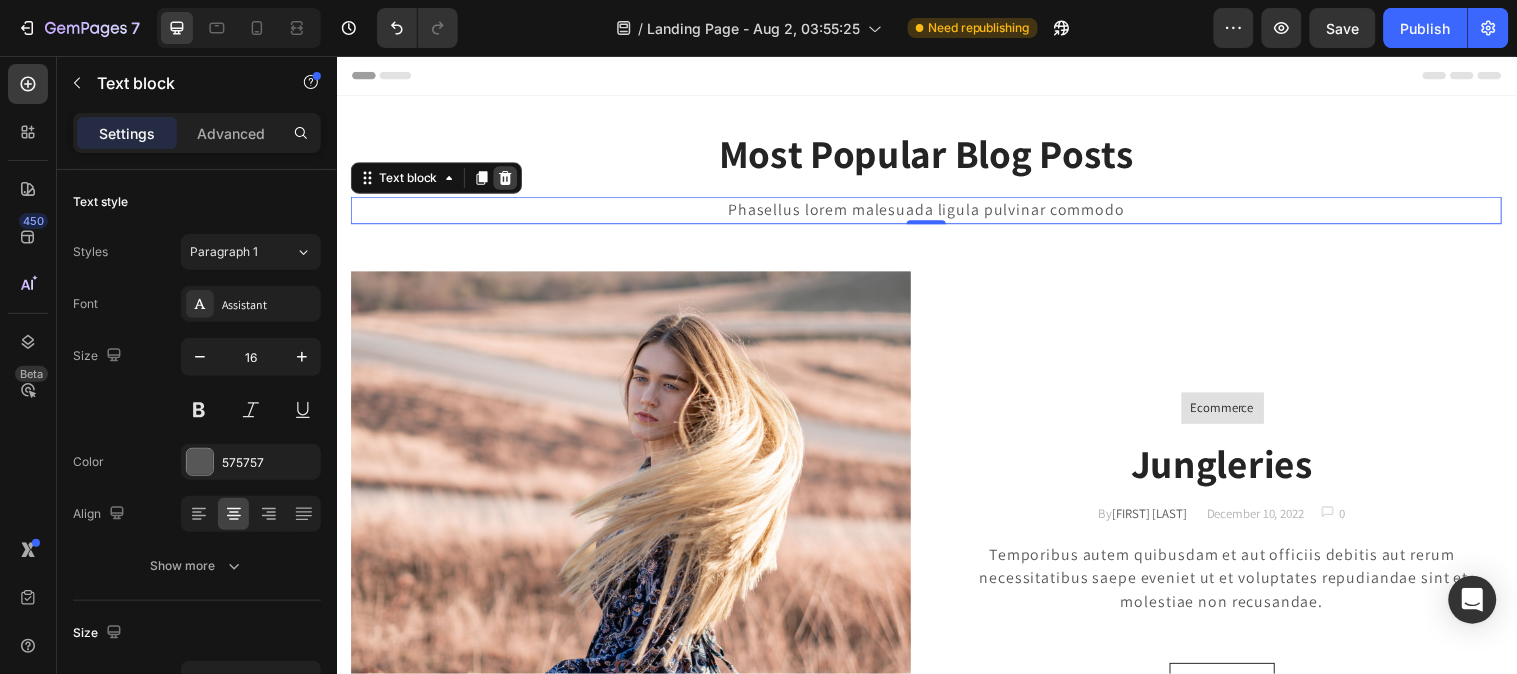 click 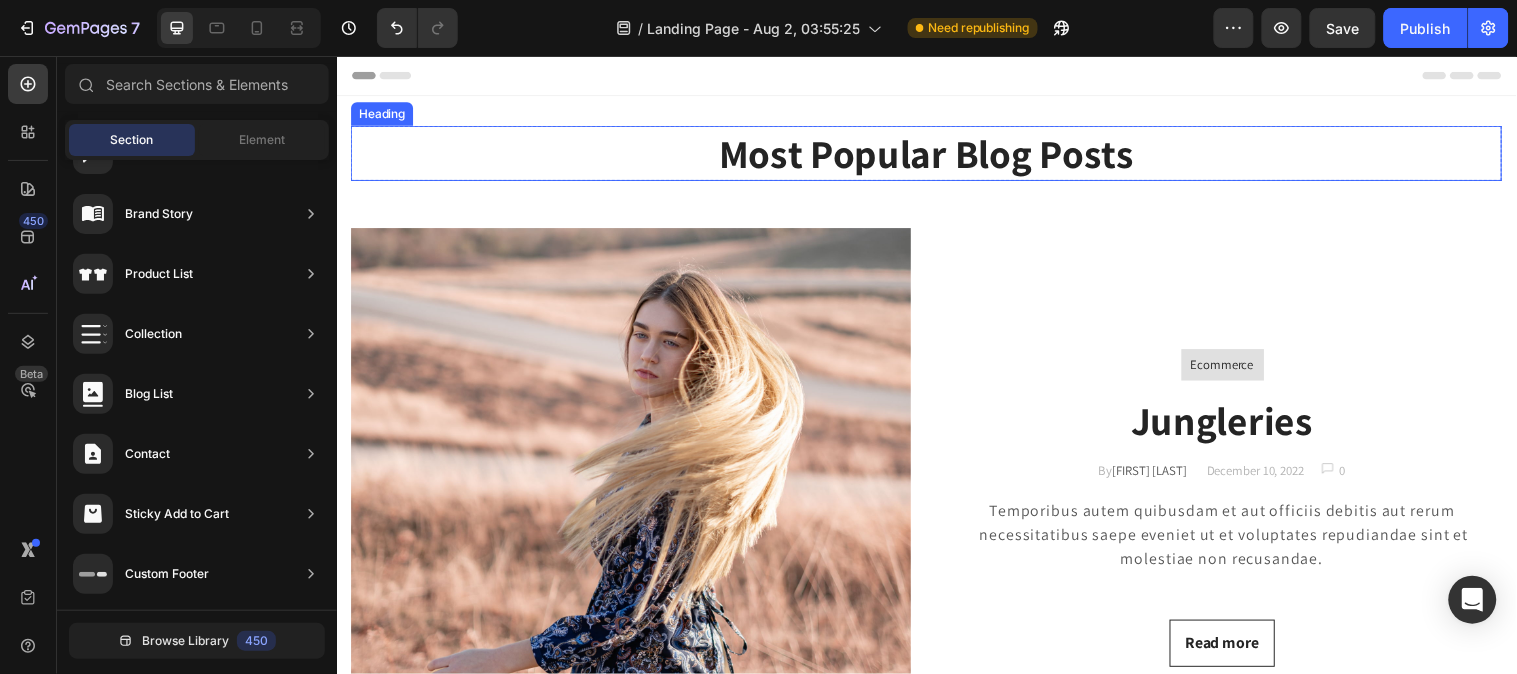 click on "Most Popular Blog Posts" at bounding box center [936, 154] 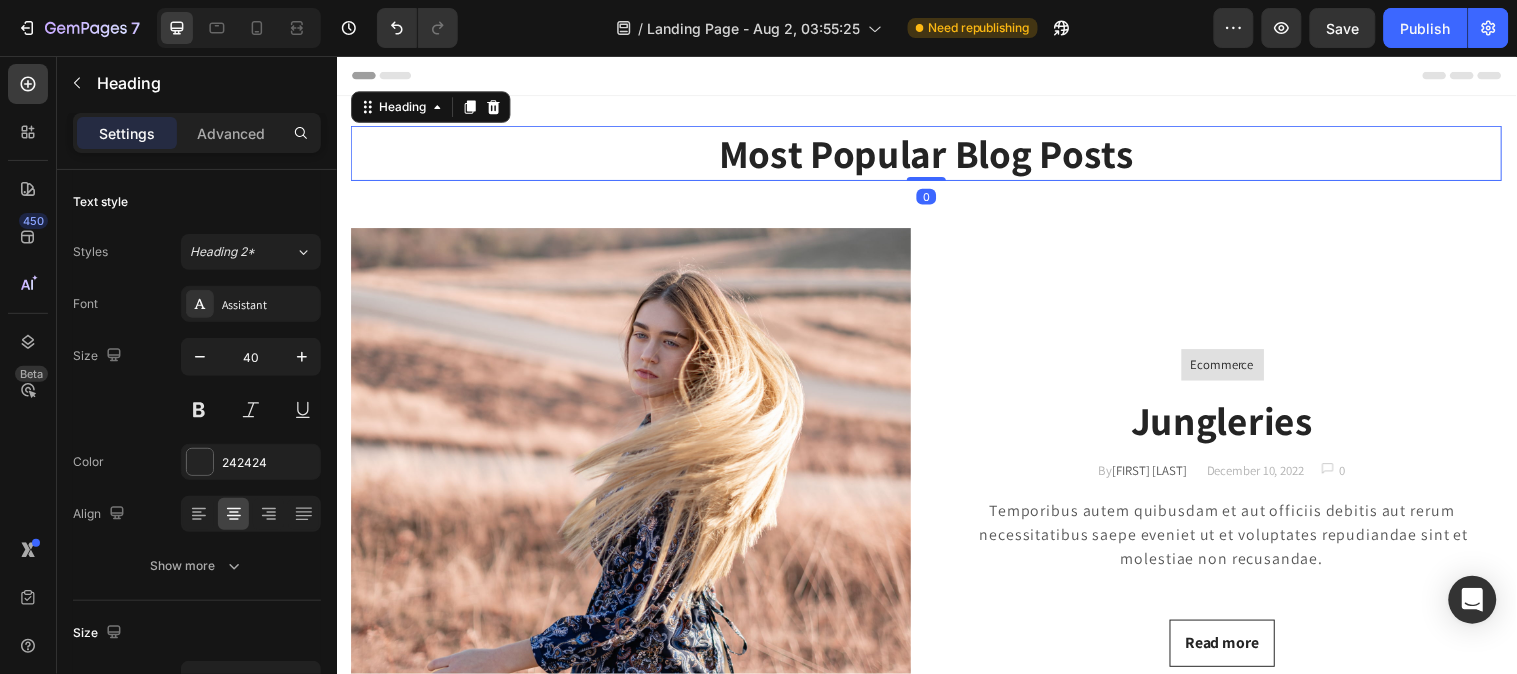 click on "Most Popular Blog Posts" at bounding box center (936, 154) 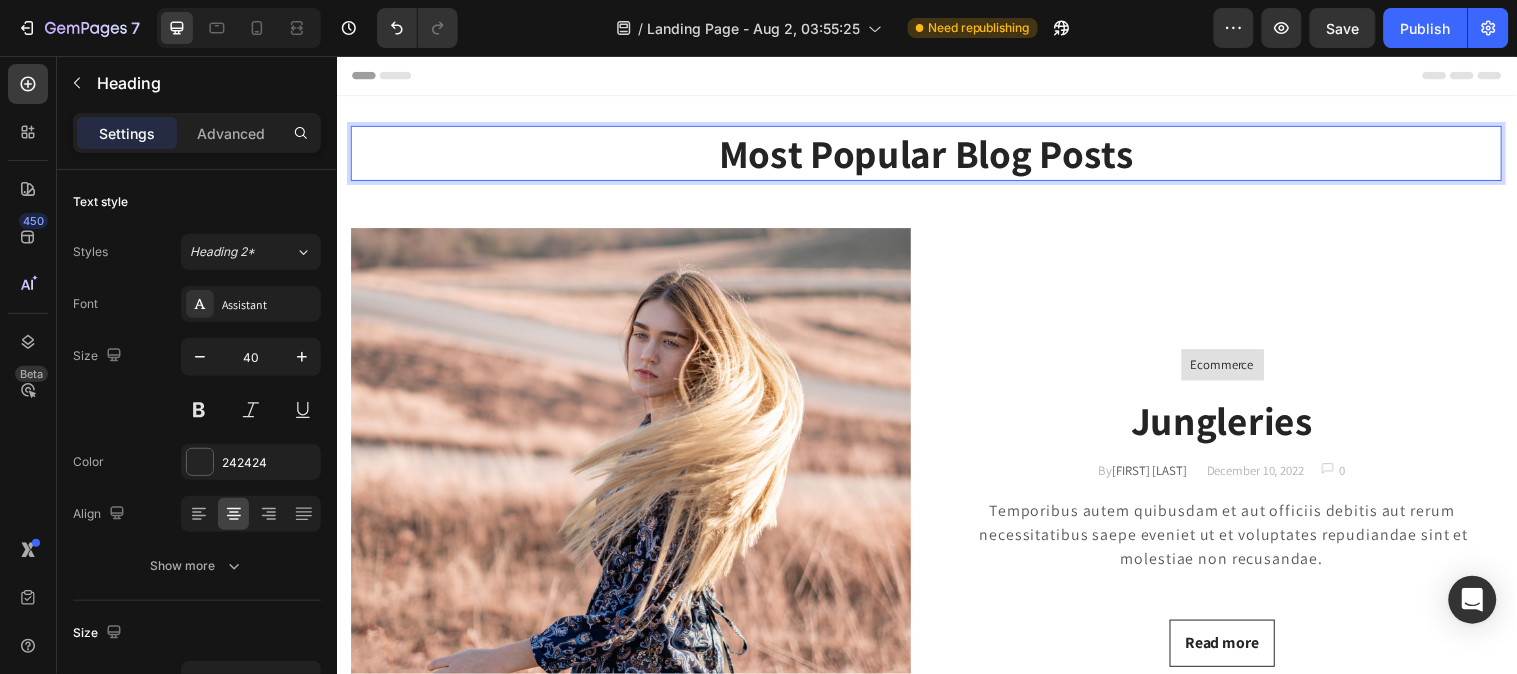 click on "Most Popular Blog Posts" at bounding box center [936, 154] 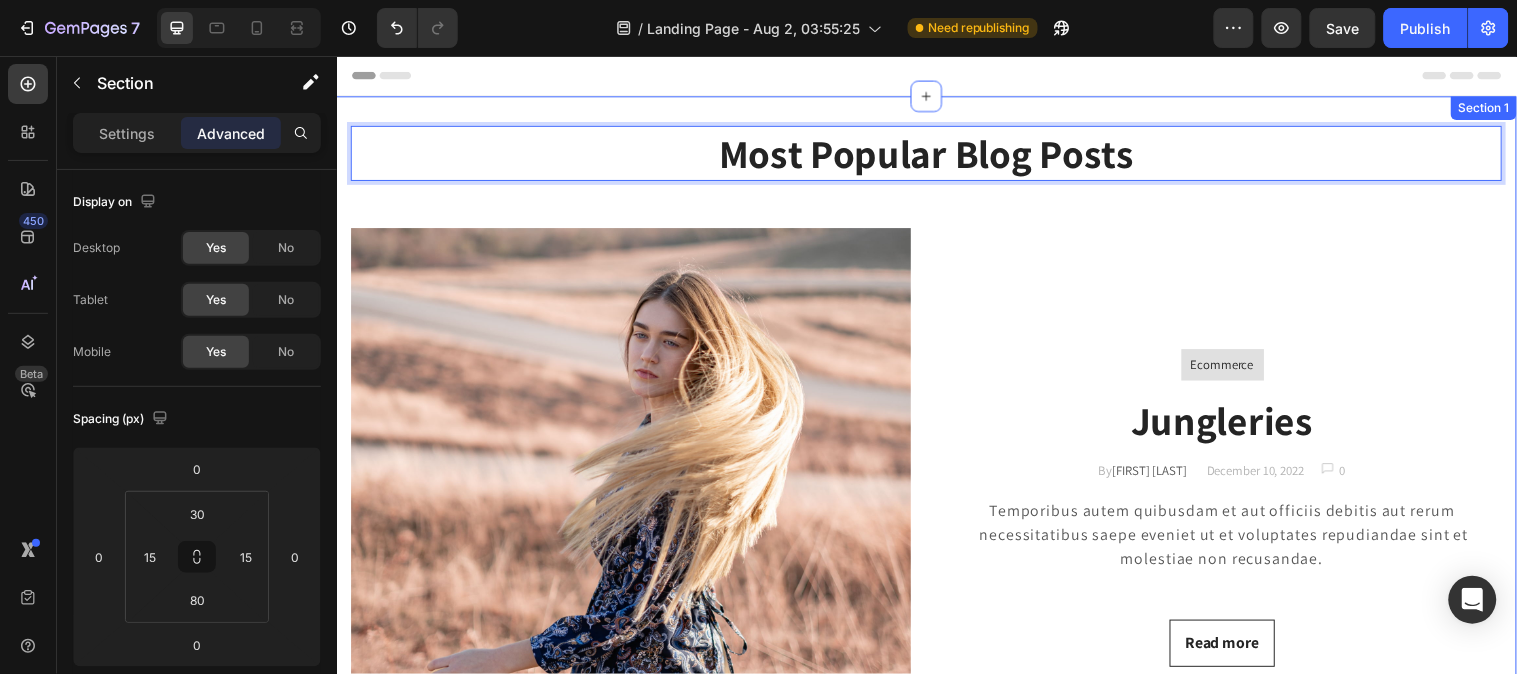 click on "Most Popular Blog Posts Heading   0 Row Image Ecommerce Text block Row Jungleries Heading By  Jonh Park  Text block December 10, 2022 Text block Image 0 Text block Row Row Temporibus autem quibusdam et aut officiis debitis aut rerum  necessitatibus saepe eveniet ut et voluptates repudiandae sint et molestiae non recusandae. Text block Read more Button Row Ecommerce Text block Row Elegant & Sexy Heading By  Jonh Park  Text block December 10, 2022 Text block Image 0 Text block Row Row Temporibus autem quibusdam et aut officiis debitis aut rerum  necessitatibus saepe eveniet ut et voluptates repudiandae sint et molestiae non recusandae. Text block Read more Button Image Row Section 1" at bounding box center [936, 673] 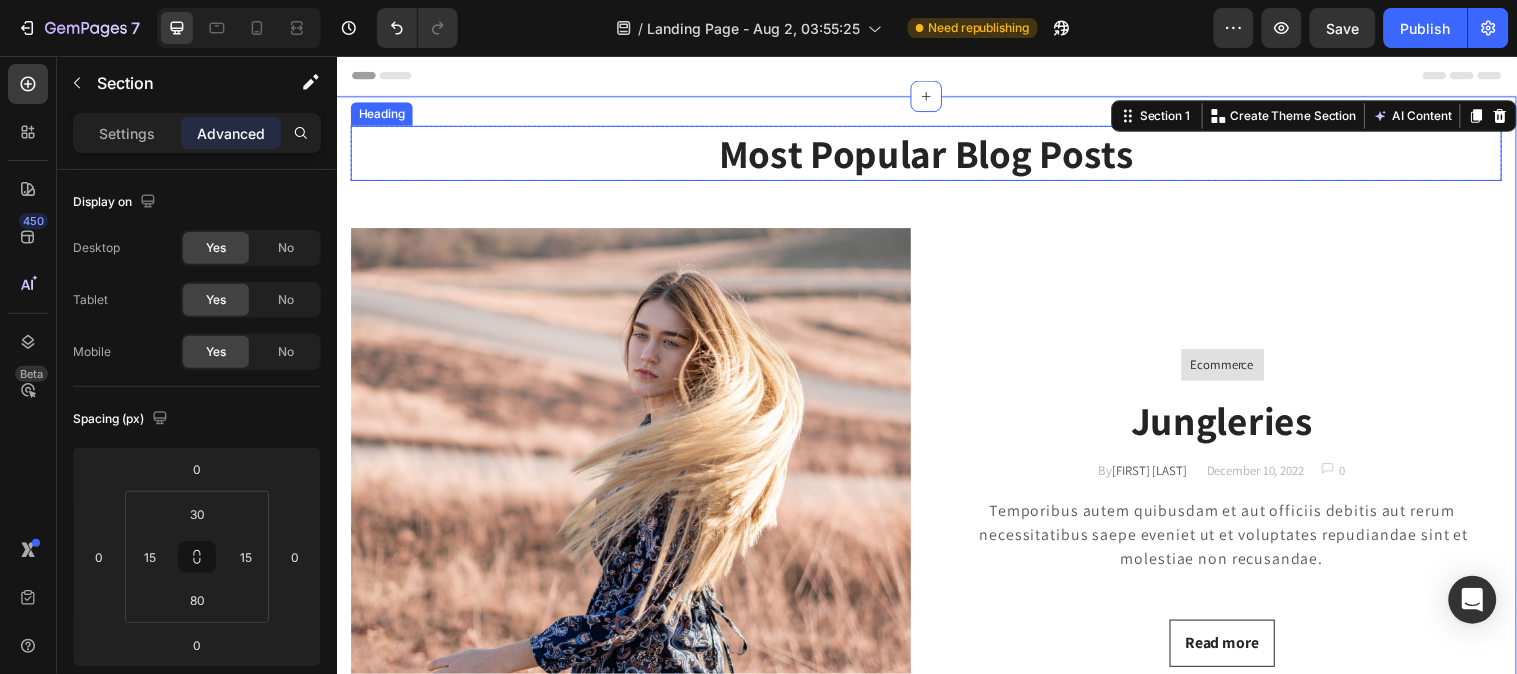 click on "Most Popular Blog Posts" at bounding box center [936, 154] 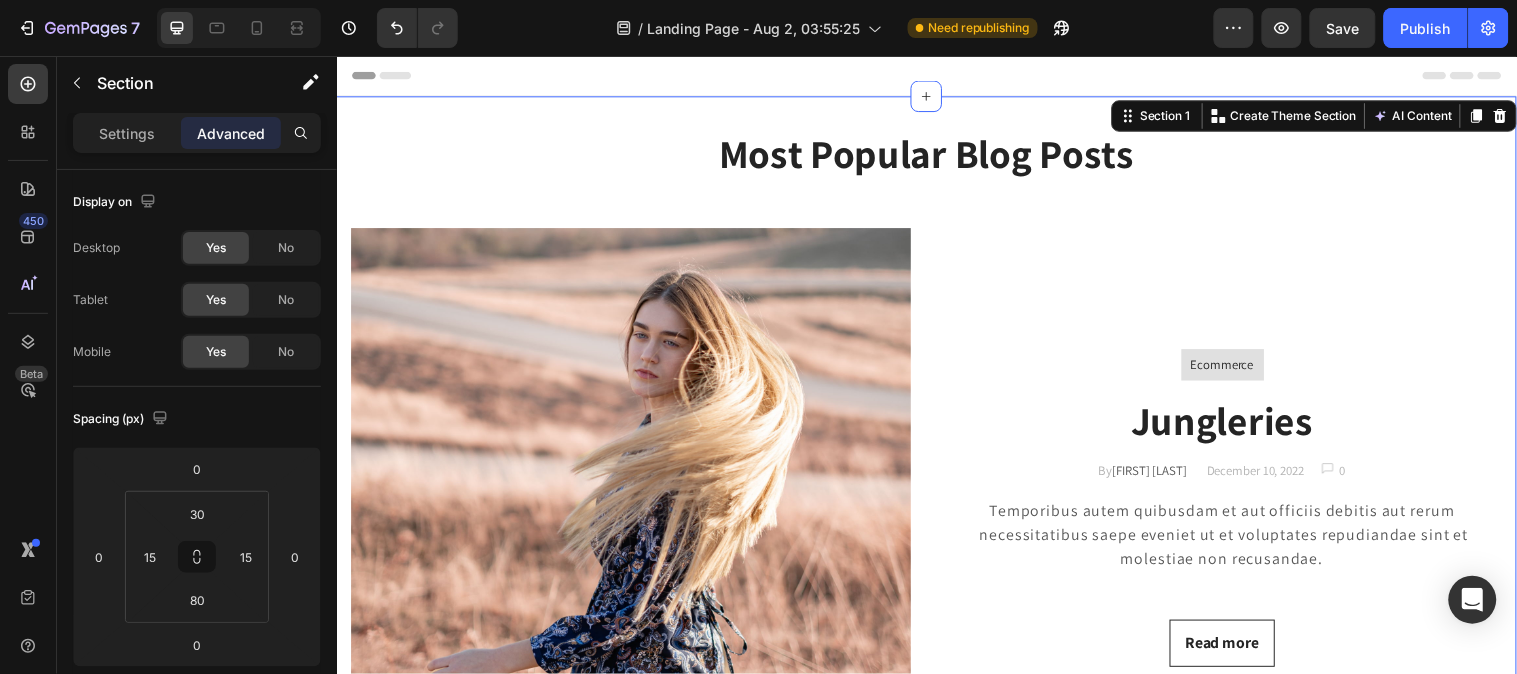 click on "Most Popular Blog Posts Heading Row Image Ecommerce Text block Row Jungleries Heading By  Jonh Park  Text block December 10, 2022 Text block Image 0 Text block Row Row Temporibus autem quibusdam et aut officiis debitis aut rerum  necessitatibus saepe eveniet ut et voluptates repudiandae sint et molestiae non recusandae. Text block Read more Button Row Ecommerce Text block Row Elegant & Sexy Heading By  Jonh Park  Text block December 10, 2022 Text block Image 0 Text block Row Row Temporibus autem quibusdam et aut officiis debitis aut rerum  necessitatibus saepe eveniet ut et voluptates repudiandae sint et molestiae non recusandae. Text block Read more Button Image Row" at bounding box center (936, 648) 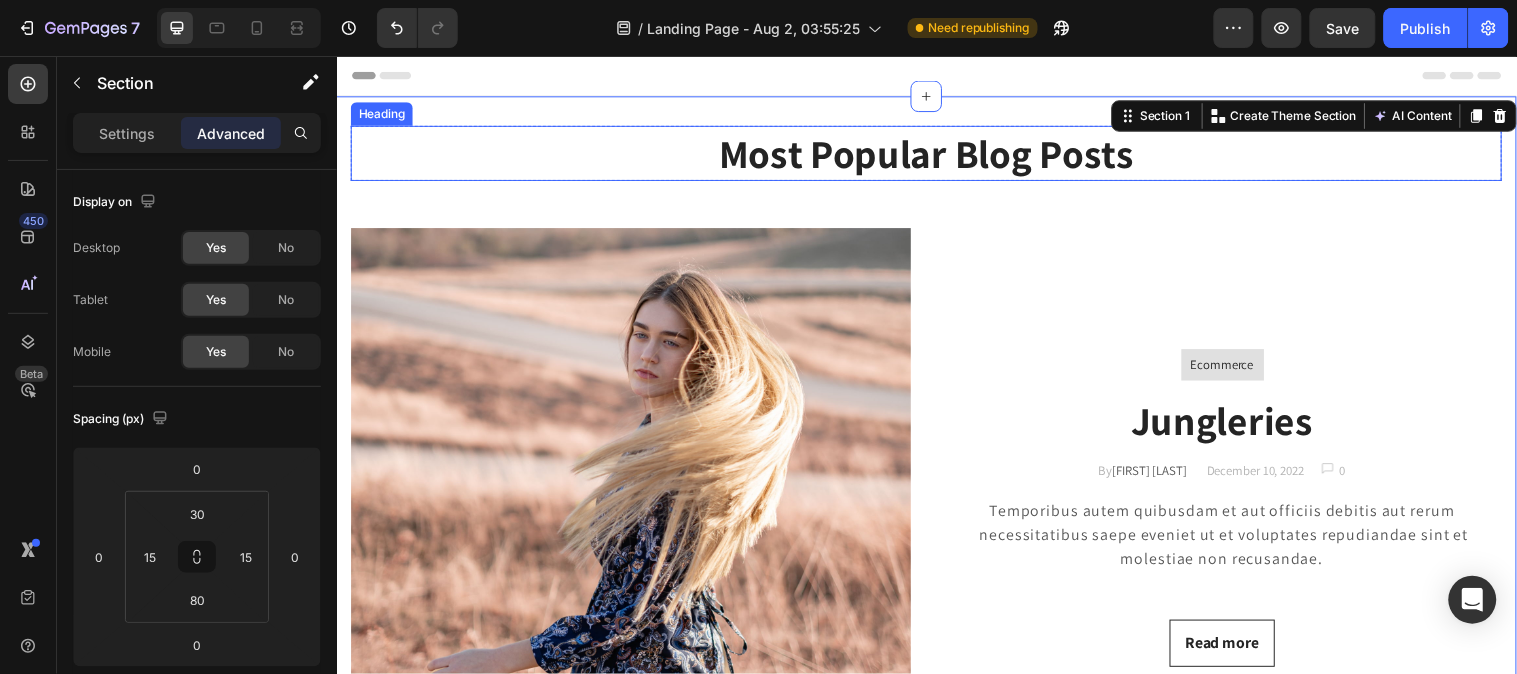 click on "Most Popular Blog Posts" at bounding box center (936, 154) 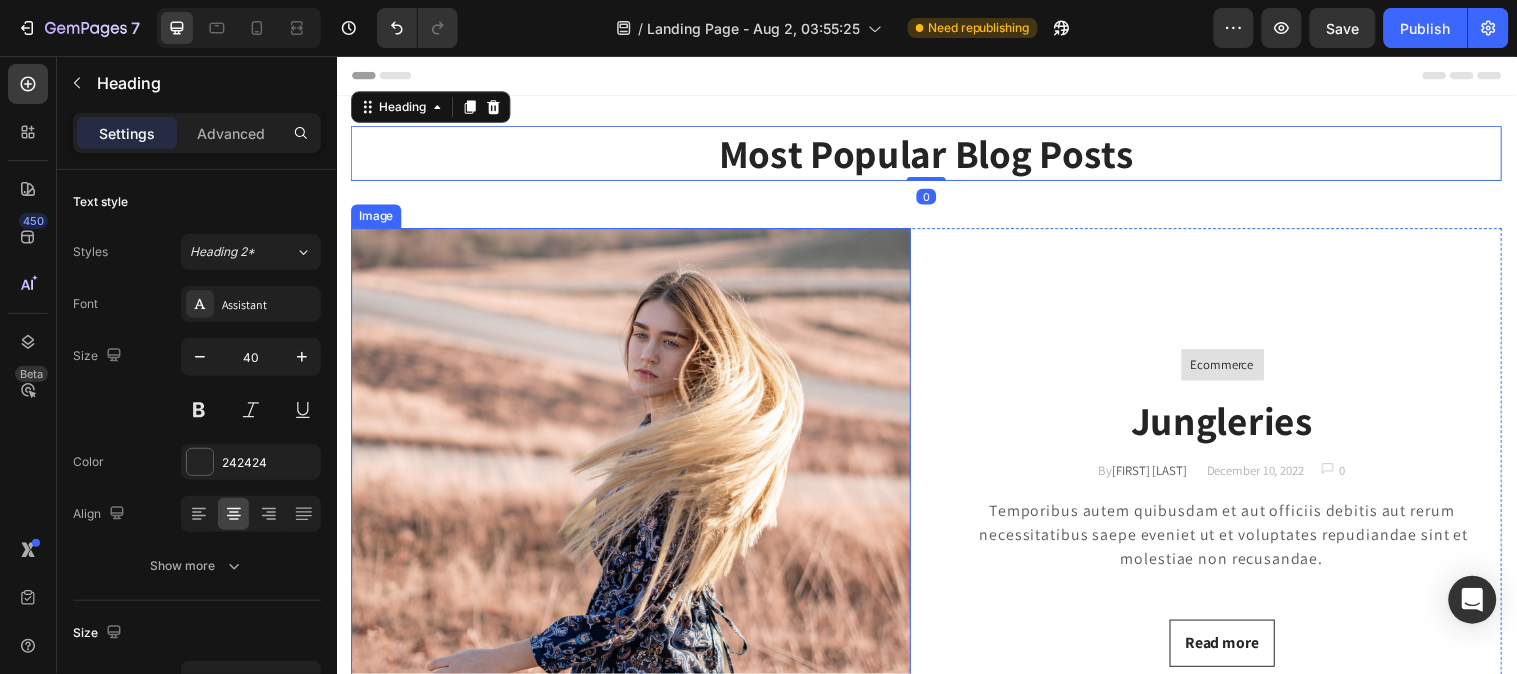 click at bounding box center (635, 514) 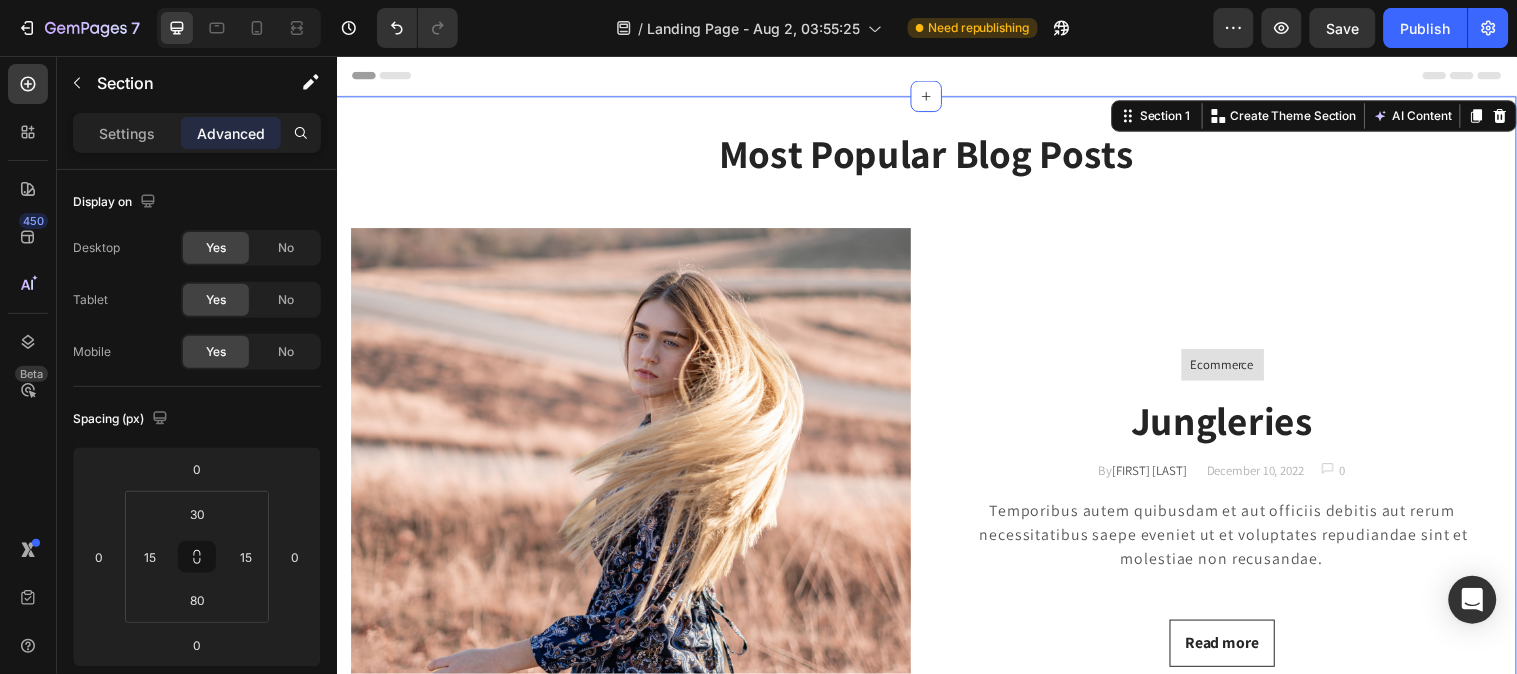 click on "Most Popular Blog Posts Heading Row Image Ecommerce Text block Row Jungleries Heading By  Jonh Park  Text block December 10, 2022 Text block Image 0 Text block Row Row Temporibus autem quibusdam et aut officiis debitis aut rerum  necessitatibus saepe eveniet ut et voluptates repudiandae sint et molestiae non recusandae. Text block Read more Button Row Ecommerce Text block Row Elegant & Sexy Heading By  Jonh Park  Text block December 10, 2022 Text block Image 0 Text block Row Row Temporibus autem quibusdam et aut officiis debitis aut rerum  necessitatibus saepe eveniet ut et voluptates repudiandae sint et molestiae non recusandae. Text block Read more Button Image Row" at bounding box center (936, 648) 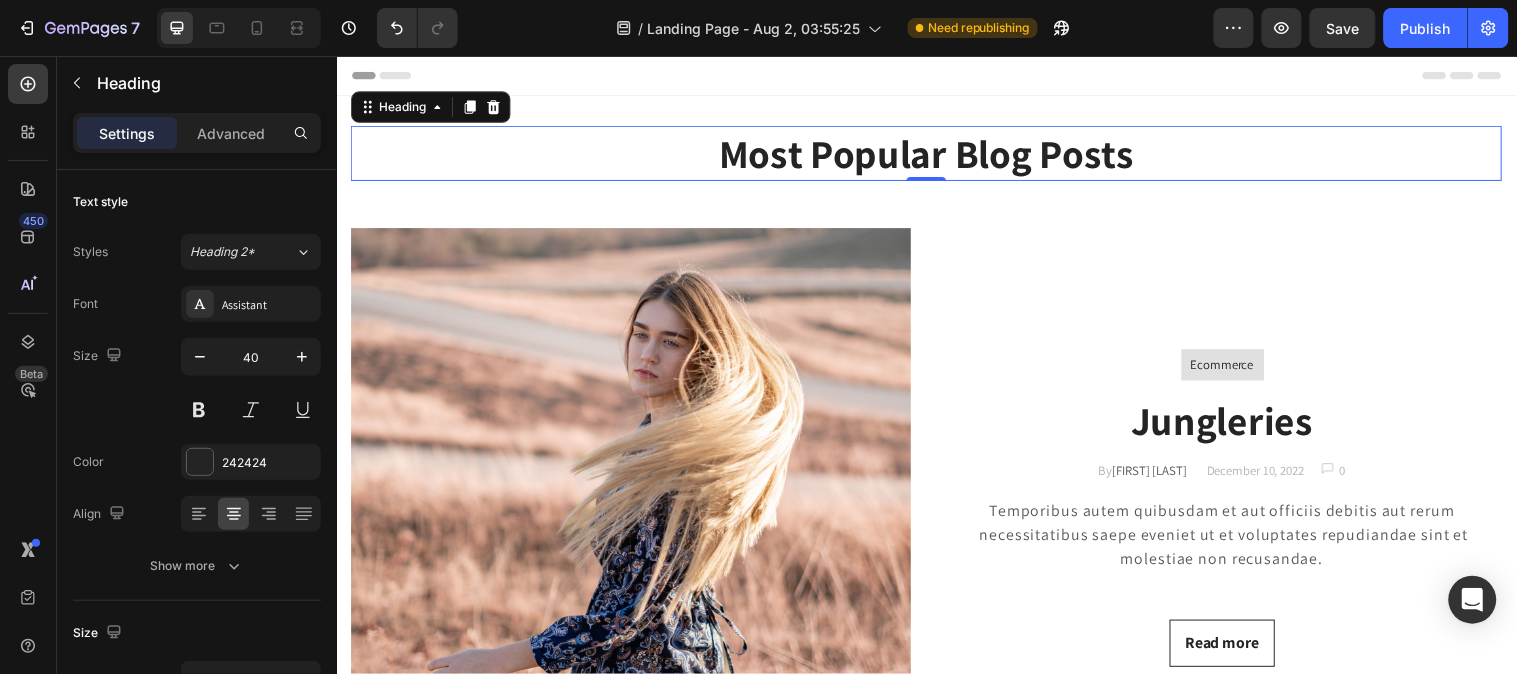 click on "Most Popular Blog Posts" at bounding box center [936, 154] 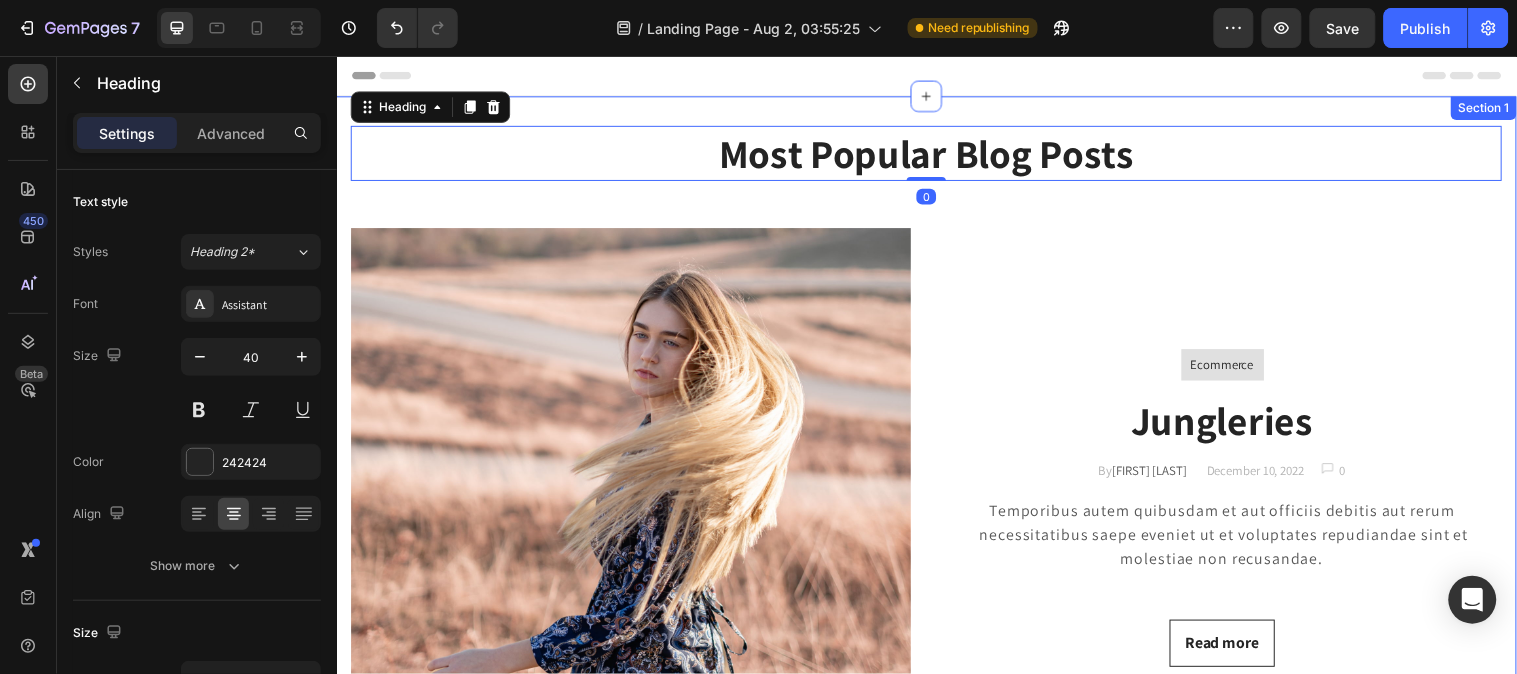 click on "Most Popular Blog Posts Heading   0 Row Image Ecommerce Text block Row Jungleries Heading By  Jonh Park  Text block December 10, 2022 Text block Image 0 Text block Row Row Temporibus autem quibusdam et aut officiis debitis aut rerum  necessitatibus saepe eveniet ut et voluptates repudiandae sint et molestiae non recusandae. Text block Read more Button Row Ecommerce Text block Row Elegant & Sexy Heading By  Jonh Park  Text block December 10, 2022 Text block Image 0 Text block Row Row Temporibus autem quibusdam et aut officiis debitis aut rerum  necessitatibus saepe eveniet ut et voluptates repudiandae sint et molestiae non recusandae. Text block Read more Button Image Row" at bounding box center [936, 648] 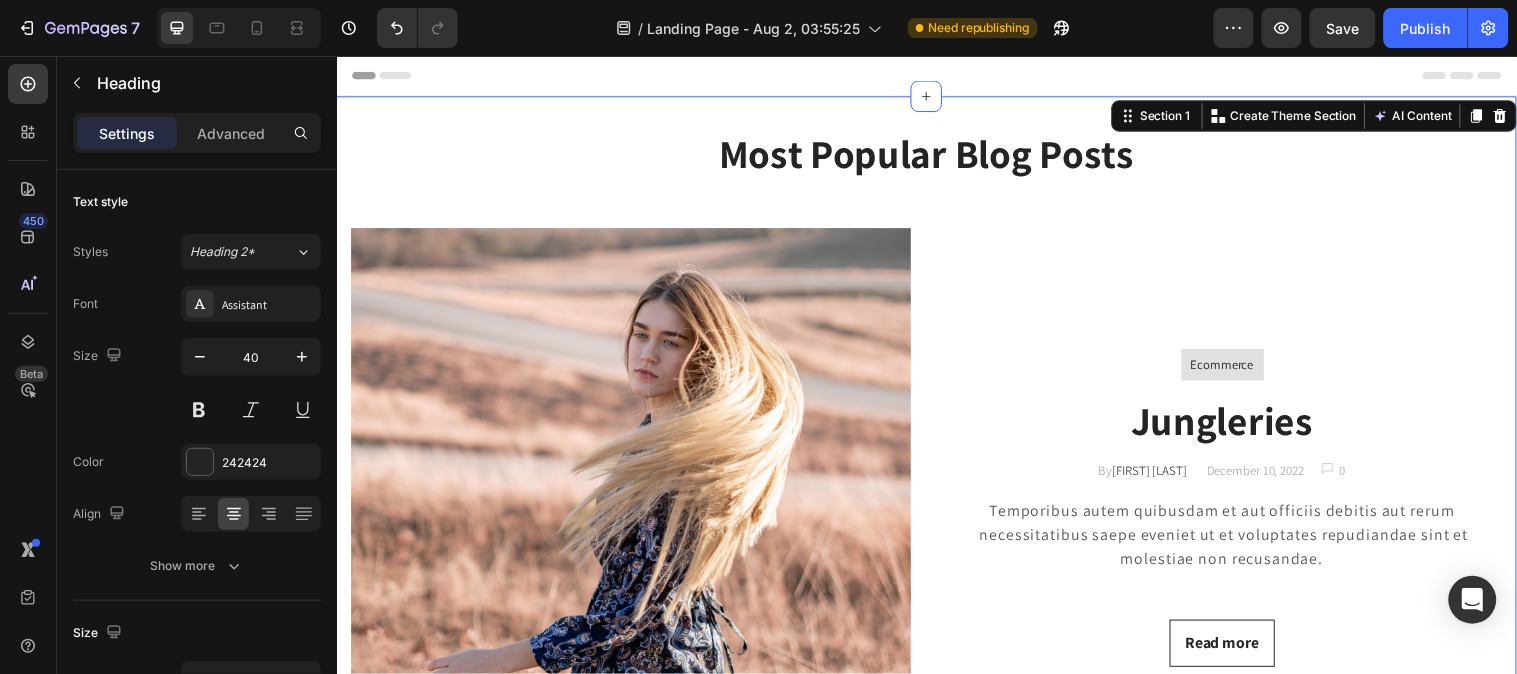 click on "Most Popular Blog Posts" at bounding box center (936, 154) 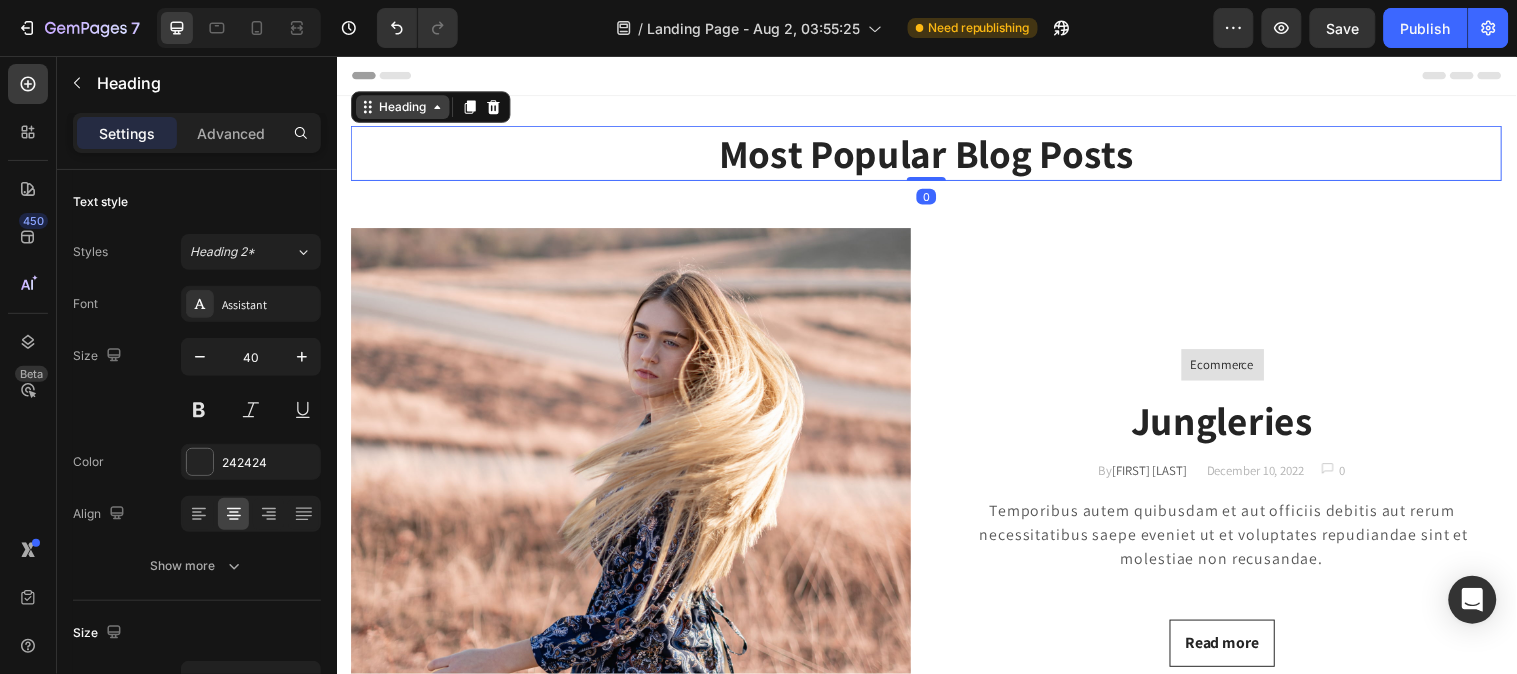 click on "Heading" at bounding box center [403, 107] 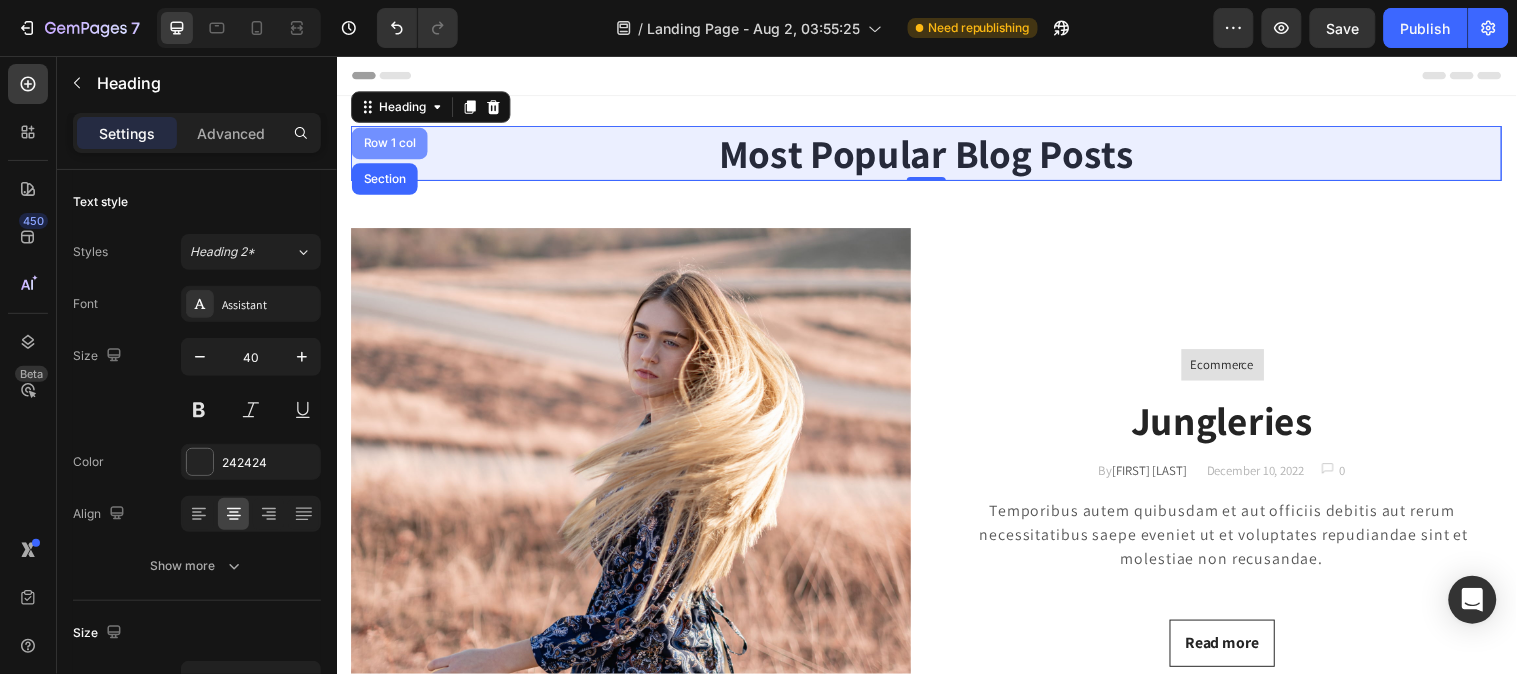 click on "Row 1 col" at bounding box center [390, 144] 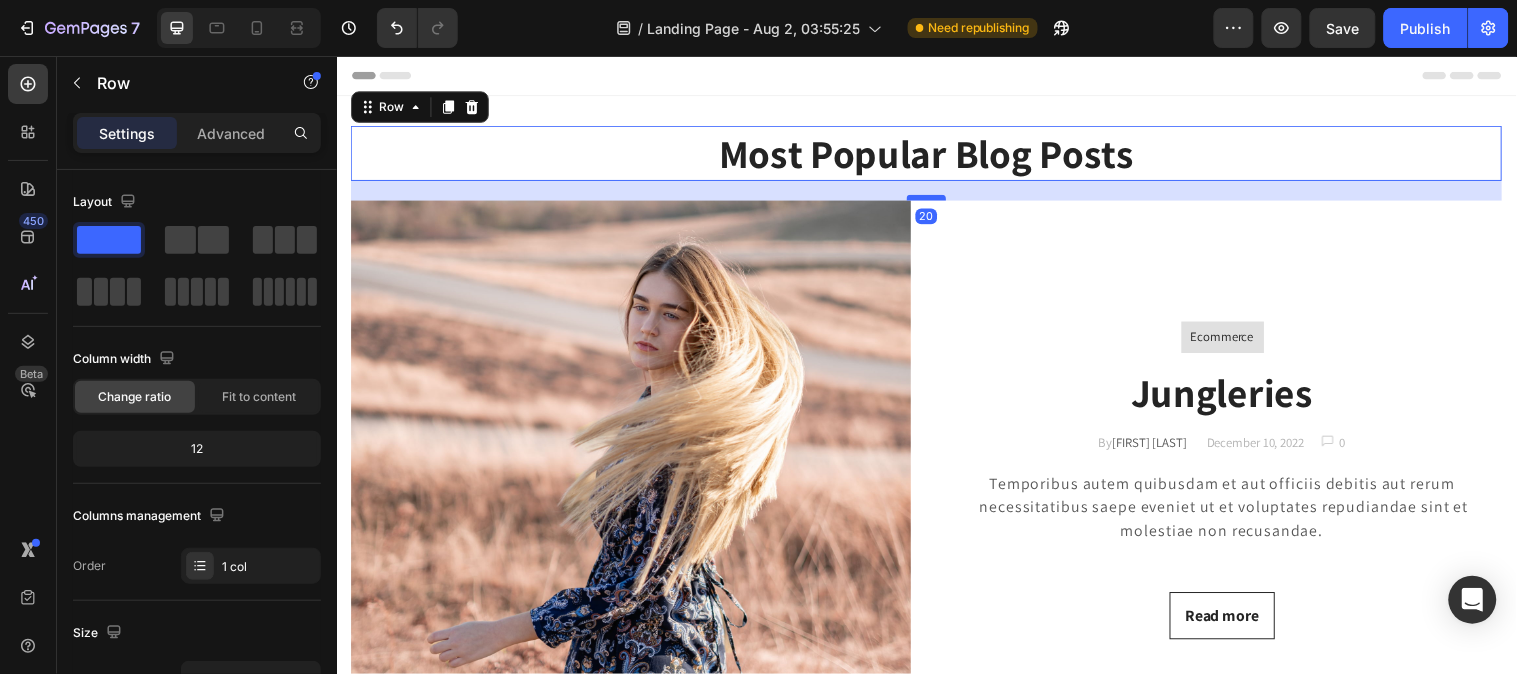 drag, startPoint x: 929, startPoint y: 227, endPoint x: 937, endPoint y: 199, distance: 29.12044 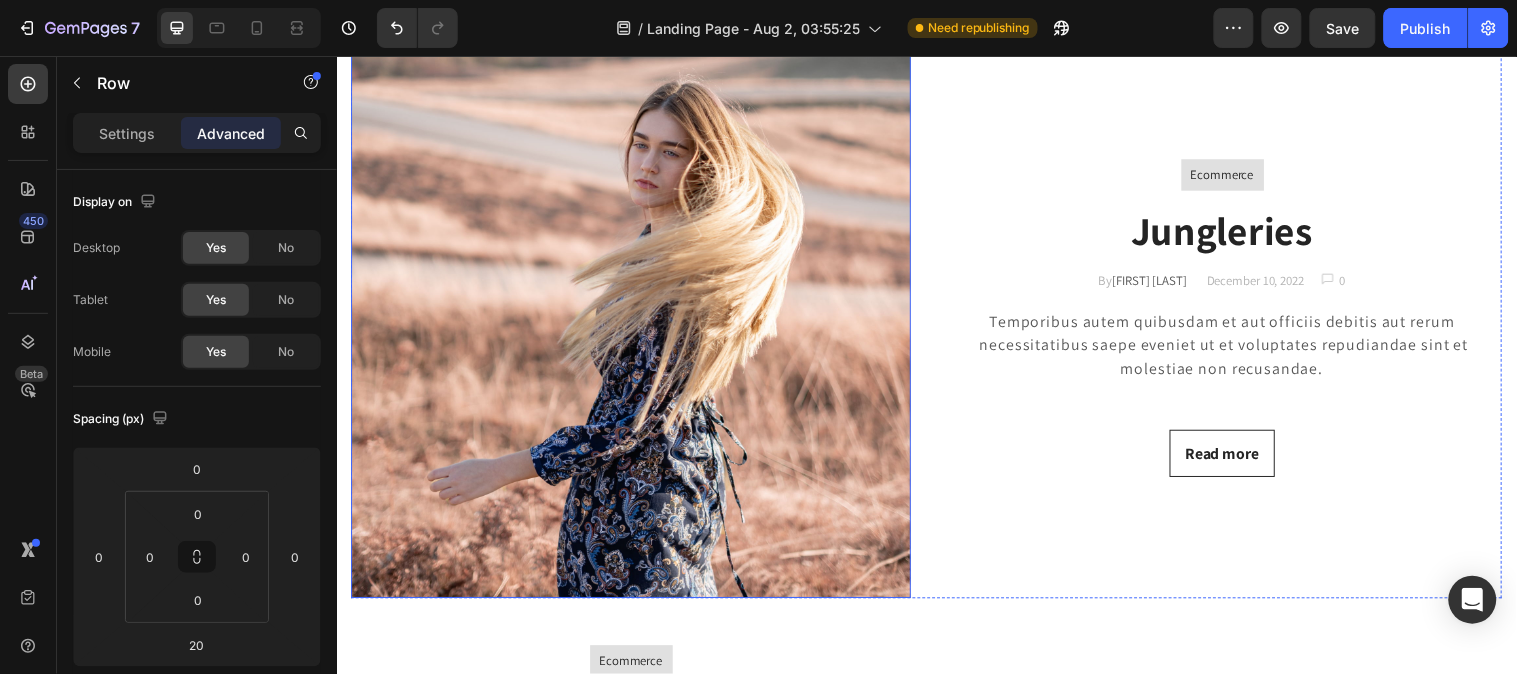 scroll, scrollTop: 111, scrollLeft: 0, axis: vertical 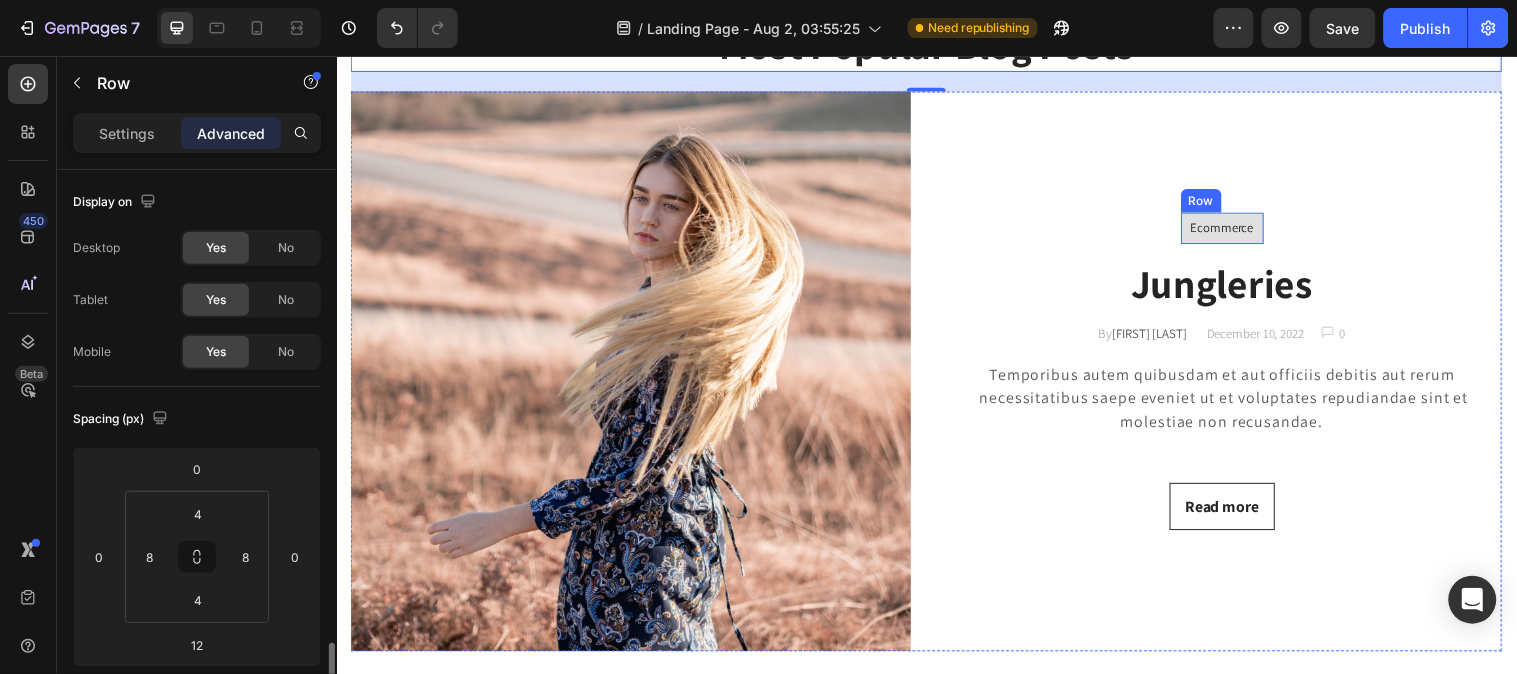 click on "Ecommerce Text block Row" at bounding box center [1237, 230] 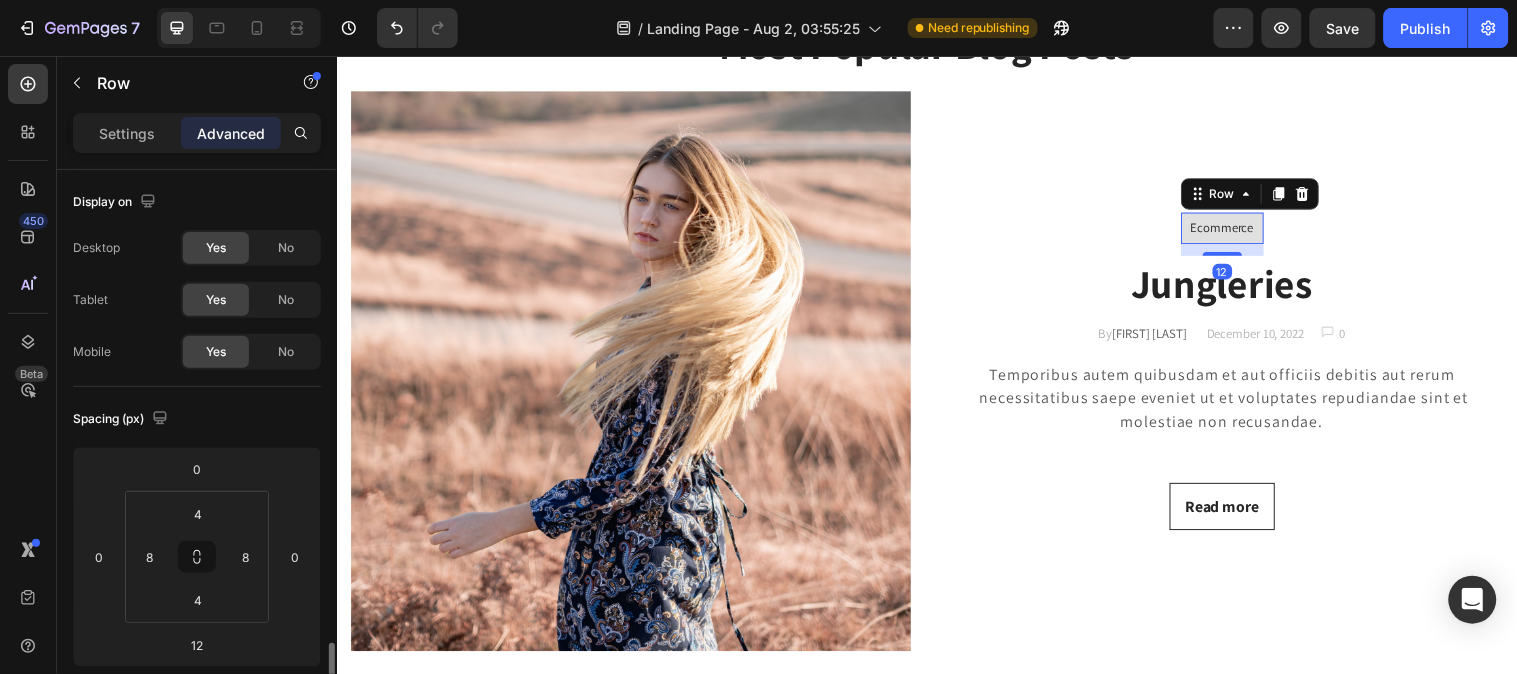 scroll, scrollTop: 333, scrollLeft: 0, axis: vertical 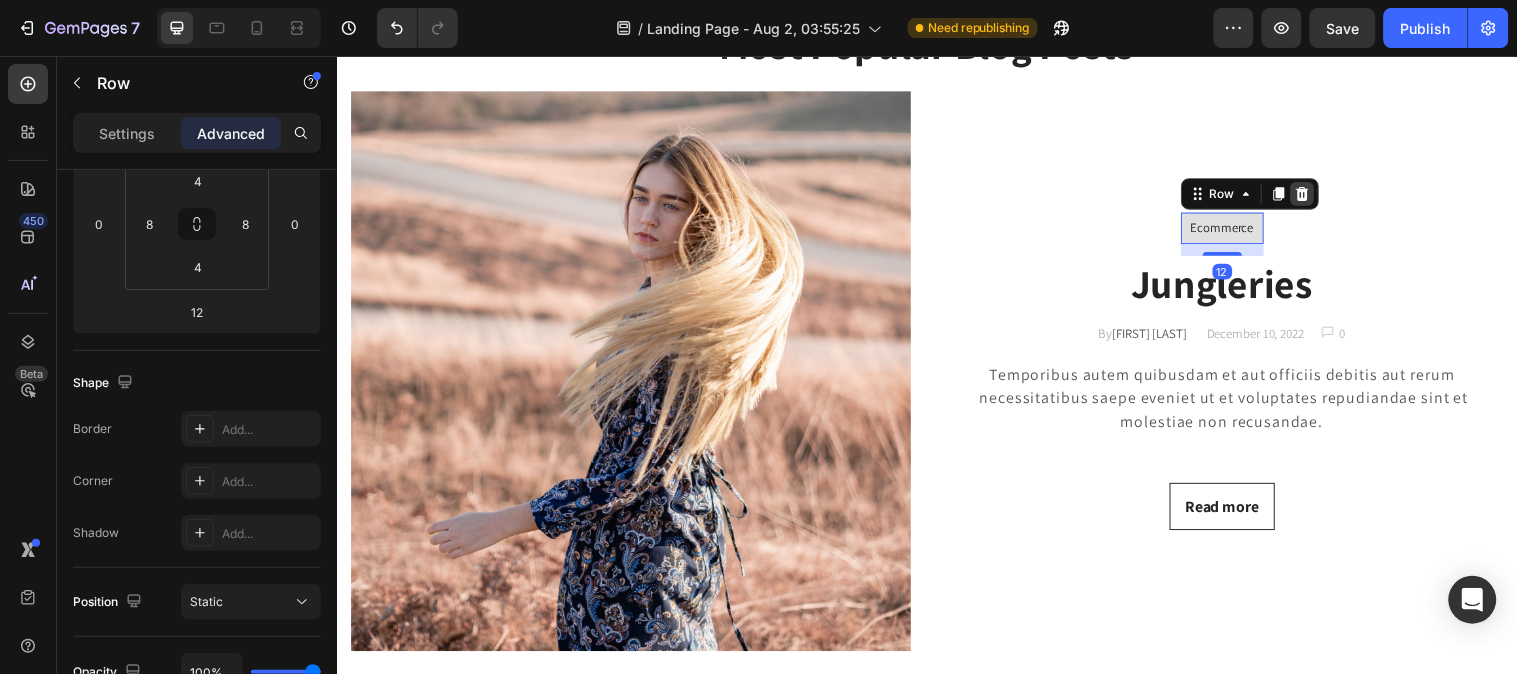 click 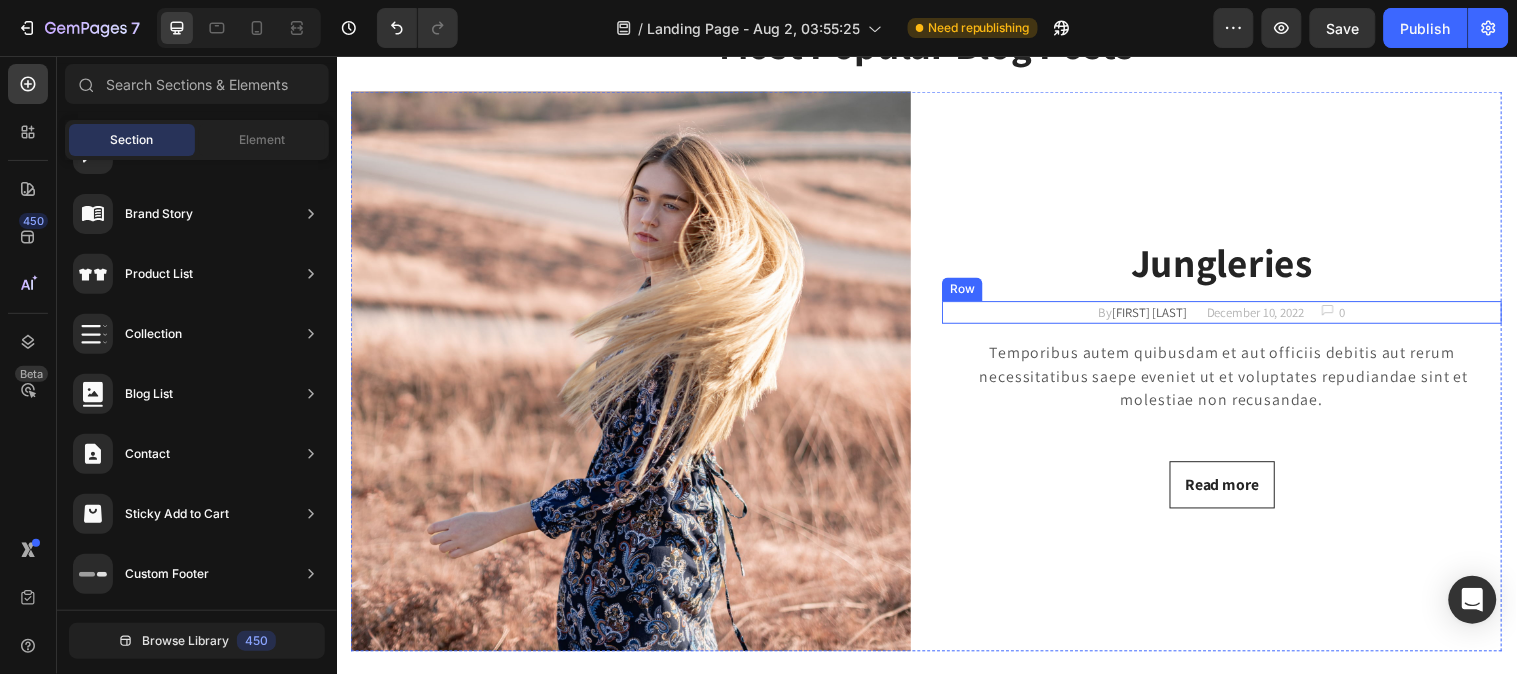 click on "By  Jonh Park  Text block December 10, 2022 Text block Image 0 Text block Row Row" at bounding box center (1236, 316) 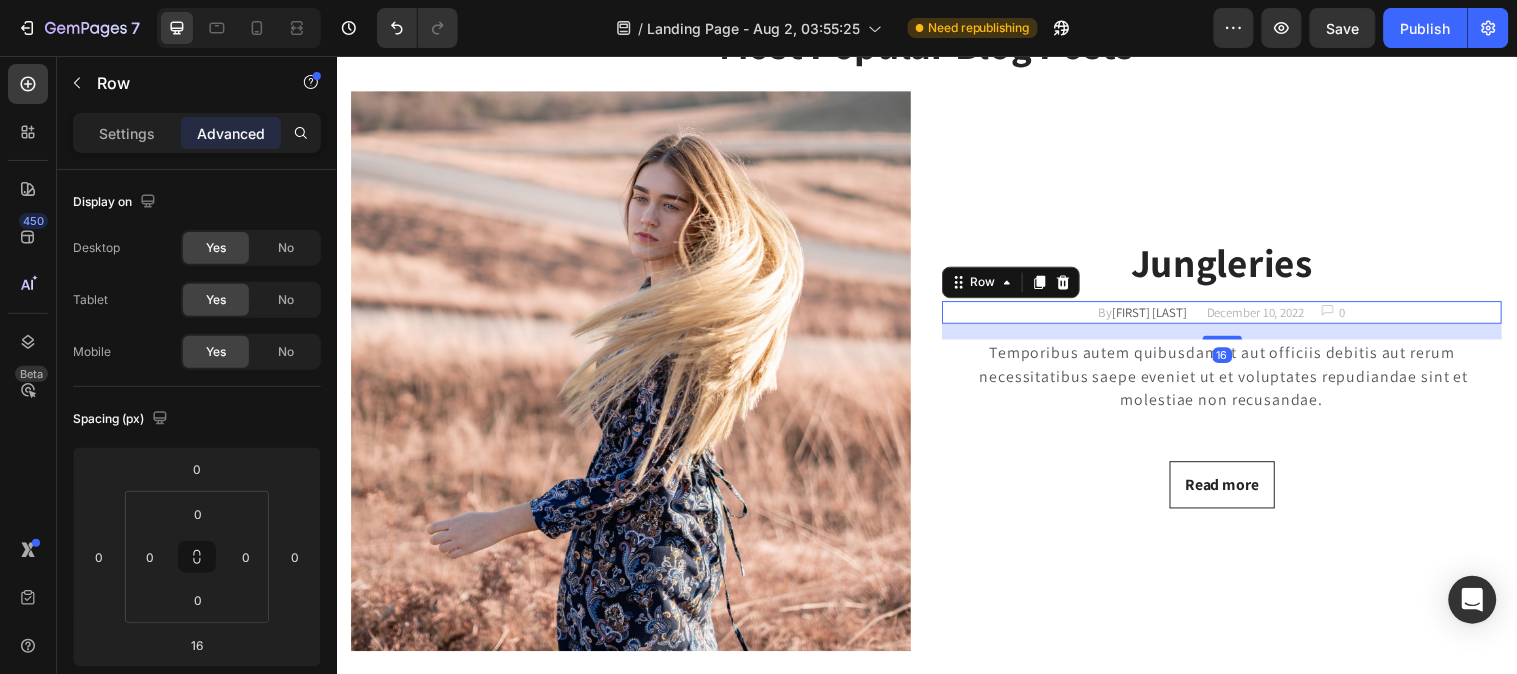 click 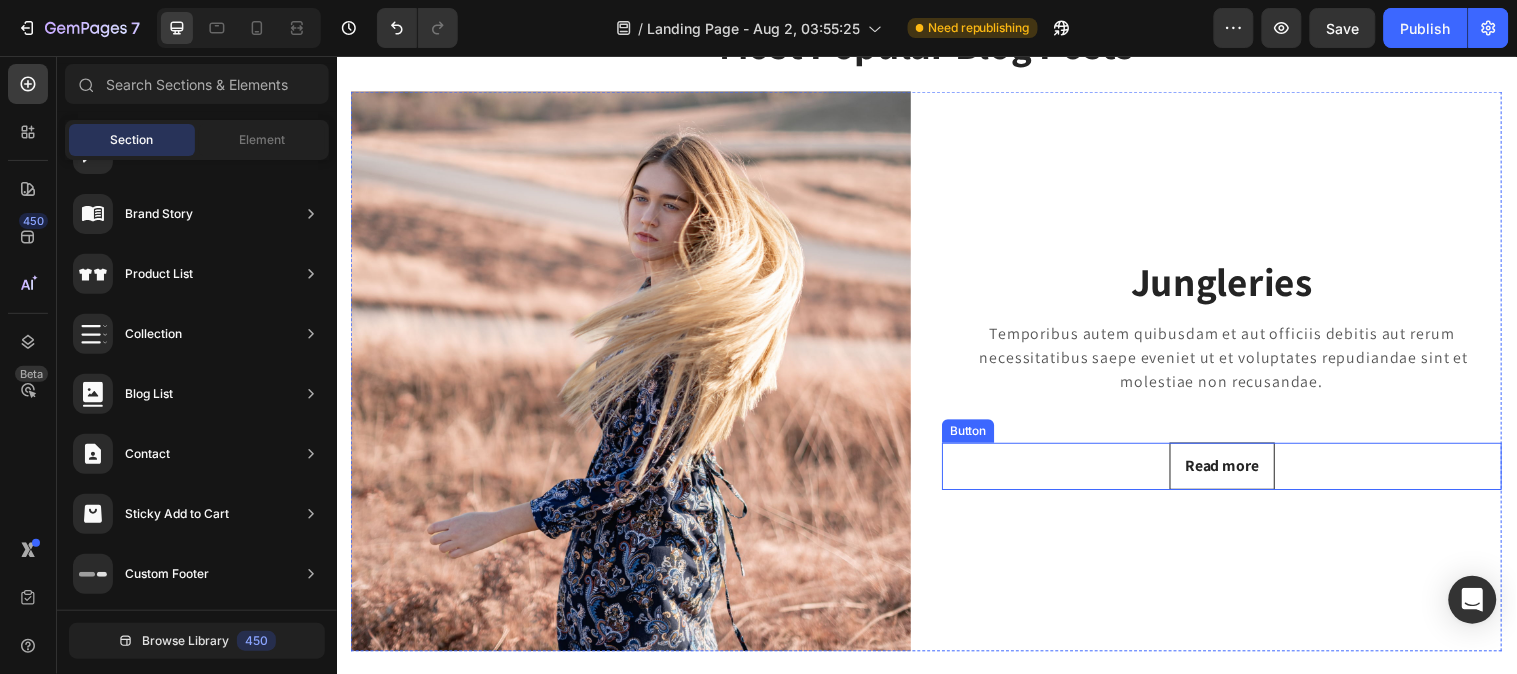 click on "Read more Button" at bounding box center (1236, 472) 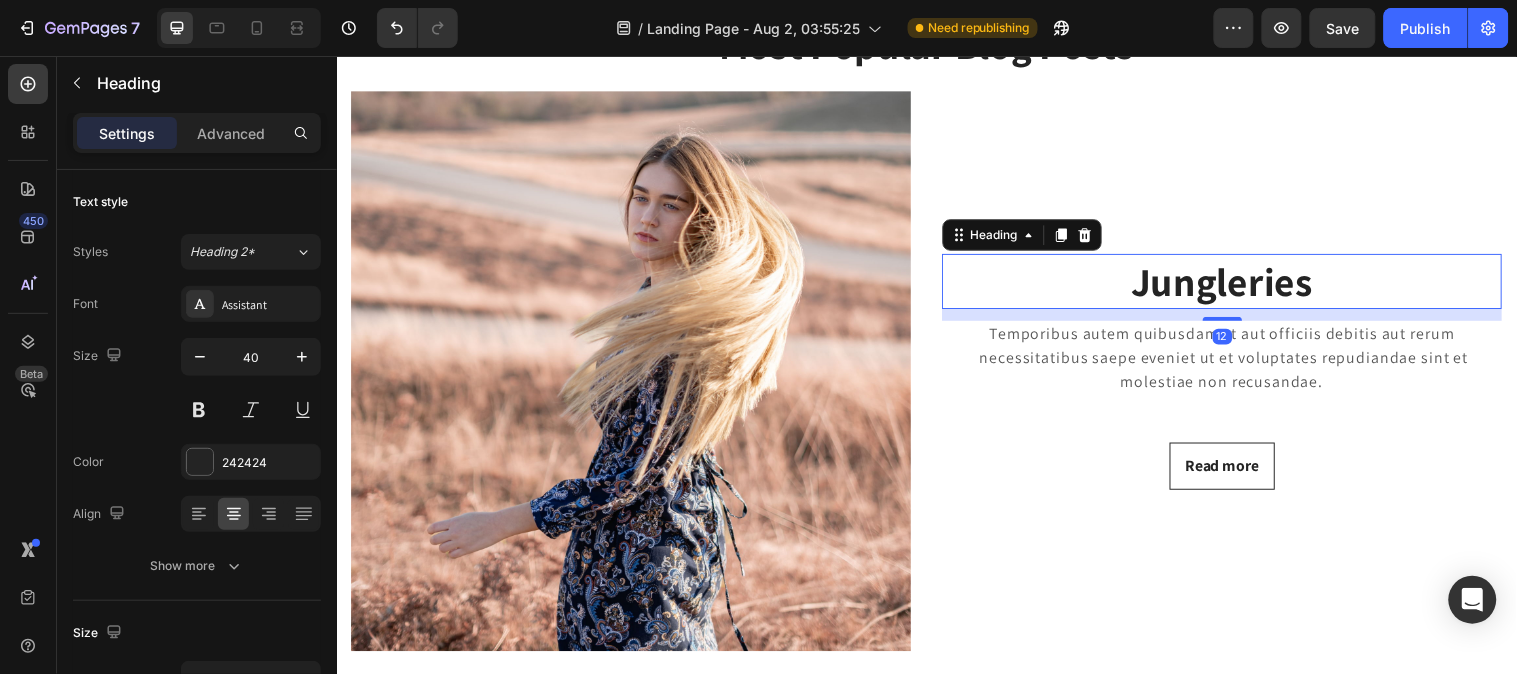click on "Jungleries" at bounding box center [1236, 284] 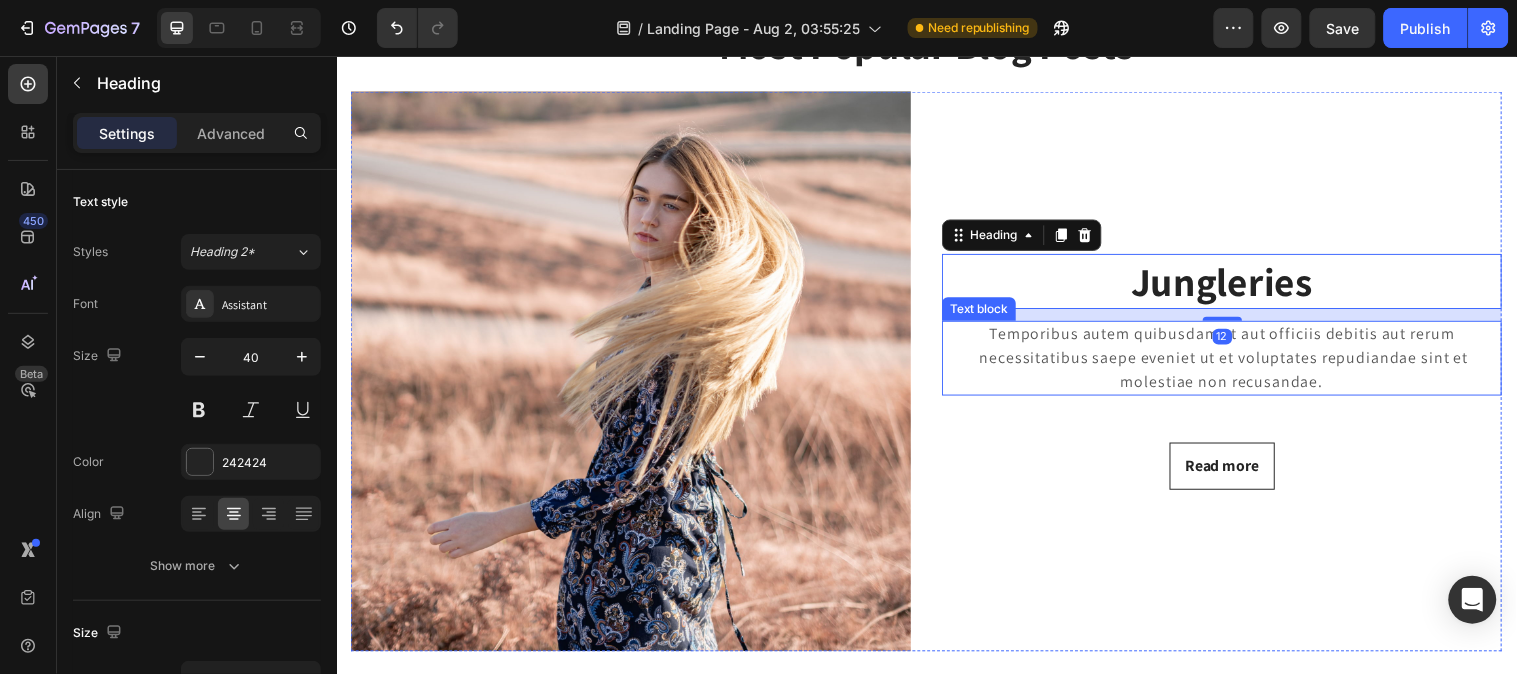 click on "Jungleries Heading   12 Temporibus autem quibusdam et aut officiis debitis aut rerum  necessitatibus saepe eveniet ut et voluptates repudiandae sint et molestiae non recusandae. Text block Read more Button" at bounding box center [1236, 375] 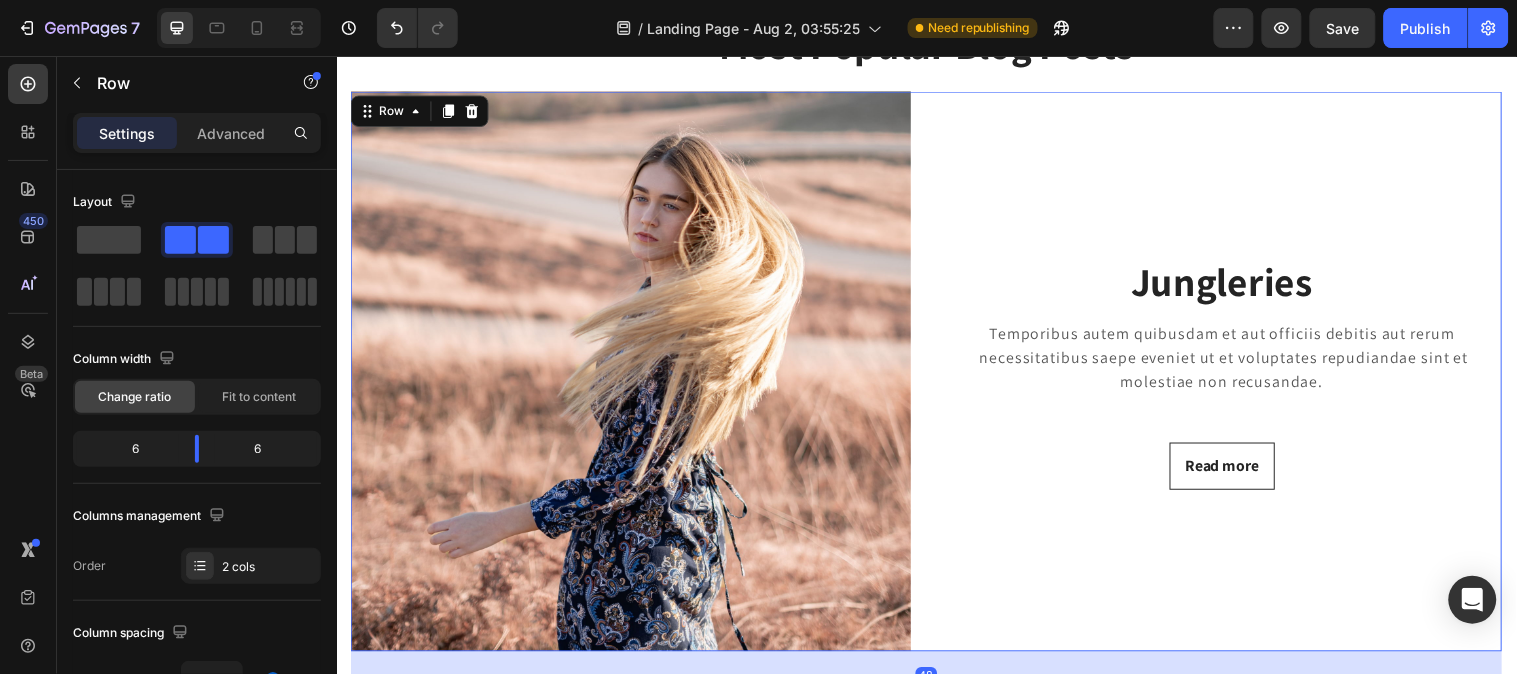 click on "Jungleries Heading Temporibus autem quibusdam et aut officiis debitis aut rerum  necessitatibus saepe eveniet ut et voluptates repudiandae sint et molestiae non recusandae. Text block Read more Button" at bounding box center [1236, 375] 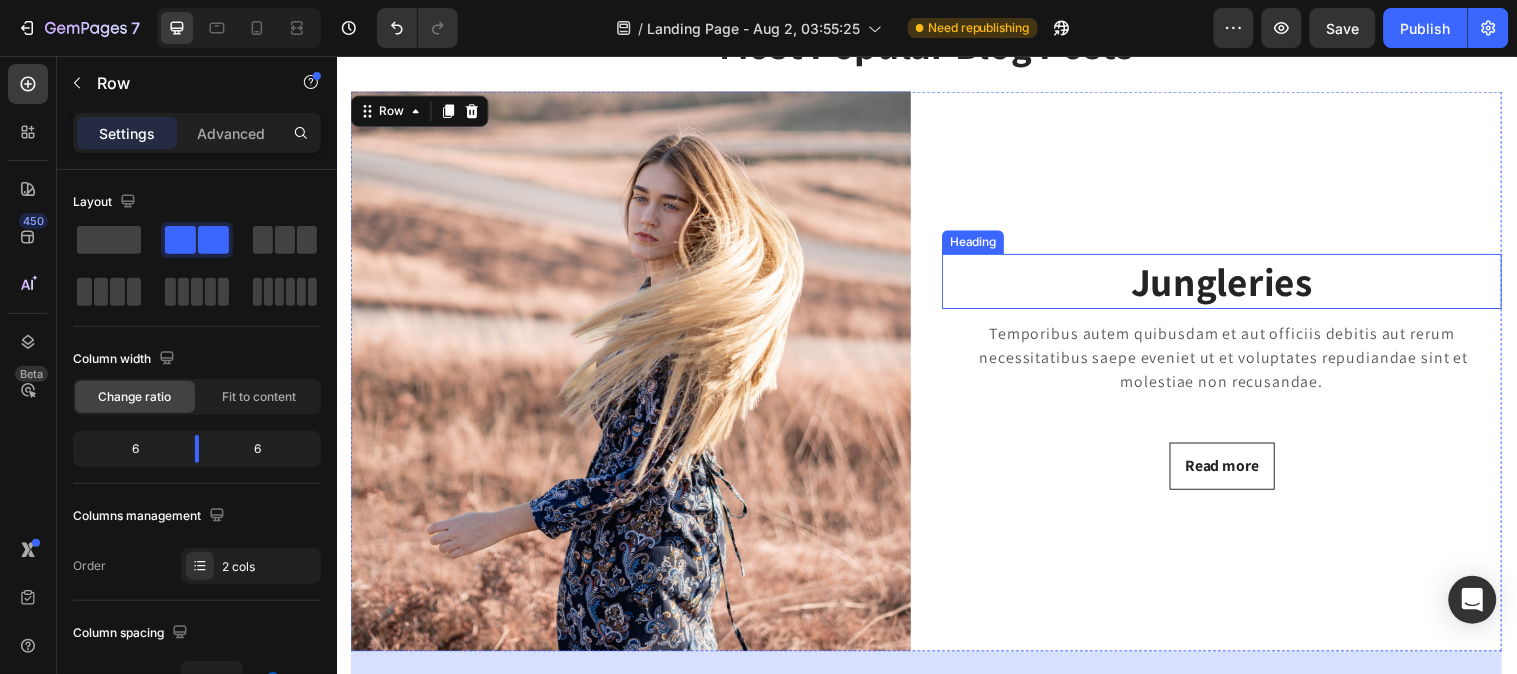 click on "Jungleries" at bounding box center (1236, 284) 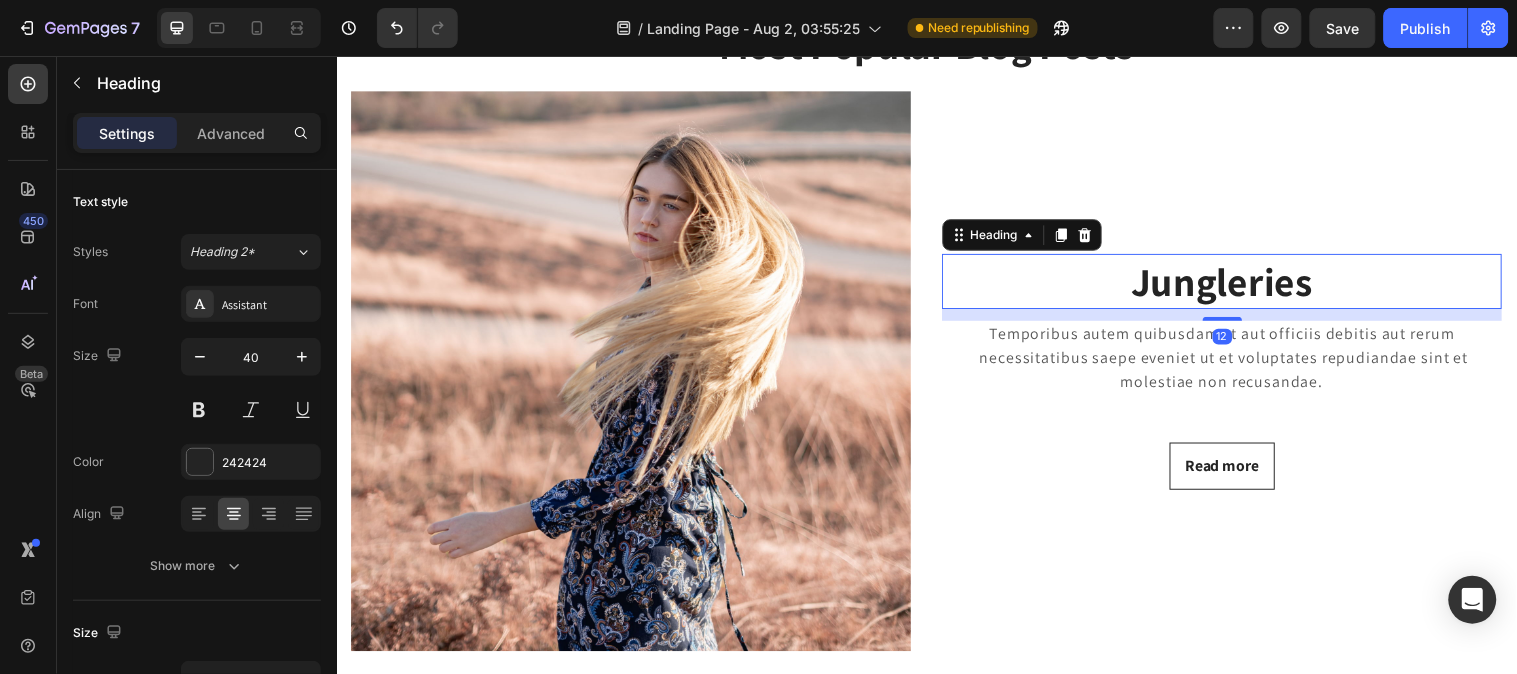 click on "Settings Advanced" at bounding box center [197, 133] 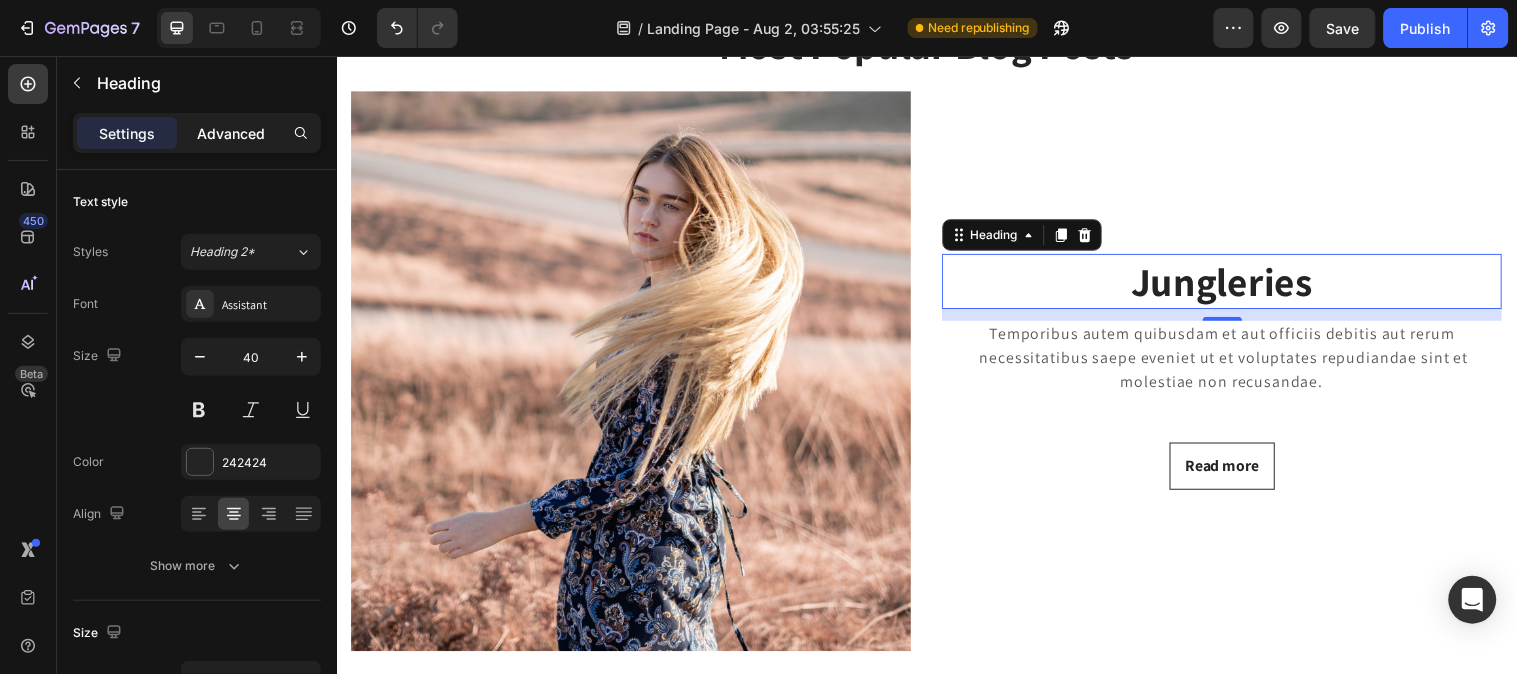 click on "Advanced" at bounding box center (231, 133) 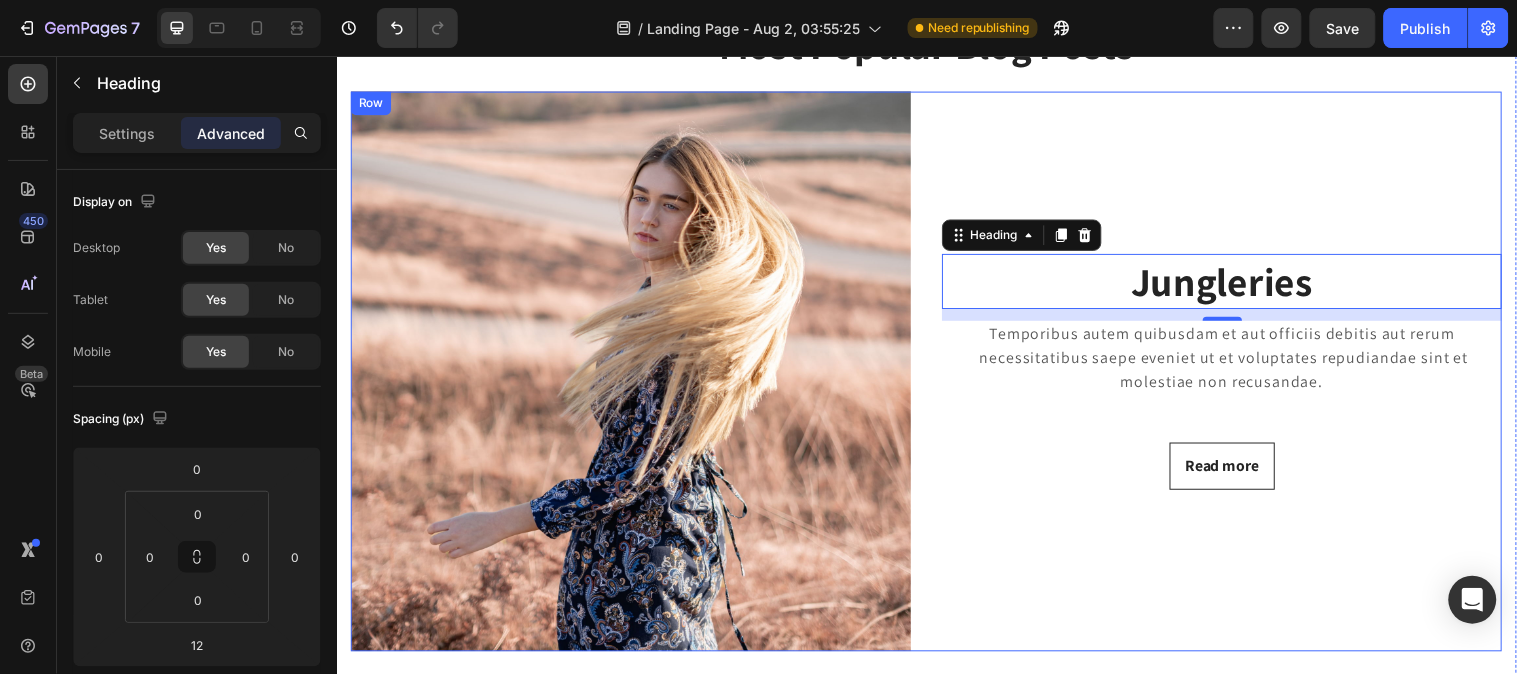 click on "Jungleries Heading   12 Temporibus autem quibusdam et aut officiis debitis aut rerum  necessitatibus saepe eveniet ut et voluptates repudiandae sint et molestiae non recusandae. Text block Read more Button" at bounding box center [1236, 375] 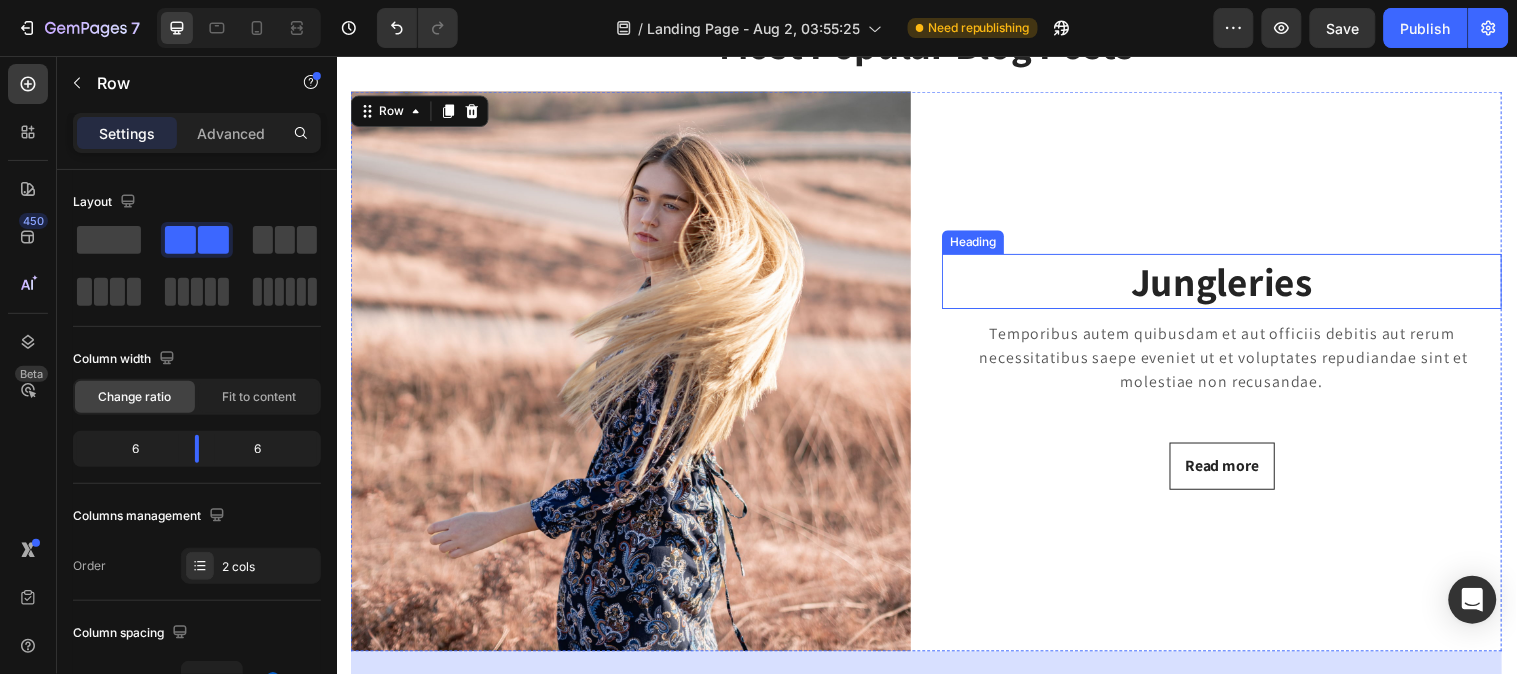 click on "Jungleries" at bounding box center [1236, 284] 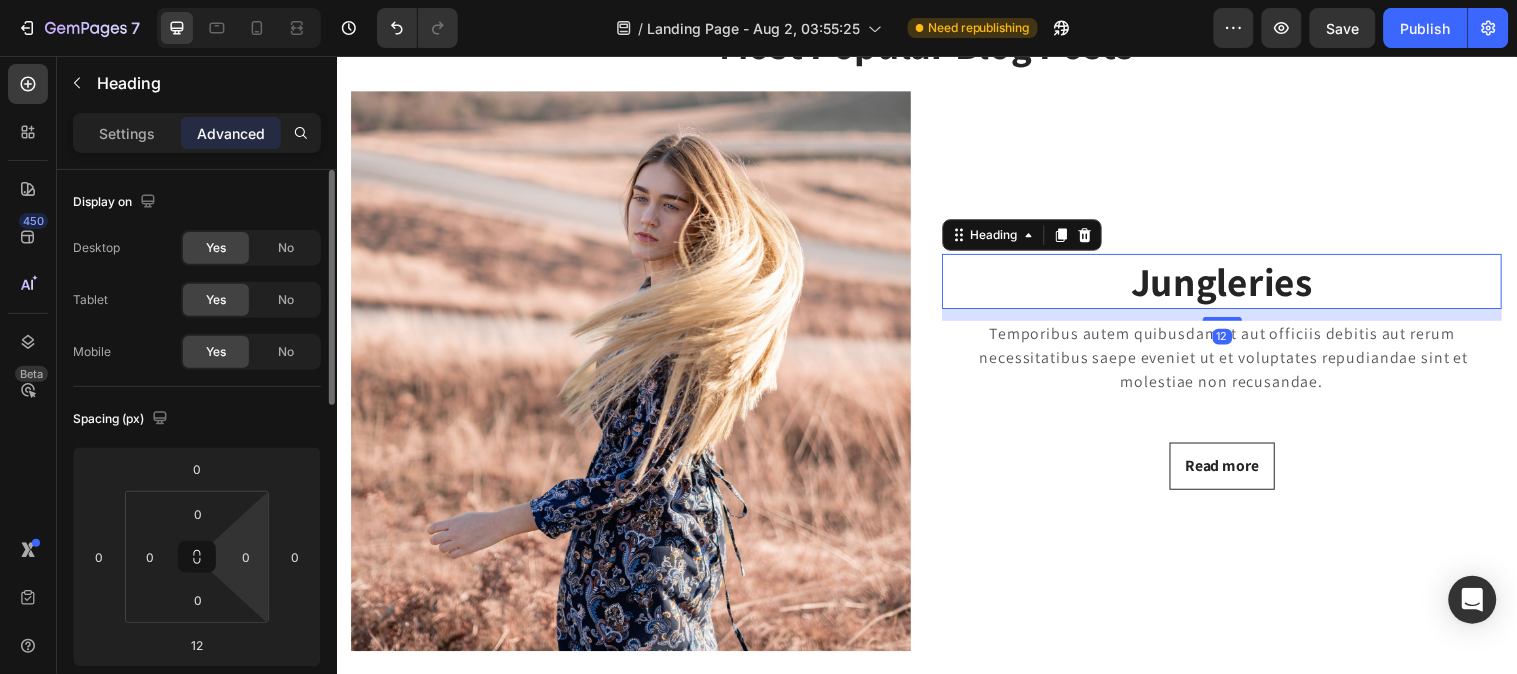 scroll, scrollTop: 111, scrollLeft: 0, axis: vertical 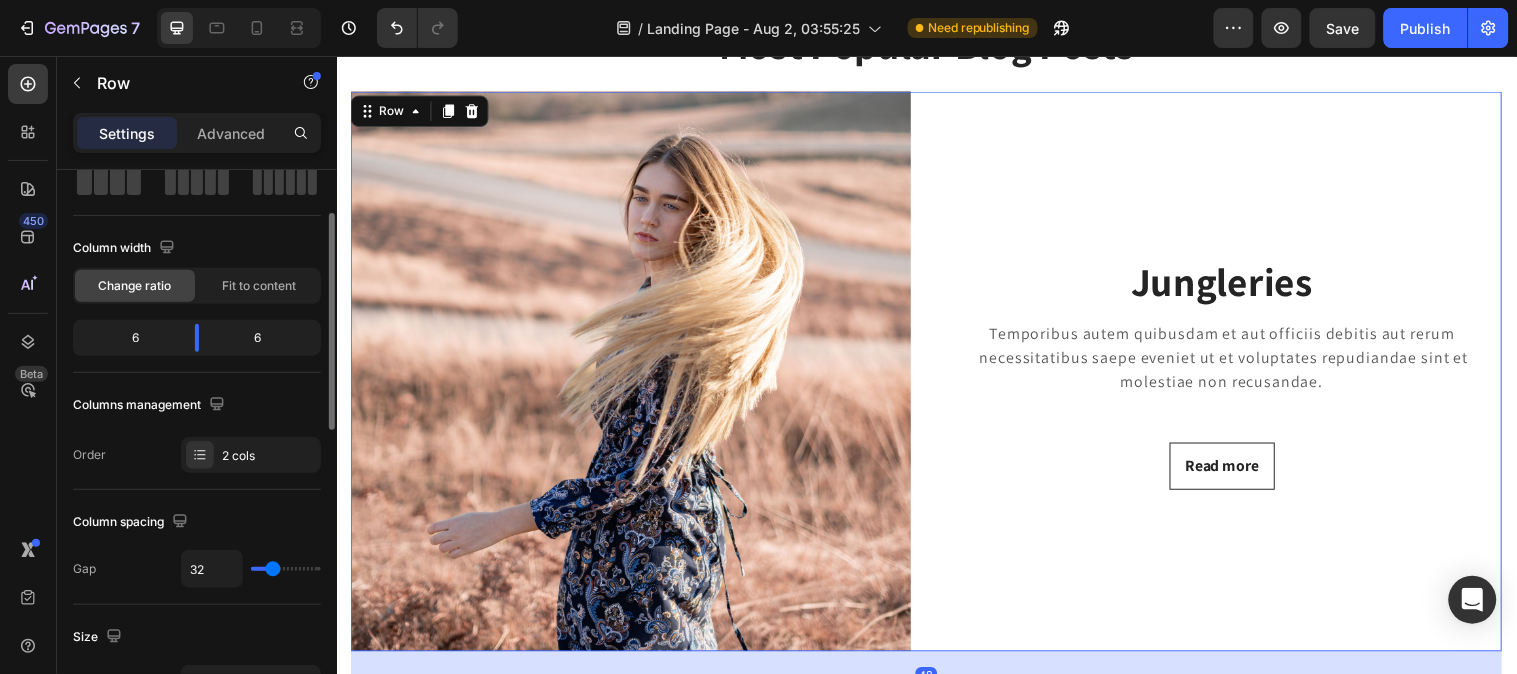 click on "Jungleries Heading Temporibus autem quibusdam et aut officiis debitis aut rerum  necessitatibus saepe eveniet ut et voluptates repudiandae sint et molestiae non recusandae. Text block Read more Button" at bounding box center [1236, 375] 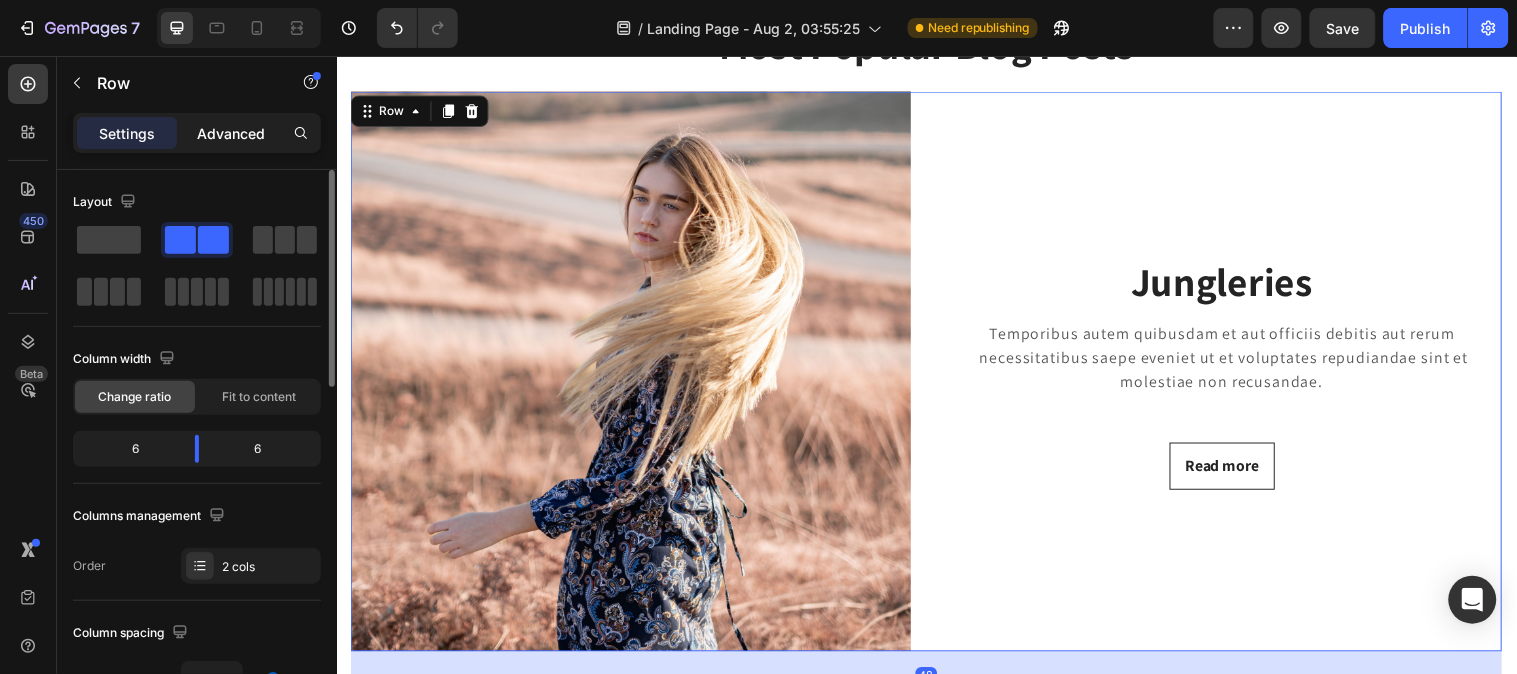 click on "Advanced" at bounding box center (231, 133) 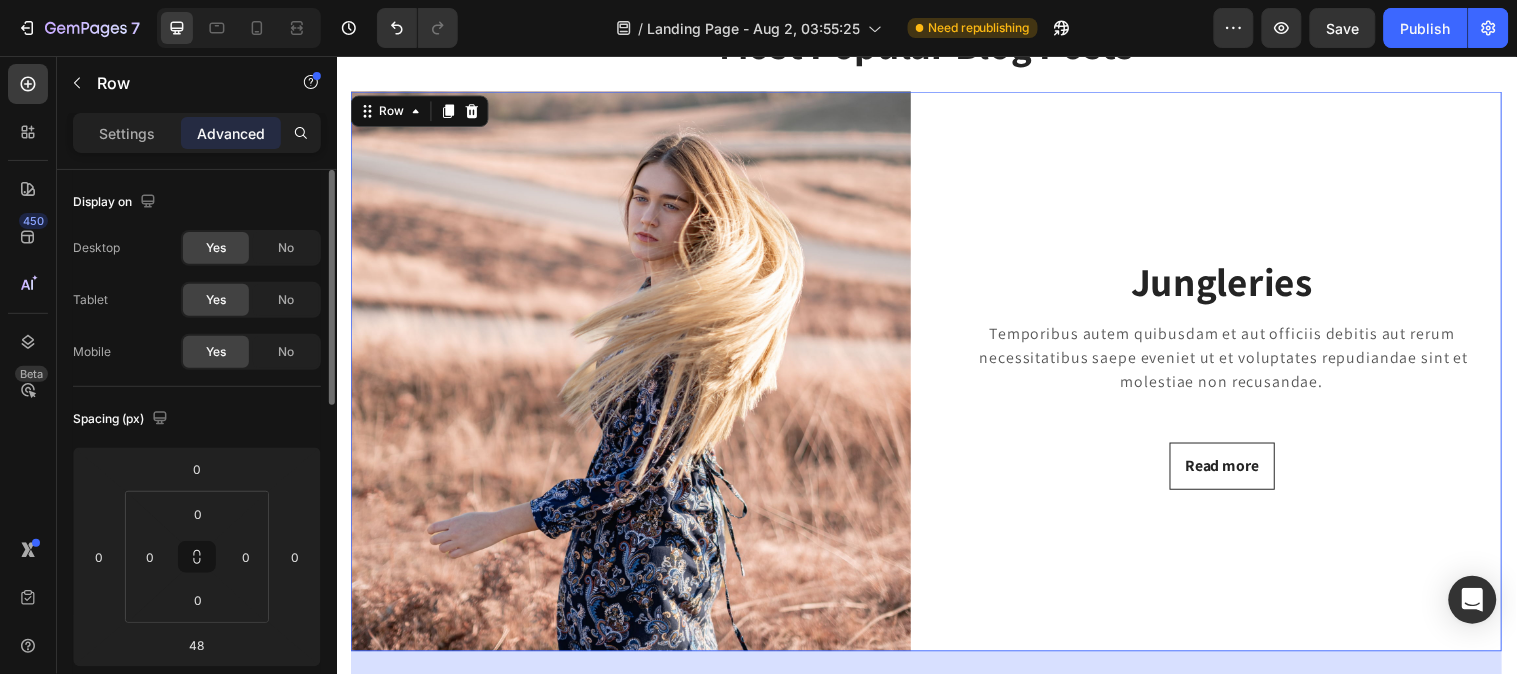 scroll, scrollTop: 222, scrollLeft: 0, axis: vertical 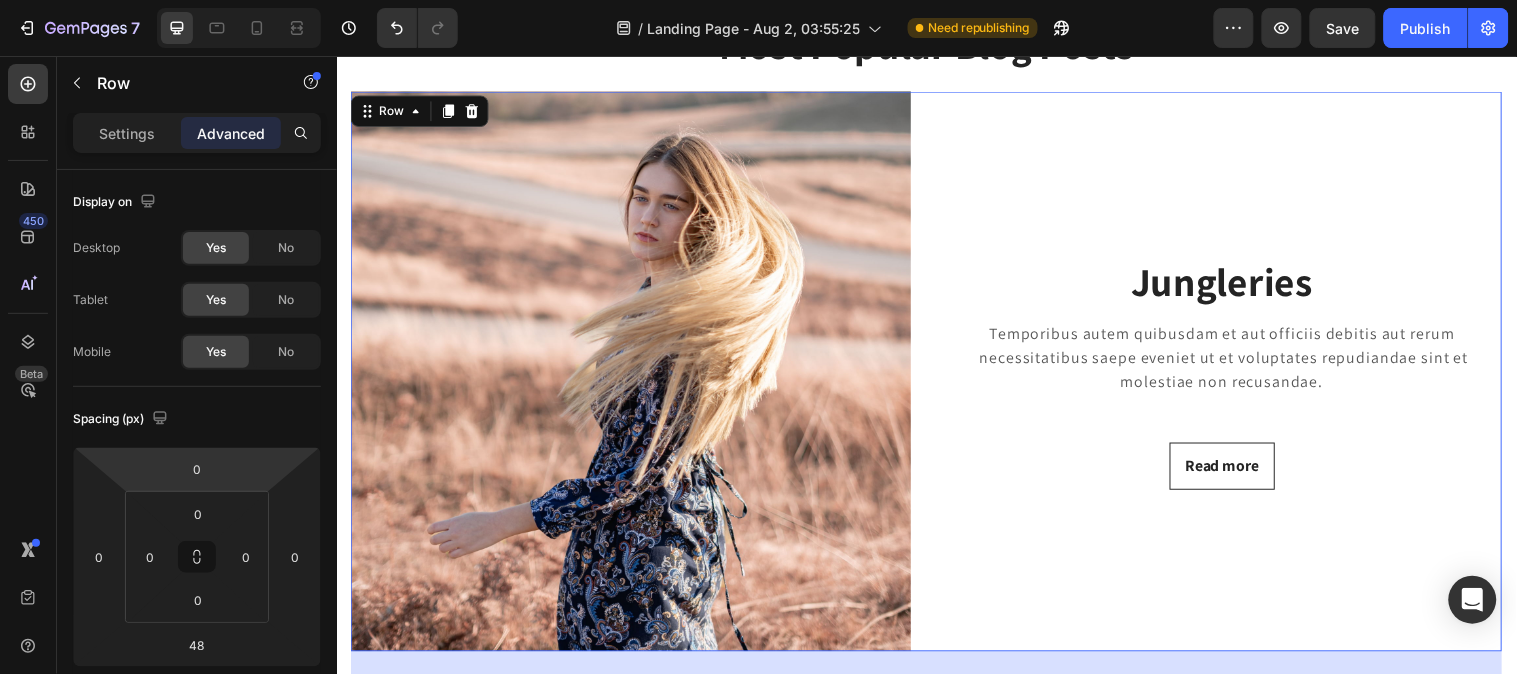 click on "Jungleries Heading Temporibus autem quibusdam et aut officiis debitis aut rerum  necessitatibus saepe eveniet ut et voluptates repudiandae sint et molestiae non recusandae. Text block Read more Button" at bounding box center (1236, 375) 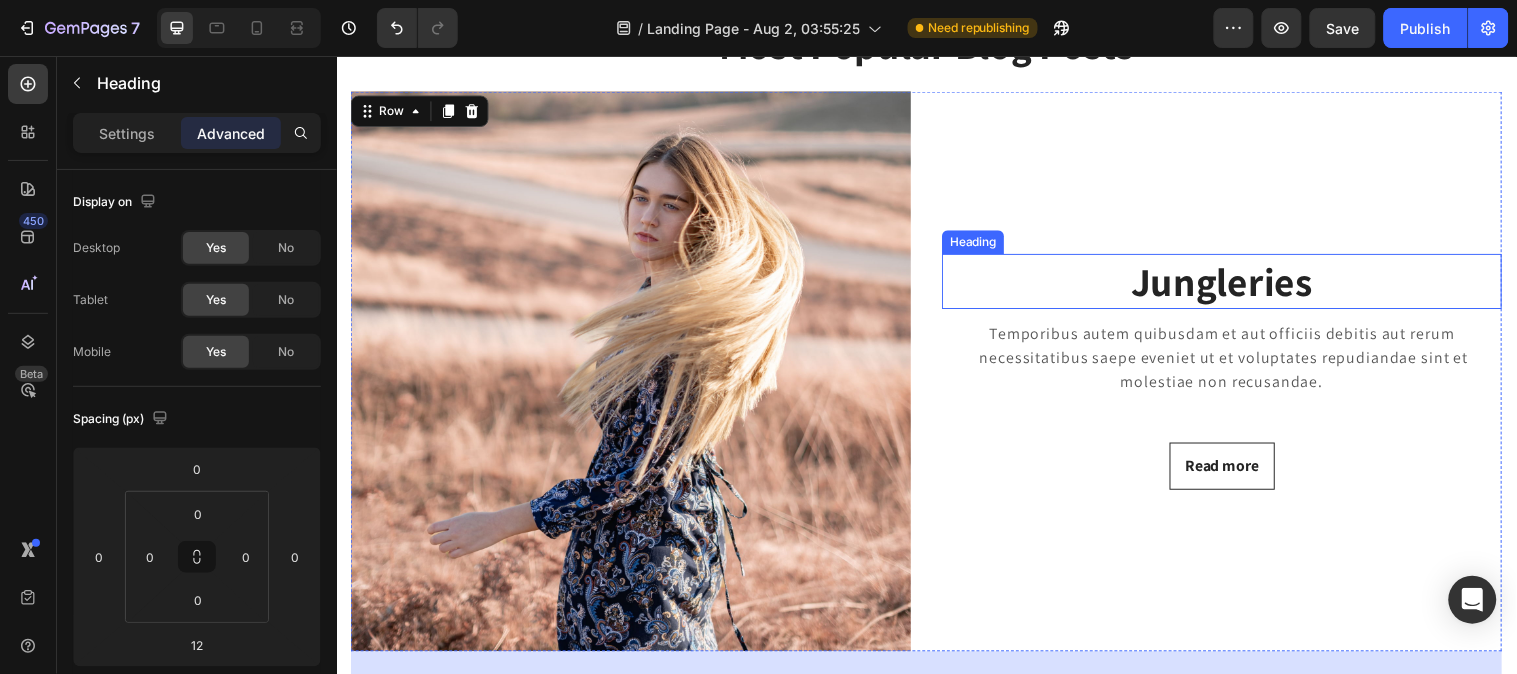 click on "Jungleries" at bounding box center (1236, 284) 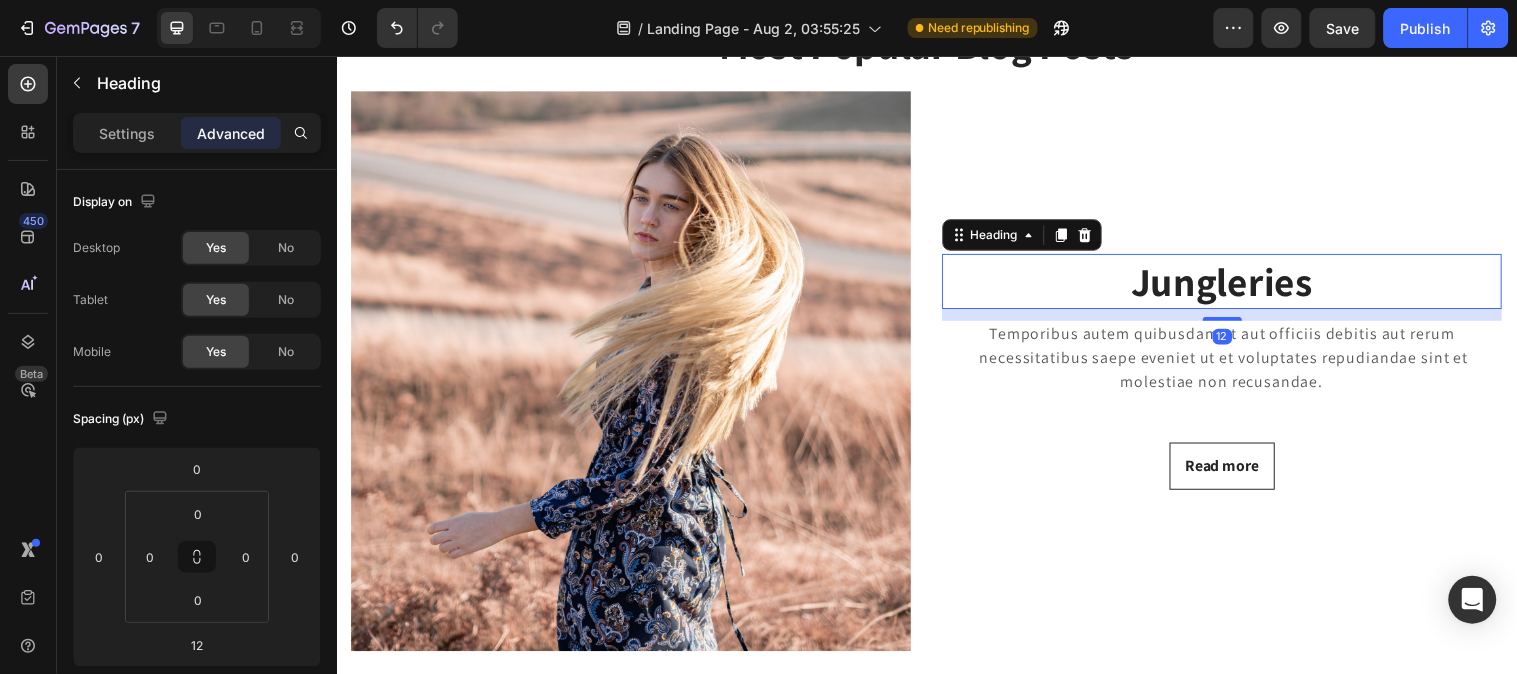 click on "Jungleries" at bounding box center [1236, 284] 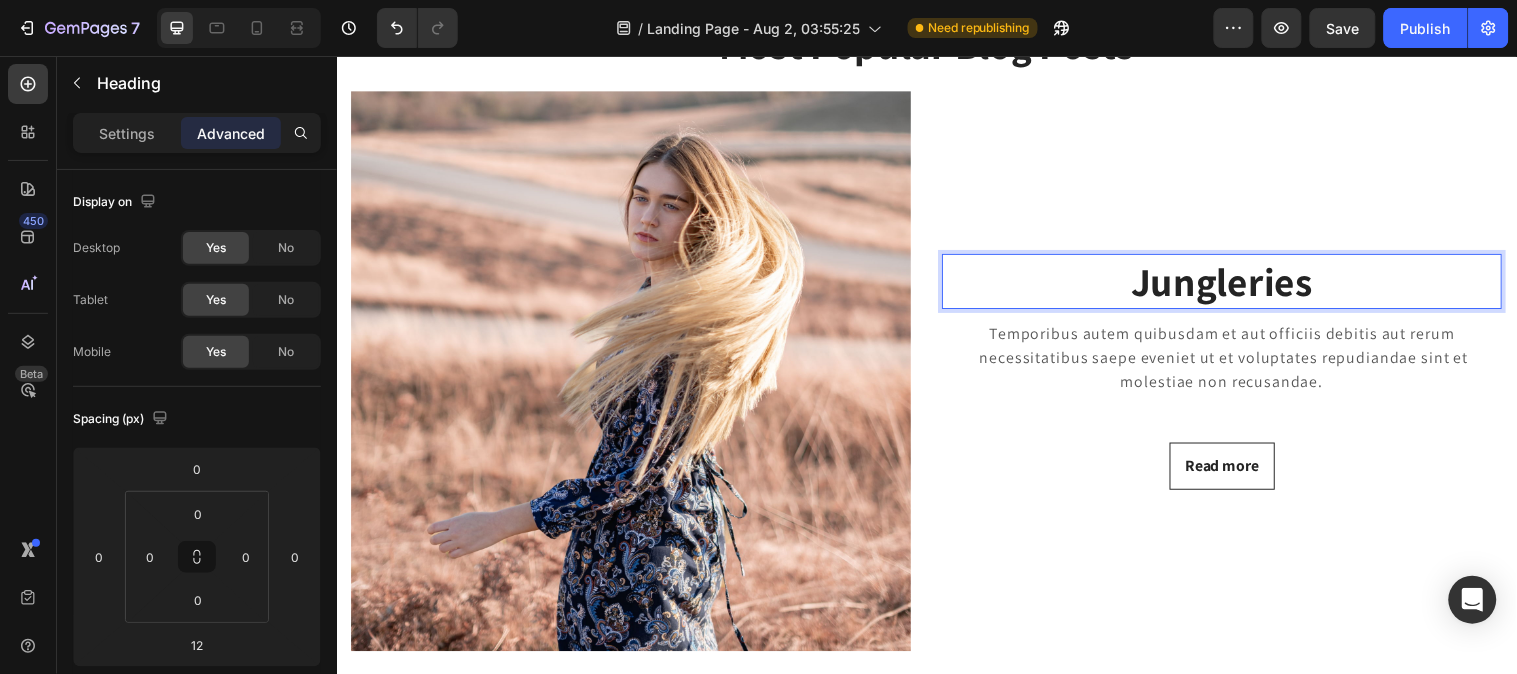 click on "Jungleries" at bounding box center [1236, 284] 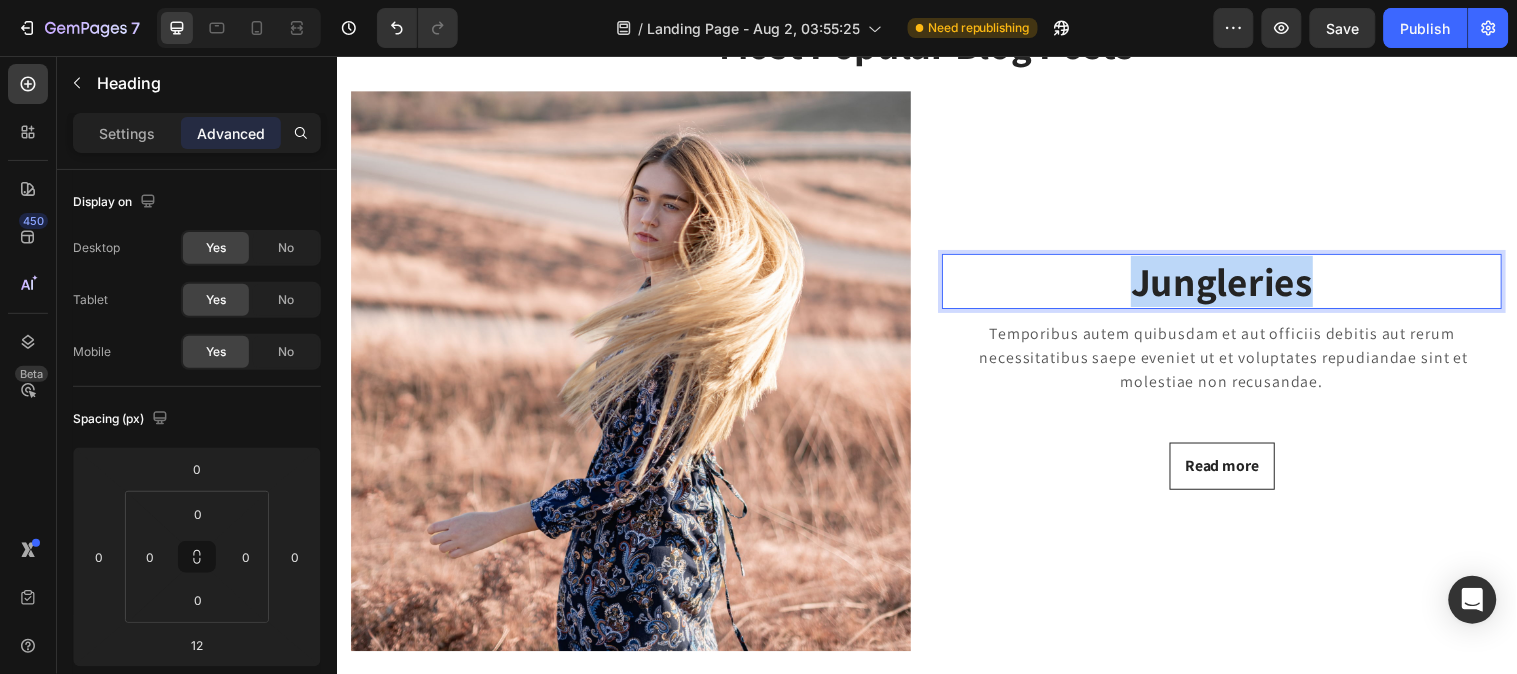 drag, startPoint x: 1375, startPoint y: 270, endPoint x: 1318, endPoint y: 266, distance: 57.14018 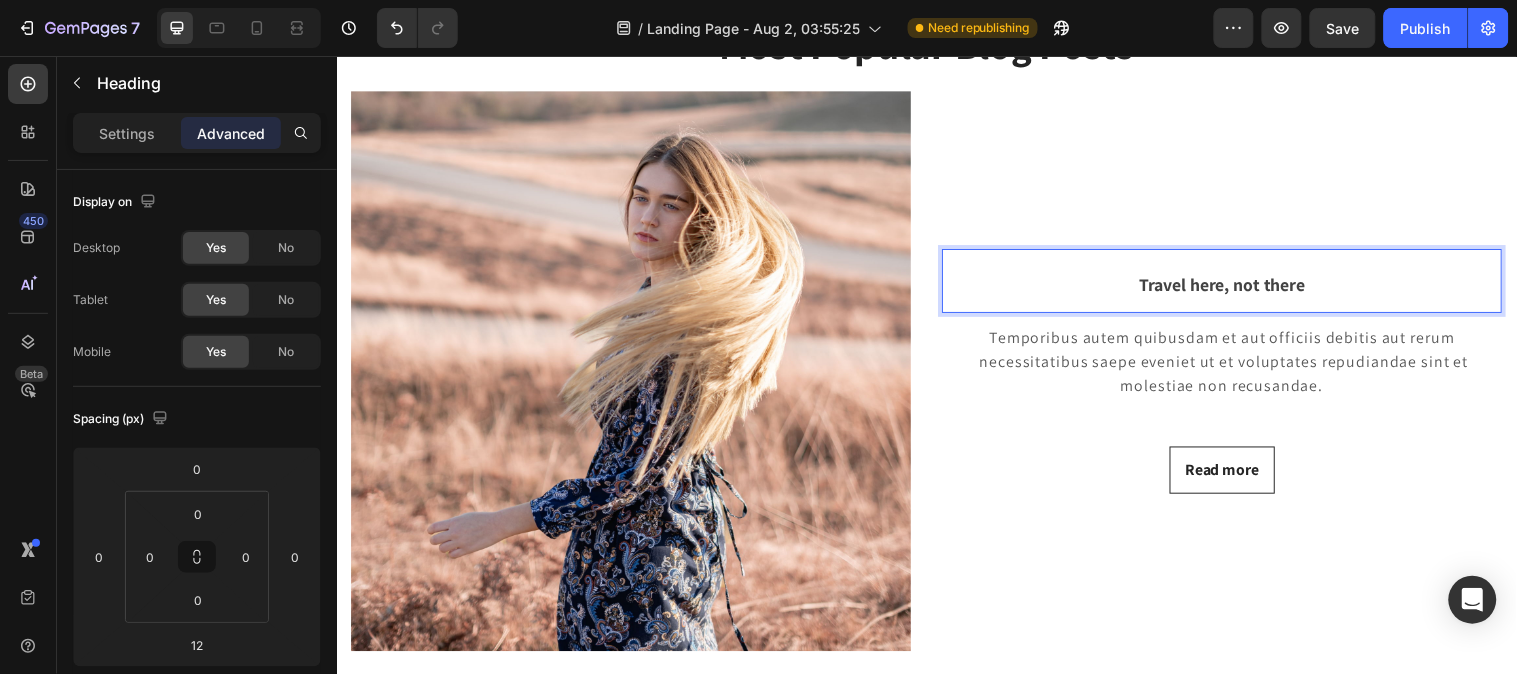 scroll, scrollTop: 106, scrollLeft: 0, axis: vertical 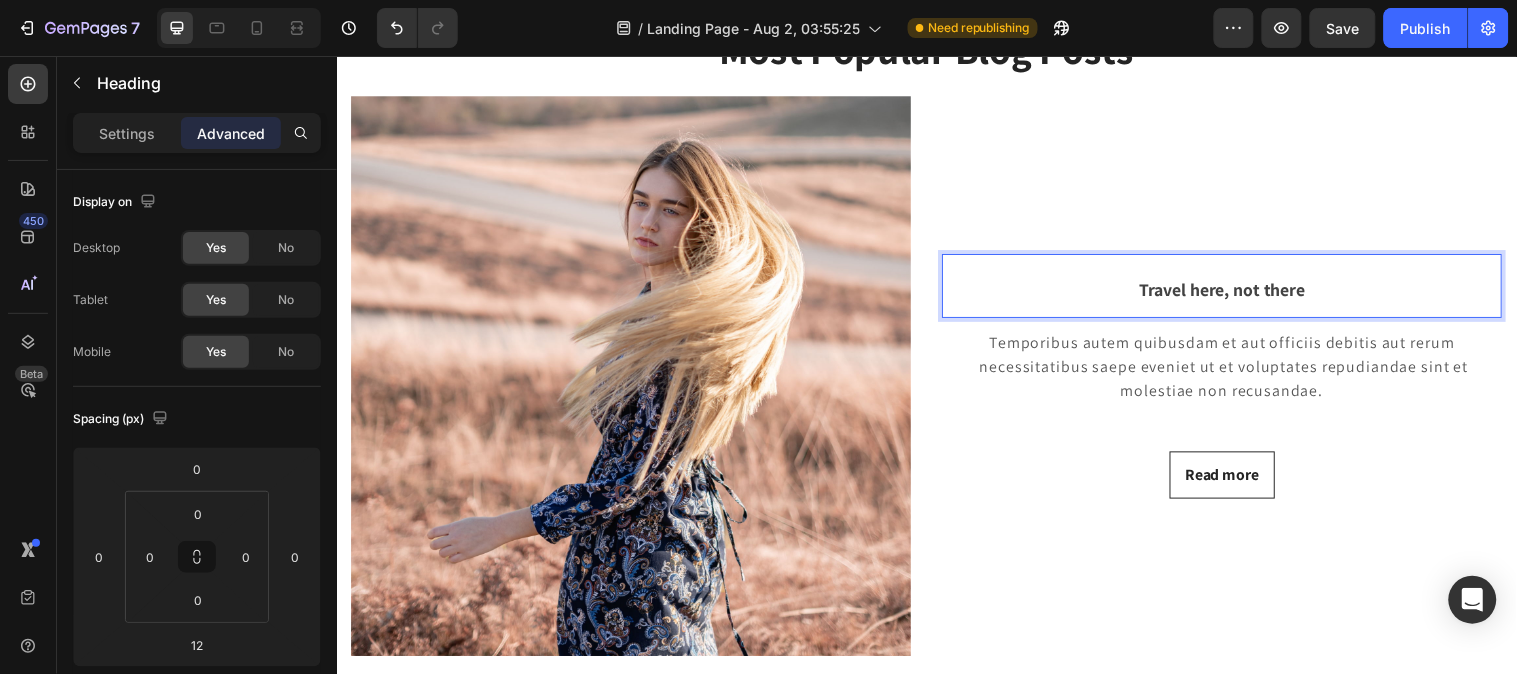 click on "Travel here, not there" at bounding box center (1236, 288) 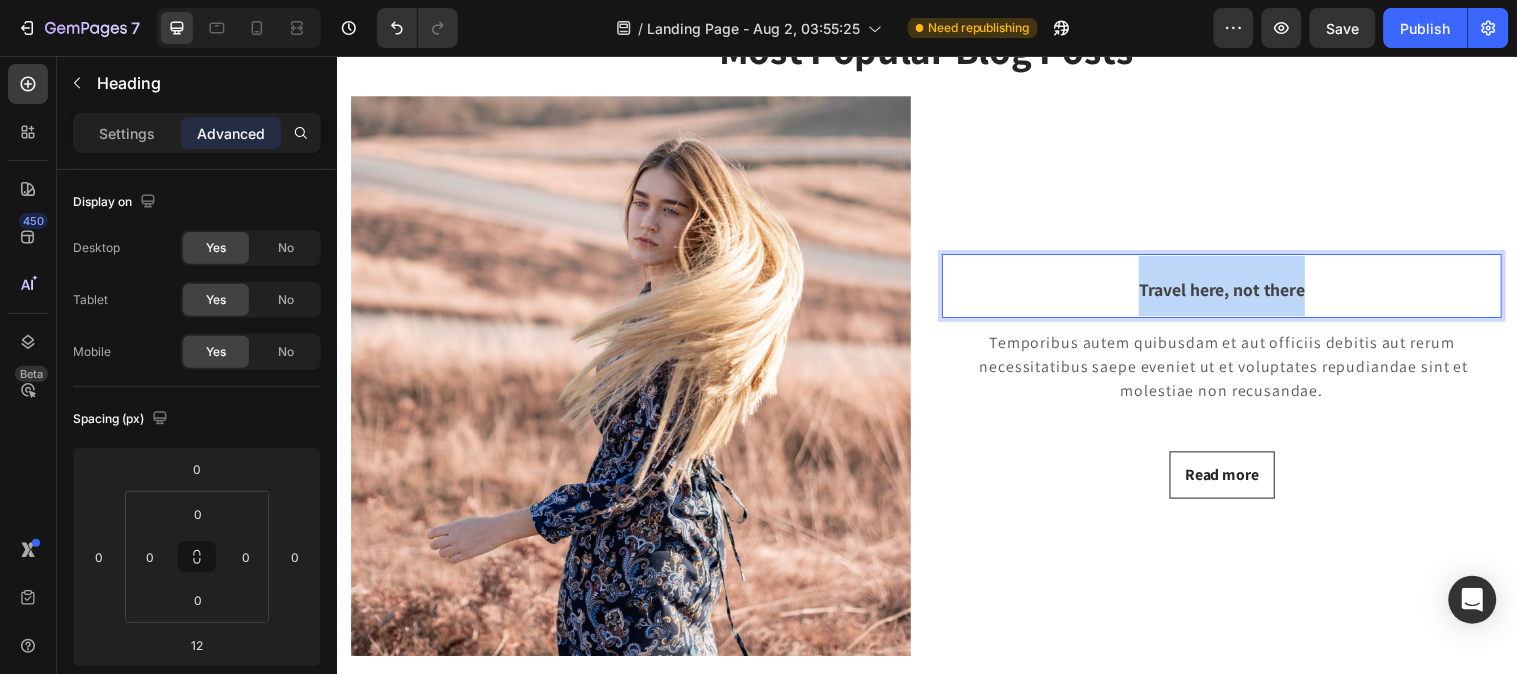 drag, startPoint x: 1302, startPoint y: 289, endPoint x: 1129, endPoint y: 292, distance: 173.02602 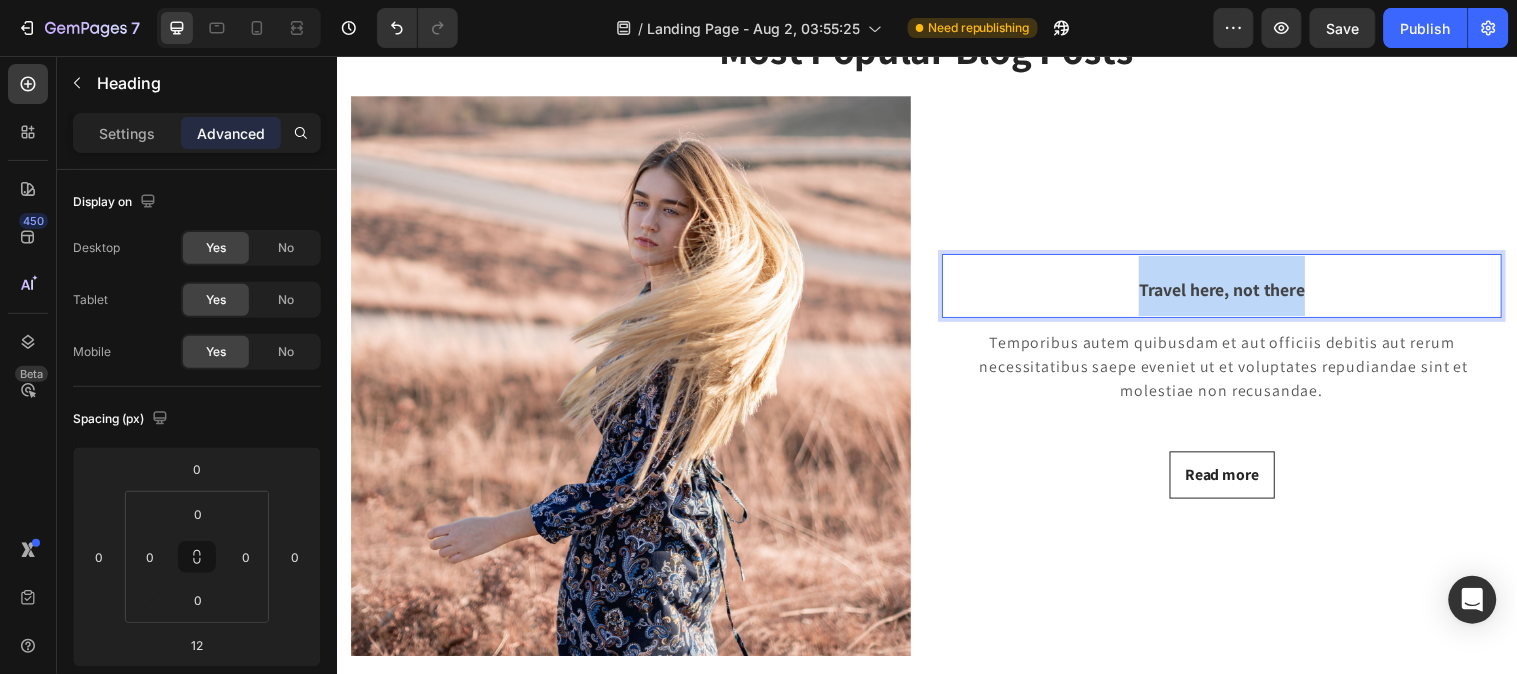click on "Travel here, not there" at bounding box center (1236, 288) 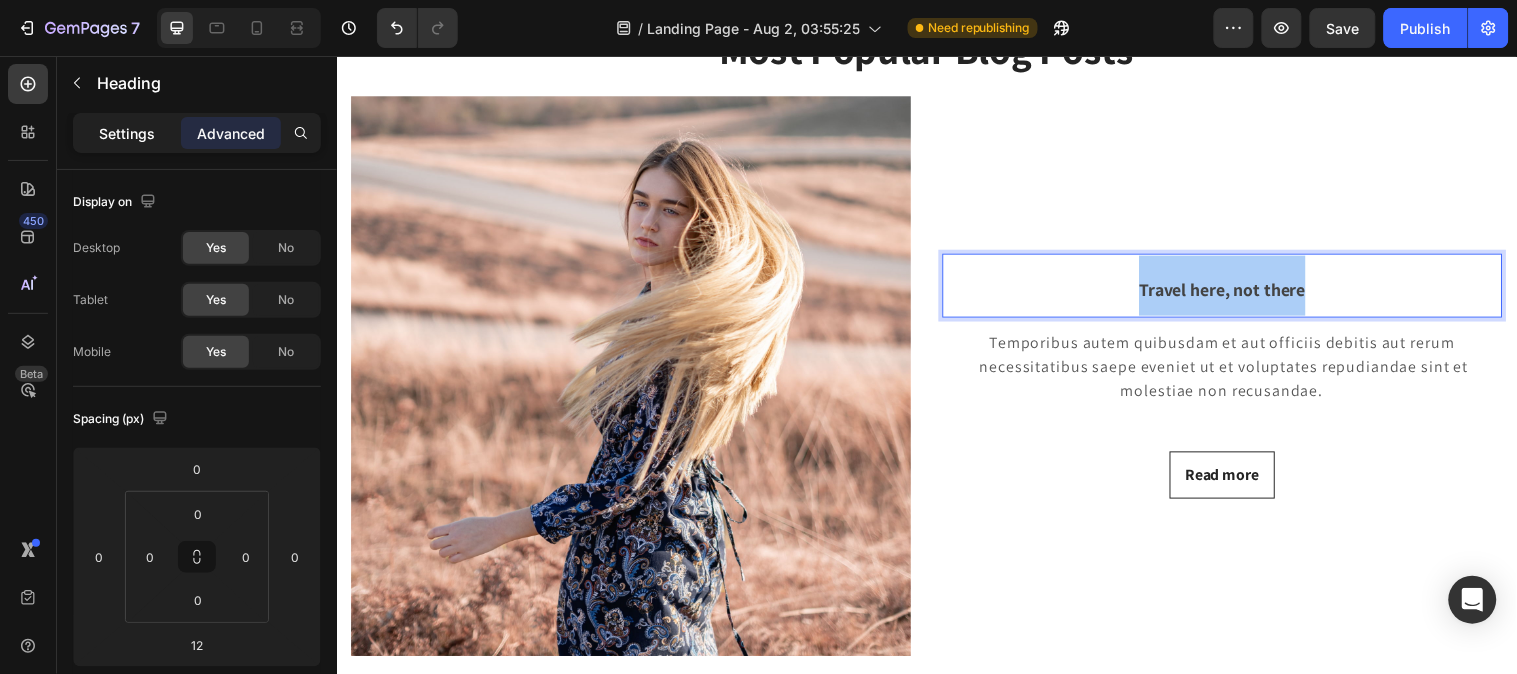 click on "Settings" at bounding box center (127, 133) 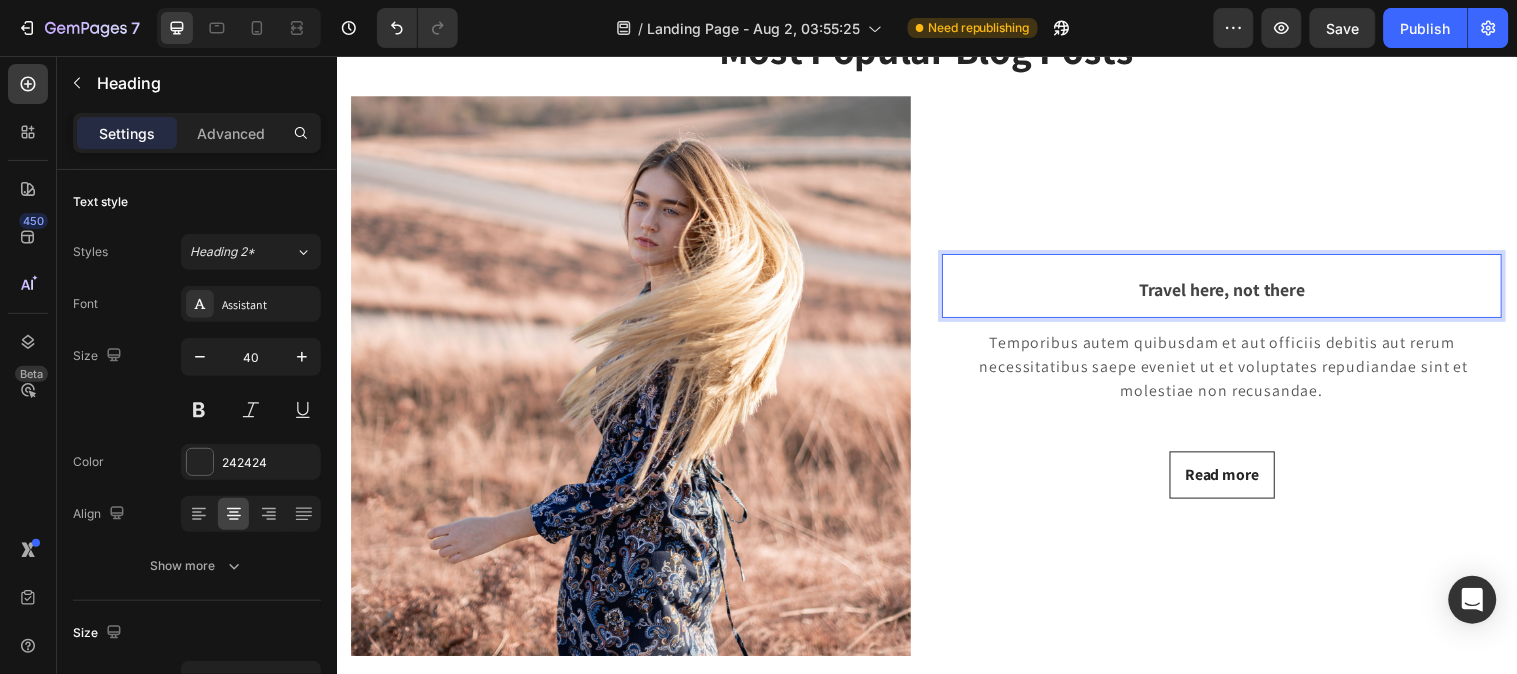 drag, startPoint x: 1295, startPoint y: 293, endPoint x: 1380, endPoint y: 282, distance: 85.70881 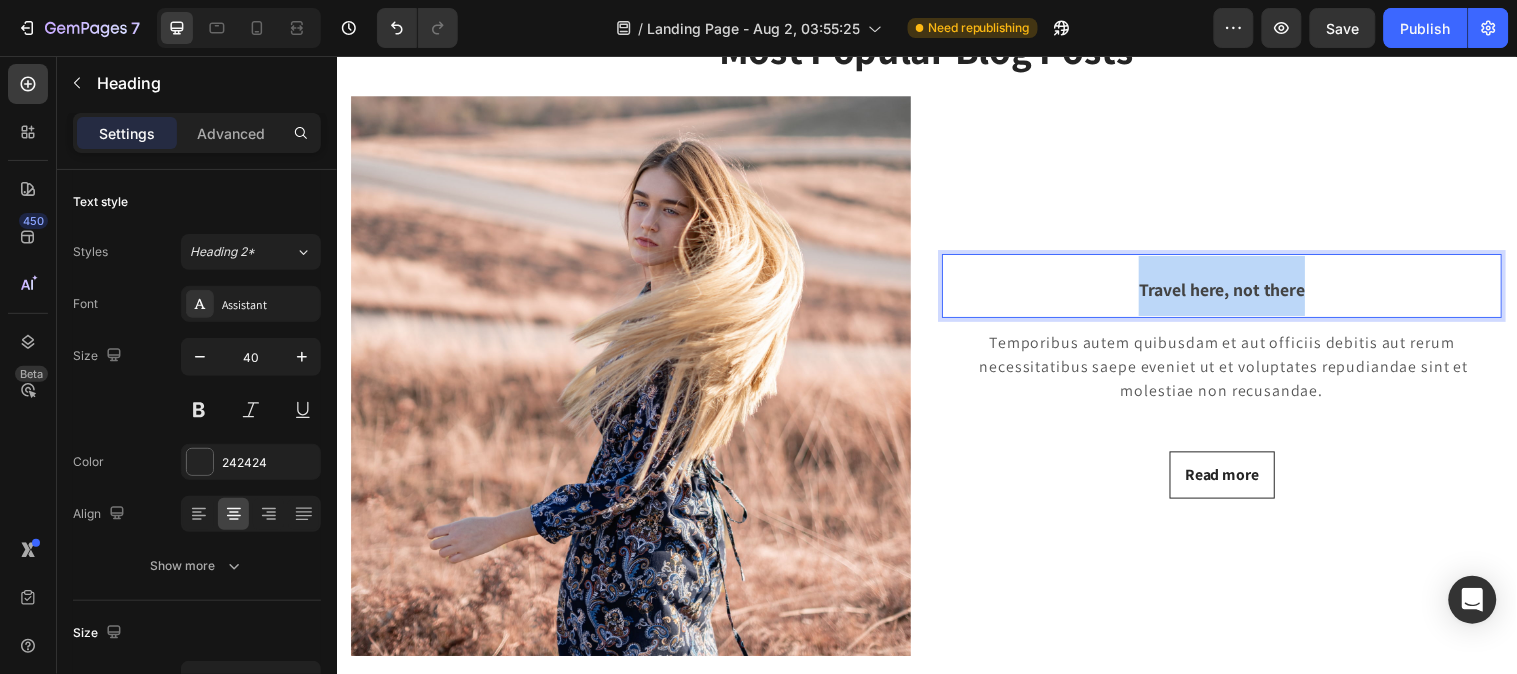 drag, startPoint x: 1380, startPoint y: 282, endPoint x: 1137, endPoint y: 289, distance: 243.1008 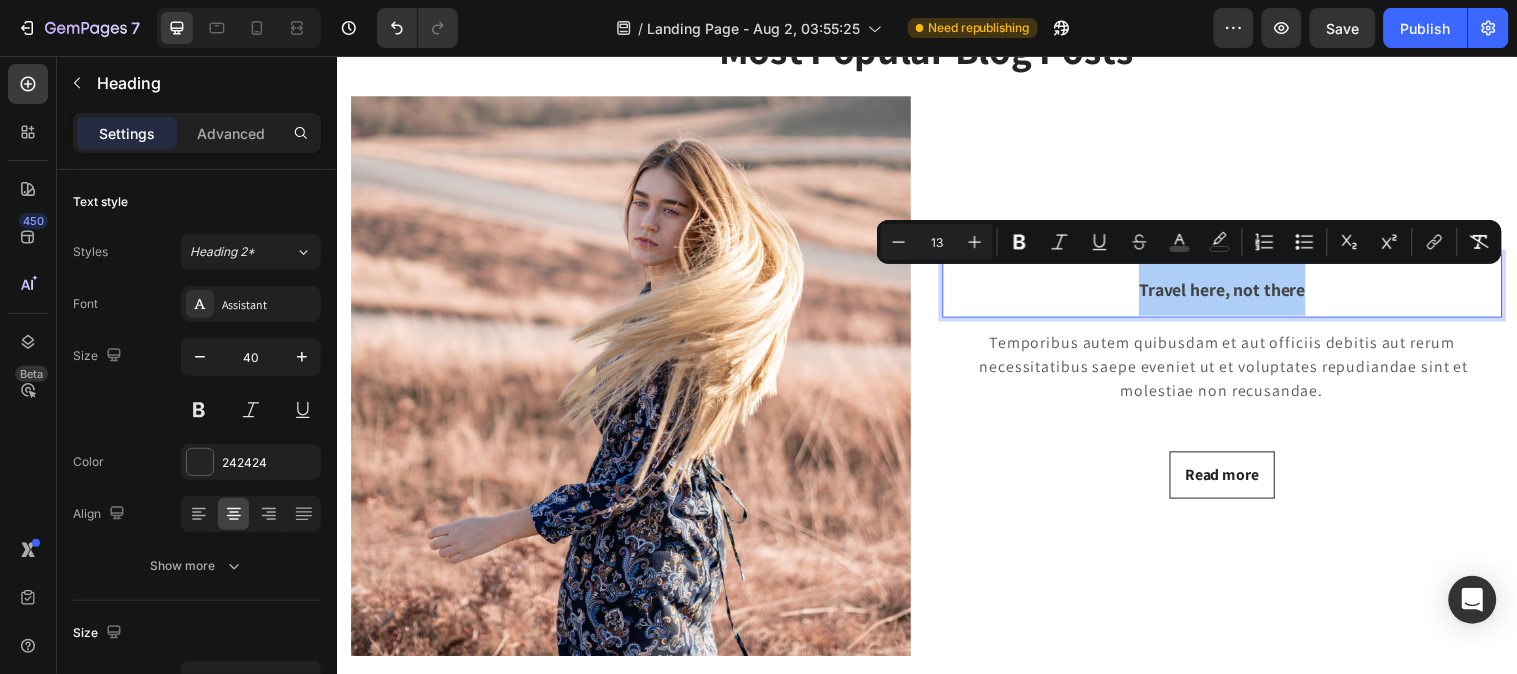 click on "13" at bounding box center (937, 242) 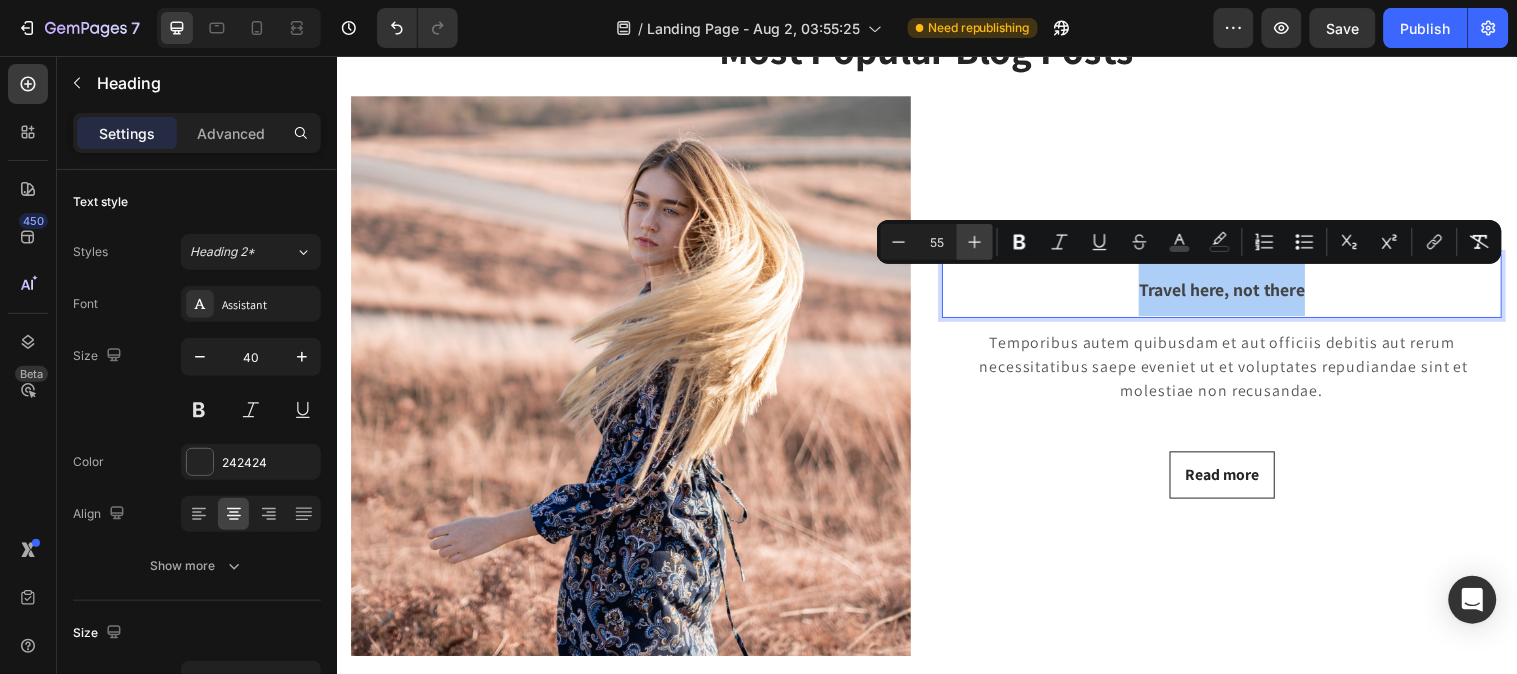 type on "55" 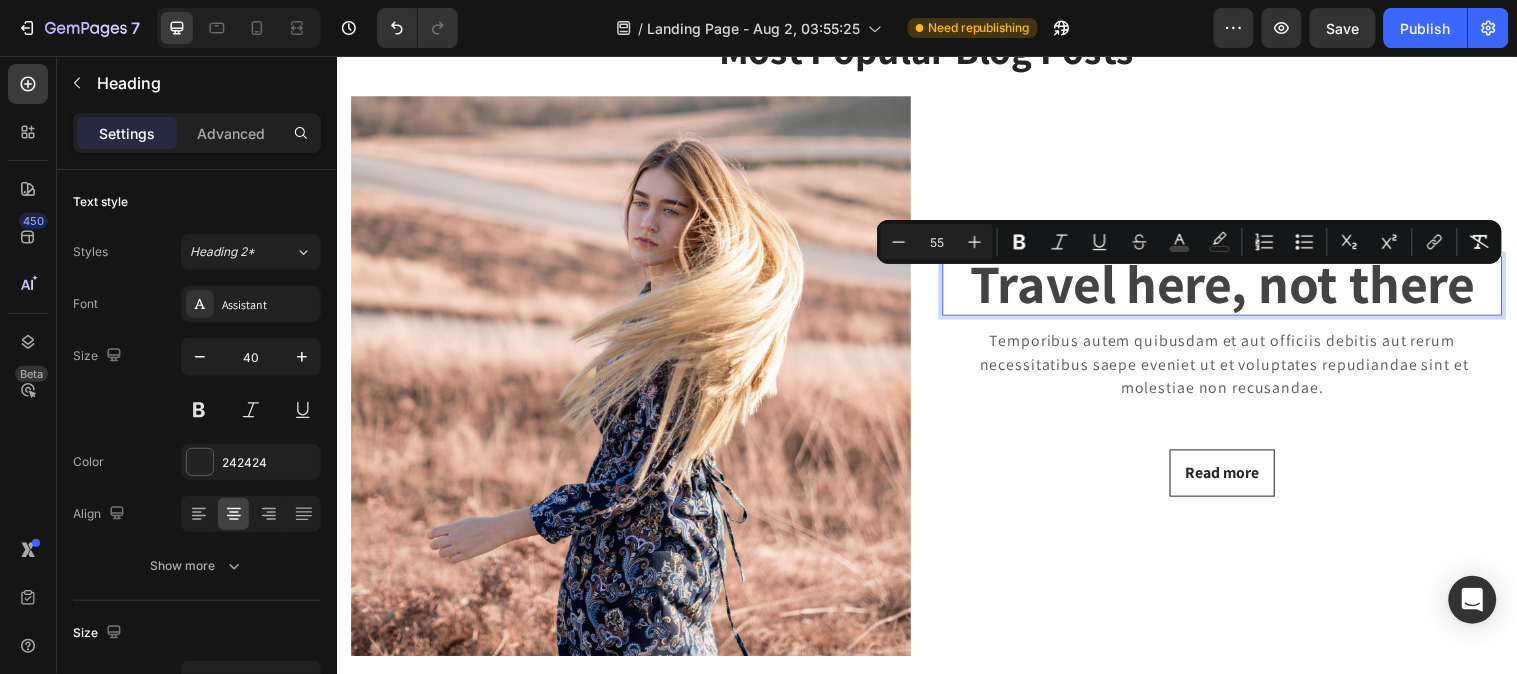 click on "Travel here, not there" at bounding box center [1236, 286] 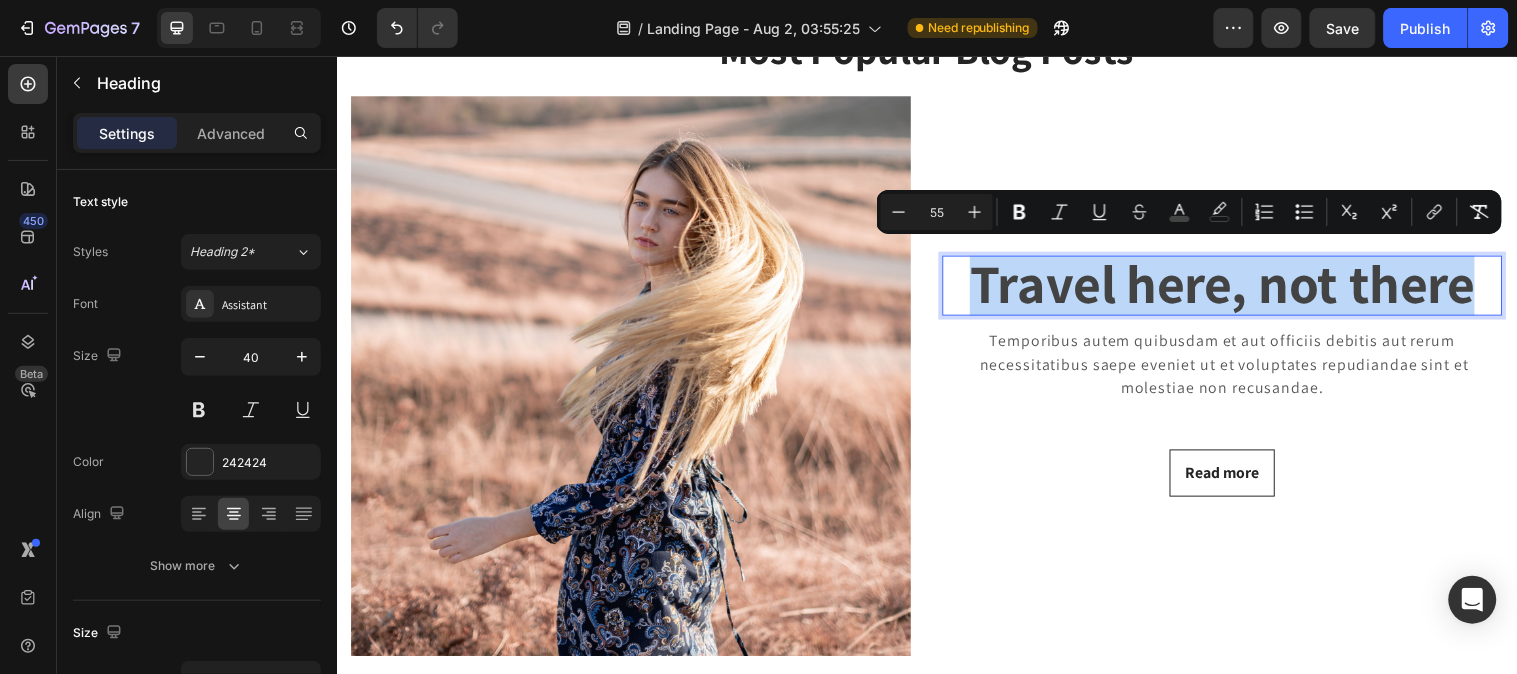 drag, startPoint x: 1490, startPoint y: 292, endPoint x: 970, endPoint y: 292, distance: 520 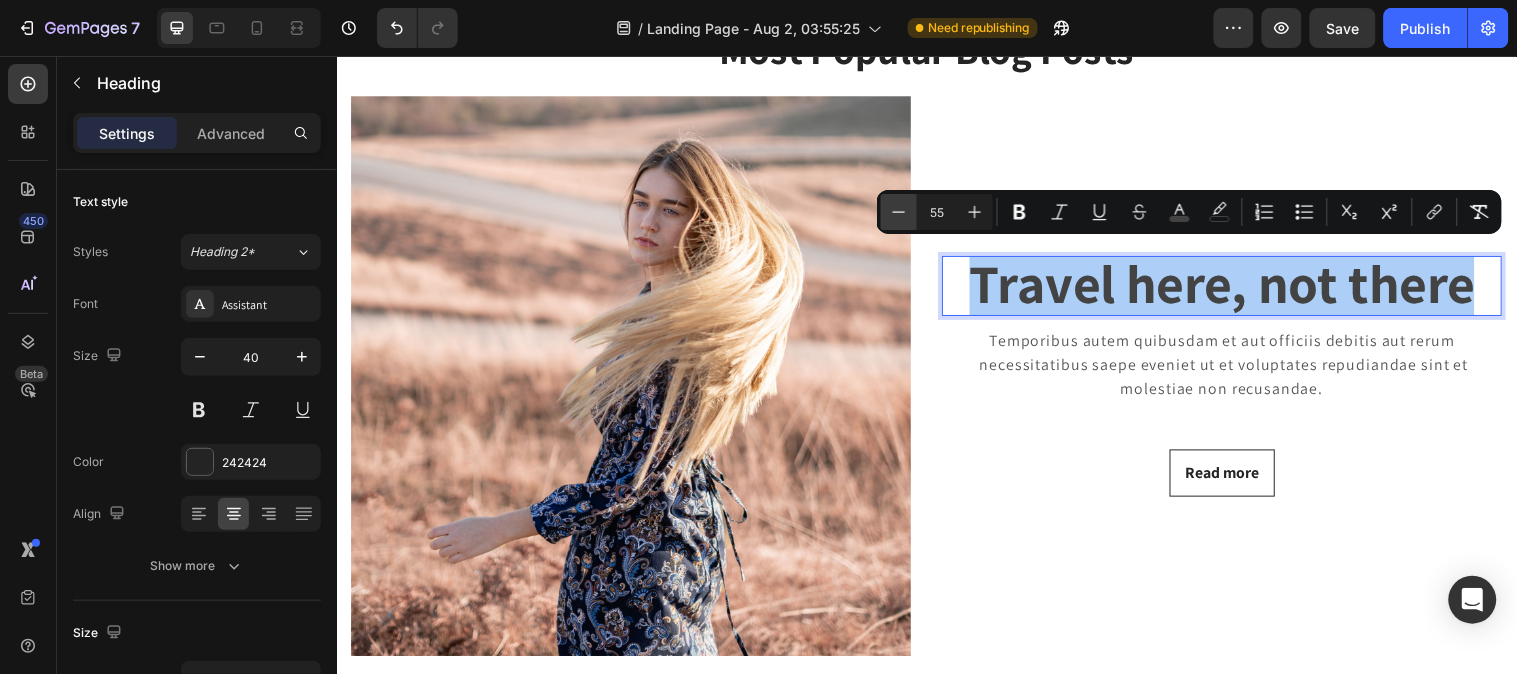 click 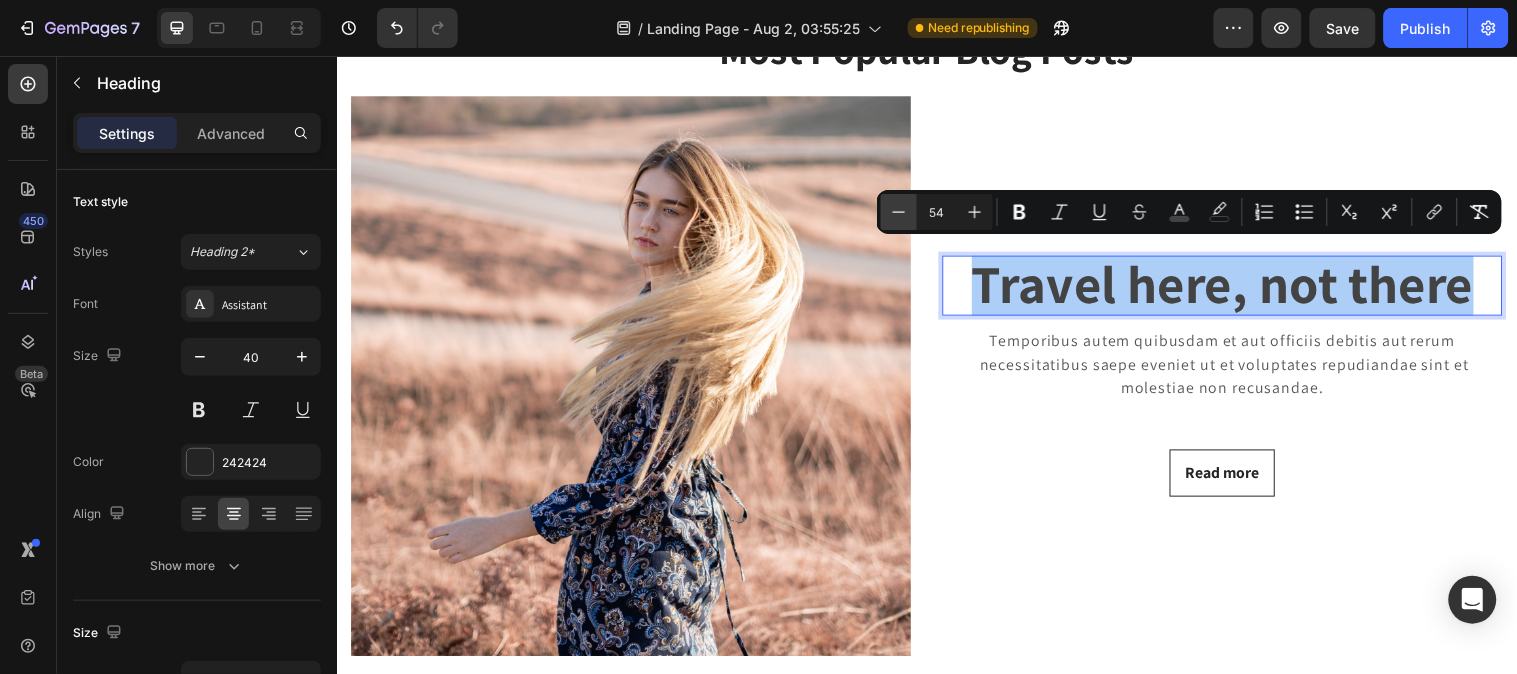 click 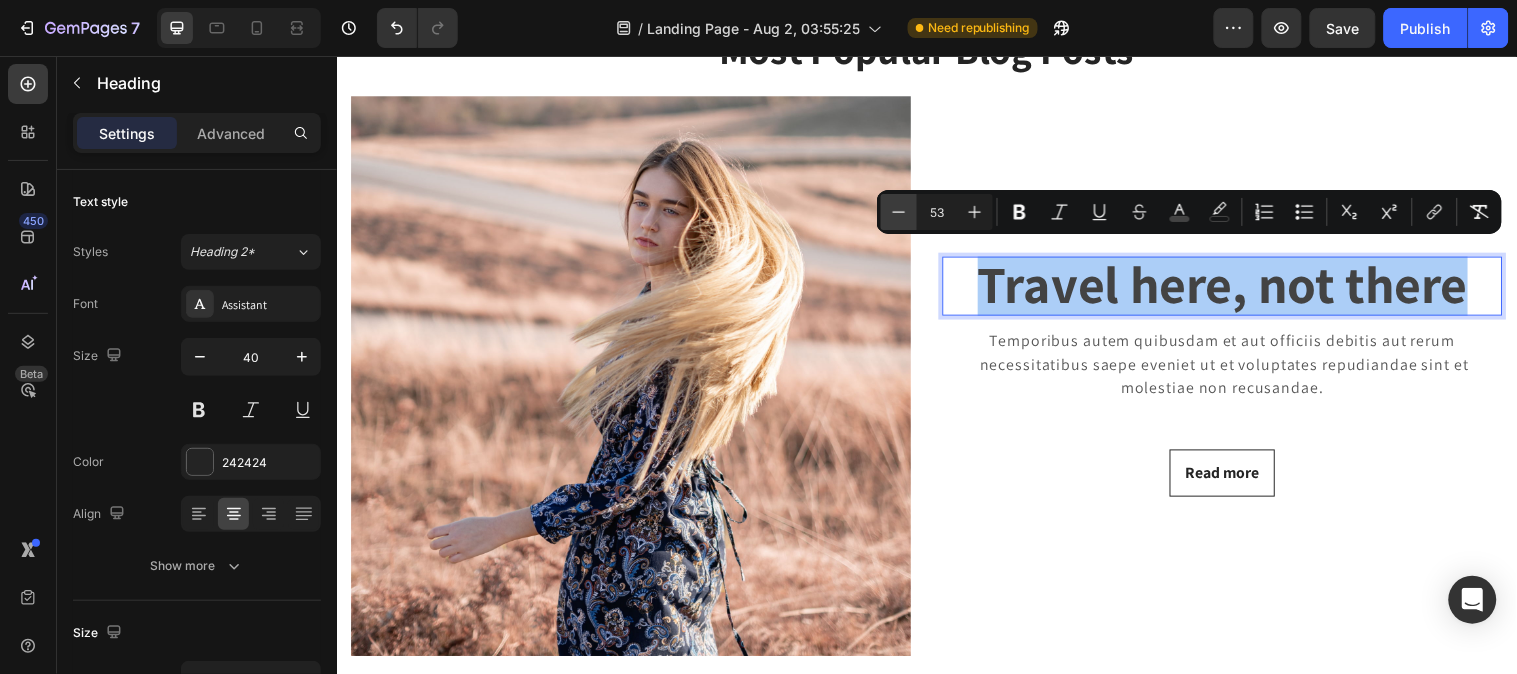 click 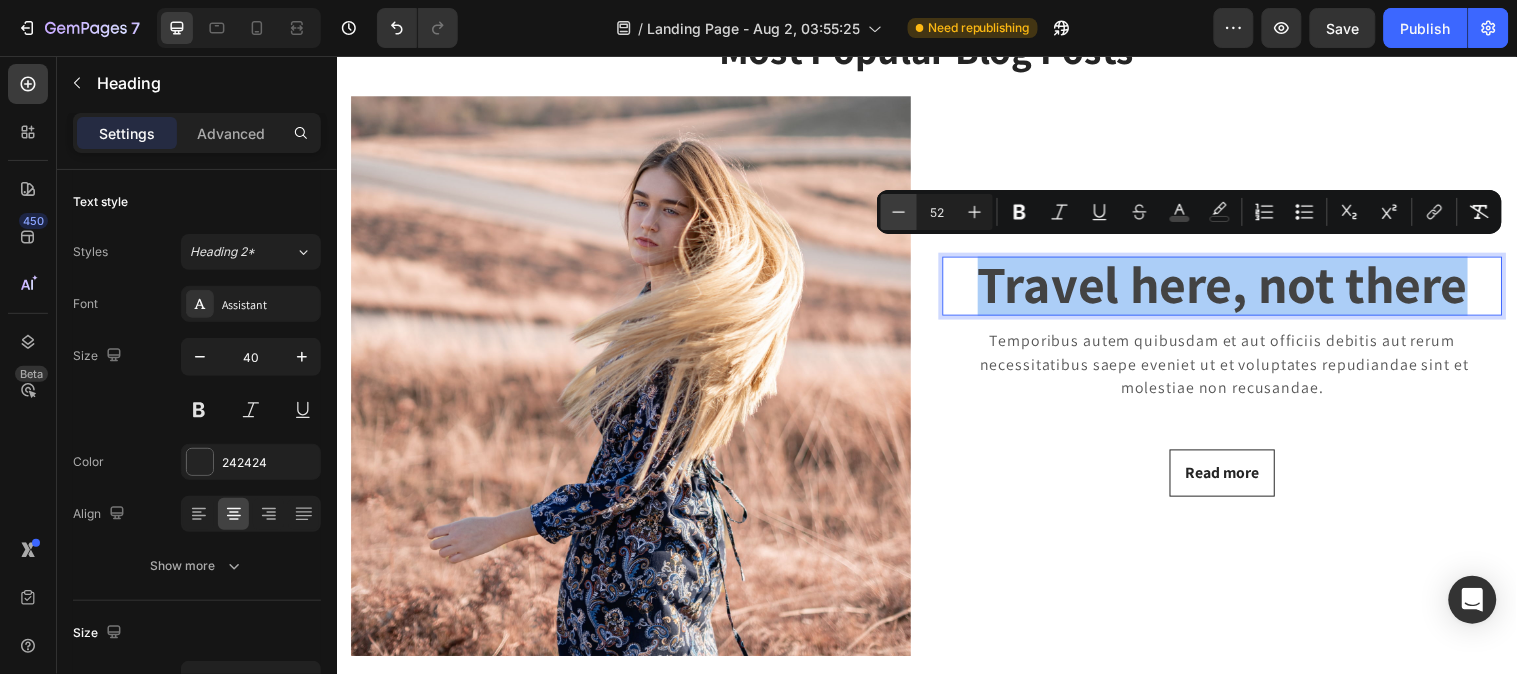 click 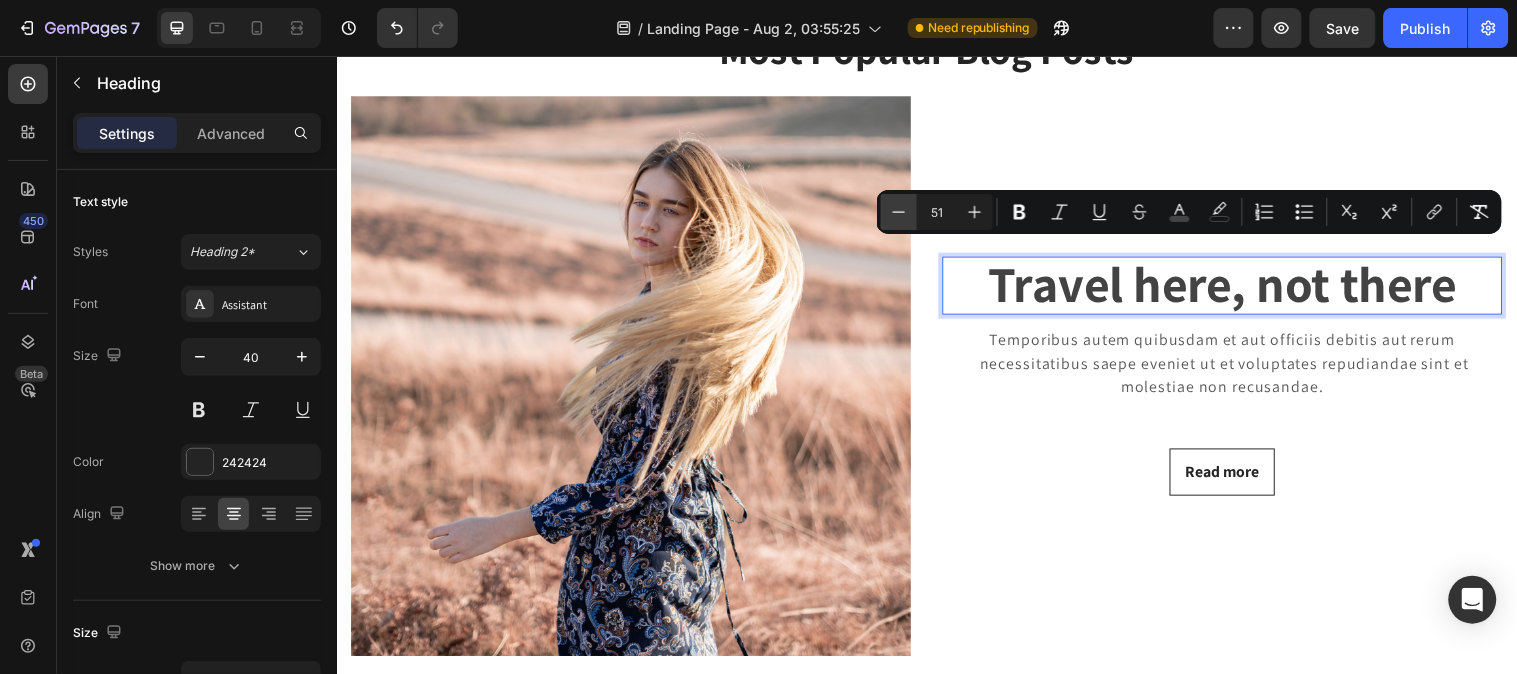 click 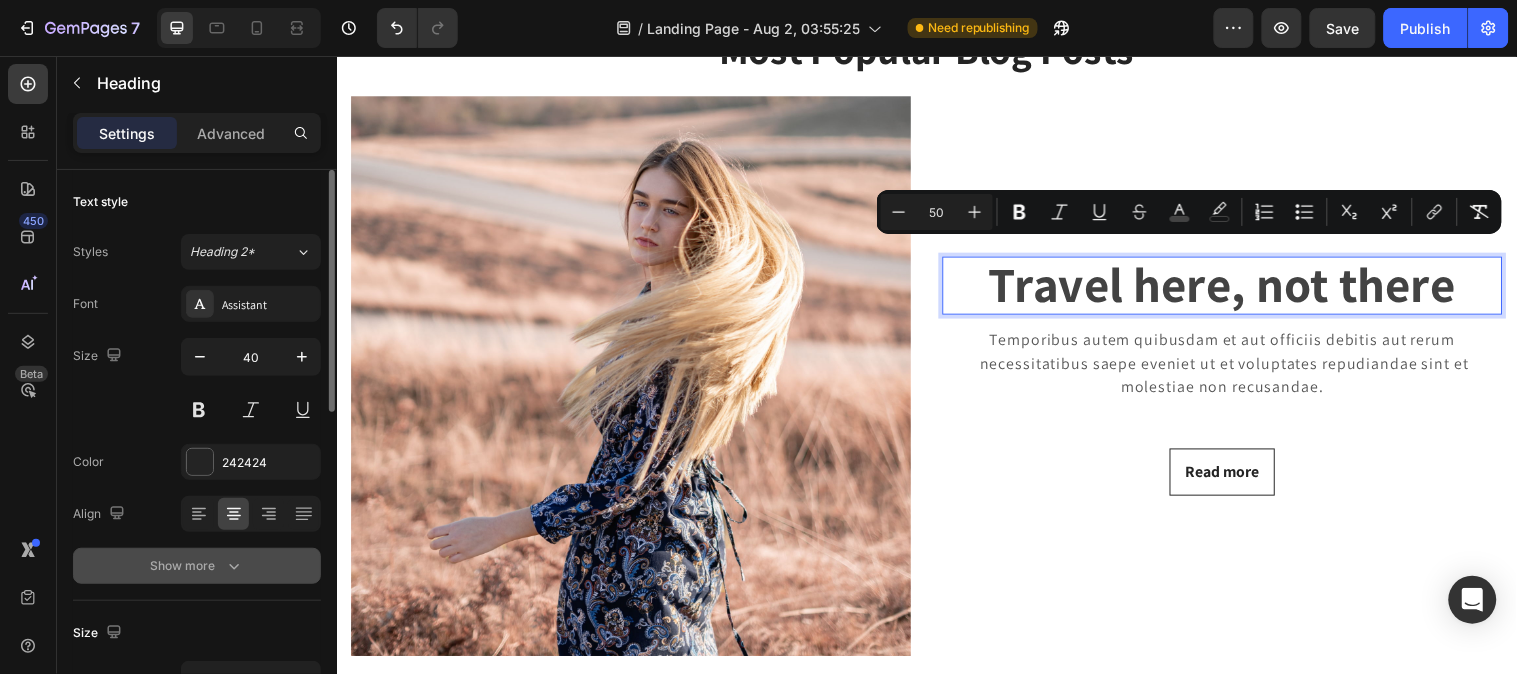 click on "Show more" at bounding box center (197, 566) 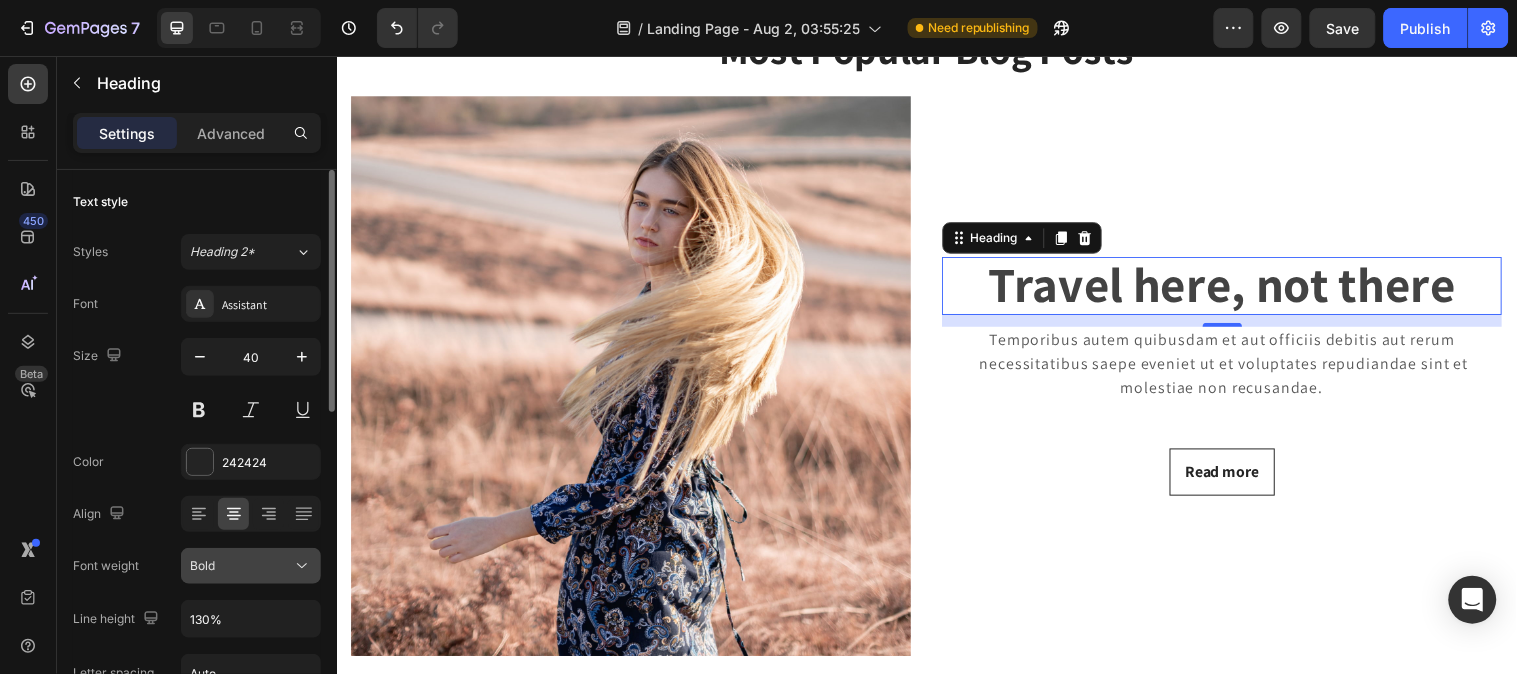 scroll, scrollTop: 111, scrollLeft: 0, axis: vertical 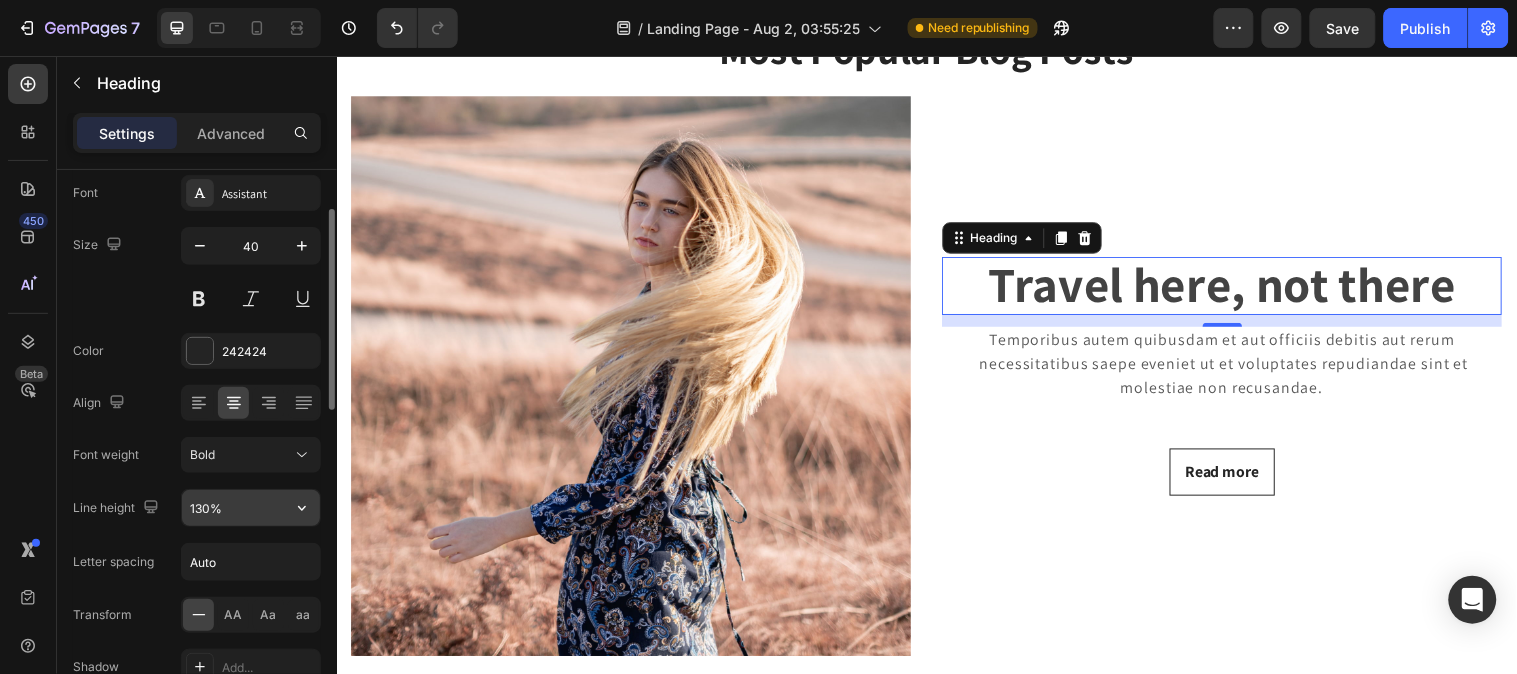 click on "130%" at bounding box center (251, 508) 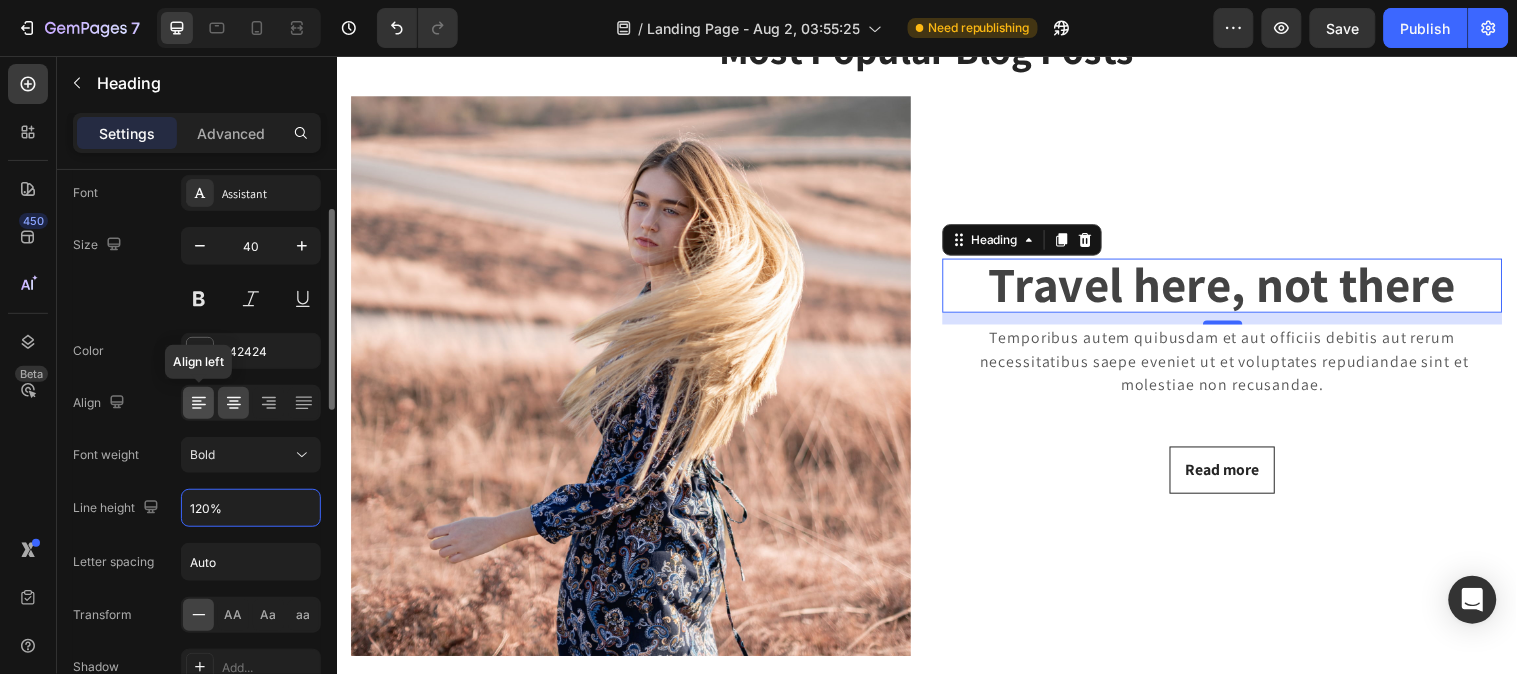 type on "120%" 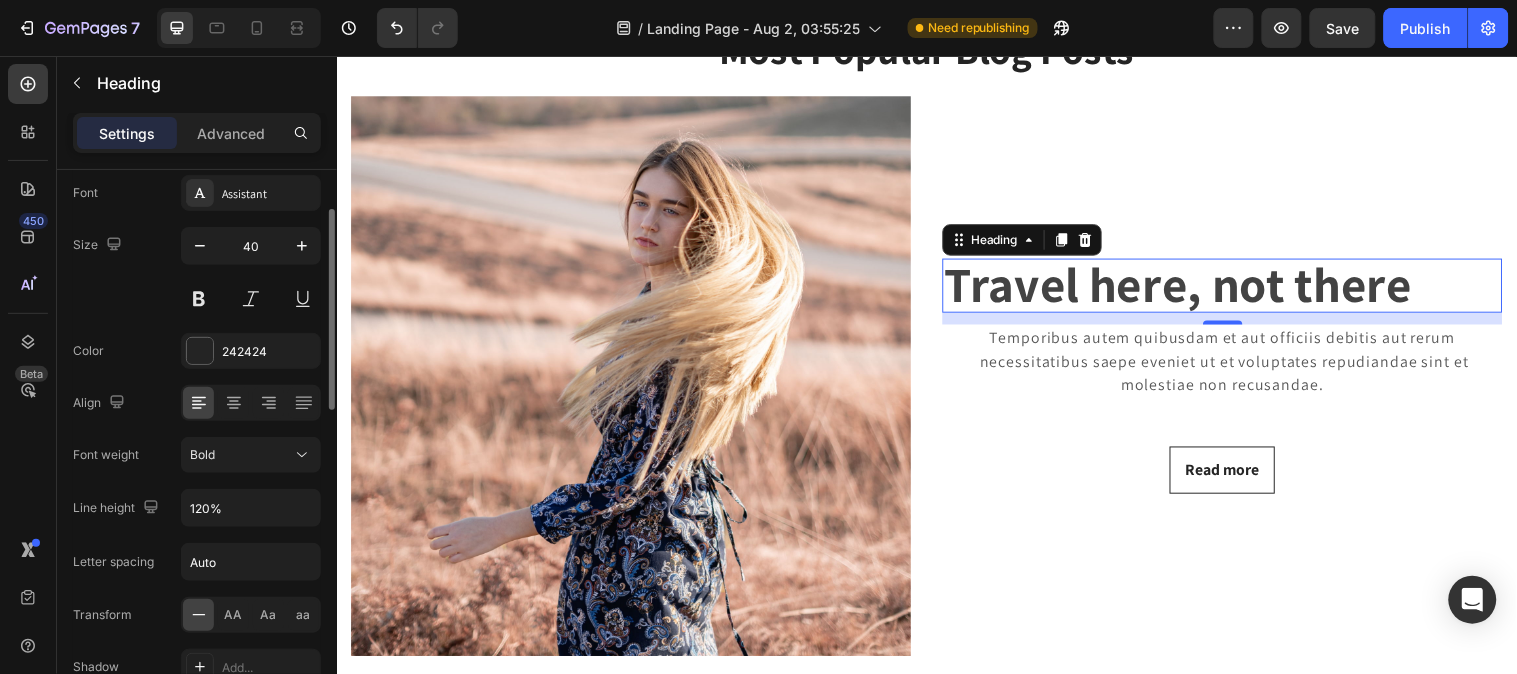 scroll, scrollTop: 222, scrollLeft: 0, axis: vertical 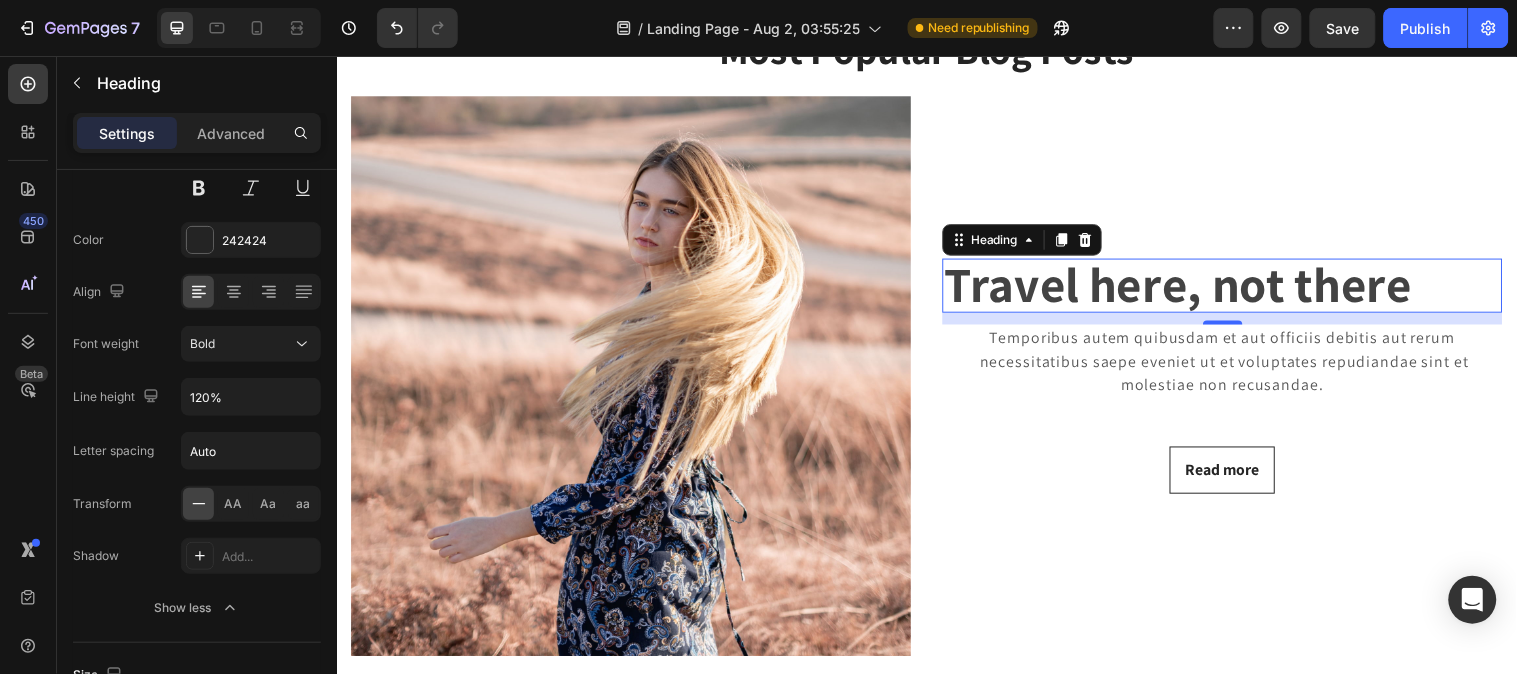 click on "450 Beta" at bounding box center (28, 365) 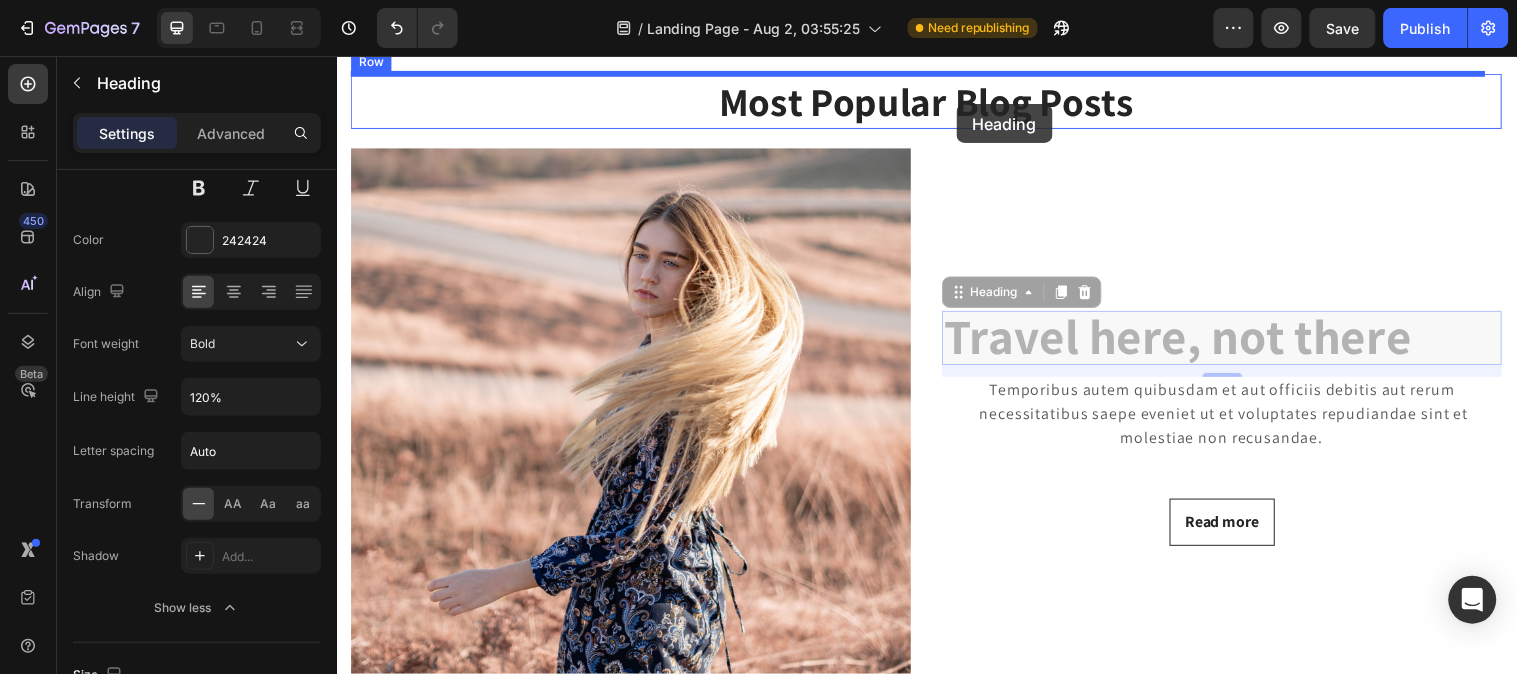 scroll, scrollTop: 0, scrollLeft: 0, axis: both 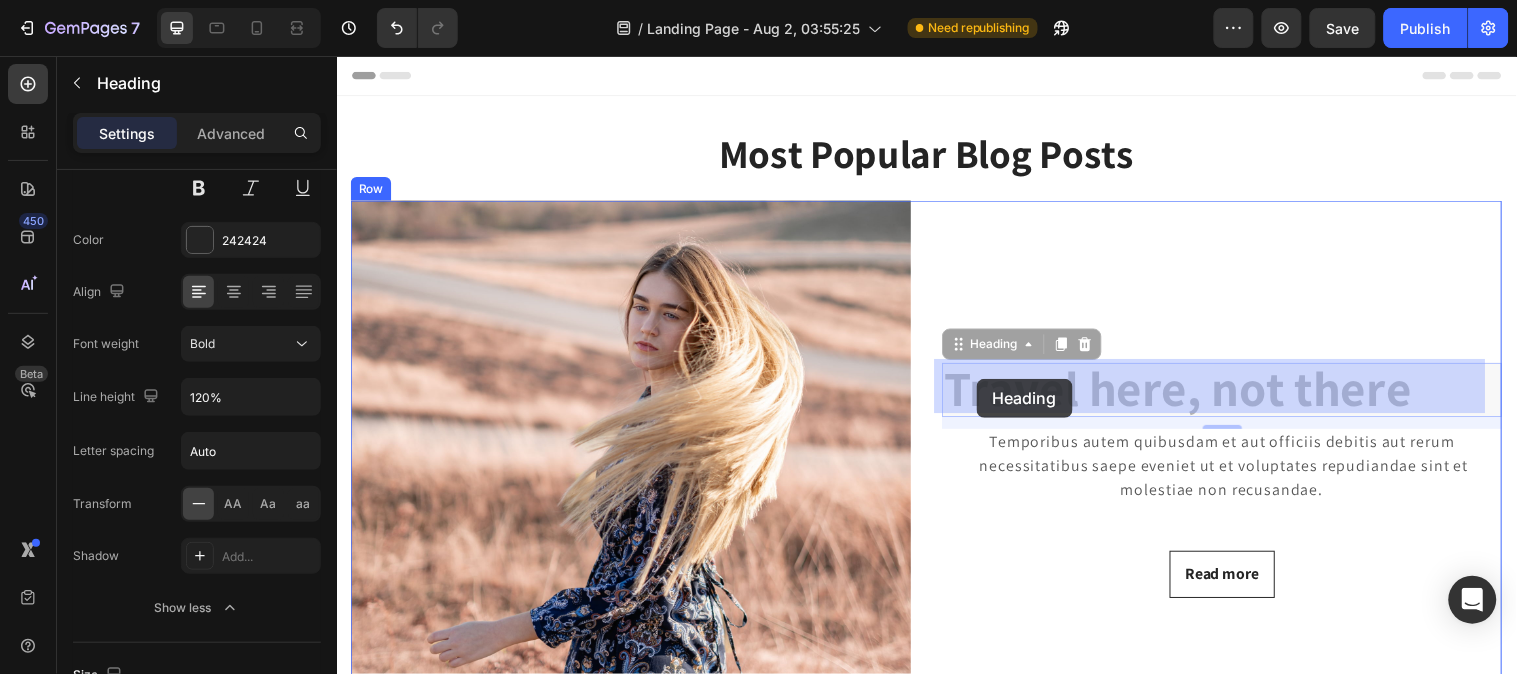 drag, startPoint x: 964, startPoint y: 243, endPoint x: 986, endPoint y: 375, distance: 133.82077 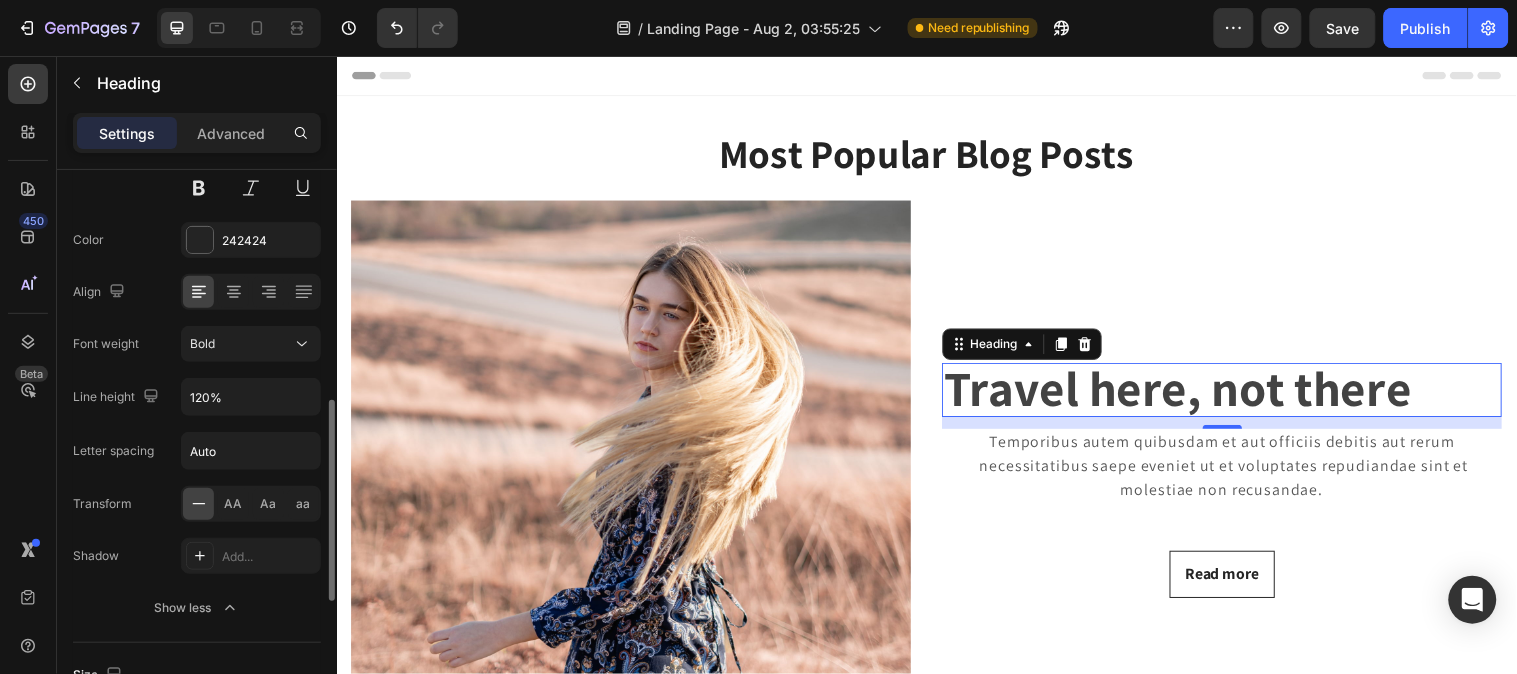 scroll, scrollTop: 333, scrollLeft: 0, axis: vertical 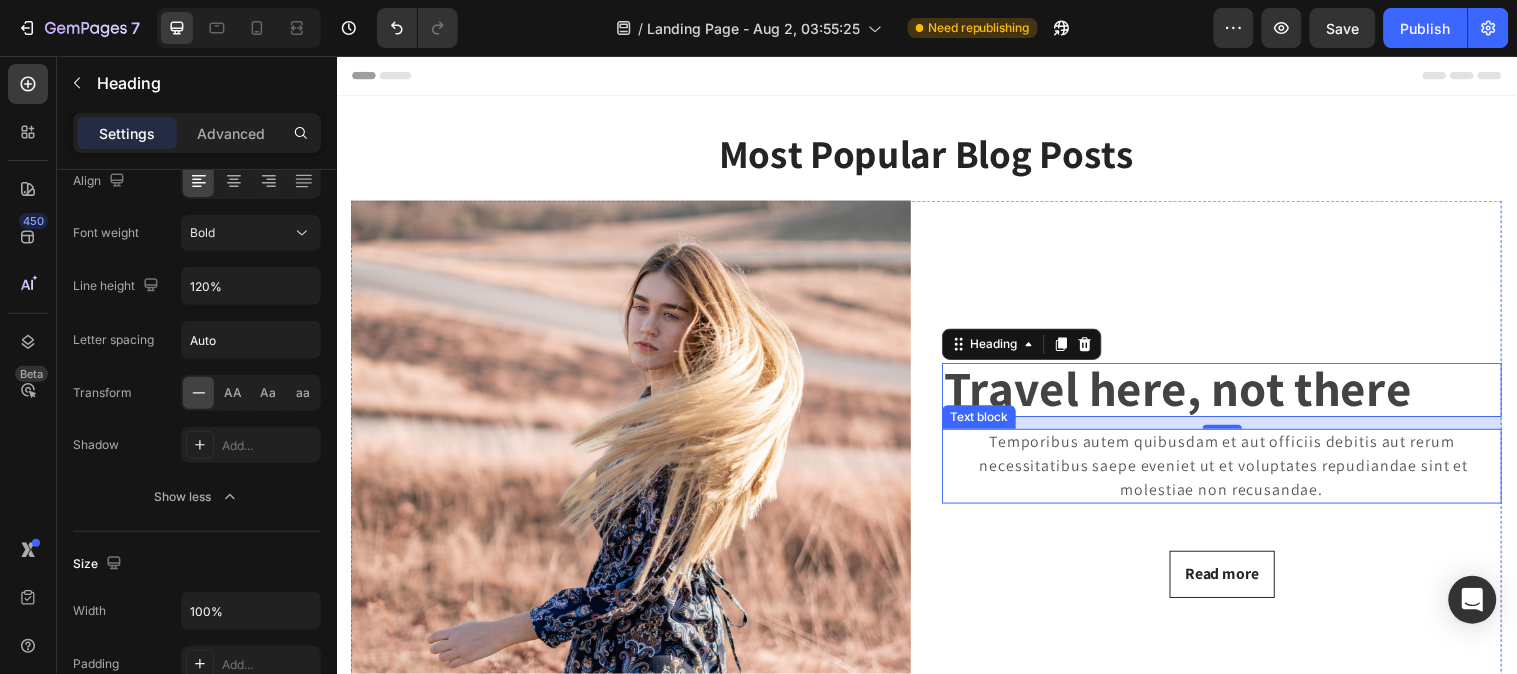 click on "Temporibus autem quibusdam et aut officiis debitis aut rerum  necessitatibus saepe eveniet ut et voluptates repudiandae sint et molestiae non recusandae." at bounding box center (1236, 472) 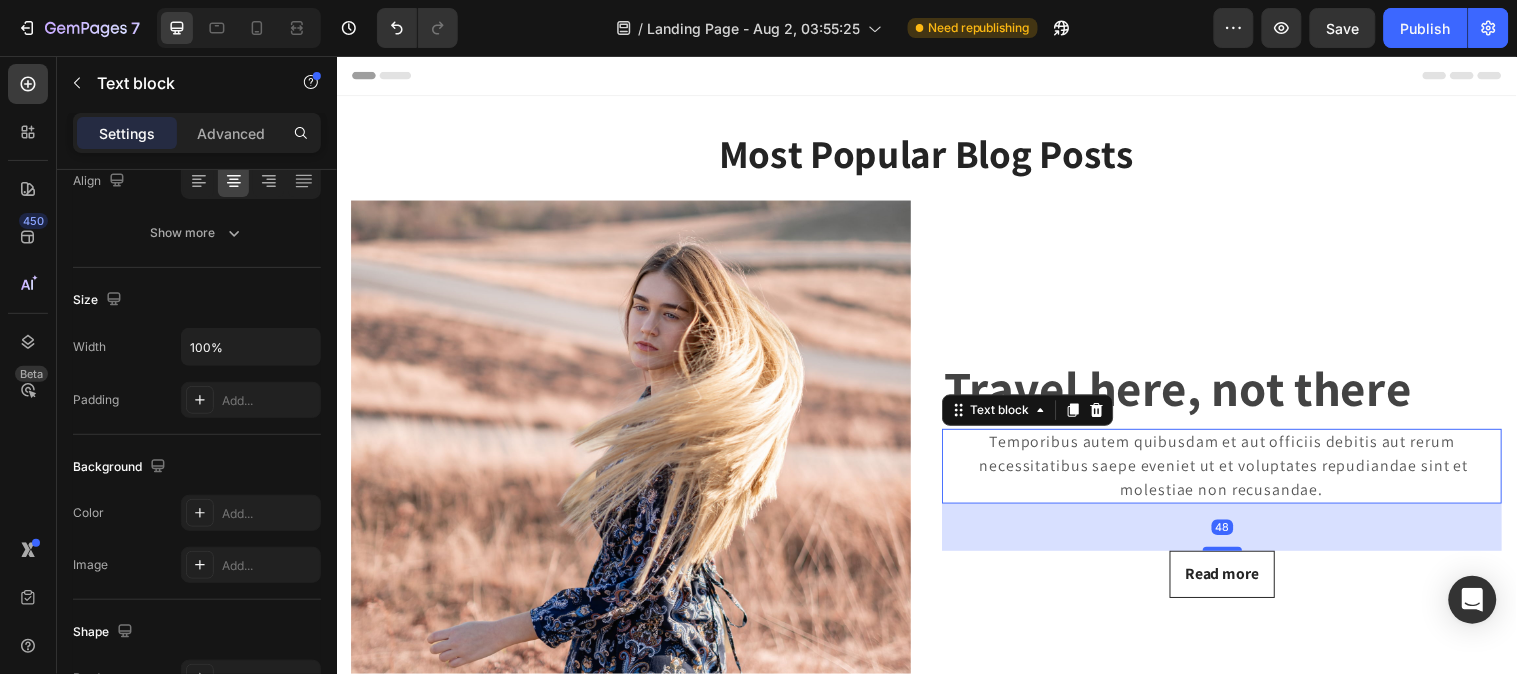 scroll, scrollTop: 0, scrollLeft: 0, axis: both 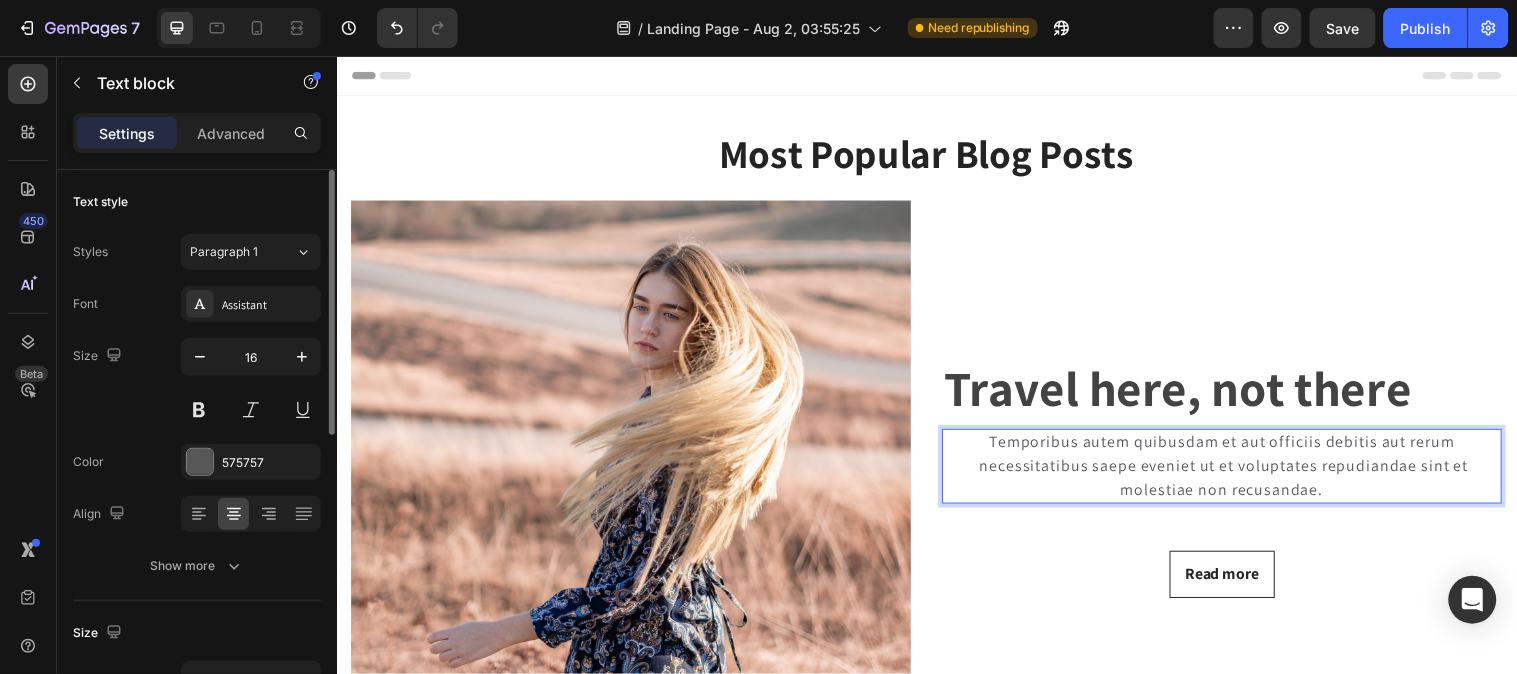 drag, startPoint x: 1311, startPoint y: 491, endPoint x: 1339, endPoint y: 492, distance: 28.01785 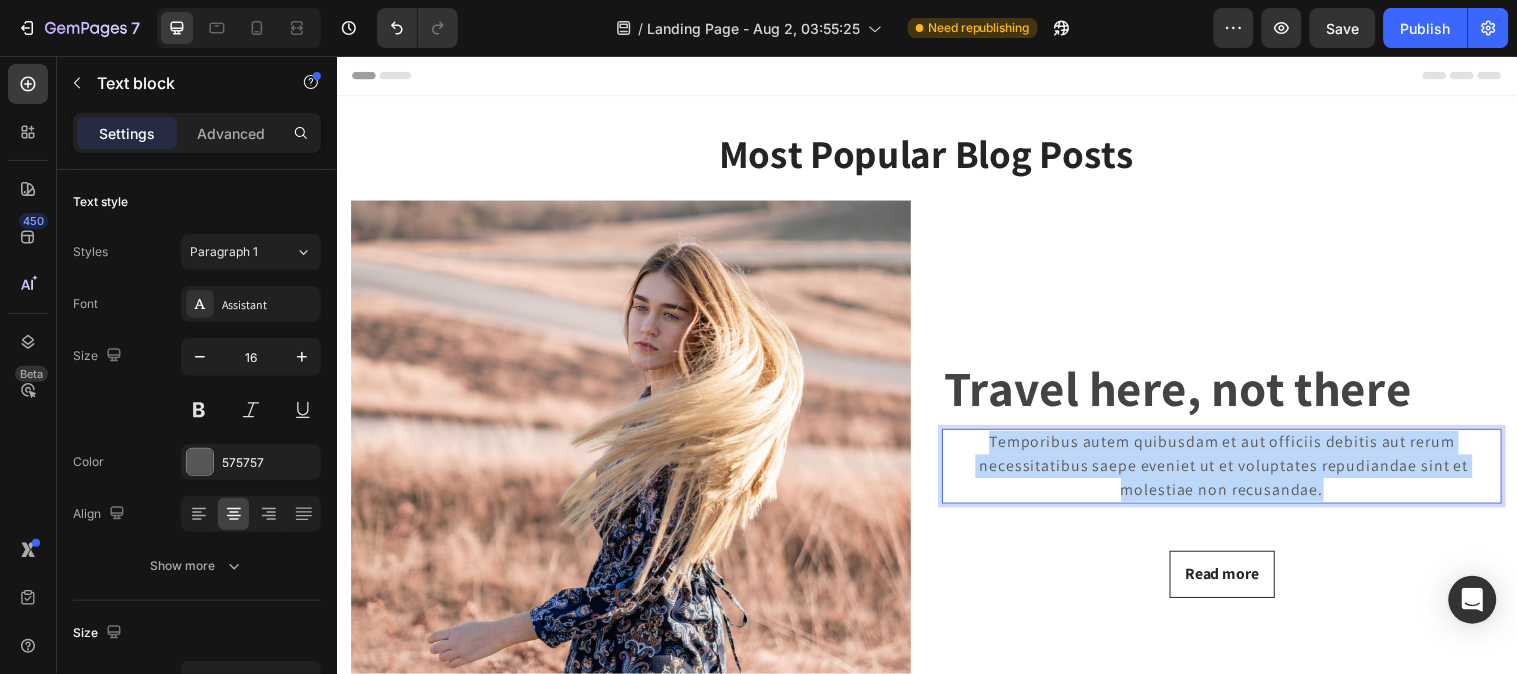 drag, startPoint x: 1345, startPoint y: 491, endPoint x: 992, endPoint y: 450, distance: 355.37305 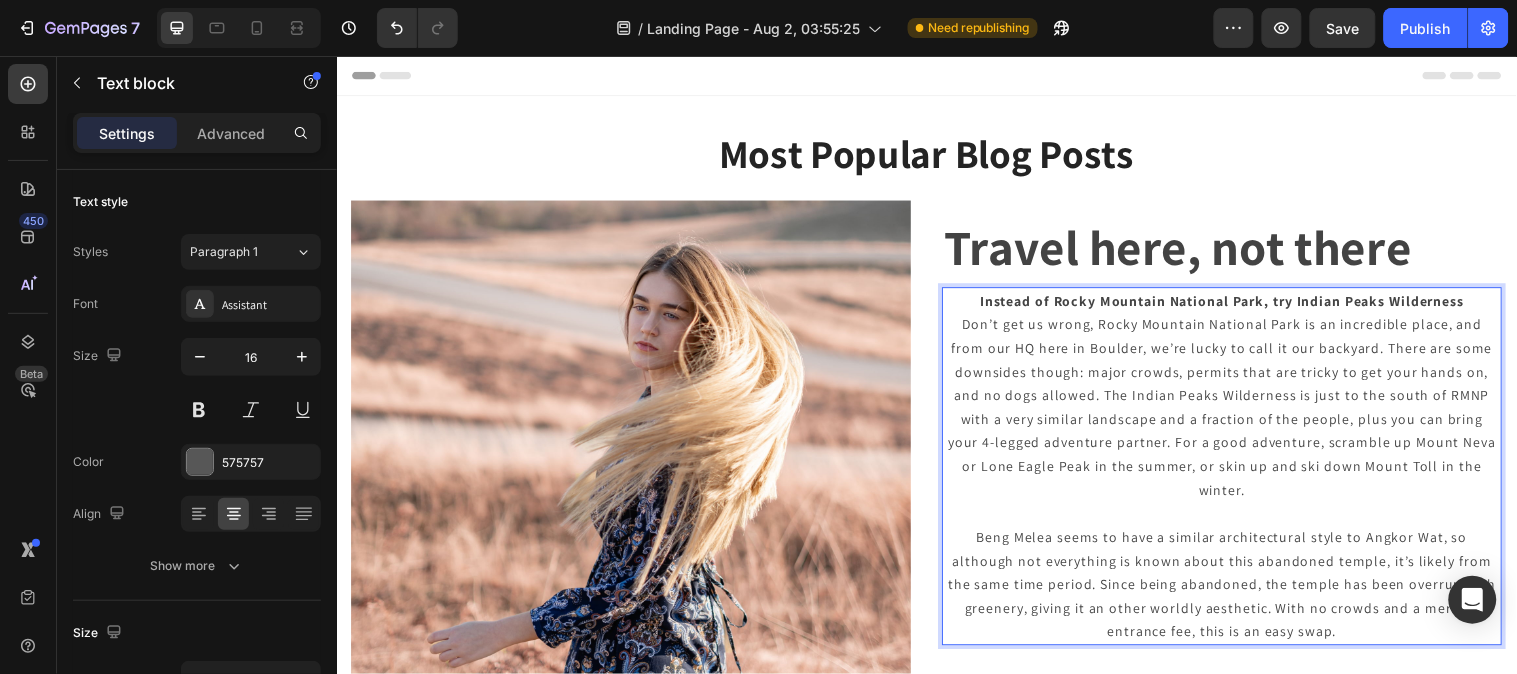 scroll, scrollTop: 111, scrollLeft: 0, axis: vertical 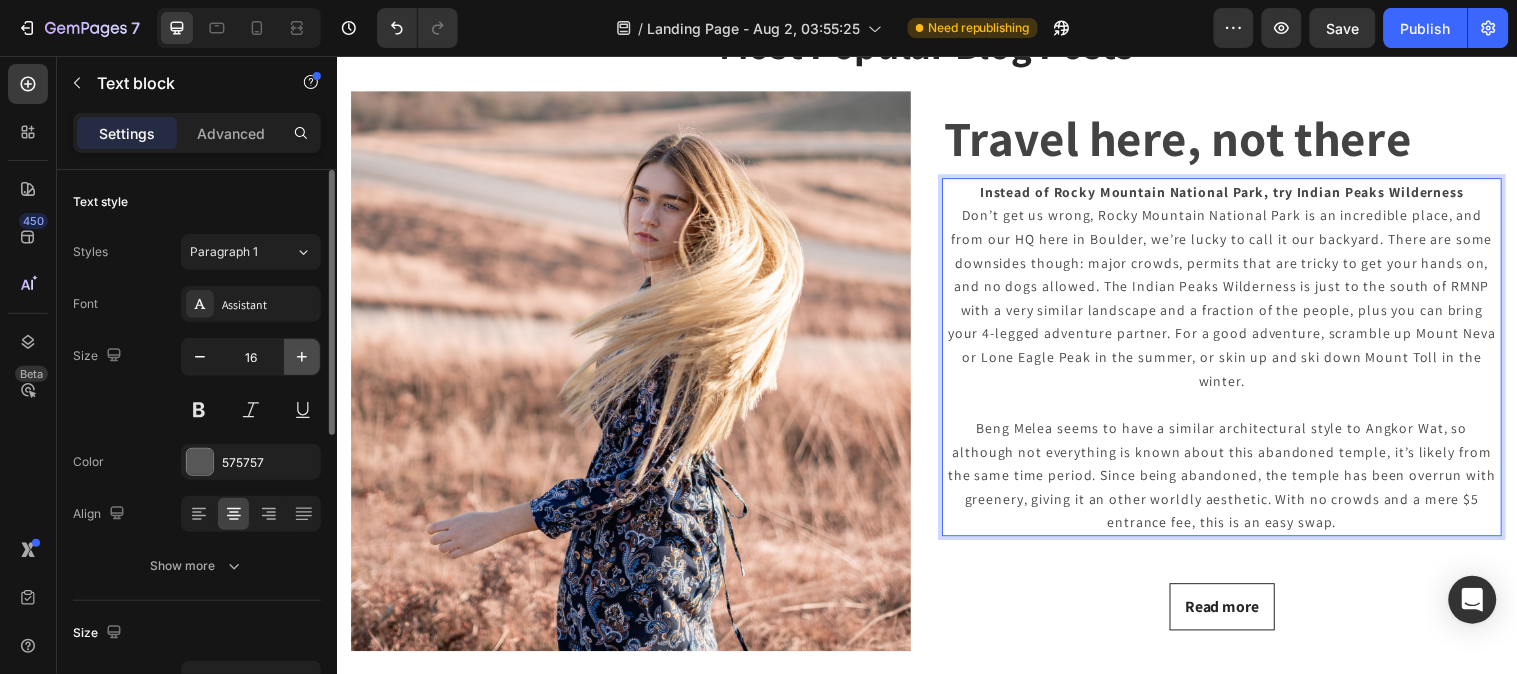 click 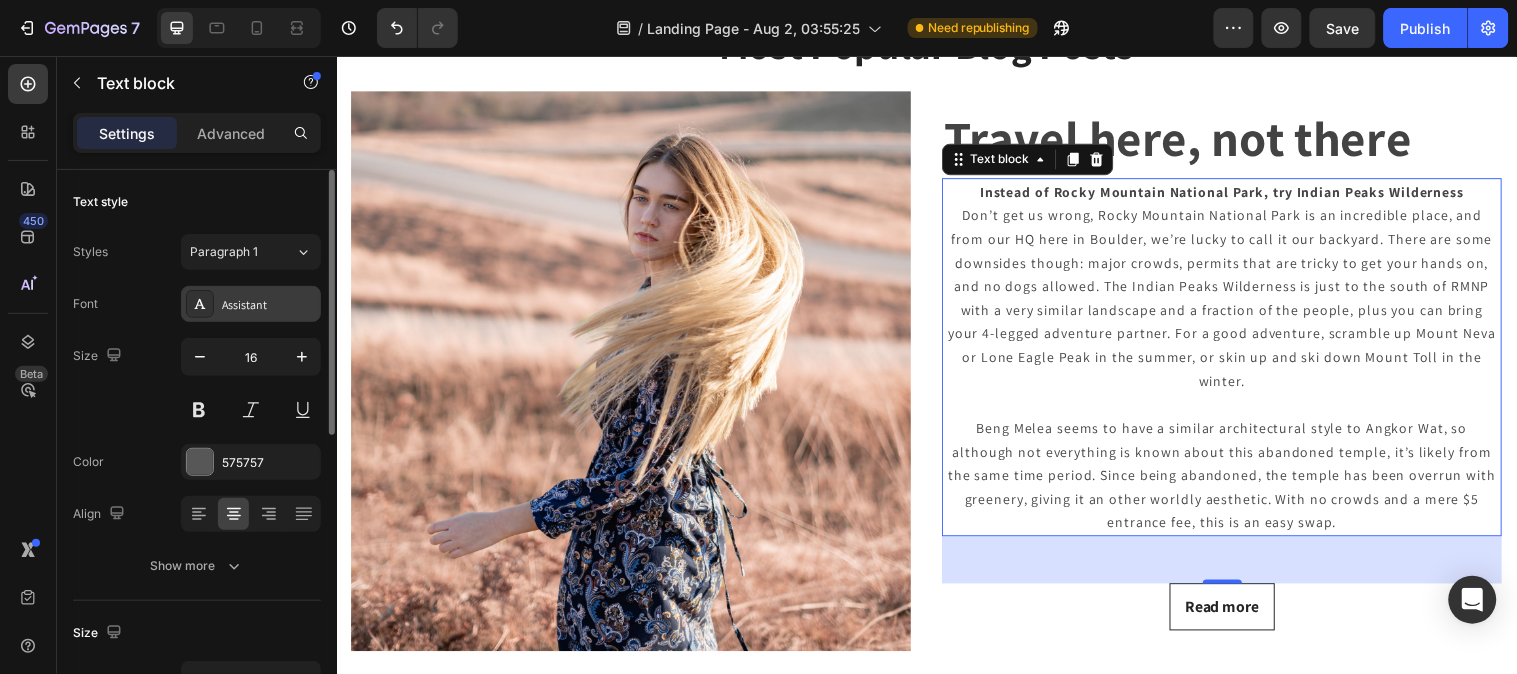 type on "17" 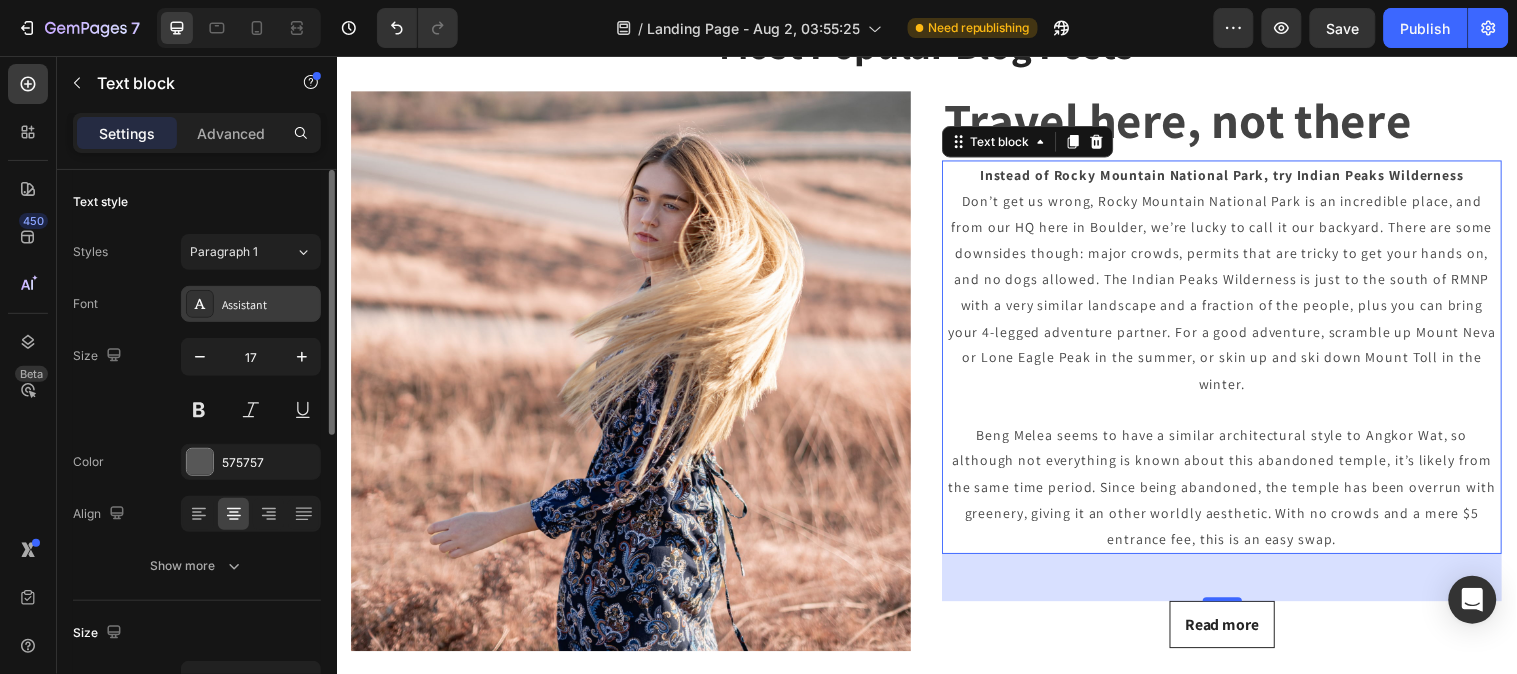 click on "Assistant" at bounding box center [269, 305] 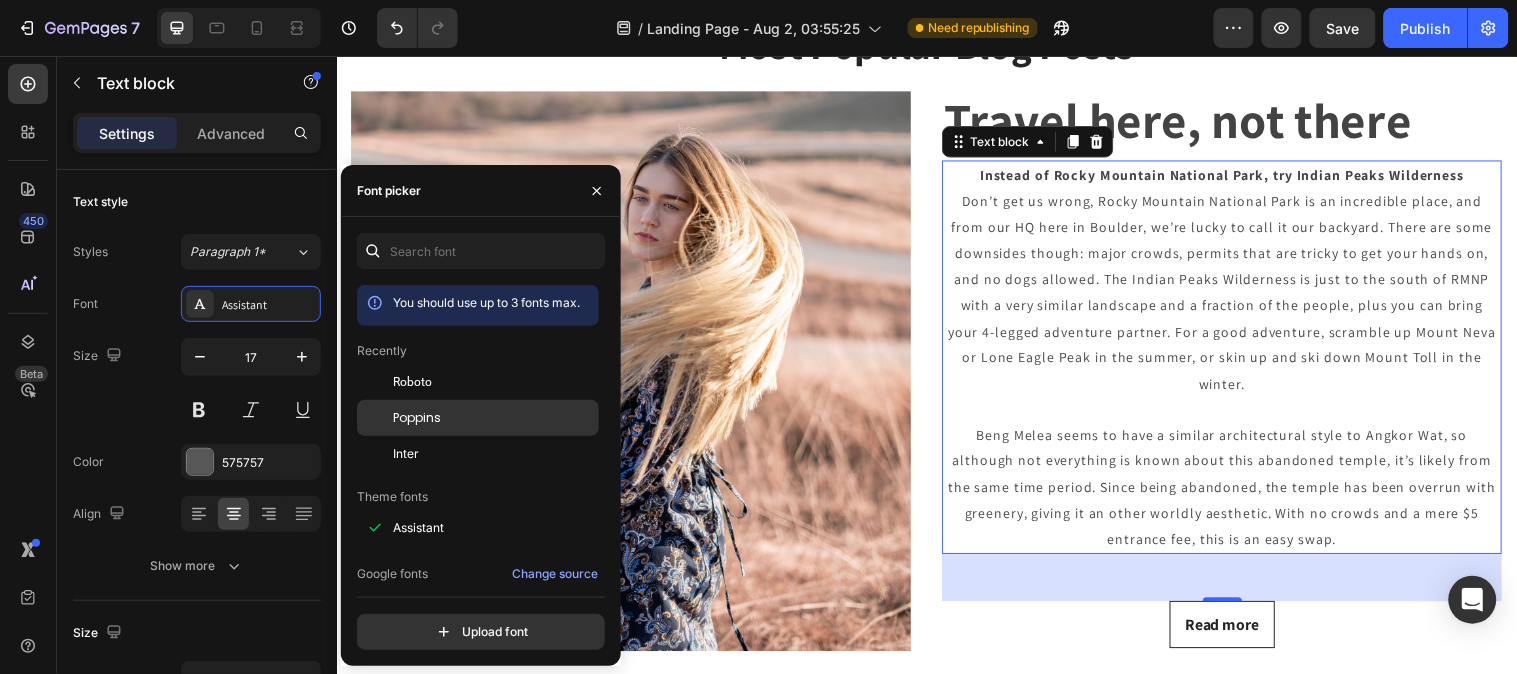 click on "Poppins" 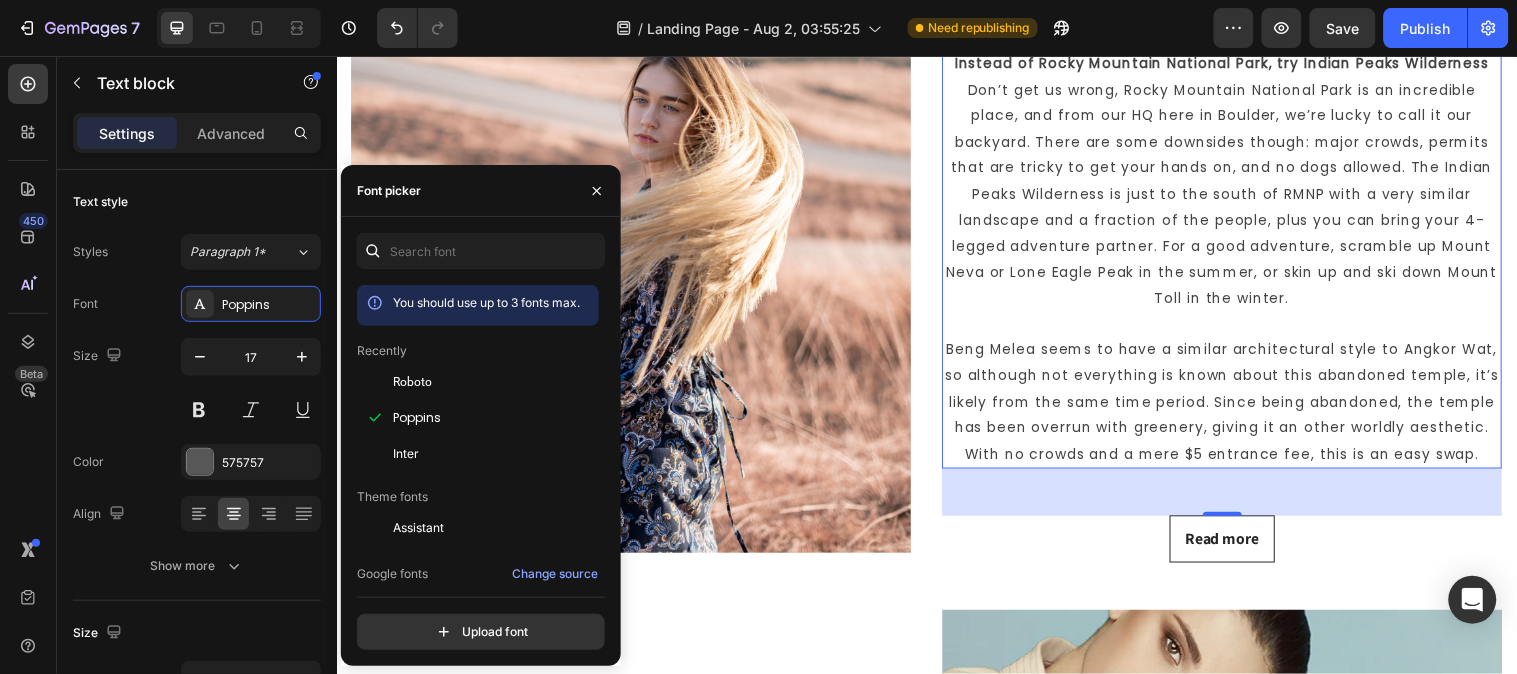 scroll, scrollTop: 111, scrollLeft: 0, axis: vertical 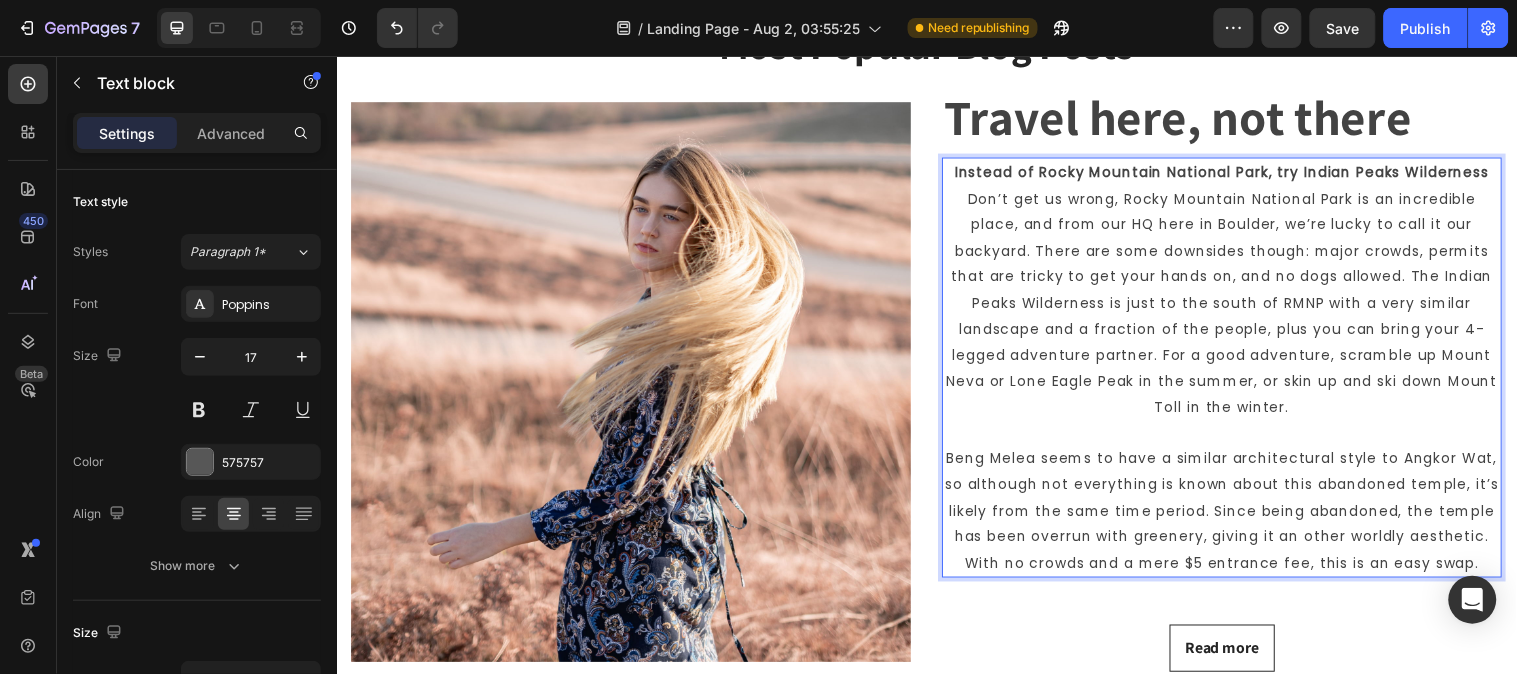 click on "Instead of Rocky Mountain National Park, try Indian Peaks Wilderness" at bounding box center (1236, 173) 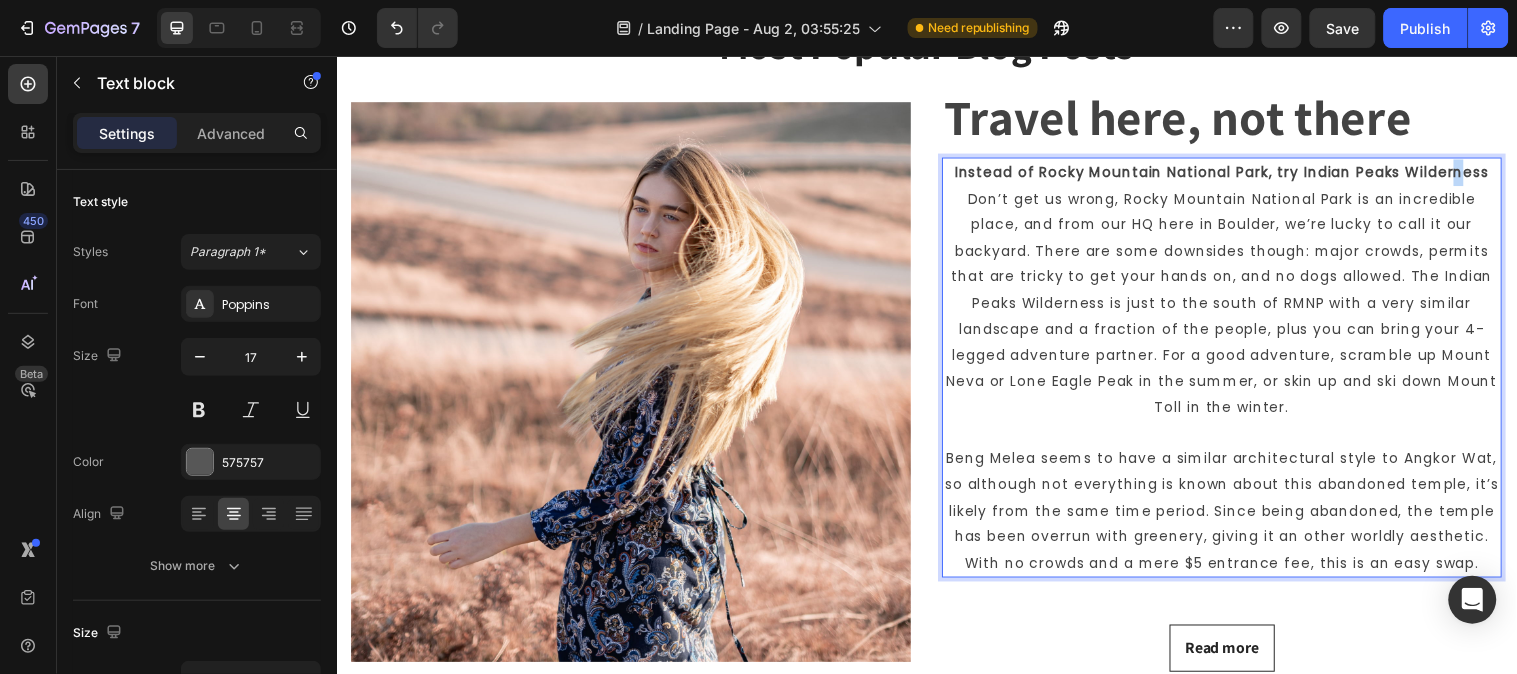 click on "Instead of Rocky Mountain National Park, try Indian Peaks Wilderness" at bounding box center (1236, 173) 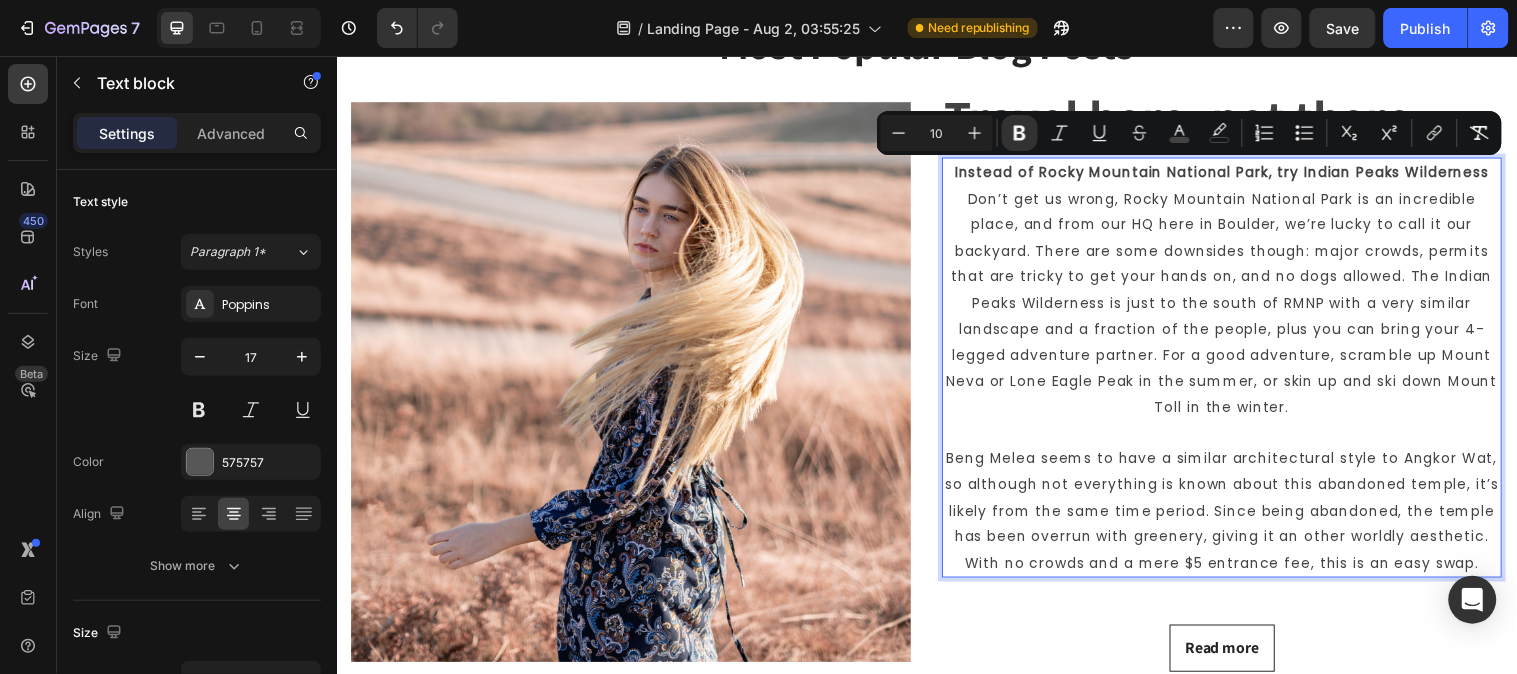 click on "Instead of Rocky Mountain National Park, try Indian Peaks Wilderness" at bounding box center (1236, 173) 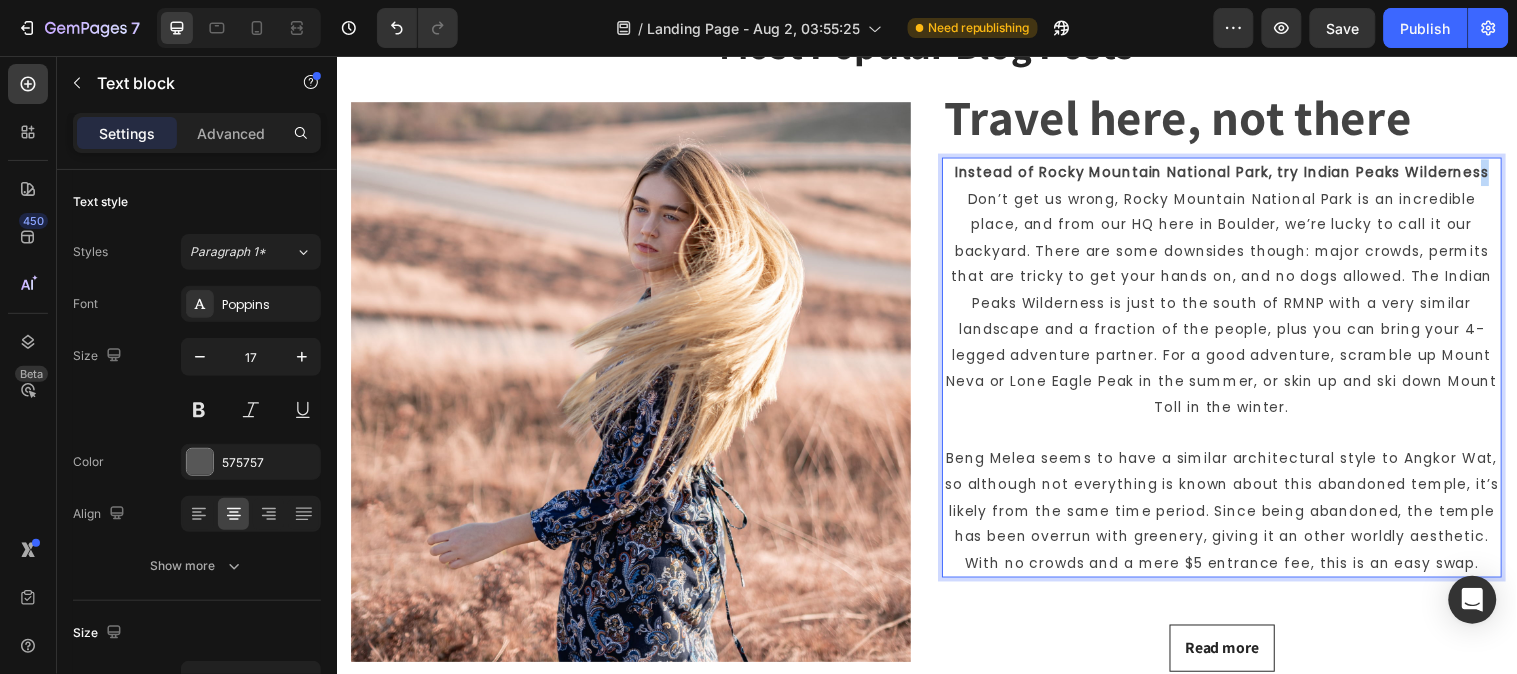 click on "Instead of Rocky Mountain National Park, try Indian Peaks Wilderness" at bounding box center (1236, 173) 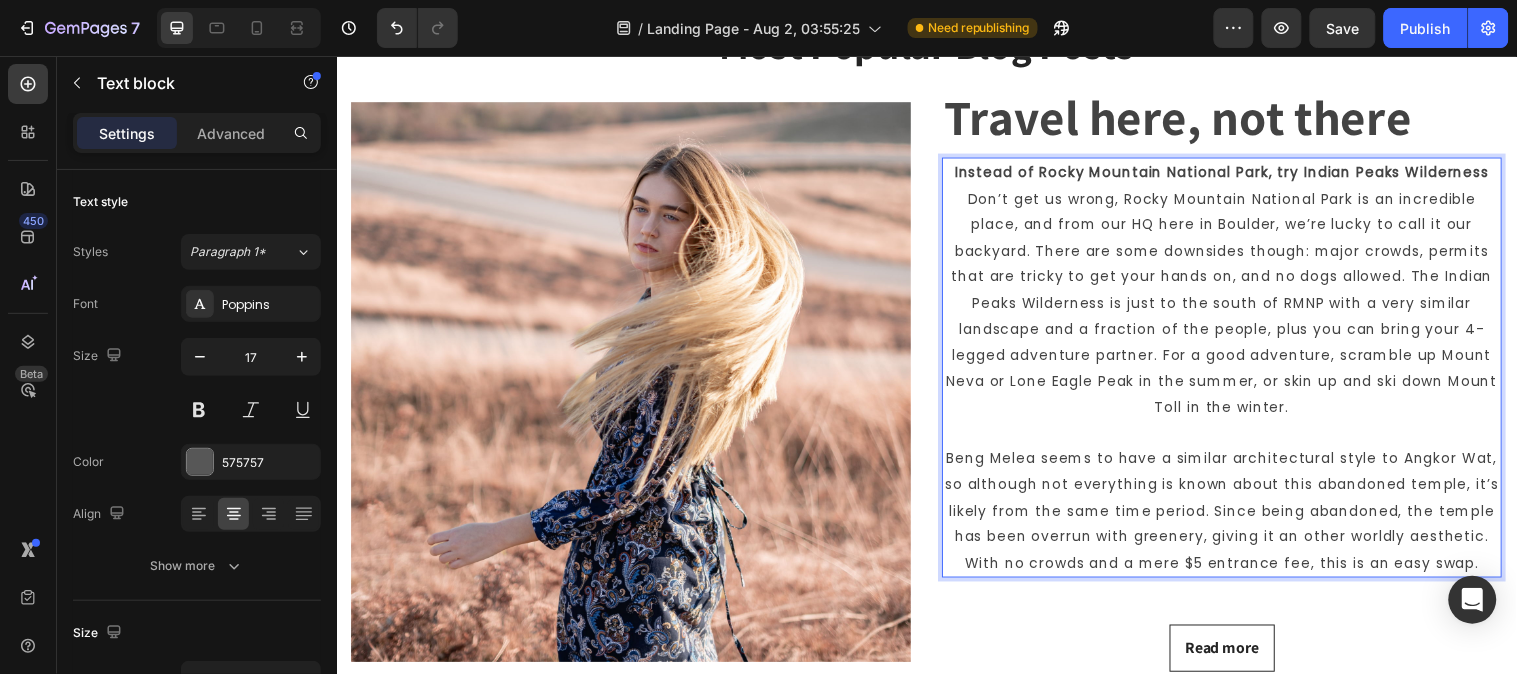 drag, startPoint x: 1498, startPoint y: 177, endPoint x: 1388, endPoint y: 183, distance: 110.16351 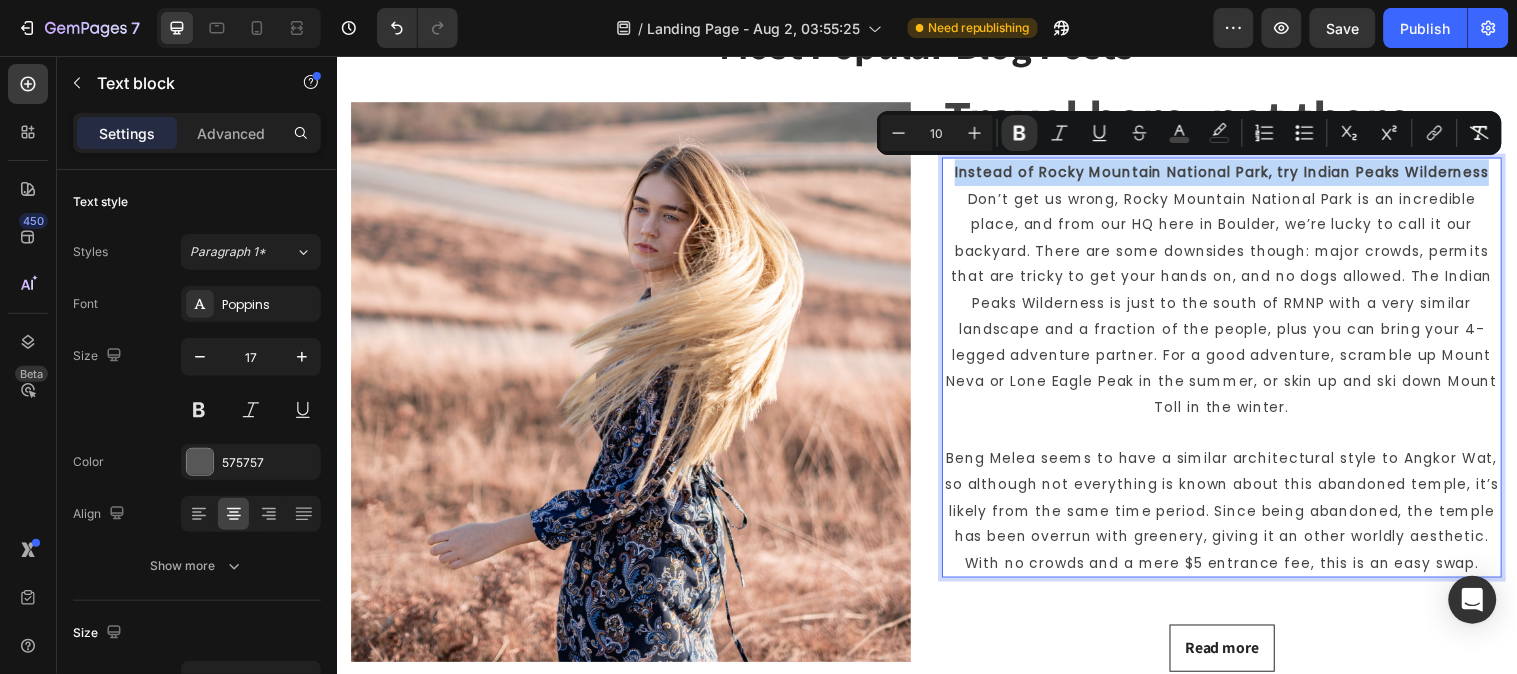 drag, startPoint x: 1500, startPoint y: 178, endPoint x: 968, endPoint y: 178, distance: 532 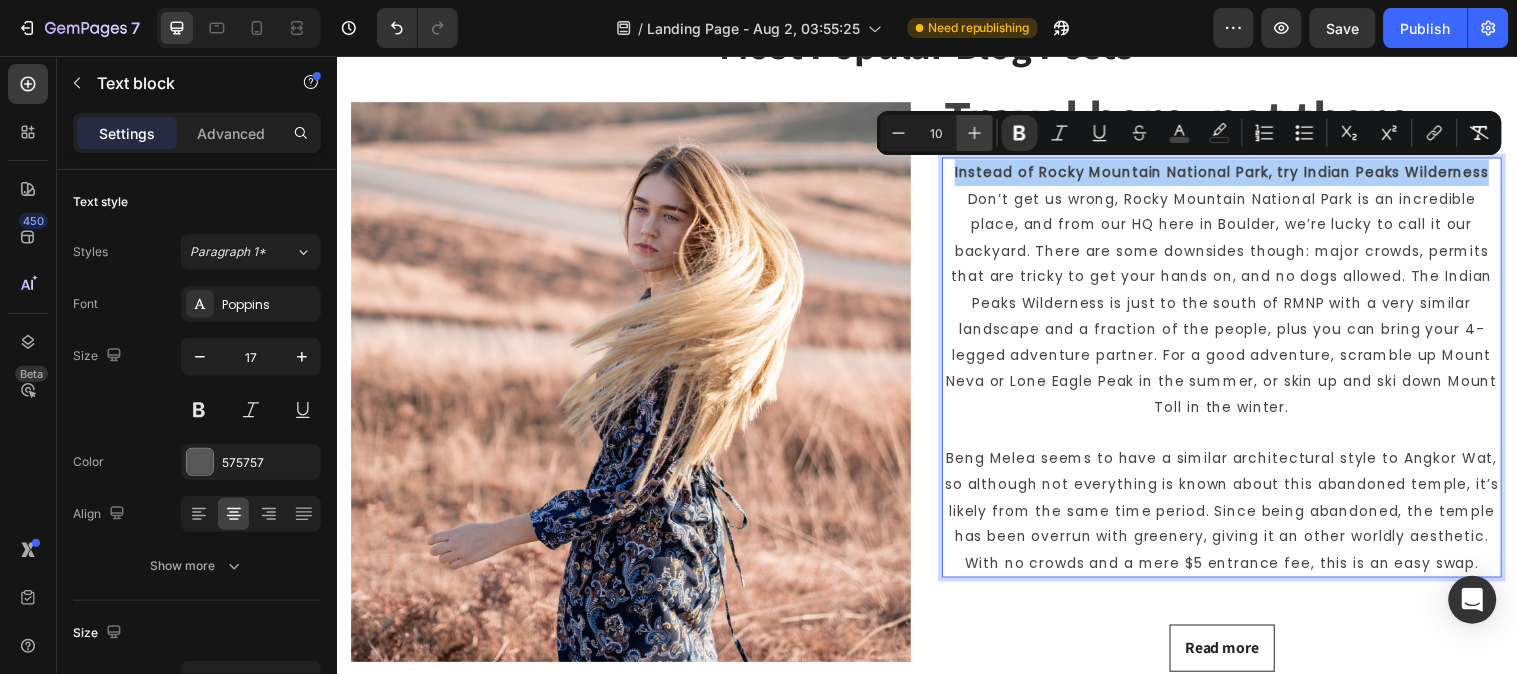 click 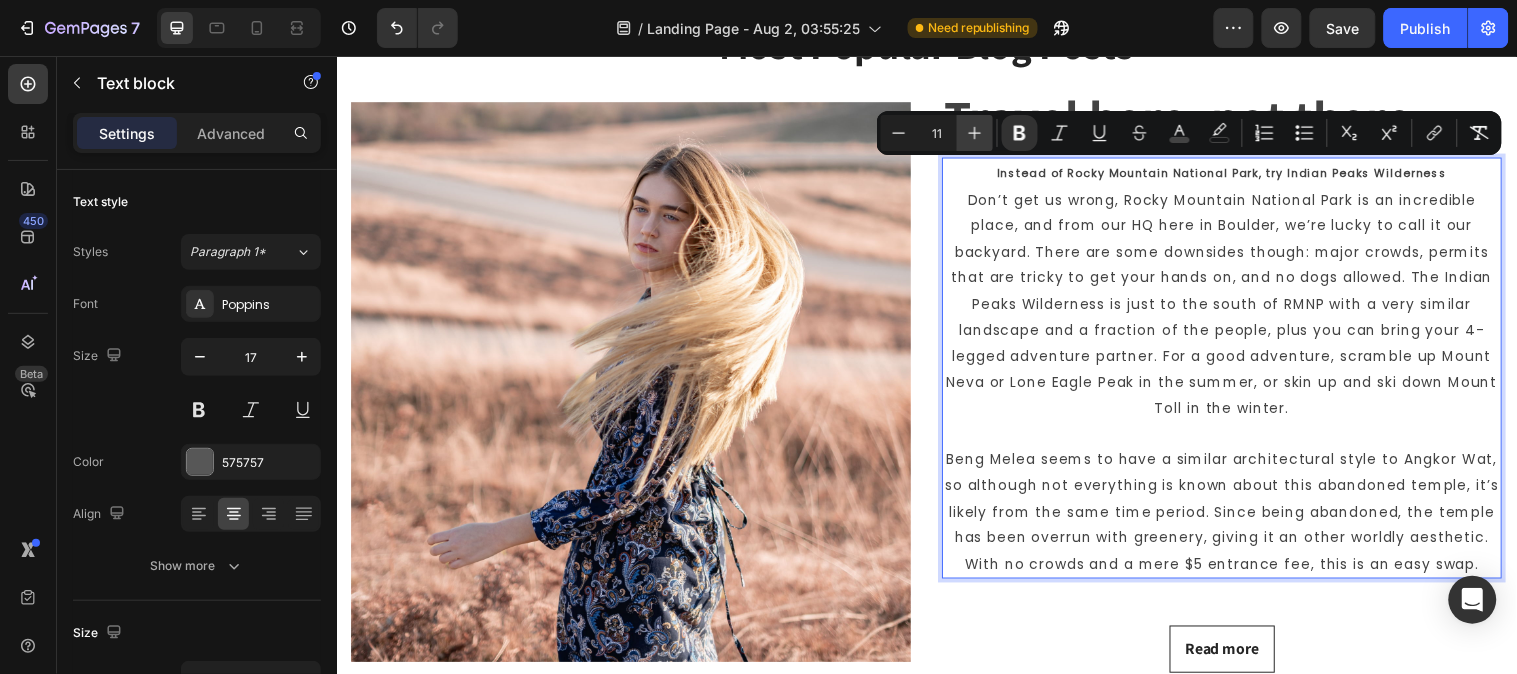 click 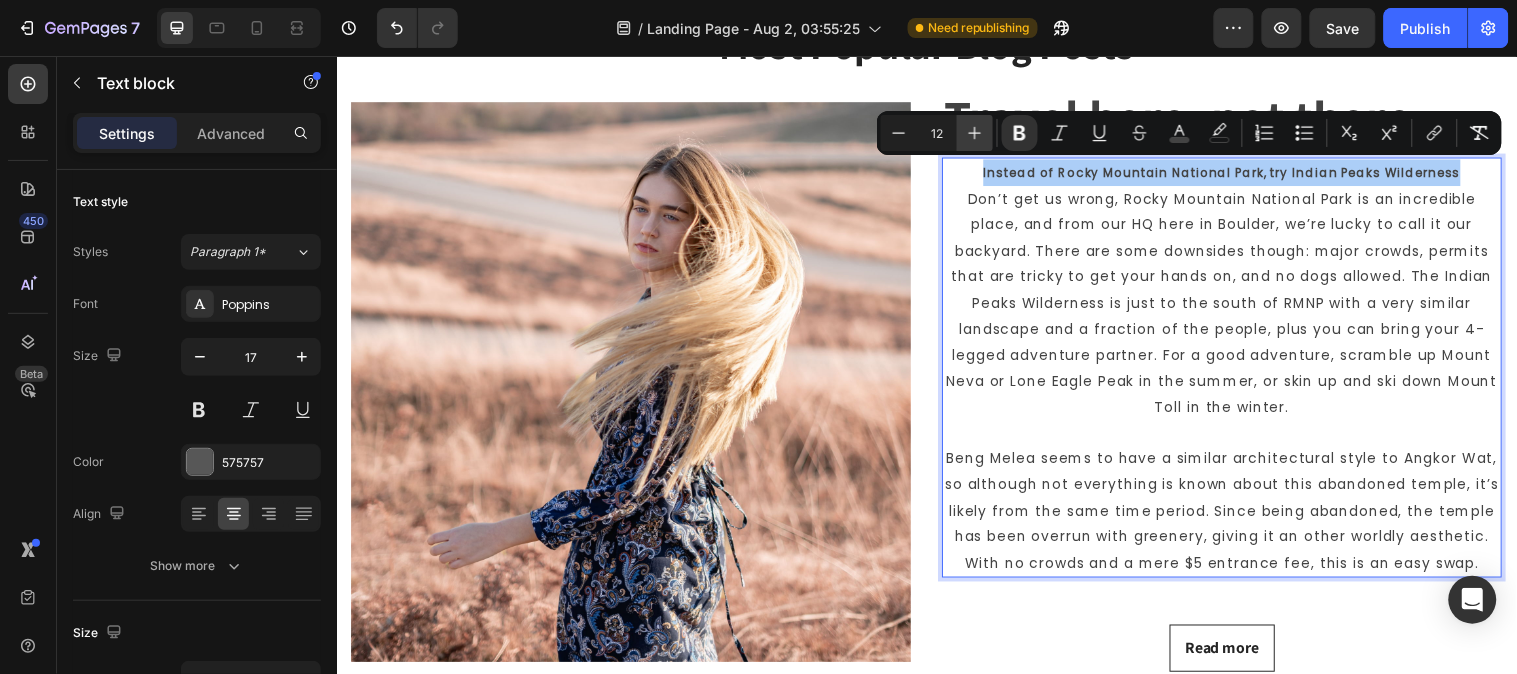 click 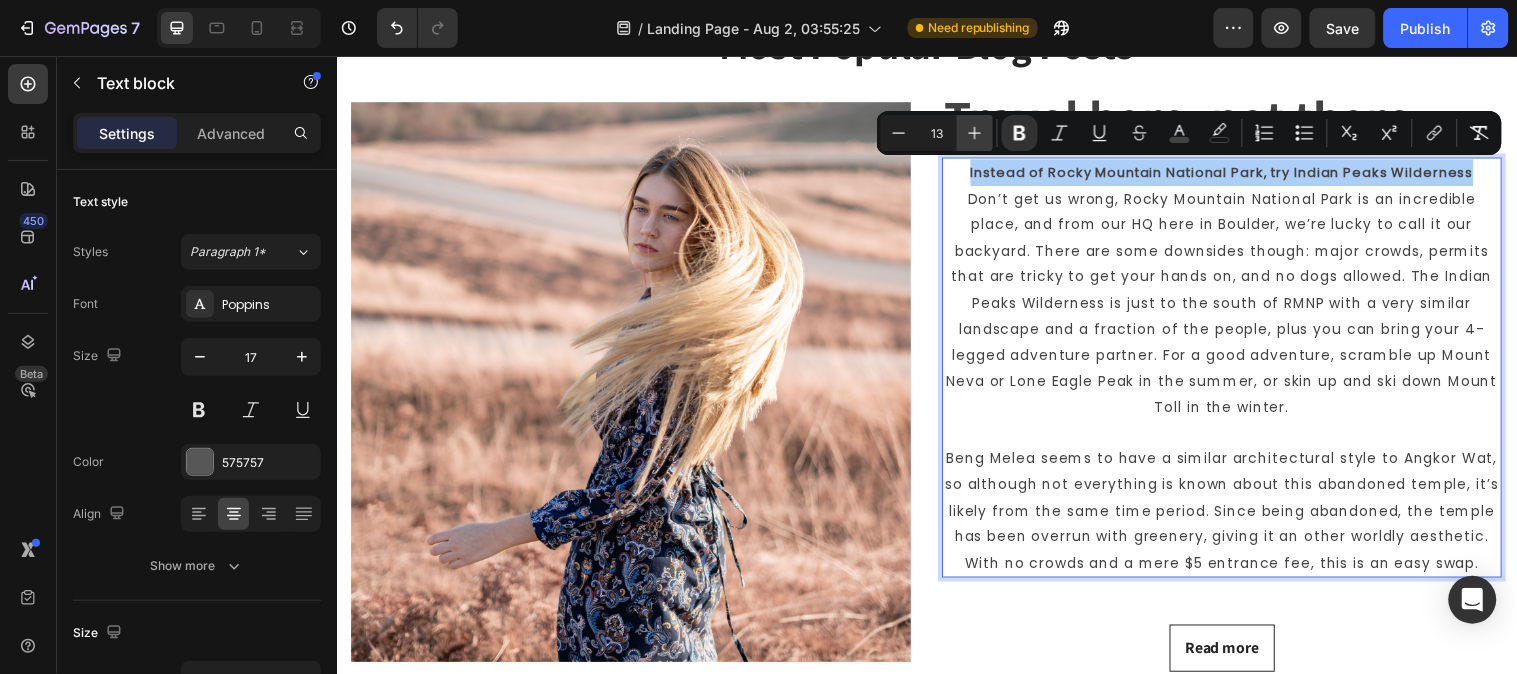 click 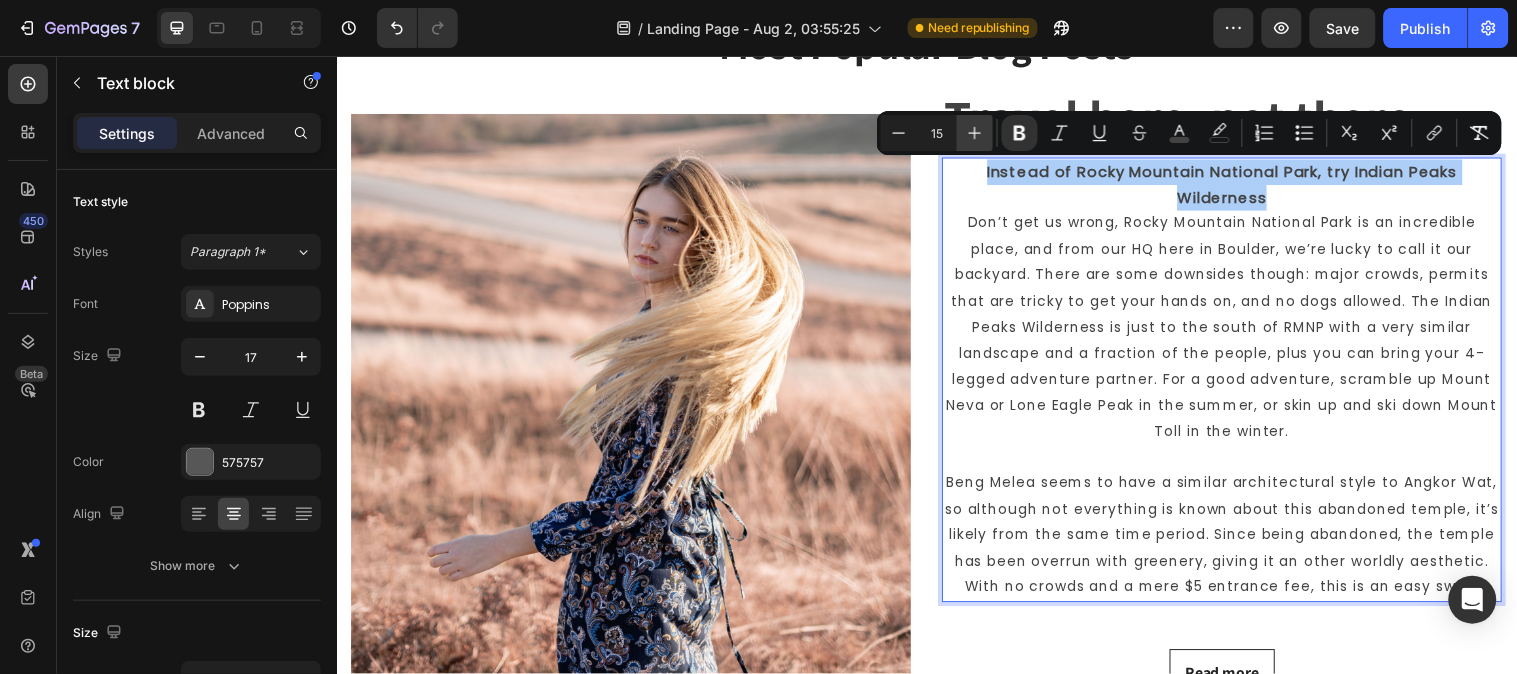click 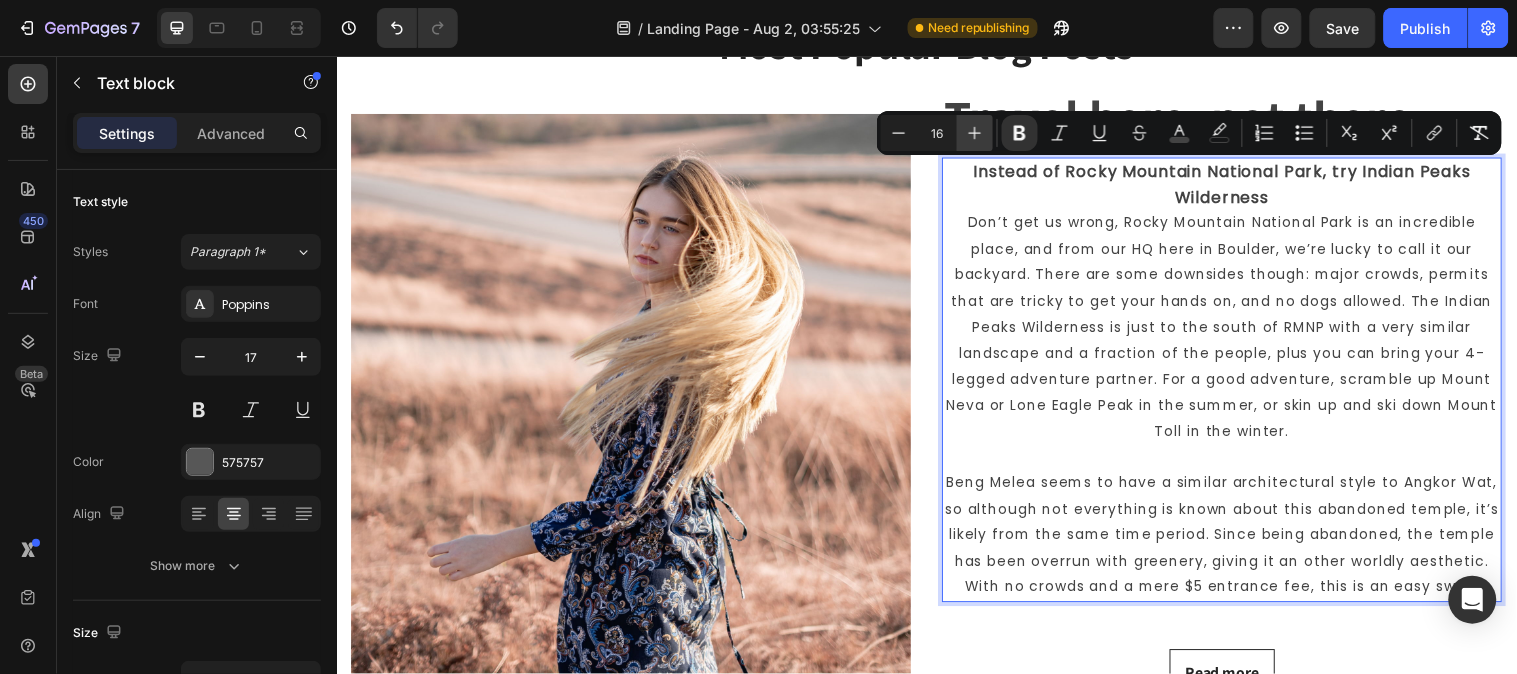 click 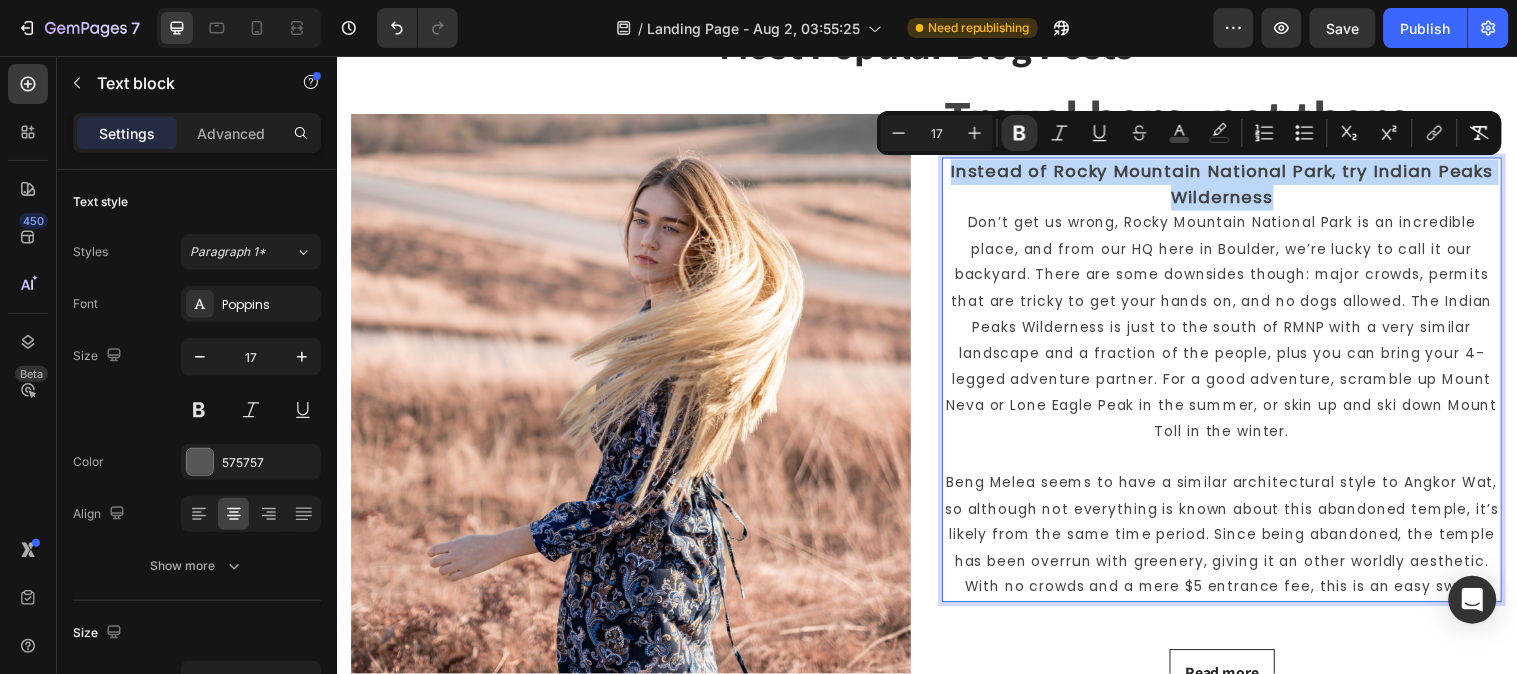 click on "Instead of Rocky Mountain National Park, try Indian Peaks Wilderness" at bounding box center (1236, 185) 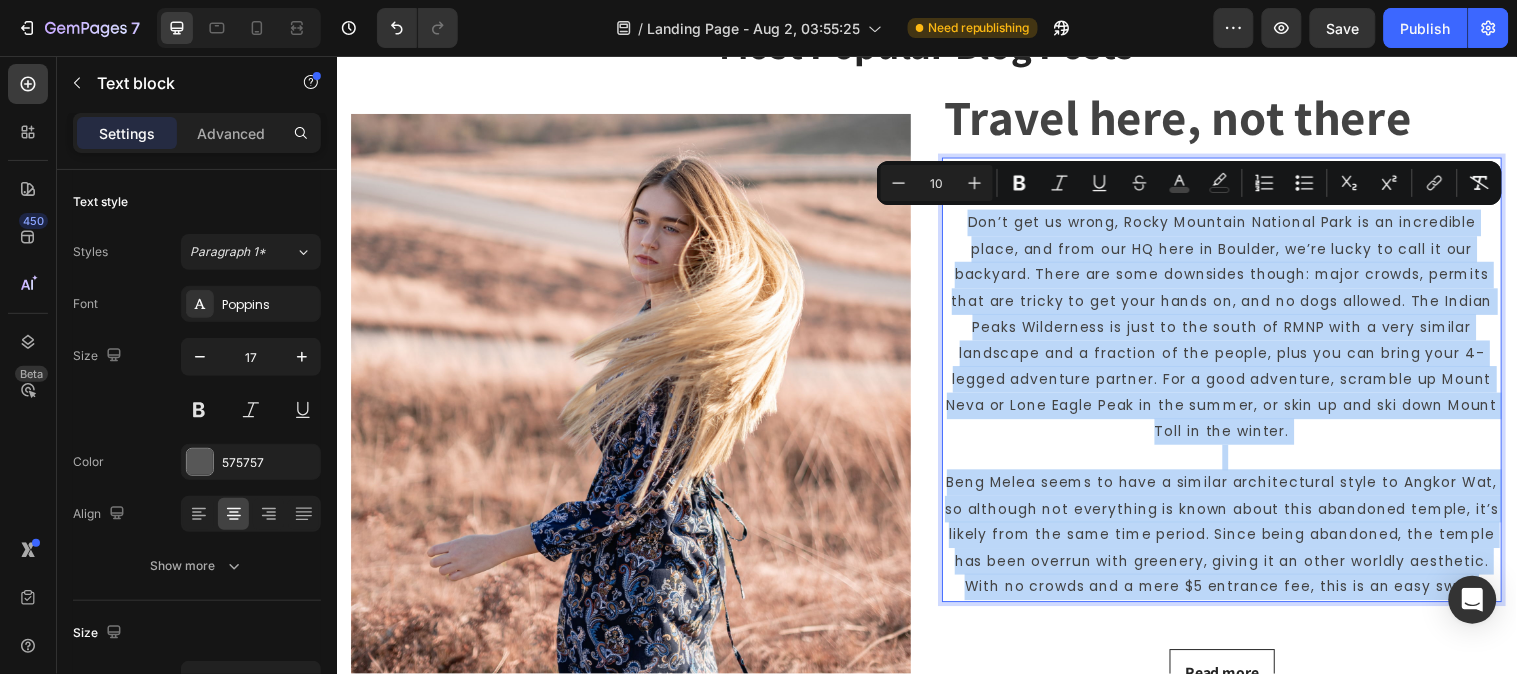 drag, startPoint x: 965, startPoint y: 223, endPoint x: 1393, endPoint y: 610, distance: 577.0208 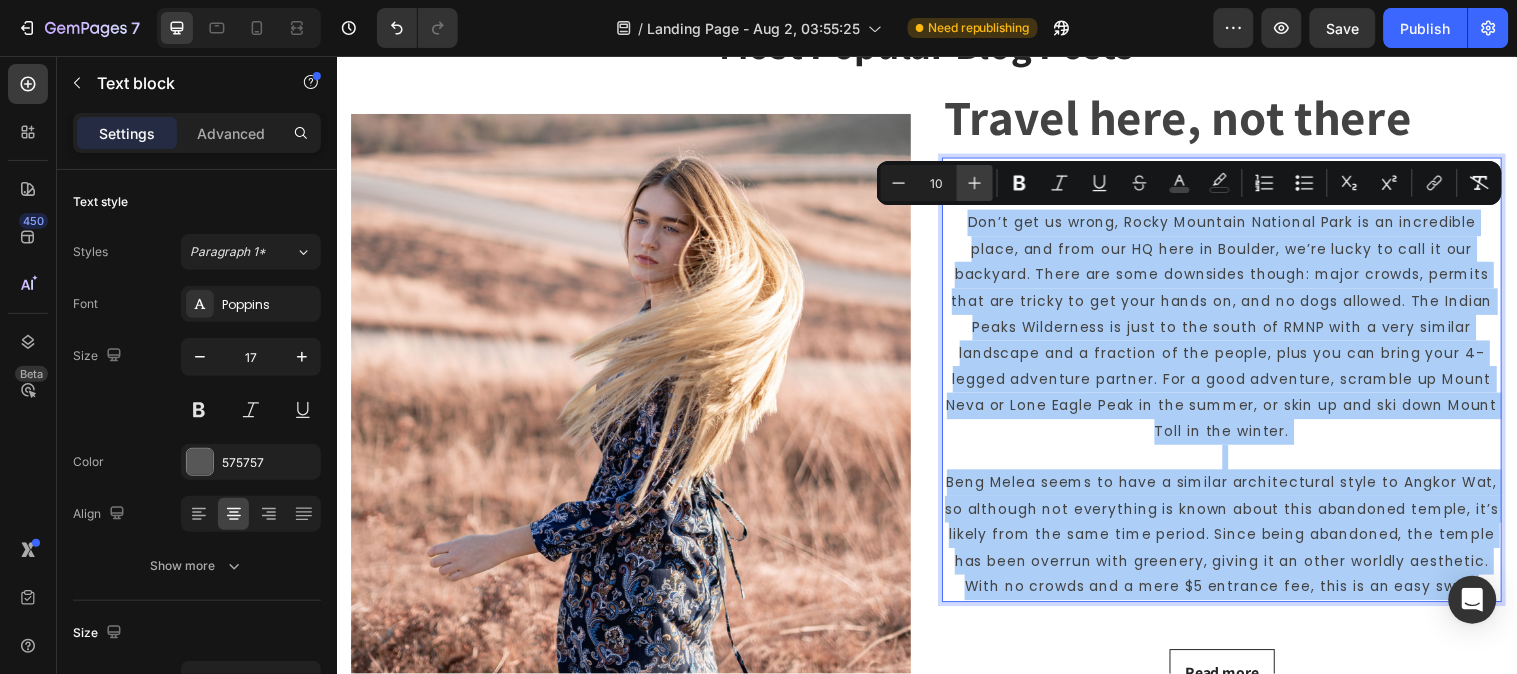 click 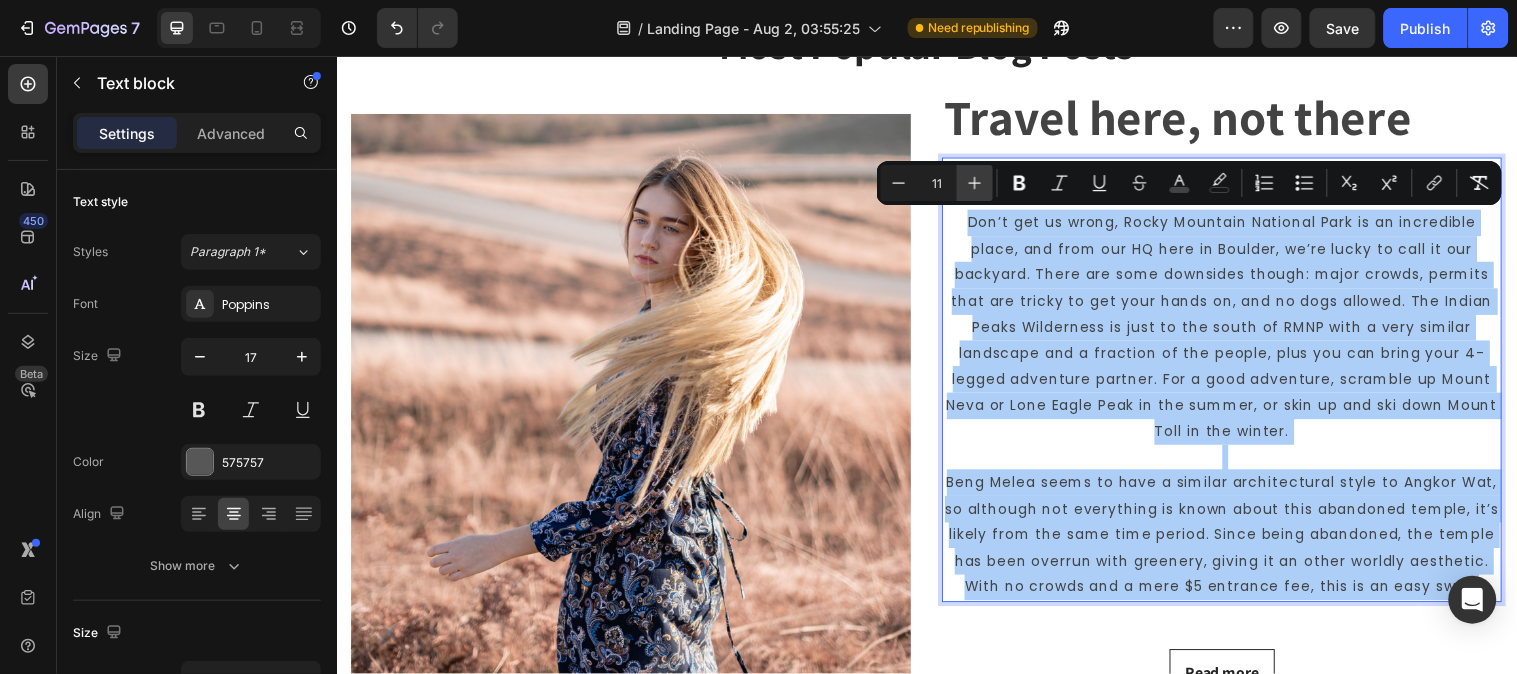 click 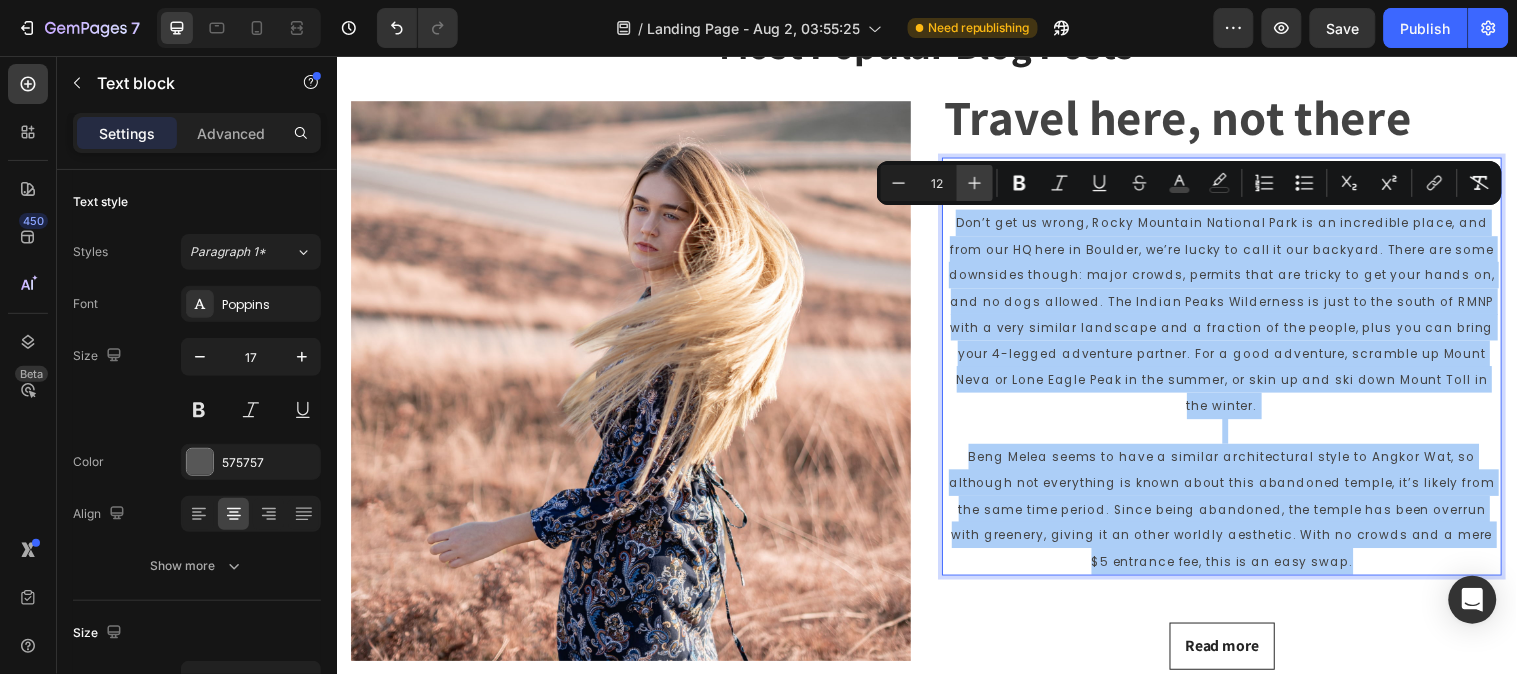 click 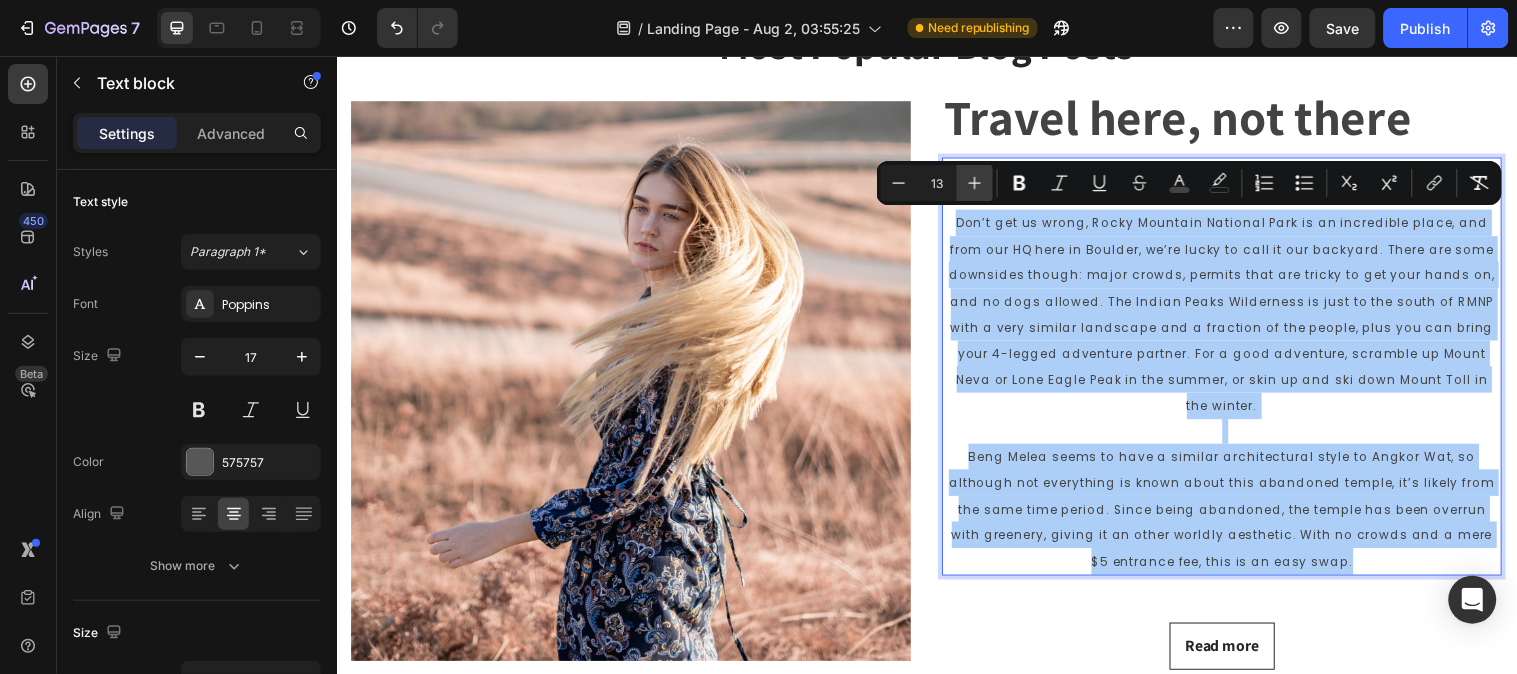 click 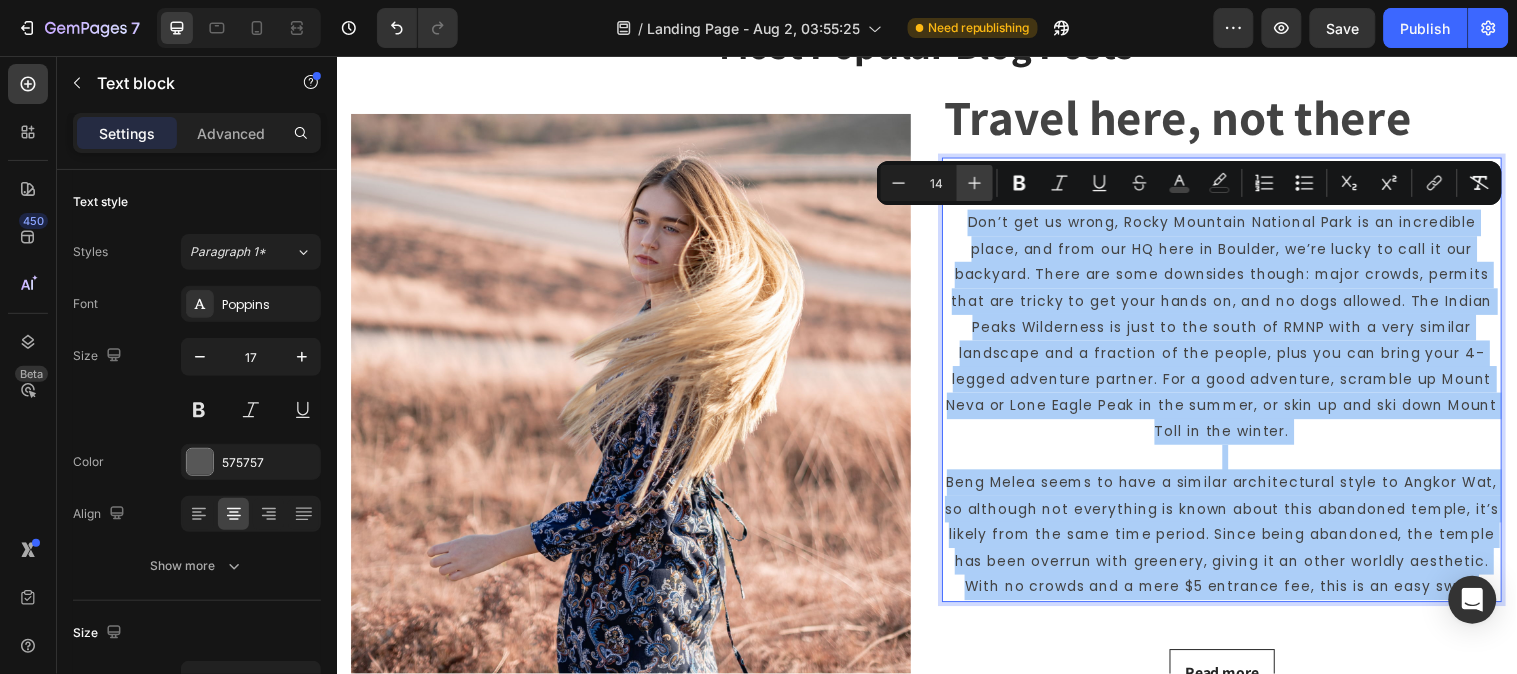 click 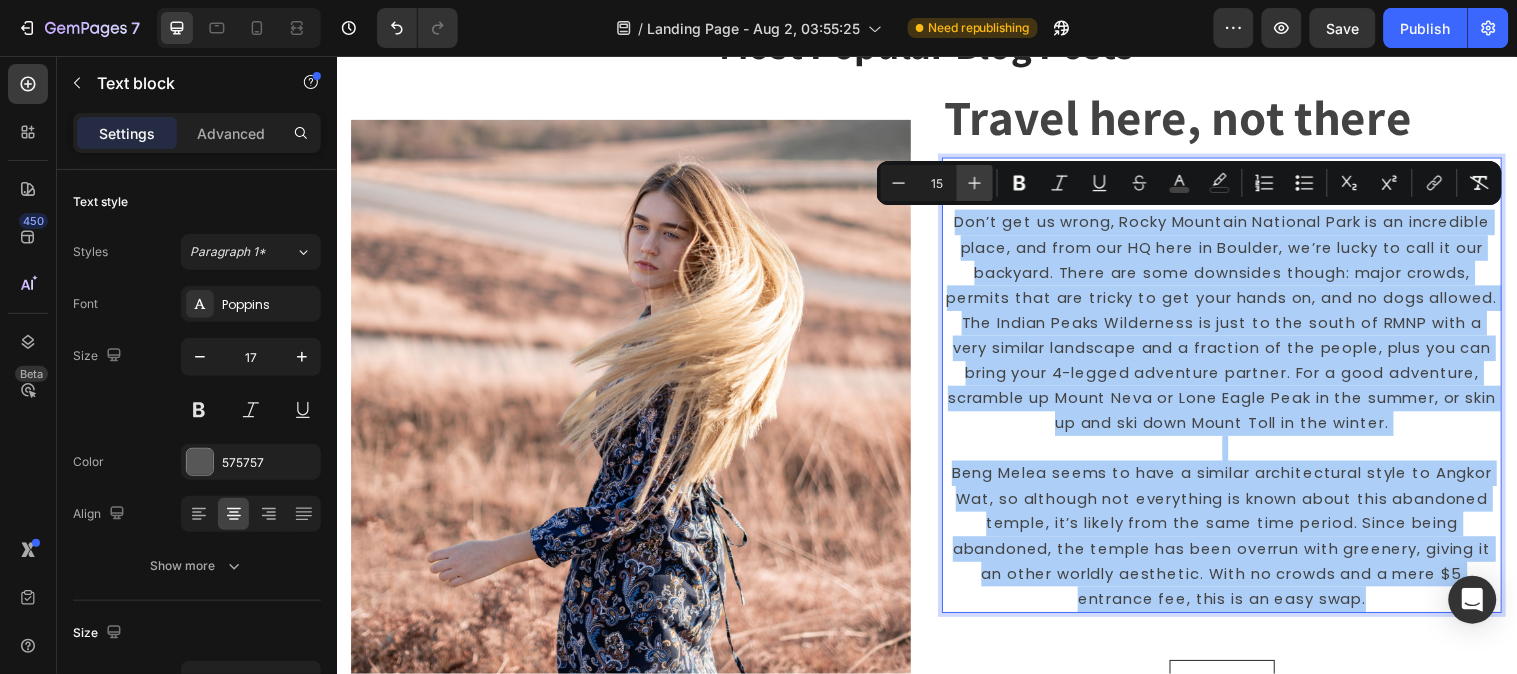 click 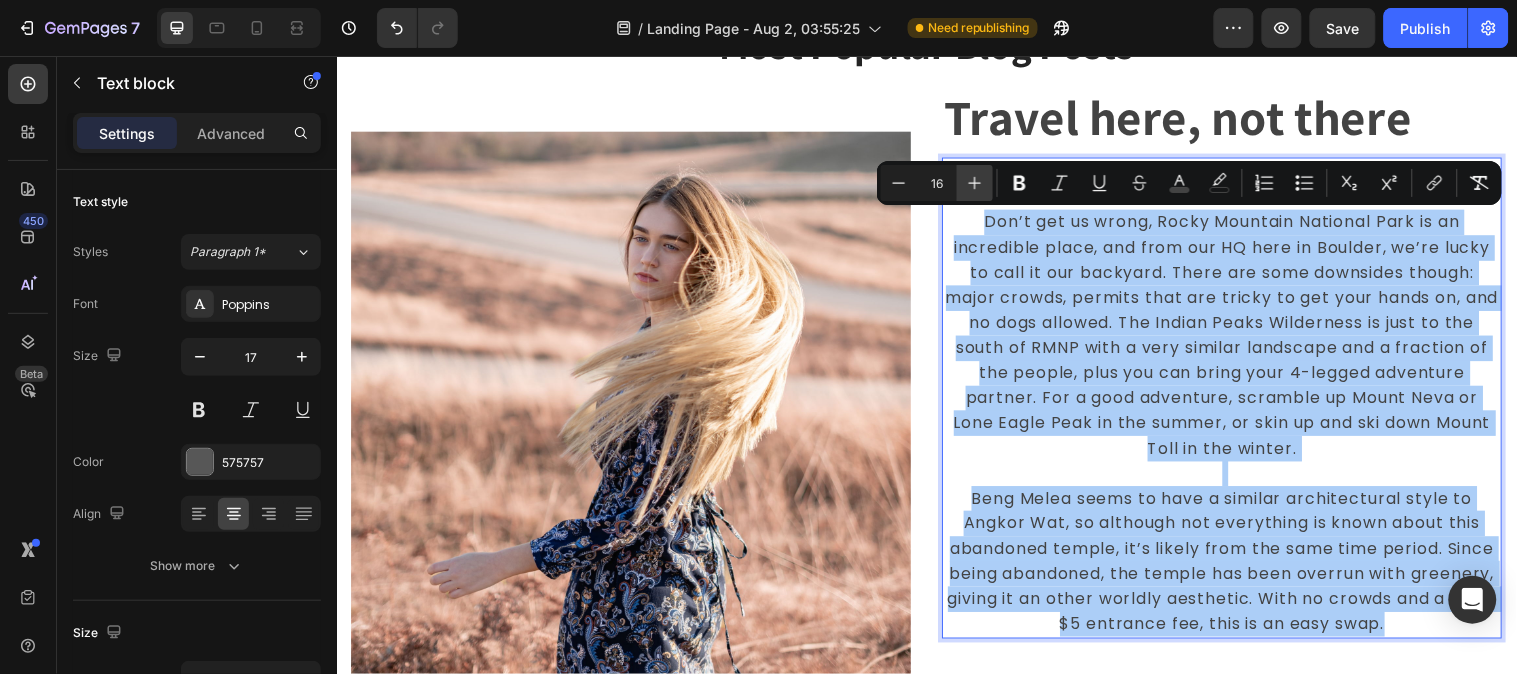 click 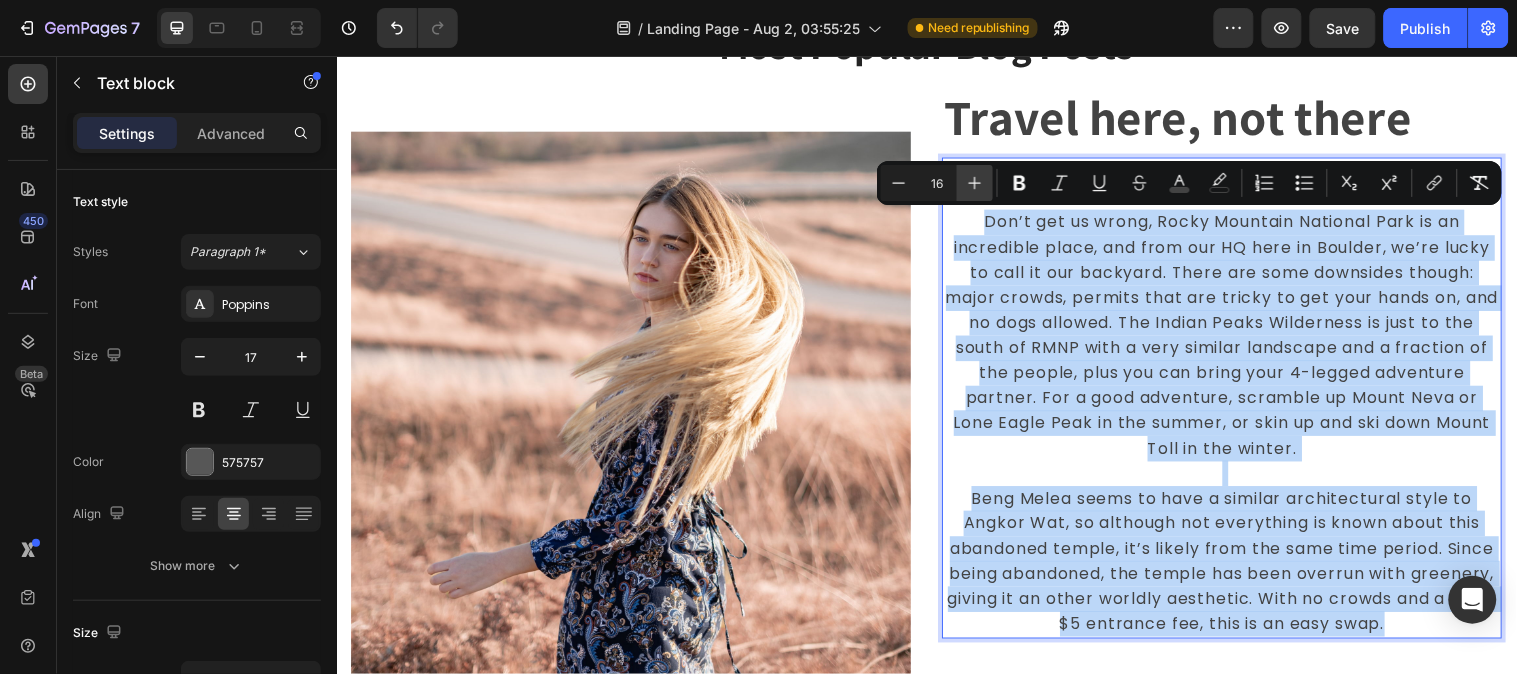 type on "17" 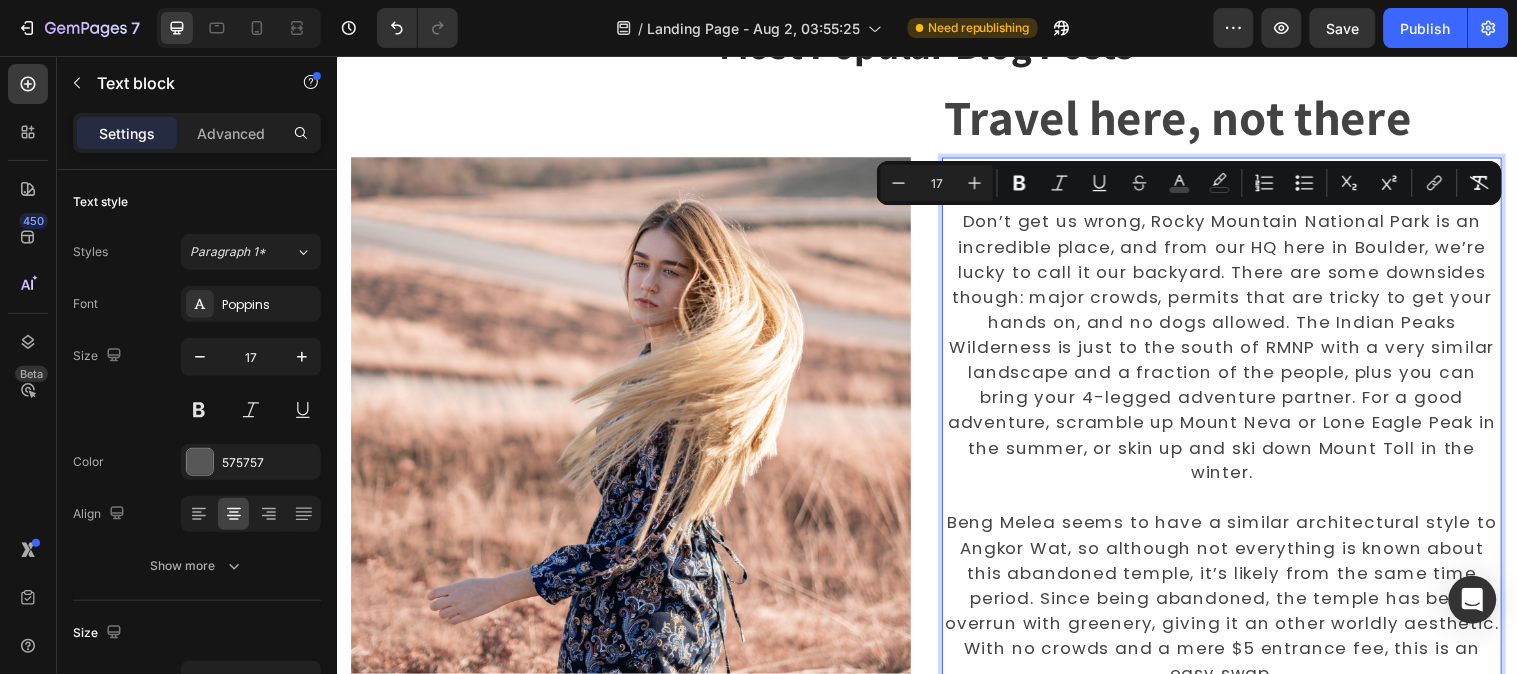 click at bounding box center (1236, 505) 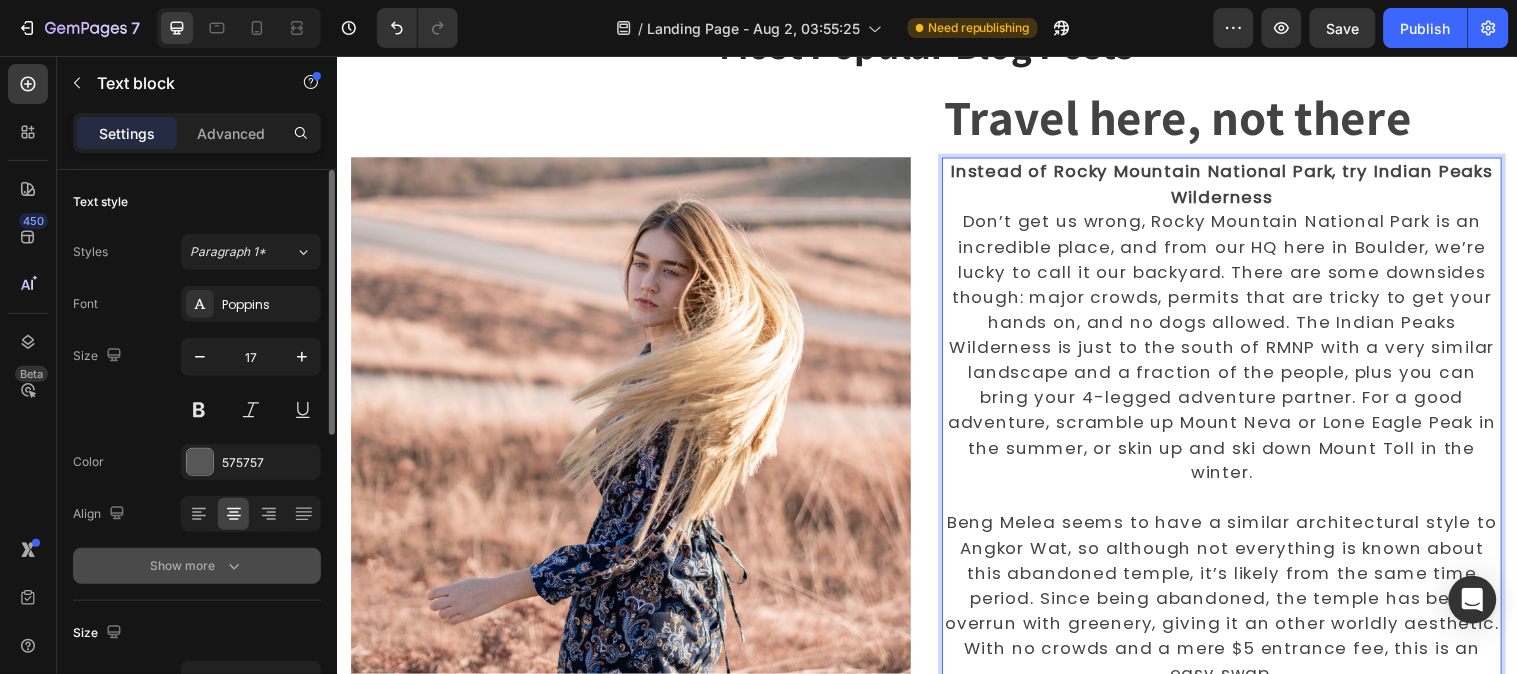 click on "Show more" at bounding box center [197, 566] 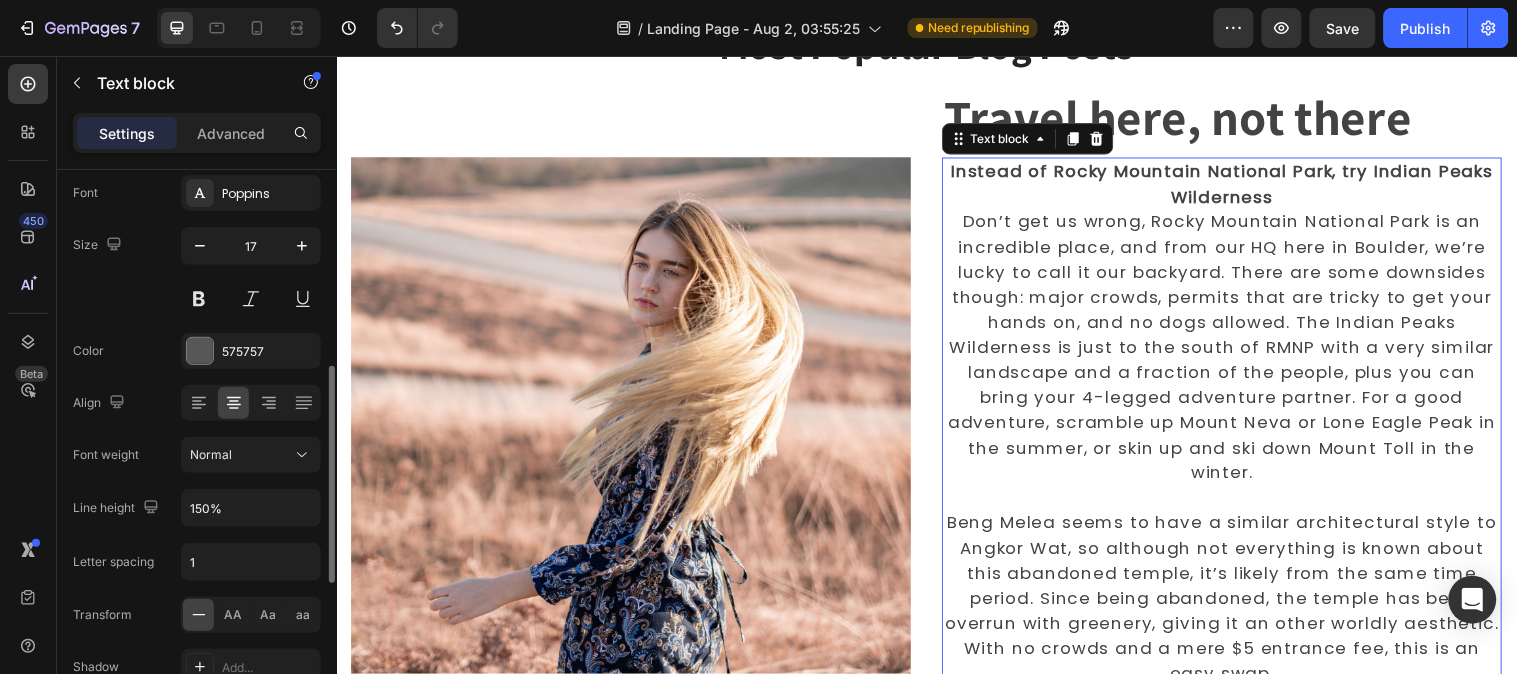 scroll, scrollTop: 222, scrollLeft: 0, axis: vertical 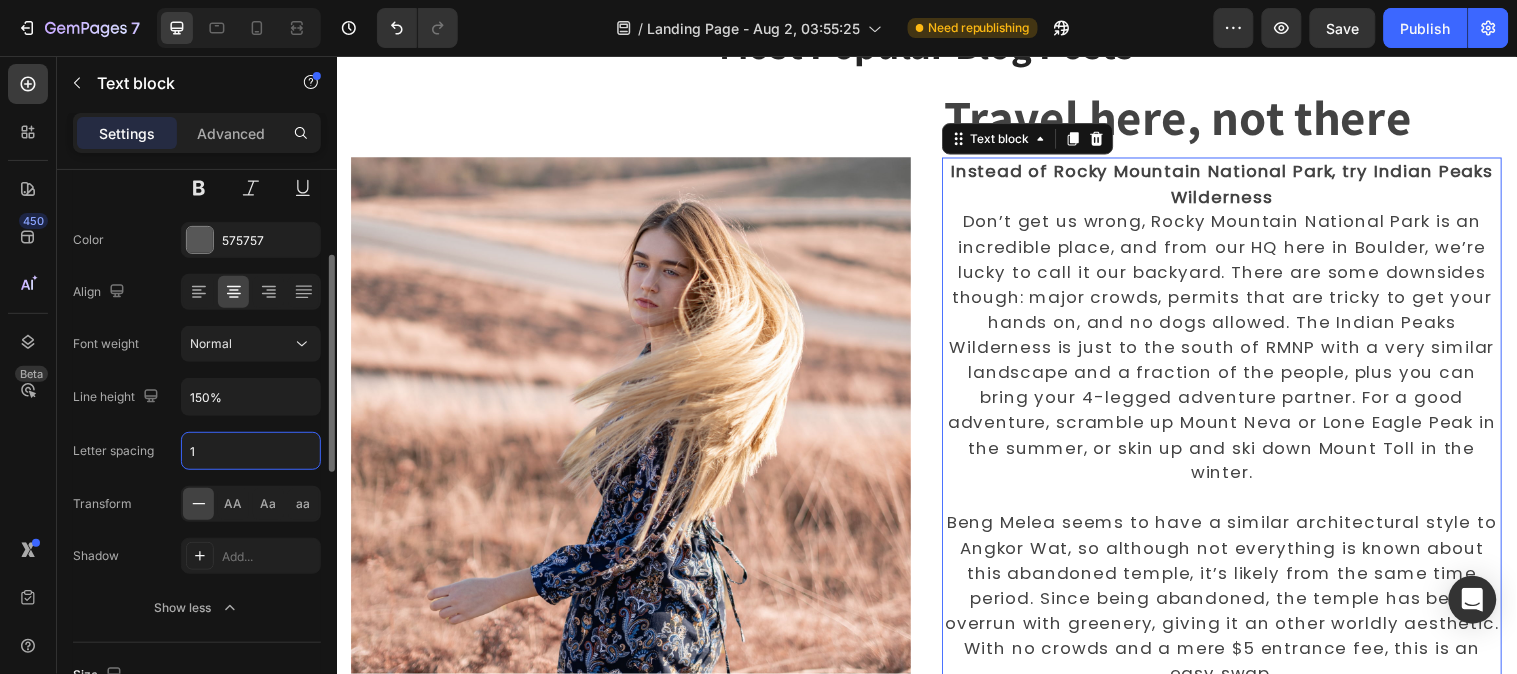 click on "1" at bounding box center [251, 451] 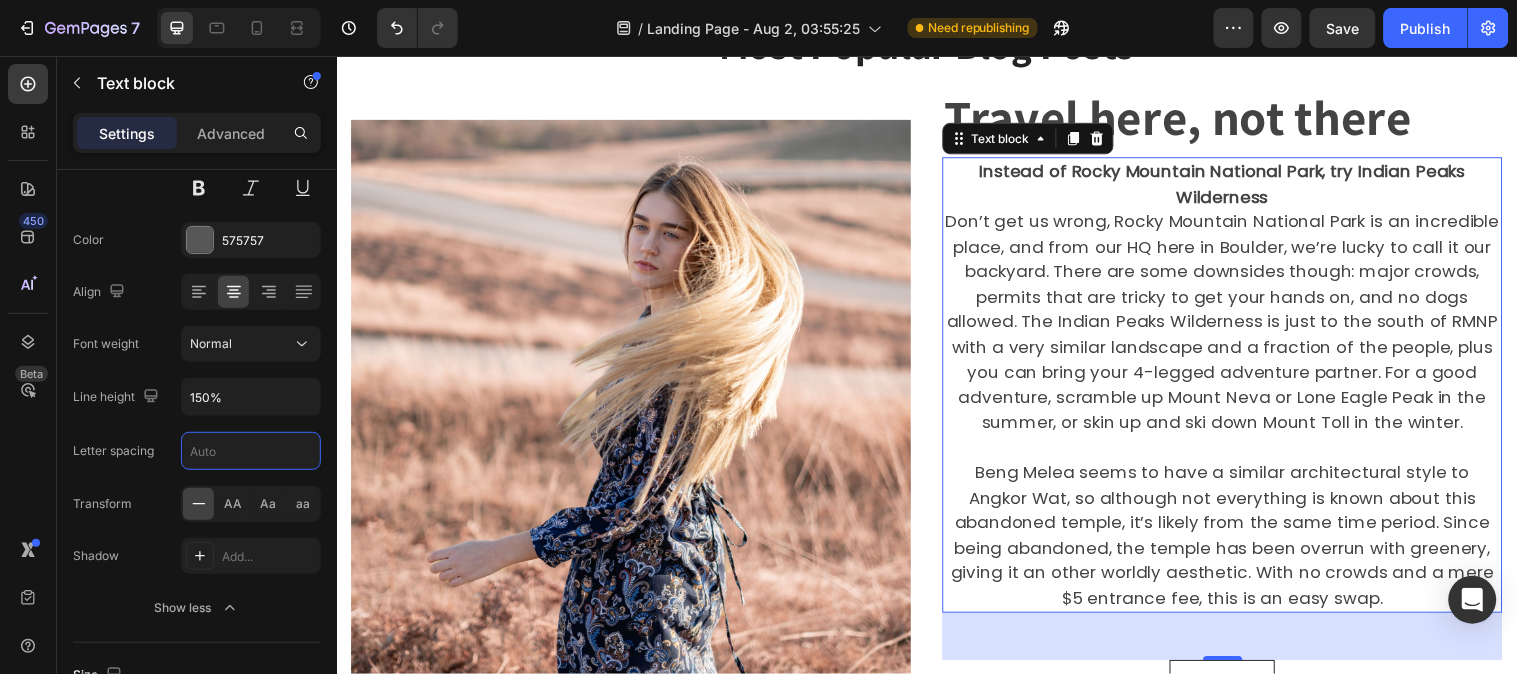 type 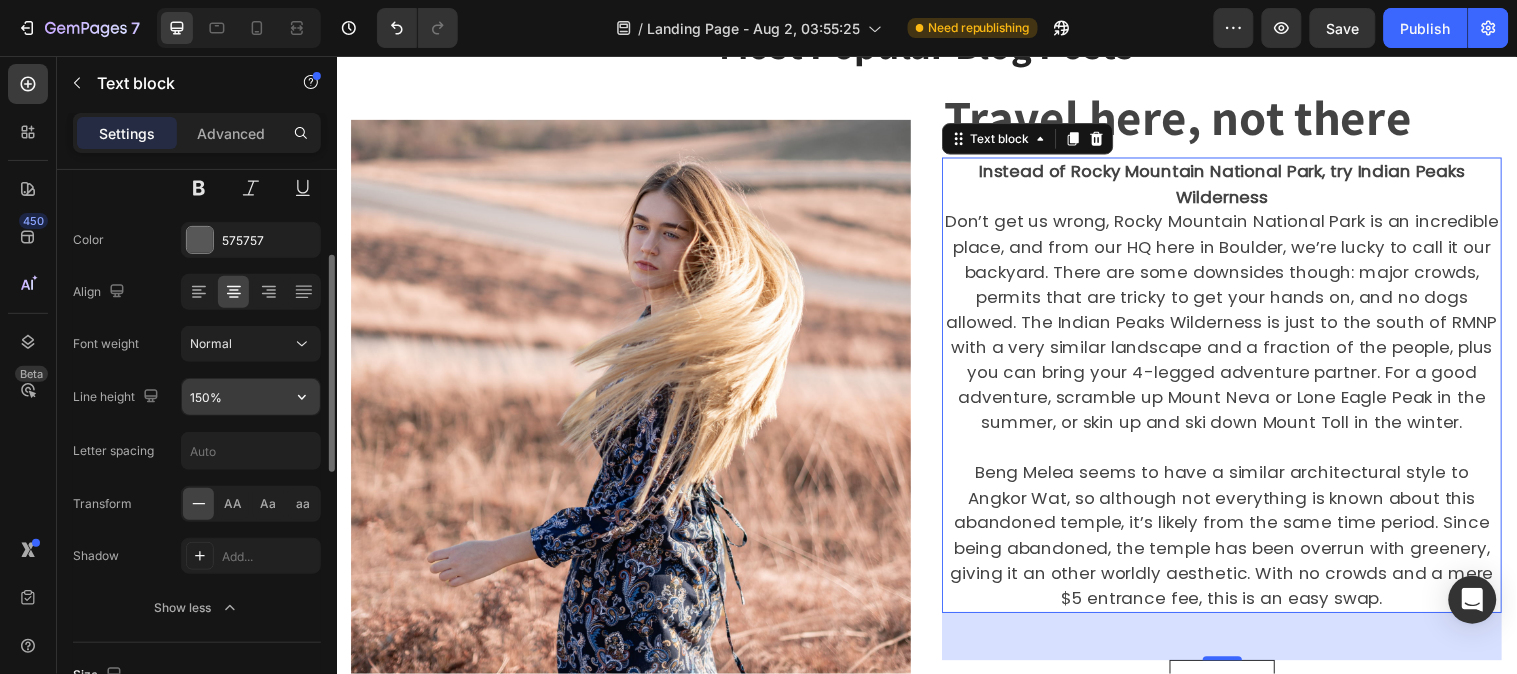 click on "150%" at bounding box center [251, 397] 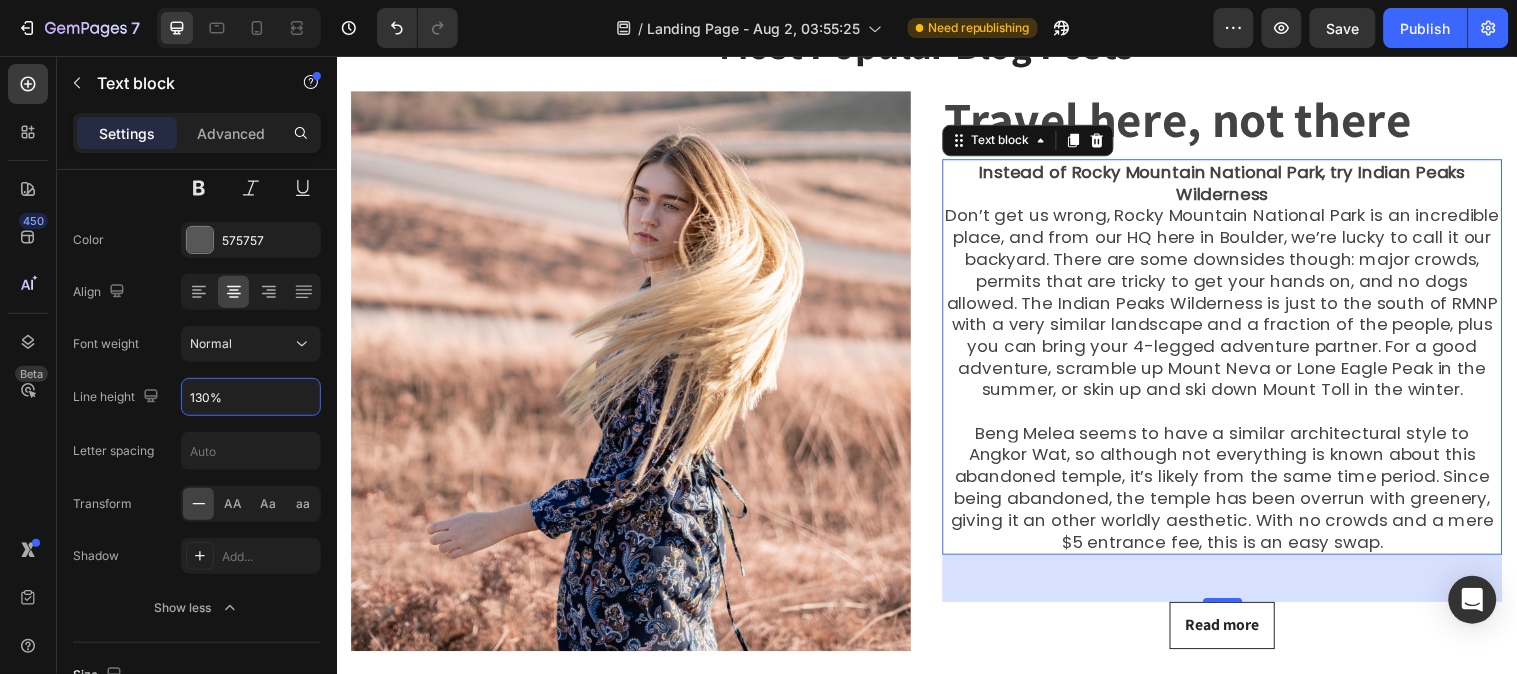 type on "130%" 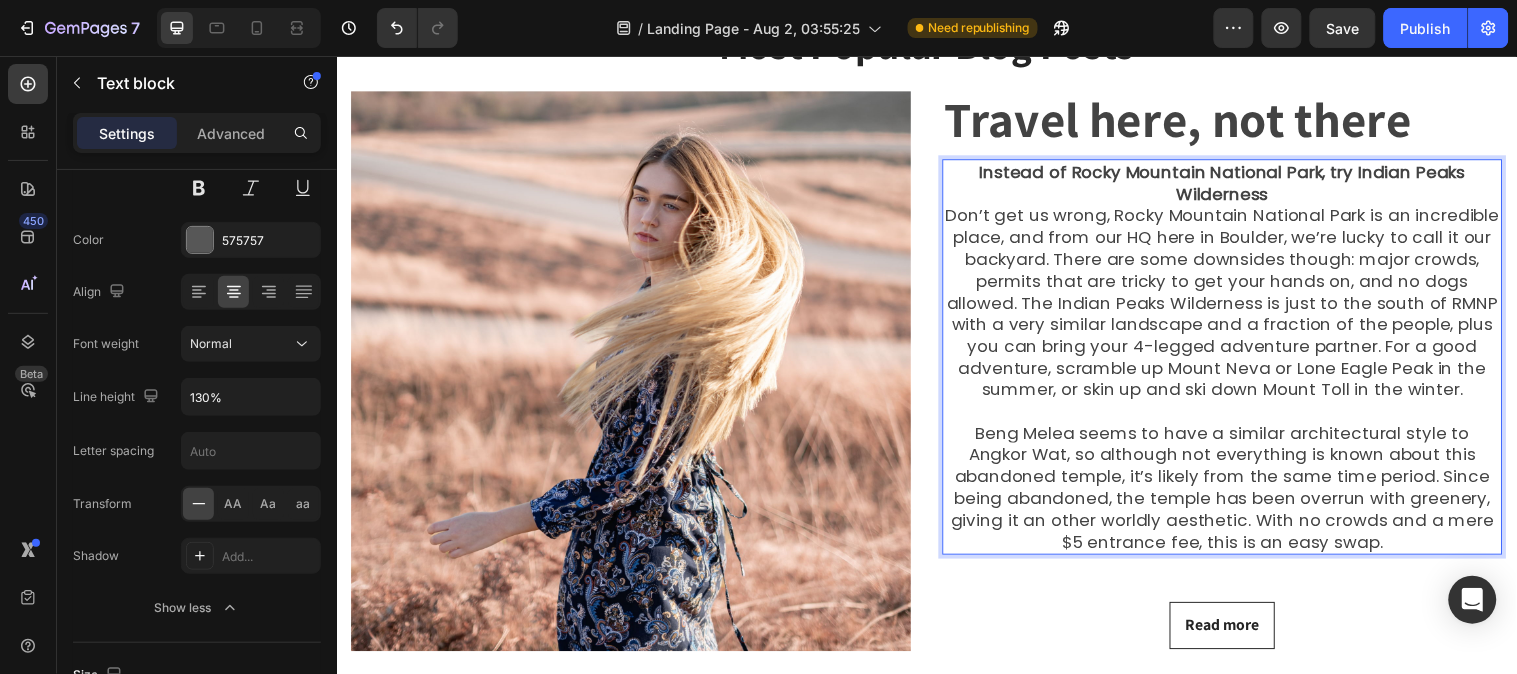 scroll, scrollTop: 0, scrollLeft: 0, axis: both 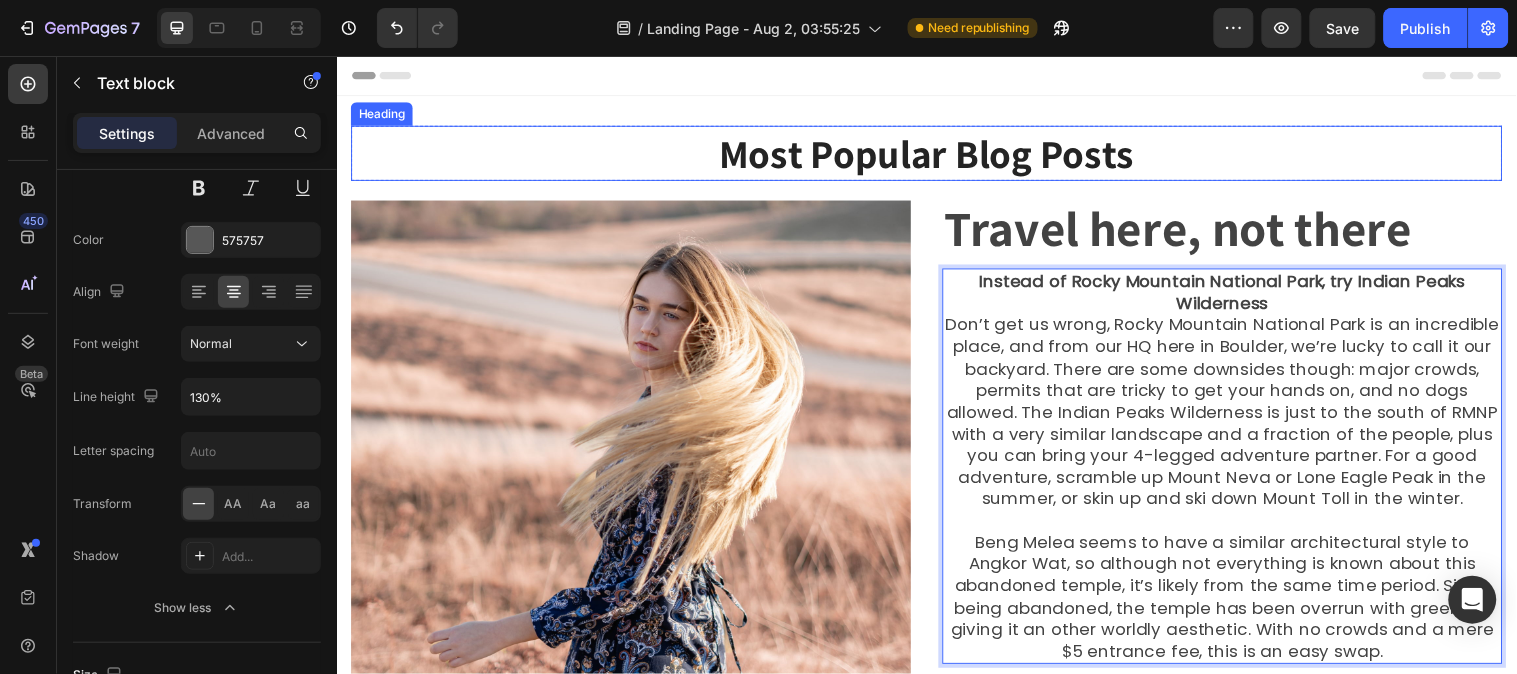click on "Most Popular Blog Posts" at bounding box center [936, 154] 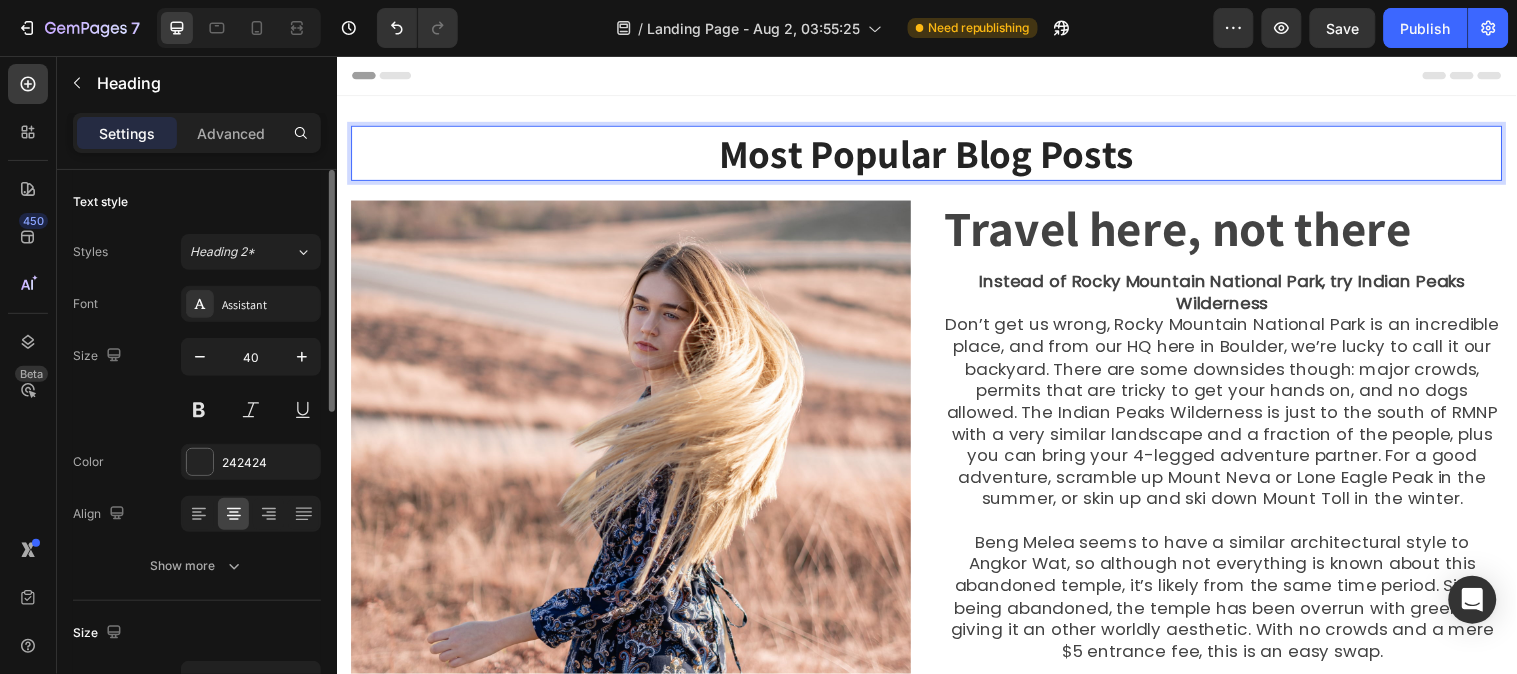 click on "Most Popular Blog Posts" at bounding box center (936, 154) 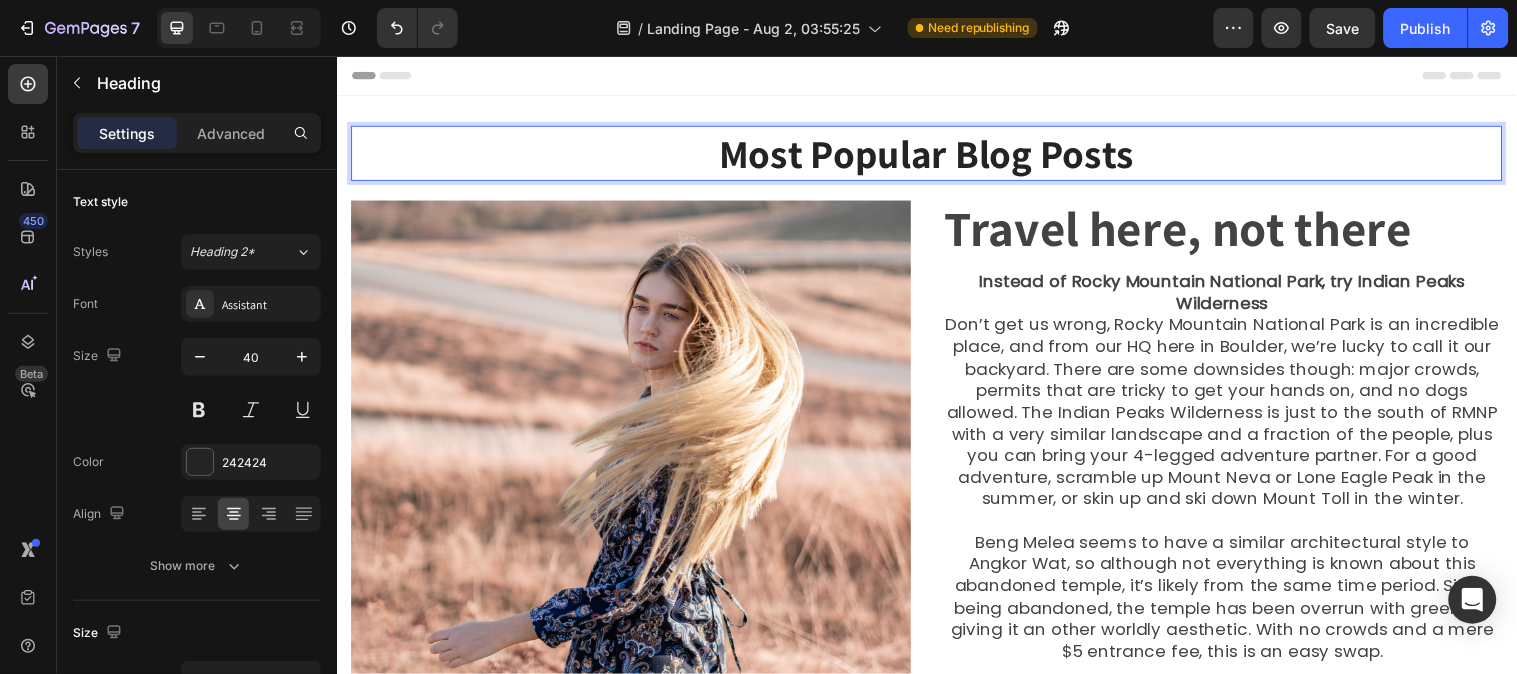 drag, startPoint x: 1167, startPoint y: 152, endPoint x: 1188, endPoint y: 170, distance: 27.658634 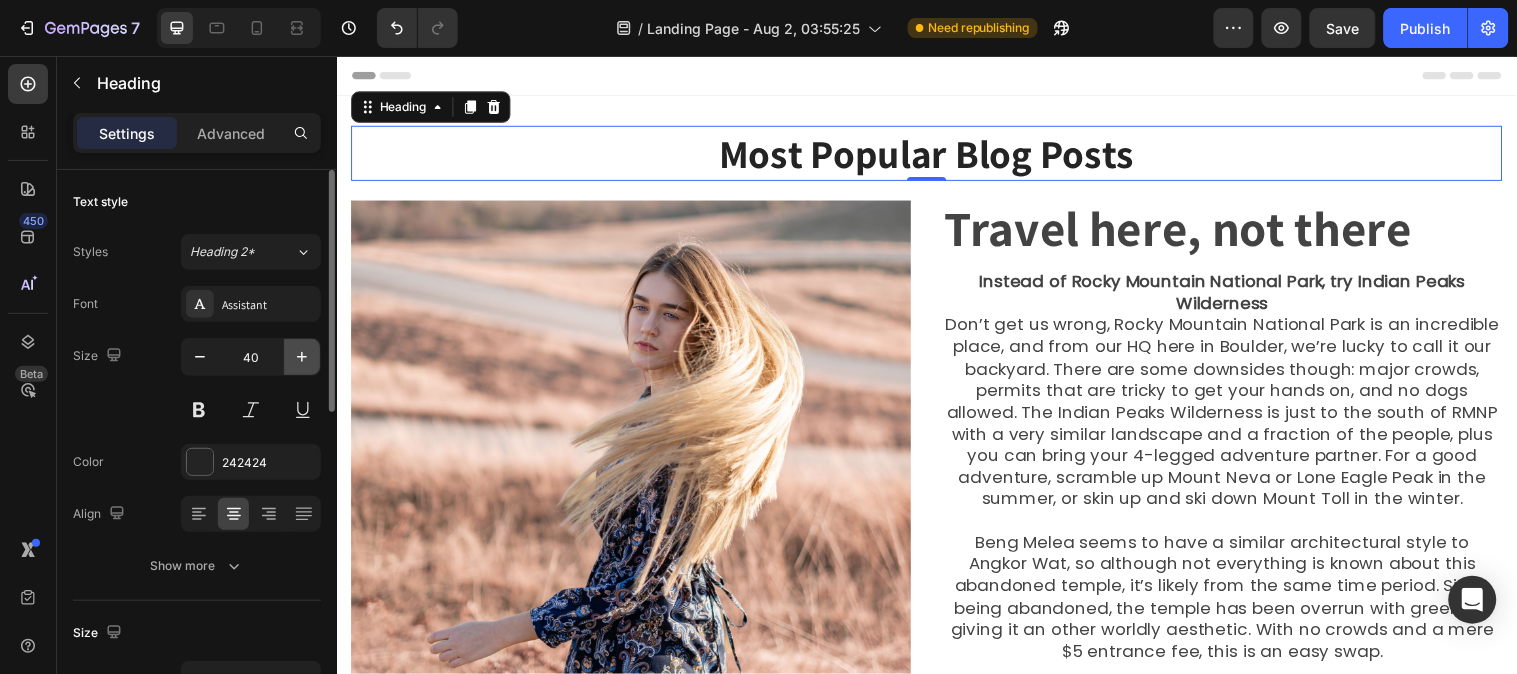 click 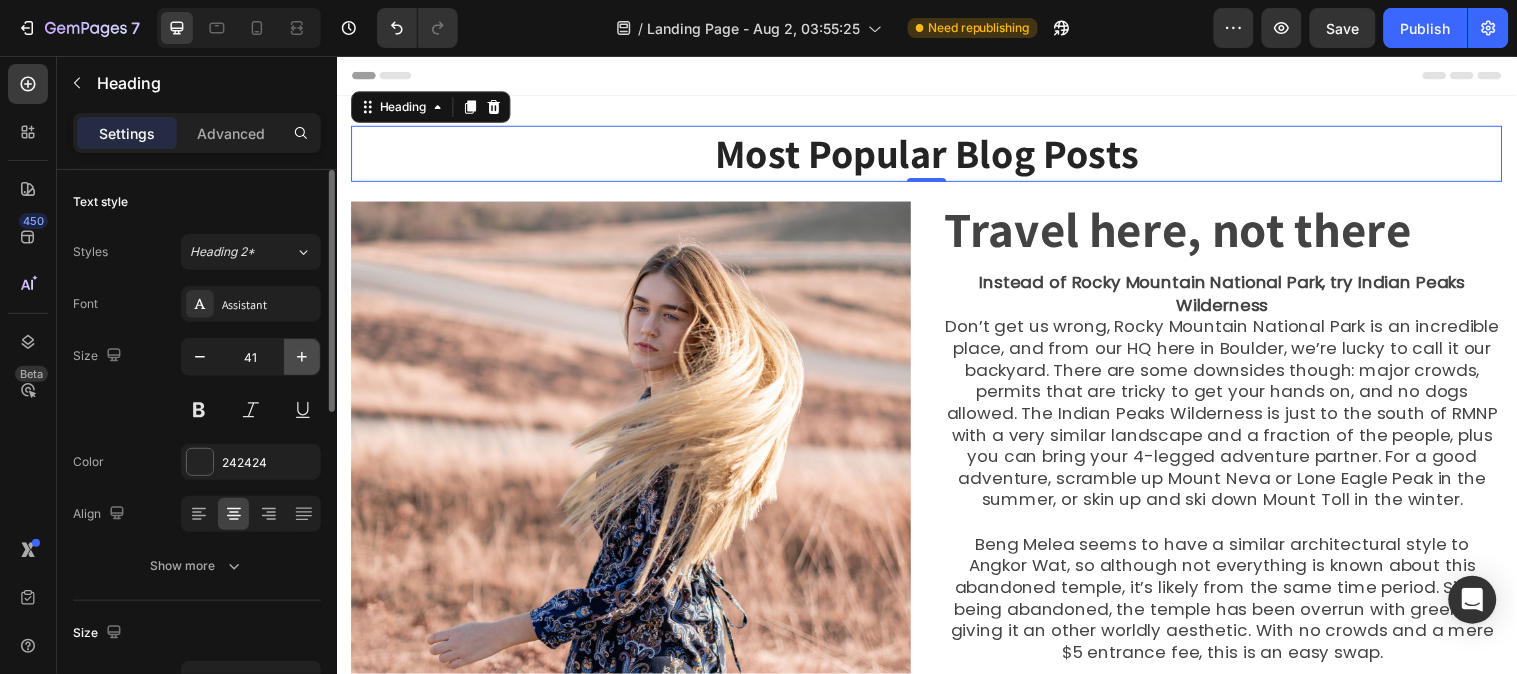 click 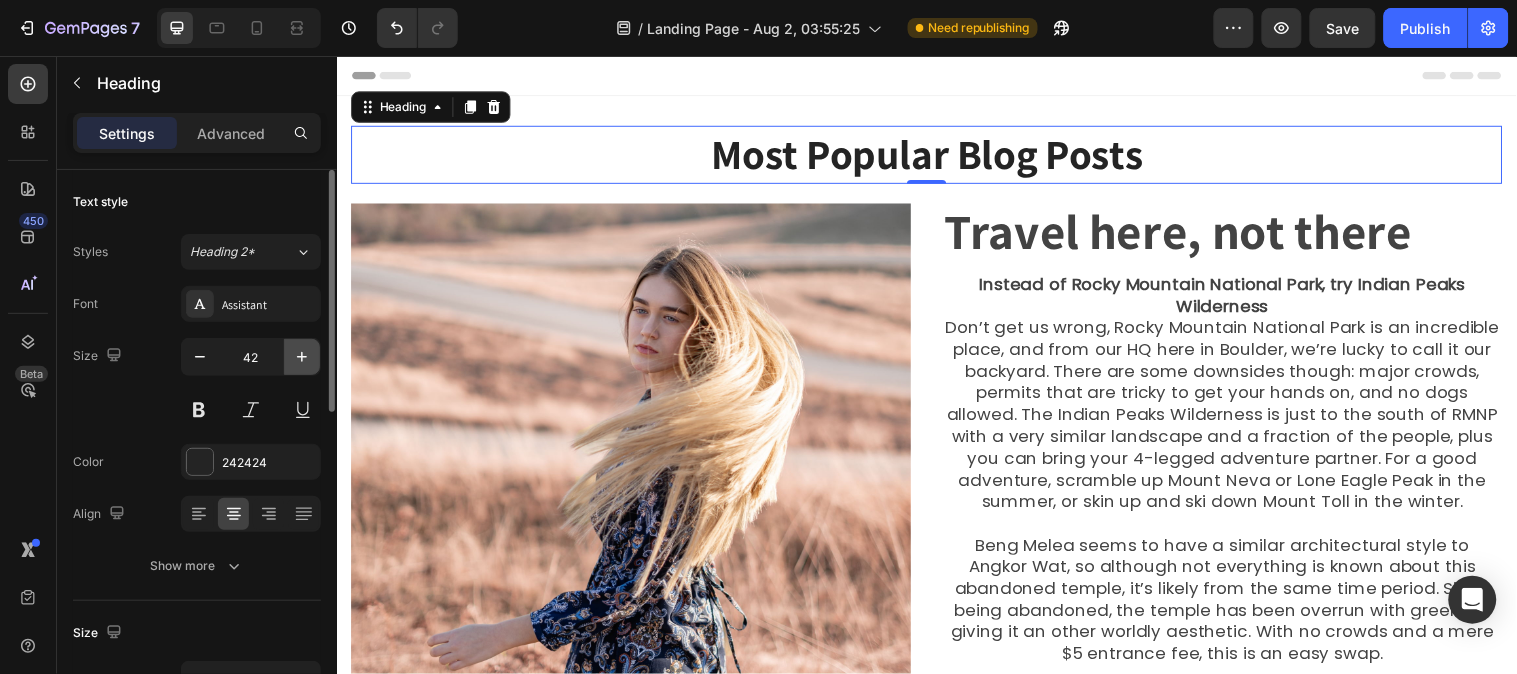 click 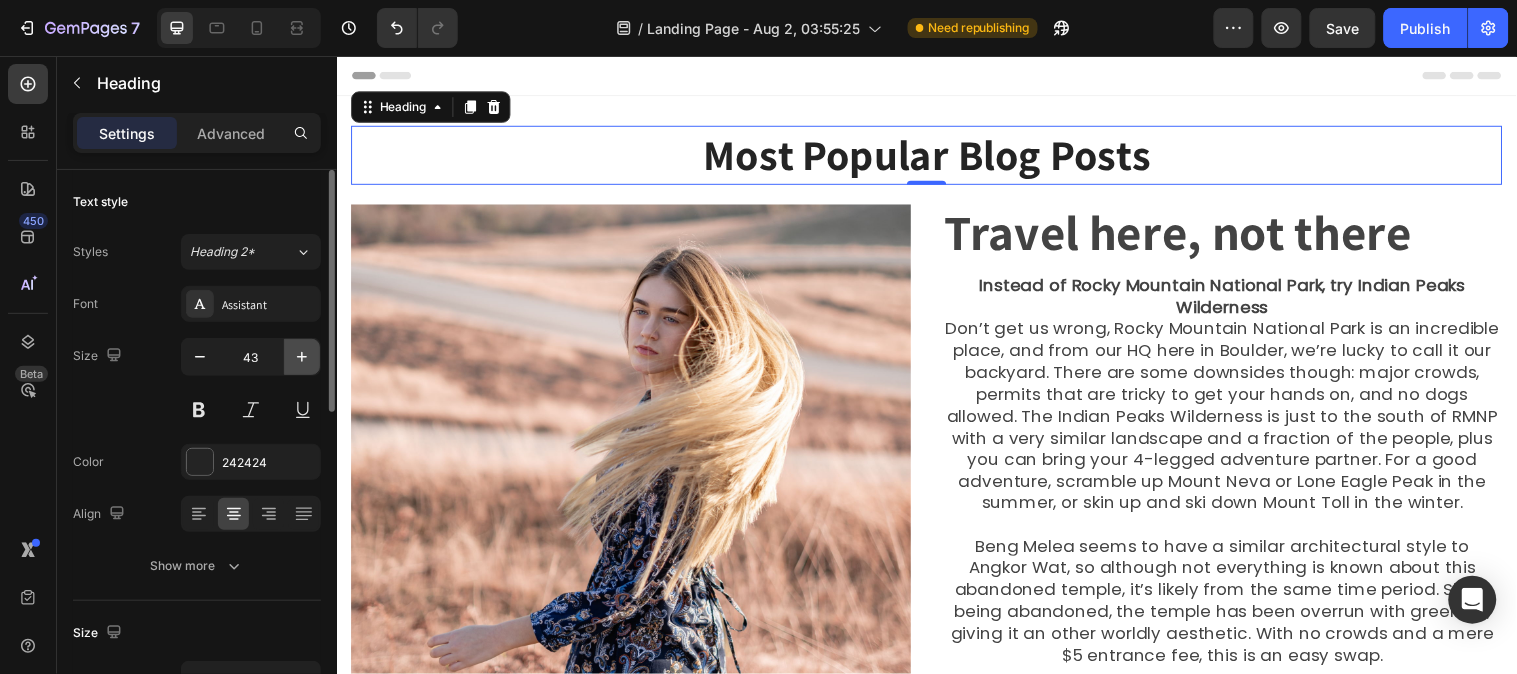 click 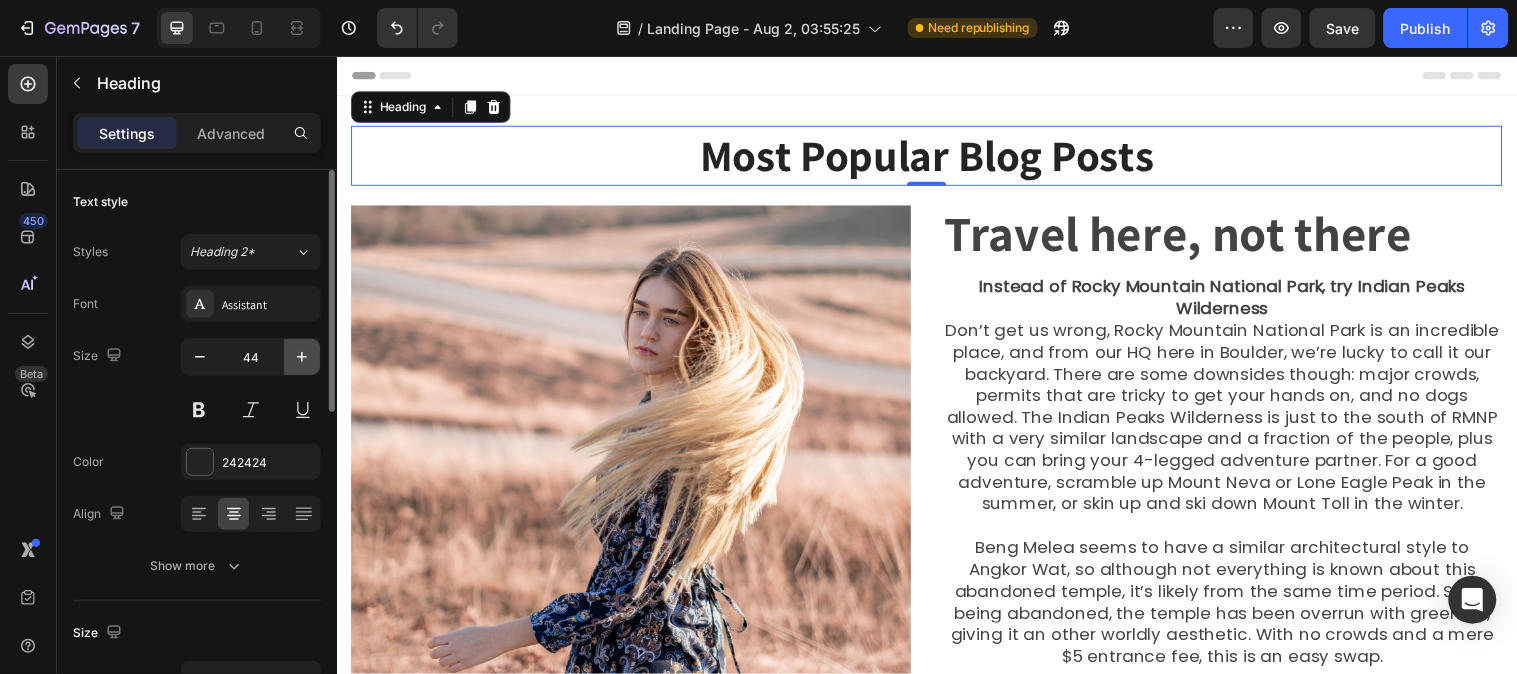 click 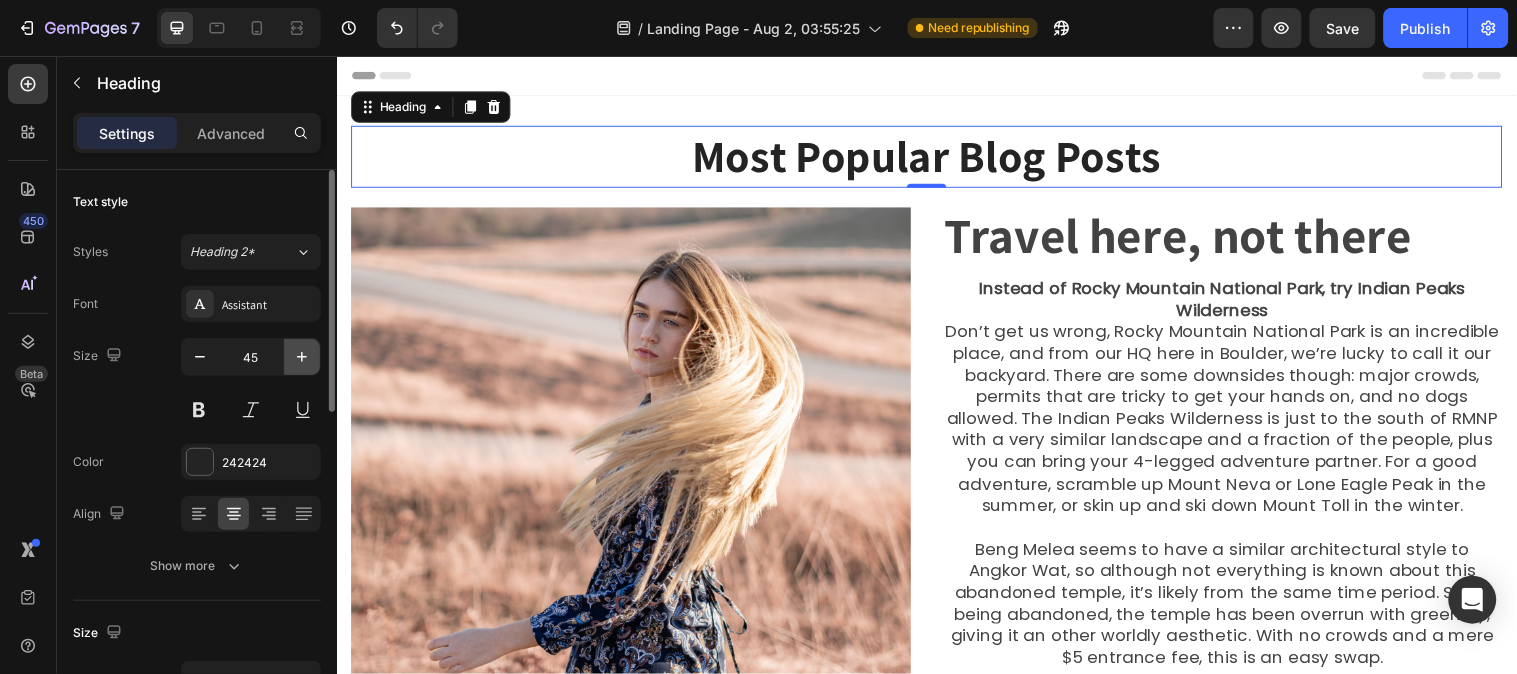 click 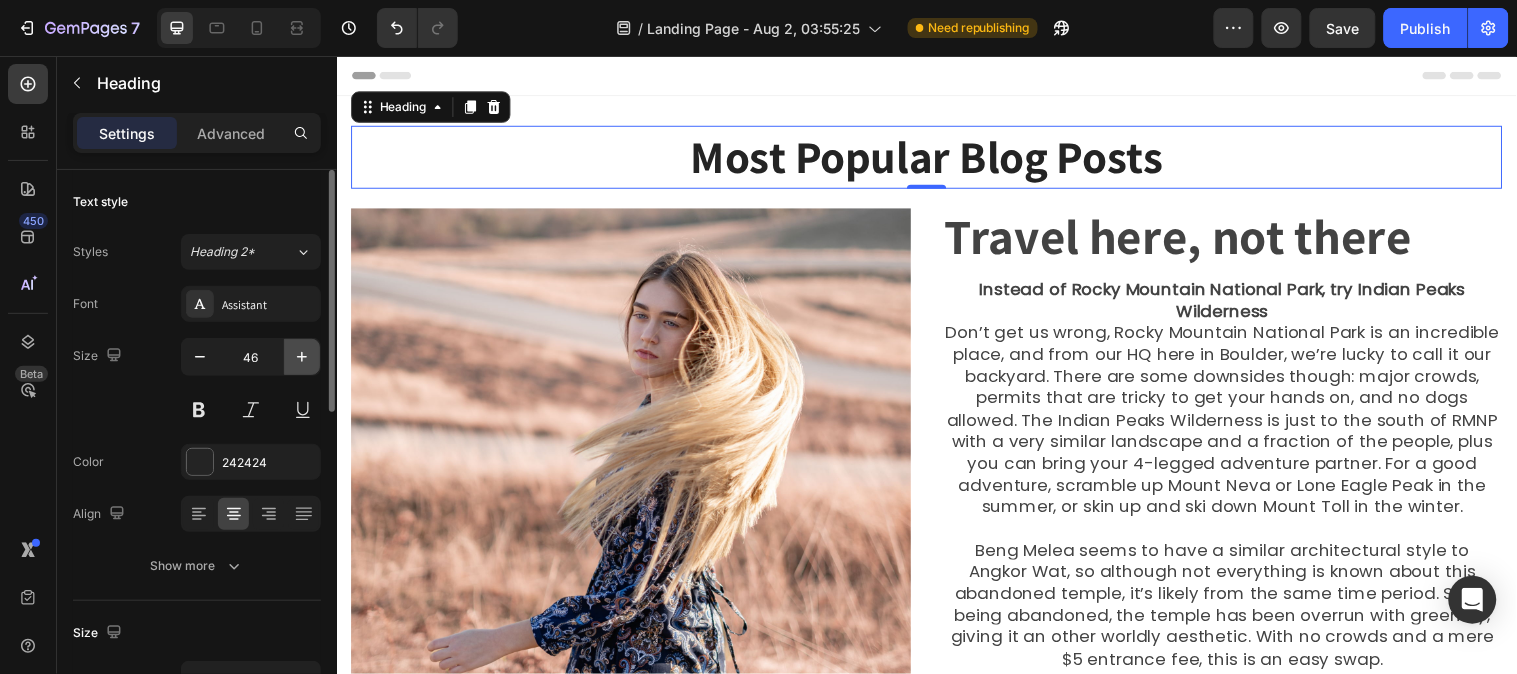 click 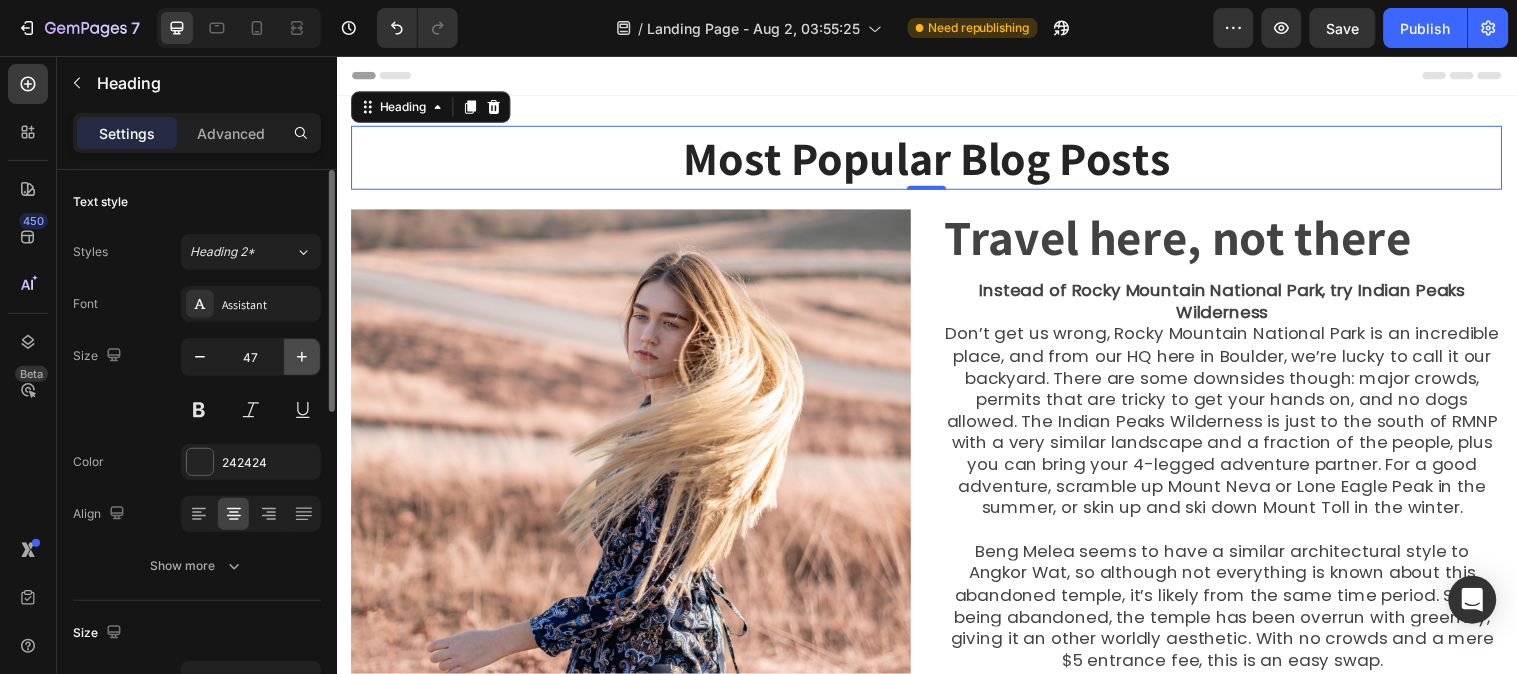 click 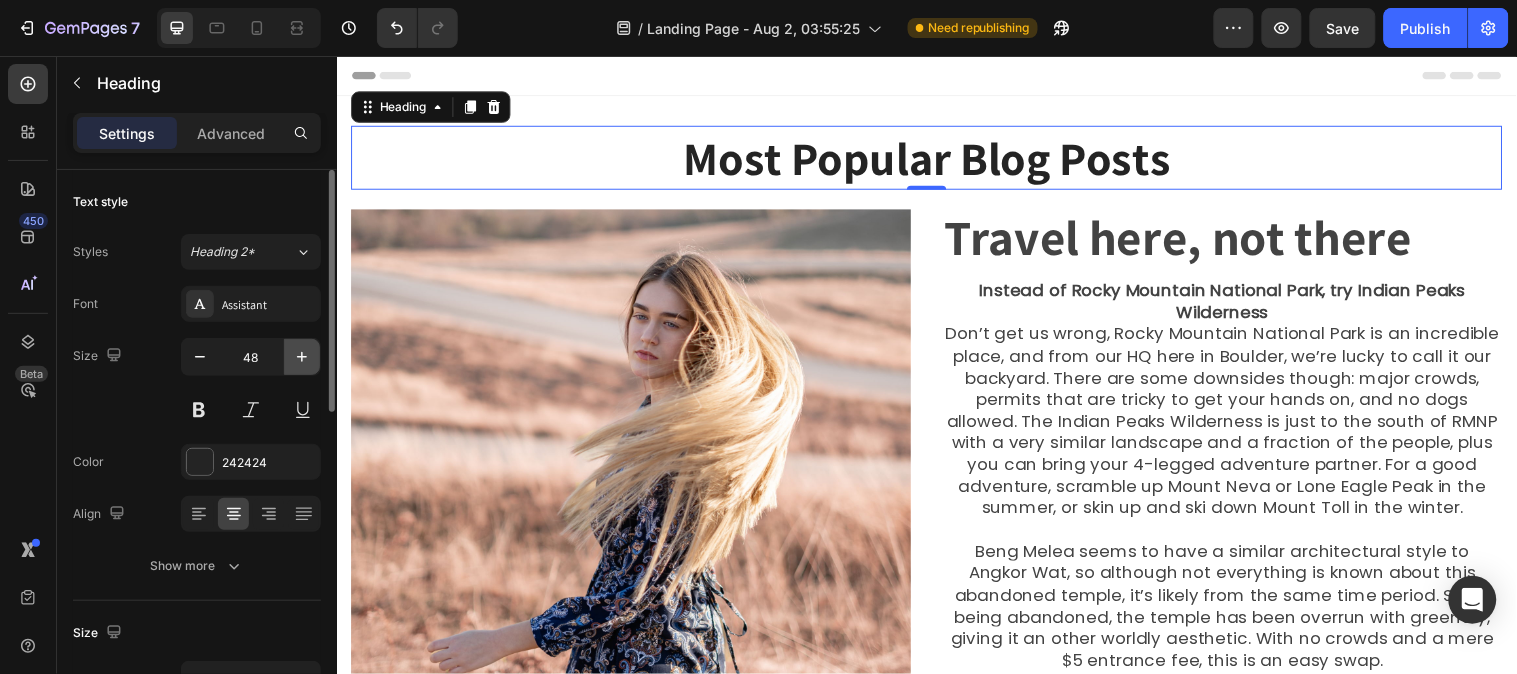 click 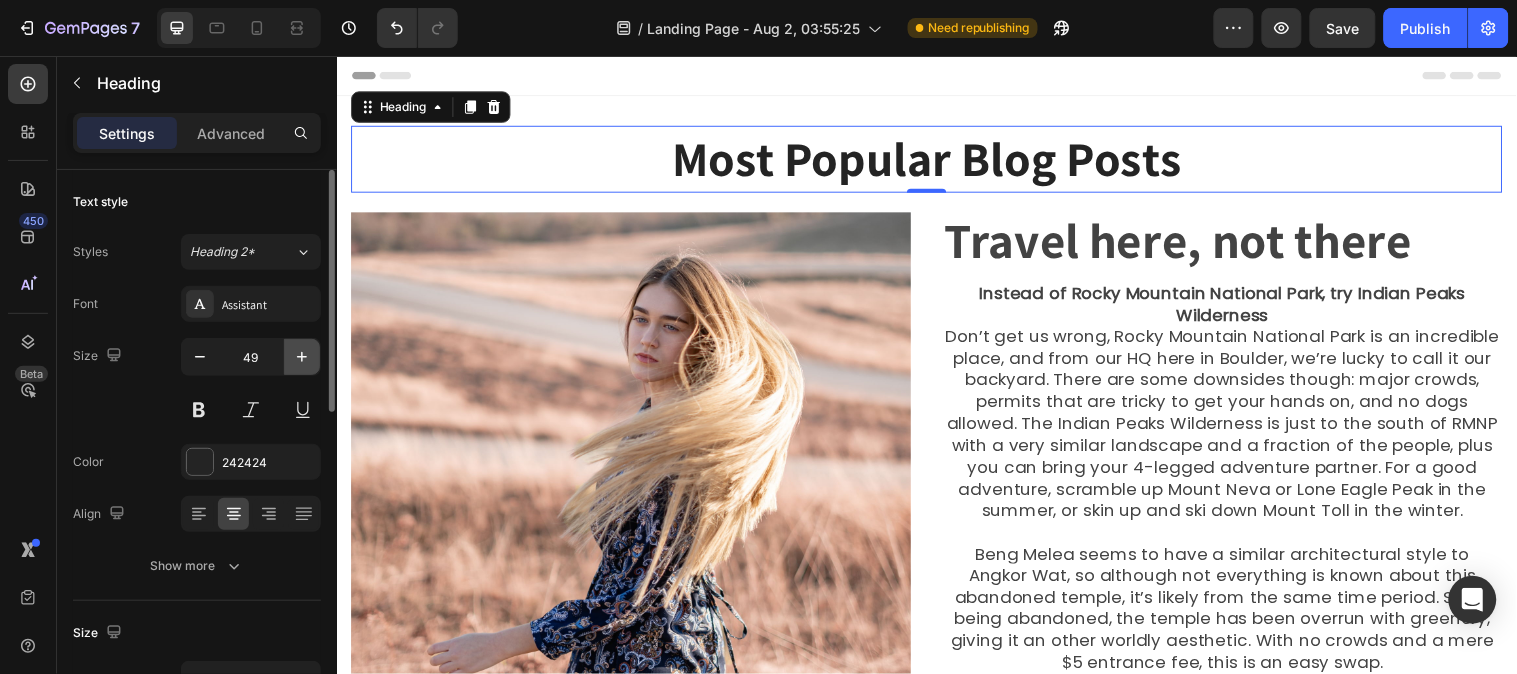 click 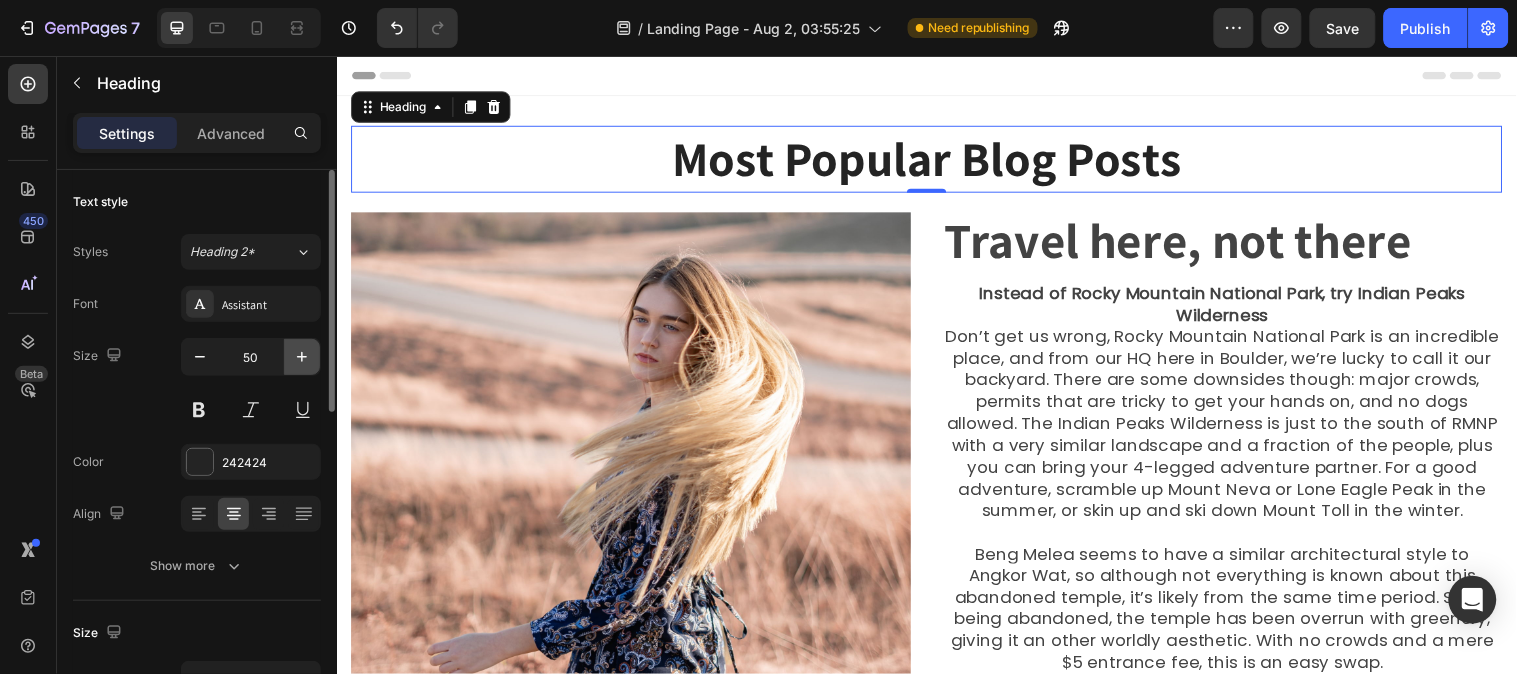 click 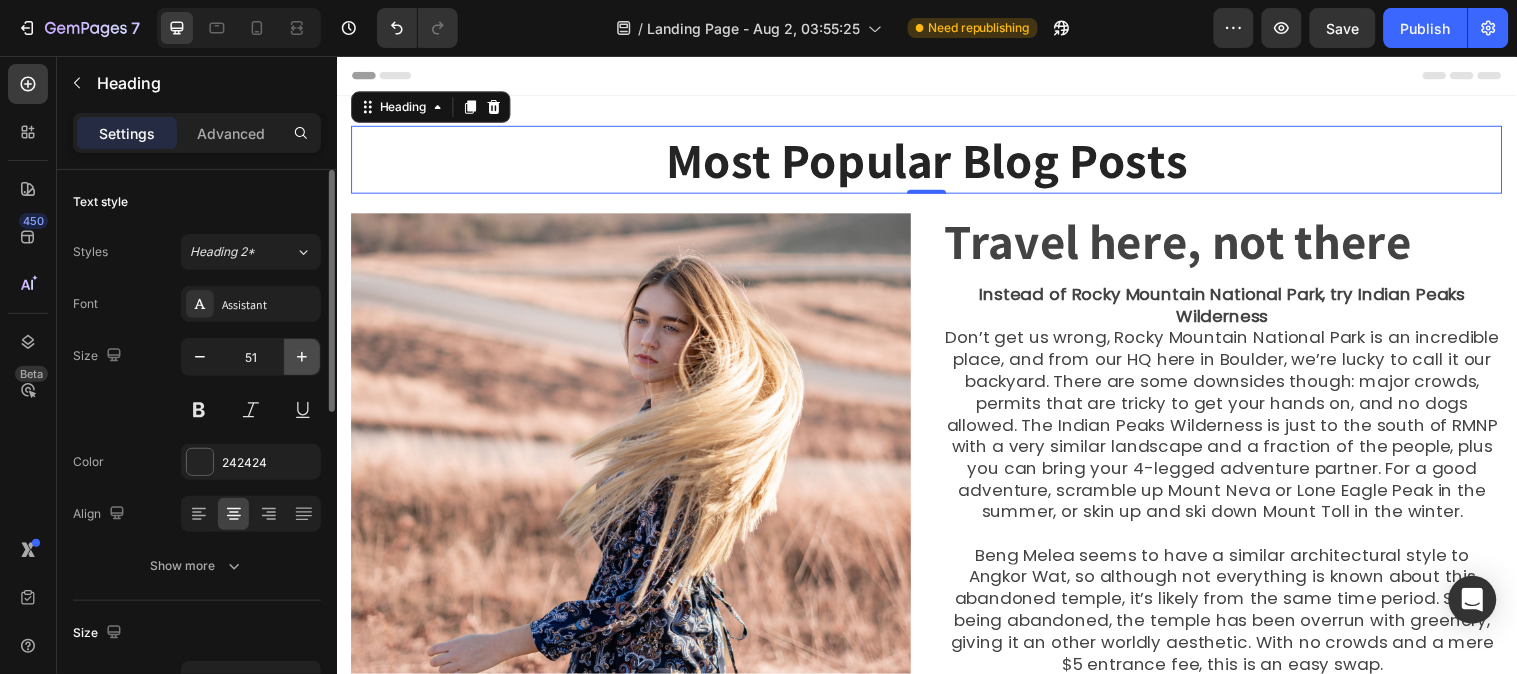 click 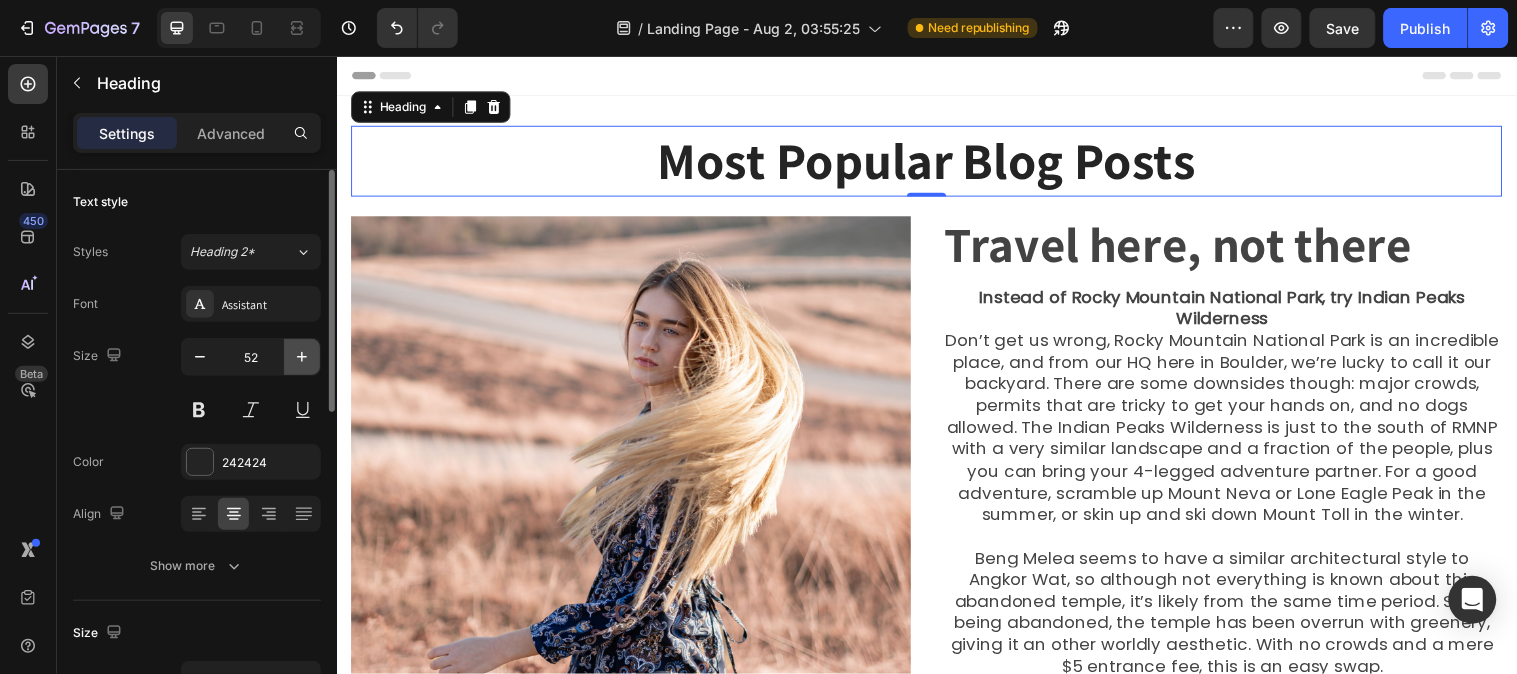 click 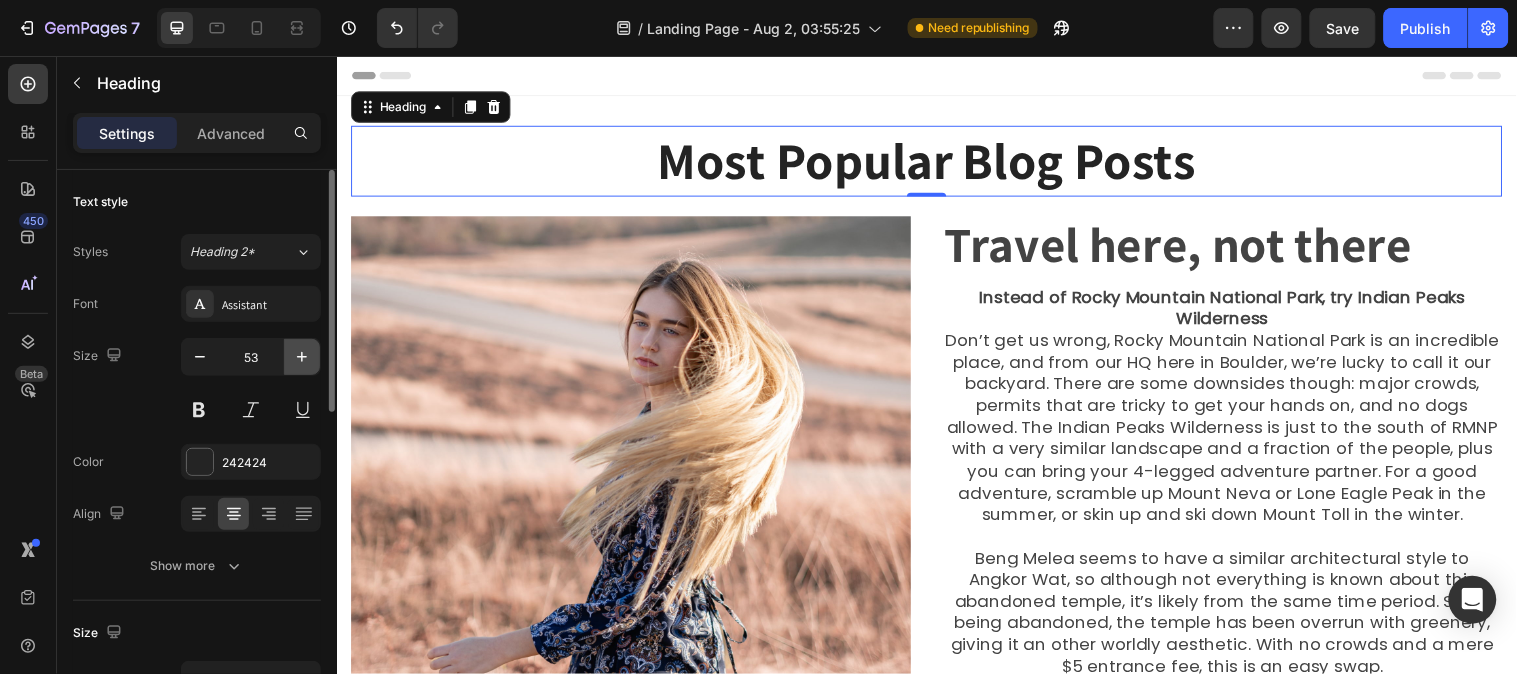 click 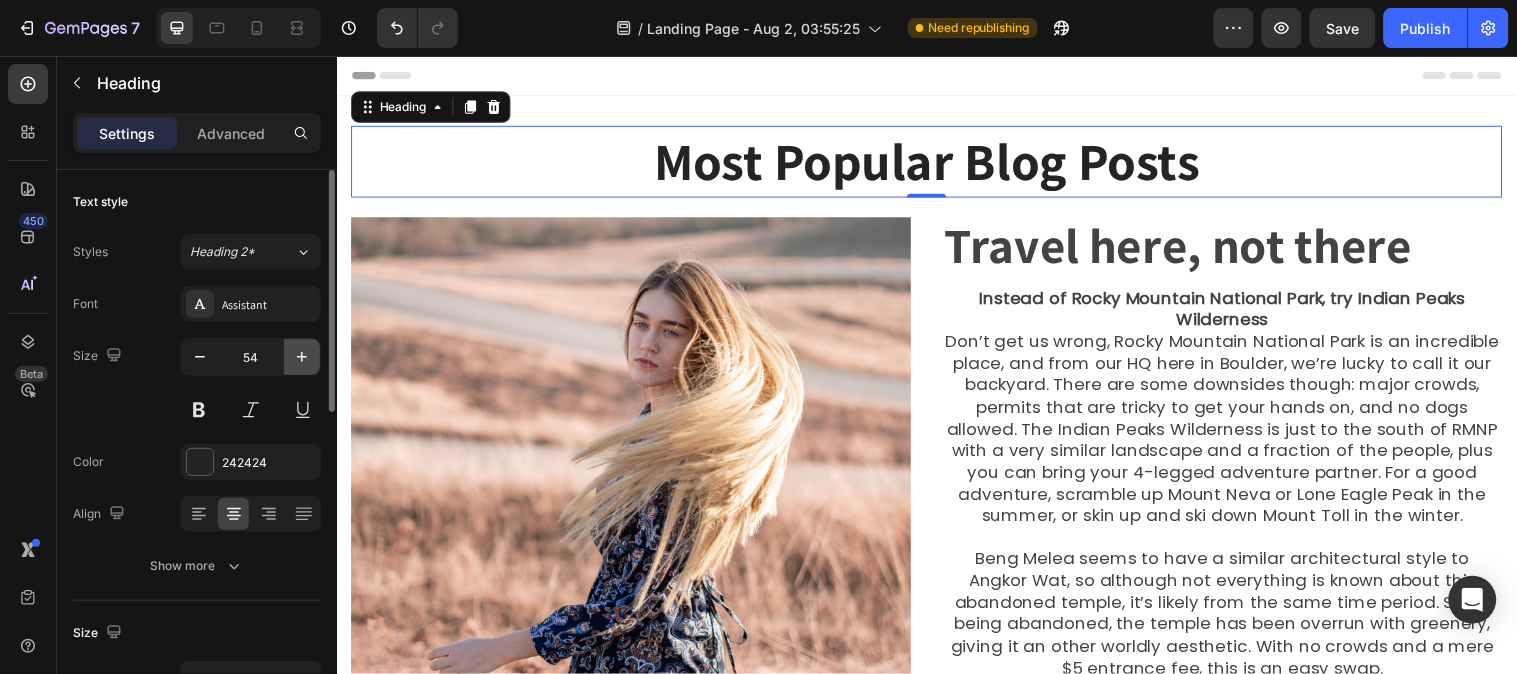 click 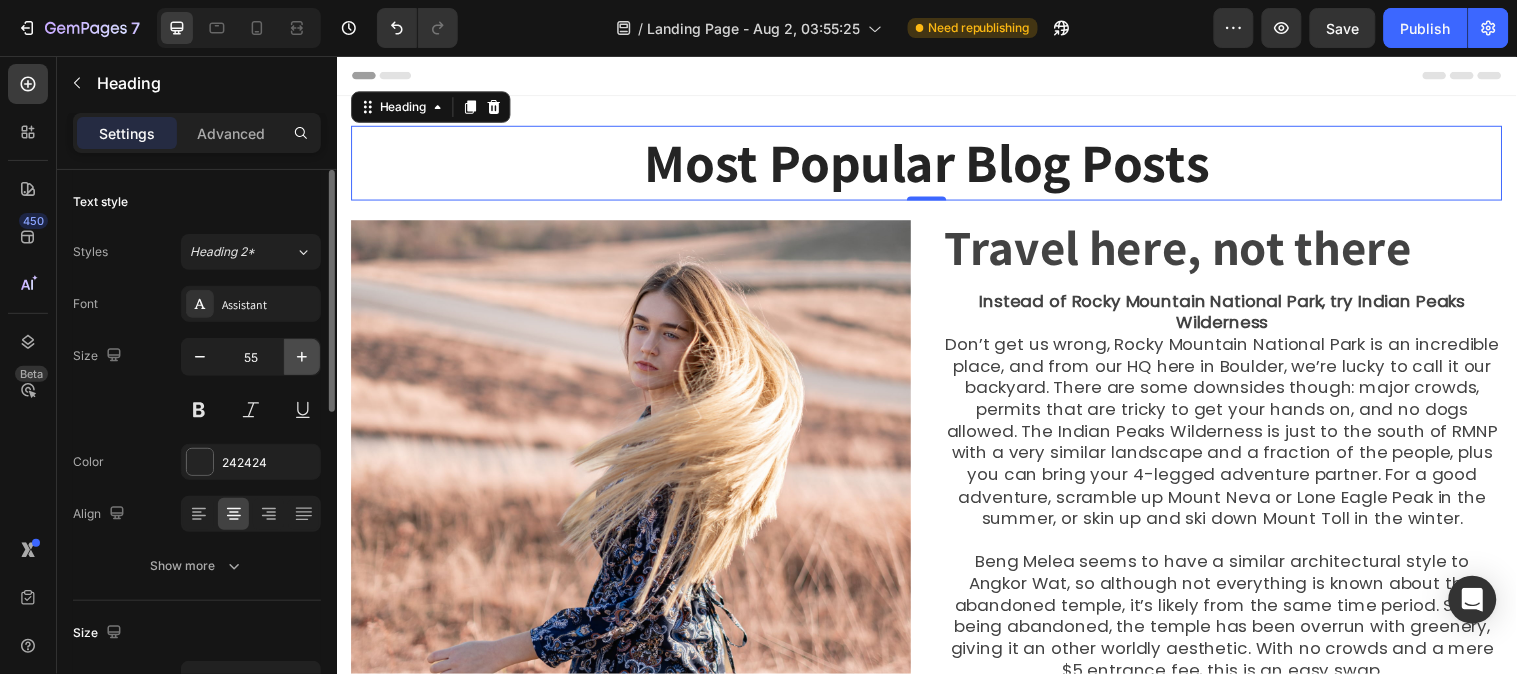 click 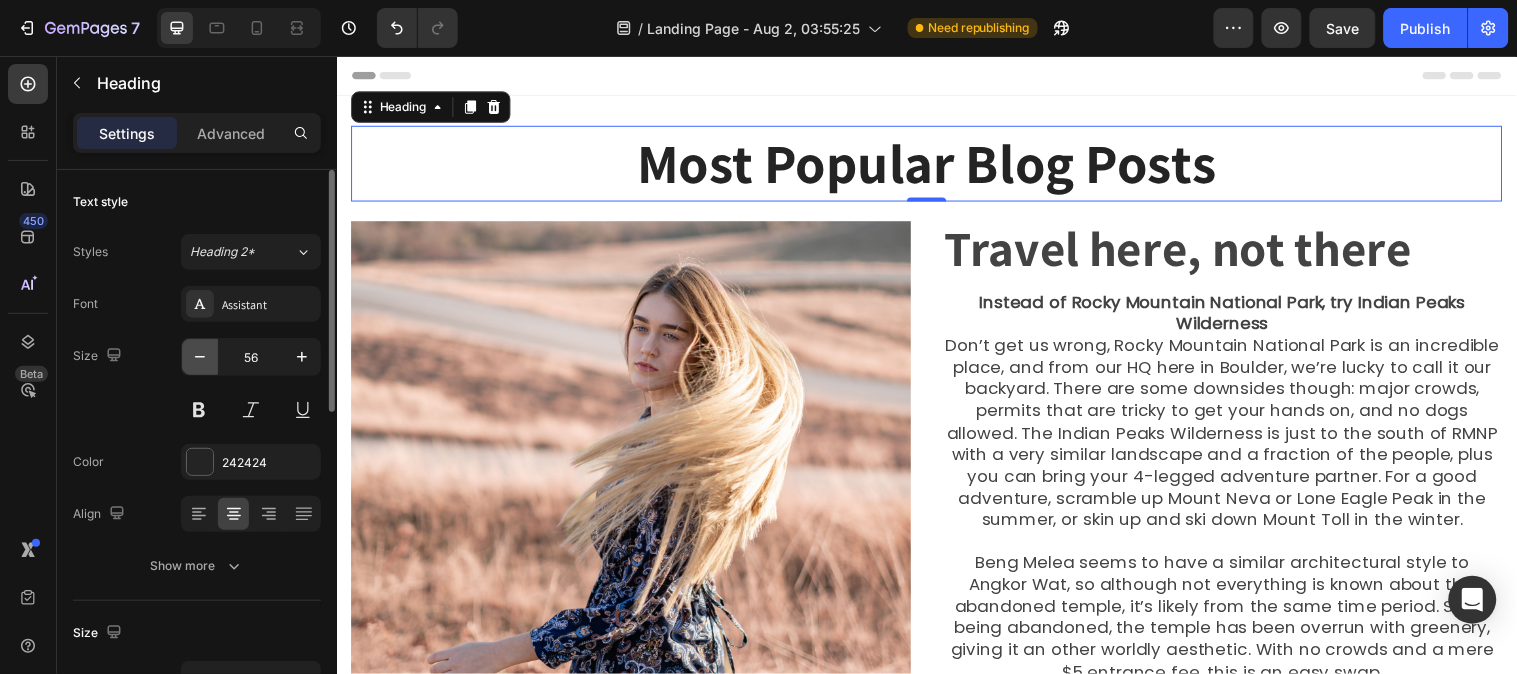 click 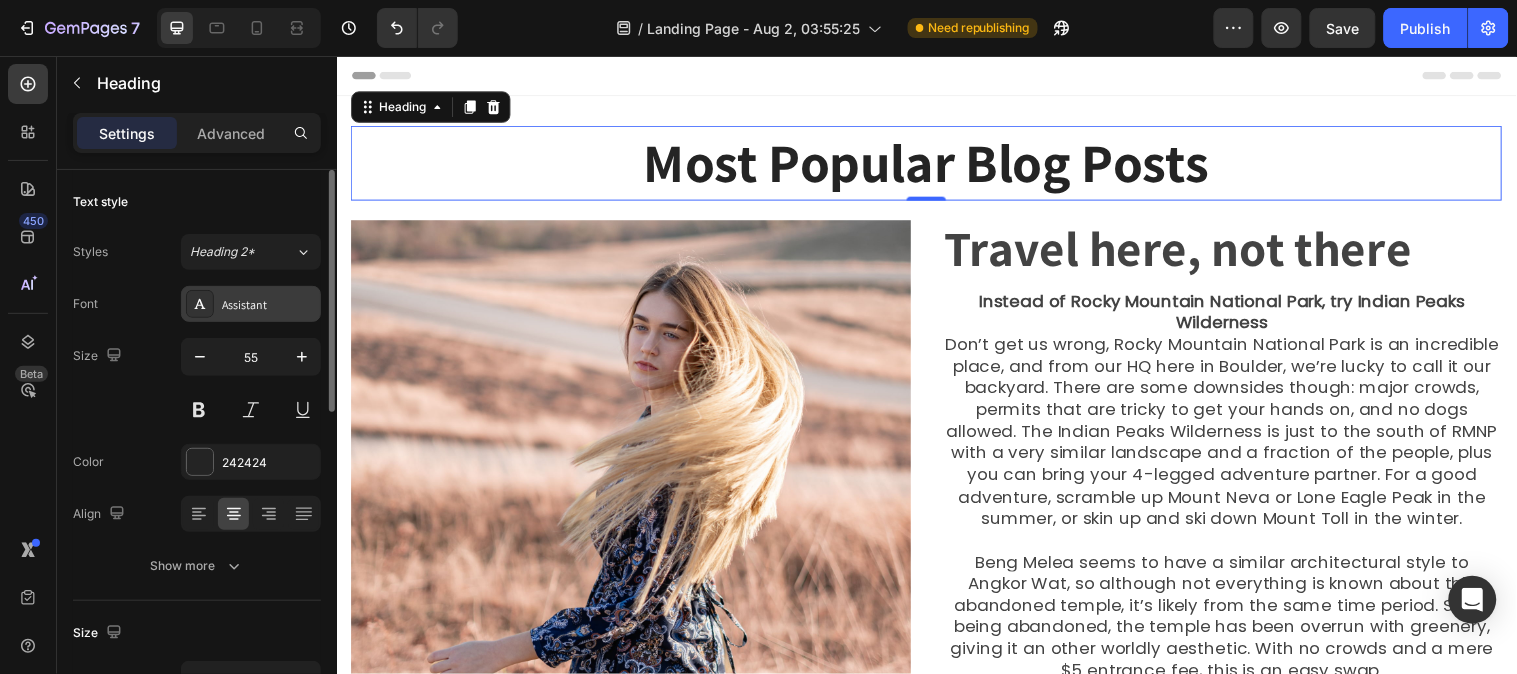 click on "Assistant" at bounding box center [269, 305] 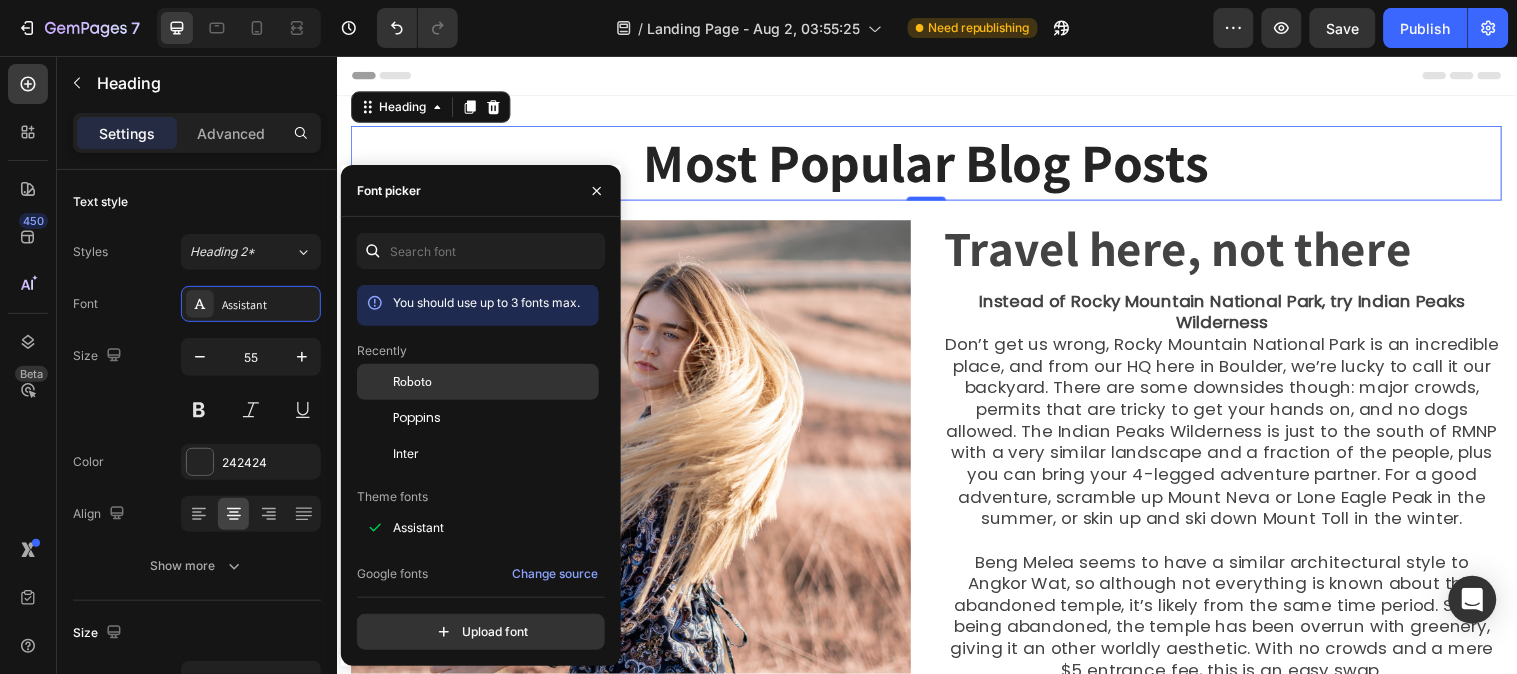 click on "Roboto" at bounding box center (412, 382) 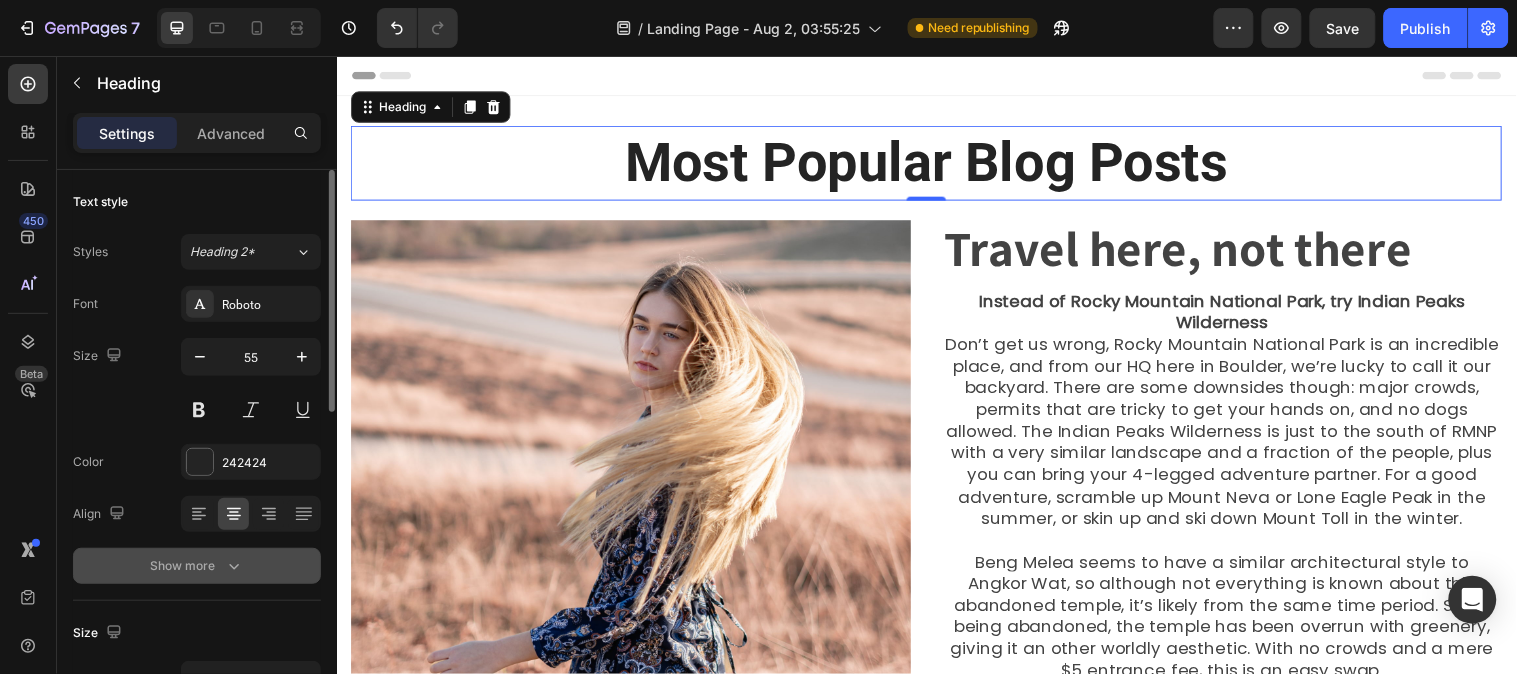 click on "Show more" at bounding box center [197, 566] 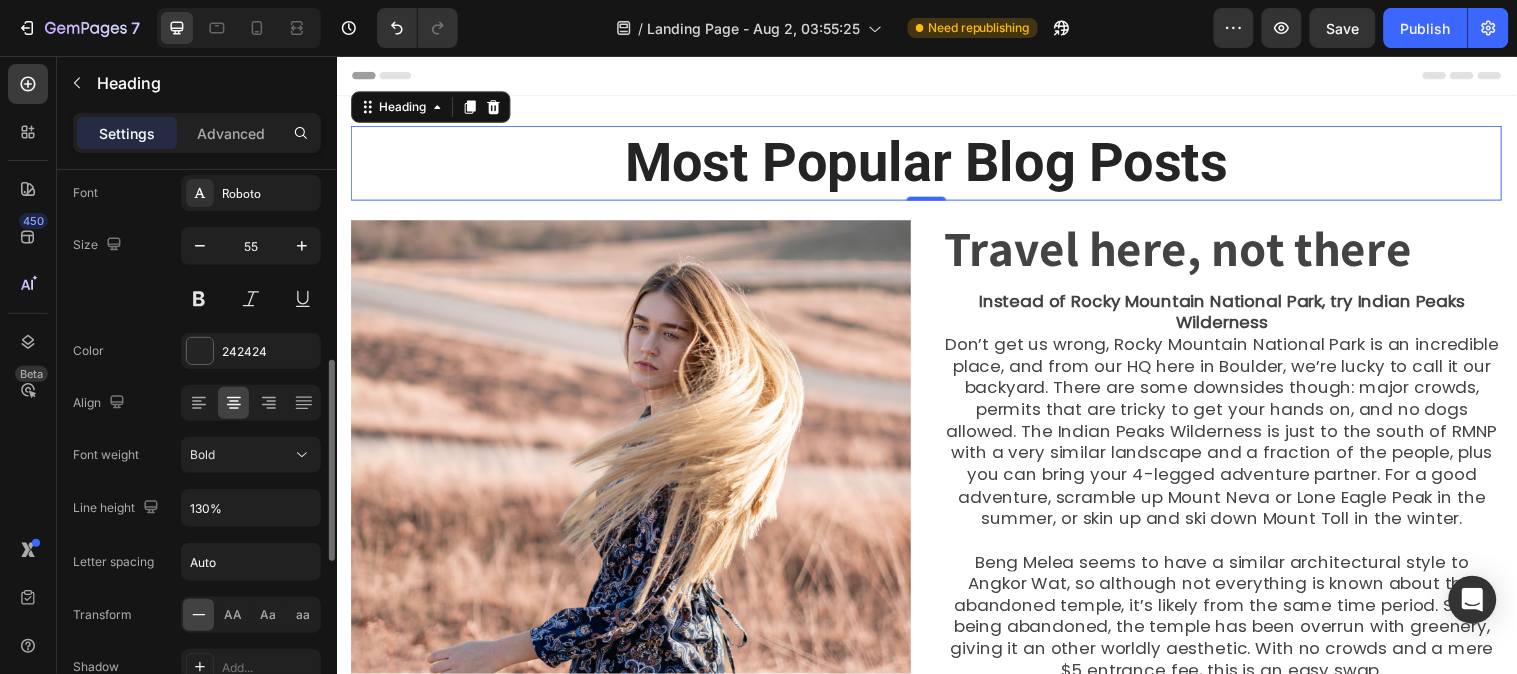 scroll, scrollTop: 222, scrollLeft: 0, axis: vertical 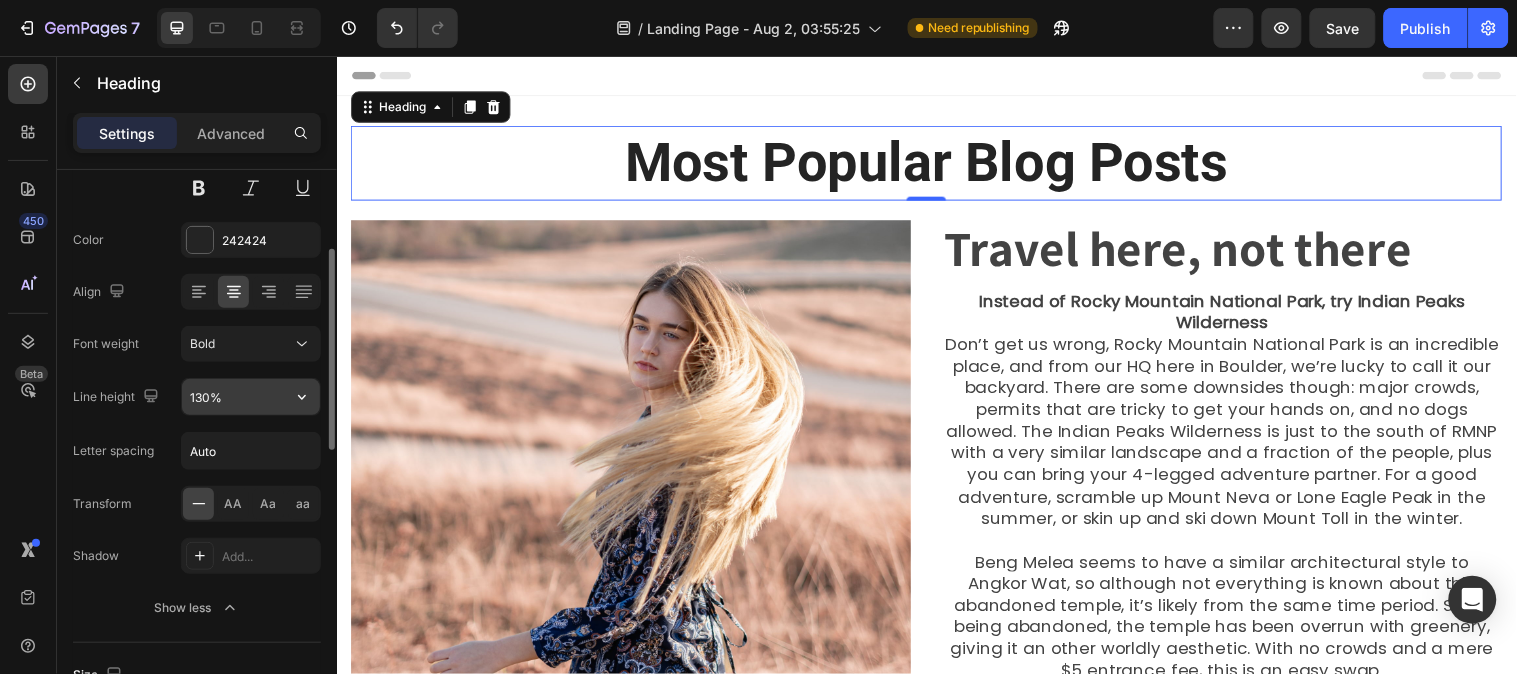 click on "130%" at bounding box center (251, 397) 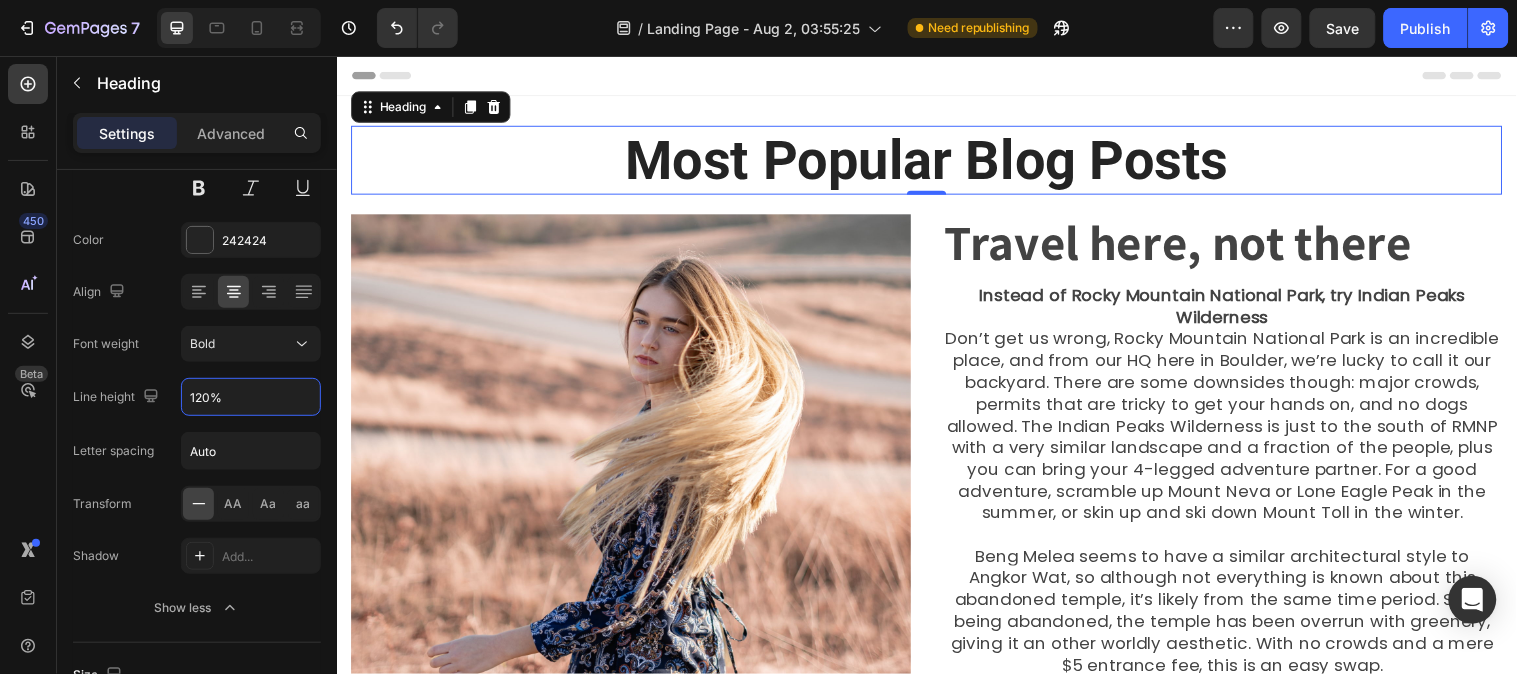 type on "120%" 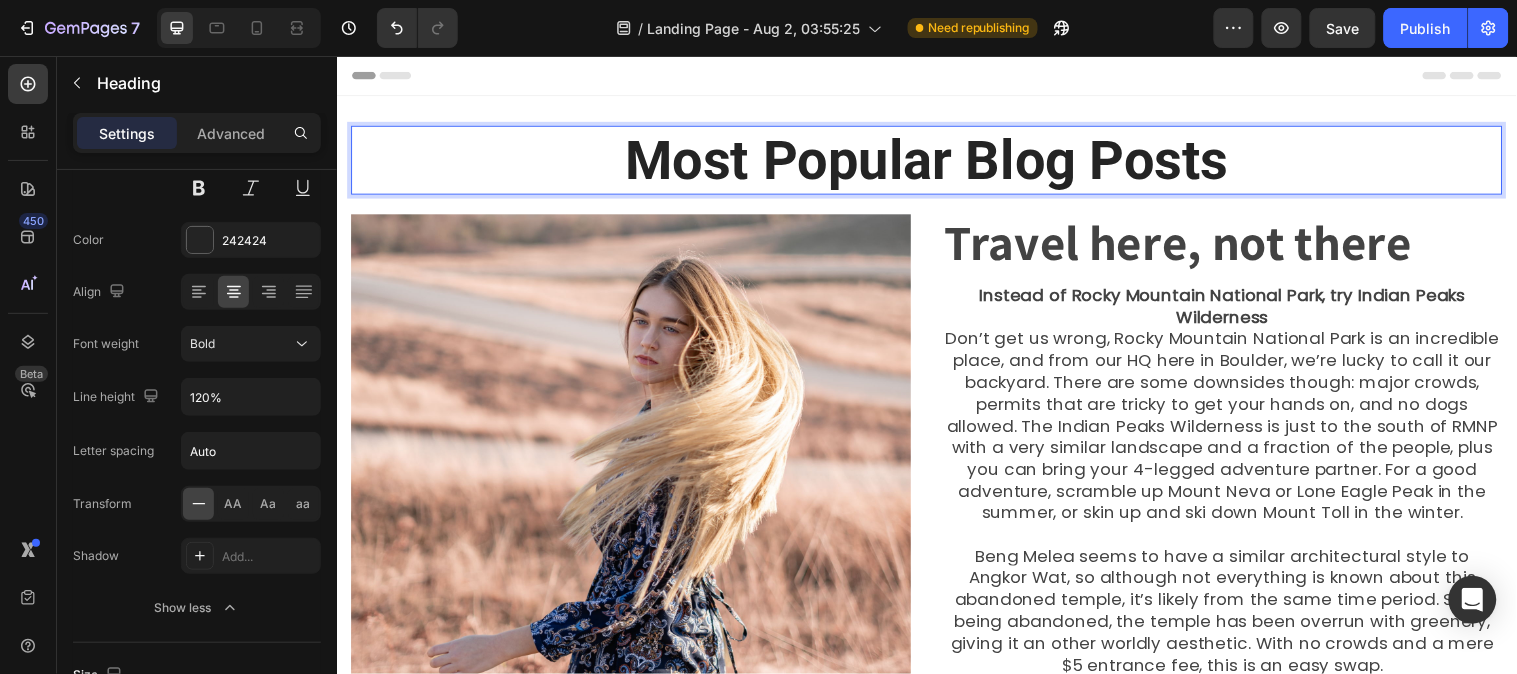 click on "Most Popular Blog Posts" at bounding box center [936, 161] 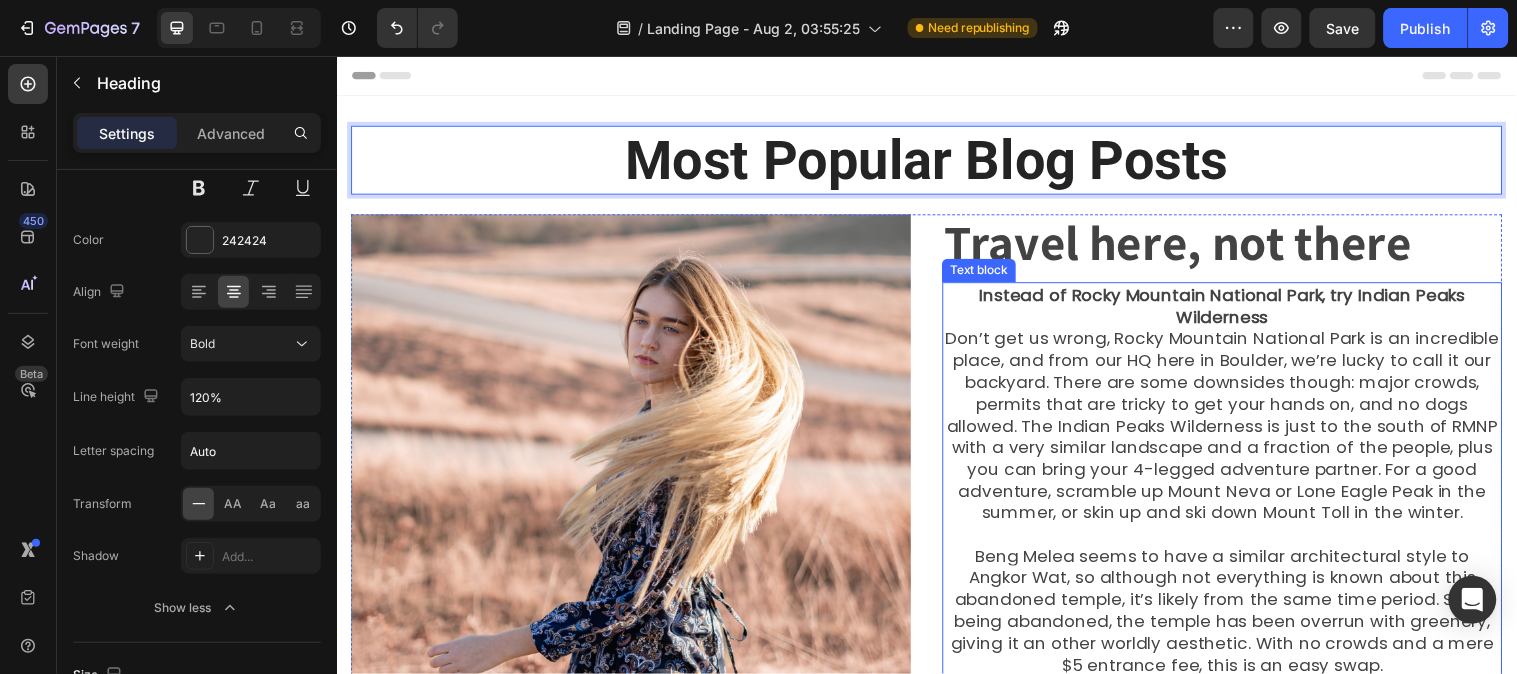click on "Instead of Rocky Mountain National Park, try Indian Peaks Wilderness" at bounding box center [1237, 309] 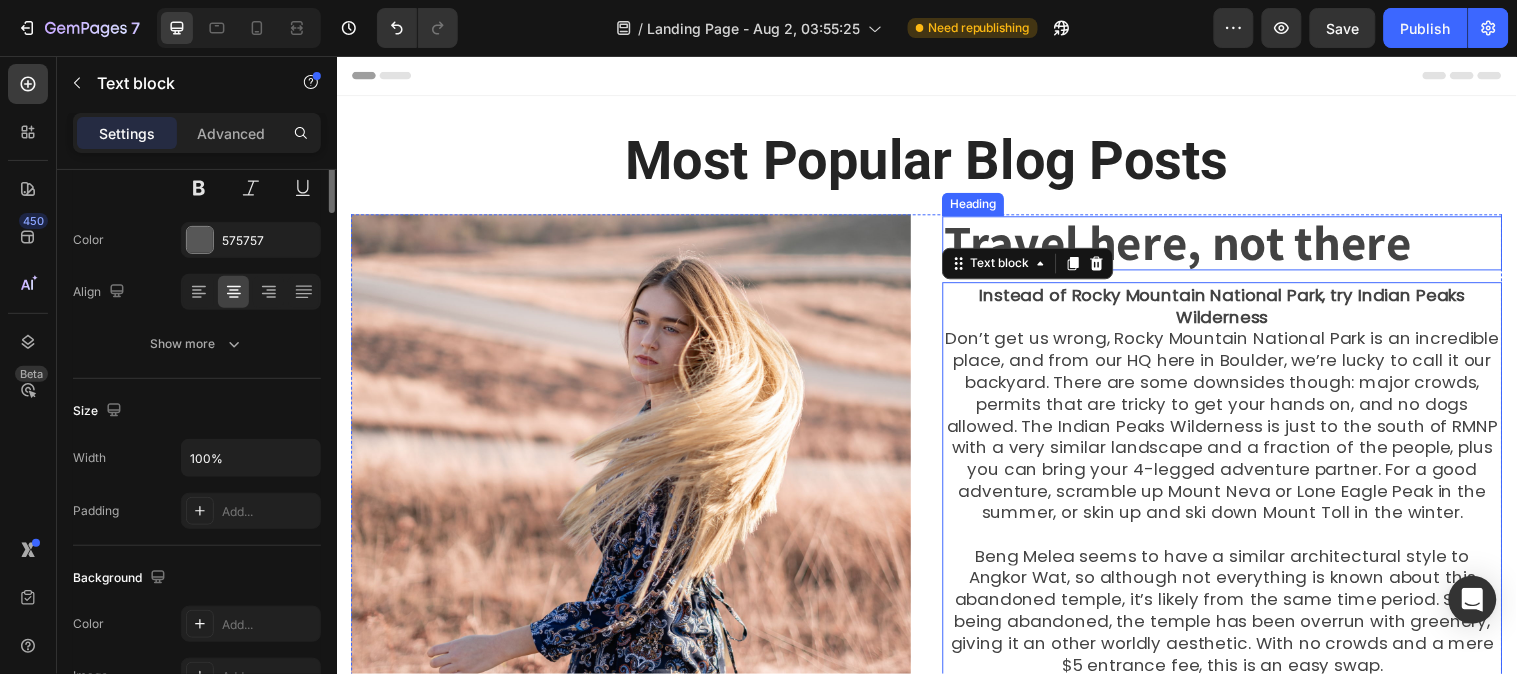 scroll, scrollTop: 0, scrollLeft: 0, axis: both 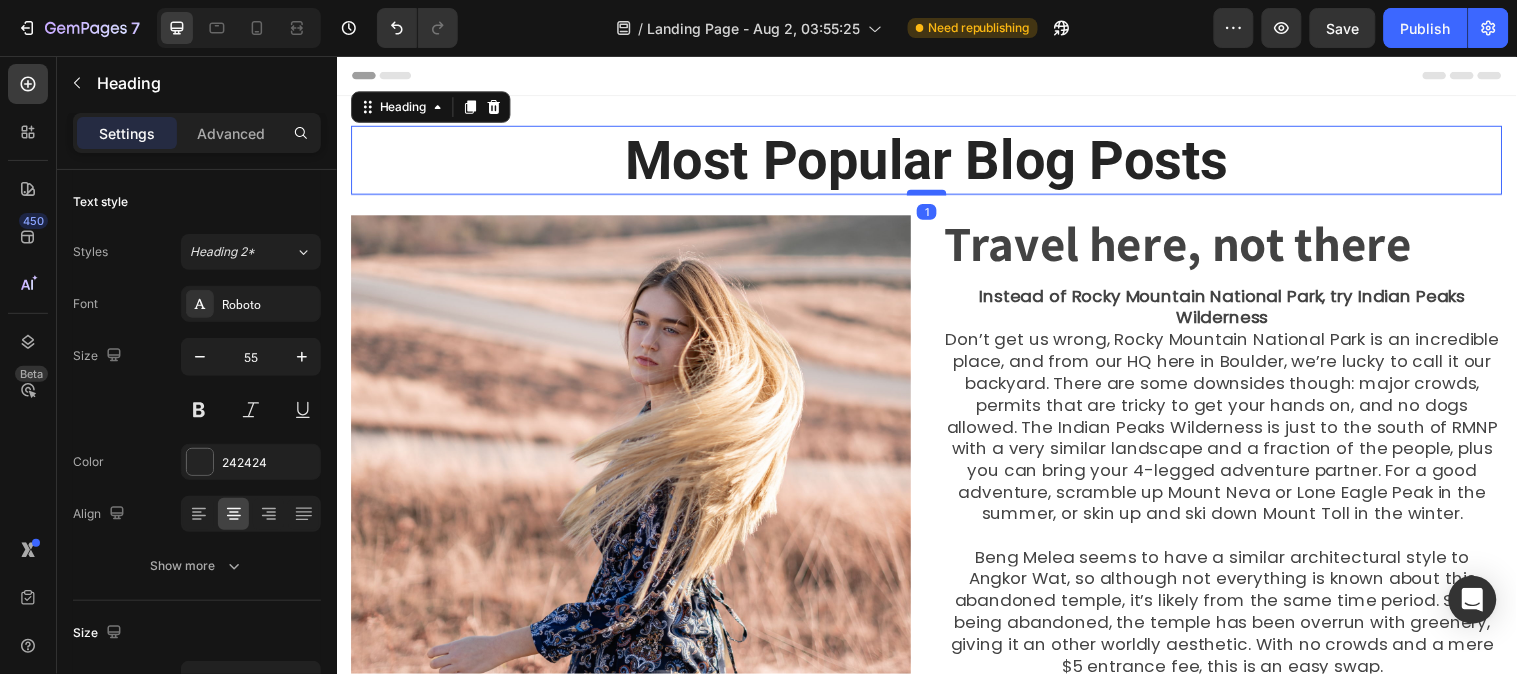 click at bounding box center [936, 194] 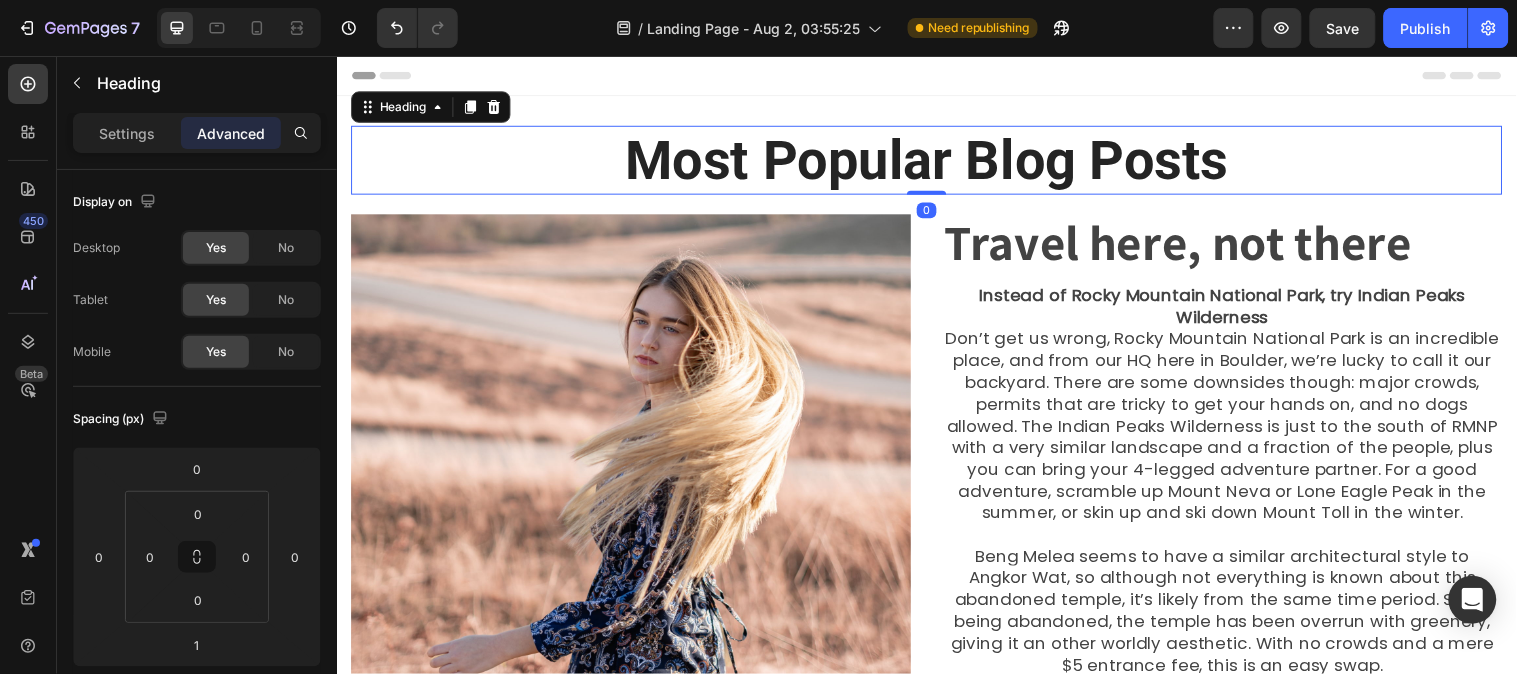 click on "Most Popular Blog Posts Heading   0" at bounding box center [936, 161] 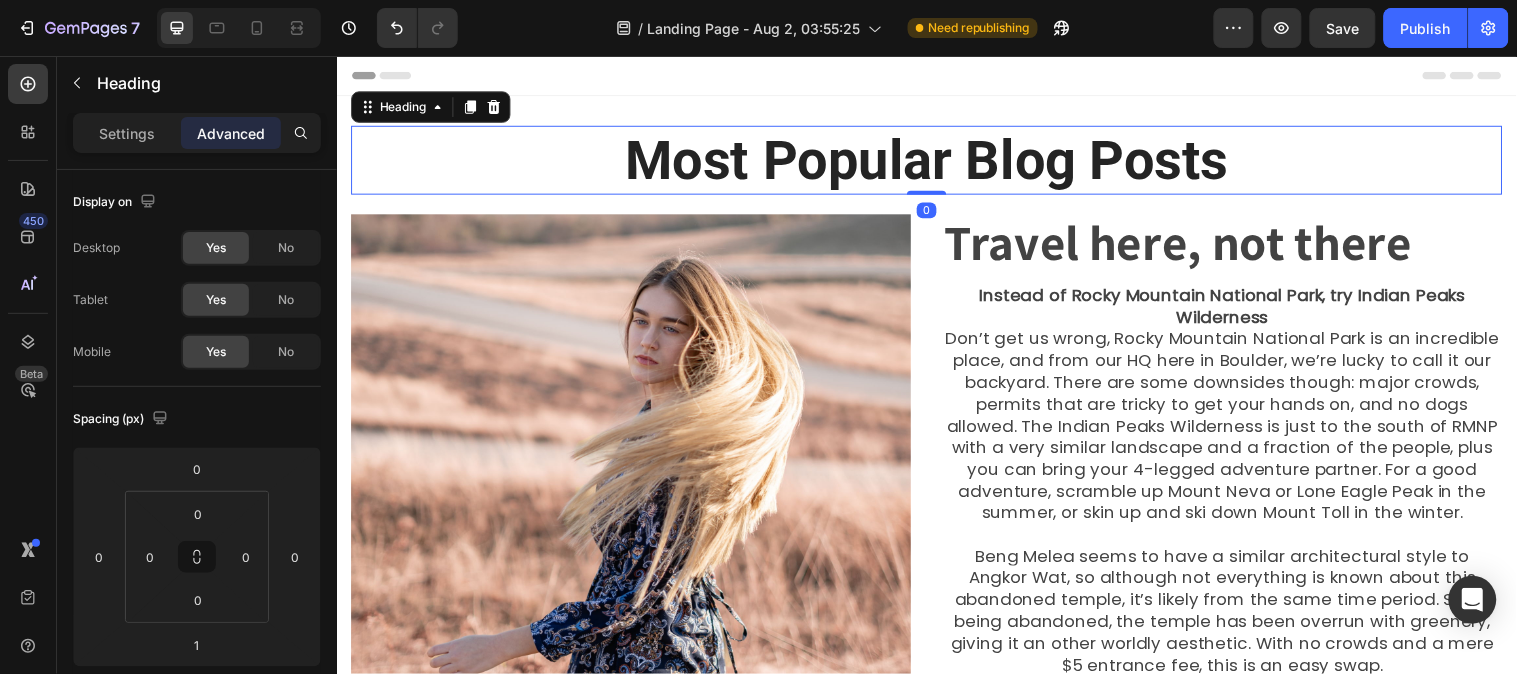 type on "0" 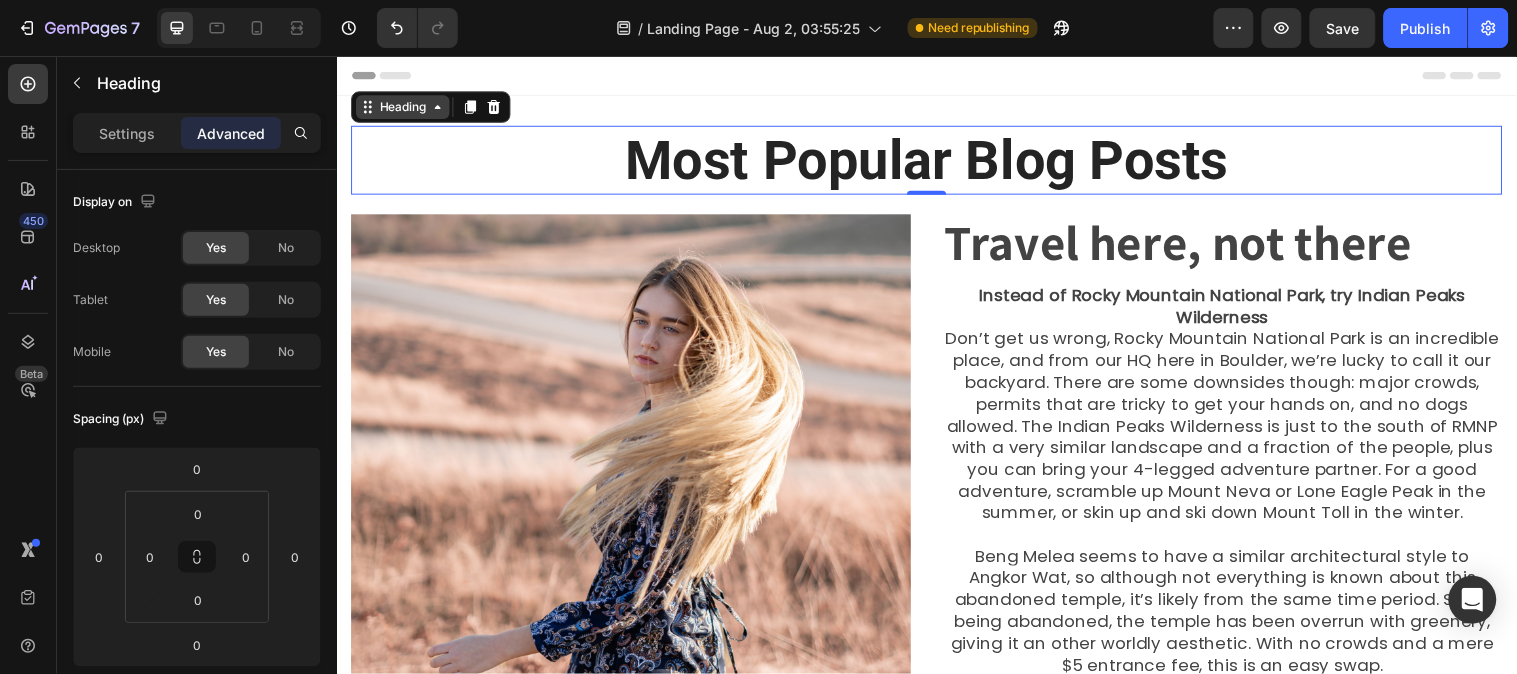 click on "Heading" at bounding box center (403, 107) 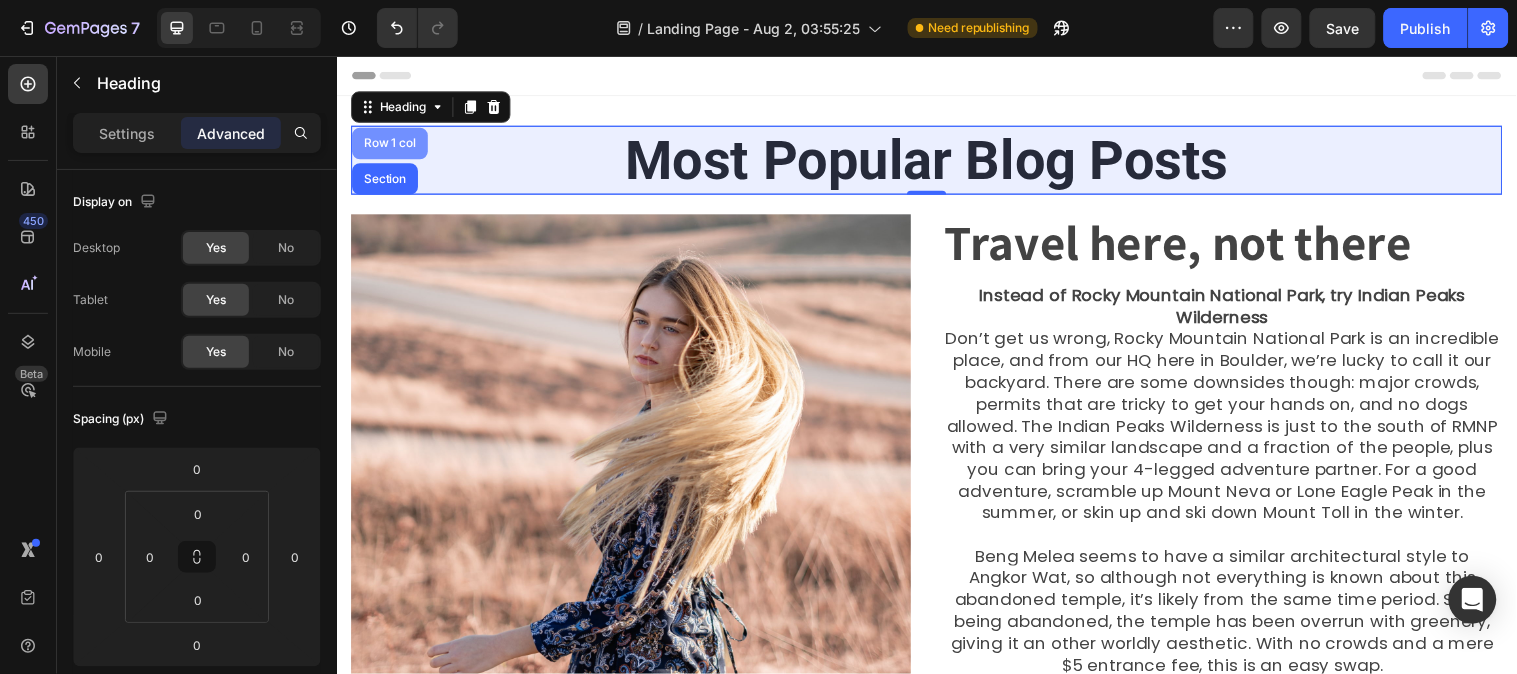 click on "Row 1 col" at bounding box center [390, 144] 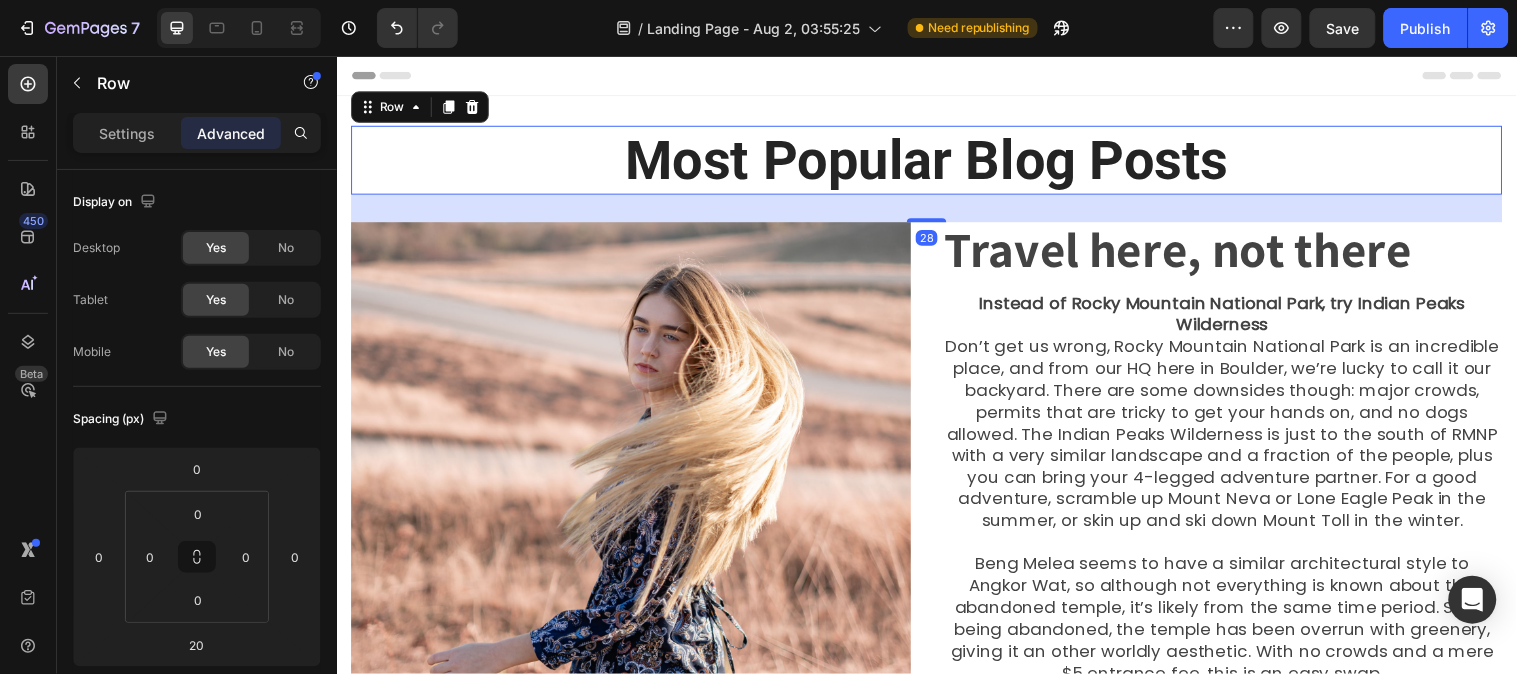 click at bounding box center (936, 222) 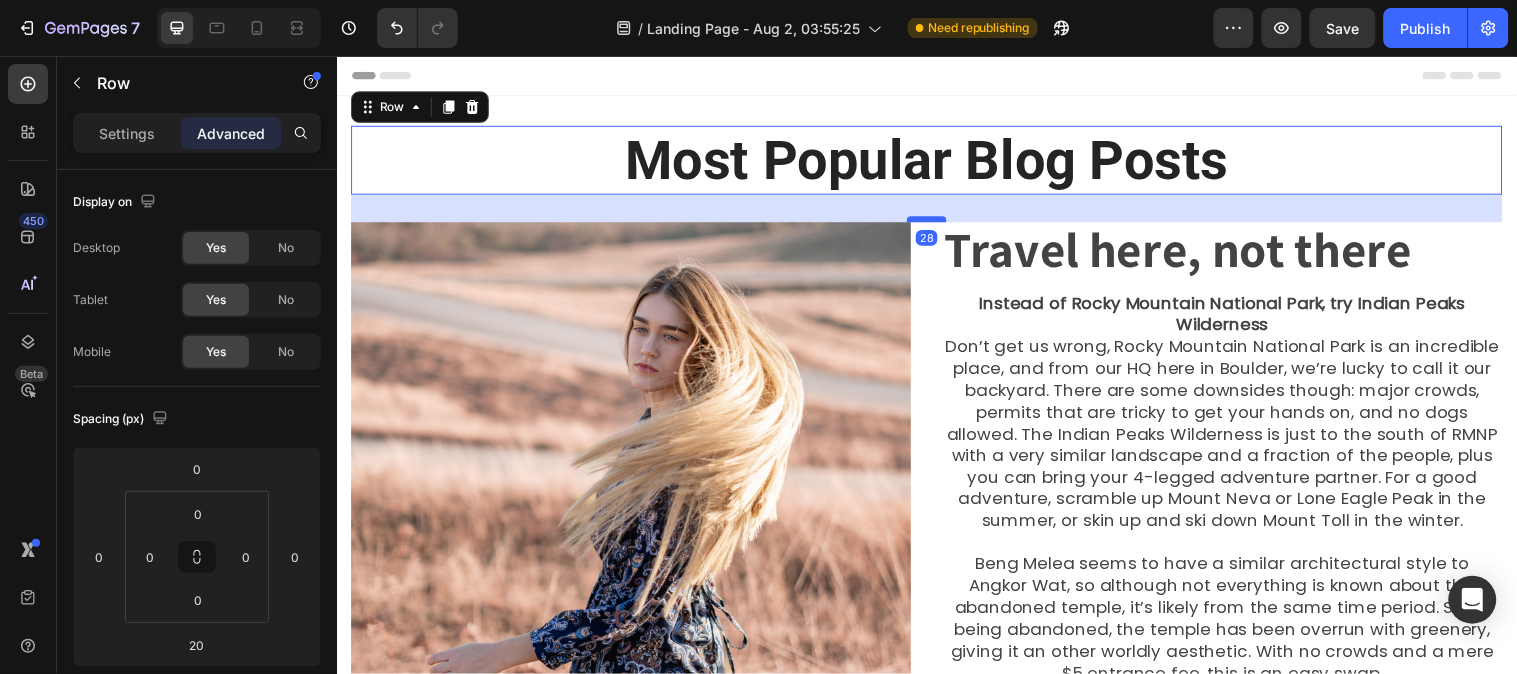 type on "28" 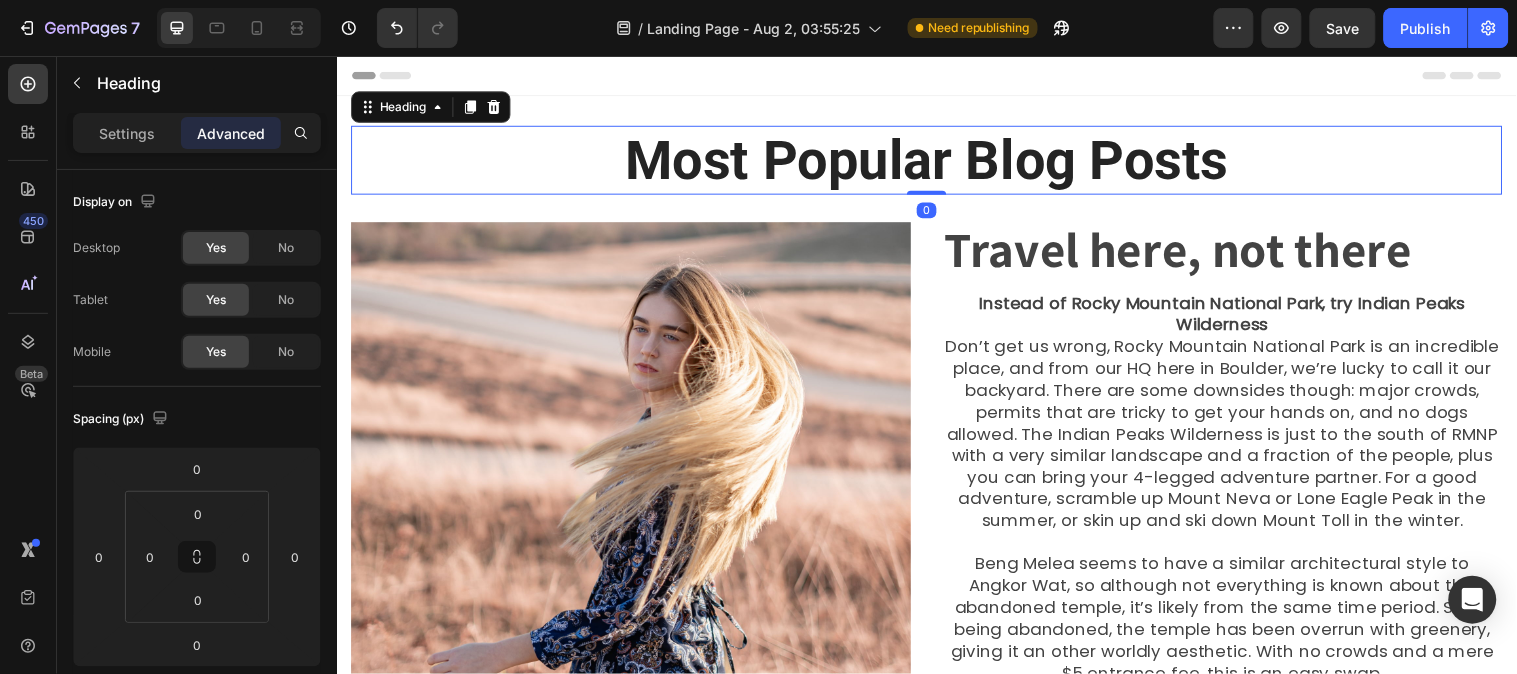 click on "Most Popular Blog Posts" at bounding box center [936, 161] 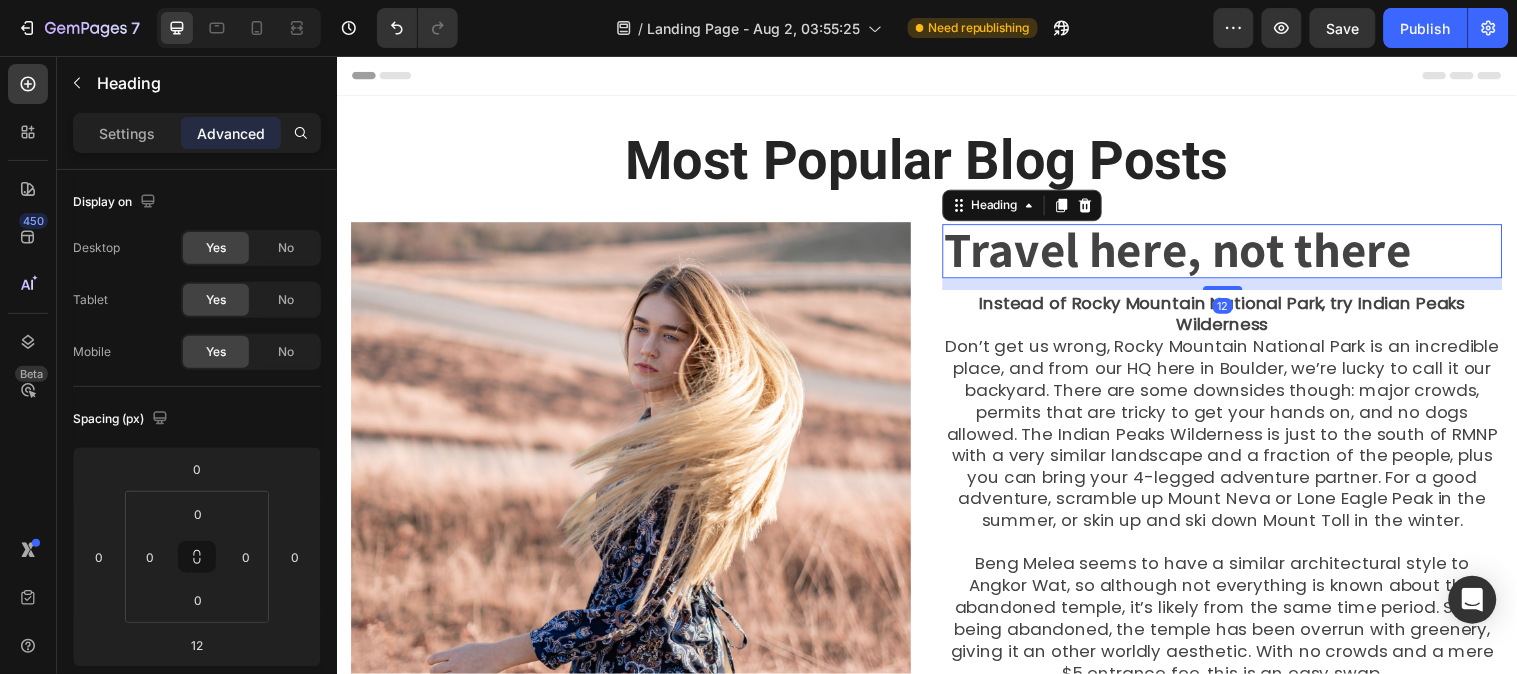 click on "Travel here, not there" at bounding box center (1191, 251) 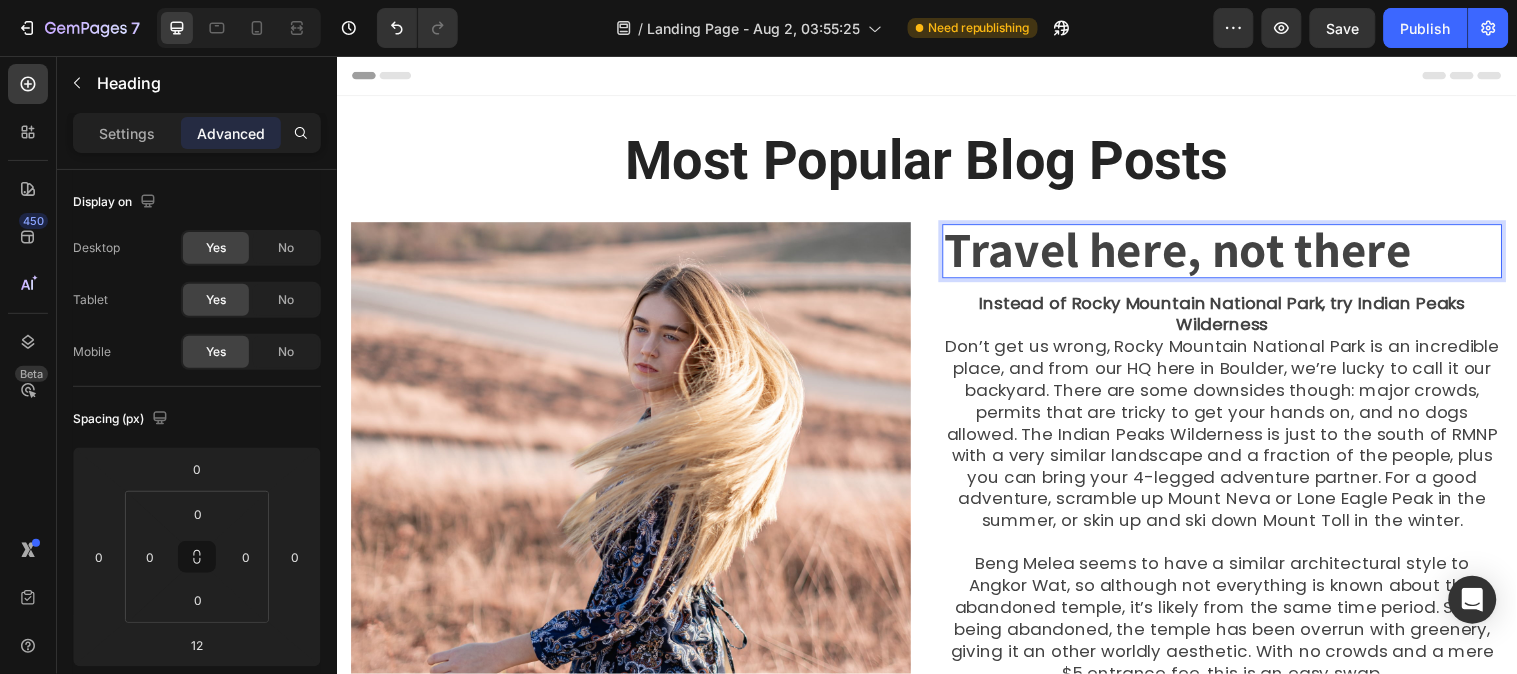 click on "Travel here, not there" at bounding box center [1191, 251] 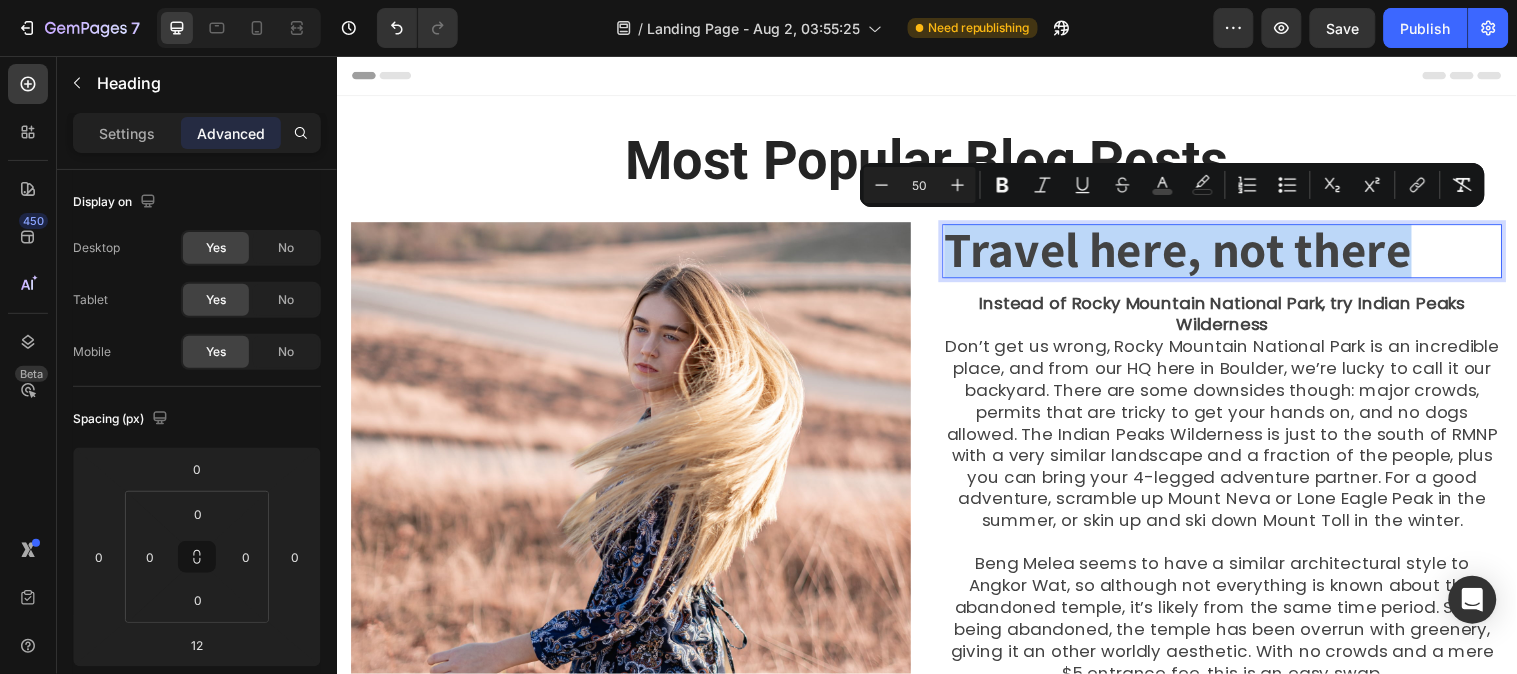drag, startPoint x: 1426, startPoint y: 247, endPoint x: 953, endPoint y: 261, distance: 473.20715 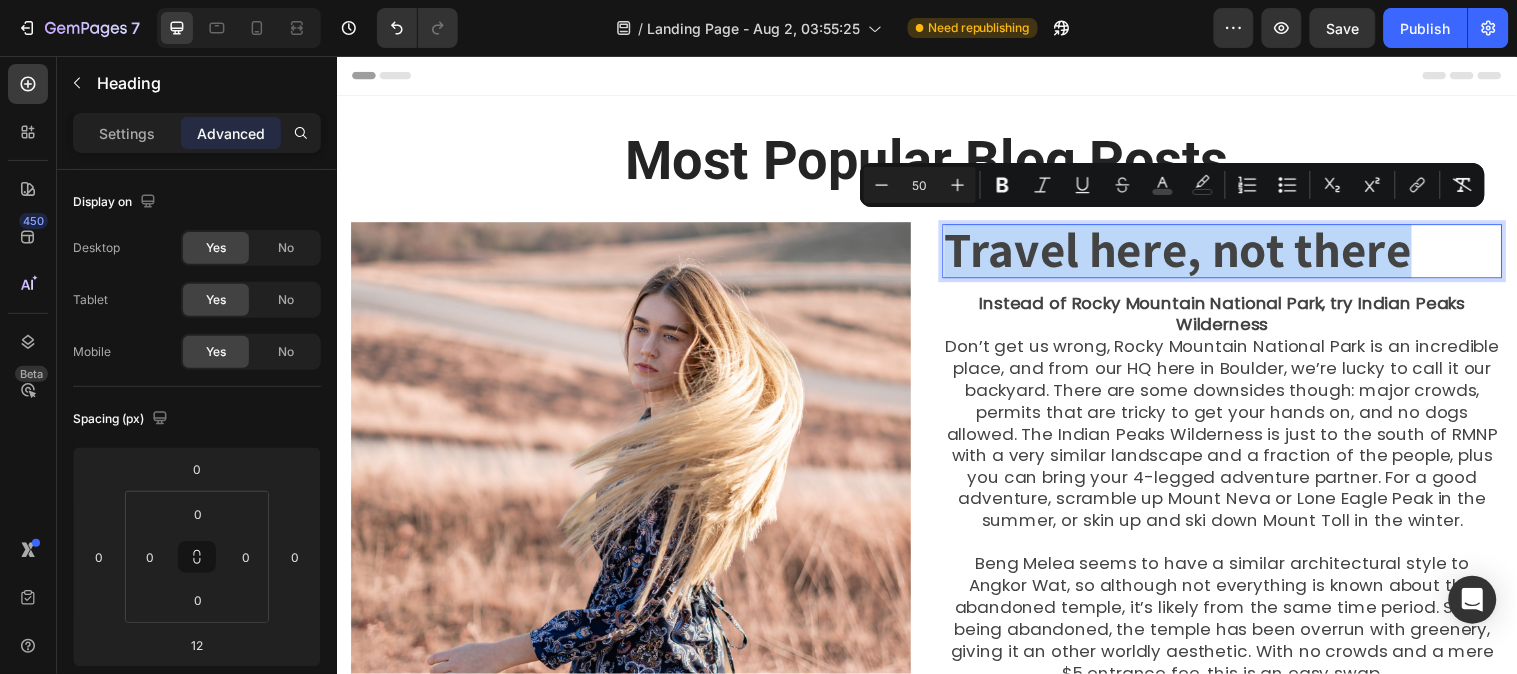 click on "Travel here, not there" at bounding box center (1236, 253) 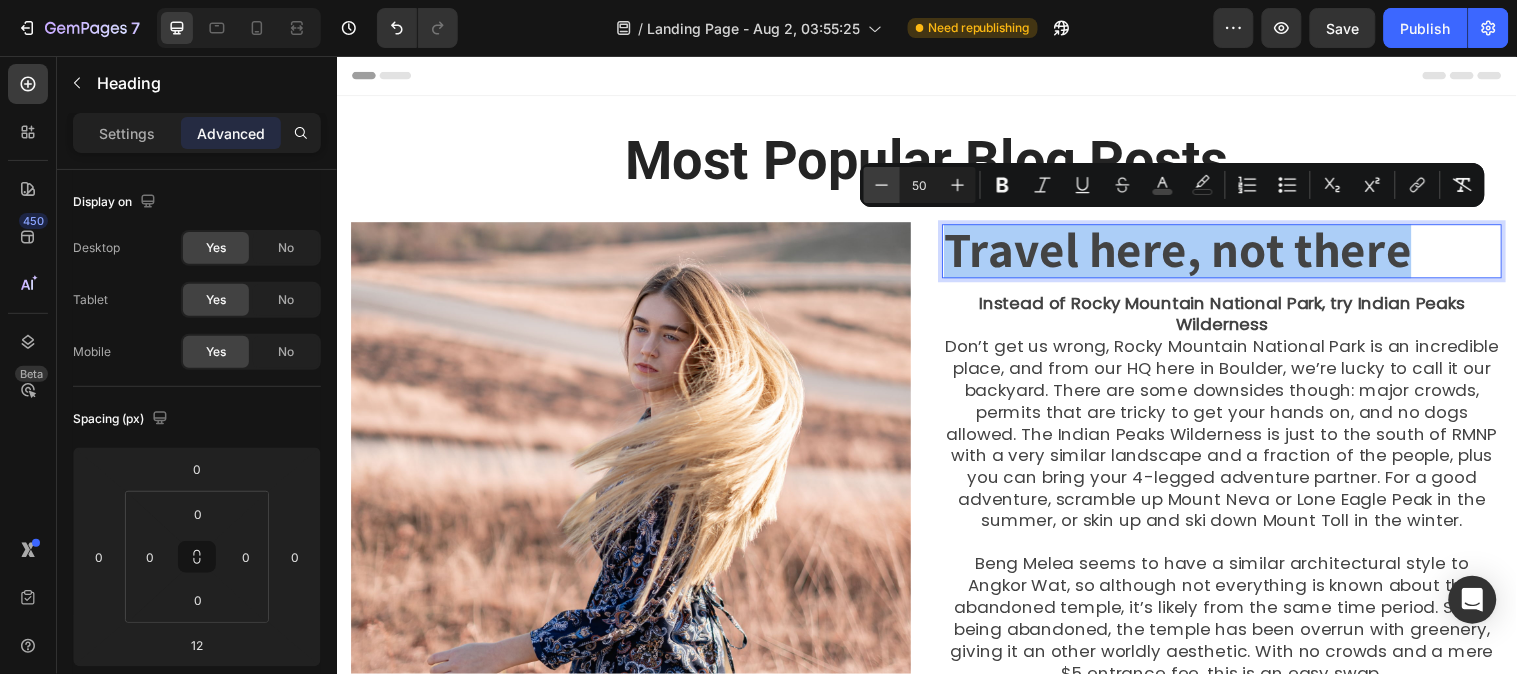 click 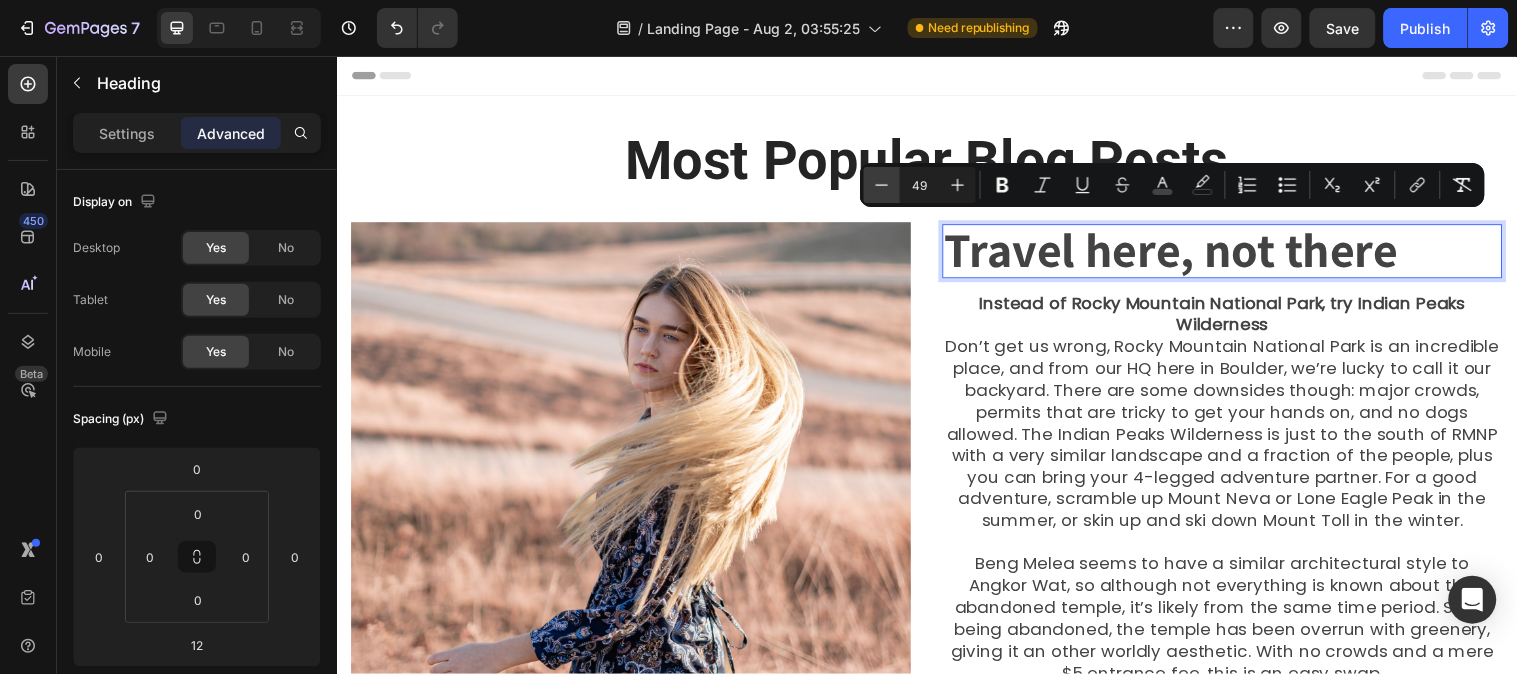 click 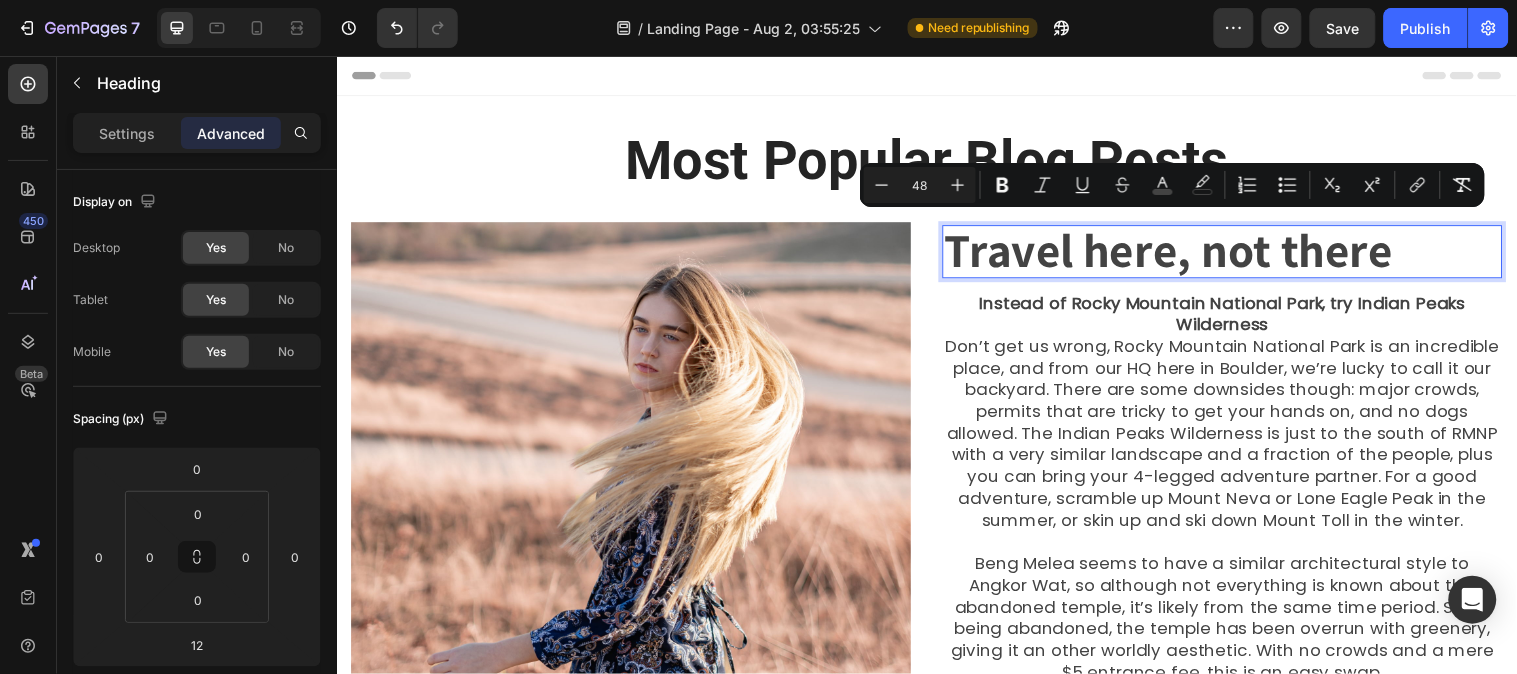 click on "Travel here, not there" at bounding box center (1236, 254) 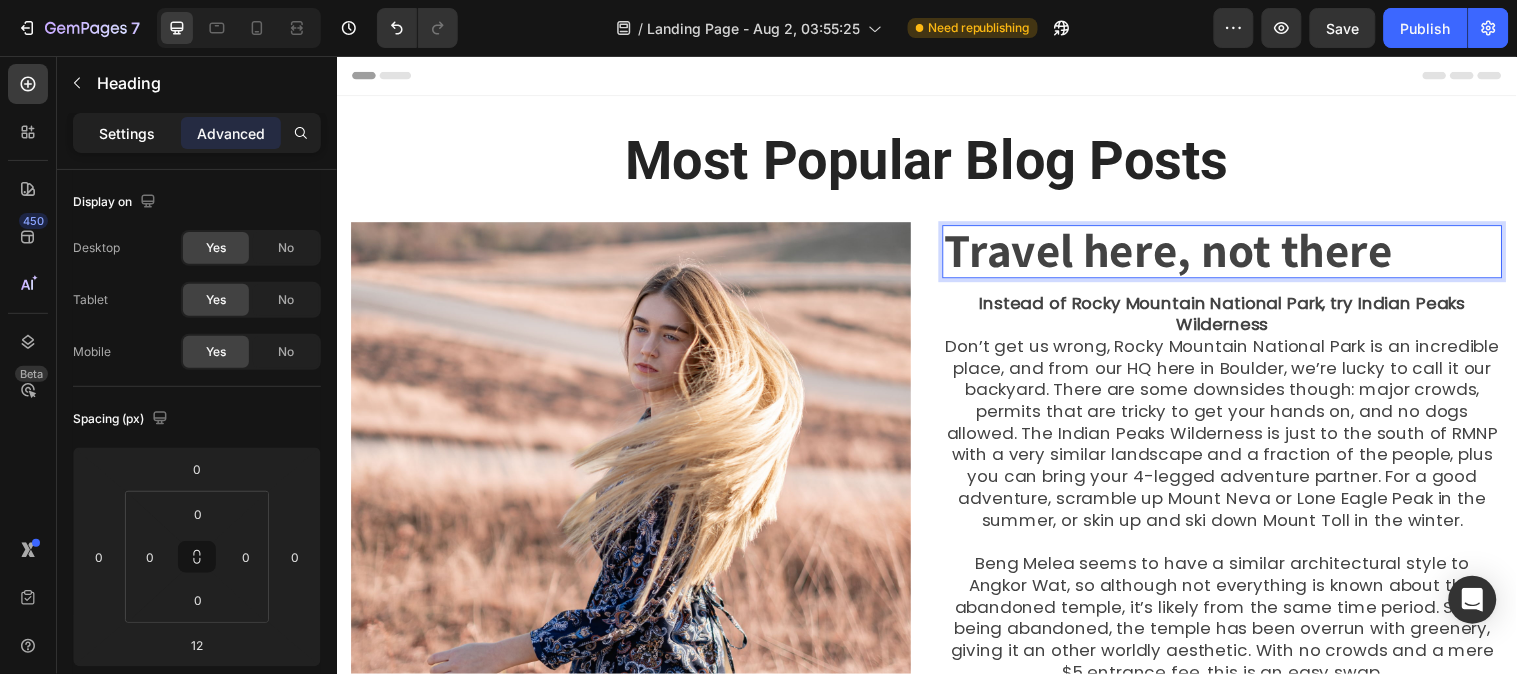 click on "Settings" at bounding box center [127, 133] 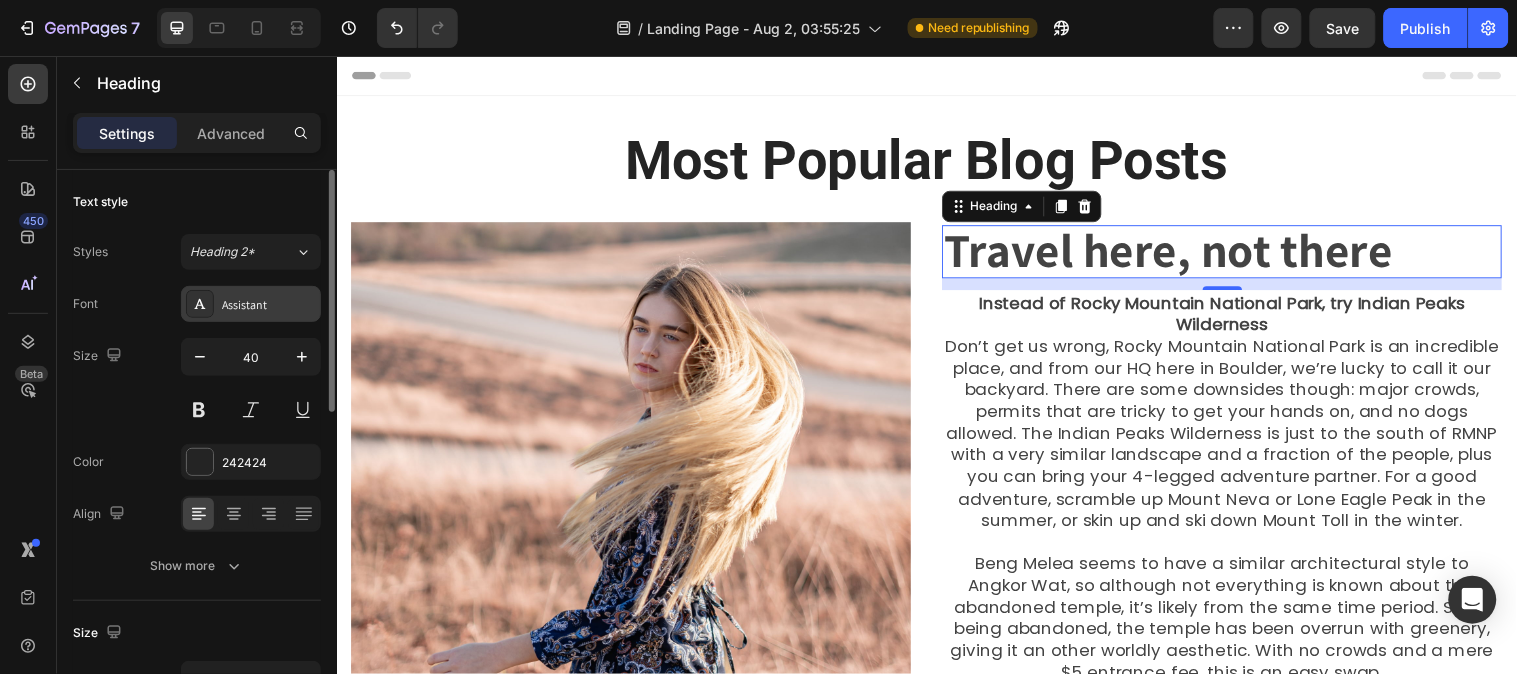 click on "Assistant" at bounding box center [269, 305] 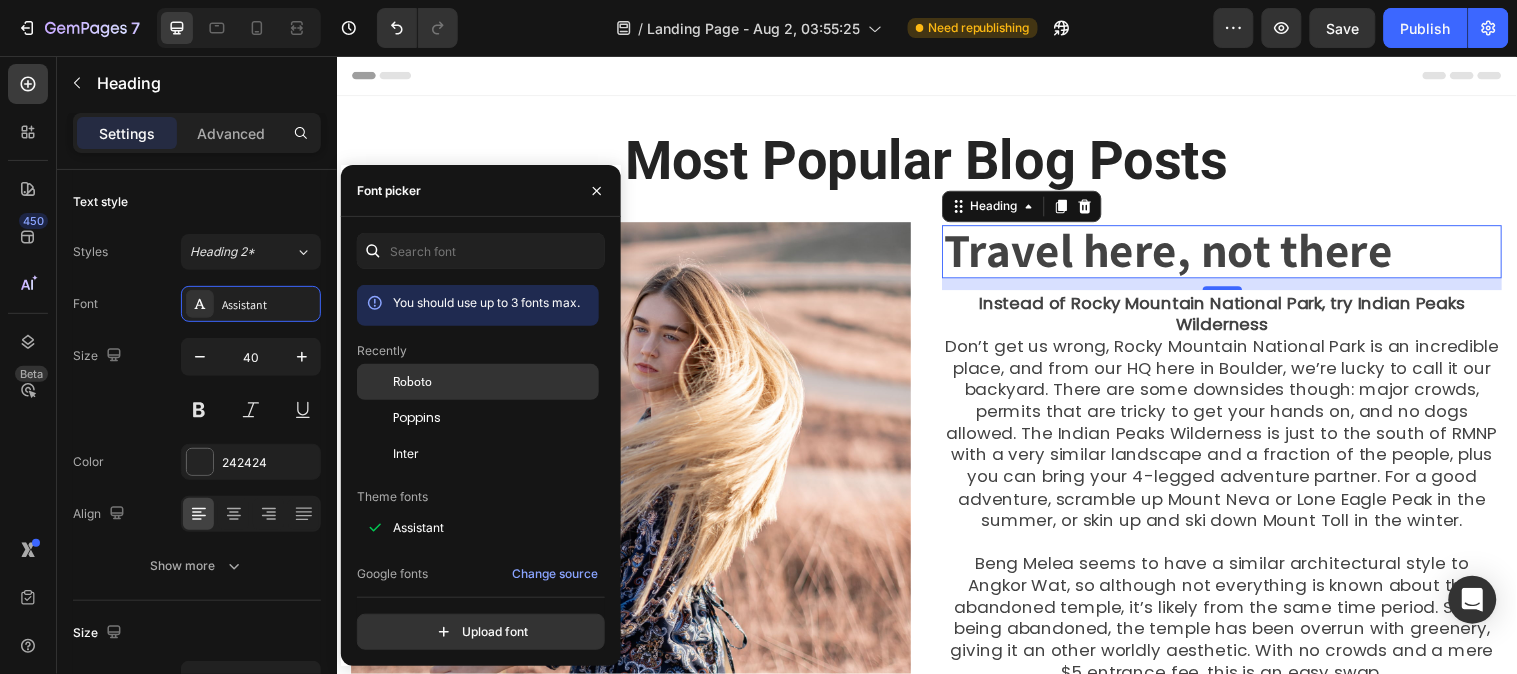 click on "Roboto" at bounding box center (494, 382) 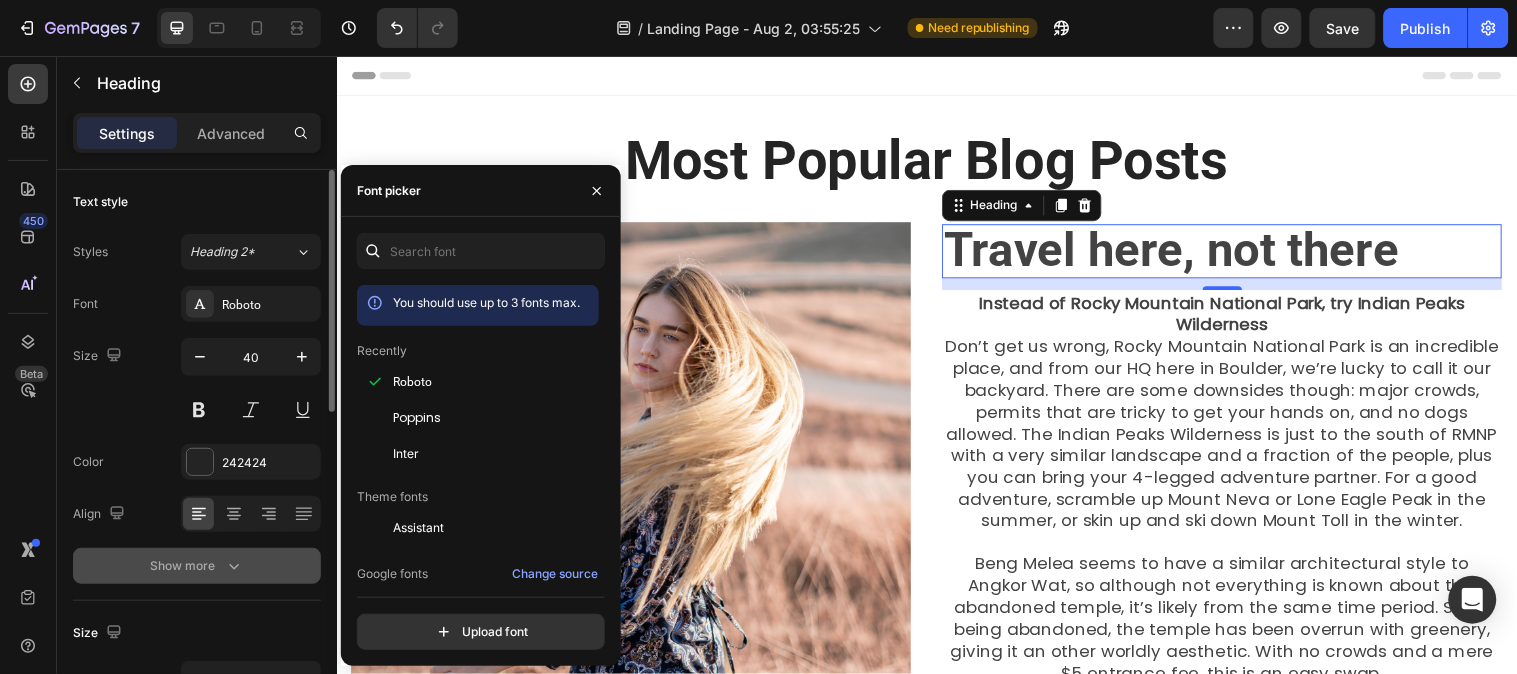 click on "Show more" at bounding box center (197, 566) 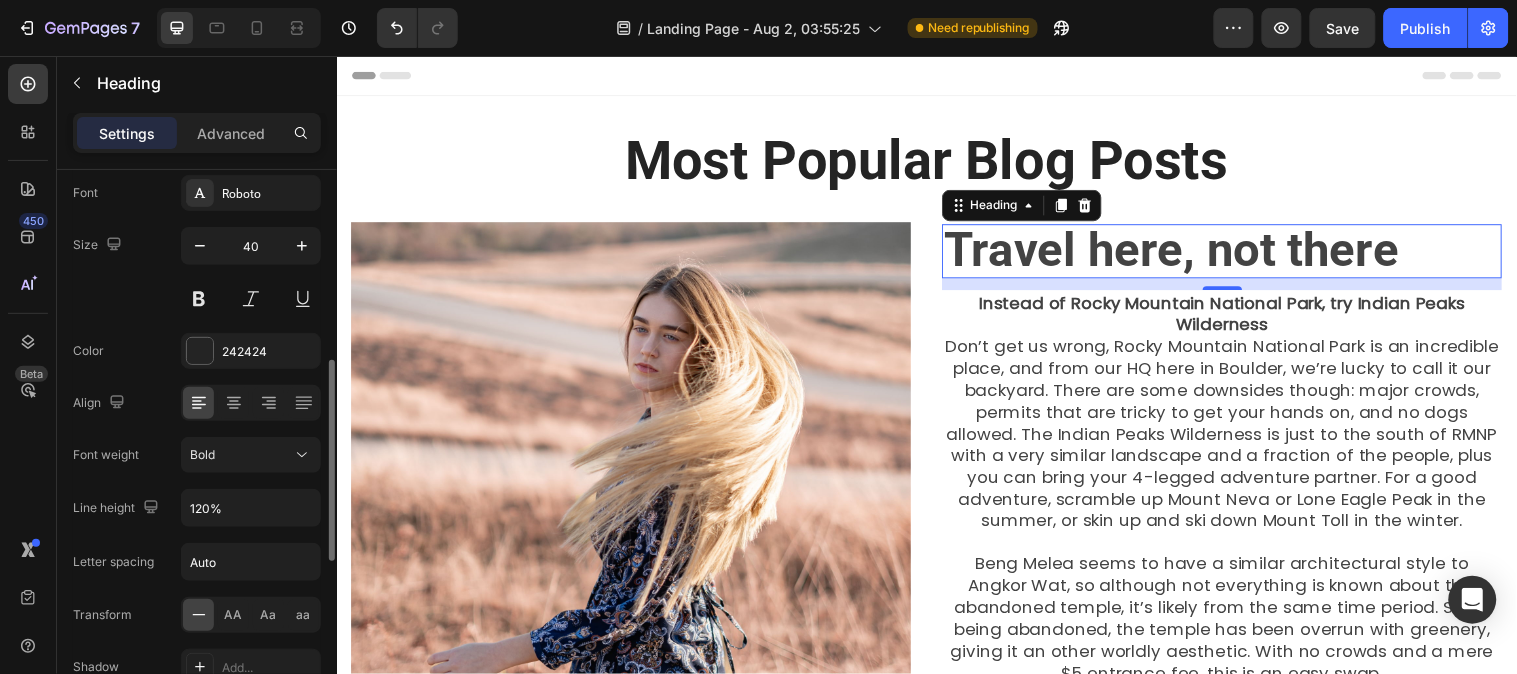 scroll, scrollTop: 222, scrollLeft: 0, axis: vertical 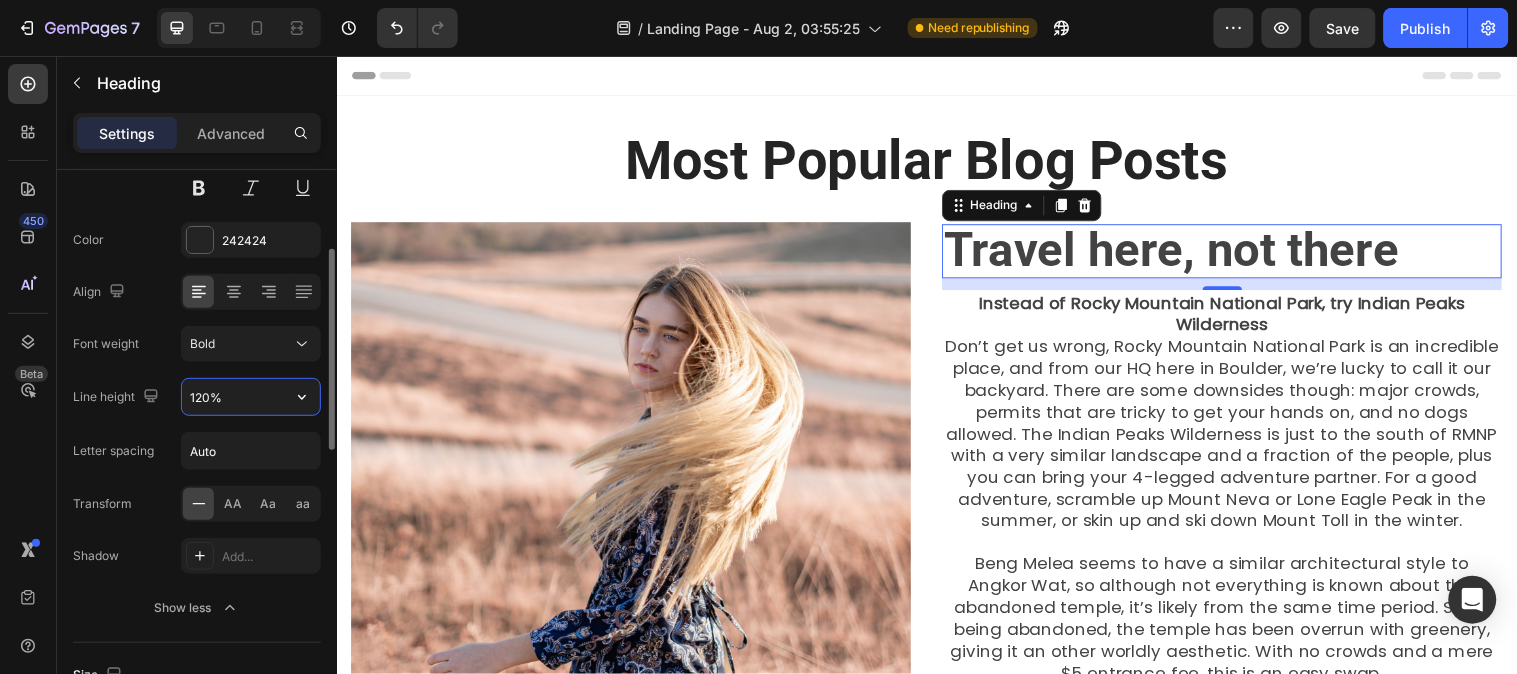 click on "120%" at bounding box center [251, 397] 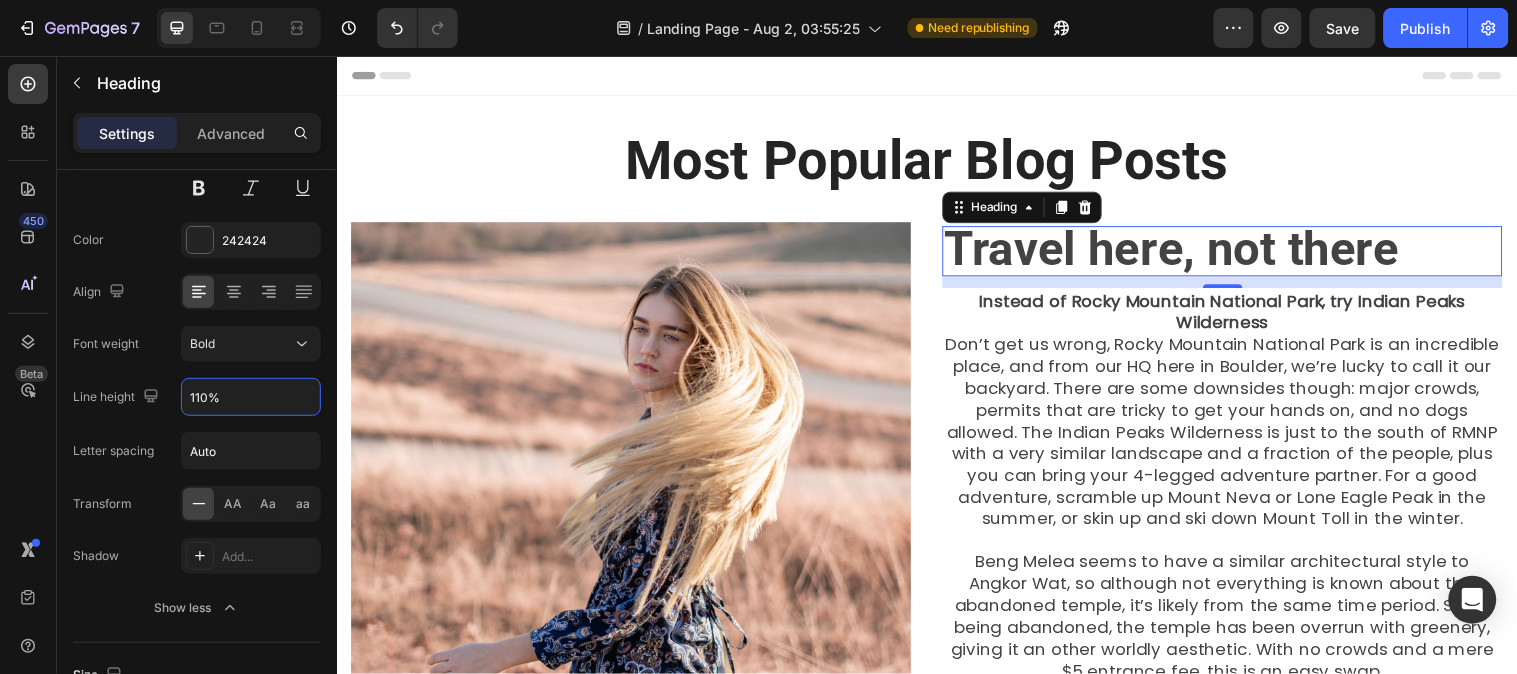 type on "110%" 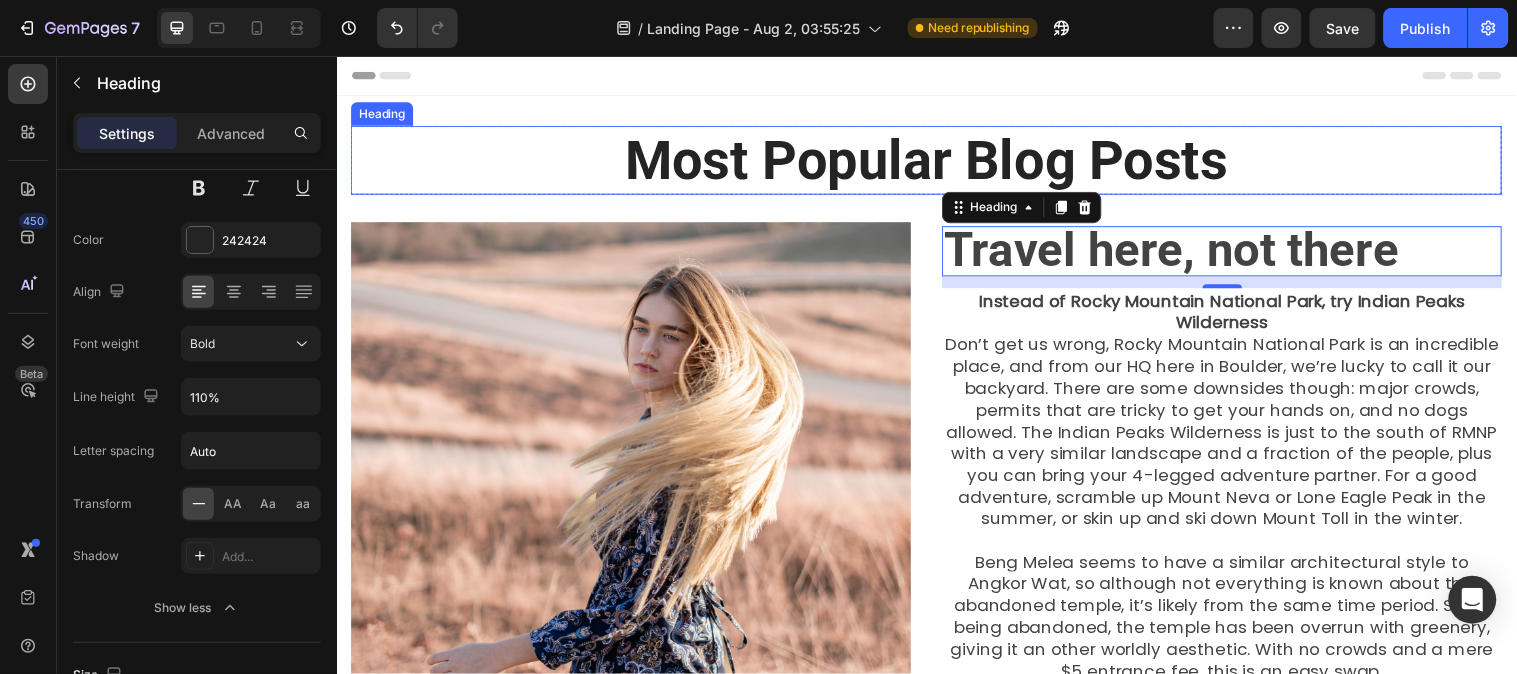 click on "Most Popular Blog Posts" at bounding box center (936, 161) 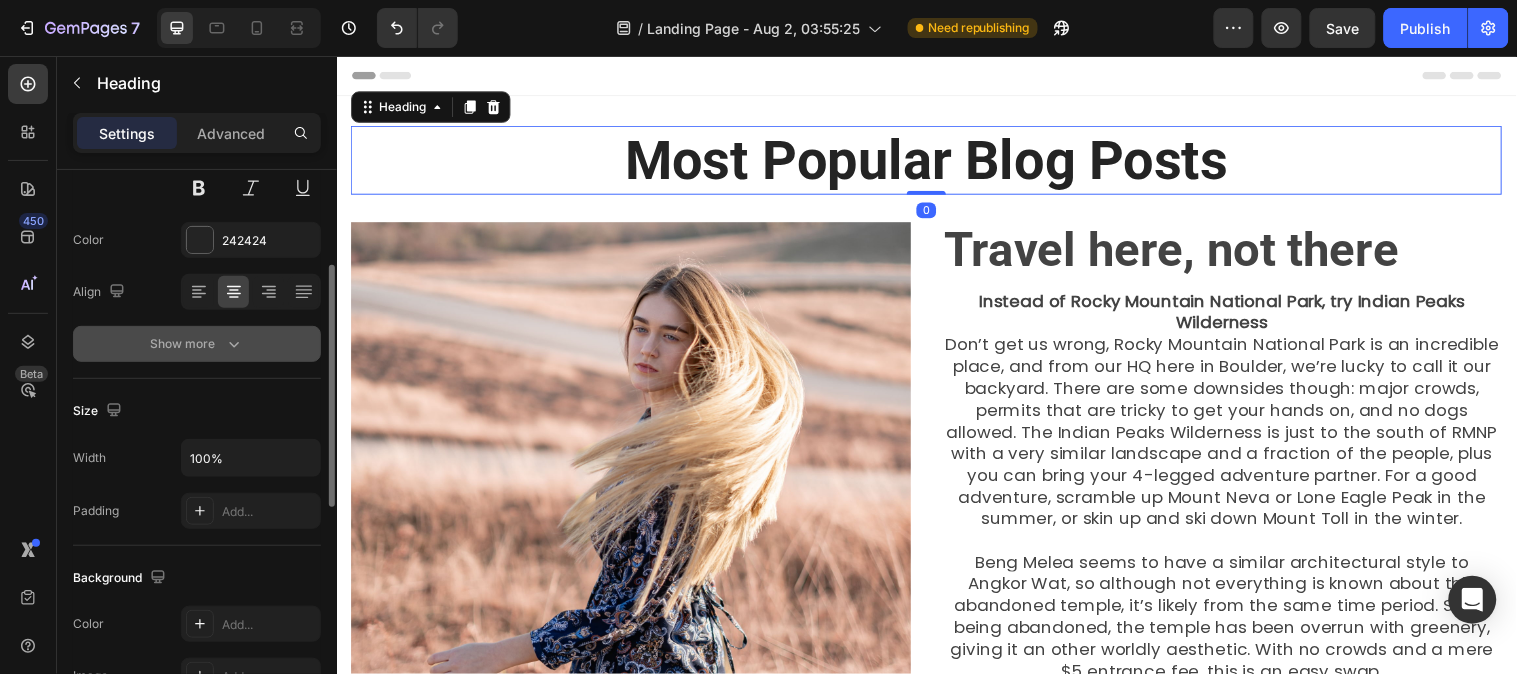 click on "Show more" at bounding box center [197, 344] 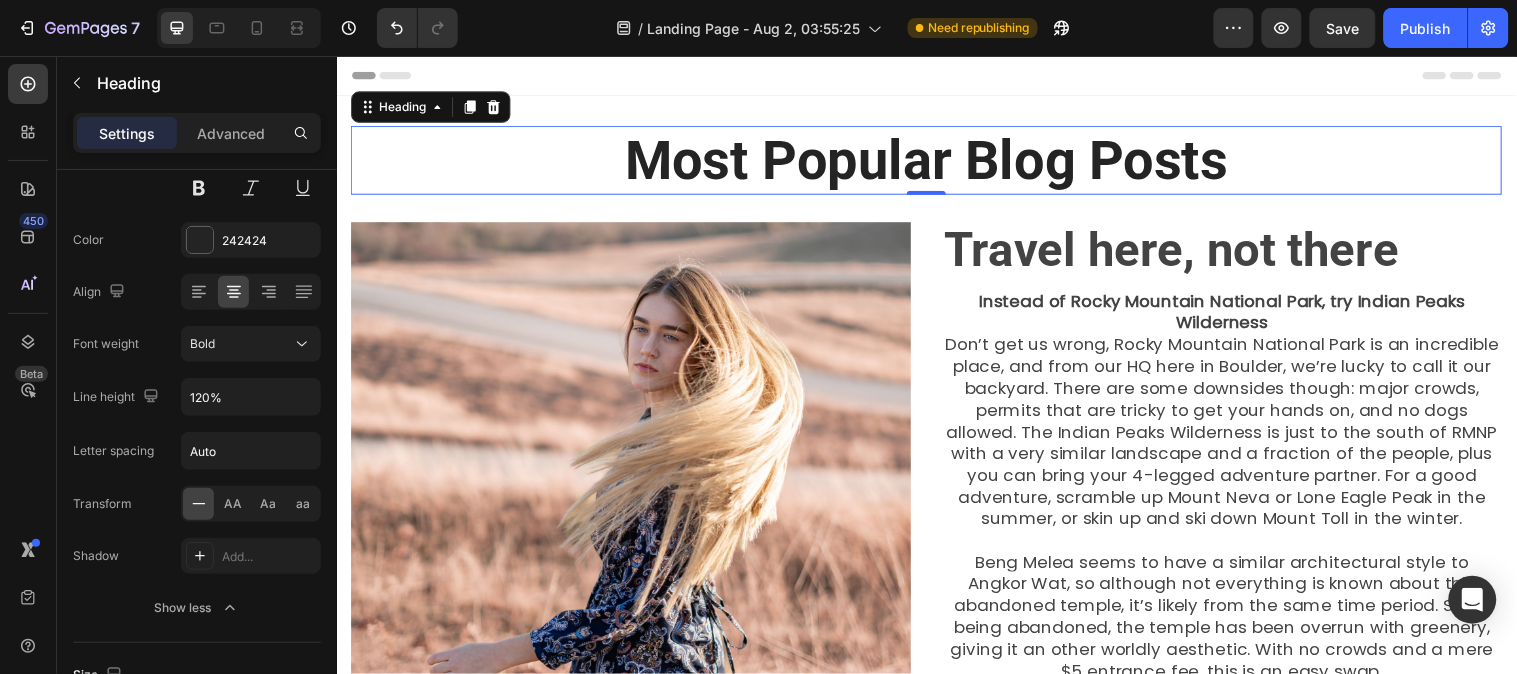 click on "450 Beta" at bounding box center [28, 297] 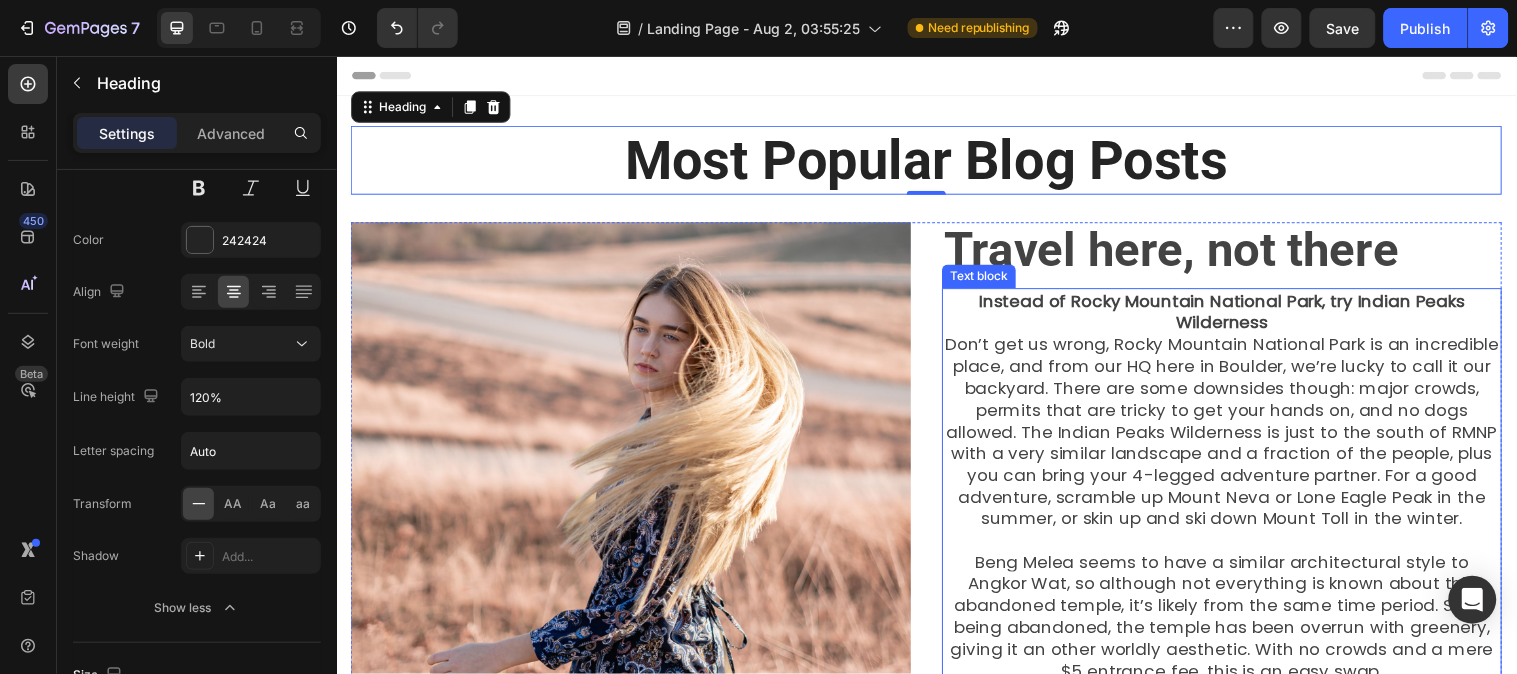click on "Instead of Rocky Mountain National Park, try Indian Peaks Wilderness" at bounding box center (1236, 315) 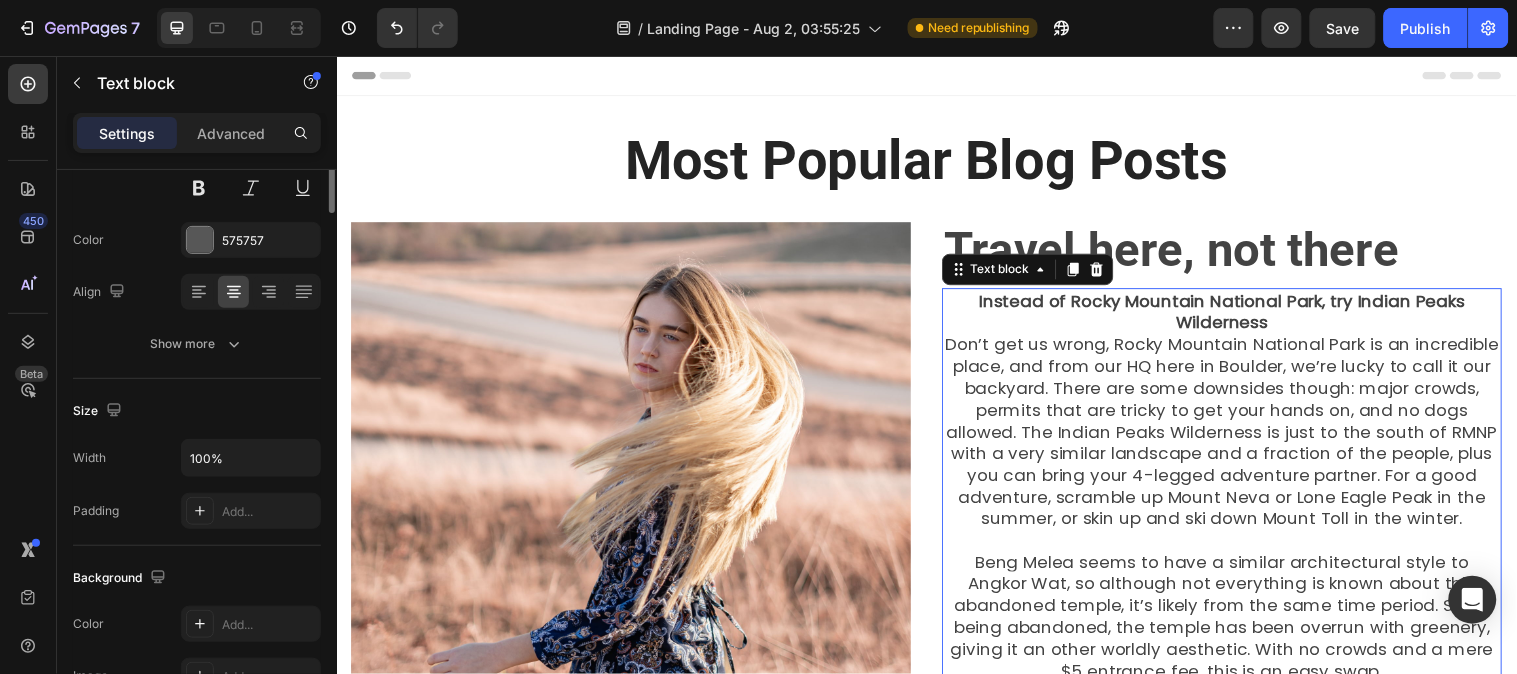 scroll, scrollTop: 0, scrollLeft: 0, axis: both 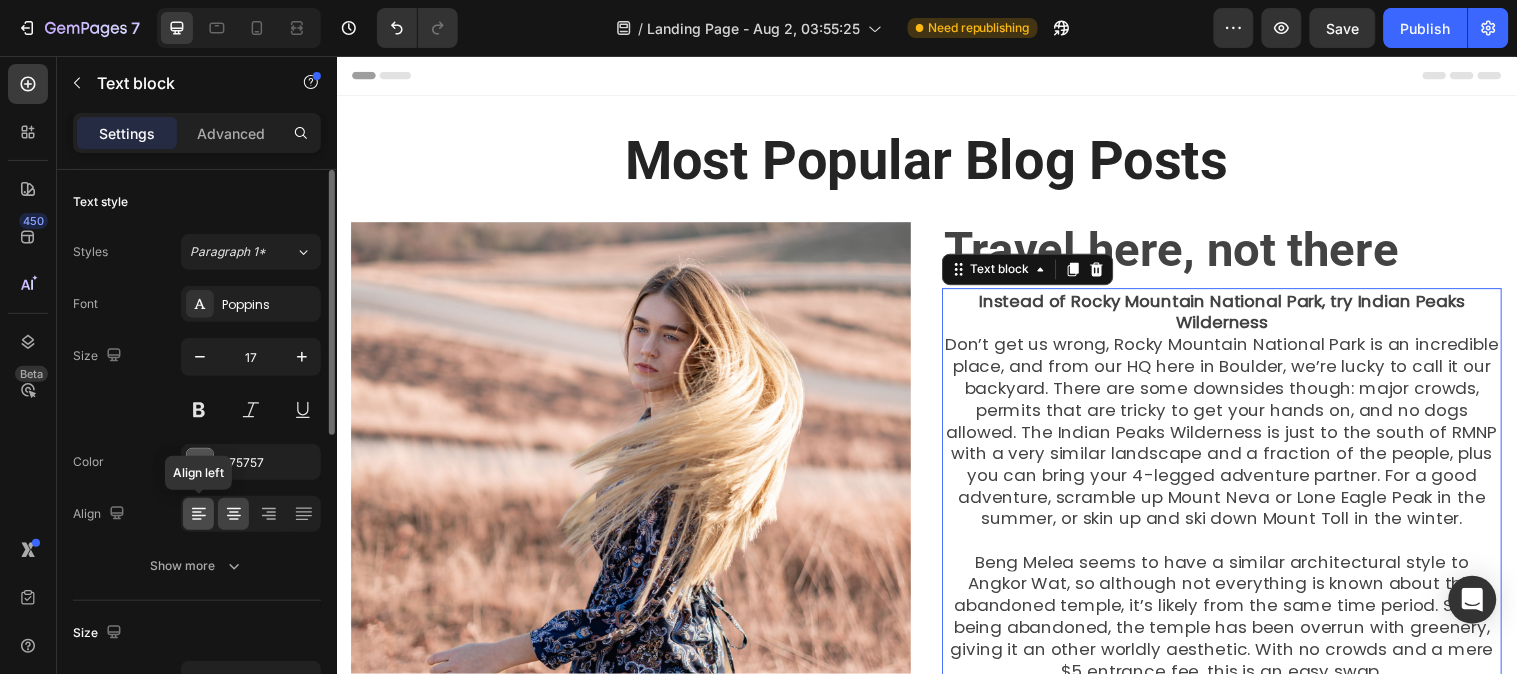 click 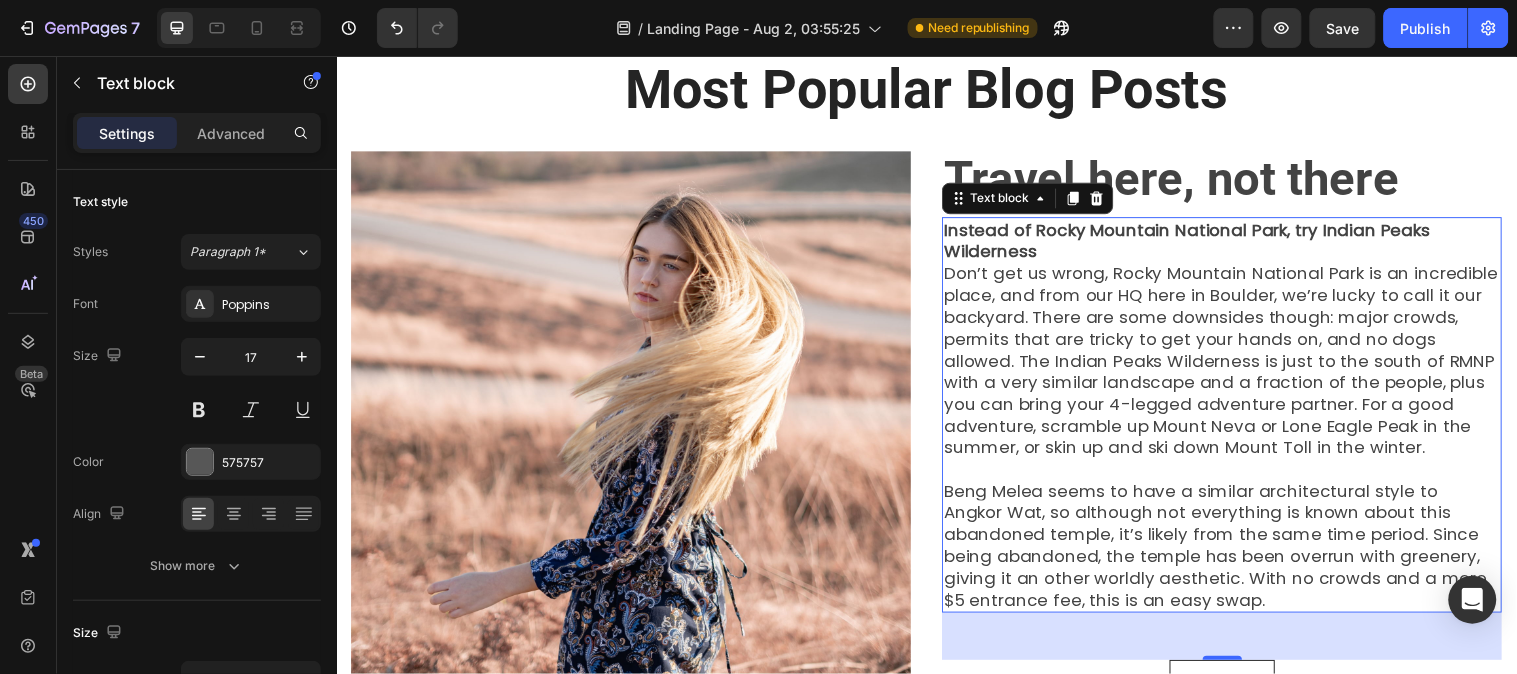 scroll, scrollTop: 111, scrollLeft: 0, axis: vertical 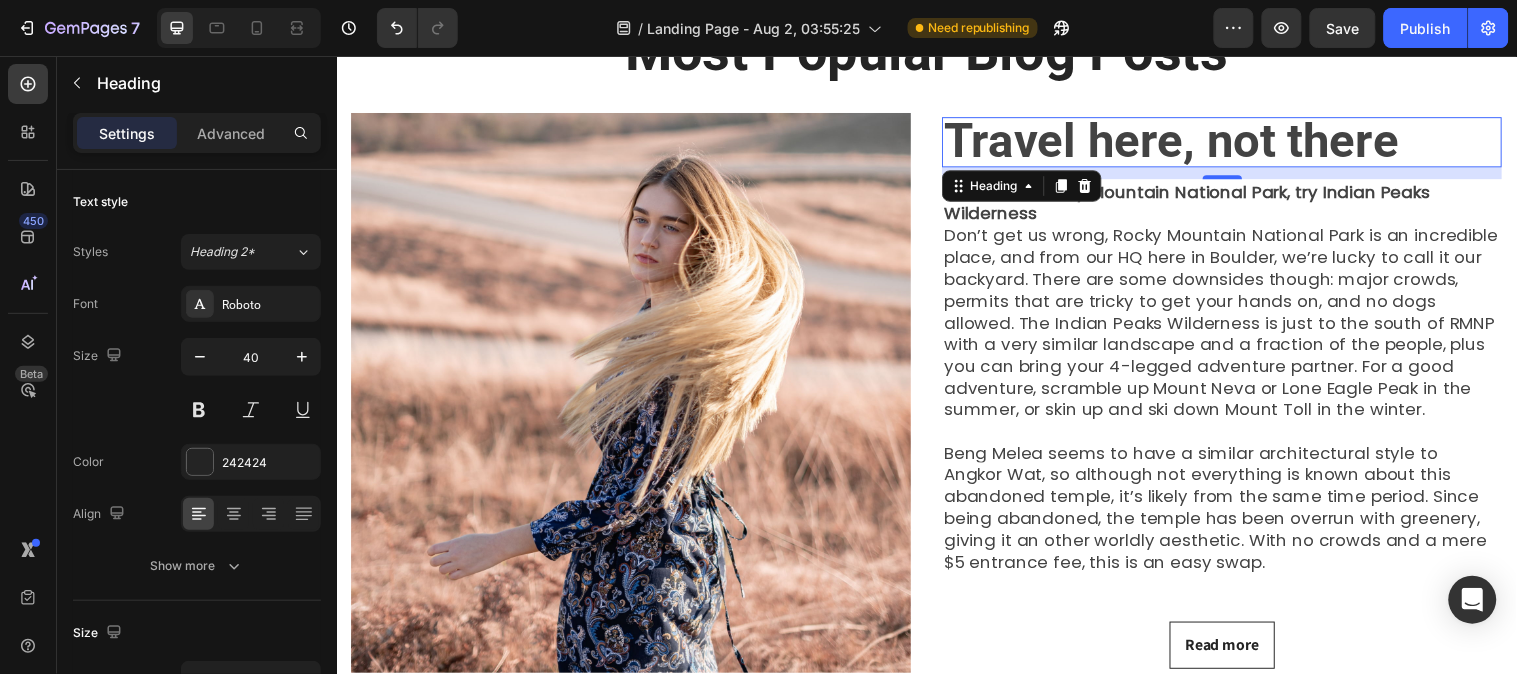 click on "Travel here, not there" at bounding box center (1185, 140) 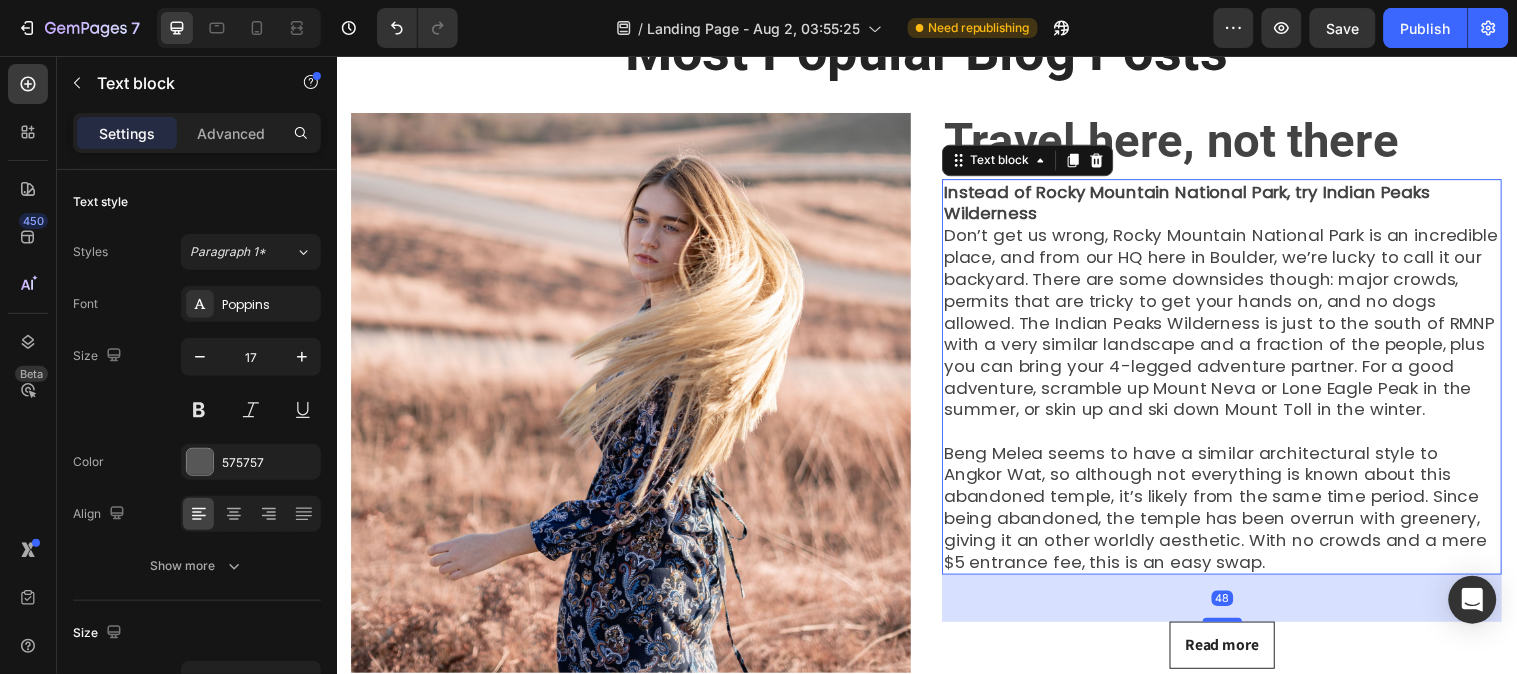click on "Instead of Rocky Mountain National Park, try Indian Peaks Wilderness" at bounding box center [1236, 204] 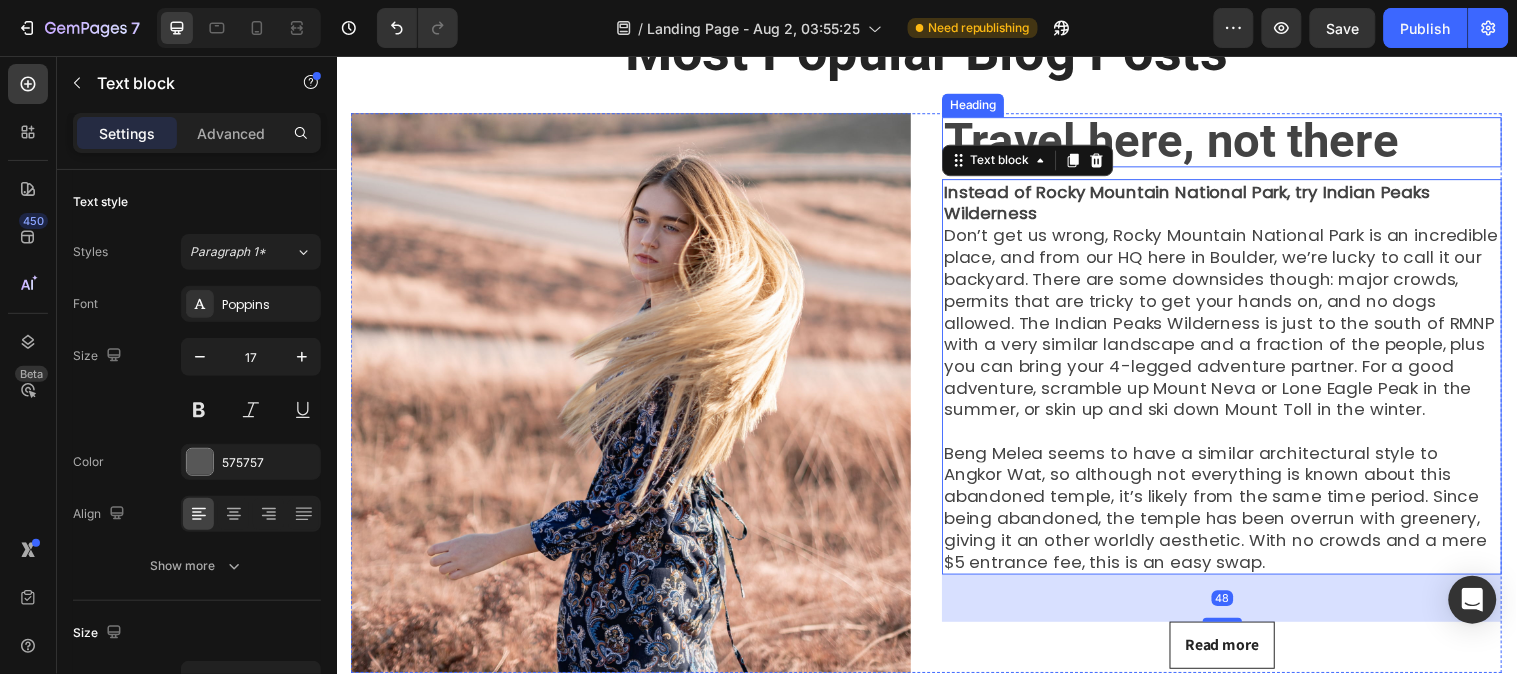click on "Travel here, not there" at bounding box center [1185, 140] 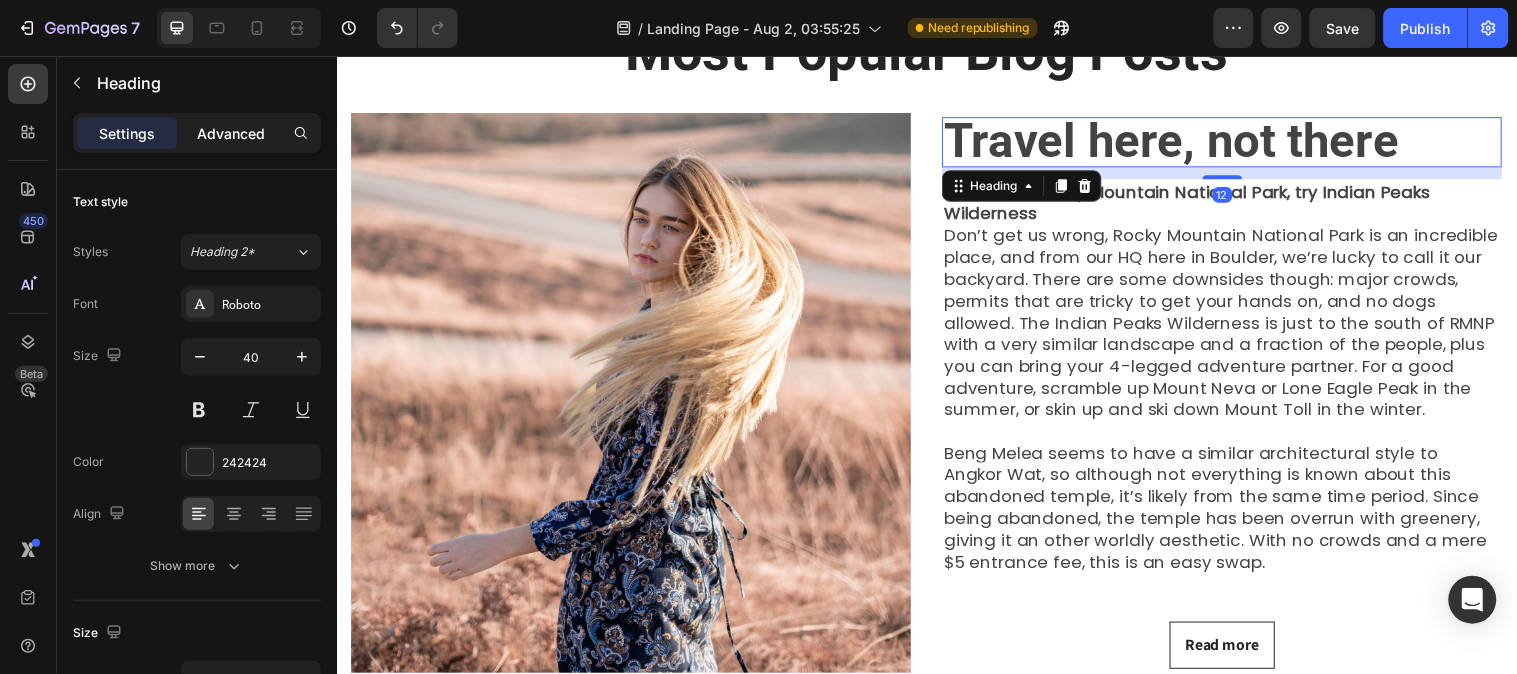 click on "Advanced" at bounding box center (231, 133) 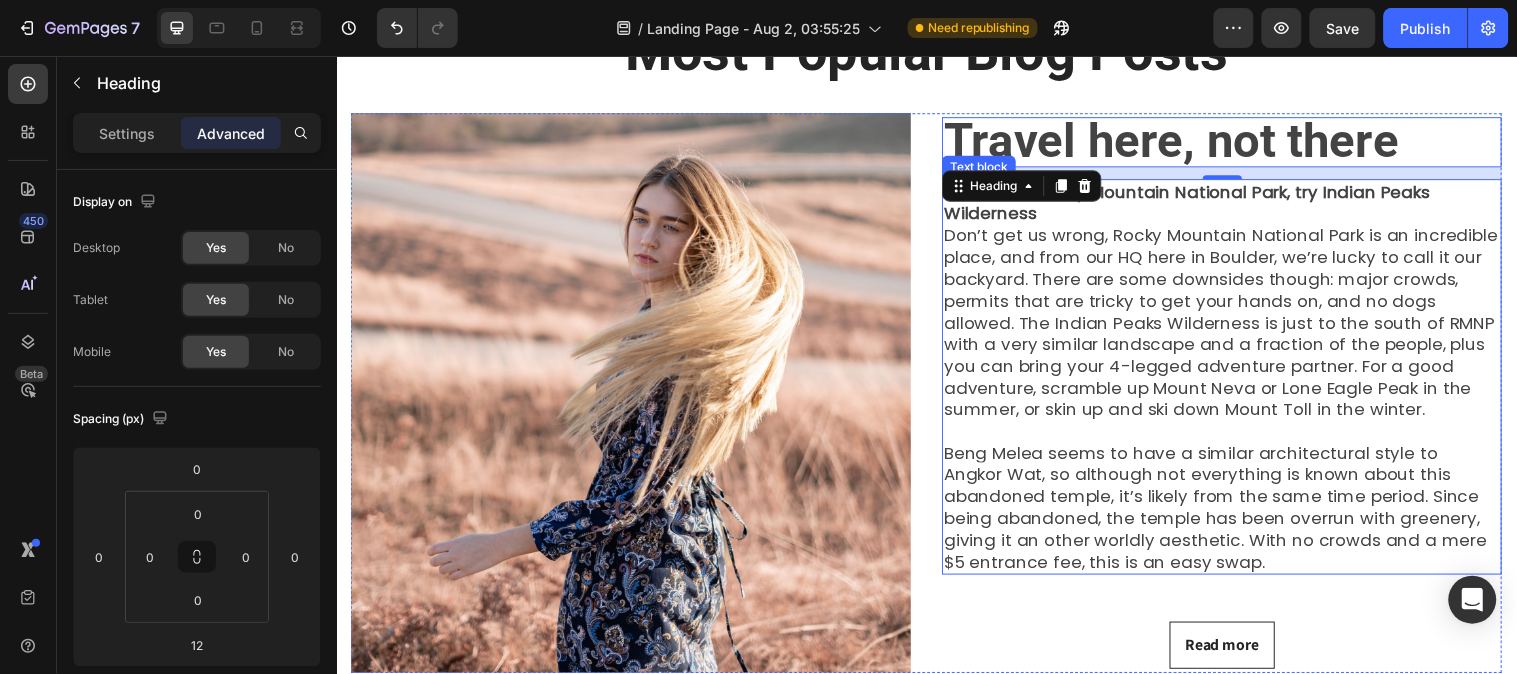click on "Instead of Rocky Mountain National Park, try Indian Peaks Wilderness" at bounding box center [1236, 204] 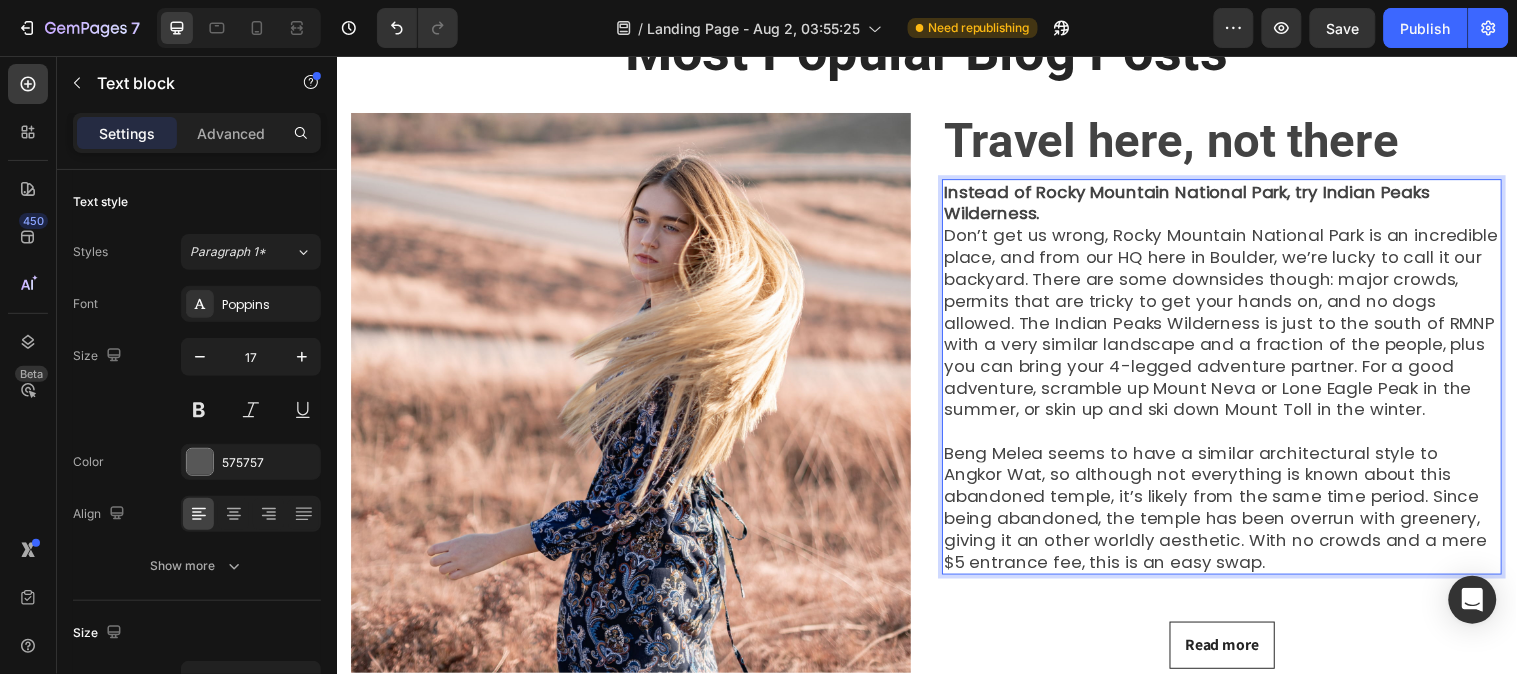 click at bounding box center [1236, 436] 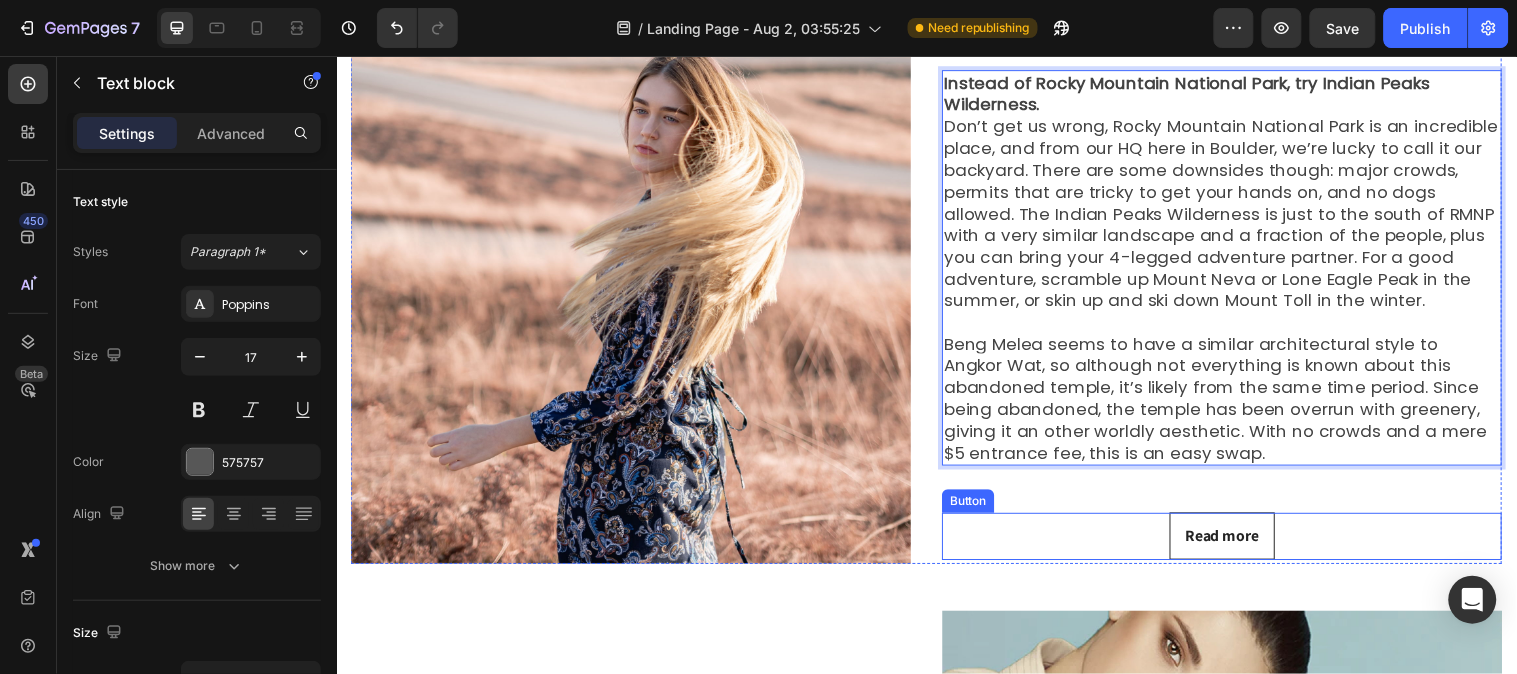 click on "Read more Button" at bounding box center [1236, 543] 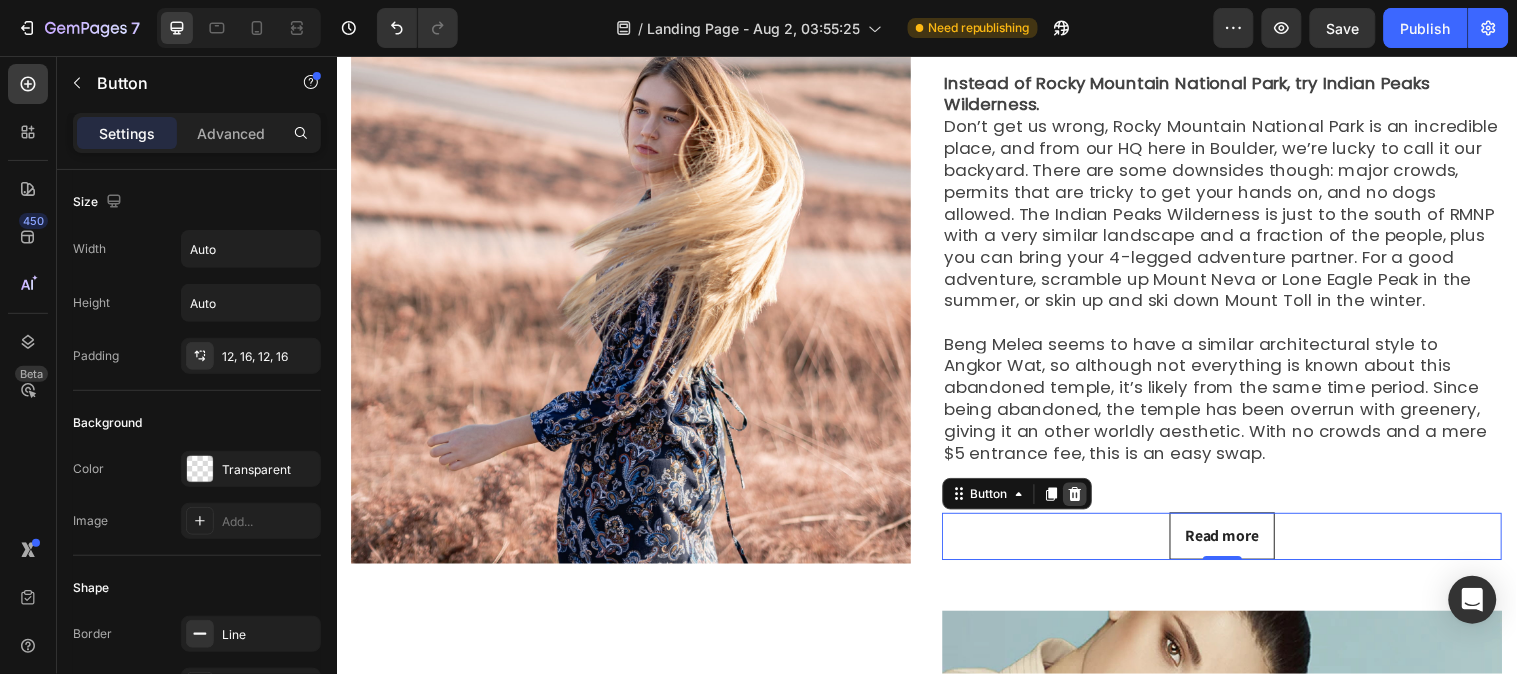 click 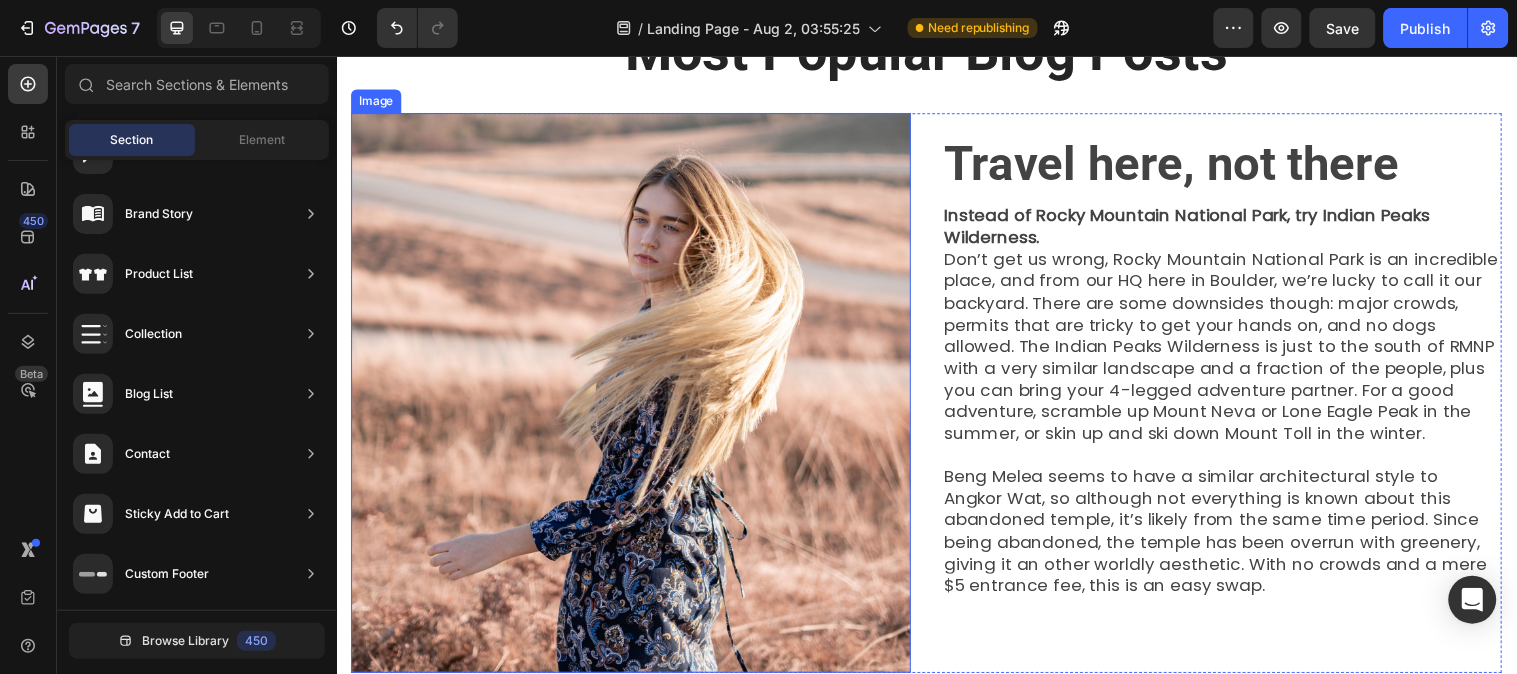 scroll, scrollTop: 0, scrollLeft: 0, axis: both 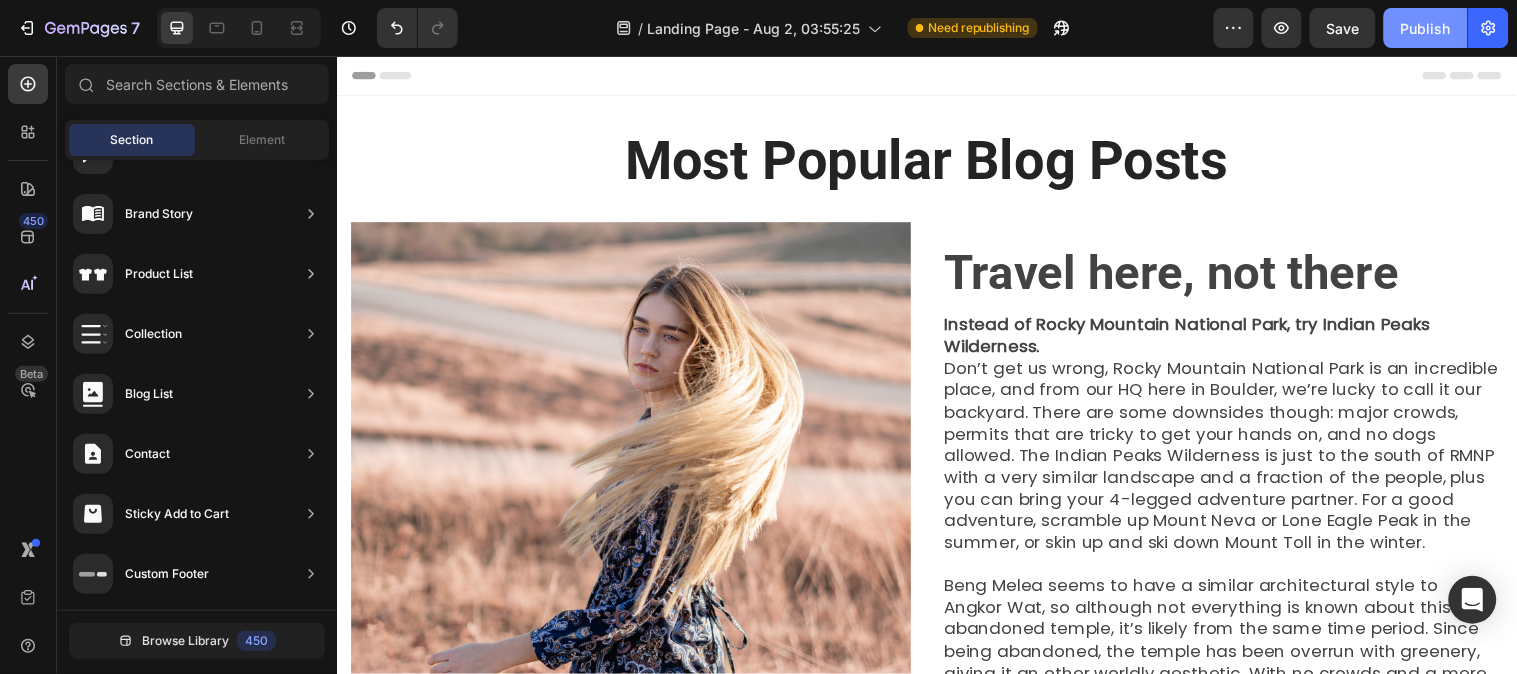click on "Publish" at bounding box center [1426, 28] 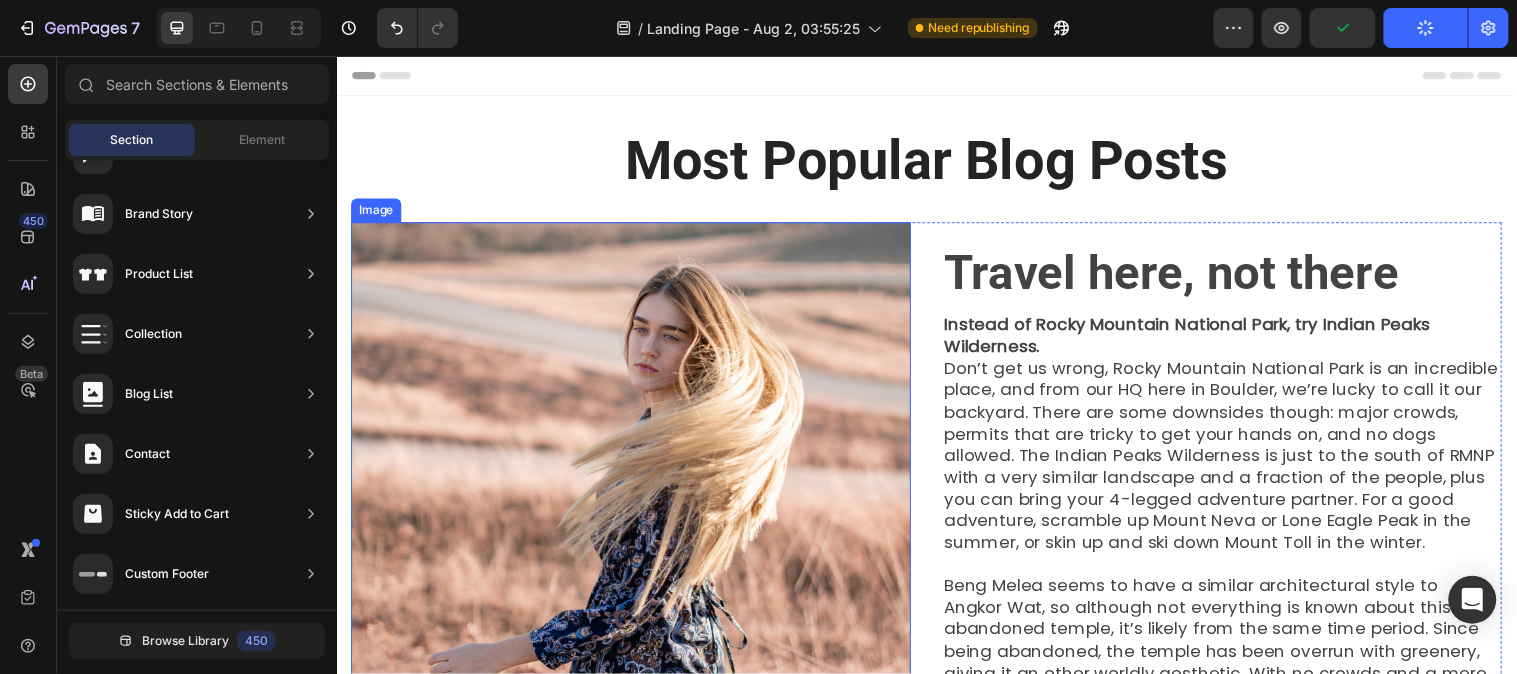 click at bounding box center (635, 508) 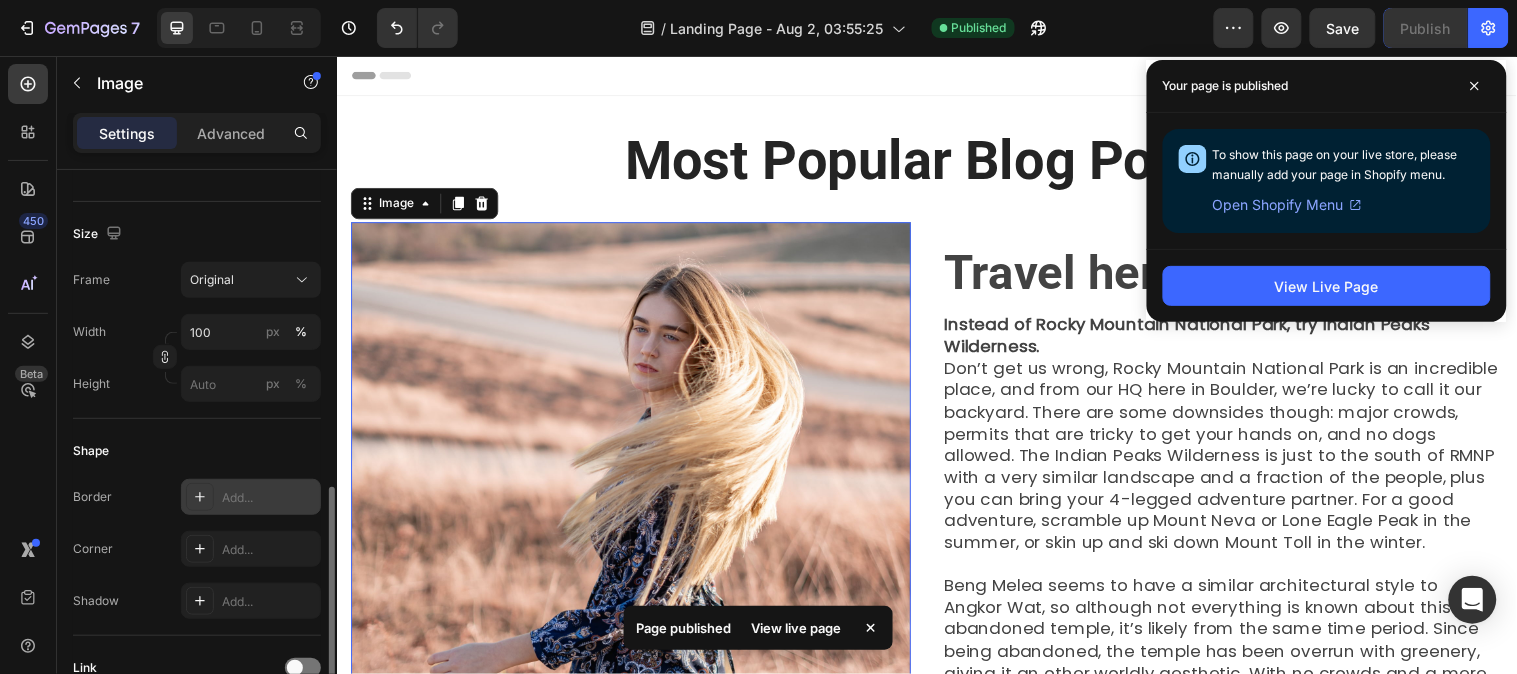scroll, scrollTop: 555, scrollLeft: 0, axis: vertical 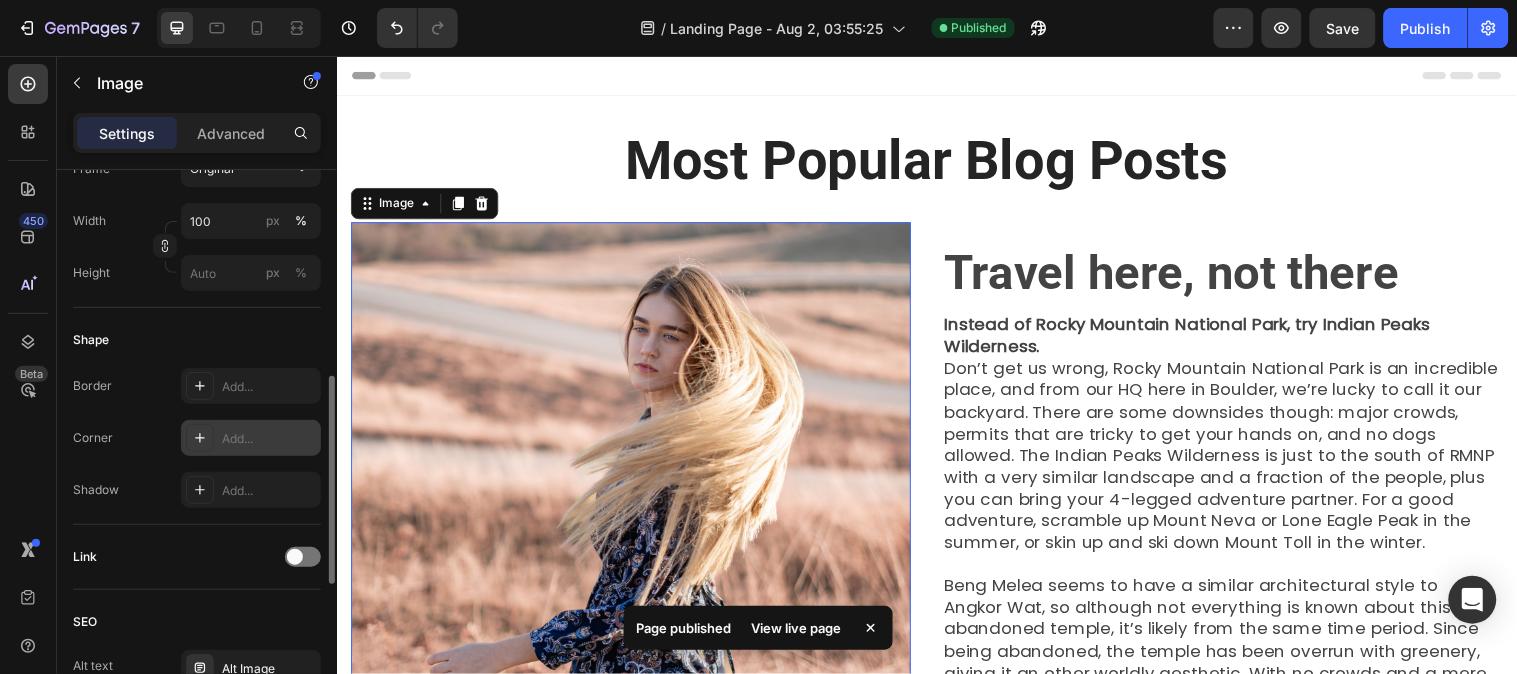 click 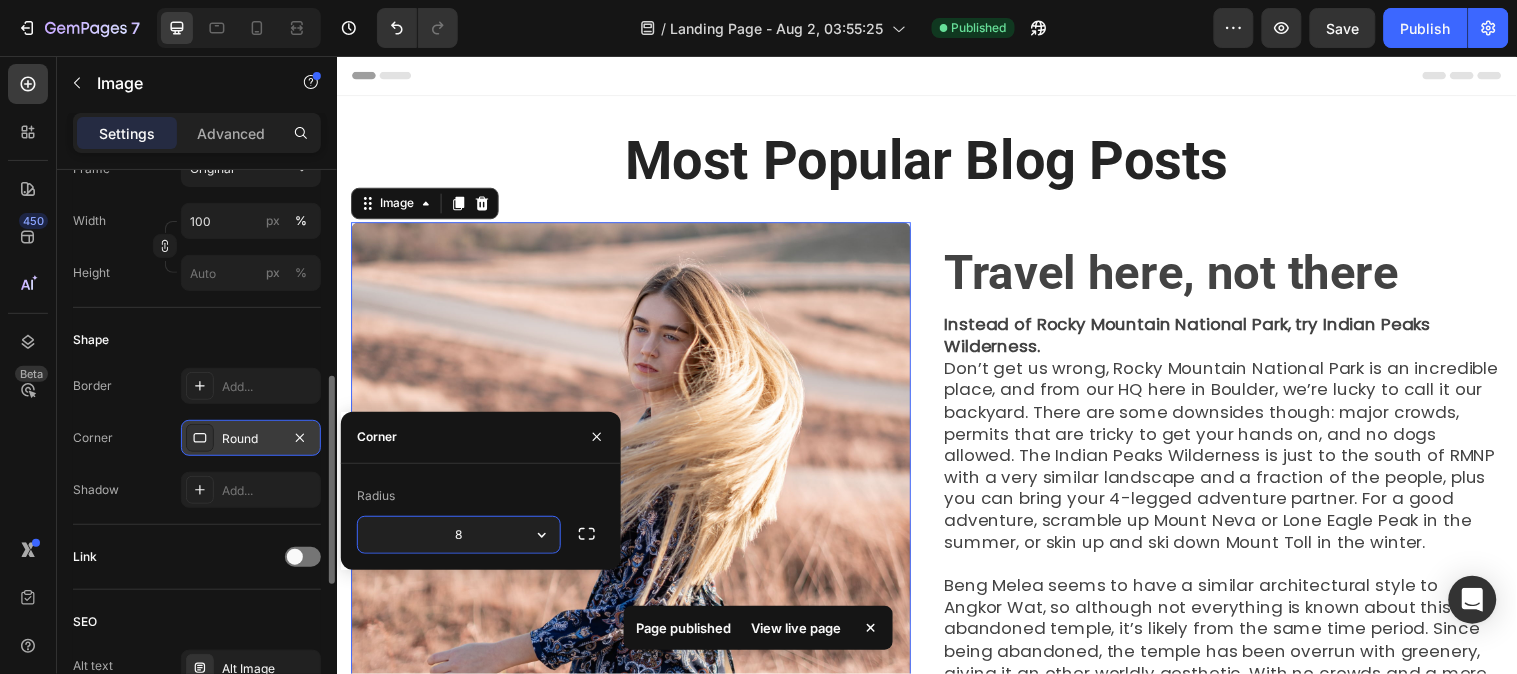 click on "450 Beta" at bounding box center (28, 365) 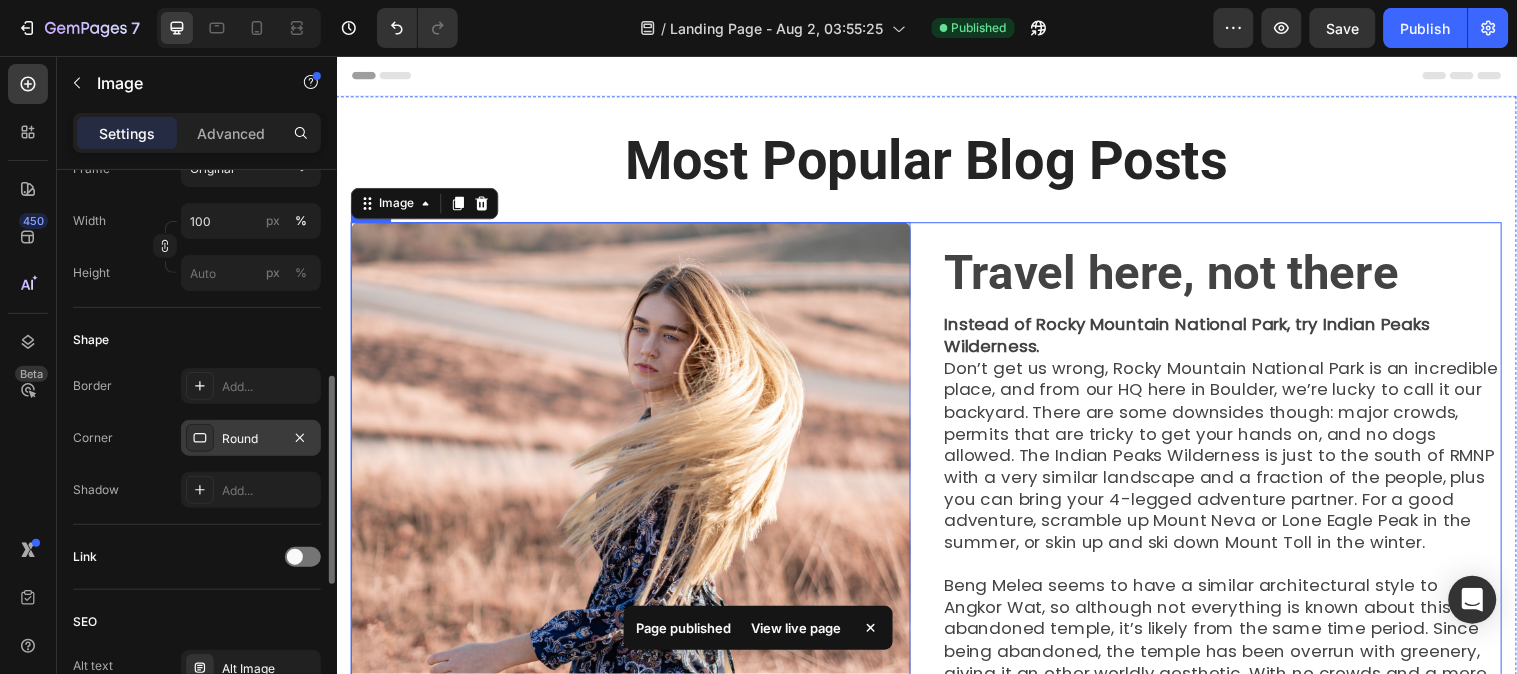 click on "⁠⁠⁠⁠⁠⁠⁠ Travel here, not there Heading Instead of Rocky Mountain National Park, try Indian Peaks Wilderness. Don’t get us wrong, Rocky Mountain National Park is an incredible place, and from our HQ here in Boulder, we’re lucky to call it our backyard. There are some downsides though: major crowds, permits that are tricky to get your hands on, and no dogs allowed. The Indian Peaks Wilderness is just to the south of RMNP with a very similar landscape and a fraction of the people, plus you can bring your 4-legged adventure partner. For a good adventure, scramble up Mount Neva or Lone Eagle Peak in the summer, or skin up and ski down Mount Toll in the winter. Text block" at bounding box center (1236, 508) 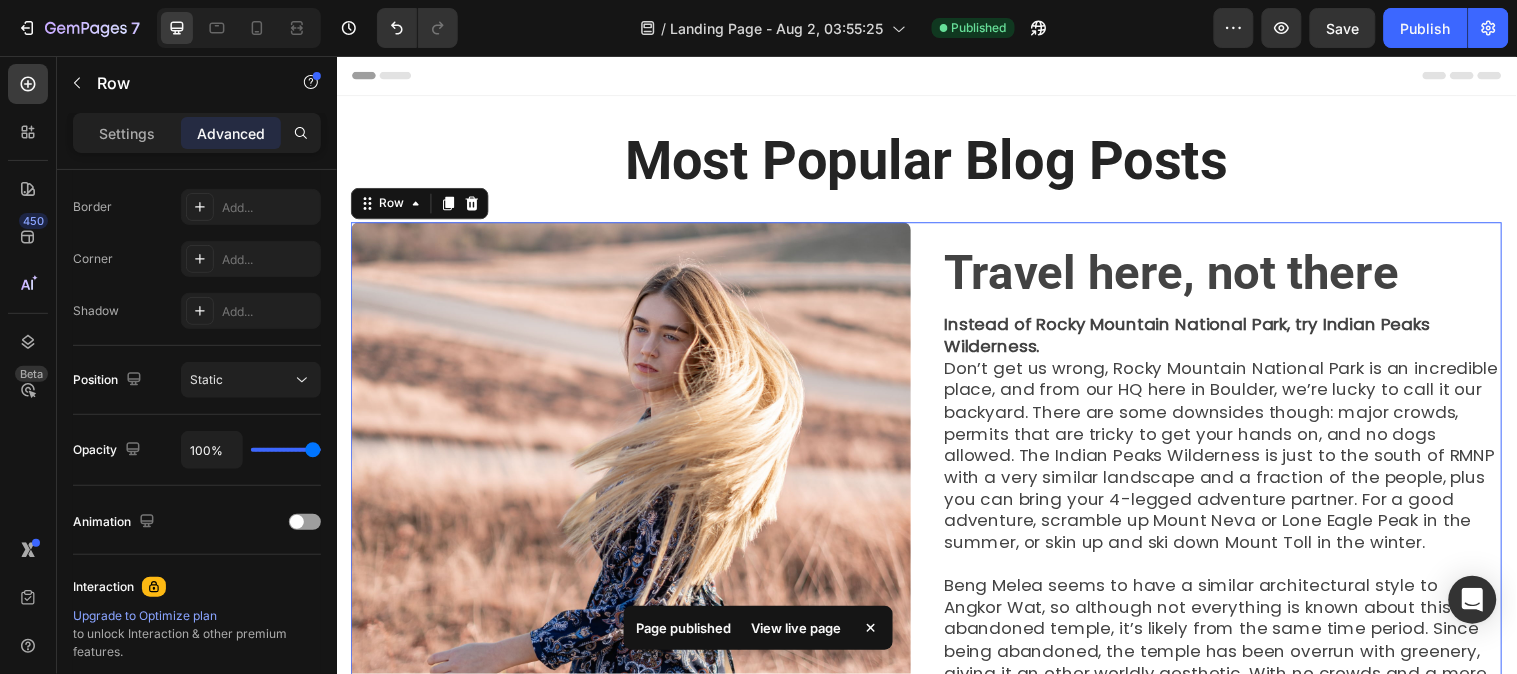 scroll, scrollTop: 0, scrollLeft: 0, axis: both 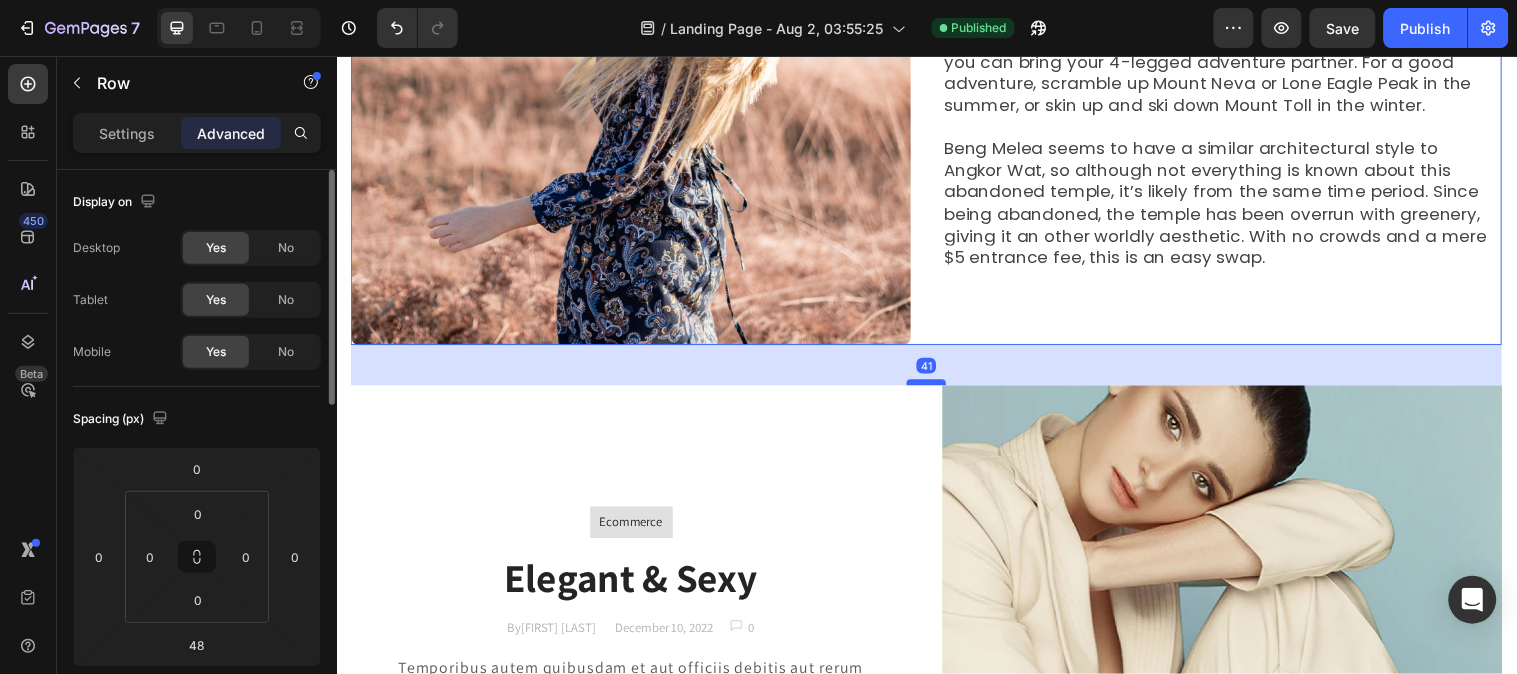 click at bounding box center [936, 387] 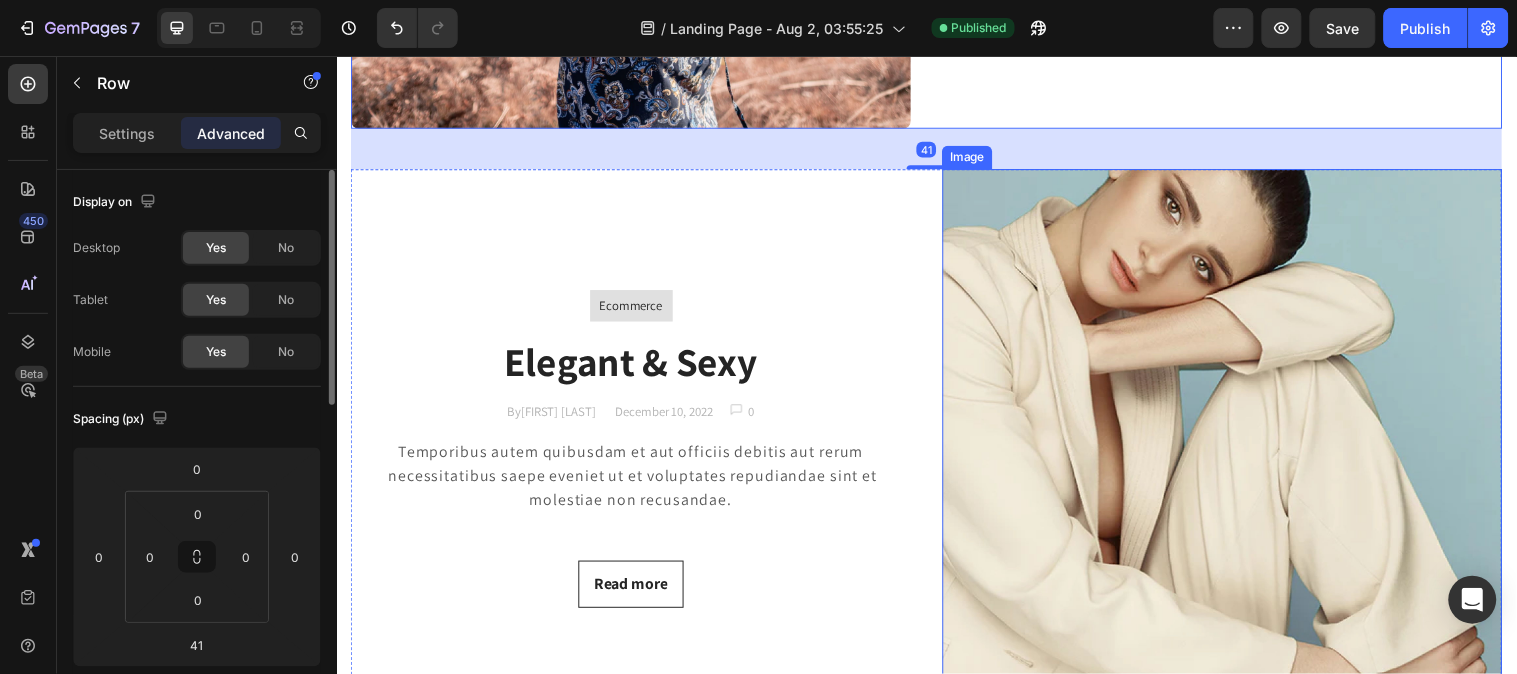 scroll, scrollTop: 666, scrollLeft: 0, axis: vertical 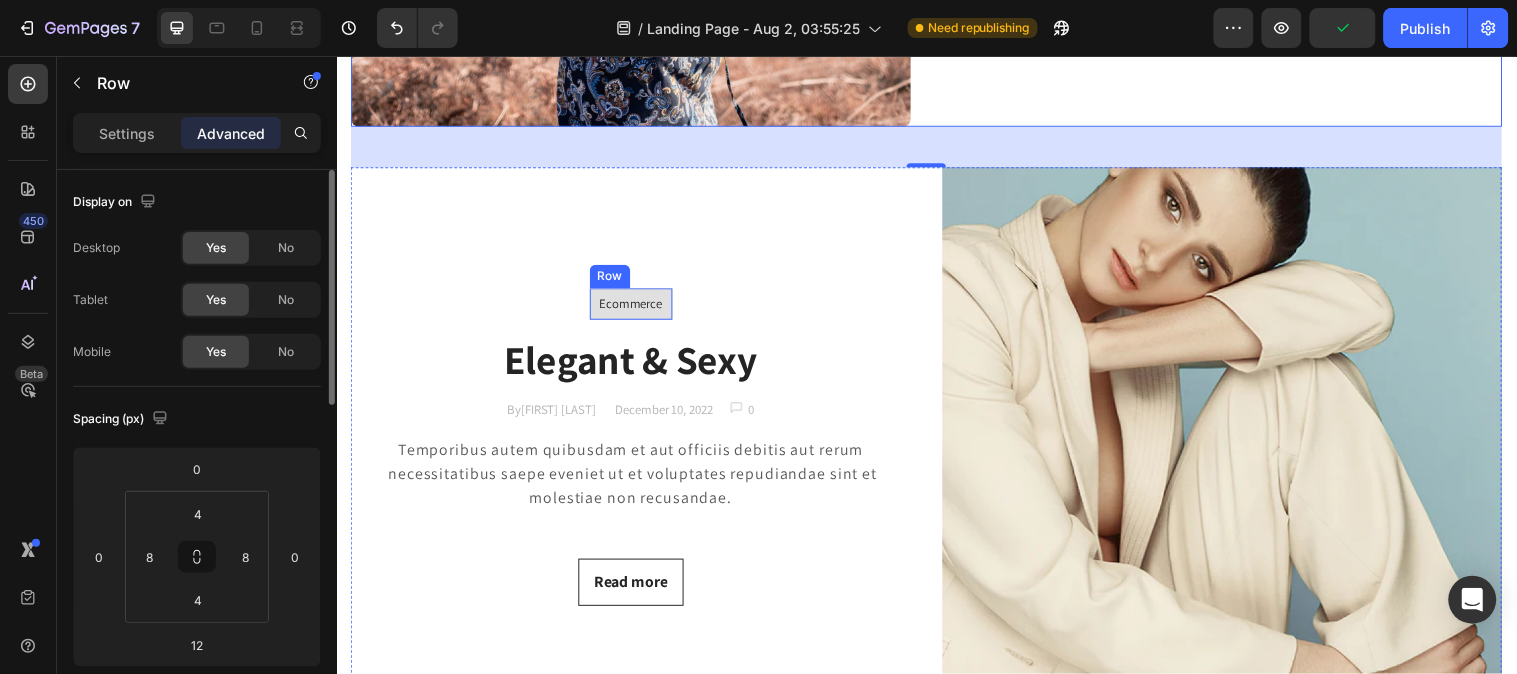 click on "Ecommerce Text block Row" at bounding box center [636, 307] 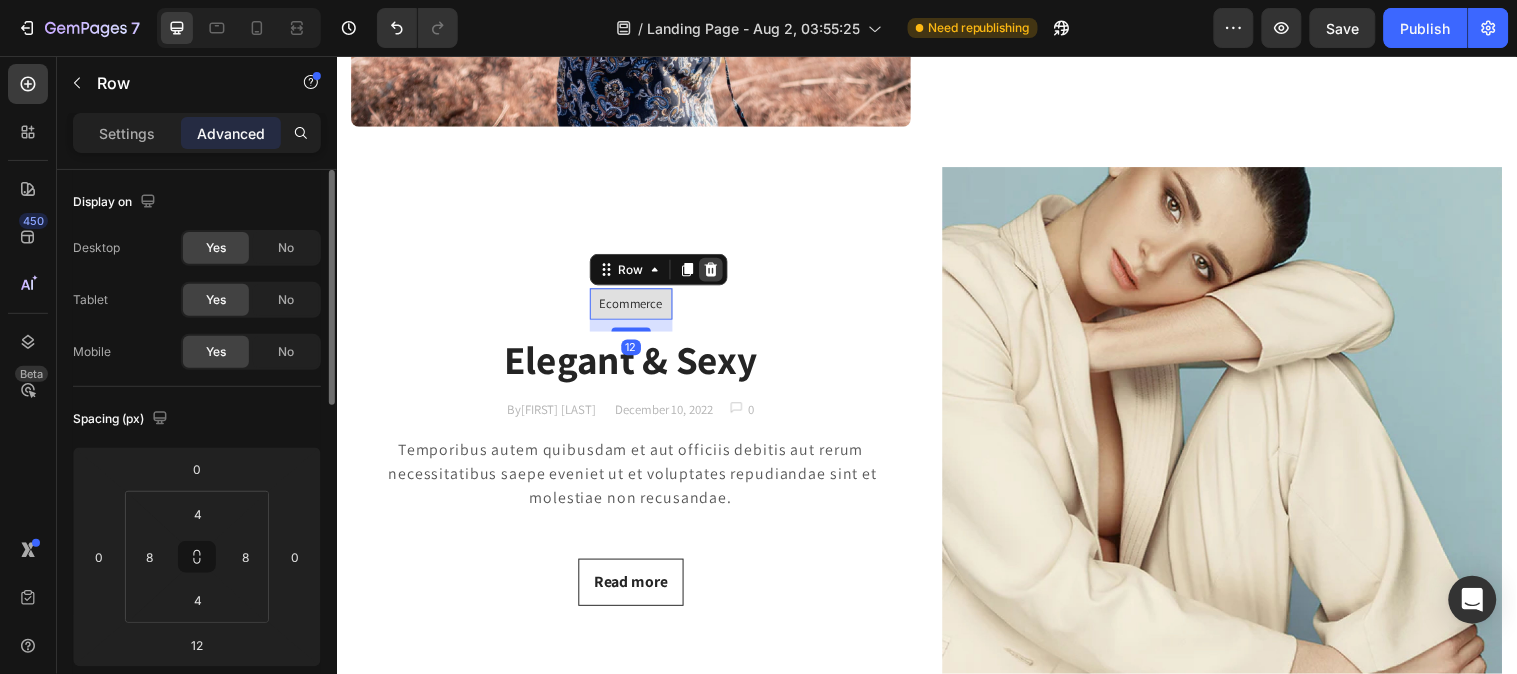 click 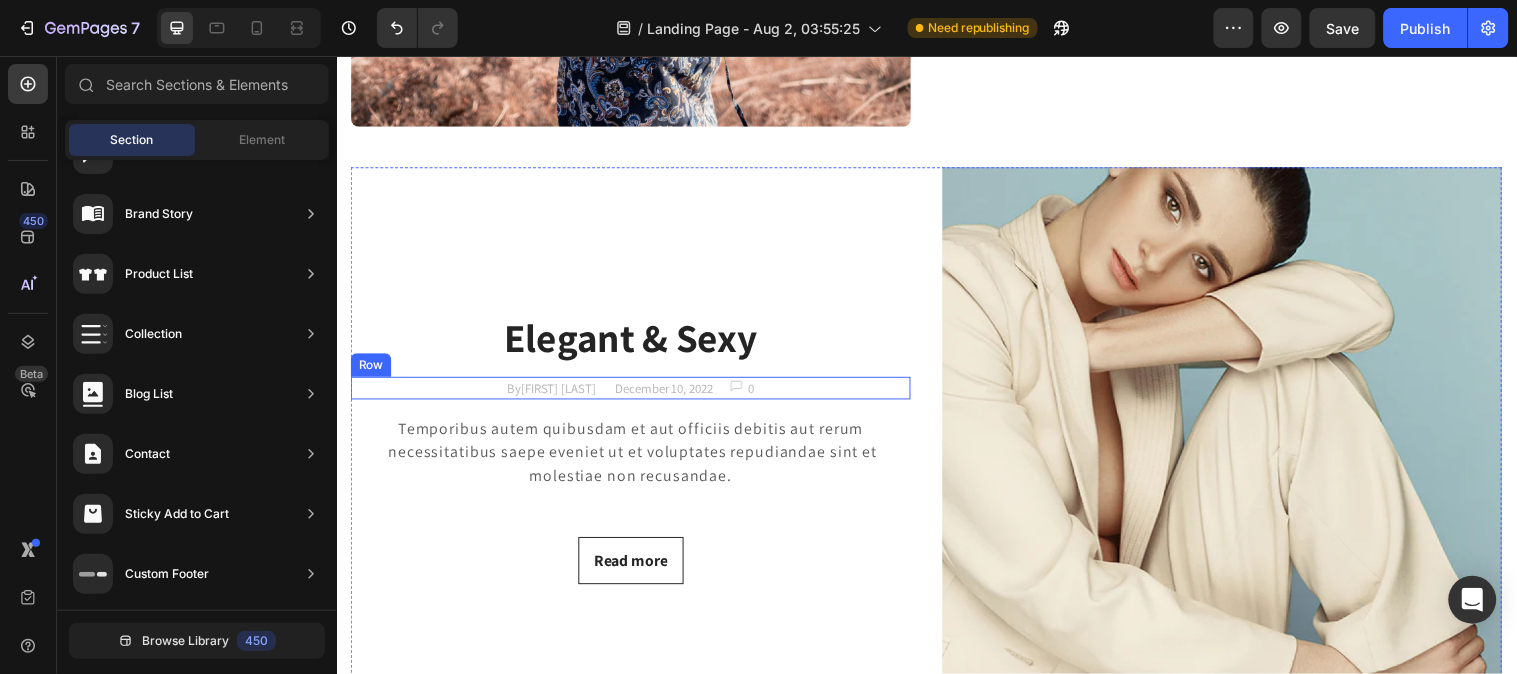 click on "By  Jonh Park  Text block December 10, 2022 Text block Image 0 Text block Row Row" at bounding box center [635, 393] 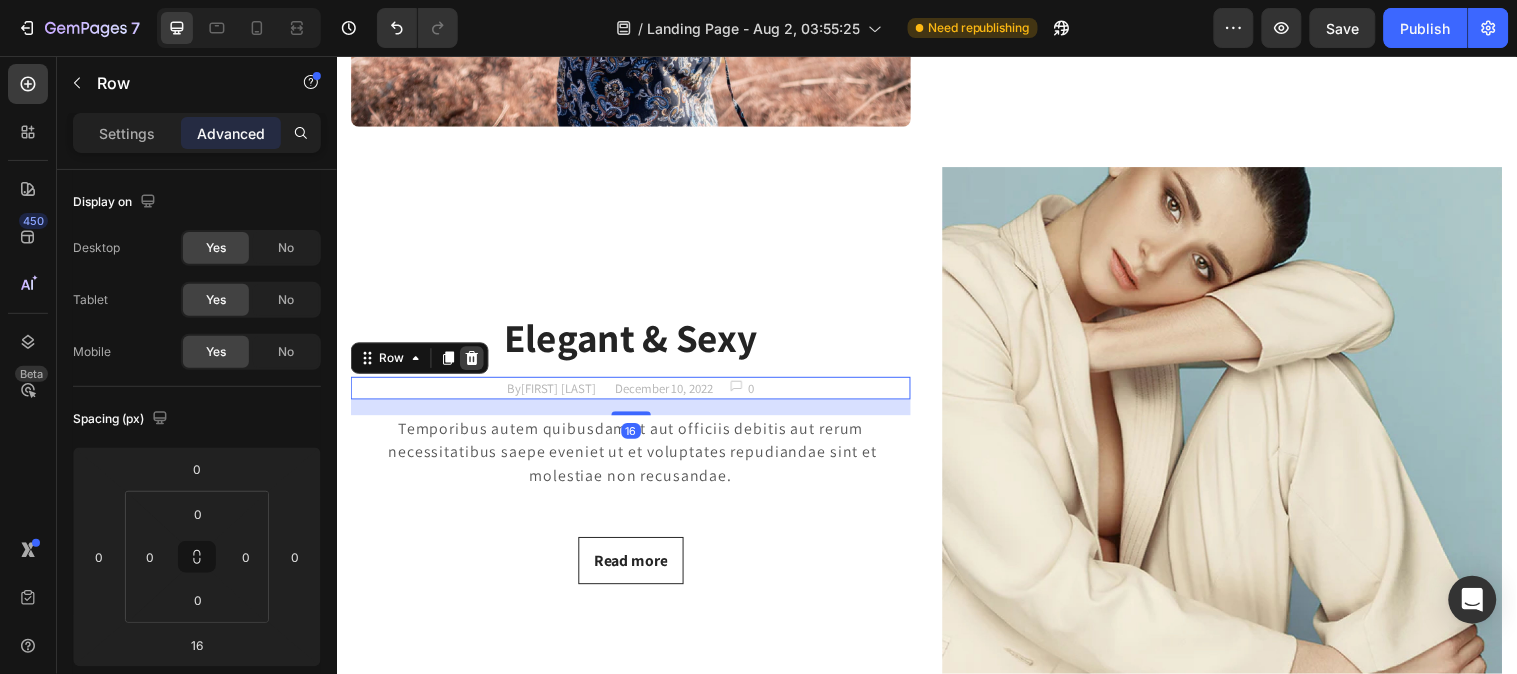click 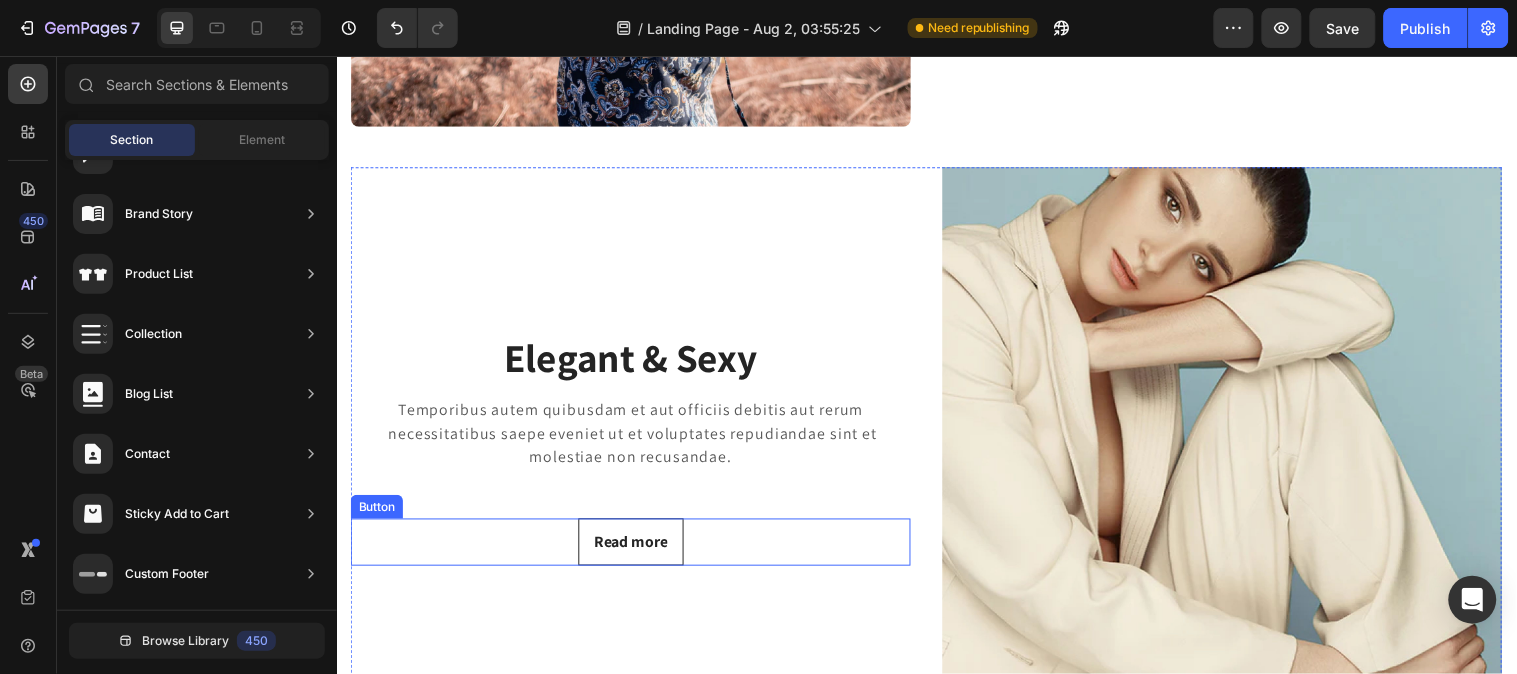 click on "Read more Button" at bounding box center (635, 549) 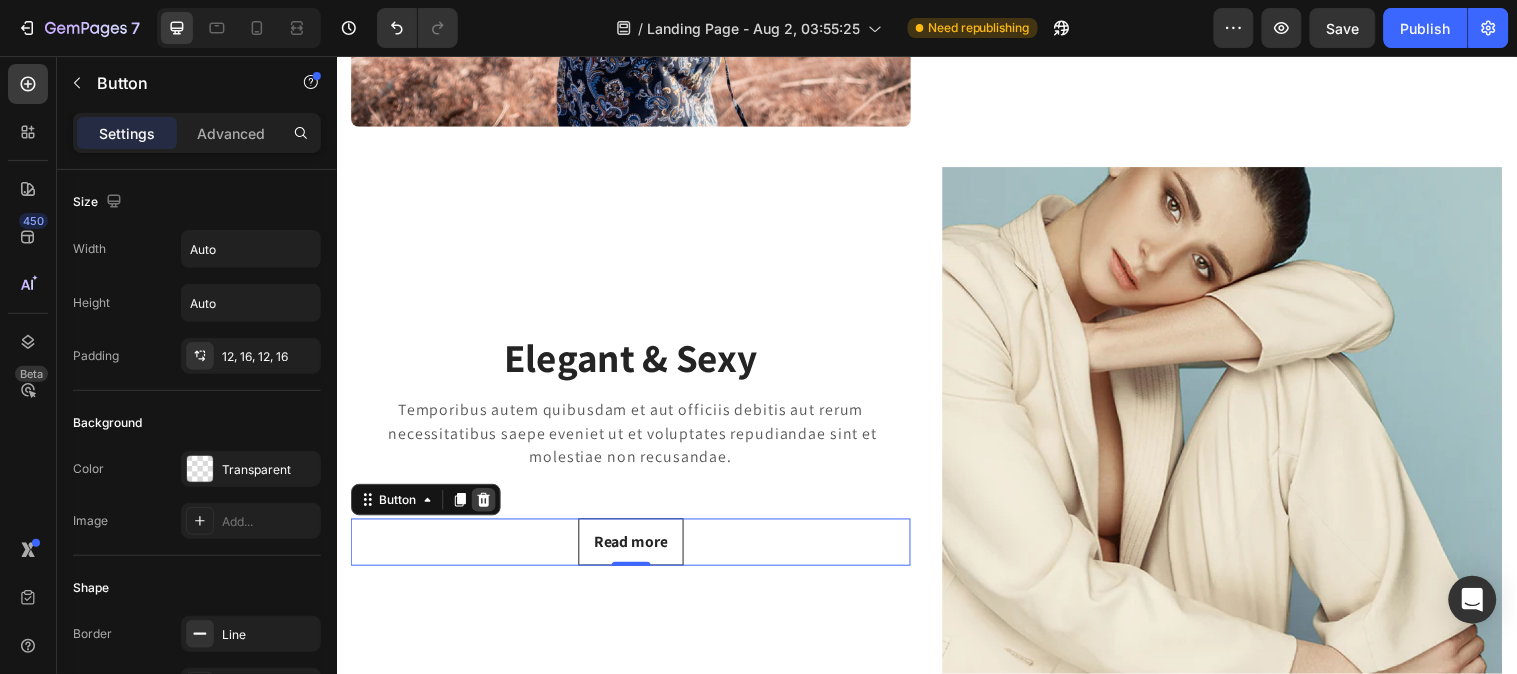 click 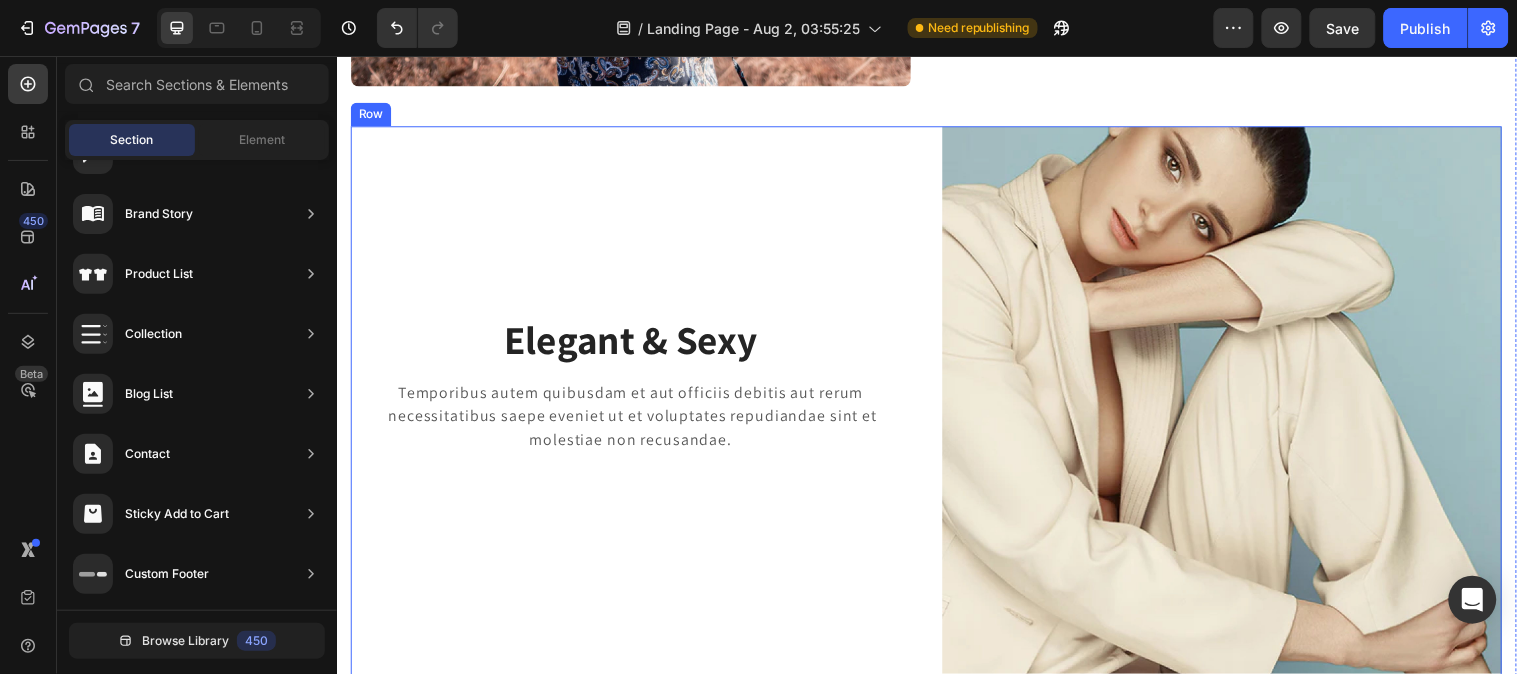 scroll, scrollTop: 777, scrollLeft: 0, axis: vertical 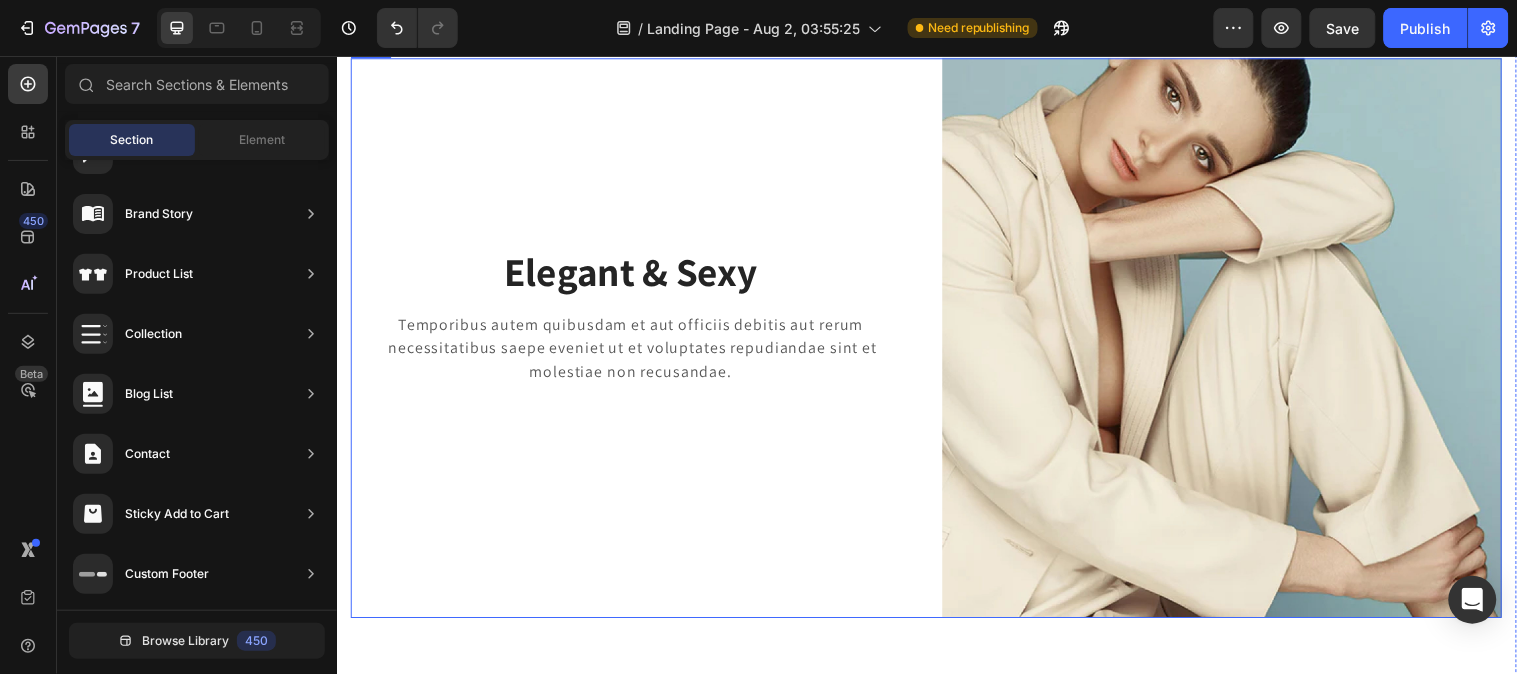 click on "Elegant & Sexy" at bounding box center [635, 274] 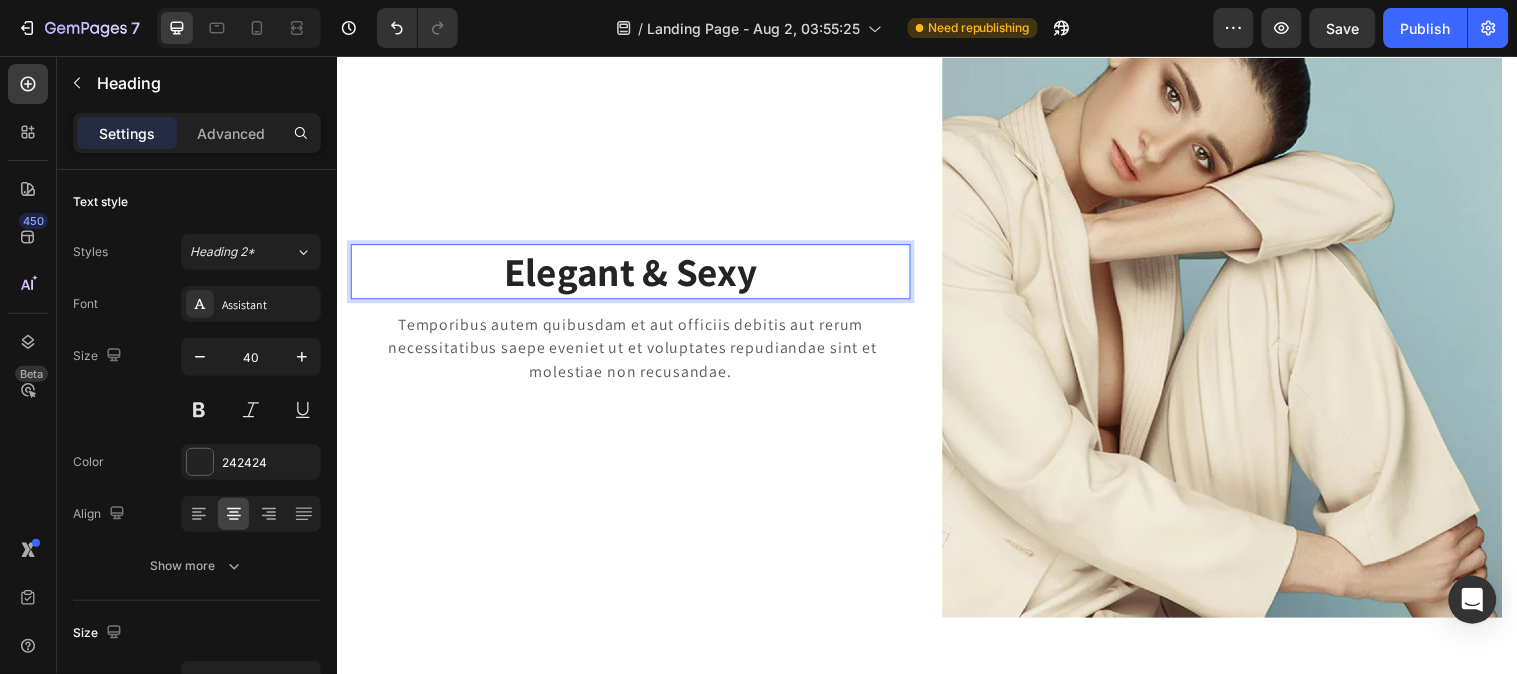 click on "Elegant & Sexy" at bounding box center (635, 274) 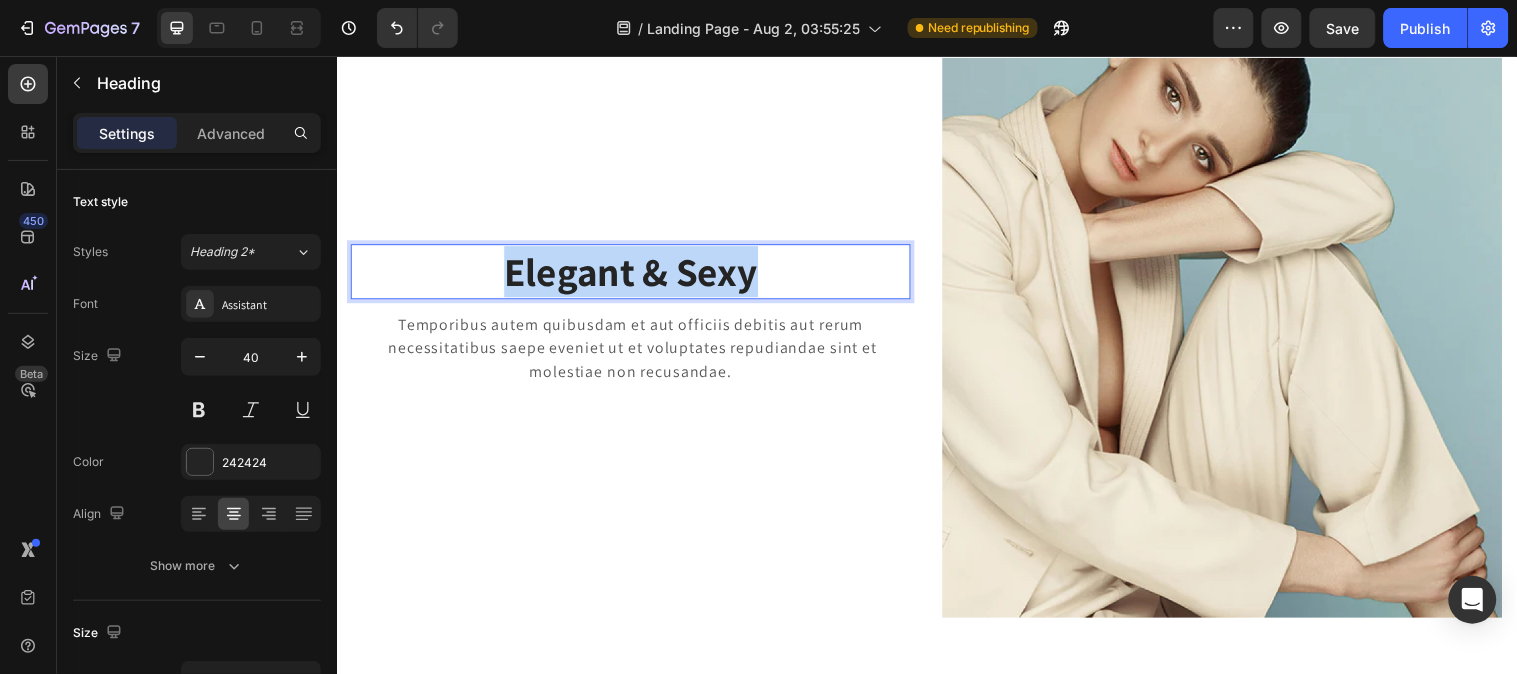 click on "Elegant & Sexy" at bounding box center (635, 274) 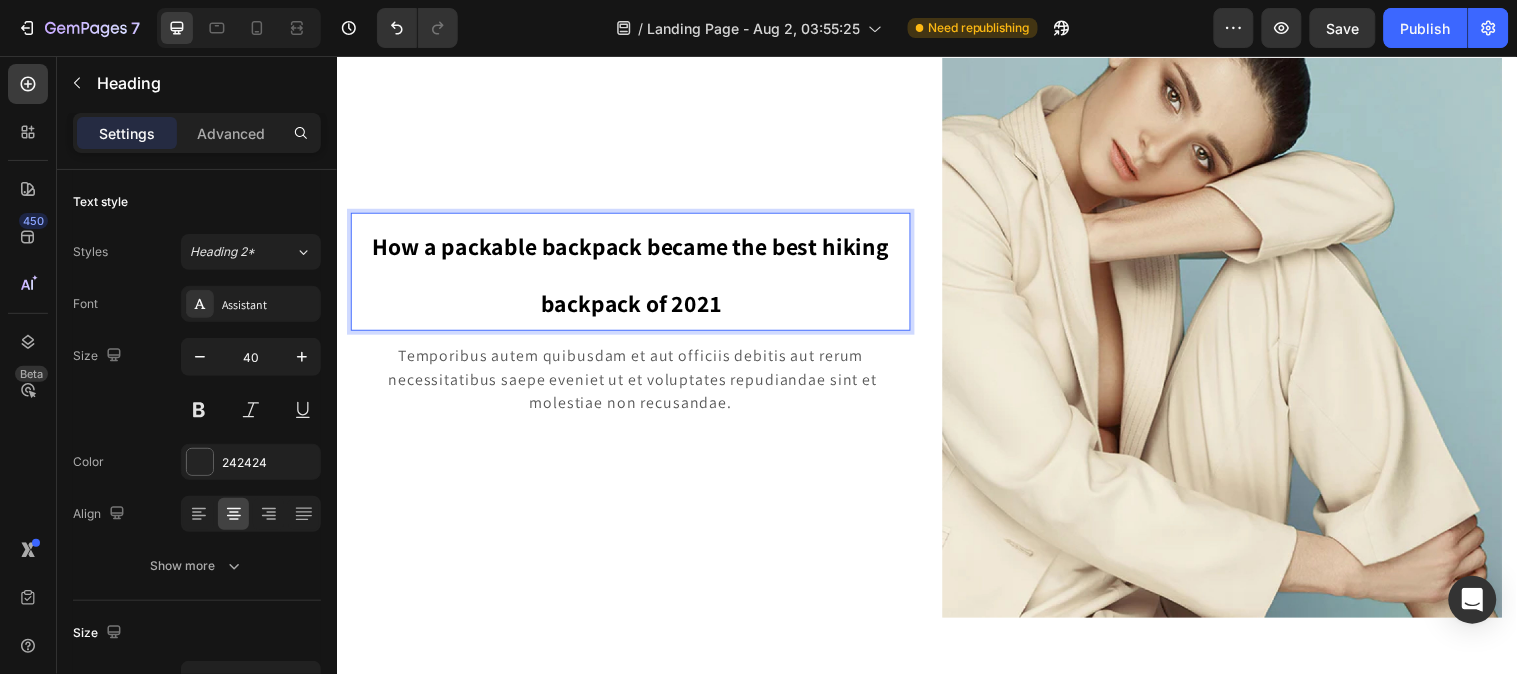 scroll, scrollTop: 745, scrollLeft: 0, axis: vertical 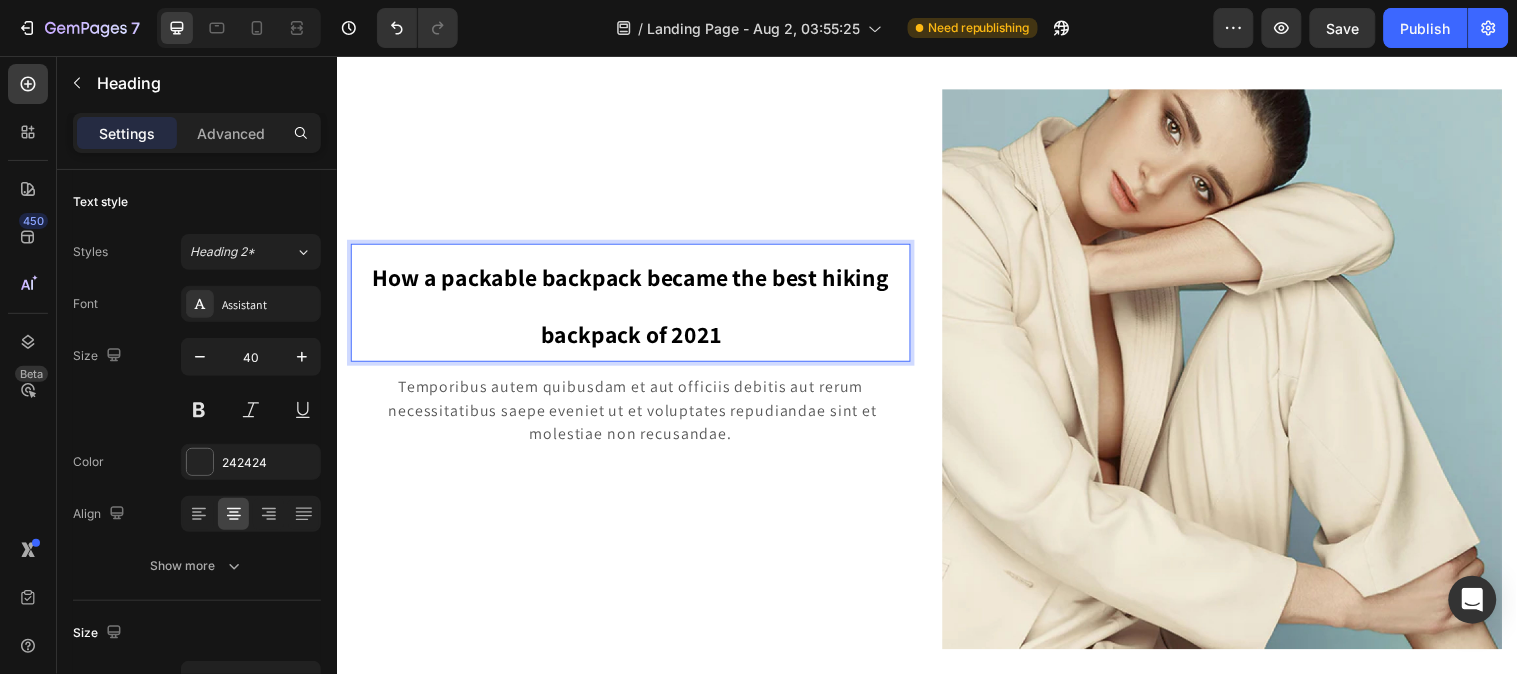 click on "Header Most Popular Blog Posts Heading Row Image ⁠⁠⁠⁠⁠⁠⁠ Travel here, not there Heading Instead of Rocky Mountain National Park, try Indian Peaks Wilderness. Don’t get us wrong, Rocky Mountain National Park is an incredible place, and from our HQ here in Boulder, we’re lucky to call it our backyard. There are some downsides though: major crowds, permits that are tricky to get your hands on, and no dogs allowed. The Indian Peaks Wilderness is just to the south of RMNP with a very similar landscape and a fraction of the people, plus you can bring your 4-legged adventure partner. For a good adventure, scramble up Mount Neva or Lone Eagle Peak in the summer, or skin up and ski down Mount Toll in the winter. Text block Row How a packable backpack became the best hiking backpack of 2021 Heading   12 Temporibus autem quibusdam et aut officiis debitis aut rerum  necessitatibus saepe eveniet ut et voluptates repudiandae sint et molestiae non recusandae. Text block Image Row Section 1 Root Footer M T" at bounding box center (936, 254) 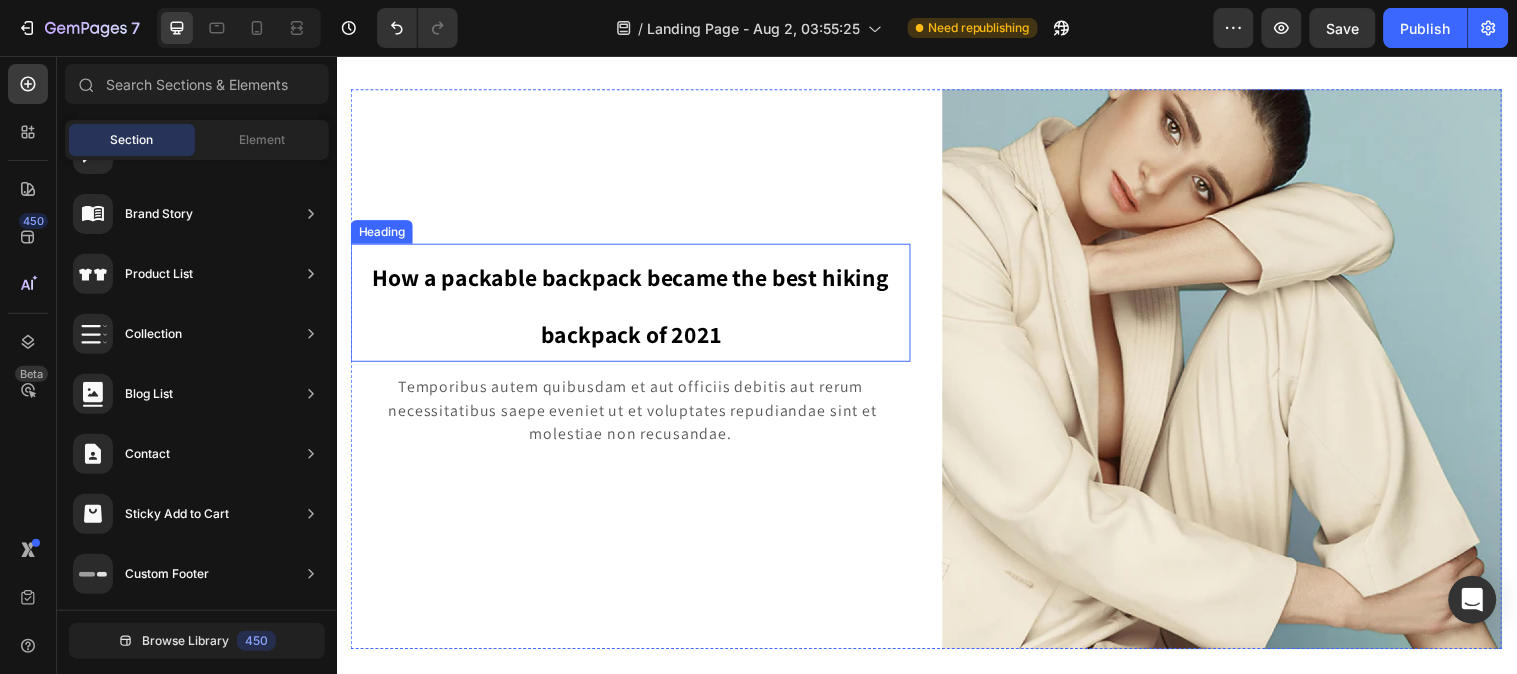 click on "⁠⁠⁠⁠⁠⁠⁠ How a packable backpack became the best hiking backpack of 2021" at bounding box center (635, 306) 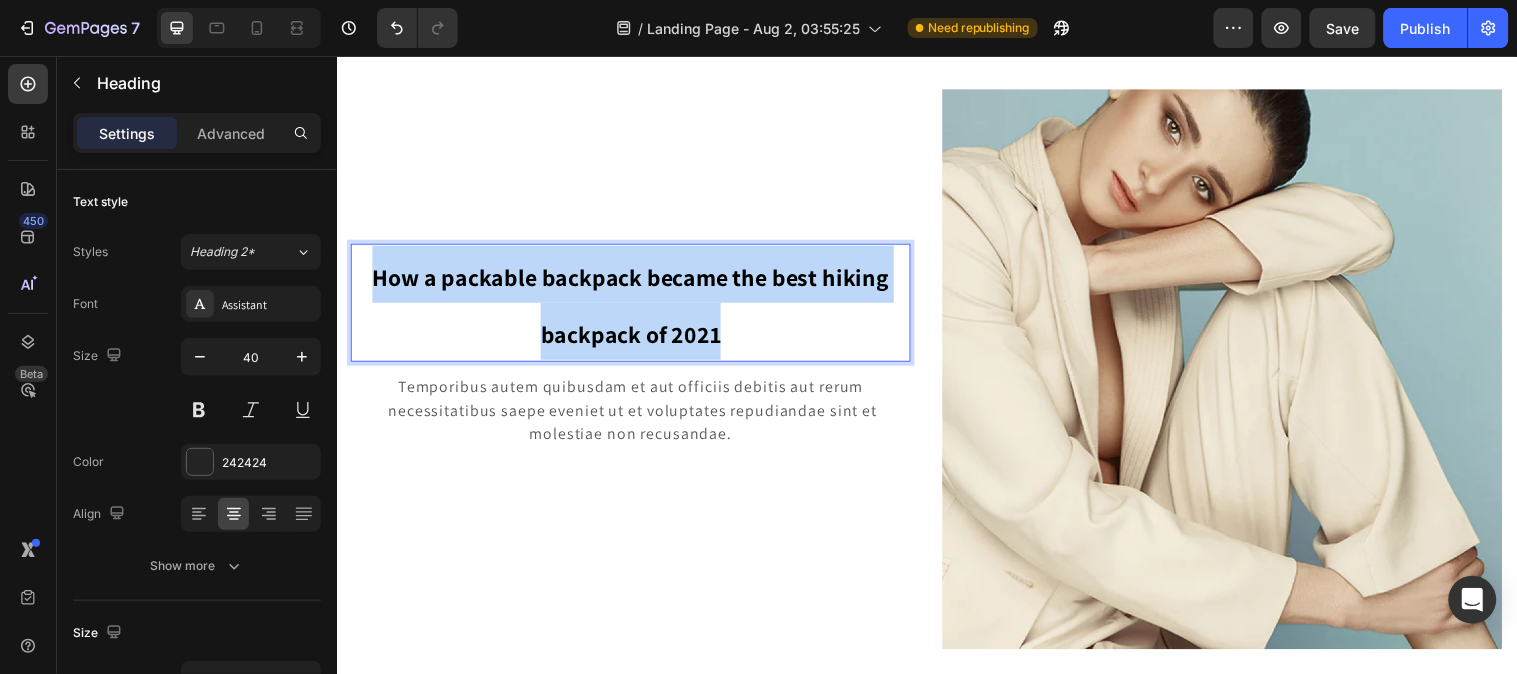 drag, startPoint x: 738, startPoint y: 316, endPoint x: 369, endPoint y: 276, distance: 371.16168 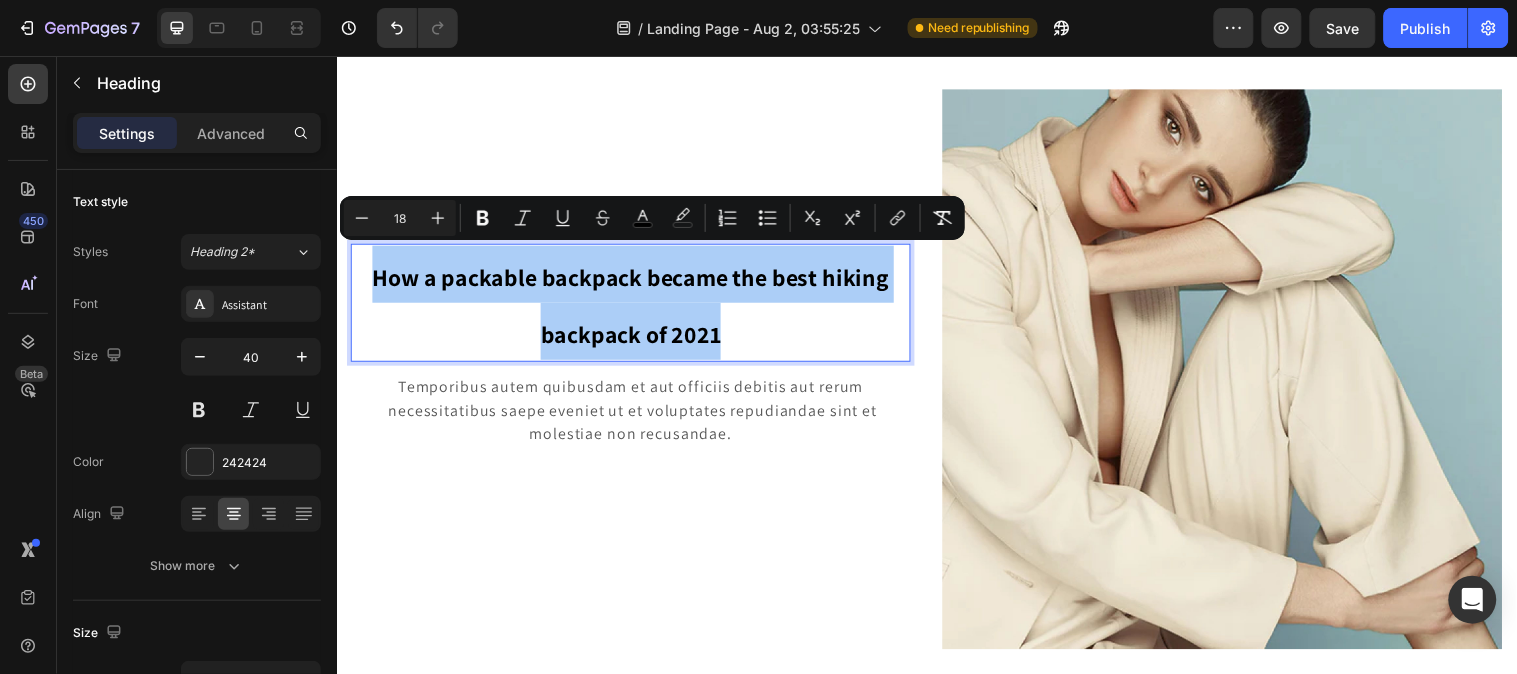 click on "18" at bounding box center (400, 218) 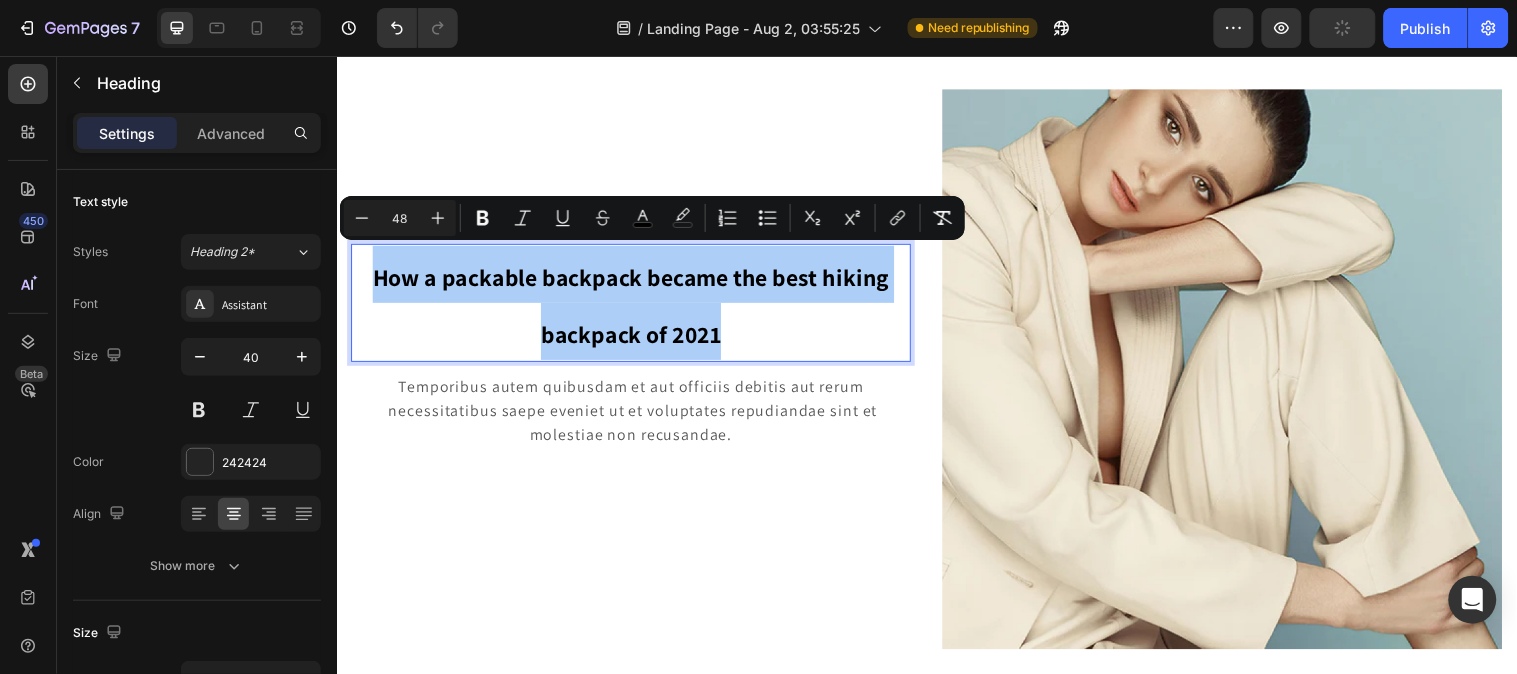type on "48" 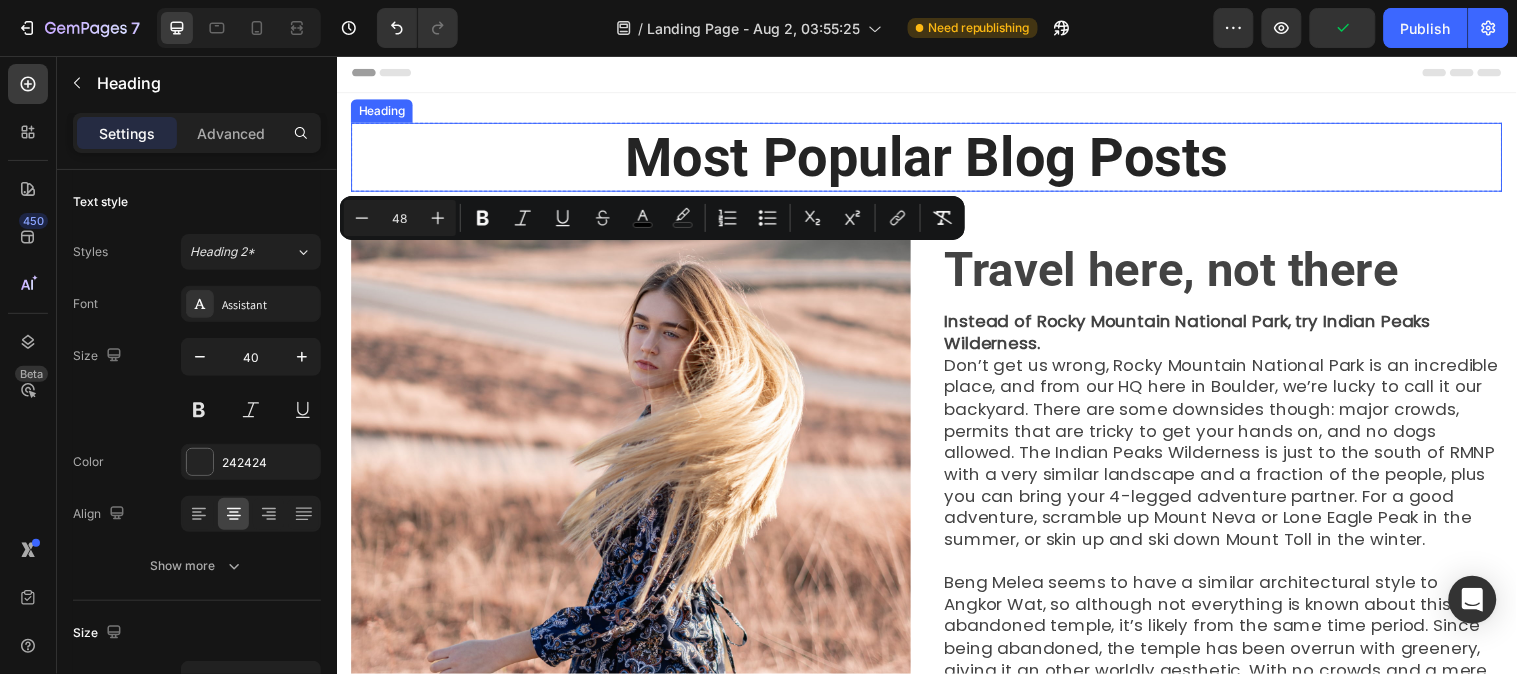 scroll, scrollTop: 0, scrollLeft: 0, axis: both 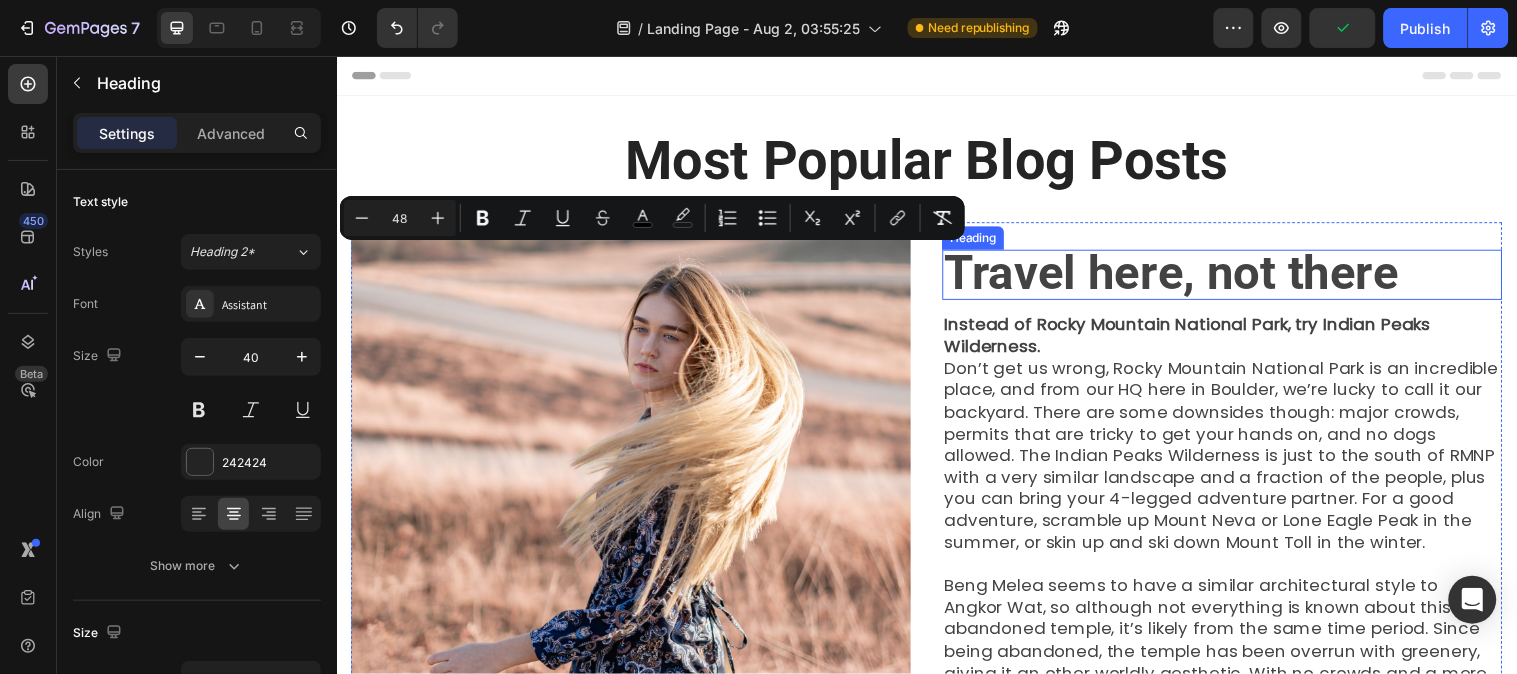 click on "Travel here, not there" at bounding box center (1185, 275) 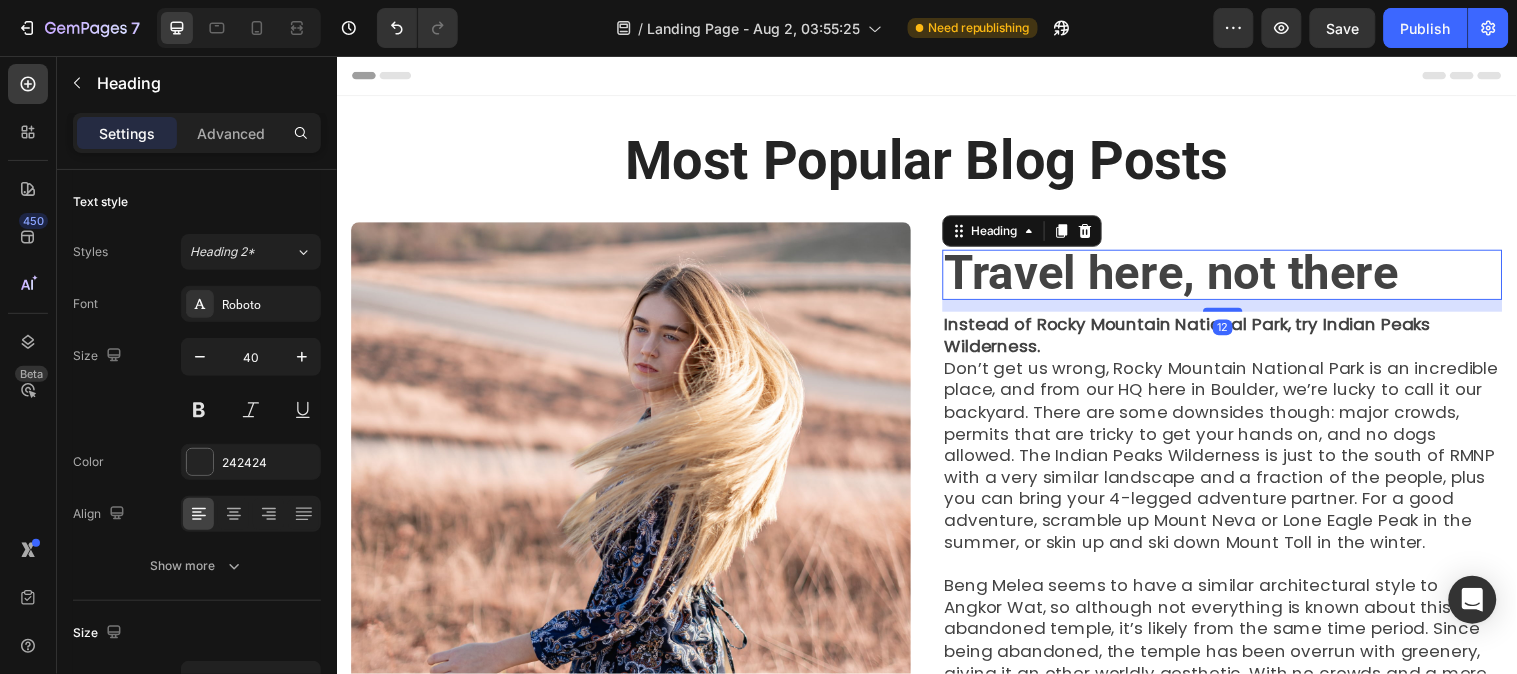 drag, startPoint x: 1329, startPoint y: 269, endPoint x: 1389, endPoint y: 267, distance: 60.033325 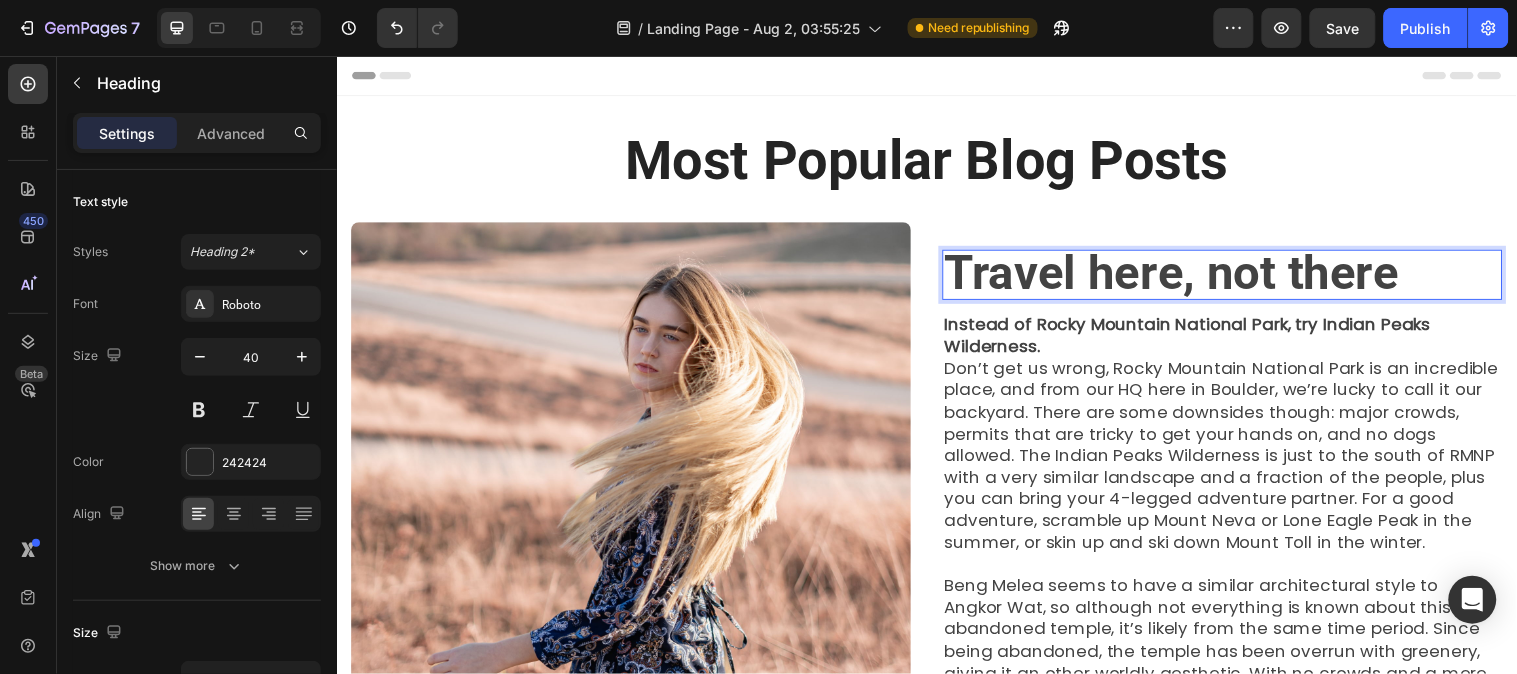 click on "Travel here, not there" at bounding box center [1185, 275] 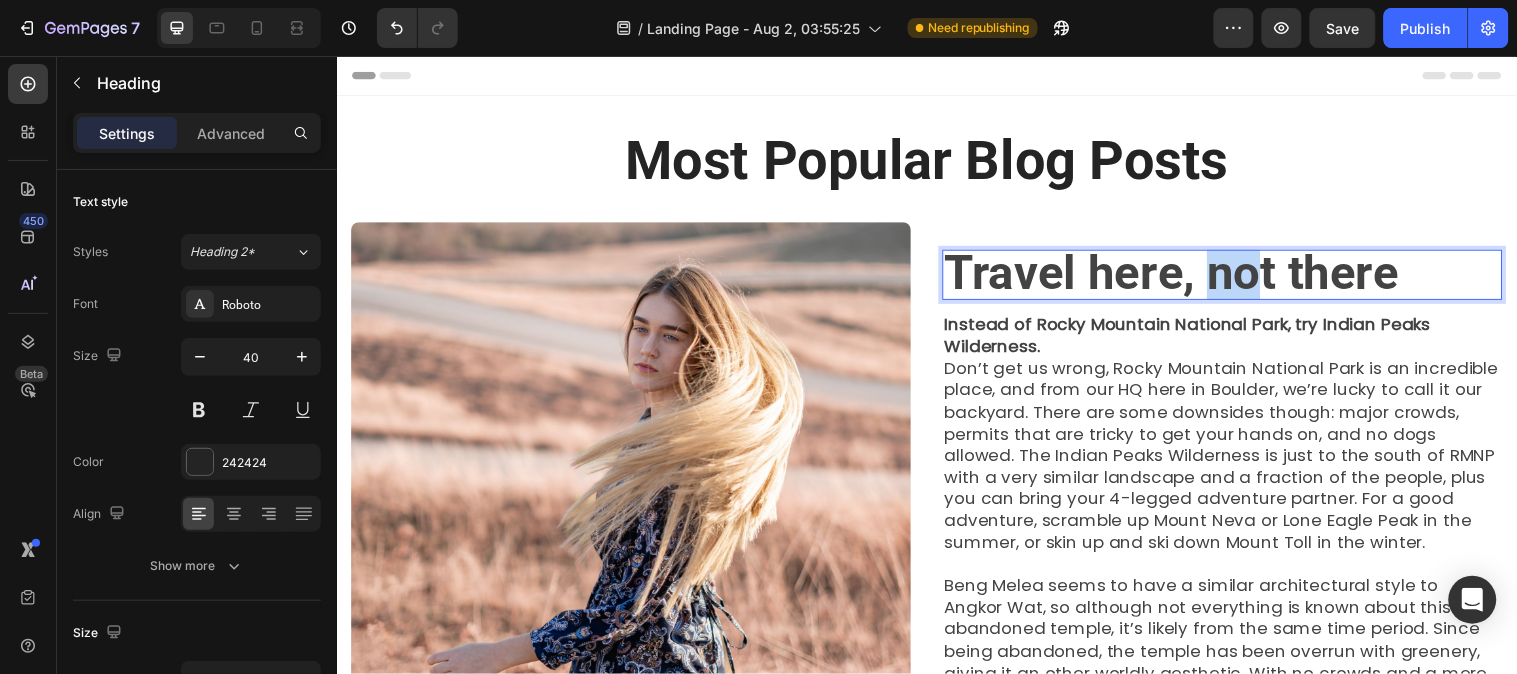 drag, startPoint x: 1245, startPoint y: 266, endPoint x: 1211, endPoint y: 266, distance: 34 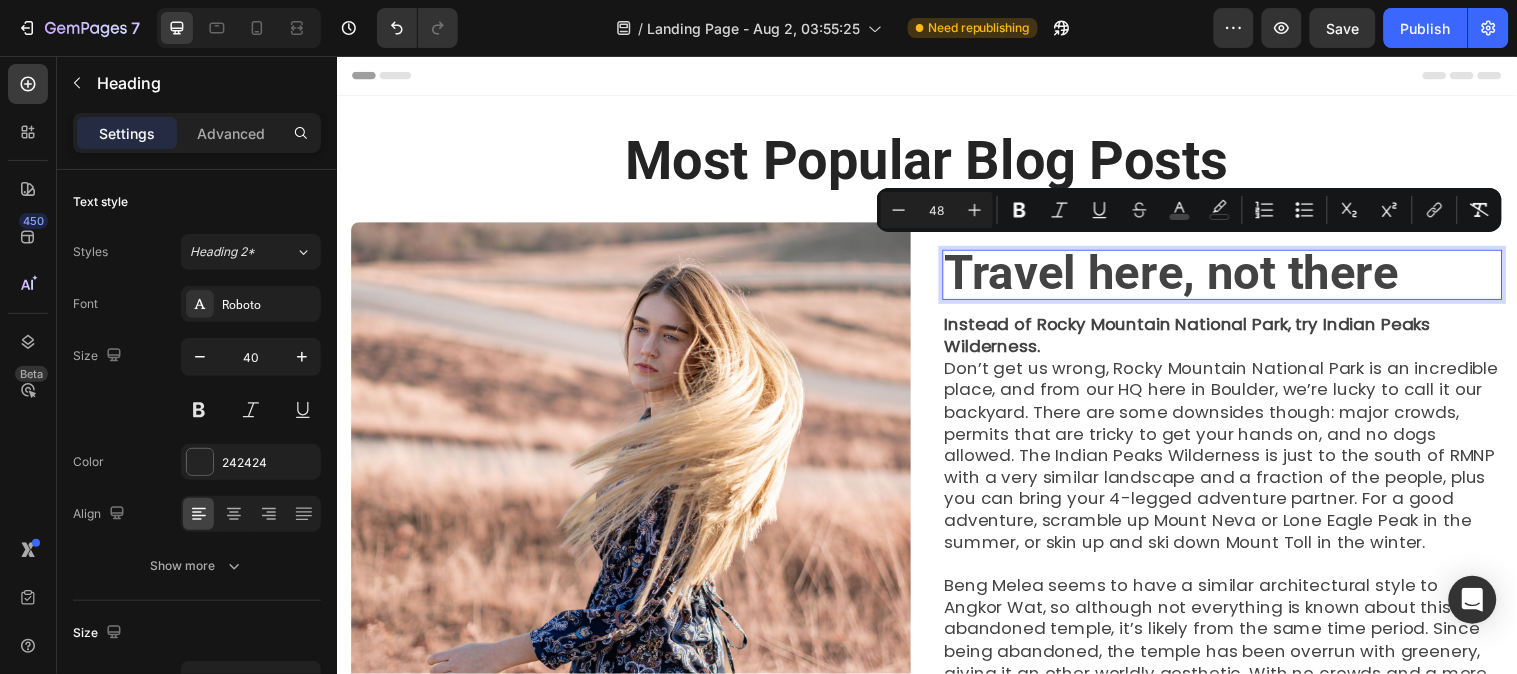 click on "Travel here, not there" at bounding box center [1236, 277] 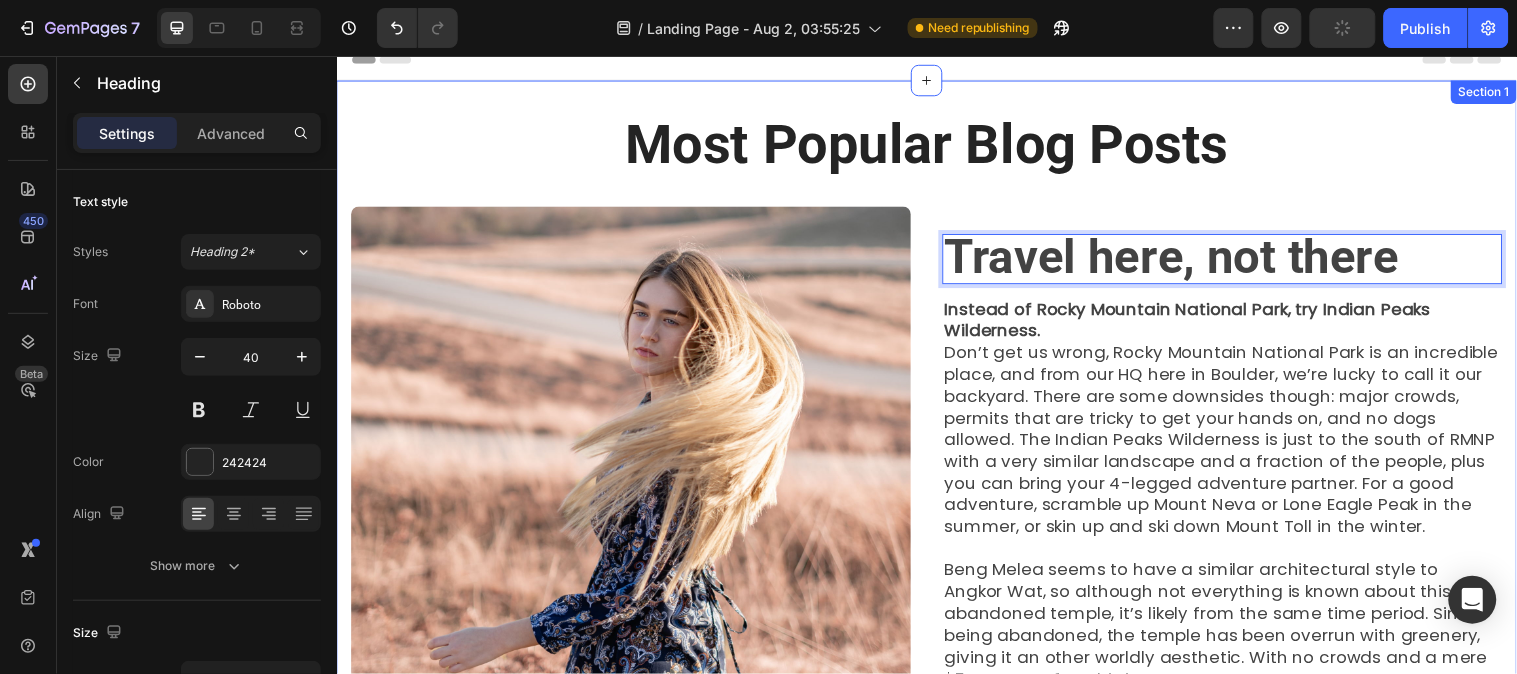 scroll, scrollTop: 111, scrollLeft: 0, axis: vertical 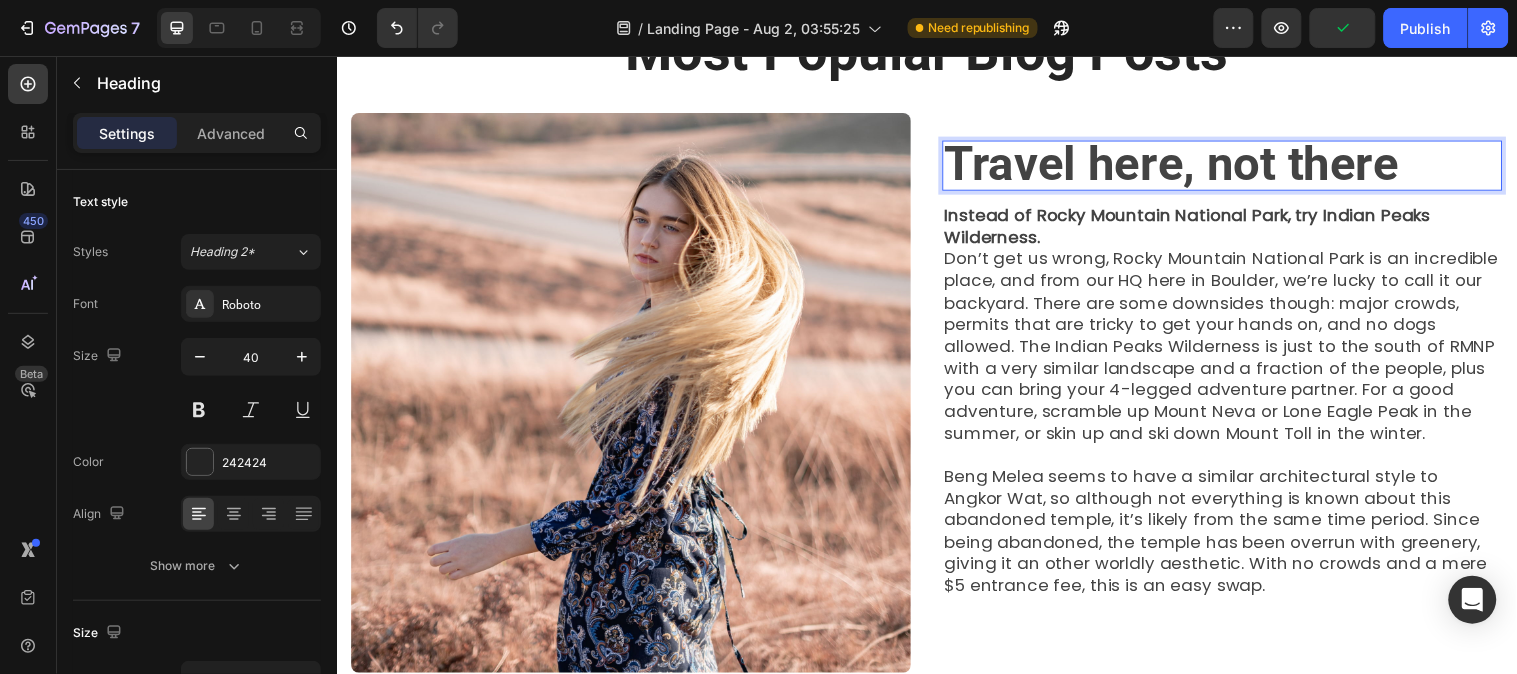 click on "Travel here, not there" at bounding box center (1185, 164) 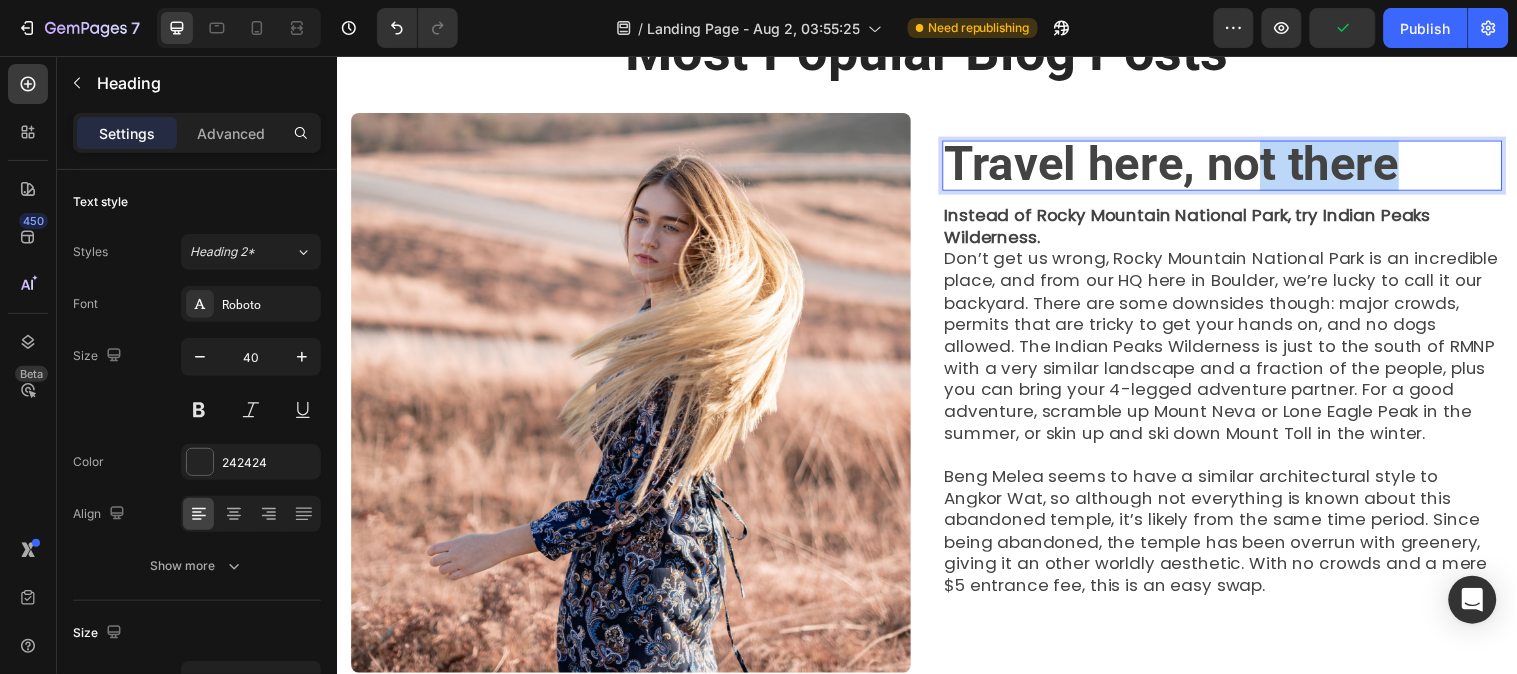 drag, startPoint x: 1443, startPoint y: 161, endPoint x: 1251, endPoint y: 176, distance: 192.58505 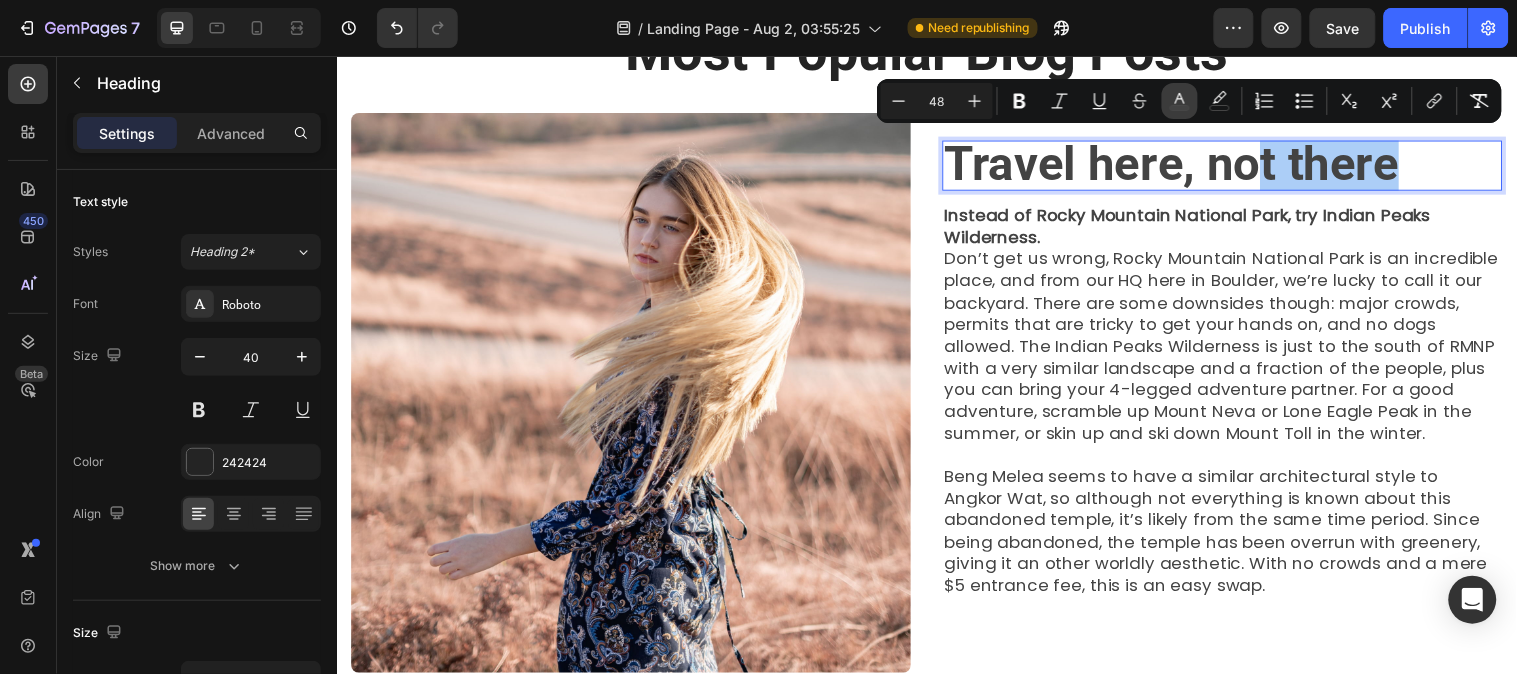 click 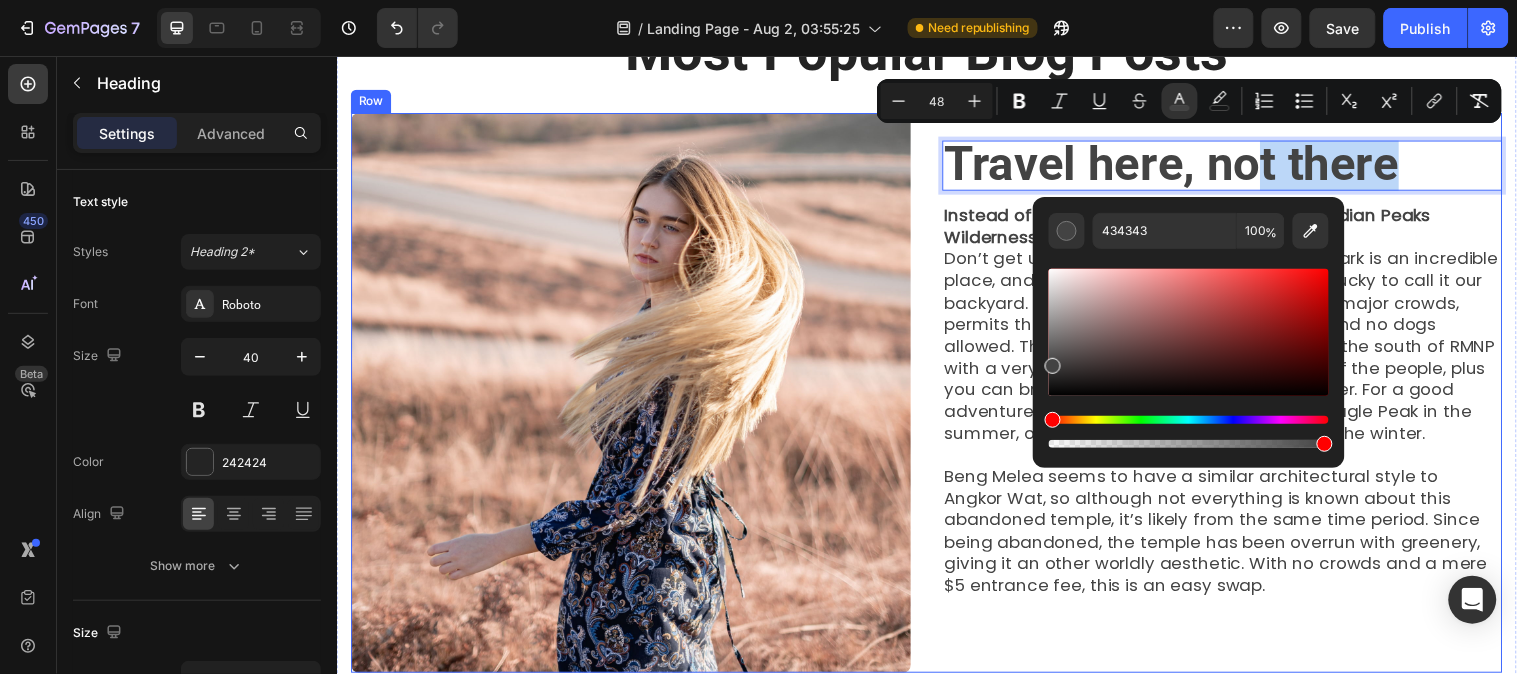 click on "Travel here, not there" at bounding box center (1236, 166) 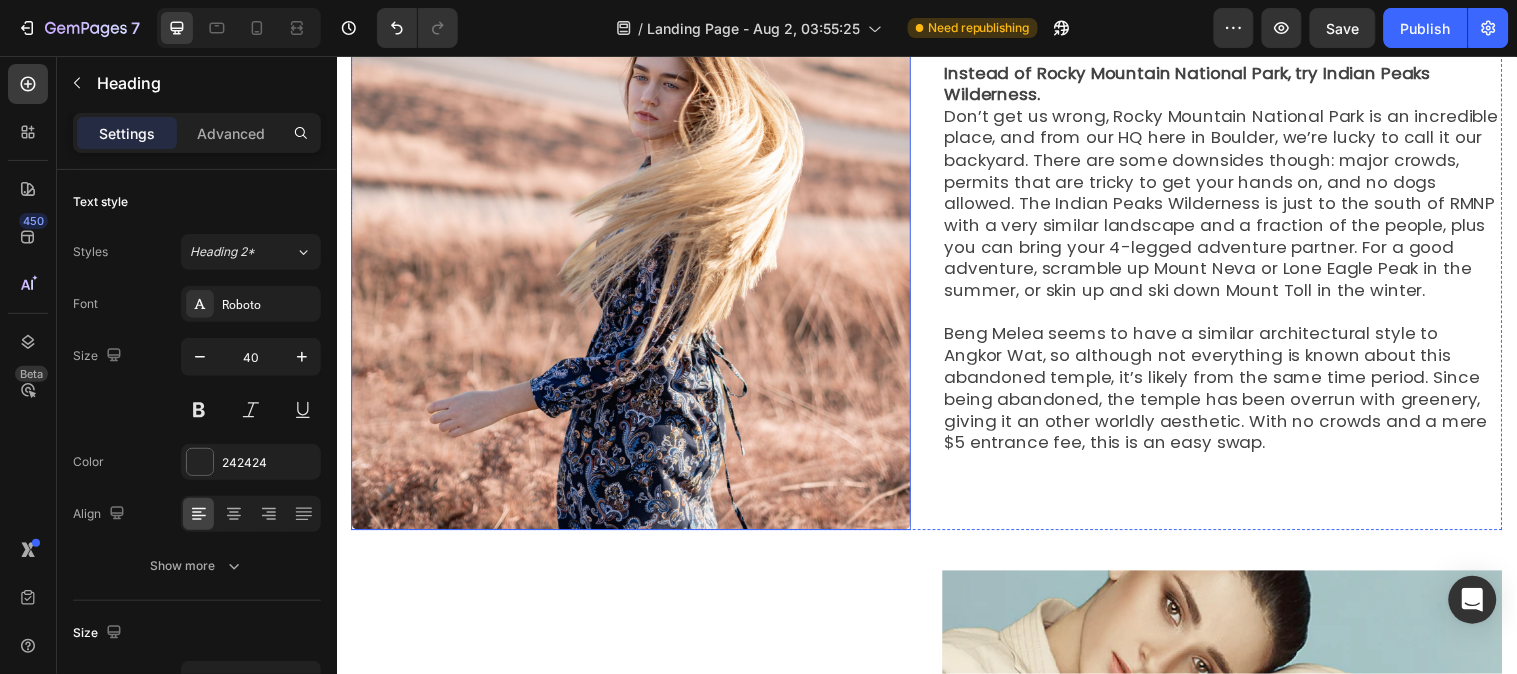 scroll, scrollTop: 555, scrollLeft: 0, axis: vertical 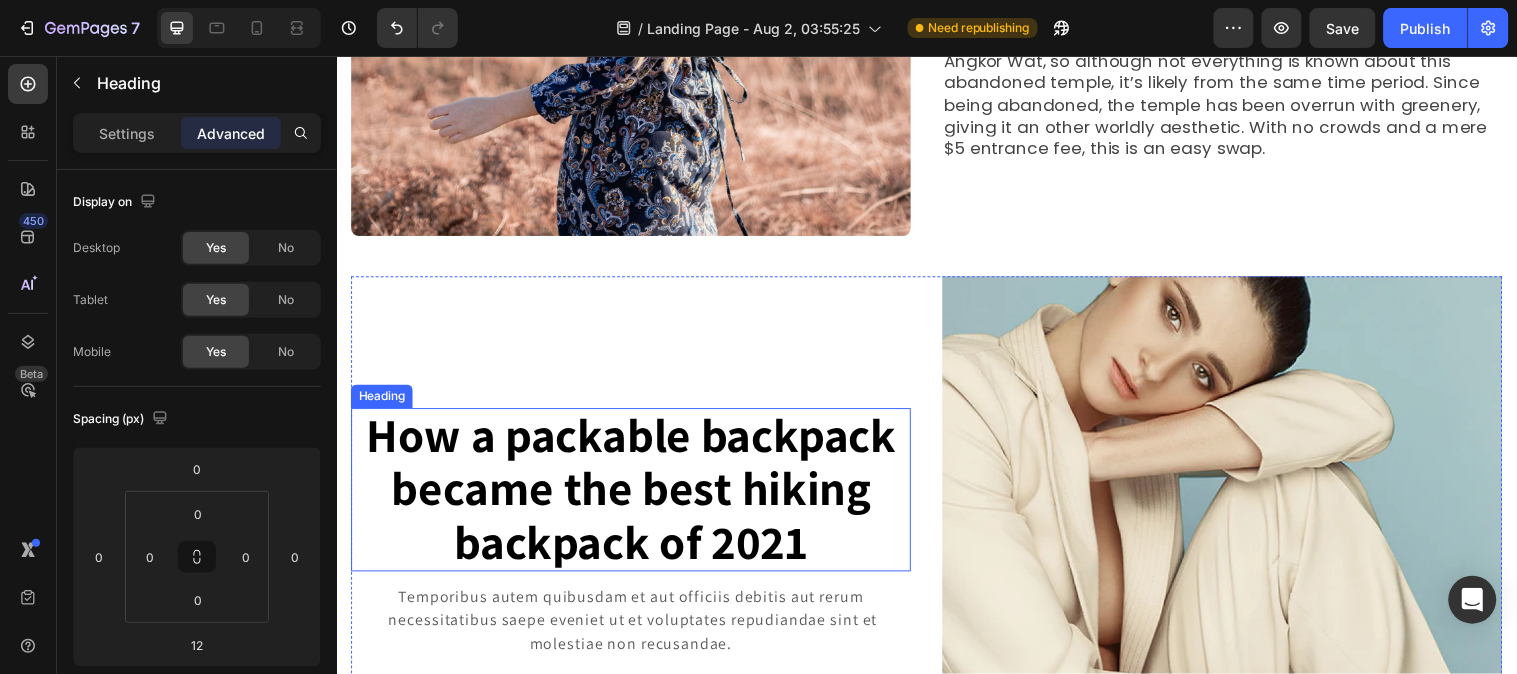 click on "How a packable backpack became the best hiking backpack of 2021" at bounding box center (636, 494) 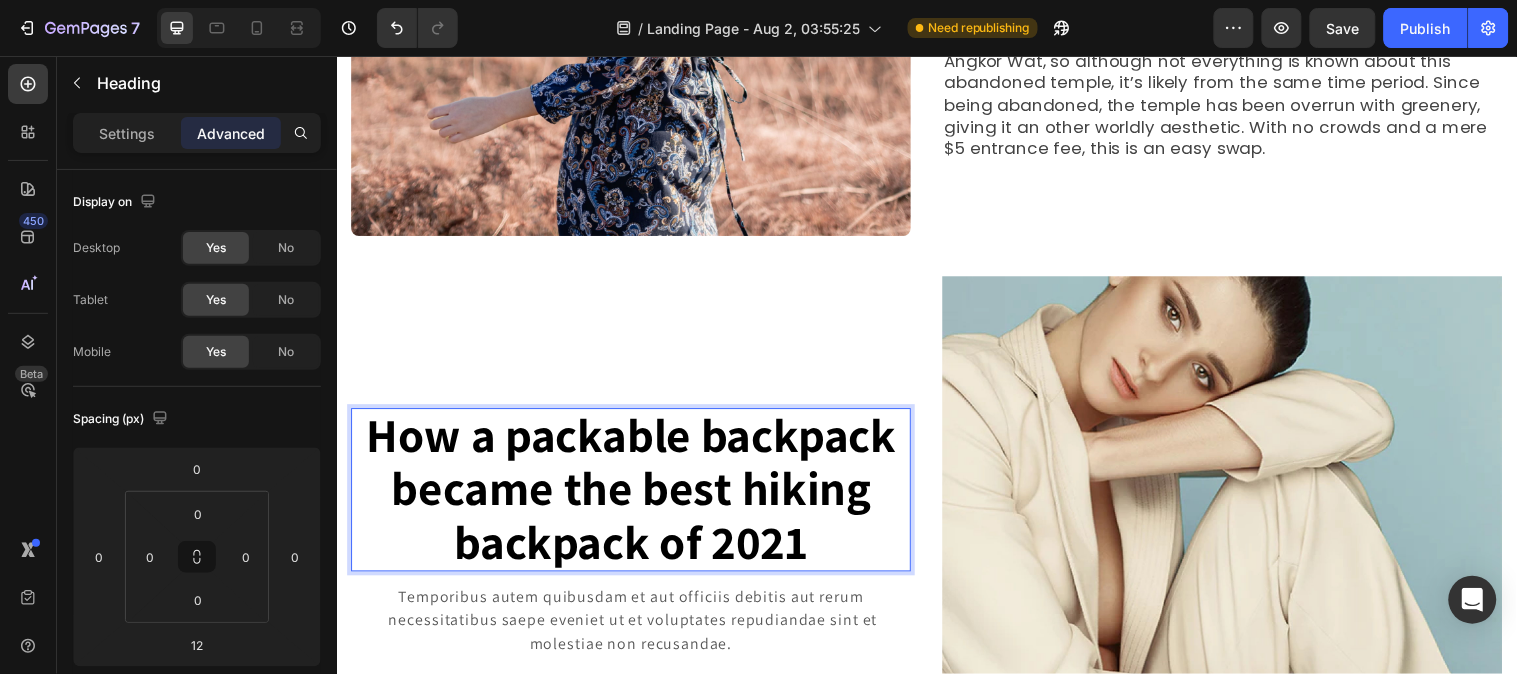 click on "How a packable backpack became the best hiking backpack of 2021" at bounding box center (636, 494) 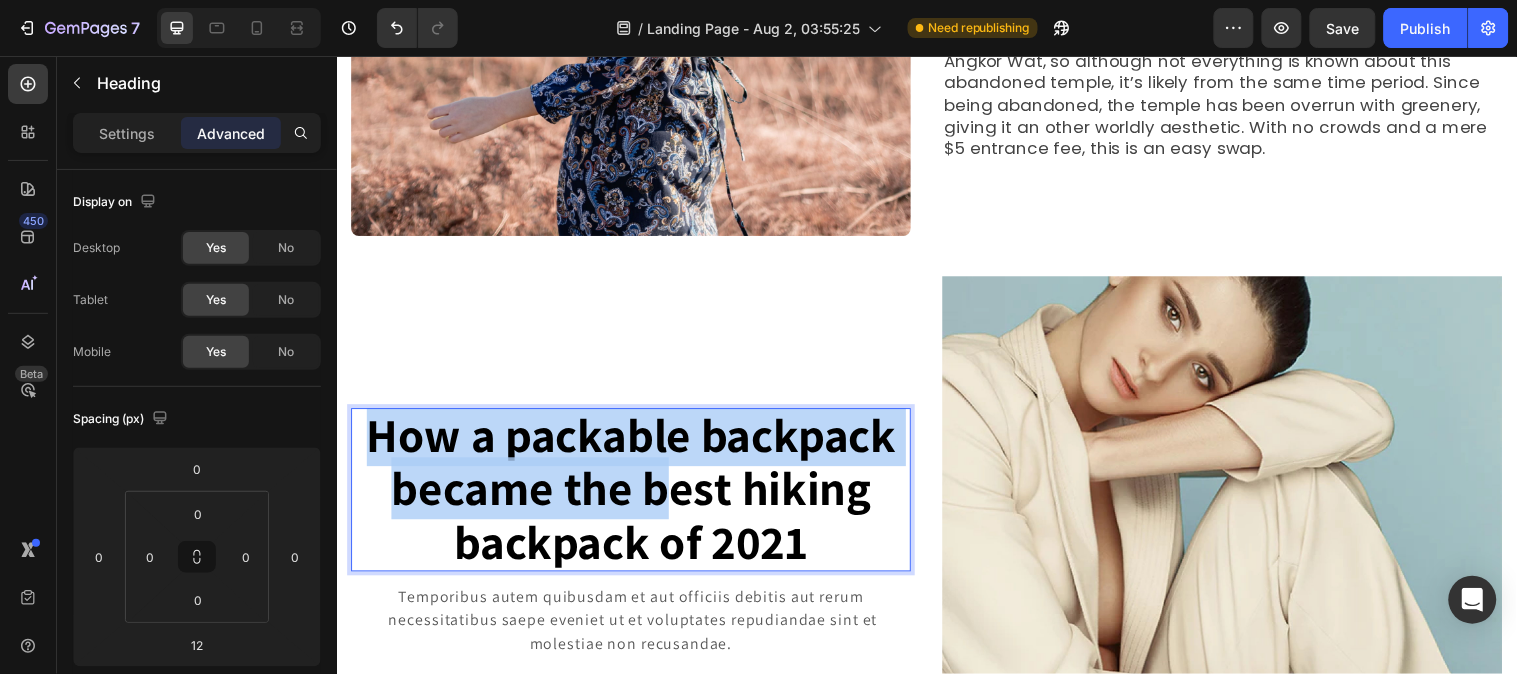 drag, startPoint x: 831, startPoint y: 532, endPoint x: 677, endPoint y: 465, distance: 167.94344 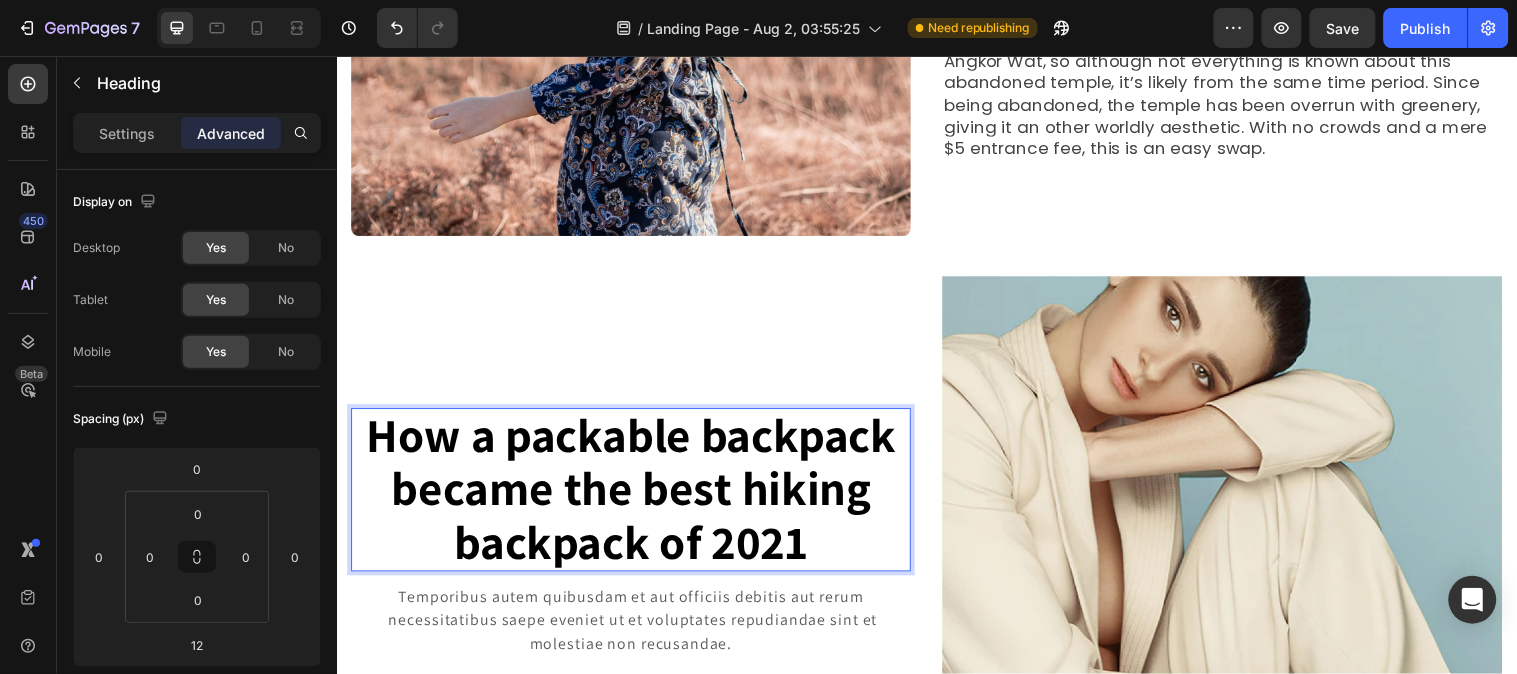 drag, startPoint x: 786, startPoint y: 500, endPoint x: 821, endPoint y: 521, distance: 40.81666 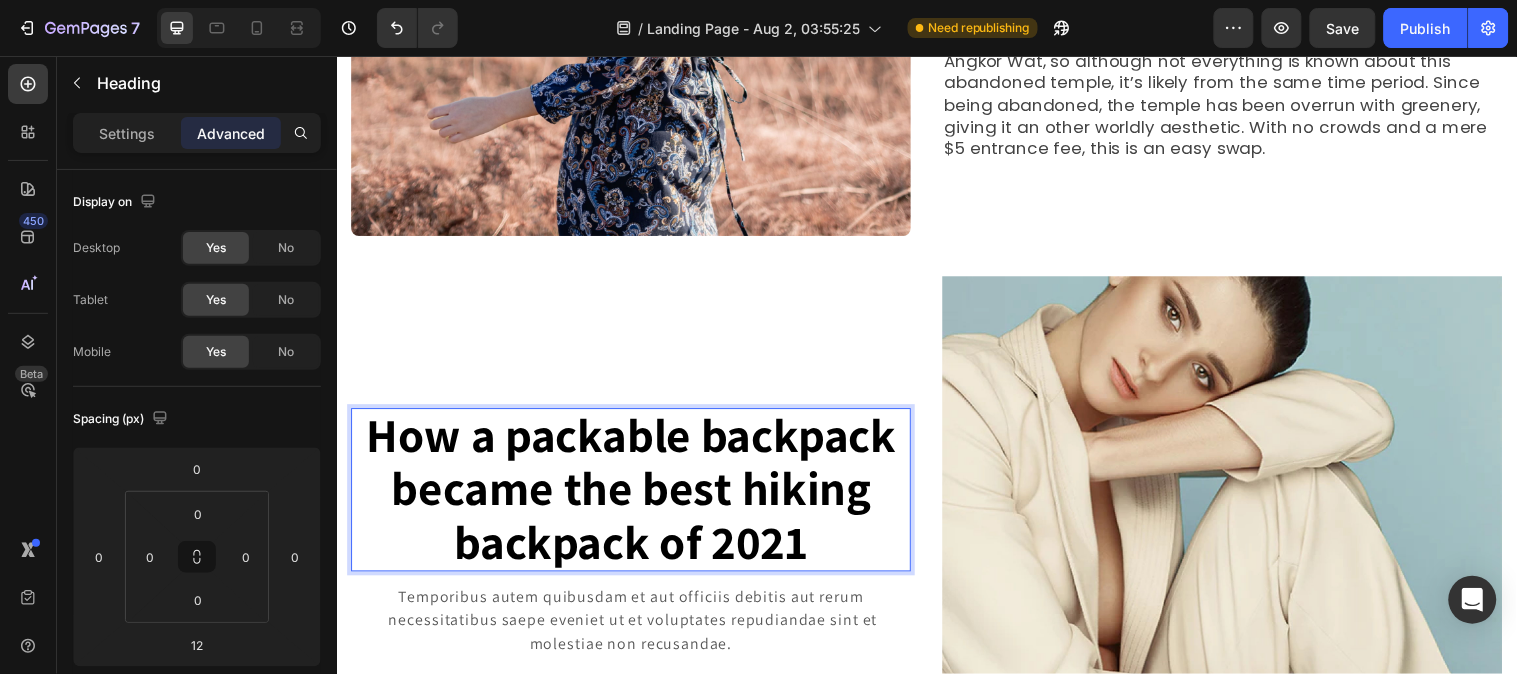 click on "How a packable backpack became the best hiking backpack of 2021" at bounding box center (636, 494) 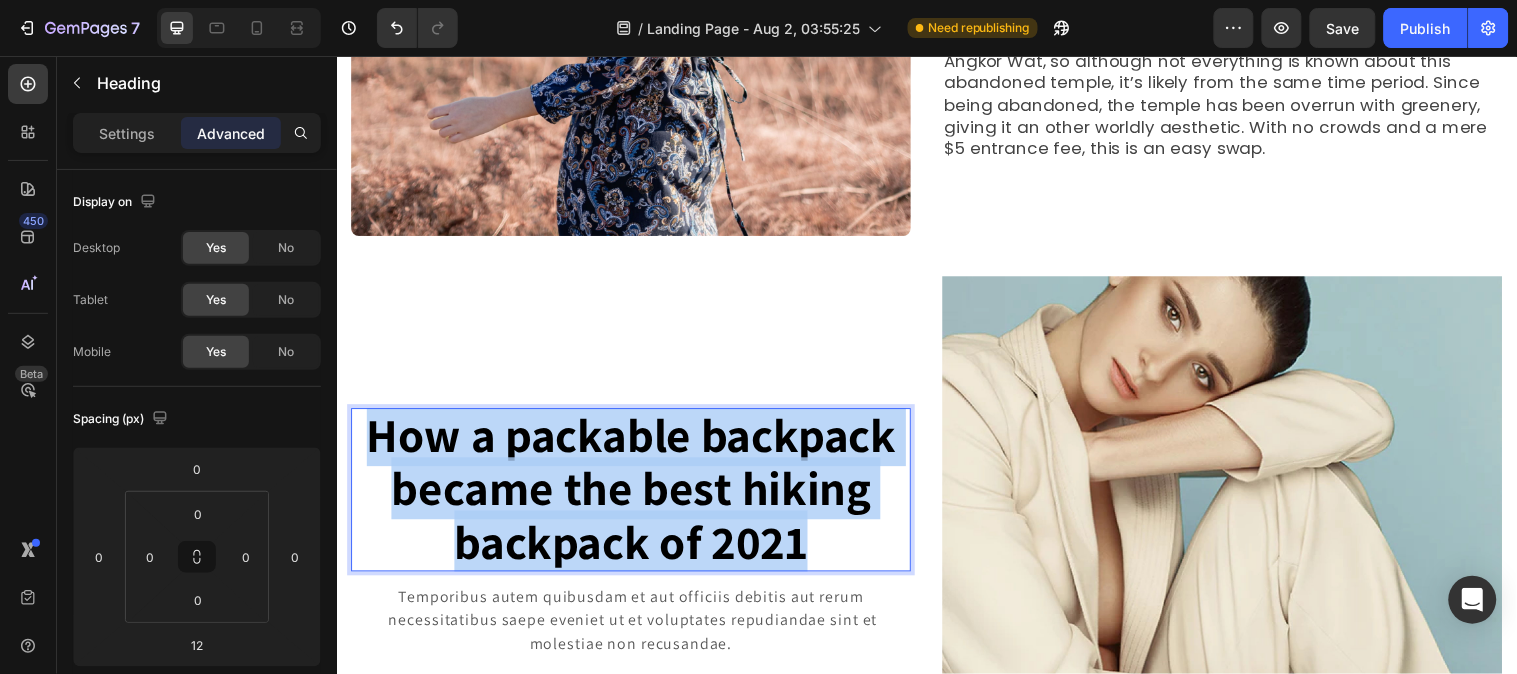 drag, startPoint x: 849, startPoint y: 534, endPoint x: 366, endPoint y: 450, distance: 490.24994 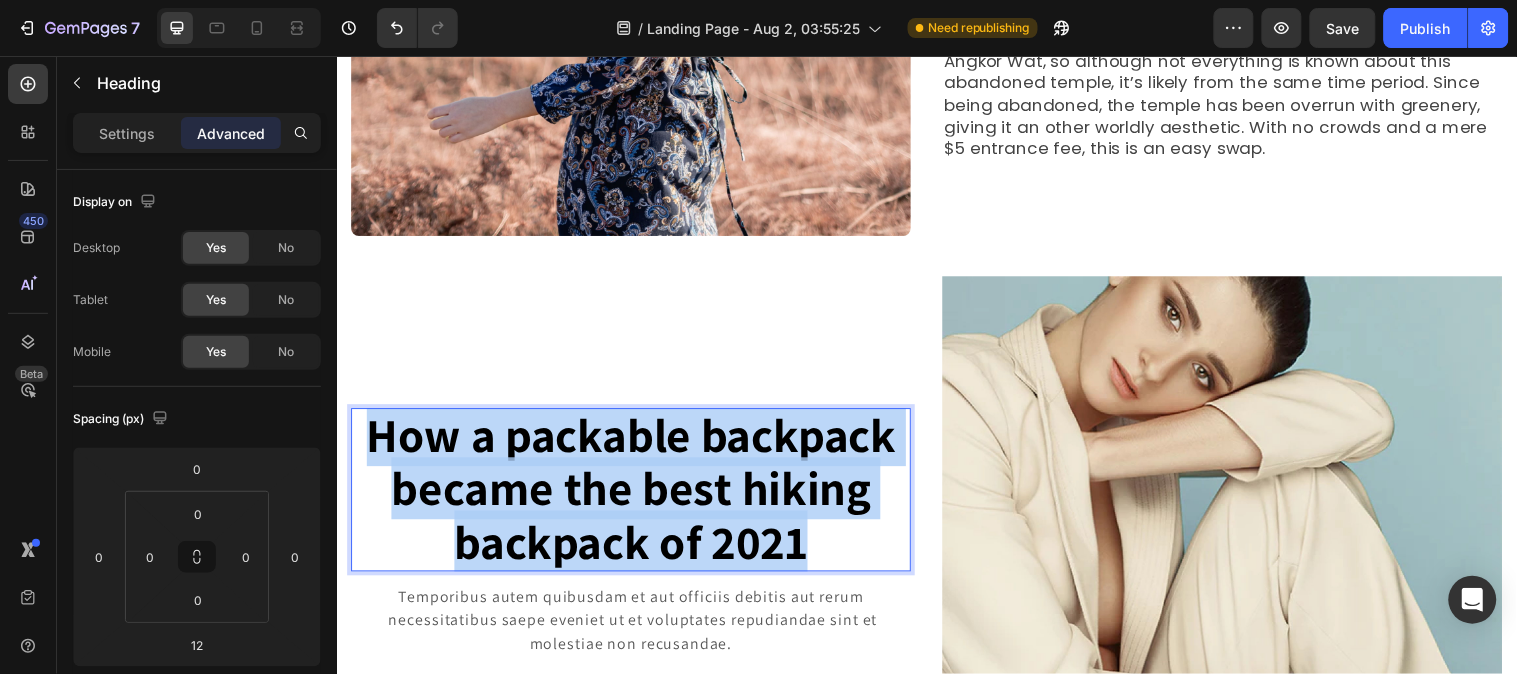 click on "How a packable backpack became the best hiking backpack of 2021" at bounding box center (635, 496) 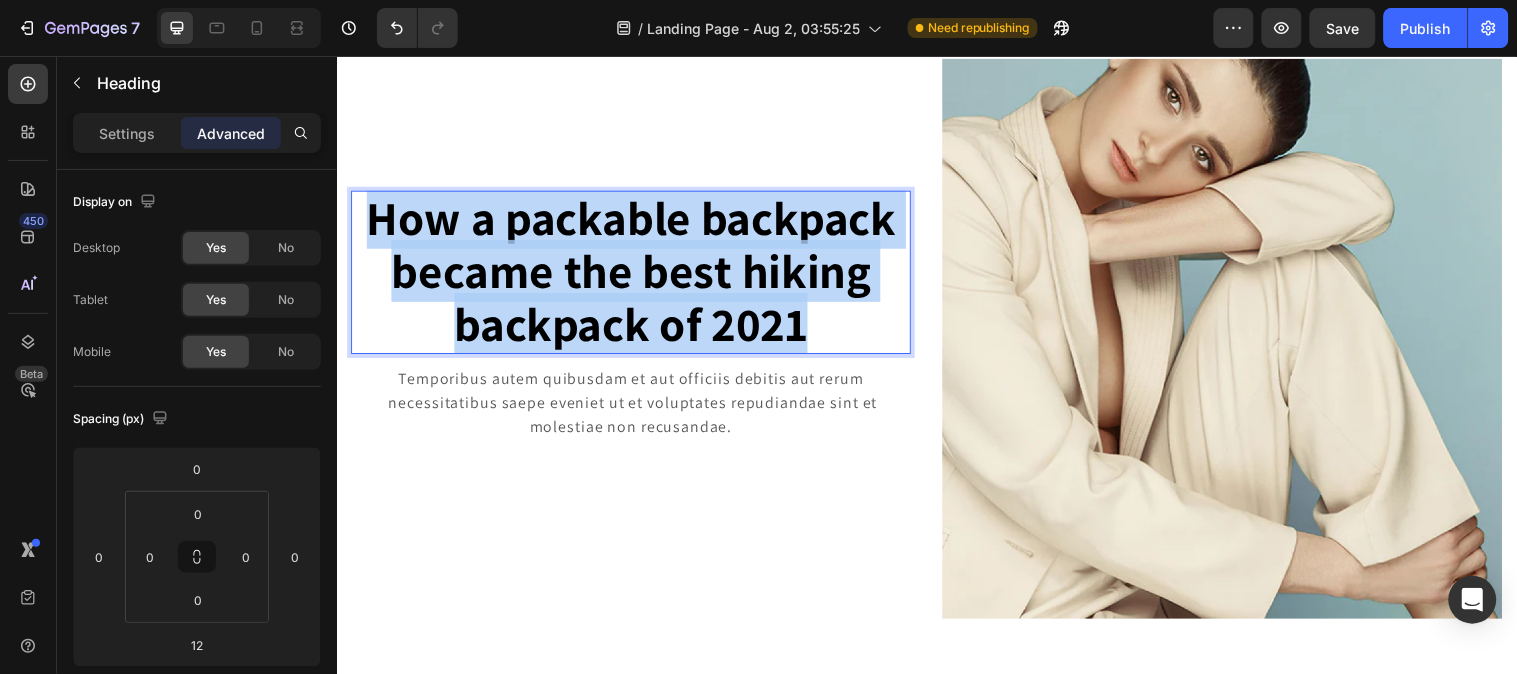 scroll, scrollTop: 777, scrollLeft: 0, axis: vertical 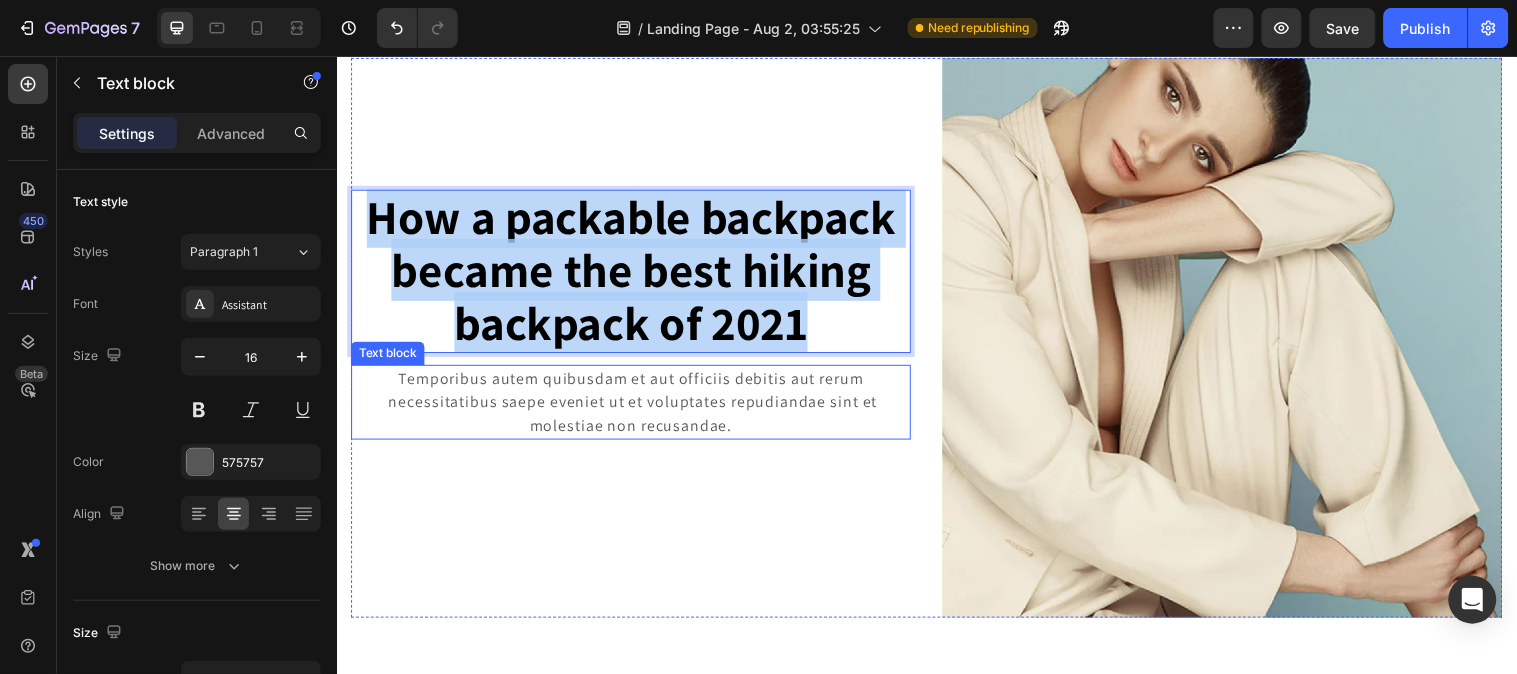 click on "Temporibus autem quibusdam et aut officiis debitis aut rerum  necessitatibus saepe eveniet ut et voluptates repudiandae sint et molestiae non recusandae." at bounding box center (635, 407) 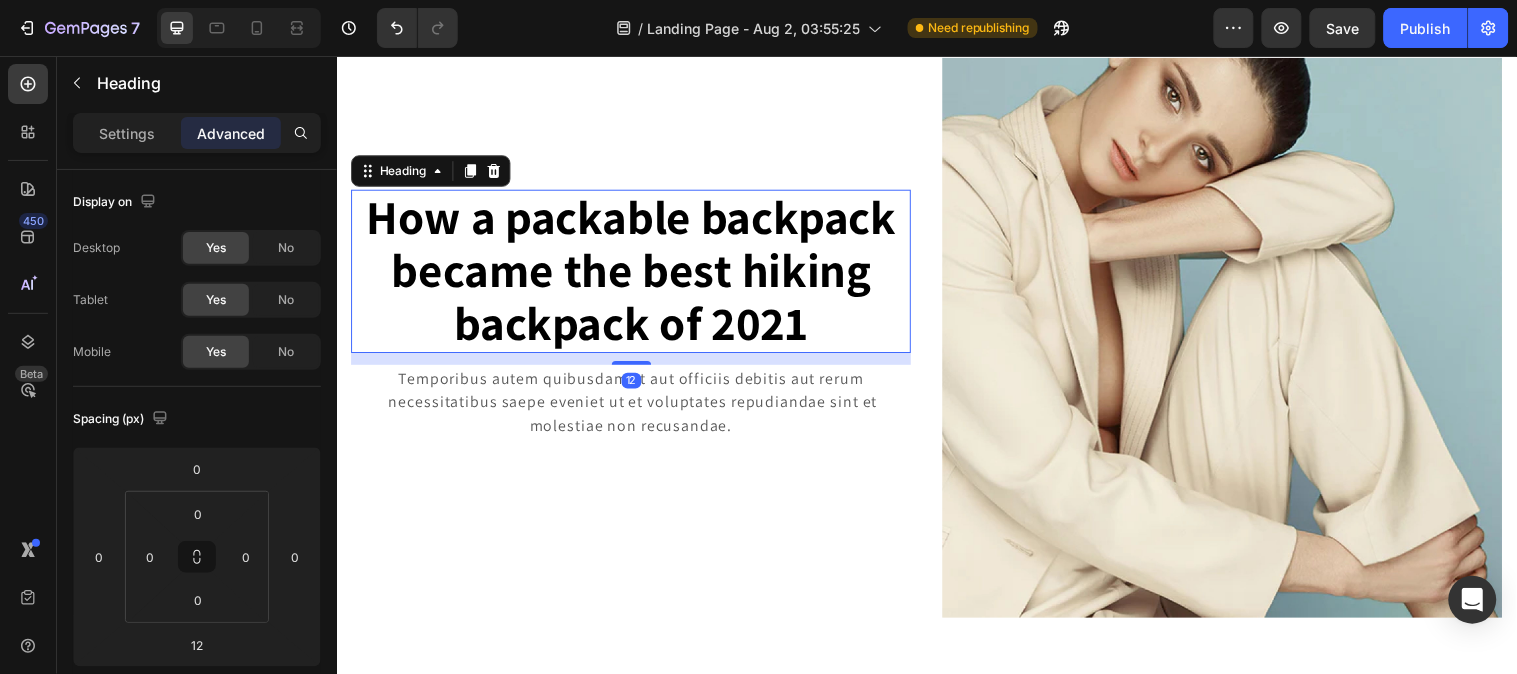 click on "⁠⁠⁠⁠⁠⁠⁠ How a packable backpack became the best hiking backpack of 2021" at bounding box center [635, 274] 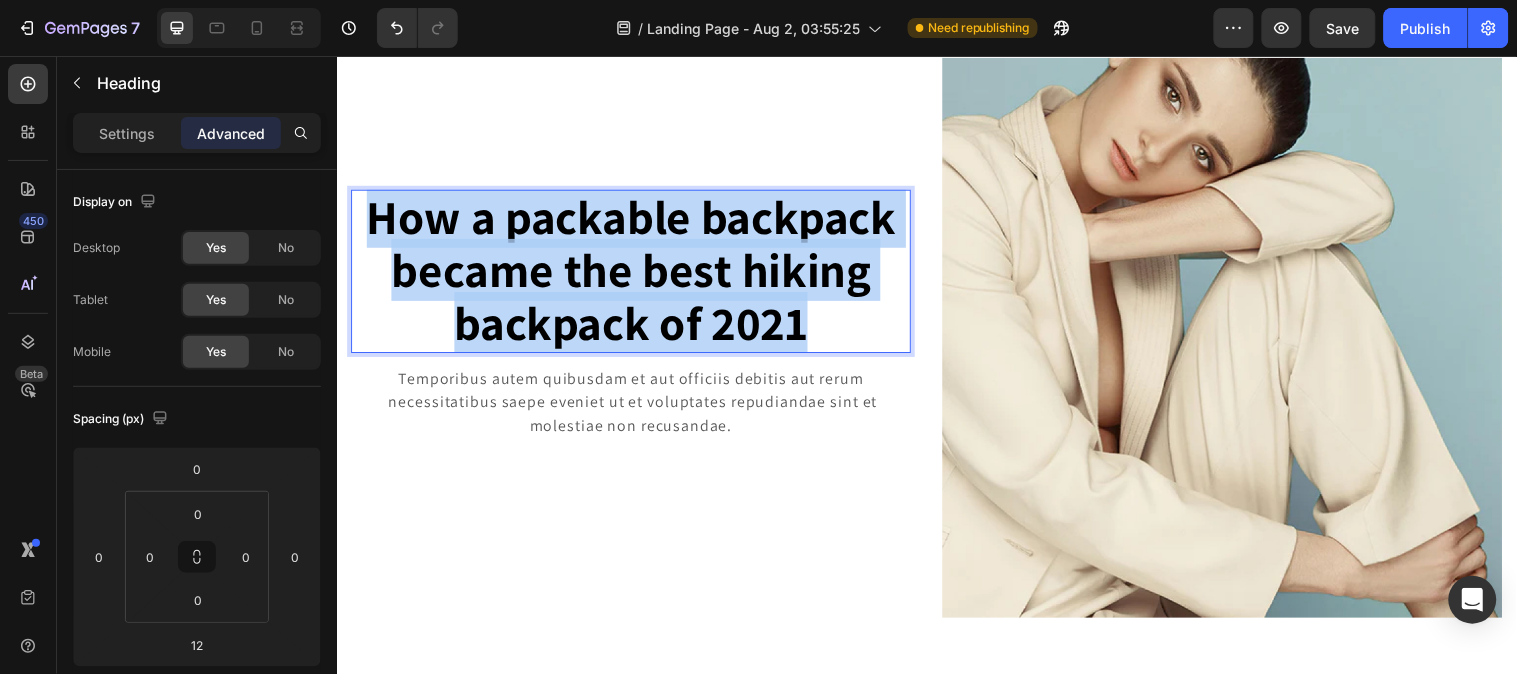 drag, startPoint x: 832, startPoint y: 322, endPoint x: 367, endPoint y: 220, distance: 476.05566 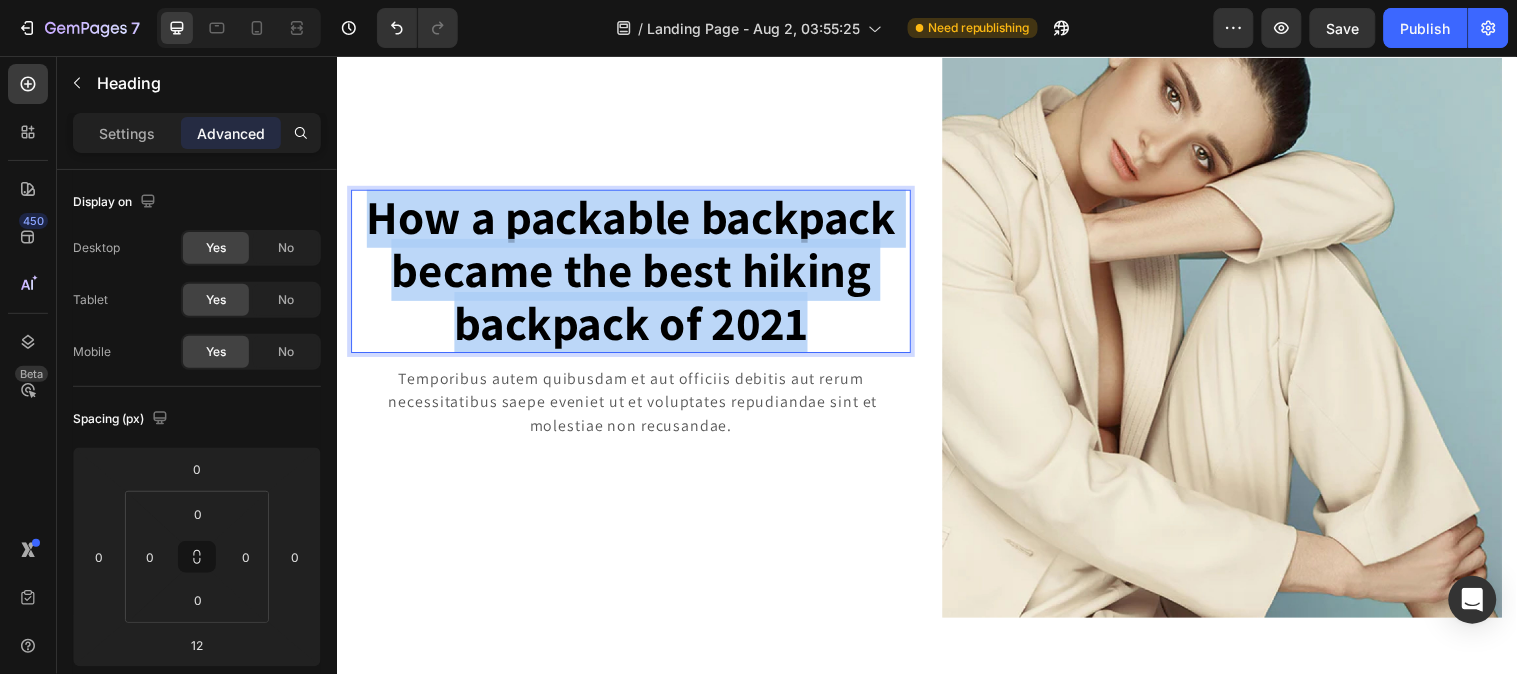 click on "How a packable backpack became the best hiking backpack of 2021" at bounding box center [635, 274] 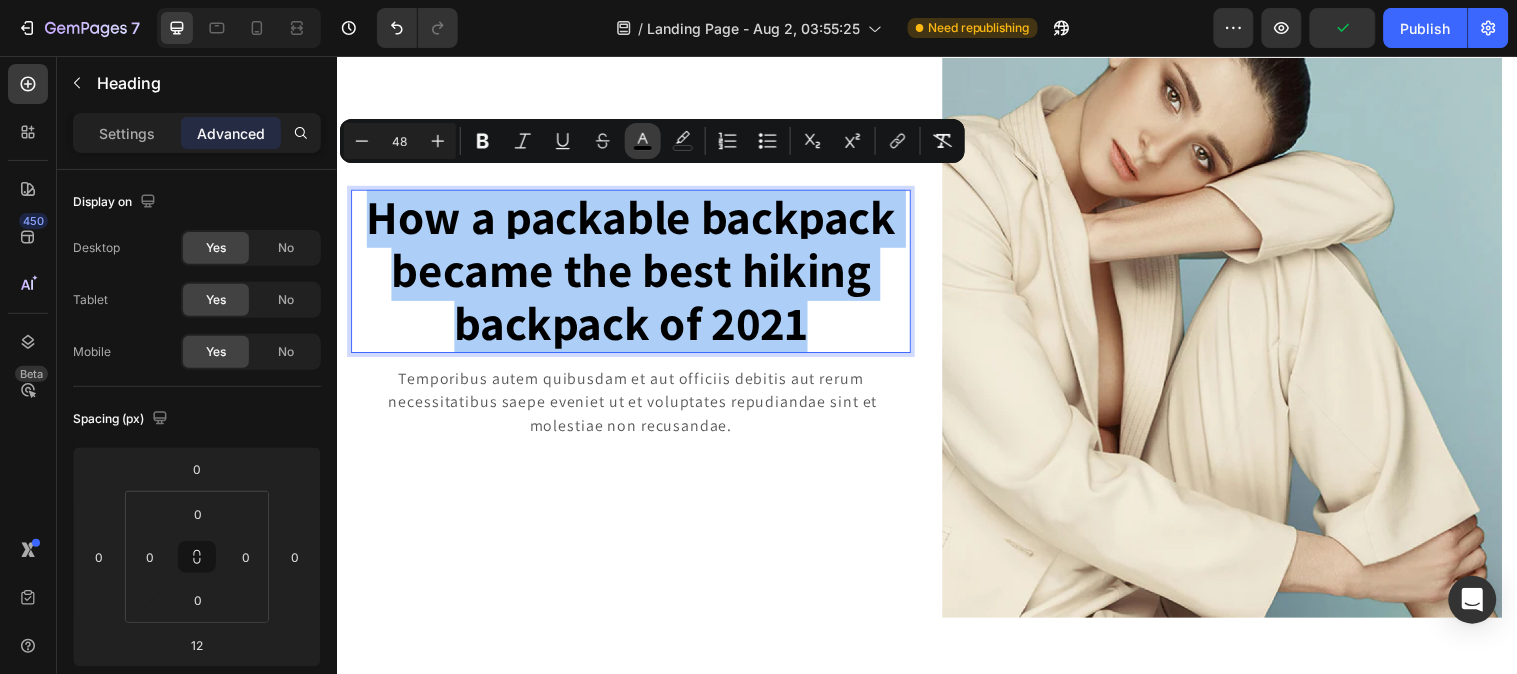 click 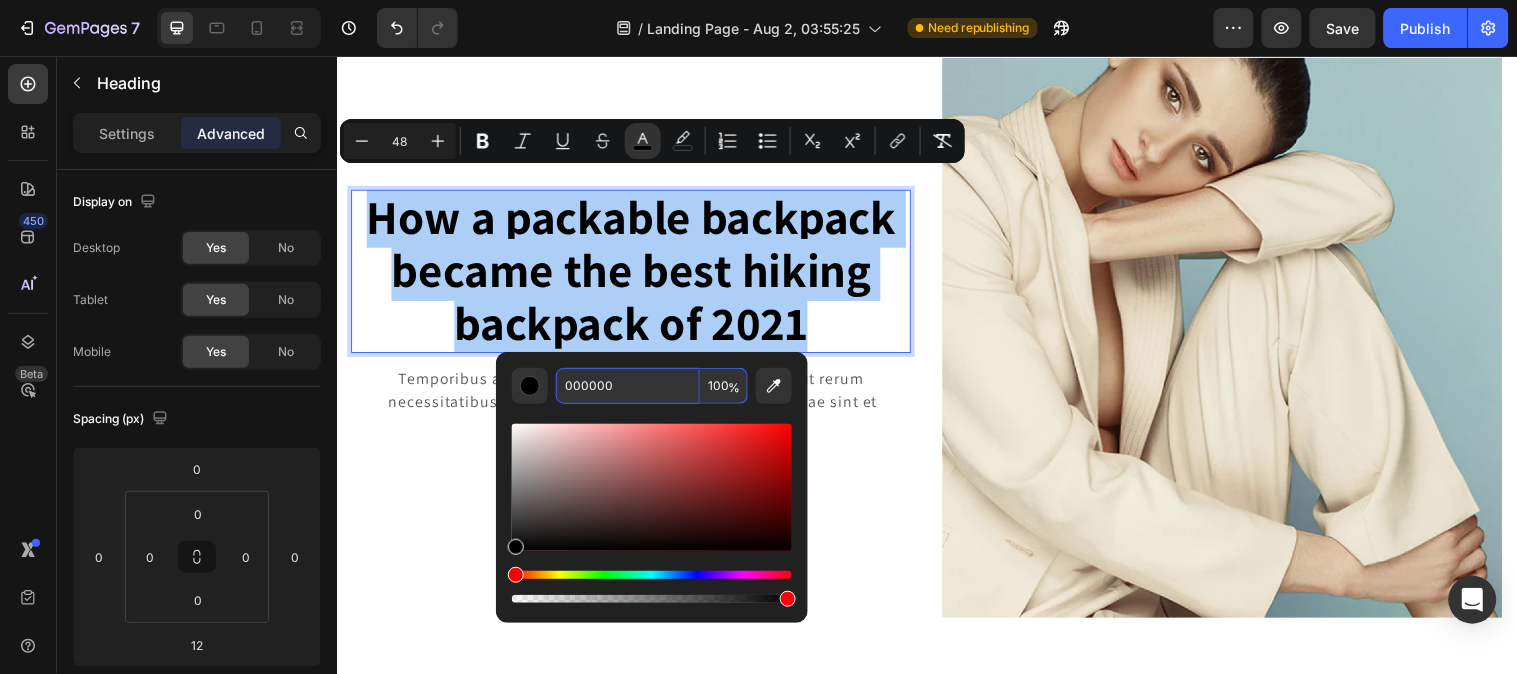 click on "000000" at bounding box center [628, 386] 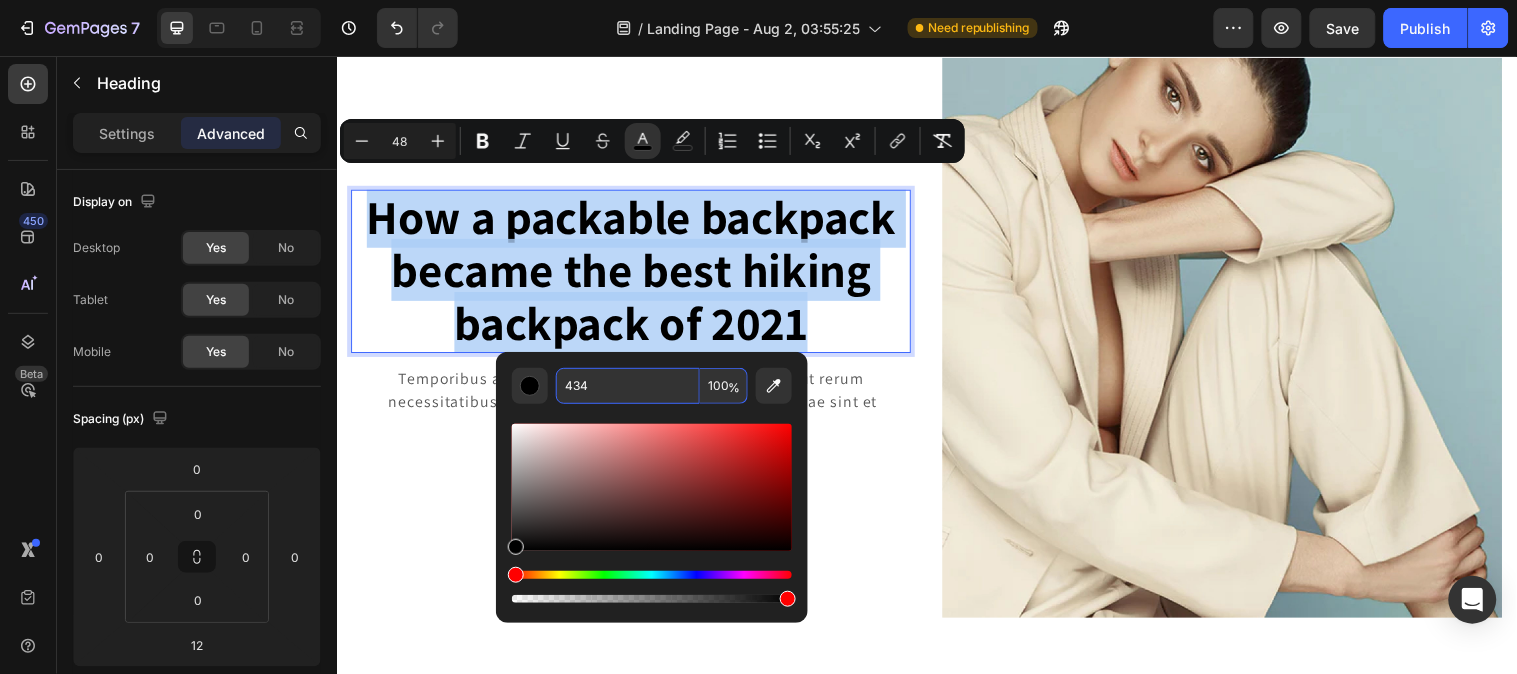type on "443344" 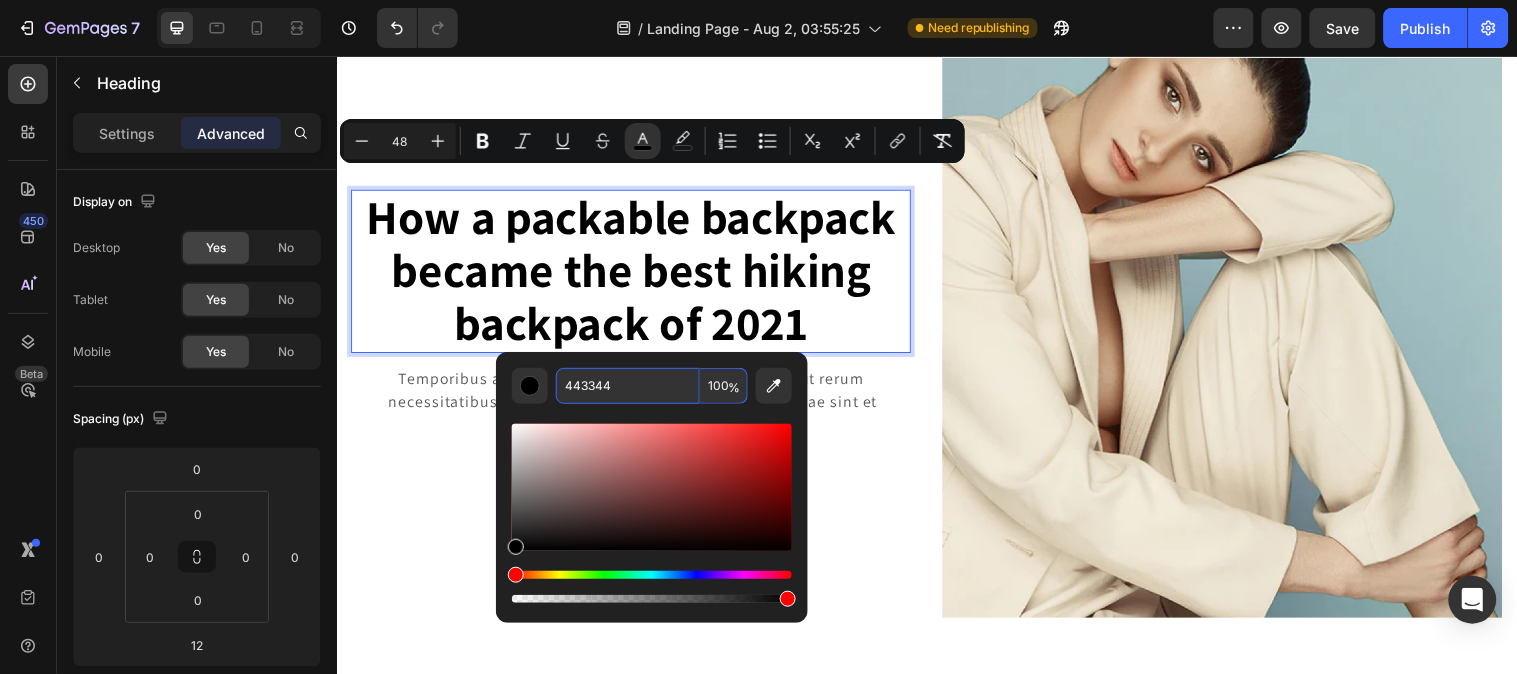 scroll, scrollTop: 833, scrollLeft: 0, axis: vertical 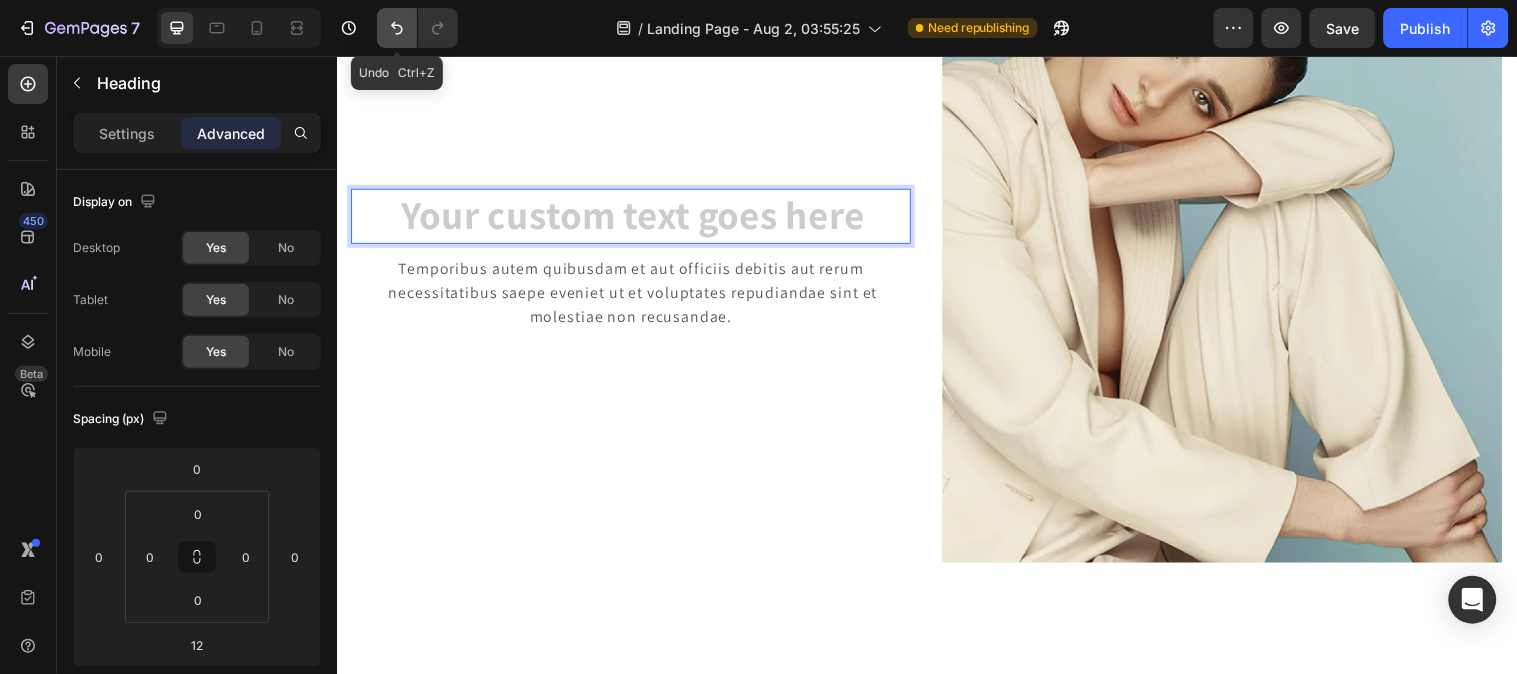 click 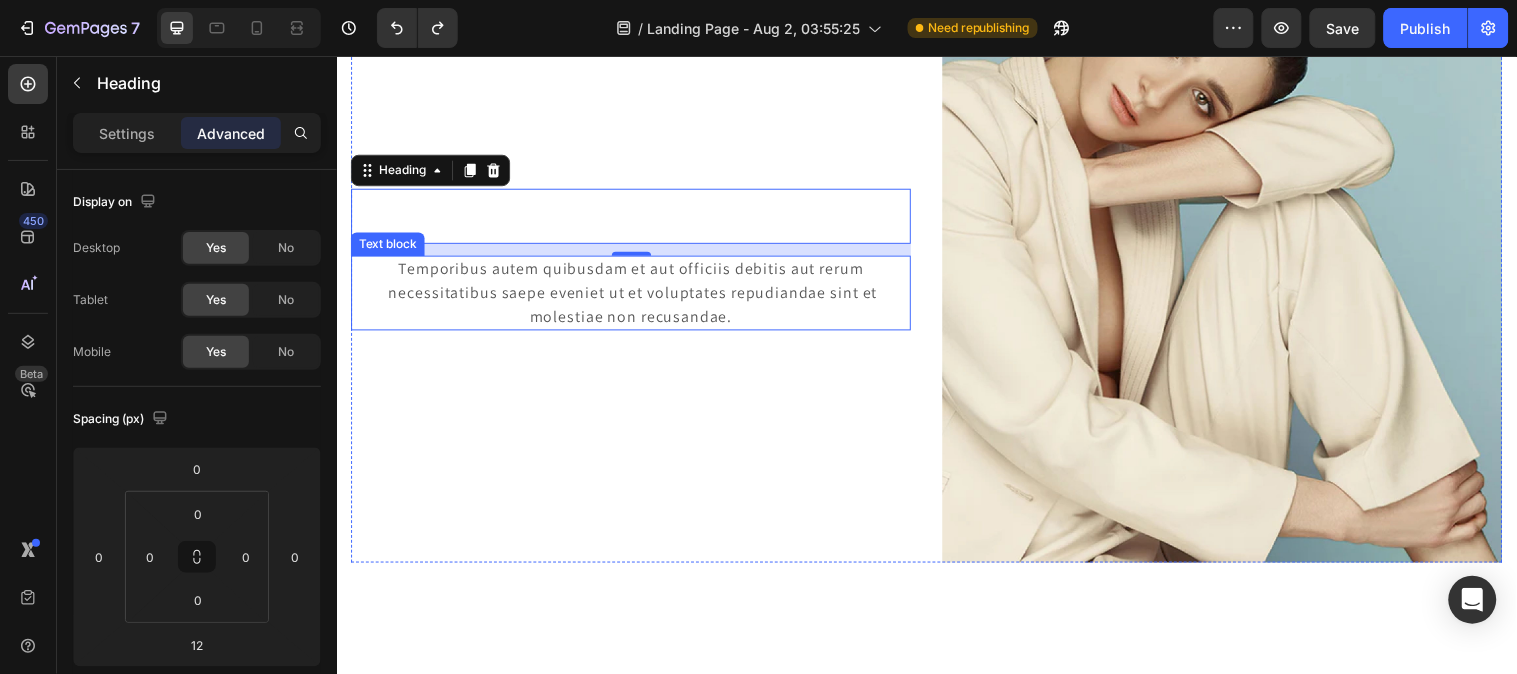 scroll, scrollTop: 858, scrollLeft: 0, axis: vertical 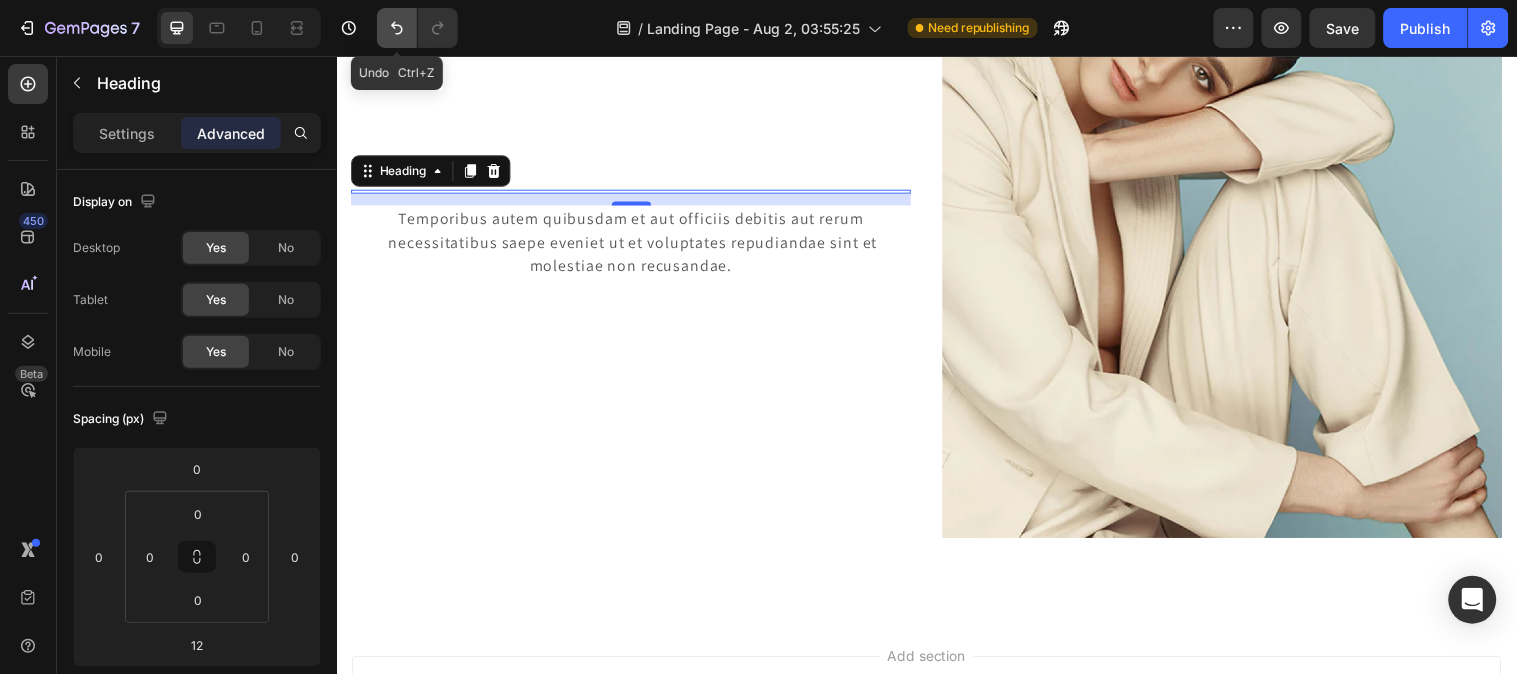 click 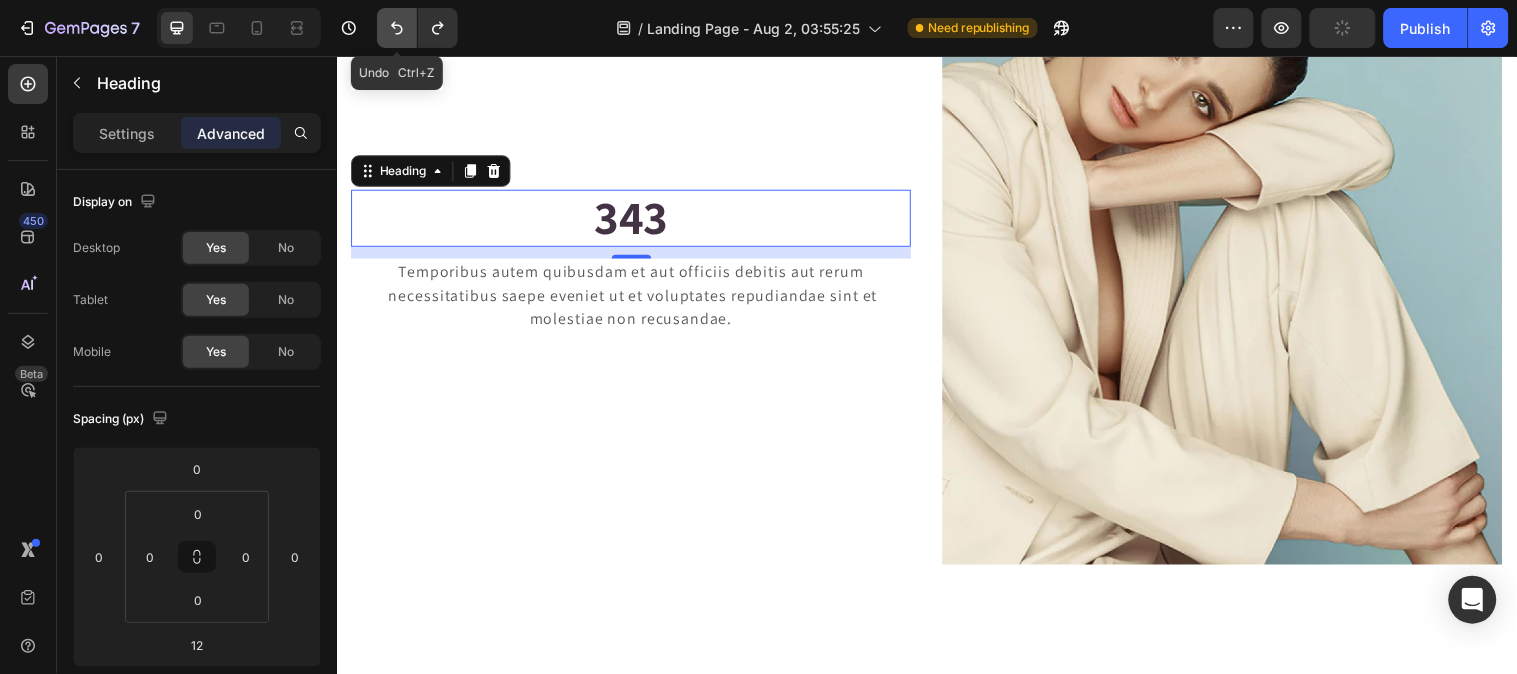 click 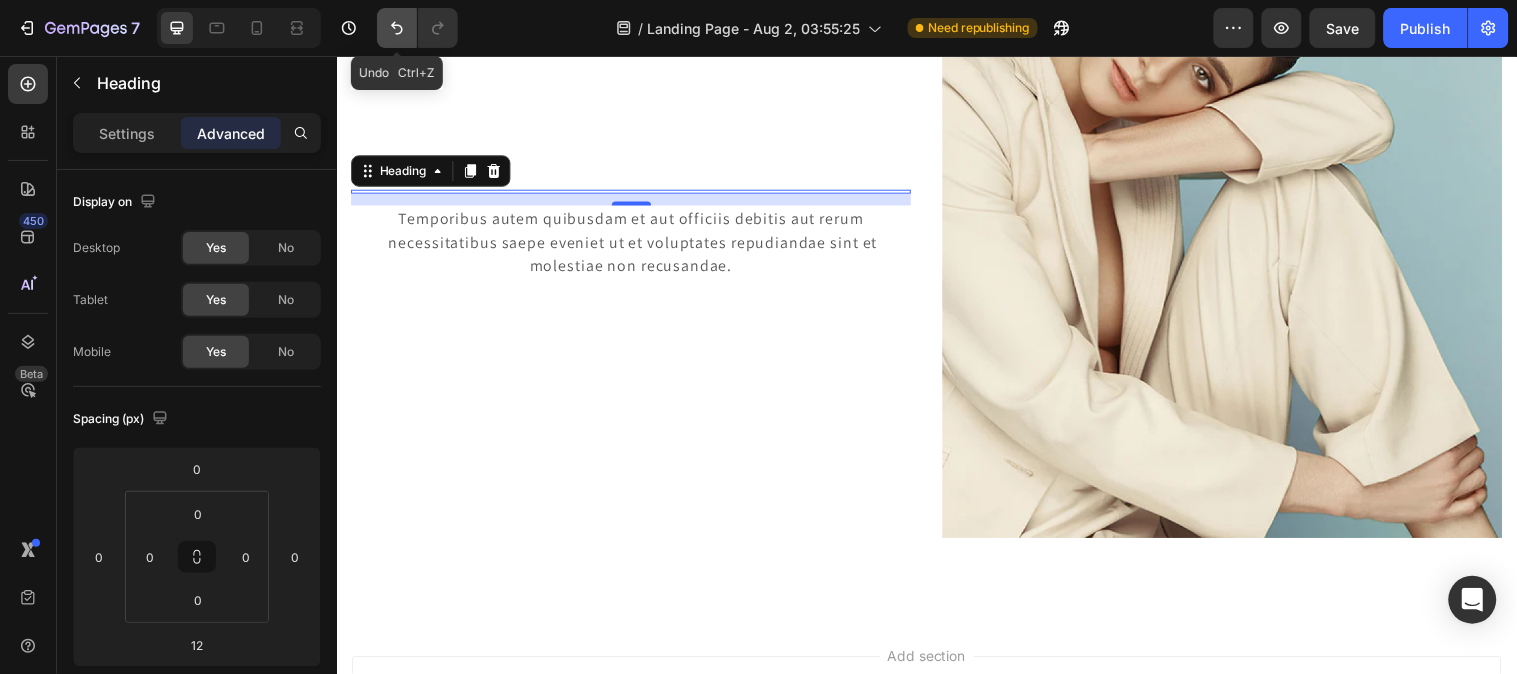 click 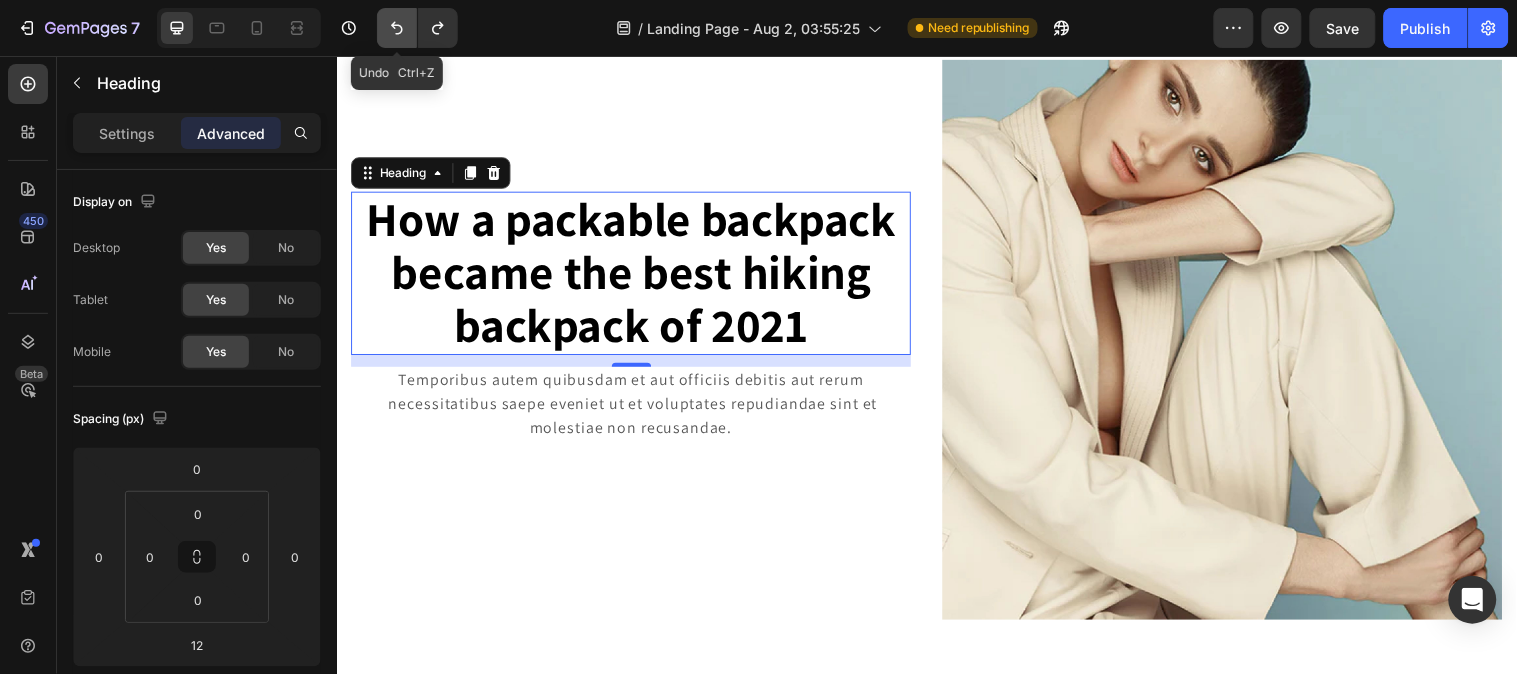 scroll, scrollTop: 858, scrollLeft: 0, axis: vertical 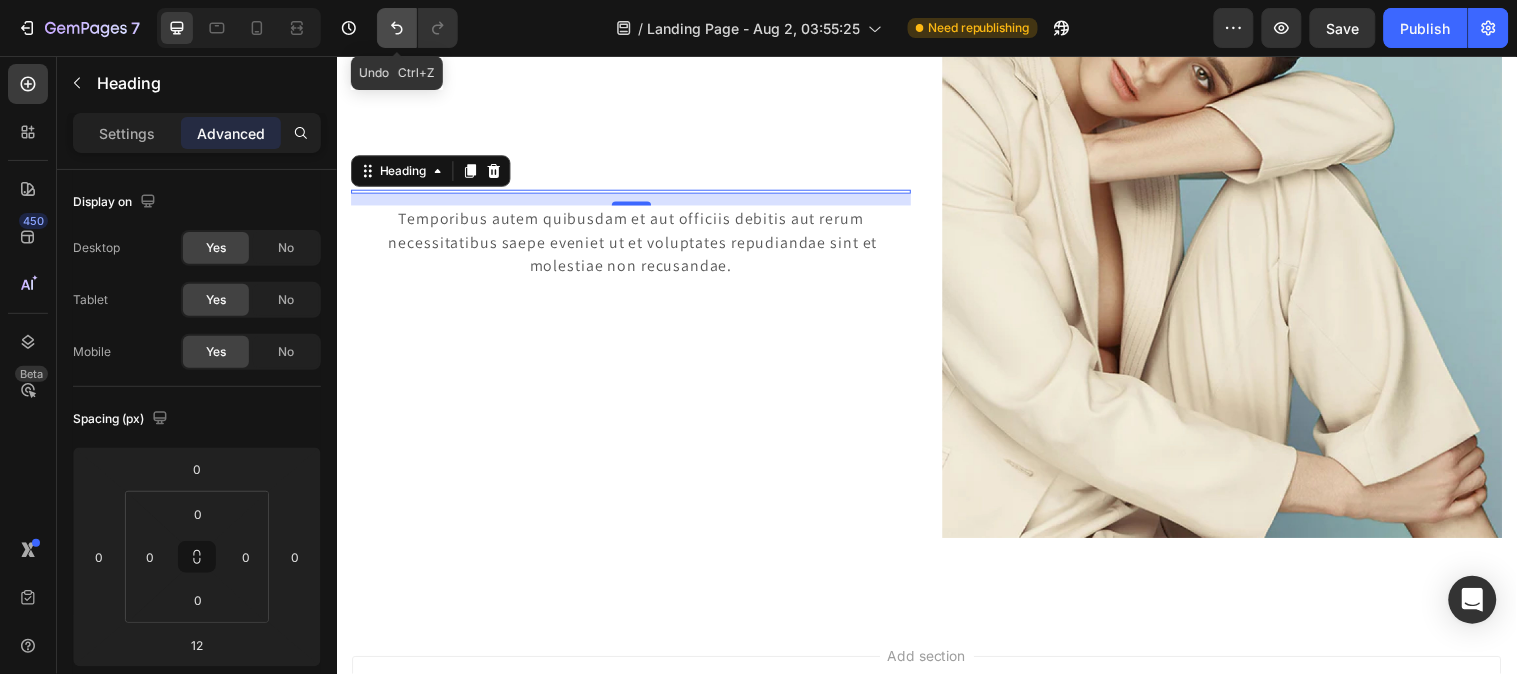 click 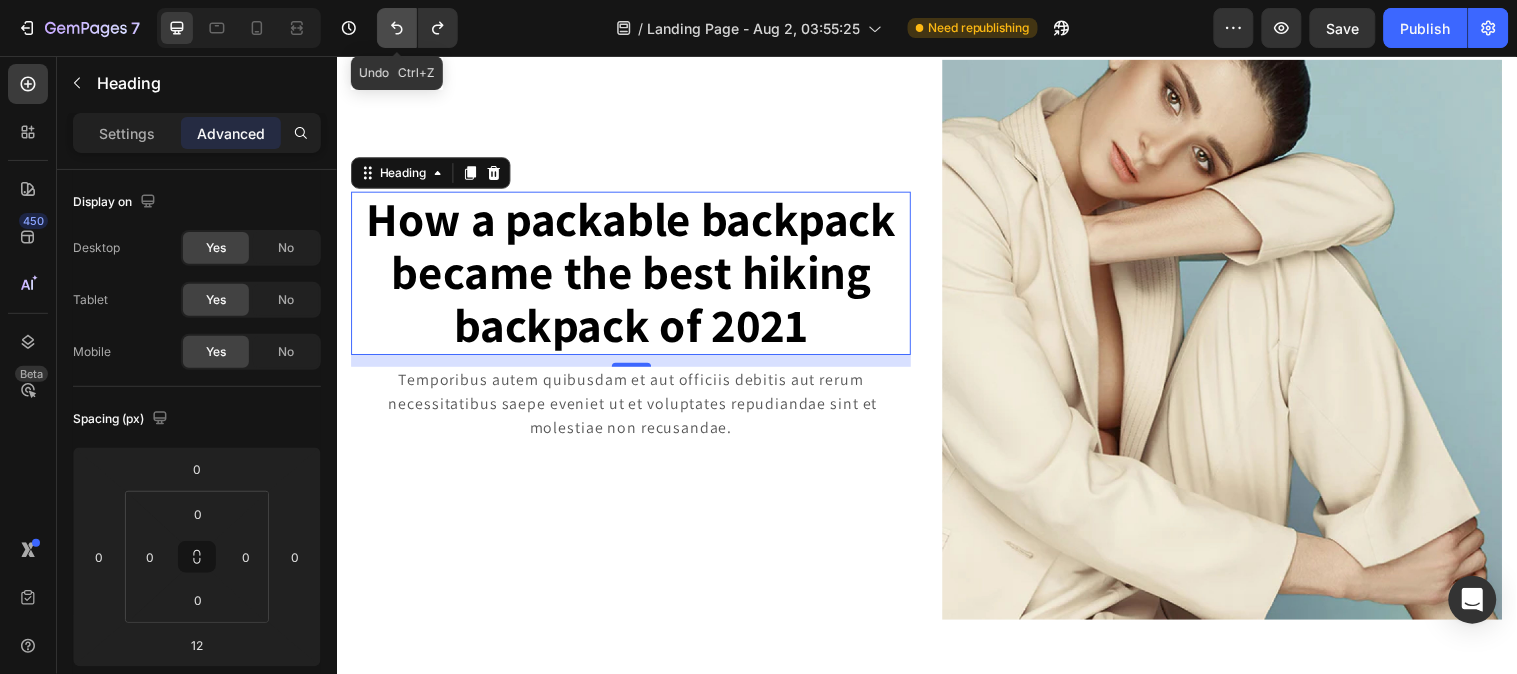 scroll, scrollTop: 858, scrollLeft: 0, axis: vertical 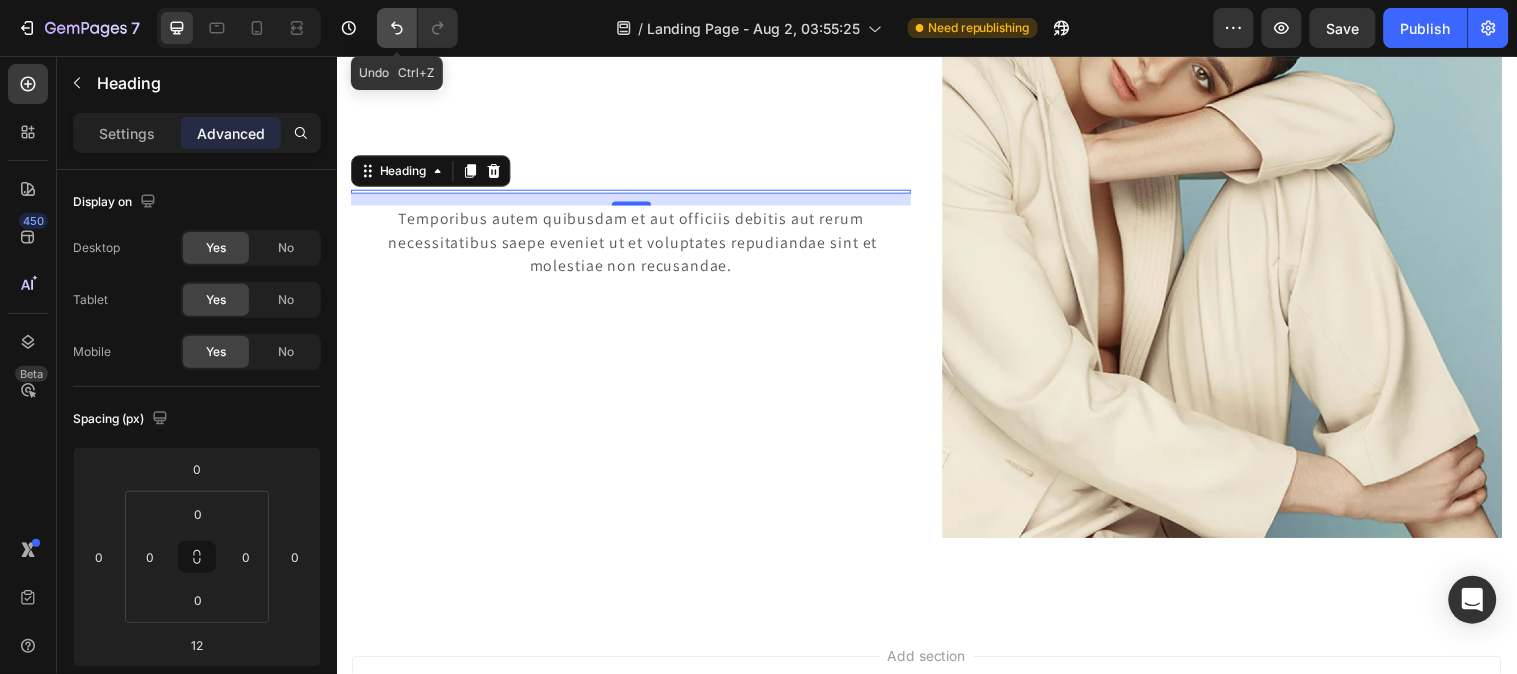 click 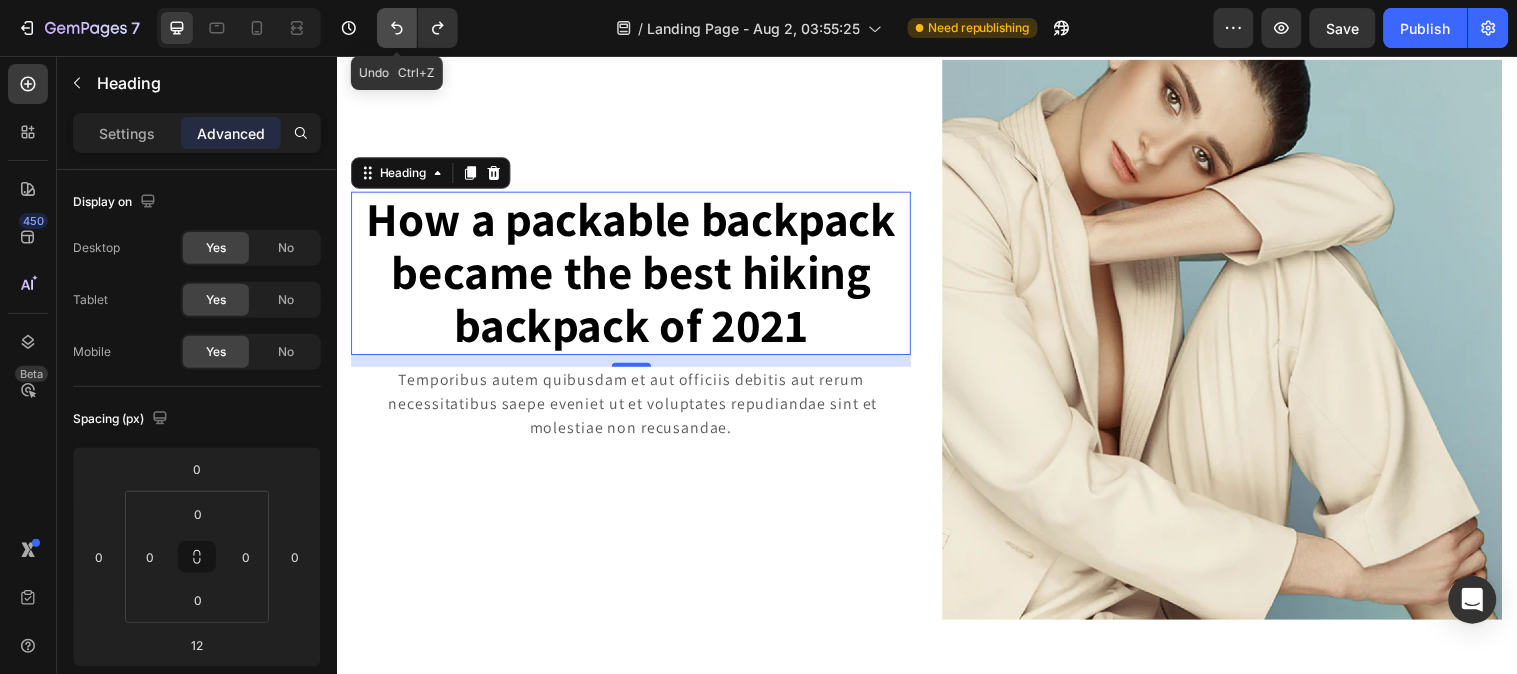 click 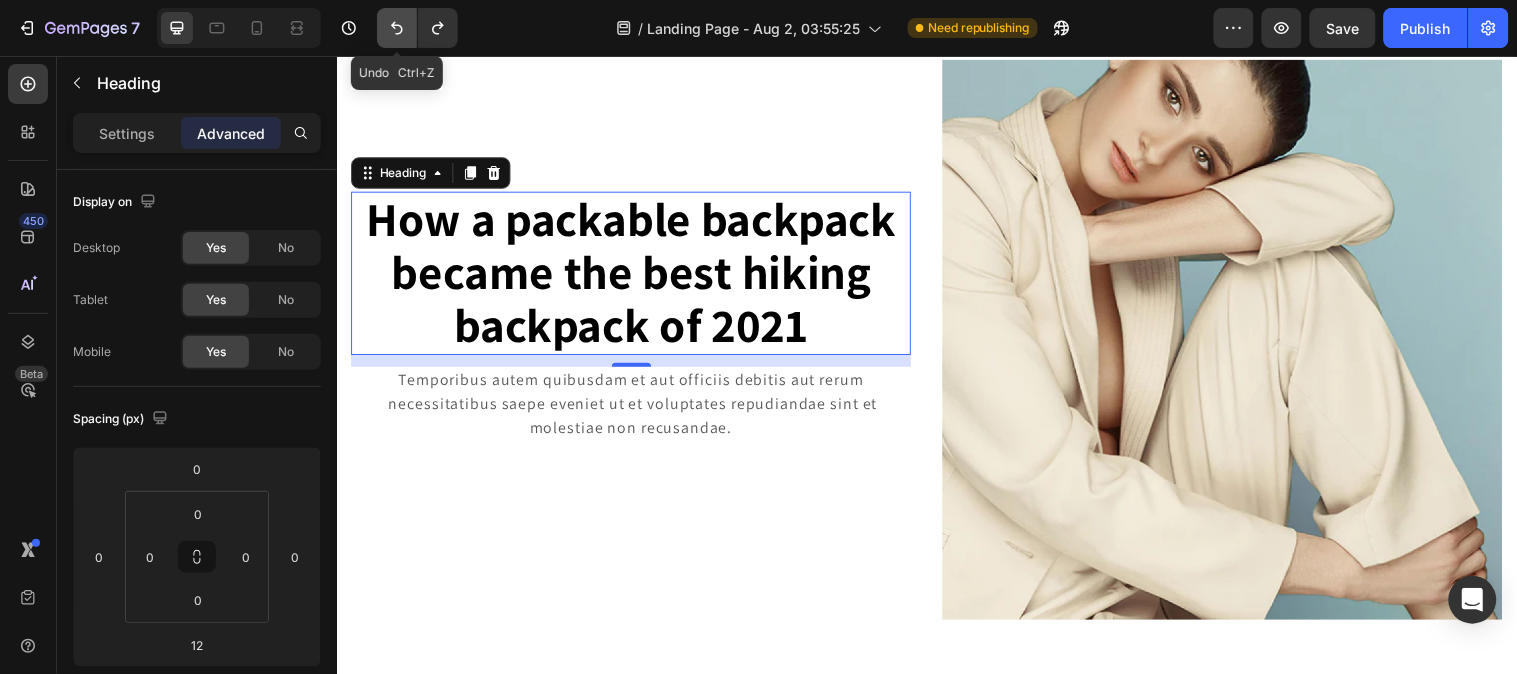scroll, scrollTop: 858, scrollLeft: 0, axis: vertical 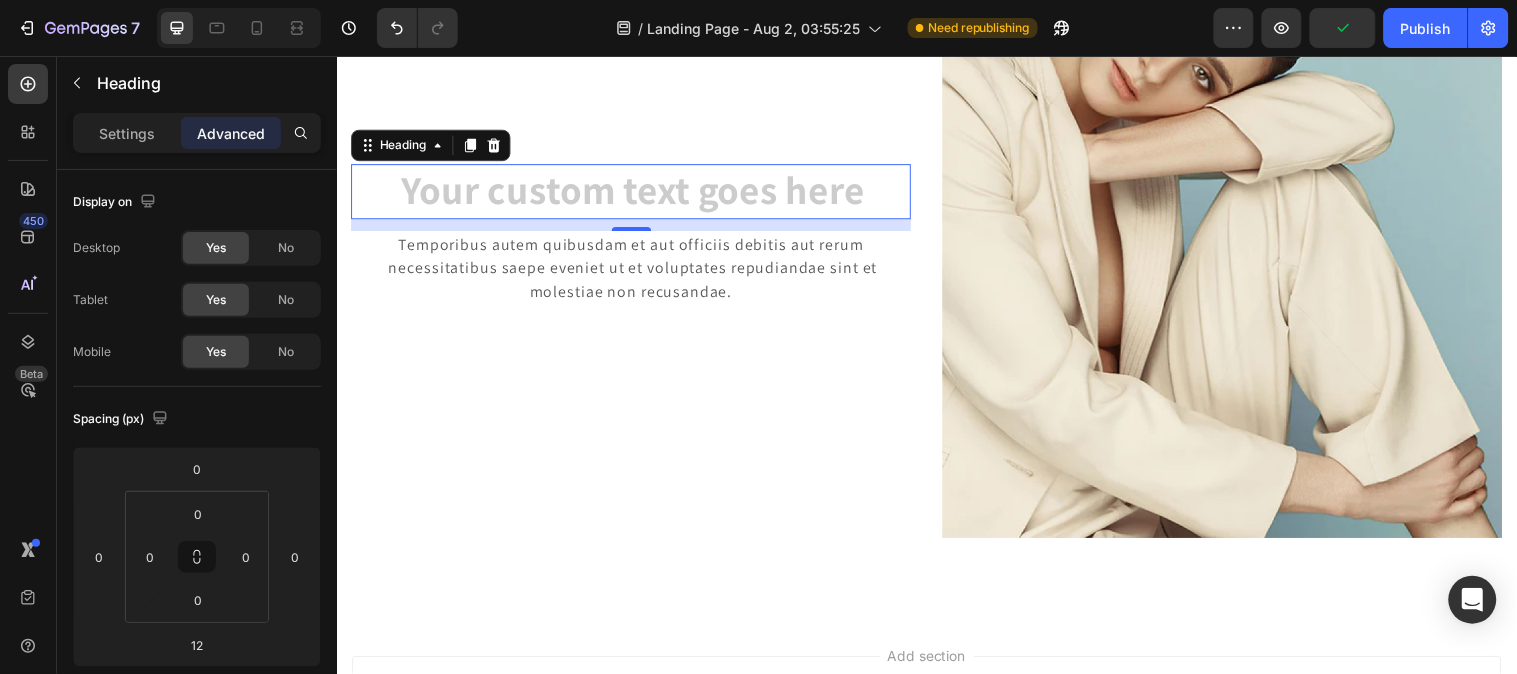 click at bounding box center (635, 193) 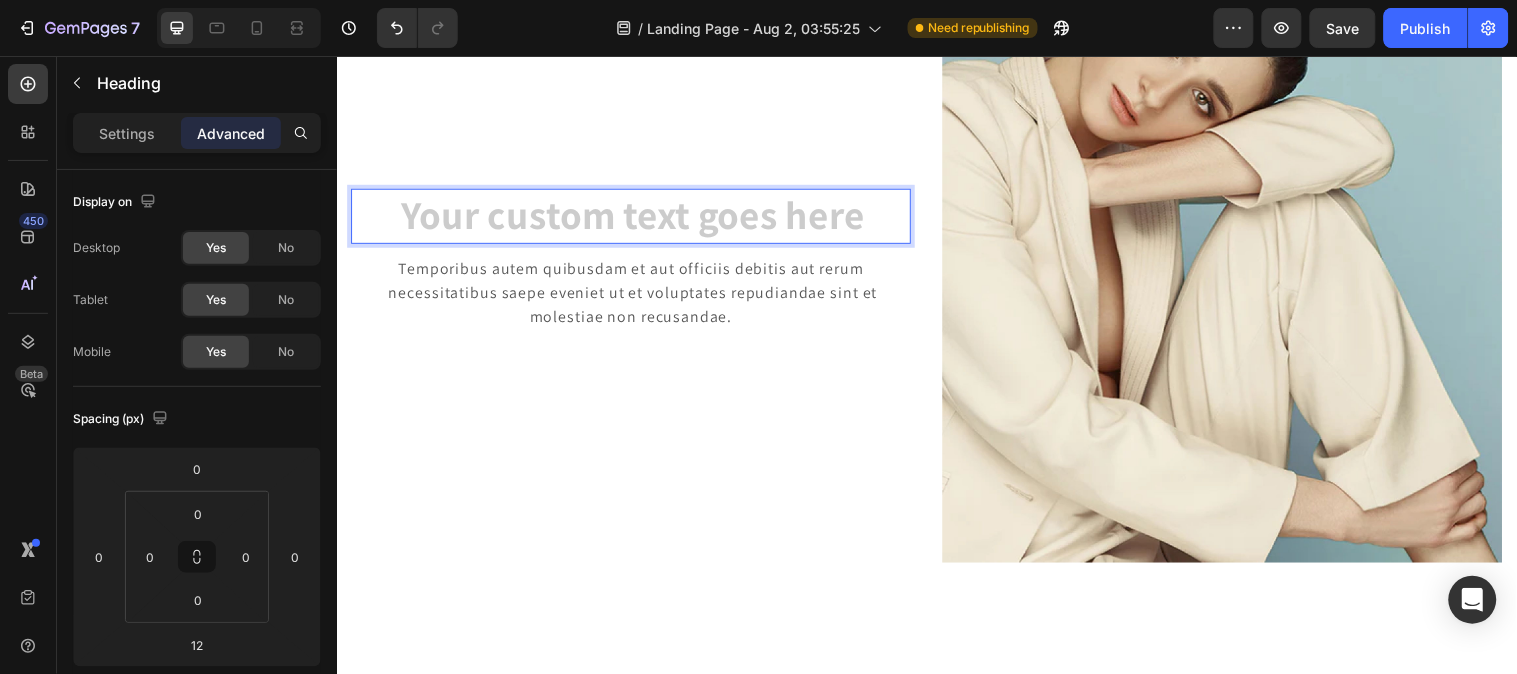 click at bounding box center [635, 218] 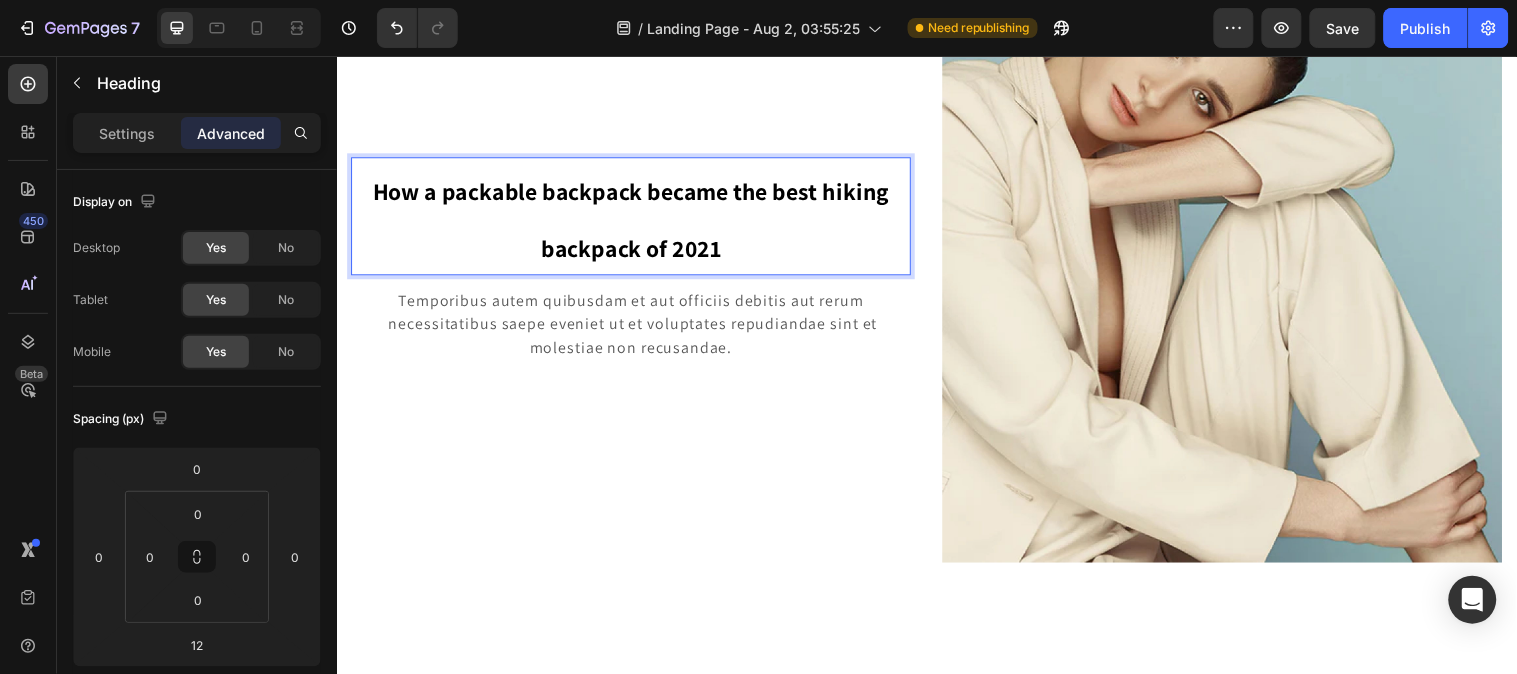 click on "How a packable backpack became the best hiking backpack of 2021" at bounding box center (635, 218) 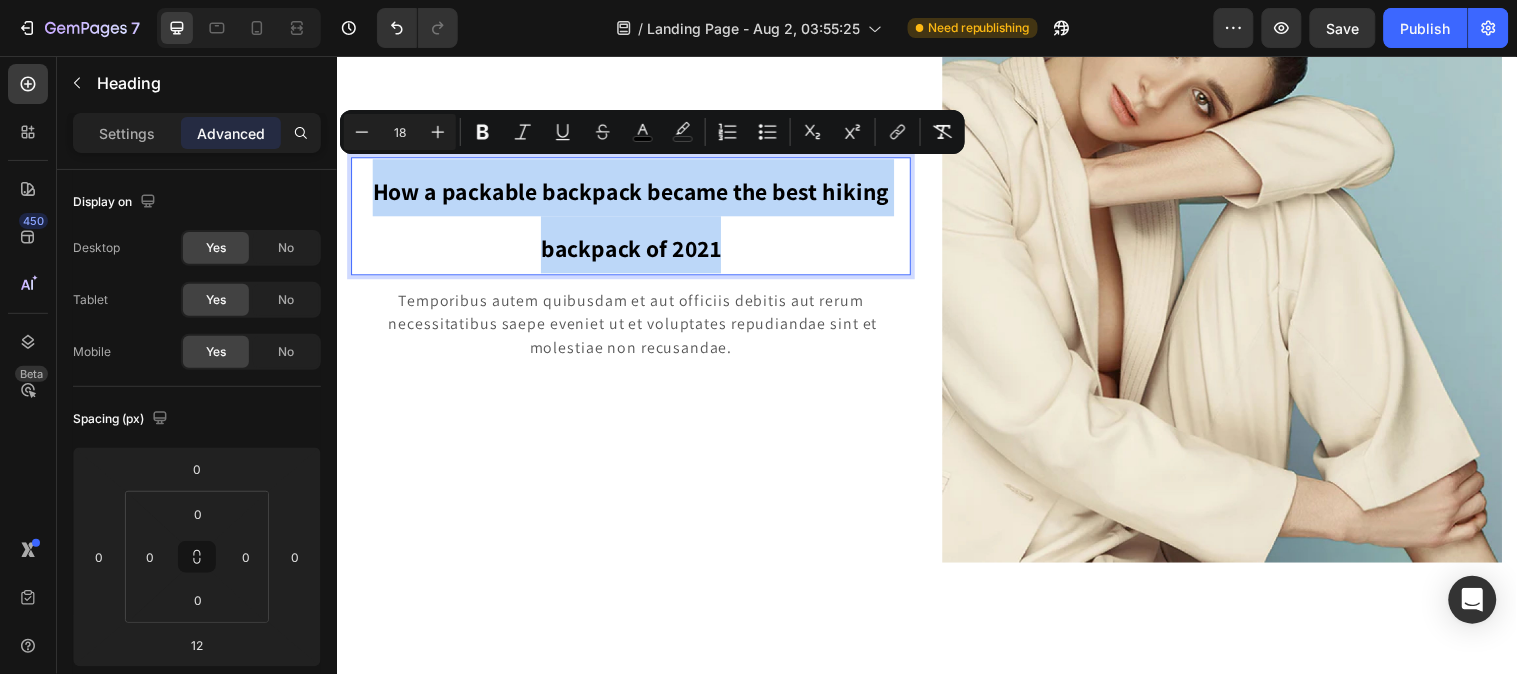 drag, startPoint x: 725, startPoint y: 226, endPoint x: 378, endPoint y: 176, distance: 350.5838 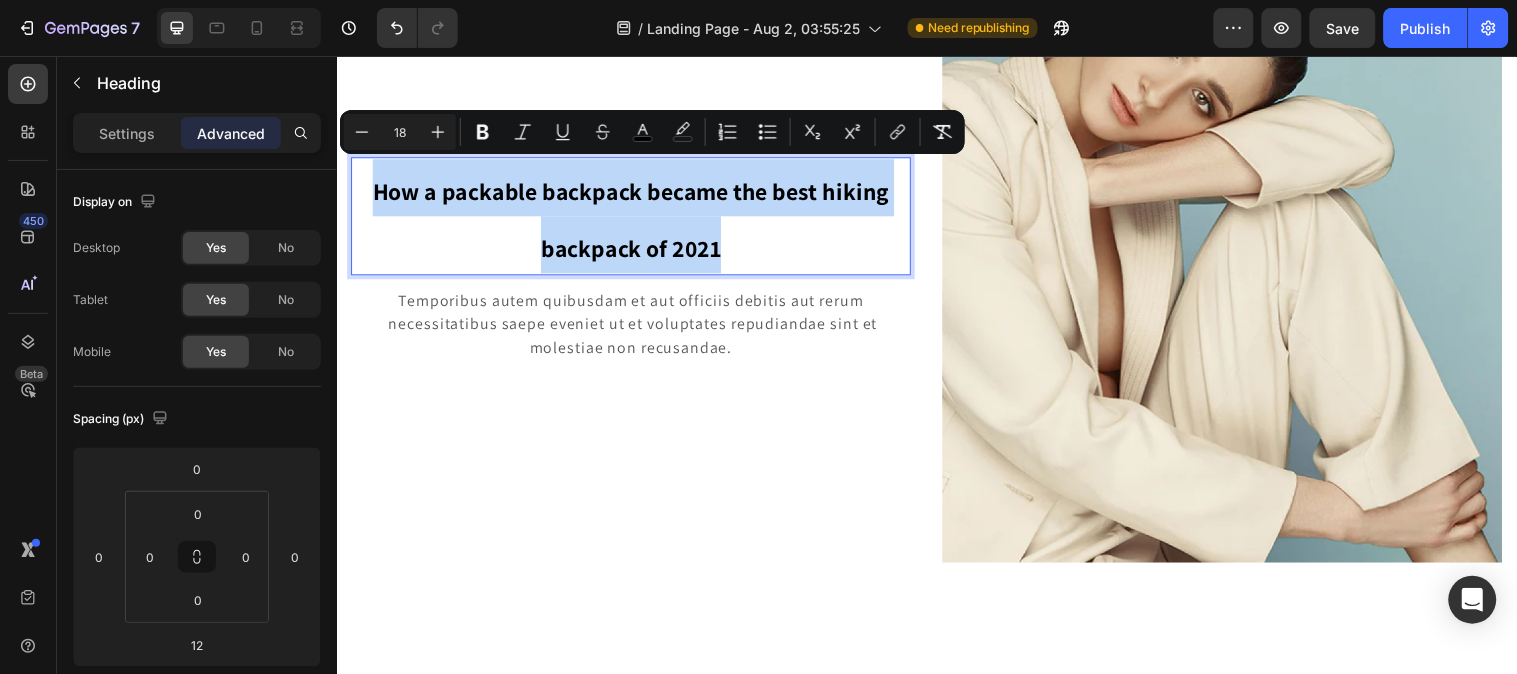 click on "How a packable backpack became the best hiking backpack of 2021" at bounding box center [635, 218] 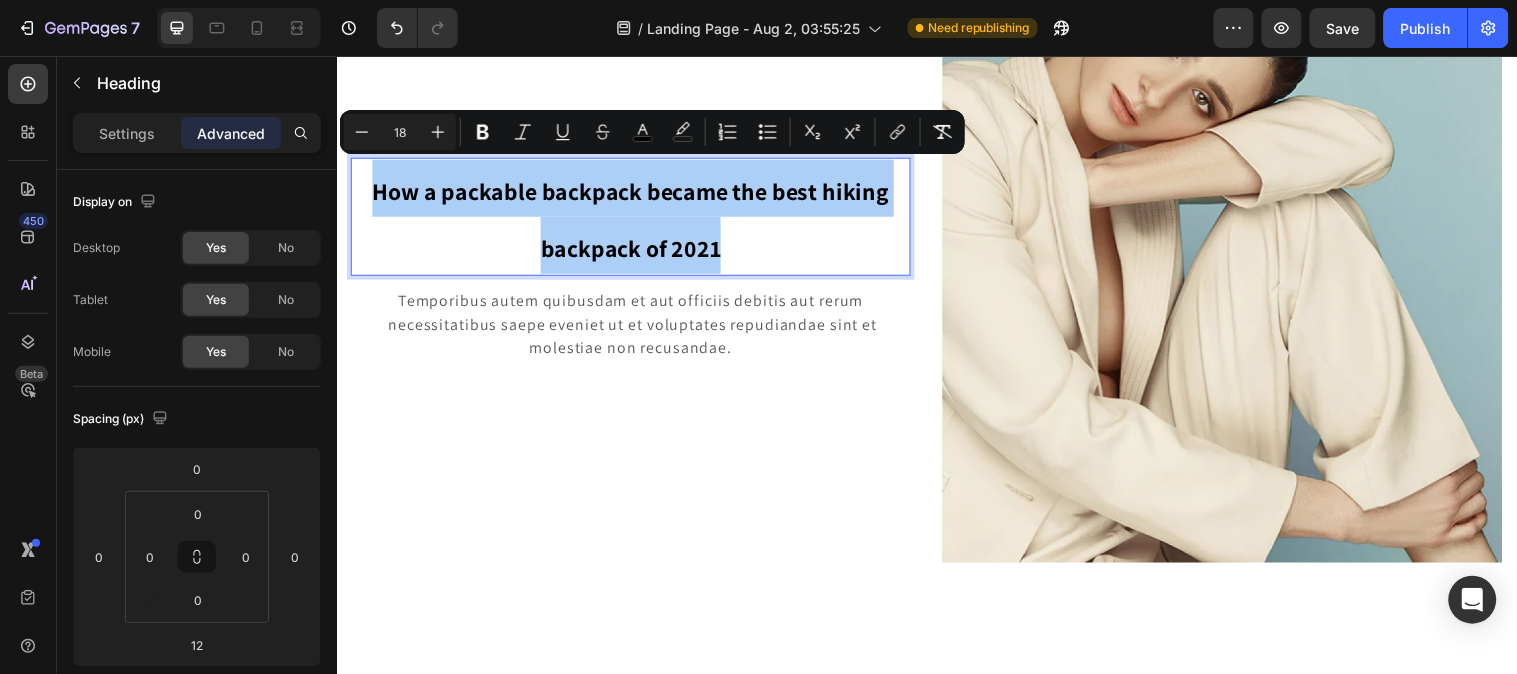click on "18" at bounding box center [400, 132] 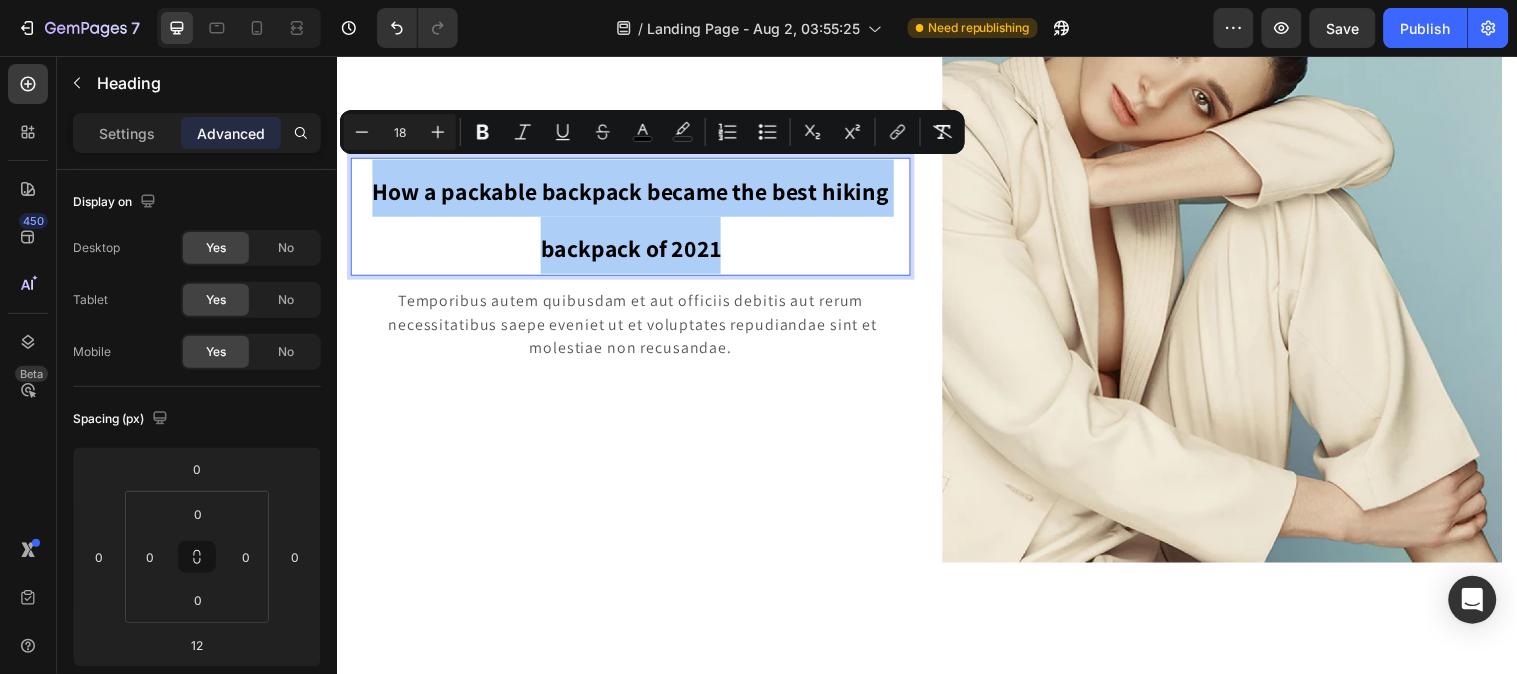 click on "18" at bounding box center (400, 132) 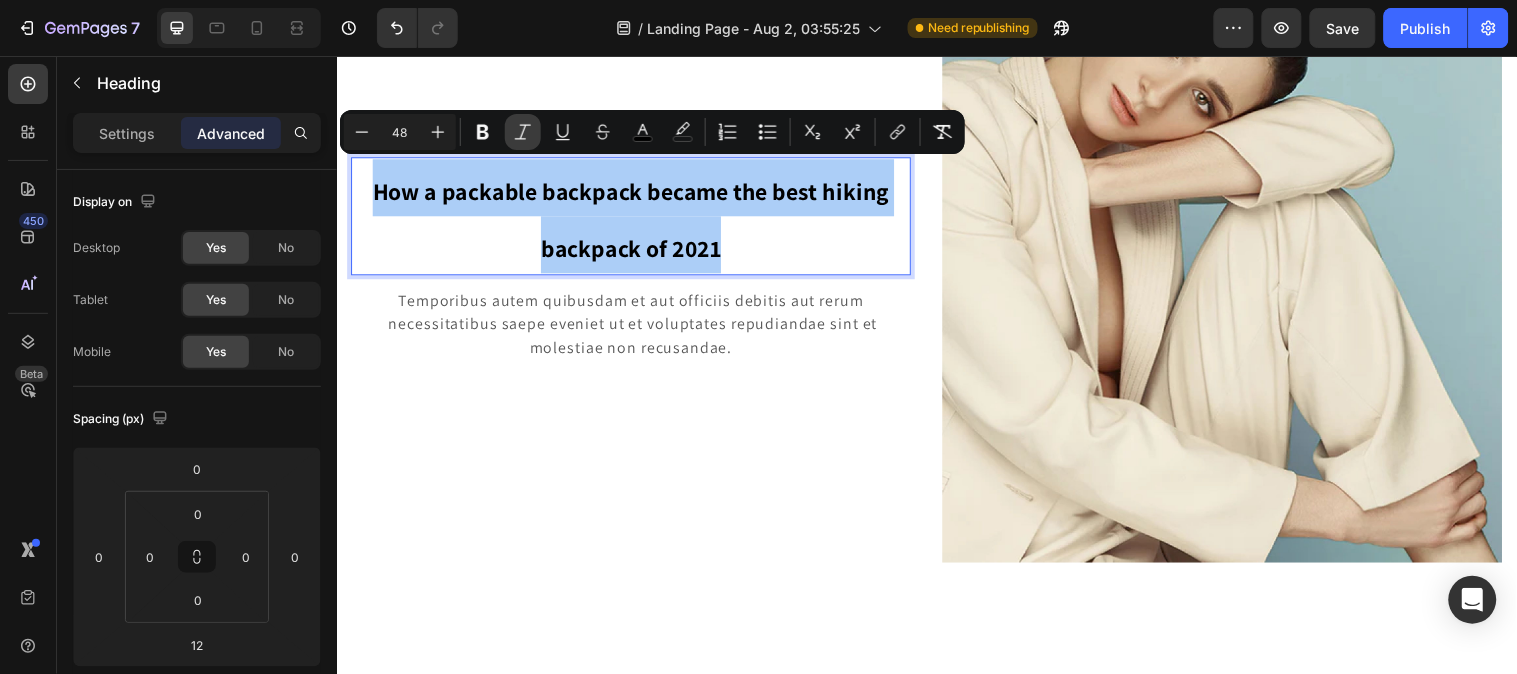 type on "48" 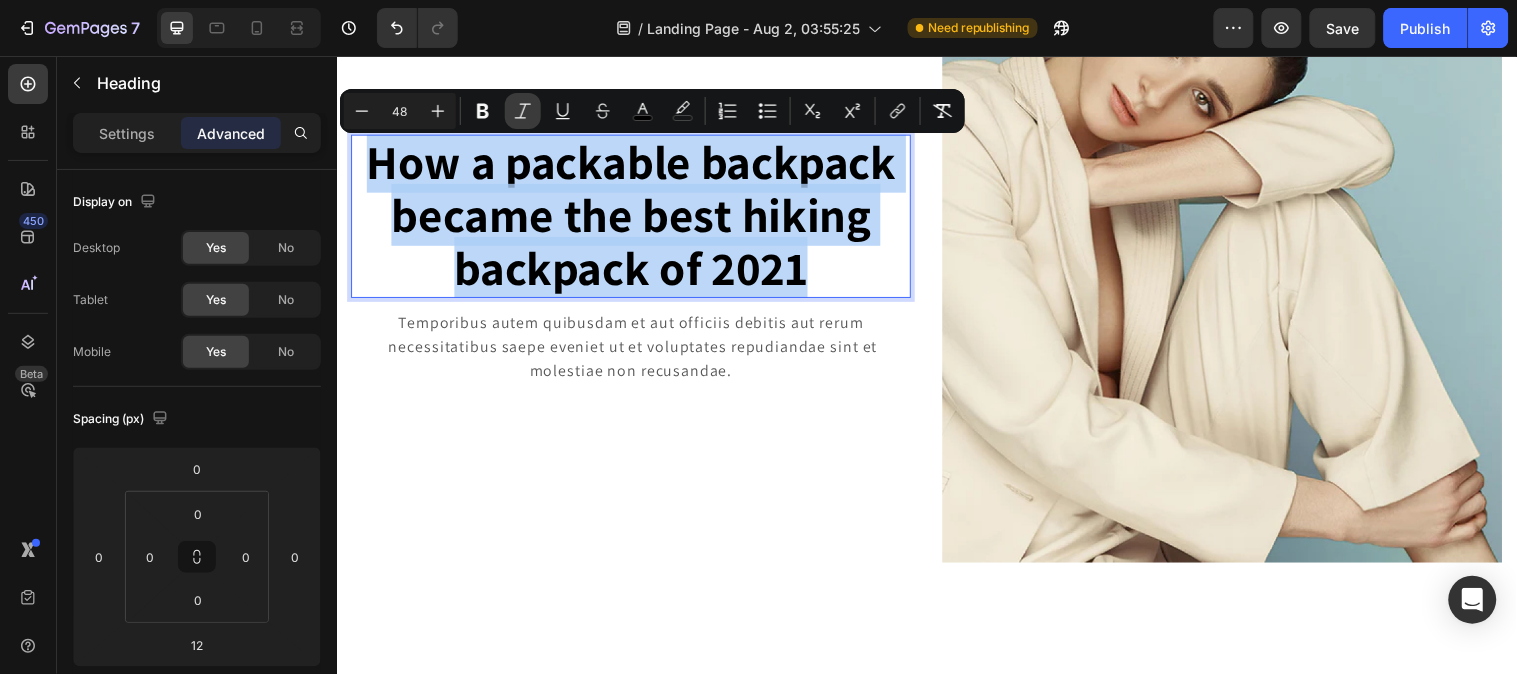 scroll, scrollTop: 807, scrollLeft: 0, axis: vertical 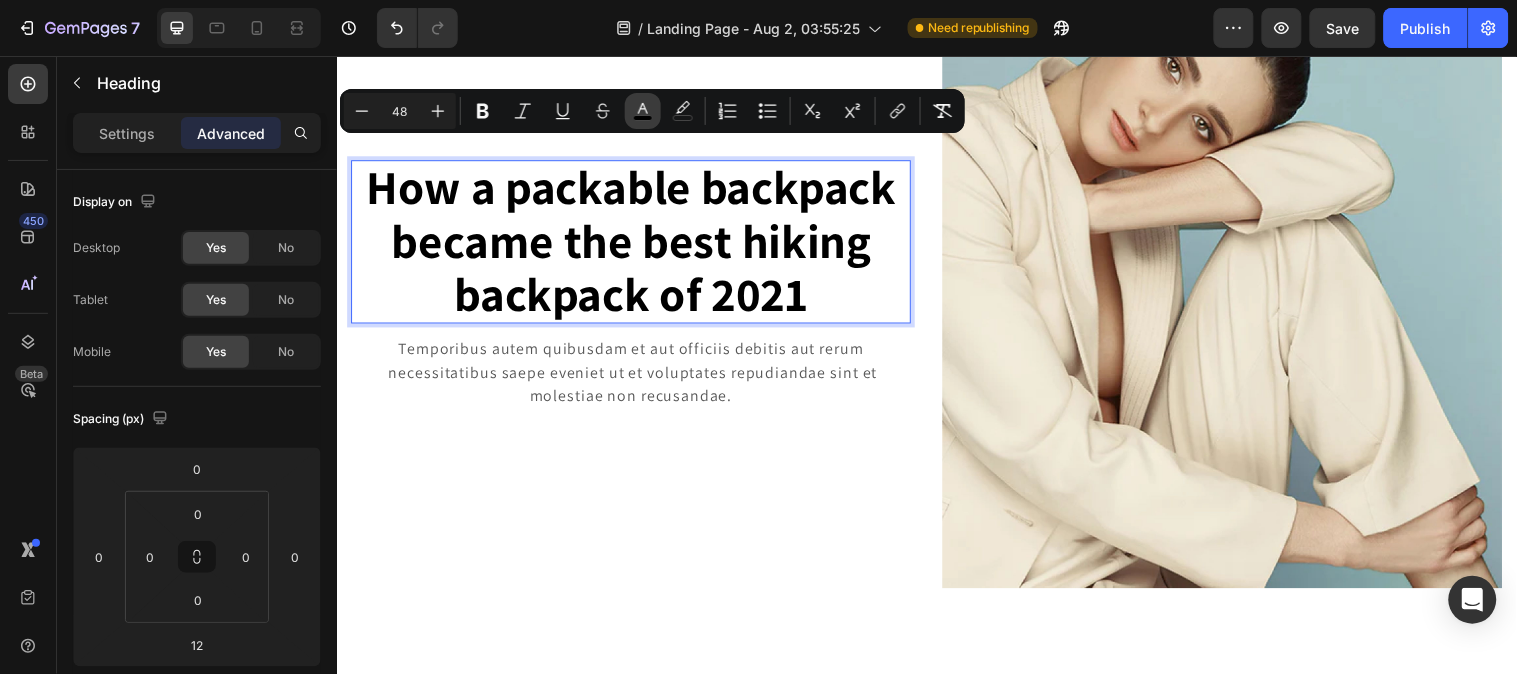 click 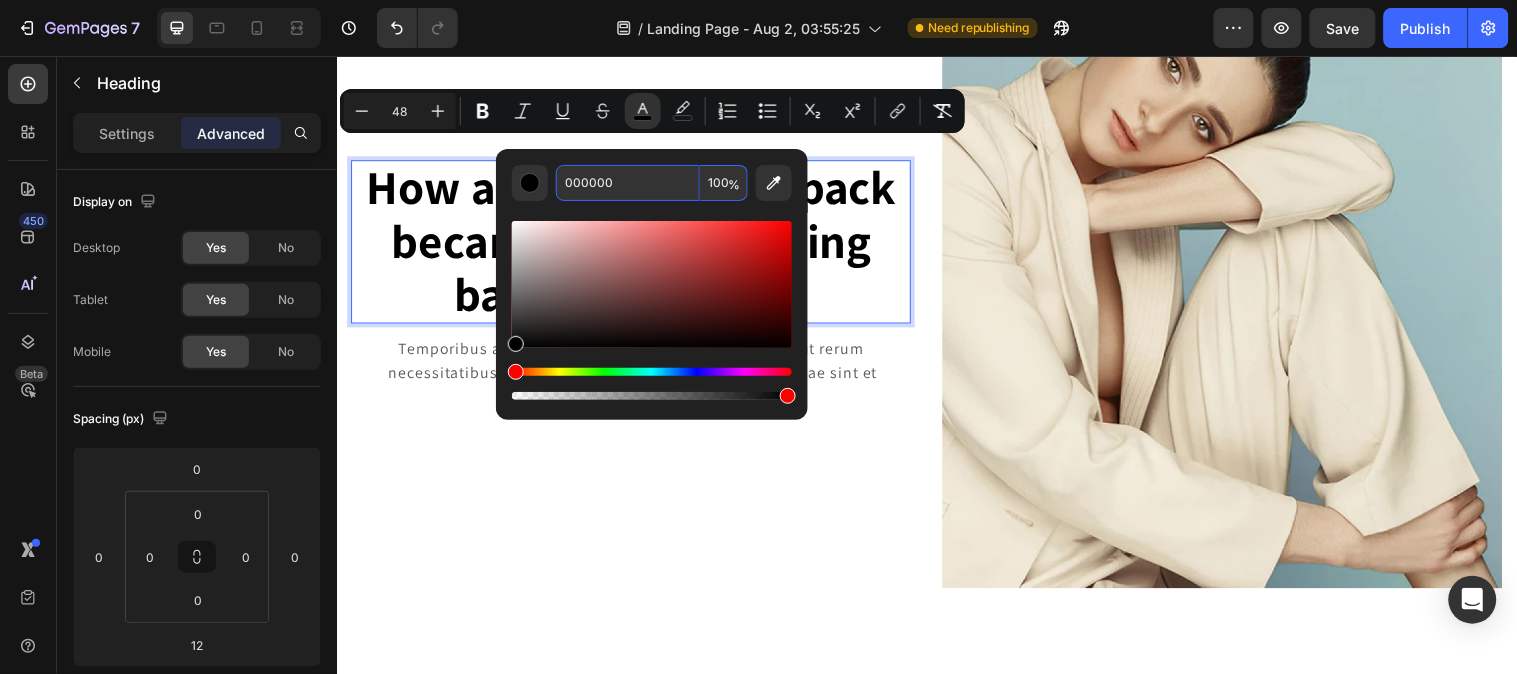 click on "000000" at bounding box center (628, 183) 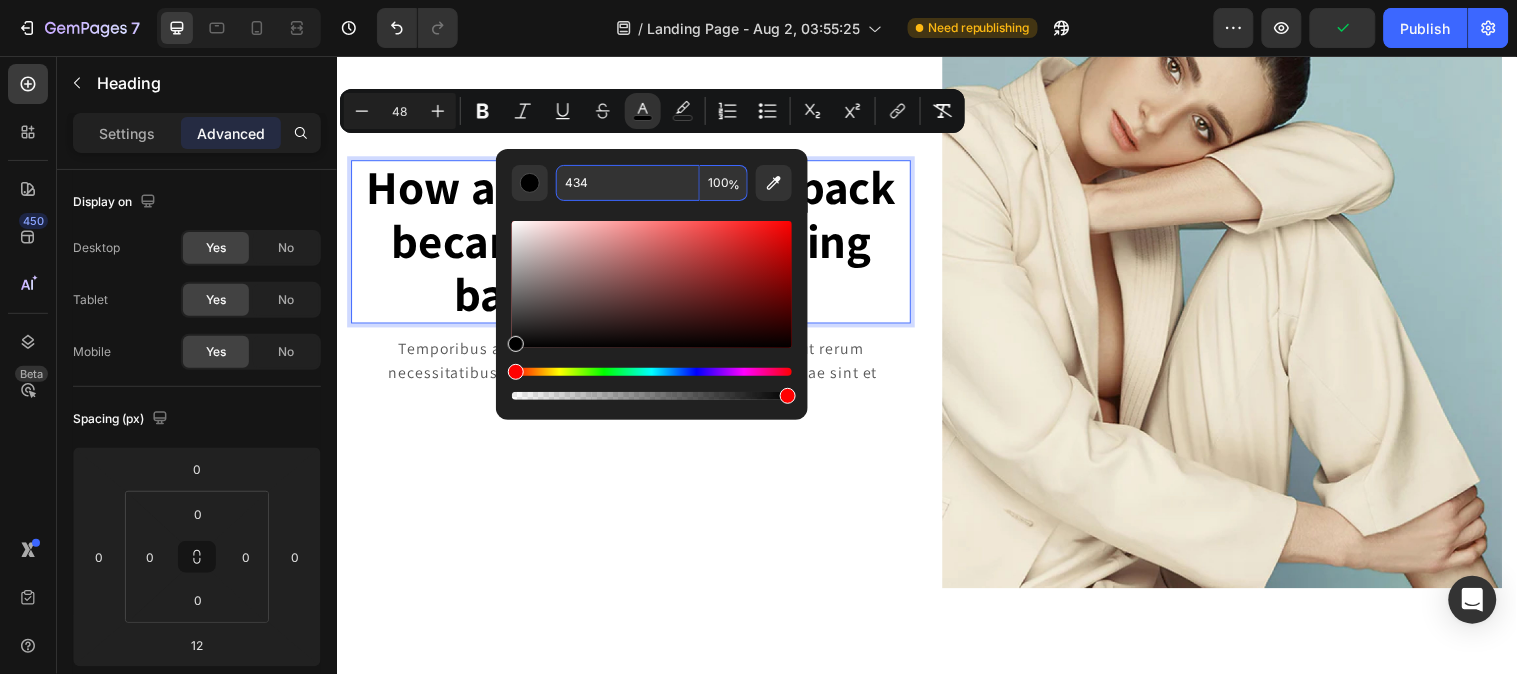 type on "443344" 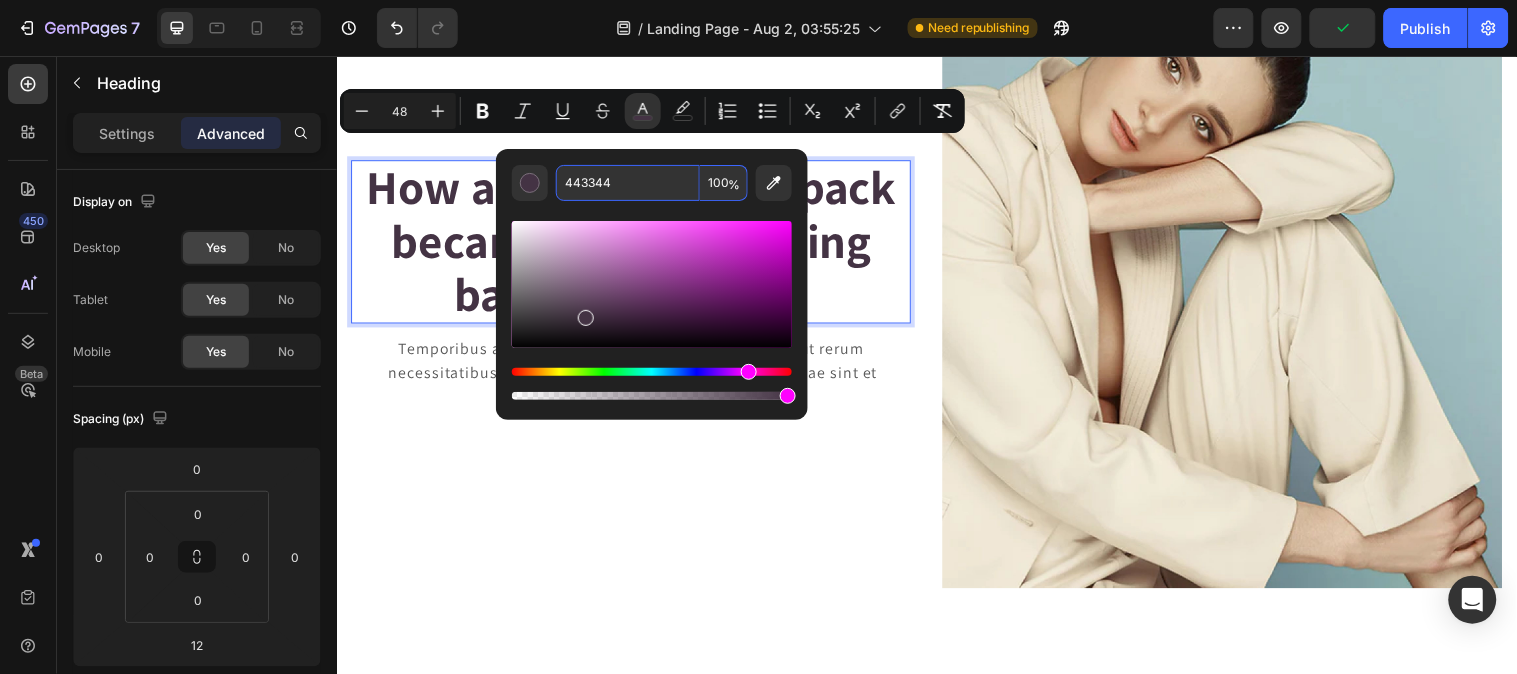 scroll, scrollTop: 863, scrollLeft: 0, axis: vertical 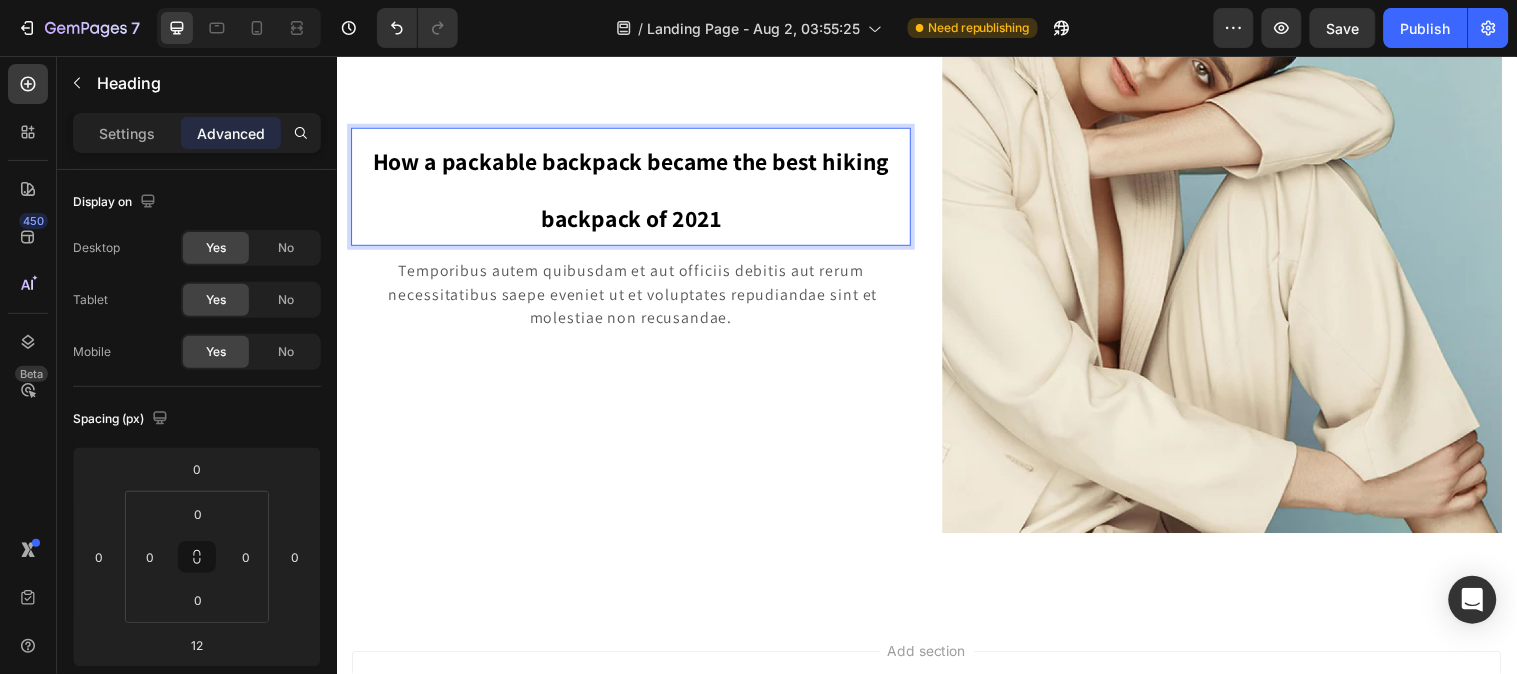 click on "How a packable backpack became the best hiking backpack of 2021" at bounding box center [635, 188] 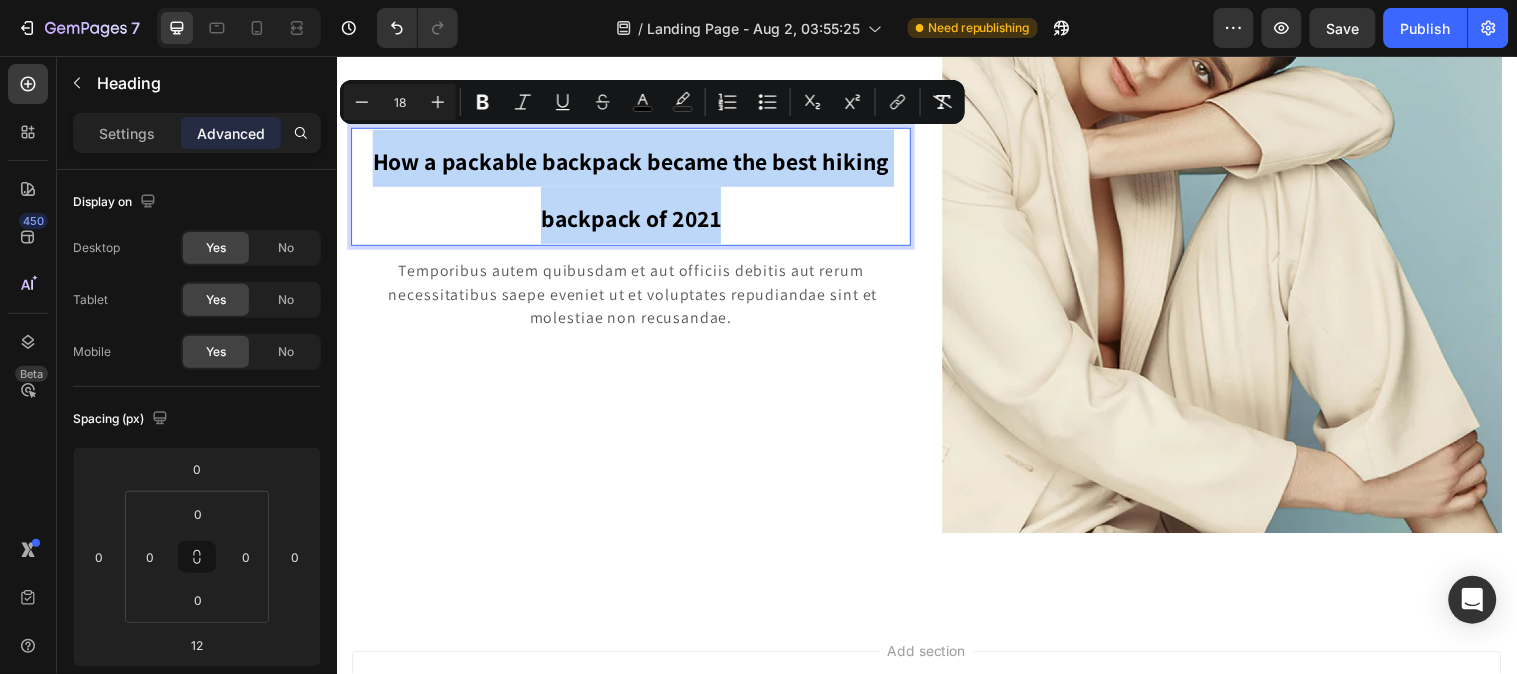 drag, startPoint x: 738, startPoint y: 205, endPoint x: 360, endPoint y: 161, distance: 380.55222 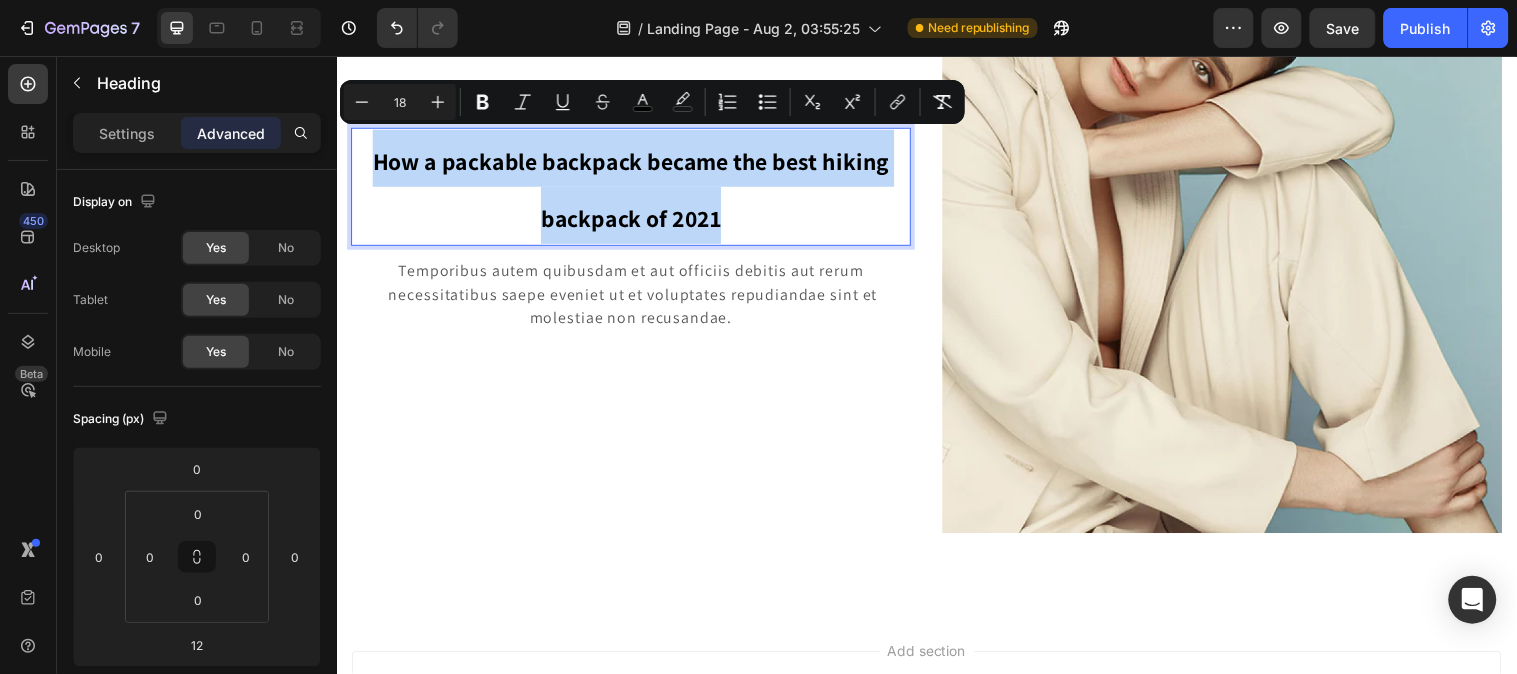 click on "How a packable backpack became the best hiking backpack of 2021" at bounding box center (635, 188) 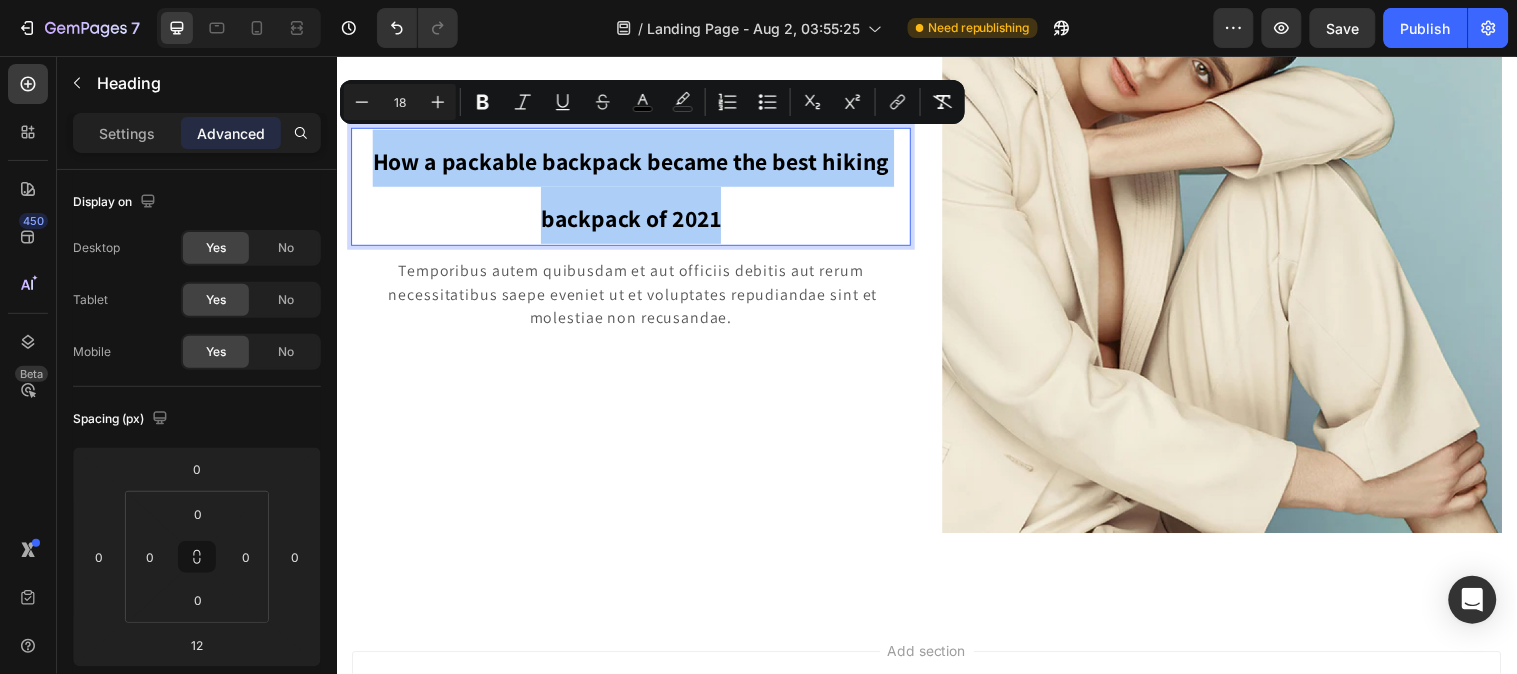 click on "18" at bounding box center [400, 102] 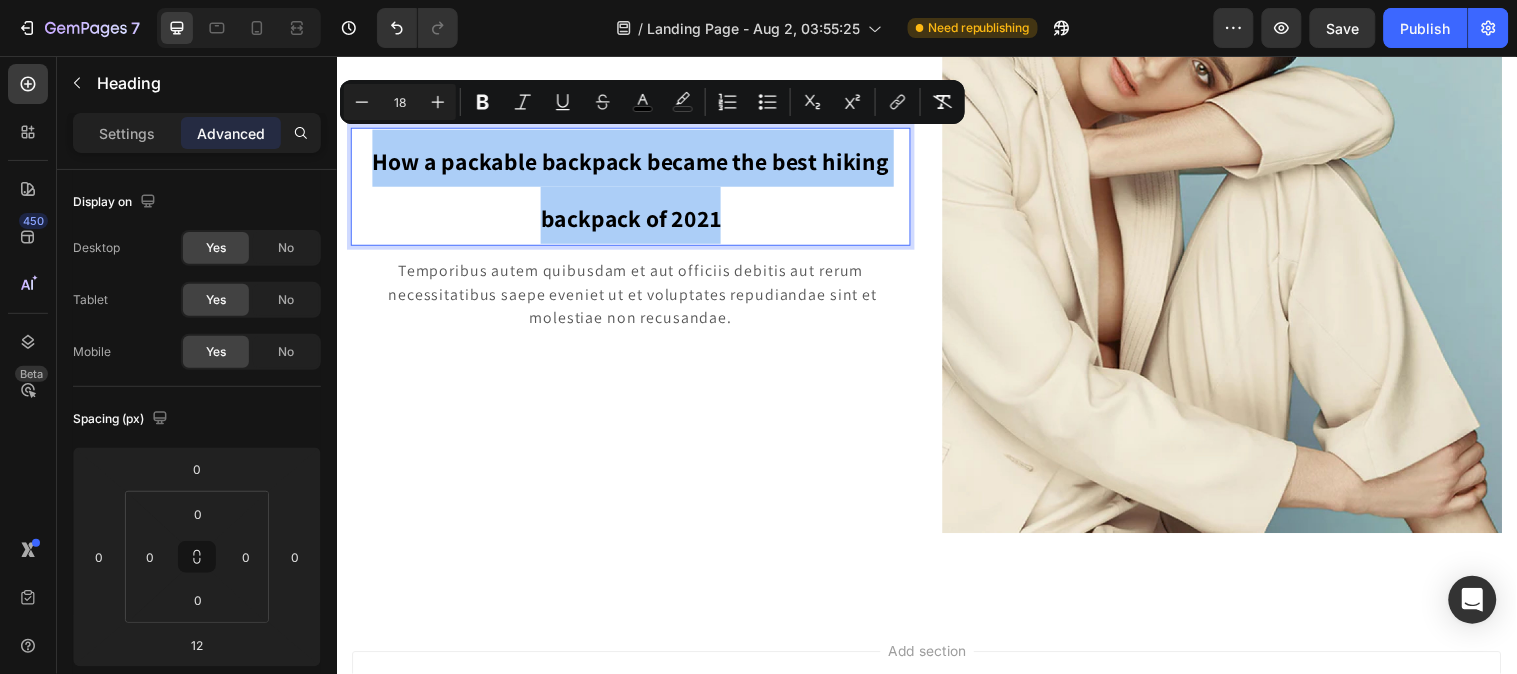click on "18" at bounding box center [400, 102] 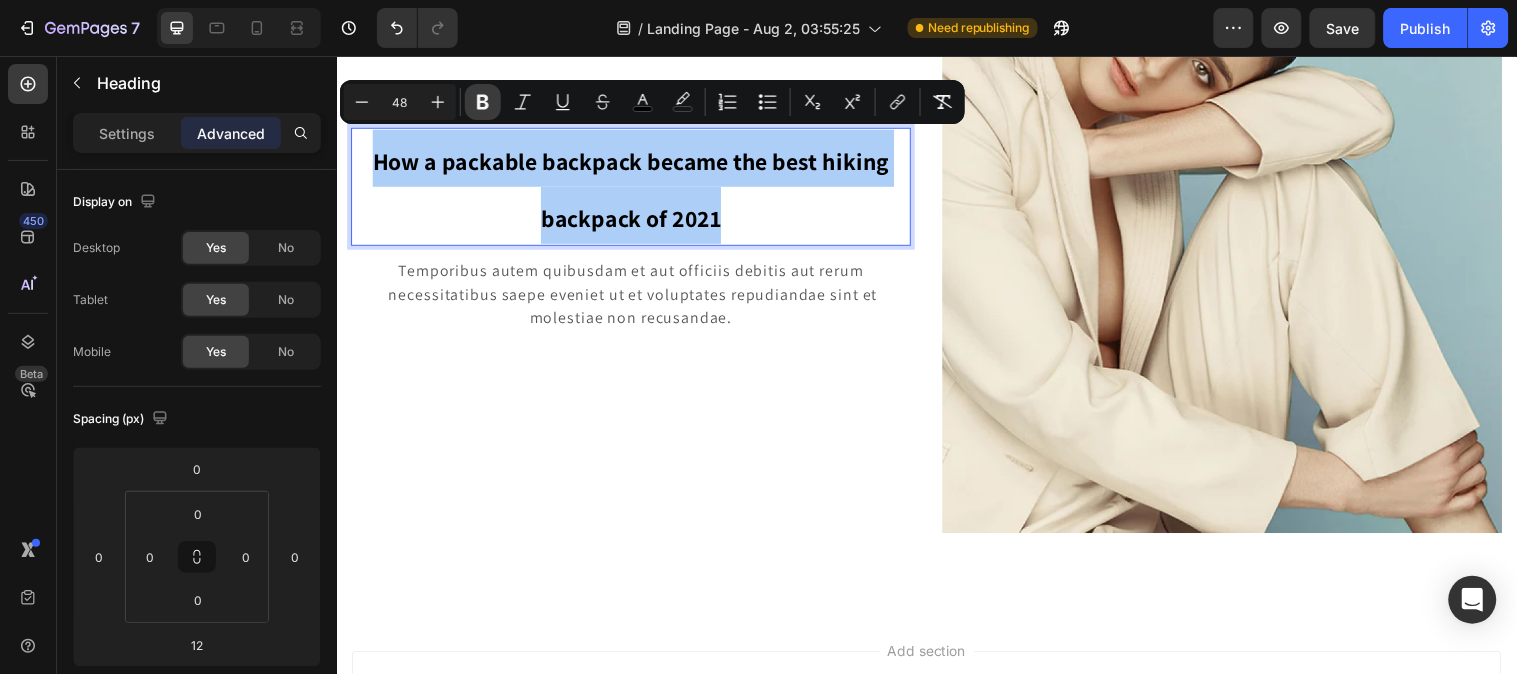 type on "48" 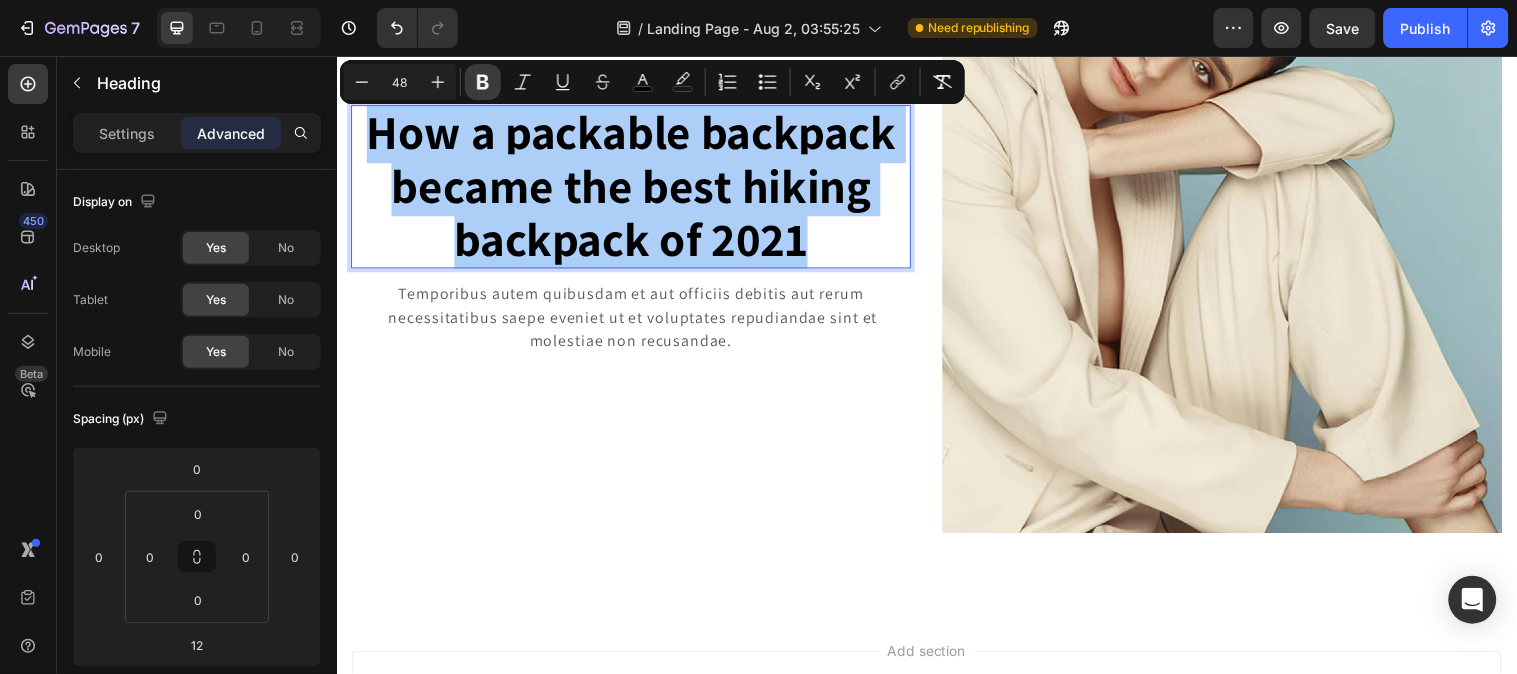 scroll, scrollTop: 837, scrollLeft: 0, axis: vertical 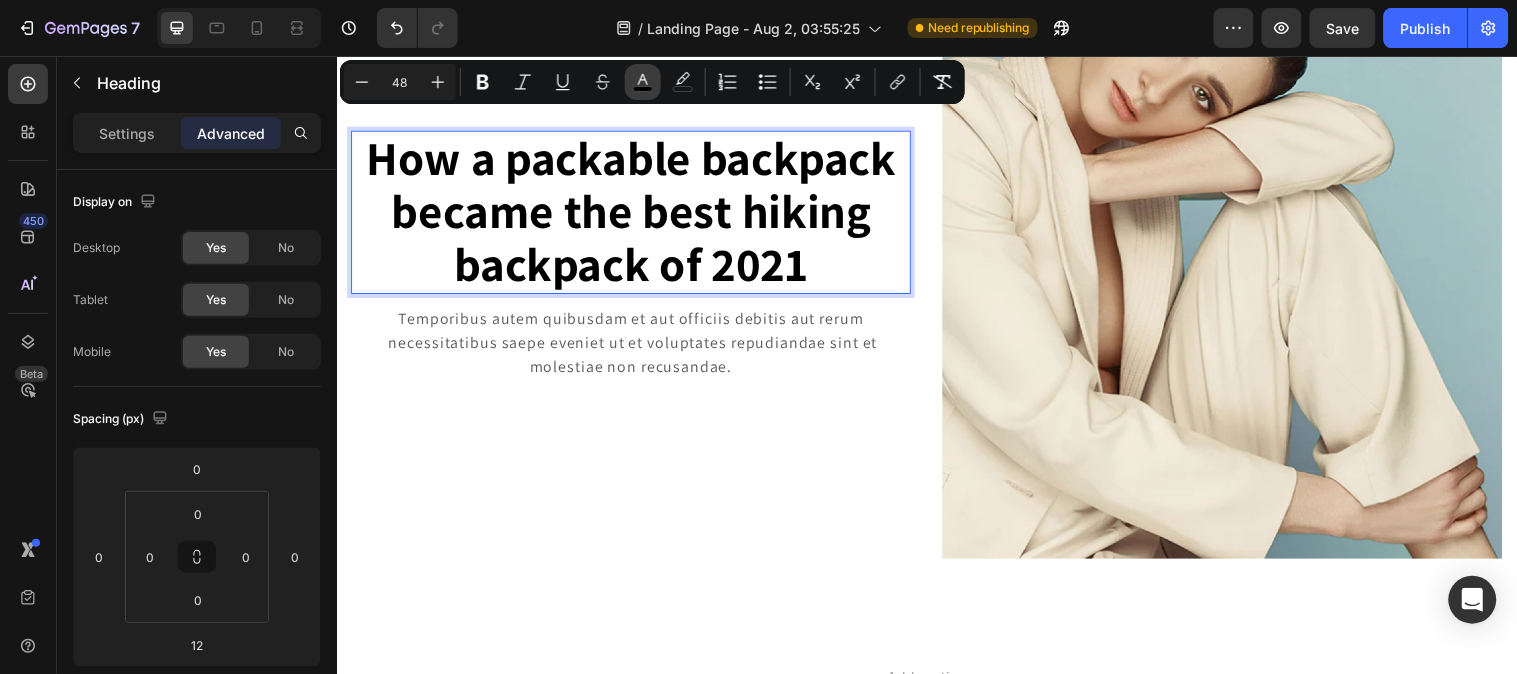 click 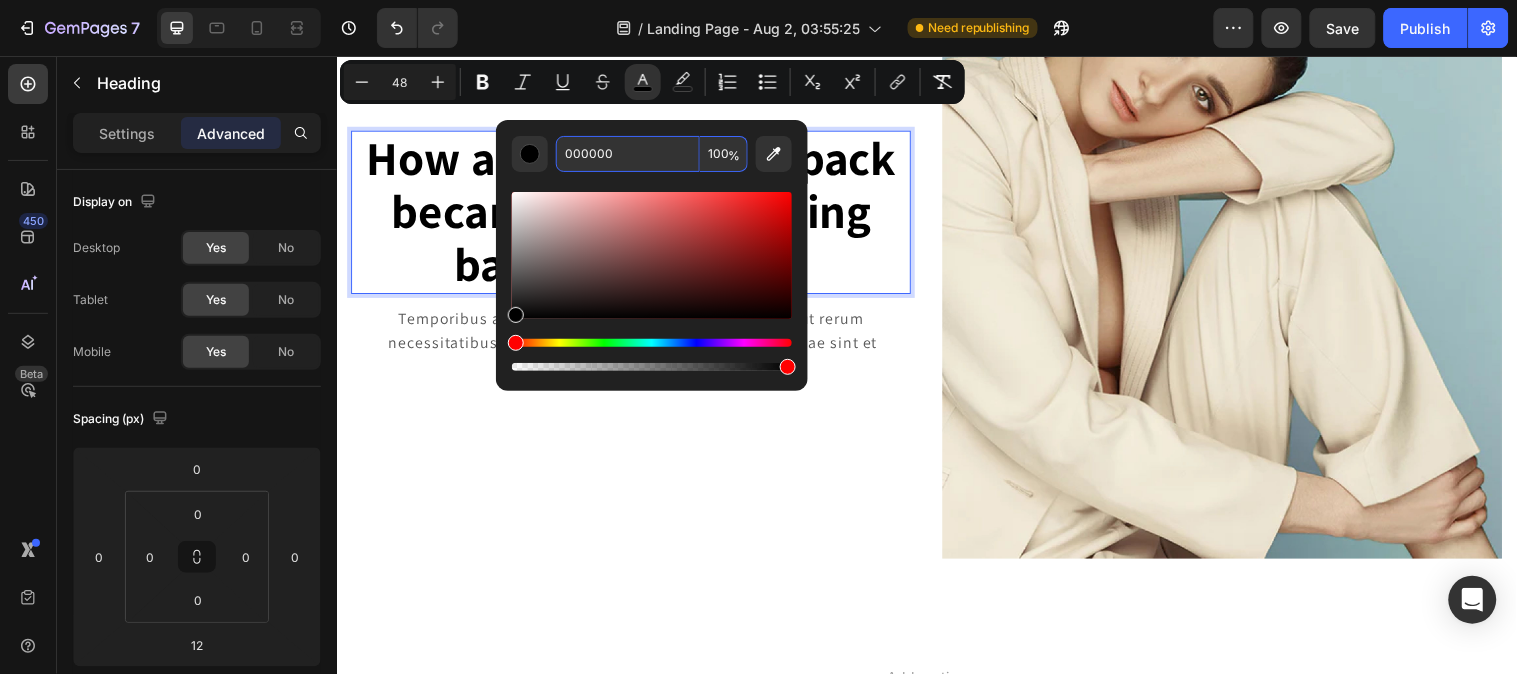 click on "000000" at bounding box center [628, 154] 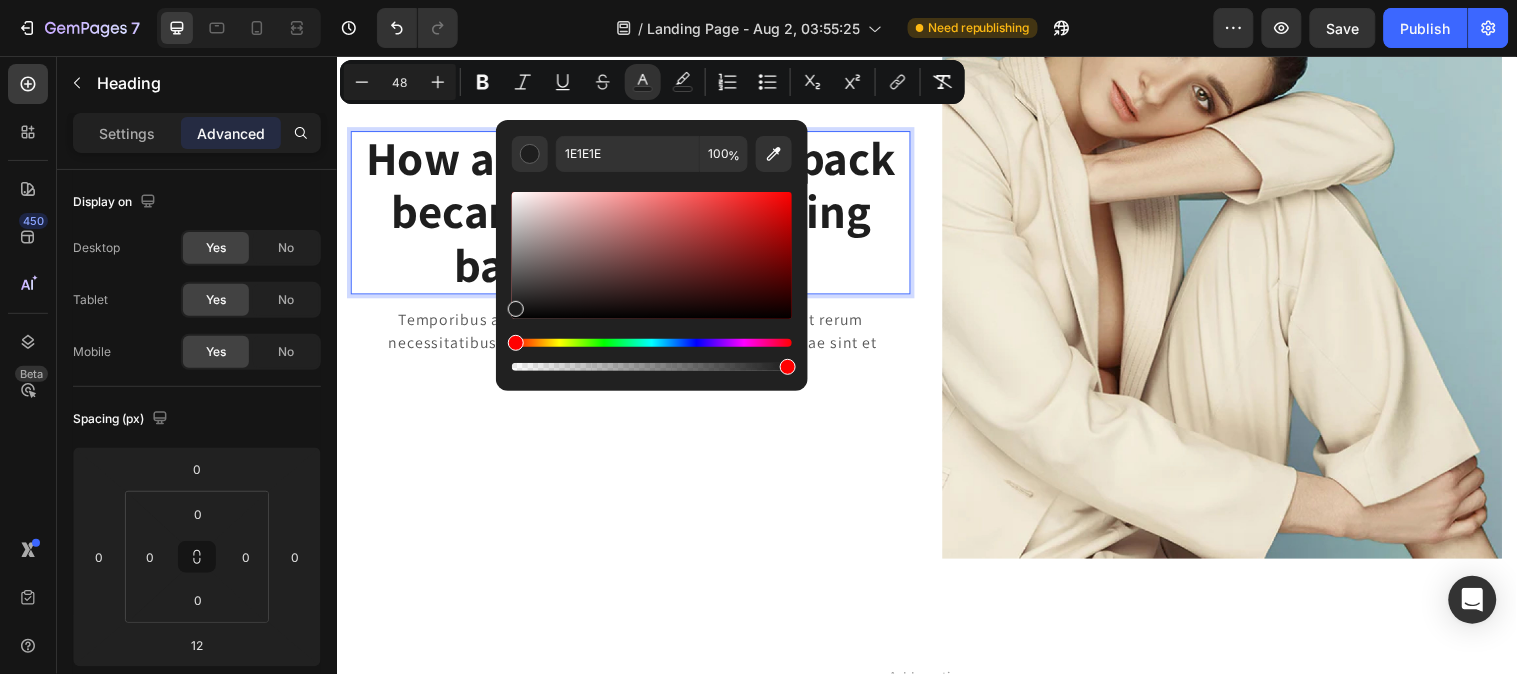type on "191919" 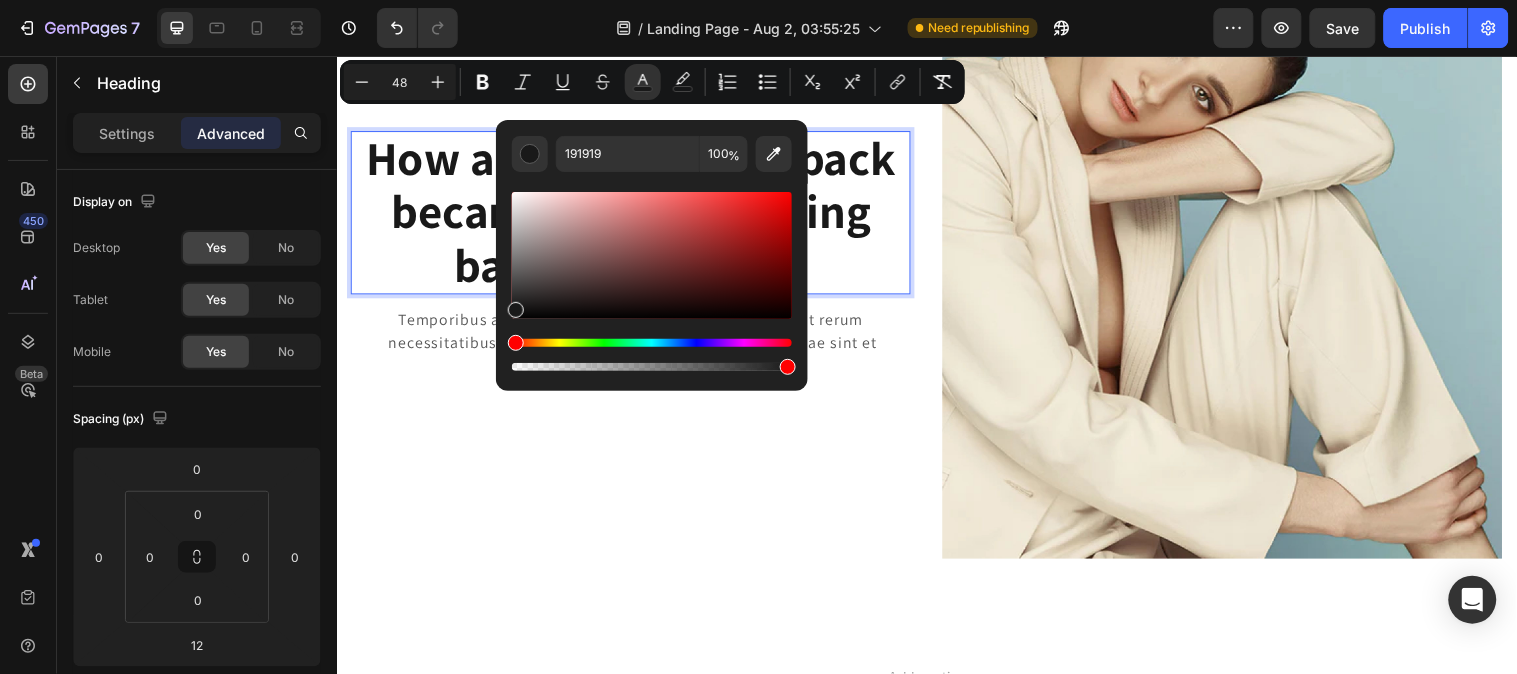 click at bounding box center (516, 310) 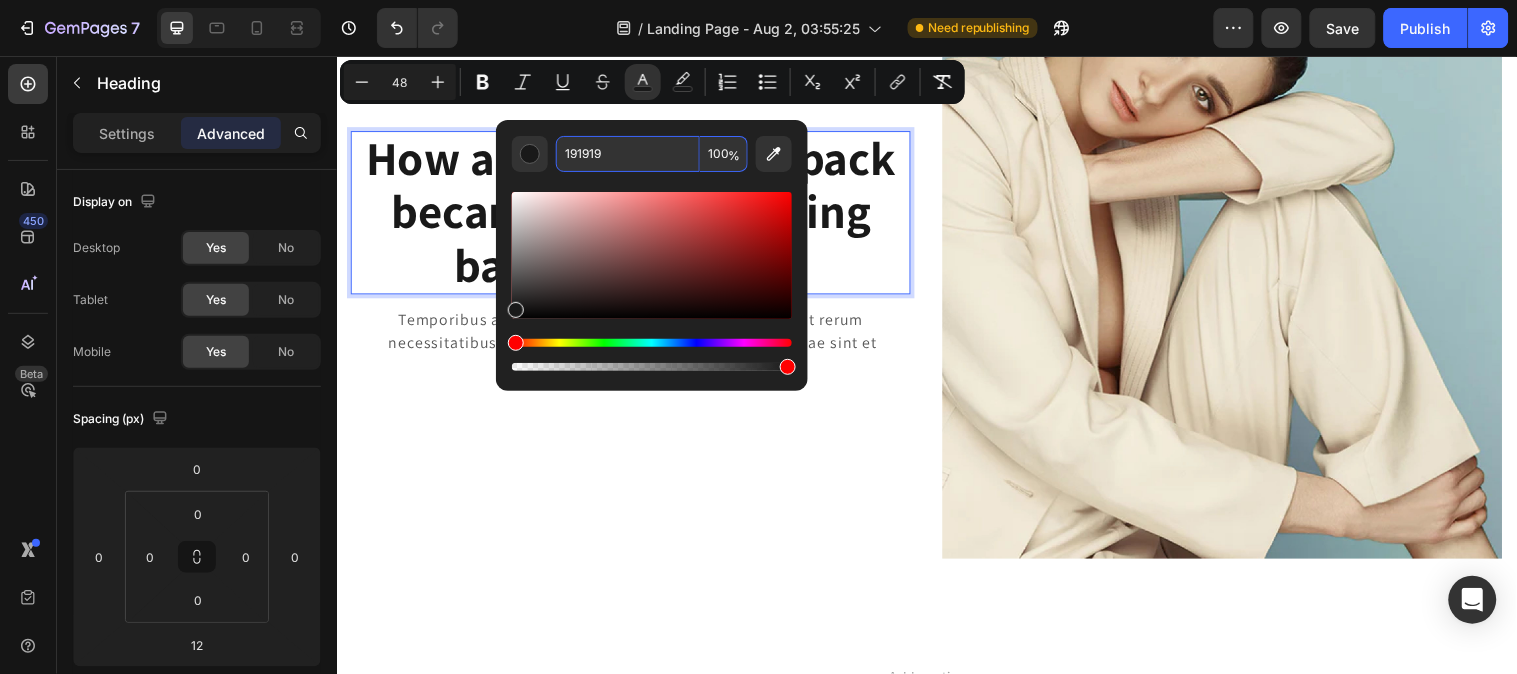 click on "191919" at bounding box center [628, 154] 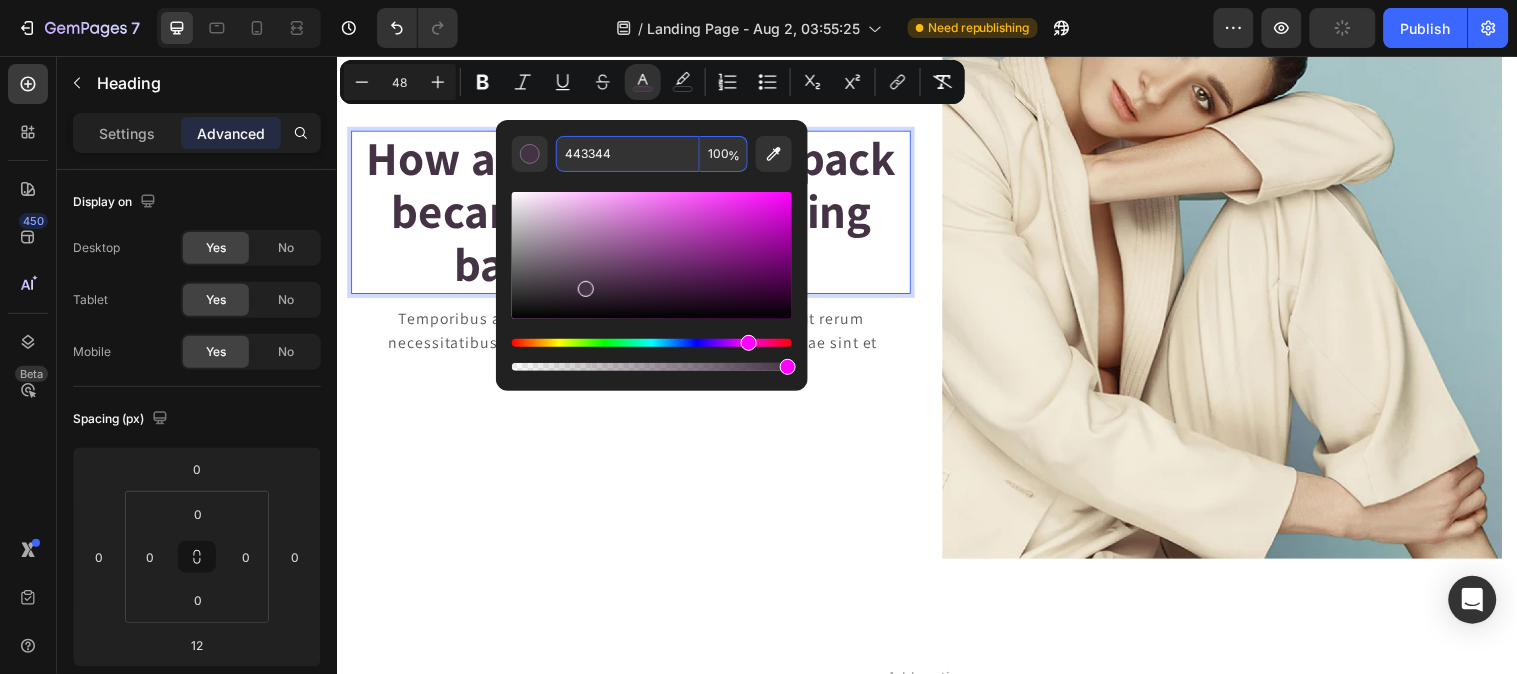 click on "443344" at bounding box center (628, 154) 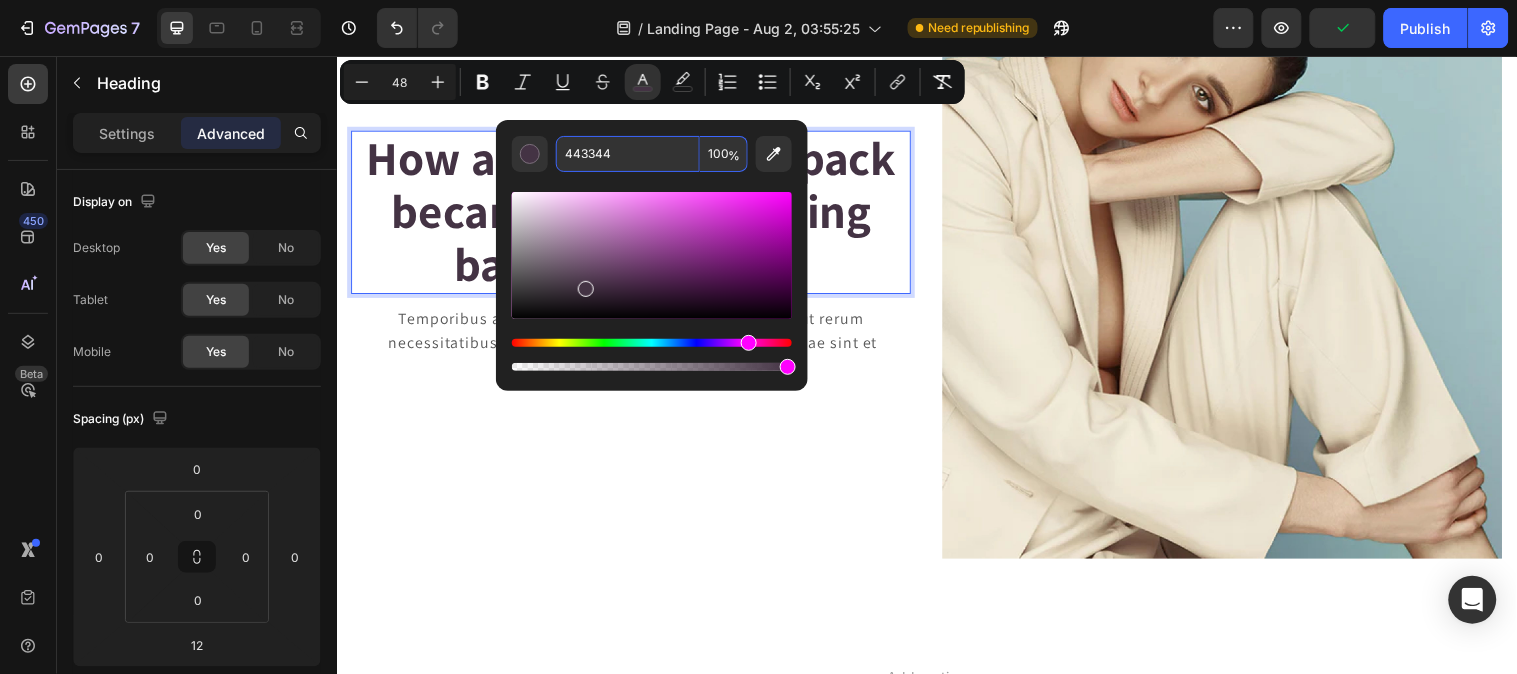 click on "443344" at bounding box center [628, 154] 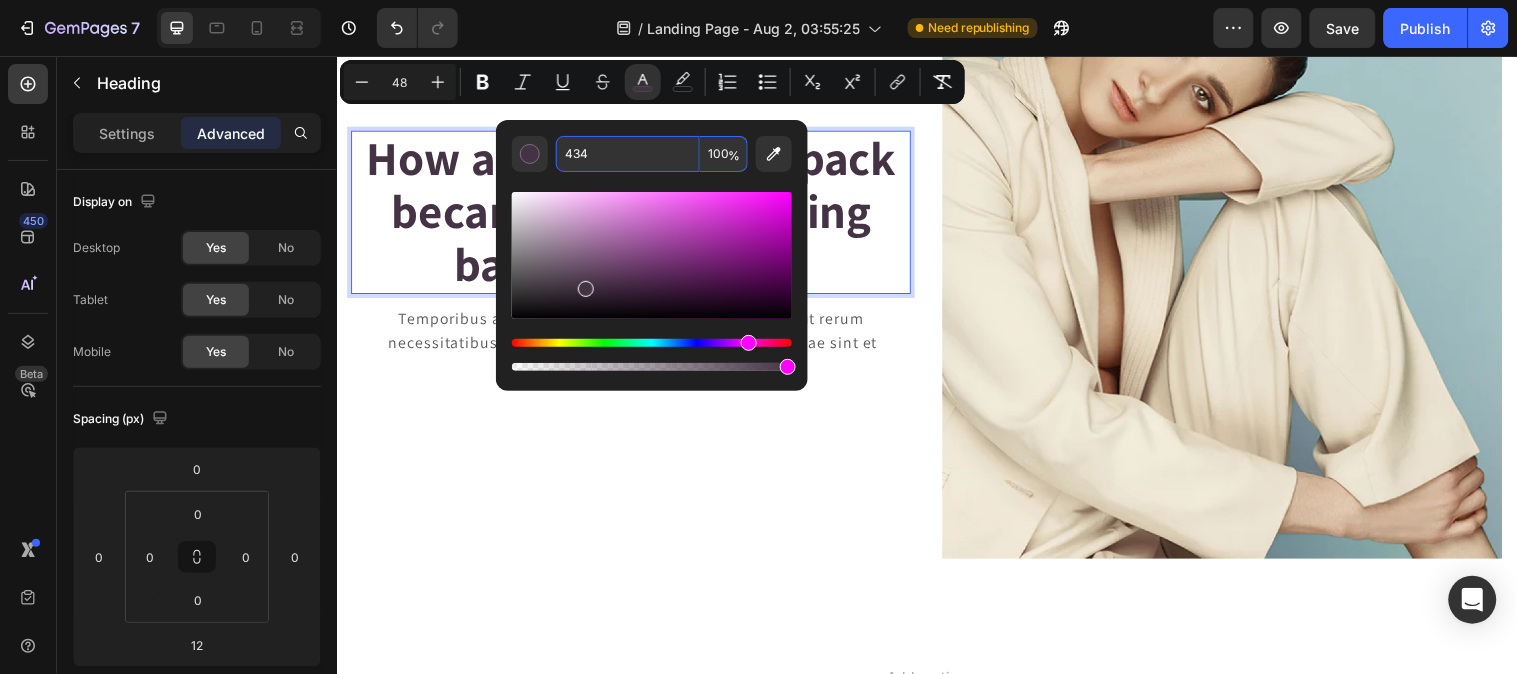 type on "443344" 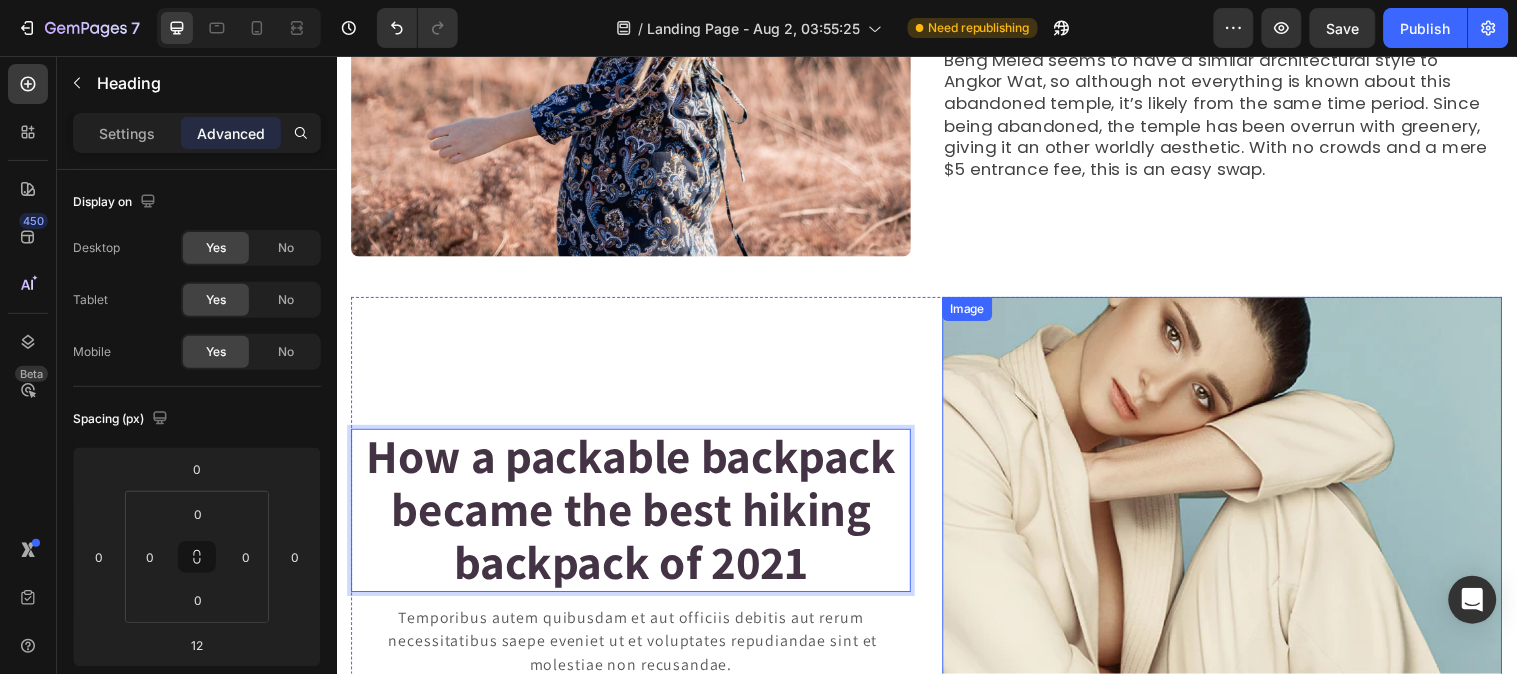 scroll, scrollTop: 504, scrollLeft: 0, axis: vertical 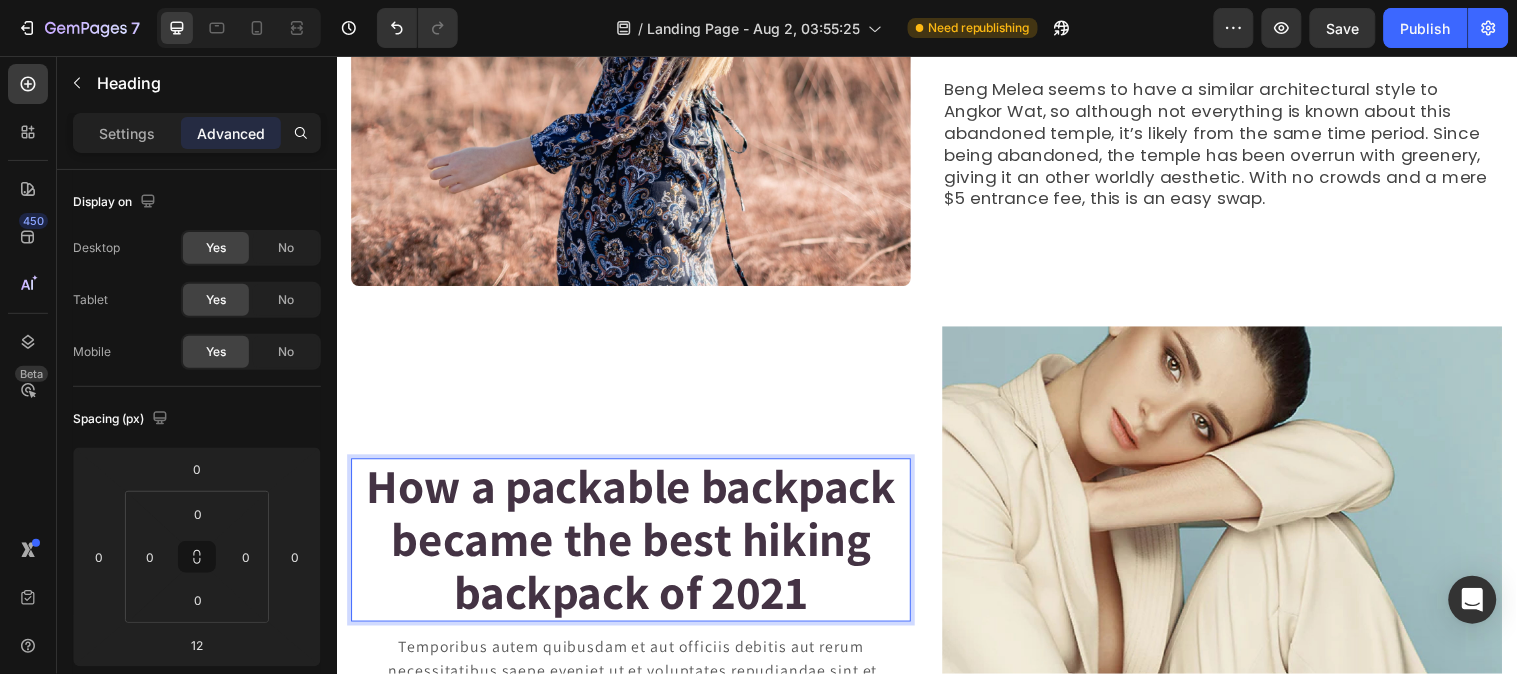 click on "How a packable backpack became the best hiking backpack of 2021" at bounding box center [636, 545] 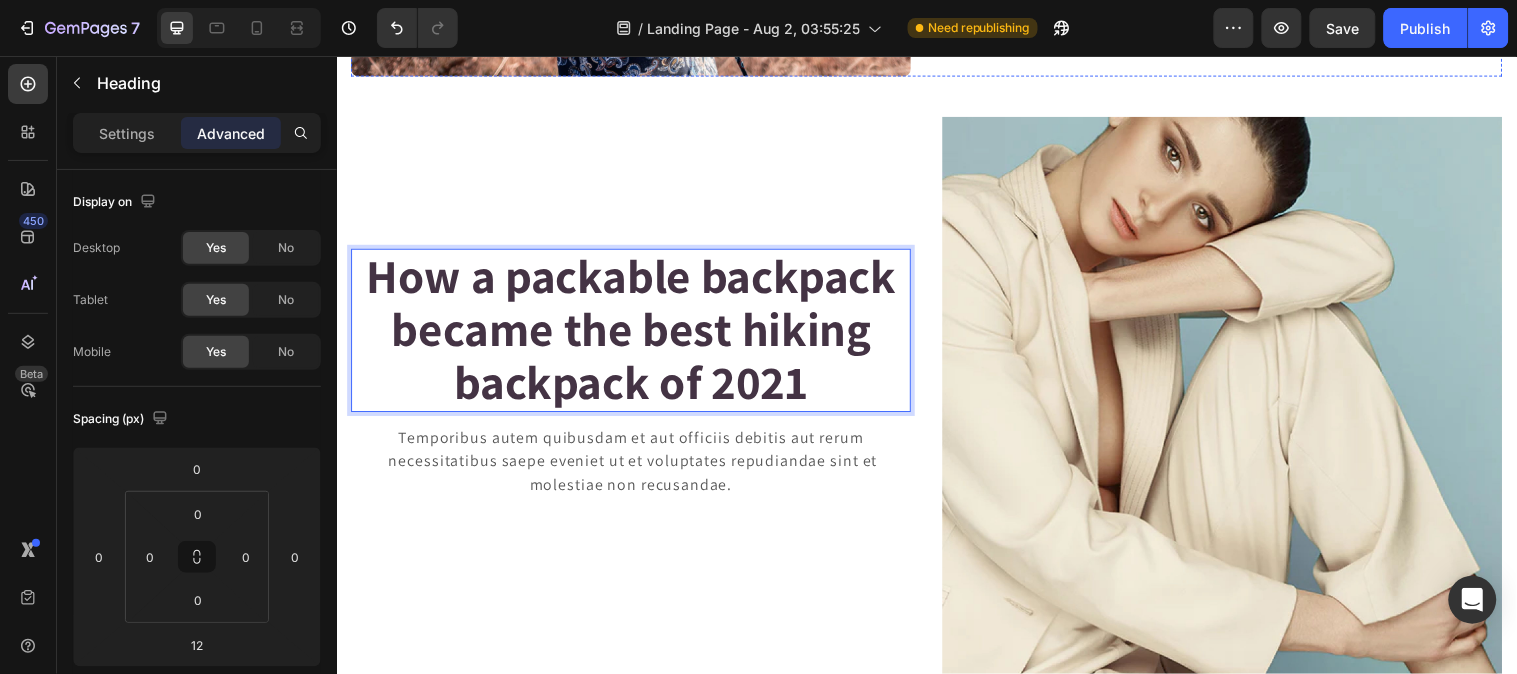 scroll, scrollTop: 726, scrollLeft: 0, axis: vertical 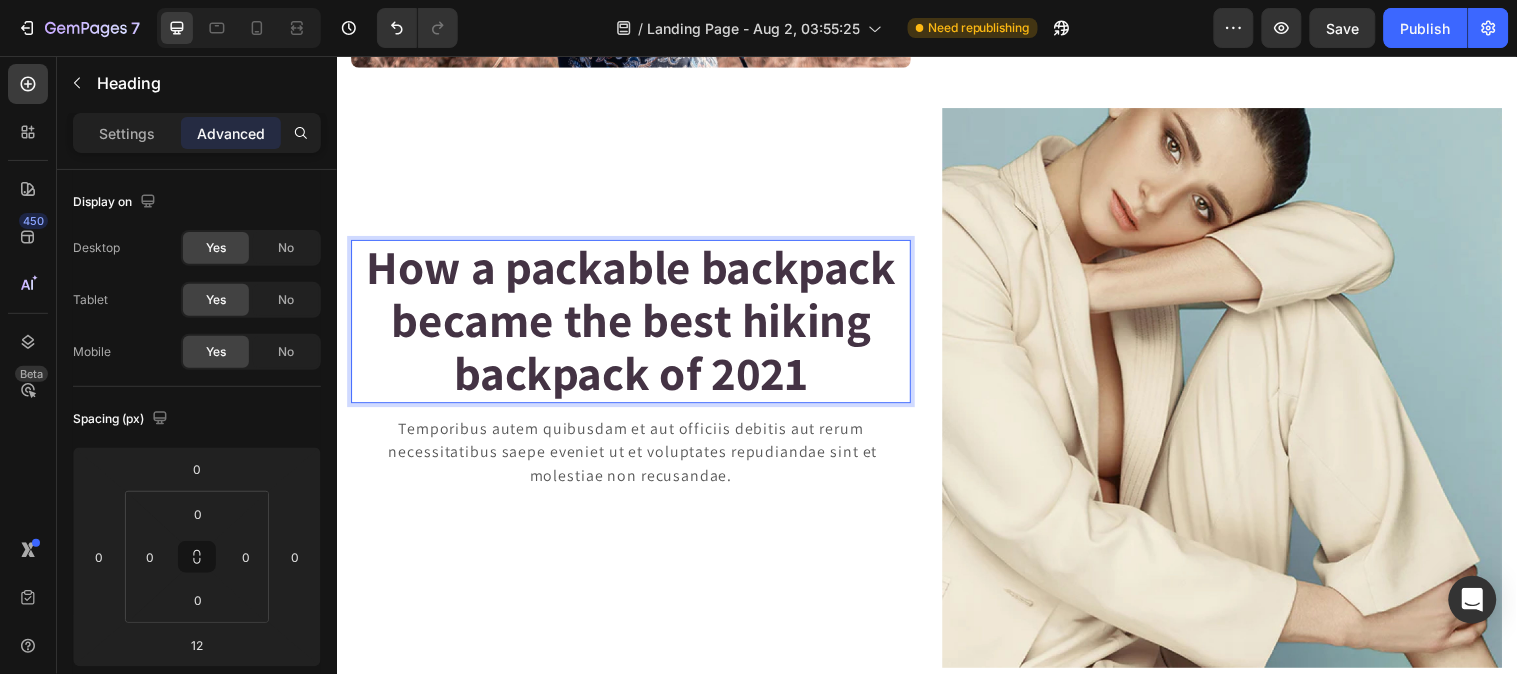 click on "How a packable backpack became the best hiking backpack of 2021" at bounding box center [636, 323] 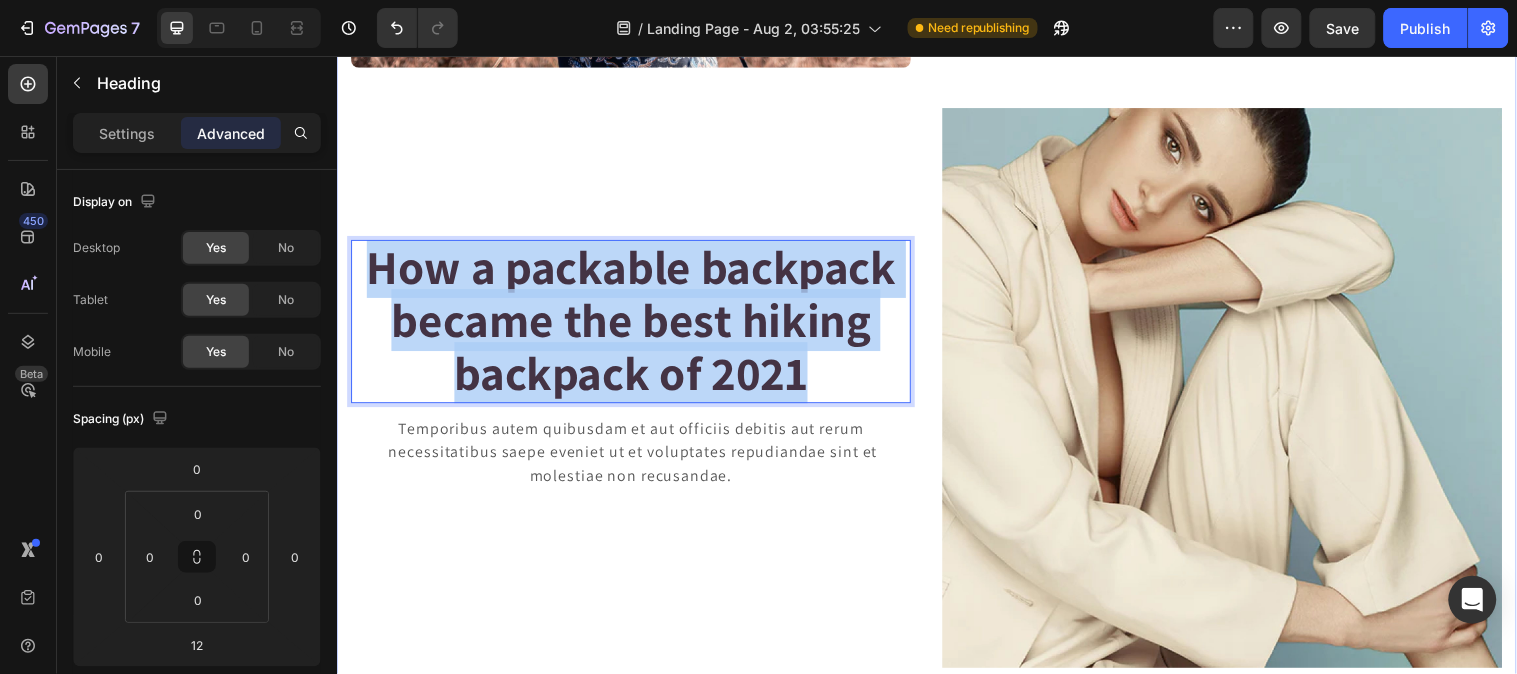 drag, startPoint x: 843, startPoint y: 367, endPoint x: 348, endPoint y: 262, distance: 506.01382 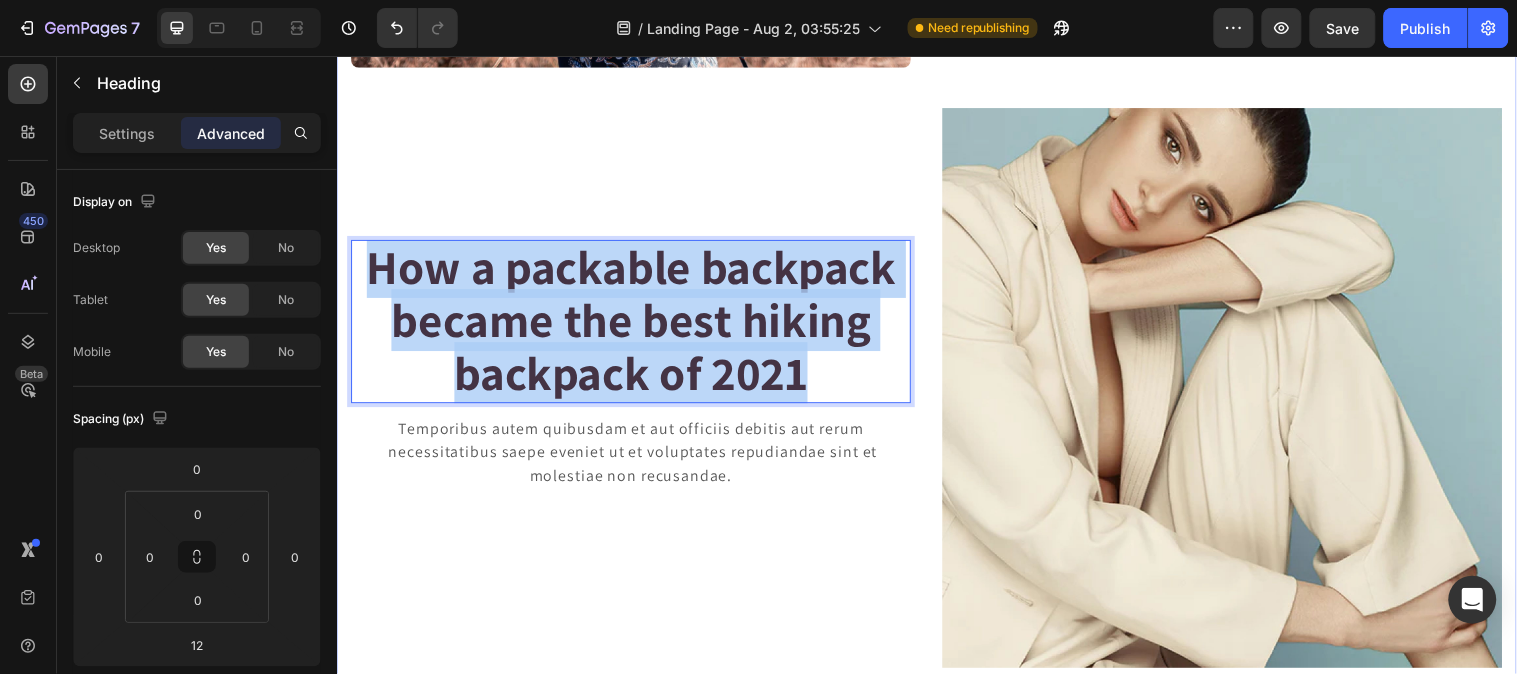 click on "Most Popular Blog Posts Heading Row Image ⁠⁠⁠⁠⁠⁠⁠ Travel here, not there Heading Instead of Rocky Mountain National Park, try Indian Peaks Wilderness. Don’t get us wrong, Rocky Mountain National Park is an incredible place, and from our HQ here in Boulder, we’re lucky to call it our backyard. There are some downsides though: major crowds, permits that are tricky to get your hands on, and no dogs allowed. The Indian Peaks Wilderness is just to the south of RMNP with a very similar landscape and a fraction of the people, plus you can bring your 4-legged adventure partner. For a good adventure, scramble up Mount Neva or Lone Eagle Peak in the summer, or skin up and ski down Mount Toll in the winter. Text block Row How a packable backpack became the best hiking backpack of 2021 Heading   12 Temporibus autem quibusdam et aut officiis debitis aut rerum  necessitatibus saepe eveniet ut et voluptates repudiandae sint et molestiae non recusandae. Text block Image Row Section 1" at bounding box center (936, 63) 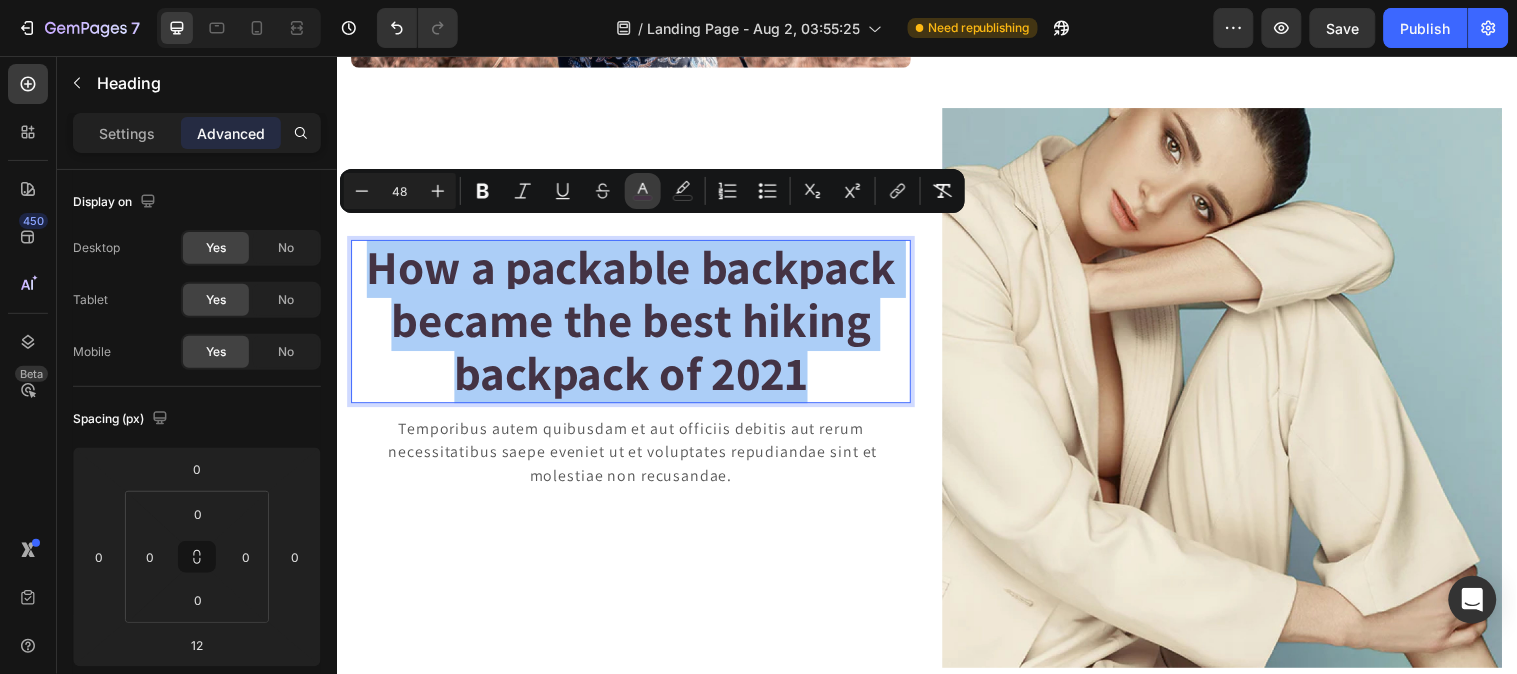 click 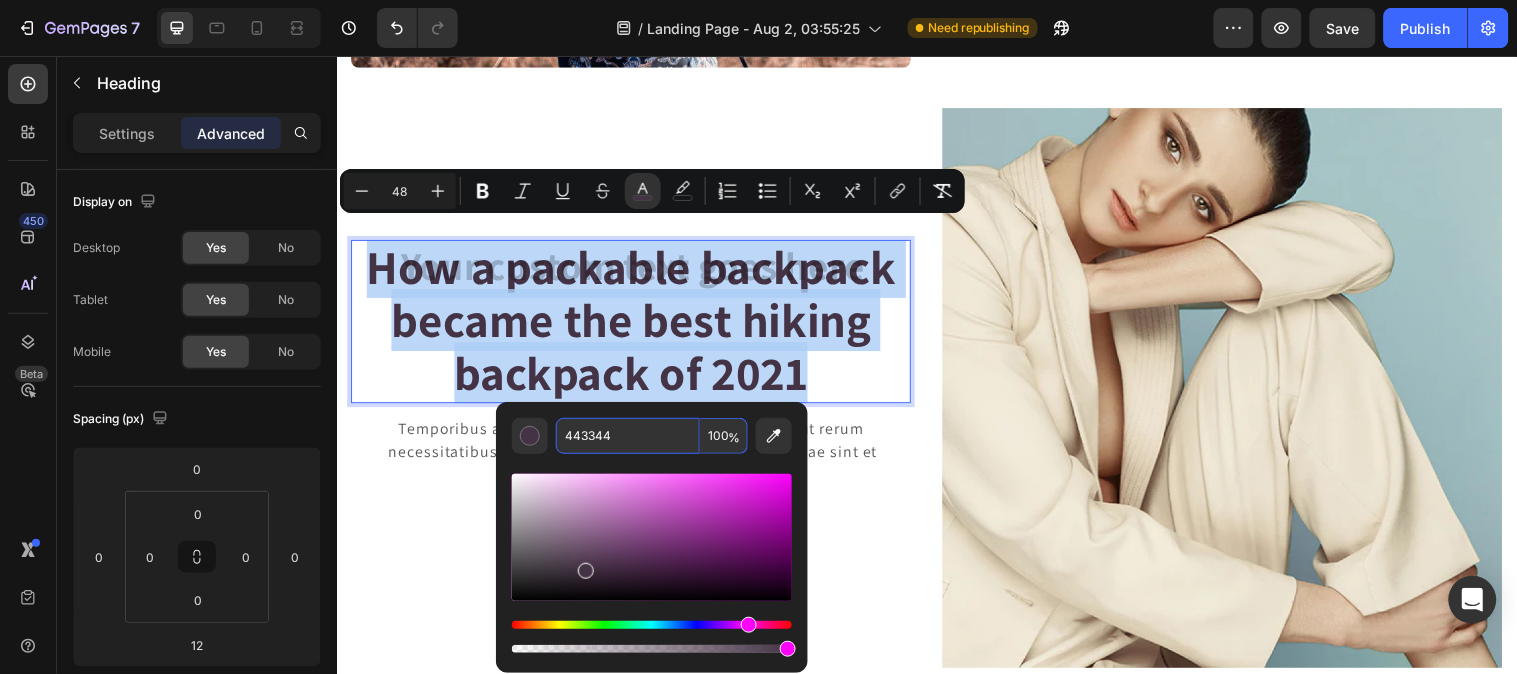 click on "How a packable backpack became the best hiking backpack of 2021" at bounding box center [635, 325] 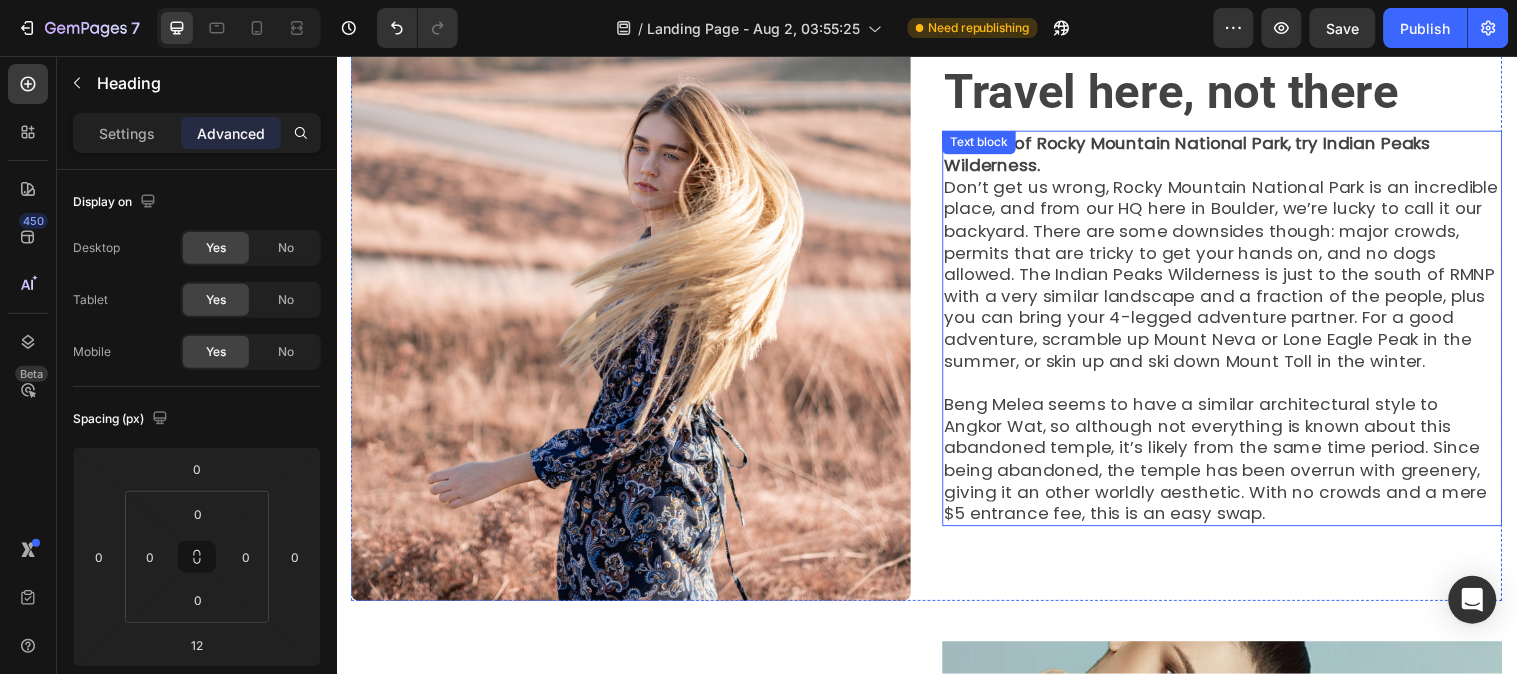 scroll, scrollTop: 171, scrollLeft: 0, axis: vertical 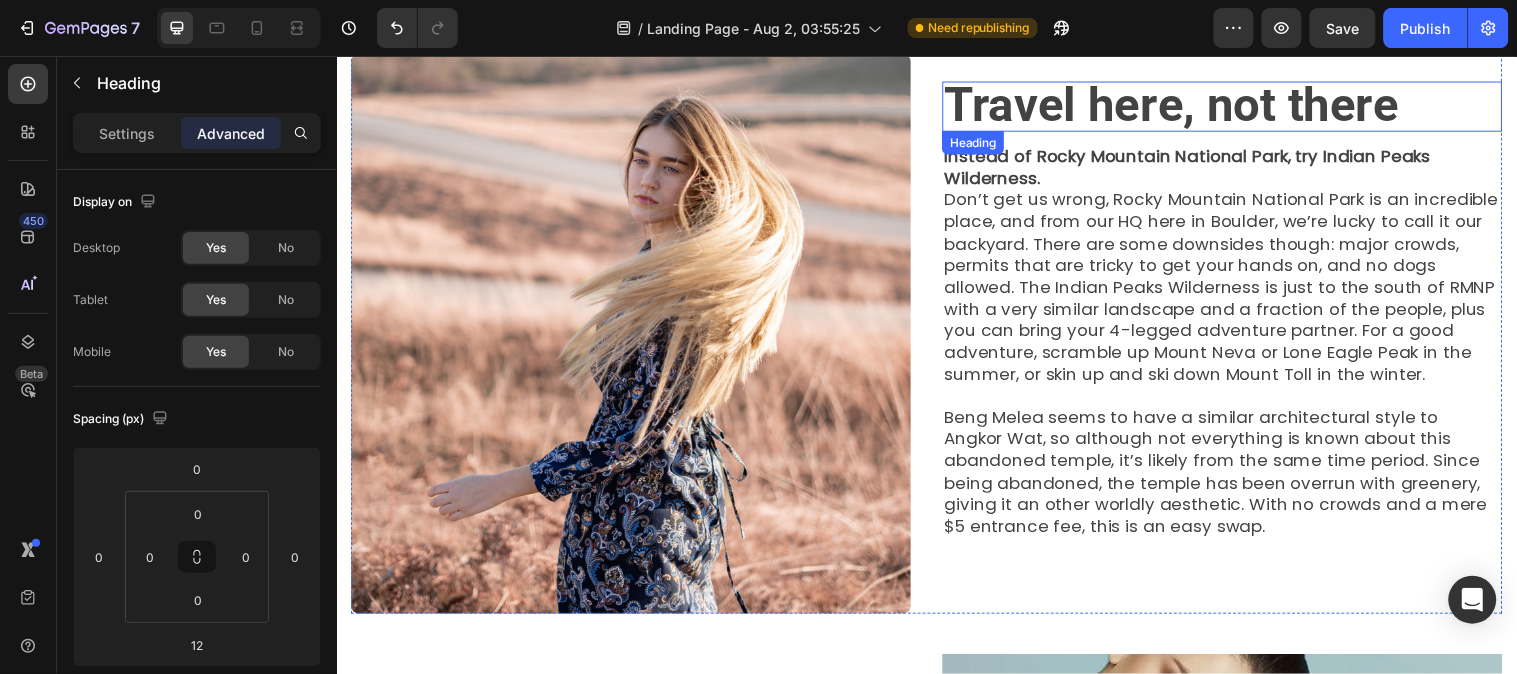 click on "Travel here, not there" at bounding box center [1185, 104] 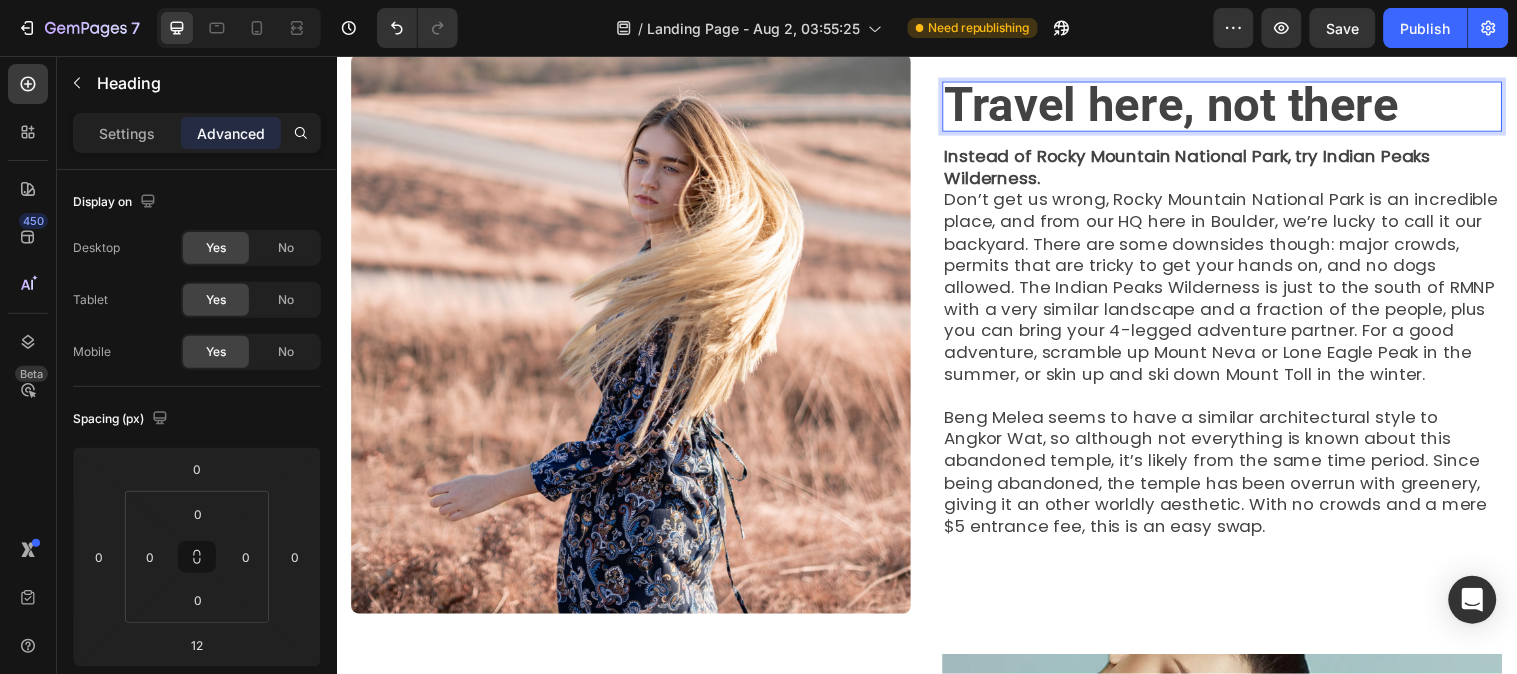 drag, startPoint x: 1353, startPoint y: 85, endPoint x: 1371, endPoint y: 87, distance: 18.110771 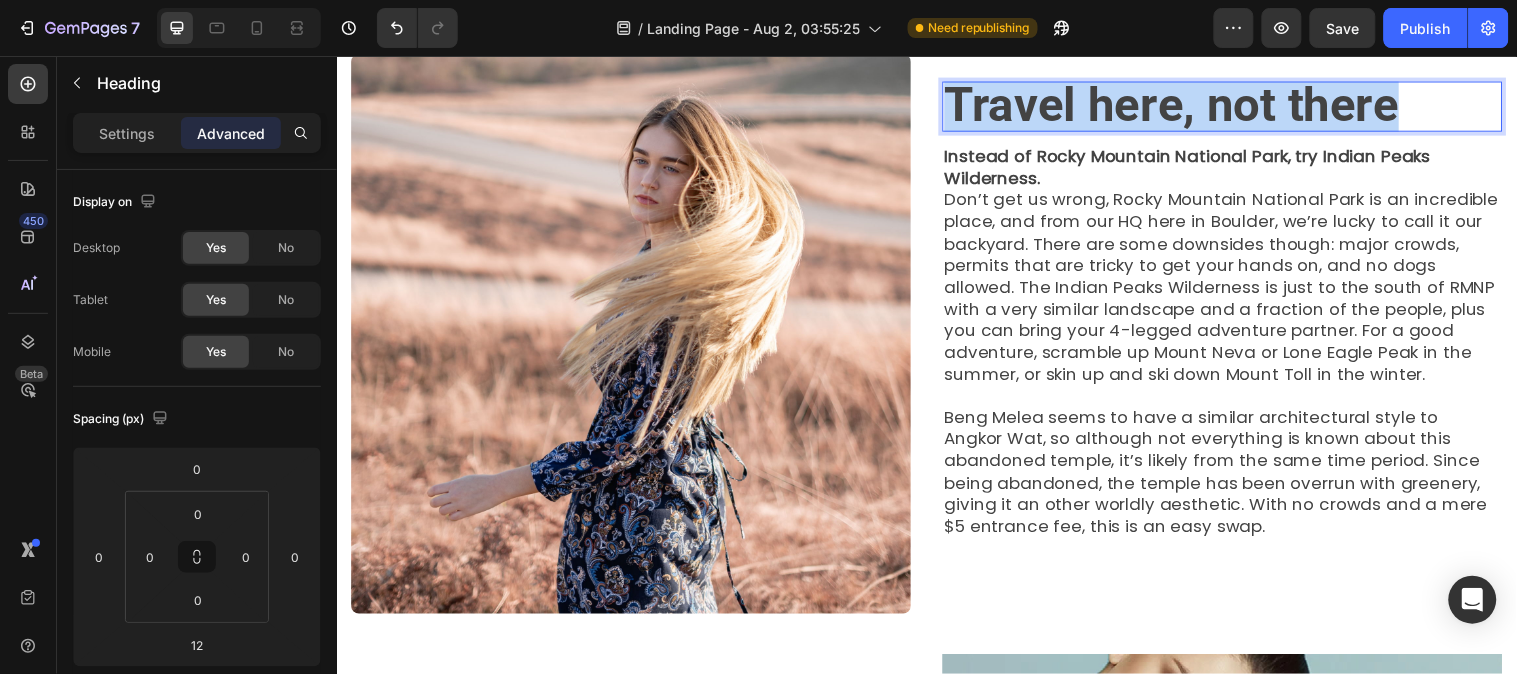drag, startPoint x: 1436, startPoint y: 105, endPoint x: 955, endPoint y: 121, distance: 481.26605 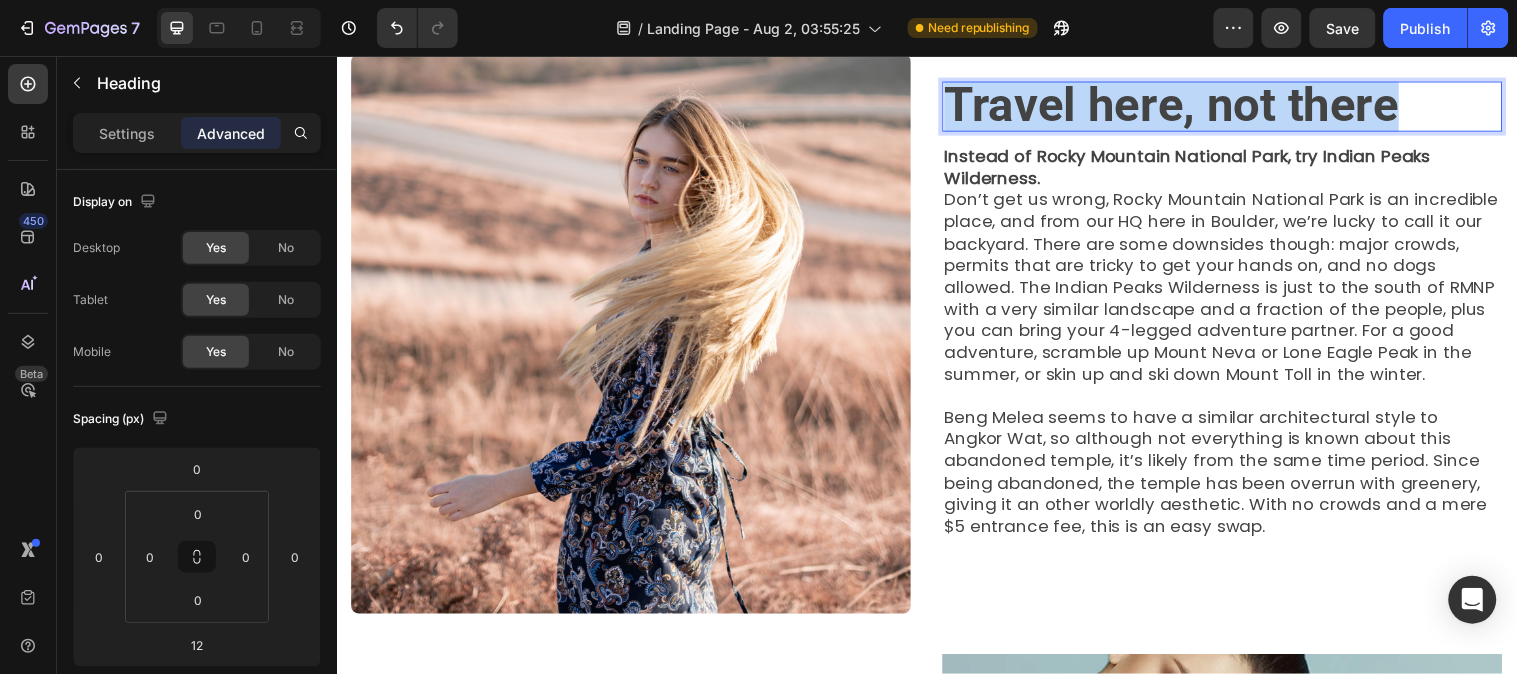 click on "Travel here, not there" at bounding box center [1236, 106] 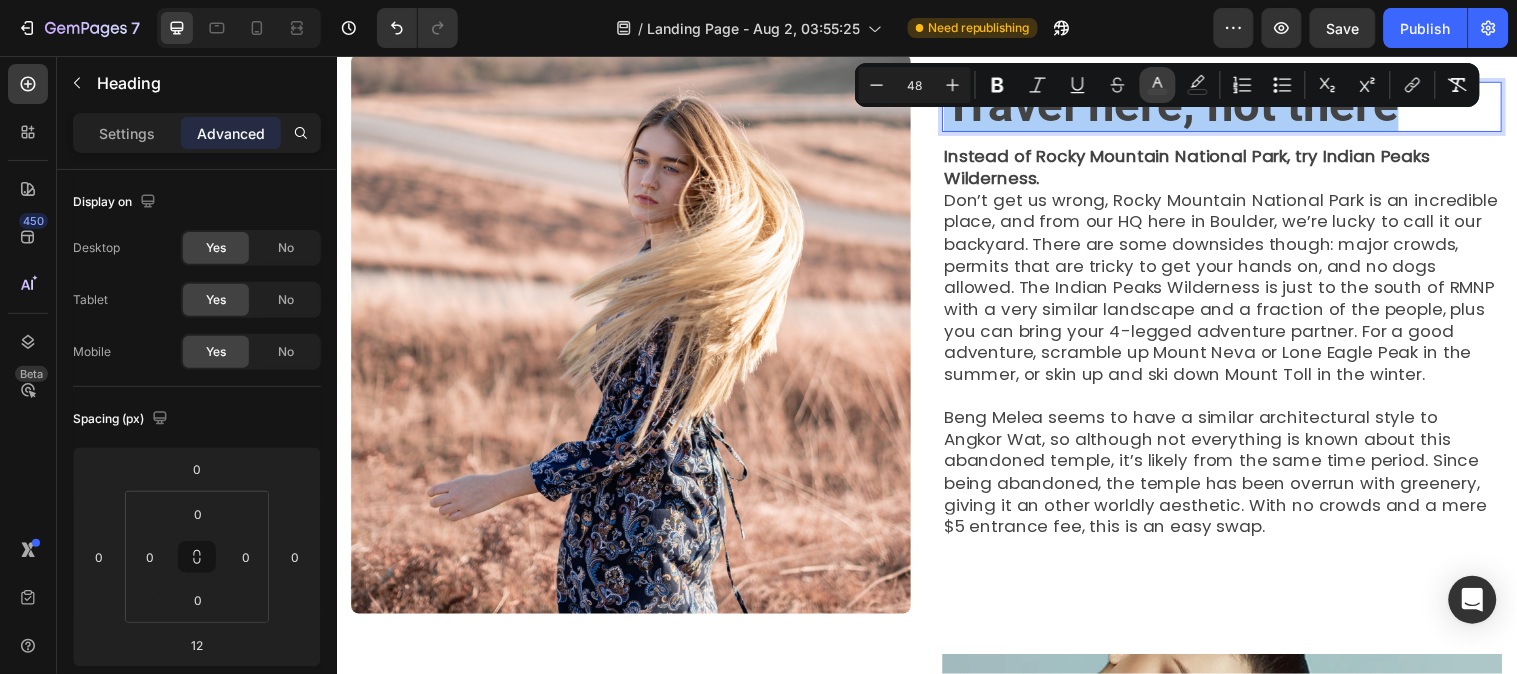click 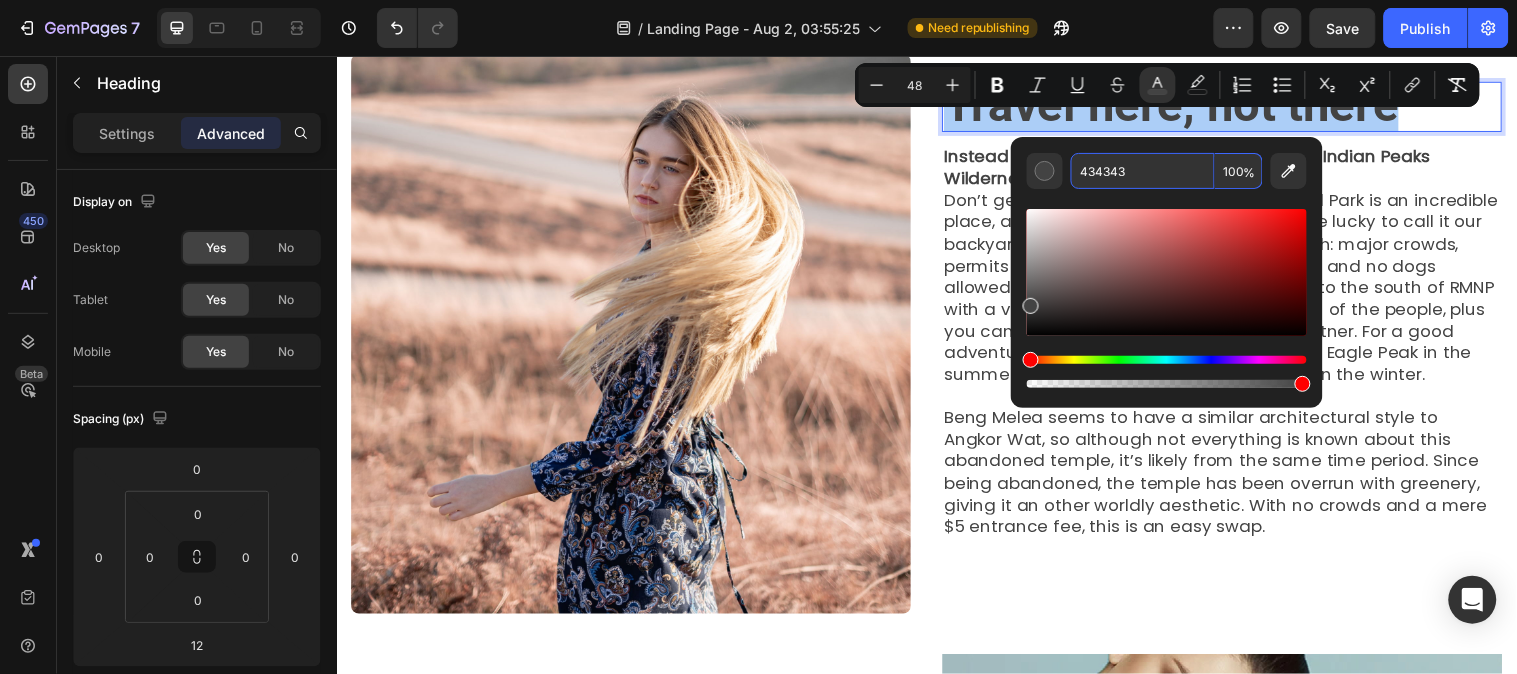 click on "434343" at bounding box center [1143, 171] 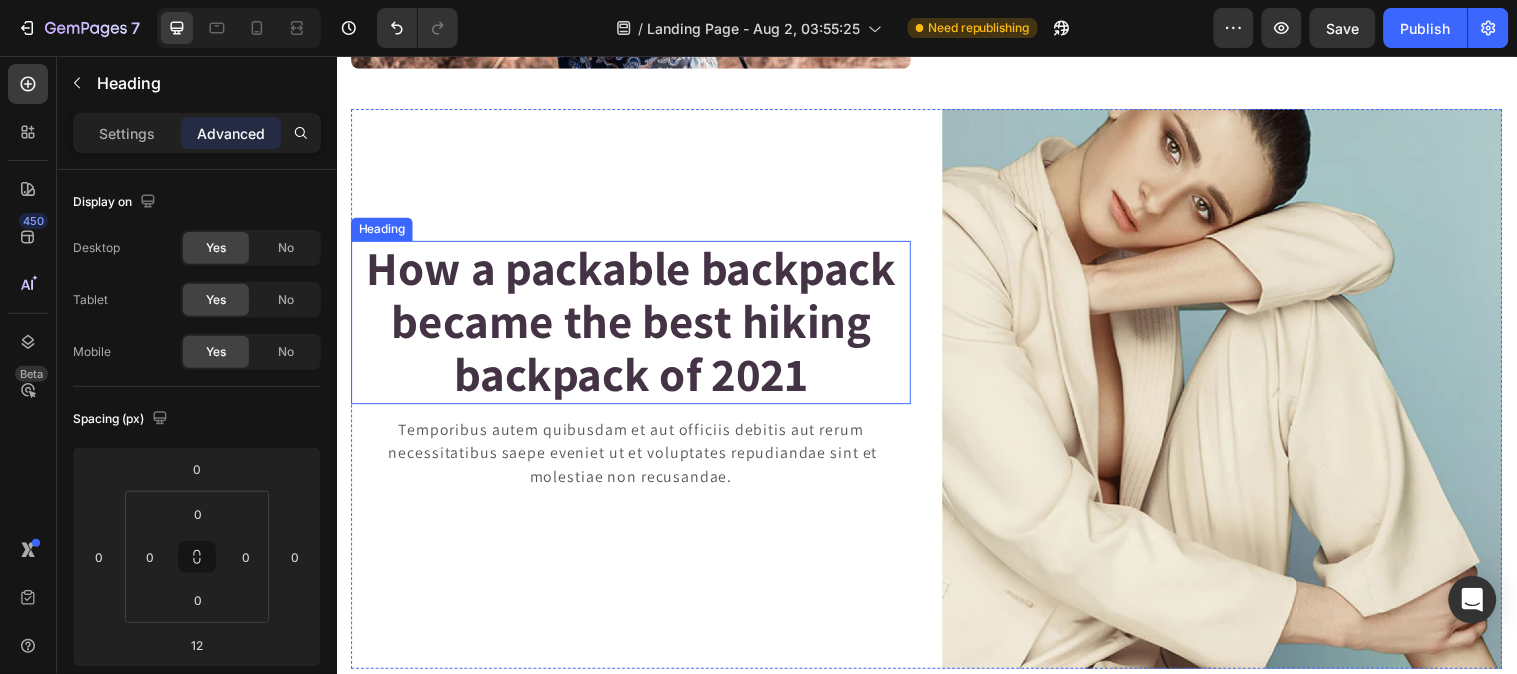 scroll, scrollTop: 726, scrollLeft: 0, axis: vertical 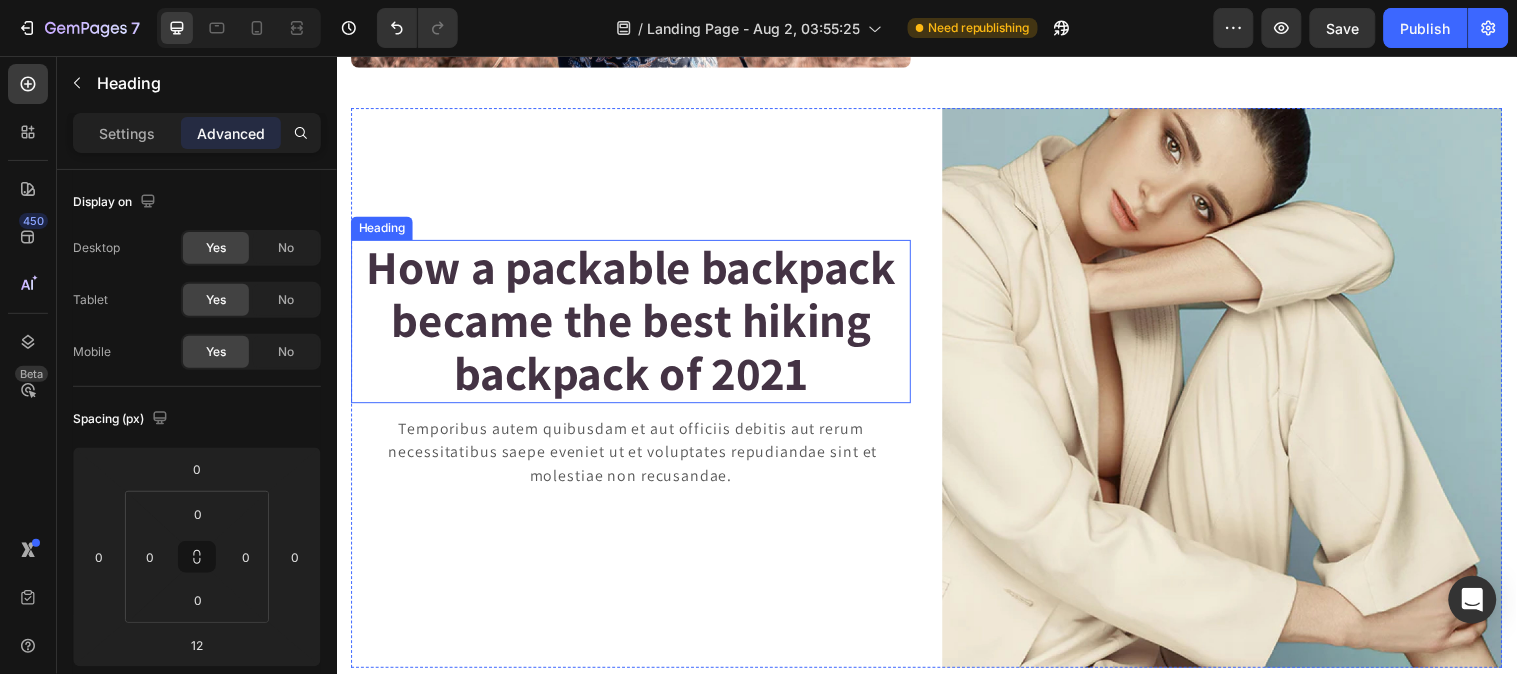 click on "How a packable backpack became the best hiking backpack of 2021" at bounding box center [636, 323] 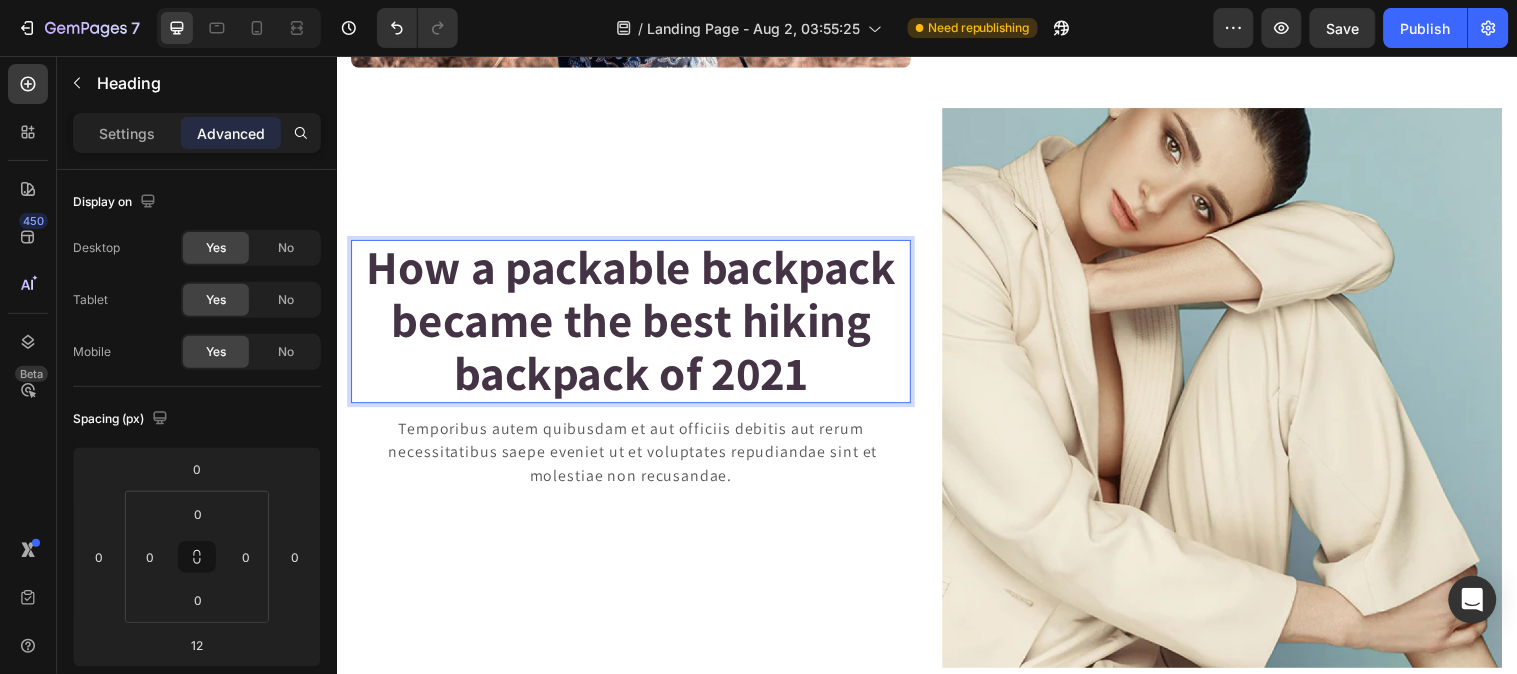drag, startPoint x: 800, startPoint y: 348, endPoint x: 864, endPoint y: 355, distance: 64.381676 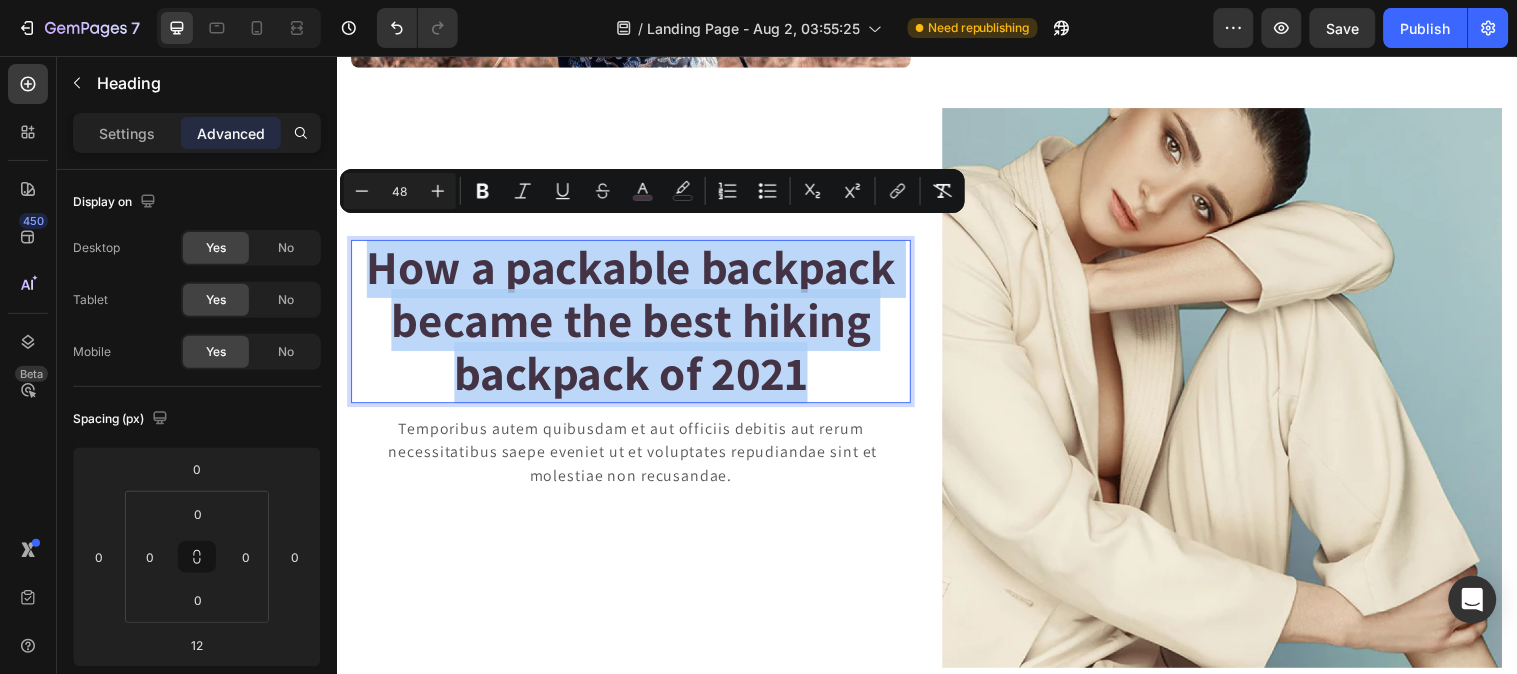 drag, startPoint x: 864, startPoint y: 355, endPoint x: 364, endPoint y: 264, distance: 508.21353 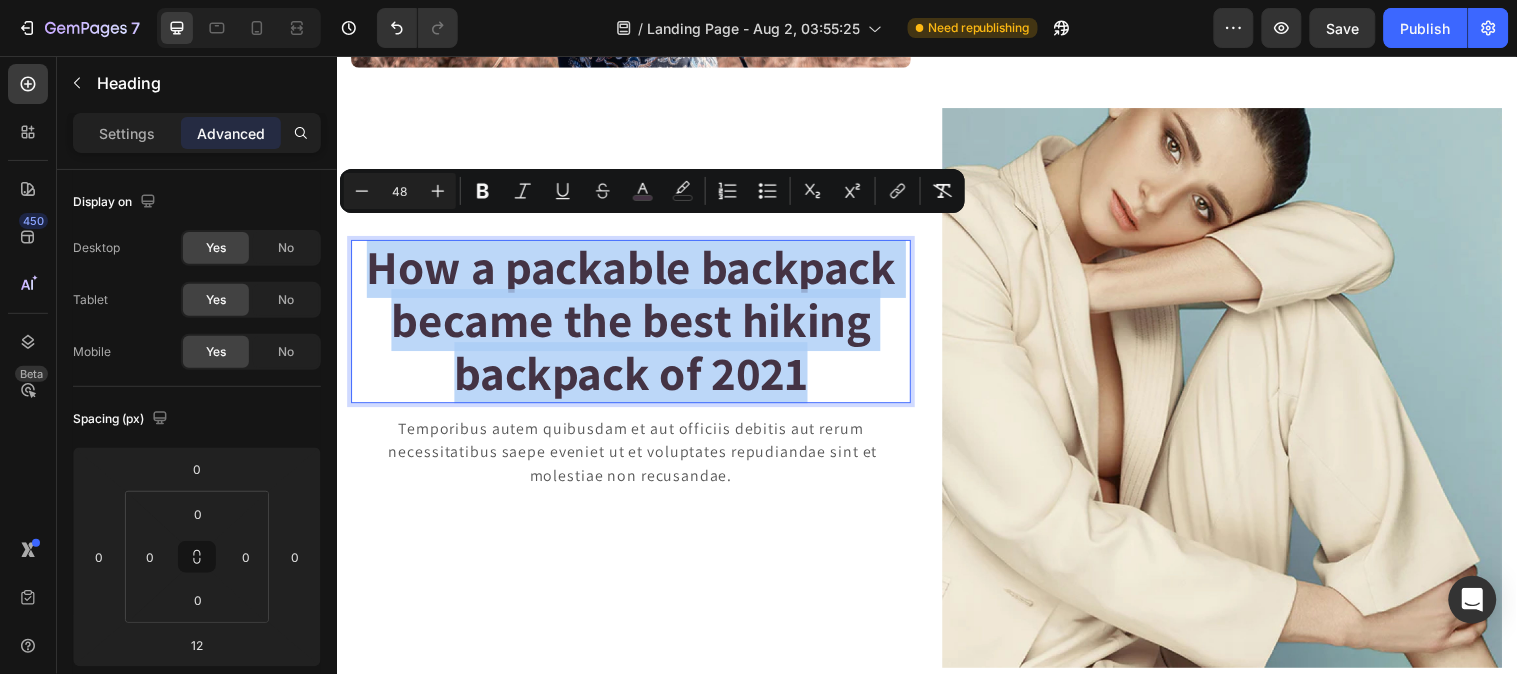 click on "How a packable backpack became the best hiking backpack of 2021" at bounding box center (635, 325) 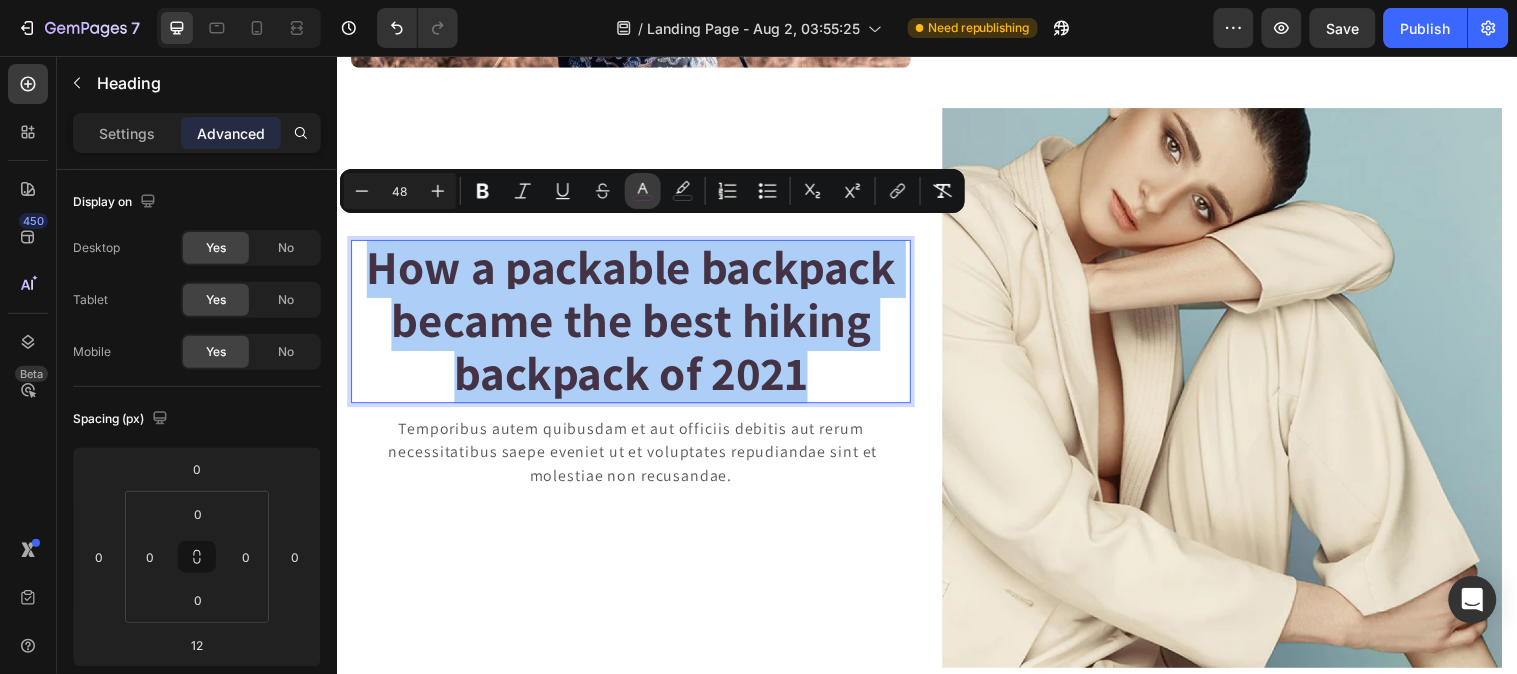 click 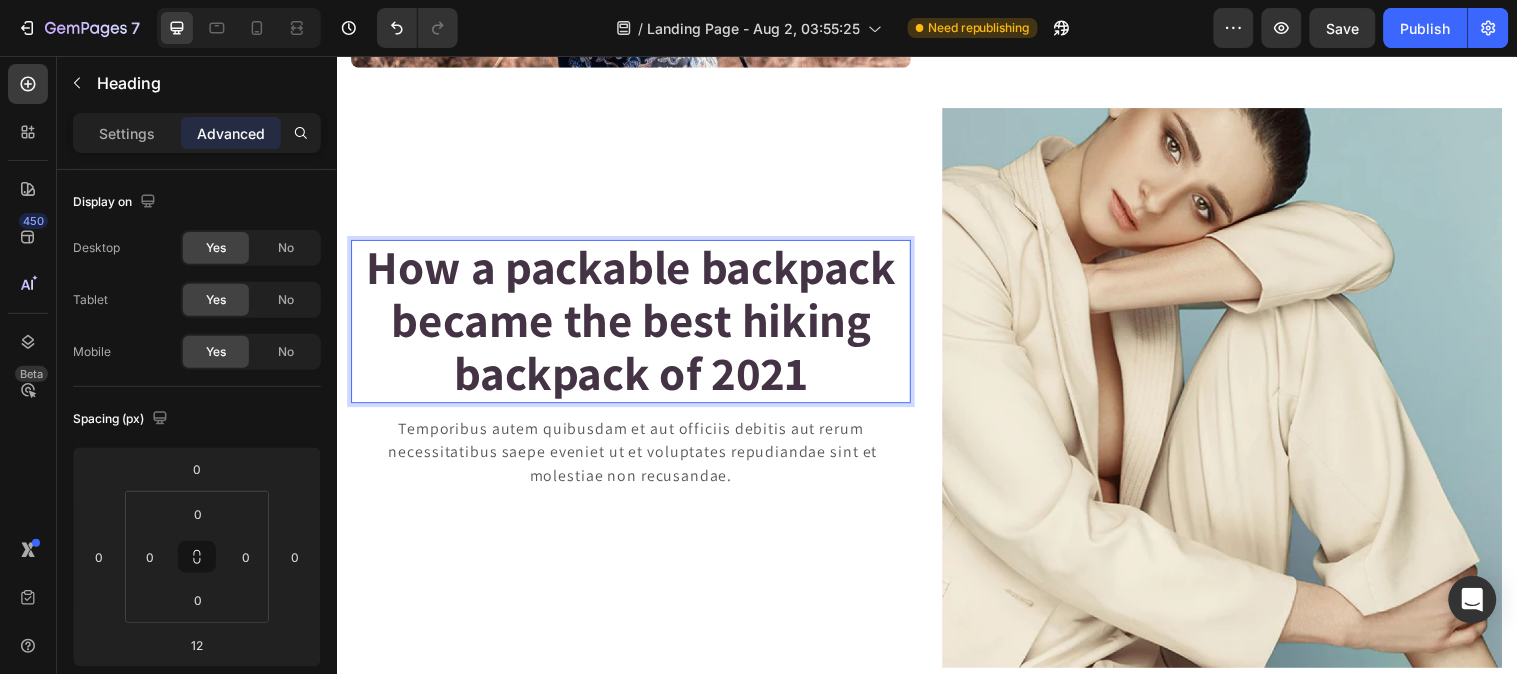 drag, startPoint x: 733, startPoint y: 348, endPoint x: 831, endPoint y: 367, distance: 99.824844 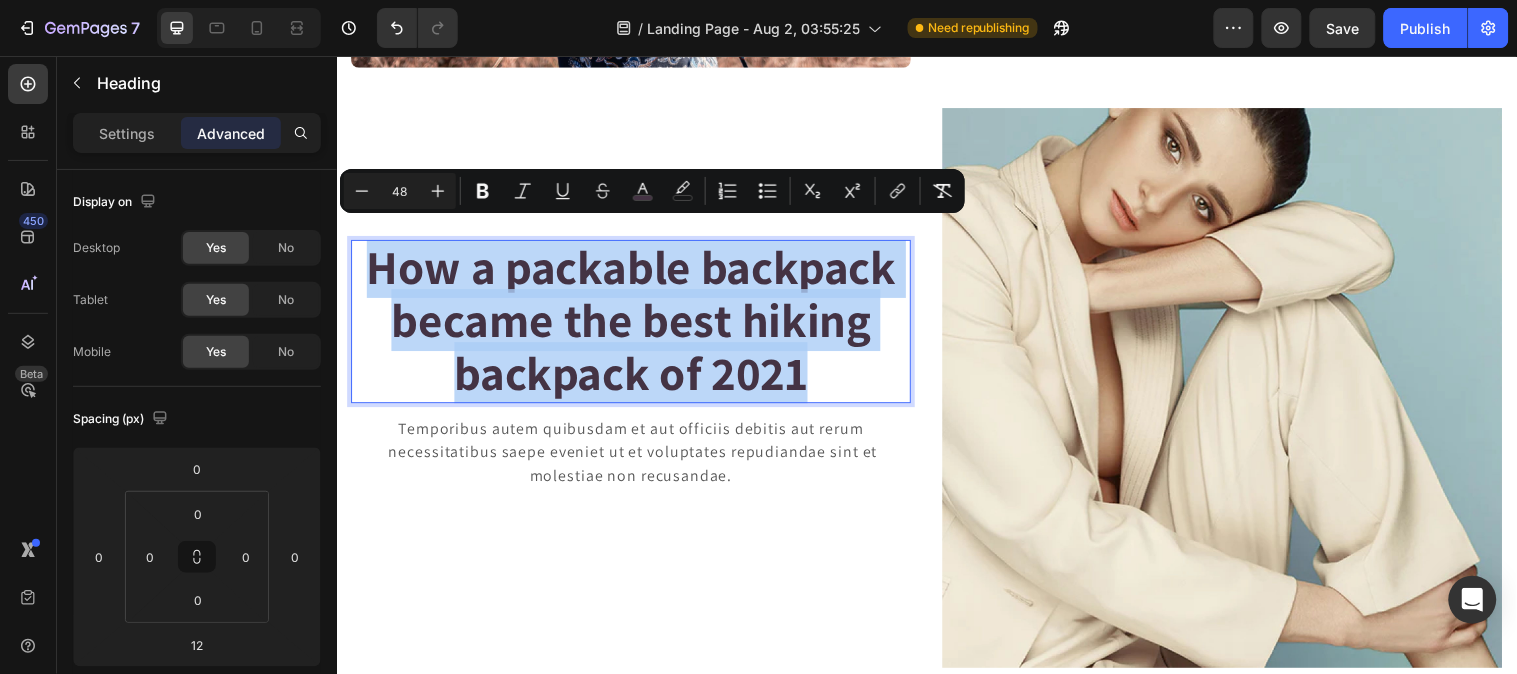 drag, startPoint x: 832, startPoint y: 367, endPoint x: 356, endPoint y: 263, distance: 487.2289 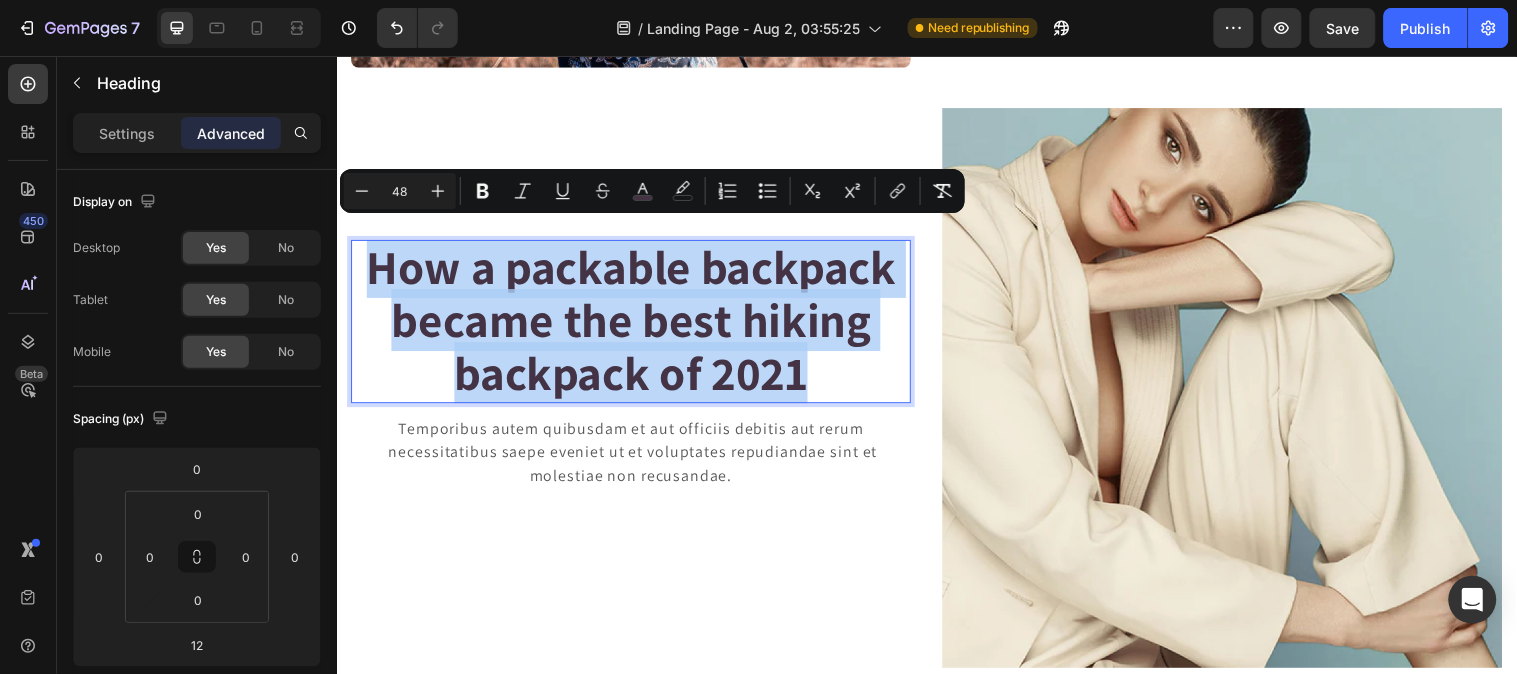 click on "How a packable backpack became the best hiking backpack of 2021" at bounding box center [635, 325] 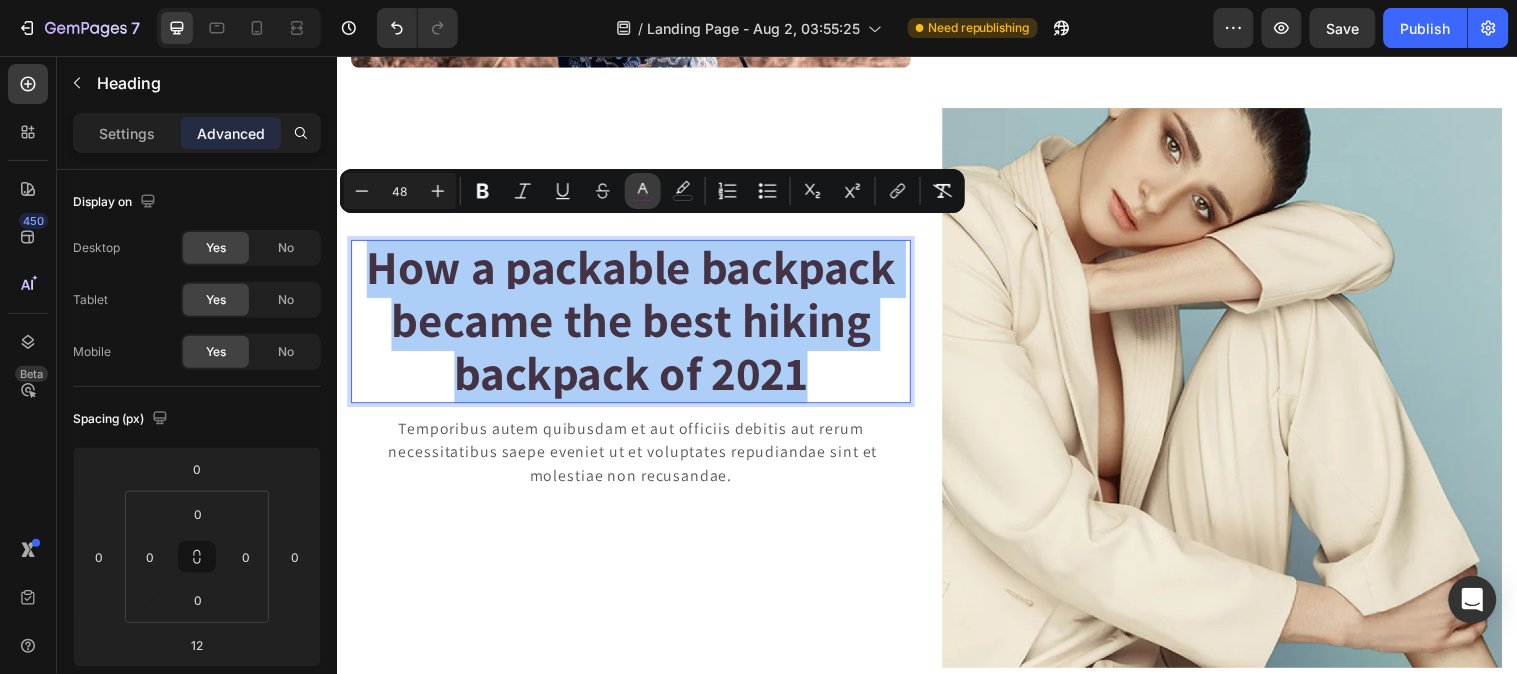 click 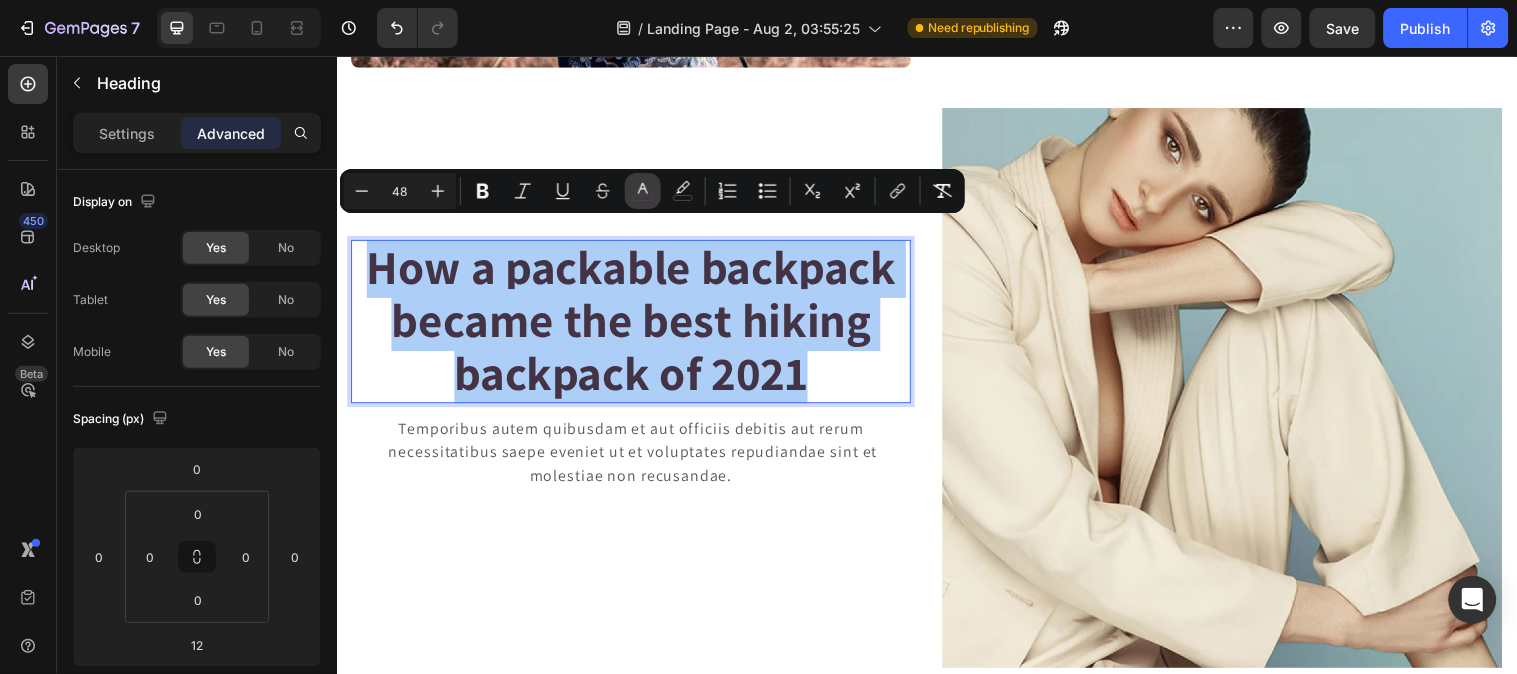 click 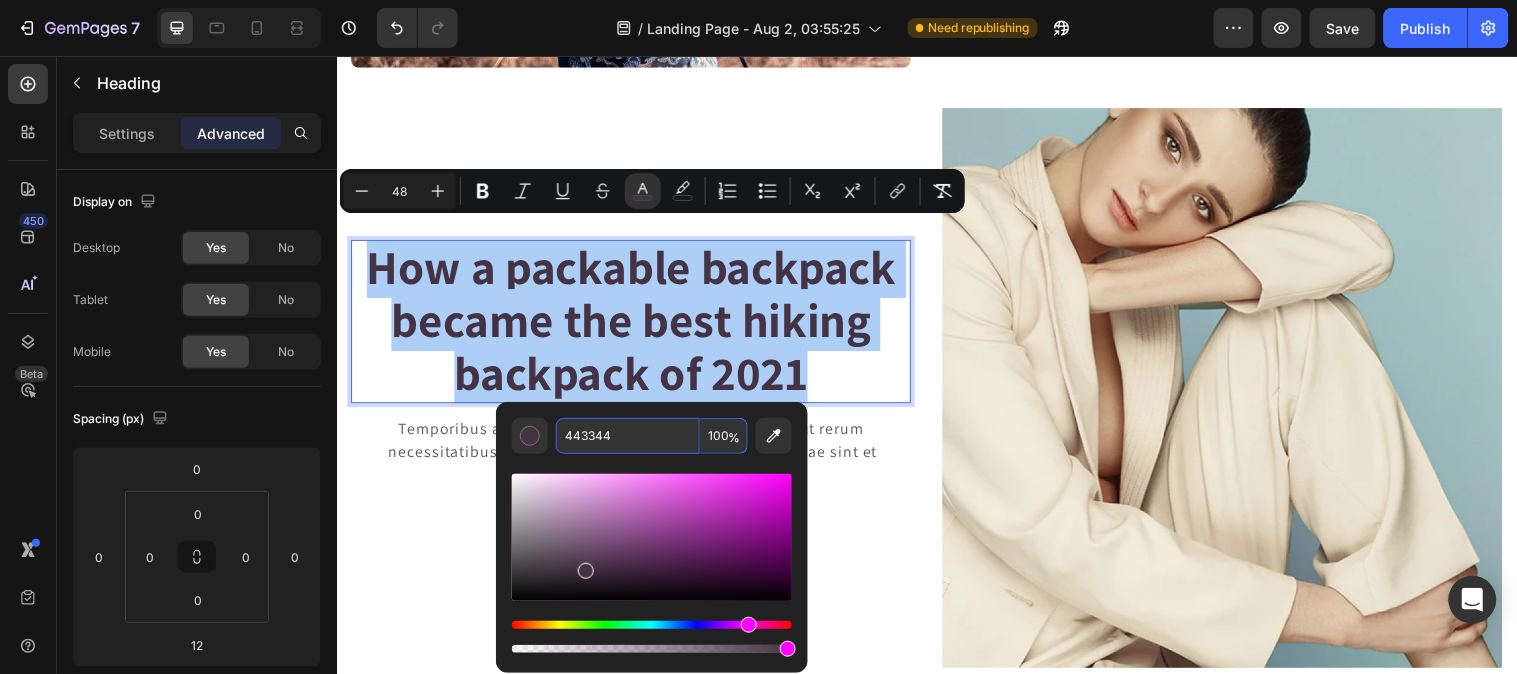 paste on "34343" 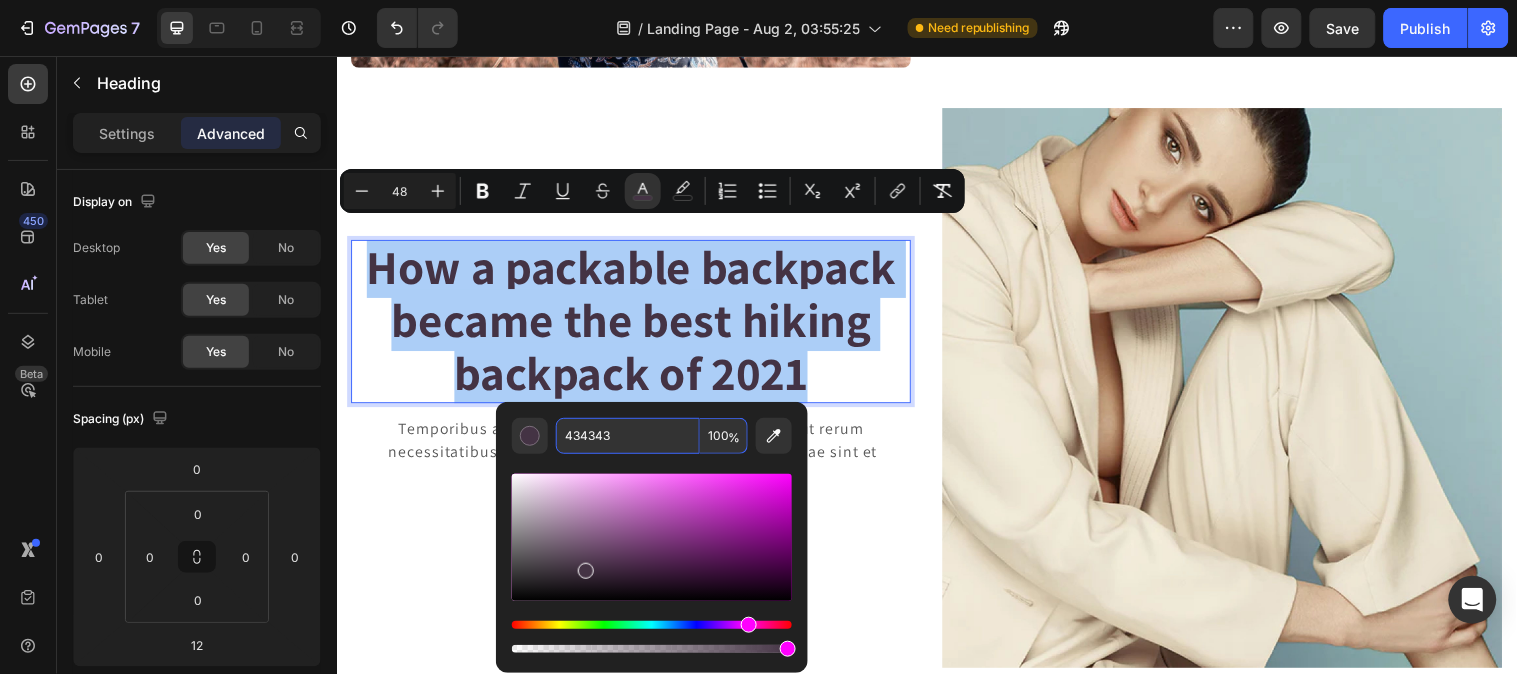 type on "434343" 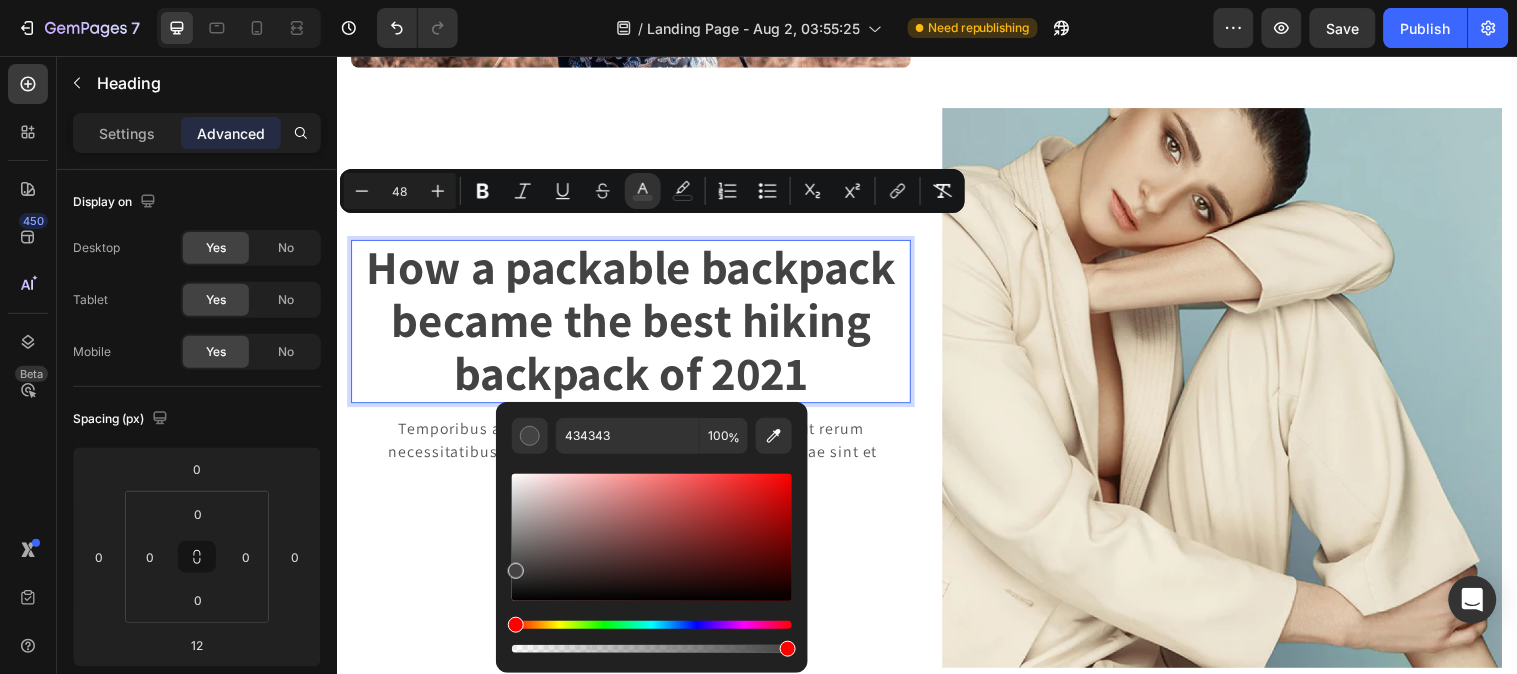 click on "How a packable backpack became the best hiking backpack of 2021" at bounding box center [635, 325] 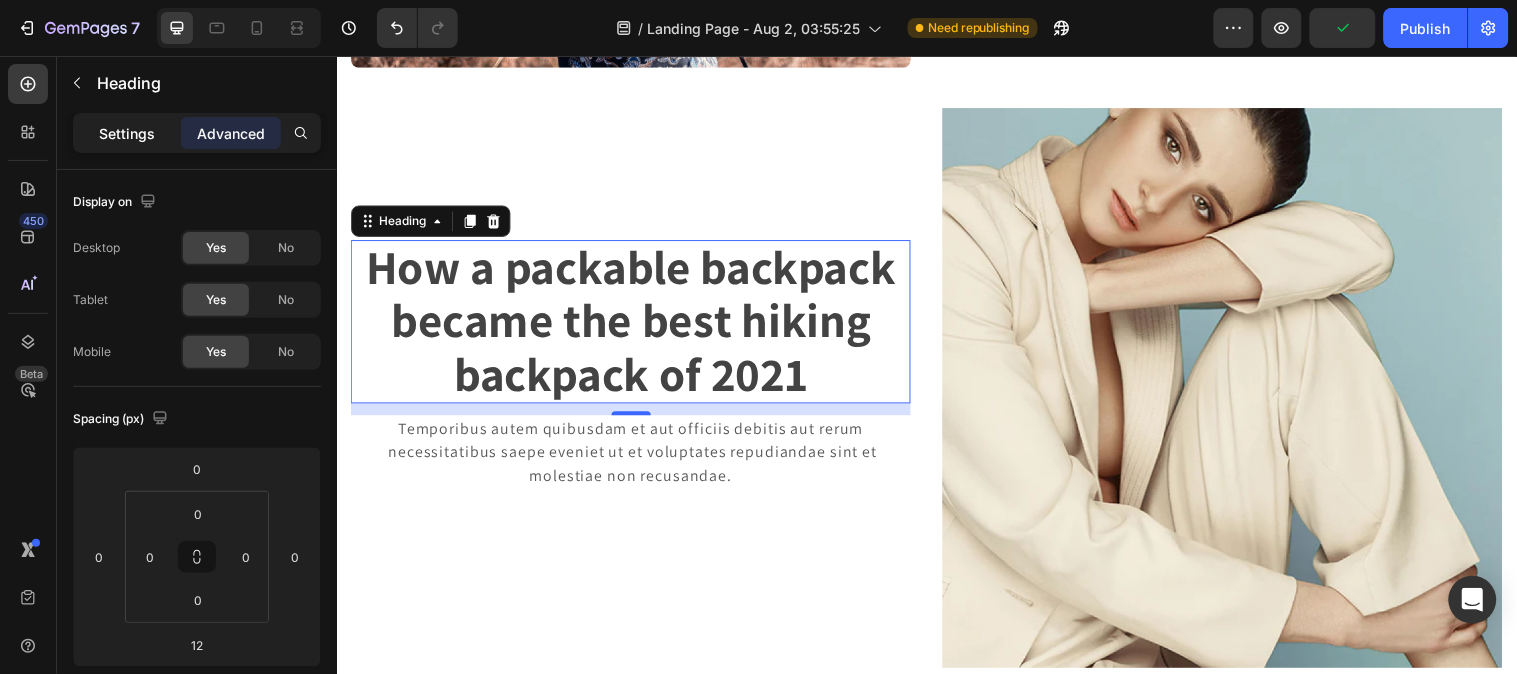 click on "Settings" at bounding box center [127, 133] 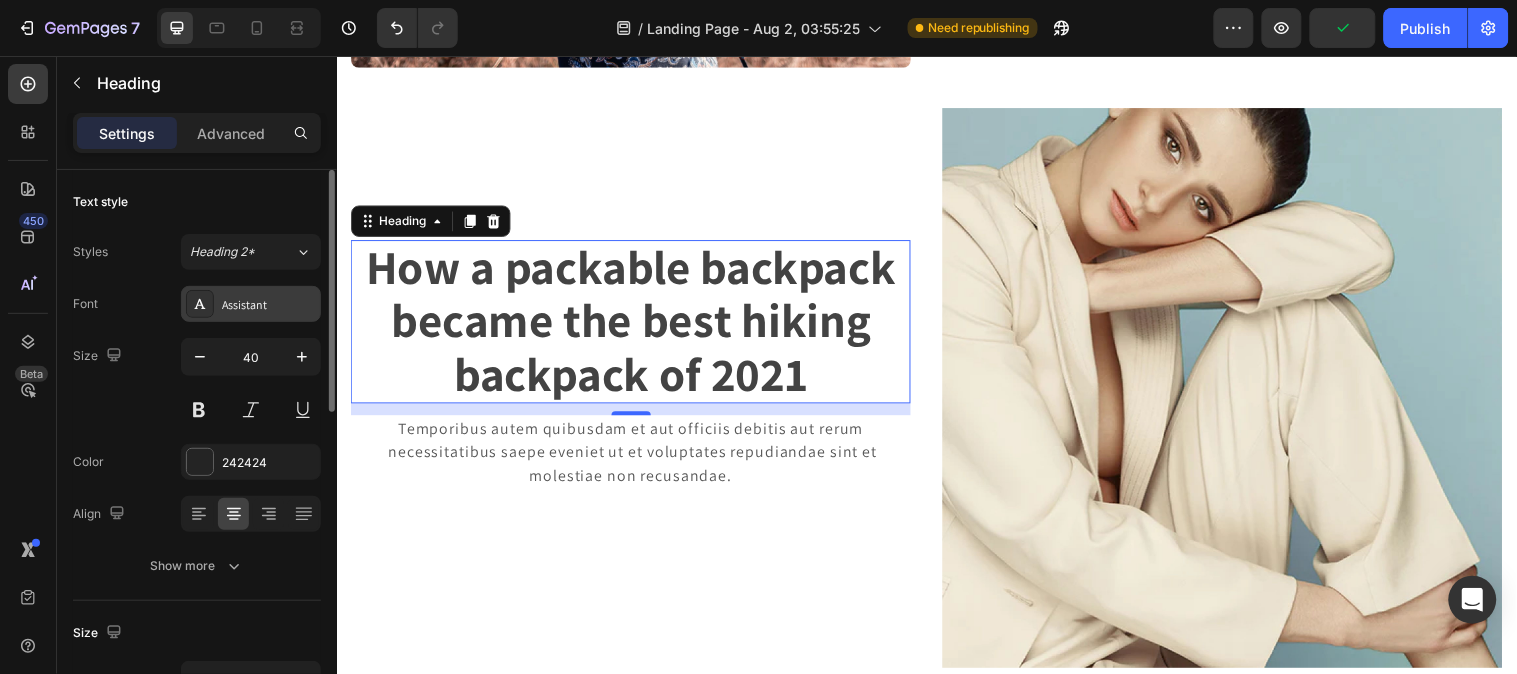 click on "Assistant" at bounding box center [269, 305] 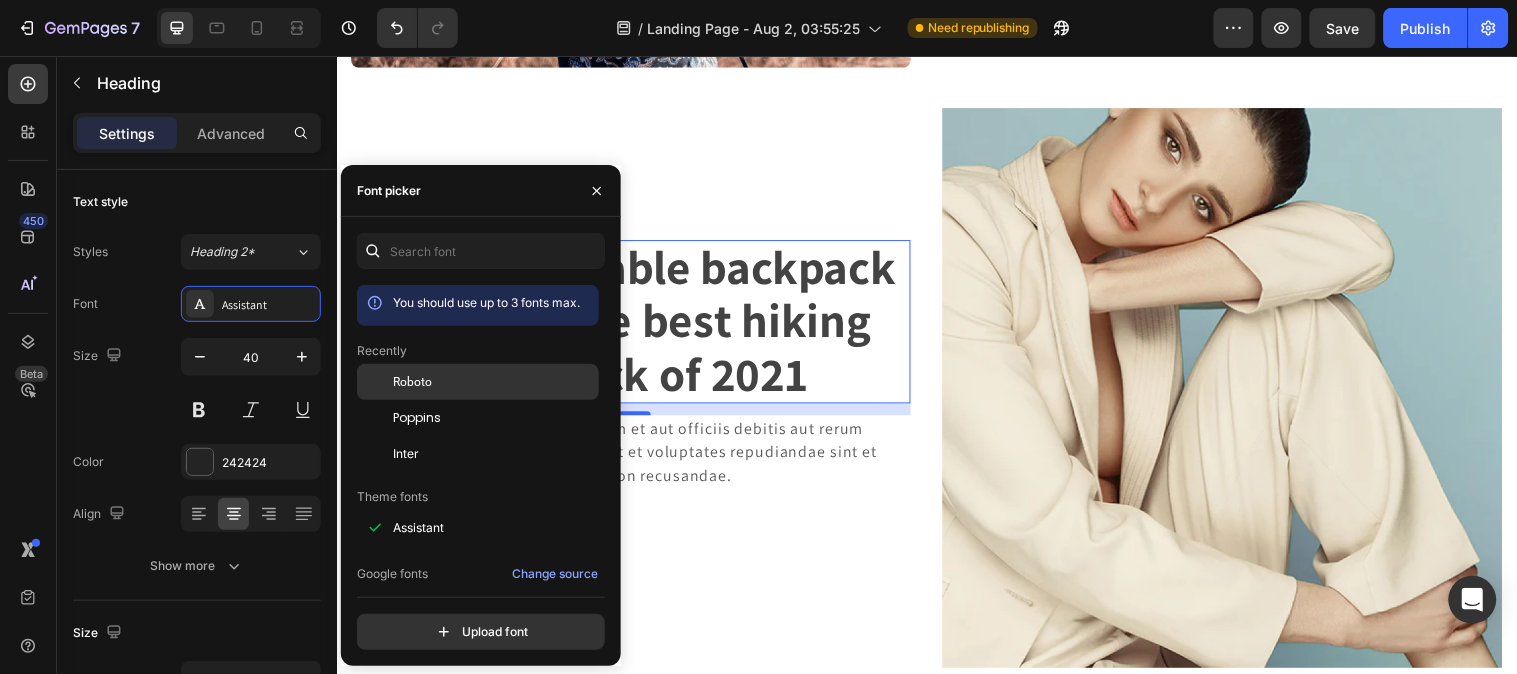 click on "Roboto" at bounding box center [494, 382] 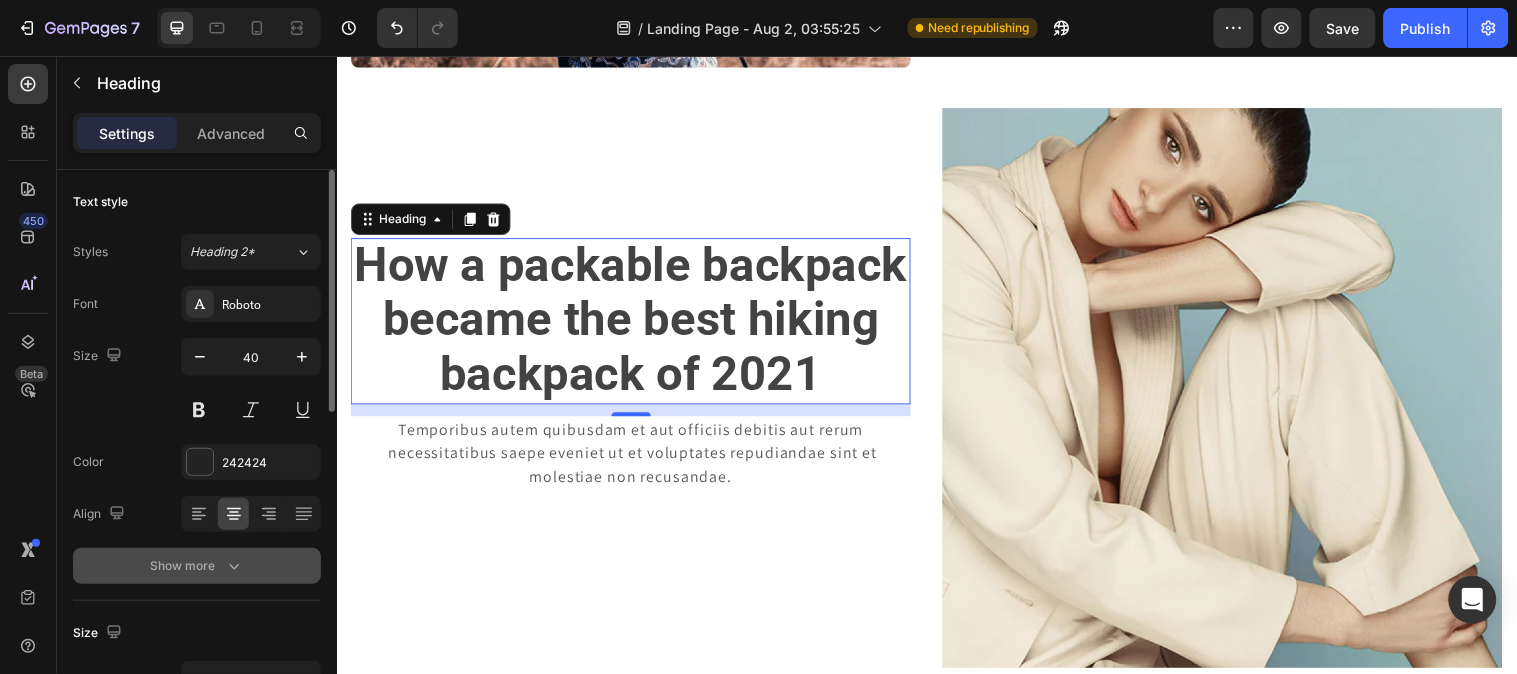 click 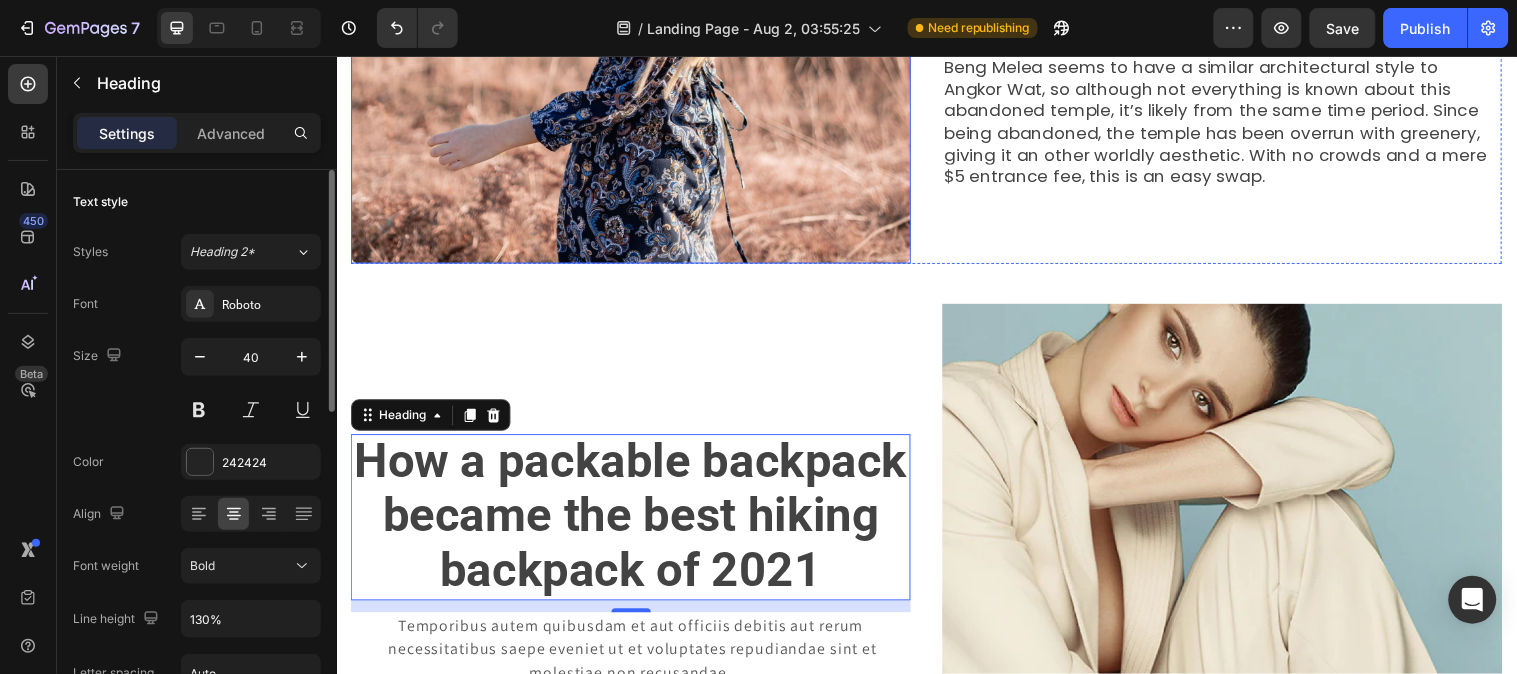 scroll, scrollTop: 615, scrollLeft: 0, axis: vertical 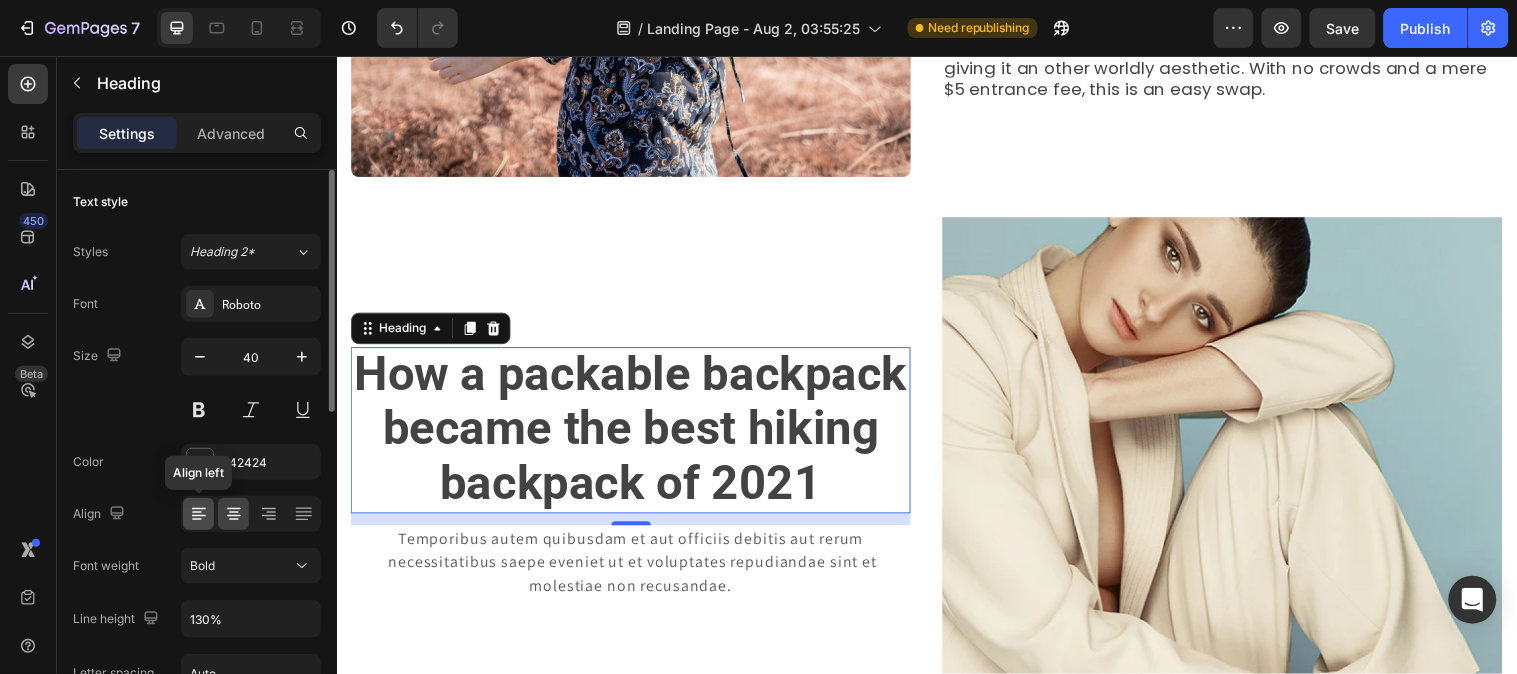 click 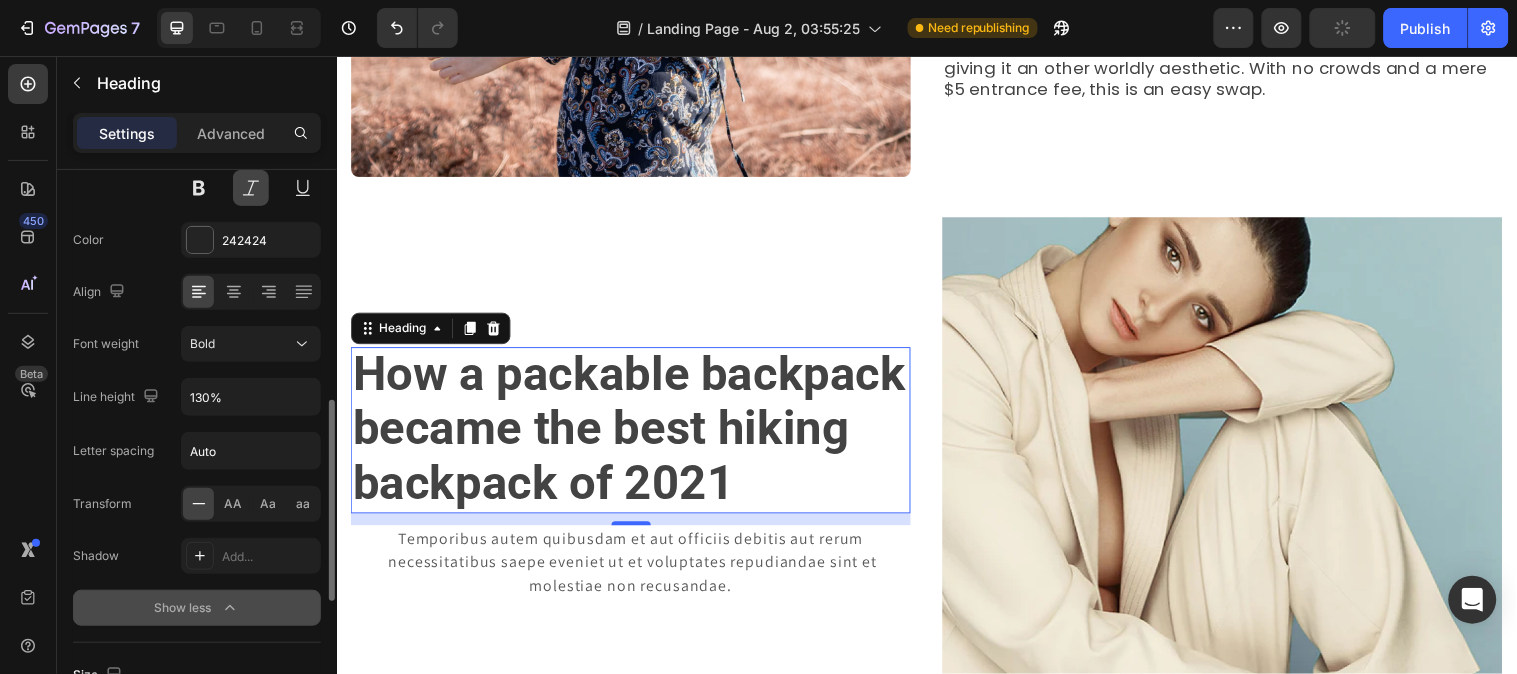 scroll, scrollTop: 333, scrollLeft: 0, axis: vertical 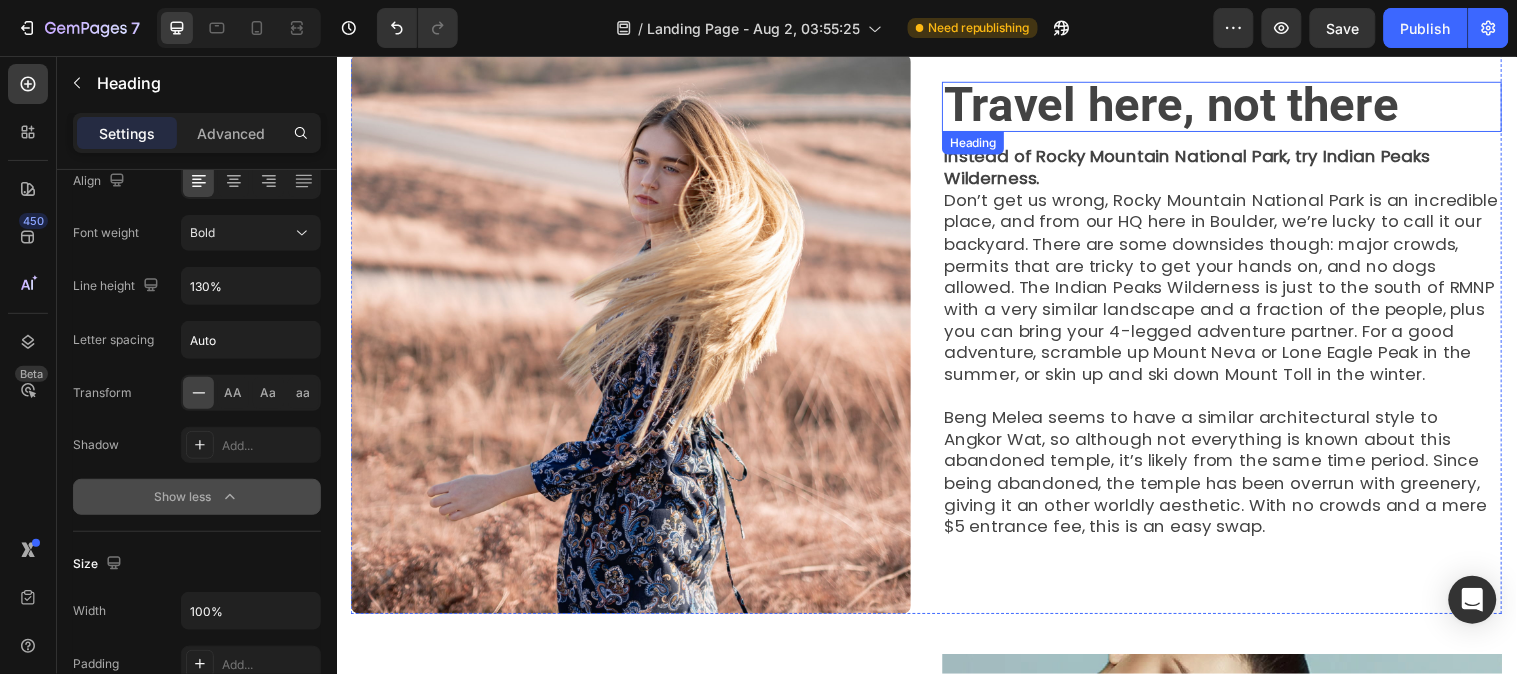 click on "Travel here, not there" at bounding box center (1185, 104) 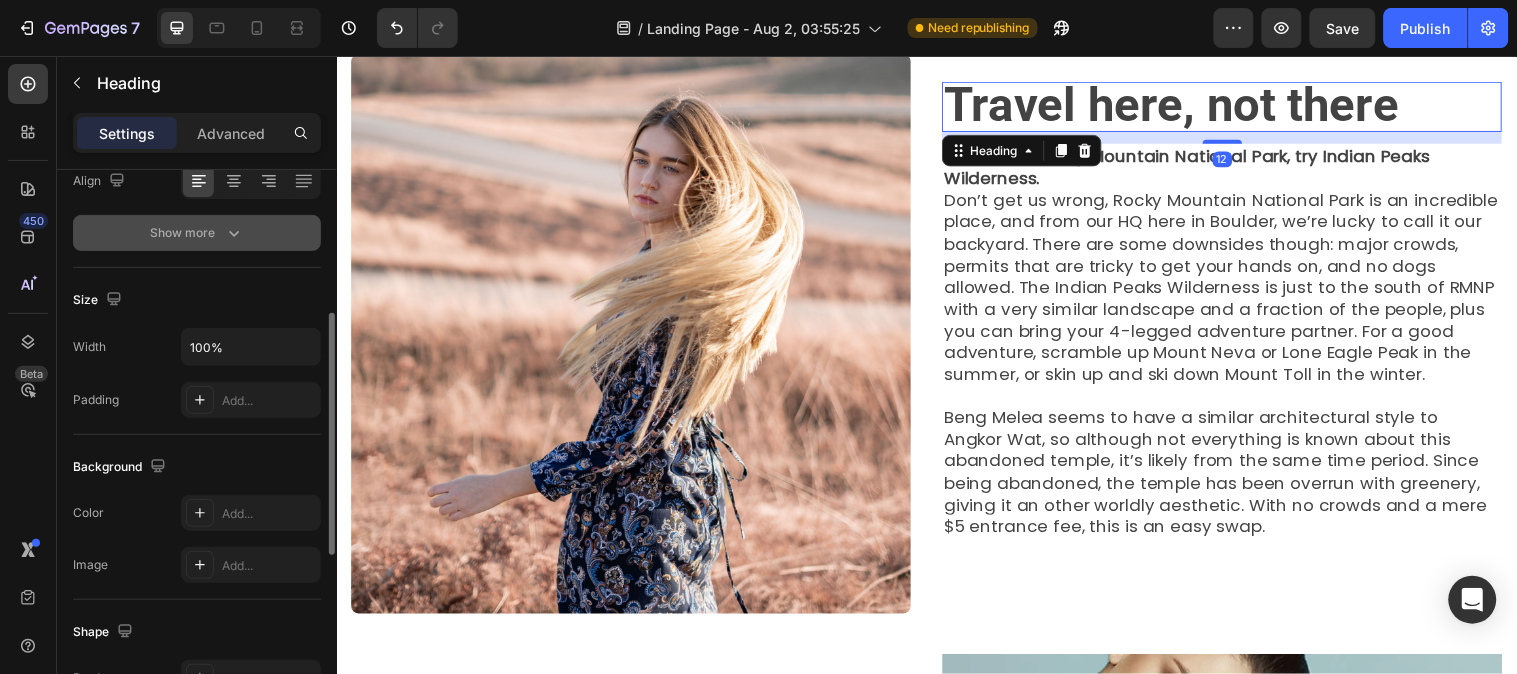 click 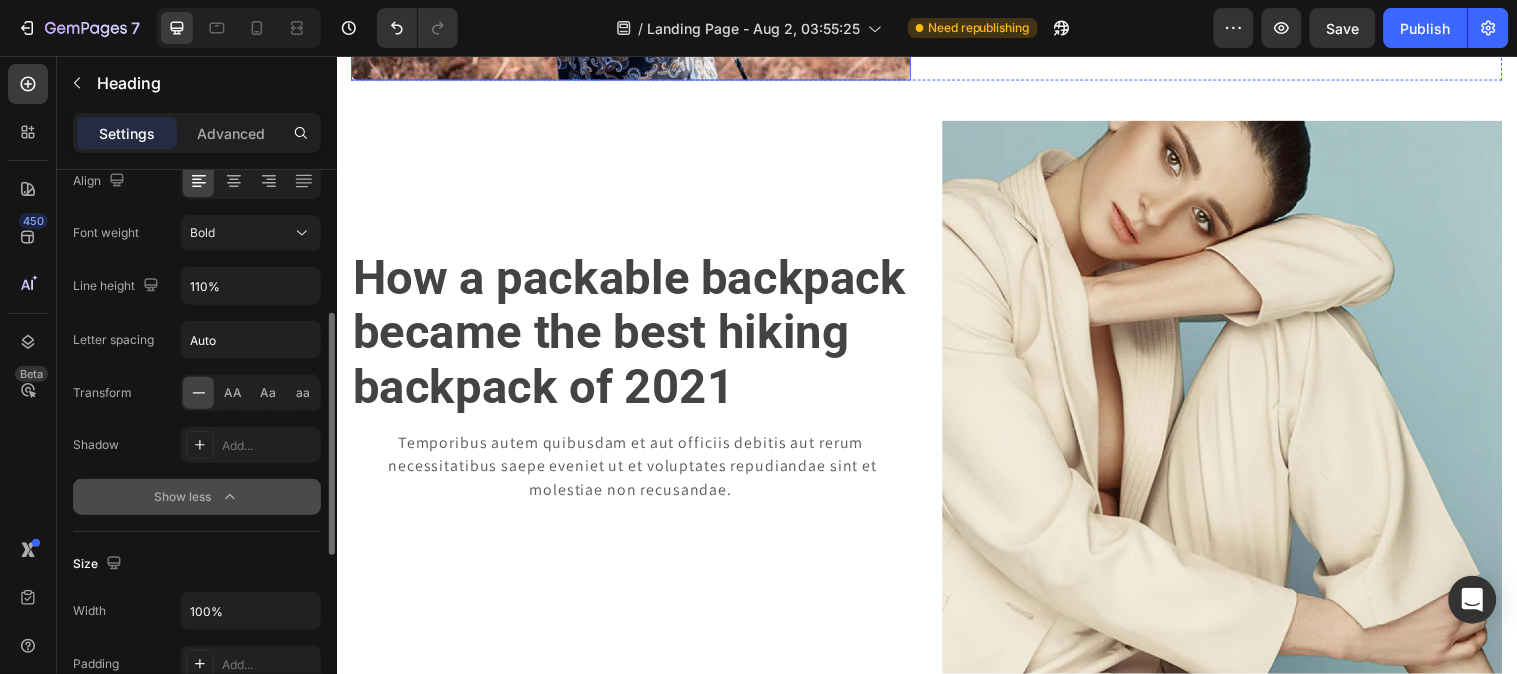 scroll, scrollTop: 726, scrollLeft: 0, axis: vertical 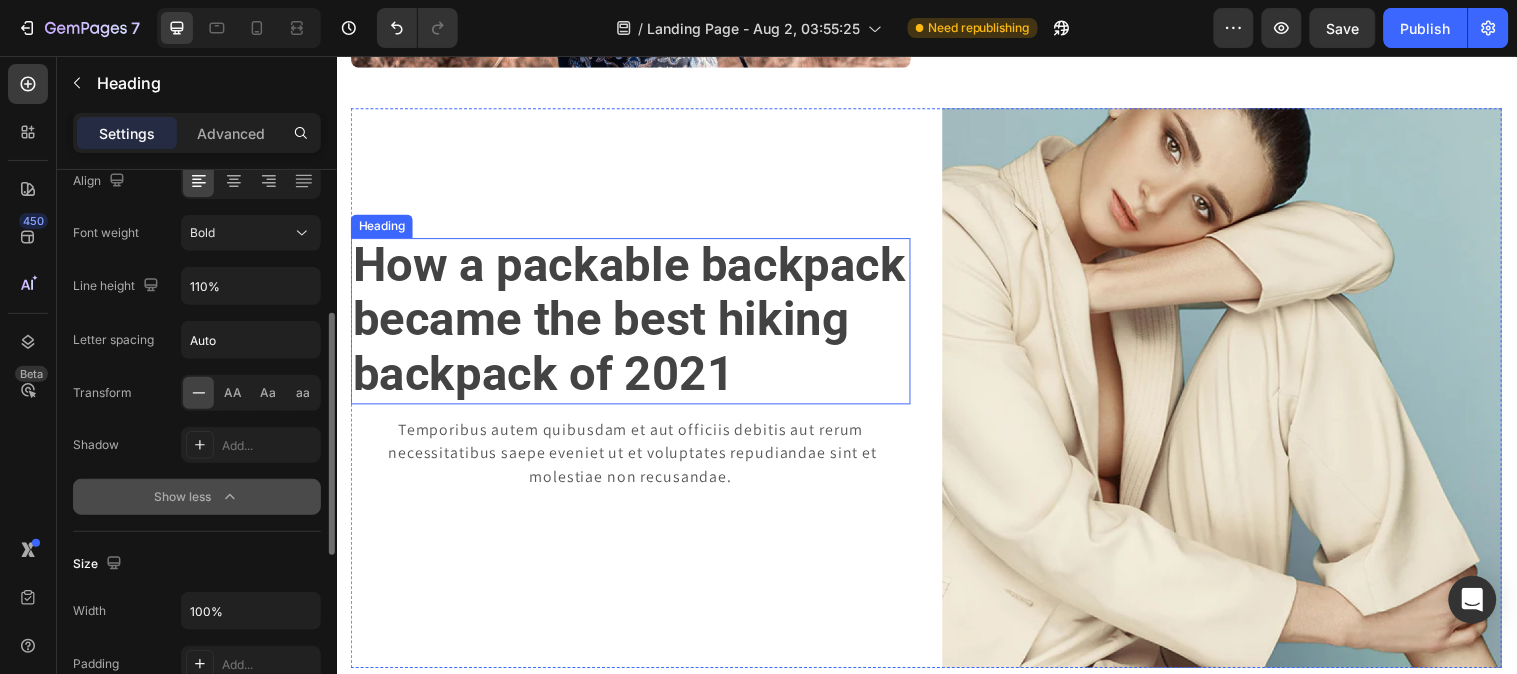 click on "⁠⁠⁠⁠⁠⁠⁠ How a packable backpack became the best hiking backpack of 2021" at bounding box center [635, 324] 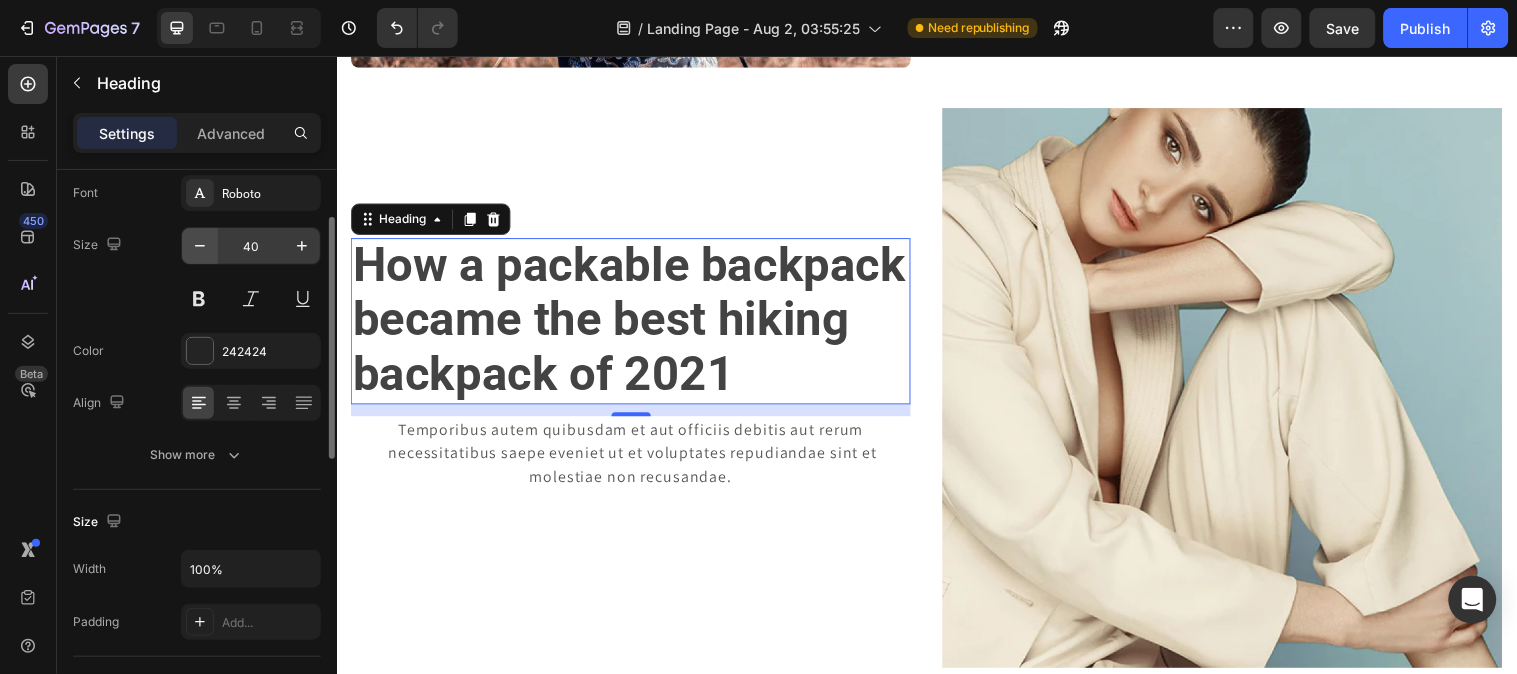 scroll, scrollTop: 222, scrollLeft: 0, axis: vertical 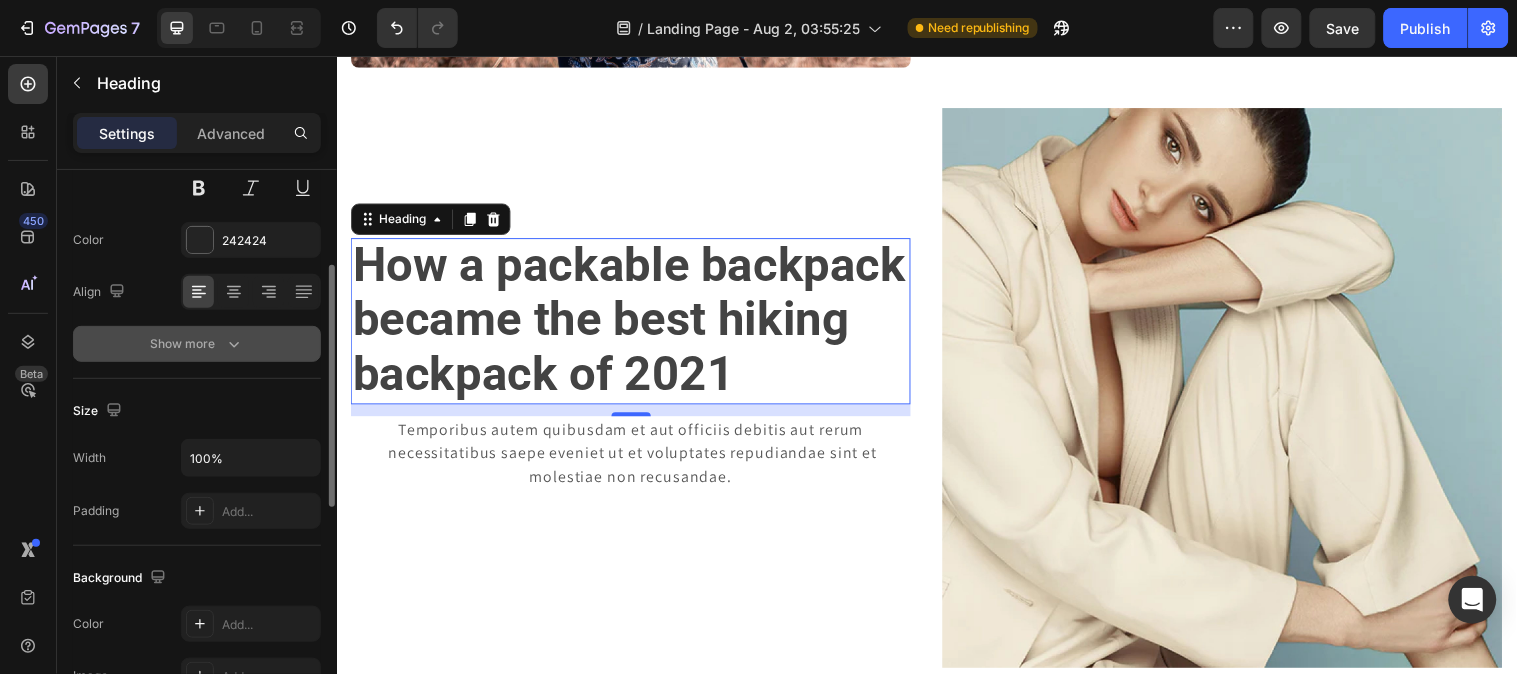 click on "Show more" at bounding box center [197, 344] 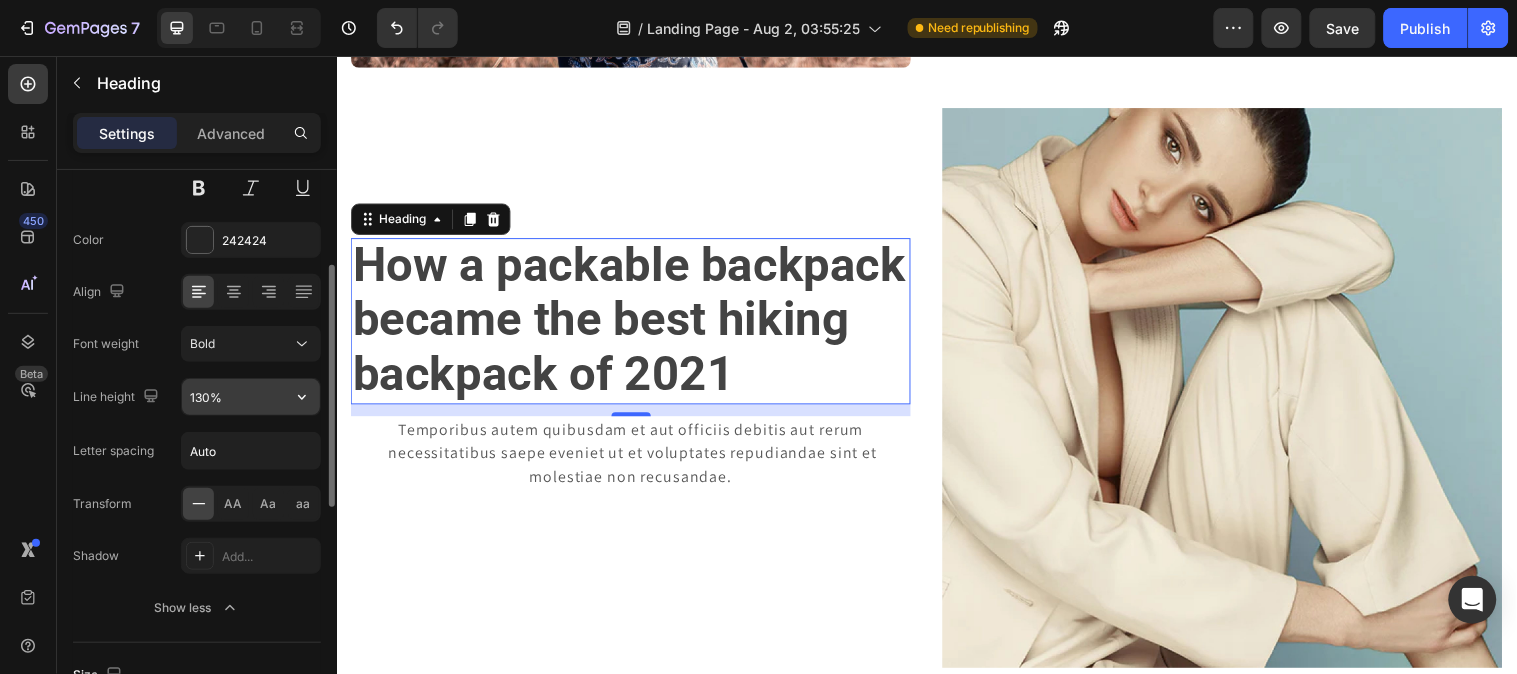 click on "130%" at bounding box center [251, 397] 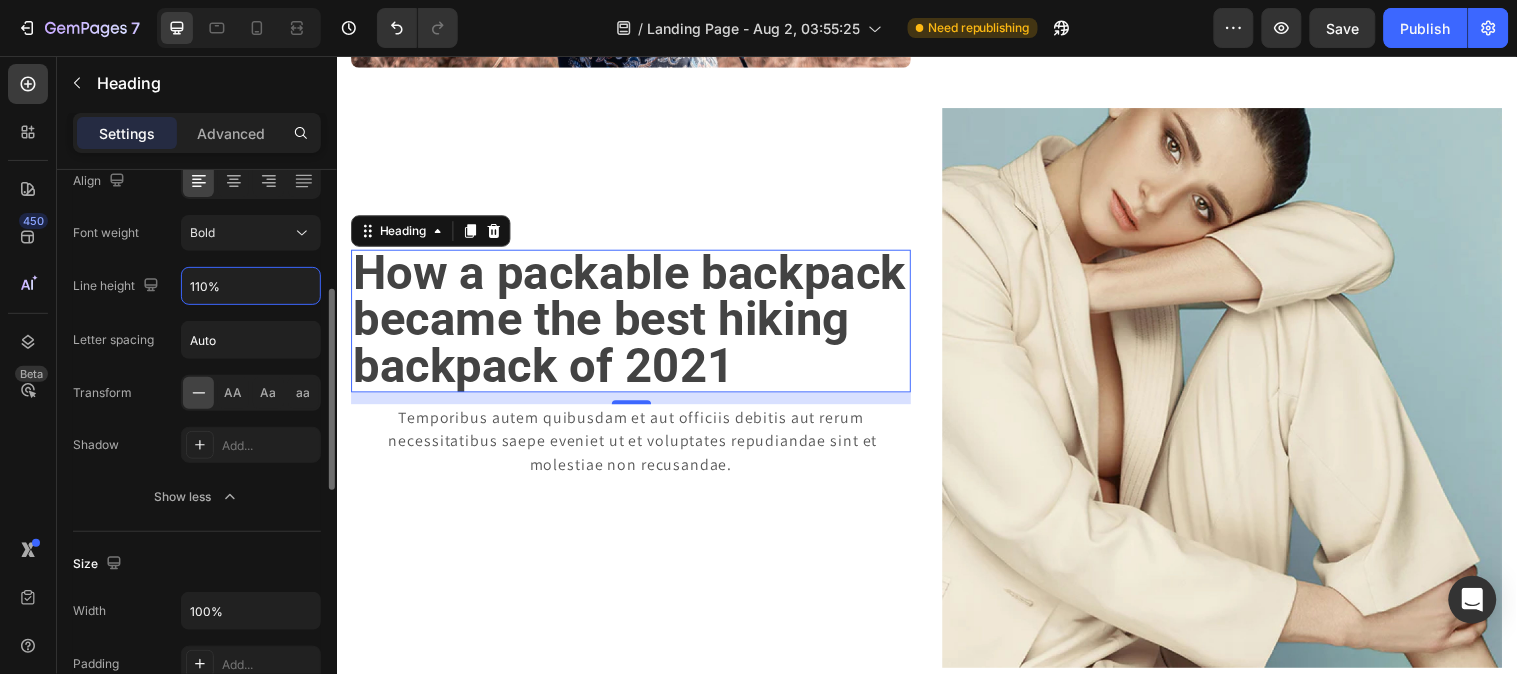 scroll, scrollTop: 444, scrollLeft: 0, axis: vertical 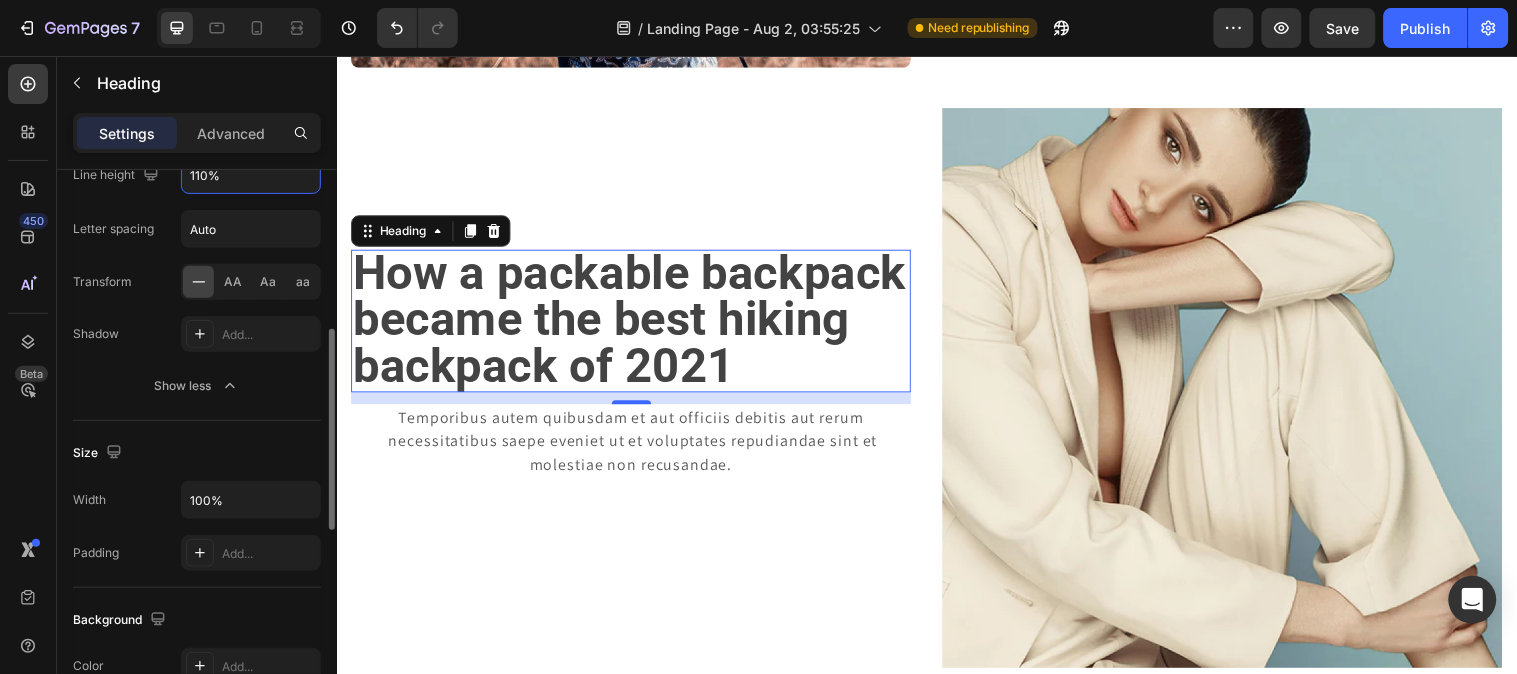 type on "110%" 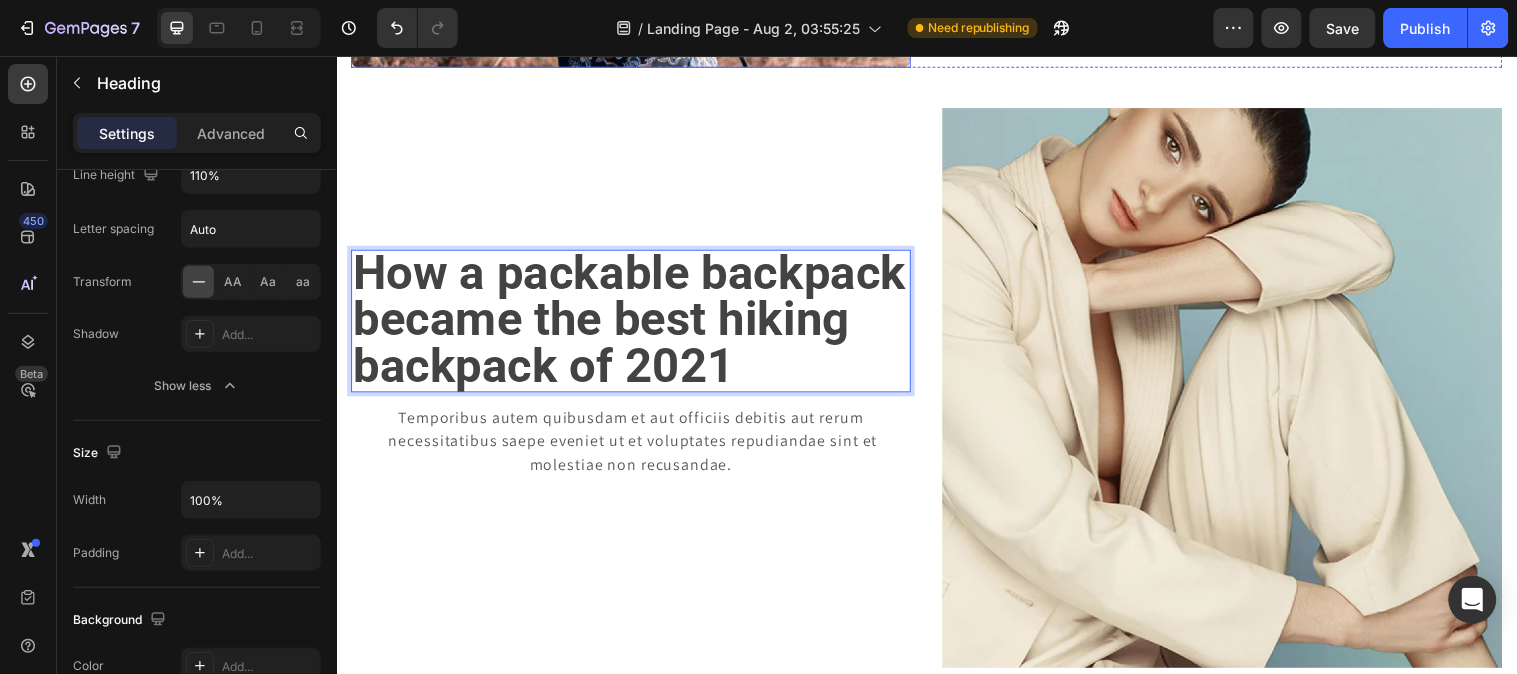 scroll, scrollTop: 171, scrollLeft: 0, axis: vertical 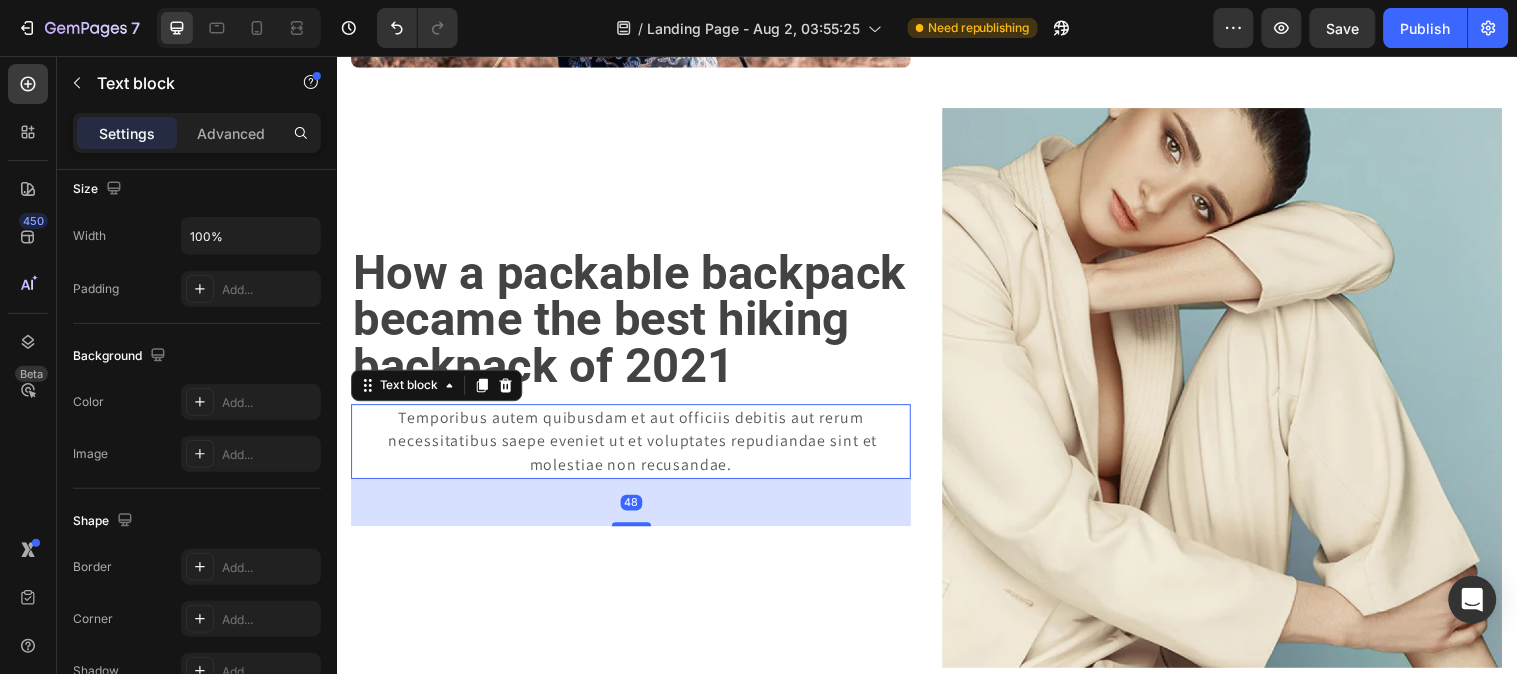 click on "Temporibus autem quibusdam et aut officiis debitis aut rerum  necessitatibus saepe eveniet ut et voluptates repudiandae sint et molestiae non recusandae." at bounding box center [635, 447] 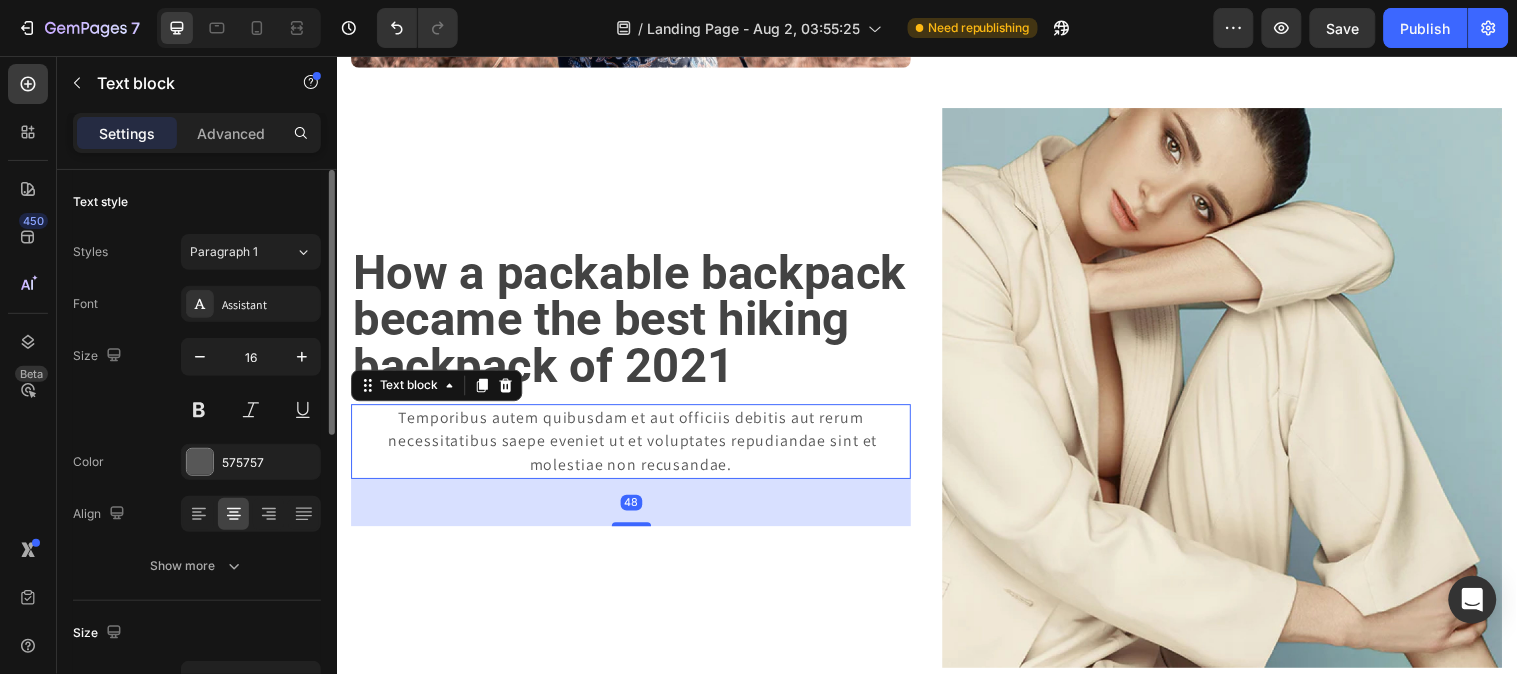 click on "48" at bounding box center (635, 509) 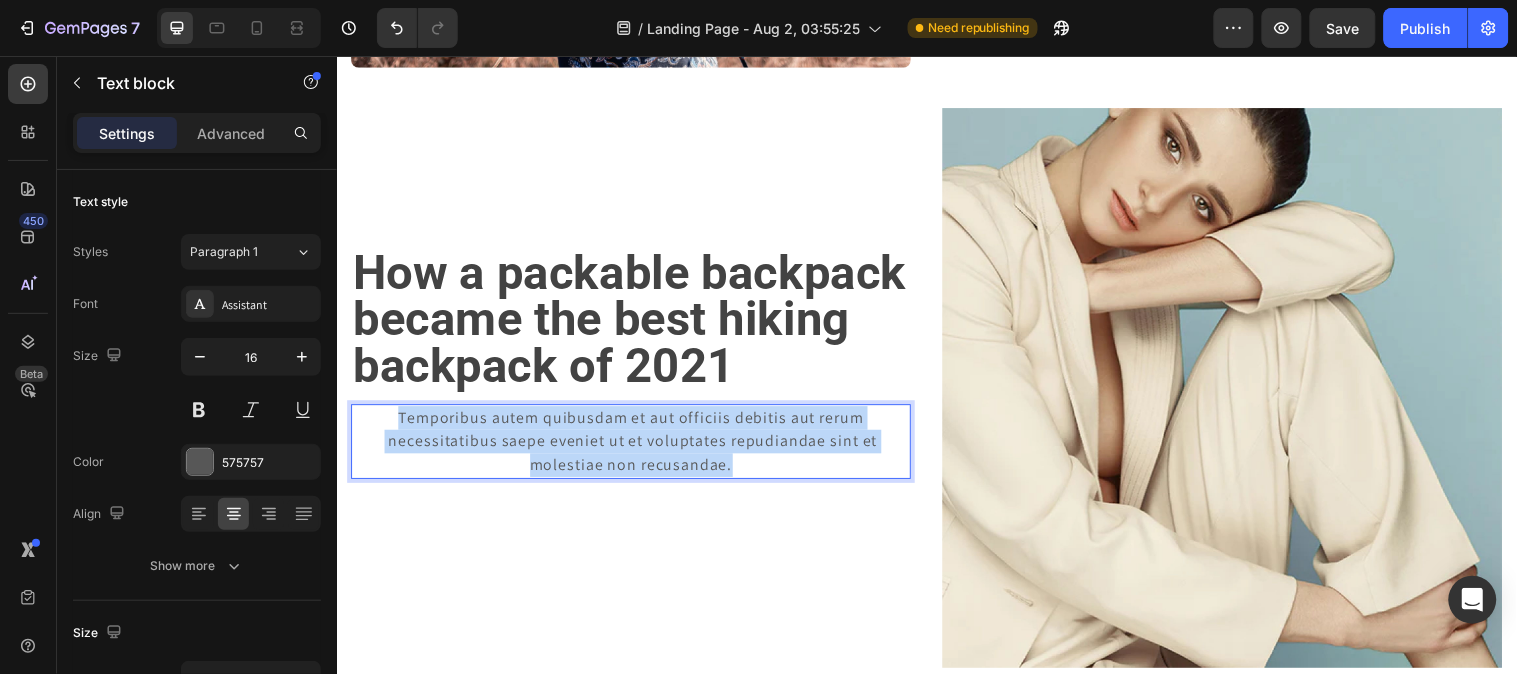 drag, startPoint x: 788, startPoint y: 476, endPoint x: 400, endPoint y: 427, distance: 391.08182 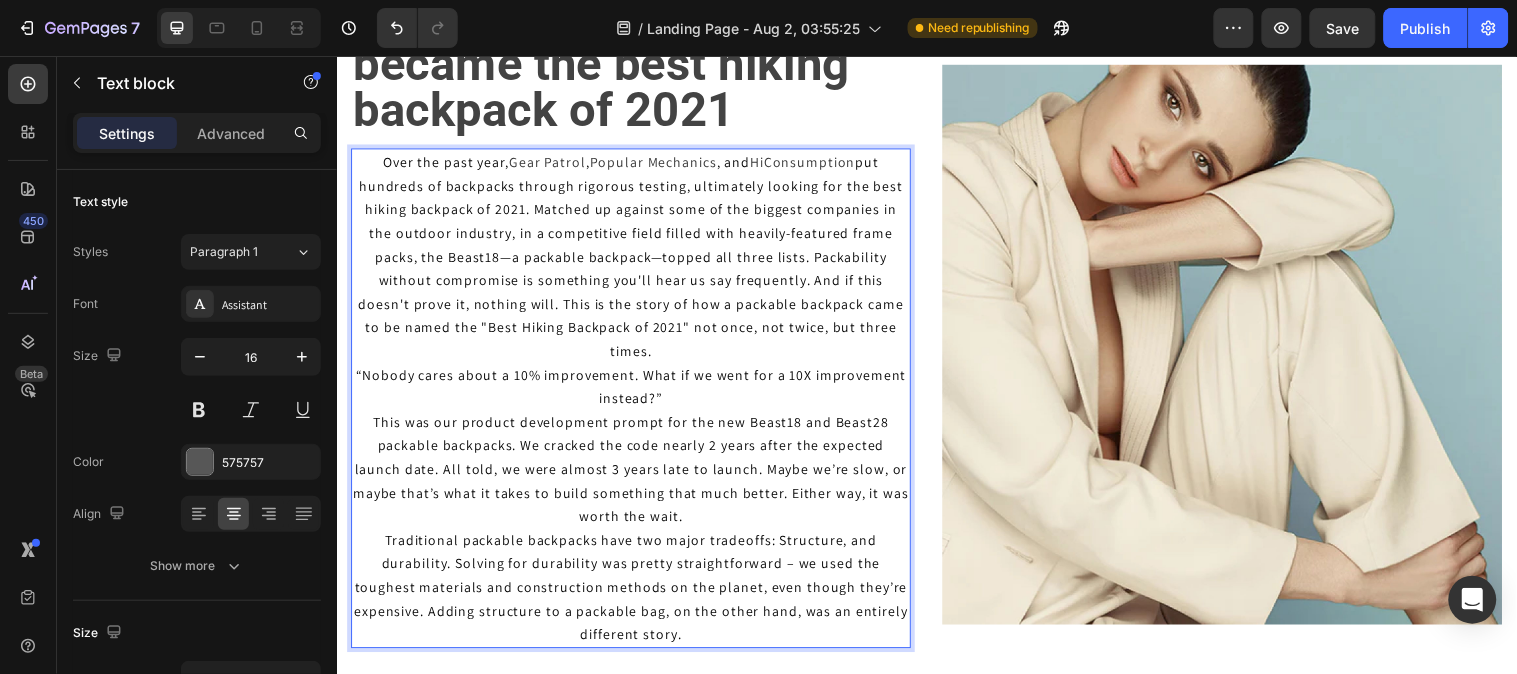 scroll, scrollTop: 865, scrollLeft: 0, axis: vertical 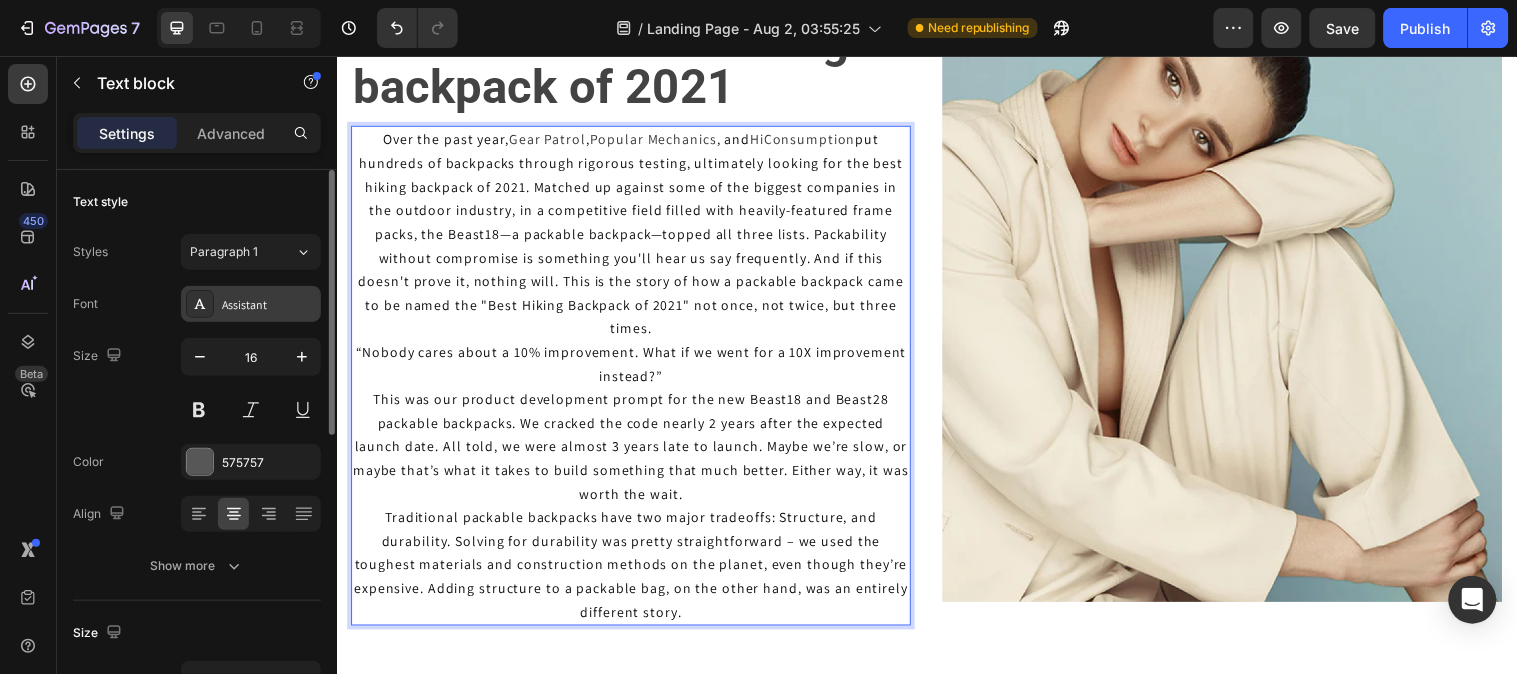 click on "Assistant" at bounding box center (269, 305) 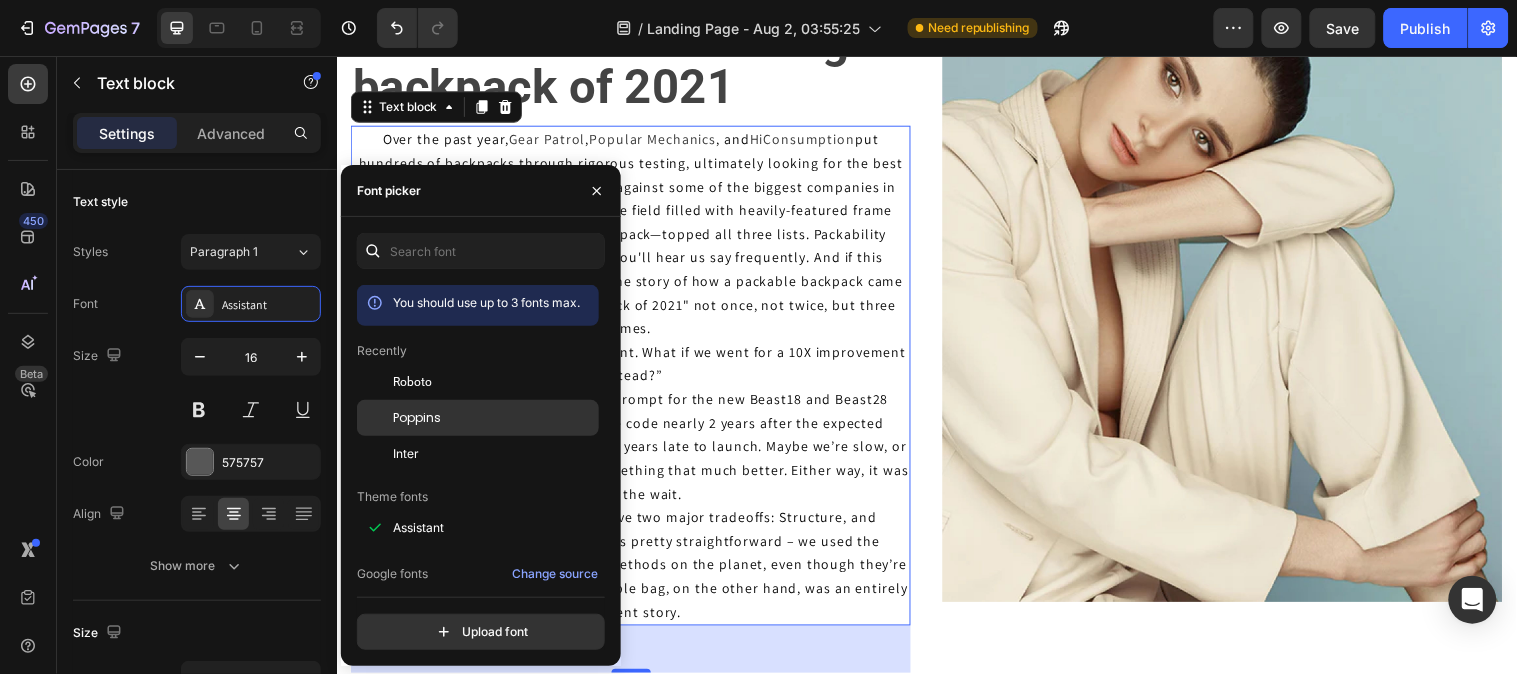 click on "Poppins" at bounding box center [417, 418] 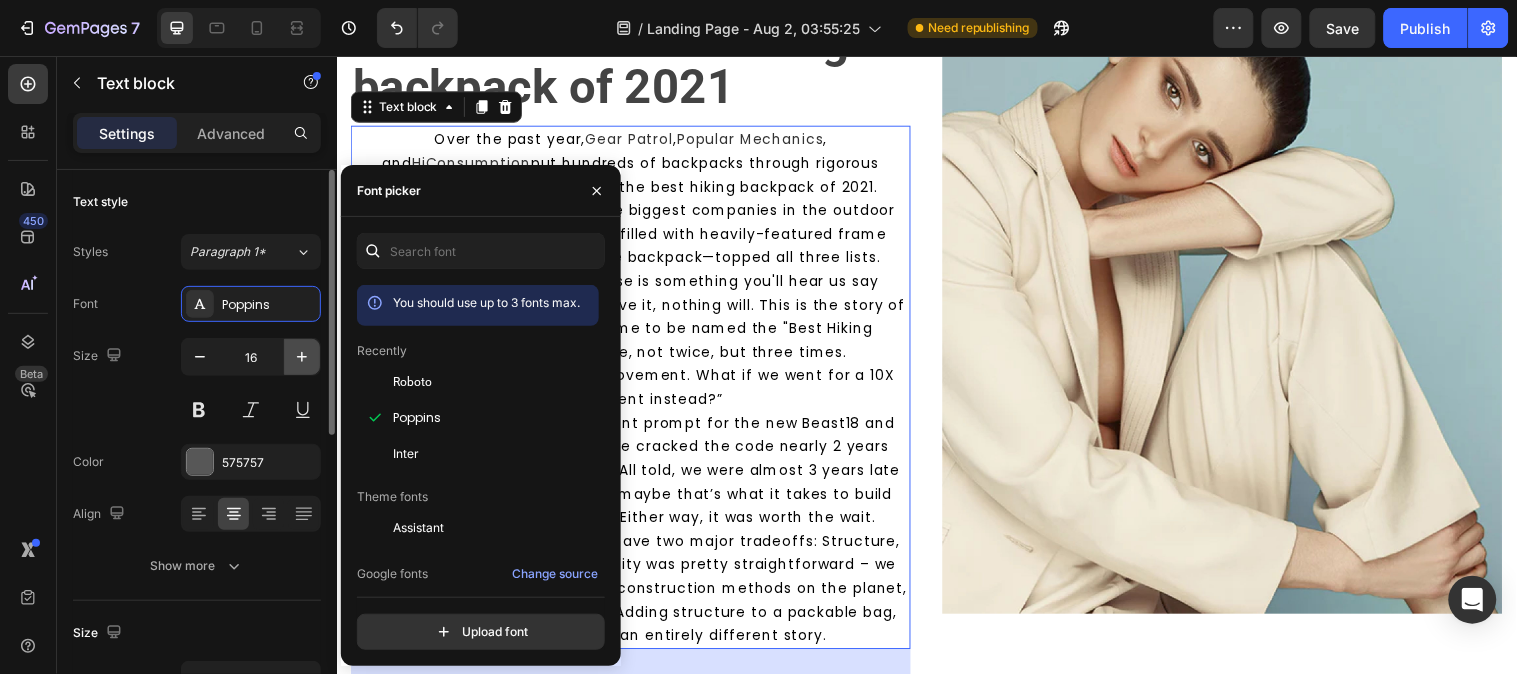 click 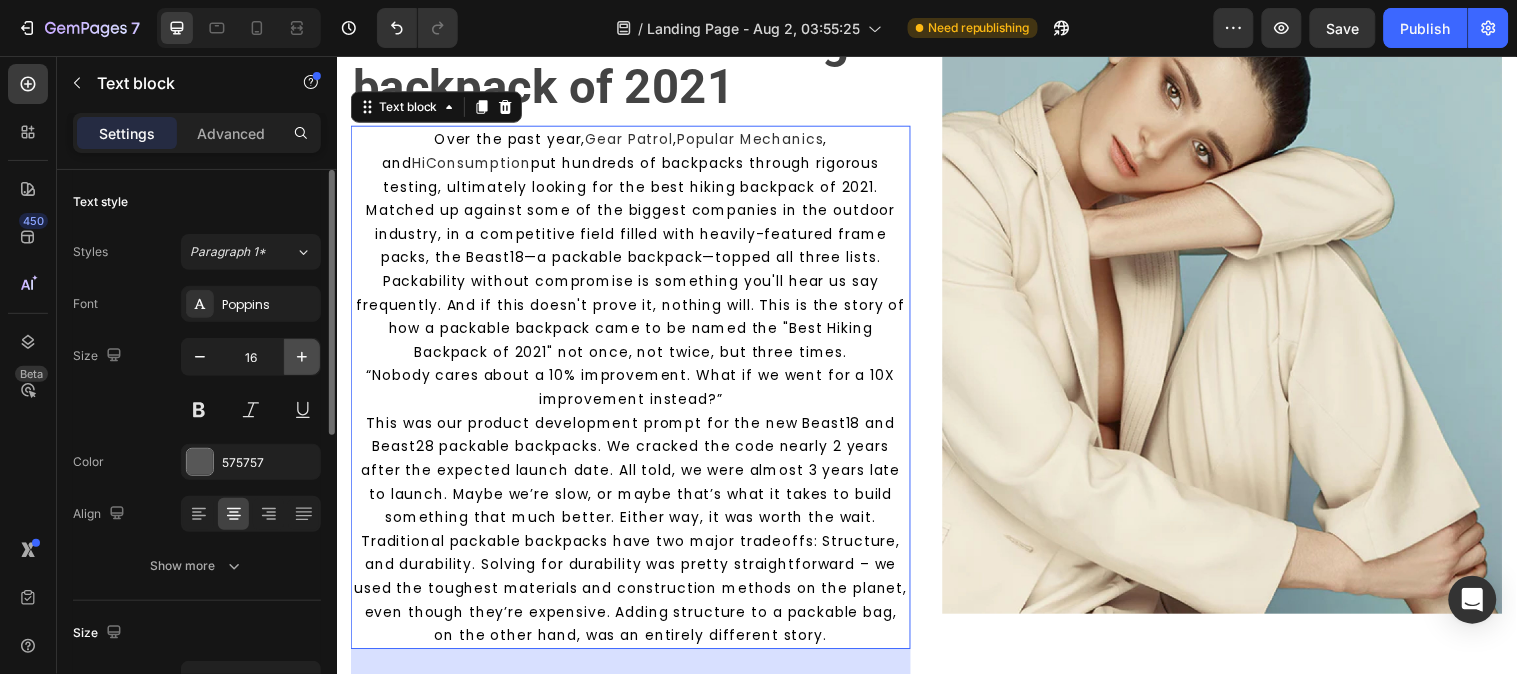 type on "17" 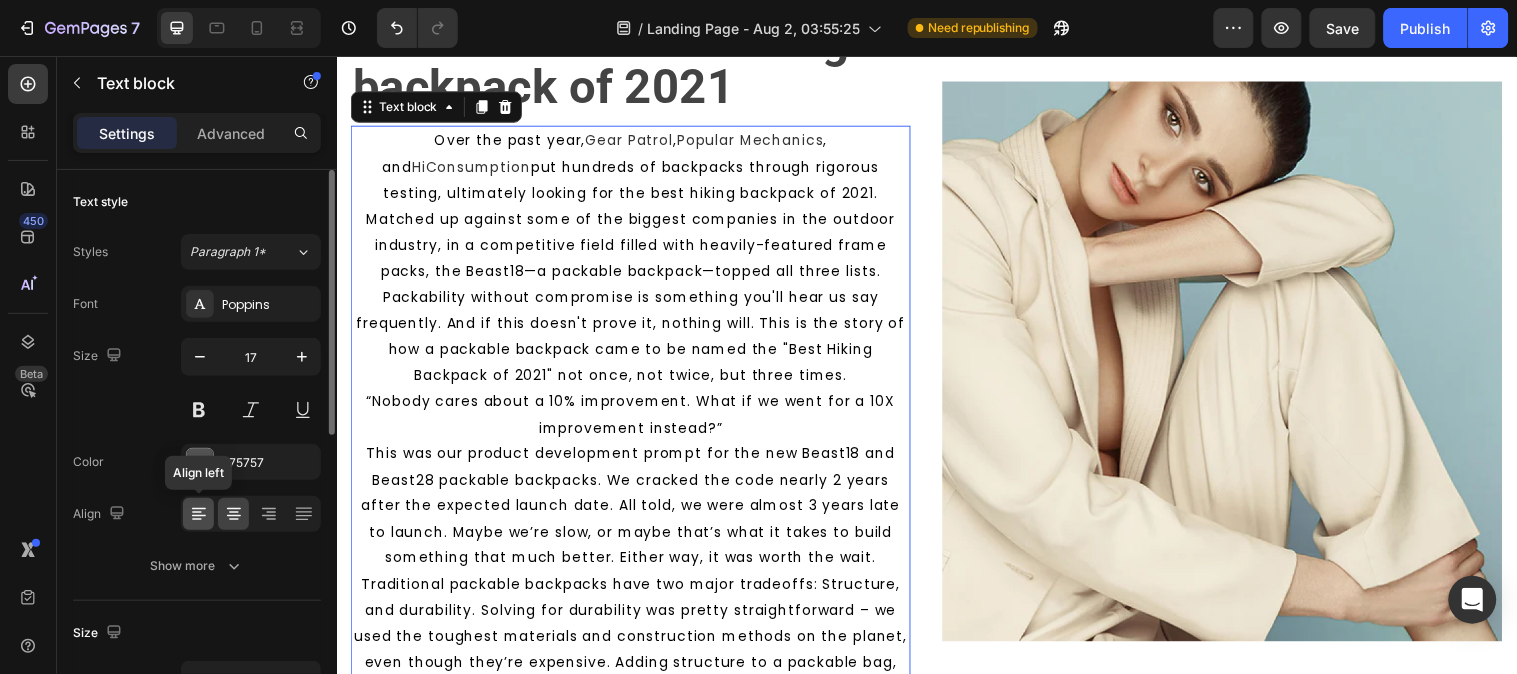 click 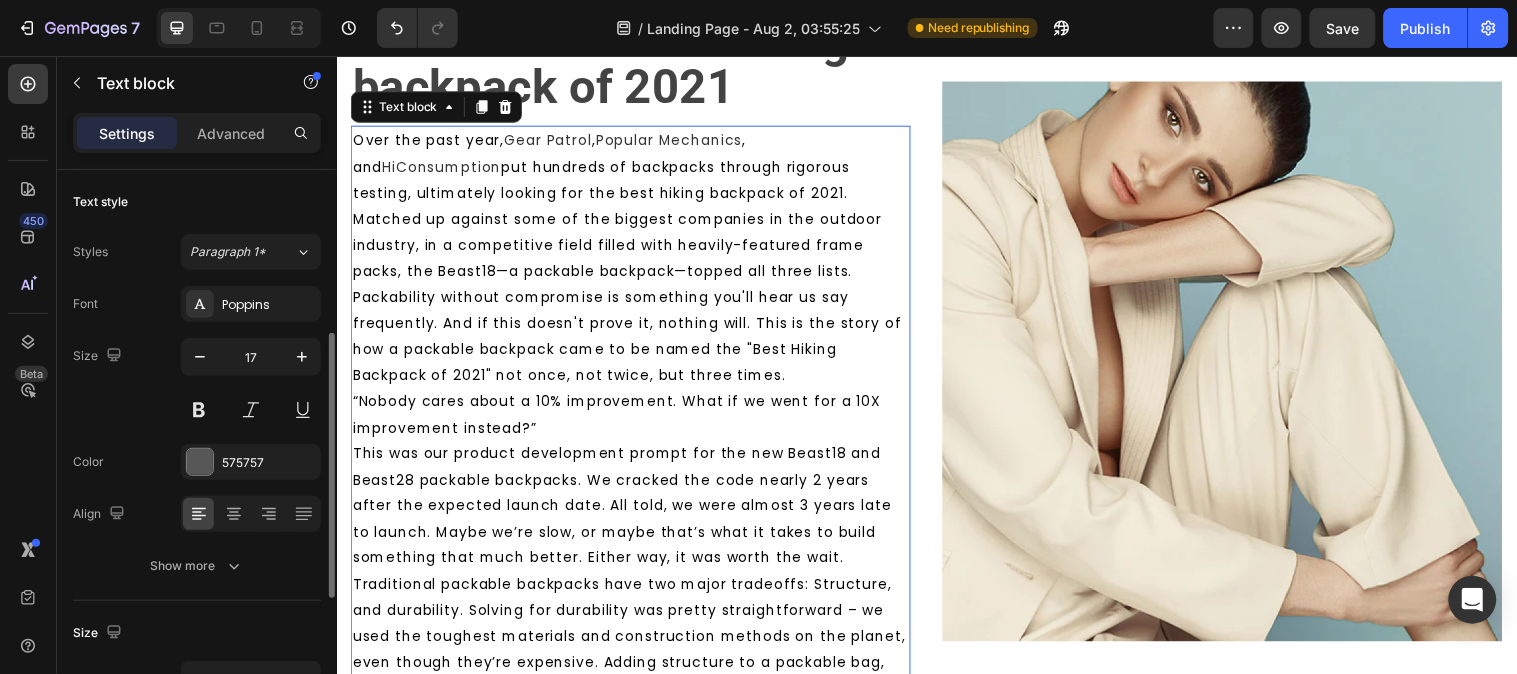 scroll, scrollTop: 111, scrollLeft: 0, axis: vertical 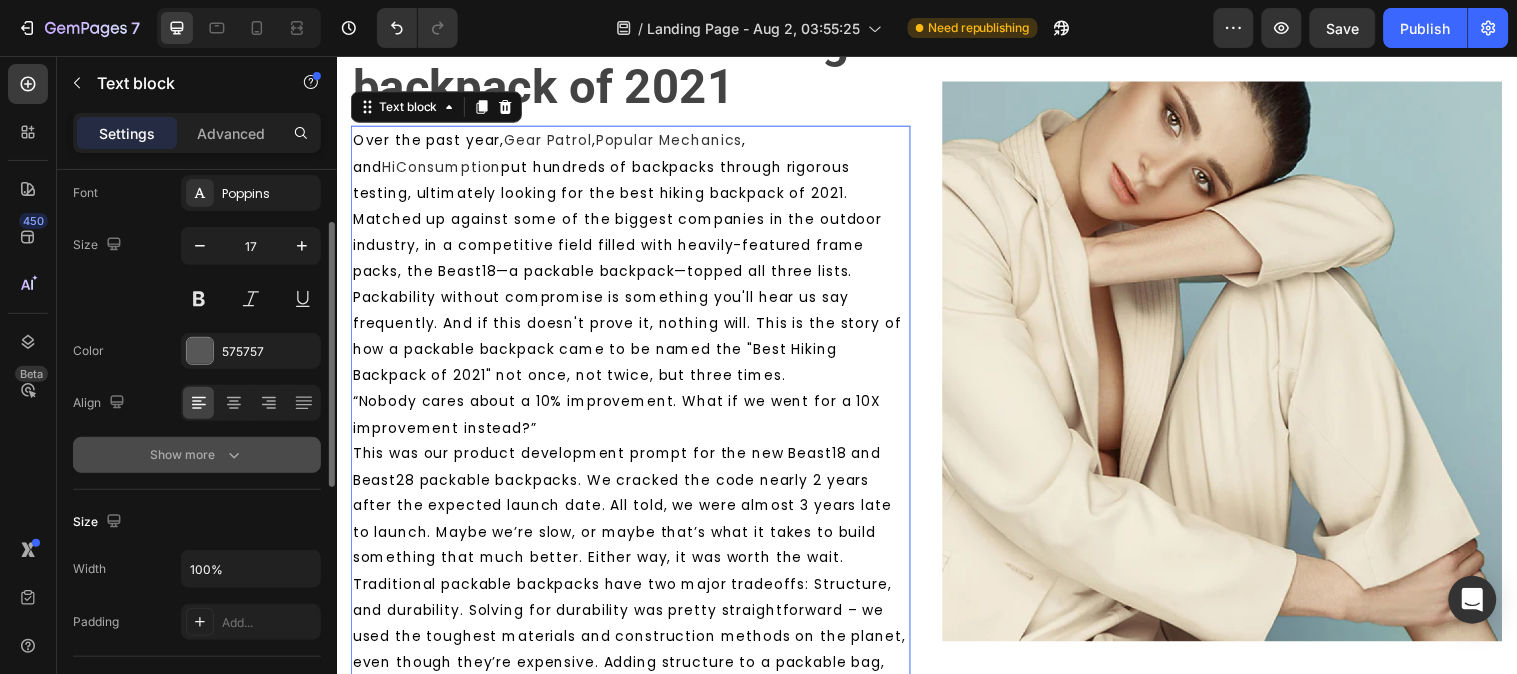 click 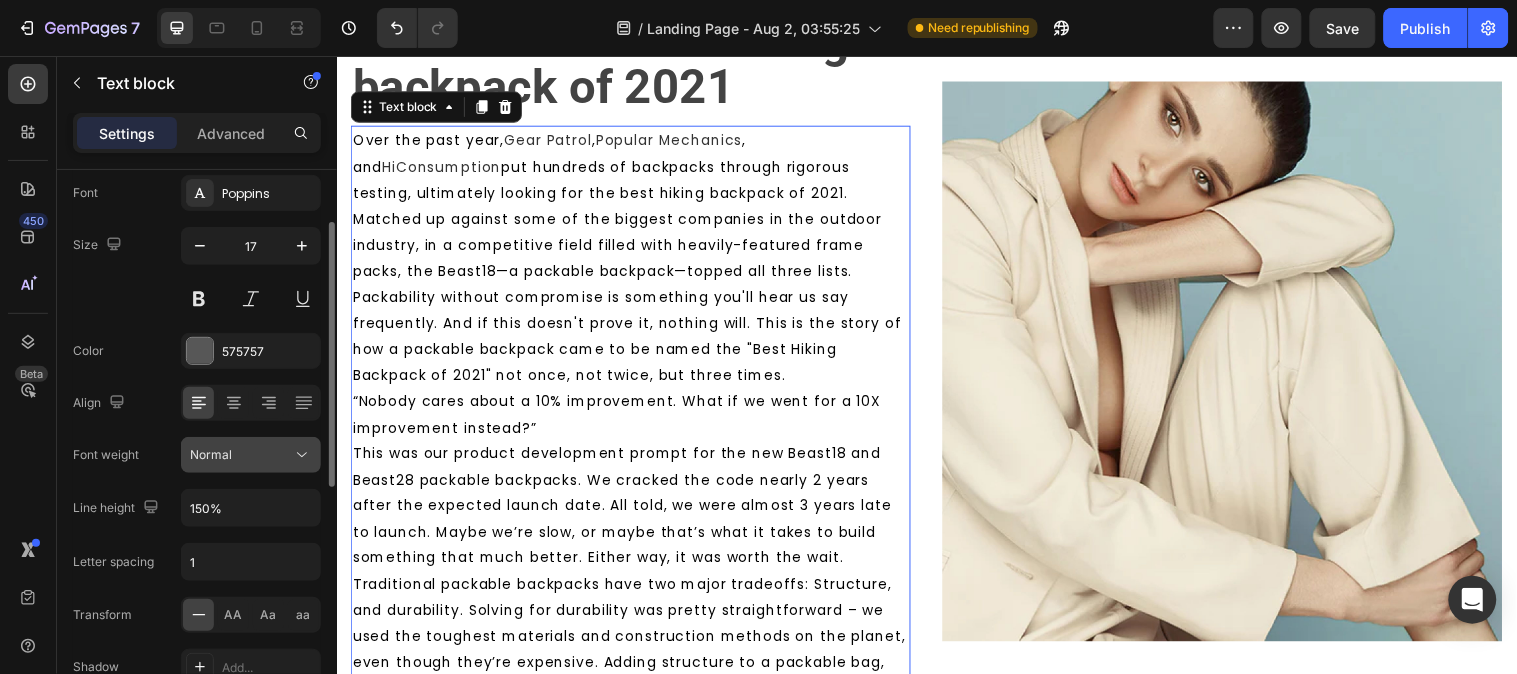 scroll, scrollTop: 222, scrollLeft: 0, axis: vertical 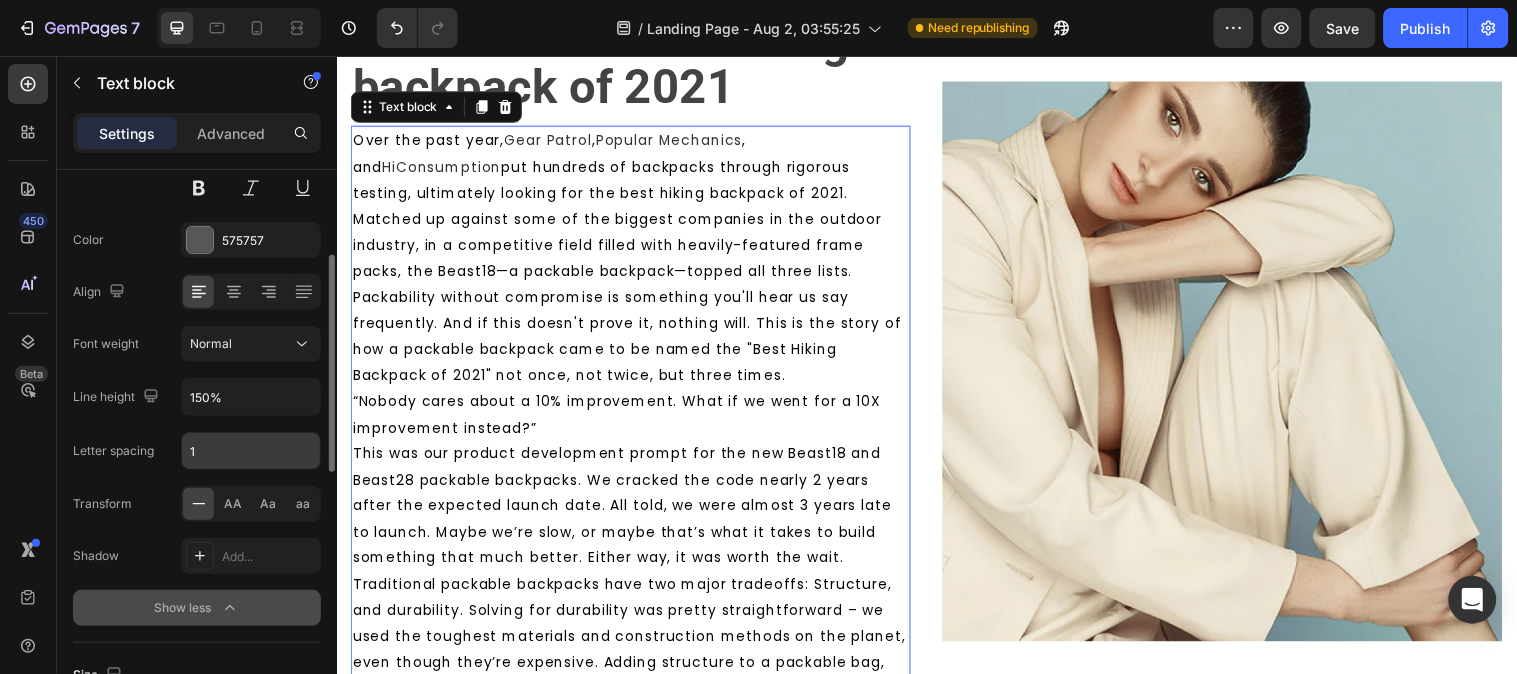 click on "1" at bounding box center (251, 451) 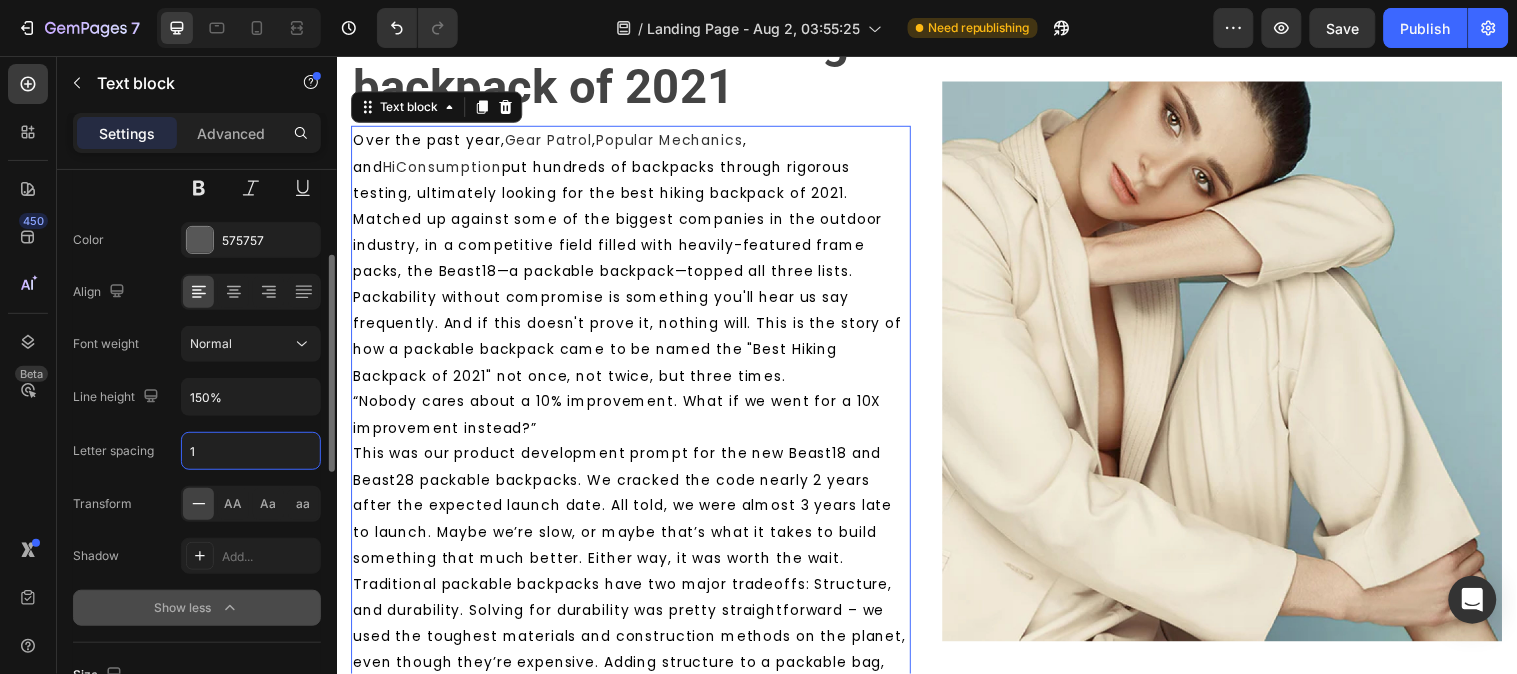 type 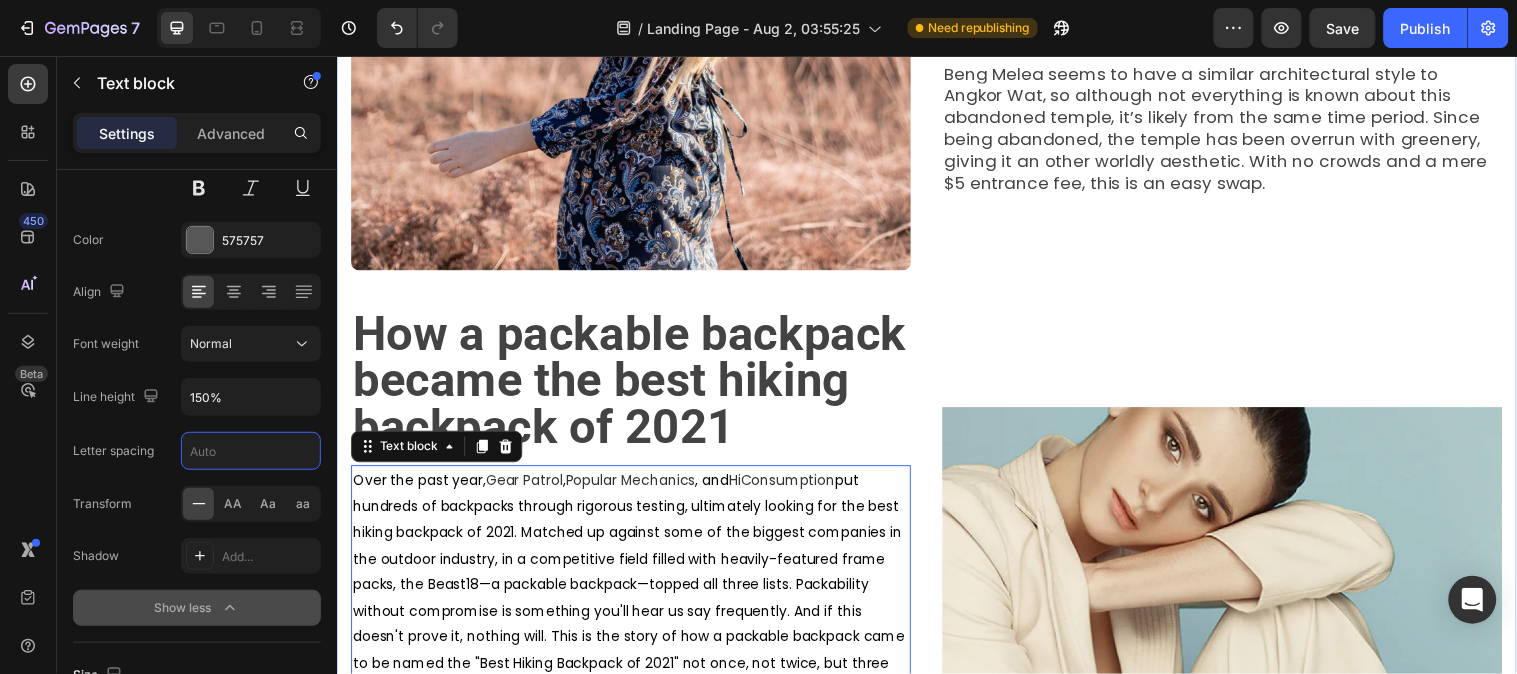 scroll, scrollTop: 421, scrollLeft: 0, axis: vertical 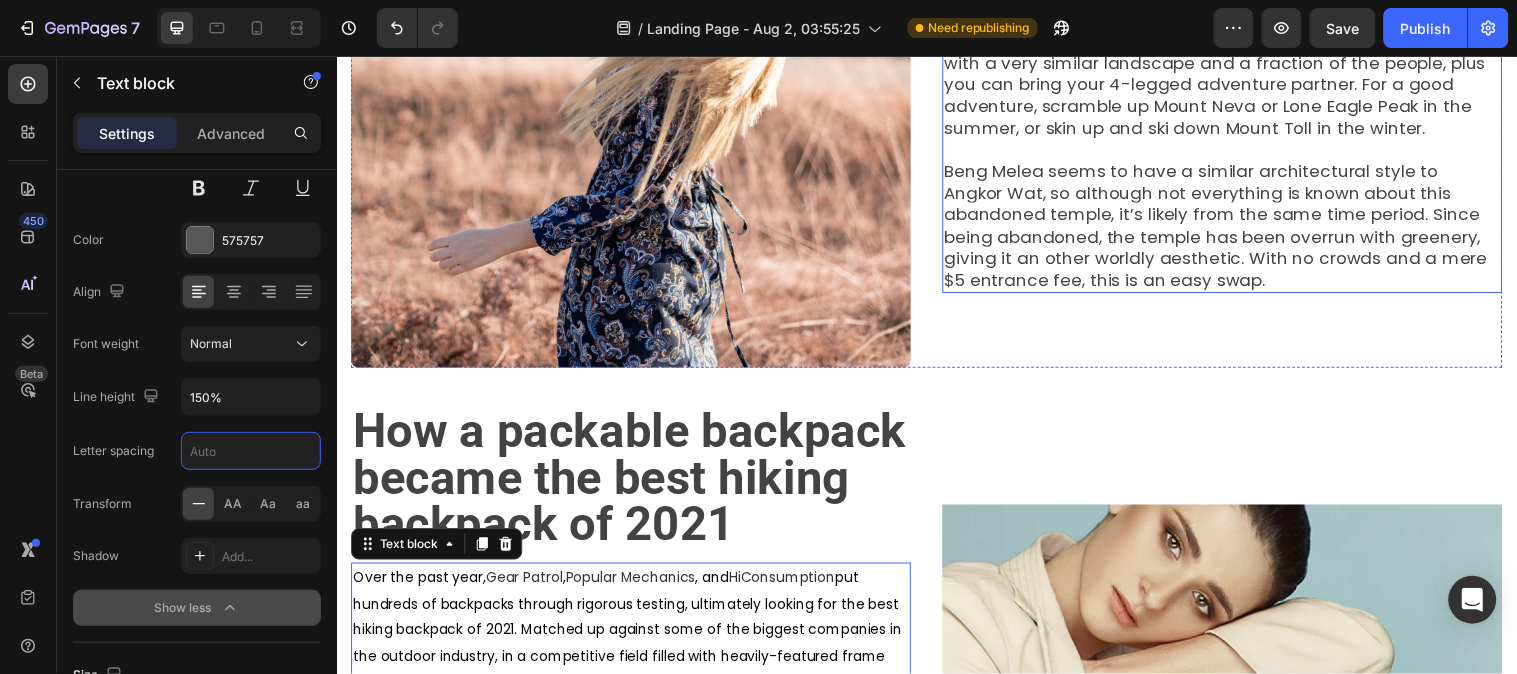 click on "Beng Melea seems to have a similar architectural style to Angkor Wat, so although not everything is known about this abandoned temple, it’s likely from the same time period. Since being abandoned, the temple has been overrun with greenery, giving it an other worldly aesthetic. With no crowds and a mere $5 entrance fee, this is an easy swap." at bounding box center (1230, 227) 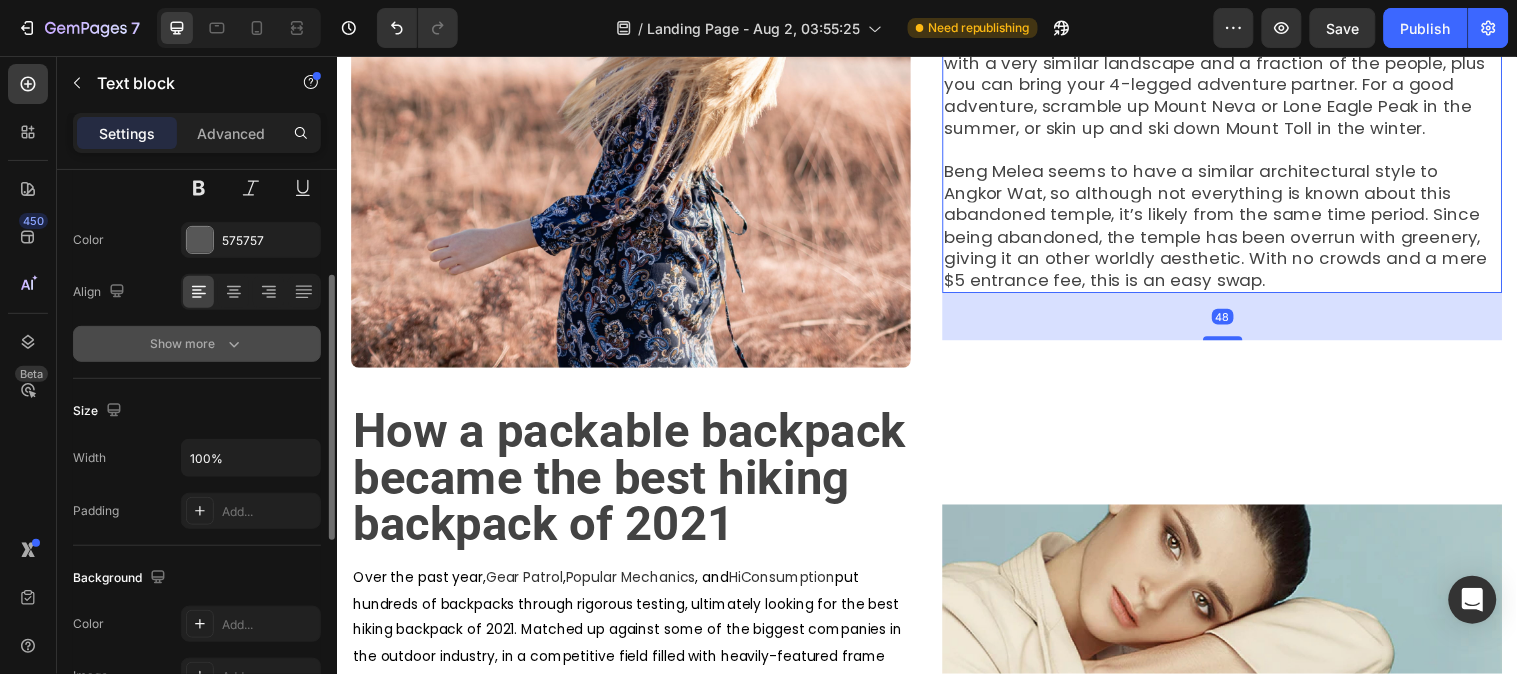 click on "Show more" at bounding box center (197, 344) 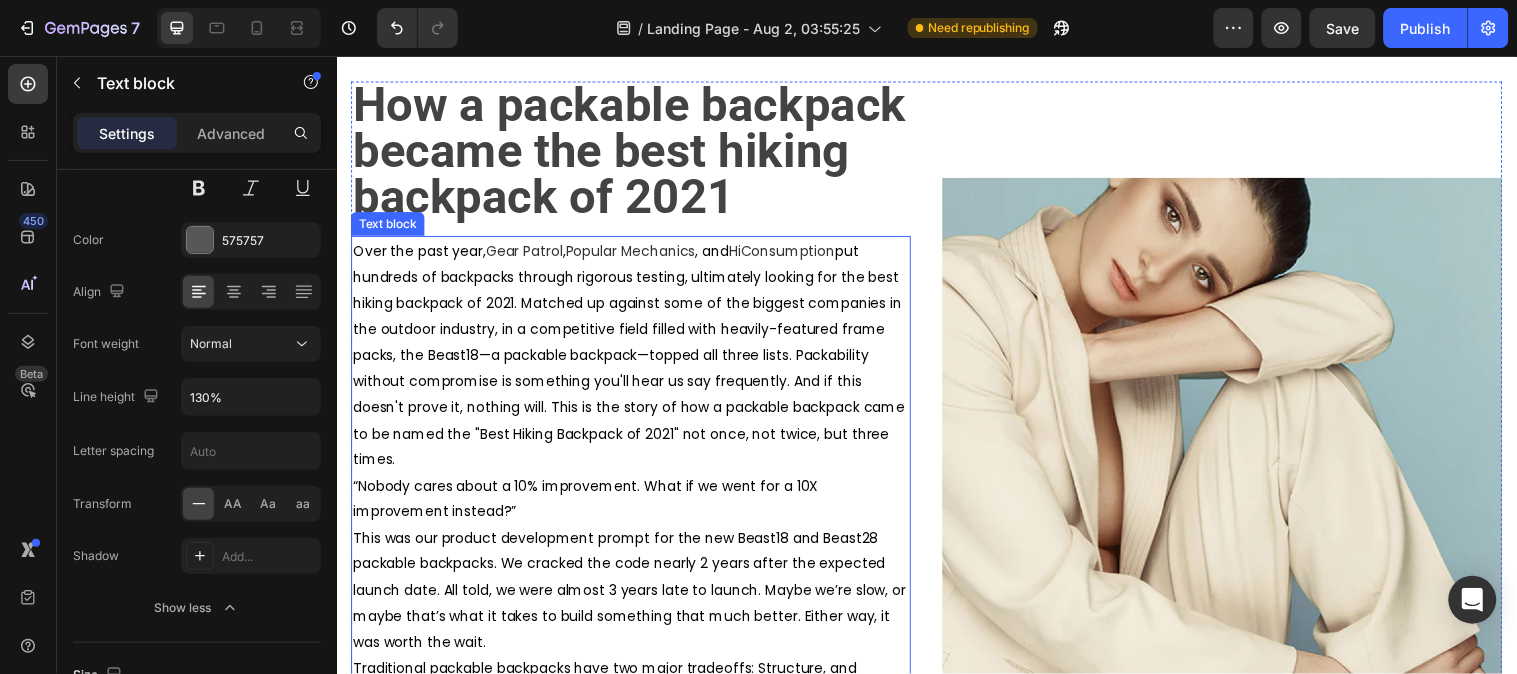 scroll, scrollTop: 754, scrollLeft: 0, axis: vertical 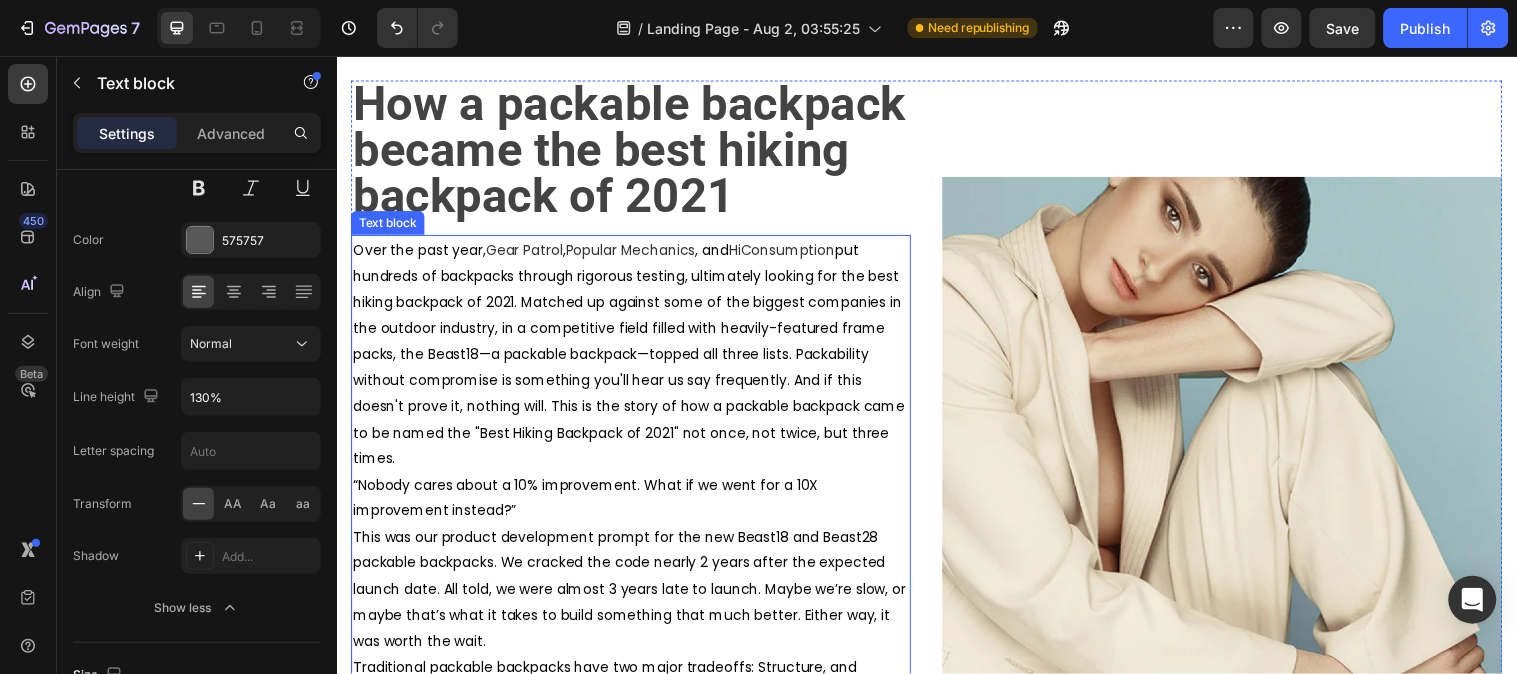 click on "Over the past year,  Gear Patrol ,  Popular Mechanics , and  HiConsumption  put hundreds of backpacks through rigorous testing, ultimately looking for the best hiking backpack of 2021. Matched up against some of the biggest companies in the outdoor industry, in a competitive field filled with heavily-featured frame packs, the Beast18—a packable backpack—topped all three lists. Packability without compromise is something you'll hear us say frequently. And if this doesn't prove it, nothing will. This is the story of how a packable backpack came to be named the "Best Hiking Backpack of 2021" not once, not twice, but three times." at bounding box center (635, 358) 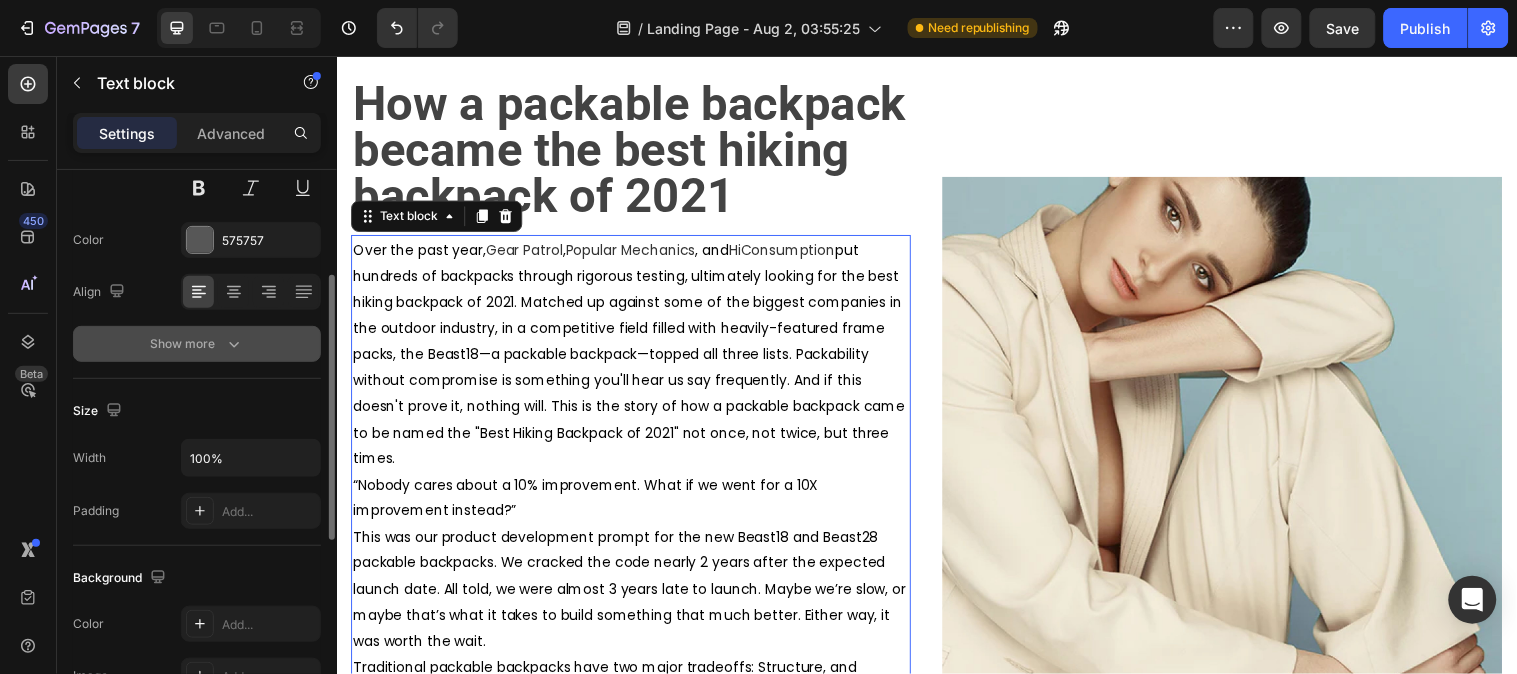 click 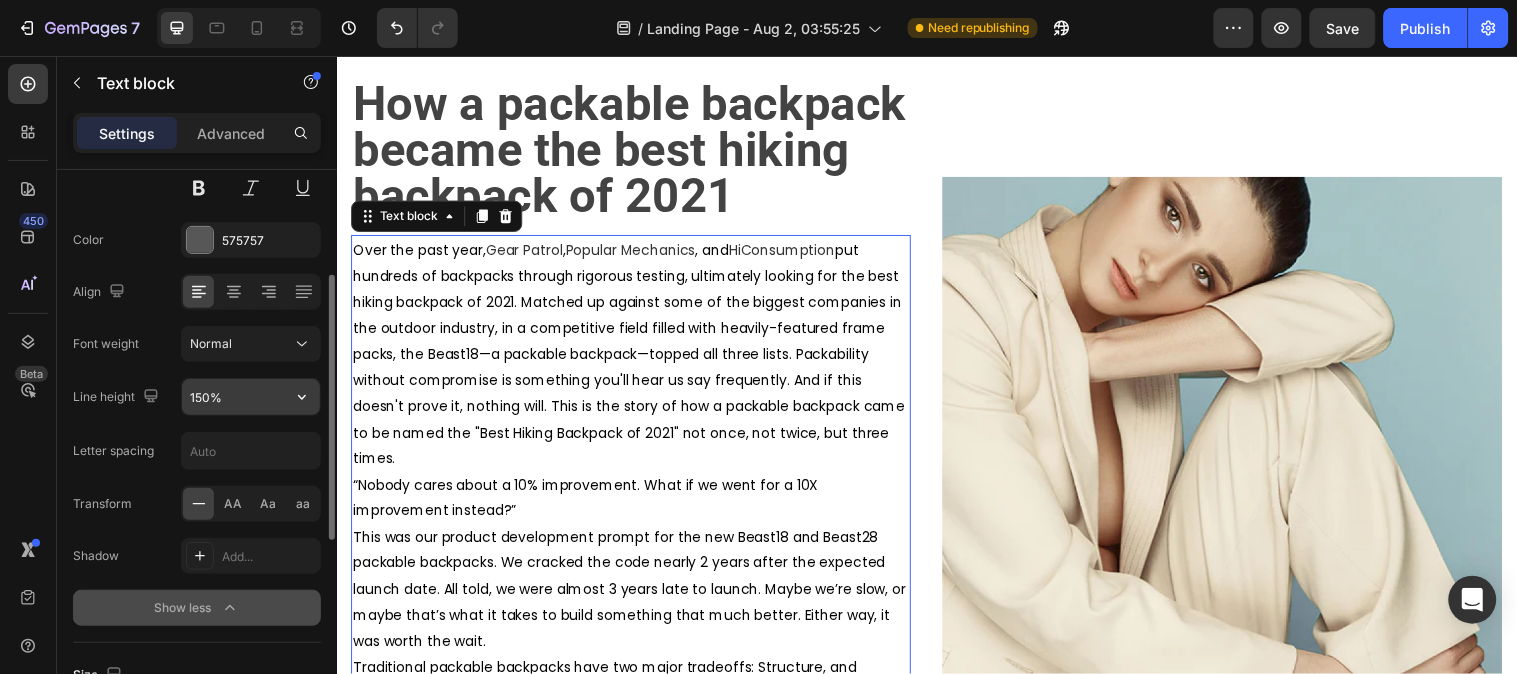 click on "150%" at bounding box center [251, 397] 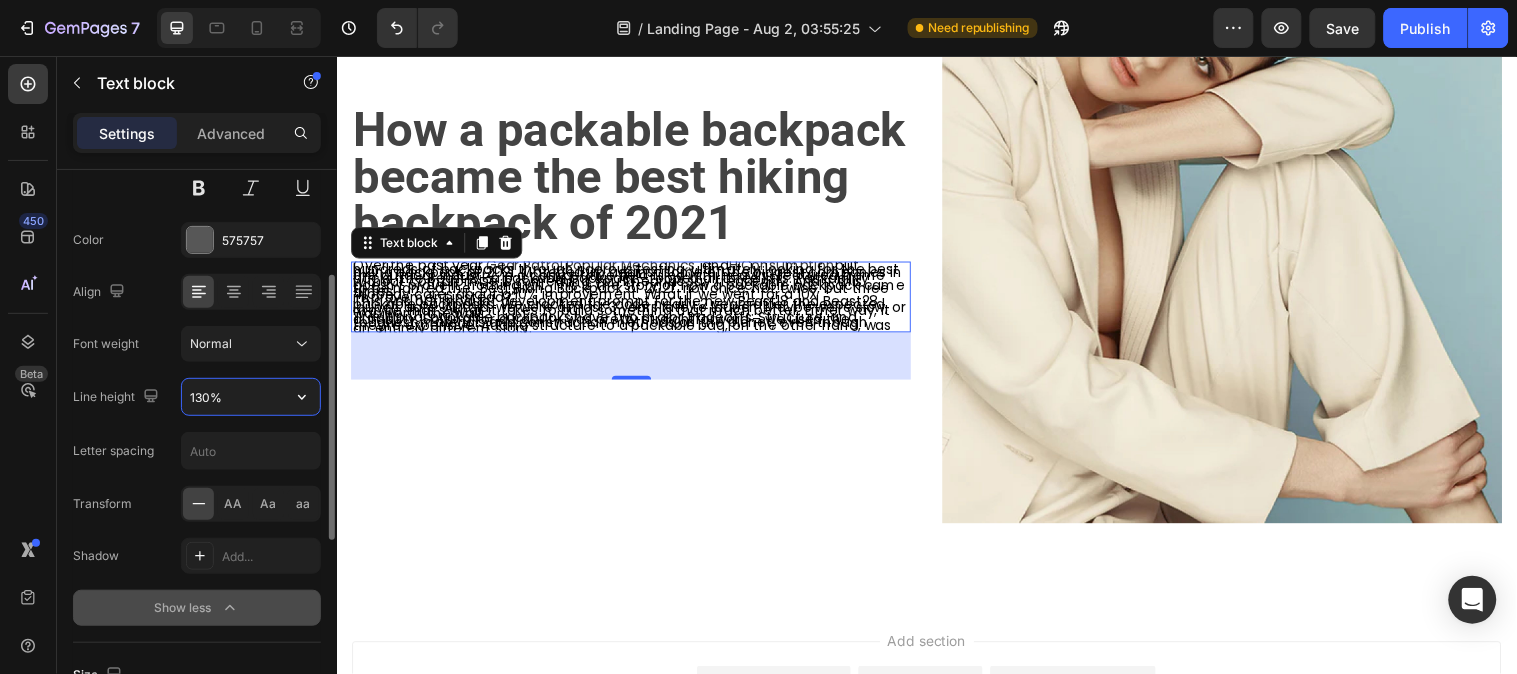 scroll, scrollTop: 754, scrollLeft: 0, axis: vertical 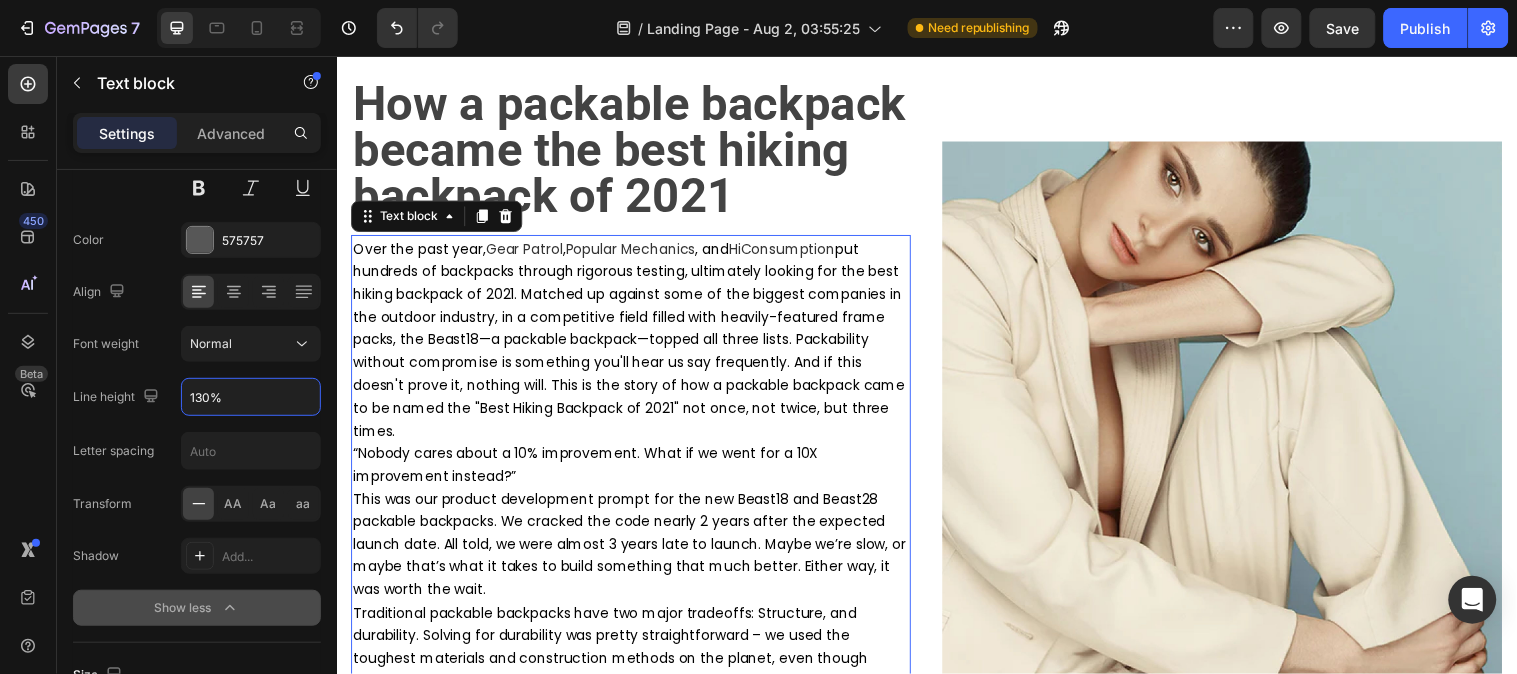 type on "130%" 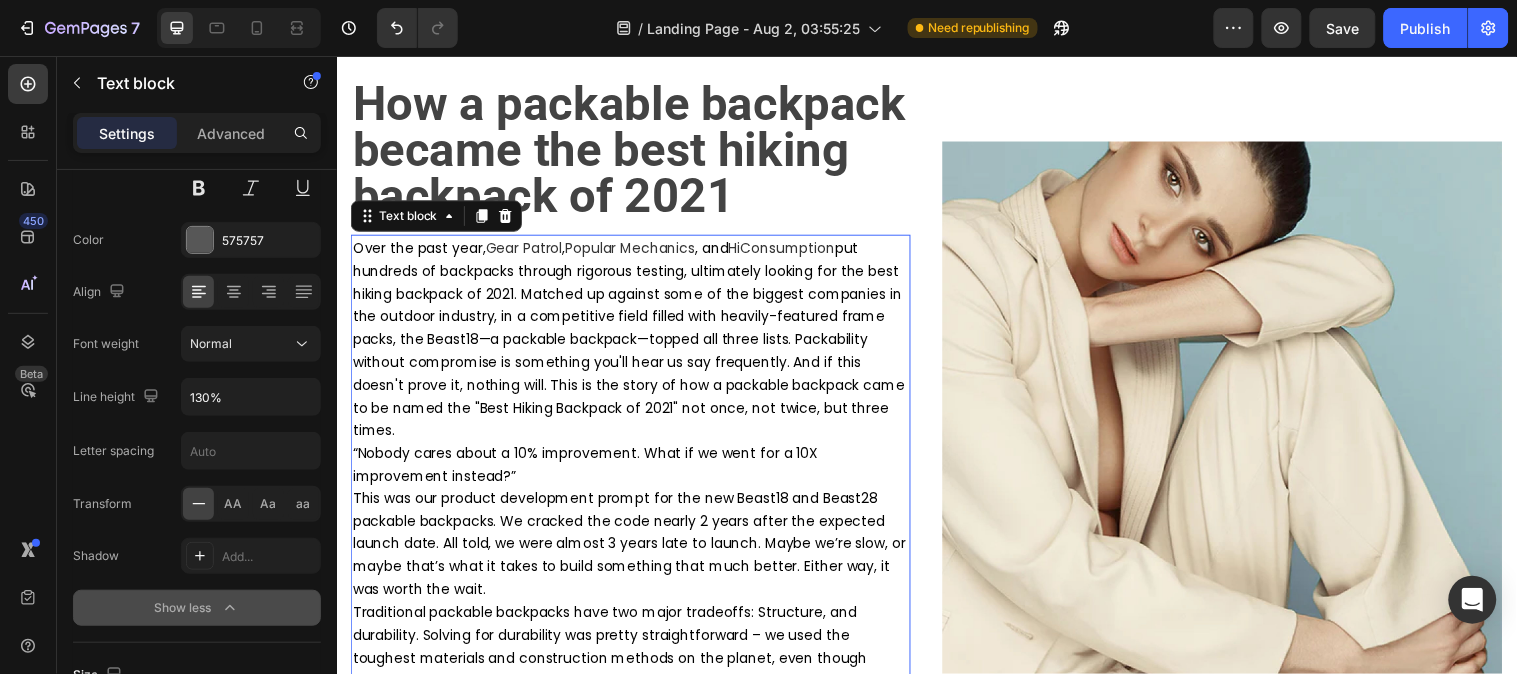 click on "450 Beta" at bounding box center [28, 297] 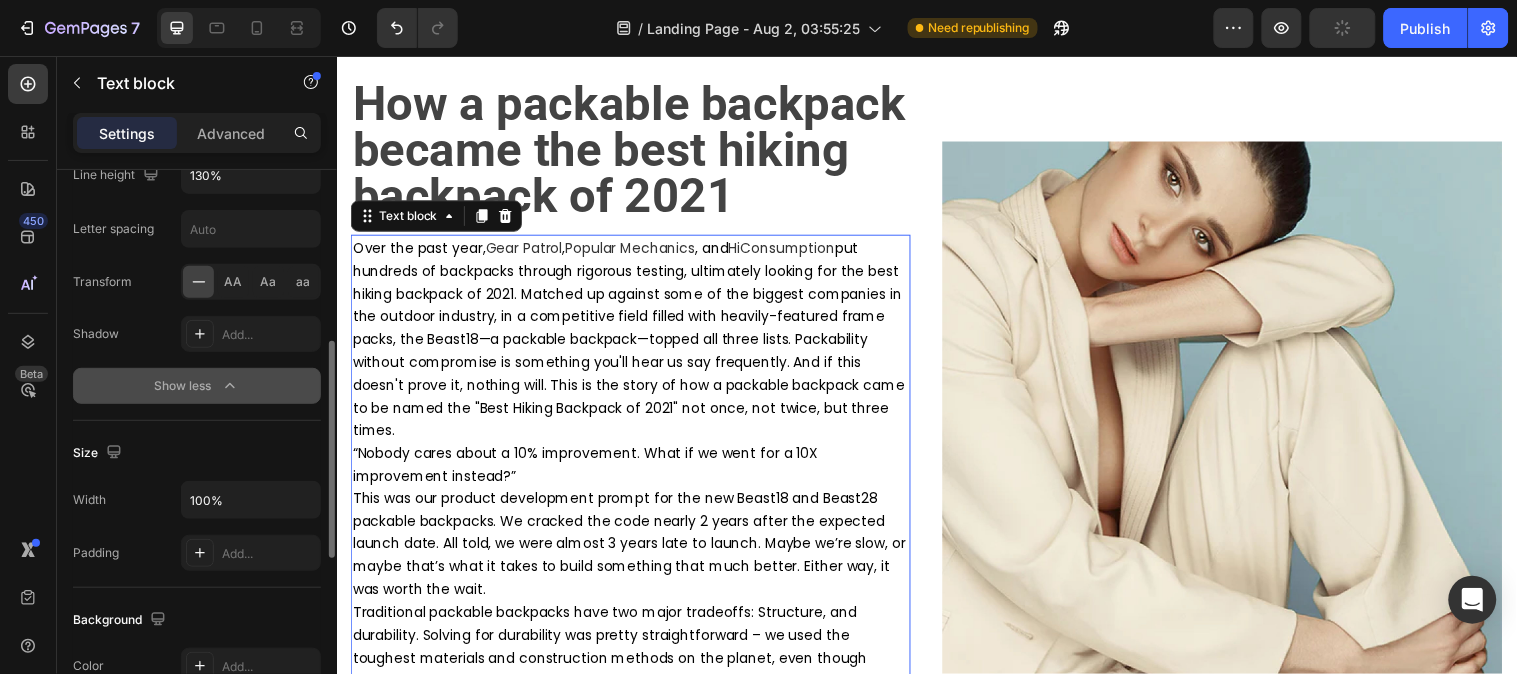scroll, scrollTop: 555, scrollLeft: 0, axis: vertical 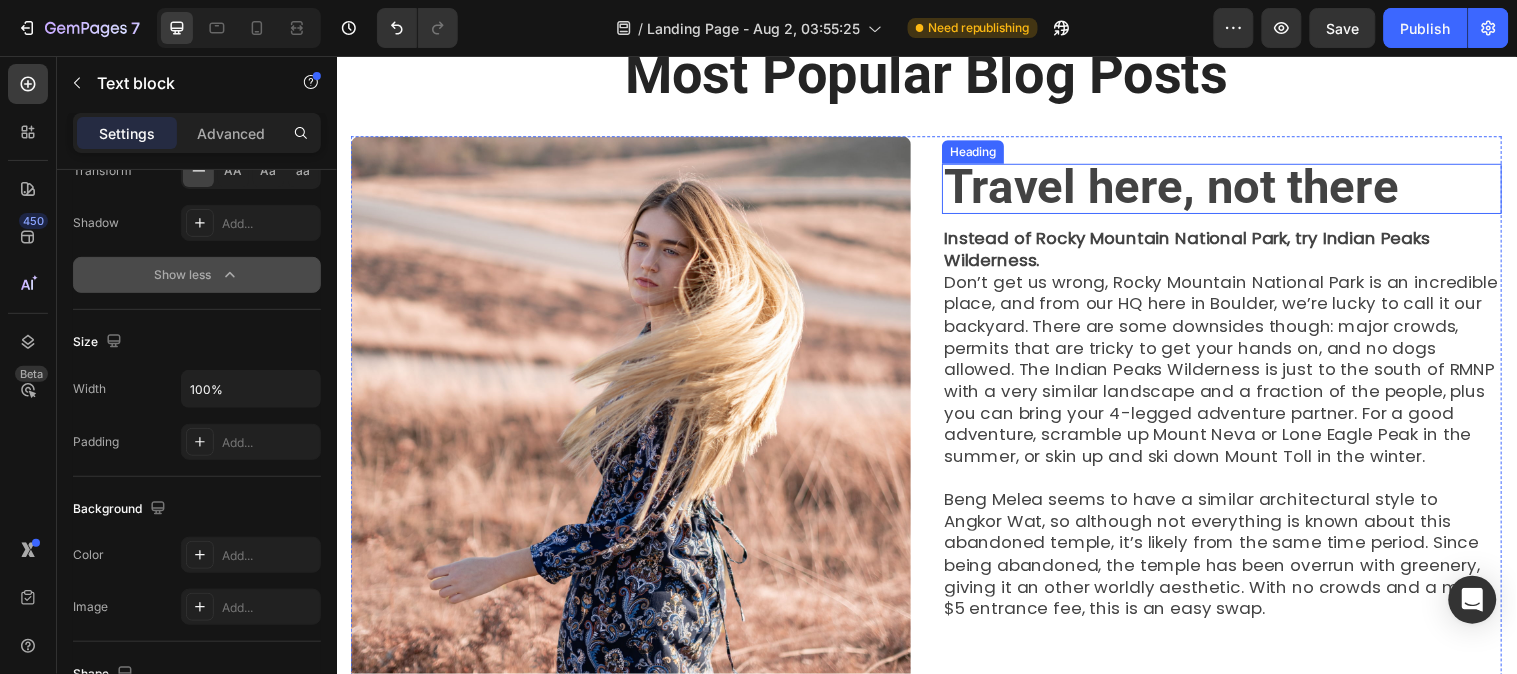 click on "Travel here, not there" at bounding box center [1185, 188] 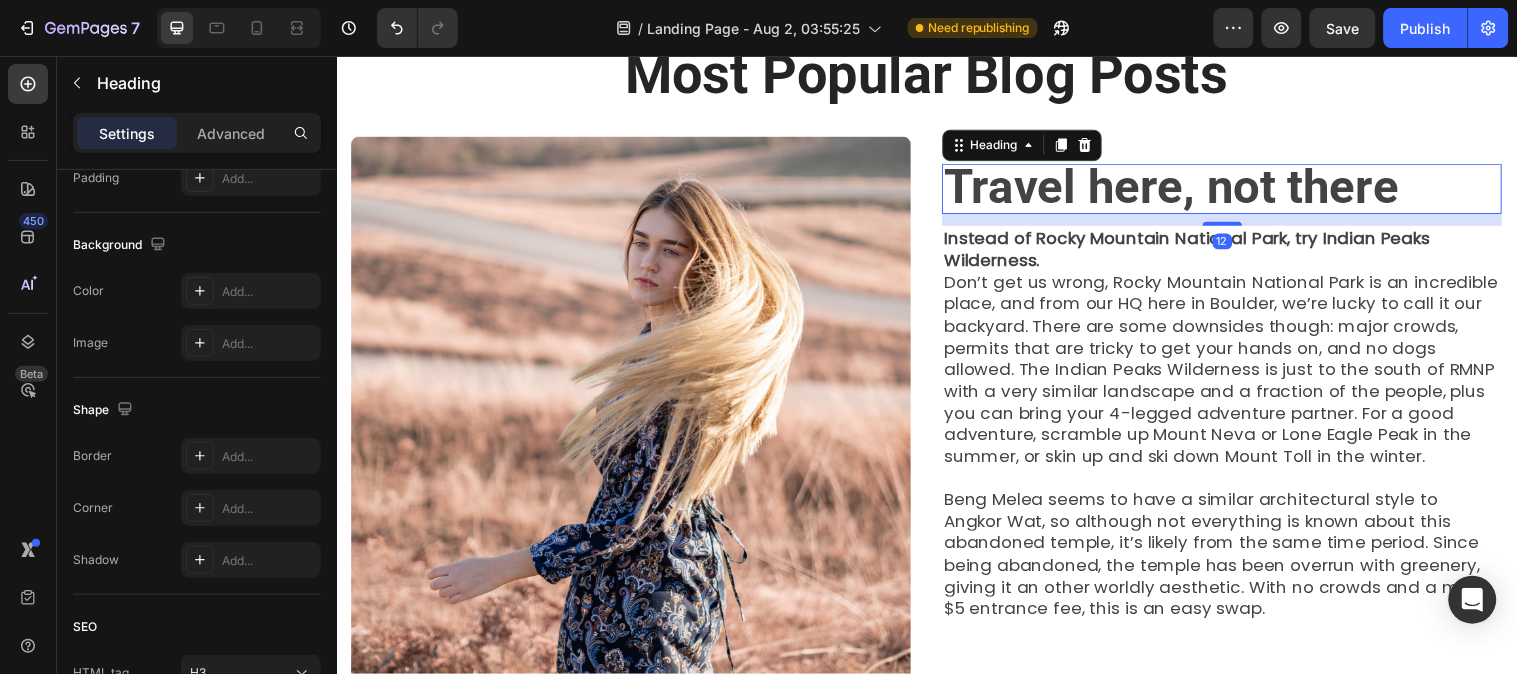 scroll, scrollTop: 0, scrollLeft: 0, axis: both 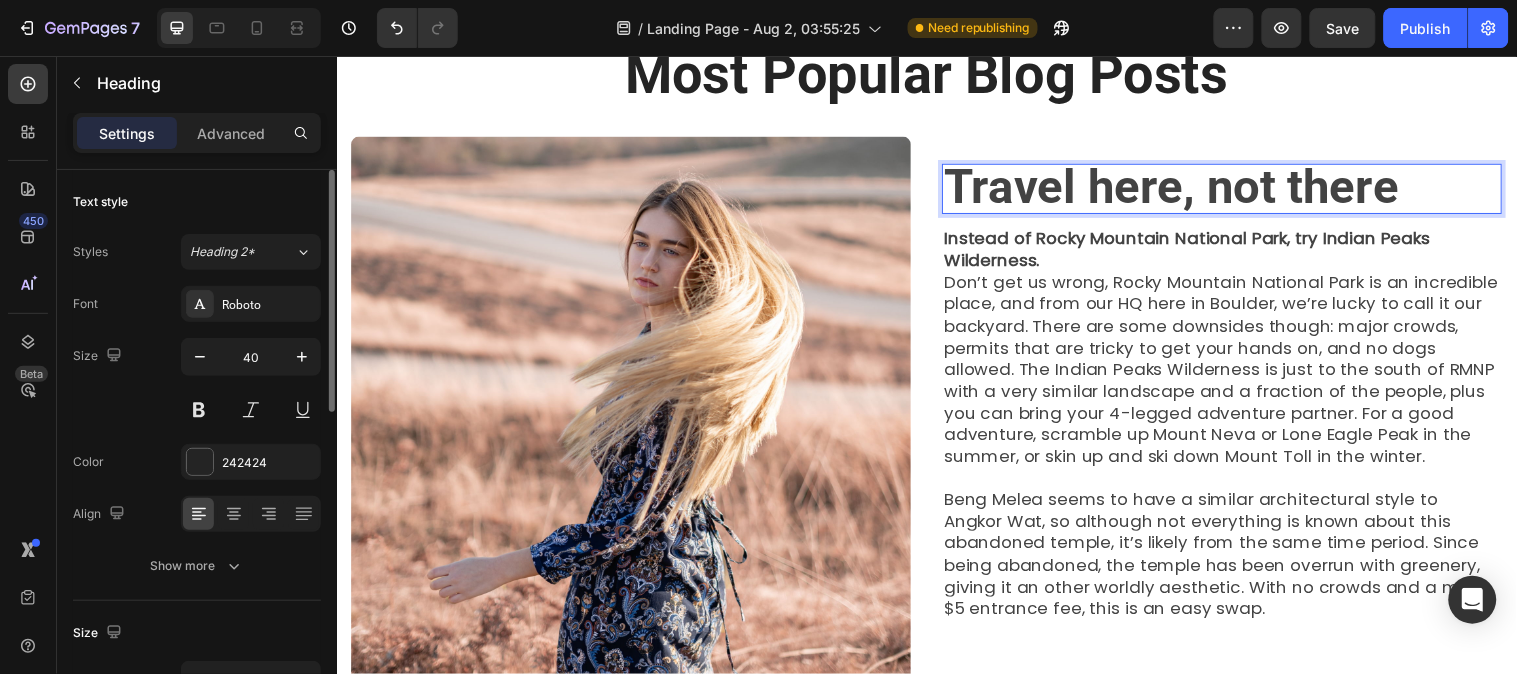 click on "Travel here, not there" at bounding box center [1236, 190] 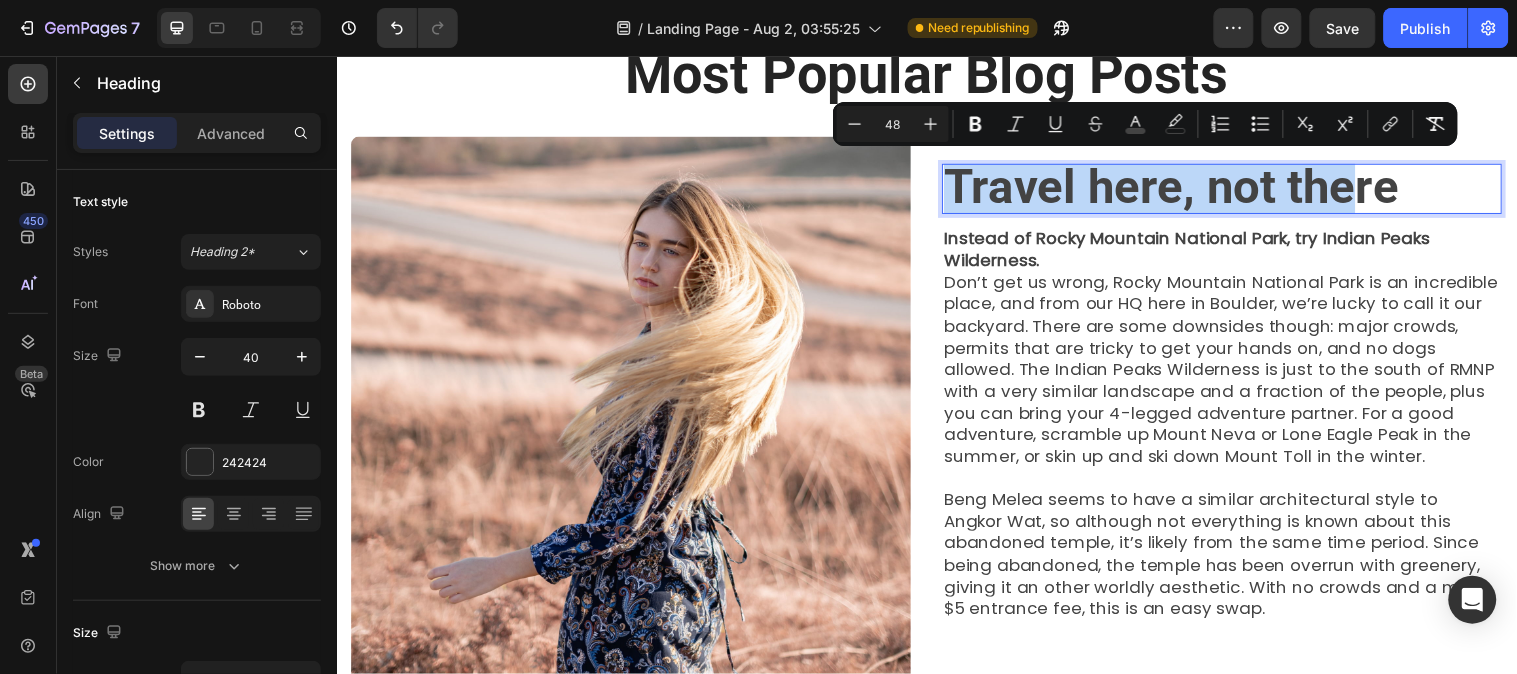drag, startPoint x: 1257, startPoint y: 188, endPoint x: 945, endPoint y: 193, distance: 312.04007 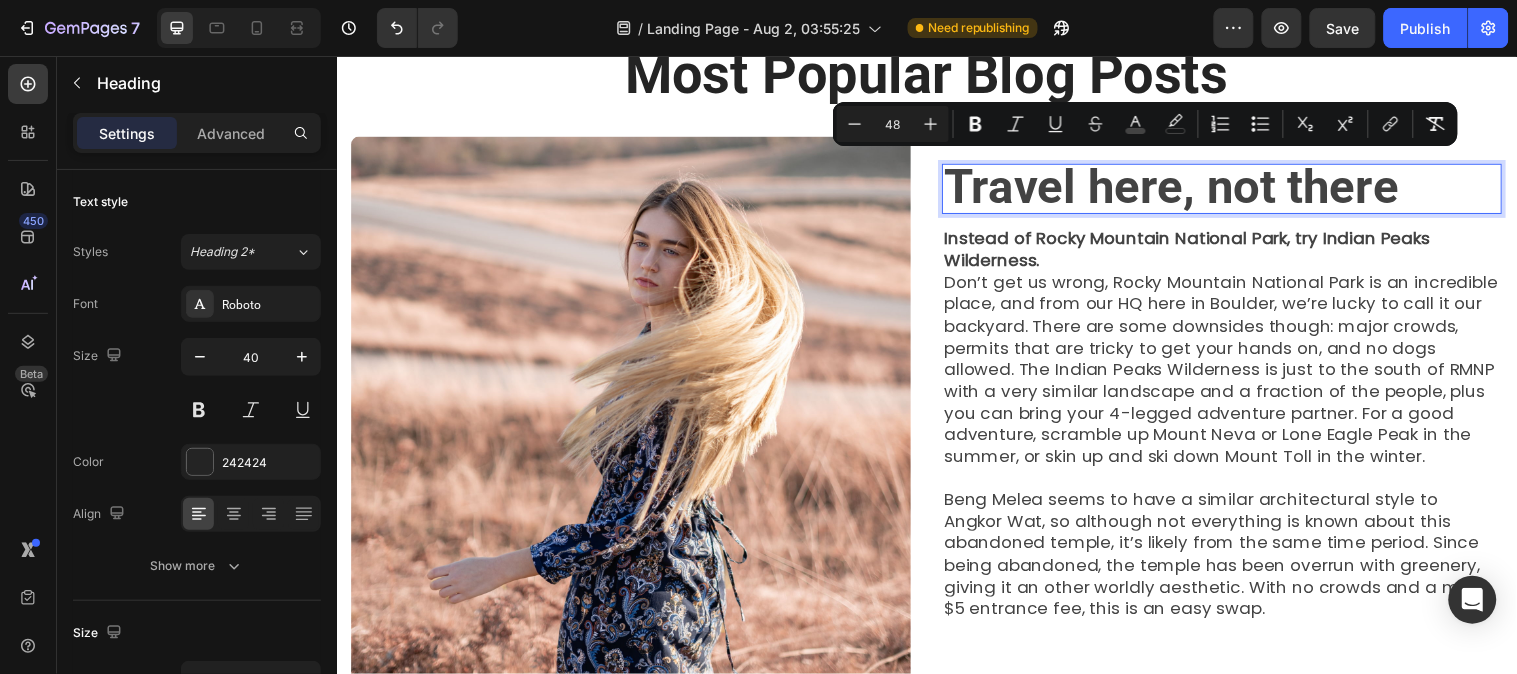 click on "Travel here, not there" at bounding box center (1236, 190) 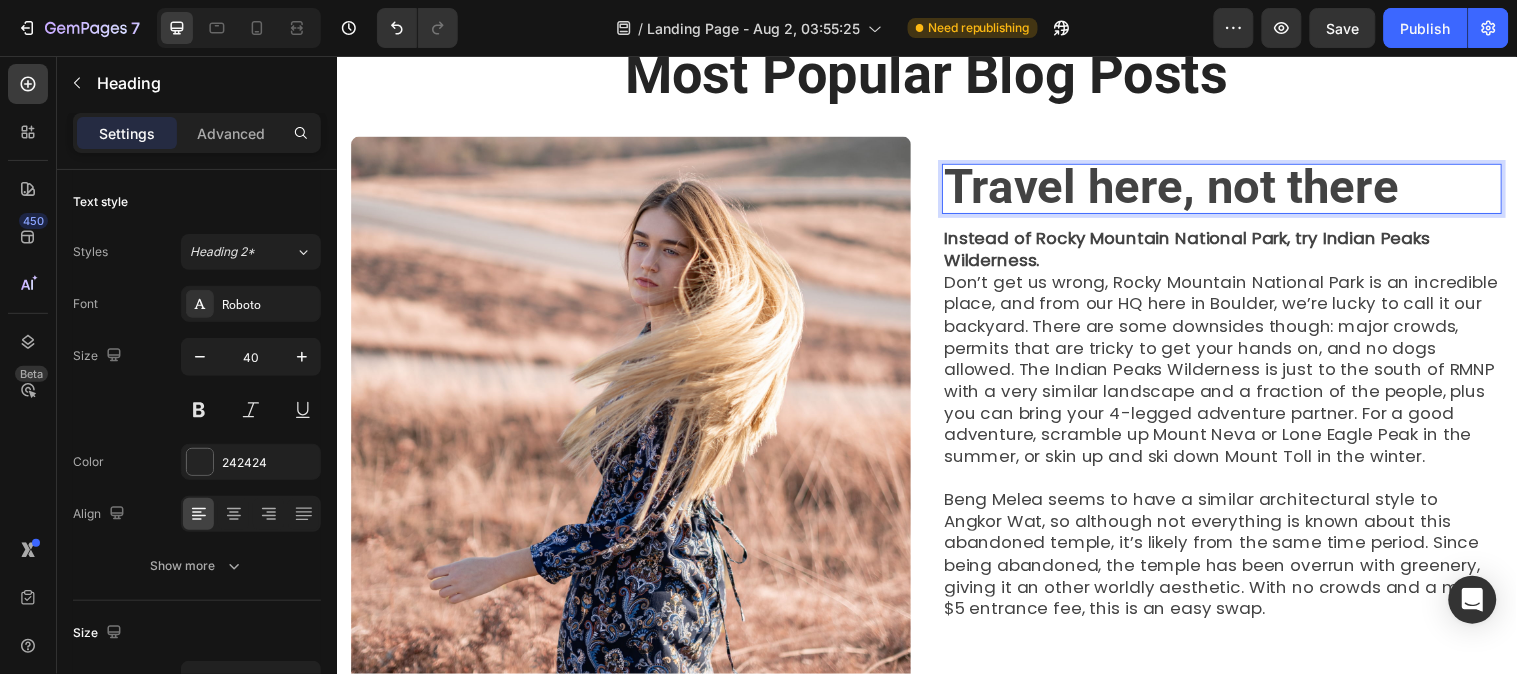 drag, startPoint x: 1433, startPoint y: 174, endPoint x: 1452, endPoint y: 182, distance: 20.615528 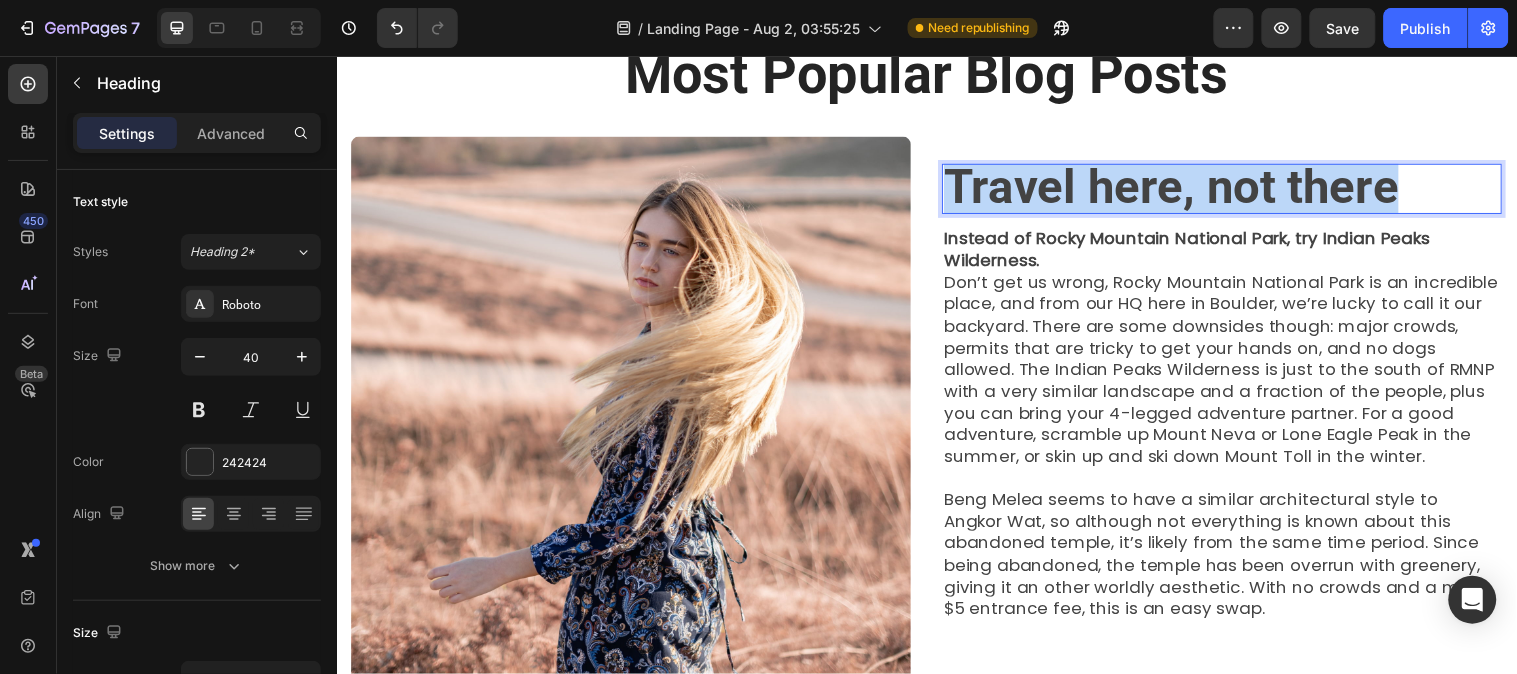 drag, startPoint x: 1428, startPoint y: 185, endPoint x: 952, endPoint y: 186, distance: 476.00104 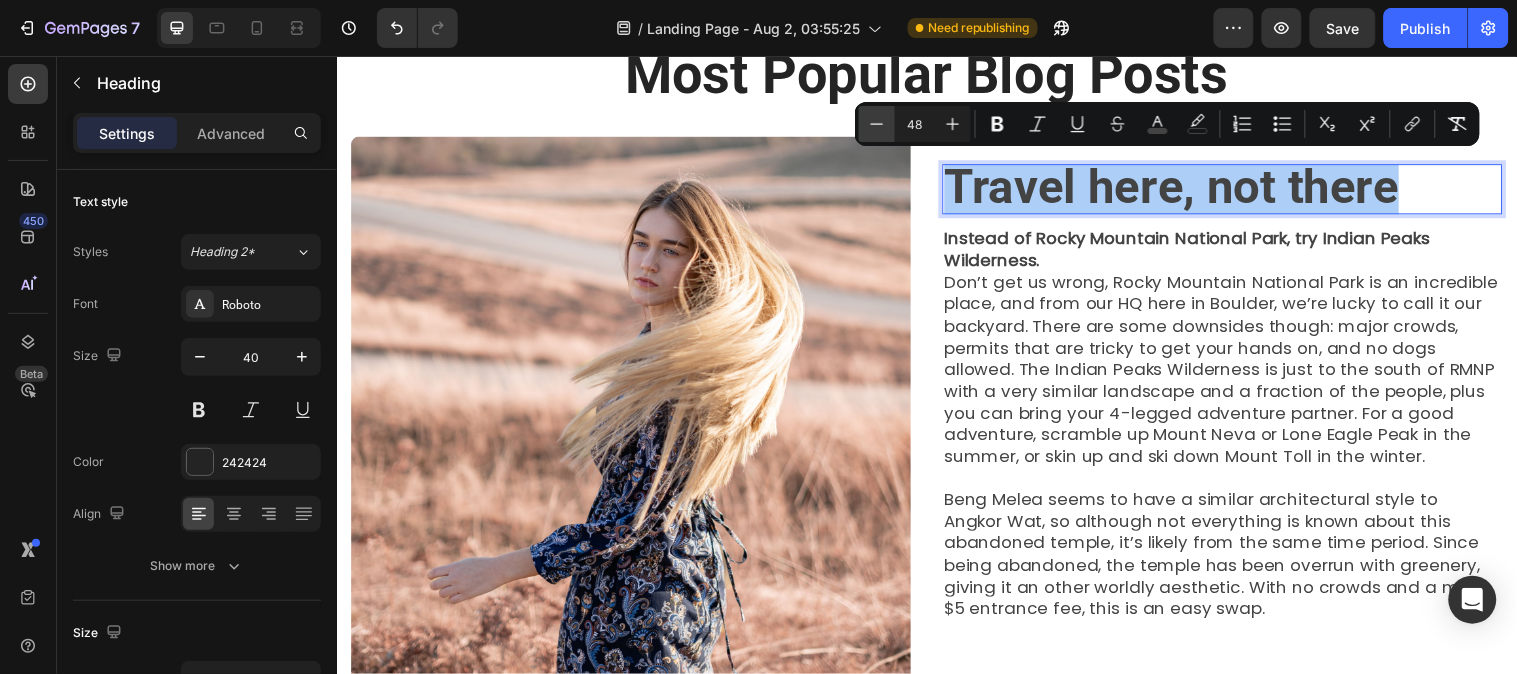 click 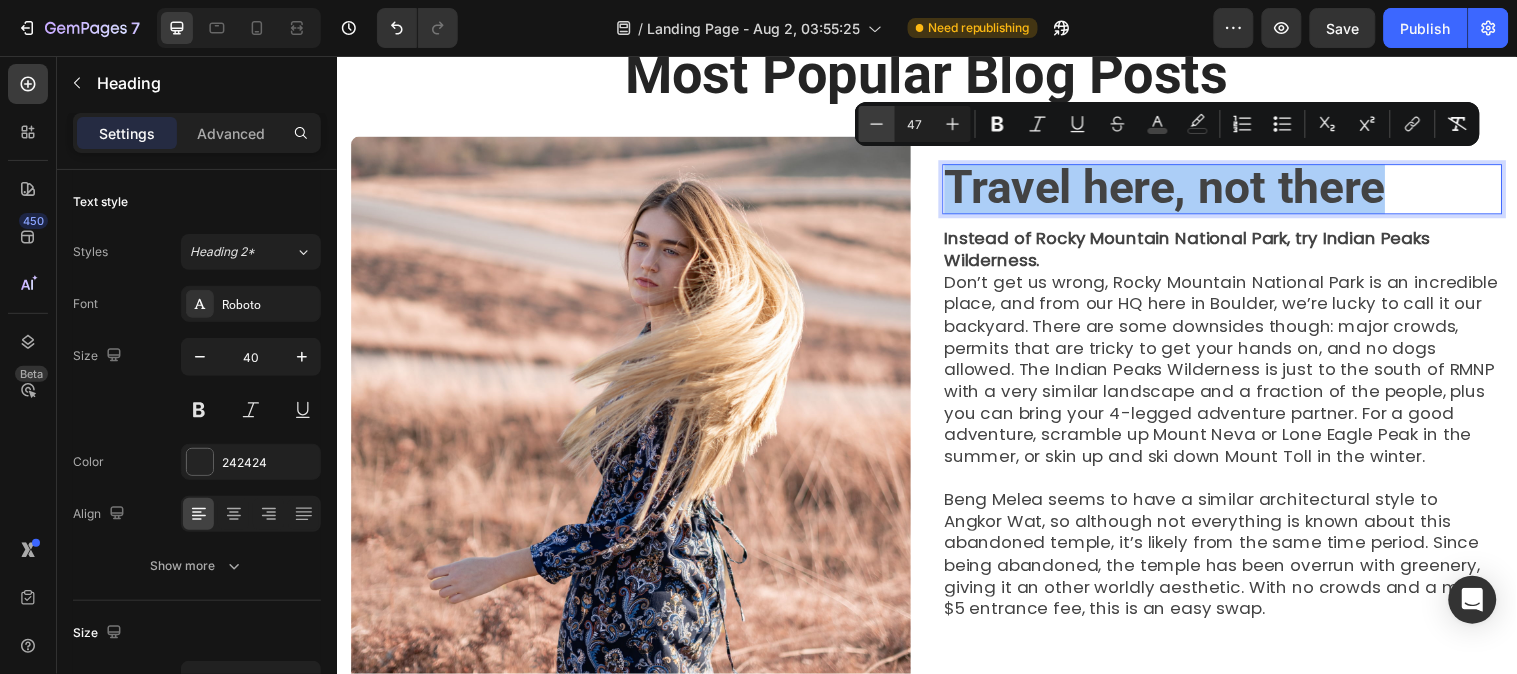click 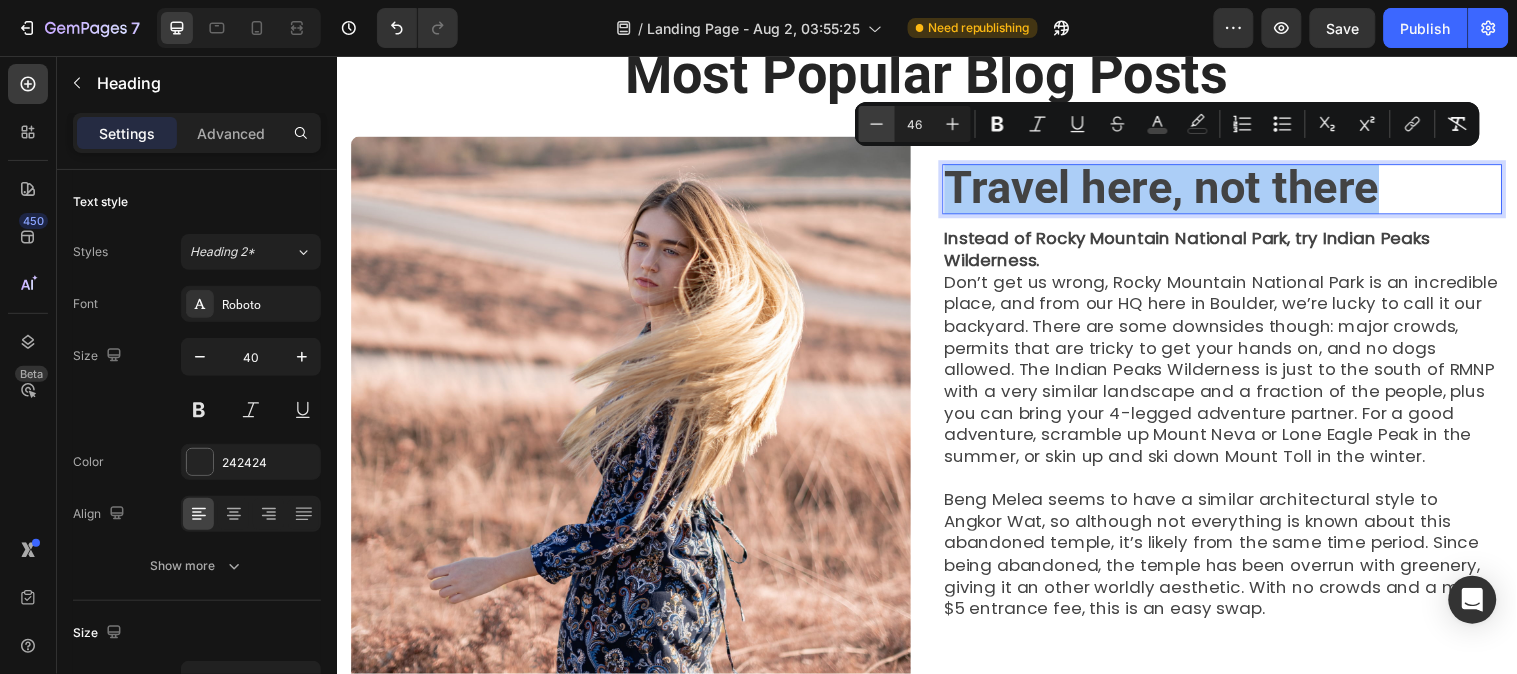 click 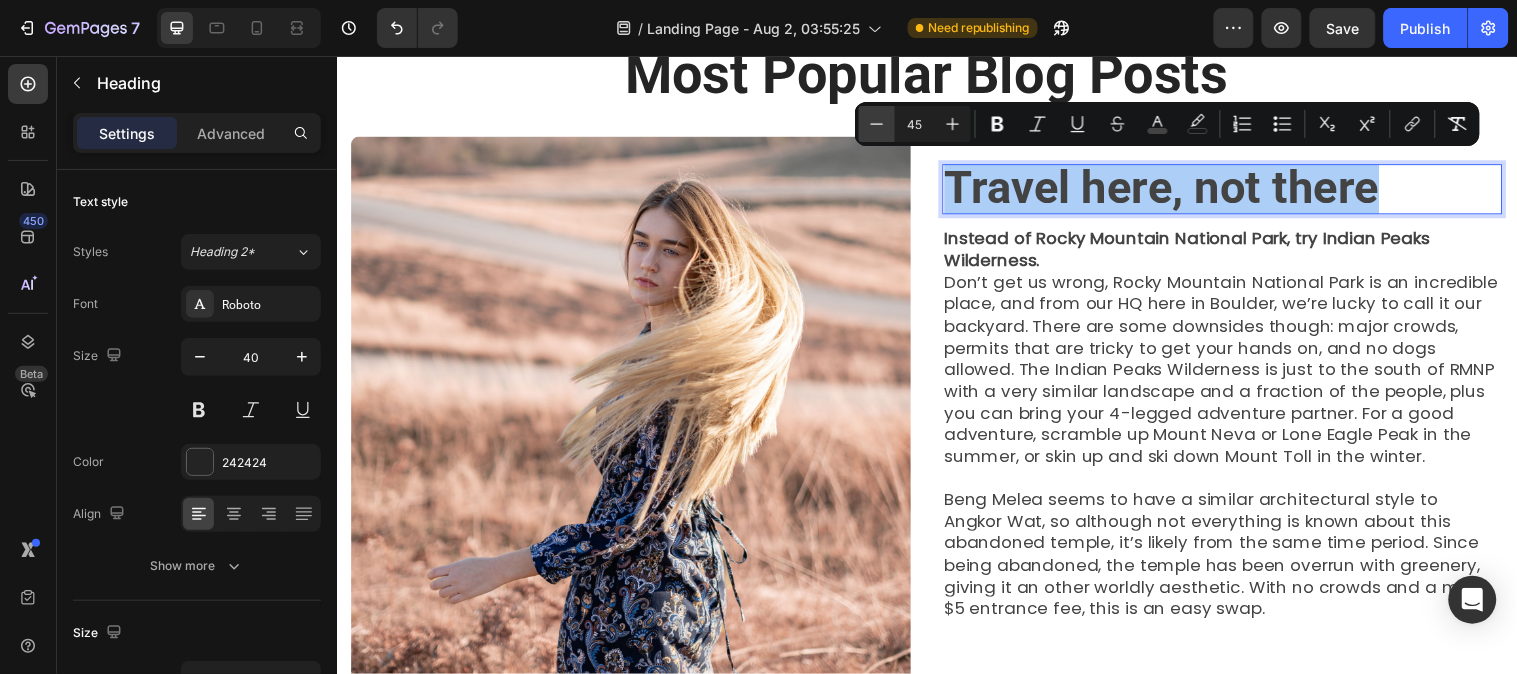 click 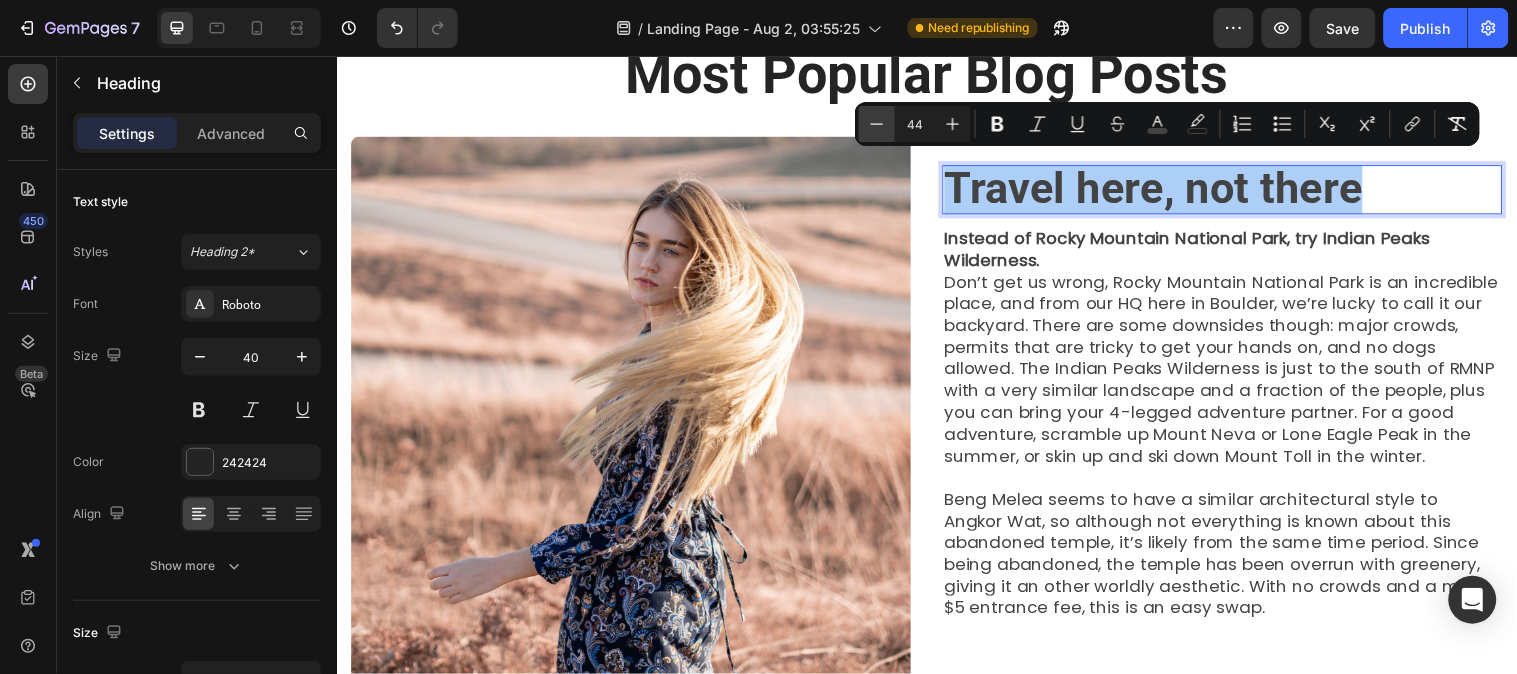 click 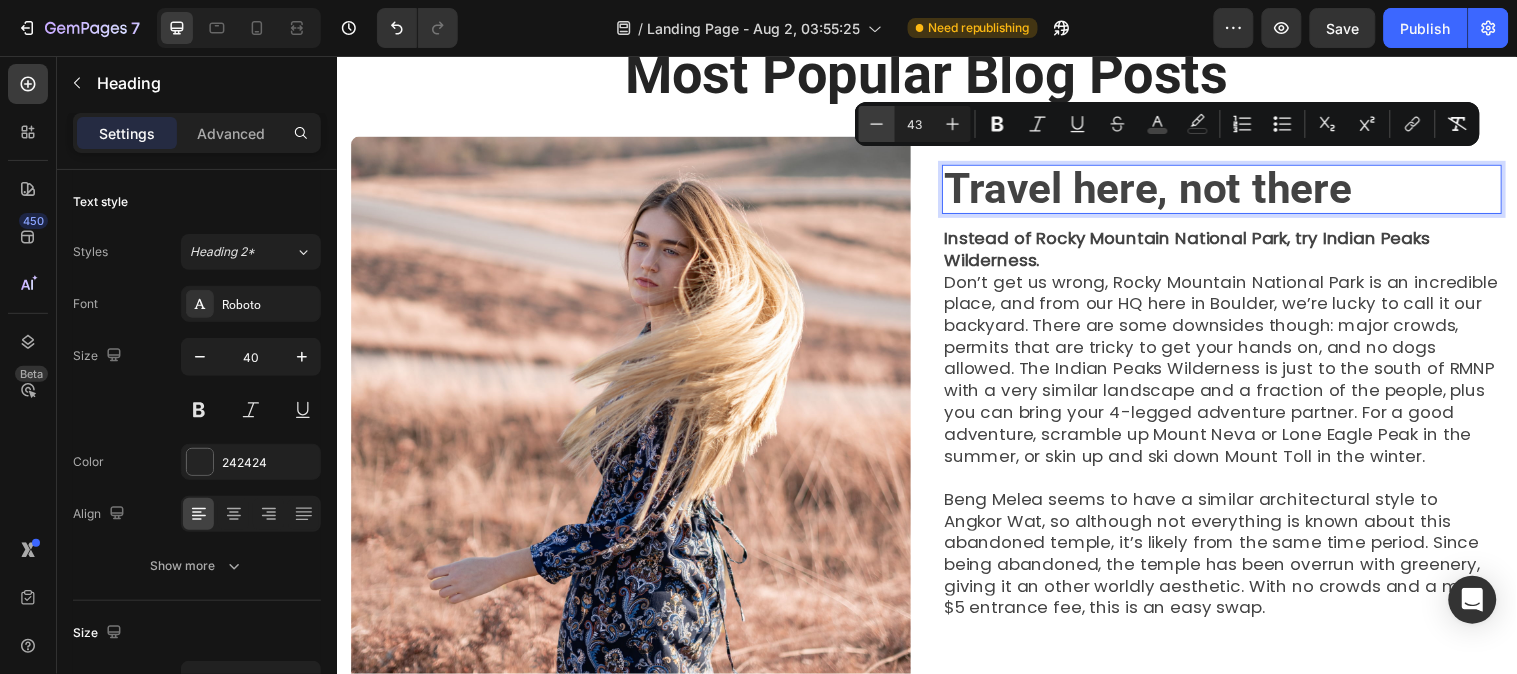 click 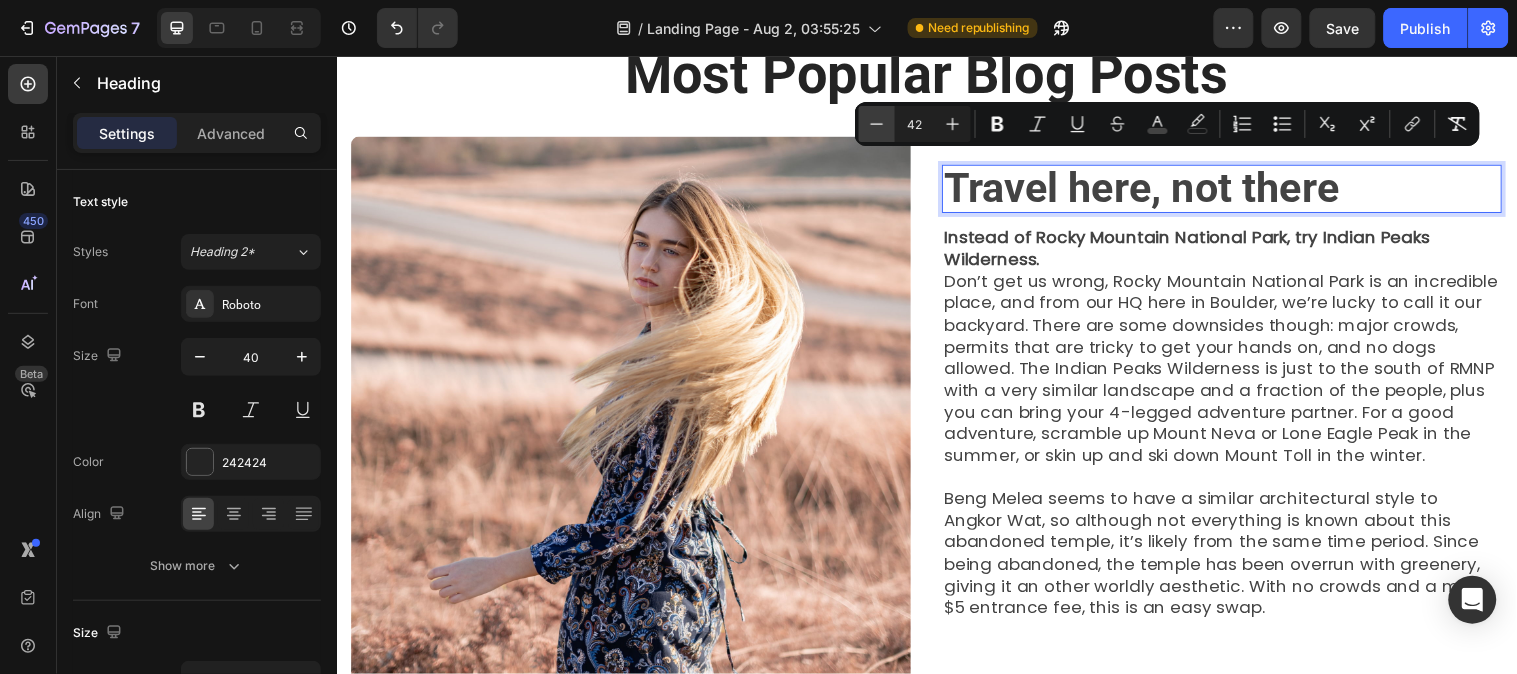 click 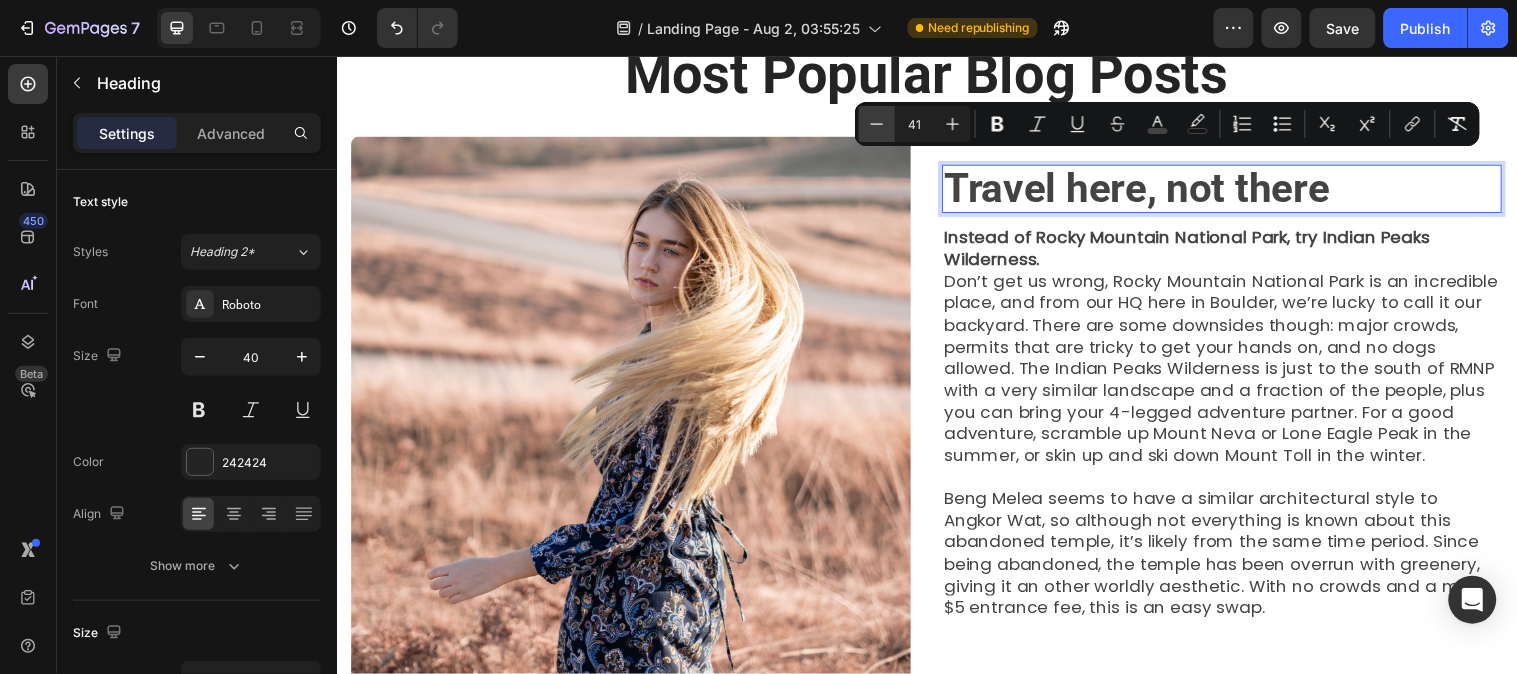 click 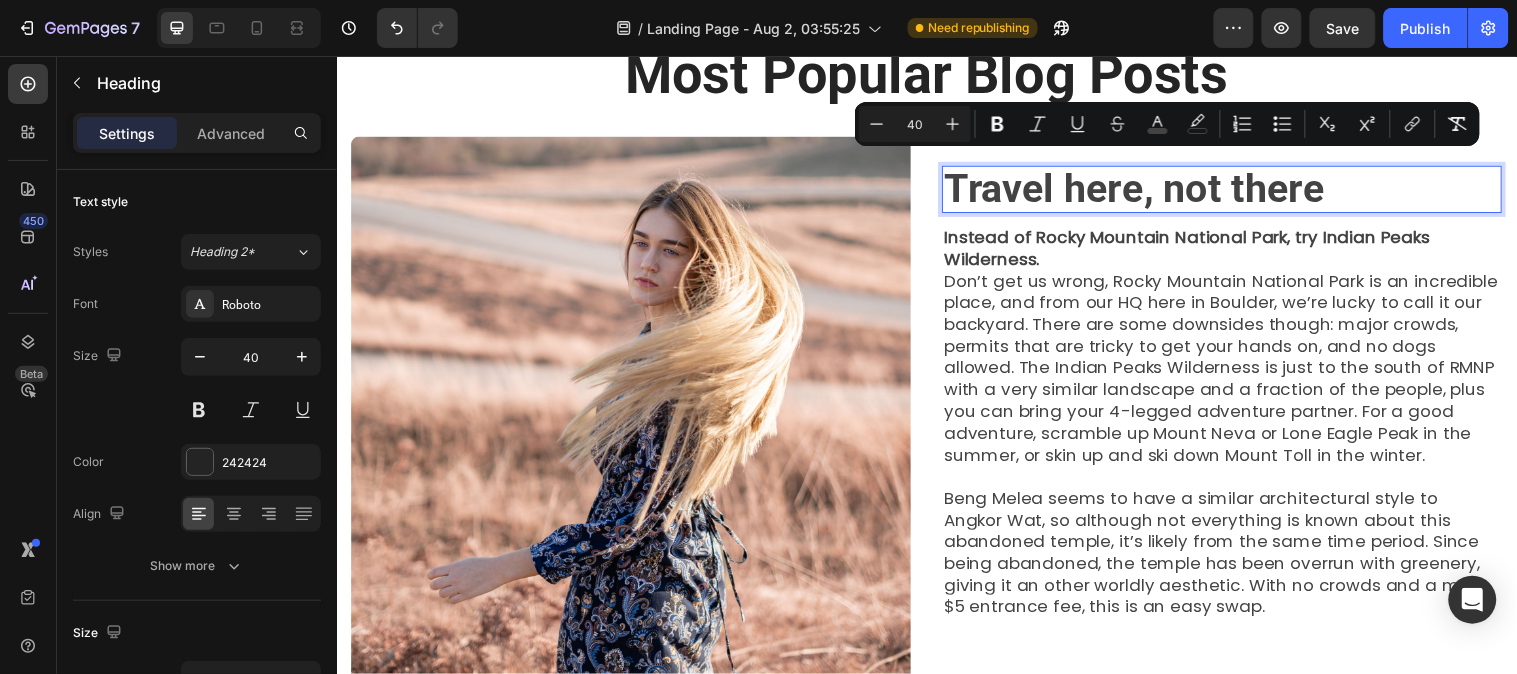 click on "Travel here, not there" at bounding box center (1236, 191) 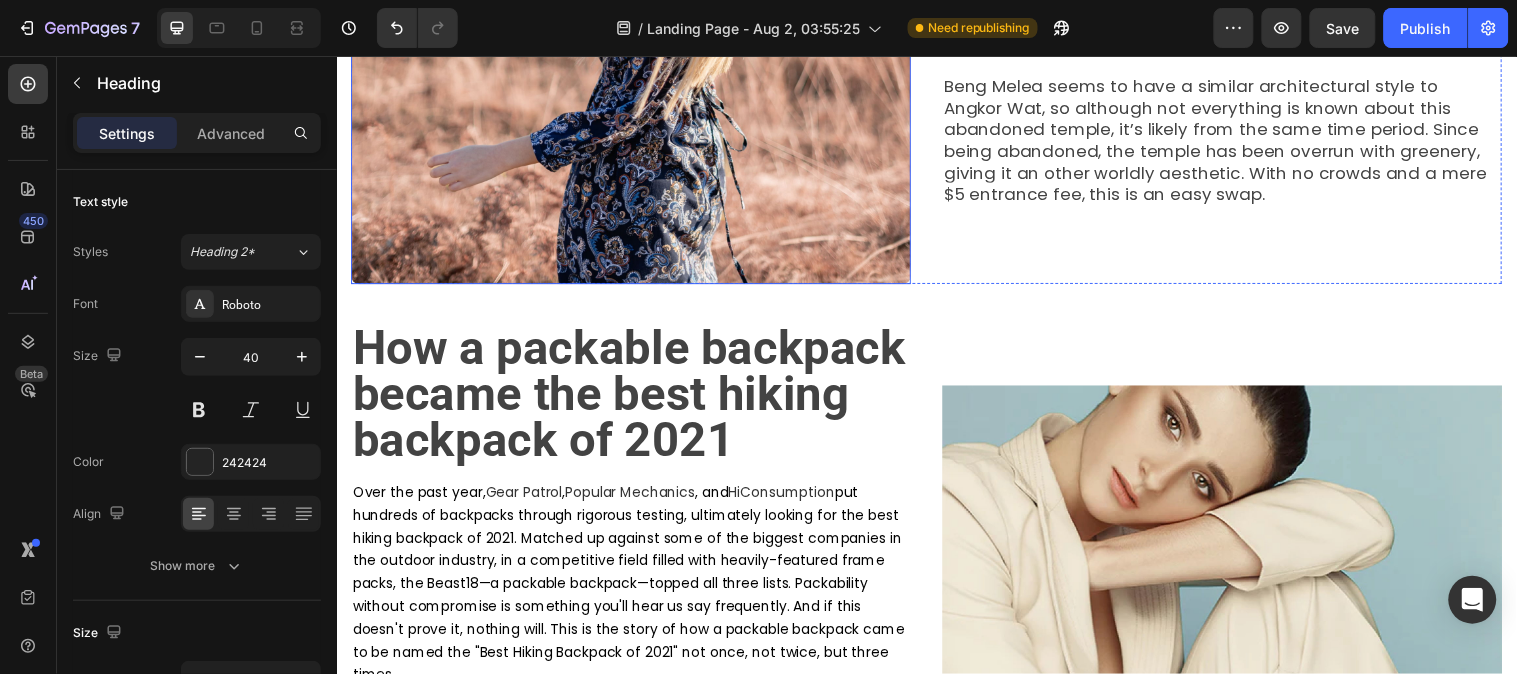 scroll, scrollTop: 532, scrollLeft: 0, axis: vertical 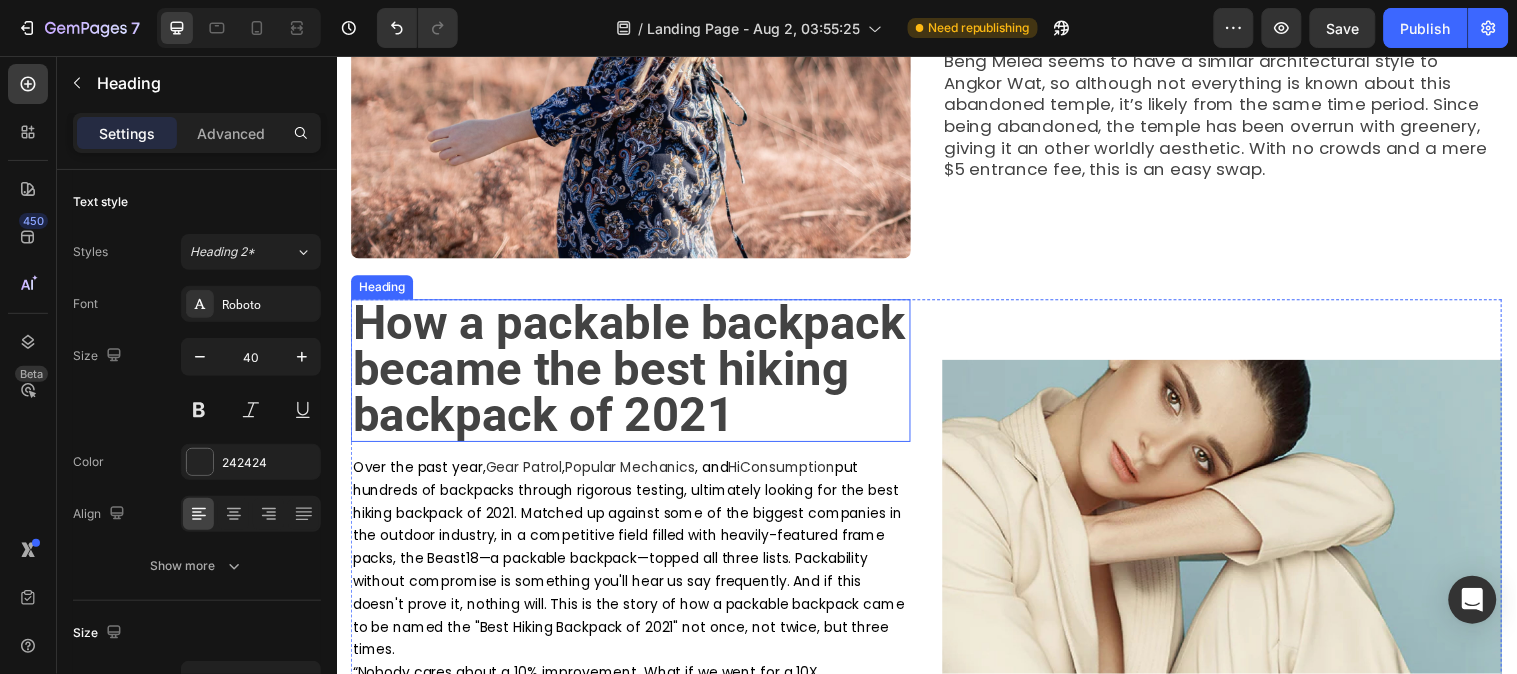 click on "How a packable backpack became the best hiking backpack of 2021" at bounding box center (634, 372) 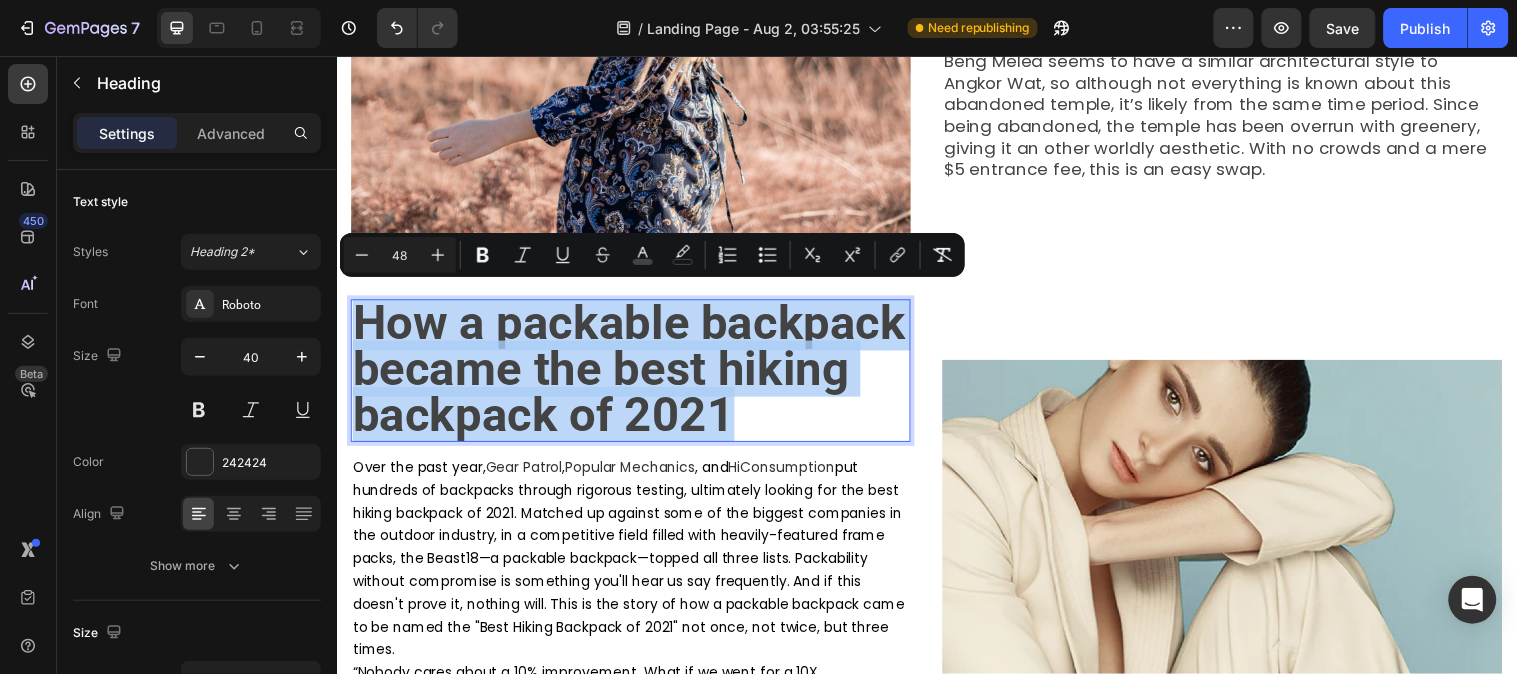 drag, startPoint x: 476, startPoint y: 448, endPoint x: 329, endPoint y: 327, distance: 190.39433 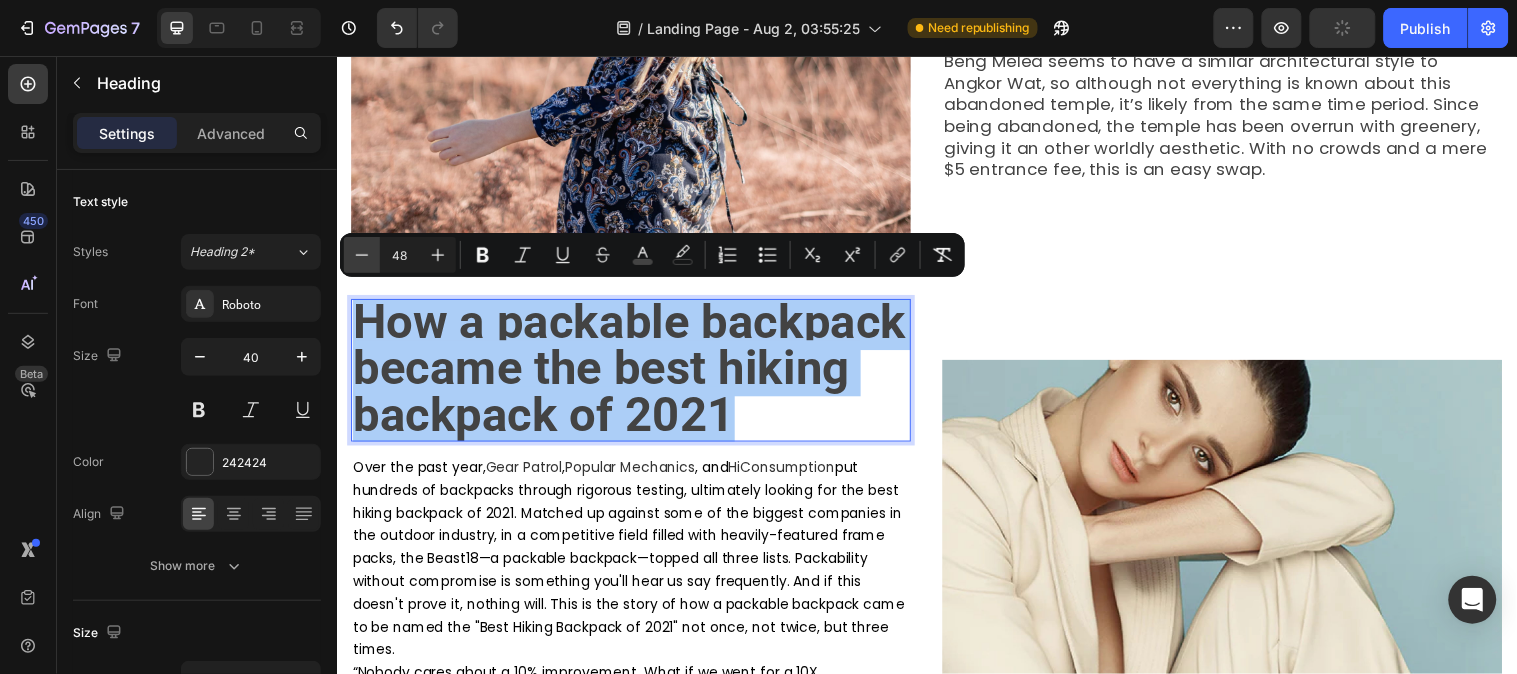 click 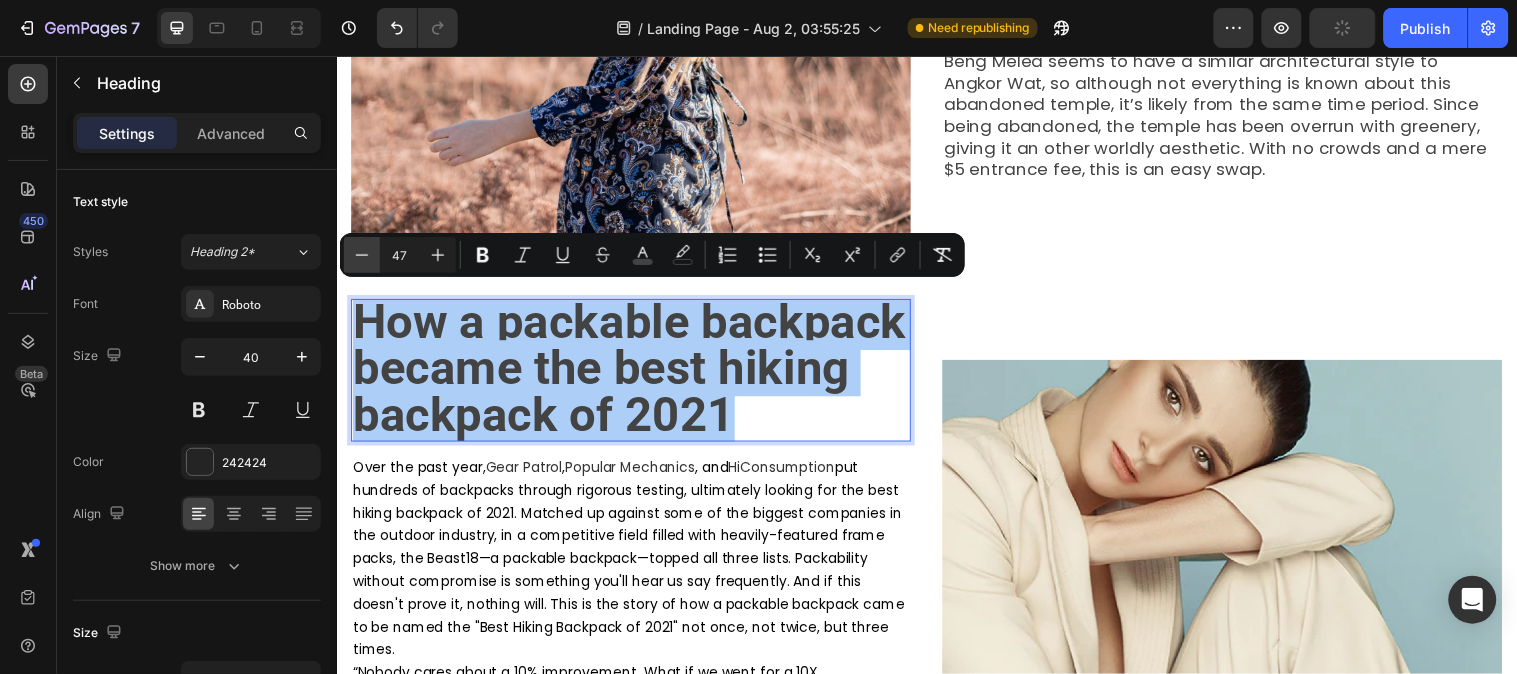 click 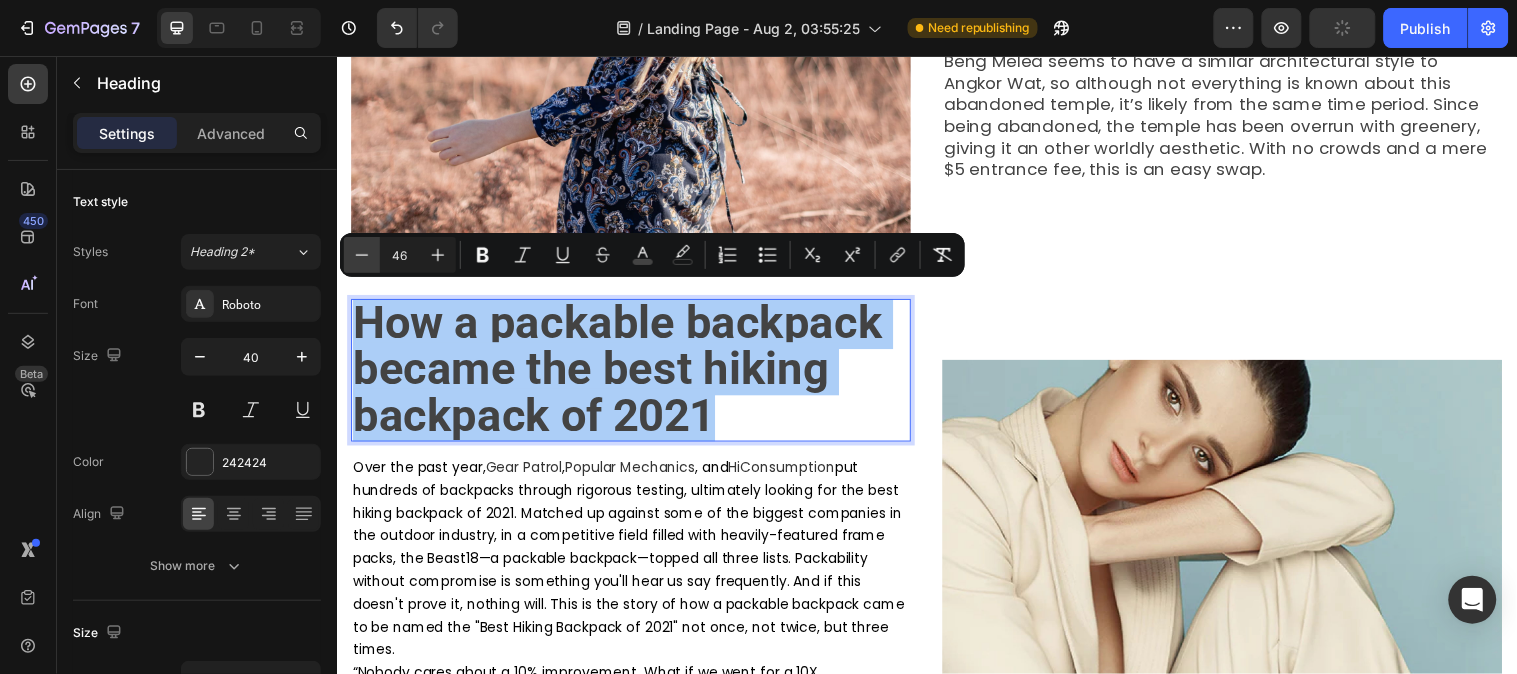 click 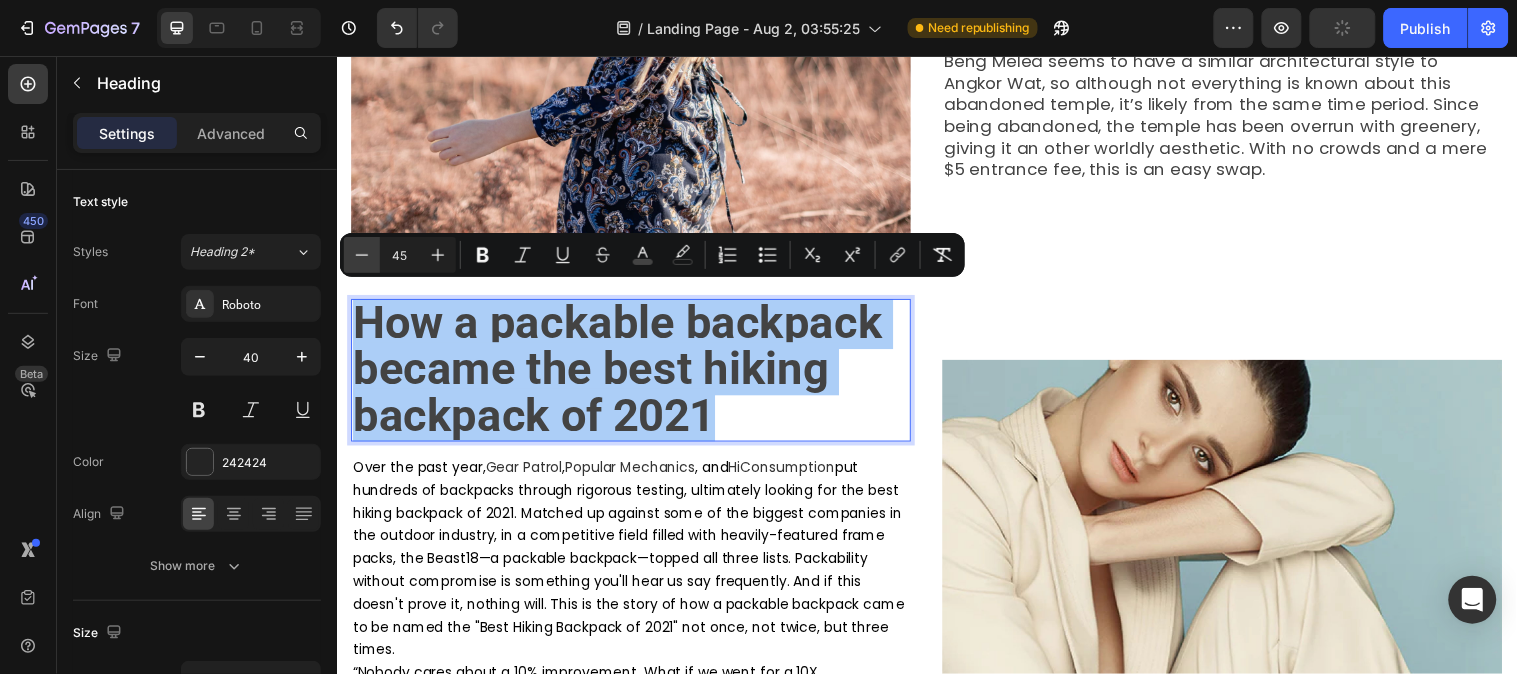 click 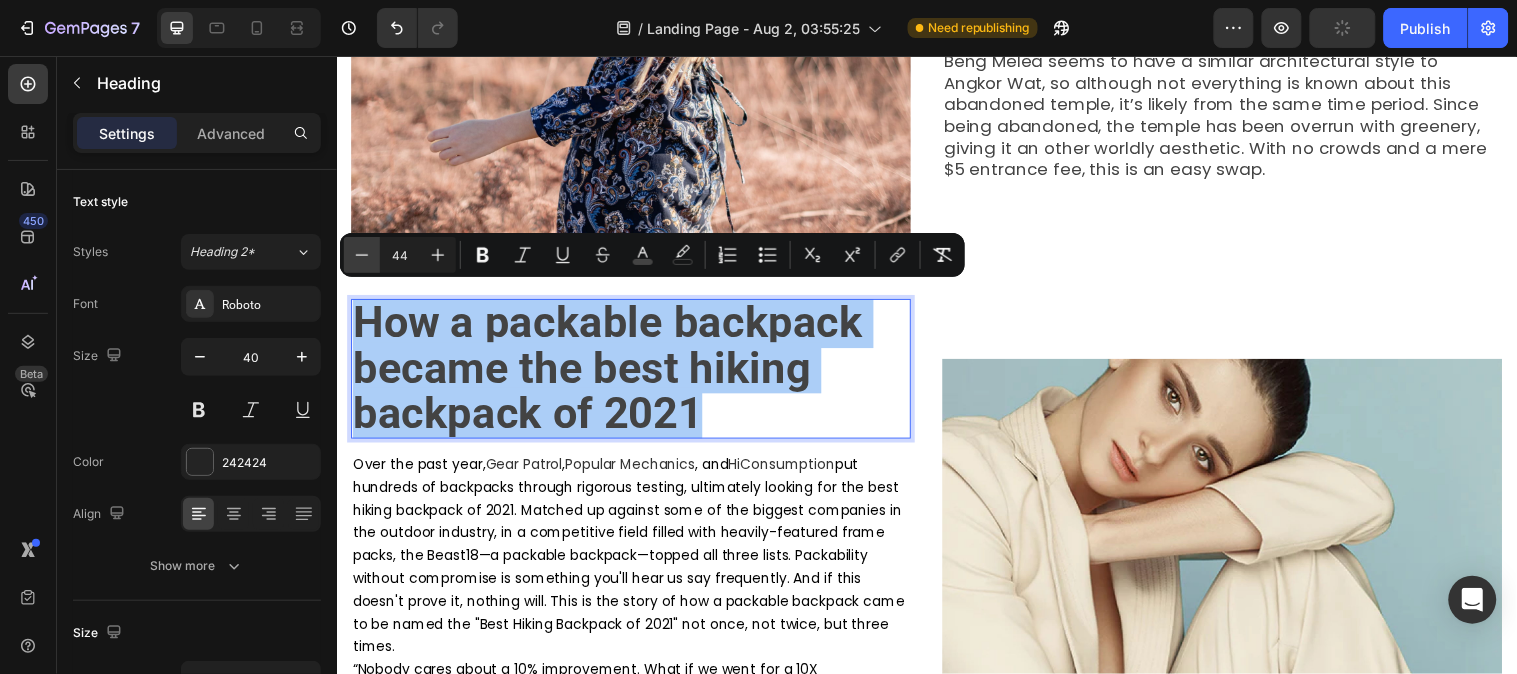 click 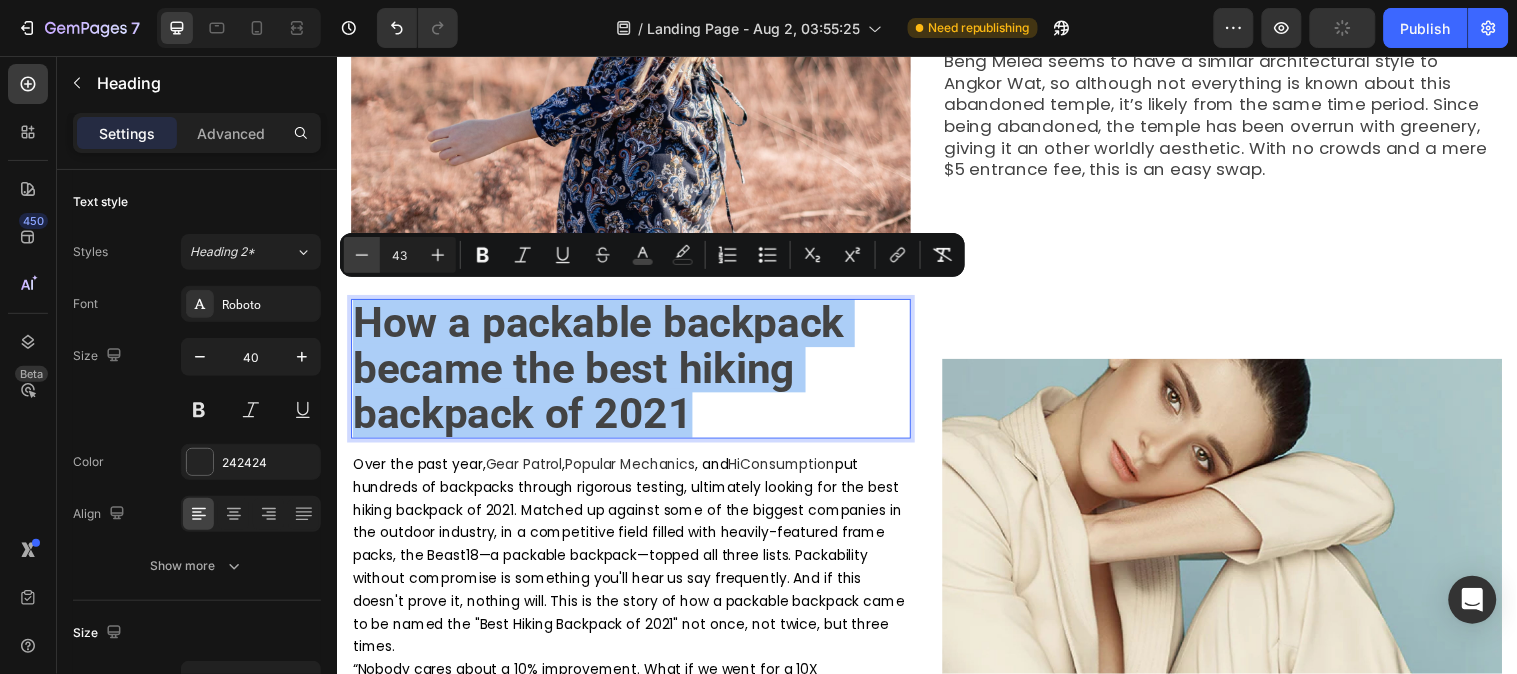 click 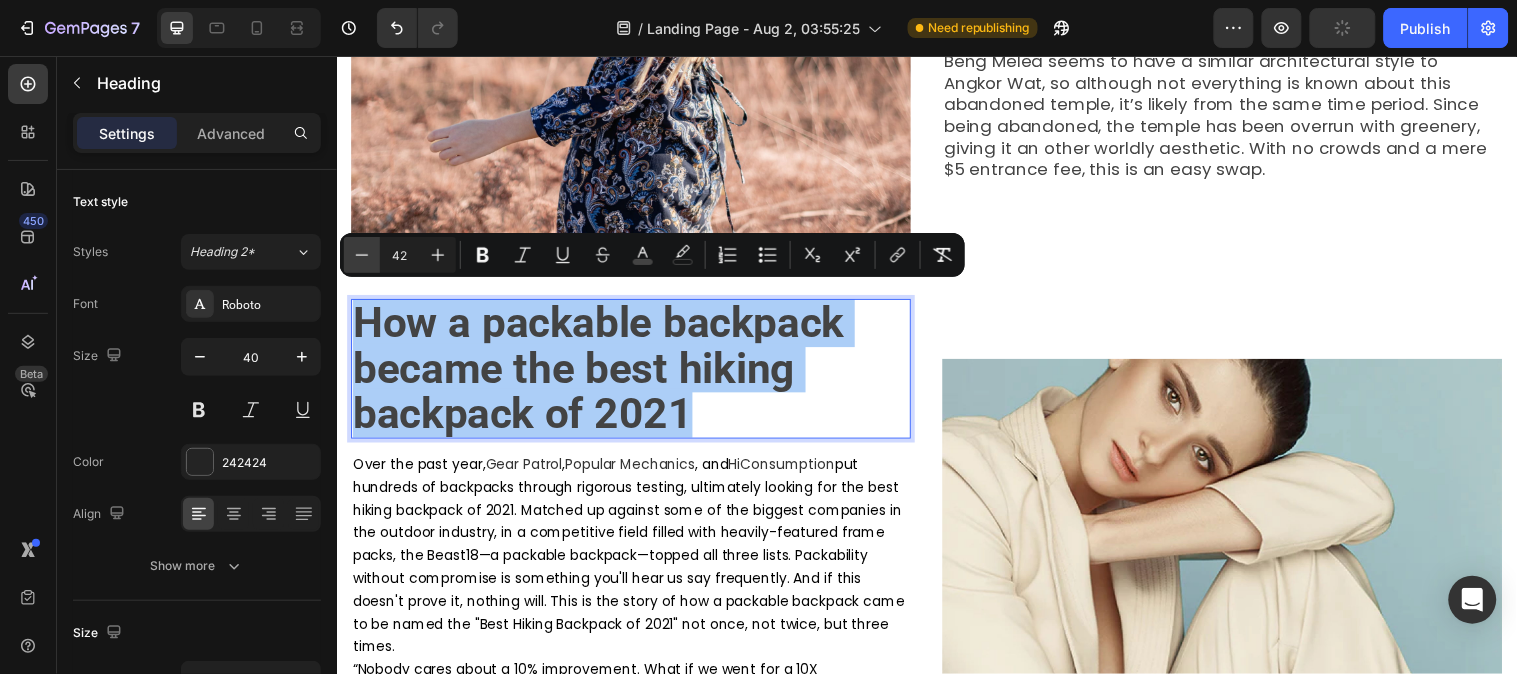 click 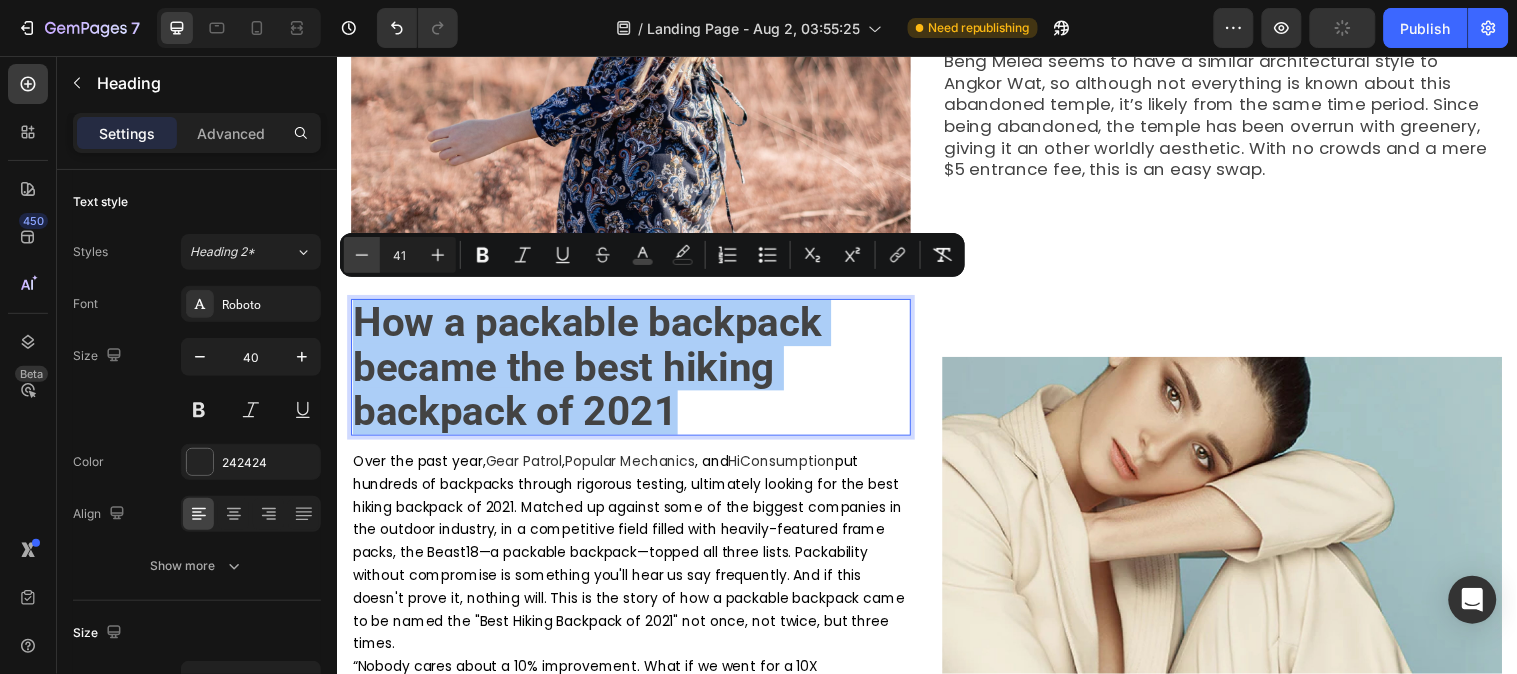 click 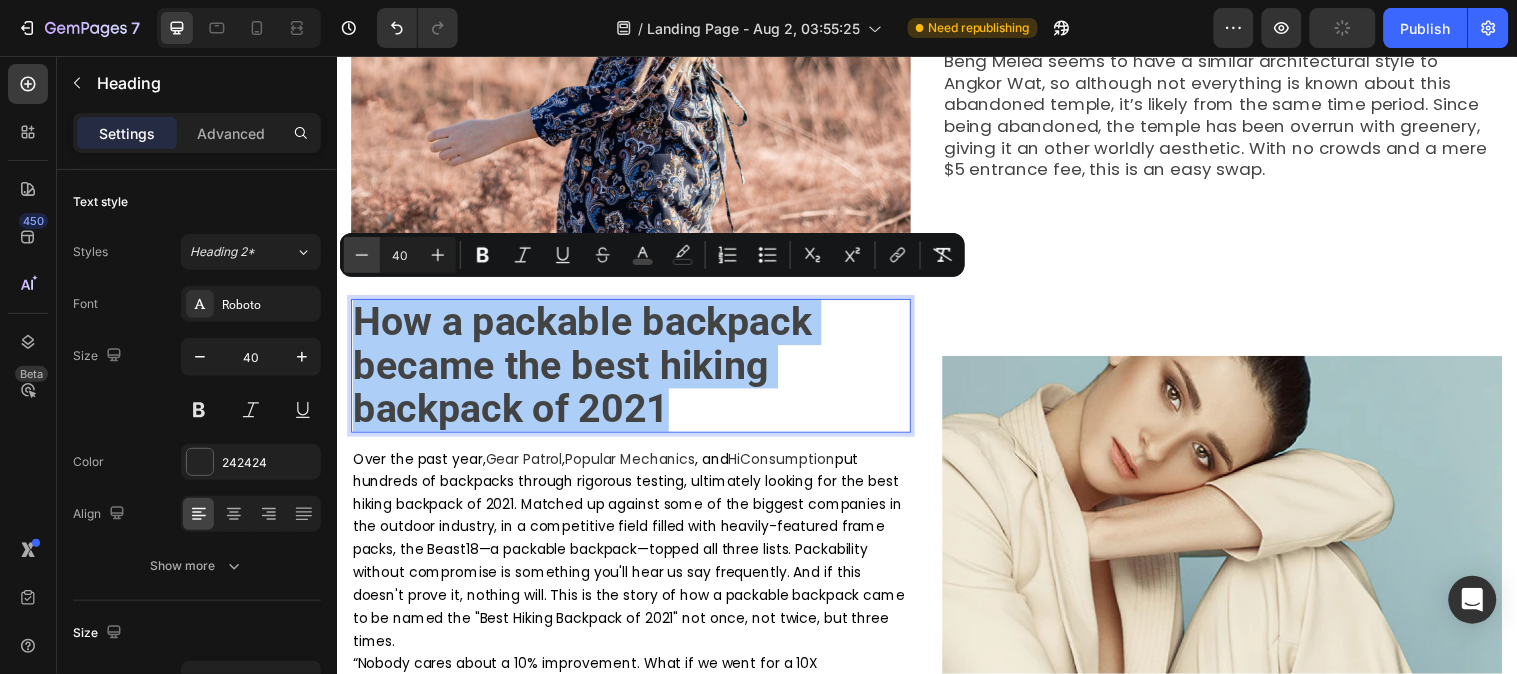 click 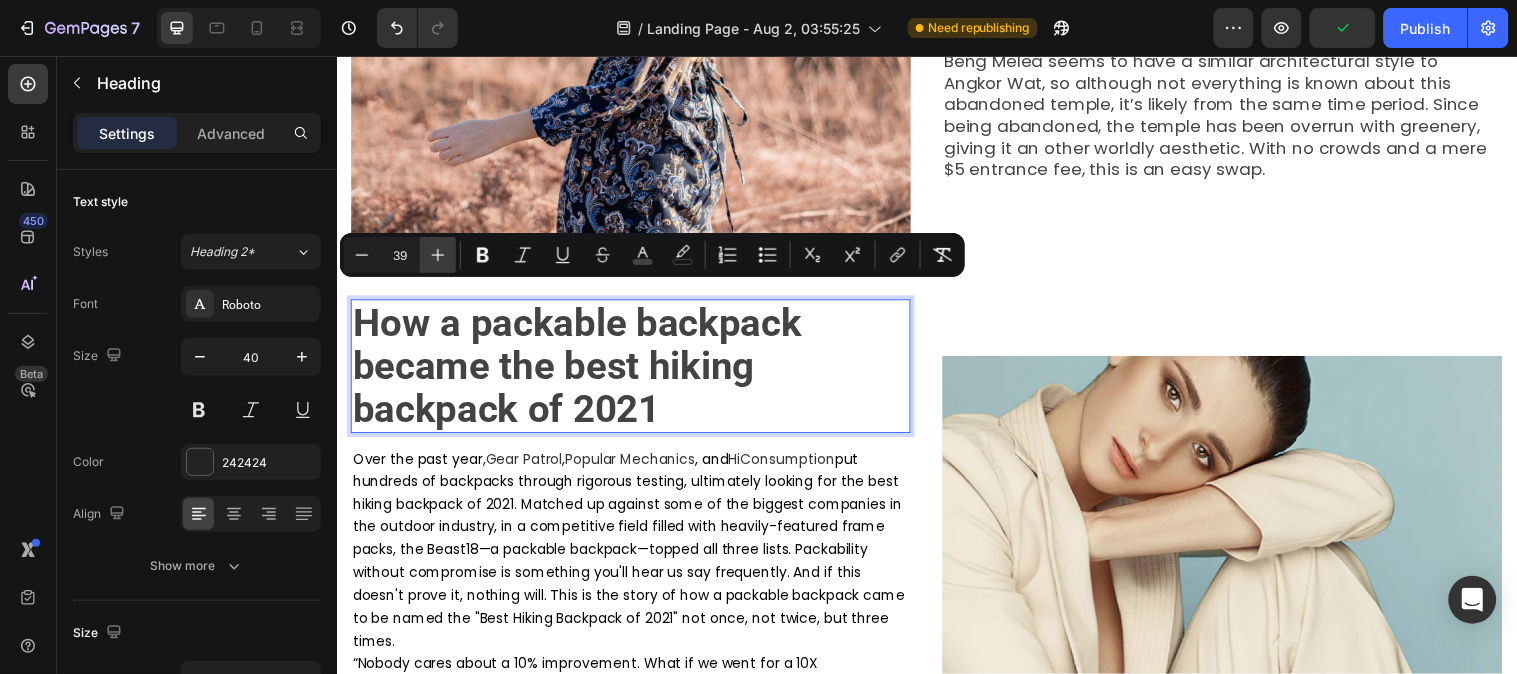 click 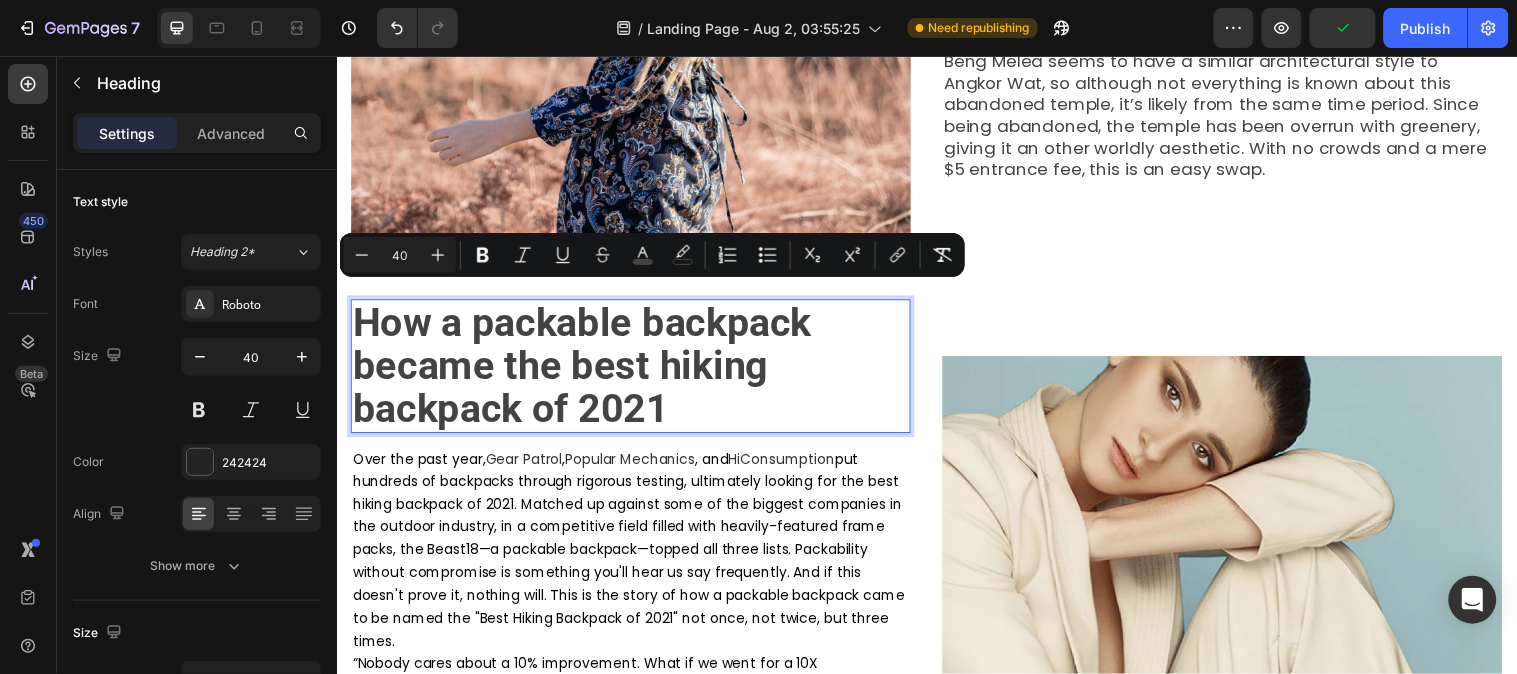 click on "How a packable backpack became the best hiking backpack of 2021" at bounding box center (635, 370) 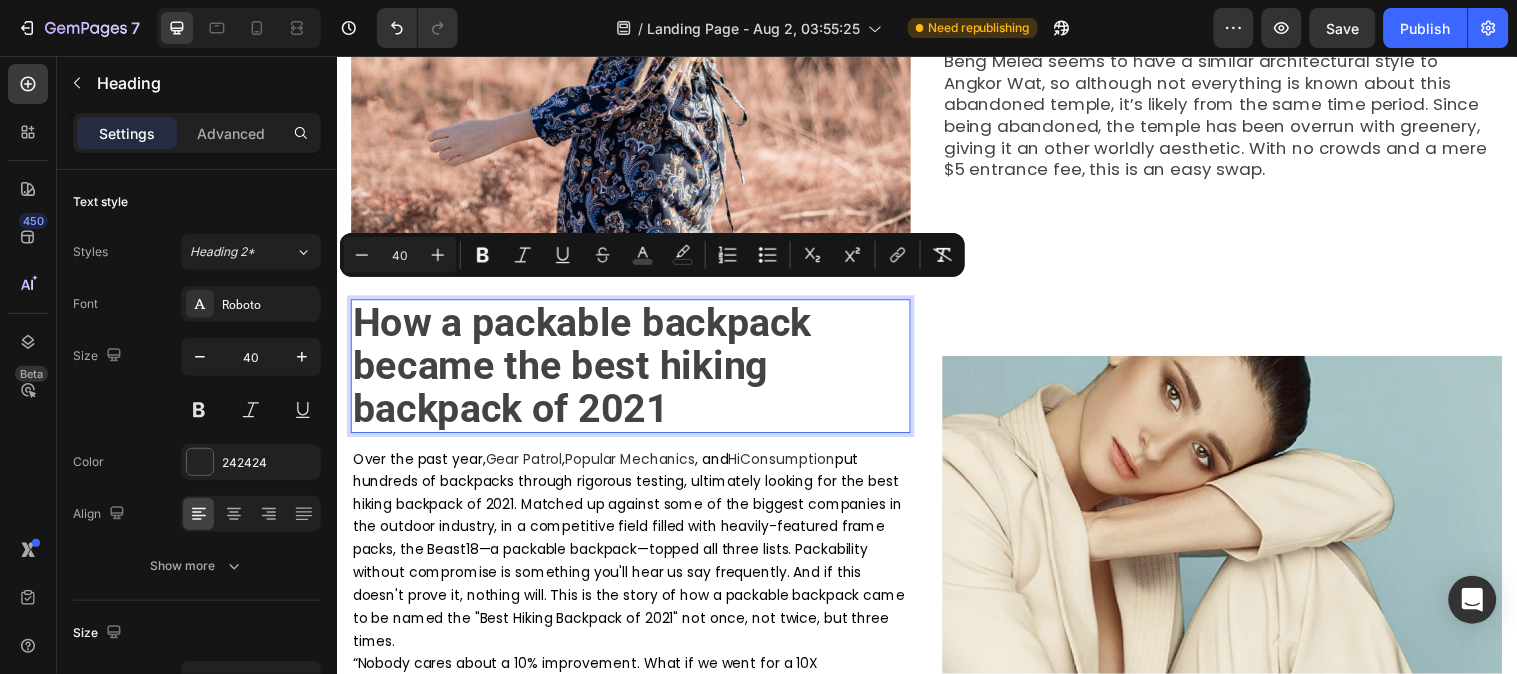 click on "How a packable backpack became the best hiking backpack of 2021" at bounding box center [635, 370] 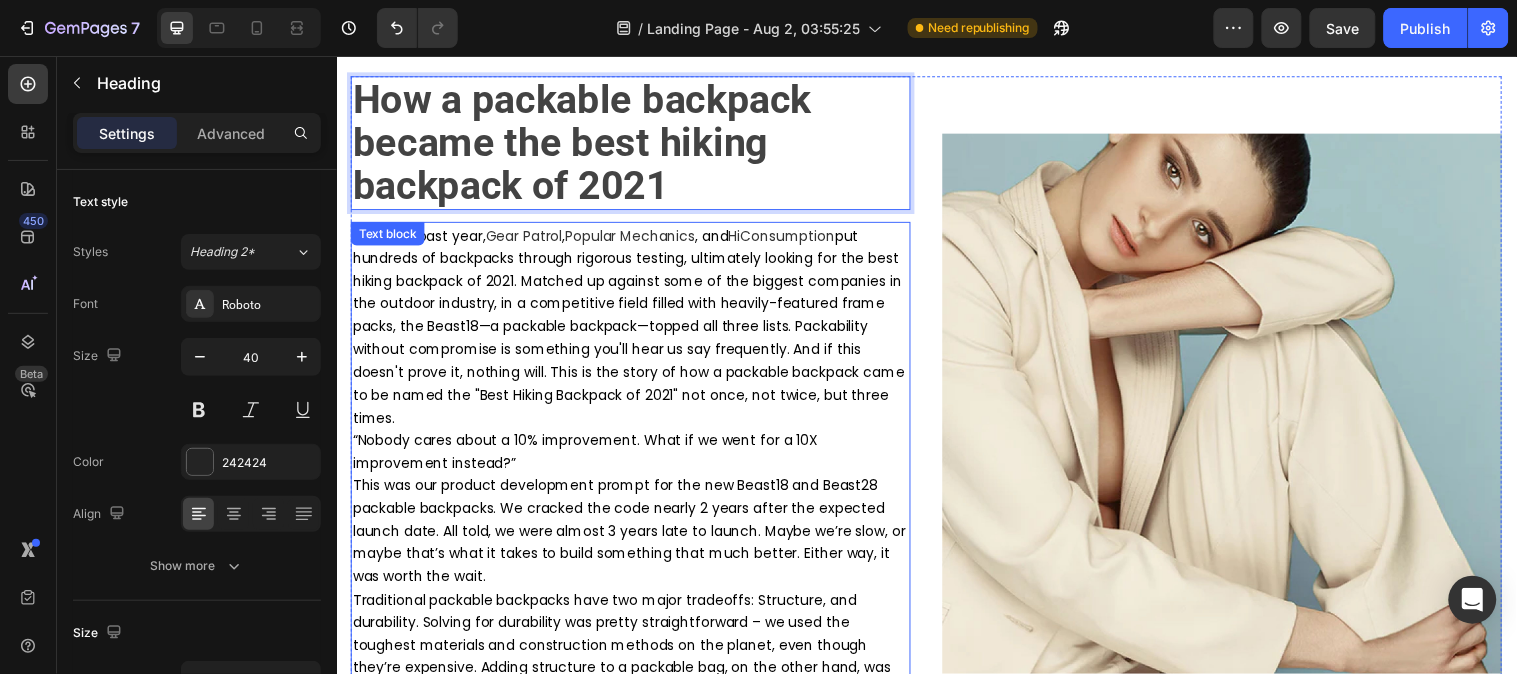 scroll, scrollTop: 754, scrollLeft: 0, axis: vertical 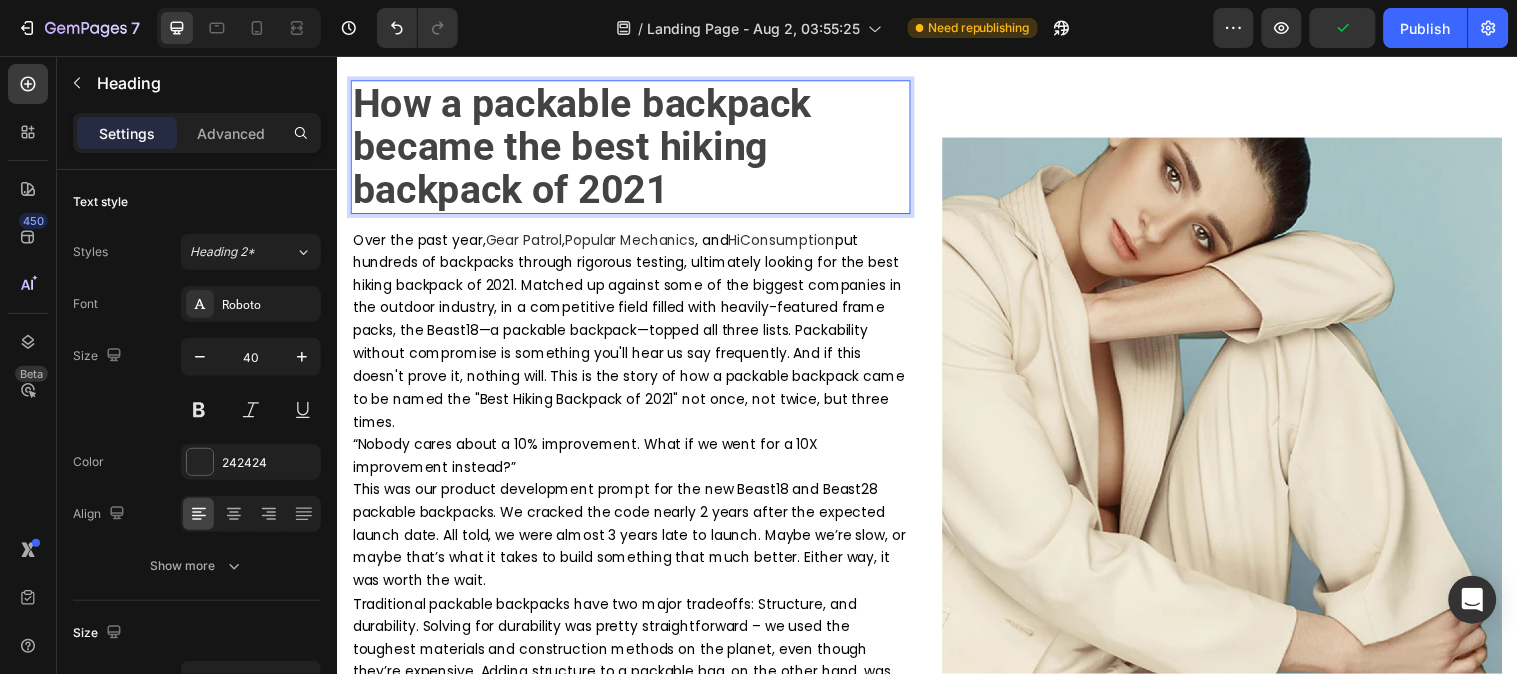 click on "How a packable backpack became the best hiking backpack of 2021" at bounding box center (635, 148) 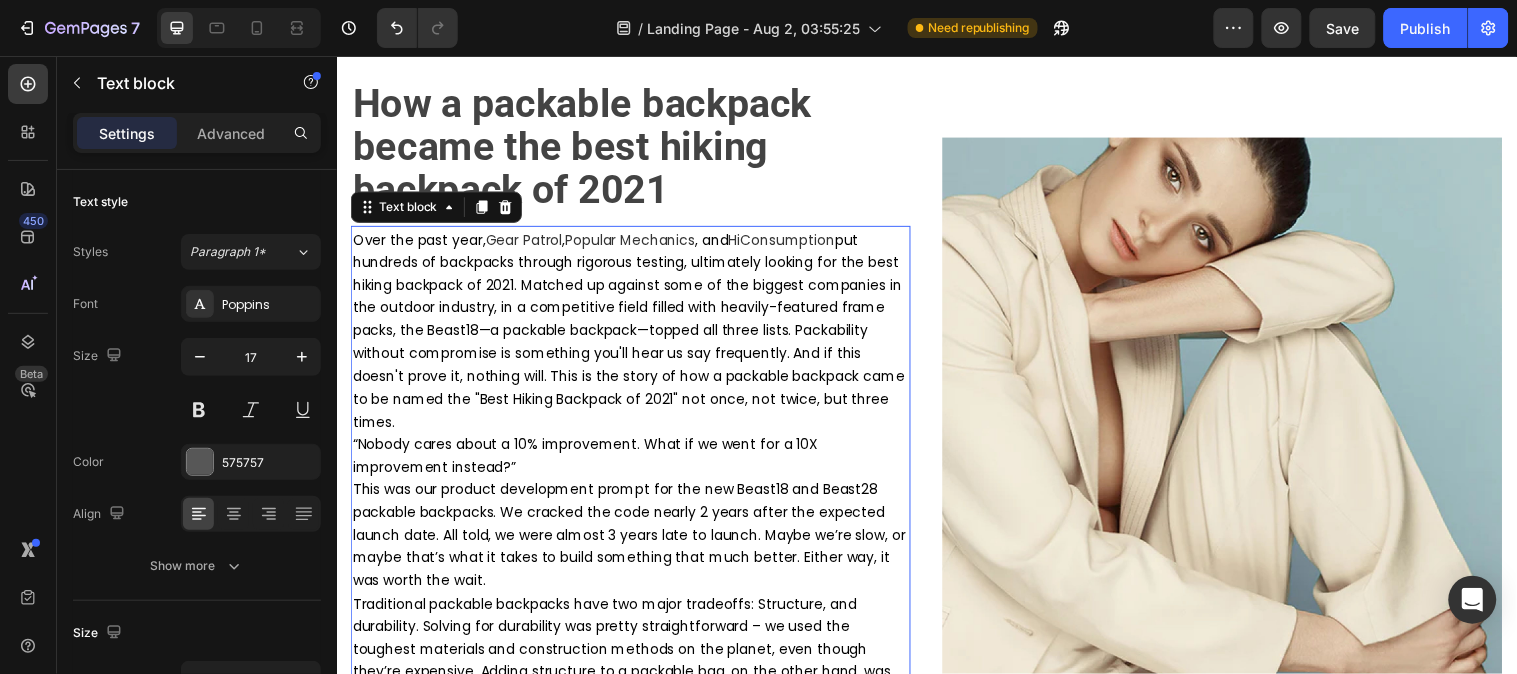click on "put hundreds of backpacks through rigorous testing, ultimately looking for the best hiking backpack of 2021. Matched up against some of the biggest companies in the outdoor industry, in a competitive field filled with heavily-featured frame packs, the Beast18—a packable backpack—topped all three lists. Packability without compromise is something you'll hear us say frequently. And if this doesn't prove it, nothing will. This is the story of how a packable backpack came to be named the "Best Hiking Backpack of 2021" not once, not twice, but three times." at bounding box center (633, 334) 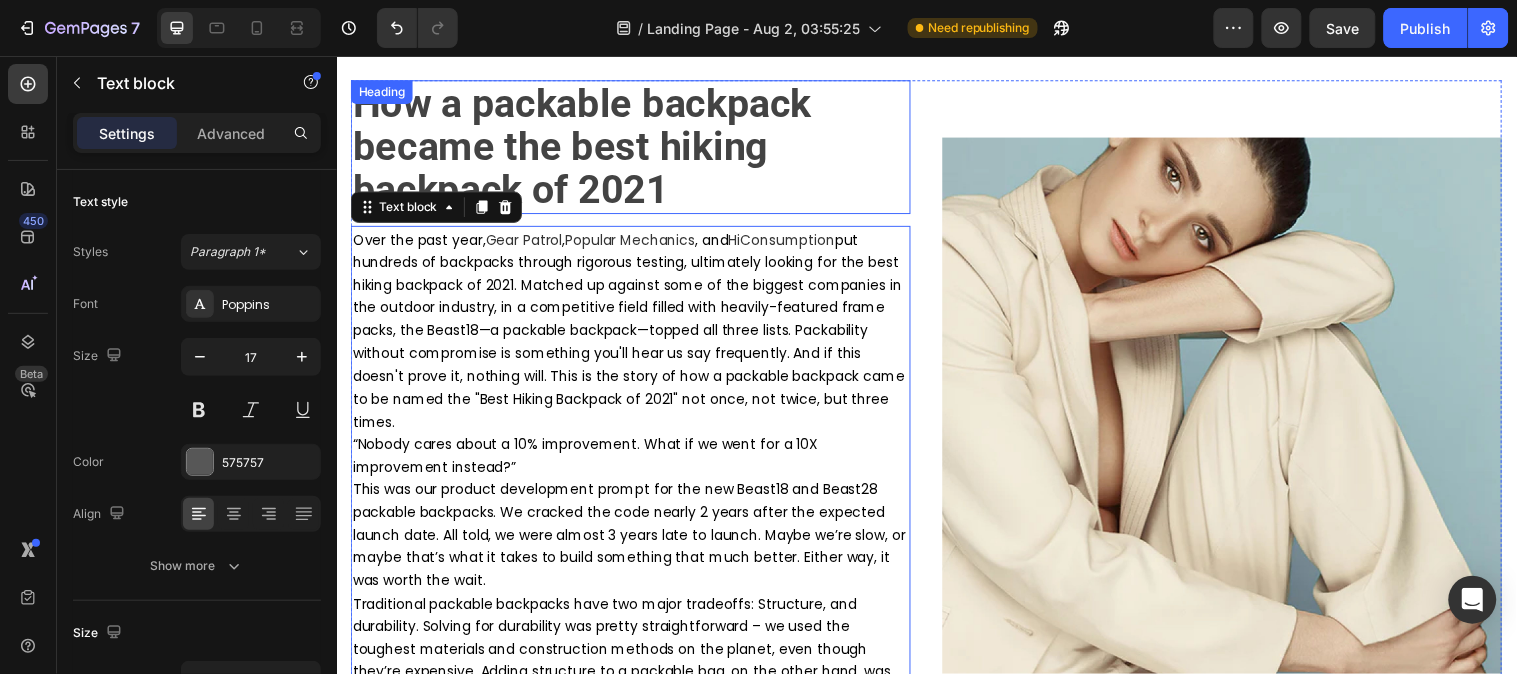 click on "⁠⁠⁠⁠⁠⁠⁠ How a packable backpack became the best hiking backpack of 2021" at bounding box center (635, 148) 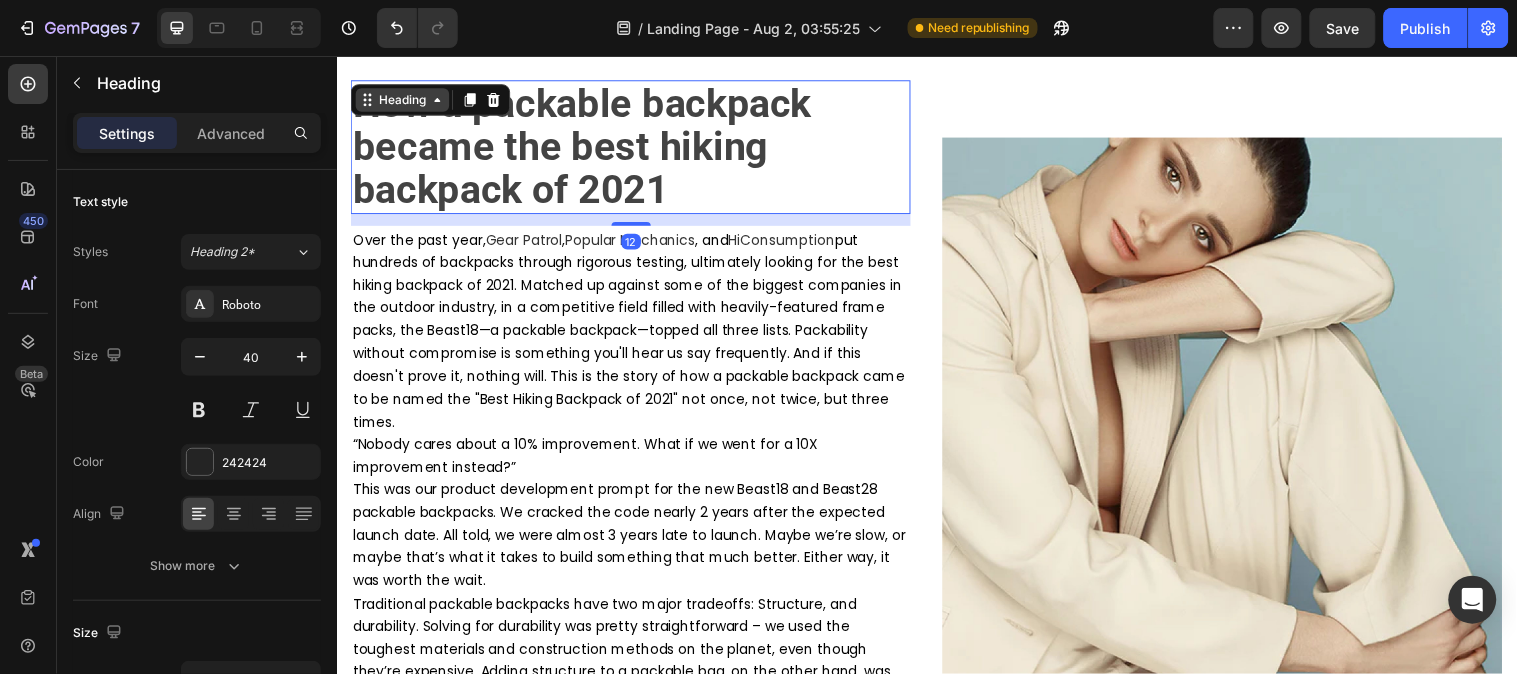 click on "Heading" at bounding box center (403, 100) 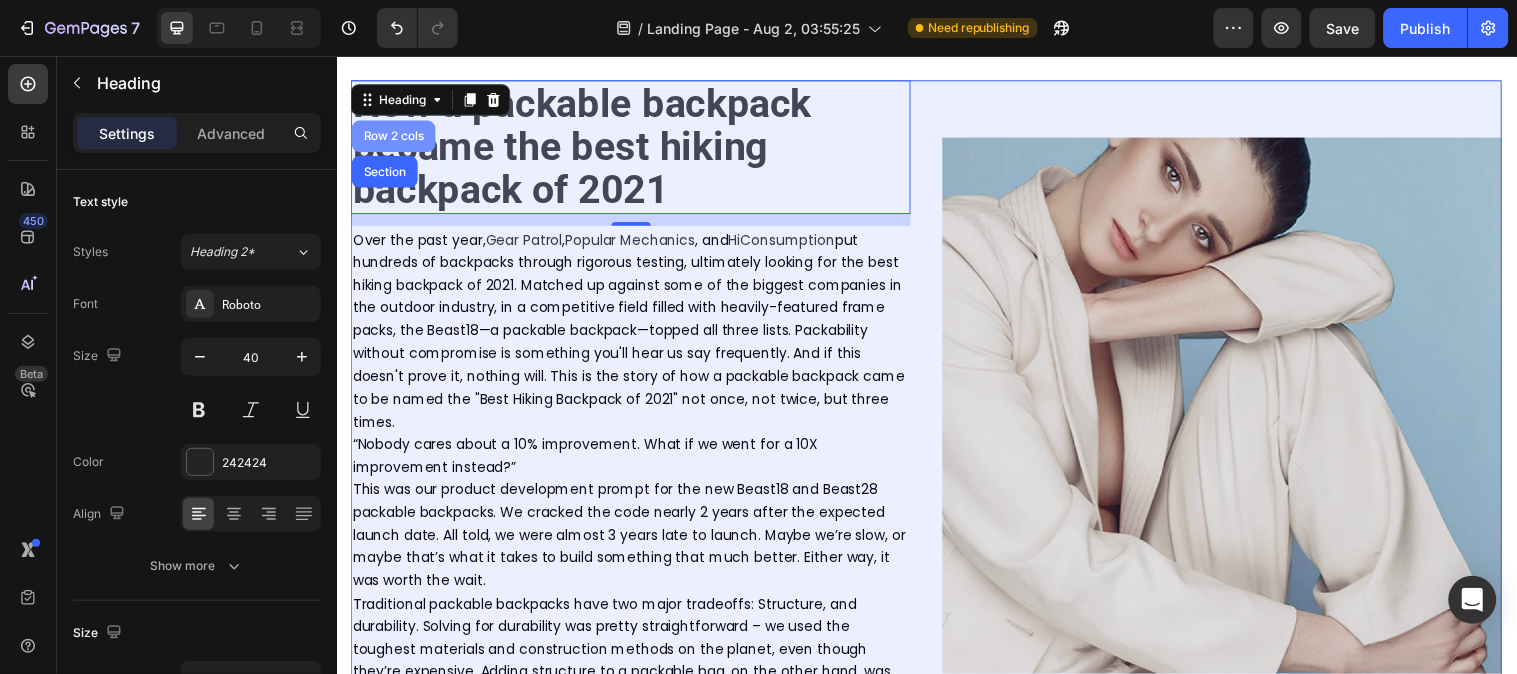click on "Row 2 cols" at bounding box center [394, 137] 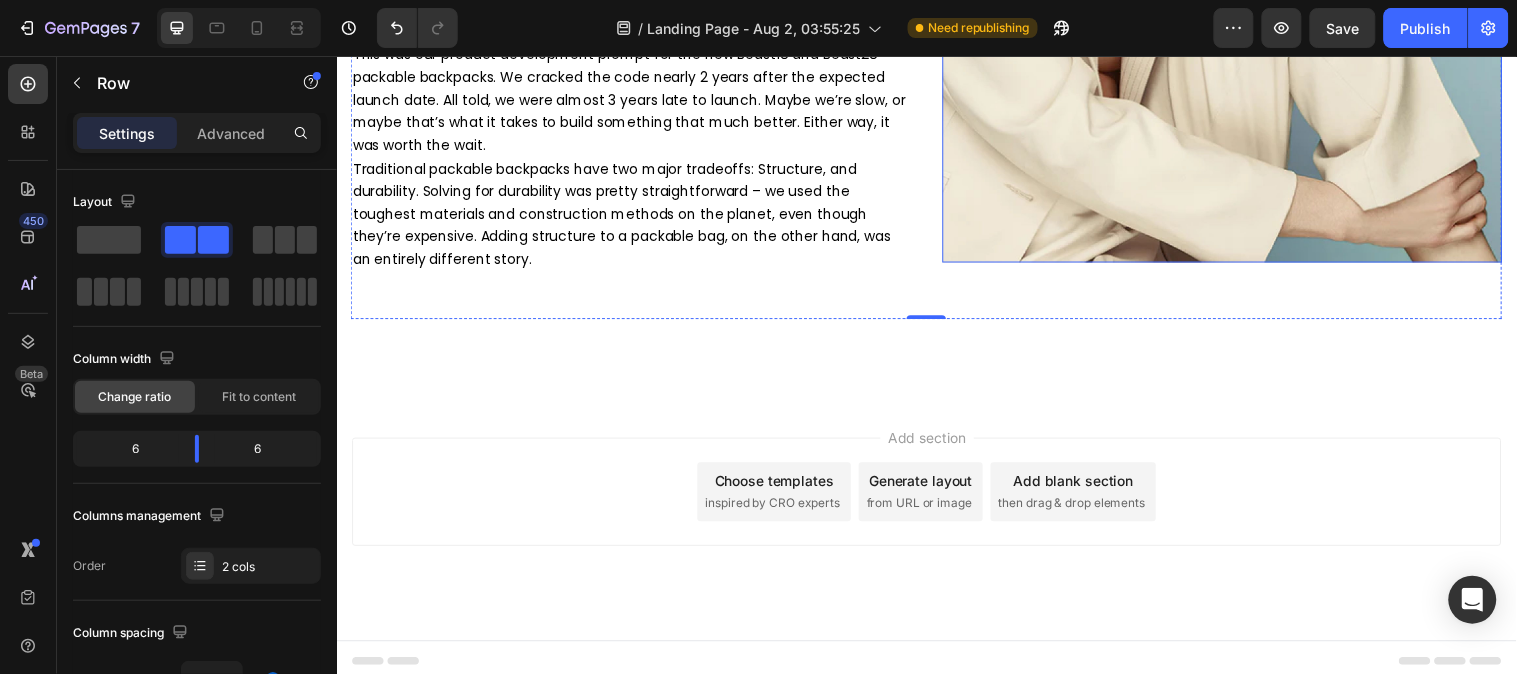 scroll, scrollTop: 1198, scrollLeft: 0, axis: vertical 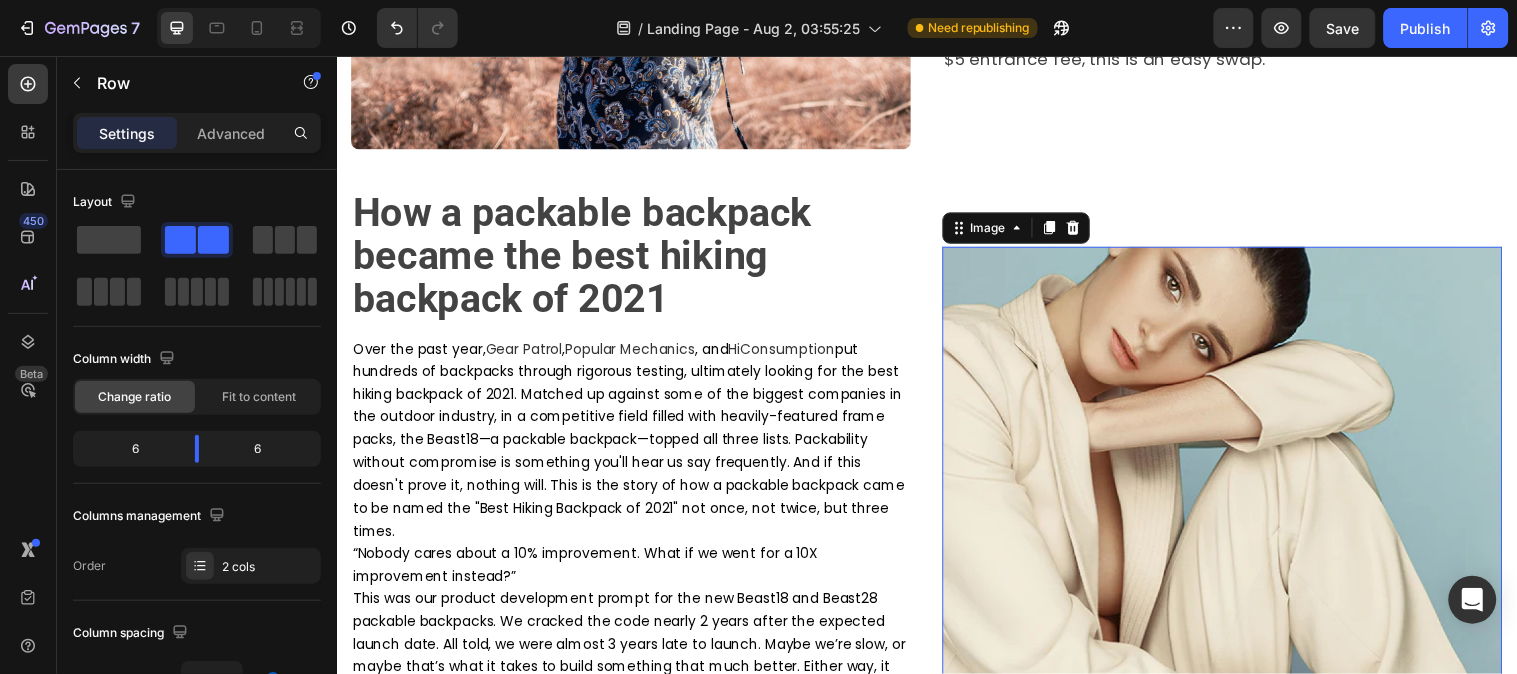 click at bounding box center [1236, 533] 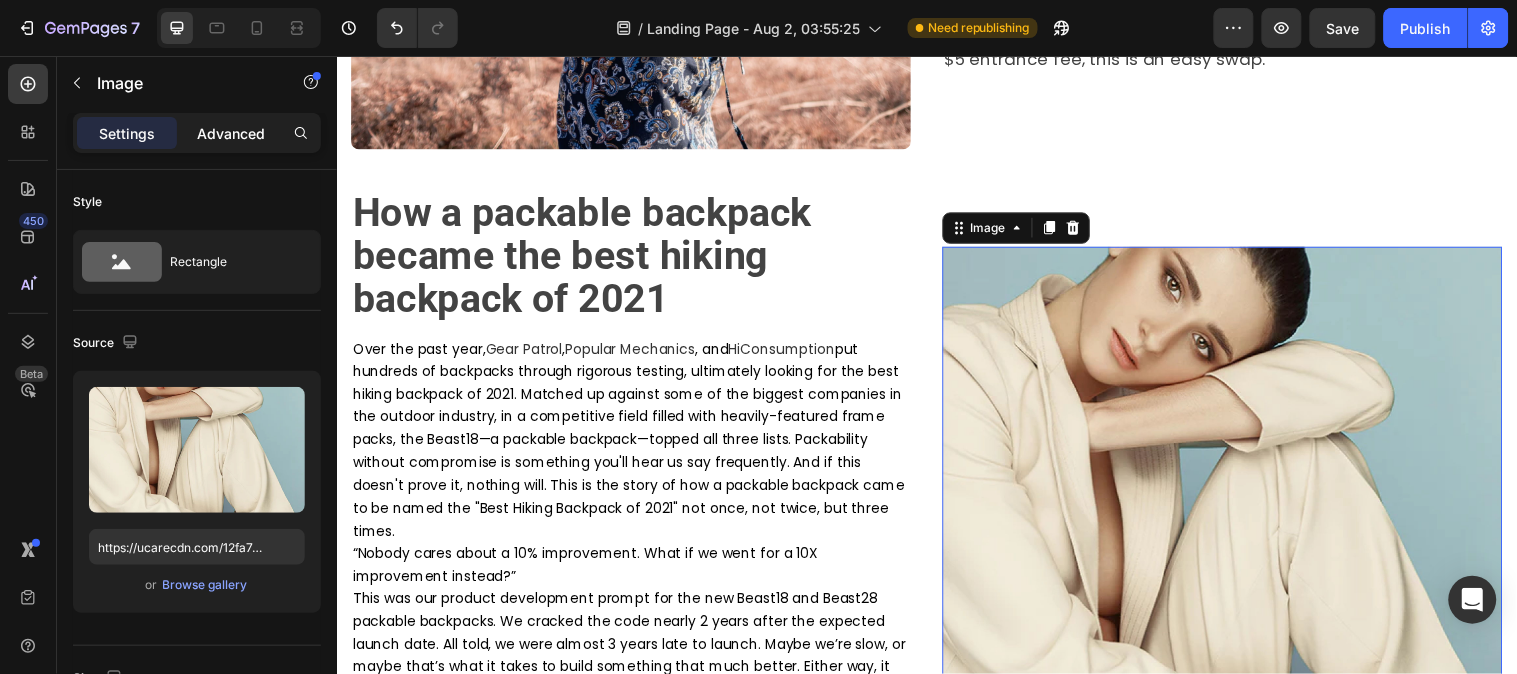 click on "Advanced" at bounding box center (231, 133) 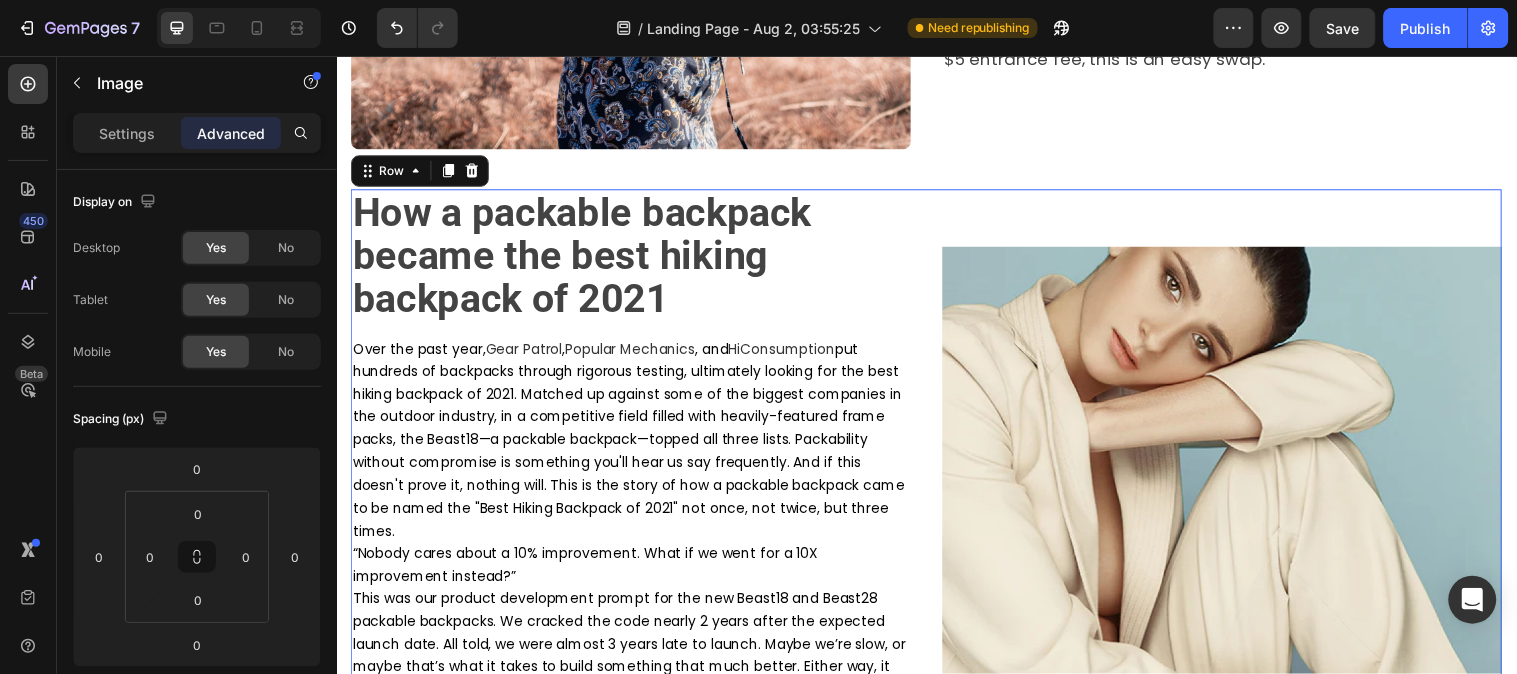 click on "Image" at bounding box center [1236, 533] 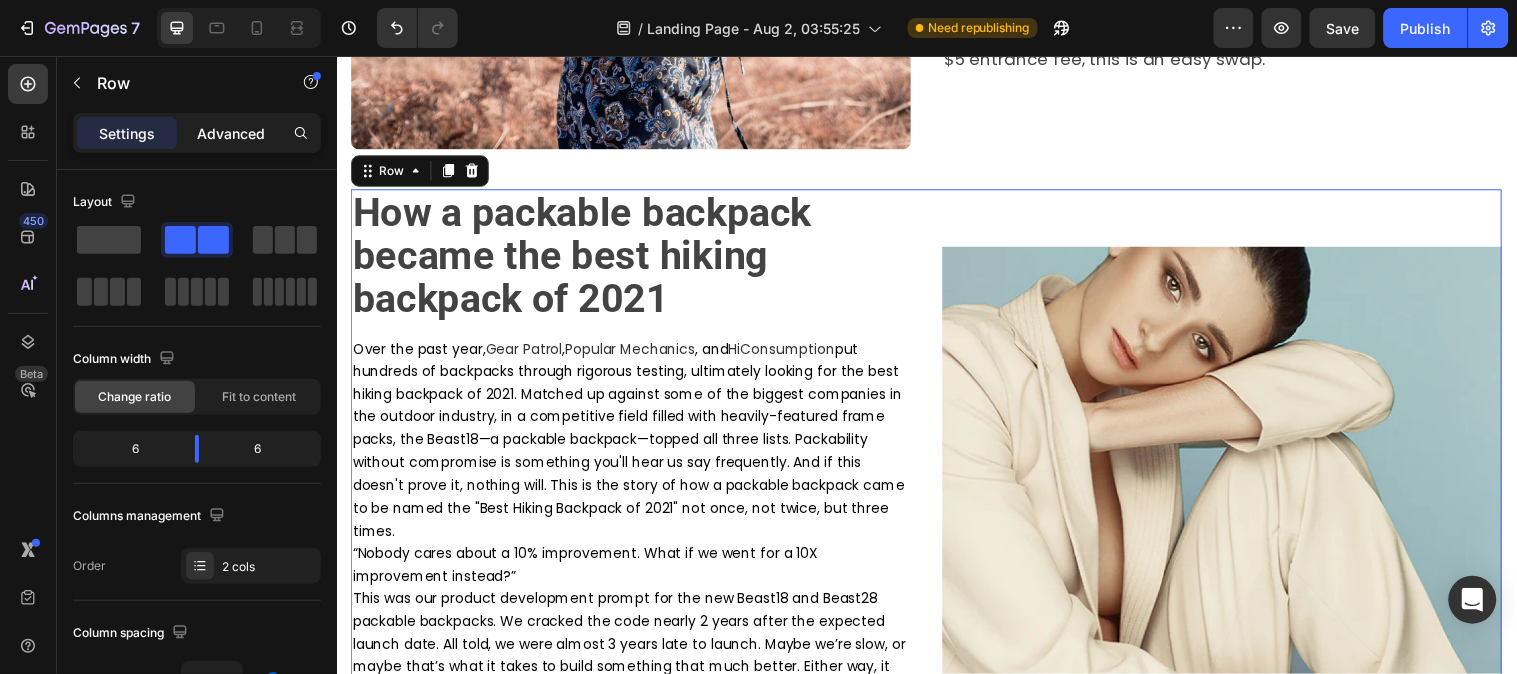click on "Advanced" at bounding box center (231, 133) 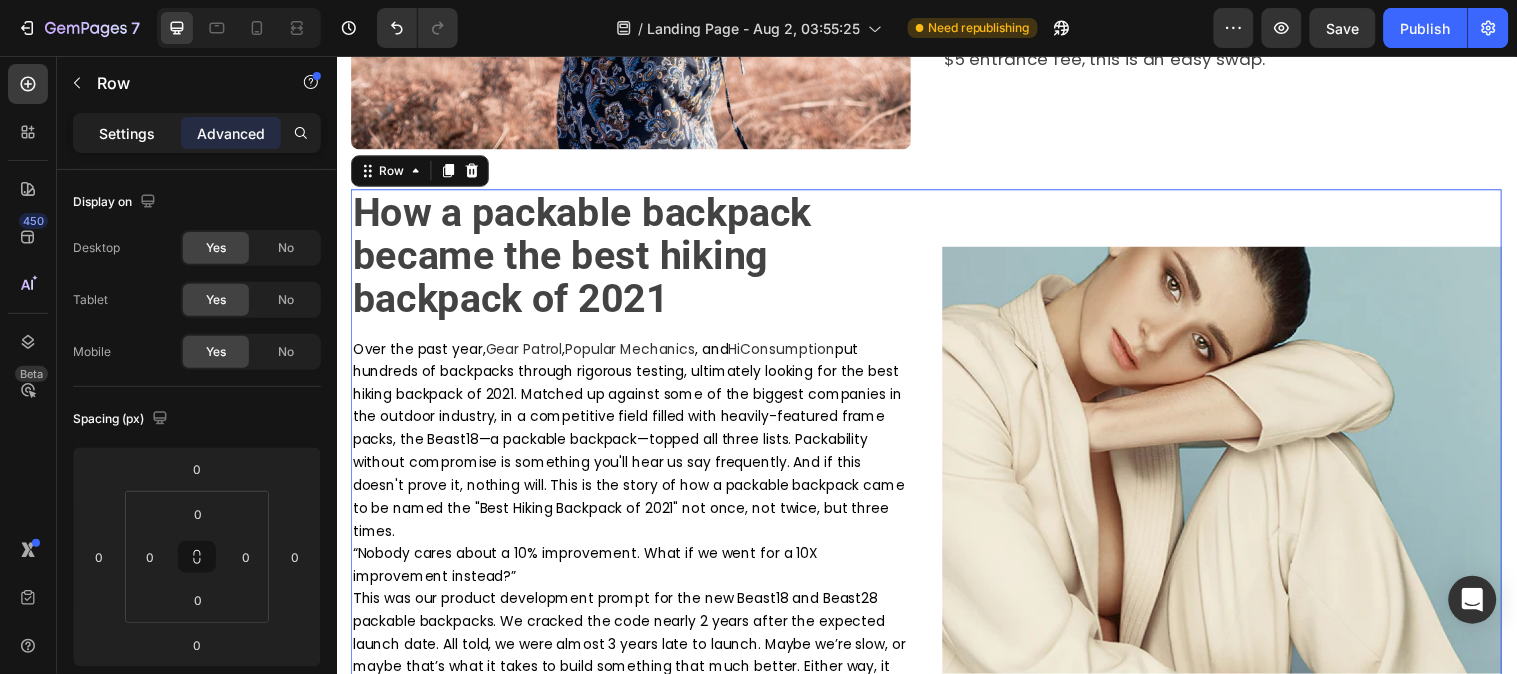 drag, startPoint x: 123, startPoint y: 138, endPoint x: 126, endPoint y: 167, distance: 29.15476 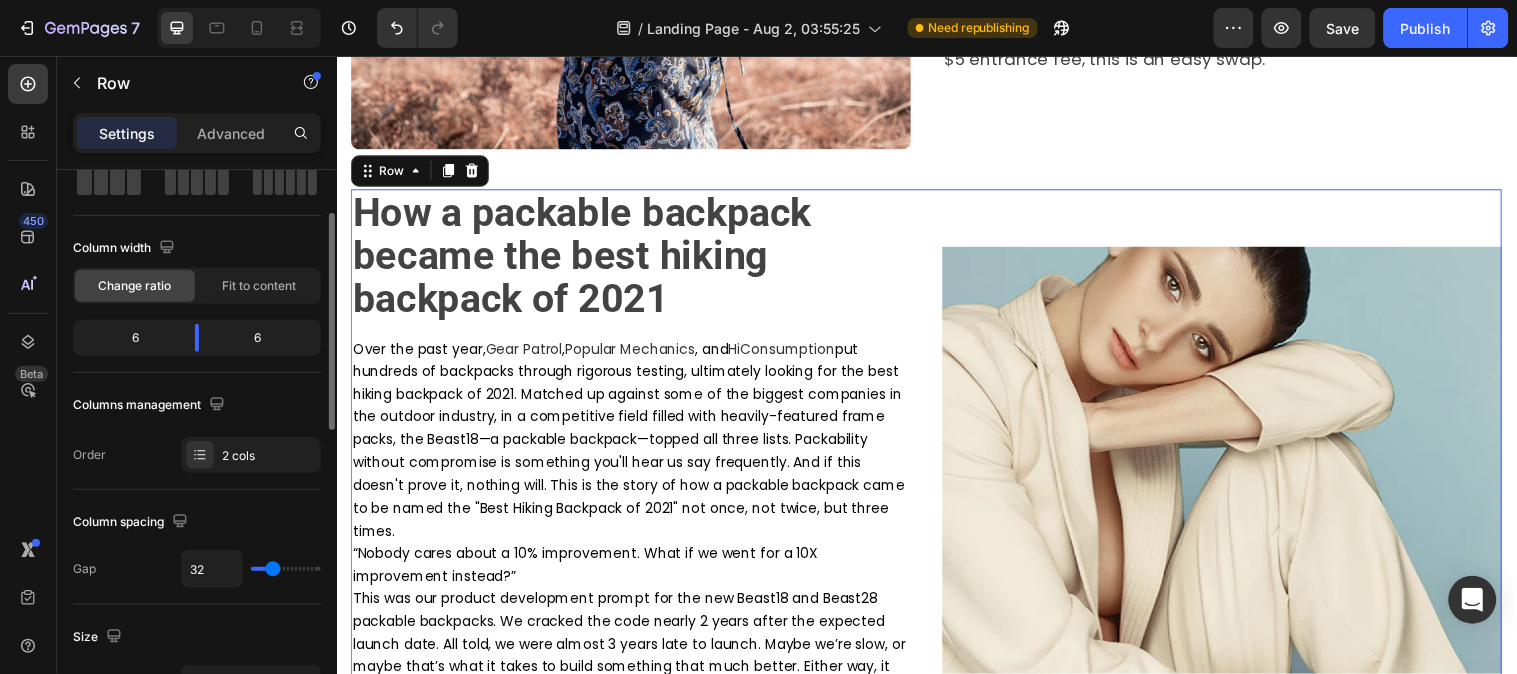 scroll, scrollTop: 222, scrollLeft: 0, axis: vertical 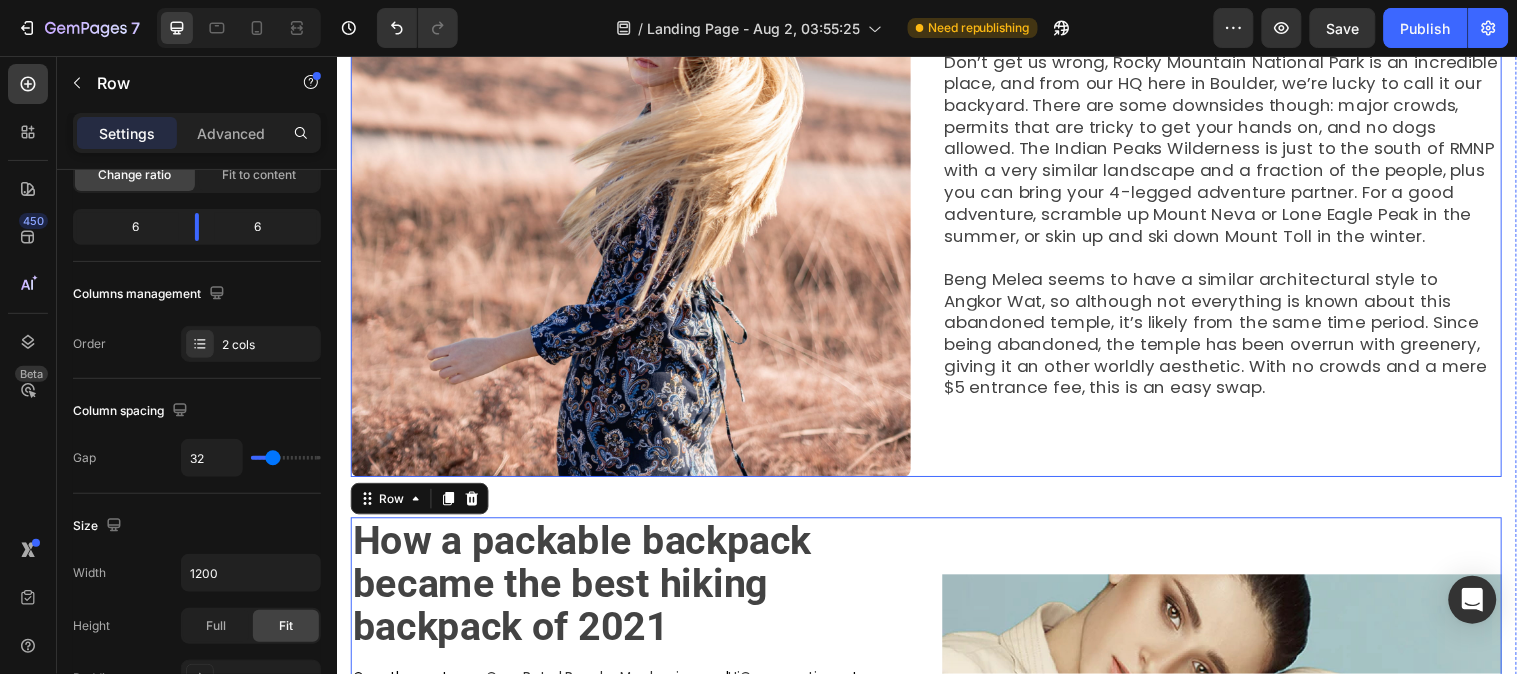 click on "Image ⁠⁠⁠⁠⁠⁠⁠ Travel here, not there Heading Instead of Rocky Mountain National Park, try Indian Peaks Wilderness. Don’t get us wrong, Rocky Mountain National Park is an incredible place, and from our HQ here in [CITY], we’re lucky to call it our backyard. There are some downsides though: major crowds, permits that are tricky to get your hands on, and no dogs allowed. The Indian Peaks Wilderness is just to the south of RMNP with a very similar landscape and a fraction of the people, plus you can bring your 4-legged adventure partner. For a good adventure, scramble up Mount Neva or Lone Eagle Peak in the summer, or skin up and ski down Mount Toll in the winter. Text block Row" at bounding box center [936, 198] 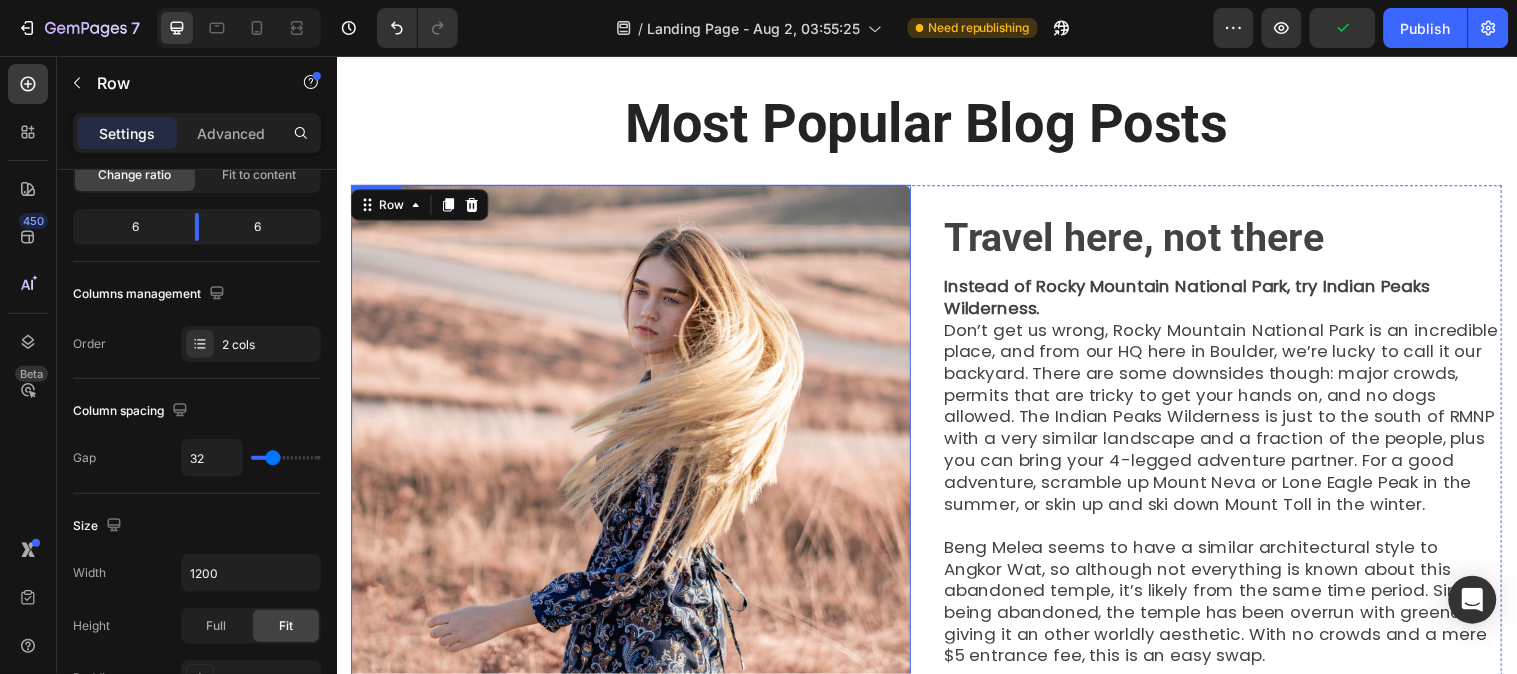 scroll, scrollTop: 0, scrollLeft: 0, axis: both 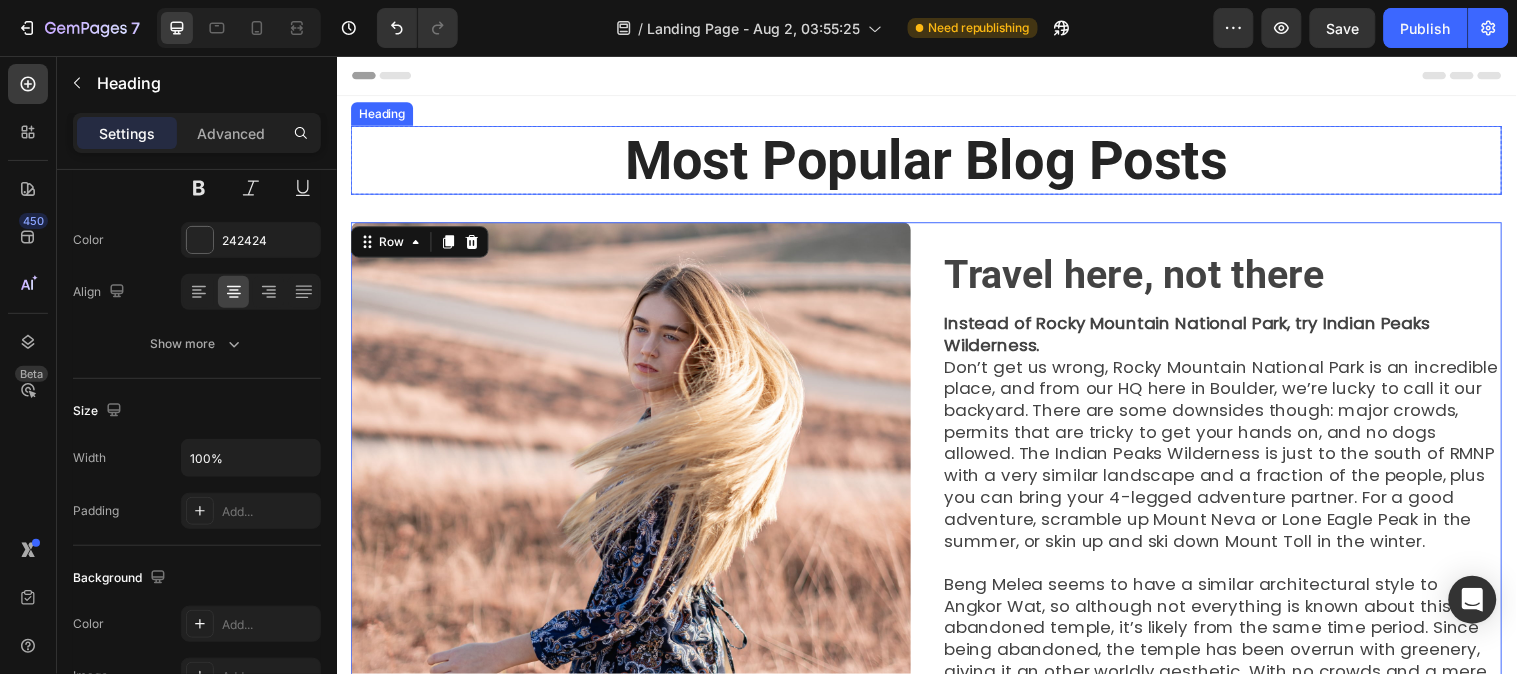 click on "Most Popular Blog Posts" at bounding box center [936, 161] 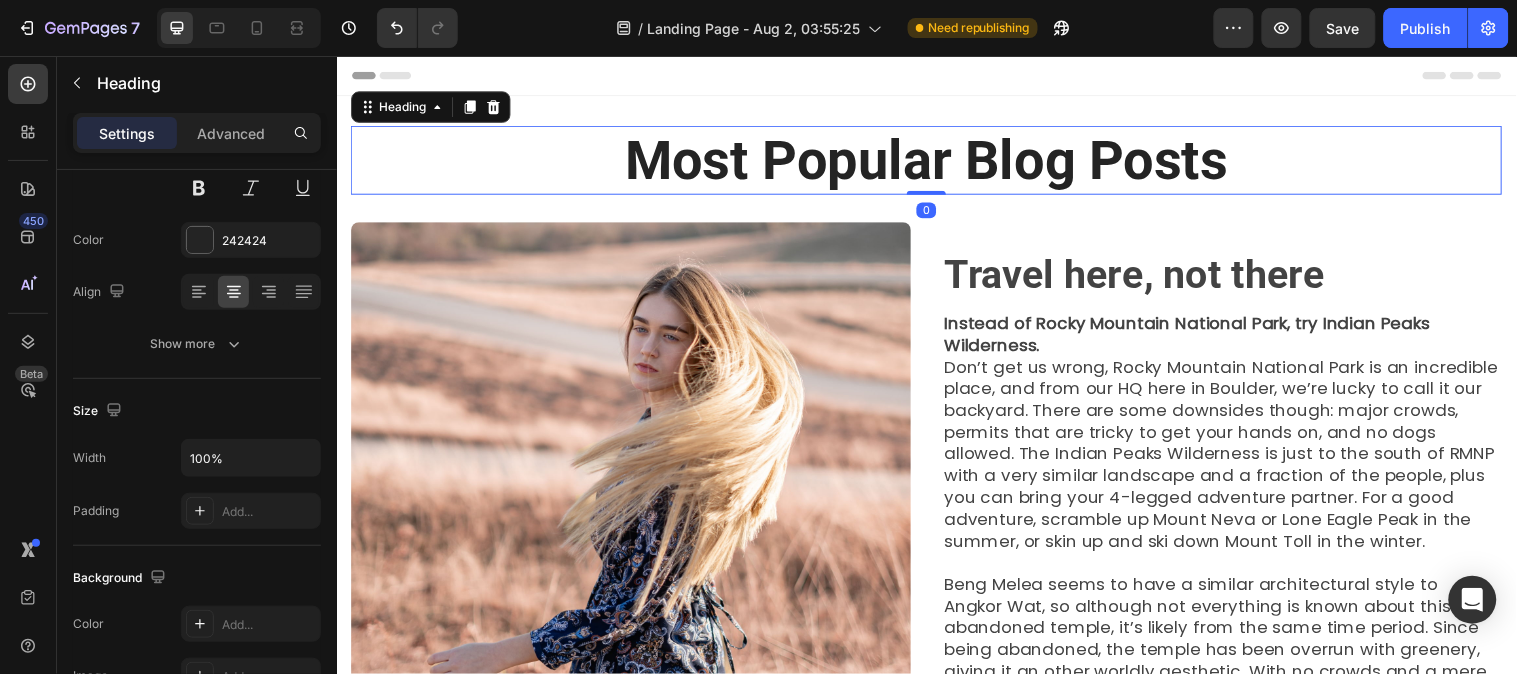 scroll, scrollTop: 0, scrollLeft: 0, axis: both 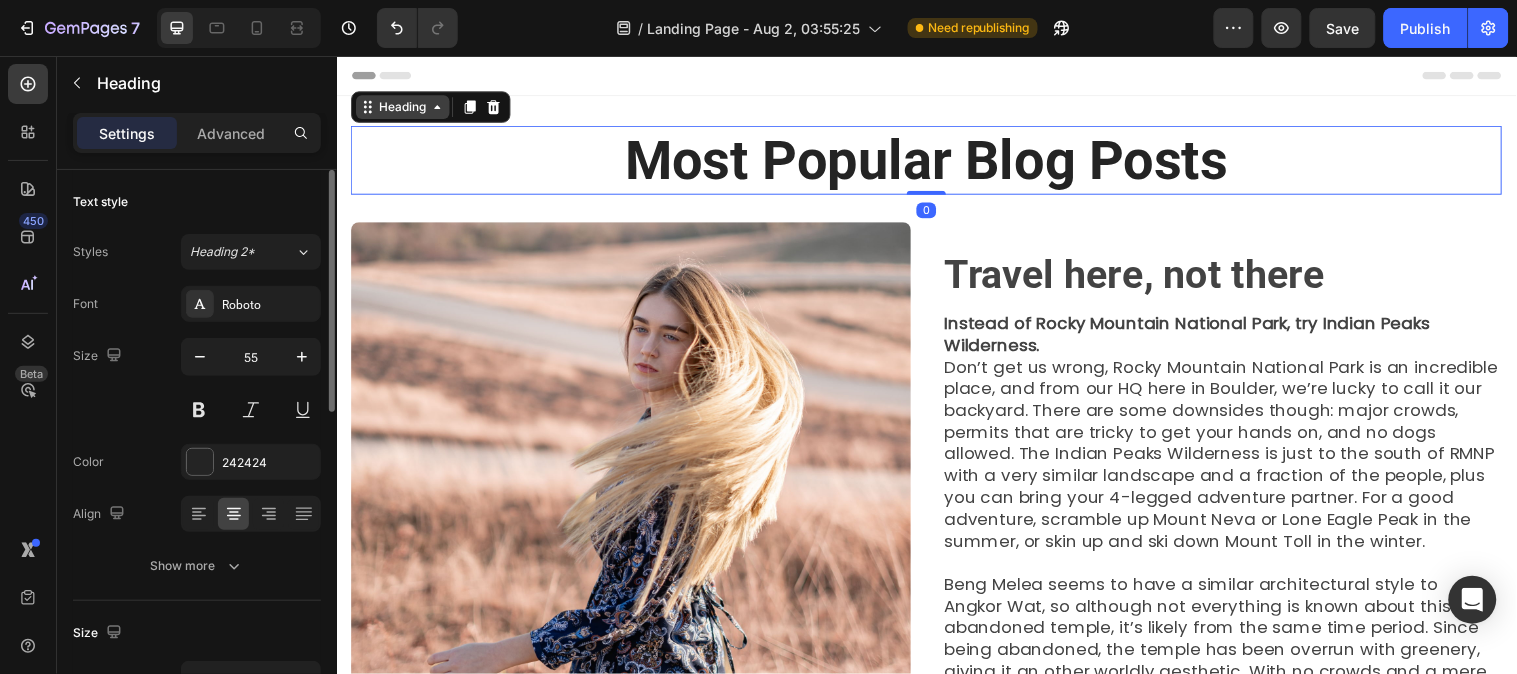 click on "Heading" at bounding box center (403, 107) 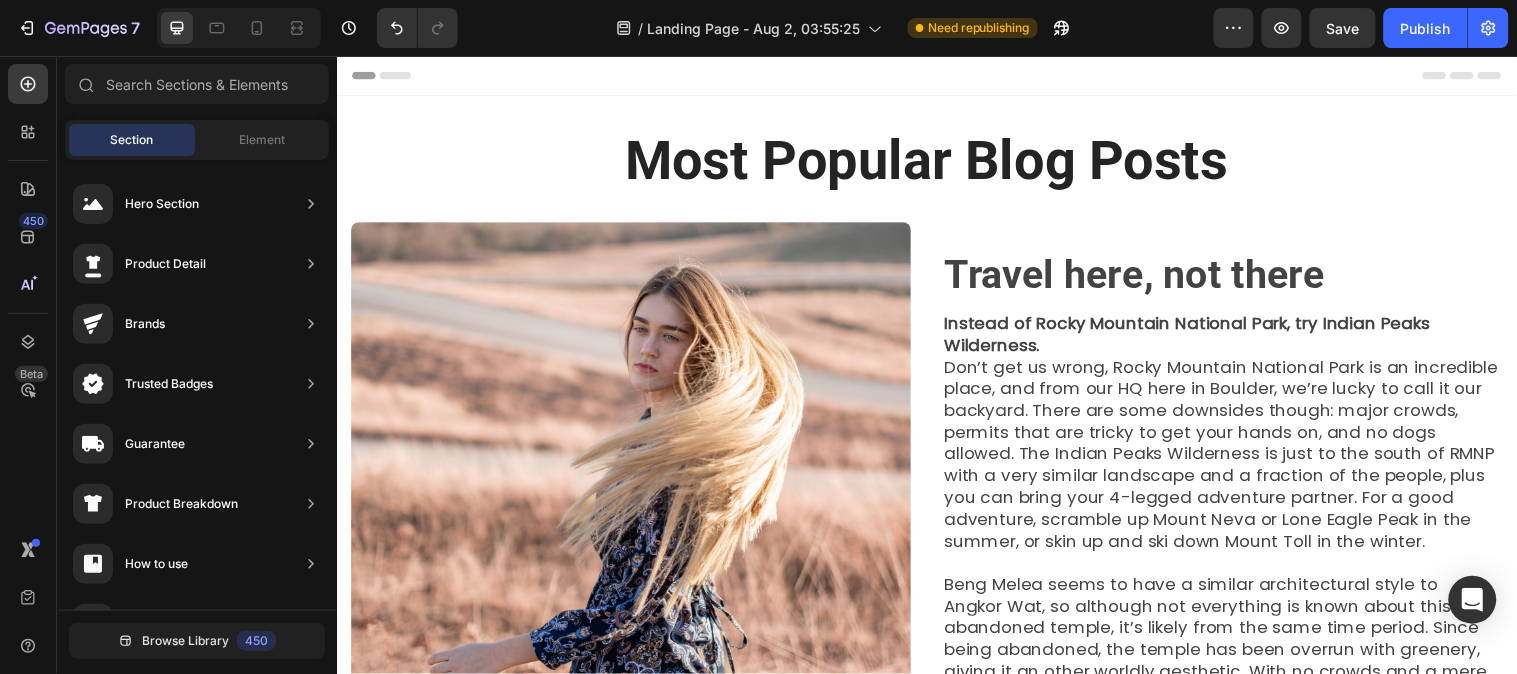click on "Header" at bounding box center [936, 75] 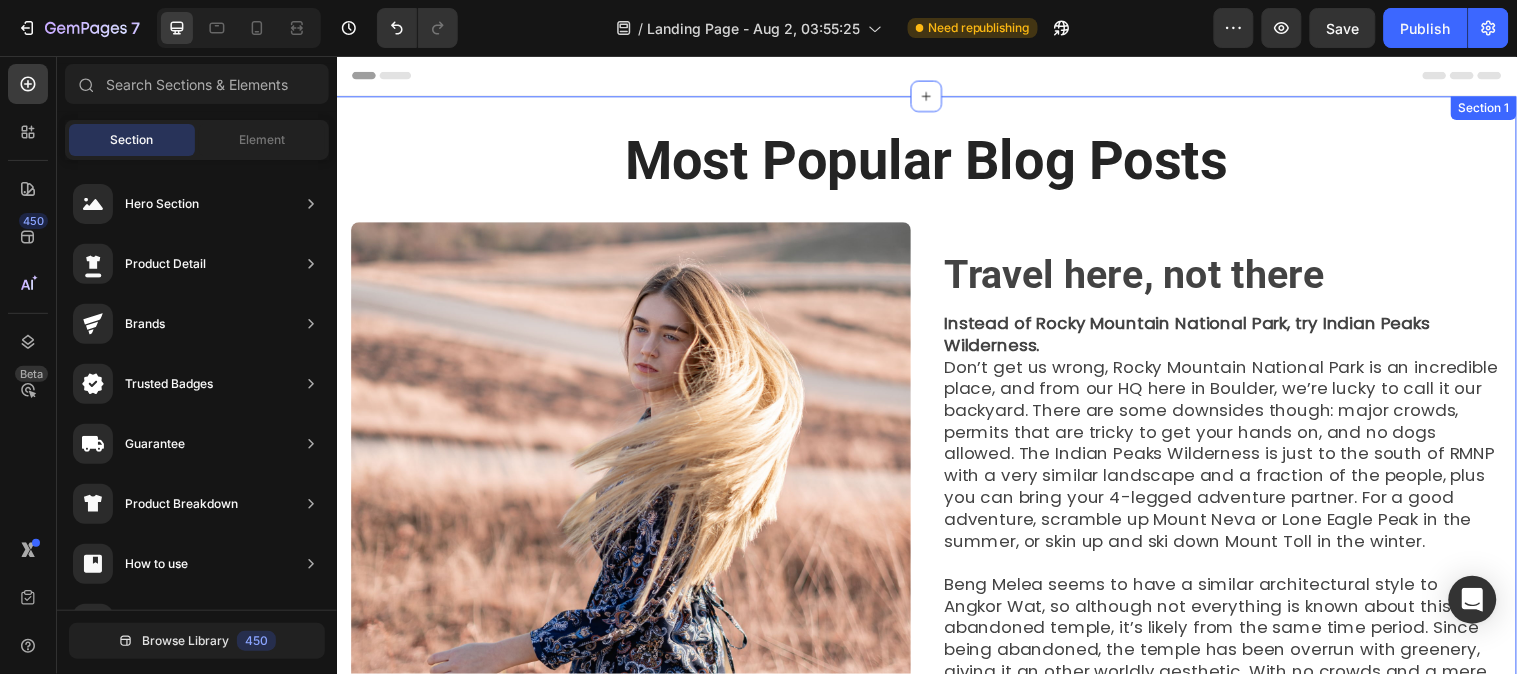 click on "Most Popular Blog Posts Heading Row Image ⁠⁠⁠⁠⁠⁠⁠ Travel here, not there Heading Instead of Rocky Mountain National Park, try Indian Peaks Wilderness. Don’t get us wrong, Rocky Mountain National Park is an incredible place, and from our HQ here in [CITY], we’re lucky to call it our backyard. There are some downsides though: major crowds, permits that are tricky to get your hands on, and no dogs allowed. The Indian Peaks Wilderness is just to the south of RMNP with a very similar landscape and a fraction of the people, plus you can bring your 4-legged adventure partner. For a good adventure, scramble up Mount Neva or Lone Eagle Peak in the summer, or skin up and ski down Mount Toll in the winter. Text block Row ⁠⁠⁠⁠⁠⁠⁠ How a packable backpack became the best hiking backpack of 2021 Heading Over the past year, Gear Patrol , Popular Mechanics , and HiConsumption “Nobody cares about a 10% improvement. What if we went for a 10X improvement instead?” Text block Image Row" at bounding box center (936, 847) 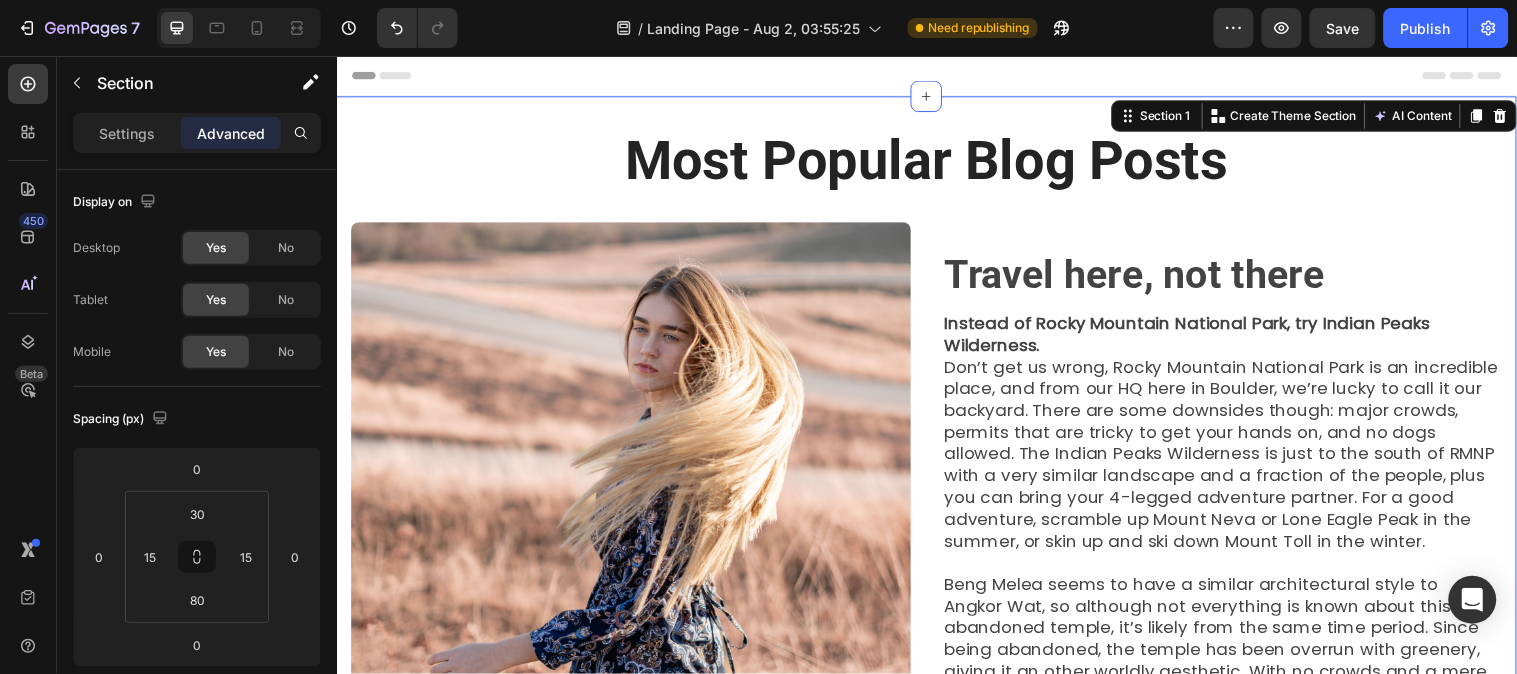 click on "Most Popular Blog Posts Heading Row Image ⁠⁠⁠⁠⁠⁠⁠ Travel here, not there Heading Instead of Rocky Mountain National Park, try Indian Peaks Wilderness. Don’t get us wrong, Rocky Mountain National Park is an incredible place, and from our HQ here in [CITY], we’re lucky to call it our backyard. There are some downsides though: major crowds, permits that are tricky to get your hands on, and no dogs allowed. The Indian Peaks Wilderness is just to the south of RMNP with a very similar landscape and a fraction of the people, plus you can bring your 4-legged adventure partner. For a good adventure, scramble up Mount Neva or Lone Eagle Peak in the summer, or skin up and ski down Mount Toll in the winter. Text block Row ⁠⁠⁠⁠⁠⁠⁠ How a packable backpack became the best hiking backpack of 2021 Heading Over the past year, Gear Patrol , Popular Mechanics , and HiConsumption “Nobody cares about a 10% improvement. What if we went for a 10X improvement instead?” Text block Image Row" at bounding box center [936, 847] 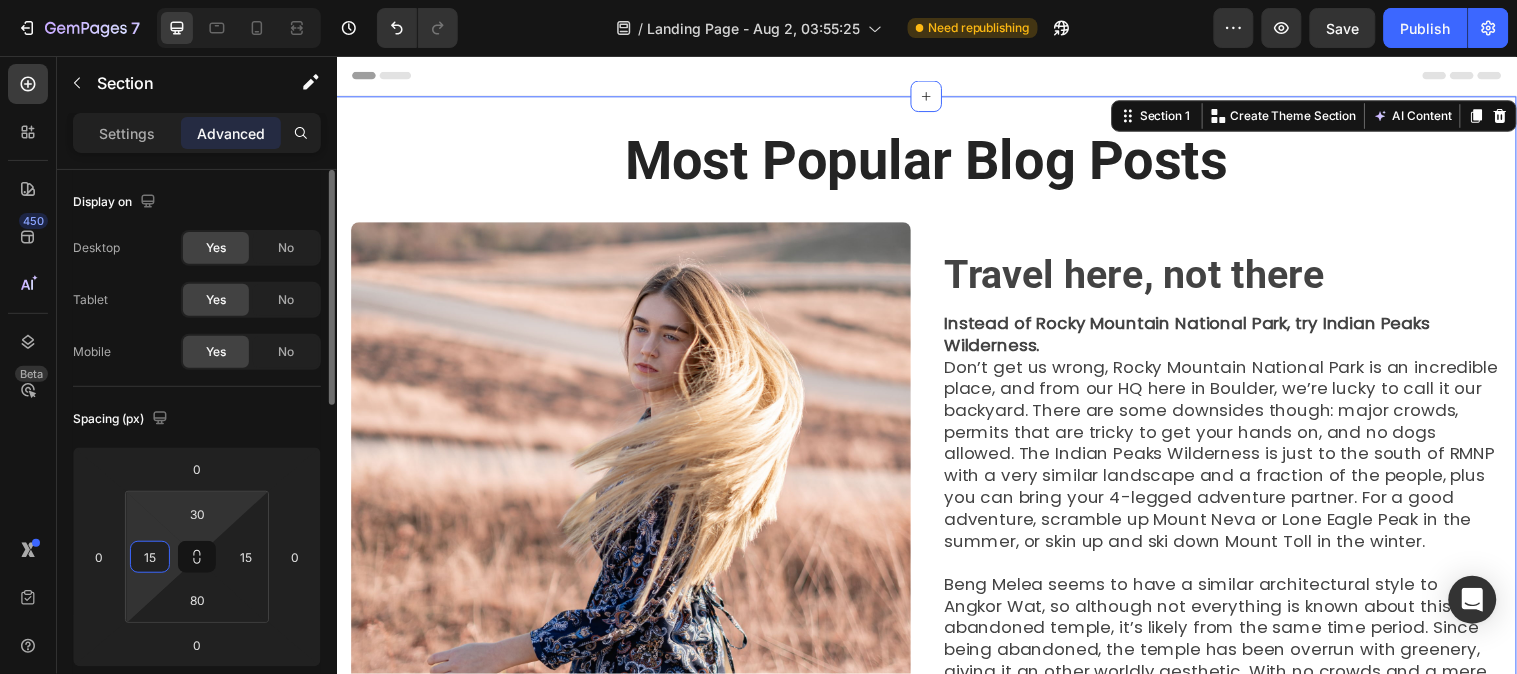 drag, startPoint x: 157, startPoint y: 548, endPoint x: 188, endPoint y: 535, distance: 33.61547 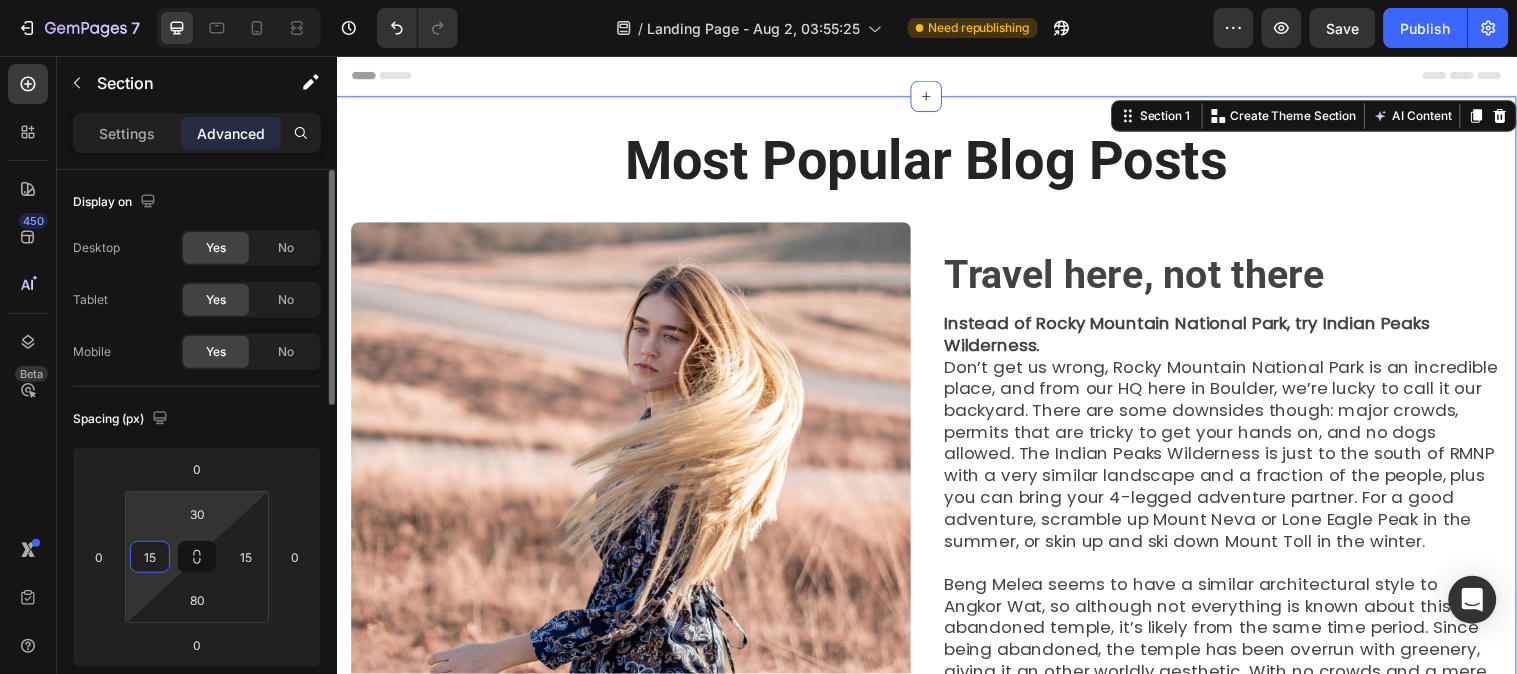 click on "15" at bounding box center [150, 557] 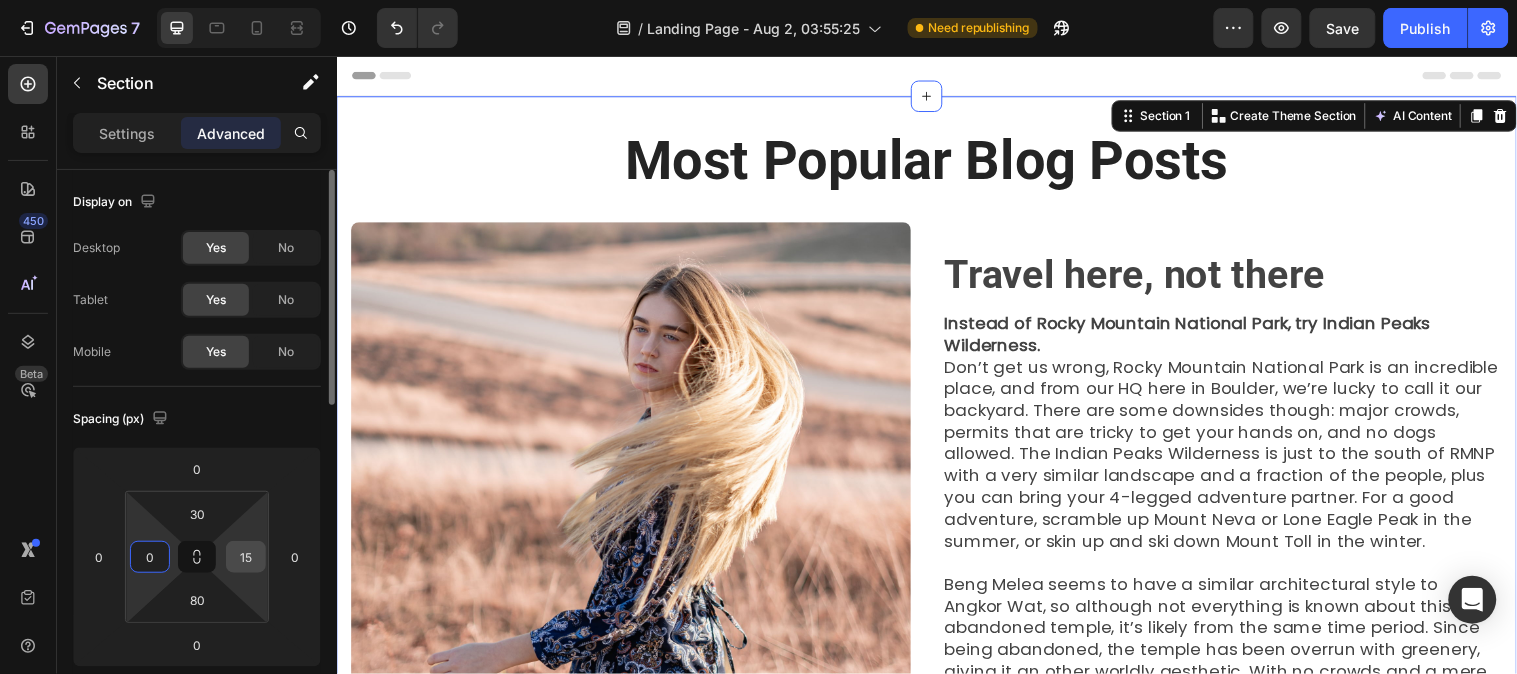 type on "0" 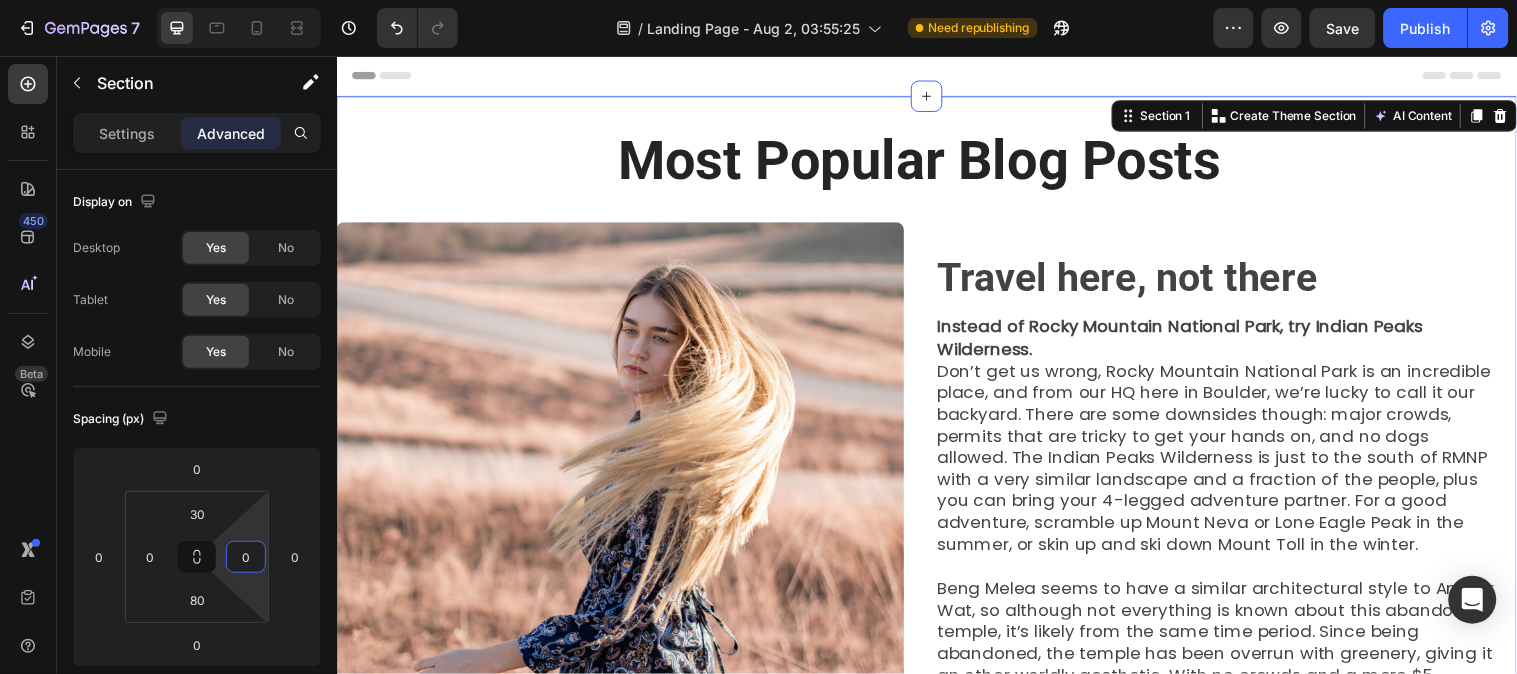 type on "0" 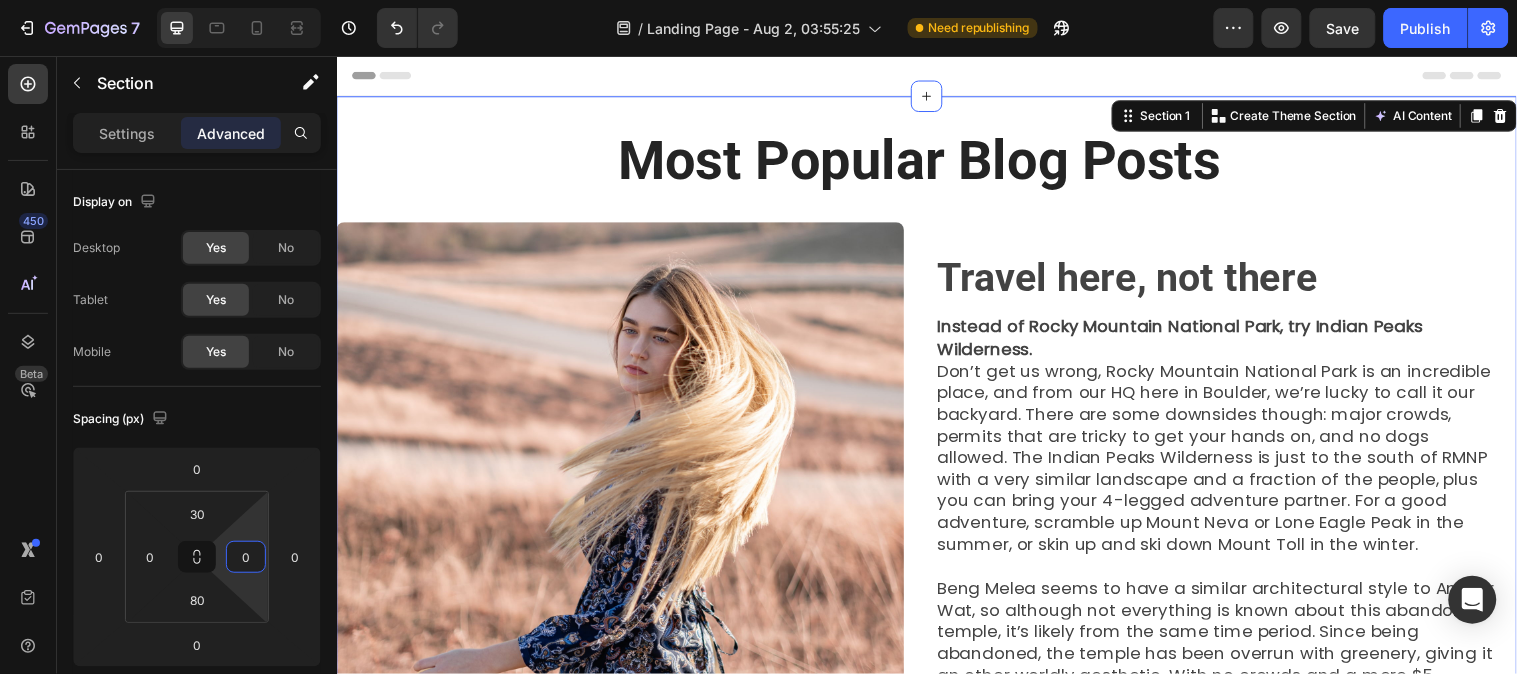 click on "450 Beta" at bounding box center (28, 297) 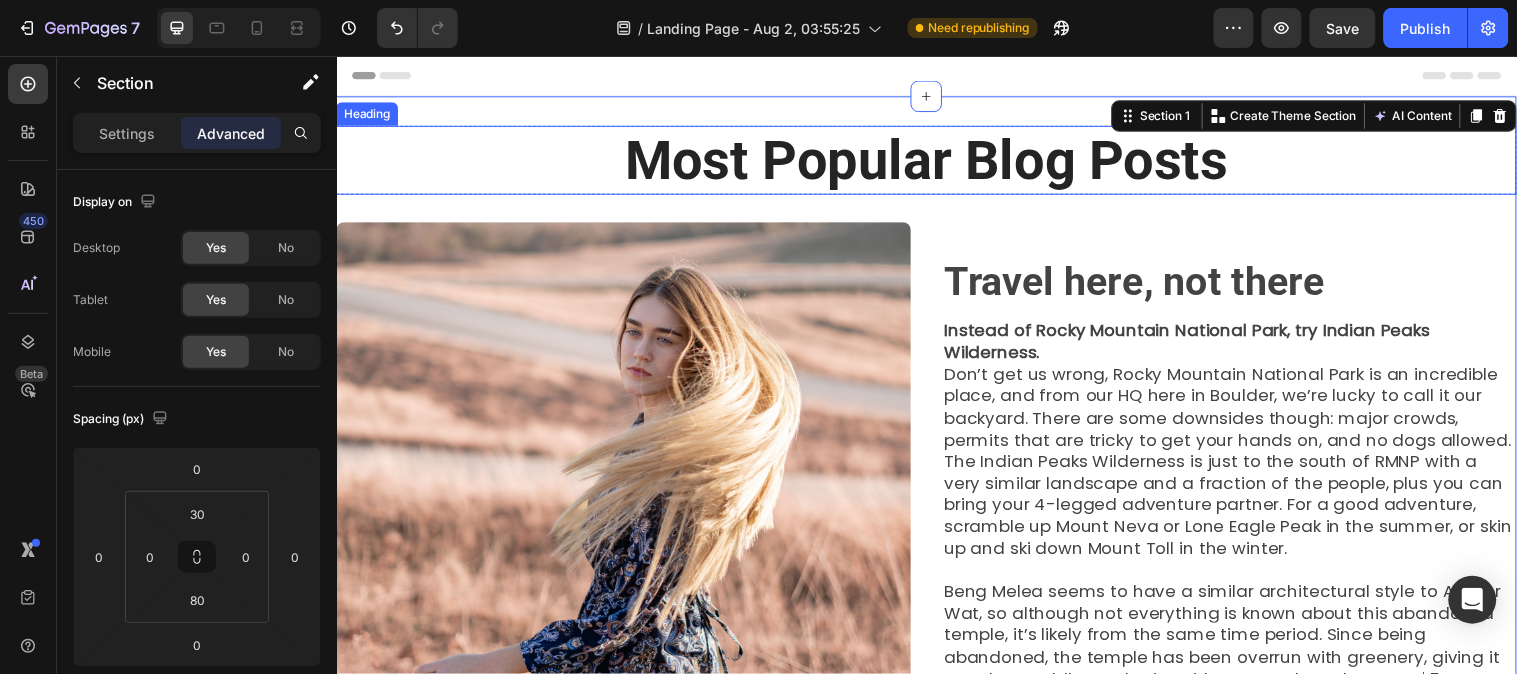 click on "Most Popular Blog Posts" at bounding box center [936, 161] 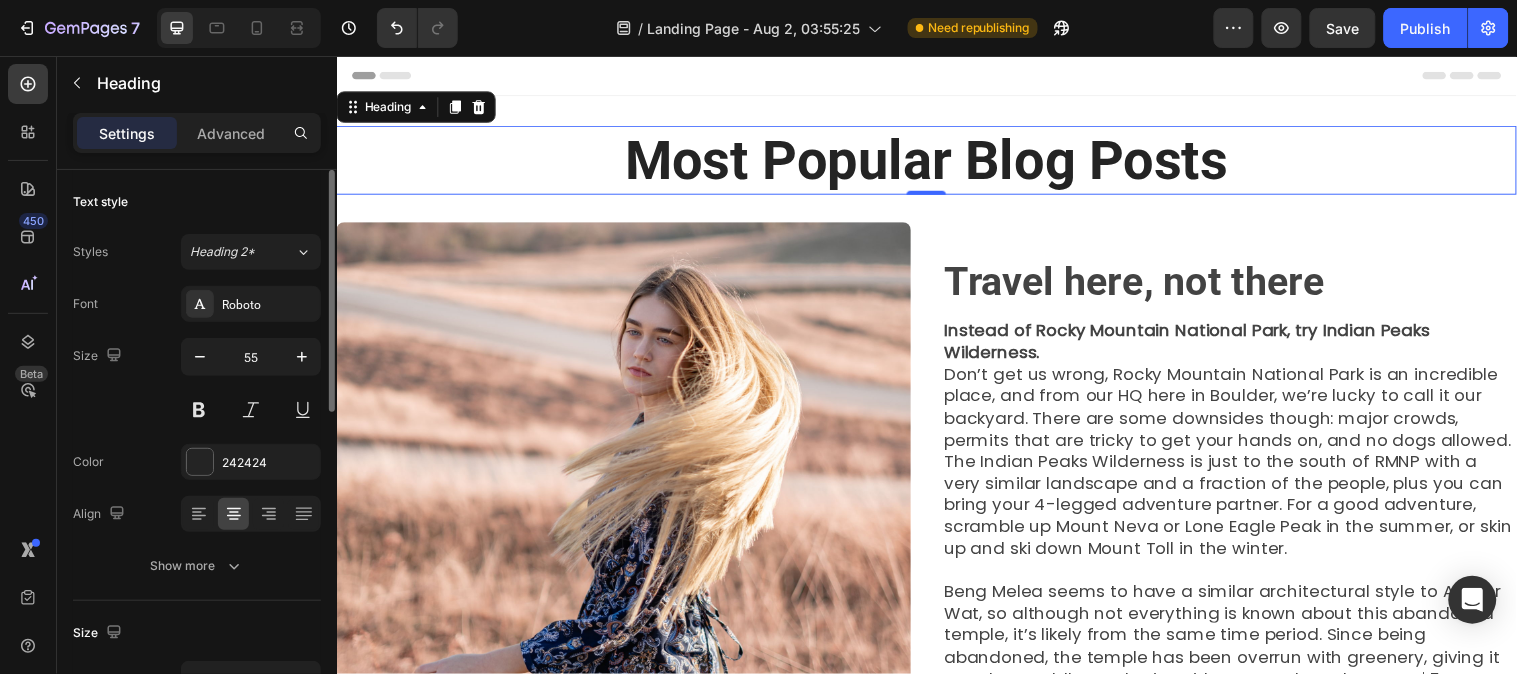 scroll, scrollTop: 111, scrollLeft: 0, axis: vertical 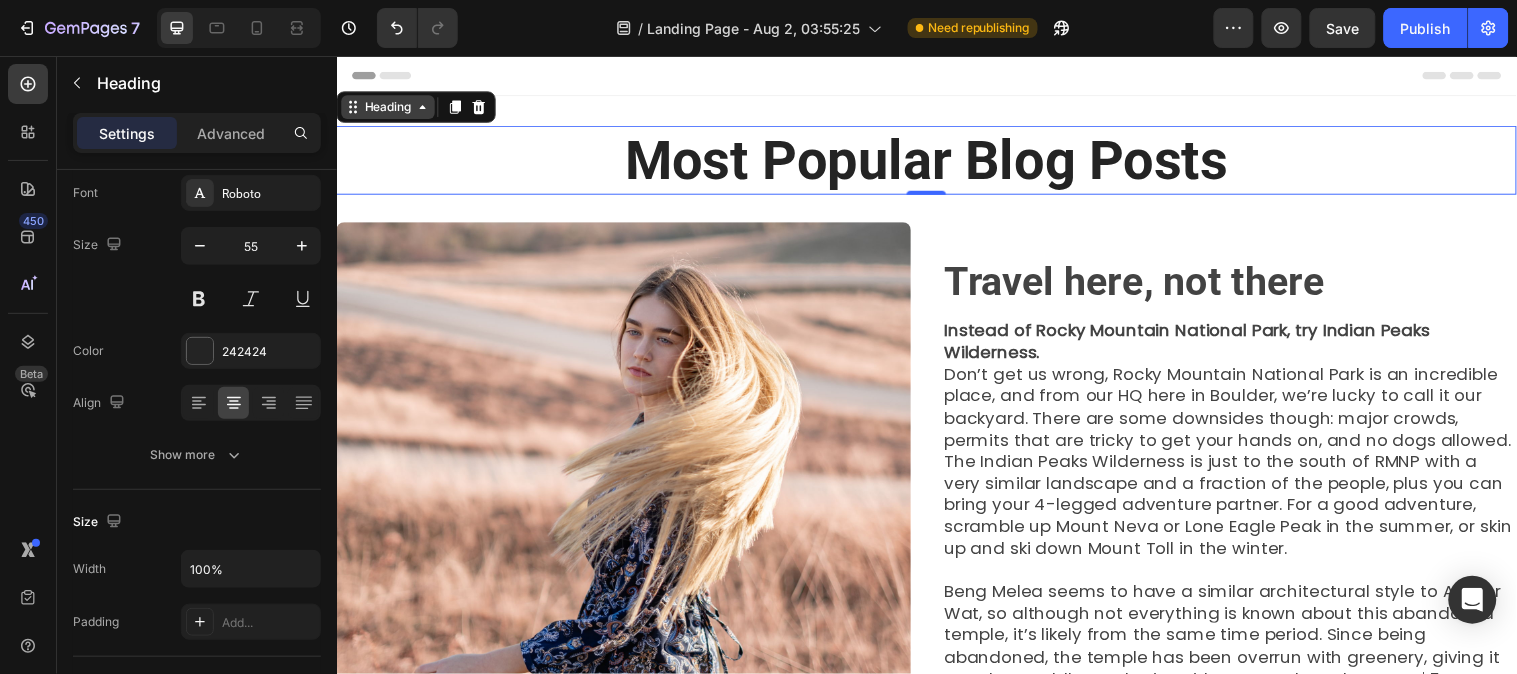 click on "Heading" at bounding box center [388, 107] 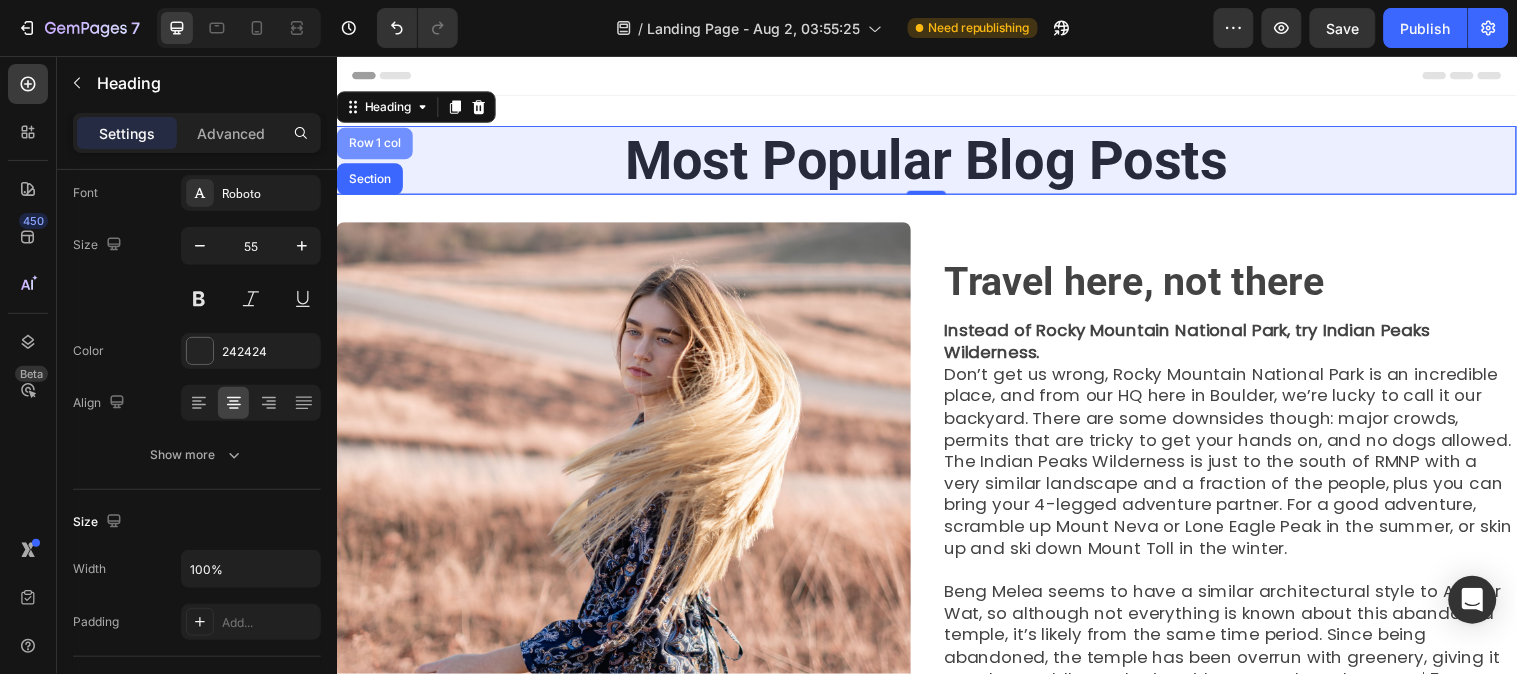 click on "Row 1 col" at bounding box center [375, 144] 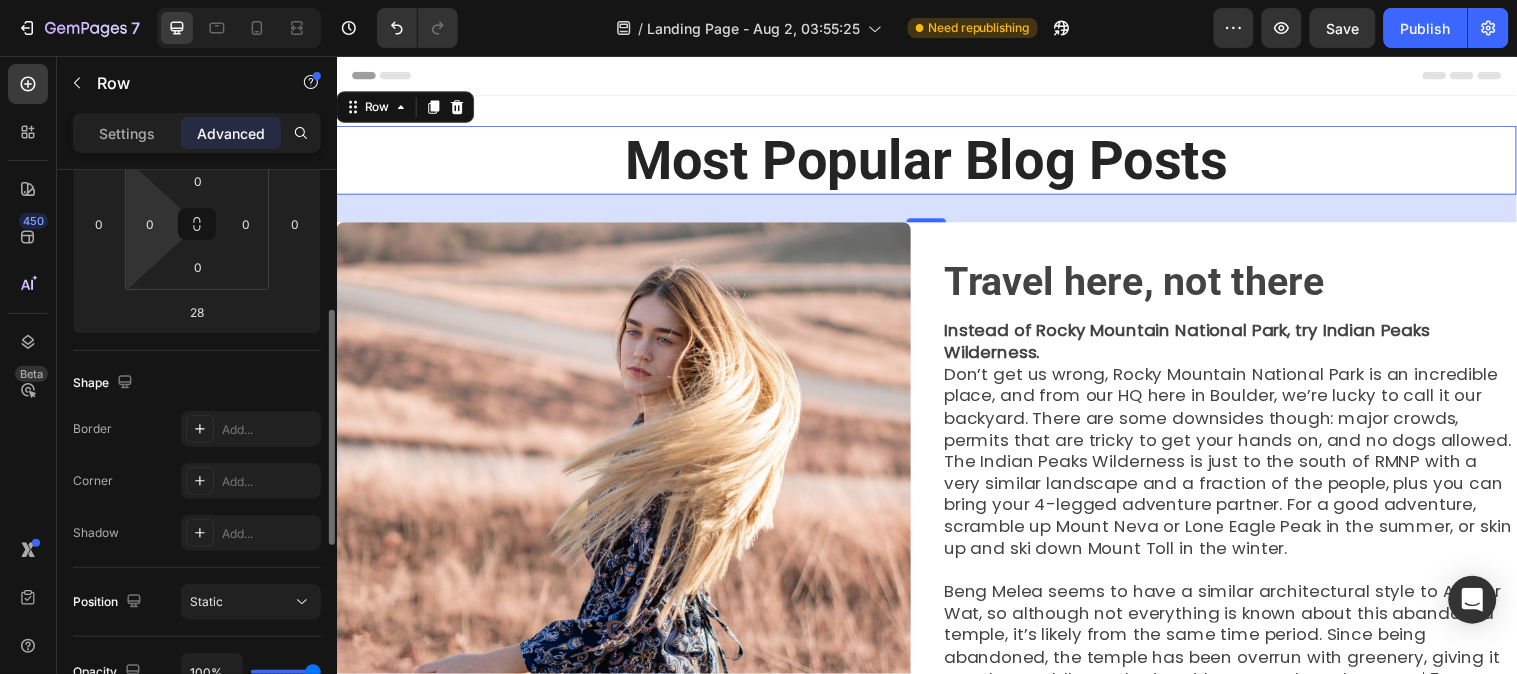 scroll, scrollTop: 111, scrollLeft: 0, axis: vertical 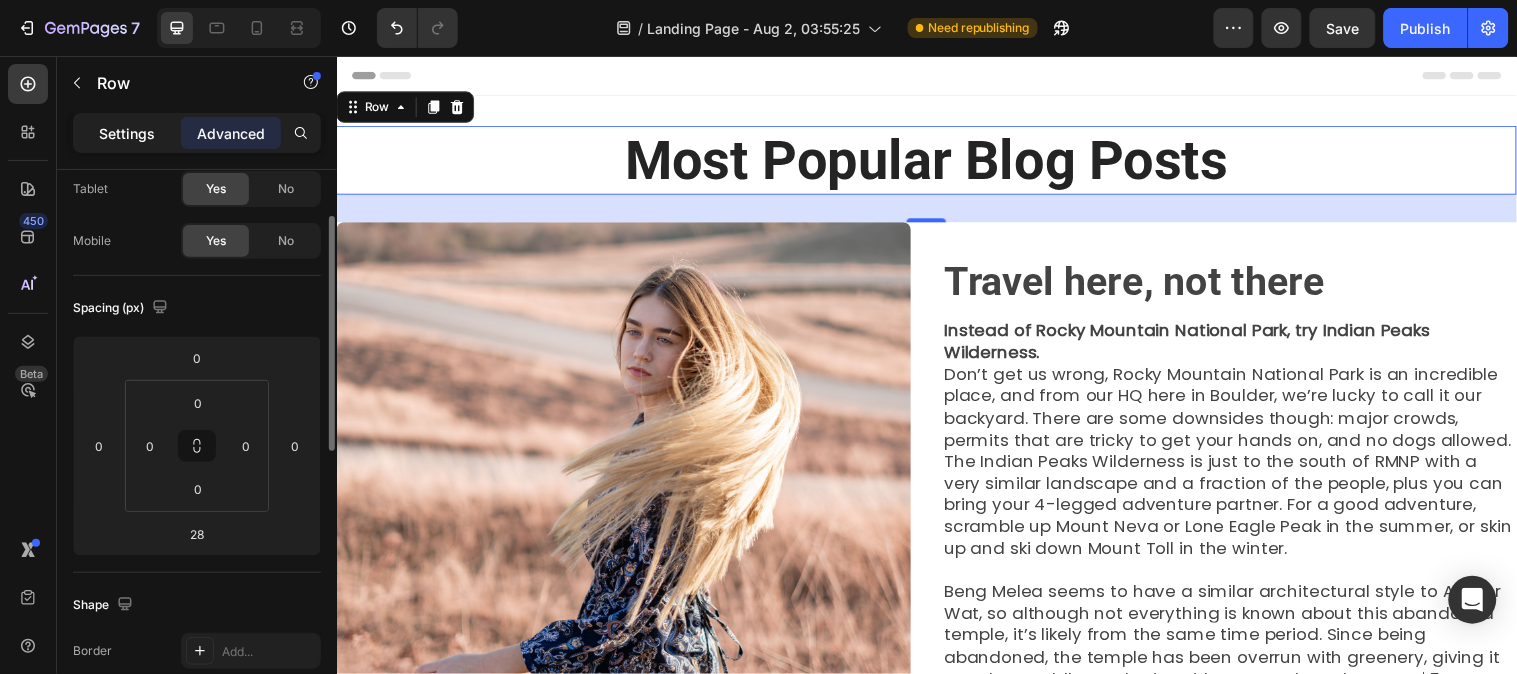 click on "Settings" at bounding box center (127, 133) 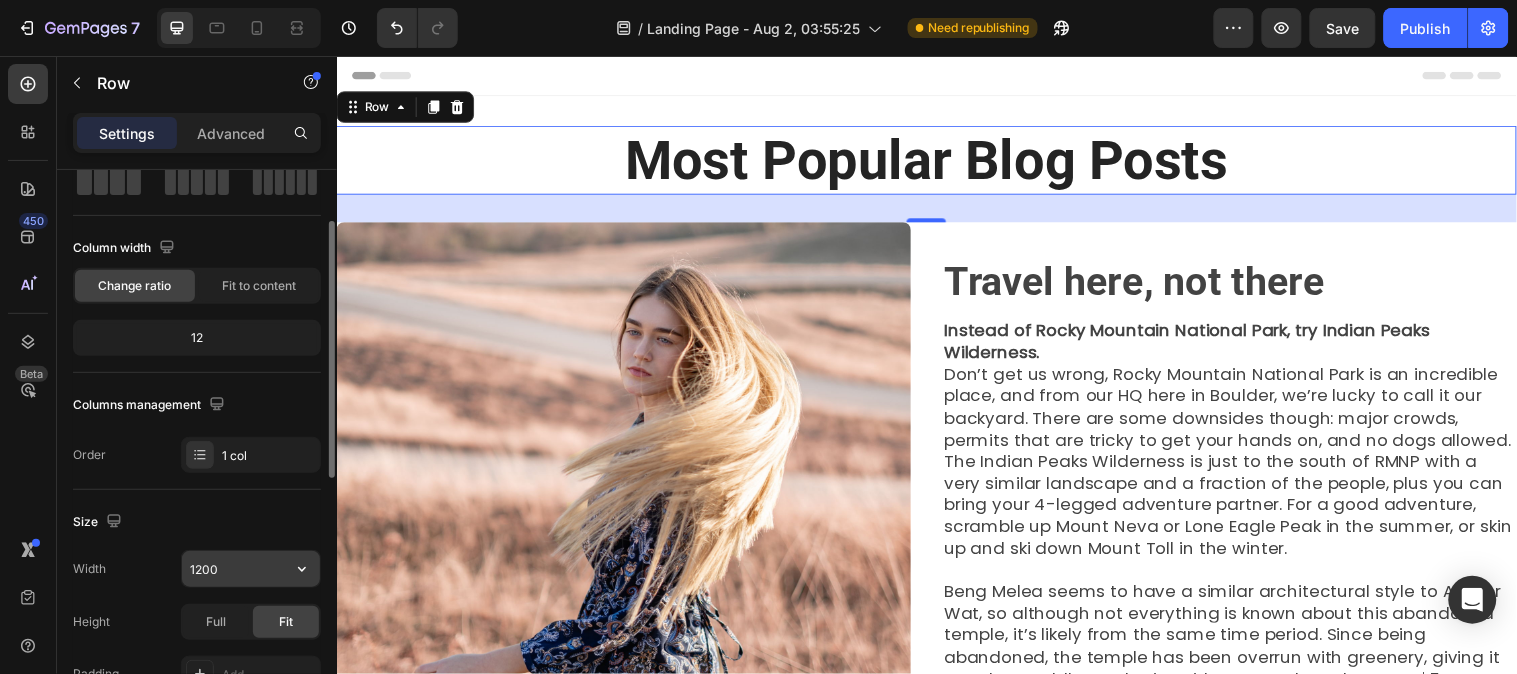 drag, startPoint x: 193, startPoint y: 572, endPoint x: 242, endPoint y: 562, distance: 50.01 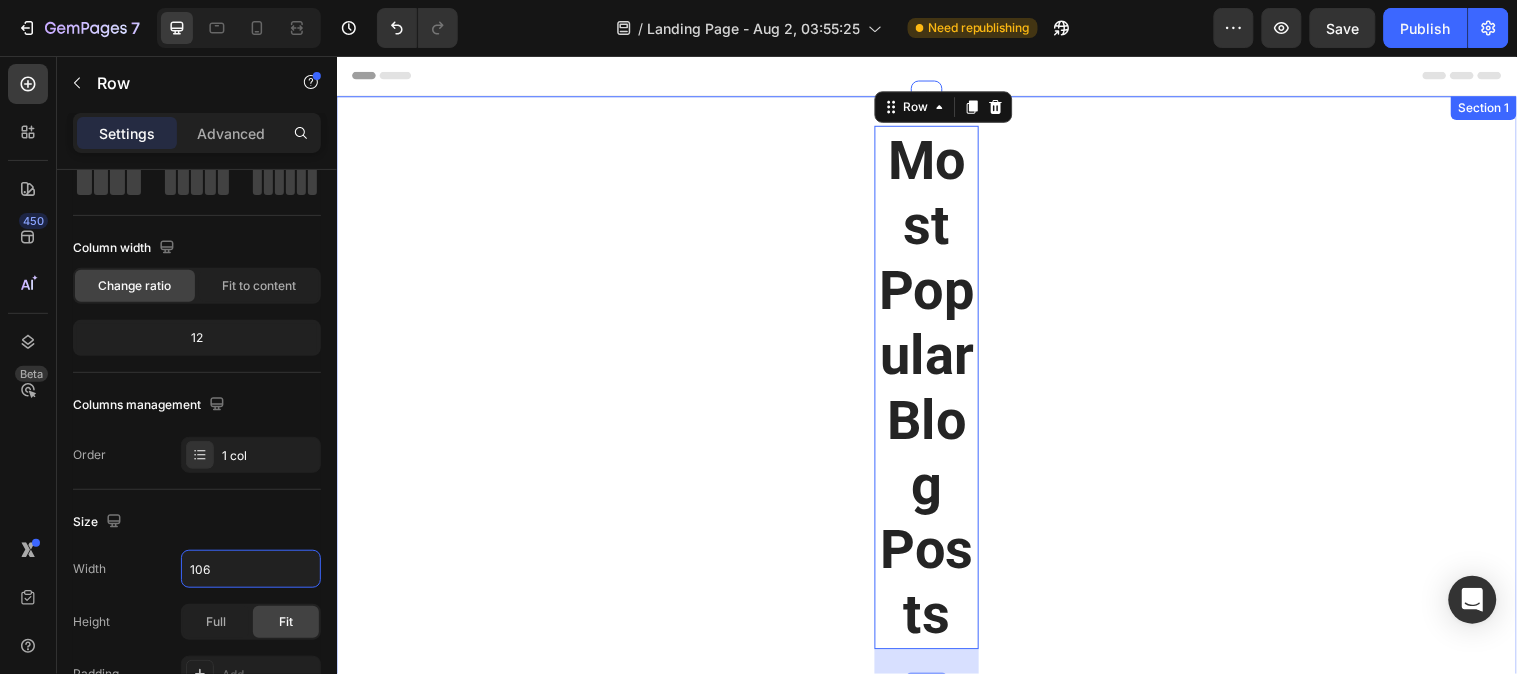 type on "1060" 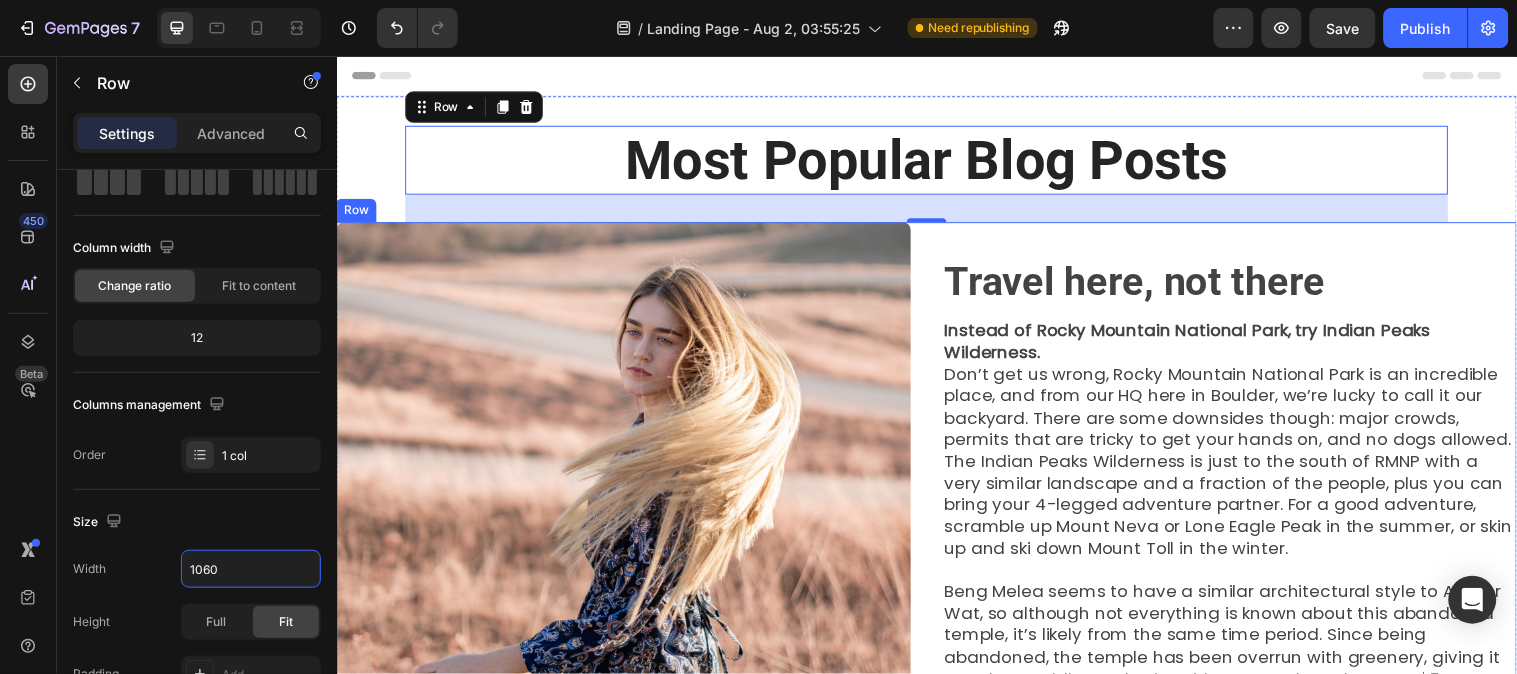 click on "Image ⁠⁠⁠⁠⁠⁠⁠ Travel here, not there Heading Instead of [LOCATION] National Park, try [LOCATION] Wilderness. Don’t get us wrong, [LOCATION] National Park is an incredible place, and from our HQ here in [CITY], we’re lucky to call it our backyard. There are some downsides though: major crowds, permits that are tricky to get your hands on, and no dogs allowed. The [LOCATION] Wilderness is just to the south of [LOCATION] with a very similar landscape and a fraction of the people, plus you can bring your 4-legged adventure partner. For a good adventure, scramble up [MOUNTAIN] or [PEAK] in the [SEASON], or skin up and ski down [MOUNTAIN] in the [SEASON]. Text block Row" at bounding box center (936, 516) 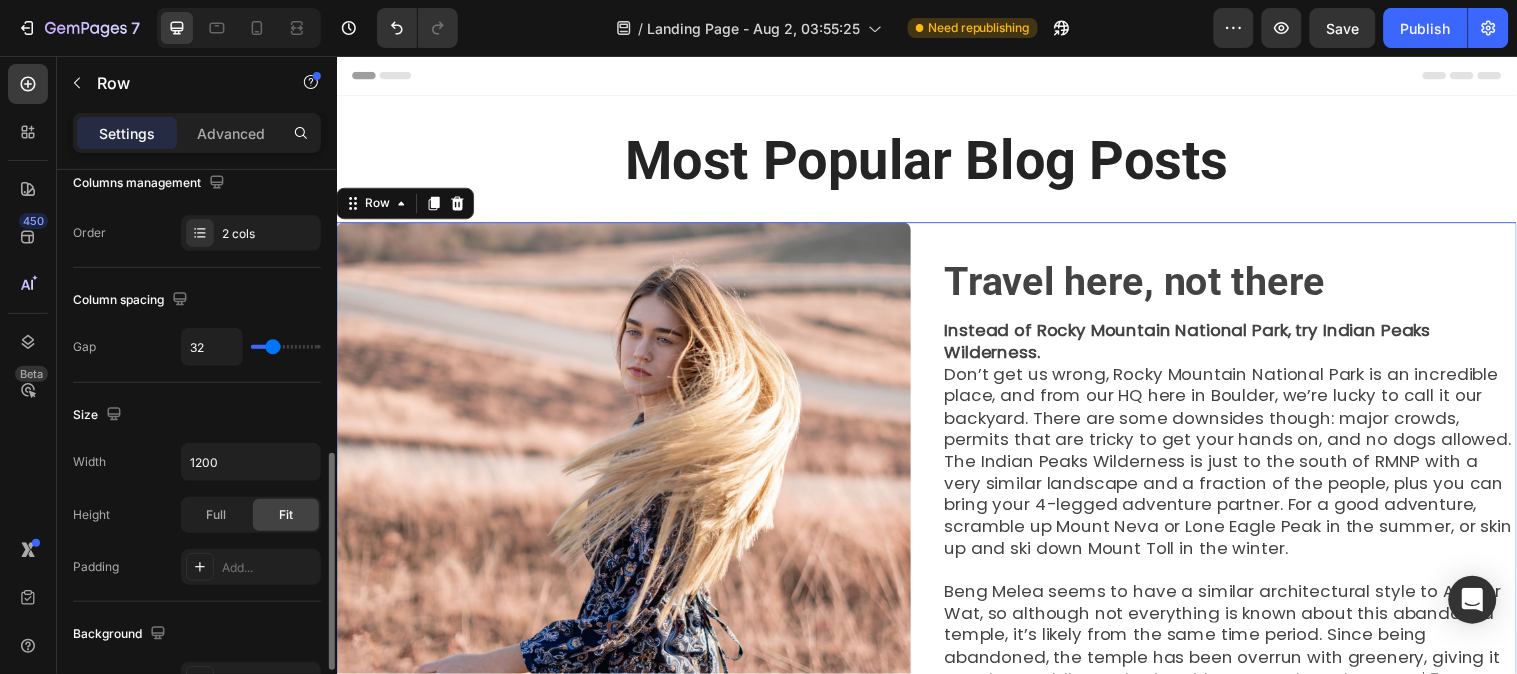 scroll, scrollTop: 444, scrollLeft: 0, axis: vertical 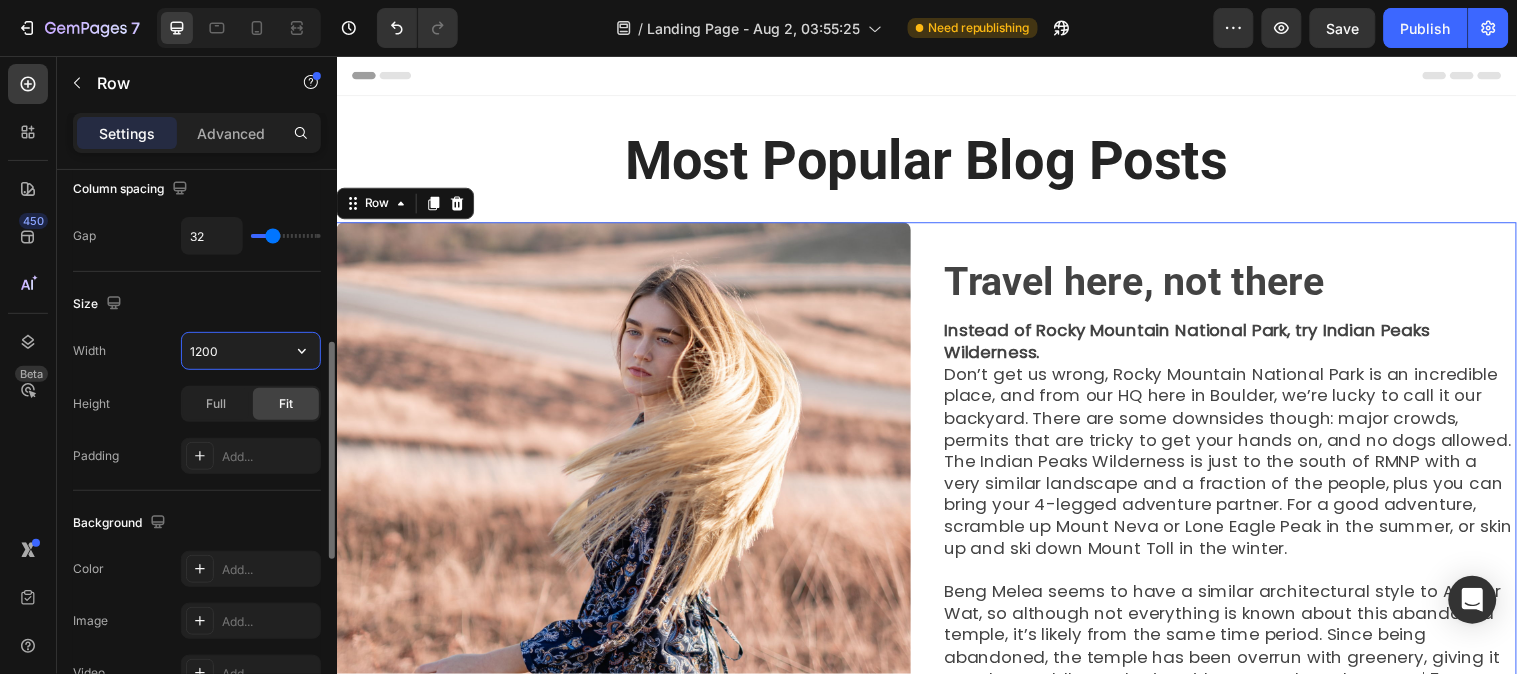 click on "1200" at bounding box center [251, 351] 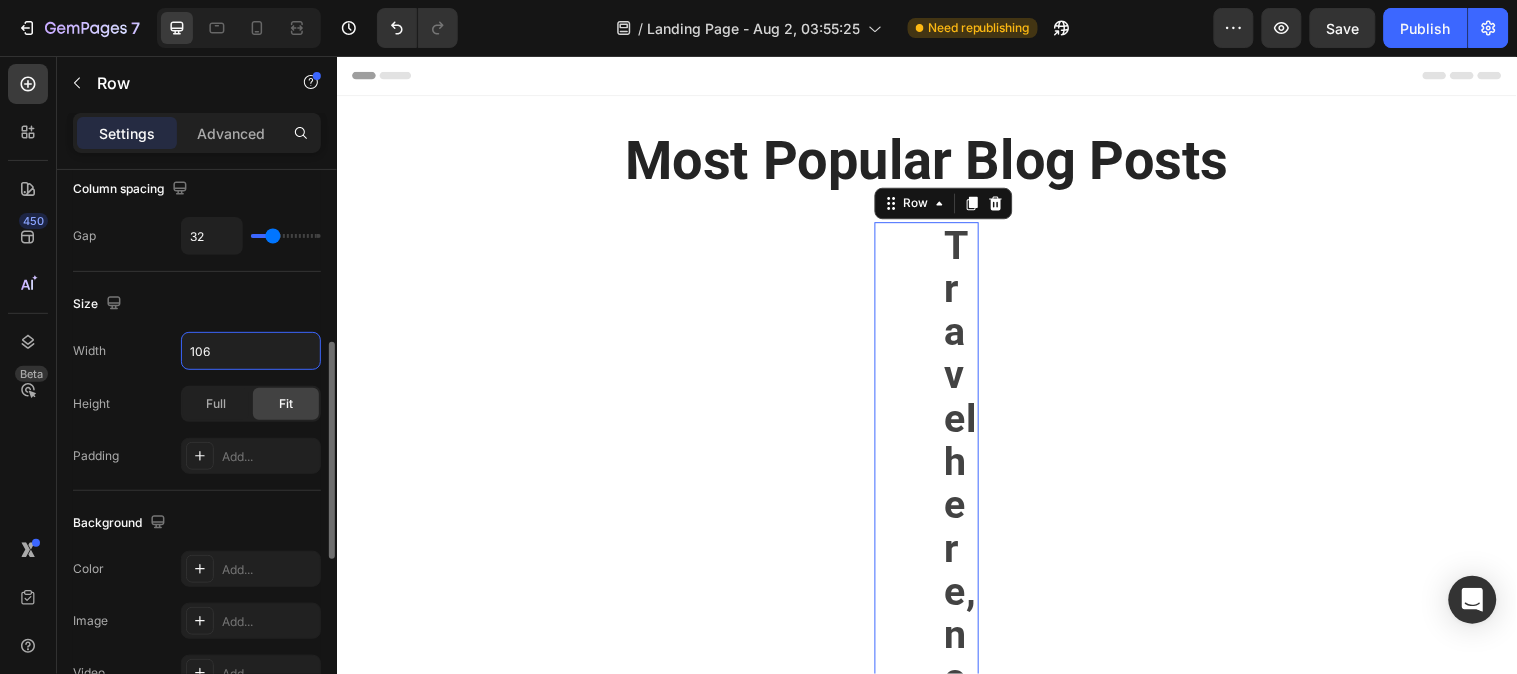 type on "1060" 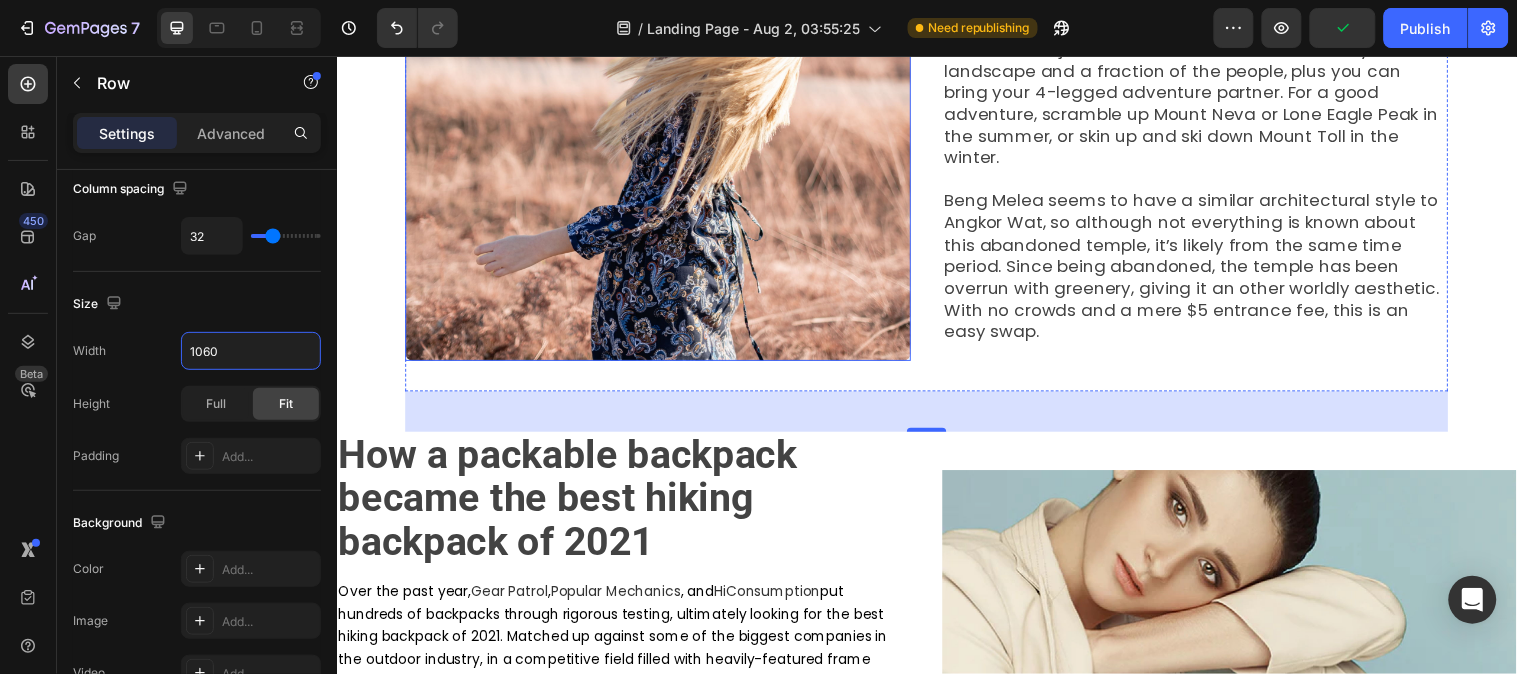 scroll, scrollTop: 444, scrollLeft: 0, axis: vertical 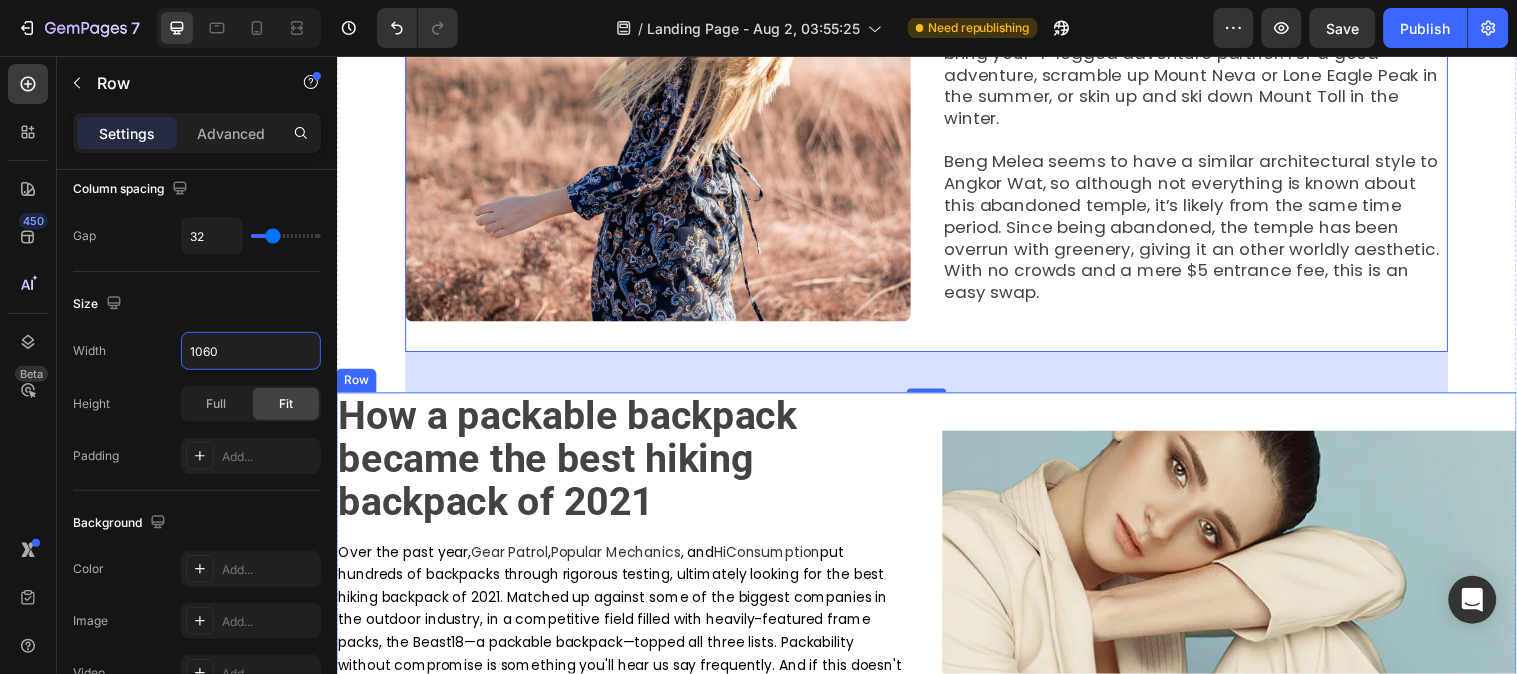 click on "⁠⁠⁠⁠⁠⁠⁠ How a packable backpack became the best hiking backpack of 2021 Heading Over the past year,  Gear Patrol ,  Popular Mechanics , and  HiConsumption  put hundreds of backpacks through rigorous testing, ultimately looking for the best hiking backpack of 2021. Matched up against some of the biggest companies in the outdoor industry, in a competitive field filled with heavily-featured frame packs, the Beast18—a packable backpack—topped all three lists. Packability without compromise is something you'll hear us say frequently. And if this doesn't prove it, nothing will. This is the story of how a packable backpack came to be named the "Best Hiking Backpack of 2021" not once, not twice, but three times. “Nobody cares about a 10% improvement. What if we went for a 10X improvement instead?” Text block Image Row" at bounding box center [936, 728] 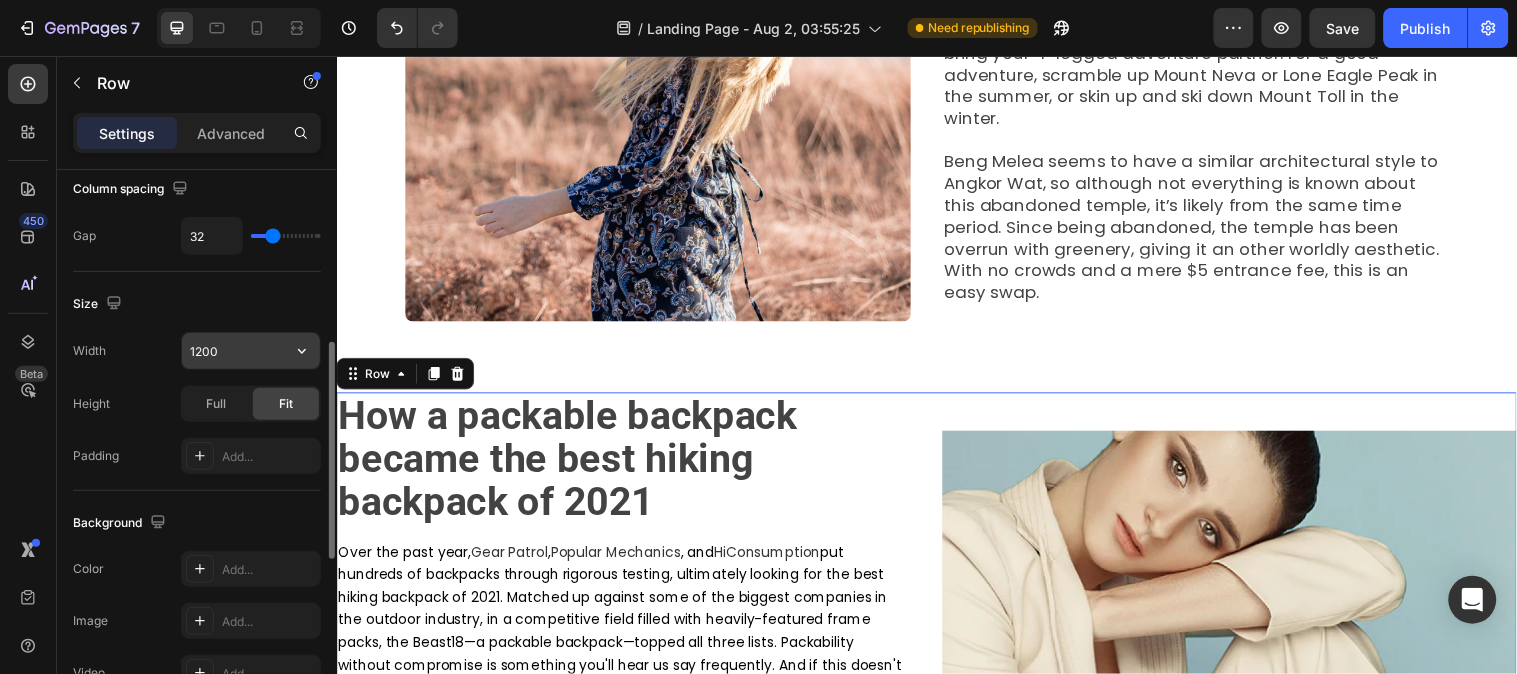 click on "1200" at bounding box center [251, 351] 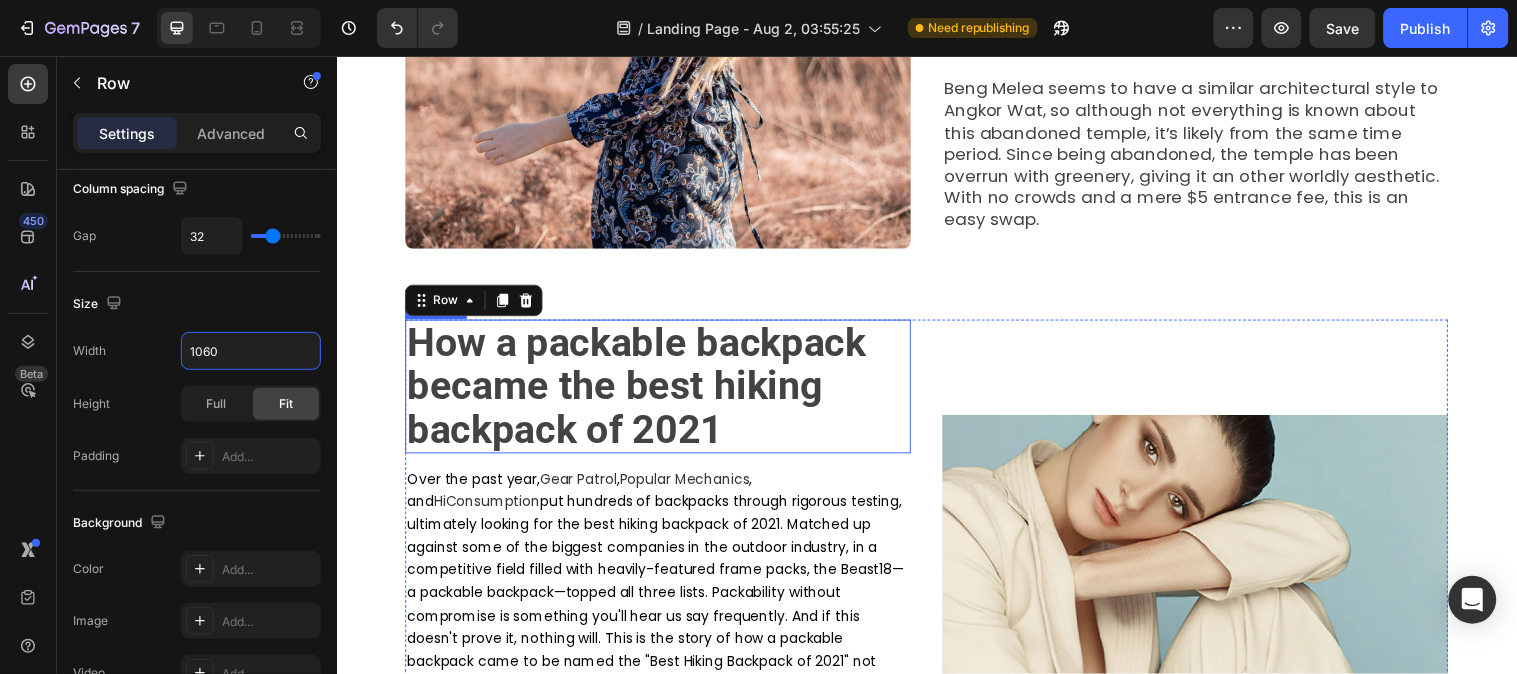 scroll, scrollTop: 555, scrollLeft: 0, axis: vertical 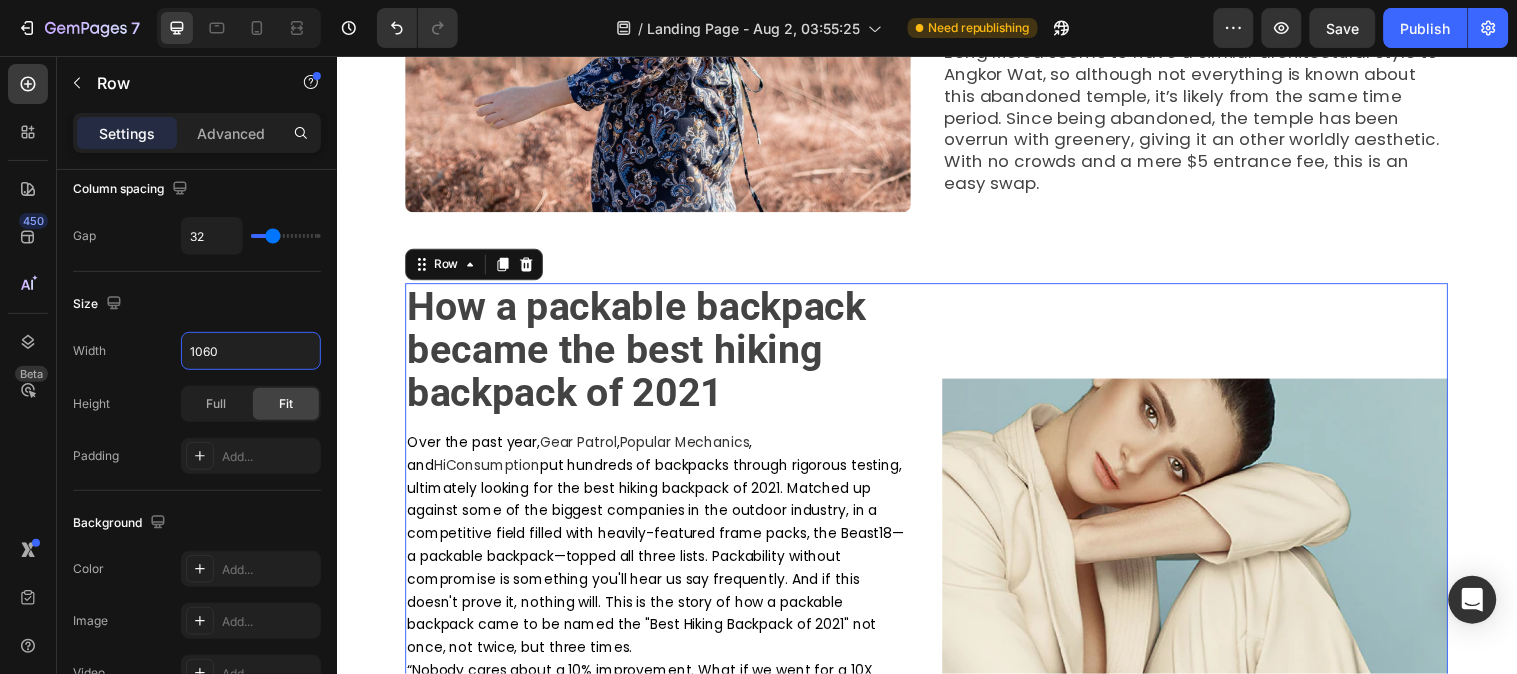 type on "1060" 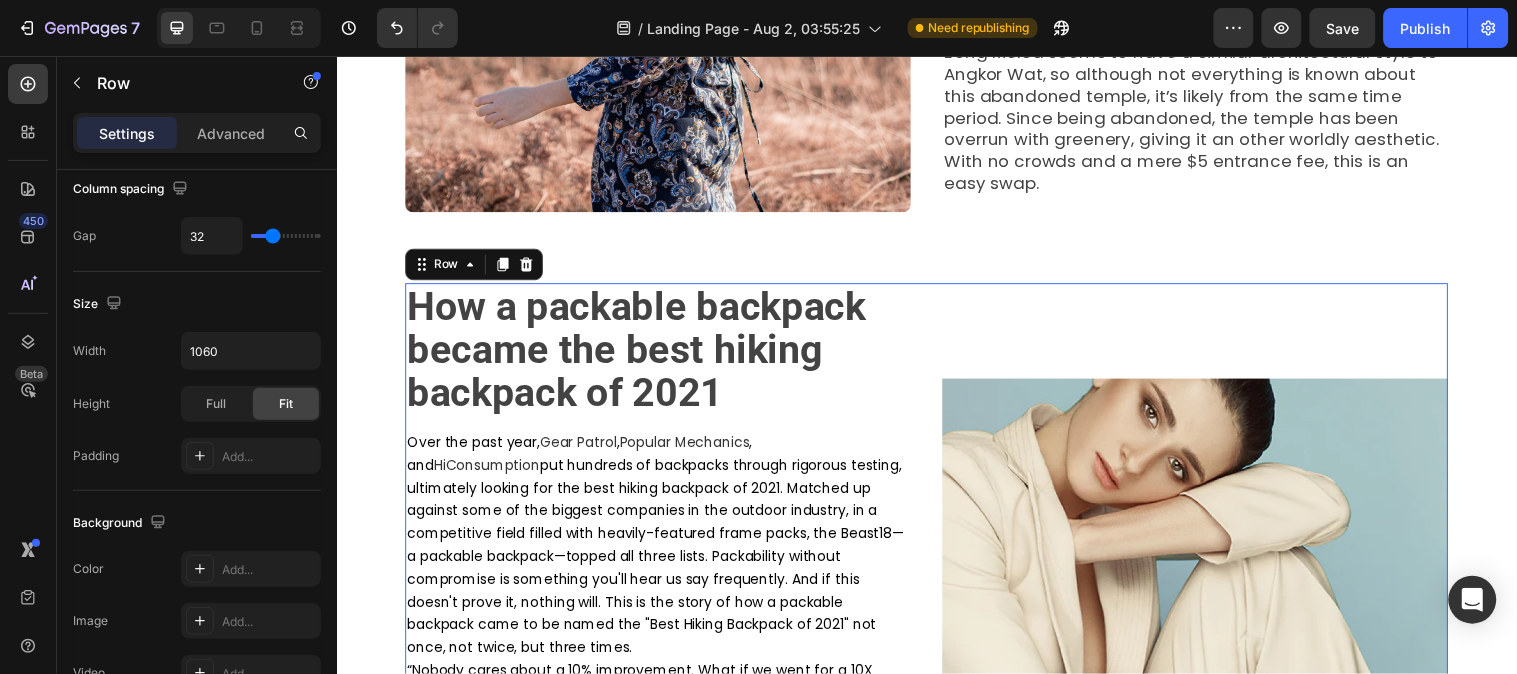 click on "Image" at bounding box center (1209, 640) 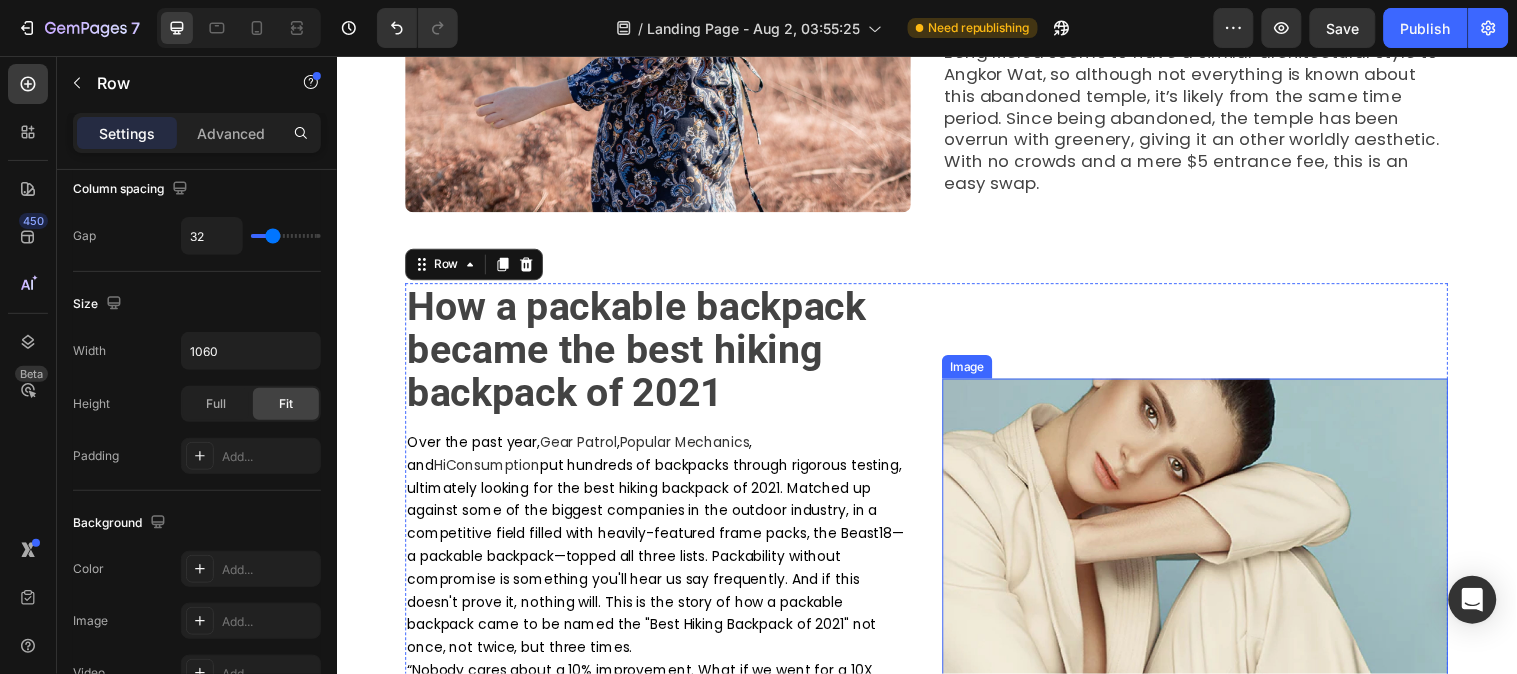 click at bounding box center [1209, 640] 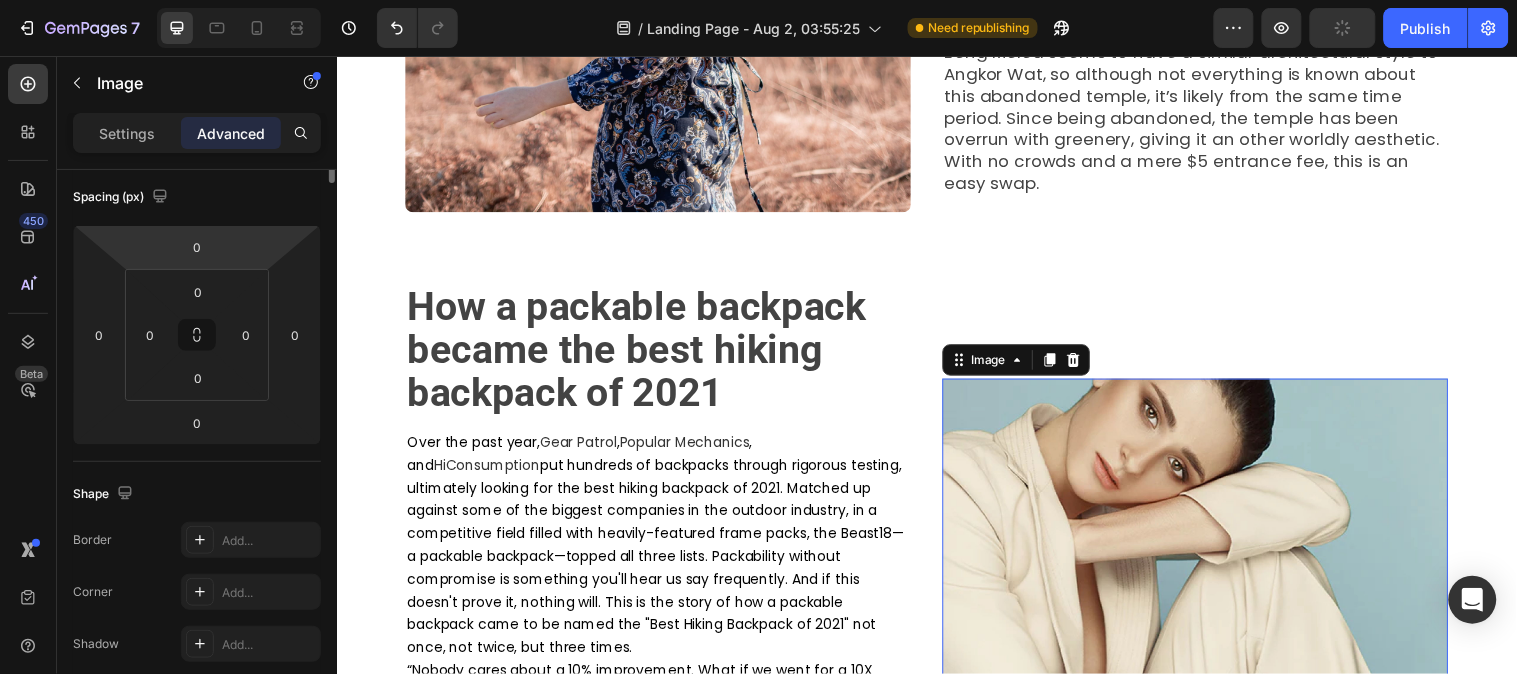 scroll, scrollTop: 0, scrollLeft: 0, axis: both 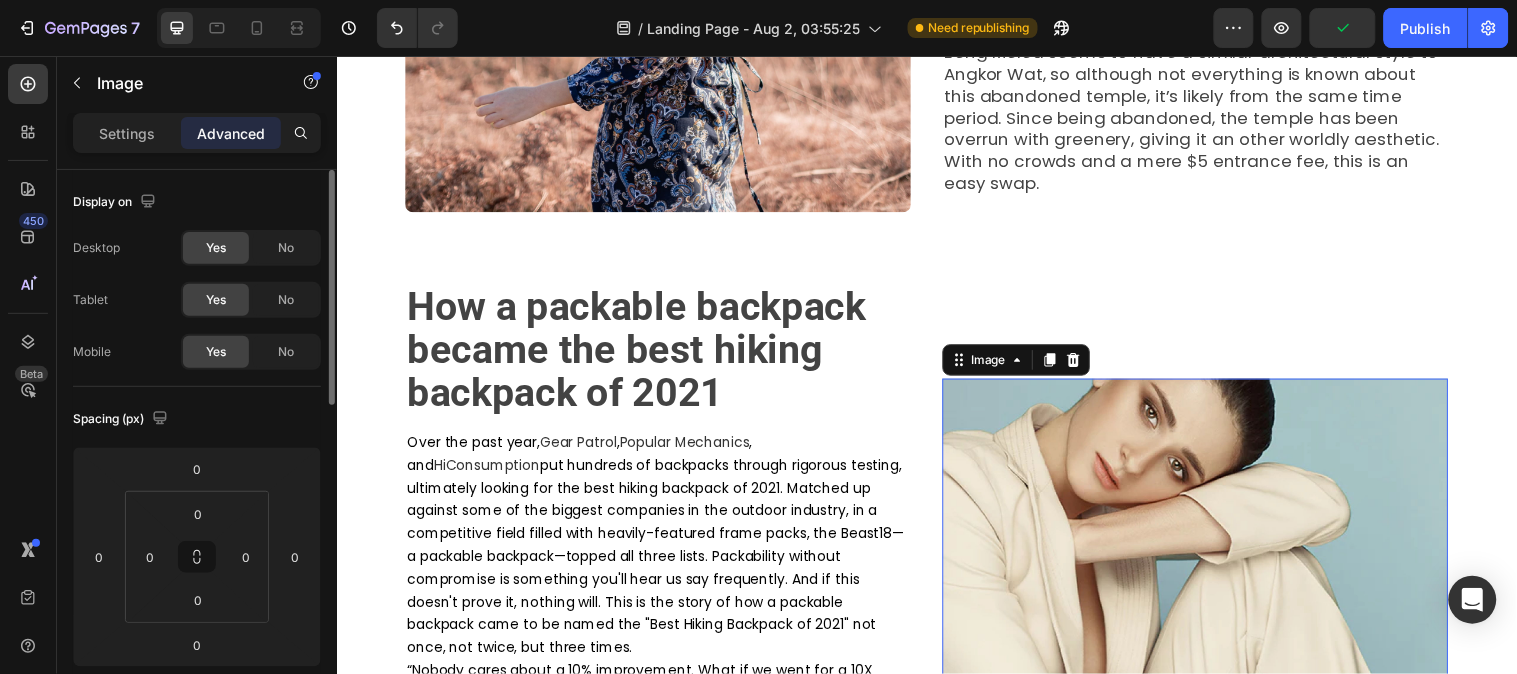 click on "Settings" at bounding box center [127, 133] 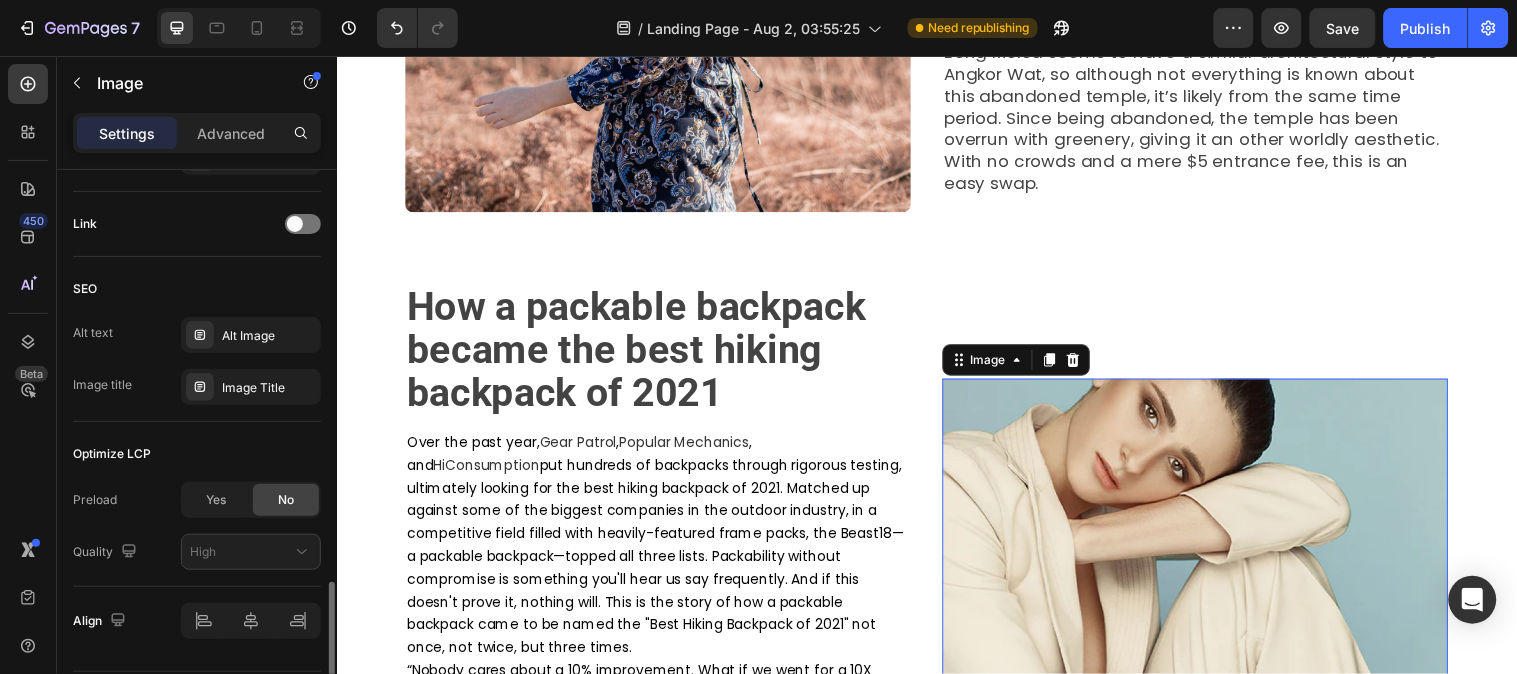 scroll, scrollTop: 948, scrollLeft: 0, axis: vertical 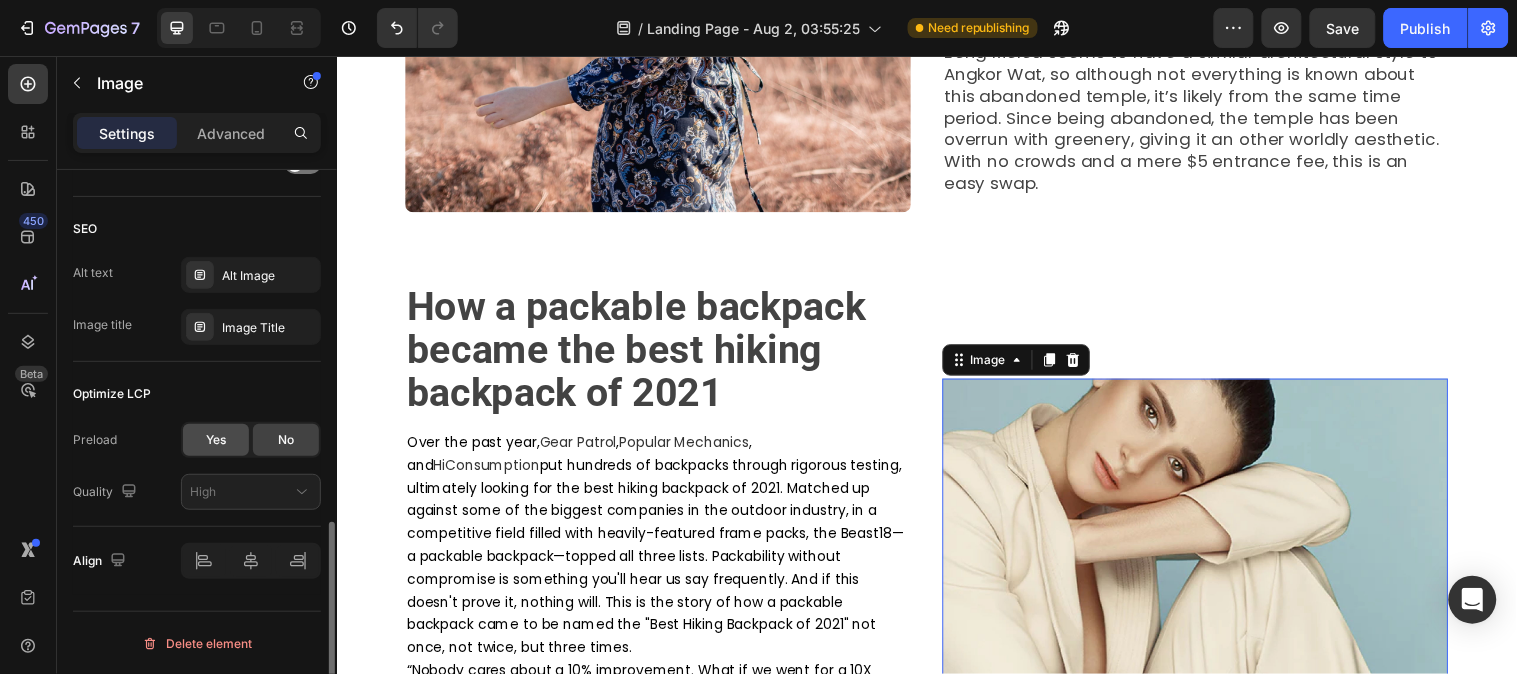 click on "Yes" 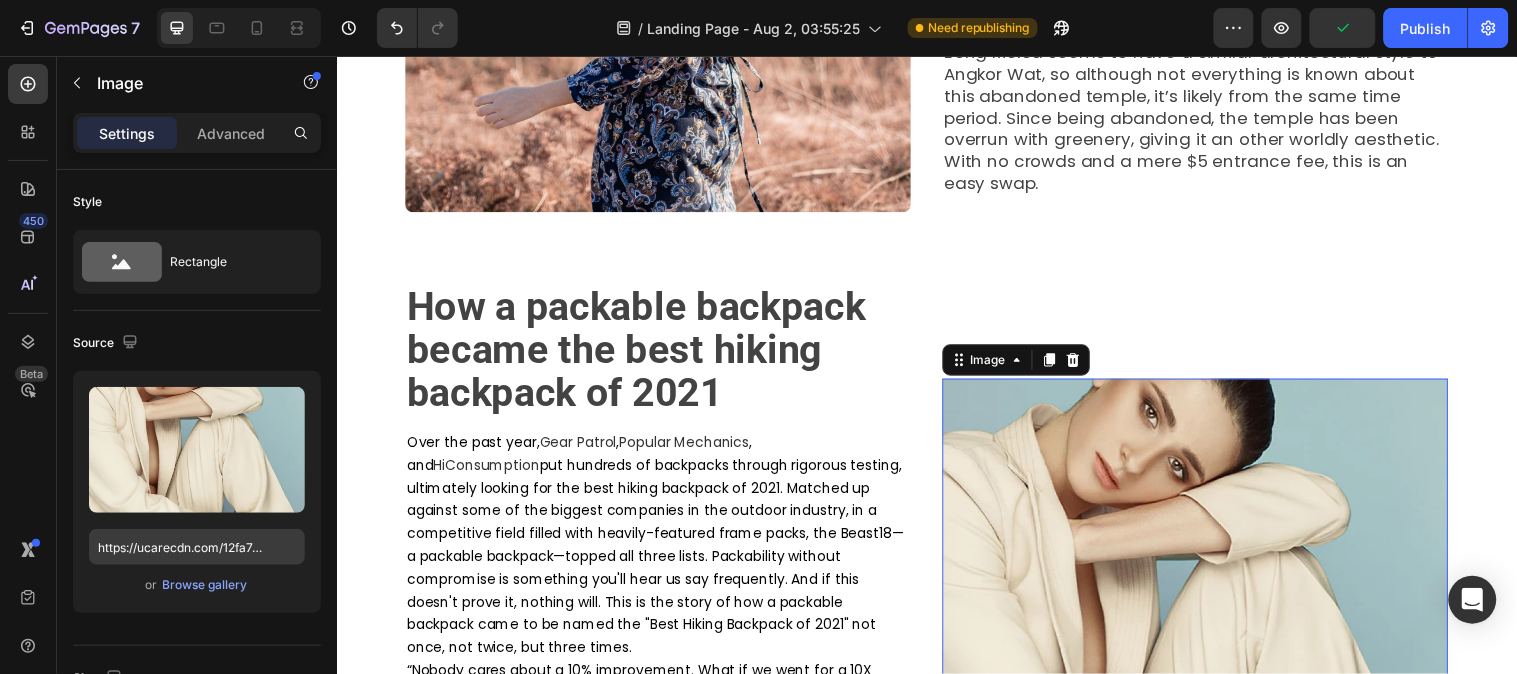 scroll, scrollTop: 444, scrollLeft: 0, axis: vertical 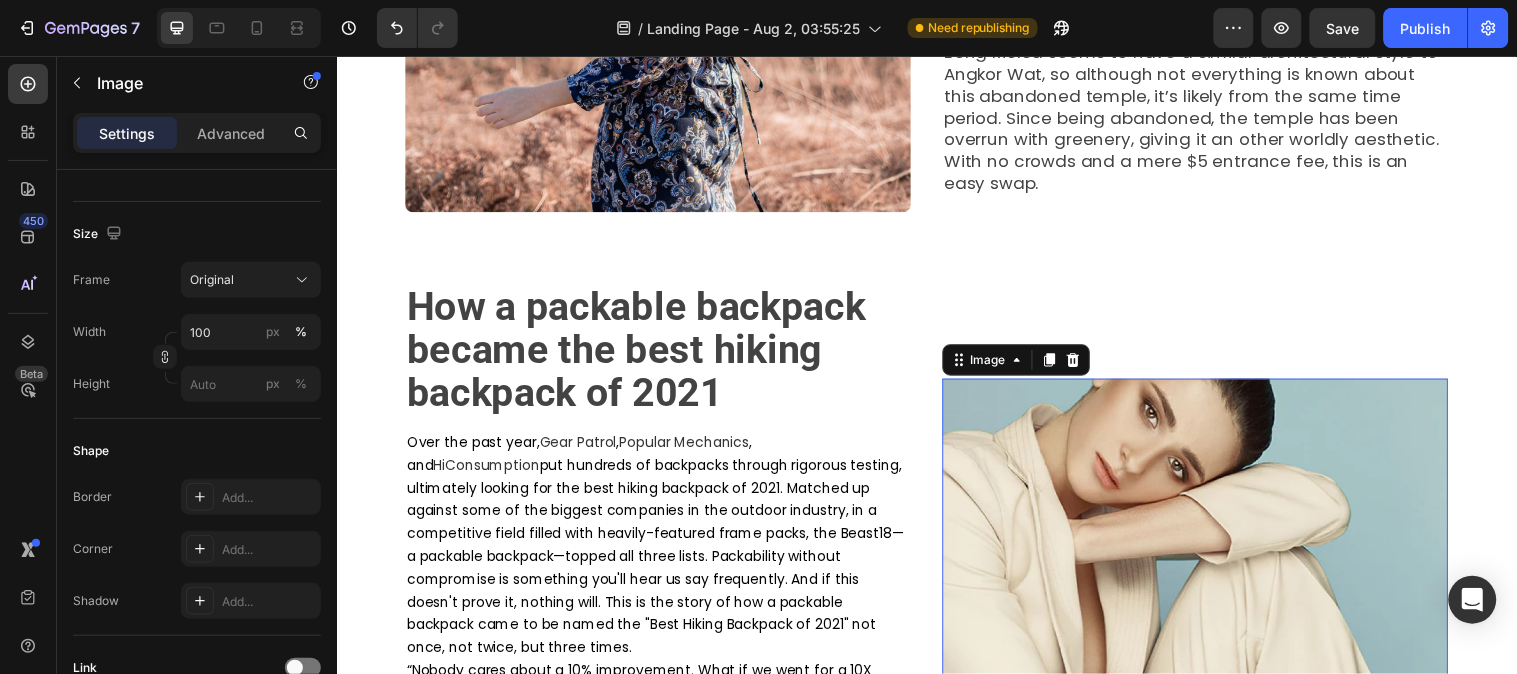click at bounding box center (1209, 640) 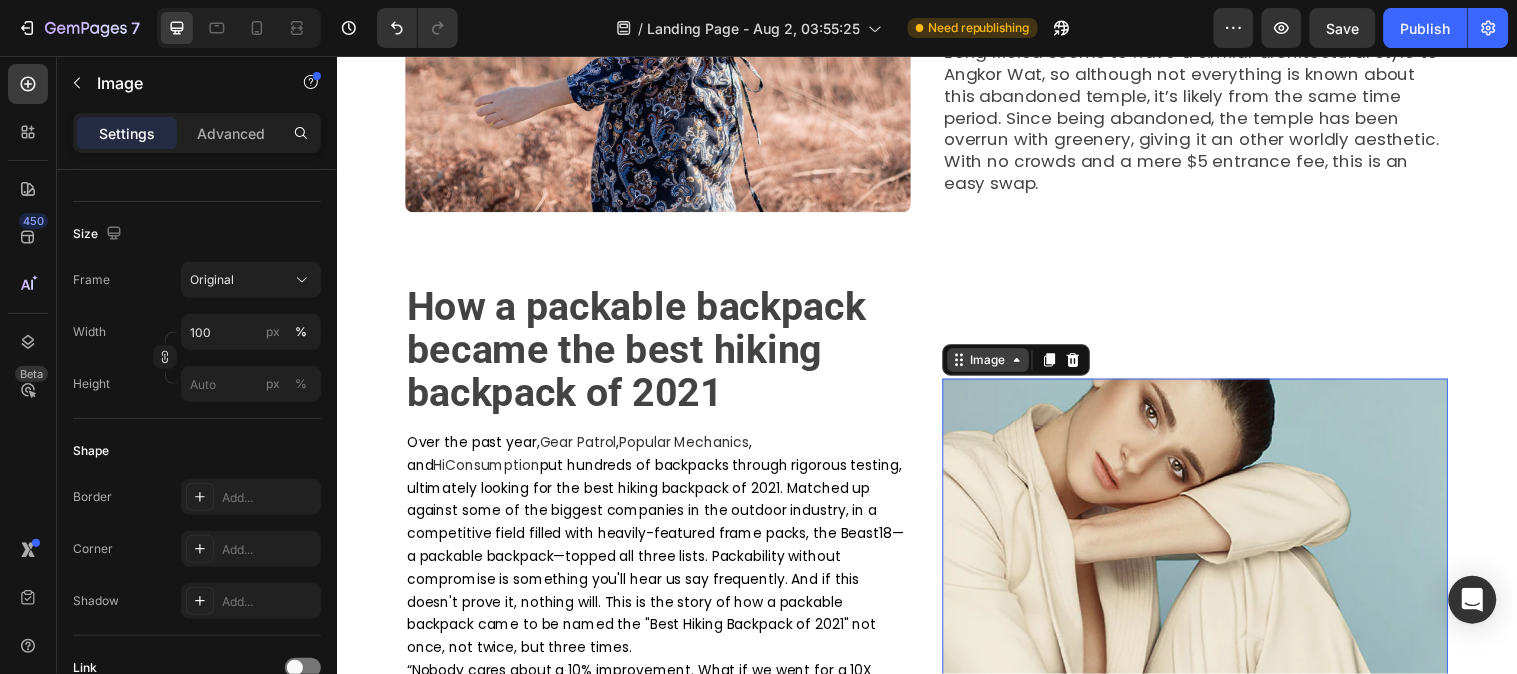 click on "Image" at bounding box center [998, 364] 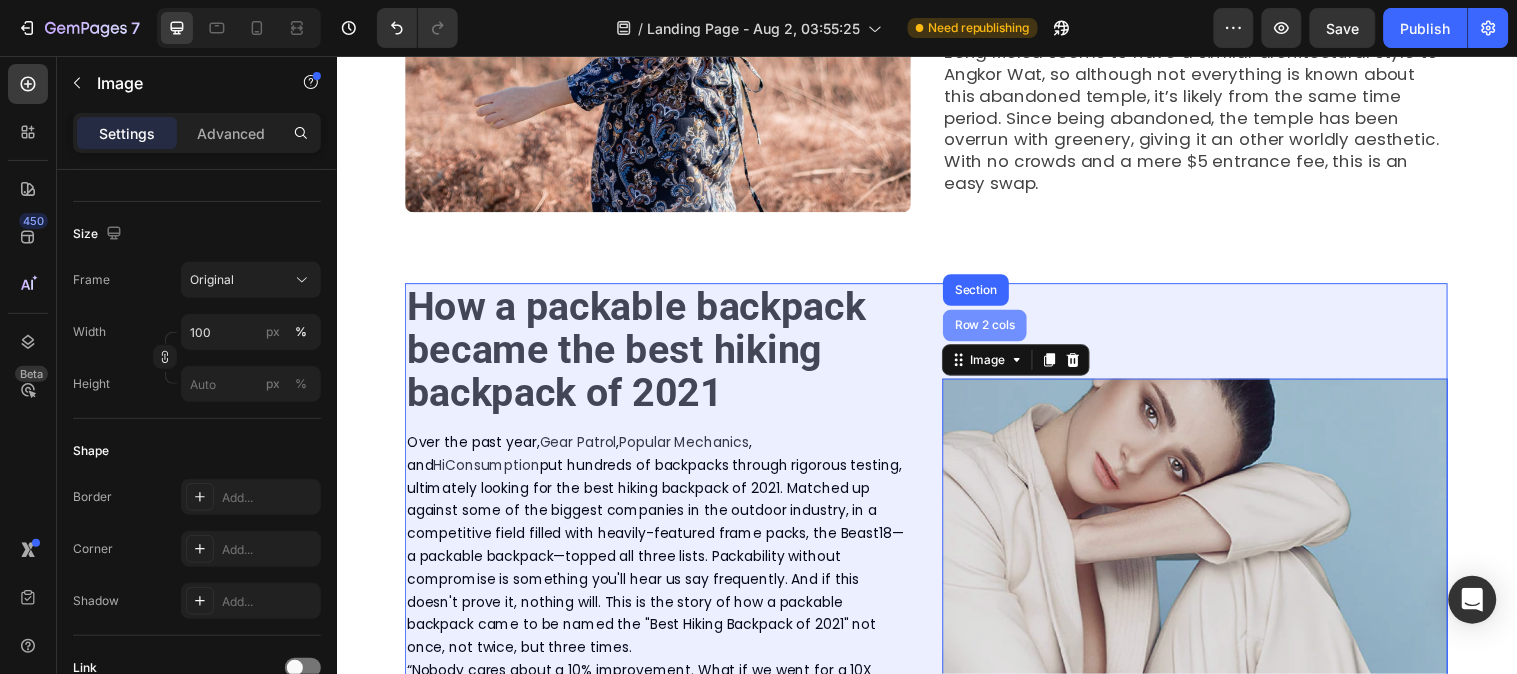 click on "Row 2 cols" at bounding box center [995, 329] 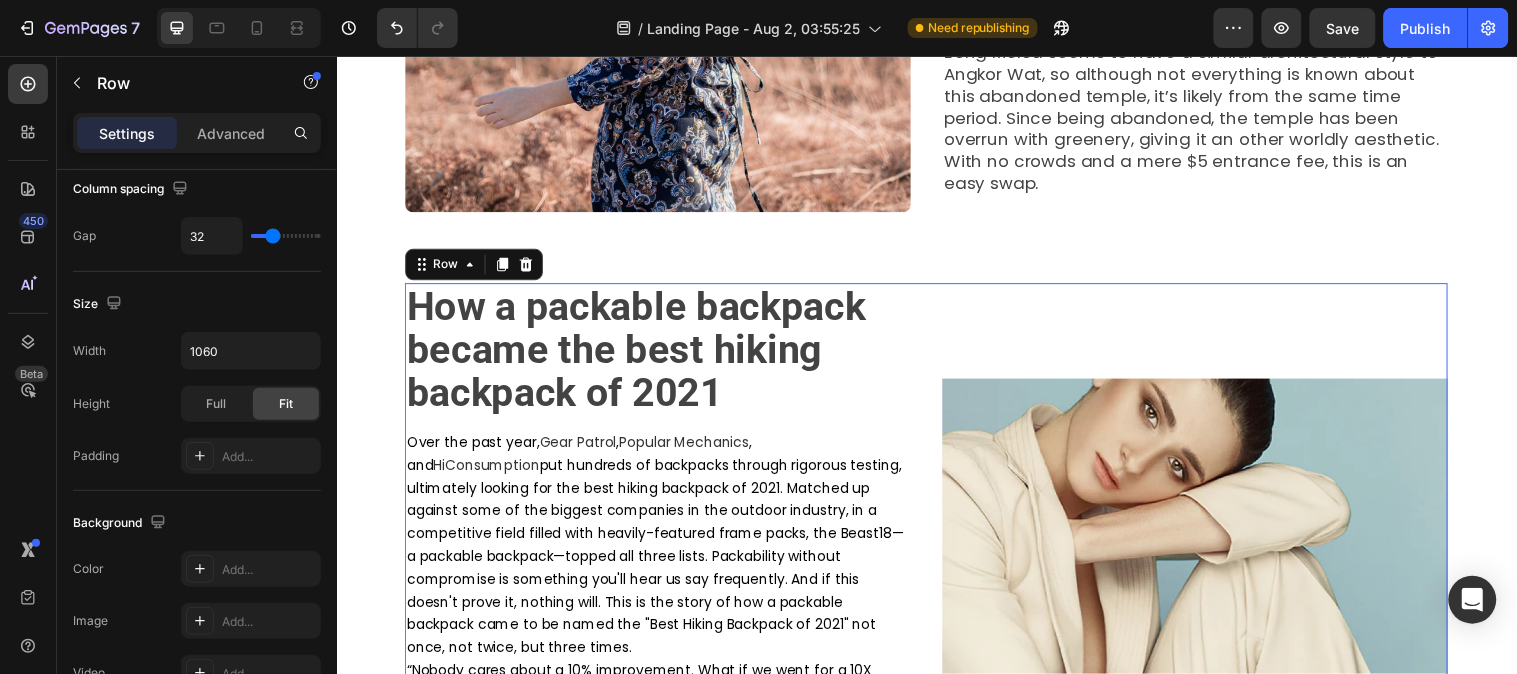 scroll, scrollTop: 0, scrollLeft: 0, axis: both 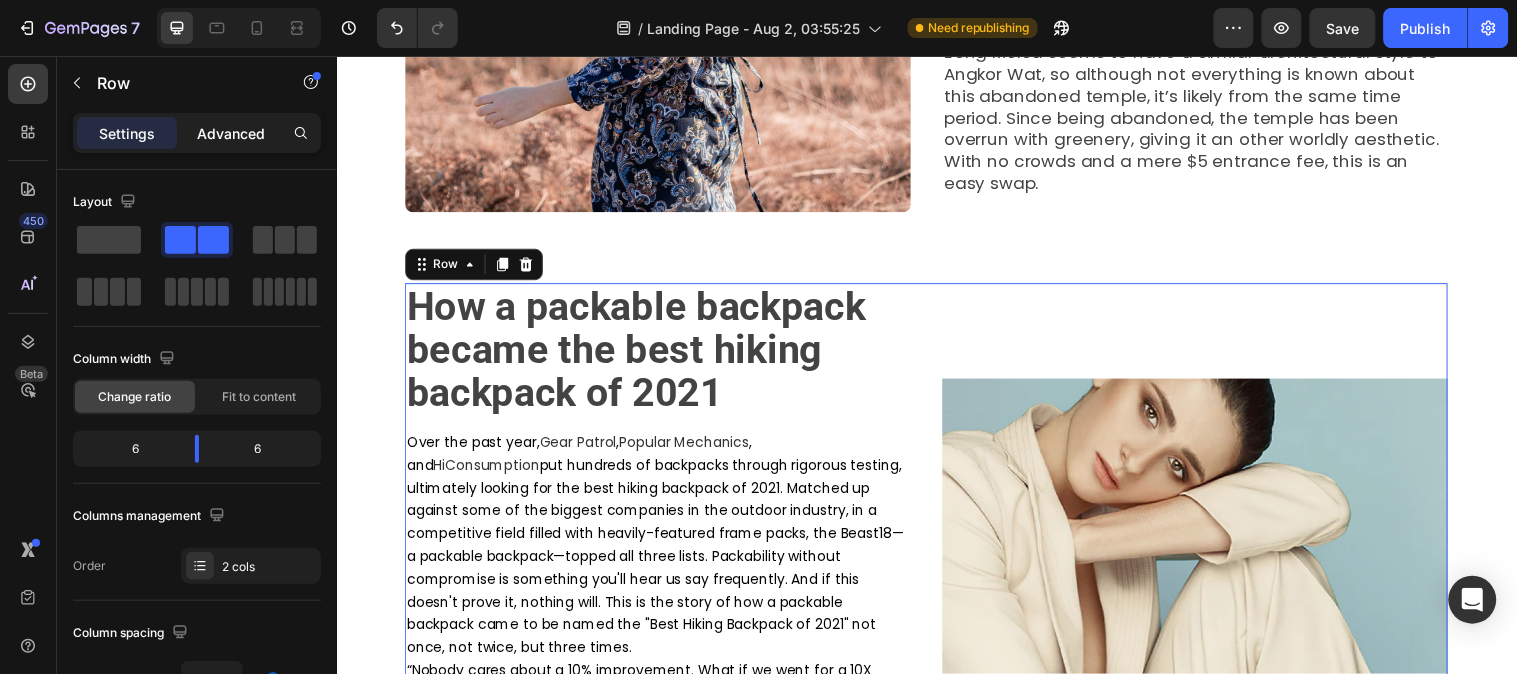 click on "Advanced" 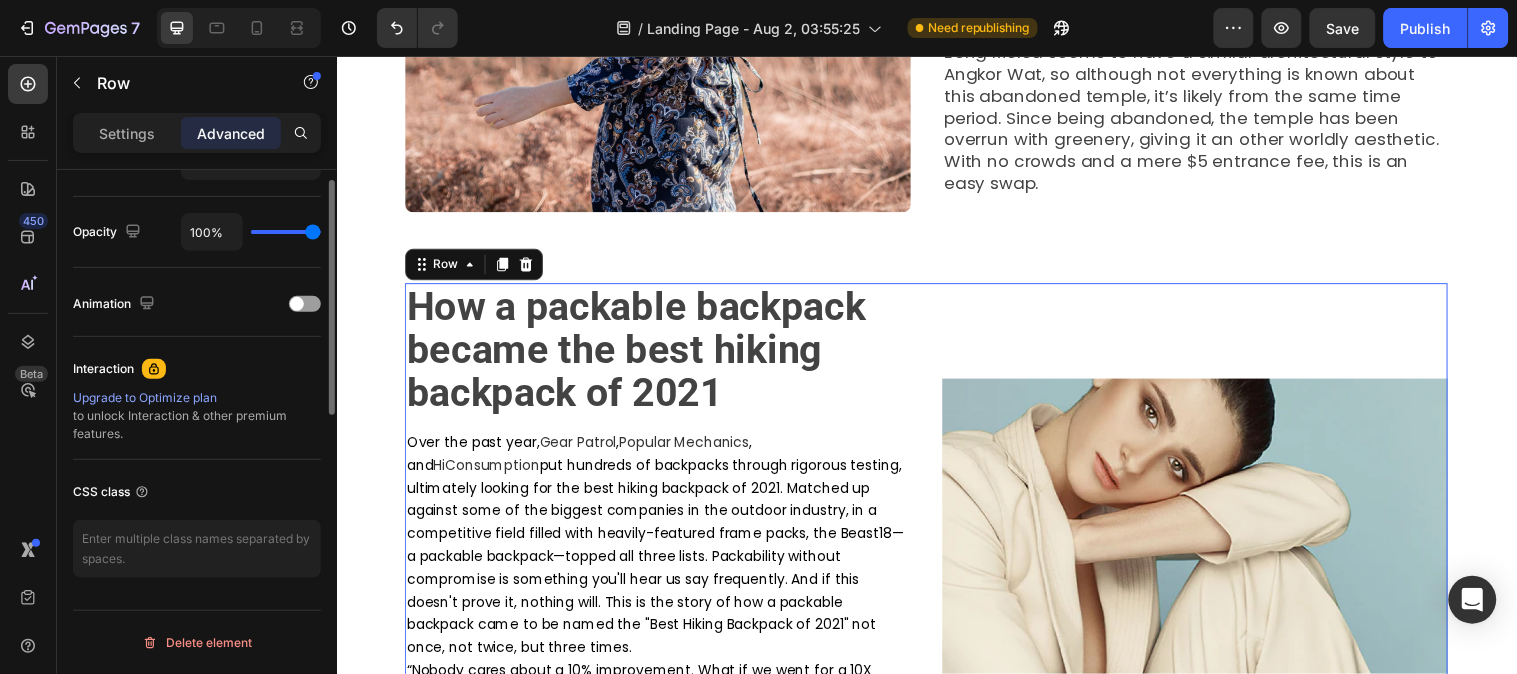 scroll, scrollTop: 217, scrollLeft: 0, axis: vertical 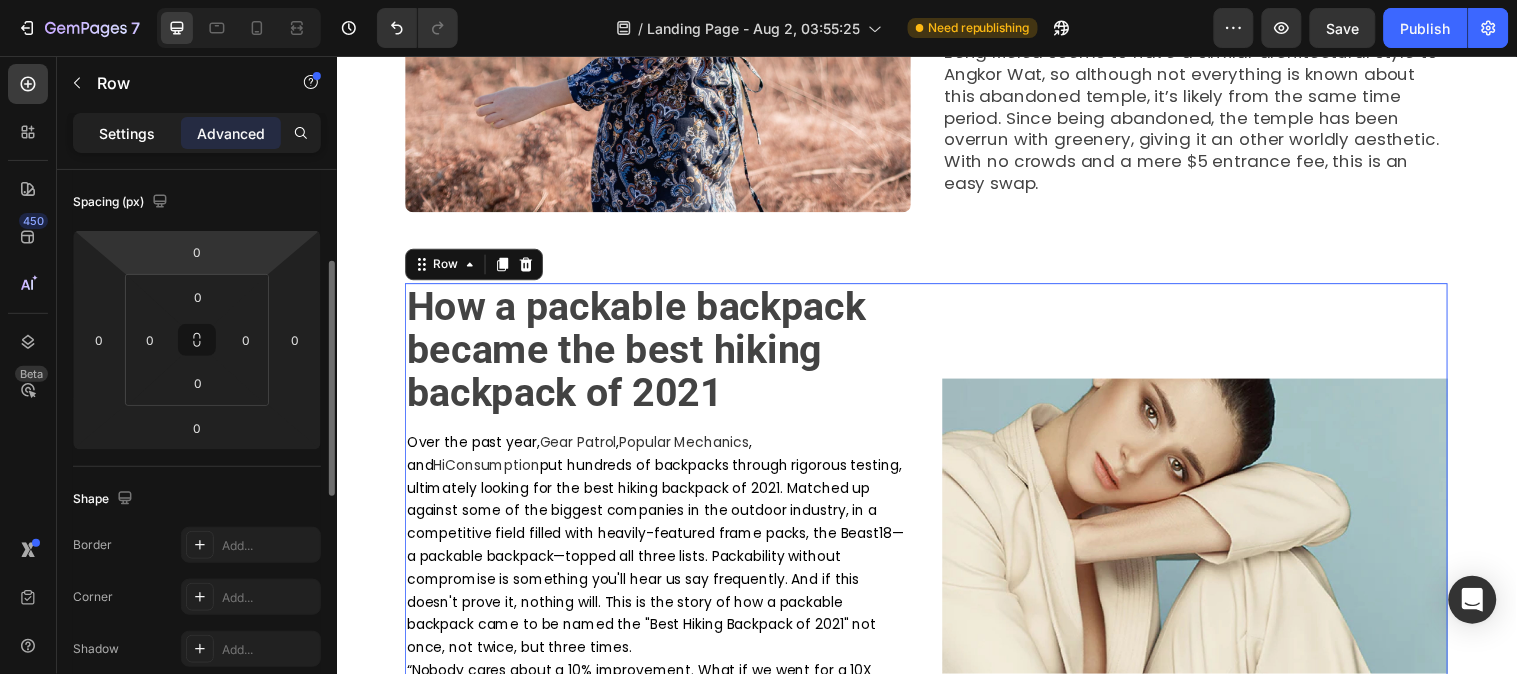 click on "Settings" at bounding box center (127, 133) 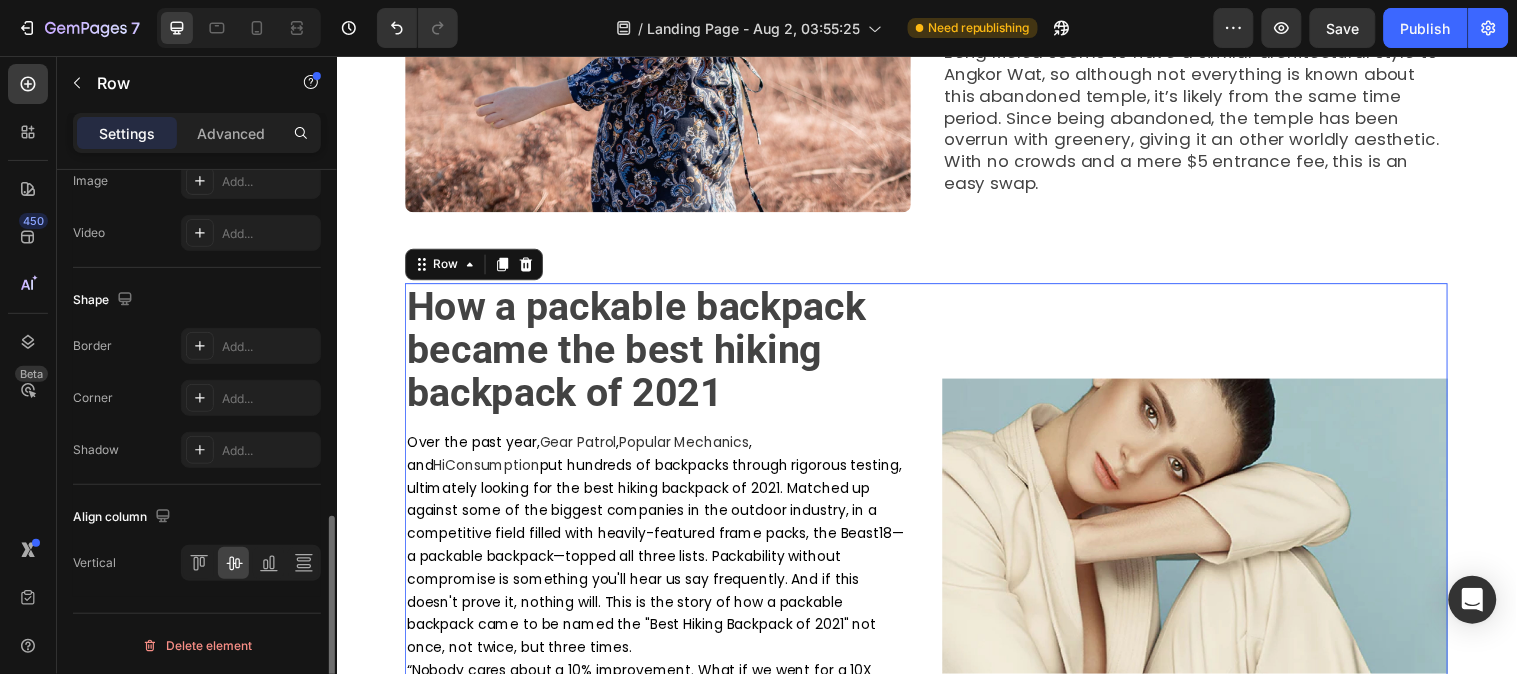 scroll, scrollTop: 887, scrollLeft: 0, axis: vertical 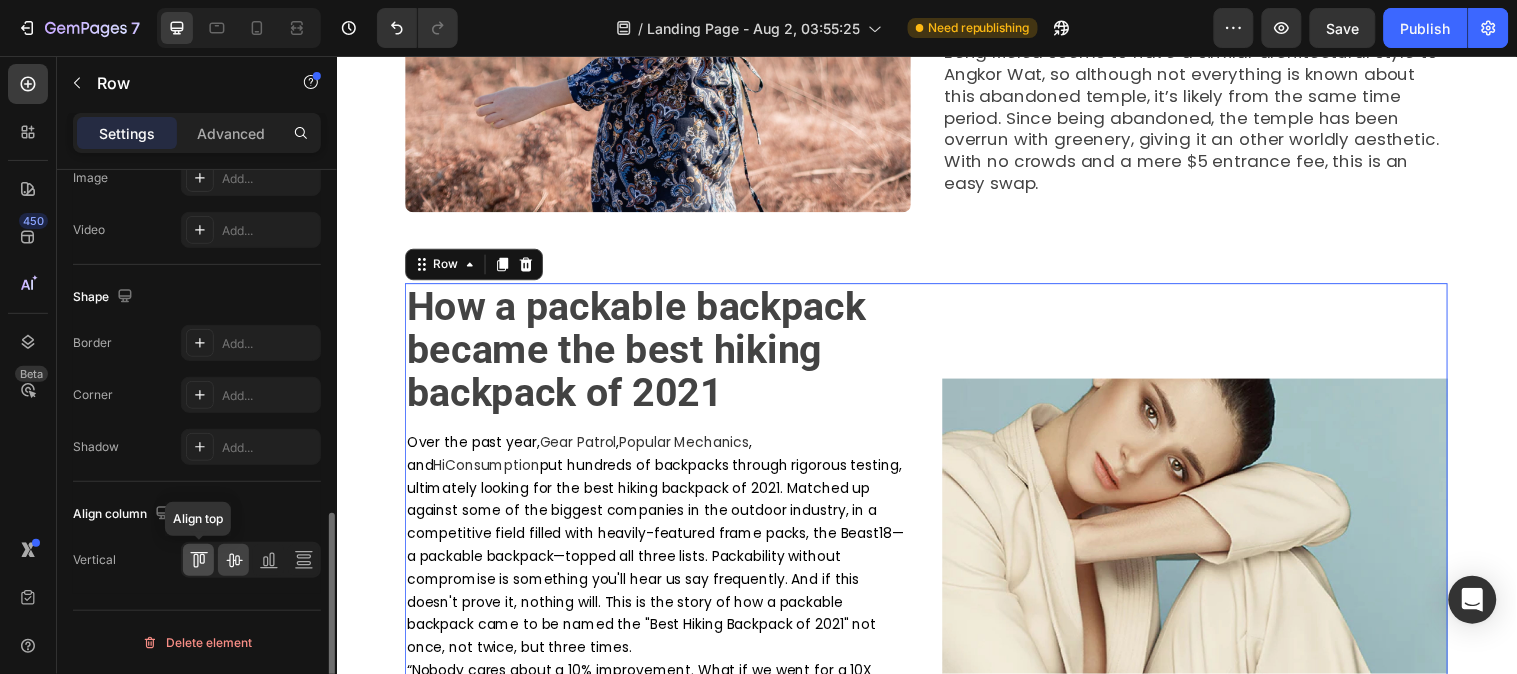 click 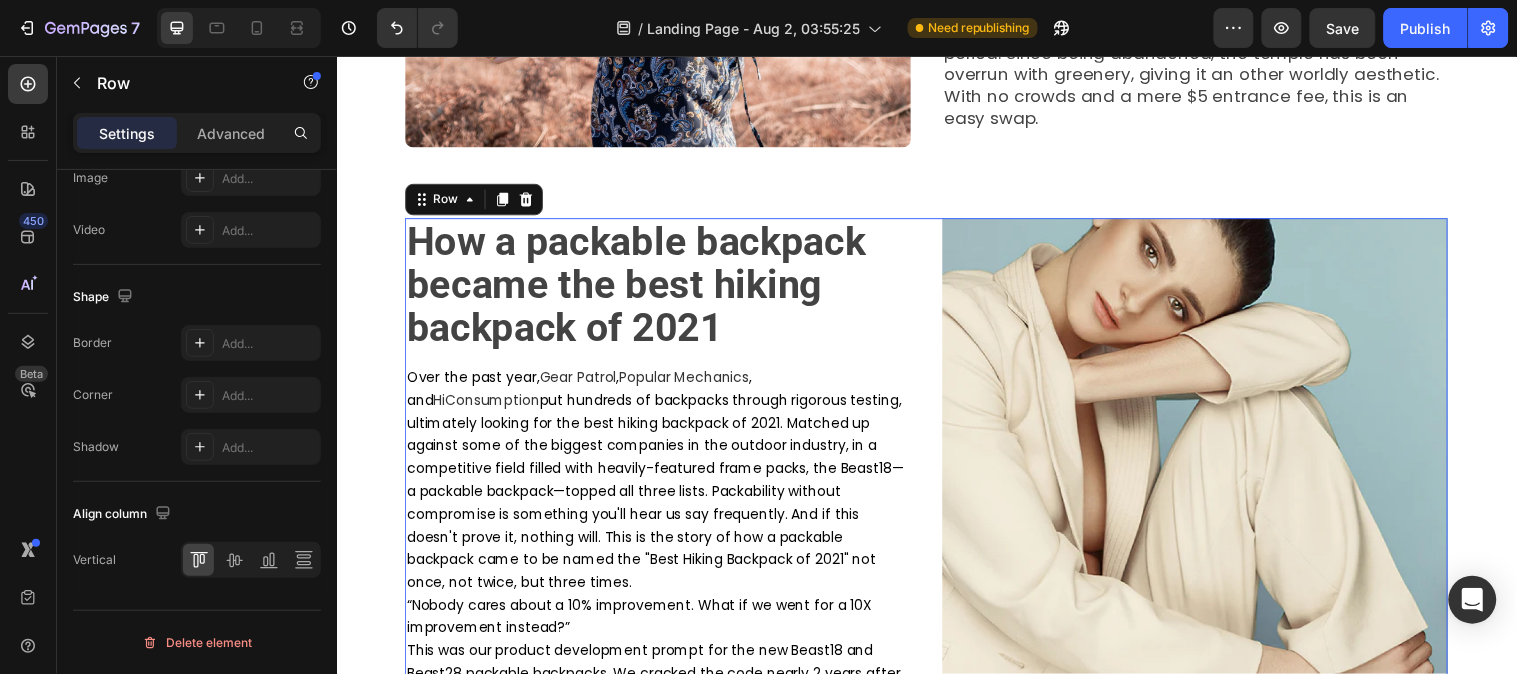 scroll, scrollTop: 555, scrollLeft: 0, axis: vertical 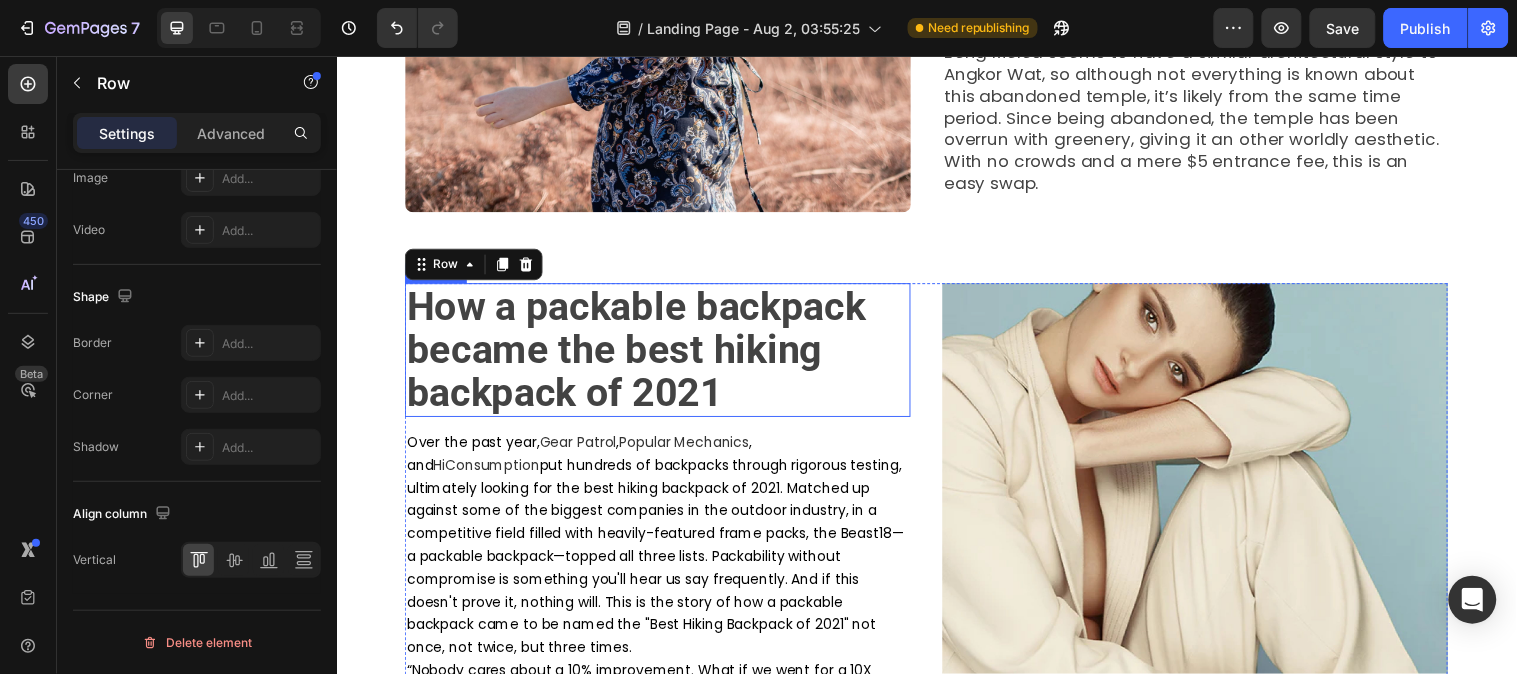 click on "⁠⁠⁠⁠⁠⁠⁠ How a packable backpack became the best hiking backpack of 2021" at bounding box center [663, 354] 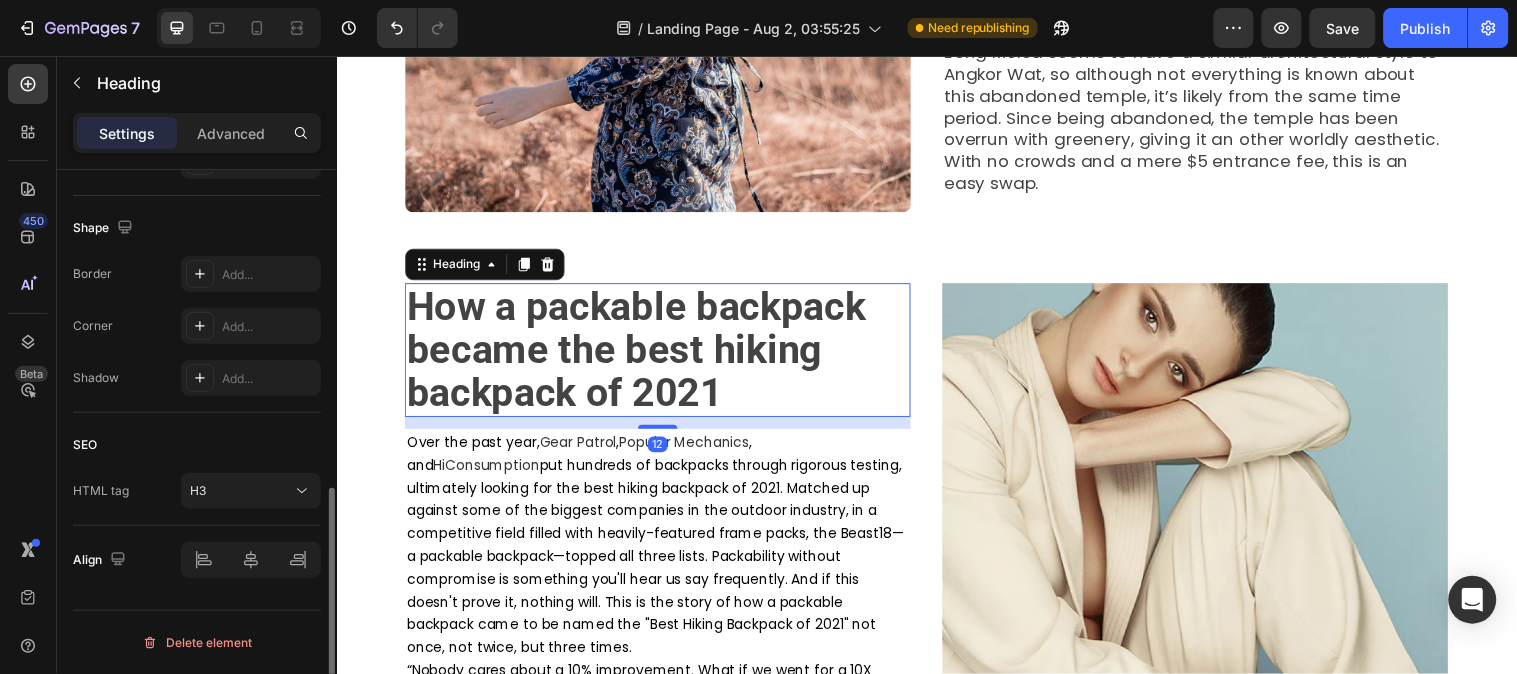 scroll, scrollTop: 0, scrollLeft: 0, axis: both 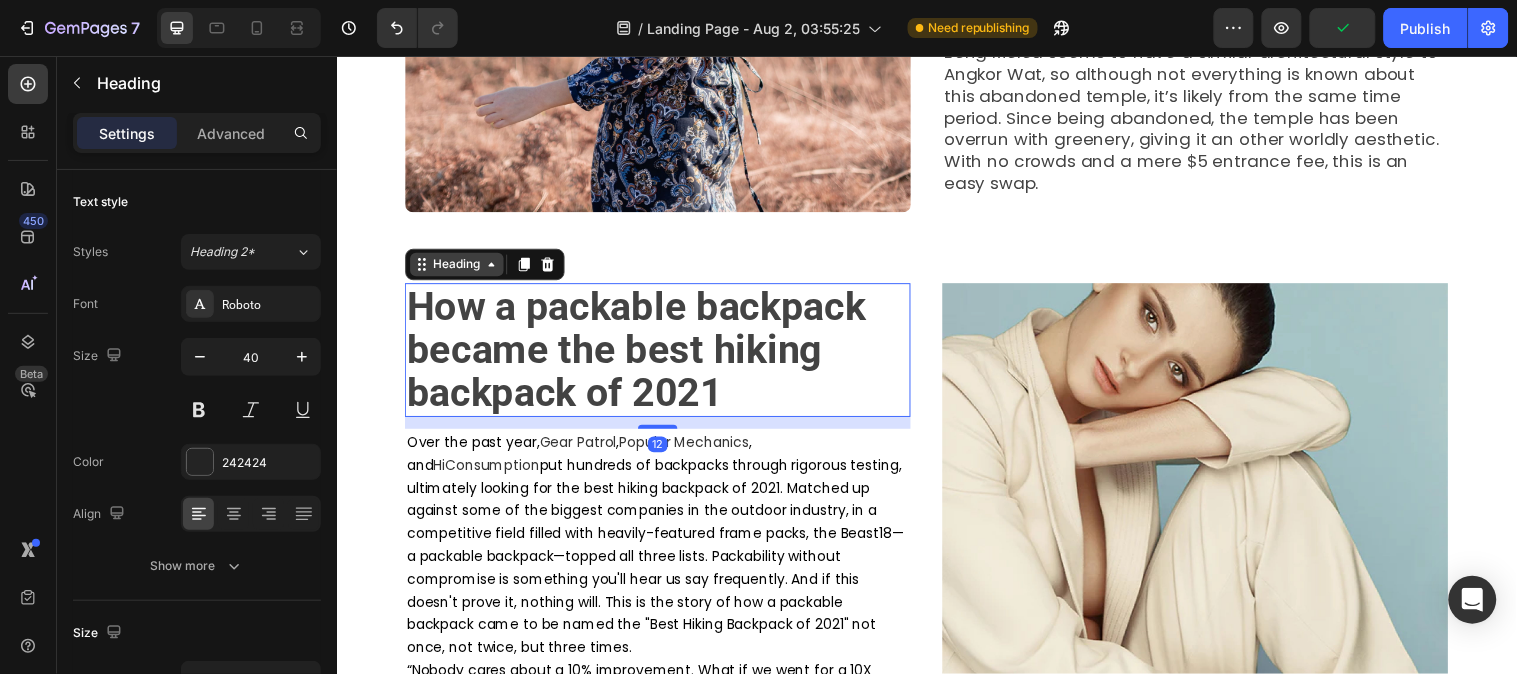 click on "Heading" at bounding box center [458, 267] 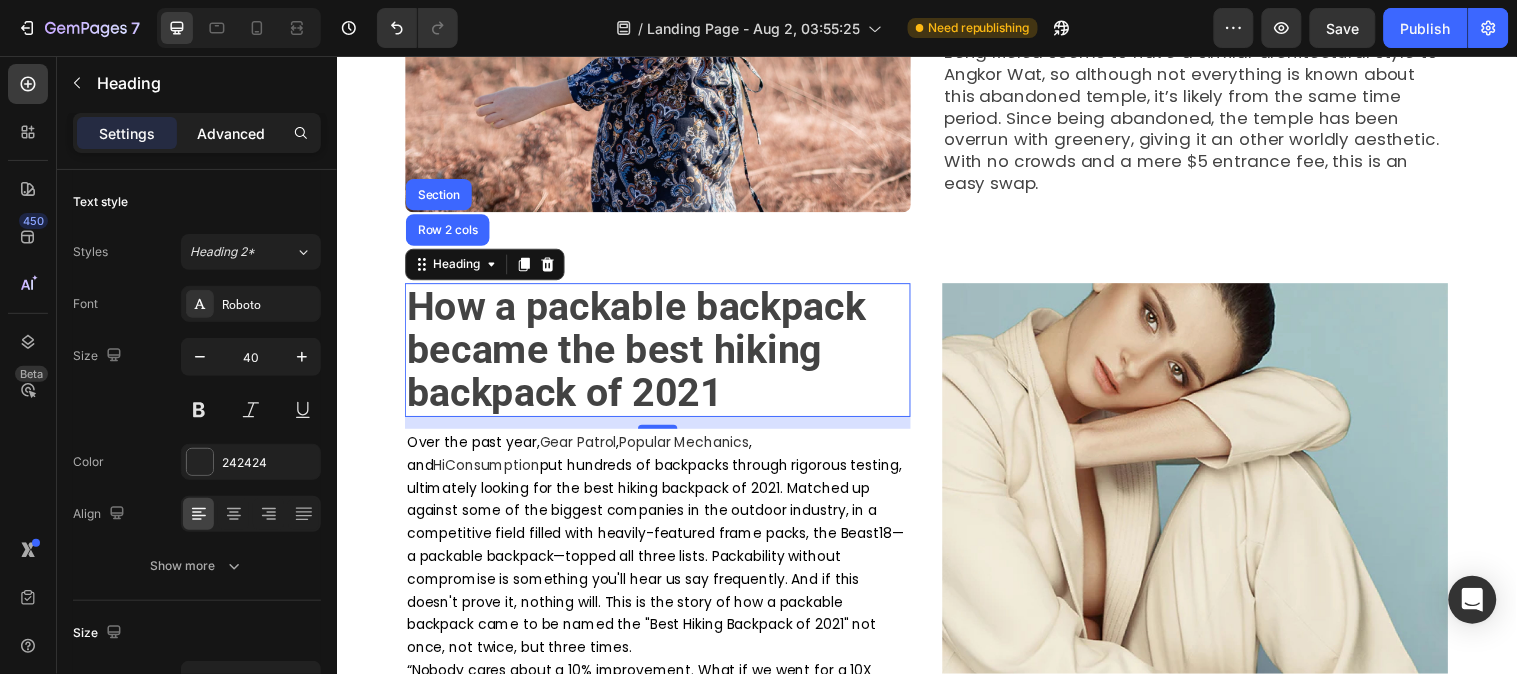click on "Advanced" at bounding box center [231, 133] 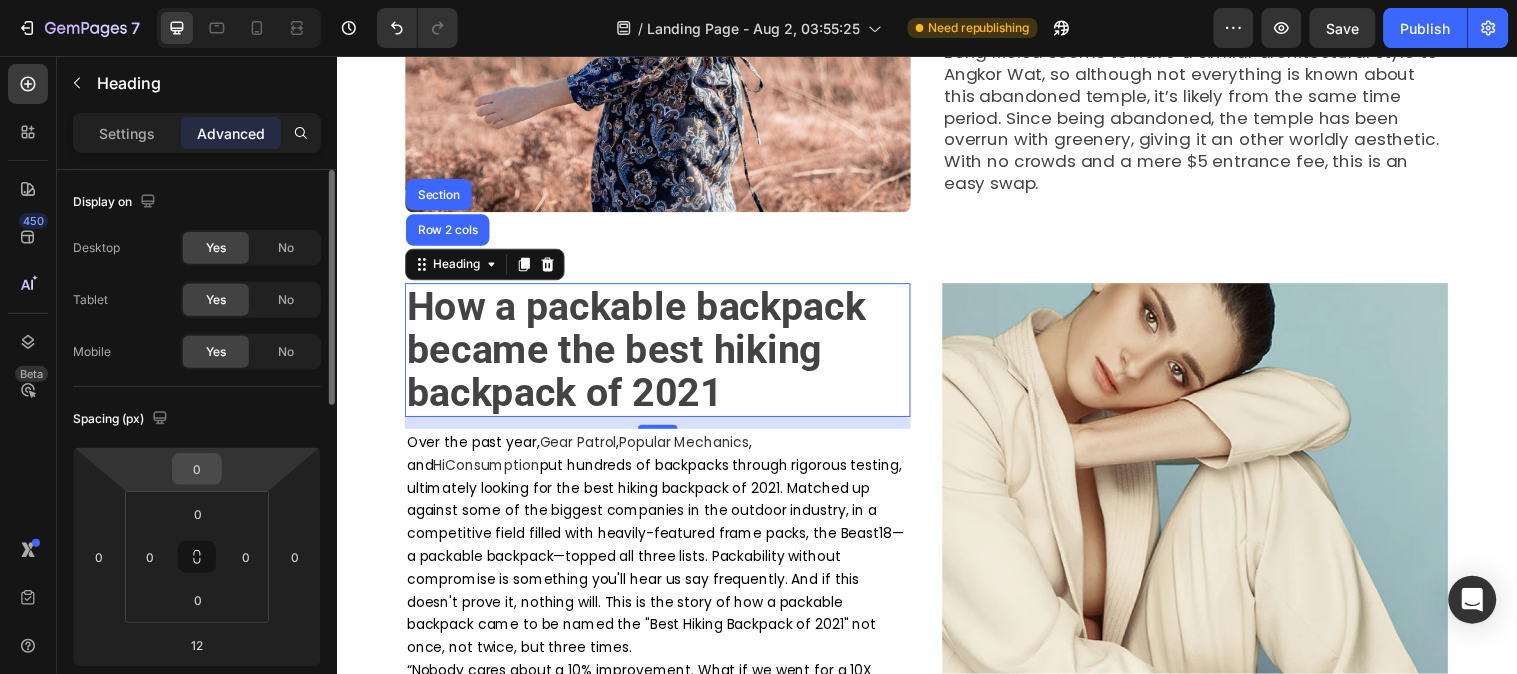 click on "0" at bounding box center [197, 469] 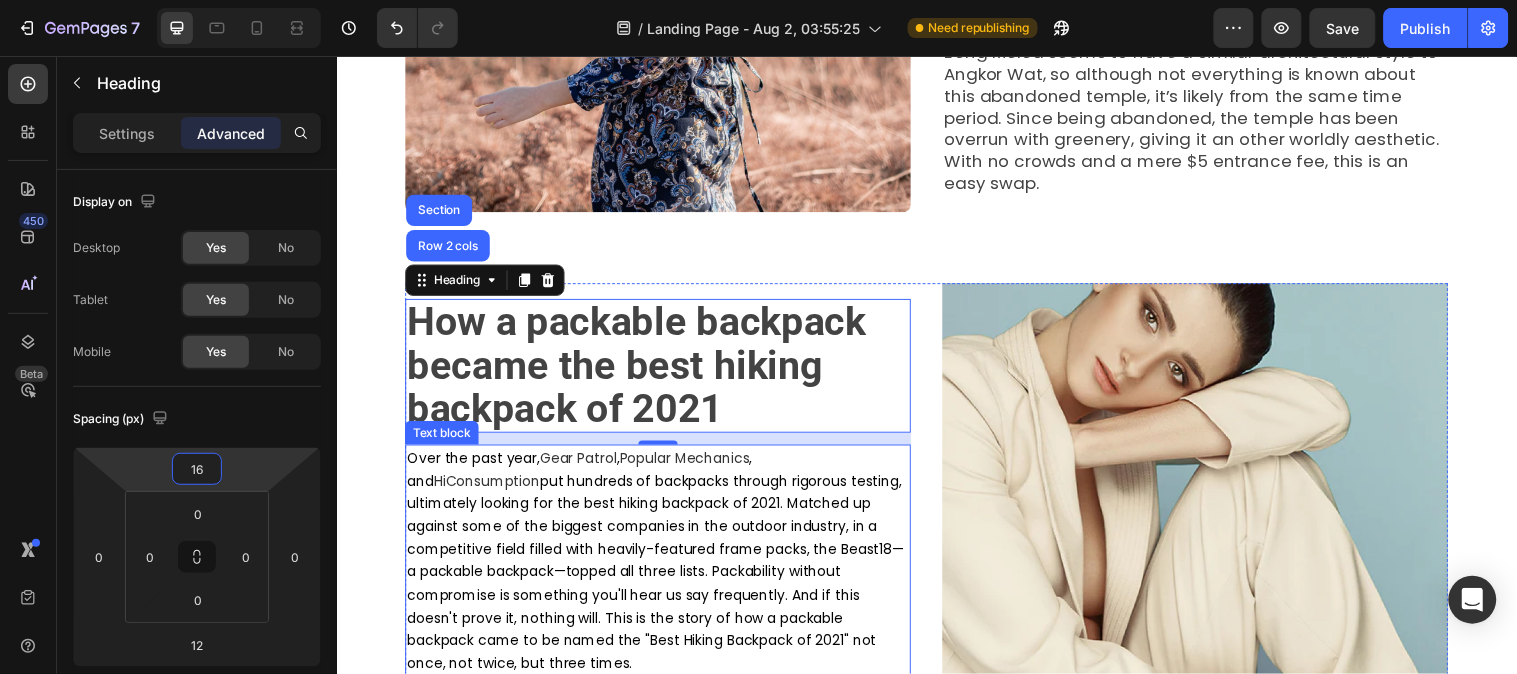 type on "15" 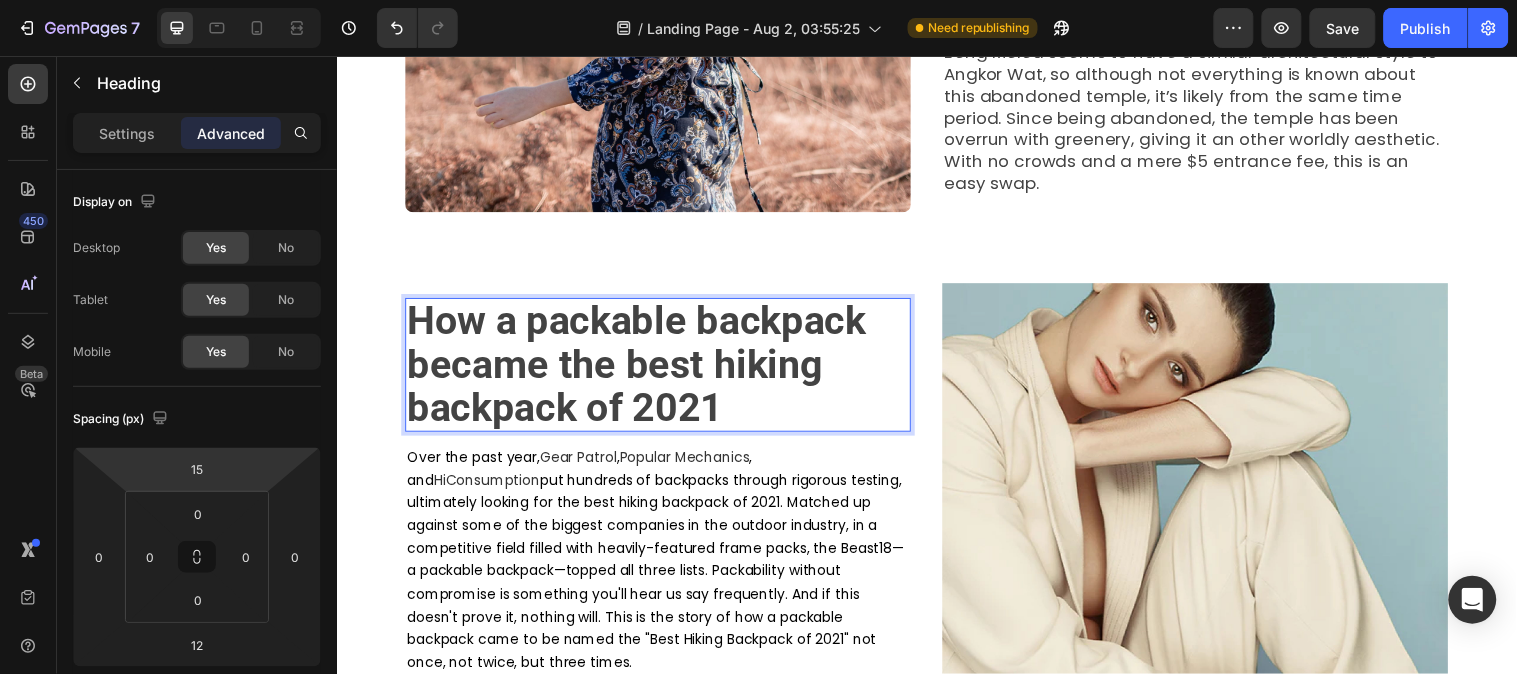 click on "How a packable backpack became the best hiking backpack of 2021" at bounding box center (663, 369) 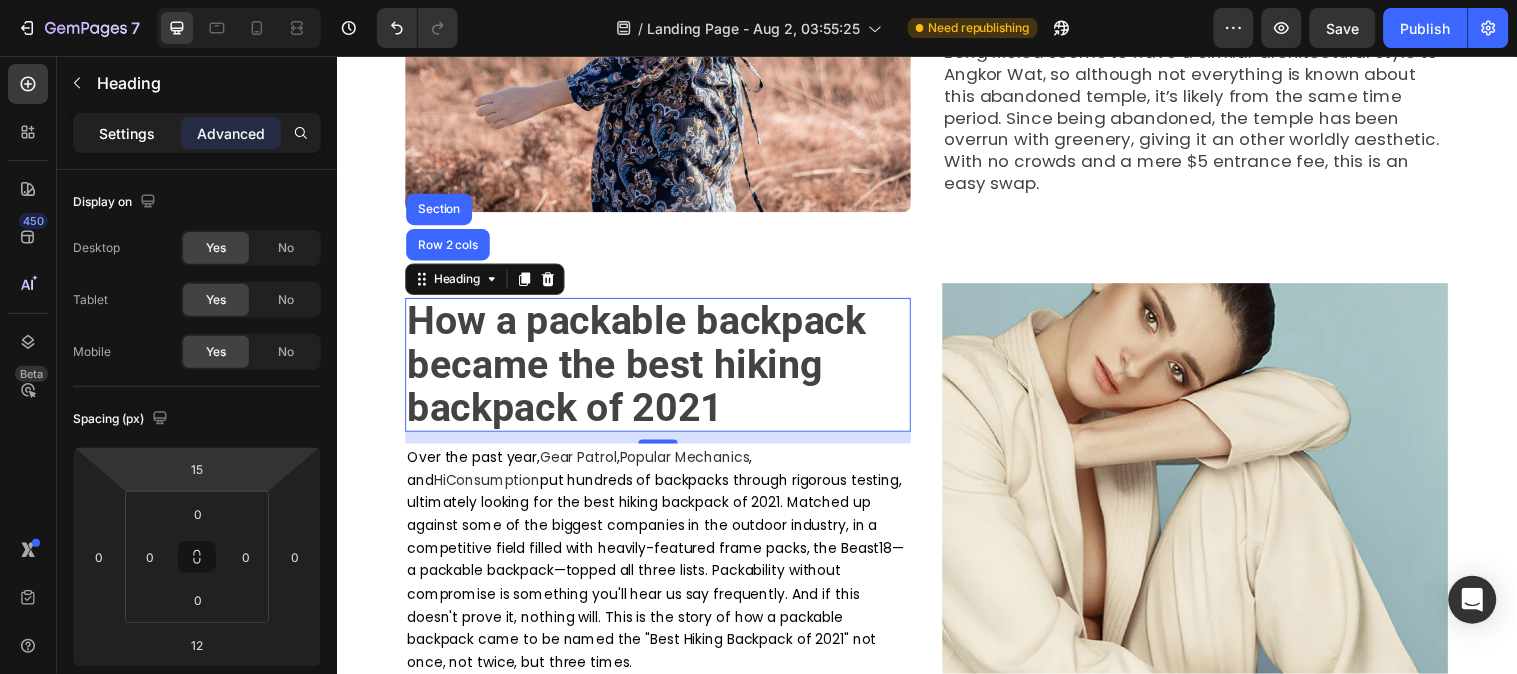 click on "Settings" at bounding box center [127, 133] 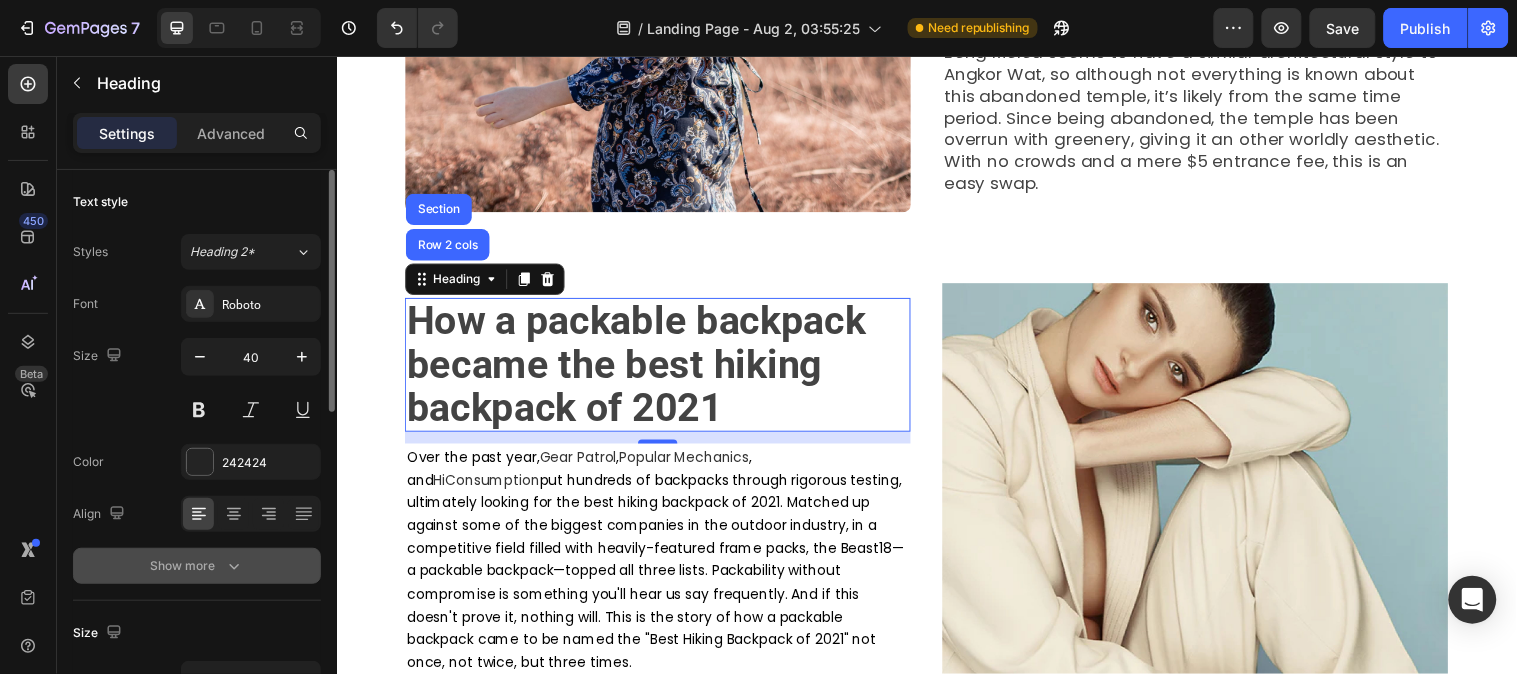 click on "Show more" at bounding box center [197, 566] 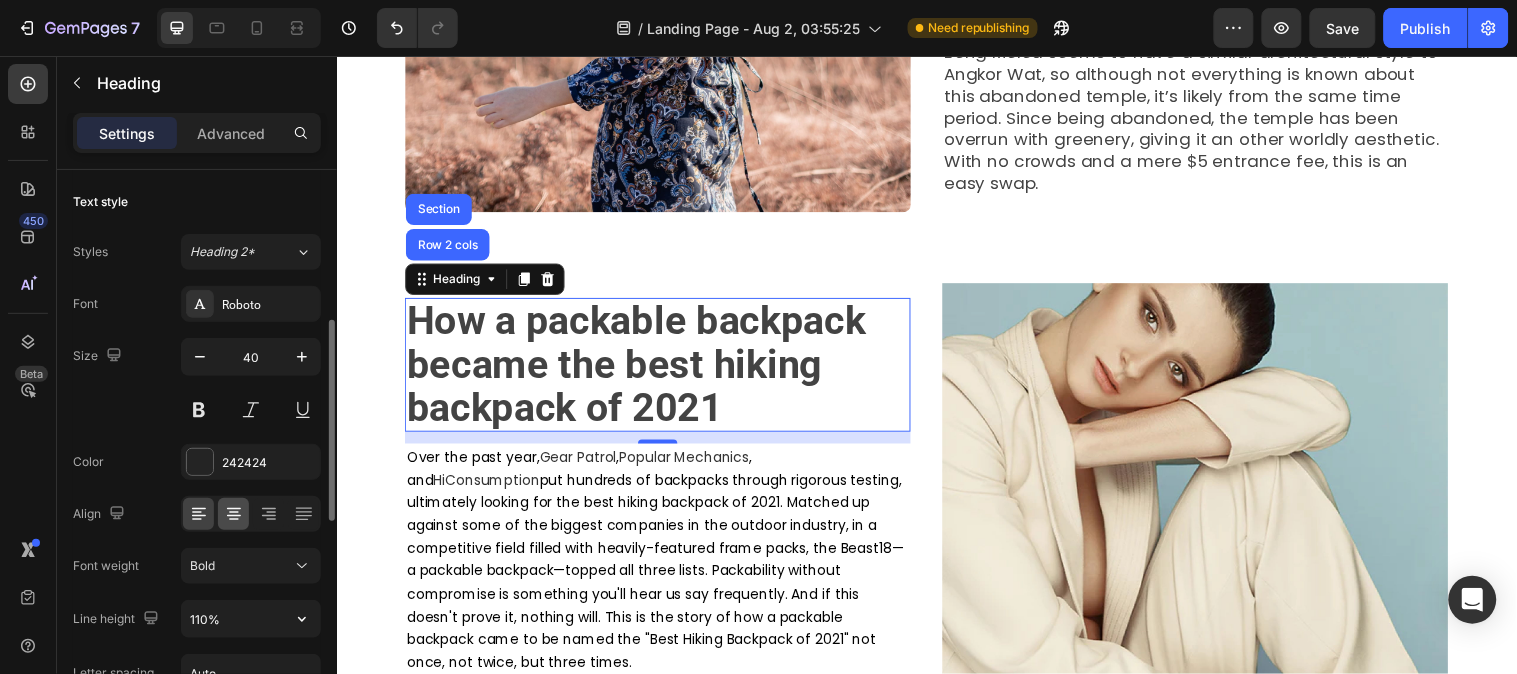 scroll, scrollTop: 111, scrollLeft: 0, axis: vertical 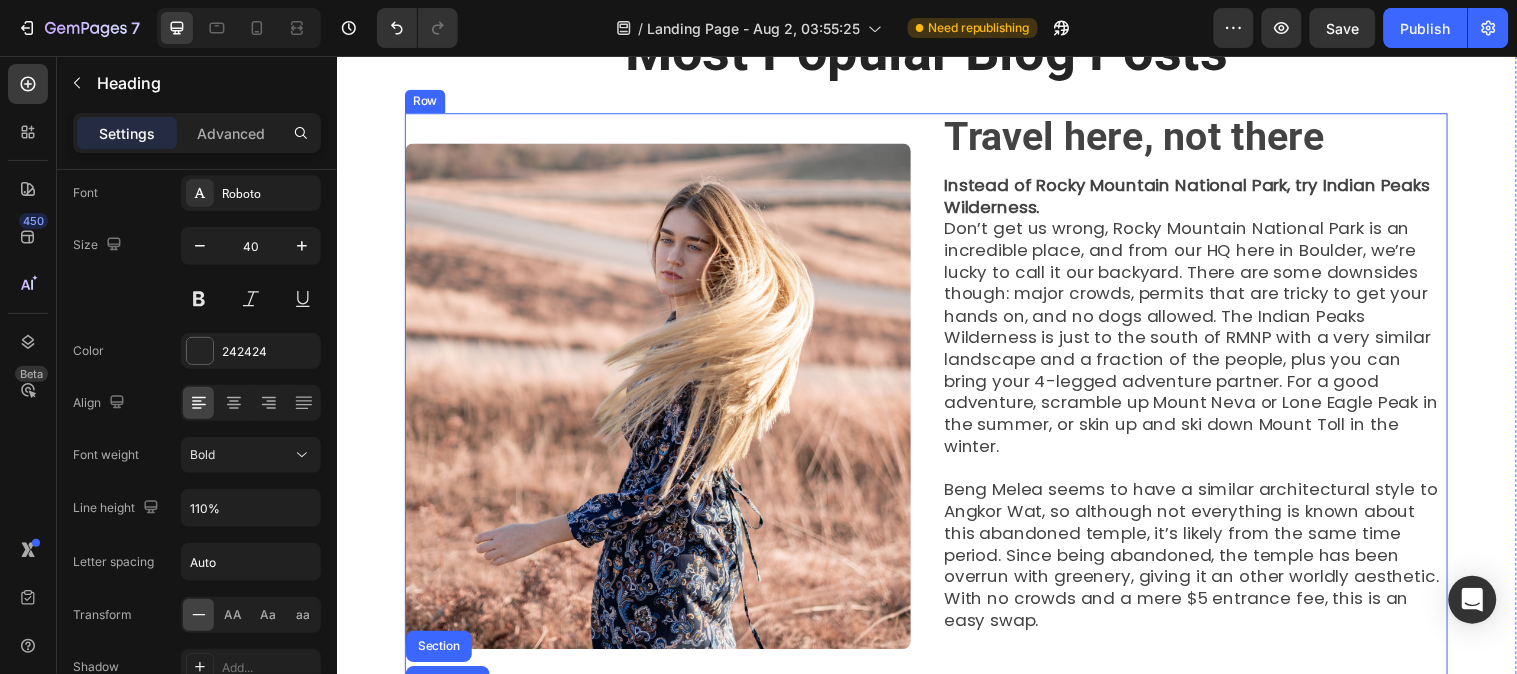 click on "Travel here, not there" at bounding box center [1147, 136] 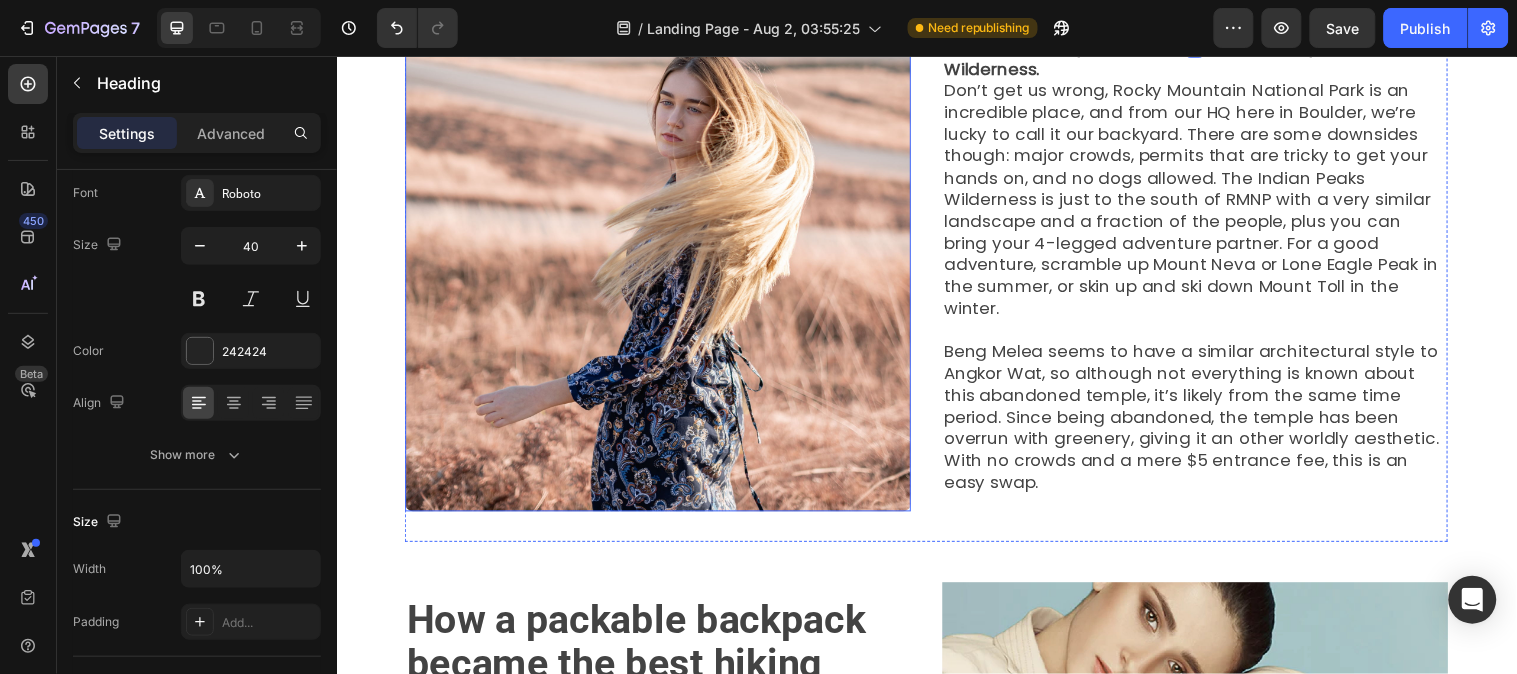 scroll, scrollTop: 444, scrollLeft: 0, axis: vertical 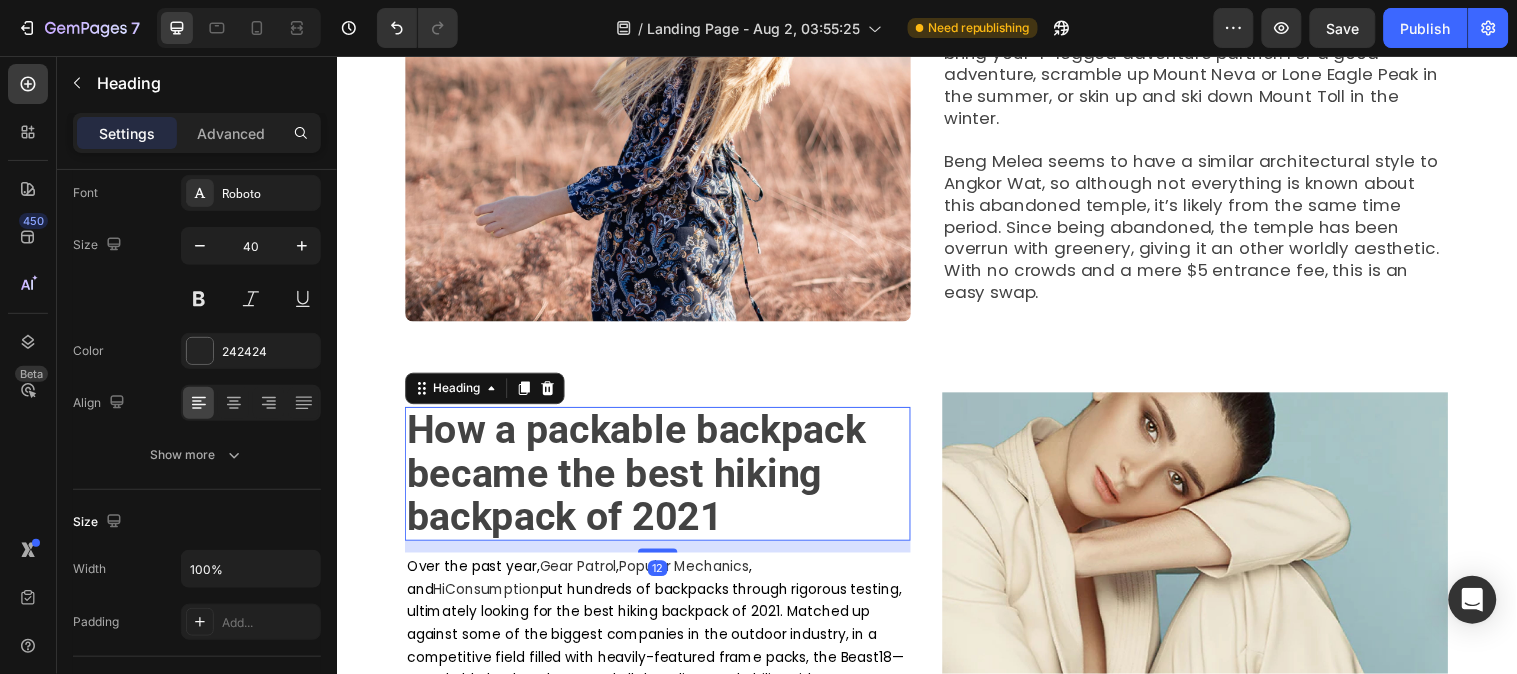 click on "⁠⁠⁠⁠⁠⁠⁠ How a packable backpack became the best hiking backpack of 2021" at bounding box center (663, 480) 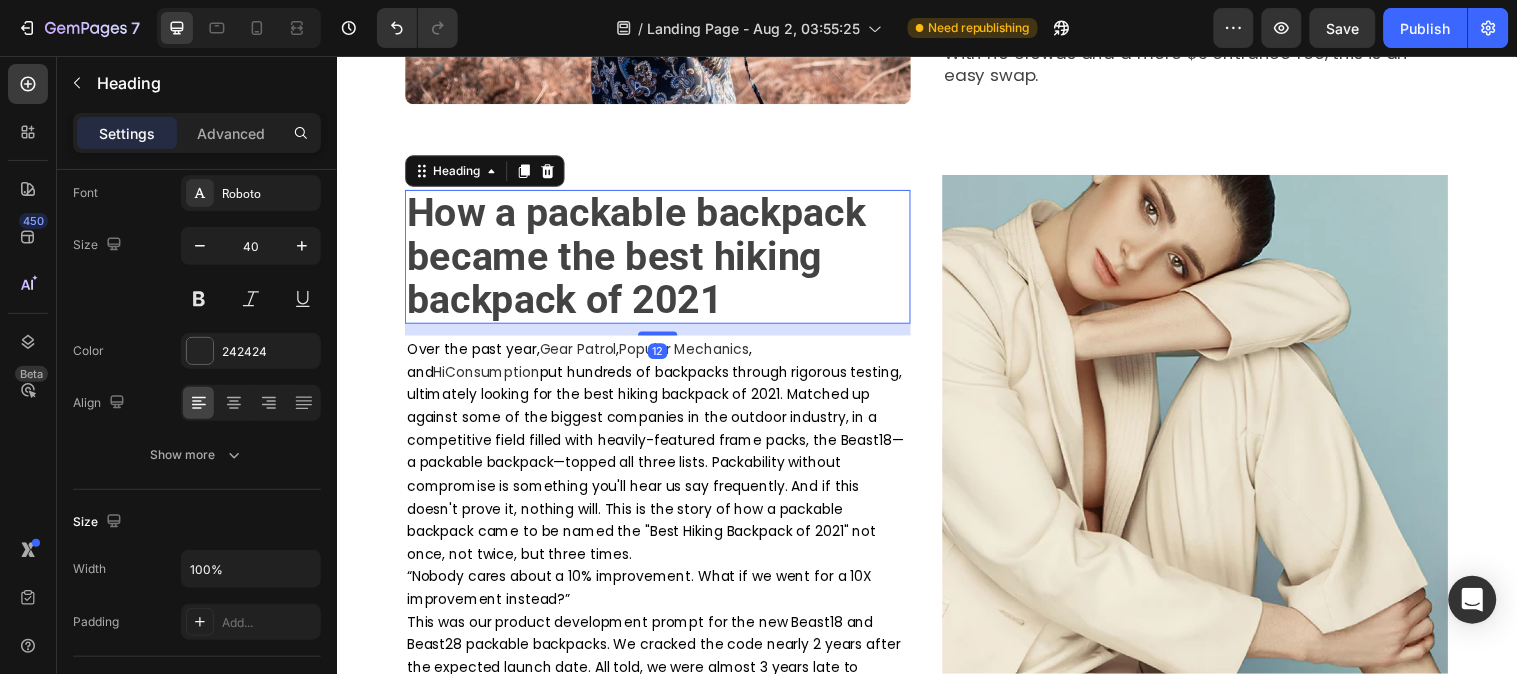 scroll, scrollTop: 666, scrollLeft: 0, axis: vertical 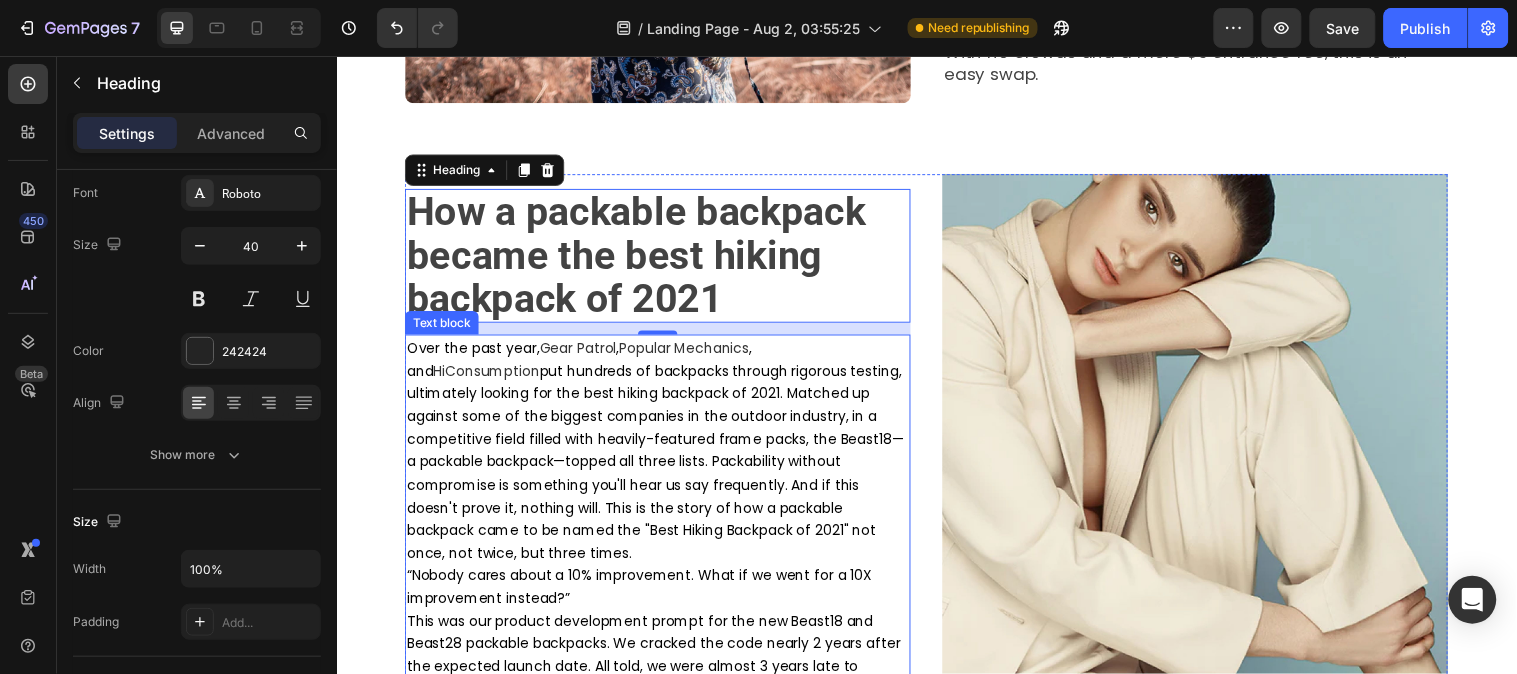 click on "“Nobody cares about a 10% improvement. What if we went for a 10X improvement instead?”" at bounding box center [663, 594] 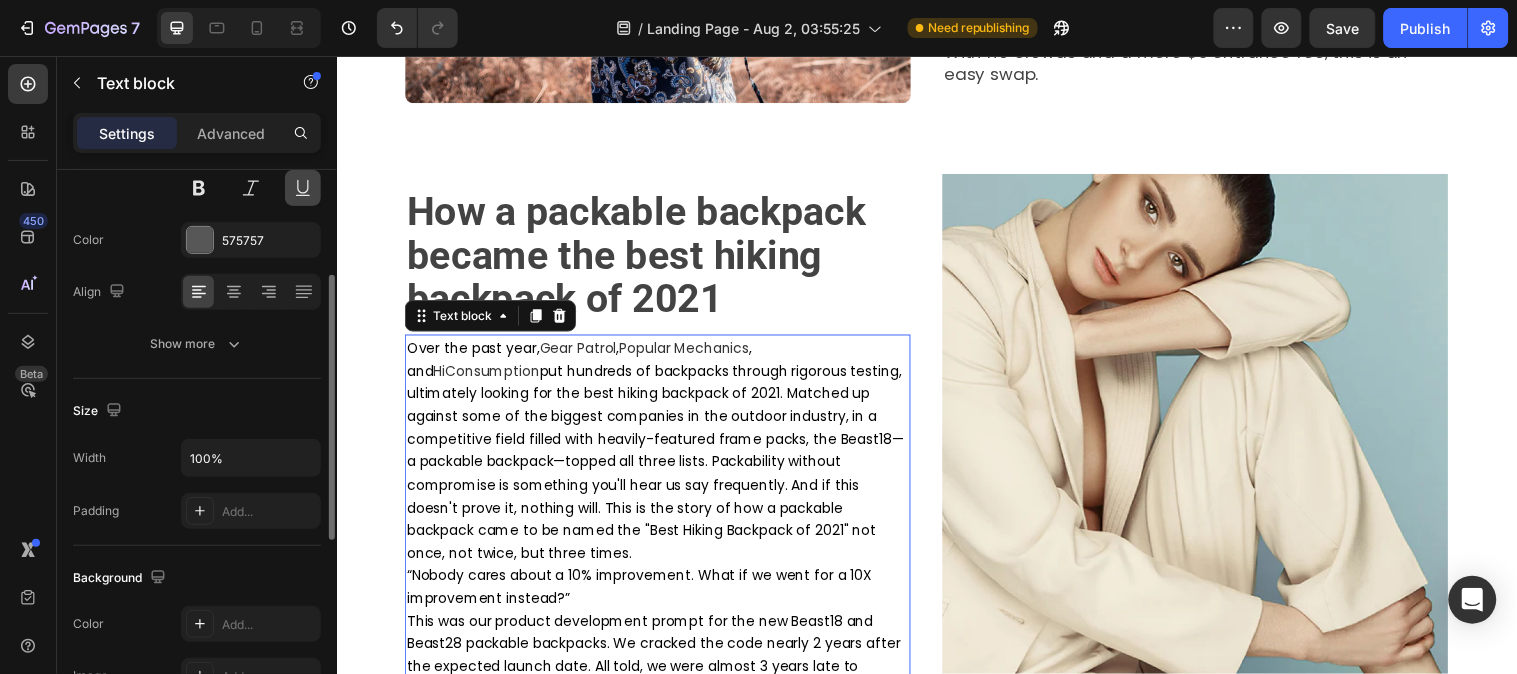 scroll, scrollTop: 111, scrollLeft: 0, axis: vertical 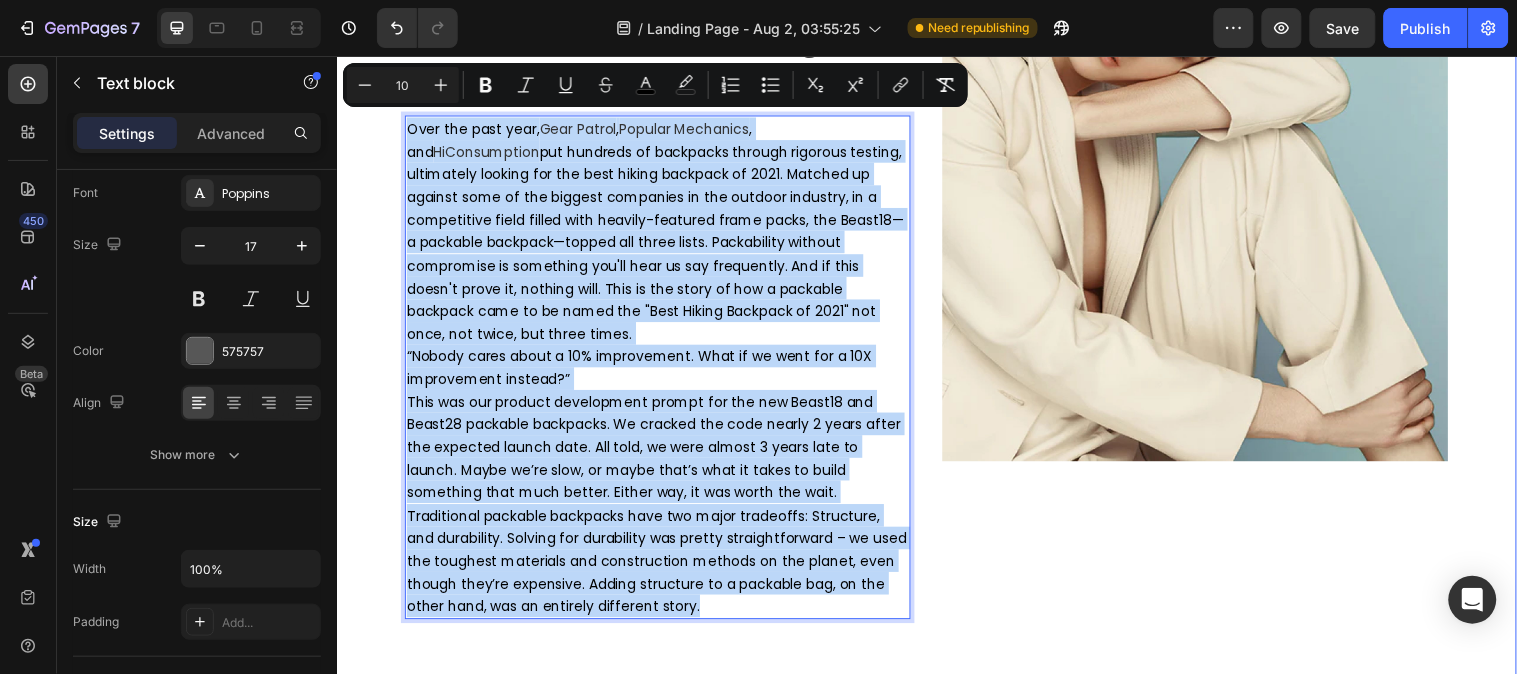 drag, startPoint x: 704, startPoint y: 541, endPoint x: 392, endPoint y: 82, distance: 555 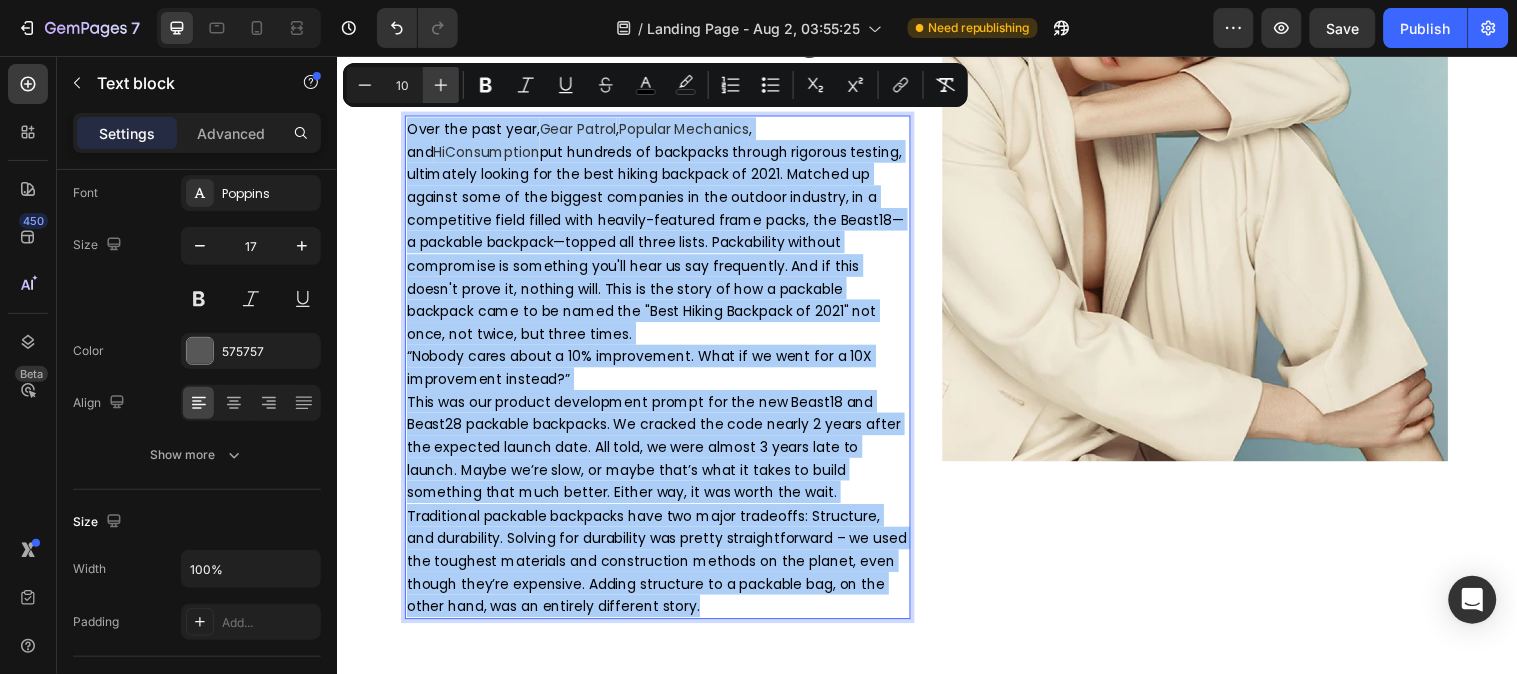click on "Plus" at bounding box center (441, 85) 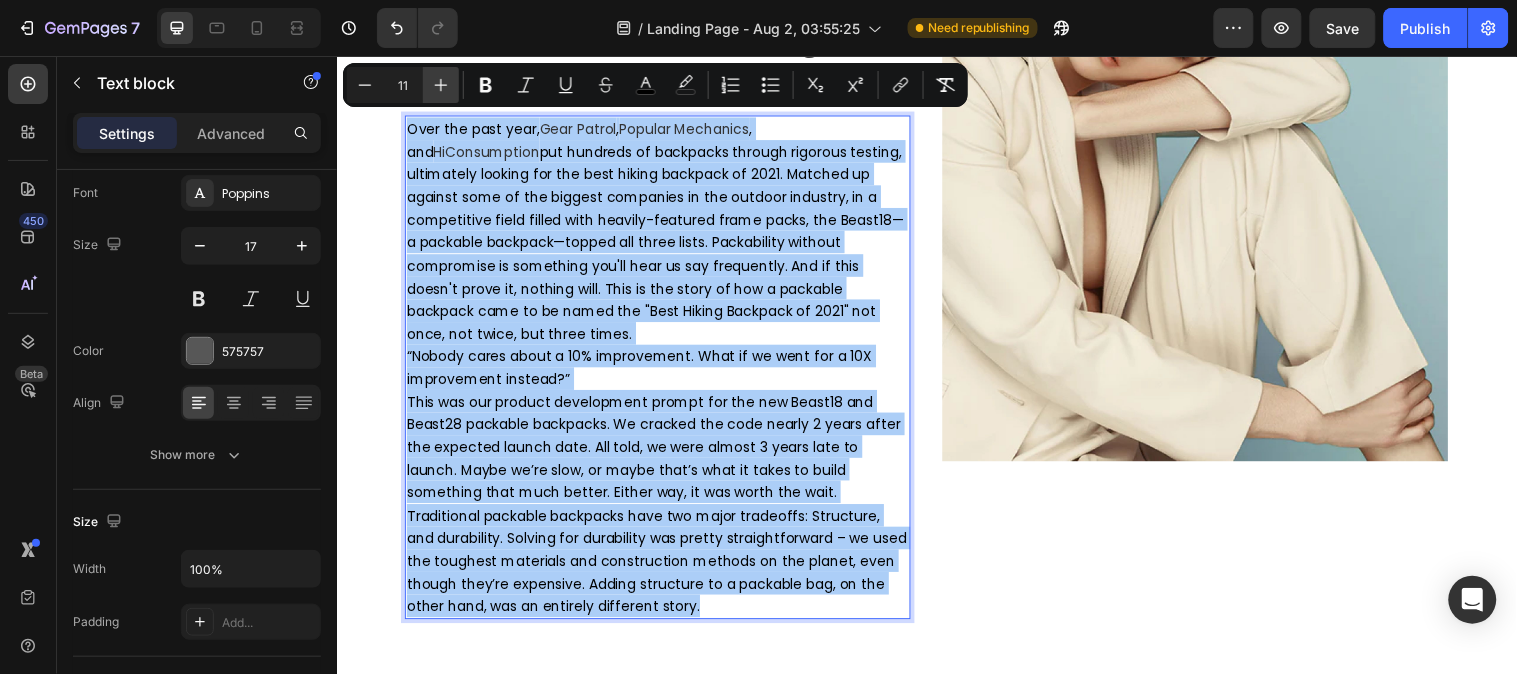 click on "Plus" at bounding box center (441, 85) 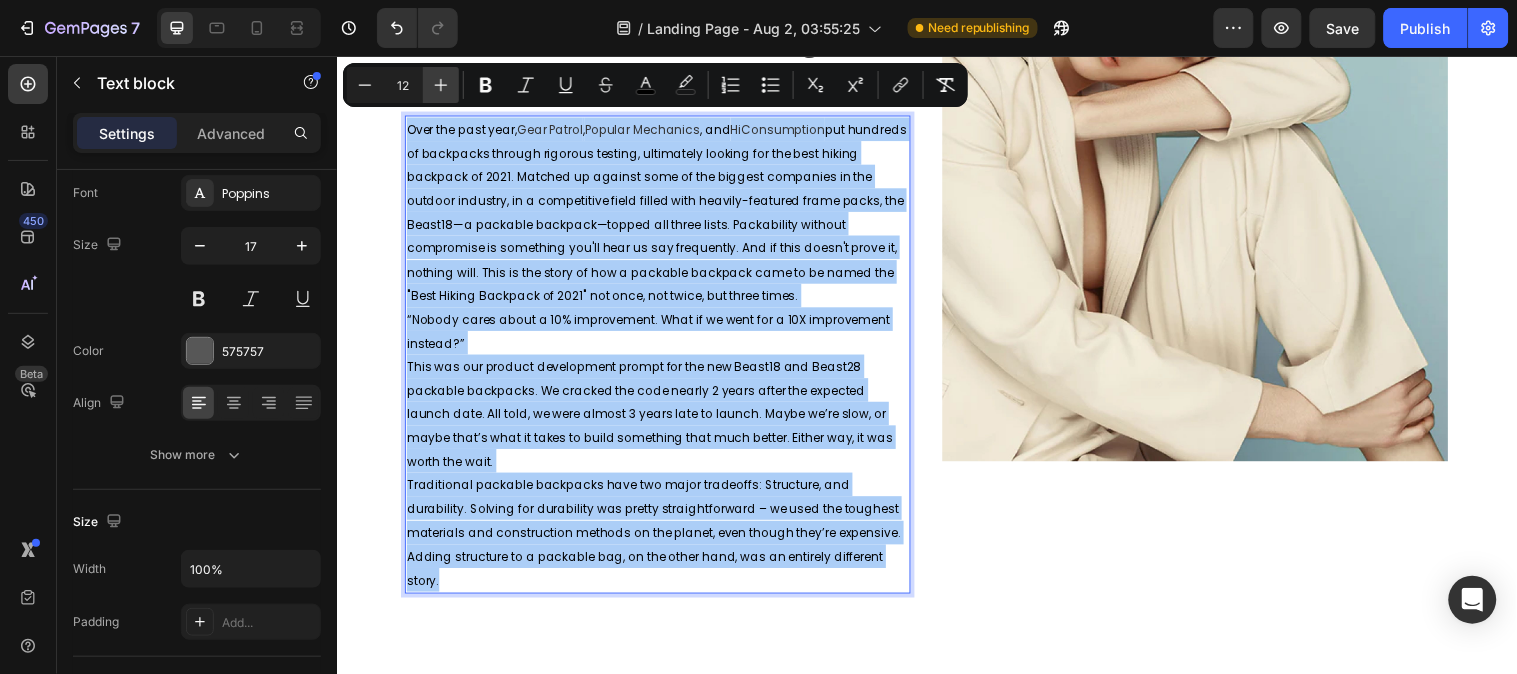 click on "Plus" at bounding box center [441, 85] 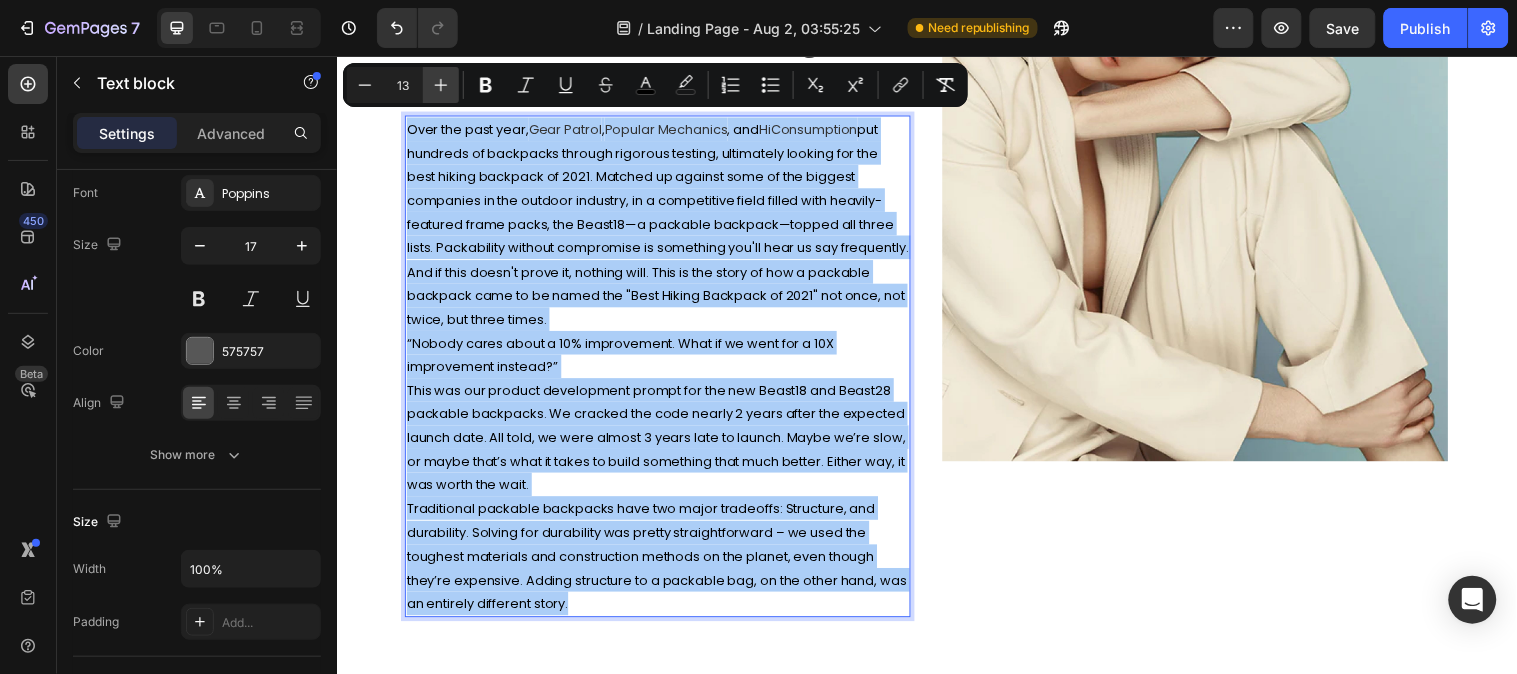 click on "Plus" at bounding box center [441, 85] 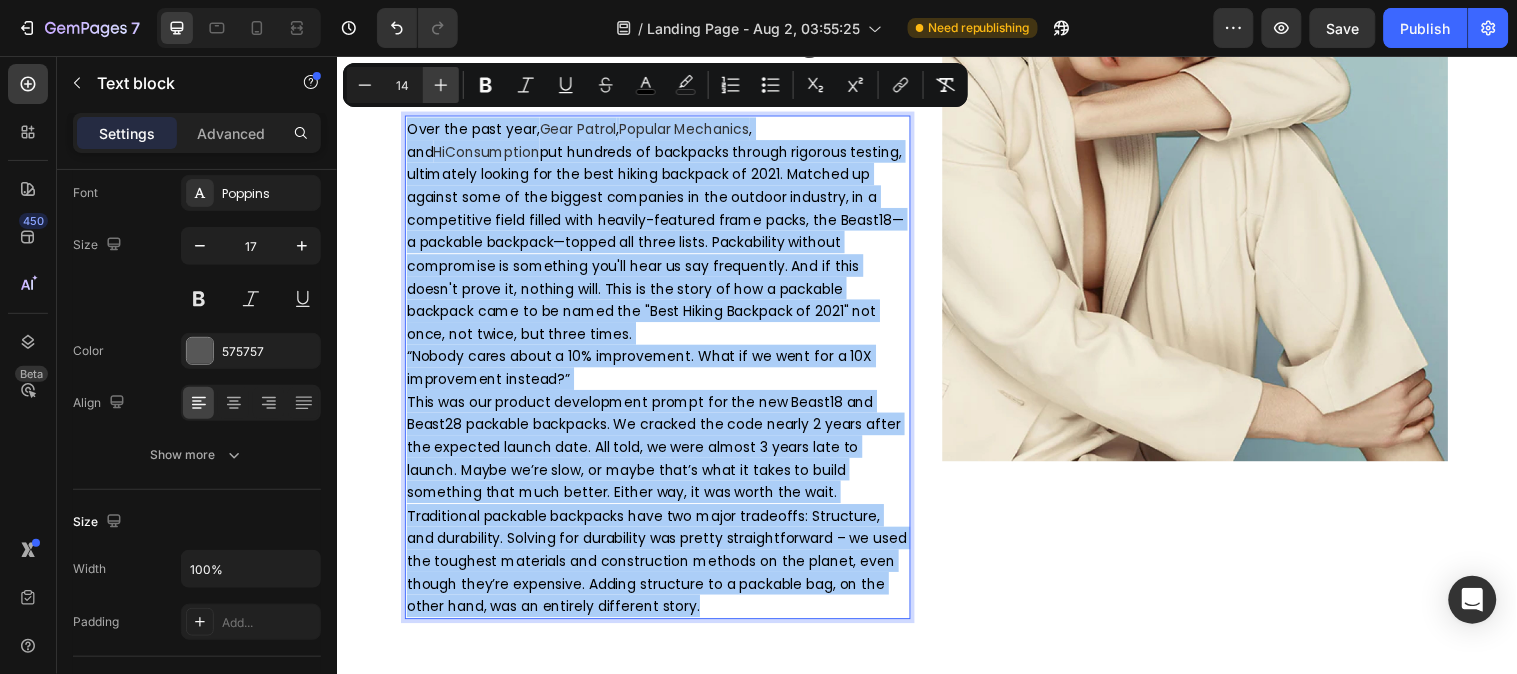 click on "Plus" at bounding box center (441, 85) 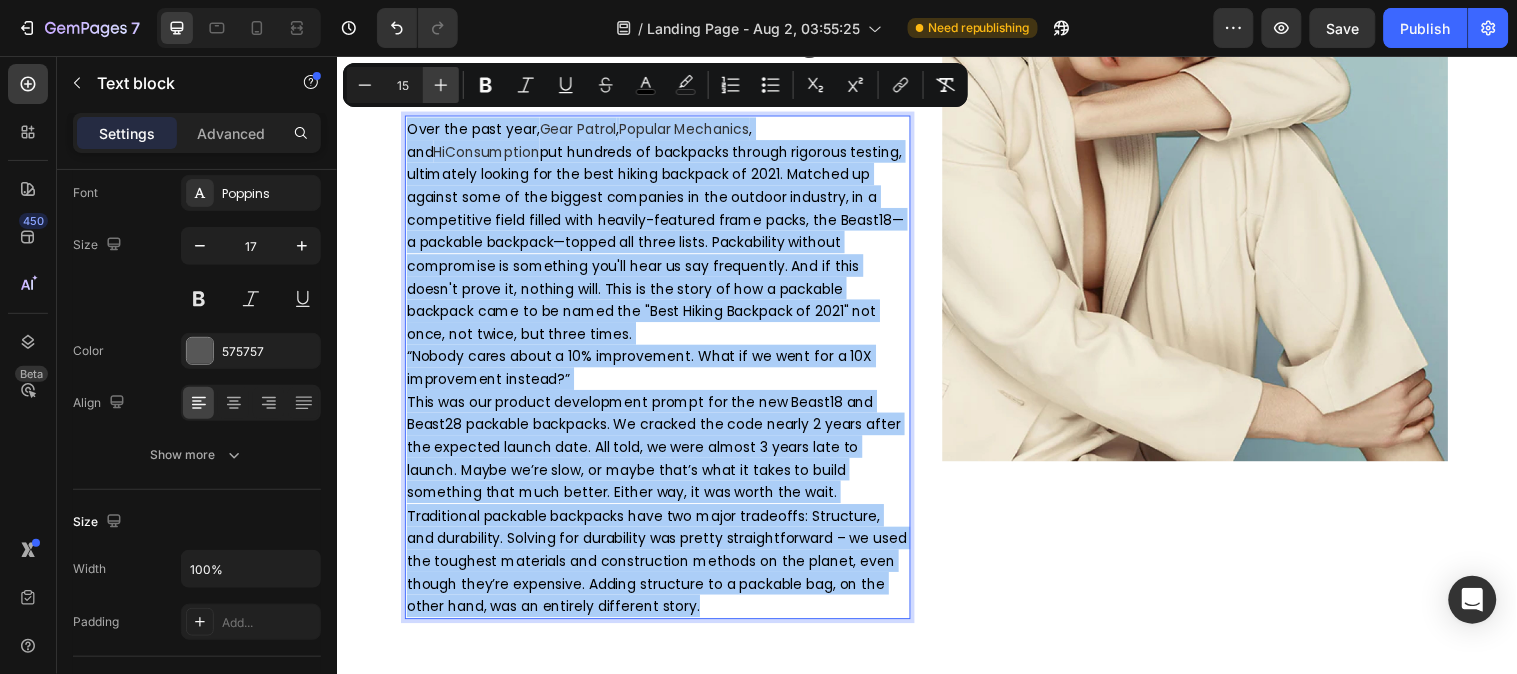 click on "Plus" at bounding box center (441, 85) 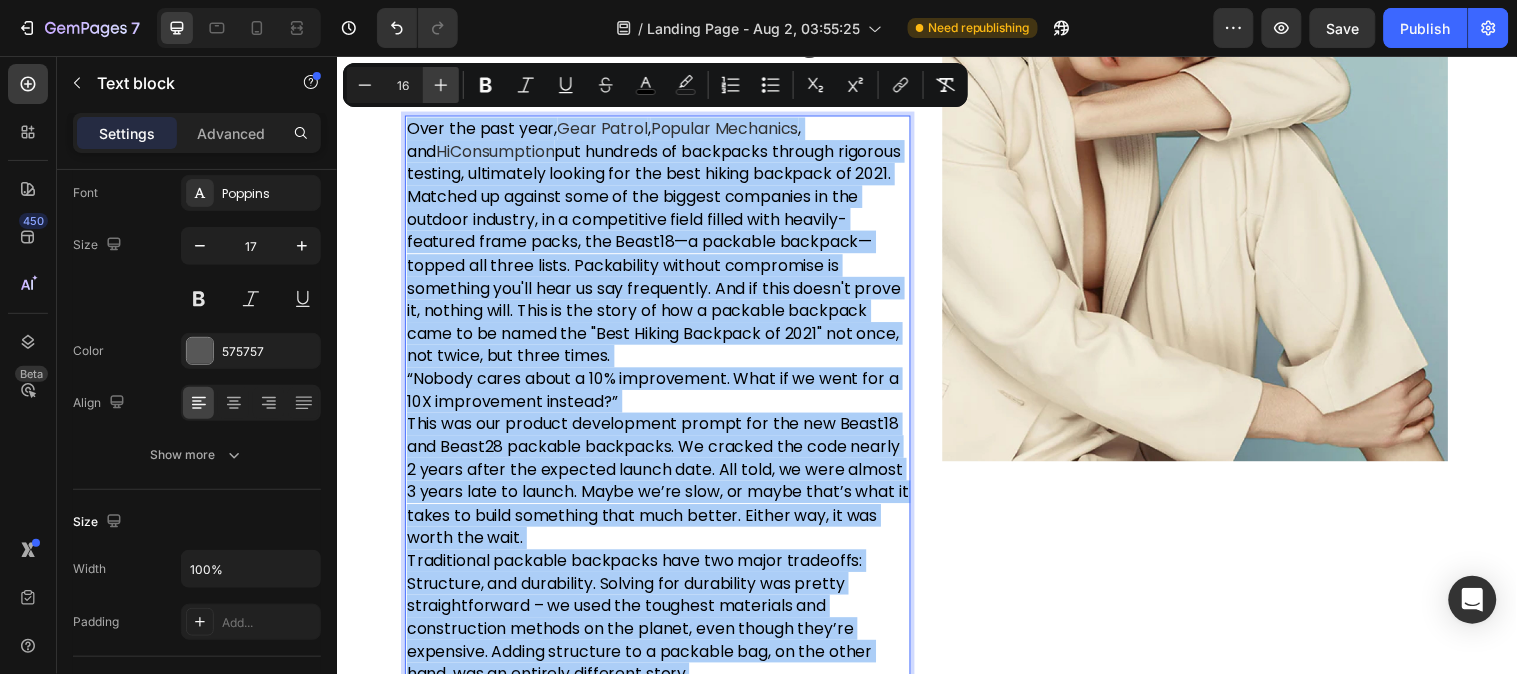 click on "Plus" at bounding box center (441, 85) 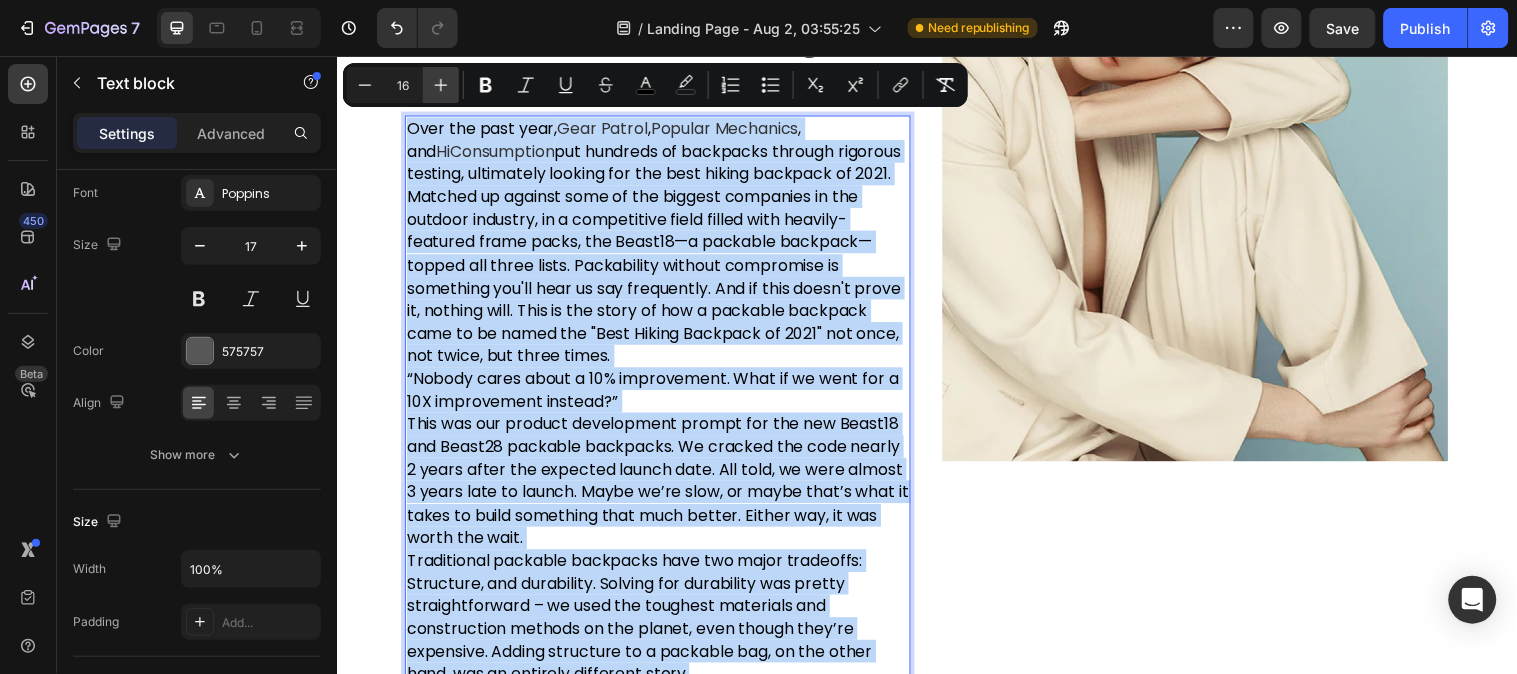 type on "17" 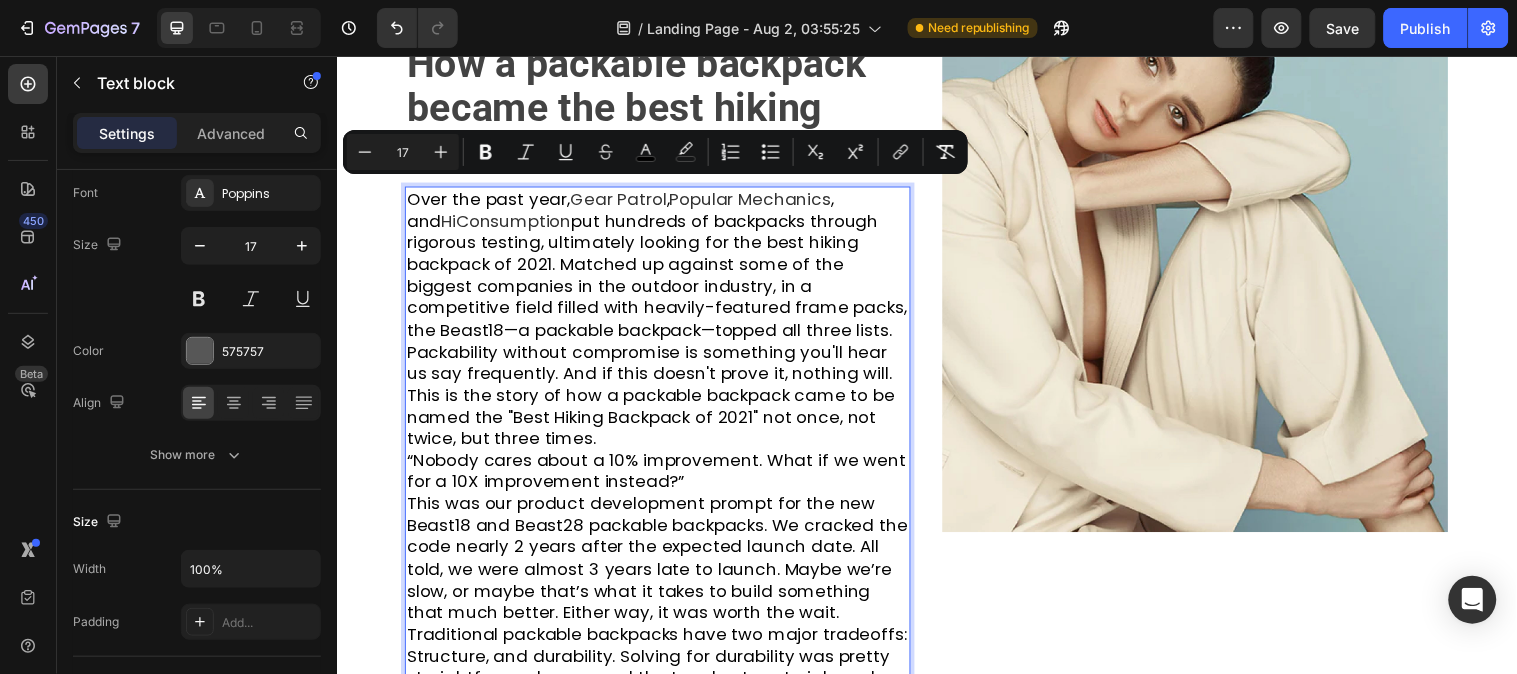 scroll, scrollTop: 777, scrollLeft: 0, axis: vertical 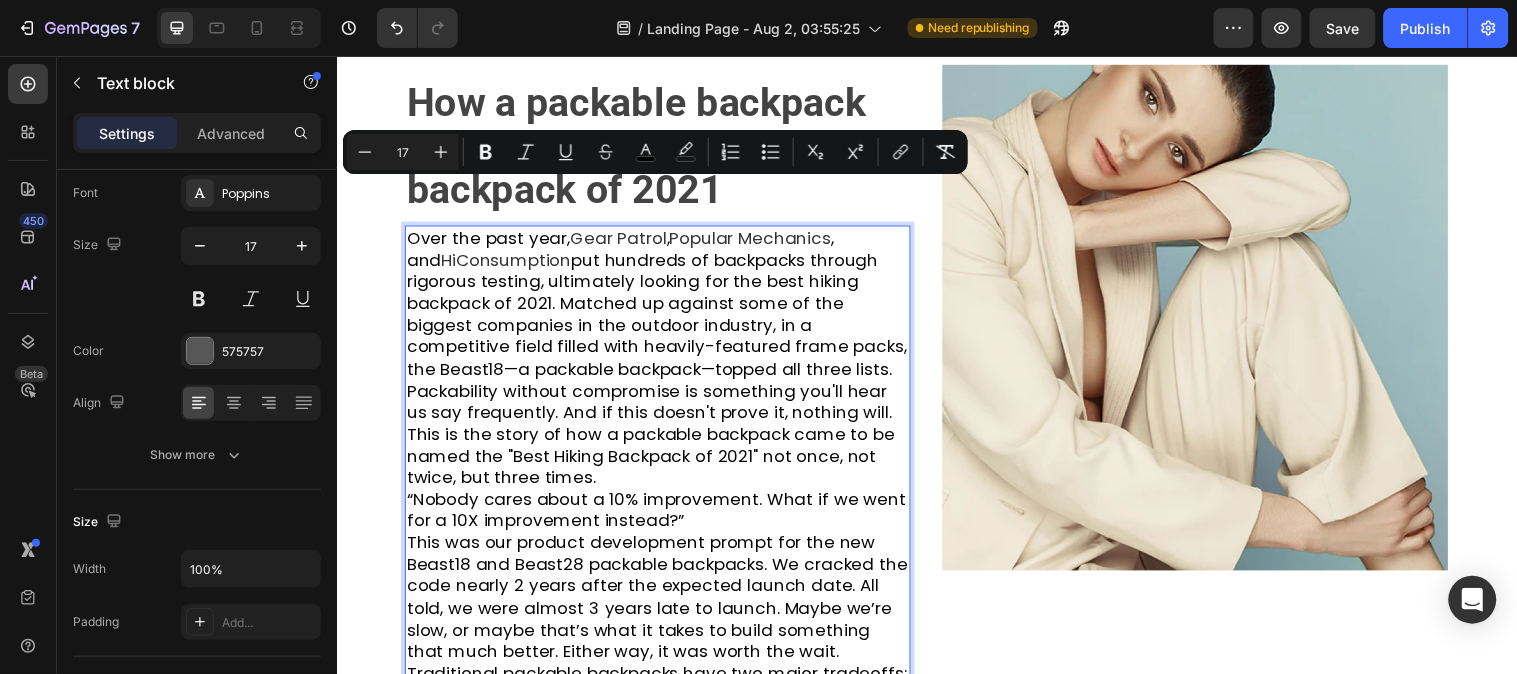 click on "Over the past year,  Gear Patrol ,  Popular Mechanics , and  HiConsumption  put hundreds of backpacks through rigorous testing, ultimately looking for the best hiking backpack of 2021. Matched up against some of the biggest companies in the outdoor industry, in a competitive field filled with heavily-featured frame packs, the Beast18—a packable backpack—topped all three lists. Packability without compromise is something you'll hear us say frequently. And if this doesn't prove it, nothing will. This is the story of how a packable backpack came to be named the "Best Hiking Backpack of 2021" not once, not twice, but three times." at bounding box center [663, 361] 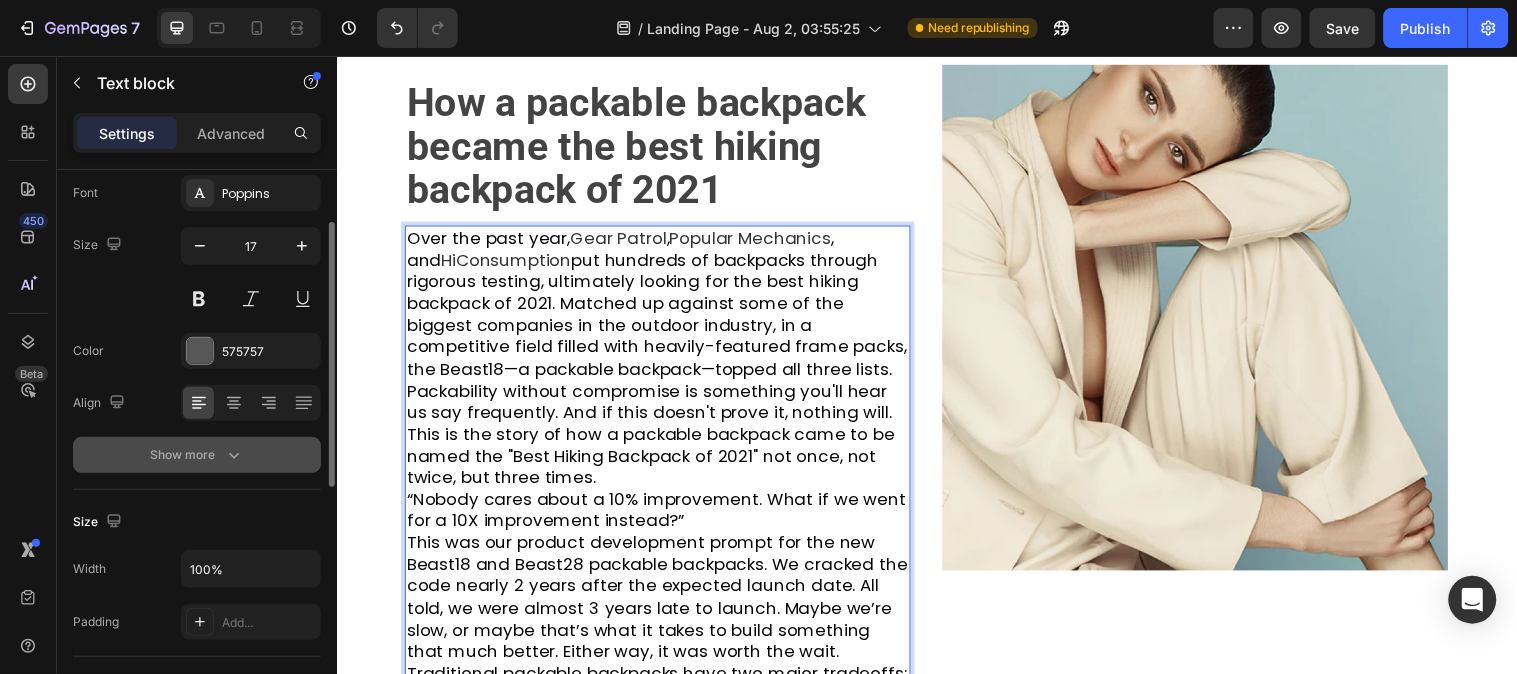 click on "Show more" at bounding box center [197, 455] 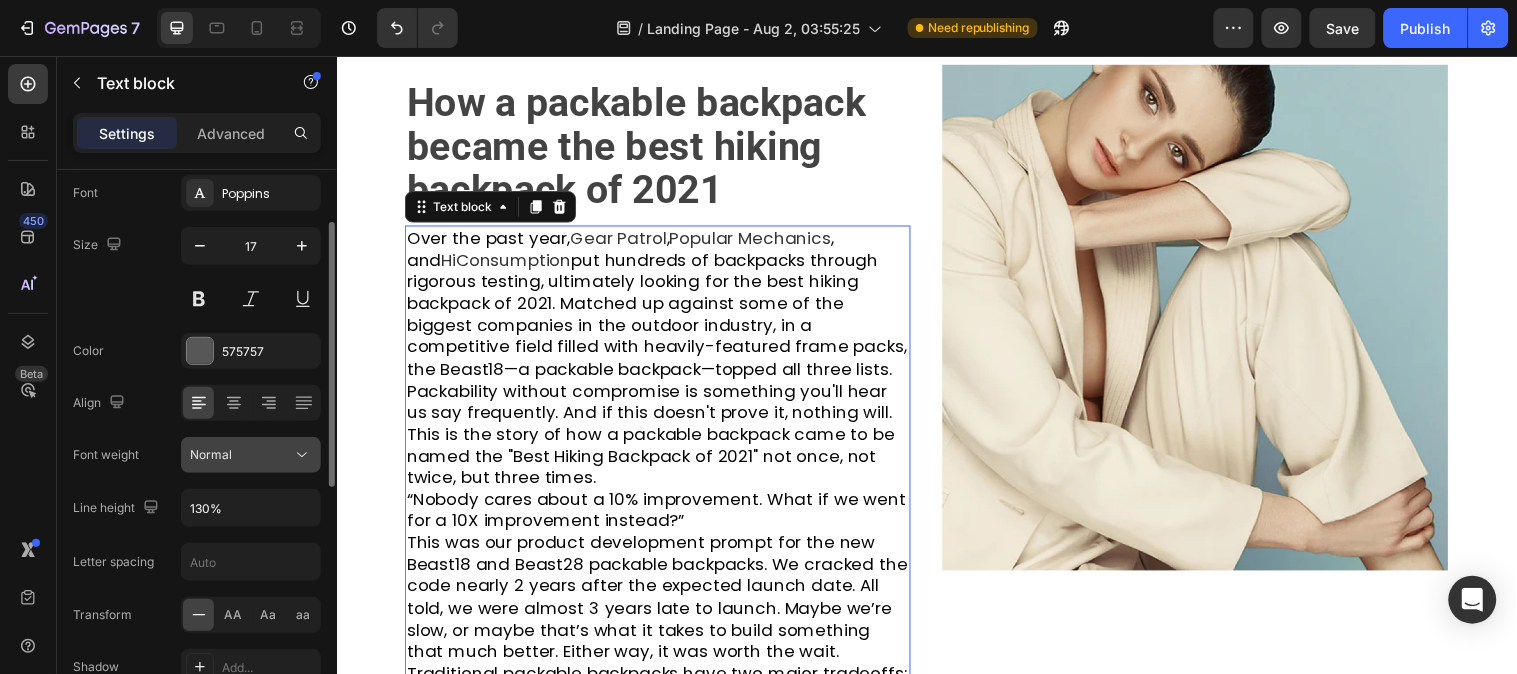 scroll, scrollTop: 222, scrollLeft: 0, axis: vertical 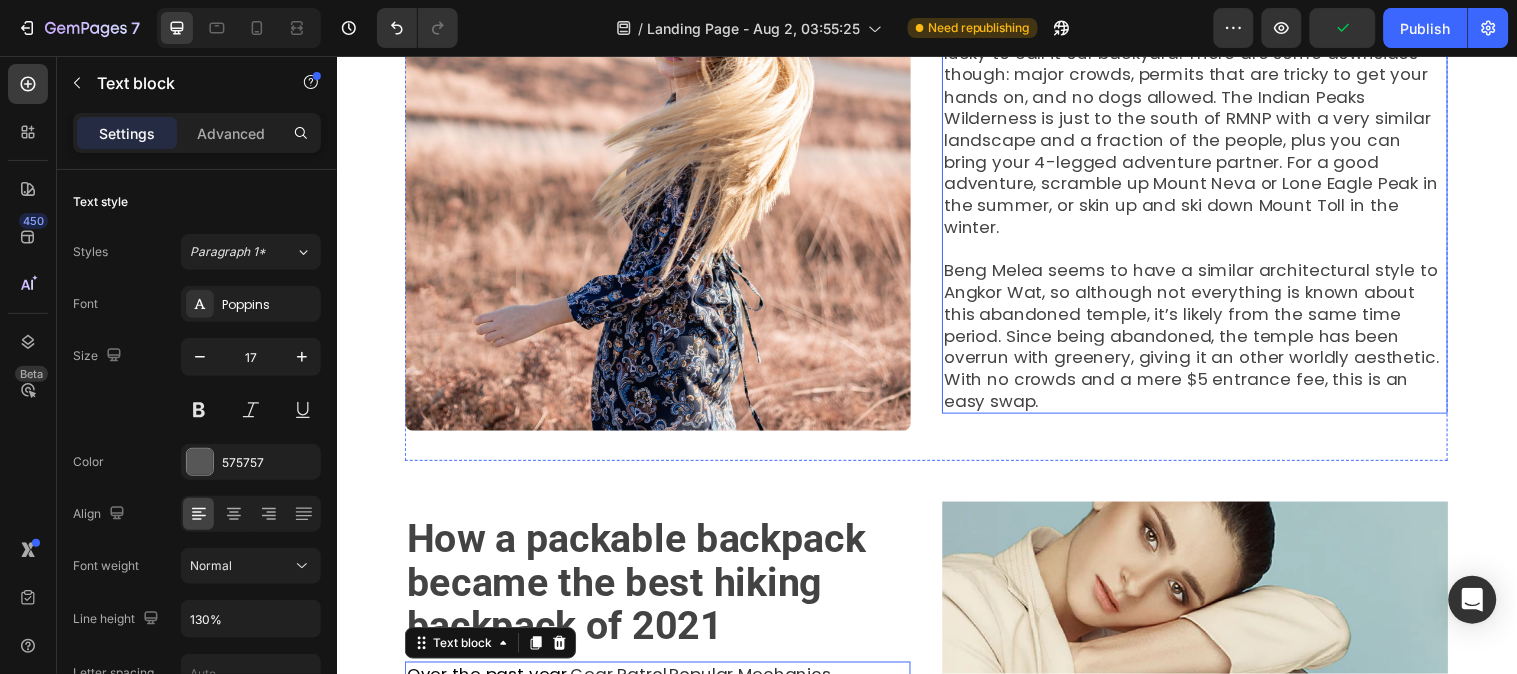 click at bounding box center (1209, 251) 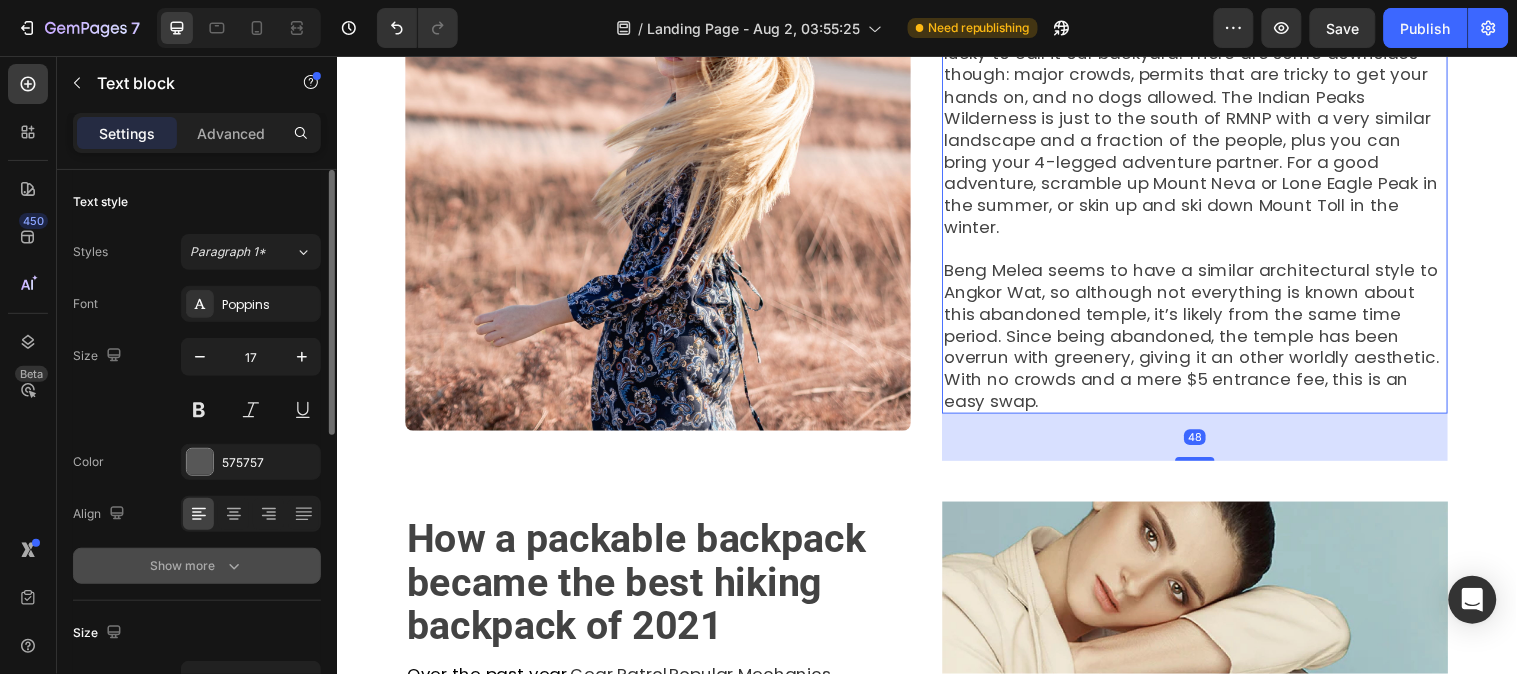 click on "Show more" at bounding box center [197, 566] 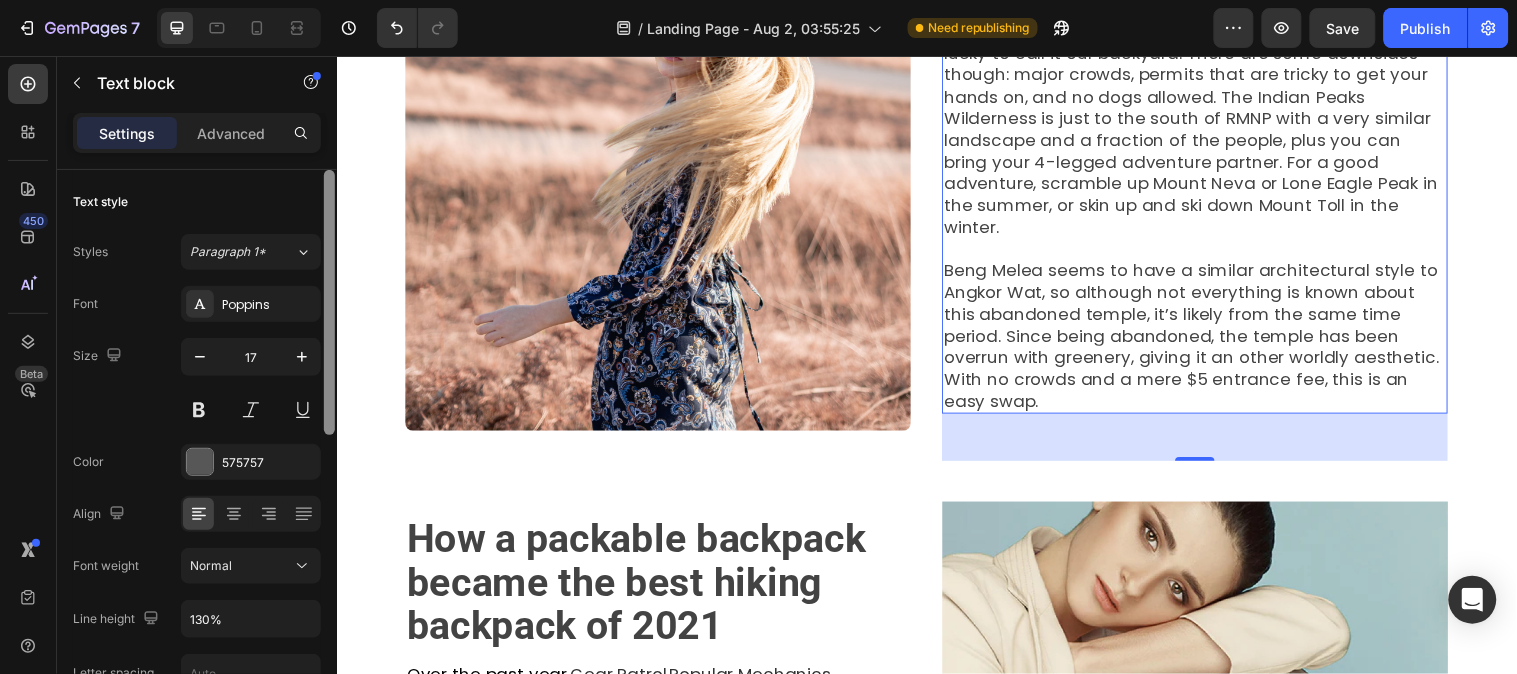 scroll, scrollTop: 111, scrollLeft: 0, axis: vertical 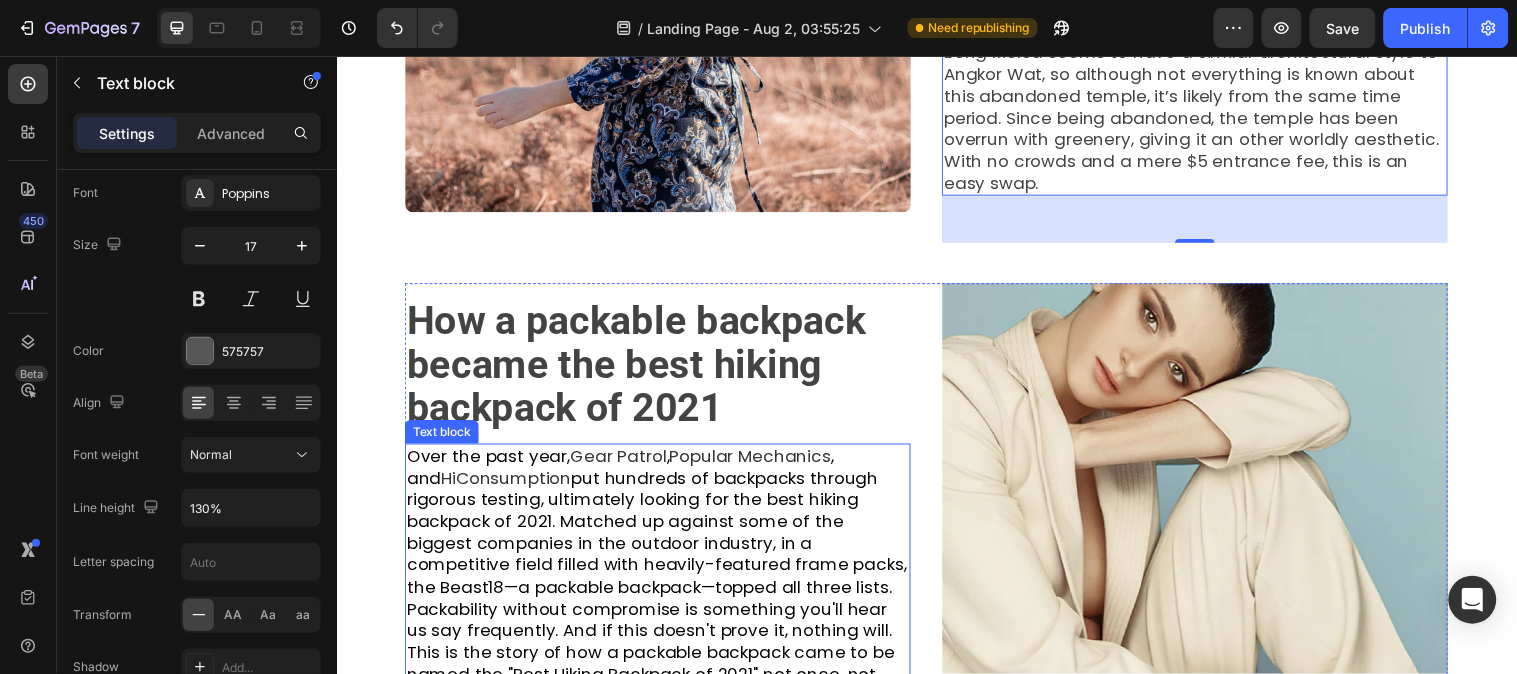 click on "Over the past year,  Gear Patrol ,  Popular Mechanics , and  HiConsumption  put hundreds of backpacks through rigorous testing, ultimately looking for the best hiking backpack of 2021. Matched up against some of the biggest companies in the outdoor industry, in a competitive field filled with heavily-featured frame packs, the Beast18—a packable backpack—topped all three lists. Packability without compromise is something you'll hear us say frequently. And if this doesn't prove it, nothing will. This is the story of how a packable backpack came to be named the "Best Hiking Backpack of 2021" not once, not twice, but three times." at bounding box center [663, 583] 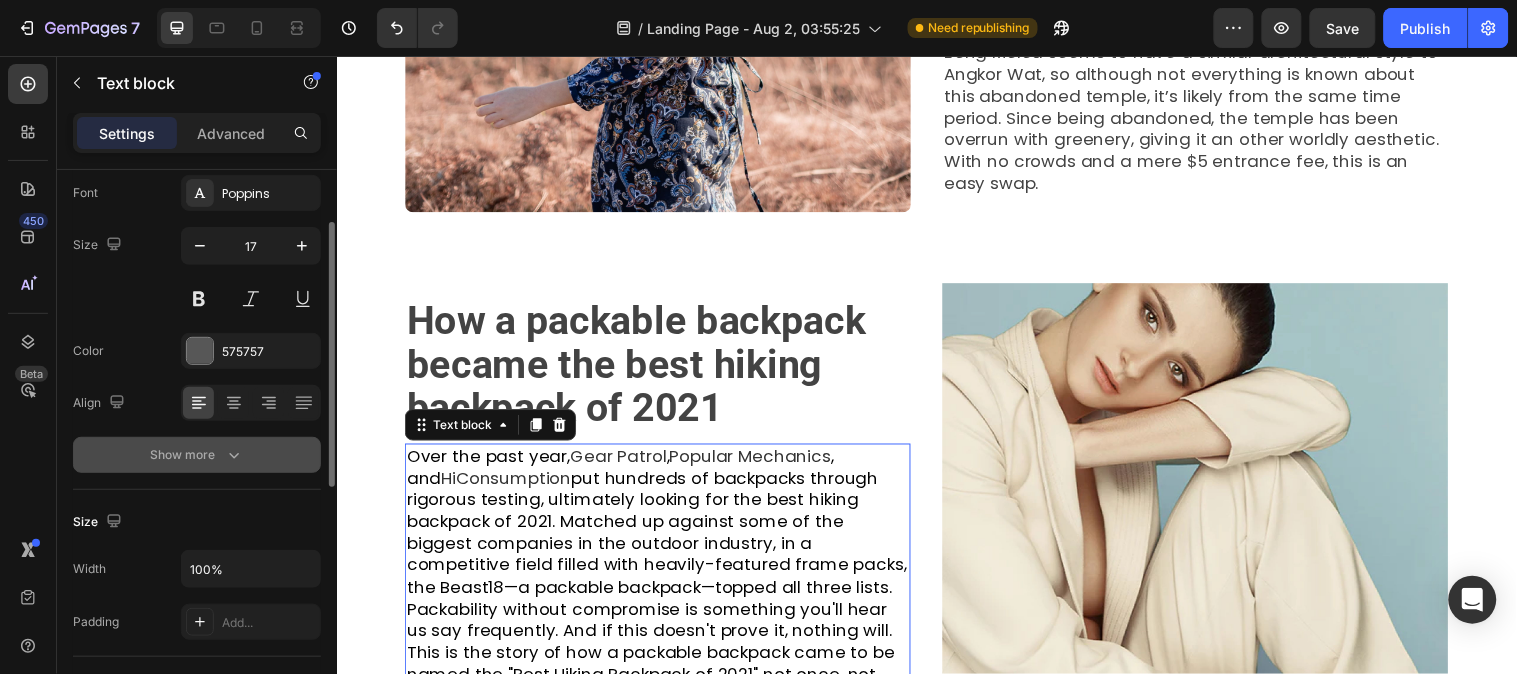 click 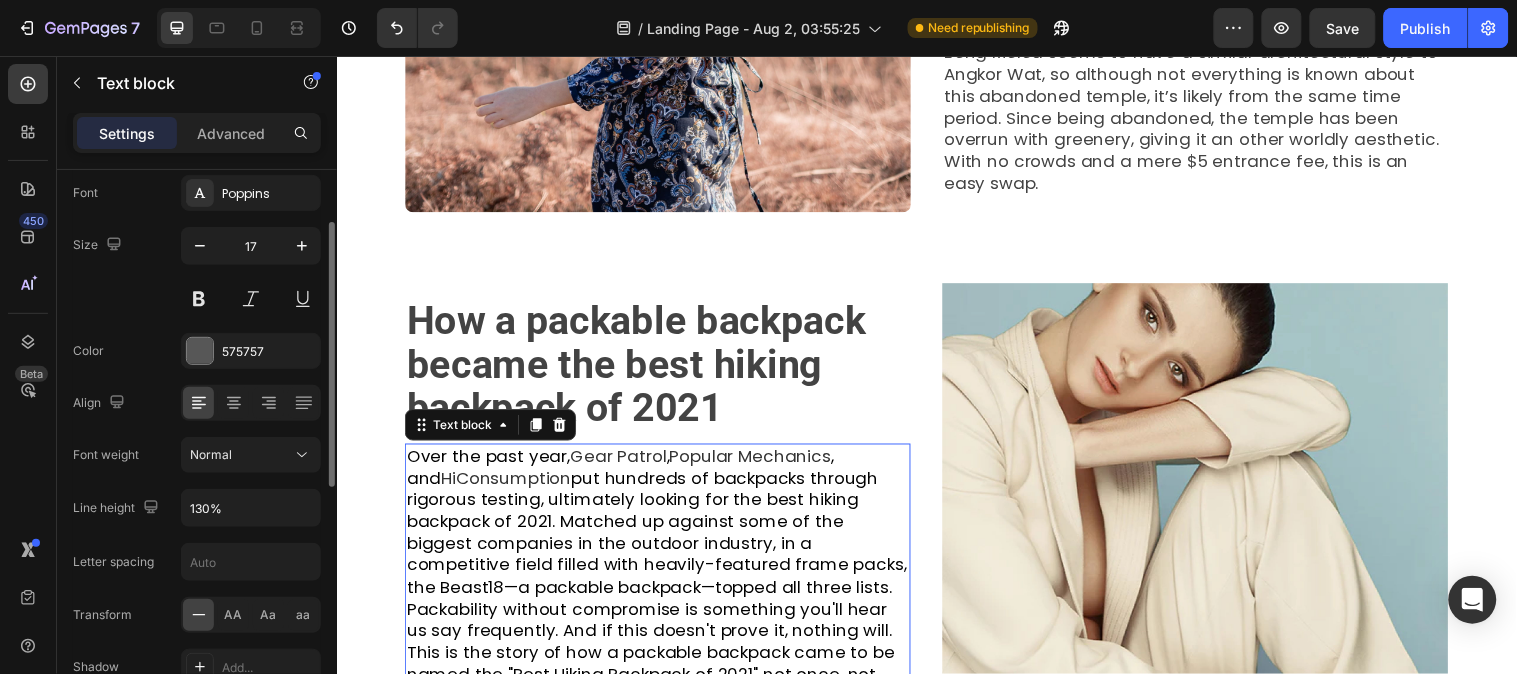 scroll, scrollTop: 222, scrollLeft: 0, axis: vertical 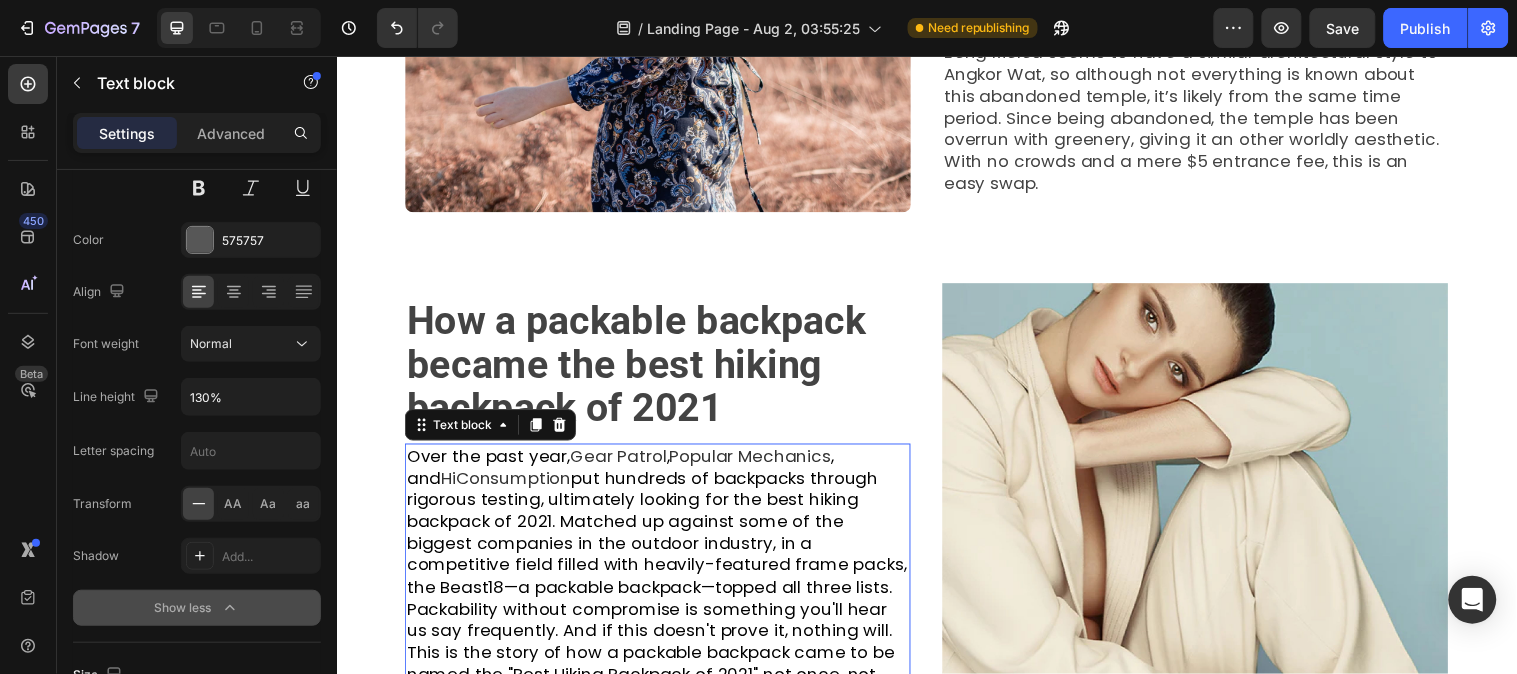 click on "450 Beta" at bounding box center [28, 365] 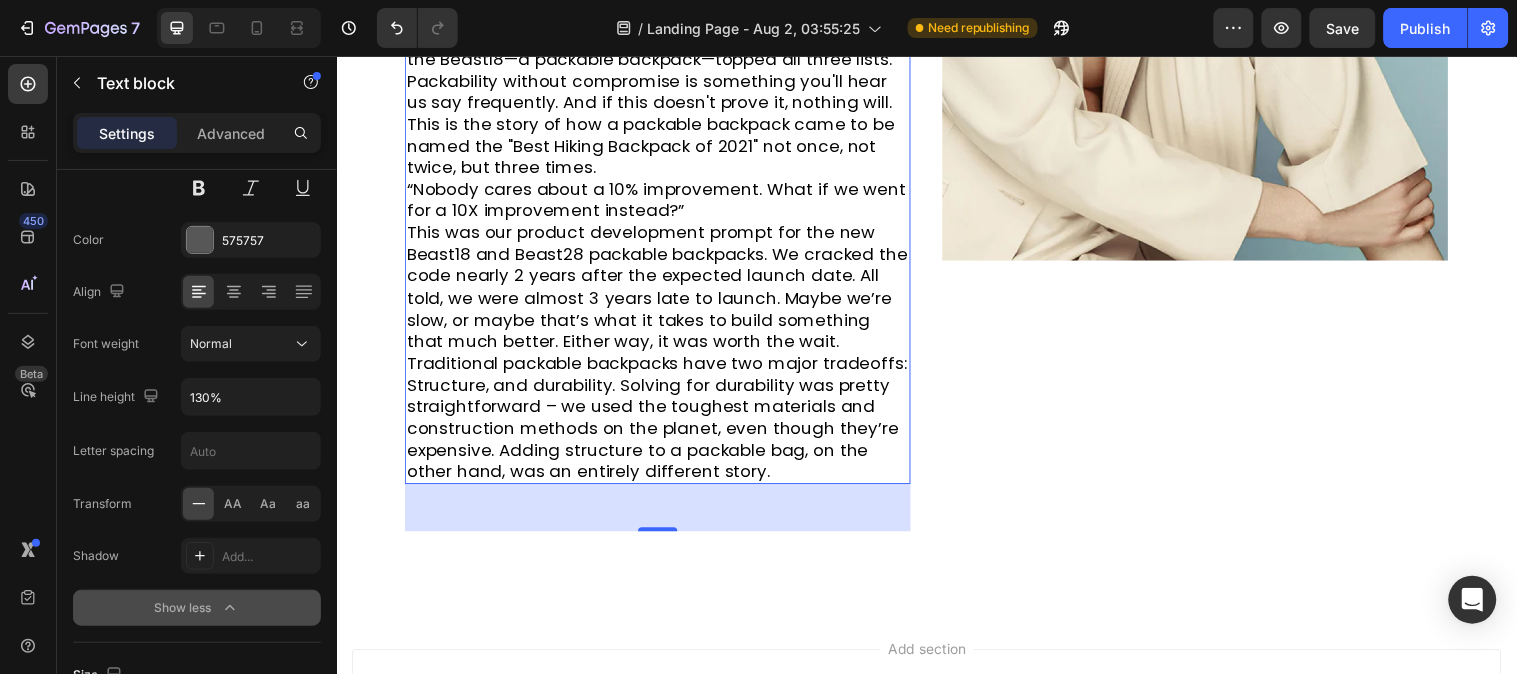 scroll, scrollTop: 1111, scrollLeft: 0, axis: vertical 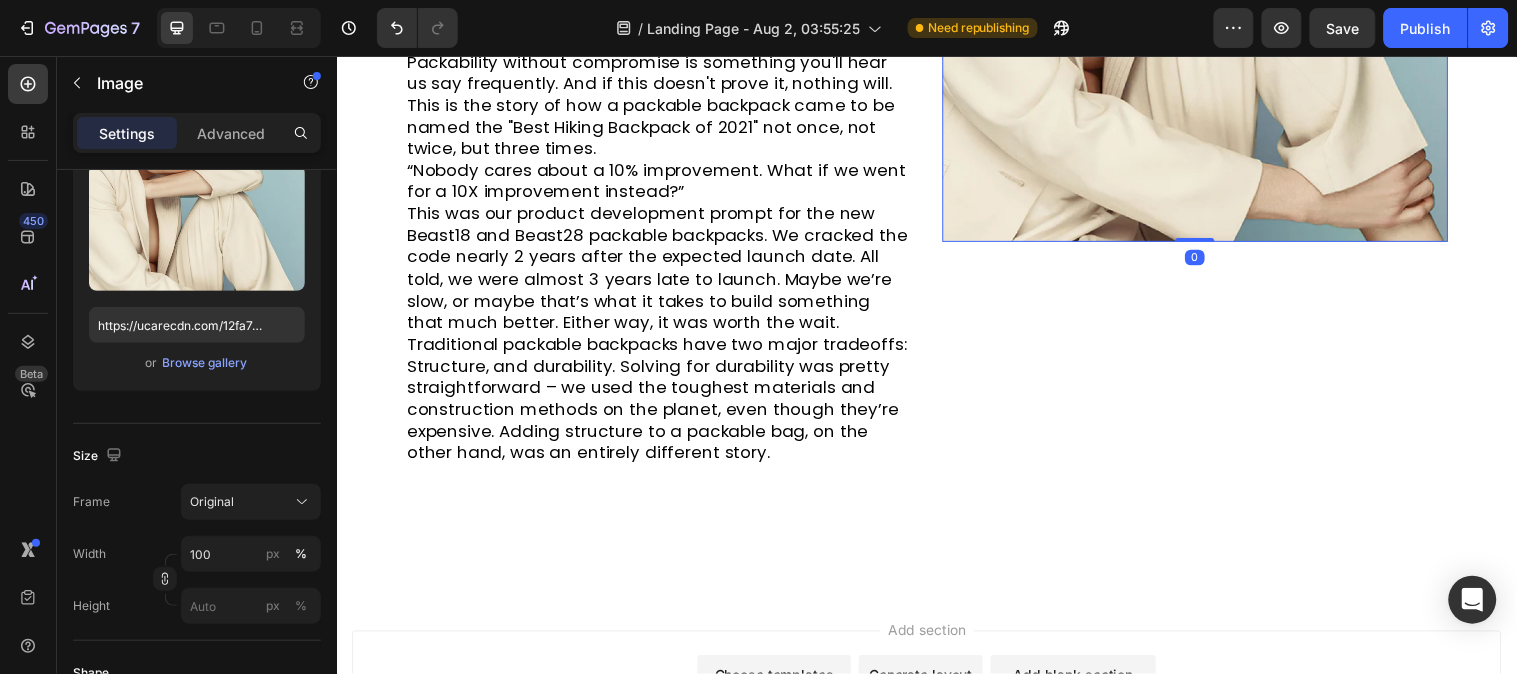 click at bounding box center [1209, -13] 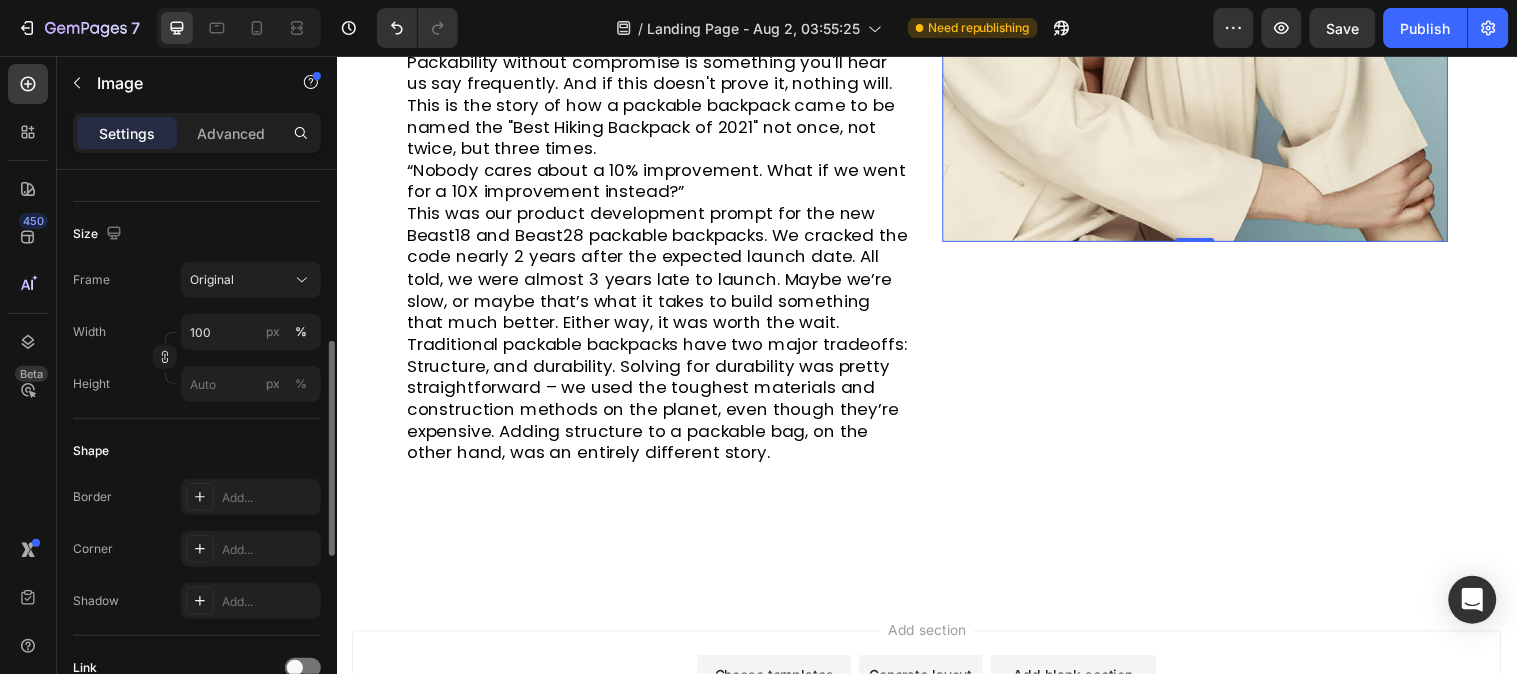scroll, scrollTop: 555, scrollLeft: 0, axis: vertical 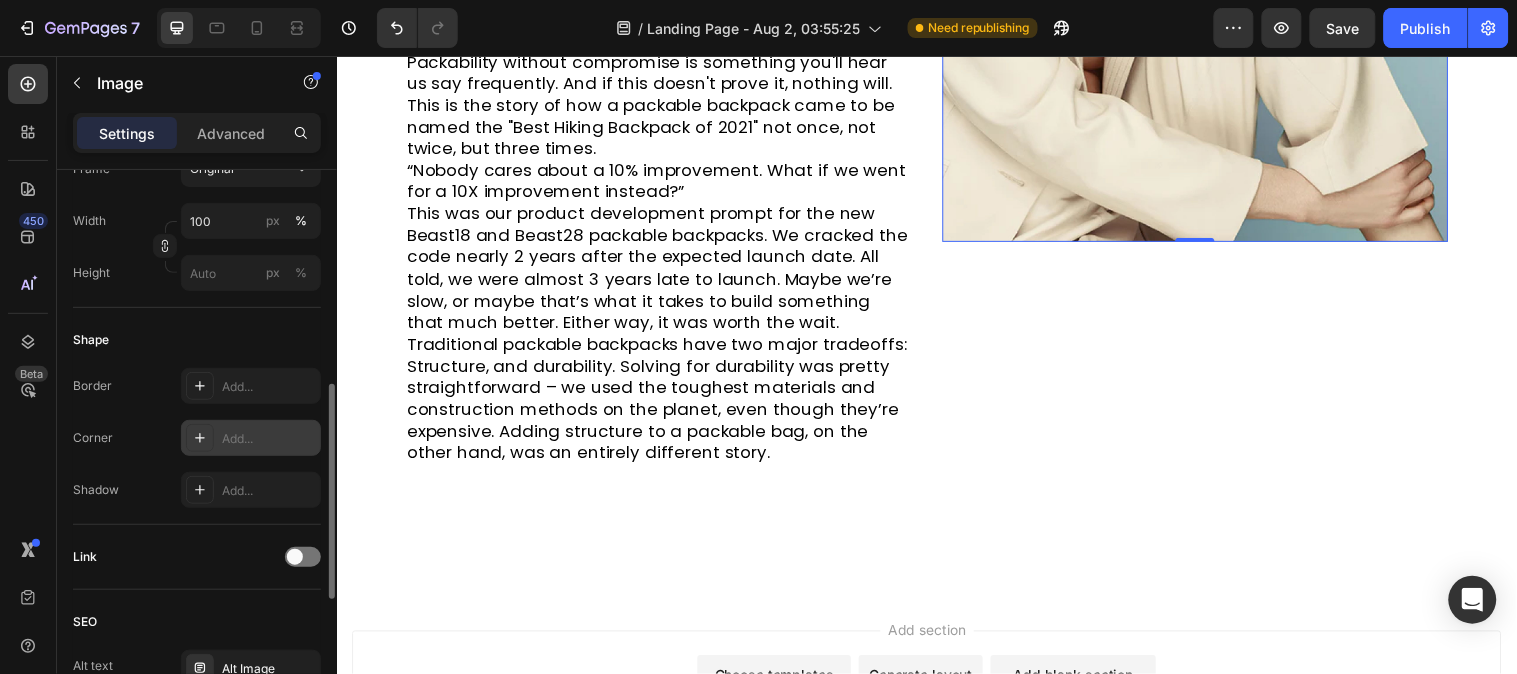 click 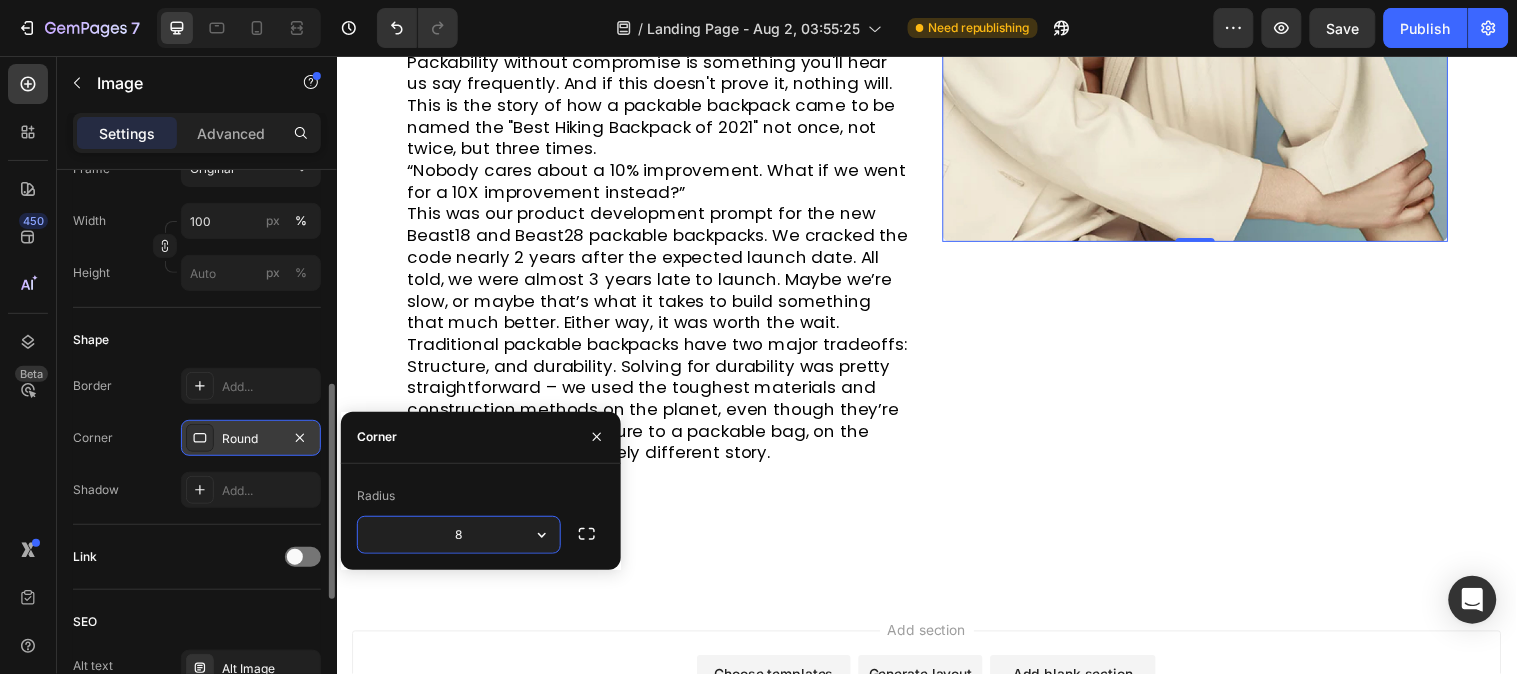 click on "450 Beta" at bounding box center [28, 297] 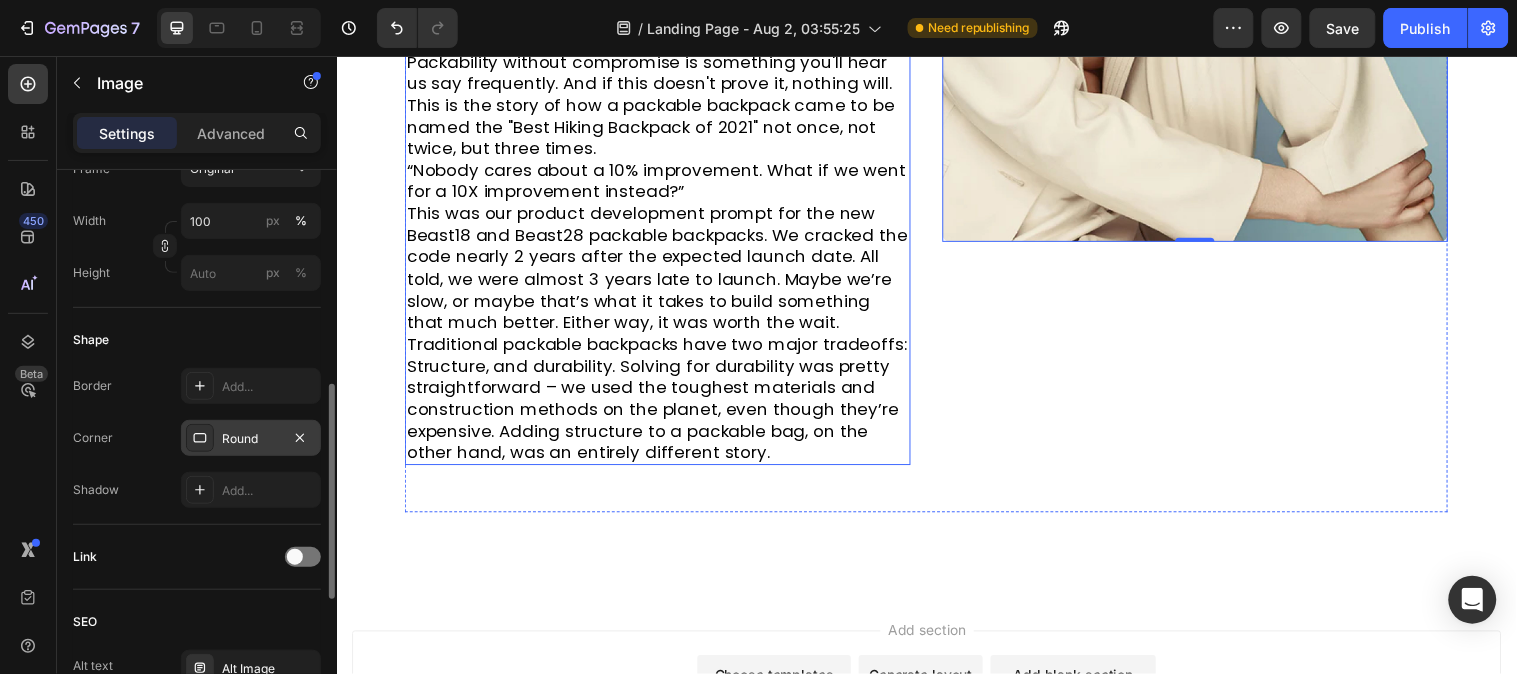 click on "Traditional packable backpacks have two major tradeoffs: Structure, and durability. Solving for durability was pretty straightforward – we used the toughest materials and construction methods on the planet, even though they’re expensive. Adding structure to a packable bag, on the other hand, was an entirely different story." at bounding box center (663, 403) 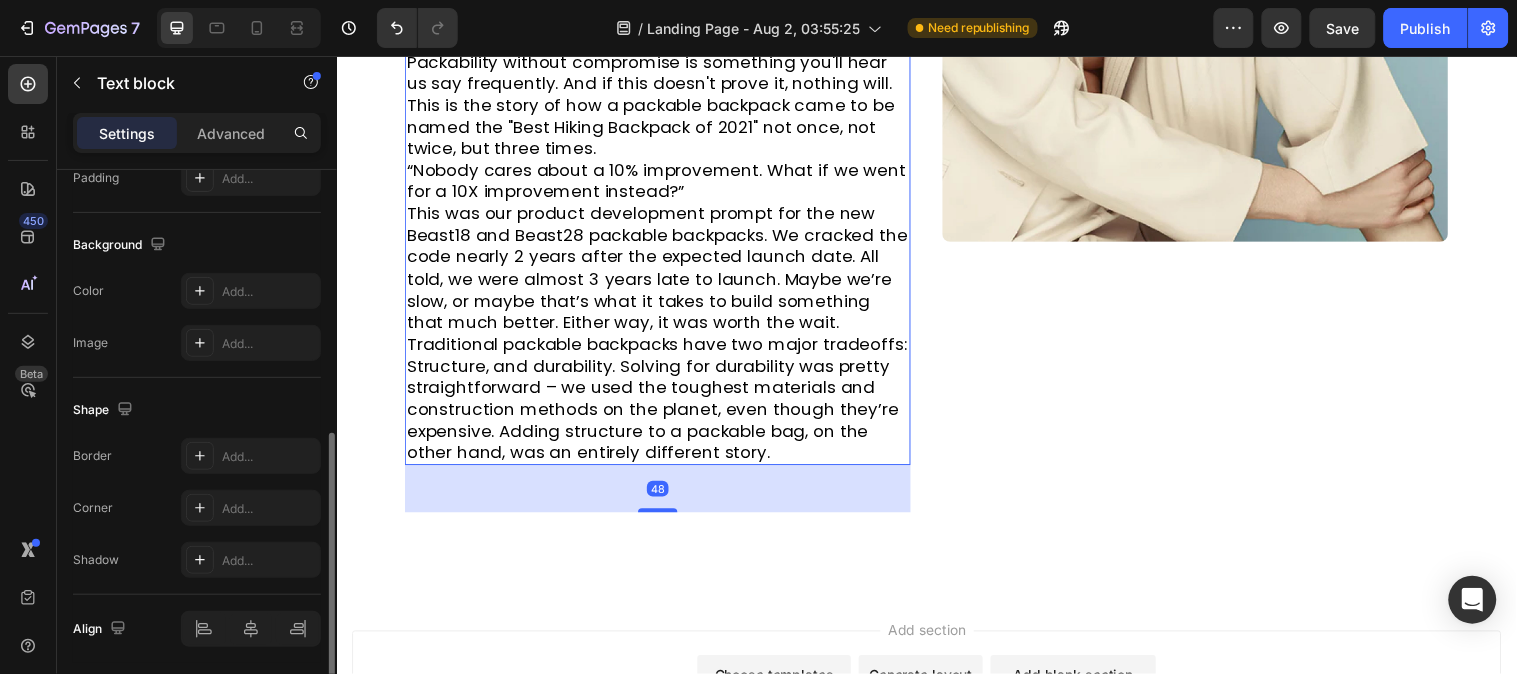 scroll, scrollTop: 0, scrollLeft: 0, axis: both 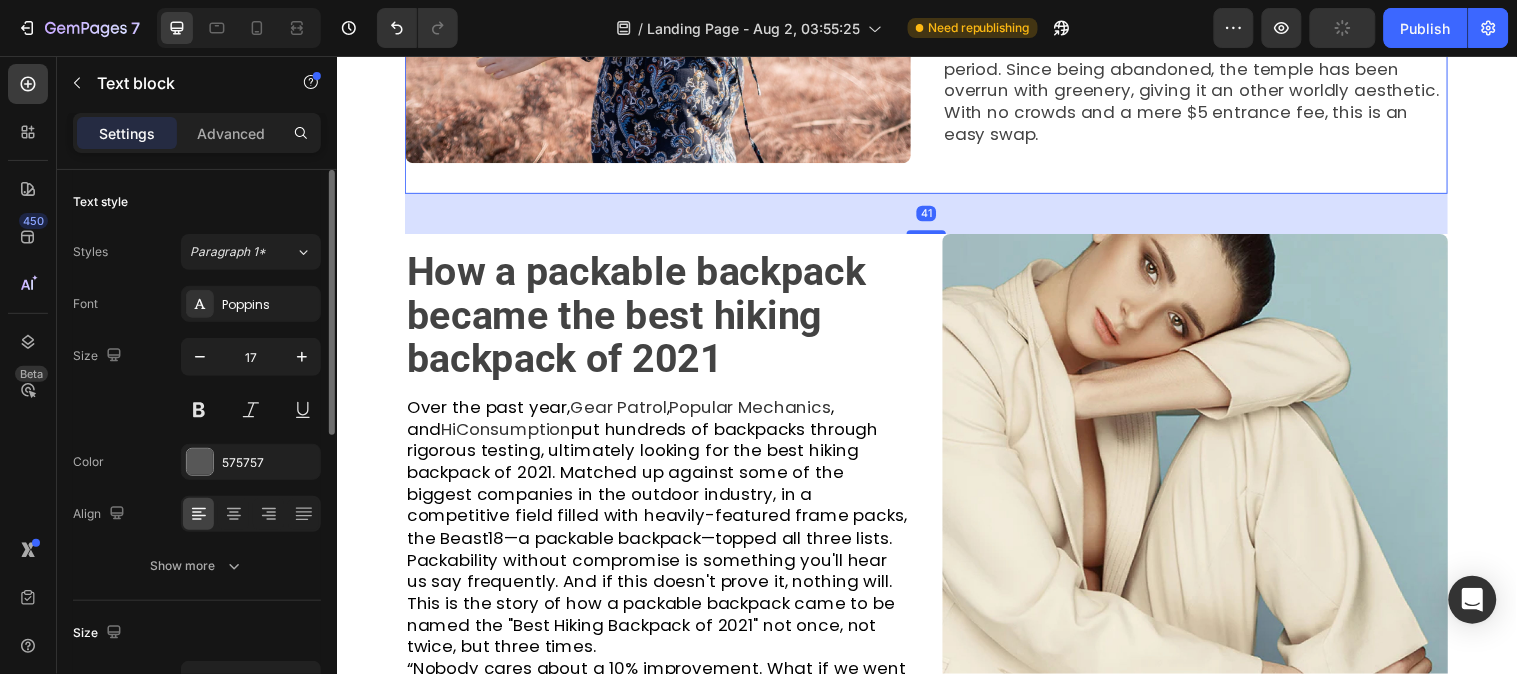 click on "⁠⁠⁠⁠⁠⁠⁠ Travel here, not there Heading Instead of [LOCATION] National Park, try [LOCATION] Wilderness. Don’t get us wrong, [LOCATION] National Park is an incredible place, and from our HQ here in [CITY], we’re lucky to call it our backyard. There are some downsides though: major crowds, permits that are tricky to get your hands on, and no dogs allowed. The [LOCATION] Wilderness is just to the south of [LOCATION] with a very similar landscape and a fraction of the people, plus you can bring your 4-legged adventure partner. For a good adventure, scramble up [MOUNTAIN] or [PEAK] in the [SEASON], or skin up and ski down [MOUNTAIN] in the [SEASON]. Text block" at bounding box center [1209, -93] 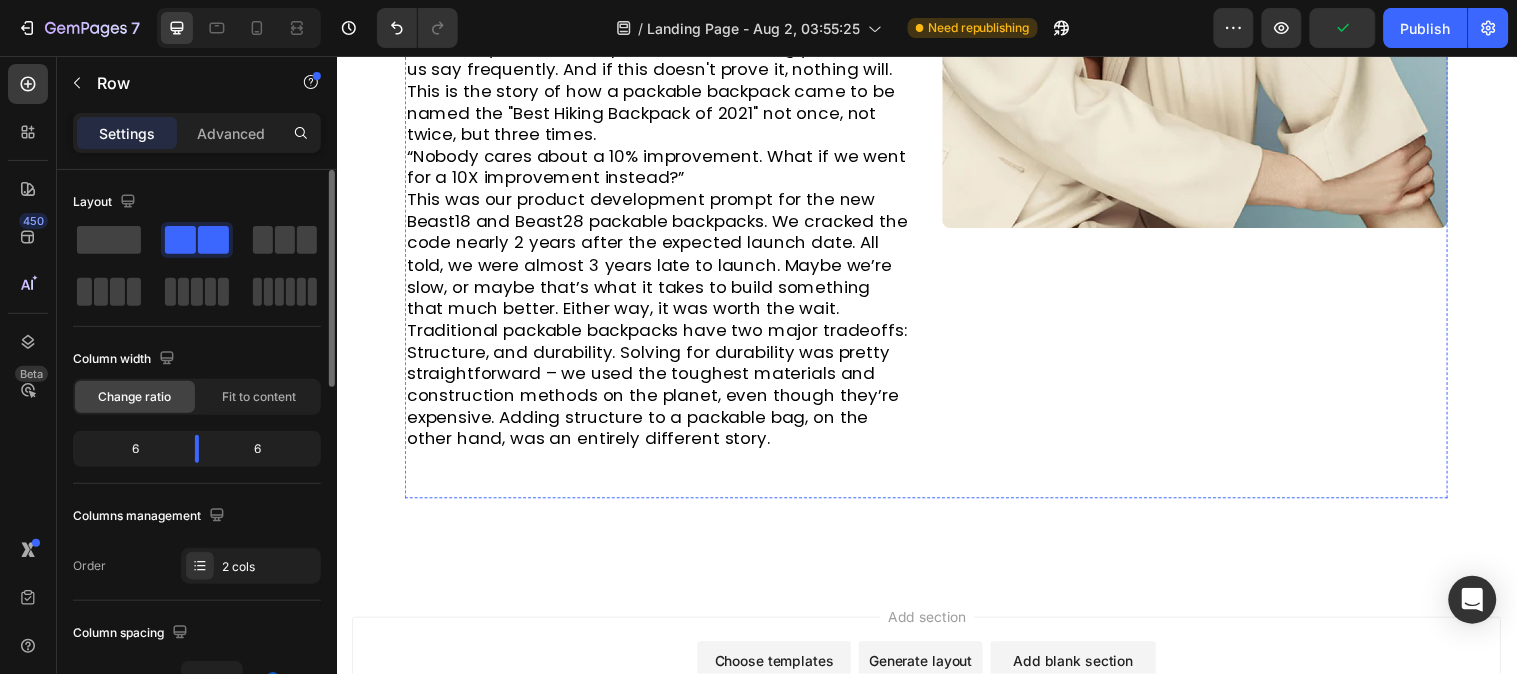 scroll, scrollTop: 1161, scrollLeft: 0, axis: vertical 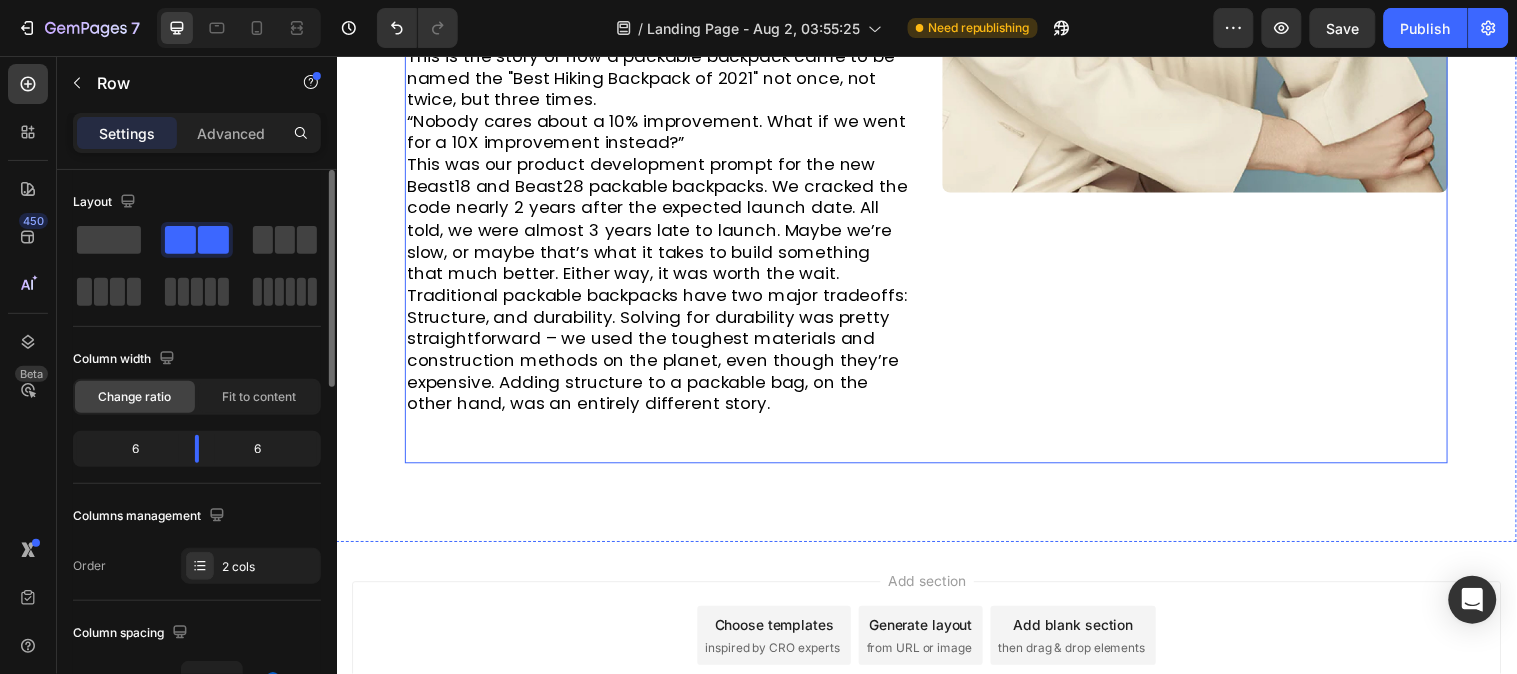 click on "⁠⁠⁠⁠⁠⁠⁠ How a packable backpack became the best hiking backpack of 2021 Heading Over the past year,  Gear Patrol ,  Popular Mechanics , and  HiConsumption  put hundreds of backpacks through rigorous testing, ultimately looking for the best hiking backpack of 2021. Matched up against some of the biggest companies in the outdoor industry, in a competitive field filled with heavily-featured frame packs, the Beast18—a packable backpack—topped all three lists. Packability without compromise is something you'll hear us say frequently. And if this doesn't prove it, nothing will. This is the story of how a packable backpack came to be named the "Best Hiking Backpack of 2021" not once, not twice, but three times. “Nobody cares about a 10% improvement. What if we went for a 10X improvement instead?” Text block" at bounding box center (663, 74) 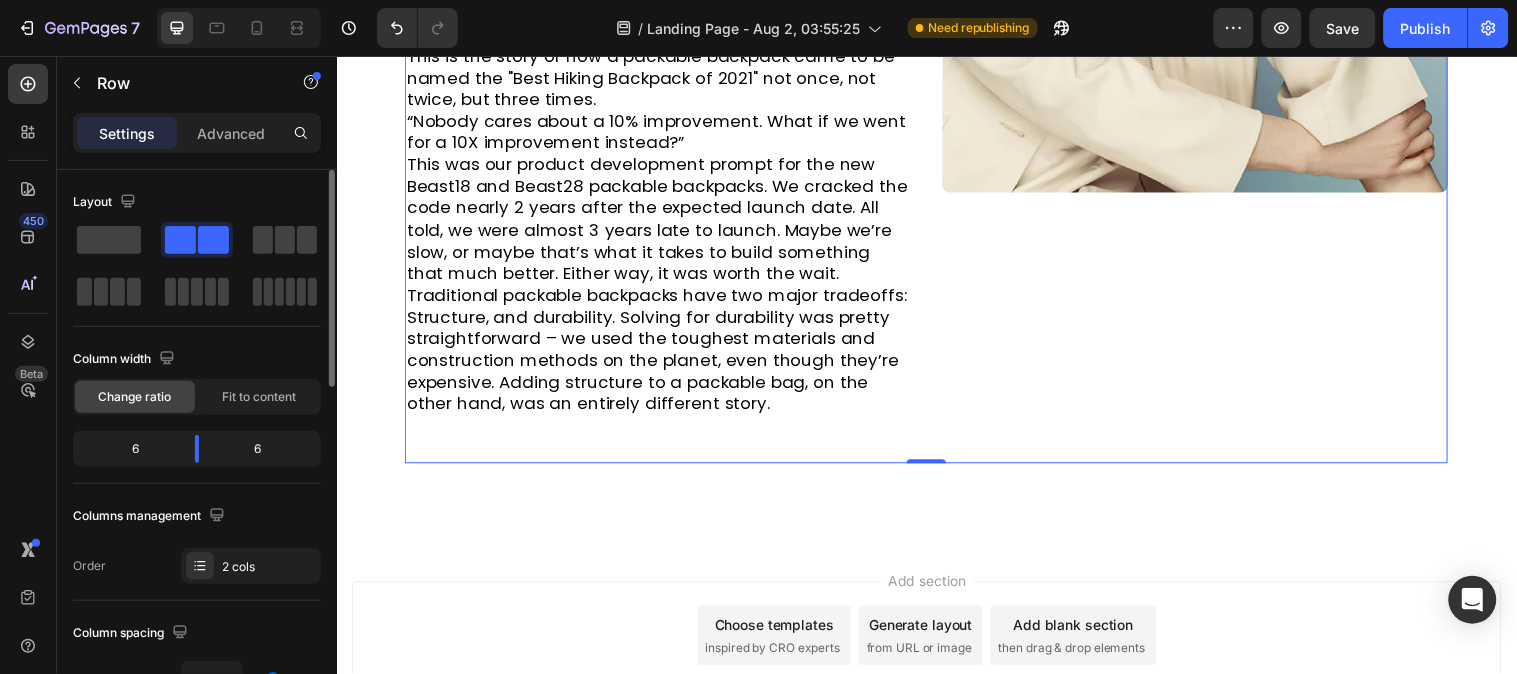 click on "⁠⁠⁠⁠⁠⁠⁠ How a packable backpack became the best hiking backpack of 2021 Heading Over the past year,  Gear Patrol ,  Popular Mechanics , and  HiConsumption  put hundreds of backpacks through rigorous testing, ultimately looking for the best hiking backpack of 2021. Matched up against some of the biggest companies in the outdoor industry, in a competitive field filled with heavily-featured frame packs, the Beast18—a packable backpack—topped all three lists. Packability without compromise is something you'll hear us say frequently. And if this doesn't prove it, nothing will. This is the story of how a packable backpack came to be named the "Best Hiking Backpack of 2021" not once, not twice, but three times. “Nobody cares about a 10% improvement. What if we went for a 10X improvement instead?” Text block" at bounding box center (663, 74) 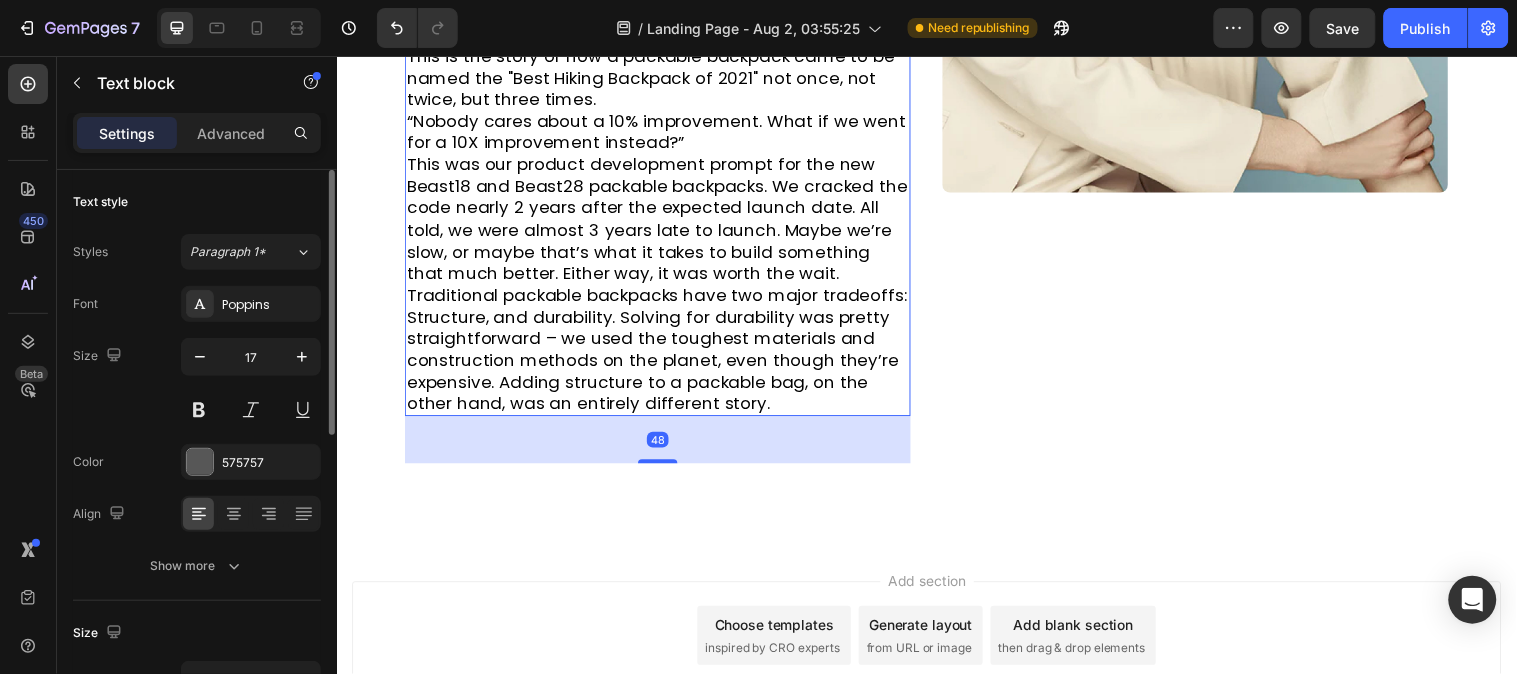 click on "Traditional packable backpacks have two major tradeoffs: Structure, and durability. Solving for durability was pretty straightforward – we used the toughest materials and construction methods on the planet, even though they’re expensive. Adding structure to a packable bag, on the other hand, was an entirely different story." at bounding box center [663, 353] 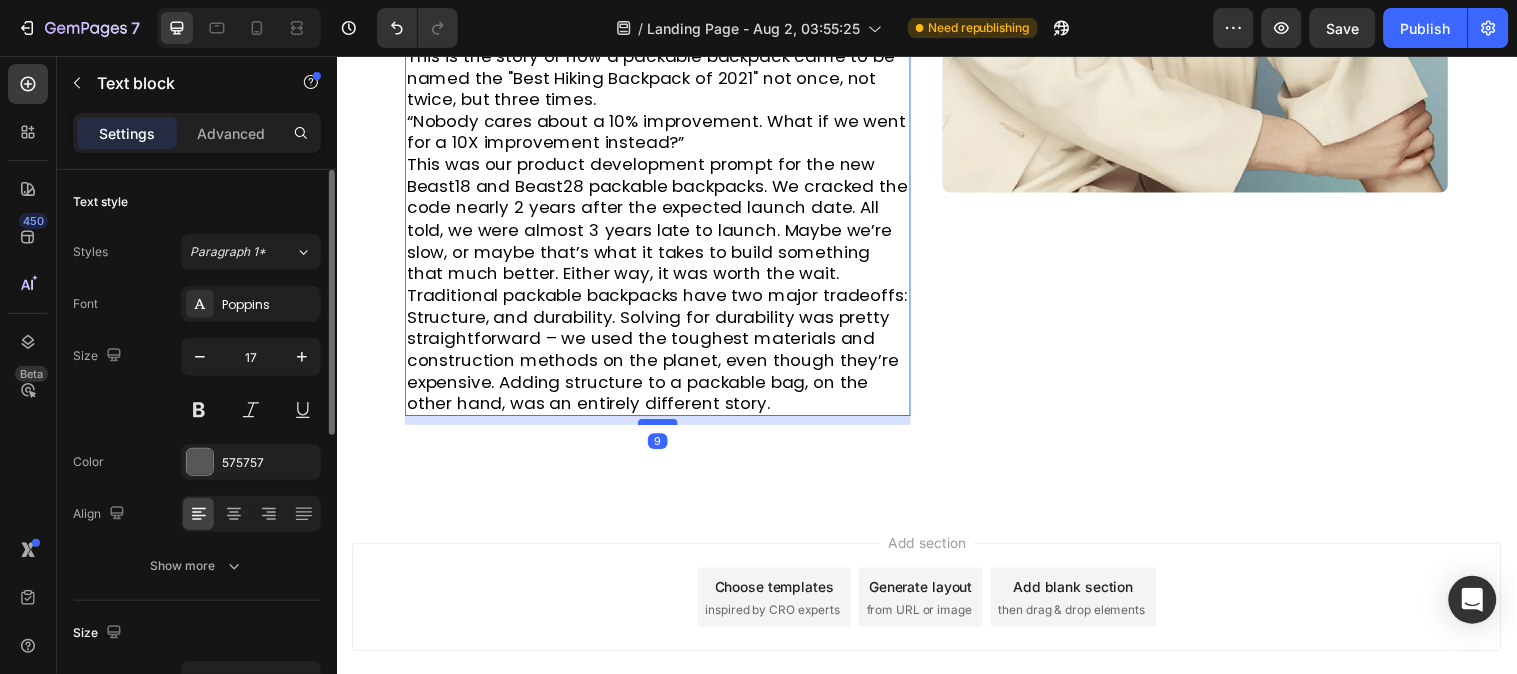 drag, startPoint x: 654, startPoint y: 420, endPoint x: 667, endPoint y: 381, distance: 41.109608 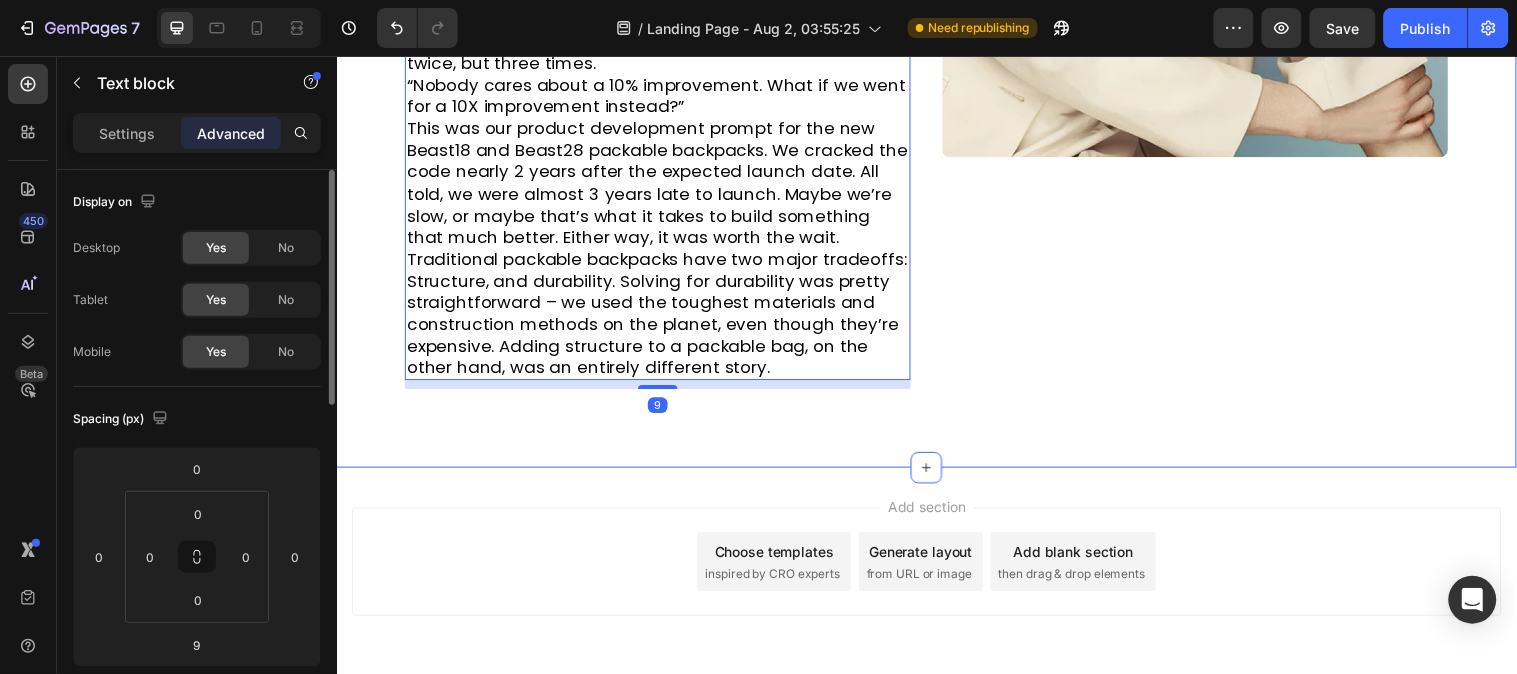 scroll, scrollTop: 1233, scrollLeft: 0, axis: vertical 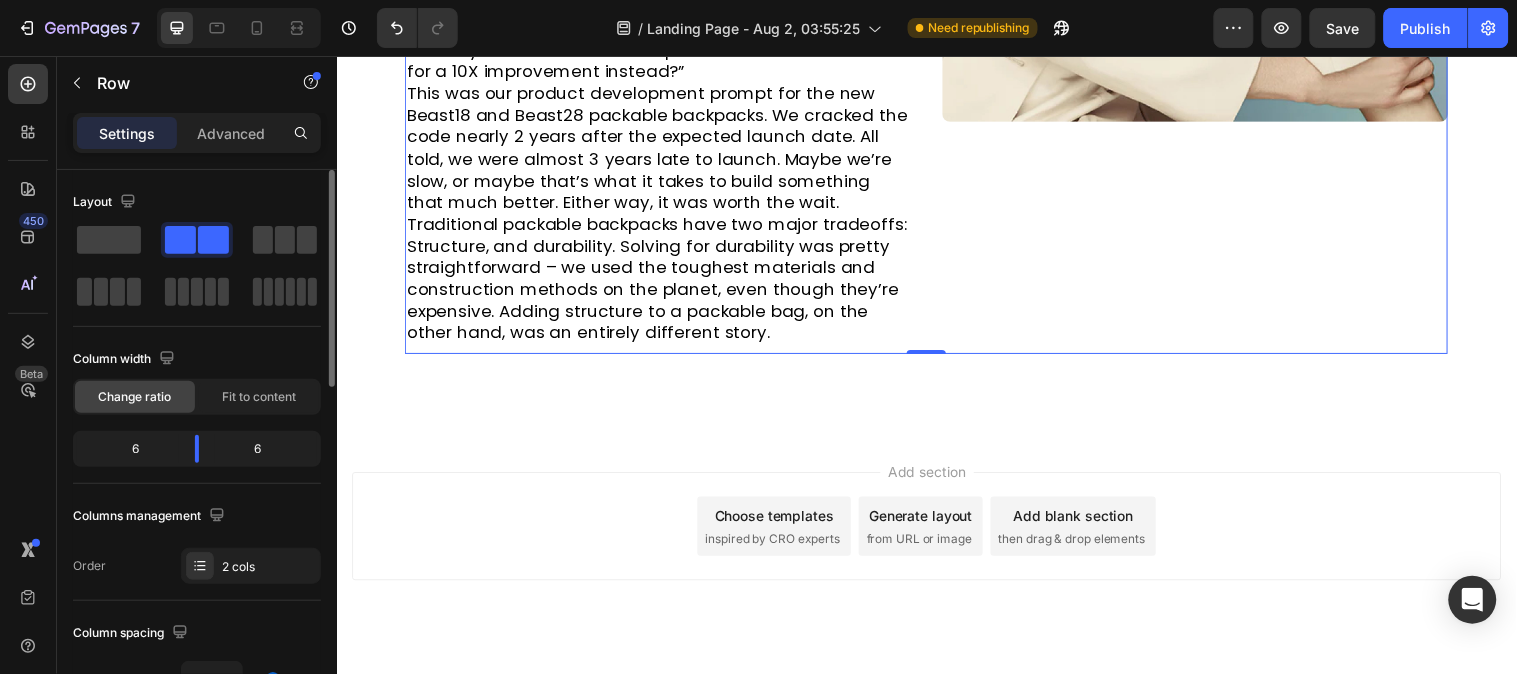 click on "Image" at bounding box center [1209, -17] 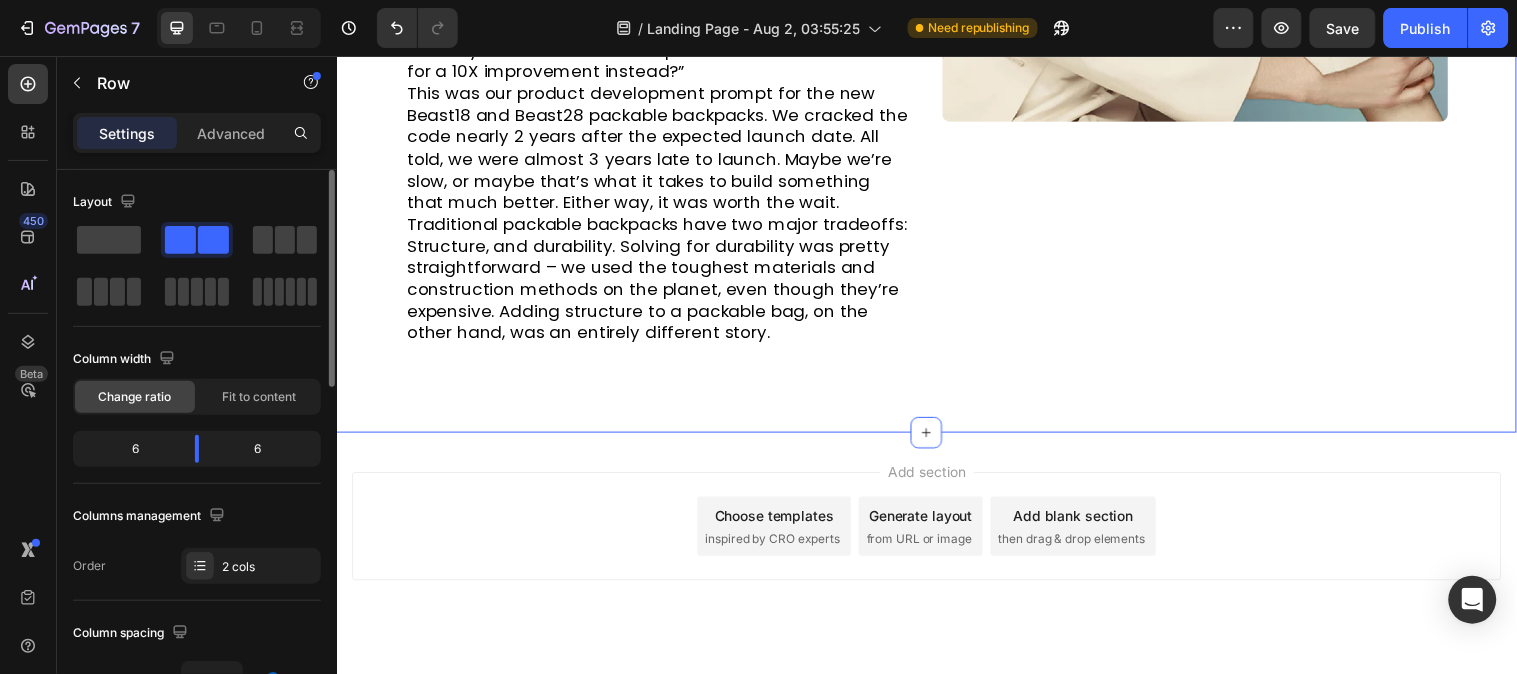 click on "Most Popular Blog Posts Heading Row Image ⁠⁠⁠⁠⁠⁠⁠ Travel here, not there Heading Instead of [LOCATION] National Park, try [LOCATION] Wilderness. Don’t get us wrong, [LOCATION] National Park is an incredible place, and from our HQ here in [CITY], we’re lucky to call it our backyard. There are some downsides though: major crowds, permits that are tricky to get your hands on, and no dogs allowed. The [LOCATION] Wilderness is just to the south of [LOCATION] with a very similar landscape and a fraction of the people, plus you can bring your 4-legged adventure partner. For a good adventure, scramble up [MOUNTAIN] or [PEAK] in the [SEASON], or skin up and ski down [MOUNTAIN] in the [SEASON]. Text block Row ⁠⁠⁠⁠⁠⁠⁠ How a packable backpack became the best hiking backpack of [YEAR] Heading Over the past year,  [BRAND] ,  [BRAND] , and  [BRAND] “Nobody cares about a 10% improvement. What if we went for a 10X improvement instead?” Text block Image Row" at bounding box center [936, -350] 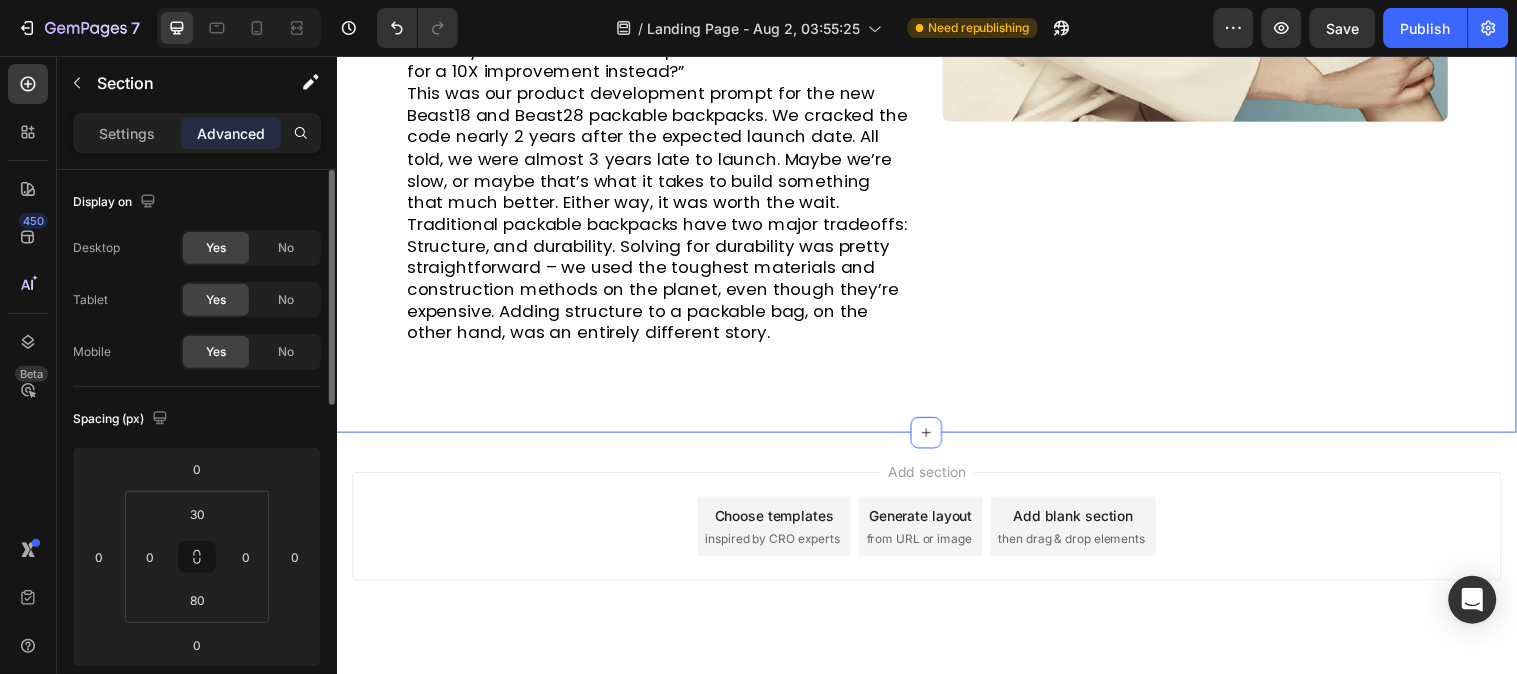 scroll, scrollTop: 111, scrollLeft: 0, axis: vertical 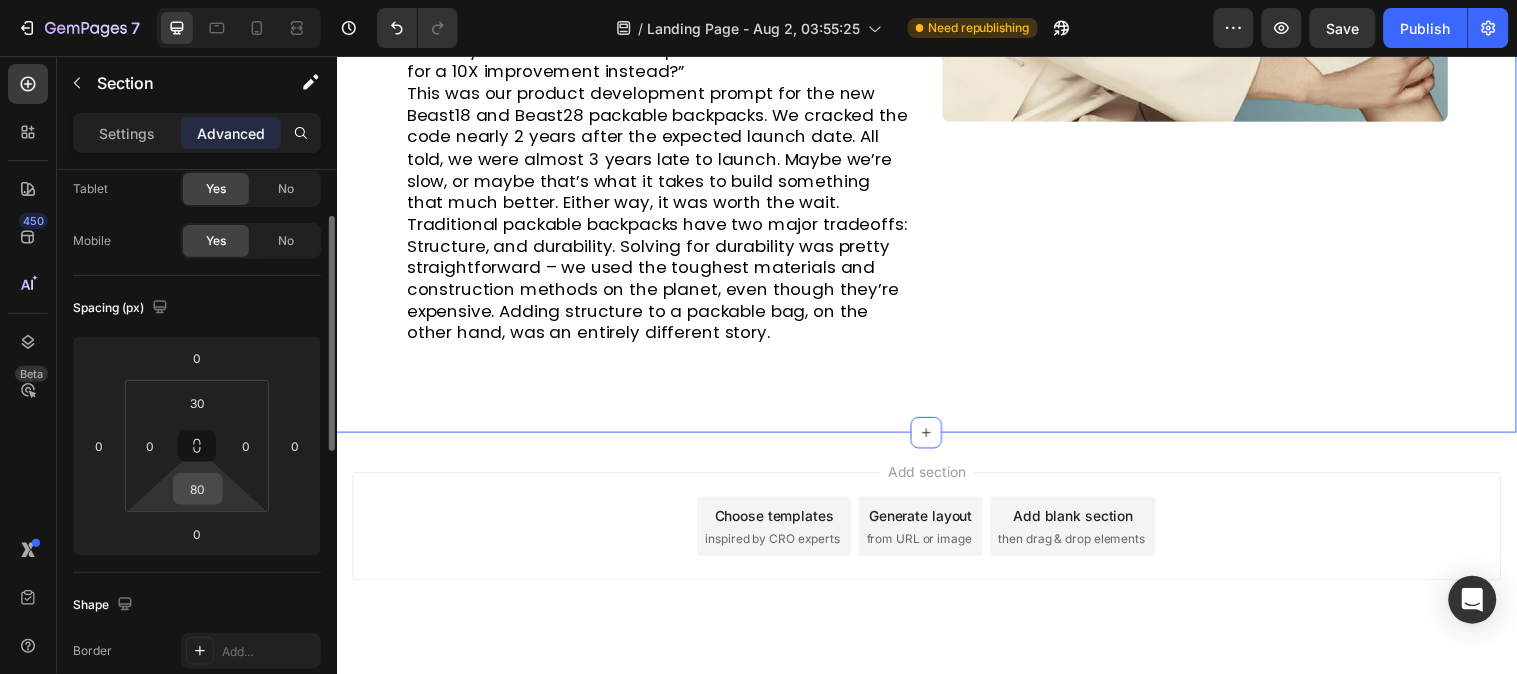 click on "80" at bounding box center (198, 489) 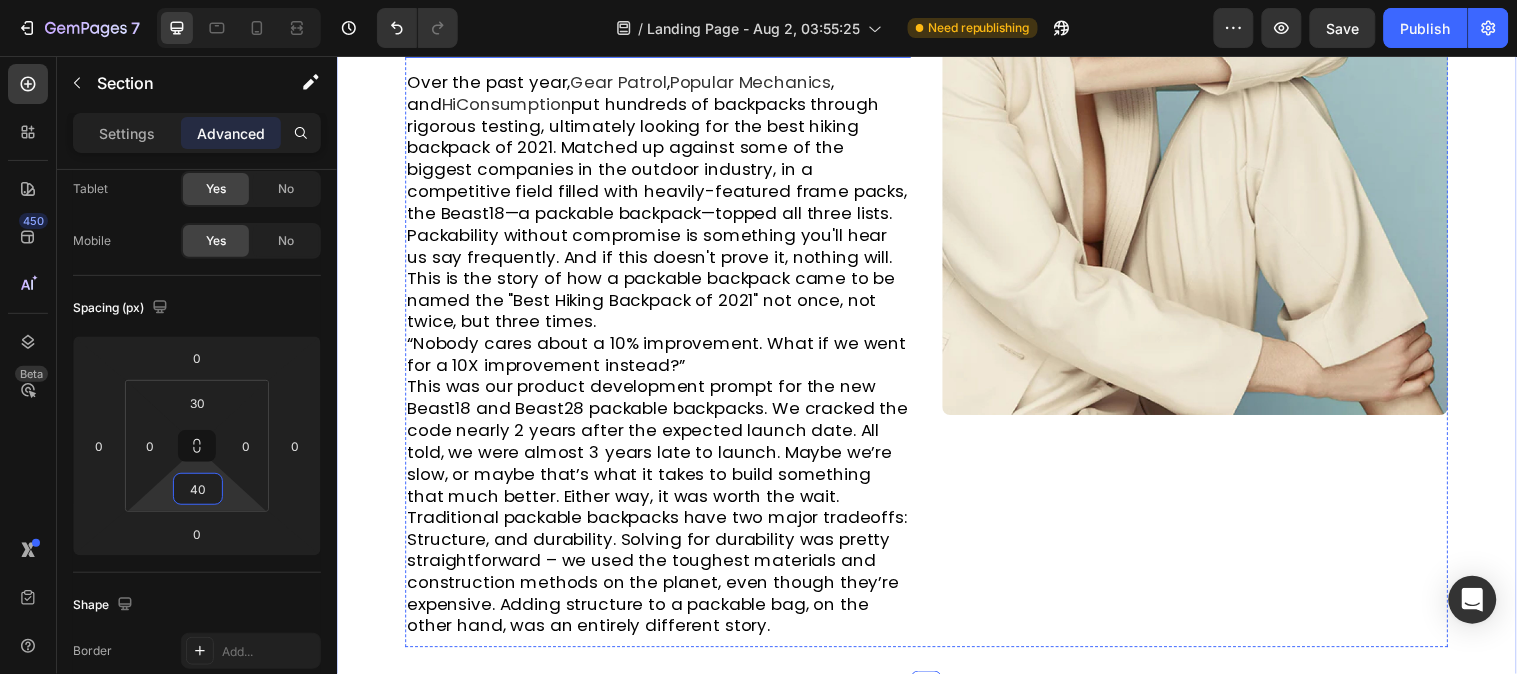 scroll, scrollTop: 637, scrollLeft: 0, axis: vertical 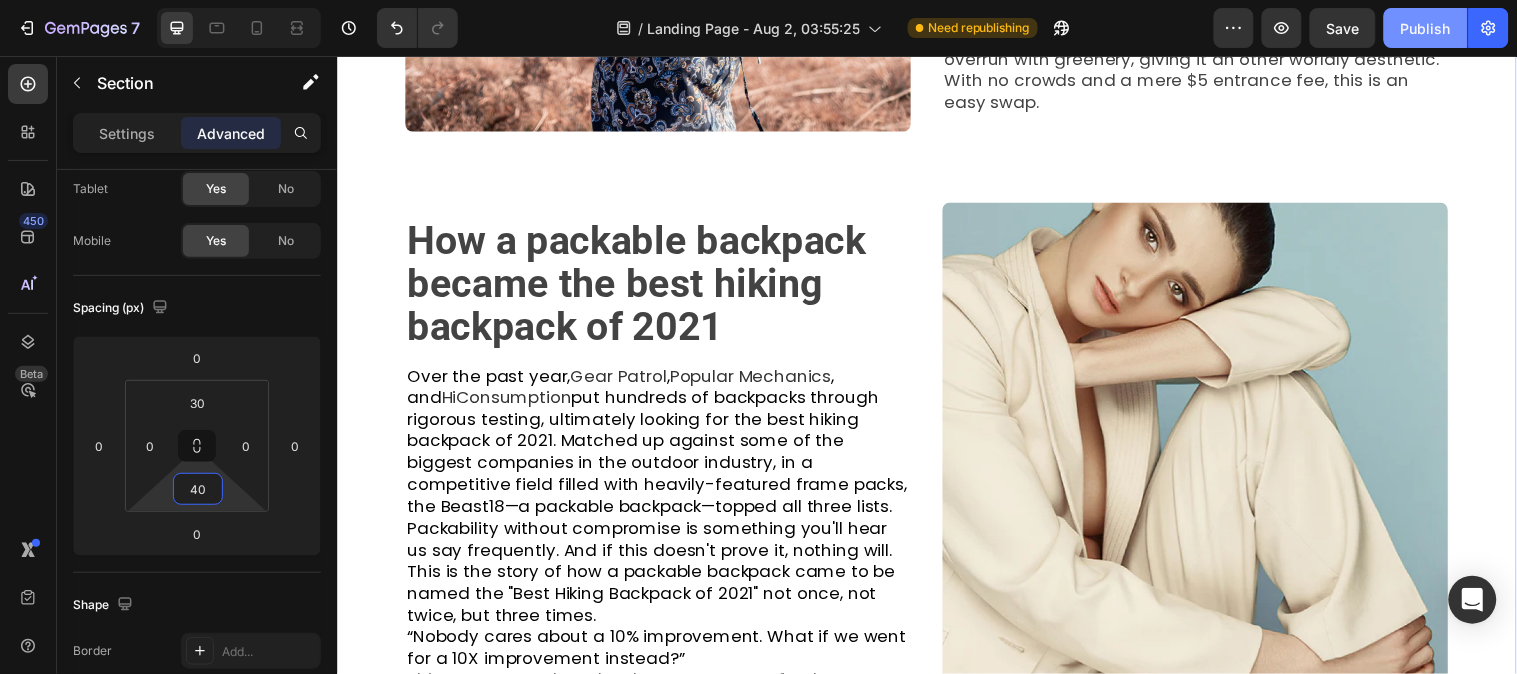 type on "40" 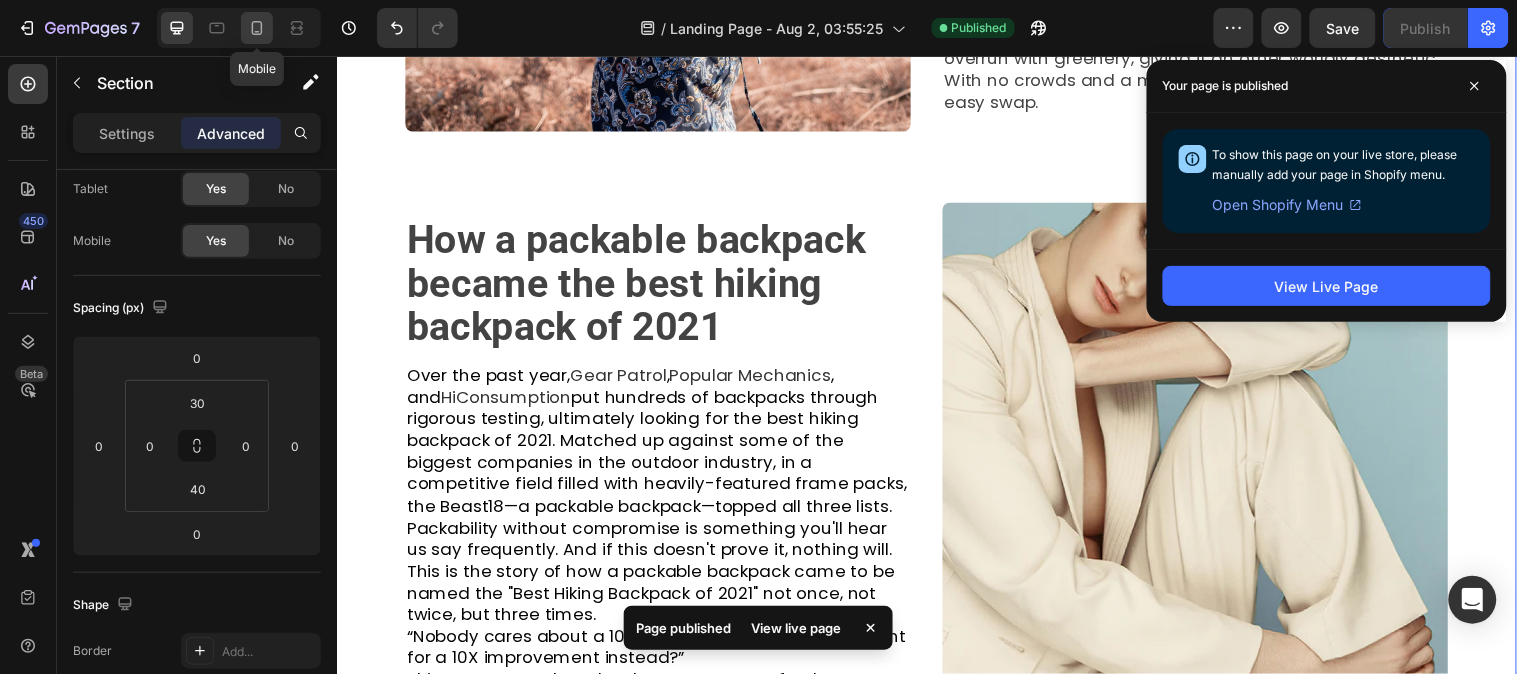 click 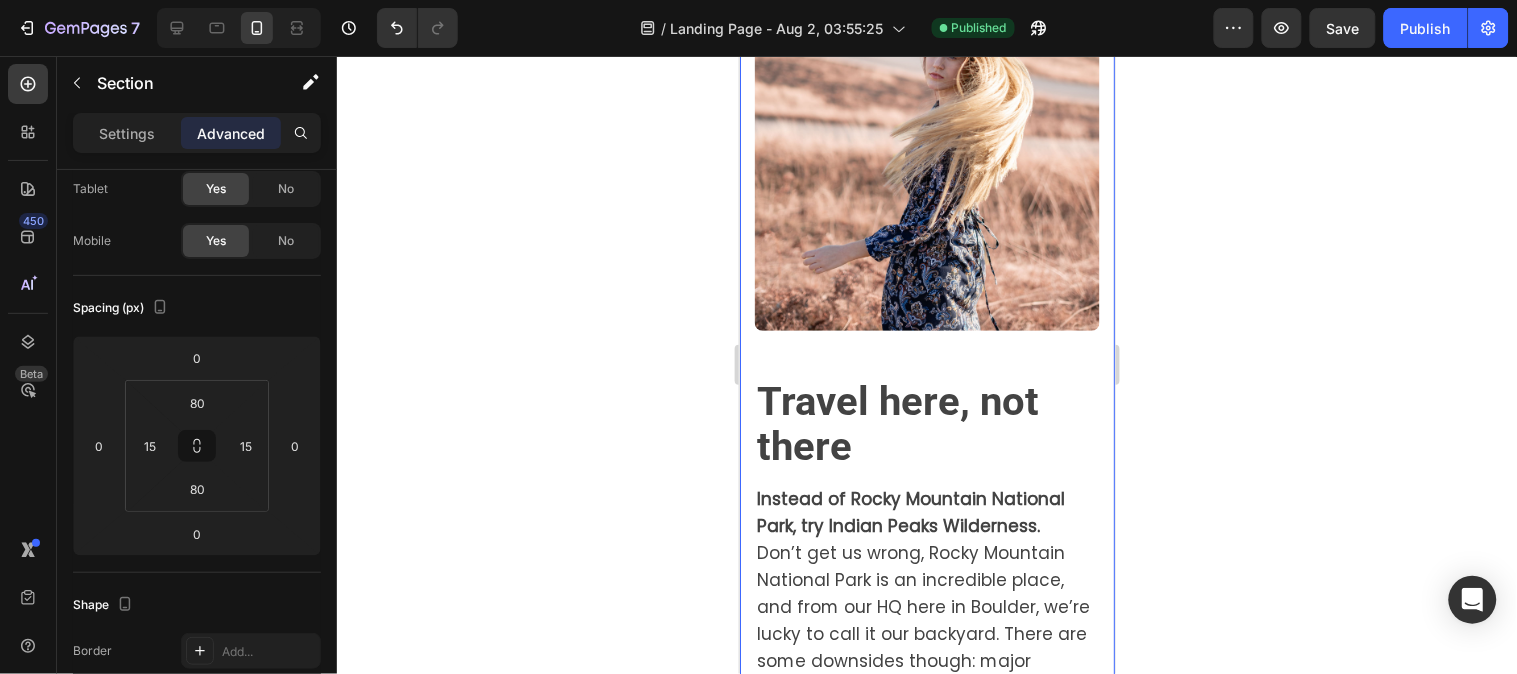 scroll, scrollTop: 333, scrollLeft: 0, axis: vertical 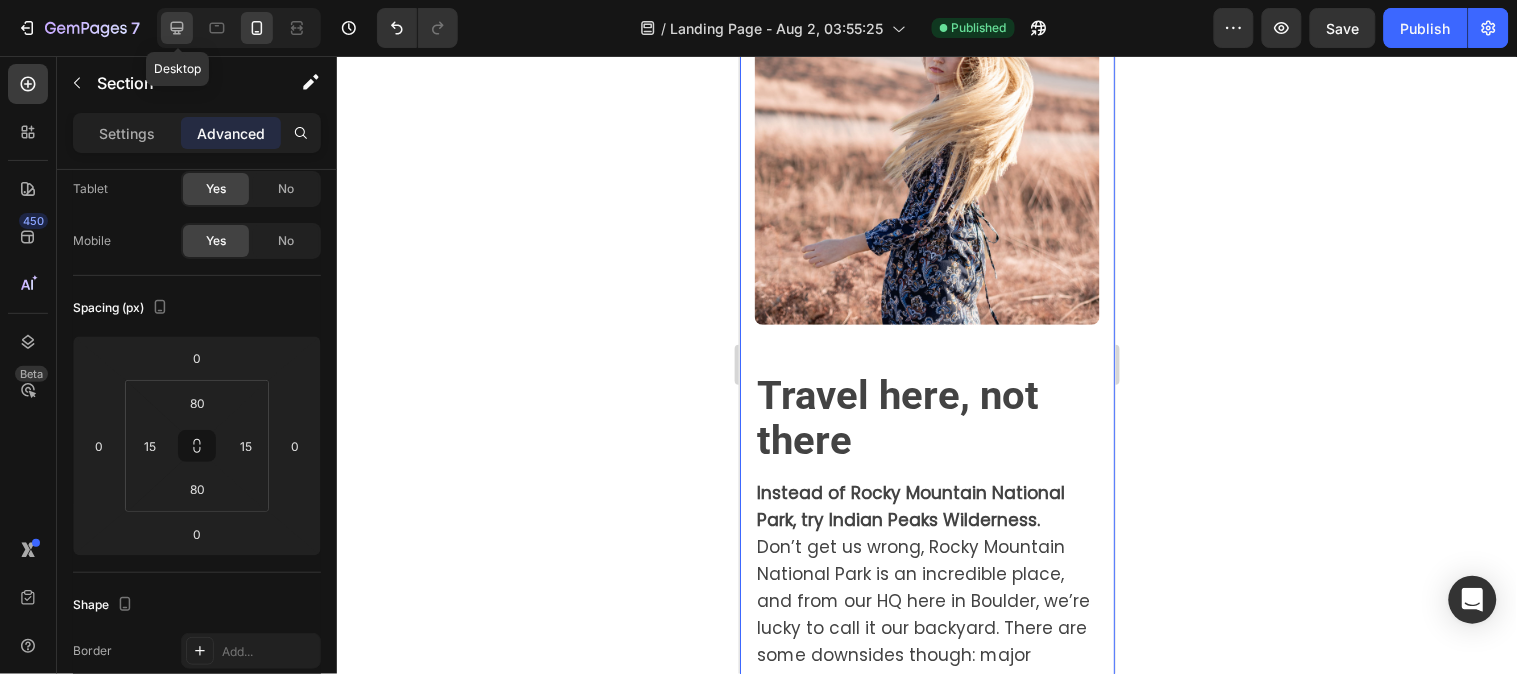 click 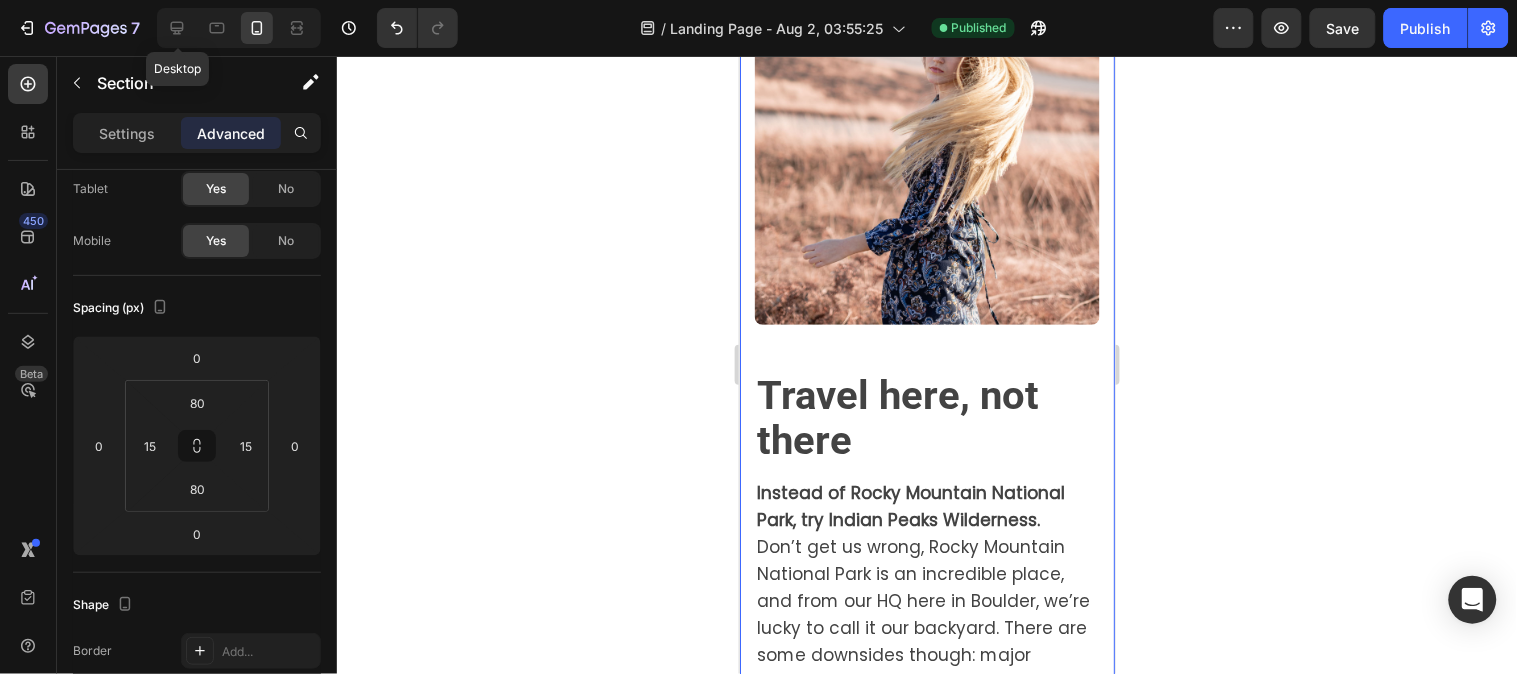 type on "30" 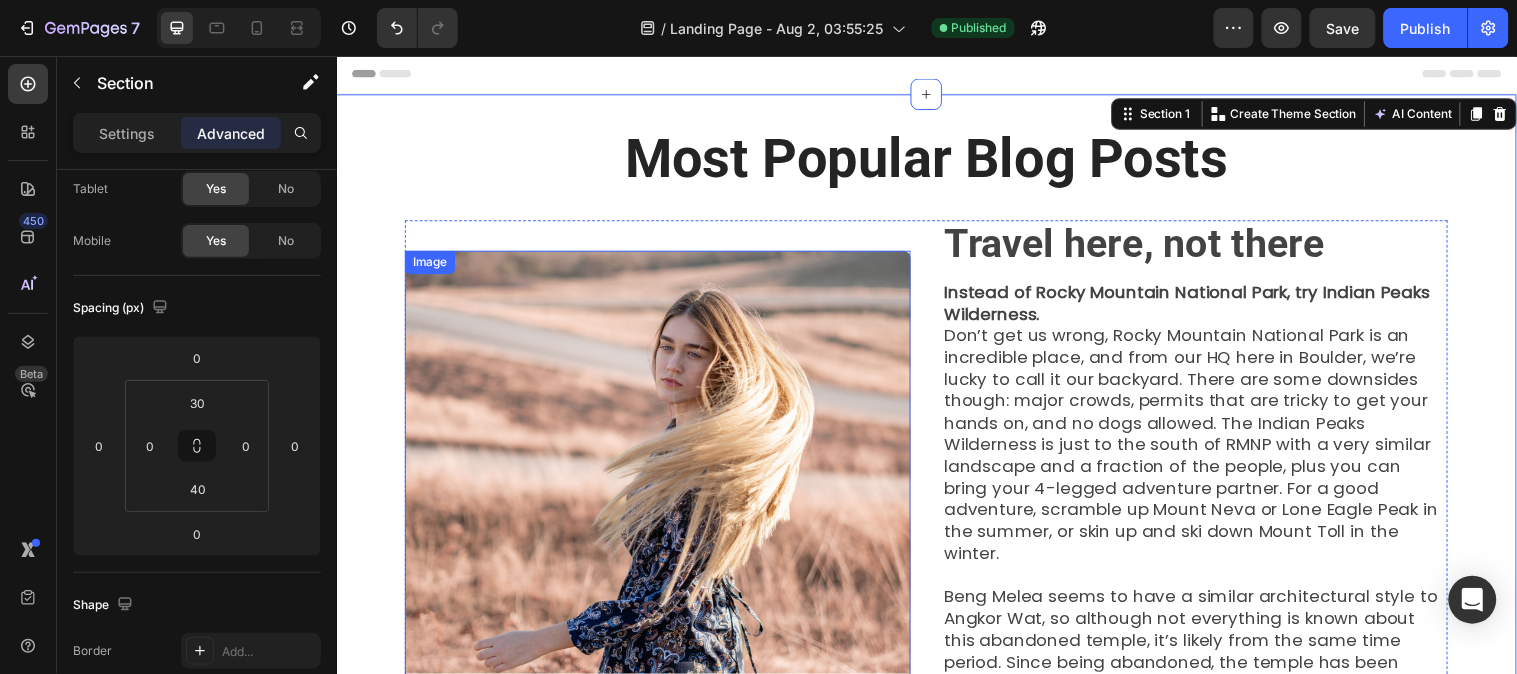 scroll, scrollTop: 0, scrollLeft: 0, axis: both 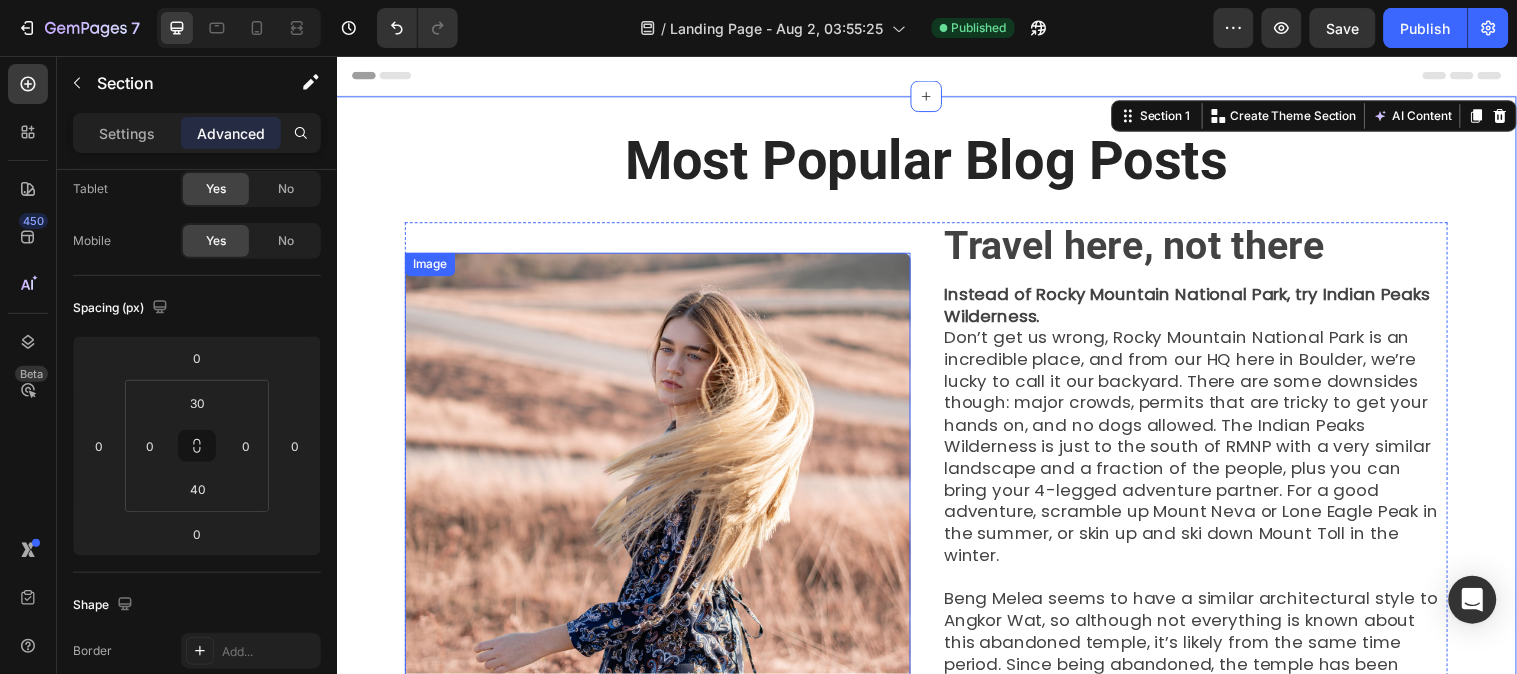 click at bounding box center [663, 512] 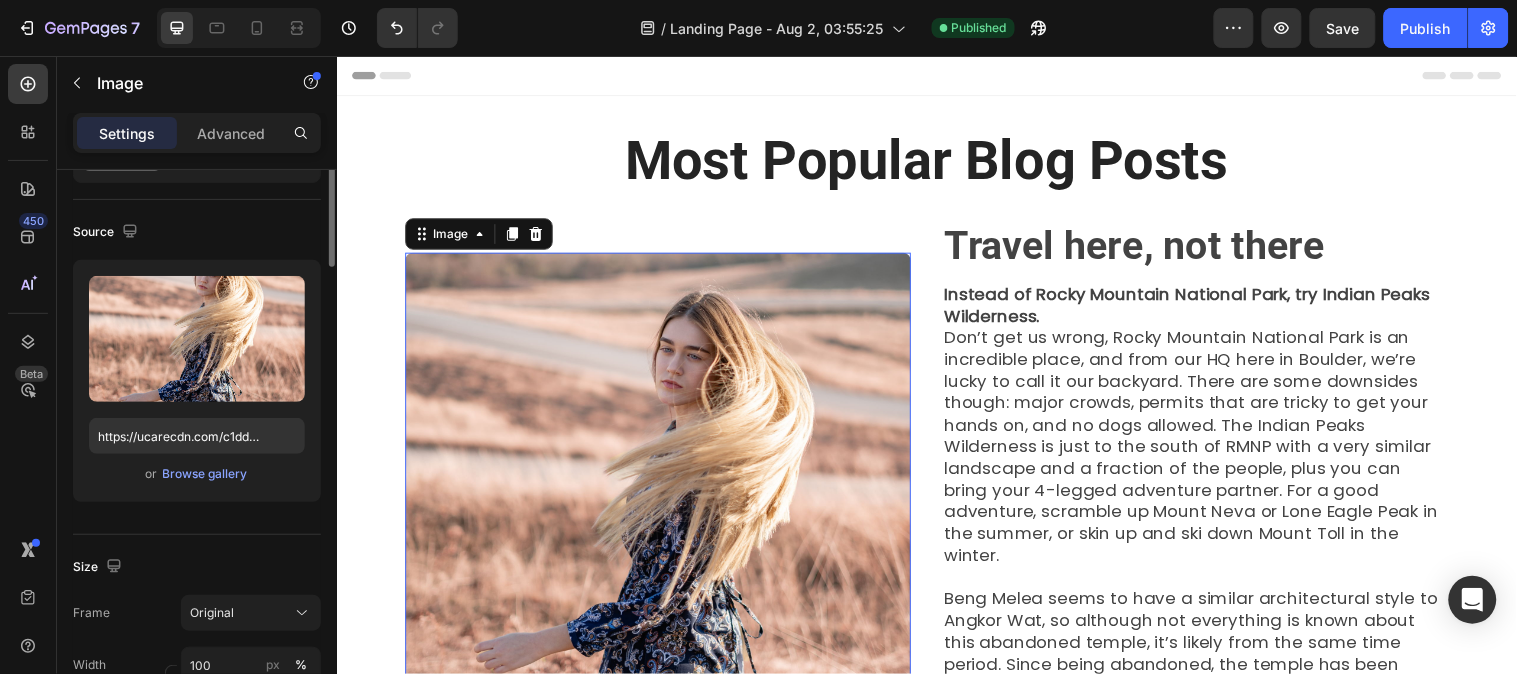 scroll, scrollTop: 0, scrollLeft: 0, axis: both 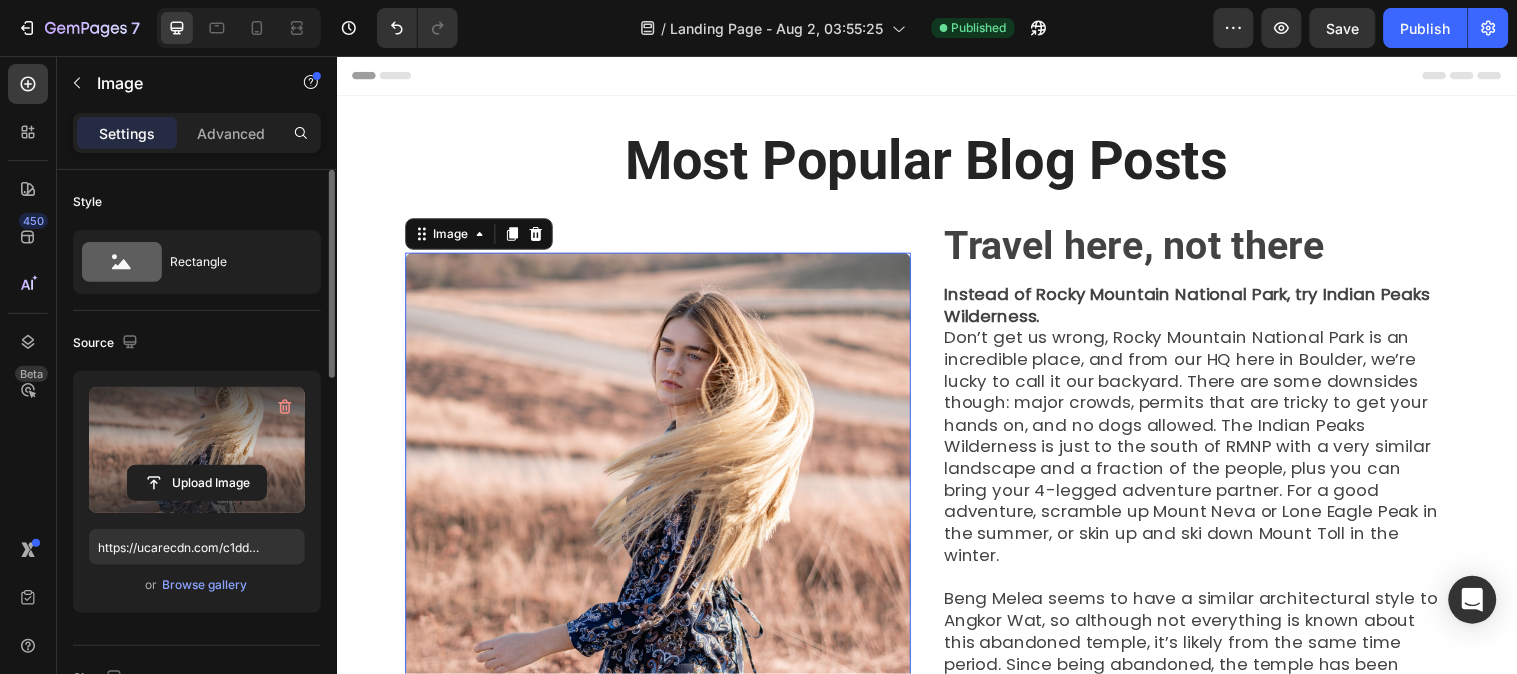 click at bounding box center (197, 450) 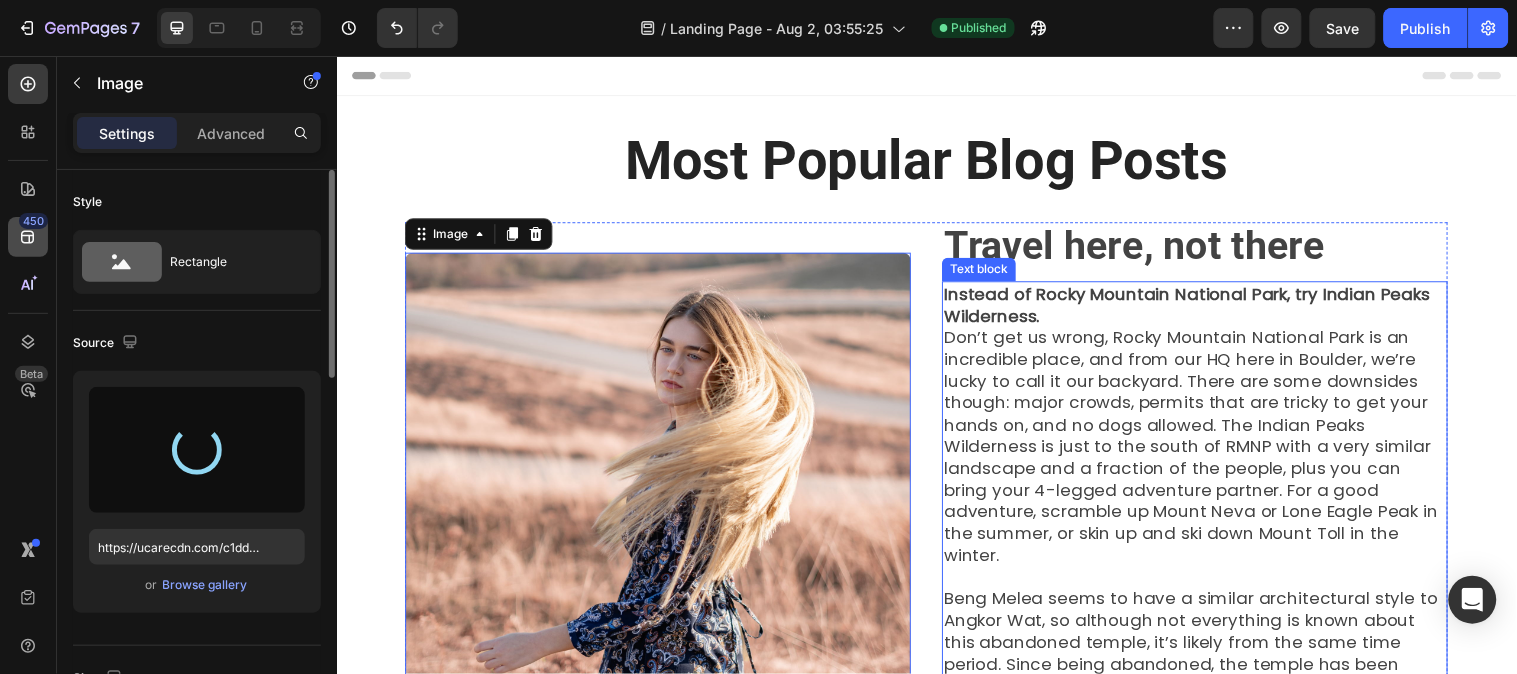type on "https://cdn.shopify.com/s/files/1/0734/1309/9669/files/gempages_577967030334915088-1d231e60-d422-49ab-9908-88e5ba6fc909.webp" 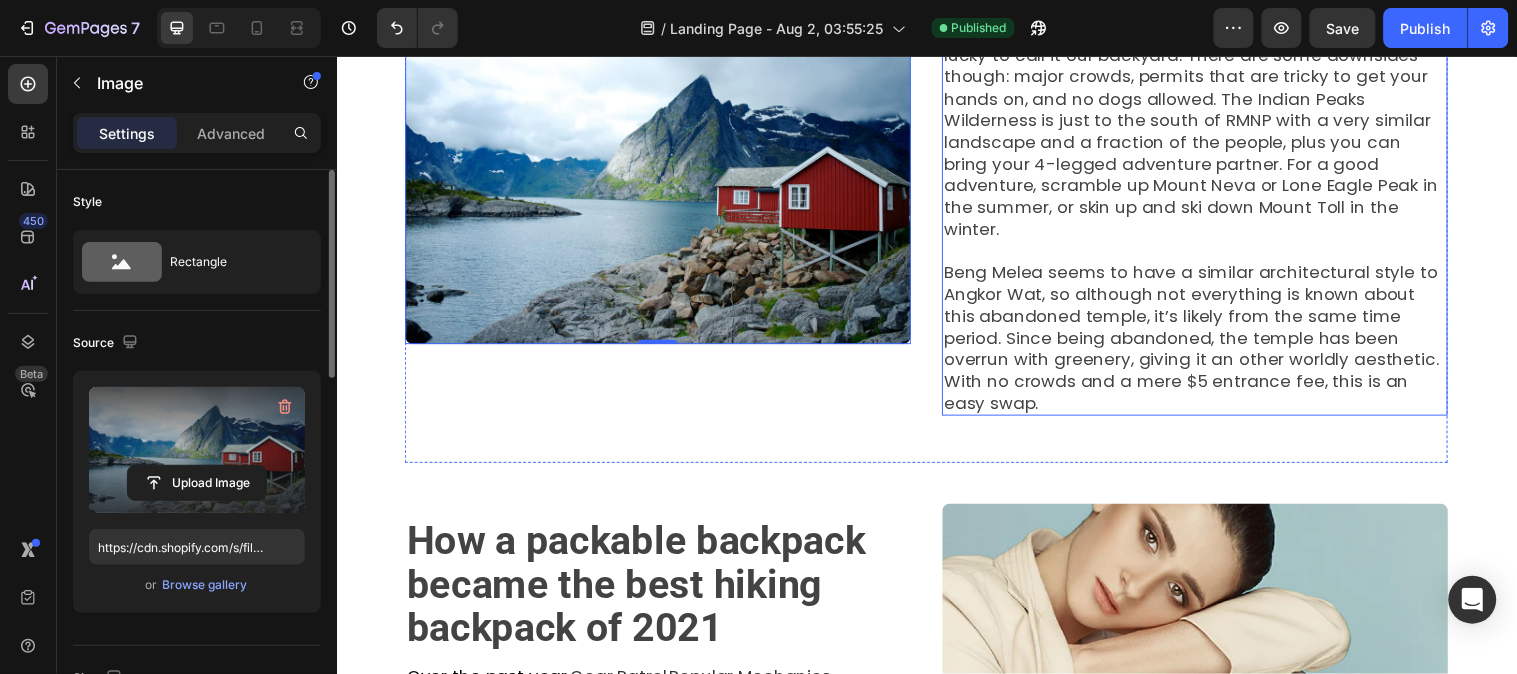 scroll, scrollTop: 333, scrollLeft: 0, axis: vertical 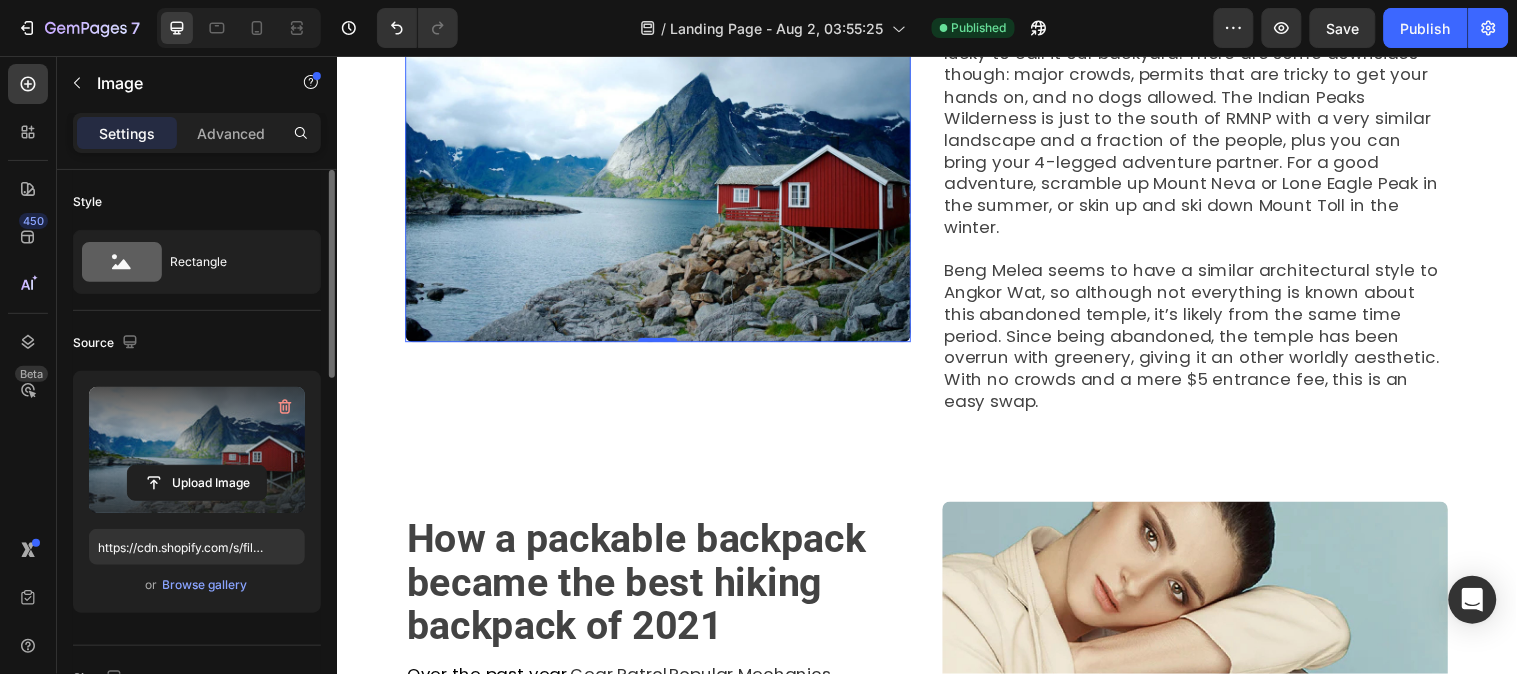 click at bounding box center (663, 179) 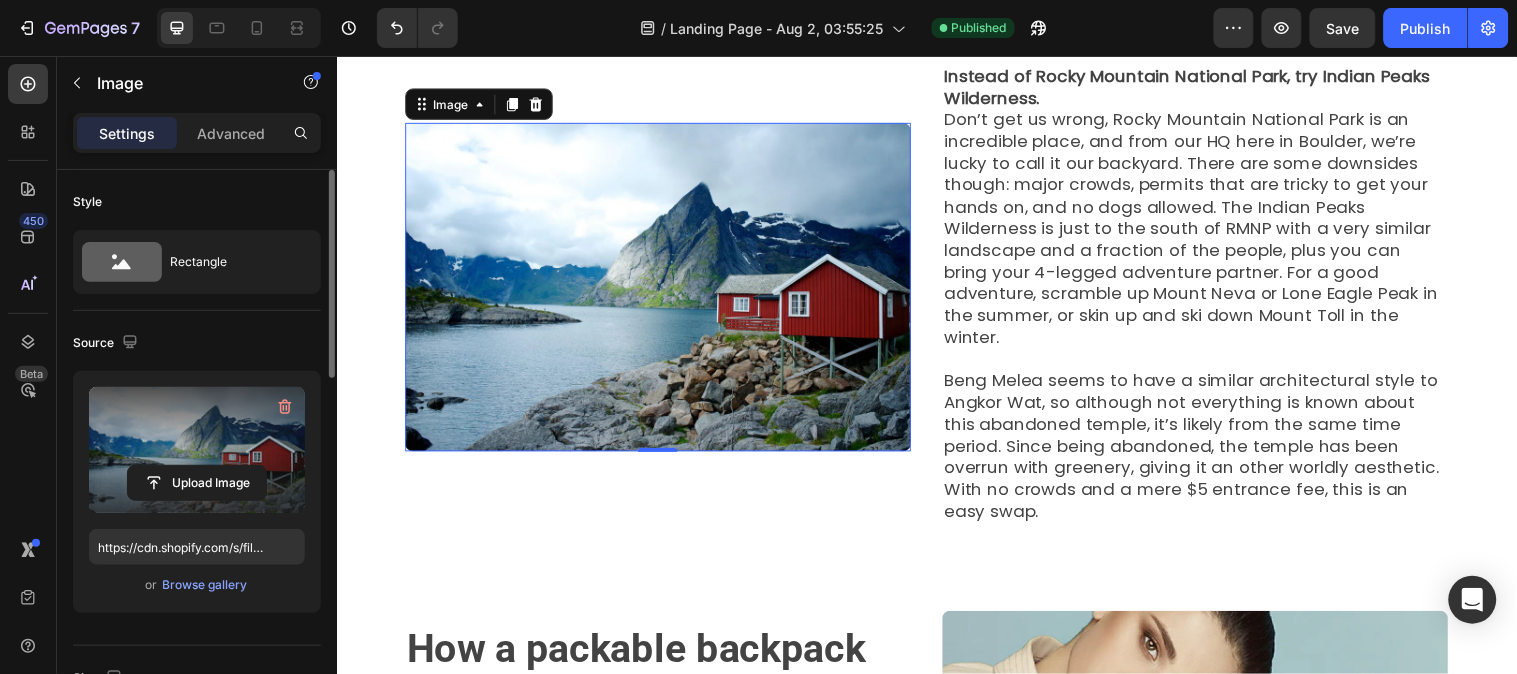 scroll, scrollTop: 111, scrollLeft: 0, axis: vertical 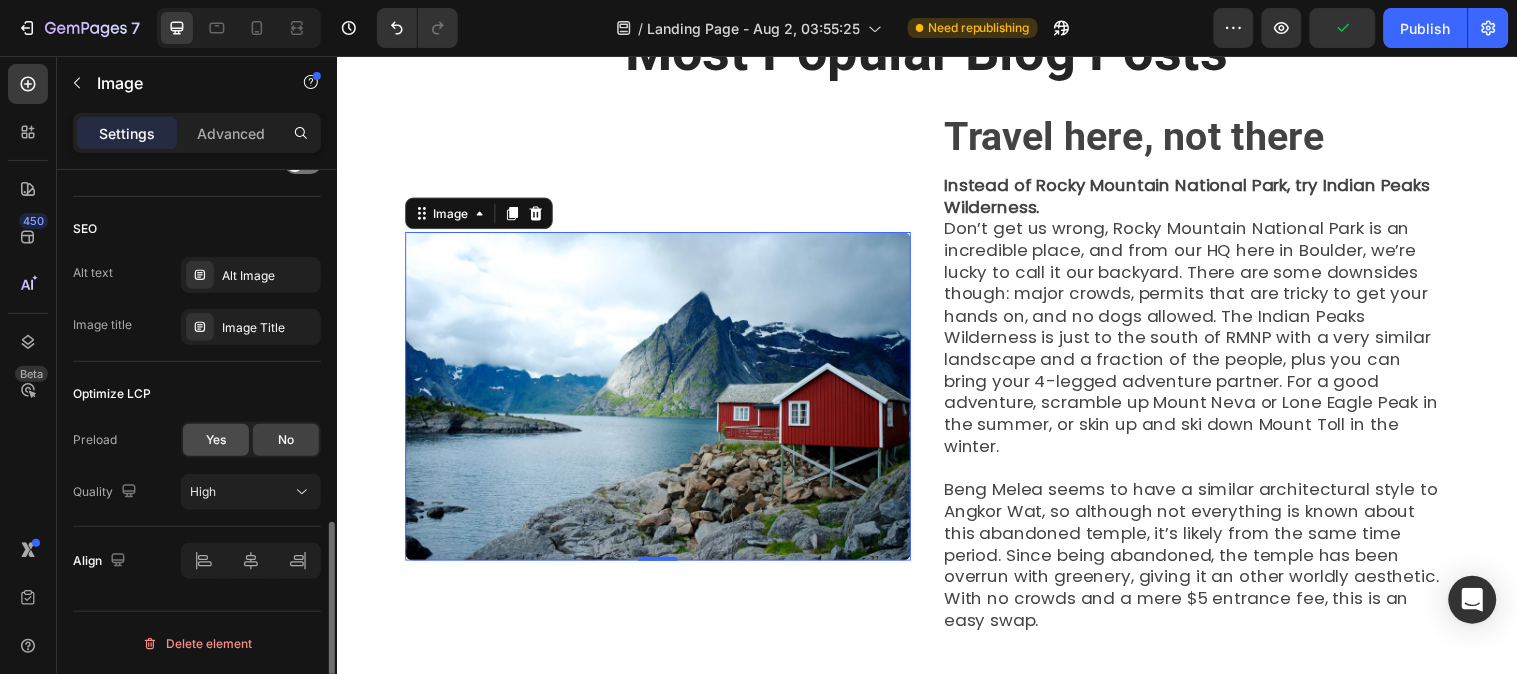 click on "Yes" 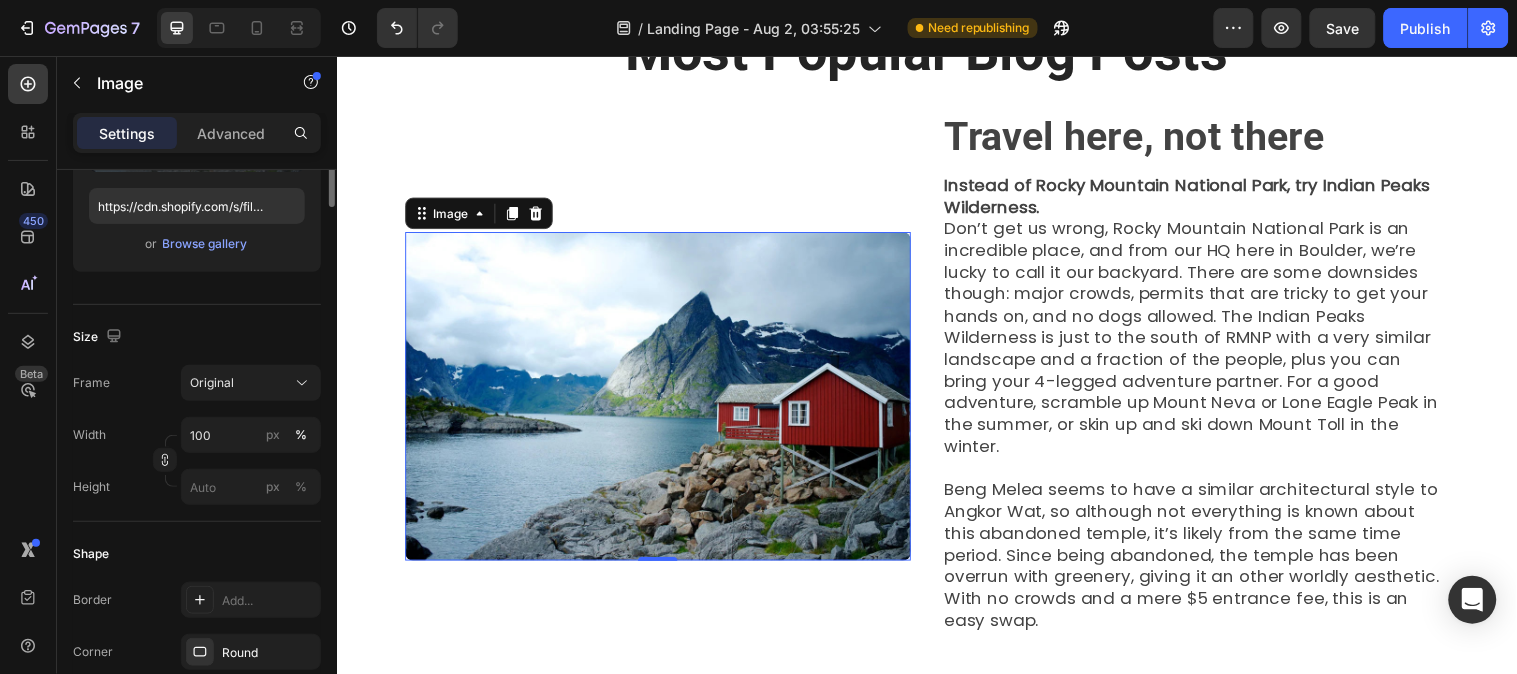 scroll, scrollTop: 118, scrollLeft: 0, axis: vertical 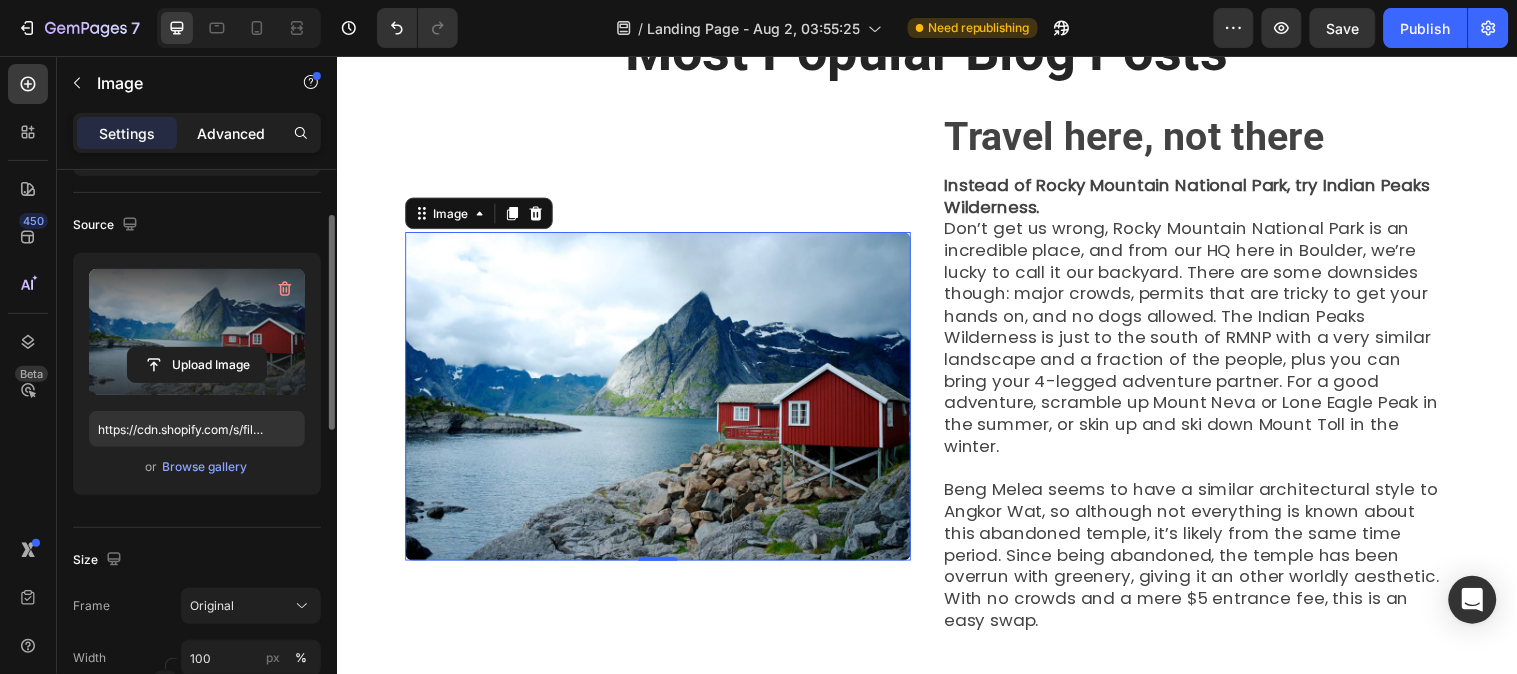 click on "Advanced" at bounding box center [231, 133] 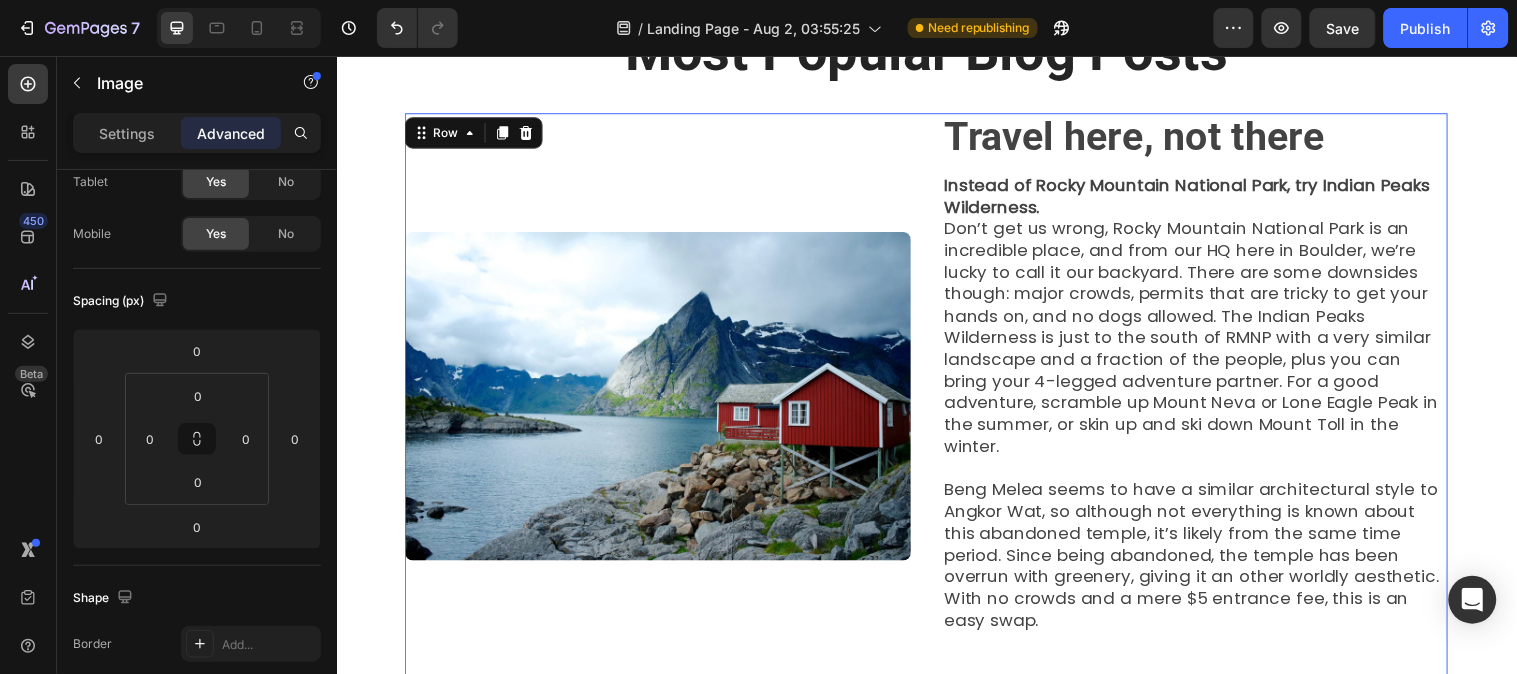 click on "Image" at bounding box center (663, 401) 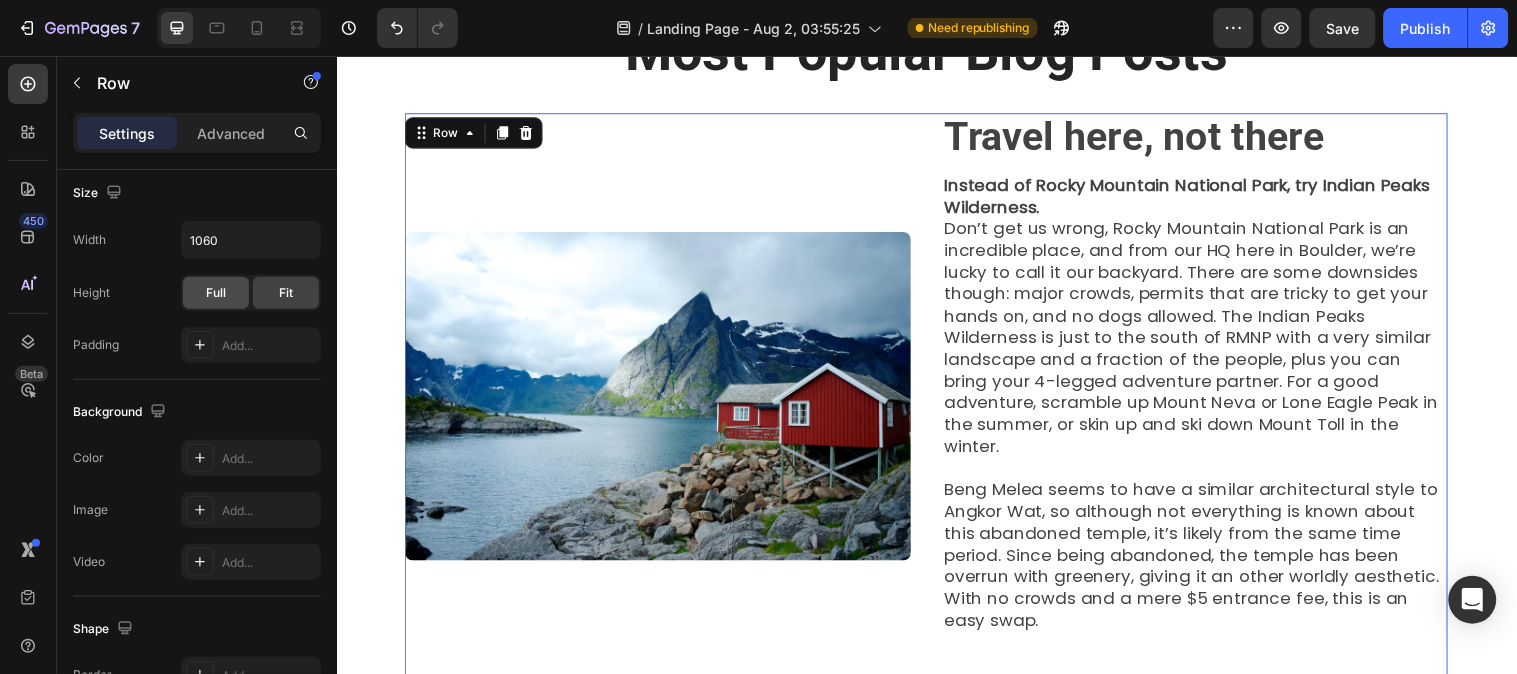scroll, scrollTop: 887, scrollLeft: 0, axis: vertical 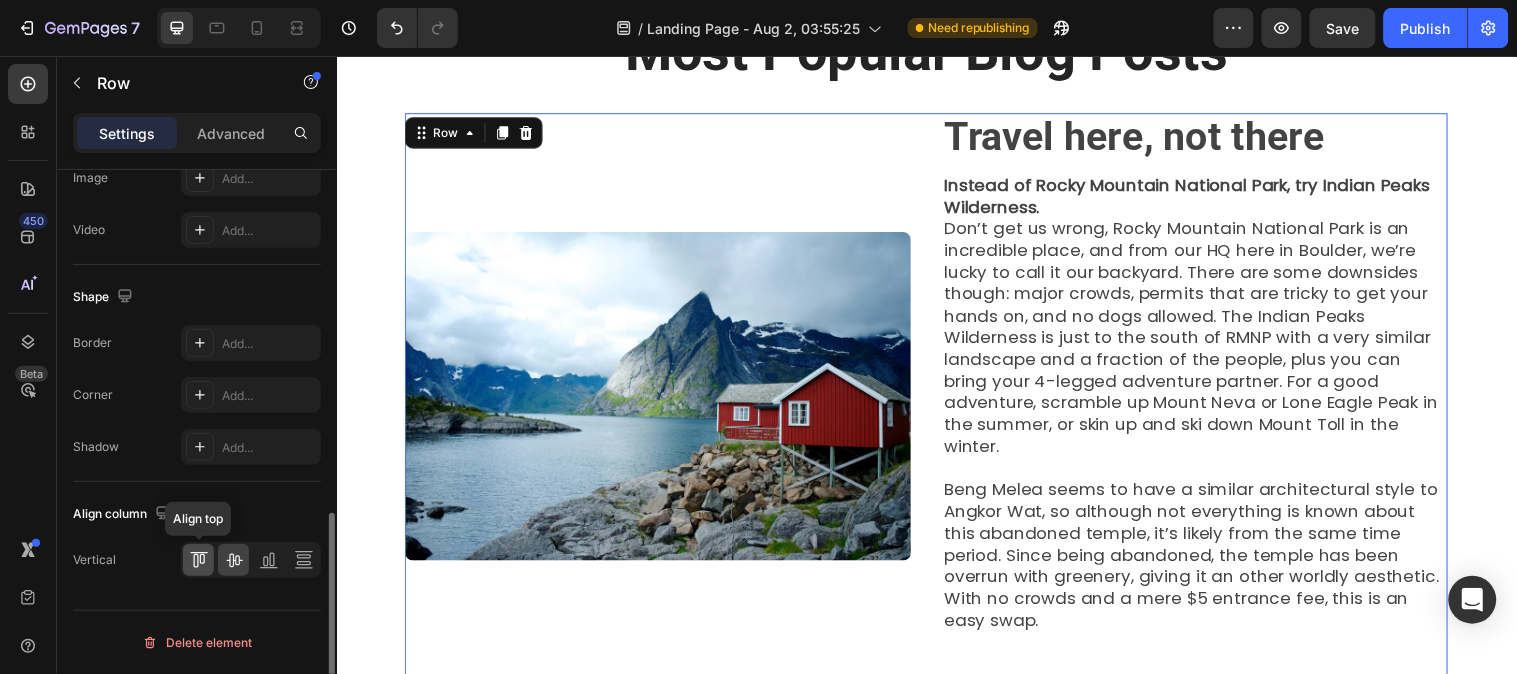 click 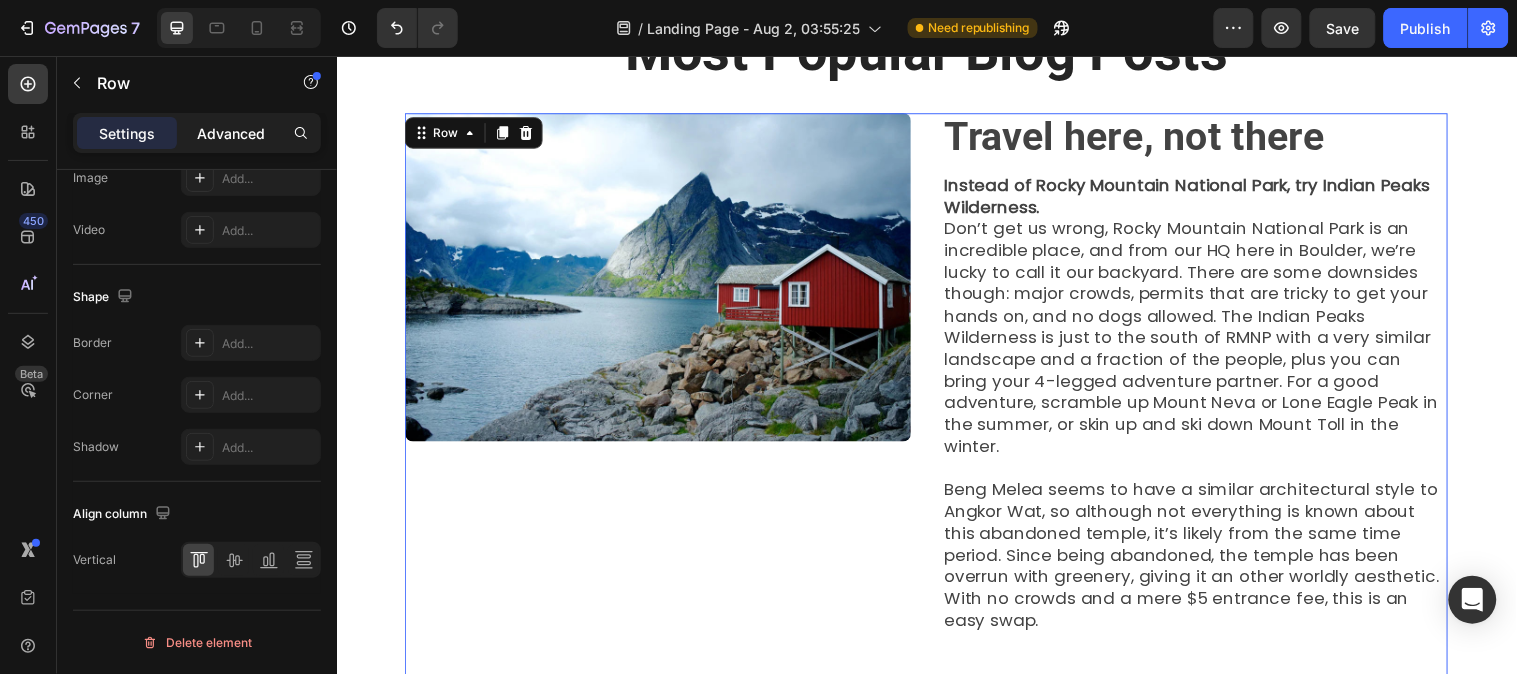 click on "Advanced" 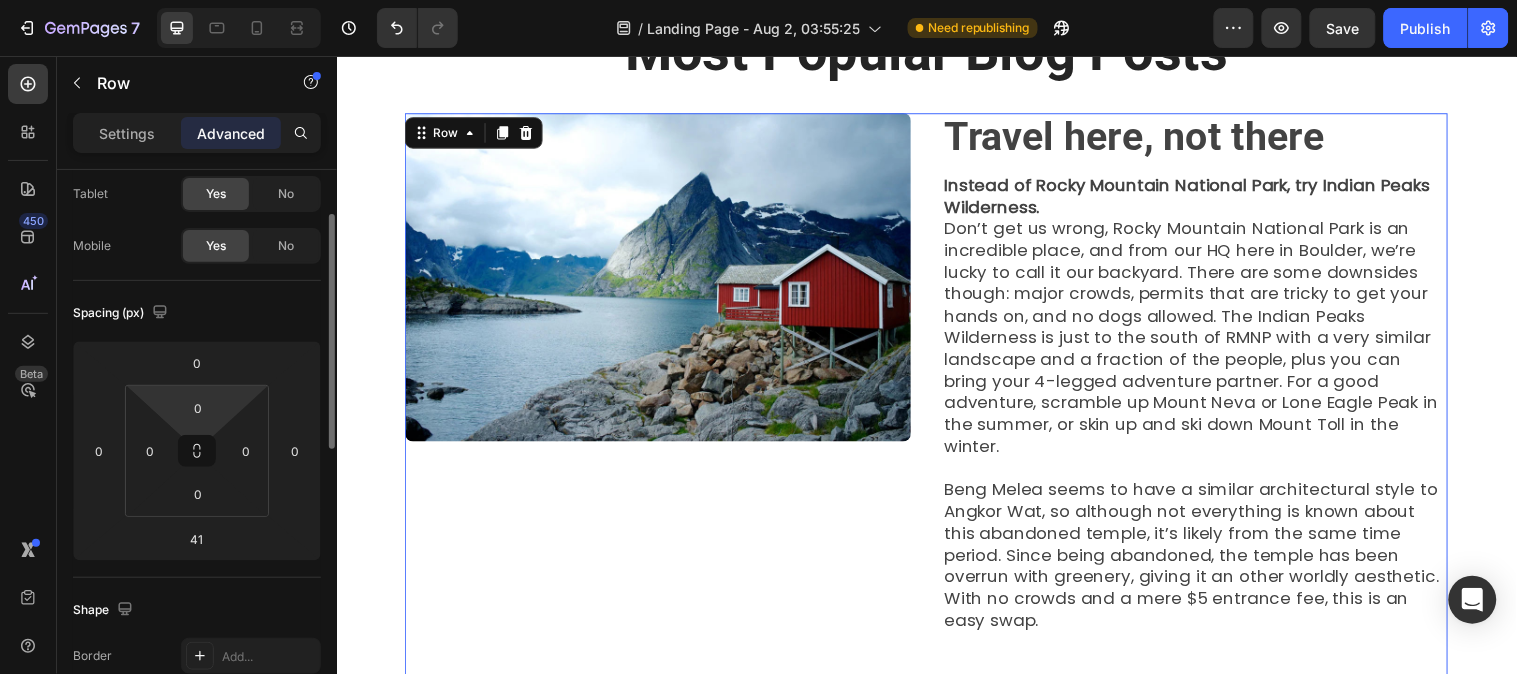 scroll, scrollTop: 328, scrollLeft: 0, axis: vertical 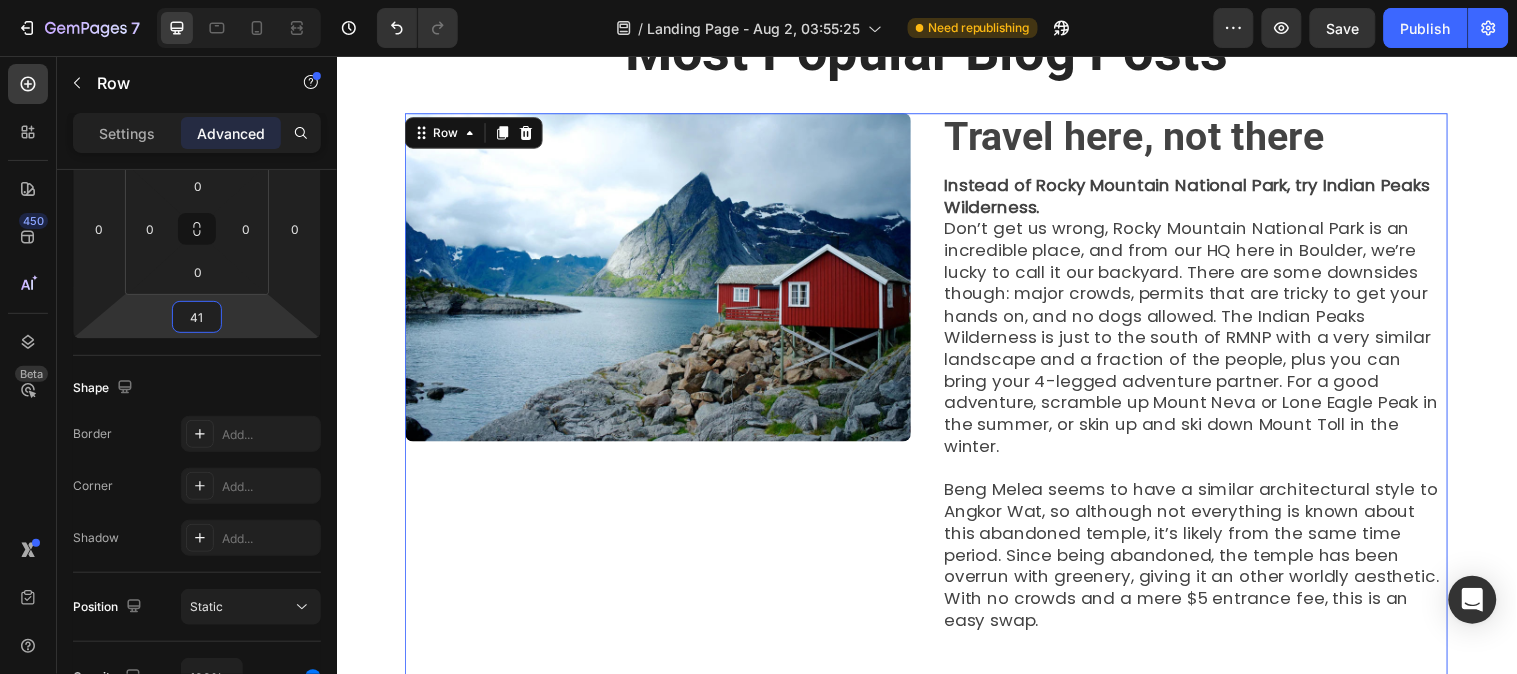 click on "41" at bounding box center (197, 317) 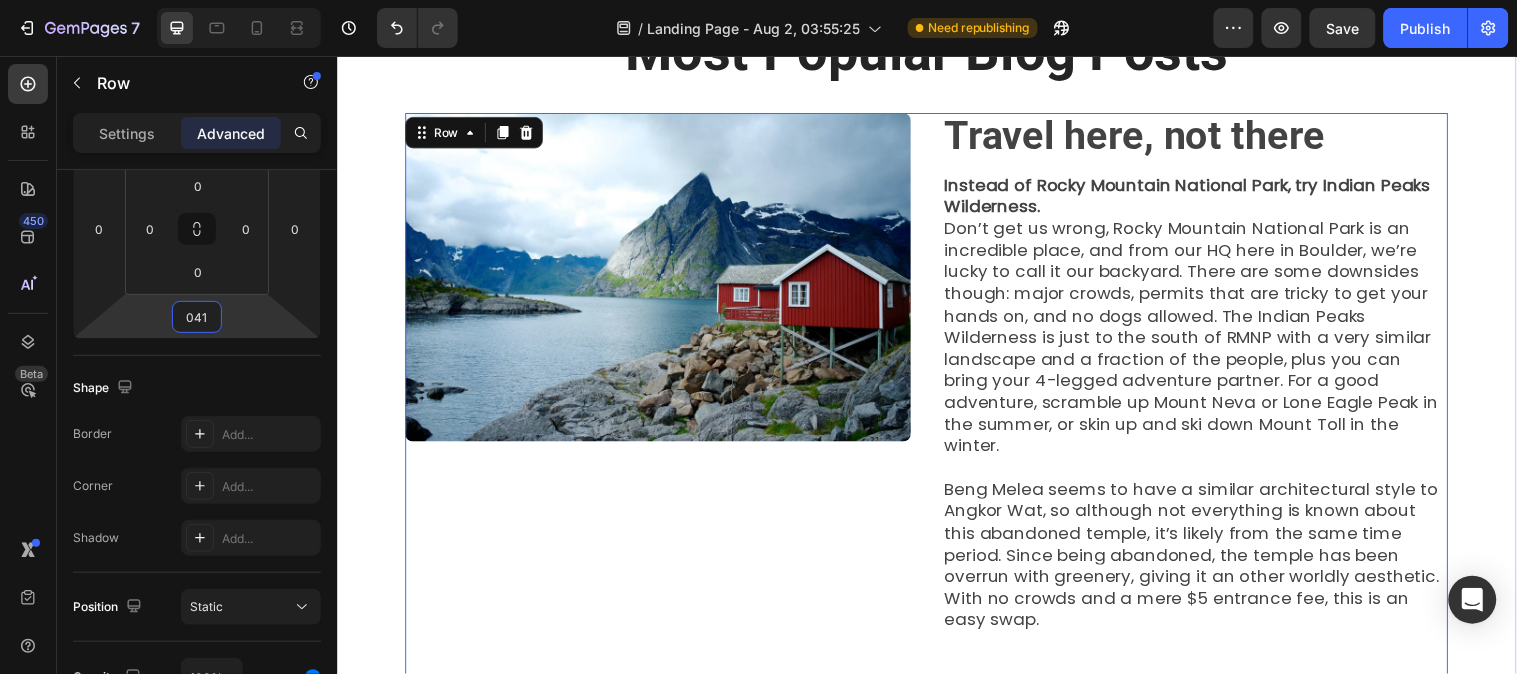 type on "41" 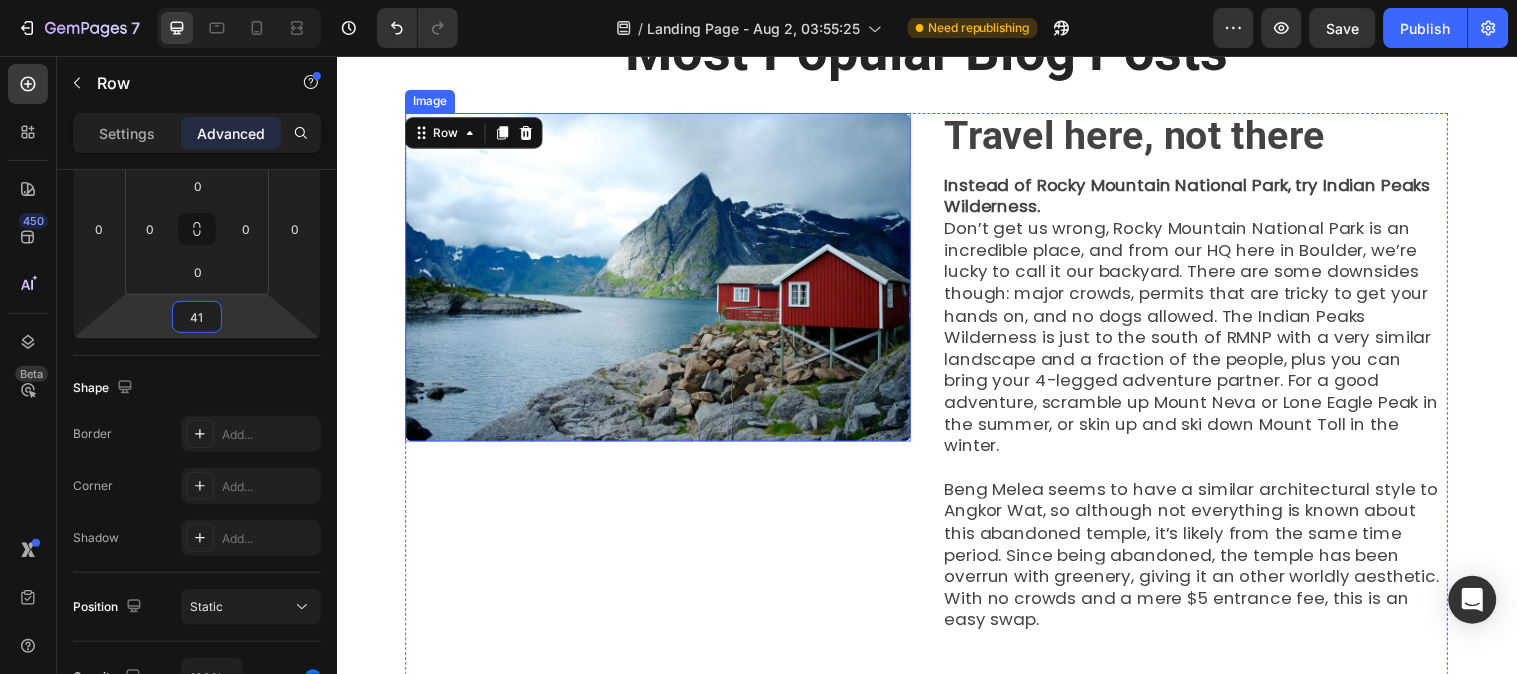 click at bounding box center (663, 280) 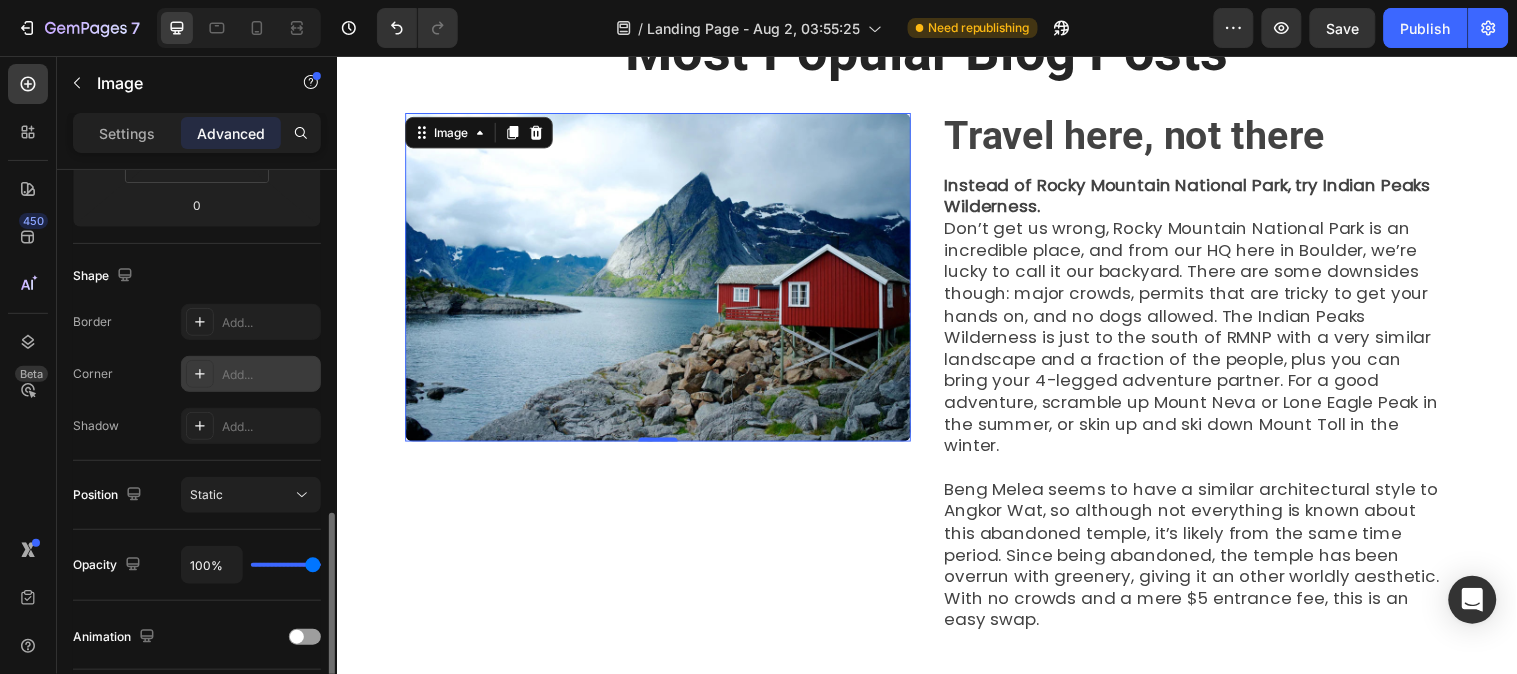 scroll, scrollTop: 217, scrollLeft: 0, axis: vertical 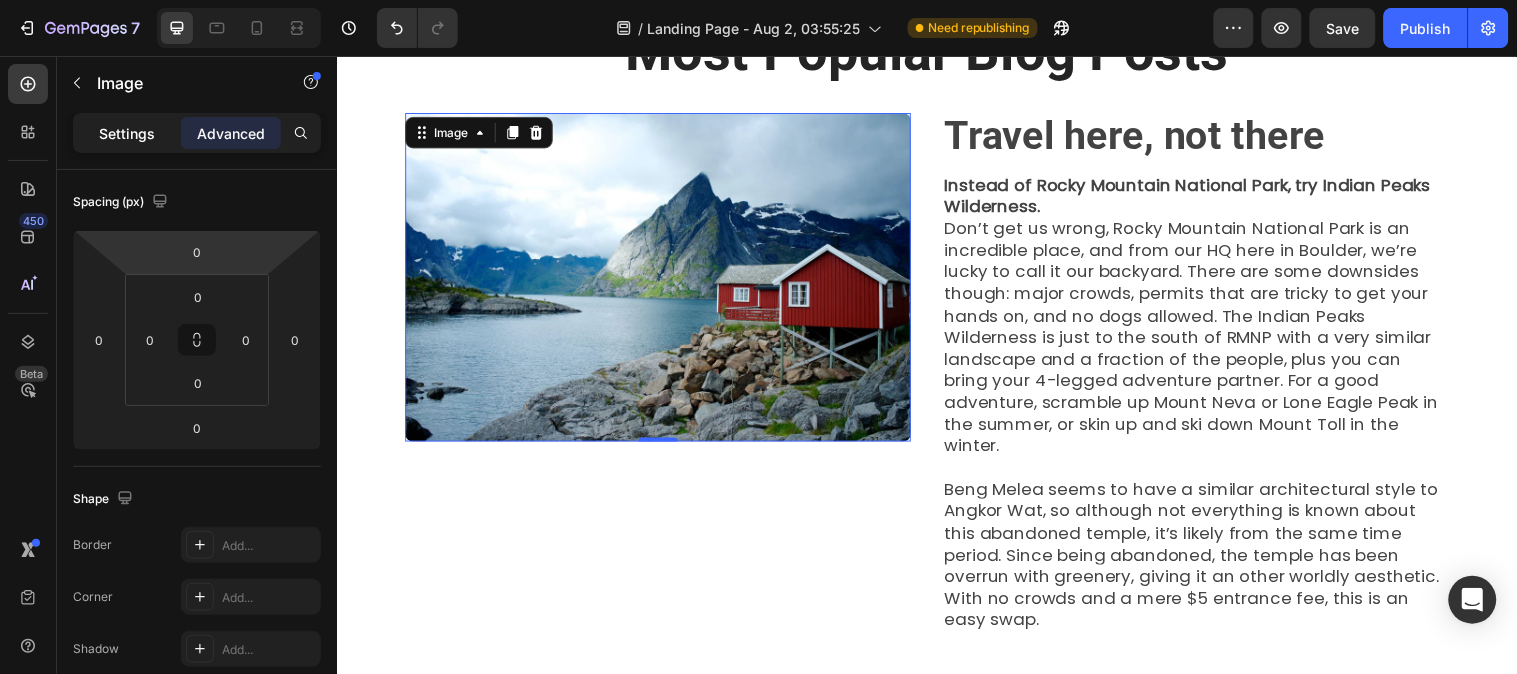 click on "Settings" at bounding box center (127, 133) 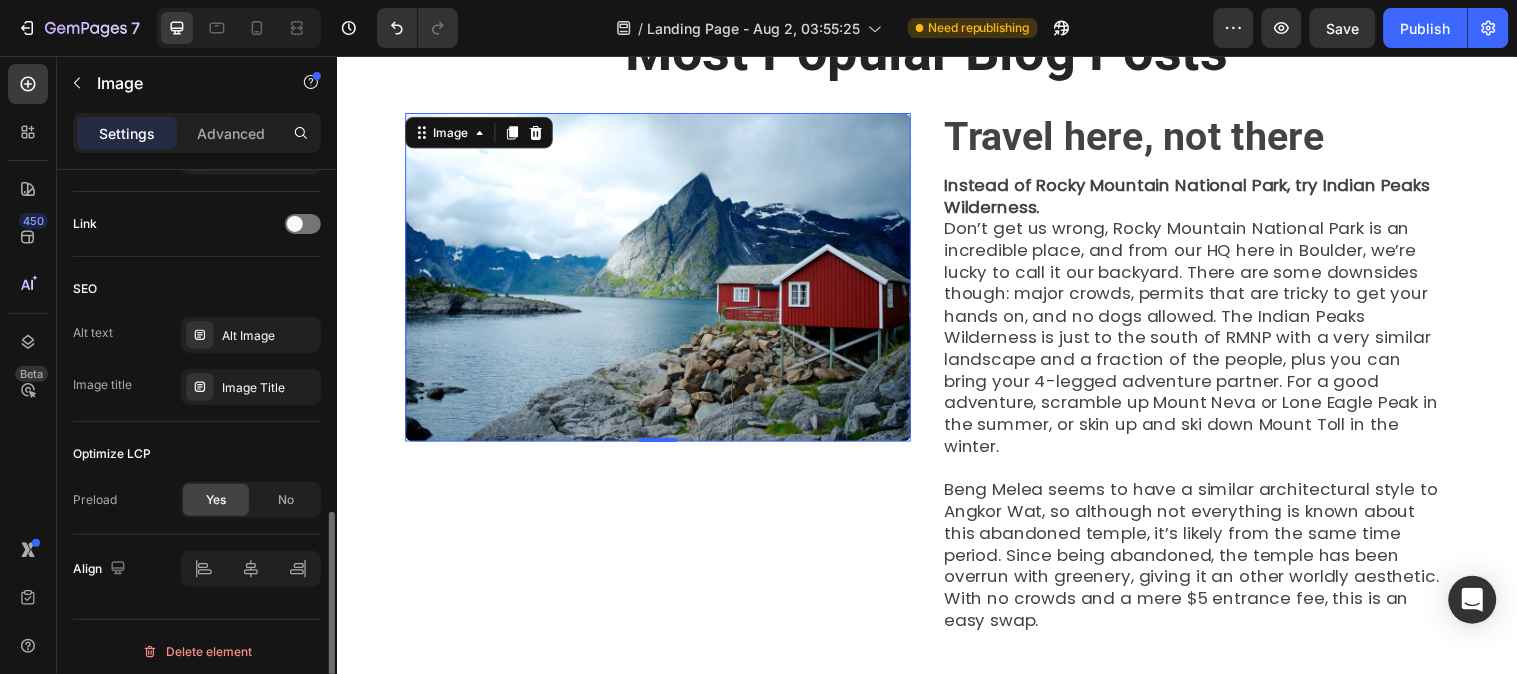 scroll, scrollTop: 896, scrollLeft: 0, axis: vertical 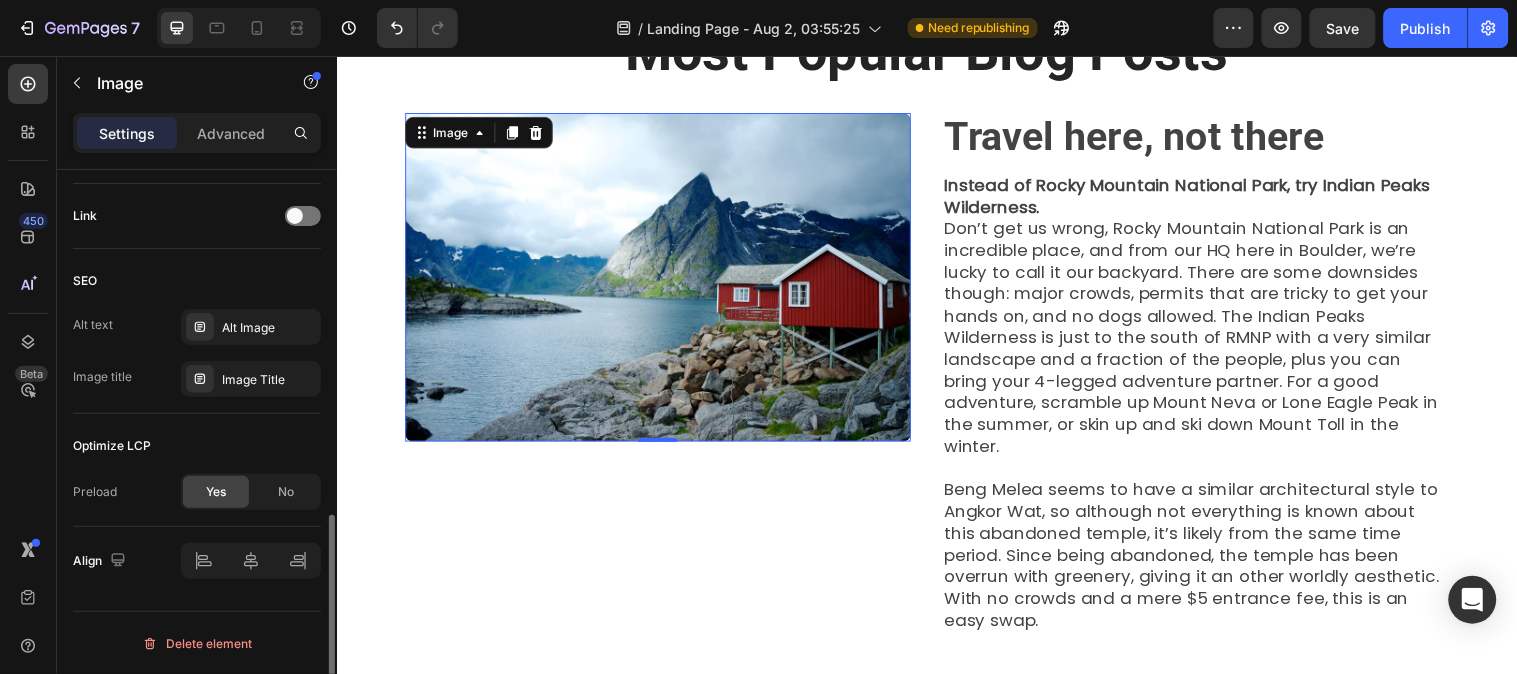 drag, startPoint x: 15, startPoint y: 445, endPoint x: 70, endPoint y: 186, distance: 264.7754 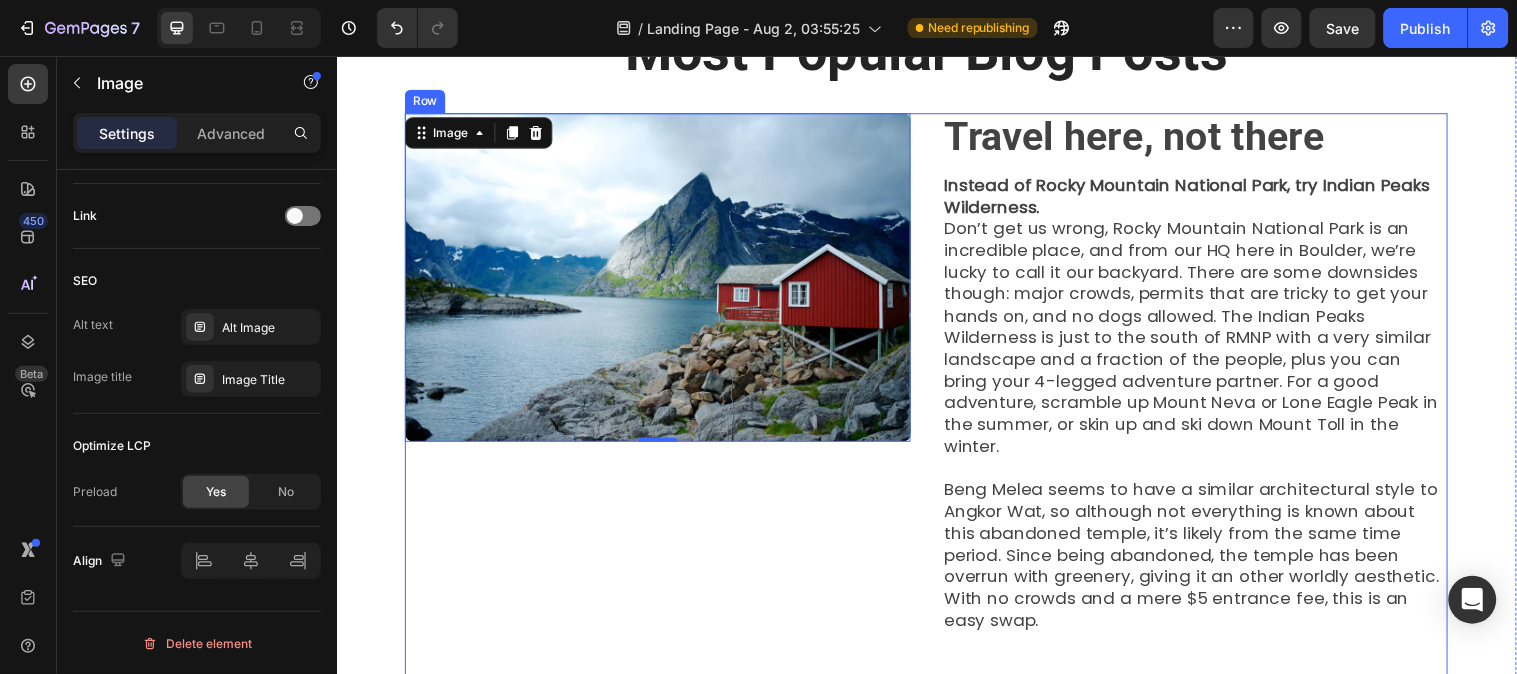 click on "Image   0" at bounding box center [663, 401] 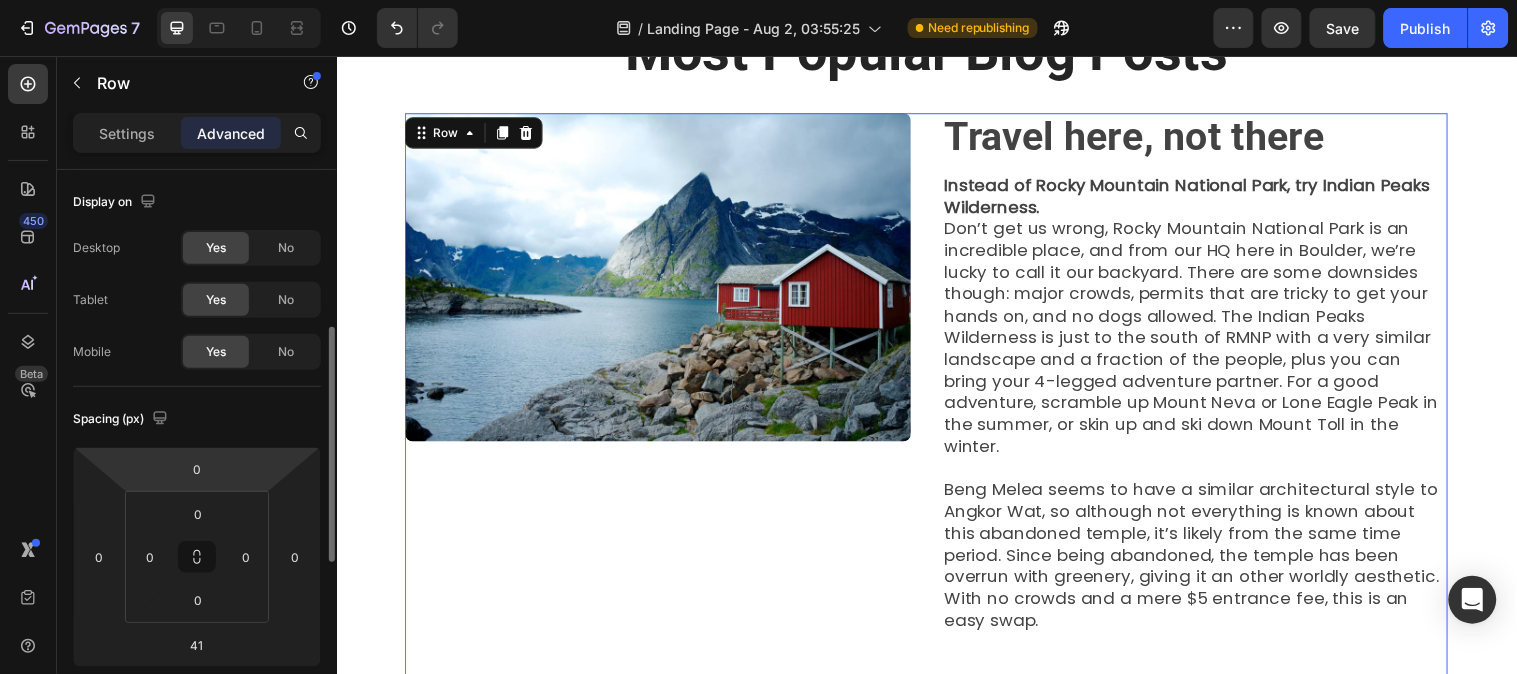scroll, scrollTop: 111, scrollLeft: 0, axis: vertical 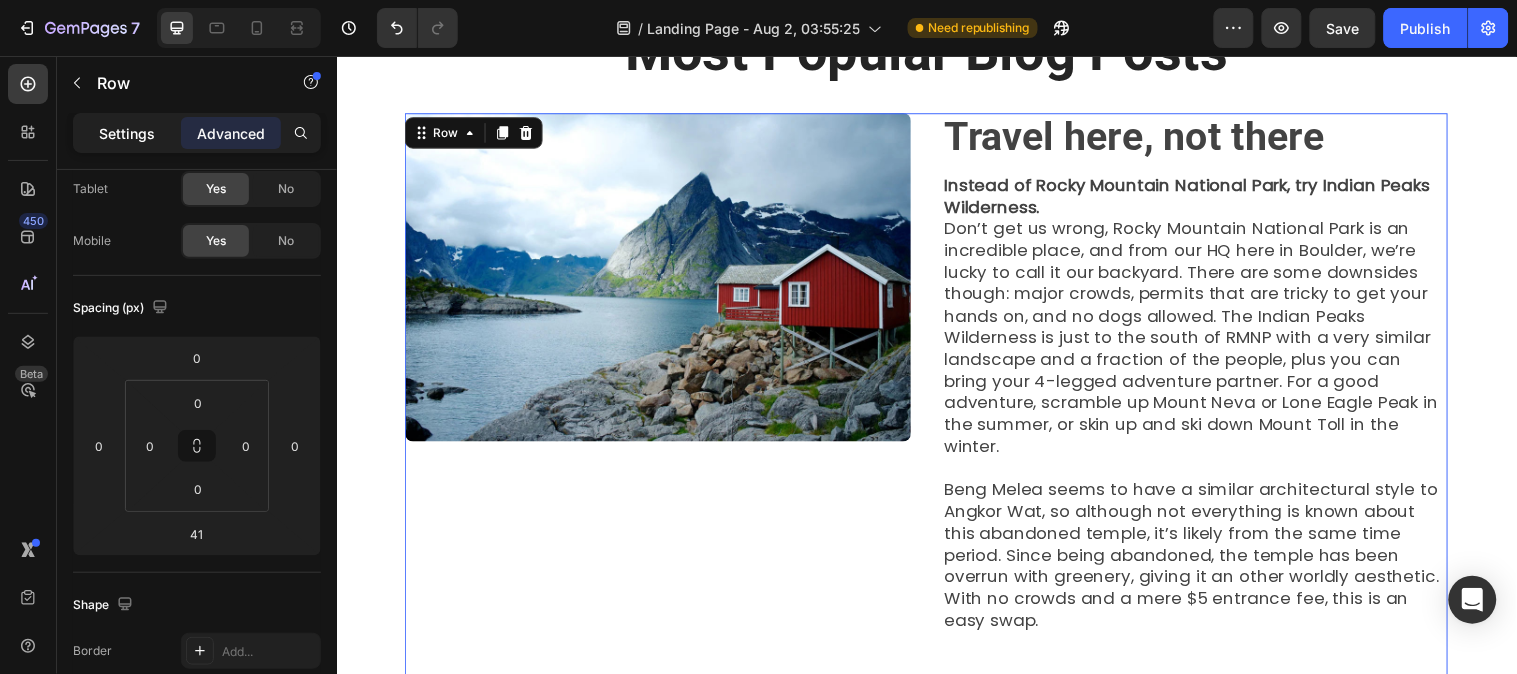 click on "Settings" at bounding box center (127, 133) 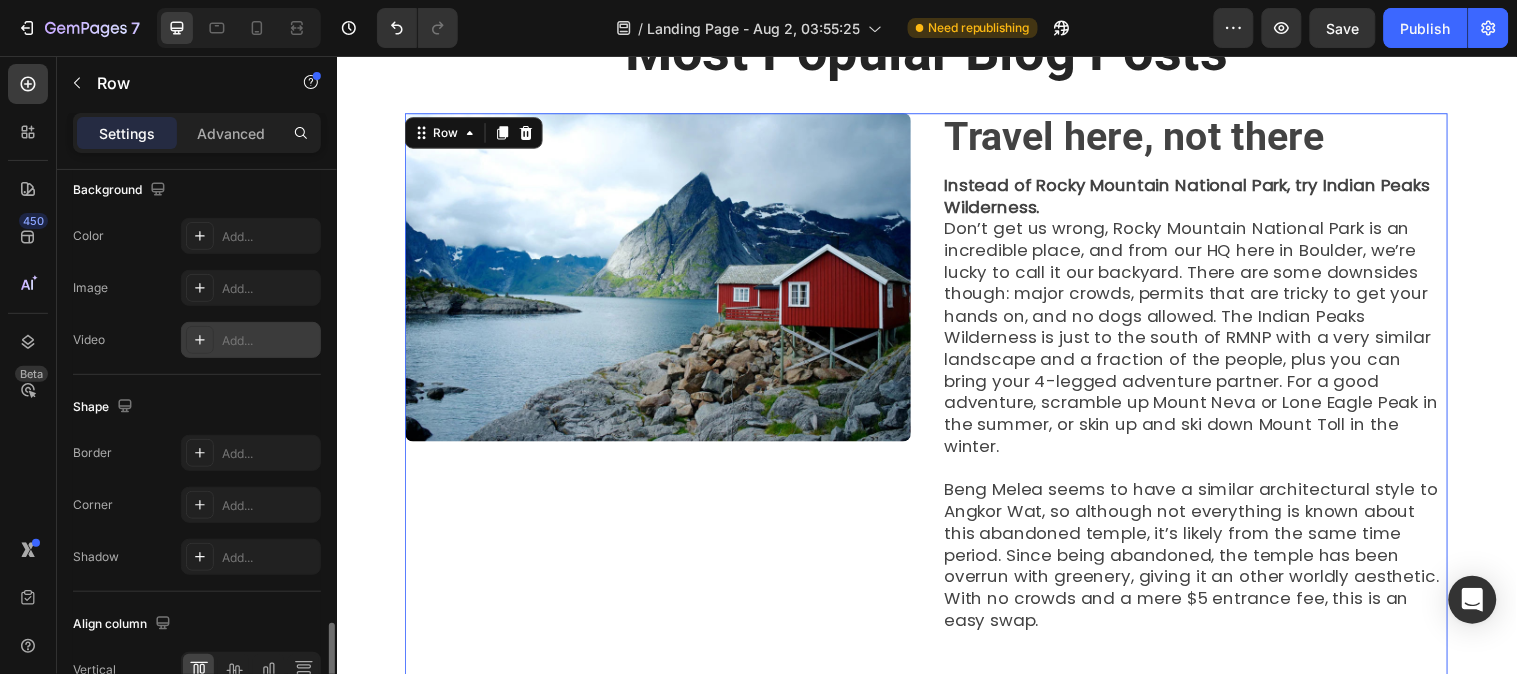 scroll, scrollTop: 887, scrollLeft: 0, axis: vertical 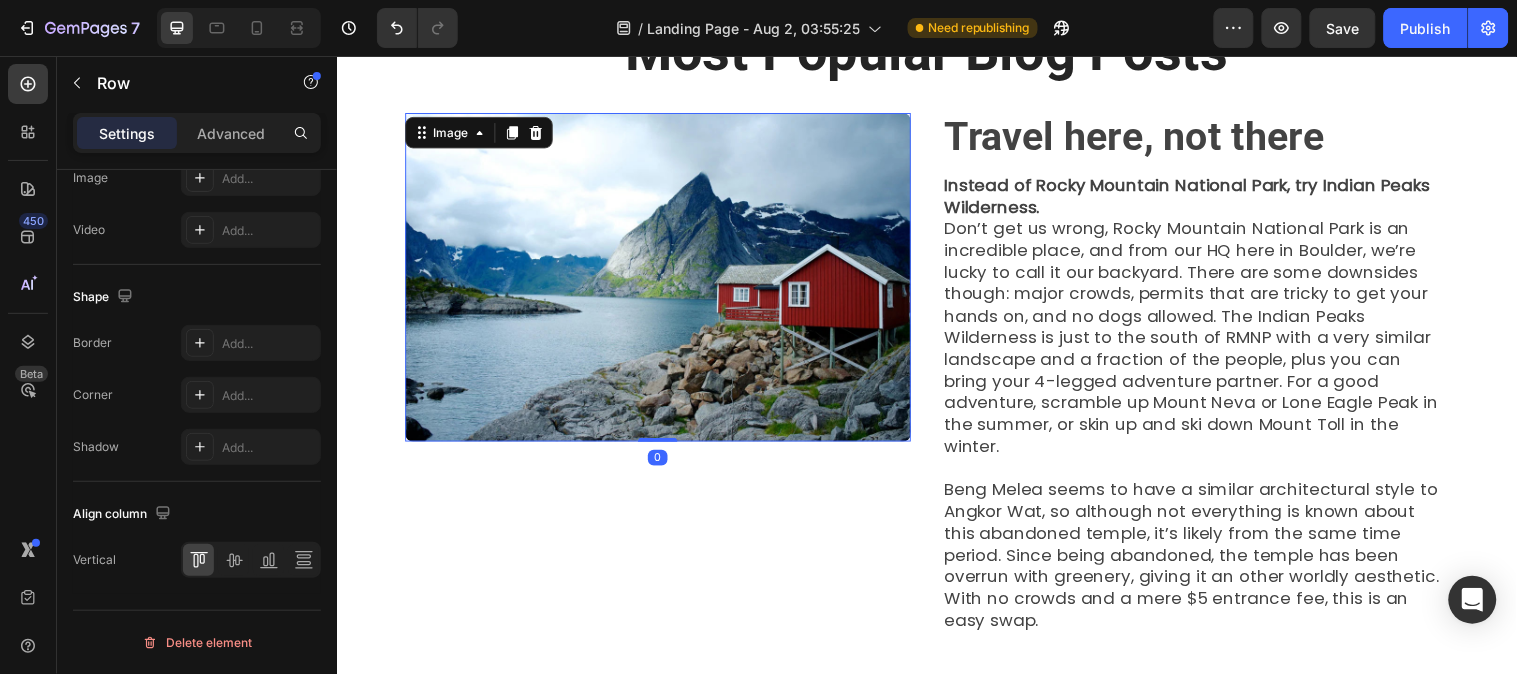 click at bounding box center [663, 280] 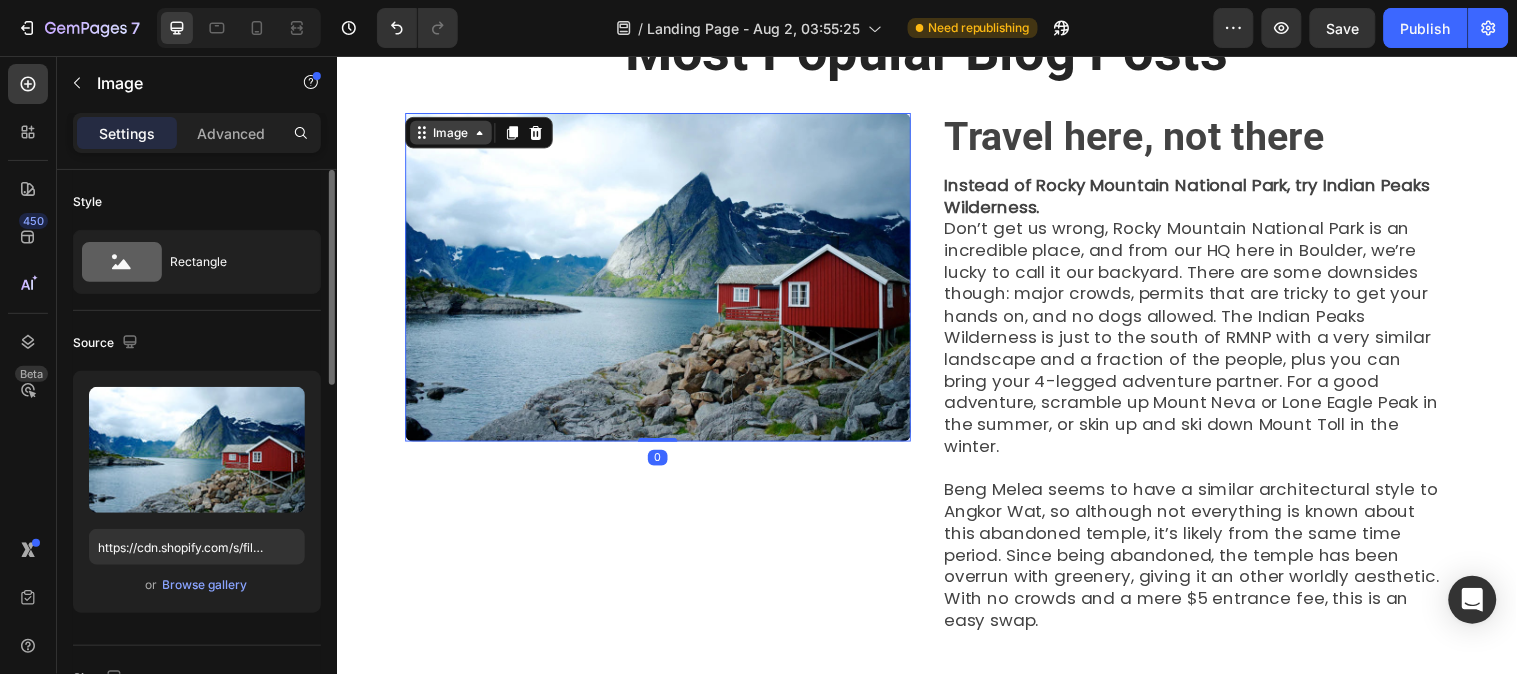 click on "Image" at bounding box center (452, 133) 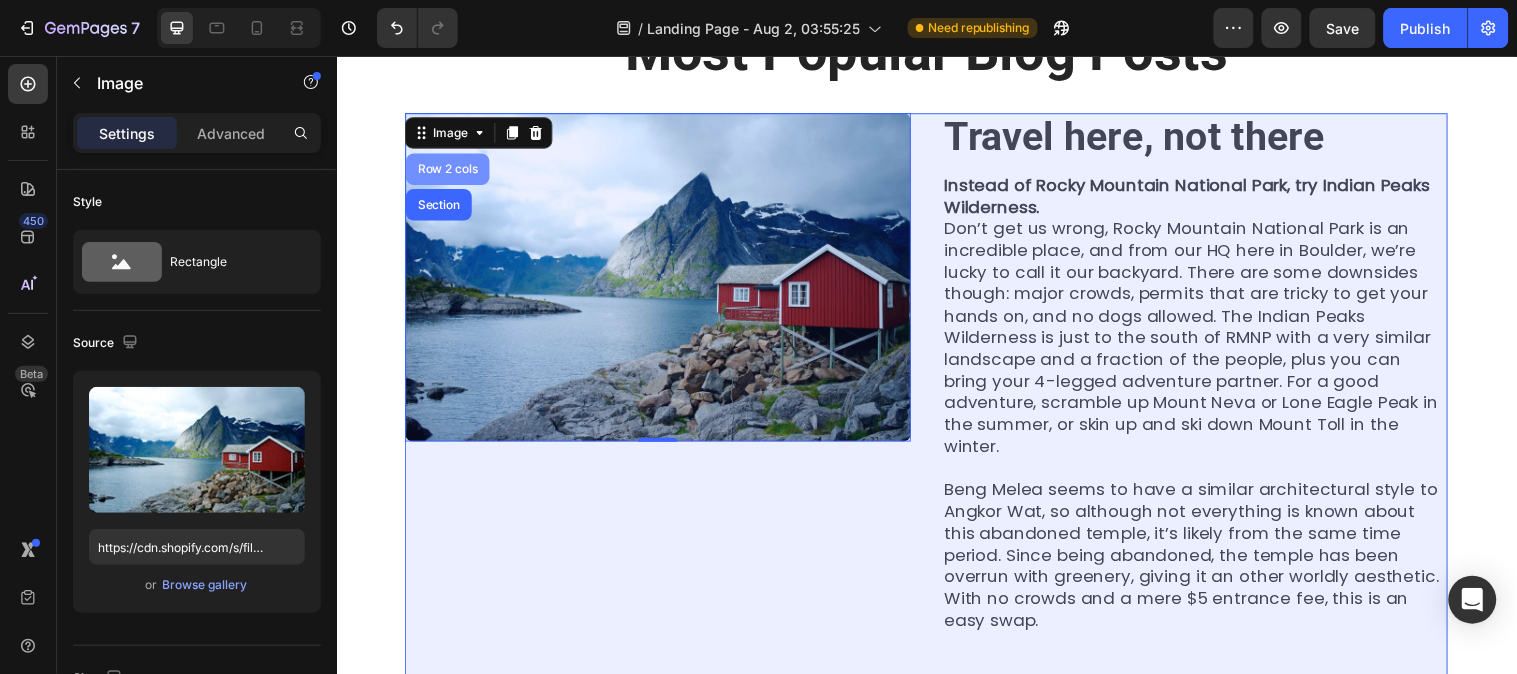 drag, startPoint x: 437, startPoint y: 169, endPoint x: 658, endPoint y: 269, distance: 242.57164 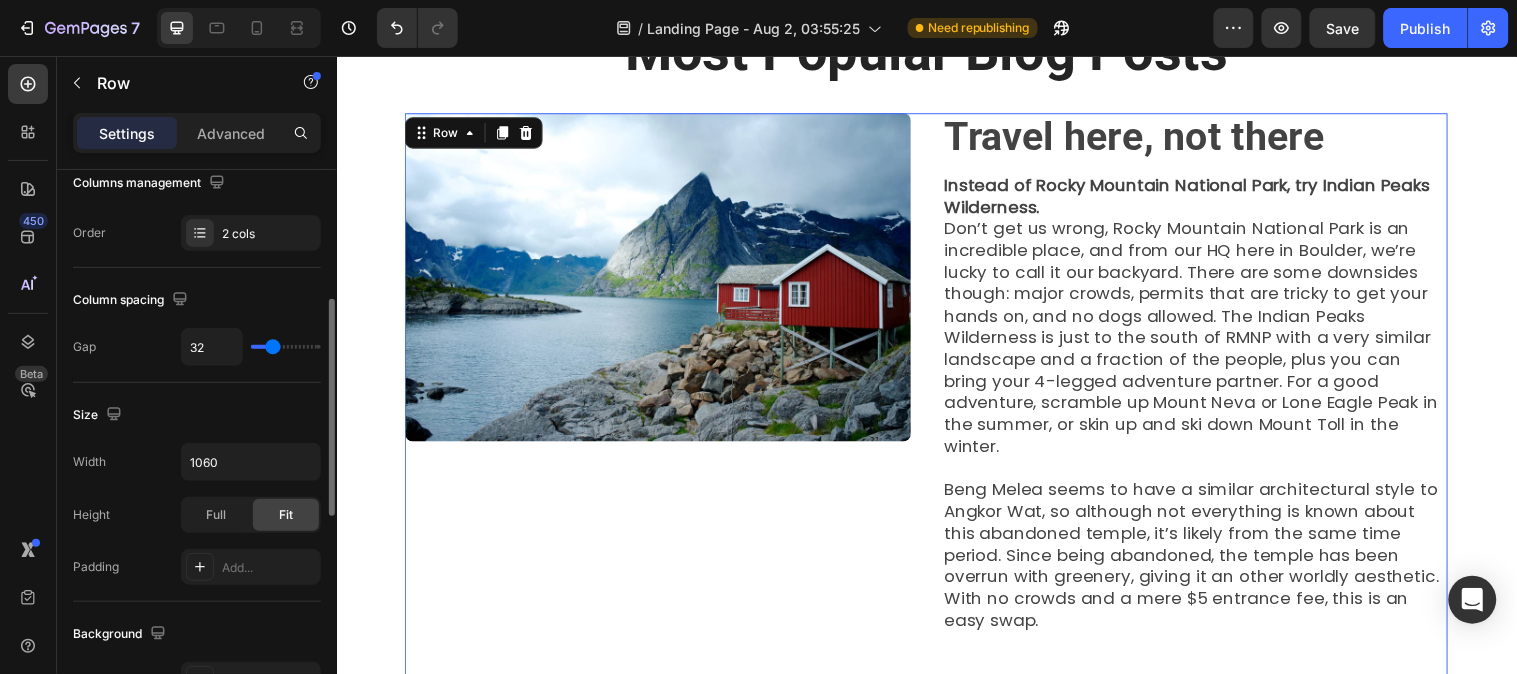 scroll, scrollTop: 444, scrollLeft: 0, axis: vertical 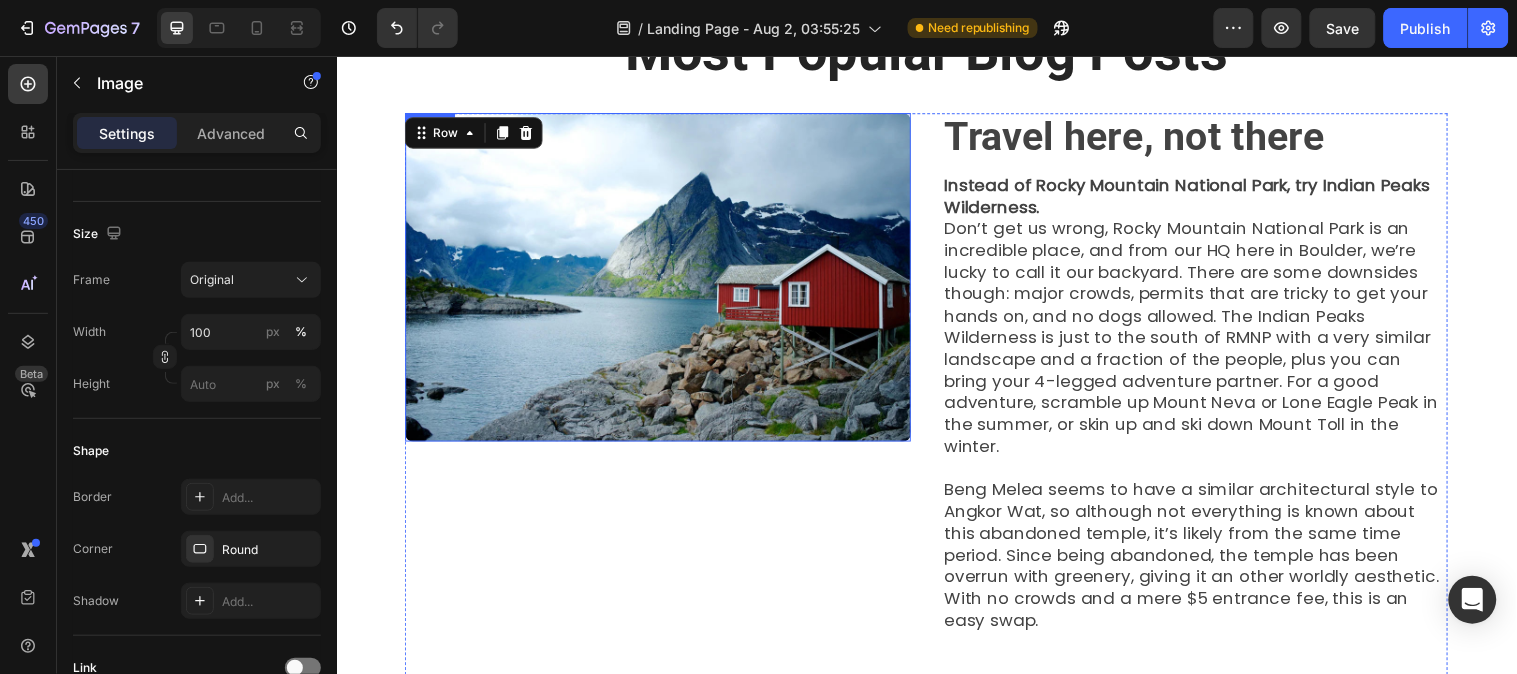 click at bounding box center [663, 280] 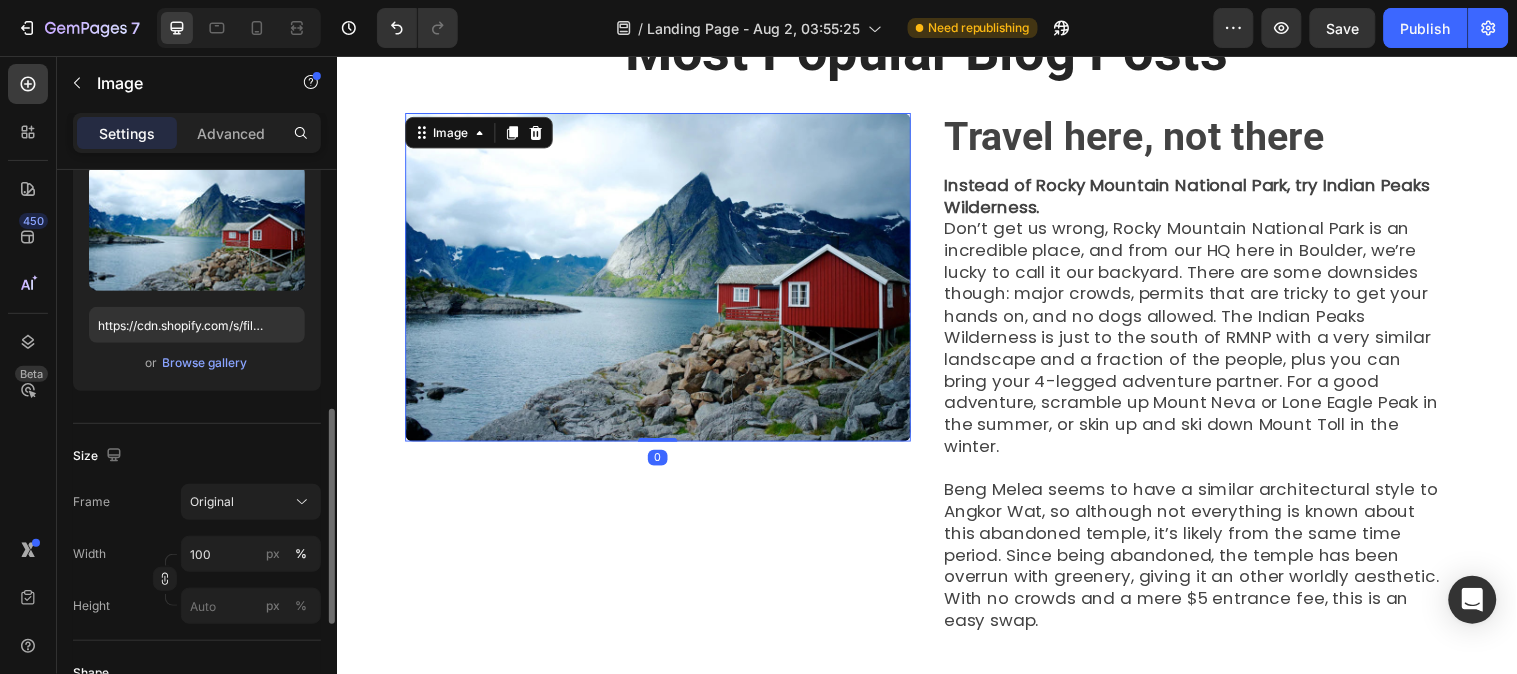 scroll, scrollTop: 333, scrollLeft: 0, axis: vertical 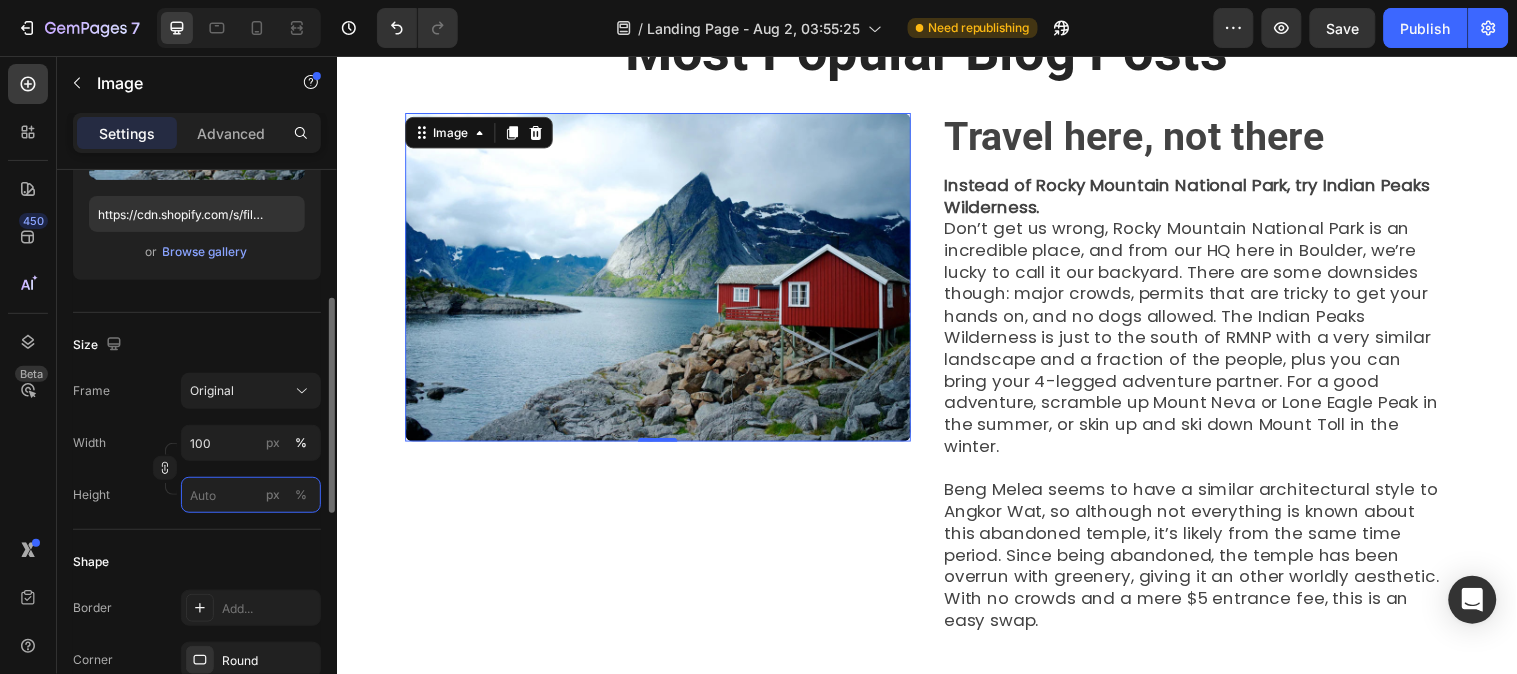 click on "px %" at bounding box center [251, 495] 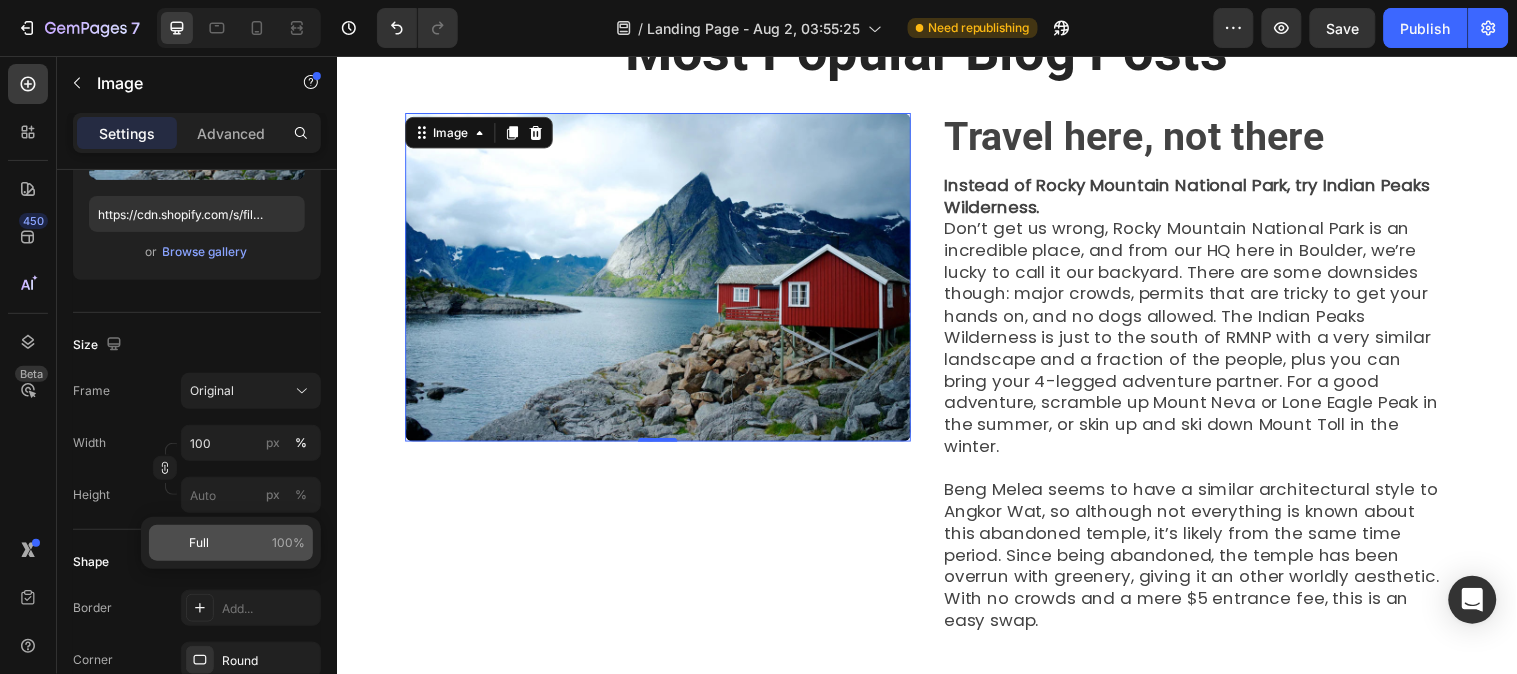 click on "Full 100%" at bounding box center [247, 543] 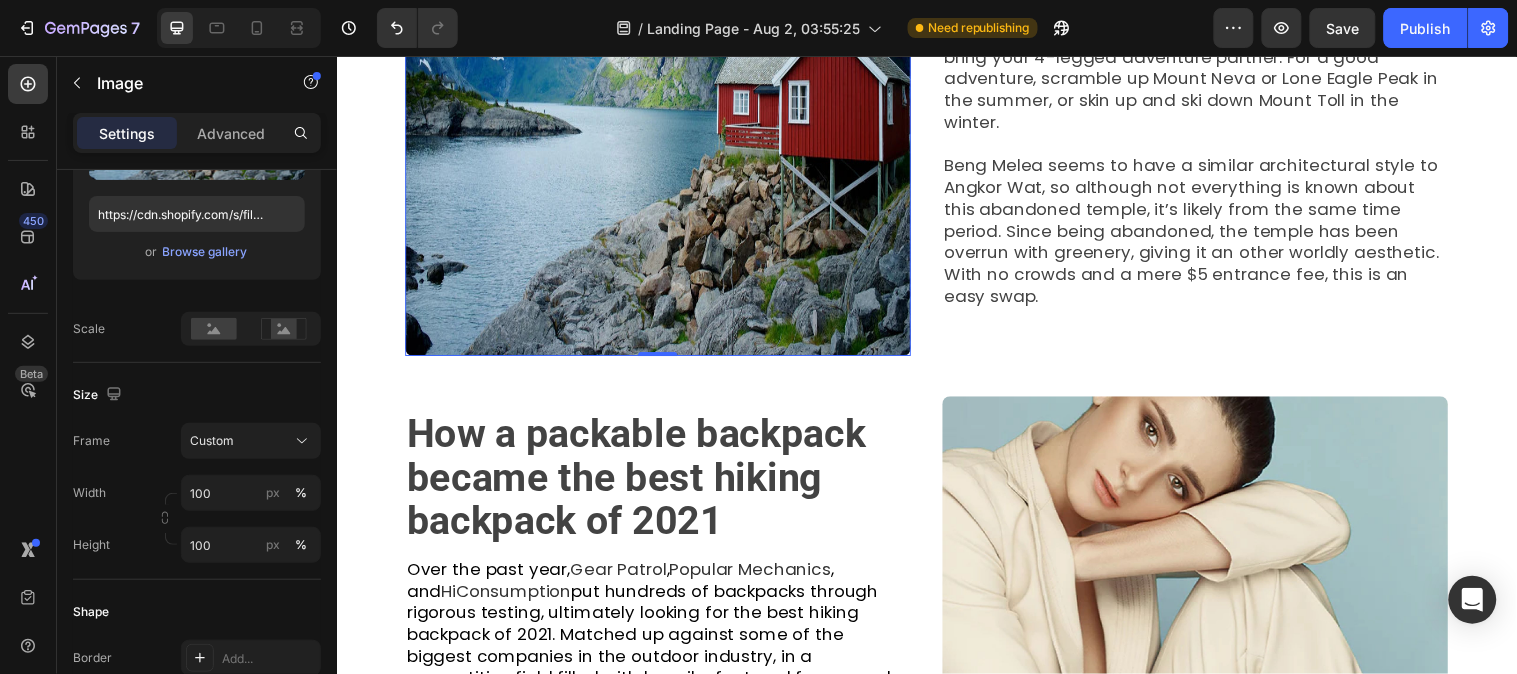 scroll, scrollTop: 444, scrollLeft: 0, axis: vertical 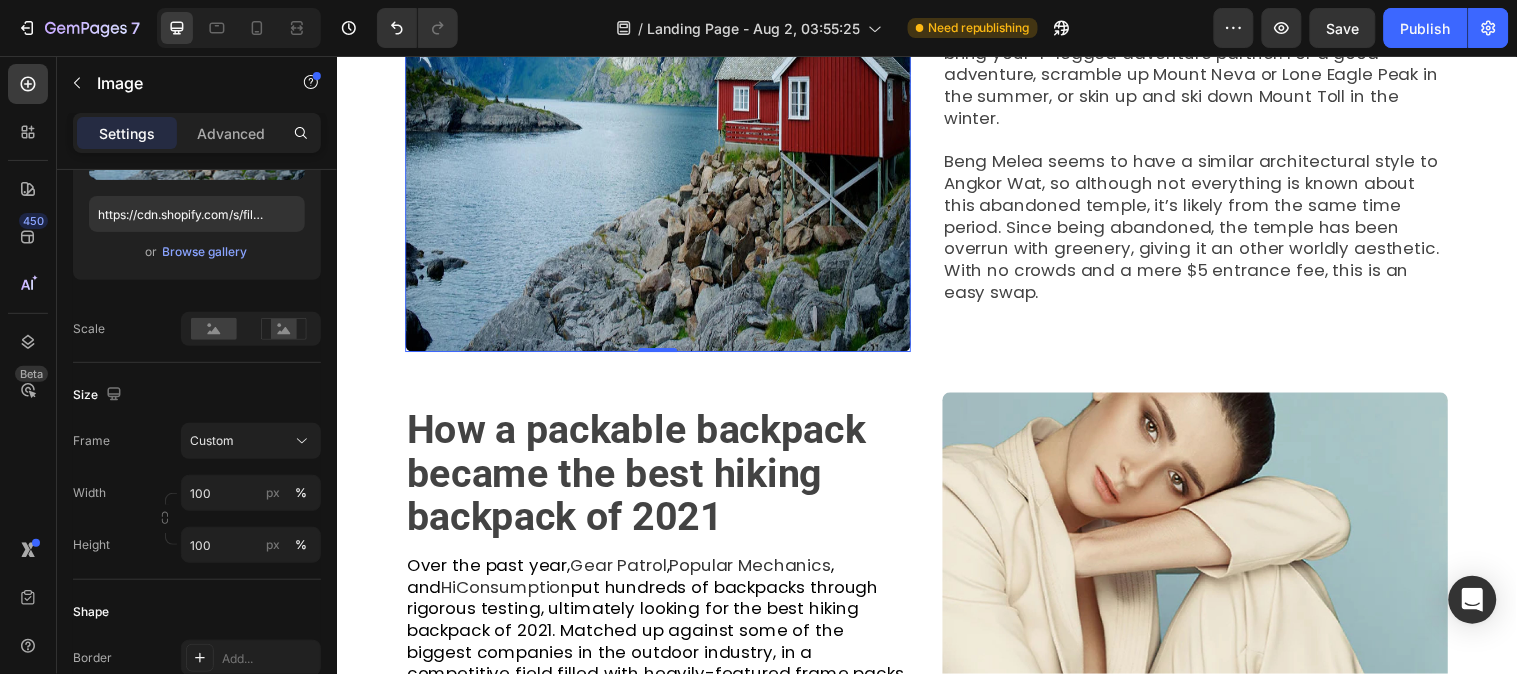 click on "450 Beta" at bounding box center (28, 297) 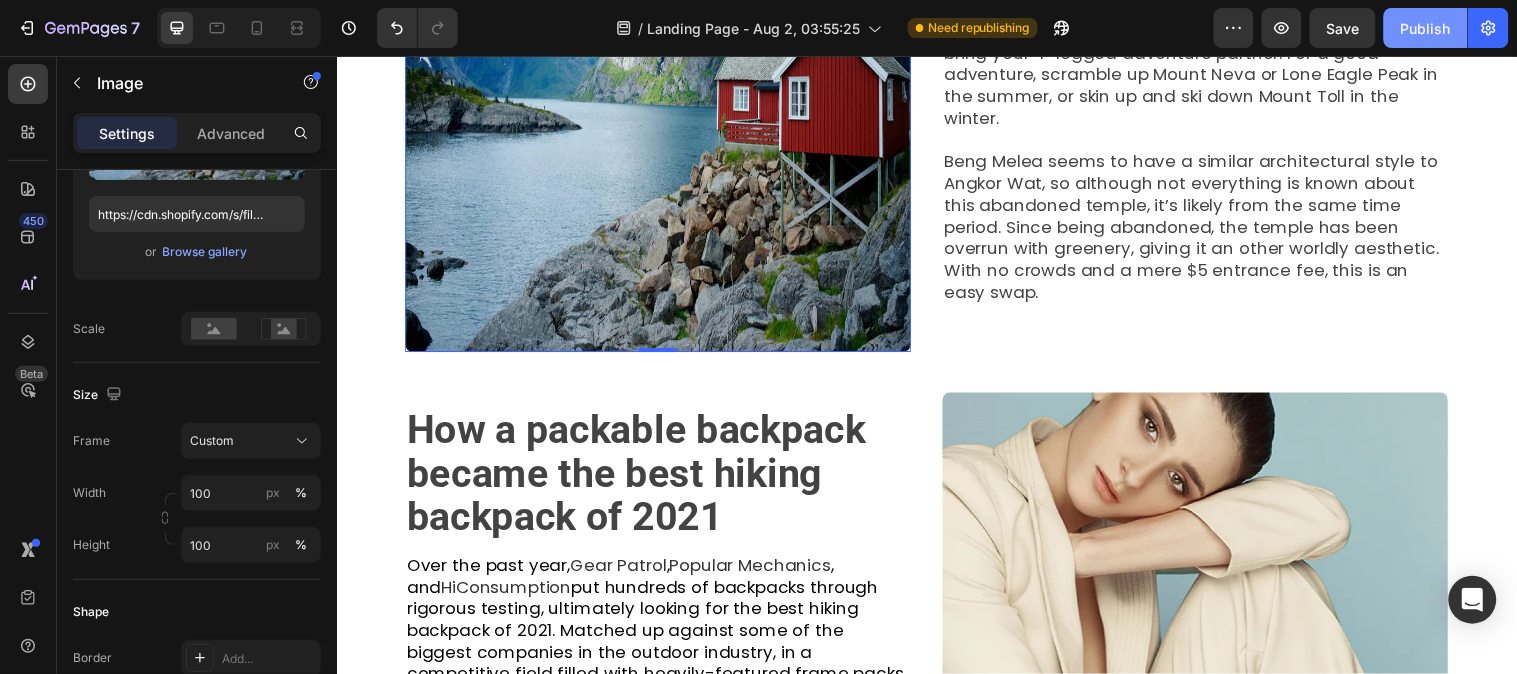 click on "Publish" 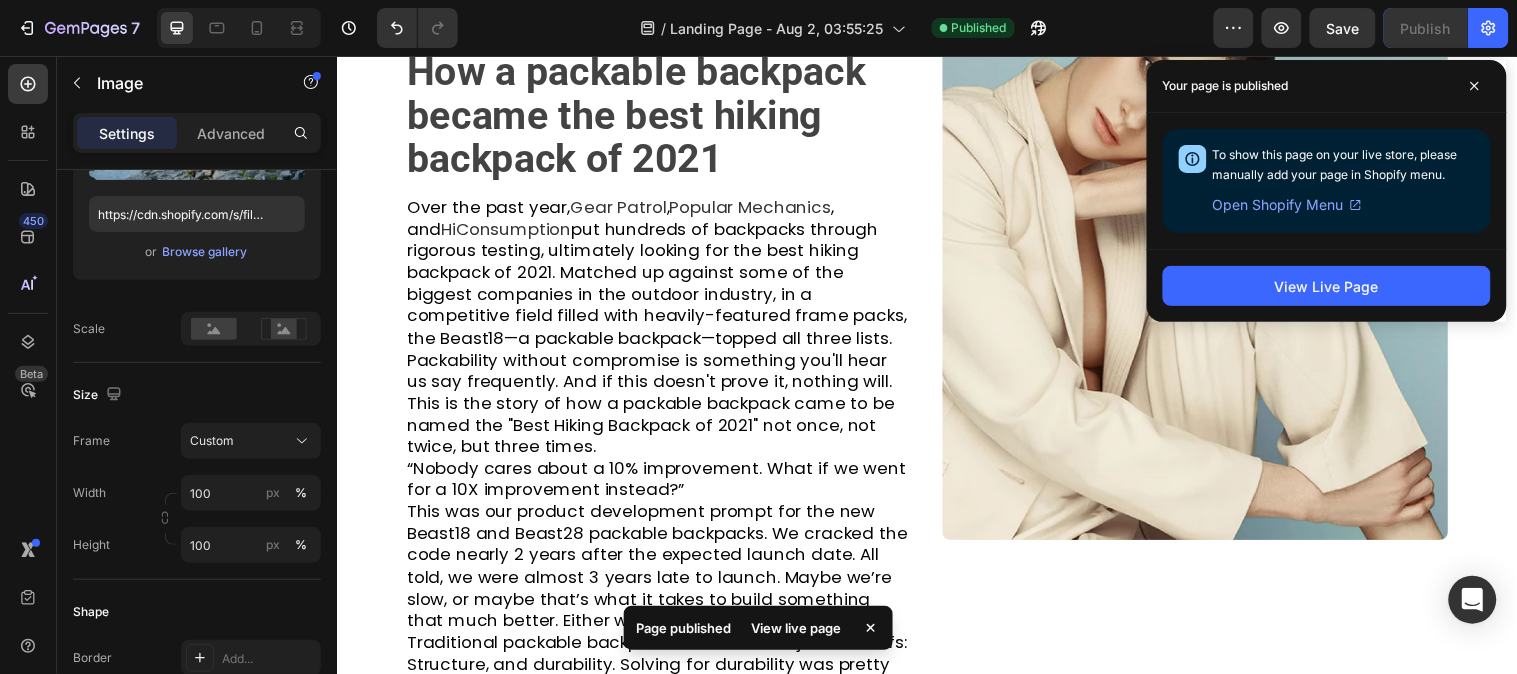 scroll, scrollTop: 888, scrollLeft: 0, axis: vertical 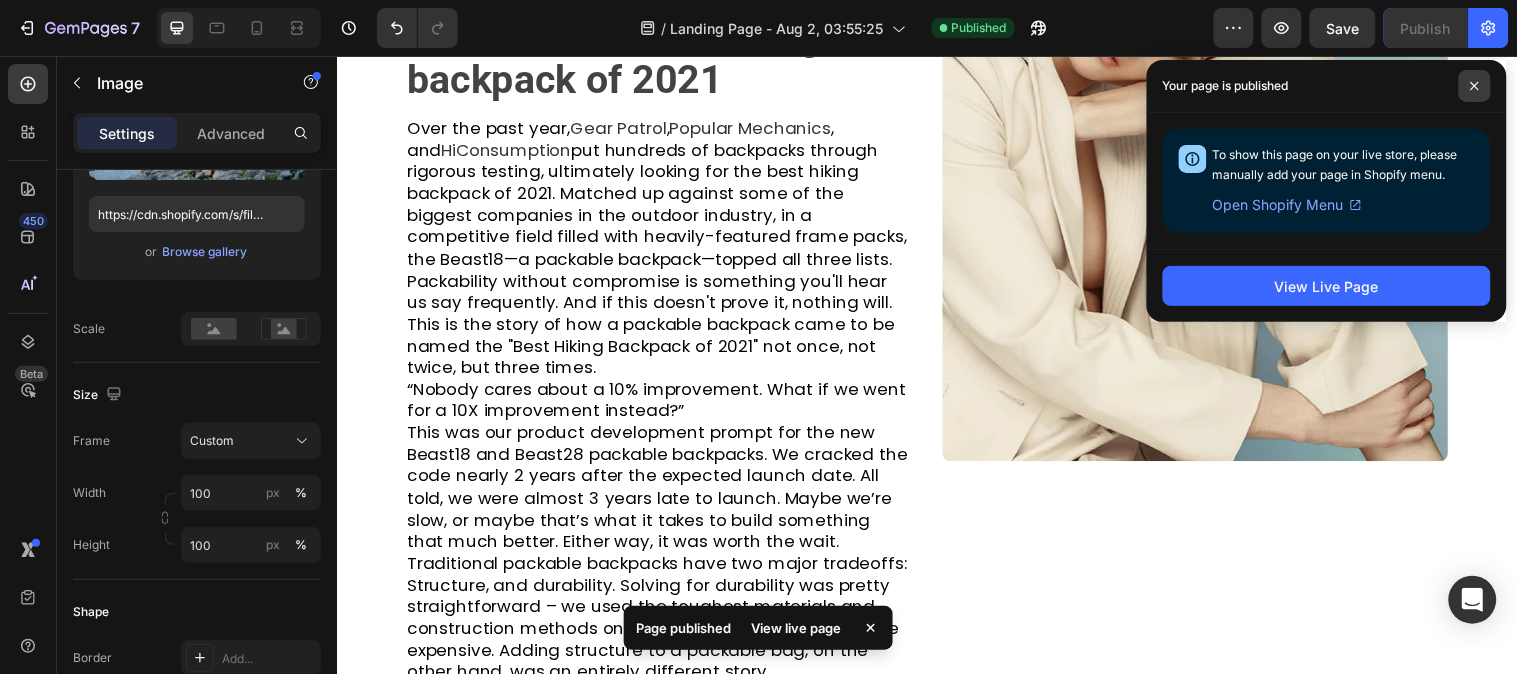 click 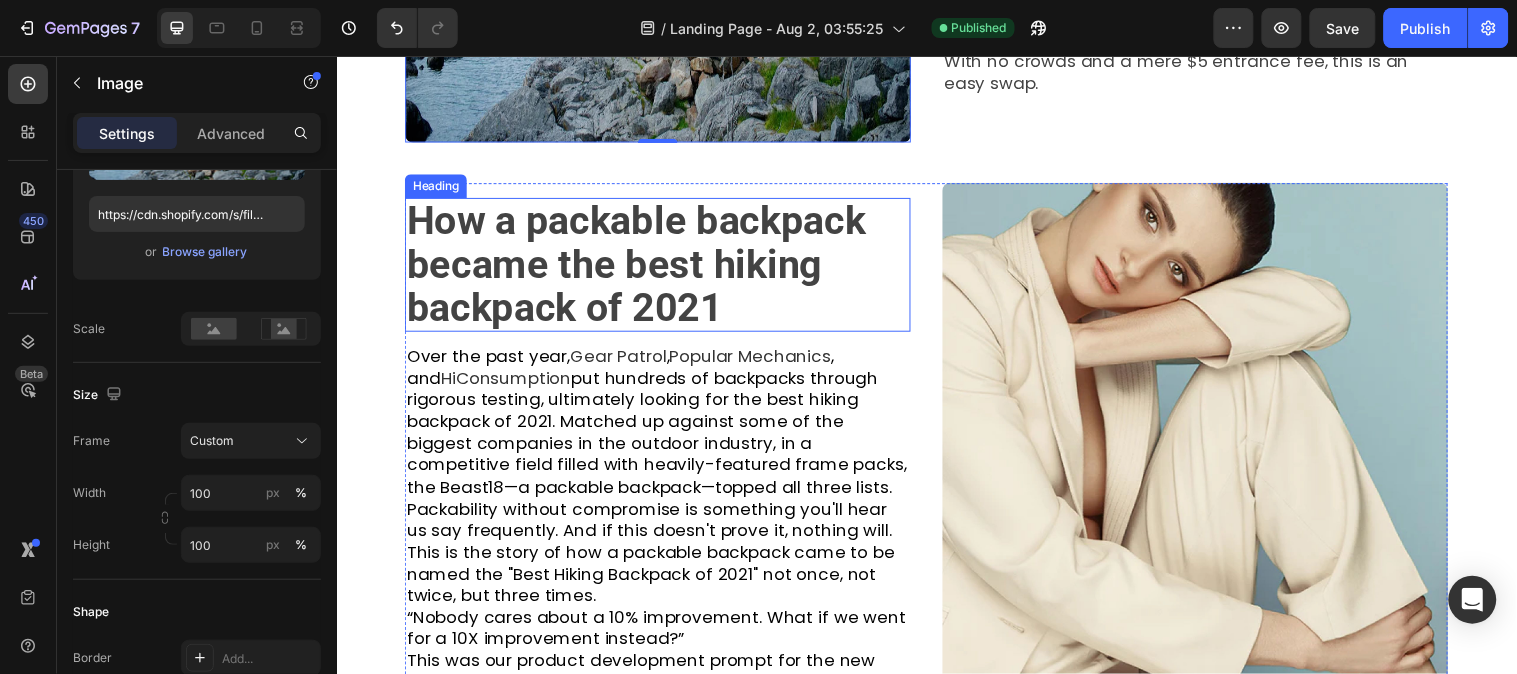 scroll, scrollTop: 666, scrollLeft: 0, axis: vertical 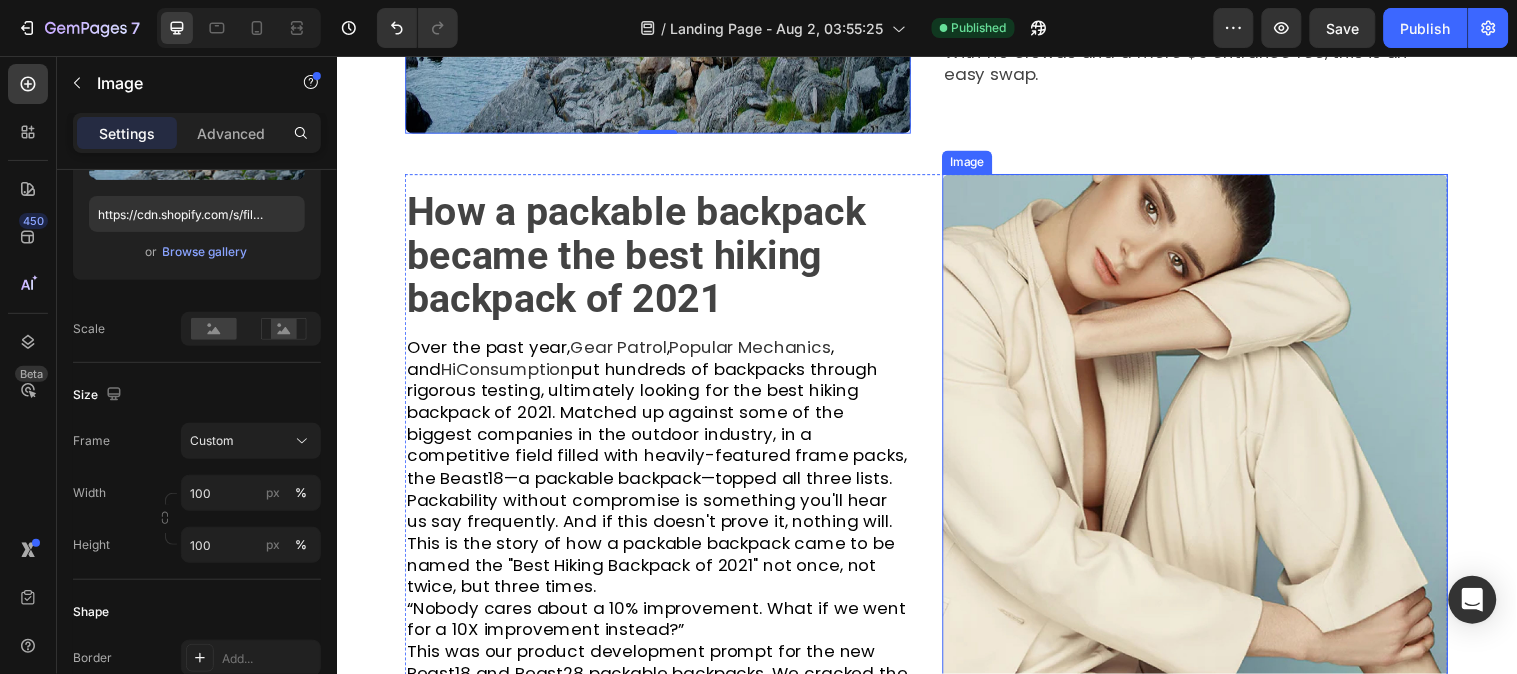 click at bounding box center (1209, 432) 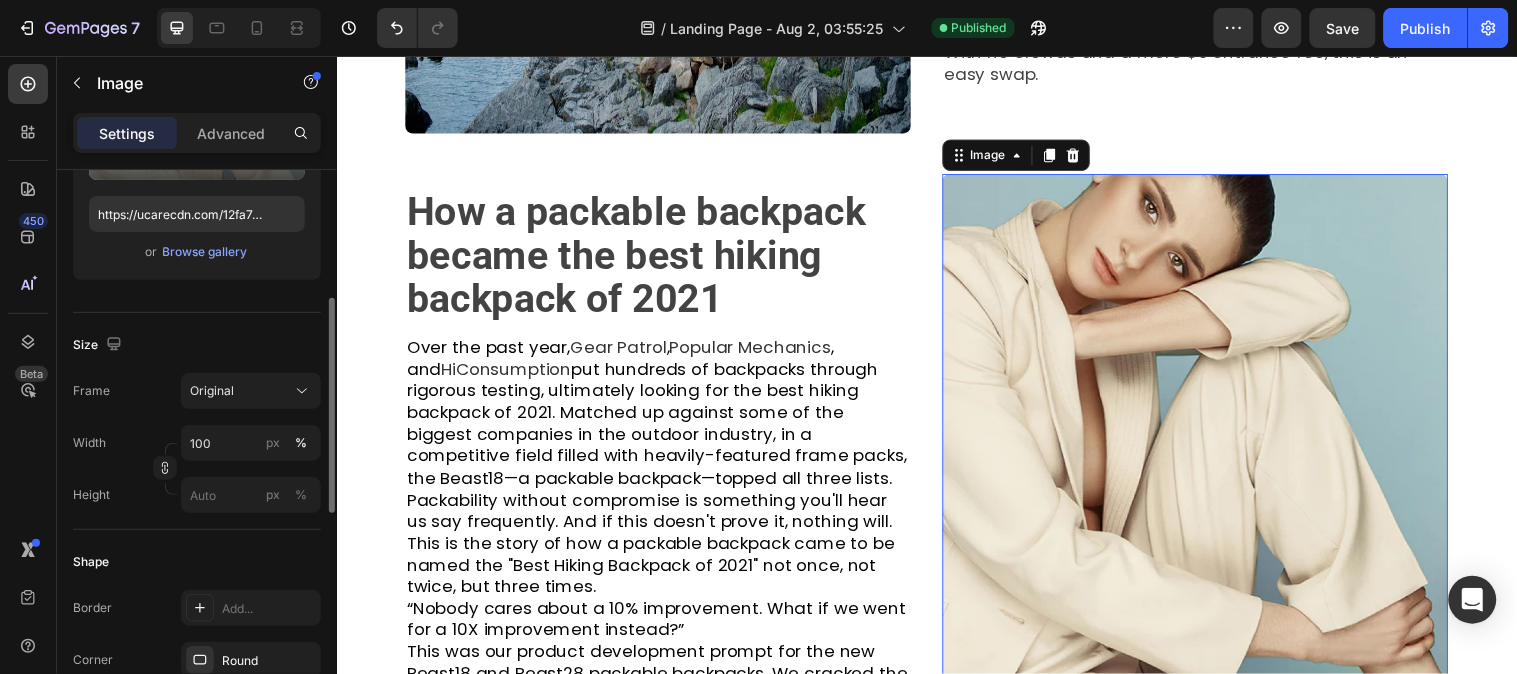 scroll, scrollTop: 111, scrollLeft: 0, axis: vertical 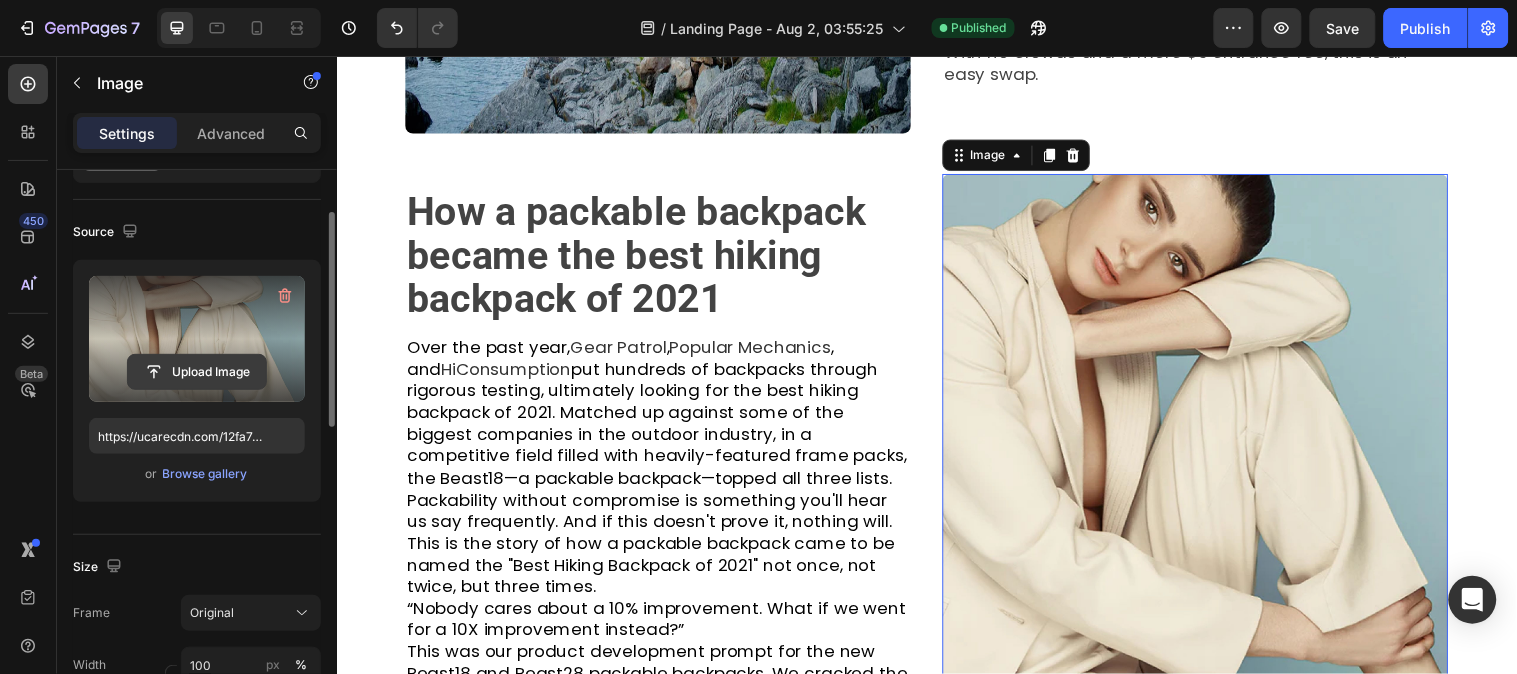 click 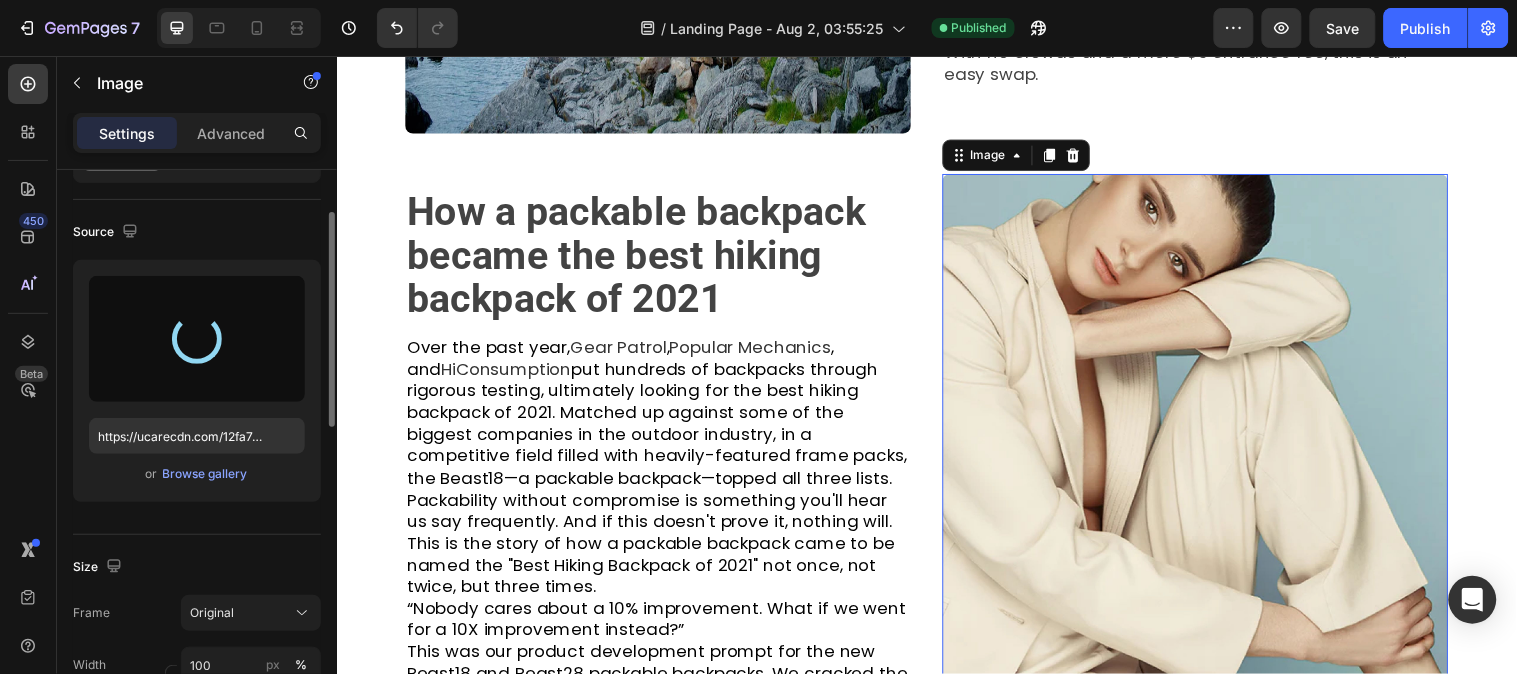 type on "https://cdn.shopify.com/s/files/1/0734/1309/9669/files/gempages_577967030334915088-478b983d-1636-48c1-836b-7cbe3850380c.webp" 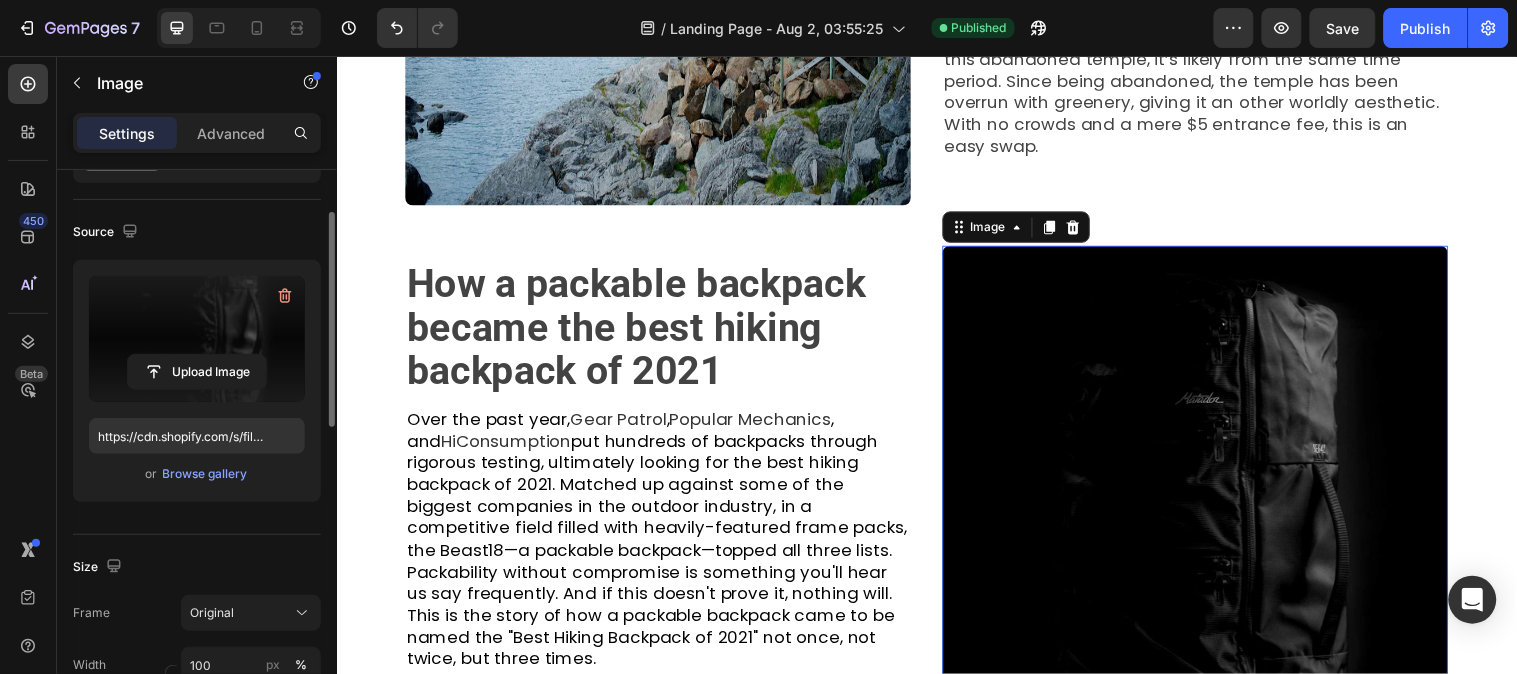 scroll, scrollTop: 555, scrollLeft: 0, axis: vertical 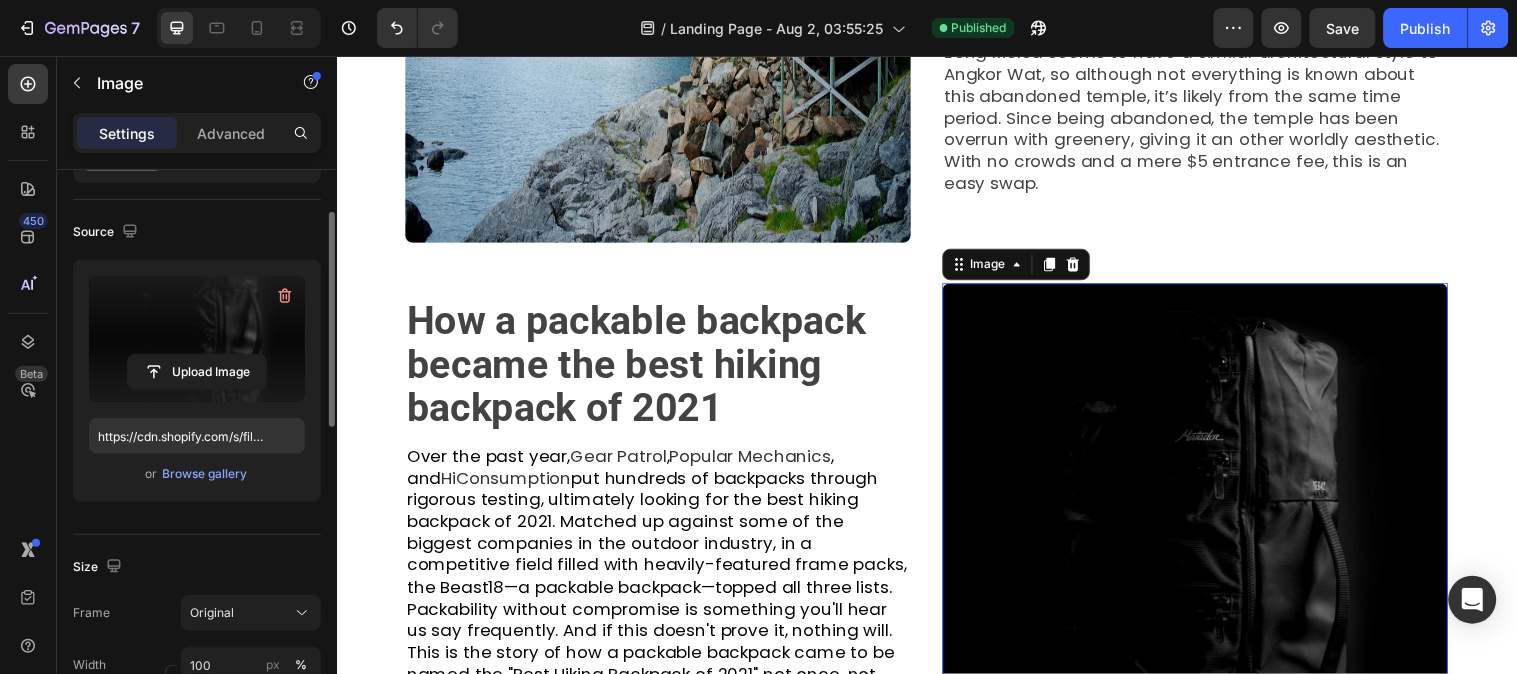 click at bounding box center [1209, 628] 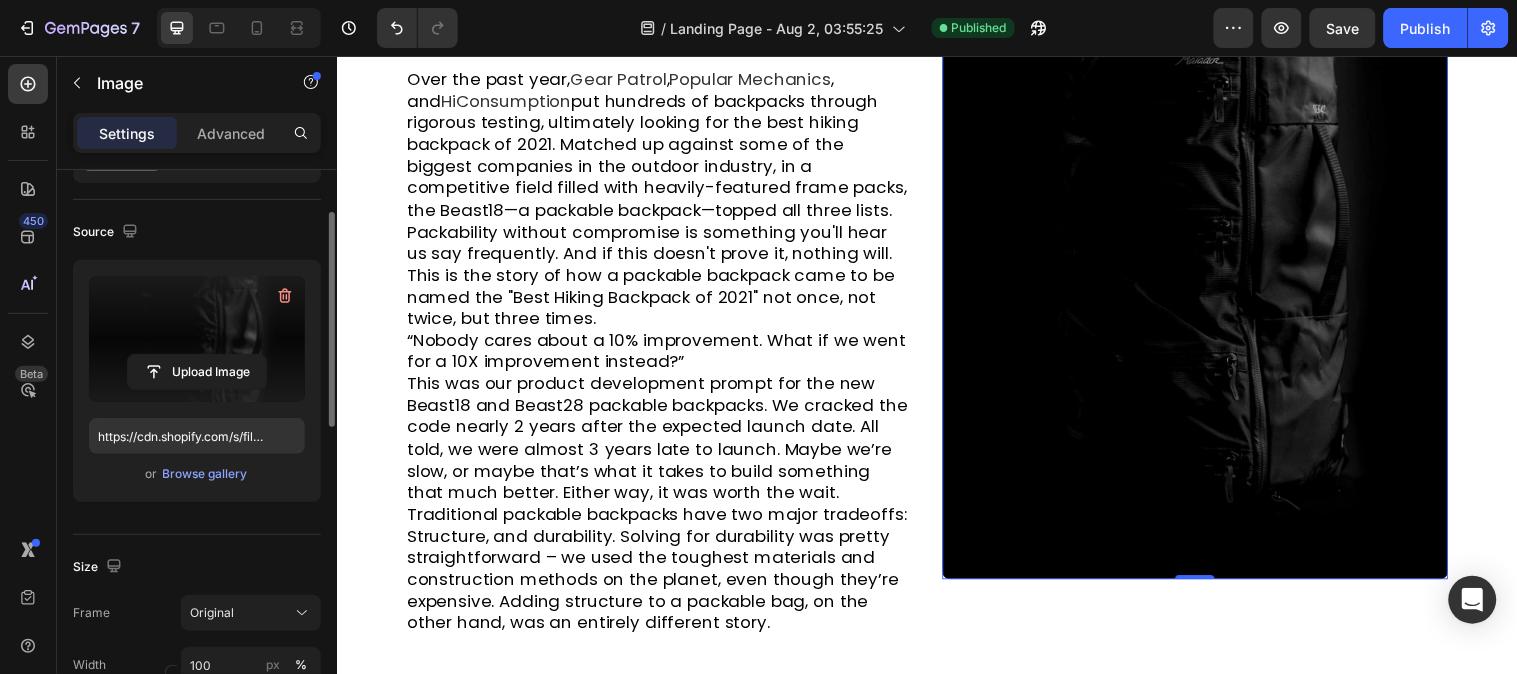 scroll, scrollTop: 1193, scrollLeft: 0, axis: vertical 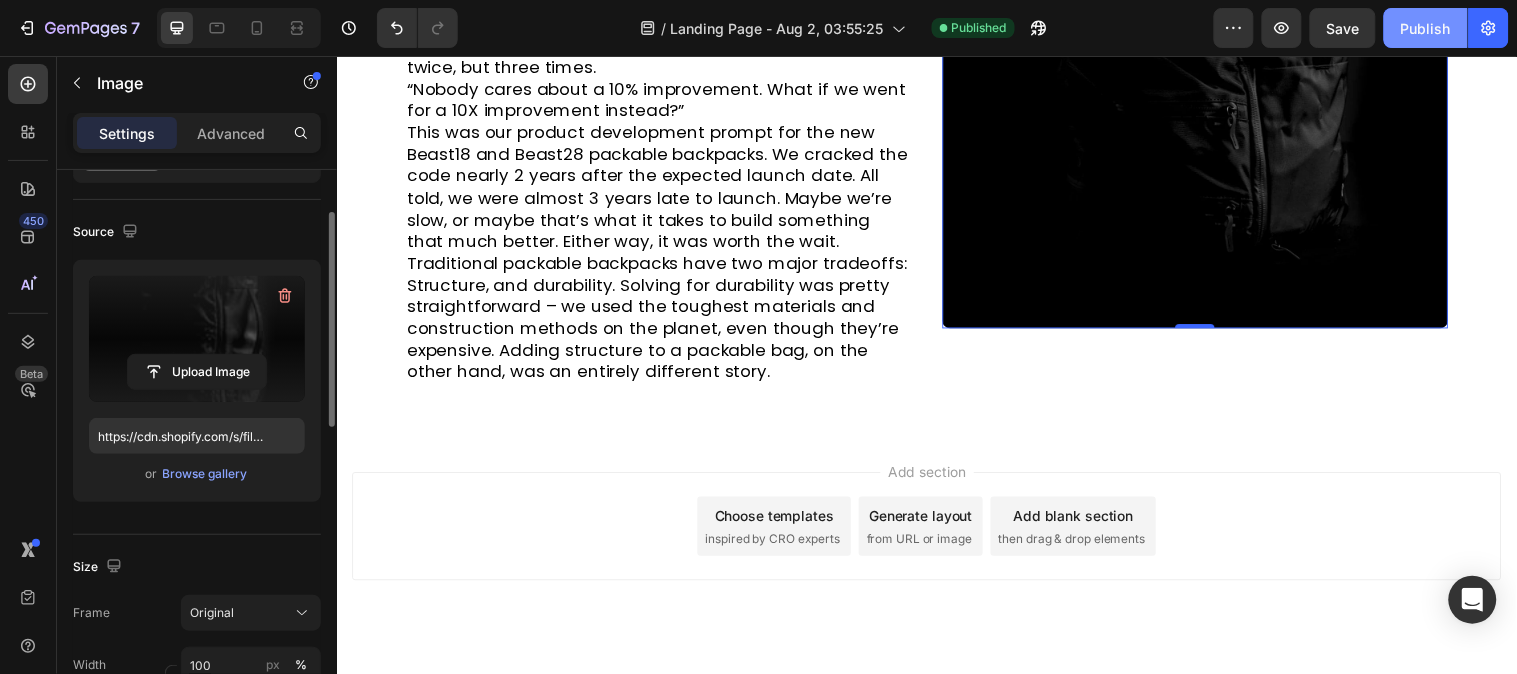 click on "Publish" at bounding box center (1426, 28) 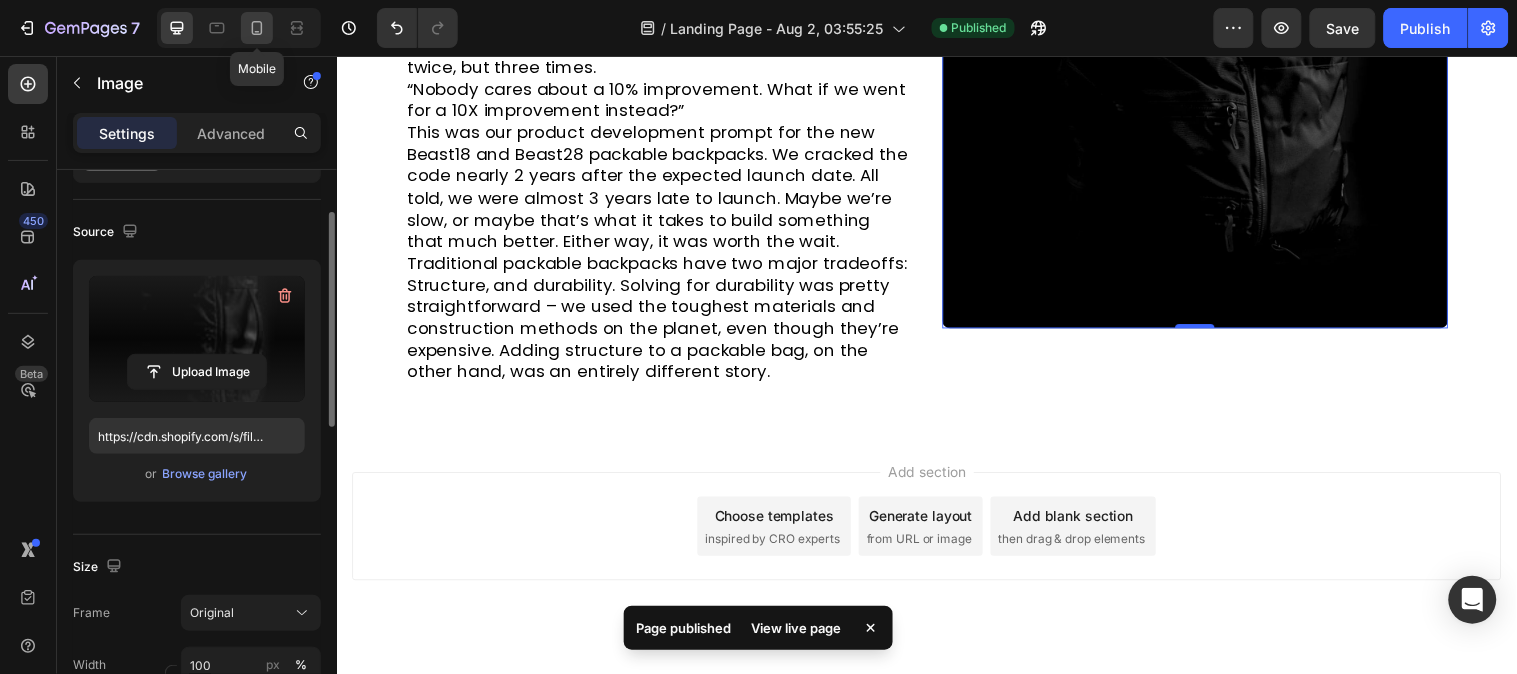 click 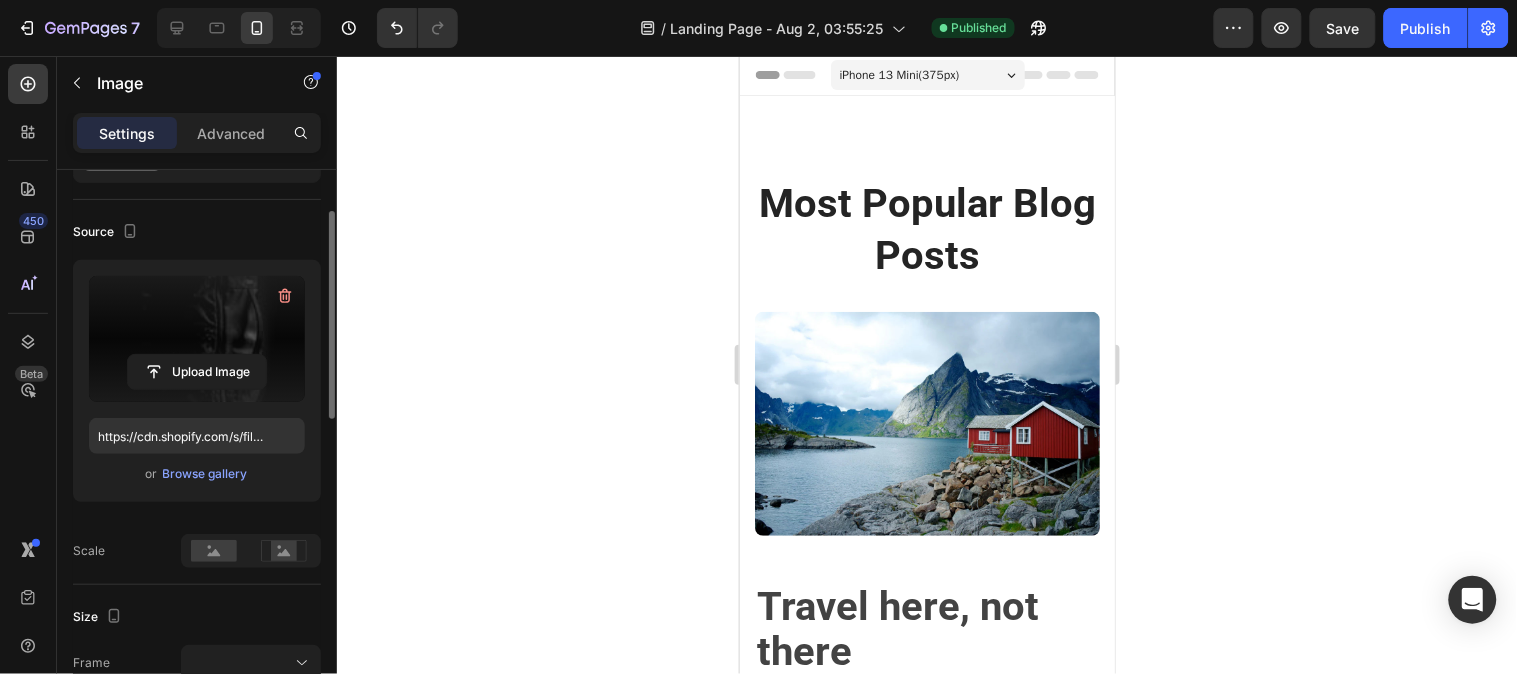 scroll, scrollTop: 0, scrollLeft: 0, axis: both 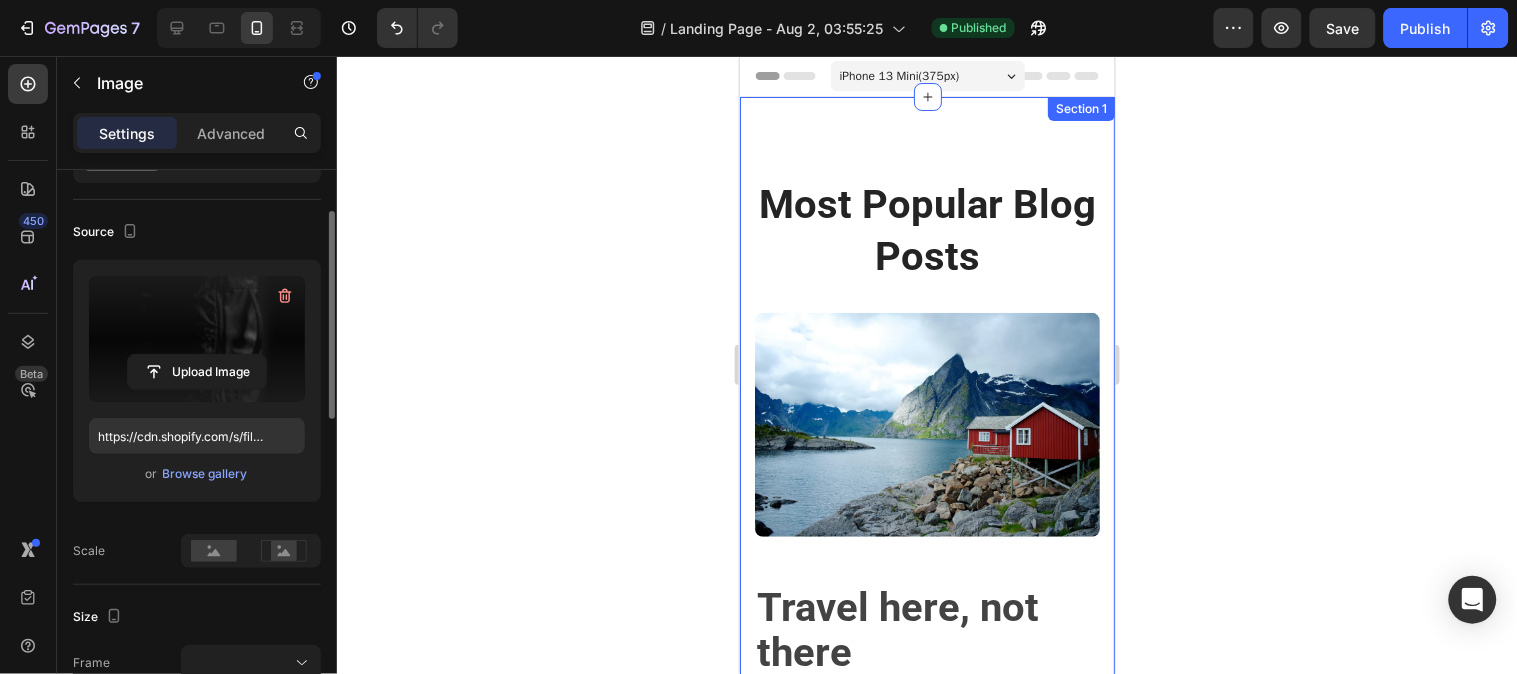 click on "Most Popular Blog Posts Heading Row Image ⁠⁠⁠⁠⁠⁠⁠ Travel here, not there Heading Instead of Rocky Mountain National Park, try Indian Peaks Wilderness. Don’t get us wrong, Rocky Mountain National Park is an incredible place, and from our HQ here in Boulder, we’re lucky to call it our backyard. There are some downsides though: major crowds, permits that are tricky to get your hands on, and no dogs allowed. The Indian Peaks Wilderness is just to the south of RMNP with a very similar landscape and a fraction of the people, plus you can bring your 4-legged adventure partner. For a good adventure, scramble up Mount Neva or Lone Eagle Peak in the summer, or skin up and ski down Mount Toll in the winter. Text block Row ⁠⁠⁠⁠⁠⁠⁠ How a packable backpack became the best hiking backpack of 2021 Heading Over the past year,  Gear Patrol ,  Popular Mechanics , and  HiConsumption “Nobody cares about a 10% improvement. What if we went for a 10X improvement instead?” Text block Image   0" at bounding box center (926, 1775) 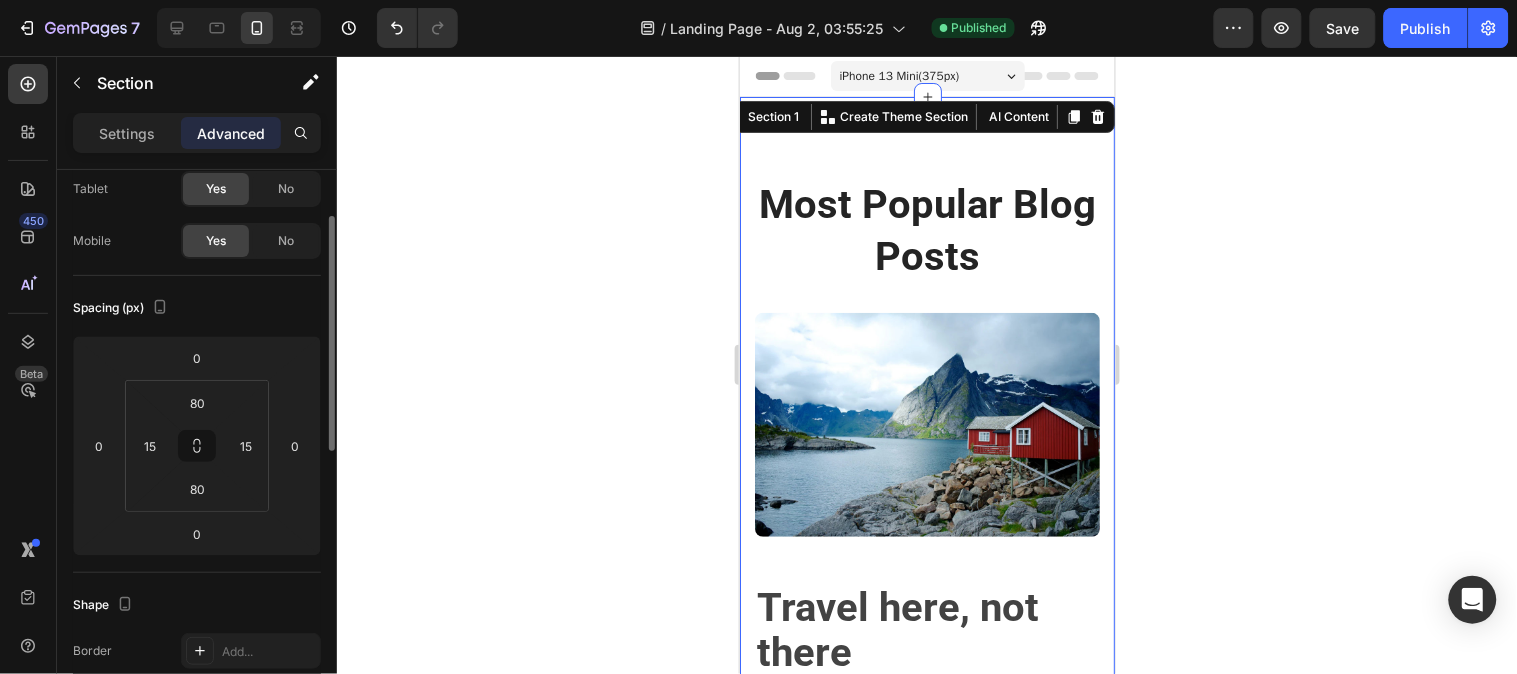 scroll, scrollTop: 0, scrollLeft: 0, axis: both 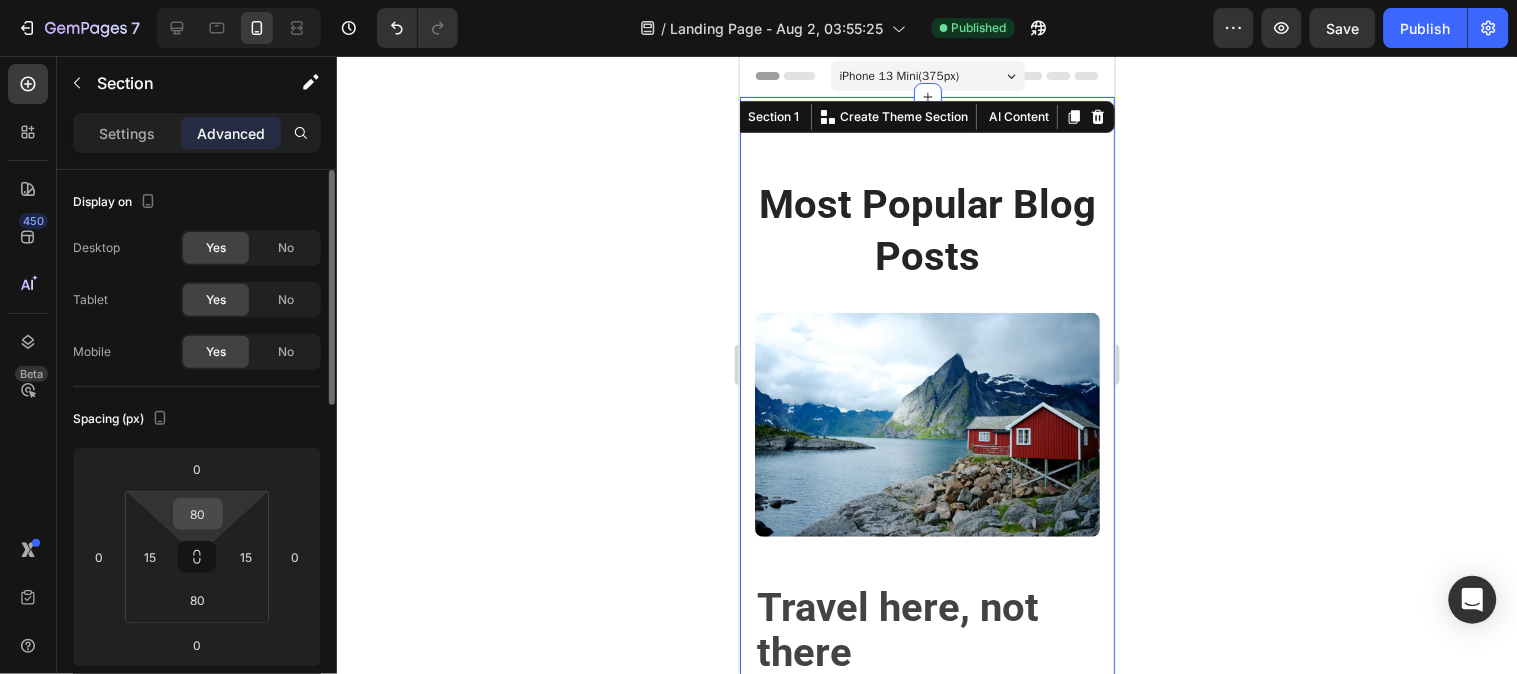 click on "80" at bounding box center [198, 514] 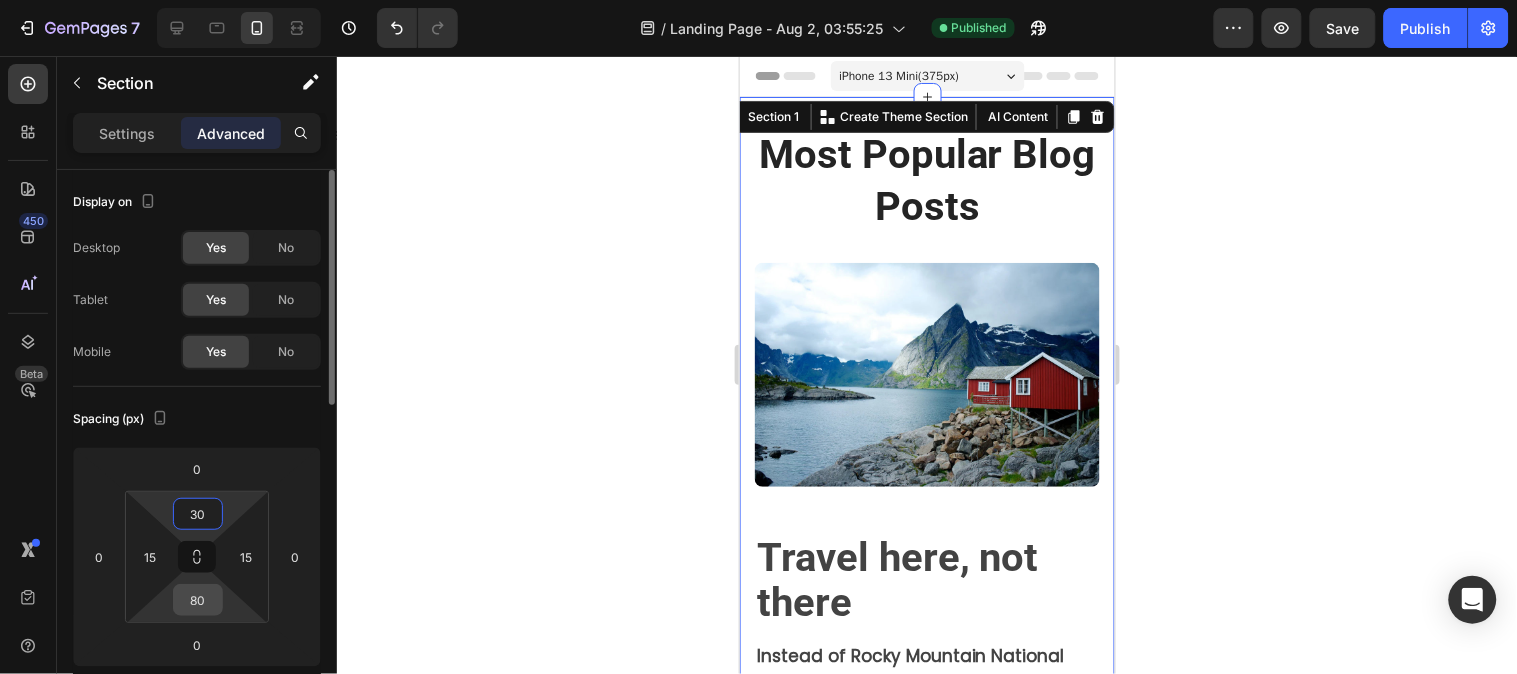 type on "30" 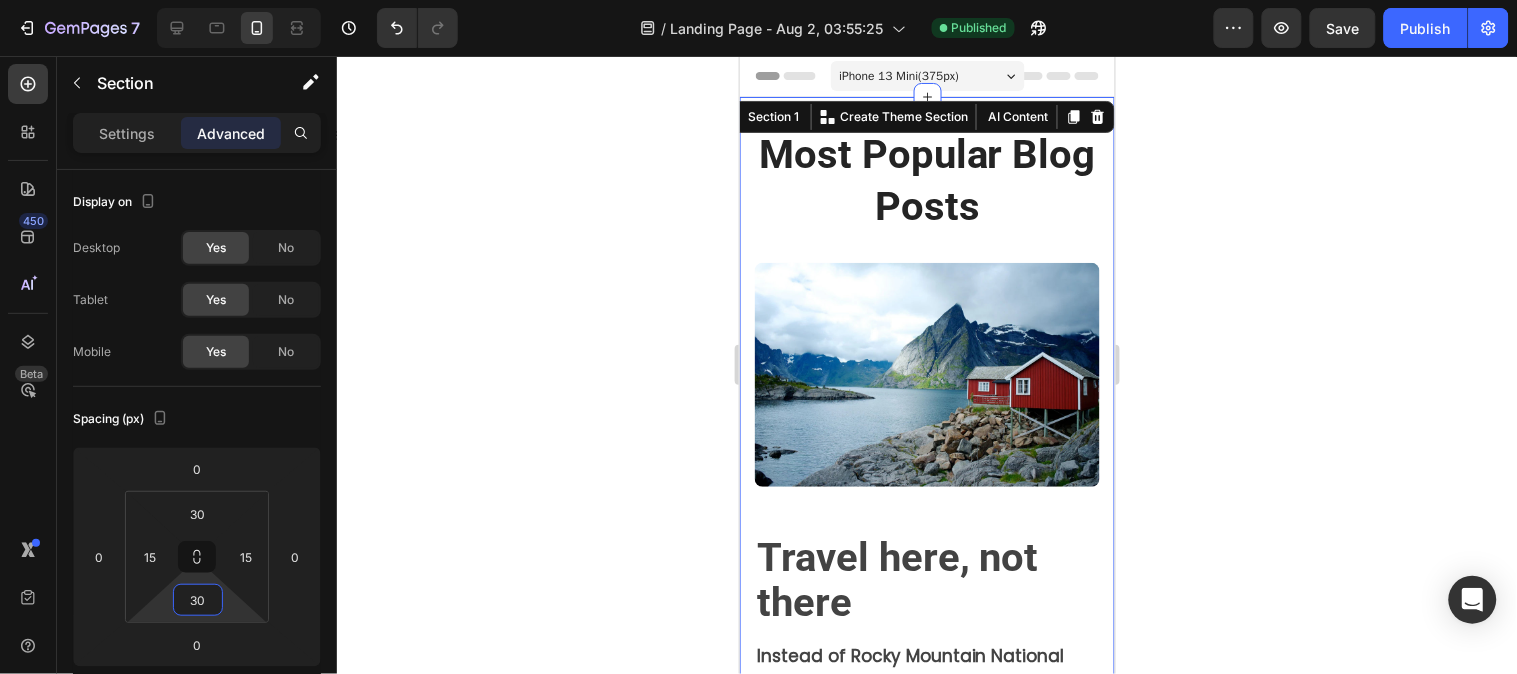type on "30" 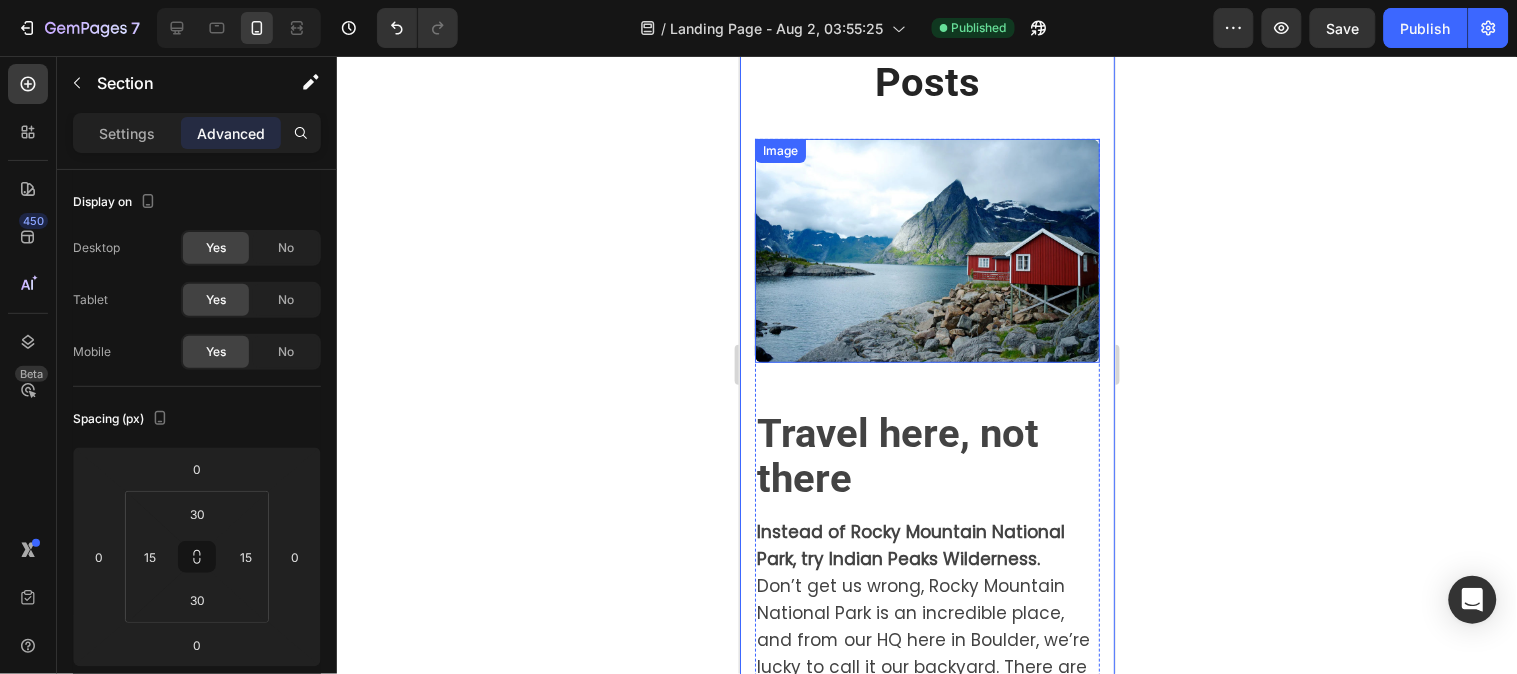 scroll, scrollTop: 0, scrollLeft: 0, axis: both 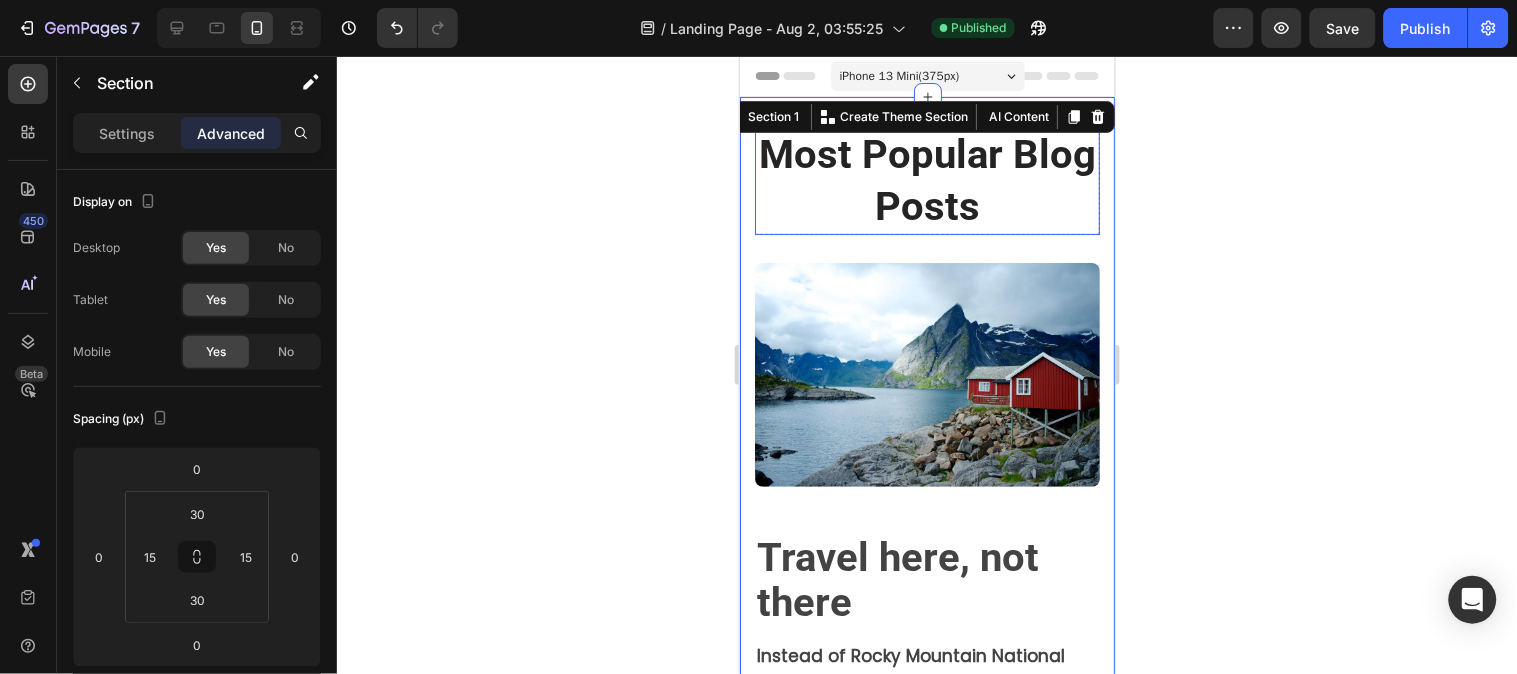 click on "Most Popular Blog Posts" at bounding box center [926, 180] 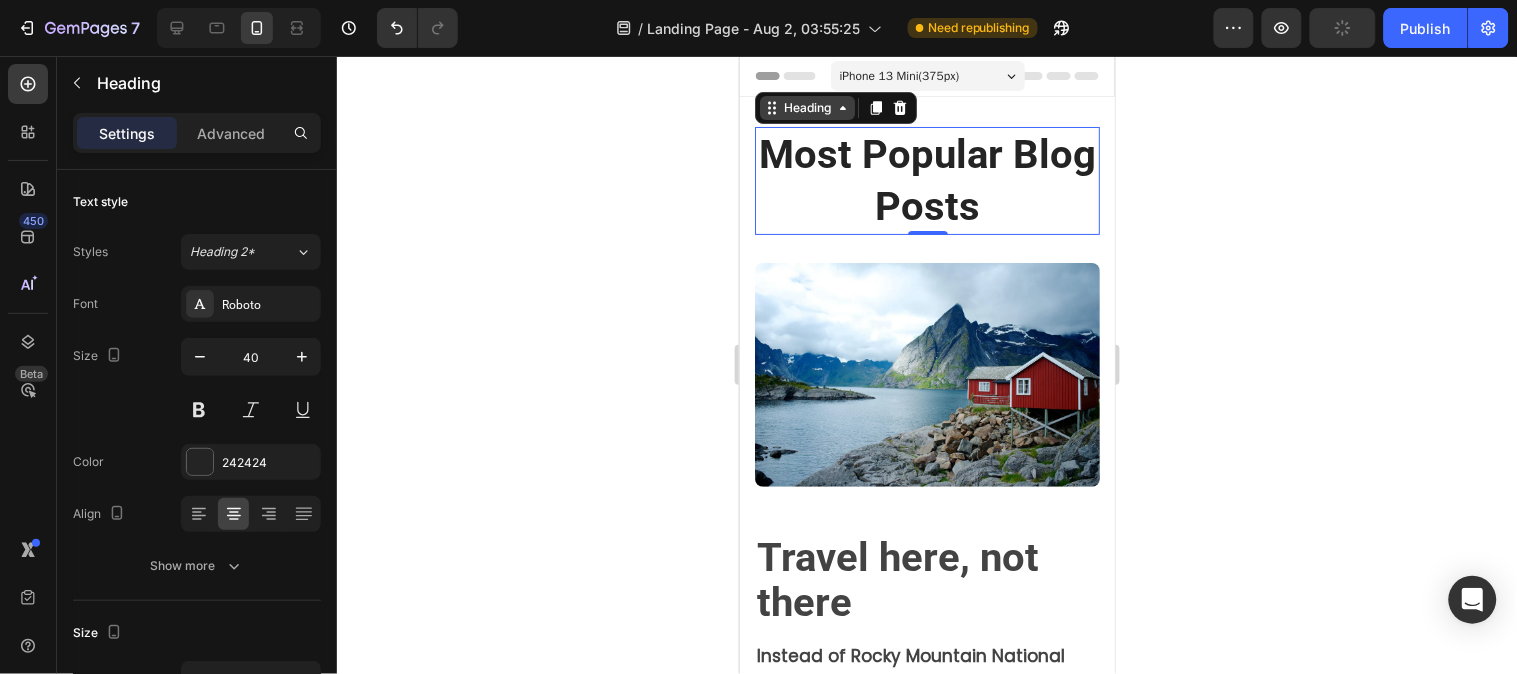click on "Heading" at bounding box center (806, 107) 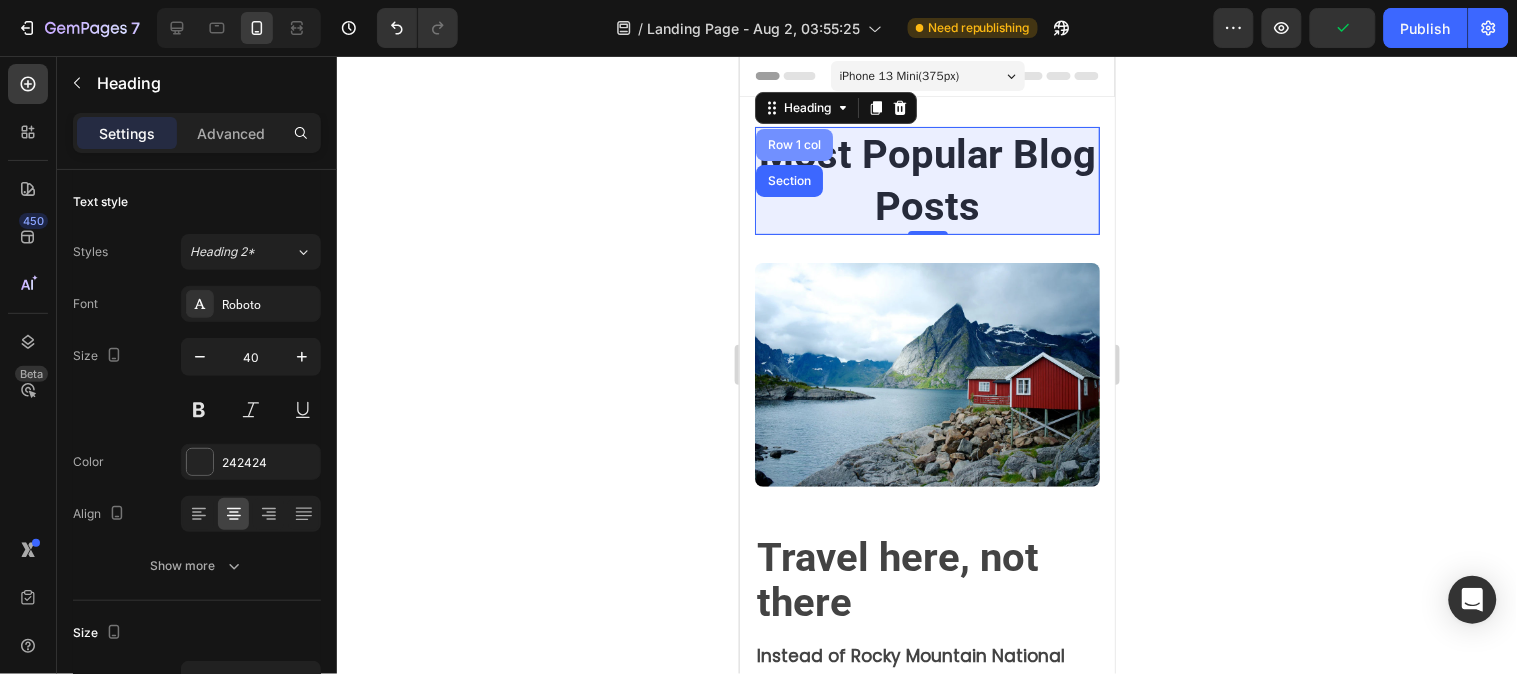 click on "Row 1 col" at bounding box center (793, 144) 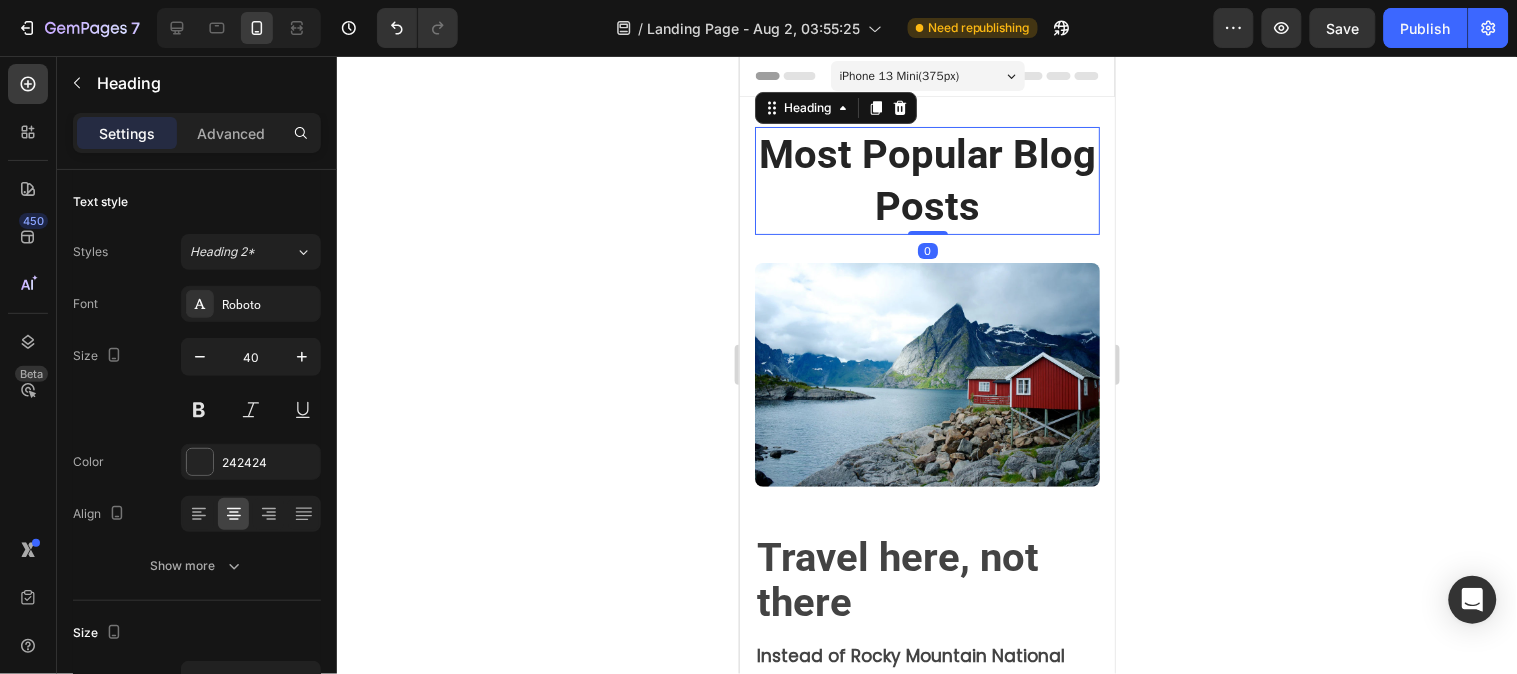 click on "Most Popular Blog Posts" at bounding box center (926, 180) 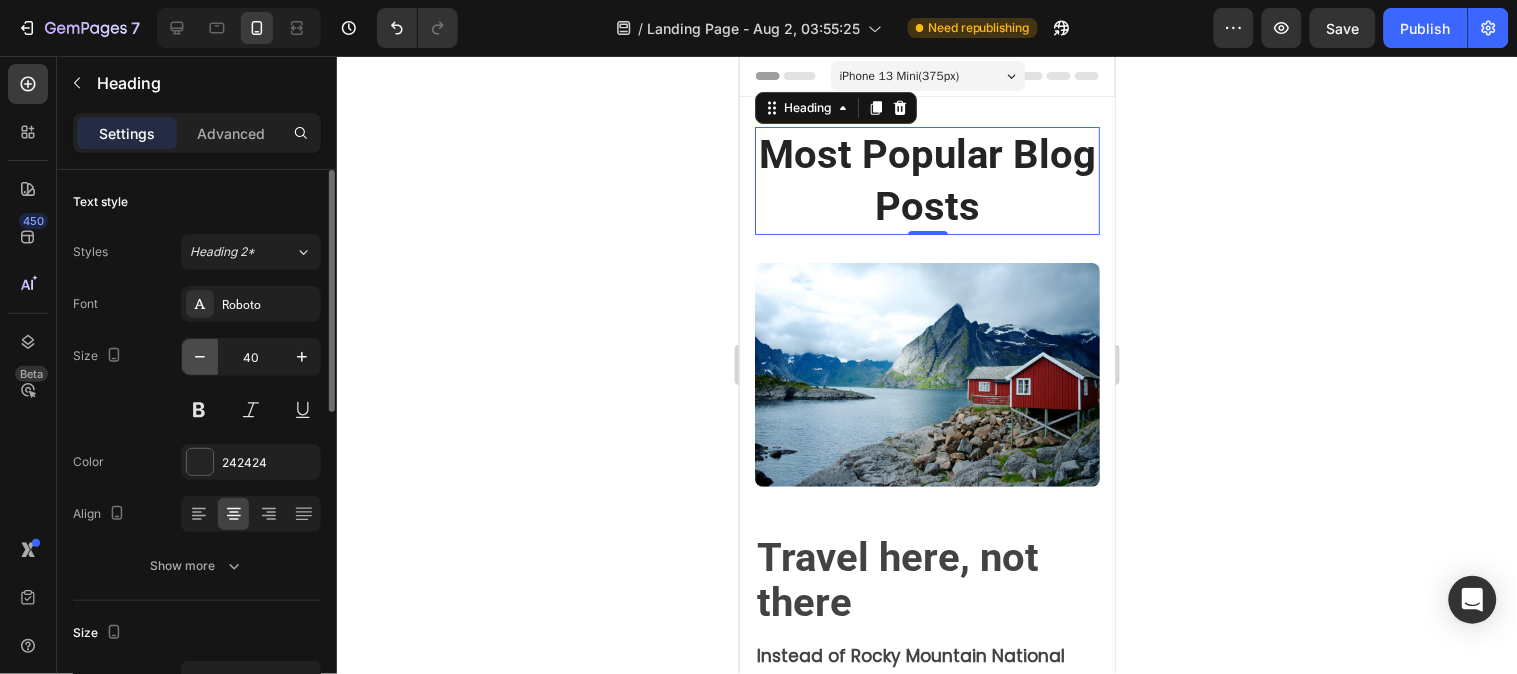 click 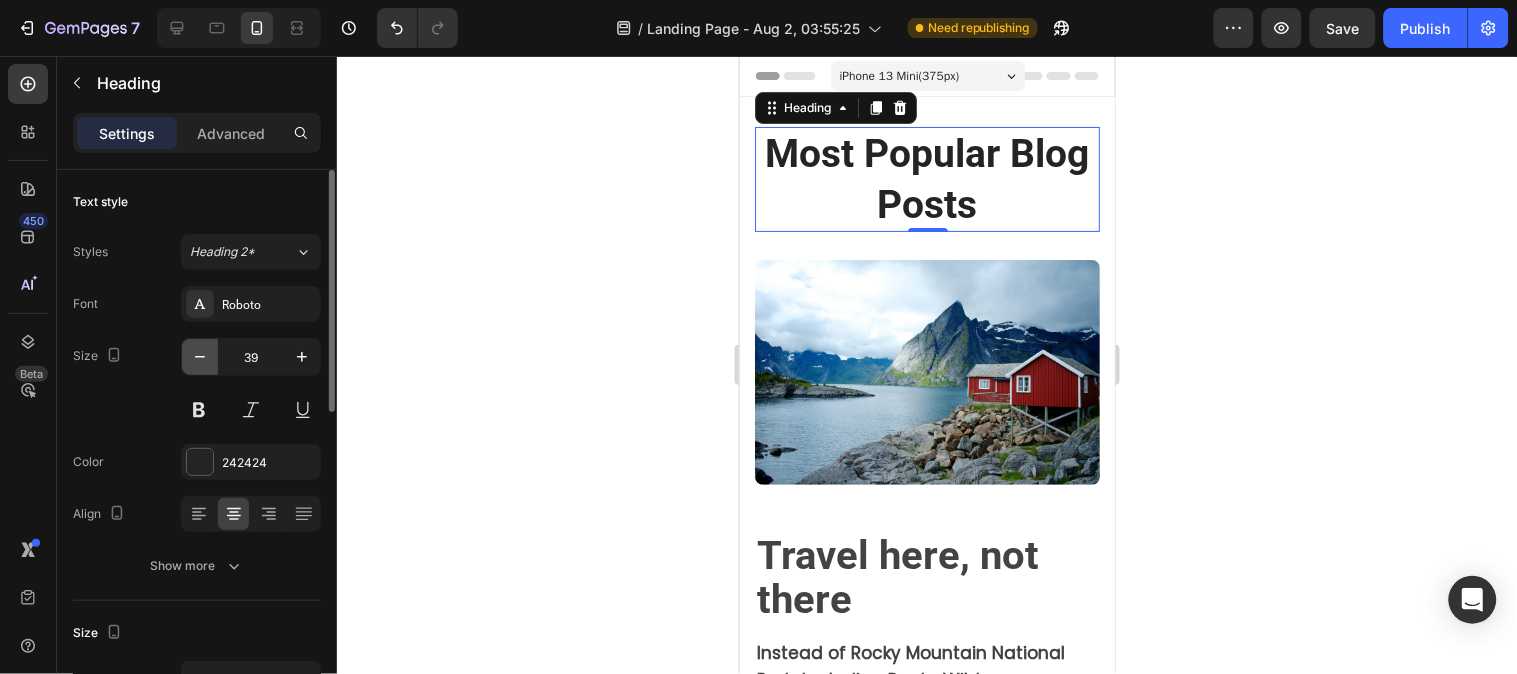 click 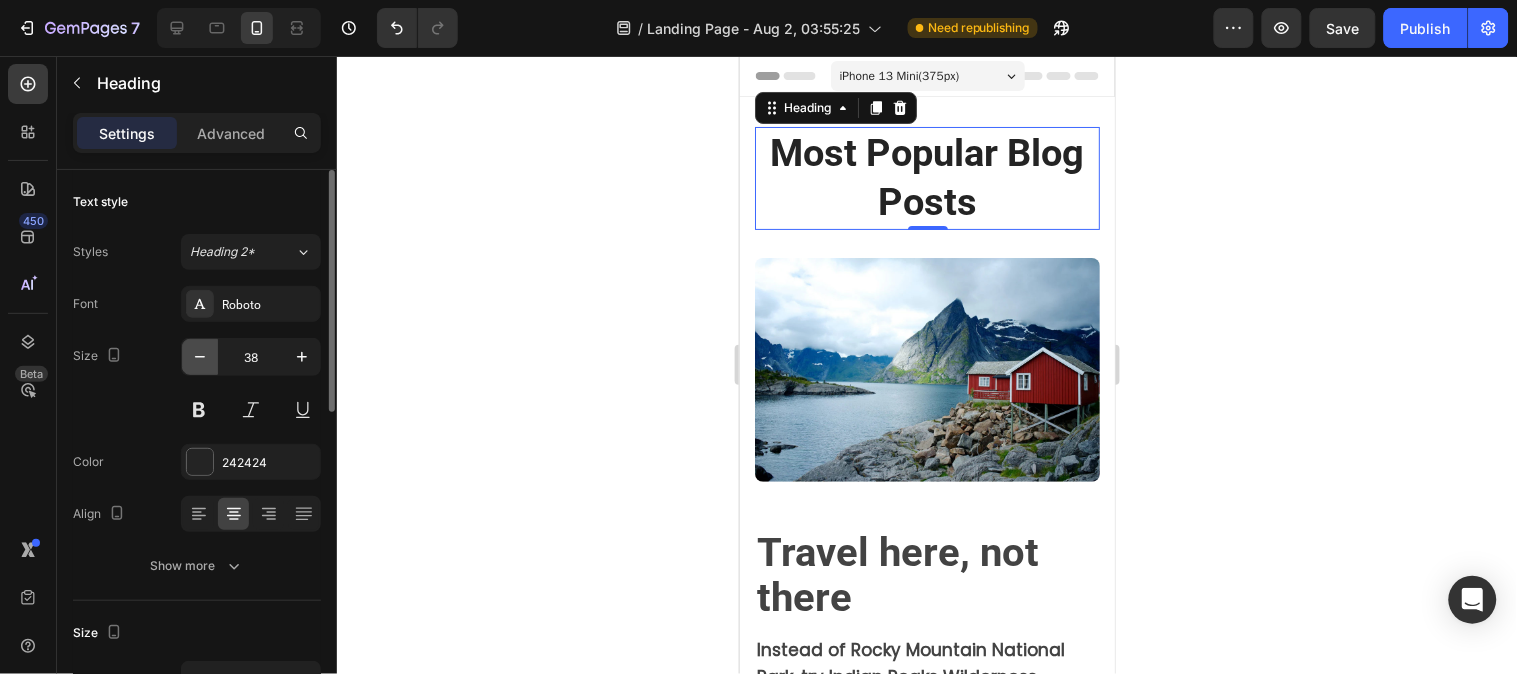 click 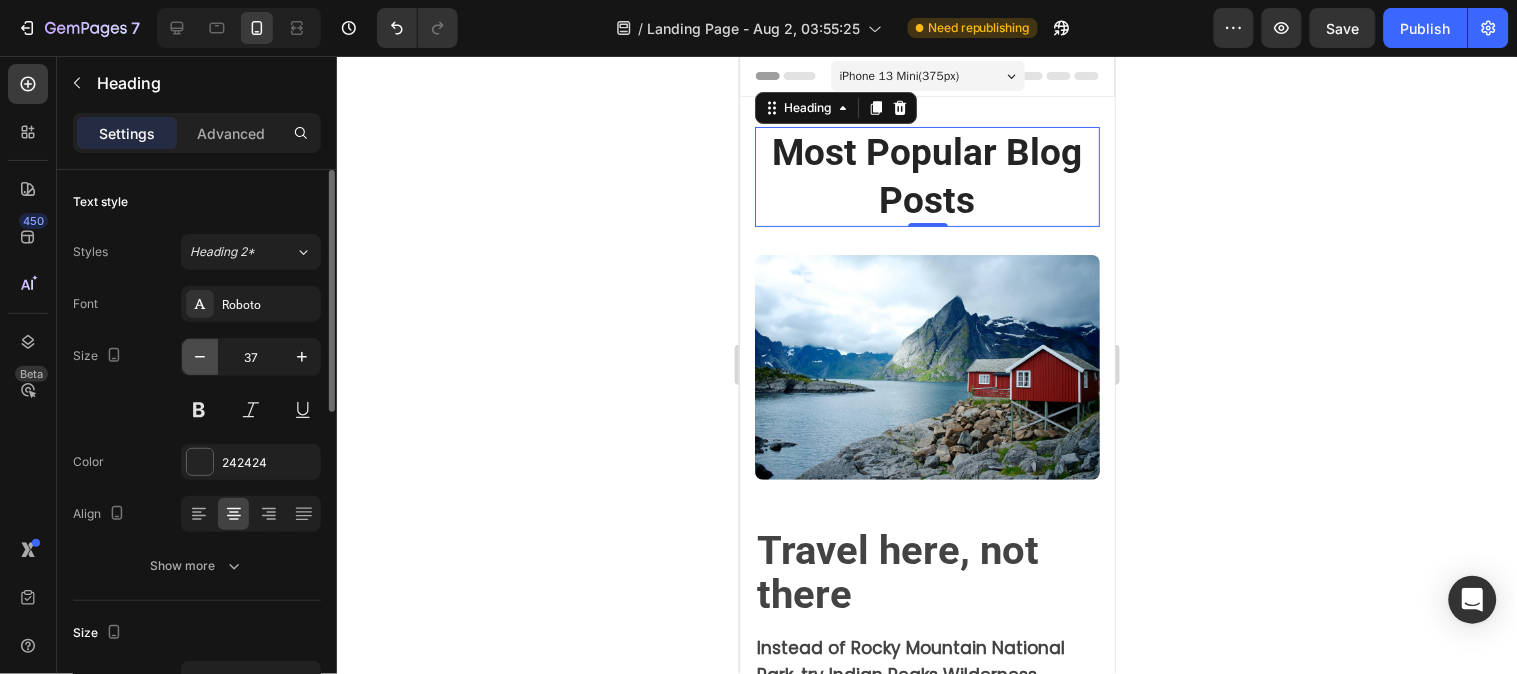 click 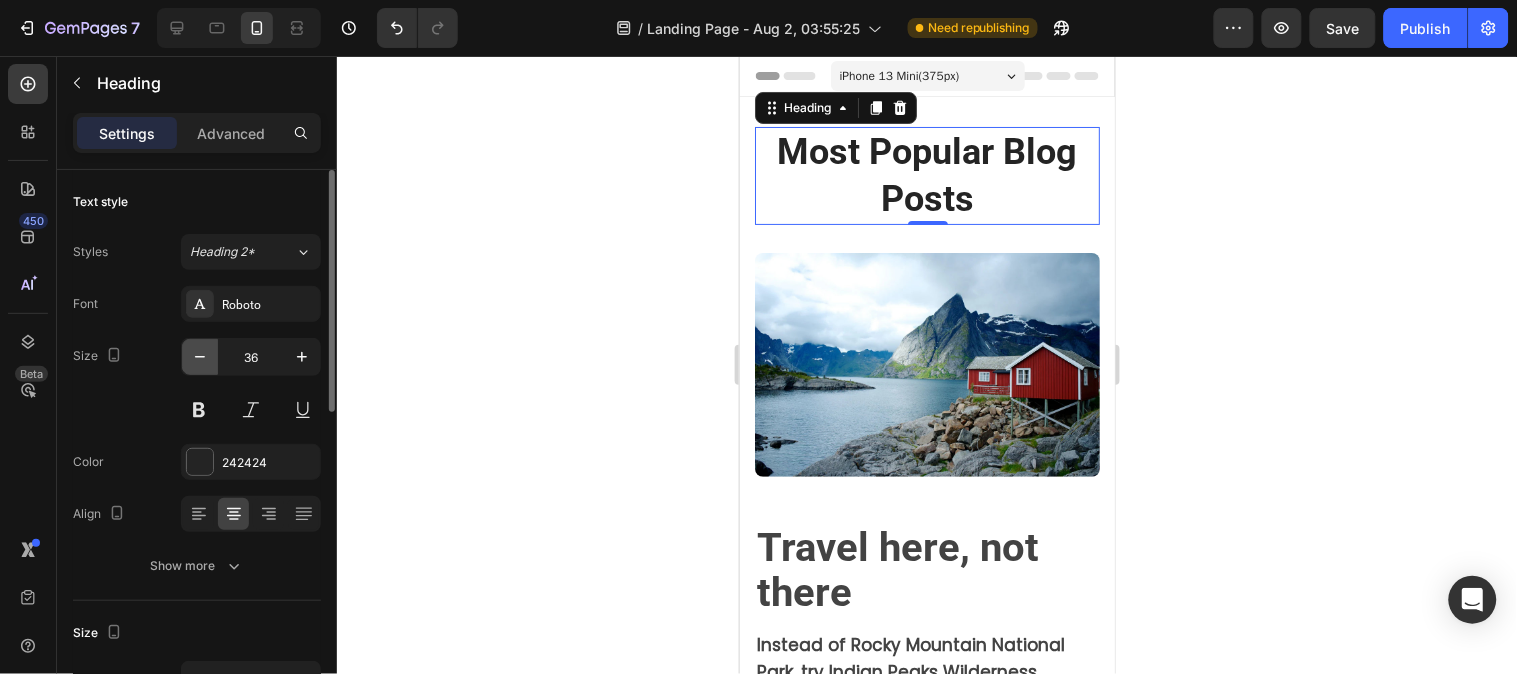 click 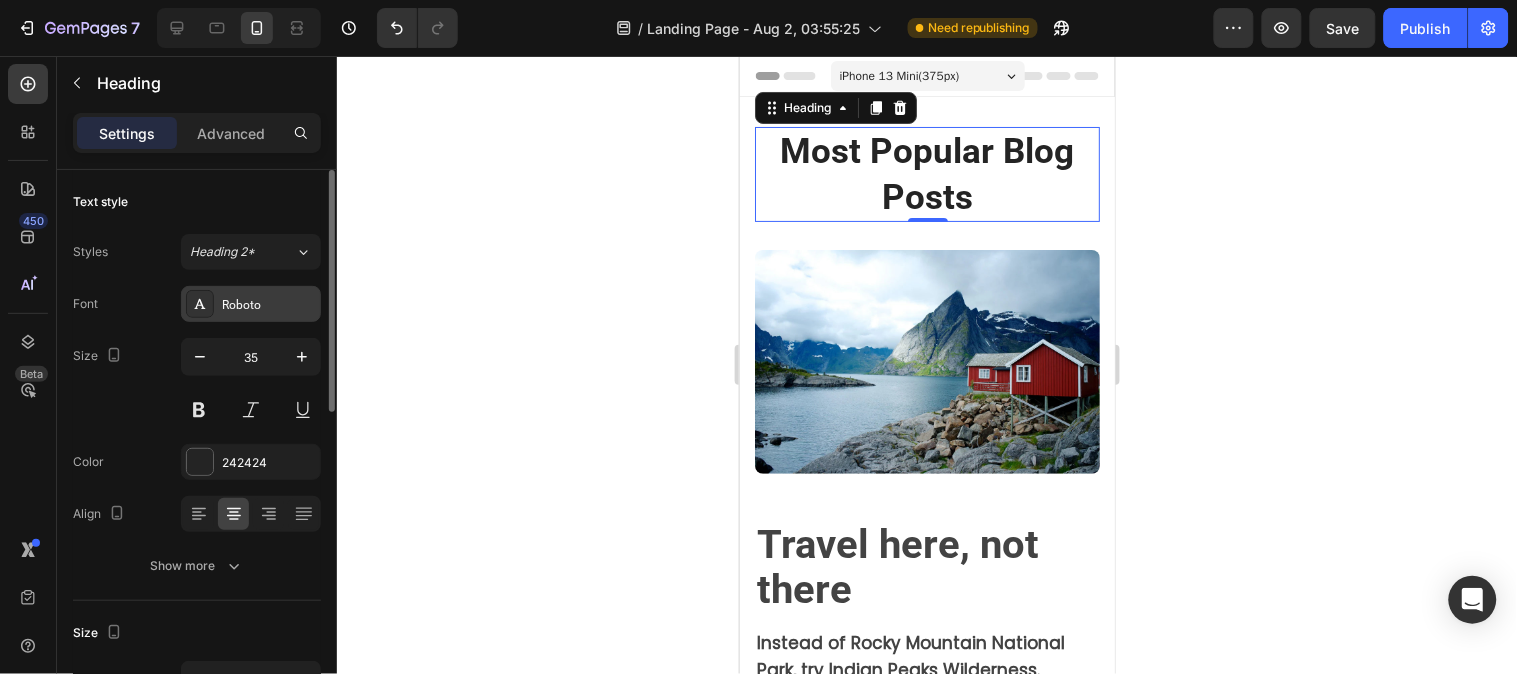 click on "Roboto" at bounding box center [269, 305] 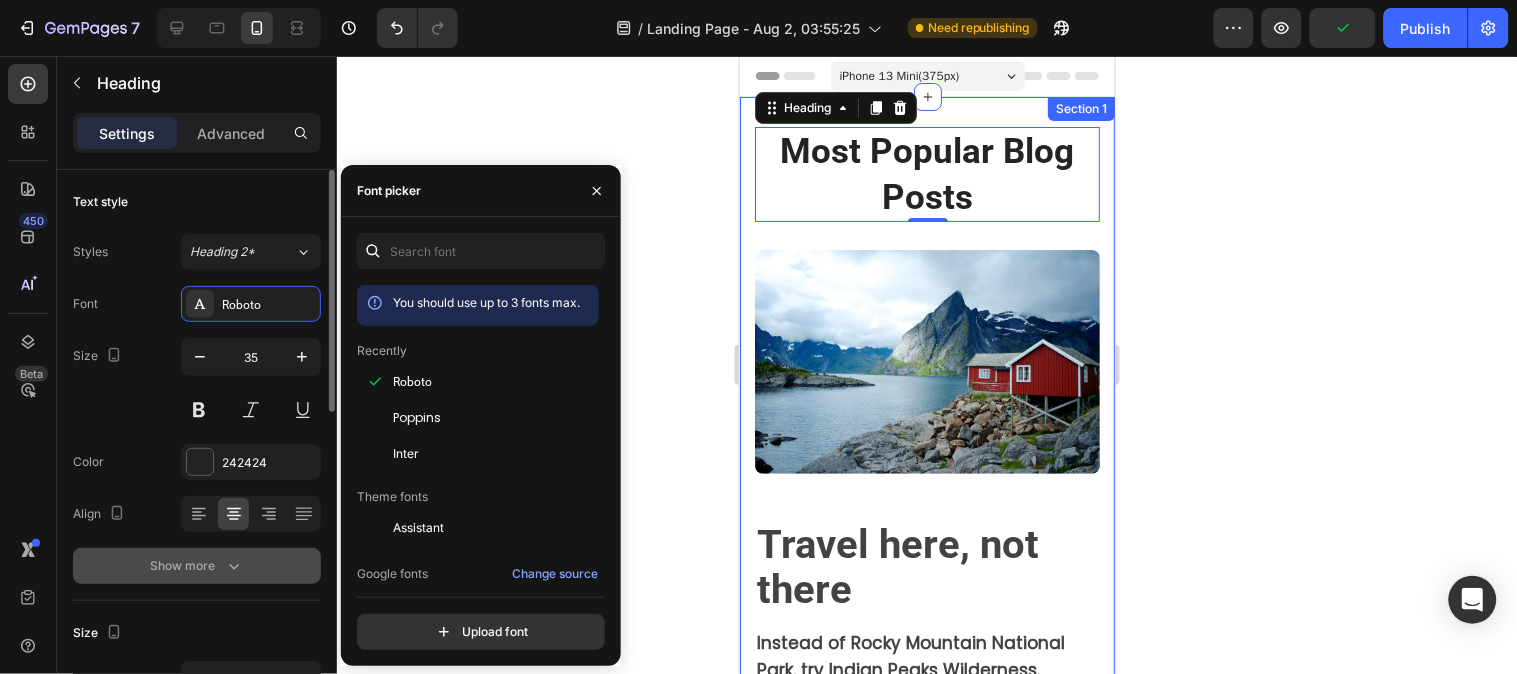 click on "Show more" at bounding box center (197, 566) 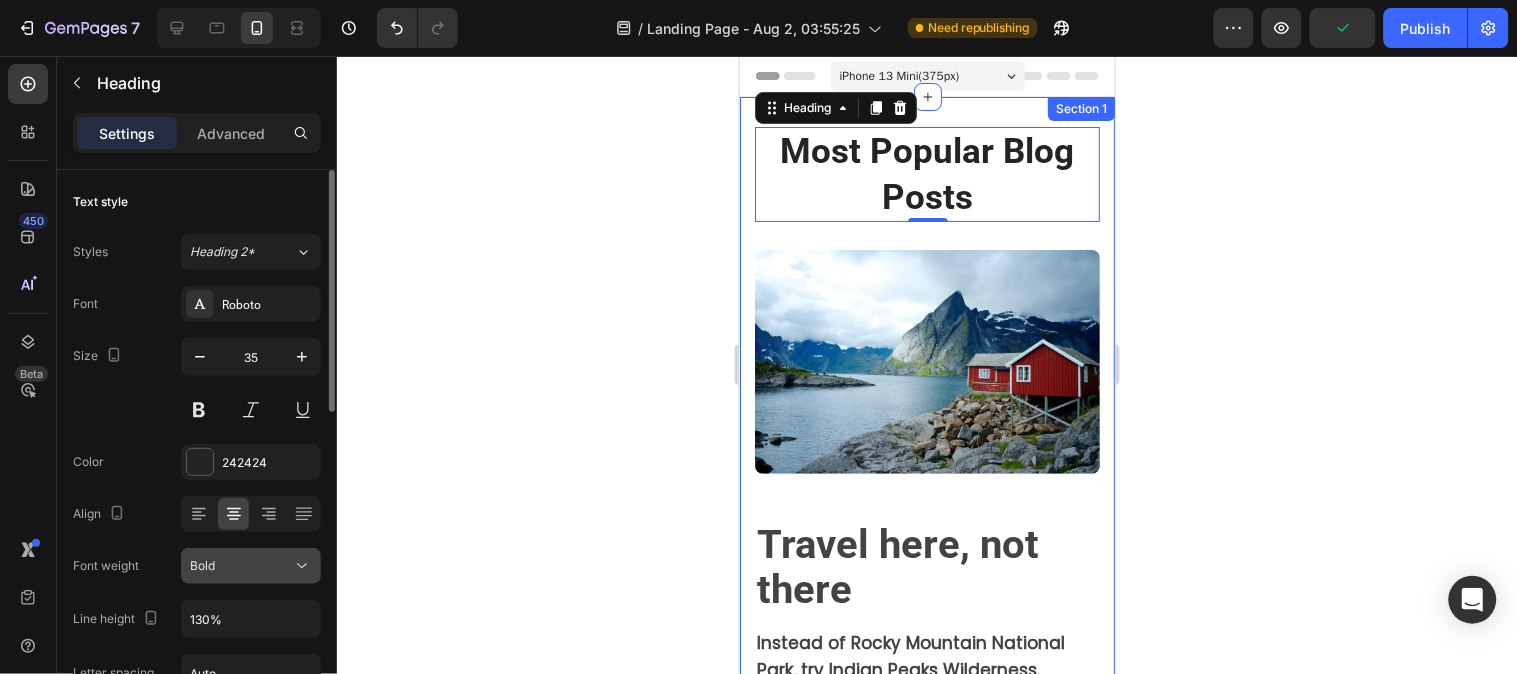 scroll, scrollTop: 111, scrollLeft: 0, axis: vertical 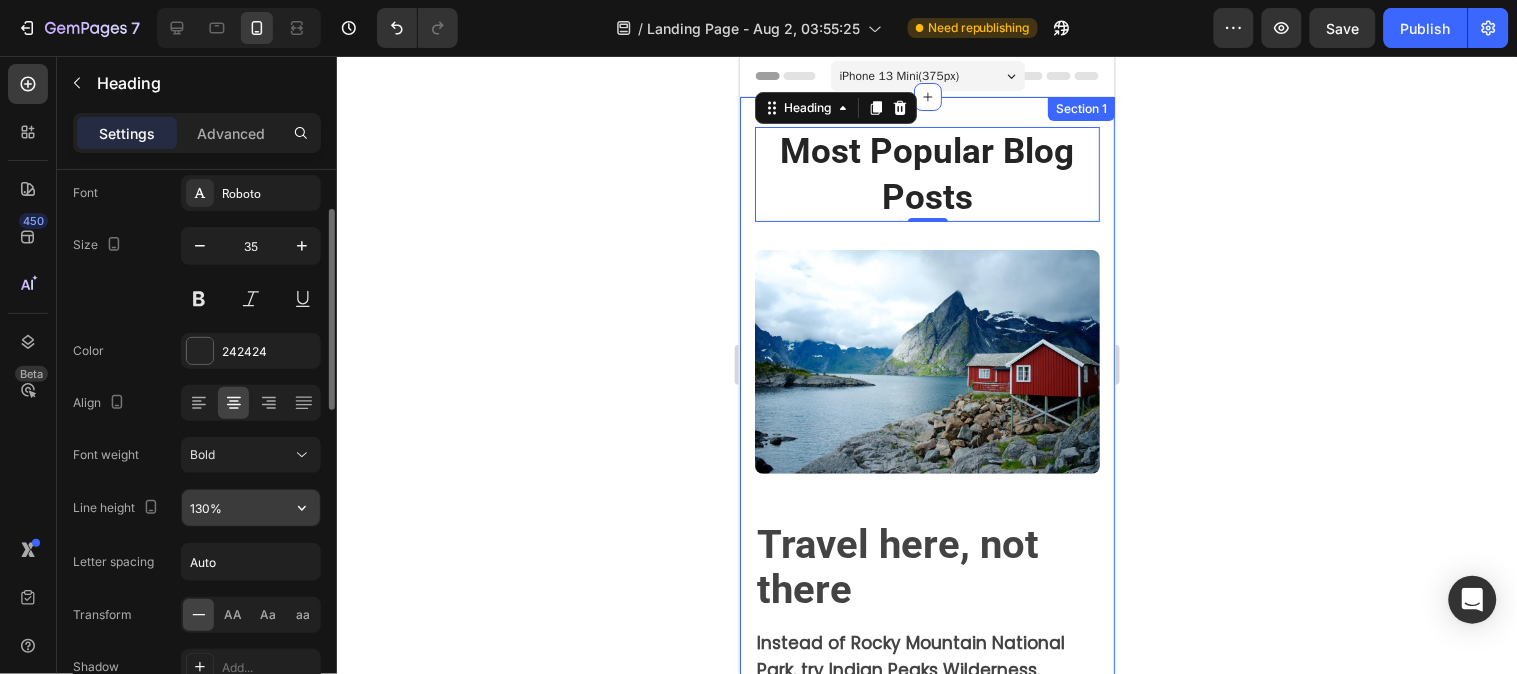 click on "130%" at bounding box center (251, 508) 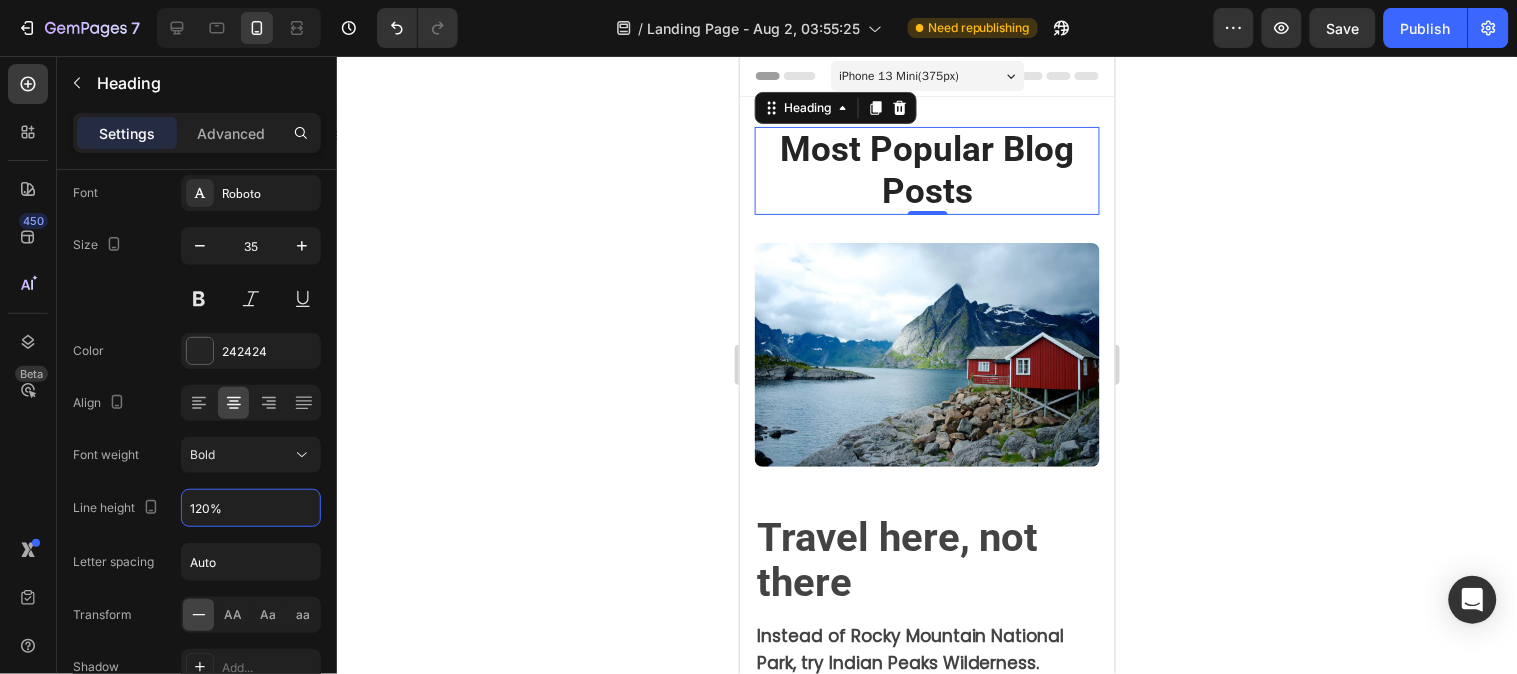 type on "120%" 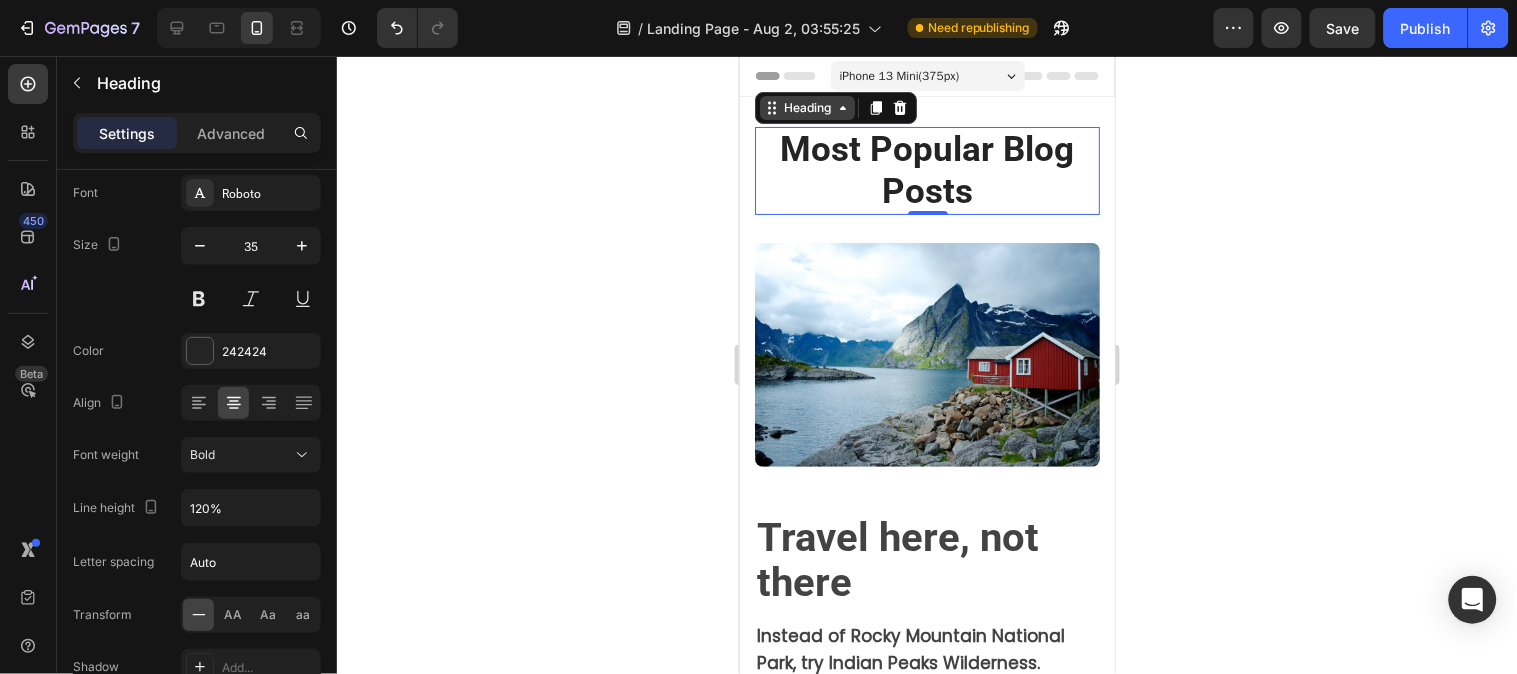 click on "Heading" at bounding box center [806, 107] 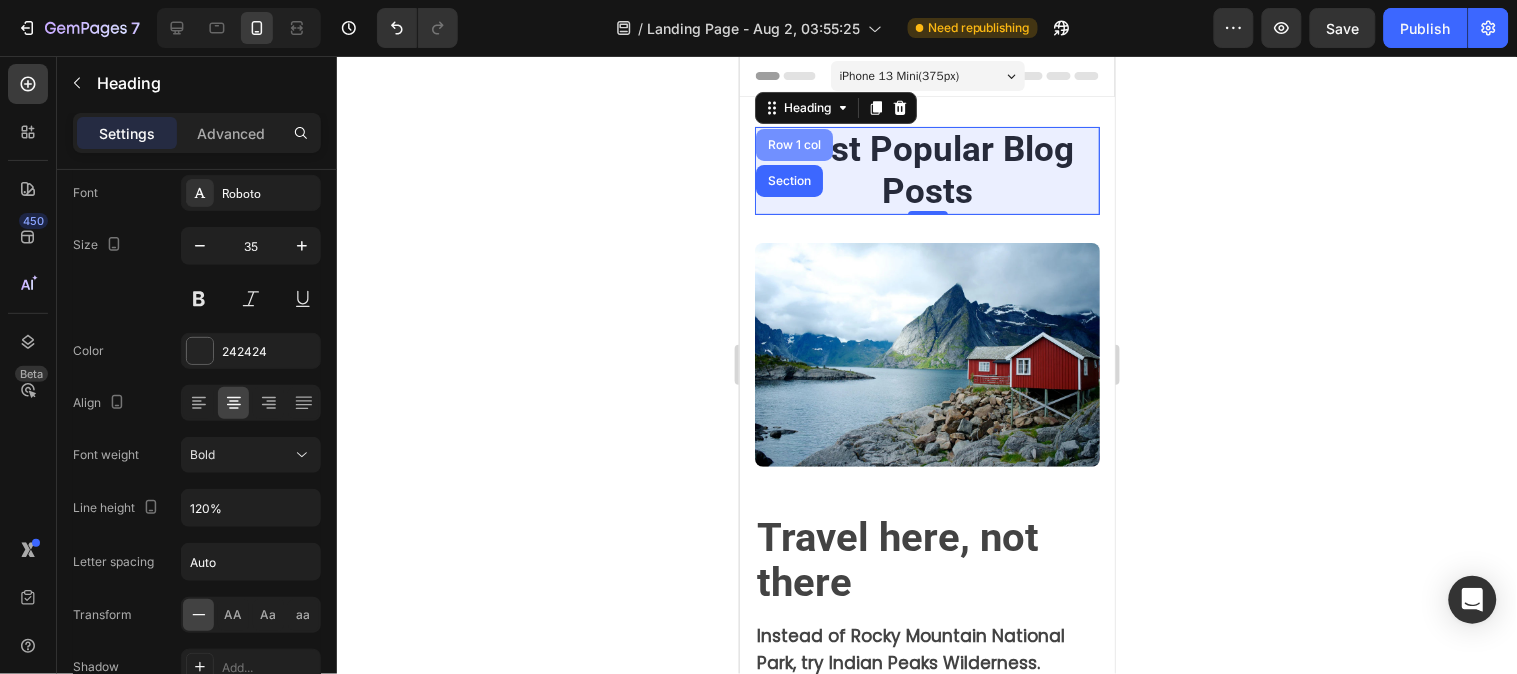 click on "Row 1 col" at bounding box center [793, 144] 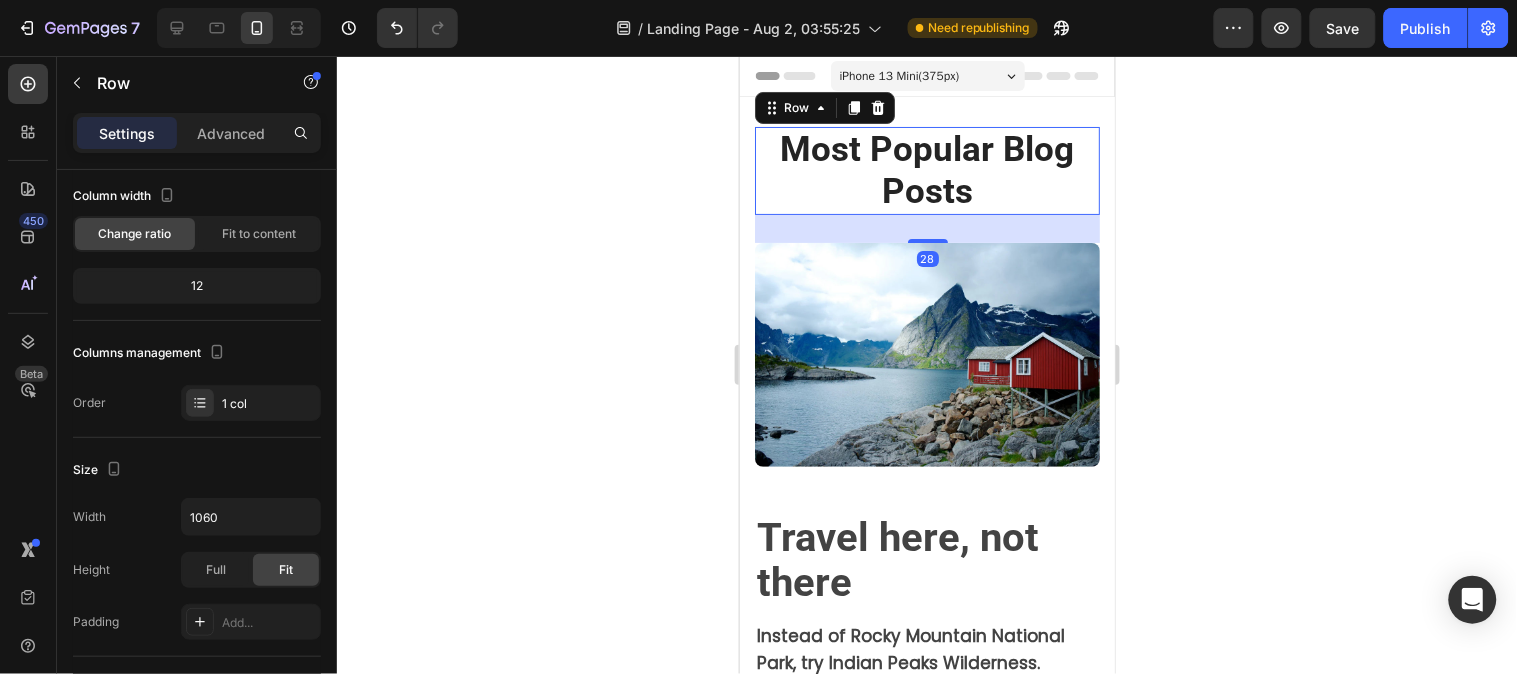 scroll, scrollTop: 0, scrollLeft: 0, axis: both 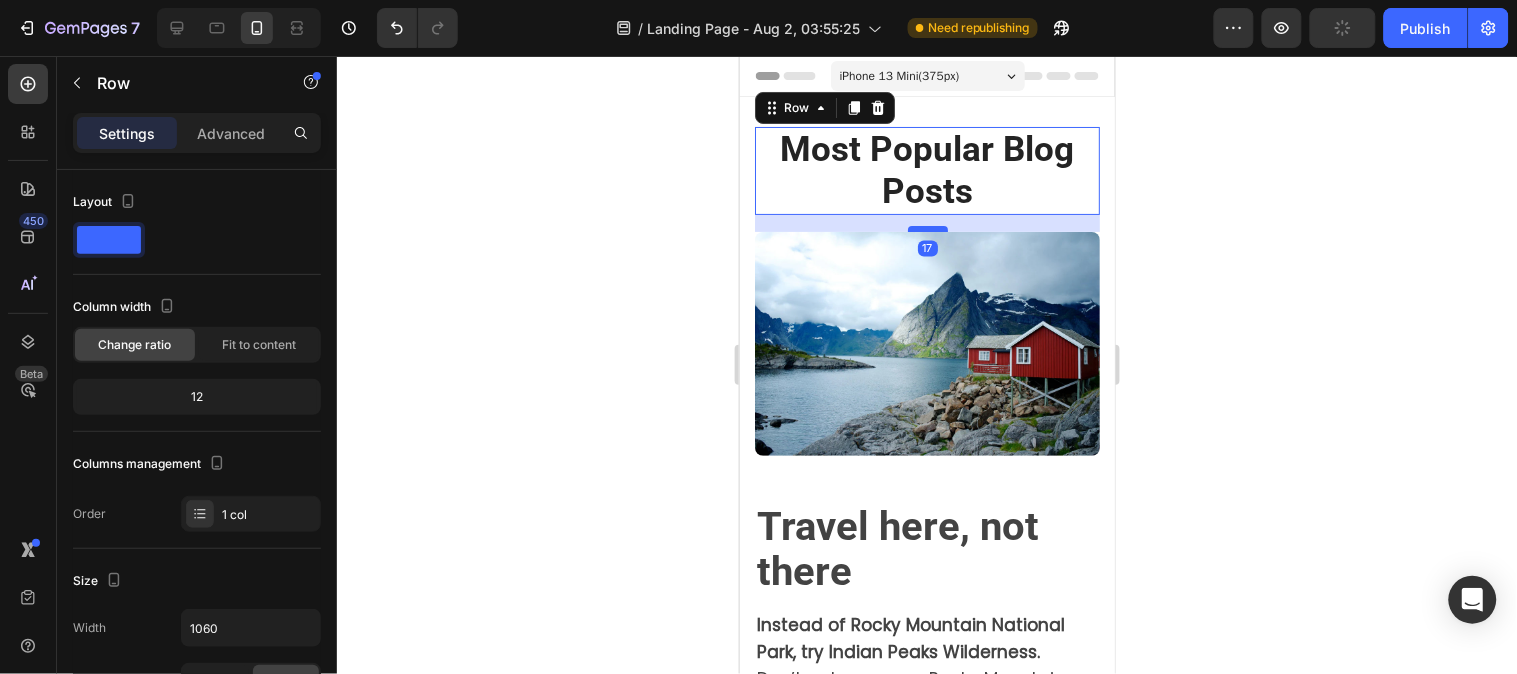 drag, startPoint x: 913, startPoint y: 240, endPoint x: 913, endPoint y: 229, distance: 11 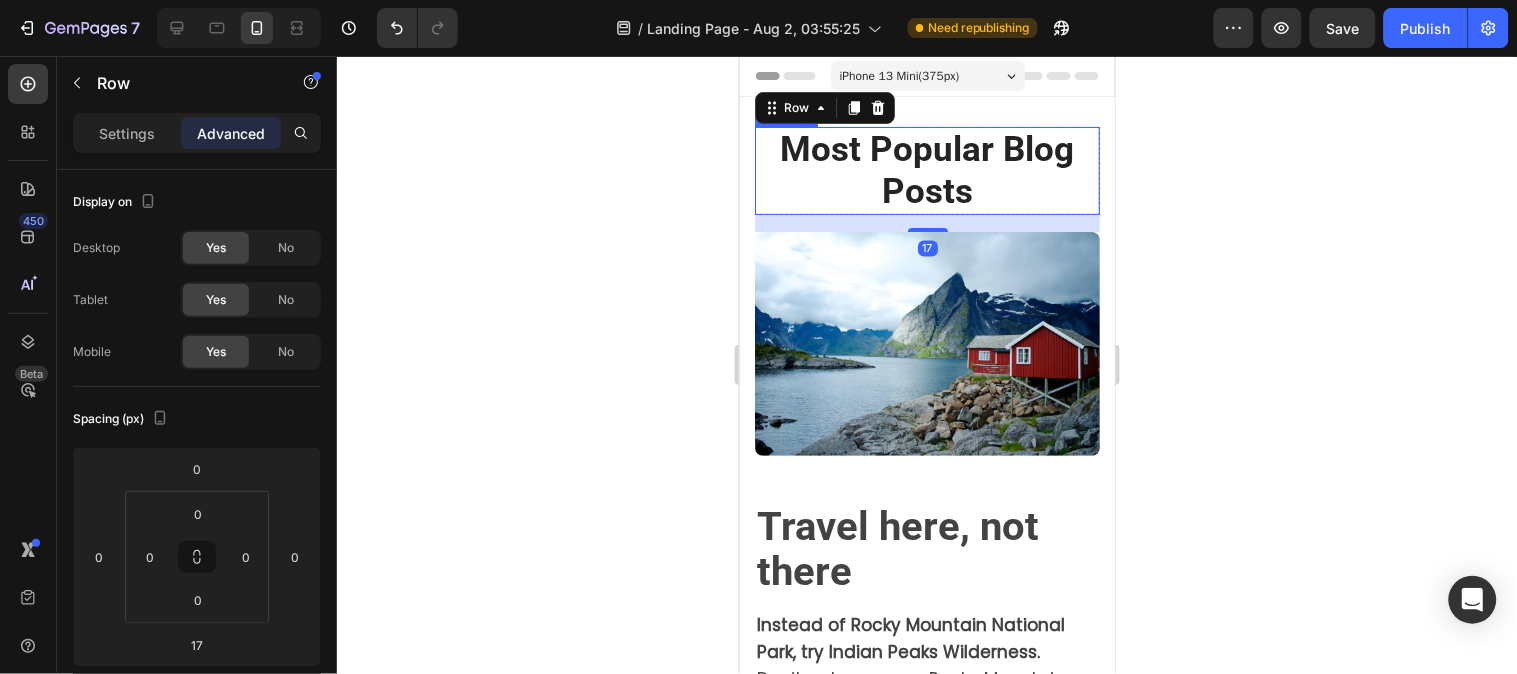 click on "Most Popular Blog Posts" at bounding box center (926, 170) 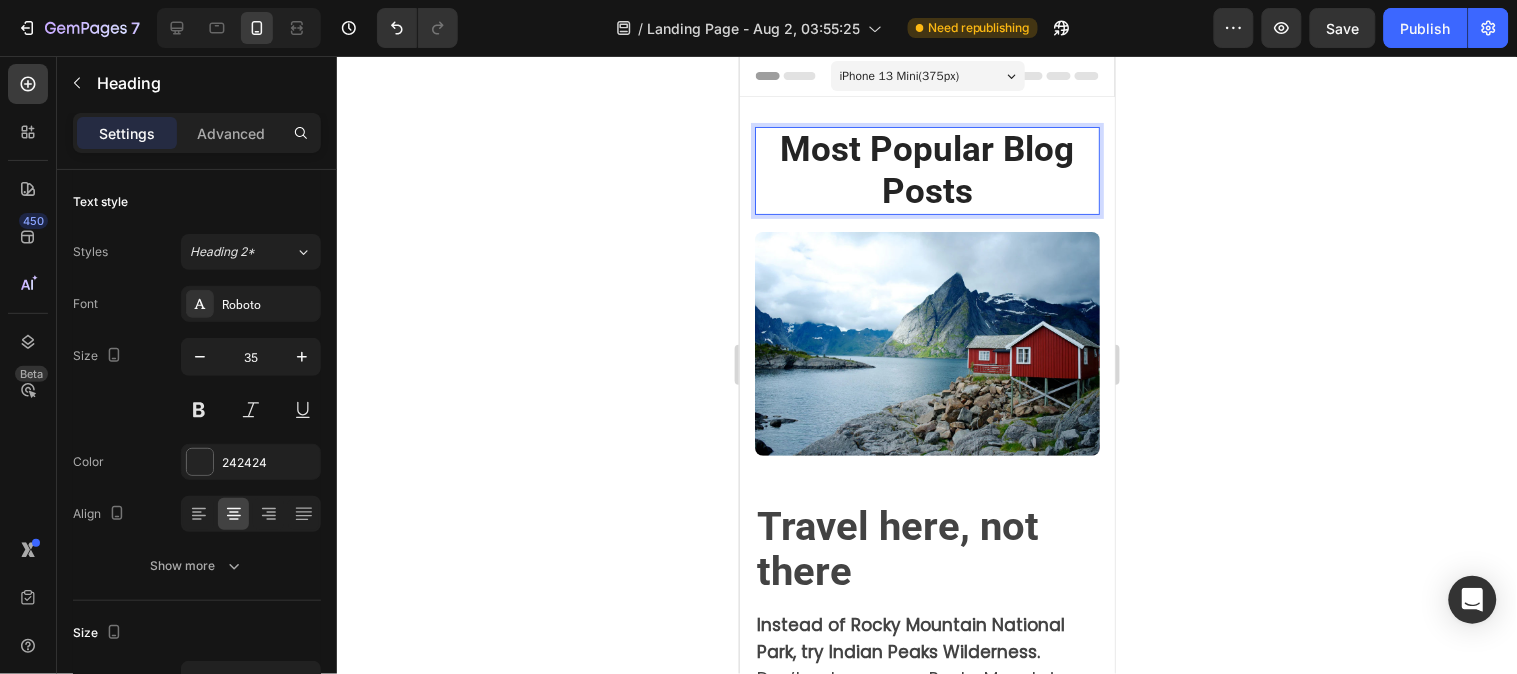 click on "Most Popular Blog Posts" at bounding box center [926, 170] 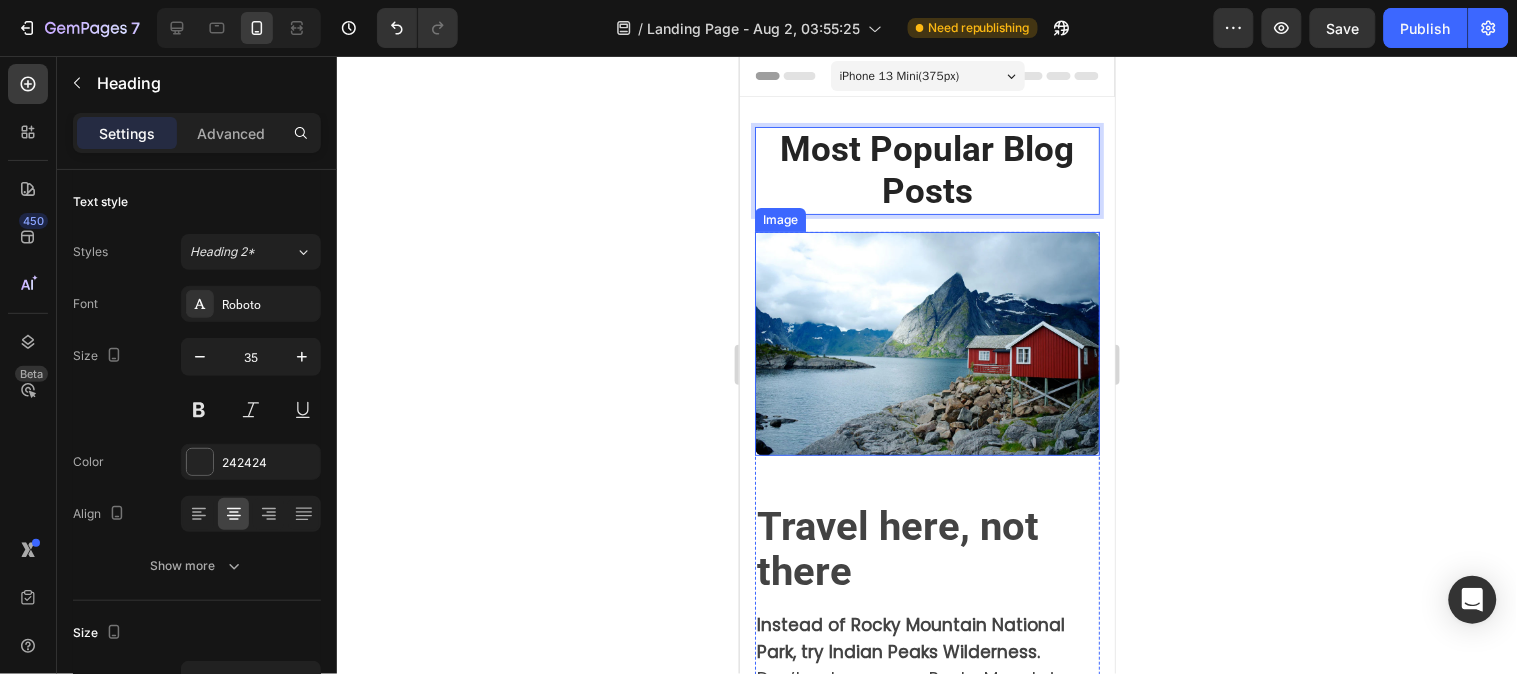 click at bounding box center [926, 343] 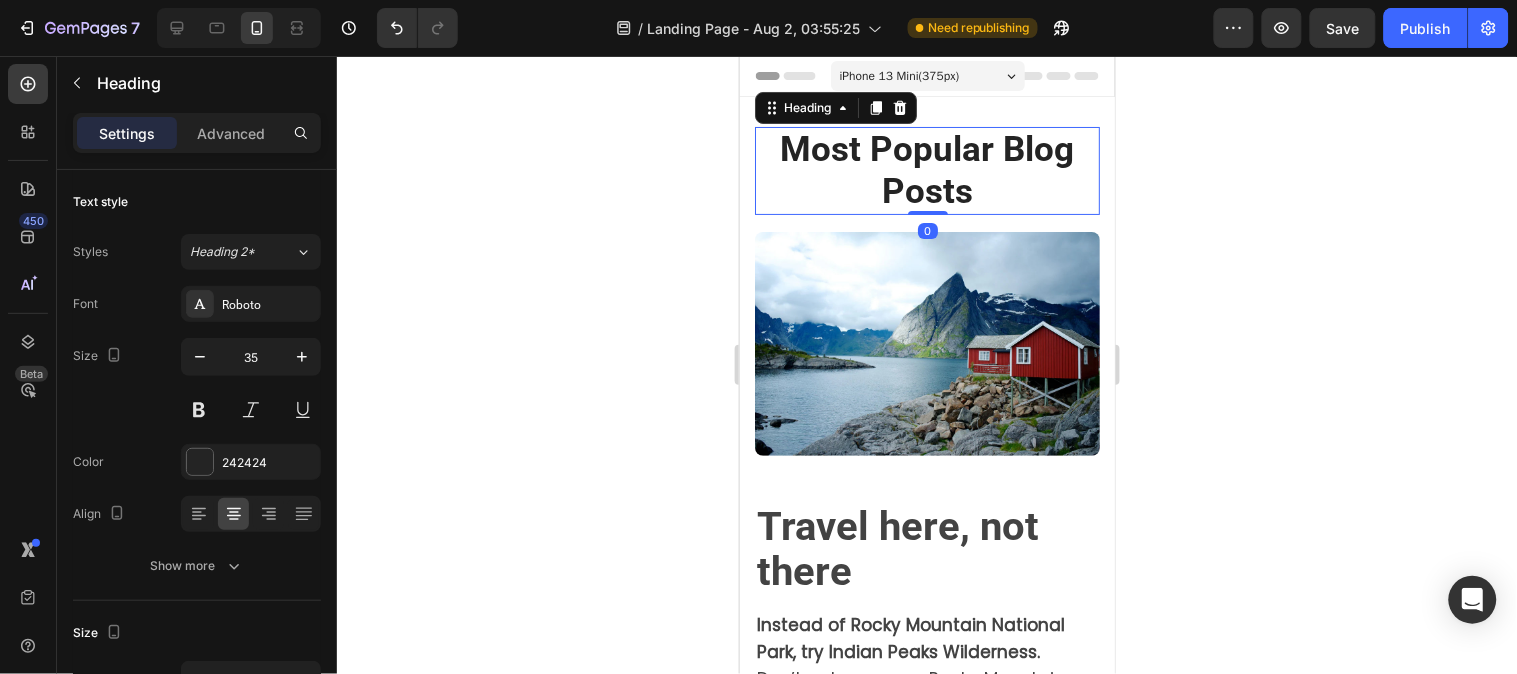 click on "Most Popular Blog Posts" at bounding box center (926, 170) 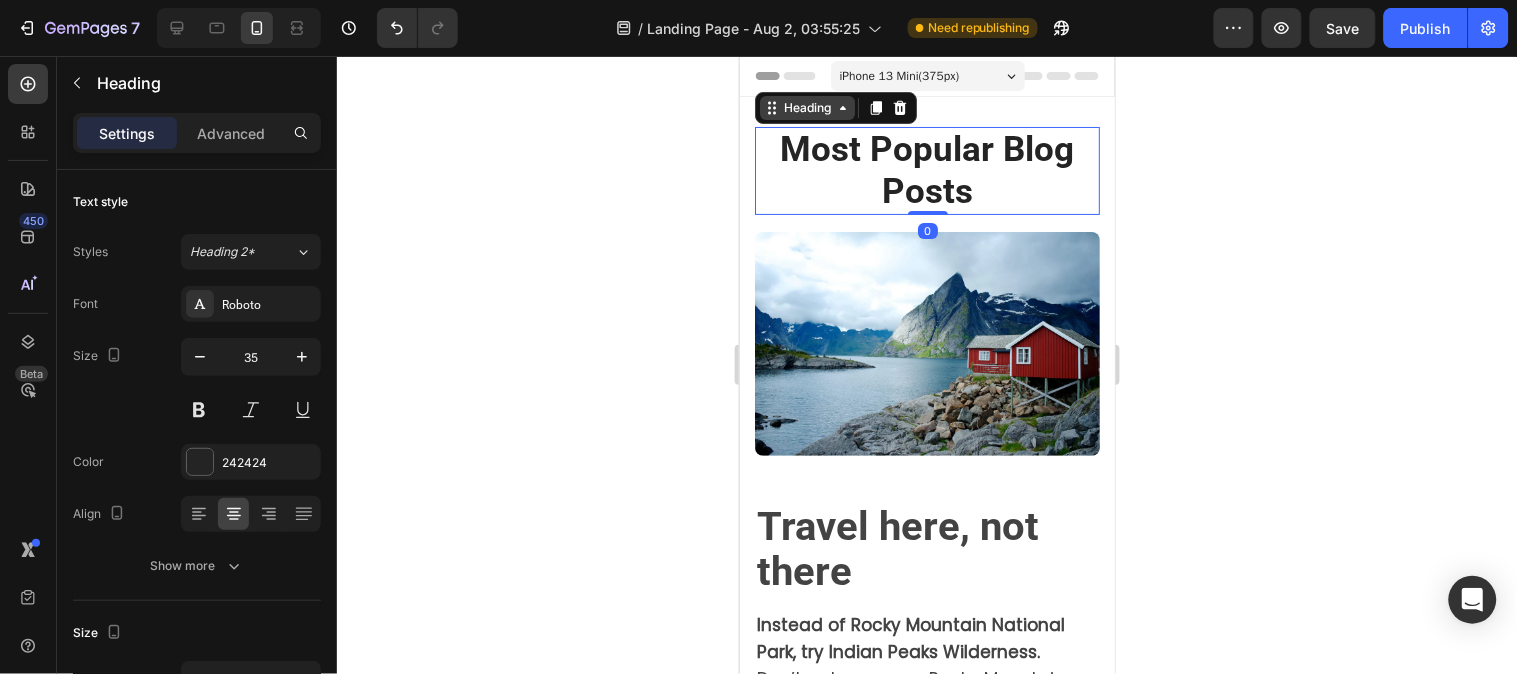 click on "Heading" at bounding box center (806, 107) 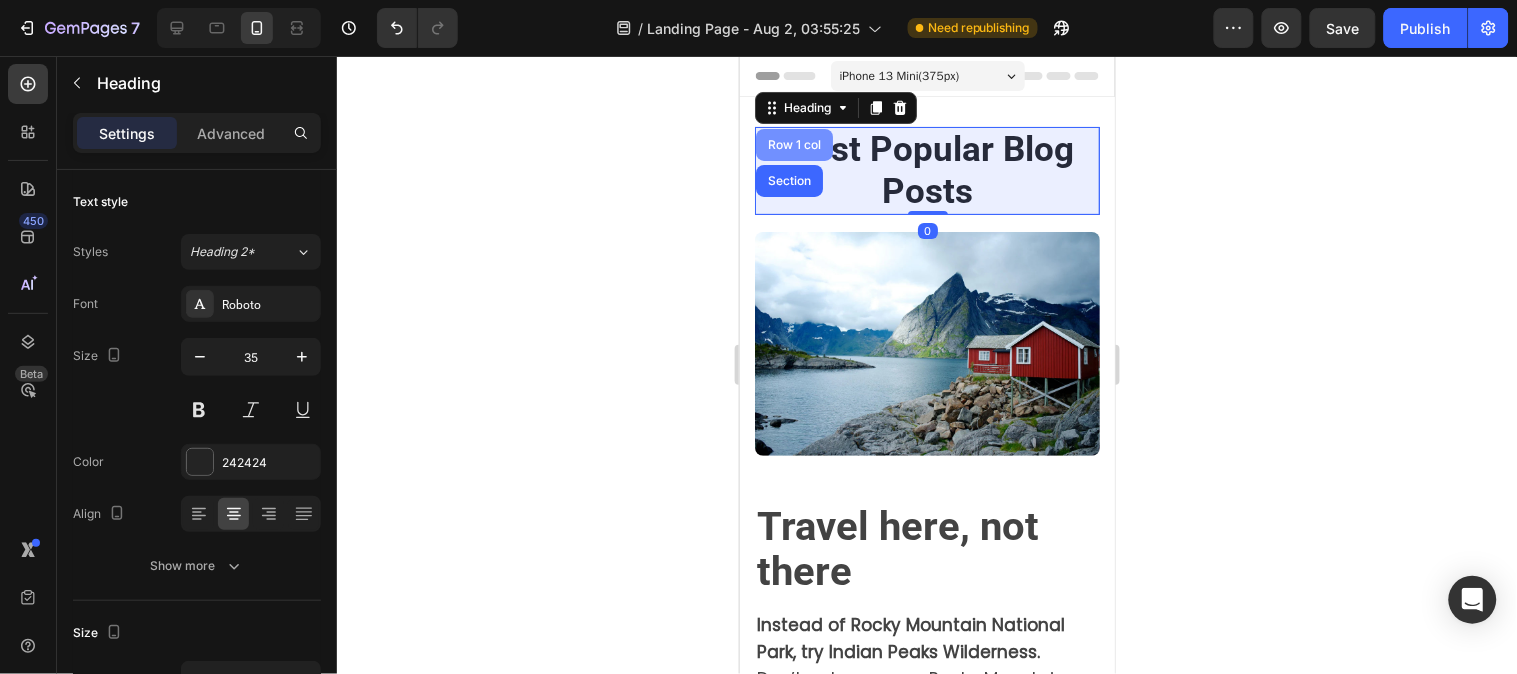 click on "Row 1 col" at bounding box center (793, 144) 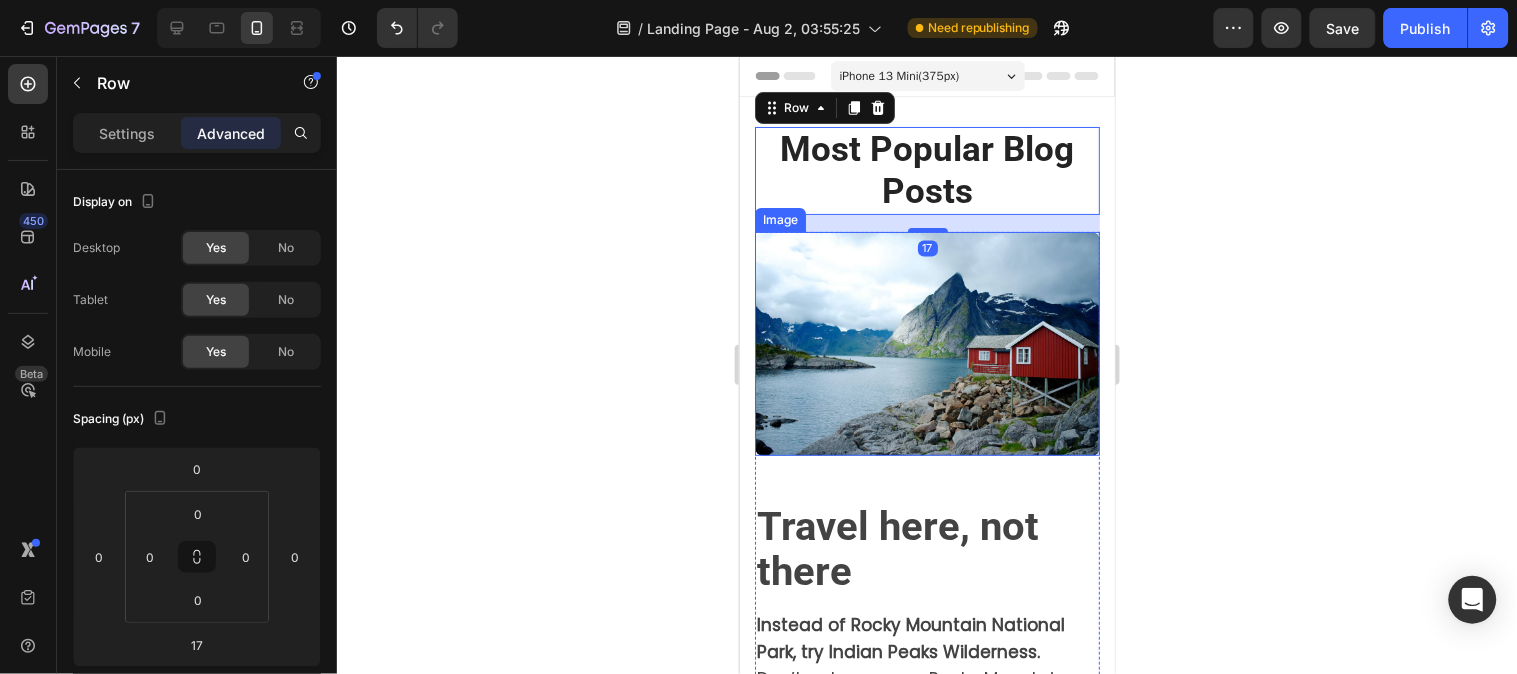 click at bounding box center (926, 343) 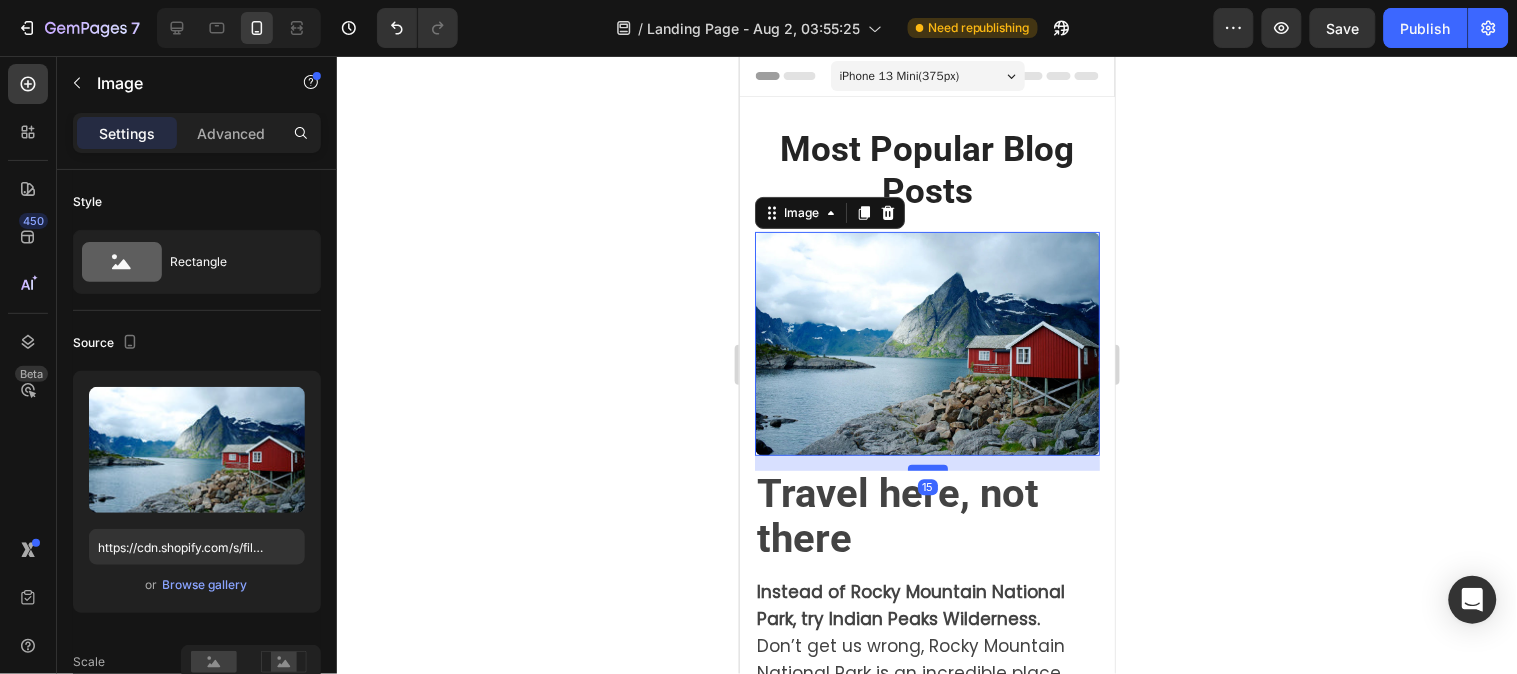 drag, startPoint x: 910, startPoint y: 489, endPoint x: 926, endPoint y: 456, distance: 36.67424 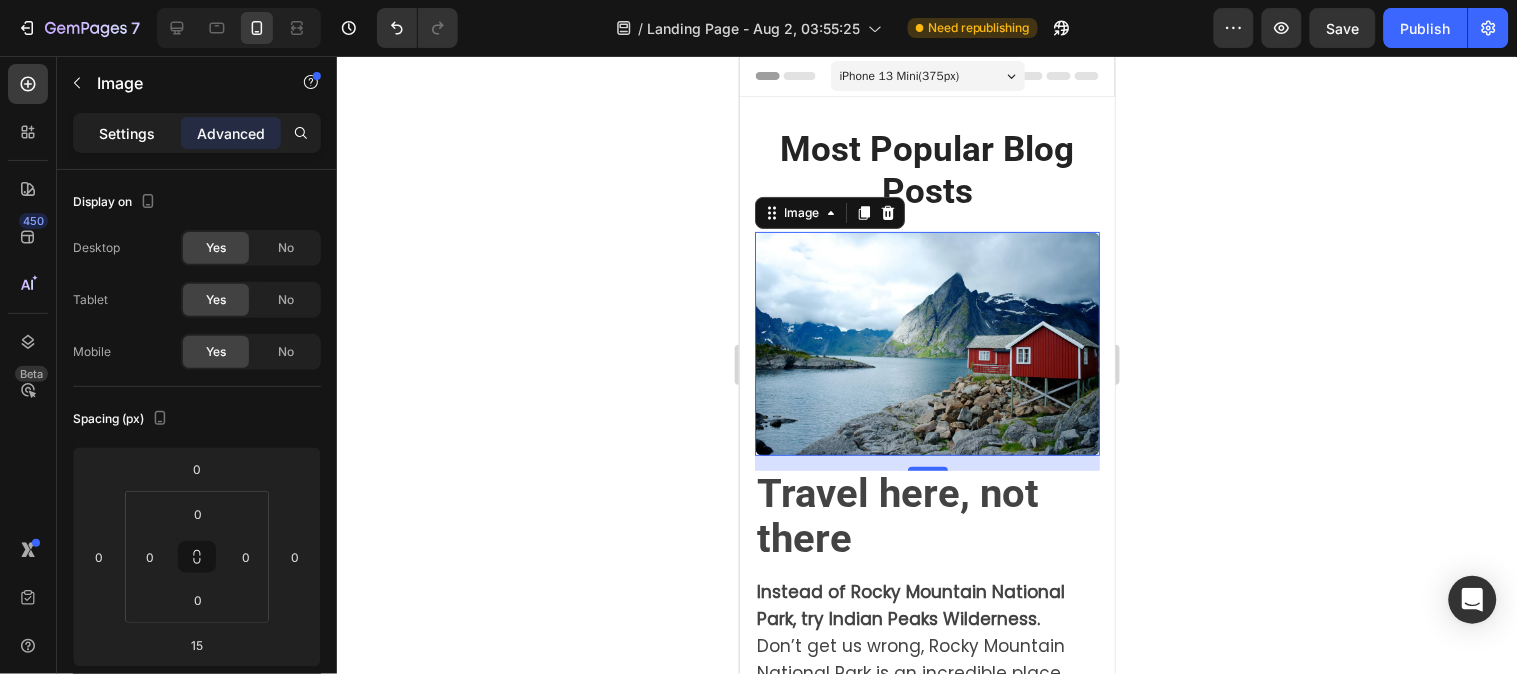 click on "Settings" at bounding box center (127, 133) 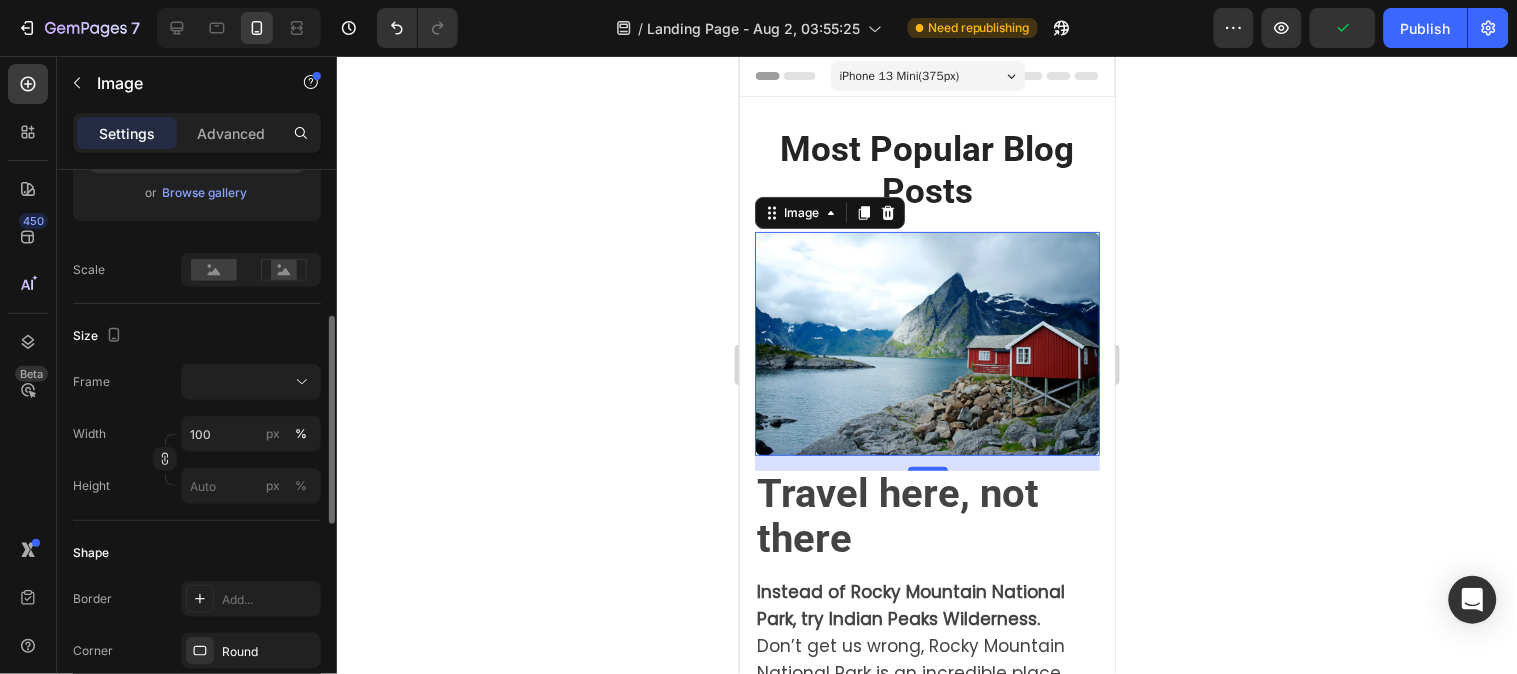 scroll, scrollTop: 0, scrollLeft: 0, axis: both 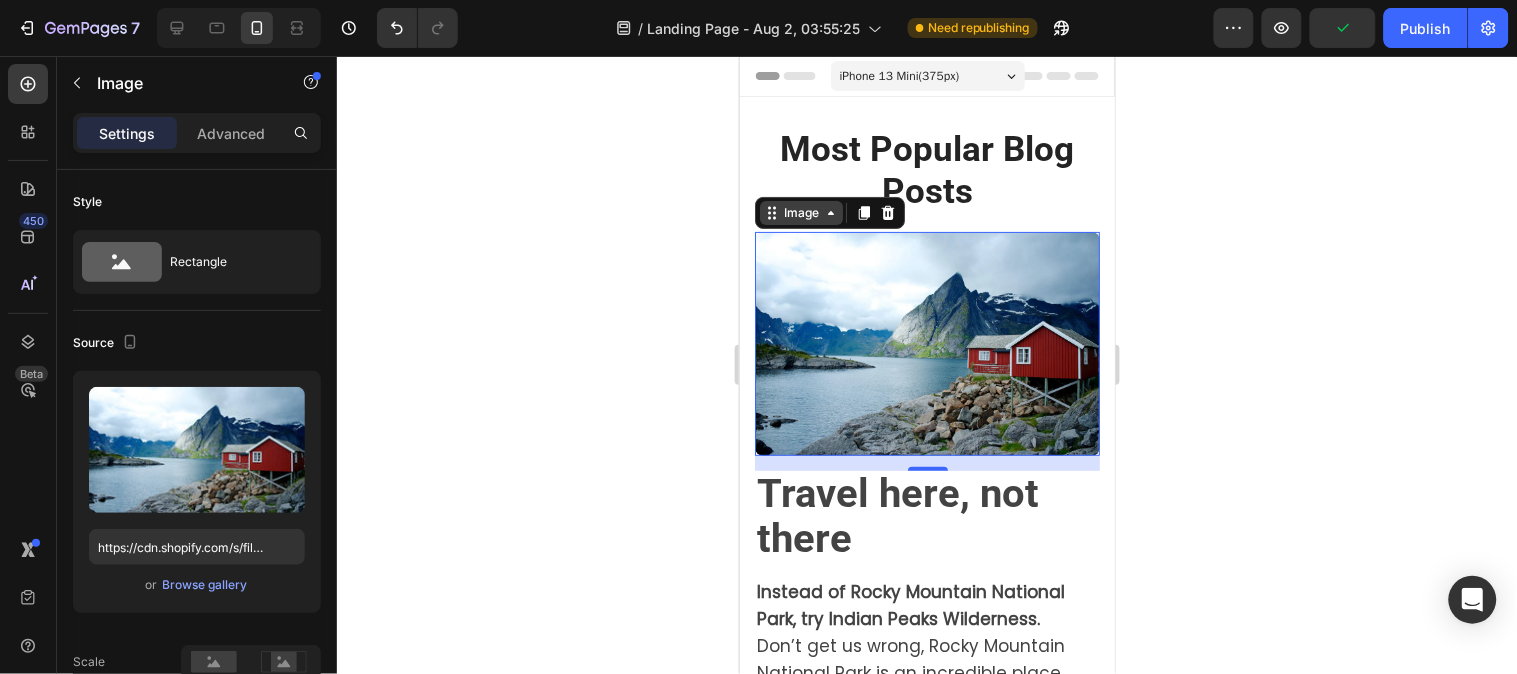 click on "Image" at bounding box center (800, 212) 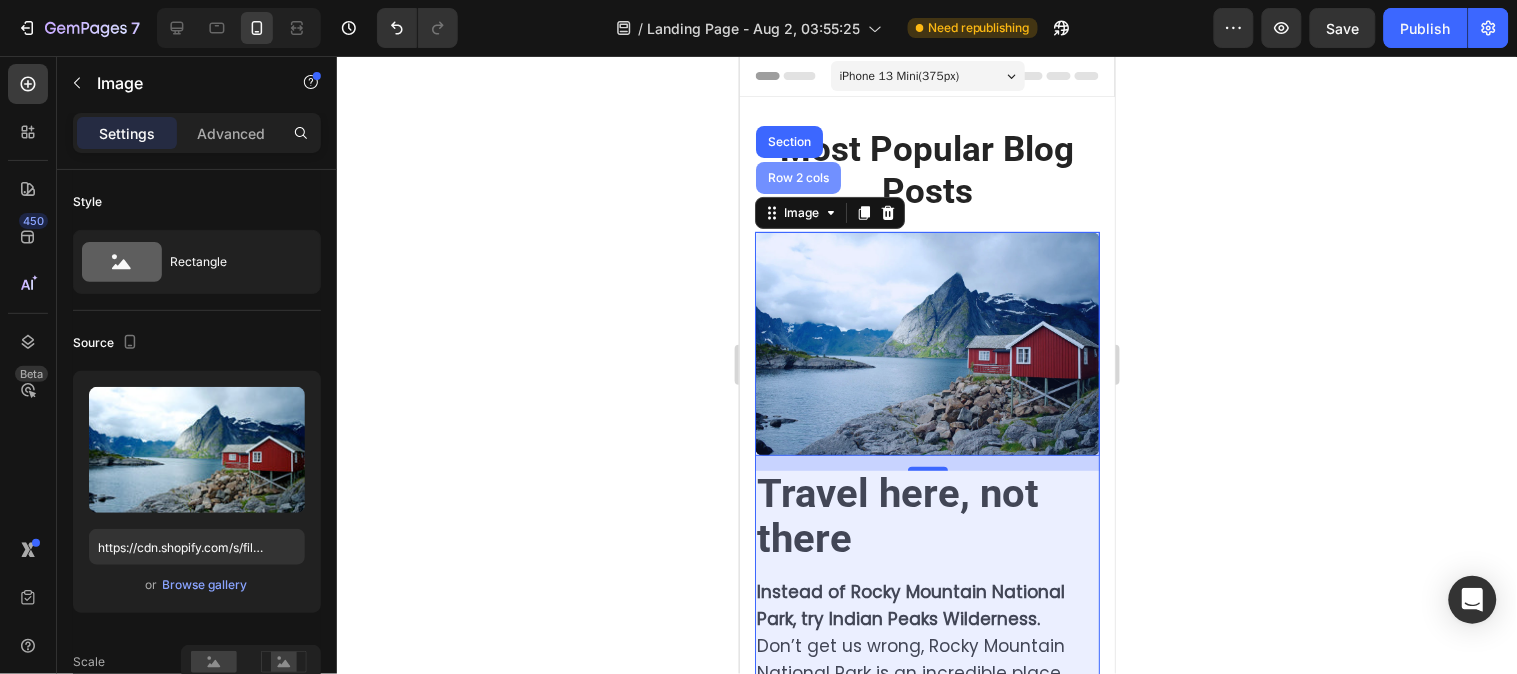click on "Row 2 cols" at bounding box center [797, 177] 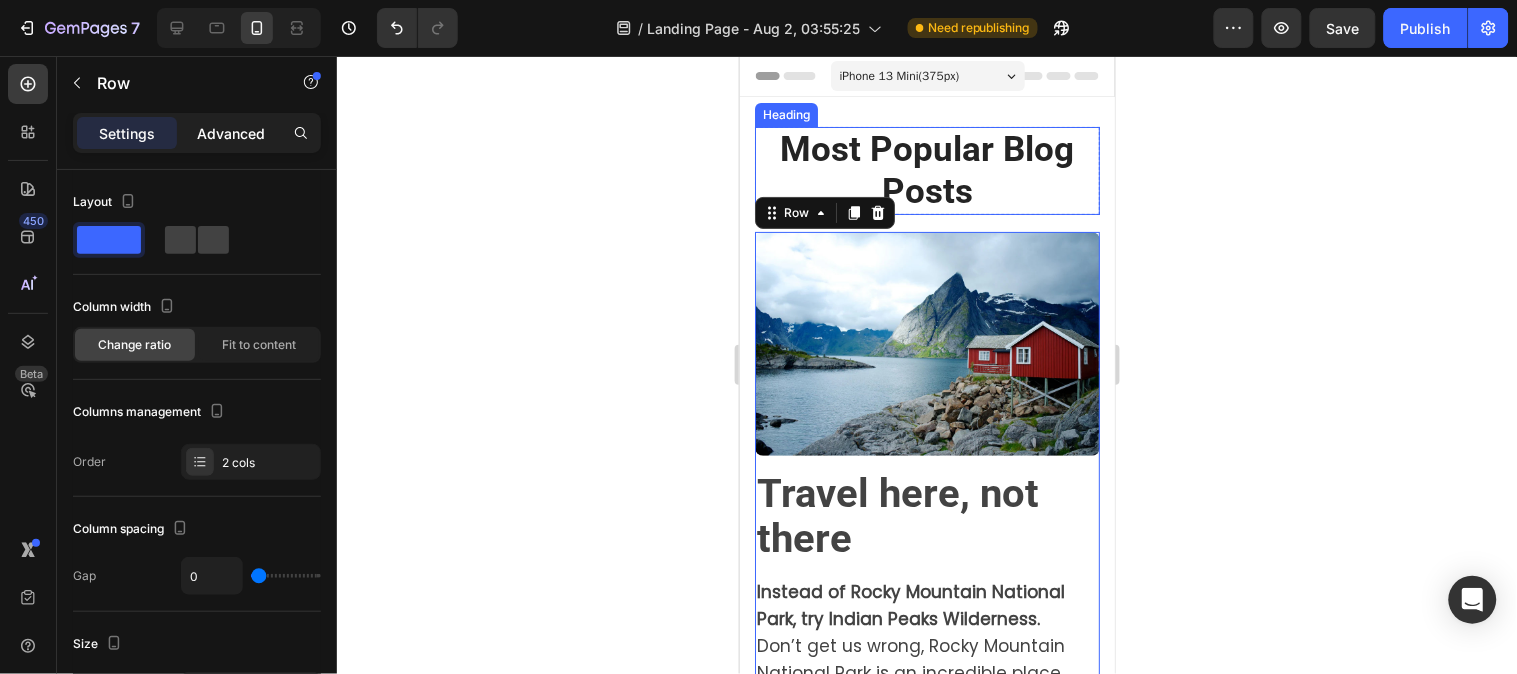 click on "Advanced" at bounding box center [231, 133] 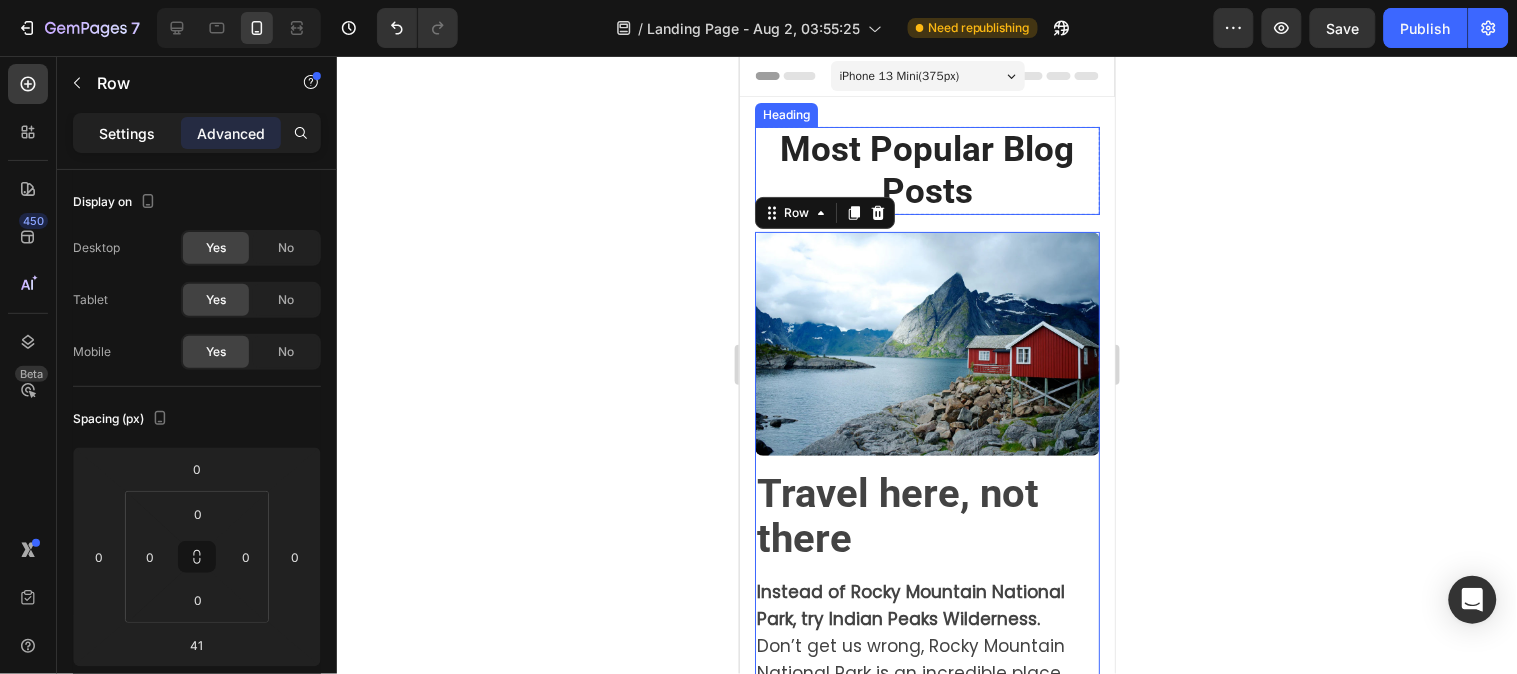 click on "Settings" at bounding box center (127, 133) 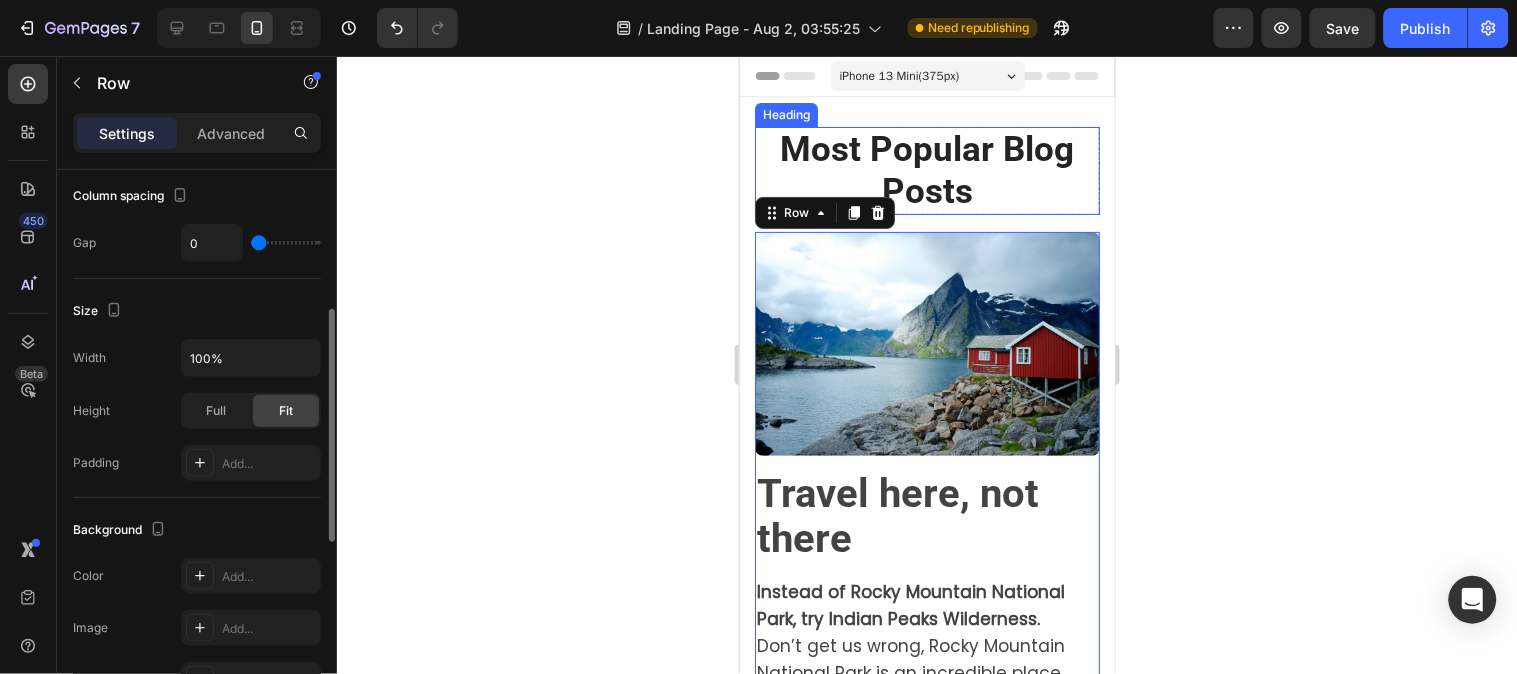 scroll, scrollTop: 444, scrollLeft: 0, axis: vertical 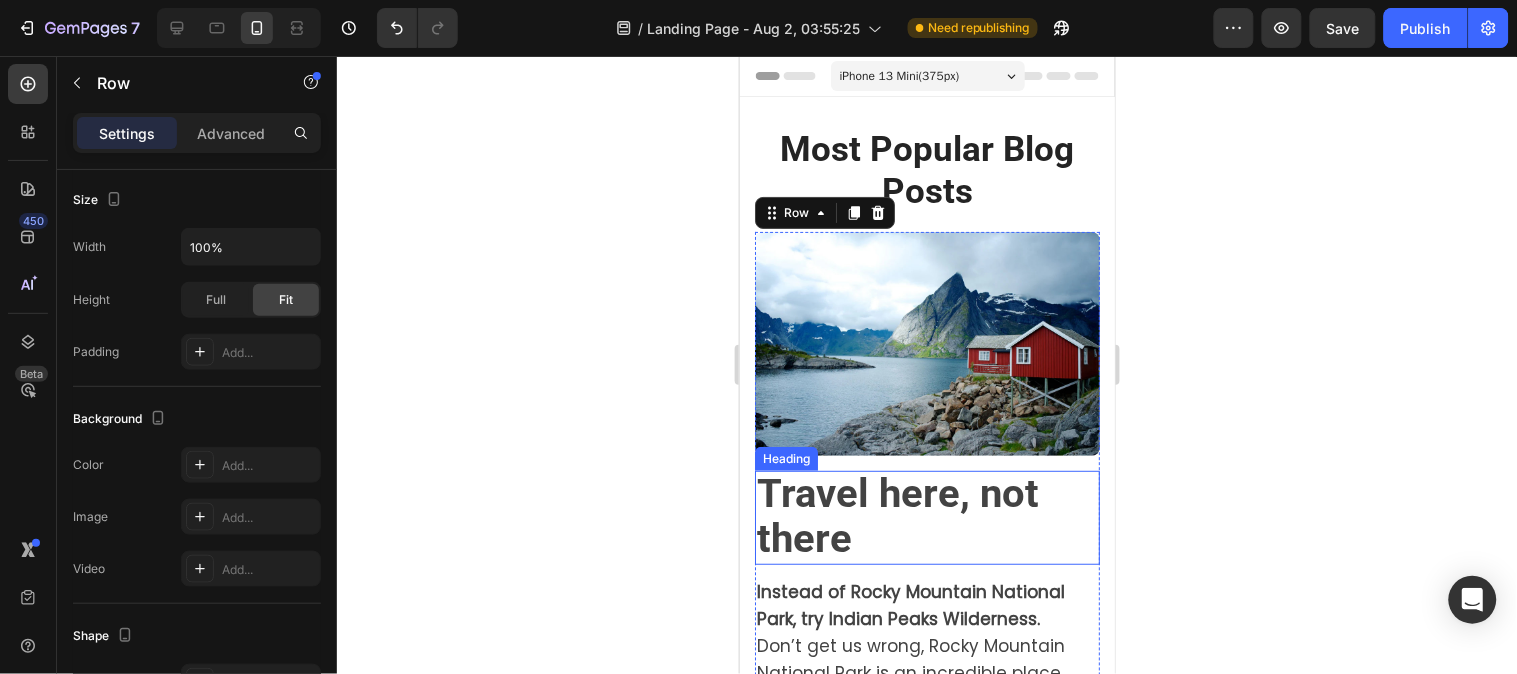 click on "⁠⁠⁠⁠⁠⁠⁠ Travel here, not there" at bounding box center [926, 516] 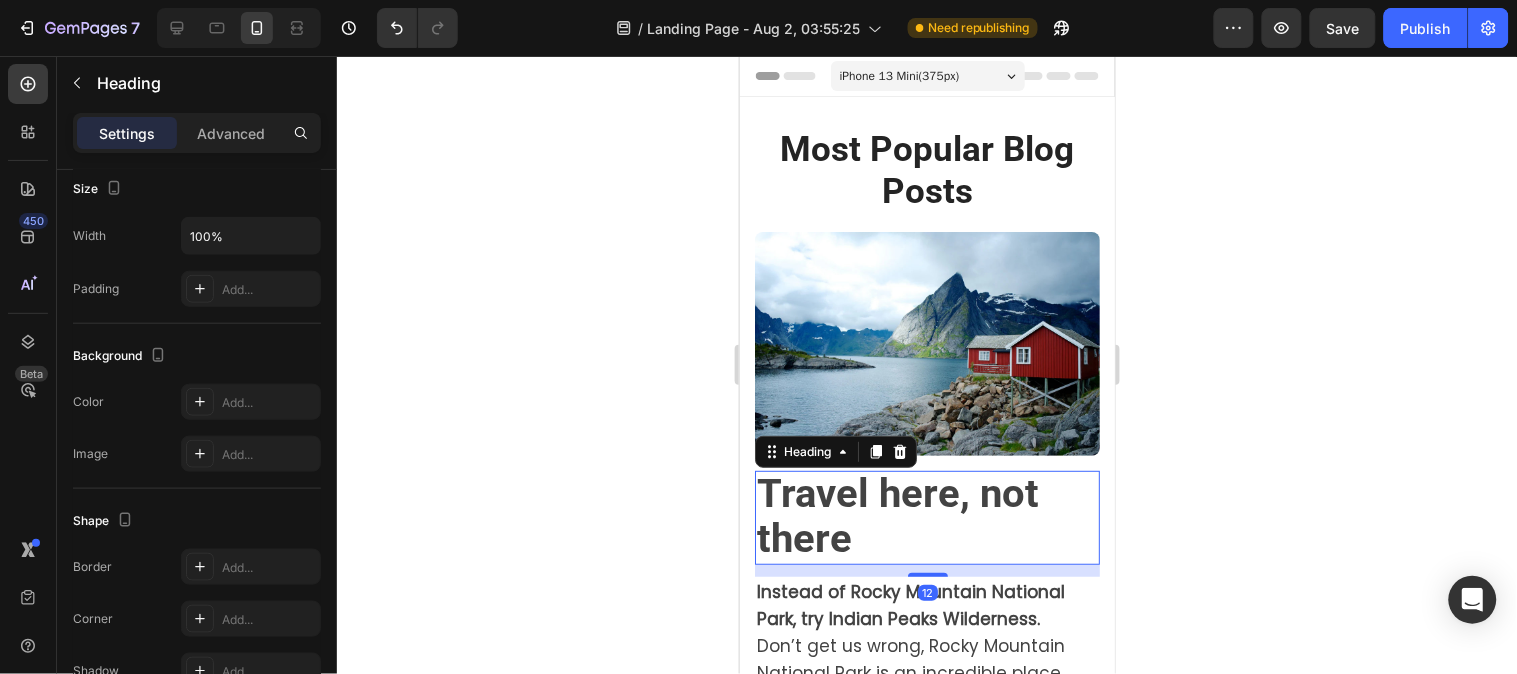scroll, scrollTop: 0, scrollLeft: 0, axis: both 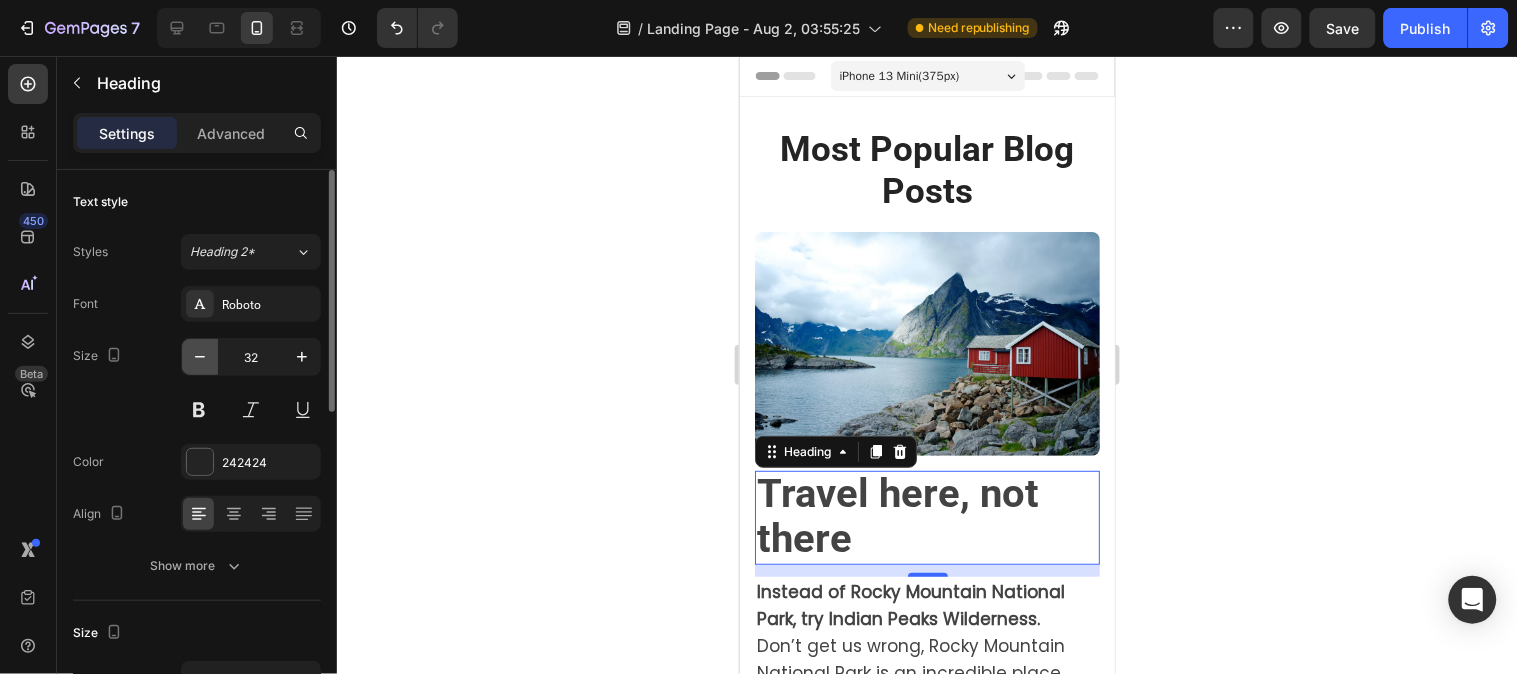 click 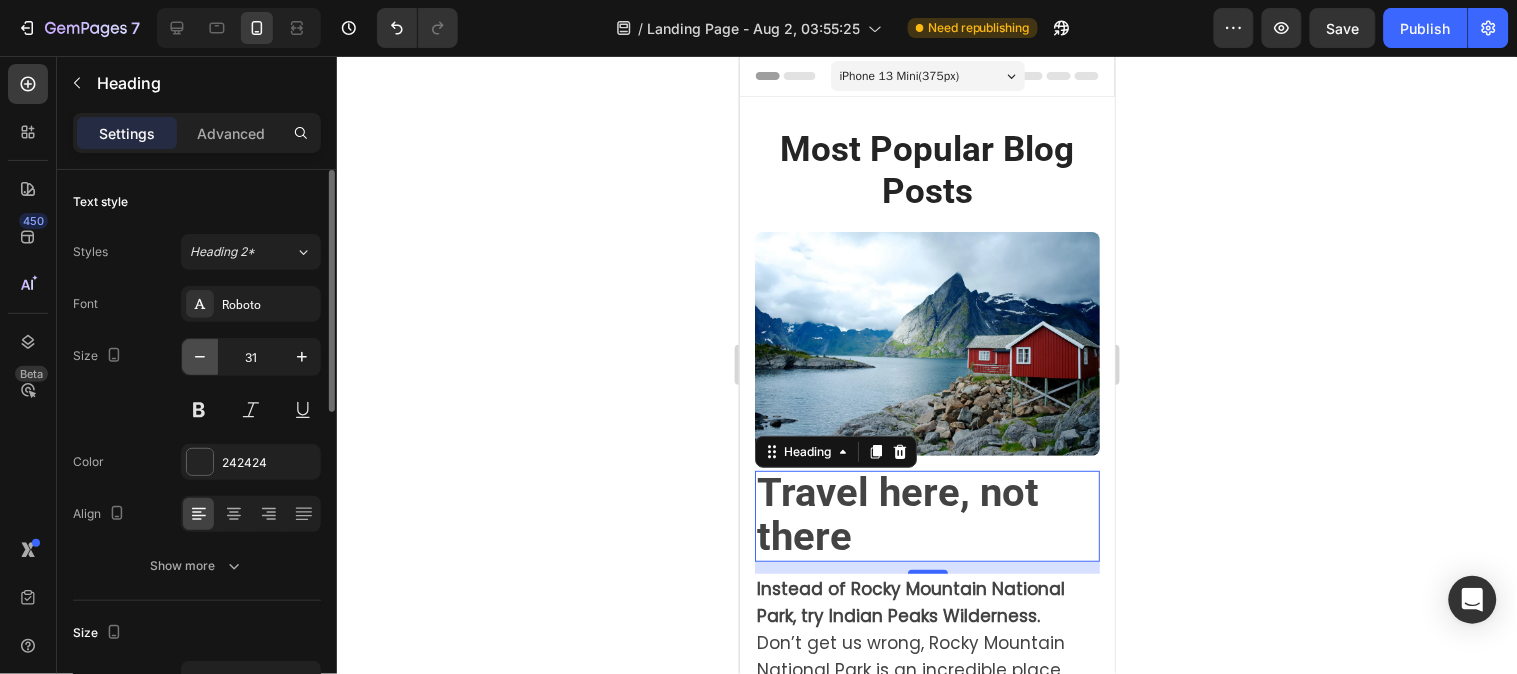 click 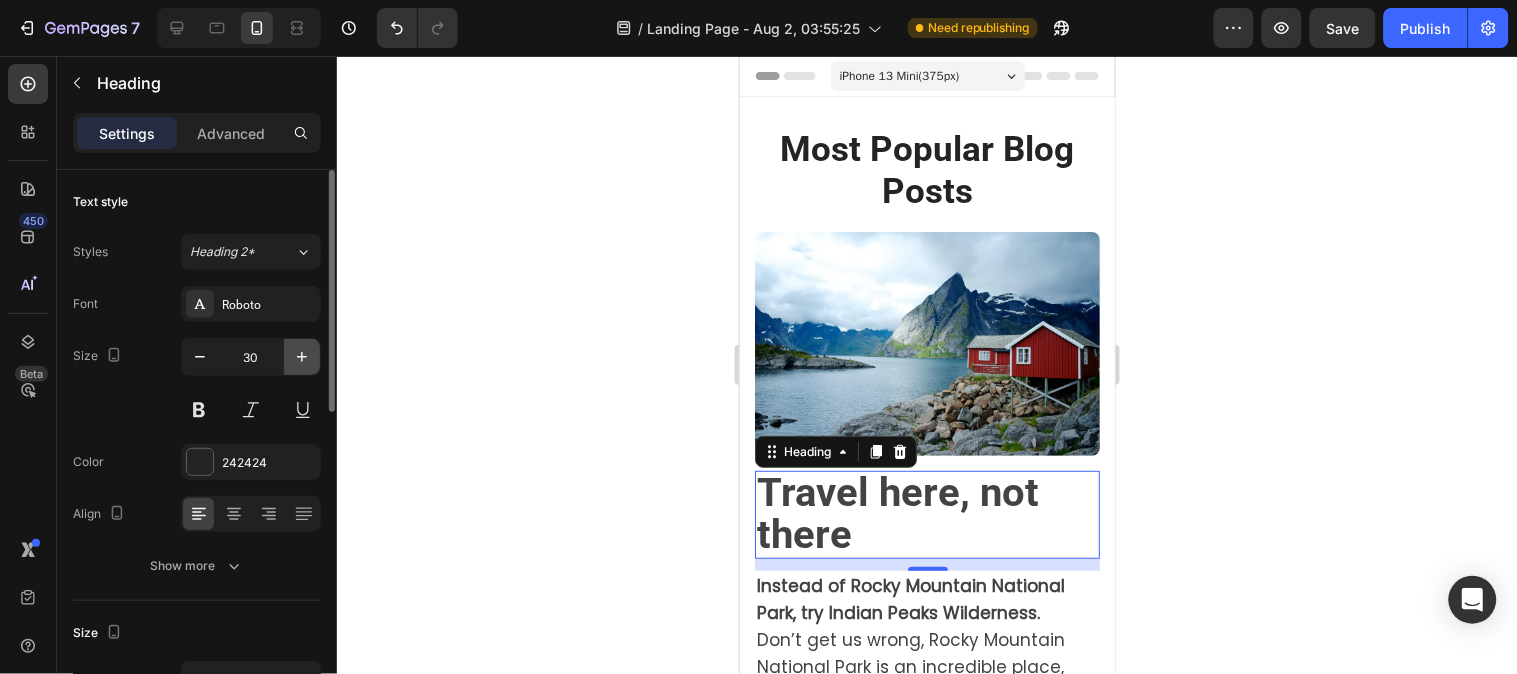 click 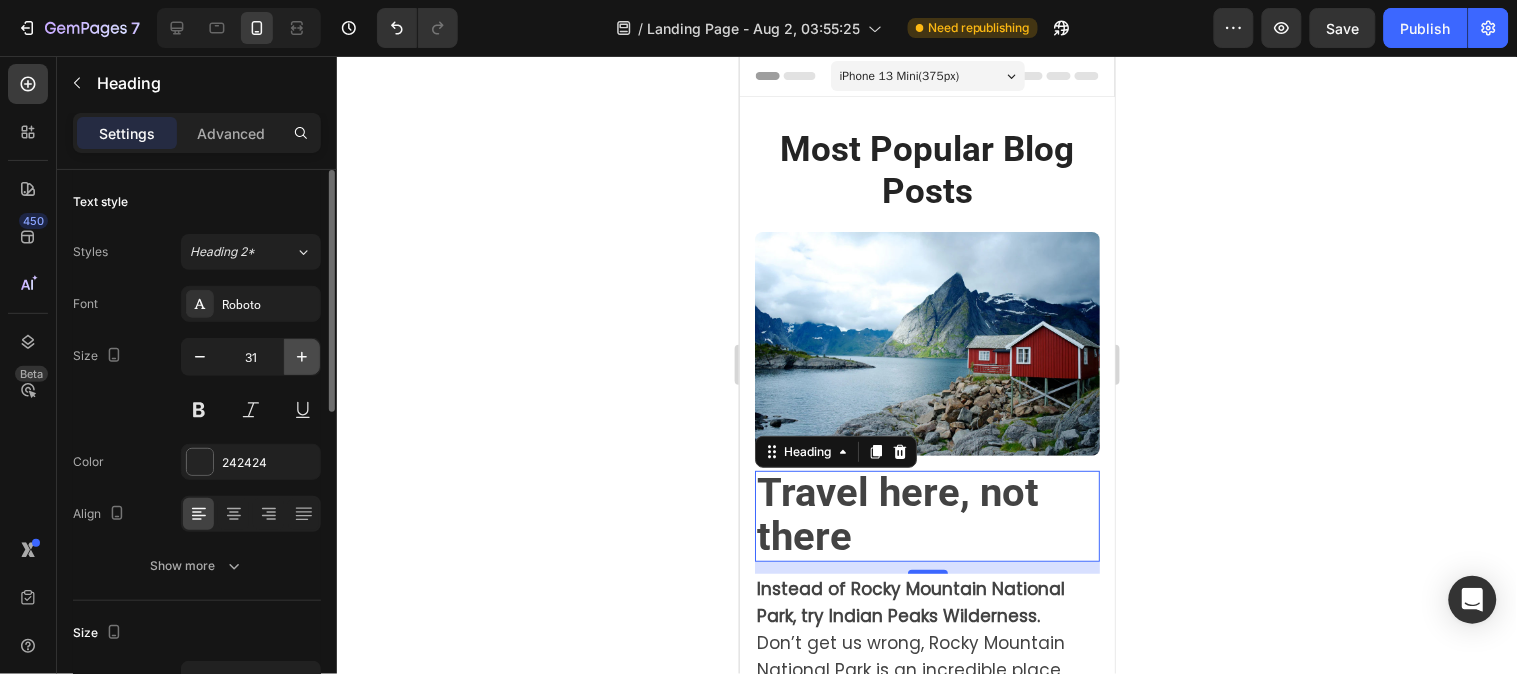 click 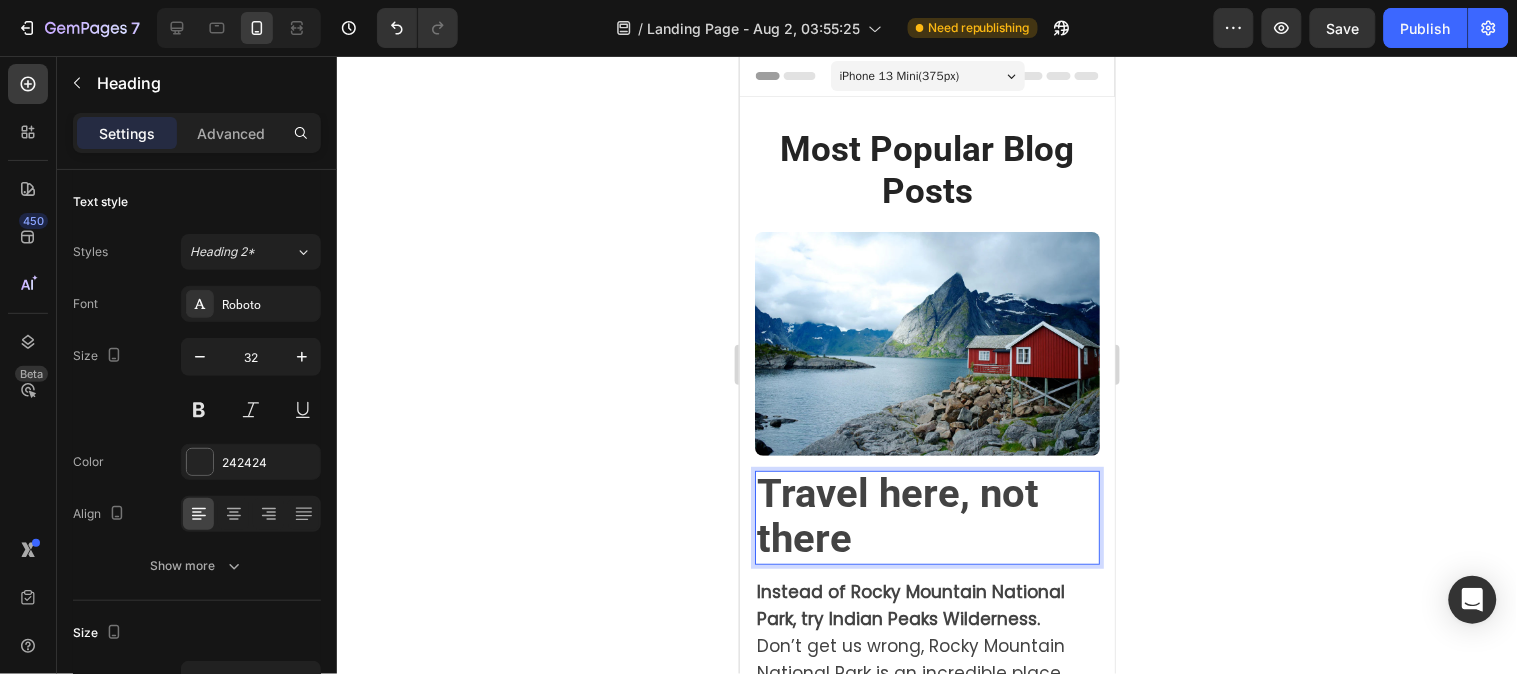 click on "Travel here, not there" at bounding box center [926, 516] 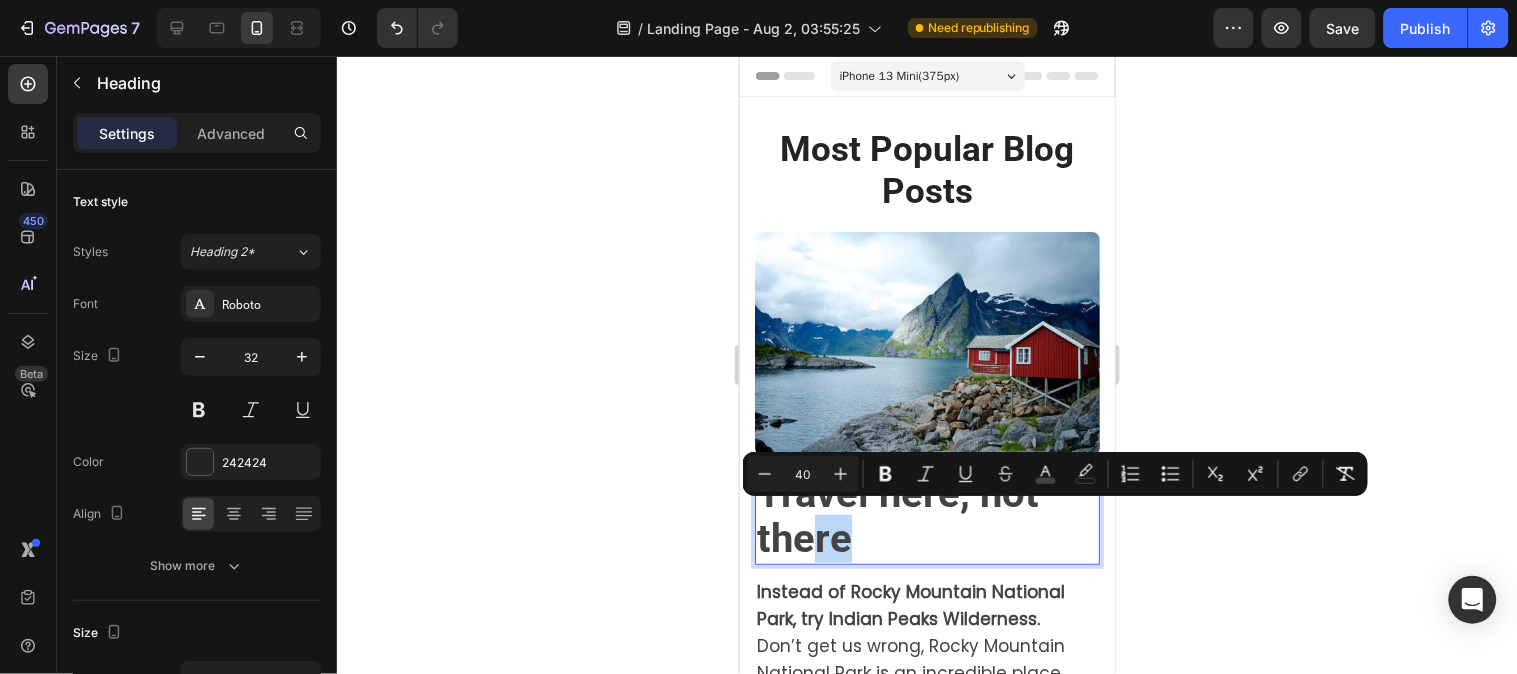 drag, startPoint x: 896, startPoint y: 544, endPoint x: 803, endPoint y: 536, distance: 93.34345 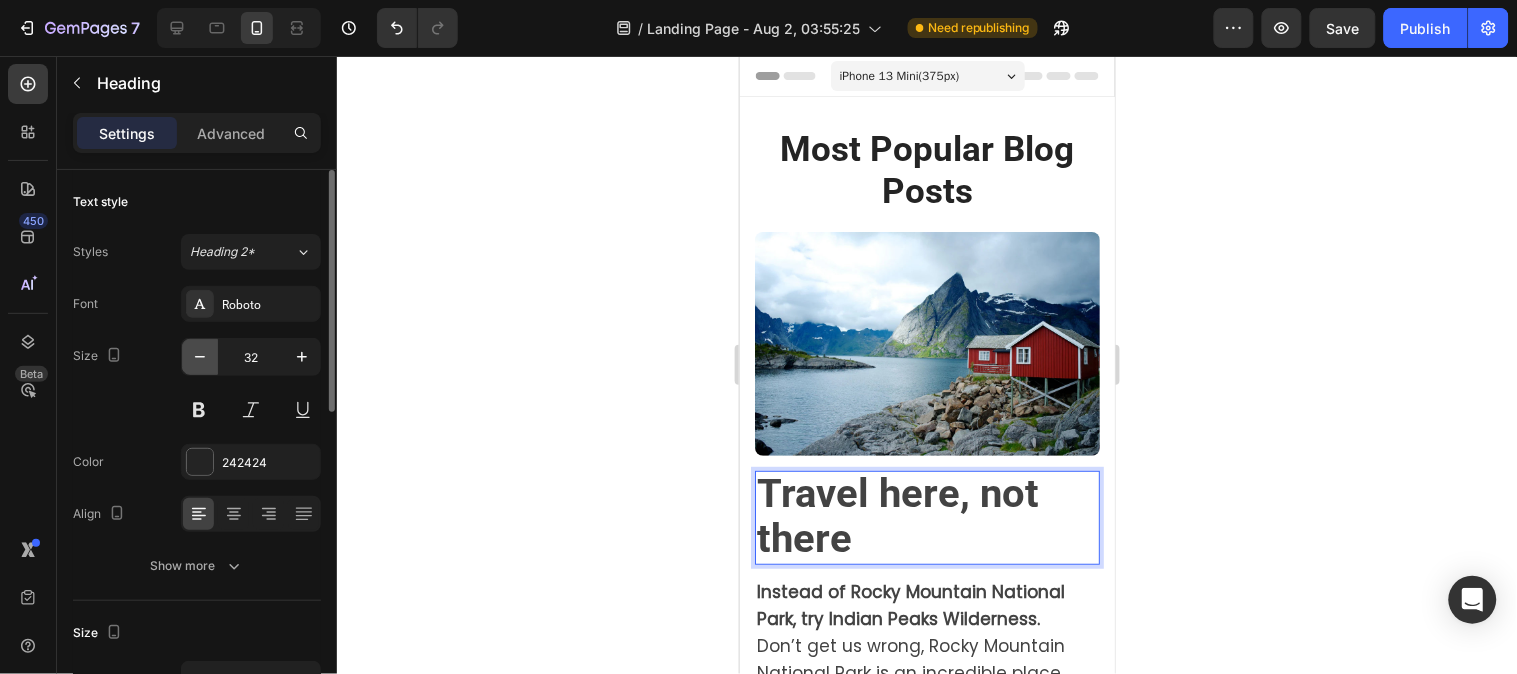 click 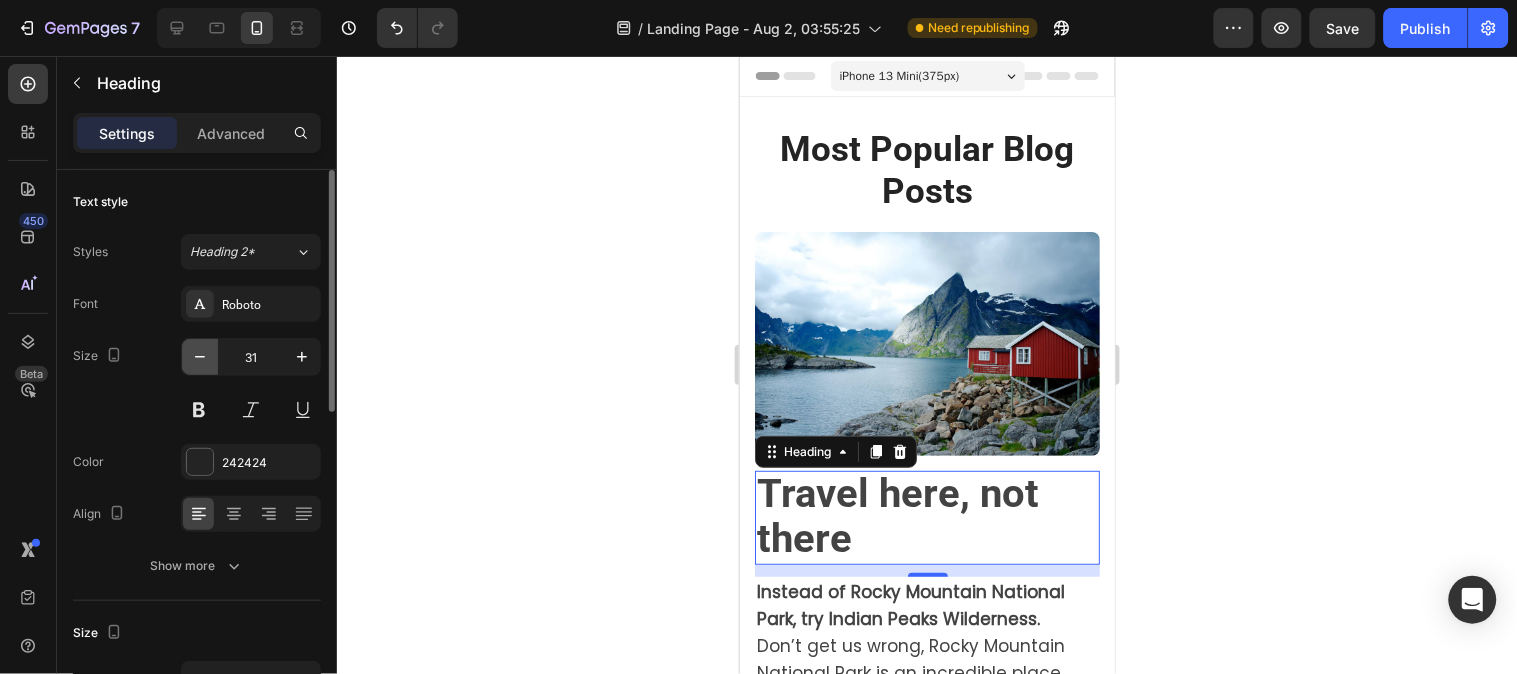 click 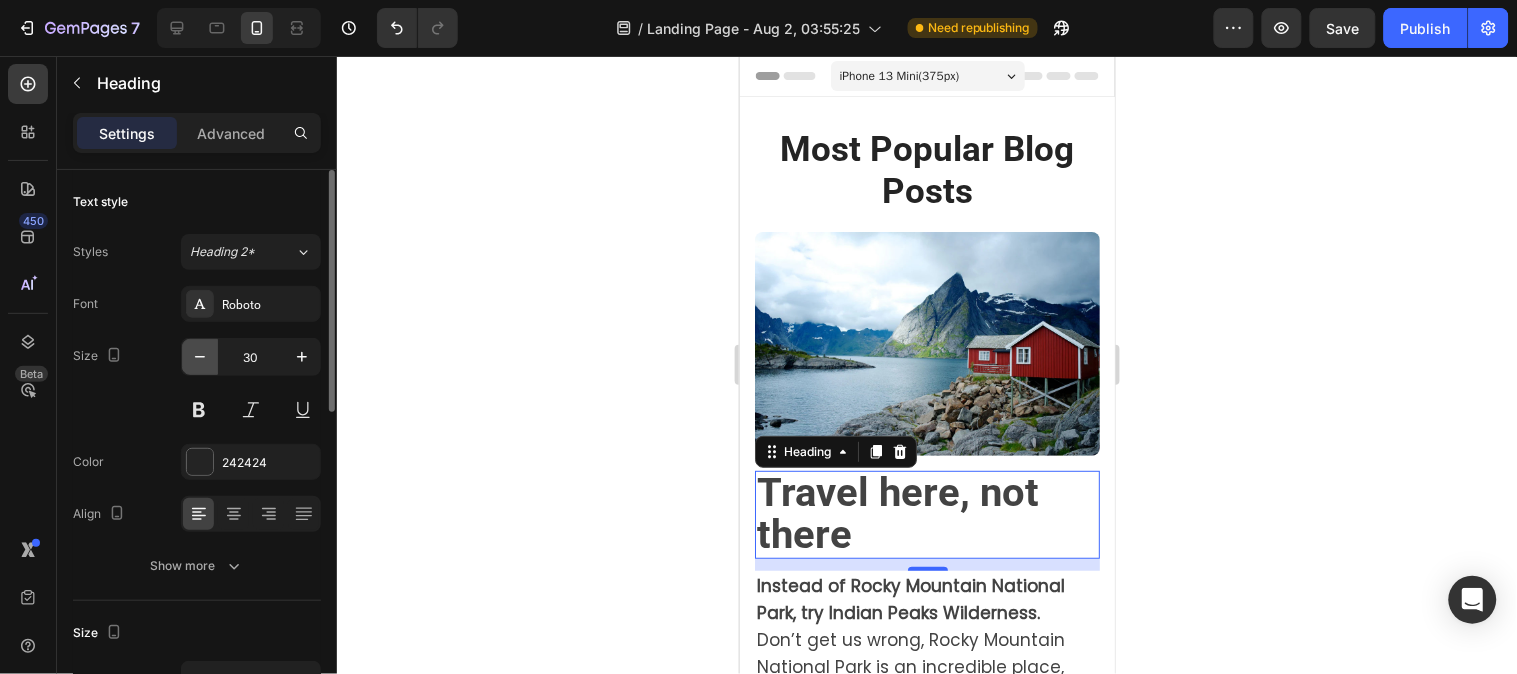 click 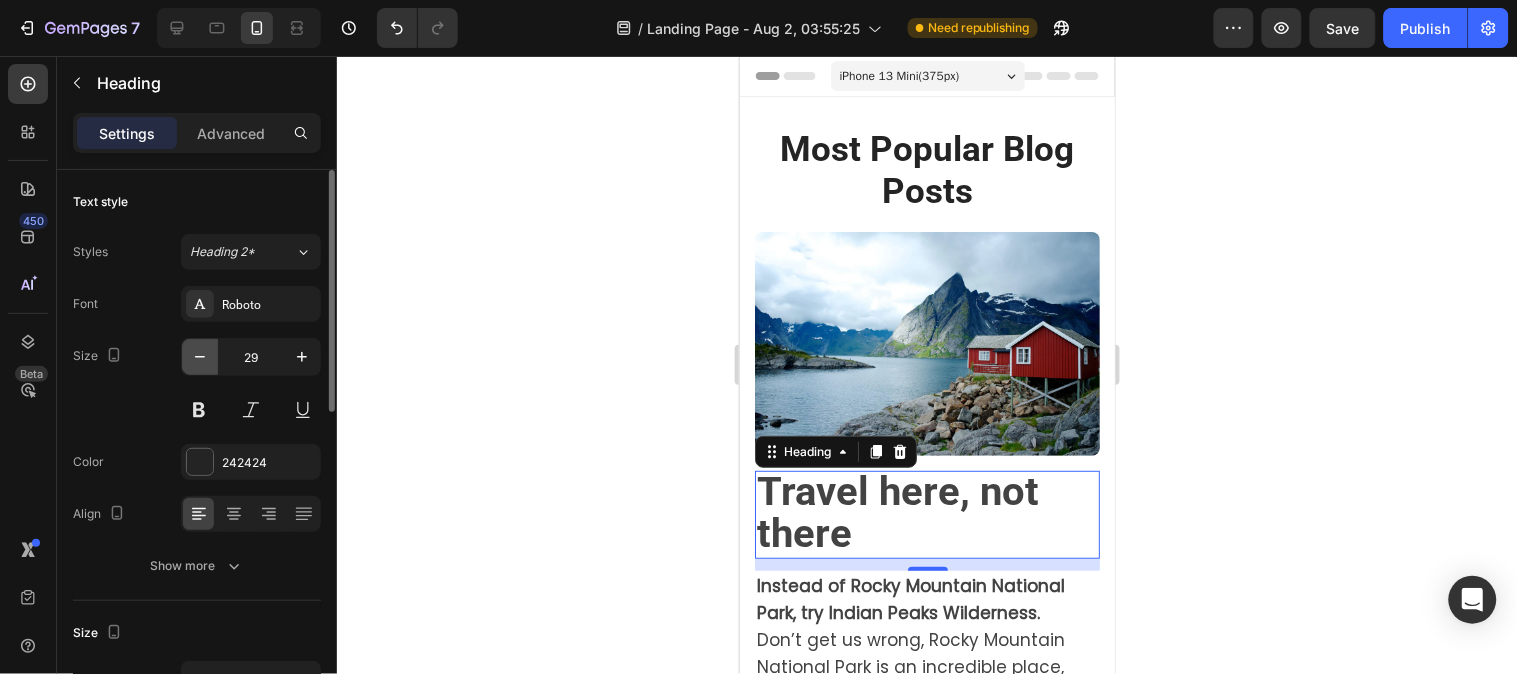 click 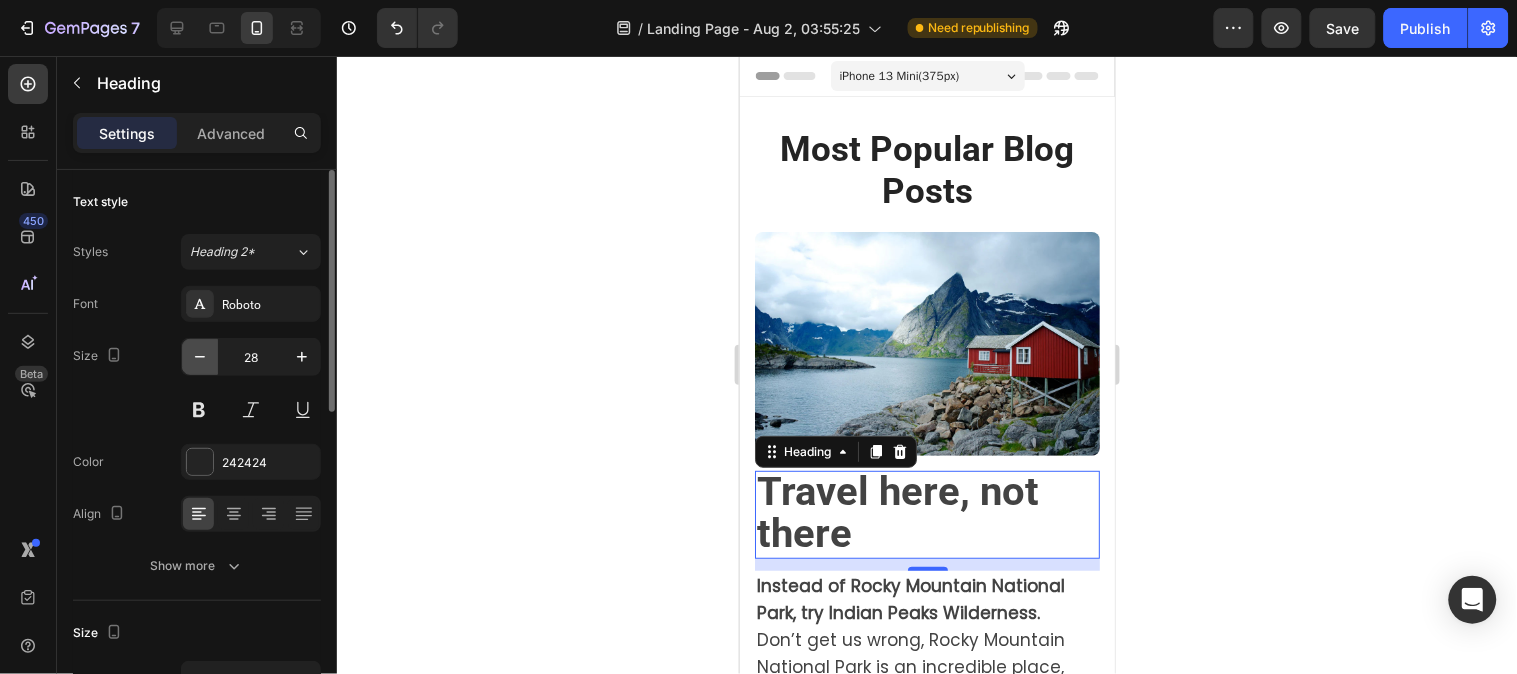 click 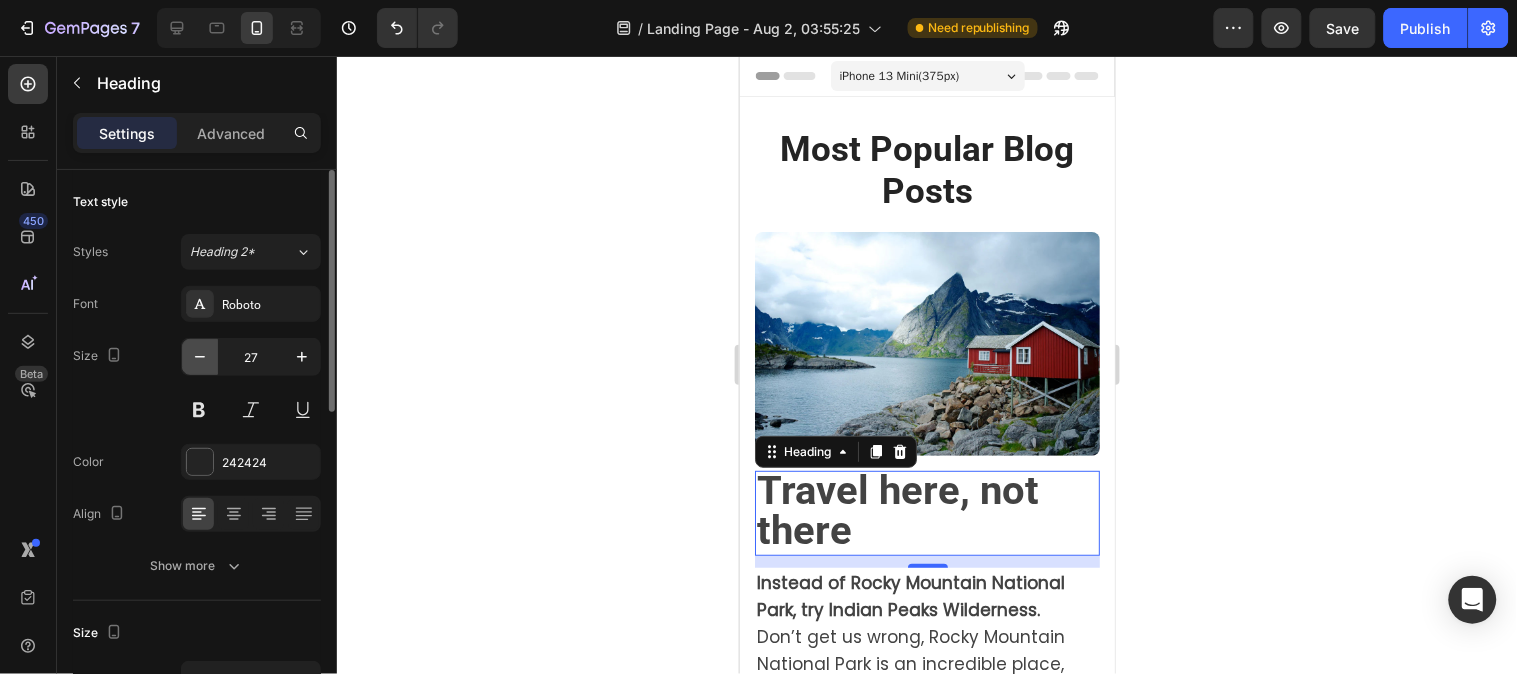 click 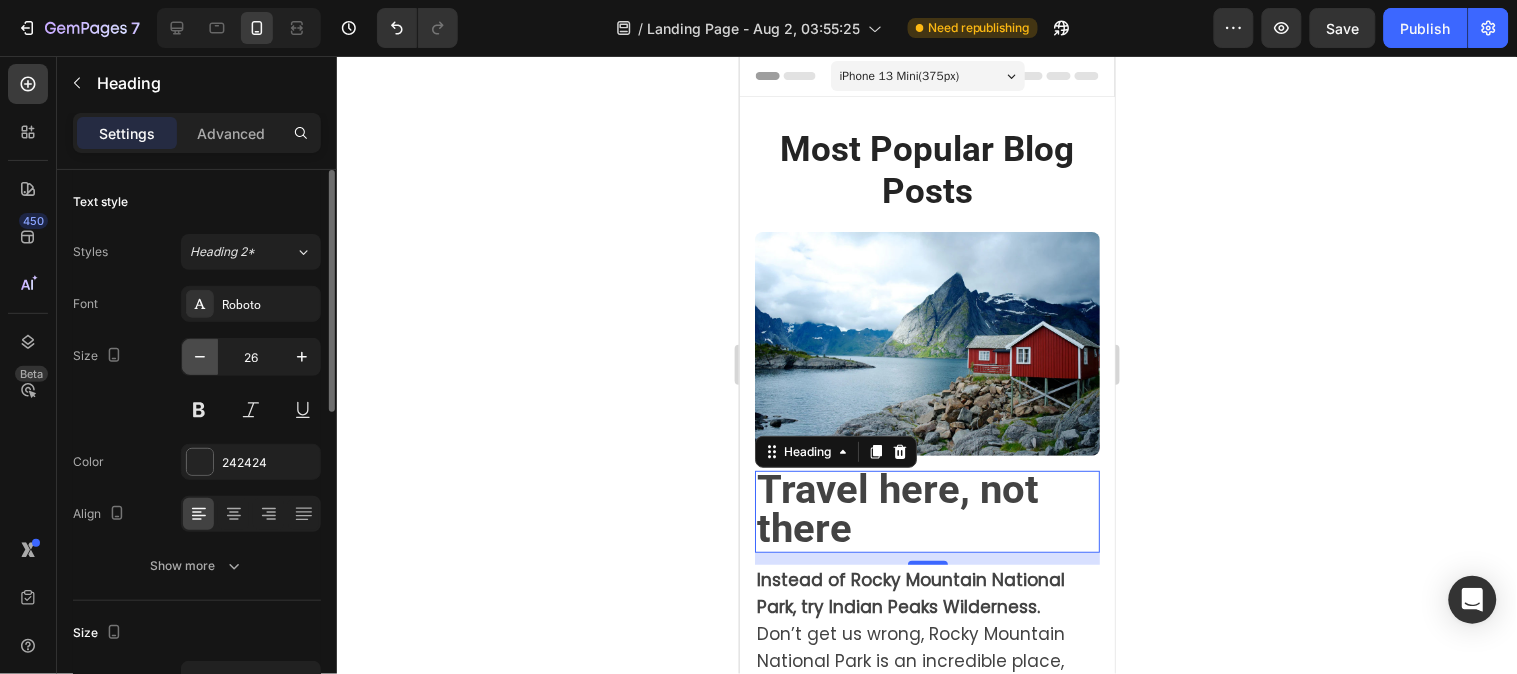 click 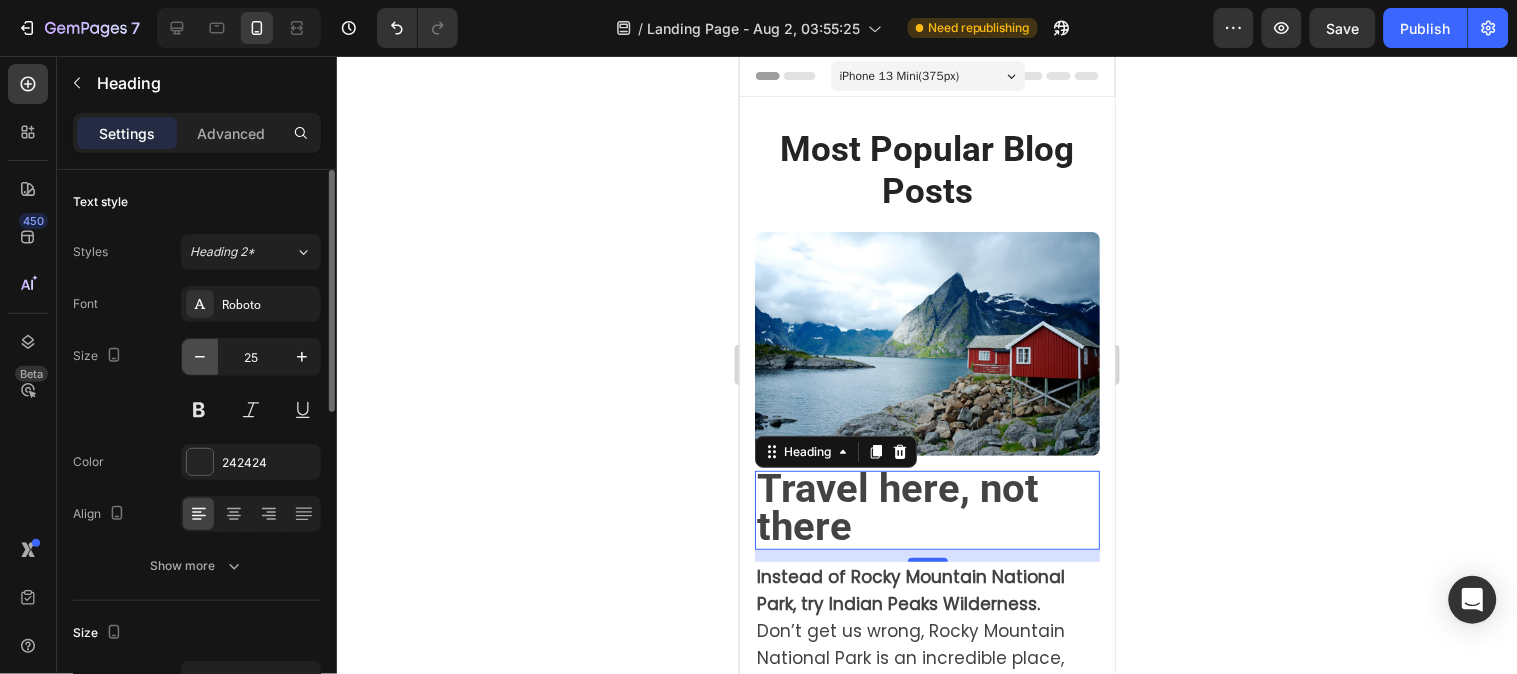 click 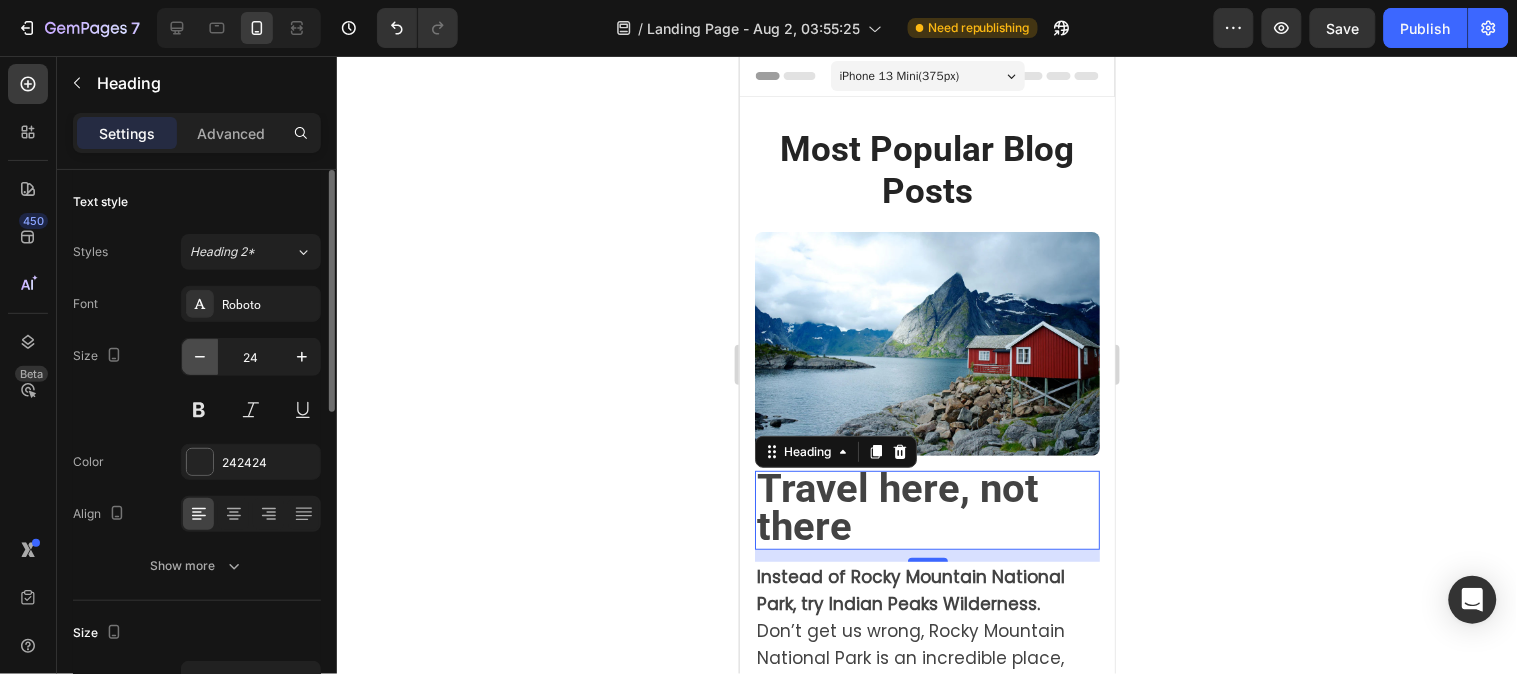 click 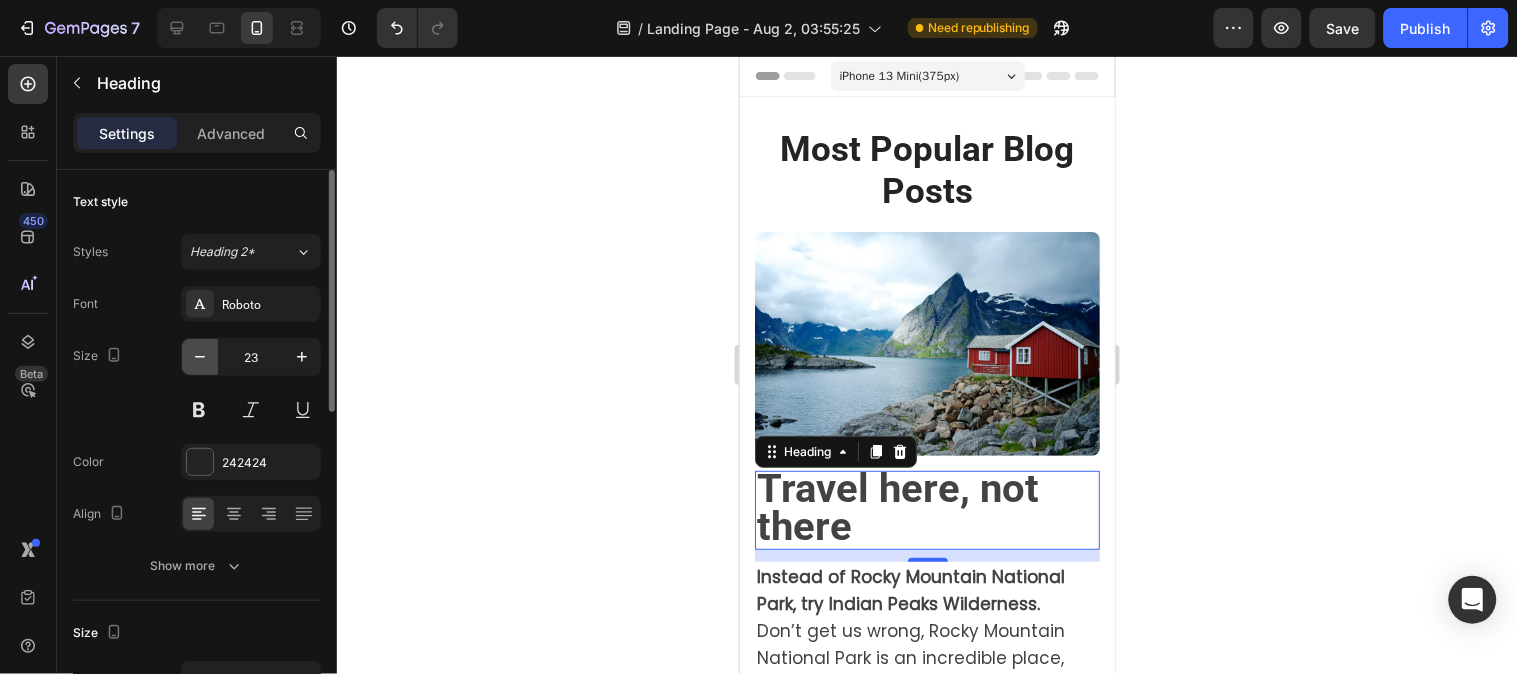 click 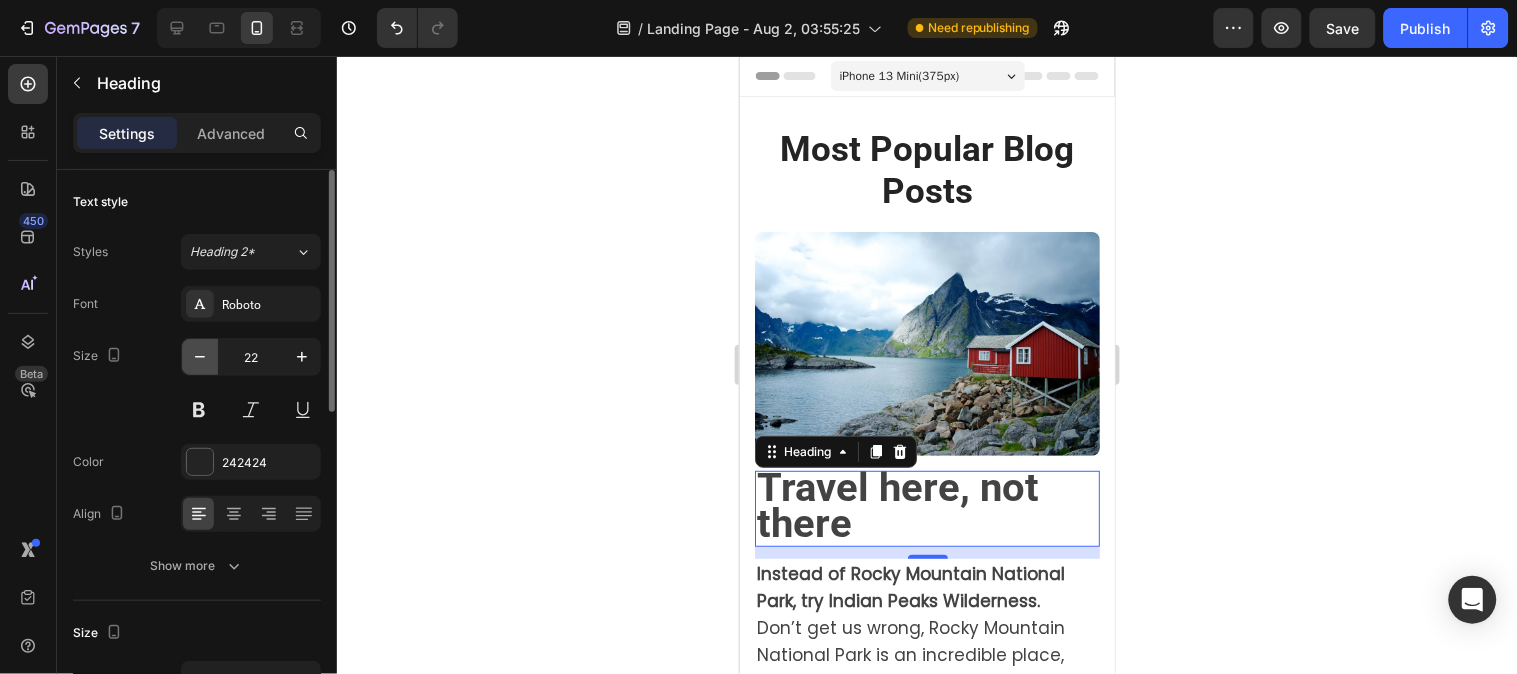click 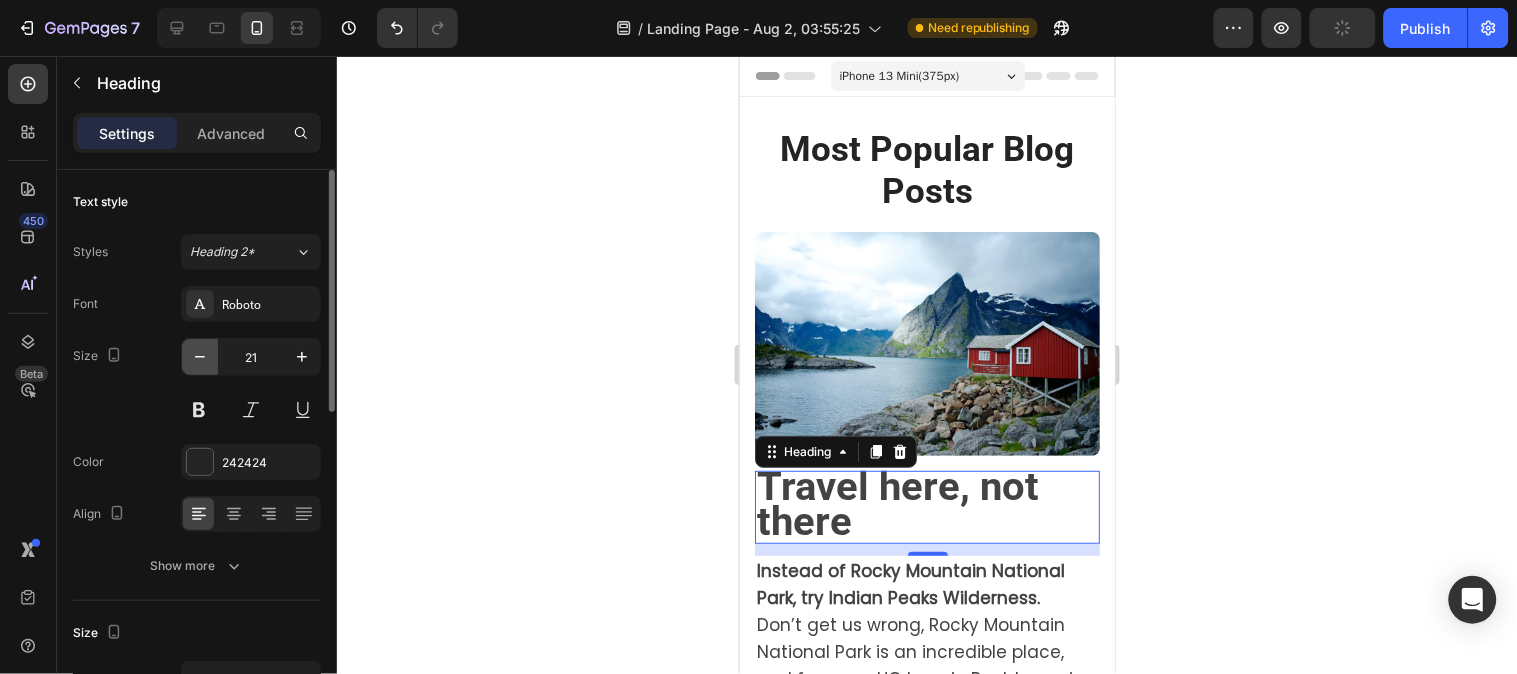 click 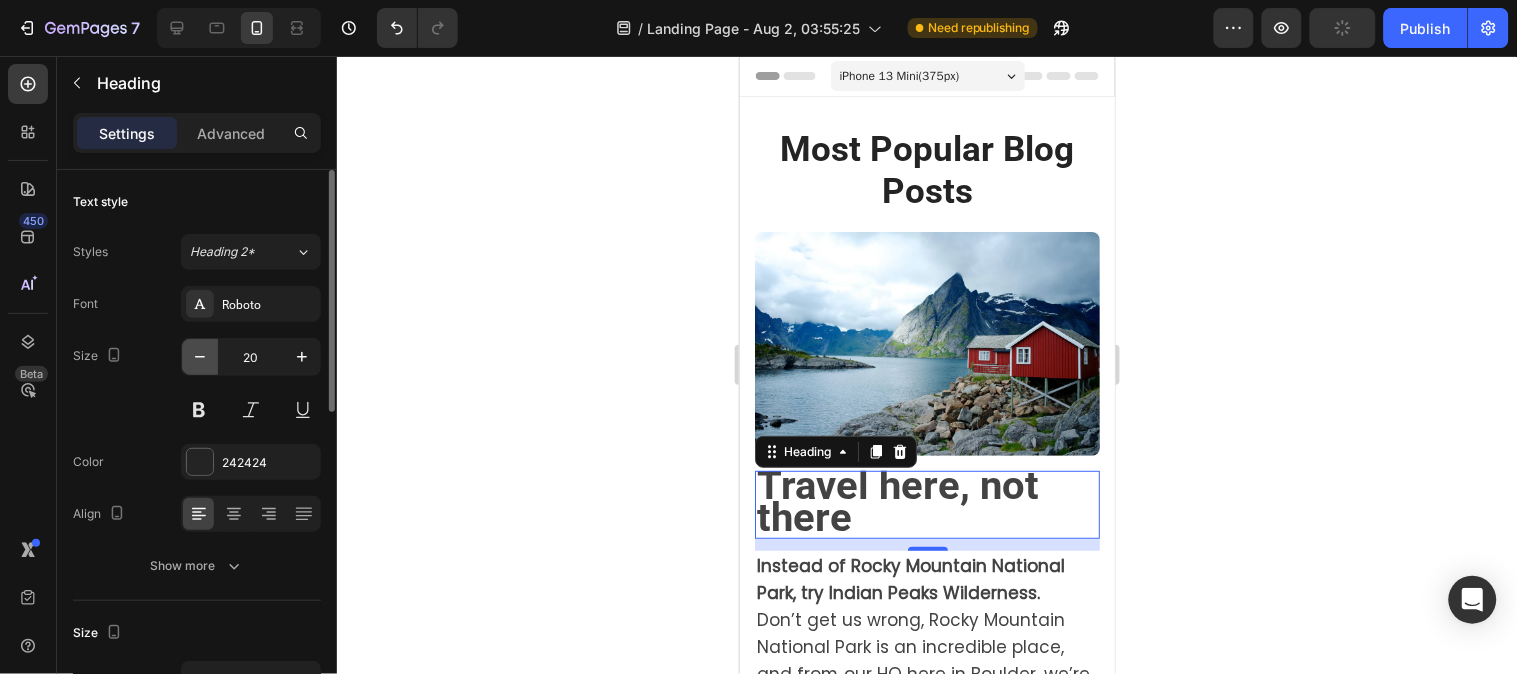 click 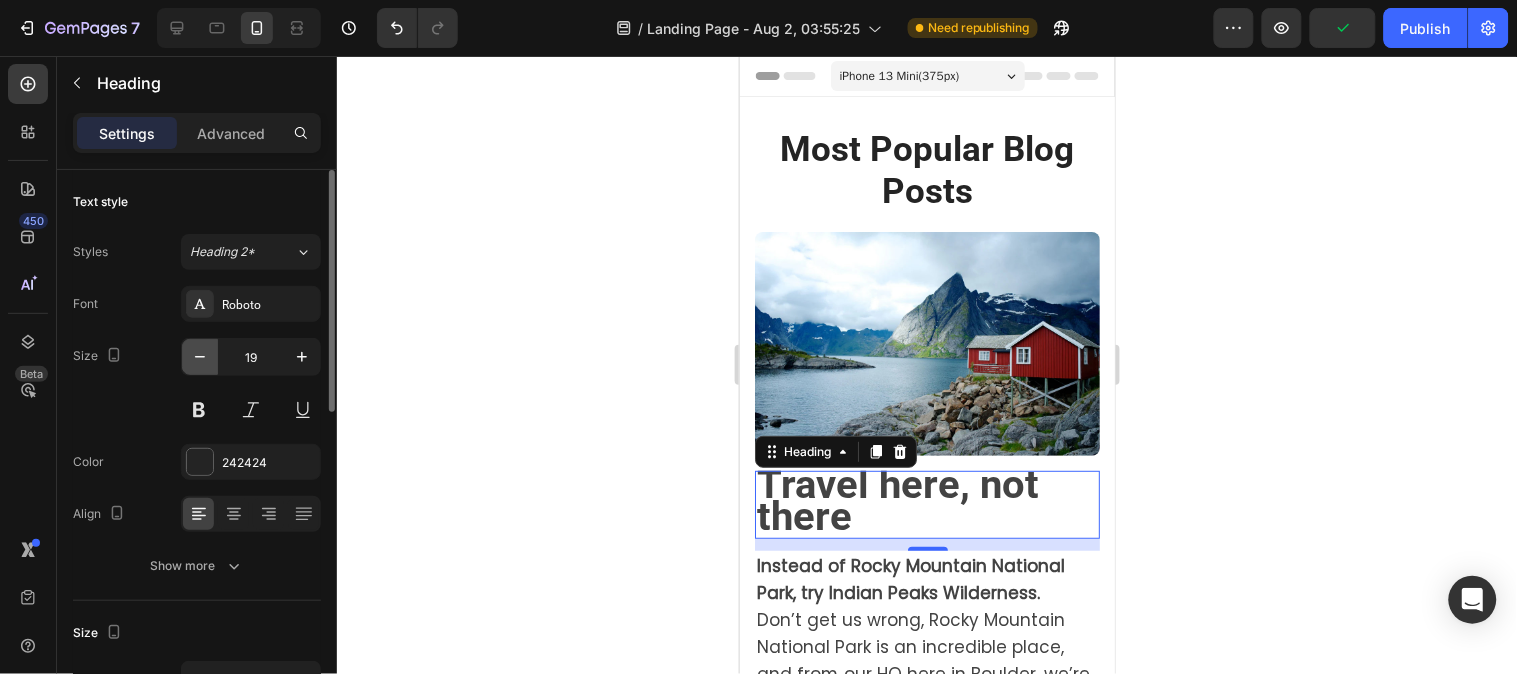 click 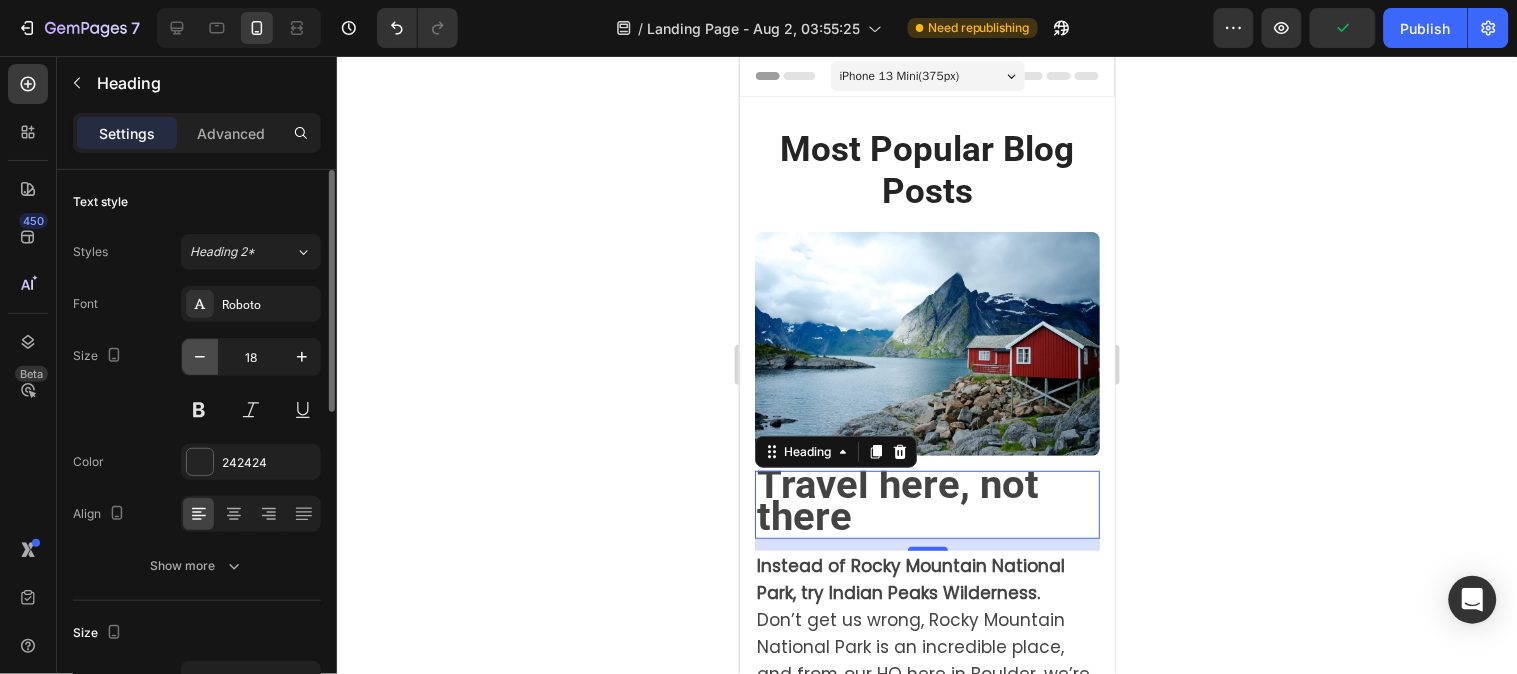 click 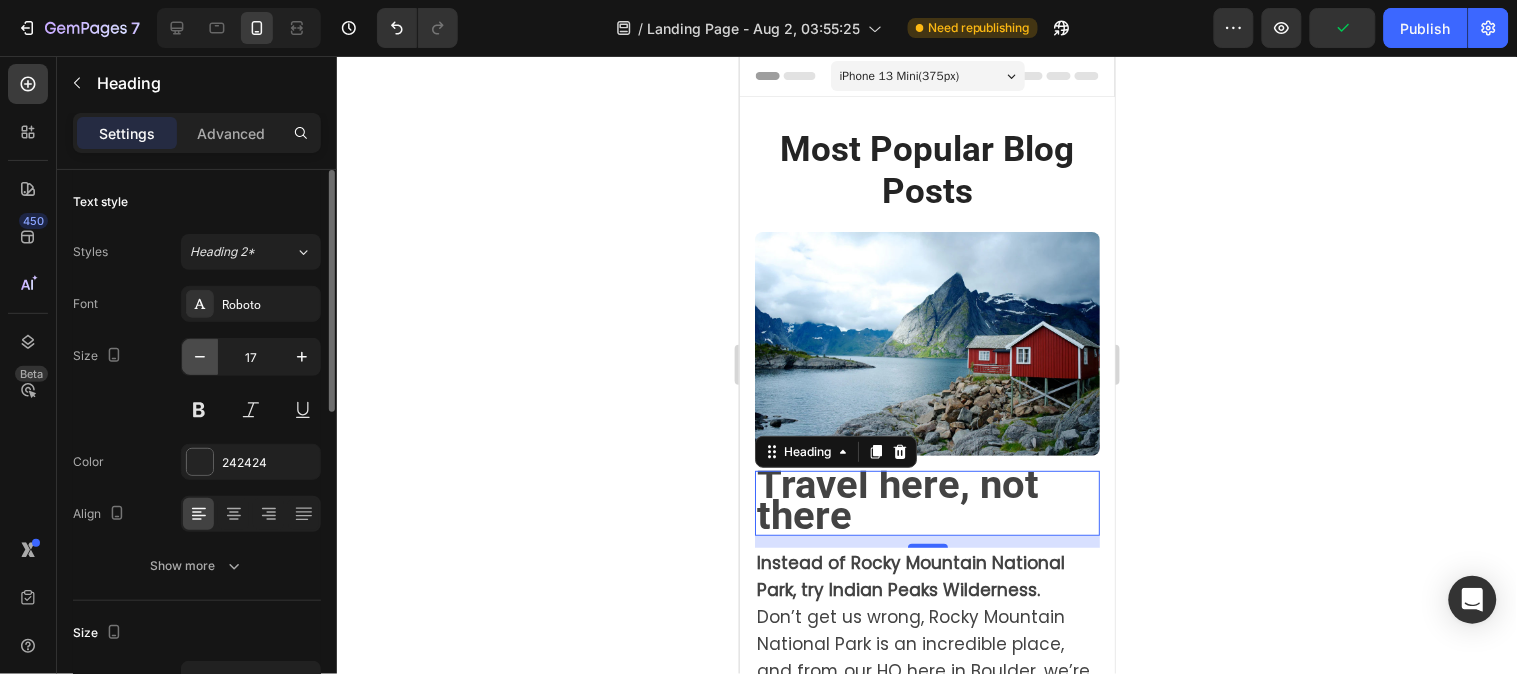 click 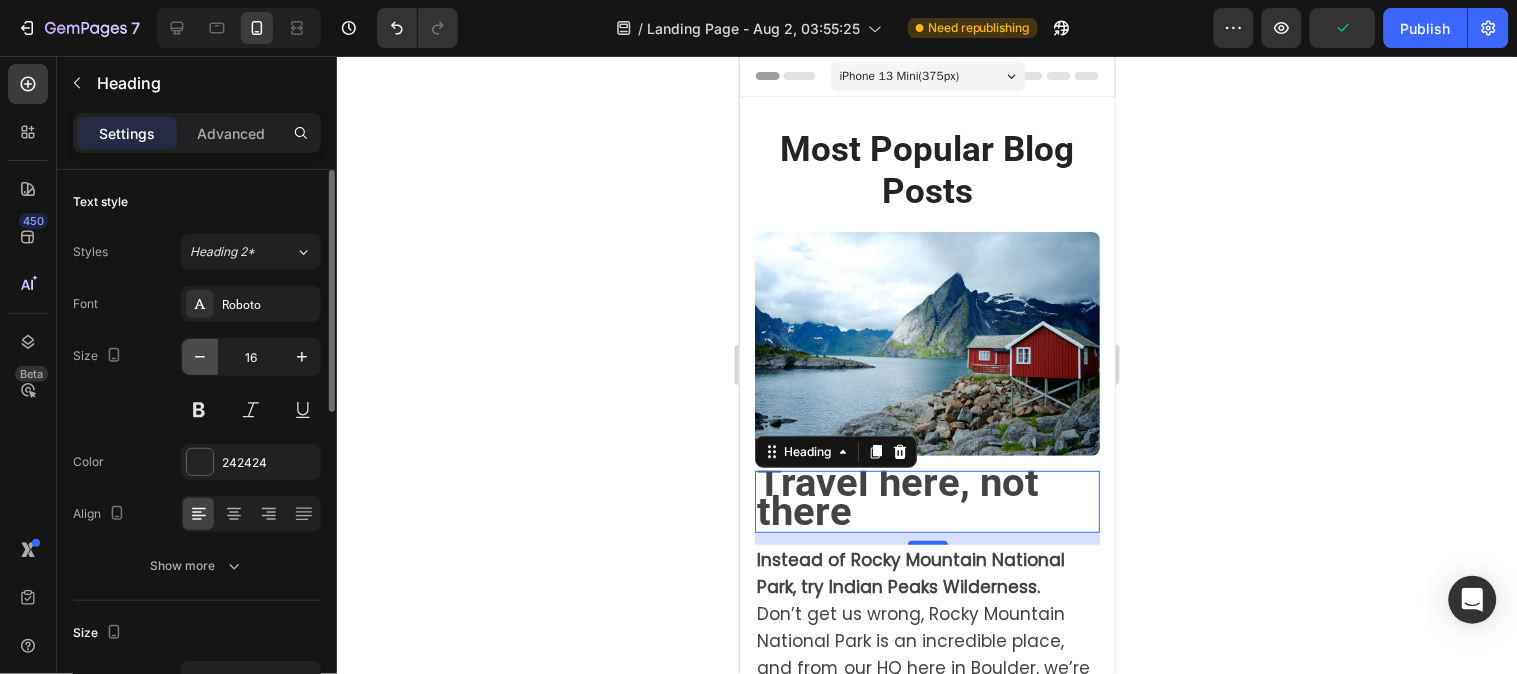click 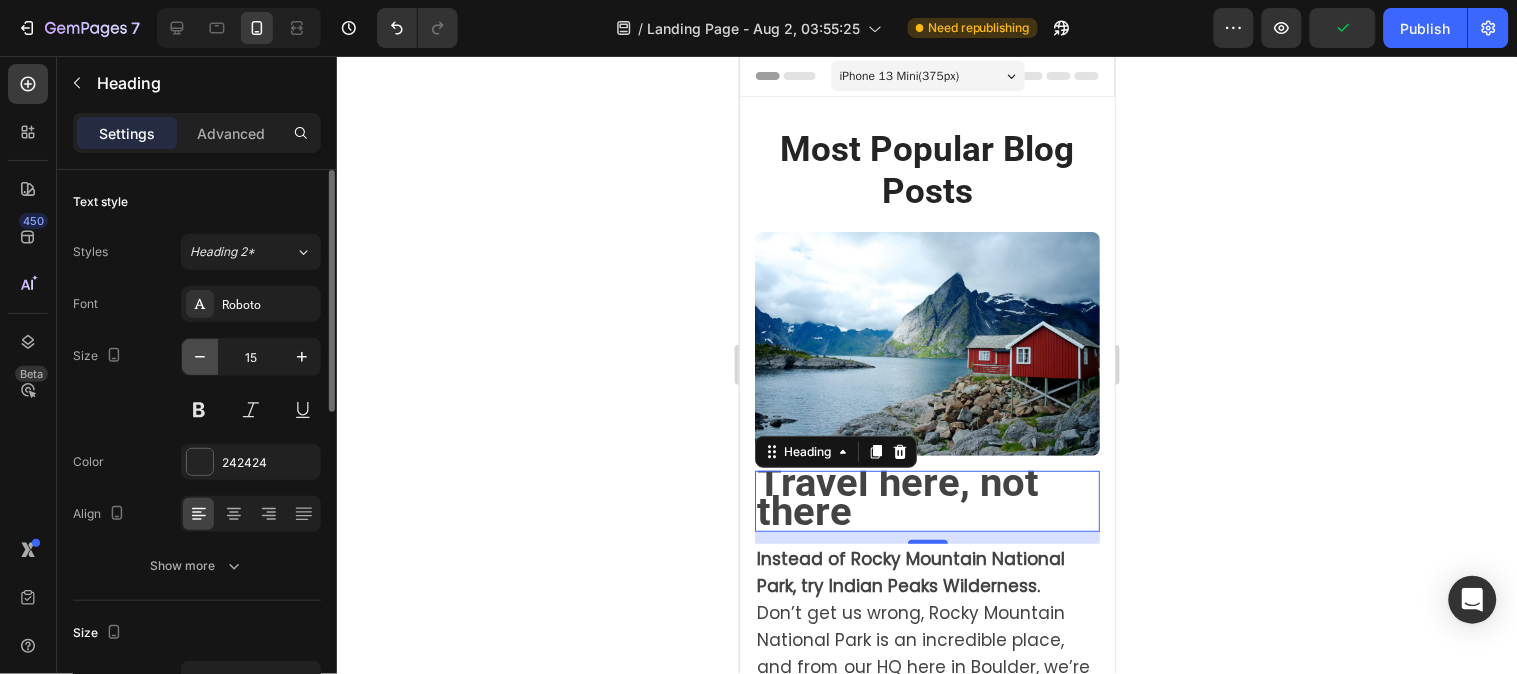 click 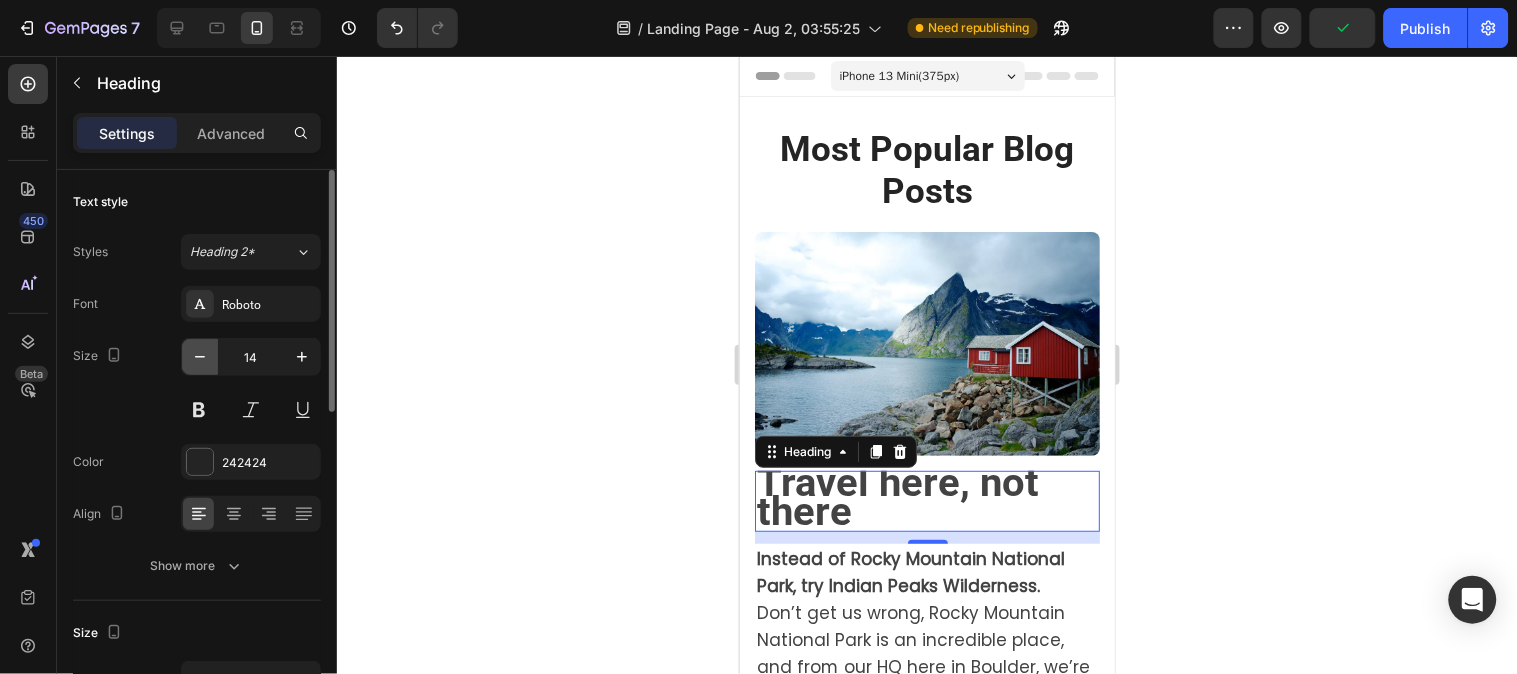 click 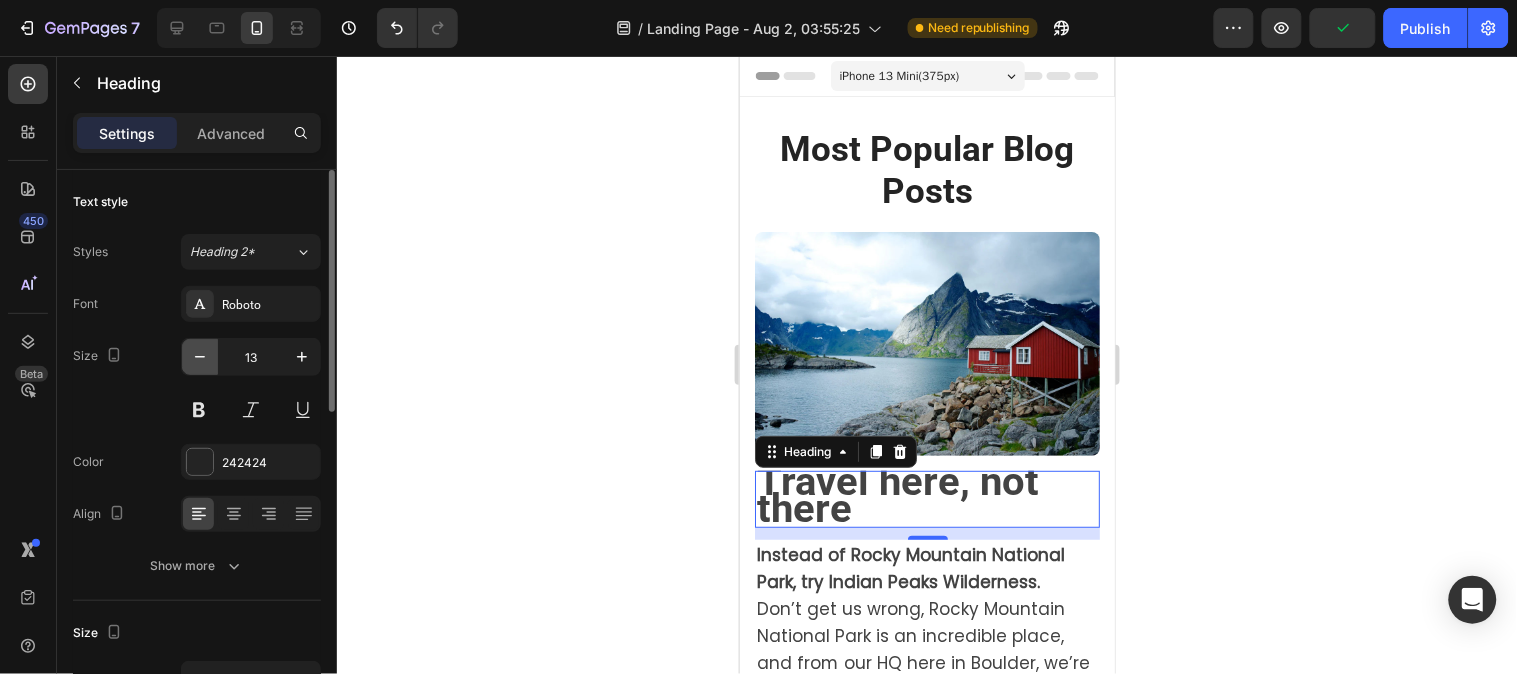 click 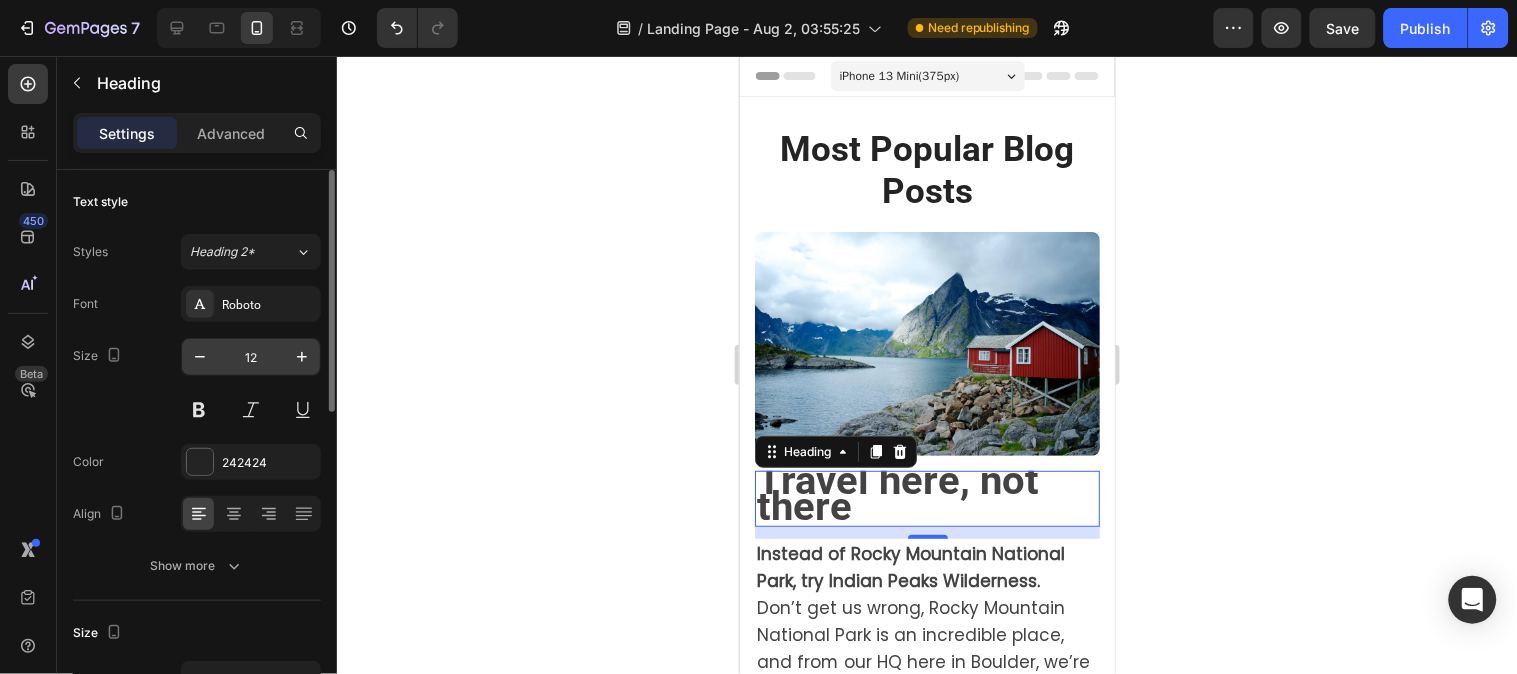 click on "12" at bounding box center (251, 357) 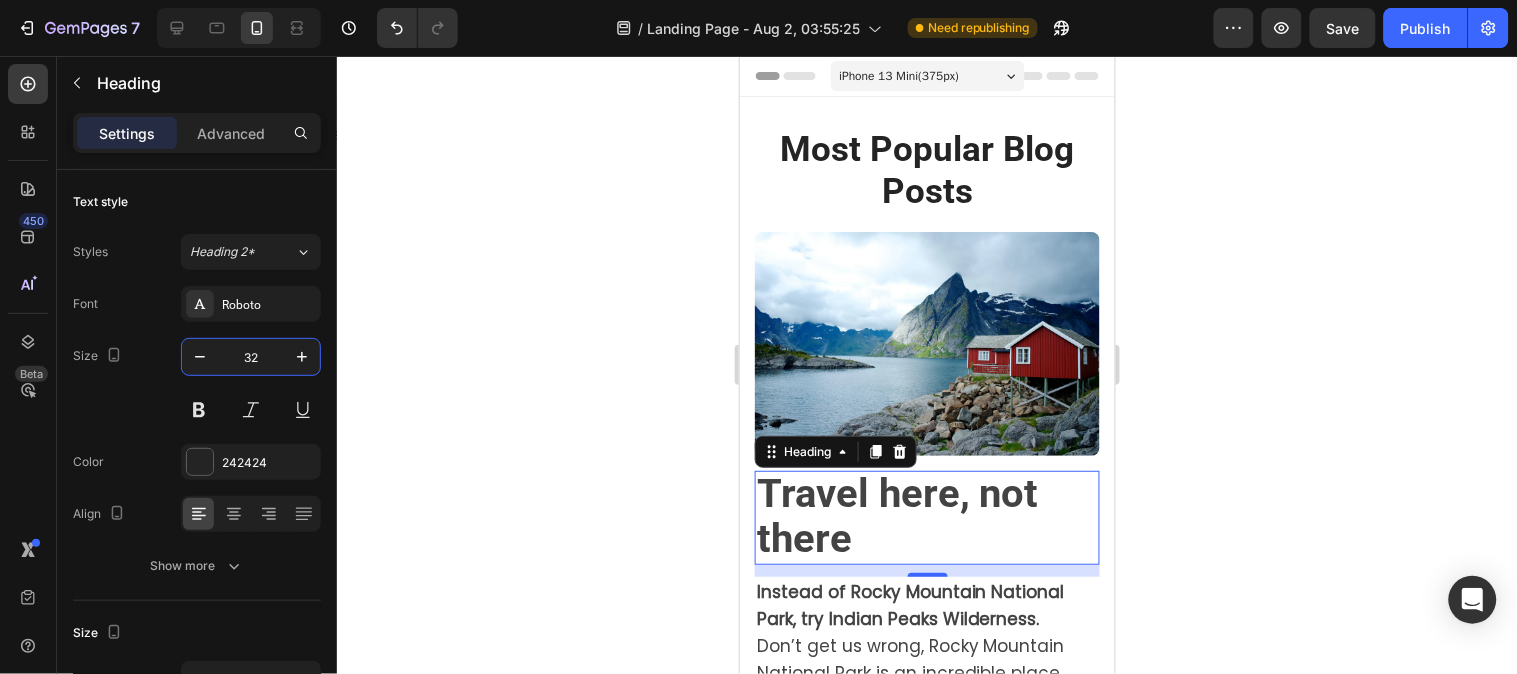 type on "32" 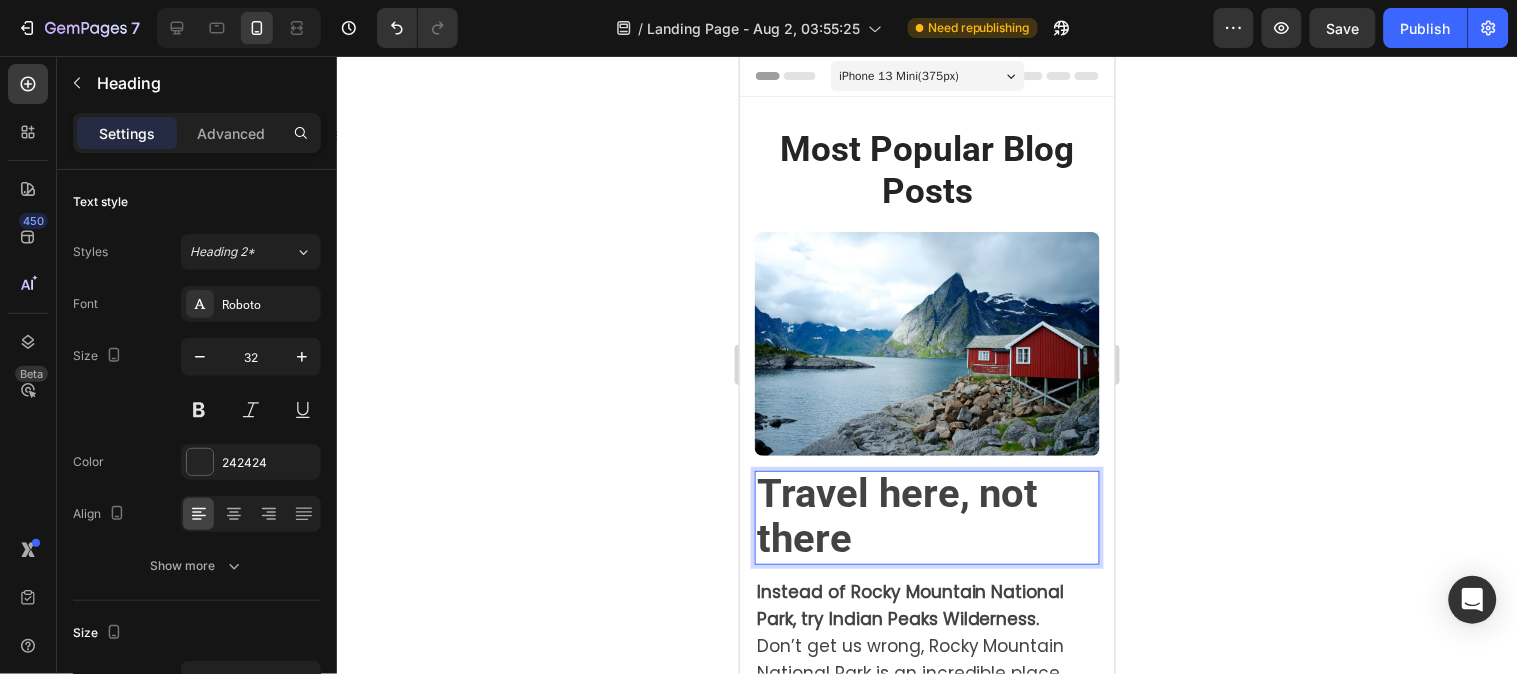 click on "Travel here, not there" at bounding box center [926, 516] 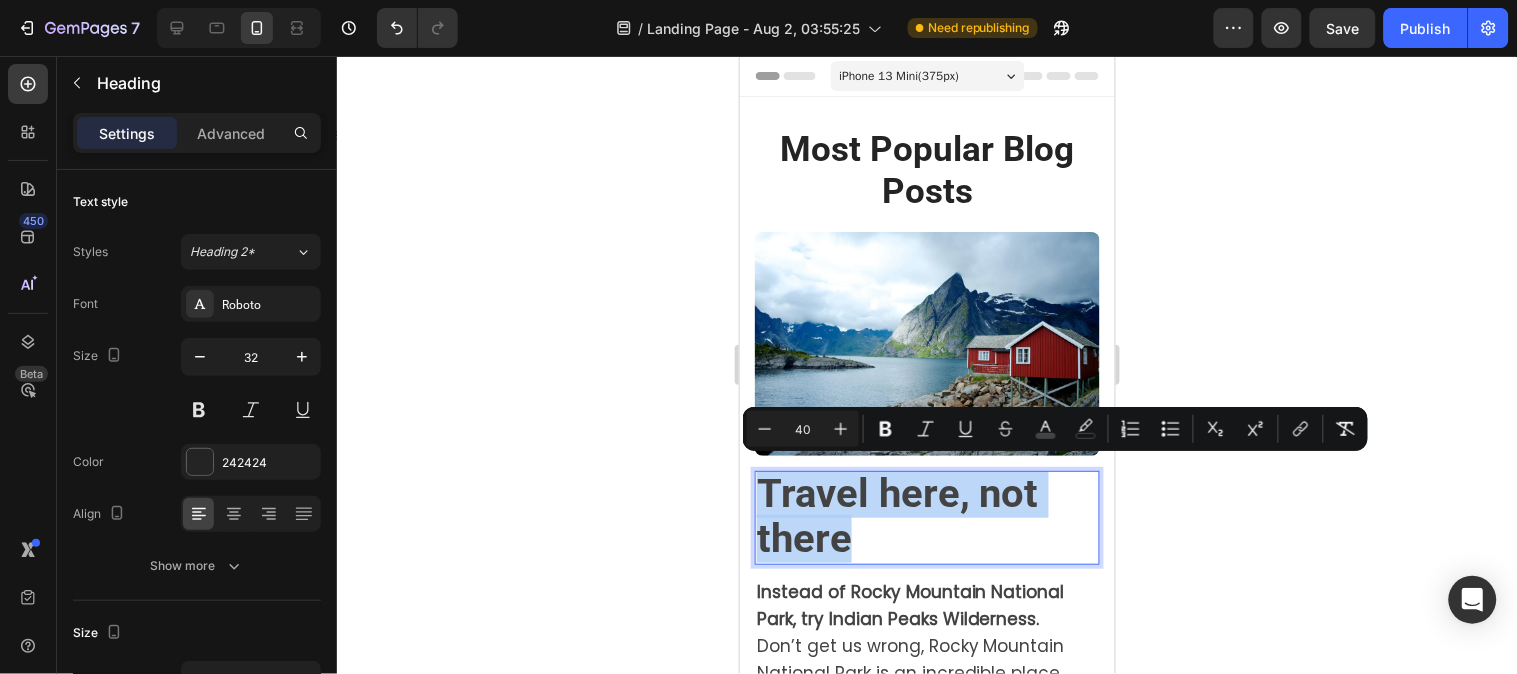 drag, startPoint x: 865, startPoint y: 526, endPoint x: 760, endPoint y: 489, distance: 111.32835 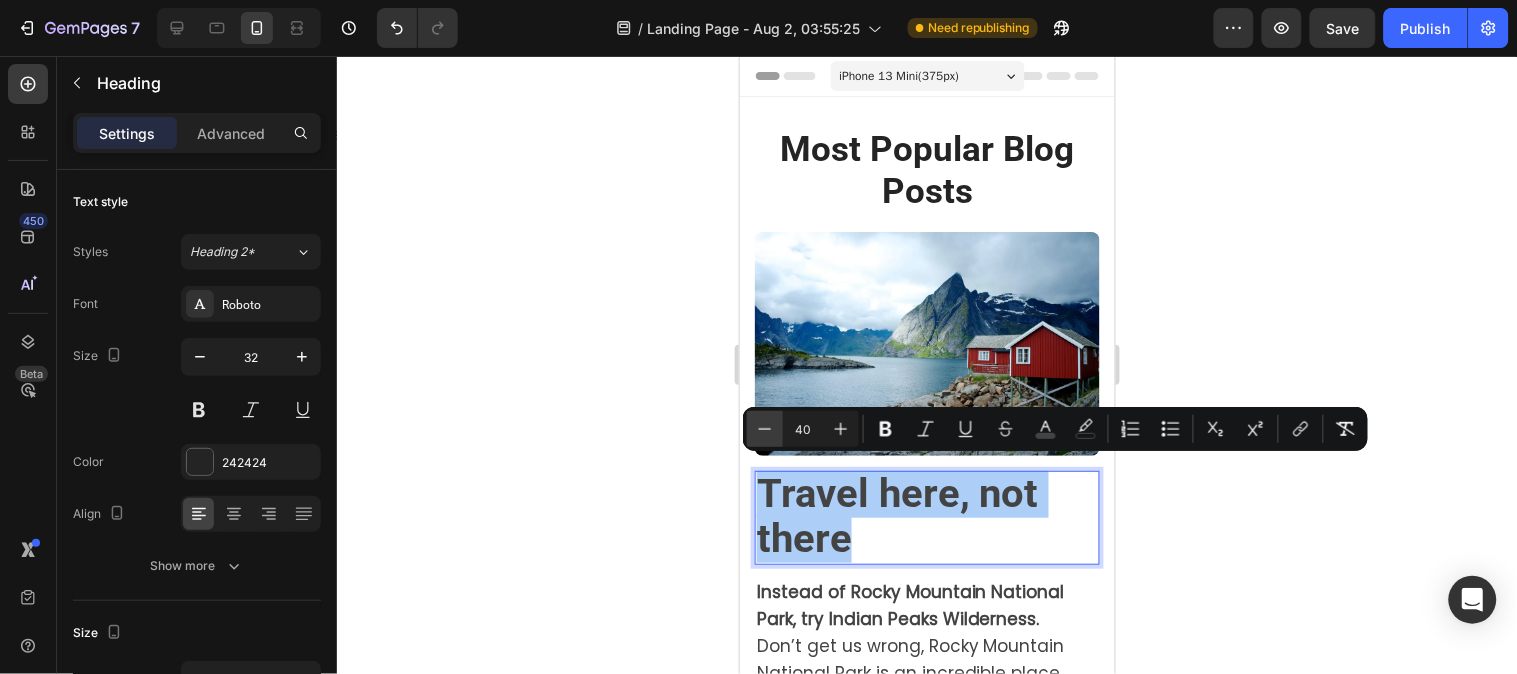 click 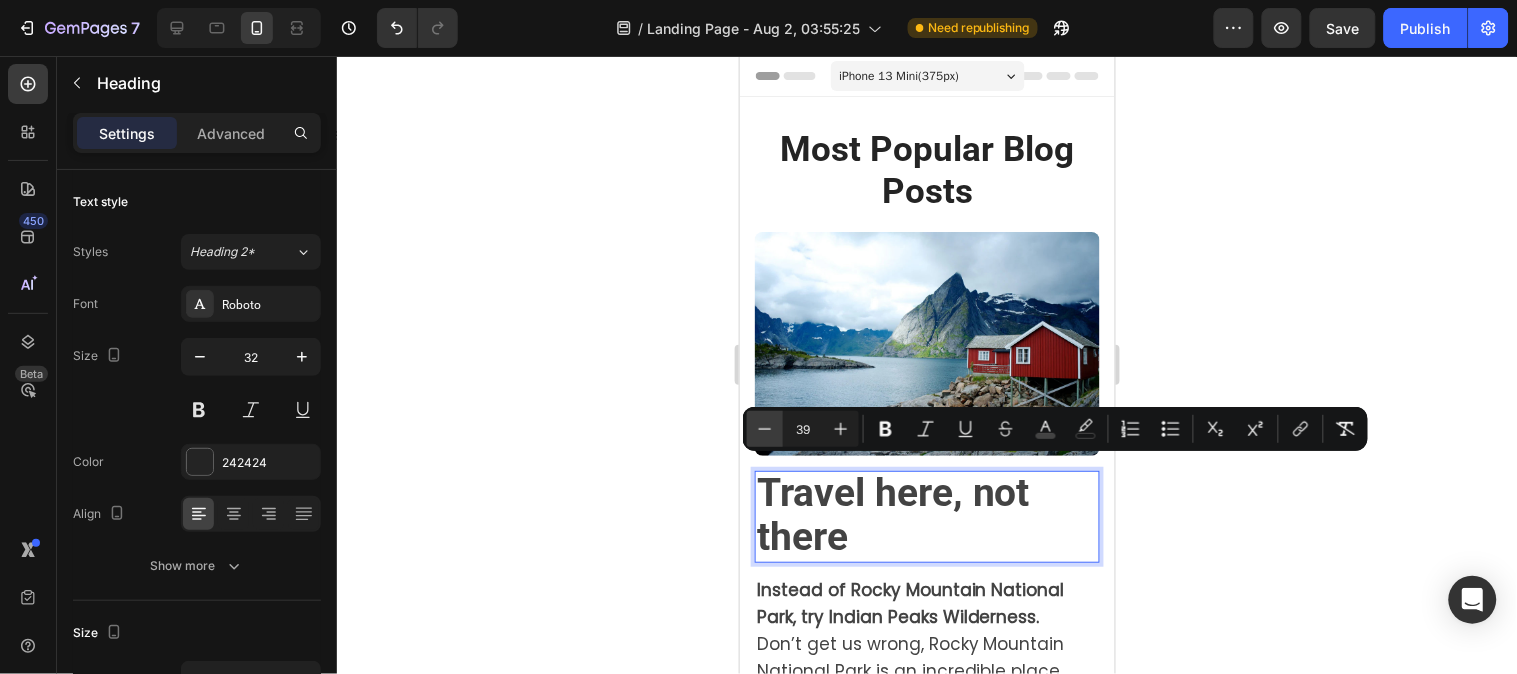 click 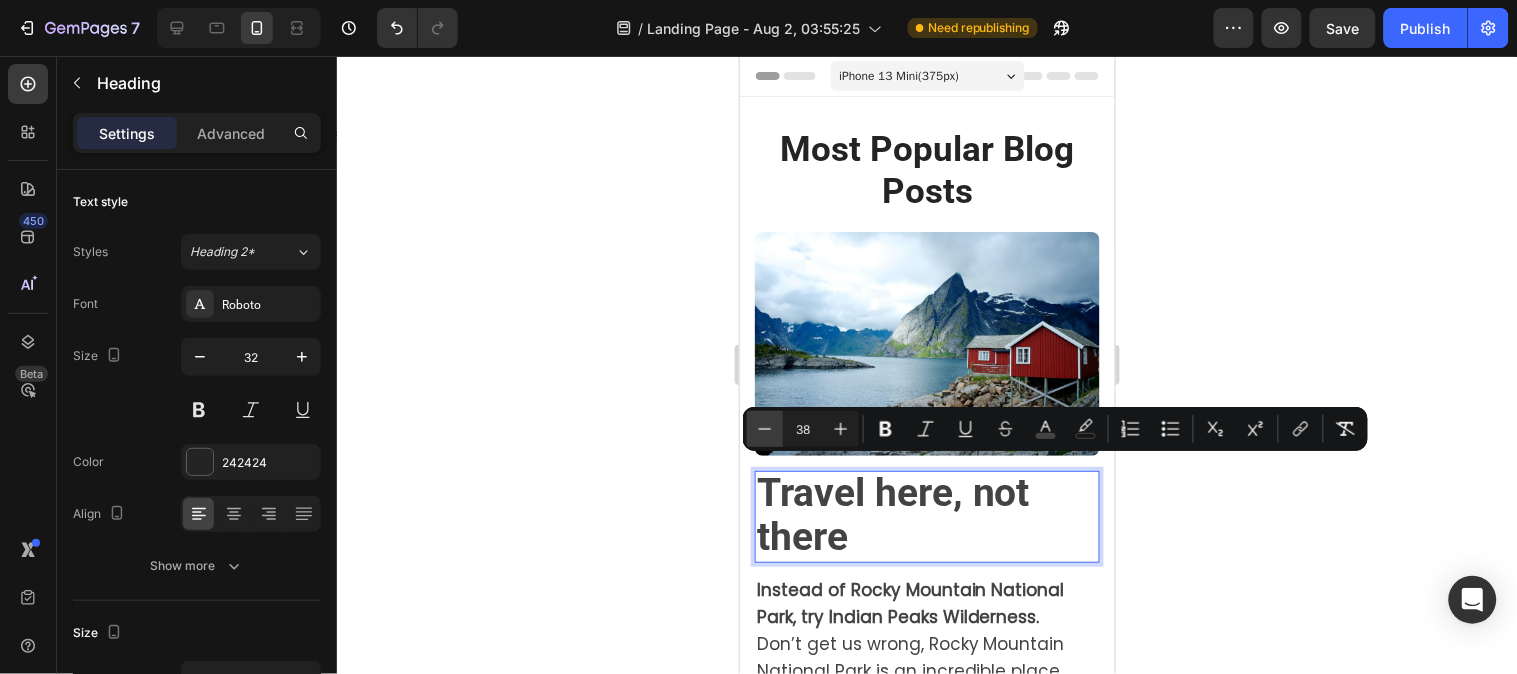 click 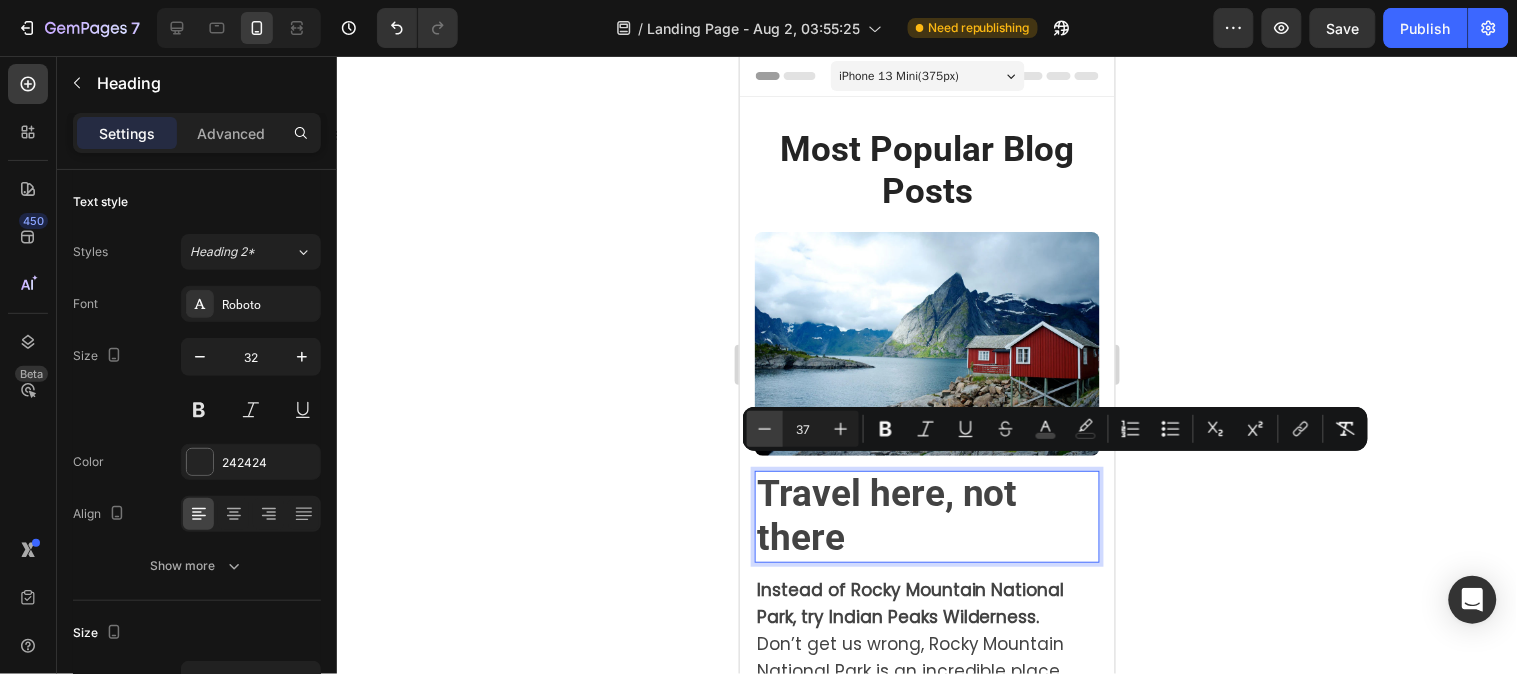click 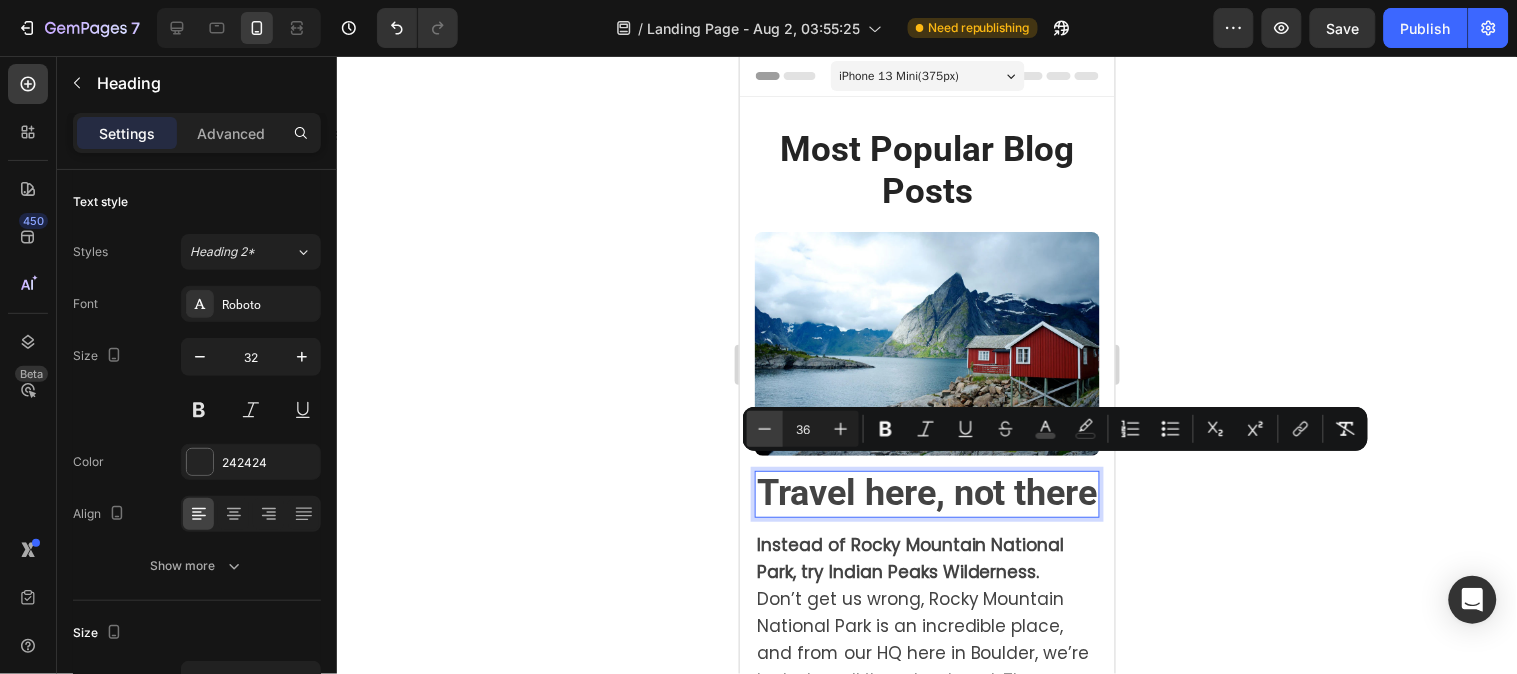 click 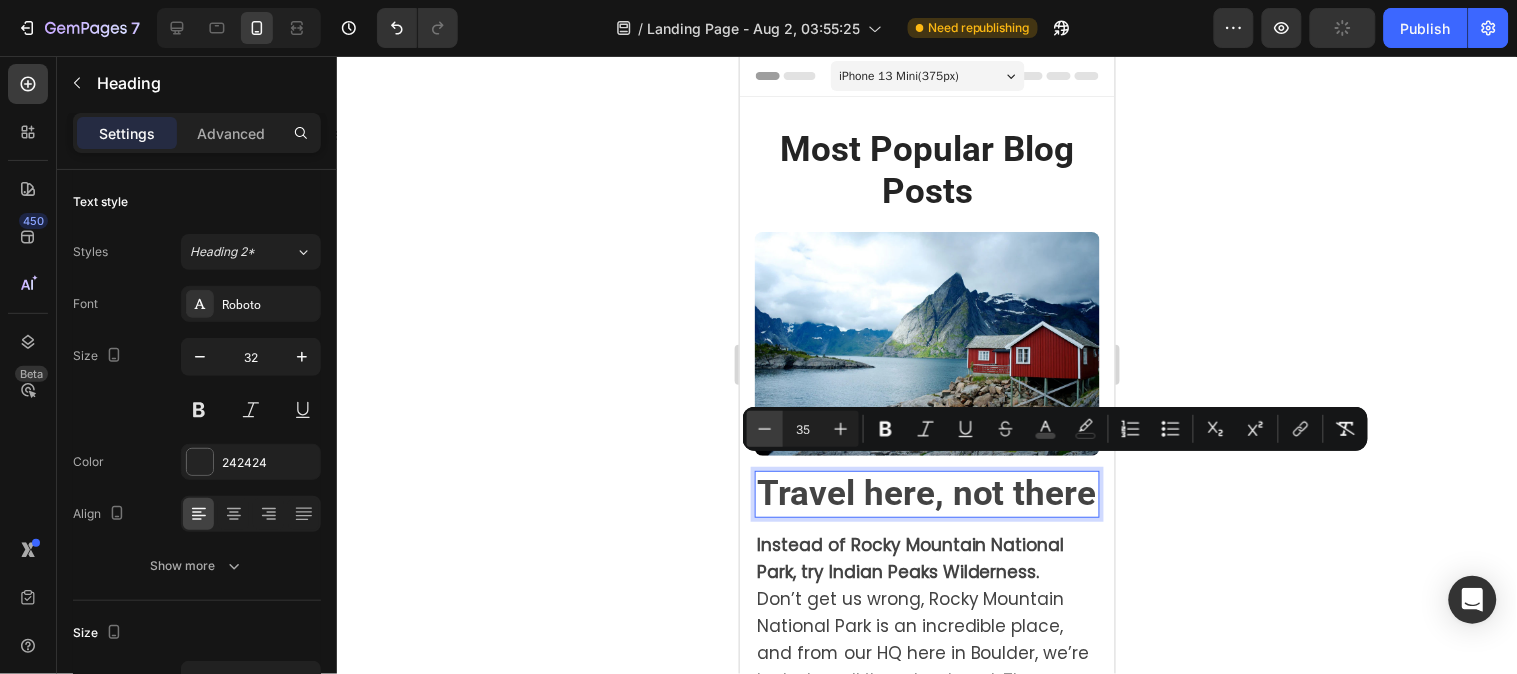click 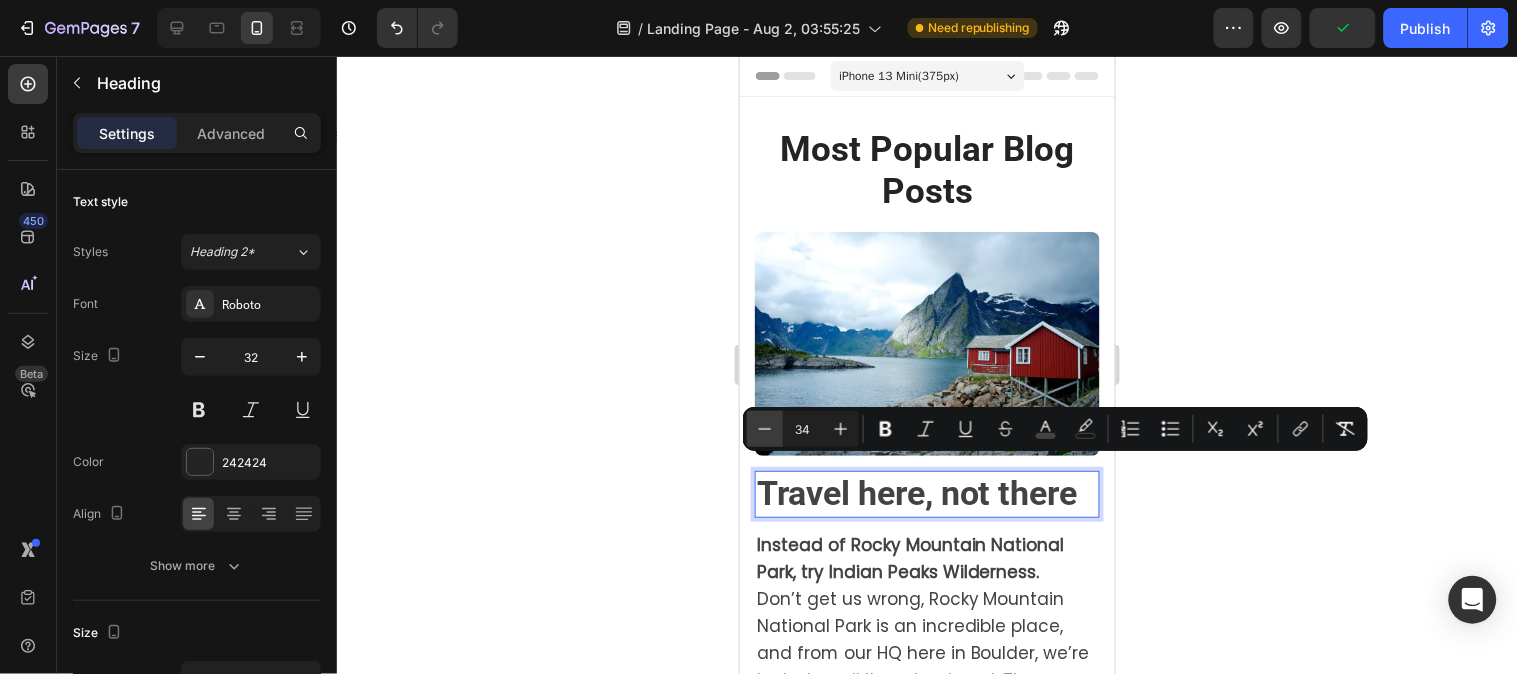 click 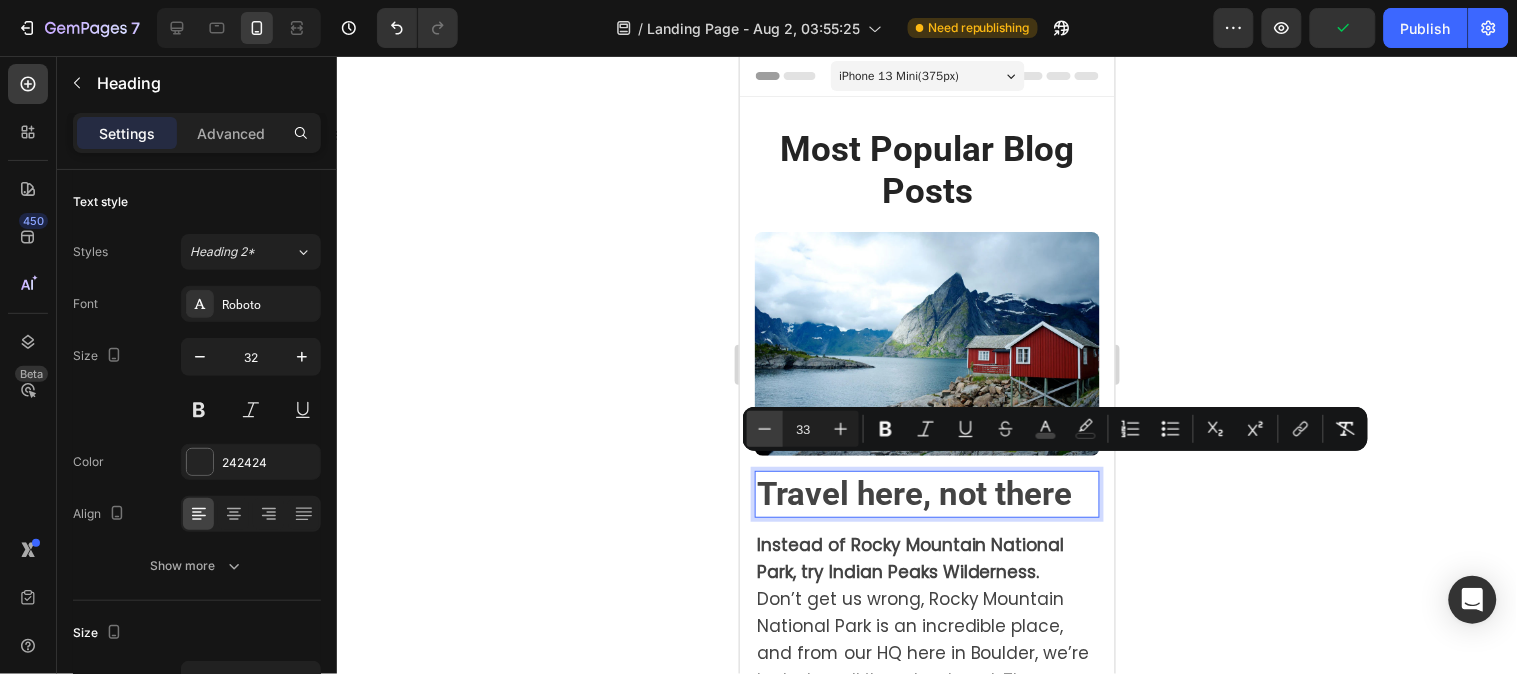 click 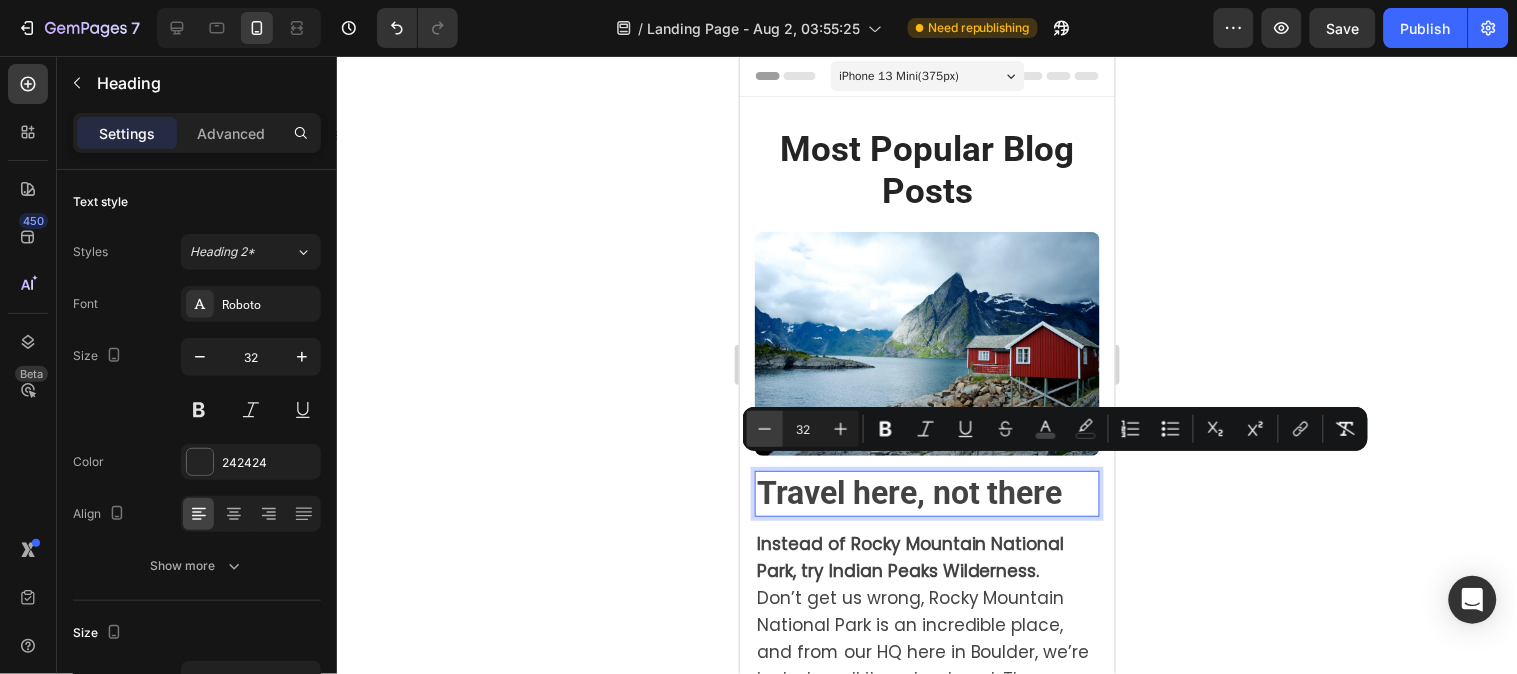 click 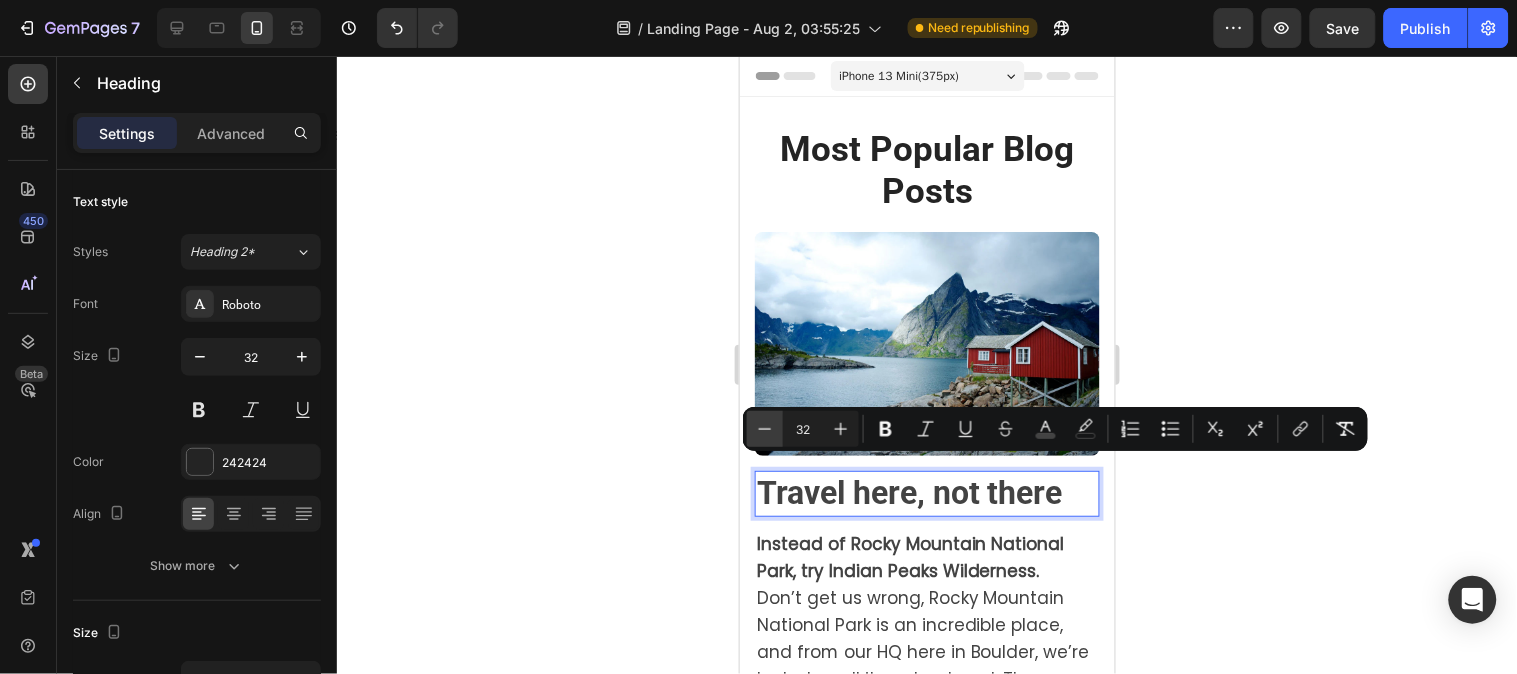 type on "31" 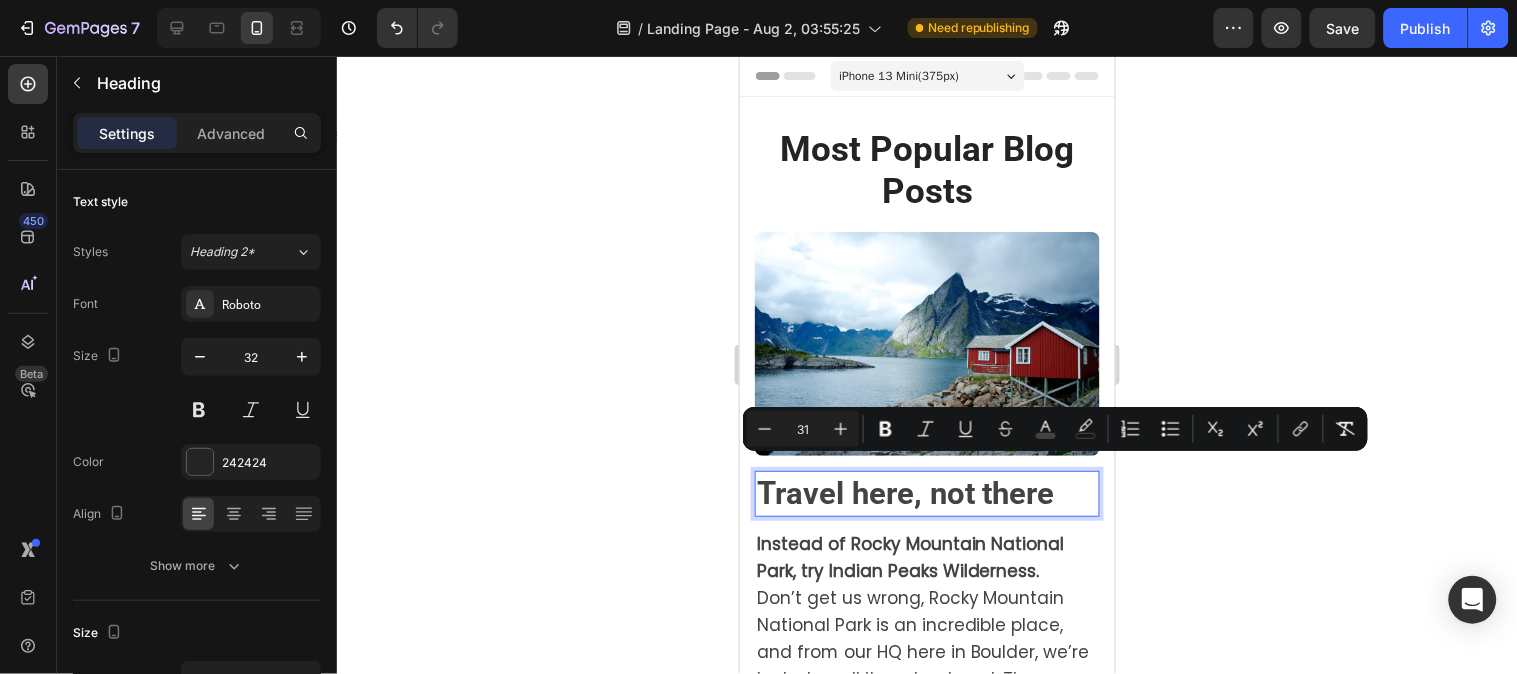 click on "Travel here, not there" at bounding box center (926, 493) 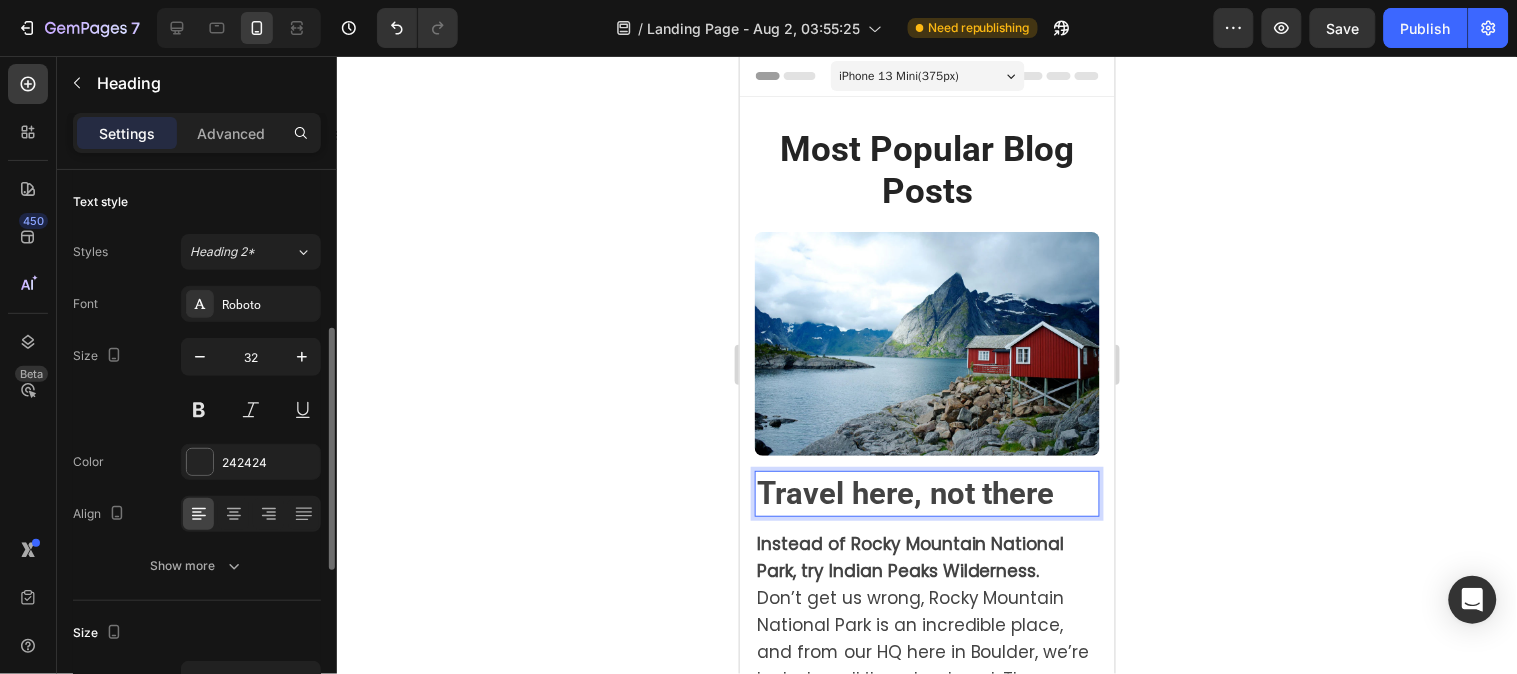 scroll, scrollTop: 111, scrollLeft: 0, axis: vertical 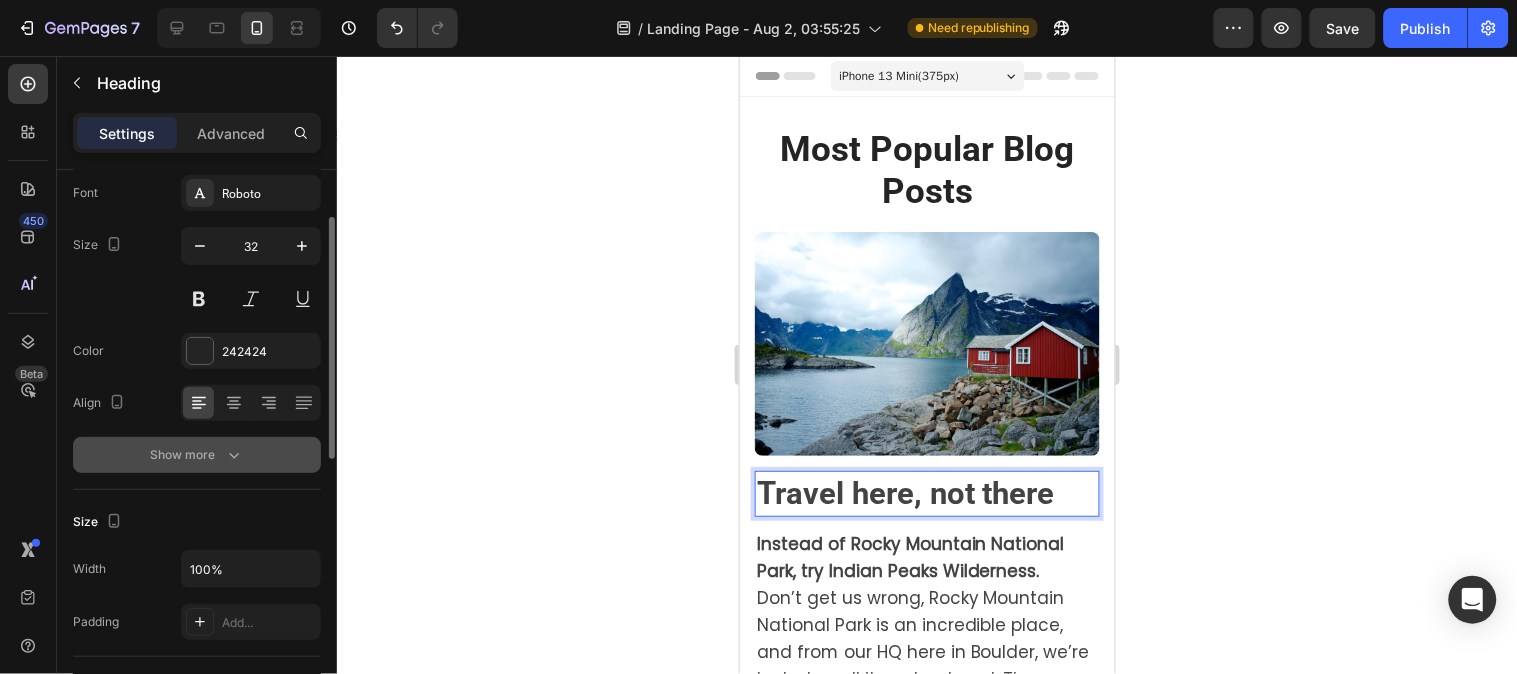 click on "Show more" at bounding box center (197, 455) 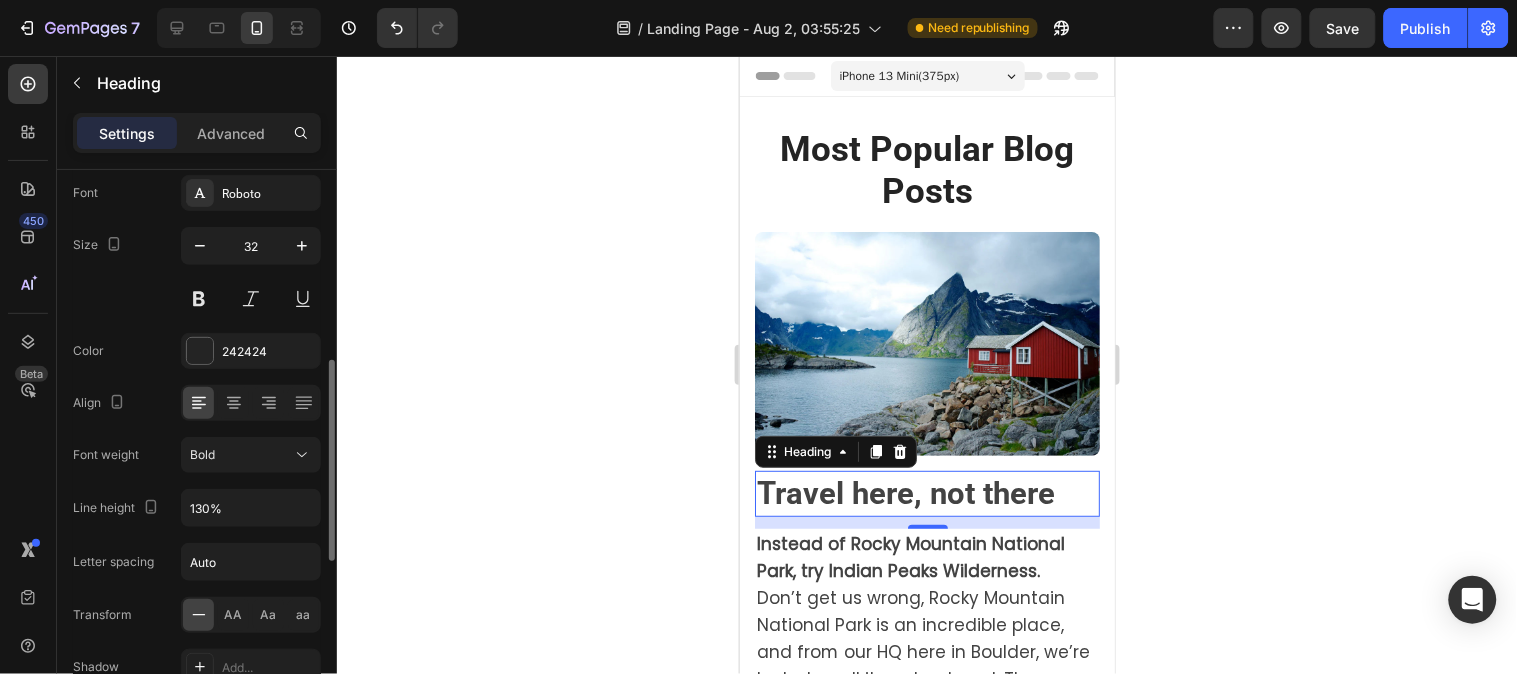scroll, scrollTop: 222, scrollLeft: 0, axis: vertical 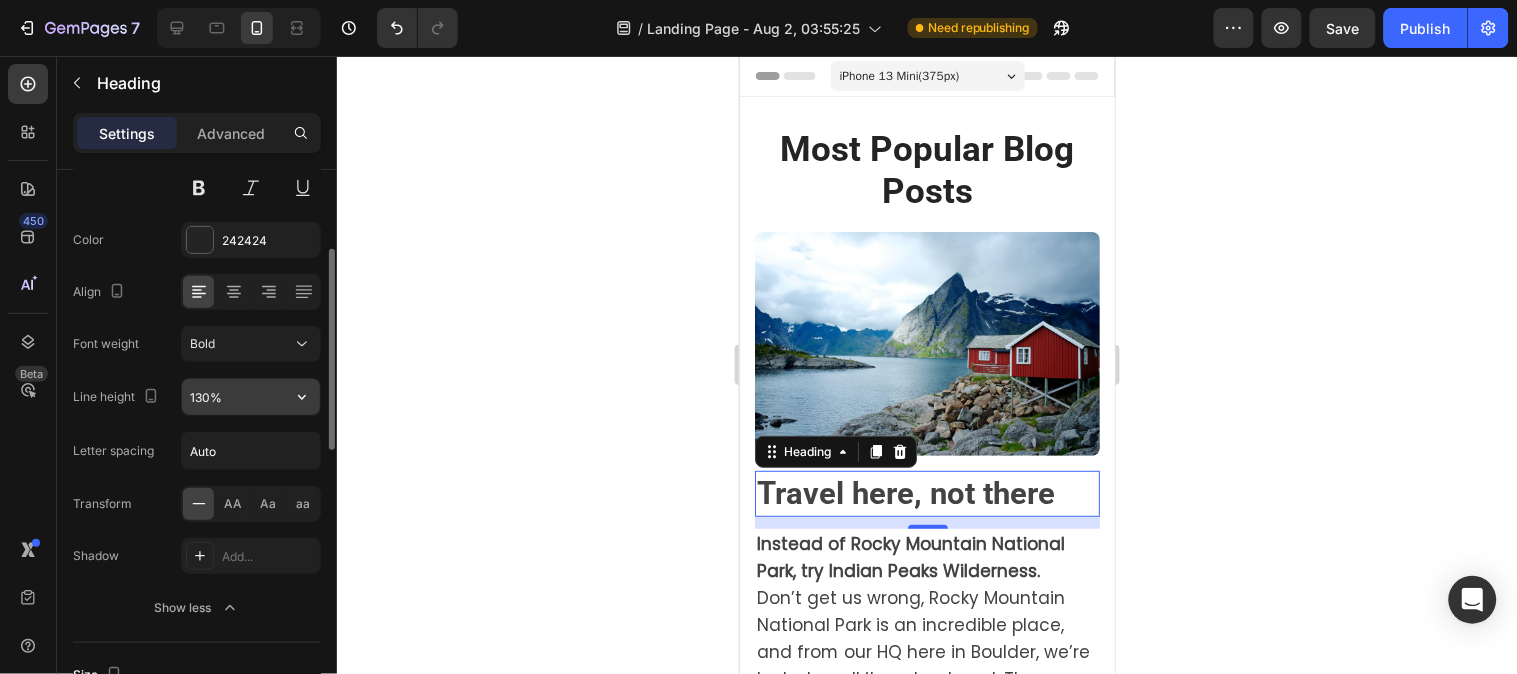 click on "130%" at bounding box center [251, 397] 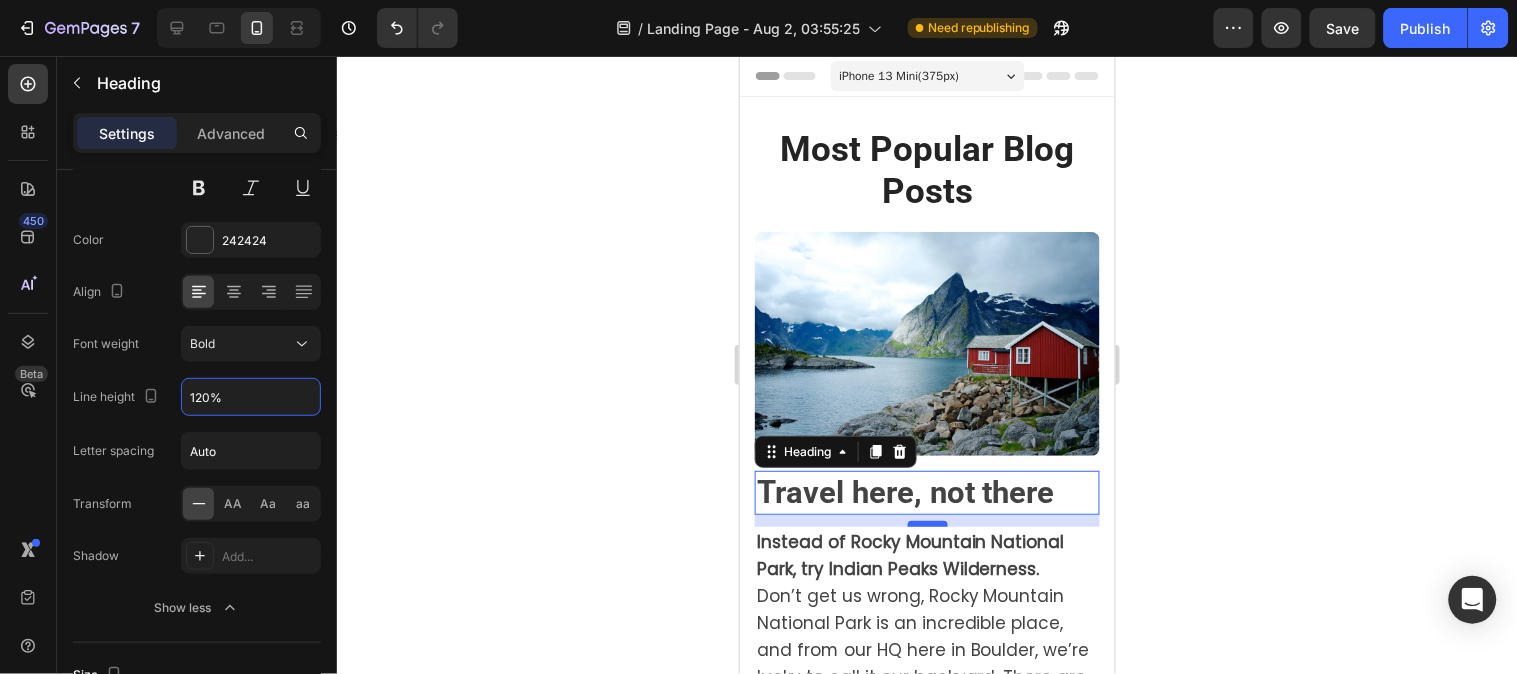 type on "120%" 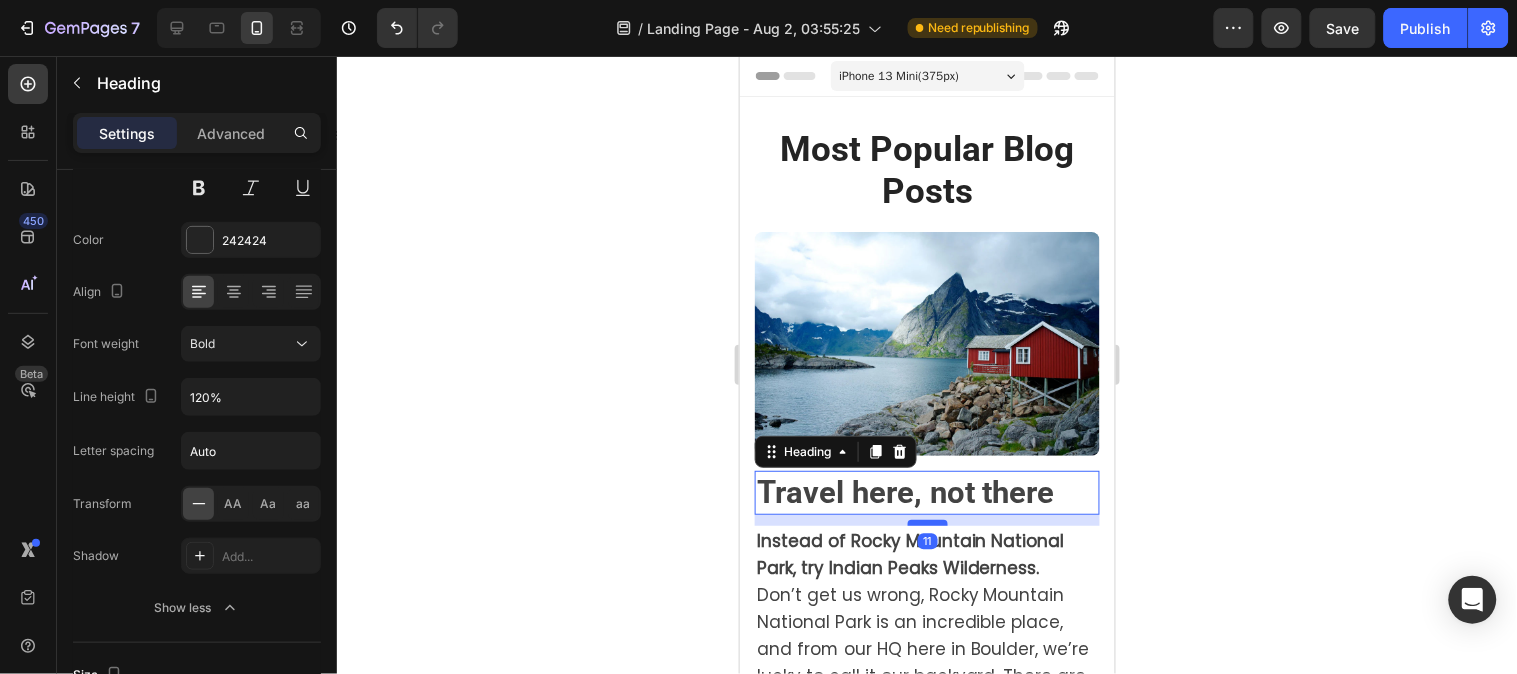 click at bounding box center (927, 522) 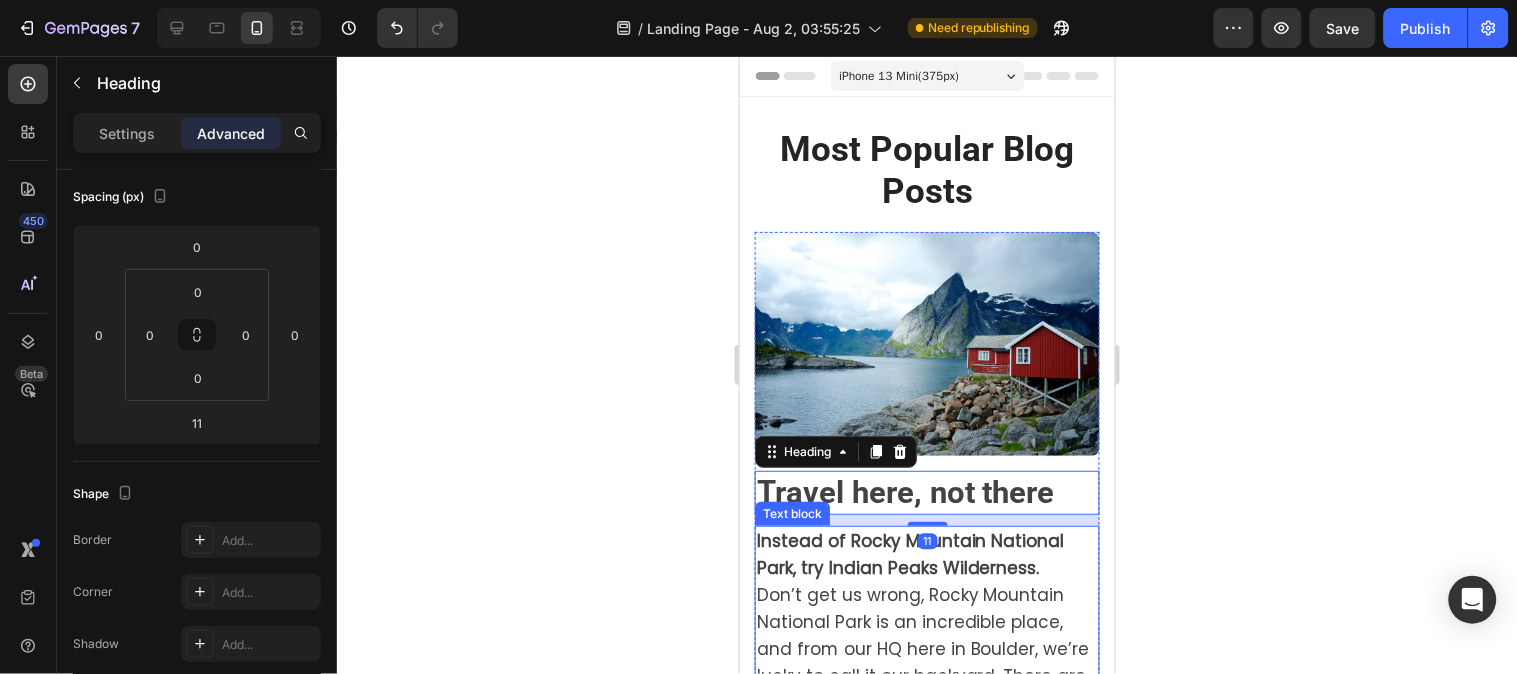 click on "Instead of Rocky Mountain National Park, try Indian Peaks Wilderness." at bounding box center [926, 554] 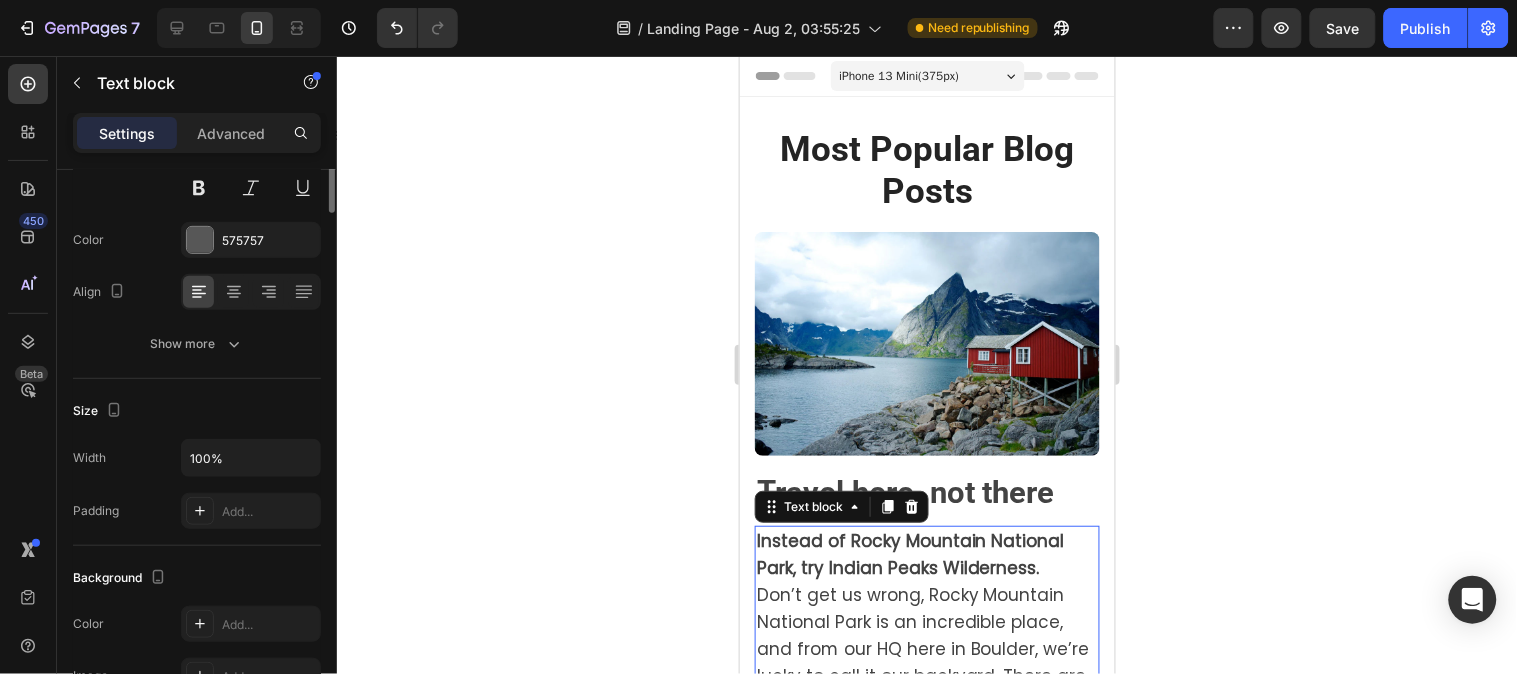 scroll, scrollTop: 0, scrollLeft: 0, axis: both 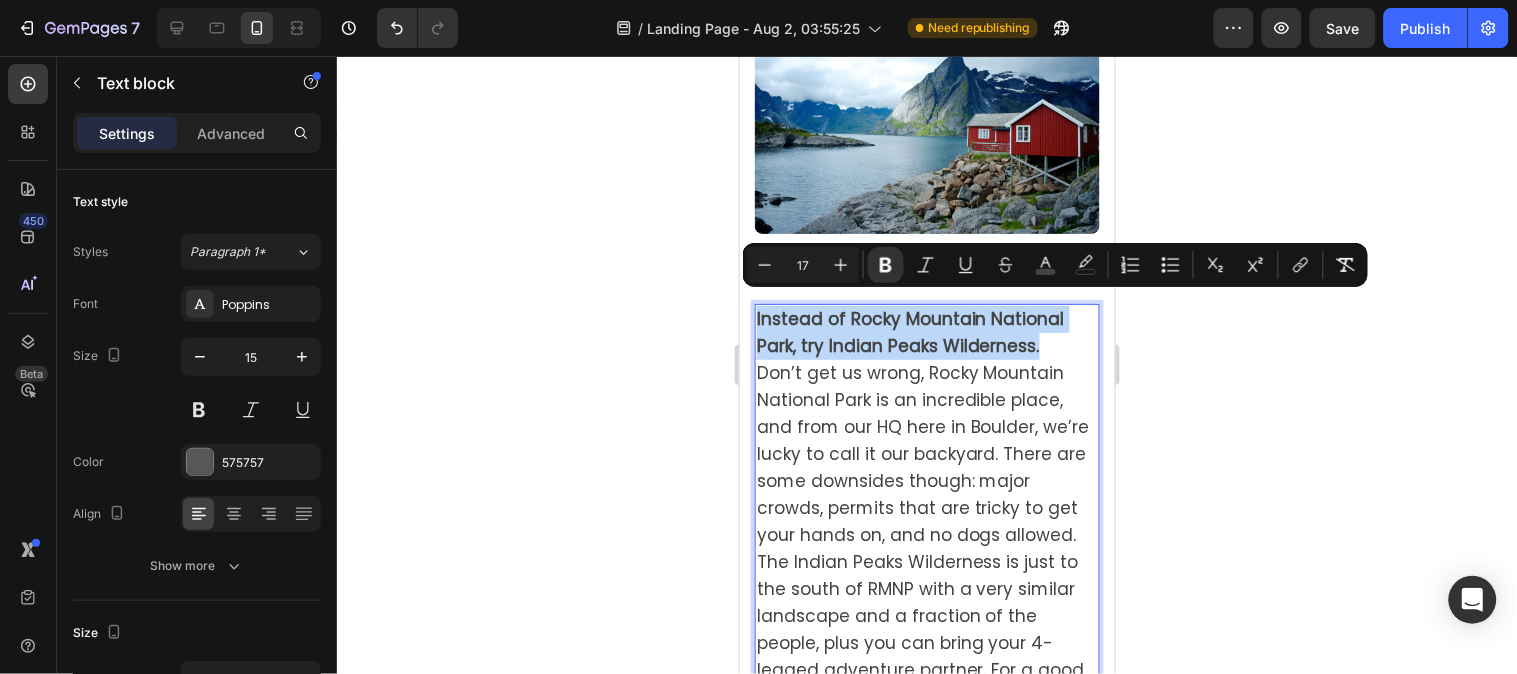 drag, startPoint x: 1042, startPoint y: 337, endPoint x: 758, endPoint y: 307, distance: 285.5801 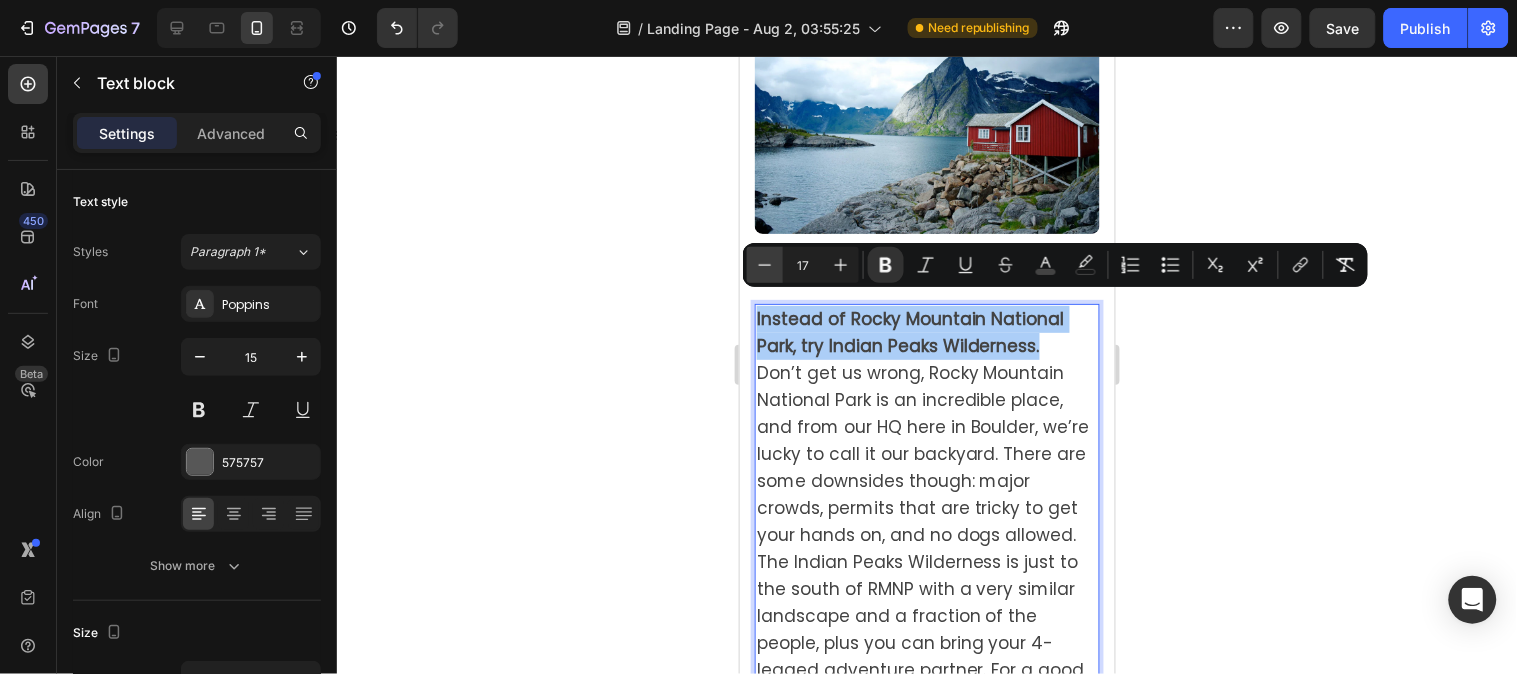 click 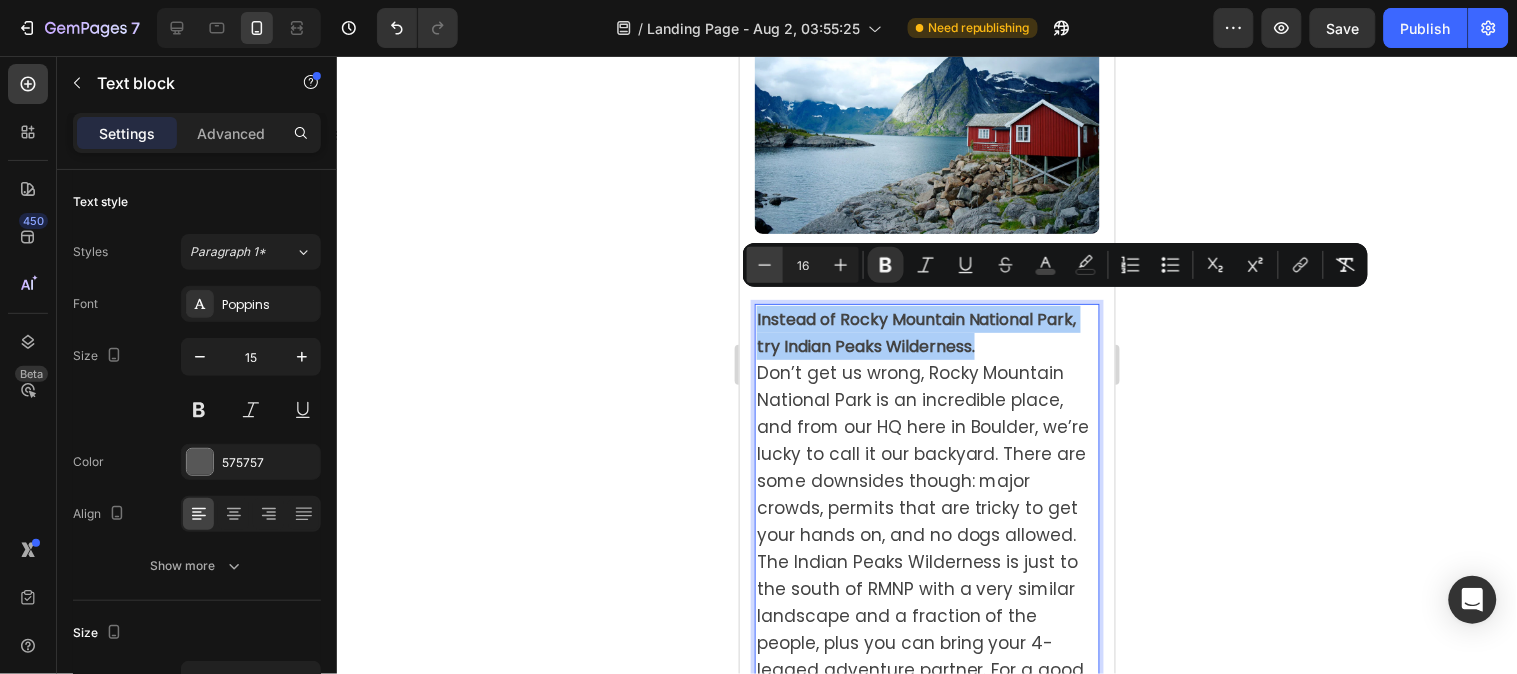 click 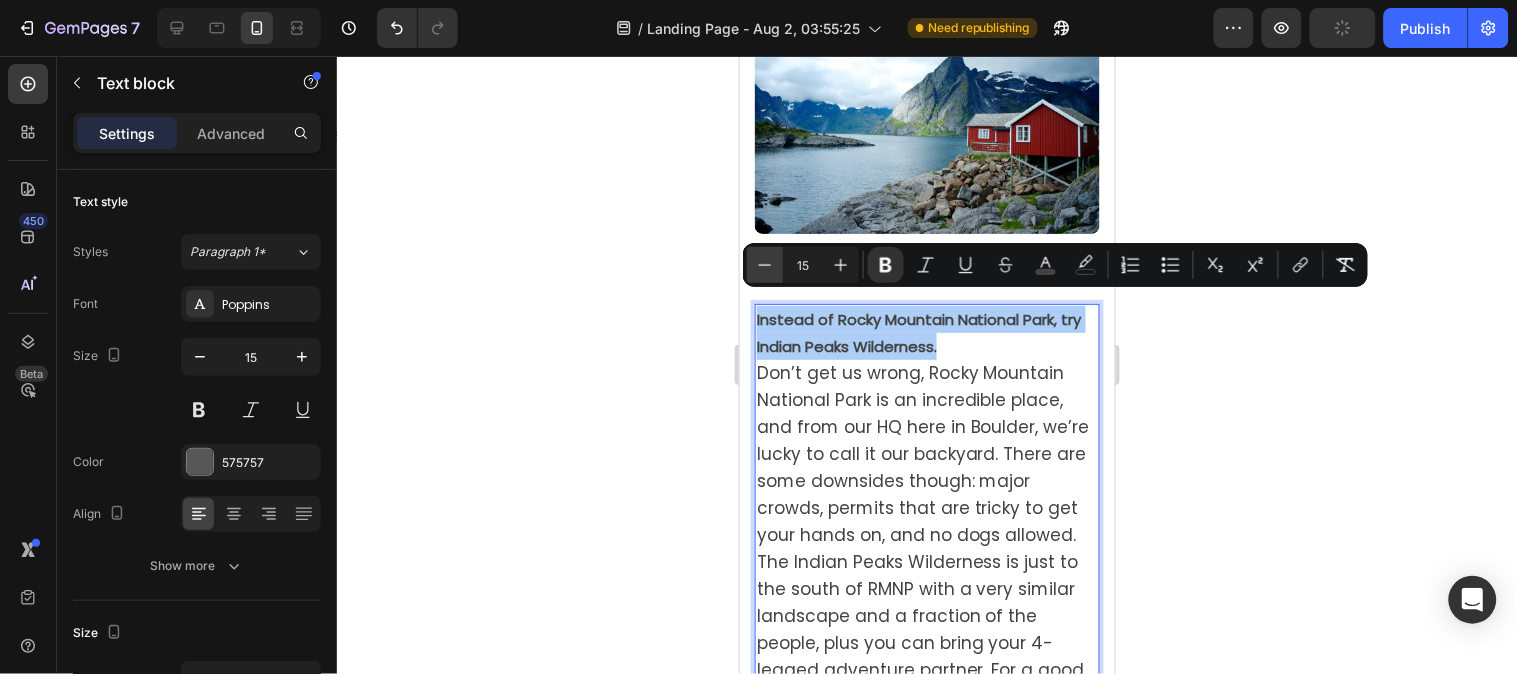 click 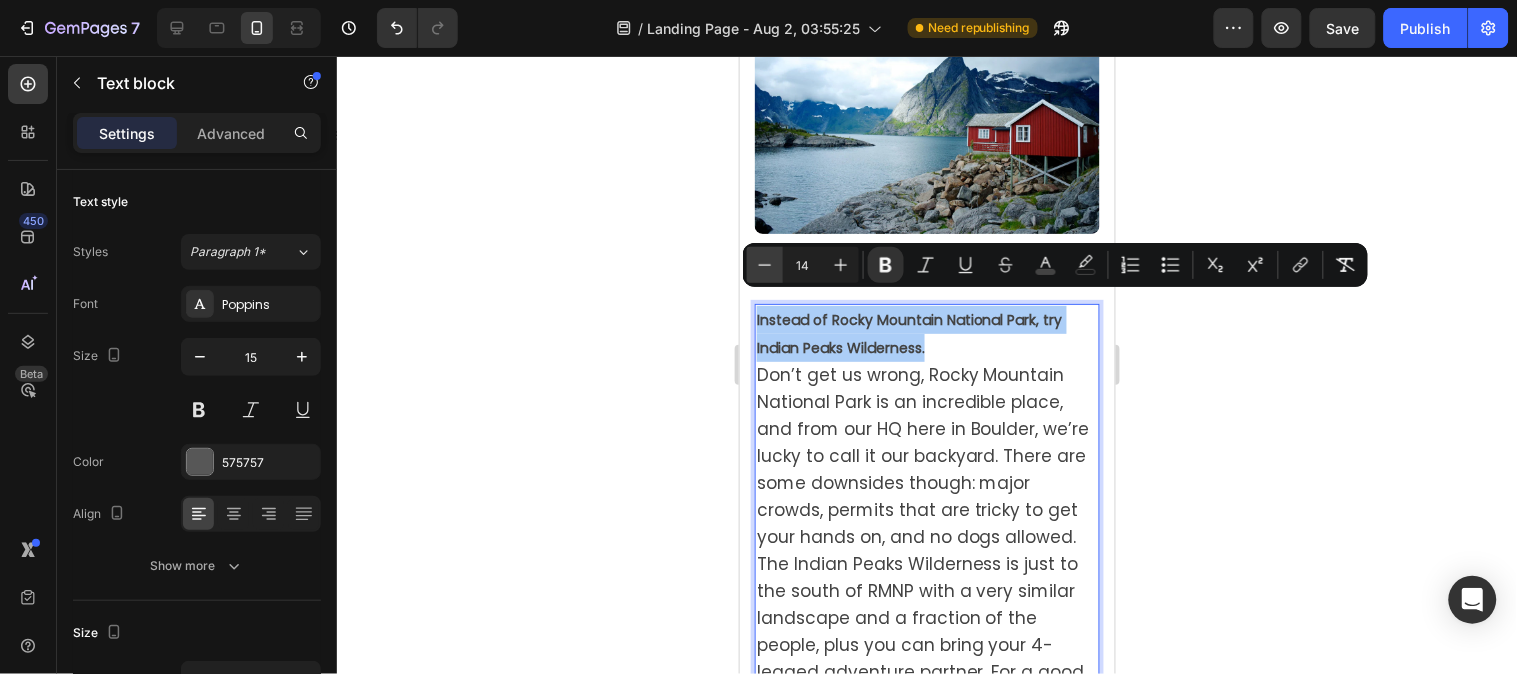 click 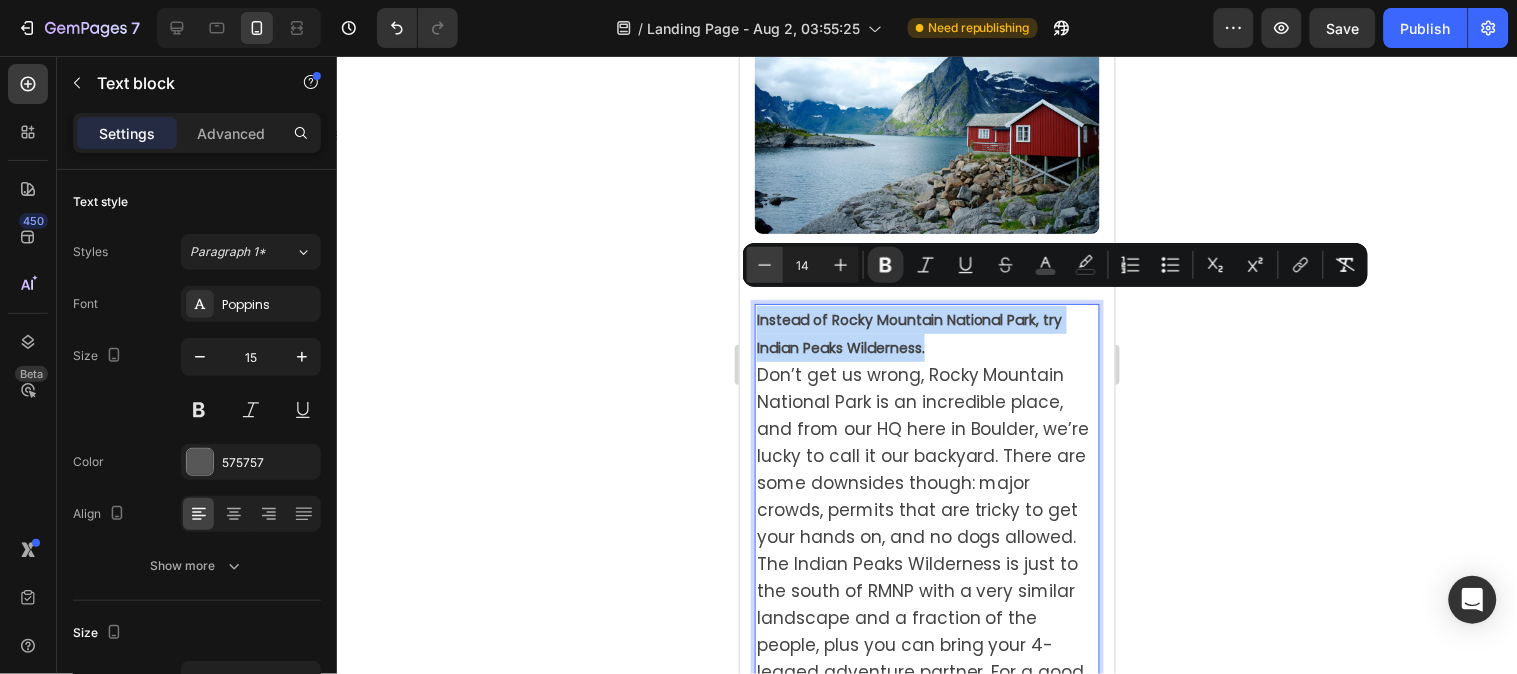 type on "13" 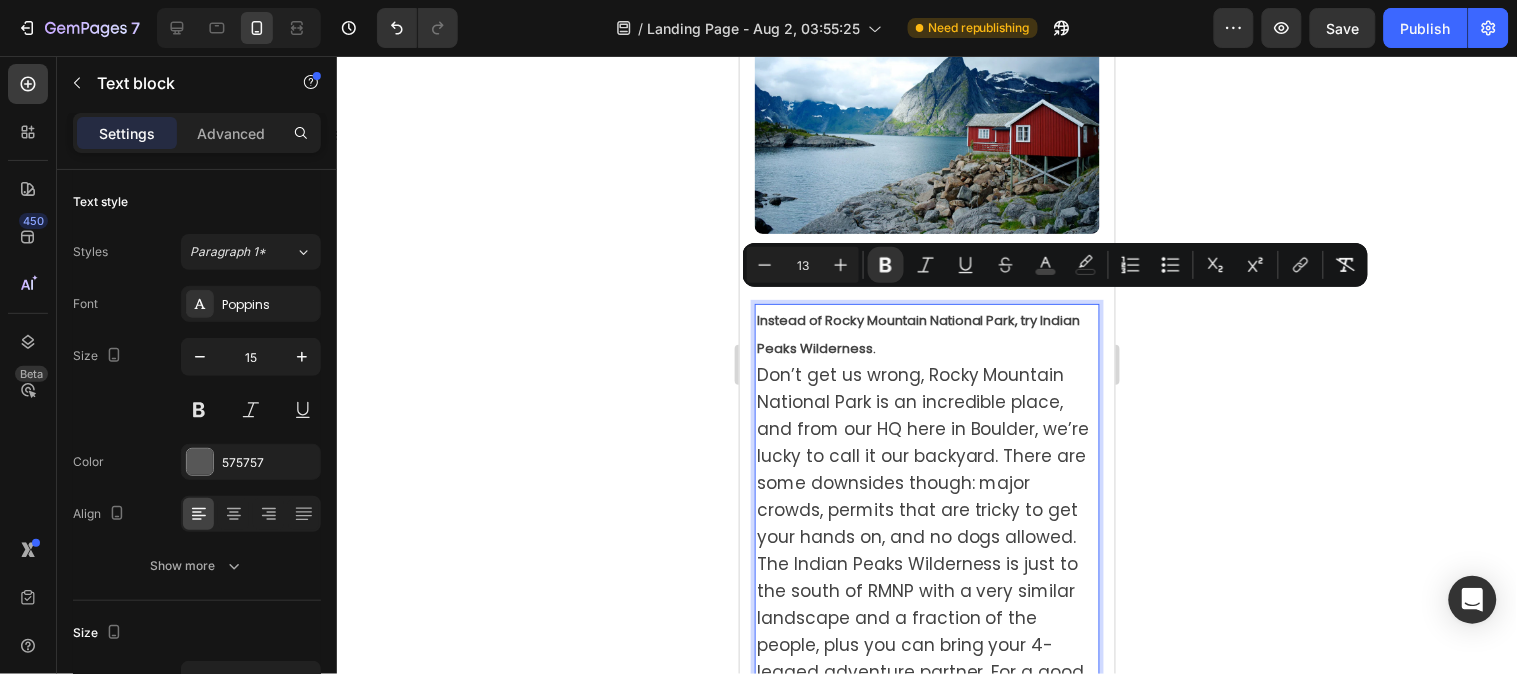 click on "Instead of Rocky Mountain National Park, try Indian Peaks Wilderness." at bounding box center (926, 333) 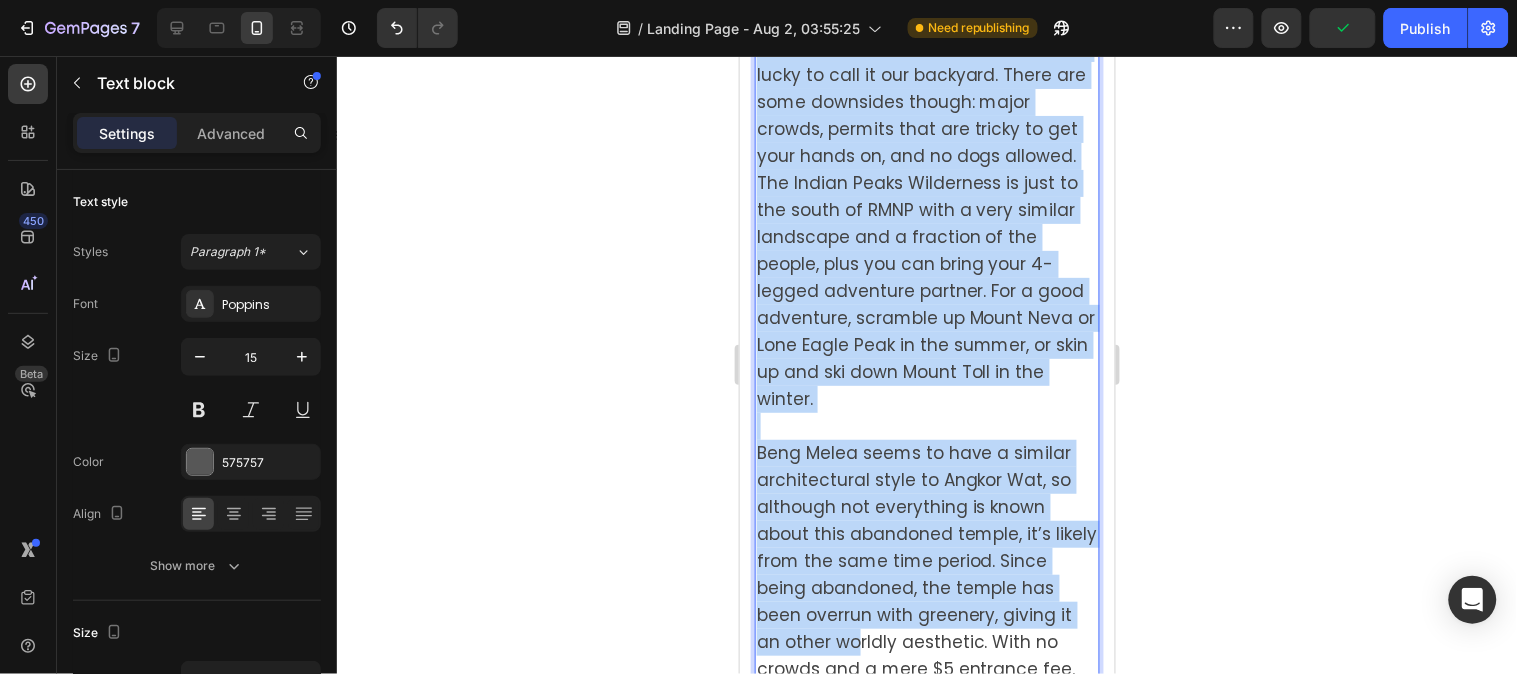 scroll, scrollTop: 713, scrollLeft: 0, axis: vertical 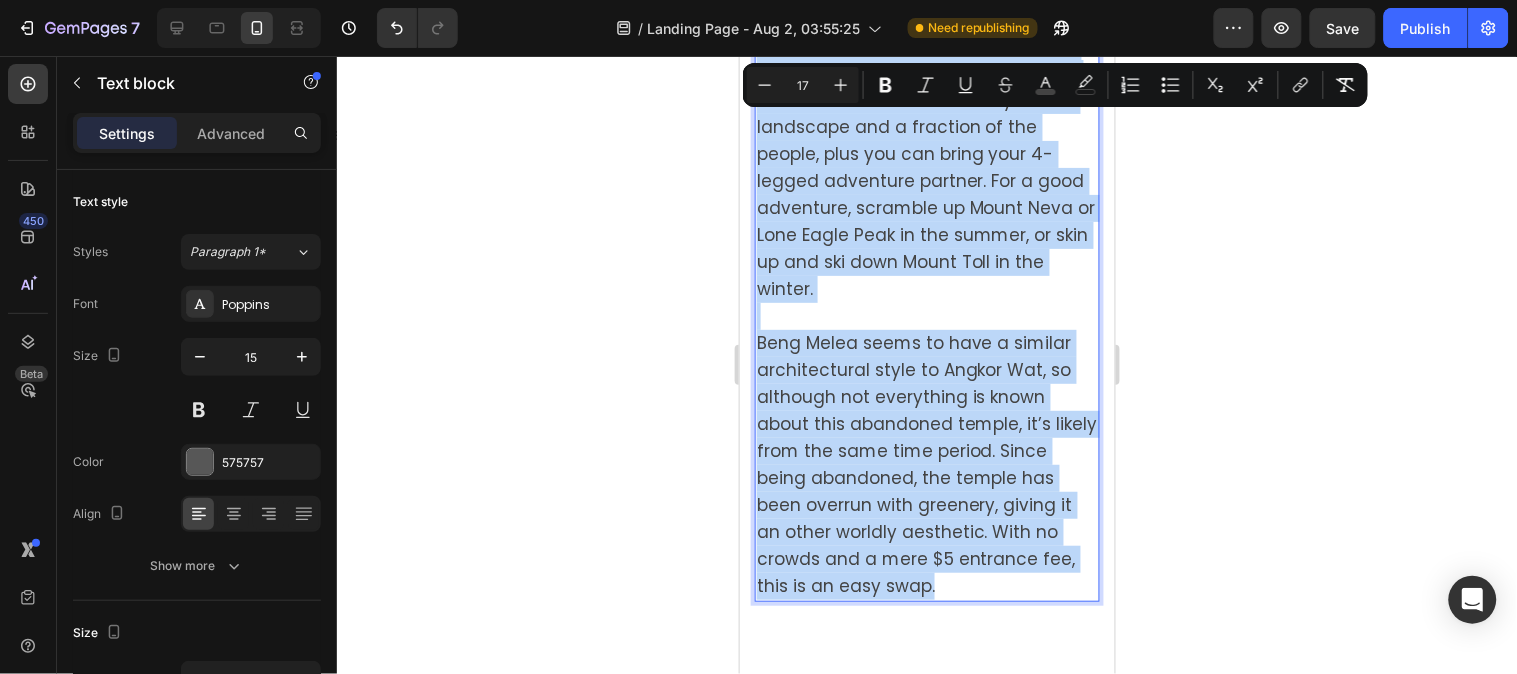 drag, startPoint x: 758, startPoint y: 246, endPoint x: 1049, endPoint y: 594, distance: 453.6353 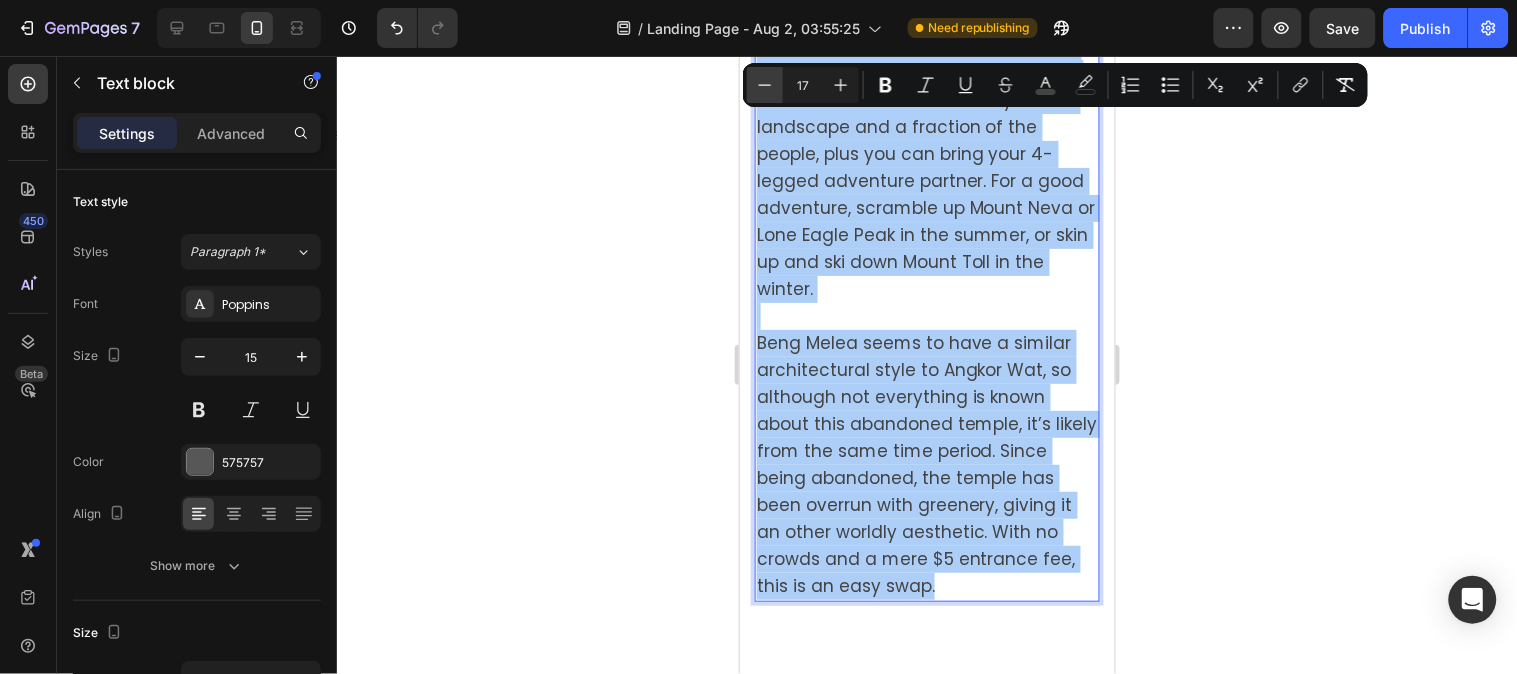 click 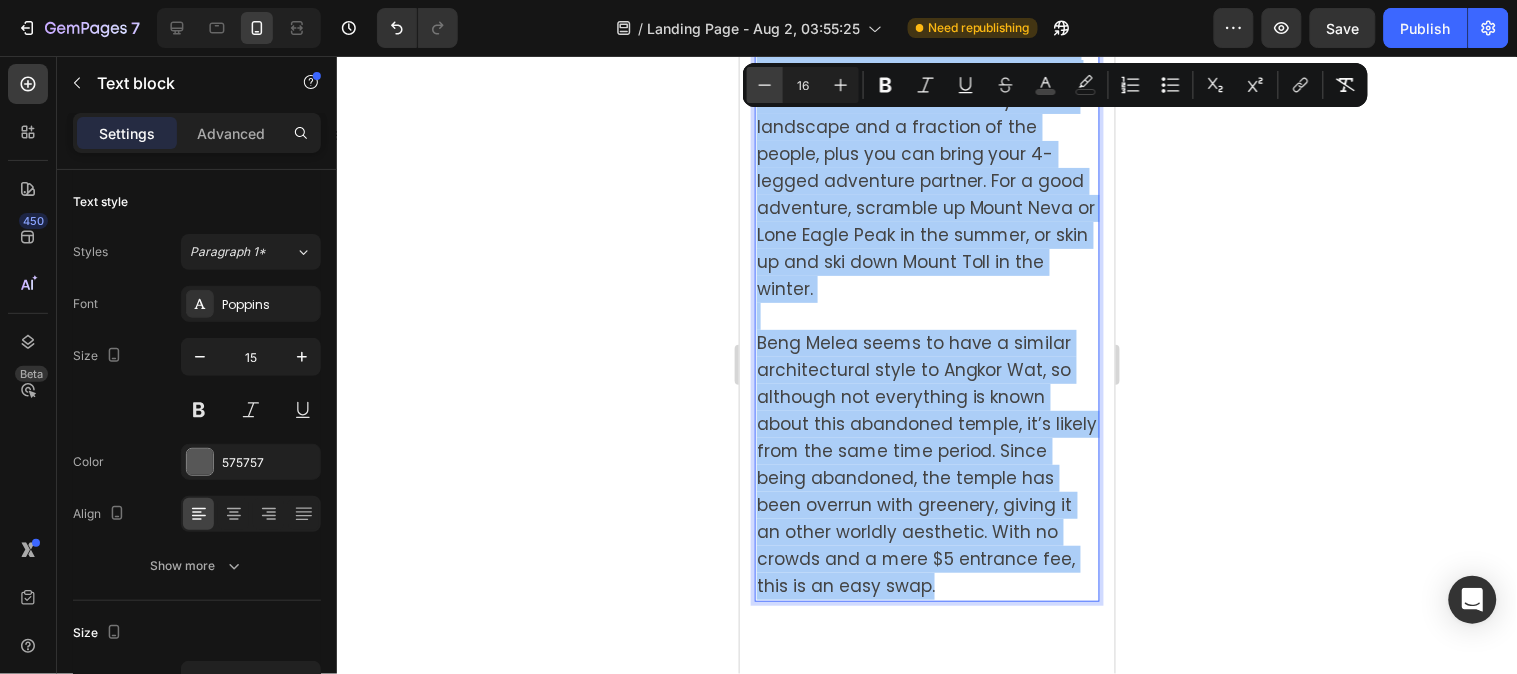 click 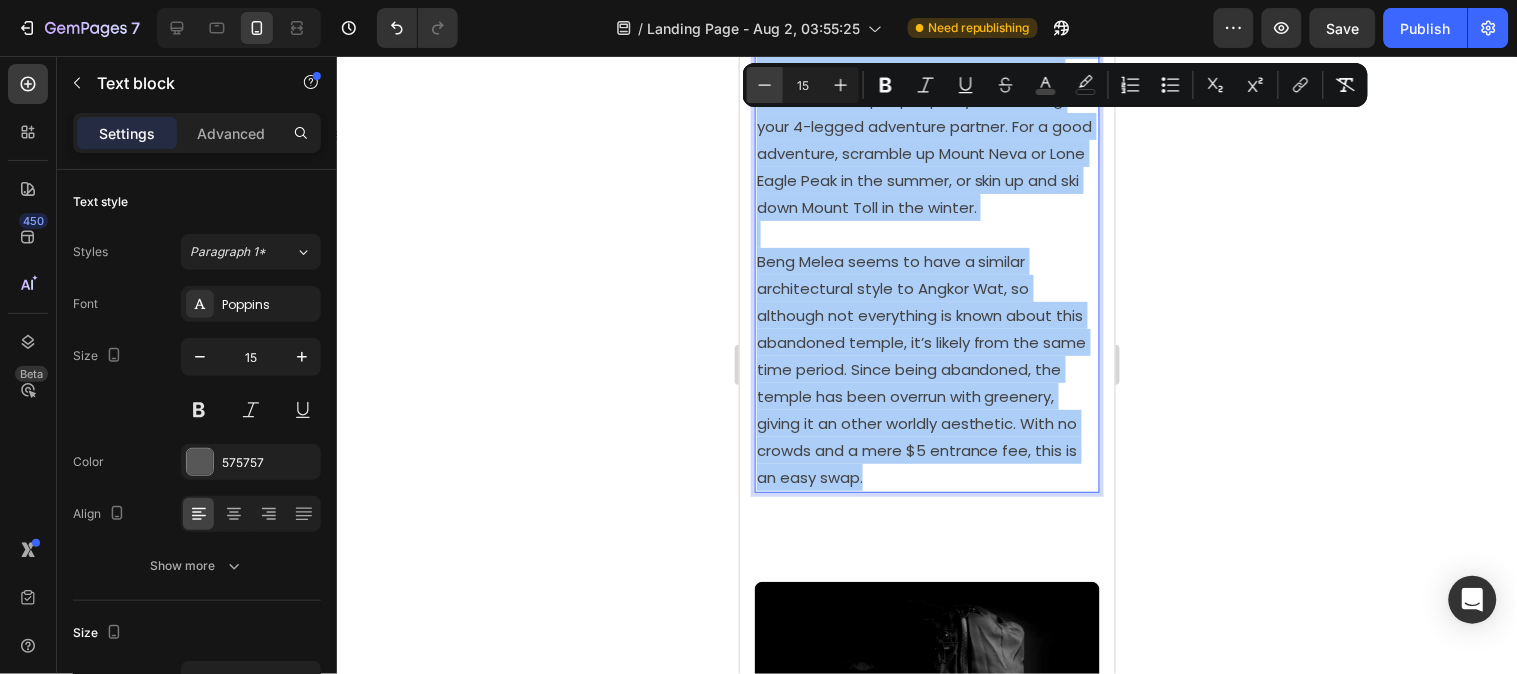click 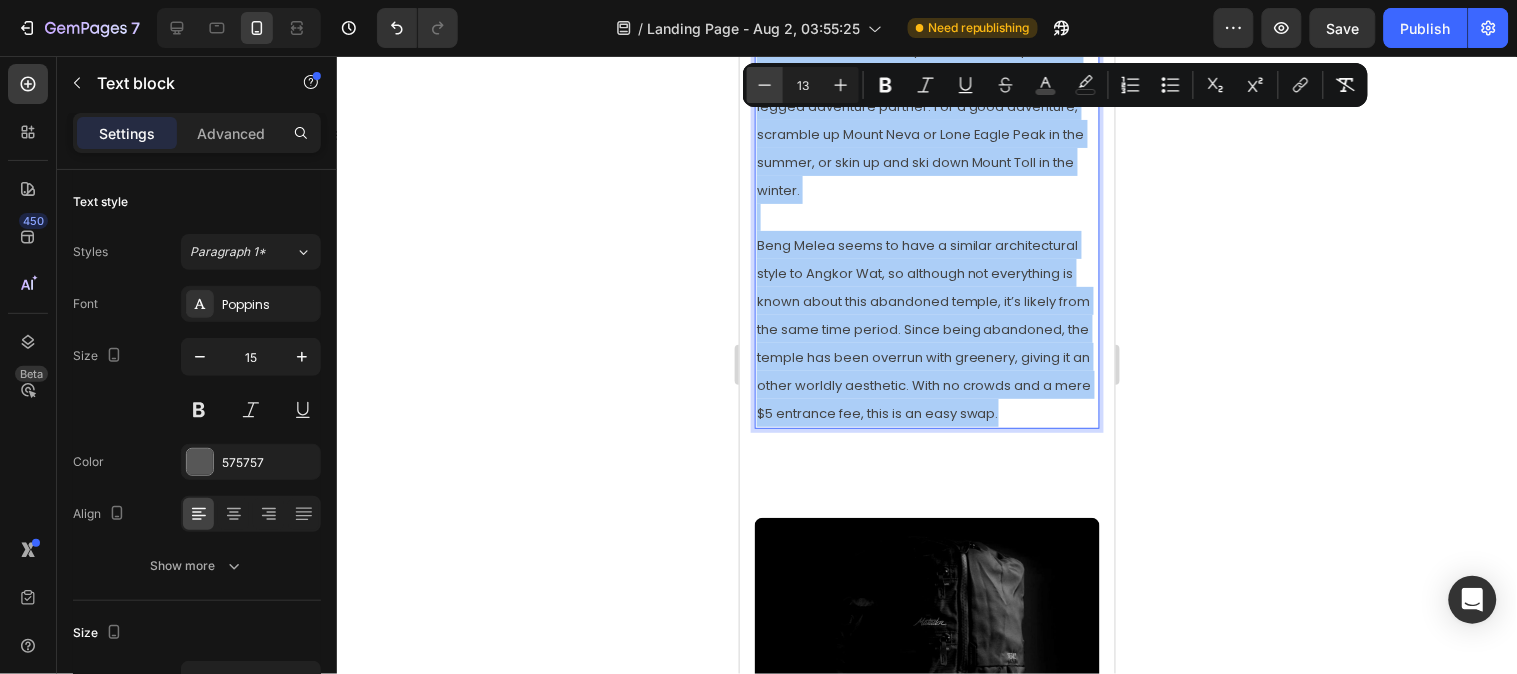 click 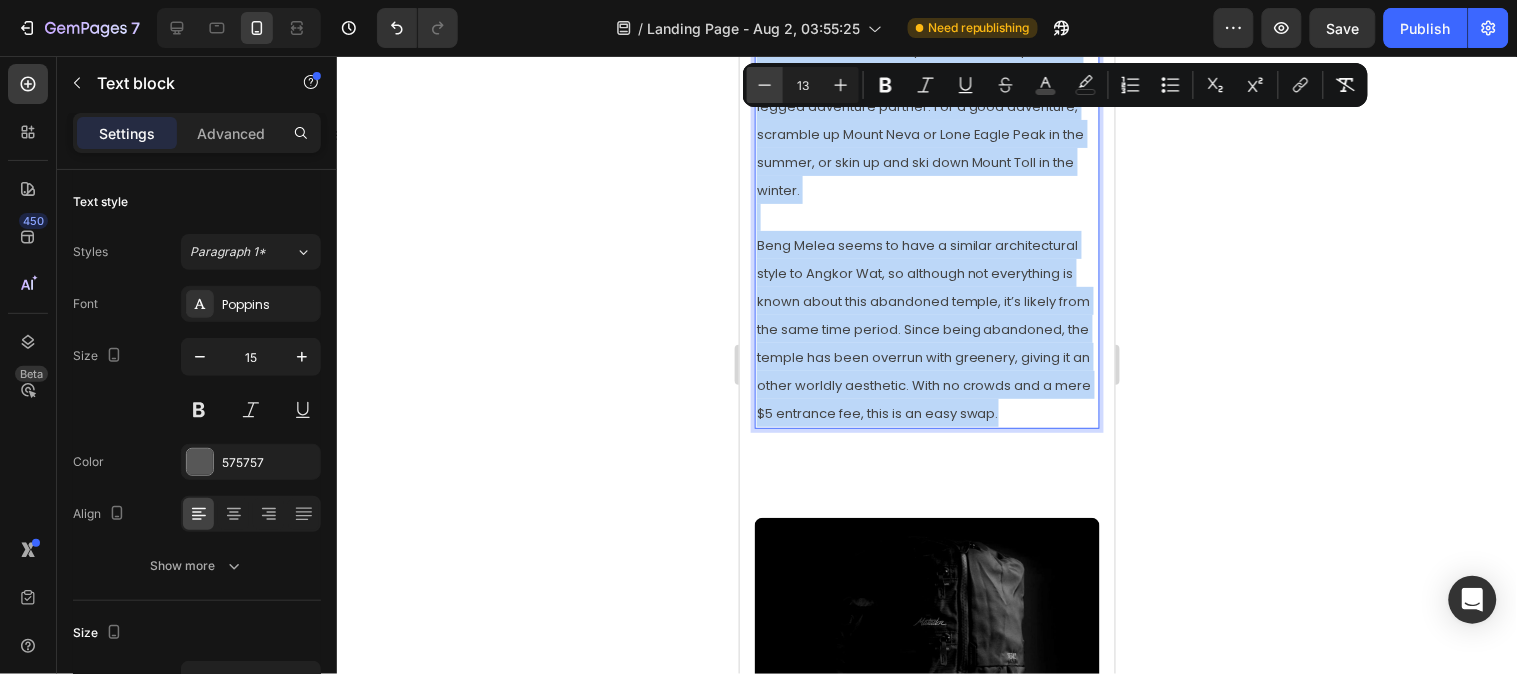type on "12" 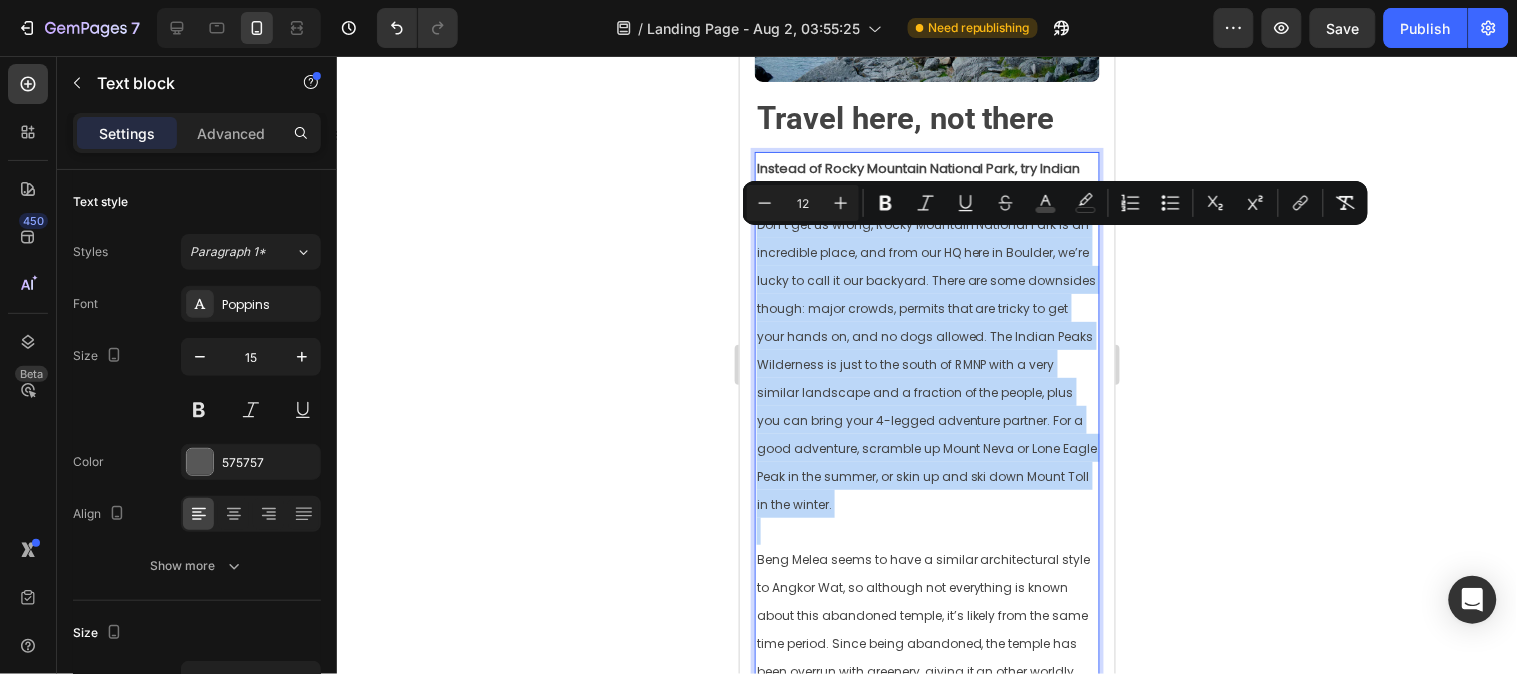 scroll, scrollTop: 273, scrollLeft: 0, axis: vertical 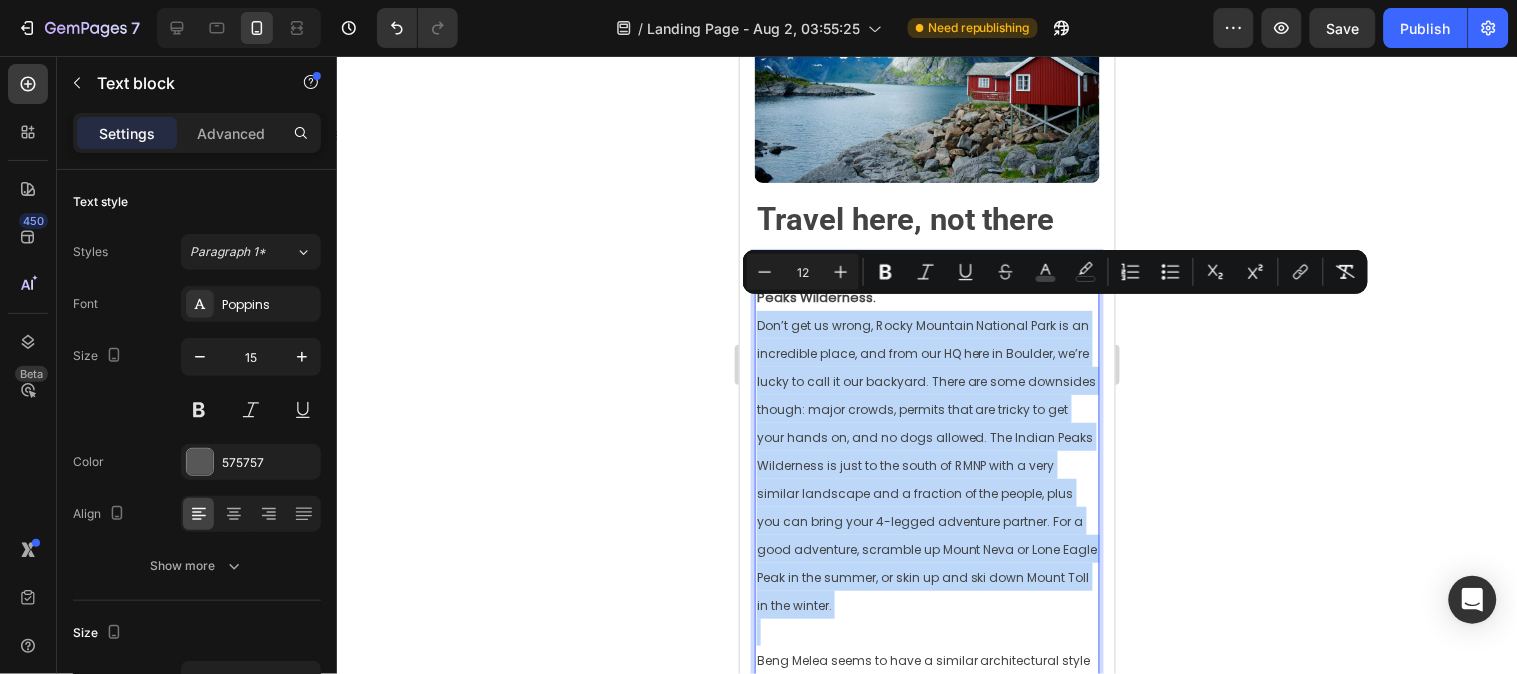 click at bounding box center [926, 631] 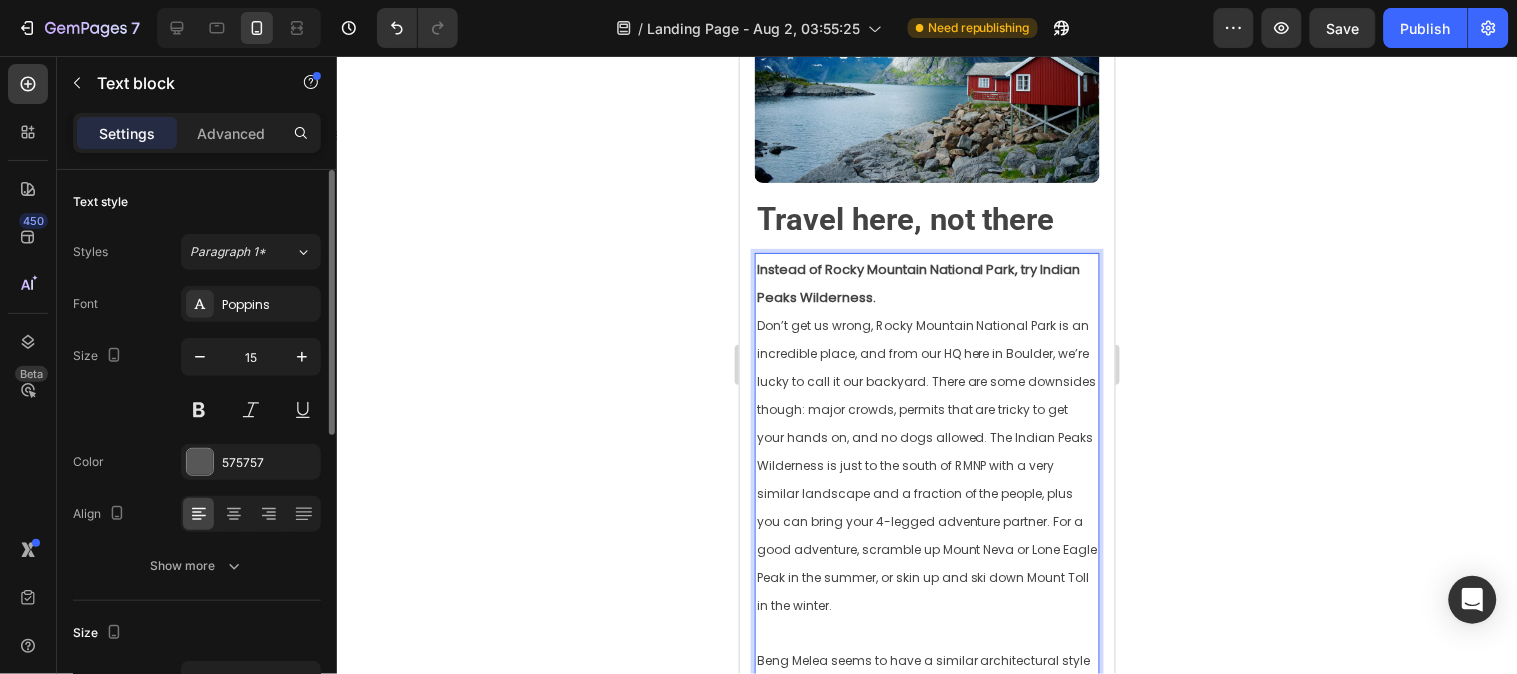 drag, startPoint x: 206, startPoint y: 563, endPoint x: 212, endPoint y: 536, distance: 27.658634 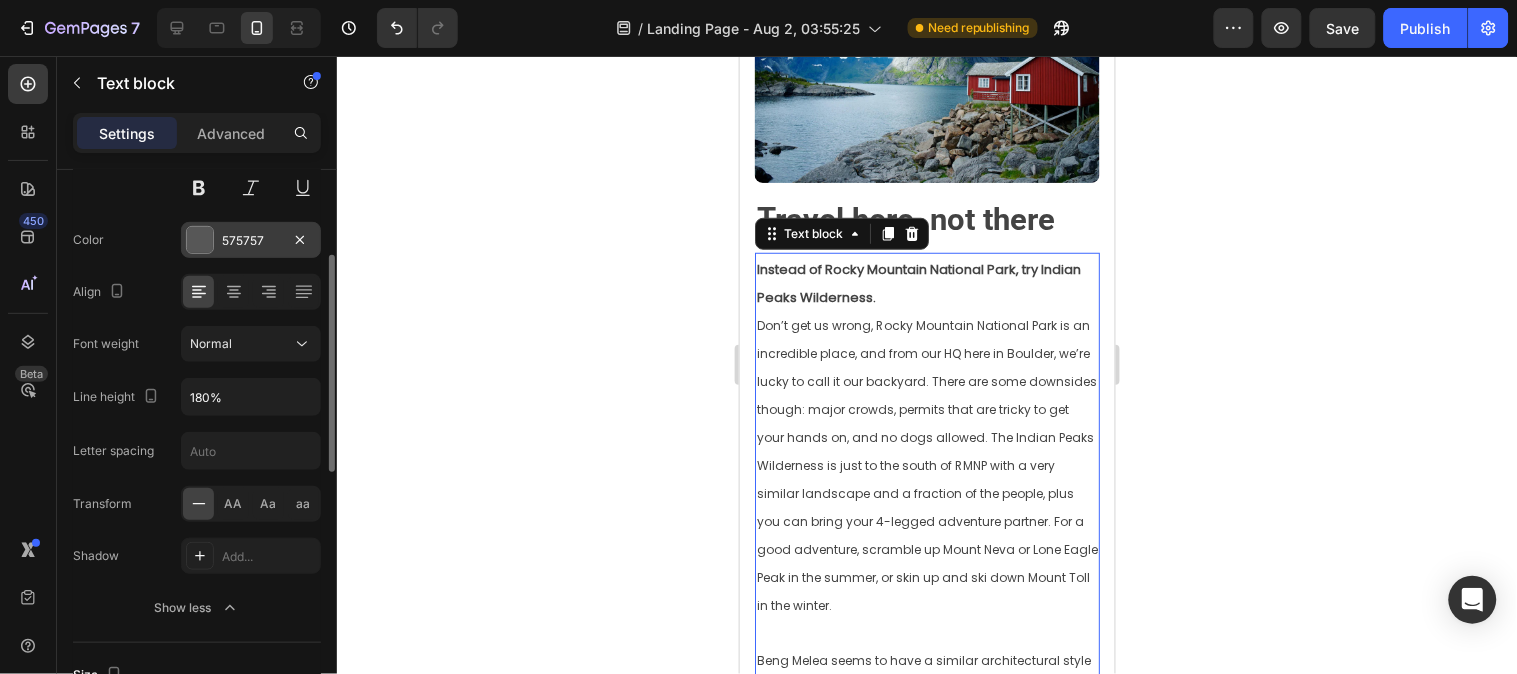 scroll, scrollTop: 333, scrollLeft: 0, axis: vertical 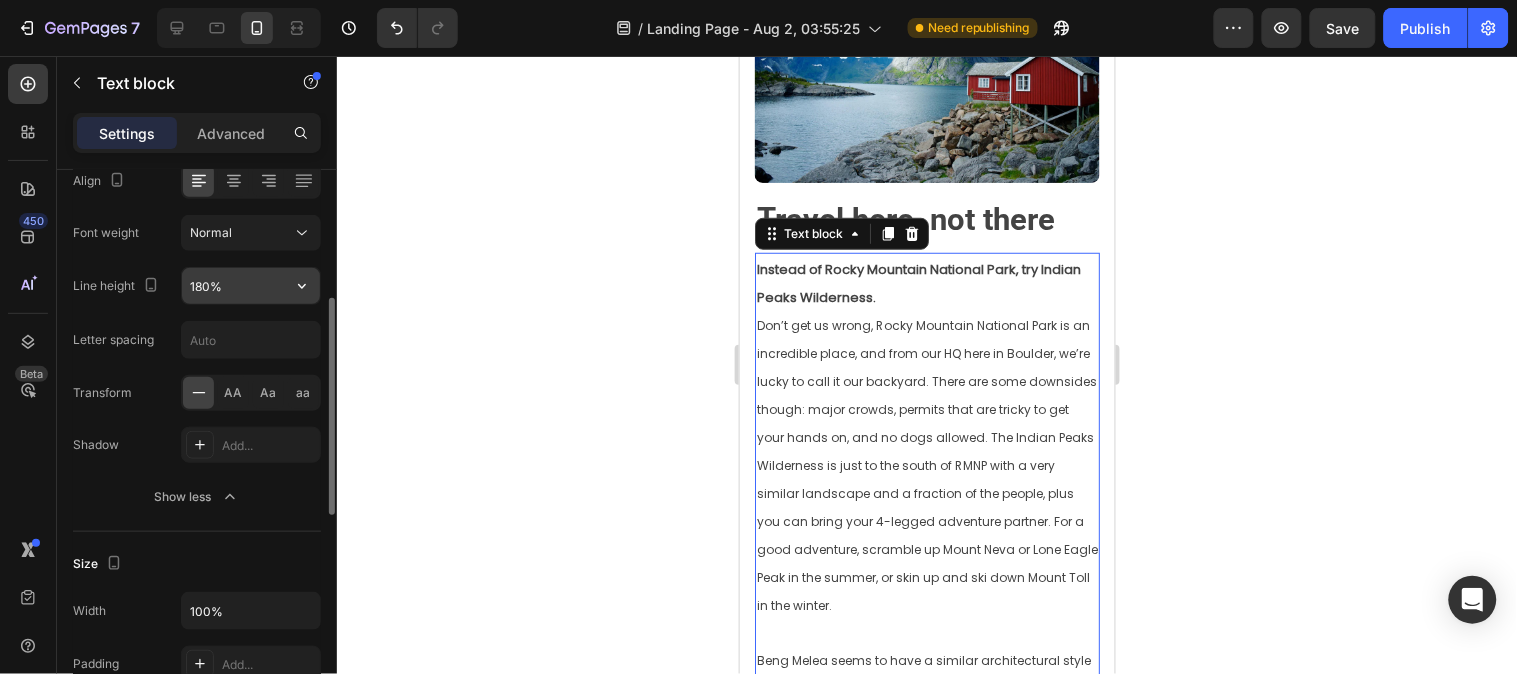 click on "180%" at bounding box center [251, 286] 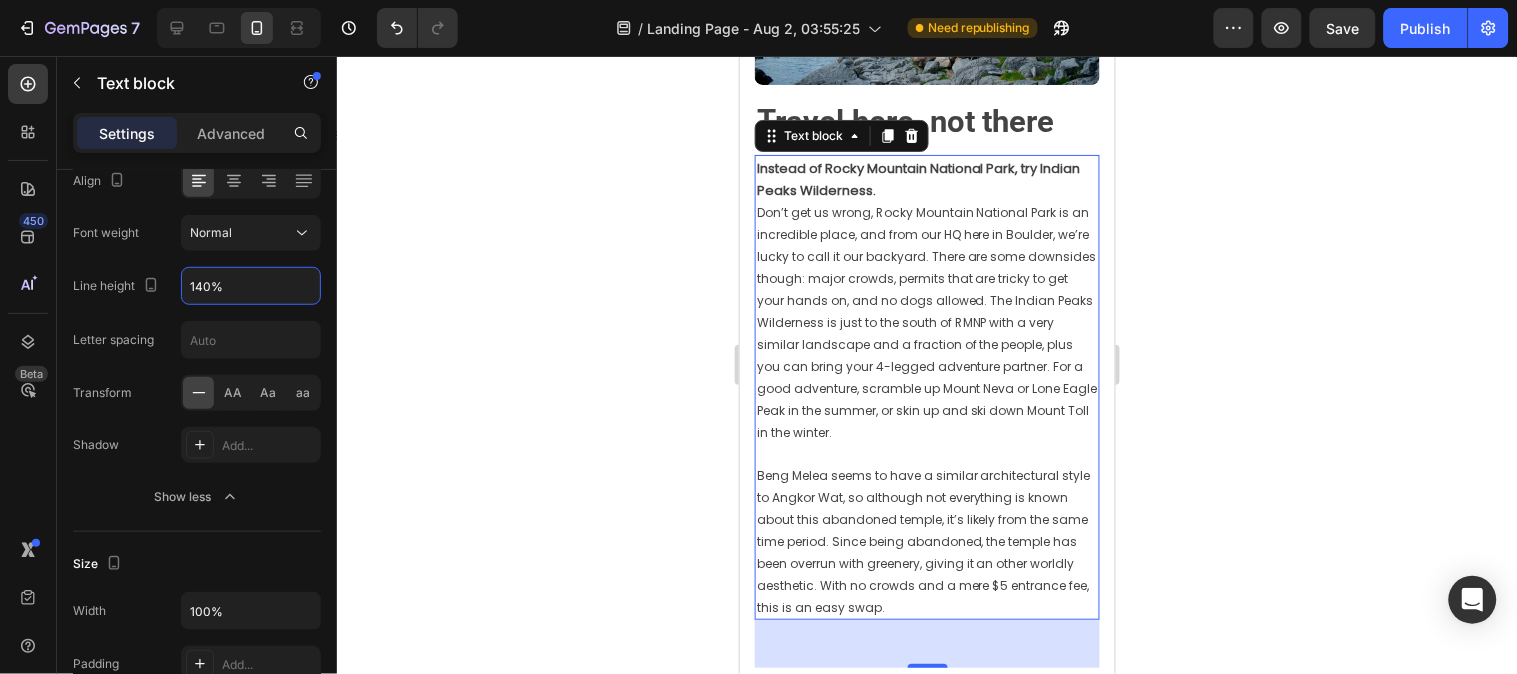 scroll, scrollTop: 495, scrollLeft: 0, axis: vertical 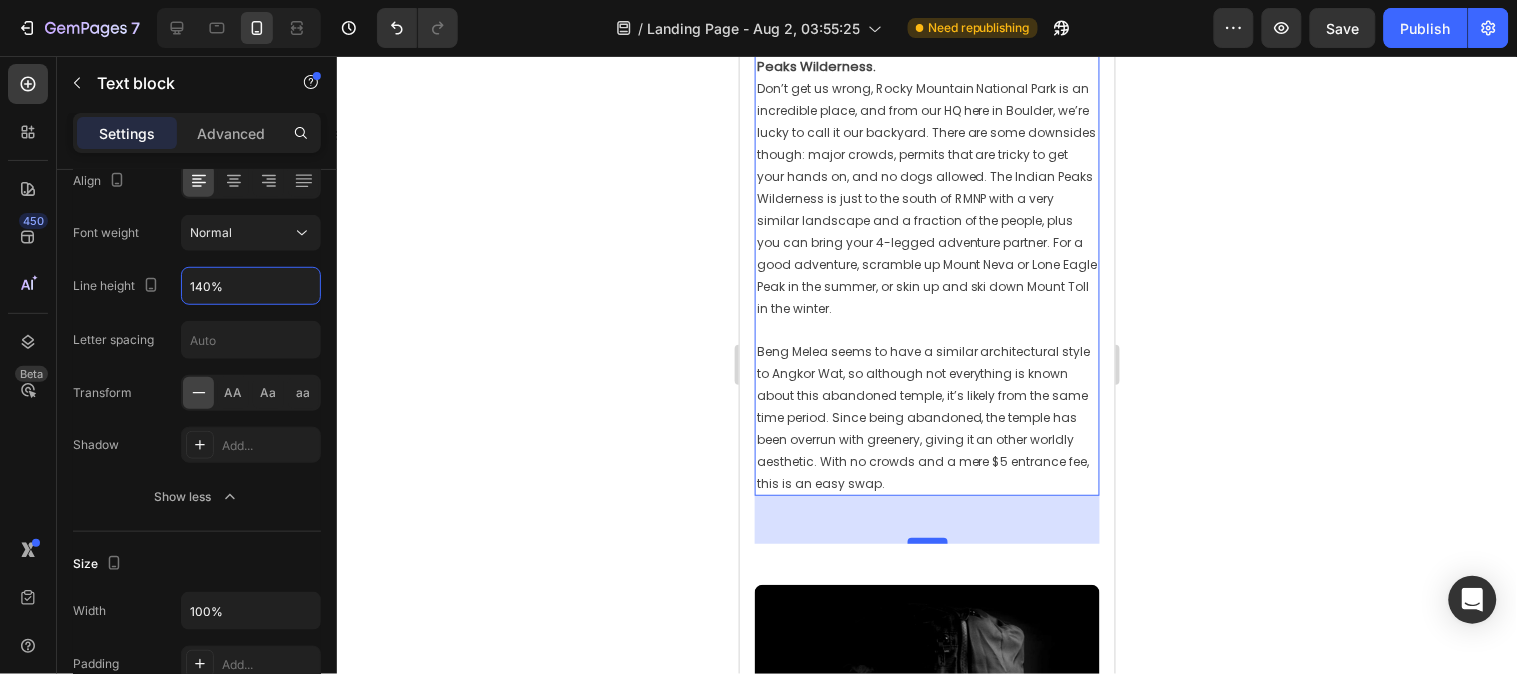 type on "140%" 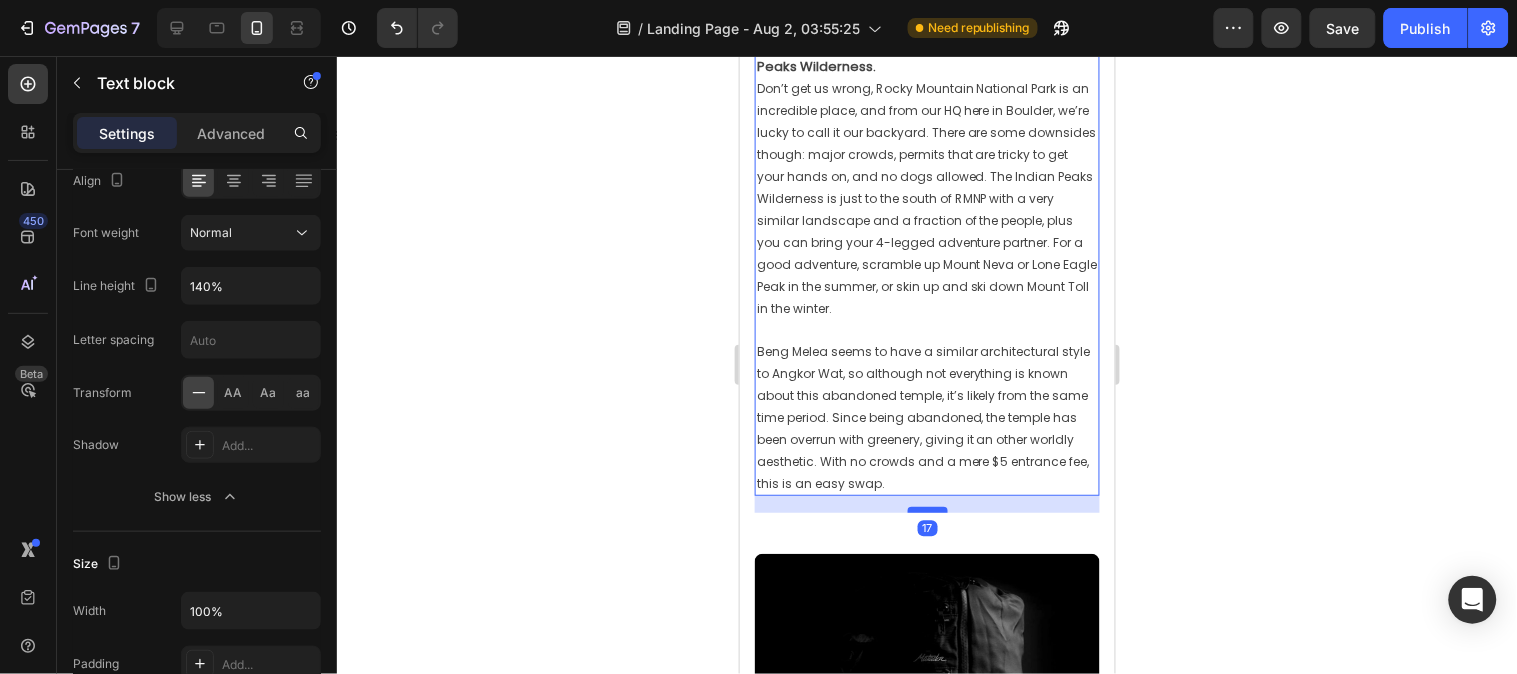drag, startPoint x: 922, startPoint y: 525, endPoint x: 924, endPoint y: 493, distance: 32.06244 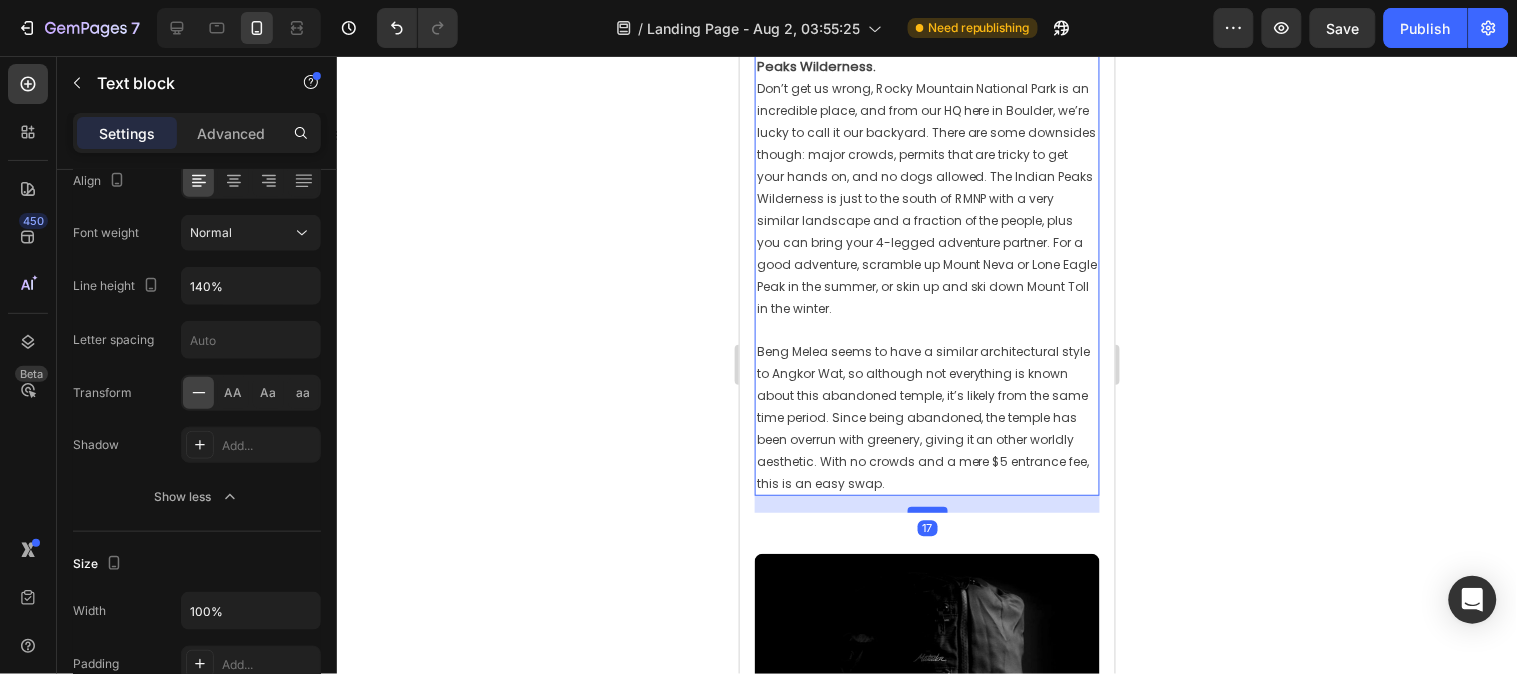 click at bounding box center [927, 509] 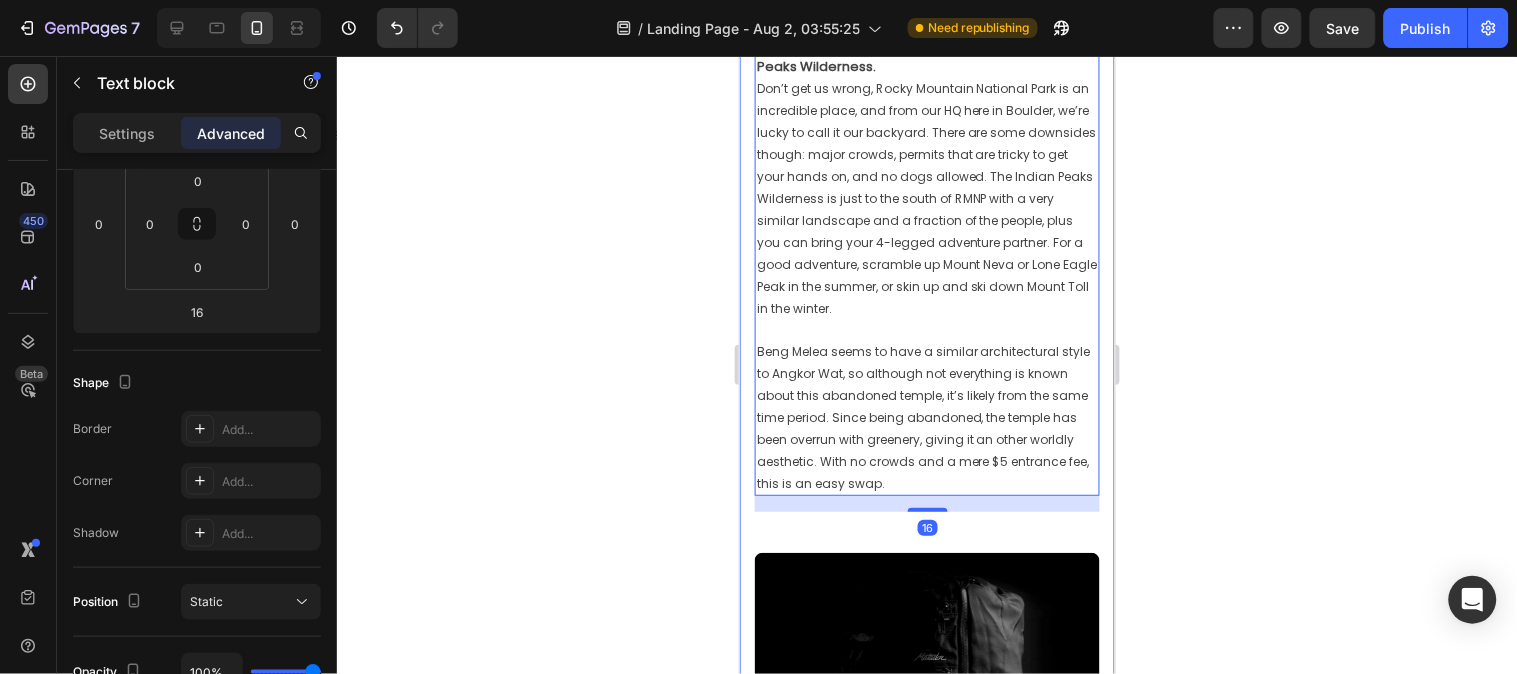 click on "Most Popular Blog Posts Heading Row Image ⁠⁠⁠⁠⁠⁠⁠ Travel here, not there Heading Instead of Rocky Mountain National Park, try Indian Peaks Wilderness. Don’t get us wrong, Rocky Mountain National Park is an incredible place, and from our HQ here in Boulder, we’re lucky to call it our backyard. There are some downsides though: major crowds, permits that are tricky to get your hands on, and no dogs allowed. The Indian Peaks Wilderness is just to the south of RMNP with a very similar landscape and a fraction of the people, plus you can bring your 4-legged adventure partner. For a good adventure, scramble up Mount Neva or Lone Eagle Peak in the summer, or skin up and ski down Mount Toll in the winter. Text block   16 Row ⁠⁠⁠⁠⁠⁠⁠ How a packable backpack became the best hiking backpack of 2021 Heading Over the past year,  Gear Patrol ,  Popular Mechanics , and  HiConsumption “Nobody cares about a 10% improvement. What if we went for a 10X improvement instead?” Text block Image" at bounding box center [926, 996] 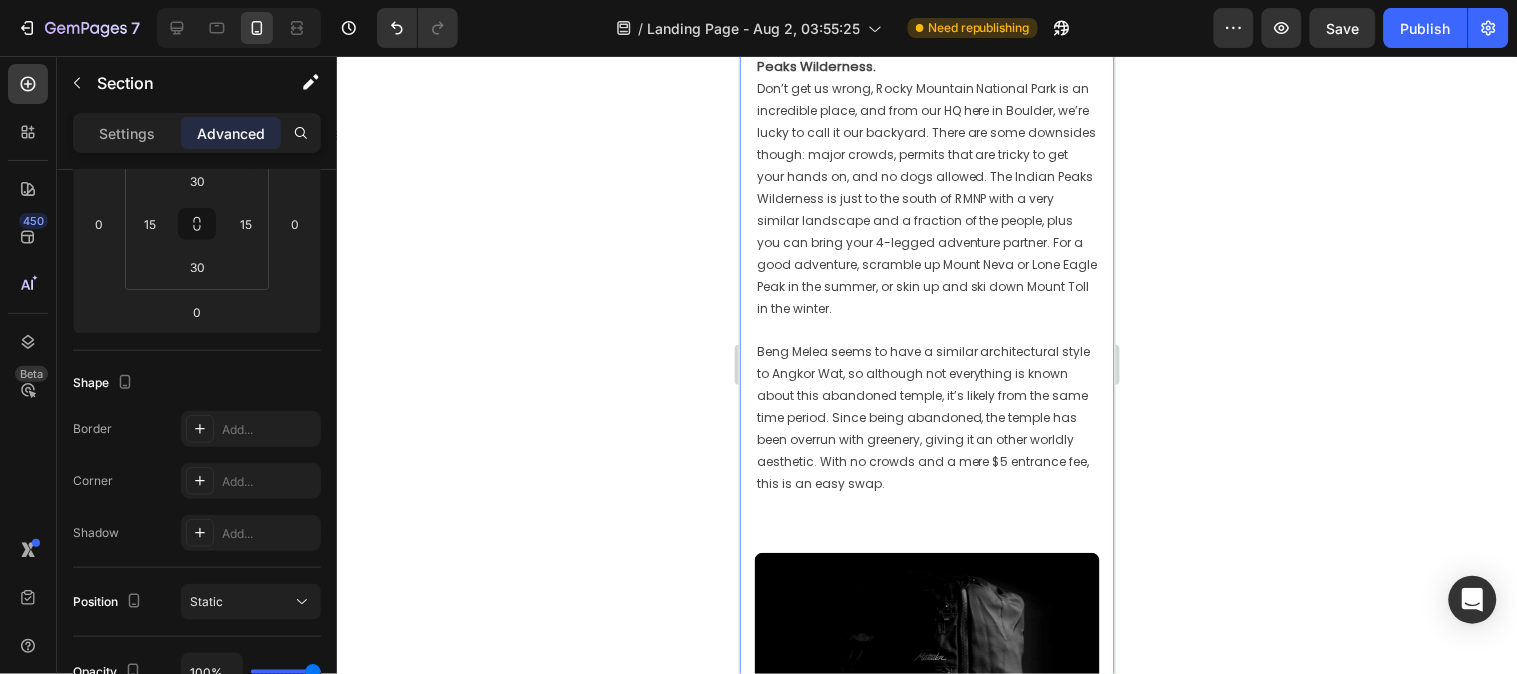 scroll, scrollTop: 0, scrollLeft: 0, axis: both 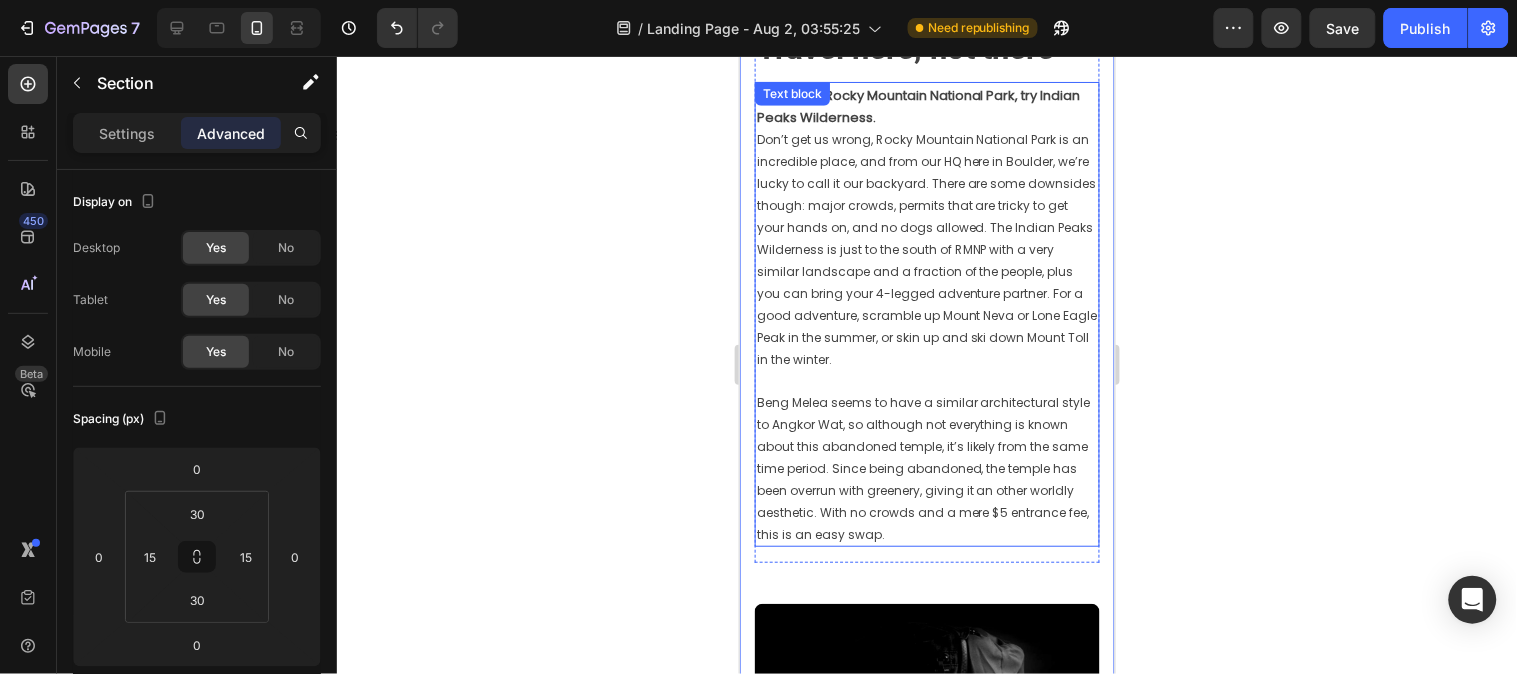 click at bounding box center [926, 379] 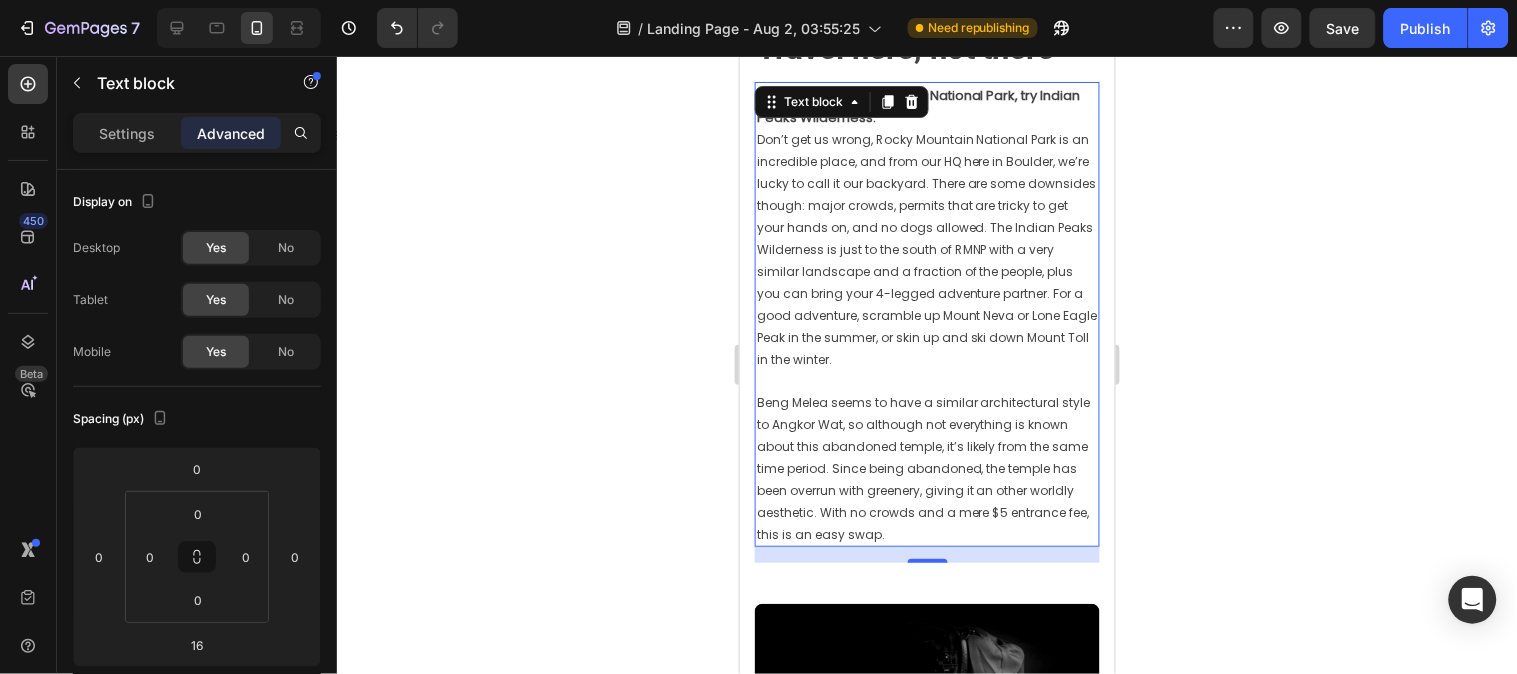 click on "Settings" at bounding box center (127, 133) 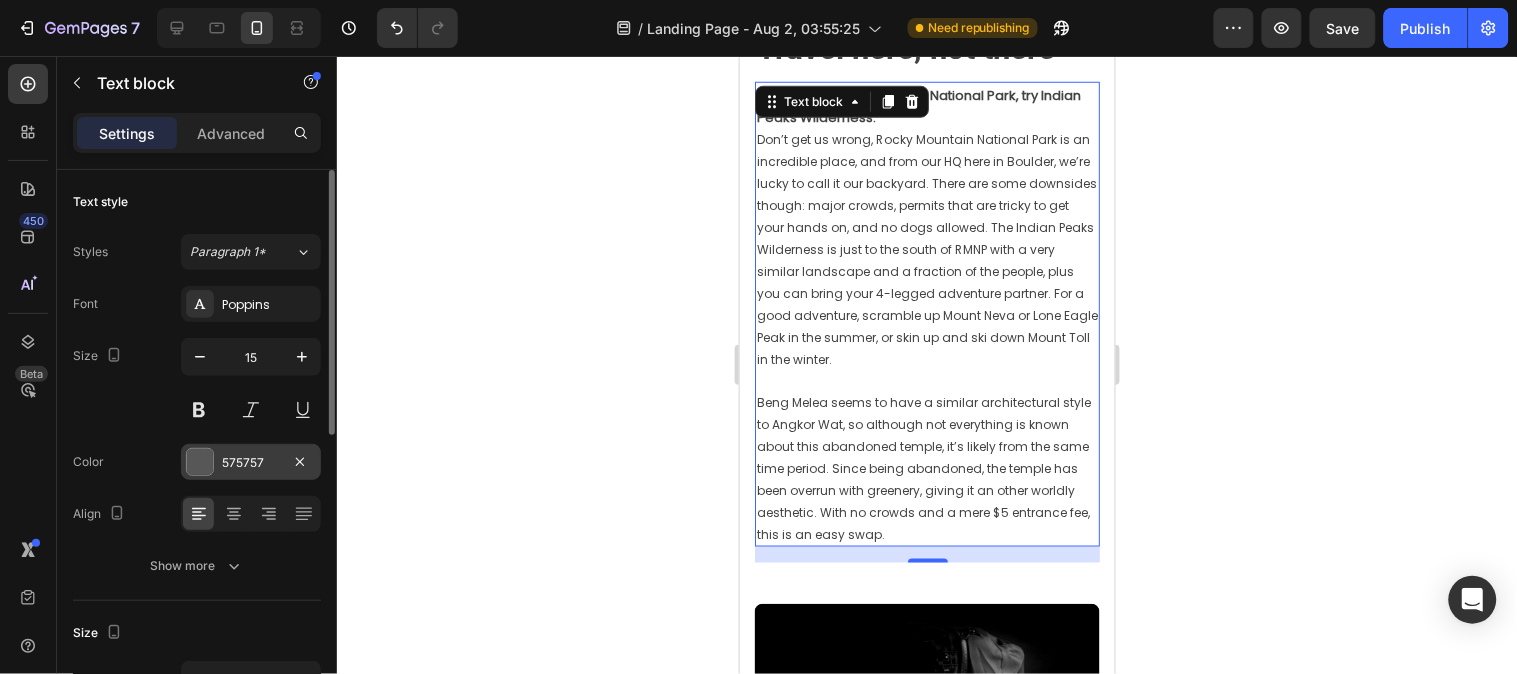 scroll, scrollTop: 111, scrollLeft: 0, axis: vertical 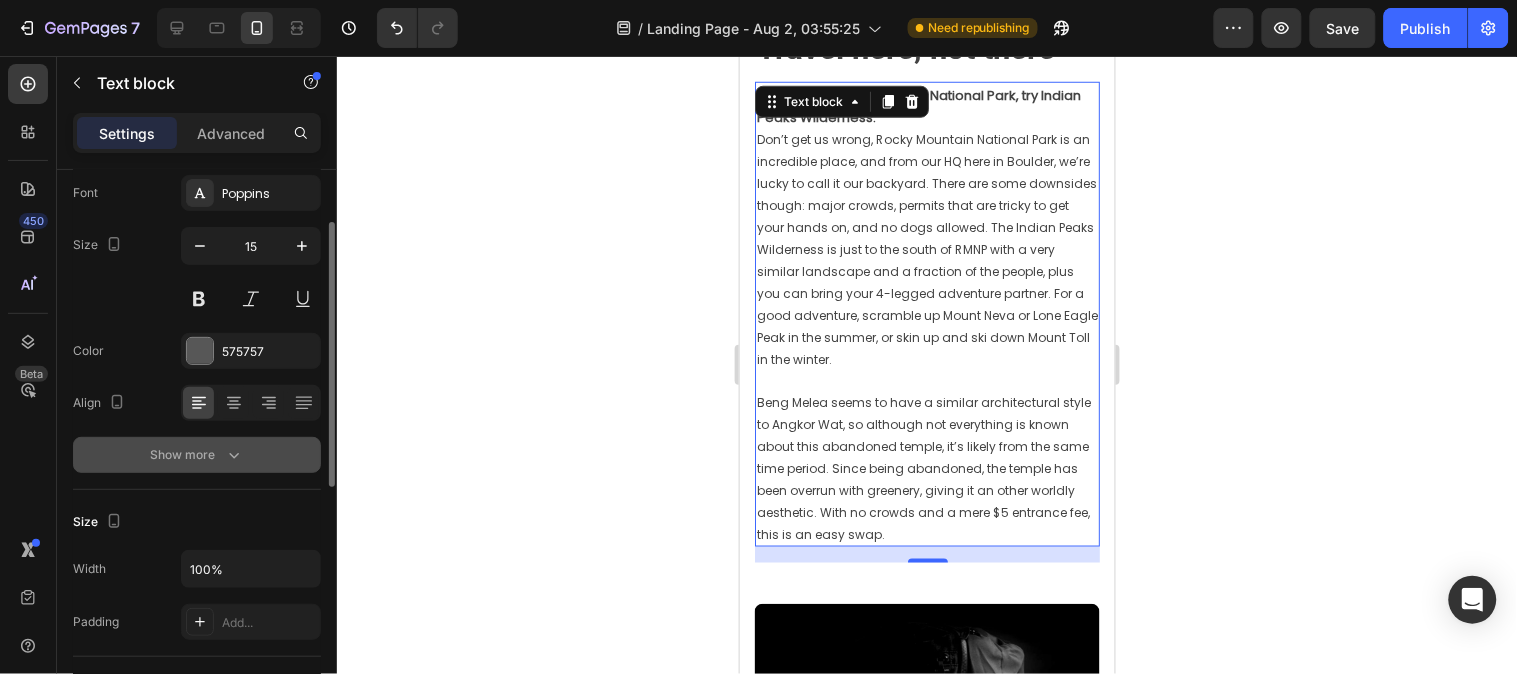 click on "Show more" at bounding box center (197, 455) 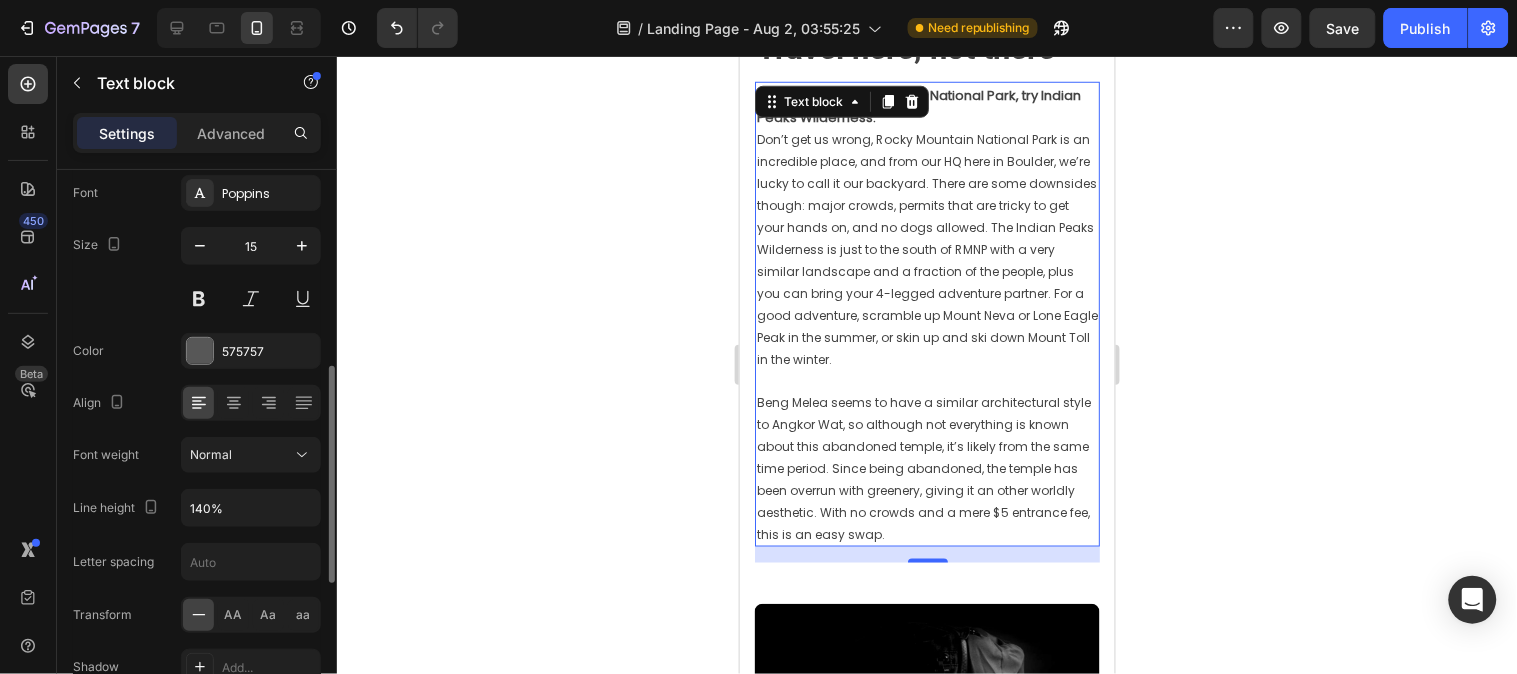 scroll, scrollTop: 222, scrollLeft: 0, axis: vertical 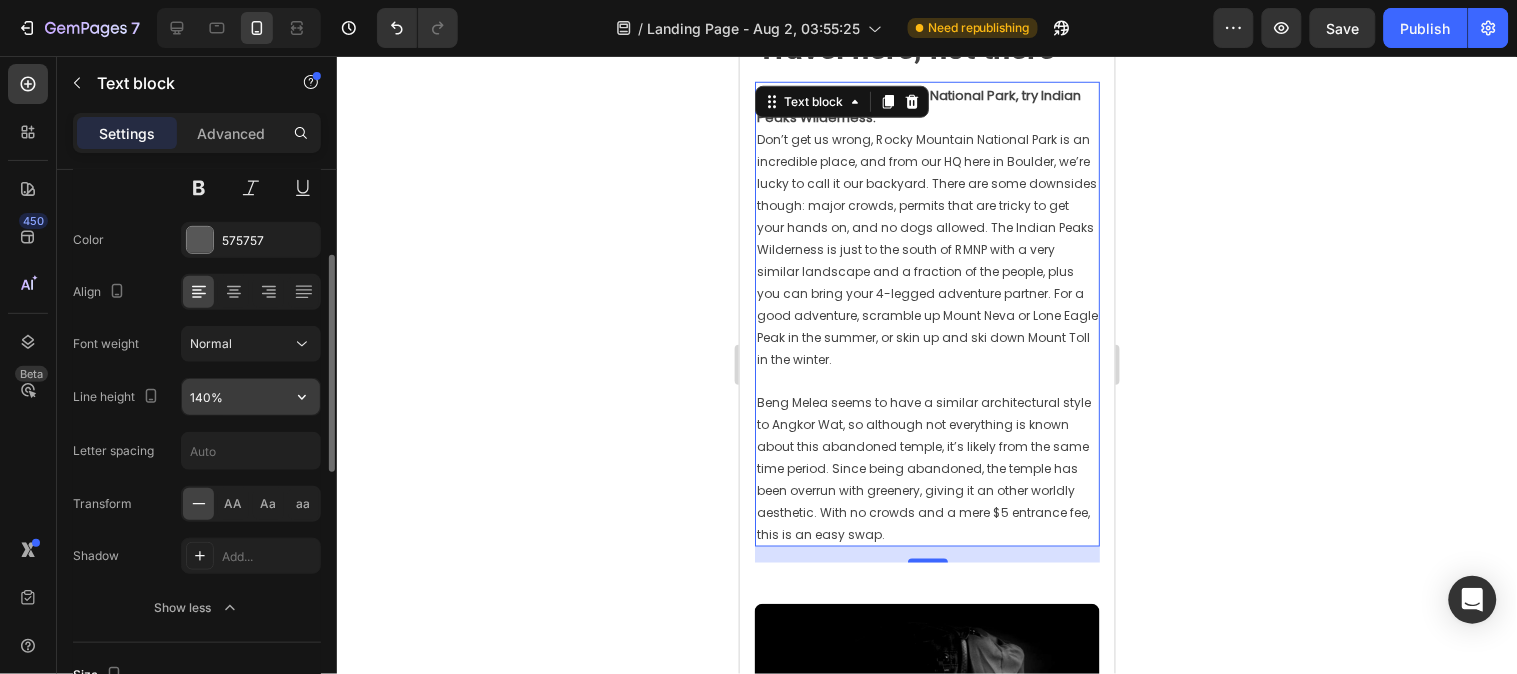 click on "140%" at bounding box center (251, 397) 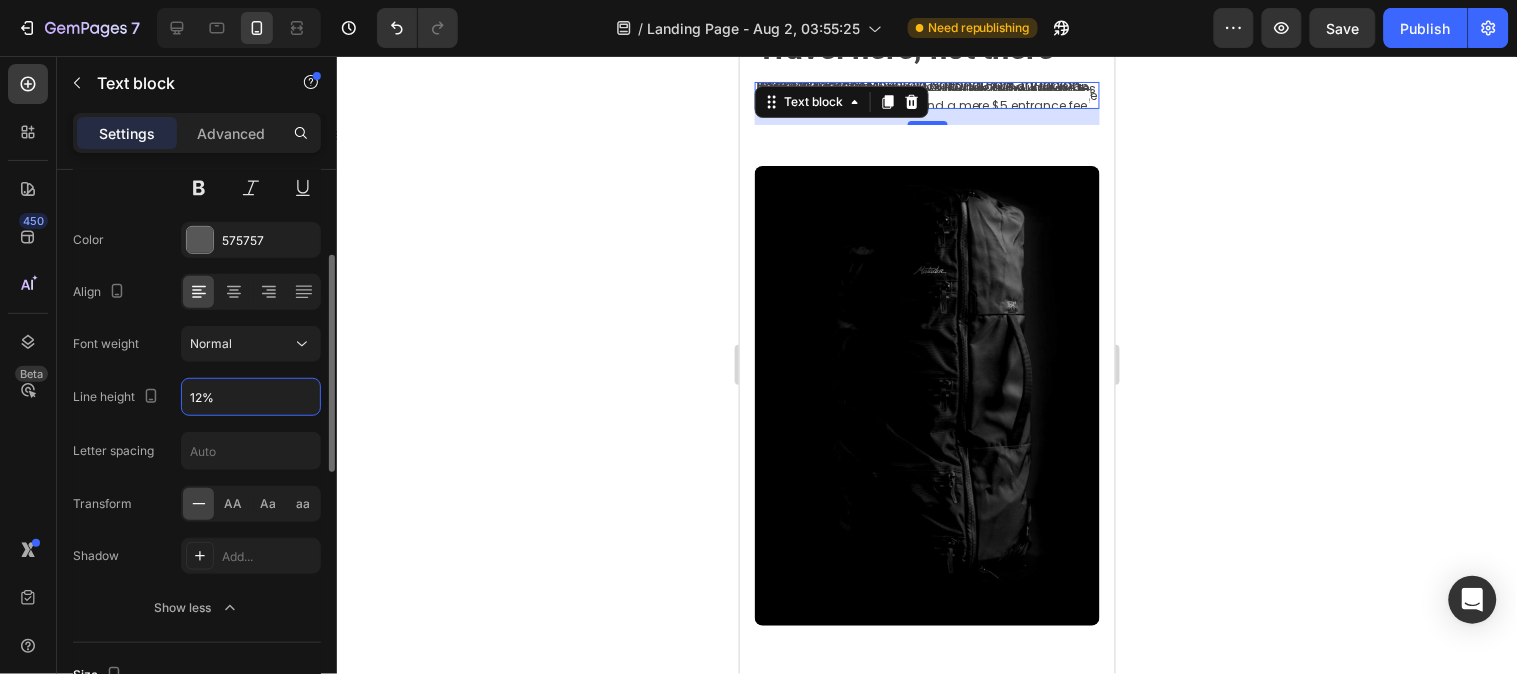 type on "120%" 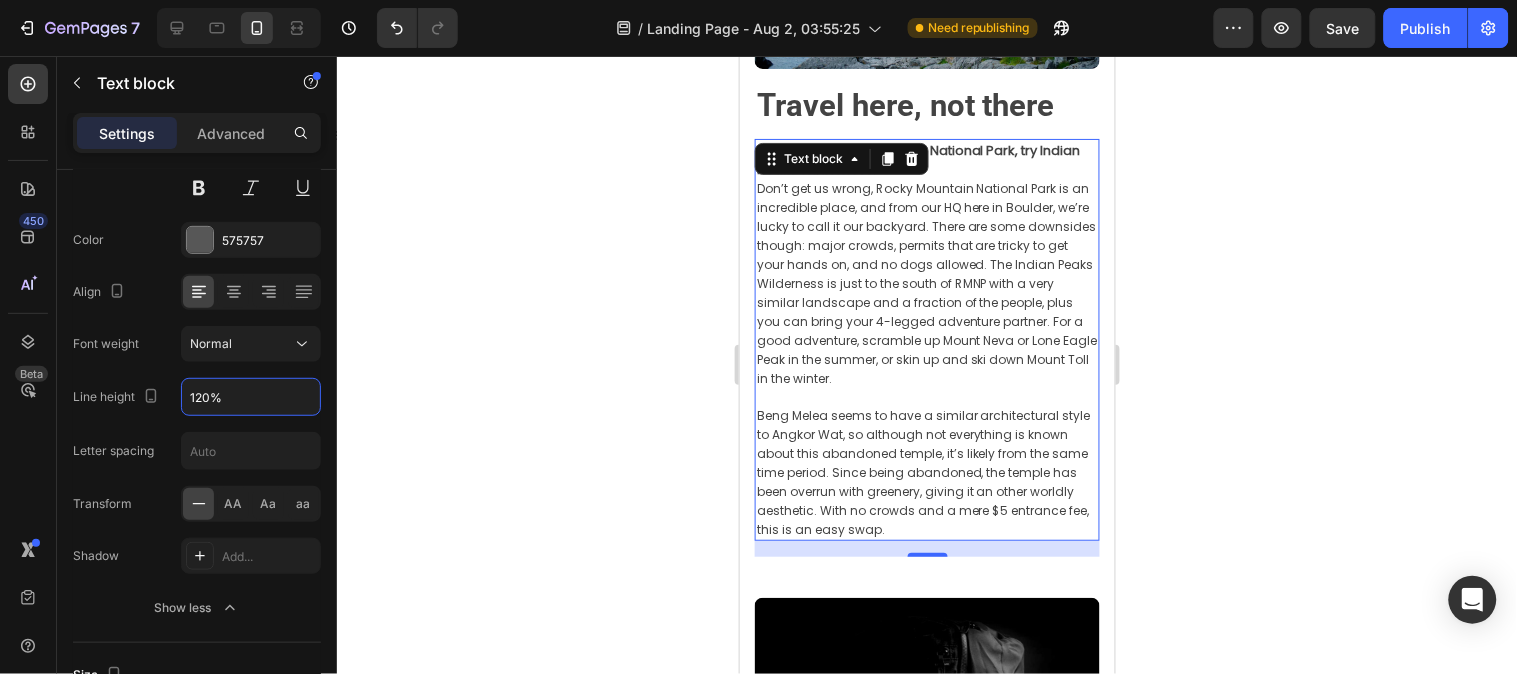 scroll, scrollTop: 333, scrollLeft: 0, axis: vertical 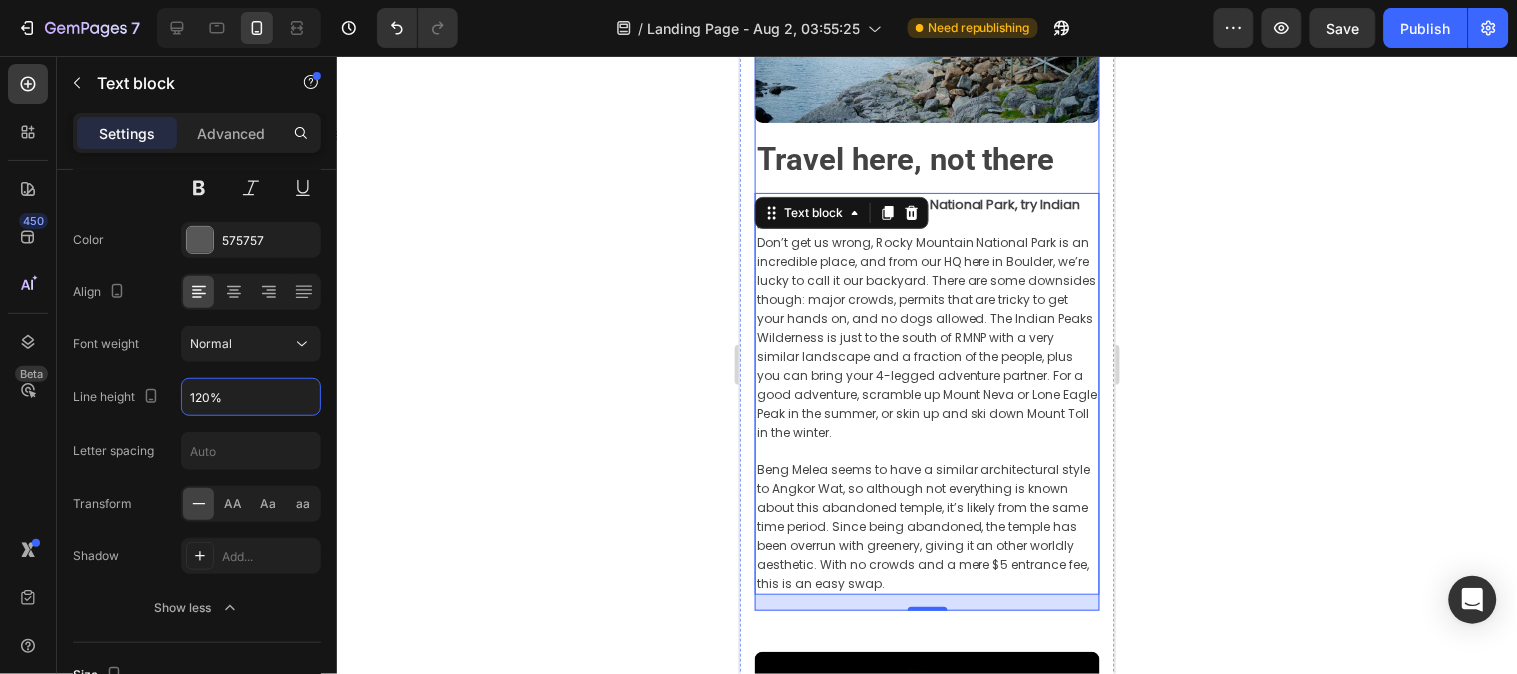 click on "⁠⁠⁠⁠⁠⁠⁠ Travel here, not there Heading Instead of Rocky Mountain National Park, try Indian Peaks Wilderness. Don’t get us wrong, Rocky Mountain National Park is an incredible place, and from our HQ here in Boulder, we’re lucky to call it our backyard. There are some downsides though: major crowds, permits that are tricky to get your hands on, and no dogs allowed. The Indian Peaks Wilderness is just to the south of RMNP with a very similar landscape and a fraction of the people, plus you can bring your 4-legged adventure partner. For a good adventure, scramble up Mount Neva or Lone Eagle Peak in the summer, or skin up and ski down Mount Toll in the winter. Text block   16" at bounding box center (926, 373) 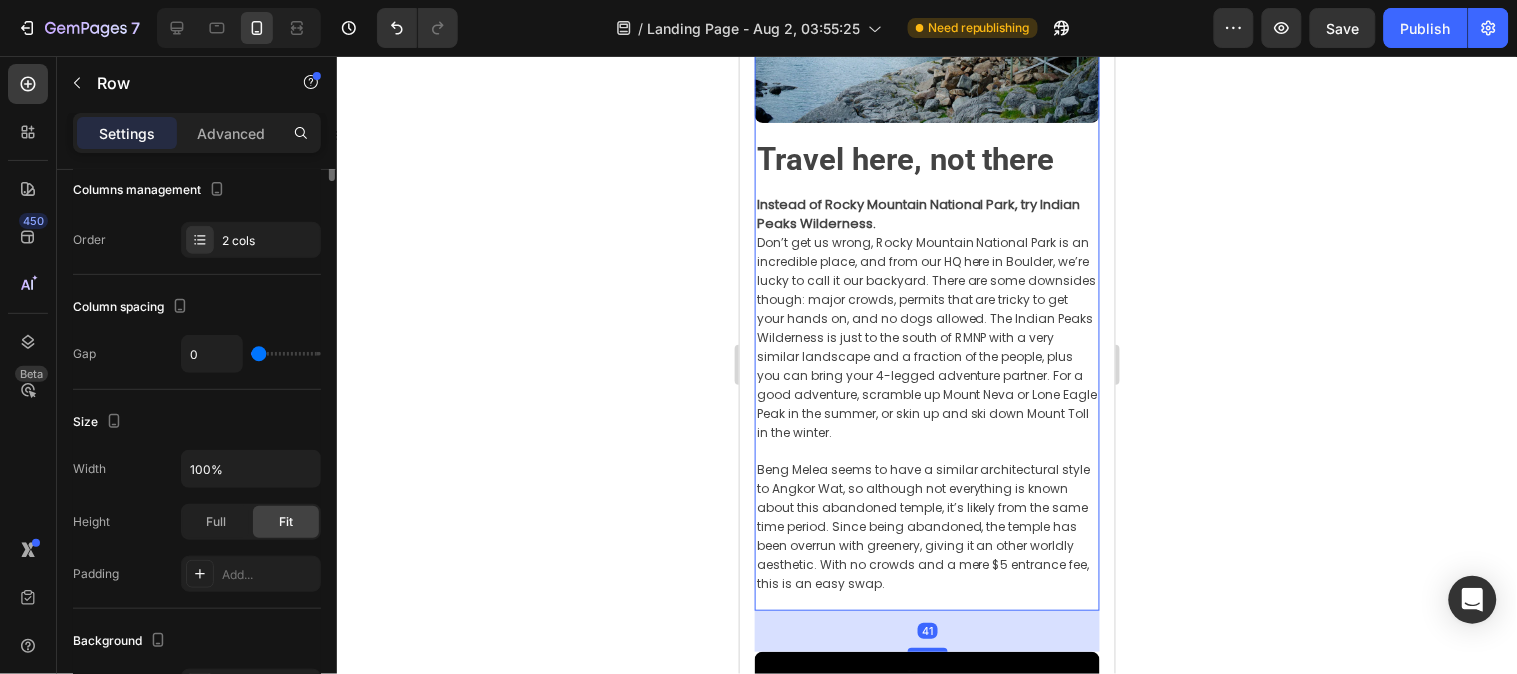 scroll, scrollTop: 0, scrollLeft: 0, axis: both 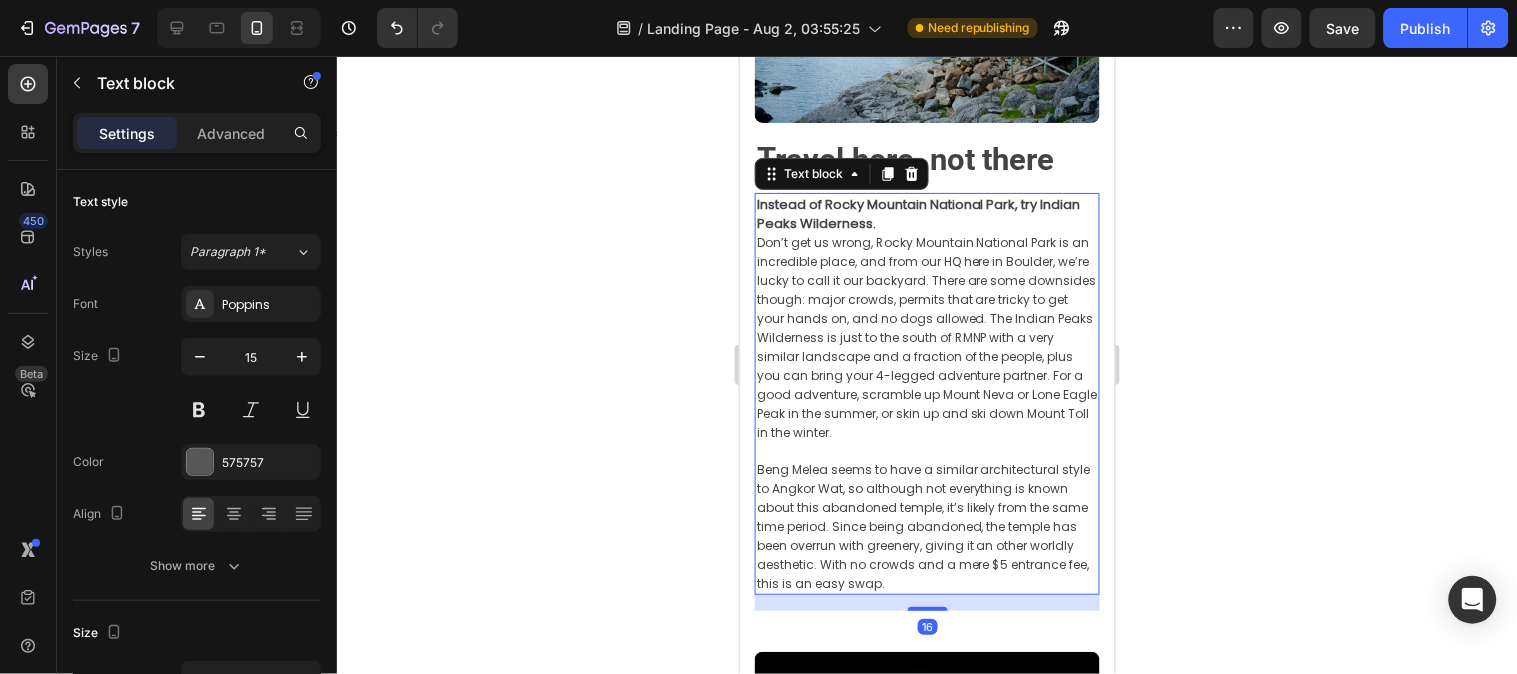 click at bounding box center [926, 450] 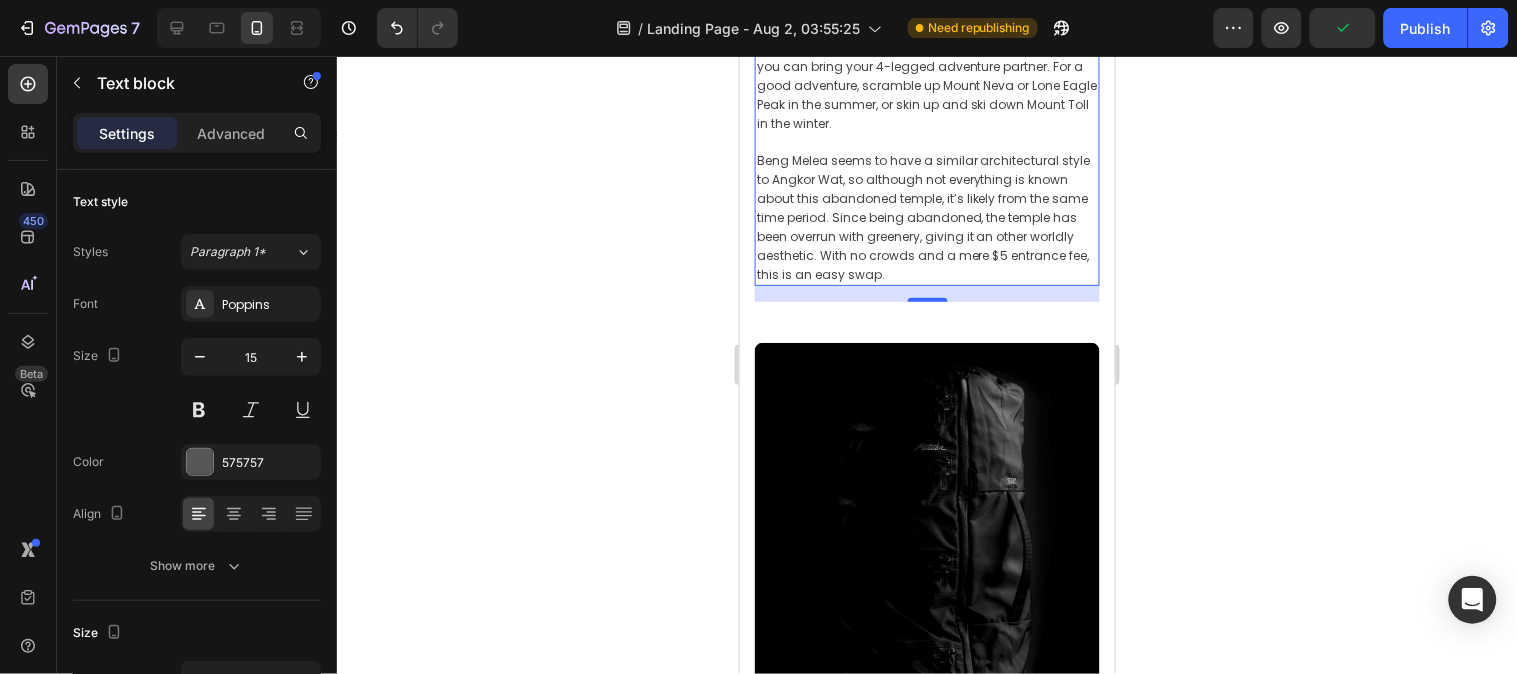 scroll, scrollTop: 666, scrollLeft: 0, axis: vertical 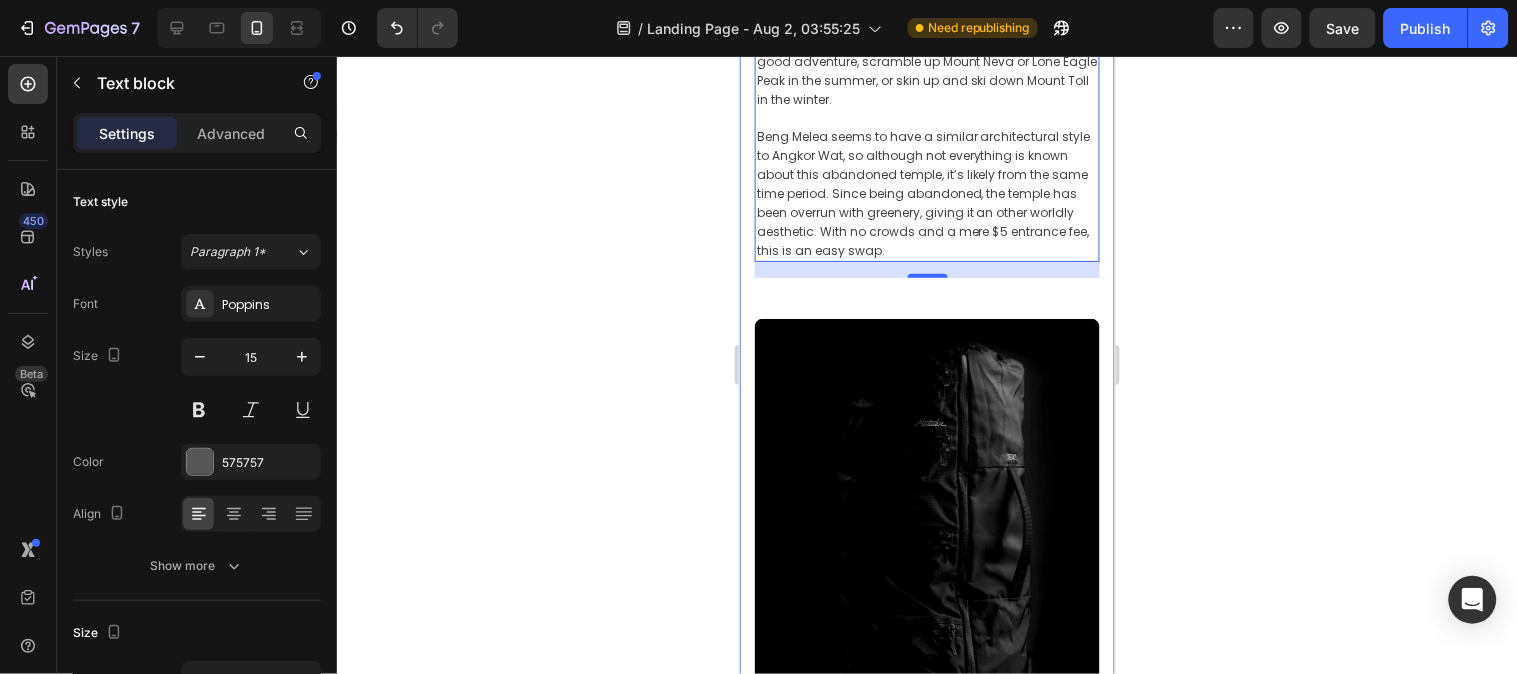 click on "Most Popular Blog Posts Heading Row Image ⁠⁠⁠⁠⁠⁠⁠ Travel here, not there Heading Instead of Rocky Mountain National Park, try Indian Peaks Wilderness. Don’t get us wrong, Rocky Mountain National Park is an incredible place, and from our HQ here in Boulder, we’re lucky to call it our backyard. There are some downsides though: major crowds, permits that are tricky to get your hands on, and no dogs allowed. The Indian Peaks Wilderness is just to the south of RMNP with a very similar landscape and a fraction of the people, plus you can bring your 4-legged adventure partner. For a good adventure, scramble up Mount Neva or Lone Eagle Peak in the summer, or skin up and ski down Mount Toll in the winter. Text block   16 Row ⁠⁠⁠⁠⁠⁠⁠ How a packable backpack became the best hiking backpack of 2021 Heading Over the past year,  Gear Patrol ,  Popular Mechanics , and  HiConsumption “Nobody cares about a 10% improvement. What if we went for a 10X improvement instead?” Text block Image" at bounding box center (926, 794) 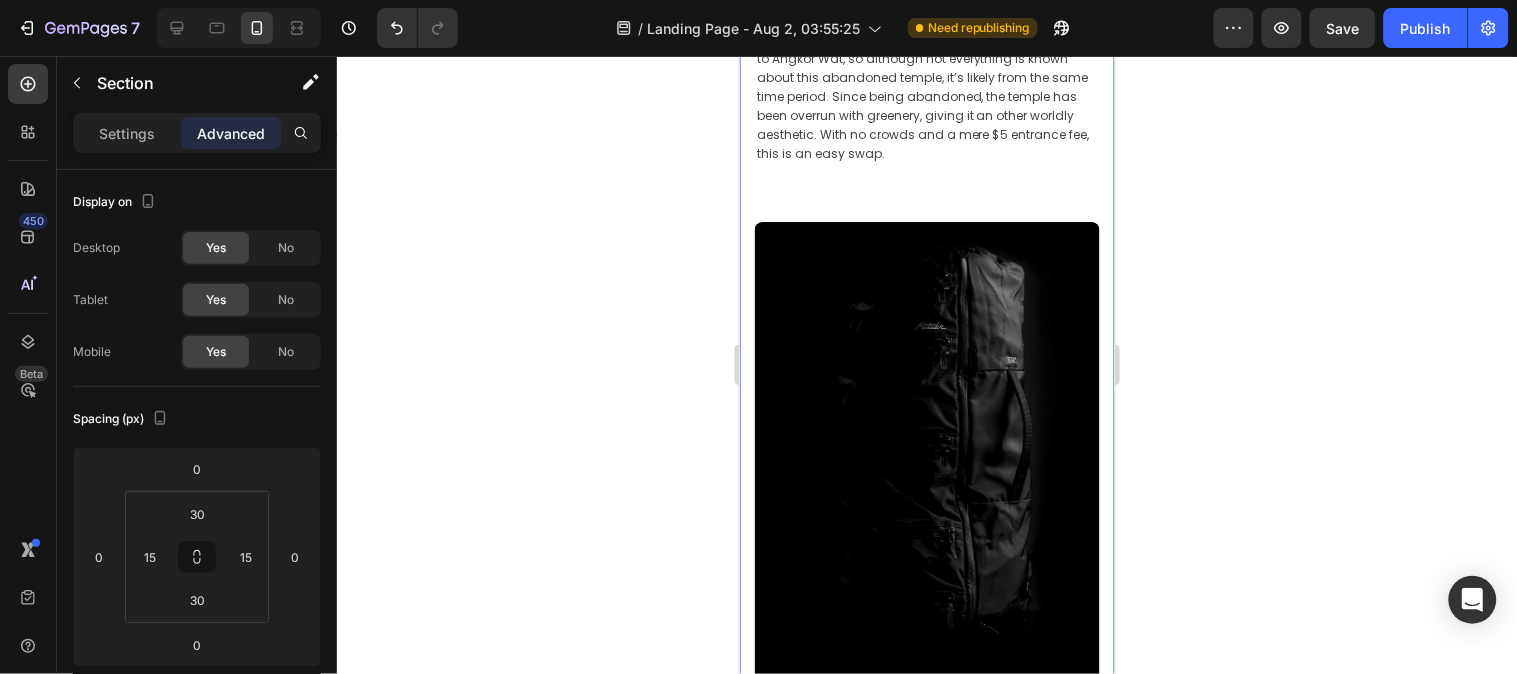 scroll, scrollTop: 888, scrollLeft: 0, axis: vertical 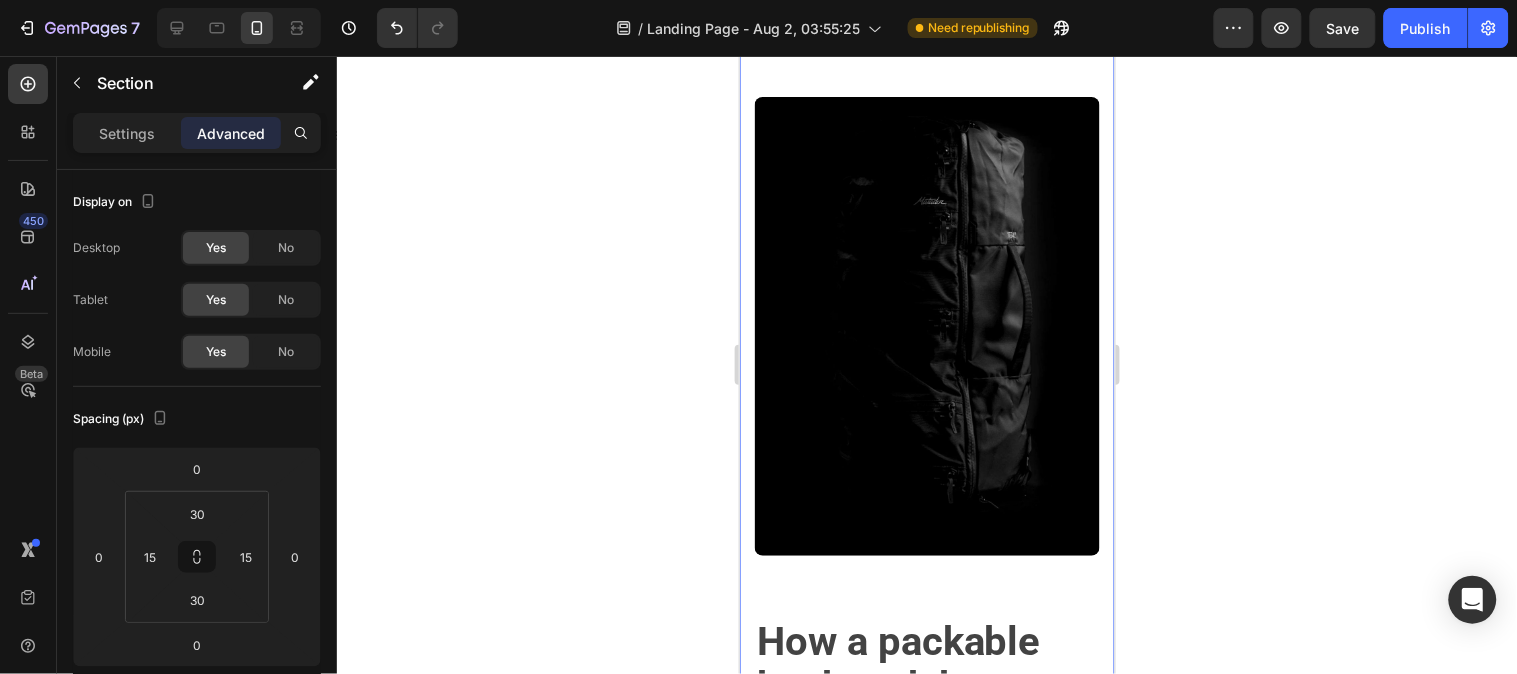 click on "Most Popular Blog Posts Heading Row Image ⁠⁠⁠⁠⁠⁠⁠ Travel here, not there Heading Instead of Rocky Mountain National Park, try Indian Peaks Wilderness. Don’t get us wrong, Rocky Mountain National Park is an incredible place, and from our HQ here in Boulder, we’re lucky to call it our backyard. There are some downsides though: major crowds, permits that are tricky to get your hands on, and no dogs allowed. The Indian Peaks Wilderness is just to the south of RMNP with a very similar landscape and a fraction of the people, plus you can bring your 4-legged adventure partner. For a good adventure, scramble up Mount Neva or Lone Eagle Peak in the summer, or skin up and ski down Mount Toll in the winter. Text block Row ⁠⁠⁠⁠⁠⁠⁠ How a packable backpack became the best hiking backpack of 2021 Heading Over the past year,  Gear Patrol ,  Popular Mechanics , and  HiConsumption “Nobody cares about a 10% improvement. What if we went for a 10X improvement instead?” Text block Image Row" at bounding box center (926, 572) 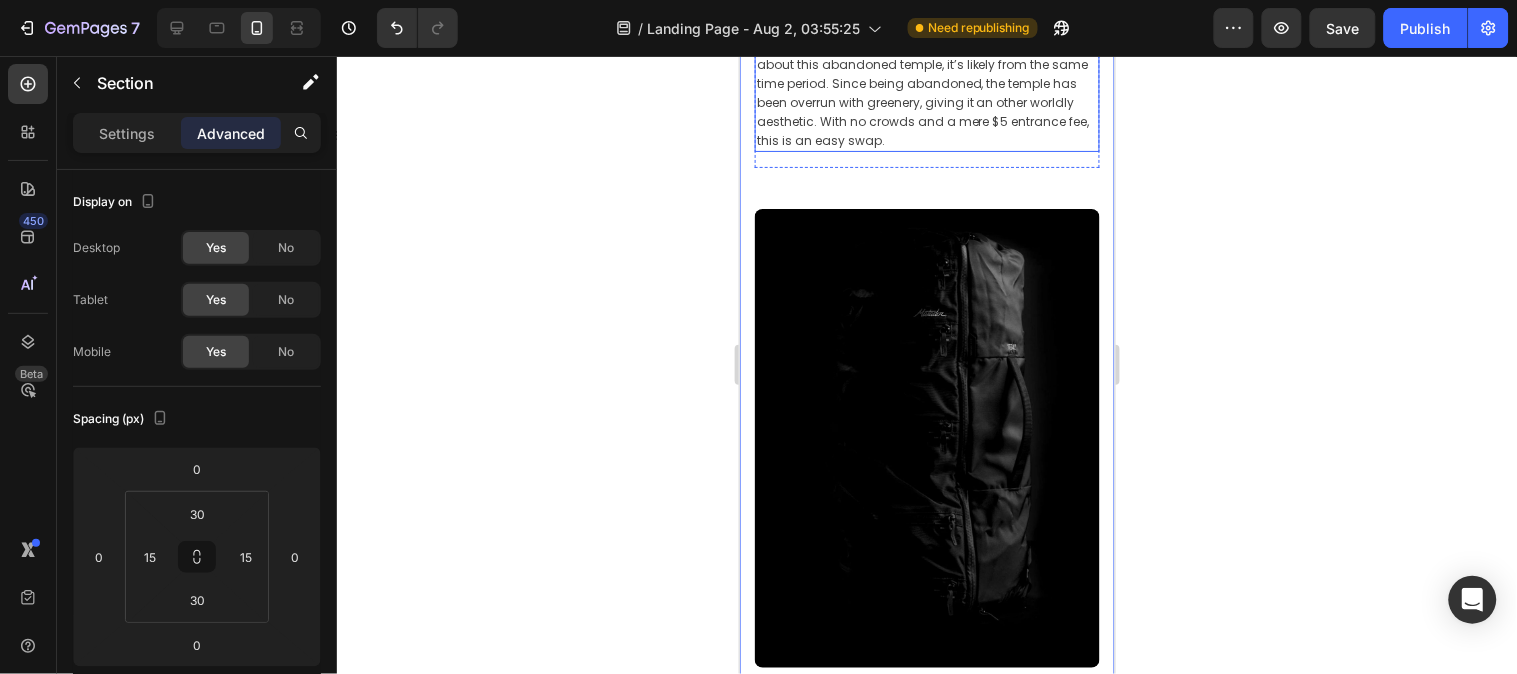 scroll, scrollTop: 777, scrollLeft: 0, axis: vertical 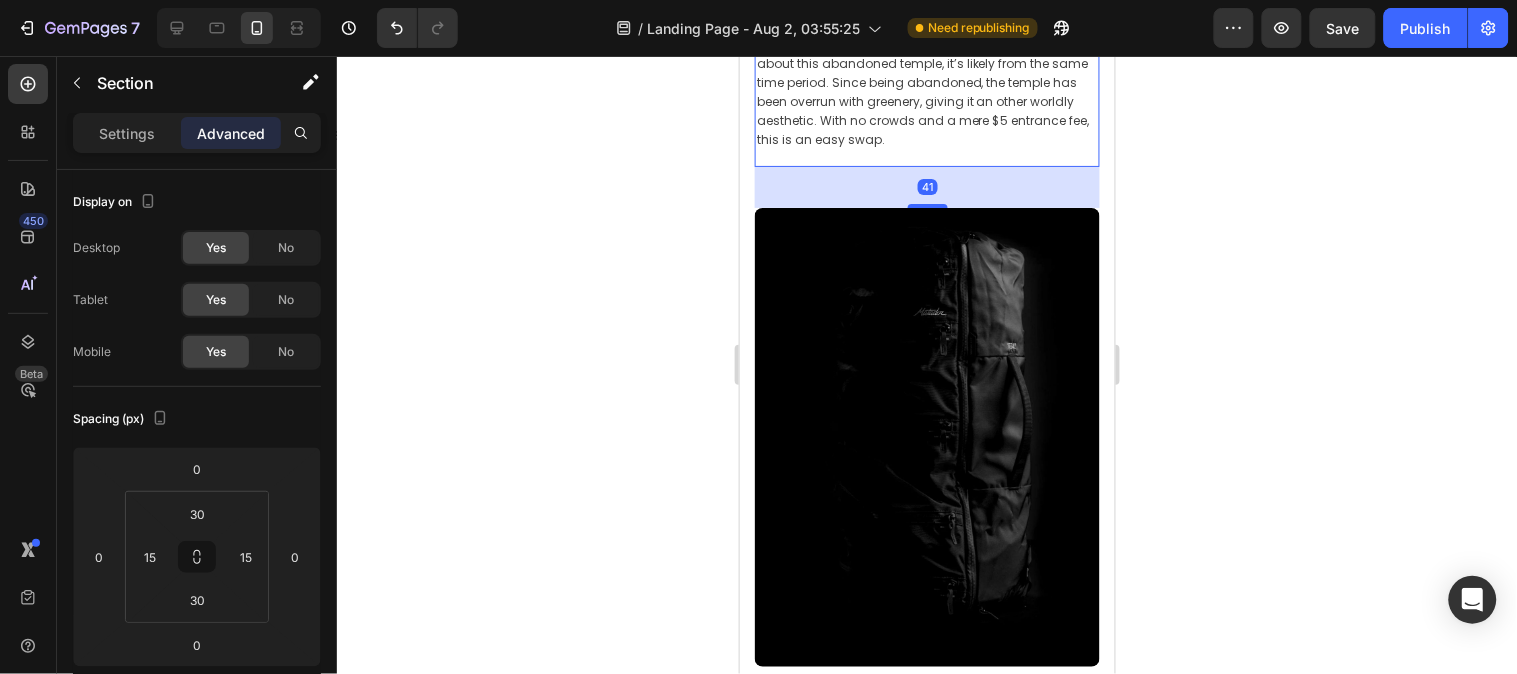 click on "⁠⁠⁠⁠⁠⁠⁠ Travel here, not there Heading Instead of Rocky Mountain National Park, try Indian Peaks Wilderness. Don’t get us wrong, Rocky Mountain National Park is an incredible place, and from our HQ here in Boulder, we’re lucky to call it our backyard. There are some downsides though: major crowds, permits that are tricky to get your hands on, and no dogs allowed. The Indian Peaks Wilderness is just to the south of RMNP with a very similar landscape and a fraction of the people, plus you can bring your 4-legged adventure partner. For a good adventure, scramble up Mount Neva or Lone Eagle Peak in the summer, or skin up and ski down Mount Toll in the winter. Text block" at bounding box center [926, -71] 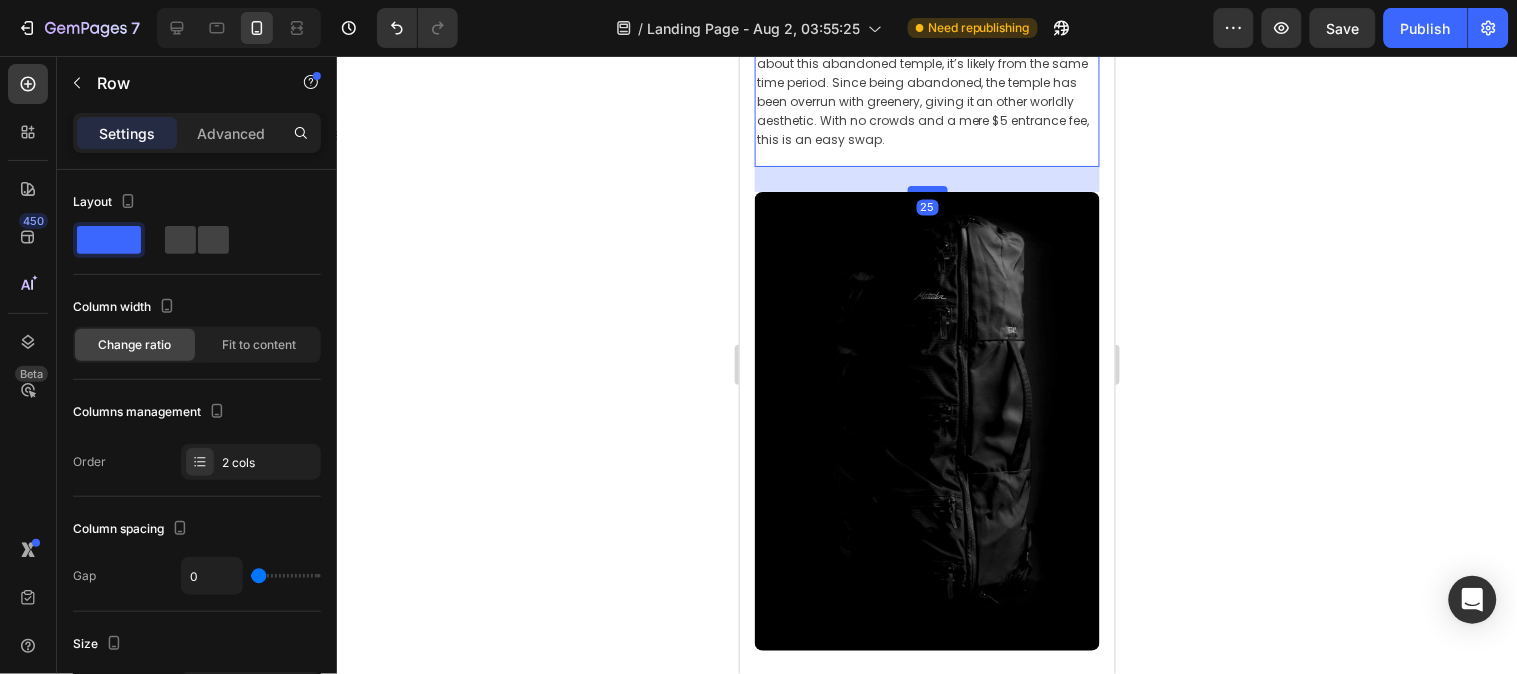 drag, startPoint x: 912, startPoint y: 190, endPoint x: 914, endPoint y: 174, distance: 16.124516 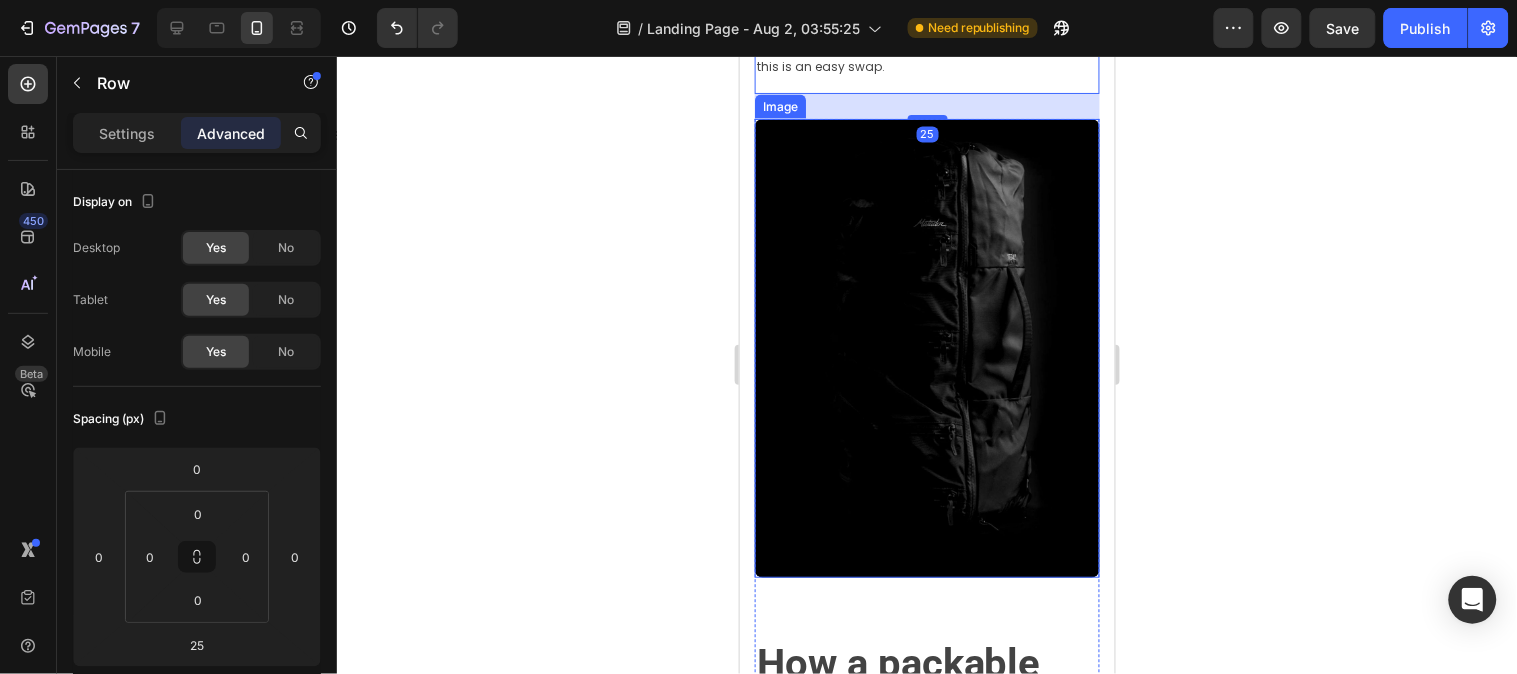 scroll, scrollTop: 888, scrollLeft: 0, axis: vertical 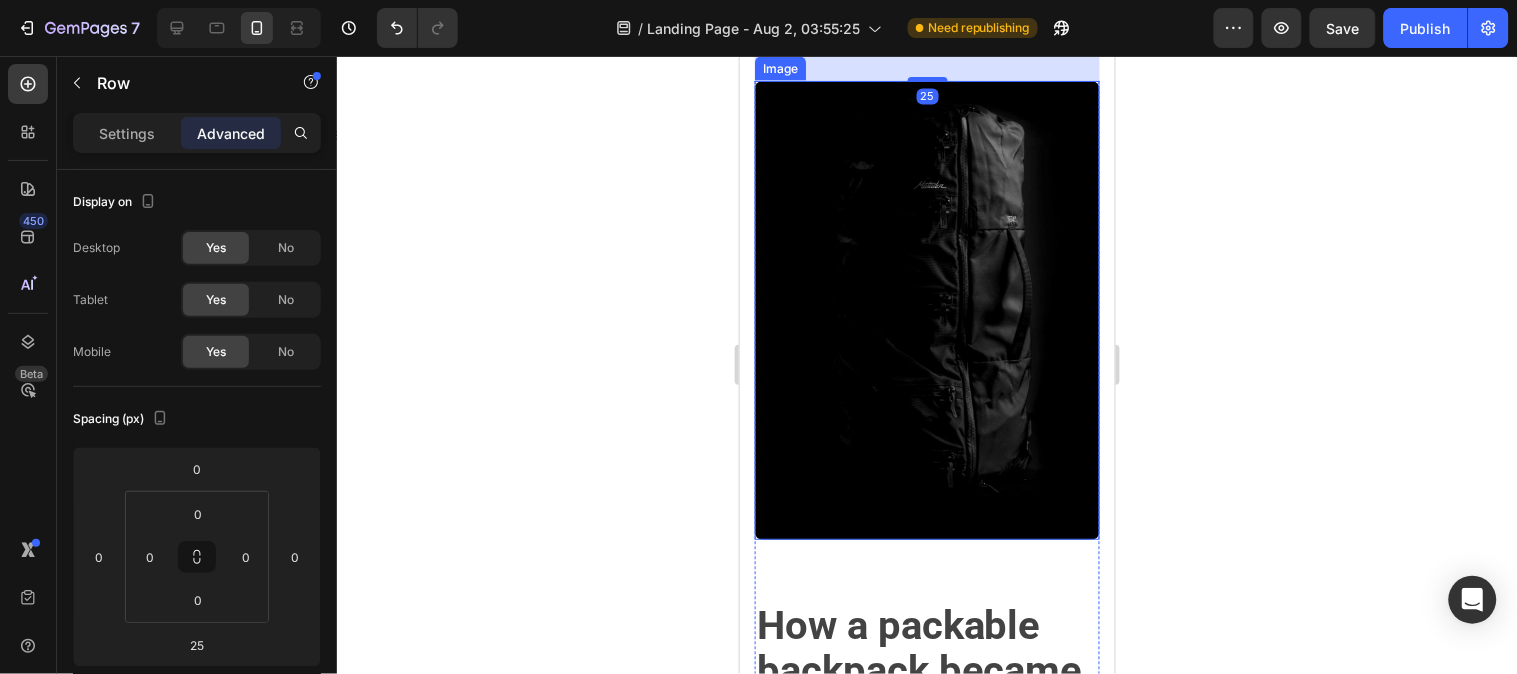 click at bounding box center (926, 310) 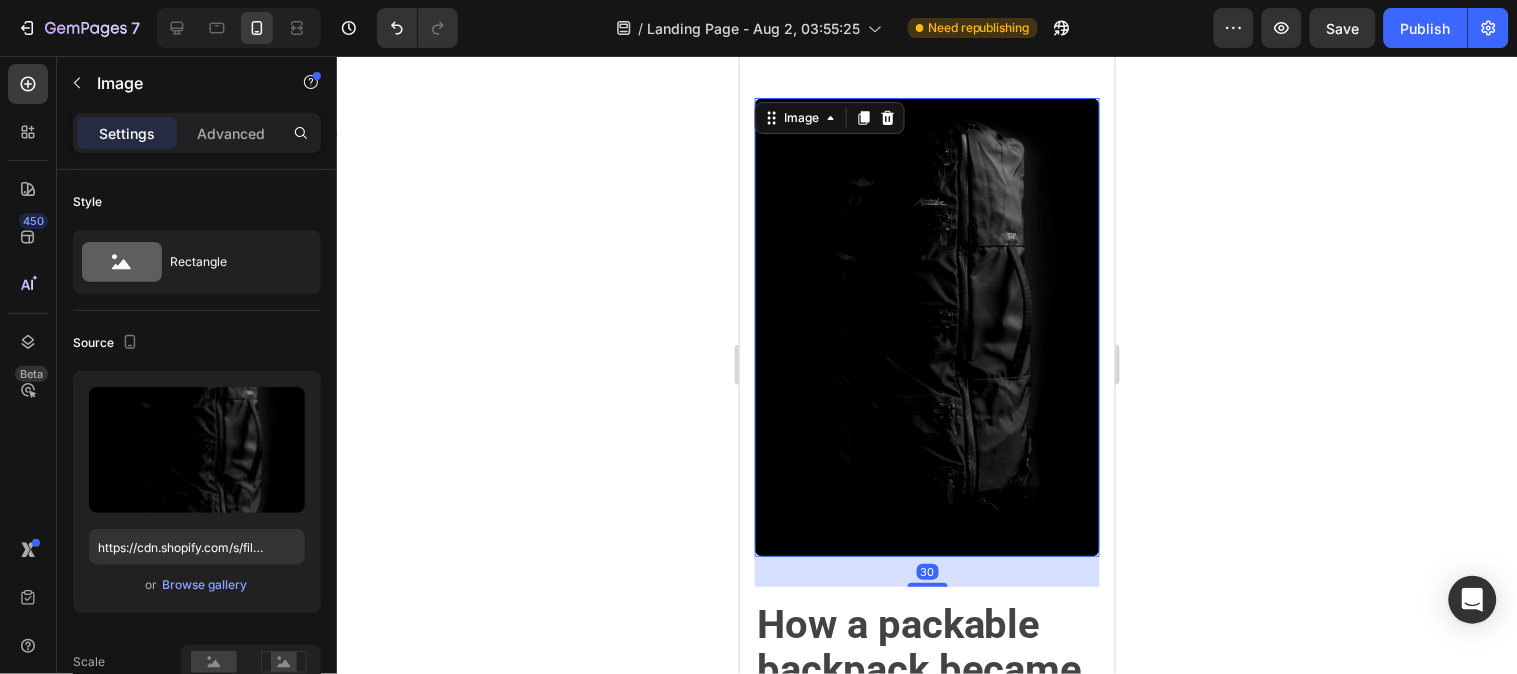 drag, startPoint x: 915, startPoint y: 547, endPoint x: 919, endPoint y: 529, distance: 18.439089 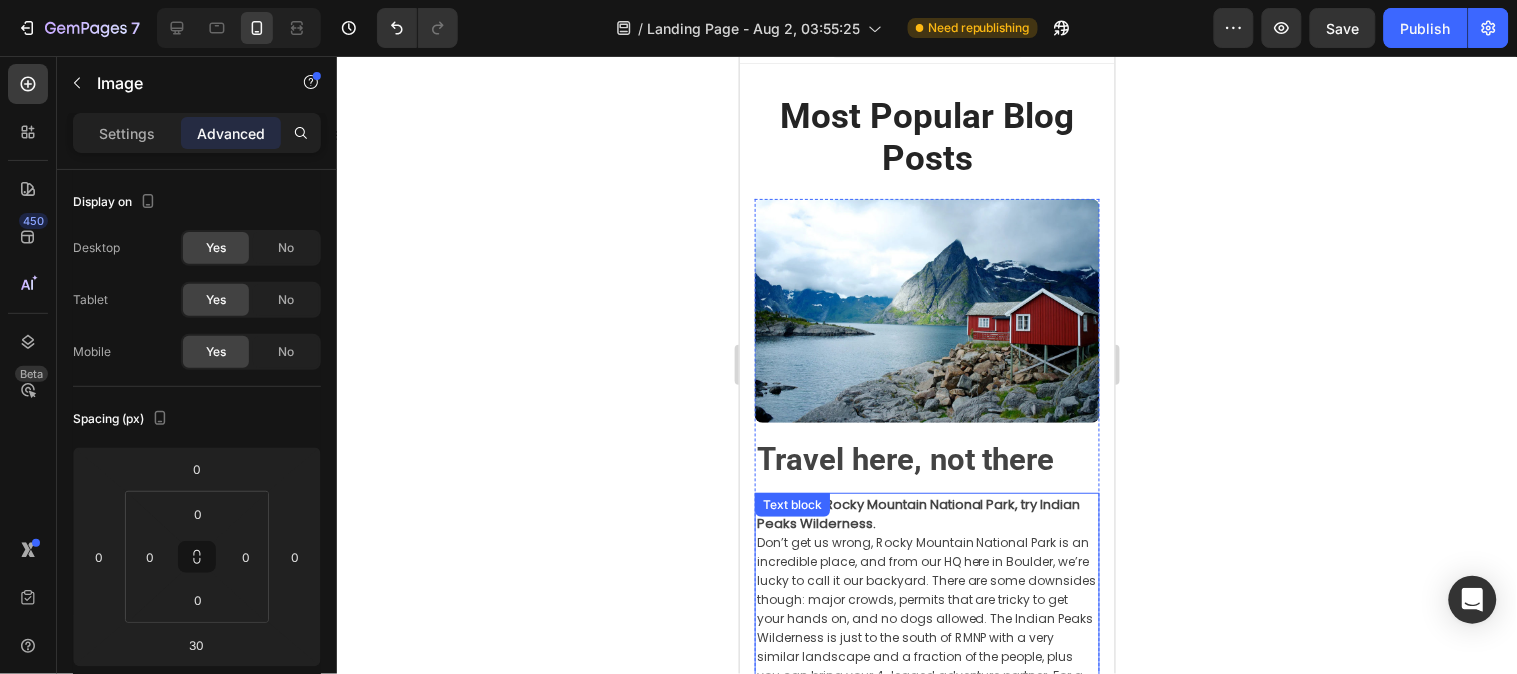 scroll, scrollTop: 0, scrollLeft: 0, axis: both 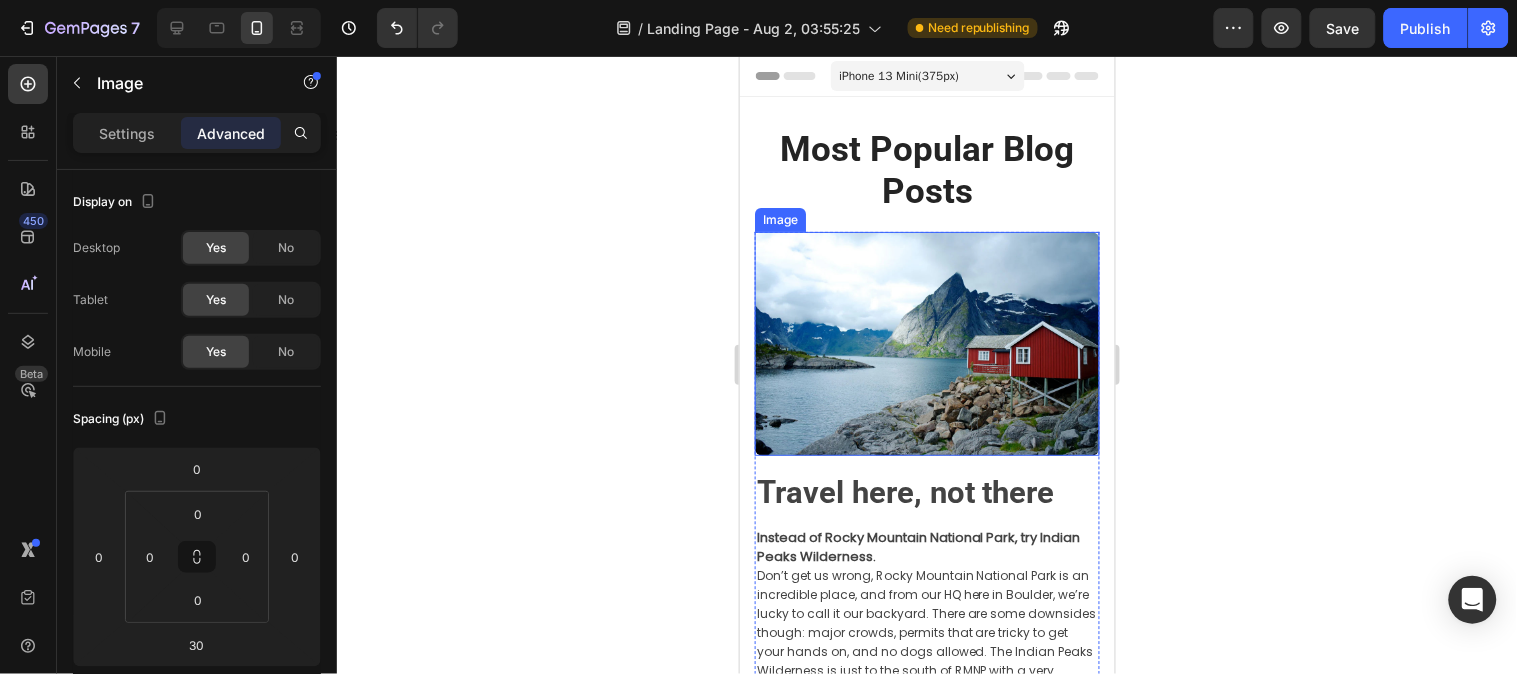 click at bounding box center [926, 343] 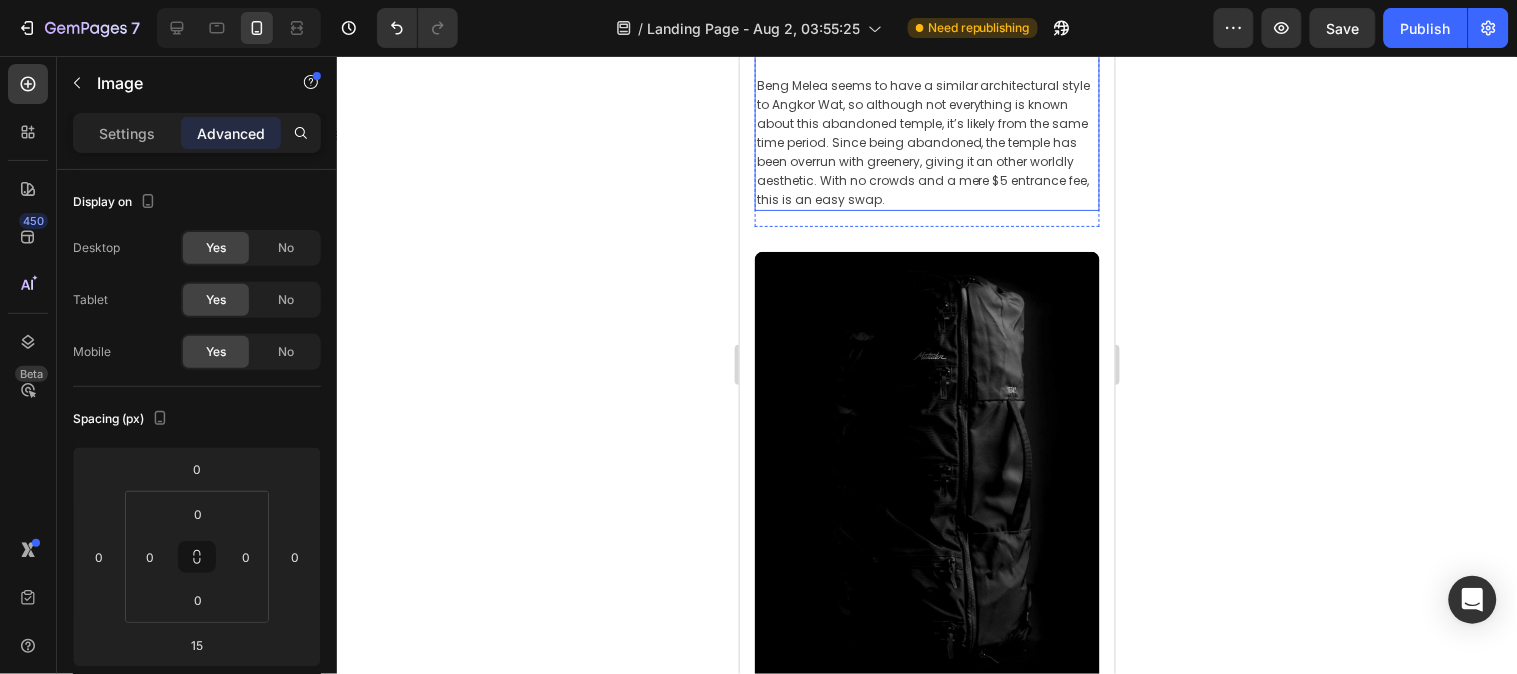 scroll, scrollTop: 888, scrollLeft: 0, axis: vertical 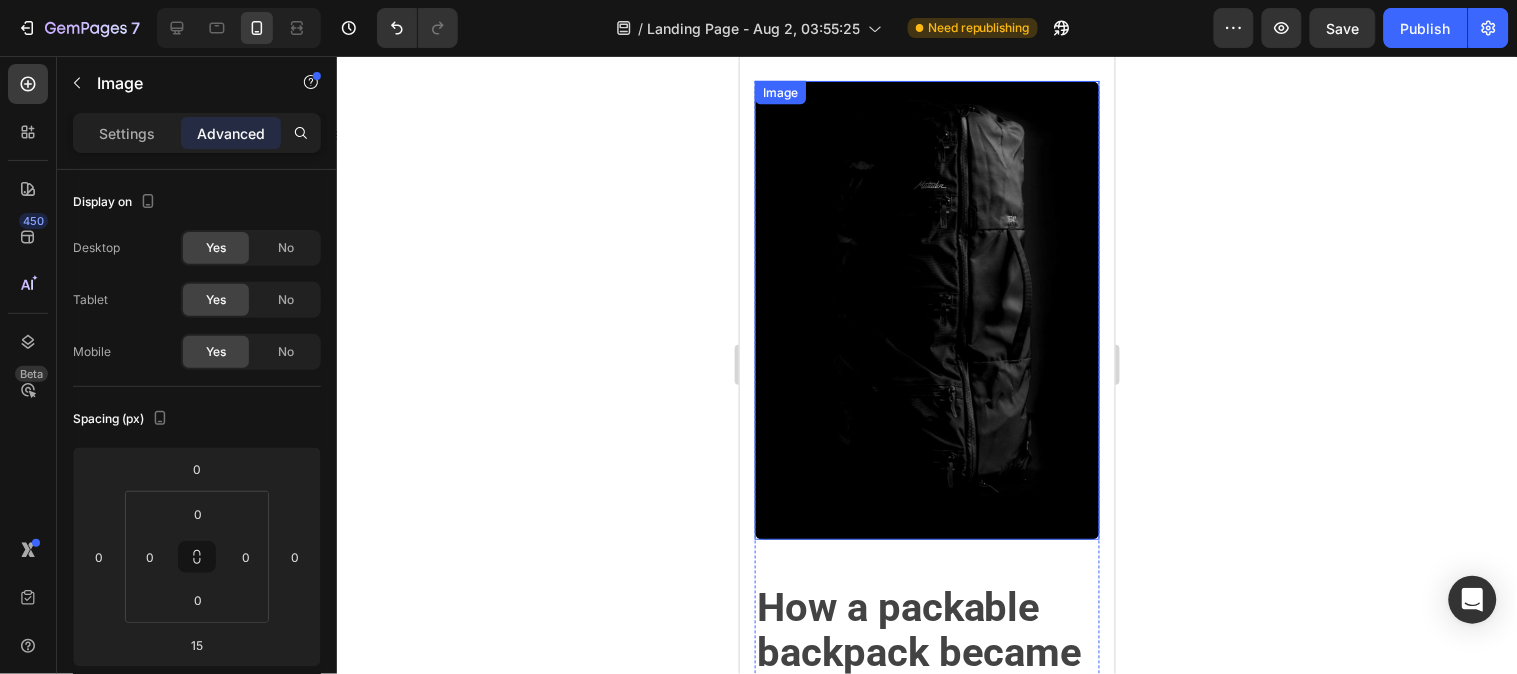 click at bounding box center (926, 310) 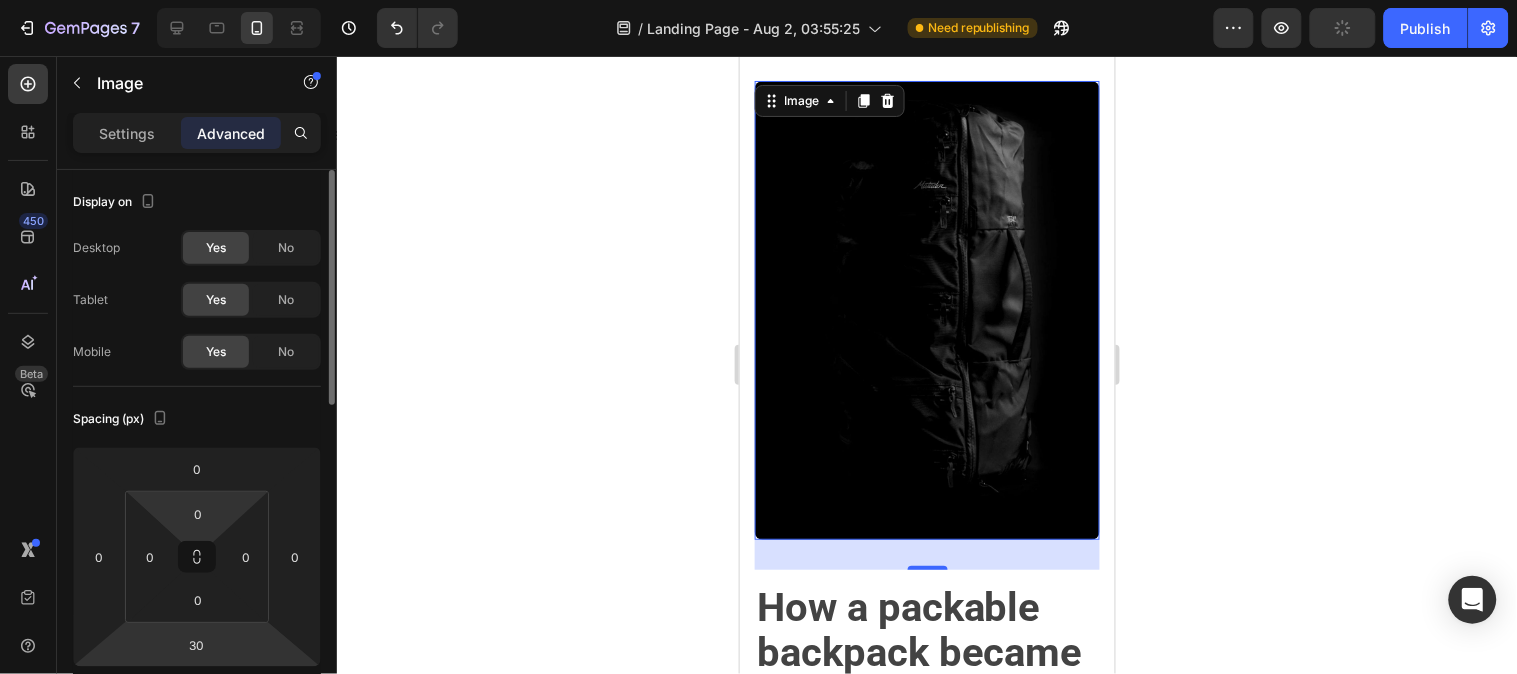 scroll, scrollTop: 111, scrollLeft: 0, axis: vertical 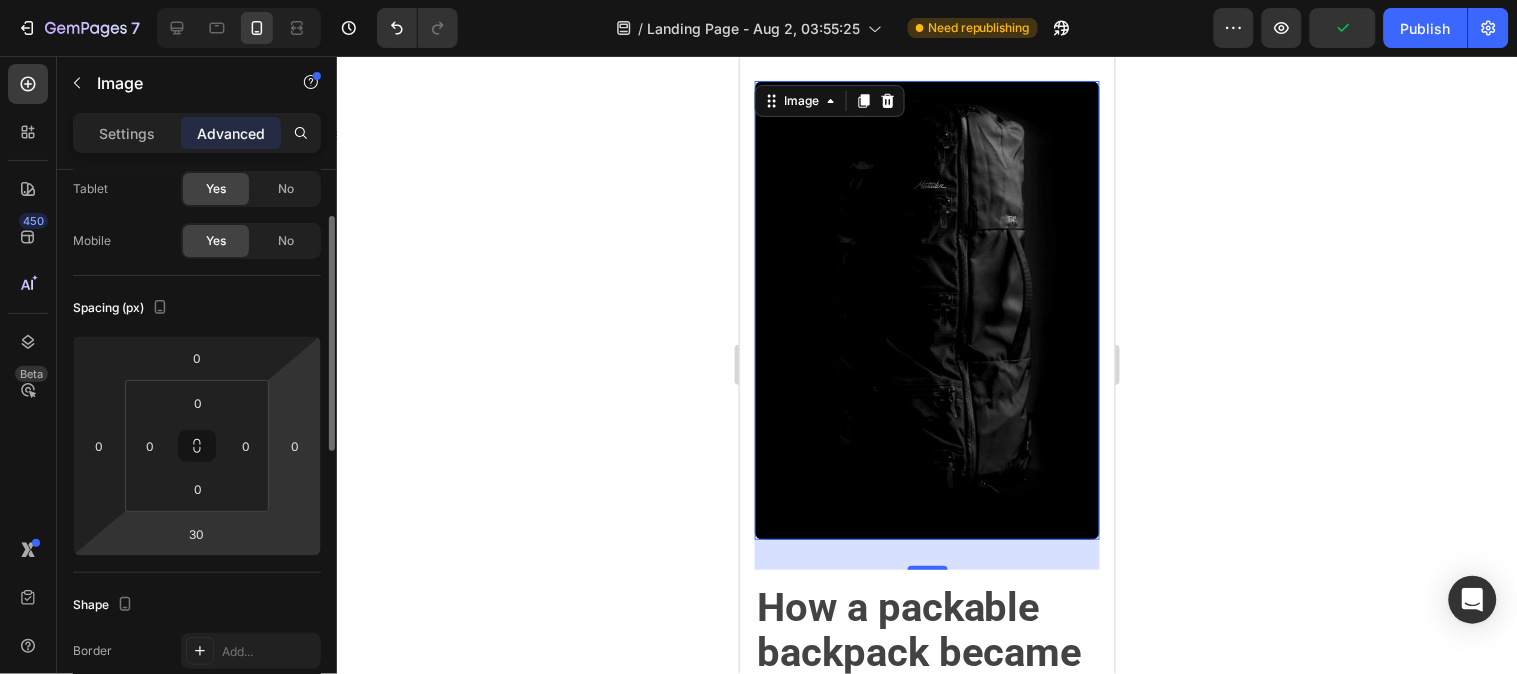 click on "30" at bounding box center [197, 534] 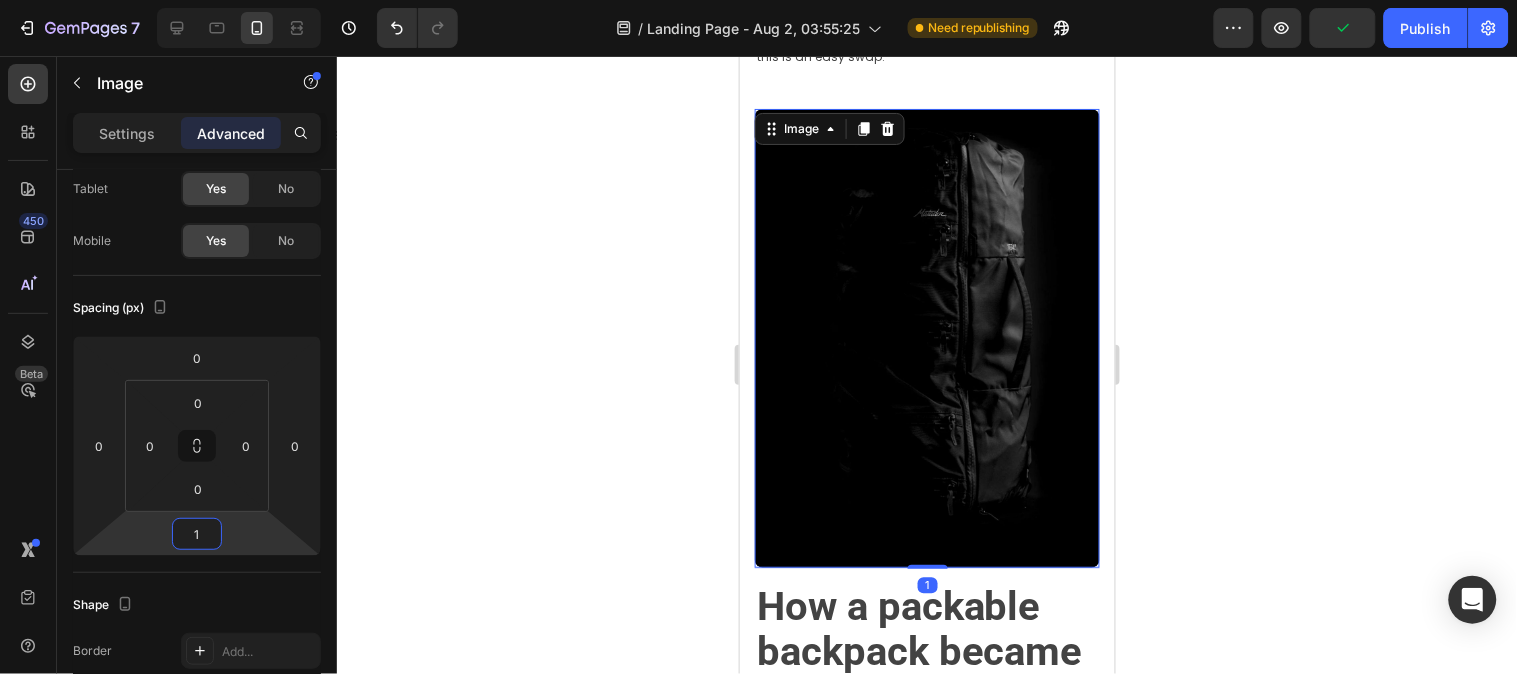 type on "15" 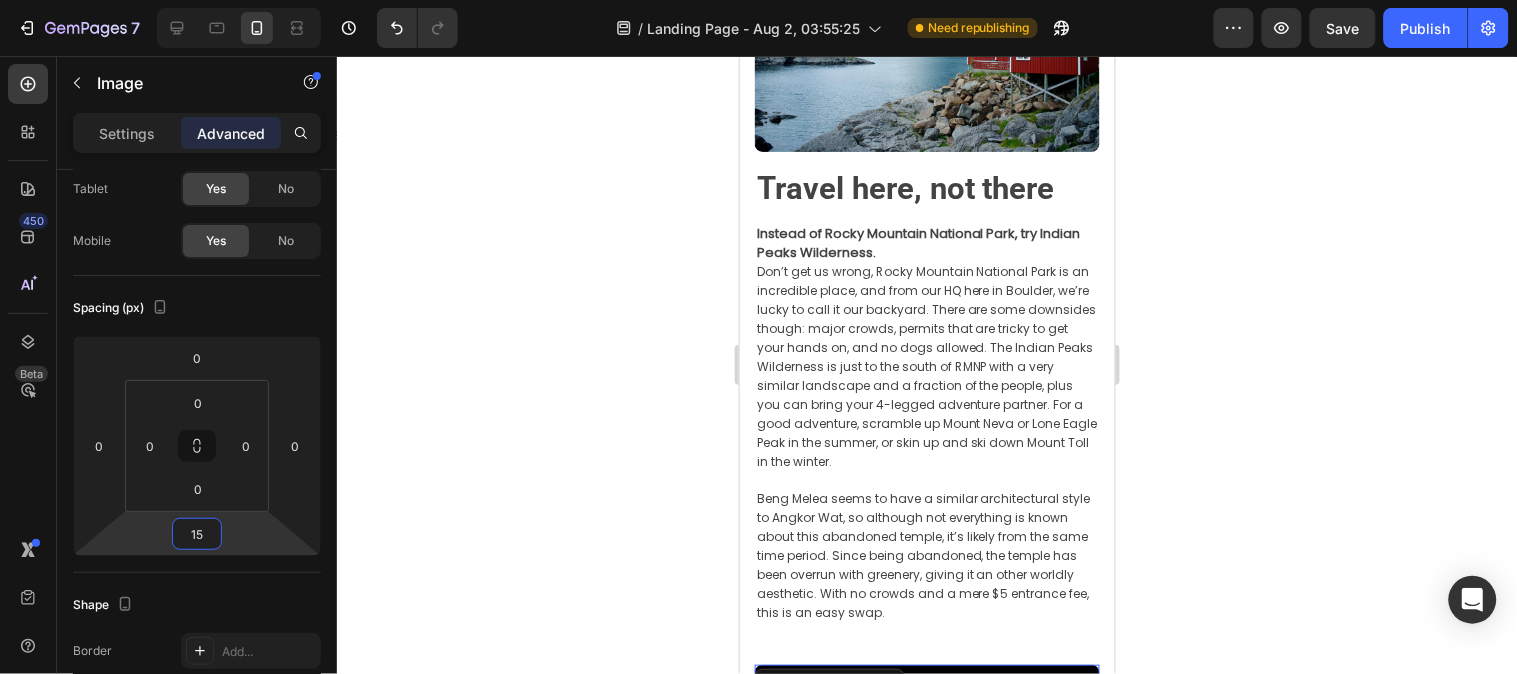 scroll, scrollTop: 317, scrollLeft: 0, axis: vertical 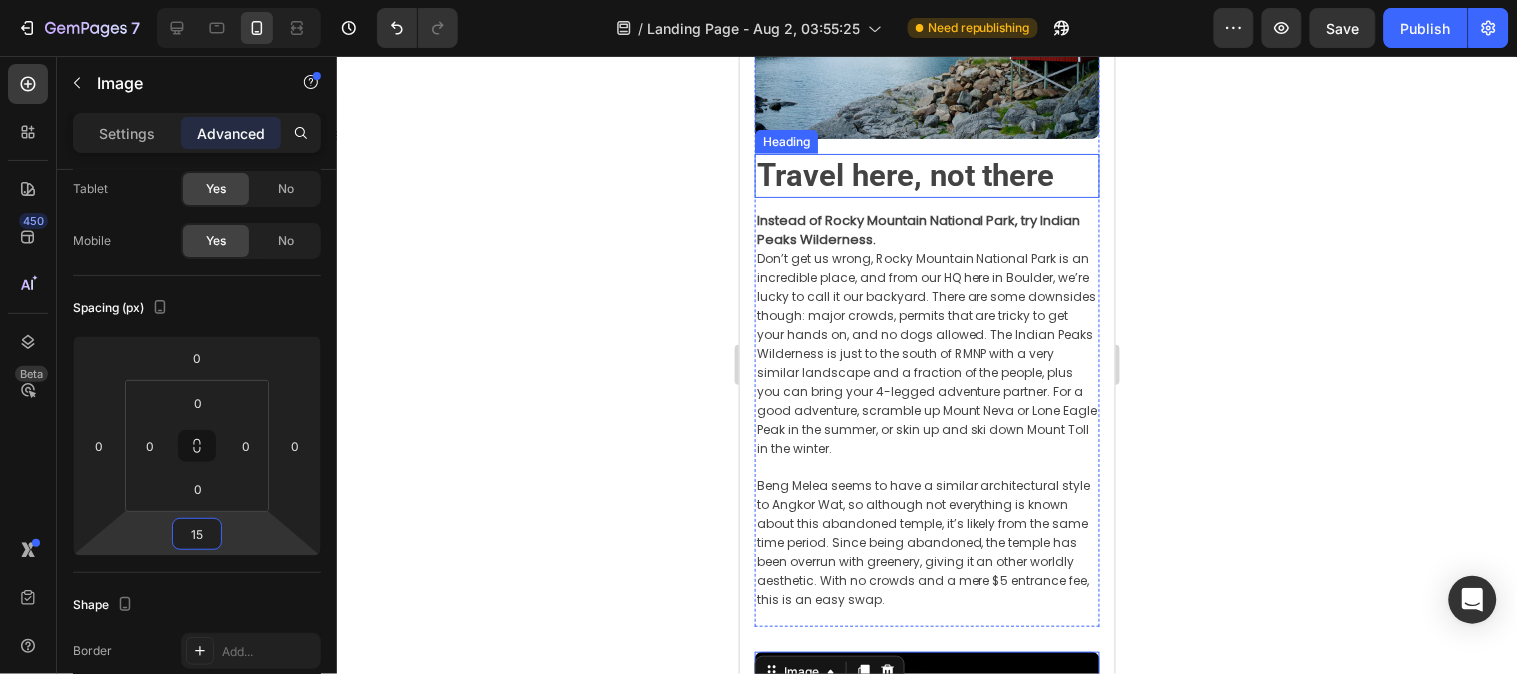 click on "Travel here, not there" at bounding box center (905, 174) 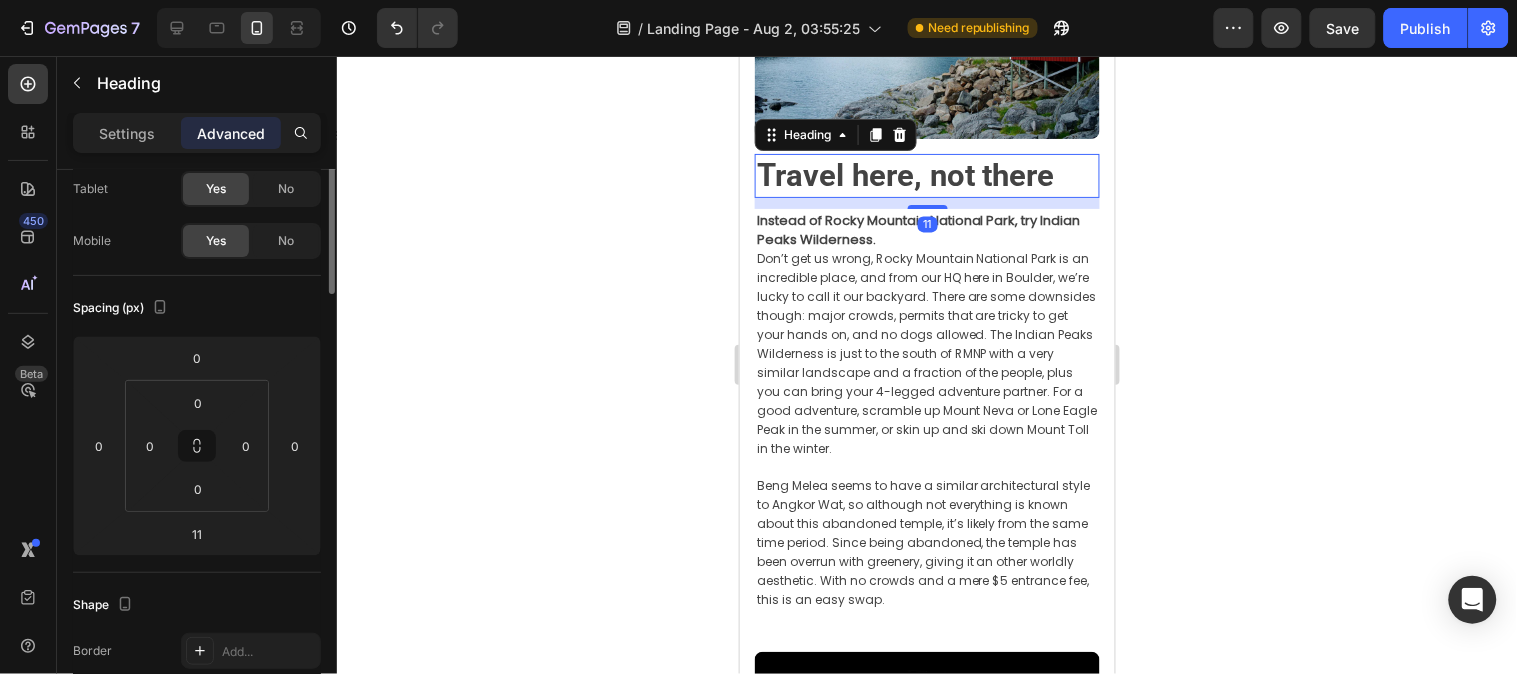 scroll, scrollTop: 0, scrollLeft: 0, axis: both 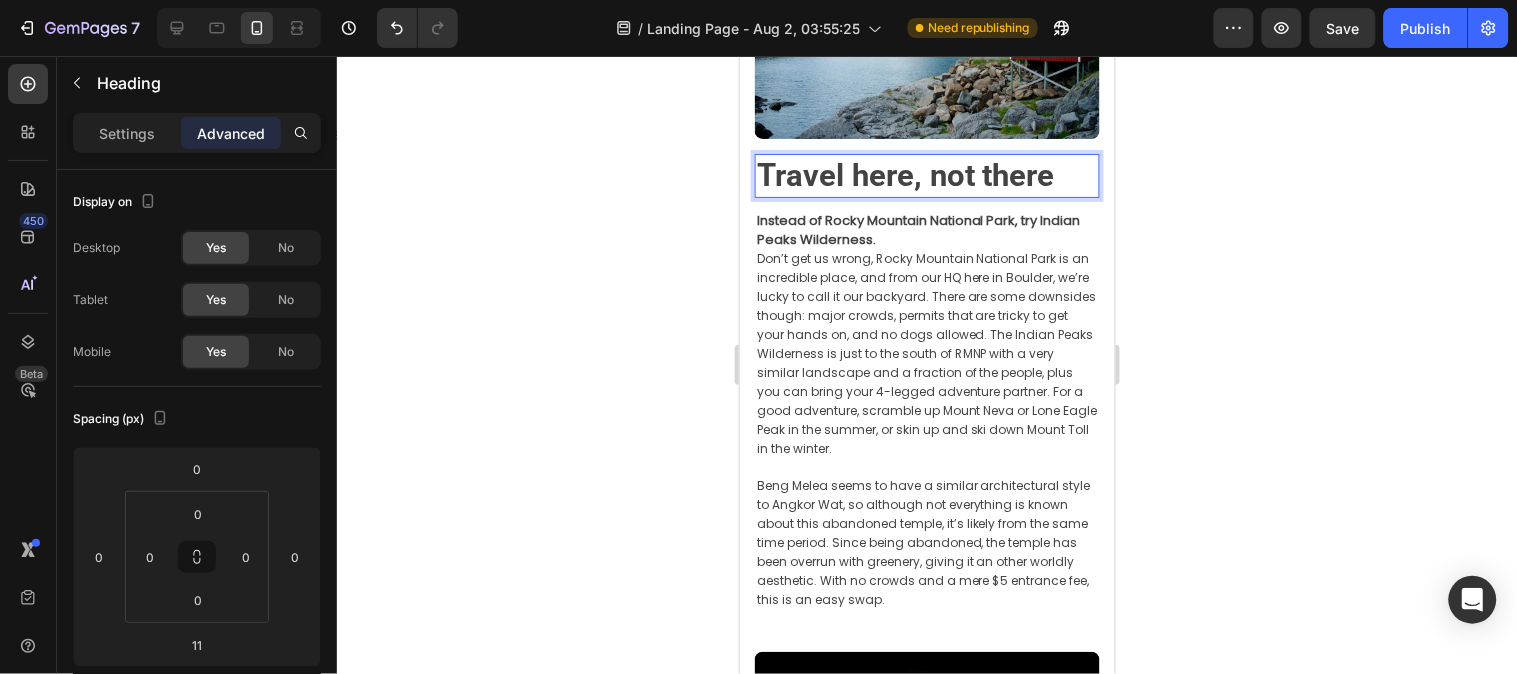 click on "Travel here, not there" at bounding box center [905, 174] 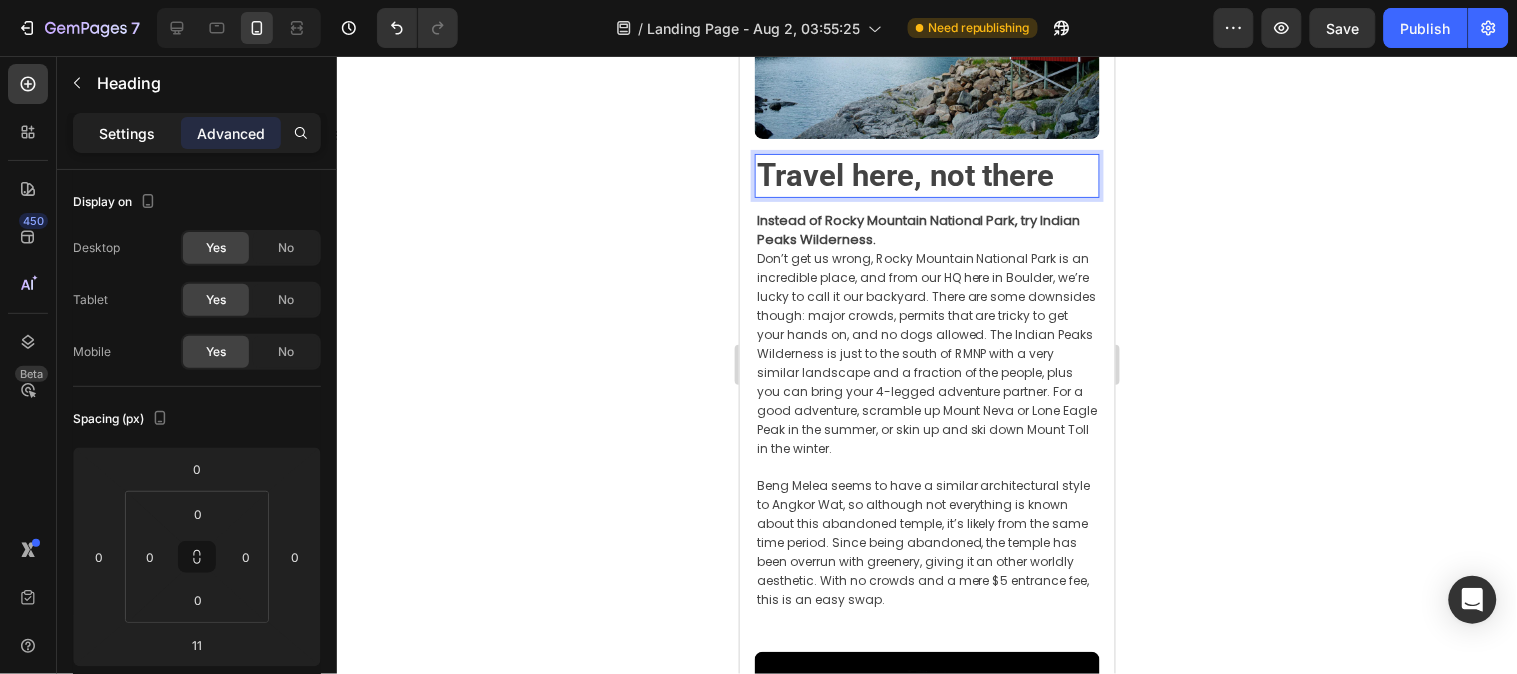 click on "Settings" at bounding box center (127, 133) 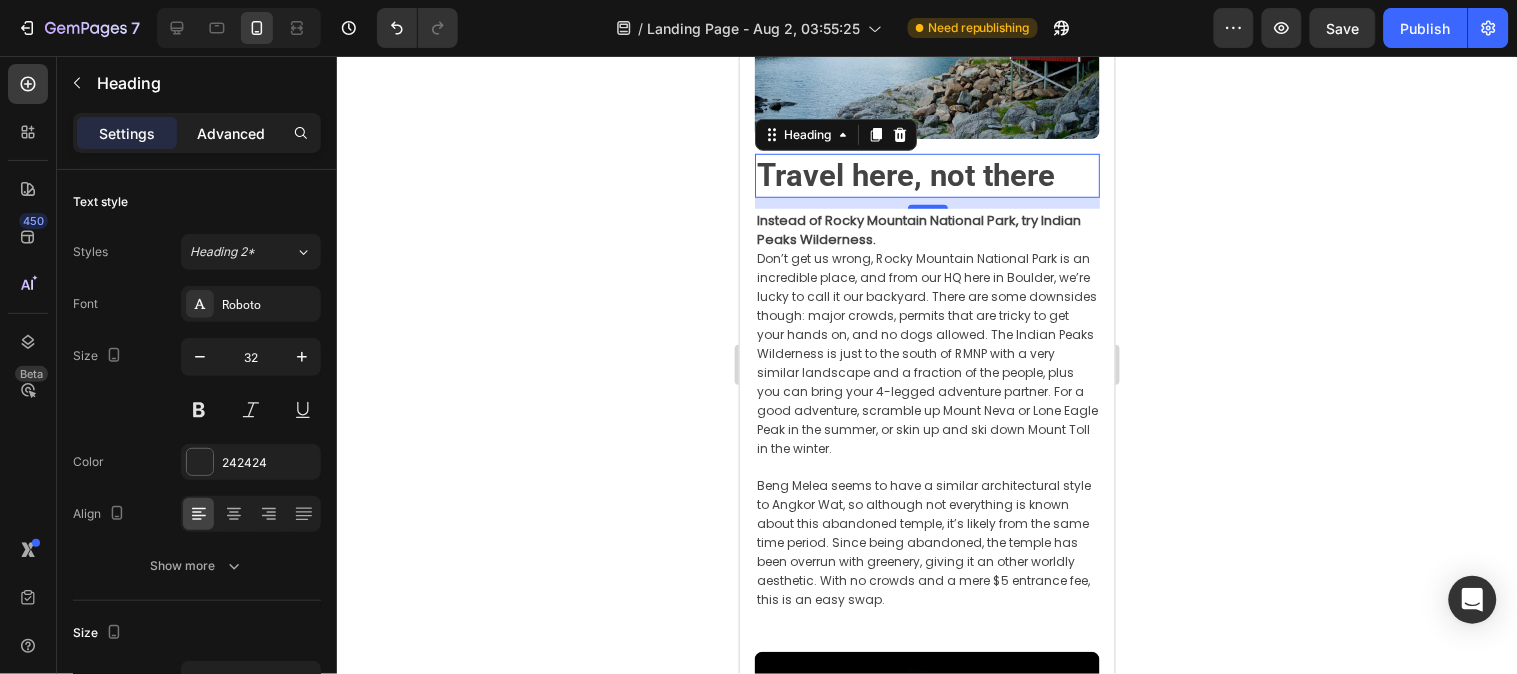 click on "Advanced" at bounding box center (231, 133) 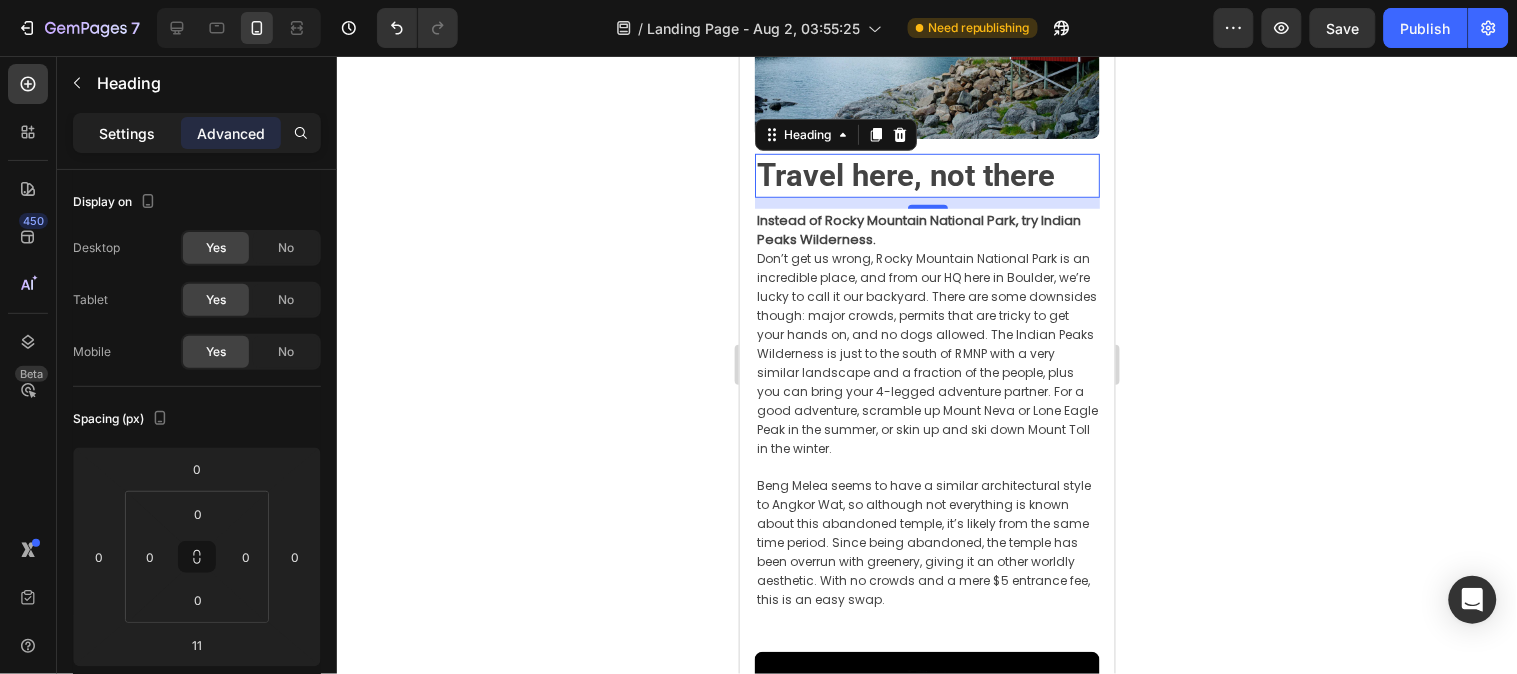 click on "Settings" at bounding box center [127, 133] 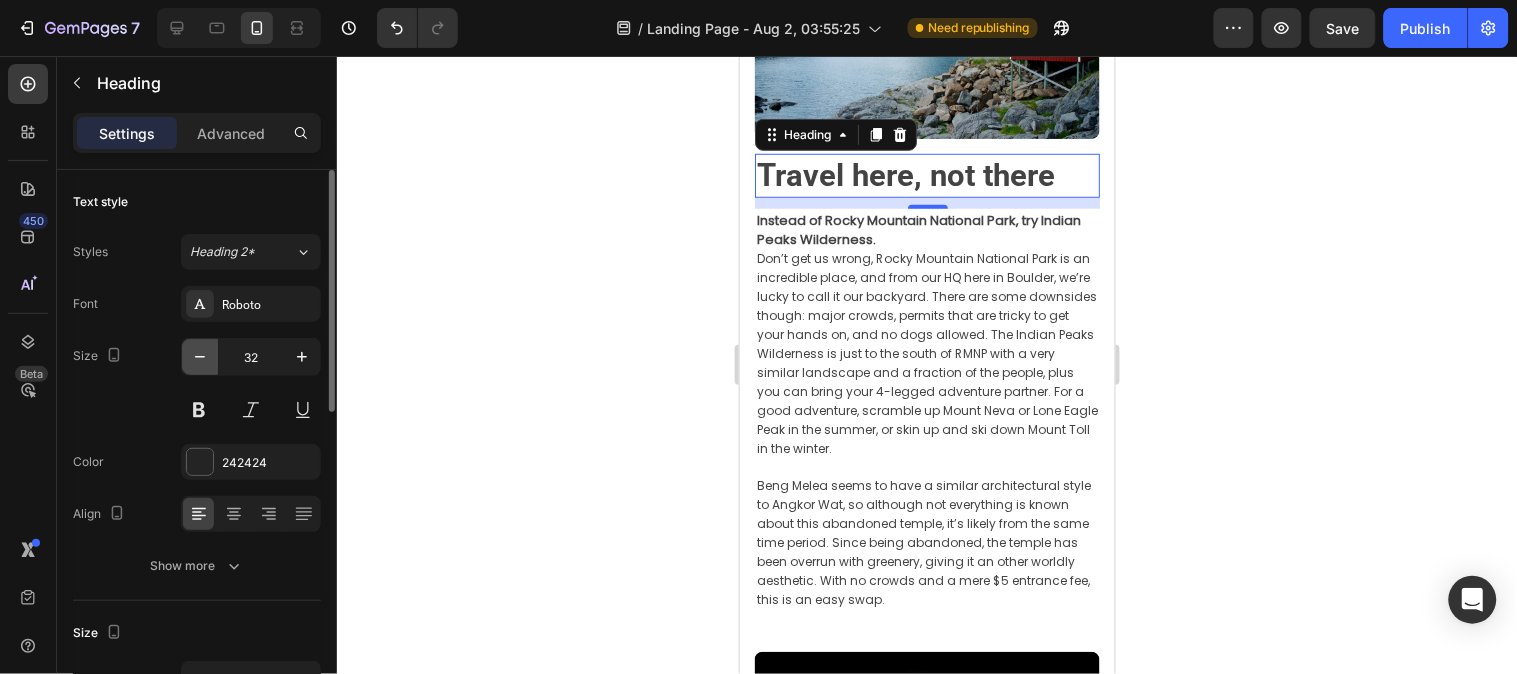 click 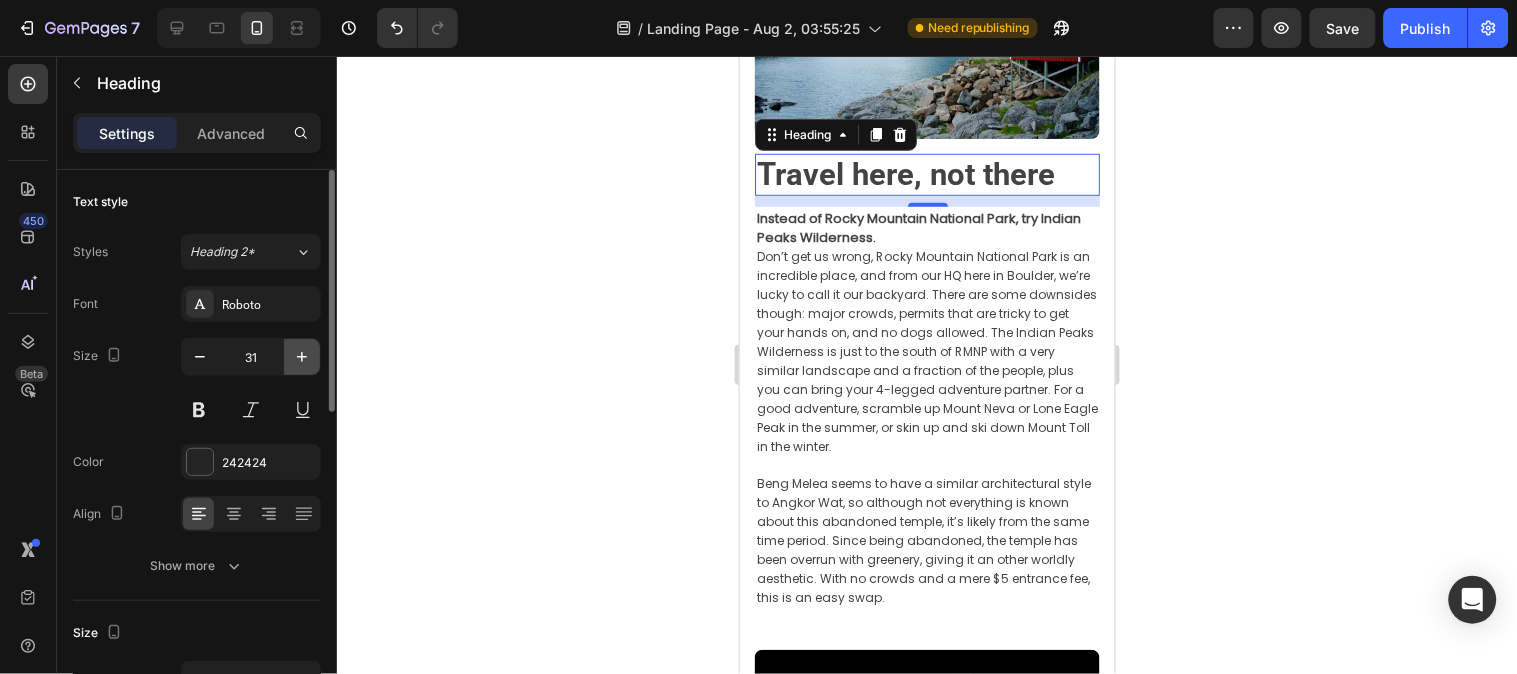 click 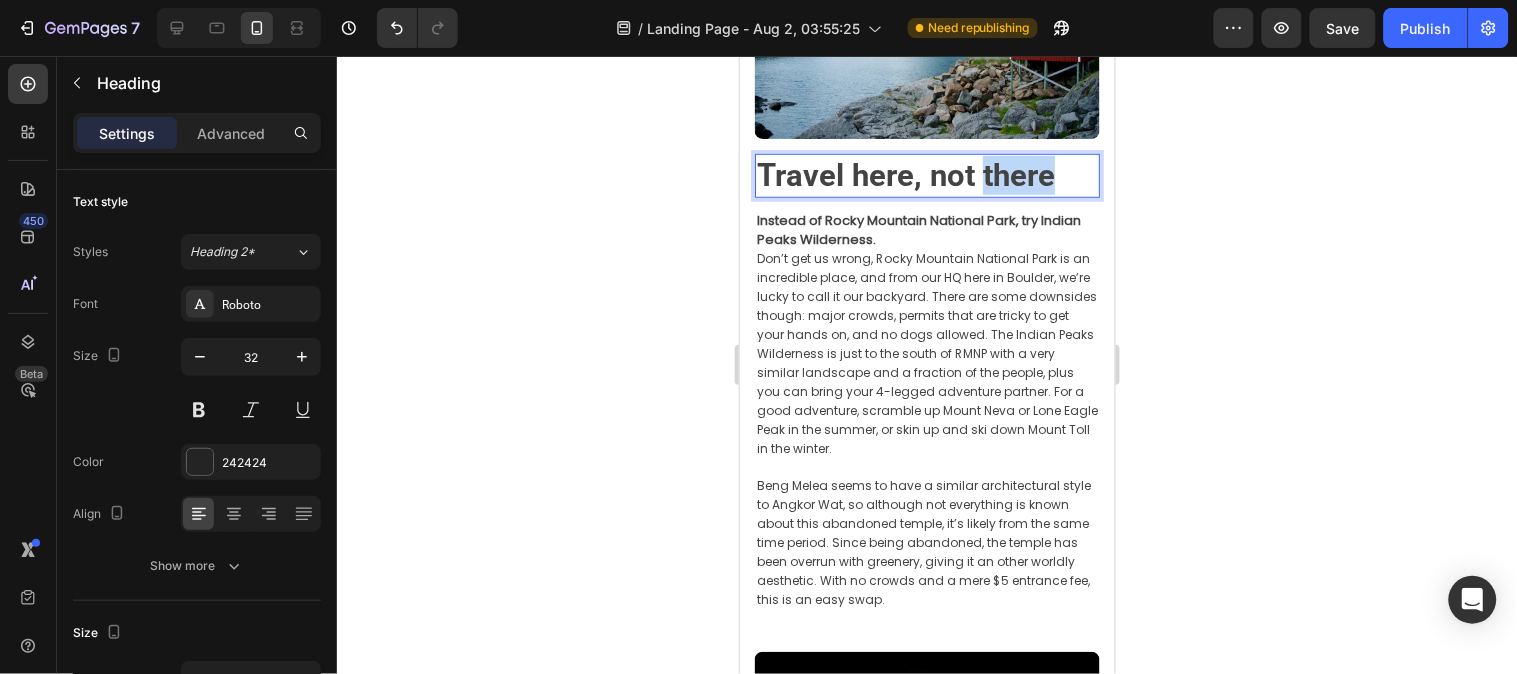 click on "Travel here, not there" at bounding box center [905, 174] 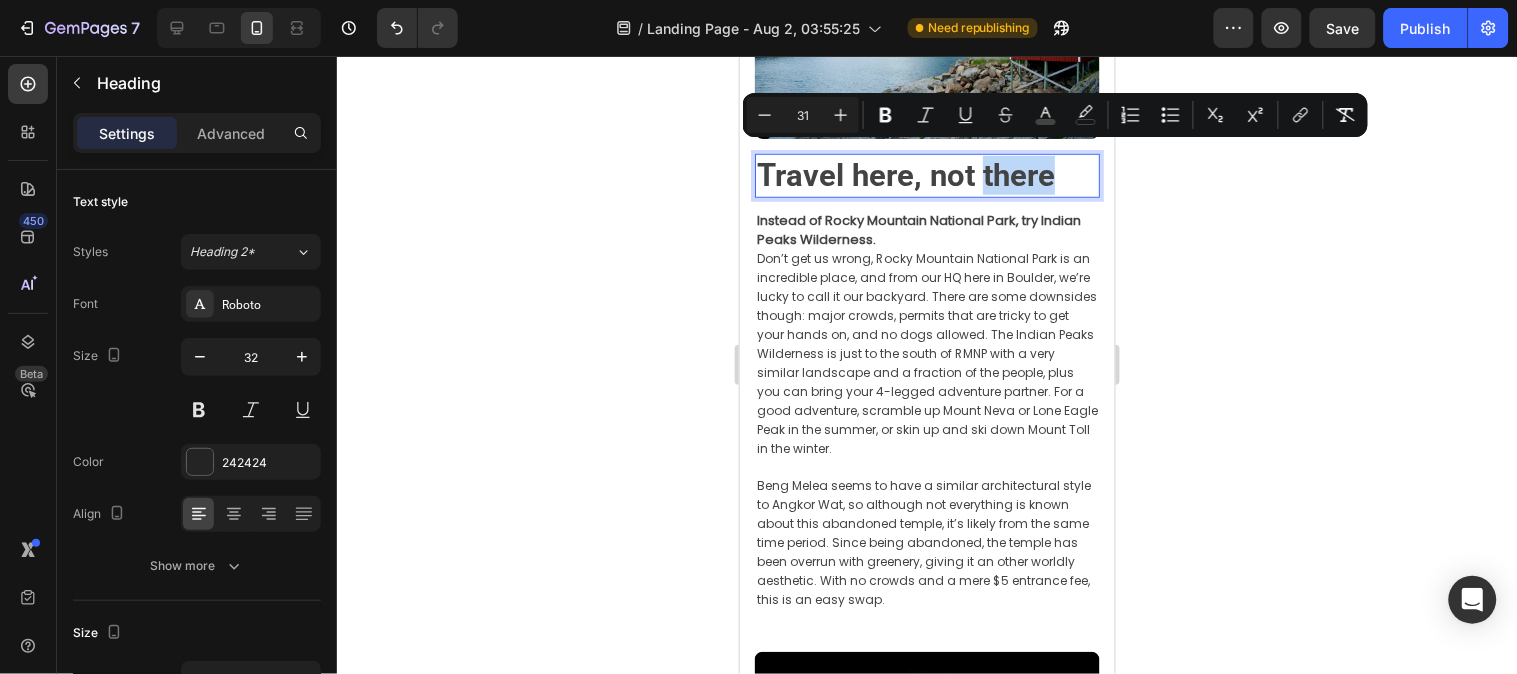 click on "Travel here, not there" at bounding box center (926, 174) 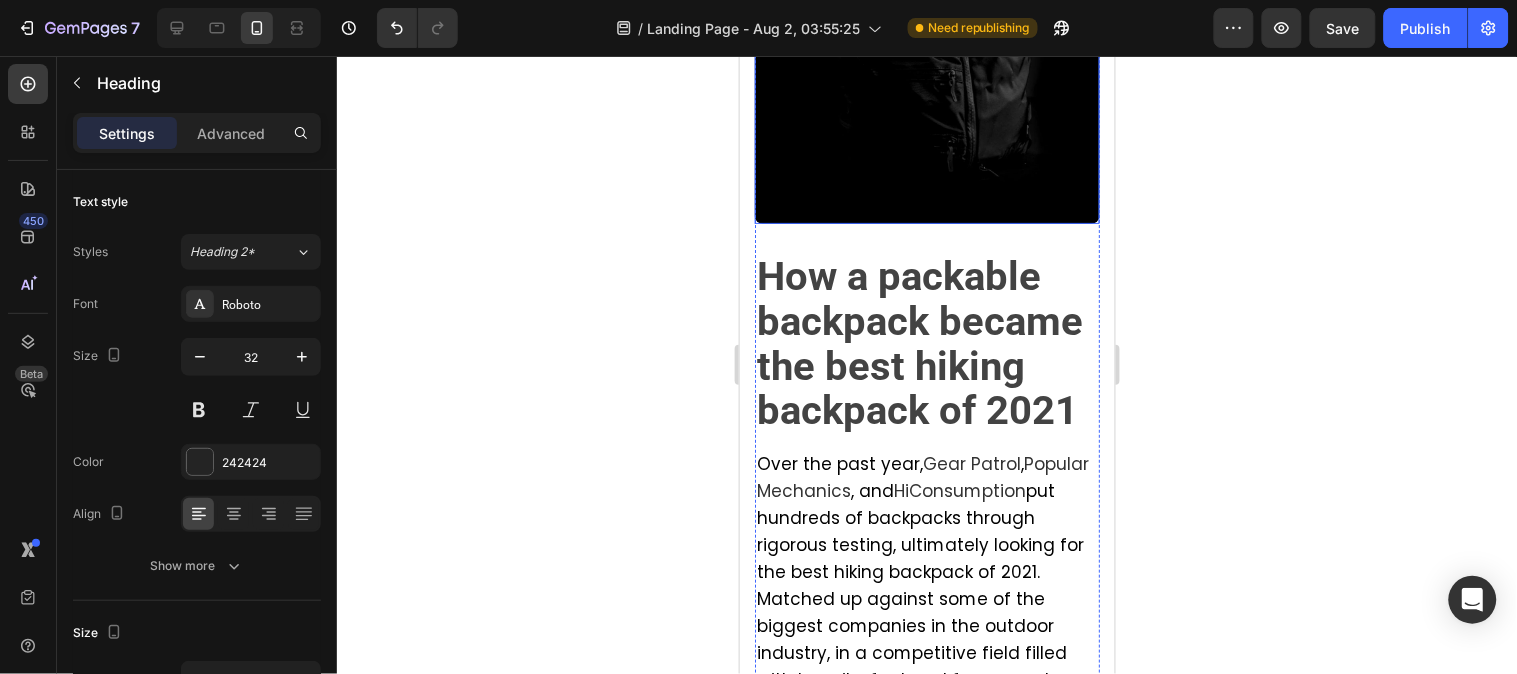 scroll, scrollTop: 1206, scrollLeft: 0, axis: vertical 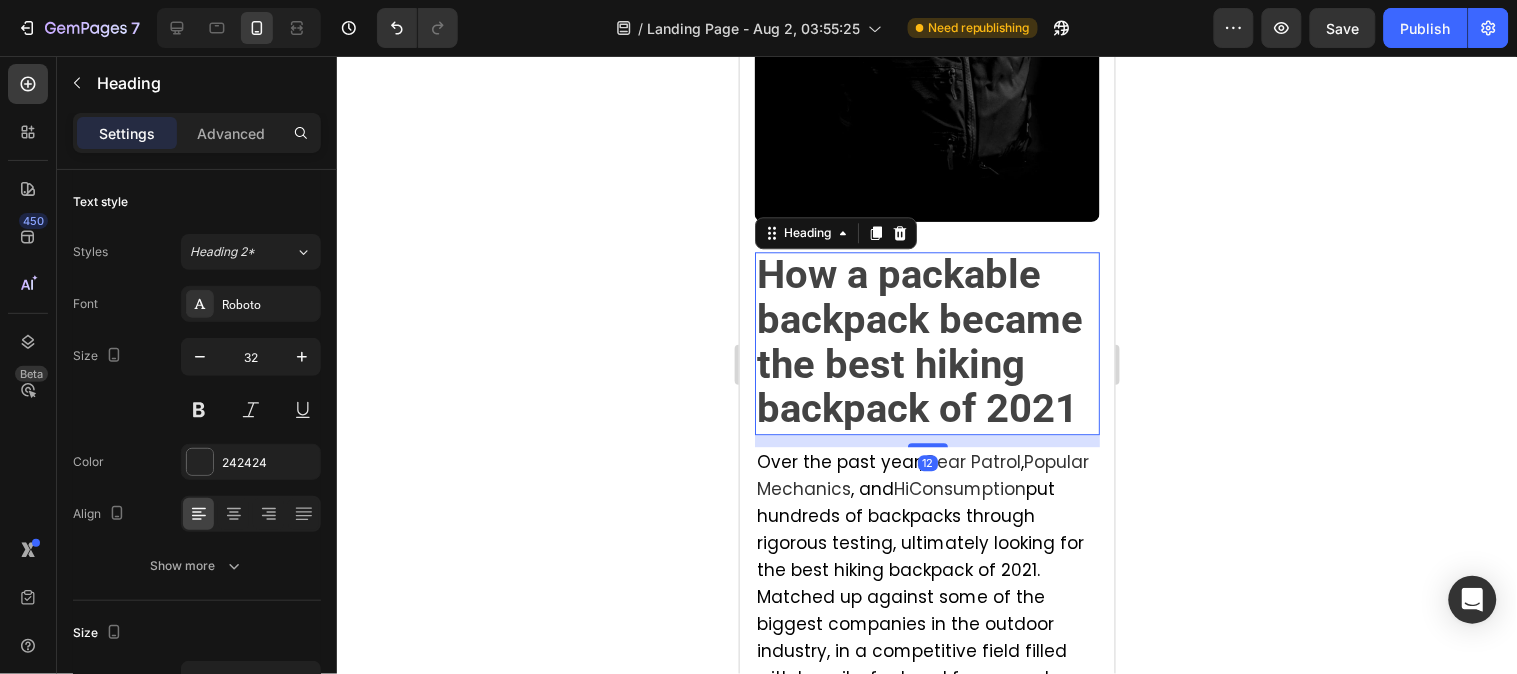 drag, startPoint x: 955, startPoint y: 321, endPoint x: 968, endPoint y: 340, distance: 23.021729 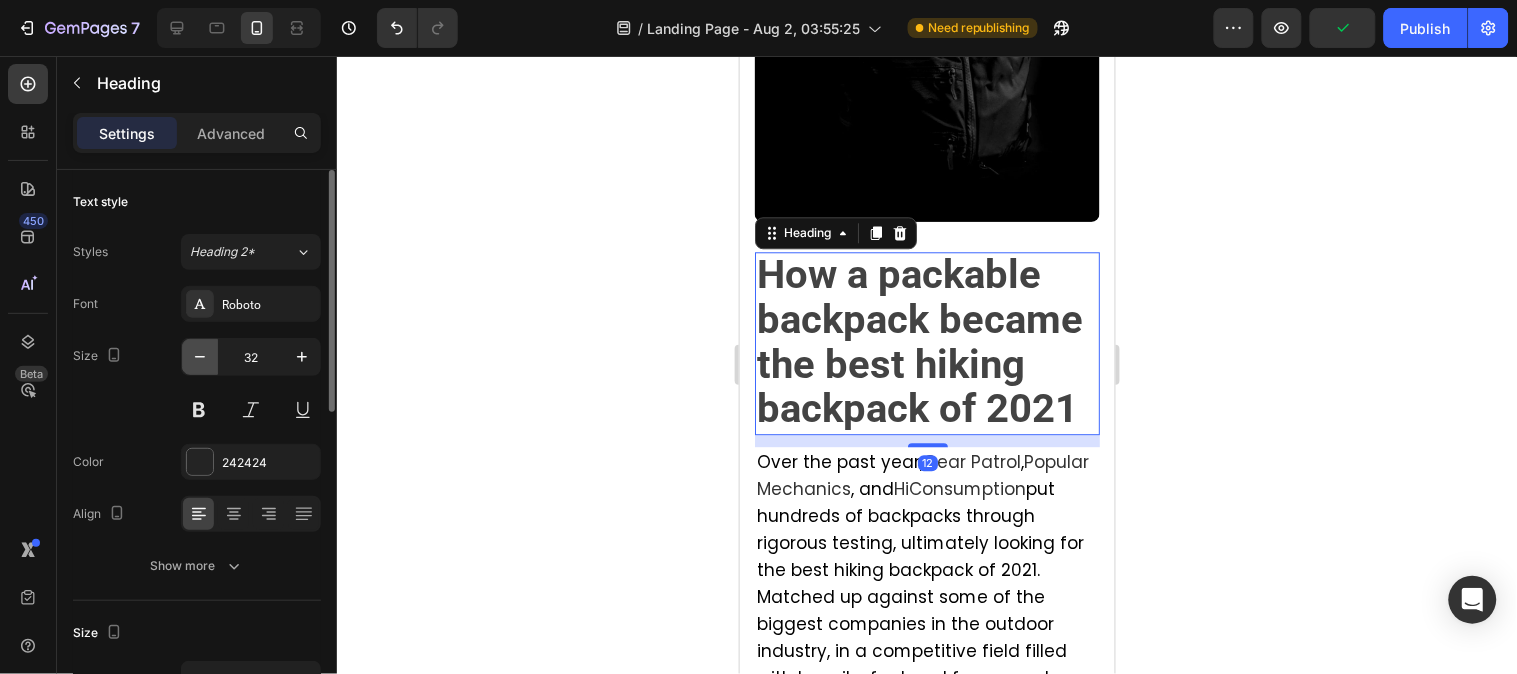 click 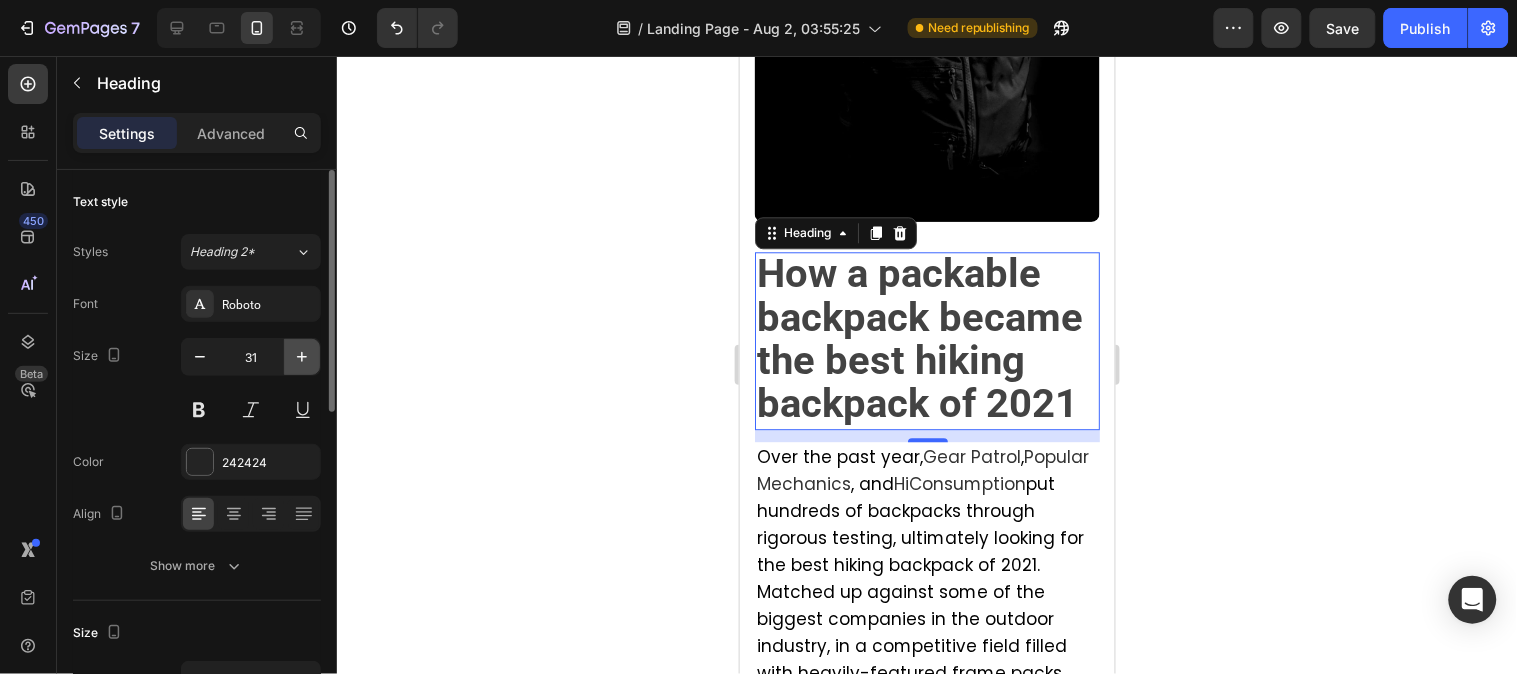 click at bounding box center (302, 357) 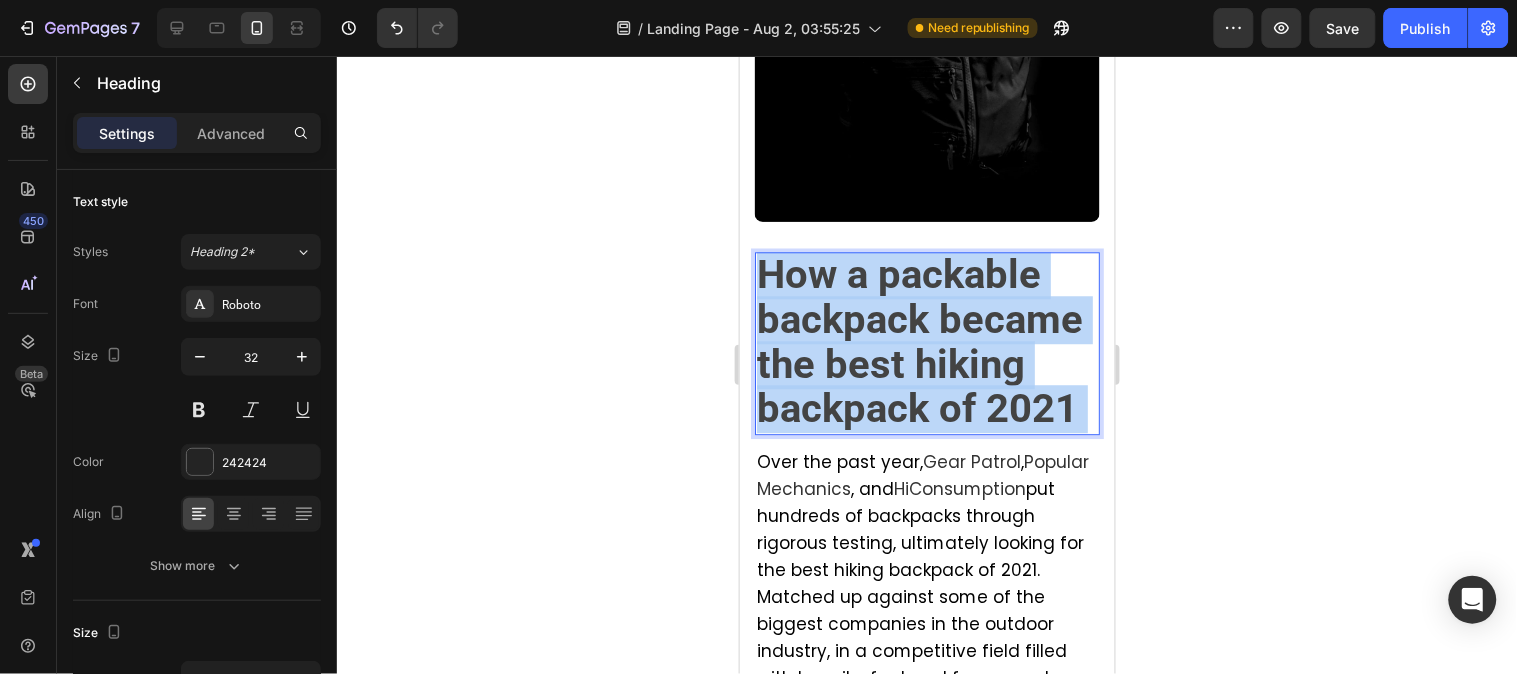 drag, startPoint x: 1071, startPoint y: 371, endPoint x: 940, endPoint y: 255, distance: 174.97714 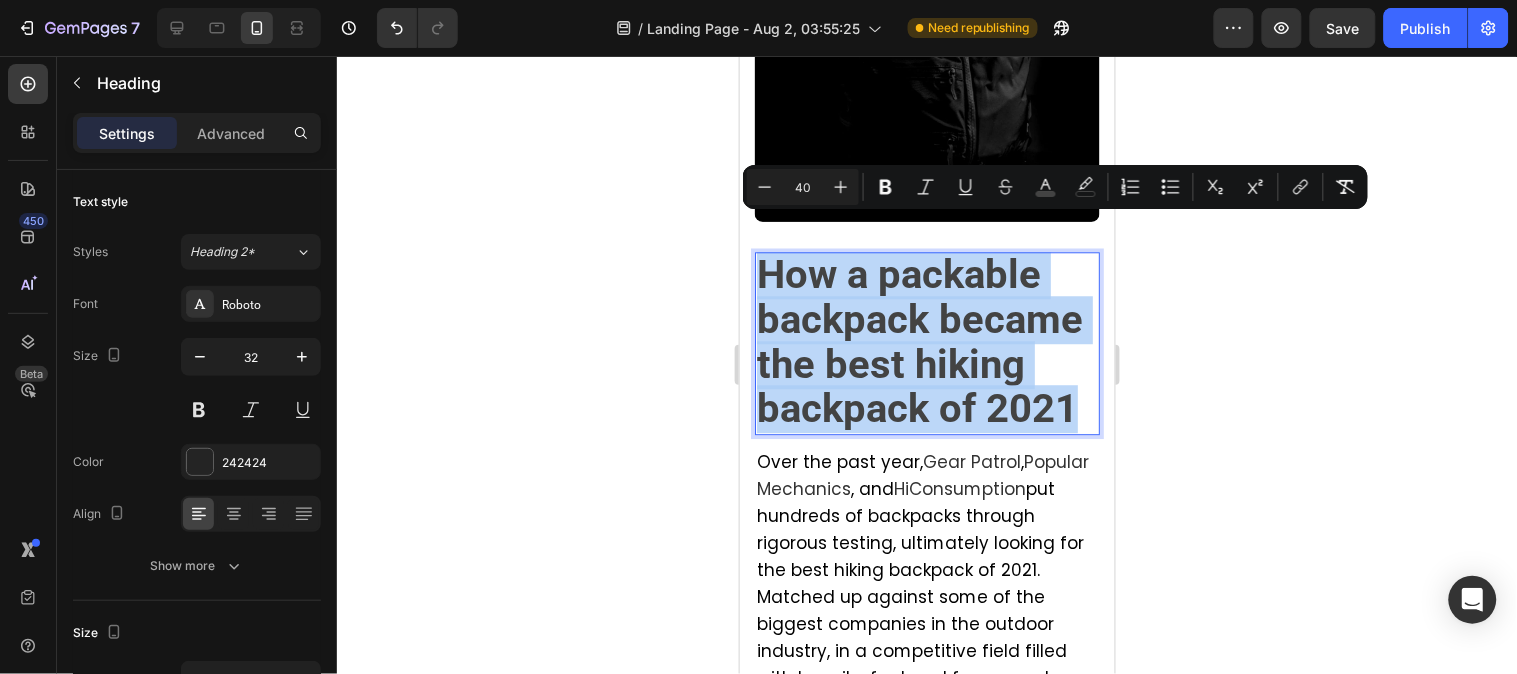 drag, startPoint x: 1074, startPoint y: 371, endPoint x: 756, endPoint y: 257, distance: 337.81653 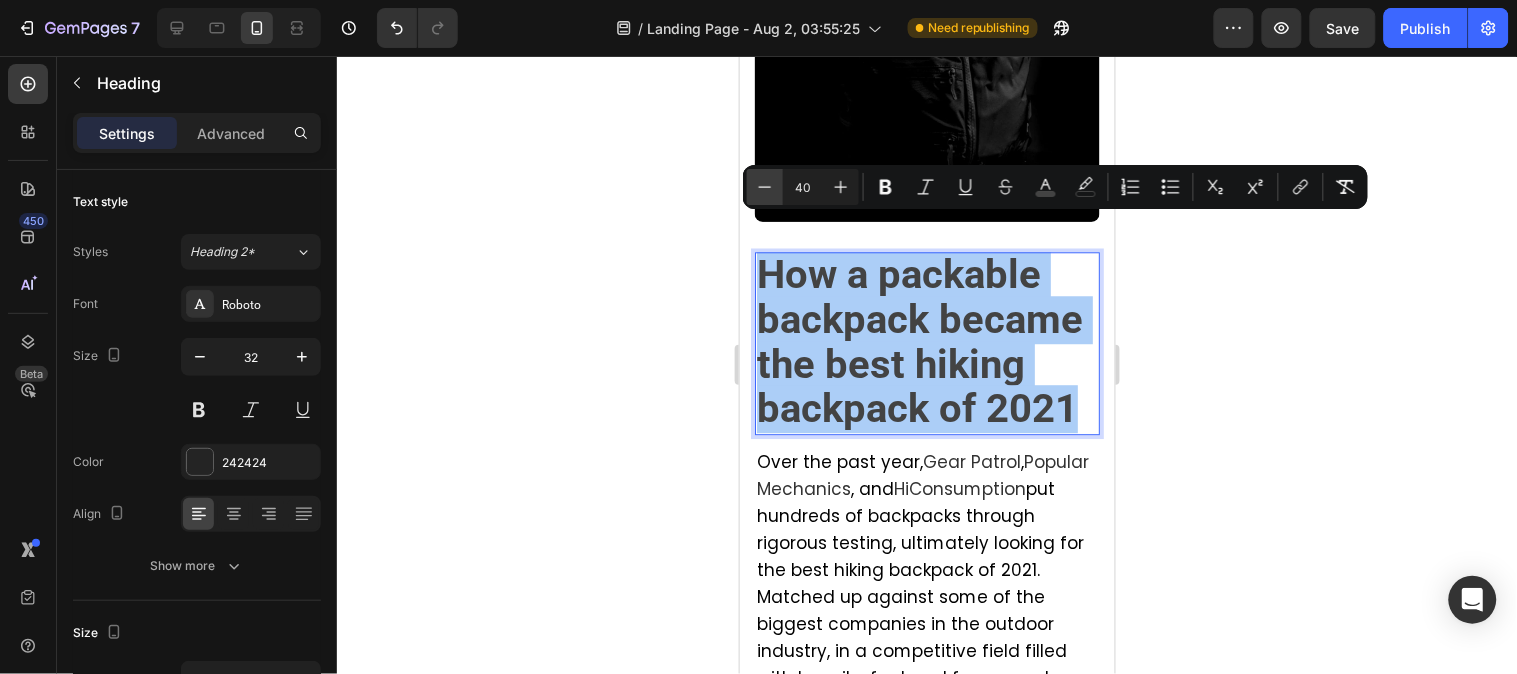 click 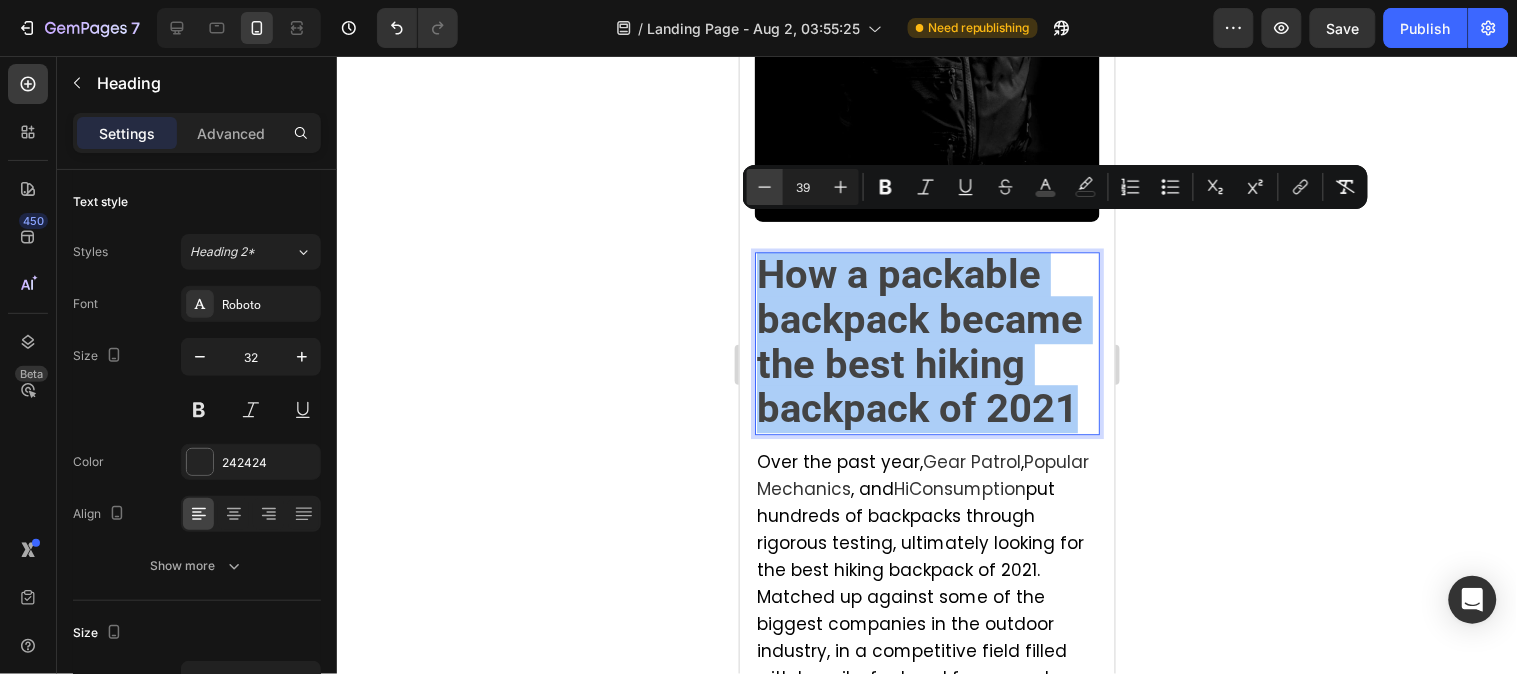click 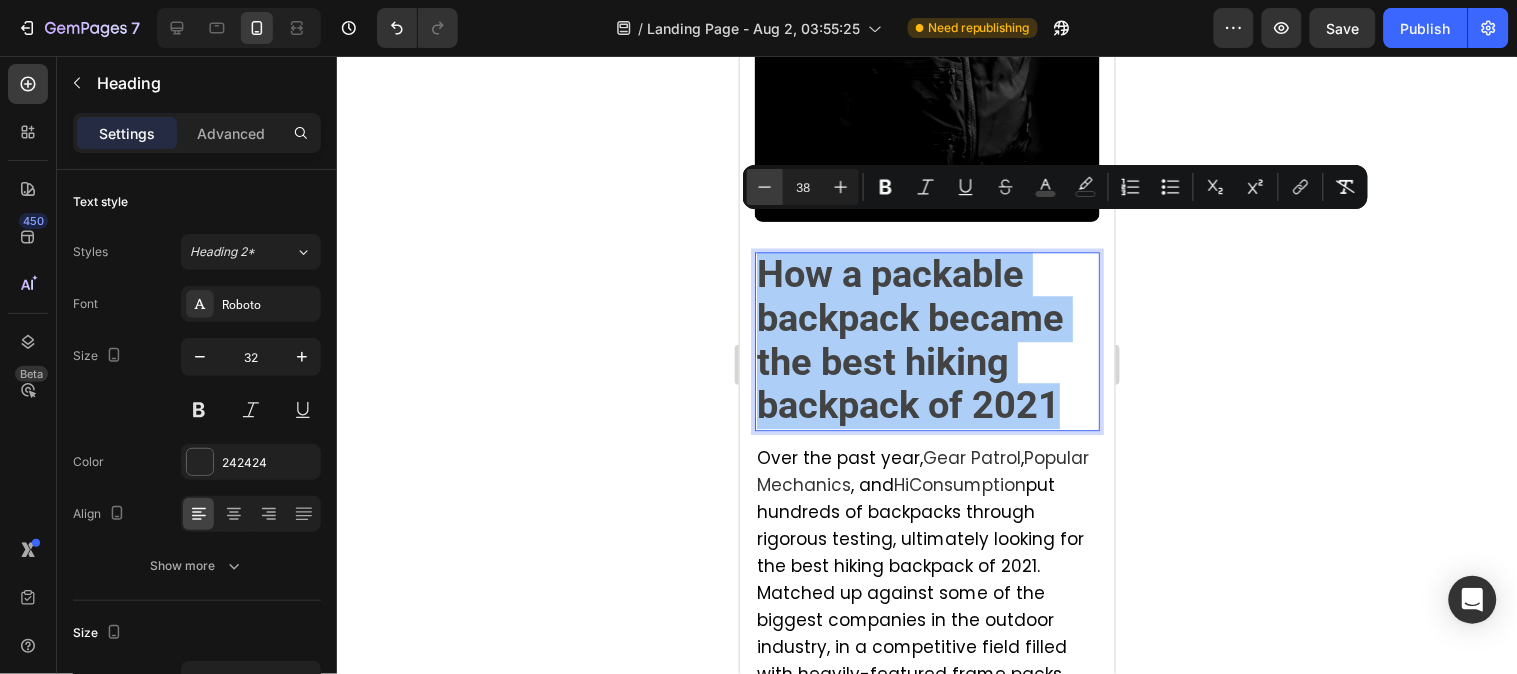 click 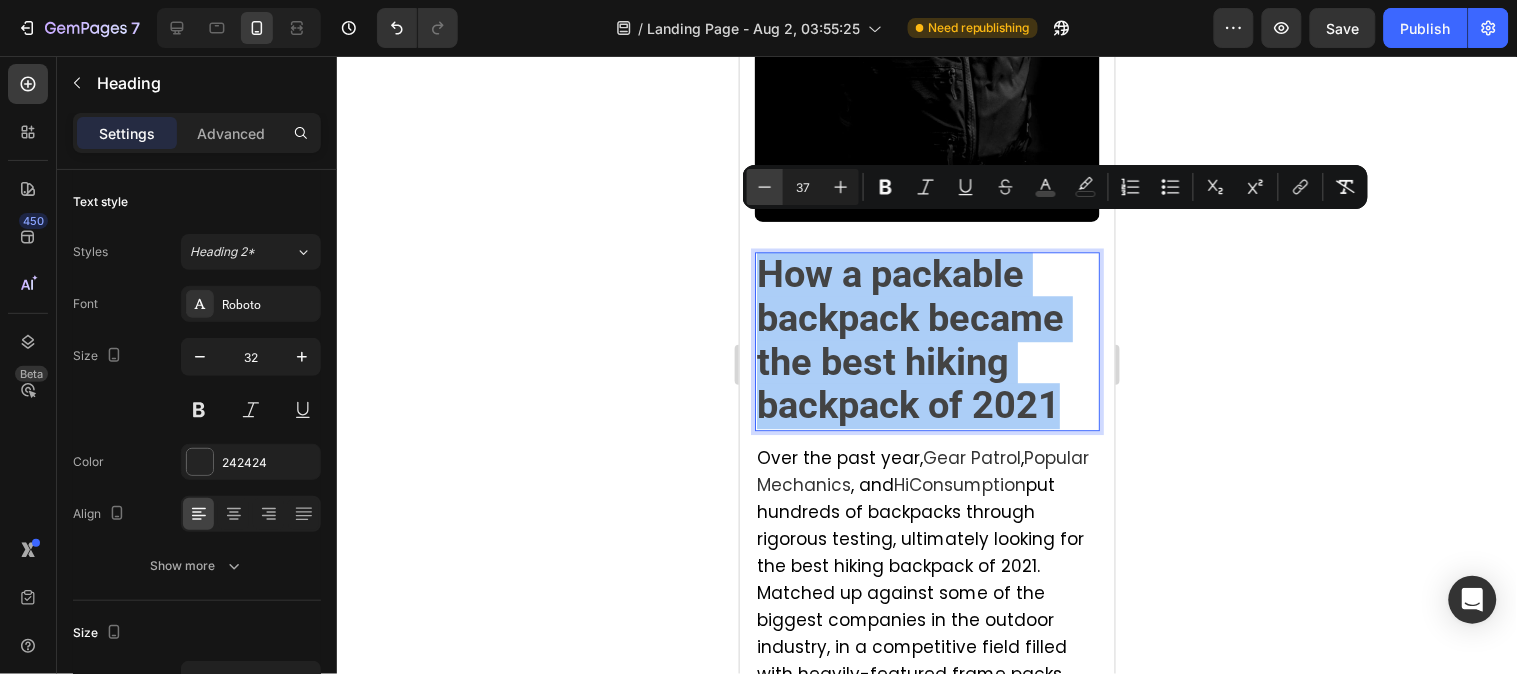 click 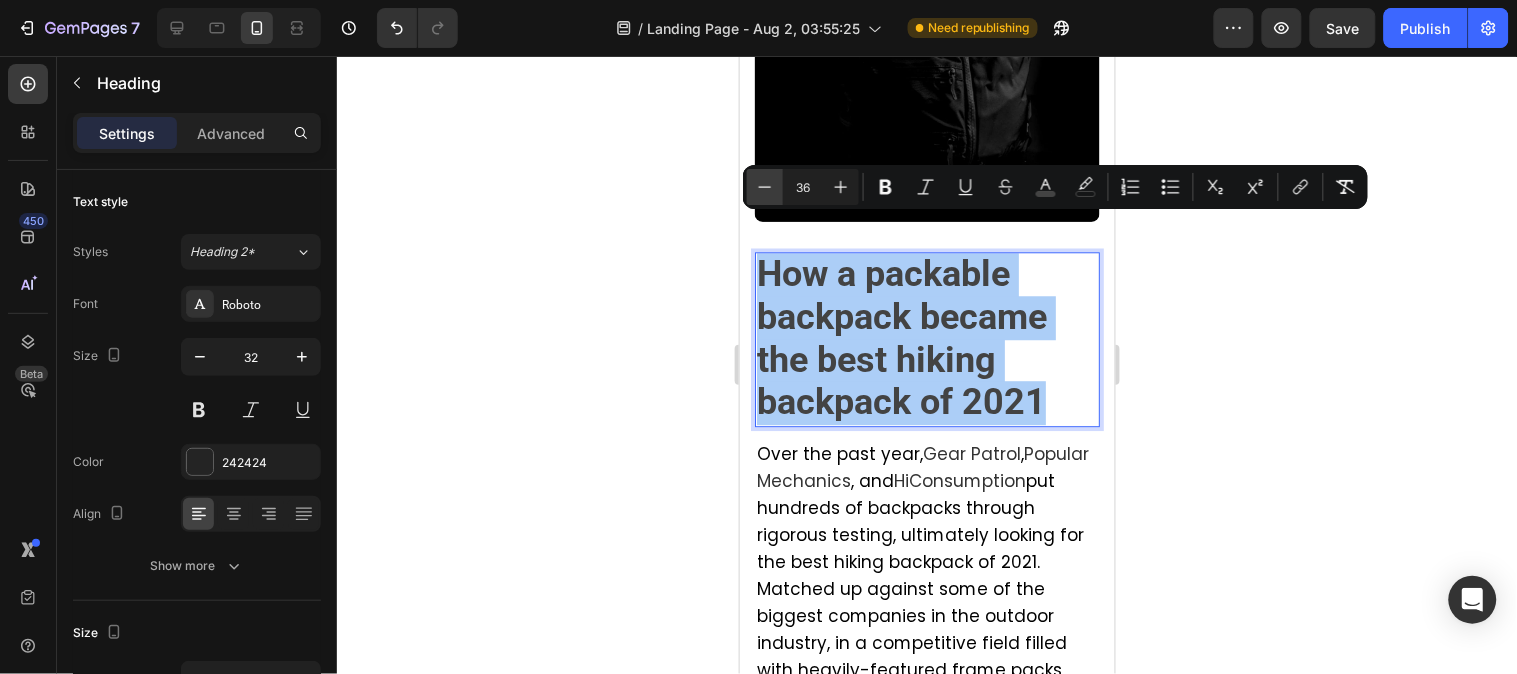 click 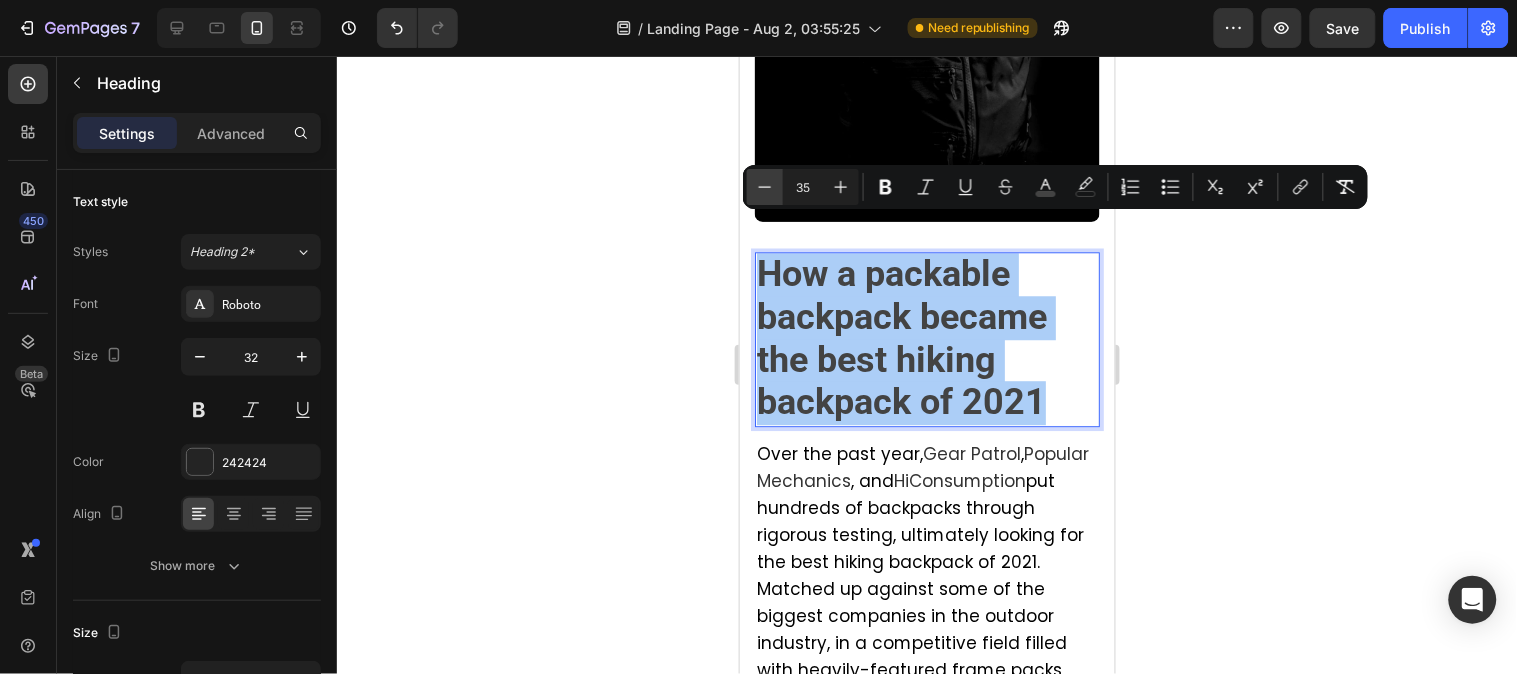 click 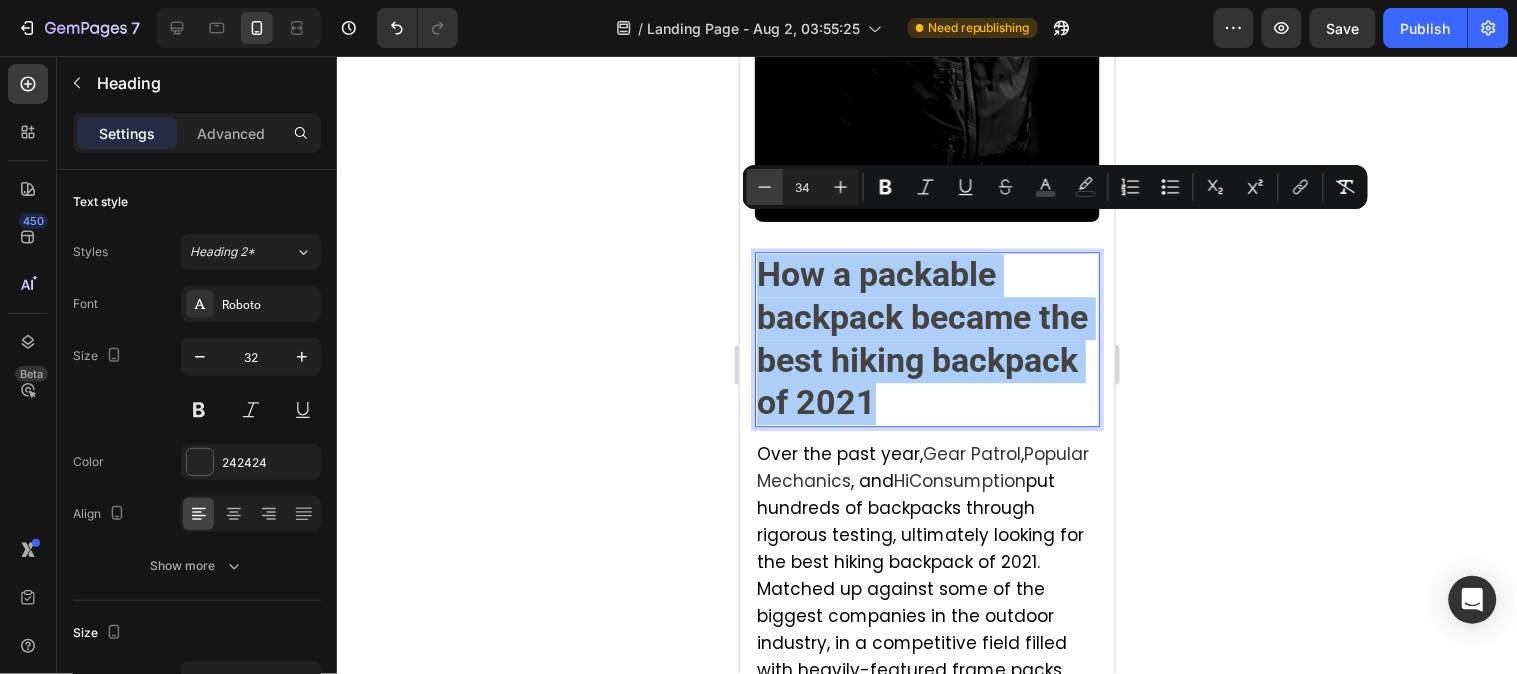 click 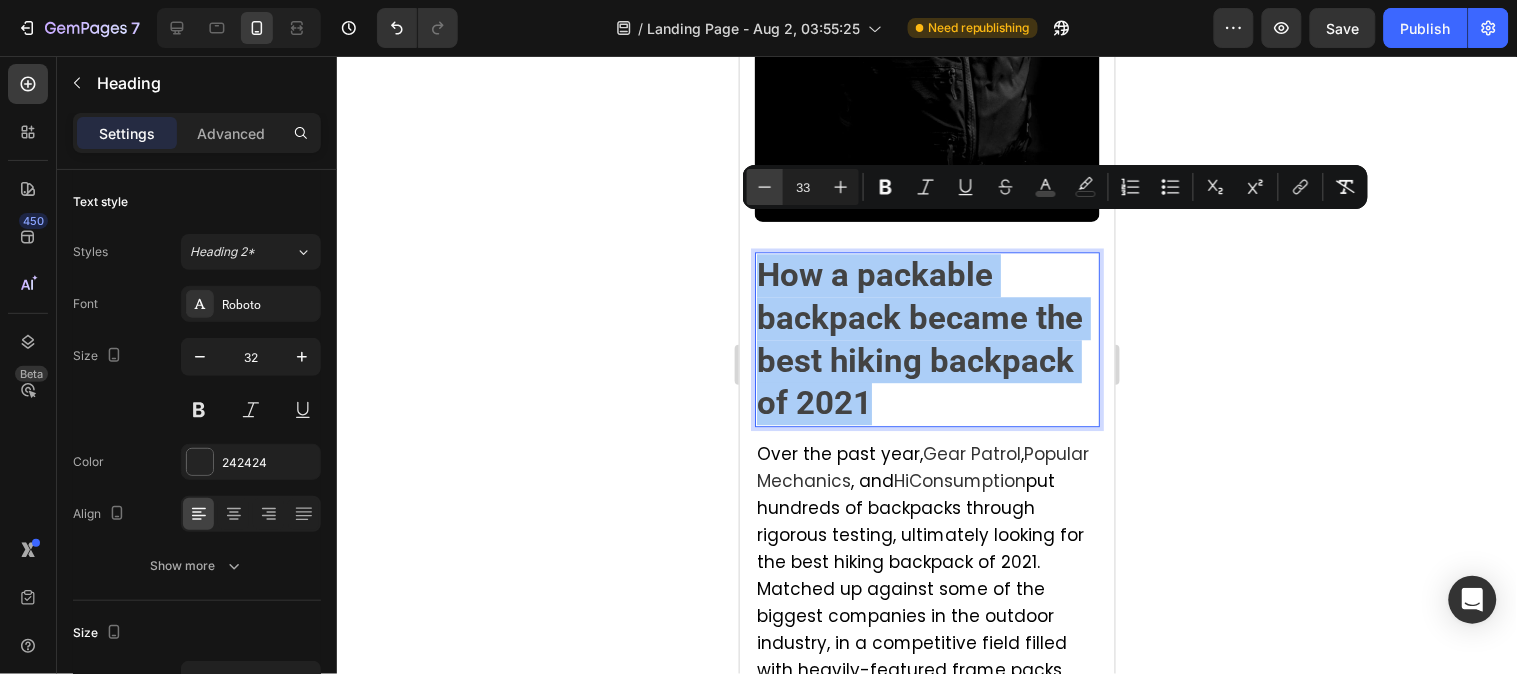 click 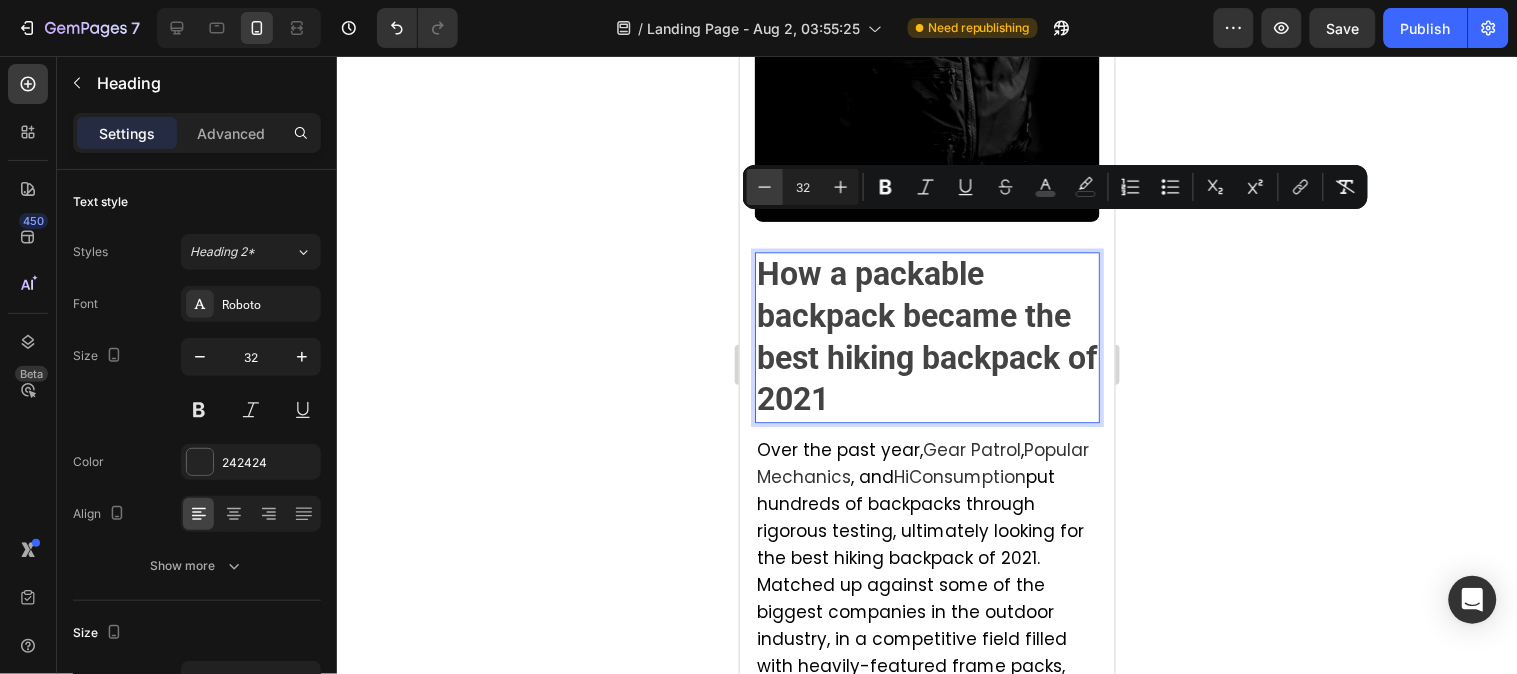 click 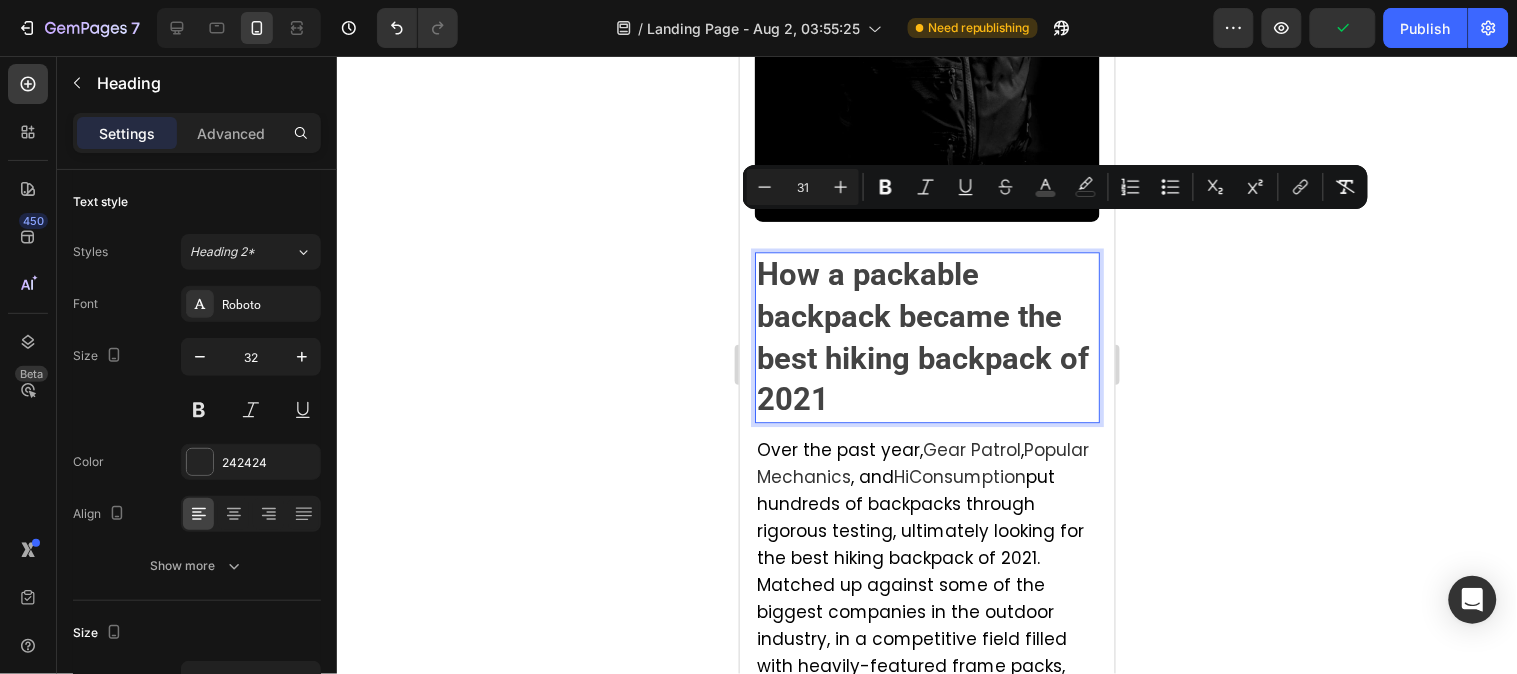 click on "How a packable backpack became the best hiking backpack of 2021" at bounding box center [926, 336] 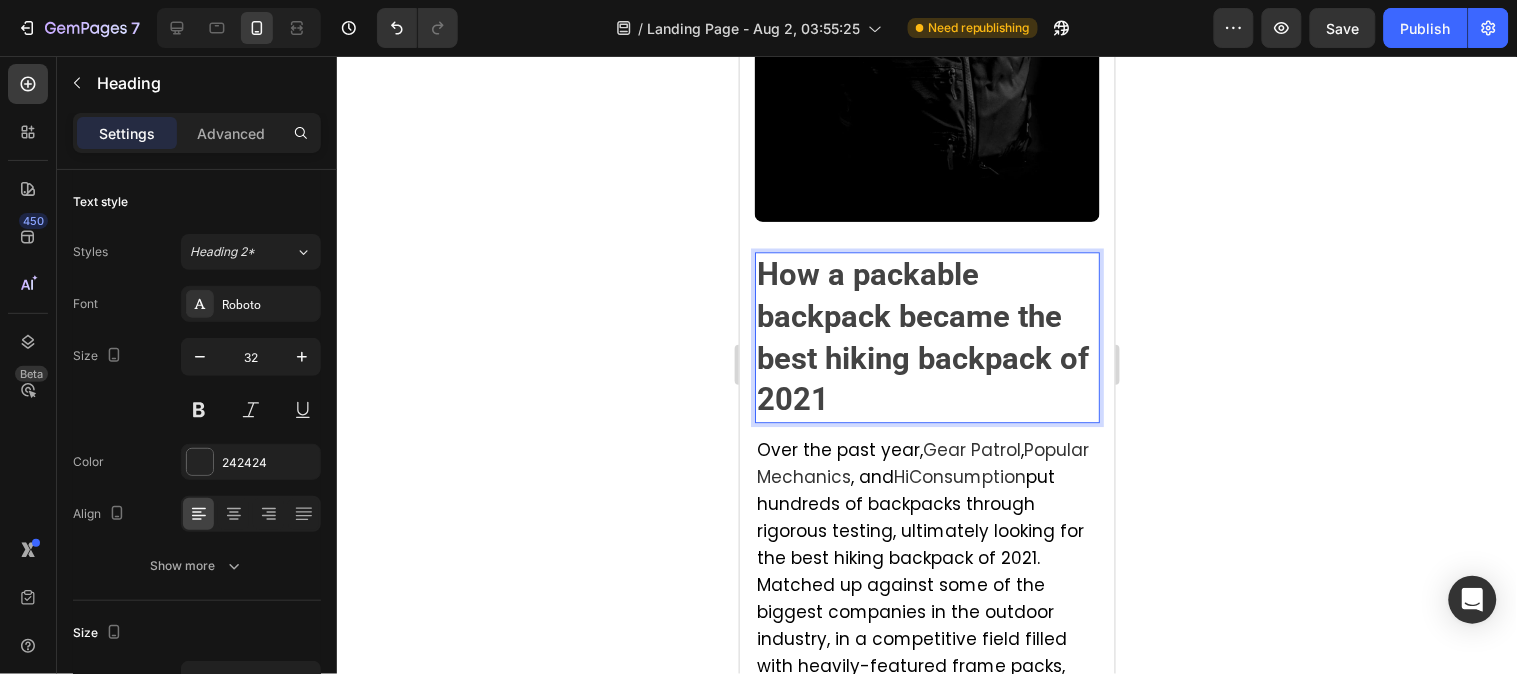 click on "How a packable backpack became the best hiking backpack of 2021" at bounding box center (926, 336) 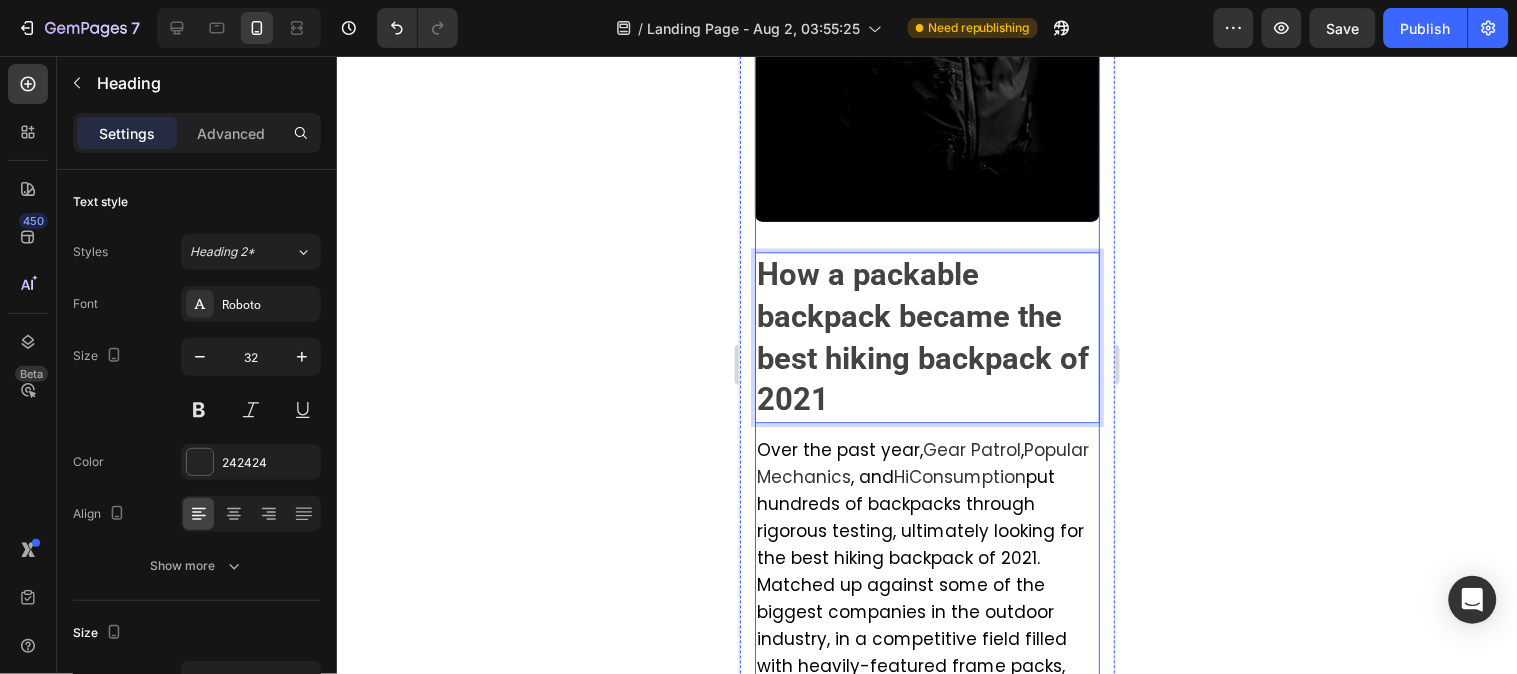click on "Image" at bounding box center [926, -1] 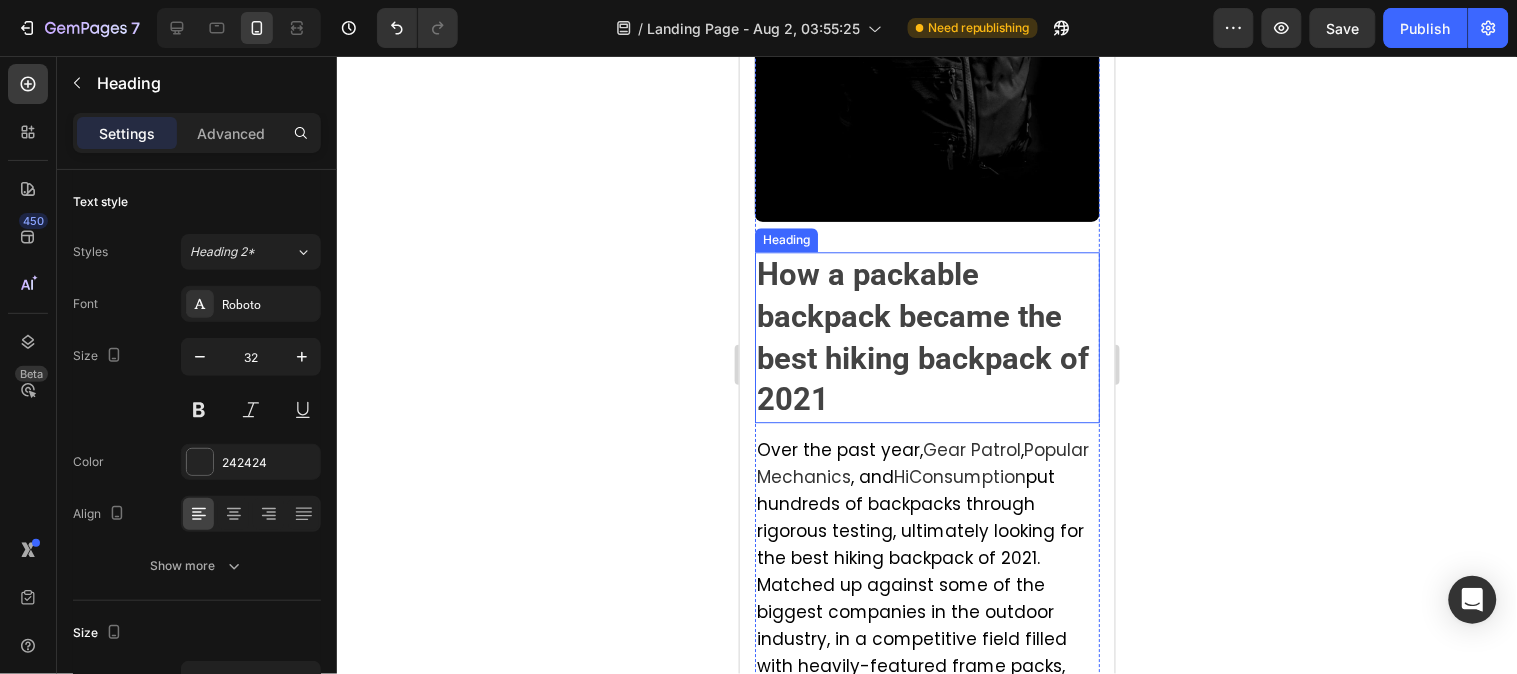 click on "How a packable backpack became the best hiking backpack of 2021" at bounding box center (922, 336) 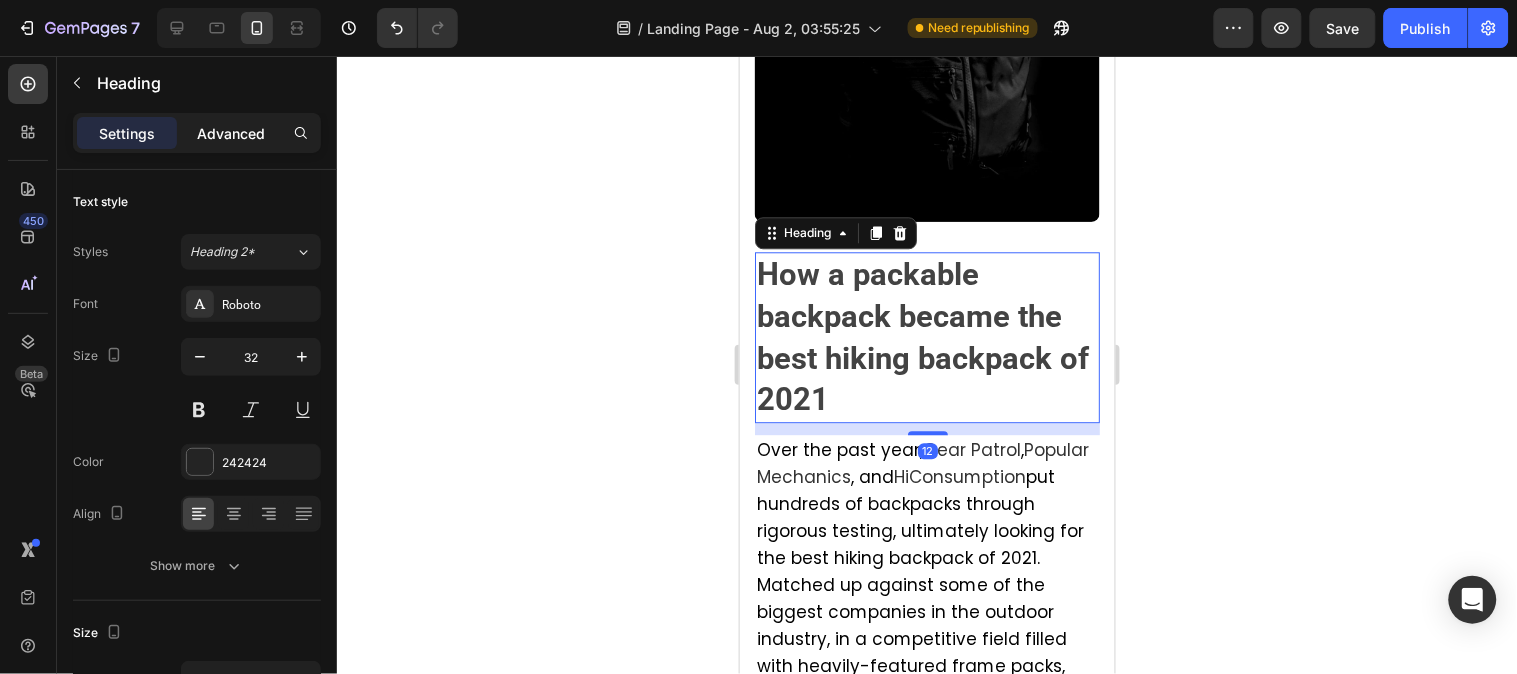 click on "Advanced" at bounding box center [231, 133] 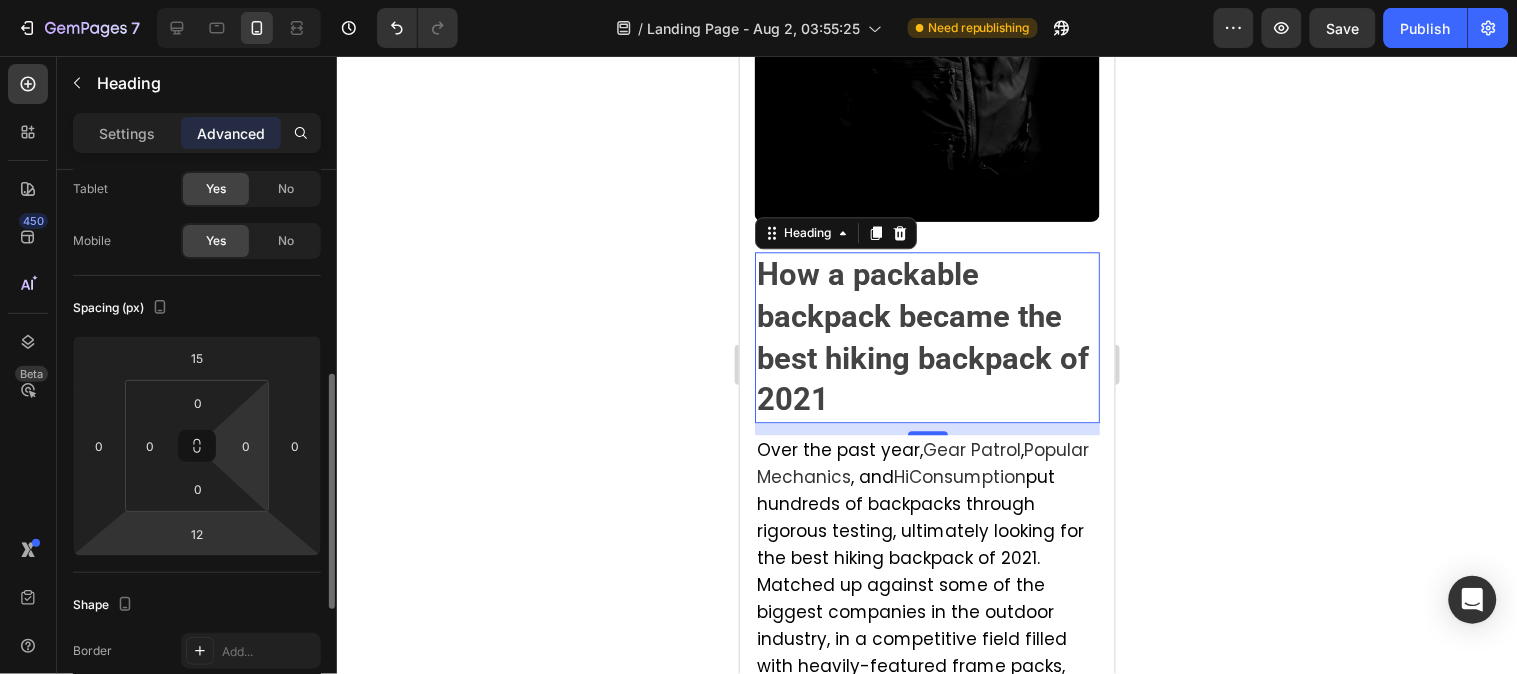 scroll, scrollTop: 222, scrollLeft: 0, axis: vertical 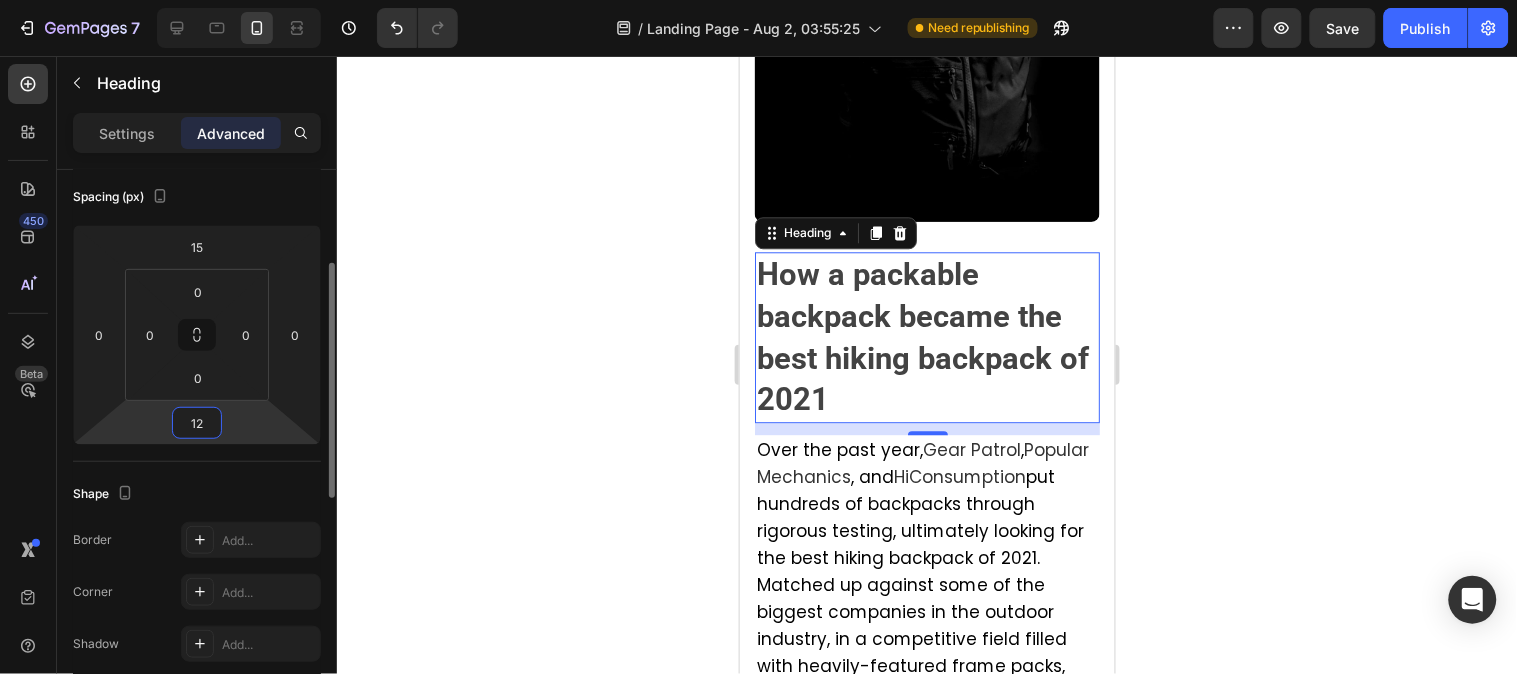 click on "12" at bounding box center [197, 423] 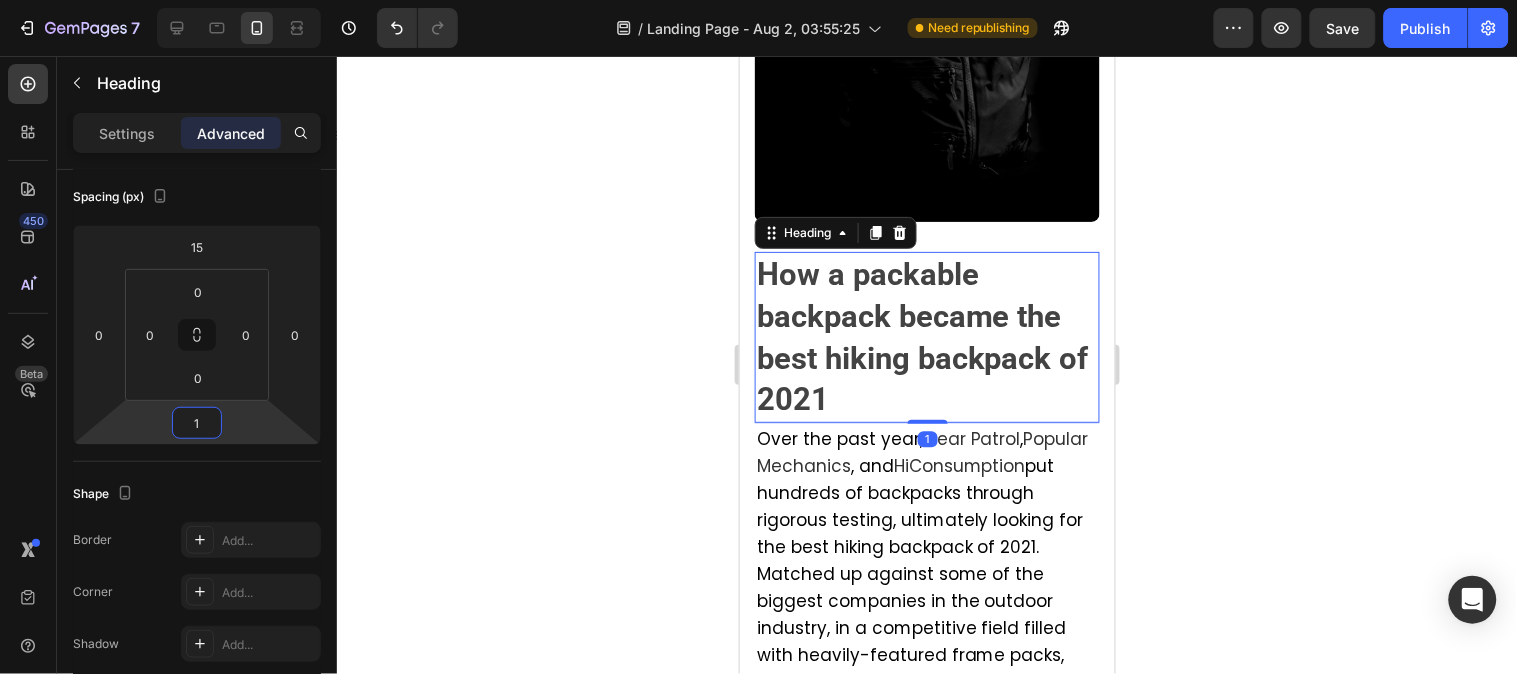 type on "11" 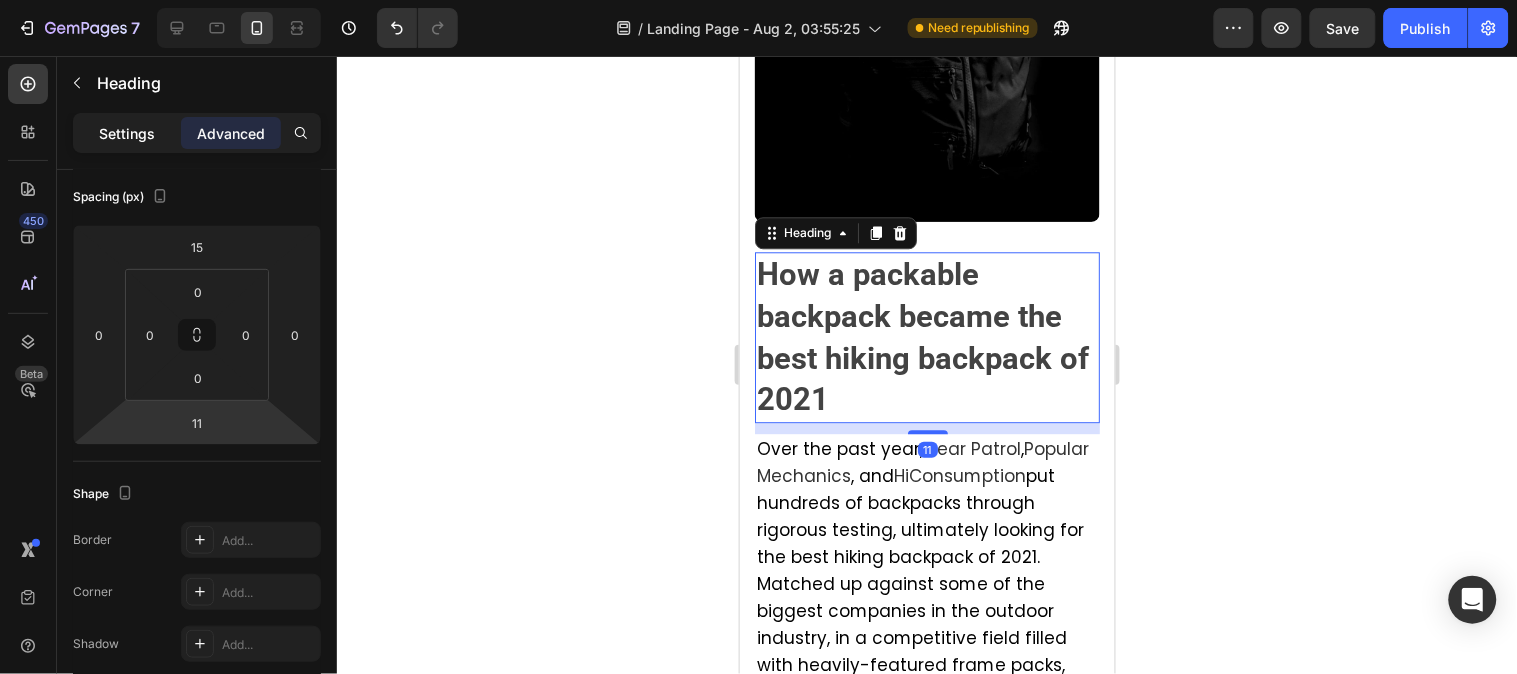 click on "Settings" at bounding box center [127, 133] 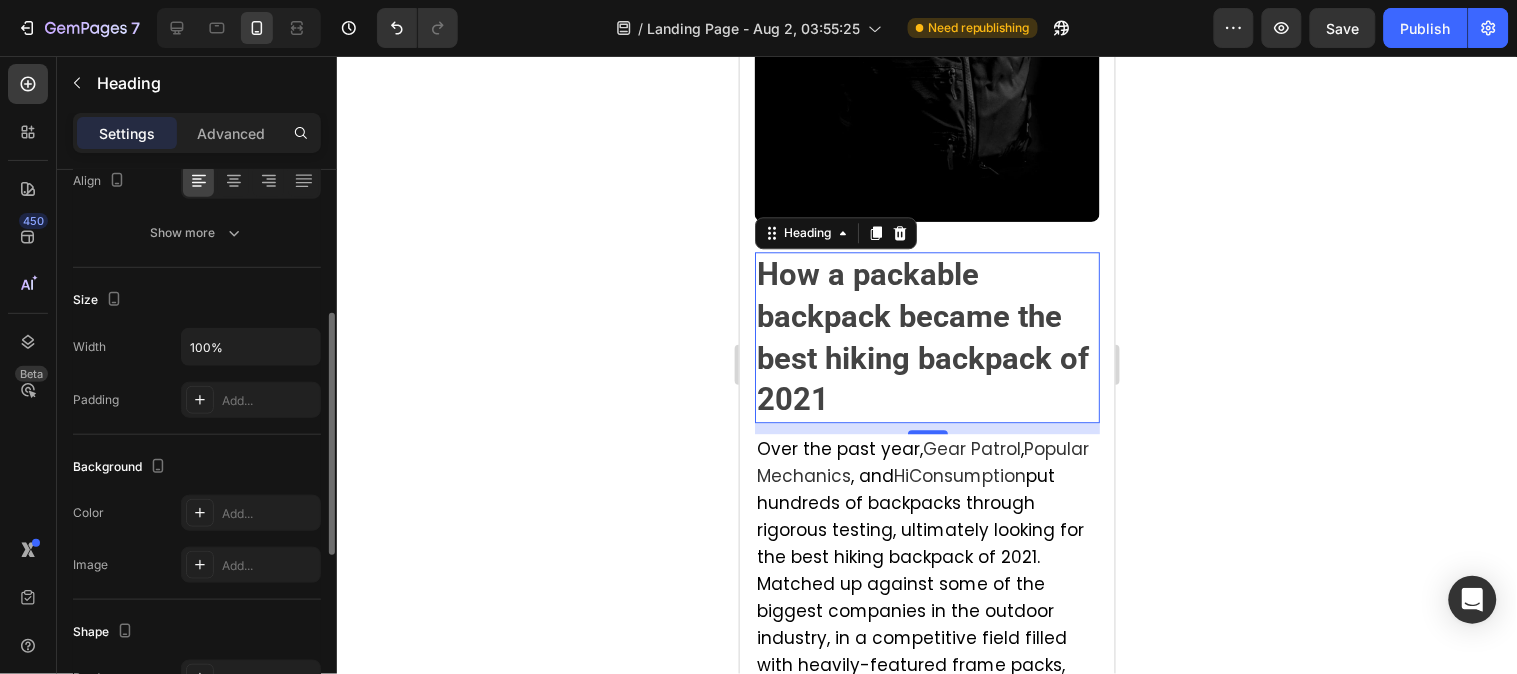 scroll, scrollTop: 222, scrollLeft: 0, axis: vertical 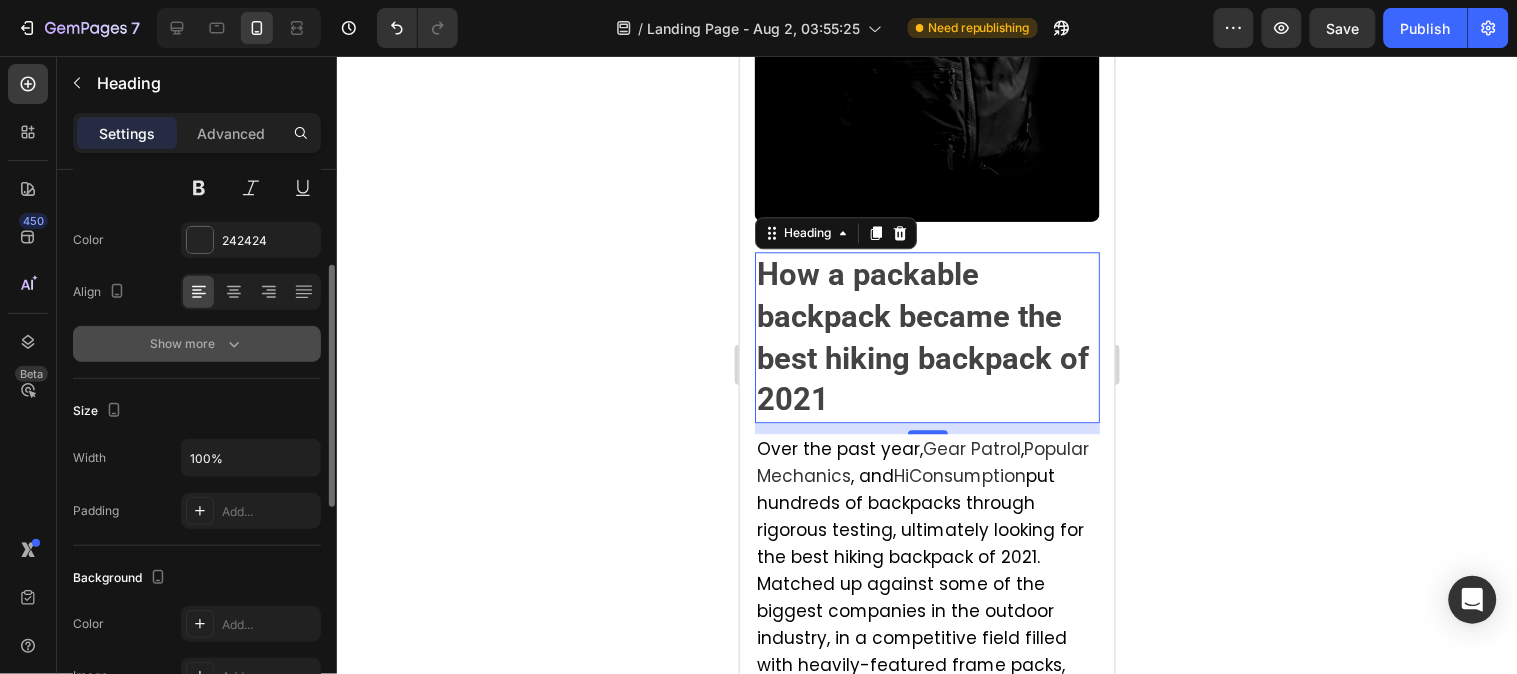 click on "Show more" at bounding box center [197, 344] 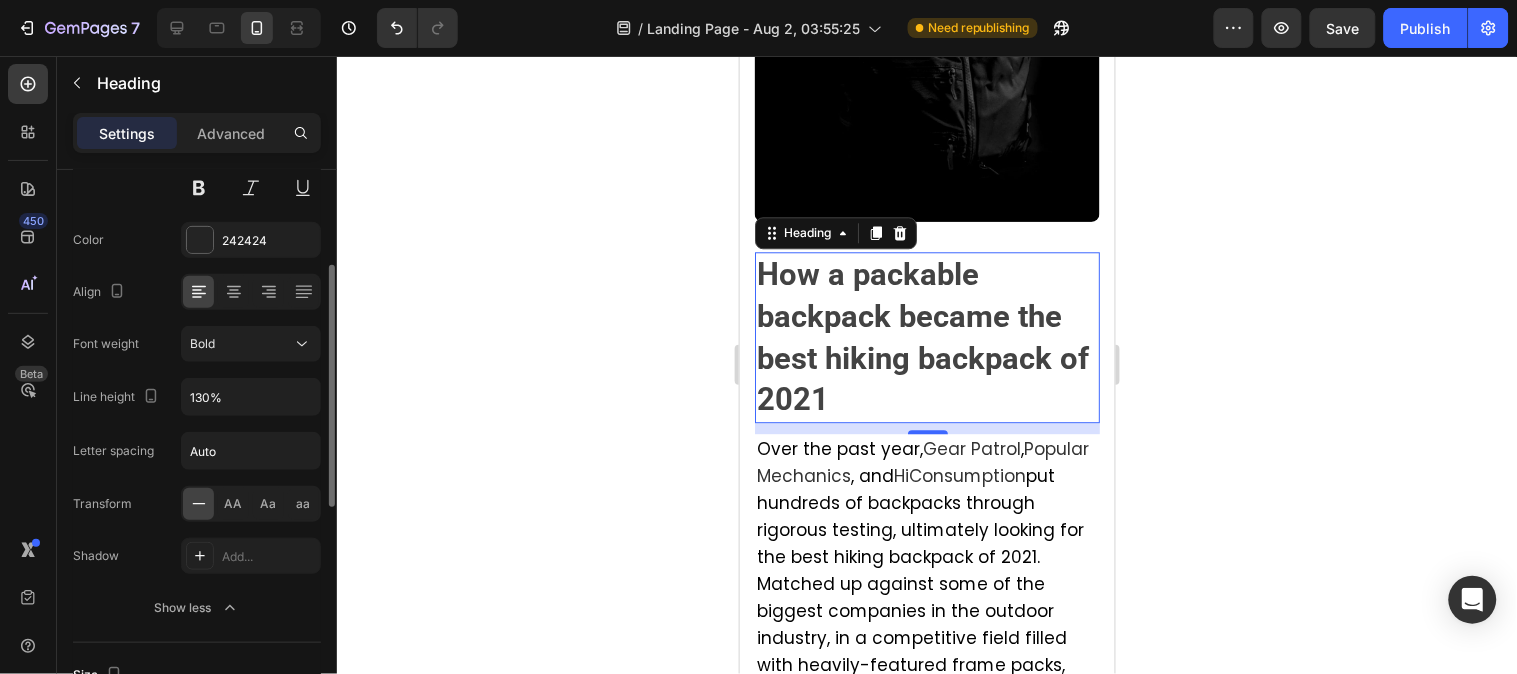 scroll, scrollTop: 333, scrollLeft: 0, axis: vertical 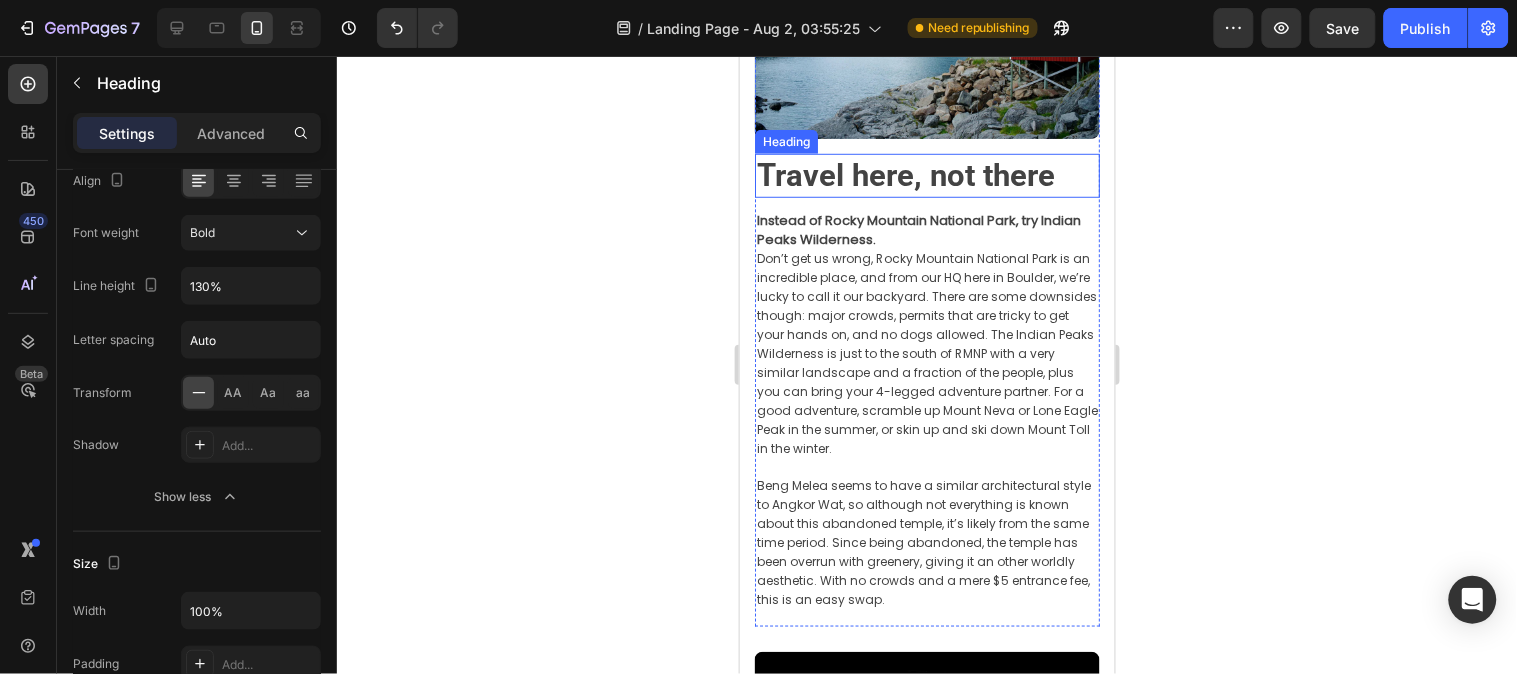 click on "Travel here, not there" at bounding box center [905, 174] 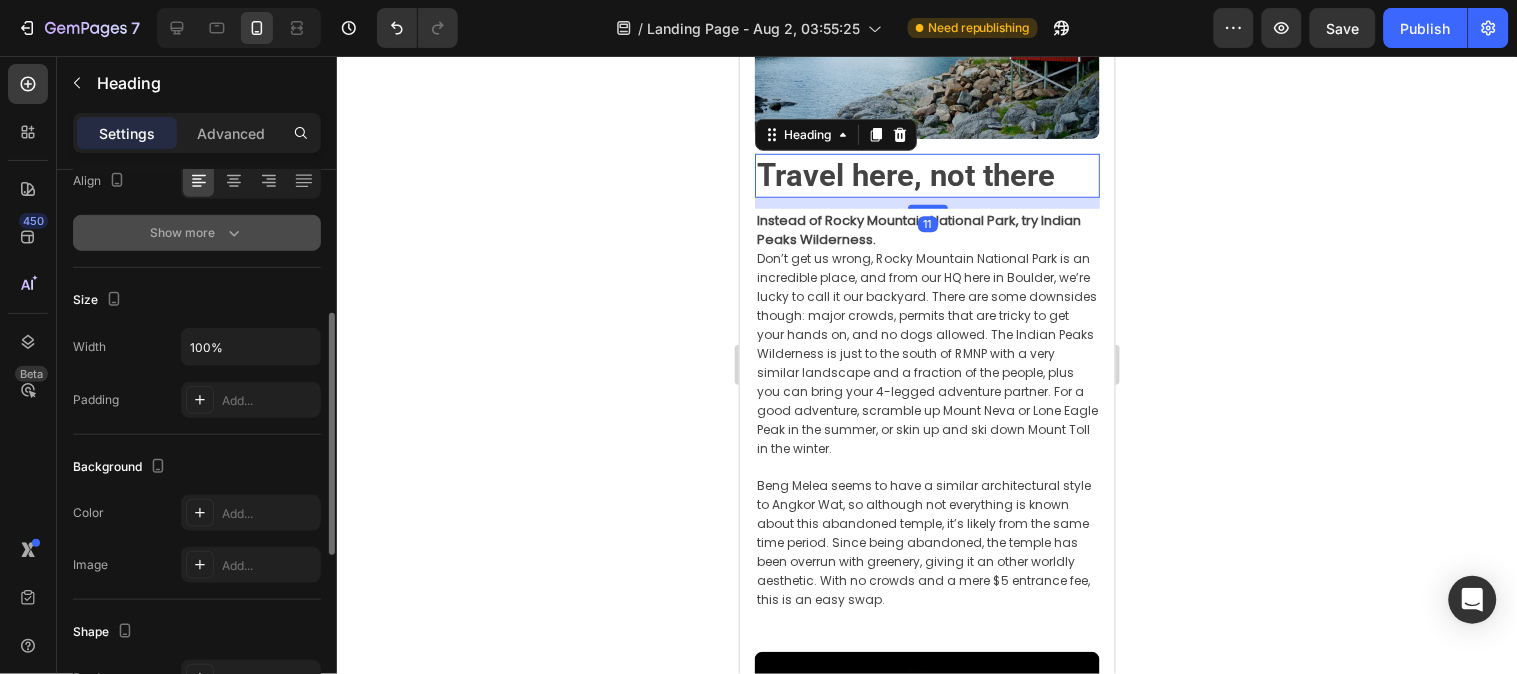 click on "Show more" at bounding box center (197, 233) 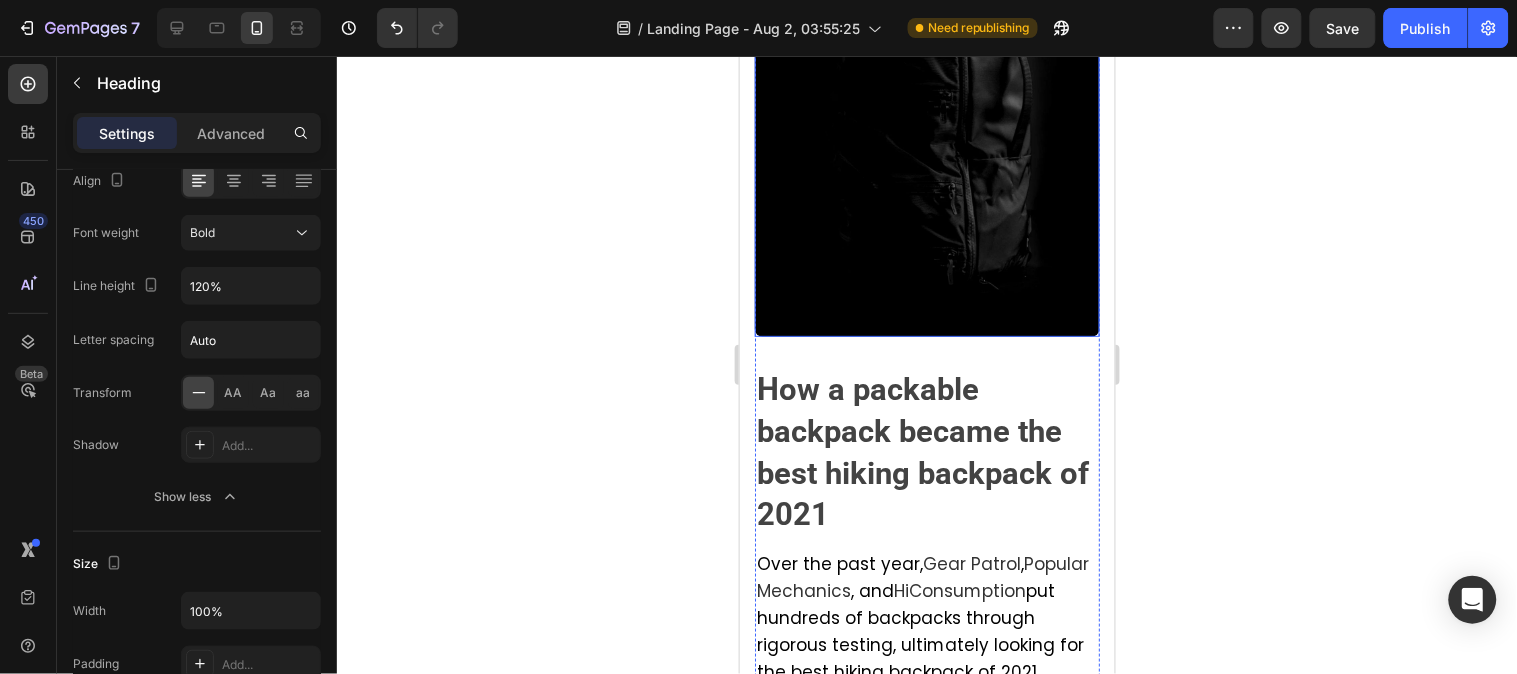 scroll, scrollTop: 1095, scrollLeft: 0, axis: vertical 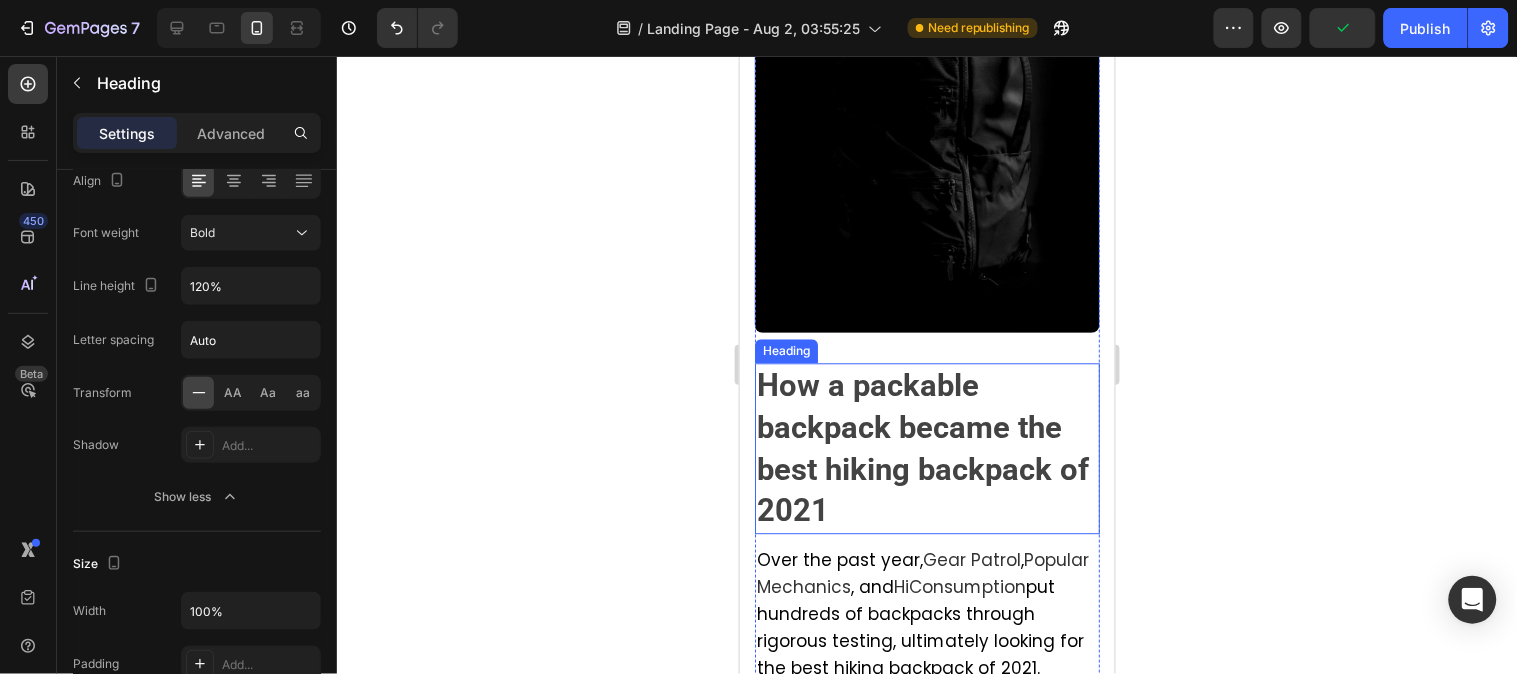 click on "⁠⁠⁠⁠⁠⁠⁠ How a packable backpack became the best hiking backpack of 2021" at bounding box center [926, 447] 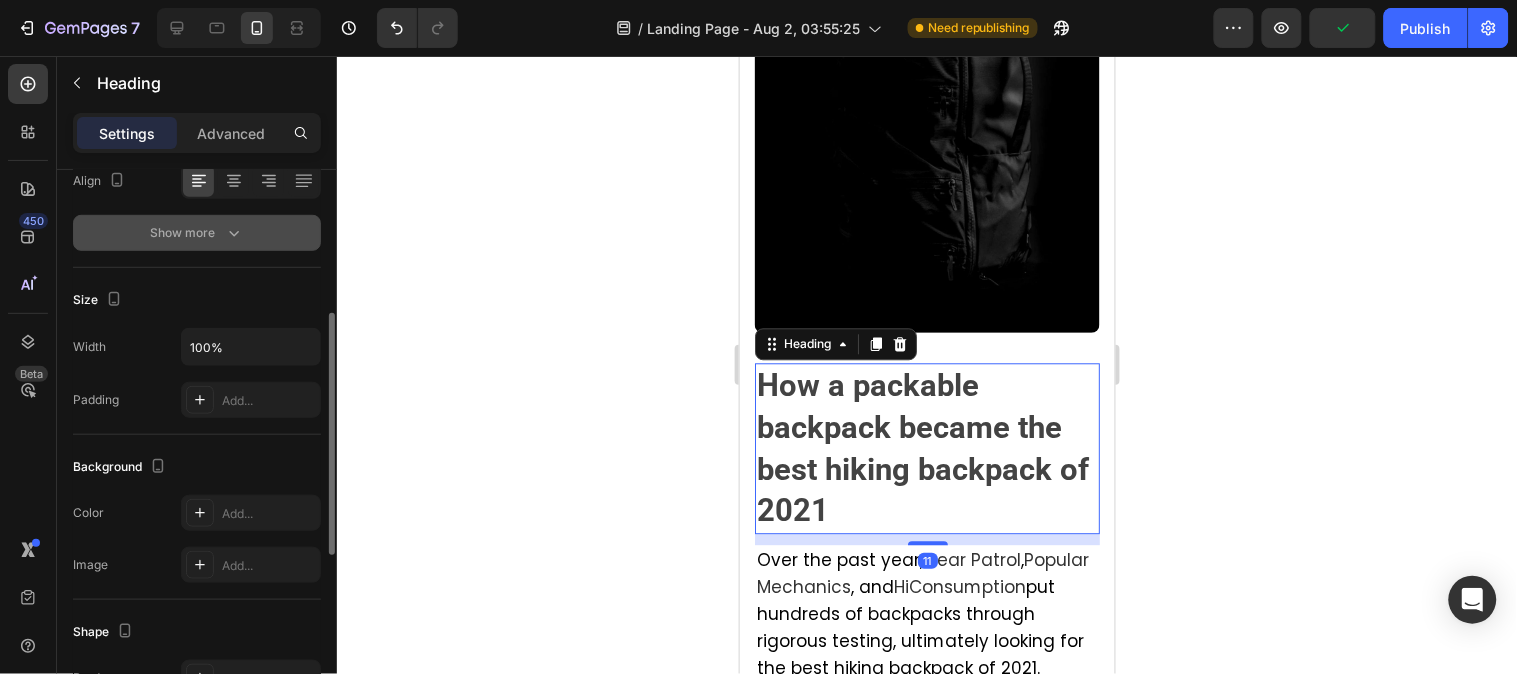 click on "Show more" at bounding box center [197, 233] 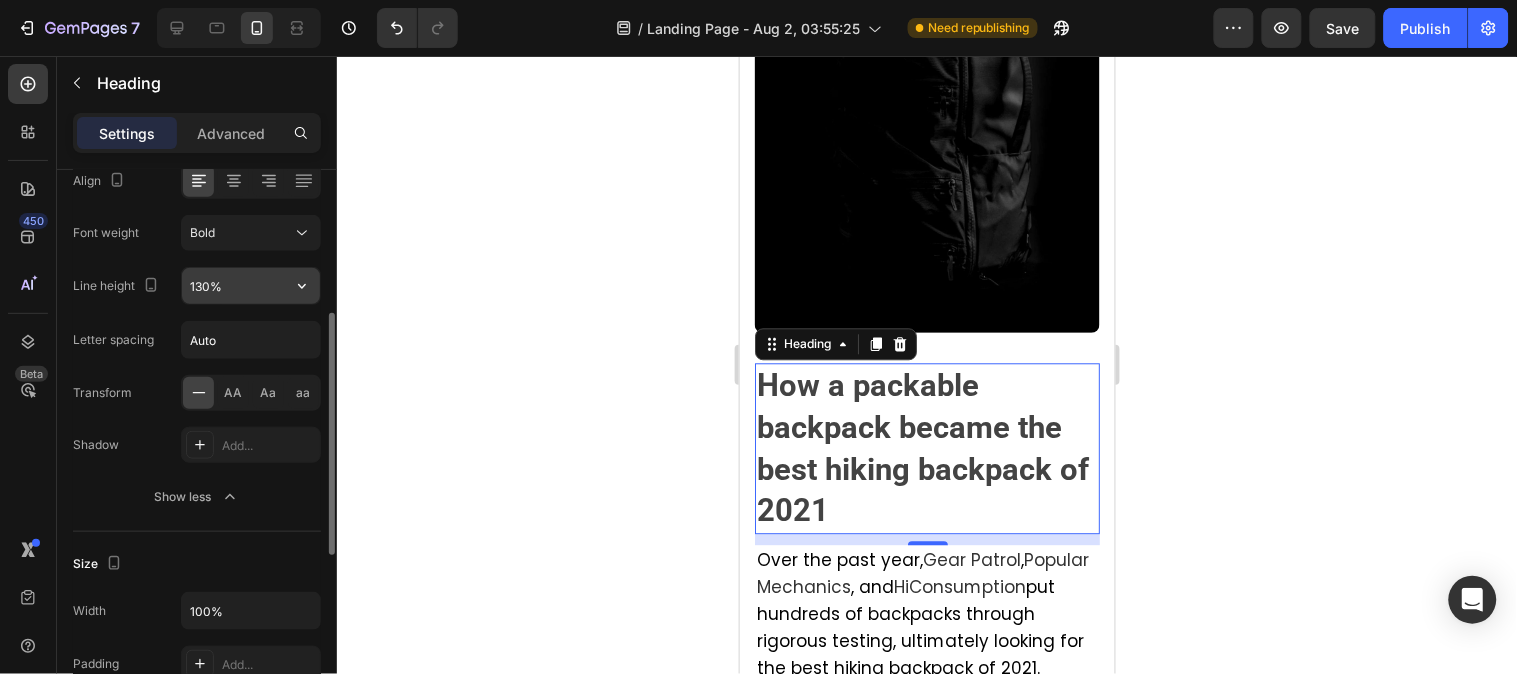 click on "130%" at bounding box center [251, 286] 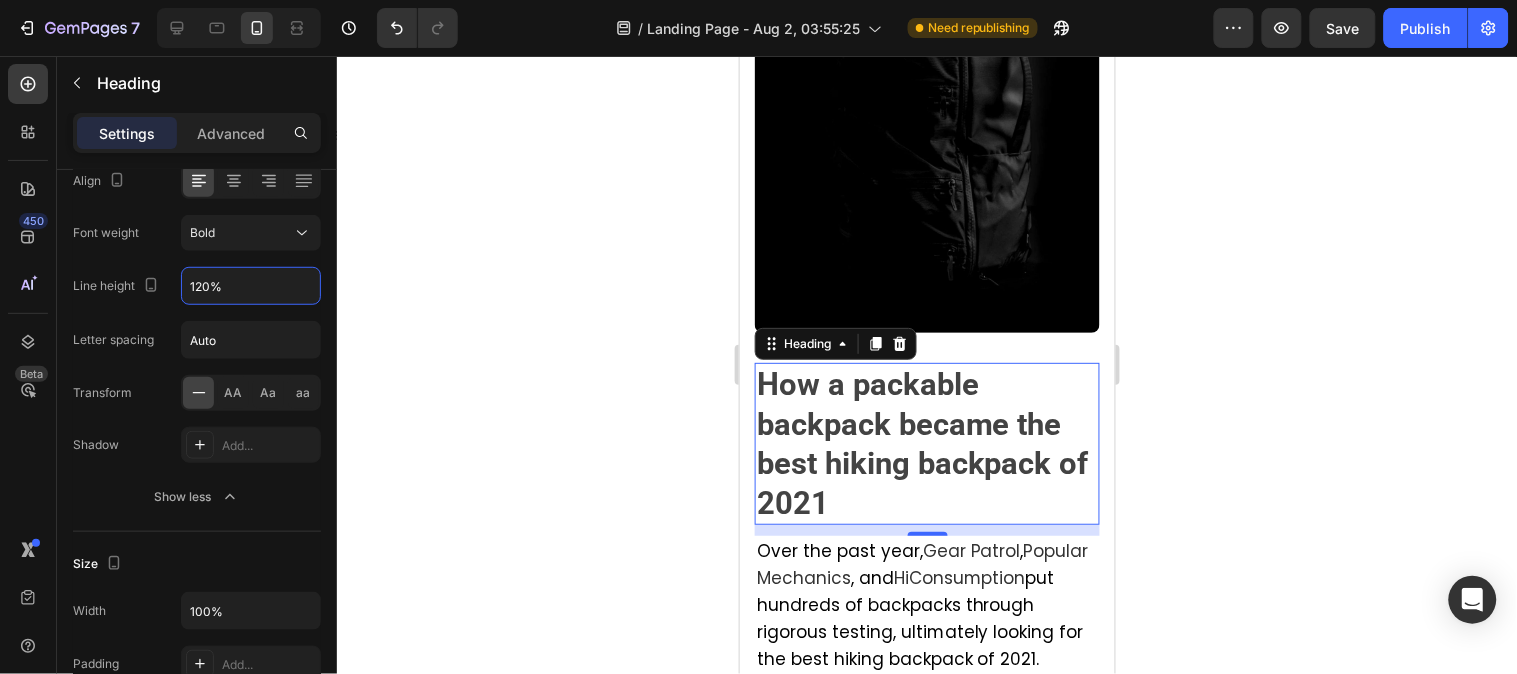 type on "120%" 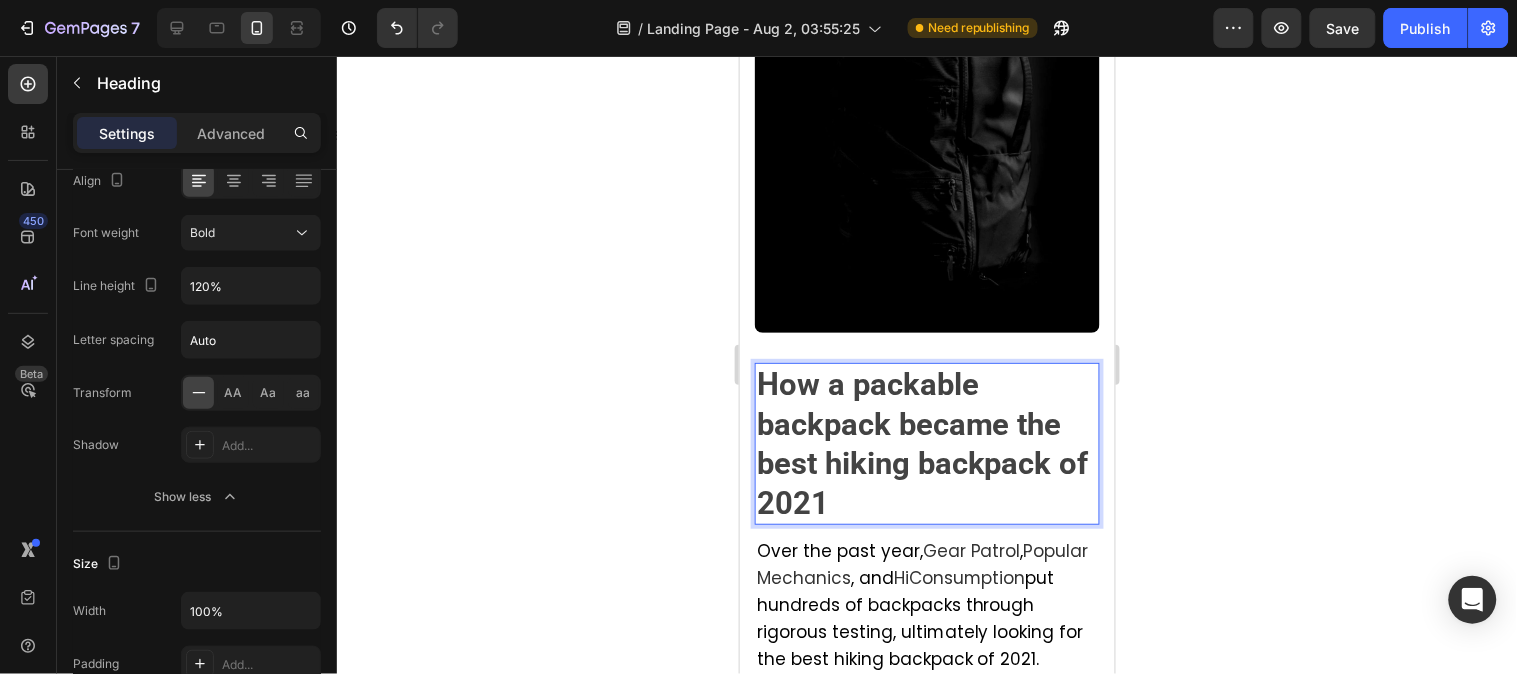 click on "How a packable backpack became the best hiking backpack of 2021" at bounding box center (926, 443) 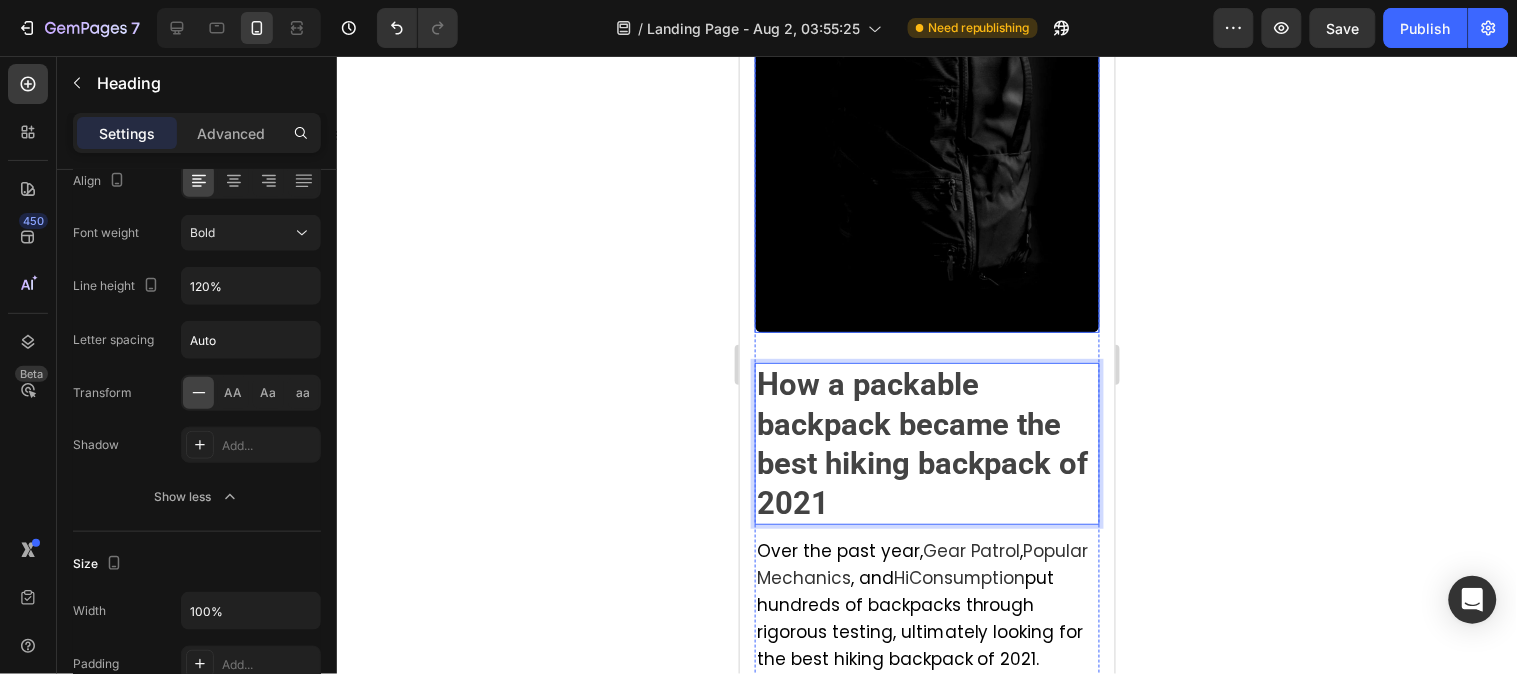 click at bounding box center (926, 103) 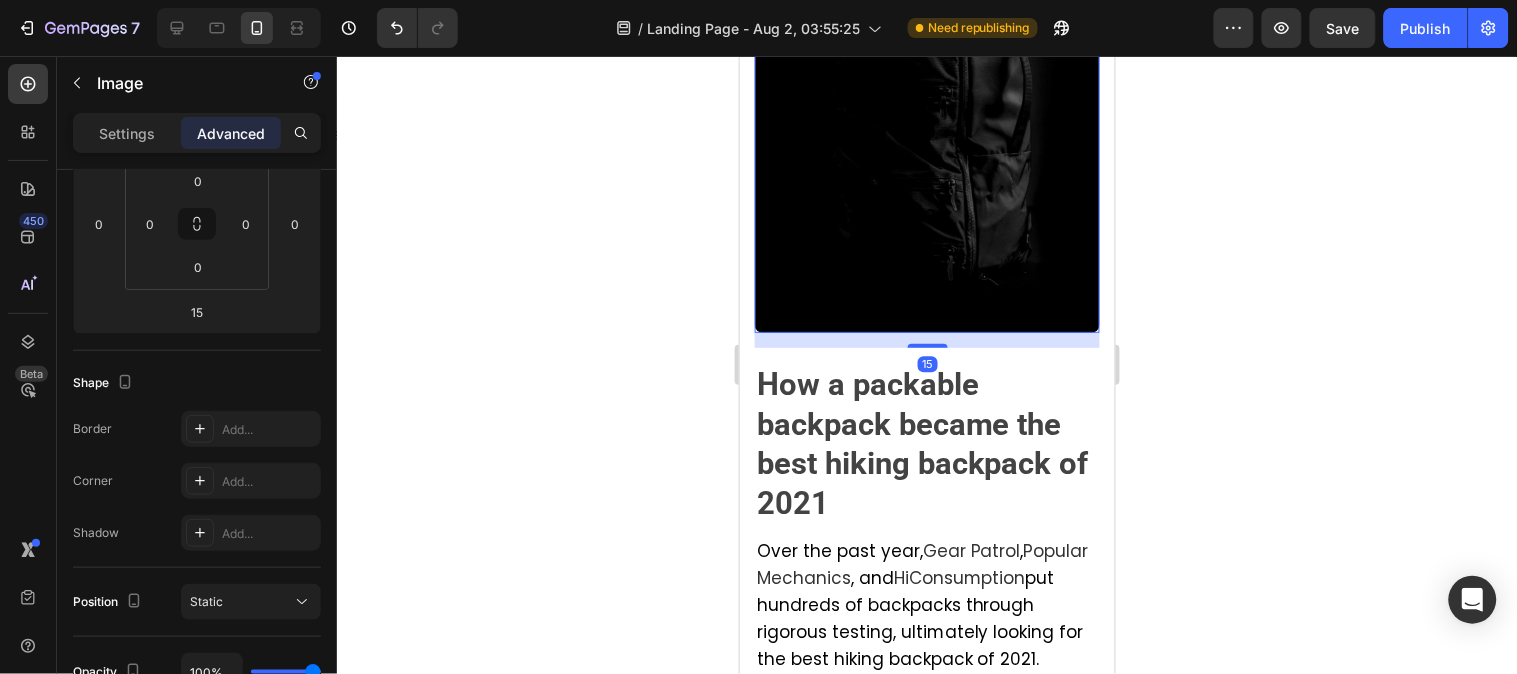 scroll, scrollTop: 0, scrollLeft: 0, axis: both 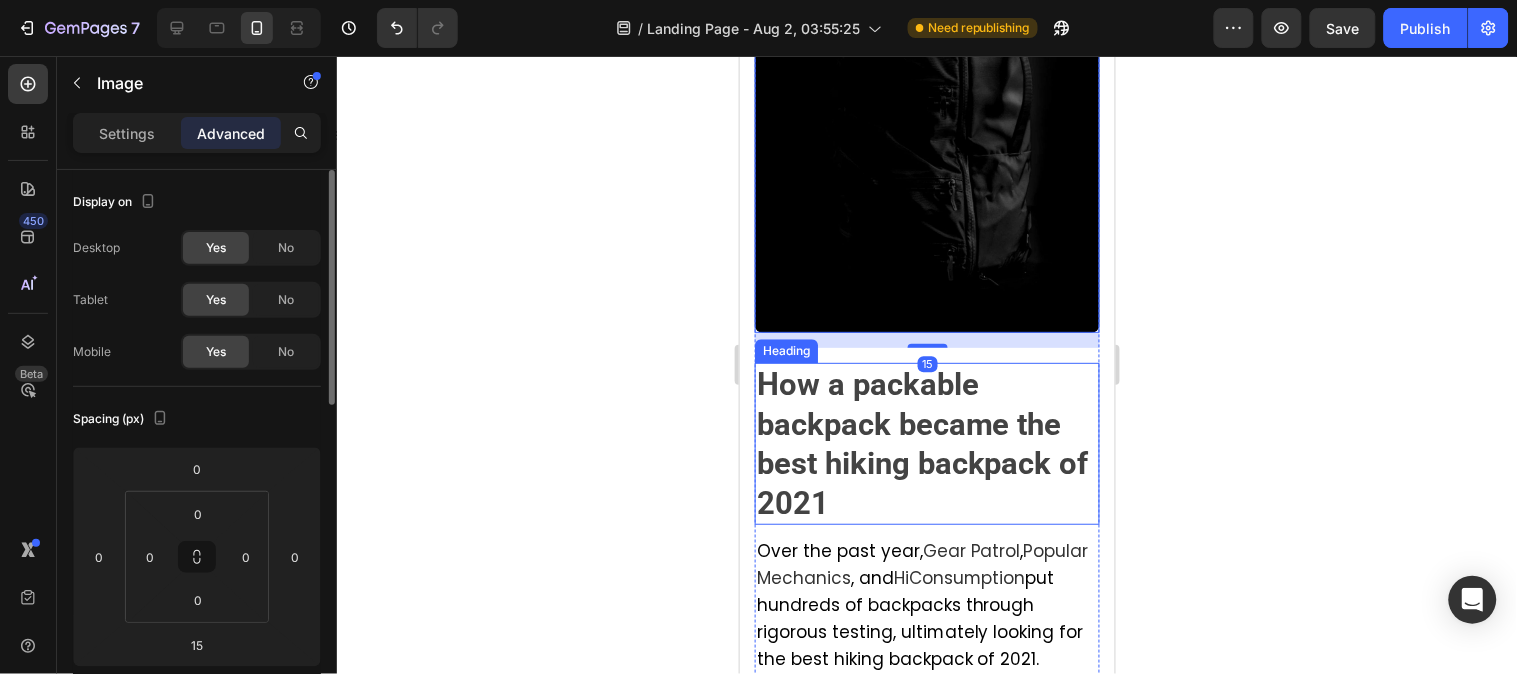 click on "How a packable backpack became the best hiking backpack of 2021" at bounding box center (922, 442) 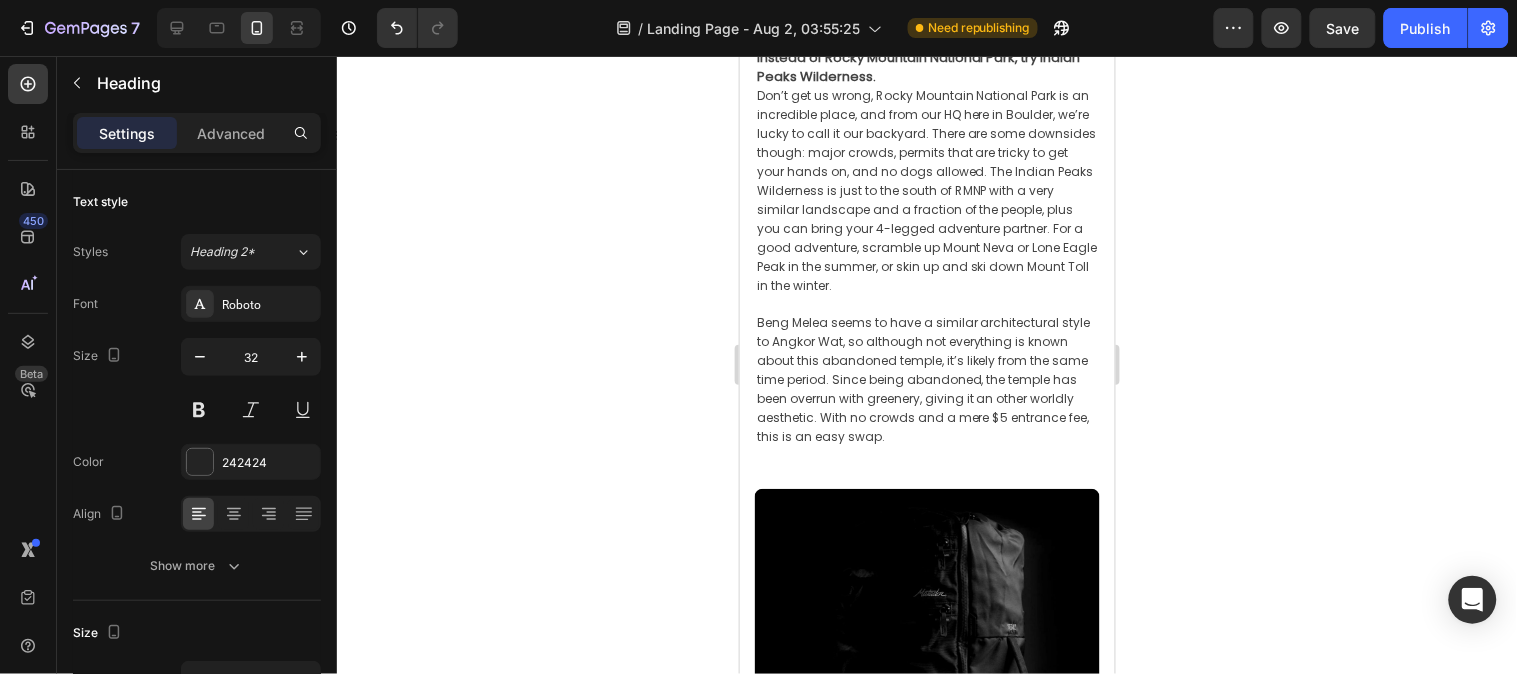 scroll, scrollTop: 428, scrollLeft: 0, axis: vertical 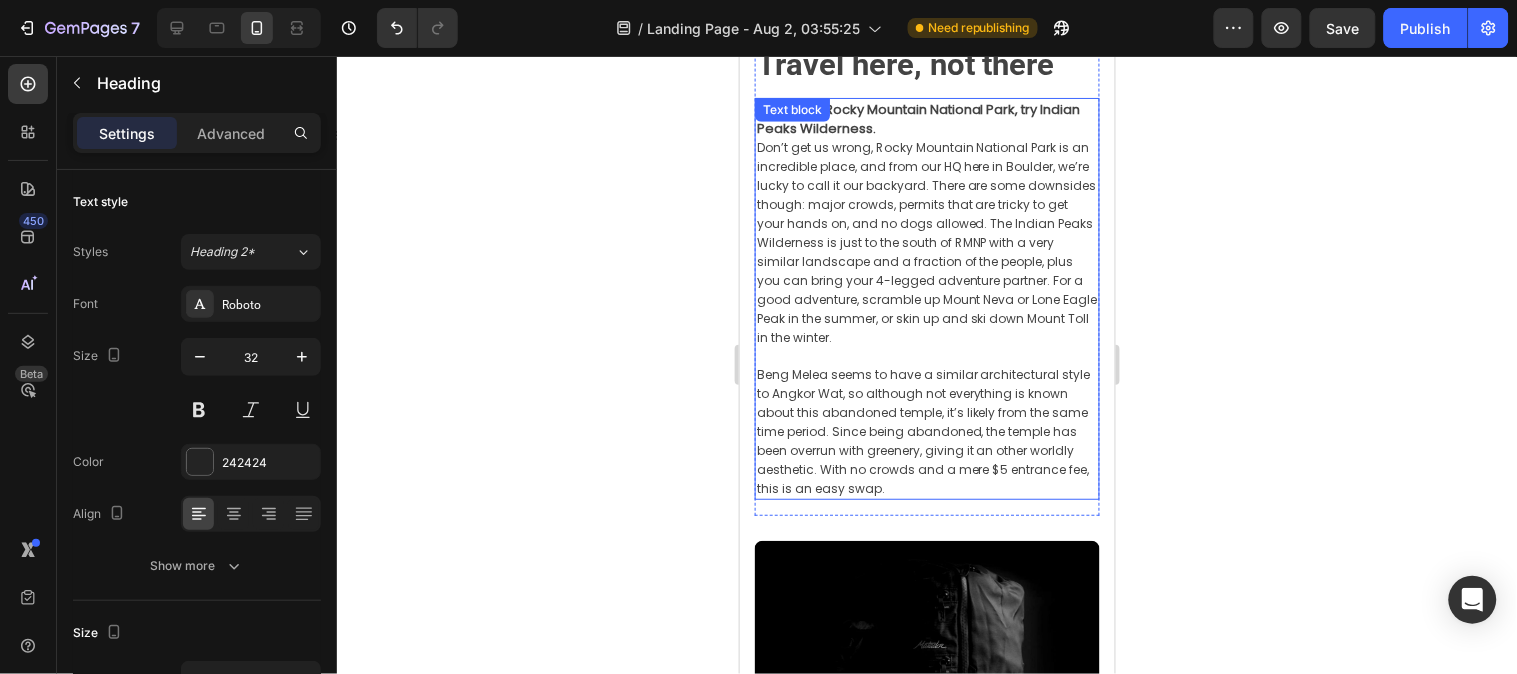 click on "Don’t get us wrong, Rocky Mountain National Park is an incredible place, and from our HQ here in Boulder, we’re lucky to call it our backyard. There are some downsides though: major crowds, permits that are tricky to get your hands on, and no dogs allowed. The Indian Peaks Wilderness is just to the south of RMNP with a very similar landscape and a fraction of the people, plus you can bring your 4-legged adventure partner. For a good adventure, scramble up Mount Neva or Lone Eagle Peak in the summer, or skin up and ski down Mount Toll in the winter." at bounding box center (926, 241) 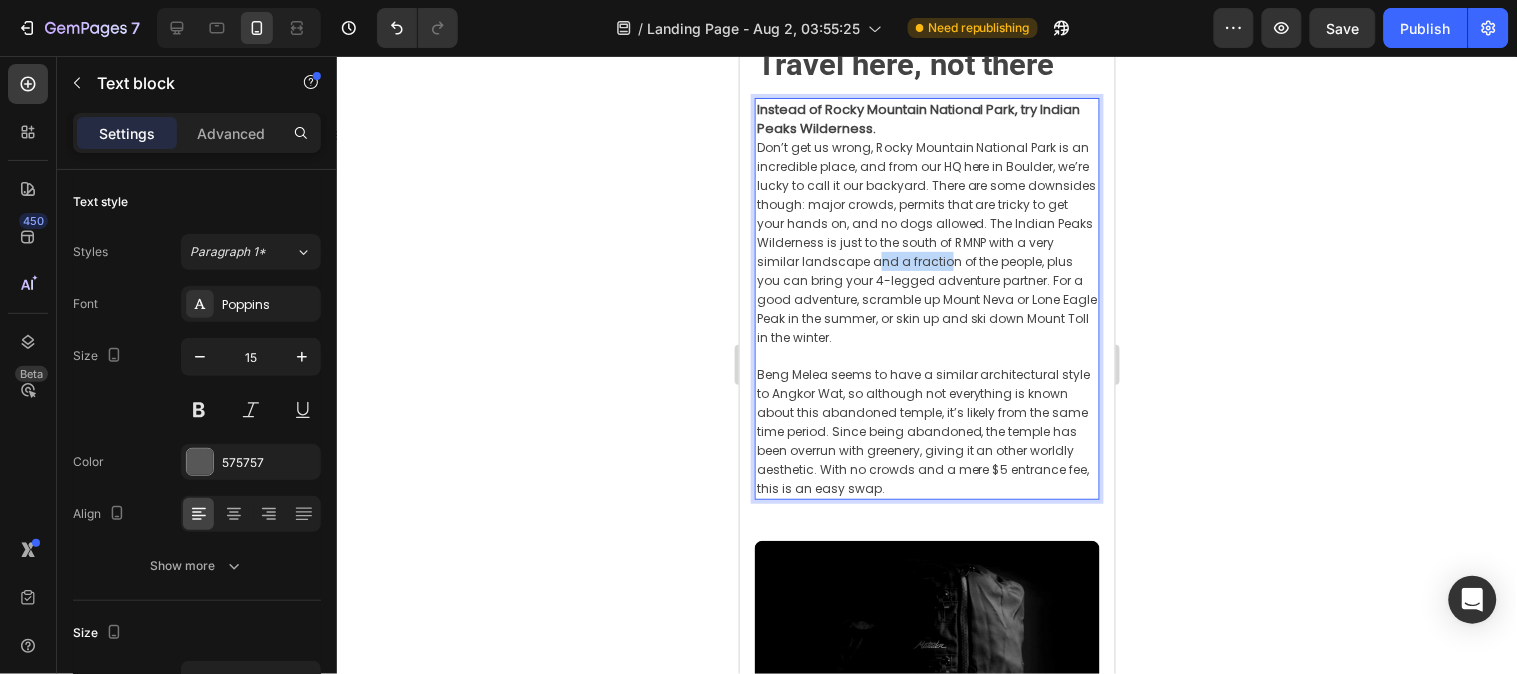 drag, startPoint x: 1011, startPoint y: 253, endPoint x: 879, endPoint y: 253, distance: 132 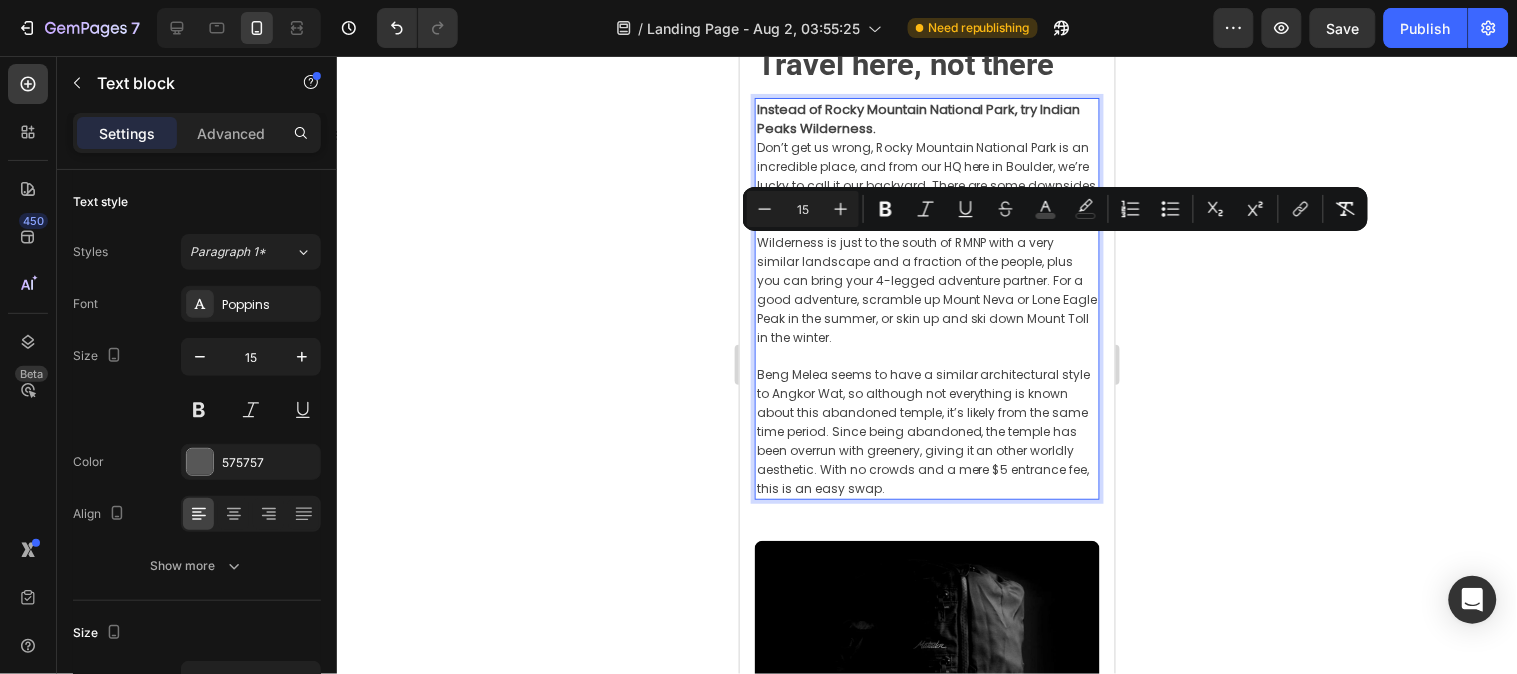 click at bounding box center [926, 355] 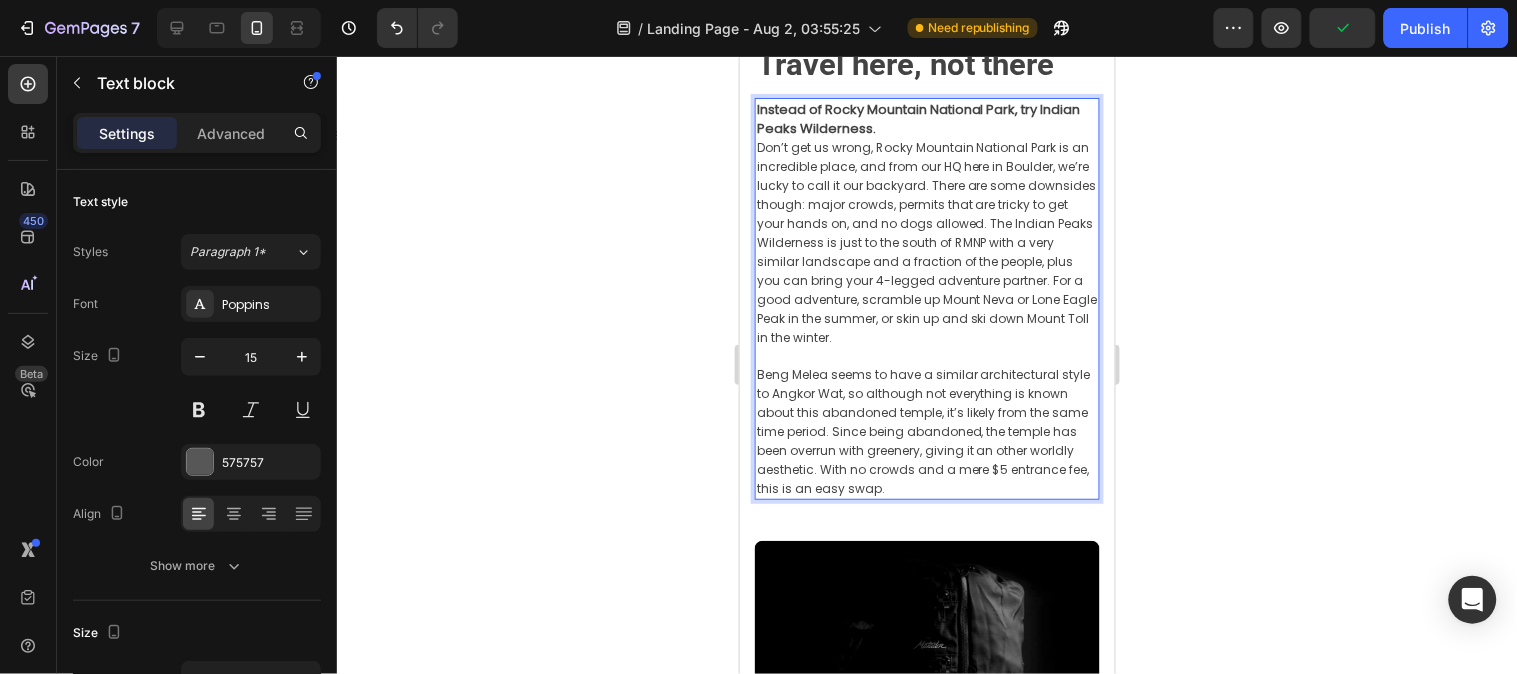 click on "Don’t get us wrong, Rocky Mountain National Park is an incredible place, and from our HQ here in Boulder, we’re lucky to call it our backyard. There are some downsides though: major crowds, permits that are tricky to get your hands on, and no dogs allowed. The Indian Peaks Wilderness is just to the south of RMNP with a very similar landscape and a fraction of the people, plus you can bring your 4-legged adventure partner. For a good adventure, scramble up Mount Neva or Lone Eagle Peak in the summer, or skin up and ski down Mount Toll in the winter." at bounding box center [926, 241] 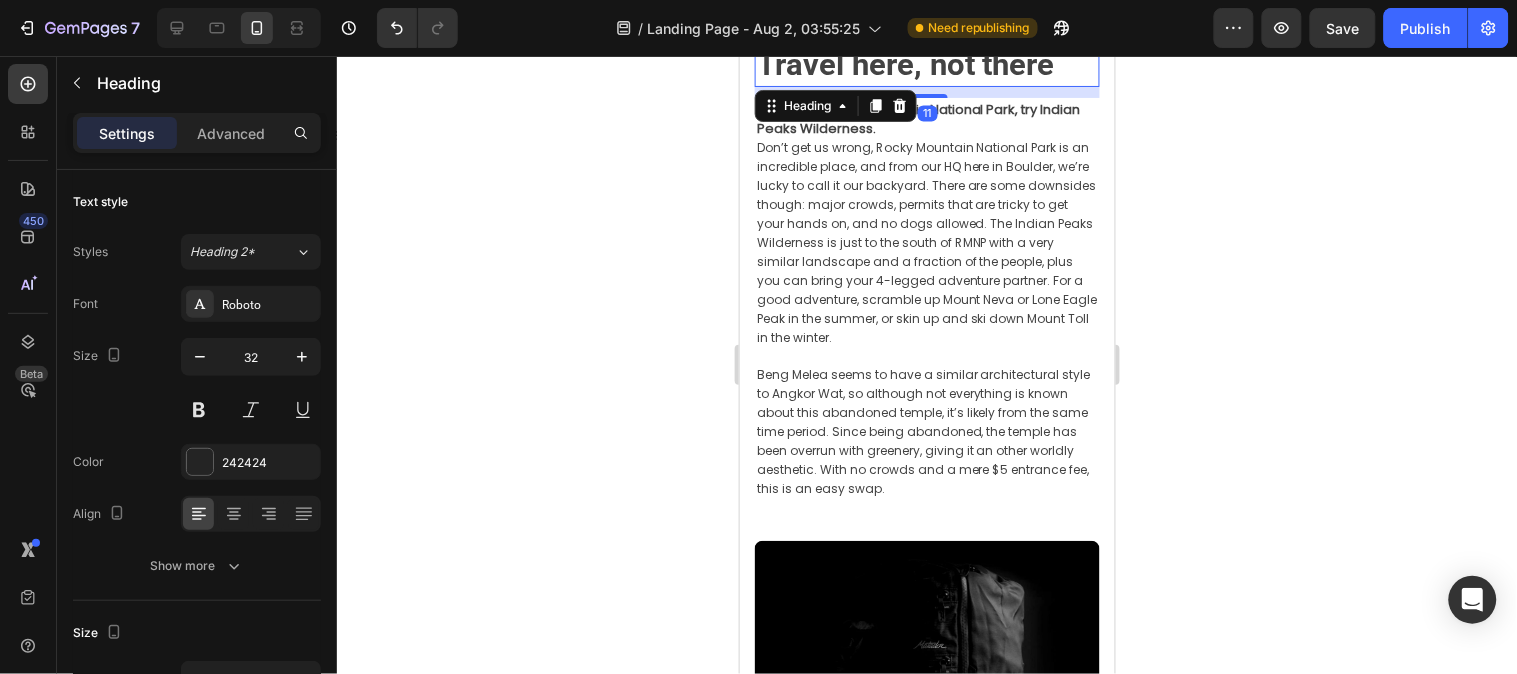 click on "Travel here, not there" at bounding box center (905, 63) 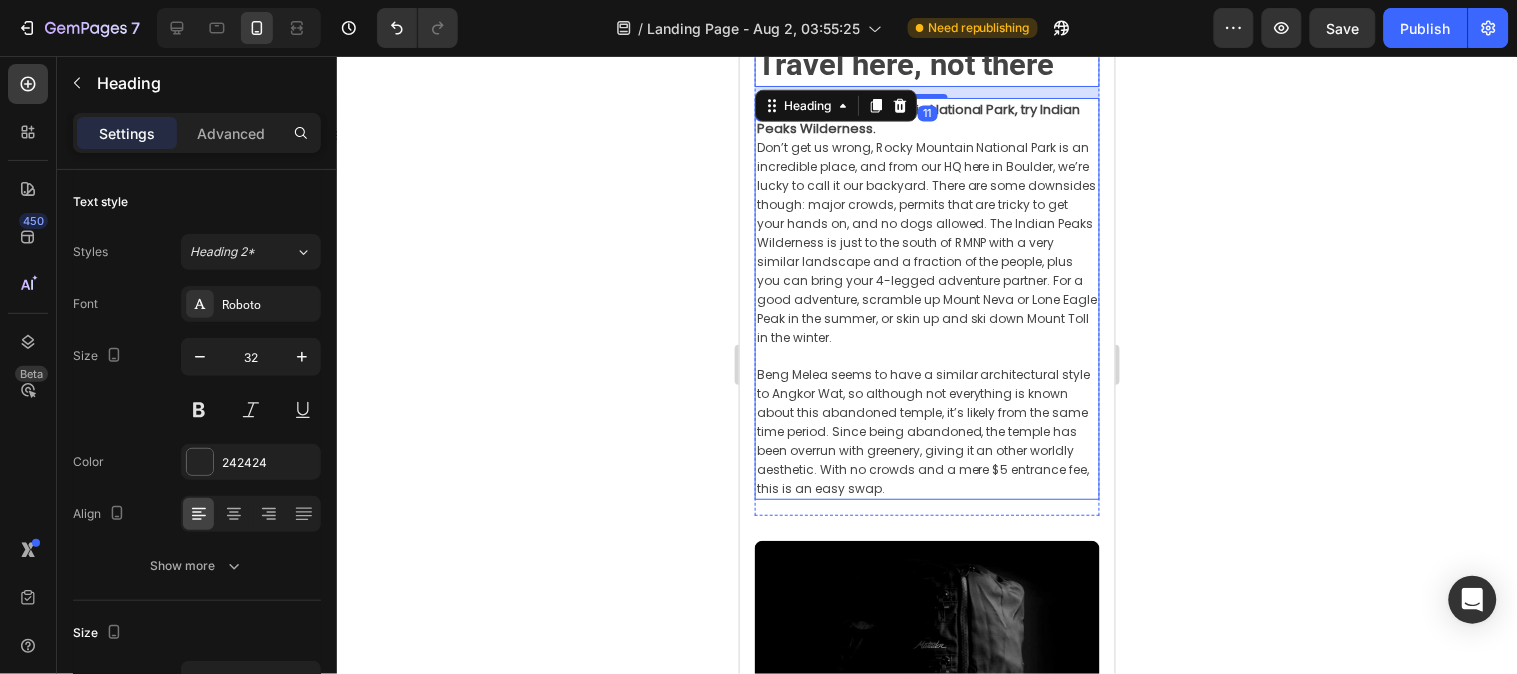 click on "Don’t get us wrong, Rocky Mountain National Park is an incredible place, and from our HQ here in Boulder, we’re lucky to call it our backyard. There are some downsides though: major crowds, permits that are tricky to get your hands on, and no dogs allowed. The Indian Peaks Wilderness is just to the south of RMNP with a very similar landscape and a fraction of the people, plus you can bring your 4-legged adventure partner. For a good adventure, scramble up Mount Neva or Lone Eagle Peak in the summer, or skin up and ski down Mount Toll in the winter." at bounding box center [926, 241] 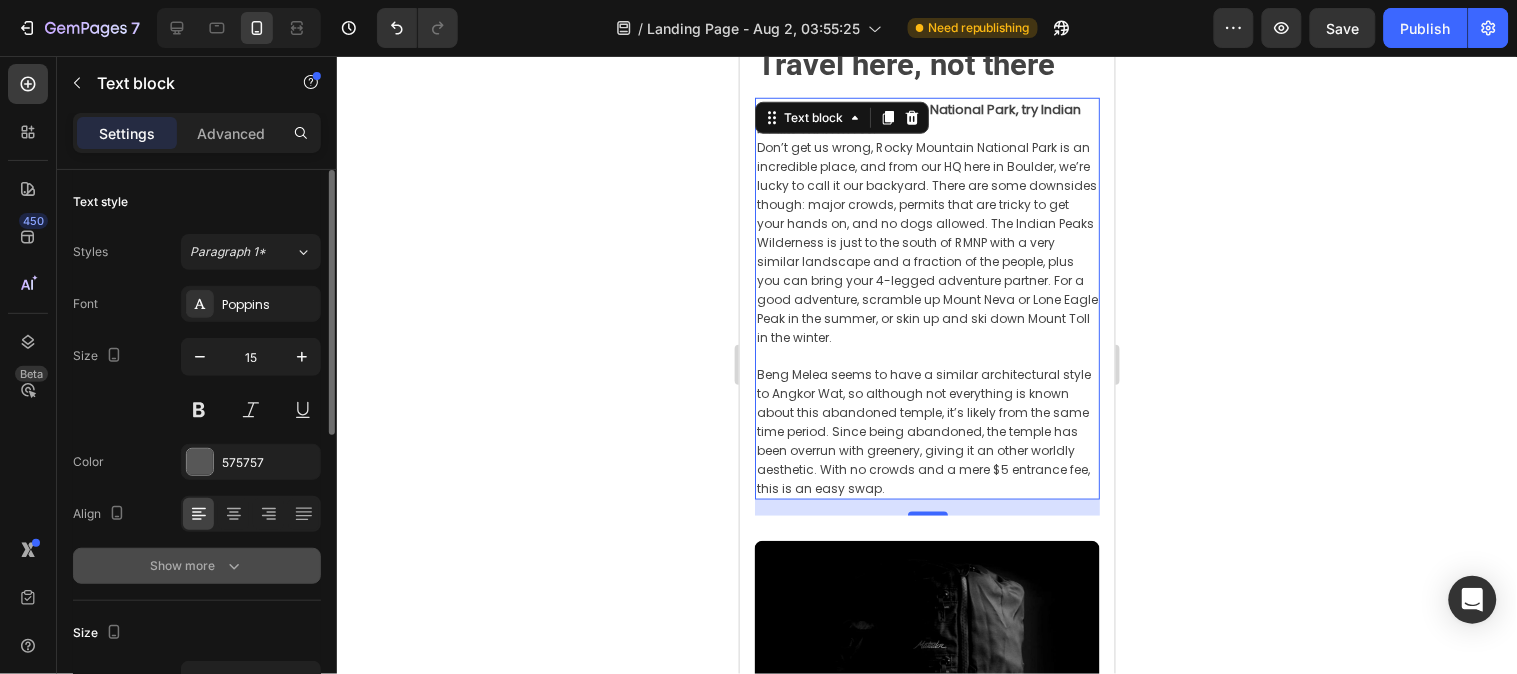 click on "Show more" at bounding box center [197, 566] 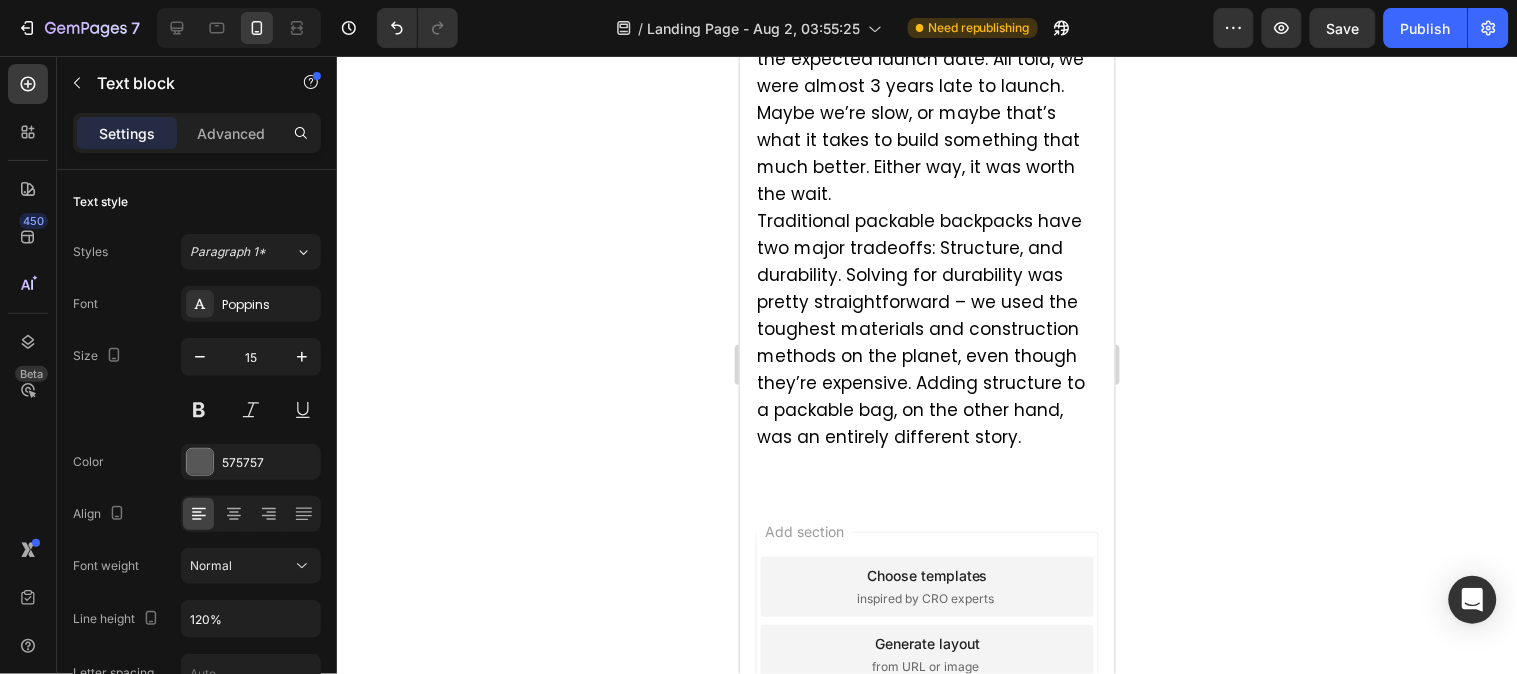 scroll, scrollTop: 2428, scrollLeft: 0, axis: vertical 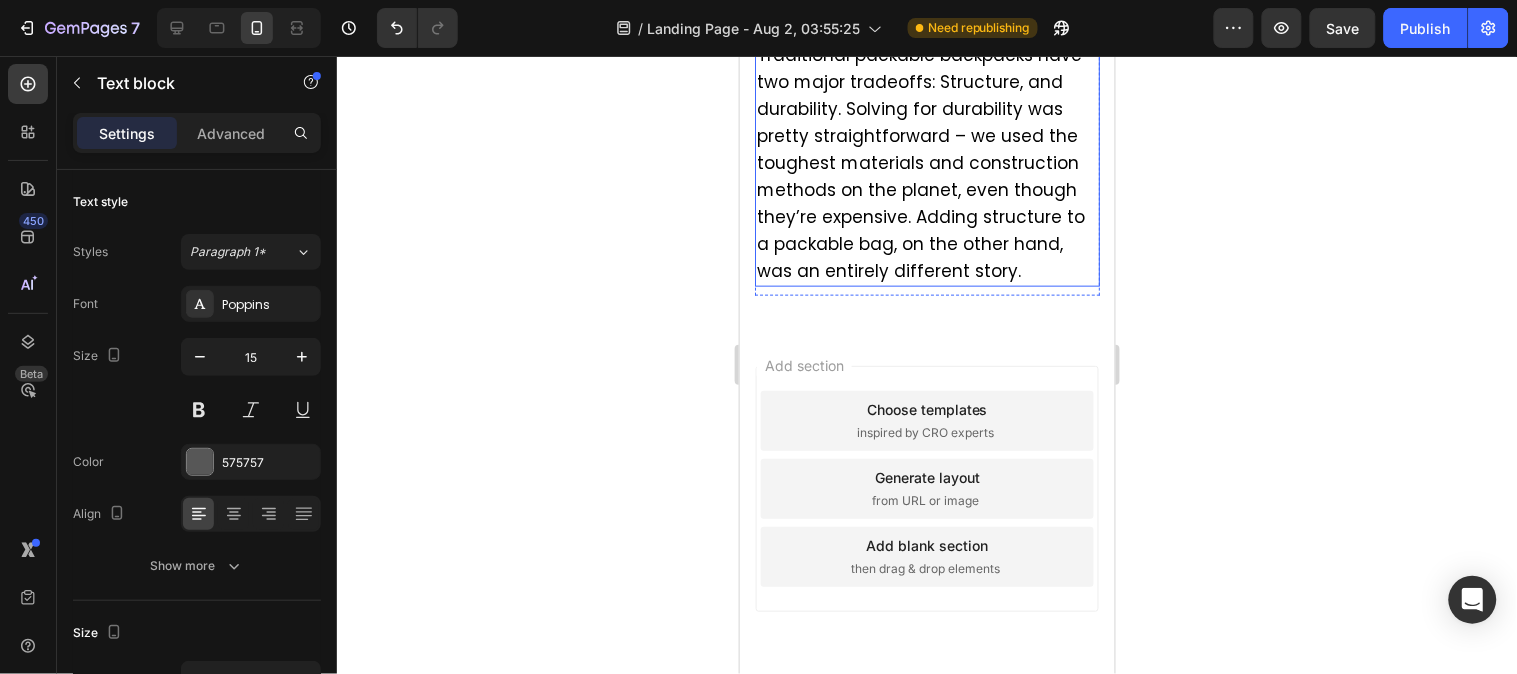 click on "Traditional packable backpacks have two major tradeoffs: Structure, and durability. Solving for durability was pretty straightforward – we used the toughest materials and construction methods on the planet, even though they’re expensive. Adding structure to a packable bag, on the other hand, was an entirely different story." at bounding box center [926, 162] 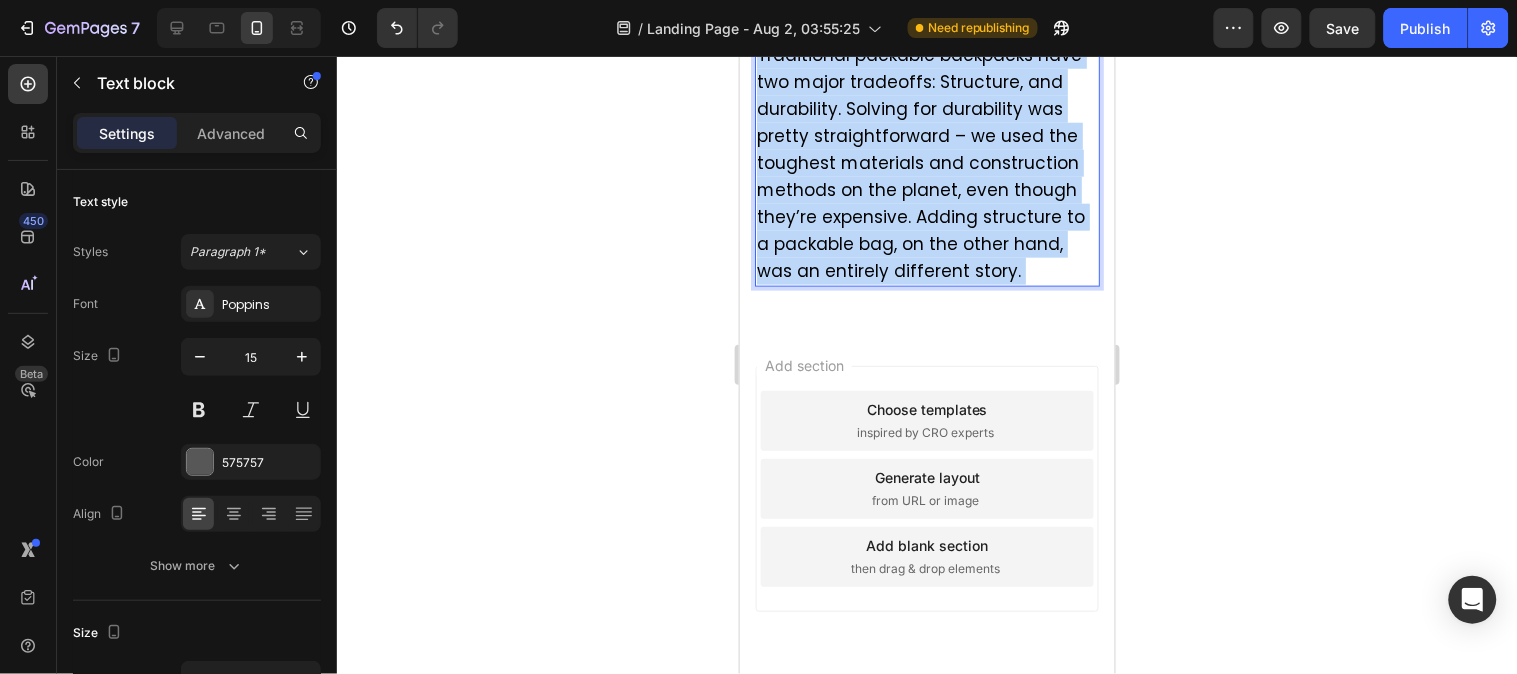 drag, startPoint x: 1023, startPoint y: 301, endPoint x: 824, endPoint y: 162, distance: 242.73854 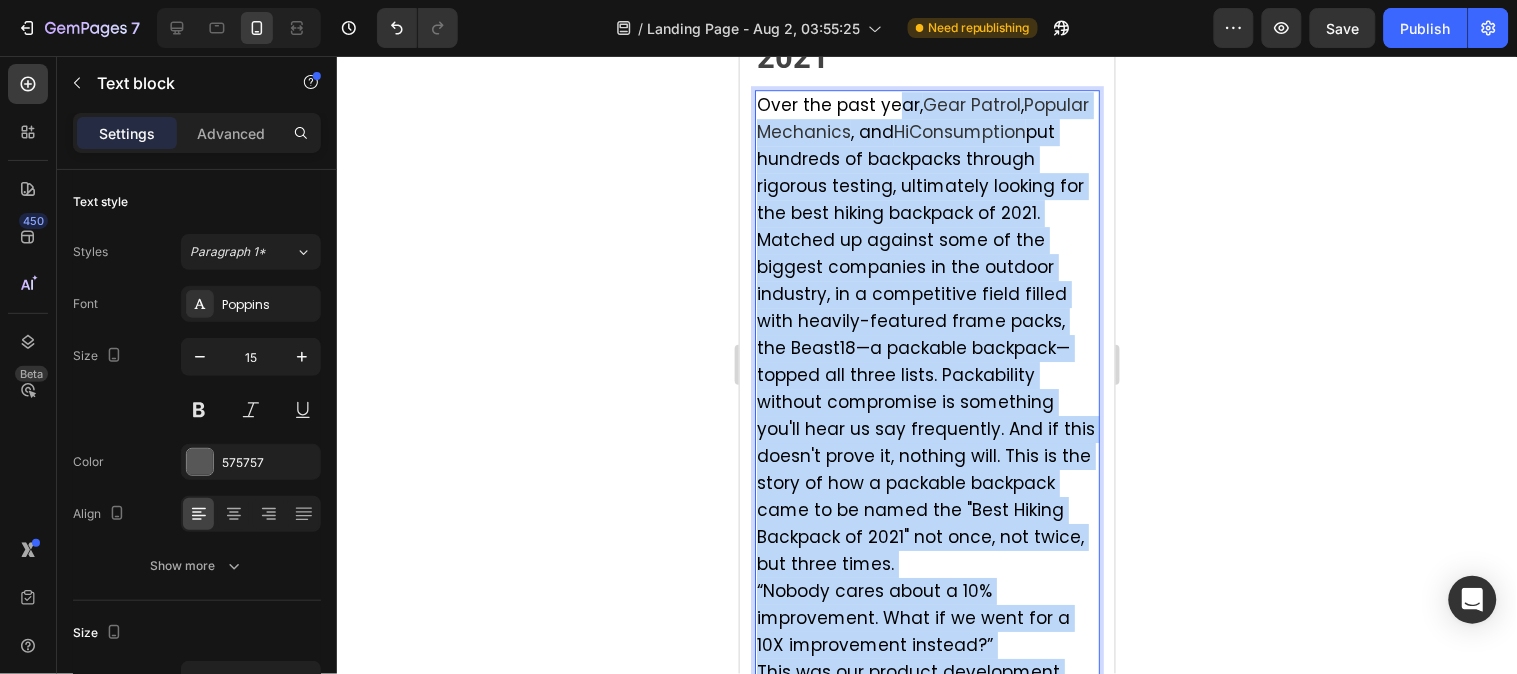 scroll, scrollTop: 1501, scrollLeft: 0, axis: vertical 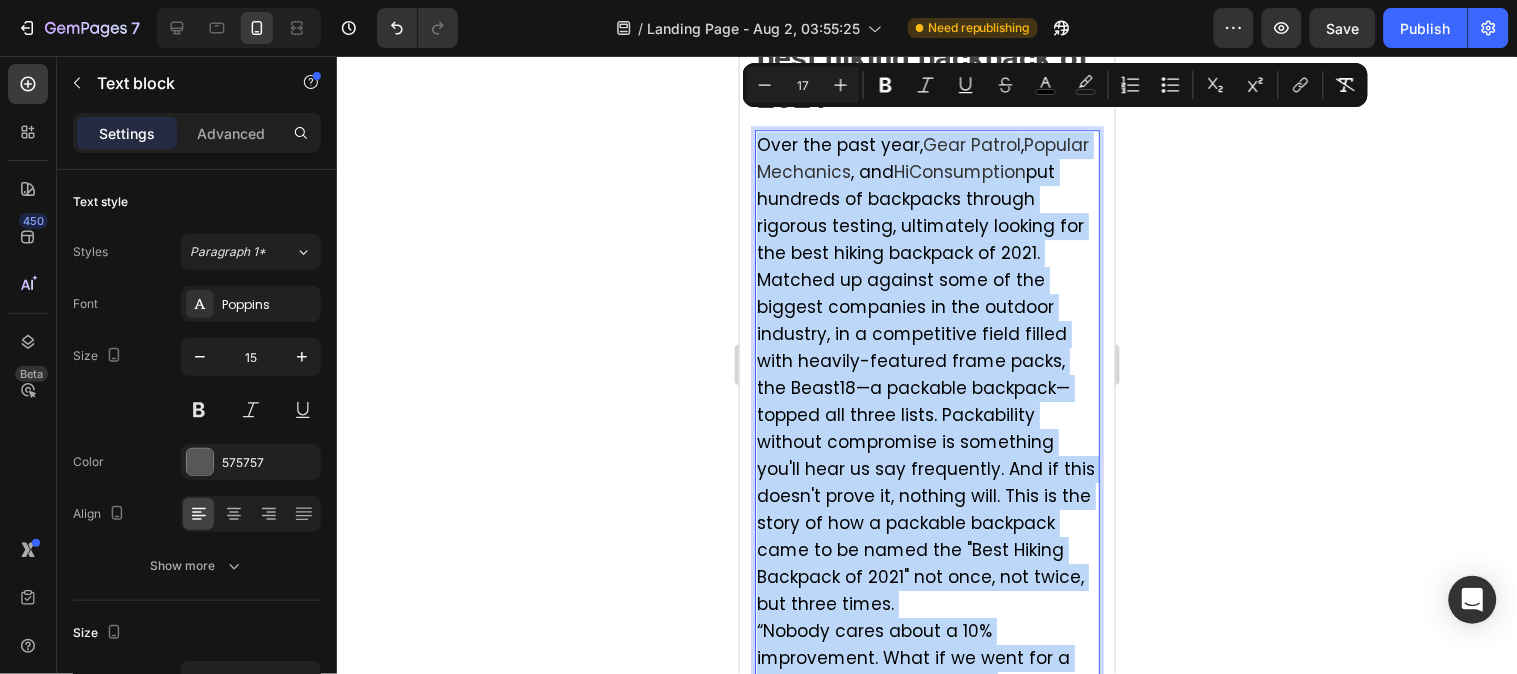 drag, startPoint x: 1014, startPoint y: 303, endPoint x: 758, endPoint y: 116, distance: 317.02524 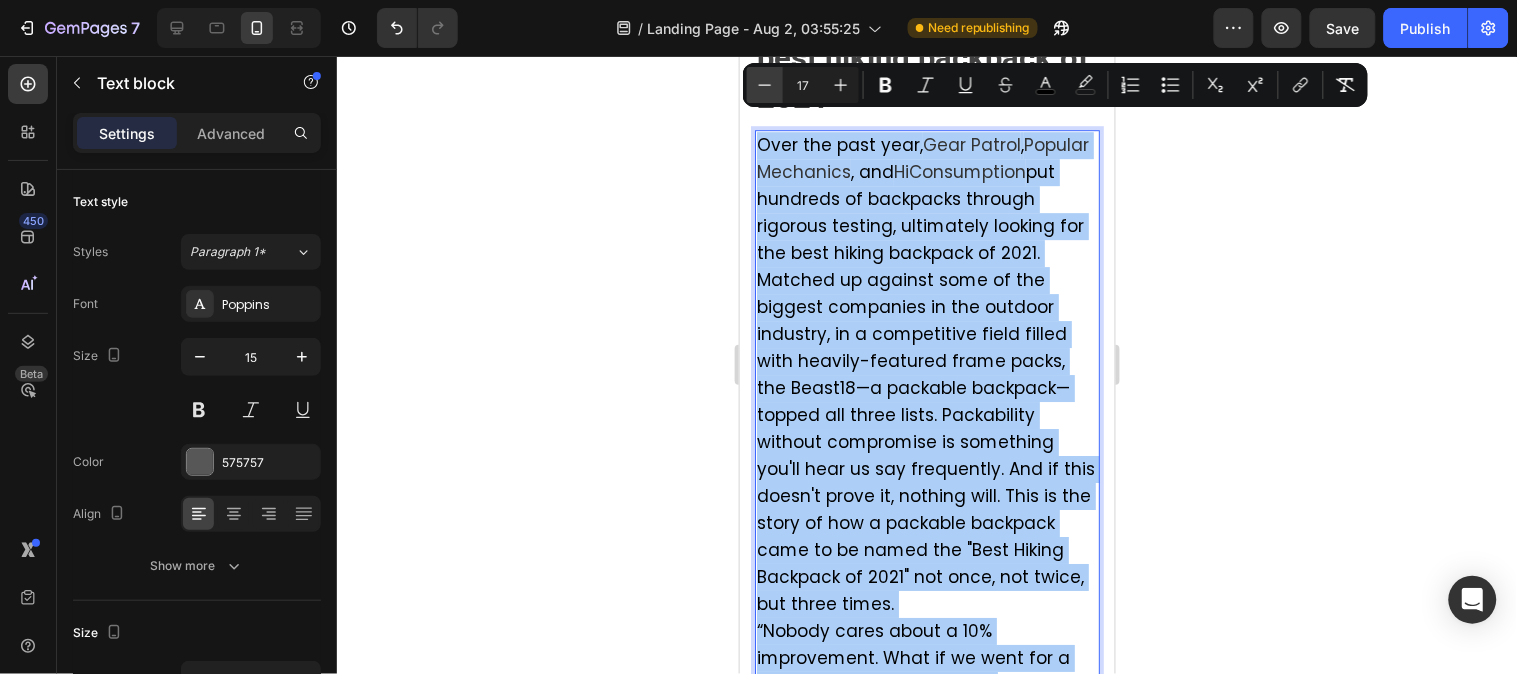 click 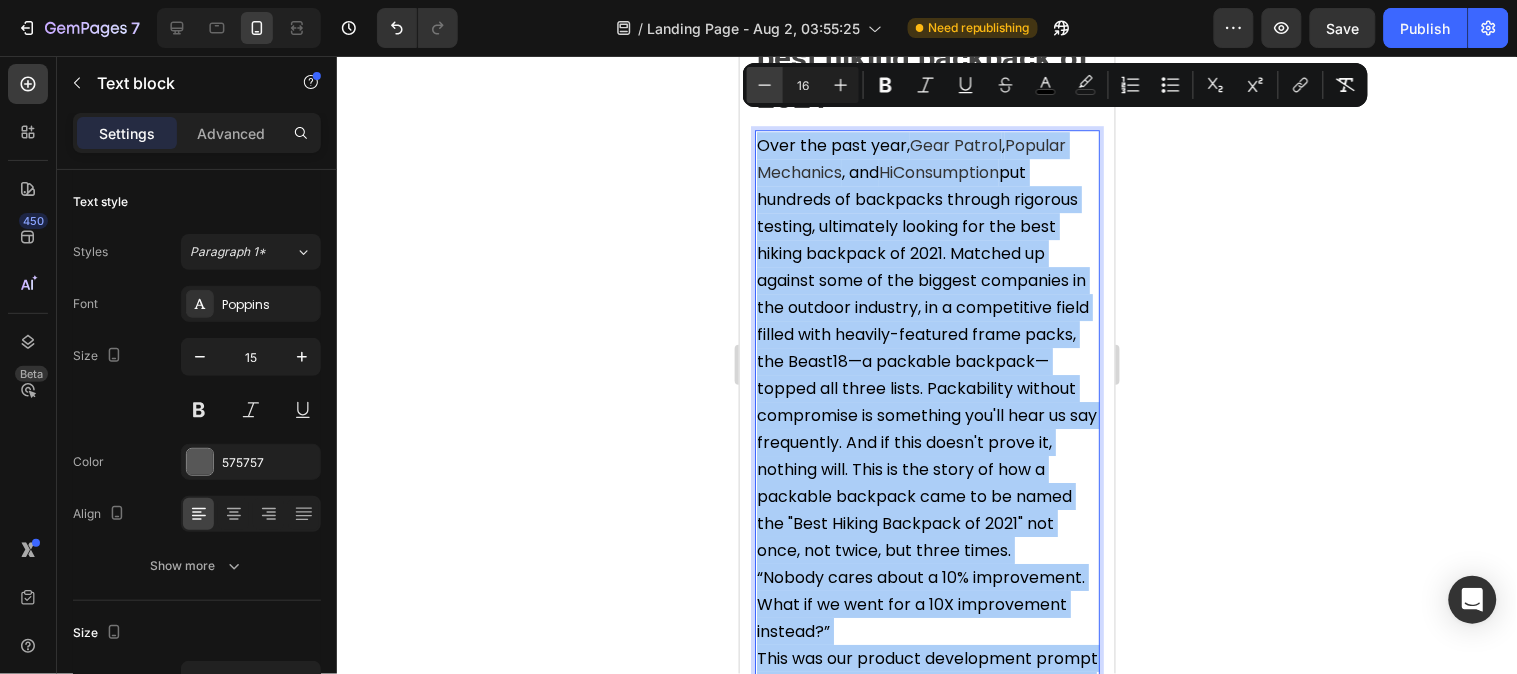 click 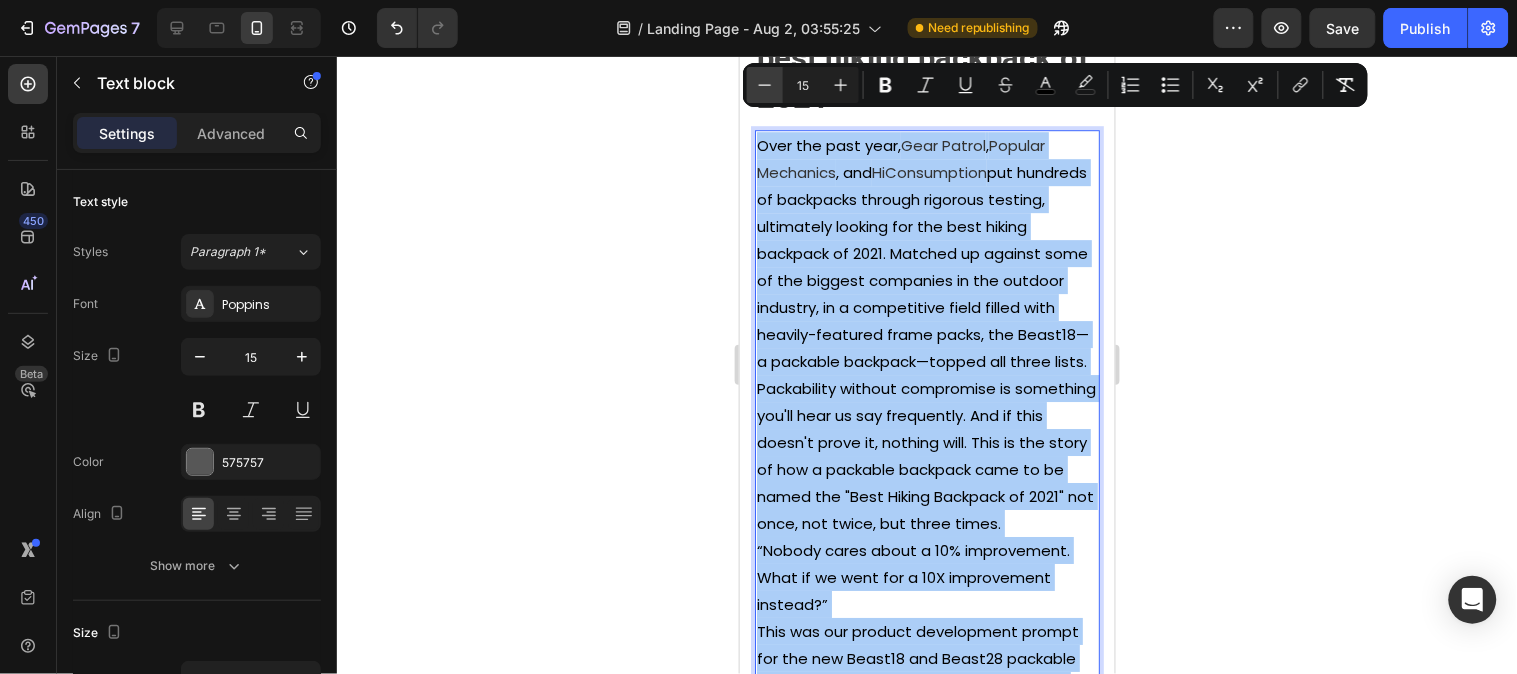 click 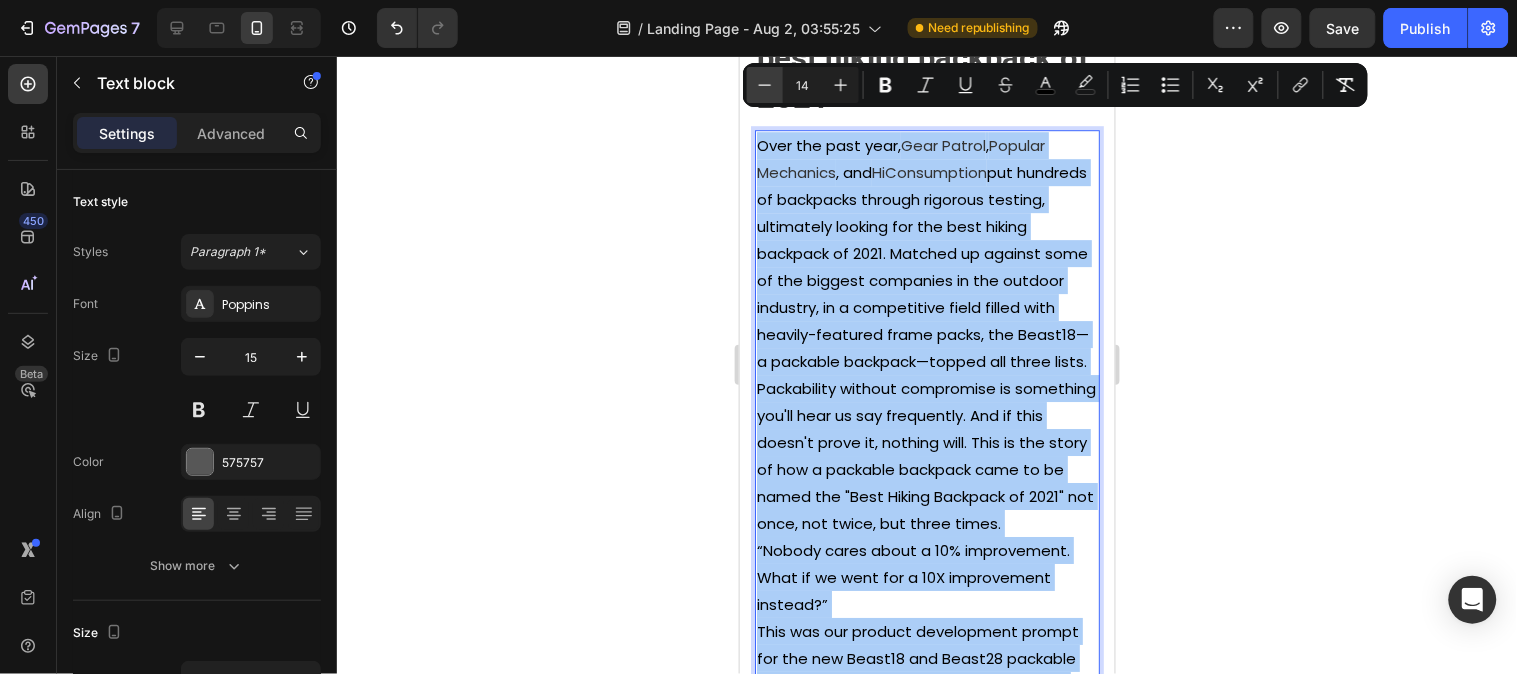 click 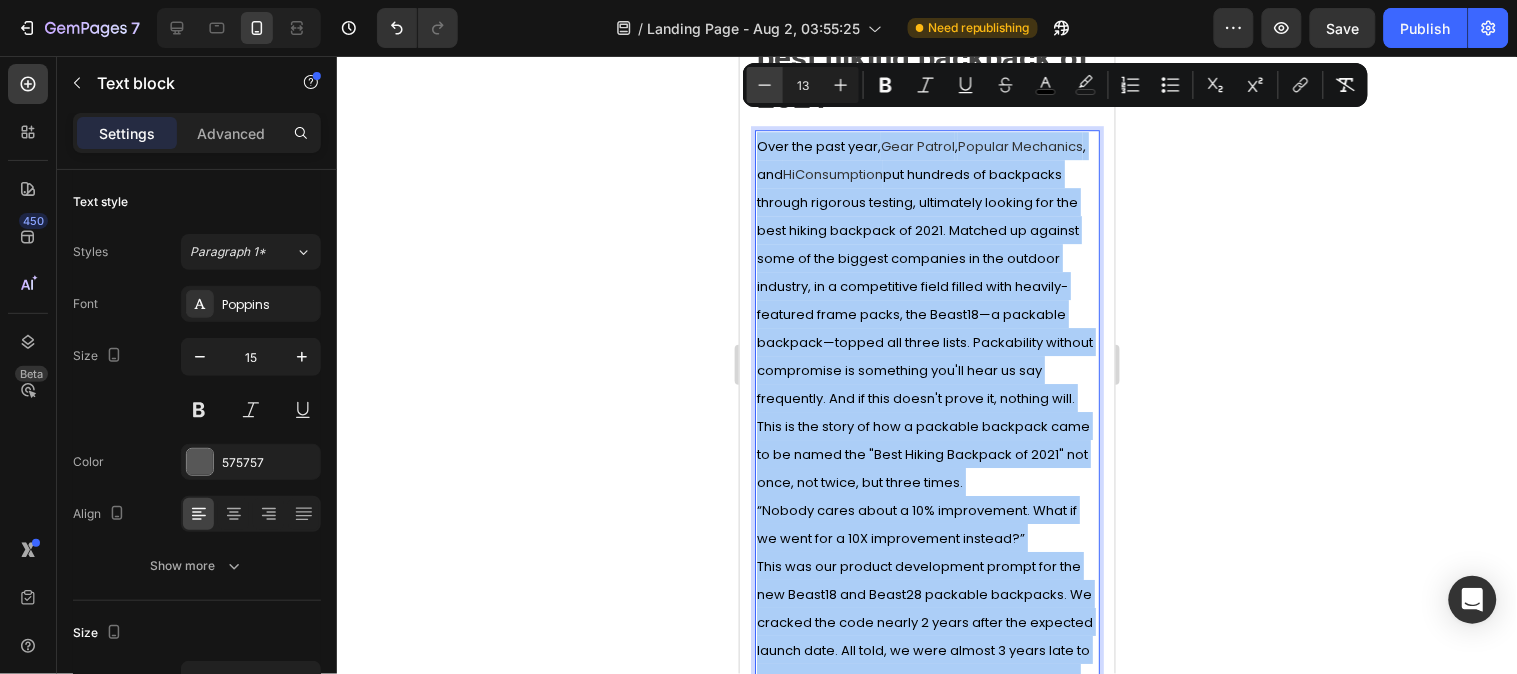 click 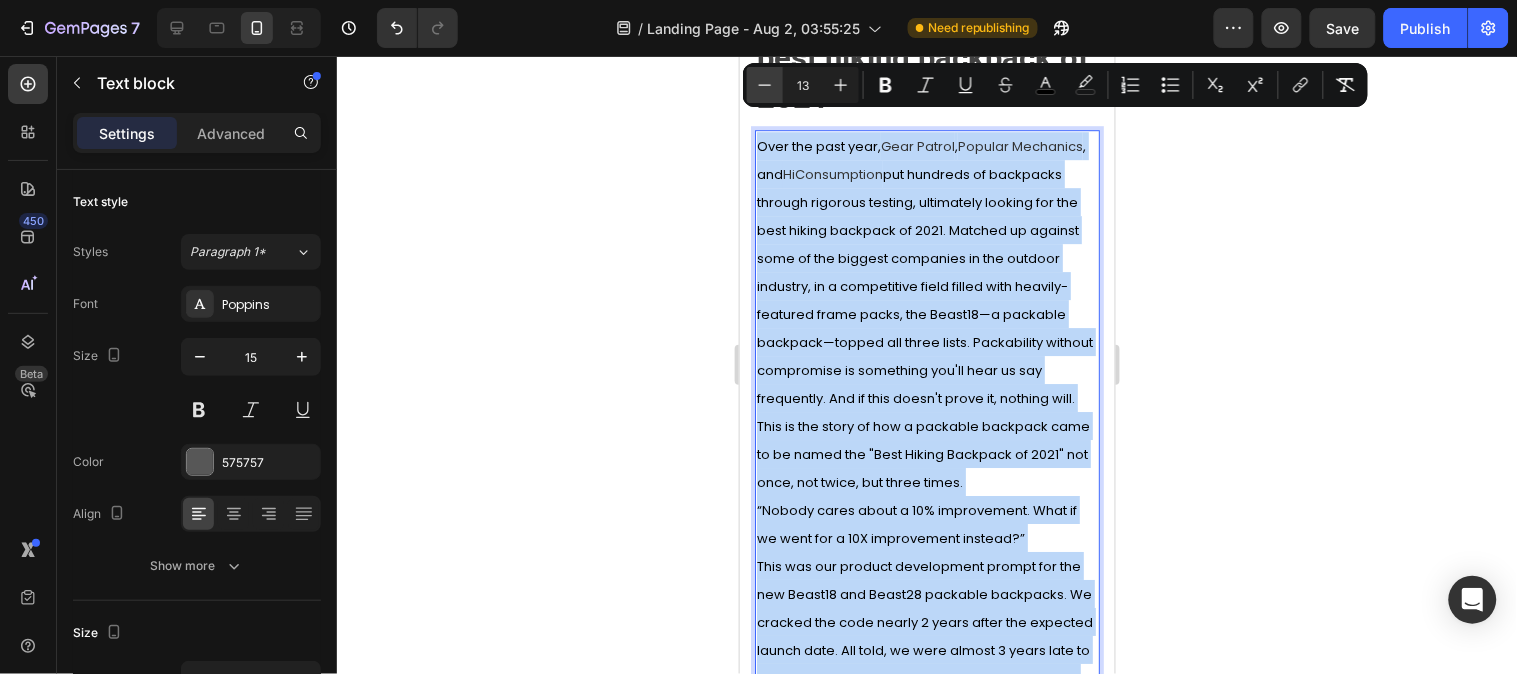 type on "12" 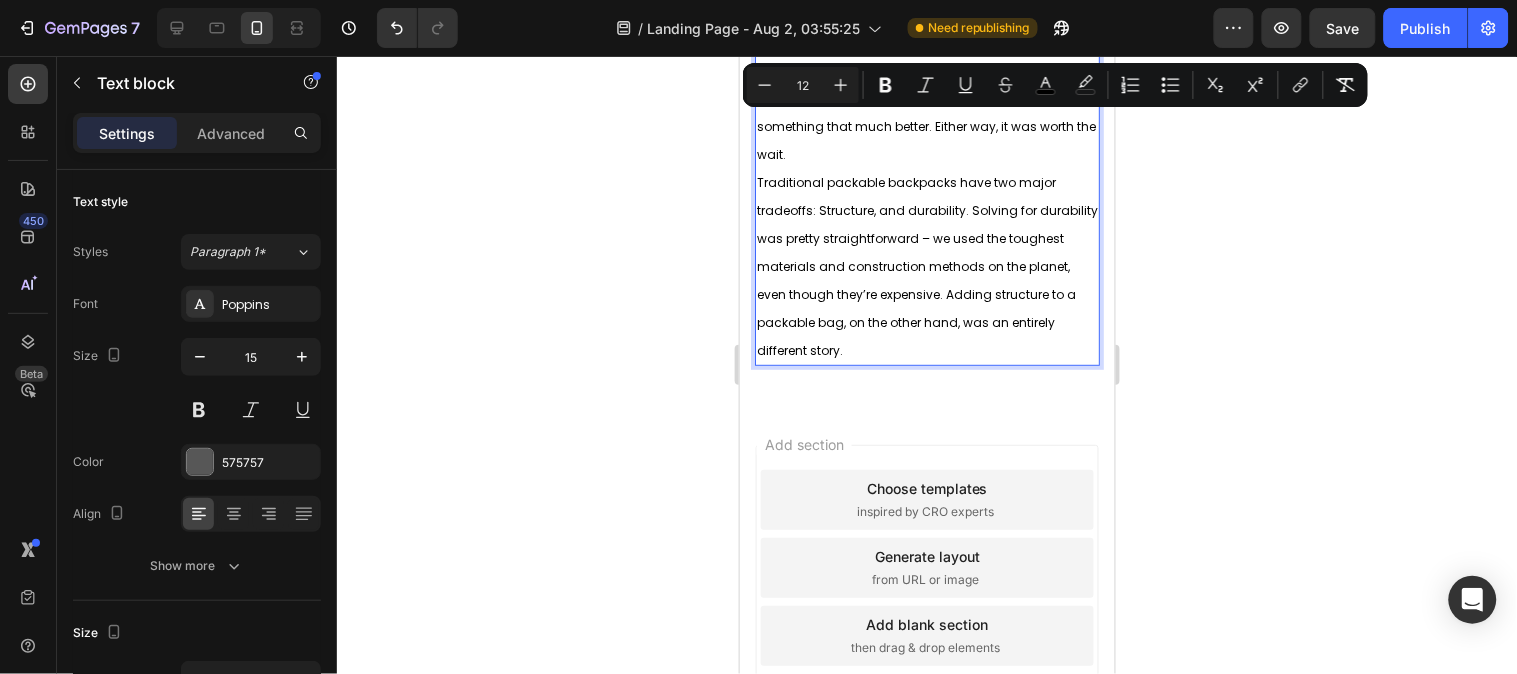 scroll, scrollTop: 2056, scrollLeft: 0, axis: vertical 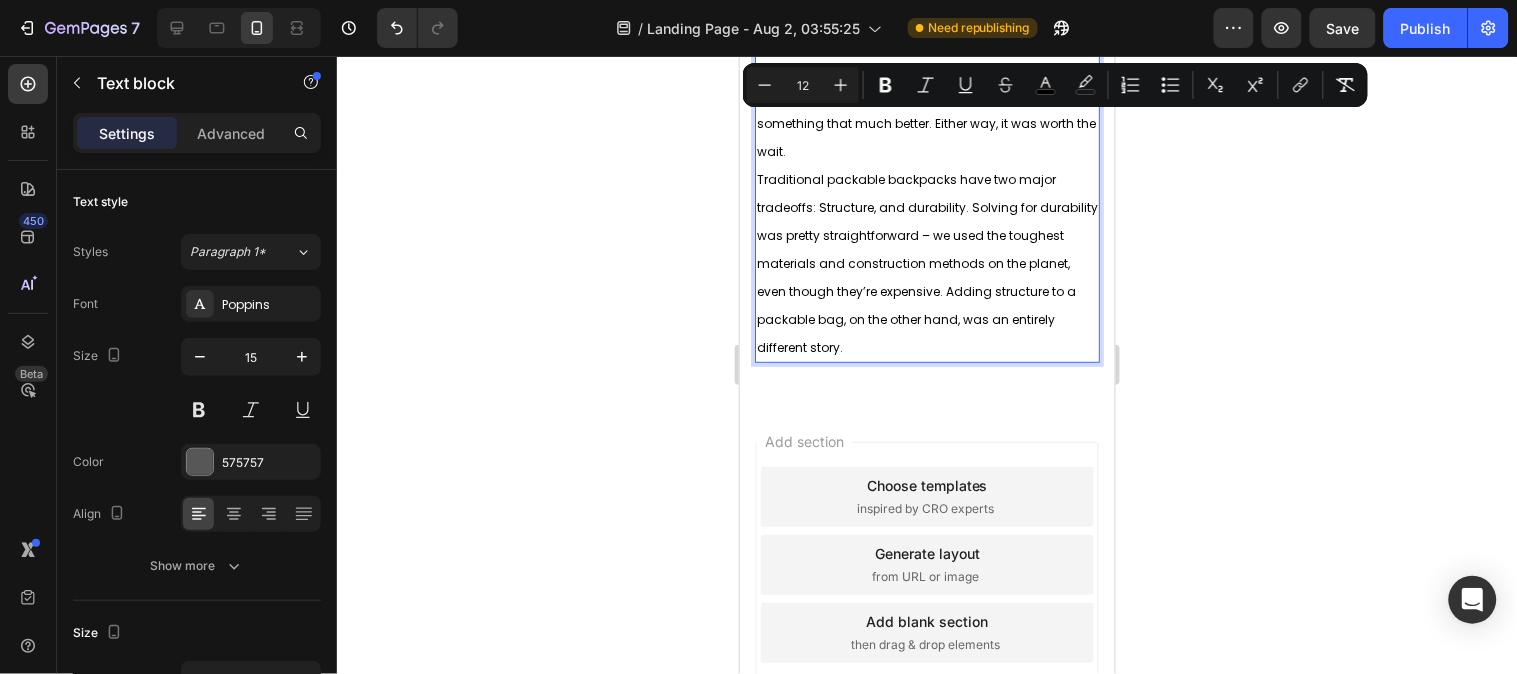 click on "Traditional packable backpacks have two major tradeoffs: Structure, and durability. Solving for durability was pretty straightforward – we used the toughest materials and construction methods on the planet, even though they’re expensive. Adding structure to a packable bag, on the other hand, was an entirely different story." at bounding box center (926, 262) 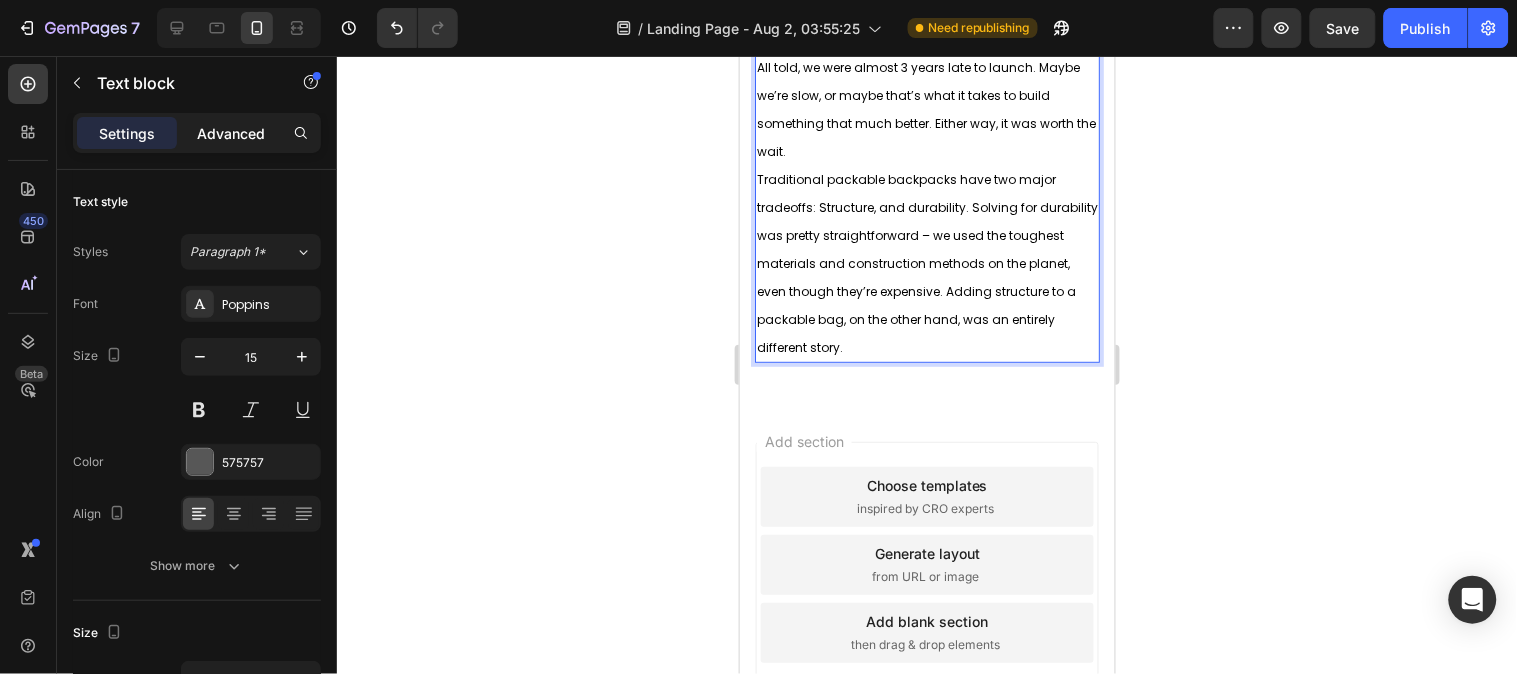 click on "Advanced" at bounding box center [231, 133] 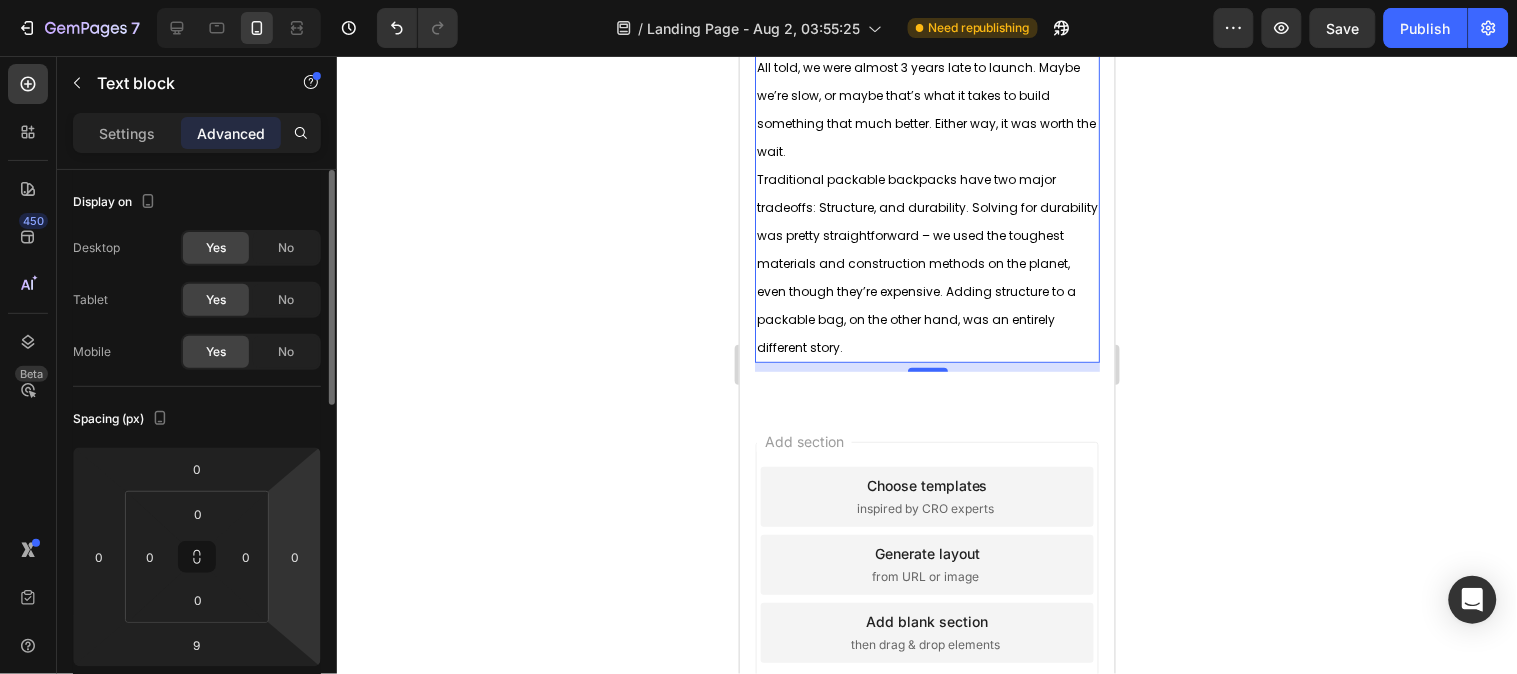 scroll, scrollTop: 222, scrollLeft: 0, axis: vertical 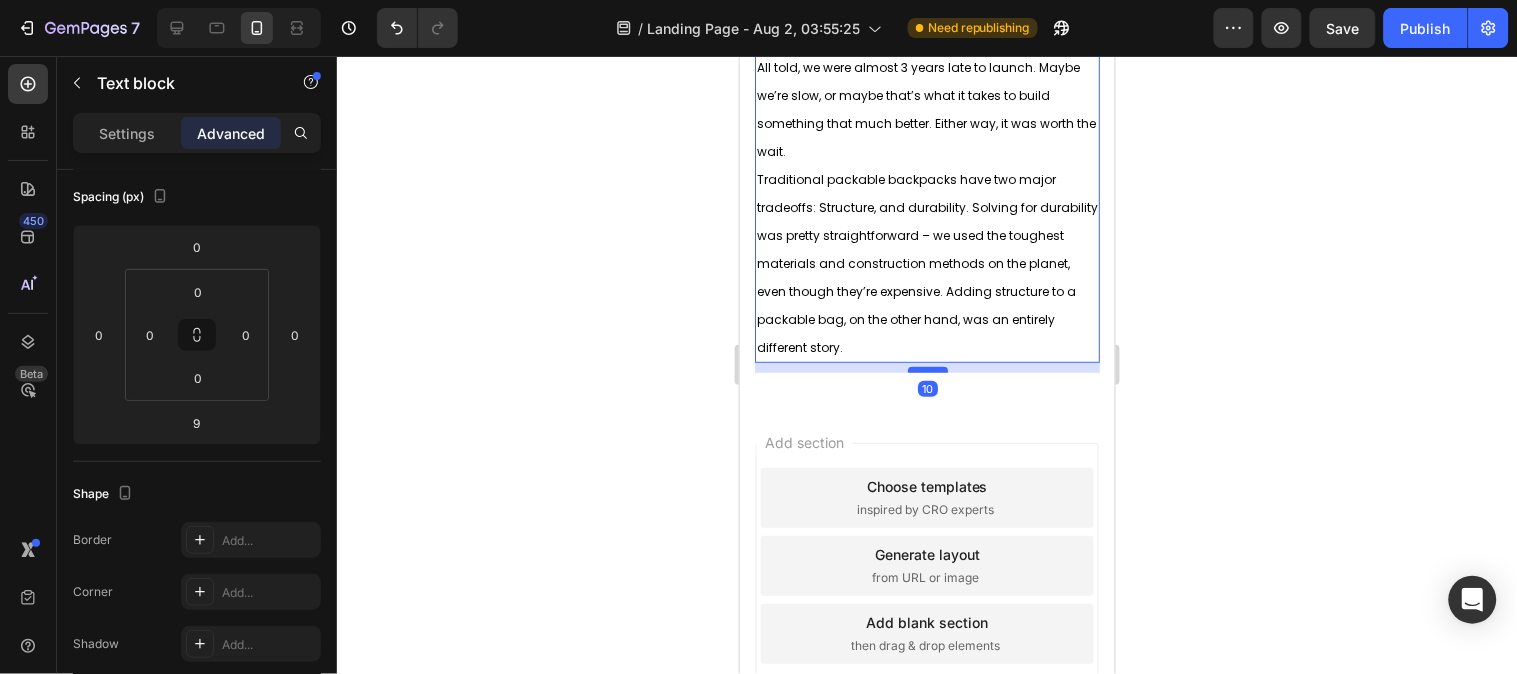 click at bounding box center (927, 369) 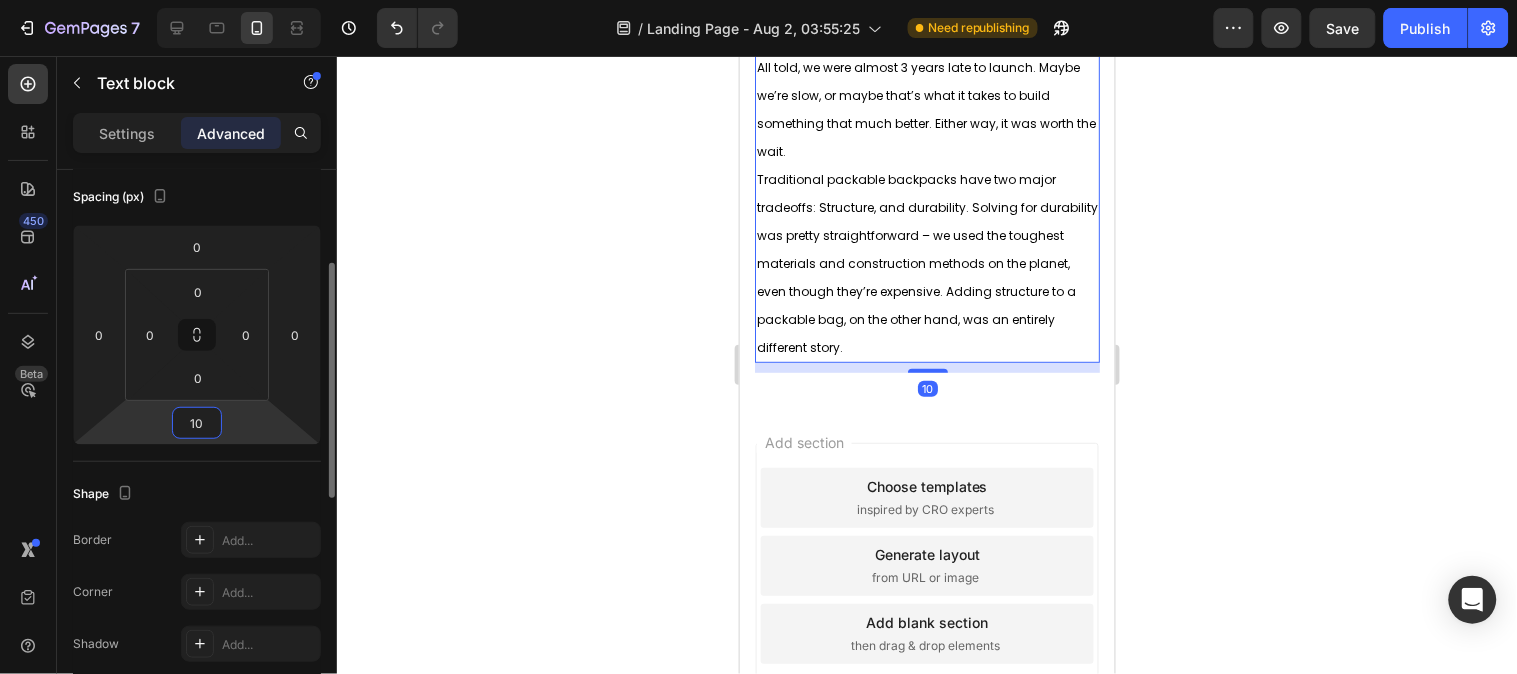 click on "10" at bounding box center (197, 423) 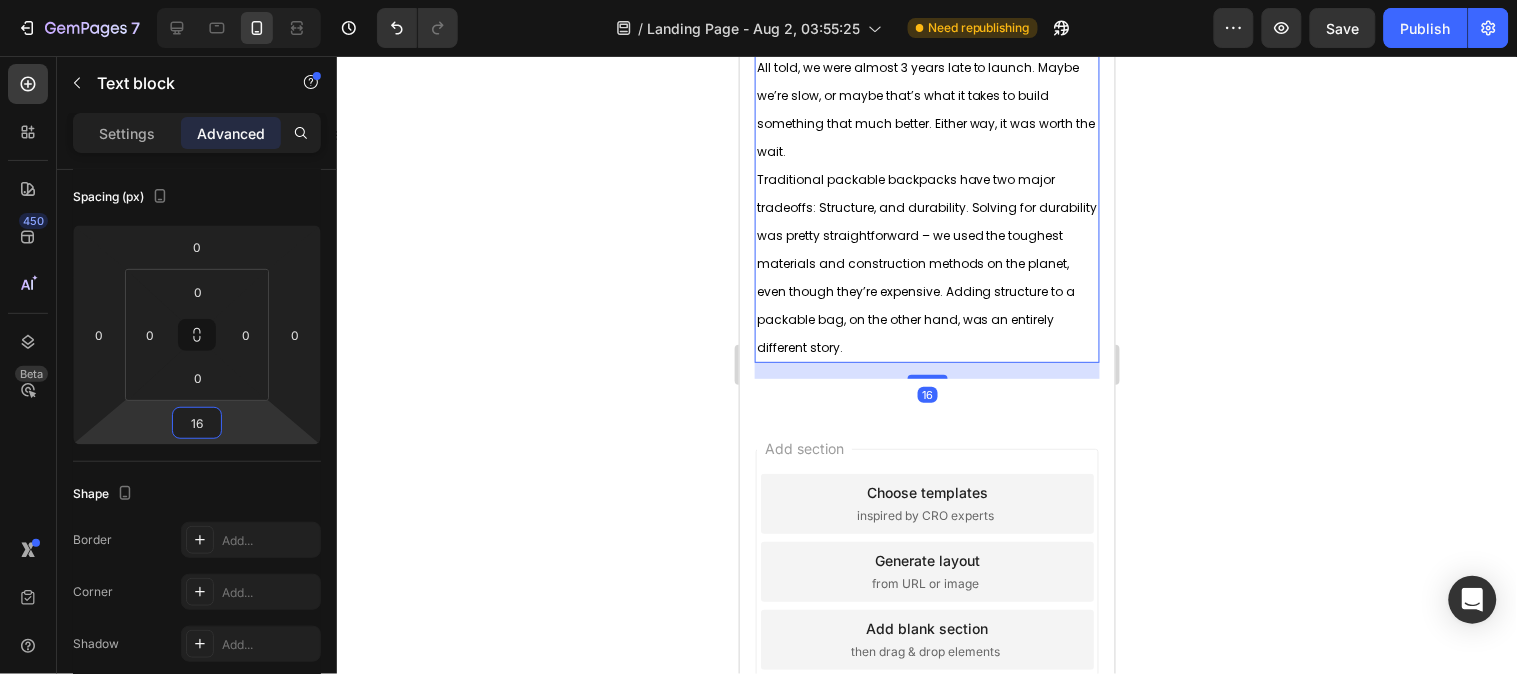 type on "16" 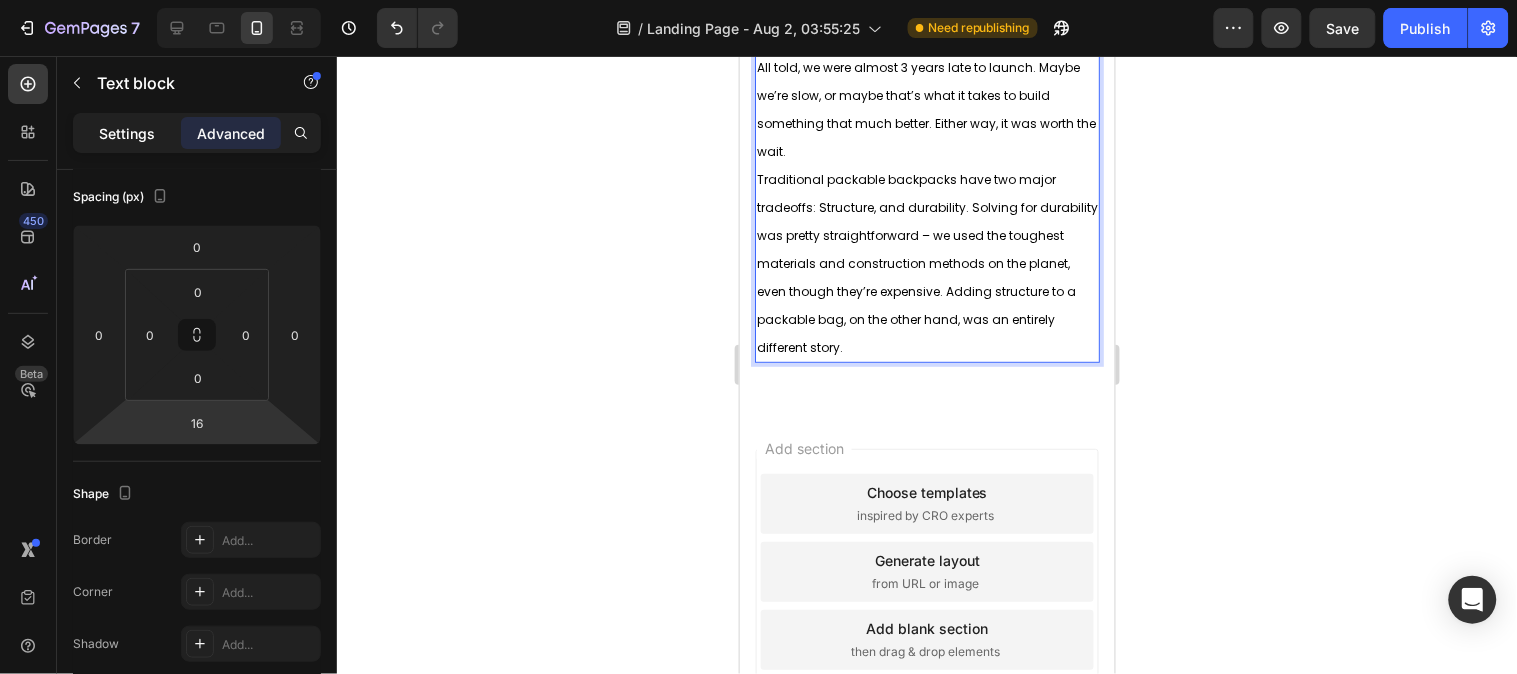 click on "Settings" at bounding box center (127, 133) 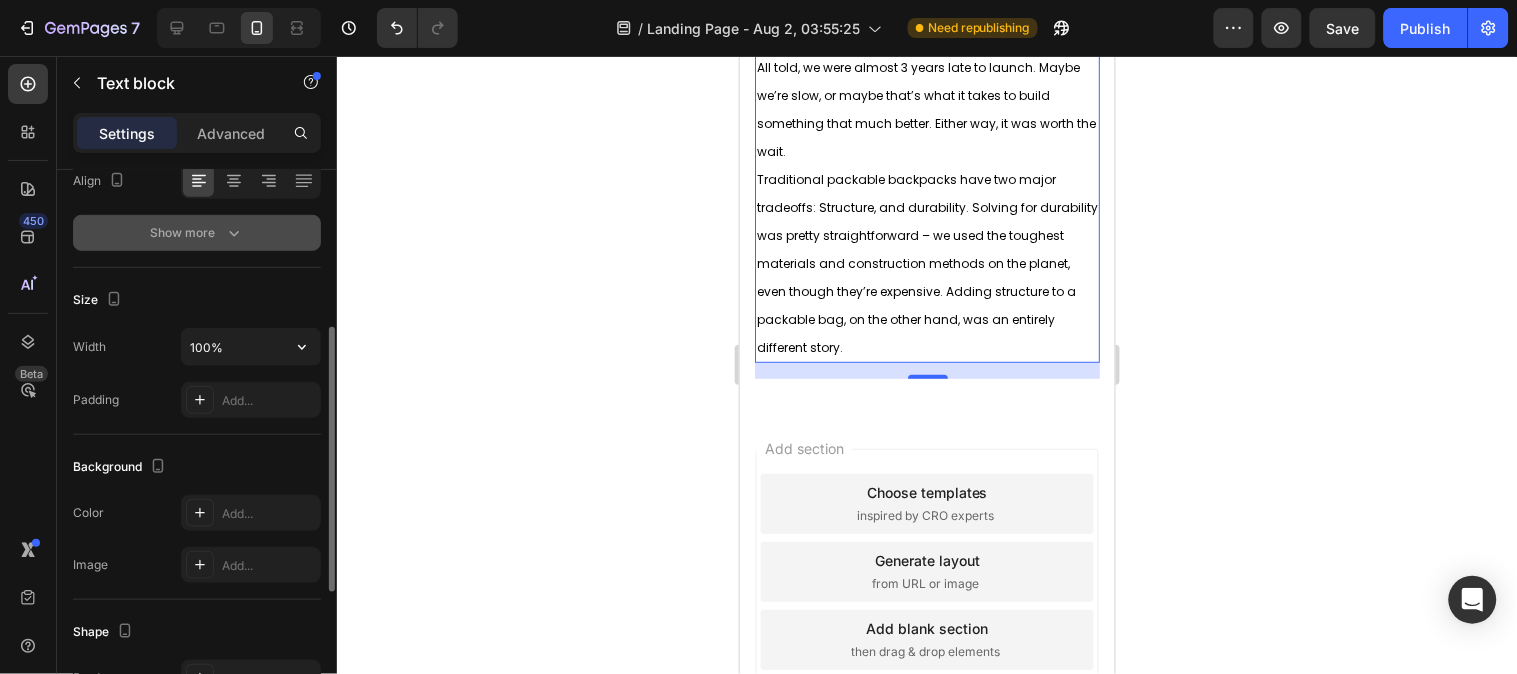 scroll, scrollTop: 222, scrollLeft: 0, axis: vertical 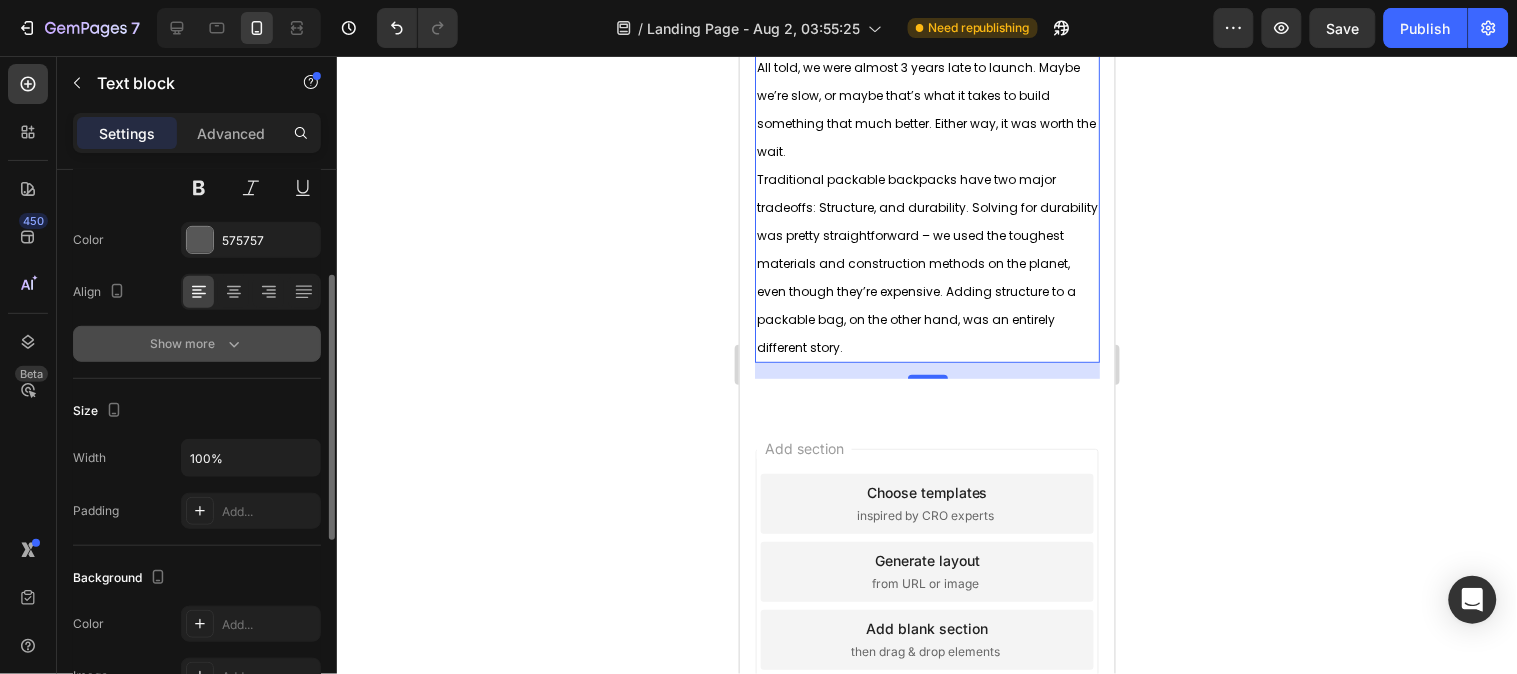 click on "Show more" at bounding box center [197, 344] 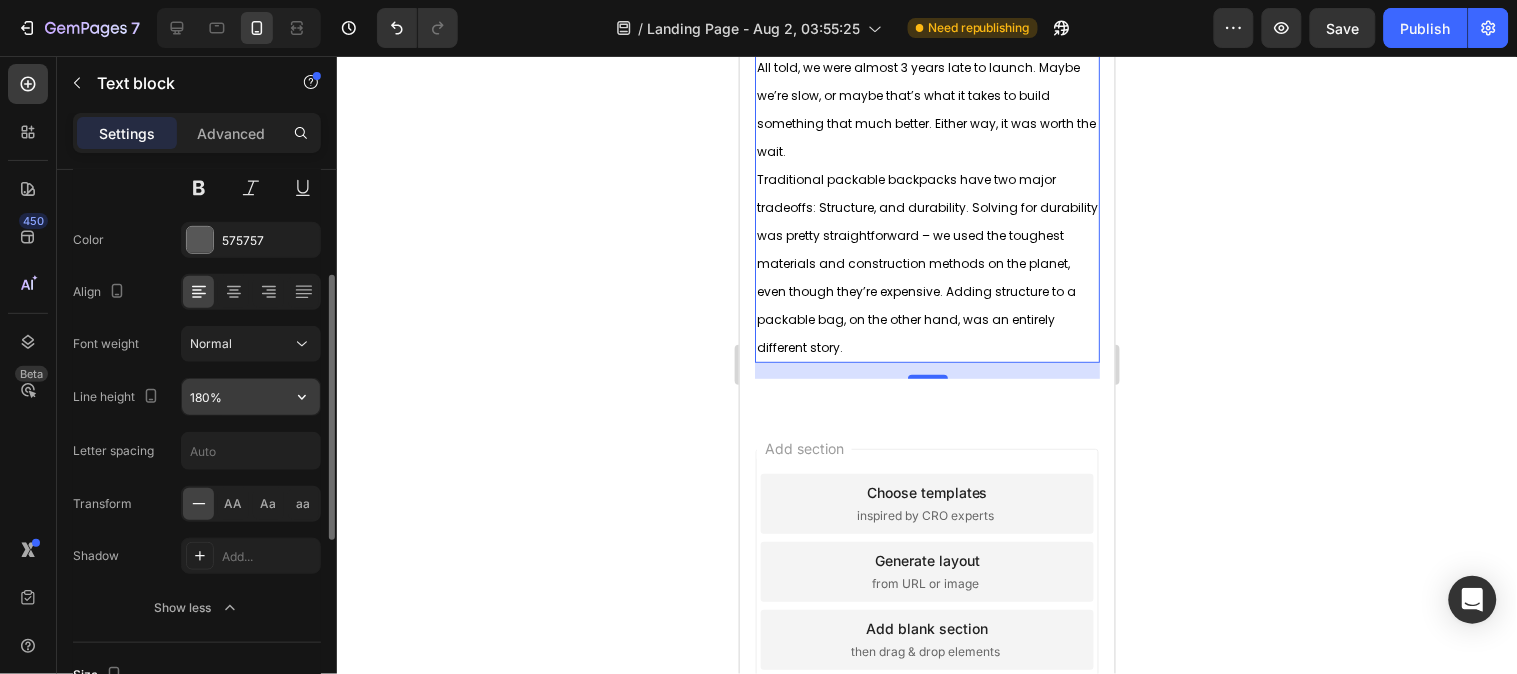 click on "180%" at bounding box center (251, 397) 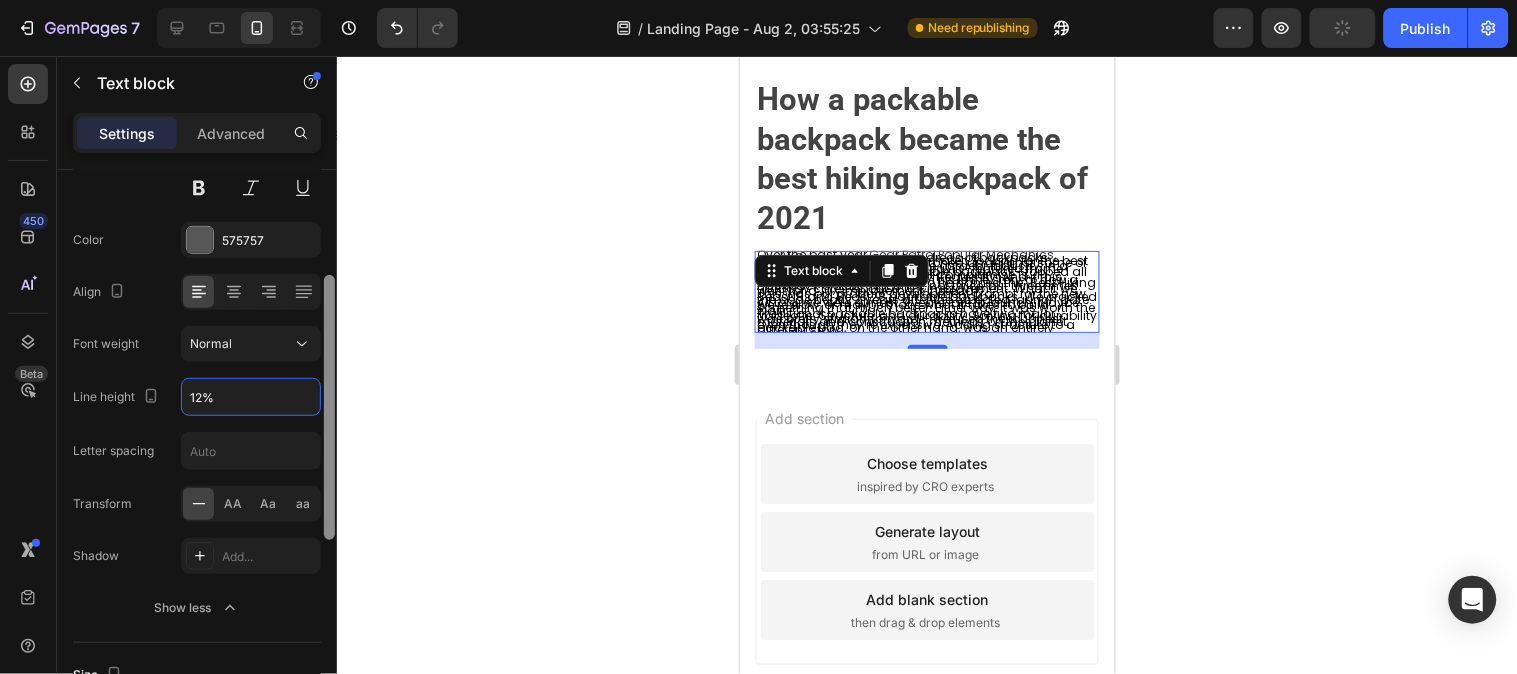 type on "120%" 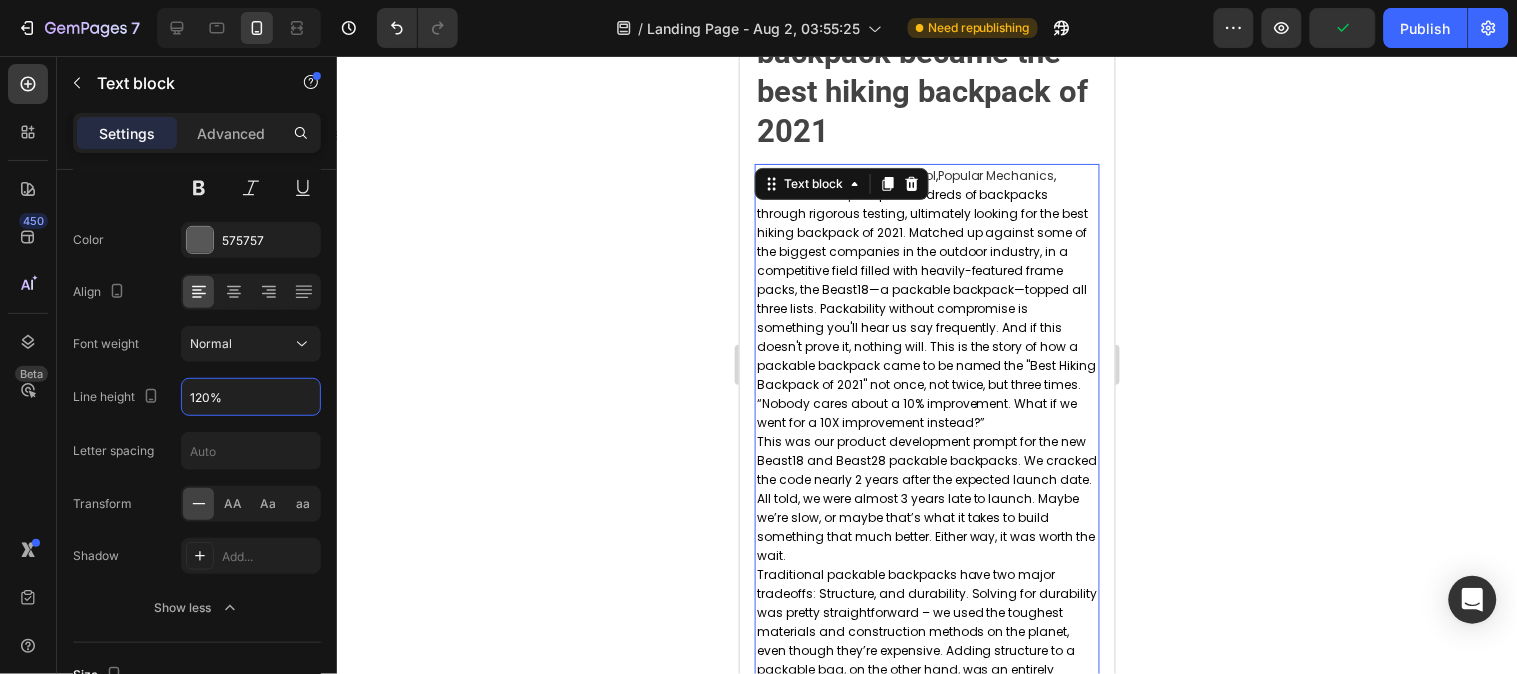 scroll, scrollTop: 1405, scrollLeft: 0, axis: vertical 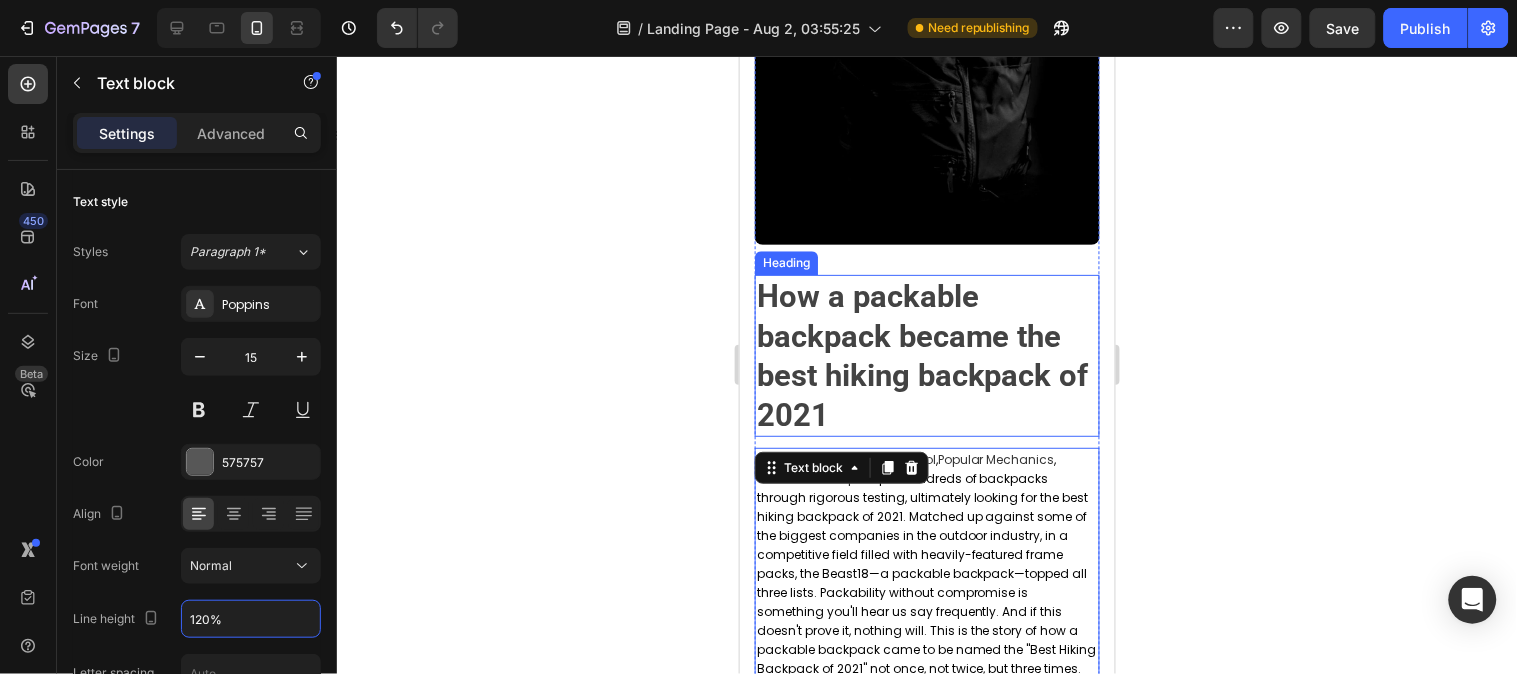 click on "⁠⁠⁠⁠⁠⁠⁠ How a packable backpack became the best hiking backpack of 2021" at bounding box center [926, 355] 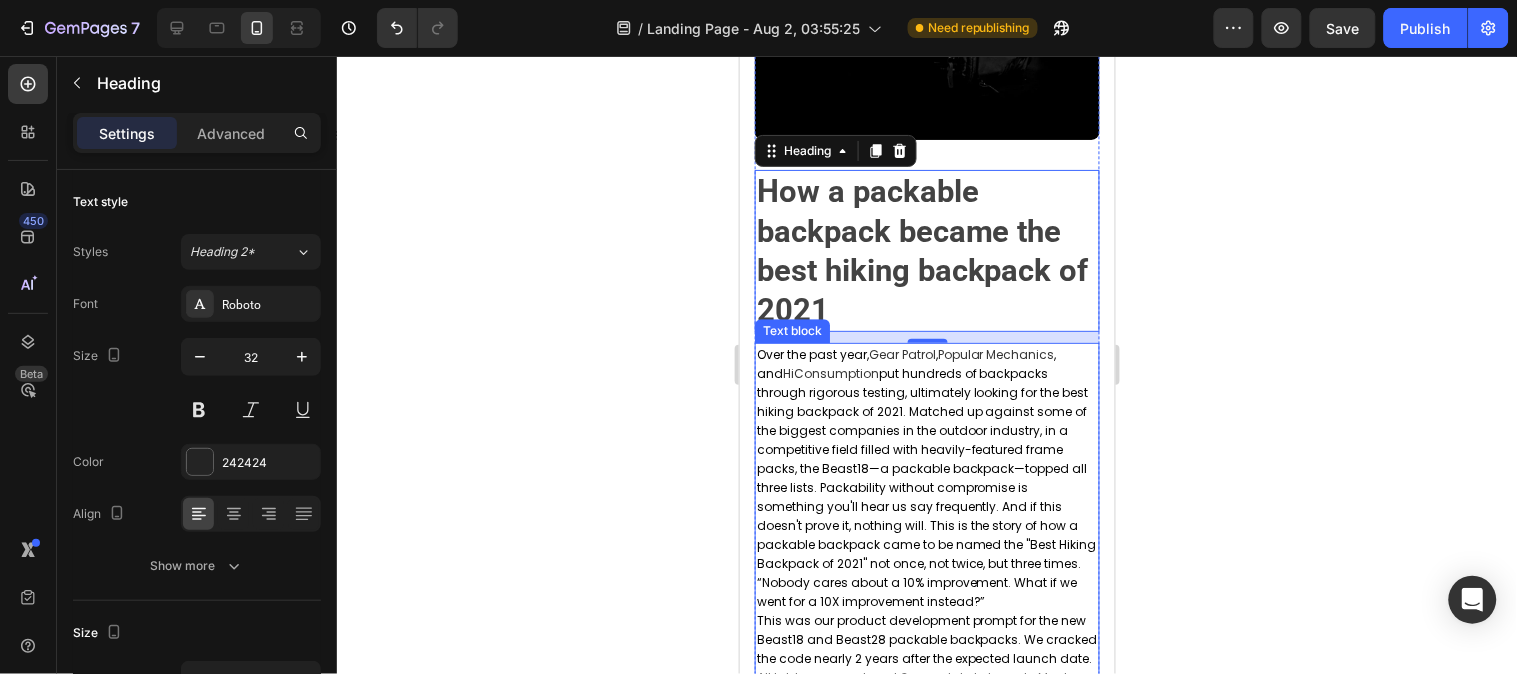 scroll, scrollTop: 1222, scrollLeft: 0, axis: vertical 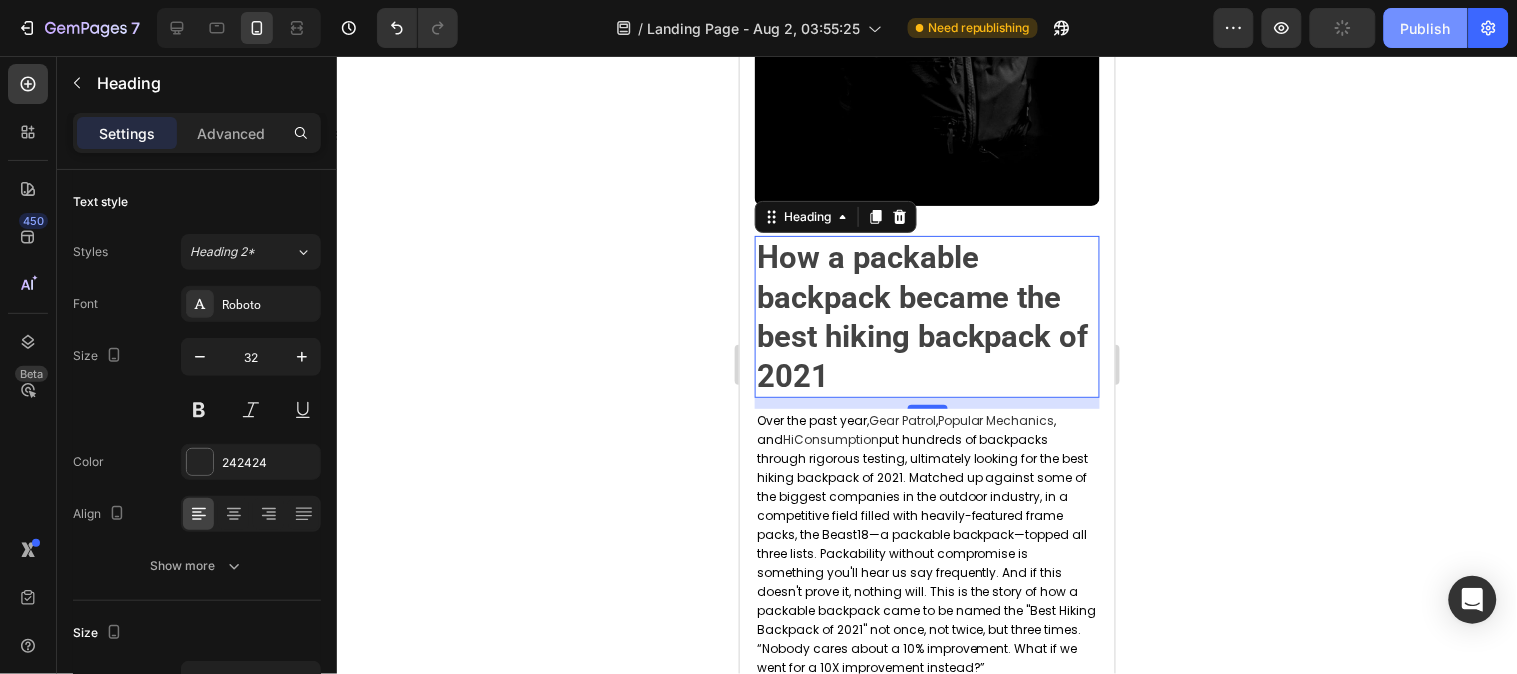 click on "Publish" at bounding box center [1426, 28] 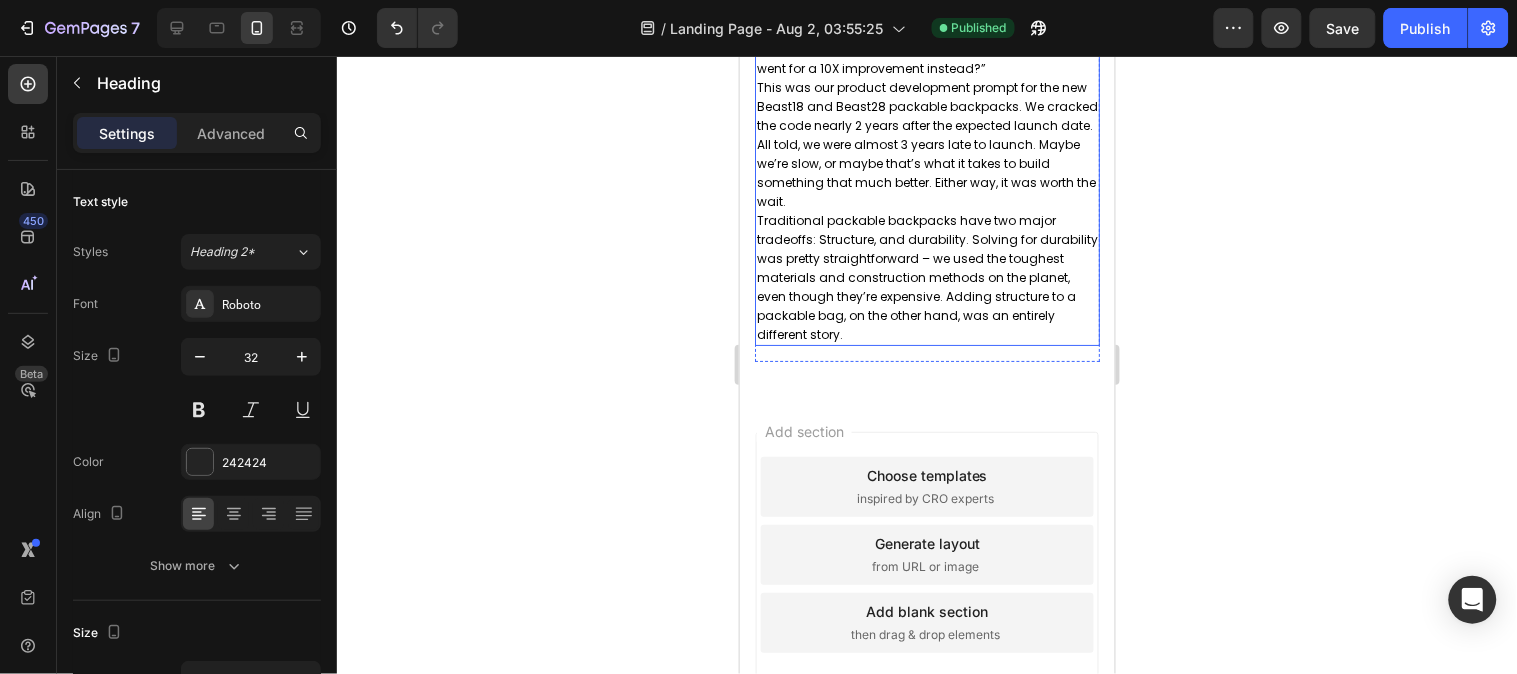 scroll, scrollTop: 1850, scrollLeft: 0, axis: vertical 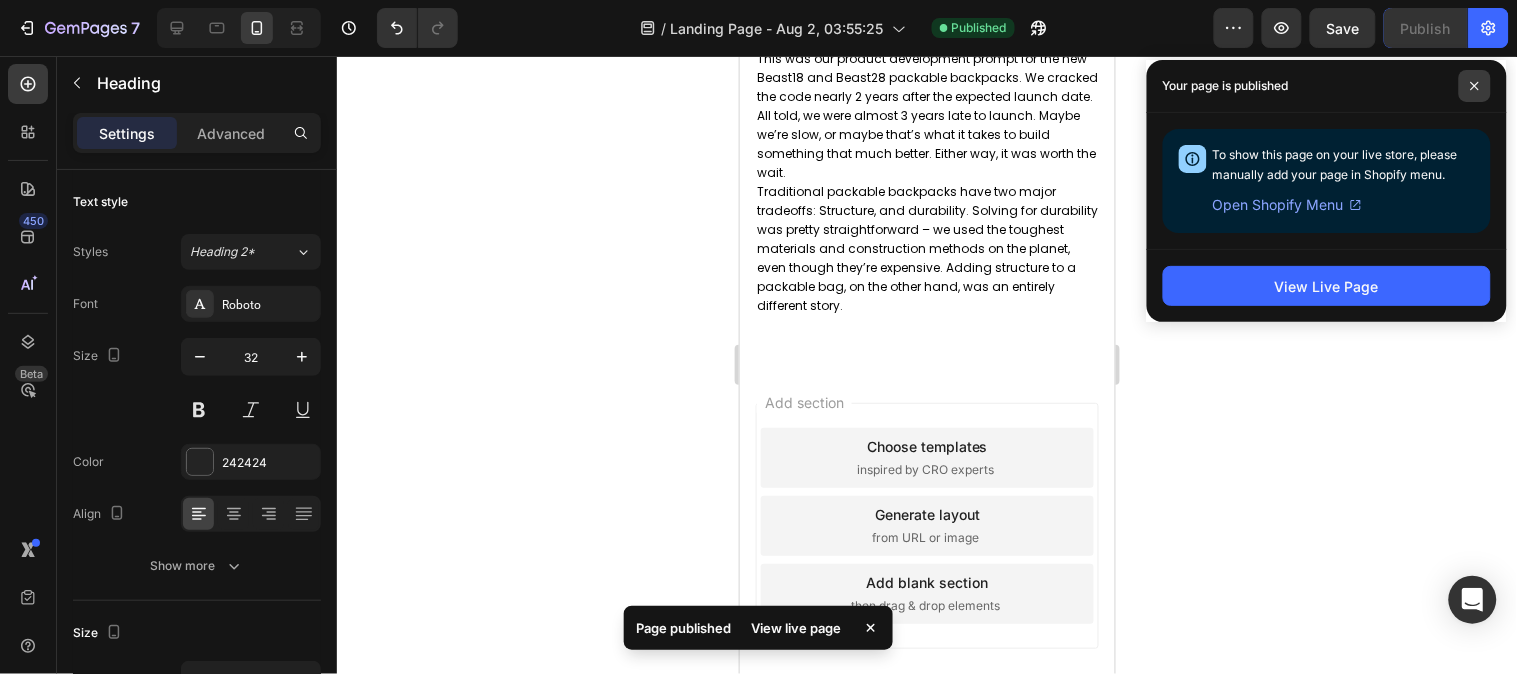 click at bounding box center (1475, 86) 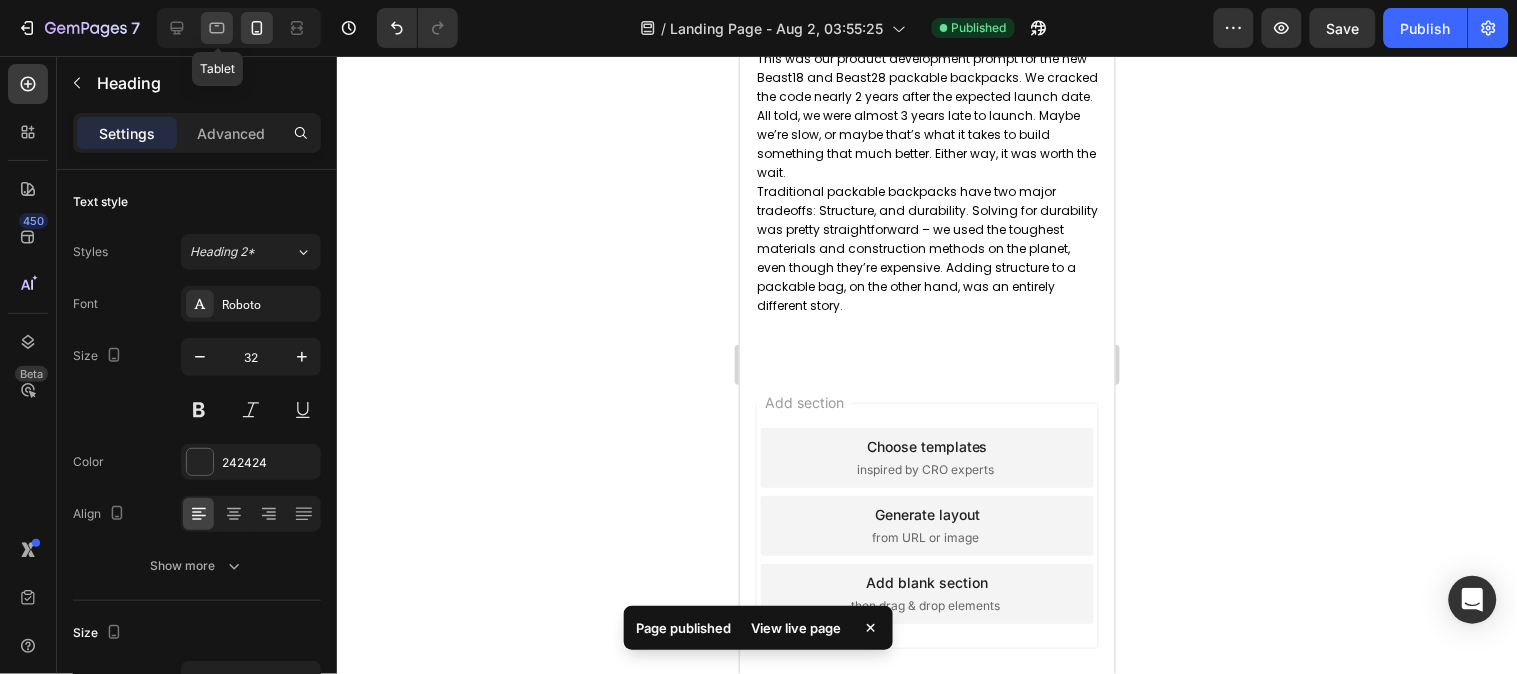 click 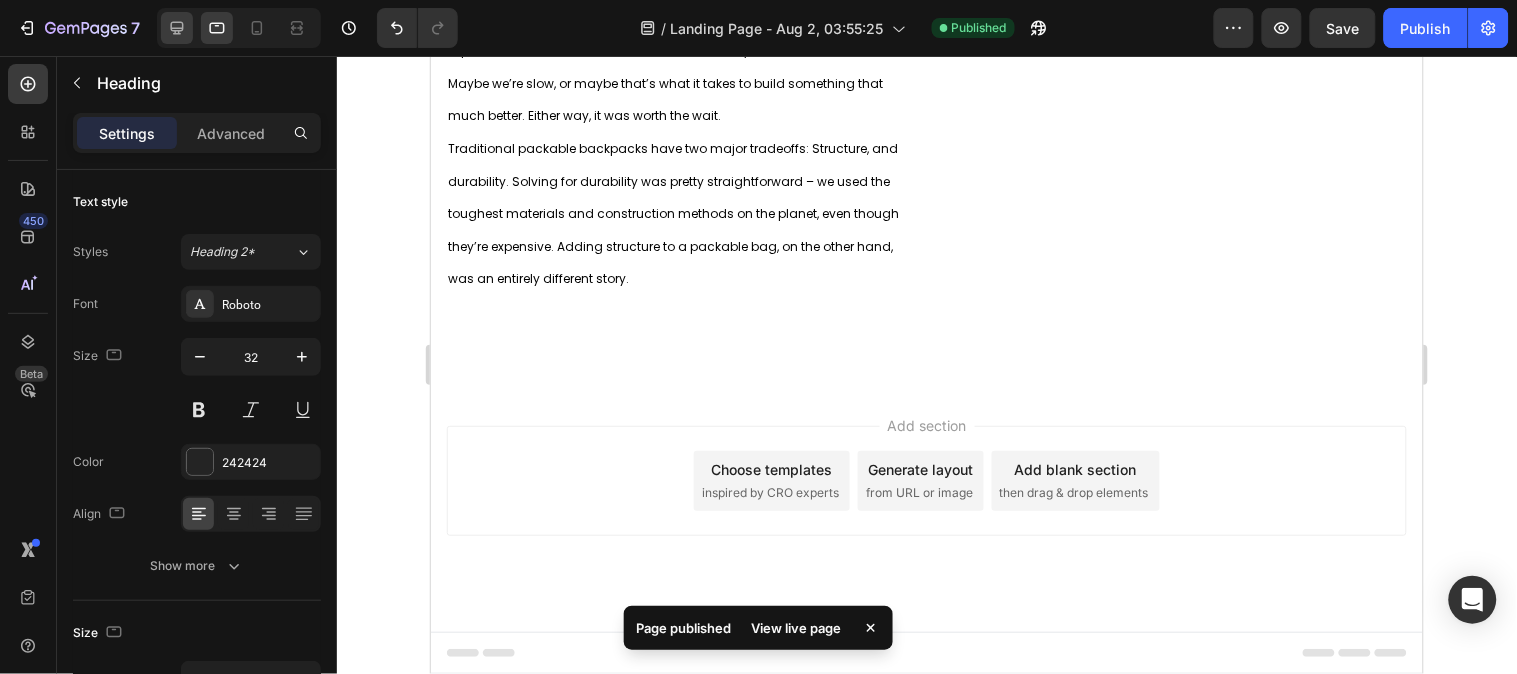 type on "40" 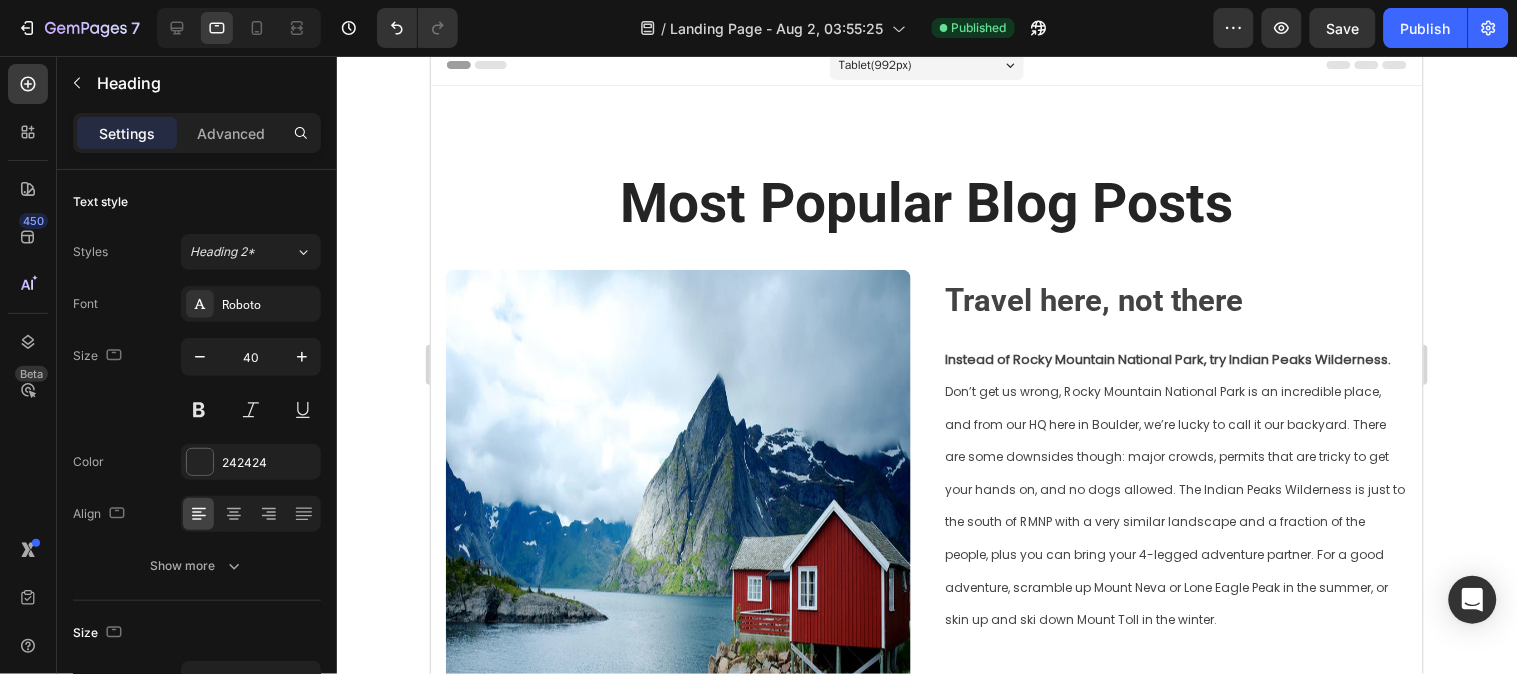 scroll, scrollTop: 0, scrollLeft: 0, axis: both 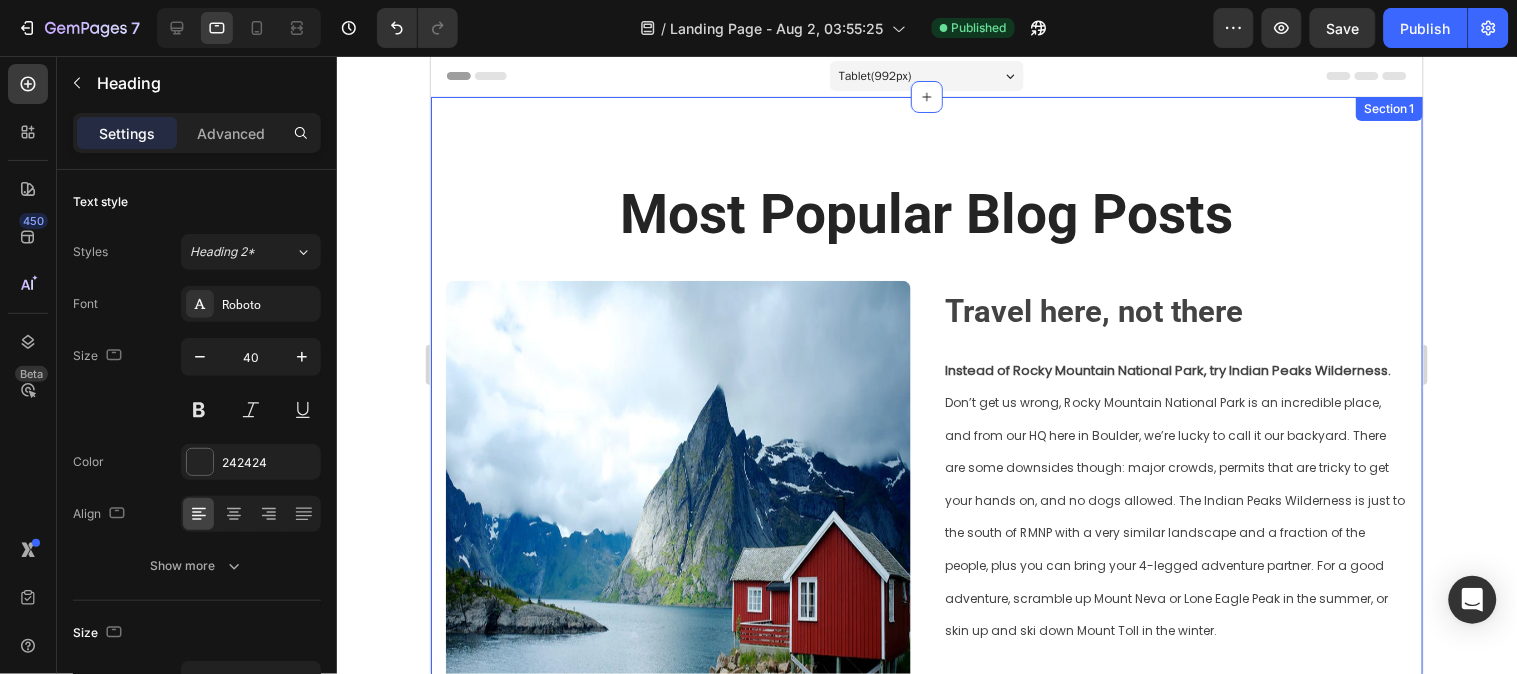 click on "Most Popular Blog Posts Heading Row Image ⁠⁠⁠⁠⁠⁠⁠ Travel here, not there Heading Instead of Rocky Mountain National Park, try Indian Peaks Wilderness. Don’t get us wrong, Rocky Mountain National Park is an incredible place, and from our HQ here in Boulder, we’re lucky to call it our backyard. There are some downsides though: major crowds, permits that are tricky to get your hands on, and no dogs allowed. The Indian Peaks Wilderness is just to the south of RMNP with a very similar landscape and a fraction of the people, plus you can bring your 4-legged adventure partner. For a good adventure, scramble up Mount Neva or Lone Eagle Peak in the summer, or skin up and ski down Mount Toll in the winter. Text block Row ⁠⁠⁠⁠⁠⁠⁠ How a packable backpack became the best hiking backpack of 2021 Heading   11 Over the past year,  Gear Patrol ,  Popular Mechanics , and  HiConsumption “Nobody cares about a 10% improvement. What if we went for a 10X improvement instead?” Text block Image" at bounding box center [926, 984] 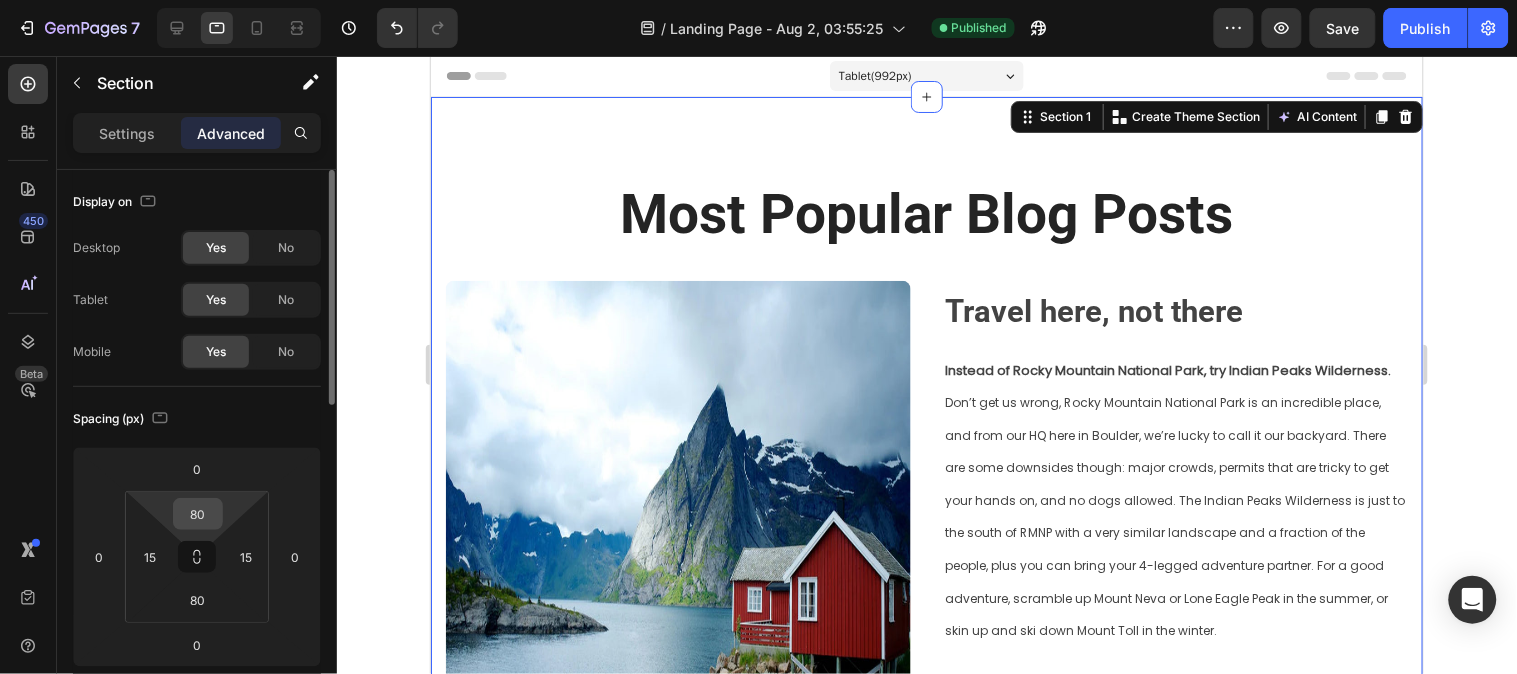 click on "80" at bounding box center (198, 514) 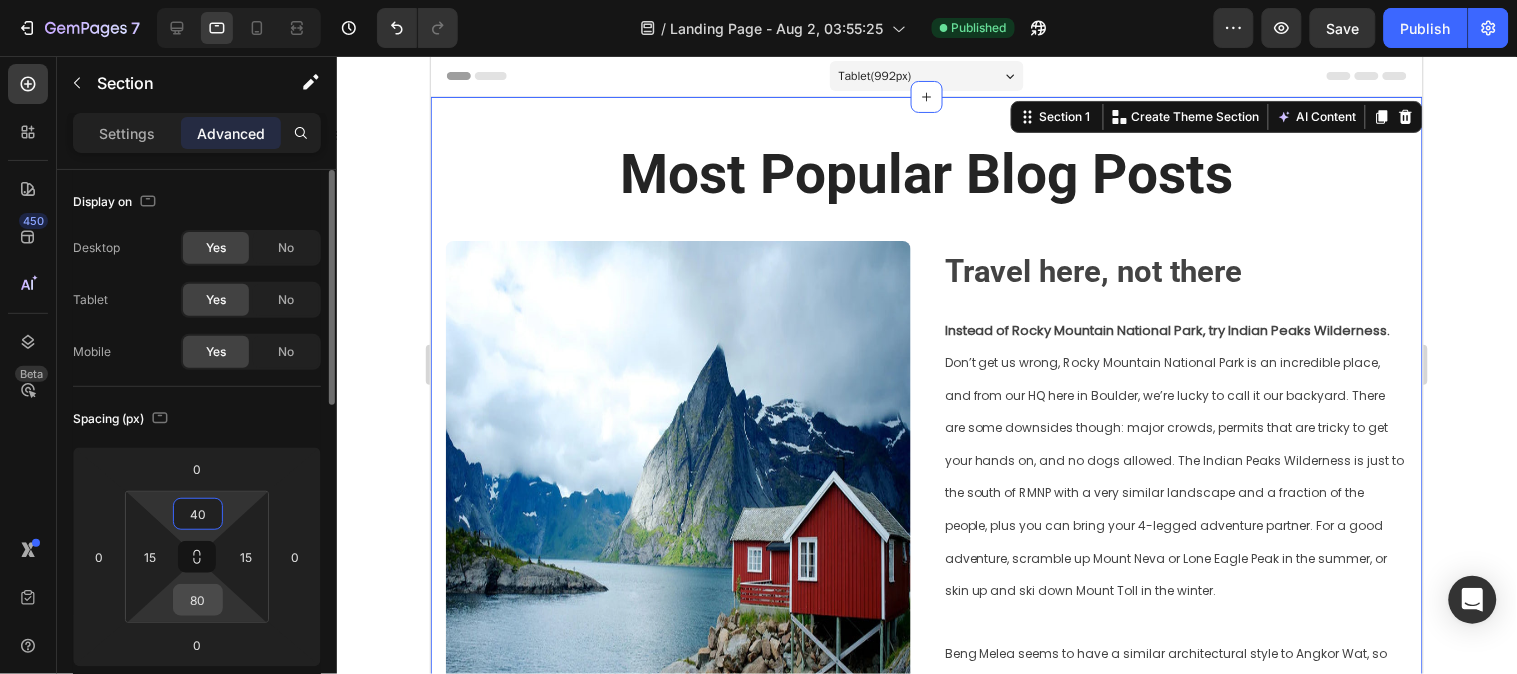 type on "40" 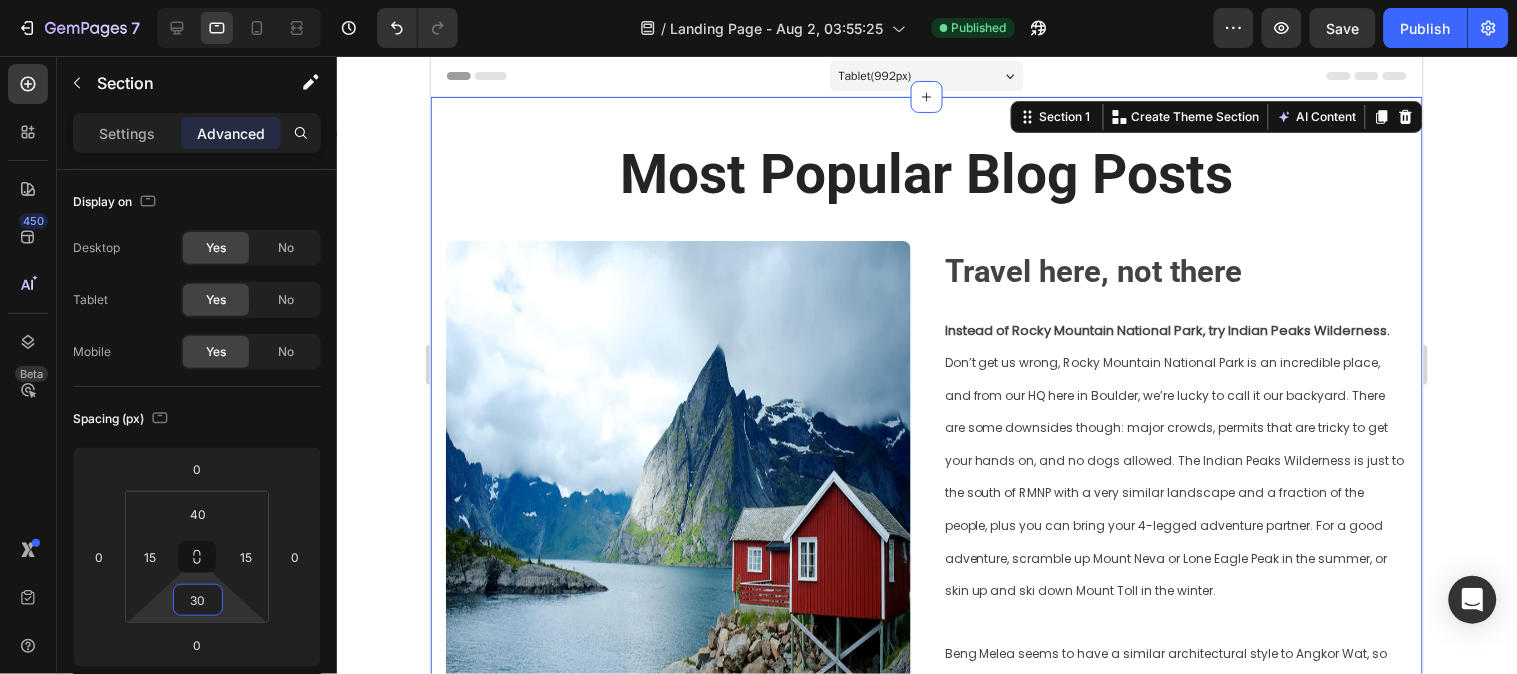 type on "30" 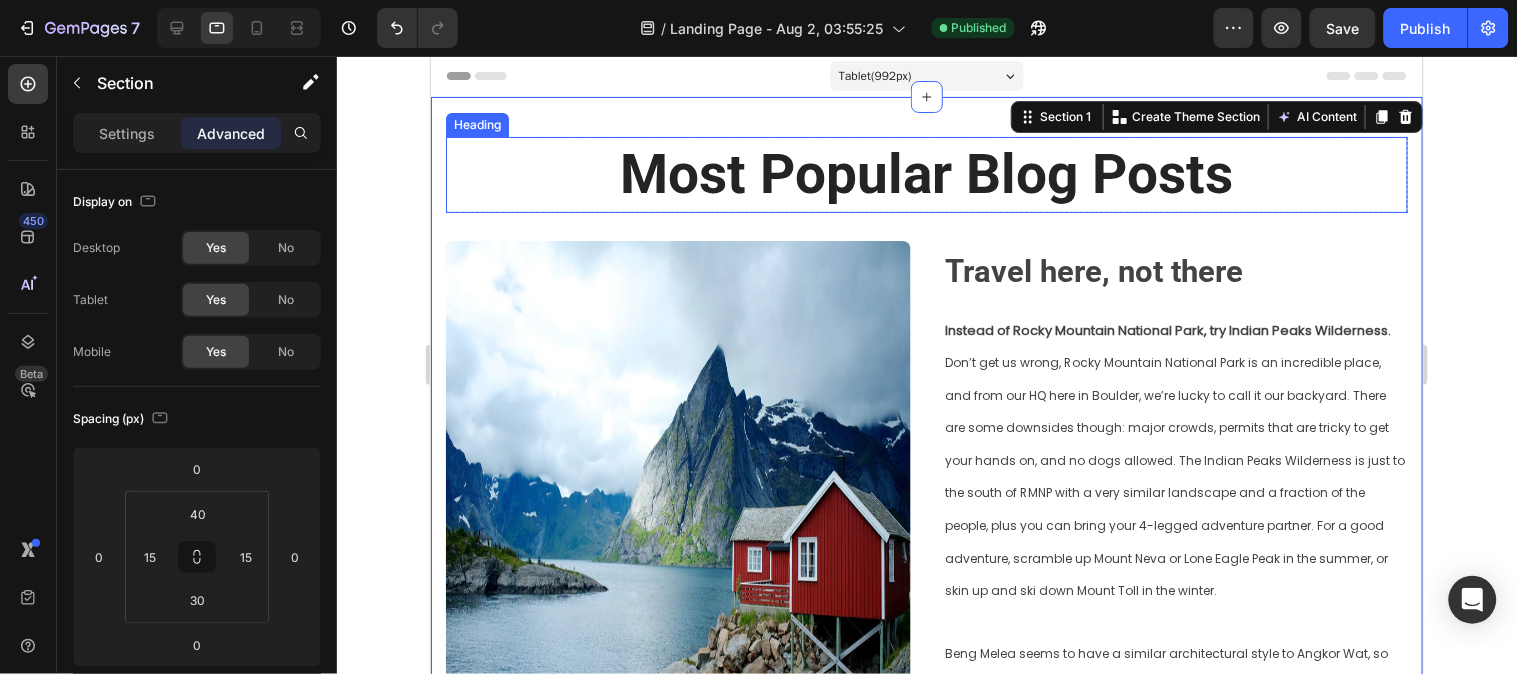 click on "Most Popular Blog Posts" at bounding box center [926, 174] 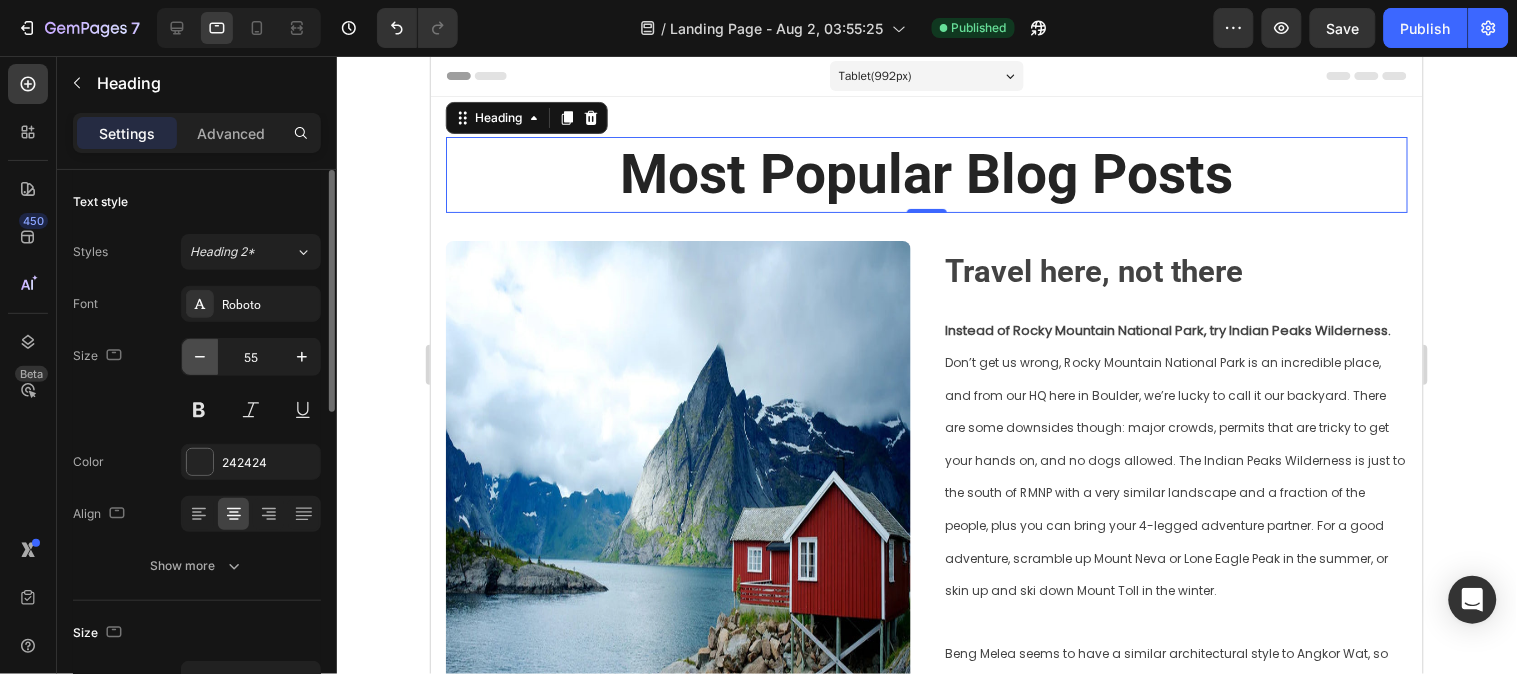 click 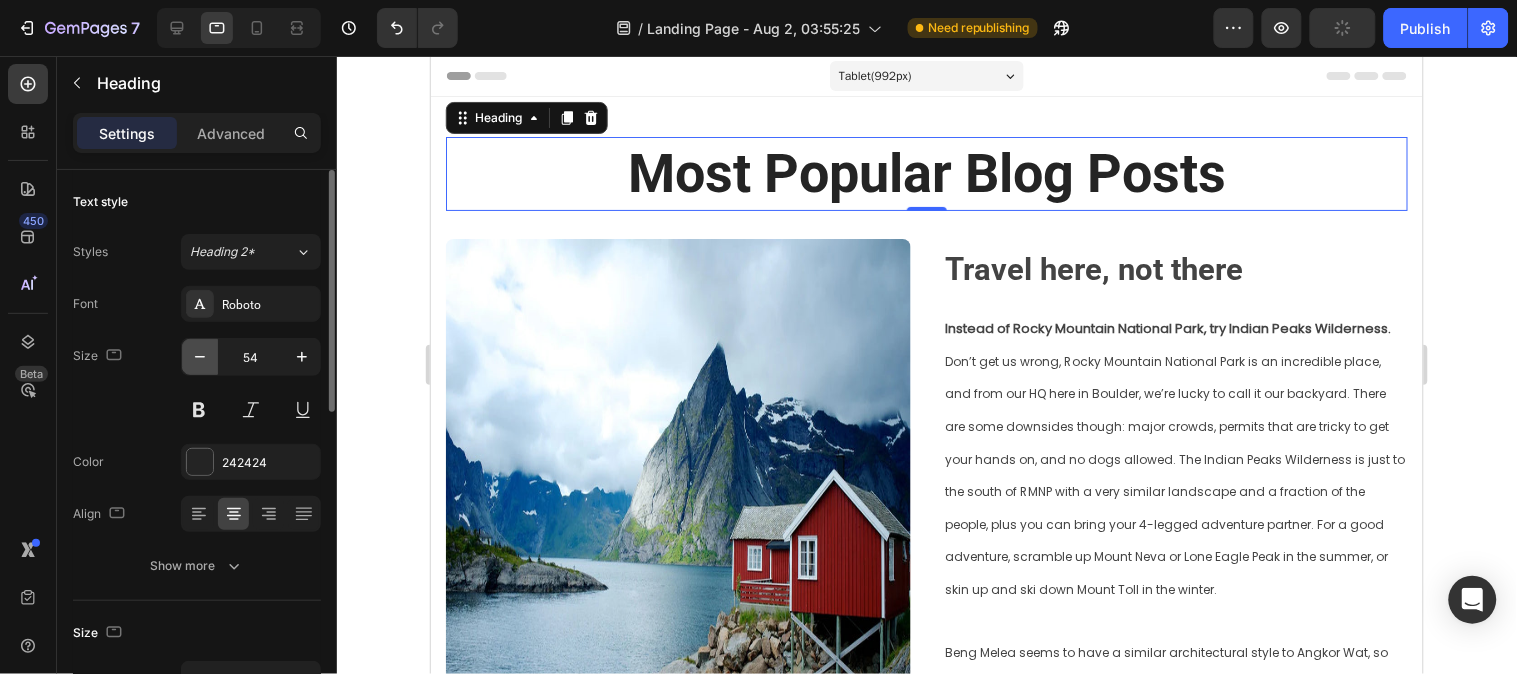 click 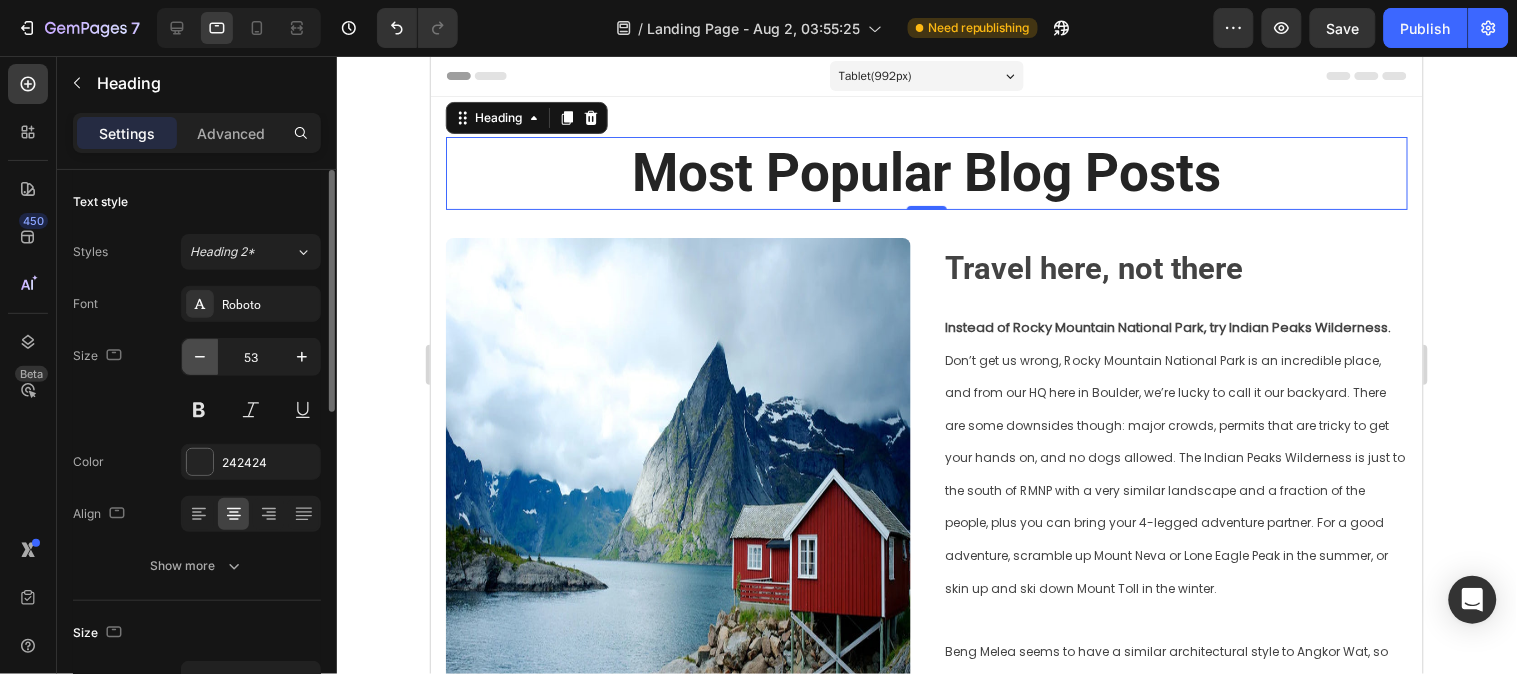 click 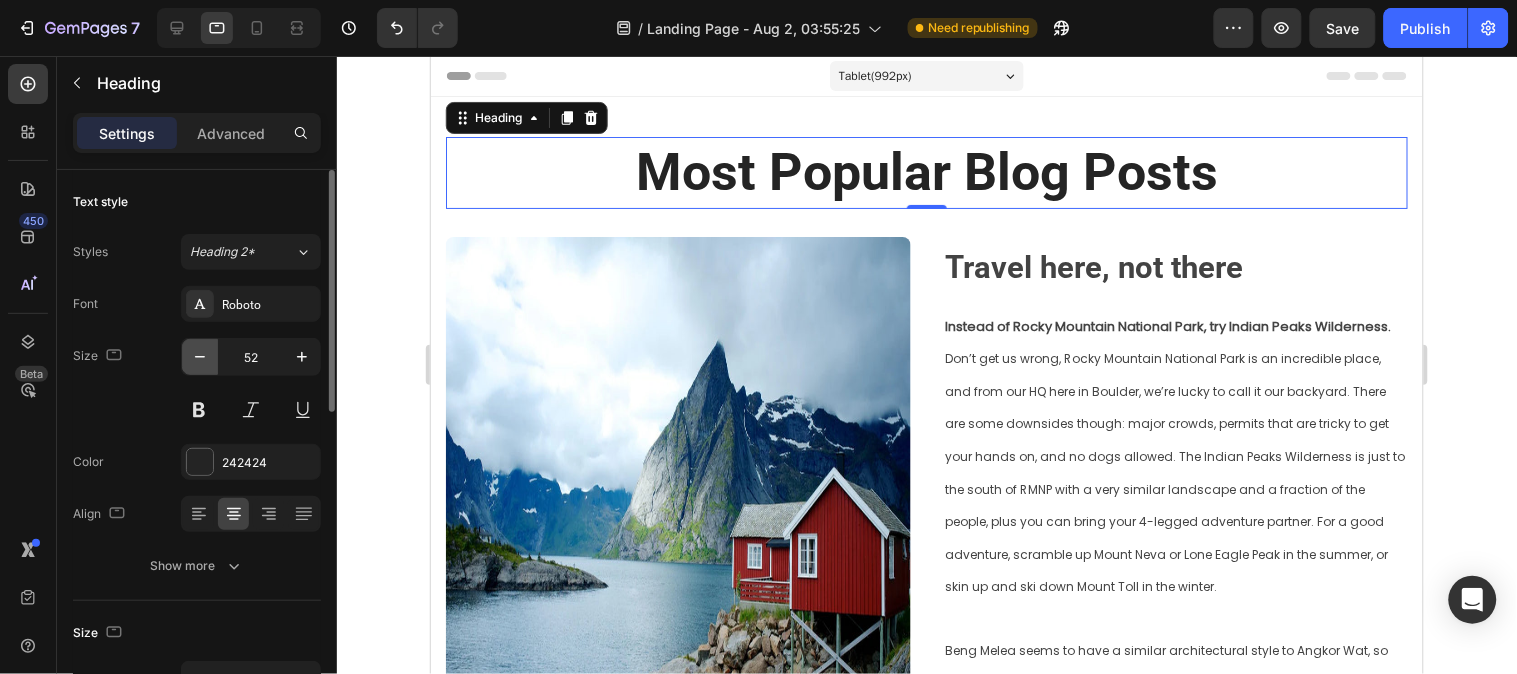 click 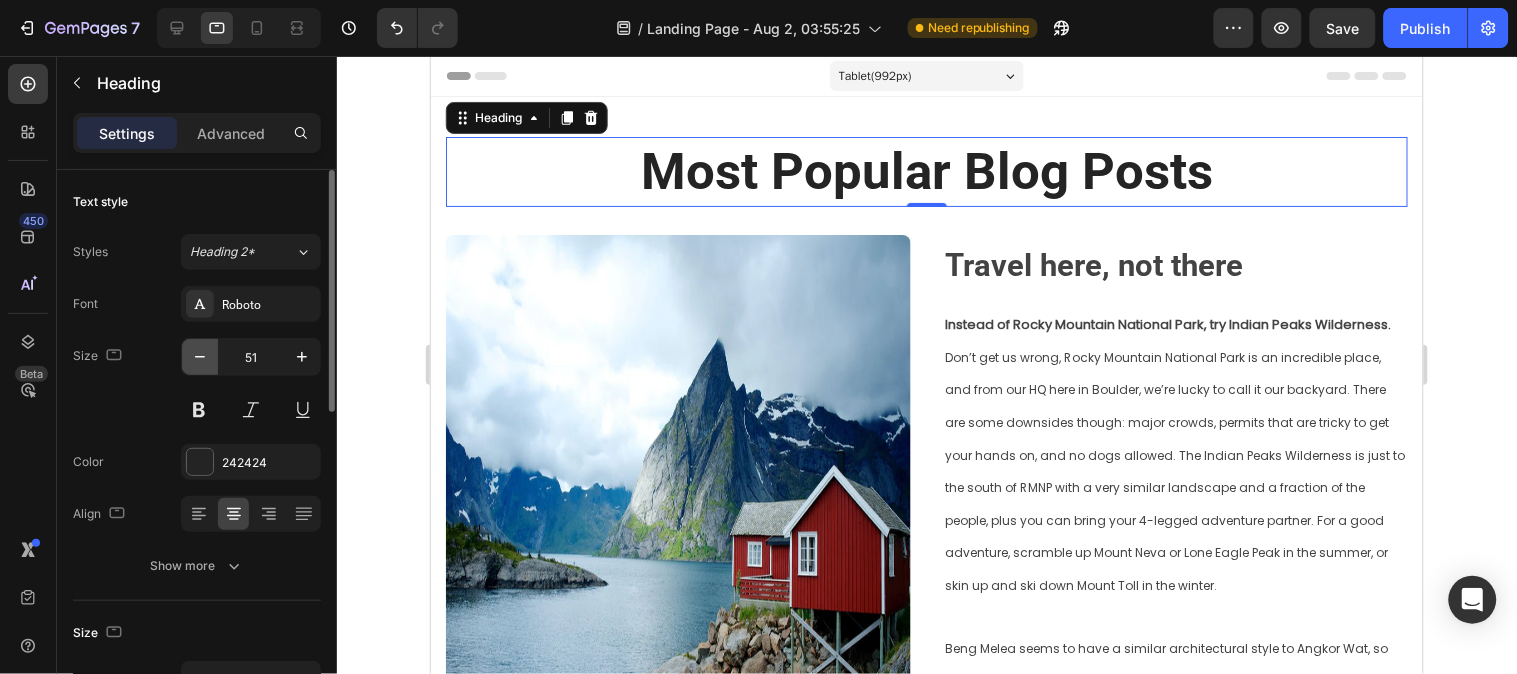 click 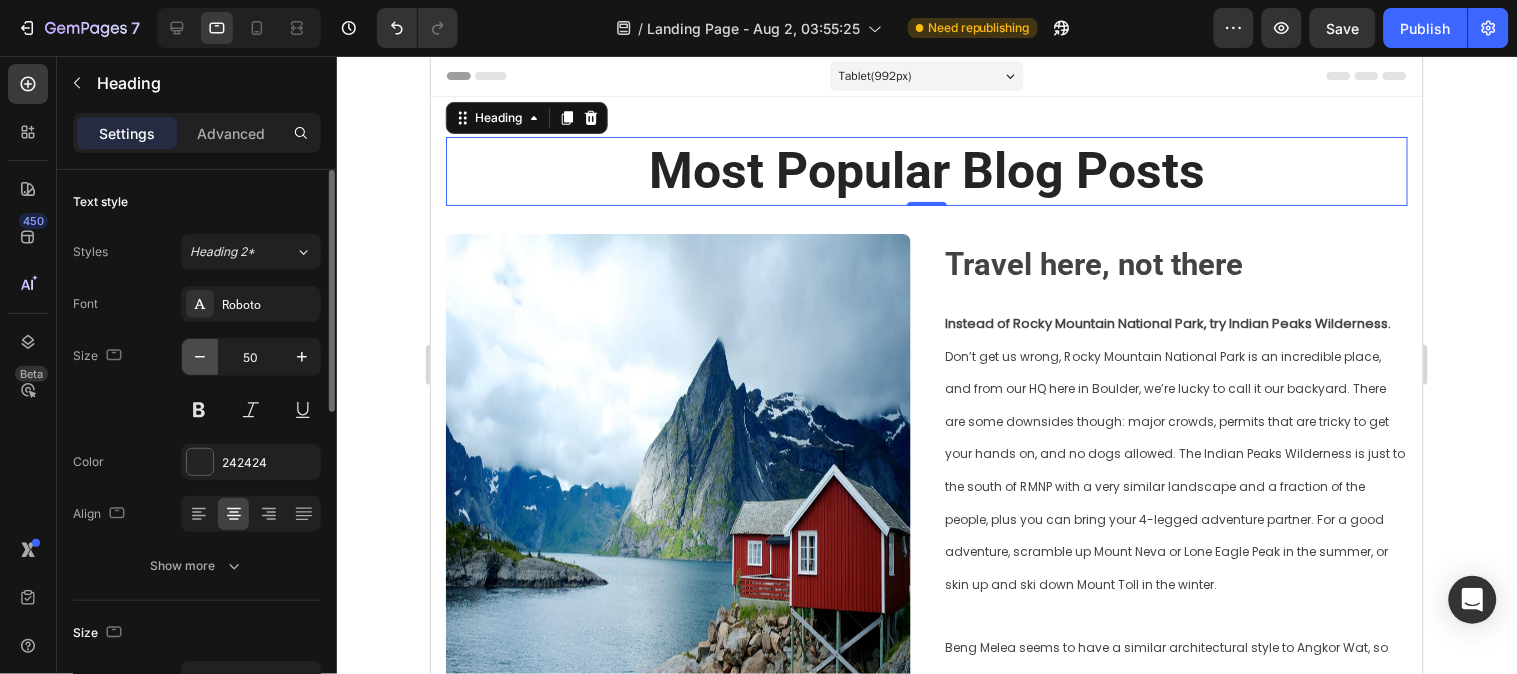 click 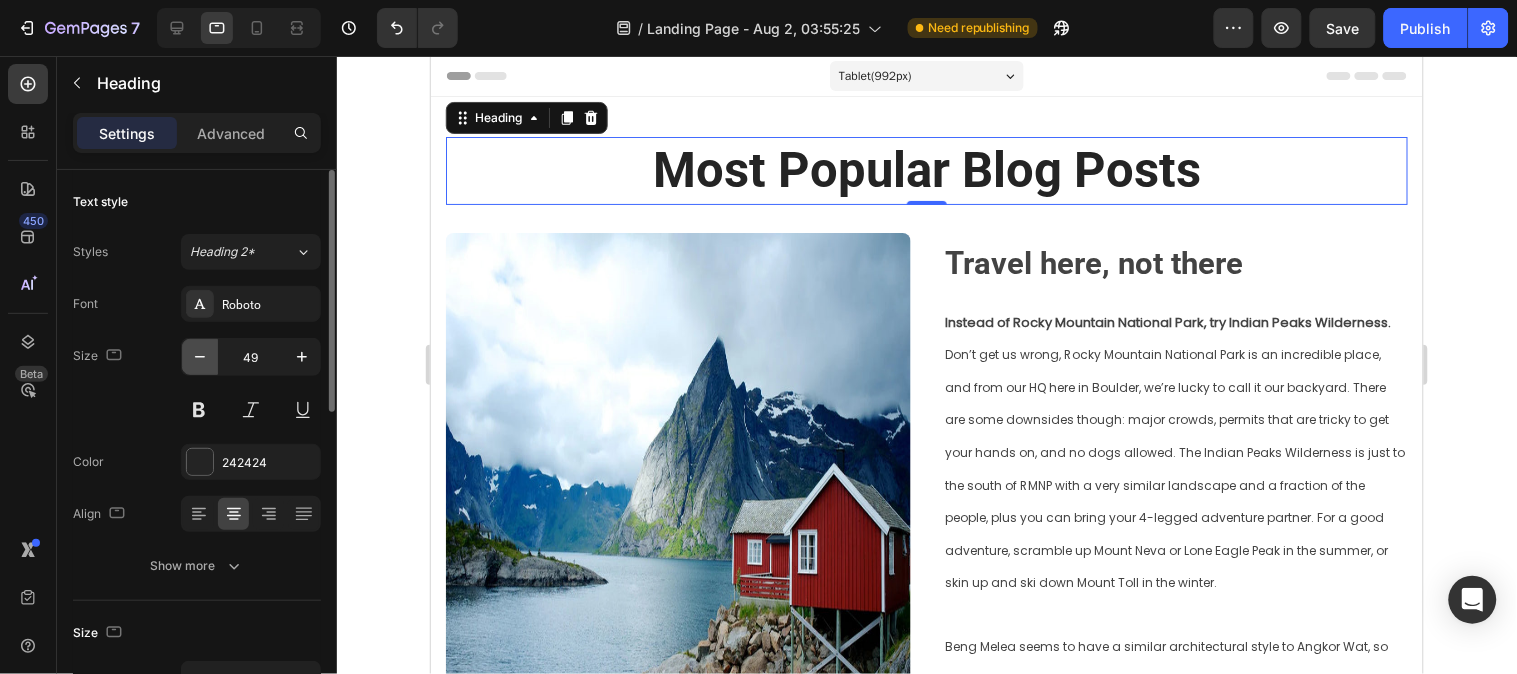 click 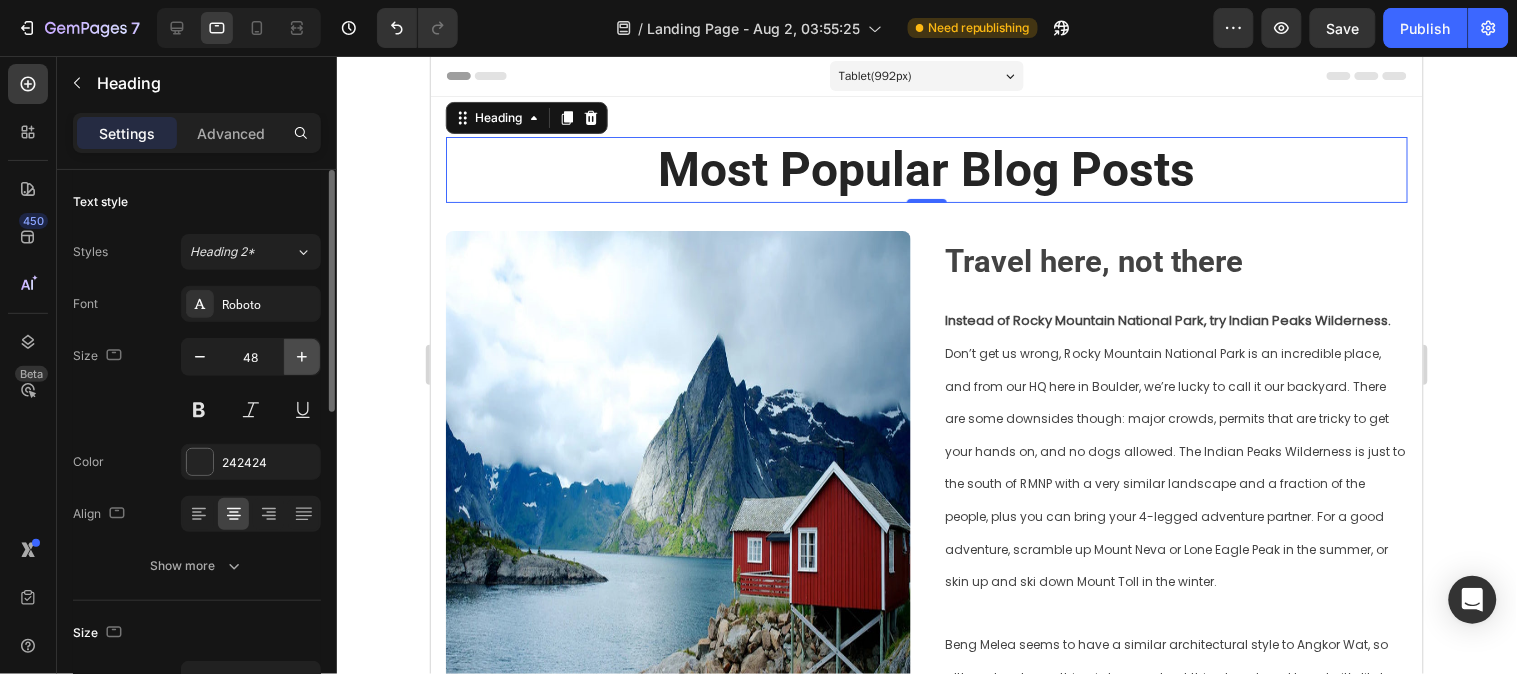 click 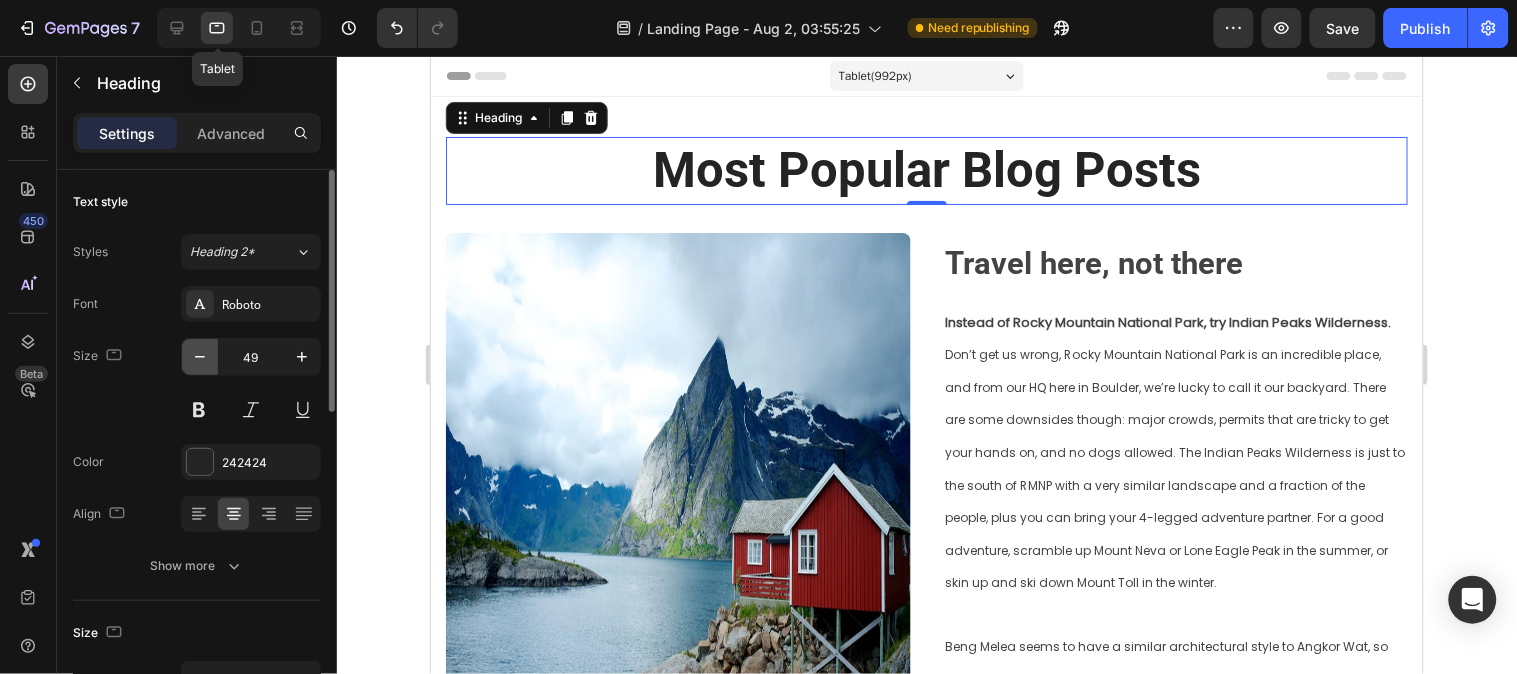 click 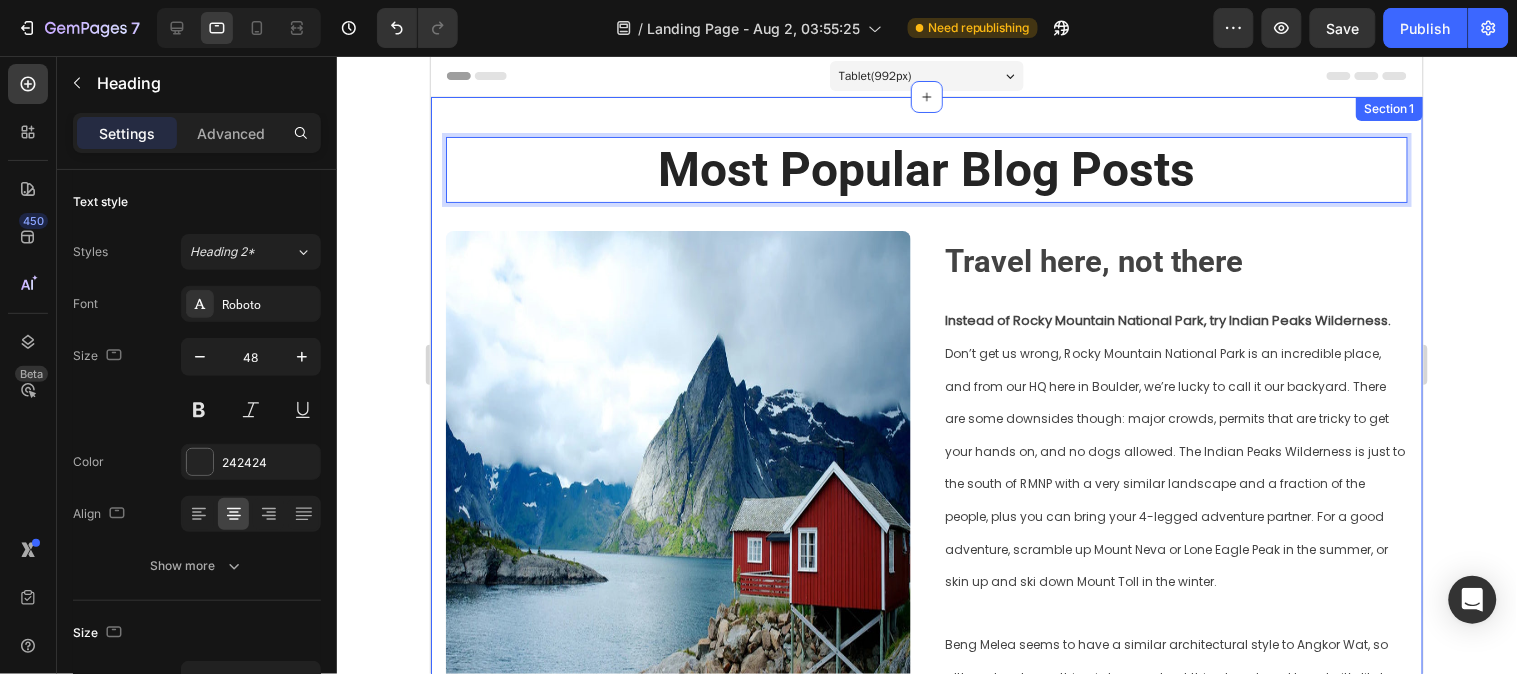 click on "Most Popular Blog Posts Heading   0 Row Image ⁠⁠⁠⁠⁠⁠⁠ Travel here, not there Heading Instead of Rocky Mountain National Park, try Indian Peaks Wilderness. Don’t get us wrong, Rocky Mountain National Park is an incredible place, and from our HQ here in Boulder, we’re lucky to call it our backyard. There are some downsides though: major crowds, permits that are tricky to get your hands on, and no dogs allowed. The Indian Peaks Wilderness is just to the south of RMNP with a very similar landscape and a fraction of the people, plus you can bring your 4-legged adventure partner. For a good adventure, scramble up Mount Neva or Lone Eagle Peak in the summer, or skin up and ski down Mount Toll in the winter. Text block Row ⁠⁠⁠⁠⁠⁠⁠ How a packable backpack became the best hiking backpack of 2021 Heading Over the past year,  Gear Patrol ,  Popular Mechanics , and  HiConsumption “Nobody cares about a 10% improvement. What if we went for a 10X improvement instead?” Text block Image" at bounding box center (926, 934) 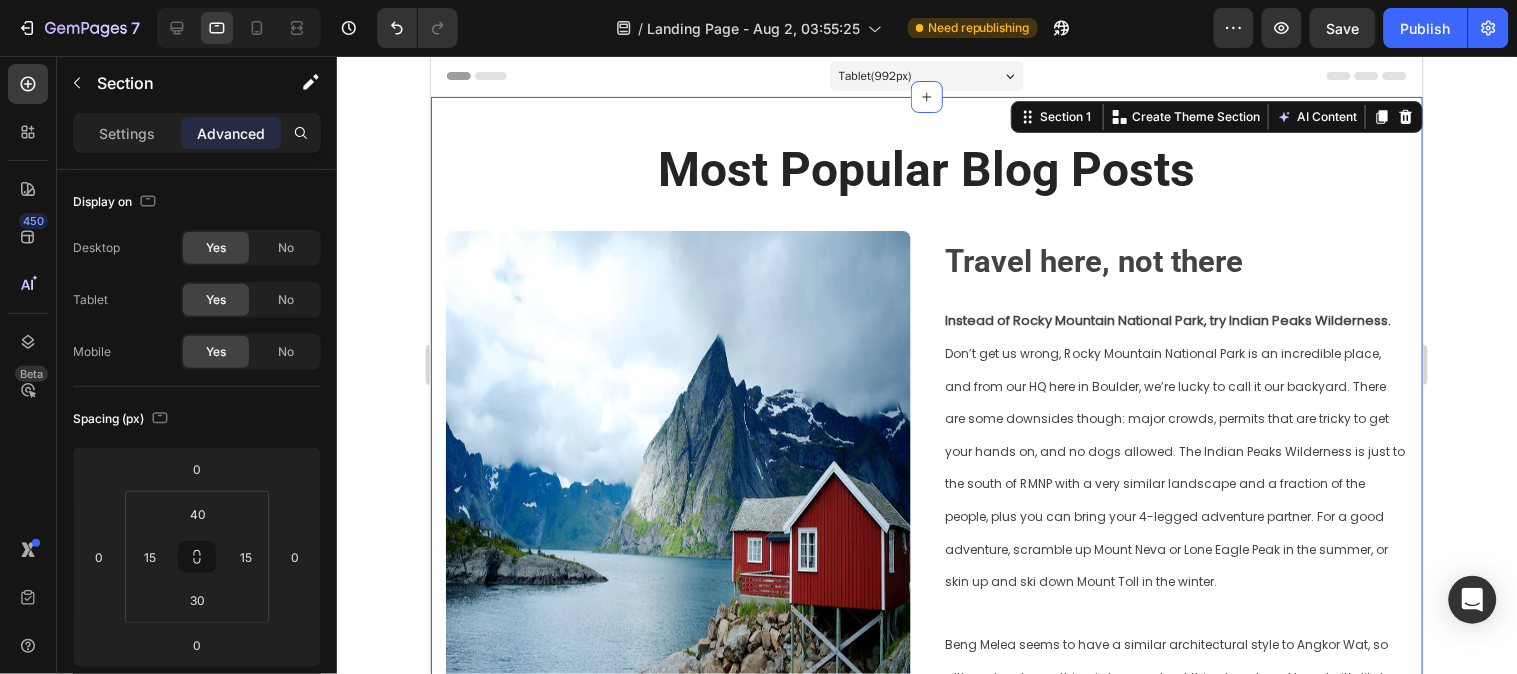 click on "Most Popular Blog Posts" at bounding box center [926, 169] 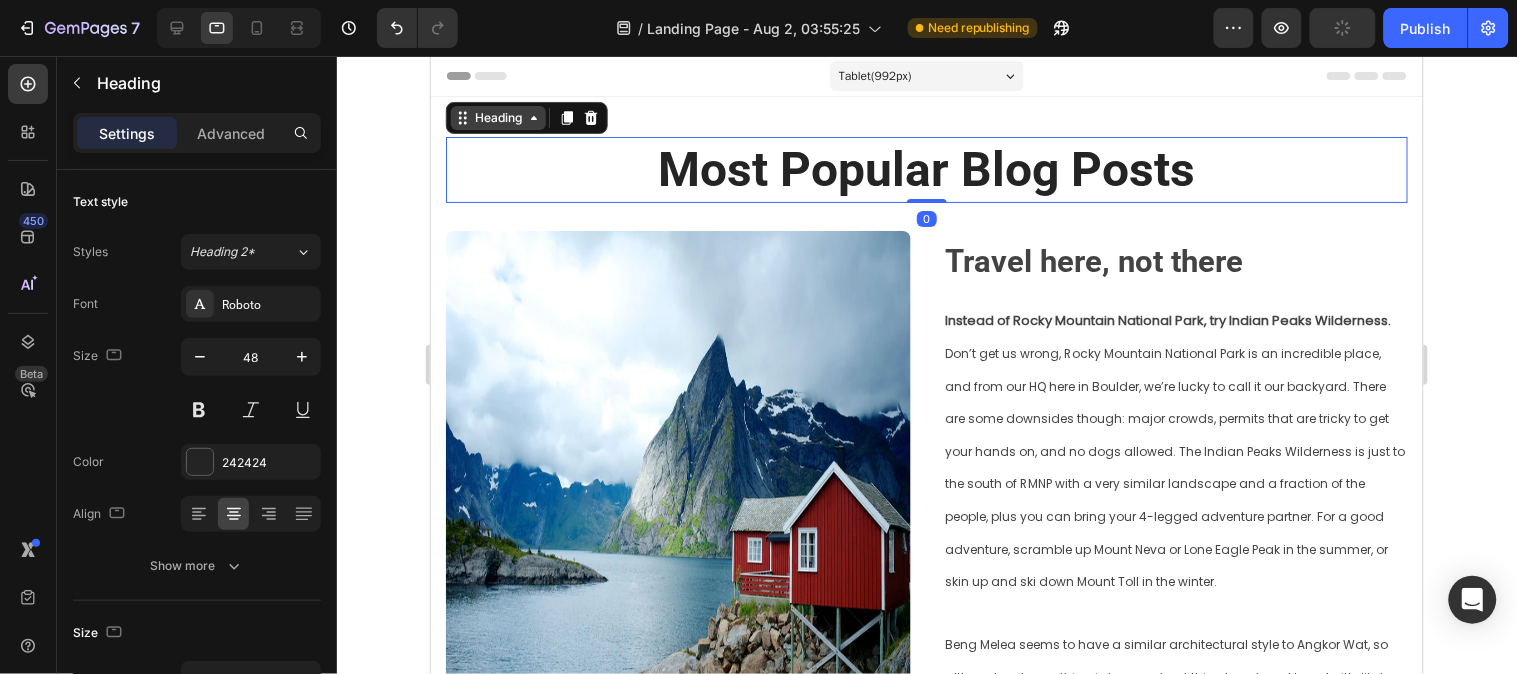 click on "Heading" at bounding box center [497, 117] 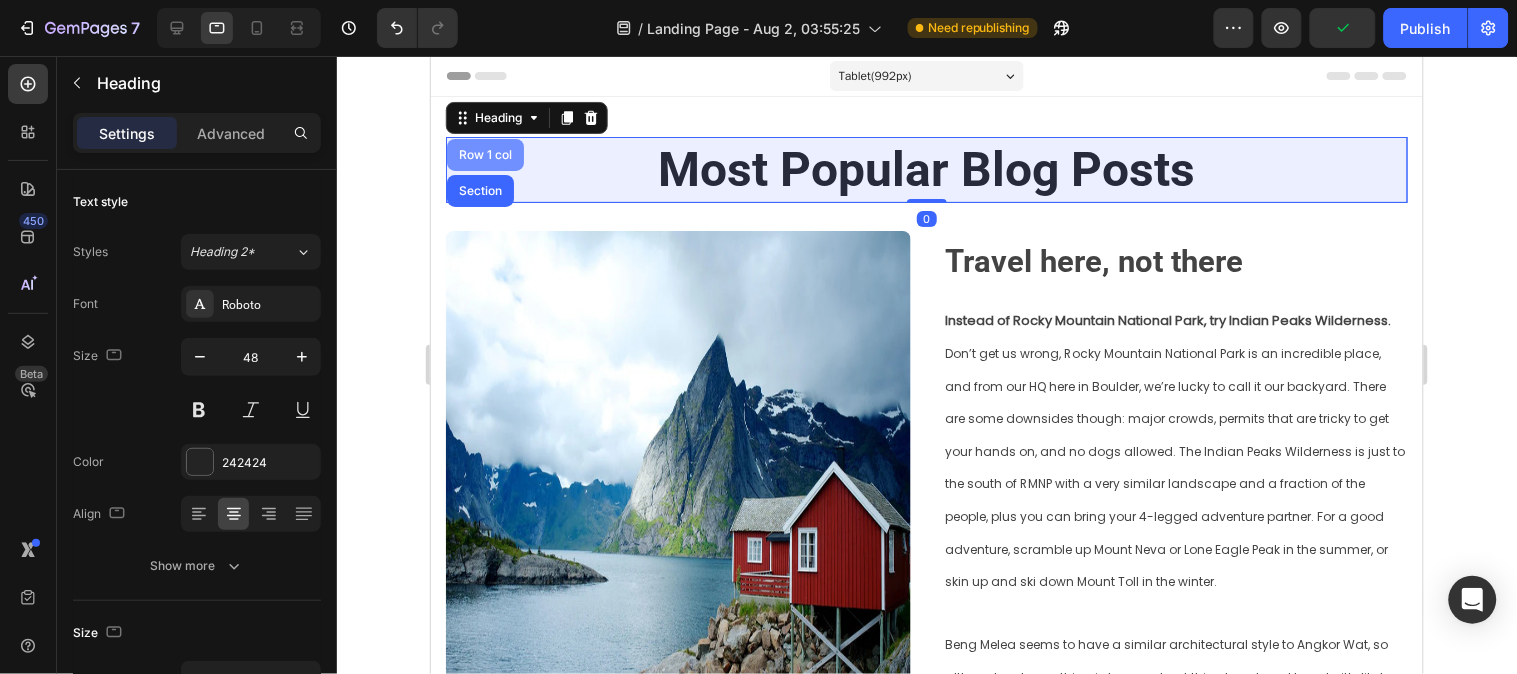 click on "Row 1 col" at bounding box center [484, 154] 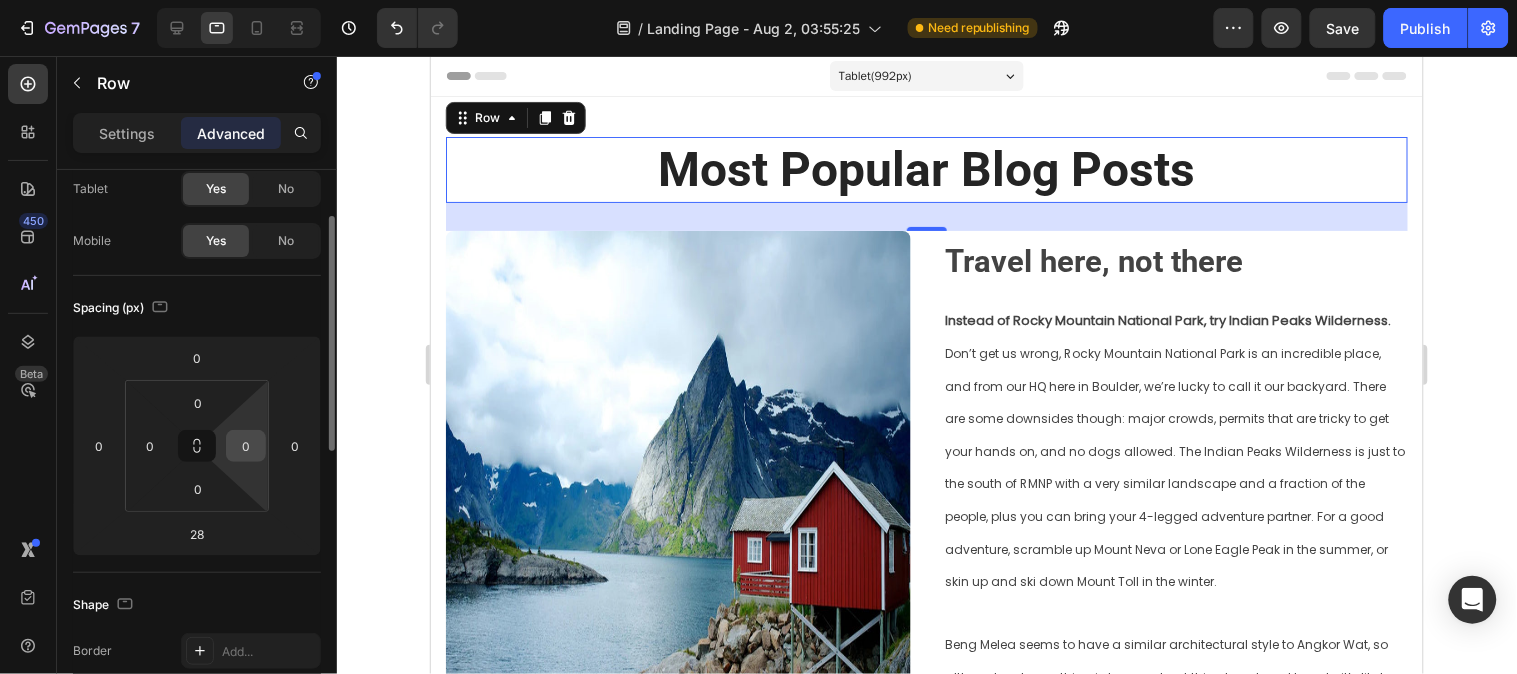 scroll, scrollTop: 222, scrollLeft: 0, axis: vertical 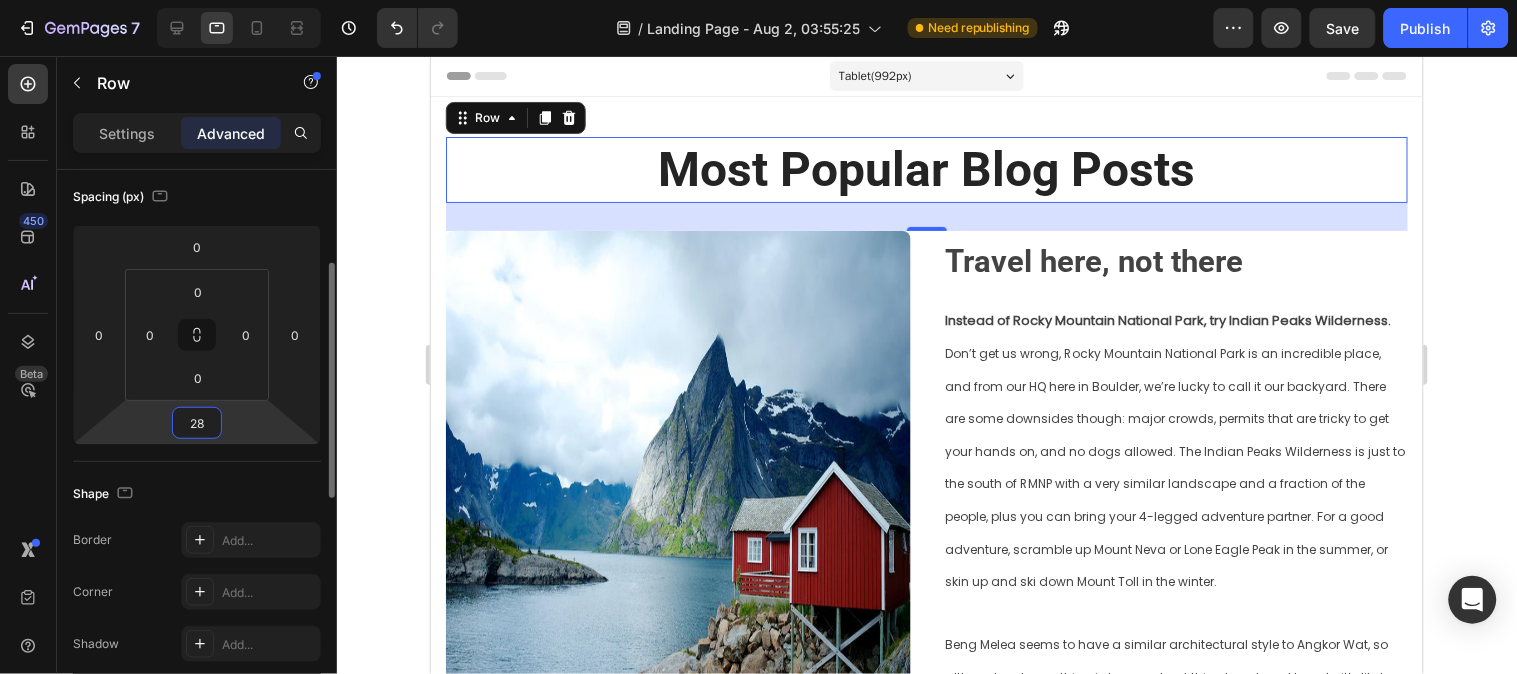 click on "28" at bounding box center (197, 423) 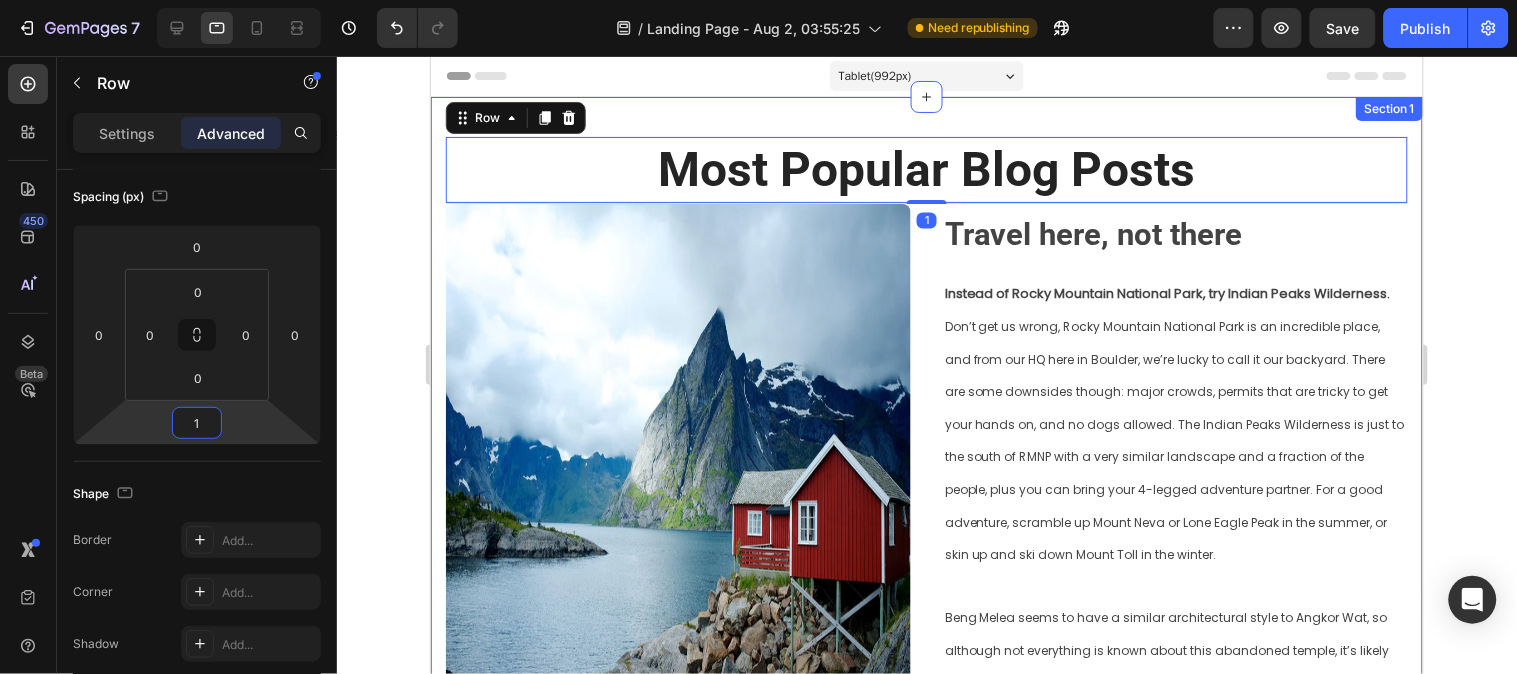 type on "16" 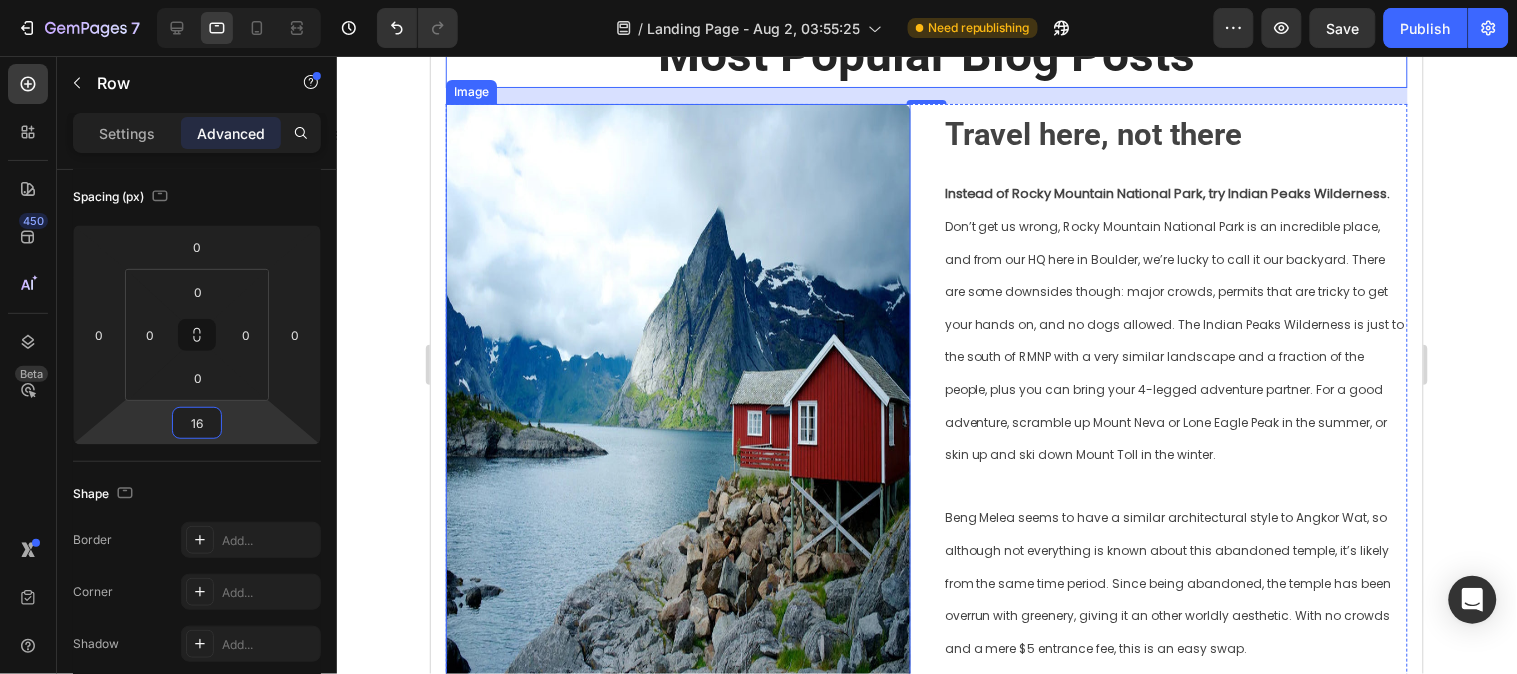 scroll, scrollTop: 0, scrollLeft: 0, axis: both 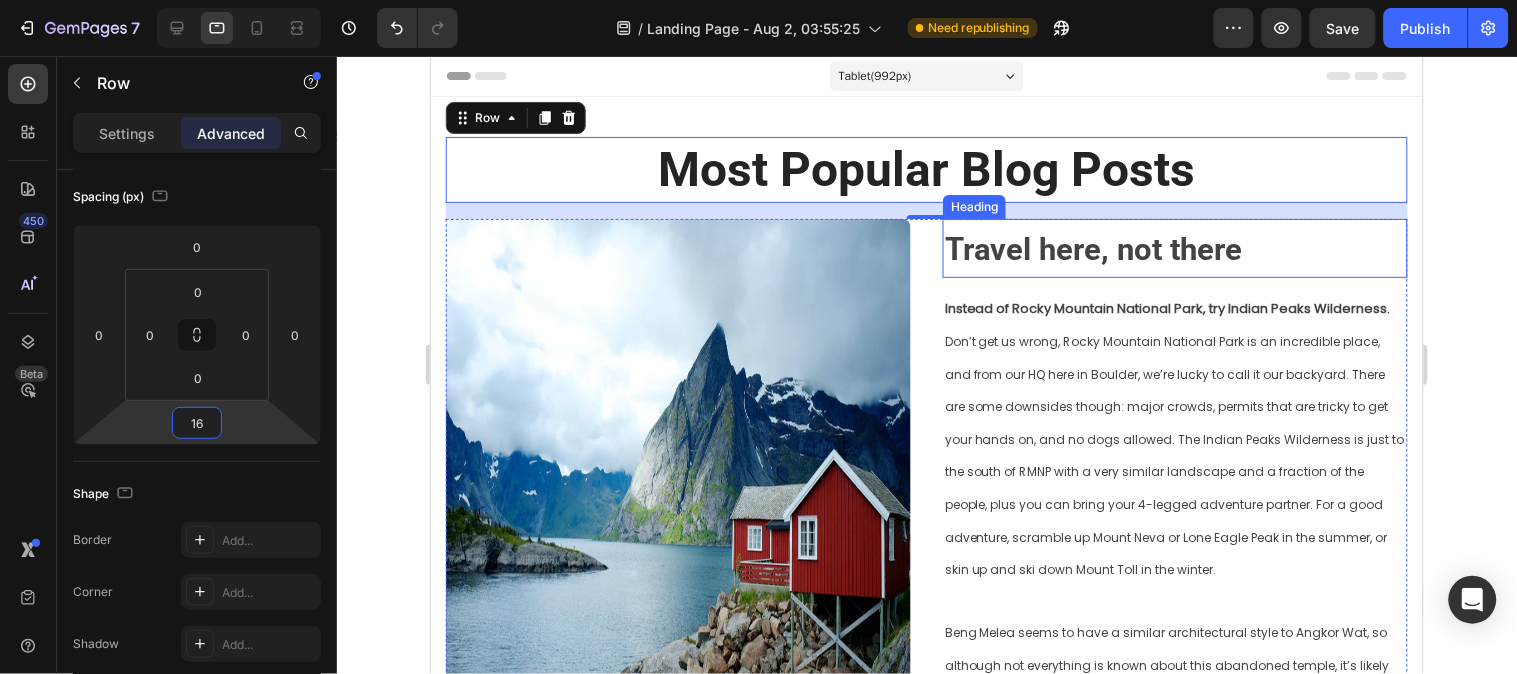 click on "⁠⁠⁠⁠⁠⁠⁠ Travel here, not there" at bounding box center [1174, 247] 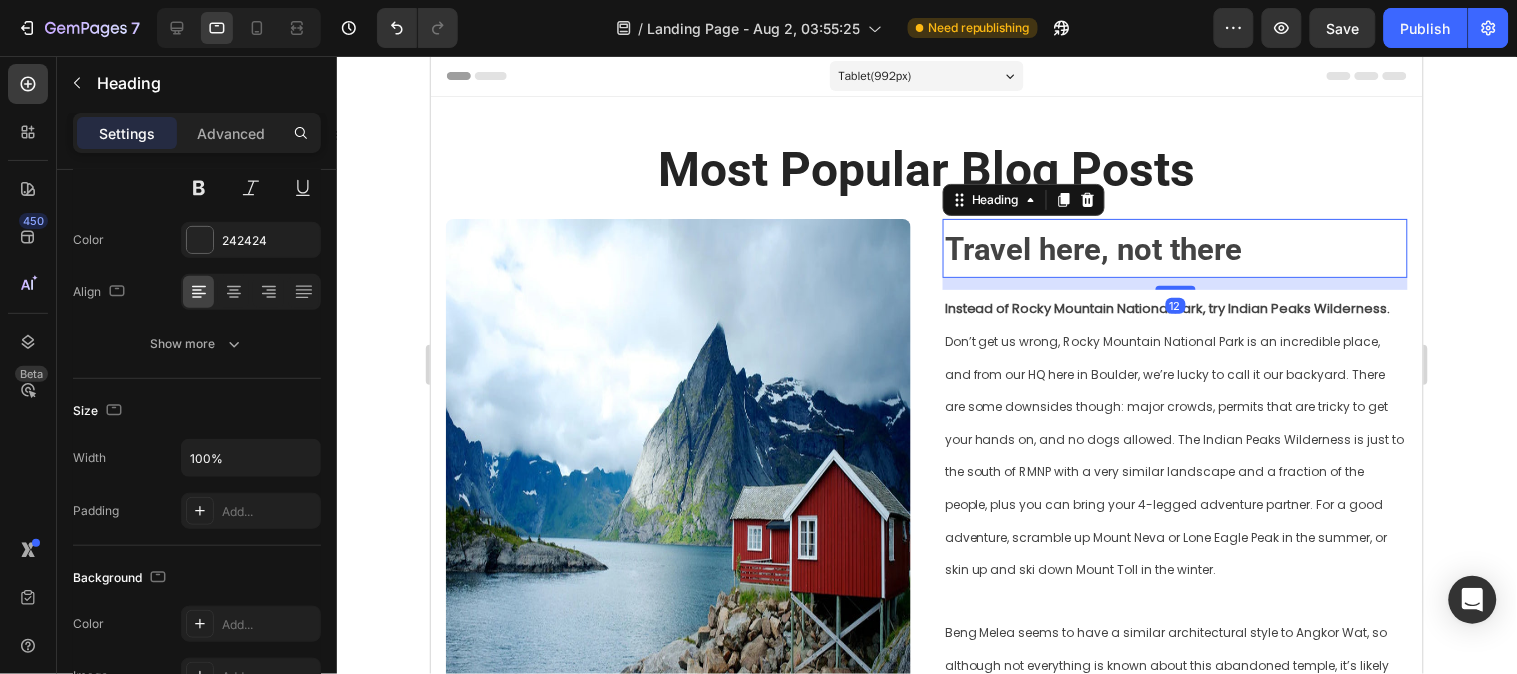 scroll, scrollTop: 0, scrollLeft: 0, axis: both 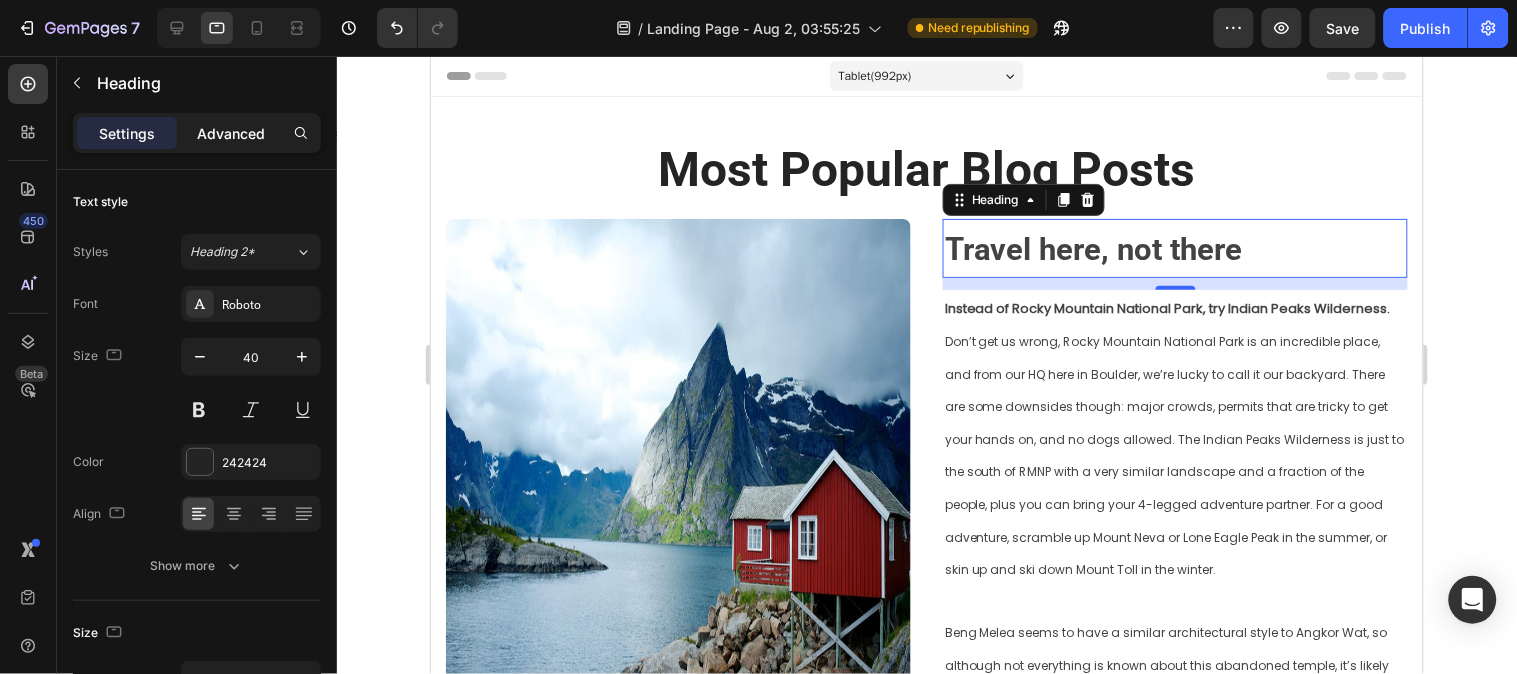 click on "Advanced" at bounding box center [231, 133] 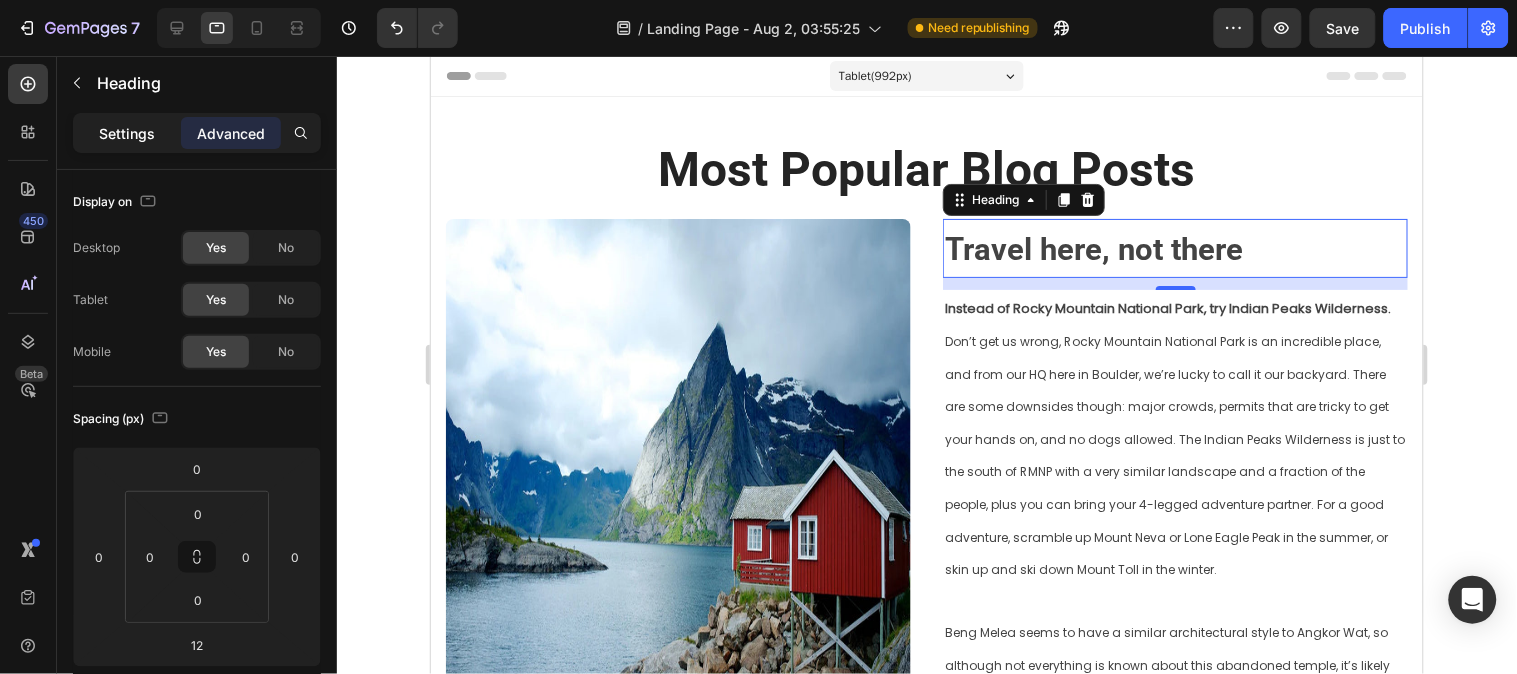 click on "Settings" at bounding box center [127, 133] 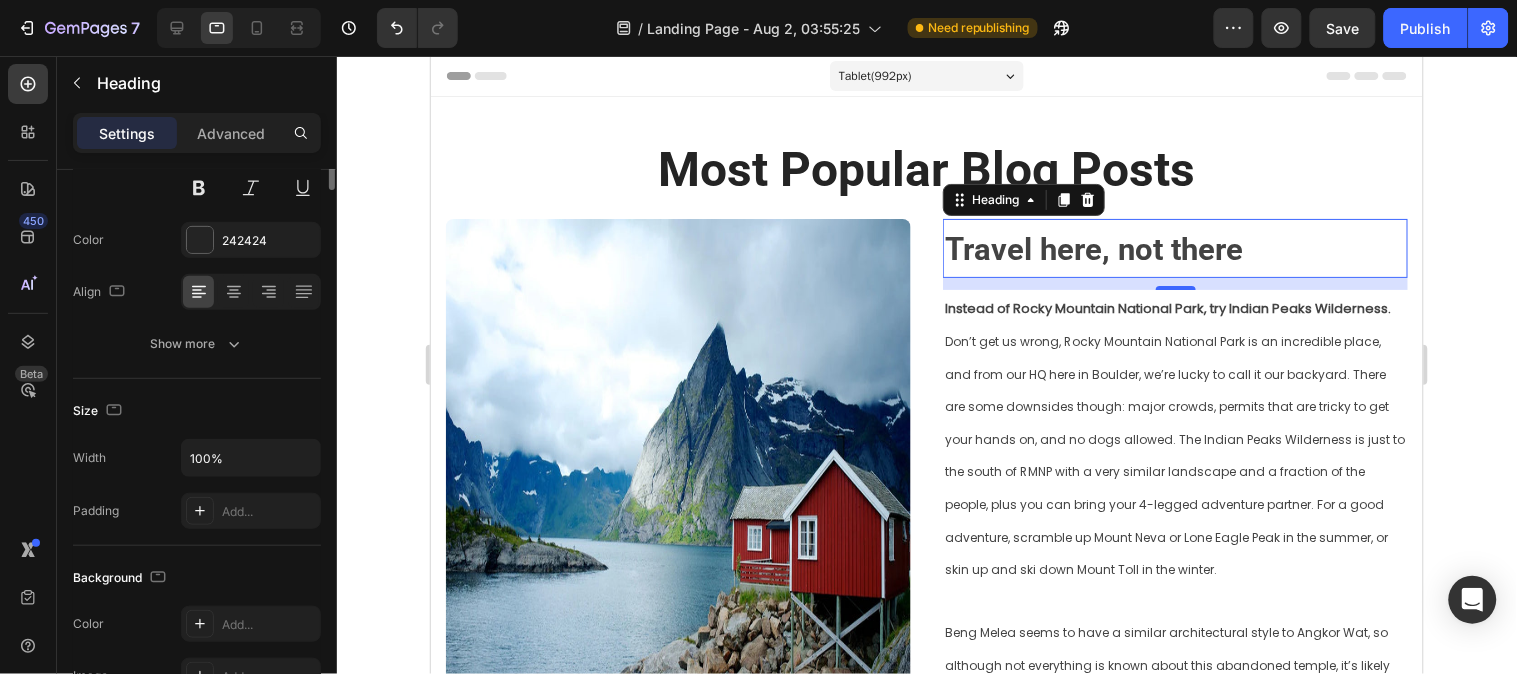 scroll, scrollTop: 0, scrollLeft: 0, axis: both 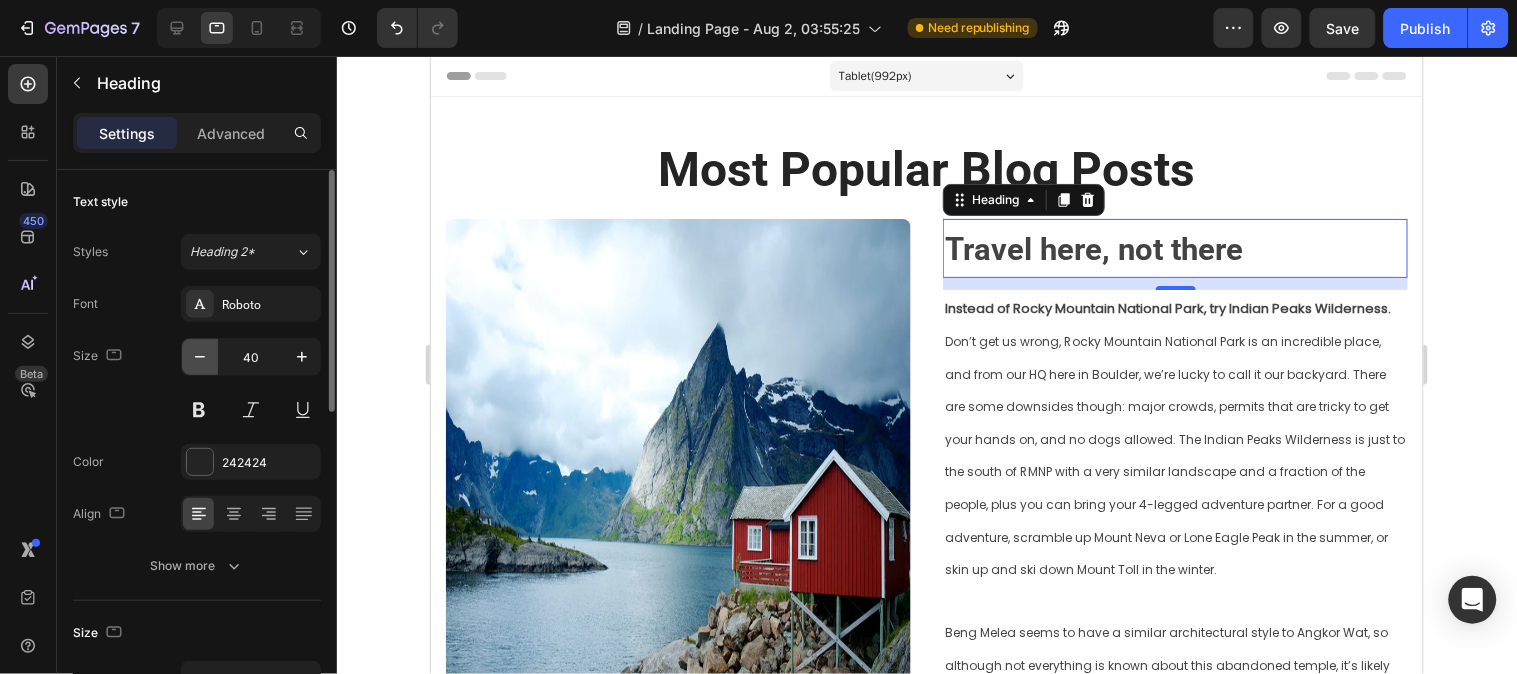 click 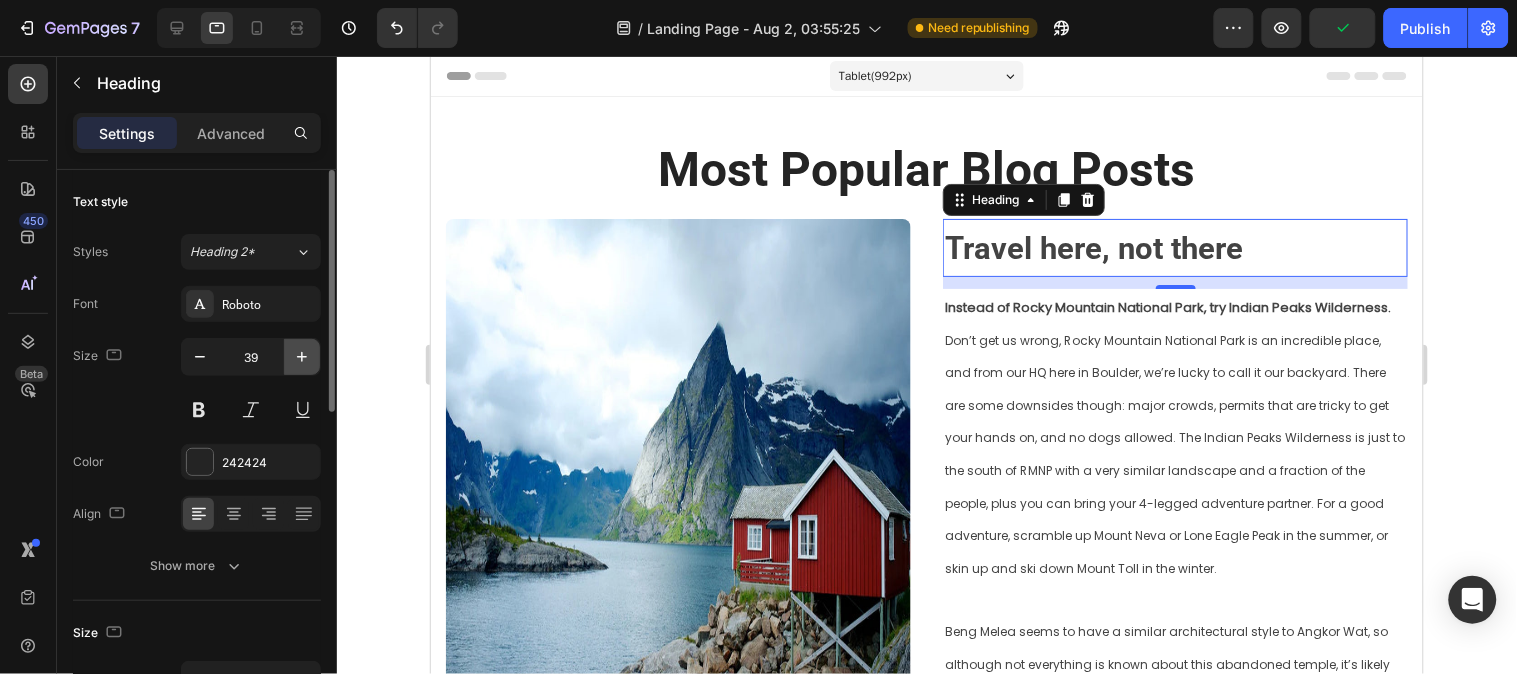 click 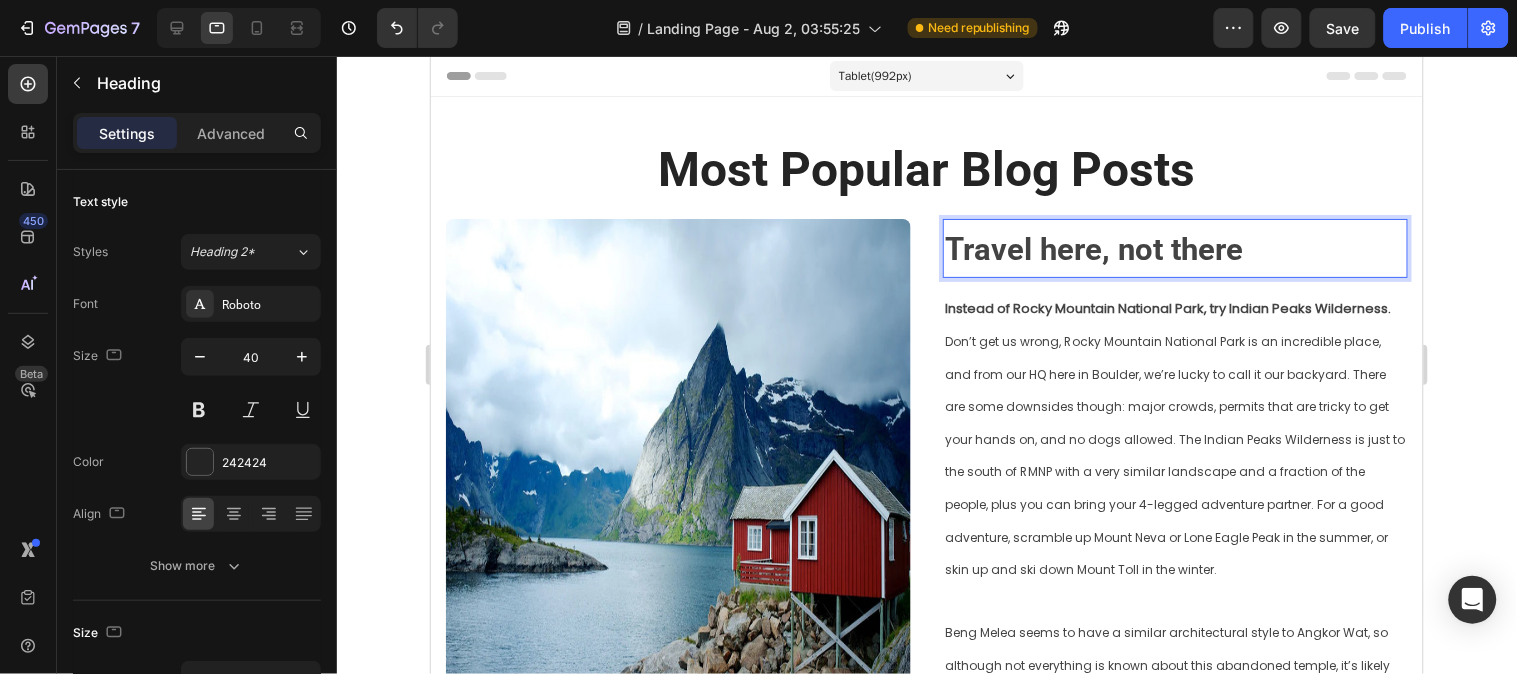 click on "Travel here, not there" at bounding box center [1174, 247] 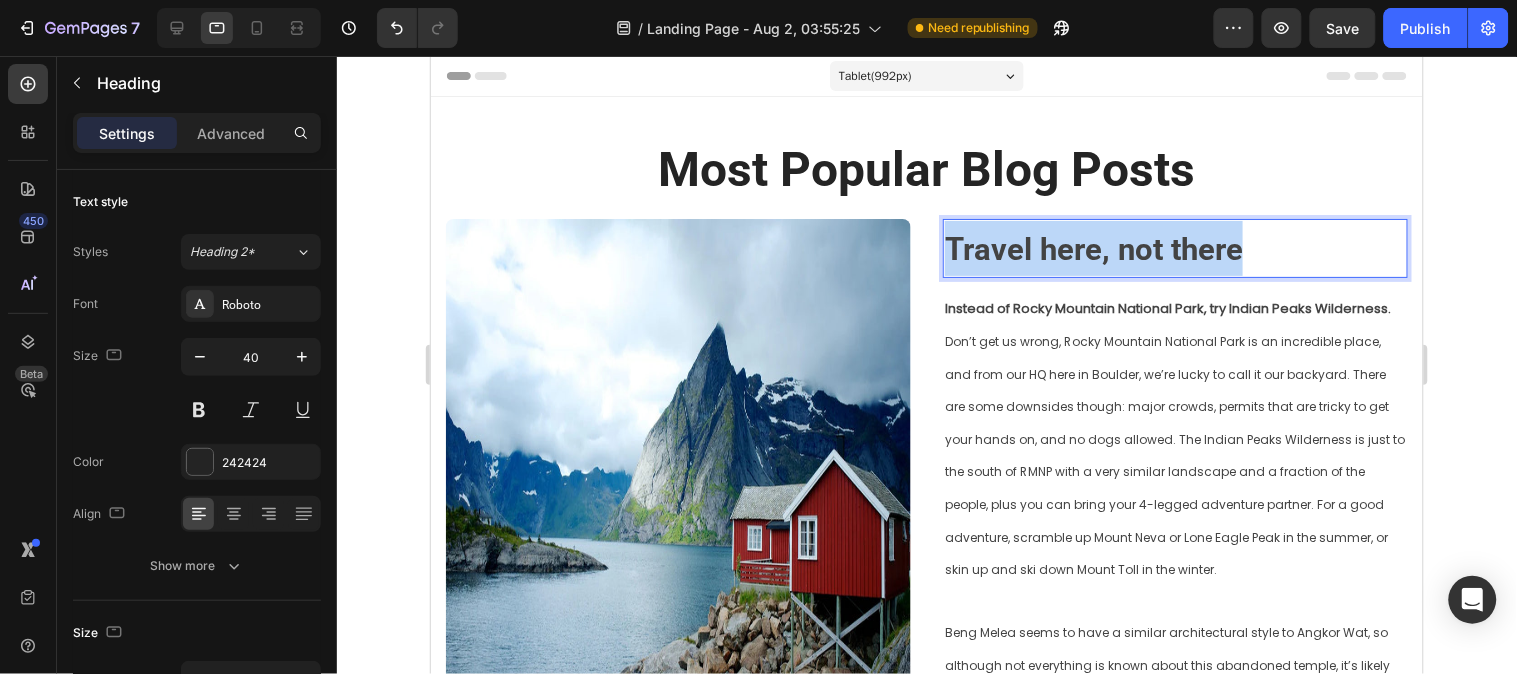 drag, startPoint x: 1254, startPoint y: 255, endPoint x: 941, endPoint y: 259, distance: 313.02554 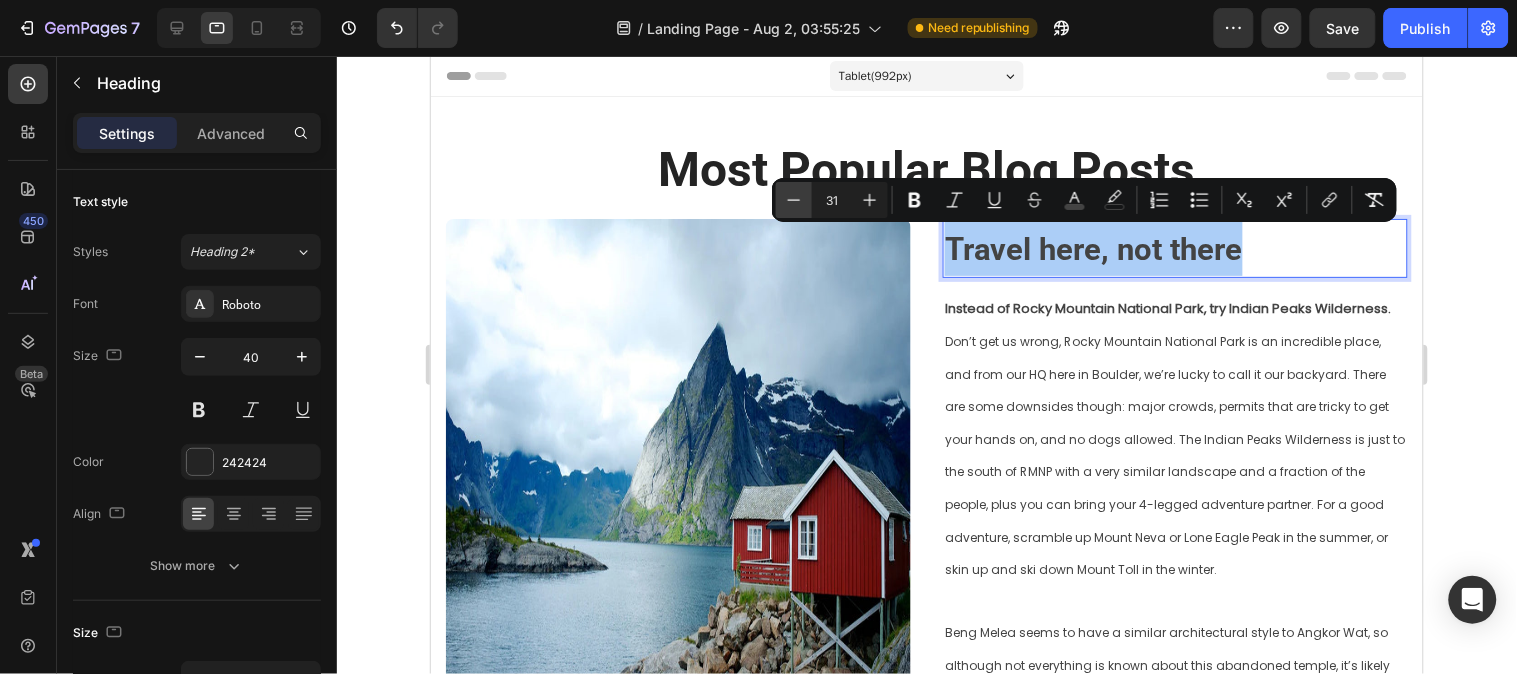 click 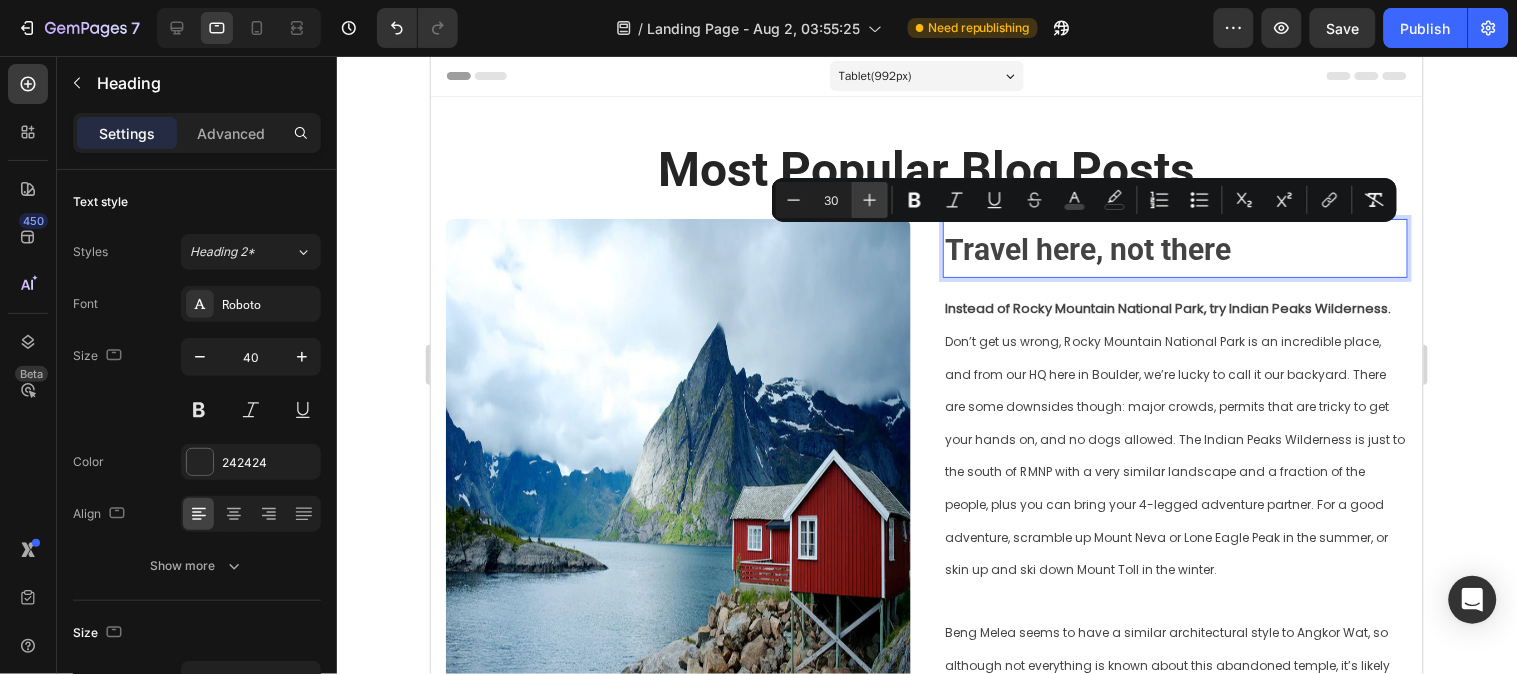 click 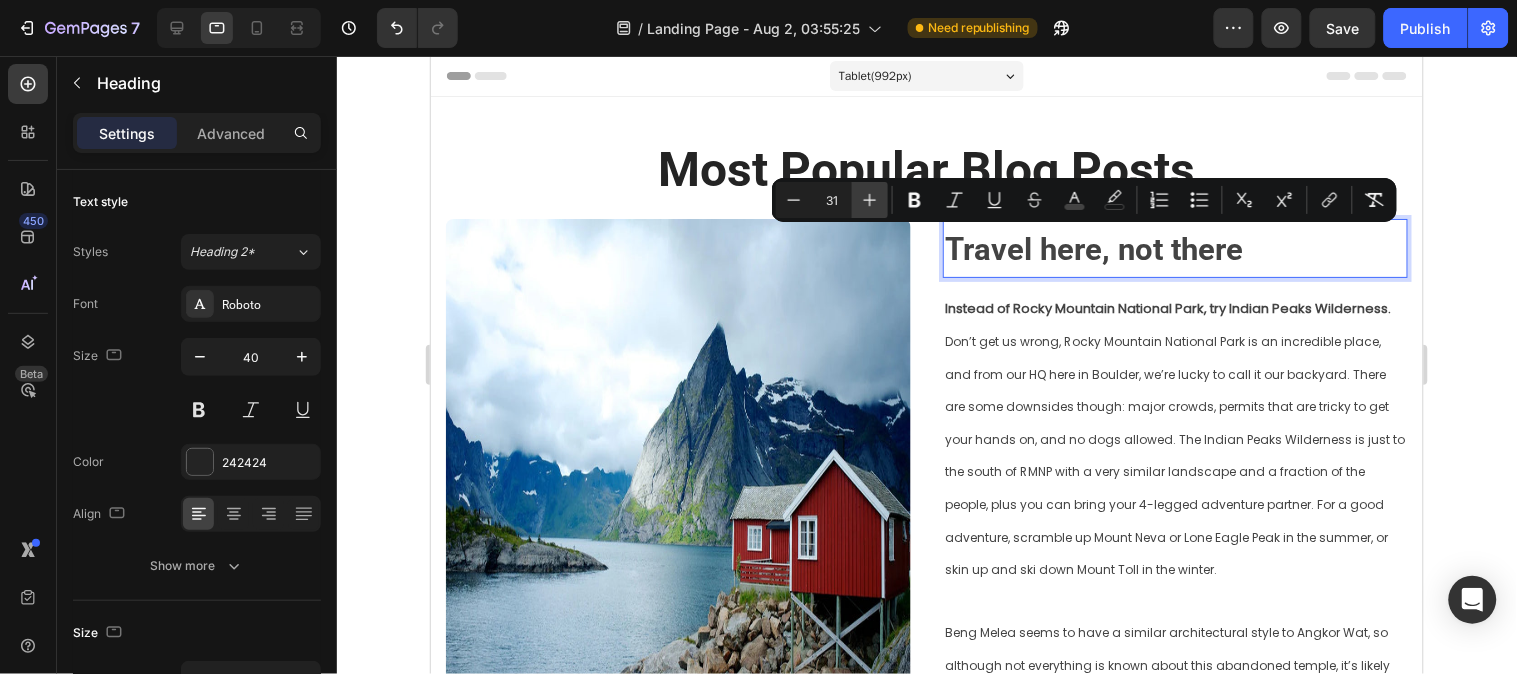 click 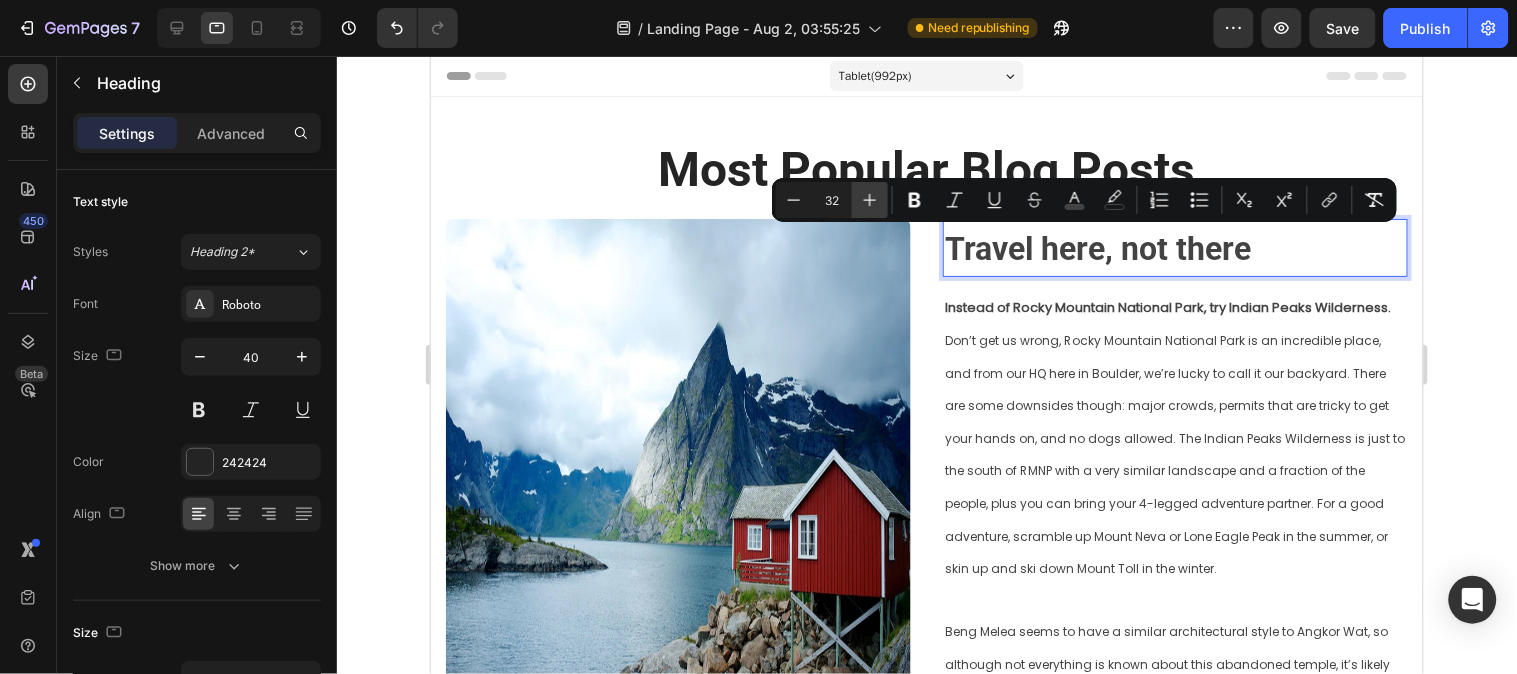 click 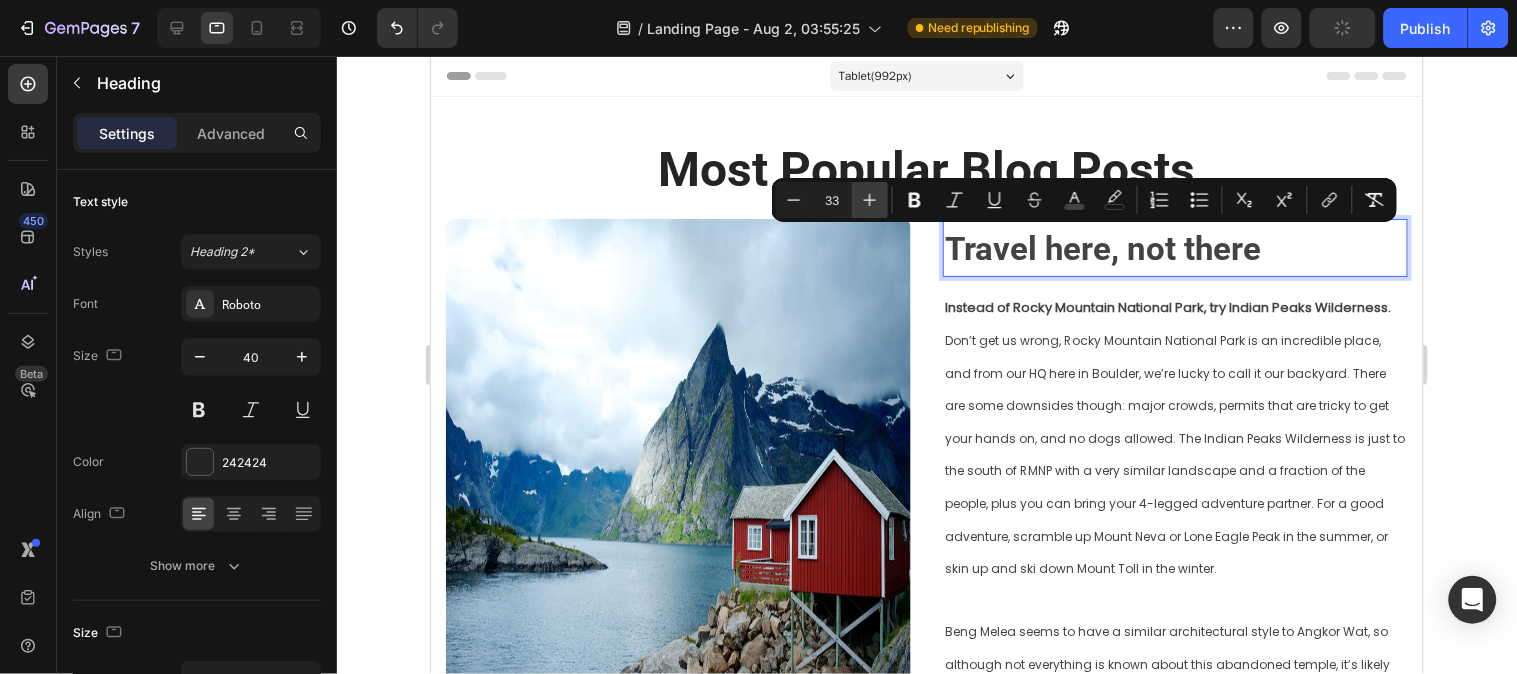click 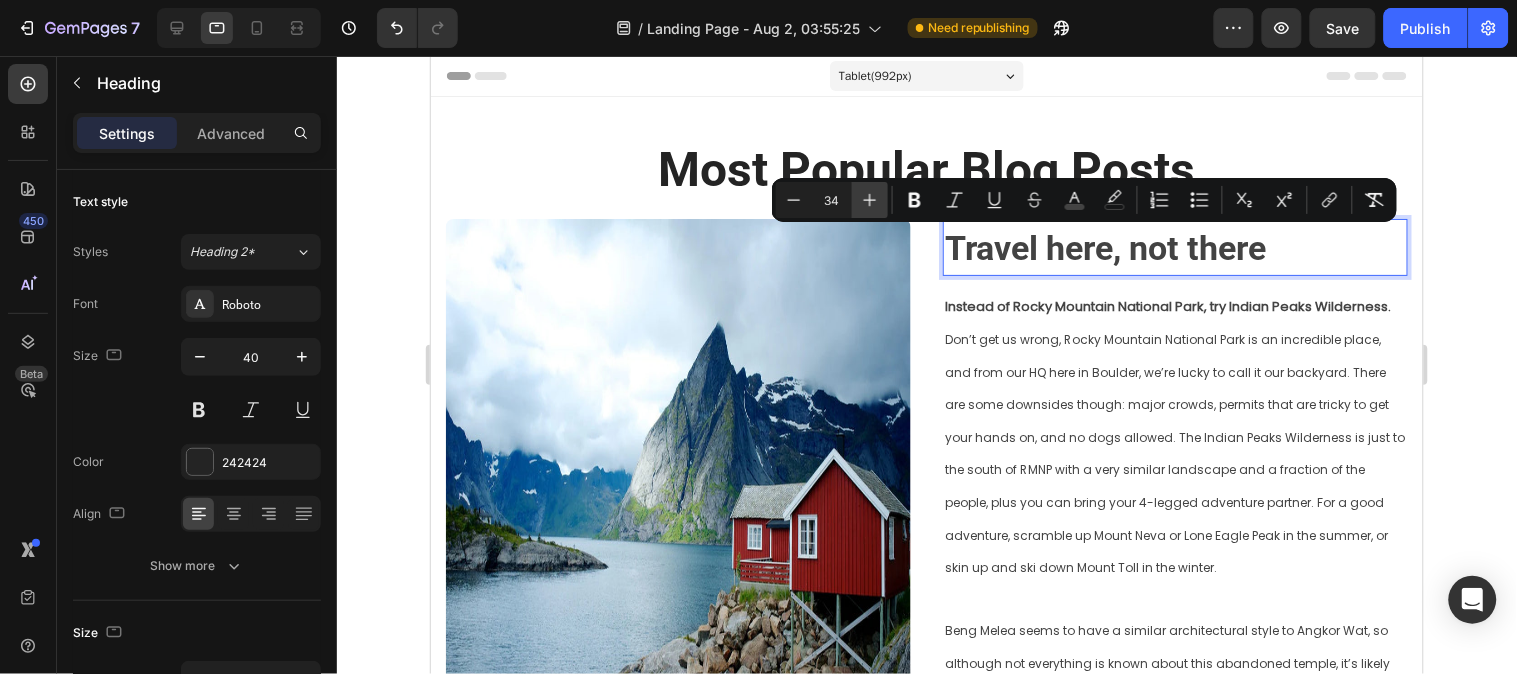 click 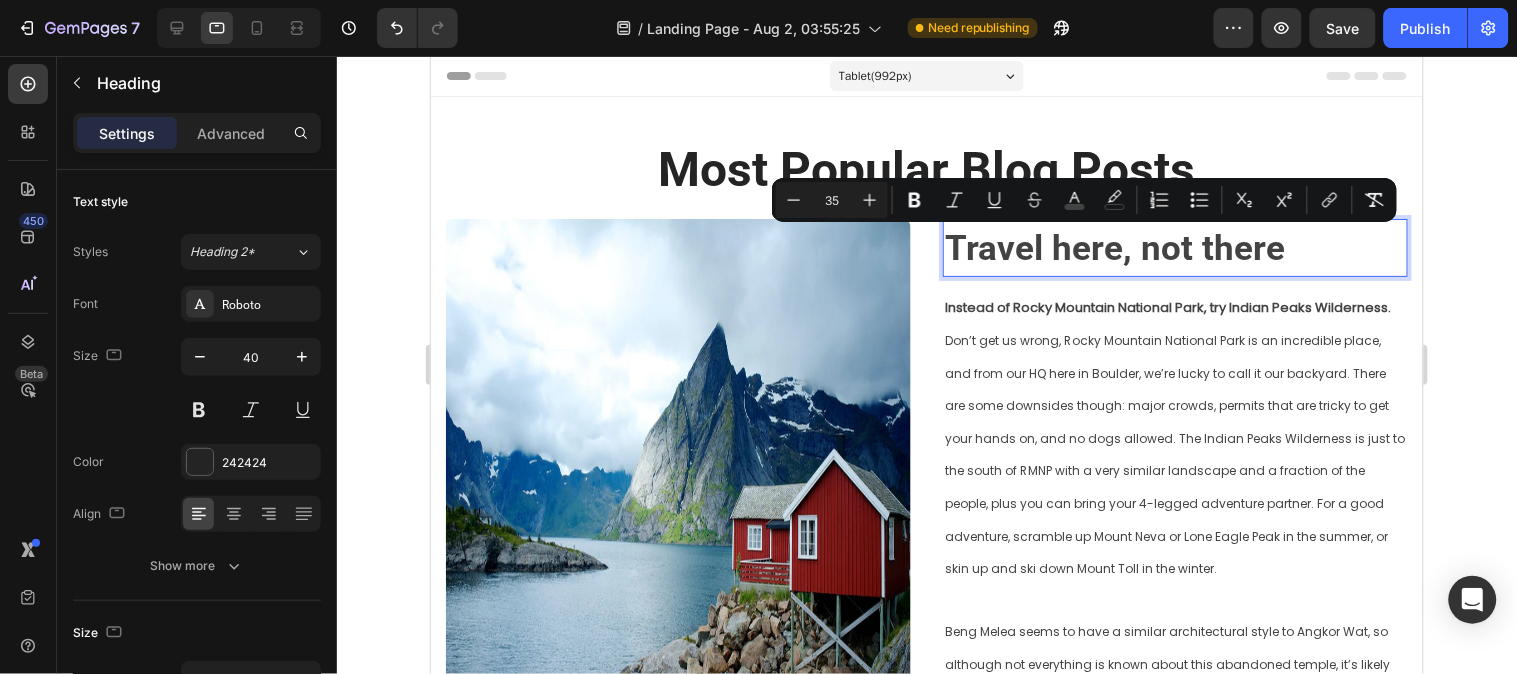 click on "Travel here, not there" at bounding box center (1174, 247) 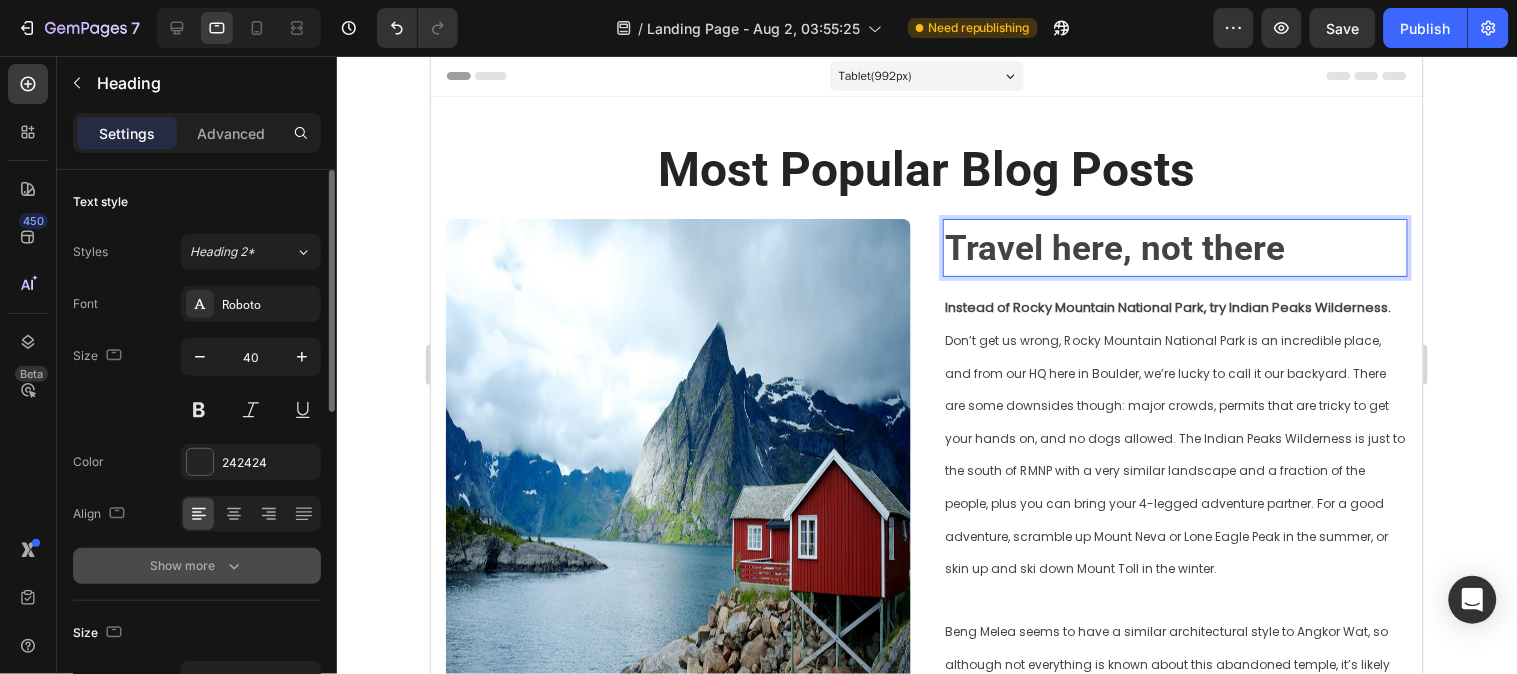 click on "Show more" at bounding box center (197, 566) 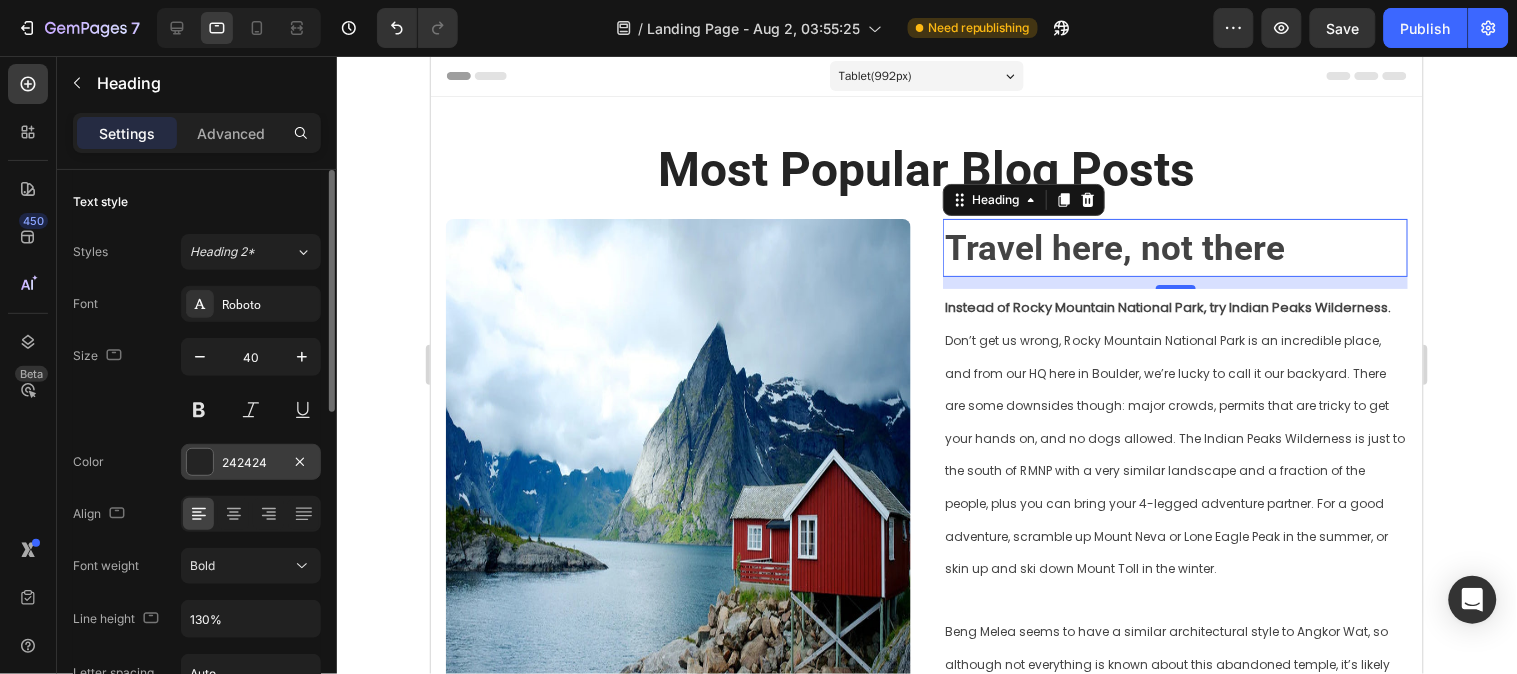 scroll, scrollTop: 111, scrollLeft: 0, axis: vertical 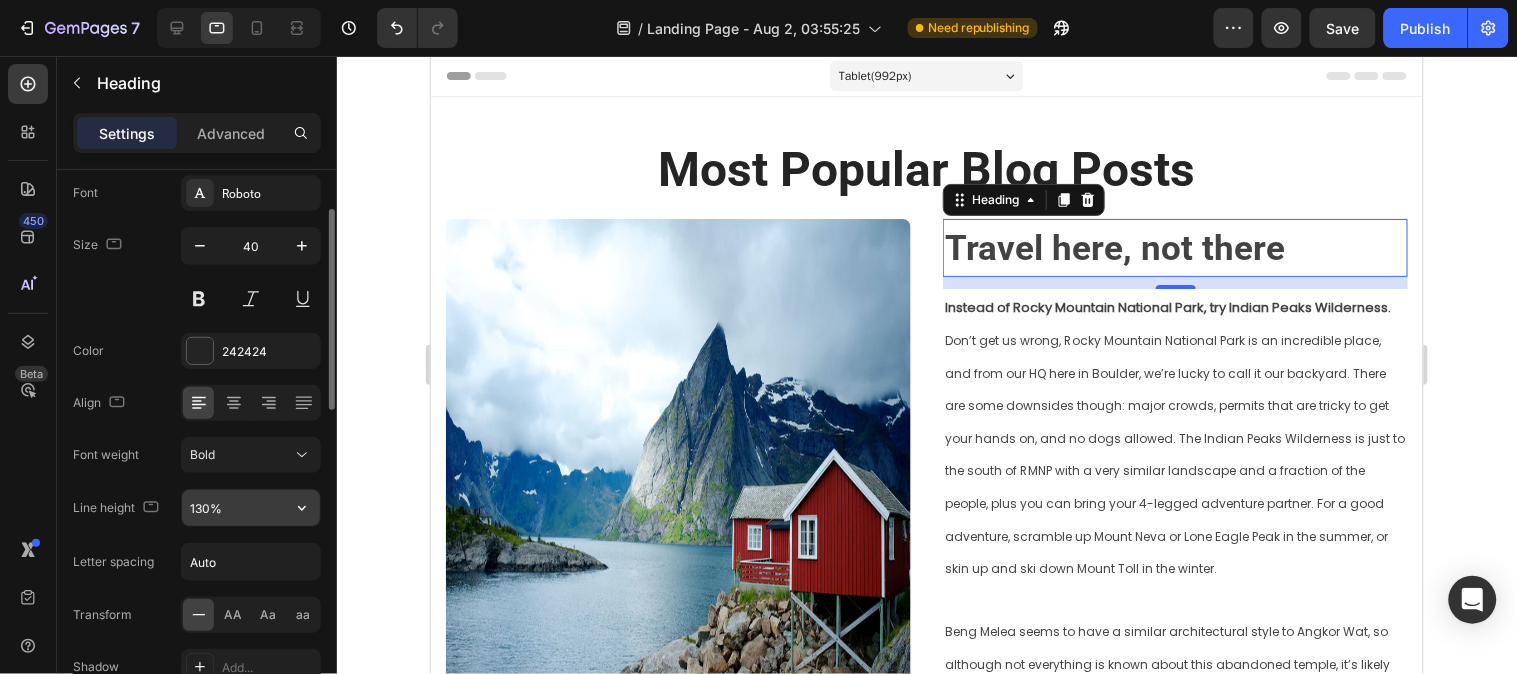 drag, startPoint x: 206, startPoint y: 505, endPoint x: 217, endPoint y: 508, distance: 11.401754 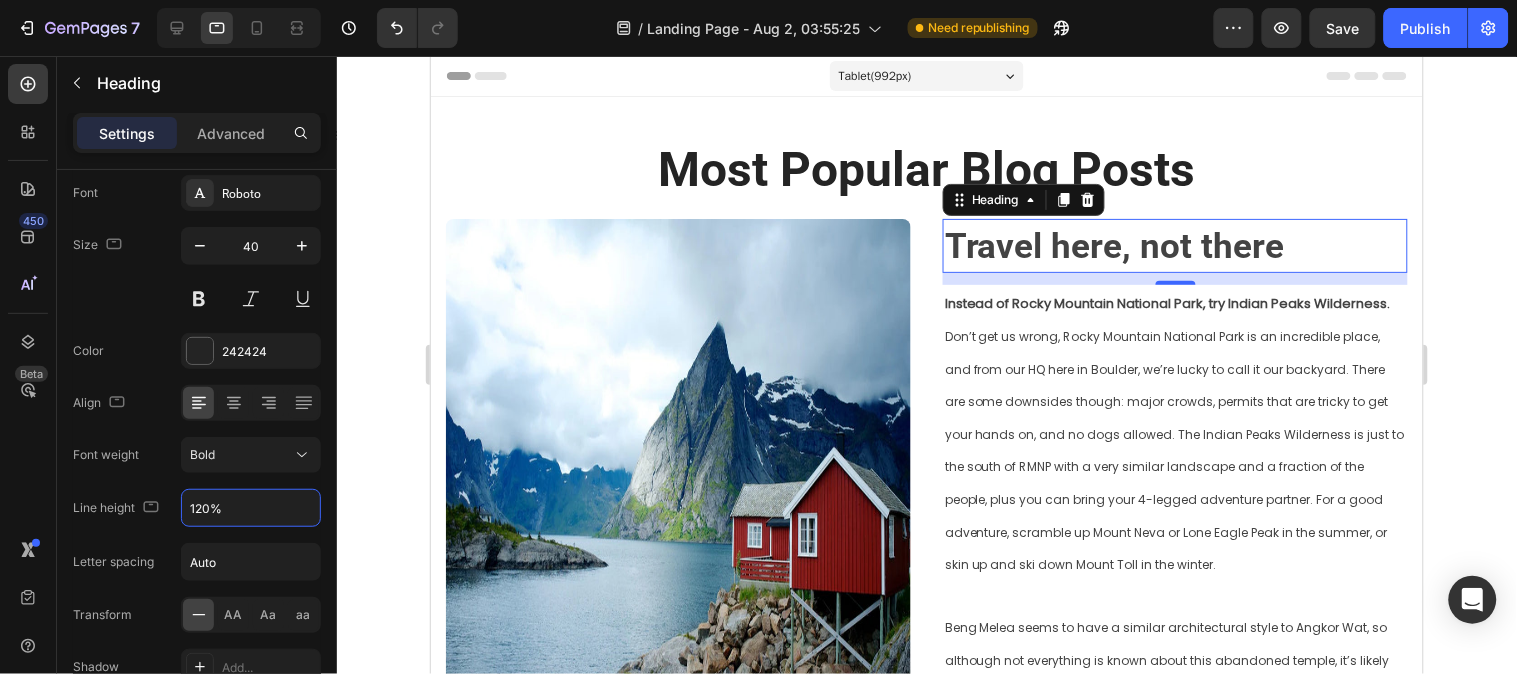type on "120%" 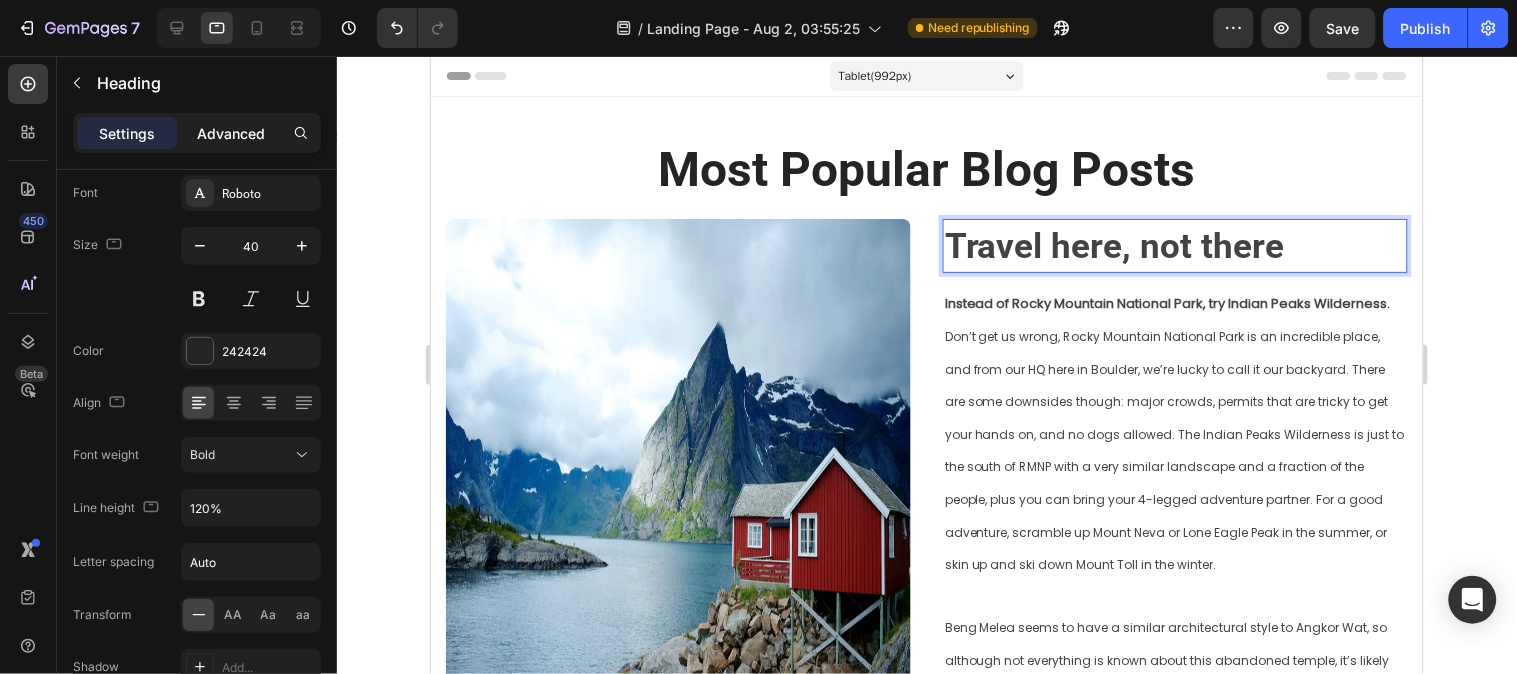 click on "Advanced" at bounding box center (231, 133) 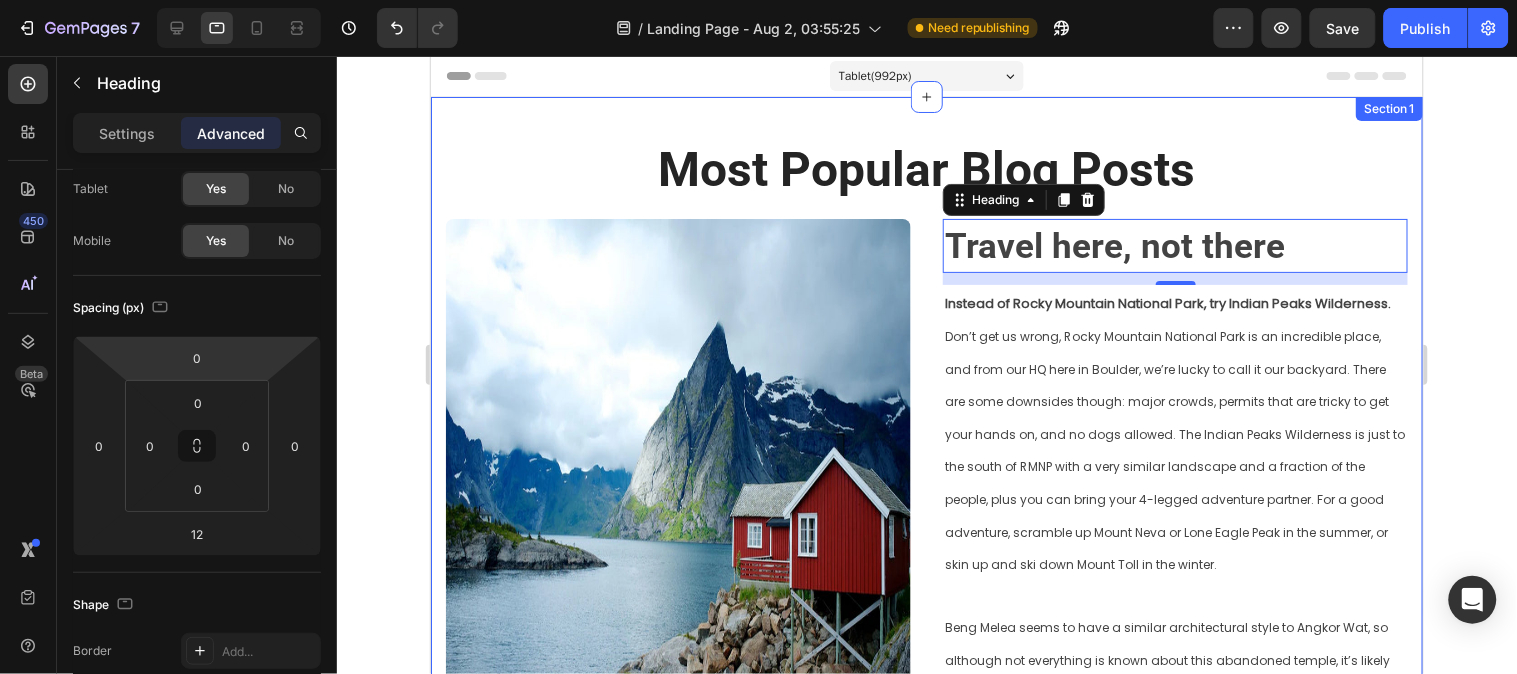click on "Most Popular Blog Posts Heading Row Image ⁠⁠⁠⁠⁠⁠⁠ Travel here, not there Heading   12 Instead of Rocky Mountain National Park, try Indian Peaks Wilderness. Don’t get us wrong, Rocky Mountain National Park is an incredible place, and from our HQ here in Boulder, we’re lucky to call it our backyard. There are some downsides though: major crowds, permits that are tricky to get your hands on, and no dogs allowed. The Indian Peaks Wilderness is just to the south of RMNP with a very similar landscape and a fraction of the people, plus you can bring your 4-legged adventure partner. For a good adventure, scramble up Mount Neva or Lone Eagle Peak in the summer, or skin up and ski down Mount Toll in the winter. Text block Row ⁠⁠⁠⁠⁠⁠⁠ How a packable backpack became the best hiking backpack of 2021 Heading Over the past year,  Gear Patrol ,  Popular Mechanics , and  HiConsumption “Nobody cares about a 10% improvement. What if we went for a 10X improvement instead?” Text block Image" at bounding box center [926, 926] 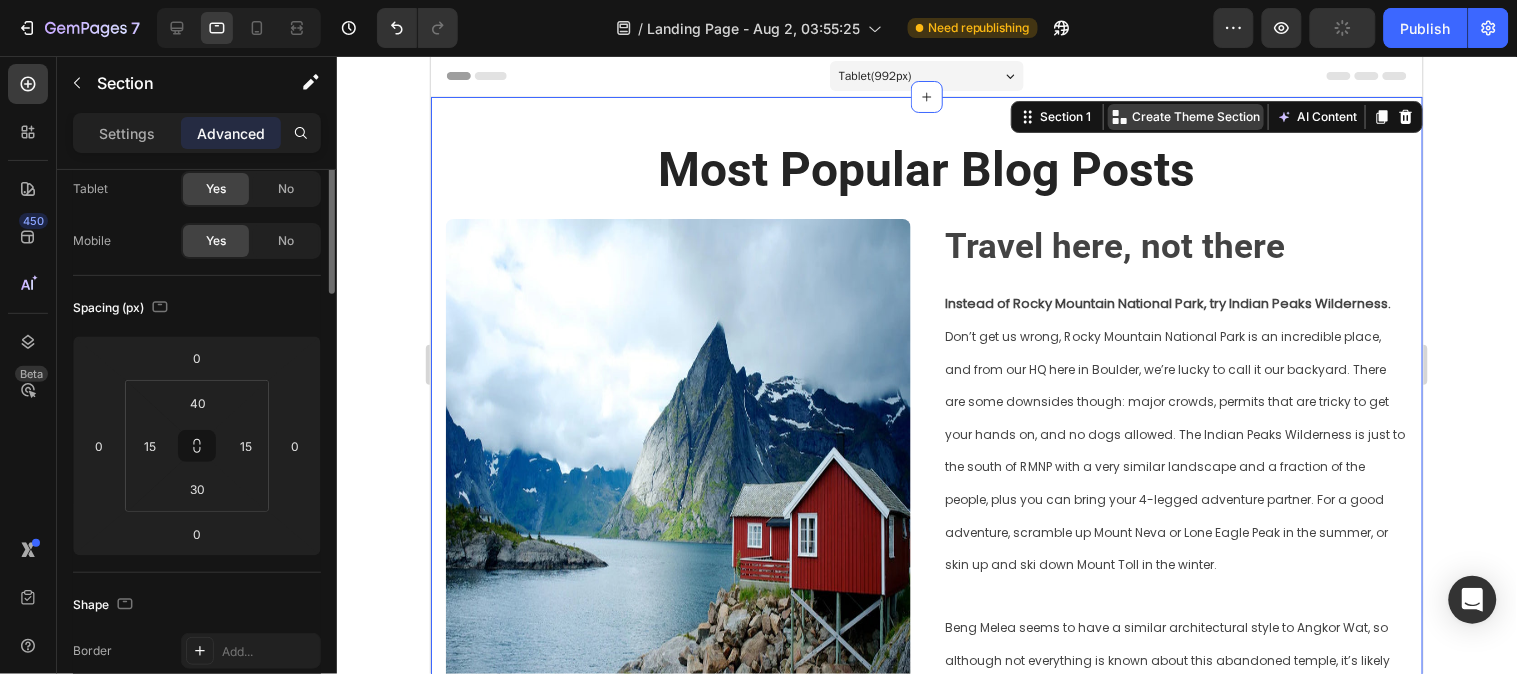 scroll, scrollTop: 0, scrollLeft: 0, axis: both 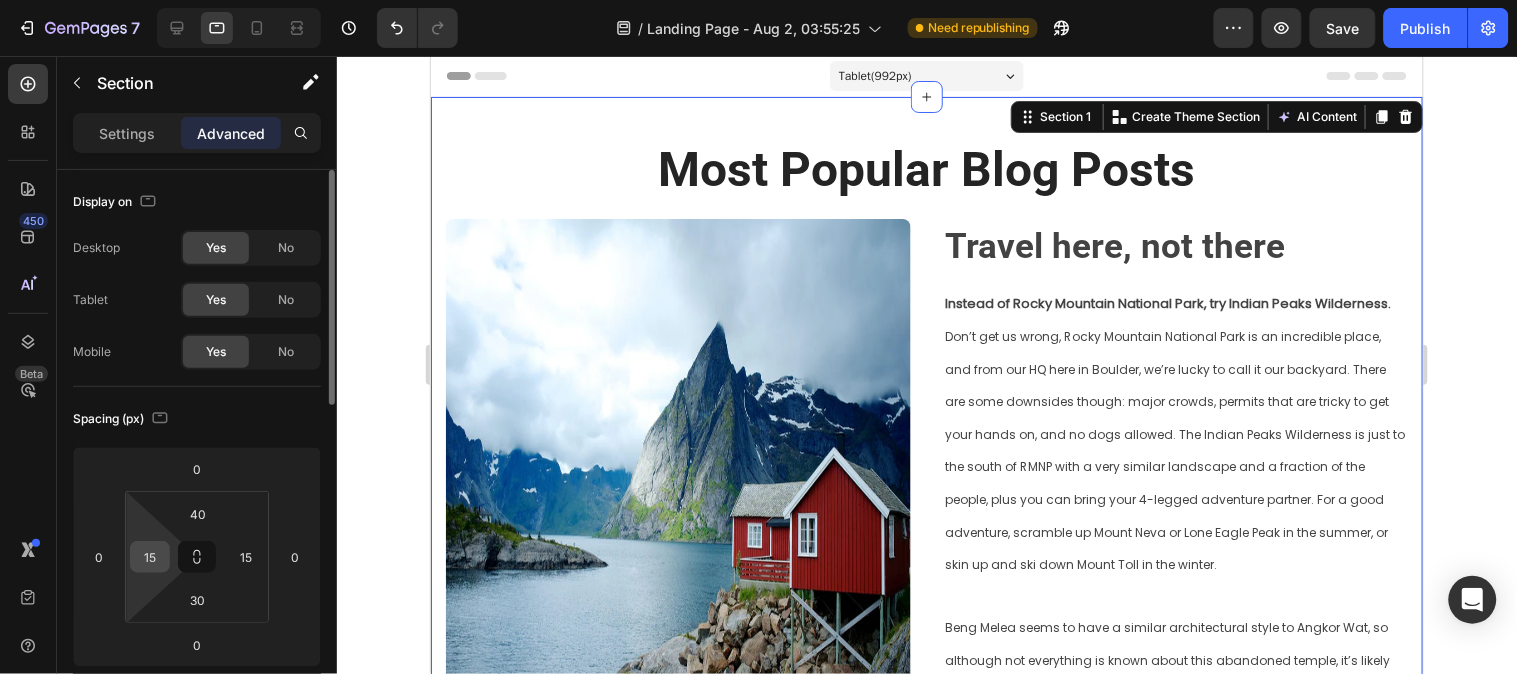 click on "15" at bounding box center [150, 557] 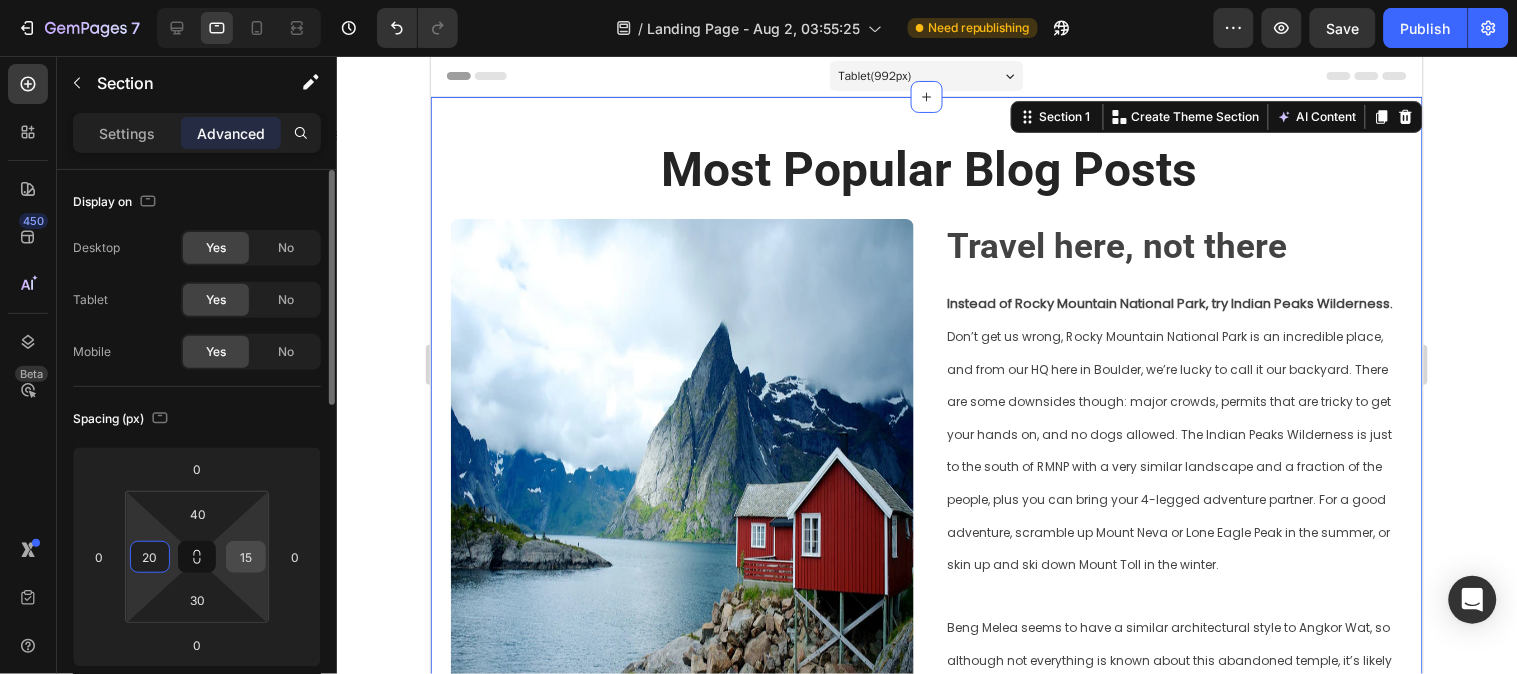 type on "20" 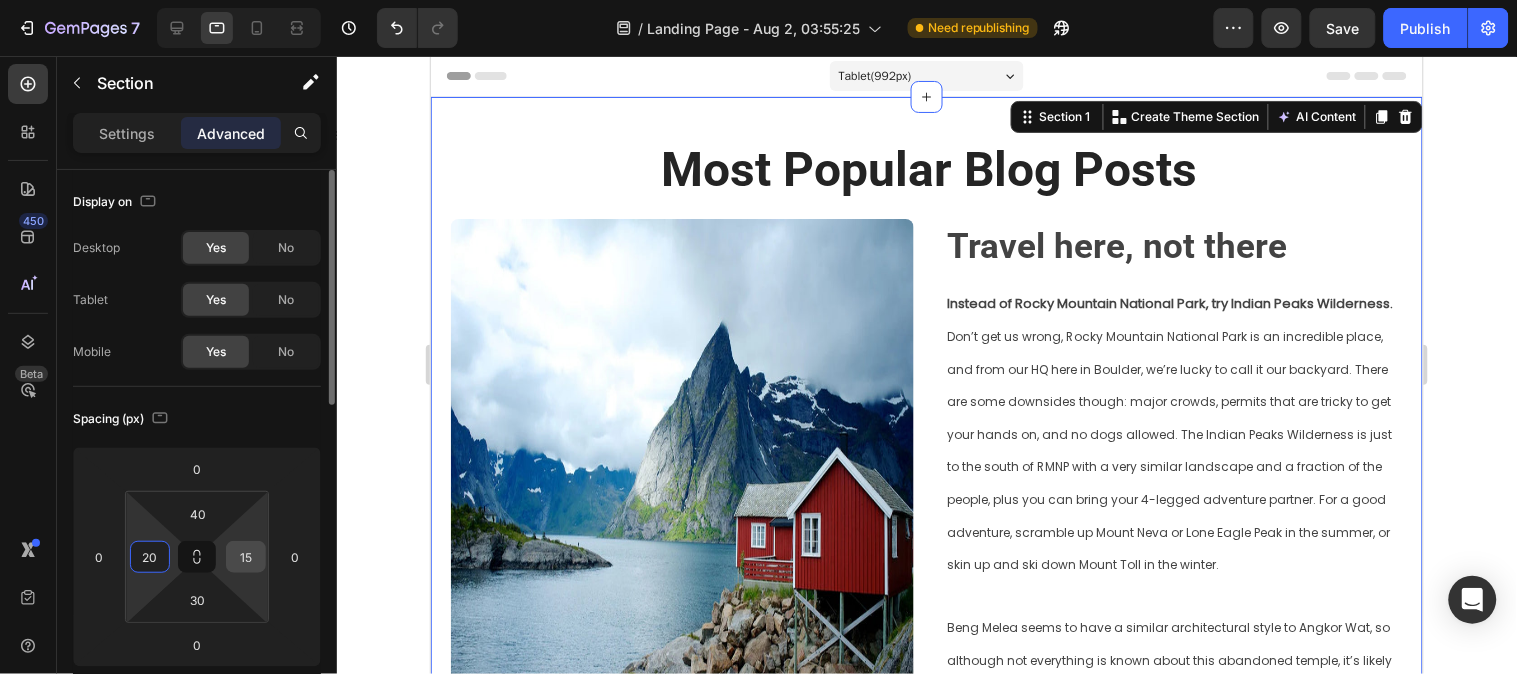 click on "15" at bounding box center [246, 557] 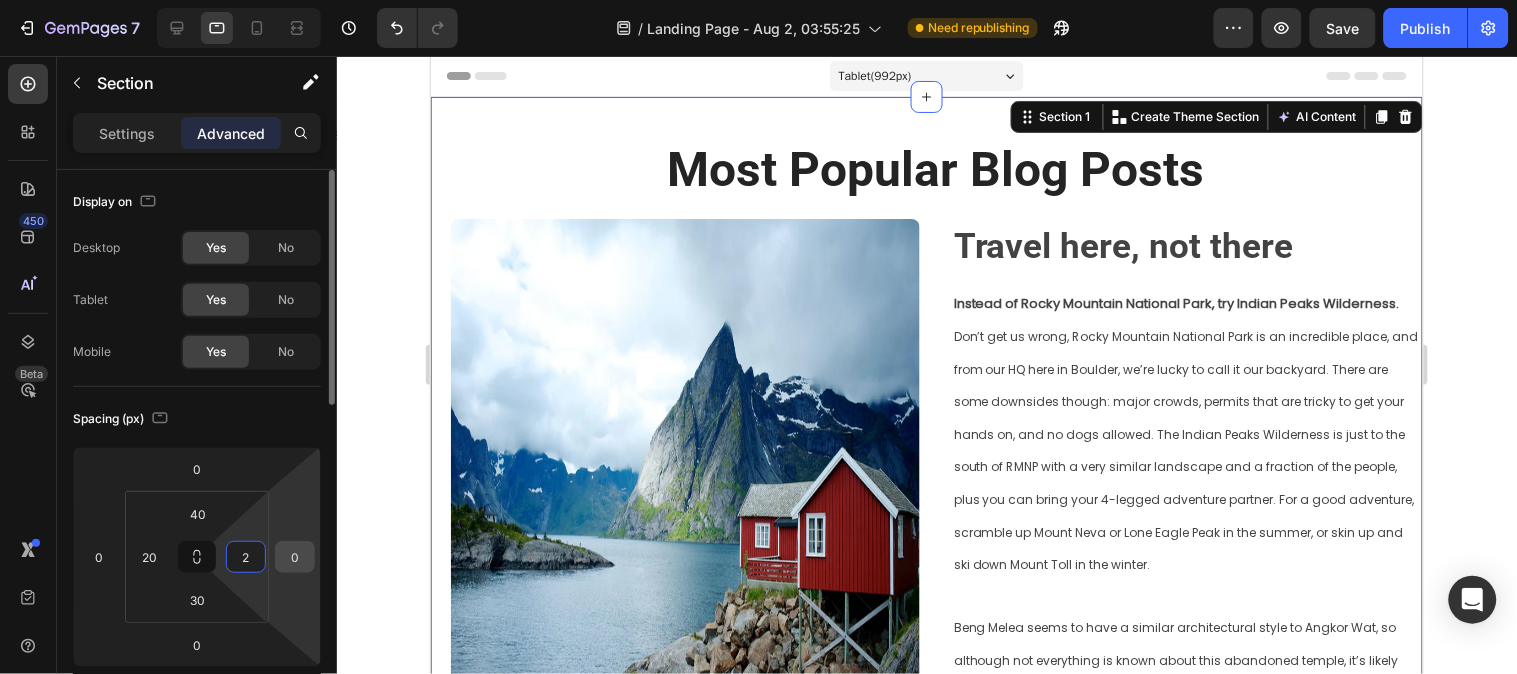 type on "20" 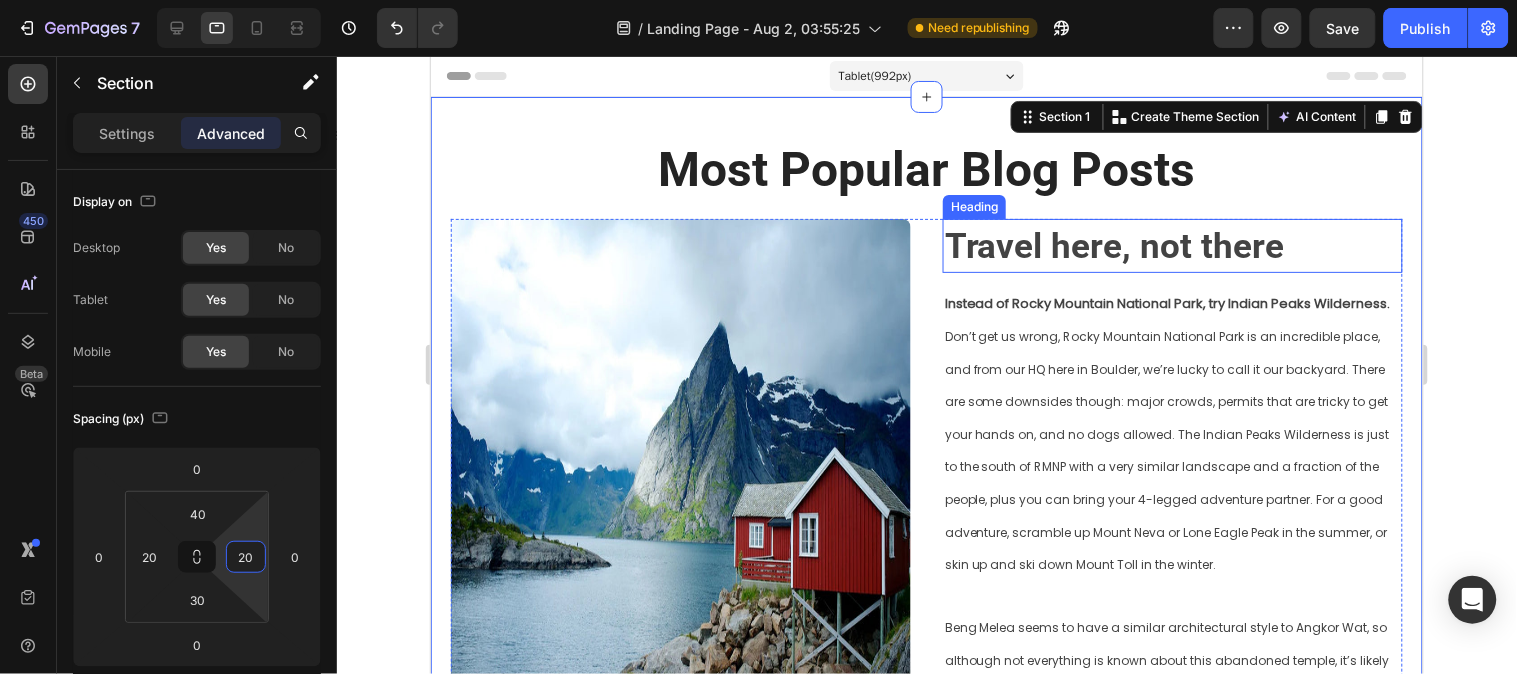 click on "Travel here, not there" at bounding box center [1114, 245] 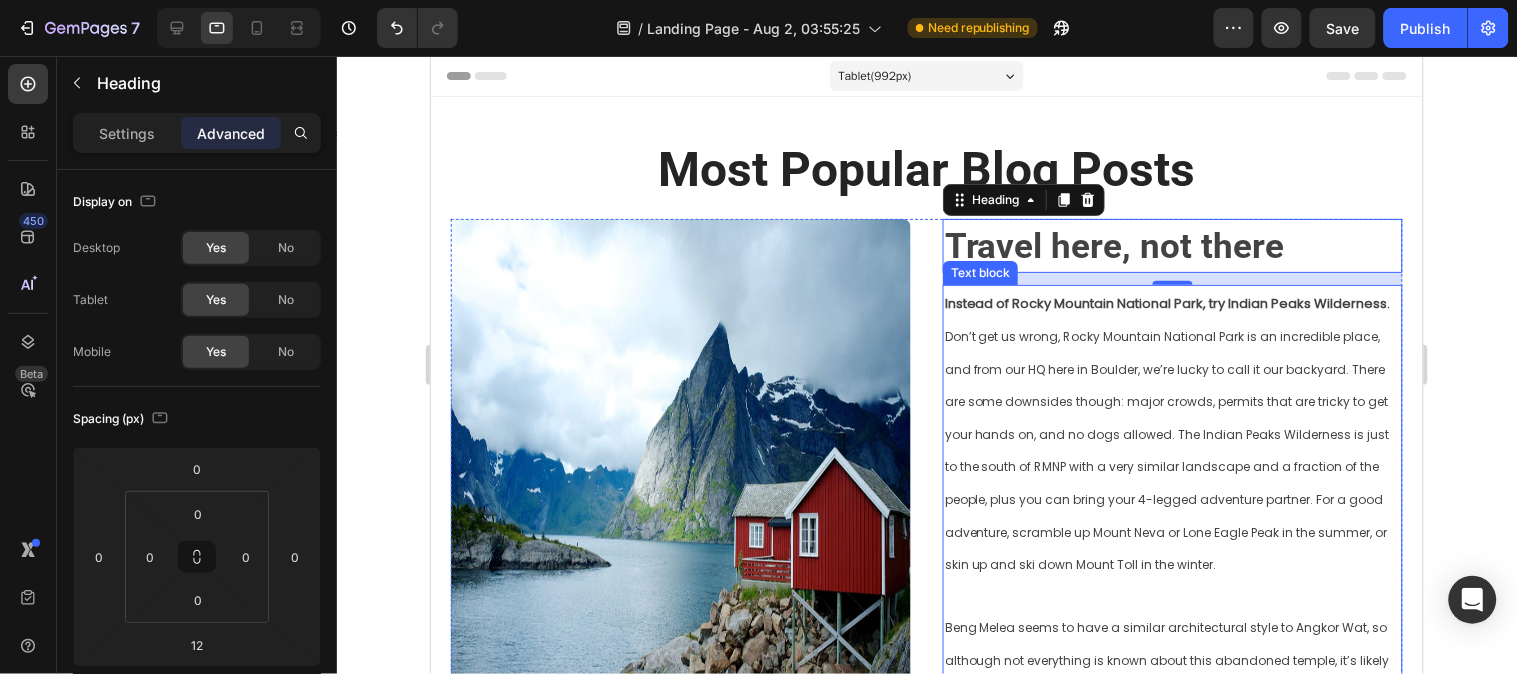 drag, startPoint x: 1291, startPoint y: 316, endPoint x: 1351, endPoint y: 316, distance: 60 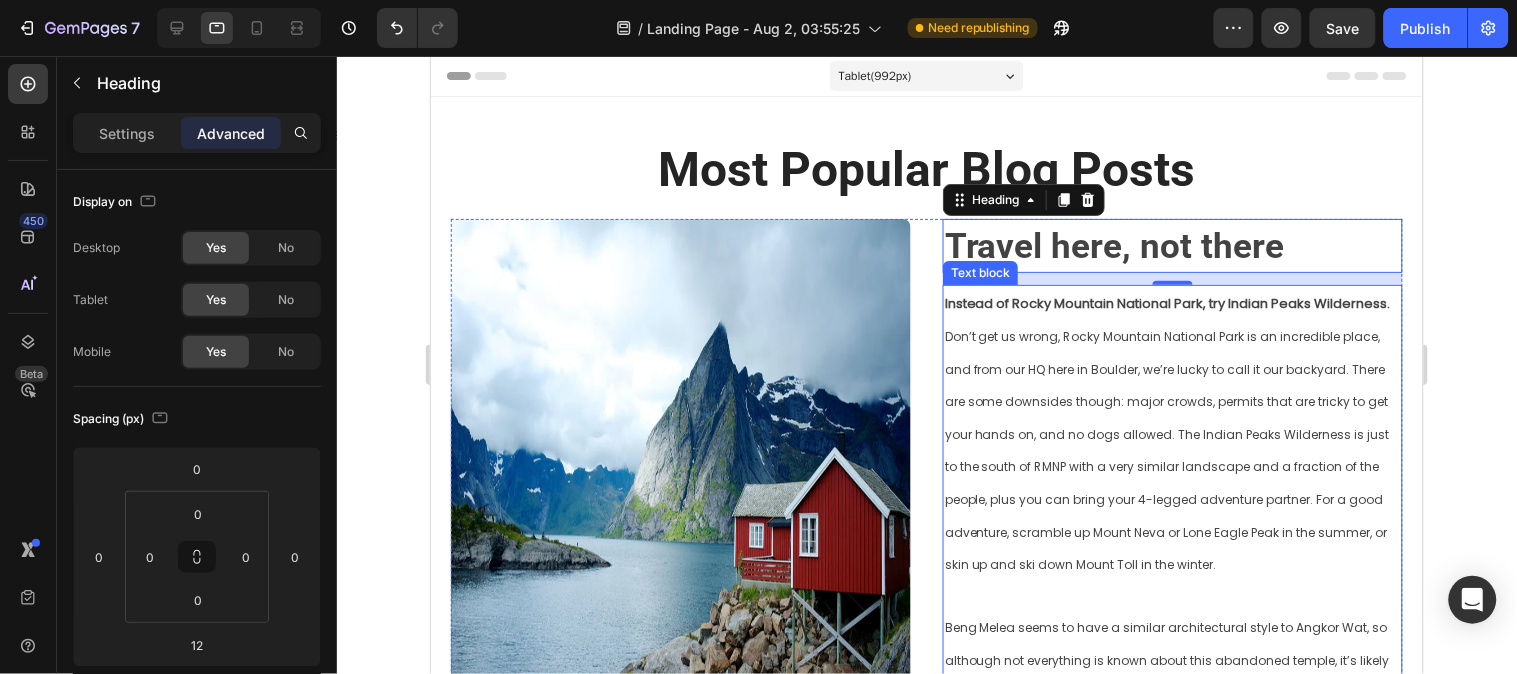 click on "Instead of Rocky Mountain National Park, try Indian Peaks Wilderness." at bounding box center [1172, 302] 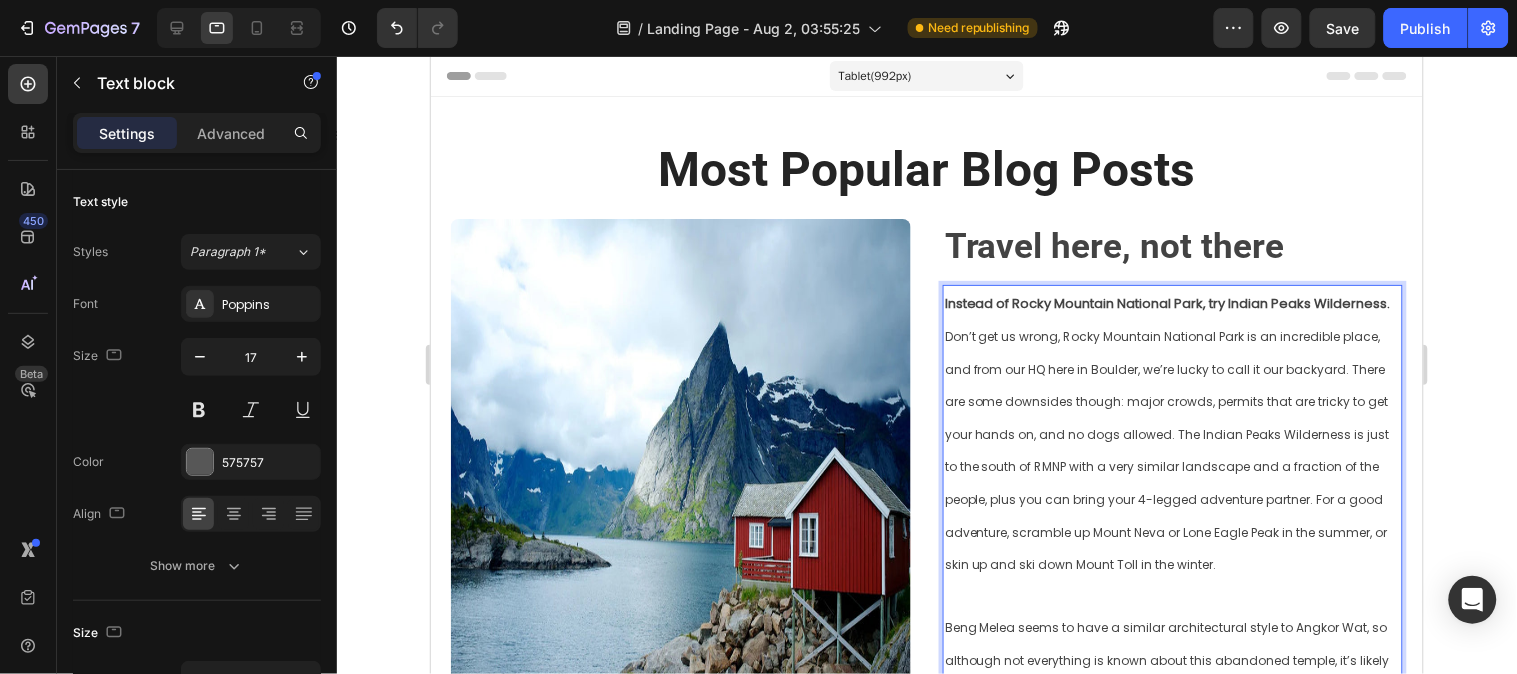click on "Instead of Rocky Mountain National Park, try Indian Peaks Wilderness." at bounding box center (1167, 302) 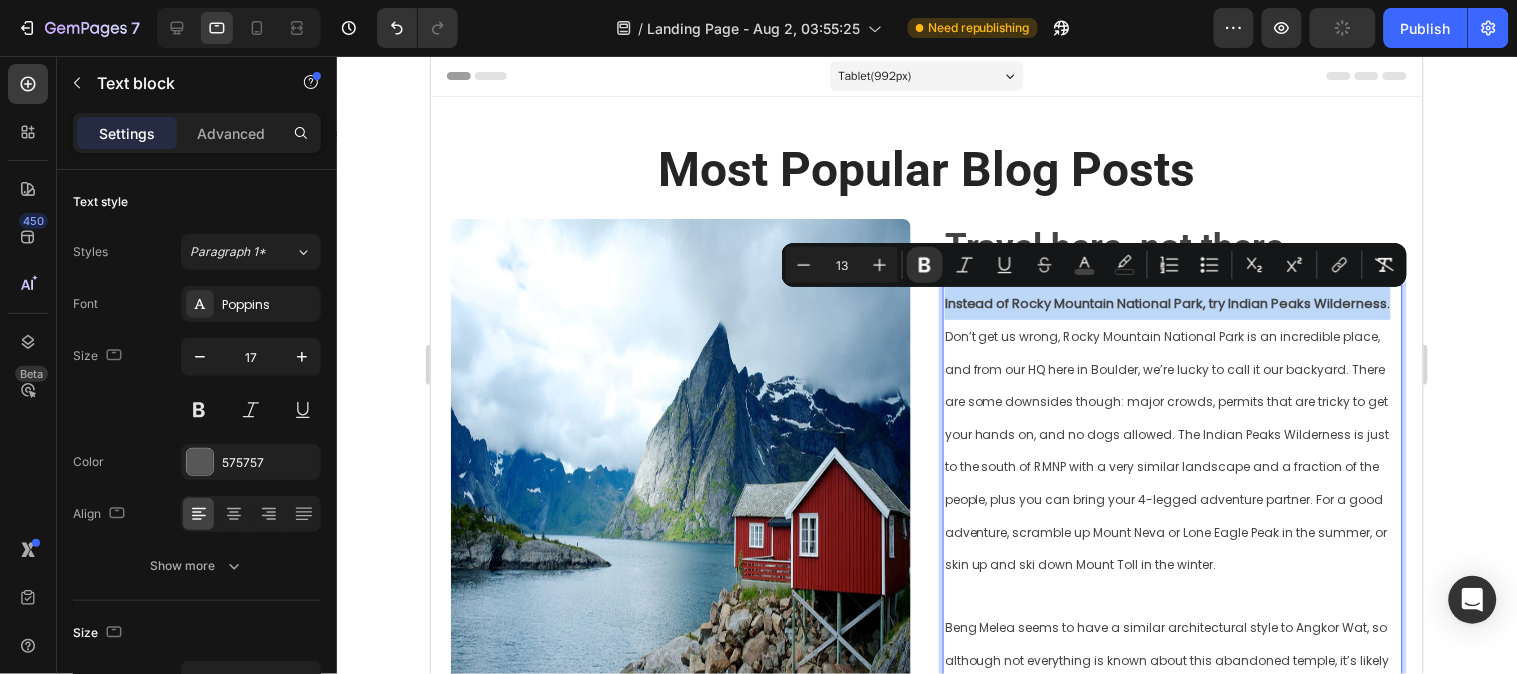 drag, startPoint x: 1380, startPoint y: 304, endPoint x: 934, endPoint y: 304, distance: 446 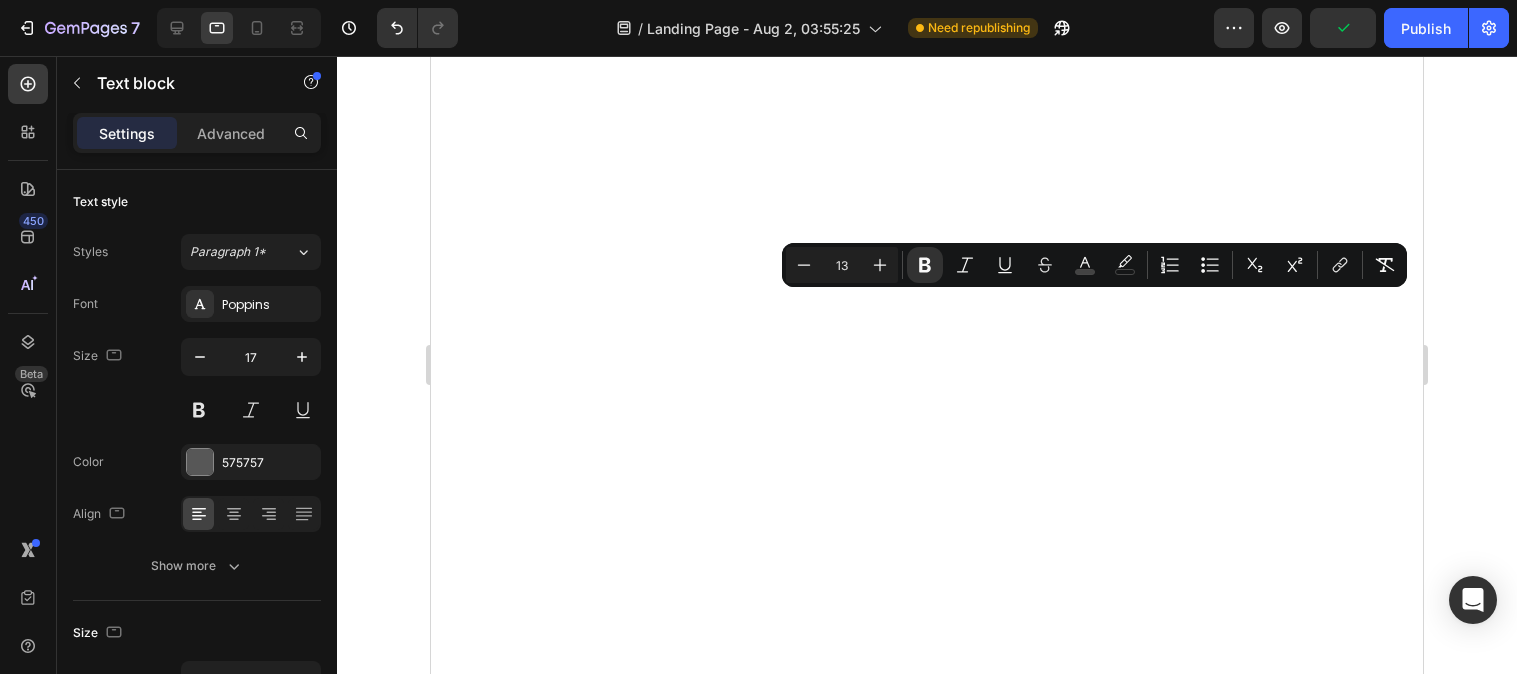 scroll, scrollTop: 0, scrollLeft: 0, axis: both 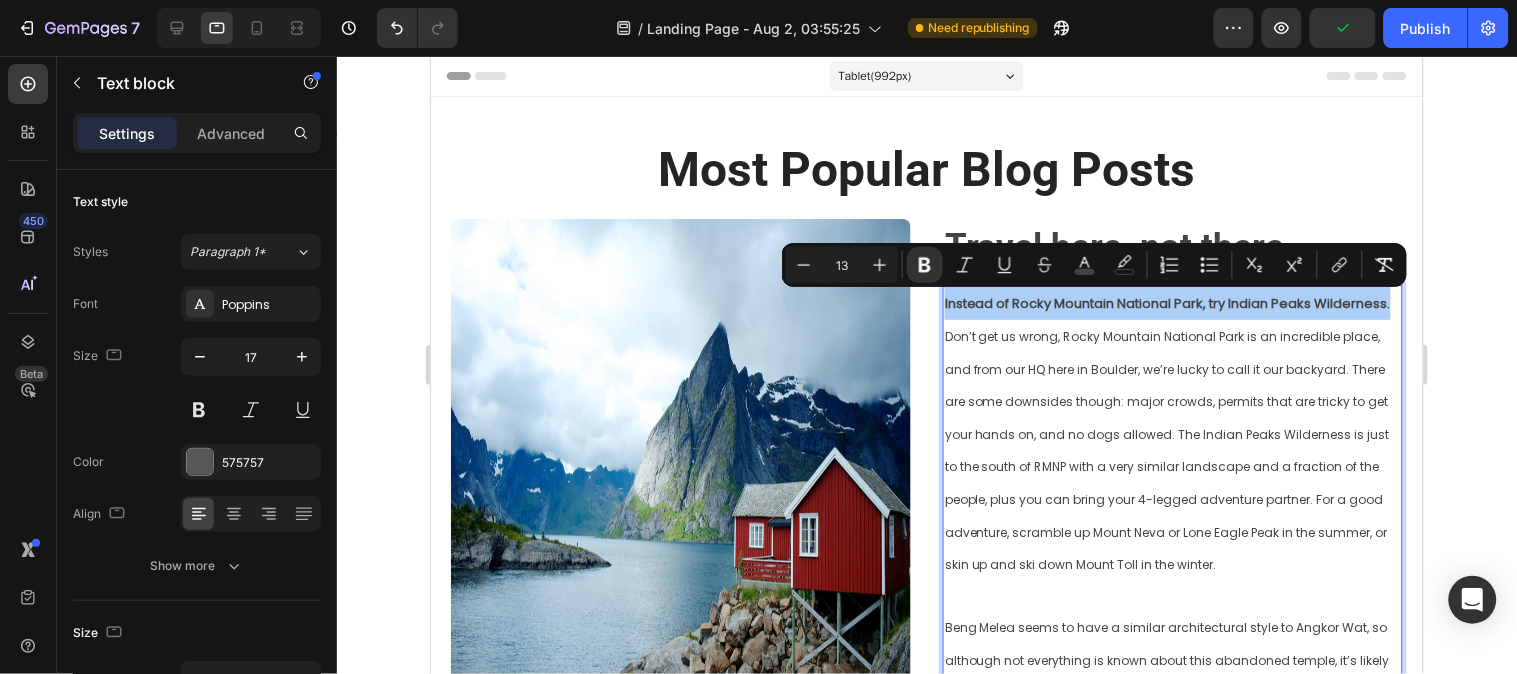 click on "Minus" at bounding box center (804, 265) 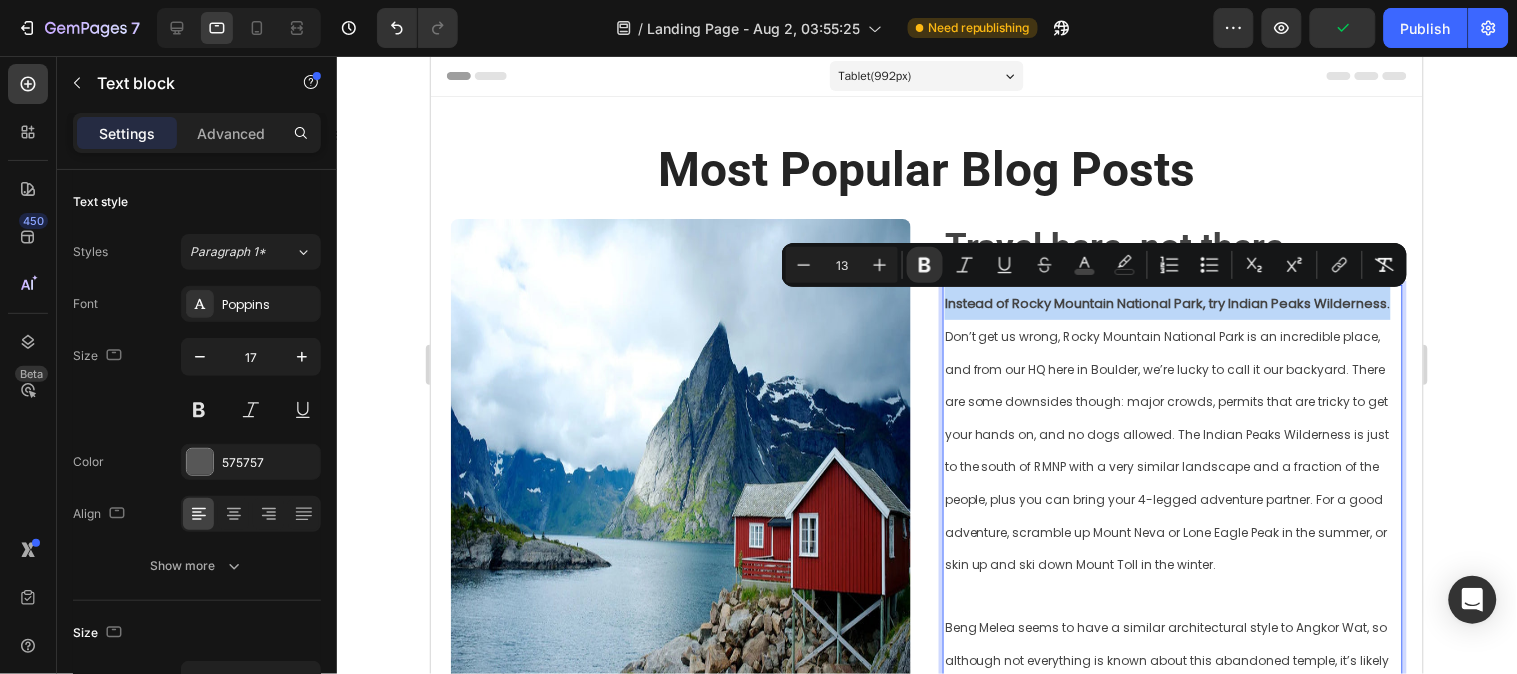 type on "12" 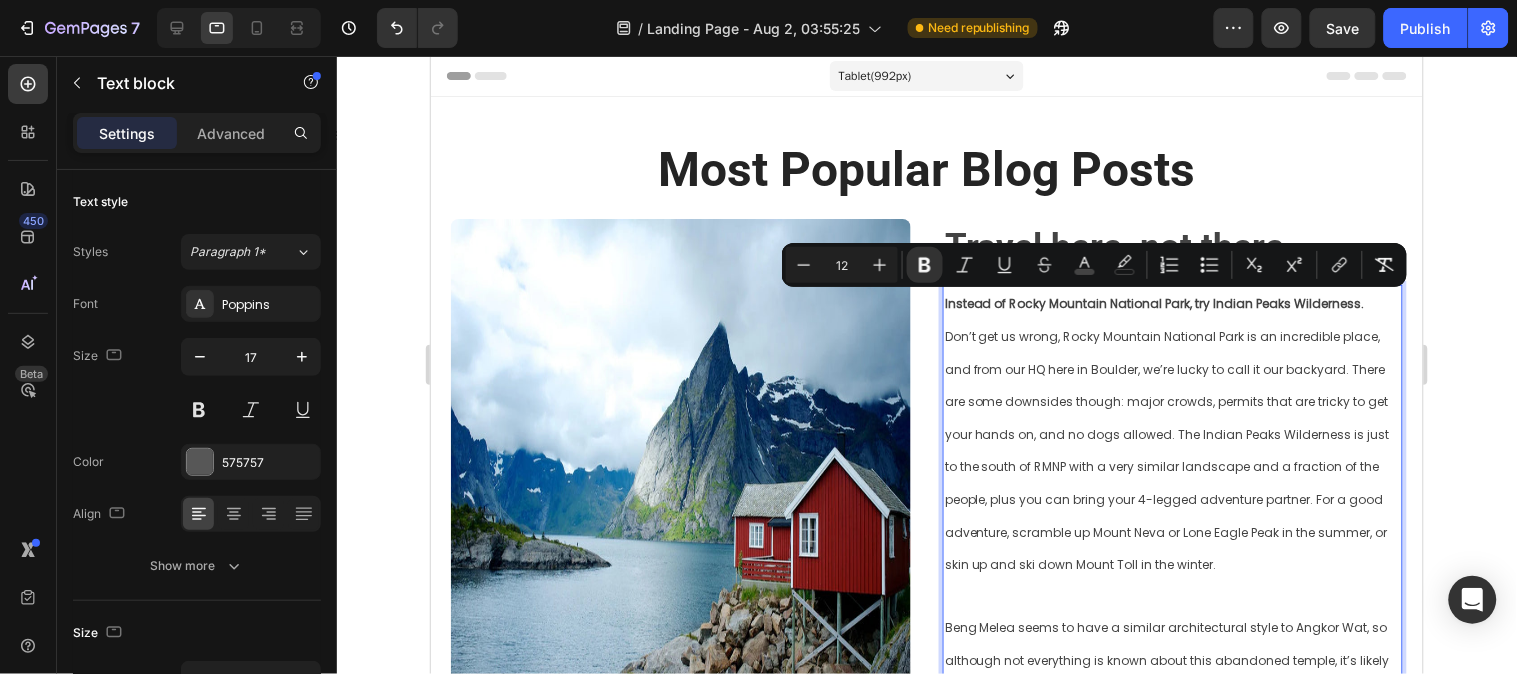 click on "Instead of Rocky Mountain National Park, try Indian Peaks Wilderness." at bounding box center [1172, 302] 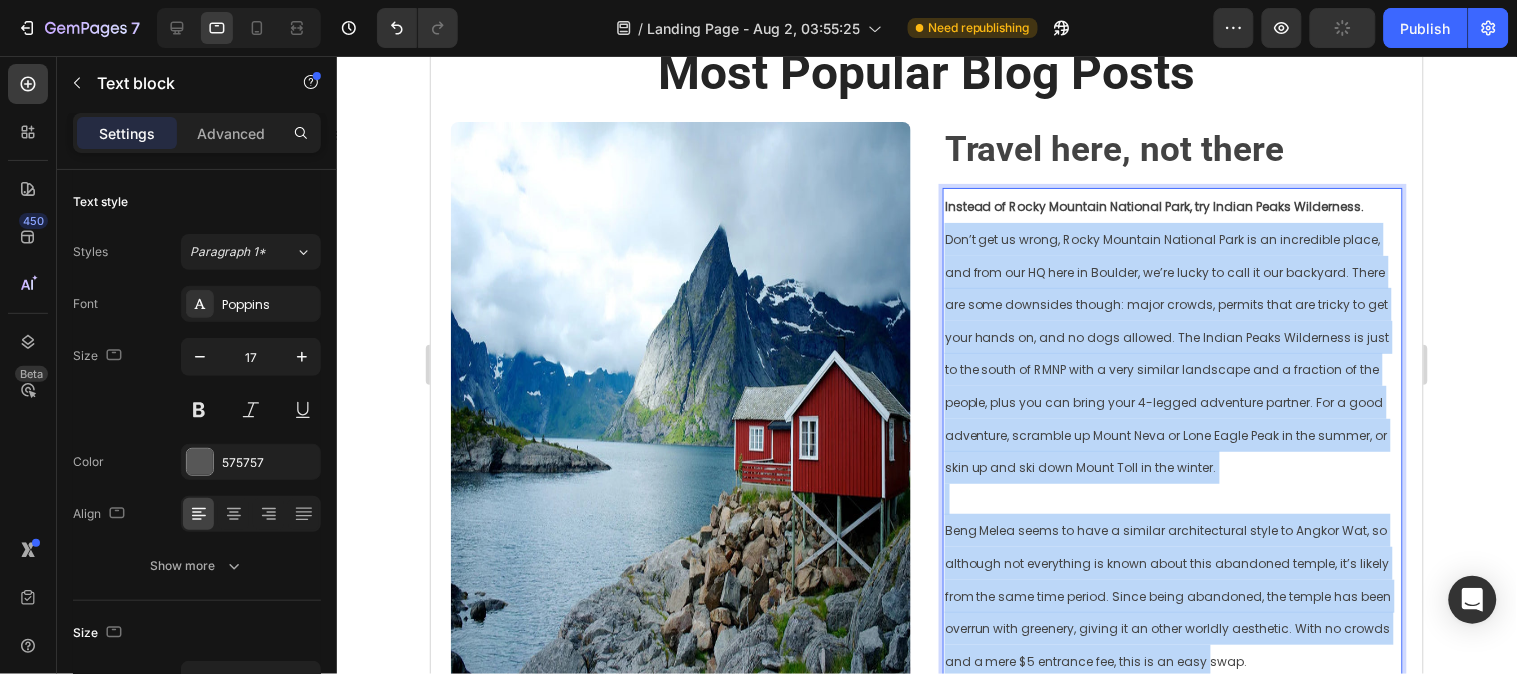 scroll, scrollTop: 206, scrollLeft: 0, axis: vertical 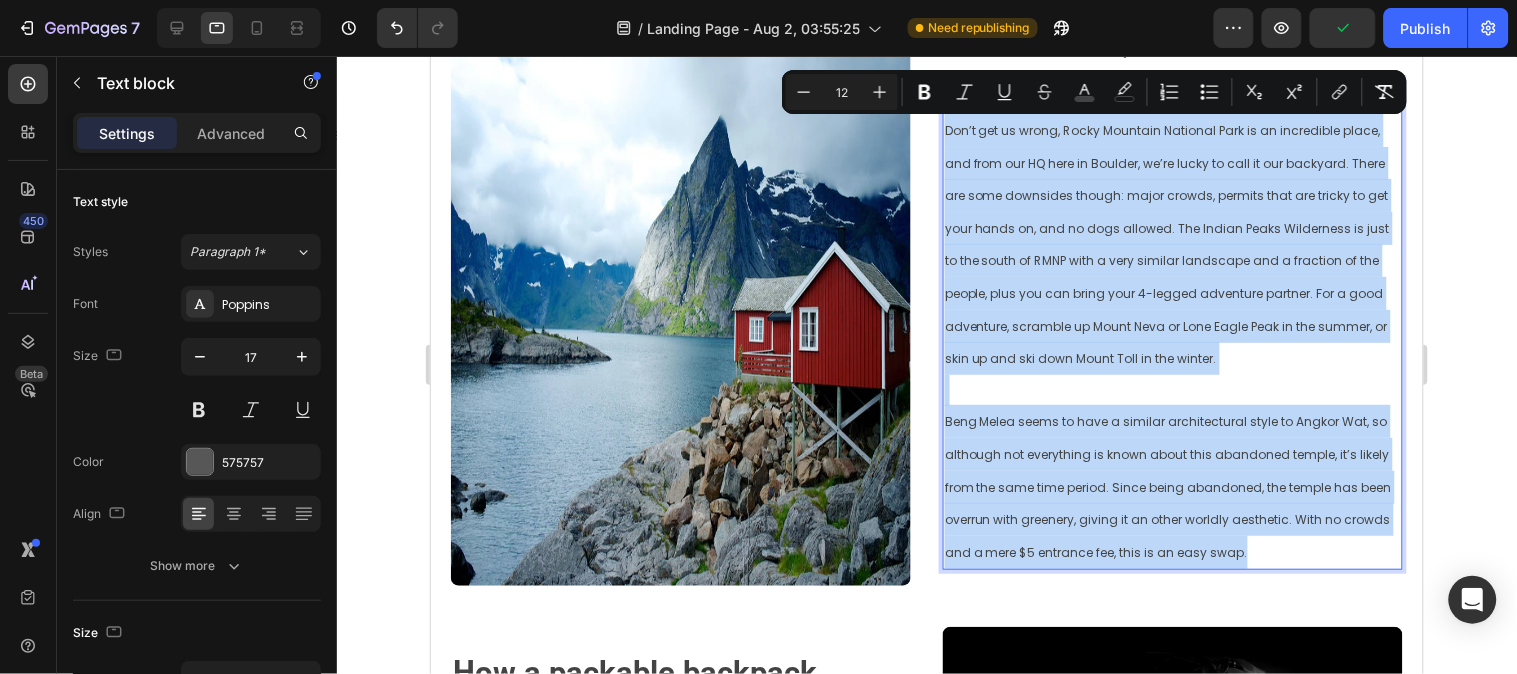 drag, startPoint x: 935, startPoint y: 333, endPoint x: 1231, endPoint y: 555, distance: 370 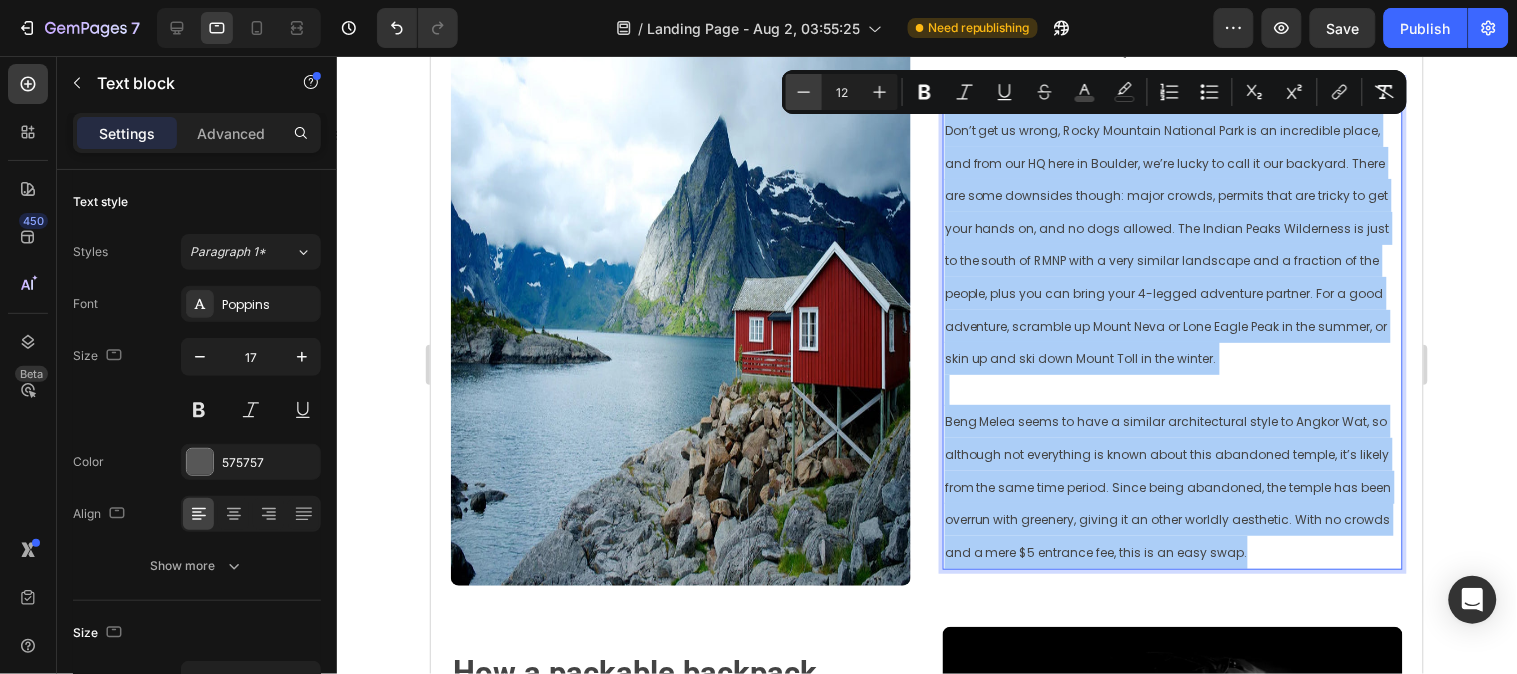 click 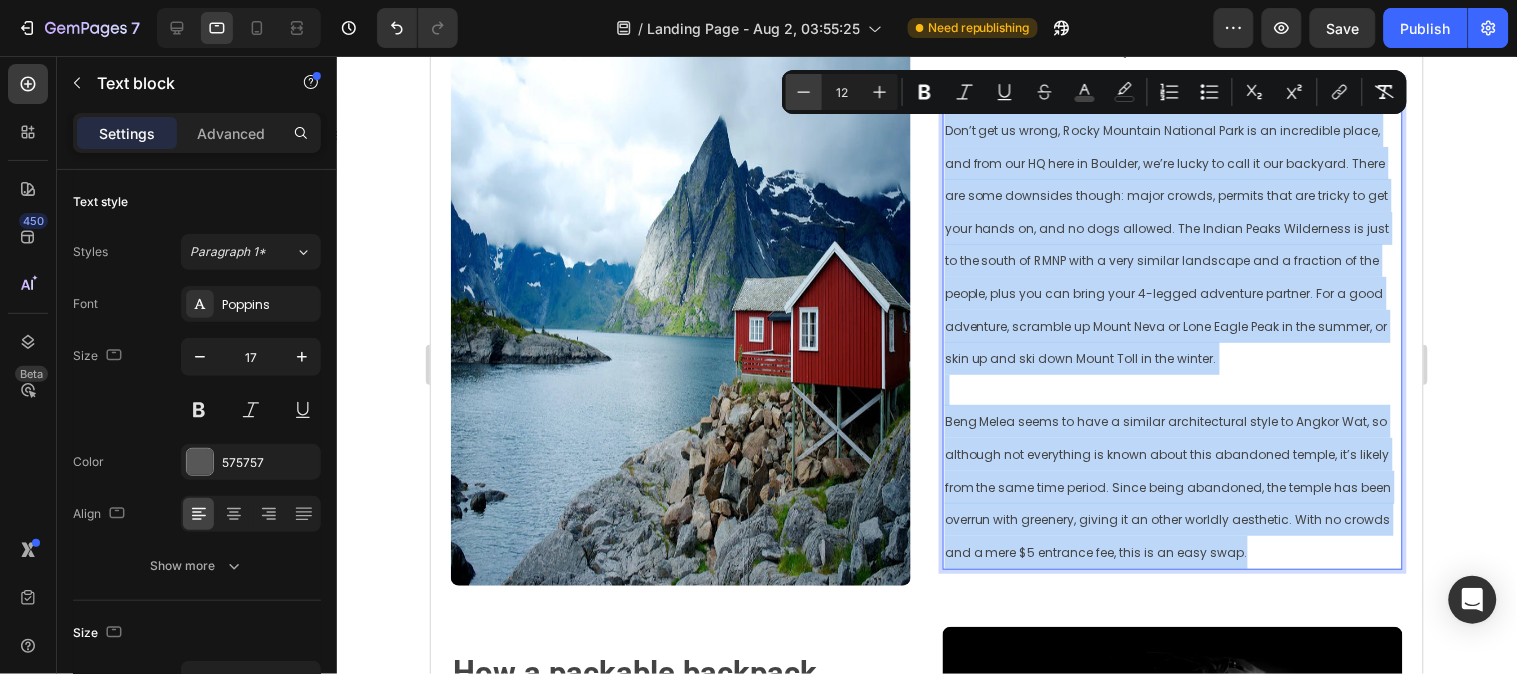 type on "11" 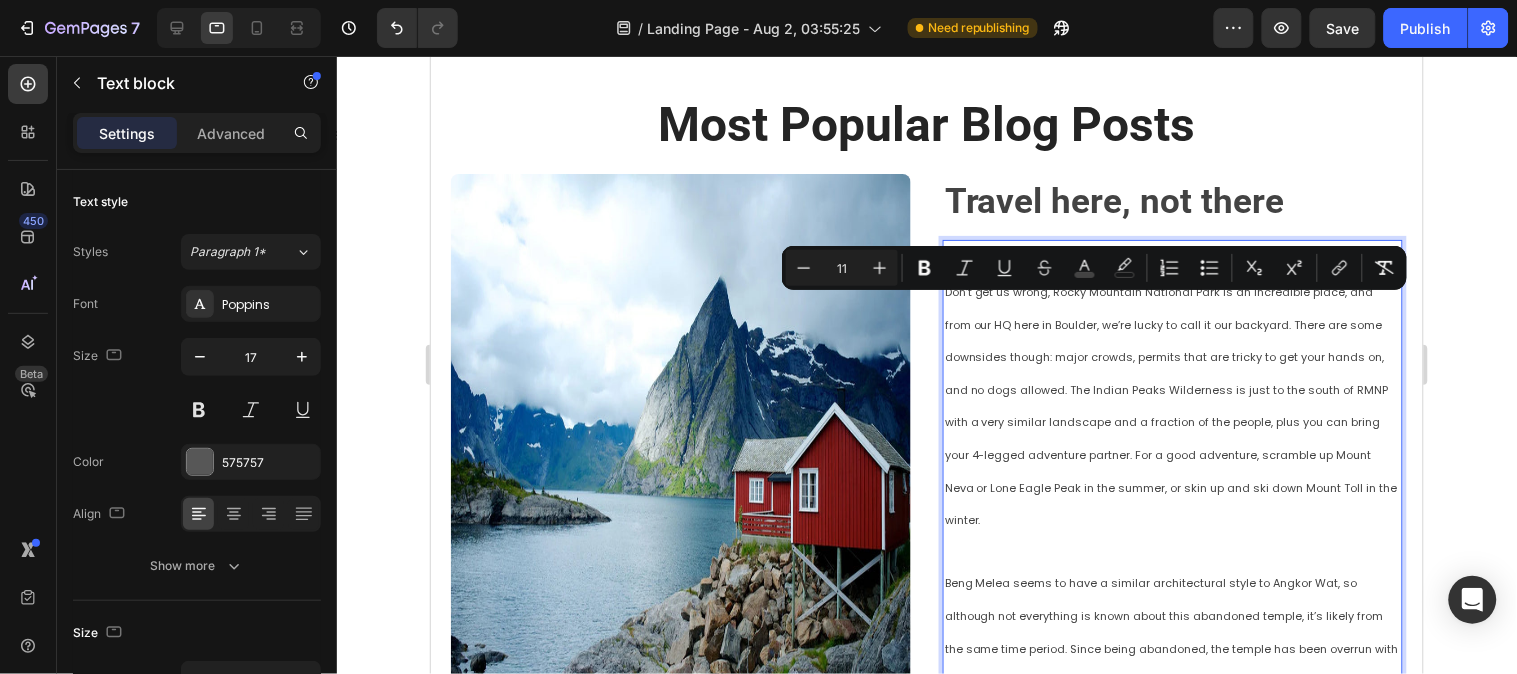 scroll, scrollTop: 0, scrollLeft: 0, axis: both 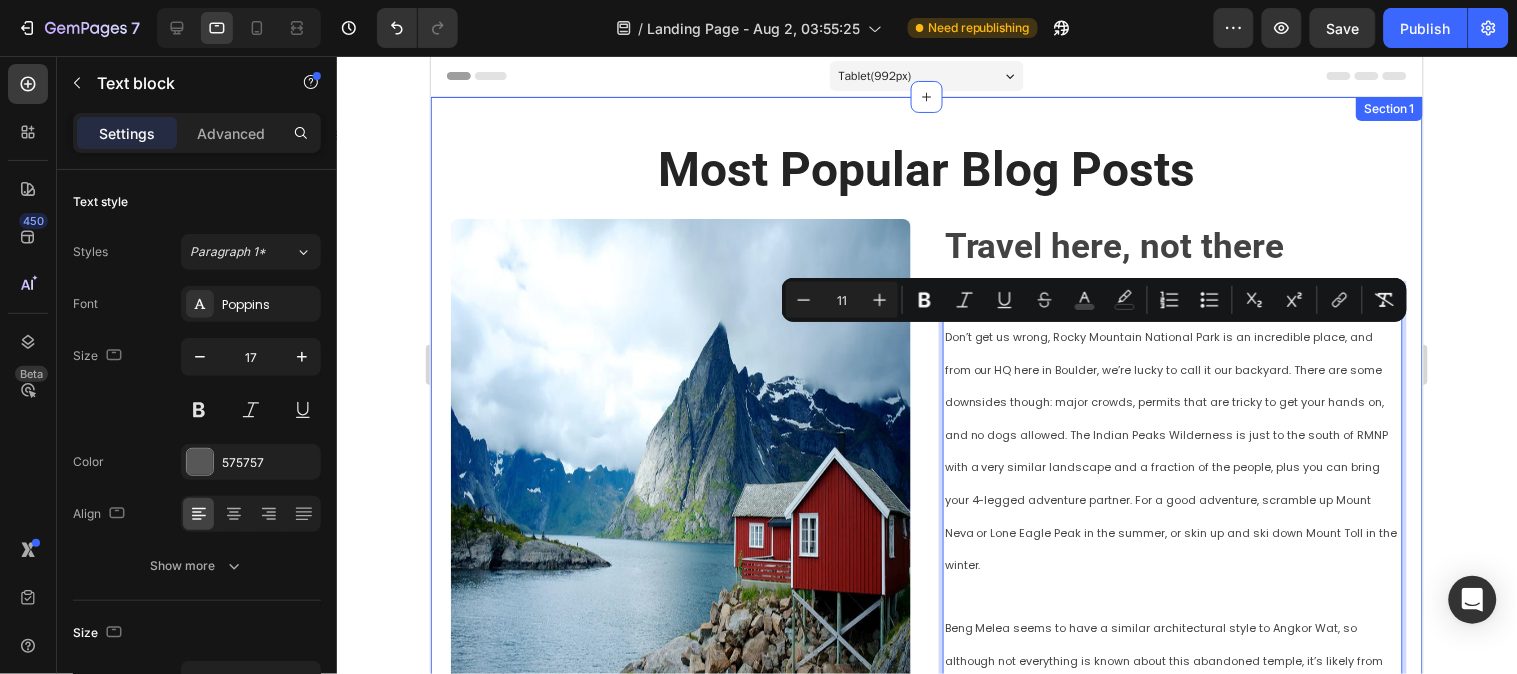 click on "Most Popular Blog Posts Heading Row Image ⁠⁠⁠⁠⁠⁠⁠ Travel here, not there Heading Instead of [LOCATION] National Park, try [LOCATION] Wilderness. Don’t get us wrong, [LOCATION] National Park is an incredible place, and from our HQ here in [CITY], we’re lucky to call it our backyard. There are some downsides though: major crowds, permits that are tricky to get your hands on, and no dogs allowed. The [LOCATION] Wilderness is just to the south of [LOCATION] with a very similar landscape and a fraction of the people, plus you can bring your 4-legged adventure partner. For a good adventure, scramble up [MOUNTAIN] or [PEAK] in the [SEASON], or skin up and ski down [MOUNTAIN] in the [SEASON]. Text block   16 Row ⁠⁠⁠⁠⁠⁠⁠ How a packable backpack became the best hiking backpack of [YEAR] Heading Over the past year,  [BRAND] ,  [BRAND] , and  [BRAND] “Nobody cares about a 10% improvement. What if we went for a 10X improvement instead?” Text block Image" at bounding box center [926, 931] 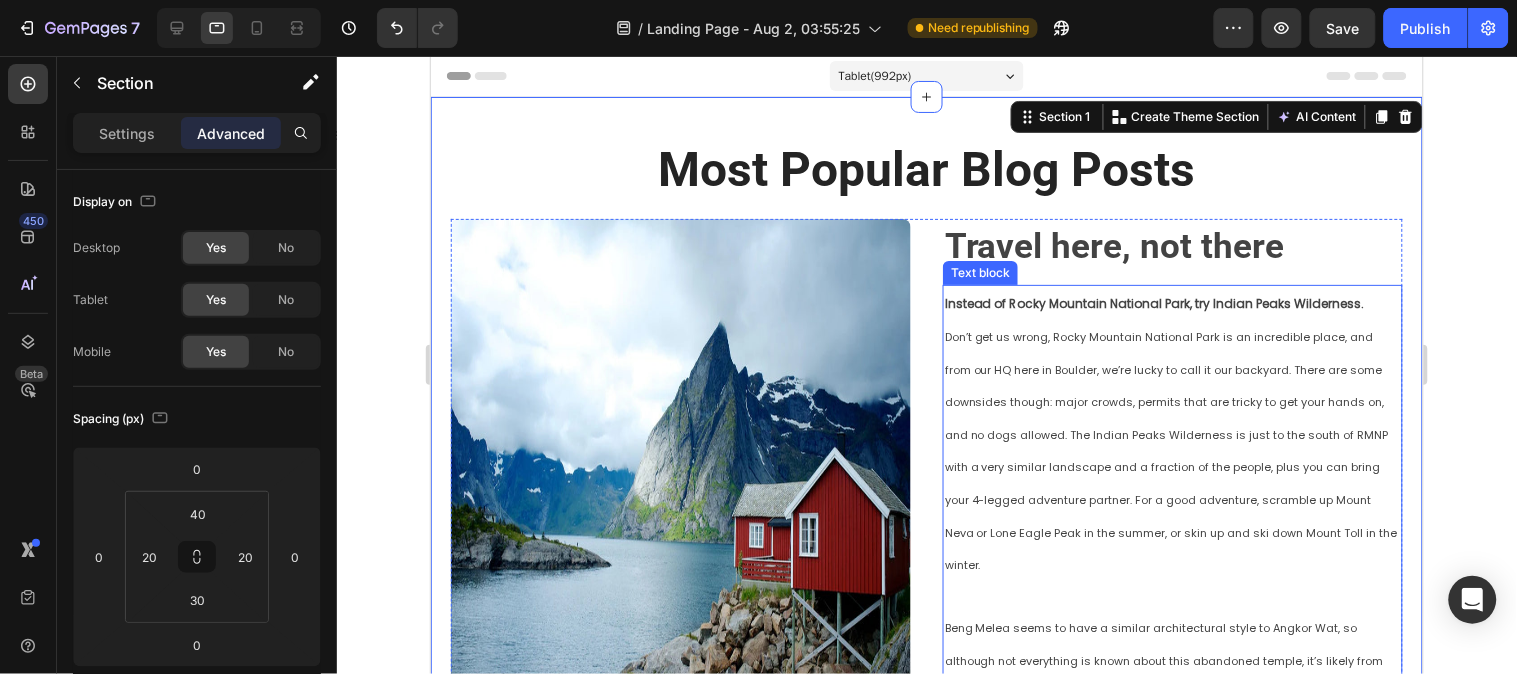 click on "Instead of Rocky Mountain National Park, try Indian Peaks Wilderness." at bounding box center [1154, 302] 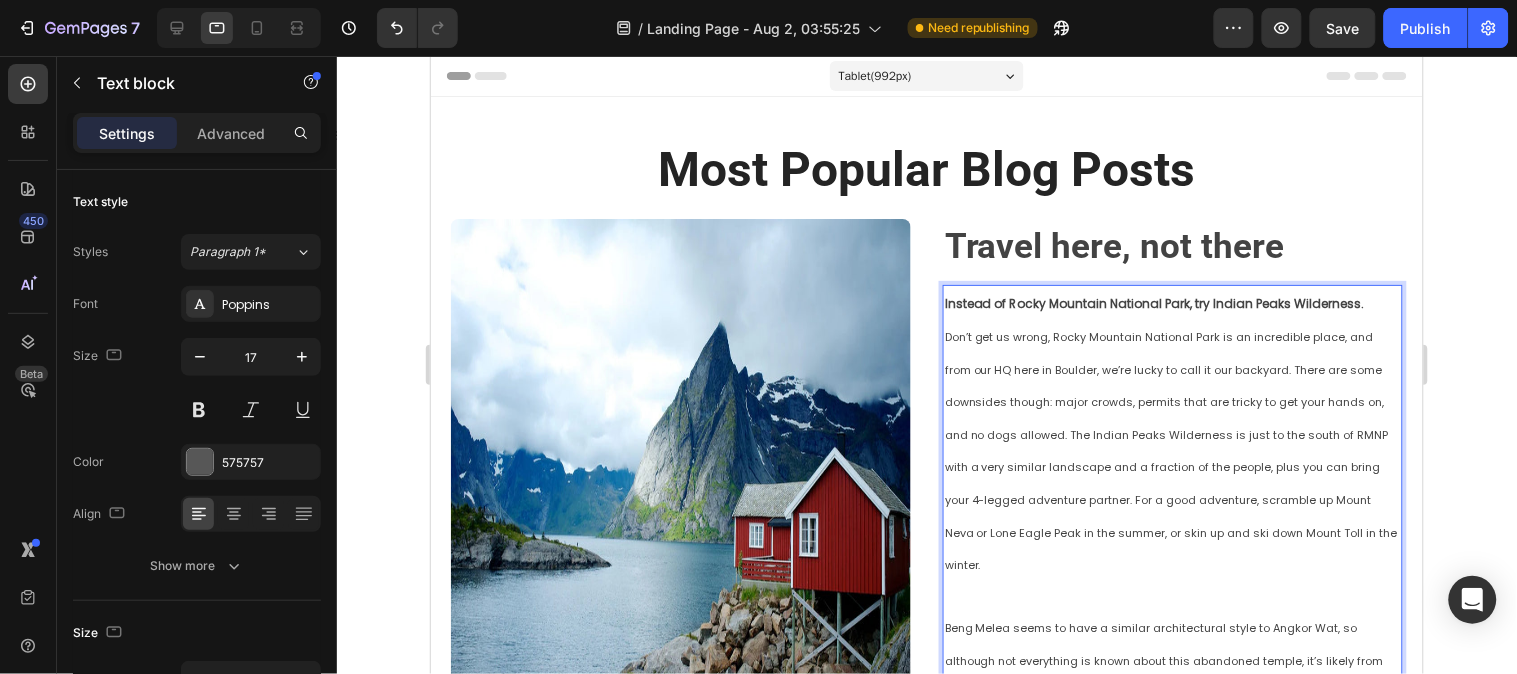 click on "Instead of Rocky Mountain National Park, try Indian Peaks Wilderness." at bounding box center [1154, 302] 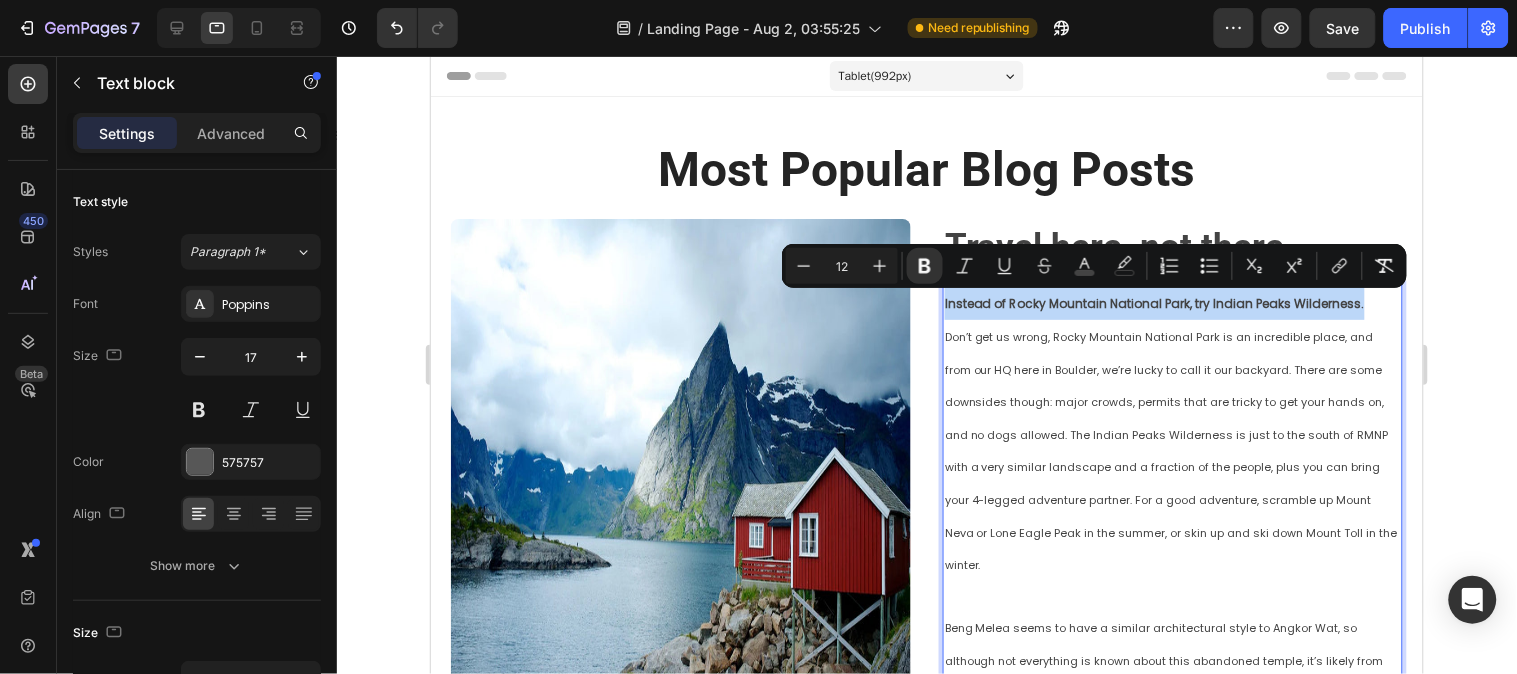 drag, startPoint x: 1357, startPoint y: 302, endPoint x: 936, endPoint y: 304, distance: 421.00476 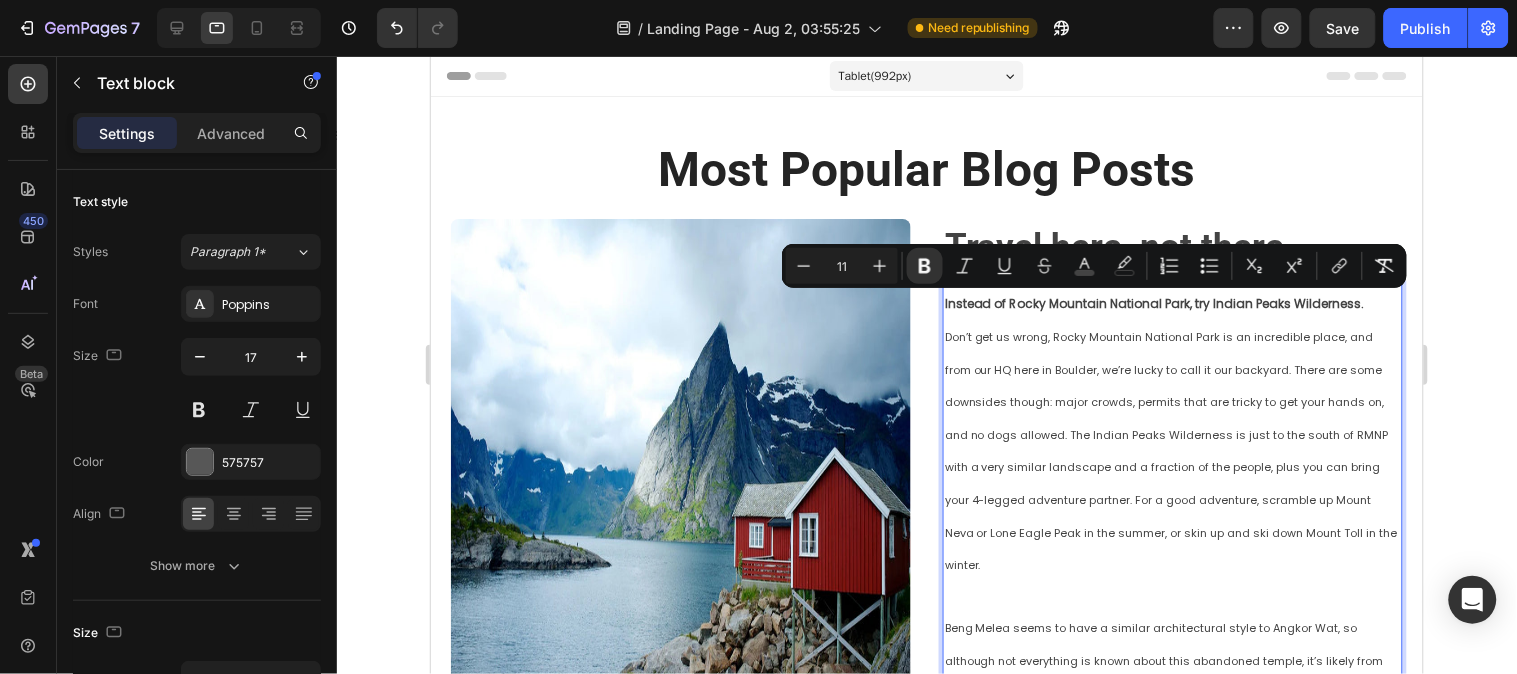 click on "Don’t get us wrong, Rocky Mountain National Park is an incredible place, and from our HQ here in Boulder, we’re lucky to call it our backyard. There are some downsides though: major crowds, permits that are tricky to get your hands on, and no dogs allowed. The Indian Peaks Wilderness is just to the south of RMNP with a very similar landscape and a fraction of the people, plus you can bring your 4-legged adventure partner. For a good adventure, scramble up Mount Neva or Lone Eagle Peak in the summer, or skin up and ski down Mount Toll in the winter." at bounding box center [1172, 449] 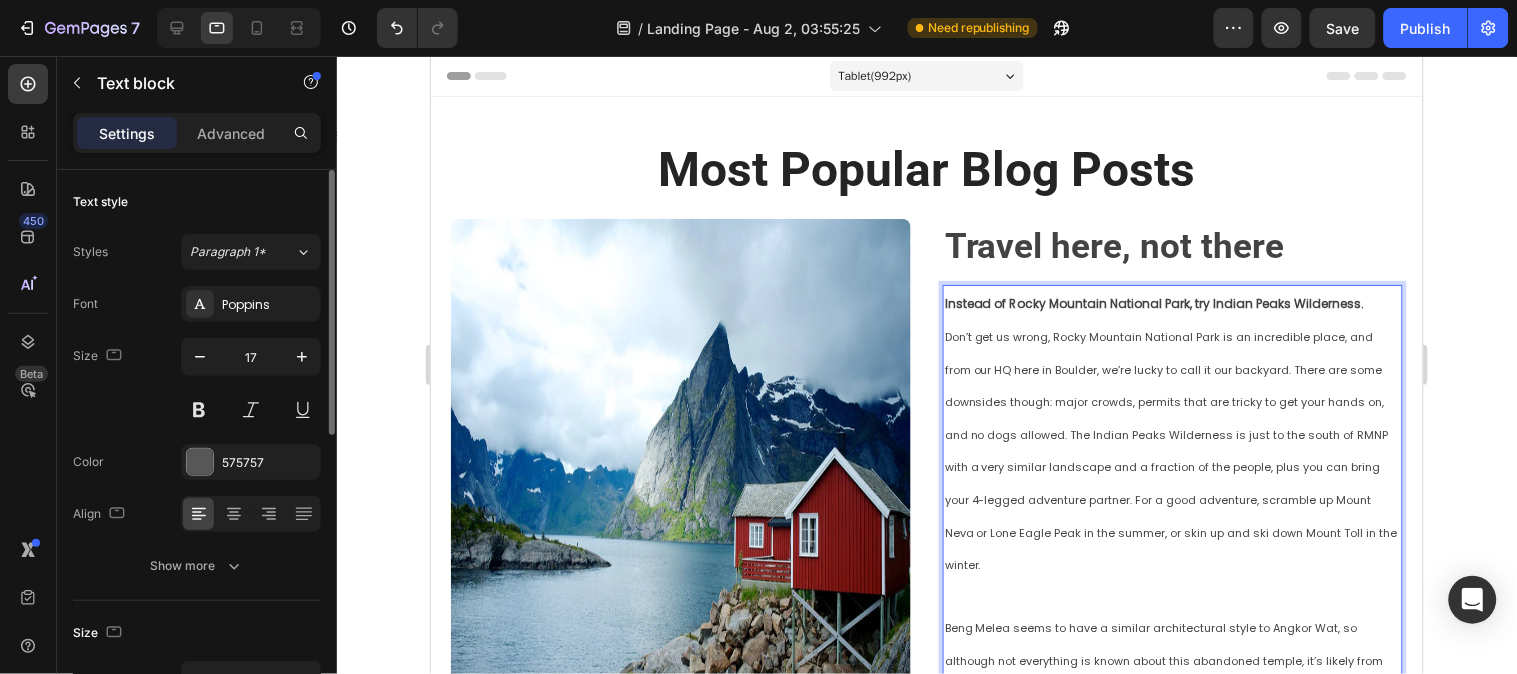 scroll, scrollTop: 111, scrollLeft: 0, axis: vertical 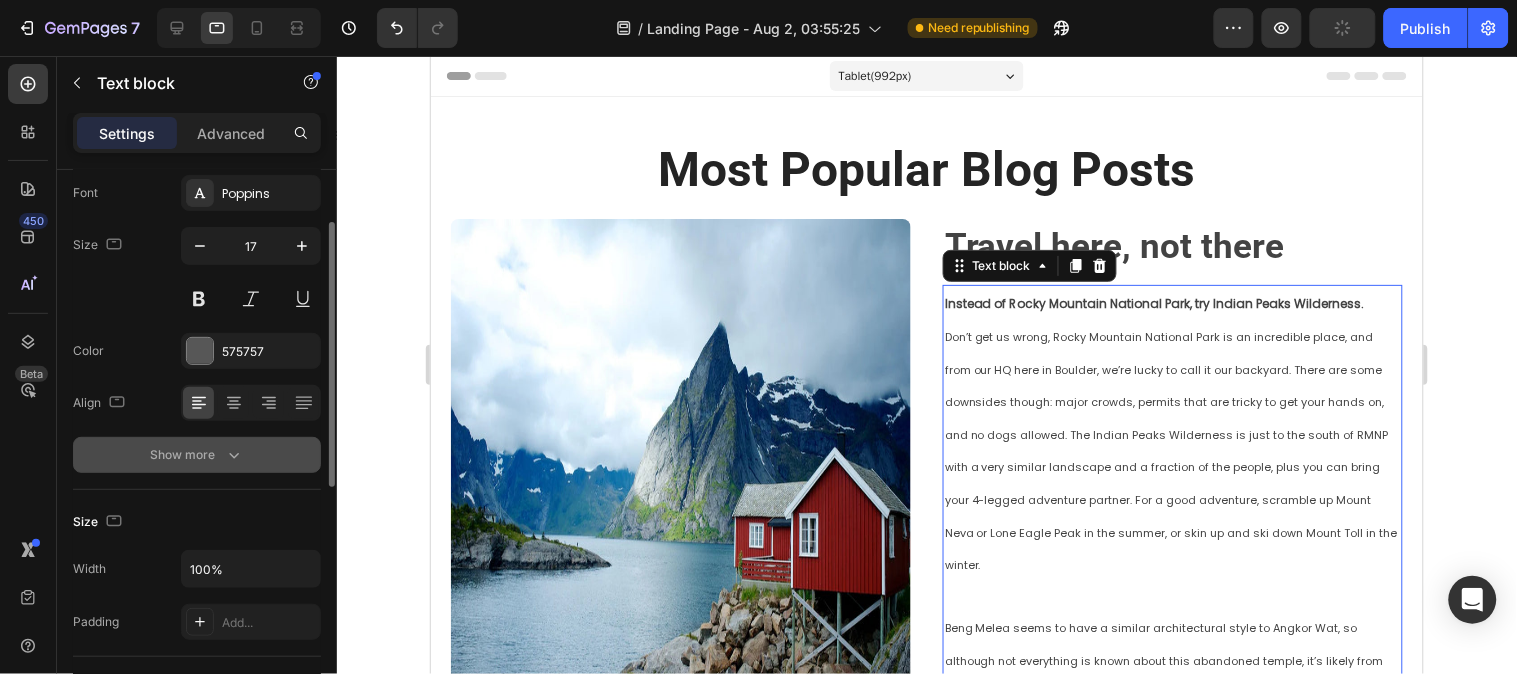 click 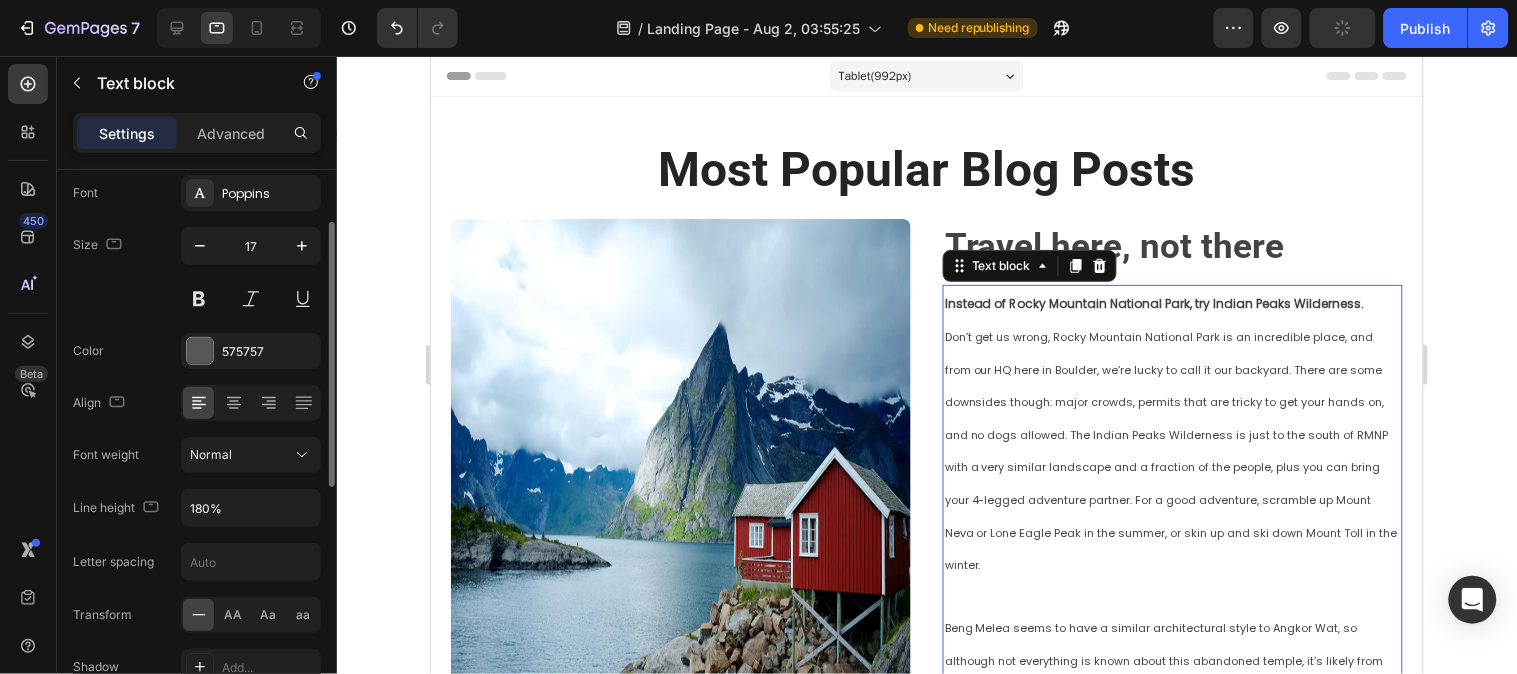 scroll, scrollTop: 222, scrollLeft: 0, axis: vertical 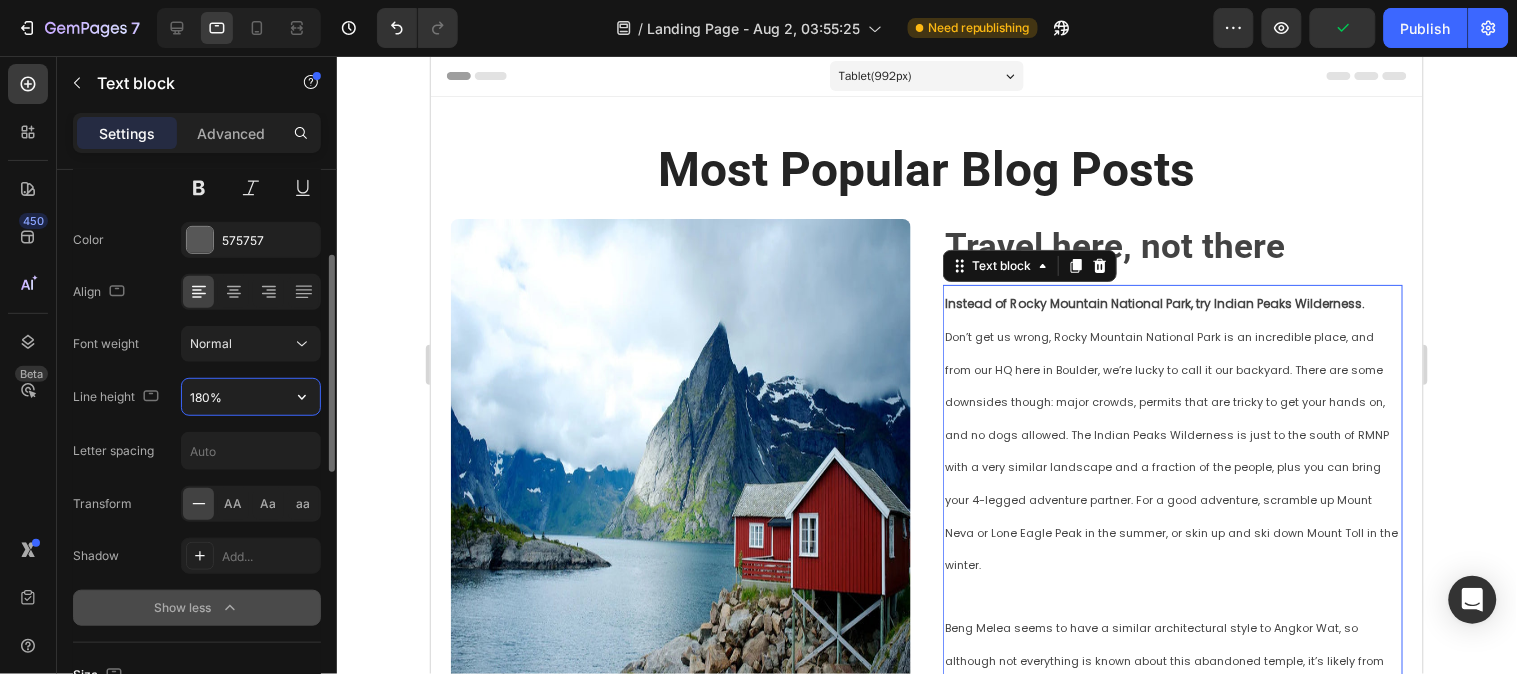 click on "180%" at bounding box center (251, 397) 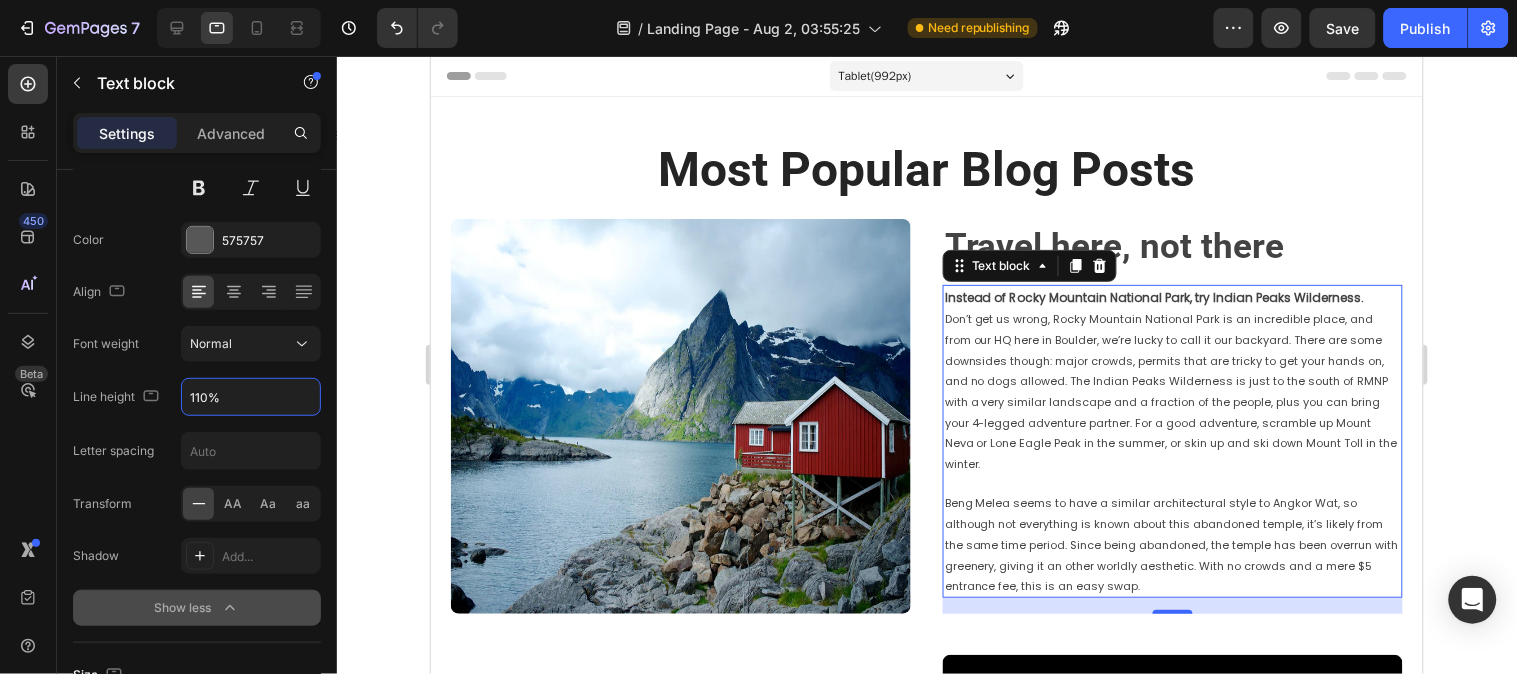 type on "110%" 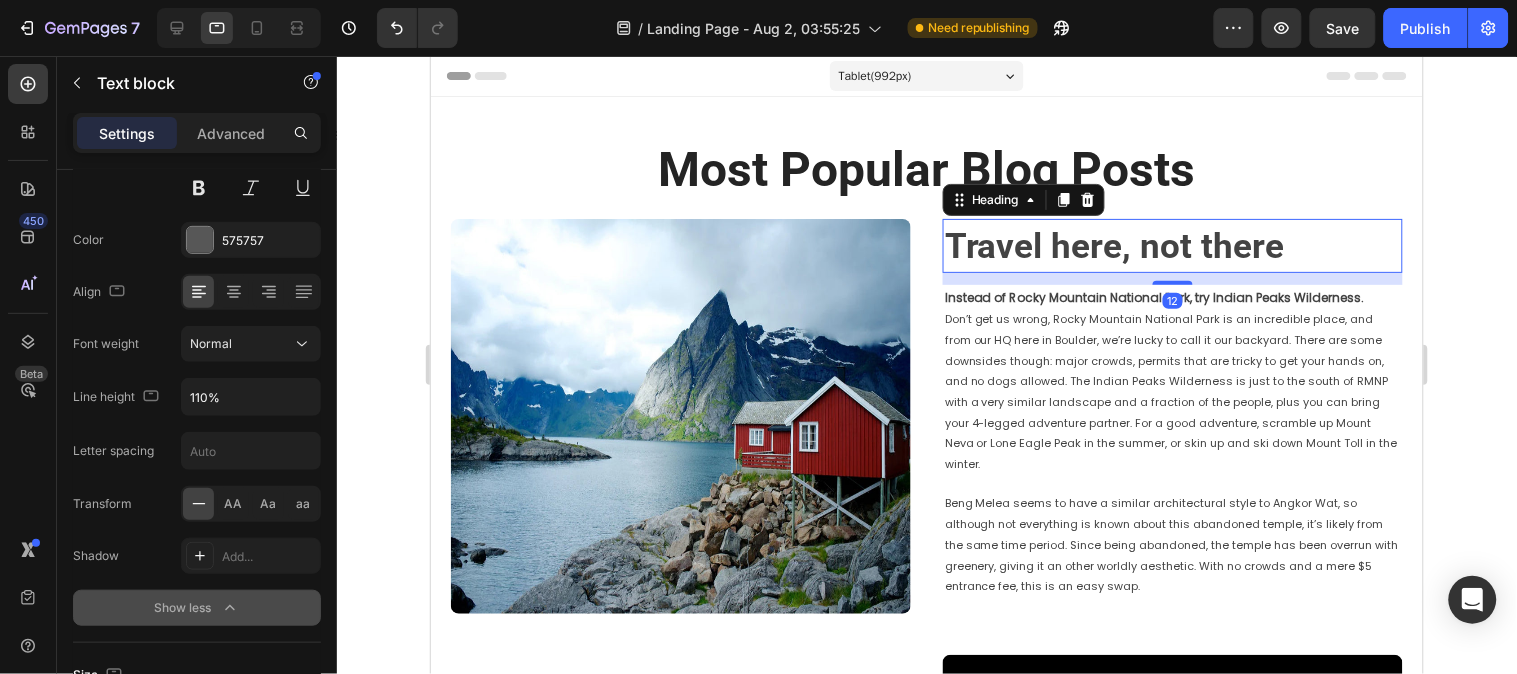 click on "Travel here, not there" at bounding box center (1114, 245) 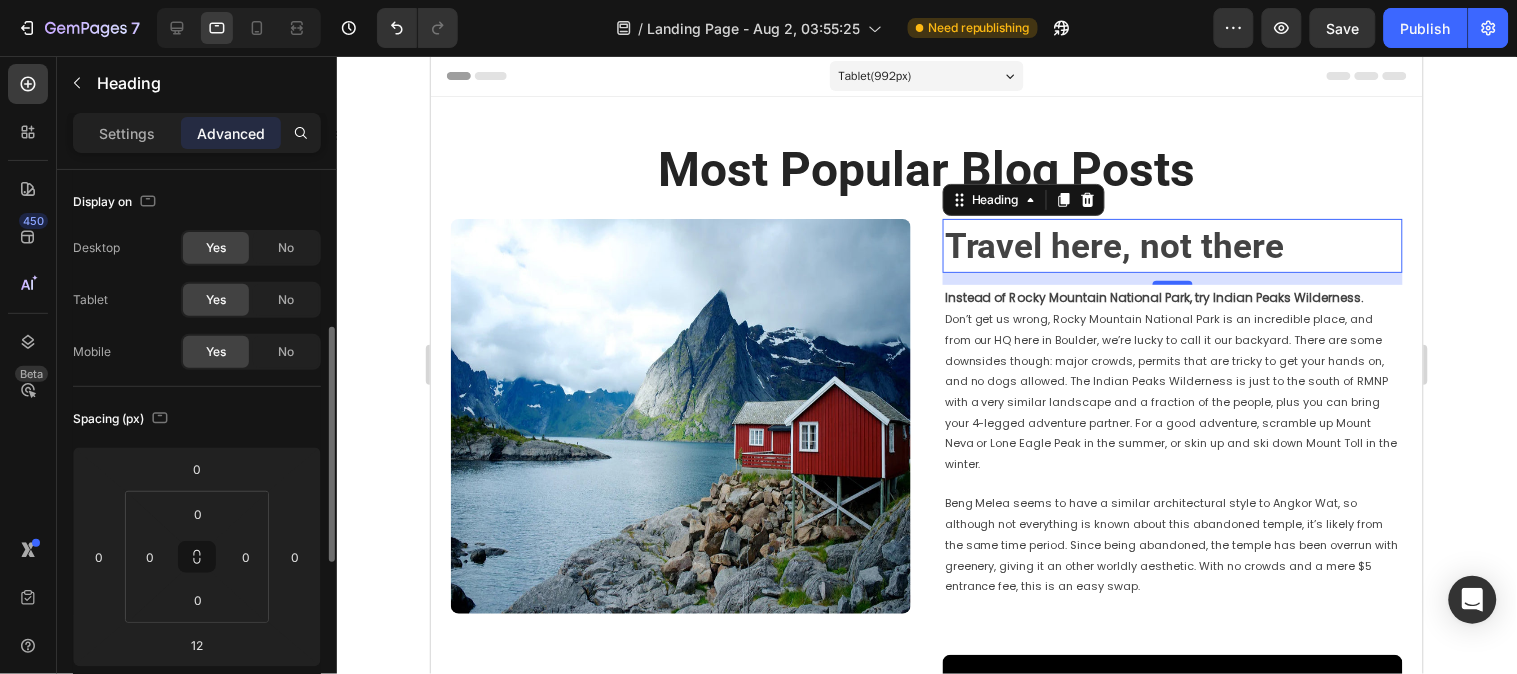 scroll, scrollTop: 111, scrollLeft: 0, axis: vertical 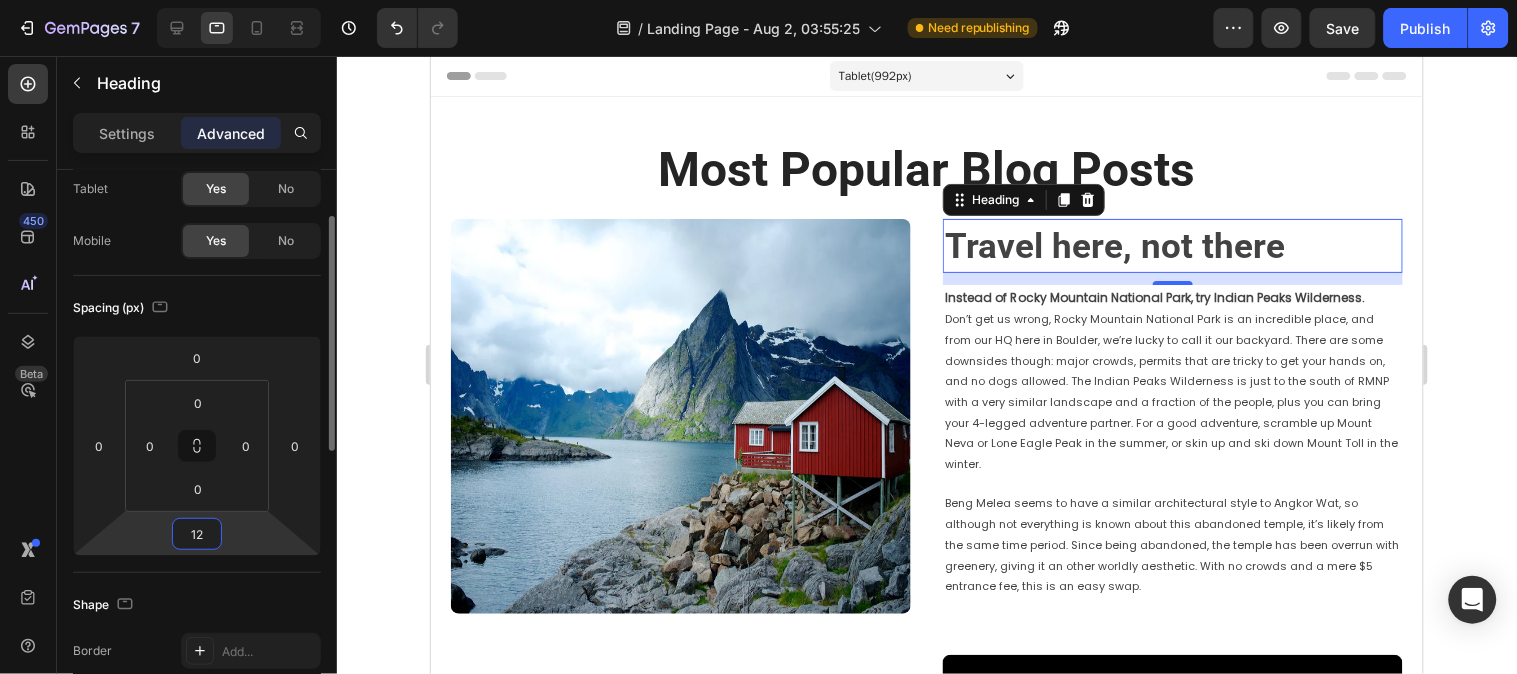 click on "12" at bounding box center (197, 534) 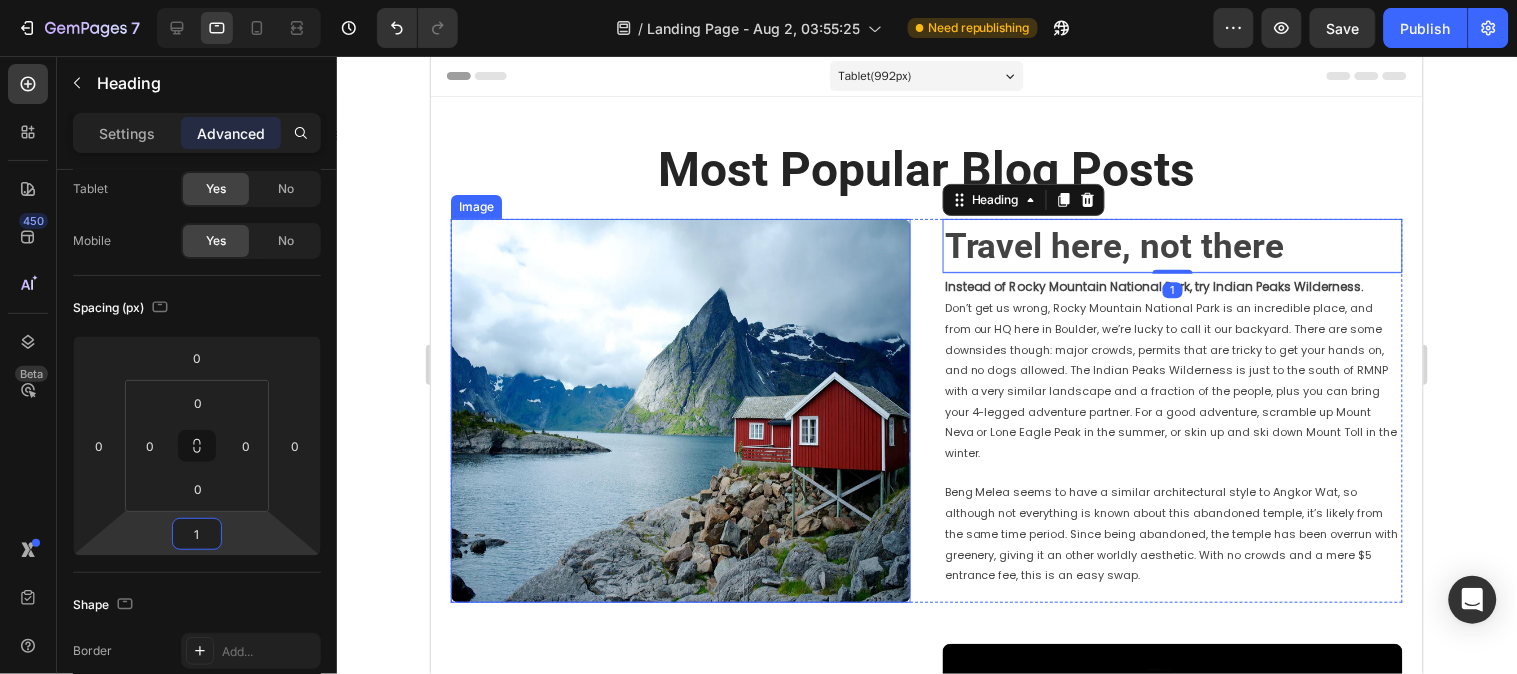 type on "10" 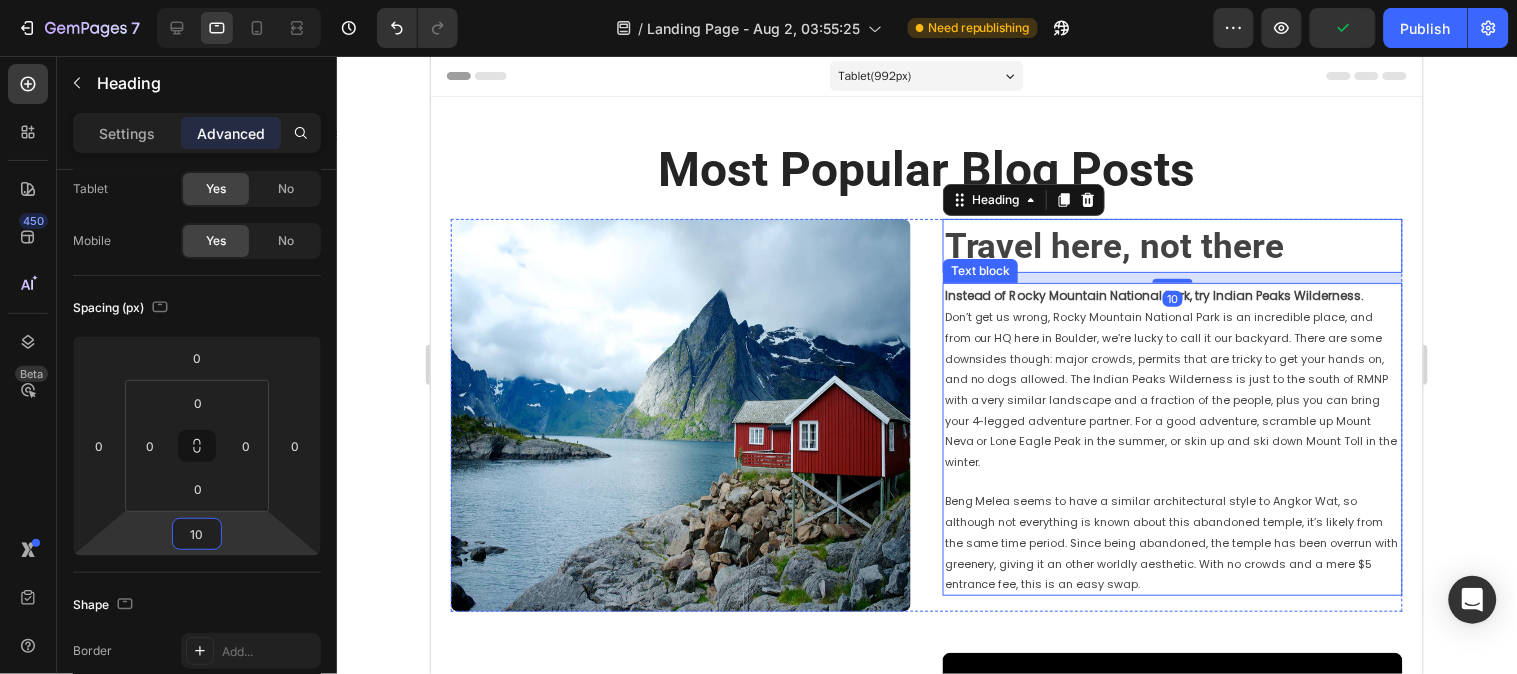 click on "Don’t get us wrong, Rocky Mountain National Park is an incredible place, and from our HQ here in Boulder, we’re lucky to call it our backyard. There are some downsides though: major crowds, permits that are tricky to get your hands on, and no dogs allowed. The Indian Peaks Wilderness is just to the south of RMNP with a very similar landscape and a fraction of the people, plus you can bring your 4-legged adventure partner. For a good adventure, scramble up Mount Neva or Lone Eagle Peak in the summer, or skin up and ski down Mount Toll in the winter." at bounding box center [1172, 388] 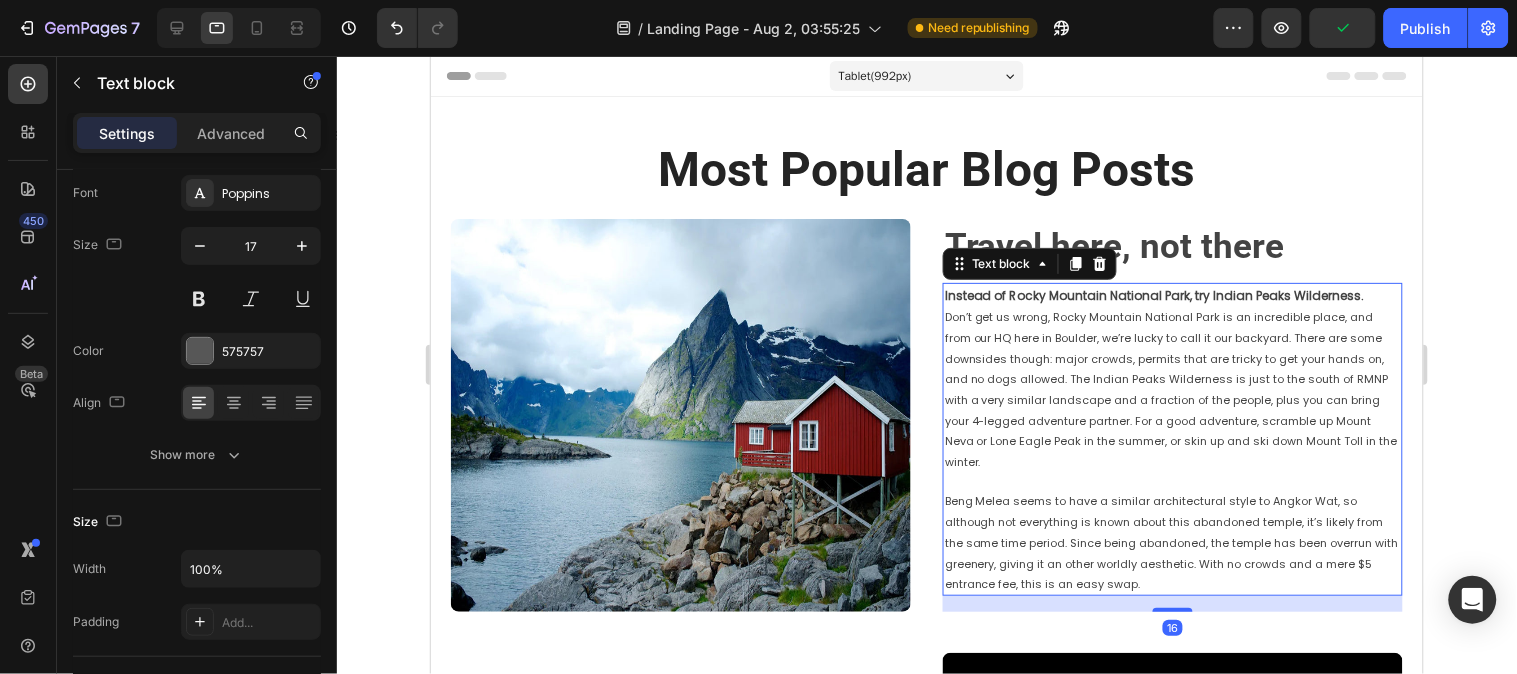 scroll, scrollTop: 0, scrollLeft: 0, axis: both 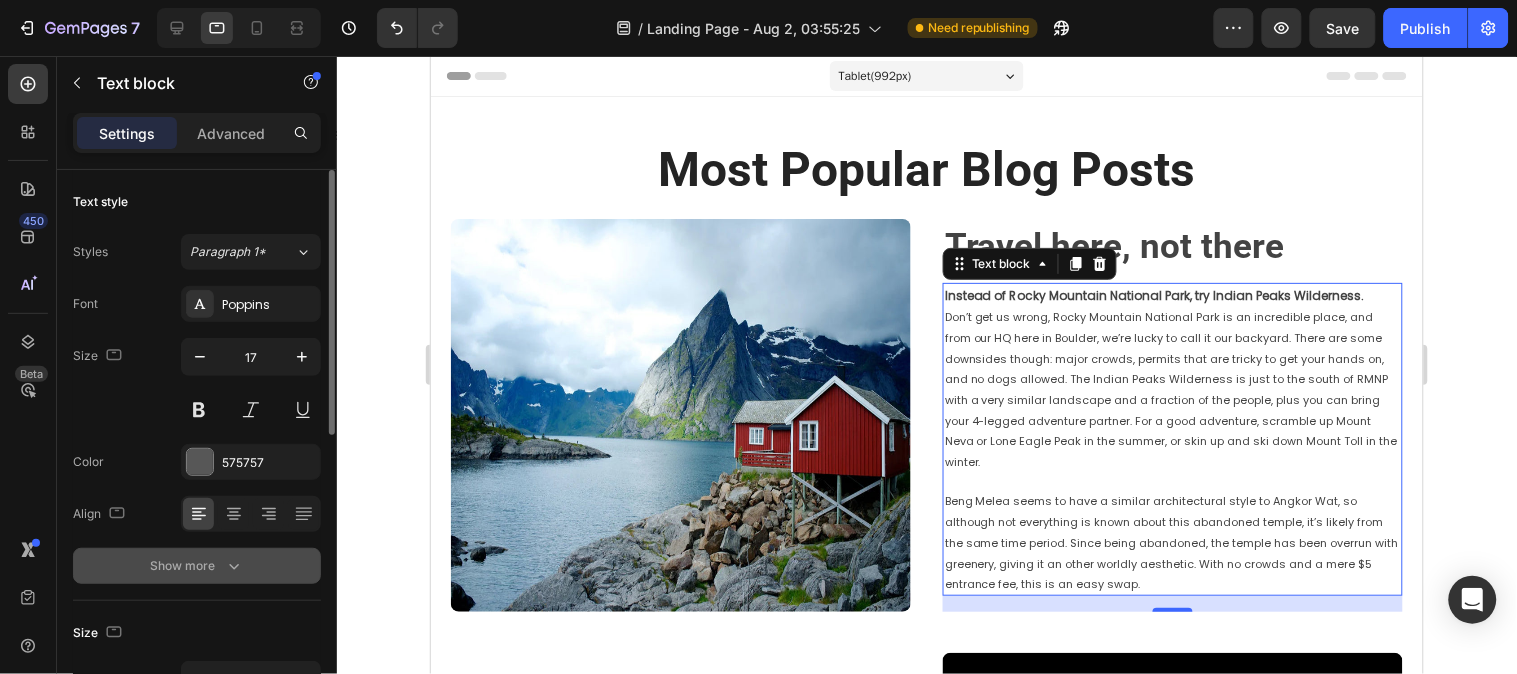 click 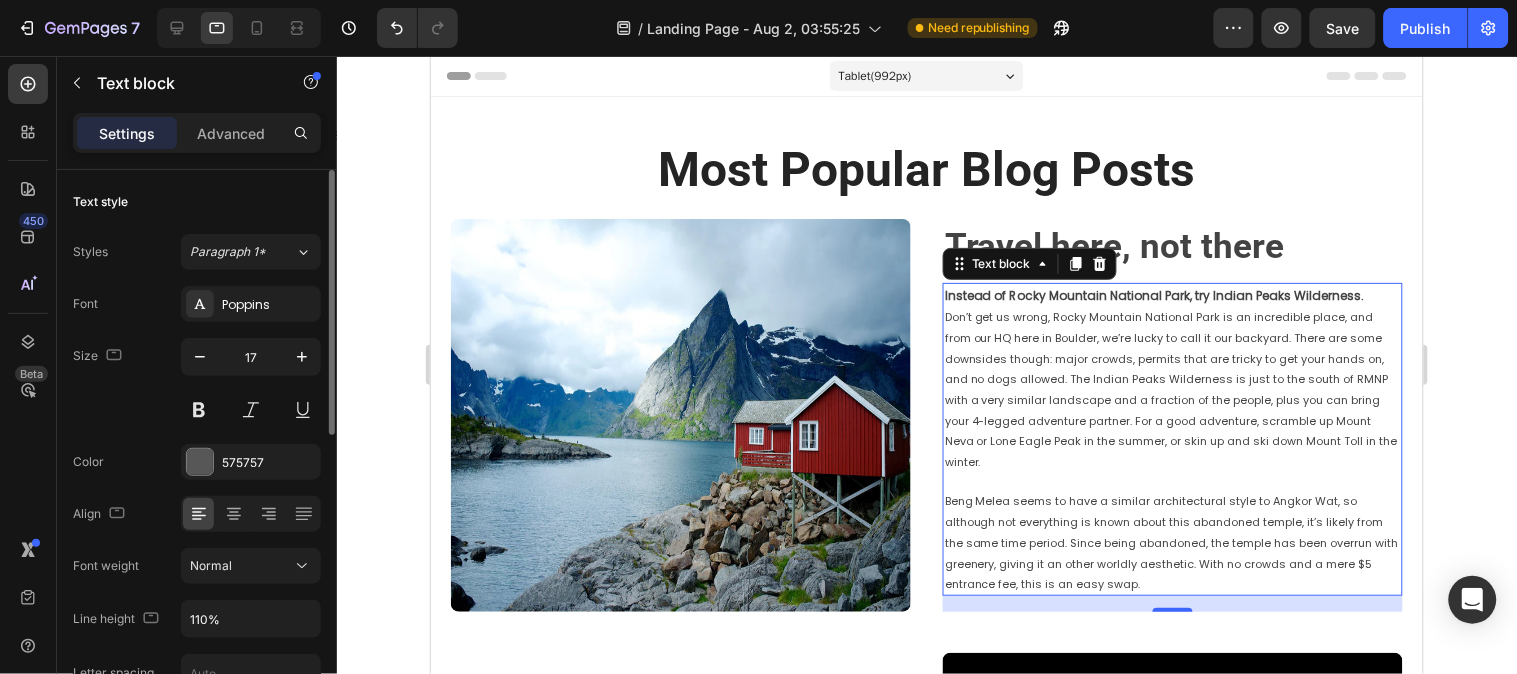 scroll, scrollTop: 111, scrollLeft: 0, axis: vertical 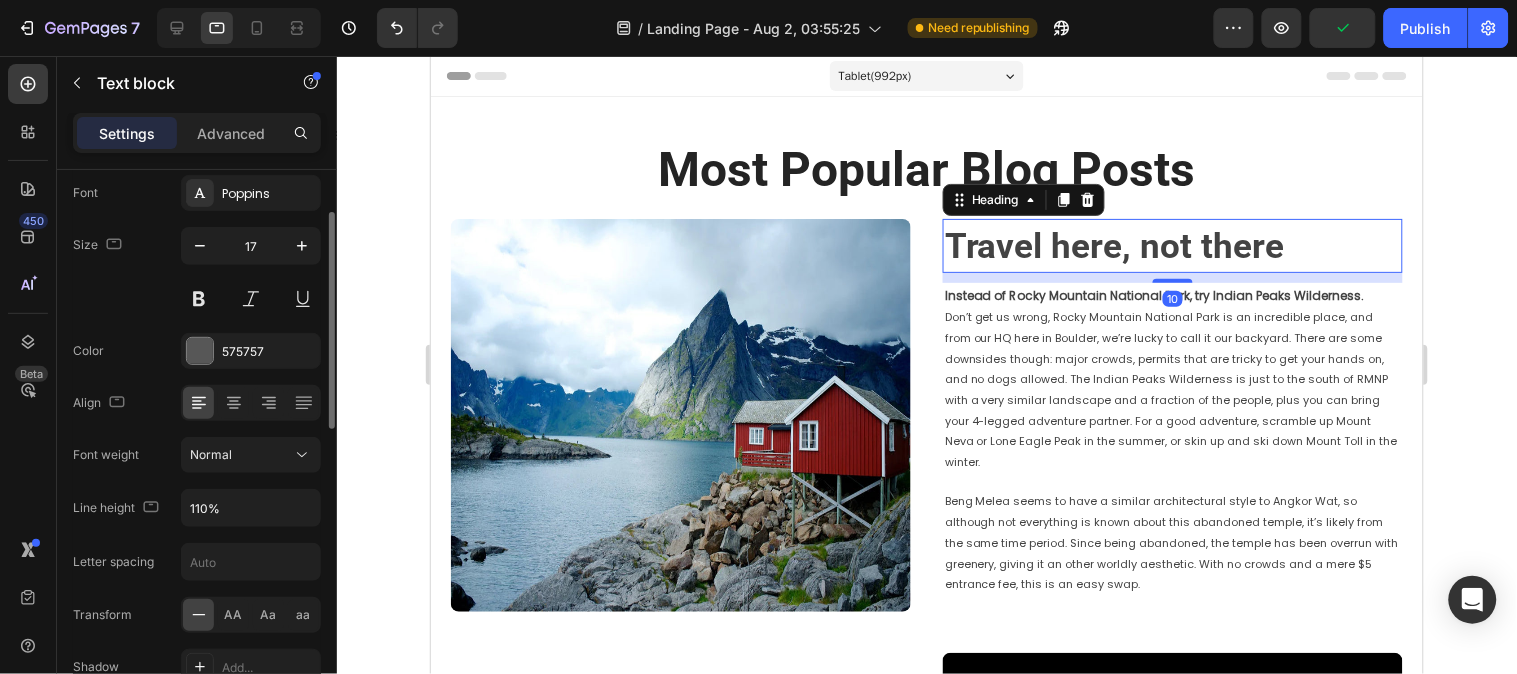 click on "Travel here, not there" at bounding box center [1114, 245] 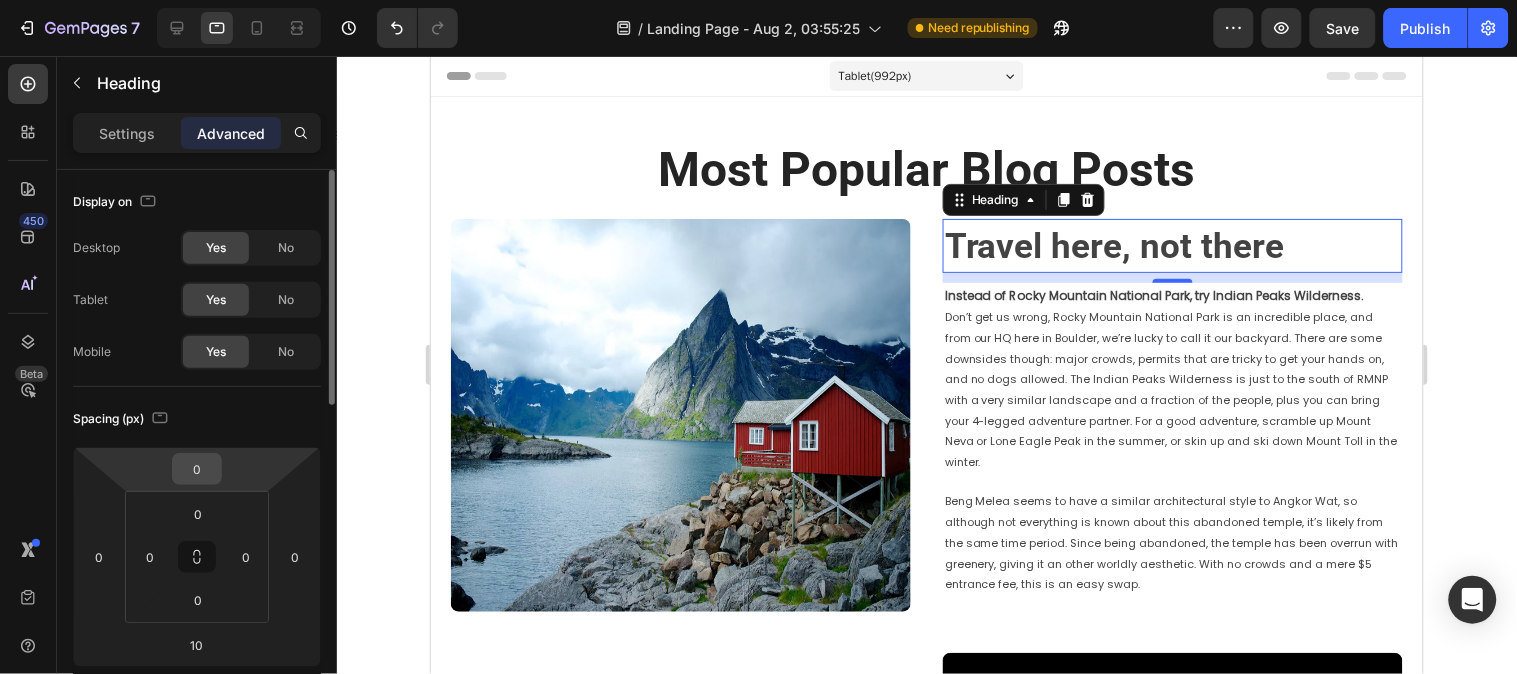 scroll, scrollTop: 111, scrollLeft: 0, axis: vertical 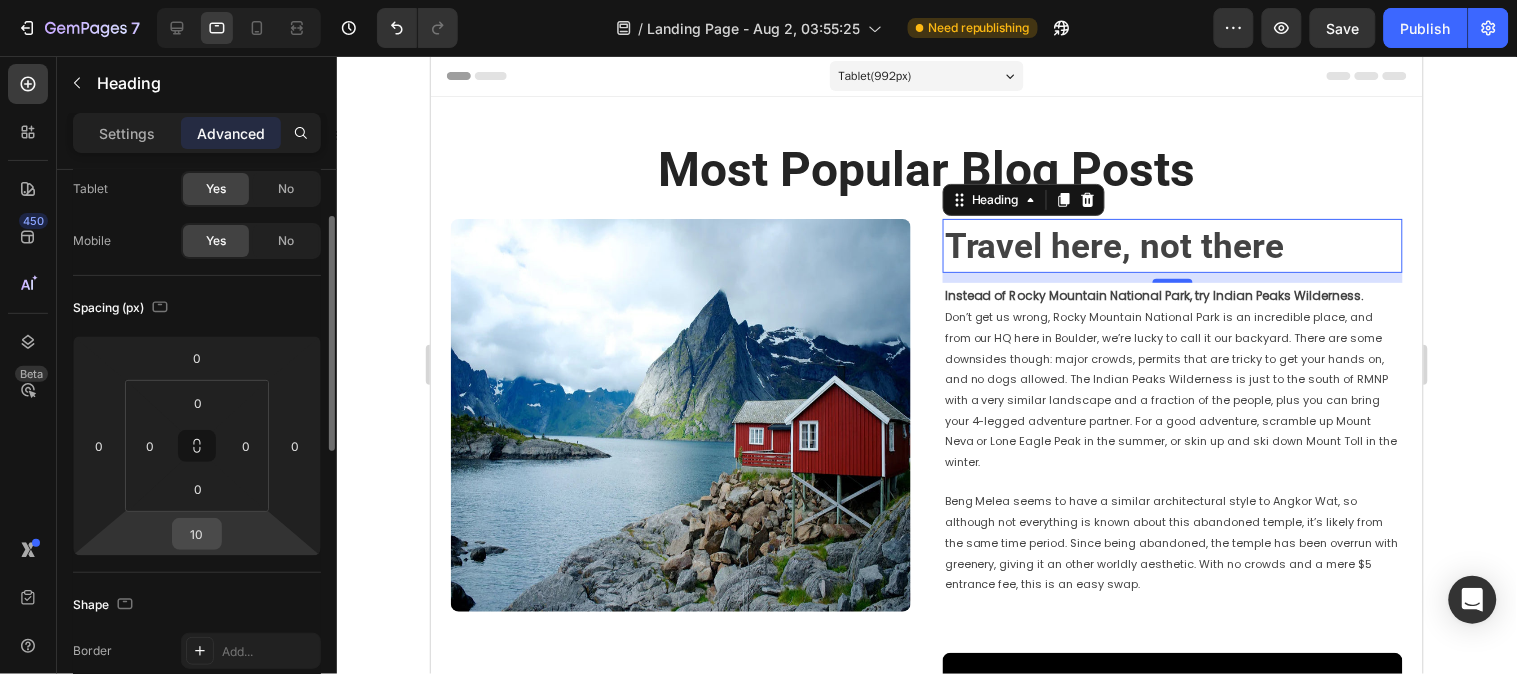 drag, startPoint x: 197, startPoint y: 533, endPoint x: 214, endPoint y: 537, distance: 17.464249 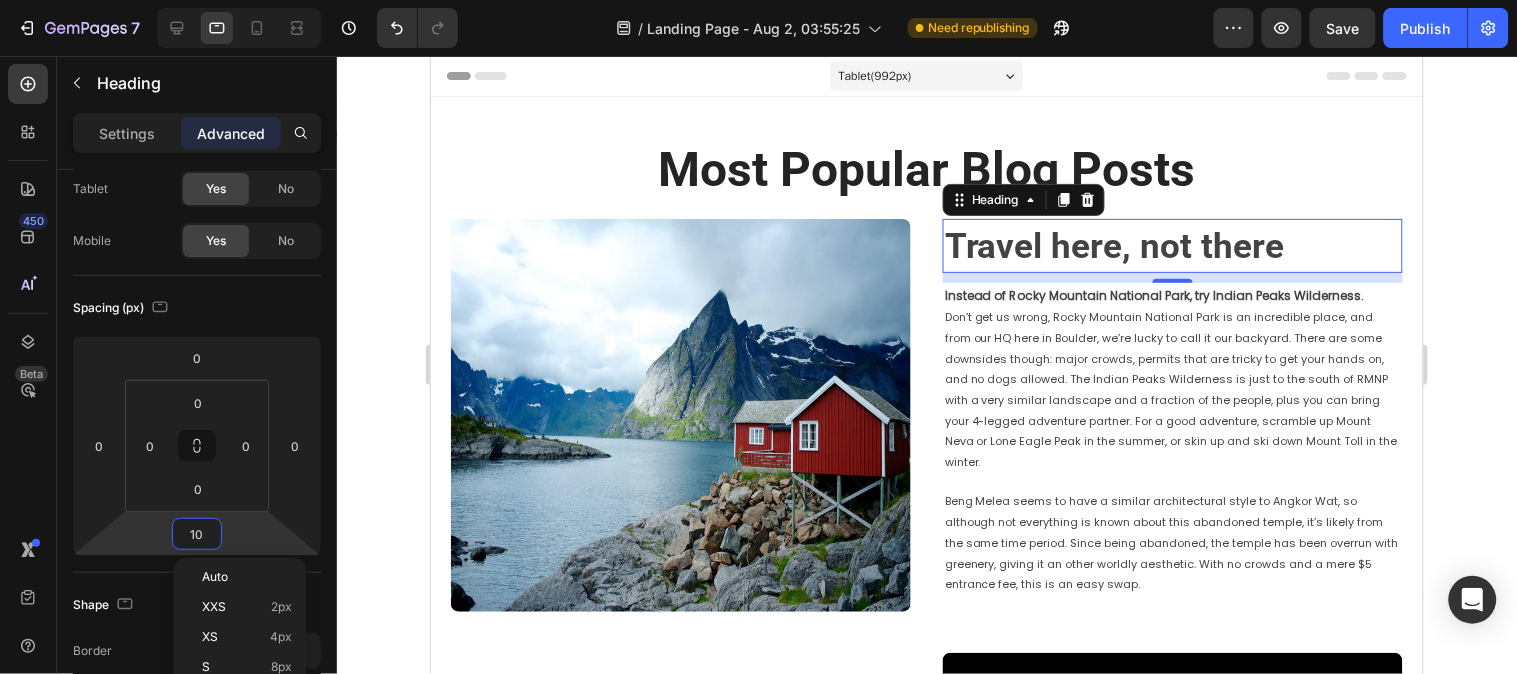 type on "9" 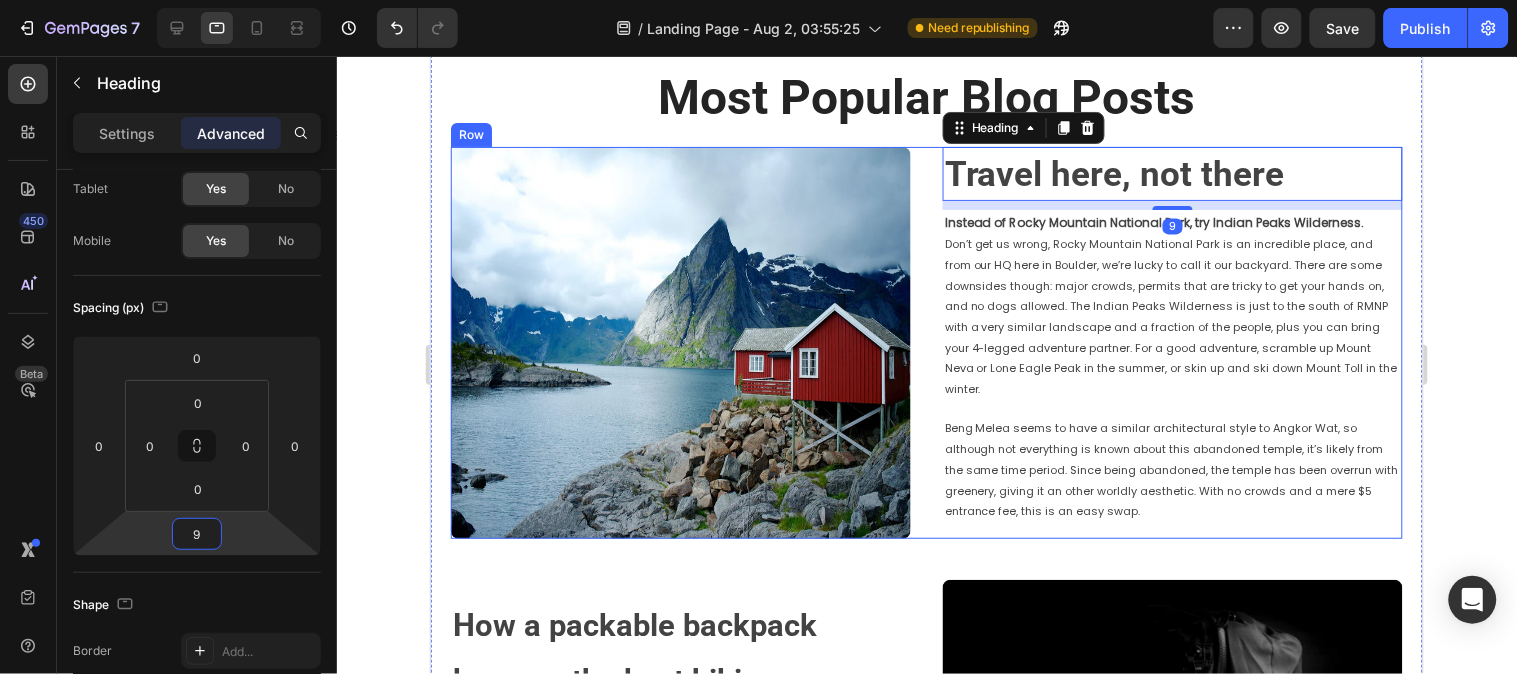 scroll, scrollTop: 111, scrollLeft: 0, axis: vertical 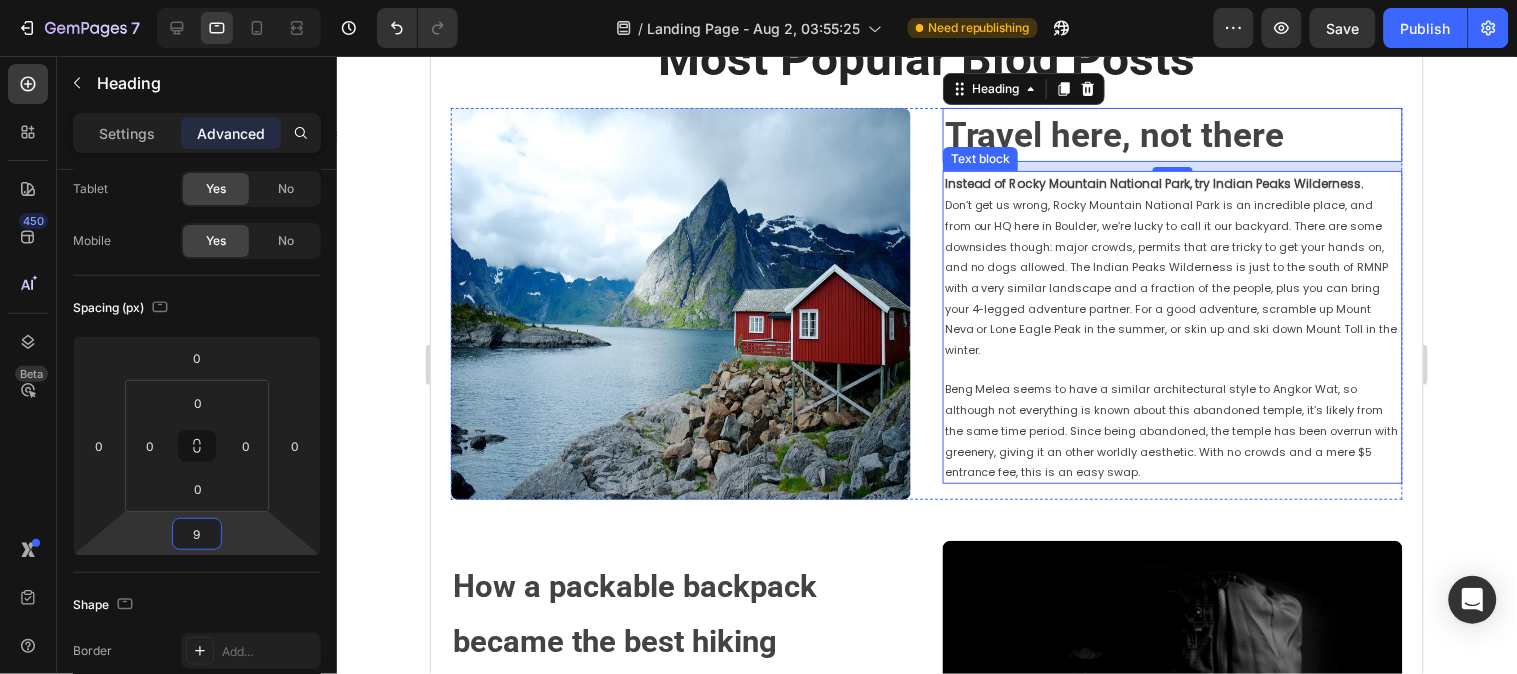click on "Instead of Rocky Mountain National Park, try Indian Peaks Wilderness." at bounding box center (1154, 182) 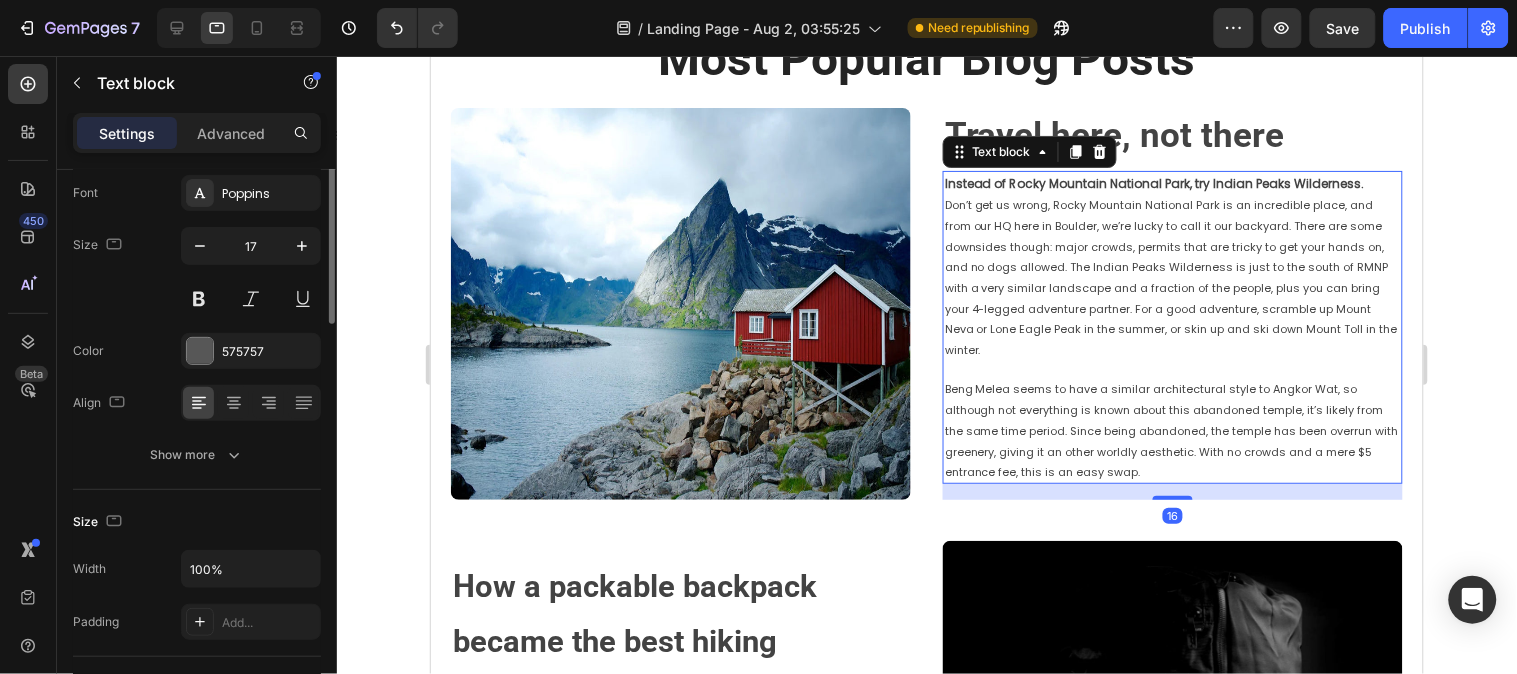 scroll, scrollTop: 0, scrollLeft: 0, axis: both 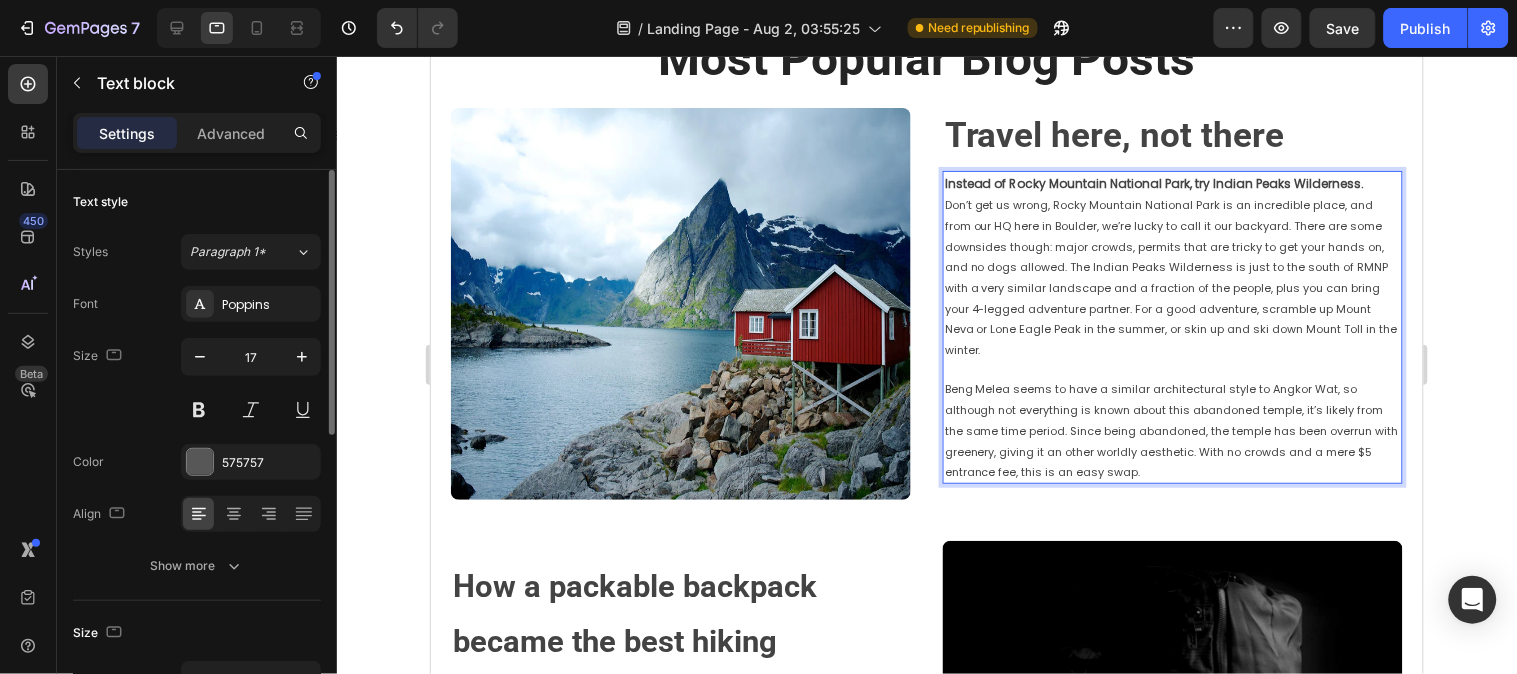 click on "Instead of Rocky Mountain National Park, try Indian Peaks Wilderness." at bounding box center [1172, 182] 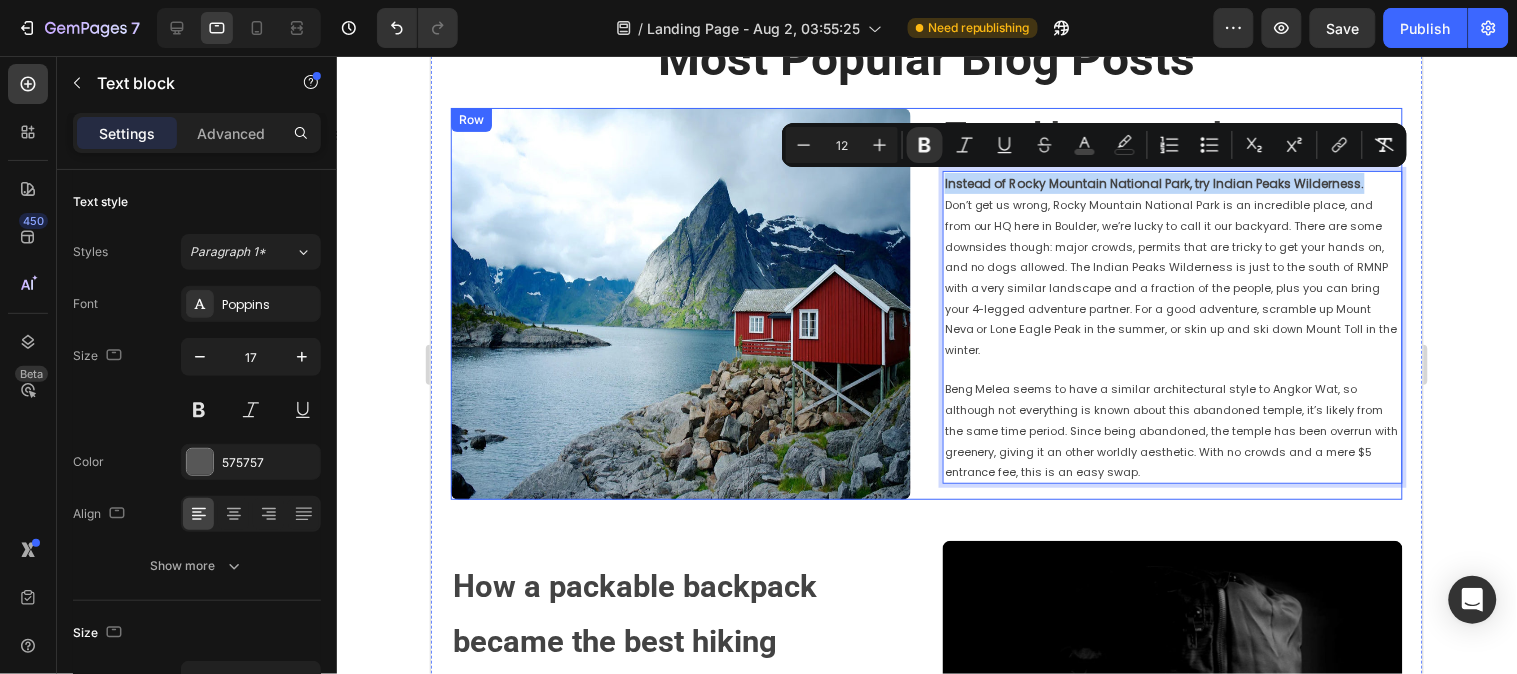 drag, startPoint x: 1356, startPoint y: 182, endPoint x: 930, endPoint y: 184, distance: 426.0047 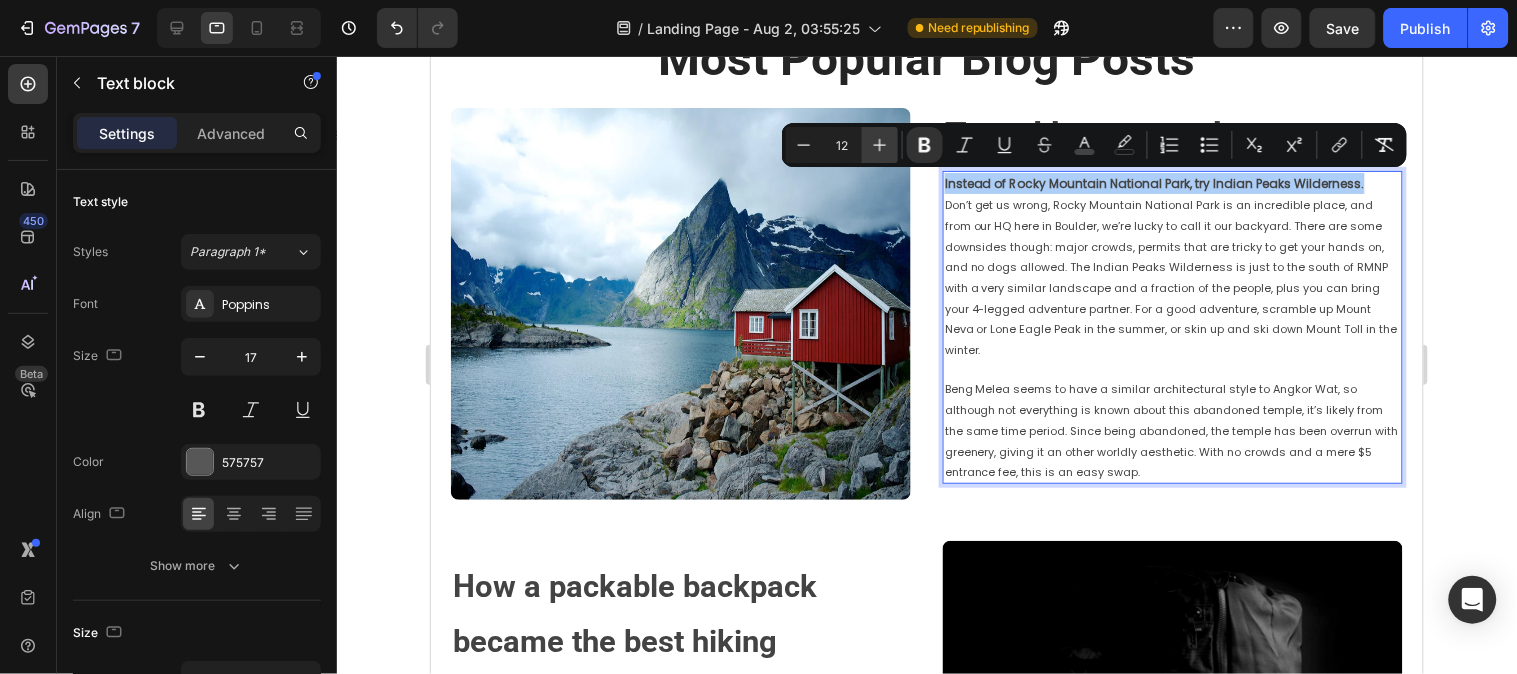 click 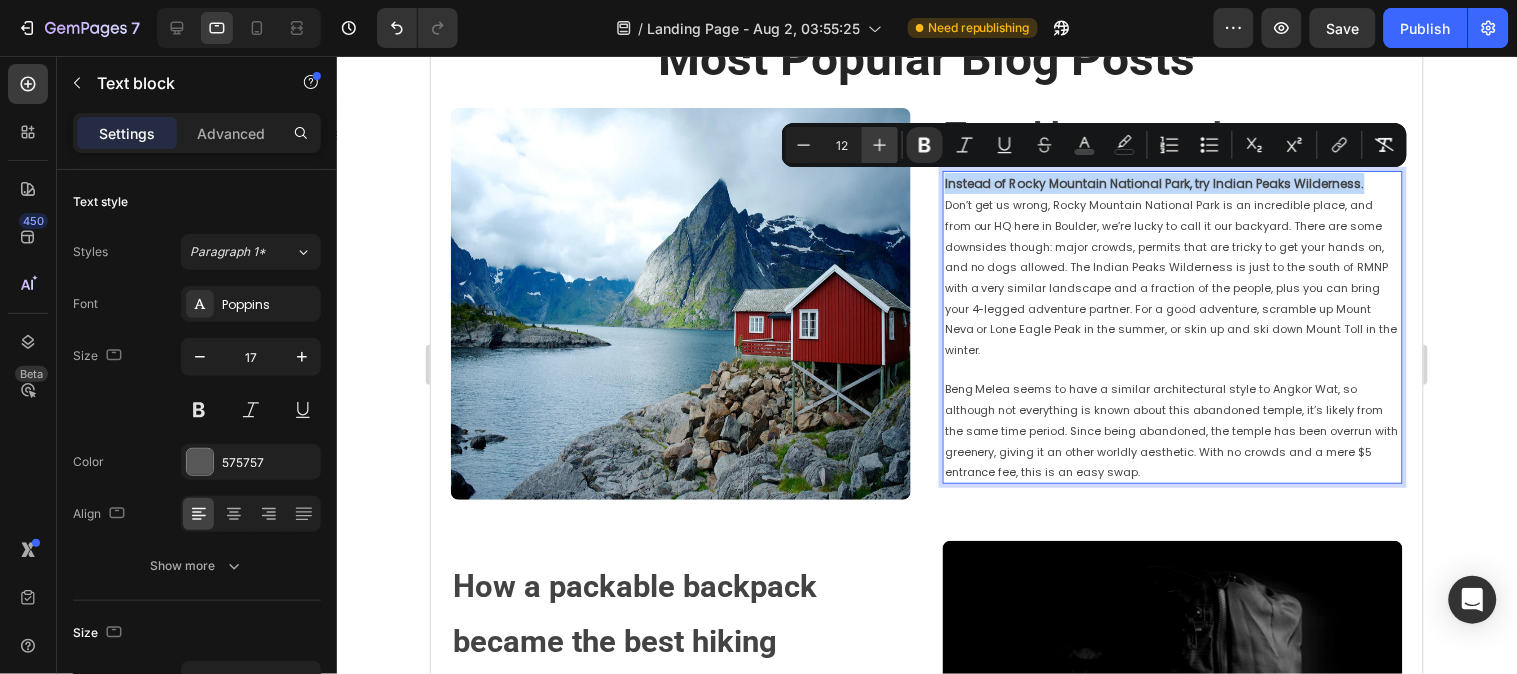 type on "13" 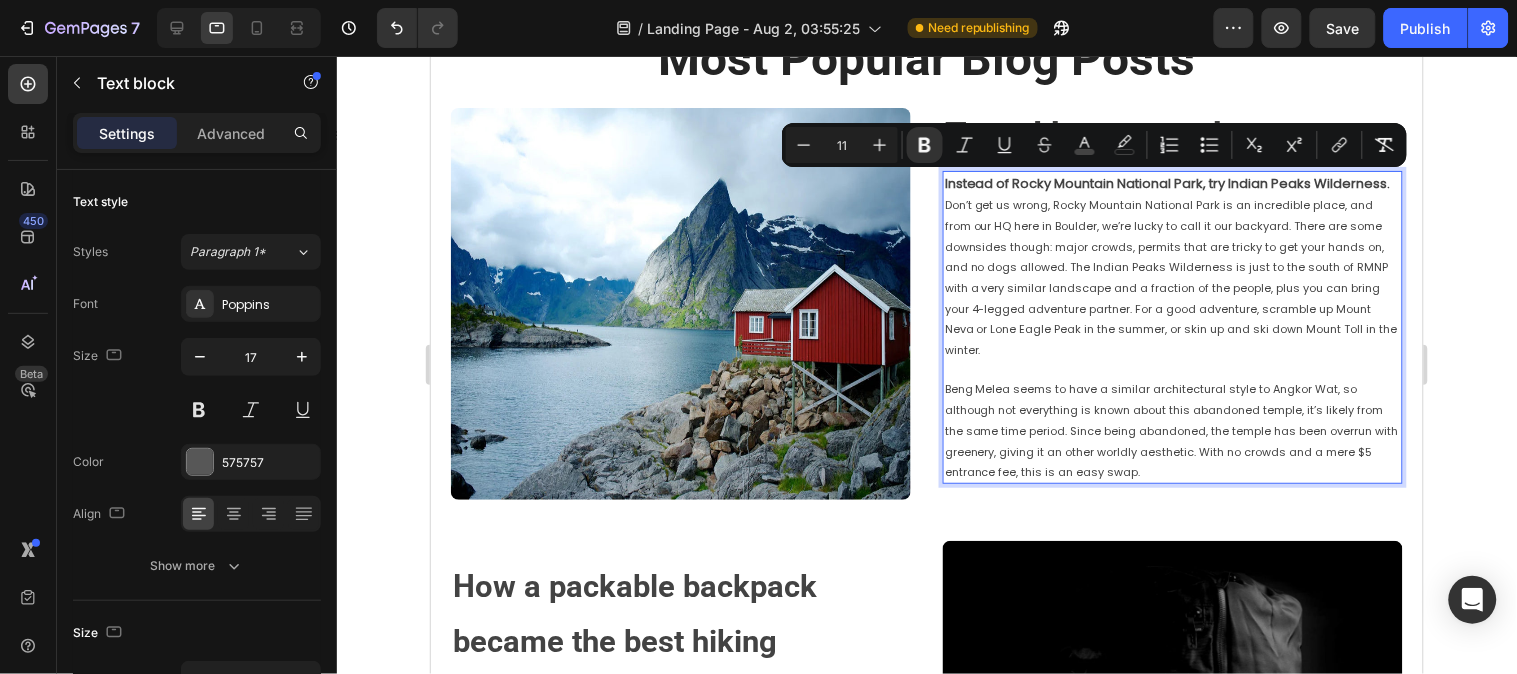 click on "Beng Melea seems to have a similar architectural style to Angkor Wat, so although not everything is known about this abandoned temple, it’s likely from the same time period. Since being abandoned, the temple has been overrun with greenery, giving it an other worldly aesthetic. With no crowds and a mere $5 entrance fee, this is an easy swap." at bounding box center [1172, 429] 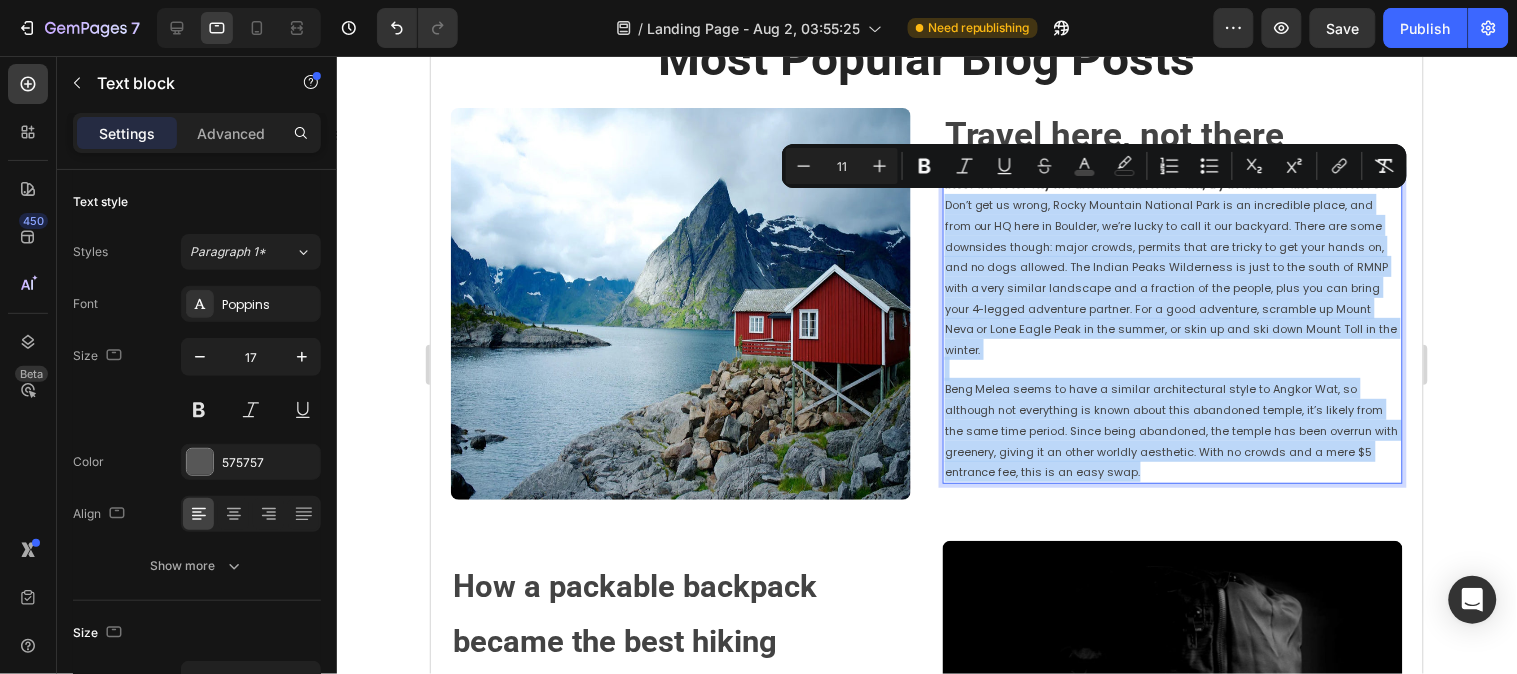 drag, startPoint x: 1145, startPoint y: 470, endPoint x: 938, endPoint y: 210, distance: 332.33868 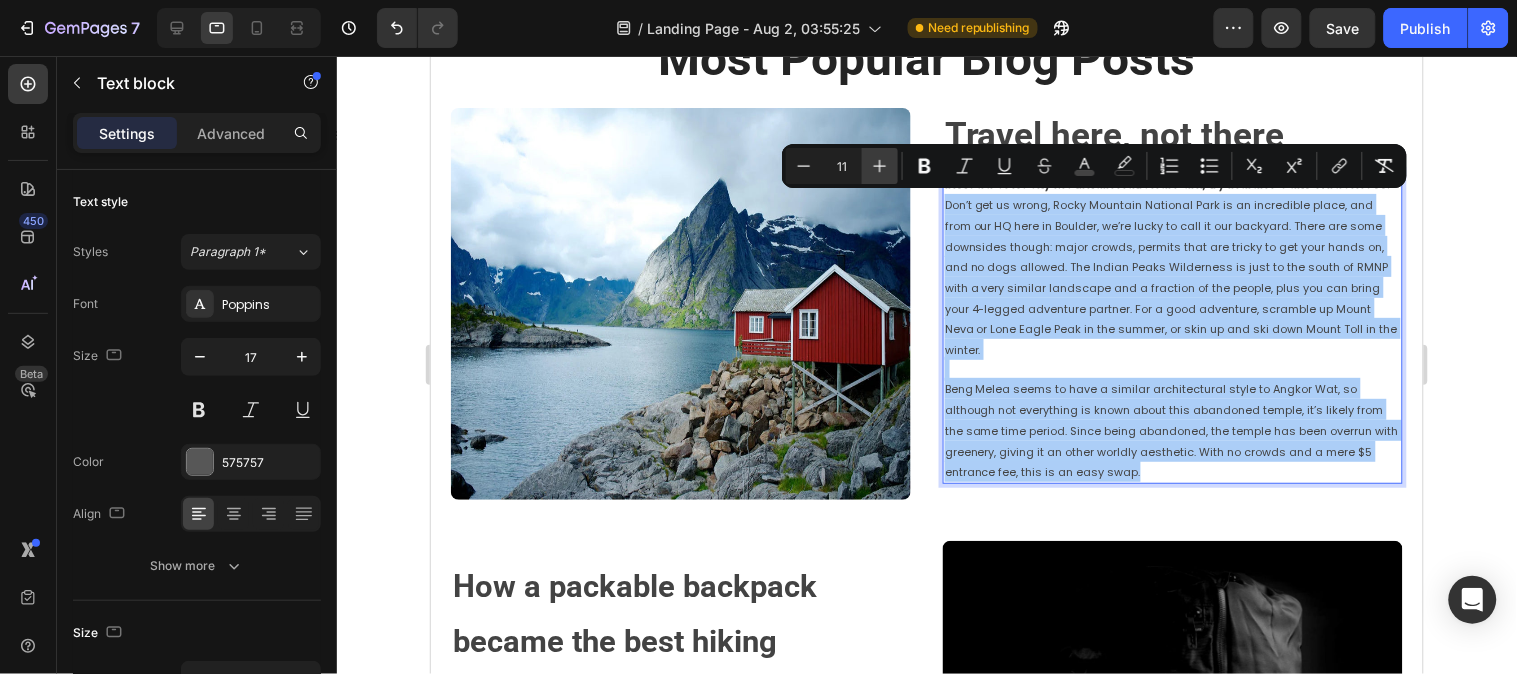 click 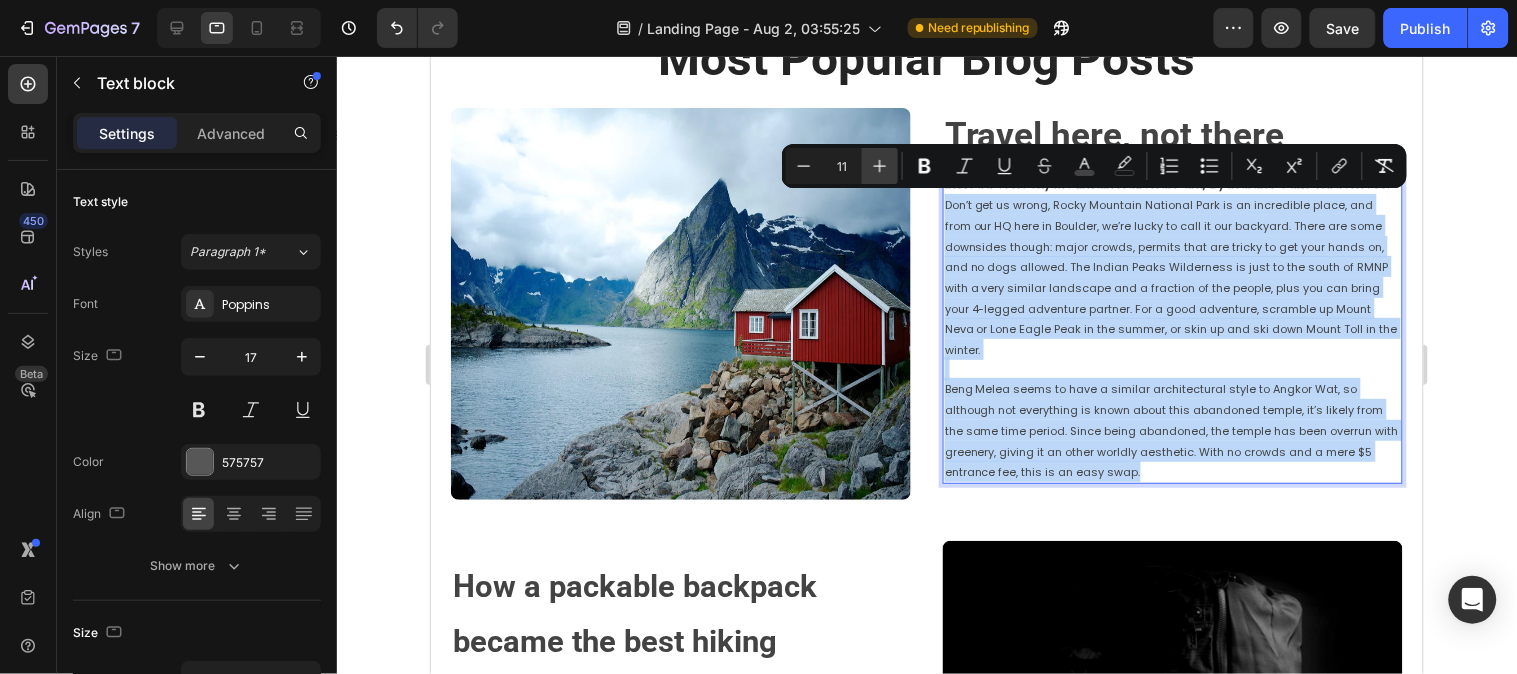 type on "12" 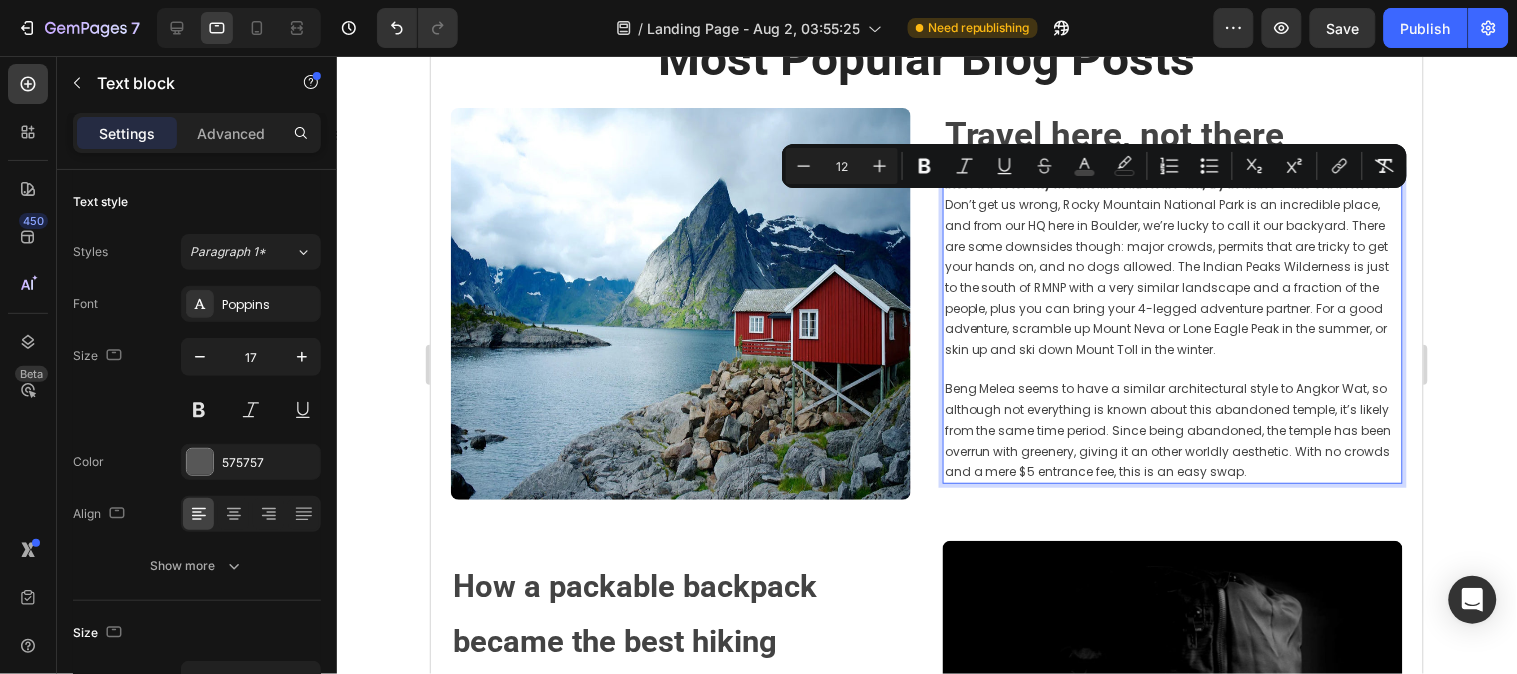 click at bounding box center [1172, 368] 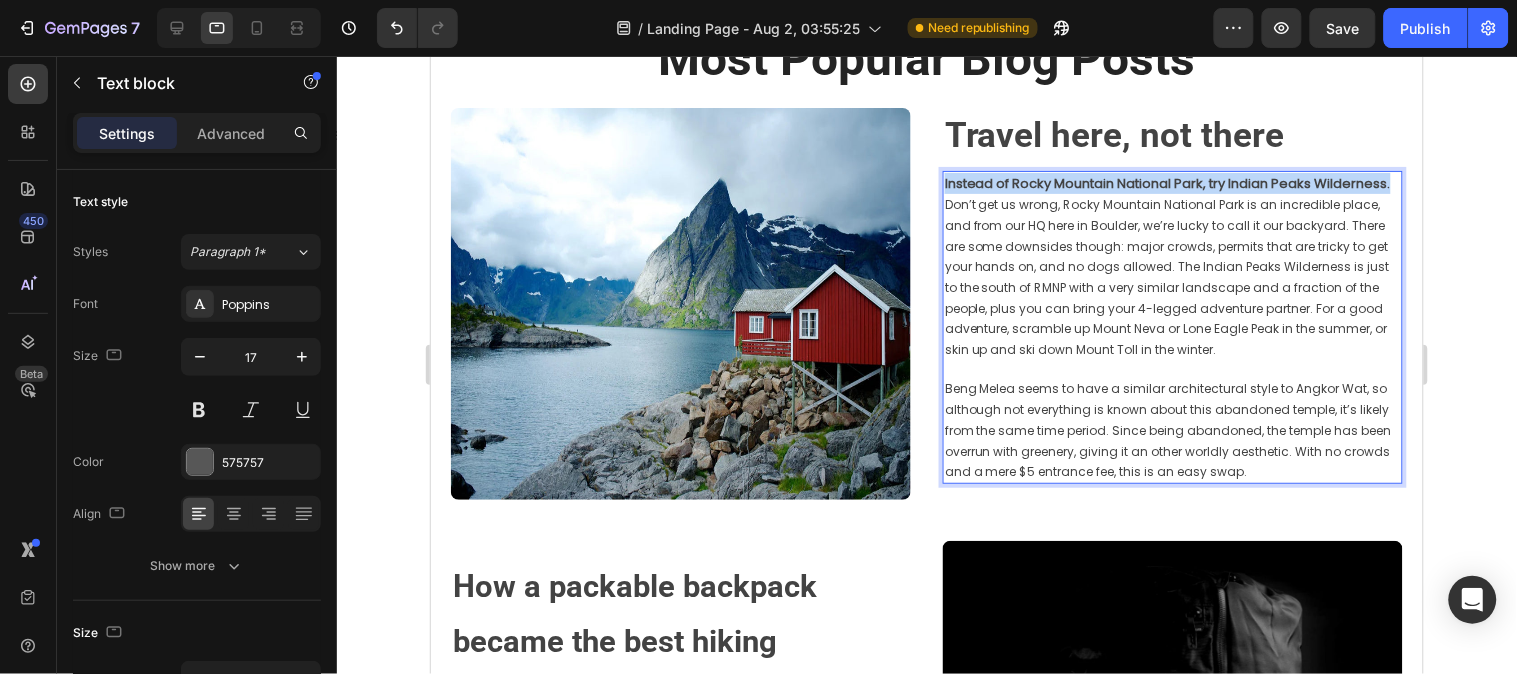 drag, startPoint x: 1380, startPoint y: 182, endPoint x: 935, endPoint y: 185, distance: 445.0101 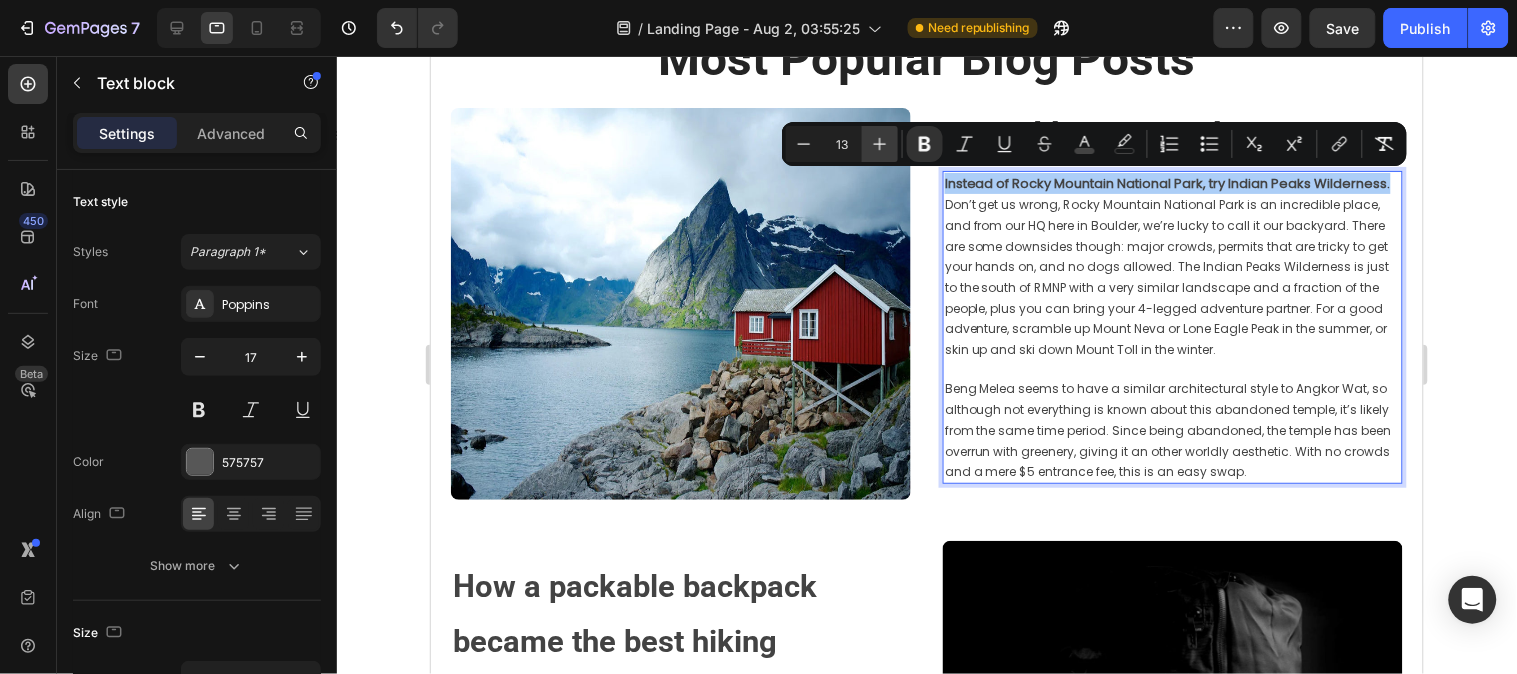 click 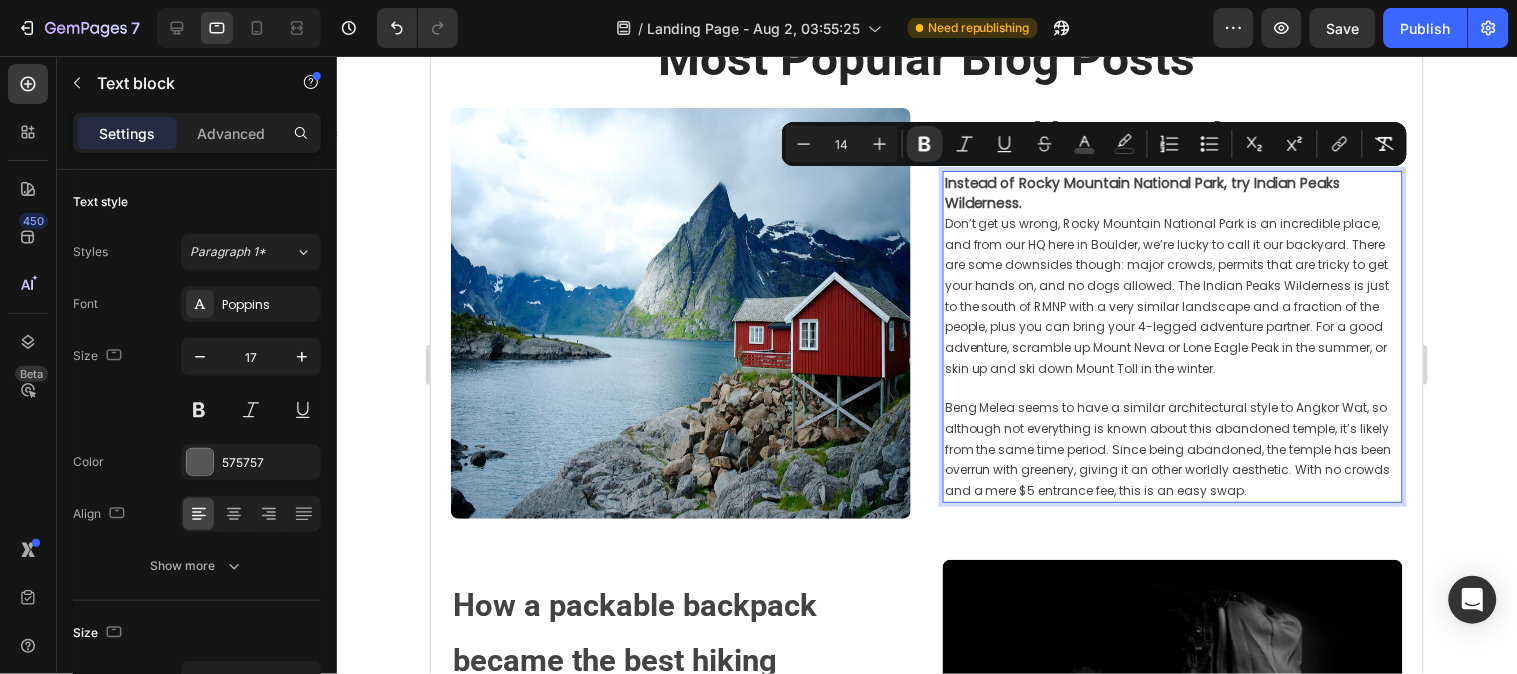 type on "12" 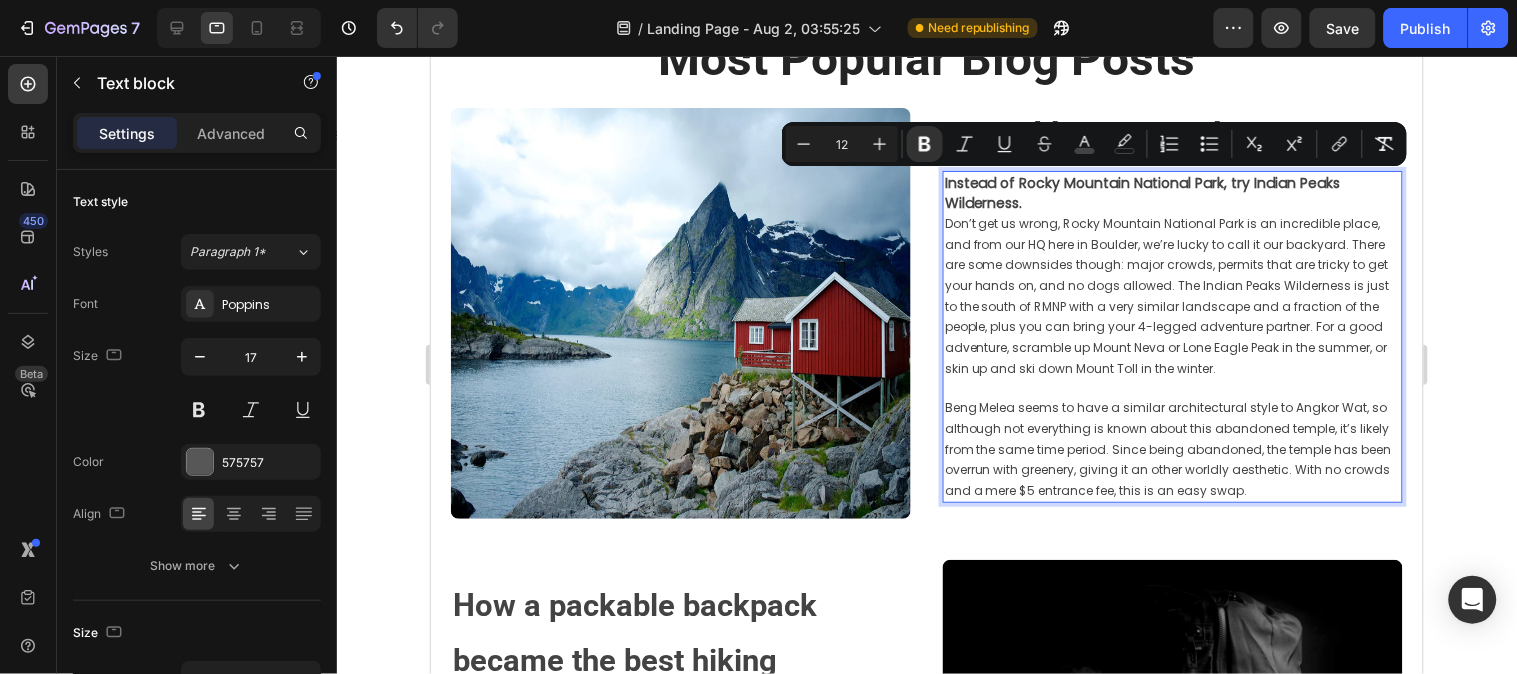click on "Beng Melea seems to have a similar architectural style to Angkor Wat, so although not everything is known about this abandoned temple, it’s likely from the same time period. Since being abandoned, the temple has been overrun with greenery, giving it an other worldly aesthetic. With no crowds and a mere $5 entrance fee, this is an easy swap." at bounding box center [1172, 448] 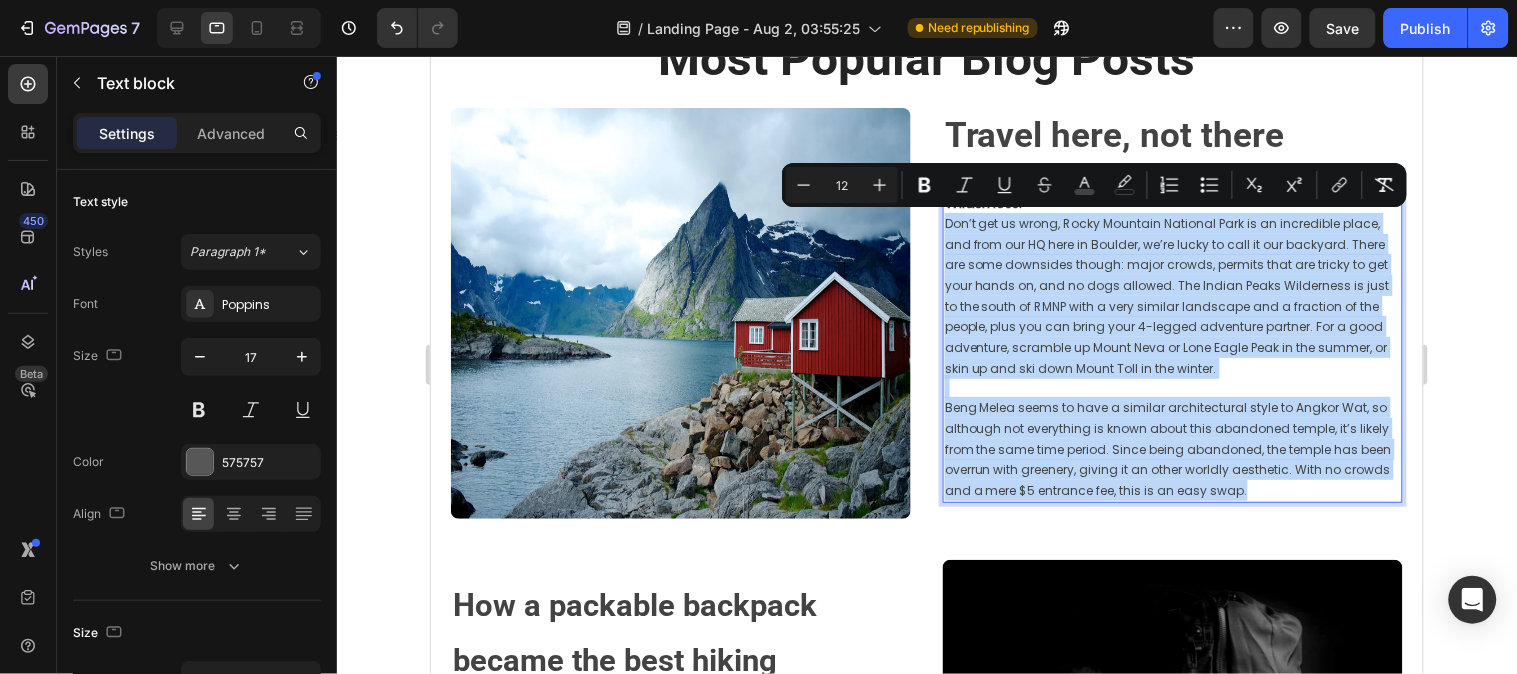 drag, startPoint x: 1245, startPoint y: 486, endPoint x: 936, endPoint y: 227, distance: 403.1898 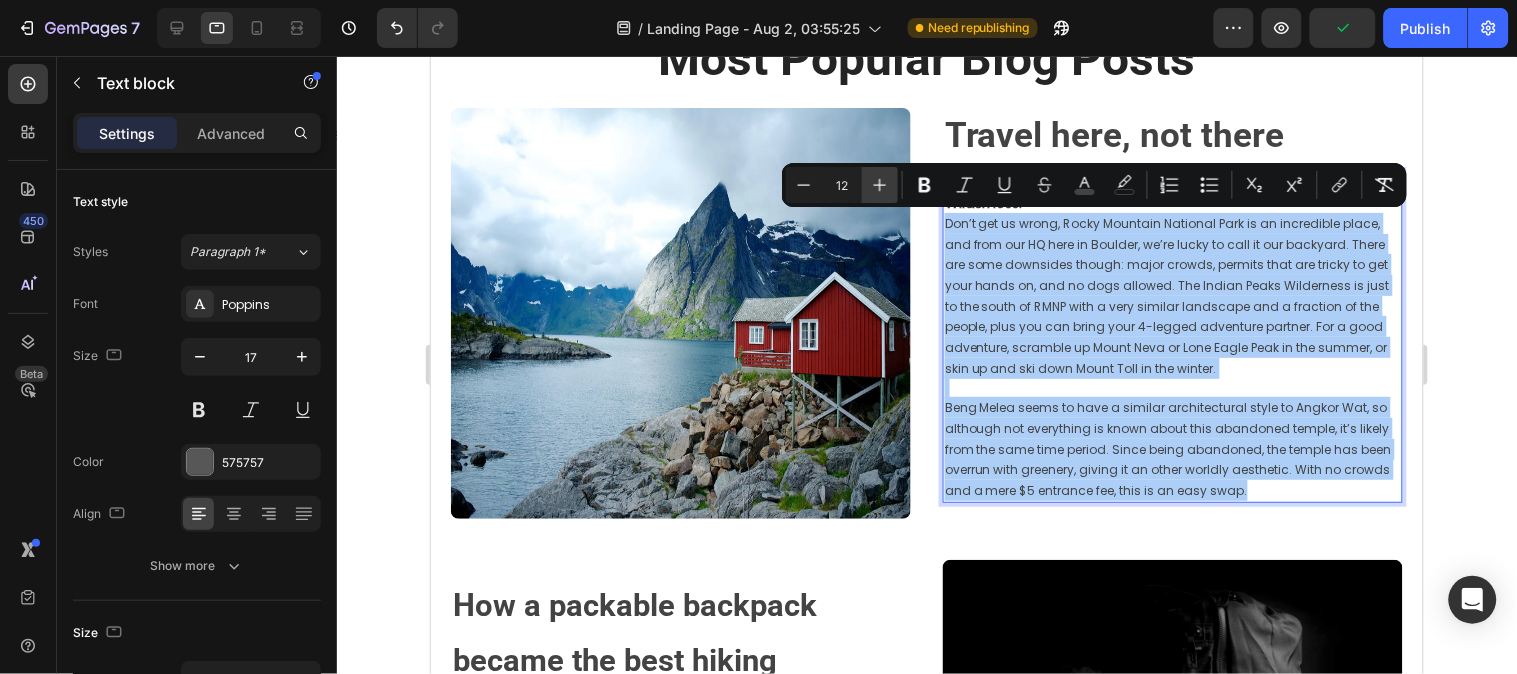click 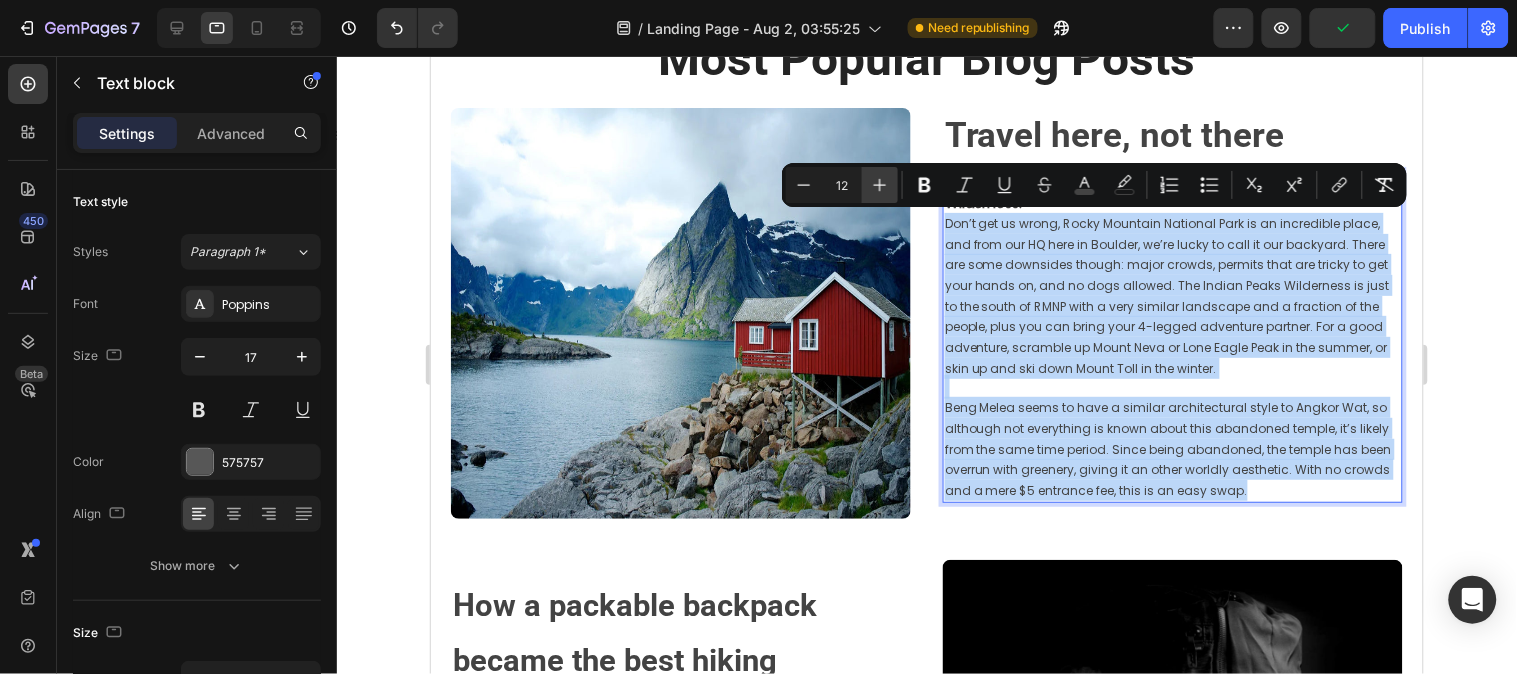 type on "13" 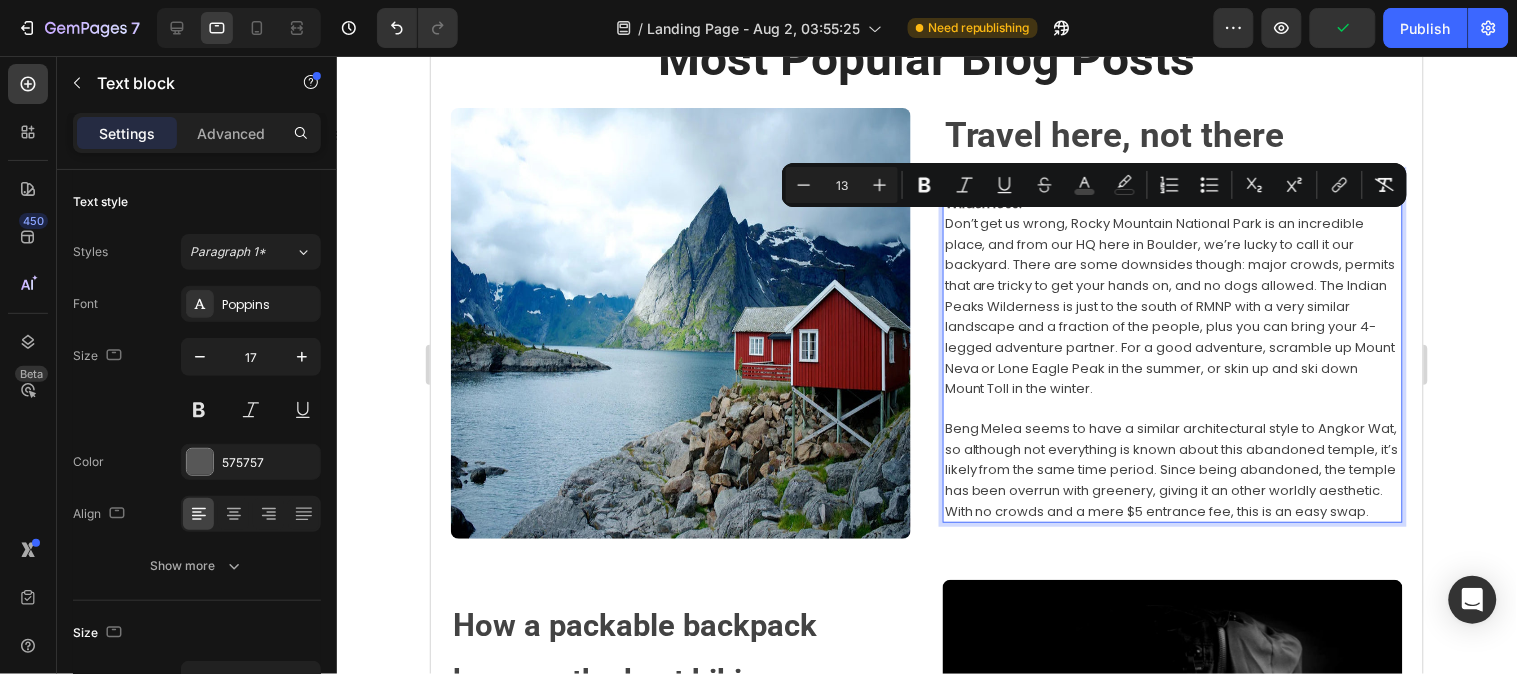 click on "Don’t get us wrong, Rocky Mountain National Park is an incredible place, and from our HQ here in Boulder, we’re lucky to call it our backyard. There are some downsides though: major crowds, permits that are tricky to get your hands on, and no dogs allowed. The Indian Peaks Wilderness is just to the south of RMNP with a very similar landscape and a fraction of the people, plus you can bring your 4-legged adventure partner. For a good adventure, scramble up Mount Neva or Lone Eagle Peak in the summer, or skin up and ski down Mount Toll in the winter." at bounding box center [1172, 305] 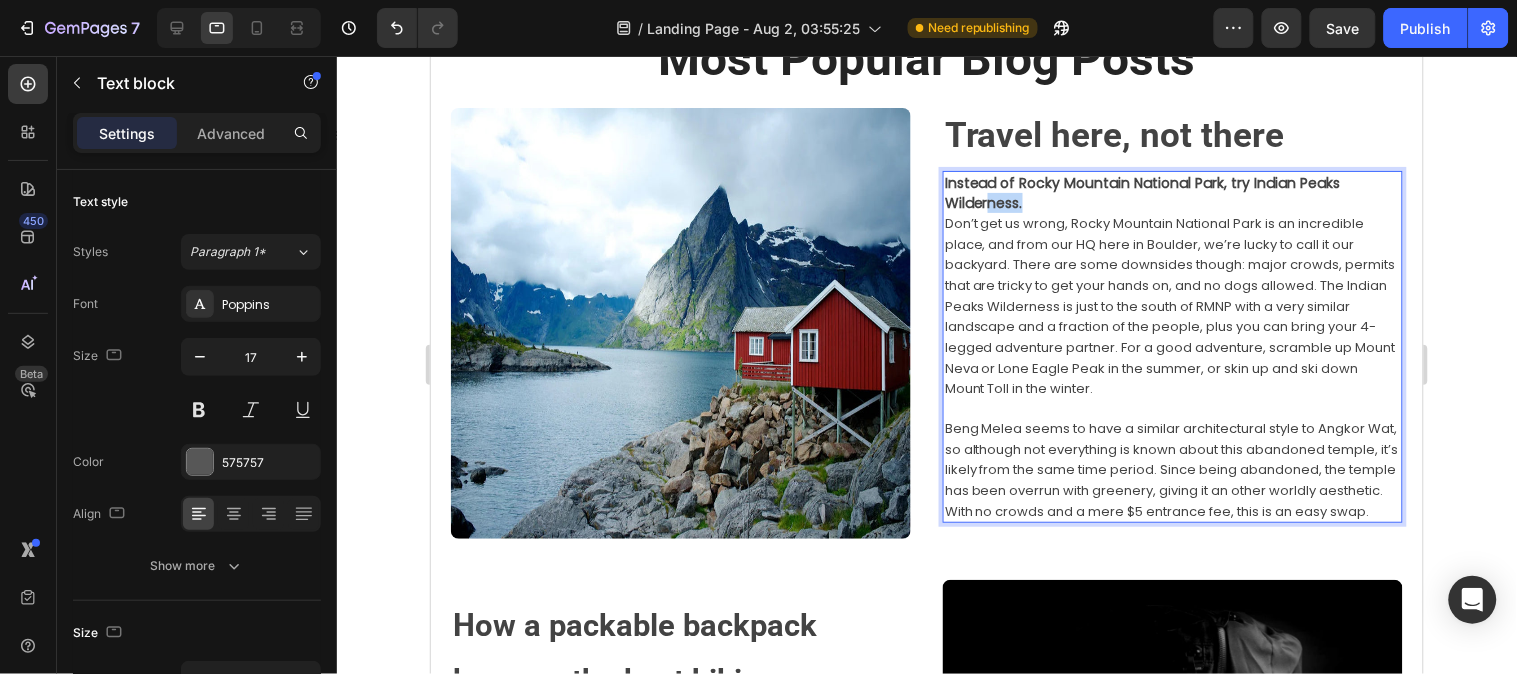 drag, startPoint x: 1031, startPoint y: 203, endPoint x: 977, endPoint y: 195, distance: 54.589375 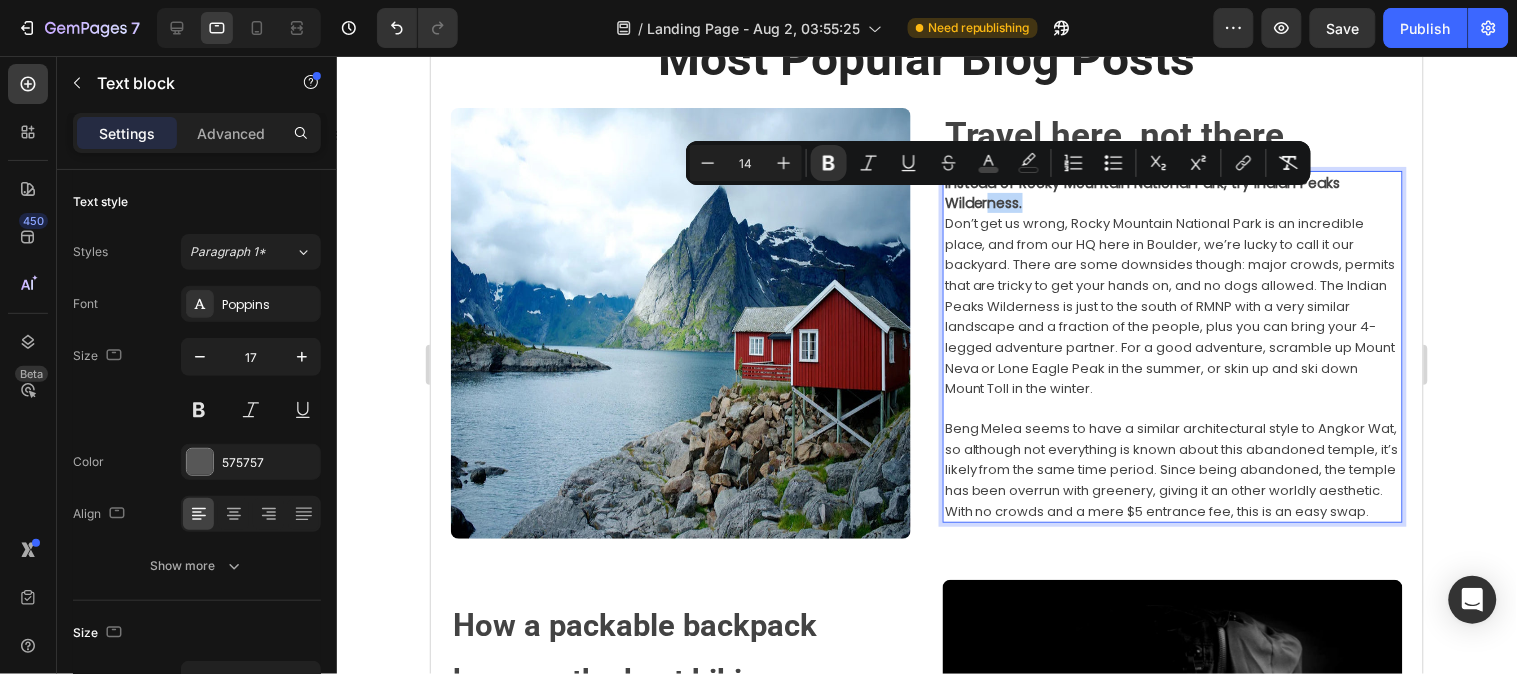 click on "Instead of Rocky Mountain National Park, try Indian Peaks Wilderness." at bounding box center (1172, 191) 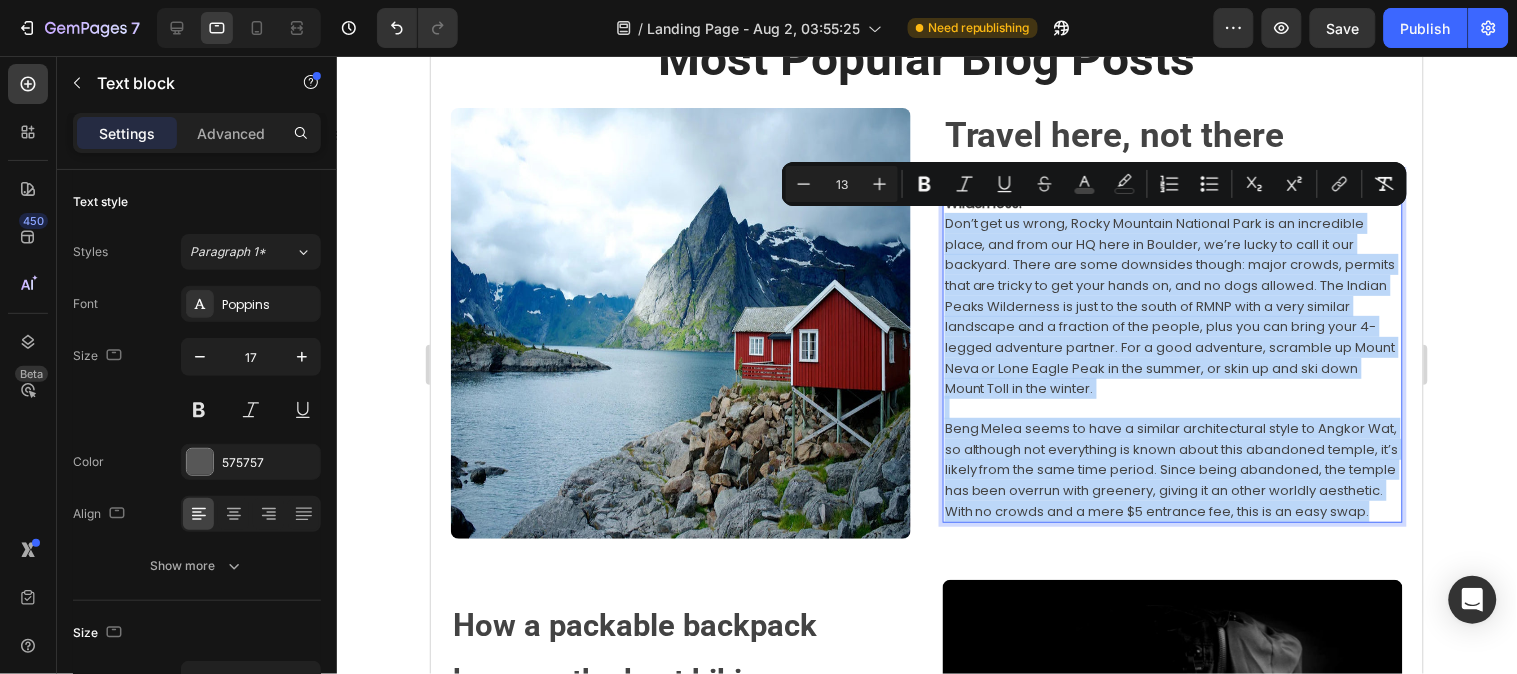 drag, startPoint x: 1070, startPoint y: 507, endPoint x: 939, endPoint y: 226, distance: 310.0355 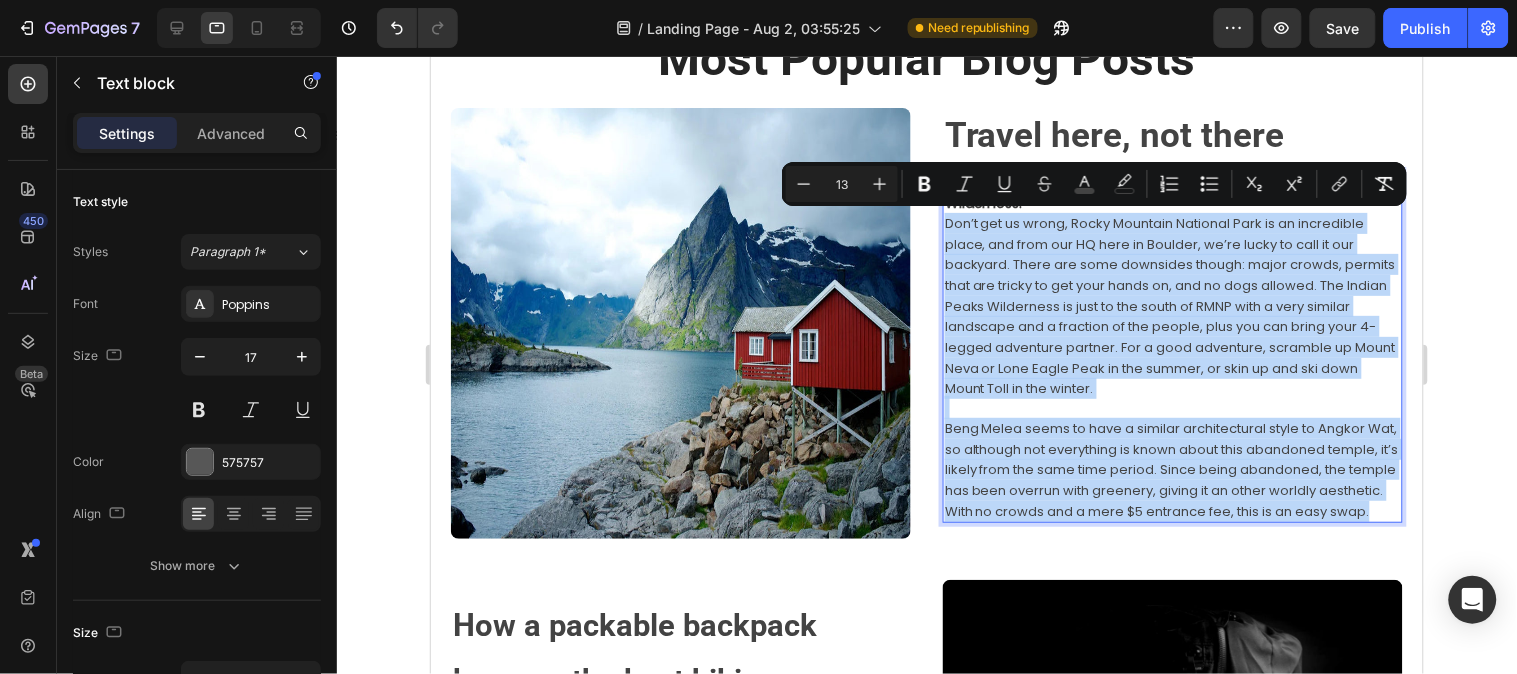 click on "Beng Melea seems to have a similar architectural style to Angkor Wat, so although not everything is known about this abandoned temple, it’s likely from the same time period. Since being abandoned, the temple has been overrun with greenery, giving it an other worldly aesthetic. With no crowds and a mere $5 entrance fee, this is an easy swap." at bounding box center (1172, 469) 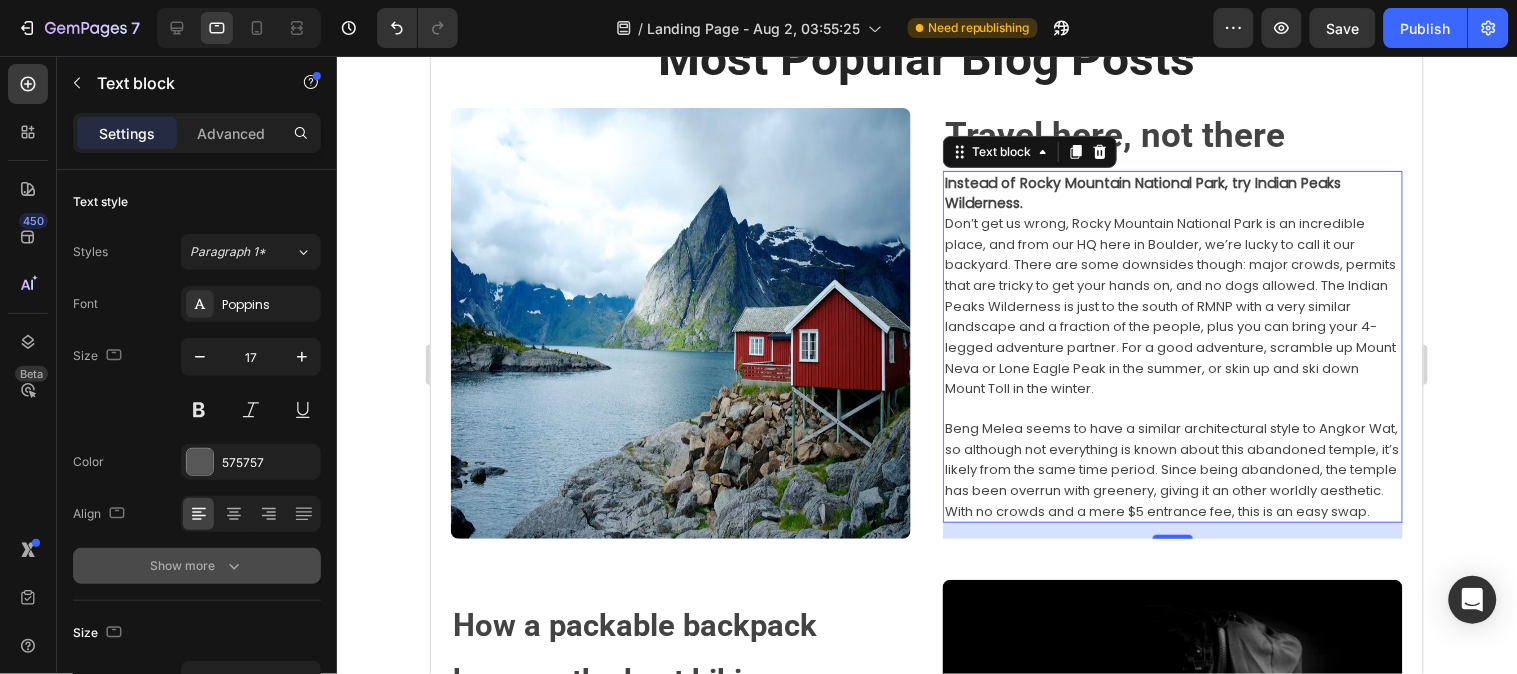 click on "Show more" at bounding box center (197, 566) 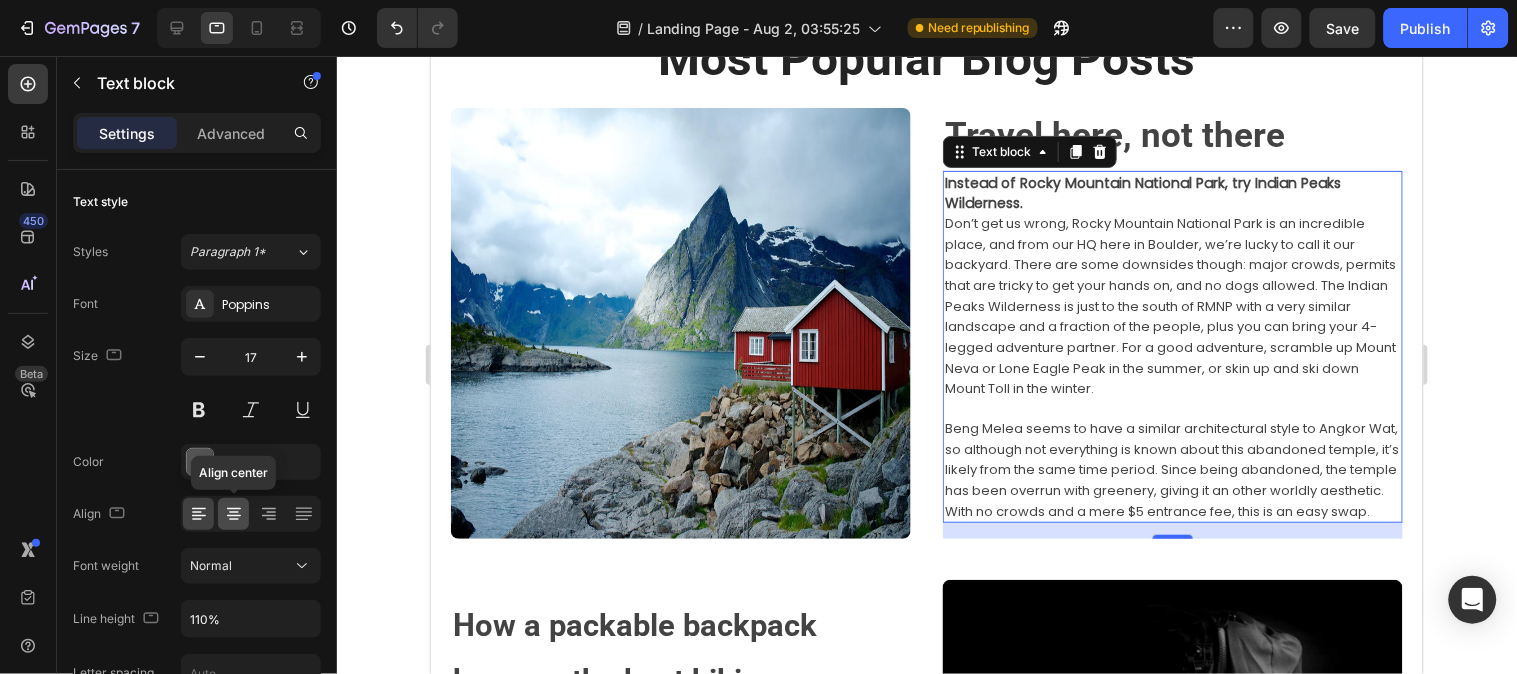 scroll, scrollTop: 111, scrollLeft: 0, axis: vertical 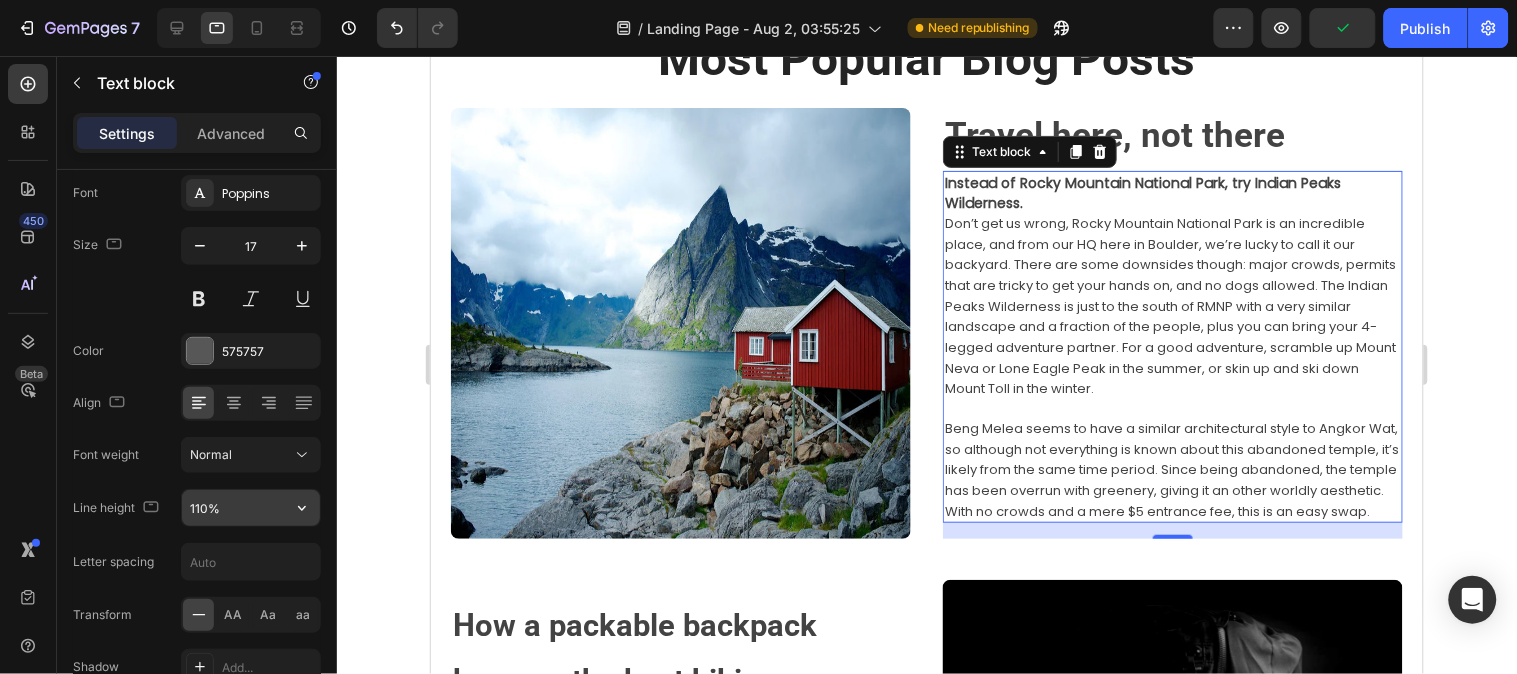 click on "110%" at bounding box center [251, 508] 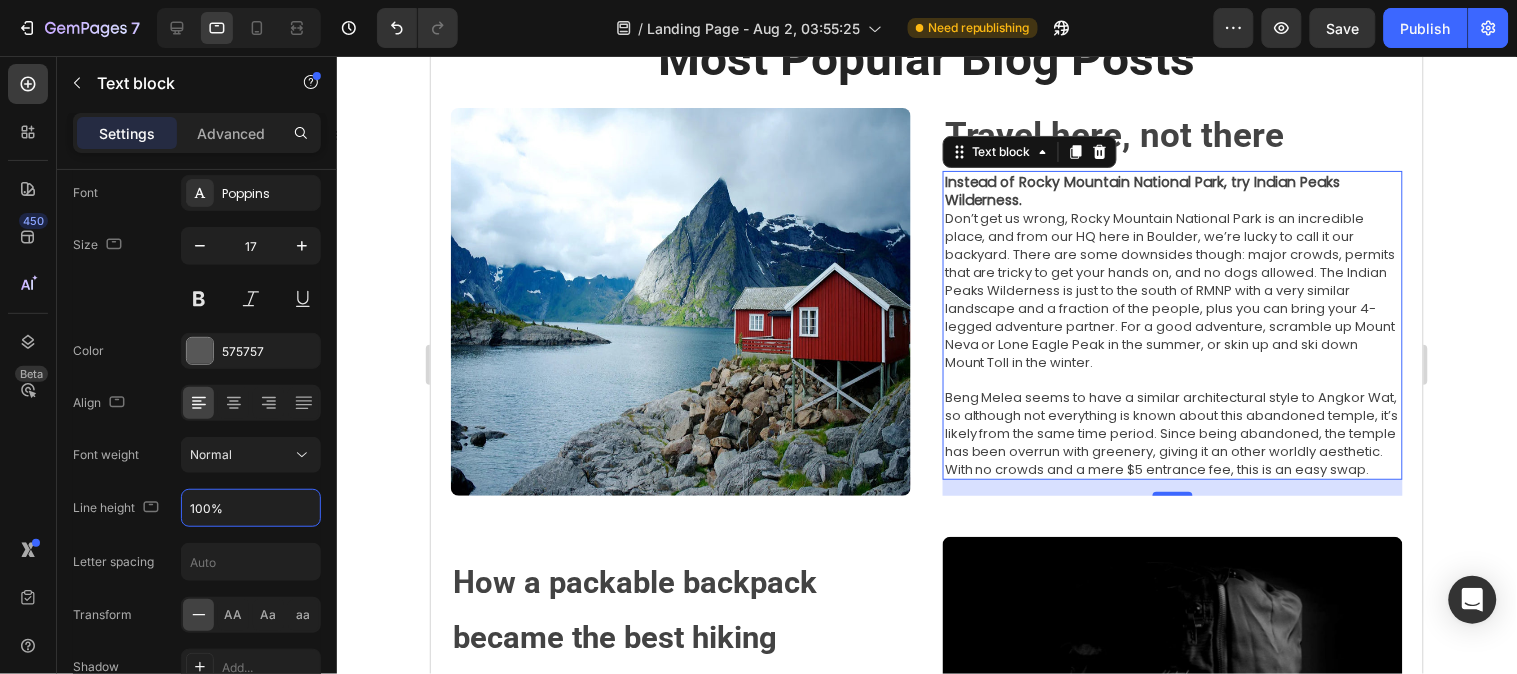 type on "100%" 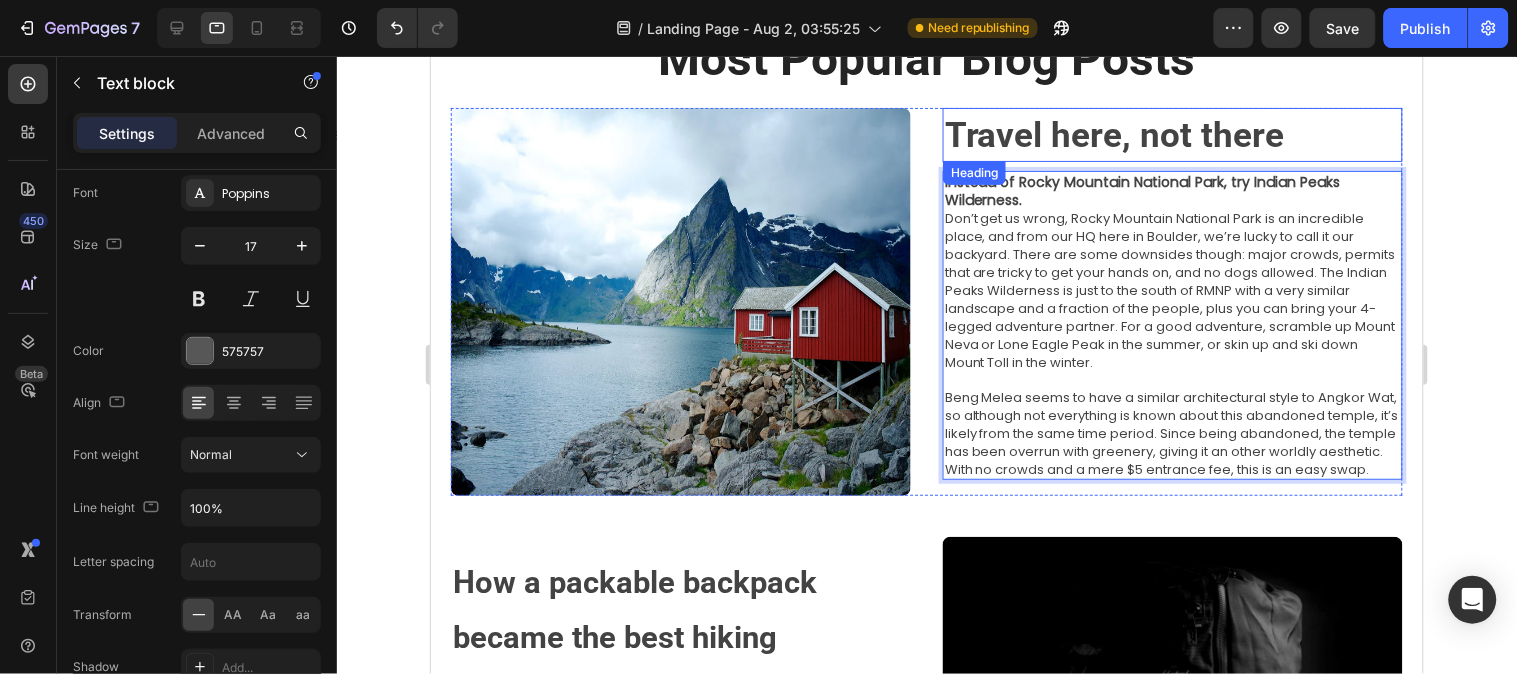 click on "Travel here, not there" at bounding box center (1114, 134) 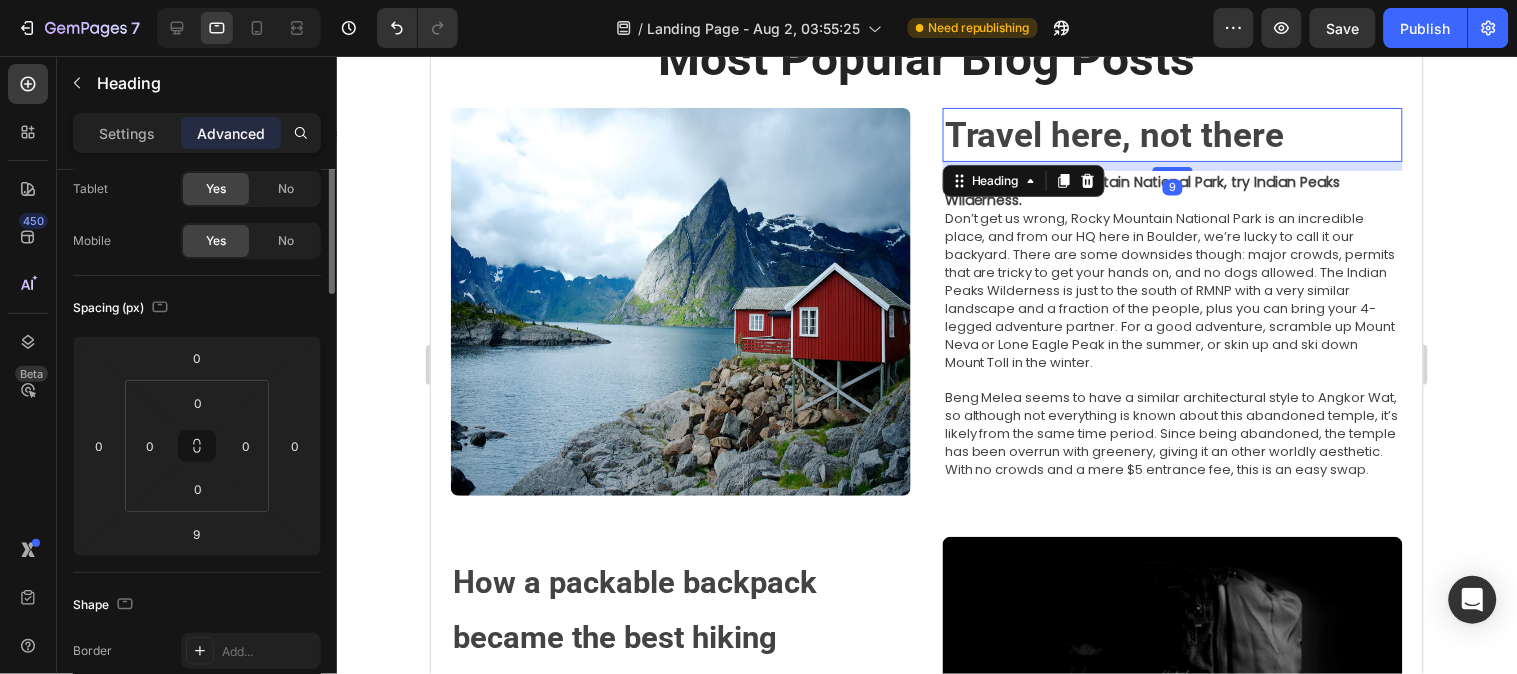scroll, scrollTop: 0, scrollLeft: 0, axis: both 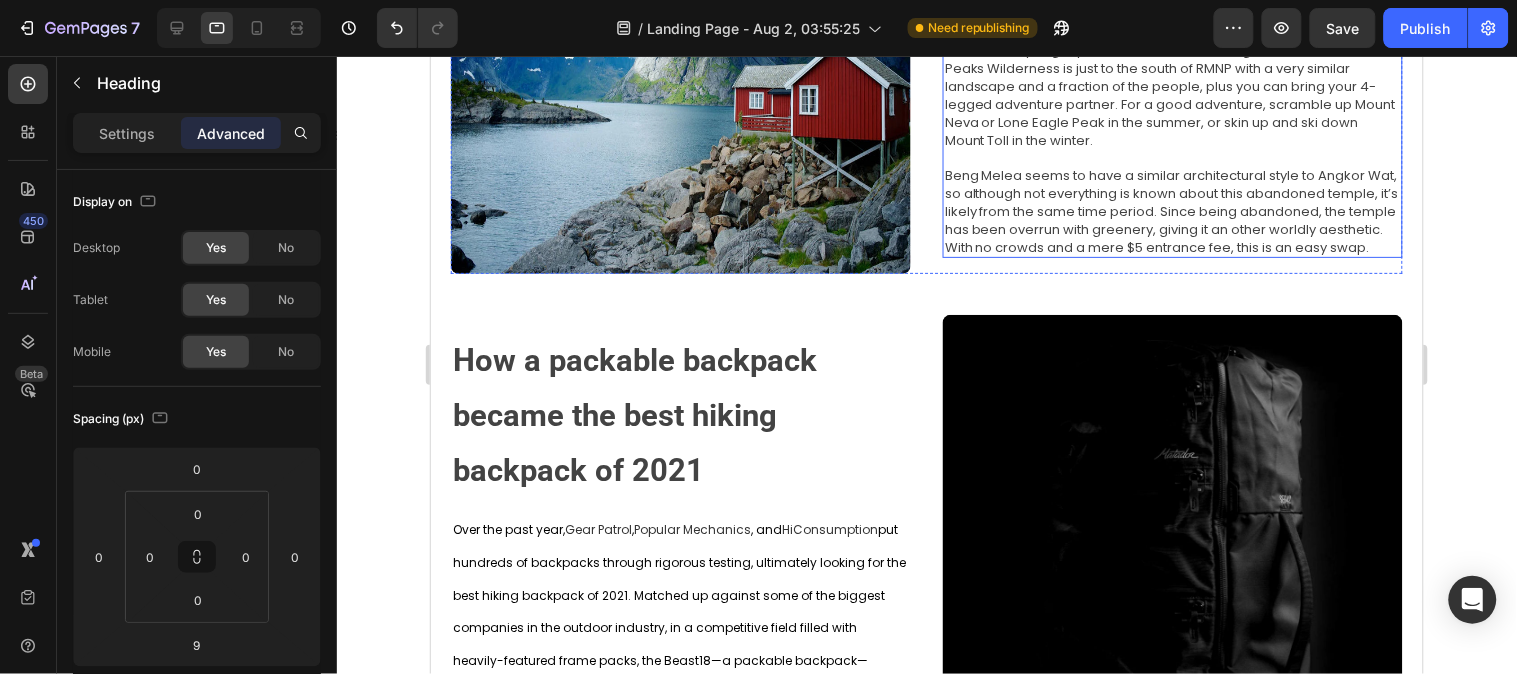 click on "Beng Melea seems to have a similar architectural style to Angkor Wat, so although not everything is known about this abandoned temple, it’s likely from the same time period. Since being abandoned, the temple has been overrun with greenery, giving it an other worldly aesthetic. With no crowds and a mere $5 entrance fee, this is an easy swap." at bounding box center [1172, 210] 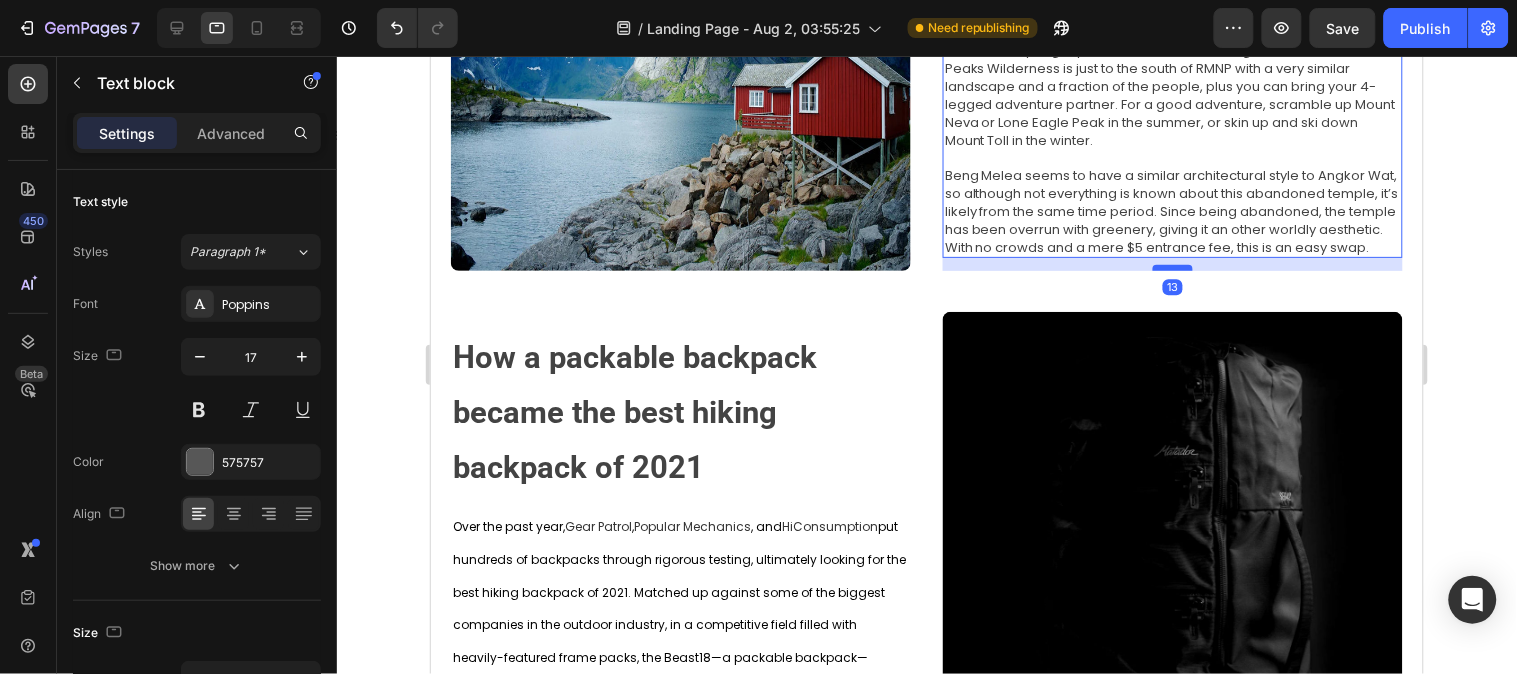 click at bounding box center (1172, 267) 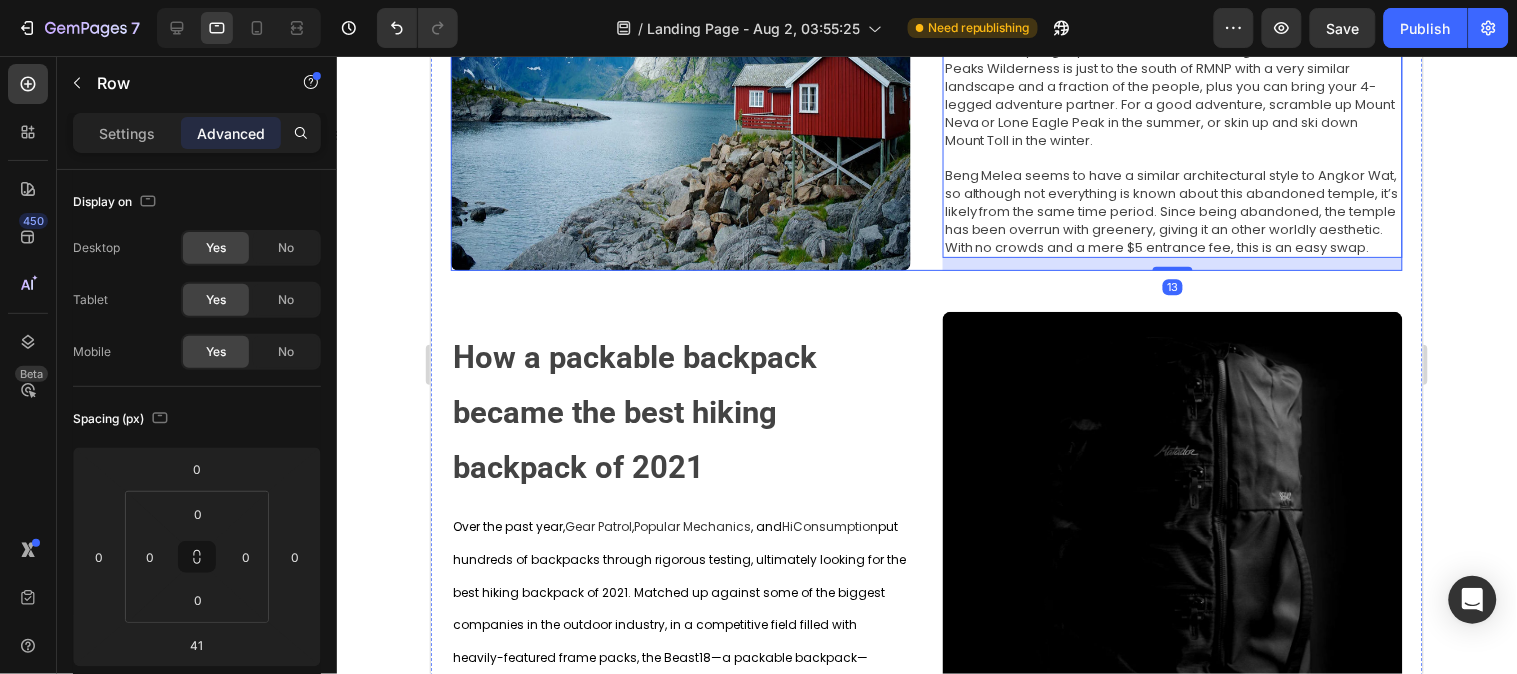 click on "Image ⁠⁠⁠⁠⁠⁠⁠ Travel here, not there Heading Instead of [LOCATION] National Park, try [LOCATION] Wilderness. Don’t get us wrong, [LOCATION] National Park is an incredible place, and from our HQ here in [CITY], we’re lucky to call it our backyard. There are some downsides though: major crowds, permits that are tricky to get your hands on, and no dogs allowed. The [LOCATION] Wilderness is just to the south of [LOCATION] with a very similar landscape and a fraction of the people, plus you can bring your 4-legged adventure partner. For a good adventure, scramble up [MOUNTAIN] or [PEAK] in the [SEASON], or skin up and ski down [MOUNTAIN] in the [SEASON]. Text block   13 Row" at bounding box center [926, 77] 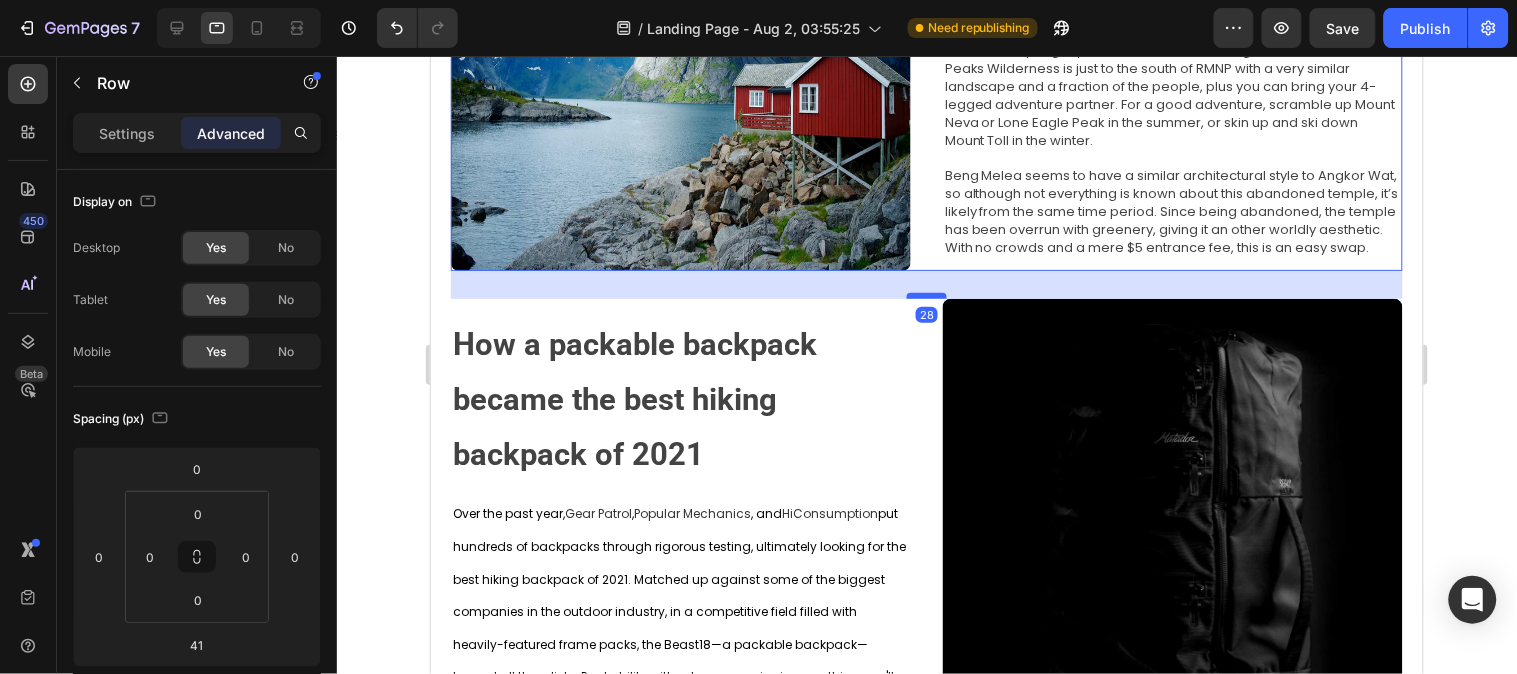 drag, startPoint x: 925, startPoint y: 346, endPoint x: 926, endPoint y: 333, distance: 13.038404 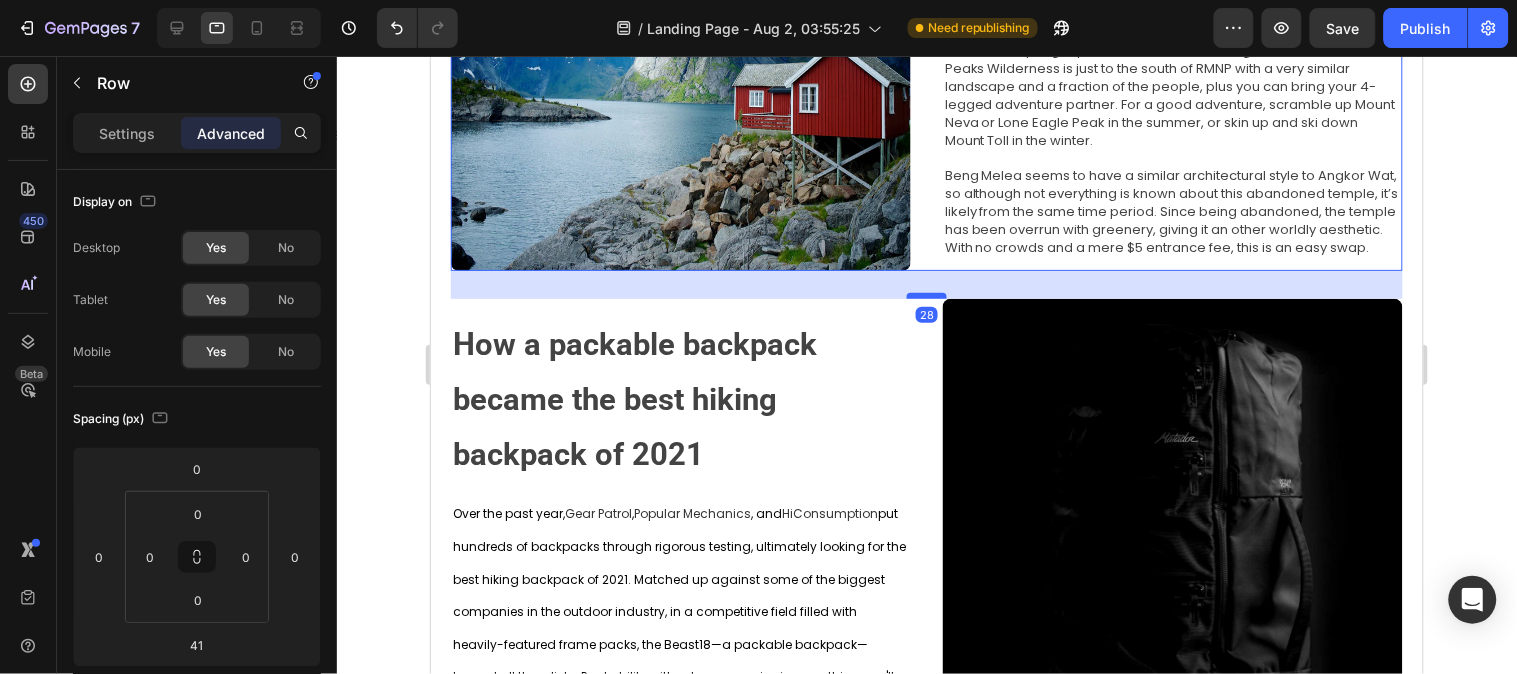 click at bounding box center (926, 295) 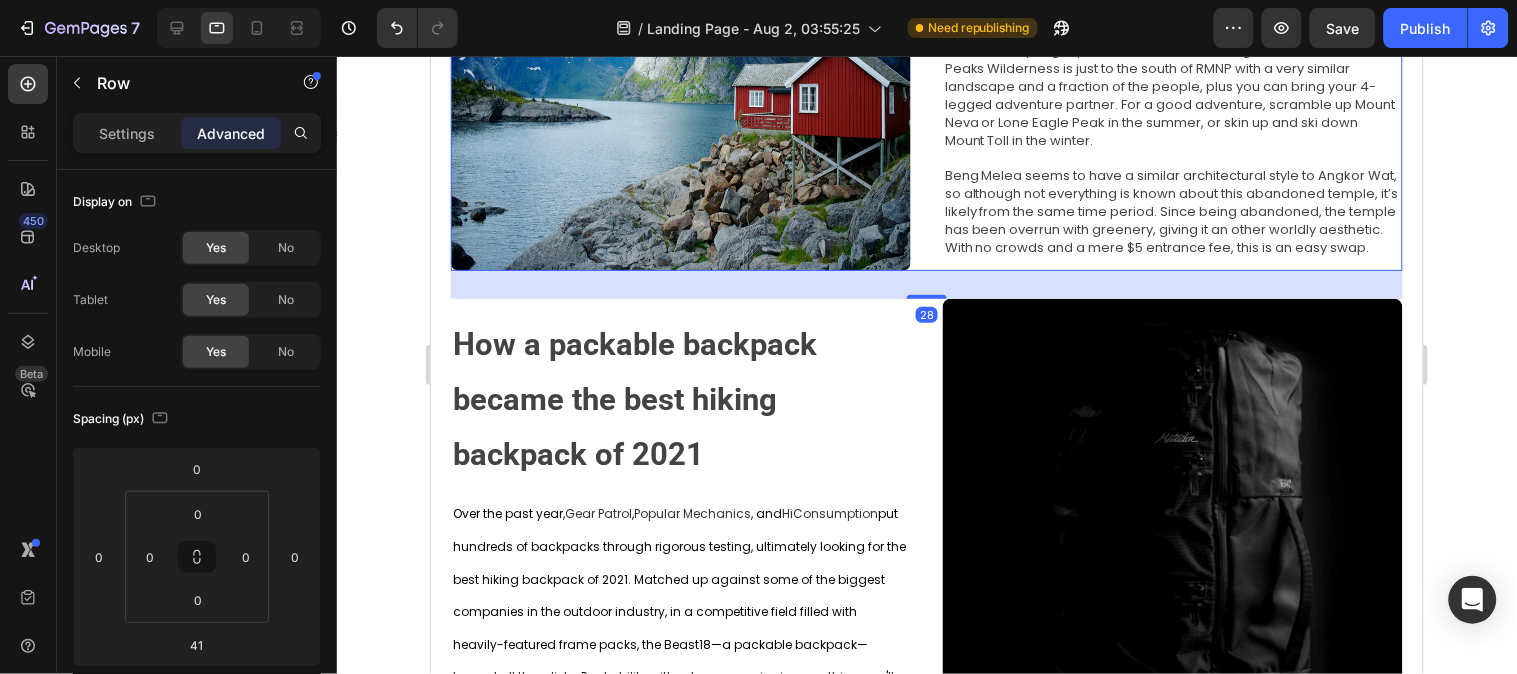 type on "28" 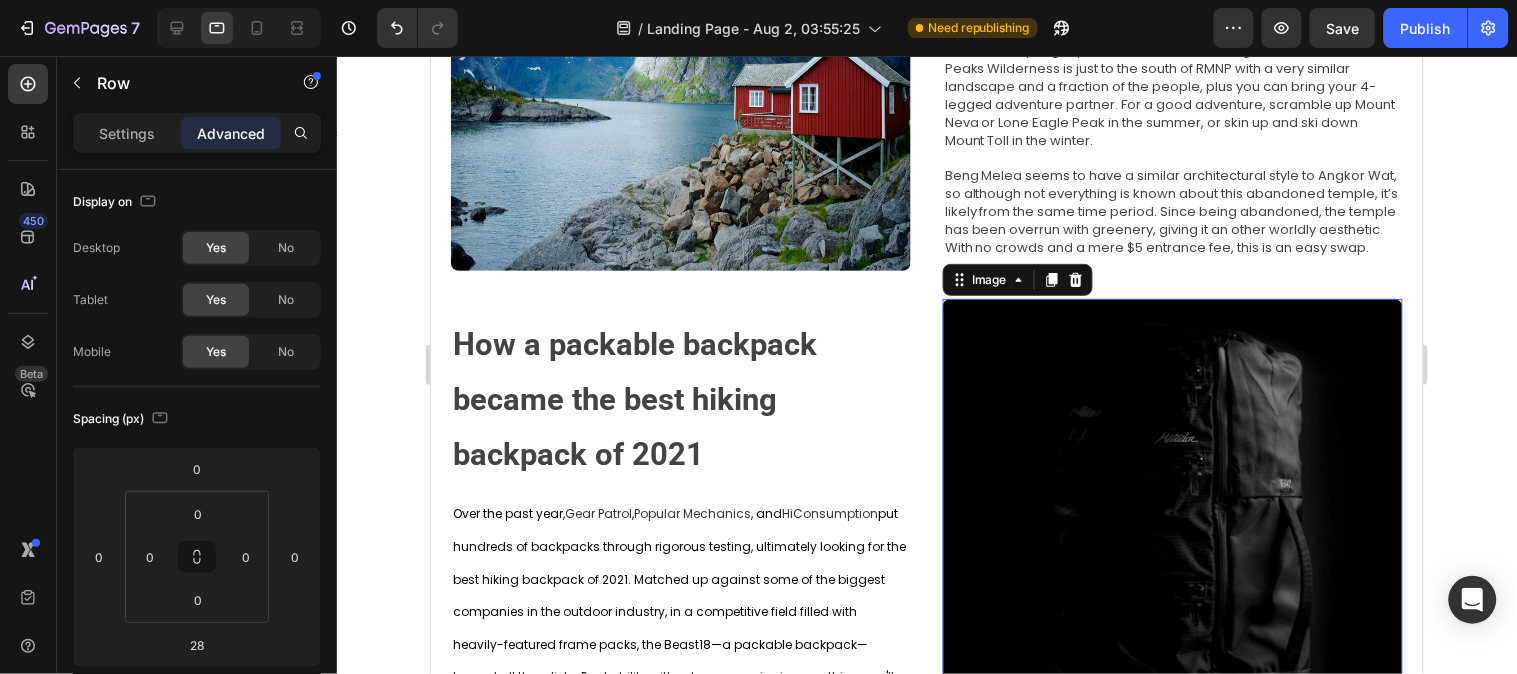 click at bounding box center [1172, 604] 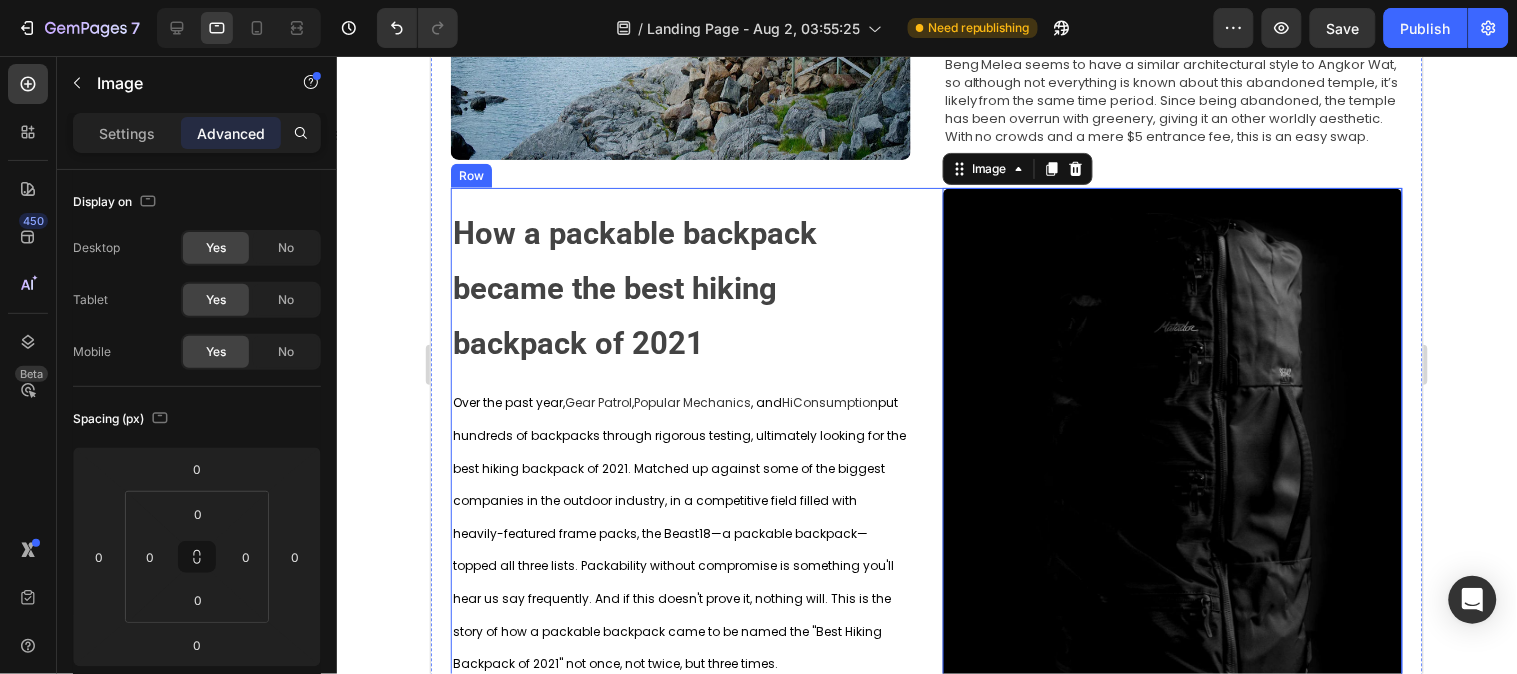 scroll, scrollTop: 0, scrollLeft: 0, axis: both 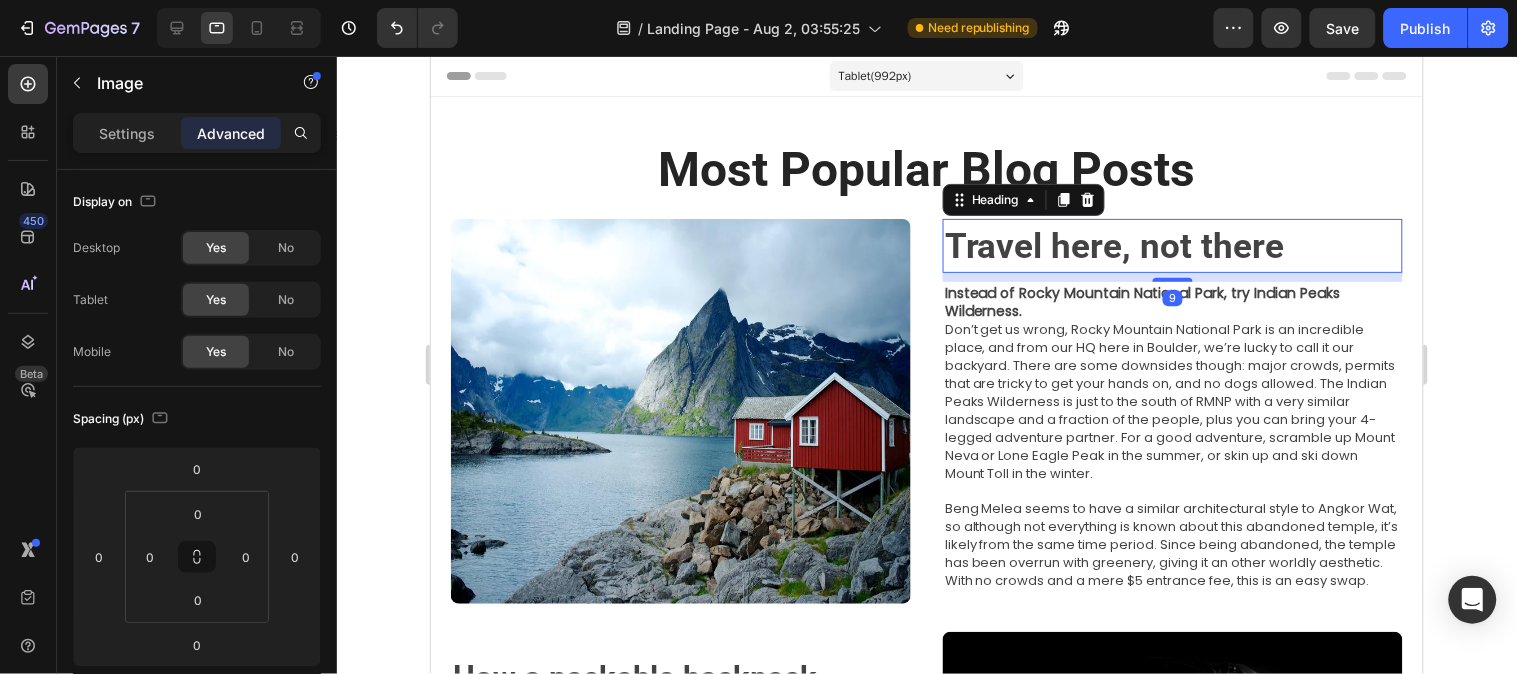 click on "Travel here, not there" at bounding box center (1114, 245) 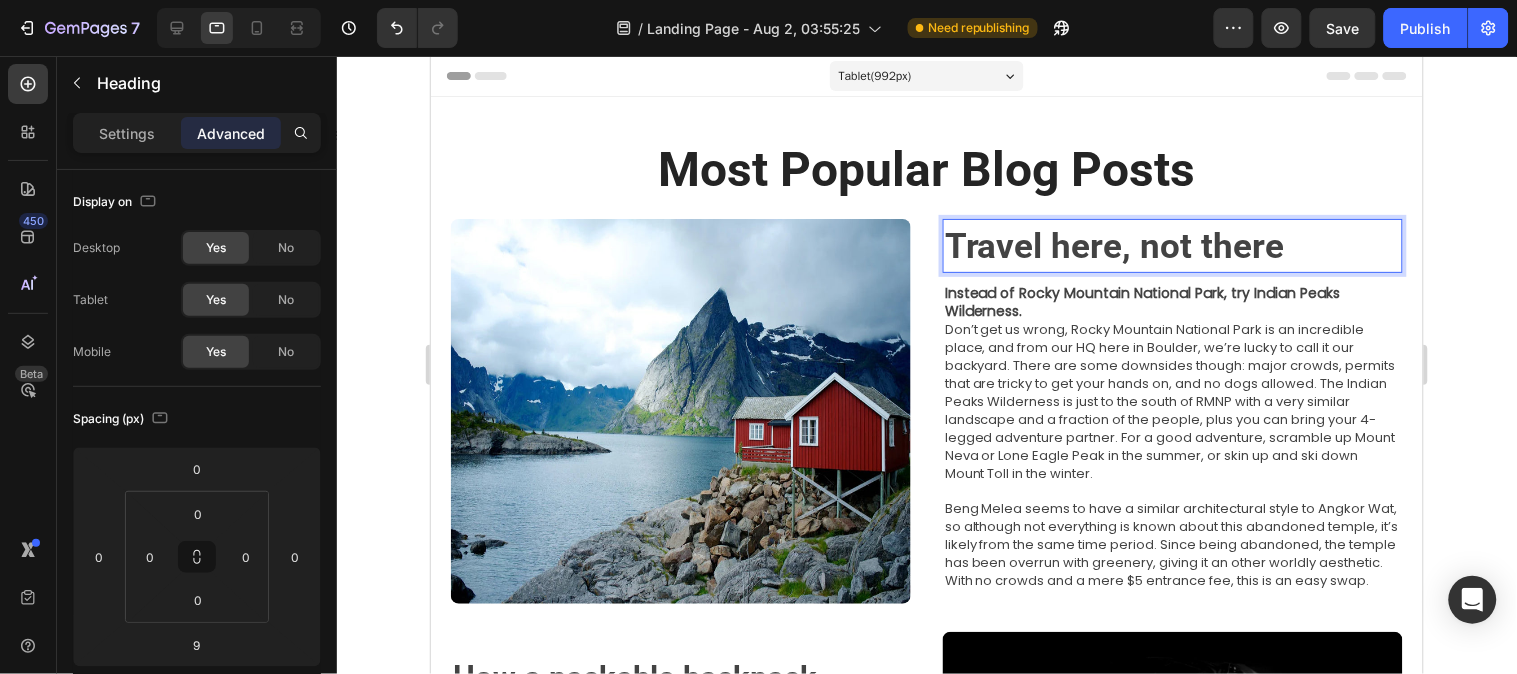 click on "Travel here, not there" at bounding box center (1172, 245) 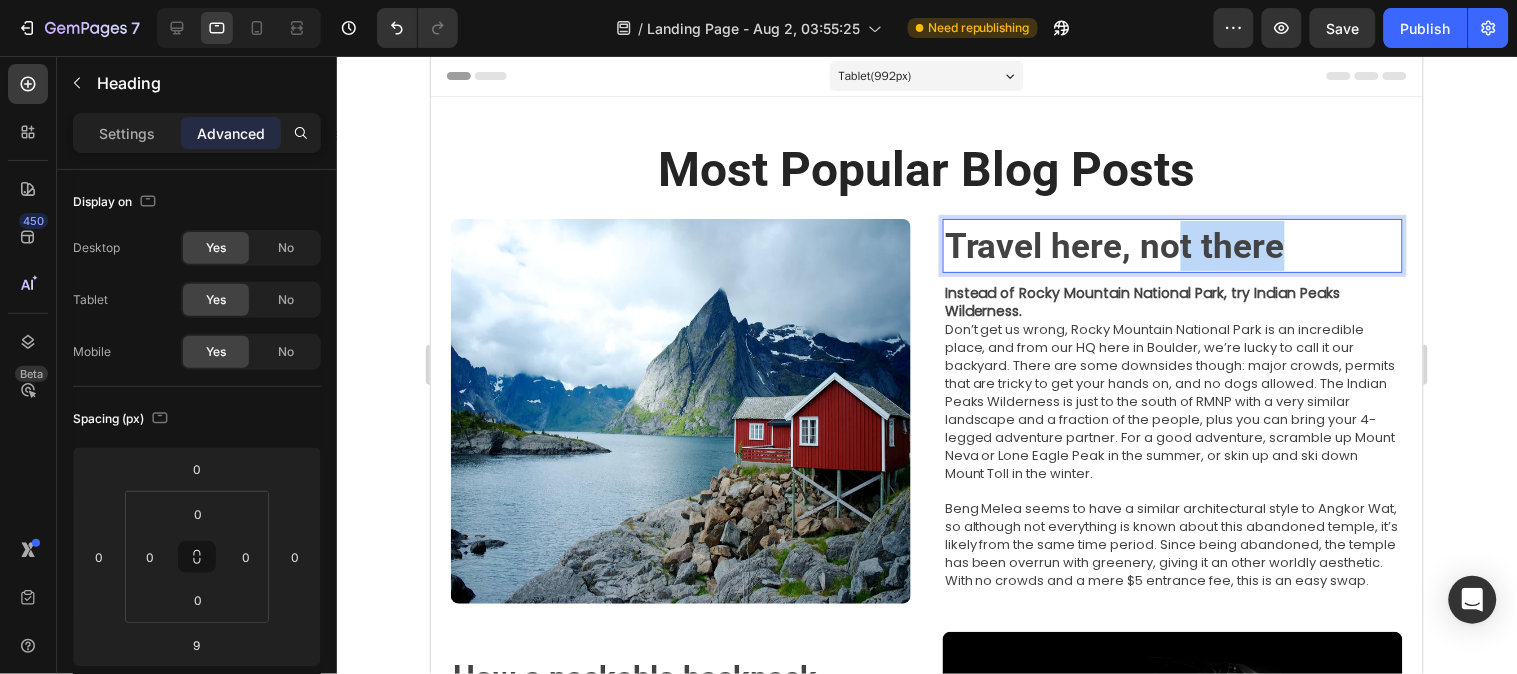 drag, startPoint x: 1300, startPoint y: 253, endPoint x: 1157, endPoint y: 252, distance: 143.0035 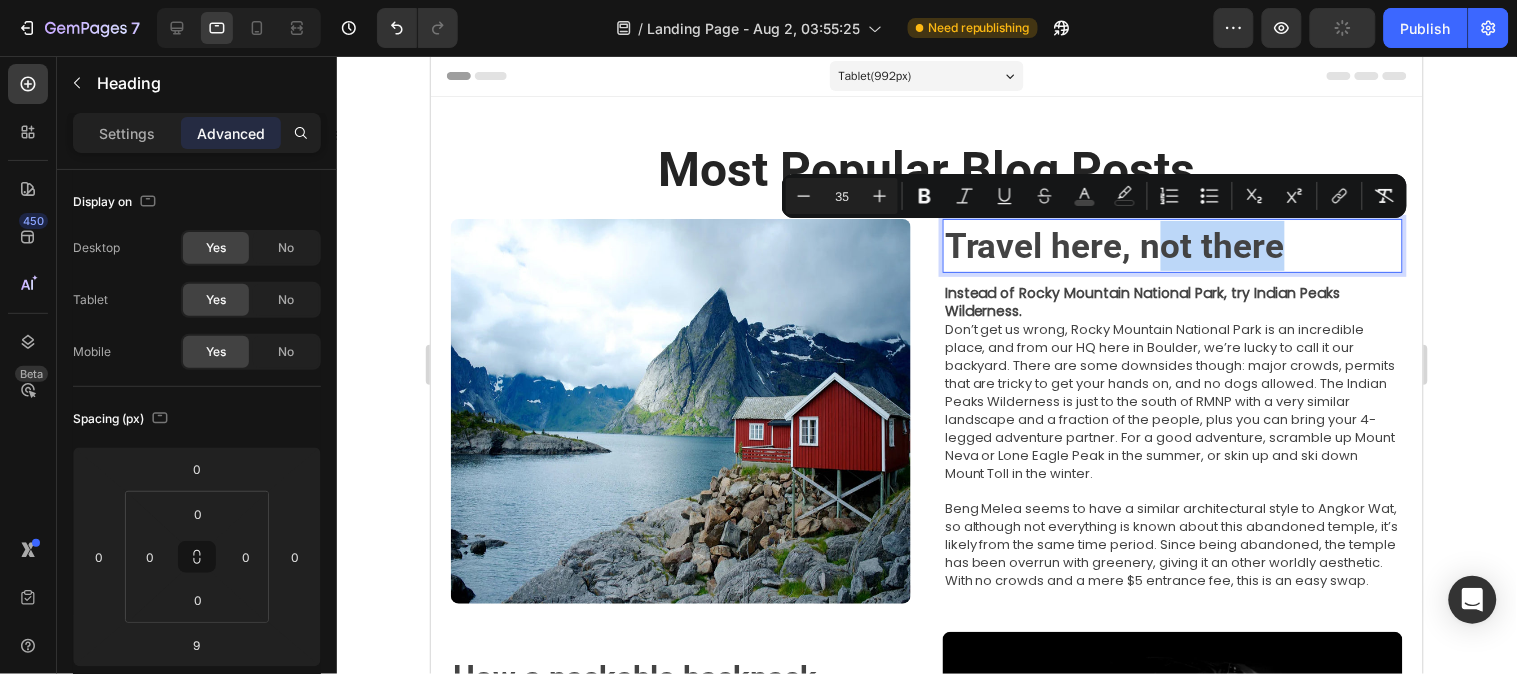click on "Travel here, not there" at bounding box center (1114, 245) 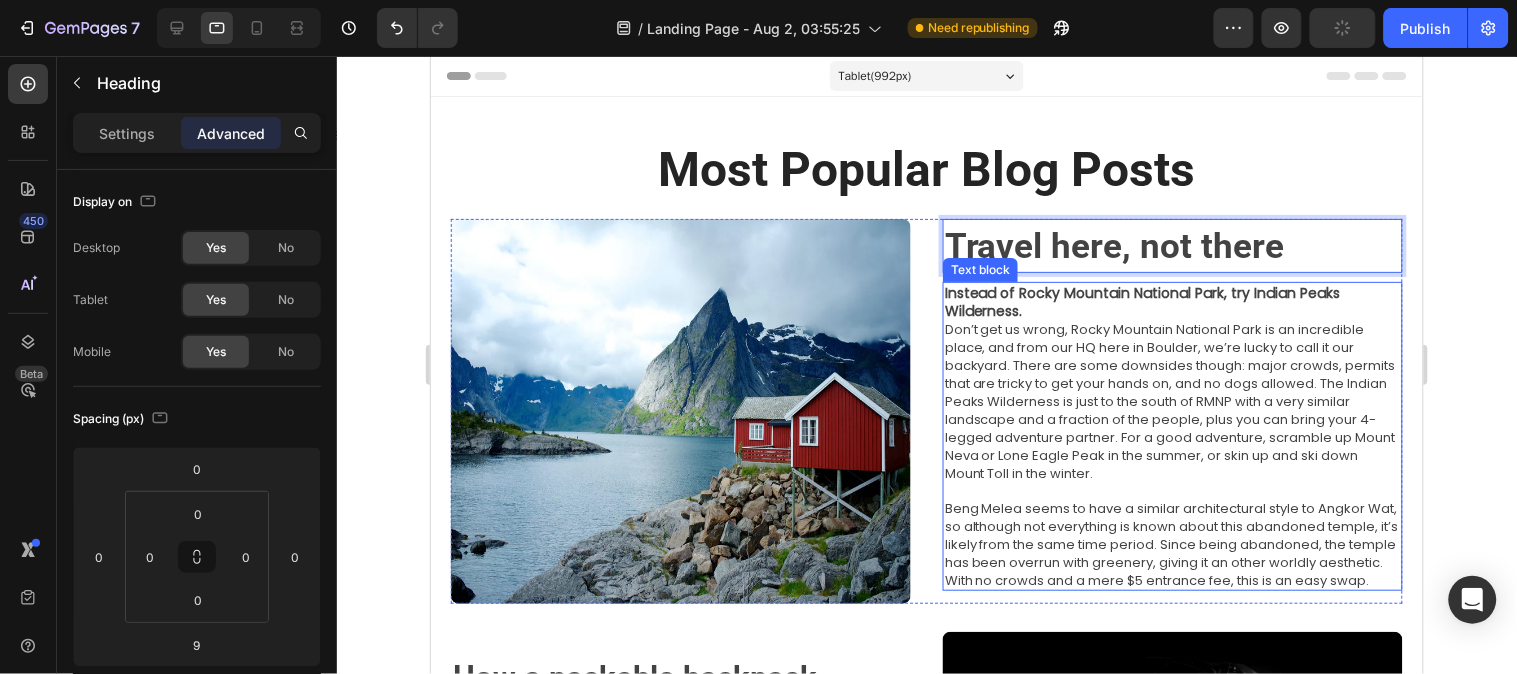 drag, startPoint x: 1264, startPoint y: 333, endPoint x: 1268, endPoint y: 290, distance: 43.185646 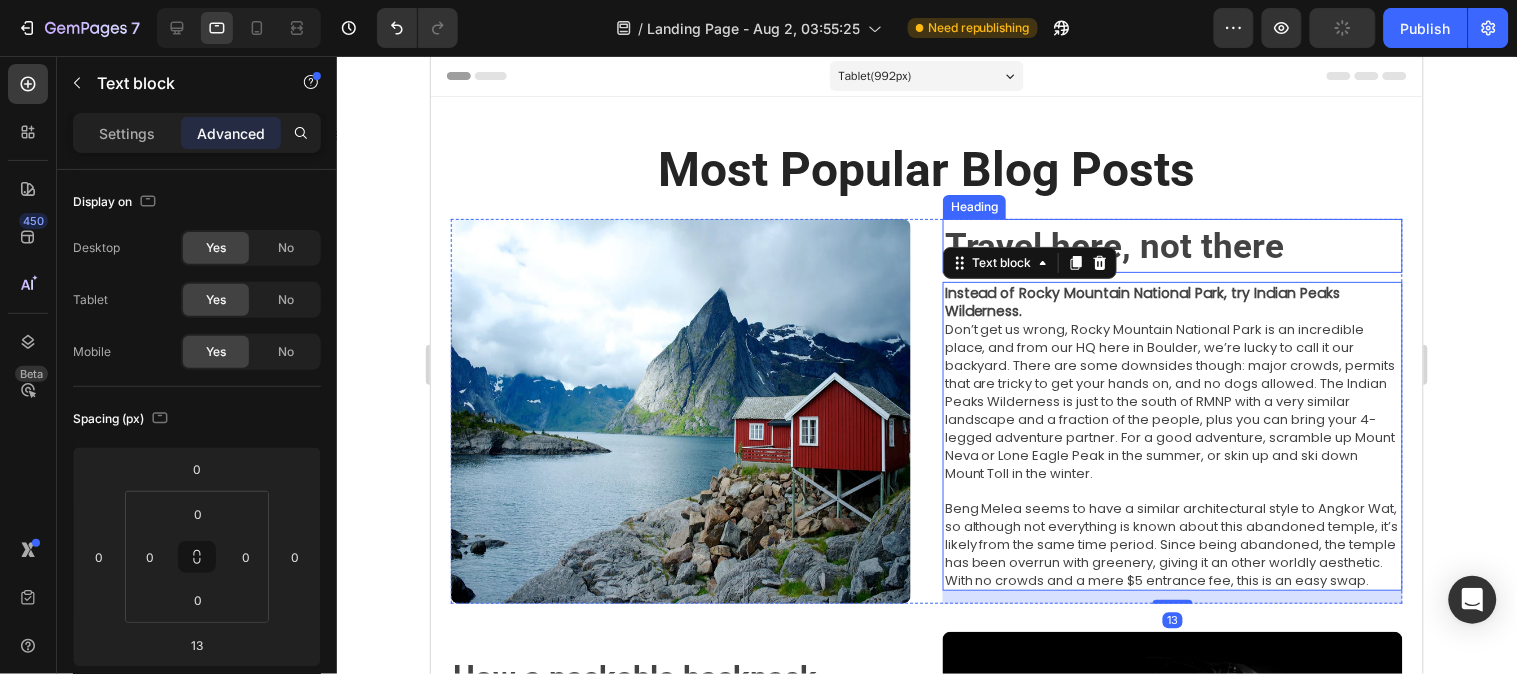 click on "⁠⁠⁠⁠⁠⁠⁠ Travel here, not there" at bounding box center [1172, 245] 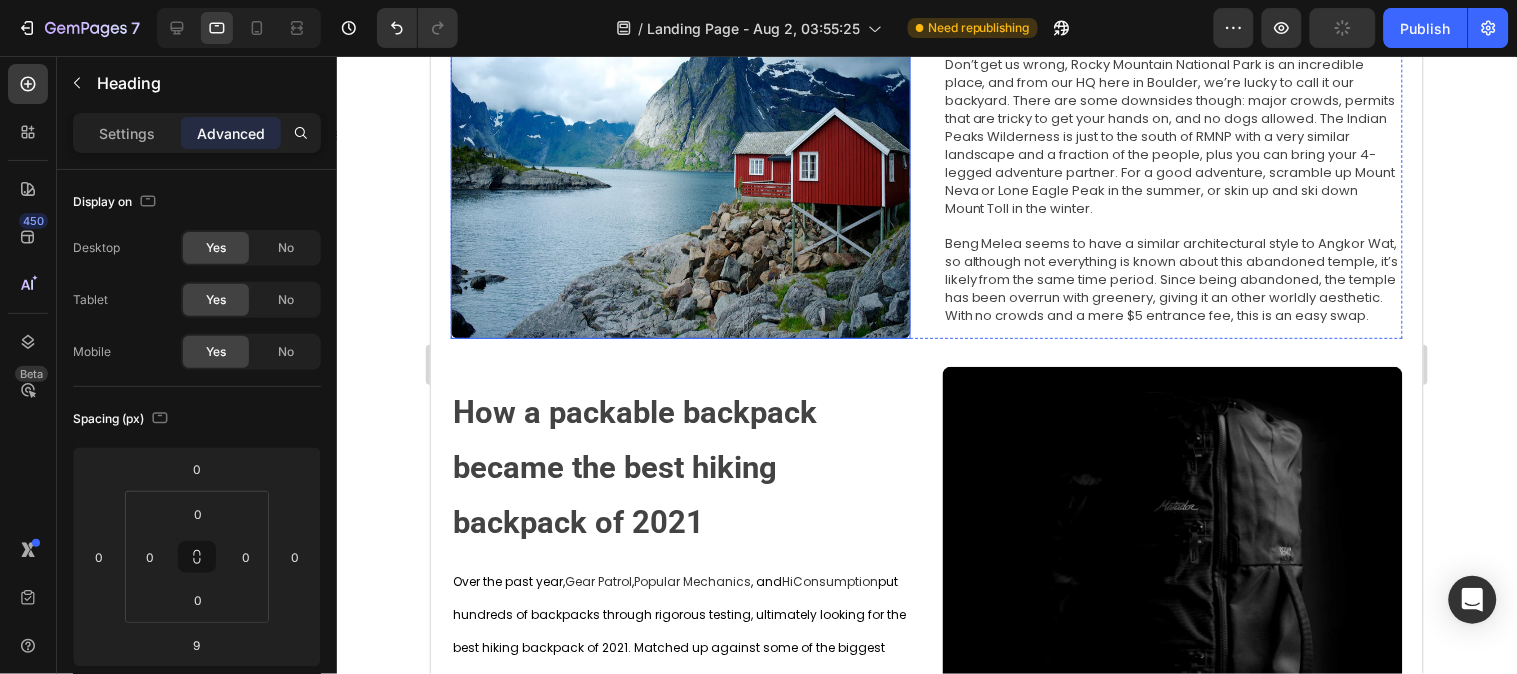 scroll, scrollTop: 333, scrollLeft: 0, axis: vertical 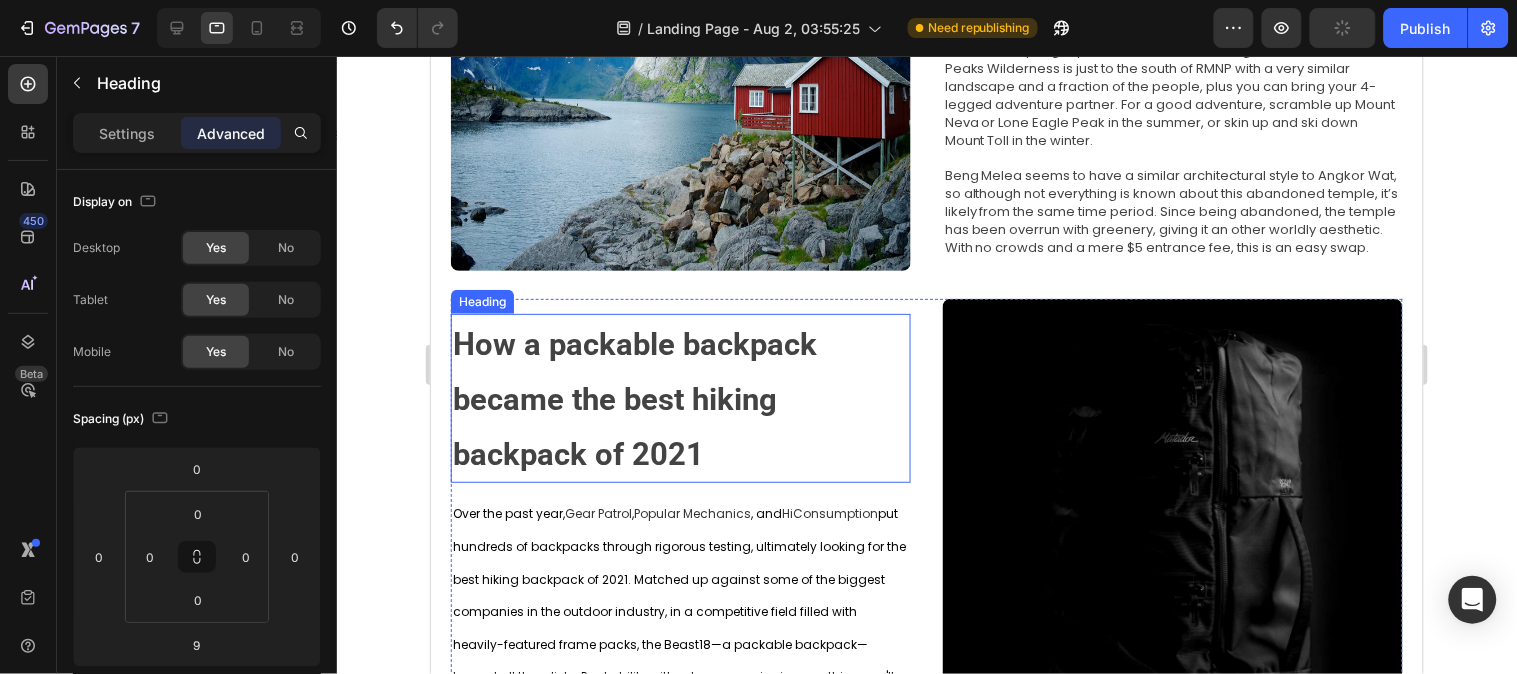 click on "How a packable backpack became the best hiking backpack of 2021" at bounding box center [634, 398] 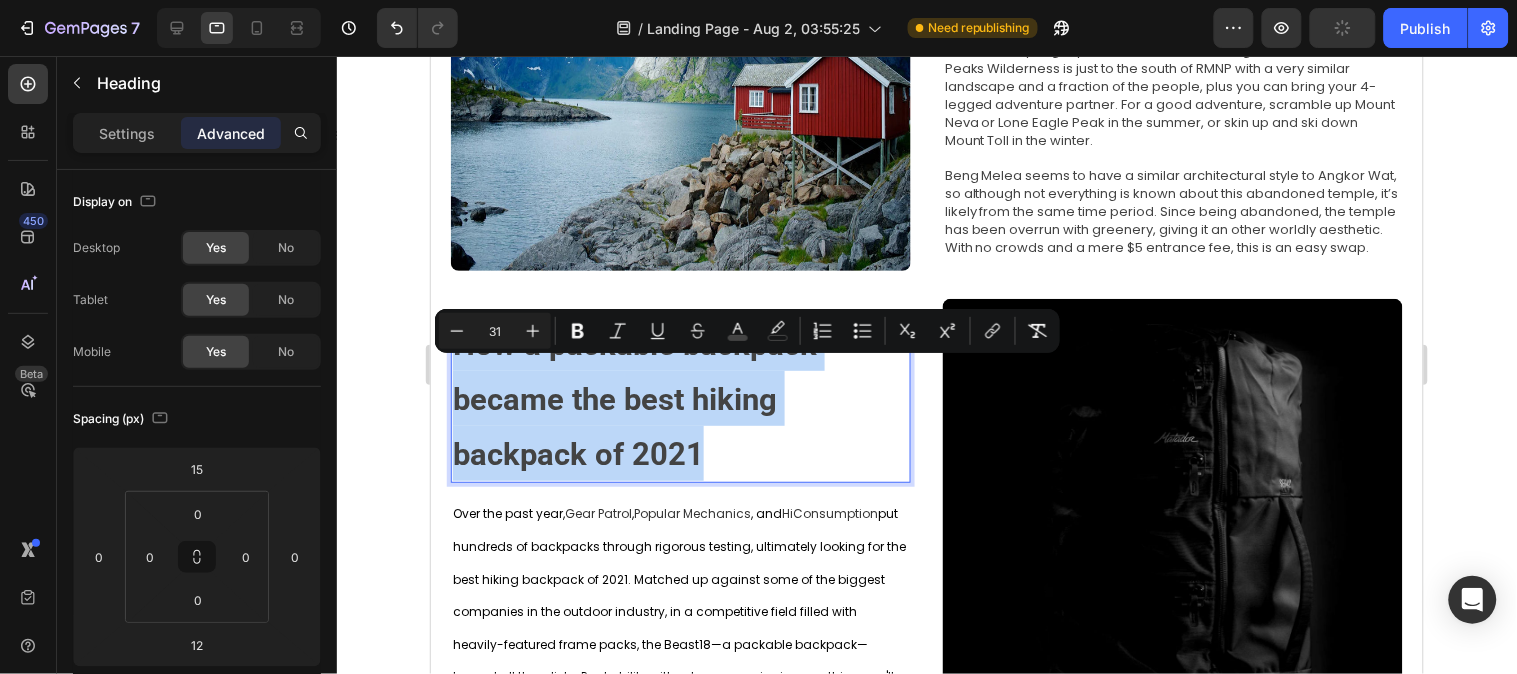 drag, startPoint x: 705, startPoint y: 489, endPoint x: 451, endPoint y: 372, distance: 279.65158 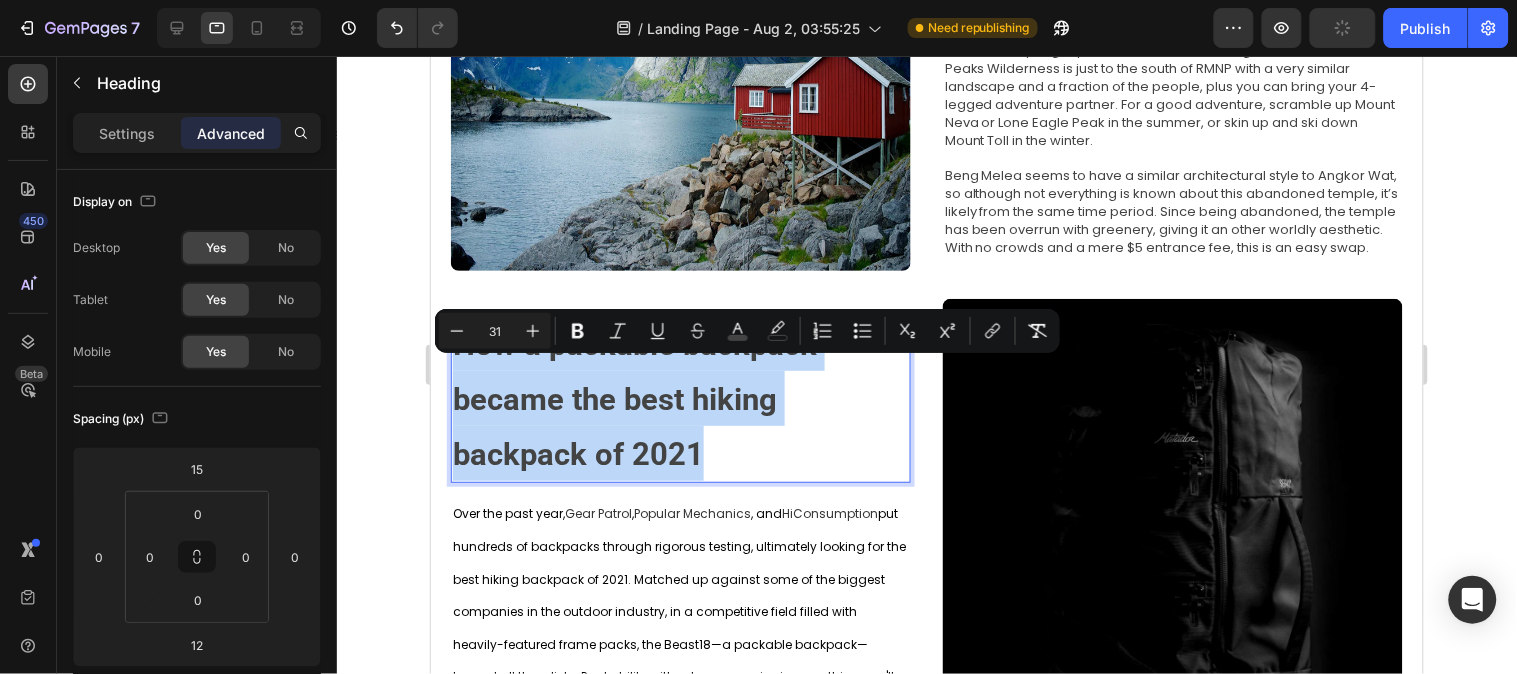 click on "How a packable backpack became the best hiking backpack of 2021" at bounding box center (680, 397) 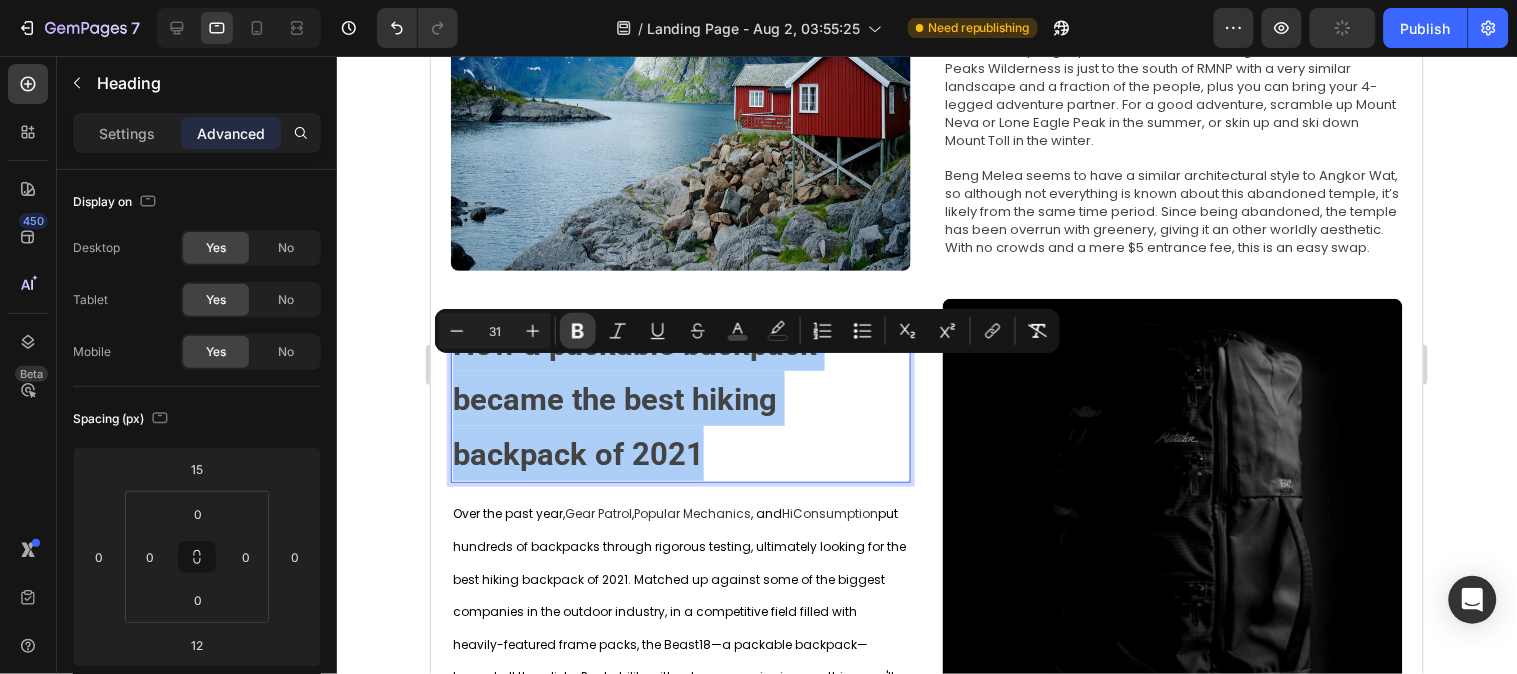 drag, startPoint x: 491, startPoint y: 331, endPoint x: 575, endPoint y: 324, distance: 84.29116 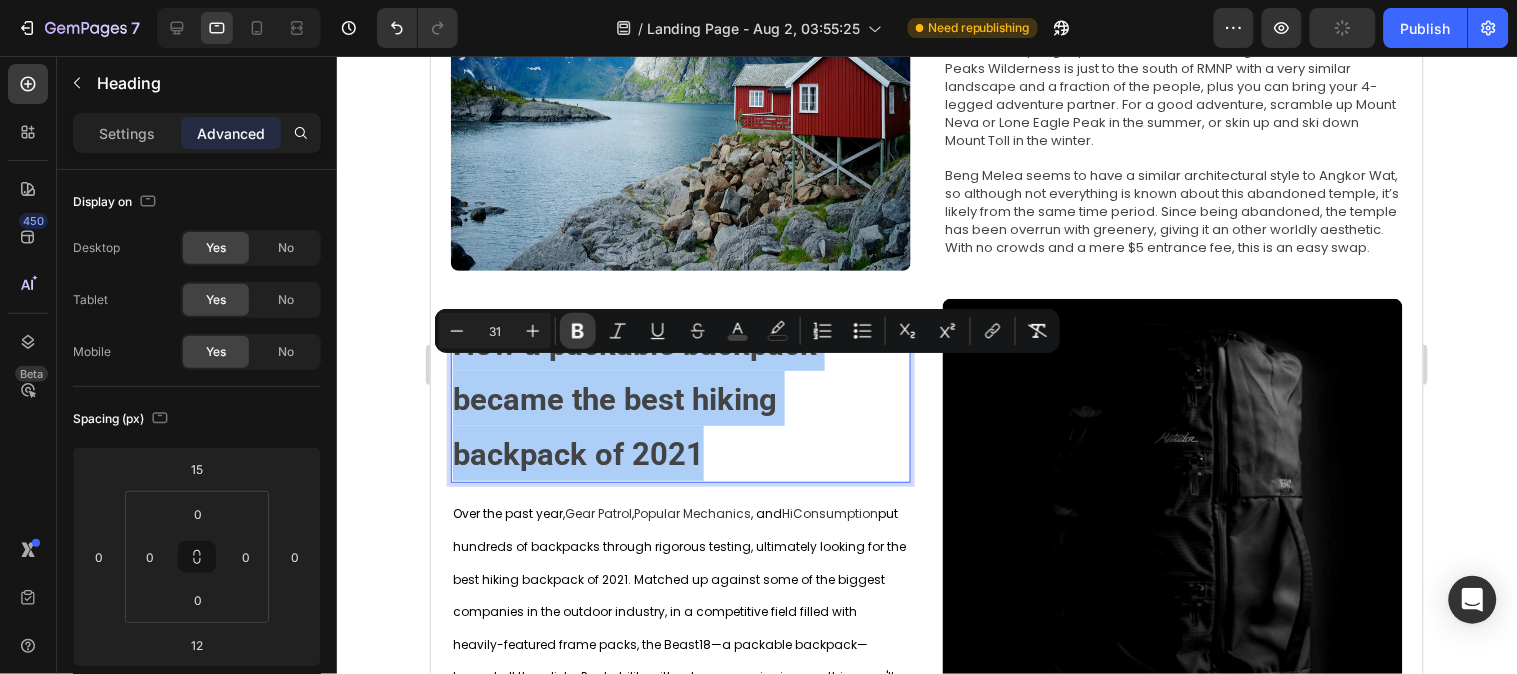 click on "31" at bounding box center [495, 331] 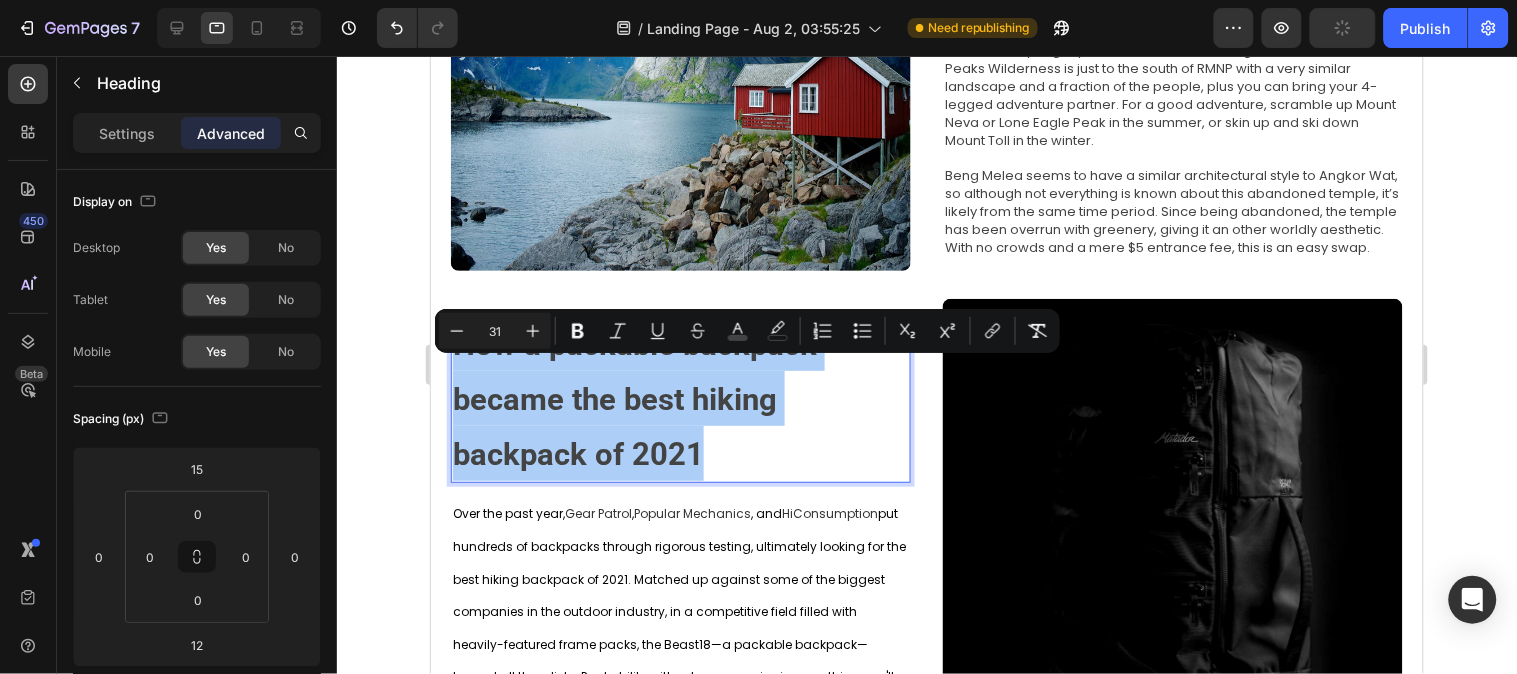 click on "31" at bounding box center [495, 331] 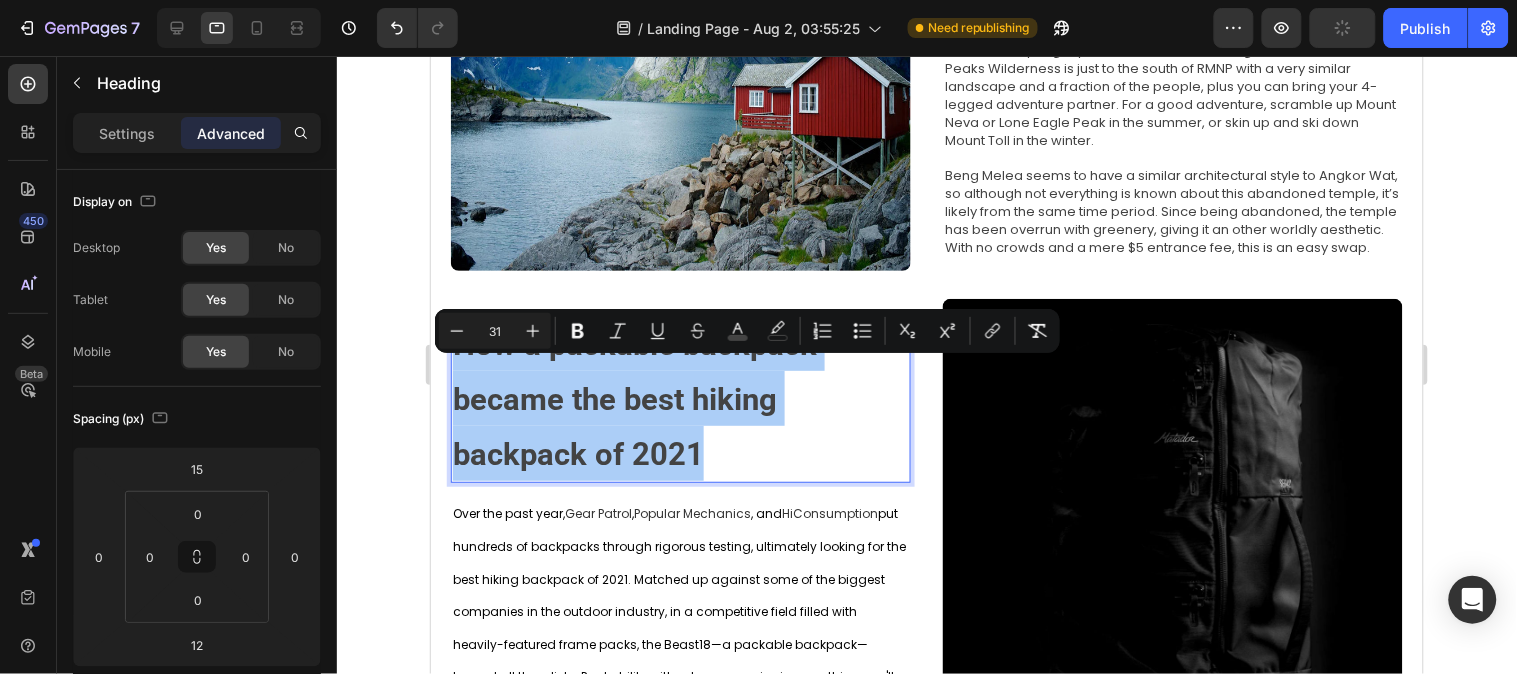 click on "31" at bounding box center [495, 331] 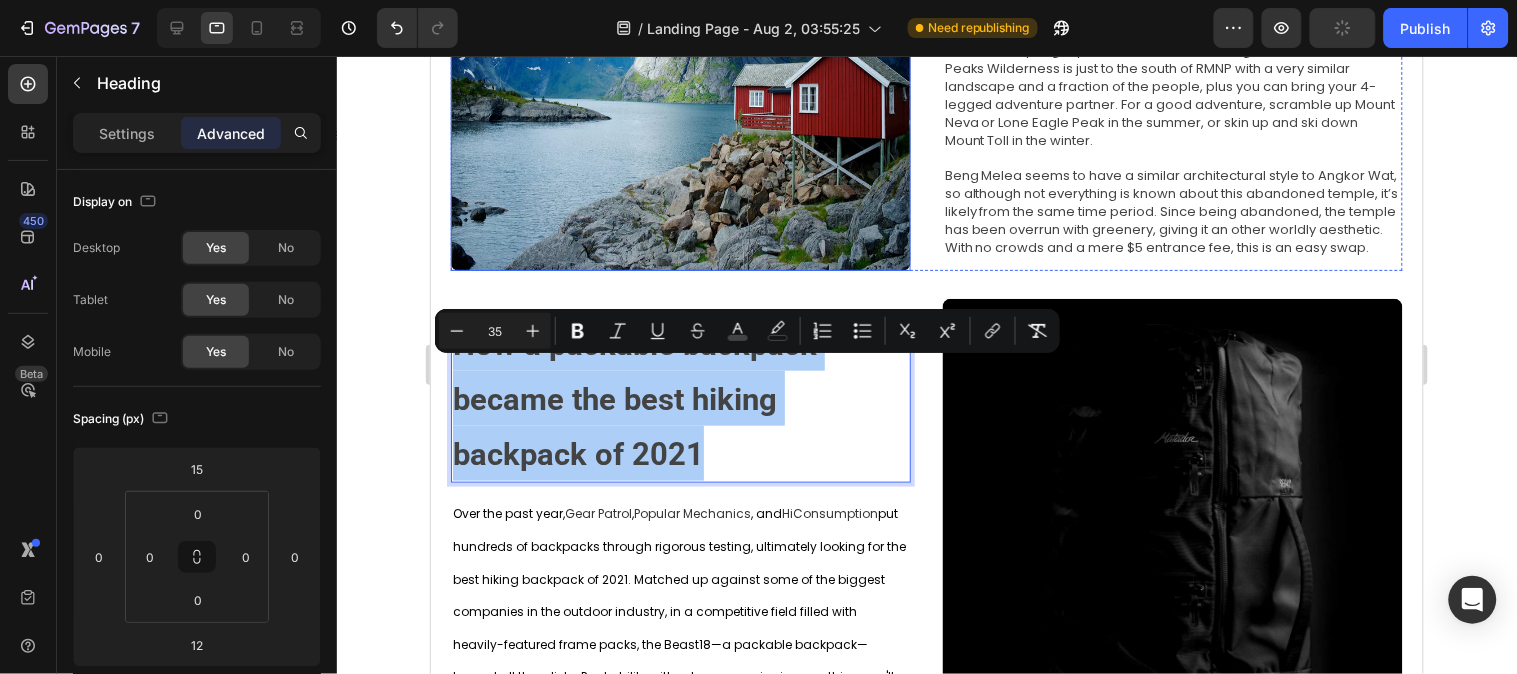 type on "35" 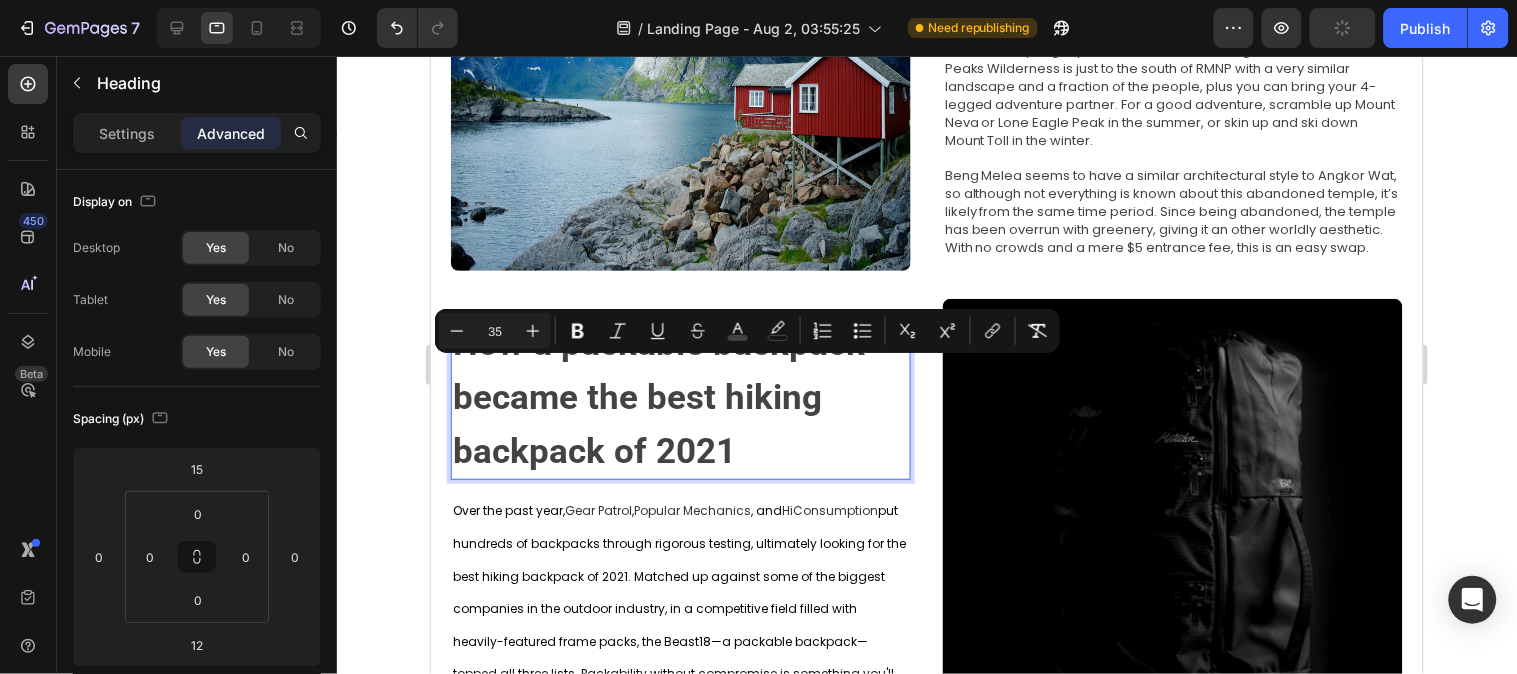 click on "How a packable backpack became the best hiking backpack of 2021" at bounding box center (680, 396) 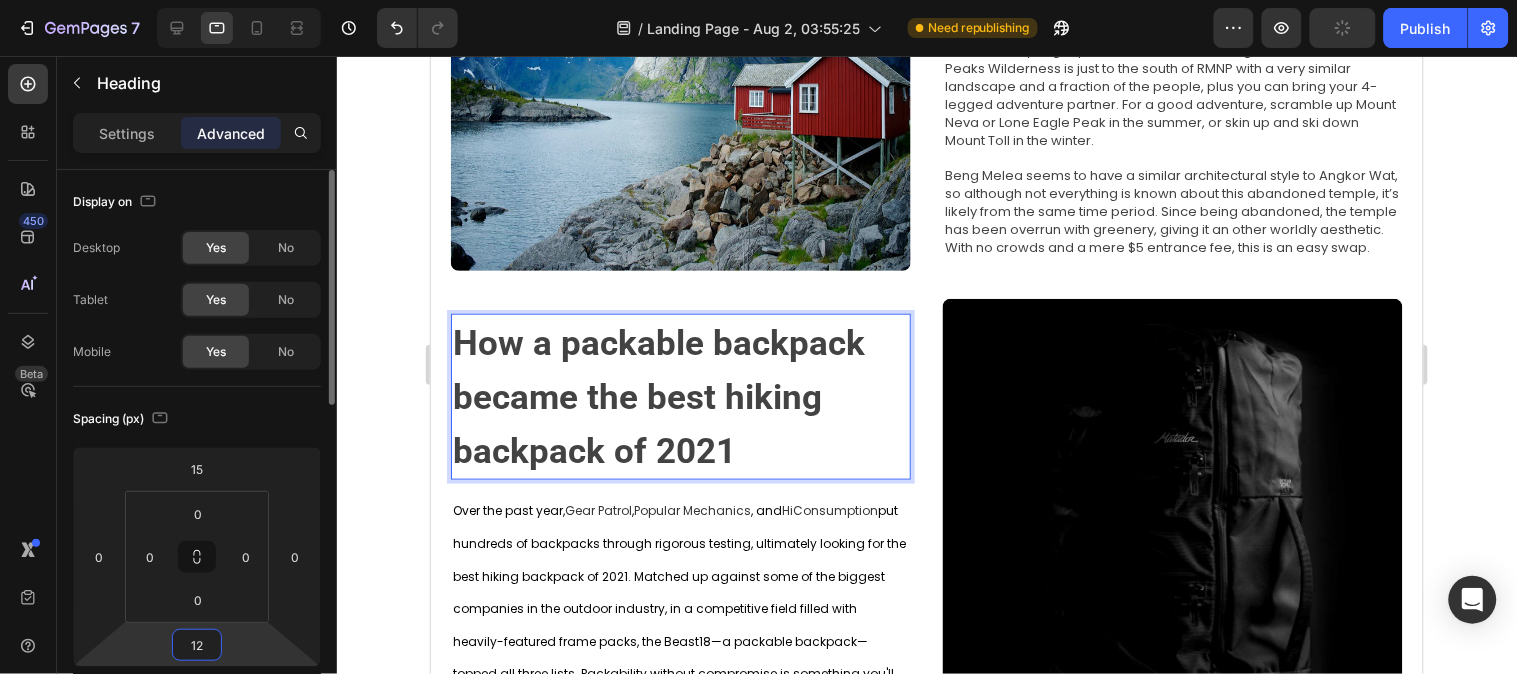 click on "12" at bounding box center [197, 645] 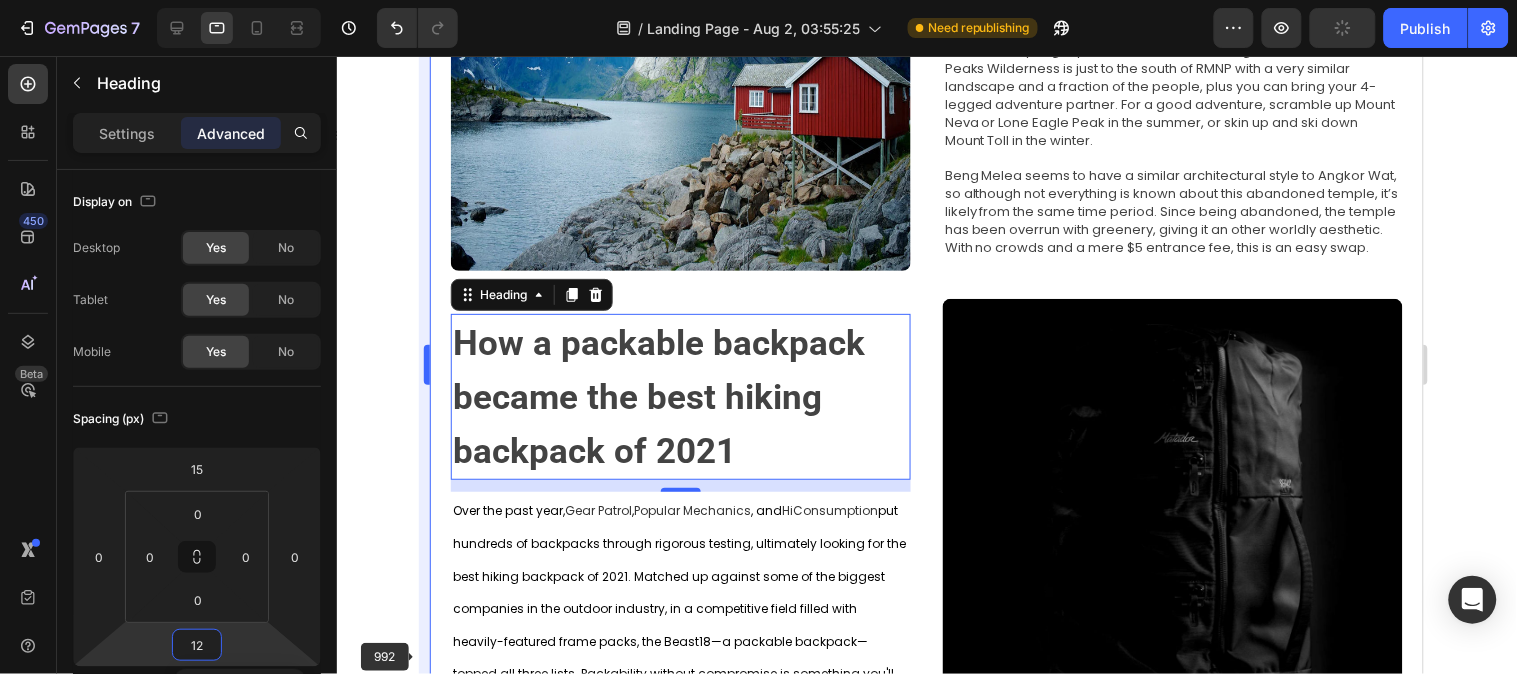 type on "9" 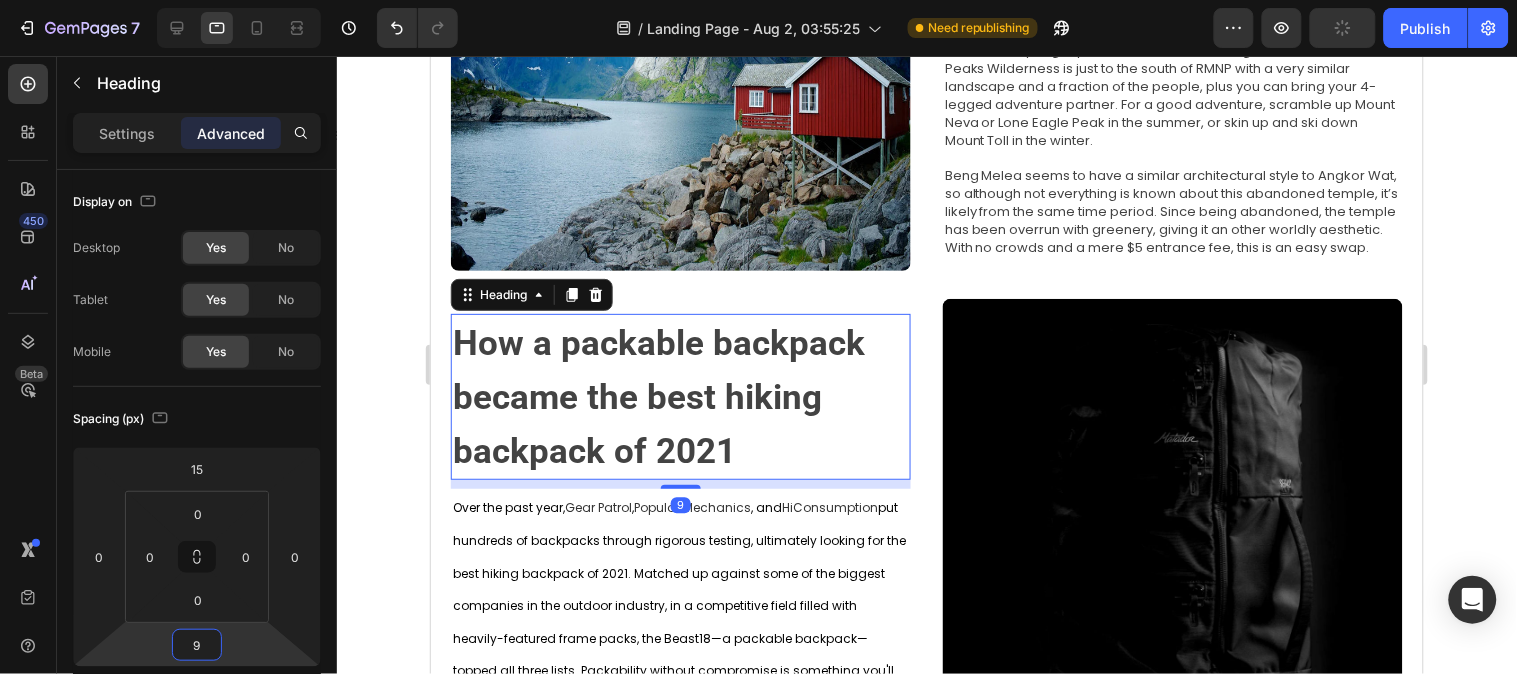 click 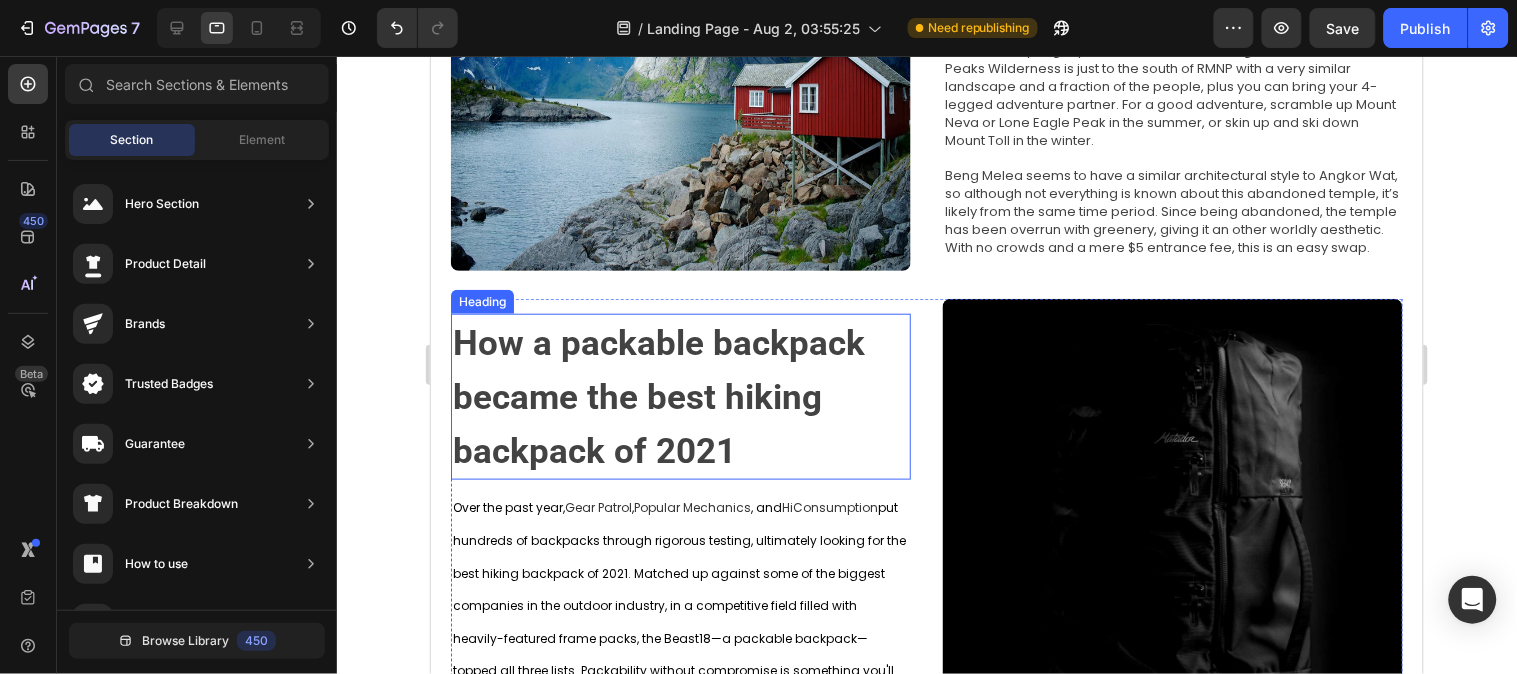 click on "⁠⁠⁠⁠⁠⁠⁠ How a packable backpack became the best hiking backpack of 2021" at bounding box center [680, 396] 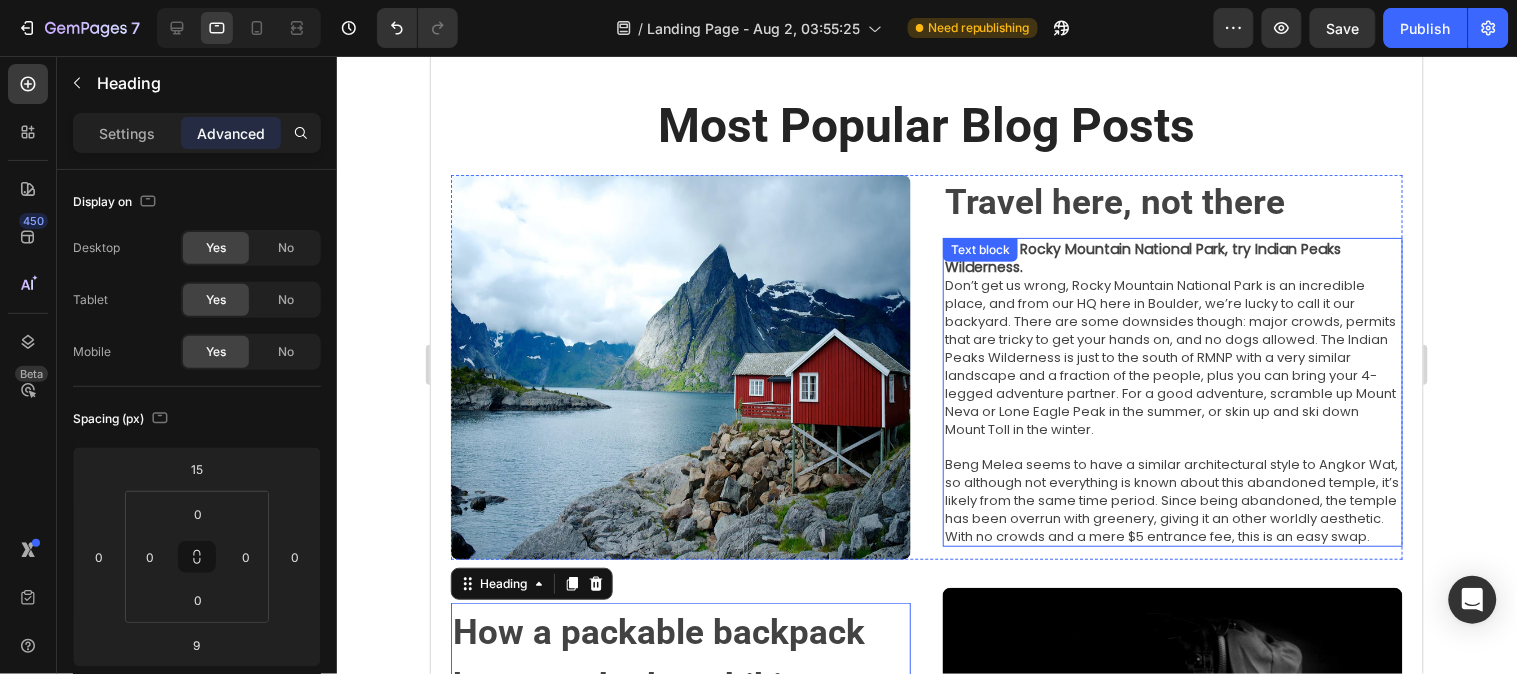 scroll, scrollTop: 0, scrollLeft: 0, axis: both 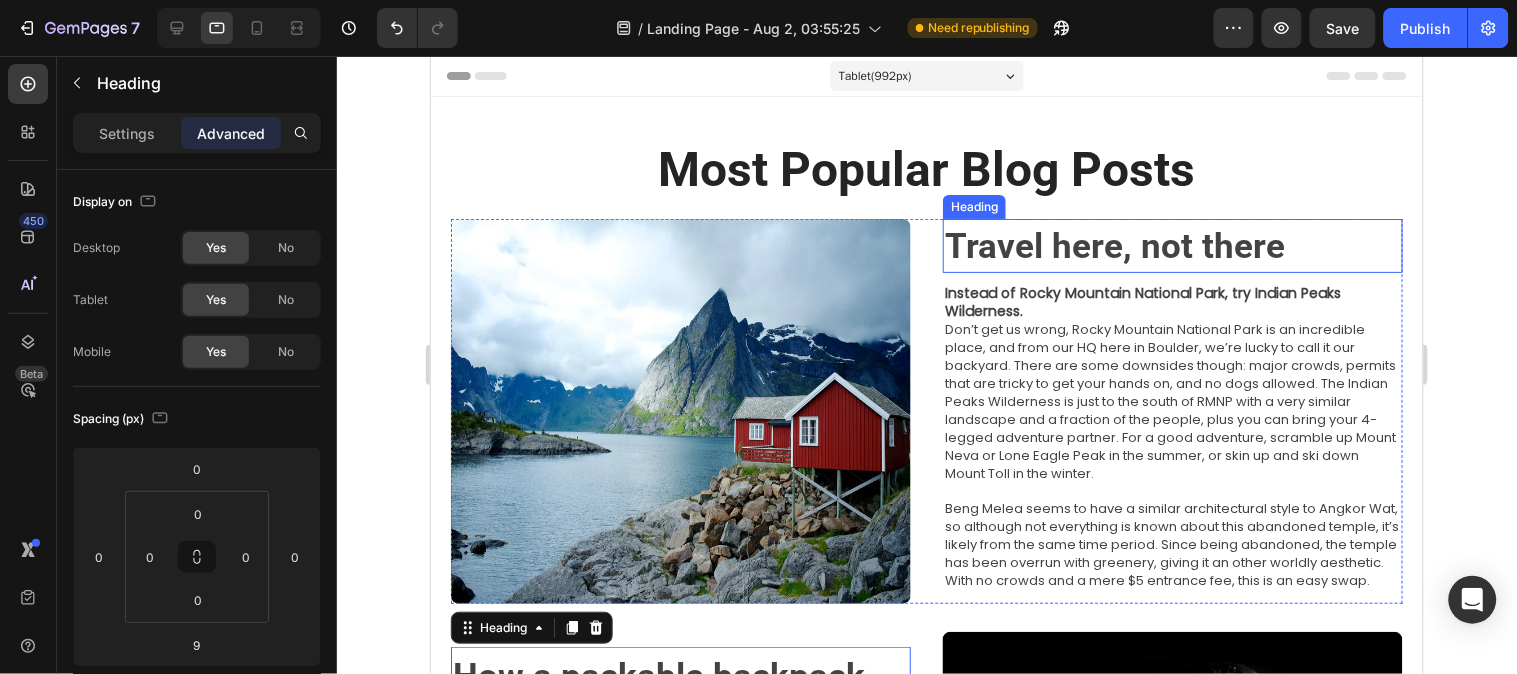 click on "⁠⁠⁠⁠⁠⁠⁠ Travel here, not there" at bounding box center (1172, 245) 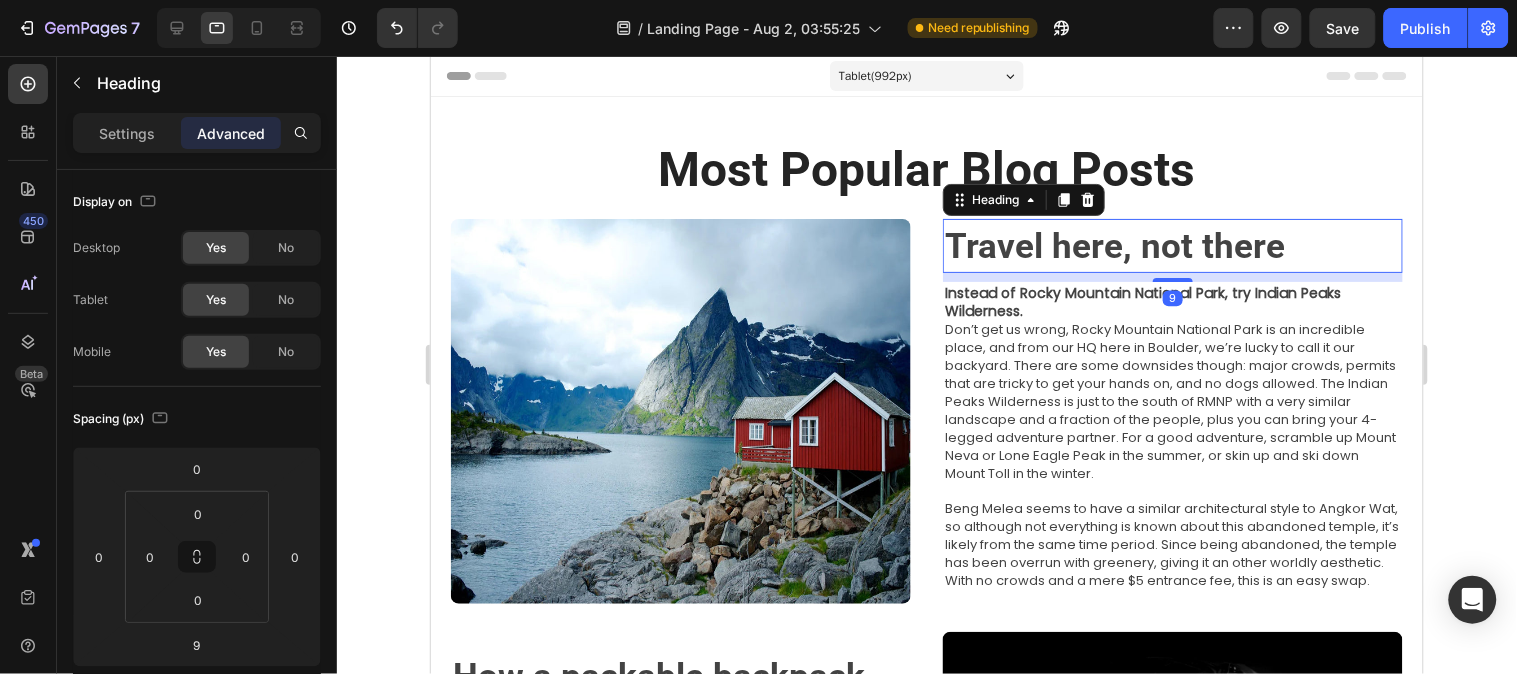 click on "Settings" 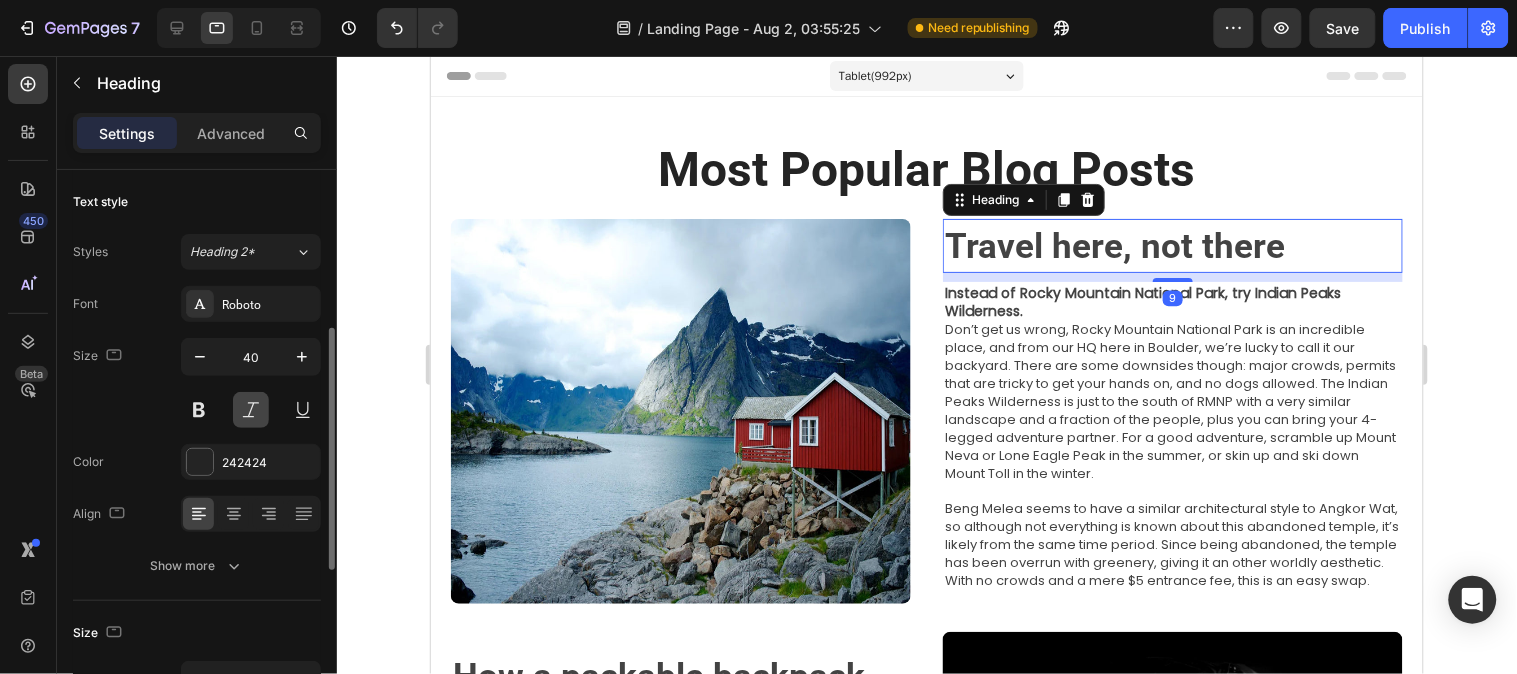 scroll, scrollTop: 111, scrollLeft: 0, axis: vertical 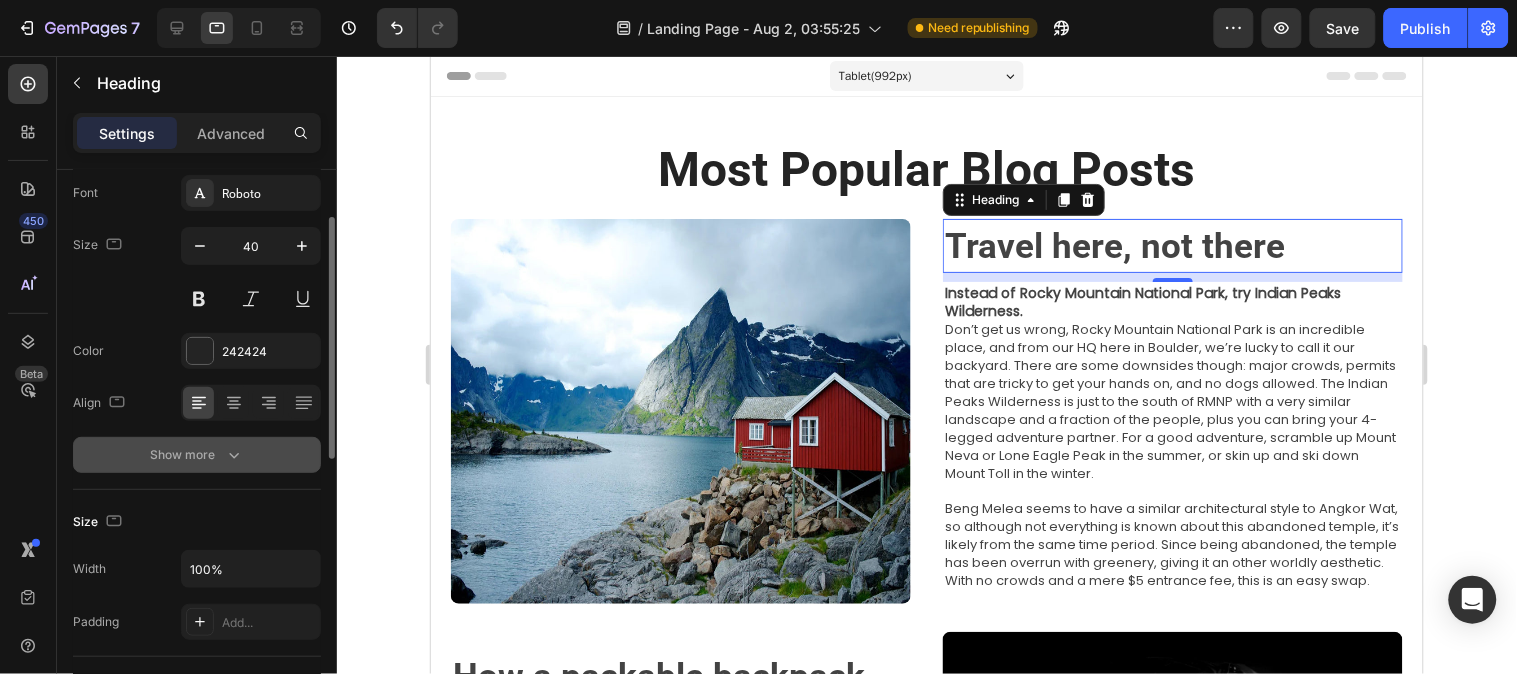 click on "Show more" at bounding box center [197, 455] 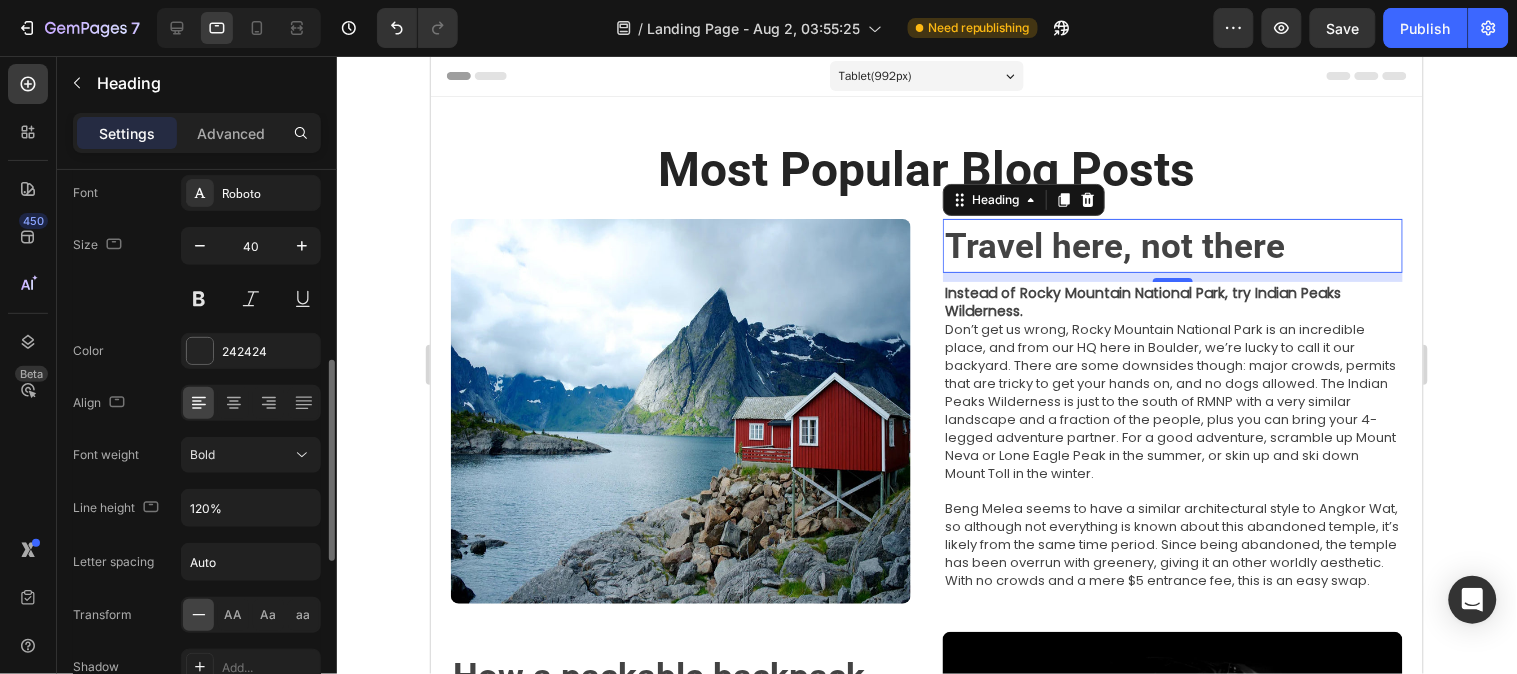 scroll, scrollTop: 222, scrollLeft: 0, axis: vertical 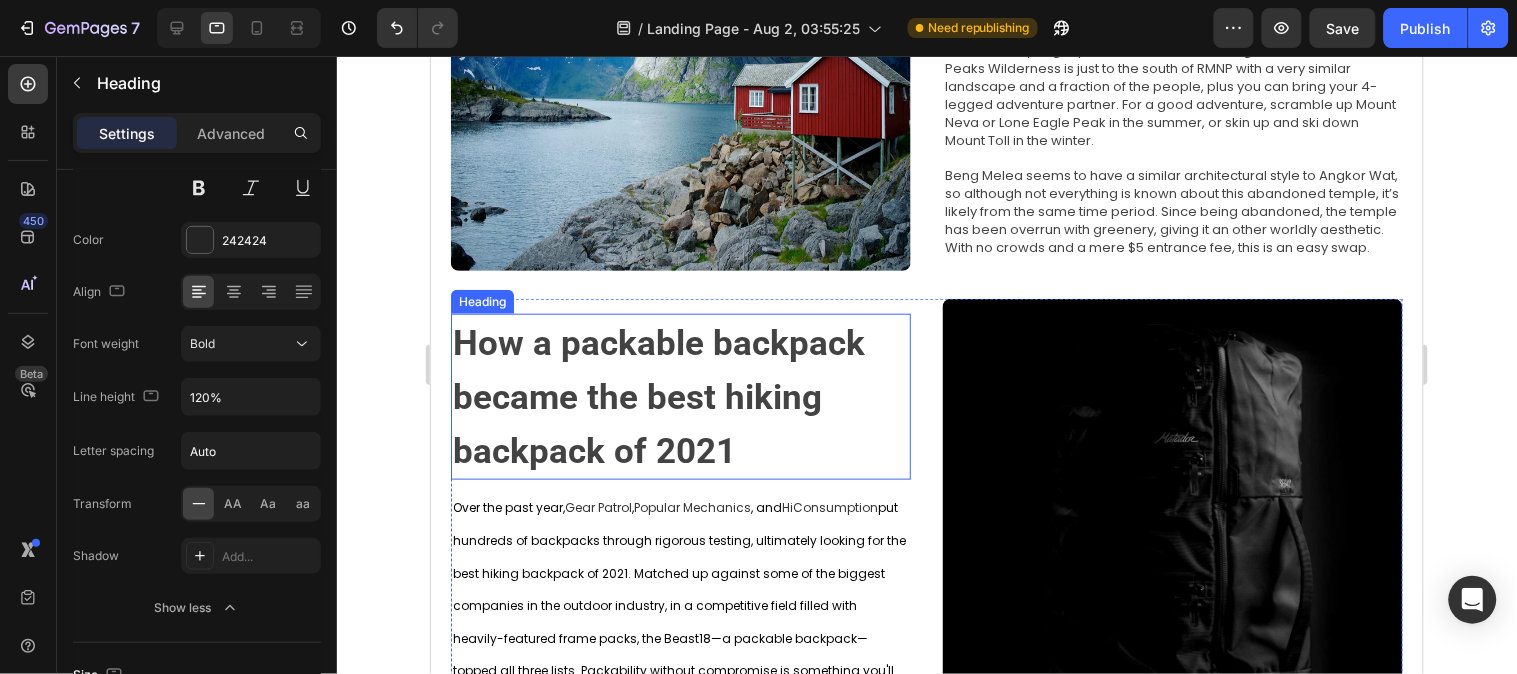 click on "⁠⁠⁠⁠⁠⁠⁠ How a packable backpack became the best hiking backpack of 2021" at bounding box center (680, 396) 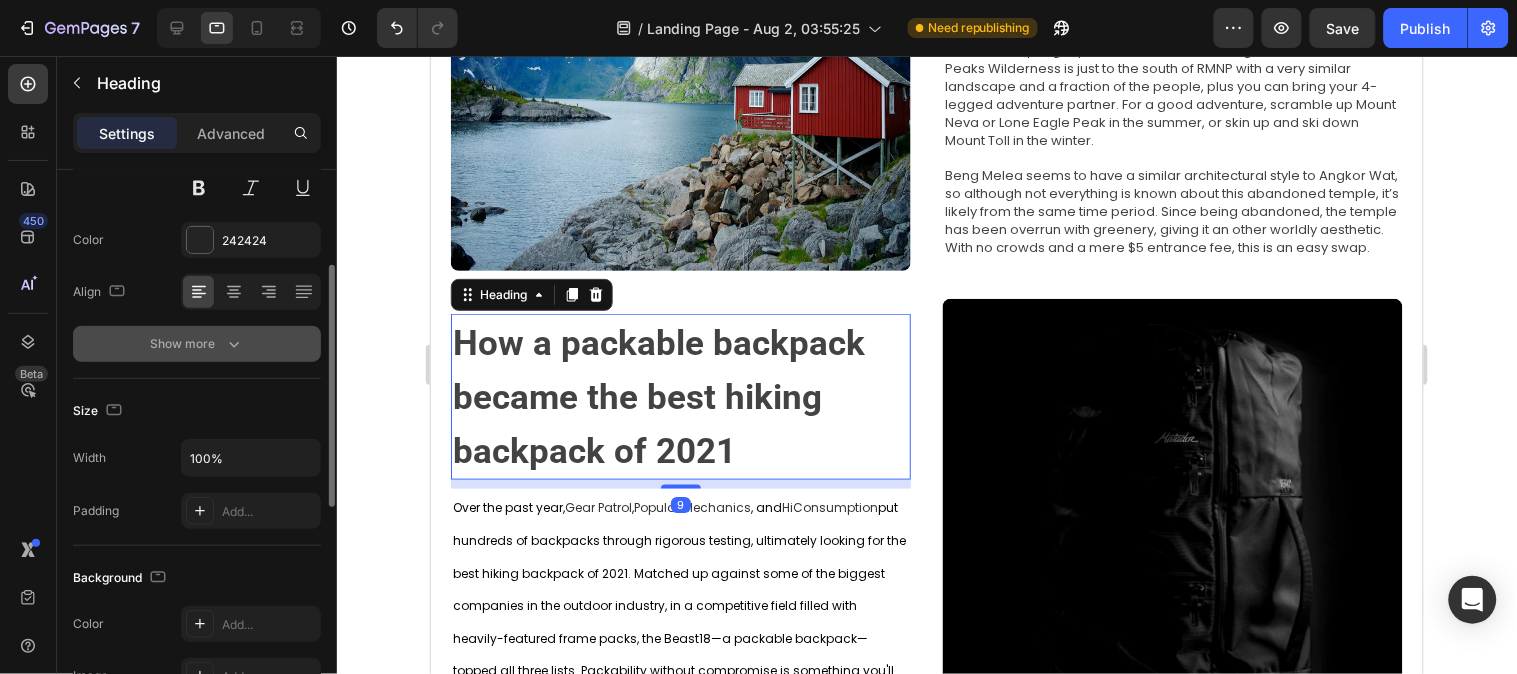 click on "Show more" at bounding box center [197, 344] 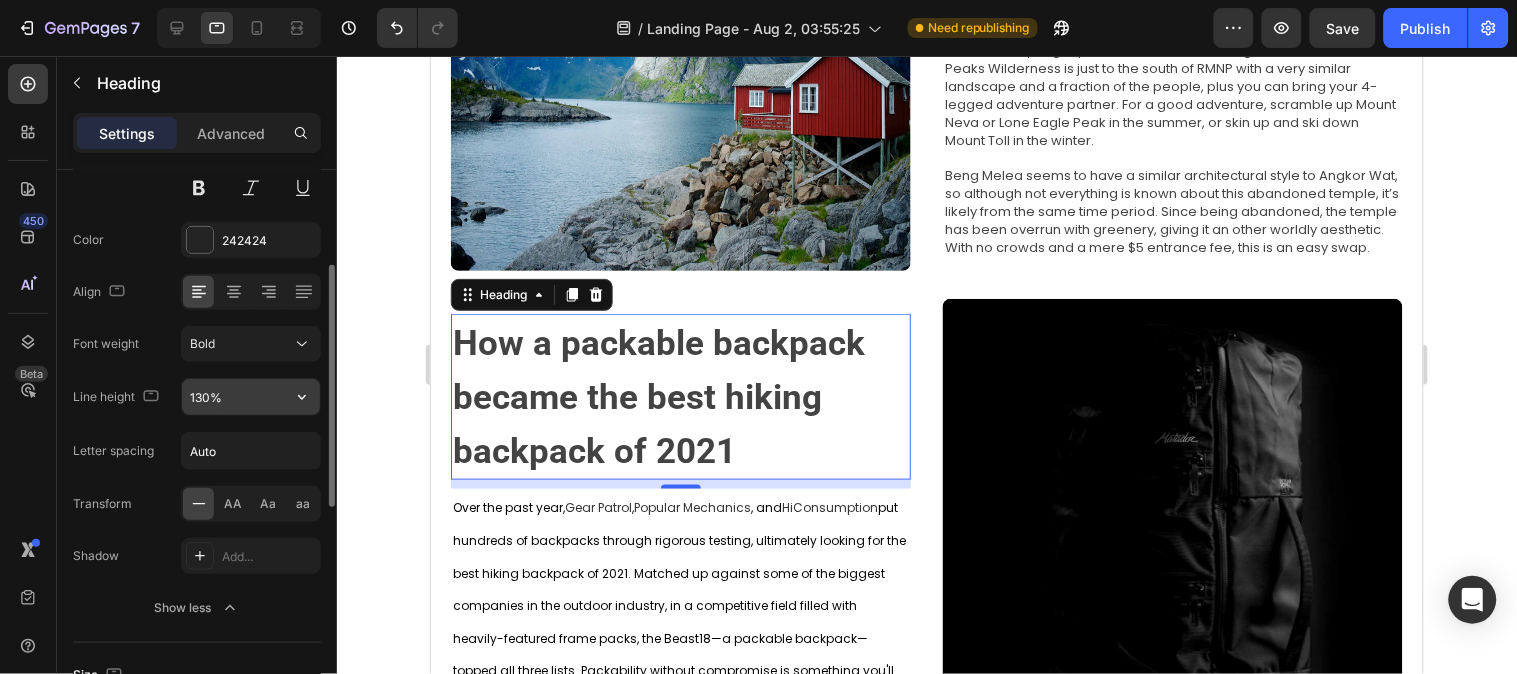 click on "130%" at bounding box center (251, 397) 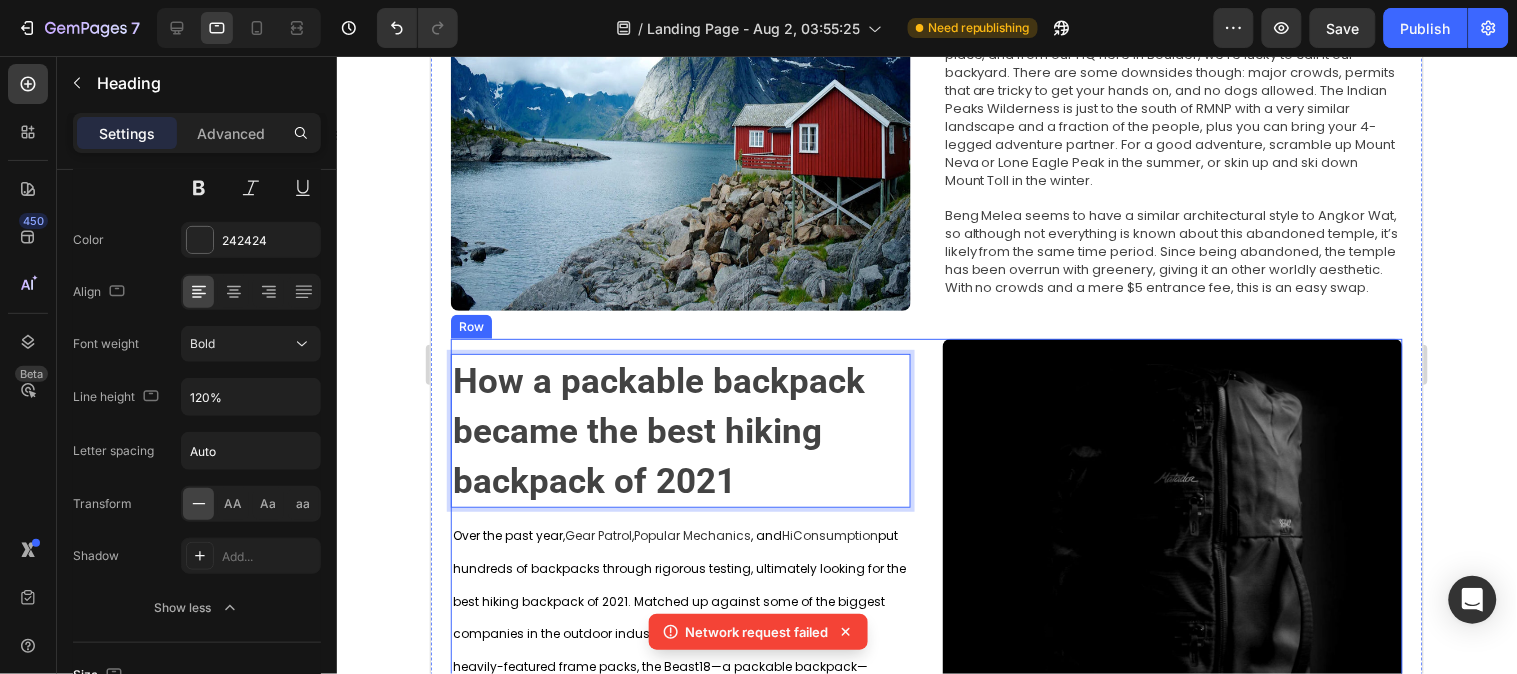 scroll, scrollTop: 333, scrollLeft: 0, axis: vertical 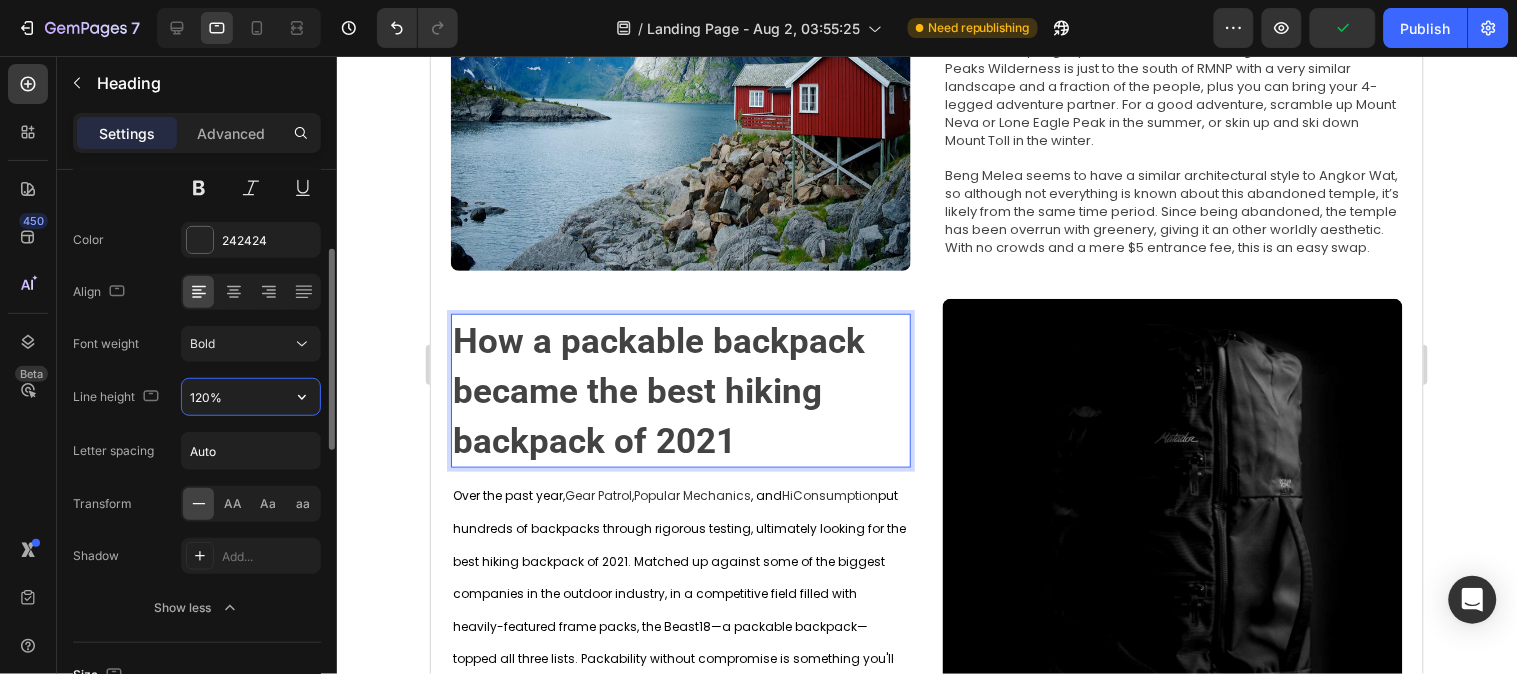 click on "120%" at bounding box center (251, 397) 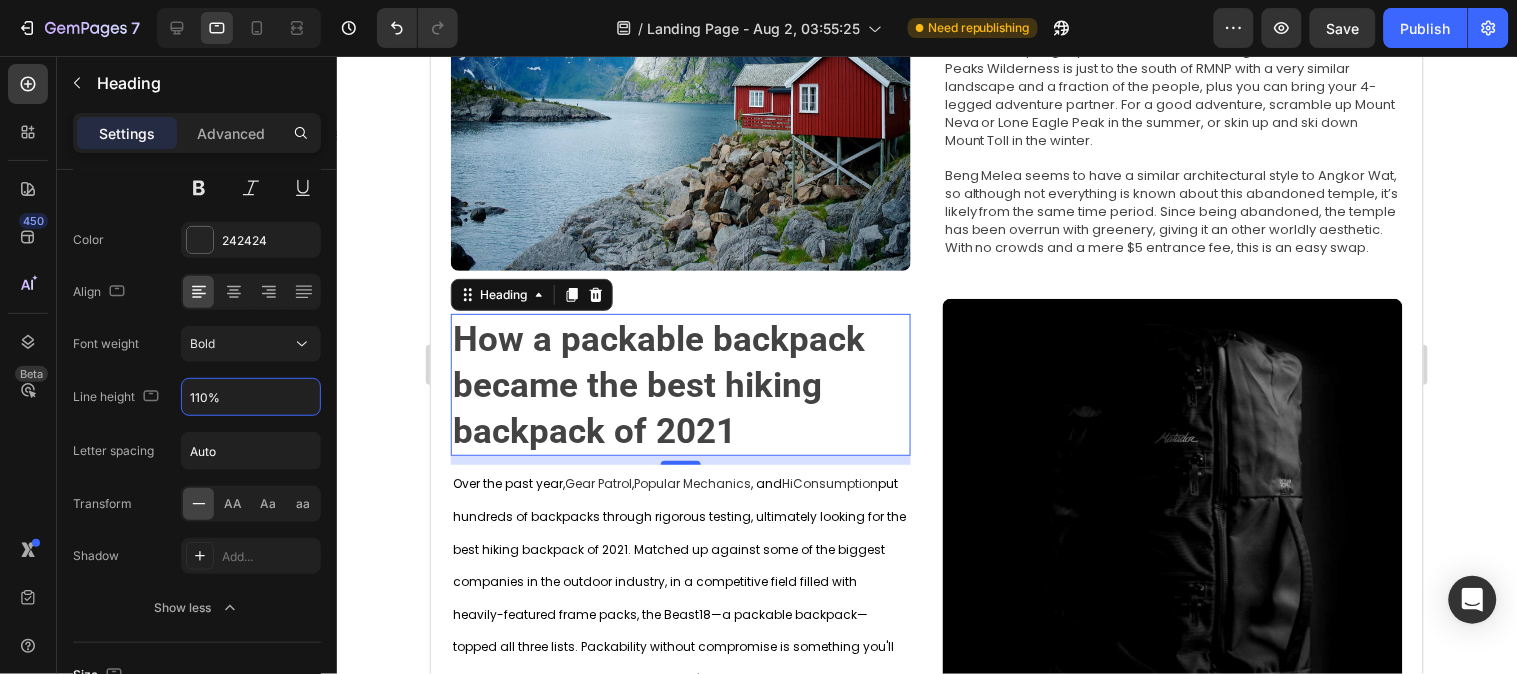 type on "110%" 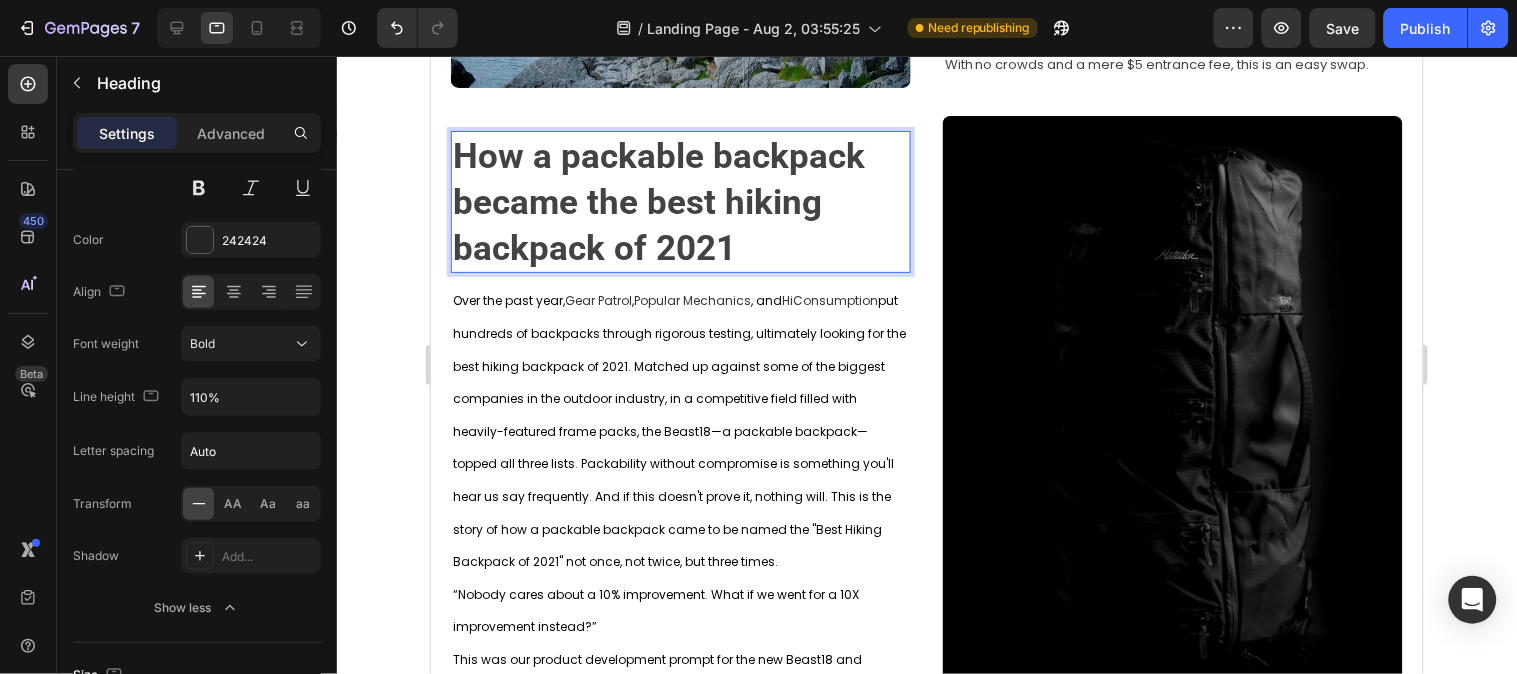 scroll, scrollTop: 555, scrollLeft: 0, axis: vertical 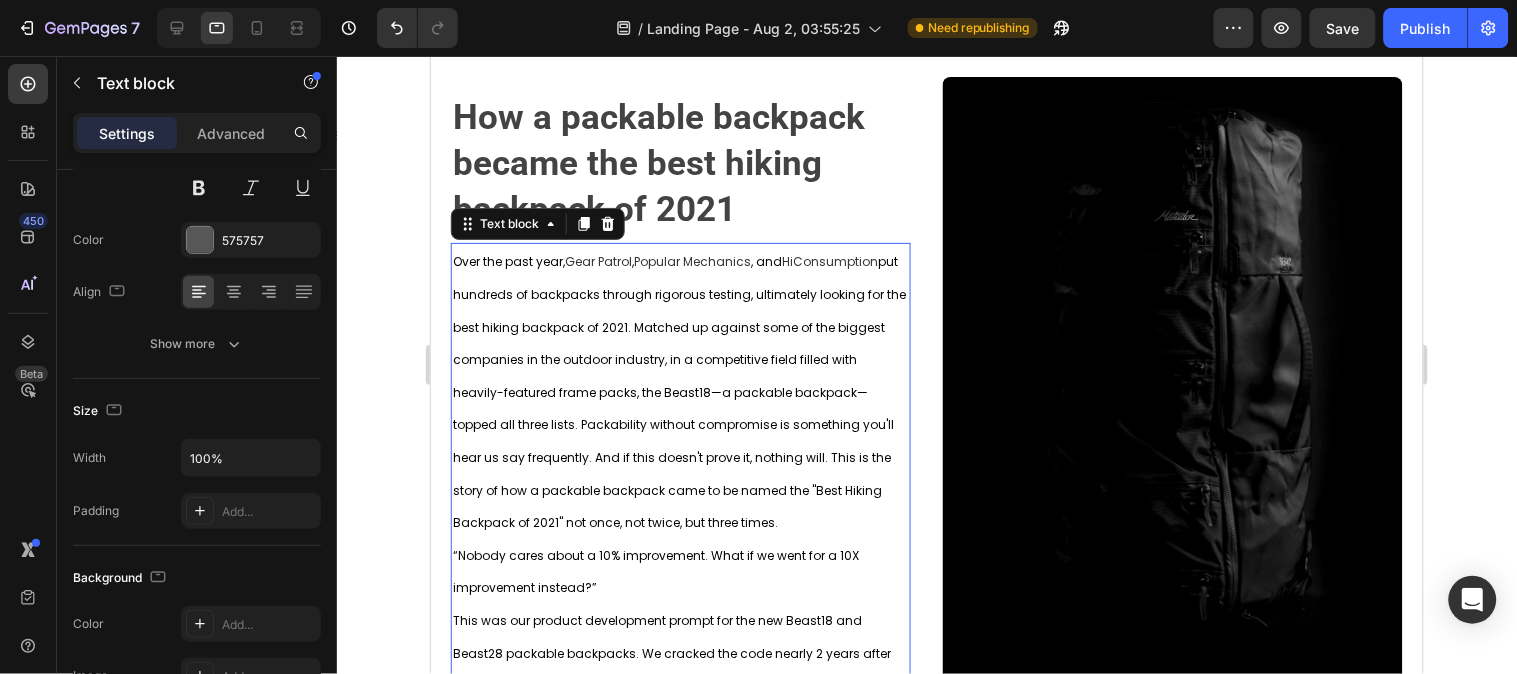 click on "HiConsumption" at bounding box center [829, 259] 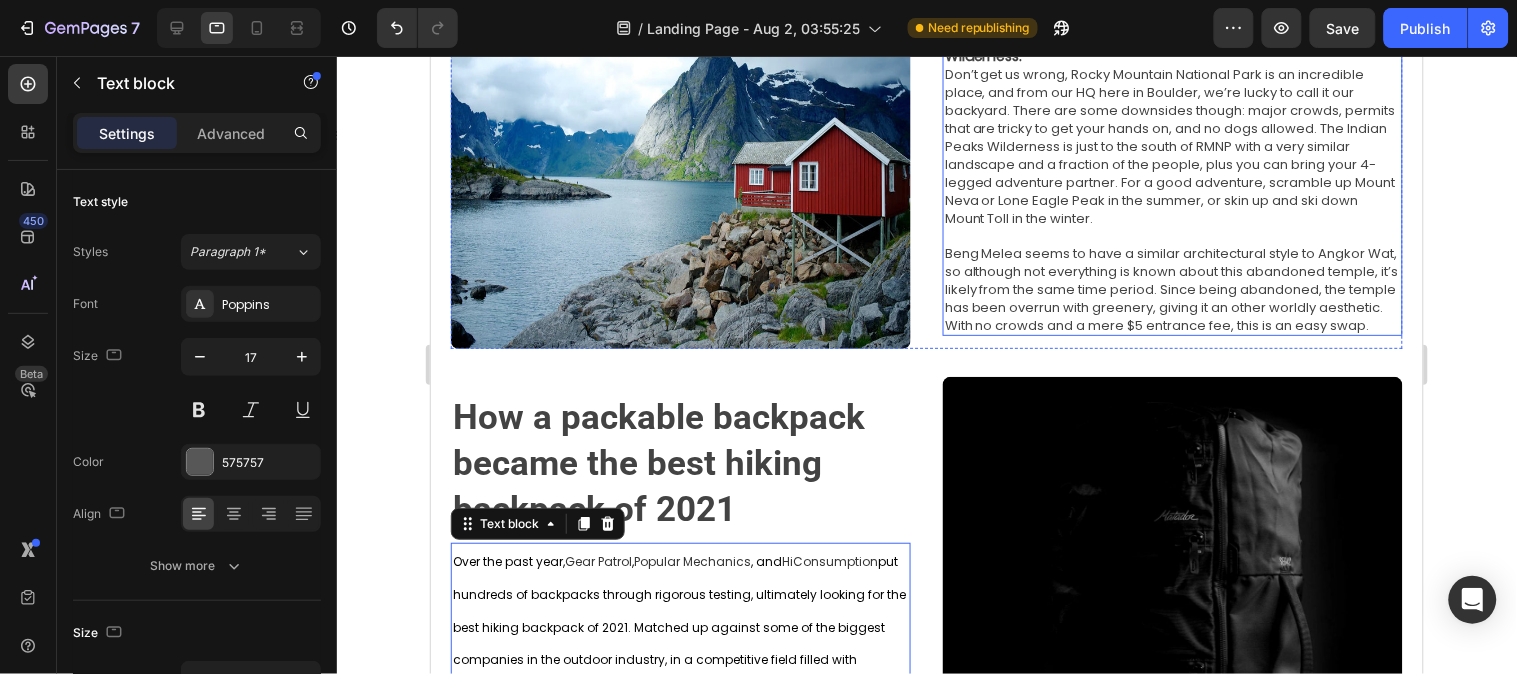 scroll, scrollTop: 222, scrollLeft: 0, axis: vertical 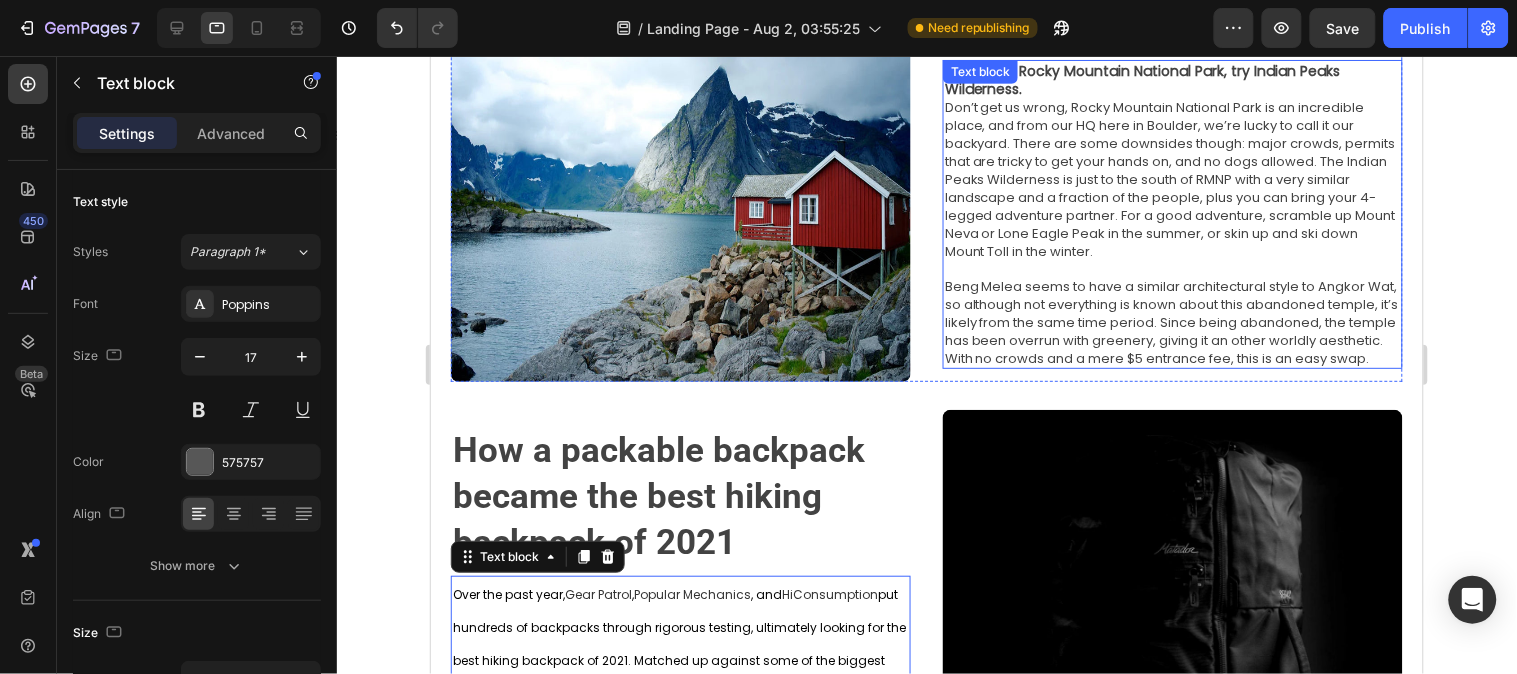 click on "Don’t get us wrong, Rocky Mountain National Park is an incredible place, and from our HQ here in Boulder, we’re lucky to call it our backyard. There are some downsides though: major crowds, permits that are tricky to get your hands on, and no dogs allowed. The Indian Peaks Wilderness is just to the south of RMNP with a very similar landscape and a fraction of the people, plus you can bring your 4-legged adventure partner. For a good adventure, scramble up Mount Neva or Lone Eagle Peak in the summer, or skin up and ski down Mount Toll in the winter." at bounding box center (1172, 178) 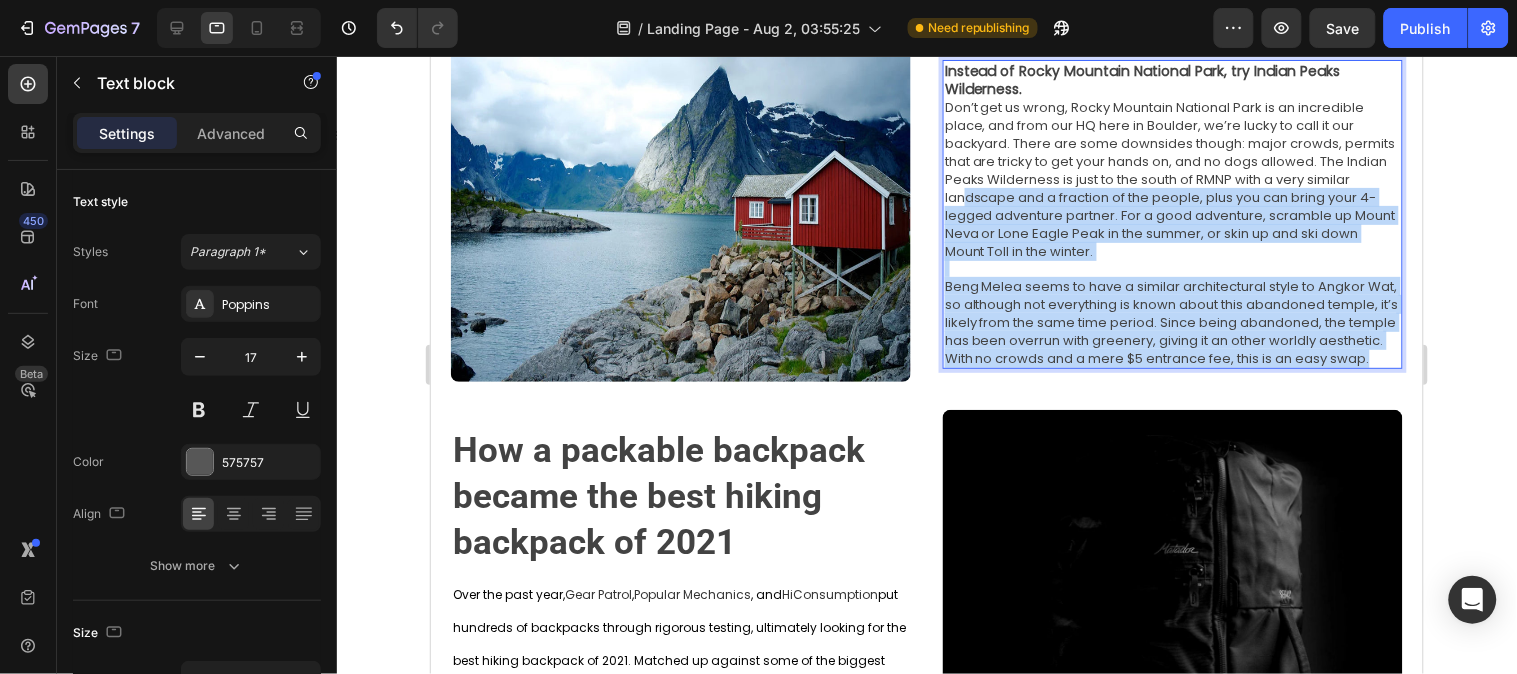 drag, startPoint x: 1019, startPoint y: 391, endPoint x: 958, endPoint y: 212, distance: 189.10843 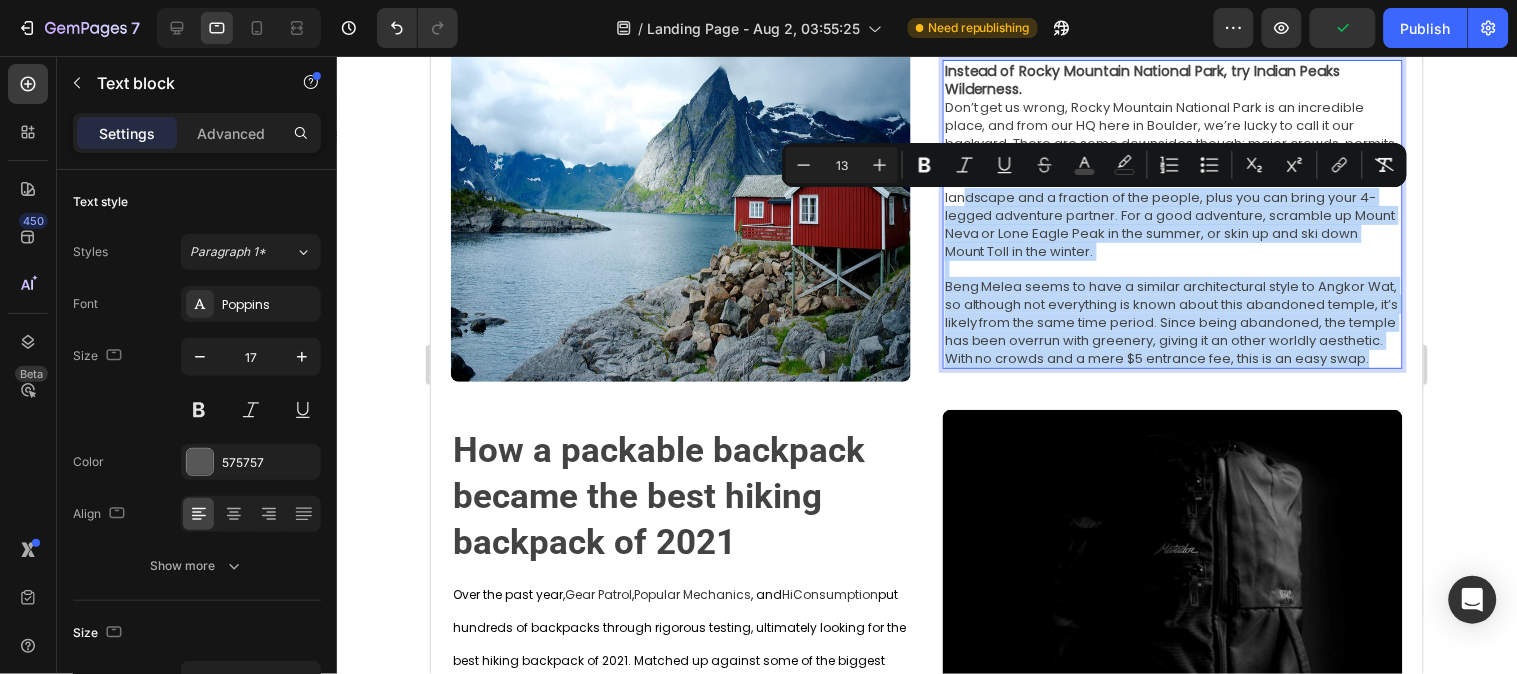 click on "Don’t get us wrong, Rocky Mountain National Park is an incredible place, and from our HQ here in Boulder, we’re lucky to call it our backyard. There are some downsides though: major crowds, permits that are tricky to get your hands on, and no dogs allowed. The Indian Peaks Wilderness is just to the south of RMNP with a very similar landscape and a fraction of the people, plus you can bring your 4-legged adventure partner. For a good adventure, scramble up Mount Neva or Lone Eagle Peak in the summer, or skin up and ski down Mount Toll in the winter." at bounding box center (1172, 178) 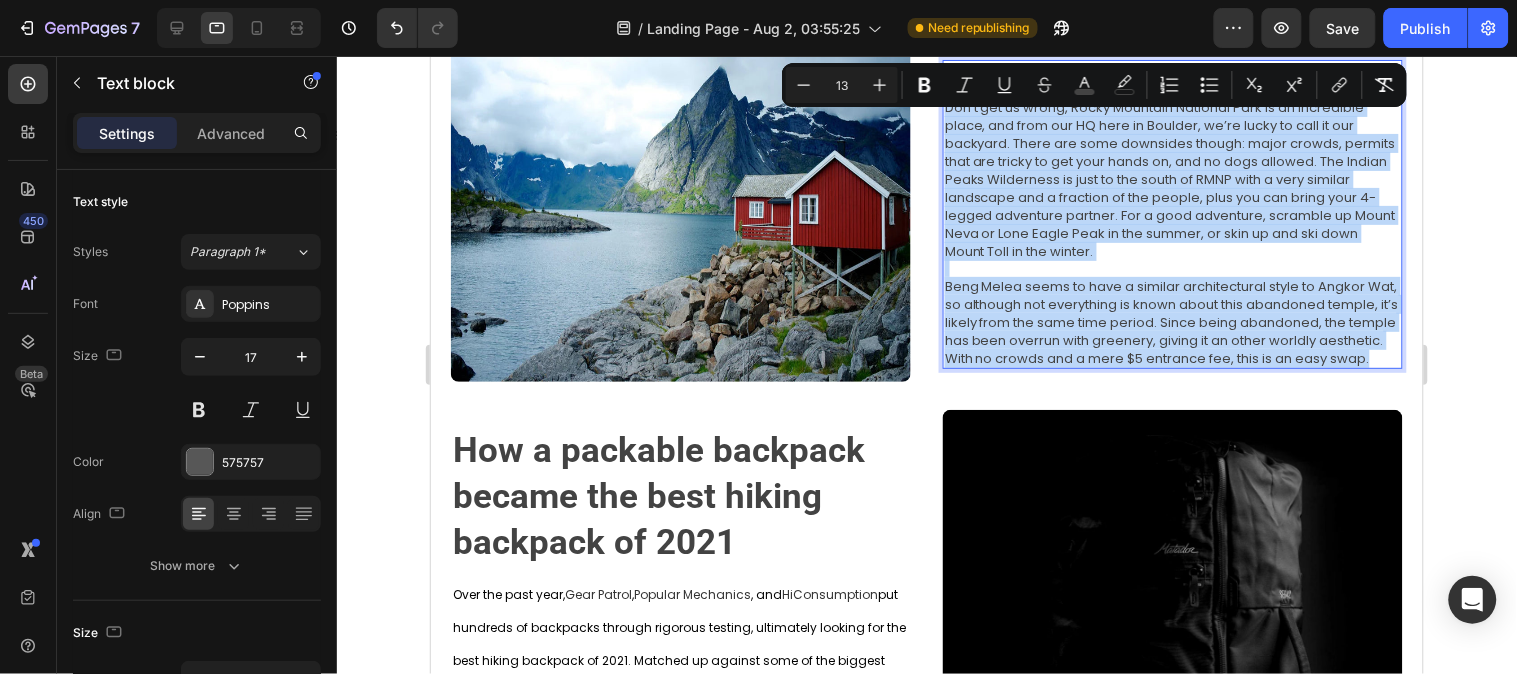 drag, startPoint x: 1016, startPoint y: 395, endPoint x: 1367, endPoint y: 161, distance: 421.8495 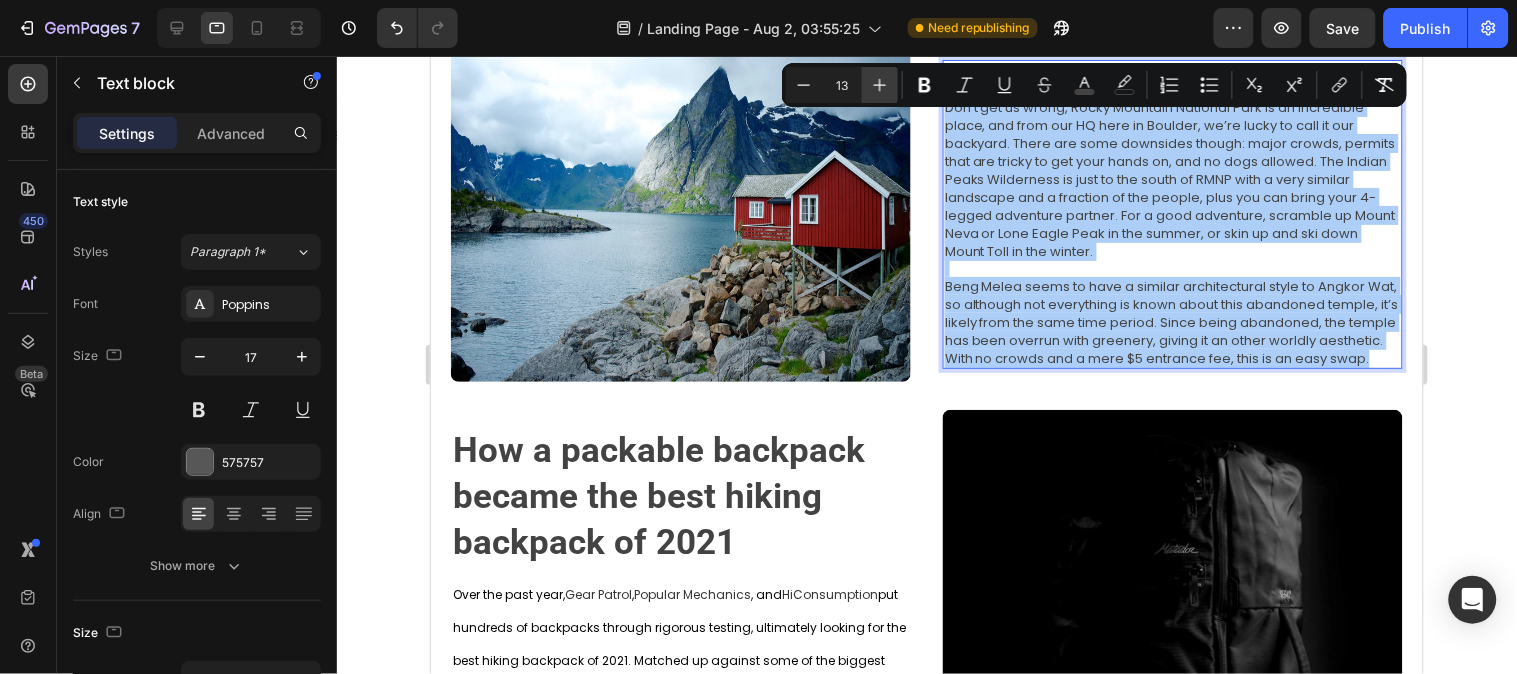 click 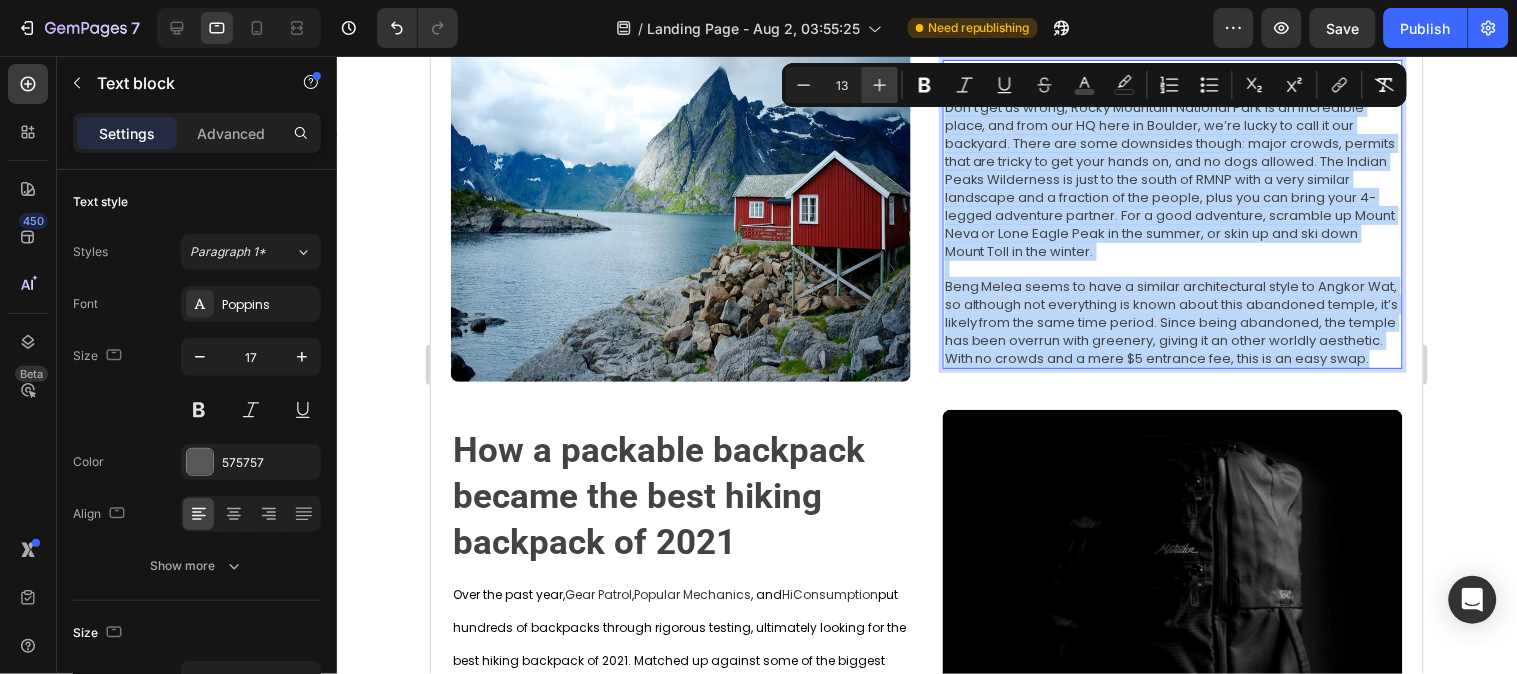type on "14" 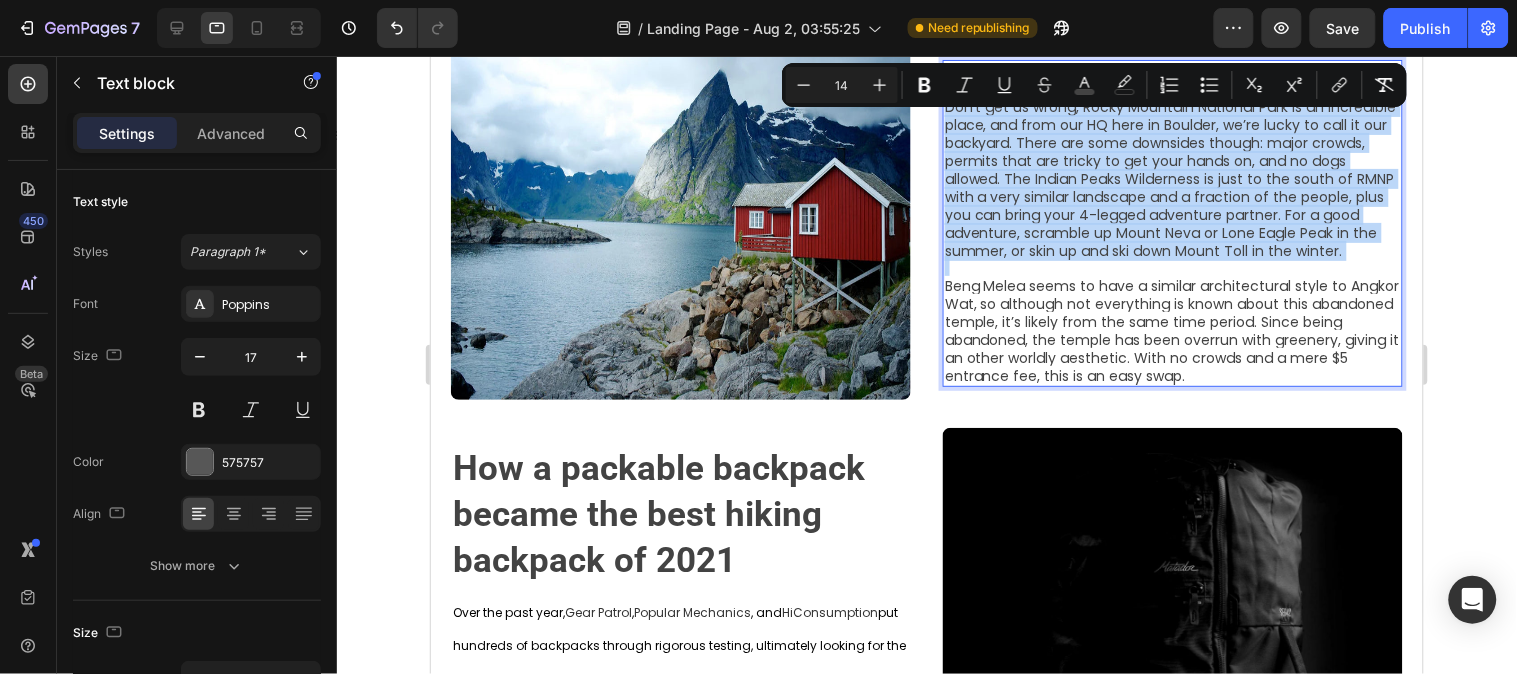 click on "Don’t get us wrong, Rocky Mountain National Park is an incredible place, and from our HQ here in Boulder, we’re lucky to call it our backyard. There are some downsides though: major crowds, permits that are tricky to get your hands on, and no dogs allowed. The Indian Peaks Wilderness is just to the south of RMNP with a very similar landscape and a fraction of the people, plus you can bring your 4-legged adventure partner. For a good adventure, scramble up Mount Neva or Lone Eagle Peak in the summer, or skin up and ski down Mount Toll in the winter." at bounding box center (1172, 178) 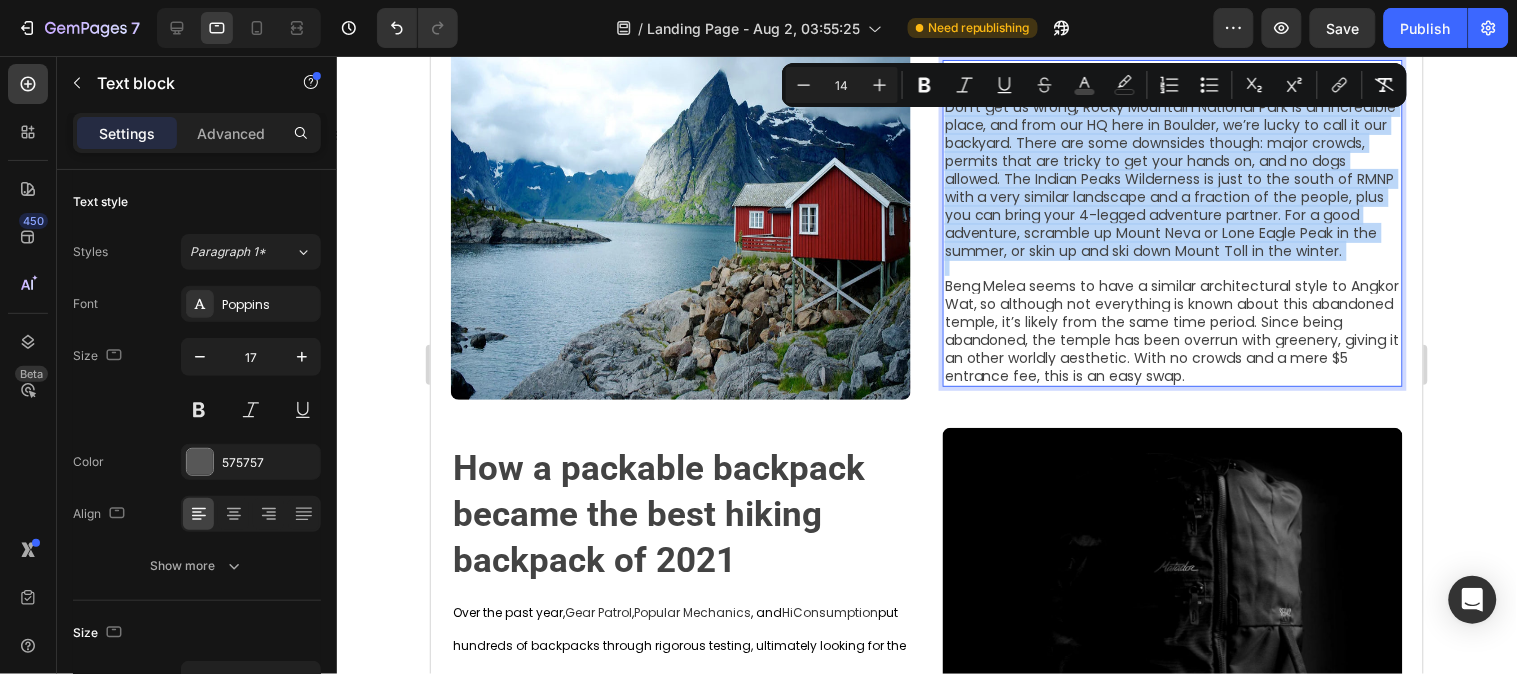 click at bounding box center [1172, 267] 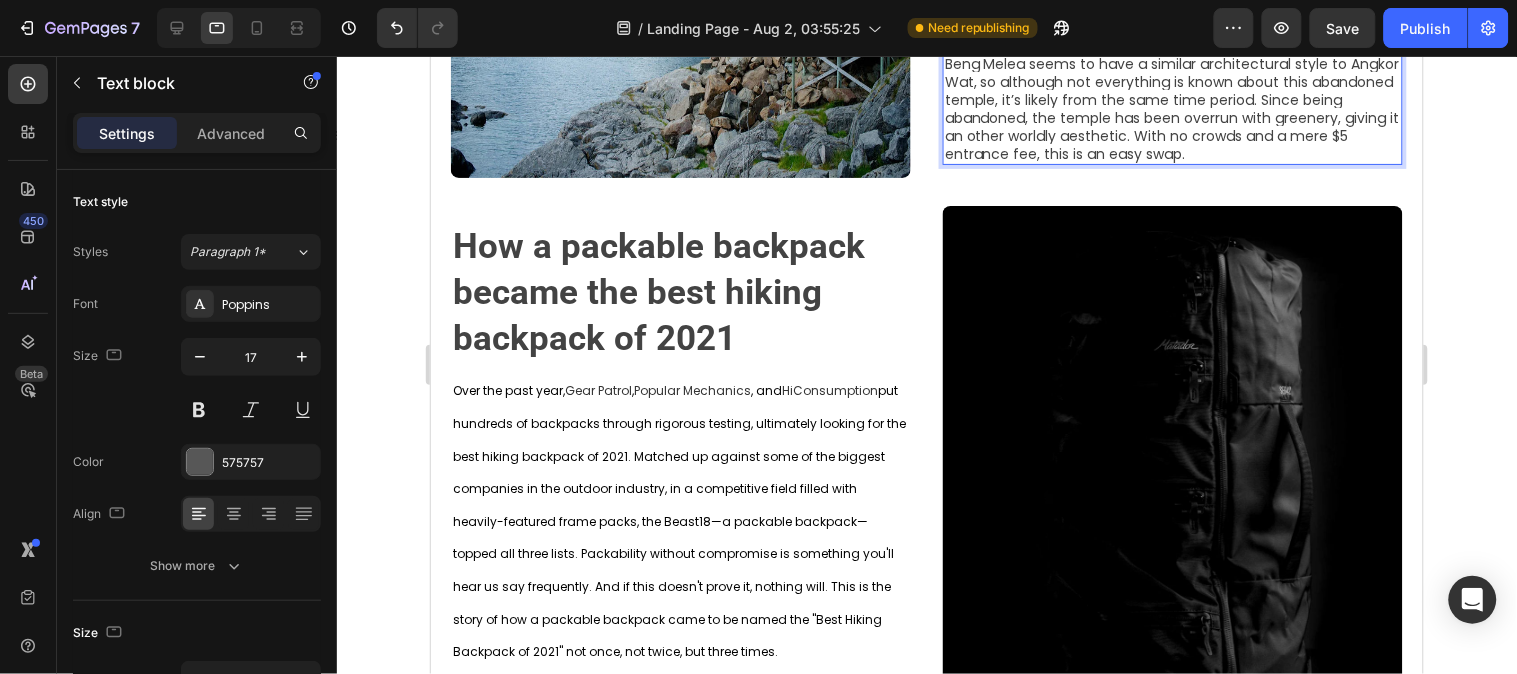 scroll, scrollTop: 666, scrollLeft: 0, axis: vertical 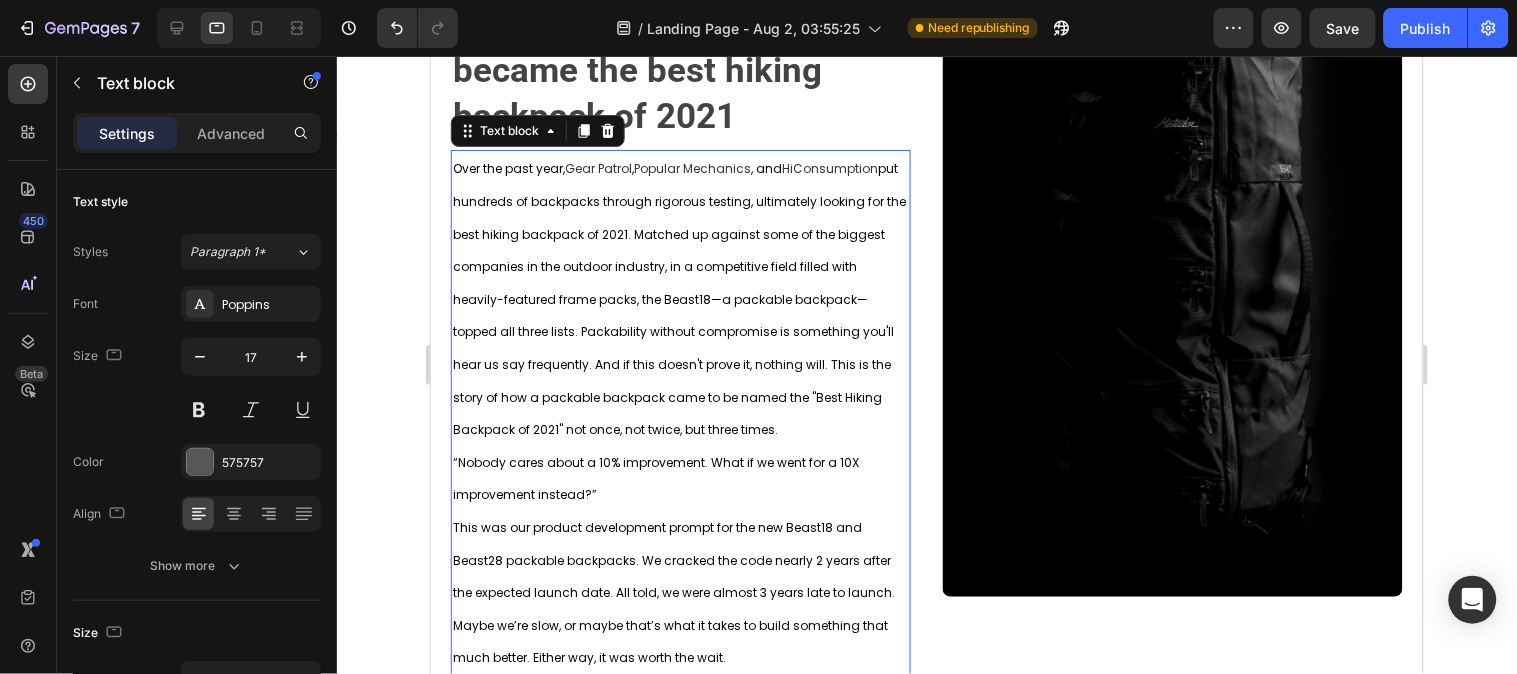 click on "Over the past year,  Gear Patrol ,  Popular Mechanics , and  HiConsumption  put hundreds of backpacks through rigorous testing, ultimately looking for the best hiking backpack of 2021. Matched up against some of the biggest companies in the outdoor industry, in a competitive field filled with heavily-featured frame packs, the Beast18—a packable backpack—topped all three lists. Packability without compromise is something you'll hear us say frequently. And if this doesn't prove it, nothing will. This is the story of how a packable backpack came to be named the "Best Hiking Backpack of 2021" not once, not twice, but three times." at bounding box center [680, 297] 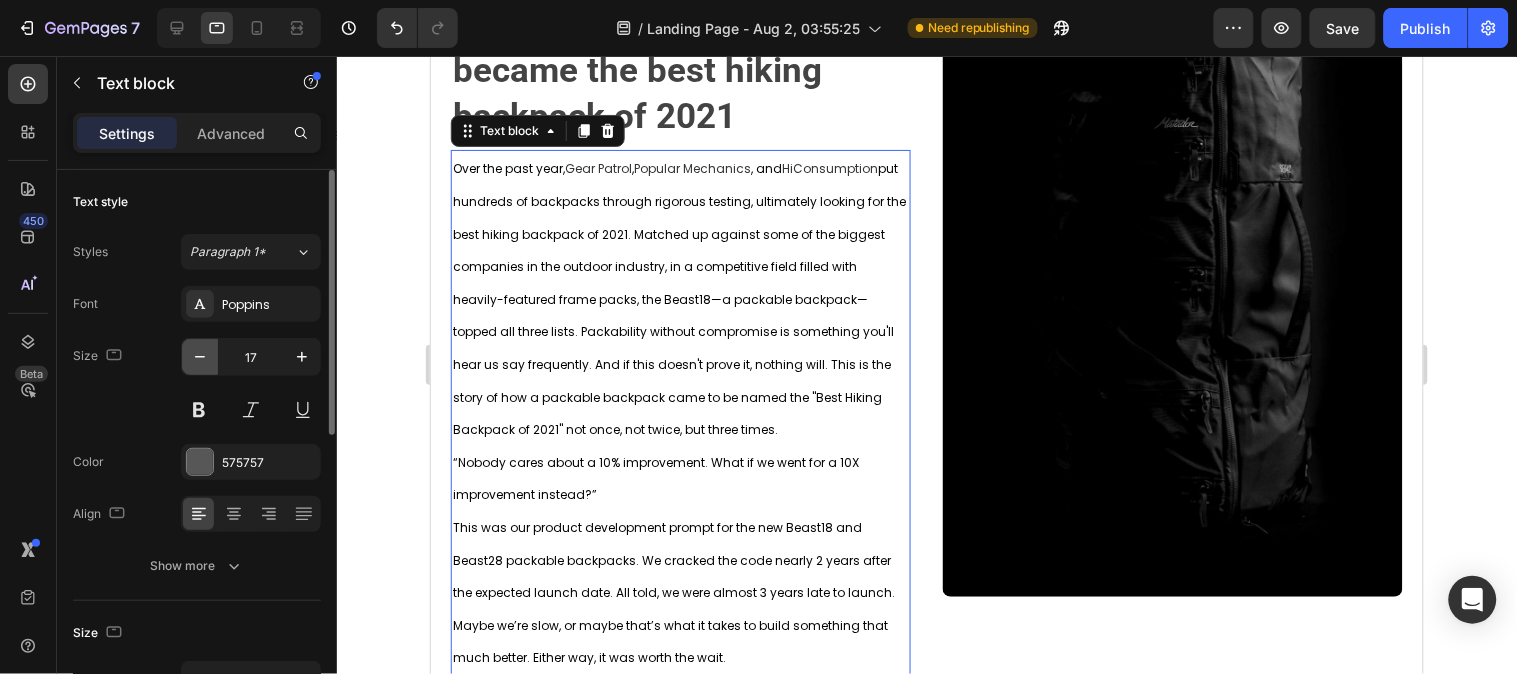 click 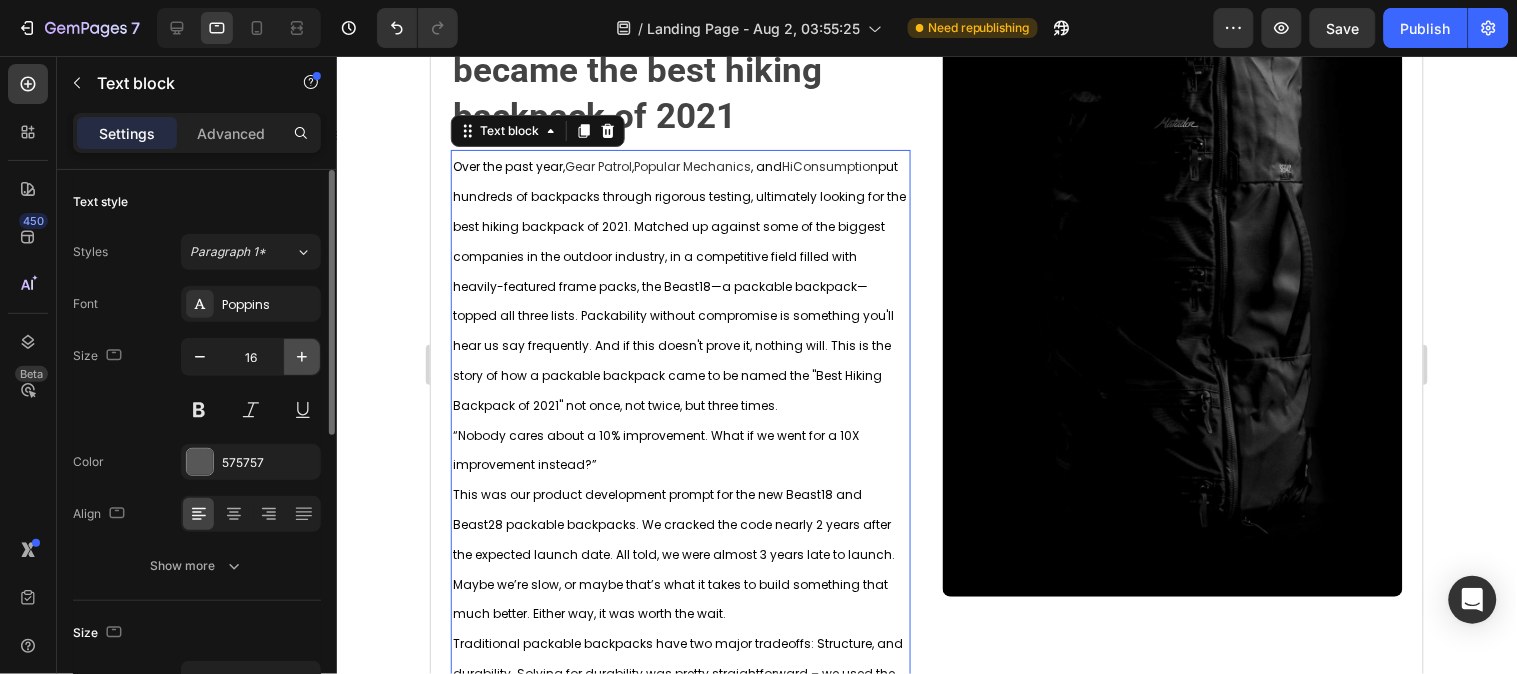 click 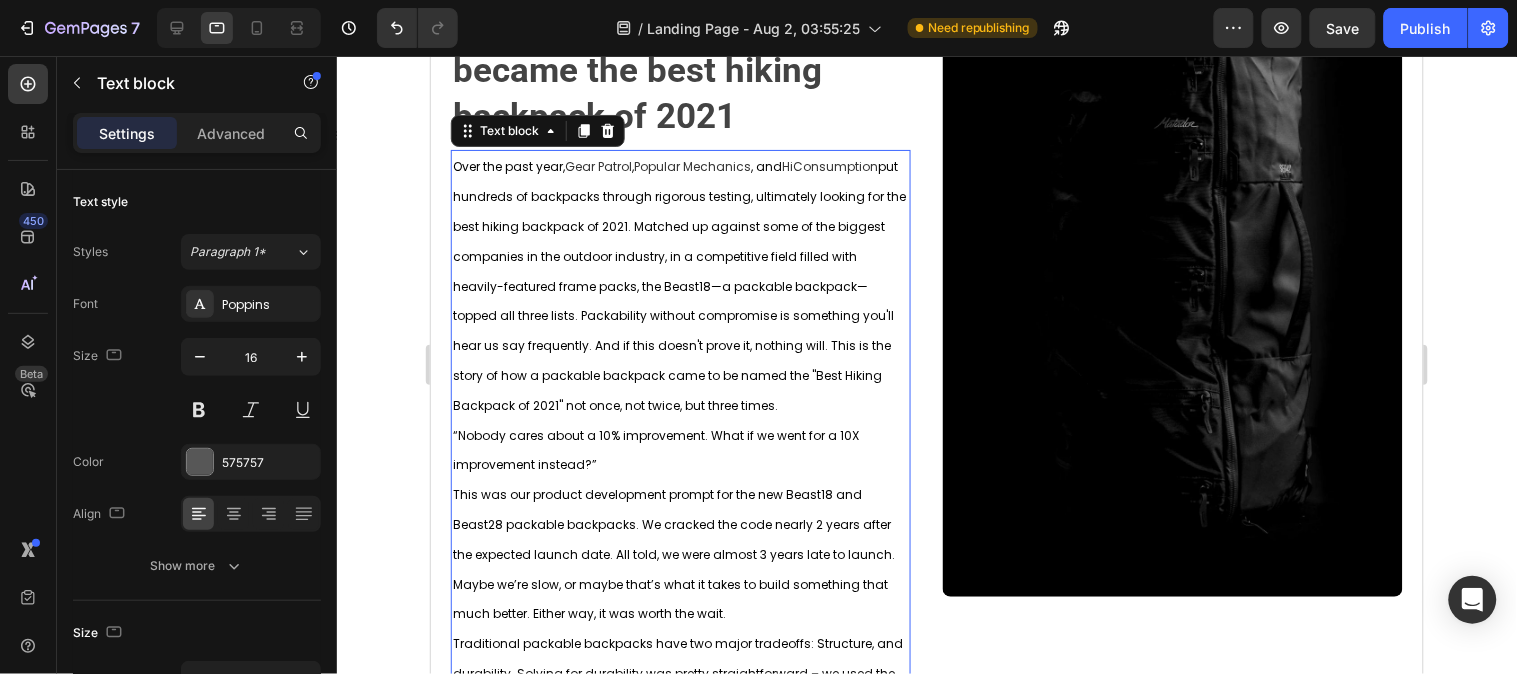 type on "17" 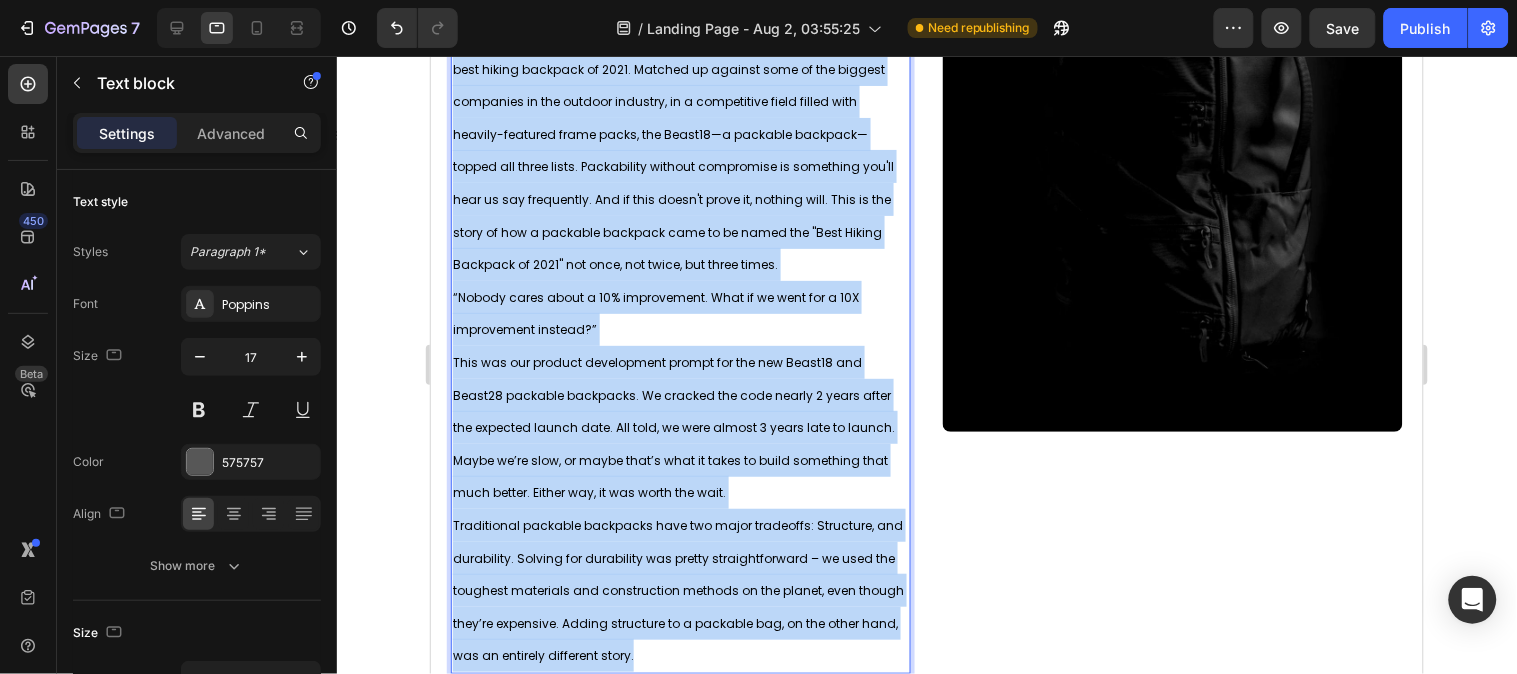 scroll, scrollTop: 1183, scrollLeft: 0, axis: vertical 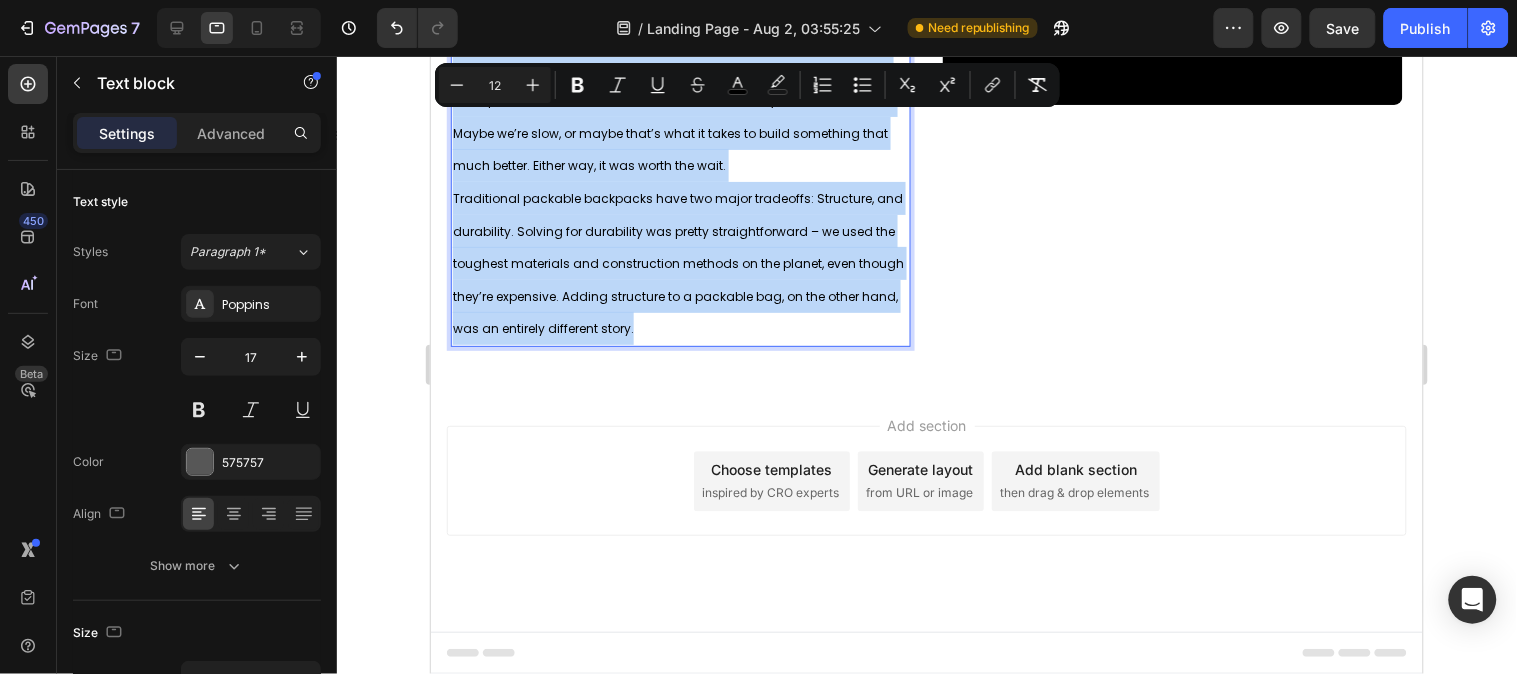 drag, startPoint x: 453, startPoint y: 190, endPoint x: 638, endPoint y: 326, distance: 229.61053 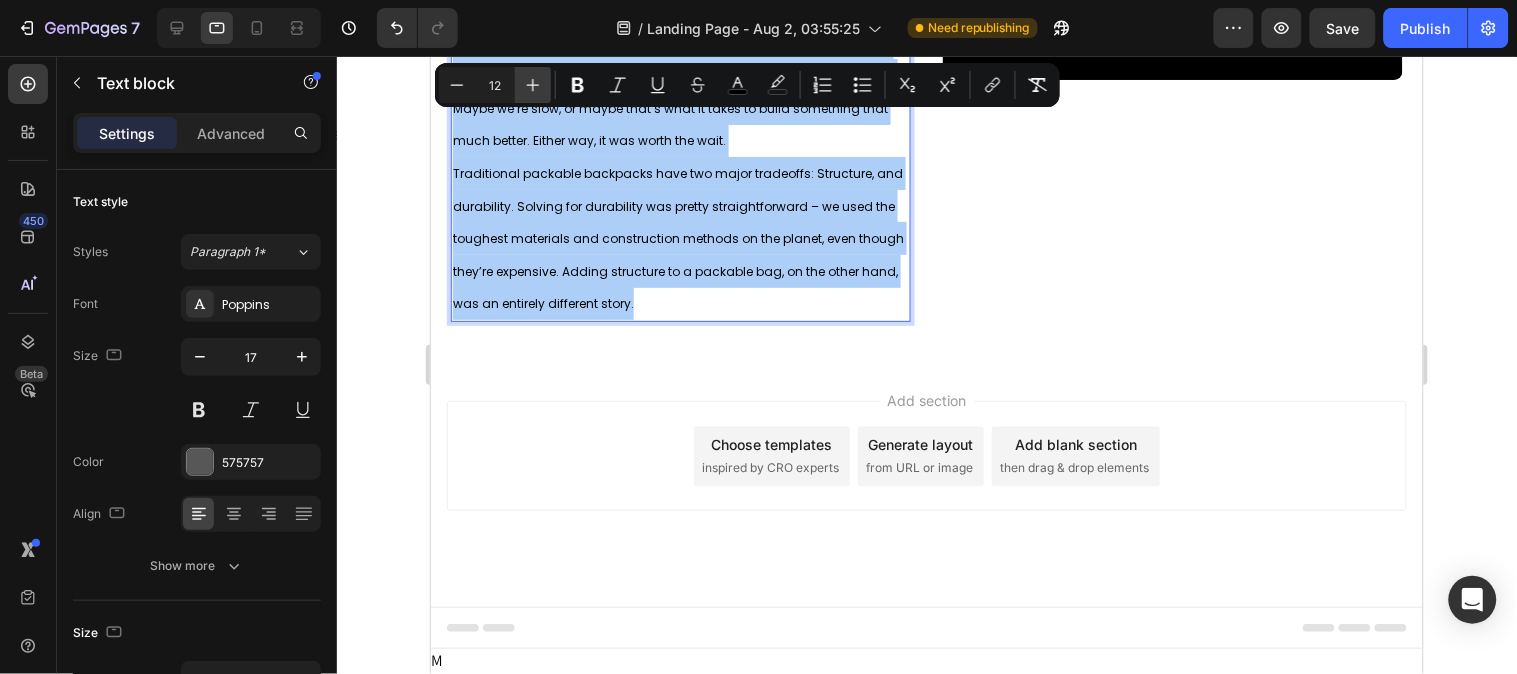 click 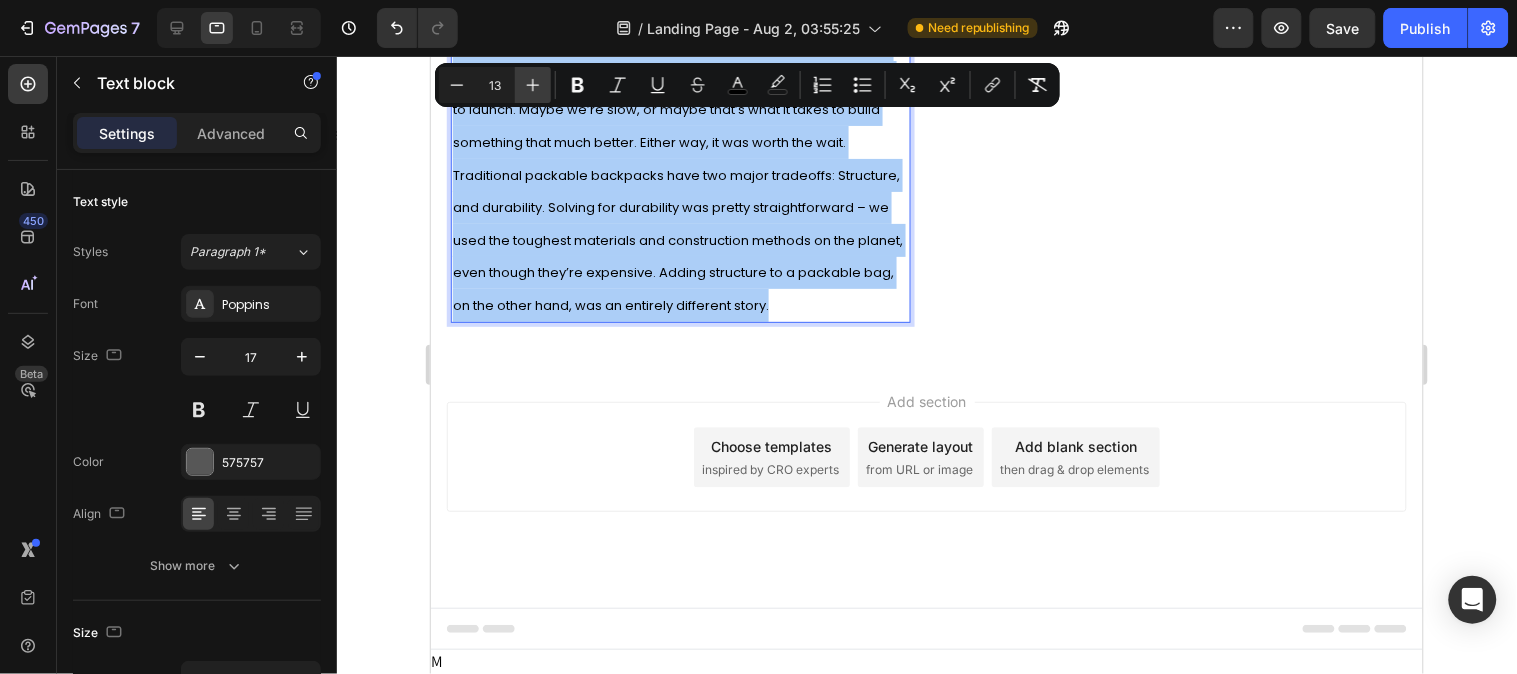 click 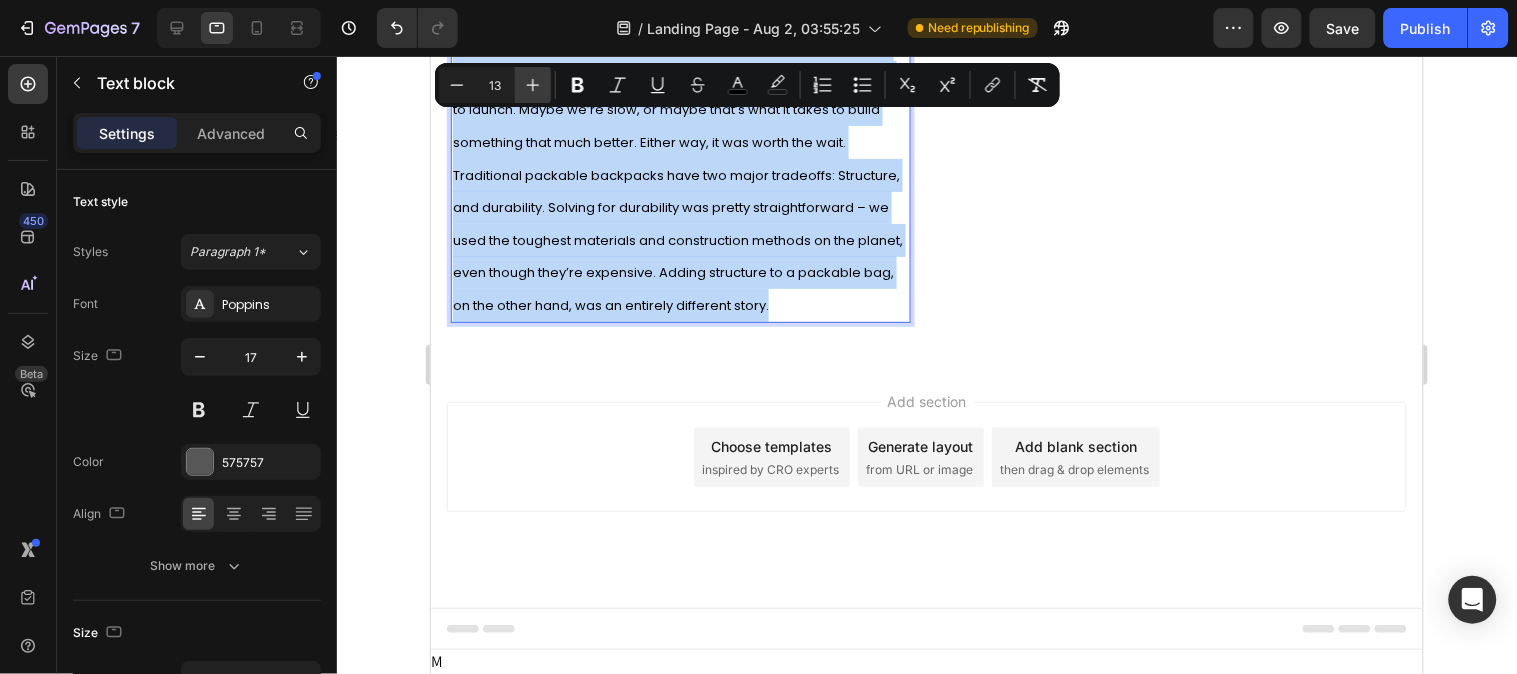 type on "14" 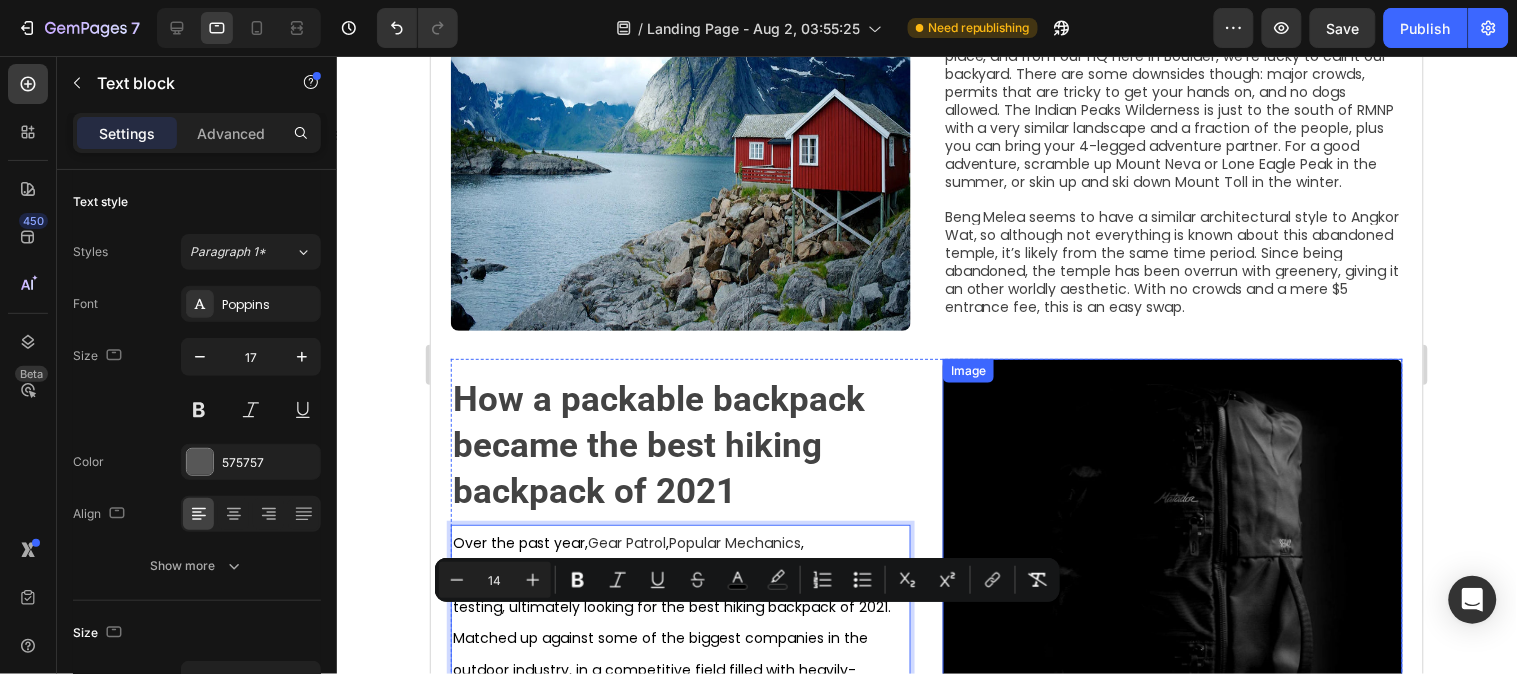 scroll, scrollTop: 232, scrollLeft: 0, axis: vertical 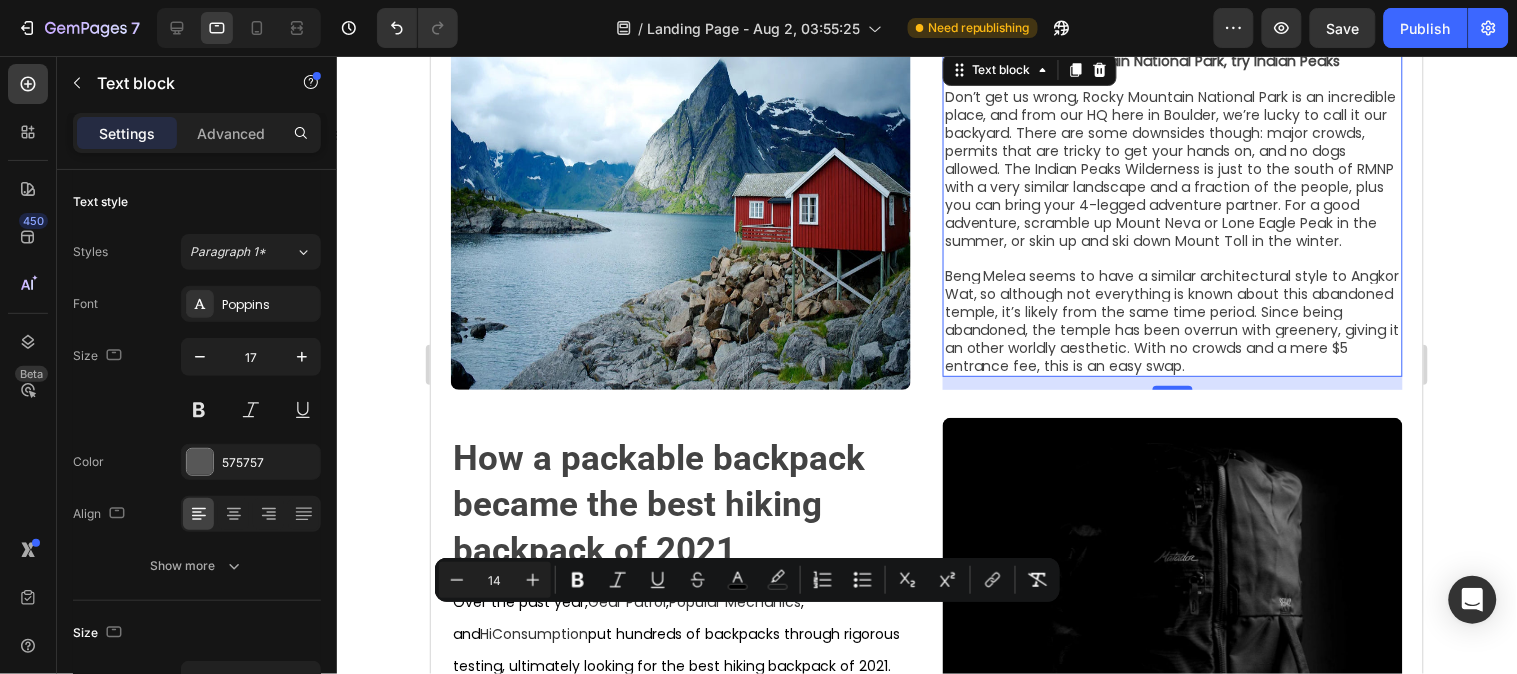 click on "Don’t get us wrong, Rocky Mountain National Park is an incredible place, and from our HQ here in Boulder, we’re lucky to call it our backyard. There are some downsides though: major crowds, permits that are tricky to get your hands on, and no dogs allowed. The Indian Peaks Wilderness is just to the south of RMNP with a very similar landscape and a fraction of the people, plus you can bring your 4-legged adventure partner. For a good adventure, scramble up Mount Neva or Lone Eagle Peak in the summer, or skin up and ski down Mount Toll in the winter." at bounding box center (1172, 168) 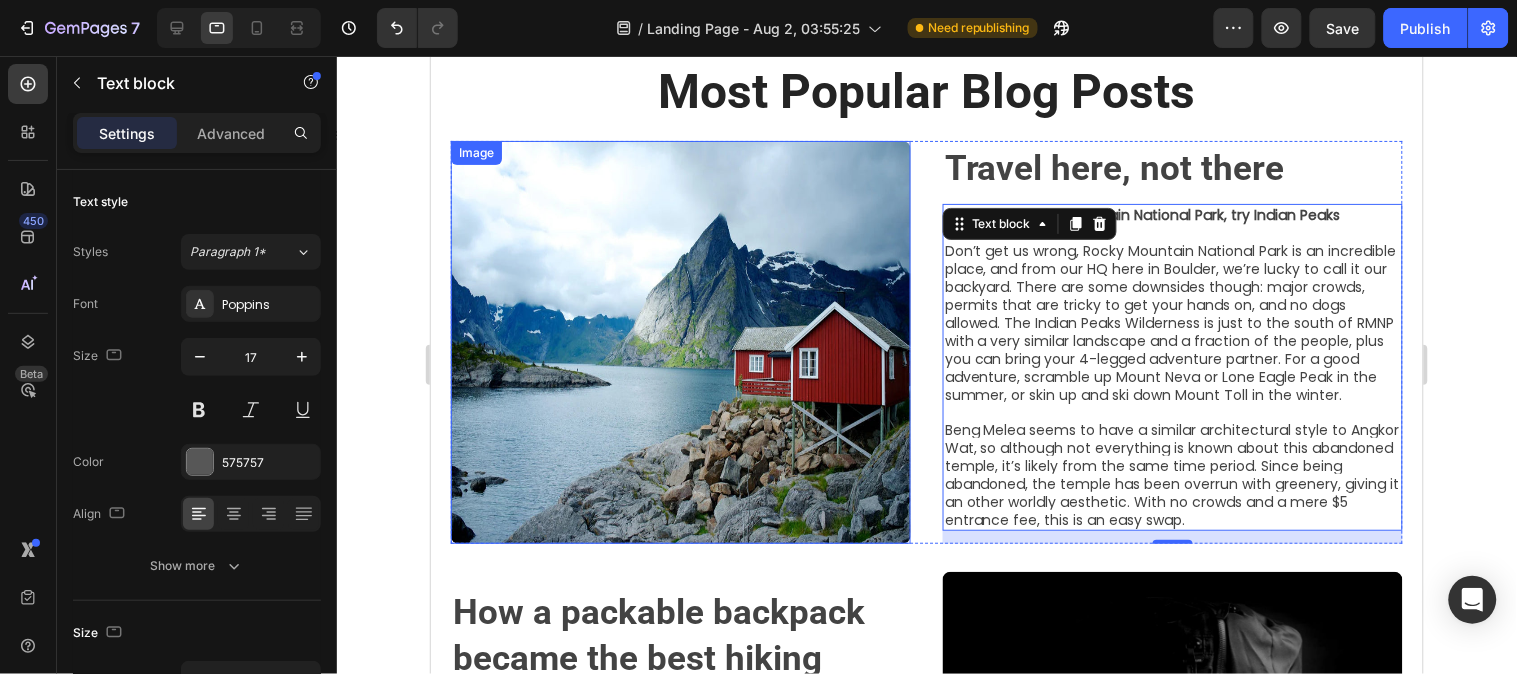scroll, scrollTop: 111, scrollLeft: 0, axis: vertical 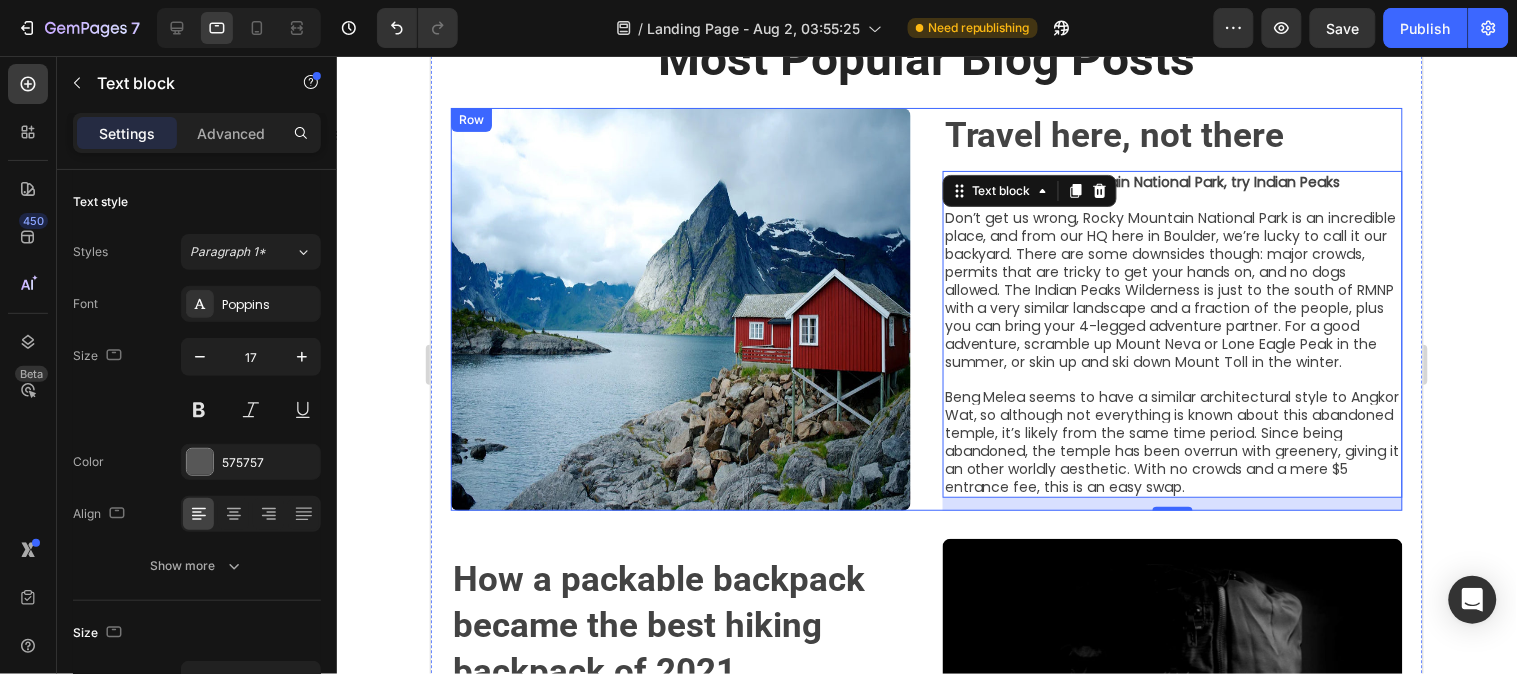 click on "Image ⁠⁠⁠⁠⁠⁠⁠ Travel here, not there Heading Instead of Rocky Mountain National Park, try Indian Peaks Wilderness. Don’t get us wrong, Rocky Mountain National Park is an incredible place, and from our HQ here in Boulder, we’re lucky to call it our backyard. There are some downsides though: major crowds, permits that are tricky to get your hands on, and no dogs allowed. The Indian Peaks Wilderness is just to the south of RMNP with a very similar landscape and a fraction of the people, plus you can bring your 4-legged adventure partner. For a good adventure, scramble up Mount Neva or Lone Eagle Peak in the summer, or skin up and ski down Mount Toll in the winter. Text block   13 Row" at bounding box center [926, 308] 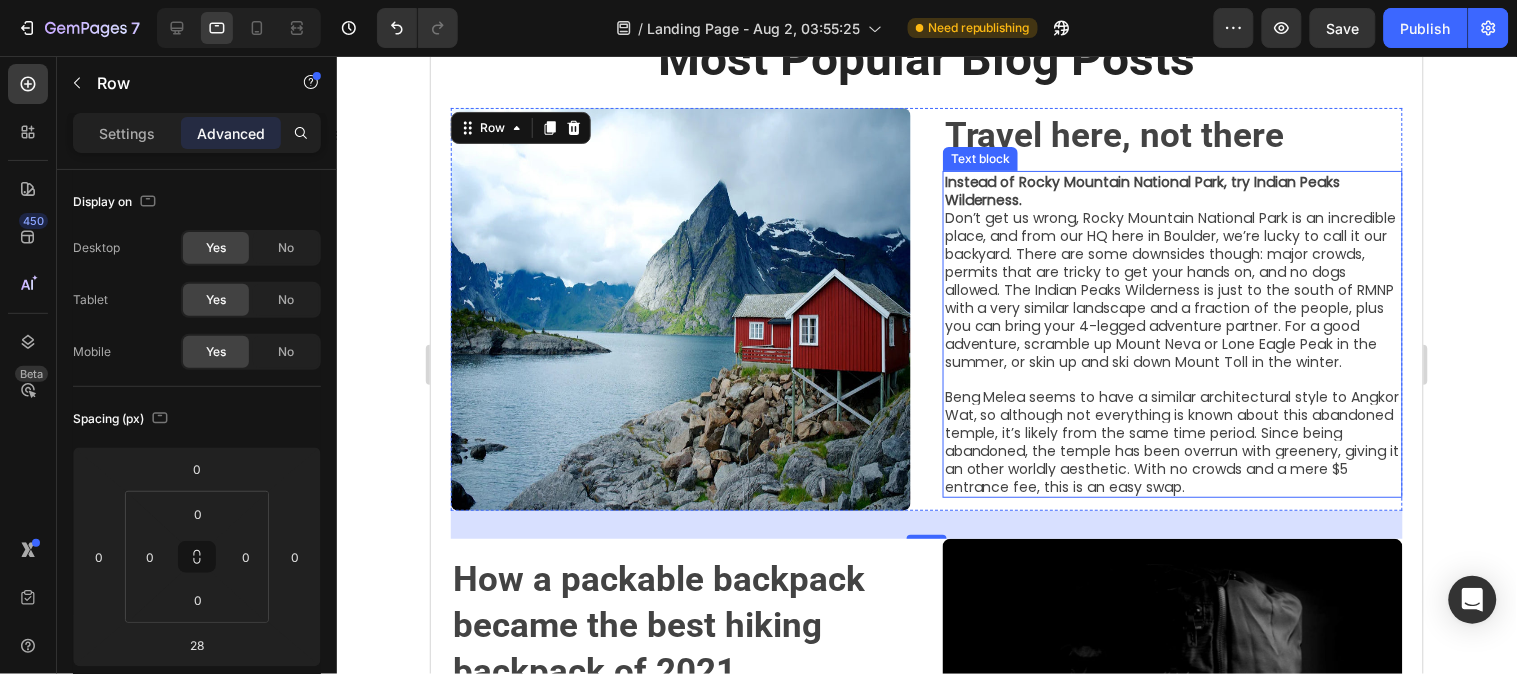 click on "Don’t get us wrong, Rocky Mountain National Park is an incredible place, and from our HQ here in Boulder, we’re lucky to call it our backyard. There are some downsides though: major crowds, permits that are tricky to get your hands on, and no dogs allowed. The Indian Peaks Wilderness is just to the south of RMNP with a very similar landscape and a fraction of the people, plus you can bring your 4-legged adventure partner. For a good adventure, scramble up Mount Neva or Lone Eagle Peak in the summer, or skin up and ski down Mount Toll in the winter." at bounding box center (1172, 289) 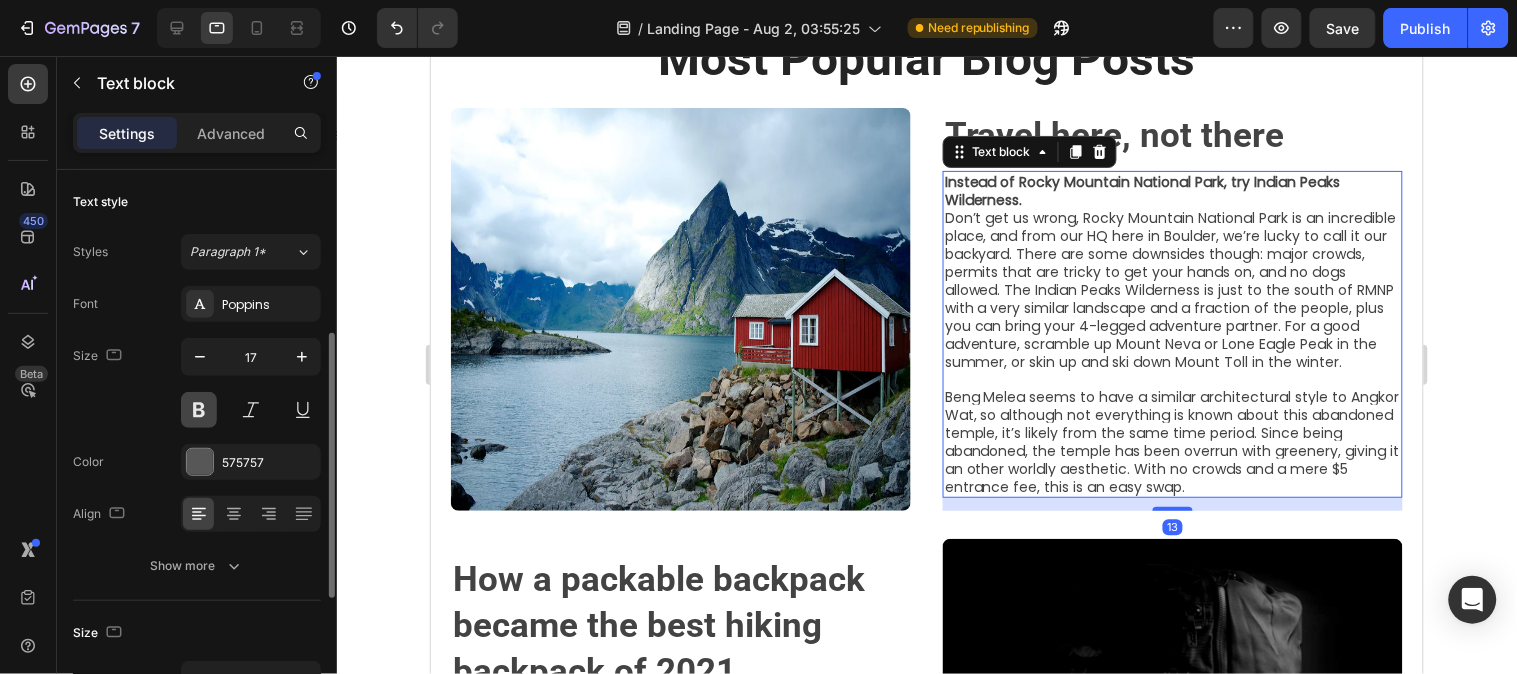 scroll, scrollTop: 111, scrollLeft: 0, axis: vertical 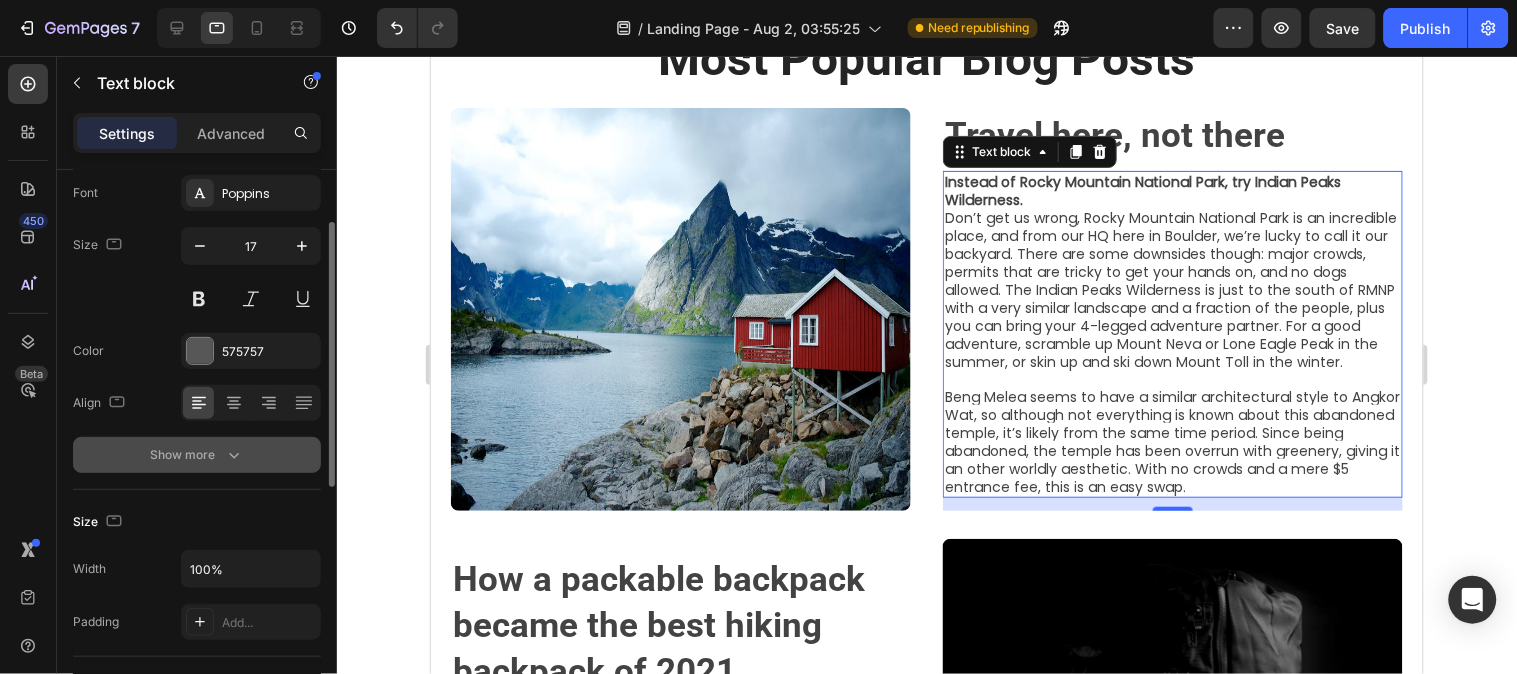 click on "Show more" at bounding box center (197, 455) 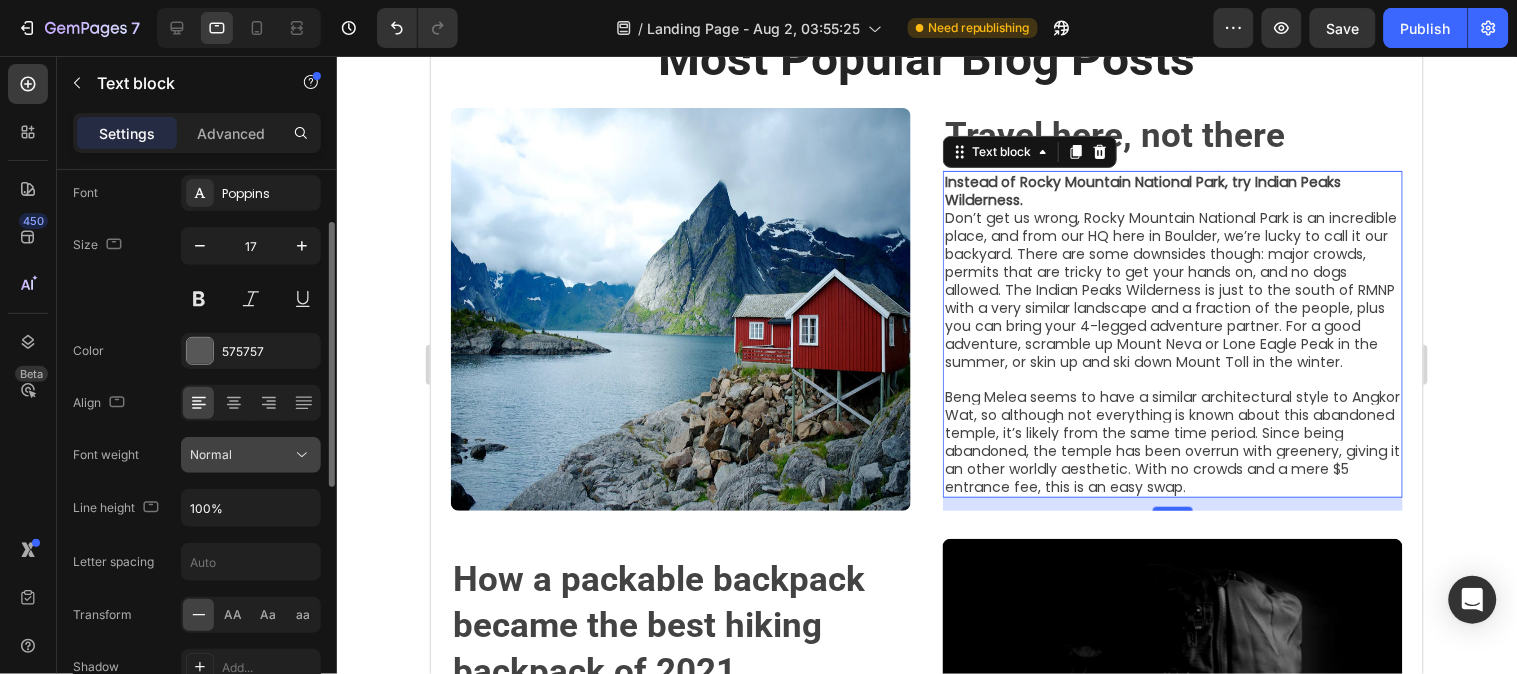 scroll, scrollTop: 222, scrollLeft: 0, axis: vertical 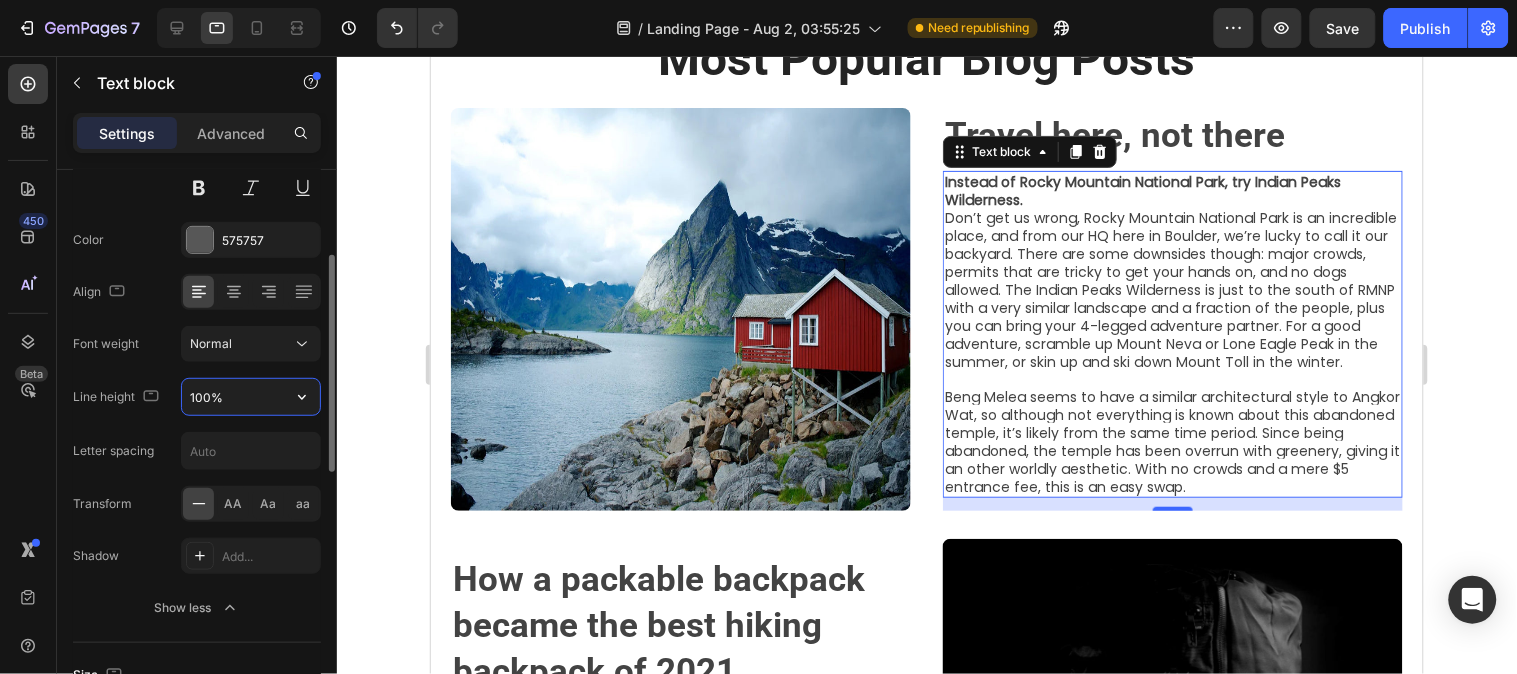 drag, startPoint x: 204, startPoint y: 402, endPoint x: 342, endPoint y: 407, distance: 138.09055 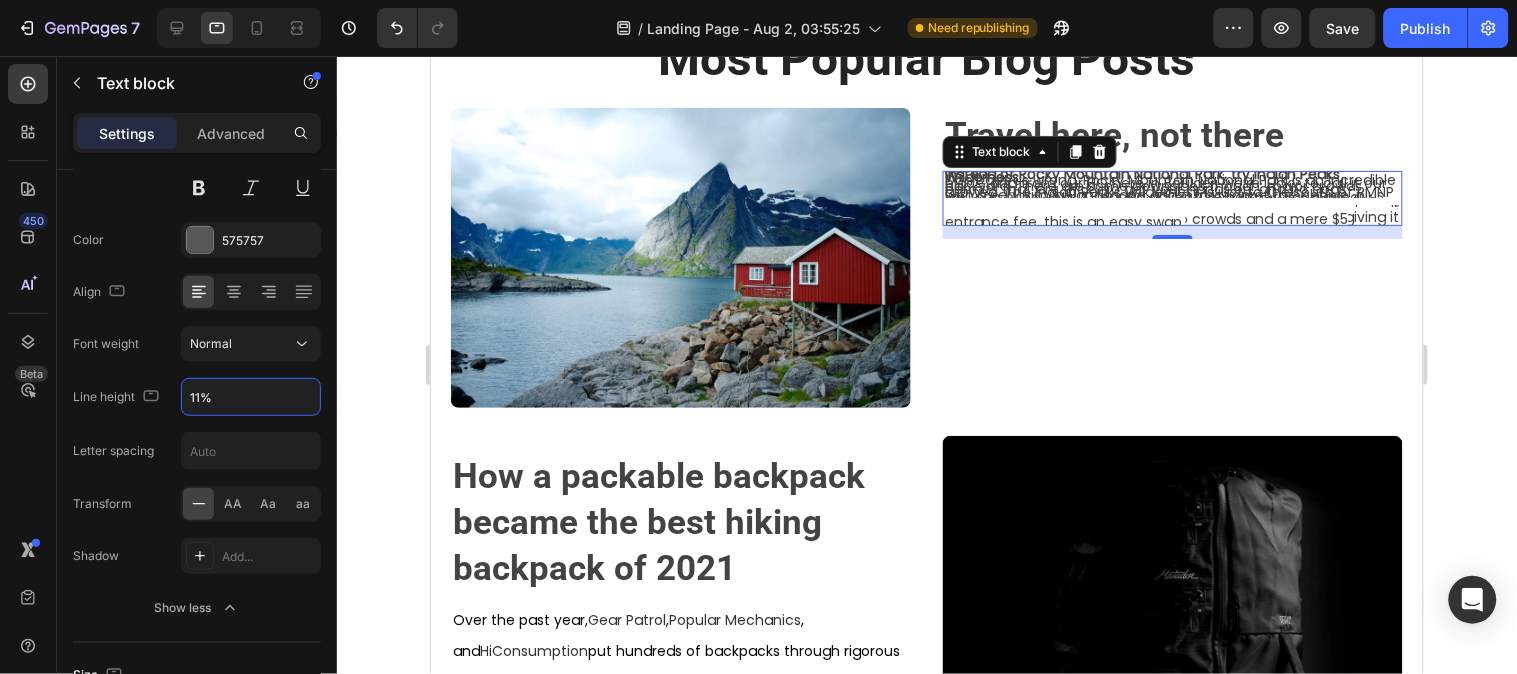 type on "110%" 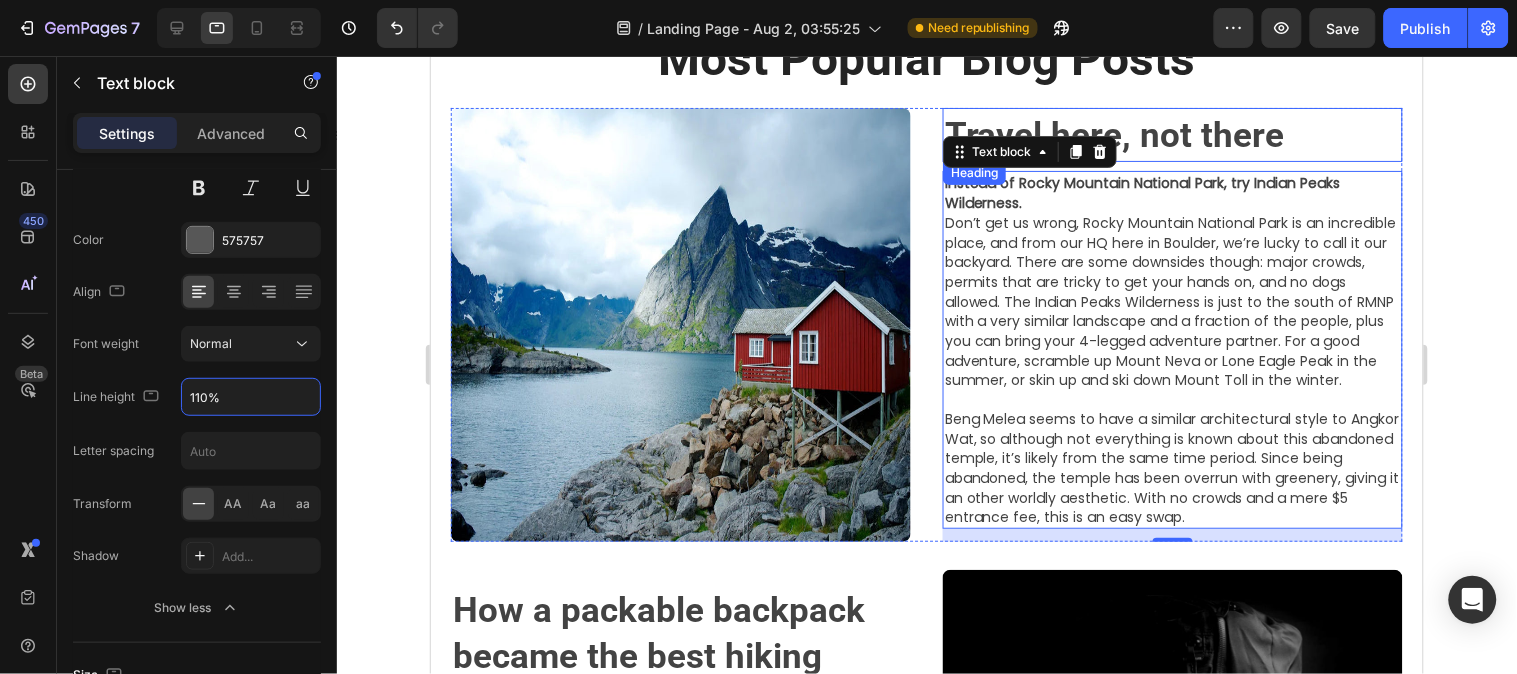 click on "Travel here, not there" at bounding box center (1114, 134) 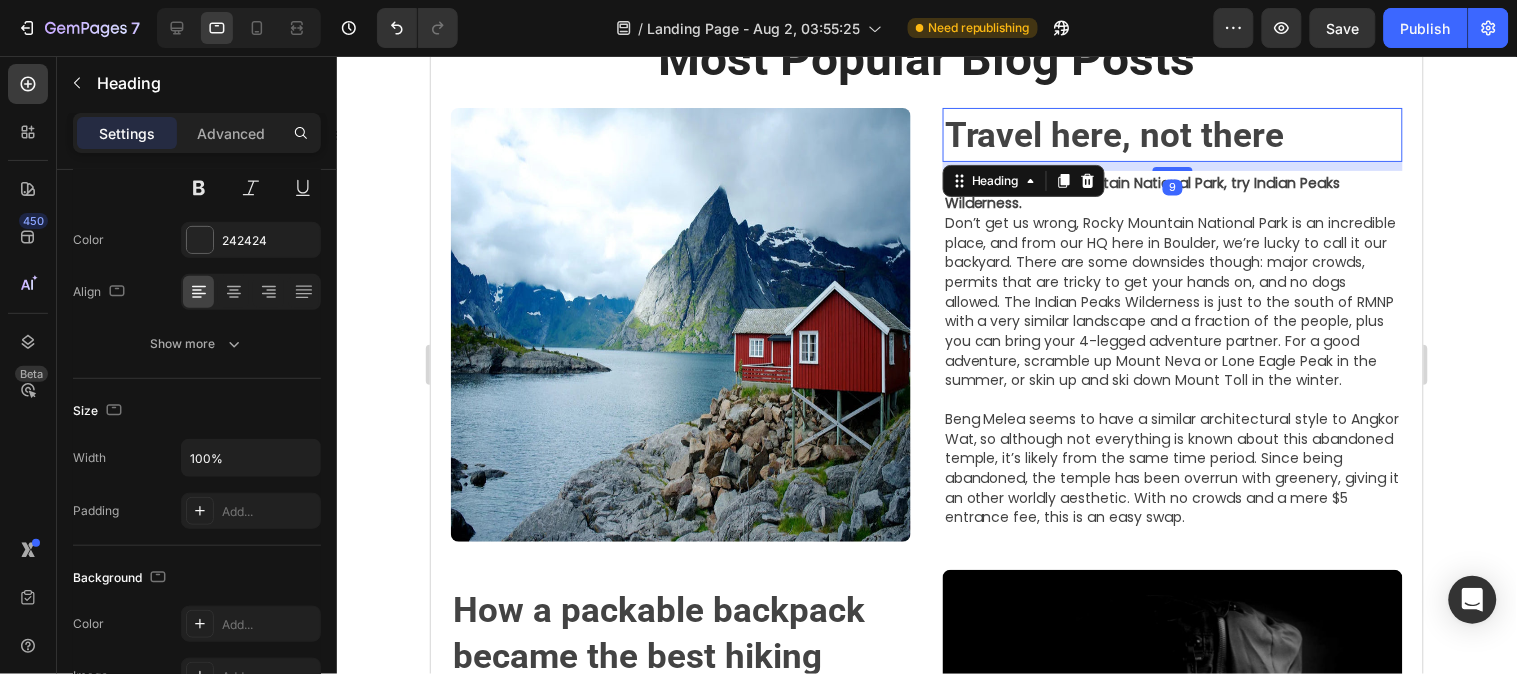 scroll, scrollTop: 0, scrollLeft: 0, axis: both 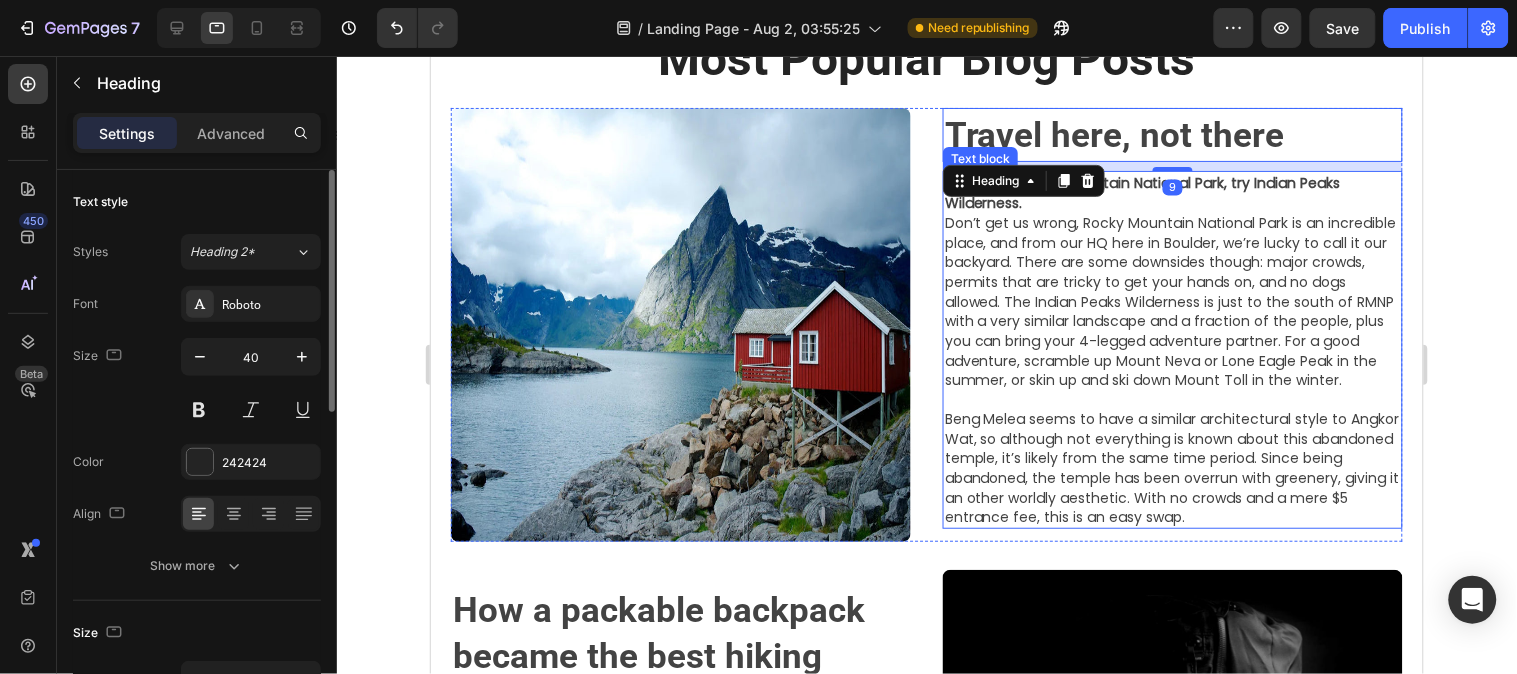 click on "Instead of Rocky Mountain National Park, try Indian Peaks Wilderness." at bounding box center (1172, 191) 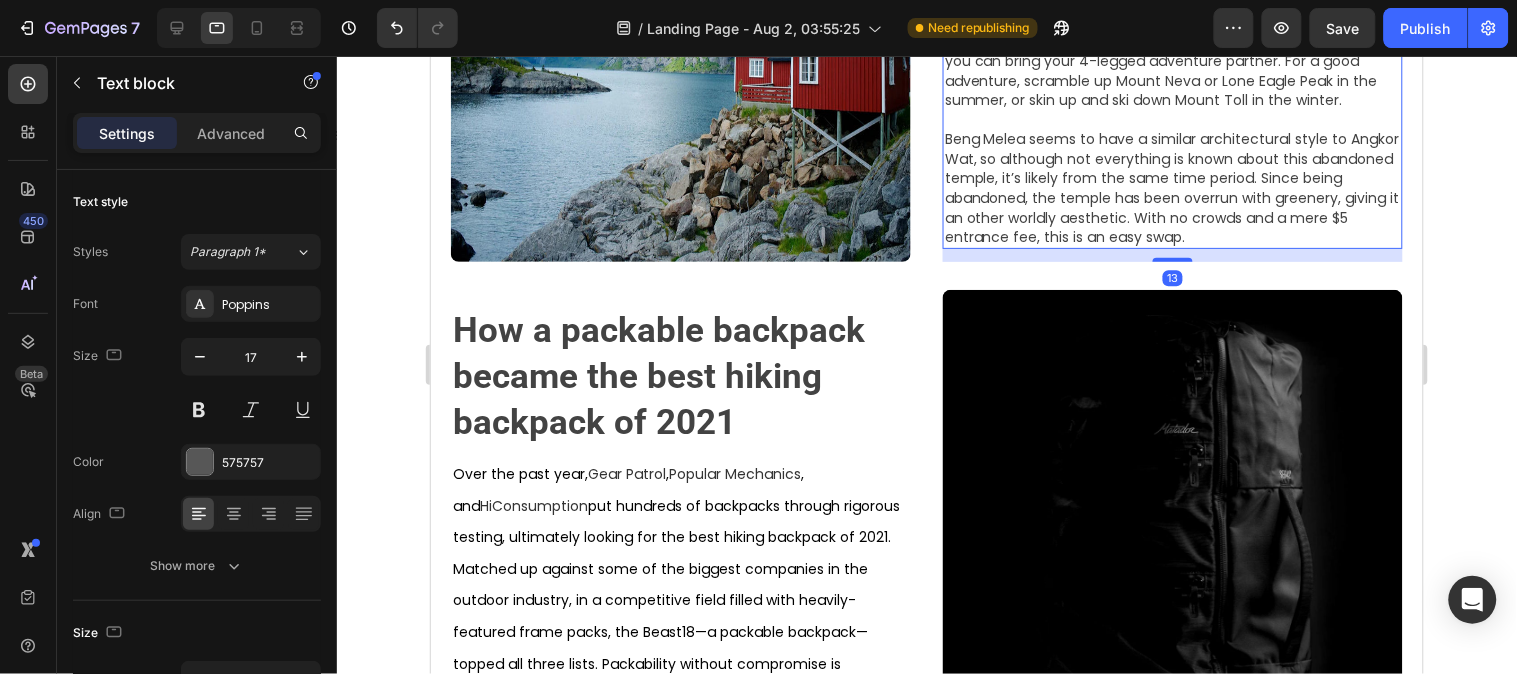 scroll, scrollTop: 444, scrollLeft: 0, axis: vertical 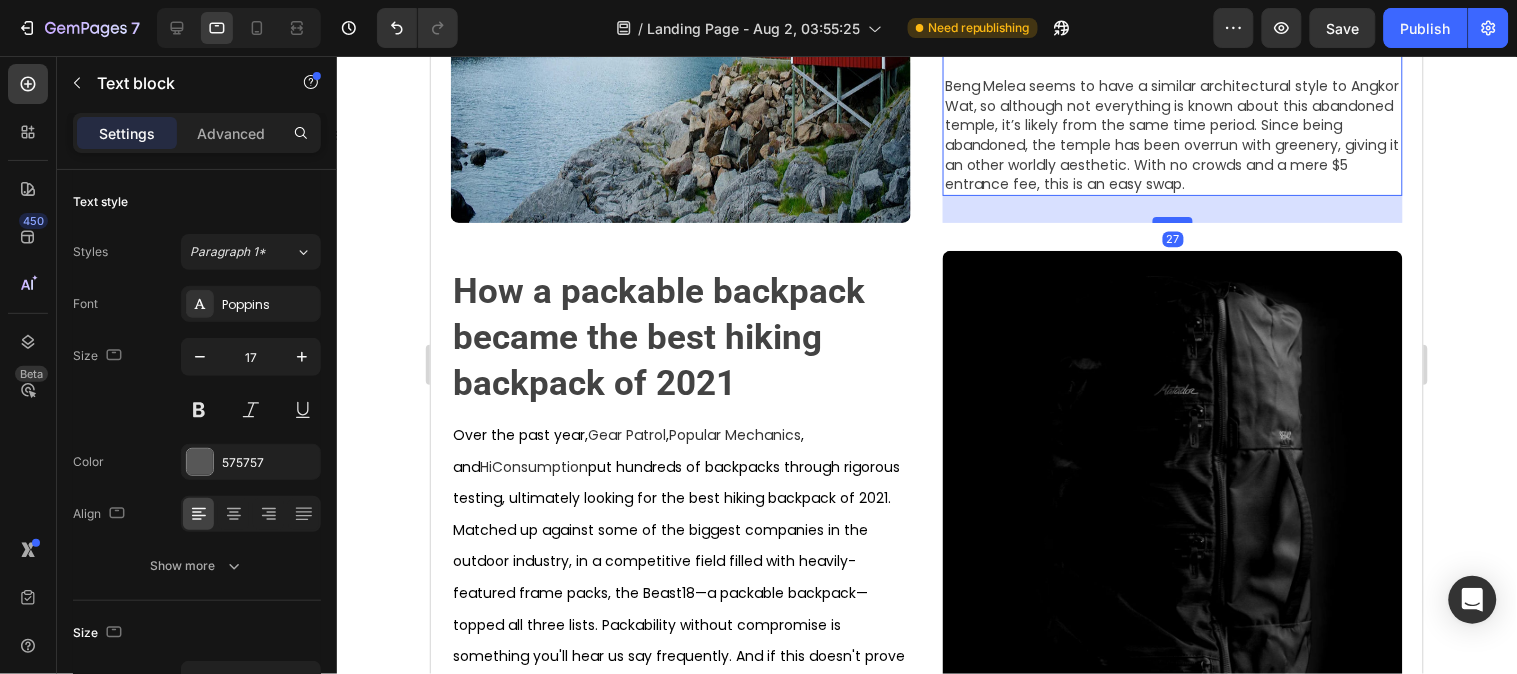 drag, startPoint x: 1154, startPoint y: 225, endPoint x: 1159, endPoint y: 239, distance: 14.866069 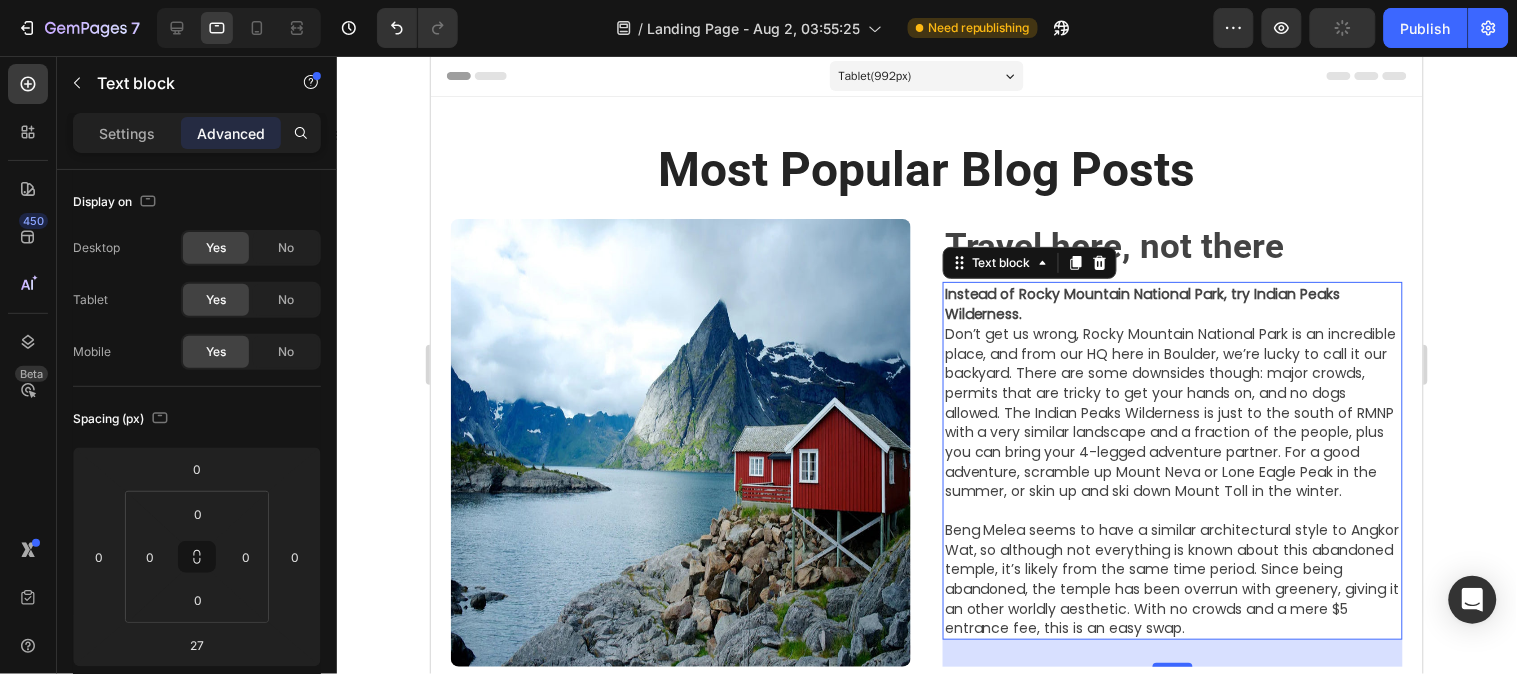 scroll, scrollTop: 222, scrollLeft: 0, axis: vertical 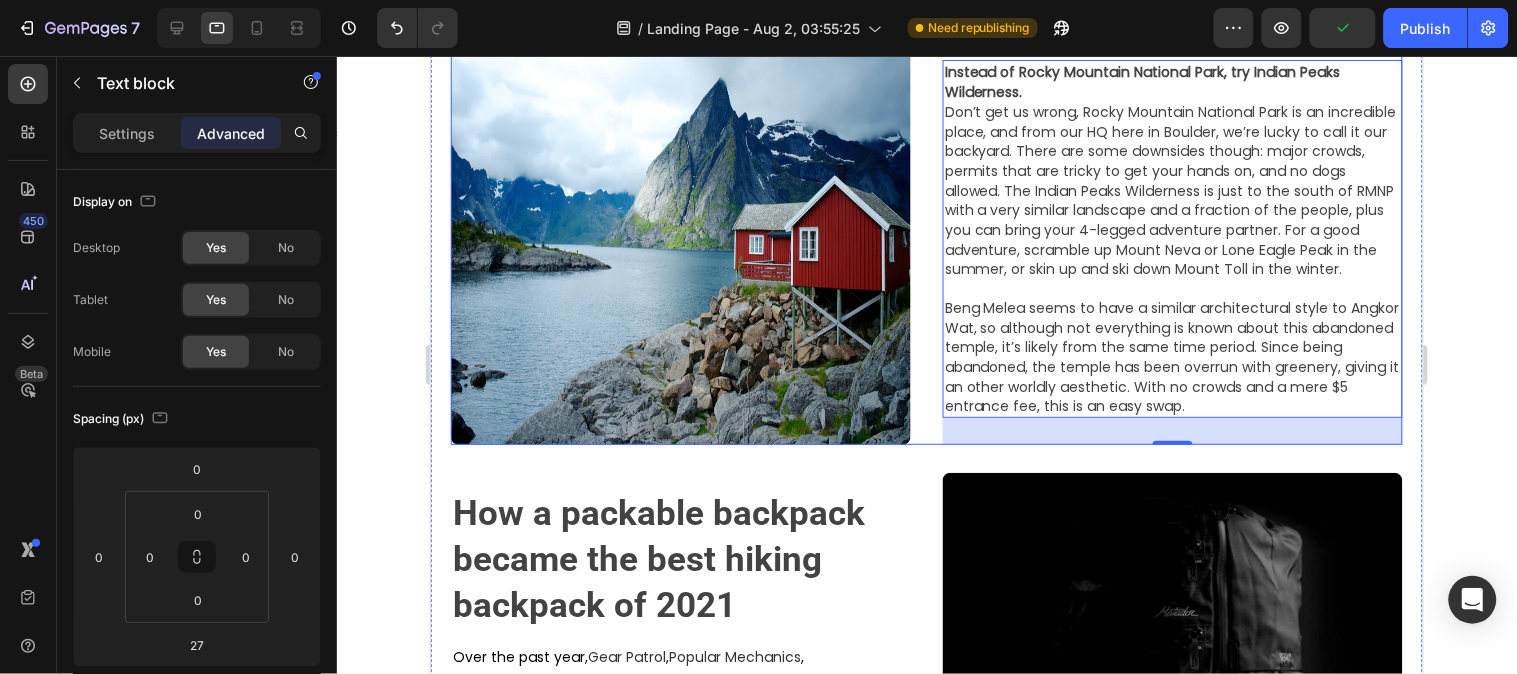 click on "Image ⁠⁠⁠⁠⁠⁠⁠ Travel here, not there Heading Instead of Rocky Mountain National Park, try Indian Peaks Wilderness. Don’t get us wrong, Rocky Mountain National Park is an incredible place, and from our HQ here in Boulder, we’re lucky to call it our backyard. There are some downsides though: major crowds, permits that are tricky to get your hands on, and no dogs allowed. The Indian Peaks Wilderness is just to the south of RMNP with a very similar landscape and a fraction of the people, plus you can bring your 4-legged adventure partner. For a good adventure, scramble up Mount Neva or Lone Eagle Peak in the summer, or skin up and ski down Mount Toll in the winter. Text block   27 Row" at bounding box center [926, 220] 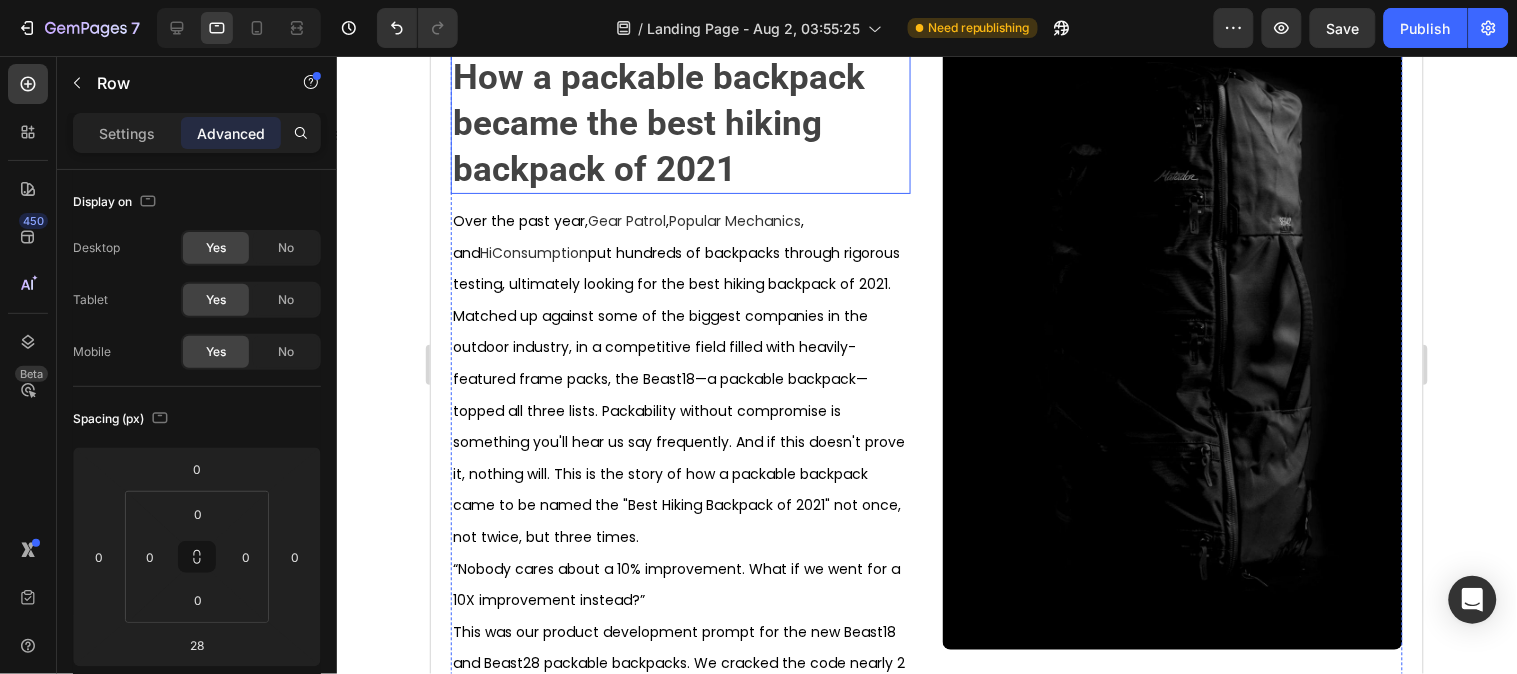 scroll, scrollTop: 777, scrollLeft: 0, axis: vertical 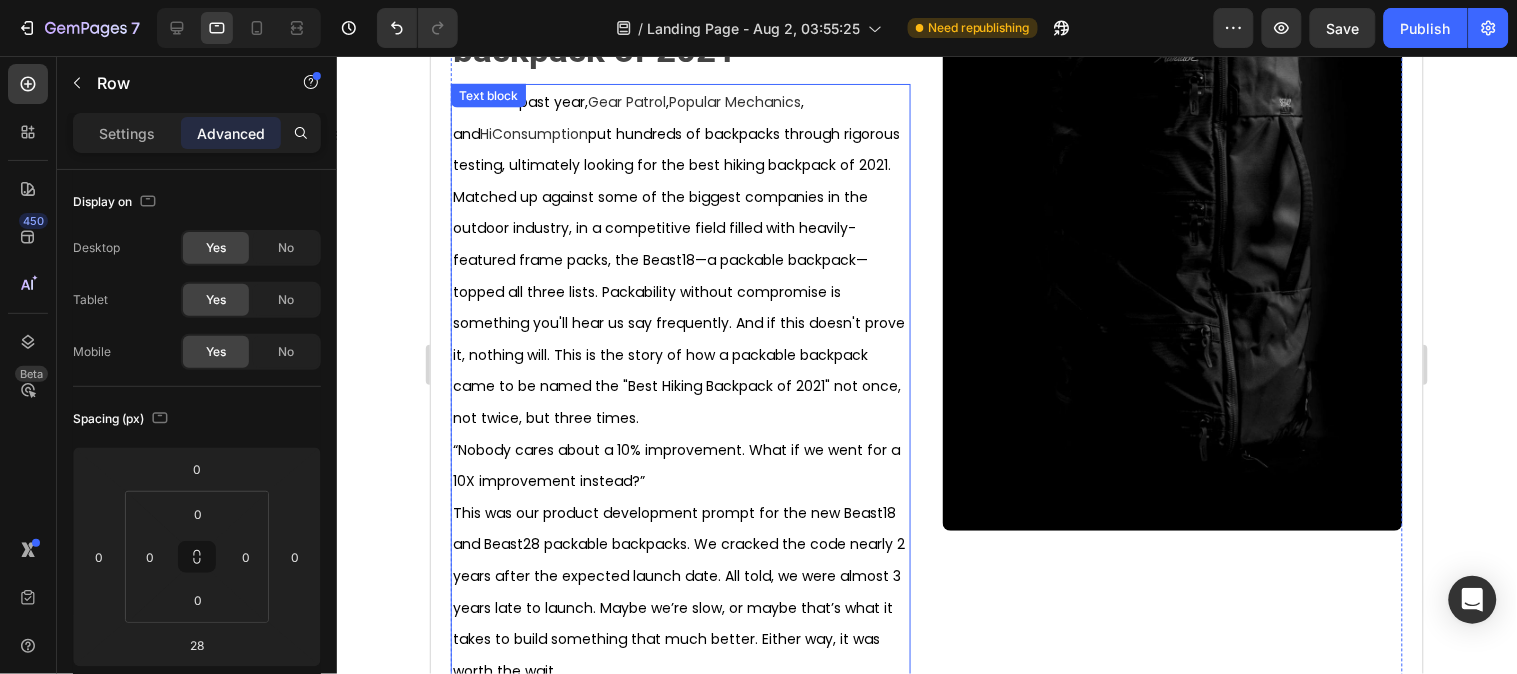 click on "HiConsumption" at bounding box center (533, 133) 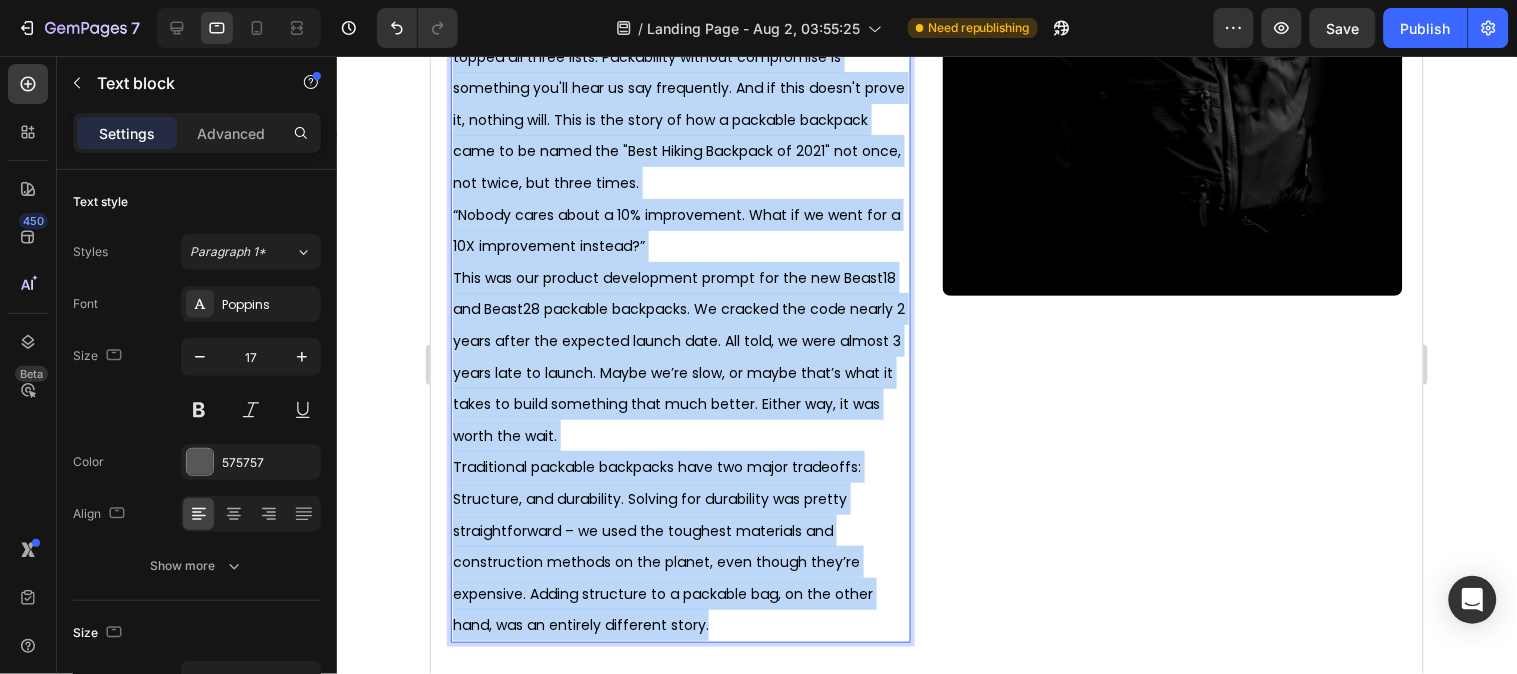 scroll, scrollTop: 1333, scrollLeft: 0, axis: vertical 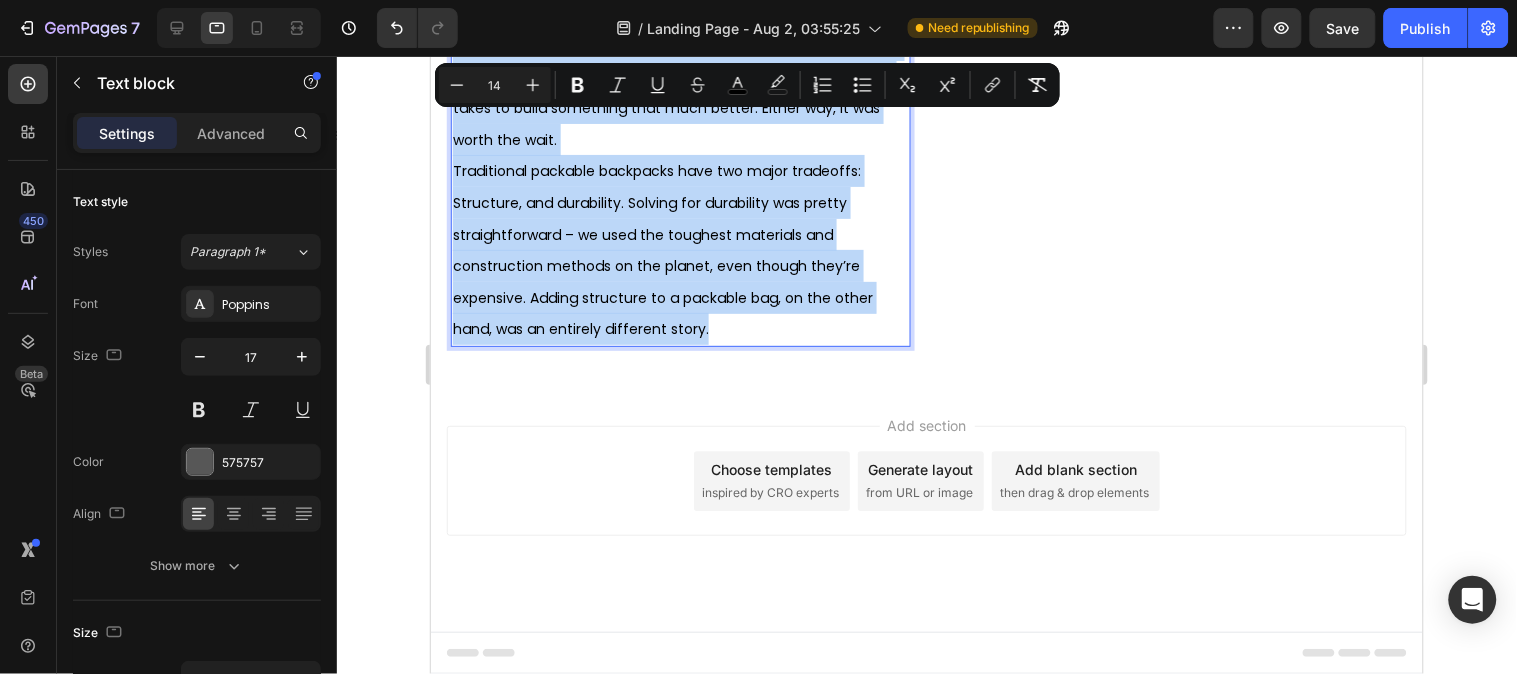 drag, startPoint x: 451, startPoint y: 122, endPoint x: 719, endPoint y: 322, distance: 334.40097 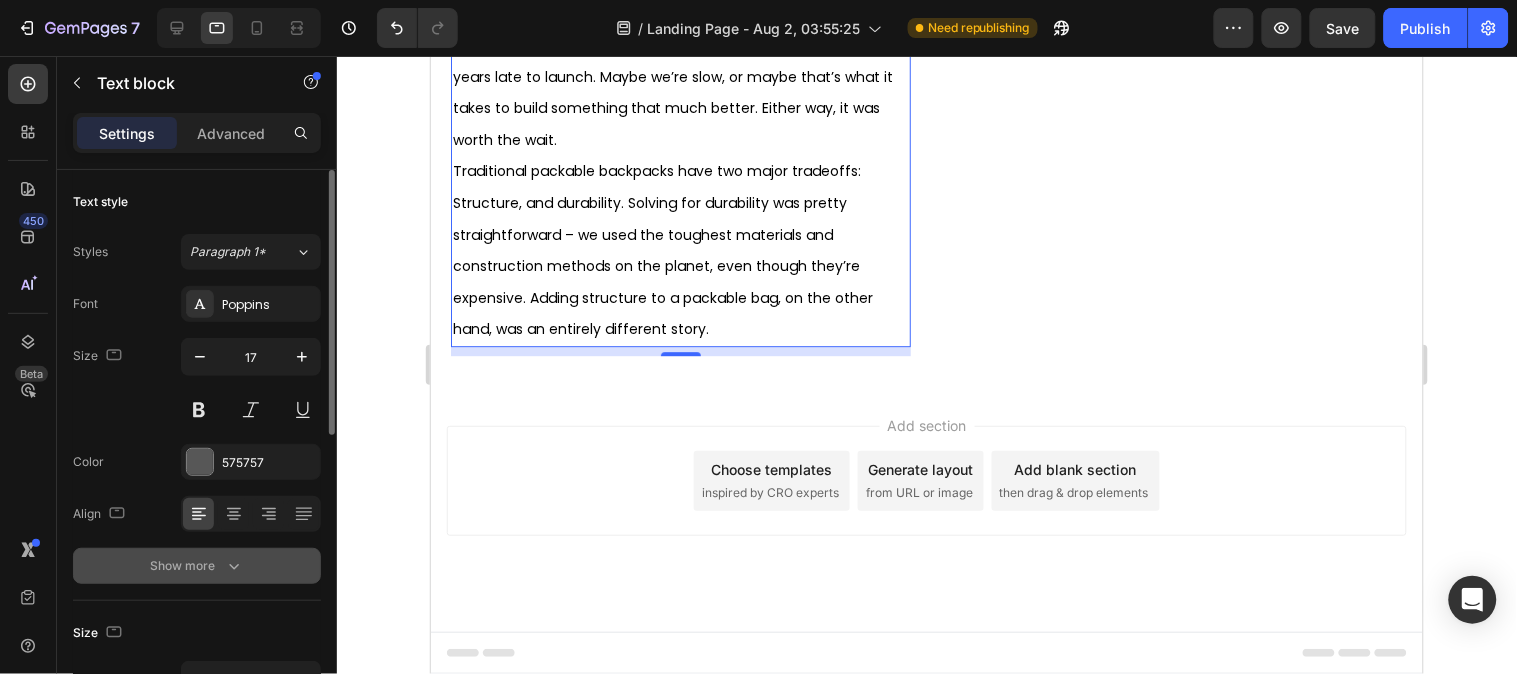 click on "Show more" at bounding box center (197, 566) 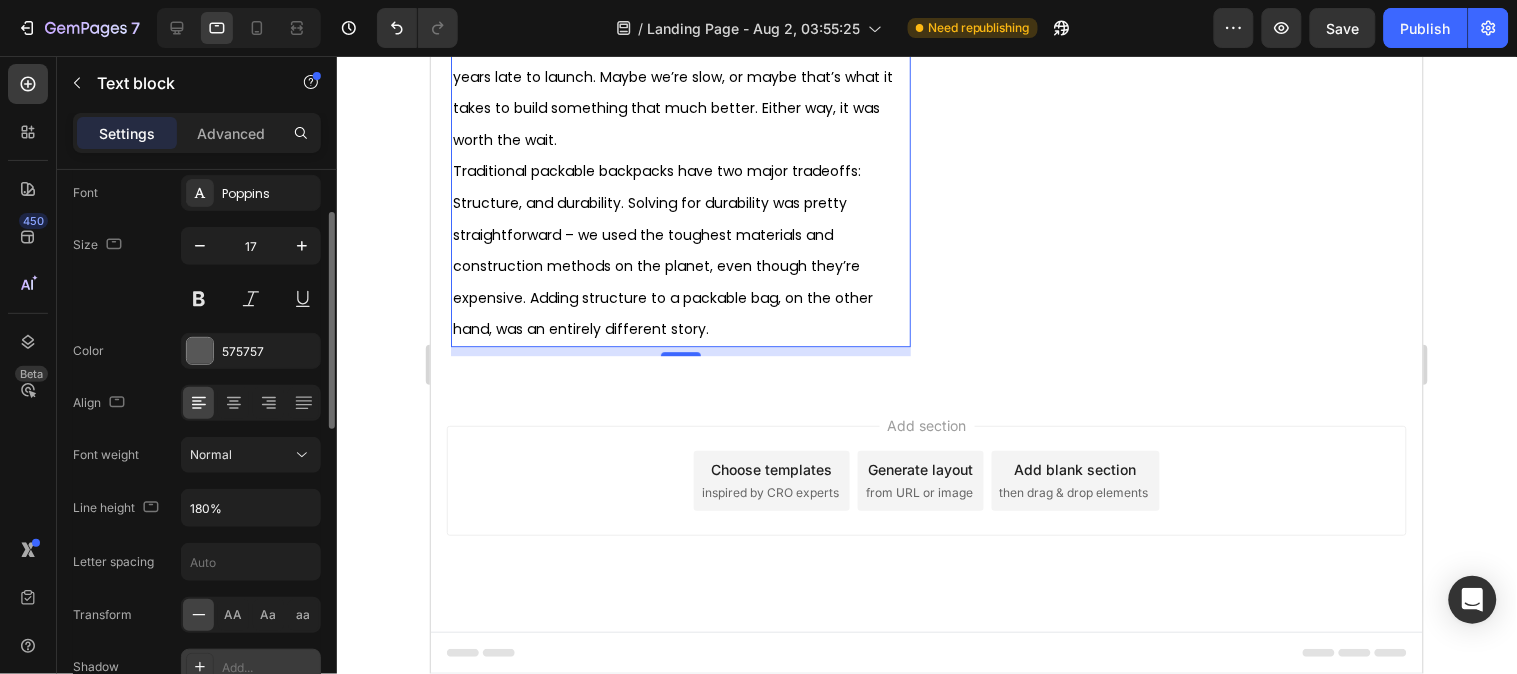 scroll, scrollTop: 222, scrollLeft: 0, axis: vertical 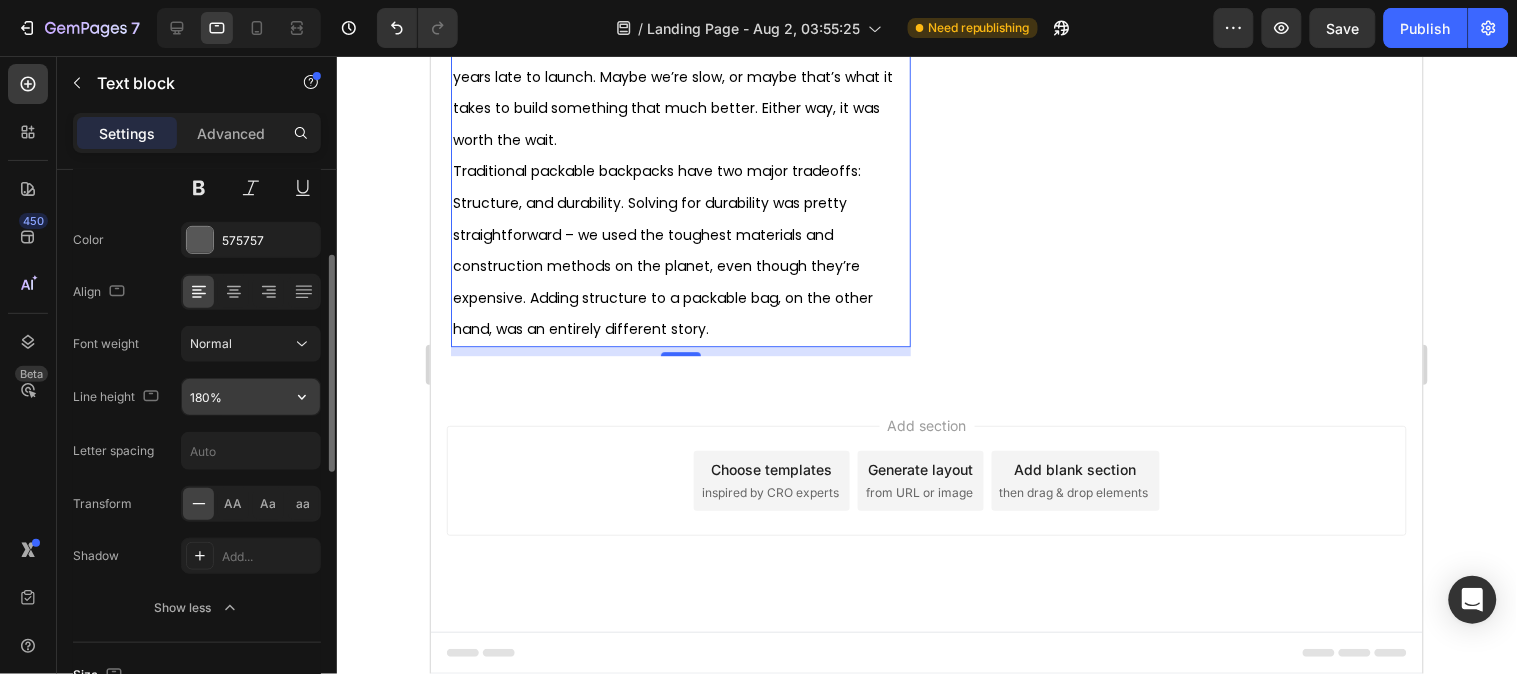 click on "180%" at bounding box center (251, 397) 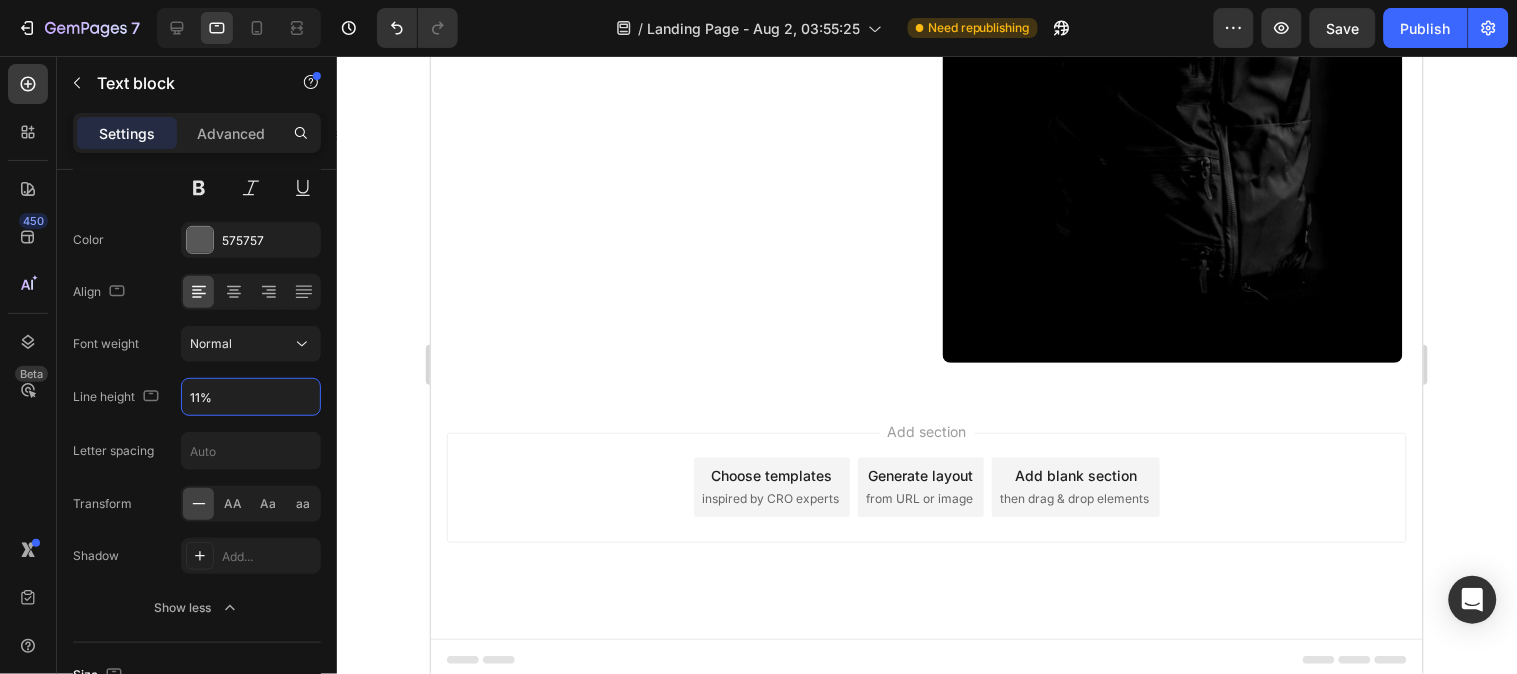 type on "110%" 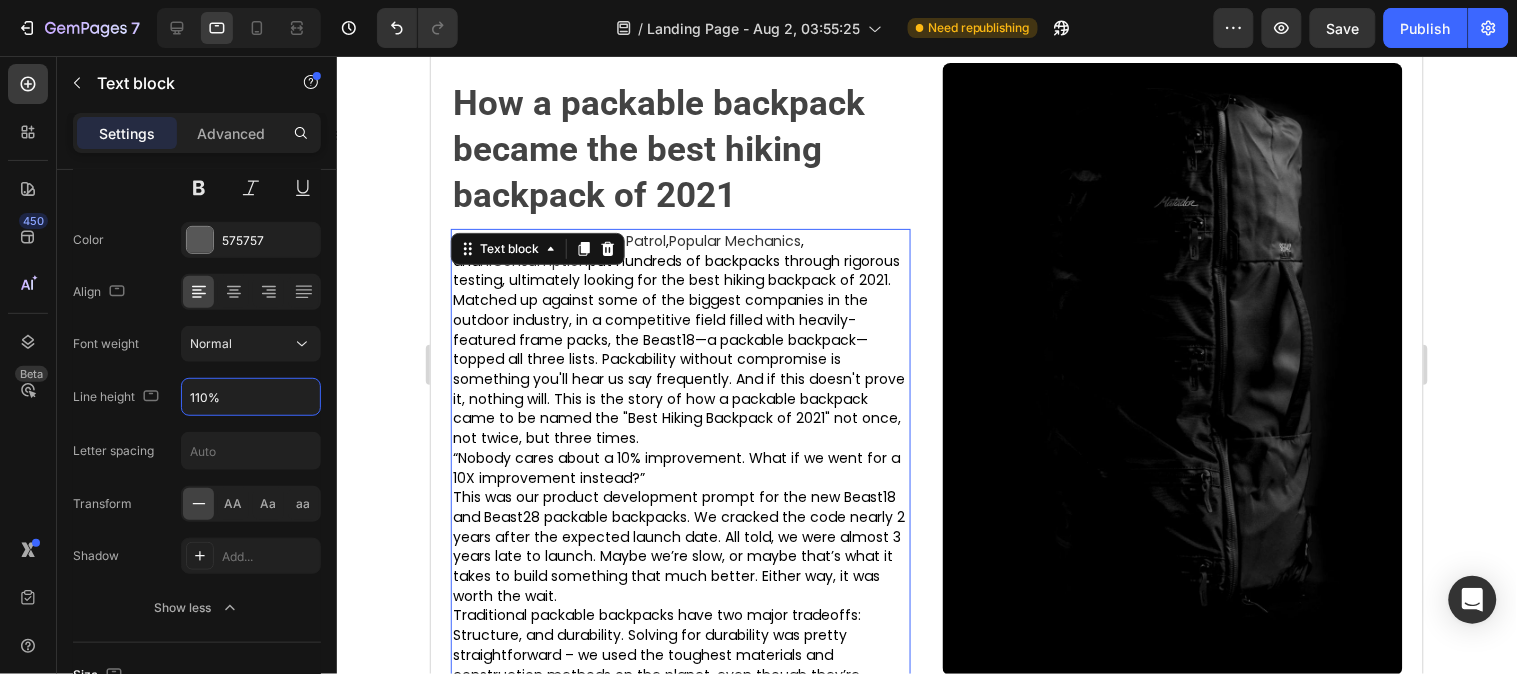 scroll, scrollTop: 591, scrollLeft: 0, axis: vertical 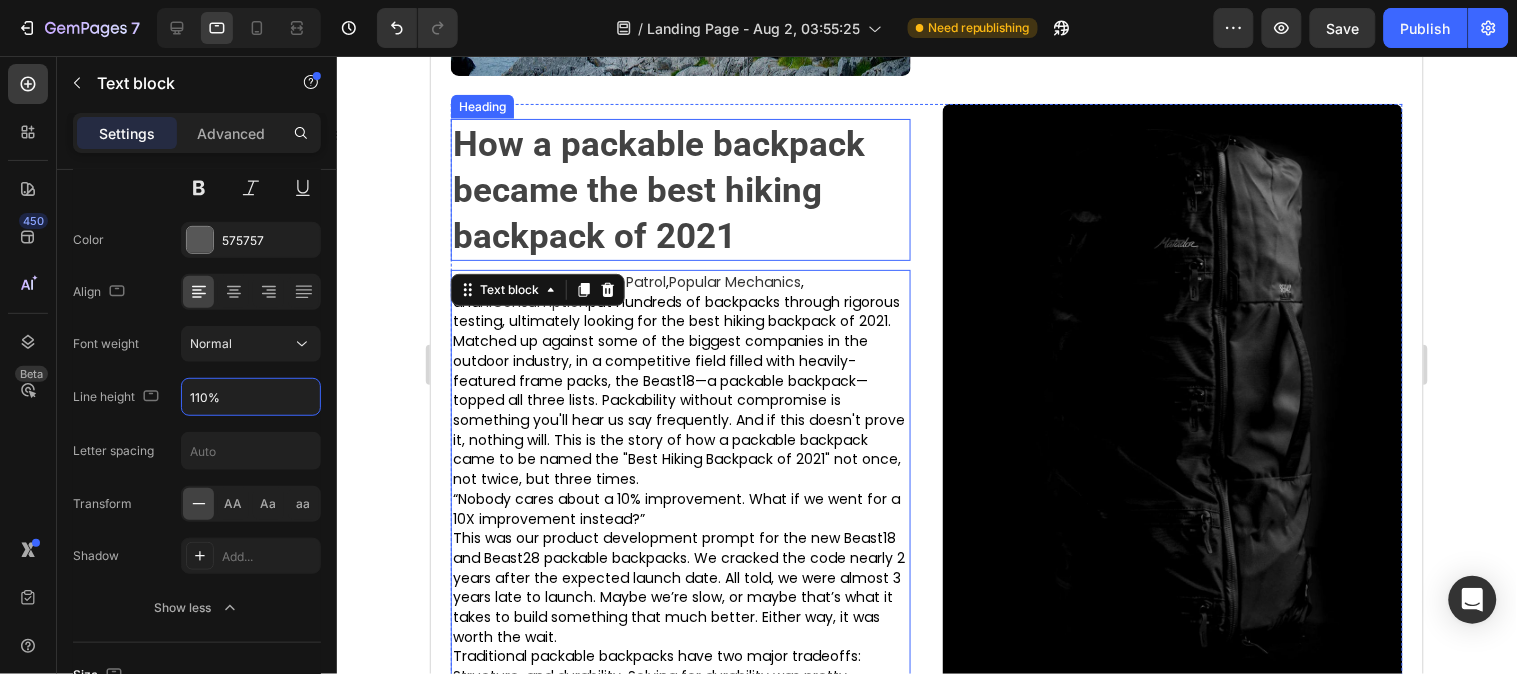 click on "⁠⁠⁠⁠⁠⁠⁠ How a packable backpack became the best hiking backpack of 2021" at bounding box center [680, 189] 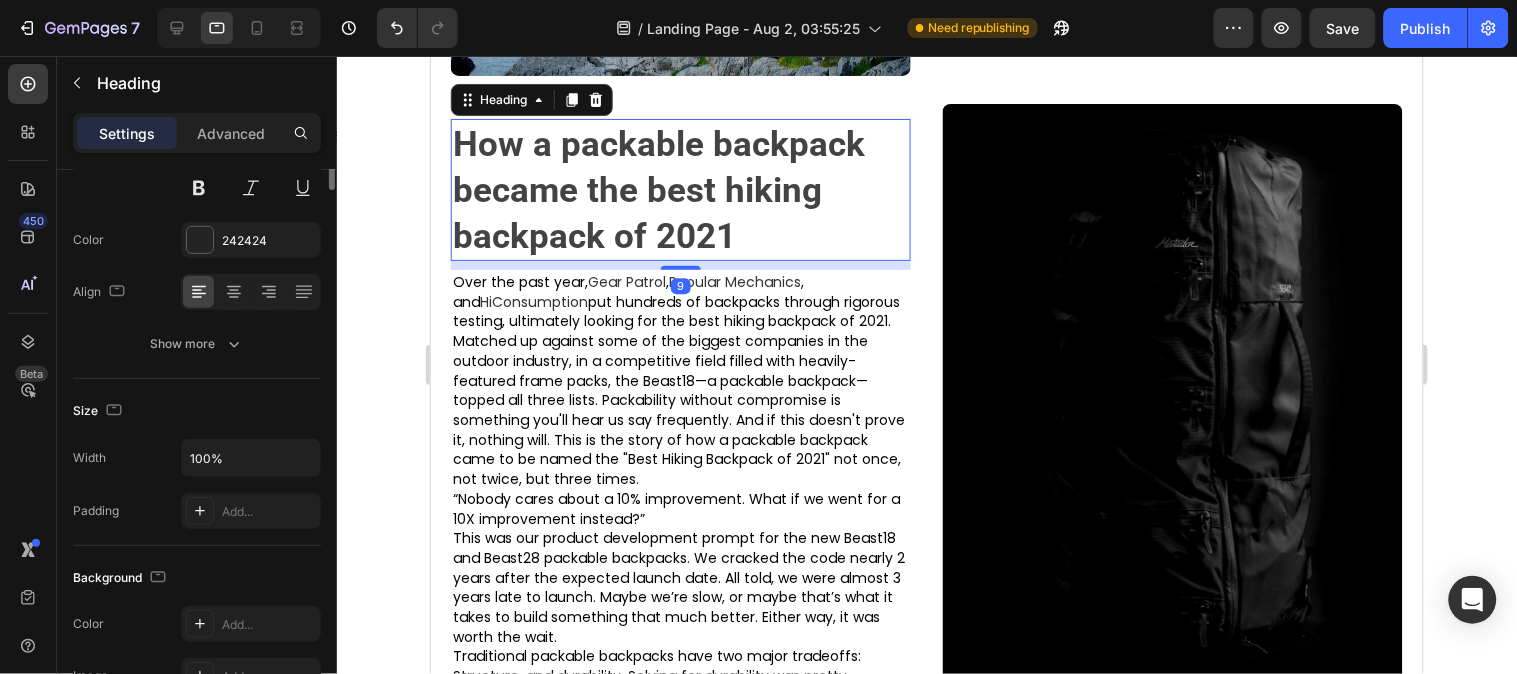 scroll, scrollTop: 0, scrollLeft: 0, axis: both 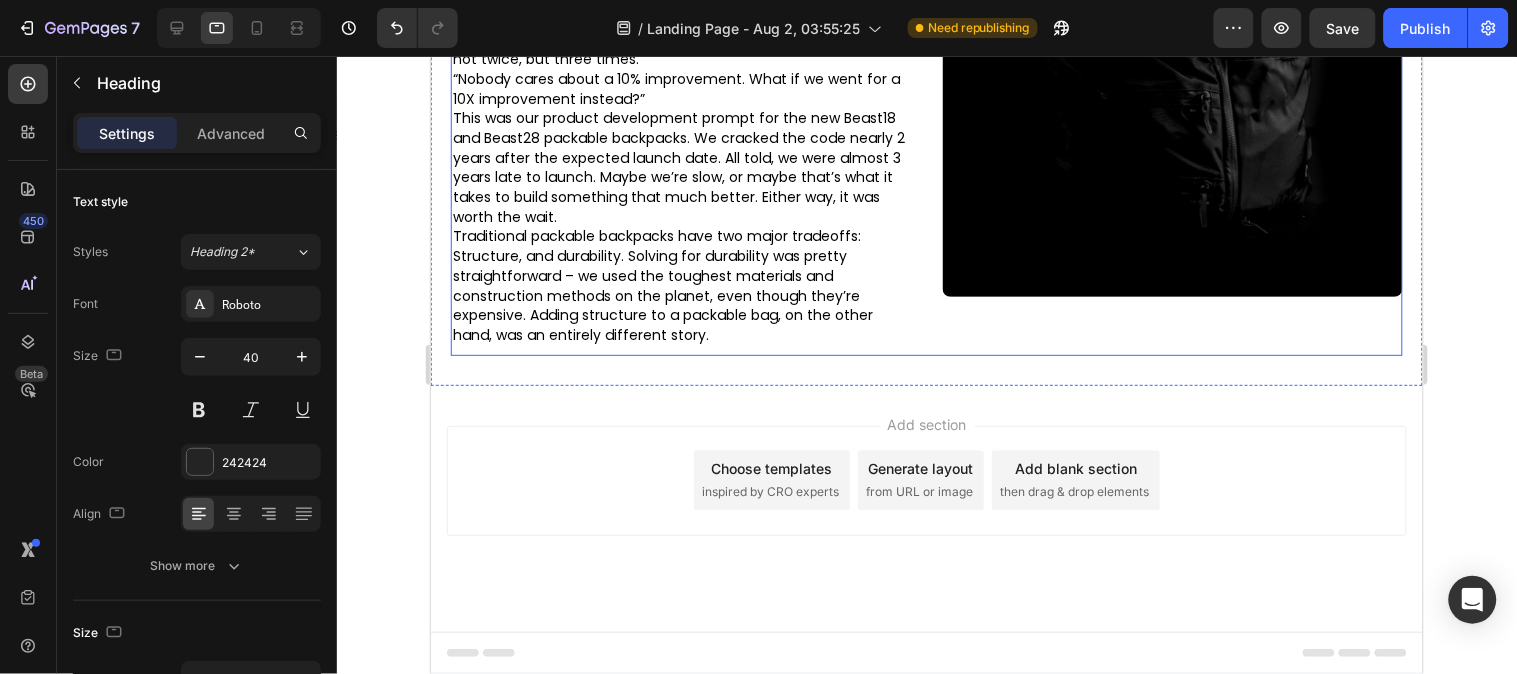 click on "Image" at bounding box center [1172, 19] 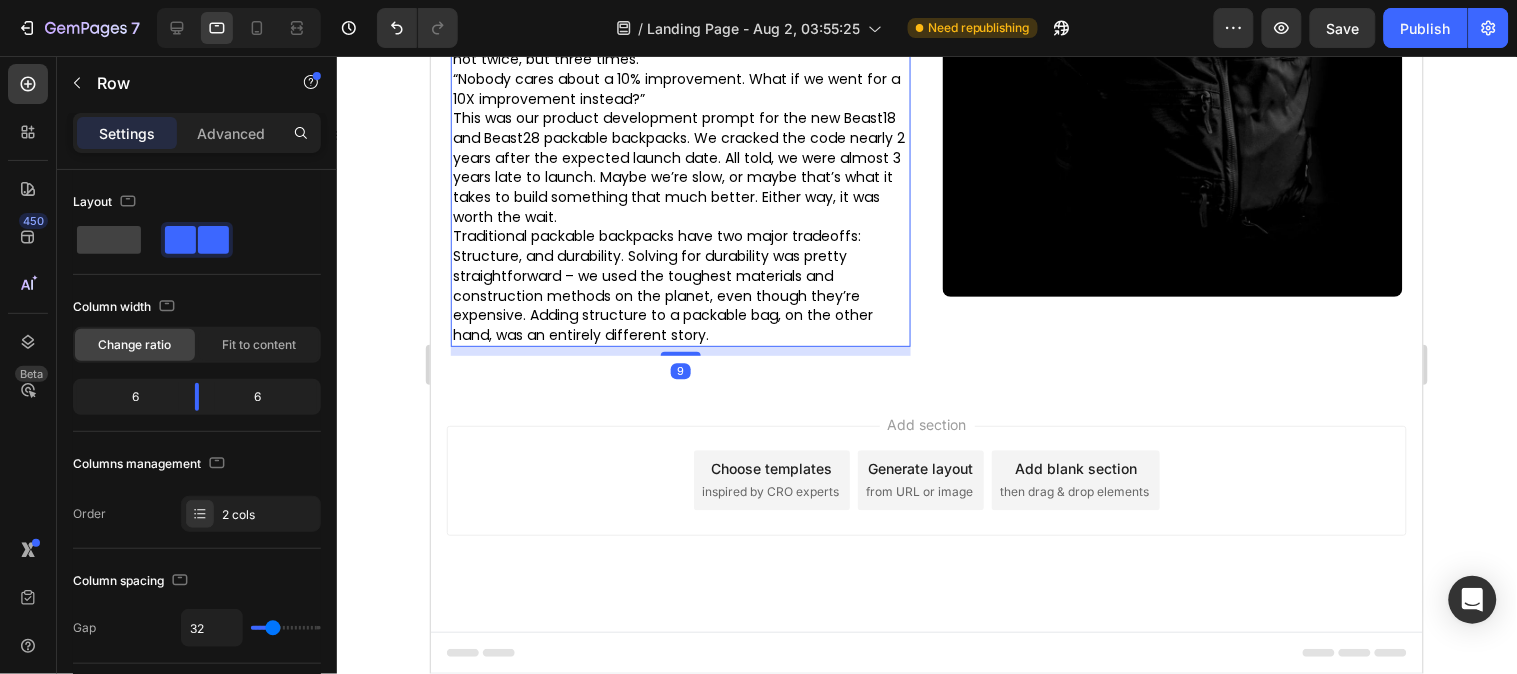 click on "Over the past year,  Gear Patrol ,  Popular Mechanics , and  HiConsumption  put hundreds of backpacks through rigorous testing, ultimately looking for the best hiking backpack of 2021. Matched up against some of the biggest companies in the outdoor industry, in a competitive field filled with heavily-featured frame packs, the Beast18—a packable backpack—topped all three lists. Packability without compromise is something you'll hear us say frequently. And if this doesn't prove it, nothing will. This is the story of how a packable backpack came to be named the "Best Hiking Backpack of 2021" not once, not twice, but three times. “Nobody cares about a 10% improvement. What if we went for a 10X improvement instead?”" at bounding box center (680, 97) 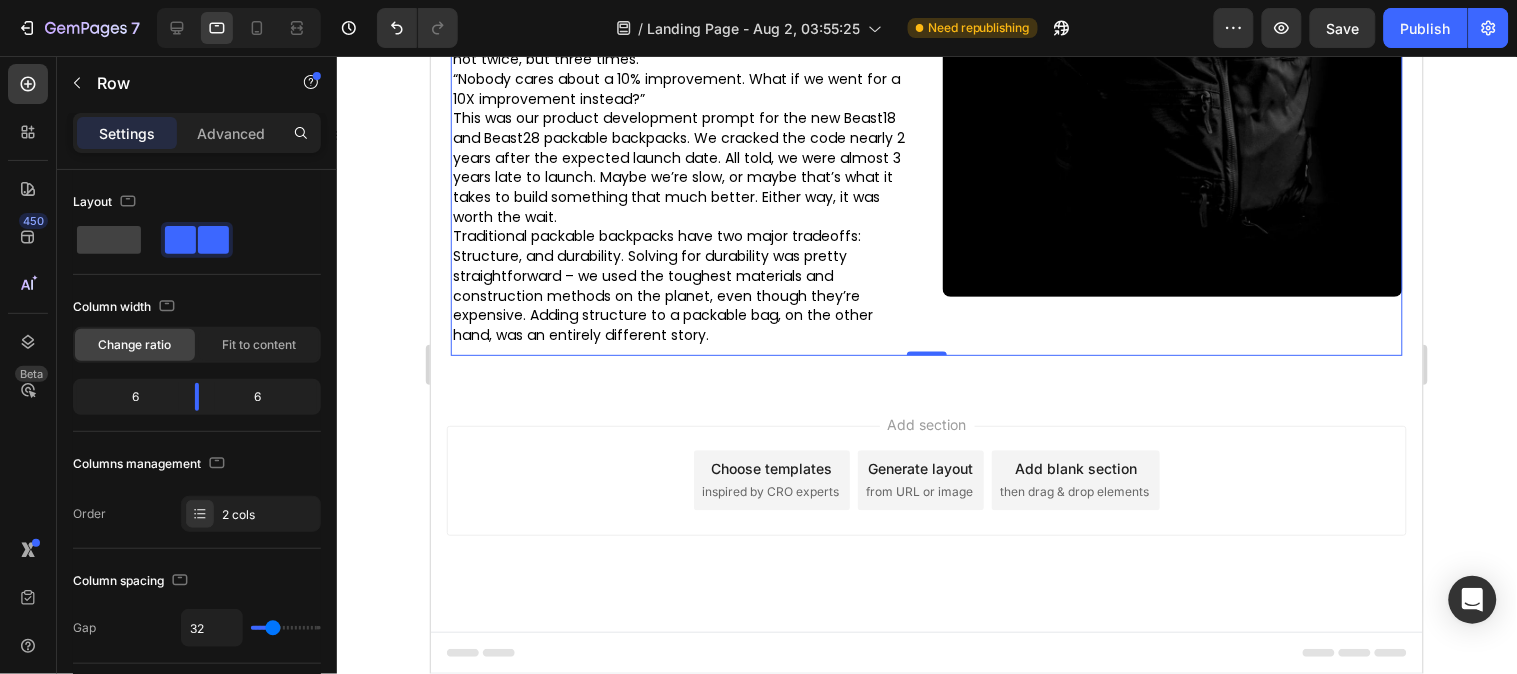 click on "Image" at bounding box center [1172, 19] 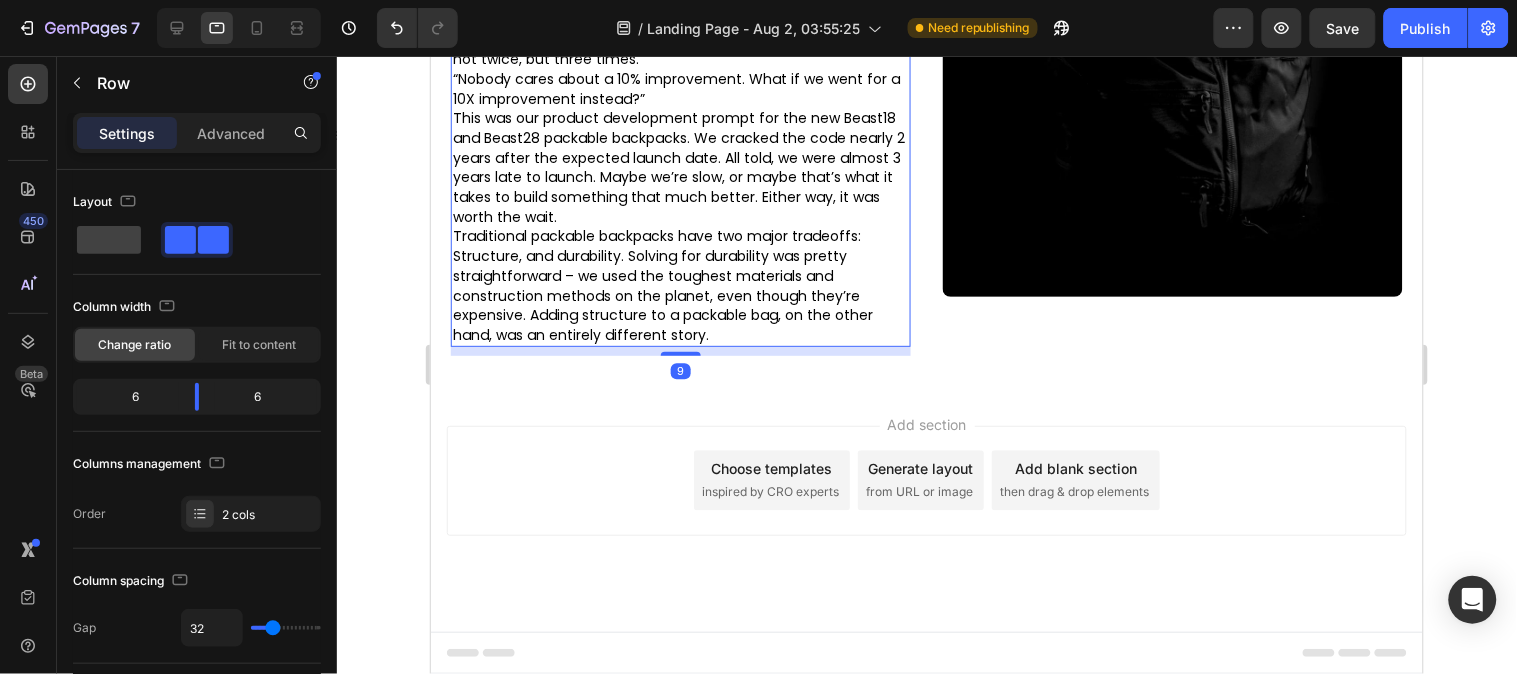 click on "Traditional packable backpacks have two major tradeoffs: Structure, and durability. Solving for durability was pretty straightforward – we used the toughest materials and construction methods on the planet, even though they’re expensive. Adding structure to a packable bag, on the other hand, was an entirely different story." at bounding box center [662, 284] 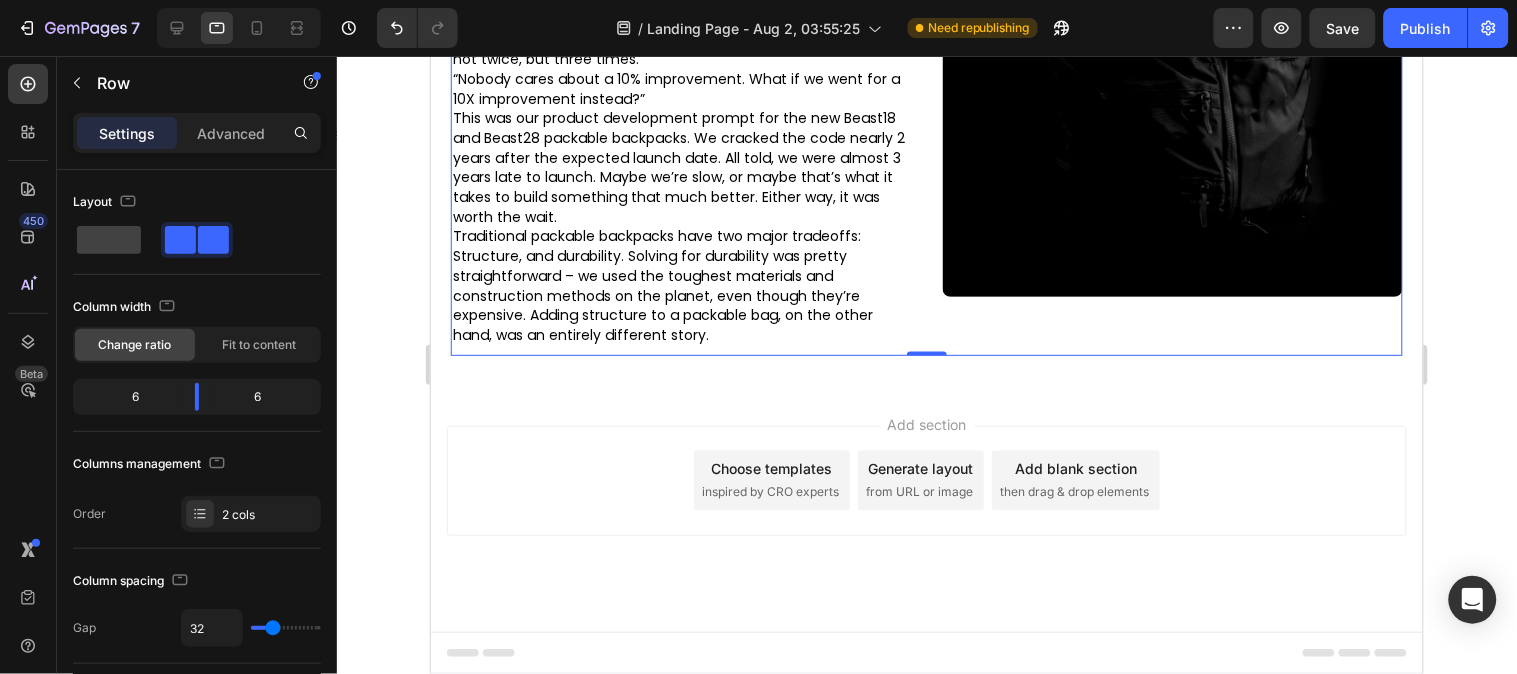 click on "Image" at bounding box center [1172, 19] 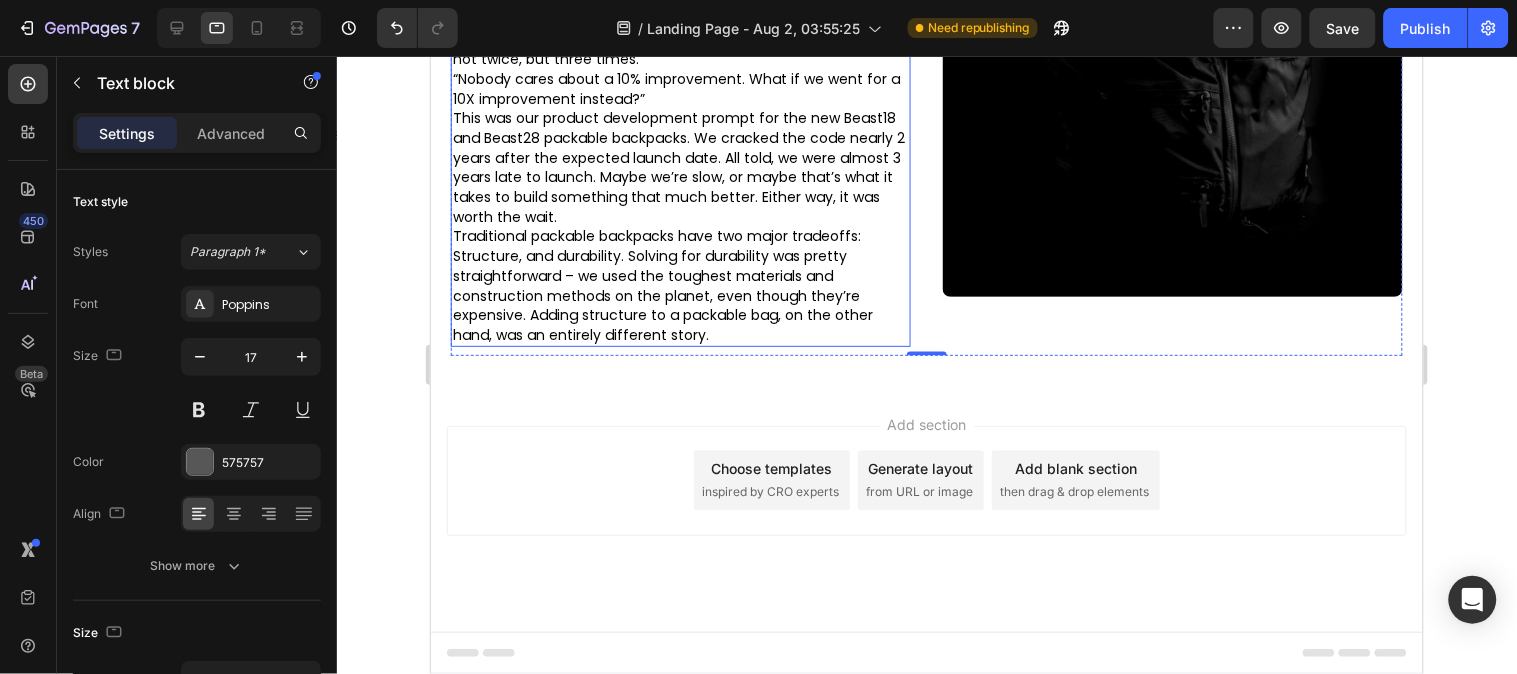 click on "Traditional packable backpacks have two major tradeoffs: Structure, and durability. Solving for durability was pretty straightforward – we used the toughest materials and construction methods on the planet, even though they’re expensive. Adding structure to a packable bag, on the other hand, was an entirely different story." at bounding box center (662, 284) 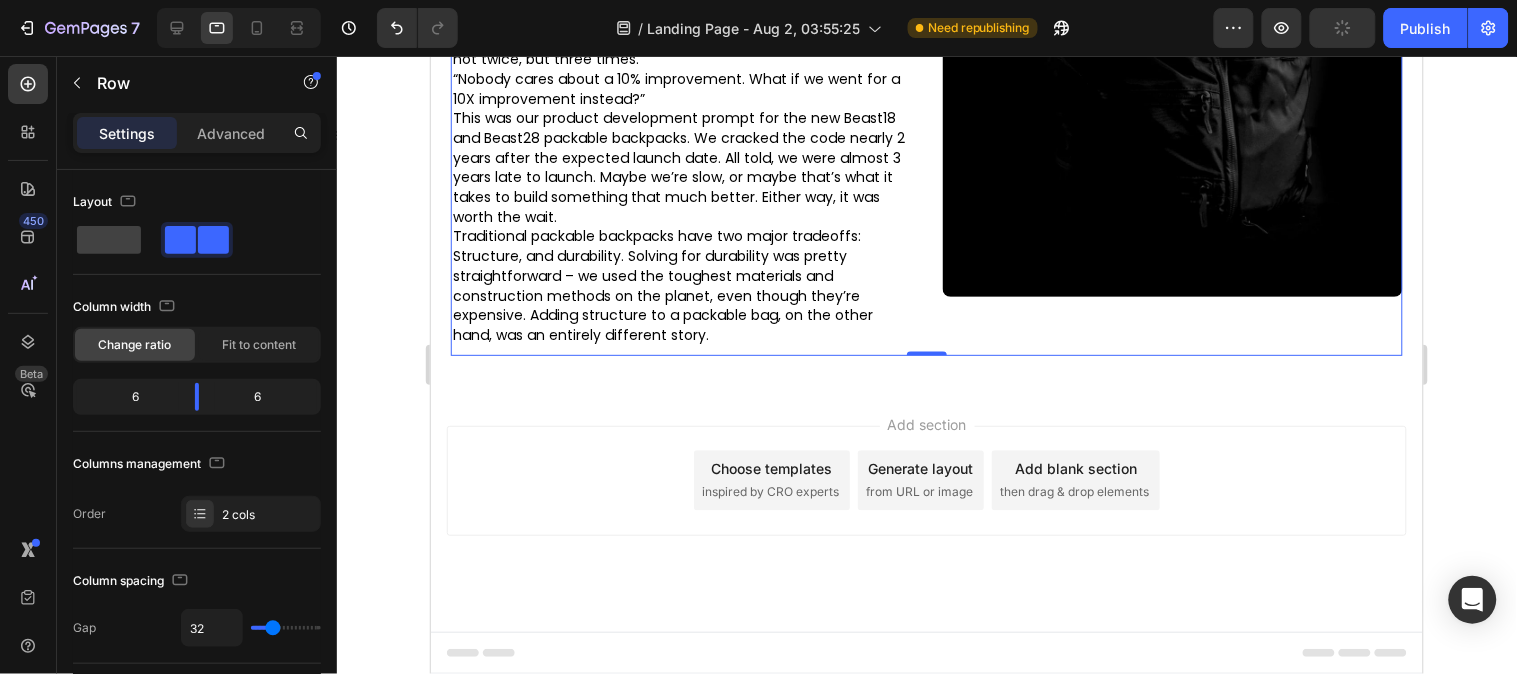 click on "Image" at bounding box center [1172, 19] 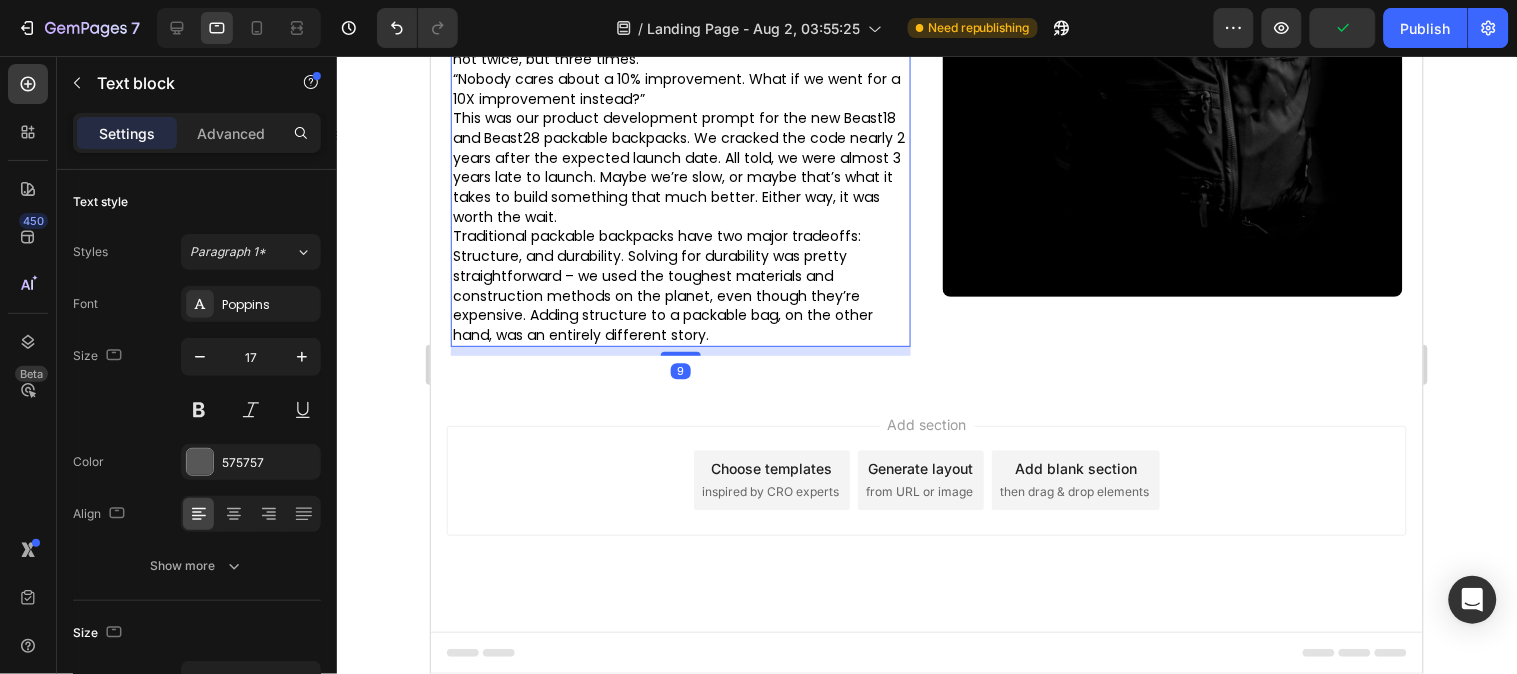 drag, startPoint x: 773, startPoint y: 314, endPoint x: 691, endPoint y: 101, distance: 228.2389 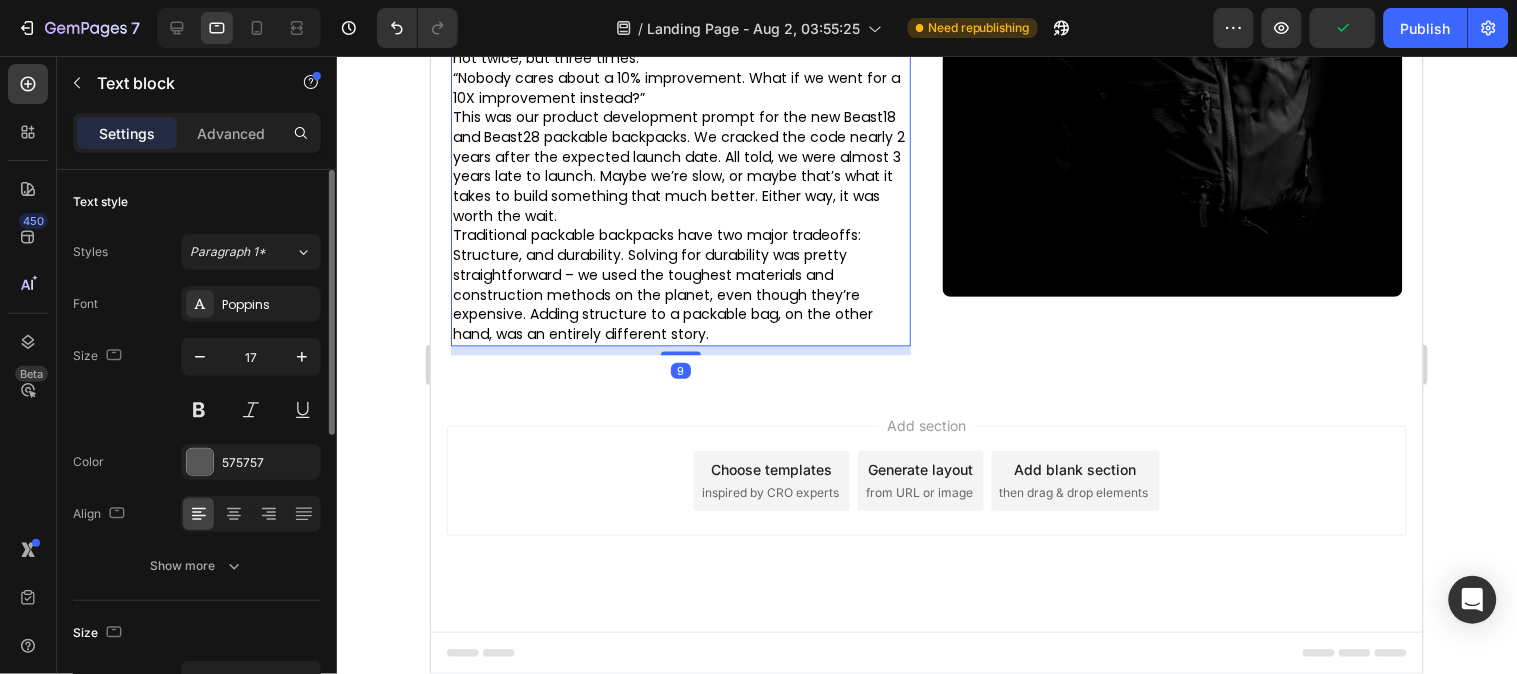 drag, startPoint x: 220, startPoint y: 123, endPoint x: 226, endPoint y: 212, distance: 89.20202 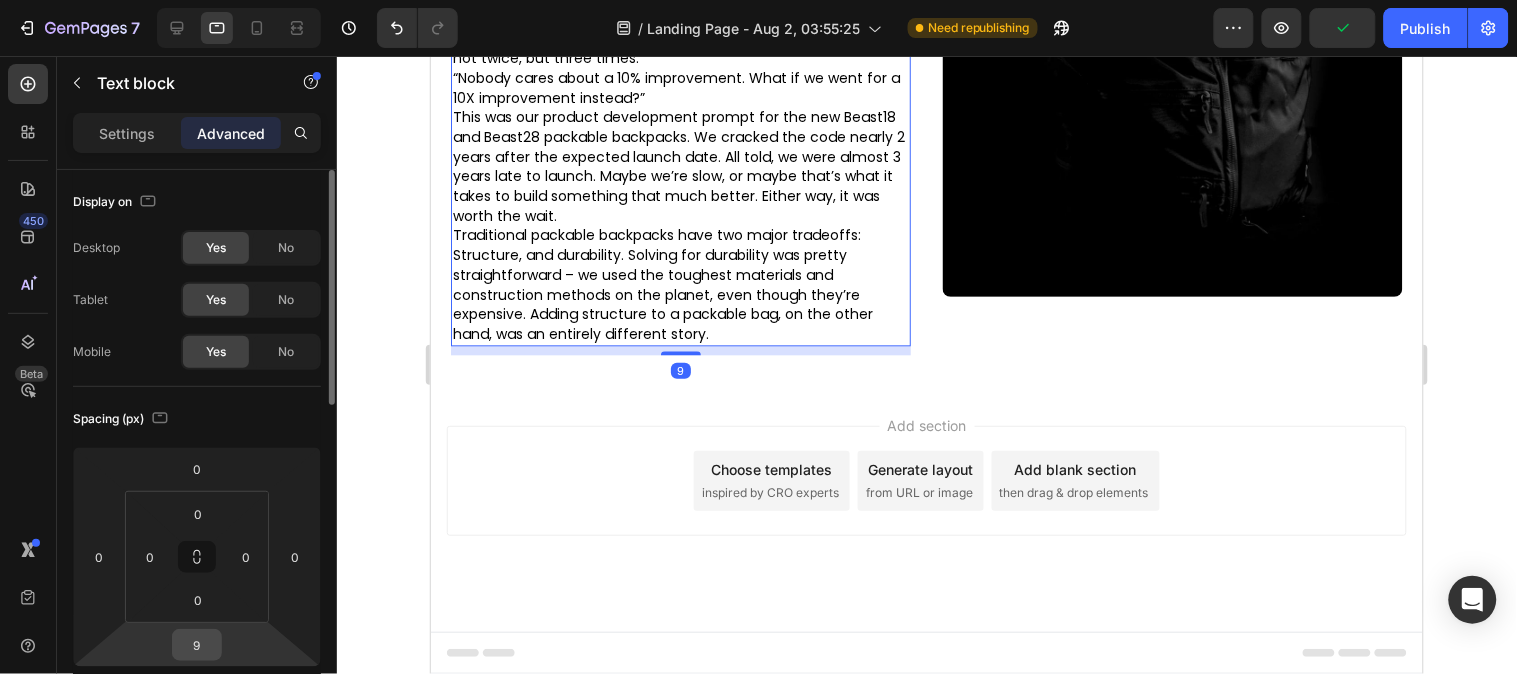 click on "9" at bounding box center [197, 645] 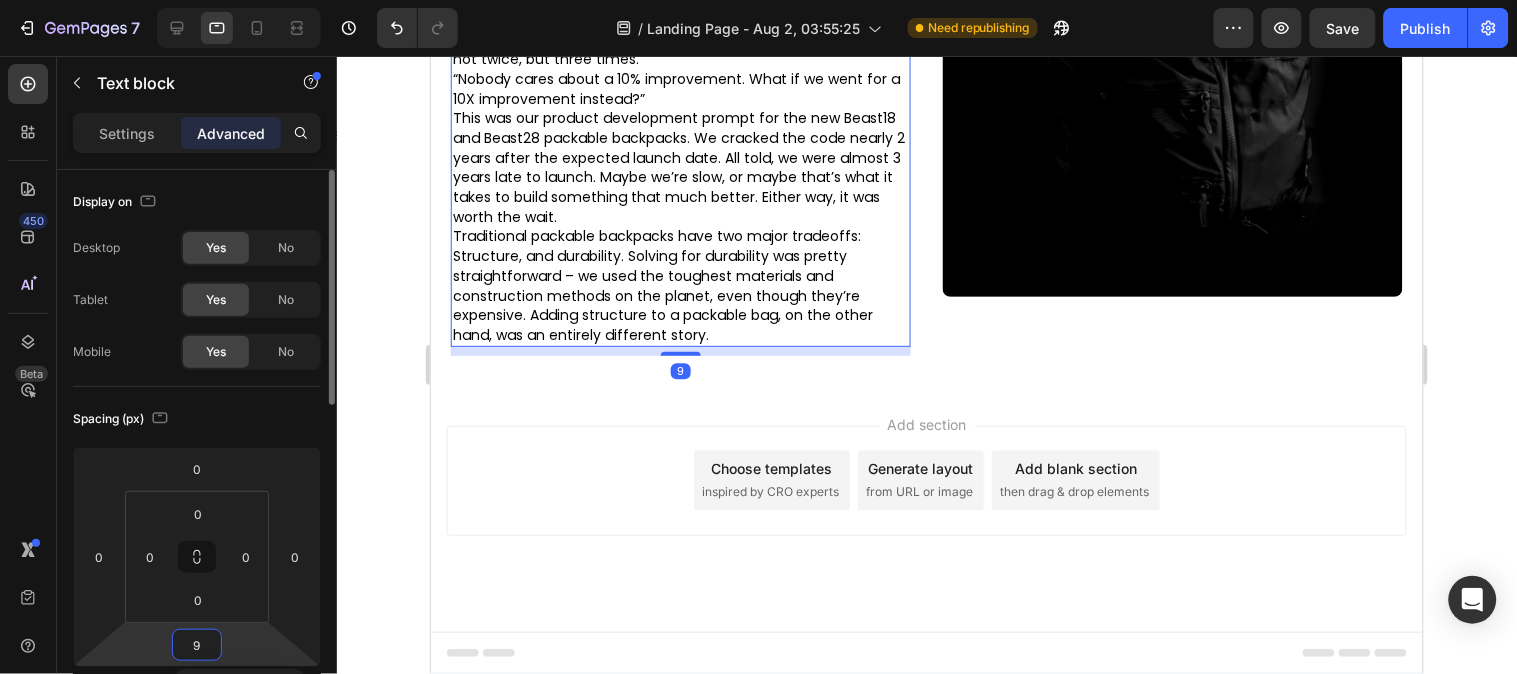 type on "0" 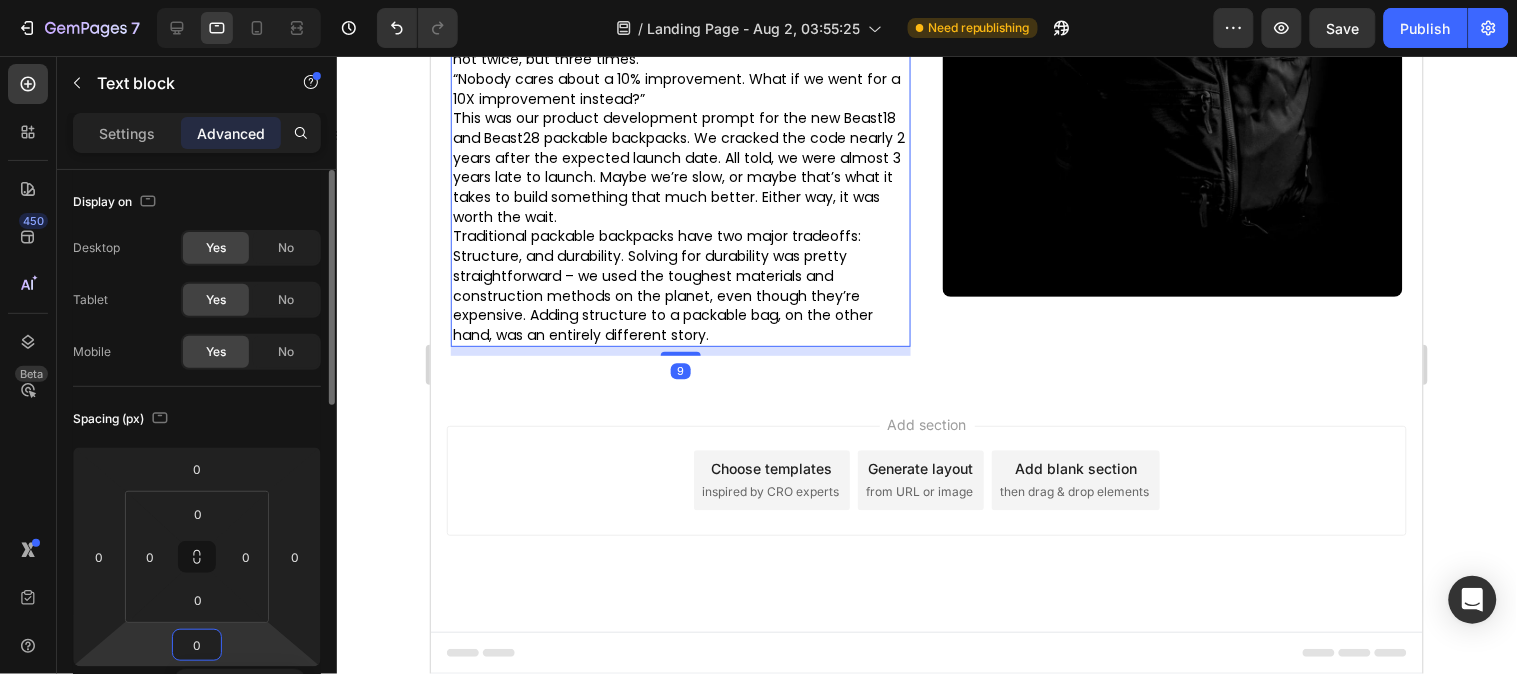 scroll, scrollTop: 1026, scrollLeft: 0, axis: vertical 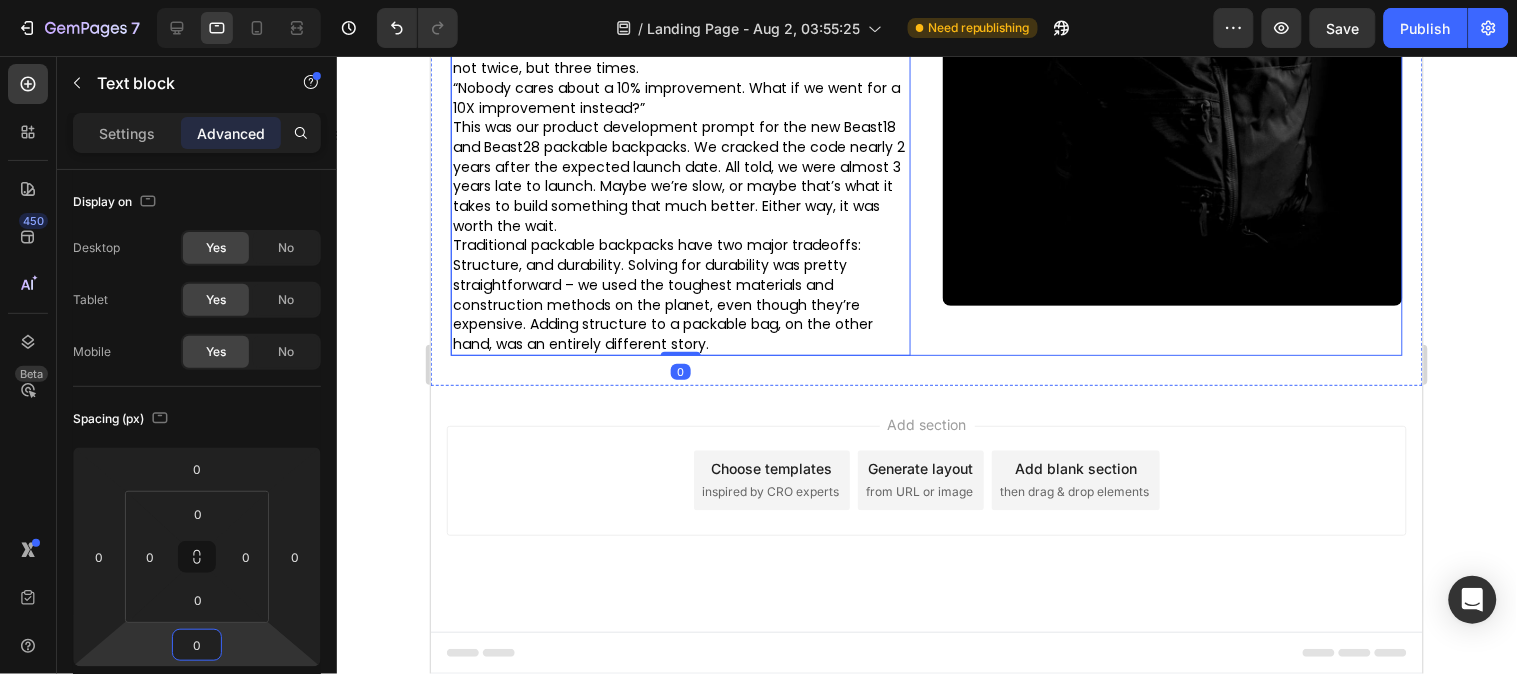 click on "Image" at bounding box center (1172, 23) 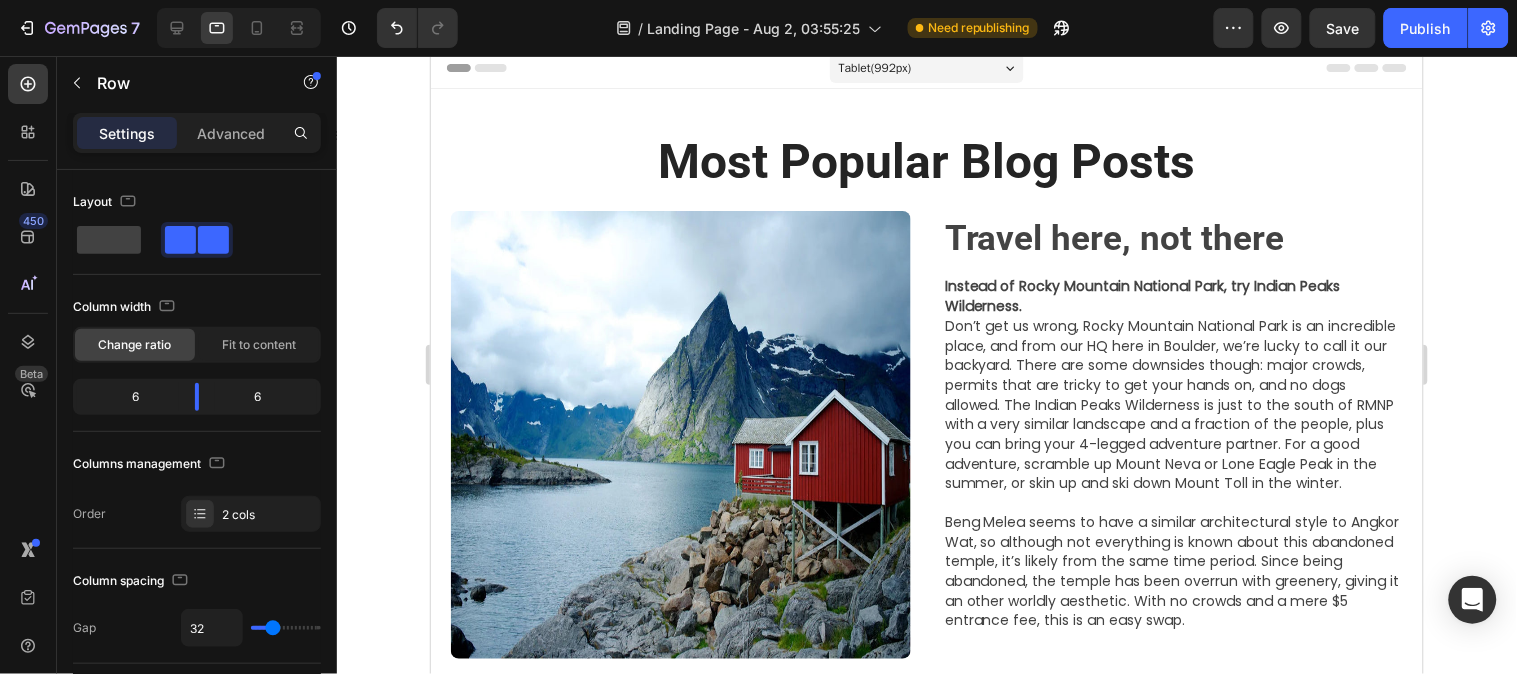 scroll, scrollTop: 0, scrollLeft: 0, axis: both 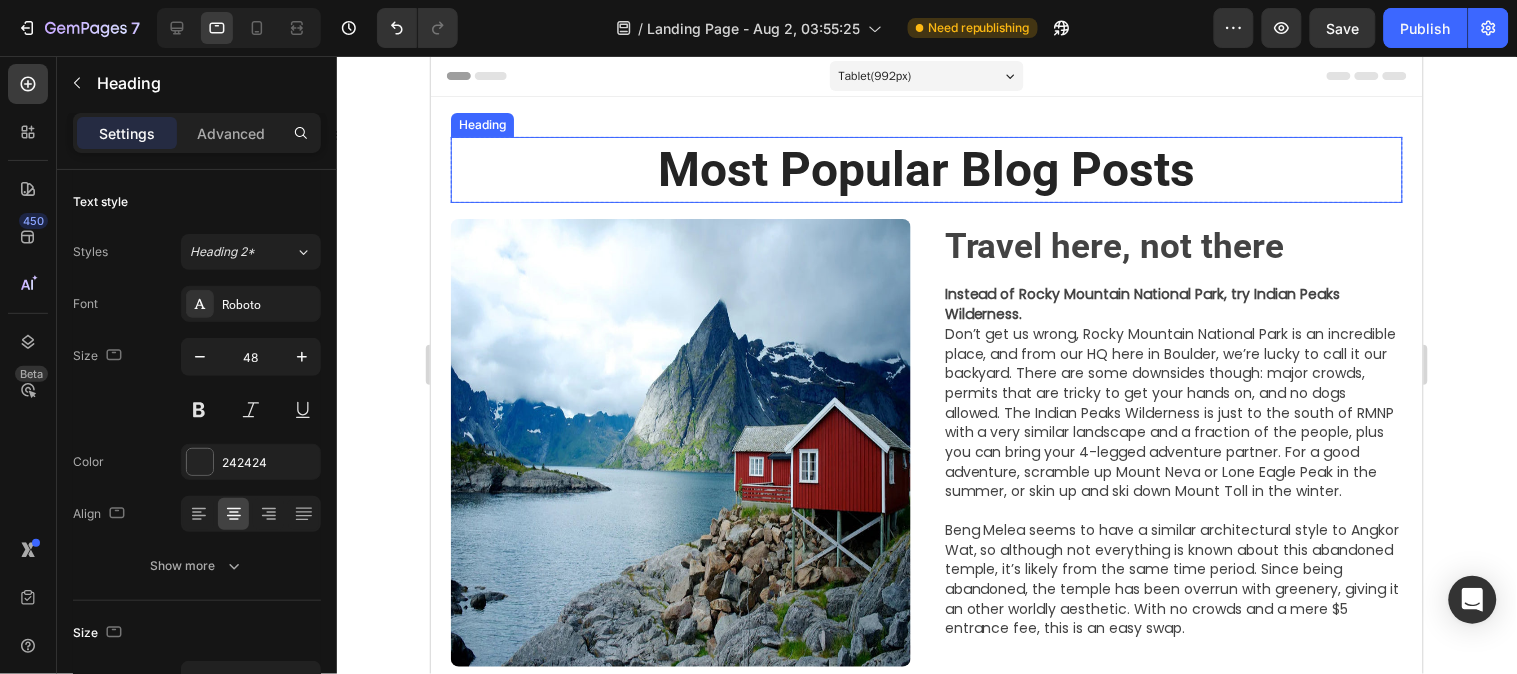 click on "Most Popular Blog Posts" at bounding box center [926, 169] 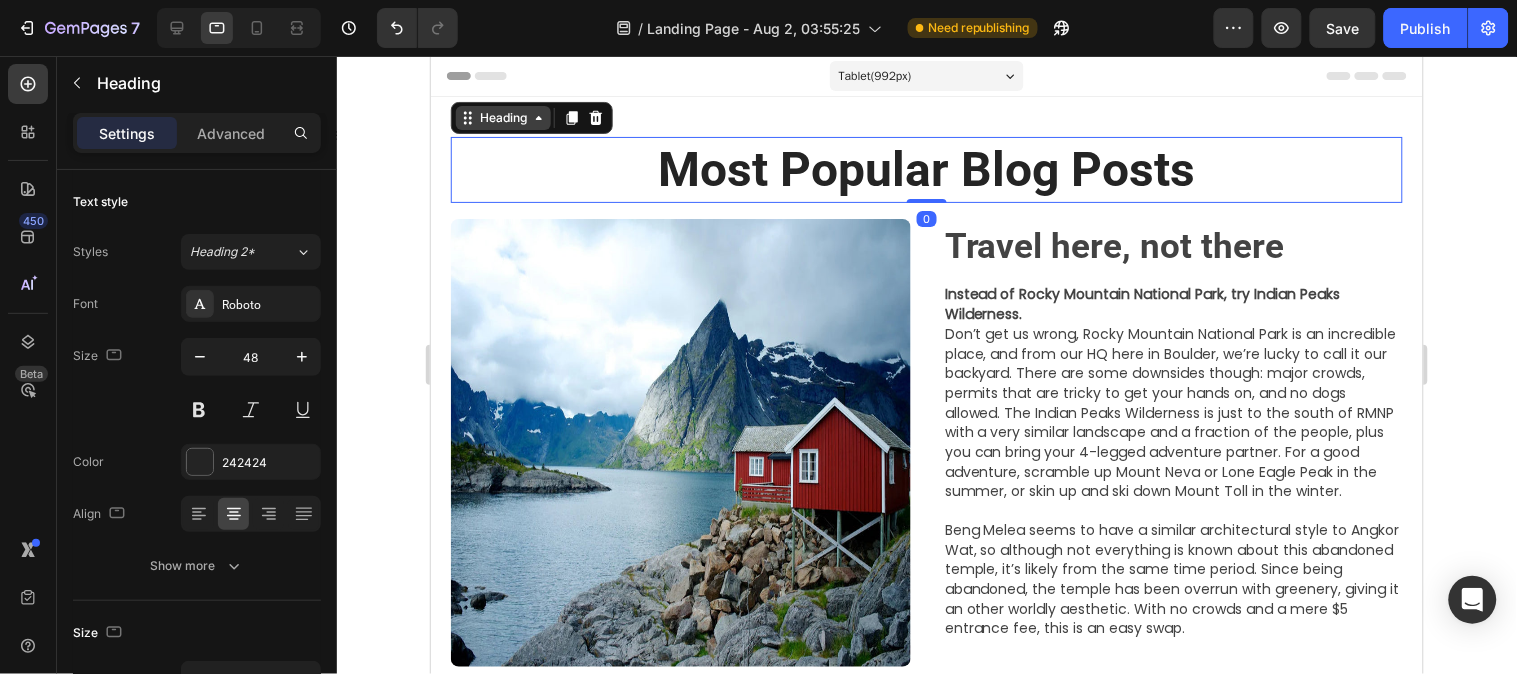 click on "Heading" at bounding box center [502, 117] 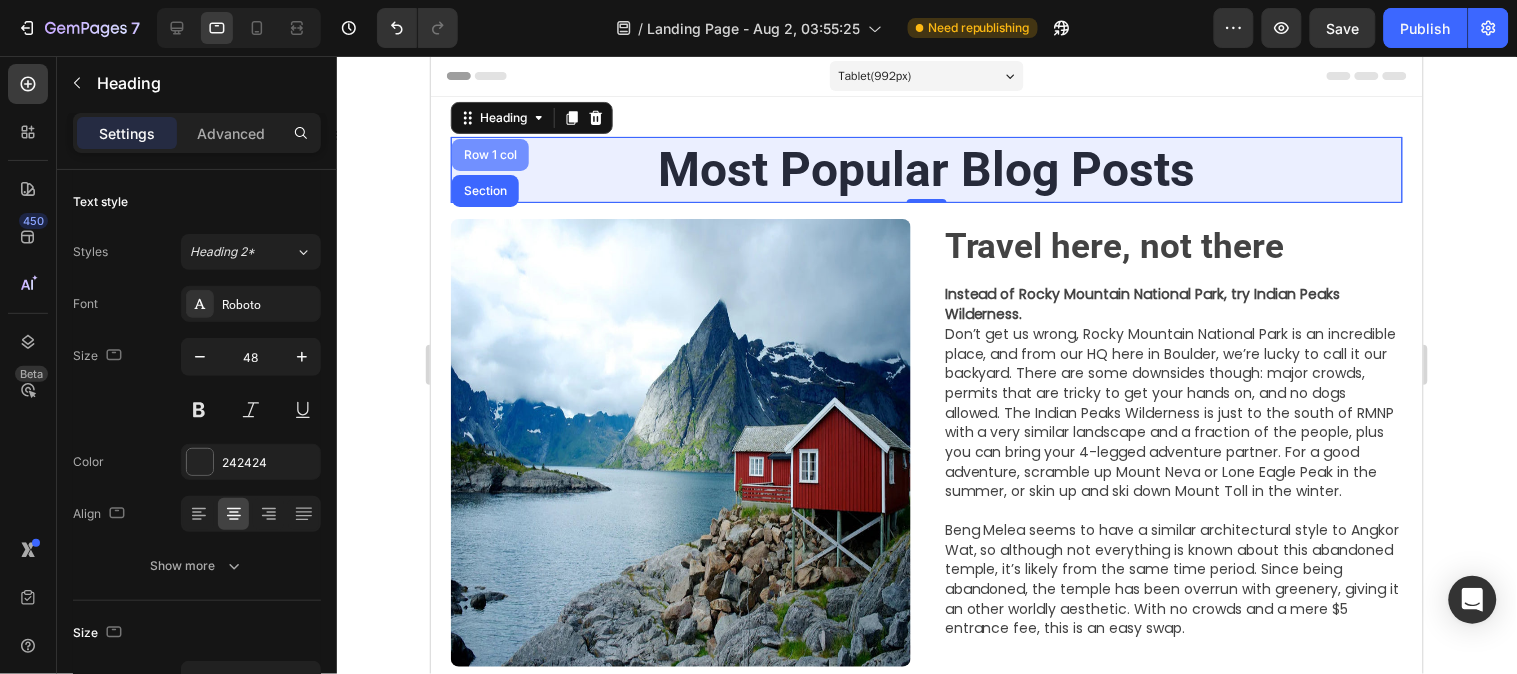 click on "Row 1 col" at bounding box center (489, 154) 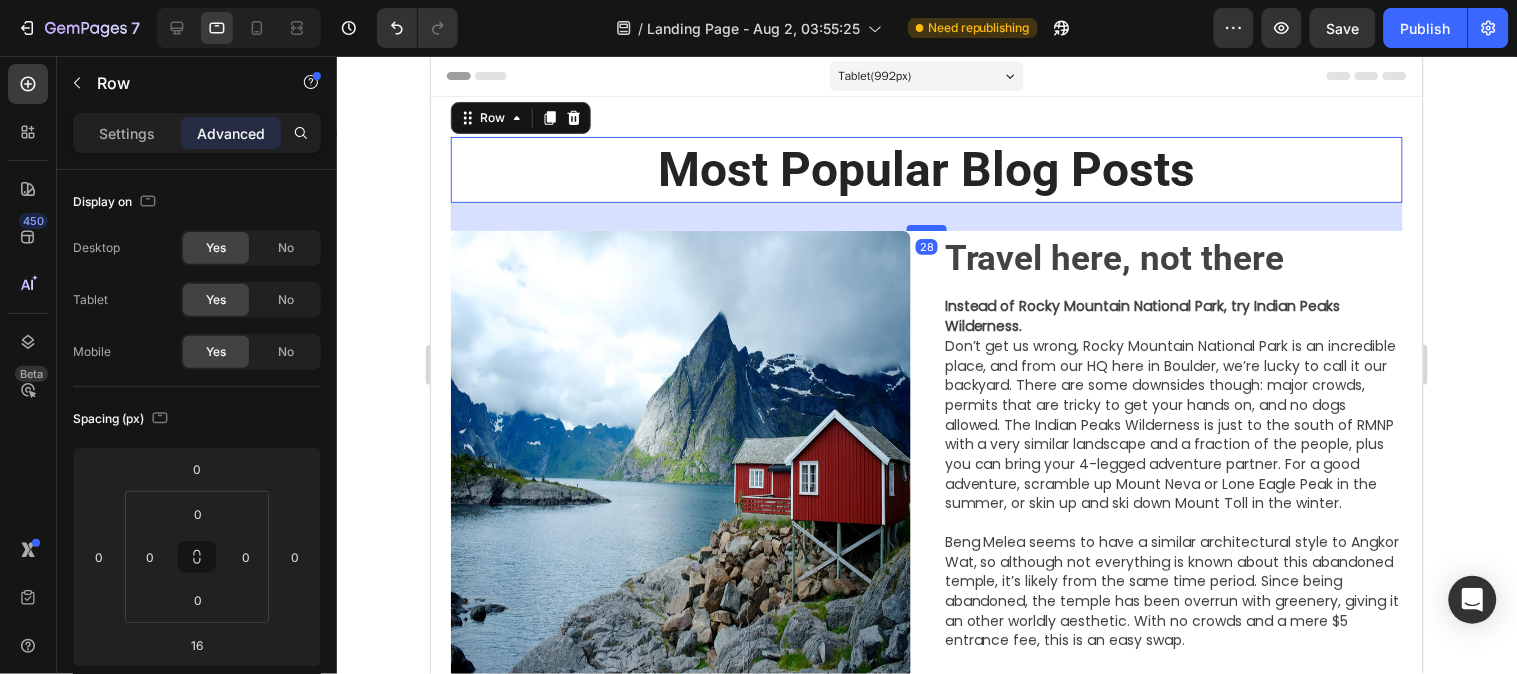 drag, startPoint x: 910, startPoint y: 215, endPoint x: 908, endPoint y: 227, distance: 12.165525 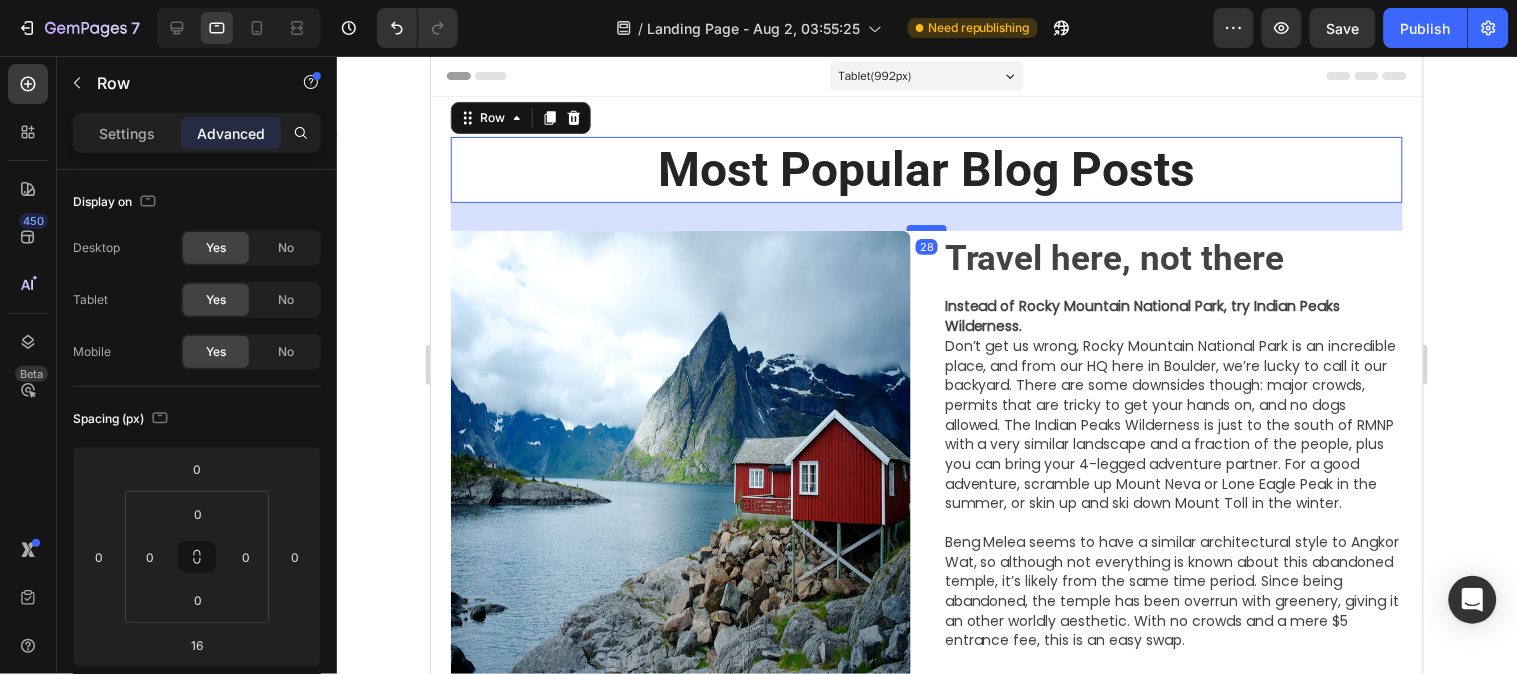 click at bounding box center (926, 227) 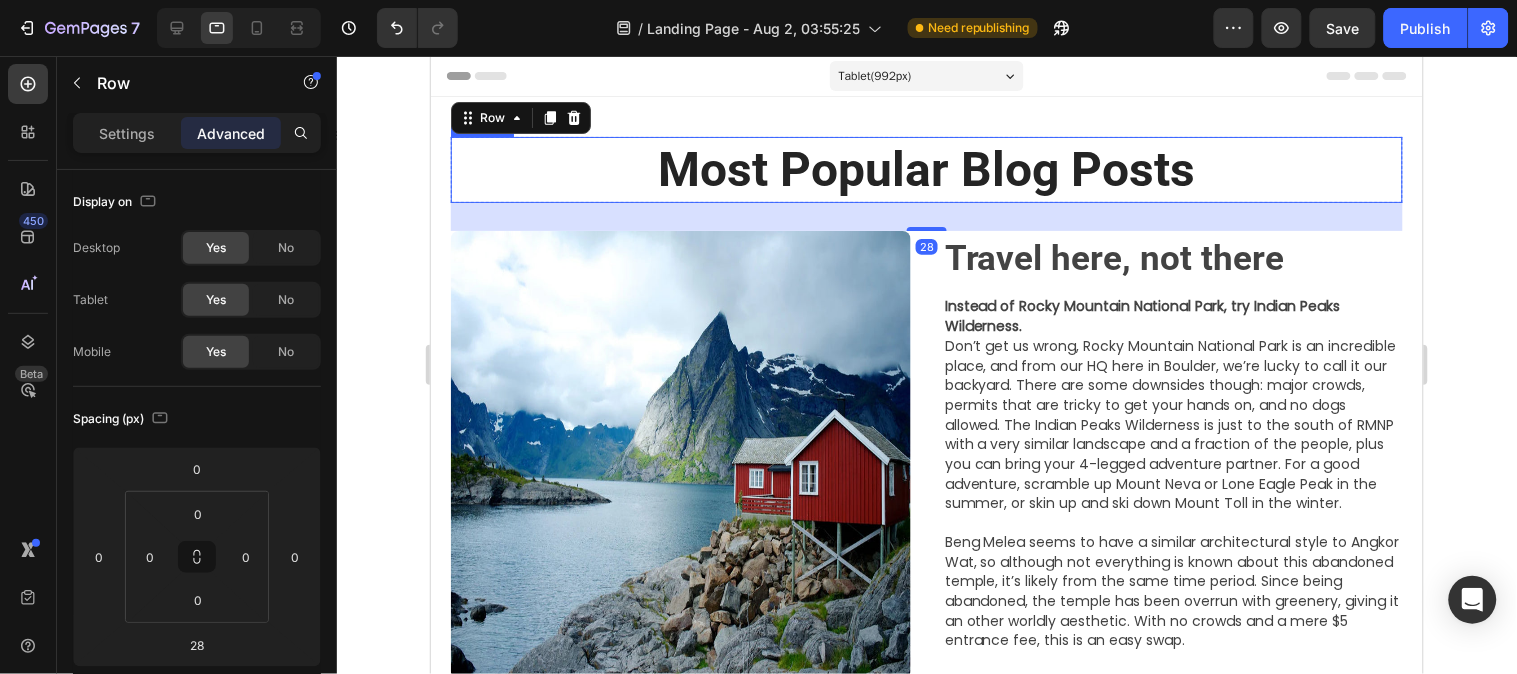 click on "Most Popular Blog Posts" at bounding box center [926, 169] 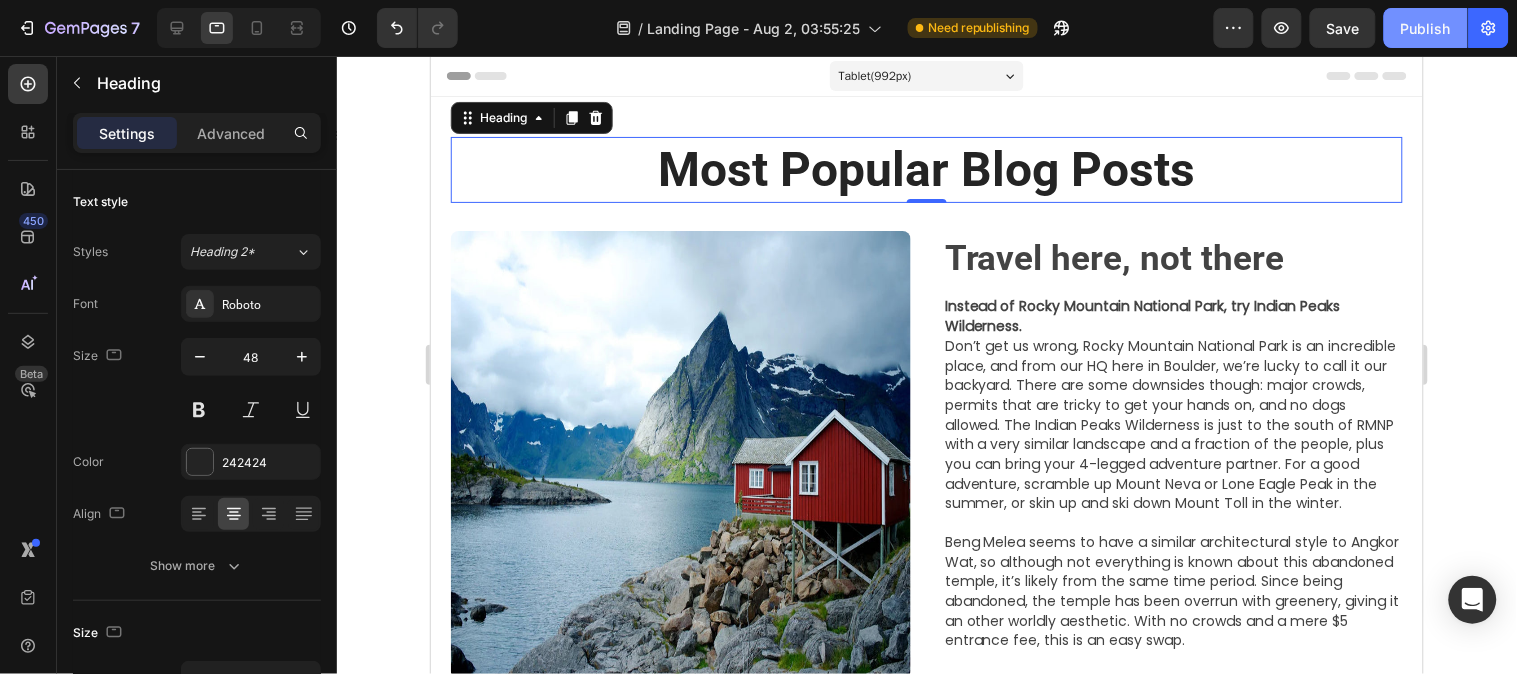 click on "Publish" at bounding box center [1426, 28] 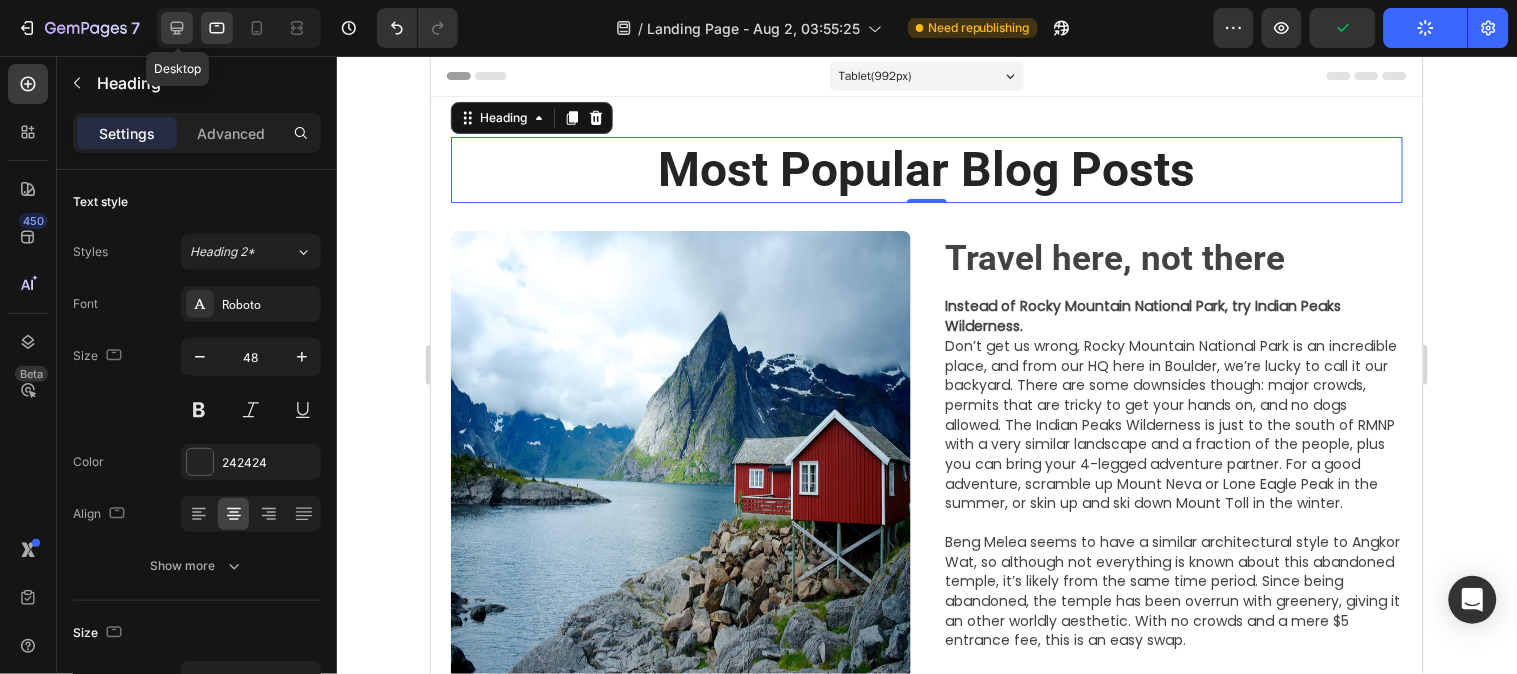 click 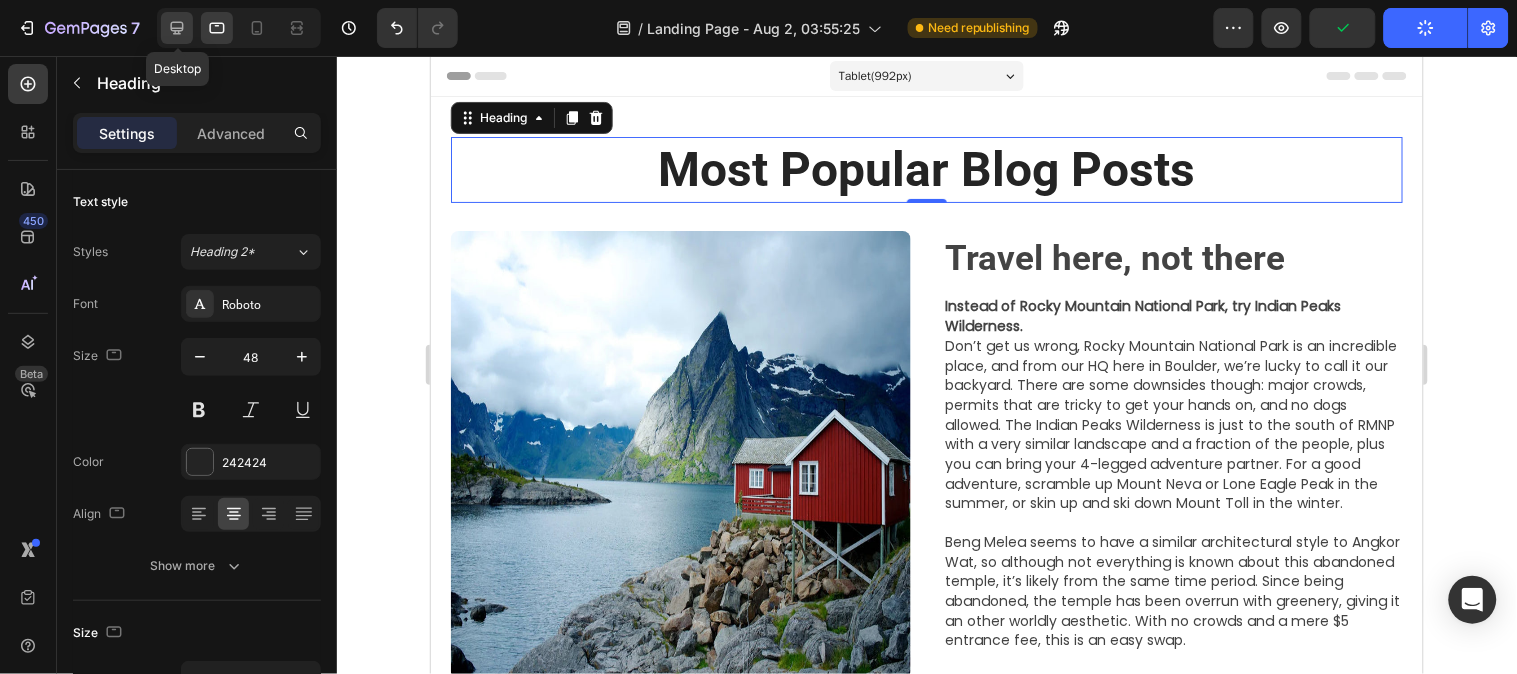 type on "55" 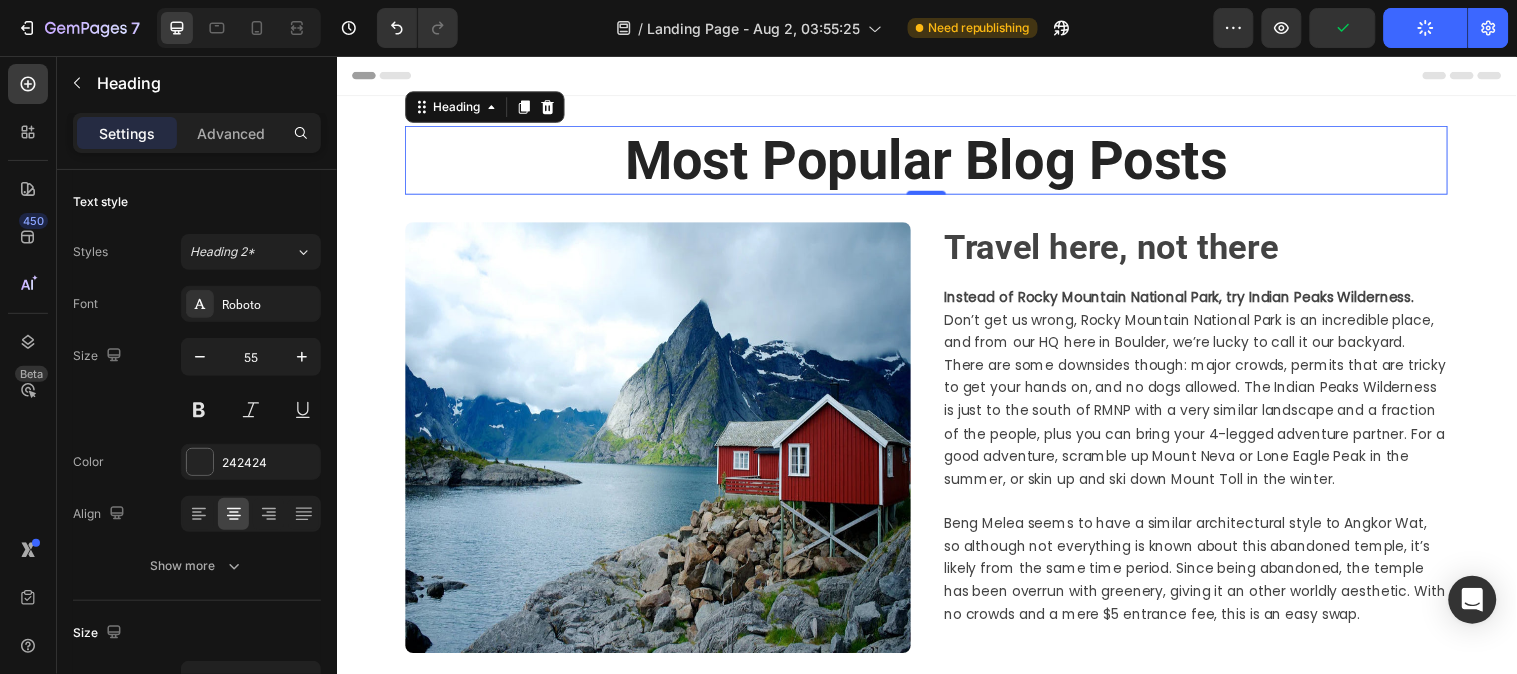 scroll, scrollTop: 1, scrollLeft: 0, axis: vertical 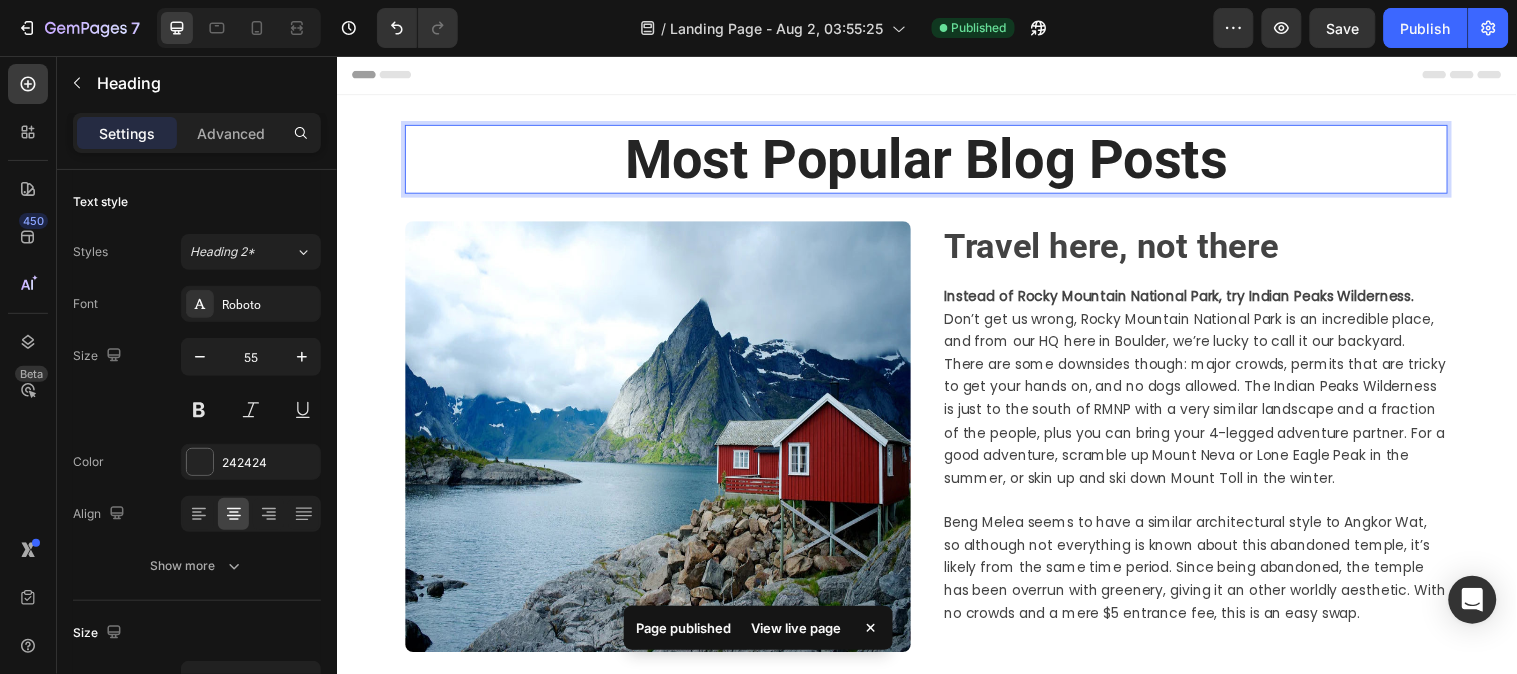 click on "Most Popular Blog Posts" at bounding box center [936, 160] 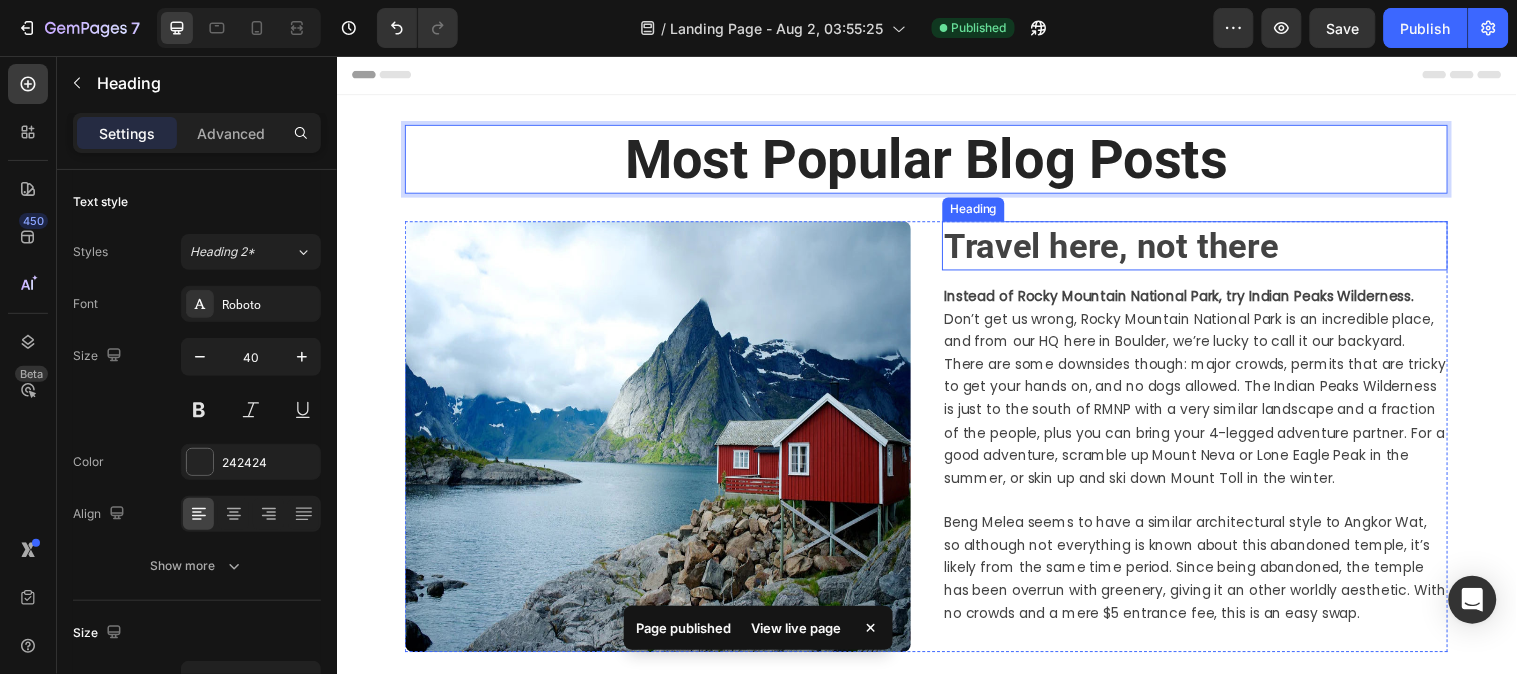 click on "Travel here, not there" at bounding box center [1124, 248] 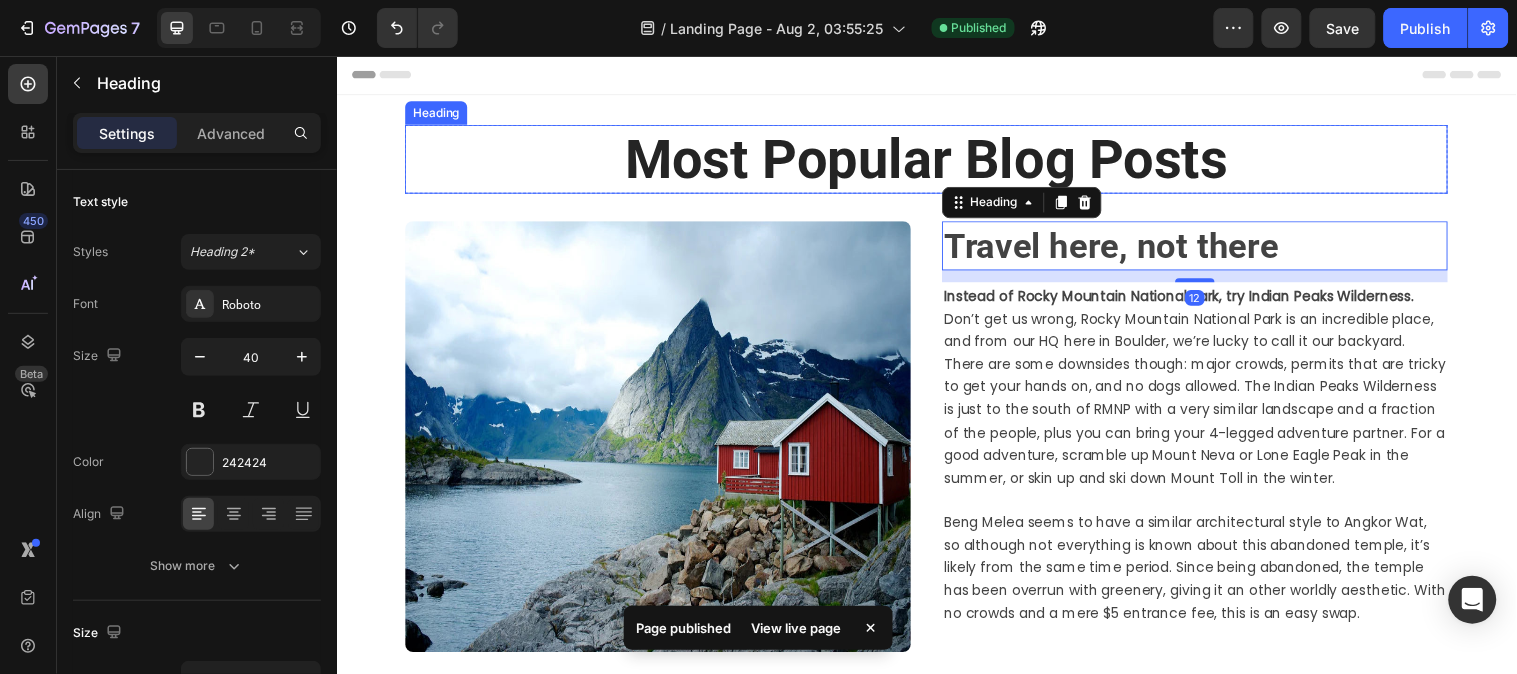 click on "Most Popular Blog Posts" at bounding box center [936, 160] 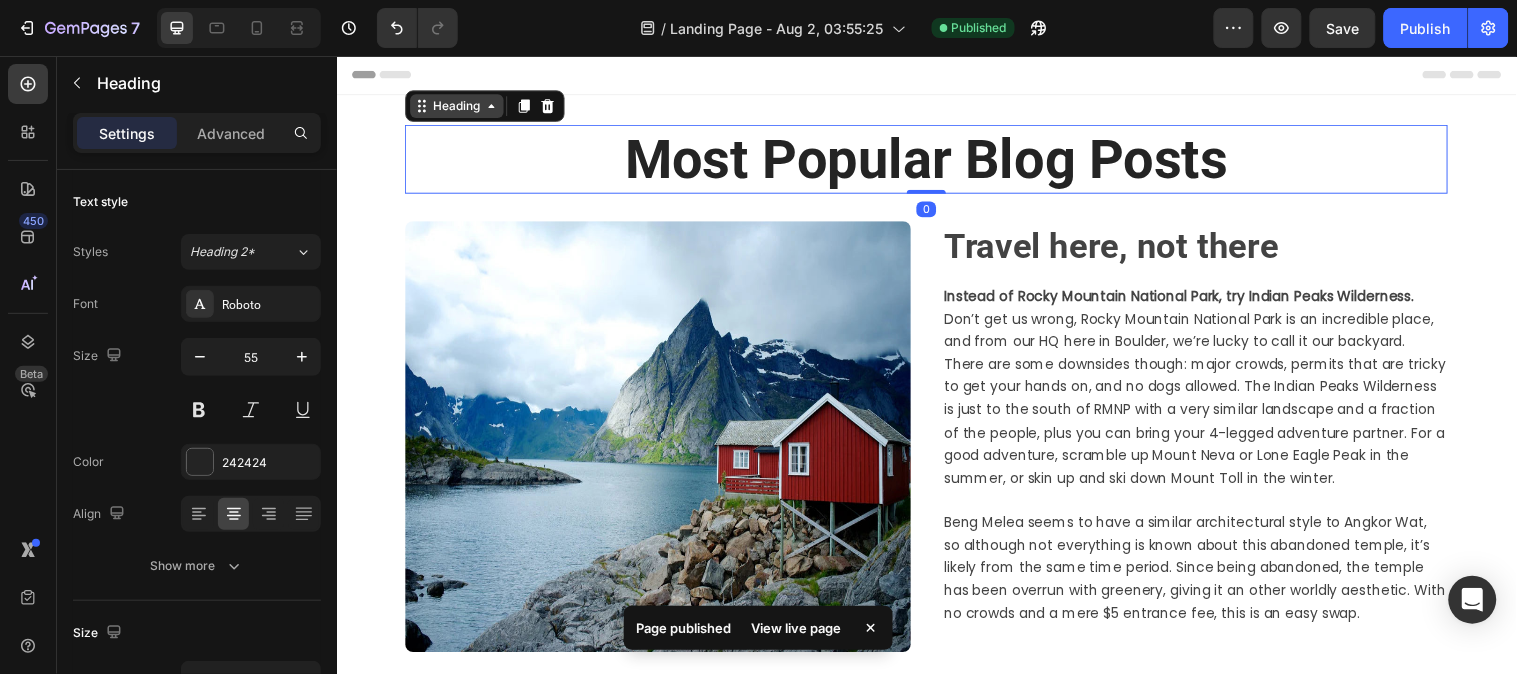 click on "Heading" at bounding box center (458, 106) 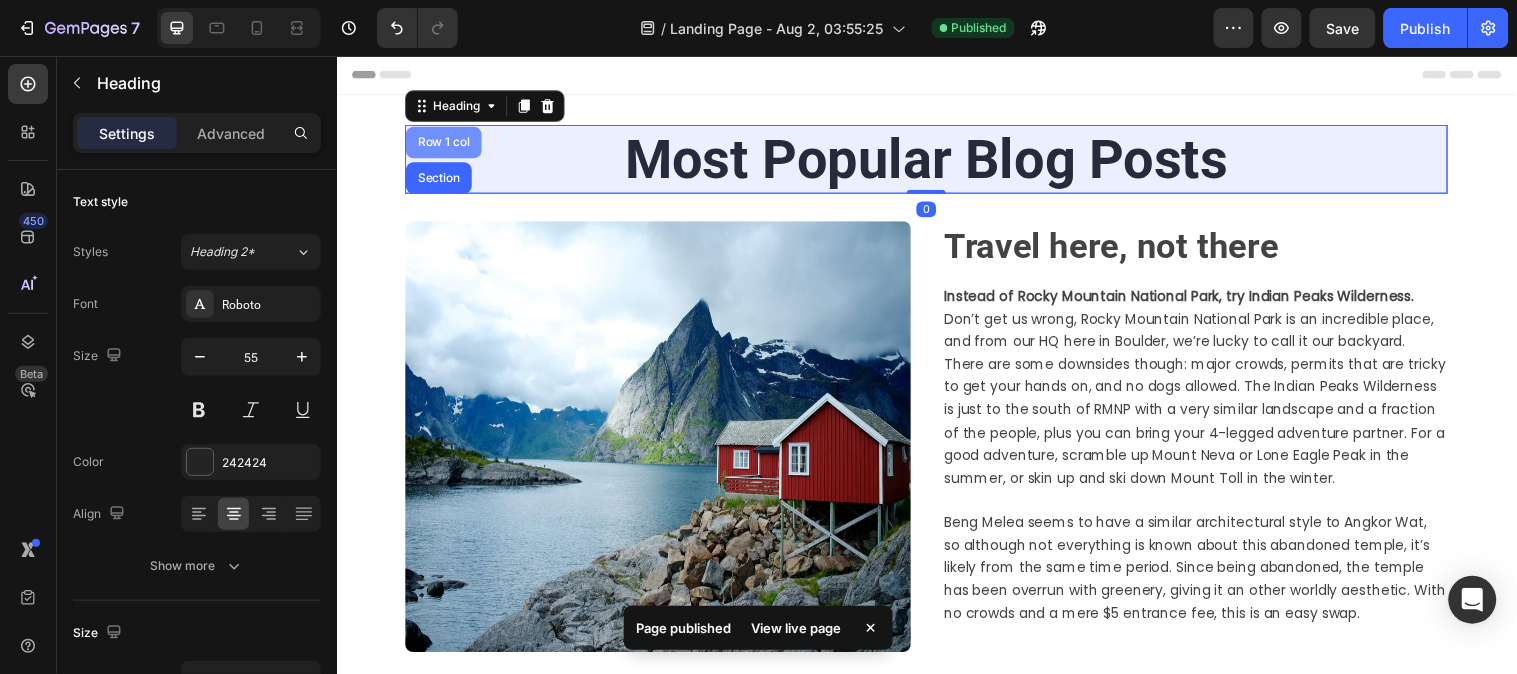 click on "Row 1 col" at bounding box center [445, 143] 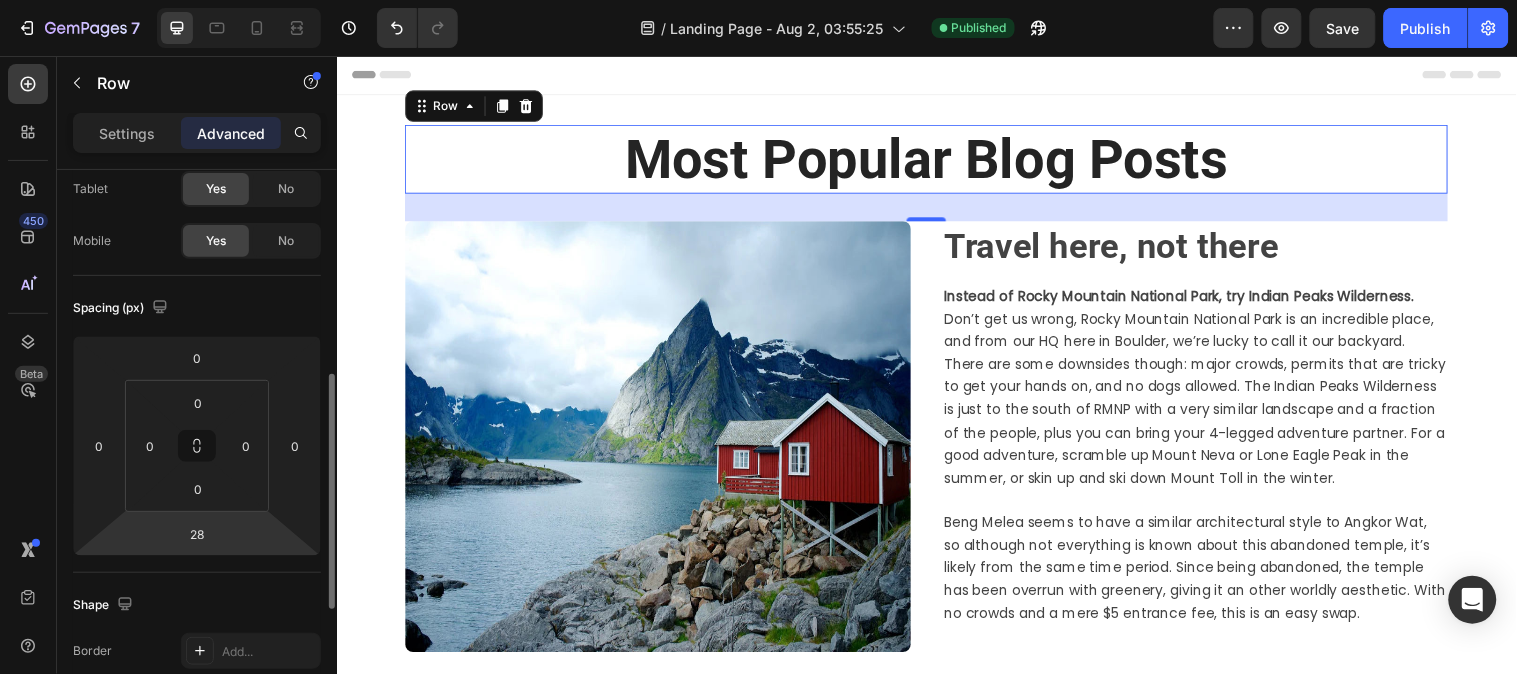 scroll, scrollTop: 222, scrollLeft: 0, axis: vertical 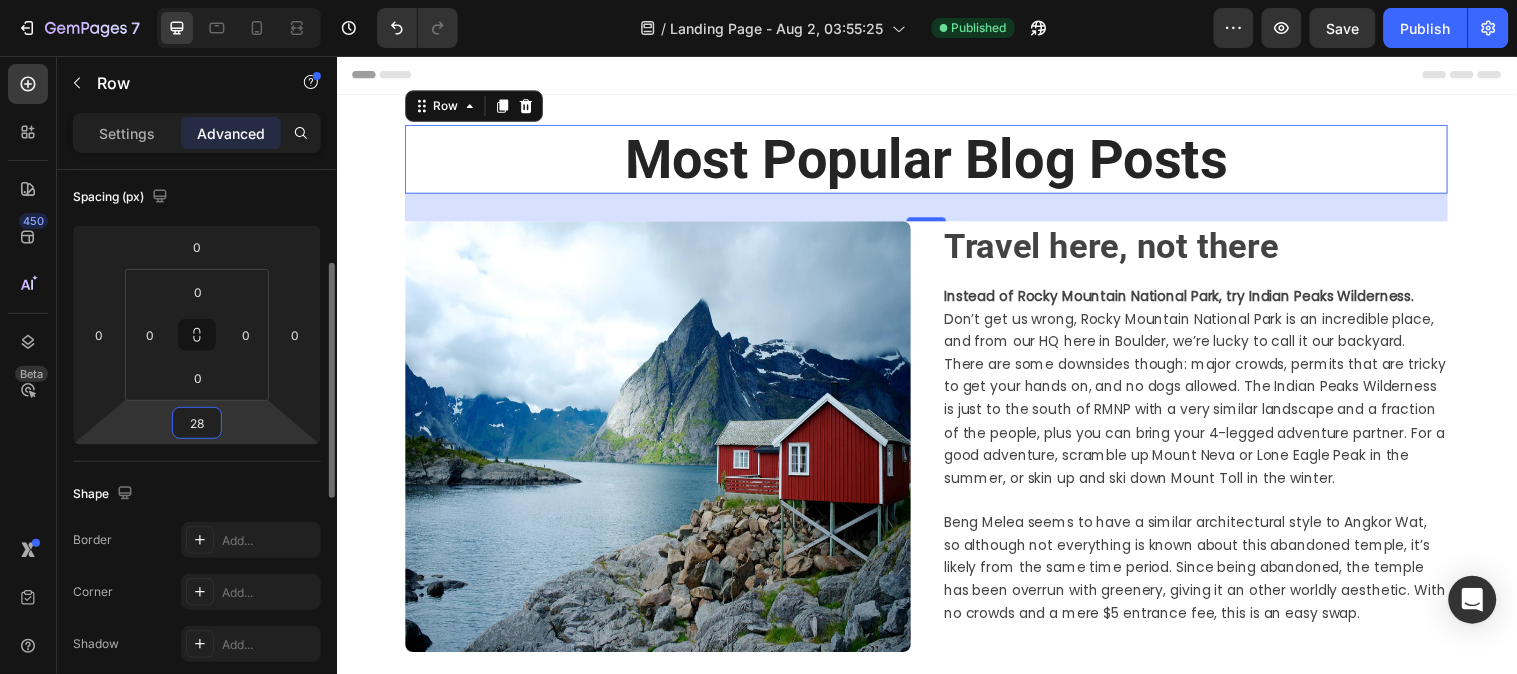 click on "28" at bounding box center (197, 423) 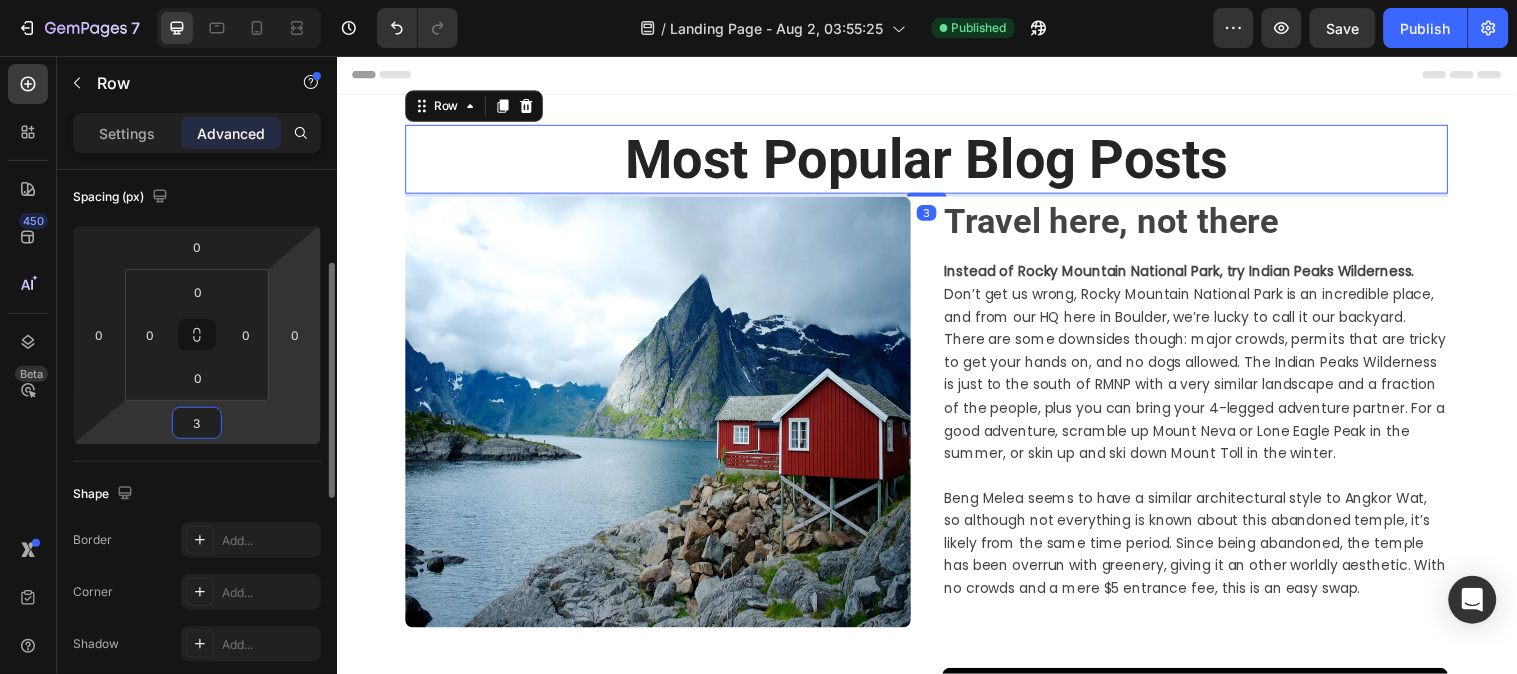 type on "39" 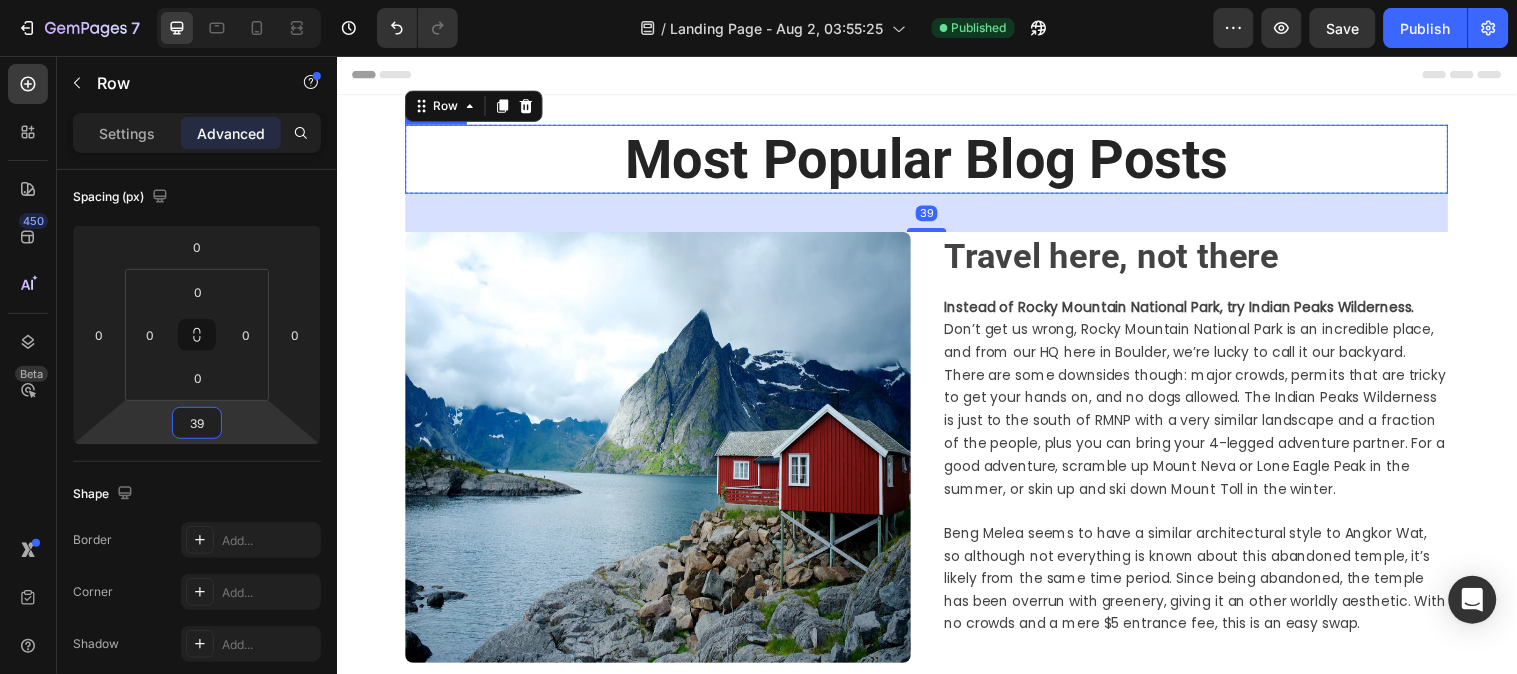 click on "Most Popular Blog Posts" at bounding box center [936, 160] 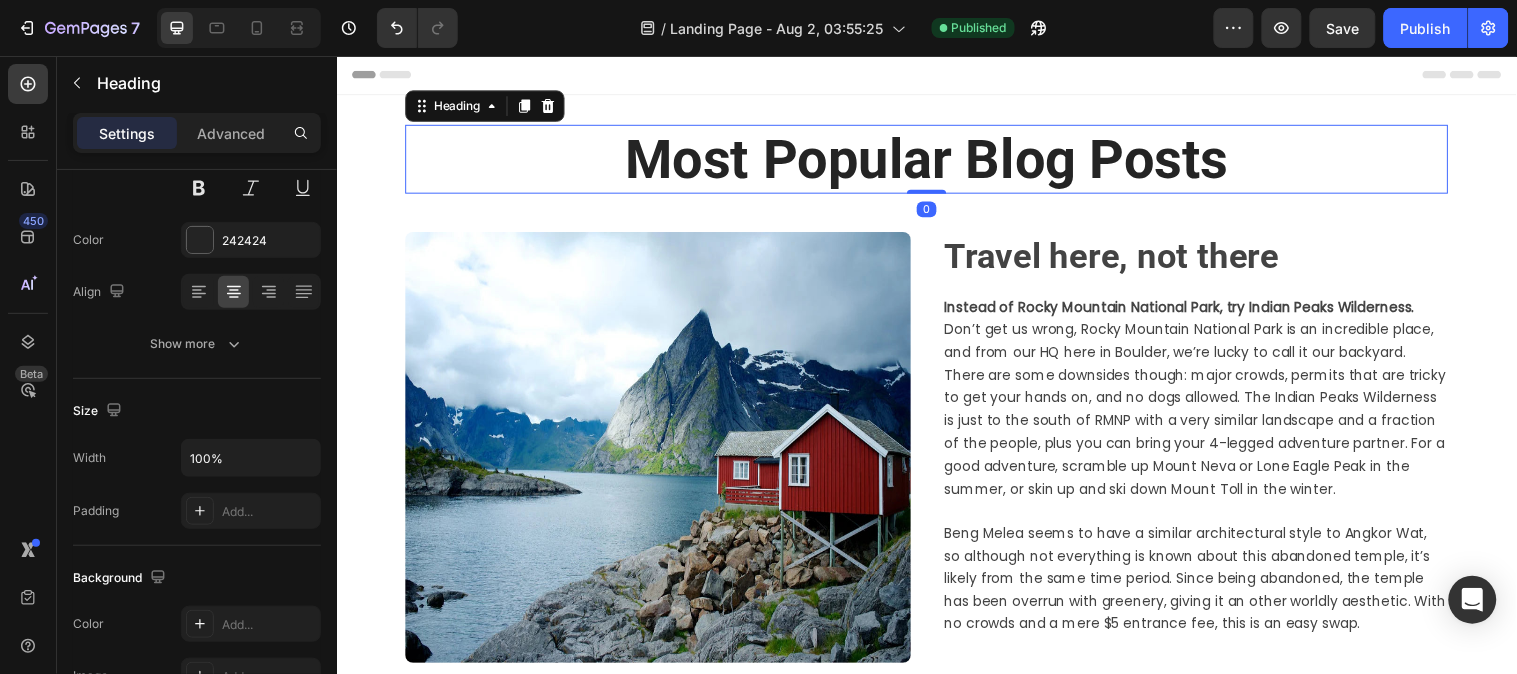 scroll, scrollTop: 0, scrollLeft: 0, axis: both 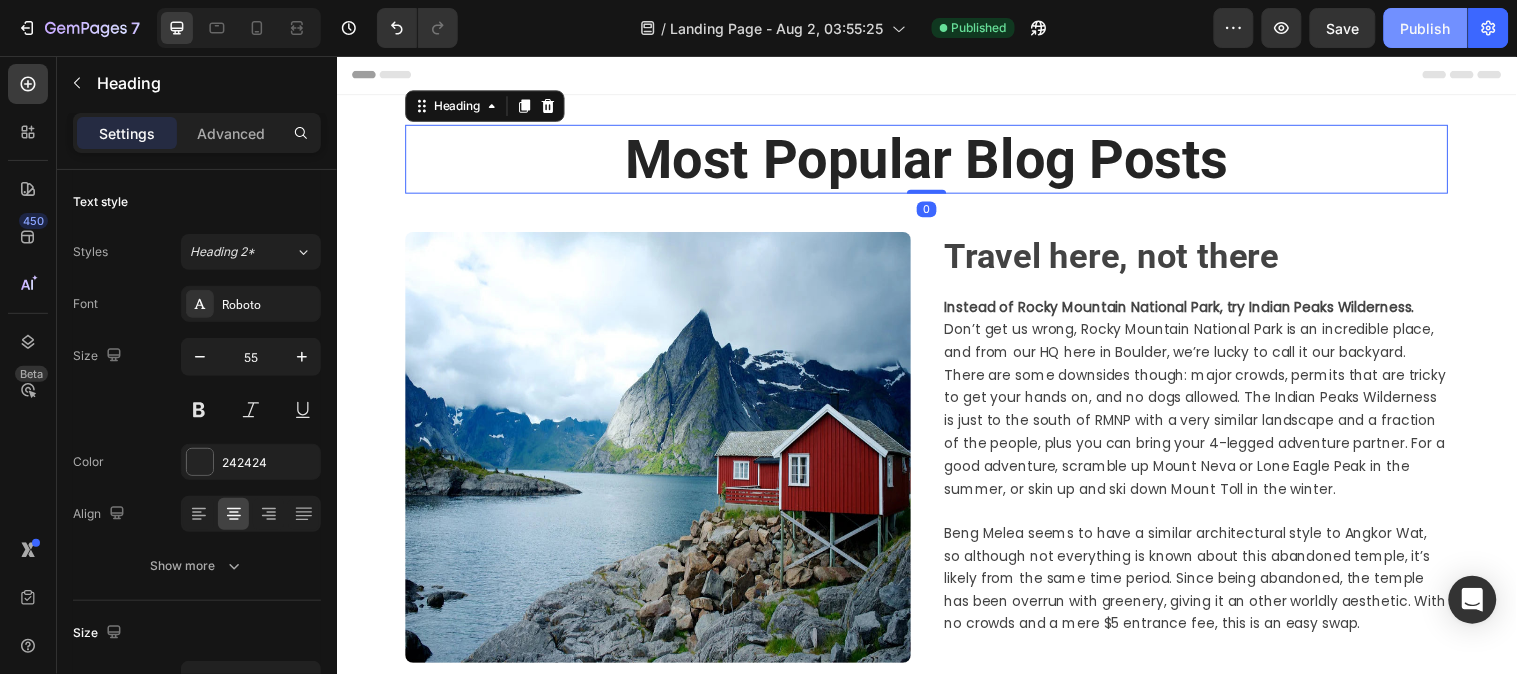 click on "Publish" 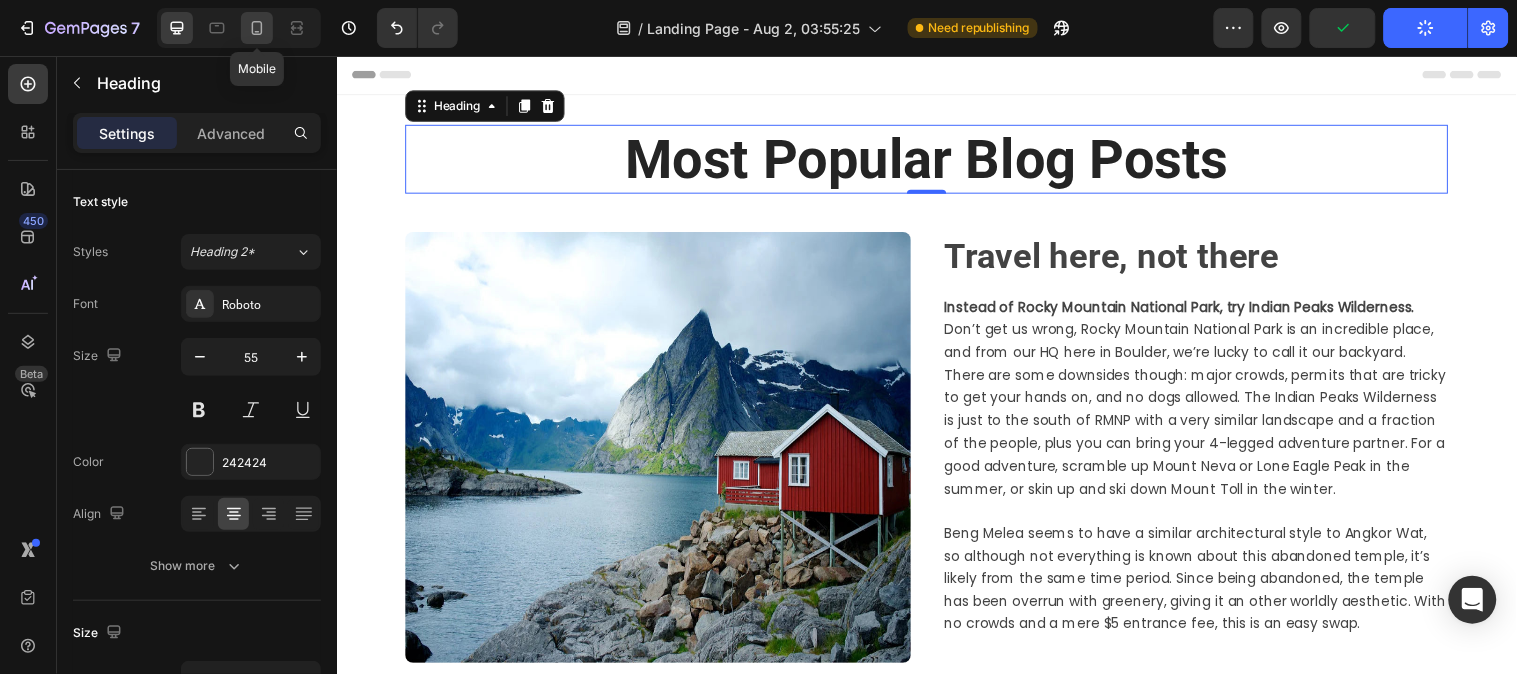 click 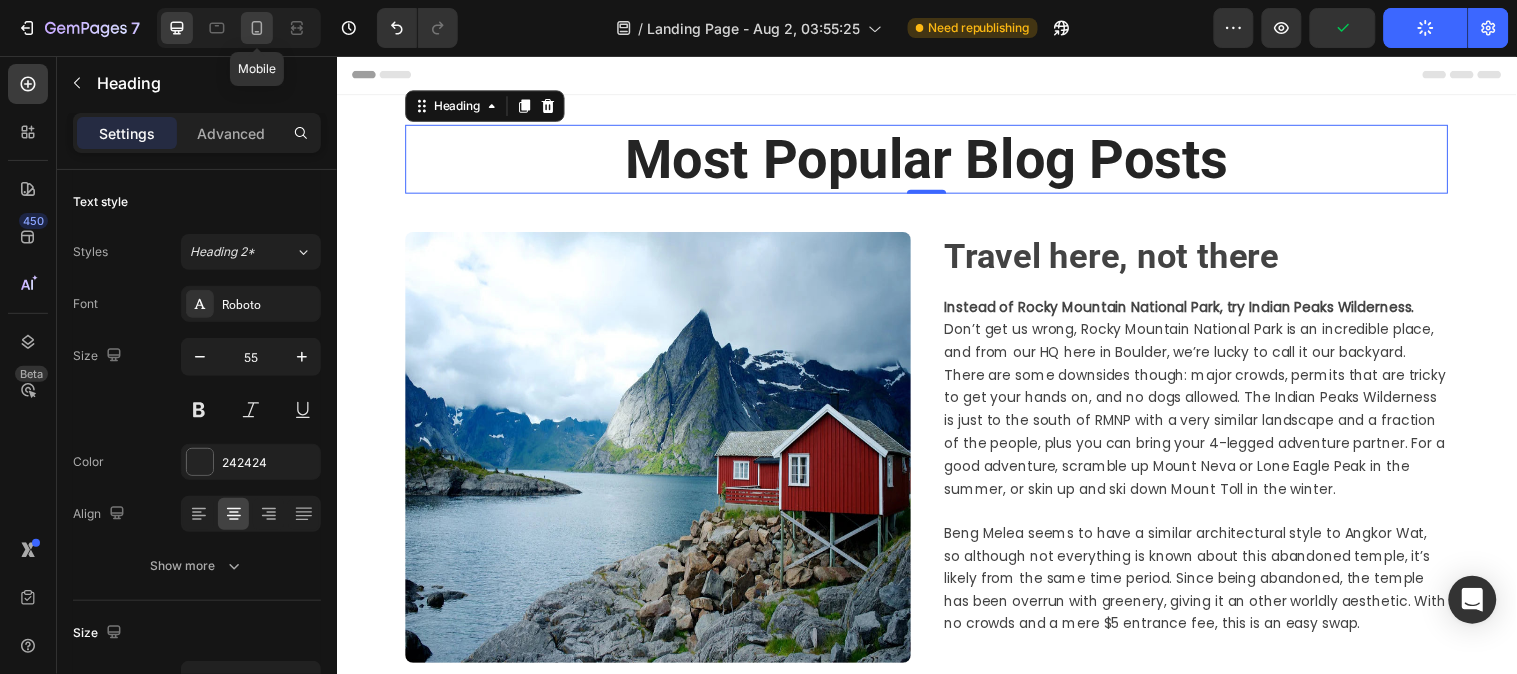 type on "35" 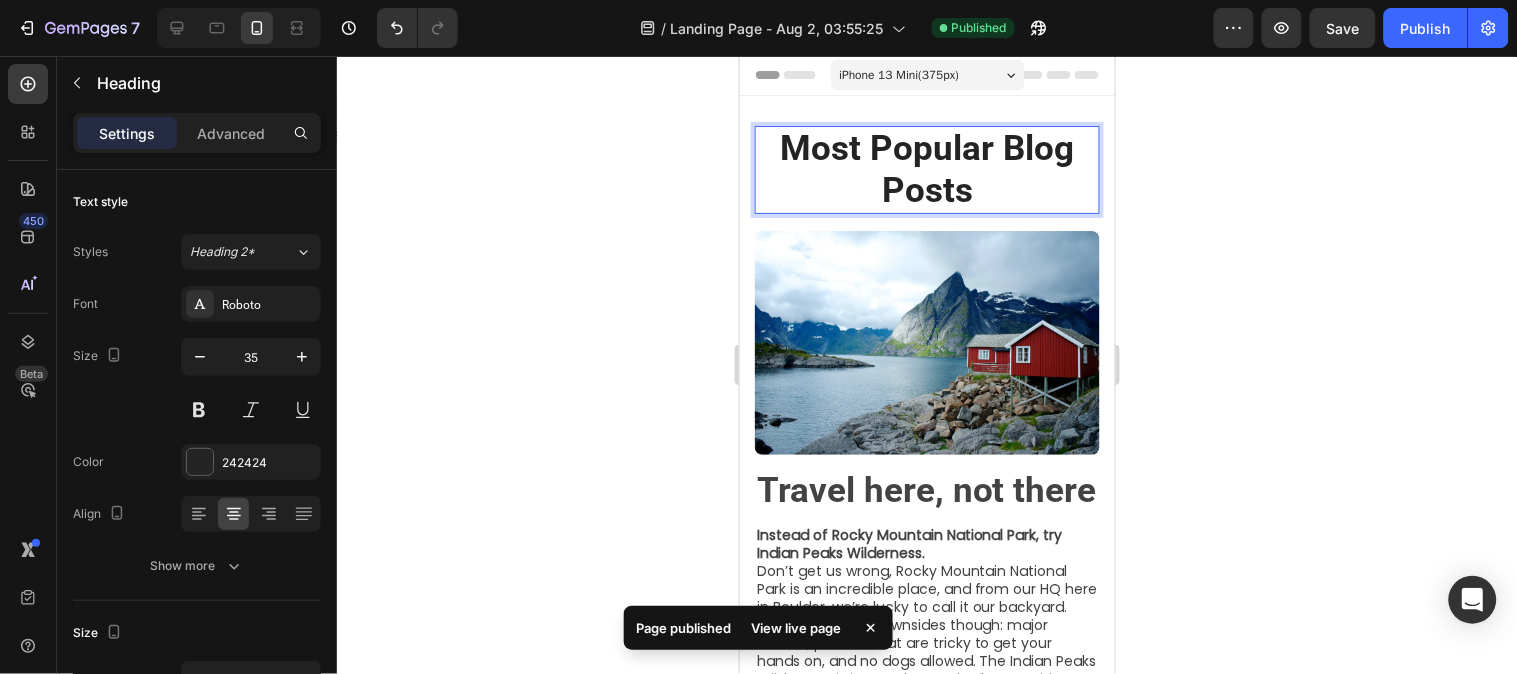 click on "Most Popular Blog Posts" at bounding box center (926, 169) 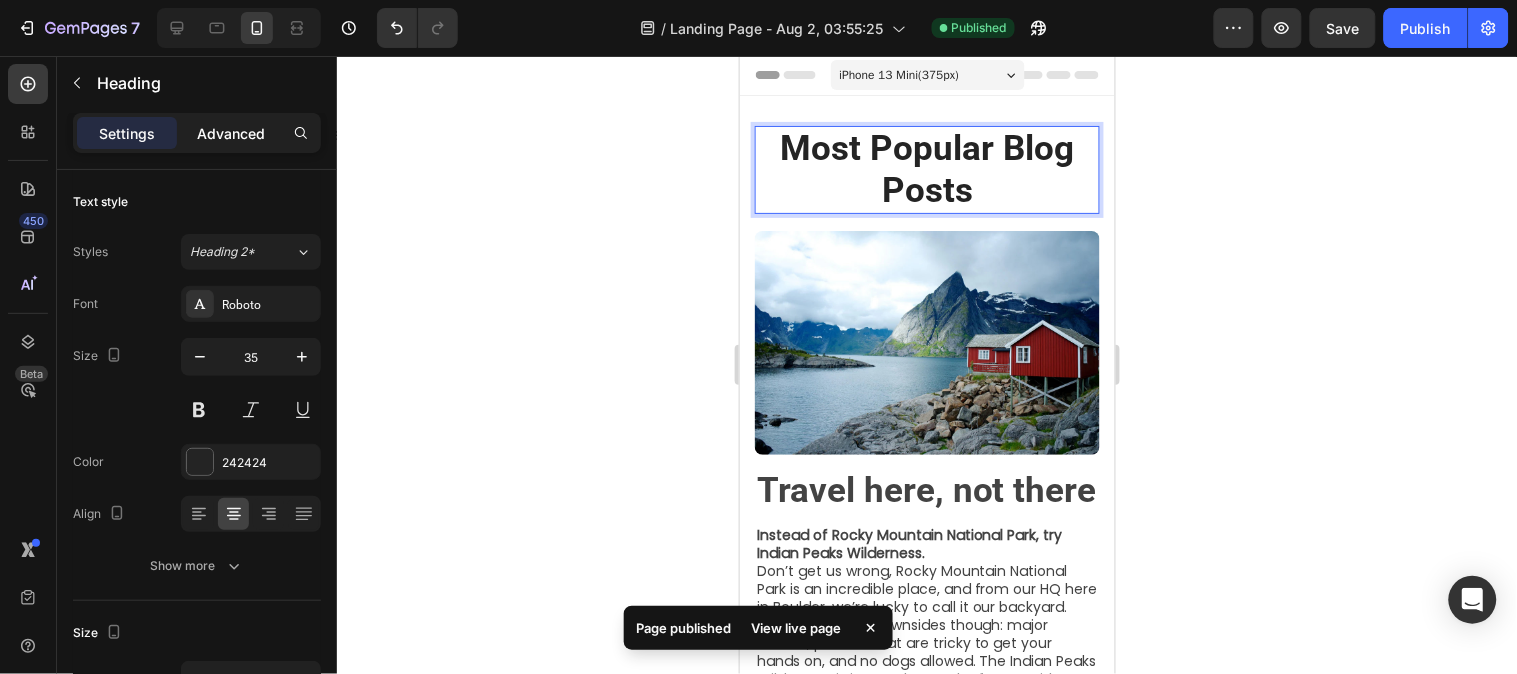 click on "Advanced" at bounding box center [231, 133] 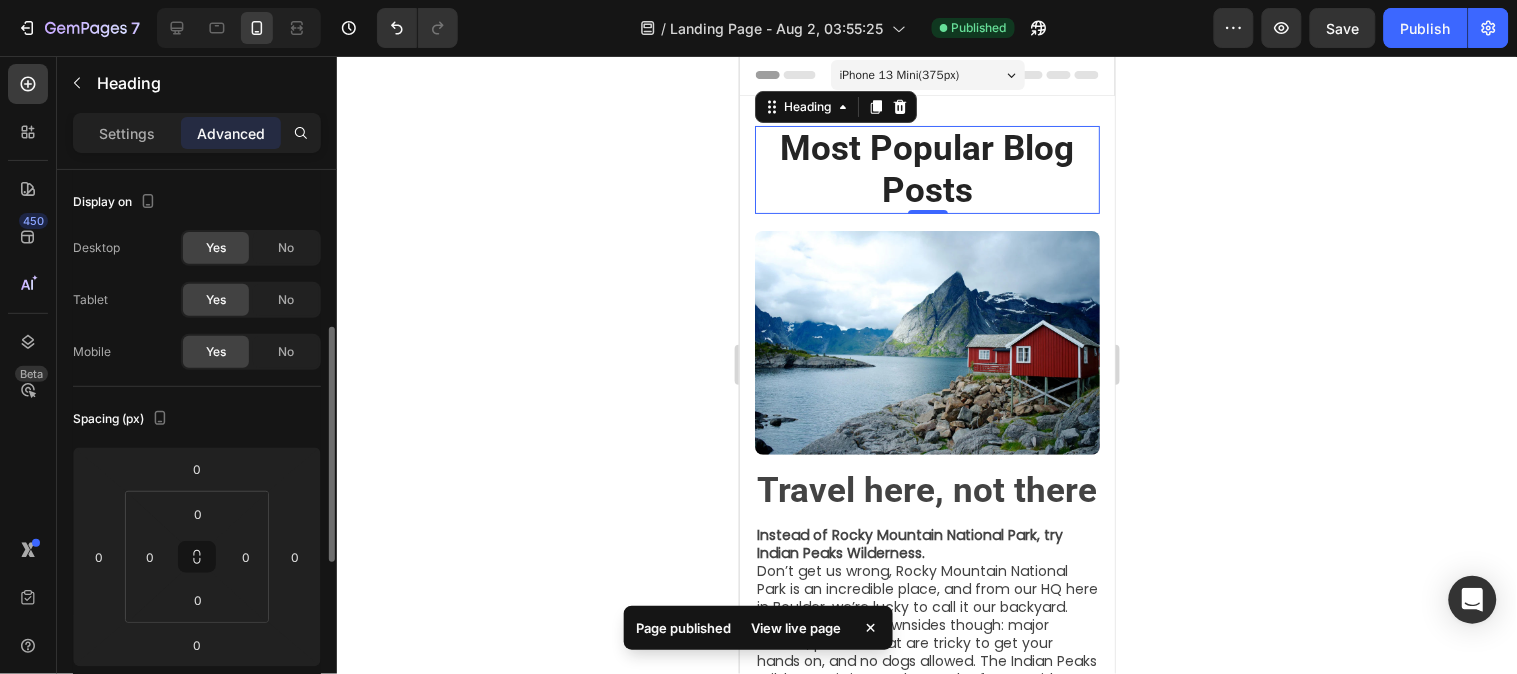 scroll, scrollTop: 222, scrollLeft: 0, axis: vertical 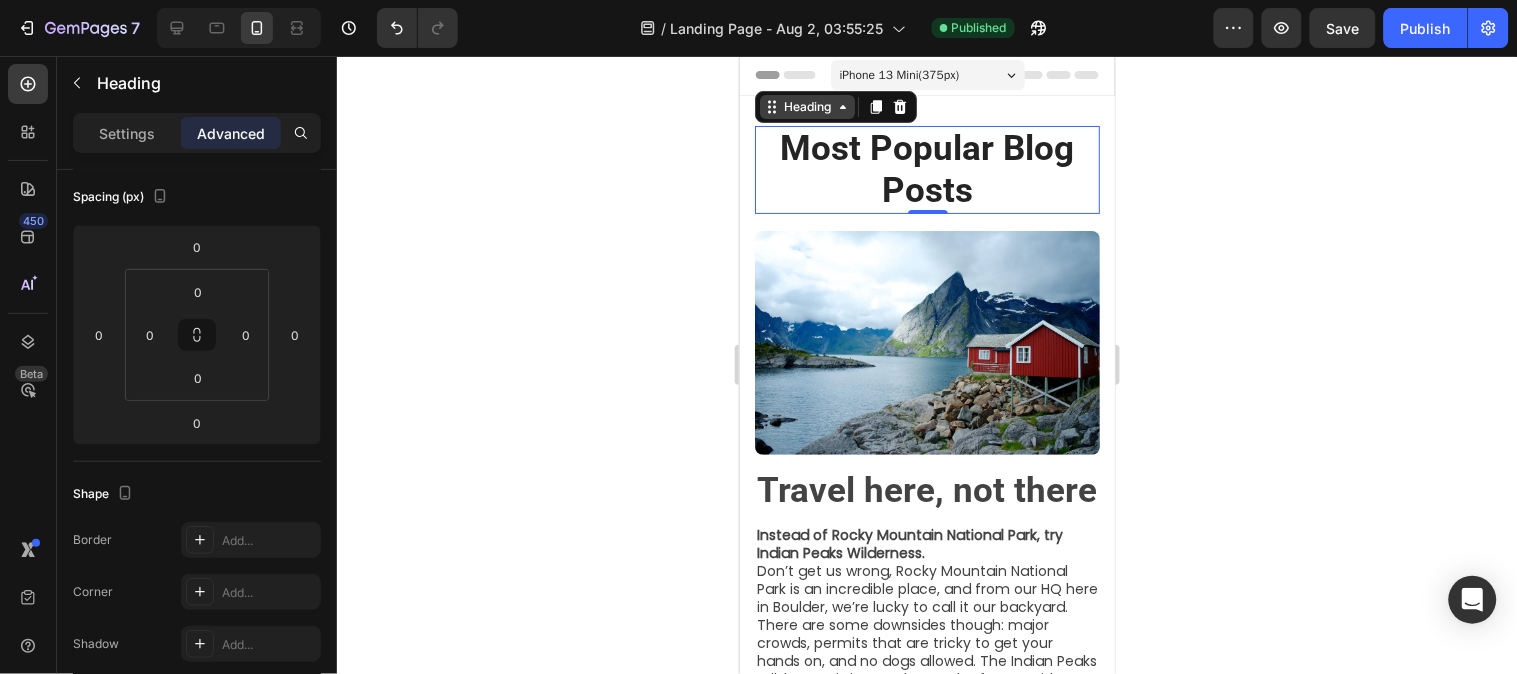 click on "Heading" at bounding box center (806, 106) 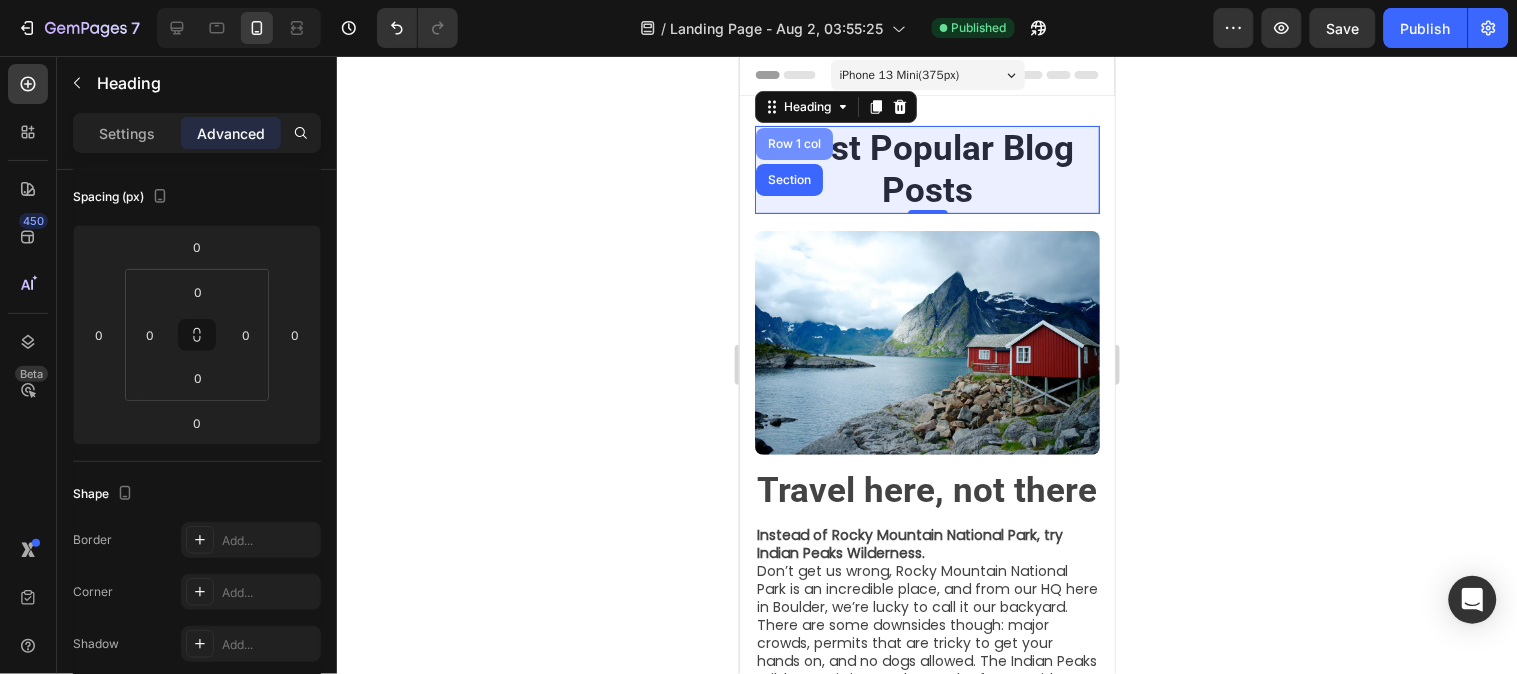 click on "Row 1 col" at bounding box center [793, 143] 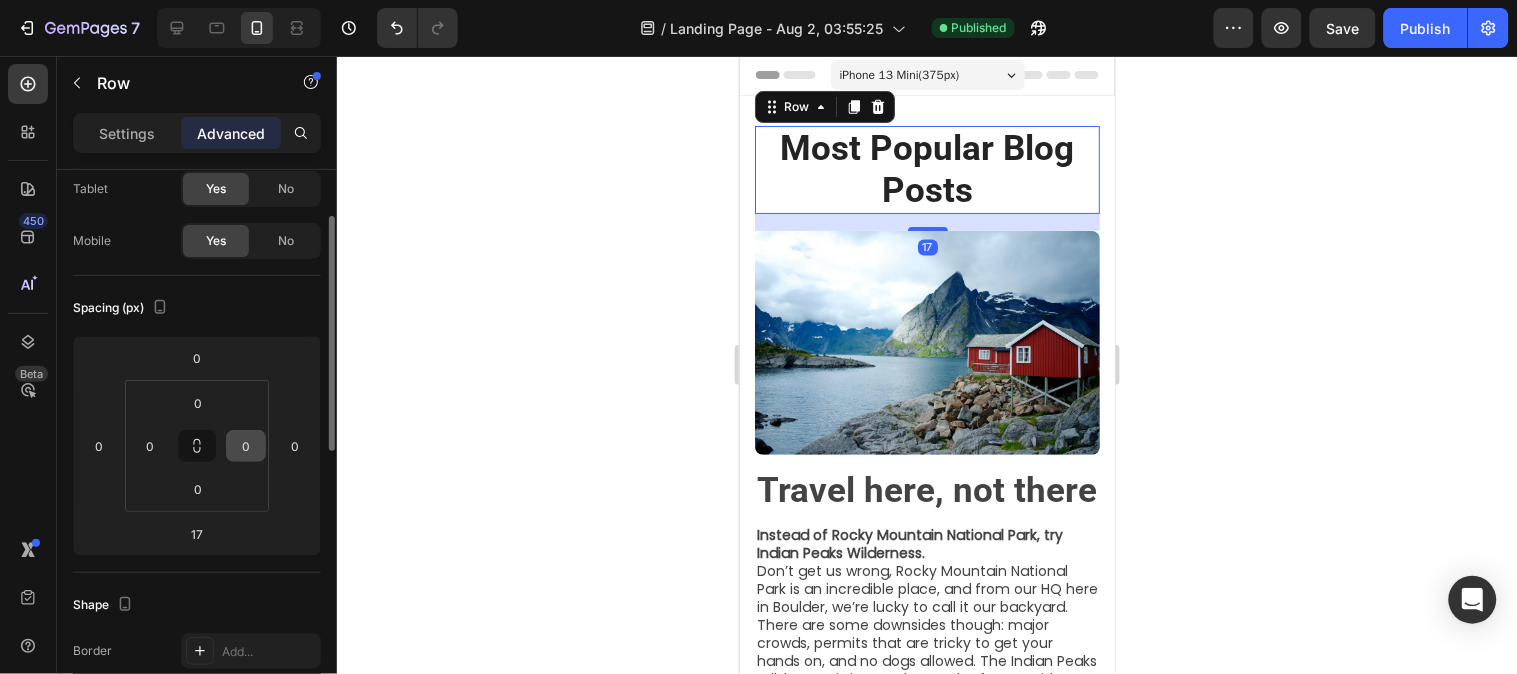 scroll, scrollTop: 222, scrollLeft: 0, axis: vertical 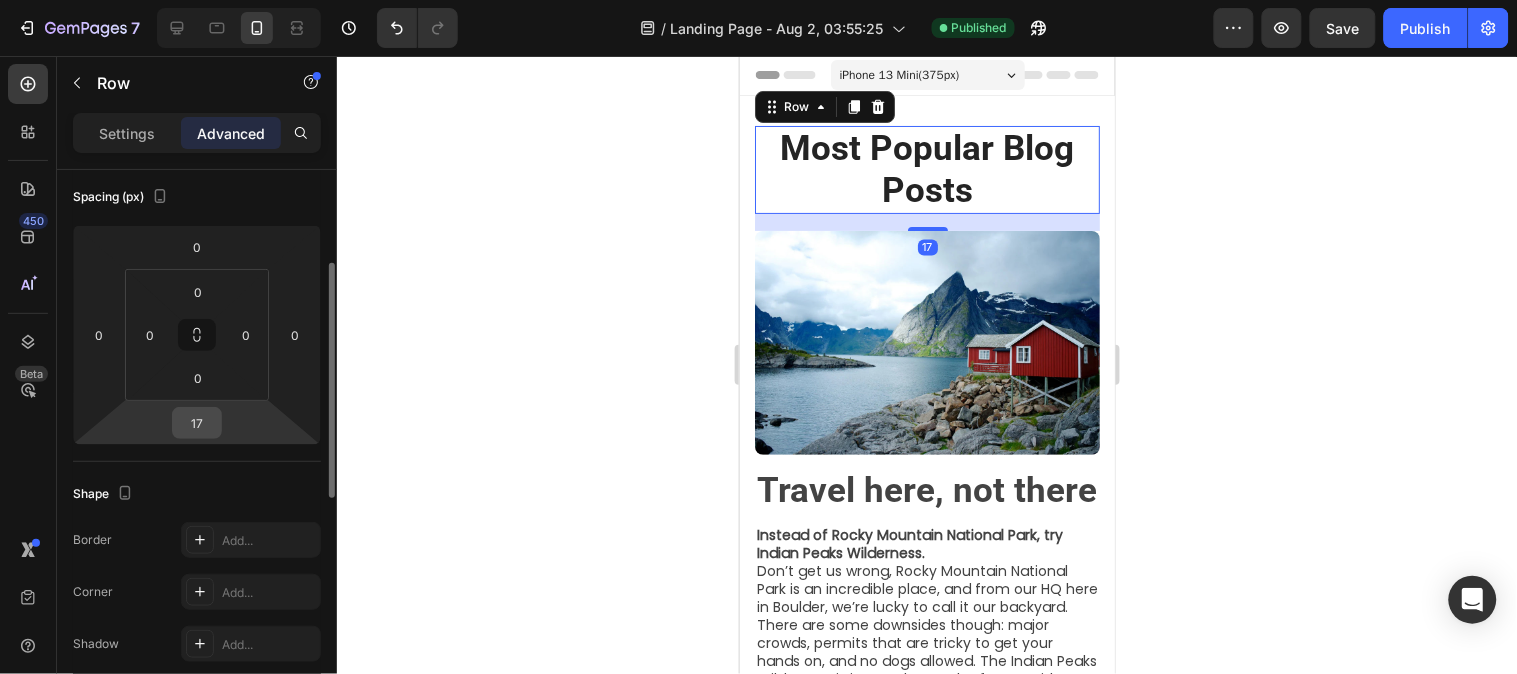 click on "17" at bounding box center [197, 423] 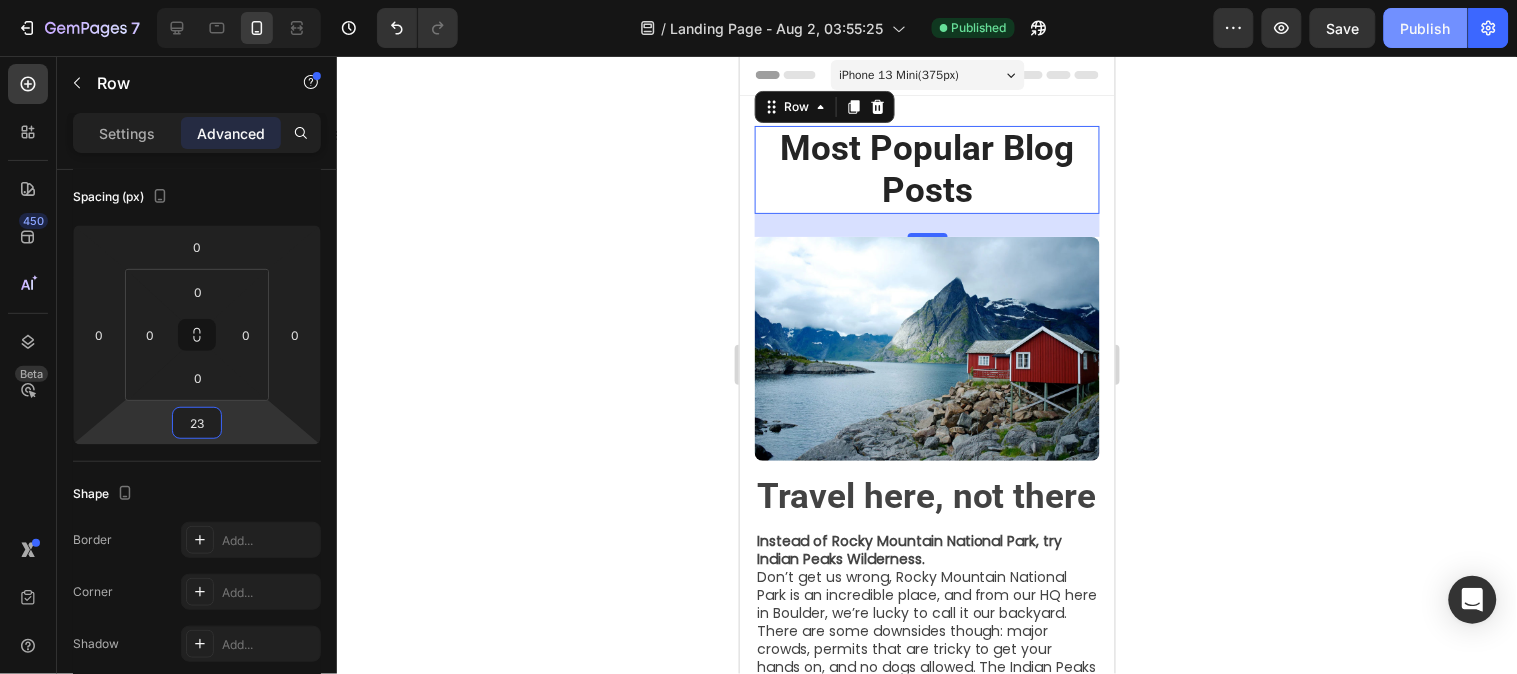 click on "Publish" at bounding box center [1426, 28] 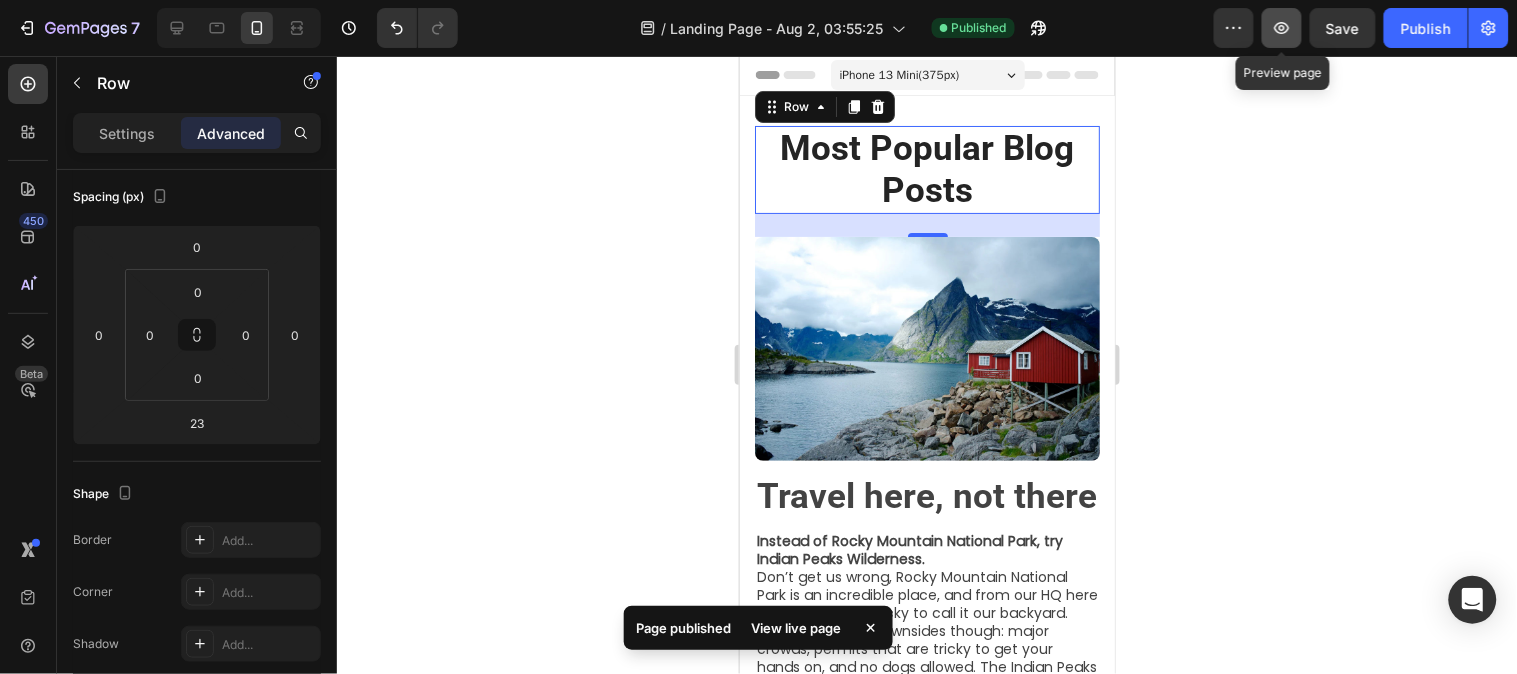 click 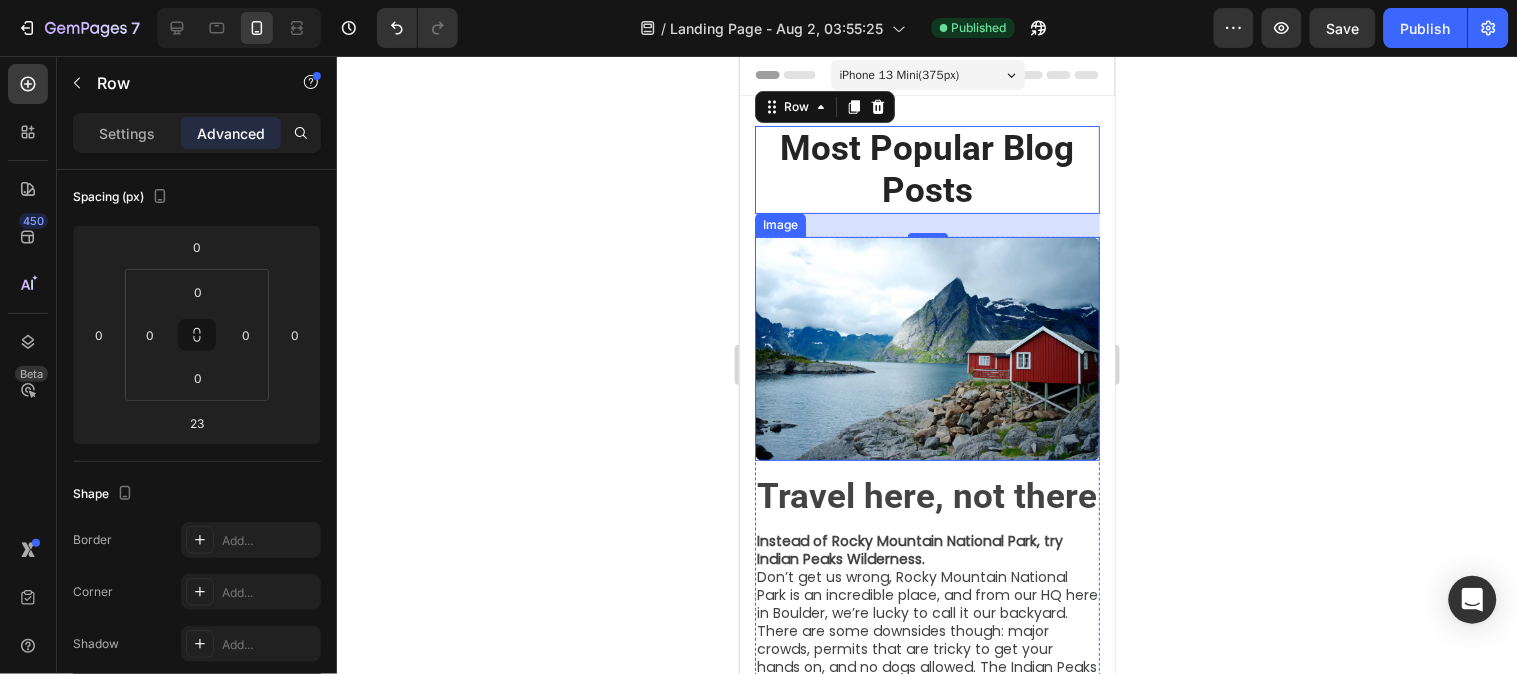 scroll, scrollTop: 0, scrollLeft: 0, axis: both 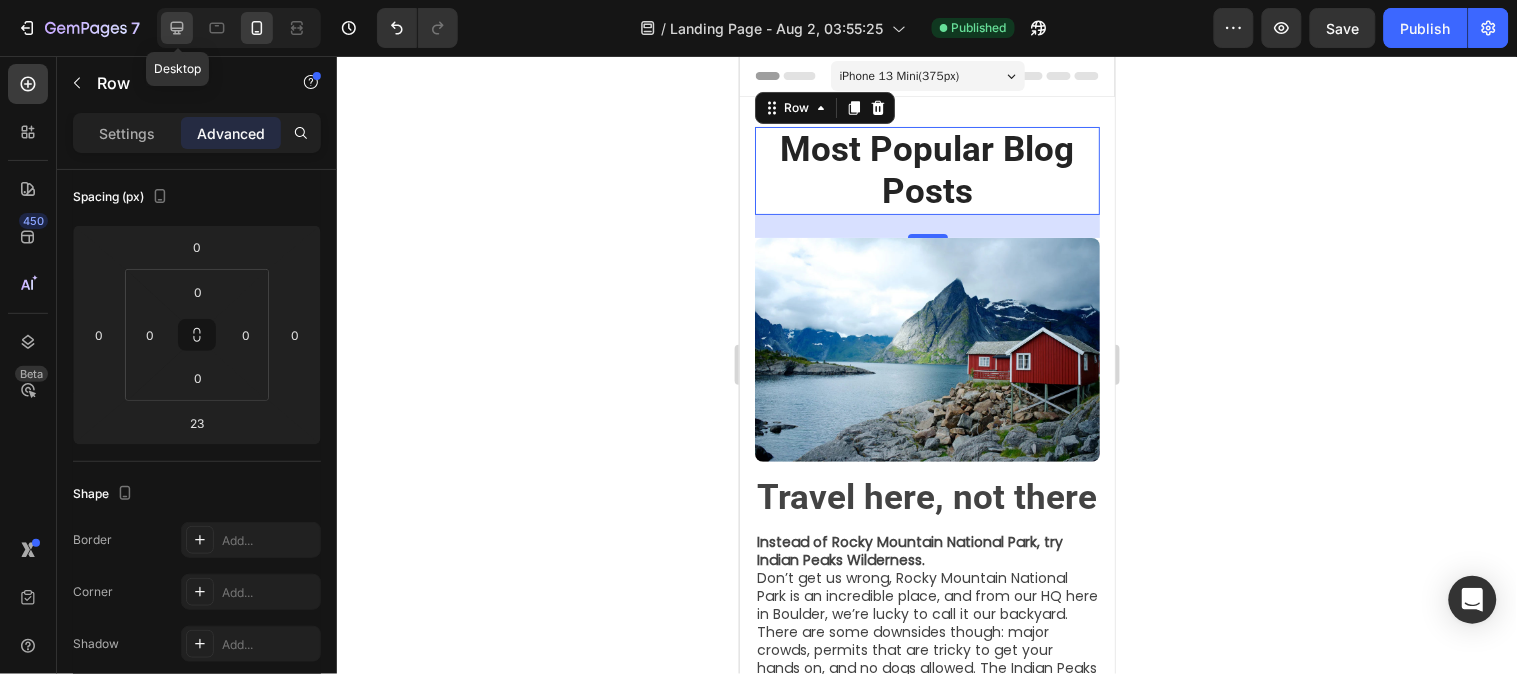 click 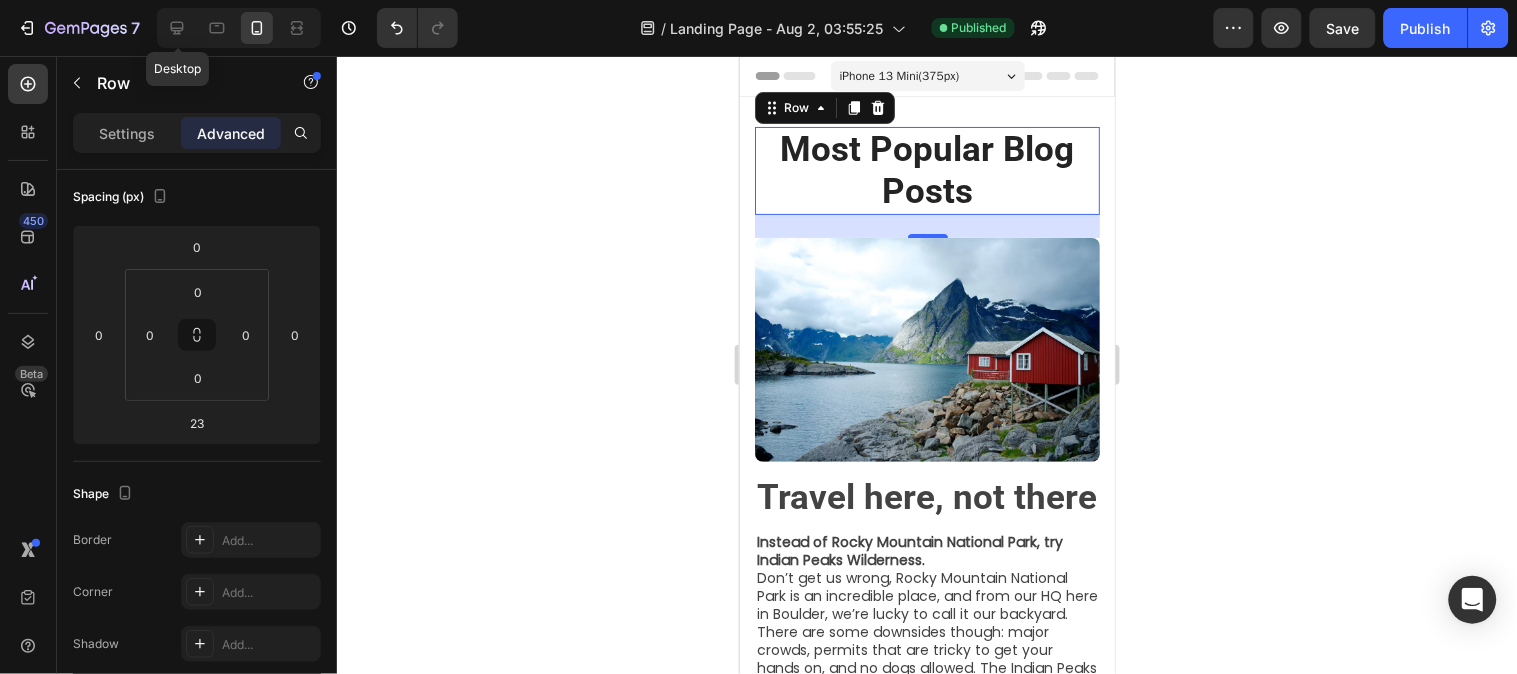 type on "39" 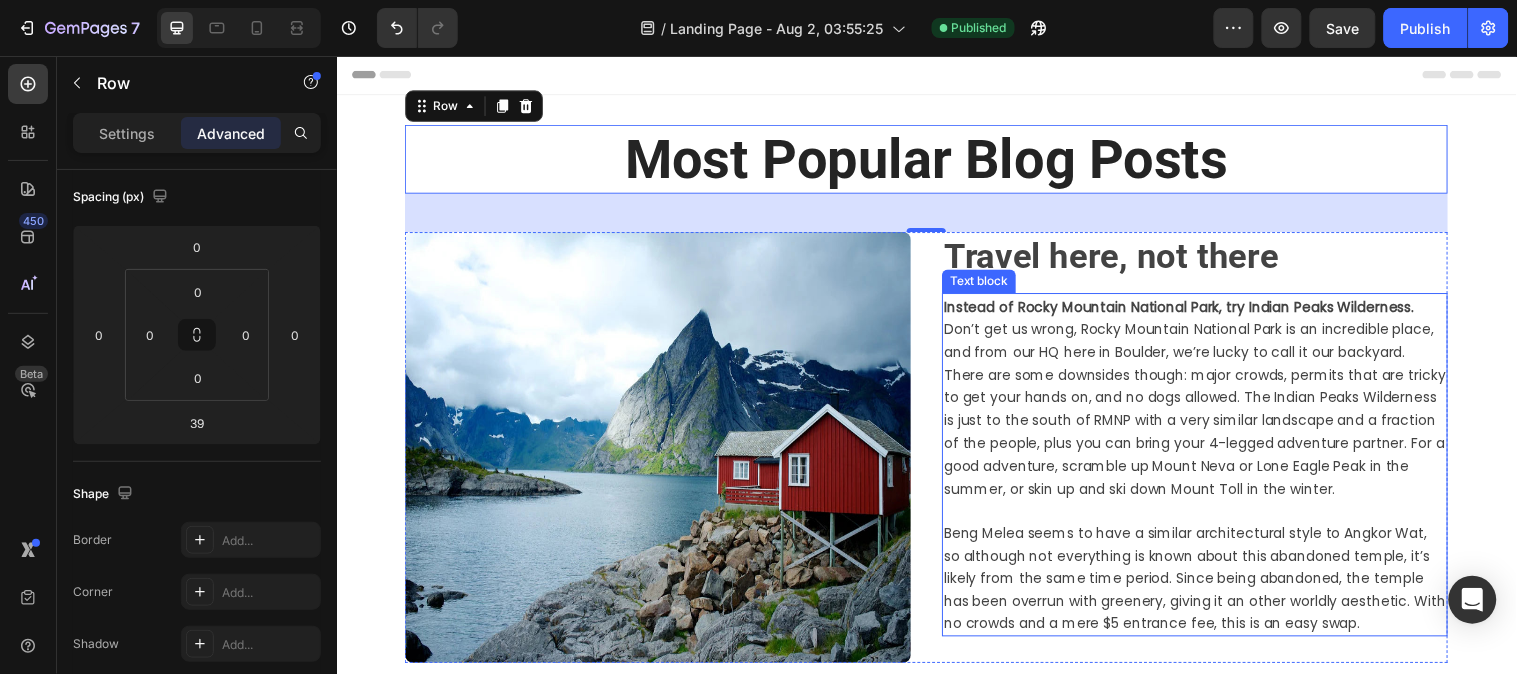 scroll, scrollTop: 0, scrollLeft: 0, axis: both 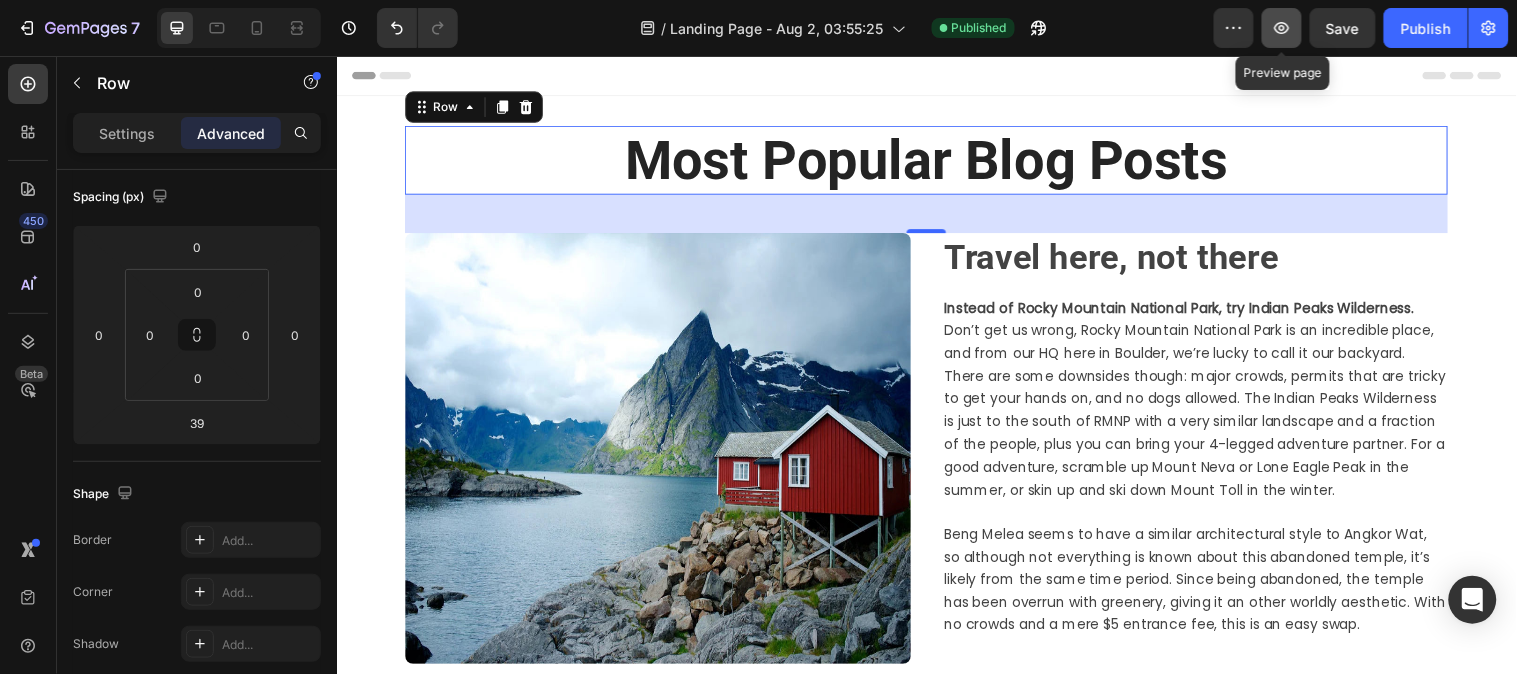 click 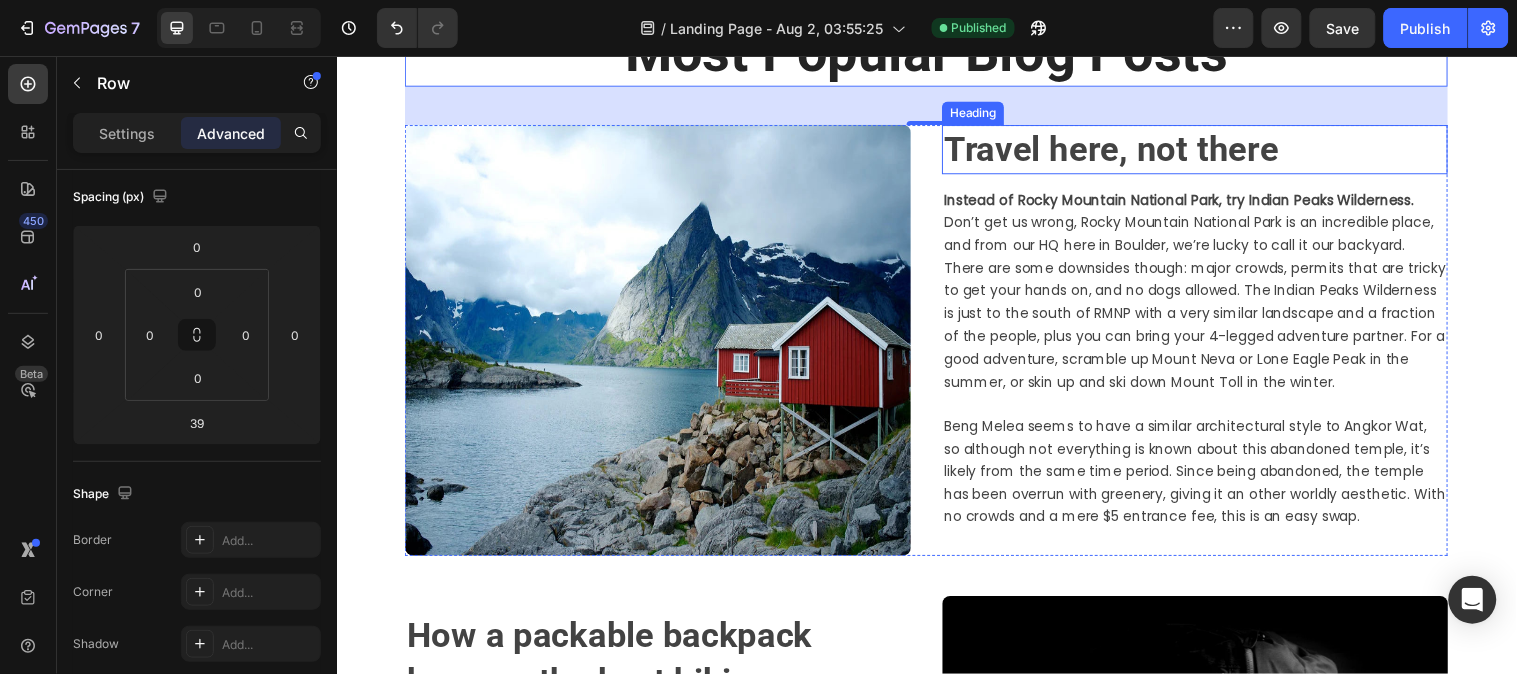 scroll, scrollTop: 111, scrollLeft: 0, axis: vertical 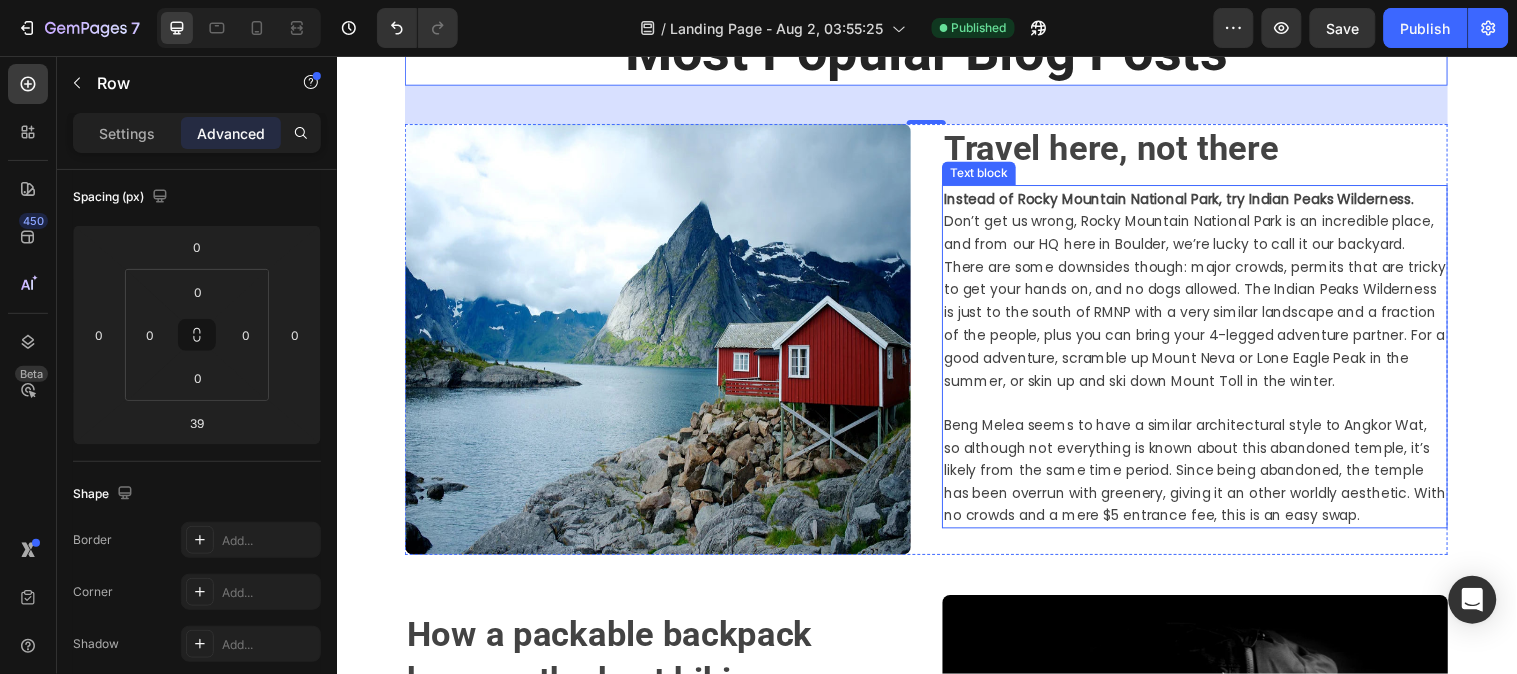 click on "Don’t get us wrong, Rocky Mountain National Park is an incredible place, and from our HQ here in Boulder, we’re lucky to call it our backyard. There are some downsides though: major crowds, permits that are tricky to get your hands on, and no dogs allowed. The Indian Peaks Wilderness is just to the south of RMNP with a very similar landscape and a fraction of the people, plus you can bring your 4-legged adventure partner. For a good adventure, scramble up Mount Neva or Lone Eagle Peak in the summer, or skin up and ski down Mount Toll in the winter." at bounding box center (1209, 304) 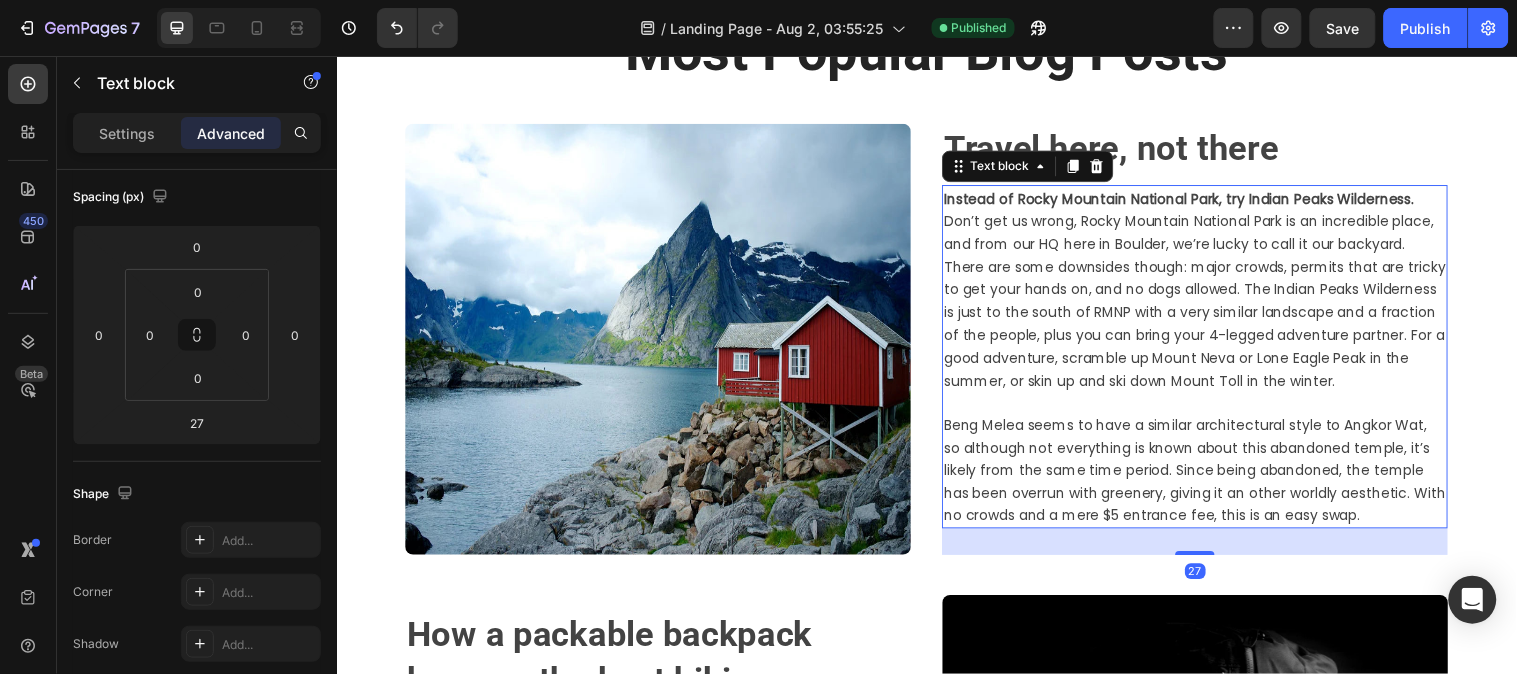 scroll, scrollTop: 0, scrollLeft: 0, axis: both 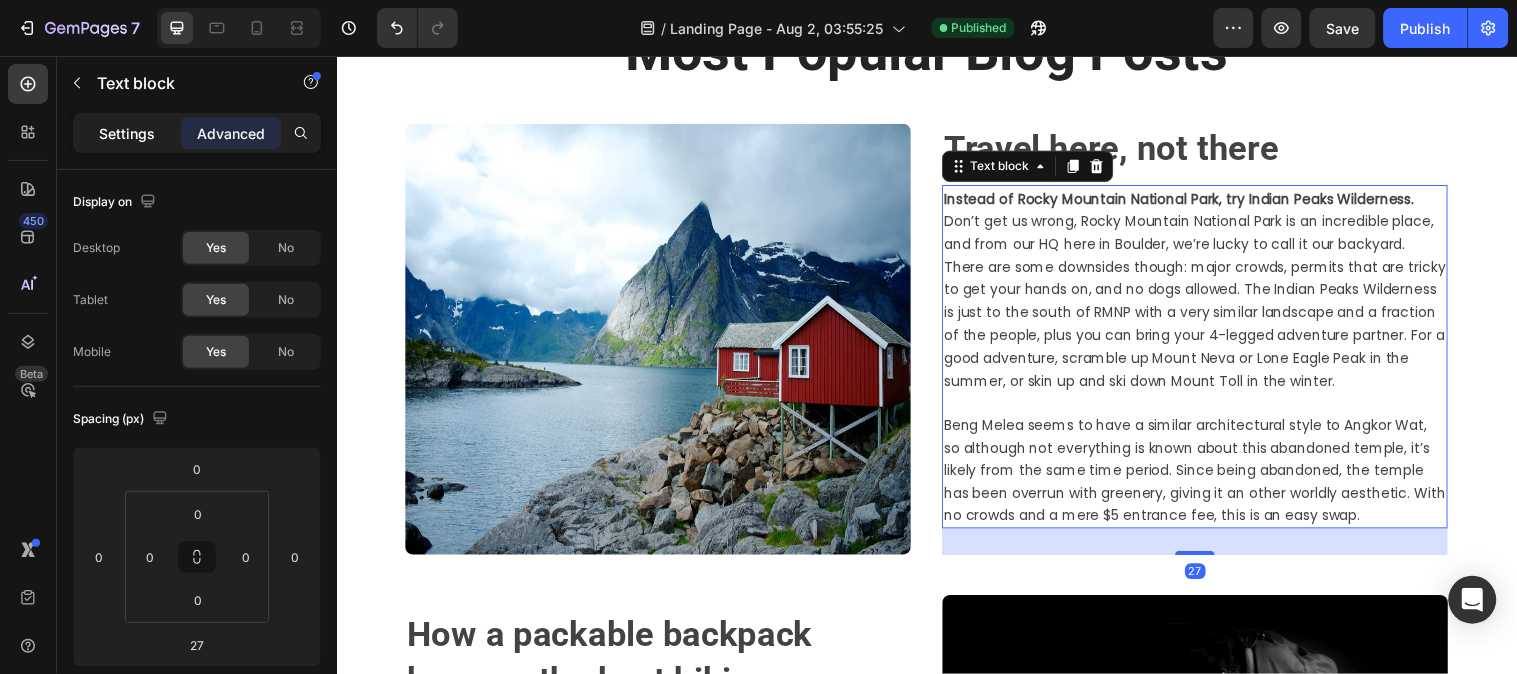 click on "Settings" 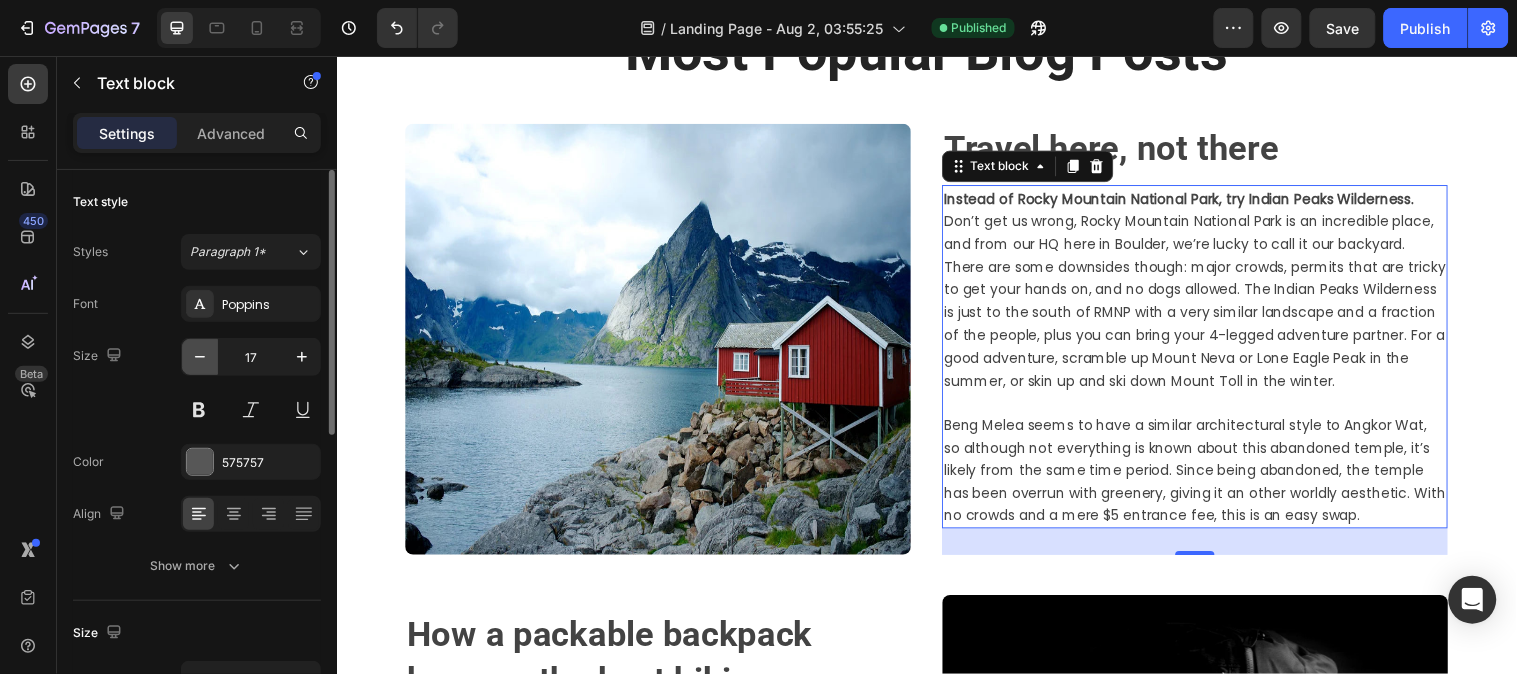 click at bounding box center (200, 357) 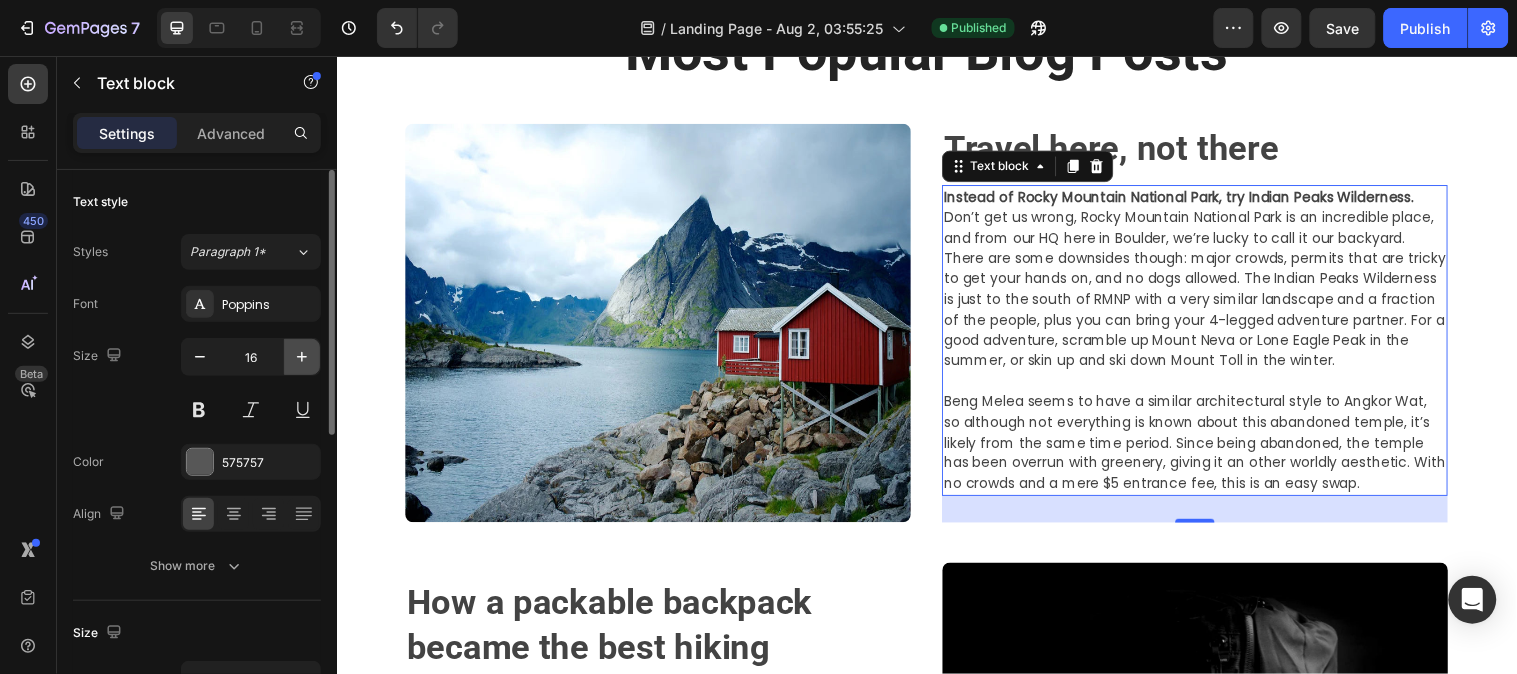 click 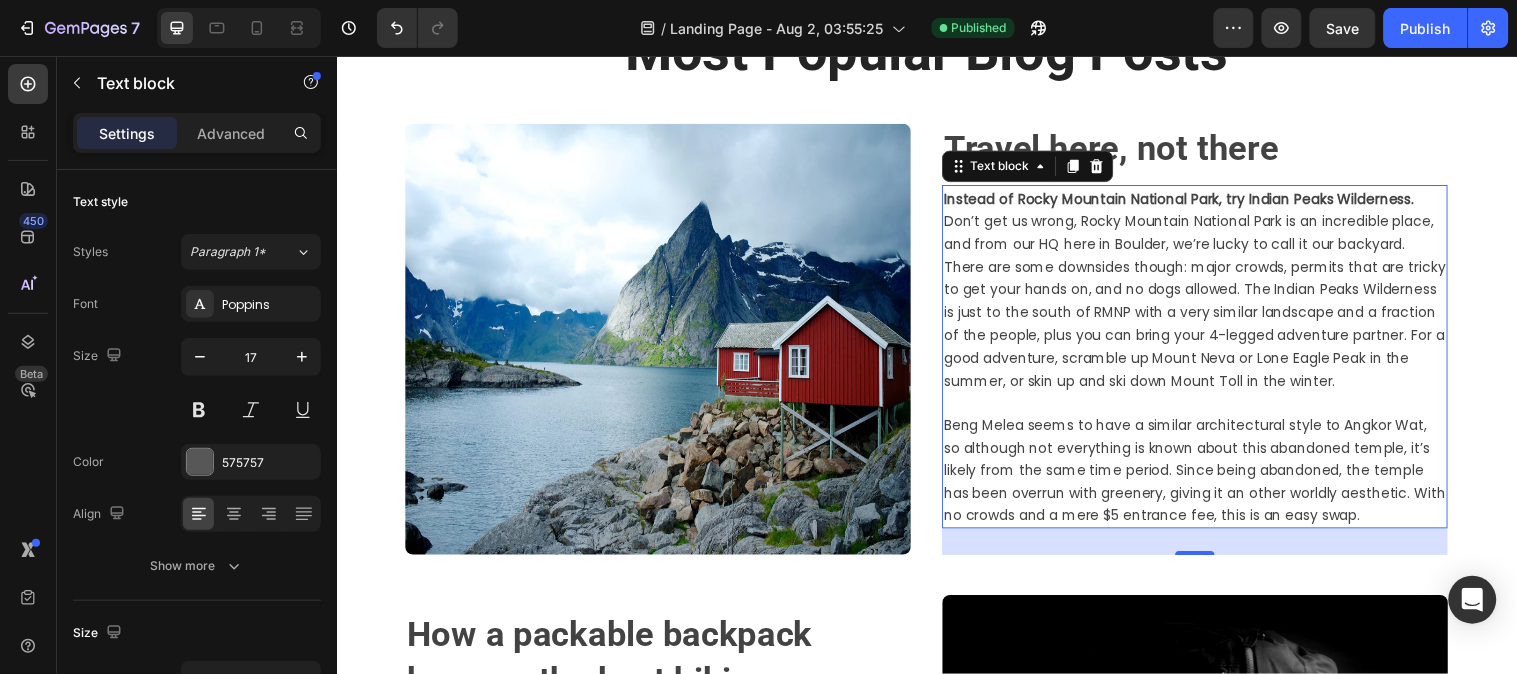 click on "27" at bounding box center (1209, 548) 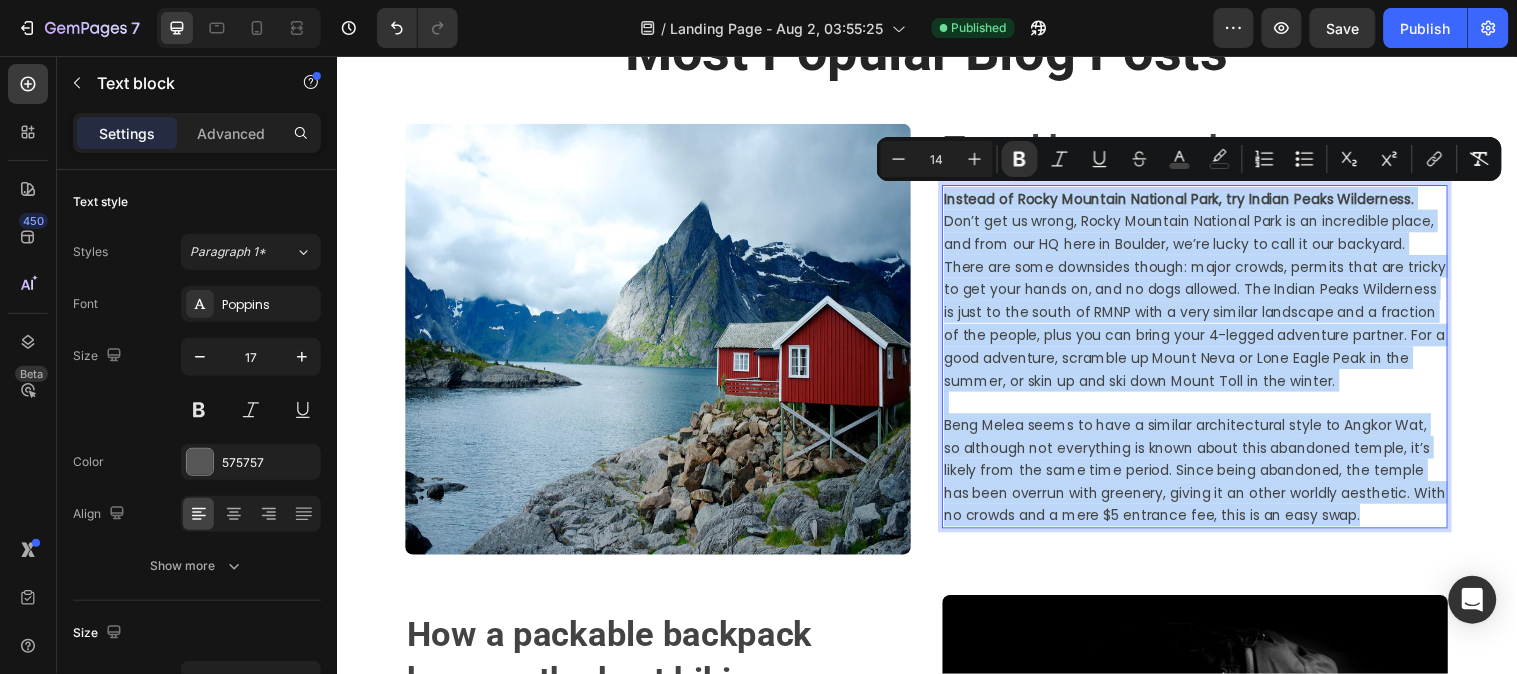 drag, startPoint x: 1329, startPoint y: 523, endPoint x: 946, endPoint y: 196, distance: 503.605 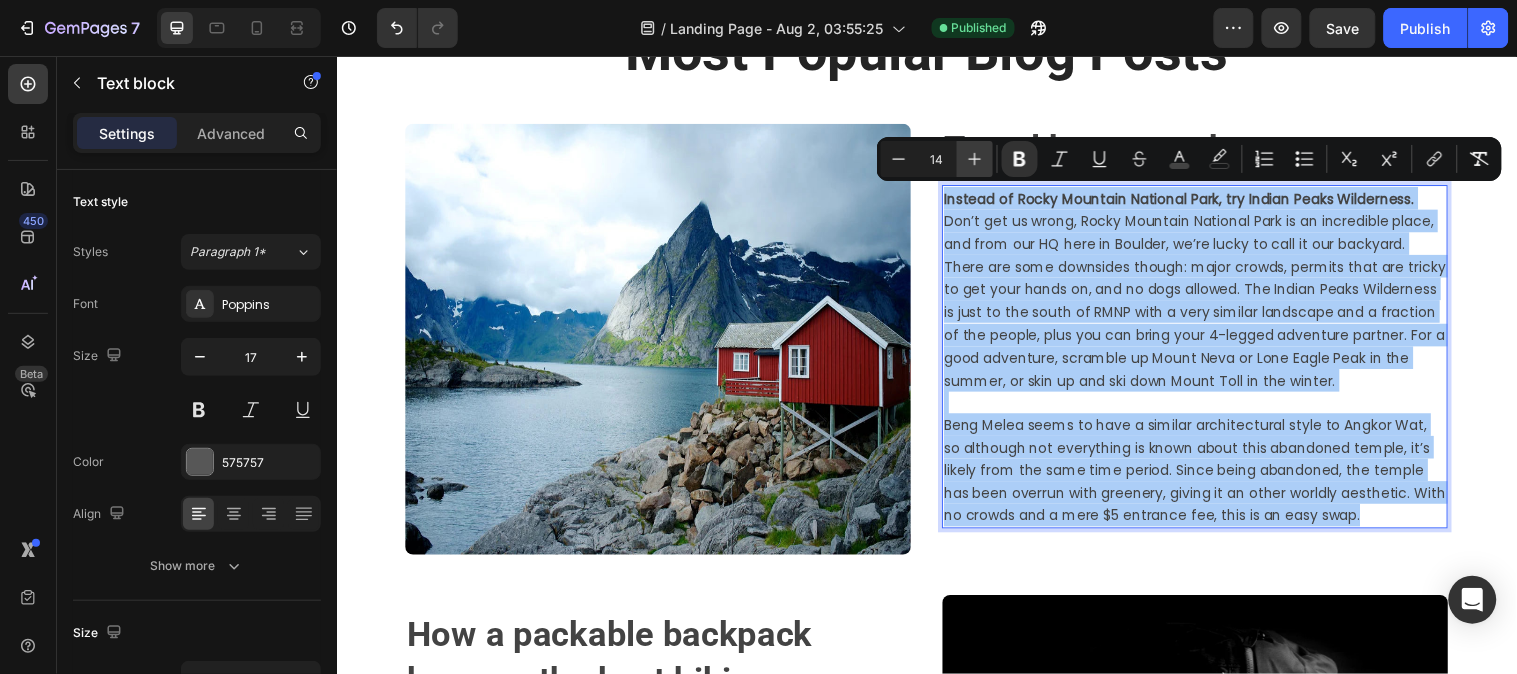 click 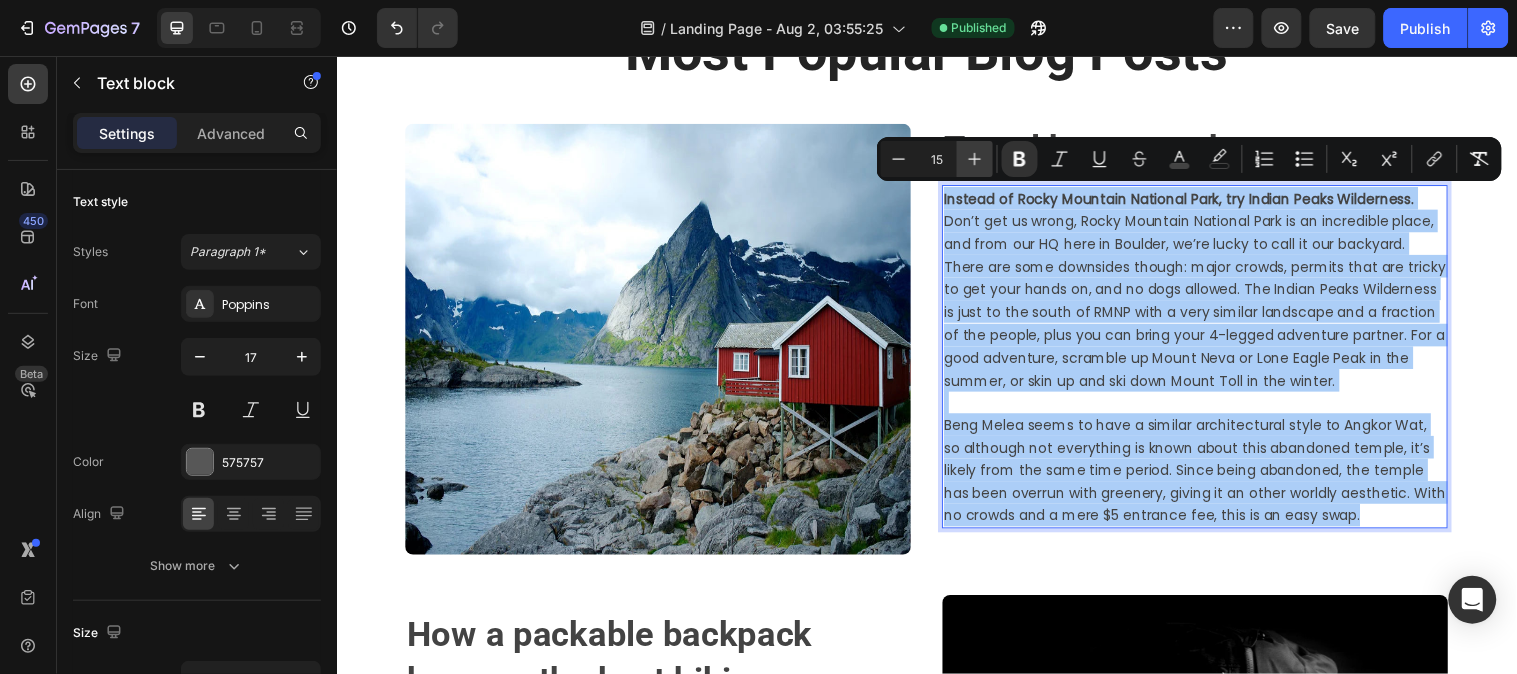 click 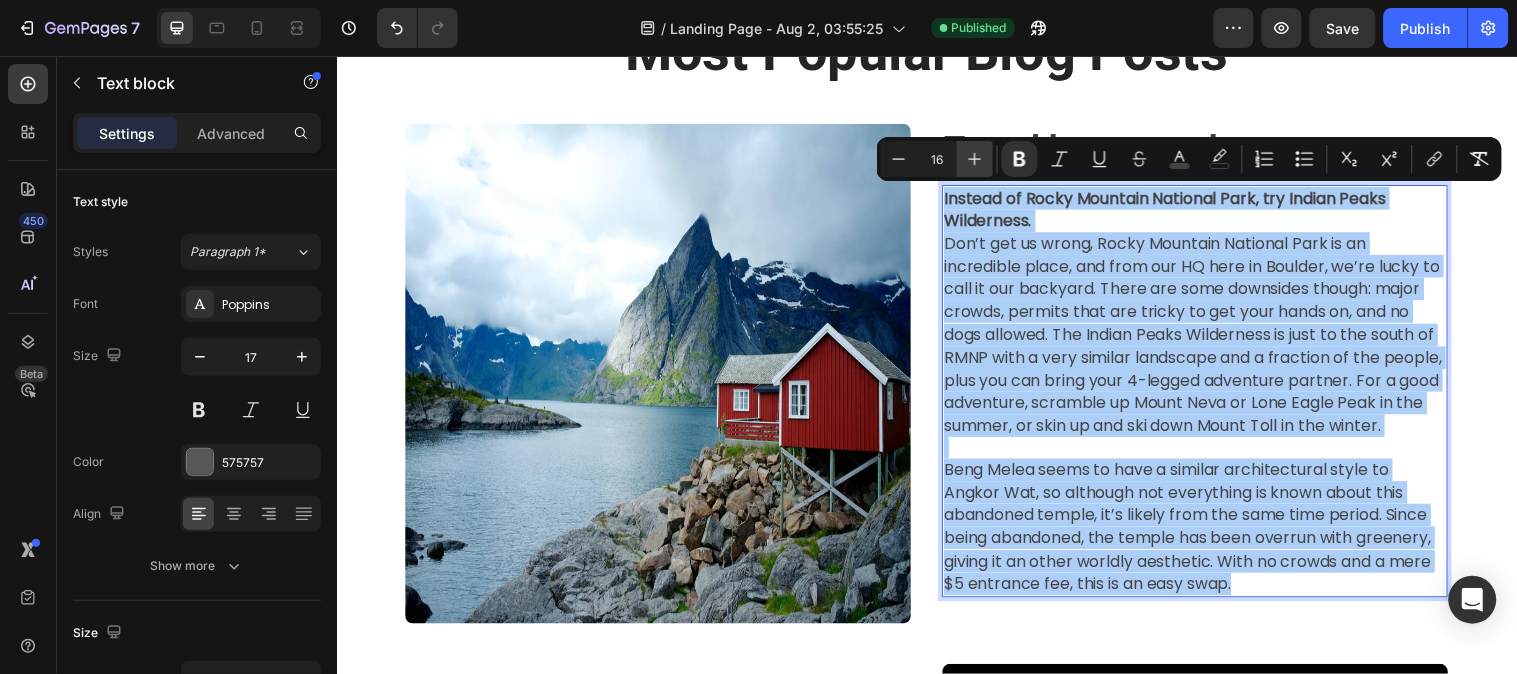 click 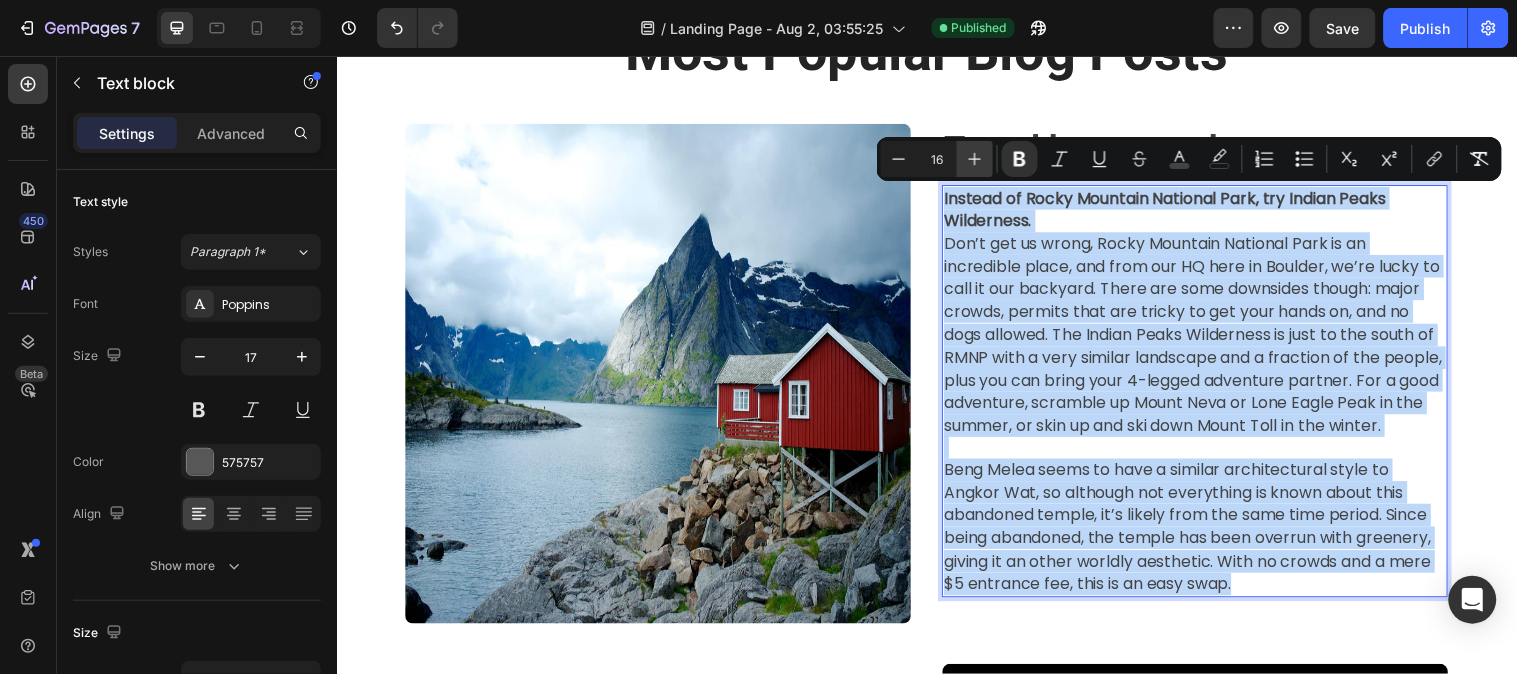 type on "17" 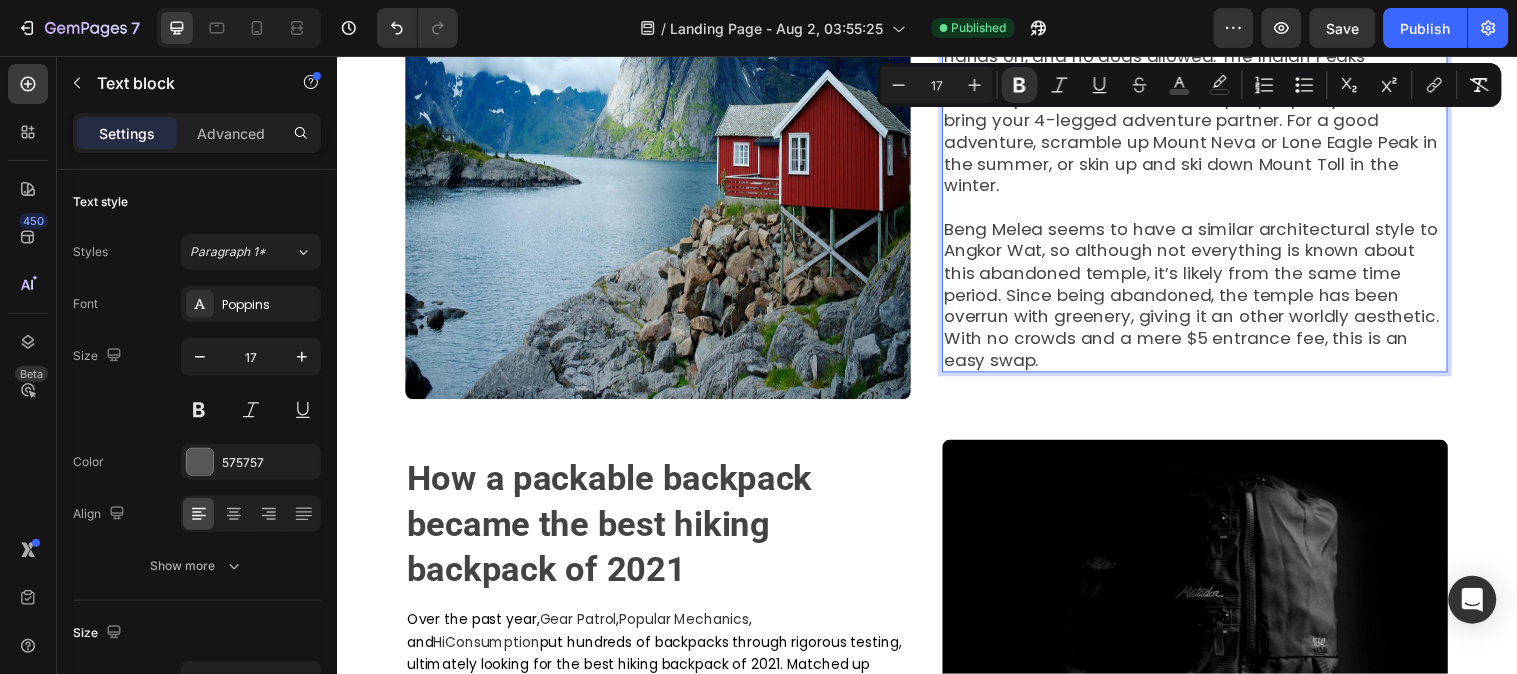 scroll, scrollTop: 555, scrollLeft: 0, axis: vertical 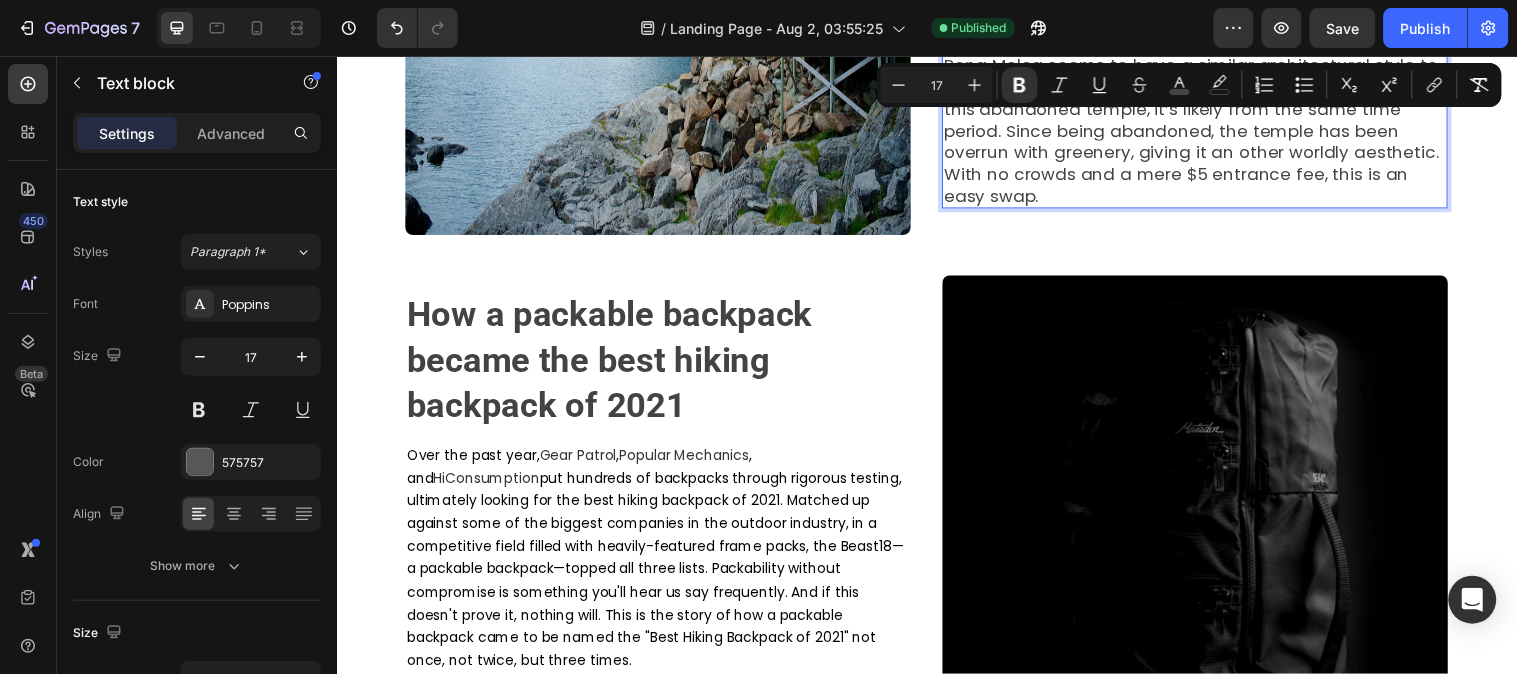 click on "Beng Melea seems to have a similar architectural style to Angkor Wat, so although not everything is known about this abandoned temple, it’s likely from the same time period. Since being abandoned, the temple has been overrun with greenery, giving it an other worldly aesthetic. With no crowds and a mere $5 entrance fee, this is an easy swap." at bounding box center (1209, 130) 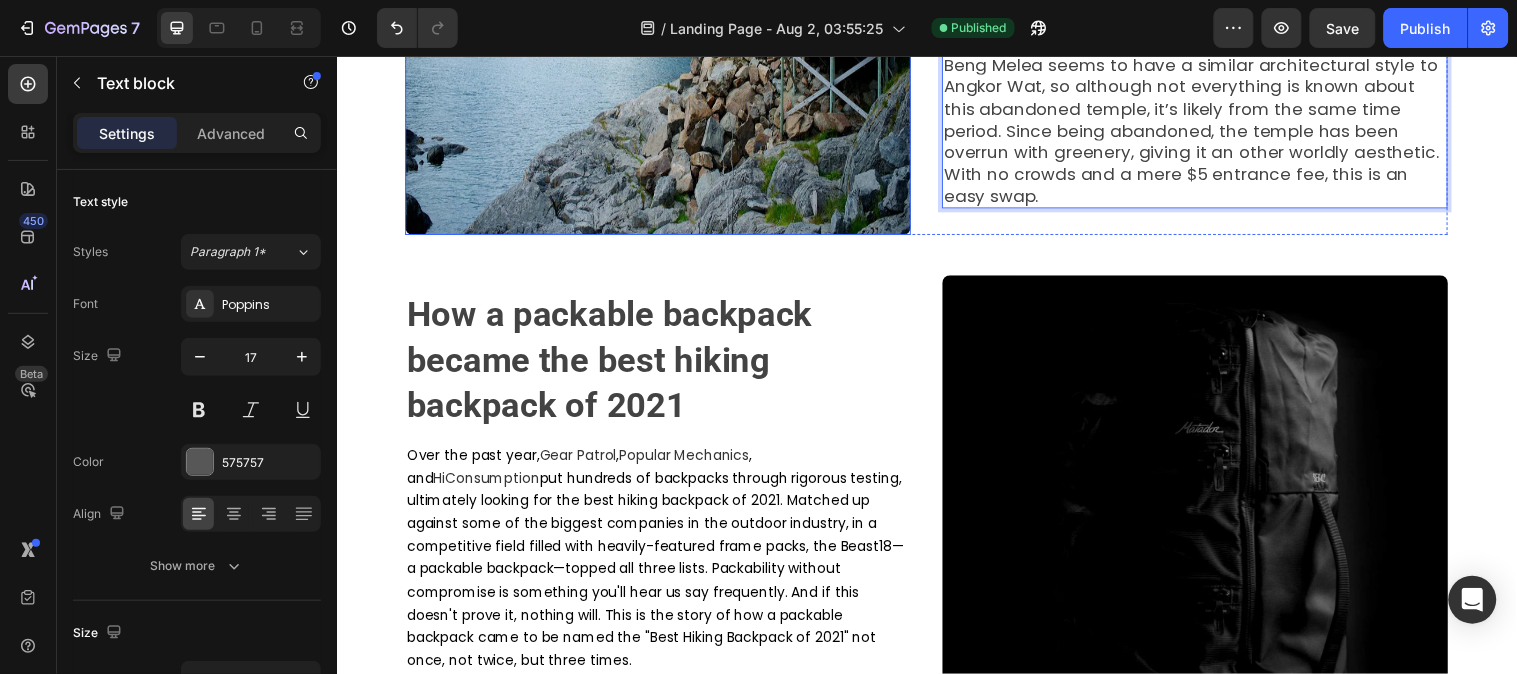 scroll, scrollTop: 666, scrollLeft: 0, axis: vertical 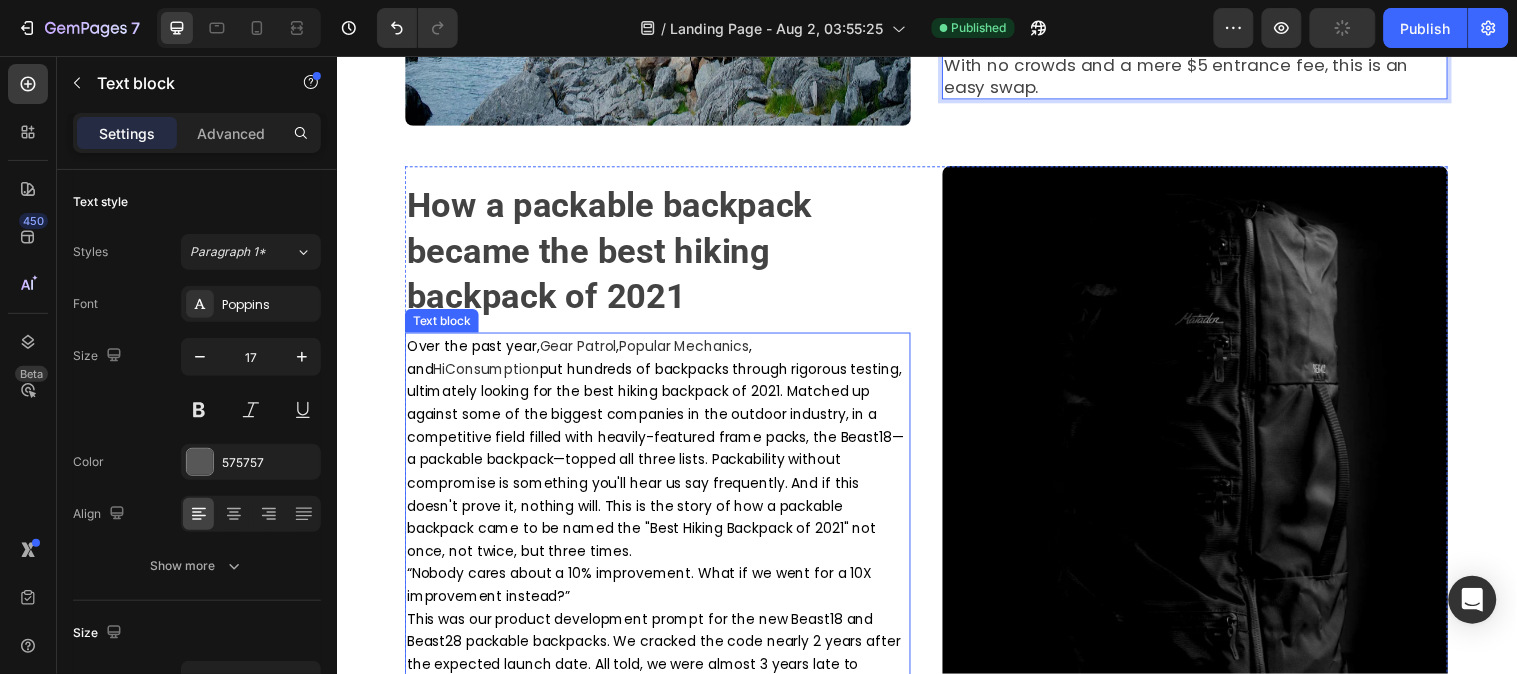 click on "put hundreds of backpacks through rigorous testing, ultimately looking for the best hiking backpack of 2021. Matched up against some of the biggest companies in the outdoor industry, in a competitive field filled with heavily-featured frame packs, the Beast18—a packable backpack—topped all three lists. Packability without compromise is something you'll hear us say frequently. And if this doesn't prove it, nothing will. This is the story of how a packable backpack came to be named the "Best Hiking Backpack of 2021" not once, not twice, but three times." at bounding box center (660, 465) 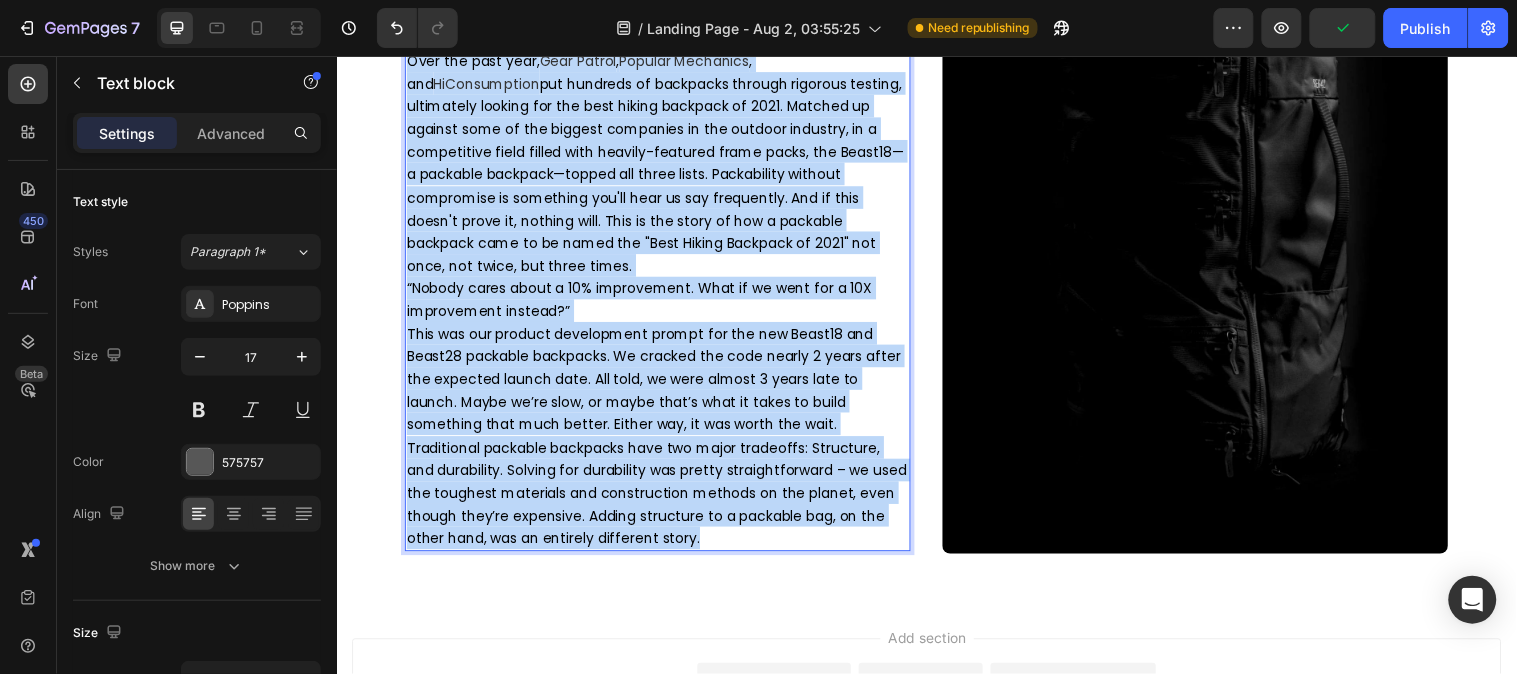 scroll, scrollTop: 1118, scrollLeft: 0, axis: vertical 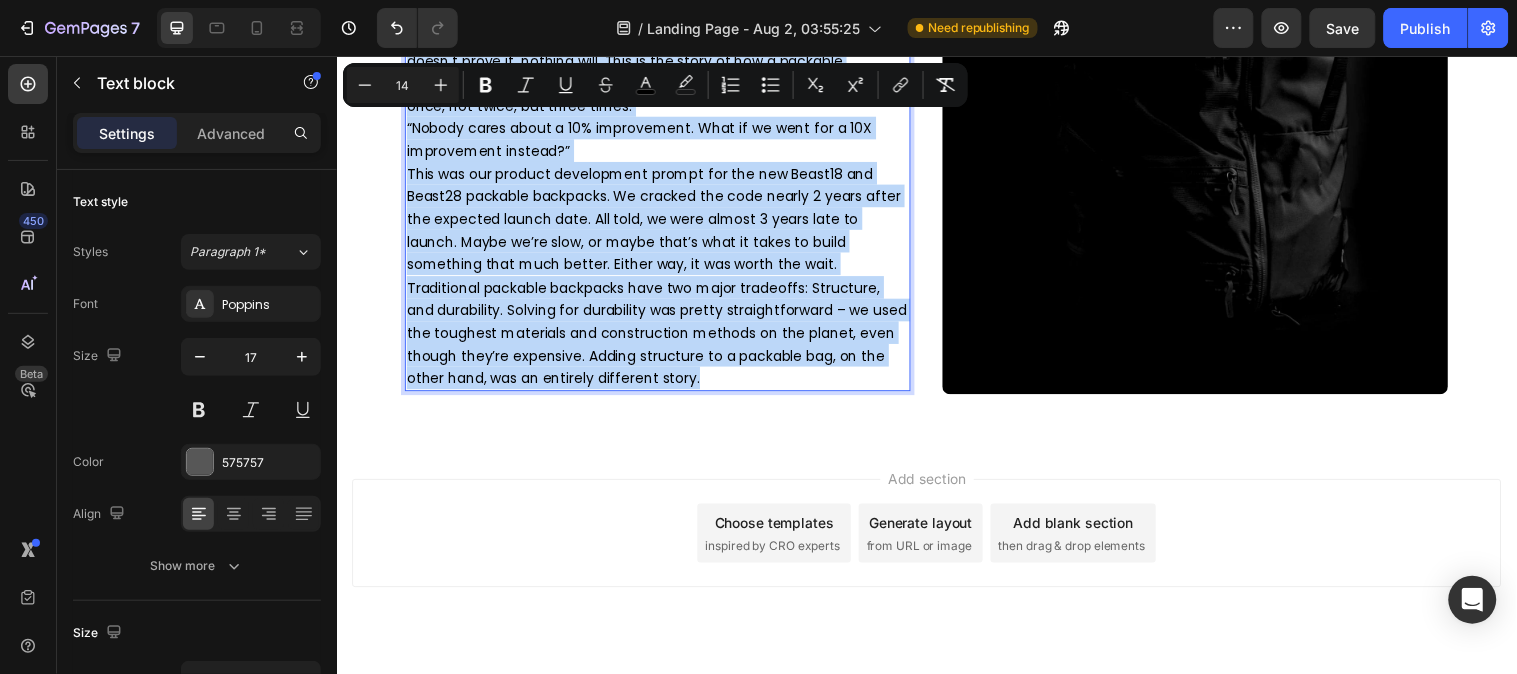 drag, startPoint x: 403, startPoint y: 300, endPoint x: 693, endPoint y: 316, distance: 290.44104 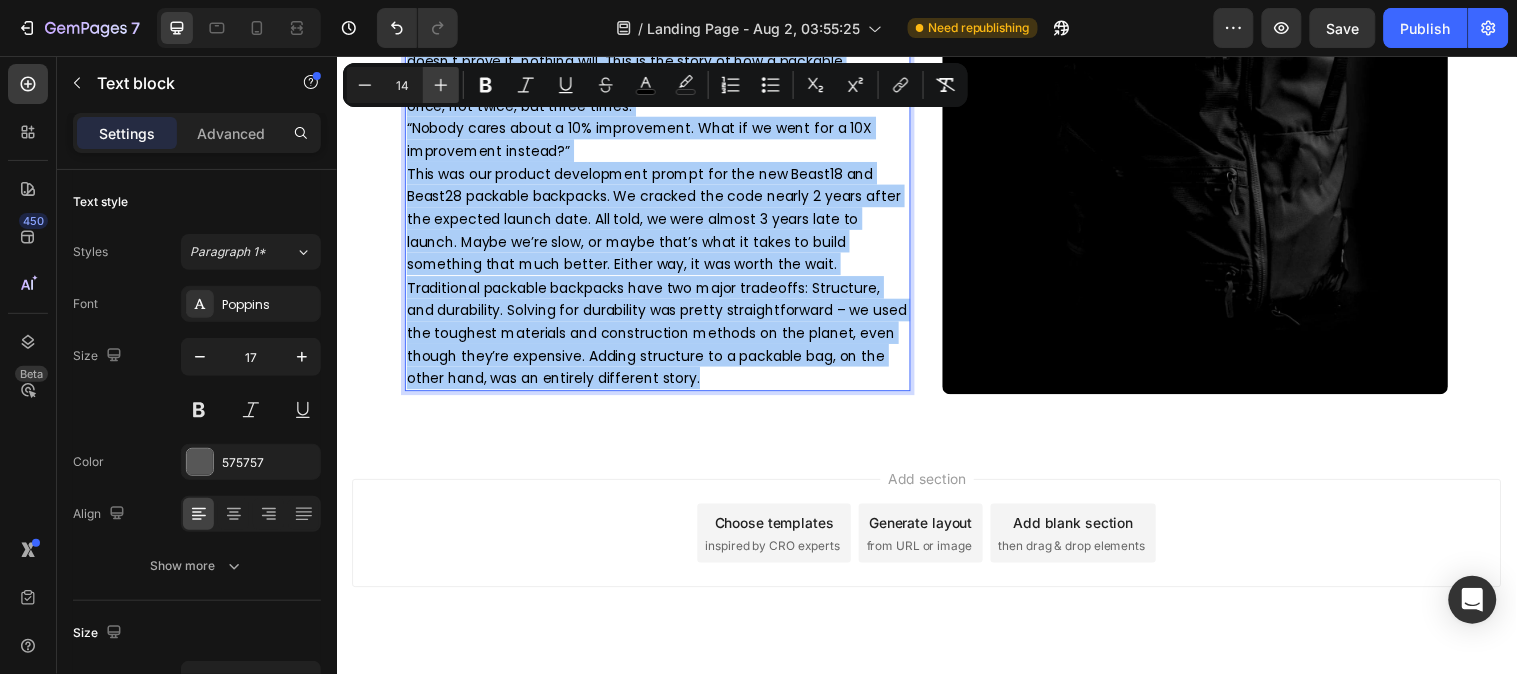 click 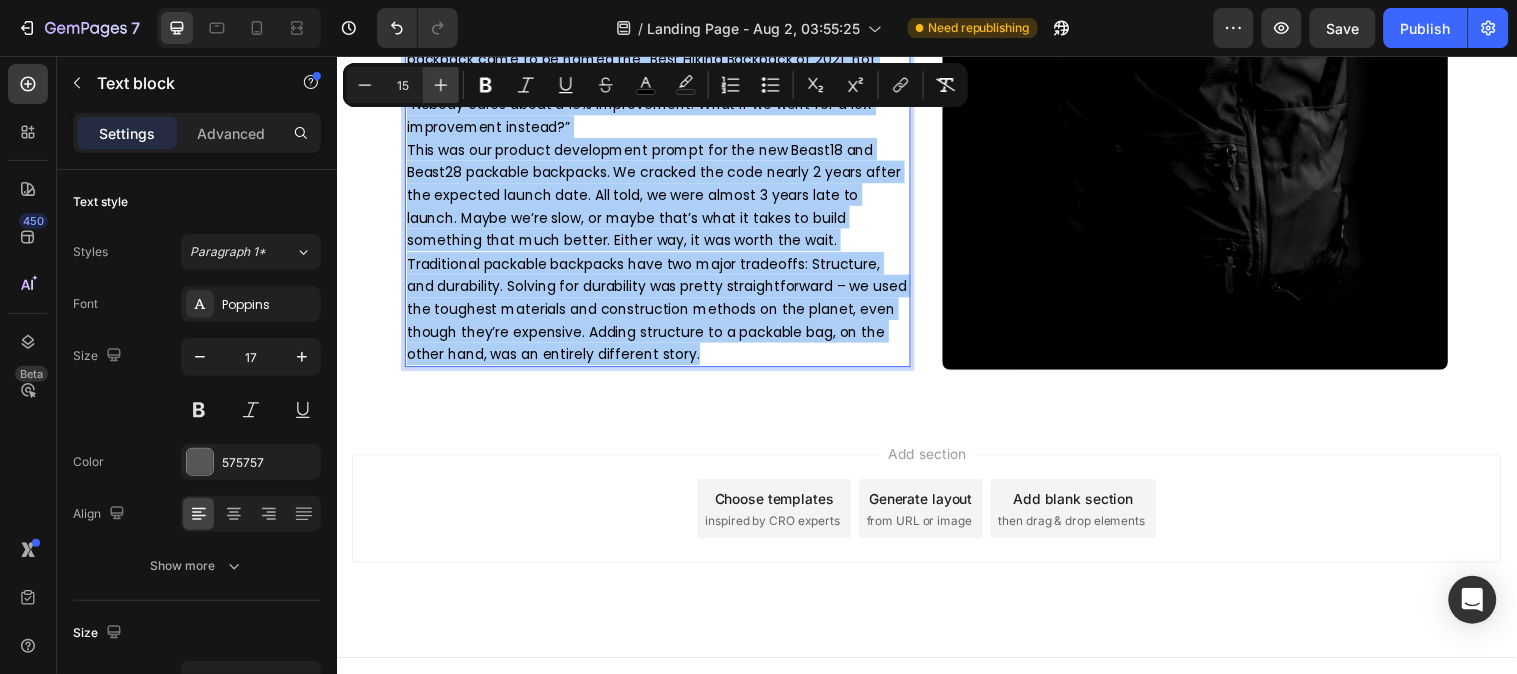 click 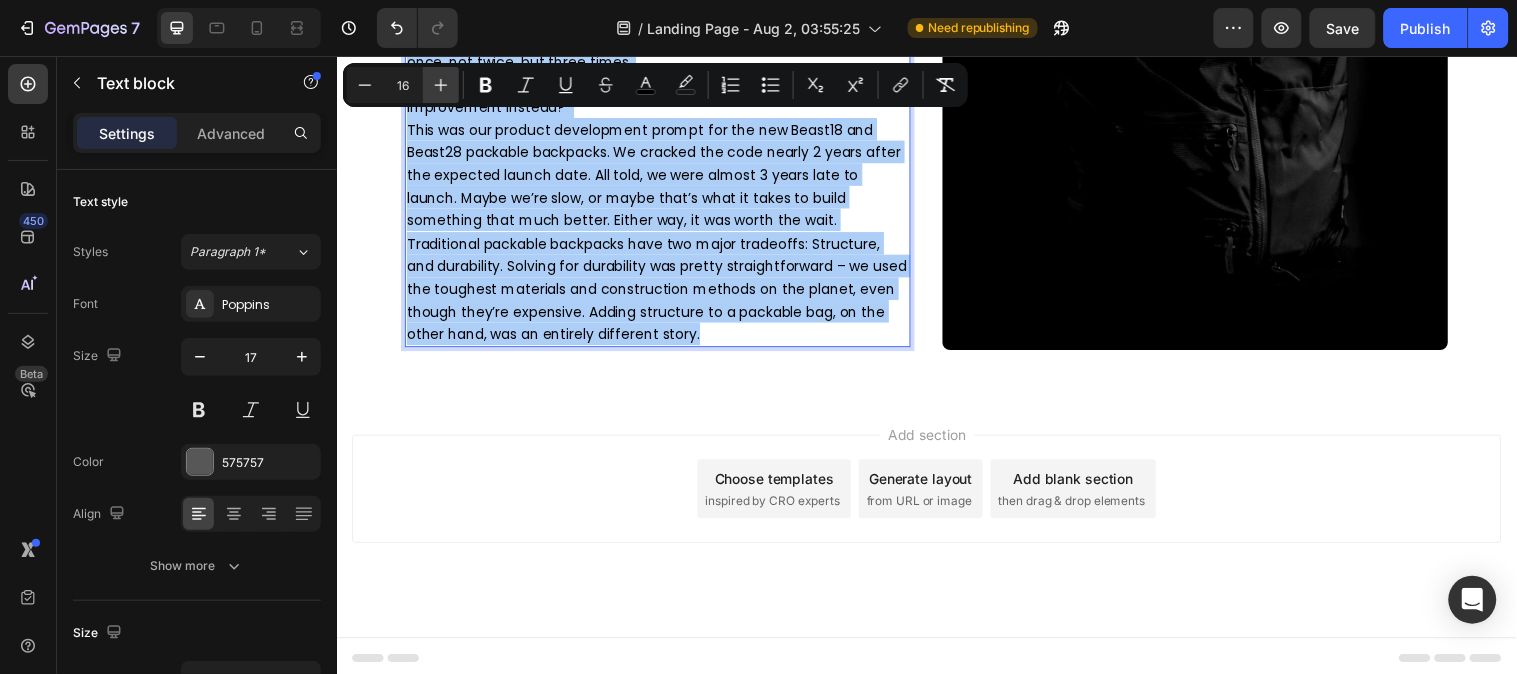 click 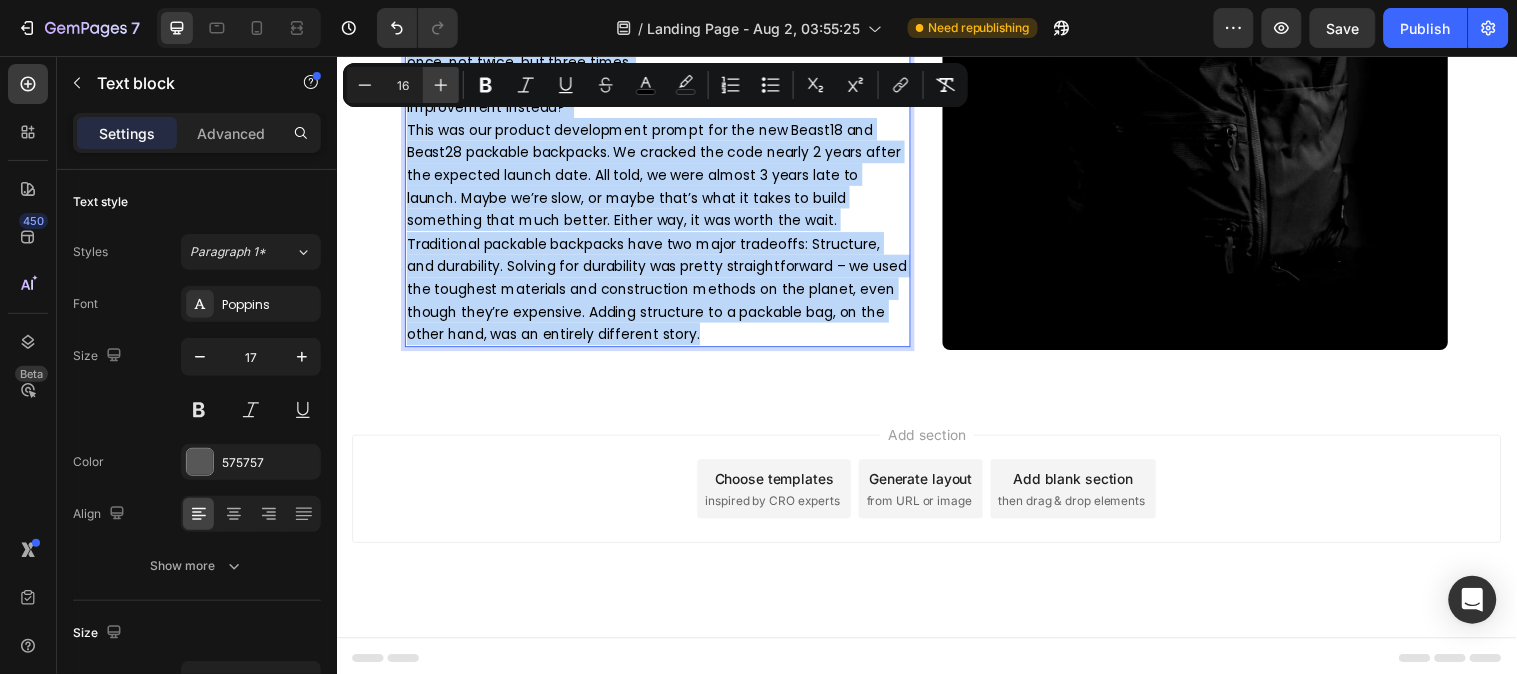 type on "17" 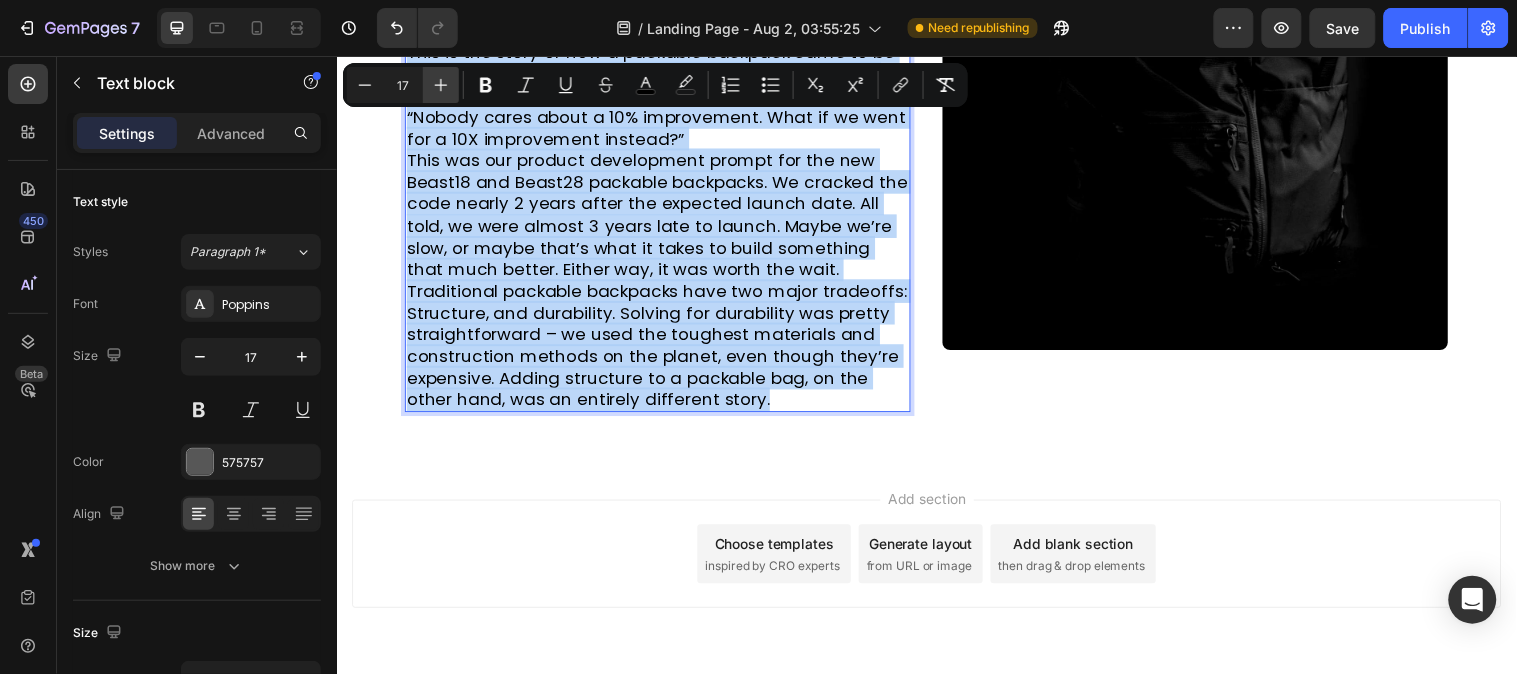scroll, scrollTop: 1172, scrollLeft: 0, axis: vertical 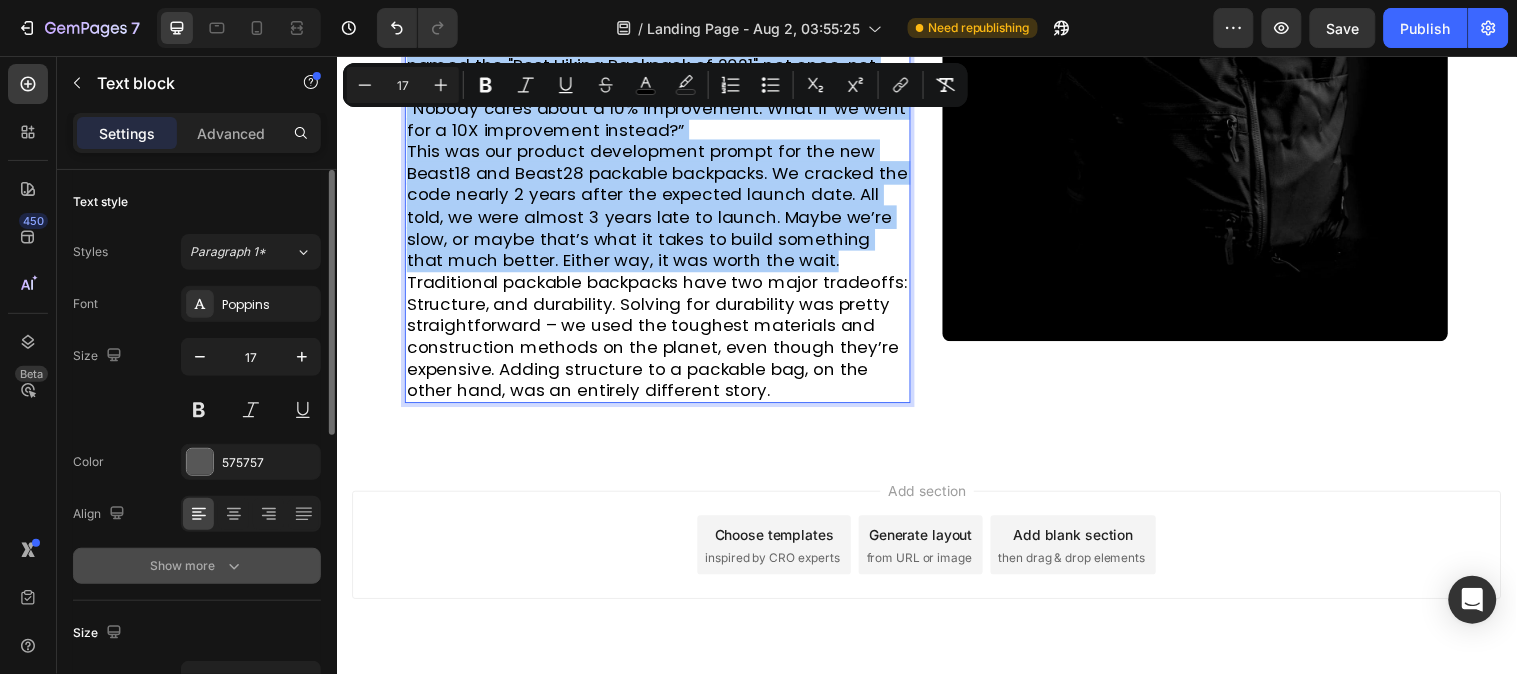 click on "Show more" at bounding box center (197, 566) 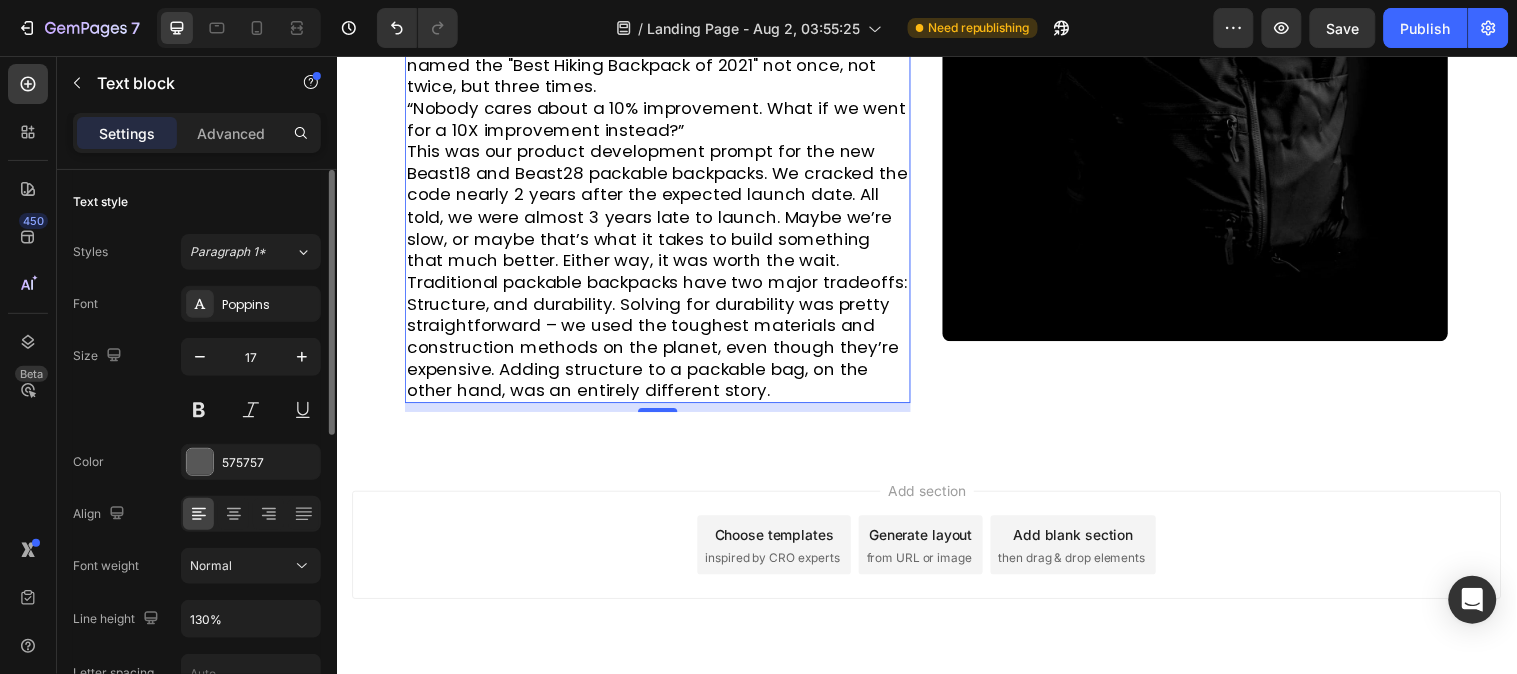 scroll, scrollTop: 222, scrollLeft: 0, axis: vertical 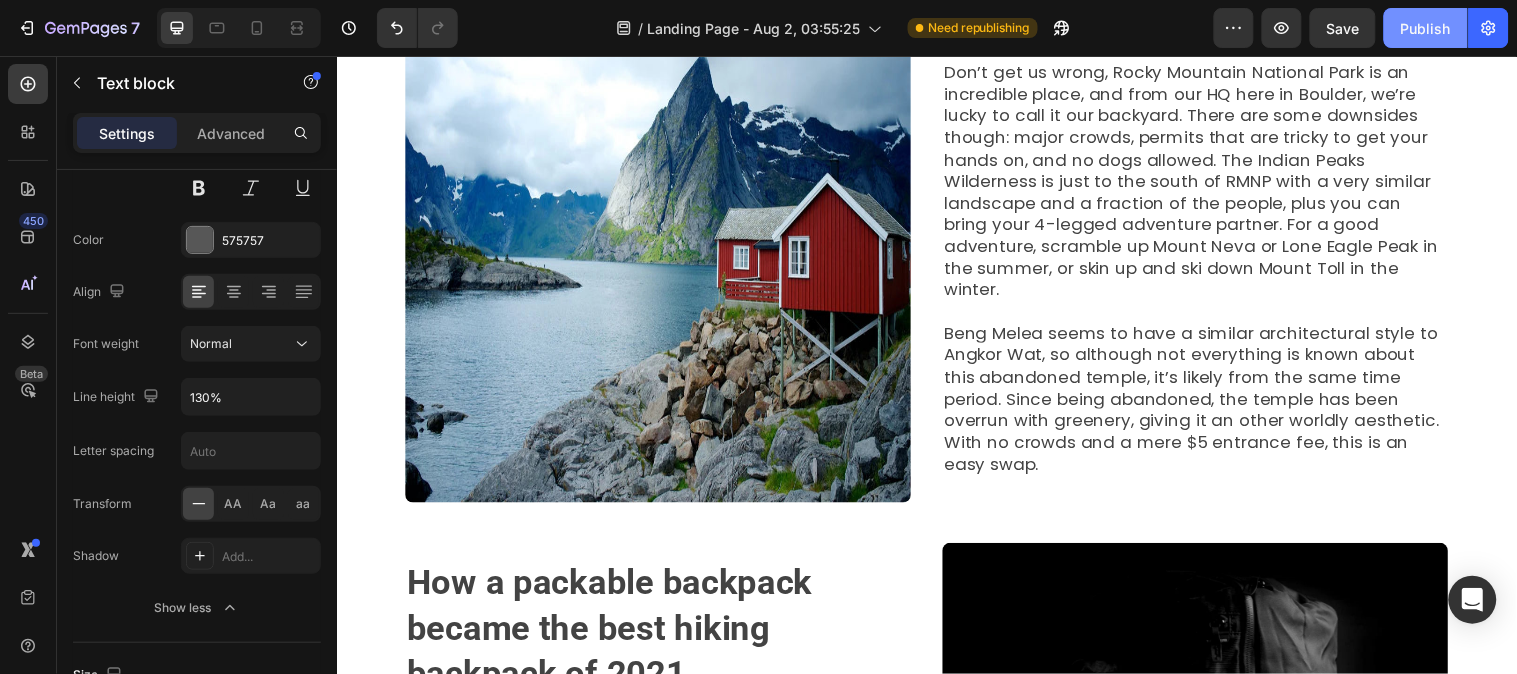 click on "Publish" at bounding box center (1426, 28) 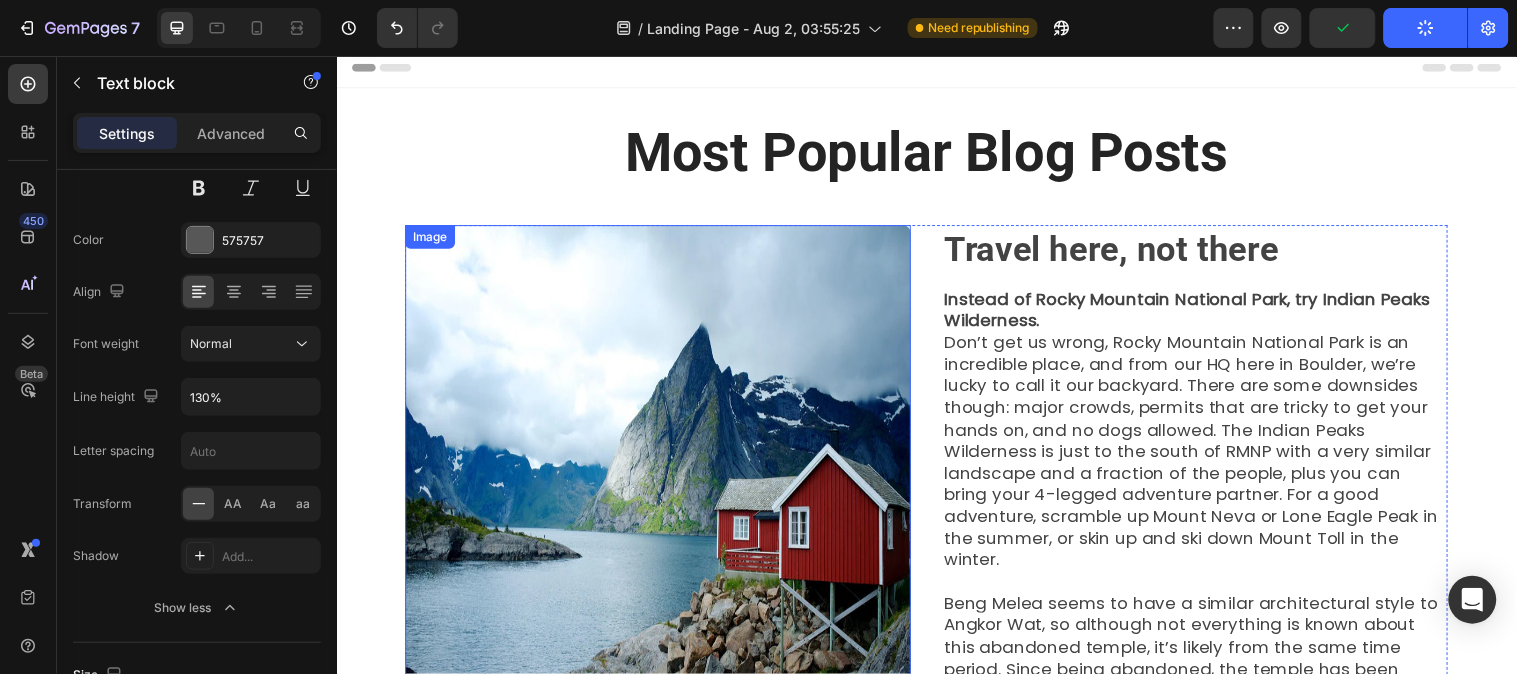 scroll, scrollTop: 0, scrollLeft: 0, axis: both 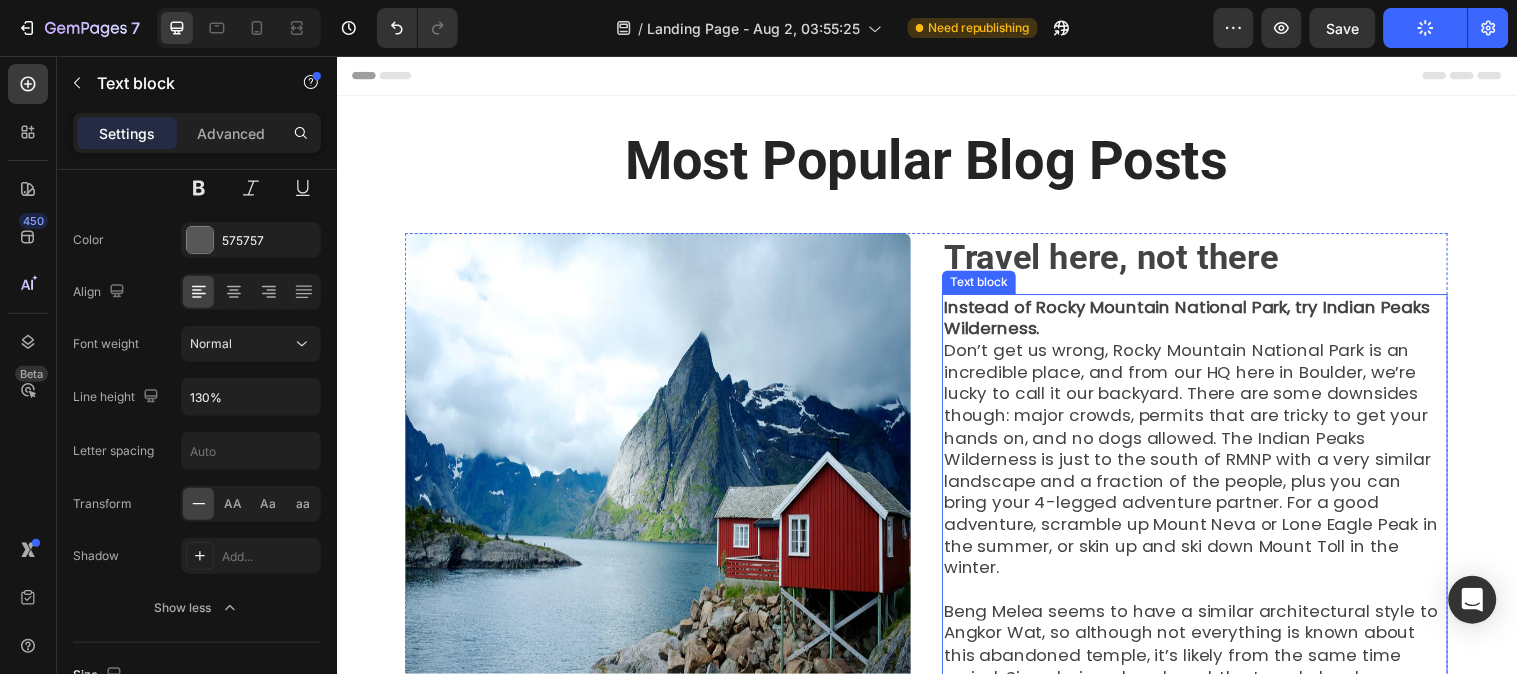 click on "Instead of Rocky Mountain National Park, try Indian Peaks Wilderness." at bounding box center [1209, 321] 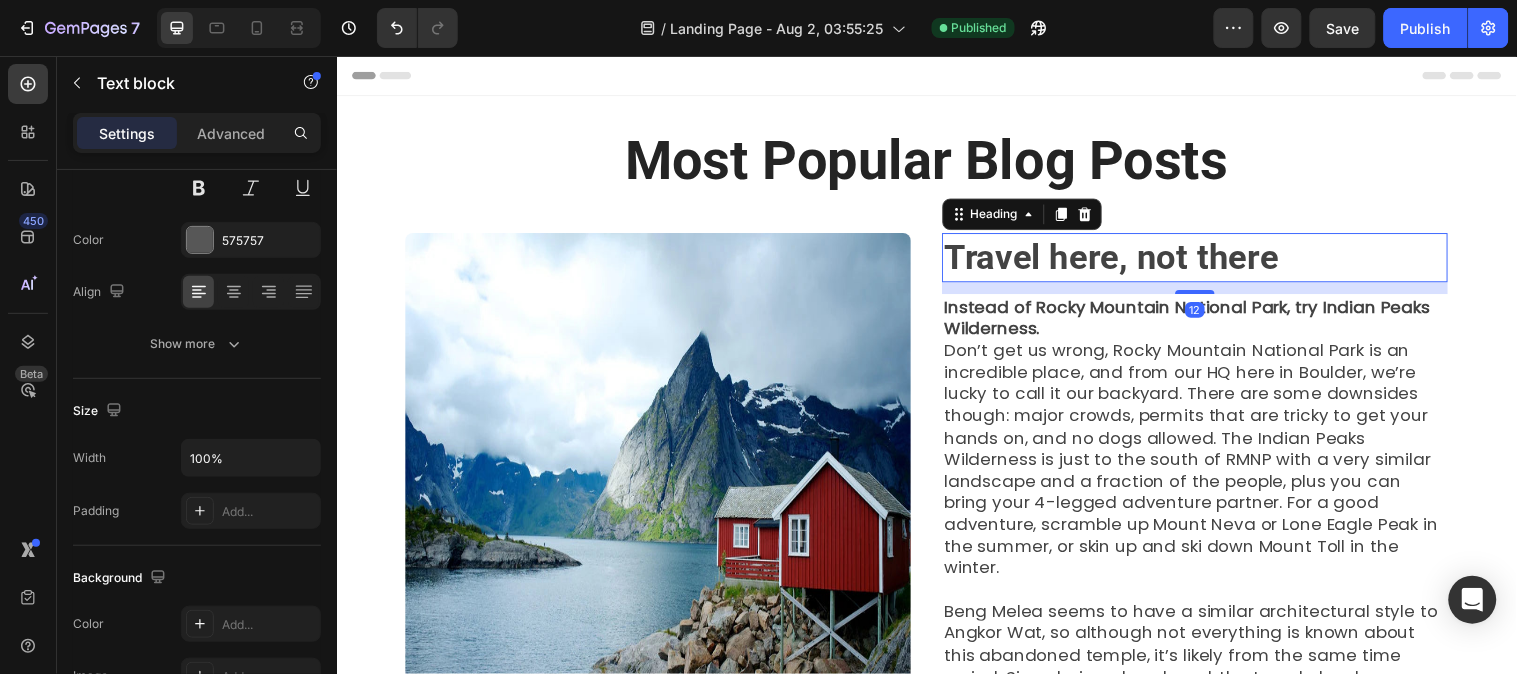 click on "Travel here, not there" at bounding box center (1124, 260) 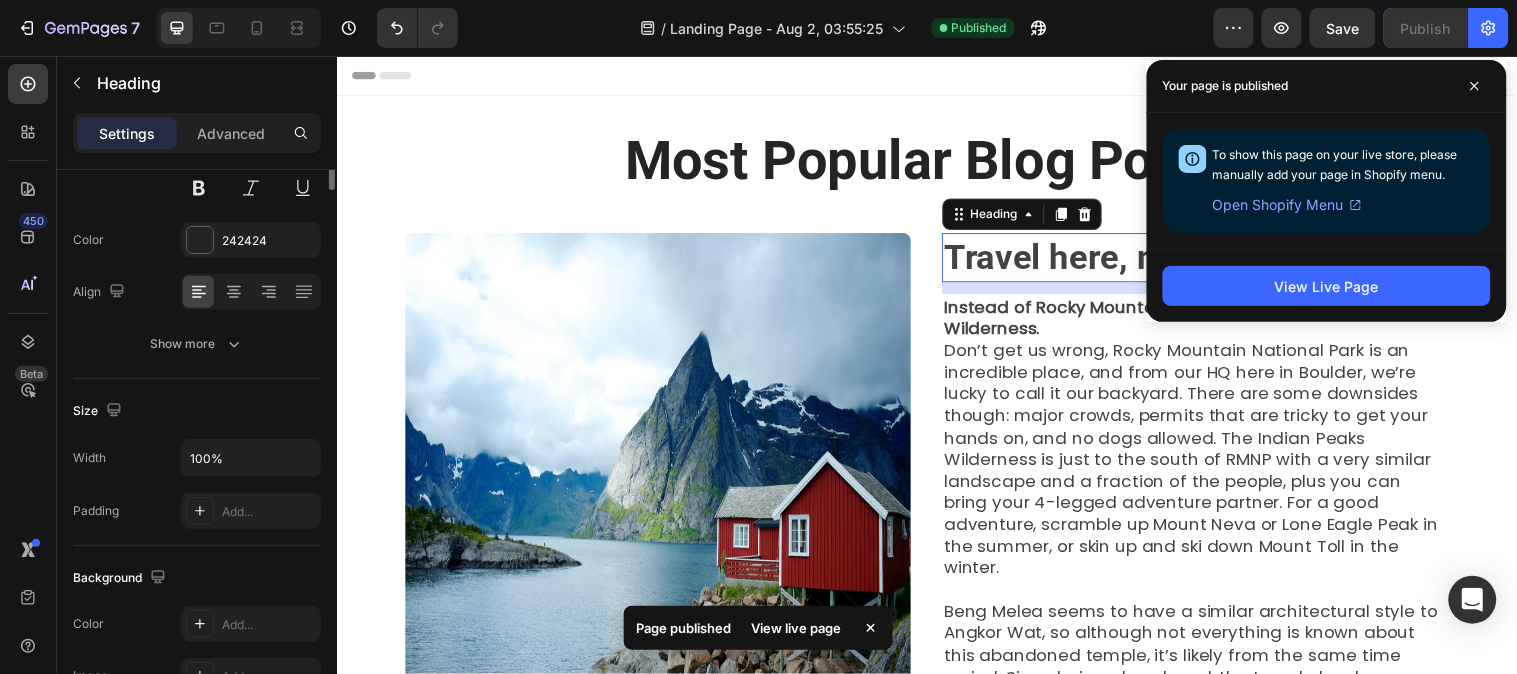 scroll, scrollTop: 0, scrollLeft: 0, axis: both 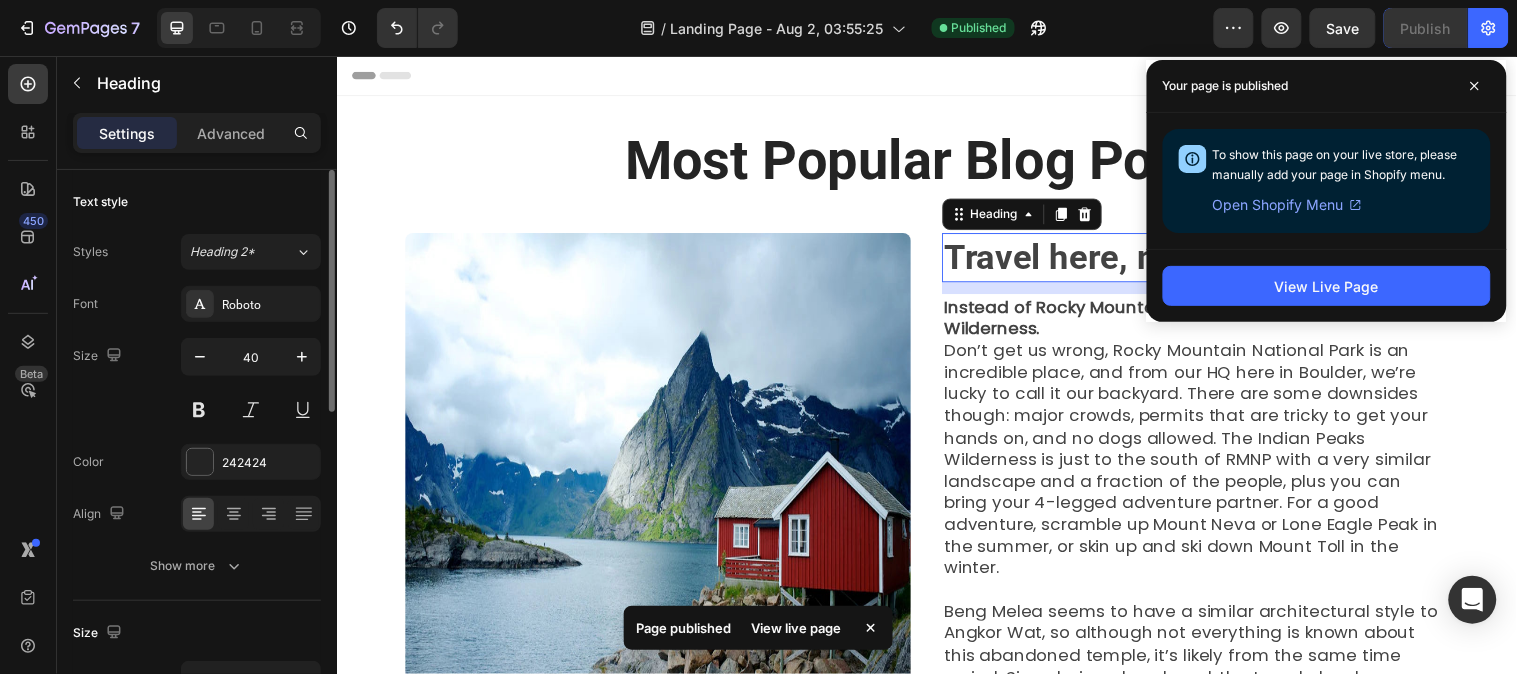 click on "View Live Page" at bounding box center (1327, 285) 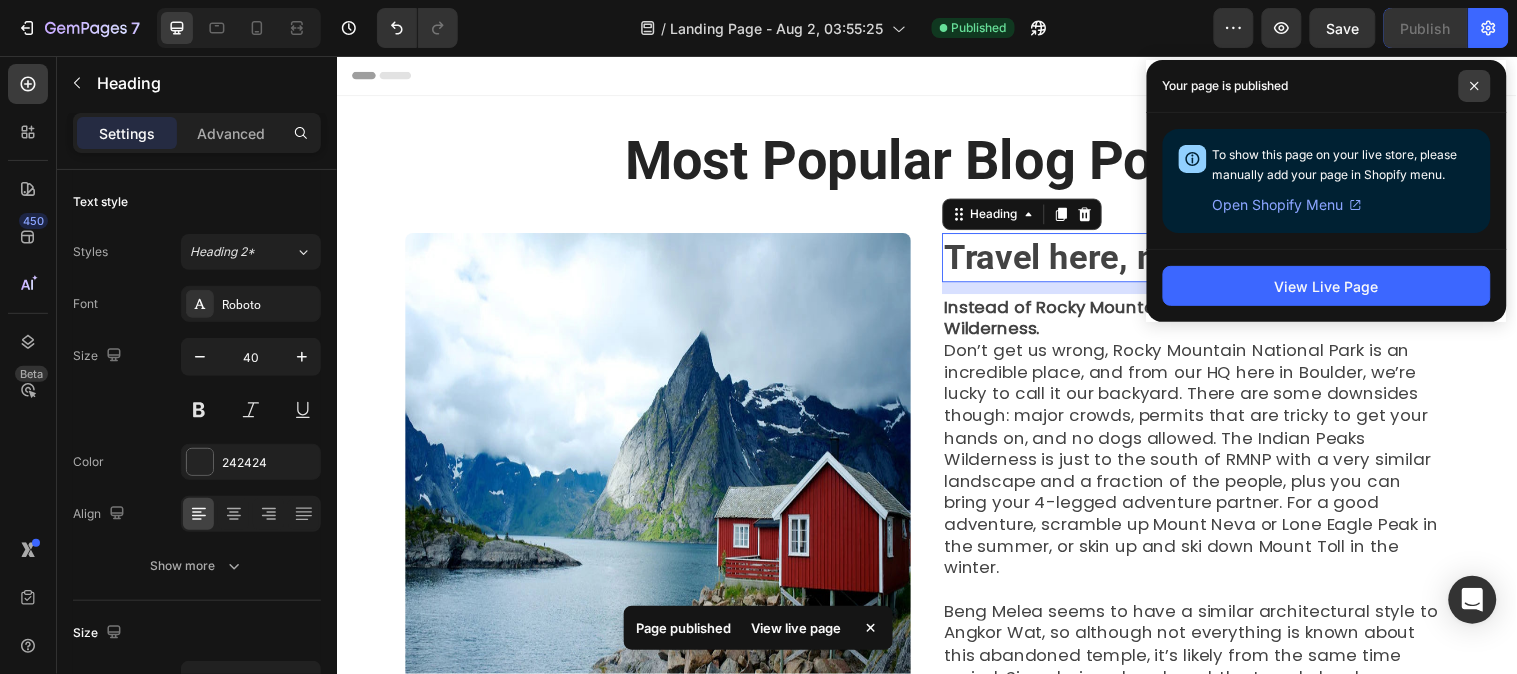 click at bounding box center (1475, 86) 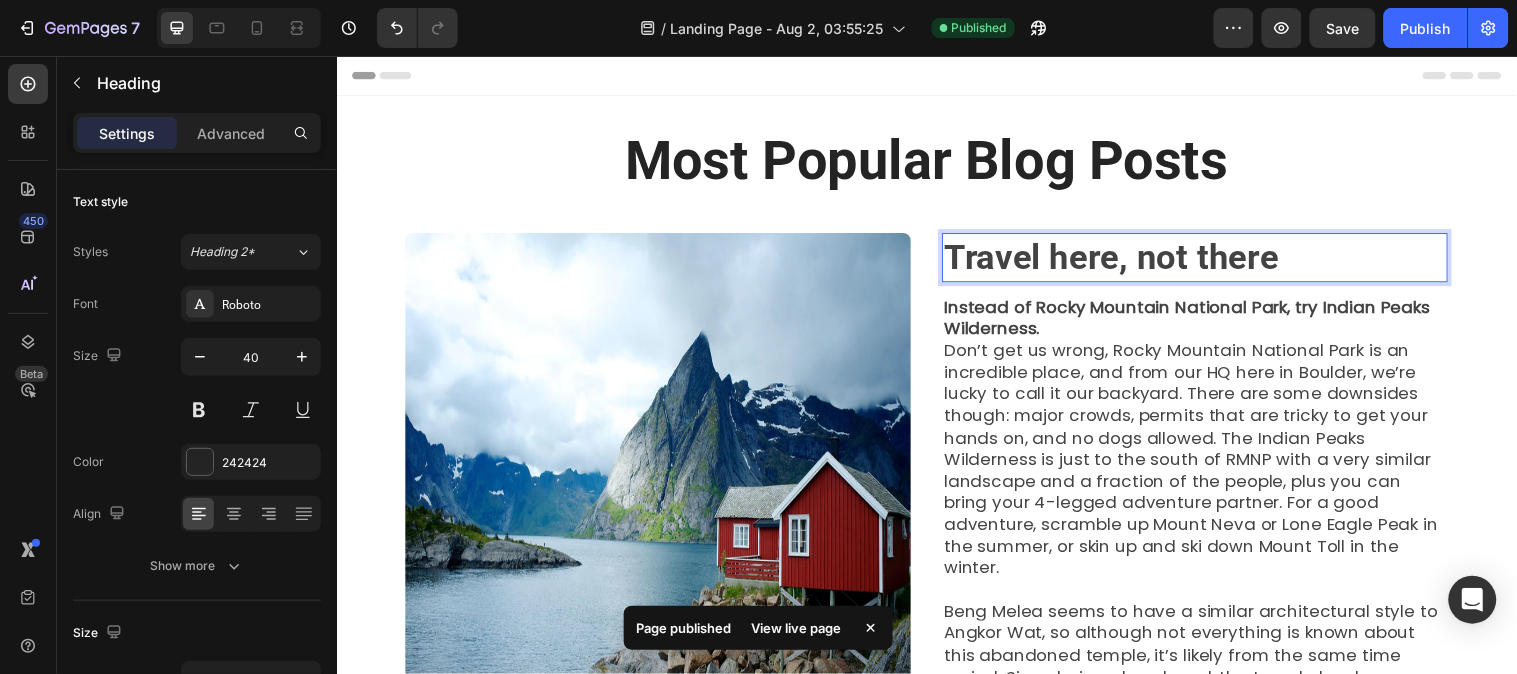 drag, startPoint x: 1278, startPoint y: 261, endPoint x: 1324, endPoint y: 263, distance: 46.043457 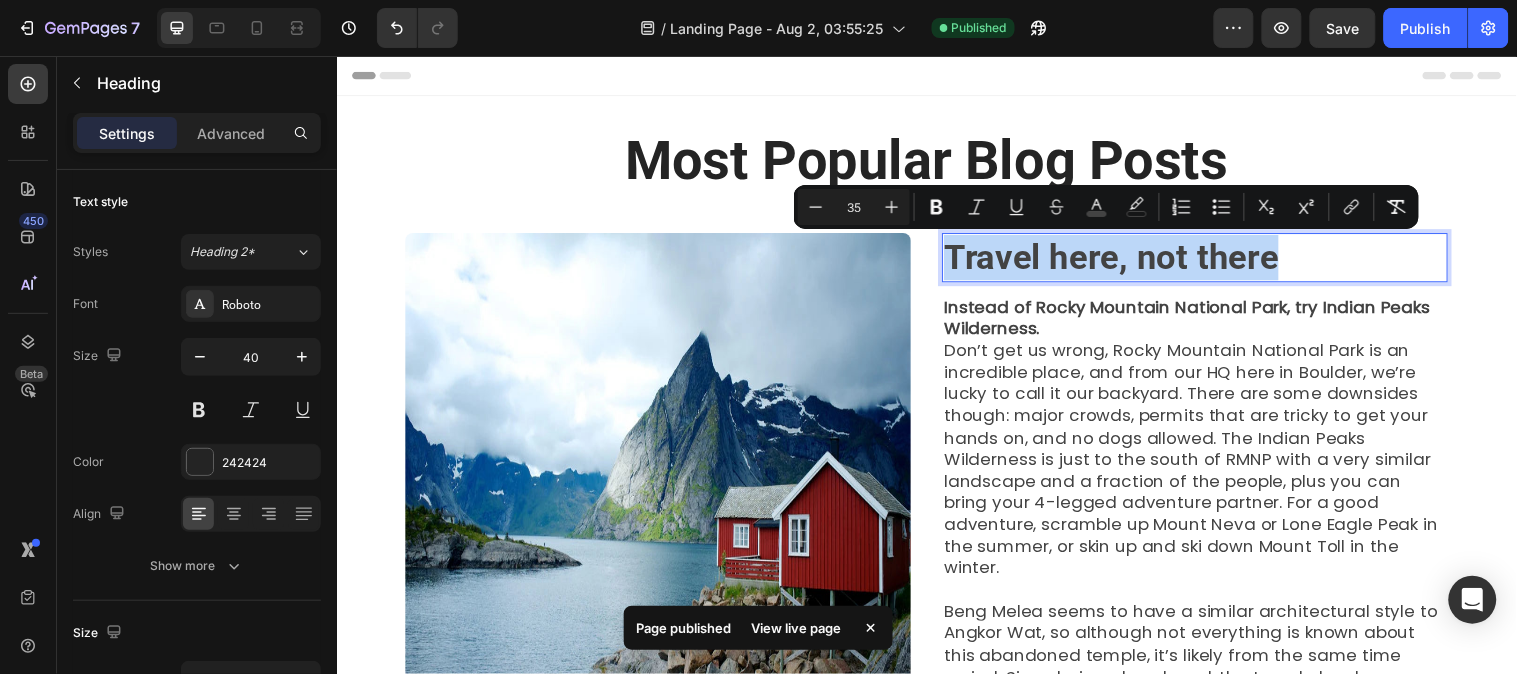 drag, startPoint x: 1324, startPoint y: 263, endPoint x: 951, endPoint y: 271, distance: 373.0858 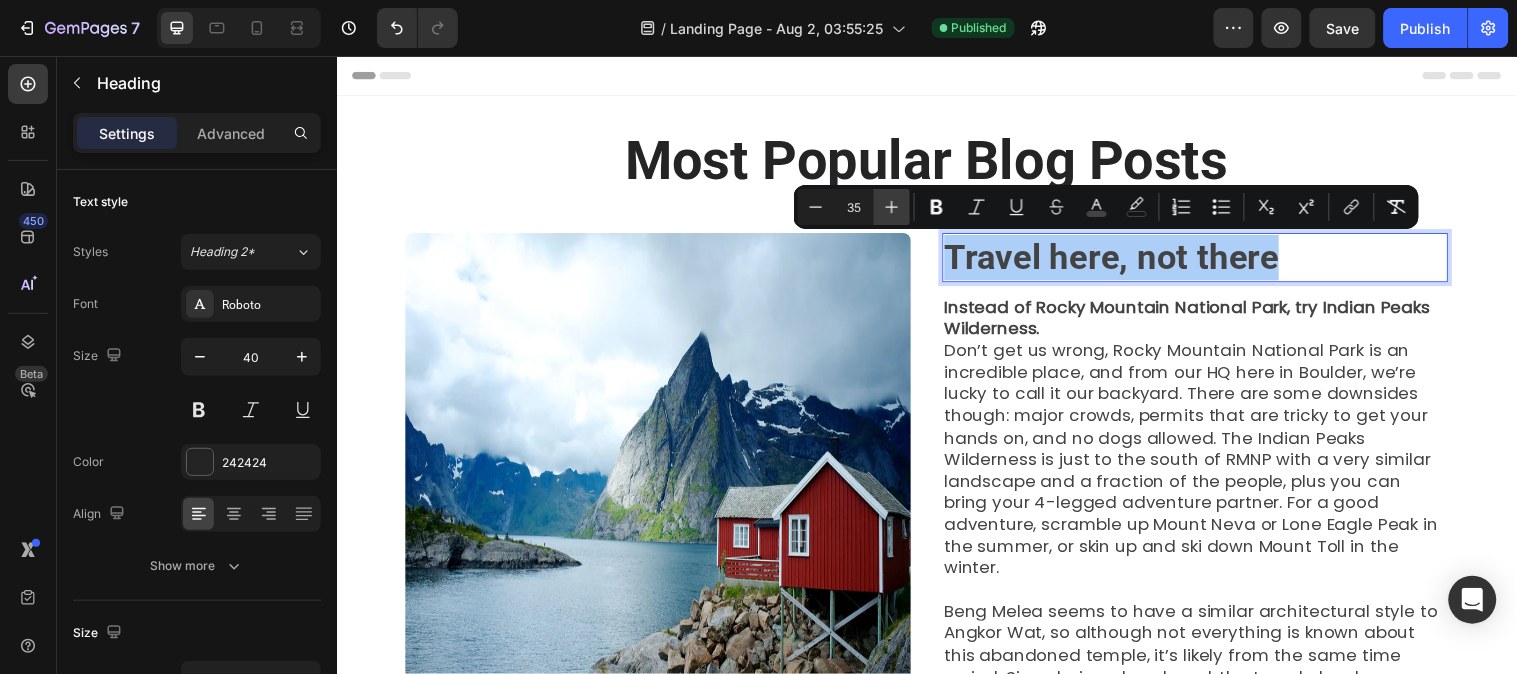 click 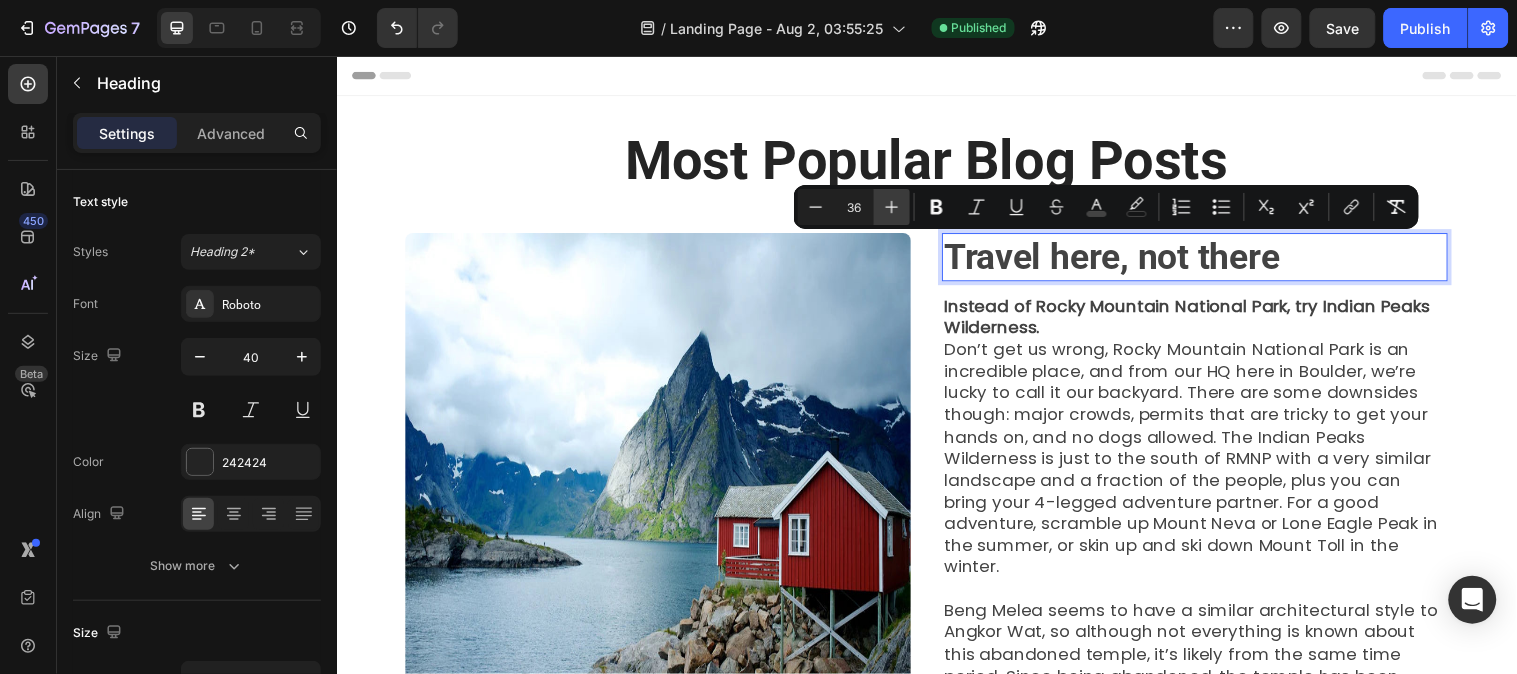 click 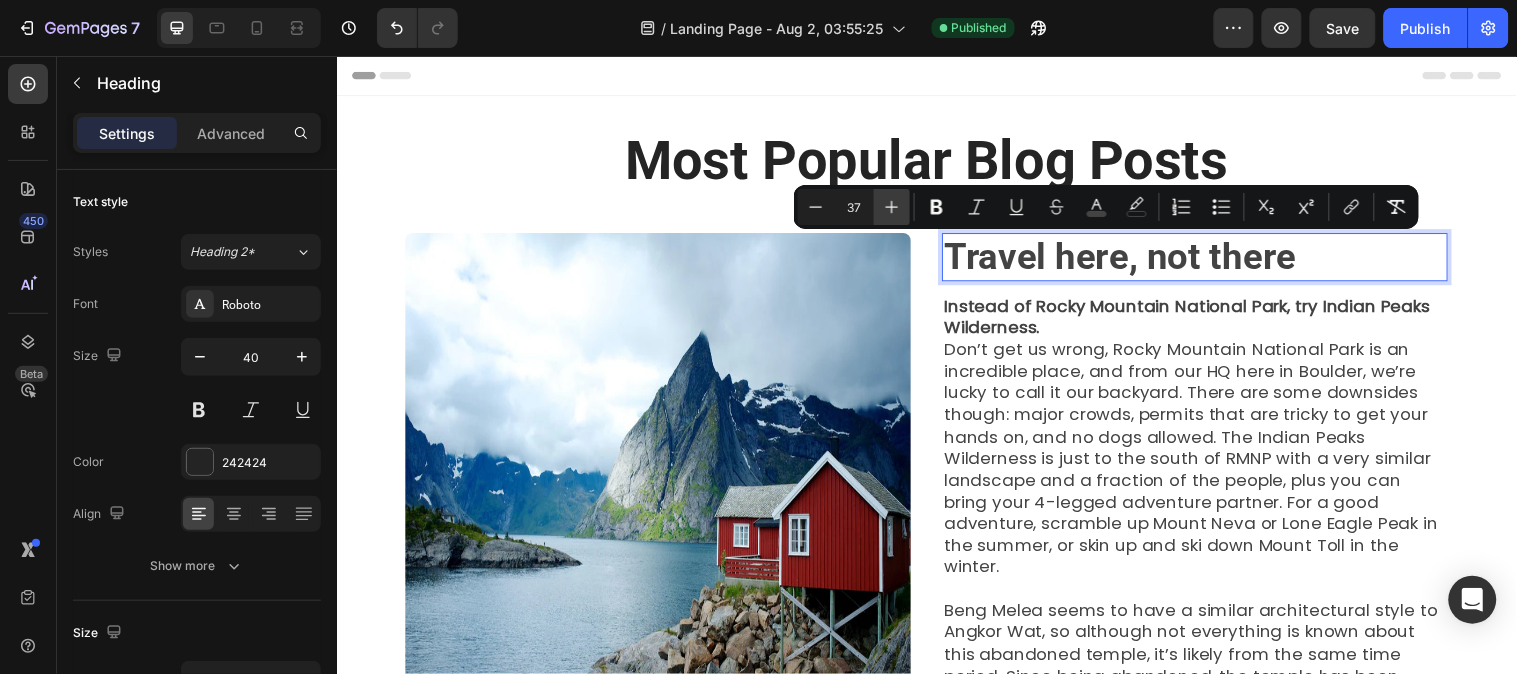 click 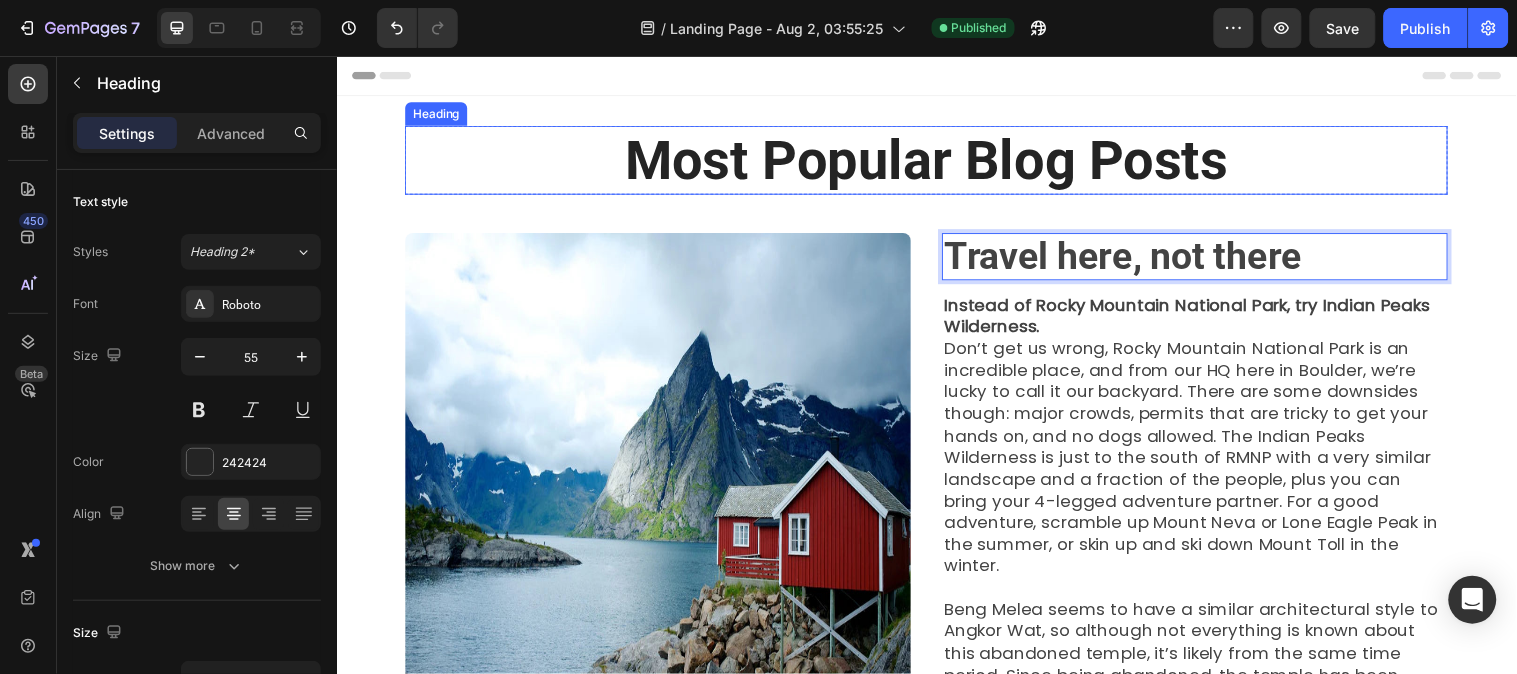 click on "Most Popular Blog Posts" at bounding box center [936, 161] 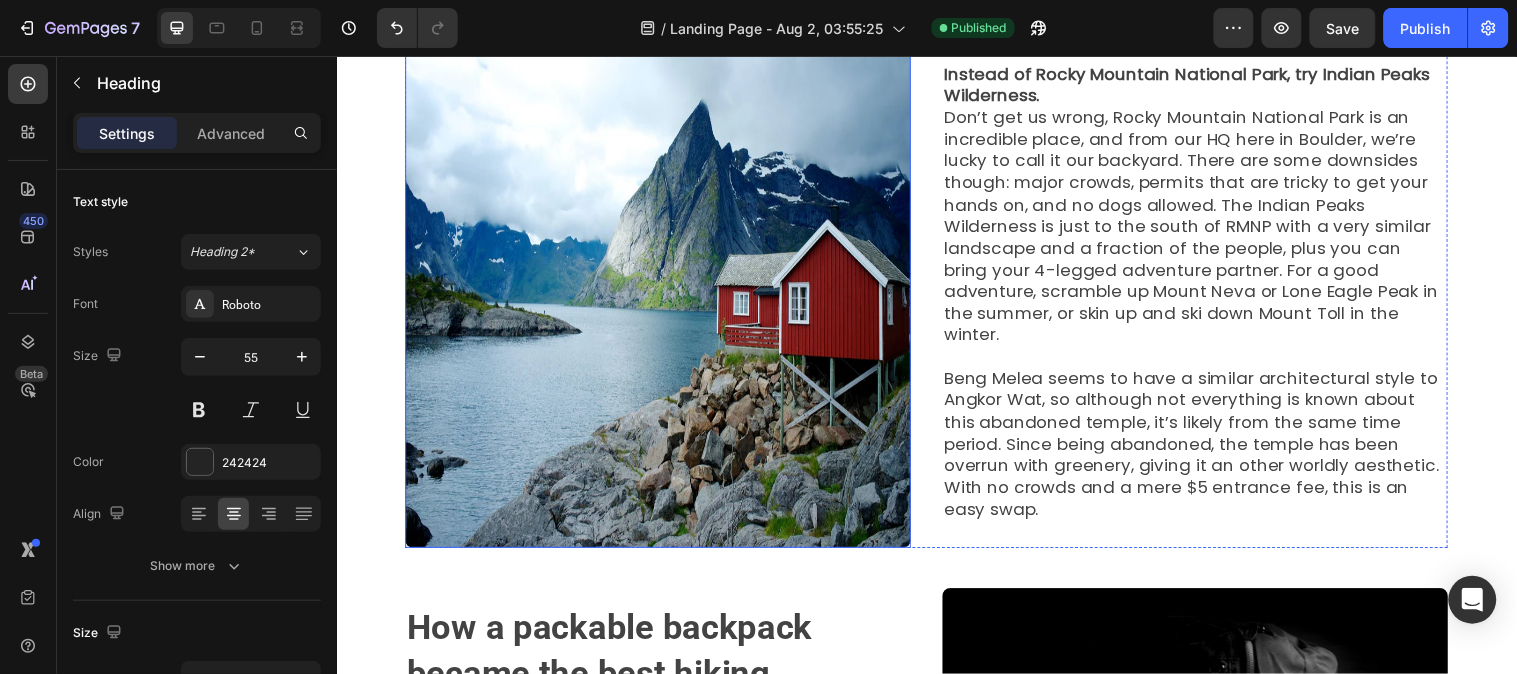 scroll, scrollTop: 444, scrollLeft: 0, axis: vertical 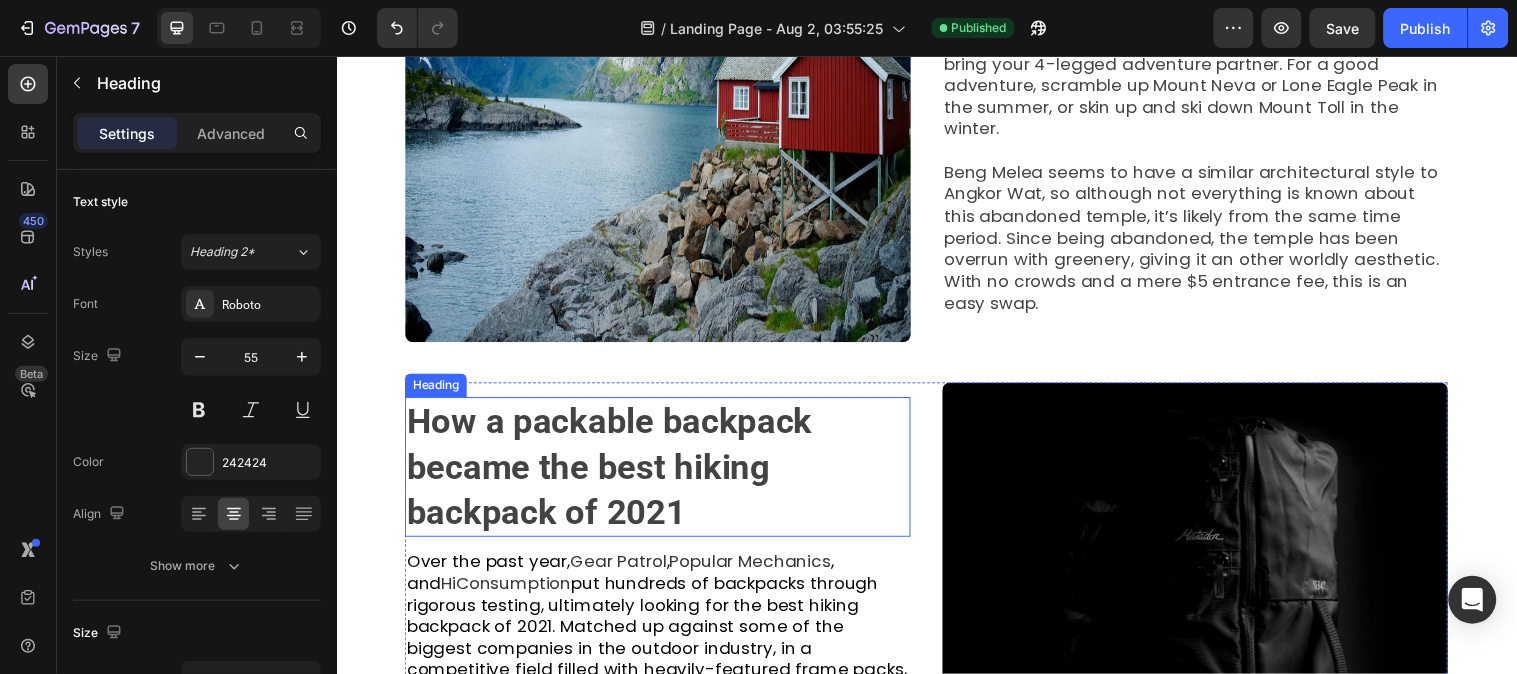 drag, startPoint x: 642, startPoint y: 406, endPoint x: 738, endPoint y: 466, distance: 113.20777 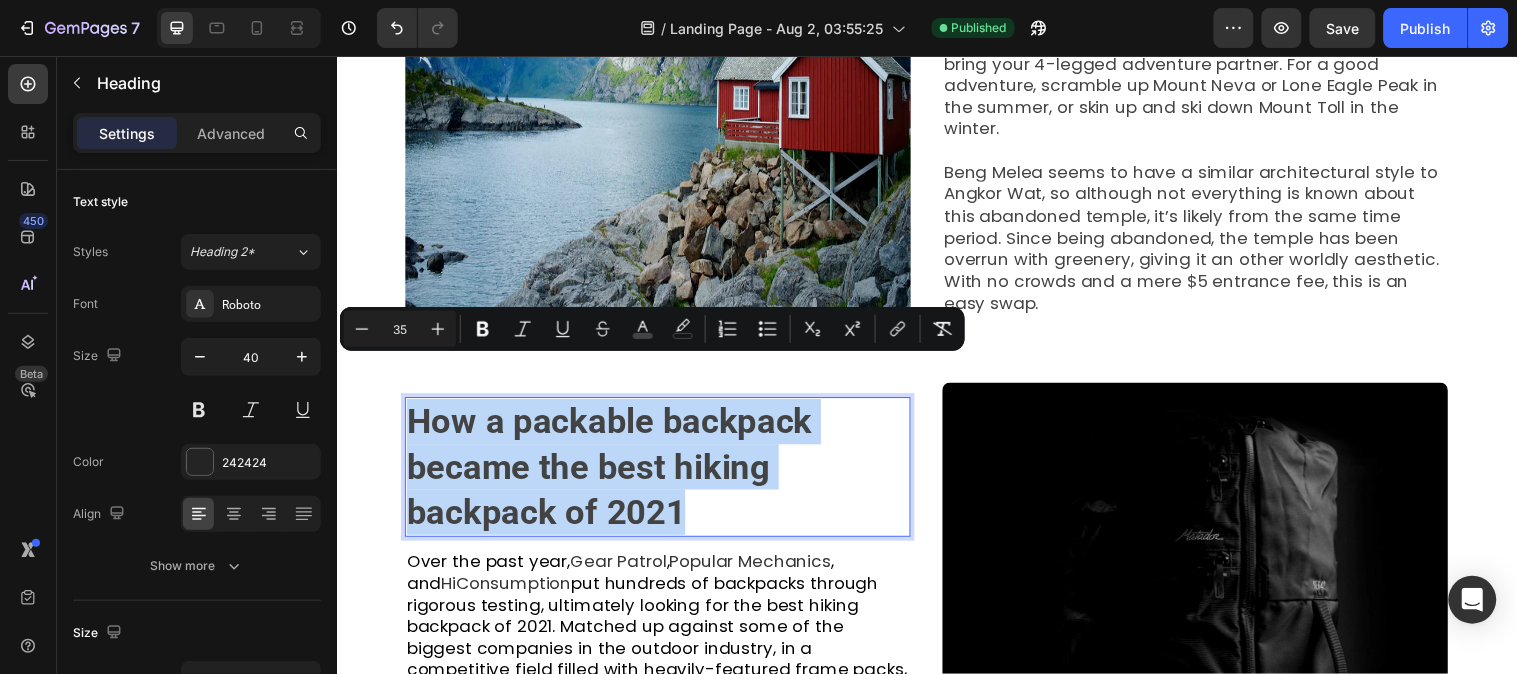 drag, startPoint x: 738, startPoint y: 466, endPoint x: 405, endPoint y: 376, distance: 344.9478 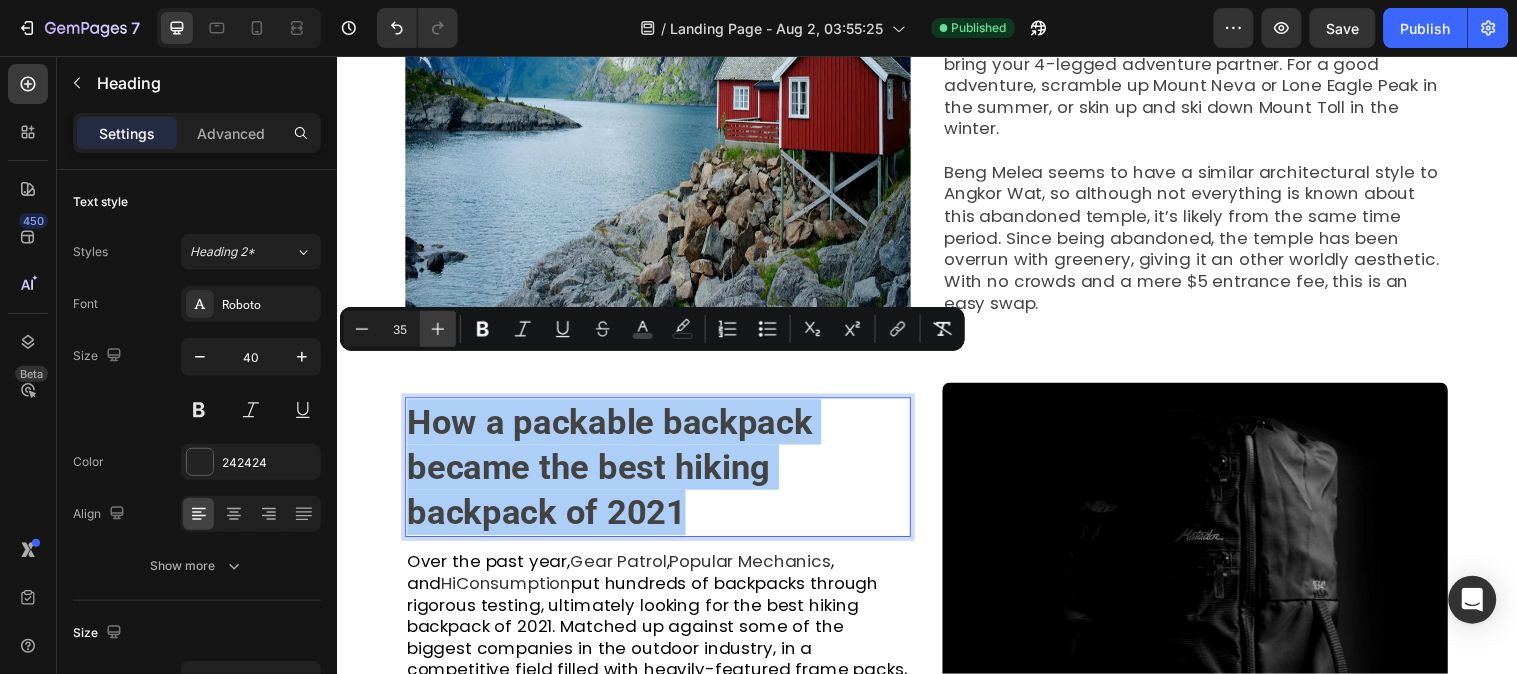 click 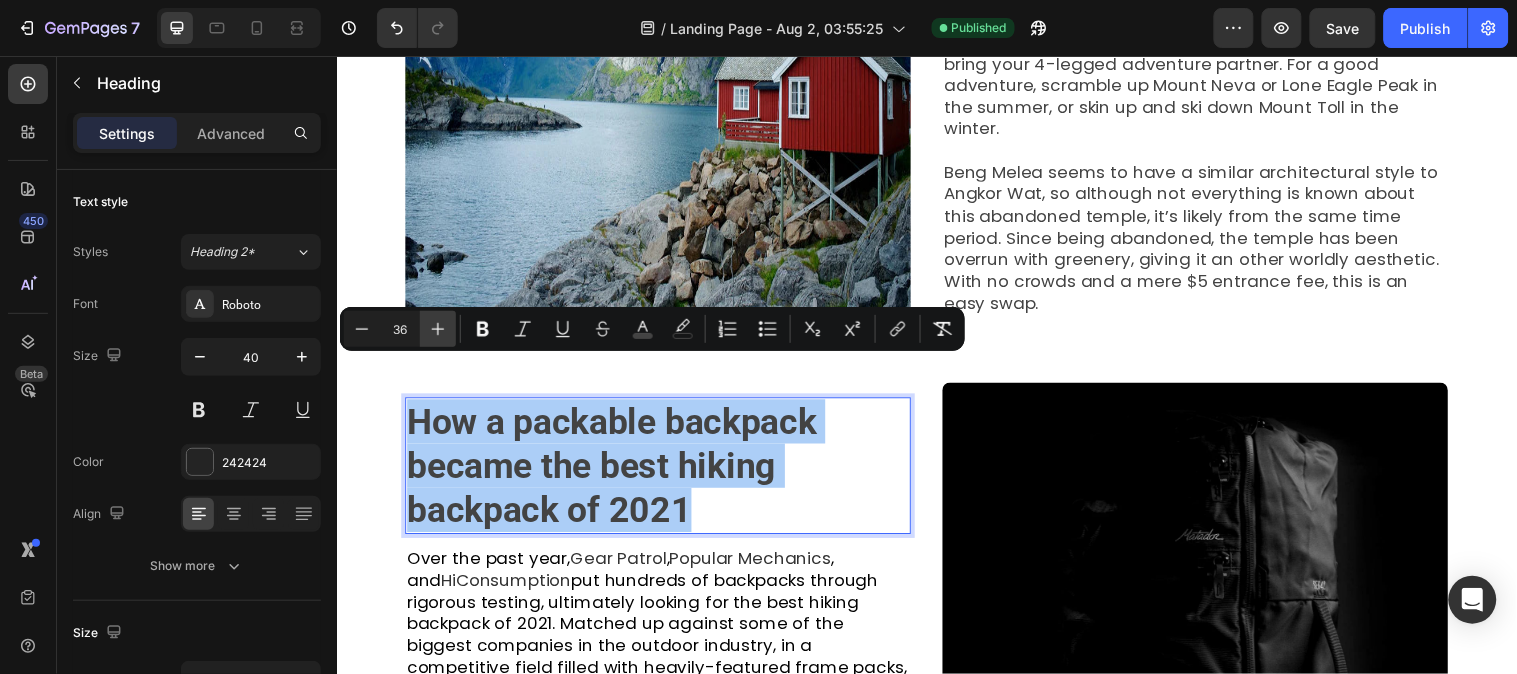 click 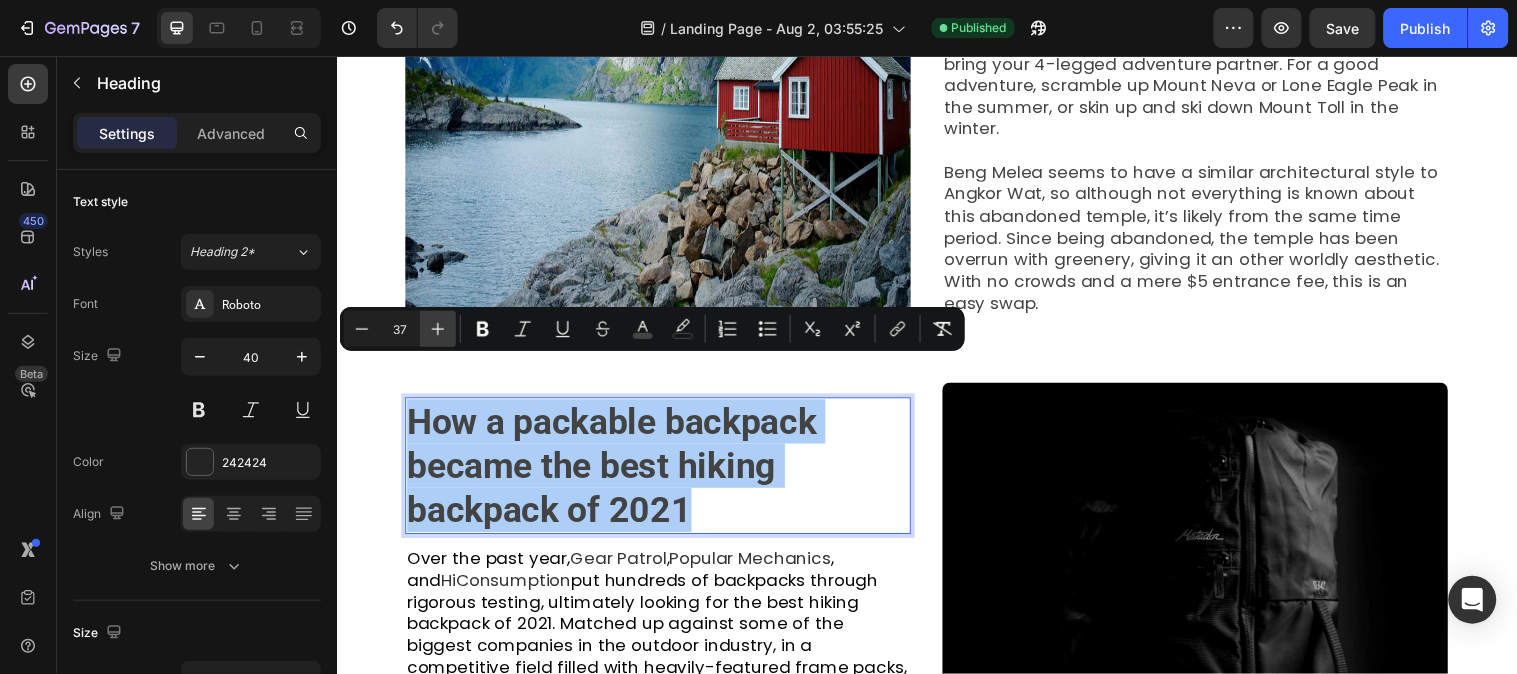click 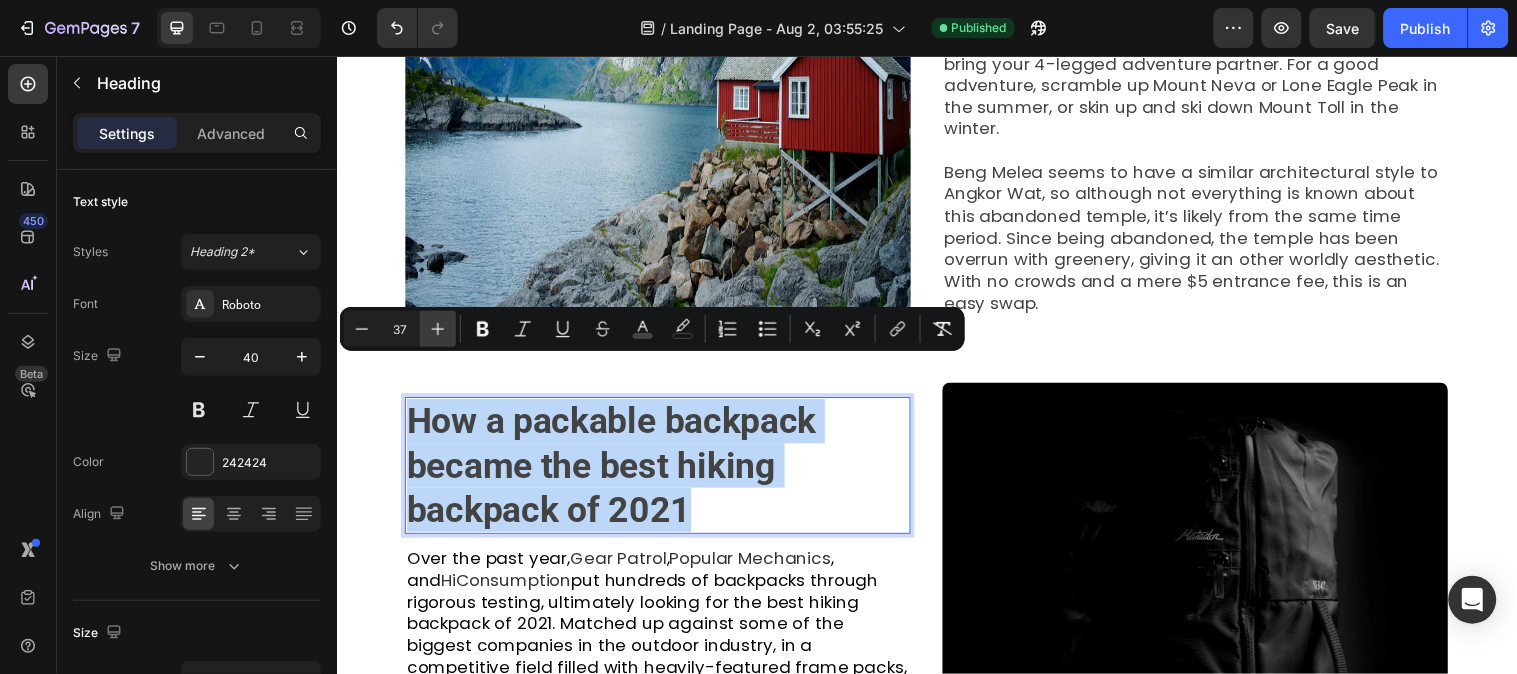 type on "38" 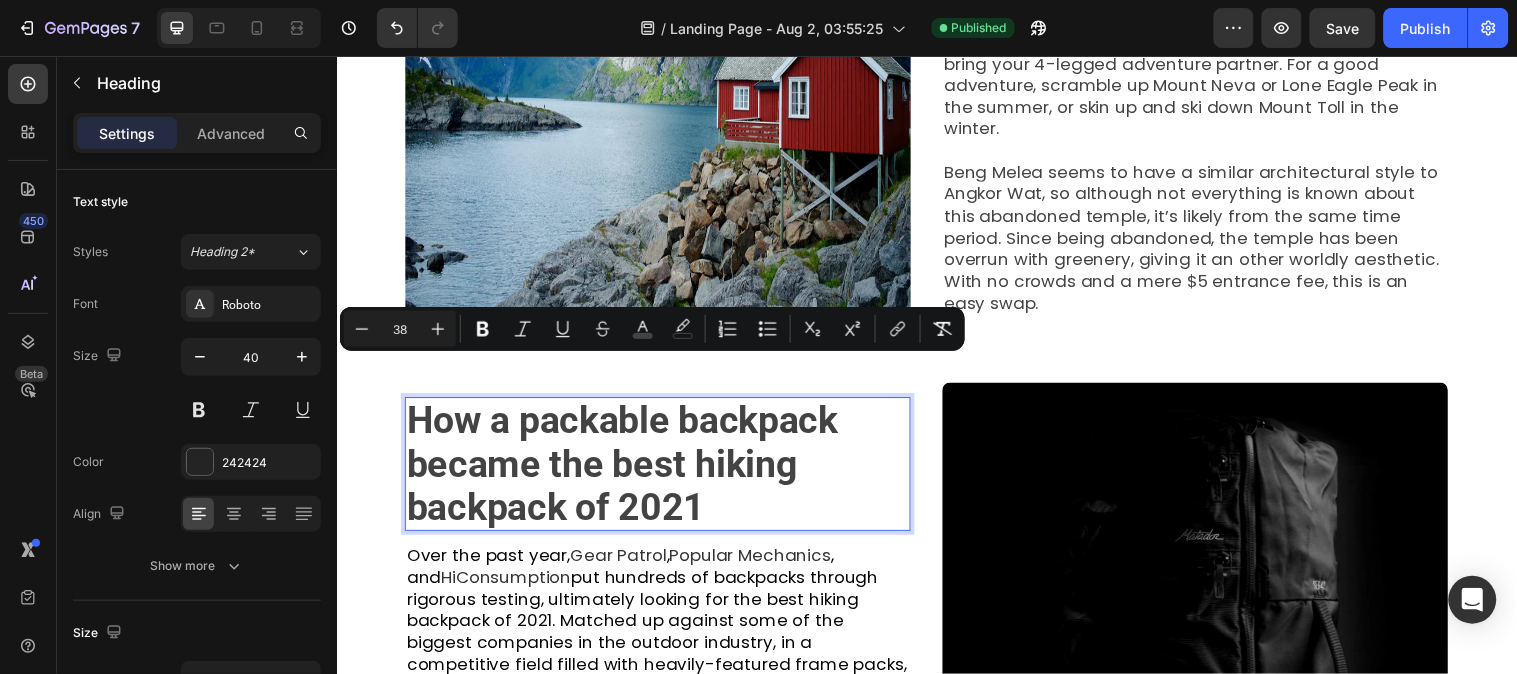 drag, startPoint x: 758, startPoint y: 470, endPoint x: 810, endPoint y: 72, distance: 401.3826 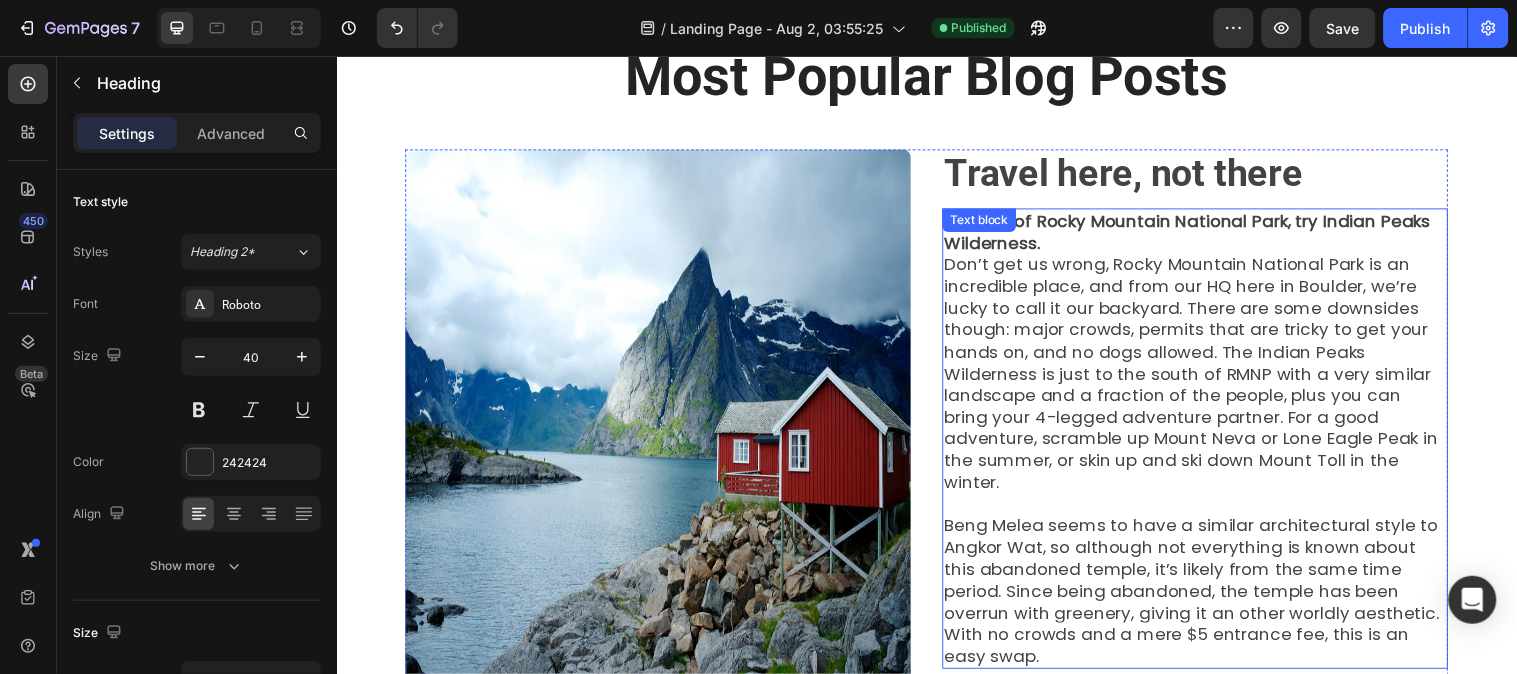 scroll, scrollTop: 0, scrollLeft: 0, axis: both 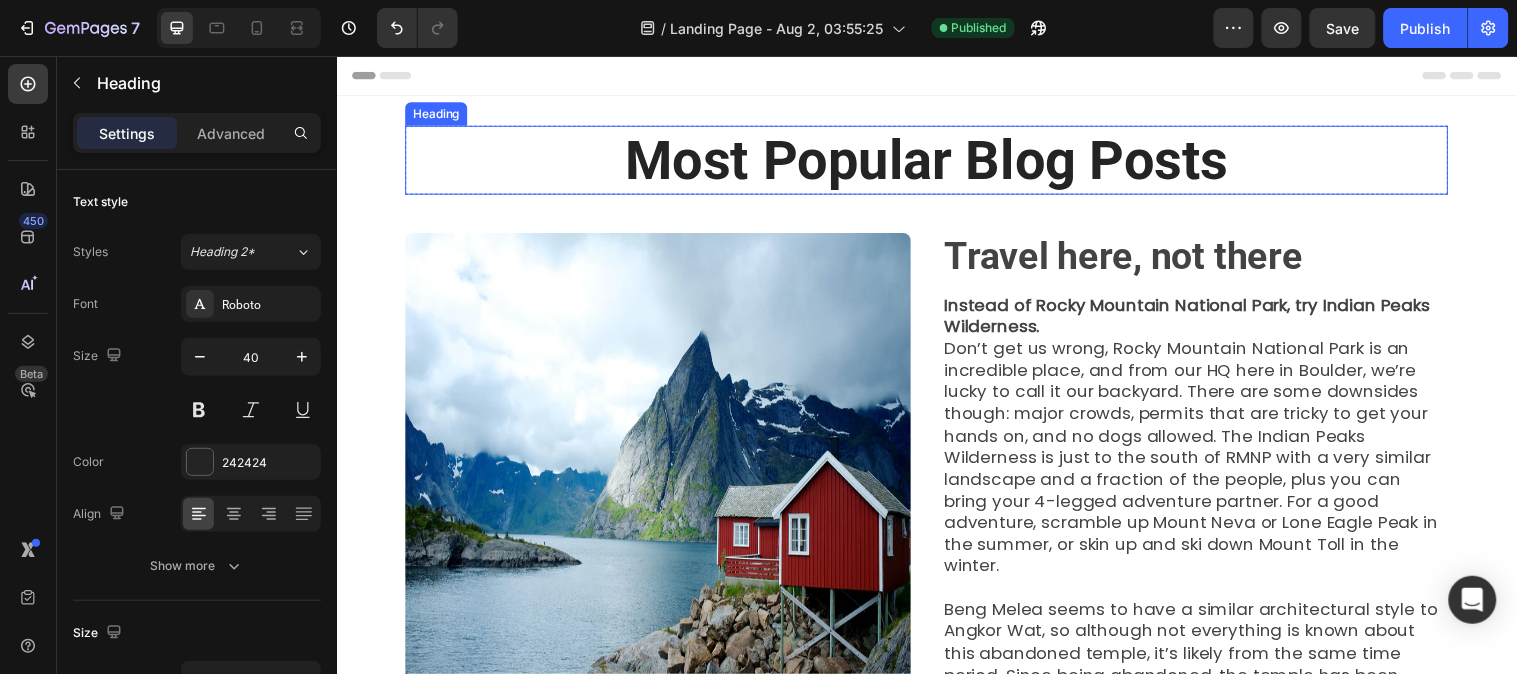 click on "Most Popular Blog Posts" at bounding box center (936, 161) 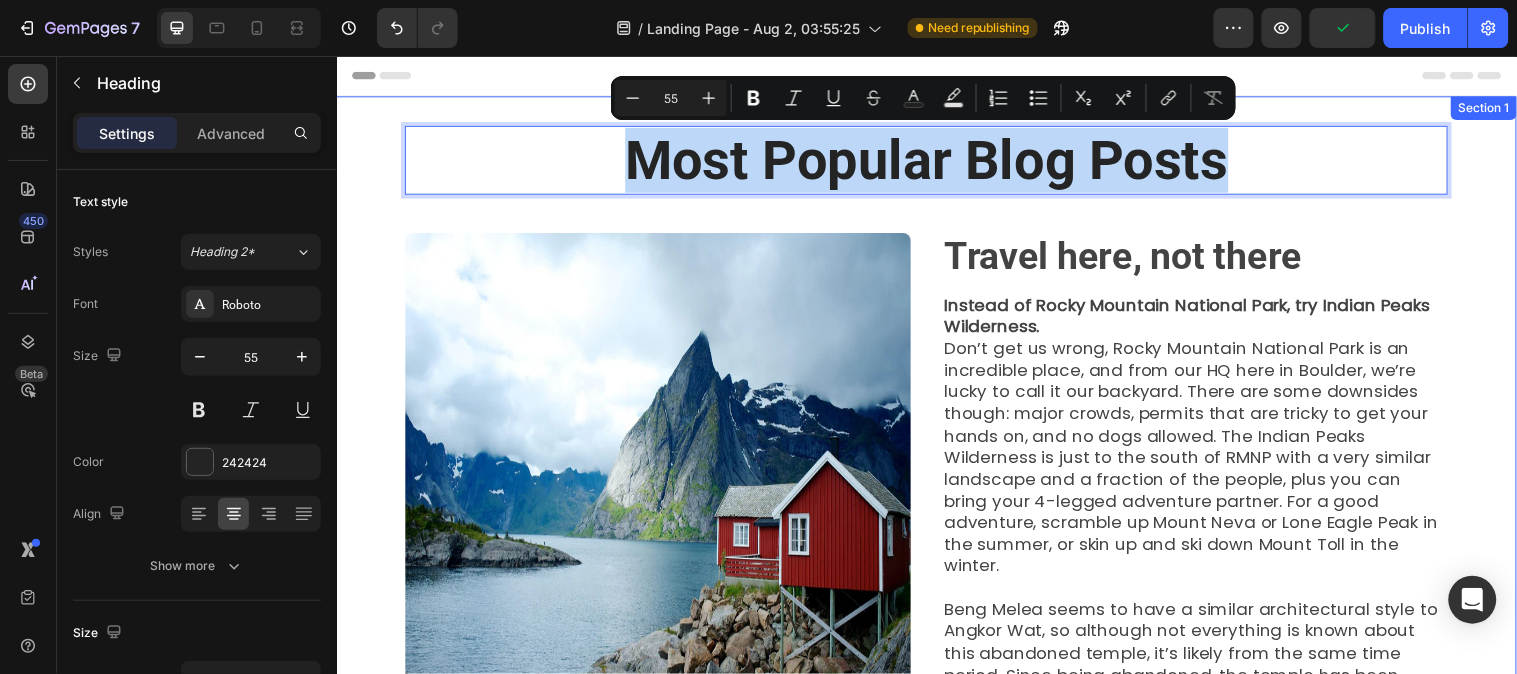 drag, startPoint x: 1089, startPoint y: 177, endPoint x: 532, endPoint y: 218, distance: 558.50696 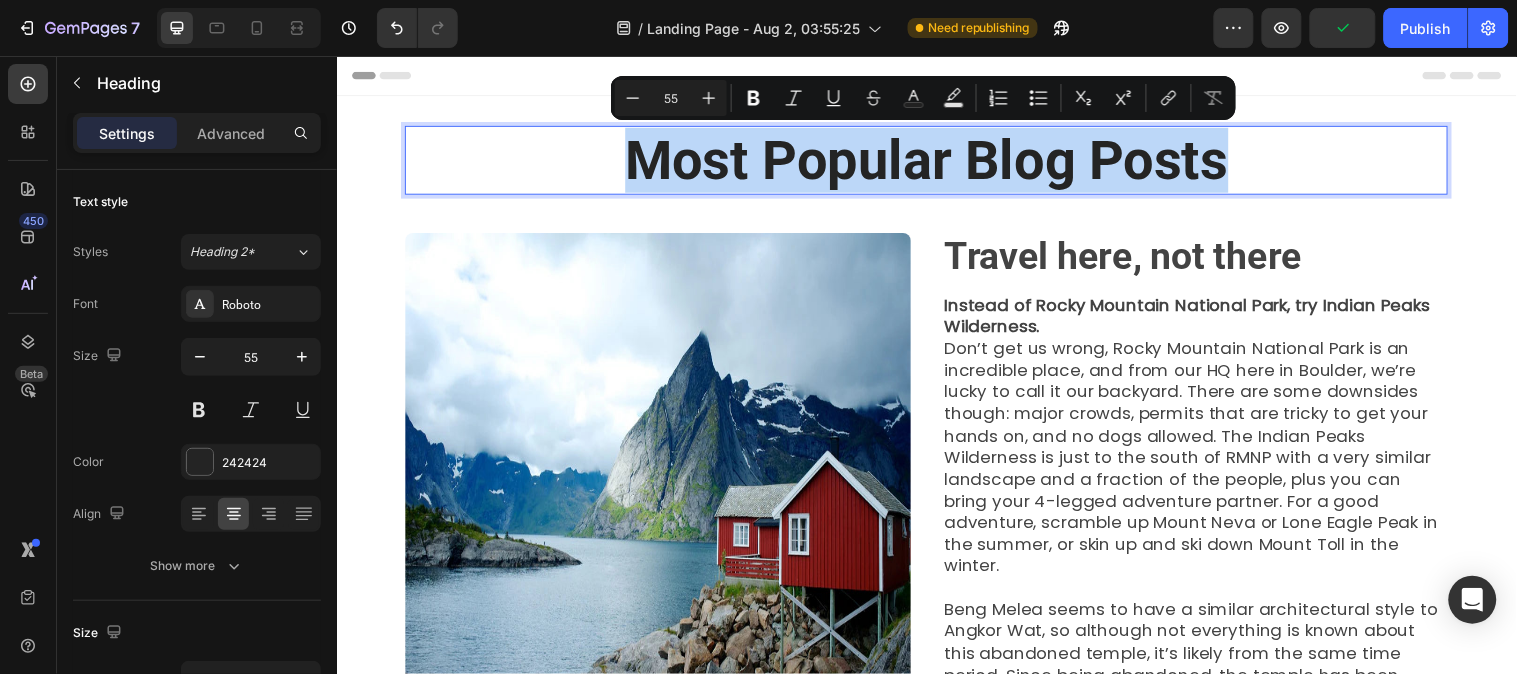 click on "Most Popular Blog Posts" at bounding box center (936, 161) 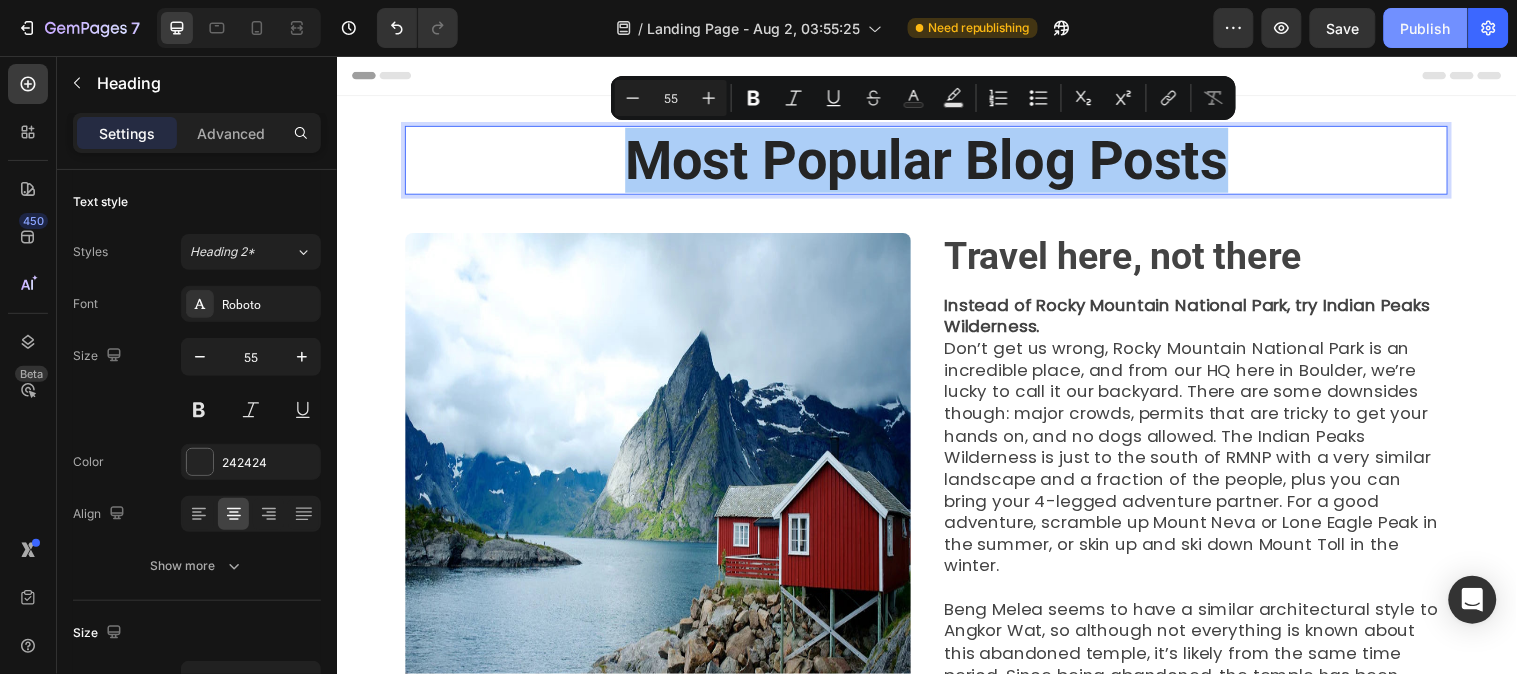 click on "Publish" at bounding box center [1426, 28] 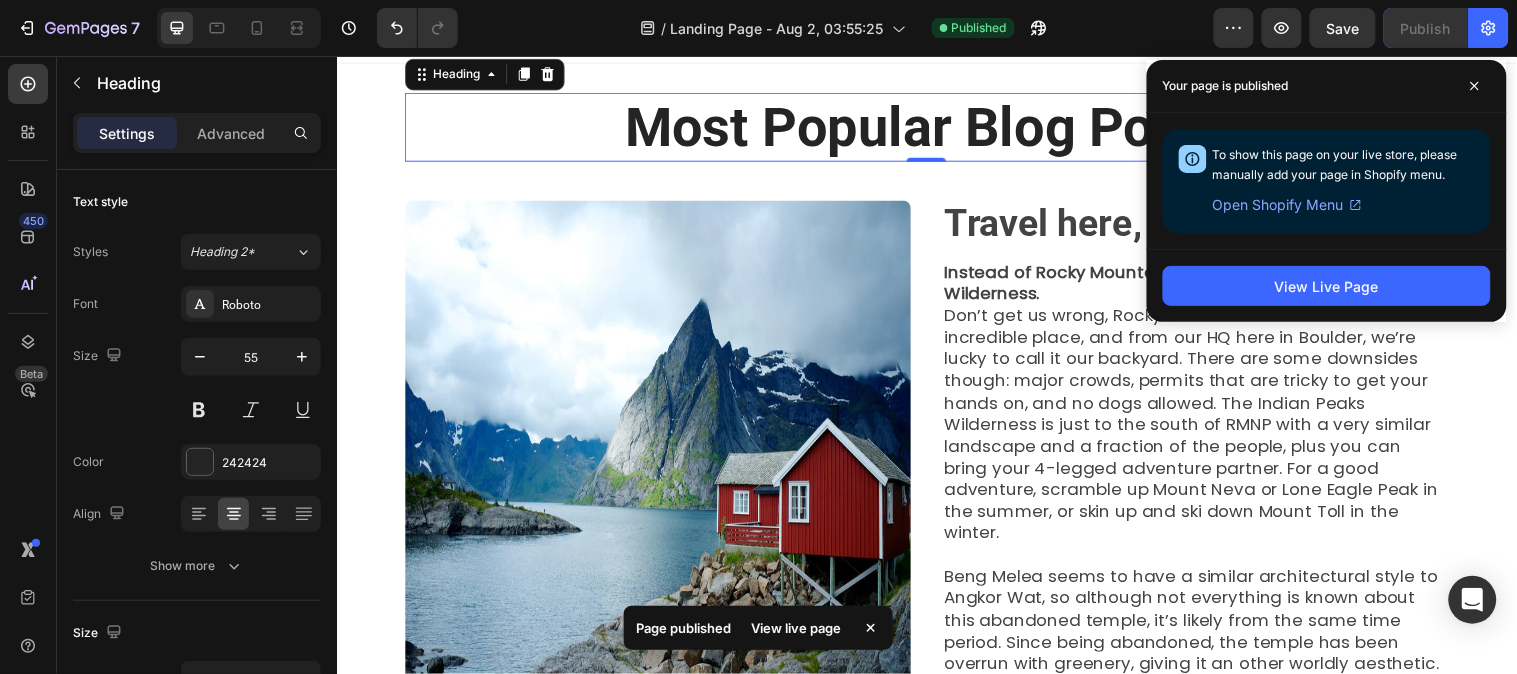scroll, scrollTop: 0, scrollLeft: 0, axis: both 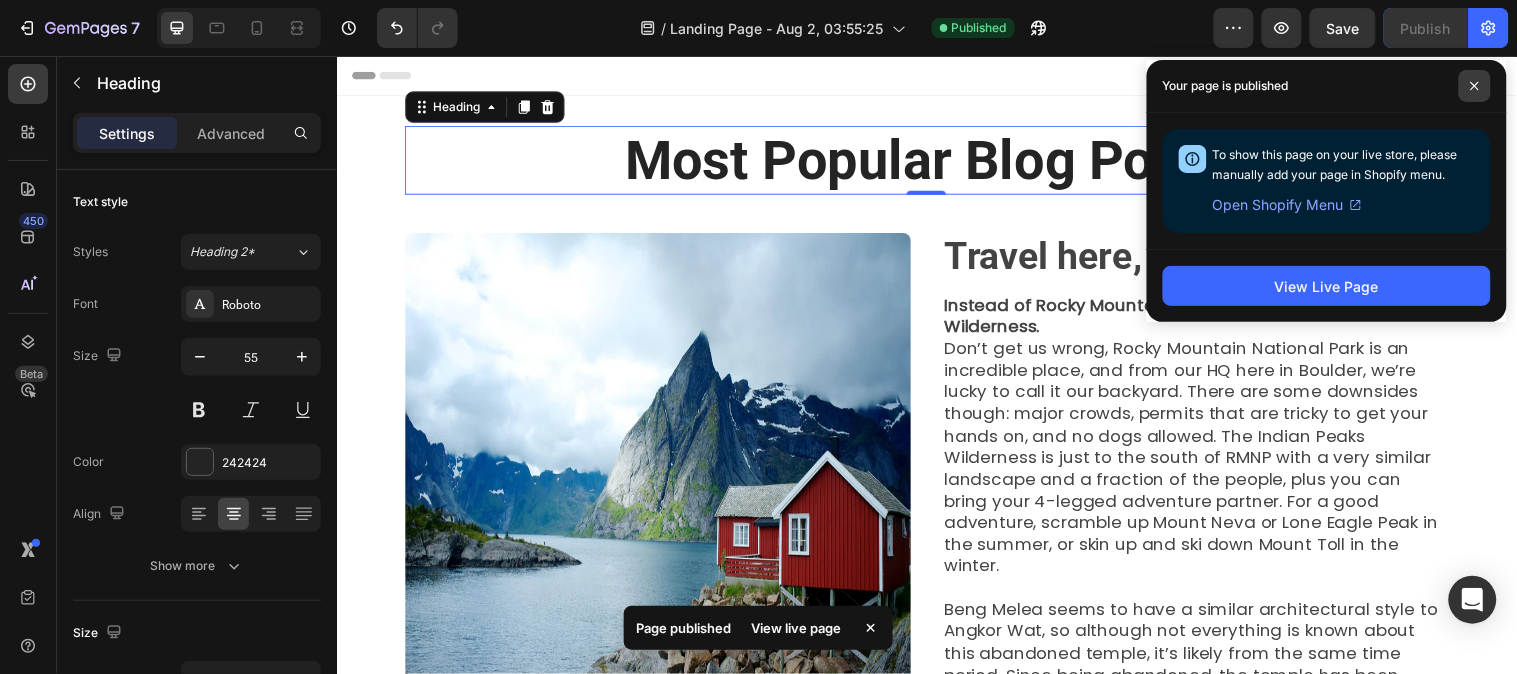 click 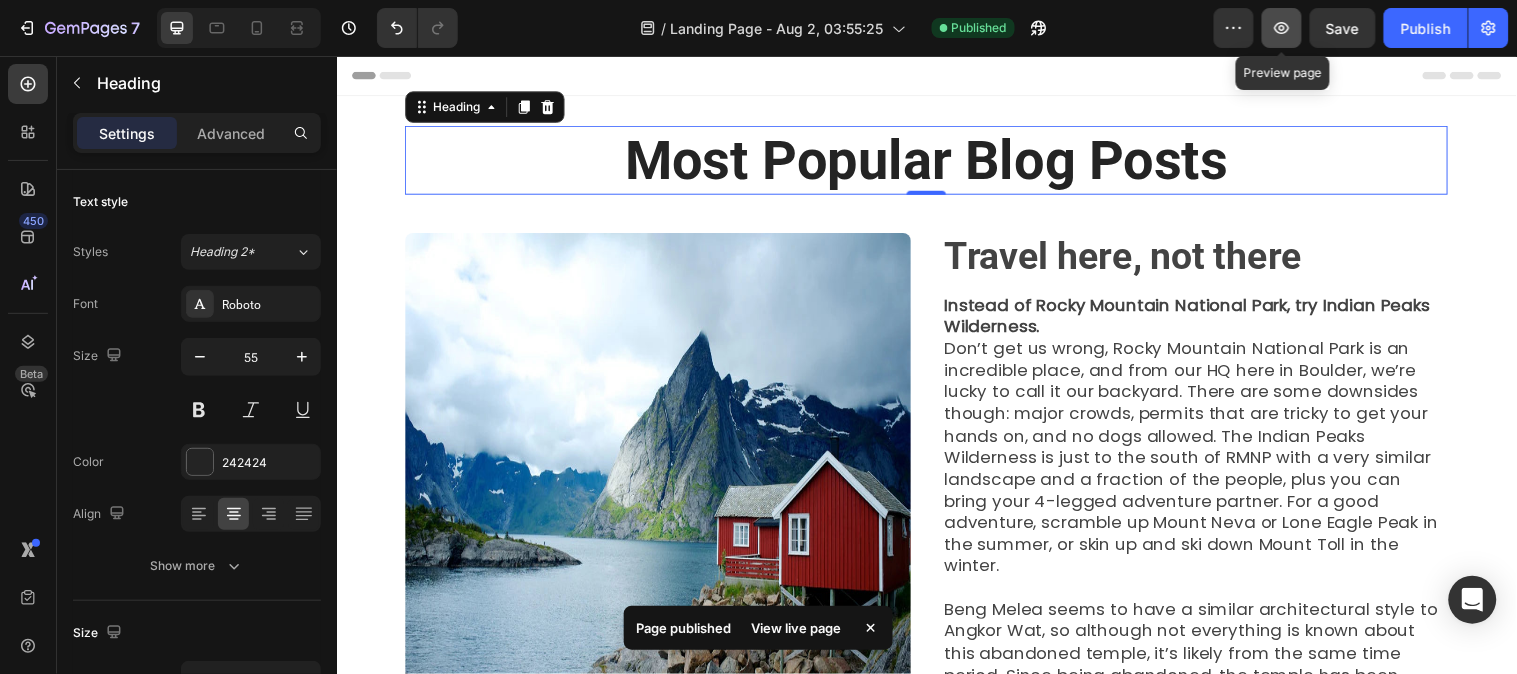 click 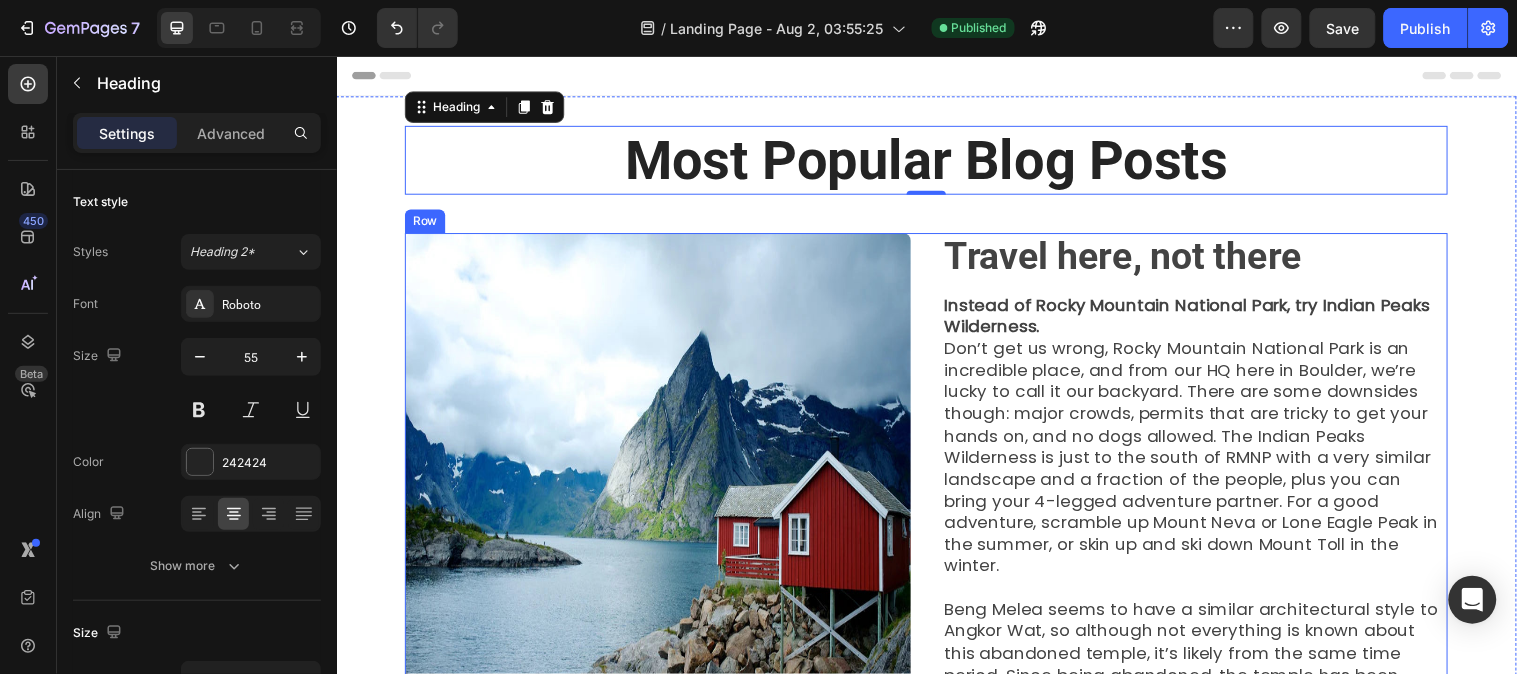 click on "Image ⁠⁠⁠⁠⁠⁠⁠ Travel here, not there Heading Instead of Rocky Mountain National Park, try Indian Peaks Wilderness. Don’t get us wrong, Rocky Mountain National Park is an incredible place, and from our HQ here in Boulder, we’re lucky to call it our backyard. There are some downsides though: major crowds, permits that are tricky to get your hands on, and no dogs allowed. The Indian Peaks Wilderness is just to the south of RMNP with a very similar landscape and a fraction of the people, plus you can bring your 4-legged adventure partner. For a good adventure, scramble up Mount Neva or Lone Eagle Peak in the summer, or skin up and ski down Mount Toll in the winter. Text block Row" at bounding box center [936, 512] 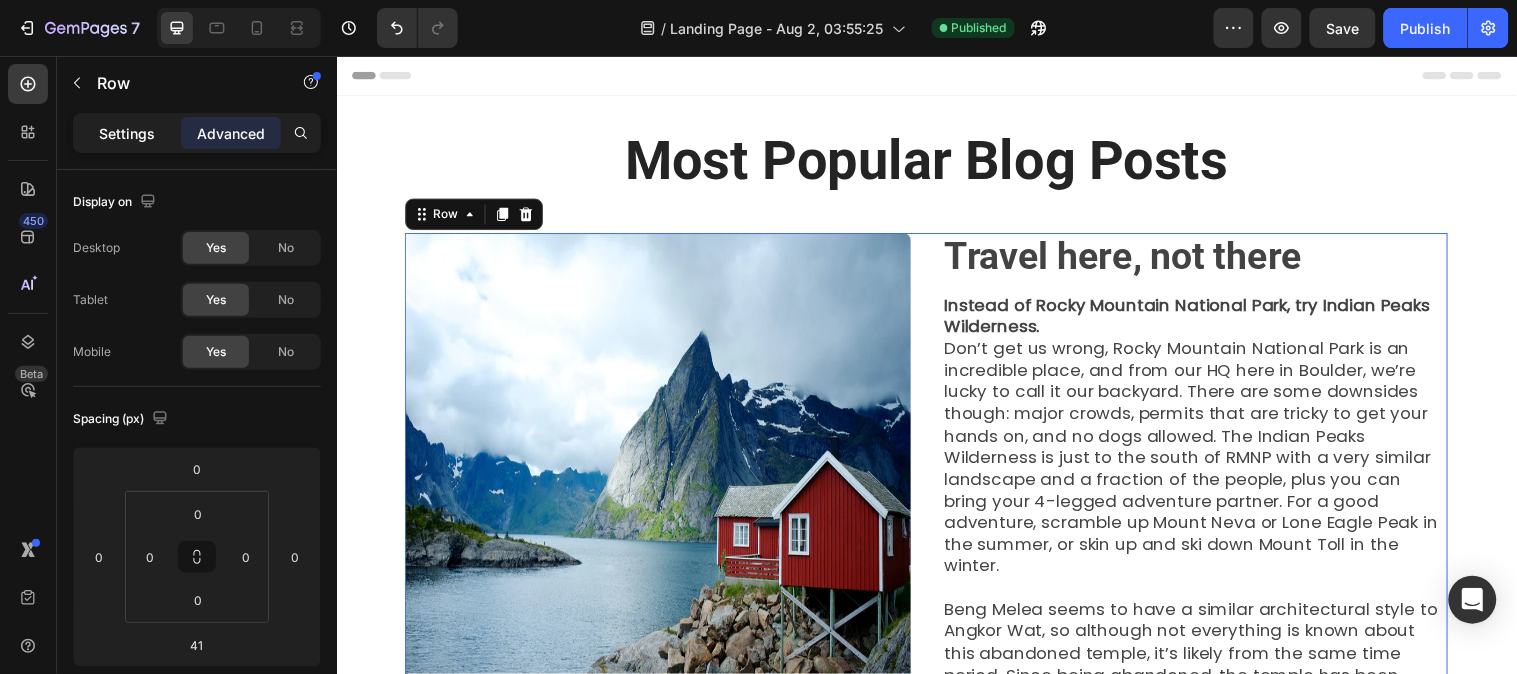 click on "Settings" at bounding box center (127, 133) 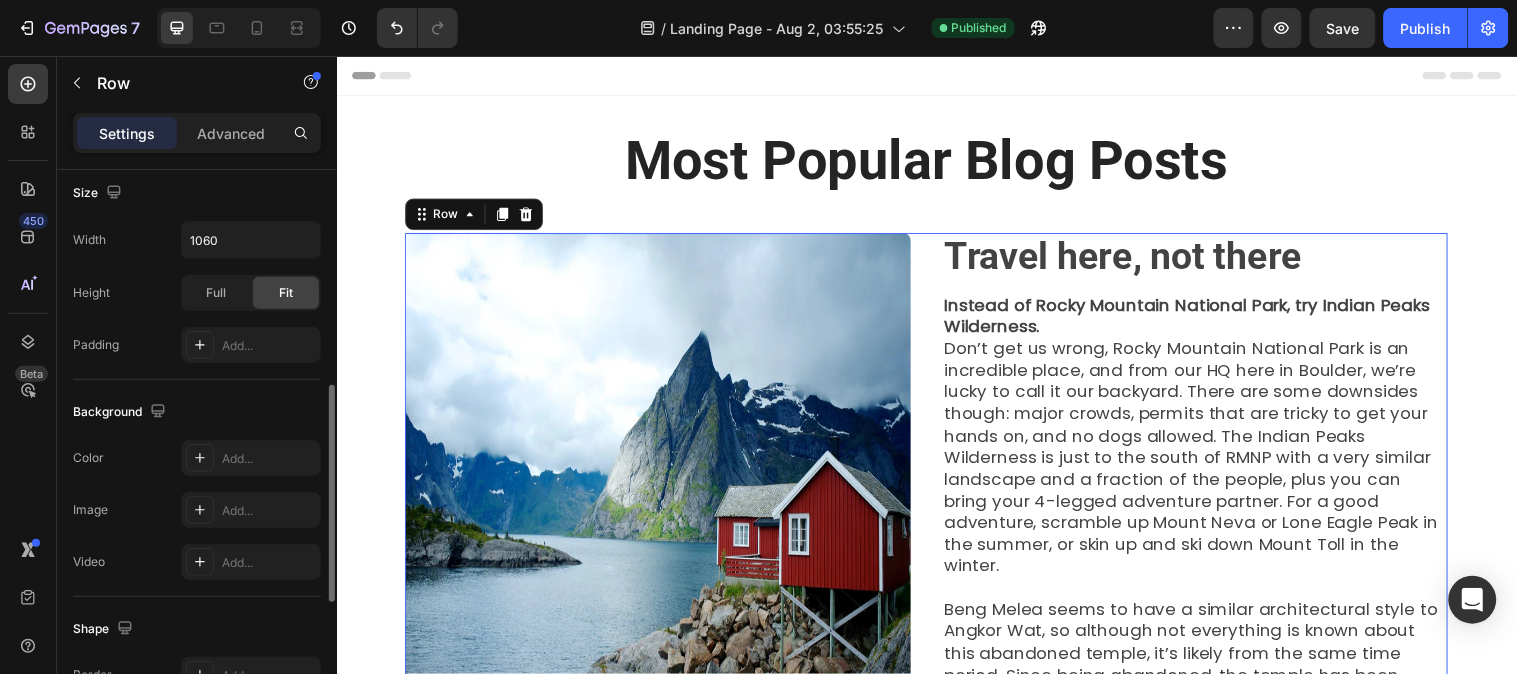 scroll, scrollTop: 666, scrollLeft: 0, axis: vertical 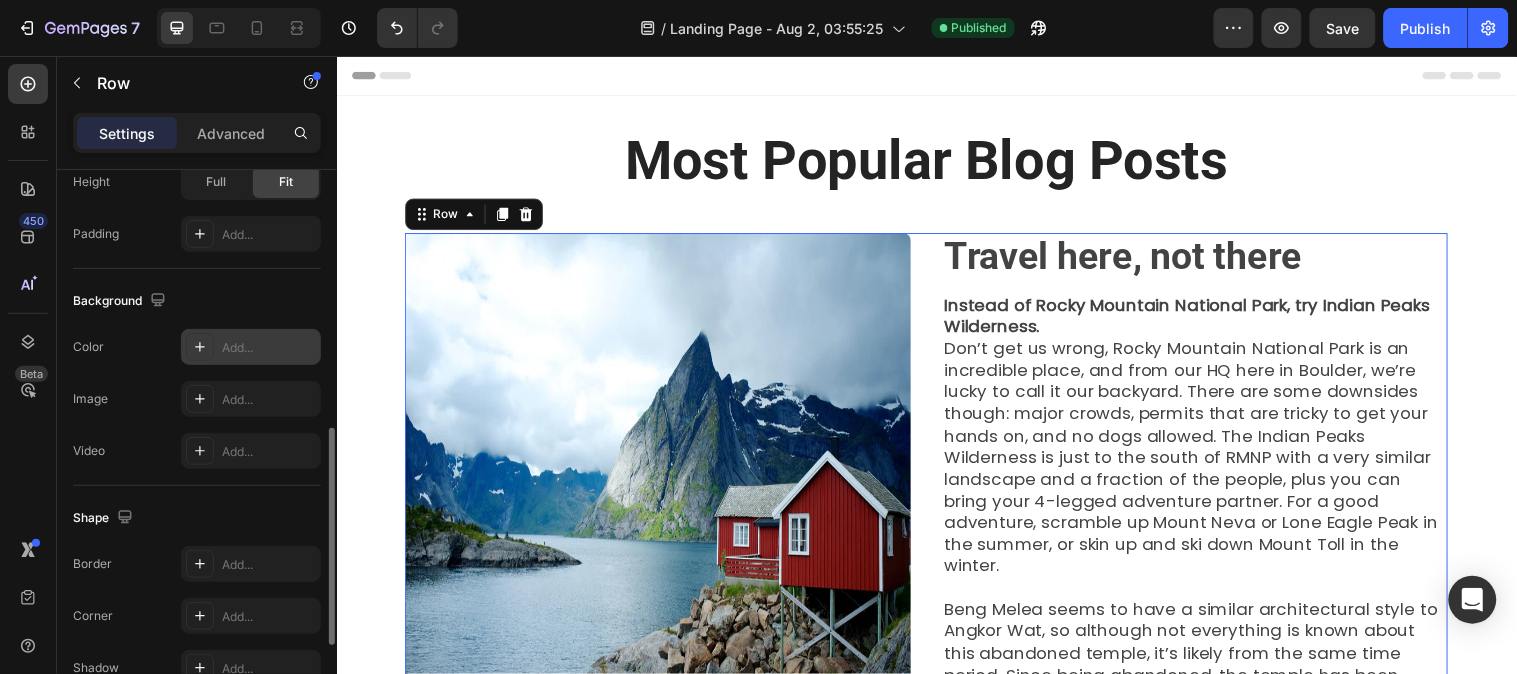 click 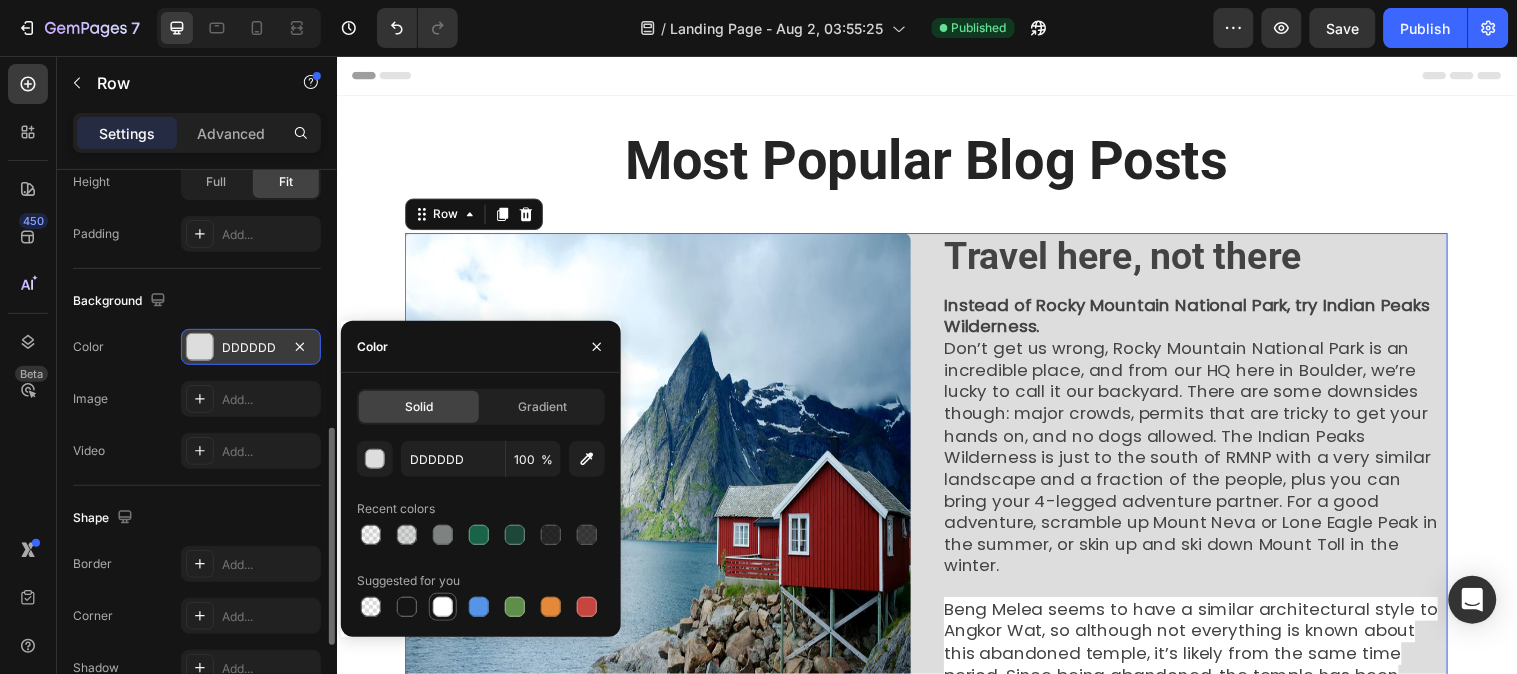 click at bounding box center (443, 607) 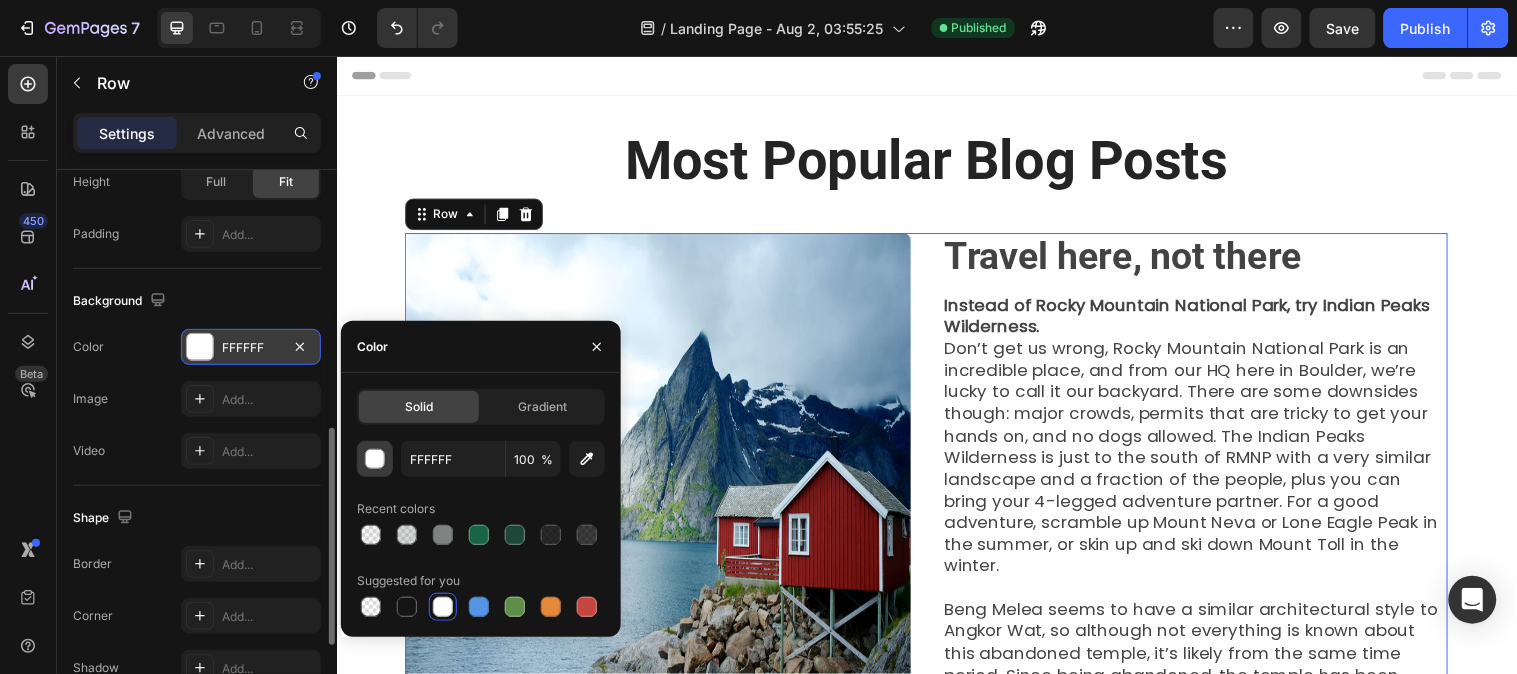 click at bounding box center [376, 460] 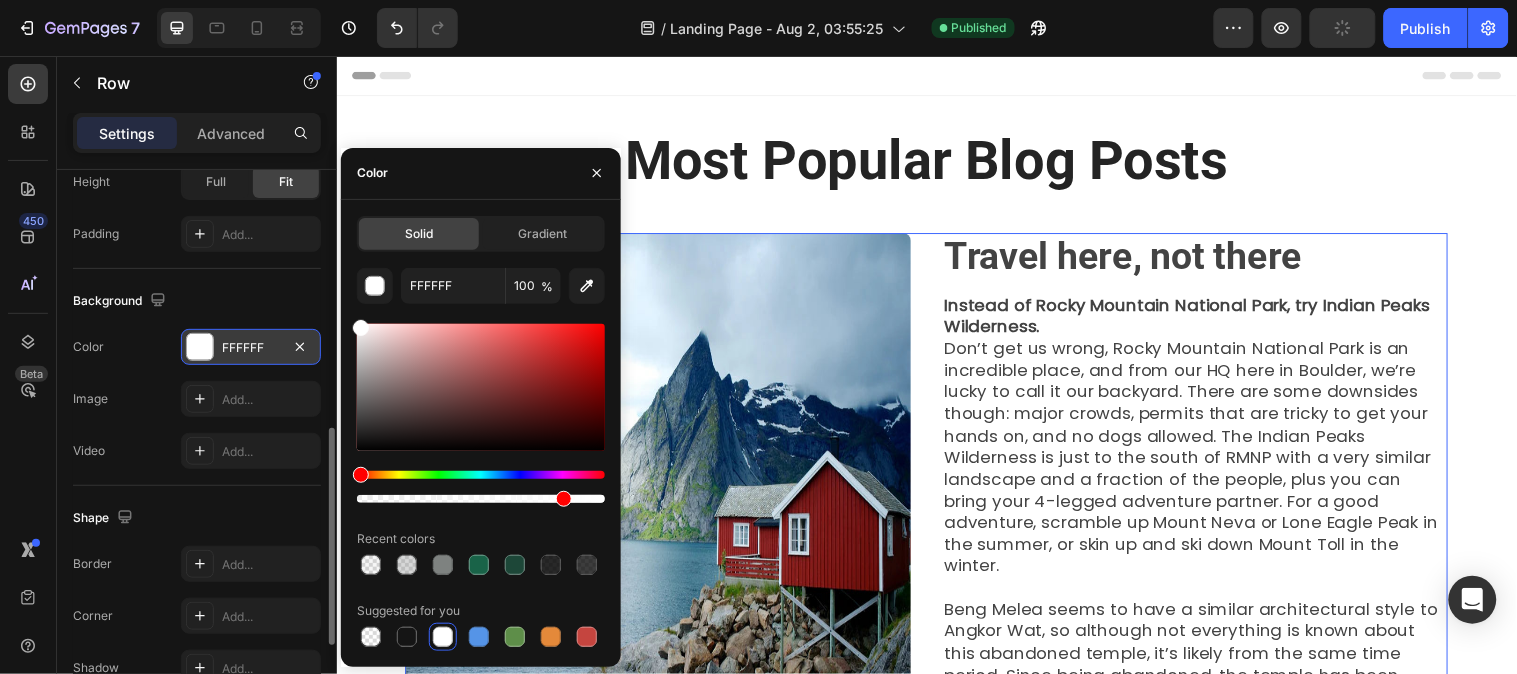 drag, startPoint x: 596, startPoint y: 497, endPoint x: 561, endPoint y: 505, distance: 35.902645 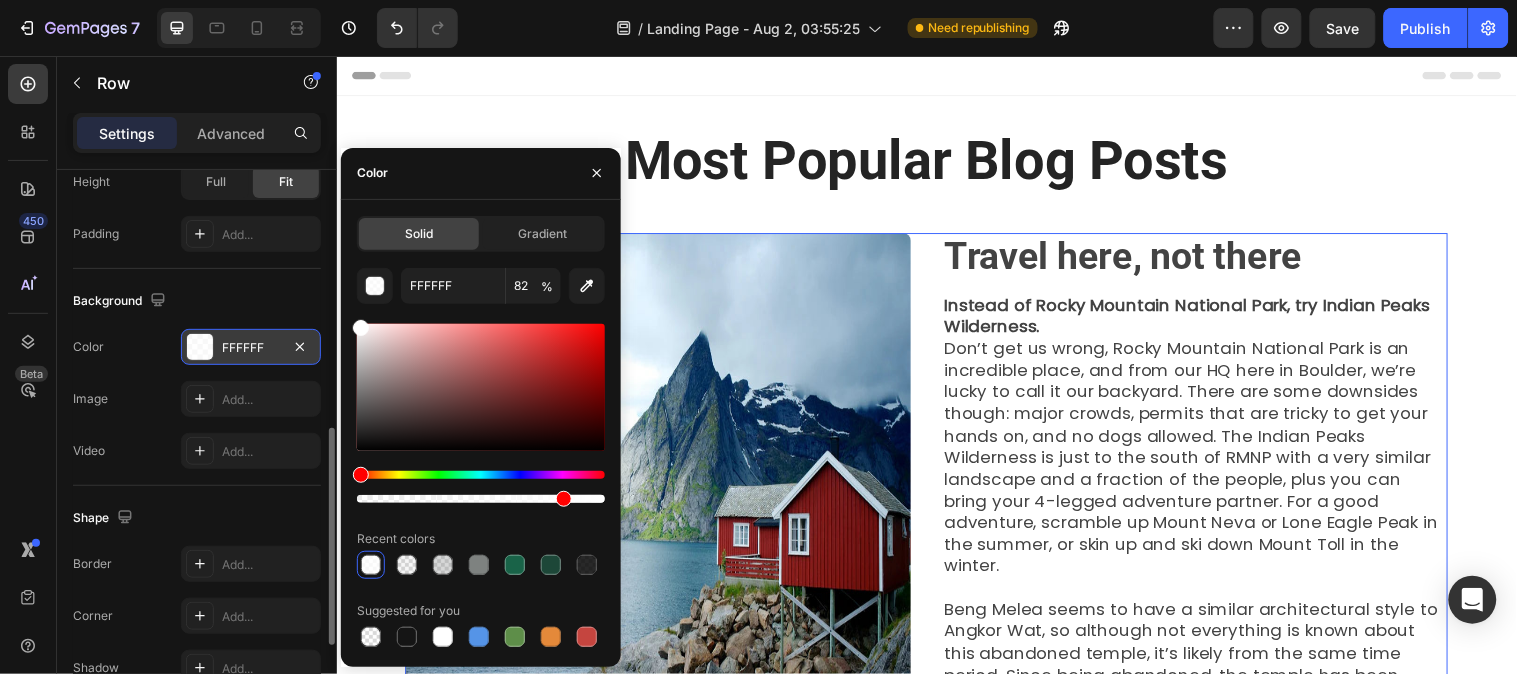 click at bounding box center (481, 475) 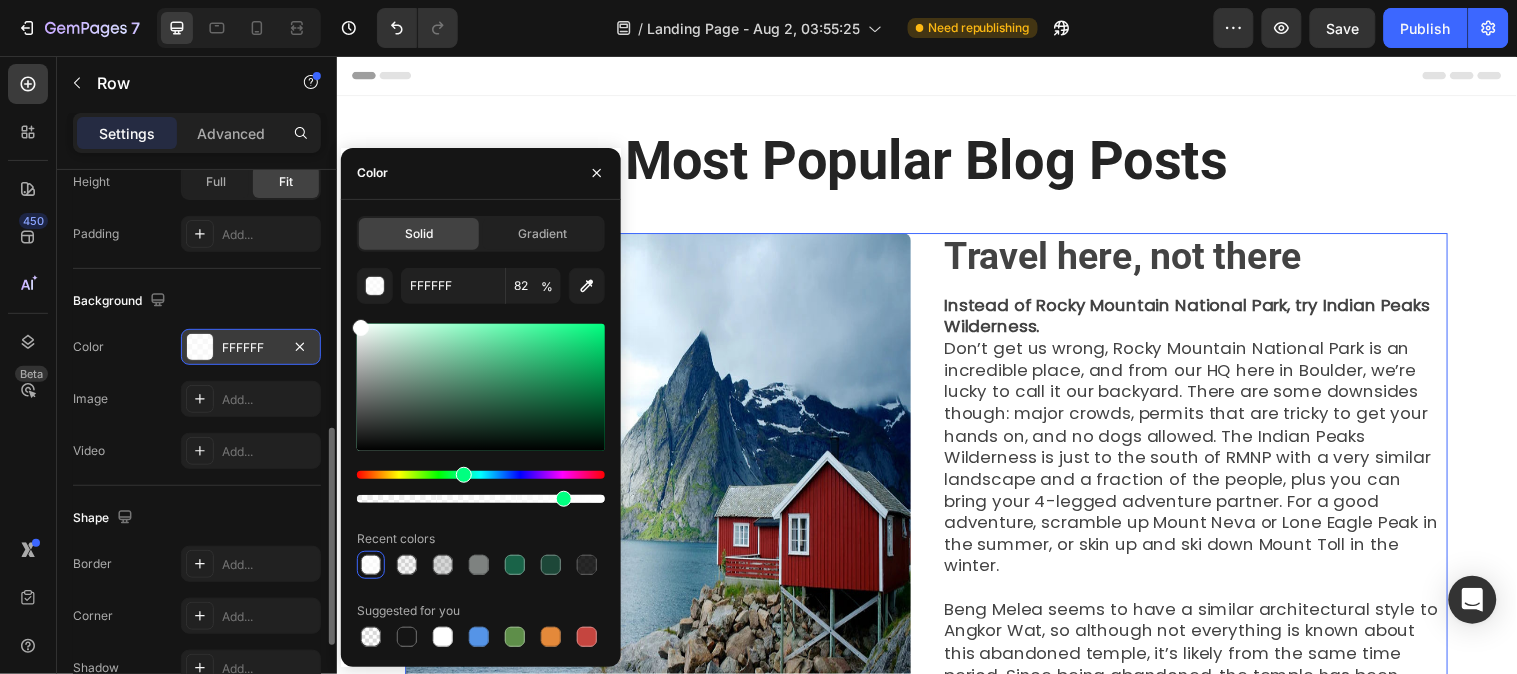 drag, startPoint x: 446, startPoint y: 472, endPoint x: 461, endPoint y: 470, distance: 15.132746 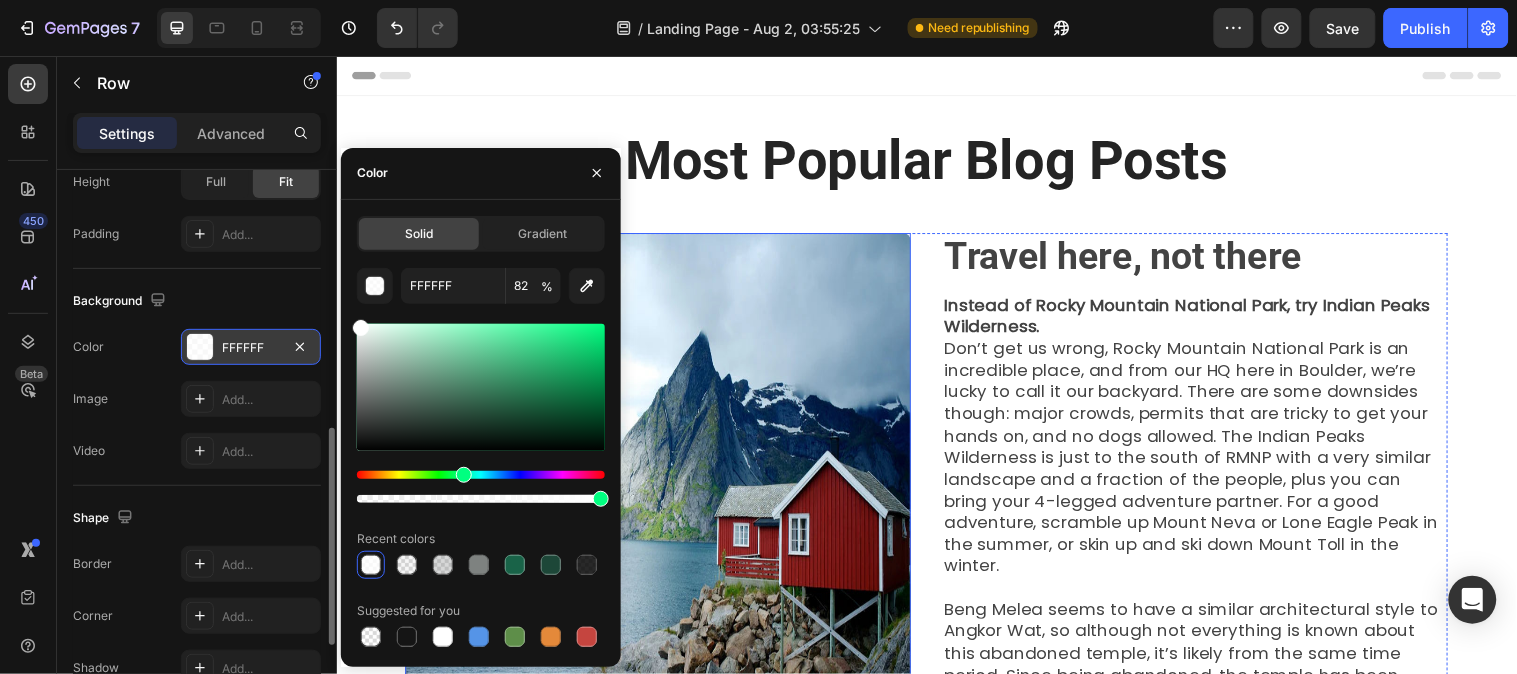 drag, startPoint x: 897, startPoint y: 553, endPoint x: 695, endPoint y: 505, distance: 207.62466 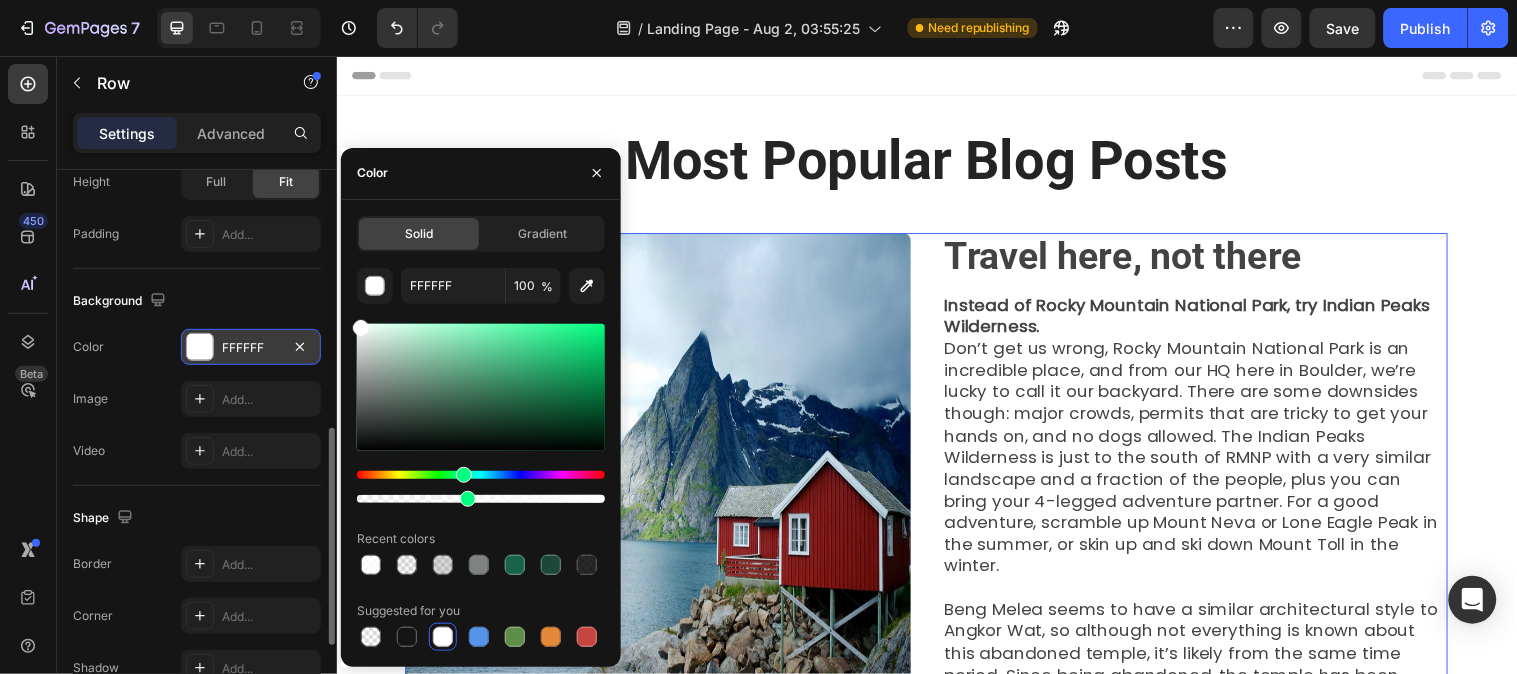drag, startPoint x: 601, startPoint y: 497, endPoint x: 451, endPoint y: 503, distance: 150.11995 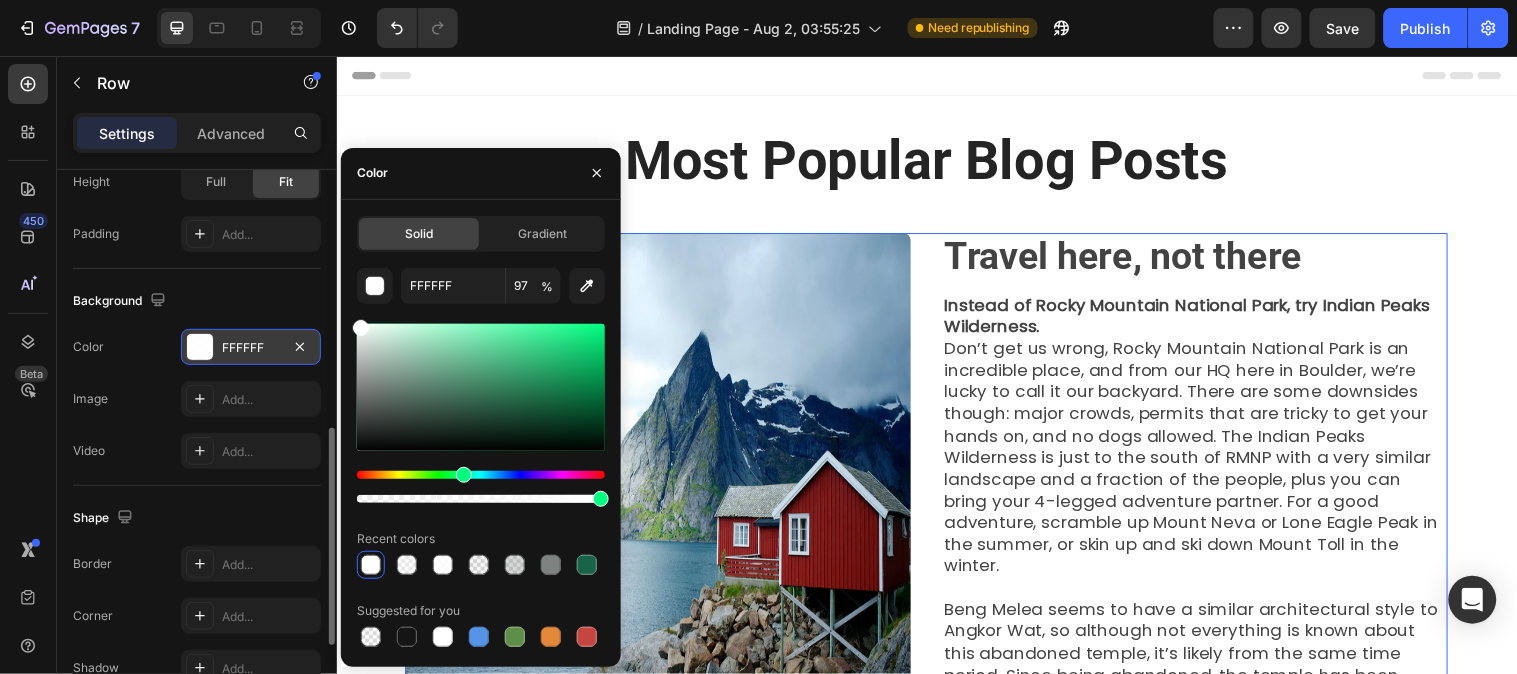 drag, startPoint x: 461, startPoint y: 503, endPoint x: 556, endPoint y: 504, distance: 95.005264 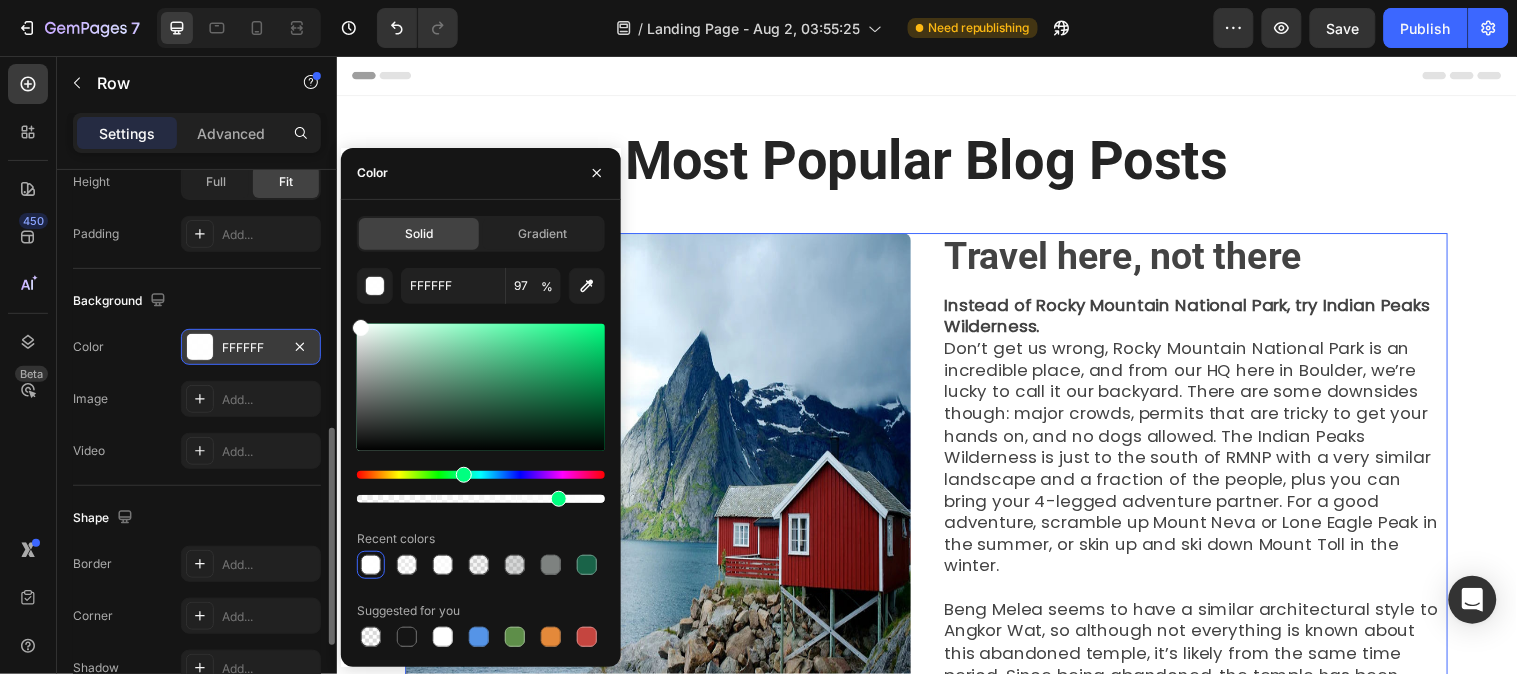 type on "80" 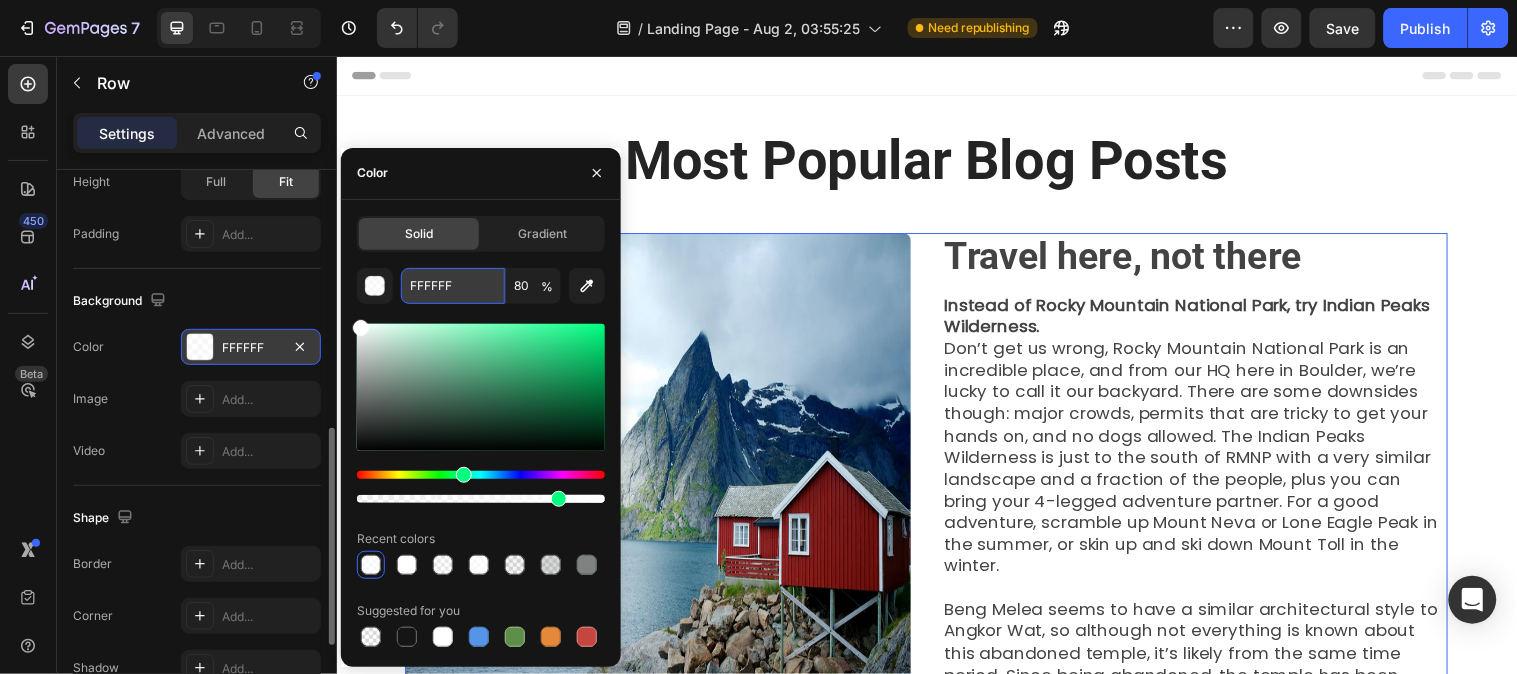 click on "FFFFFF" at bounding box center (453, 286) 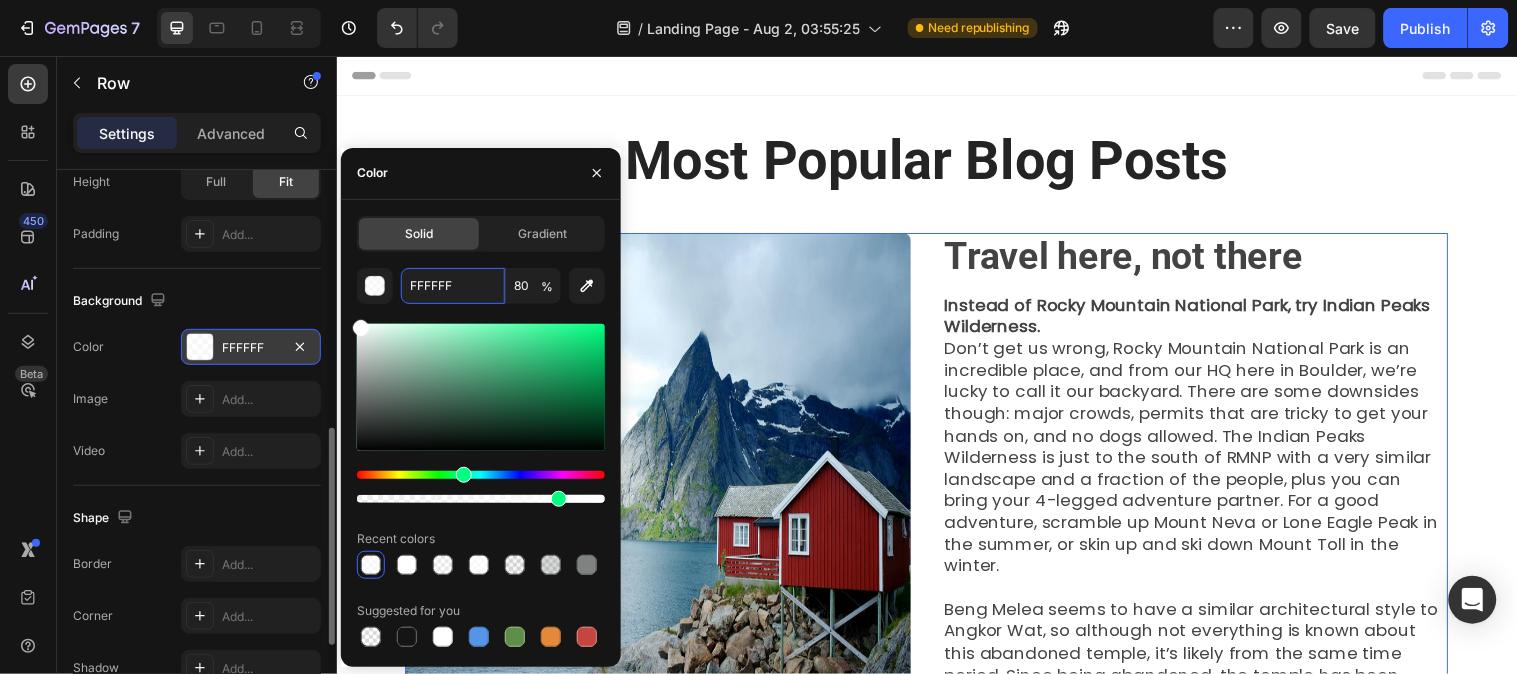 paste on "#" 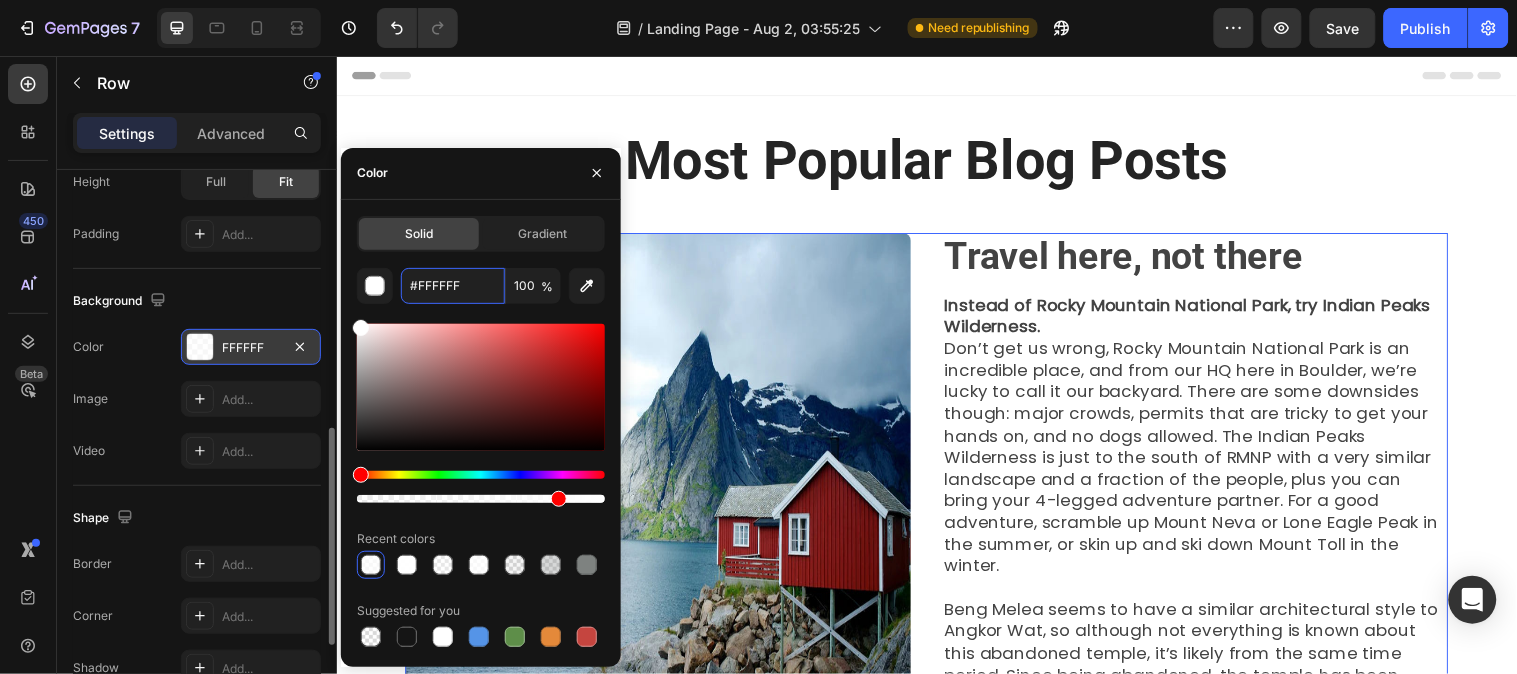 paste on "#FFFFFF" 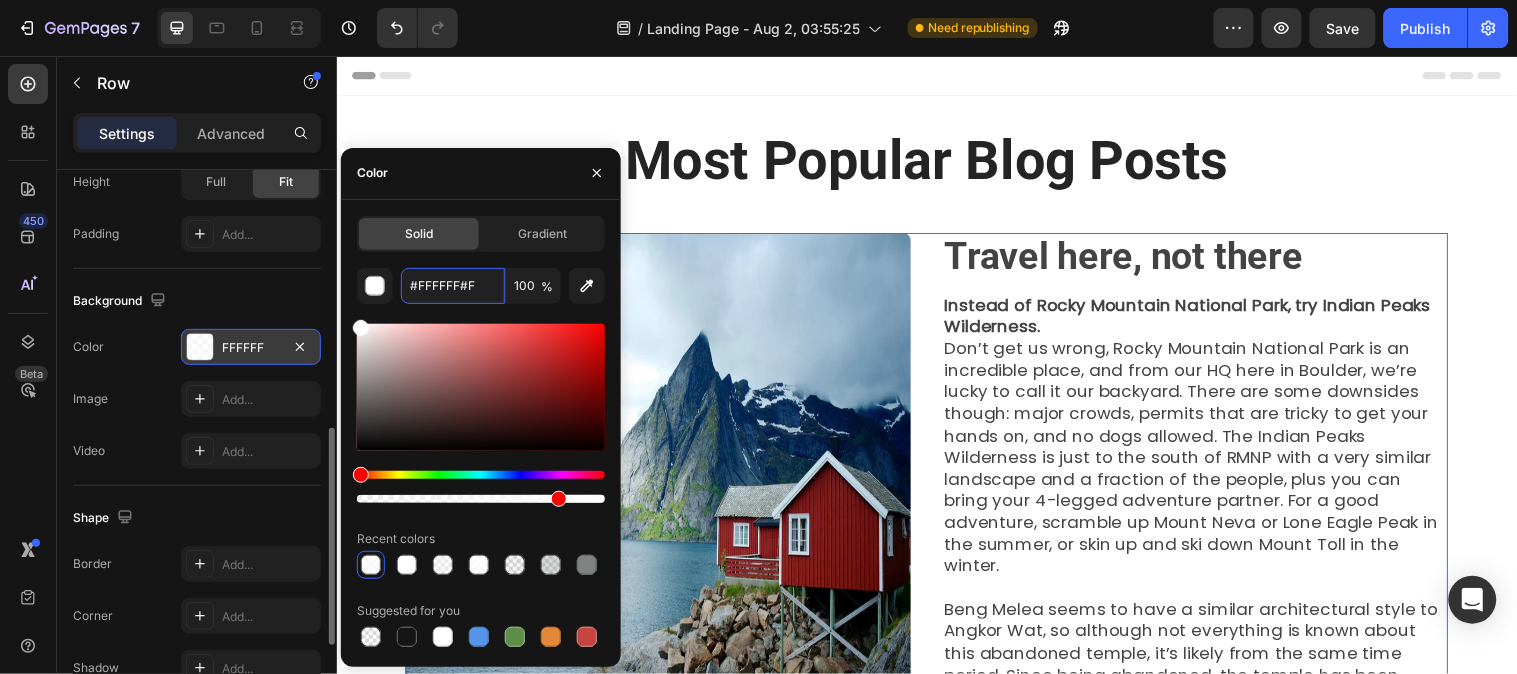 scroll, scrollTop: 0, scrollLeft: 0, axis: both 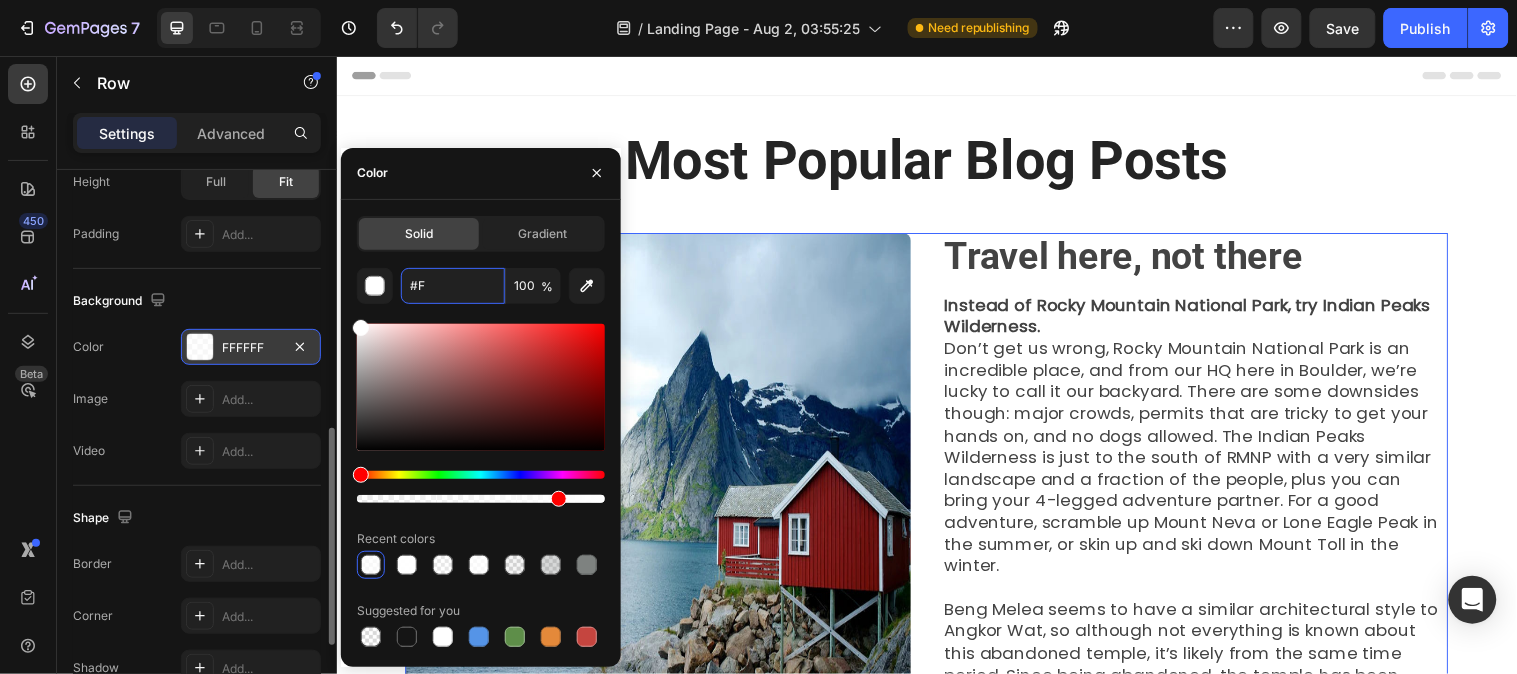 type on "#" 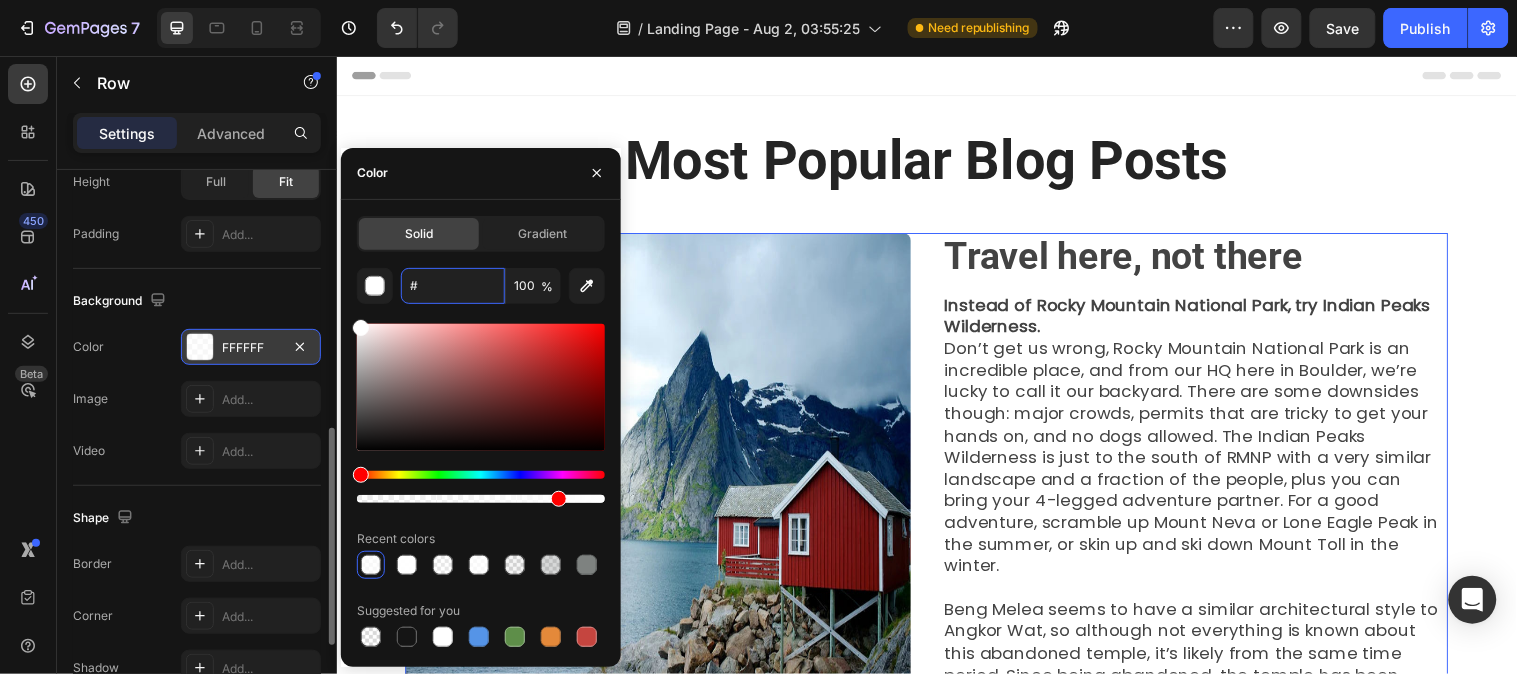 type 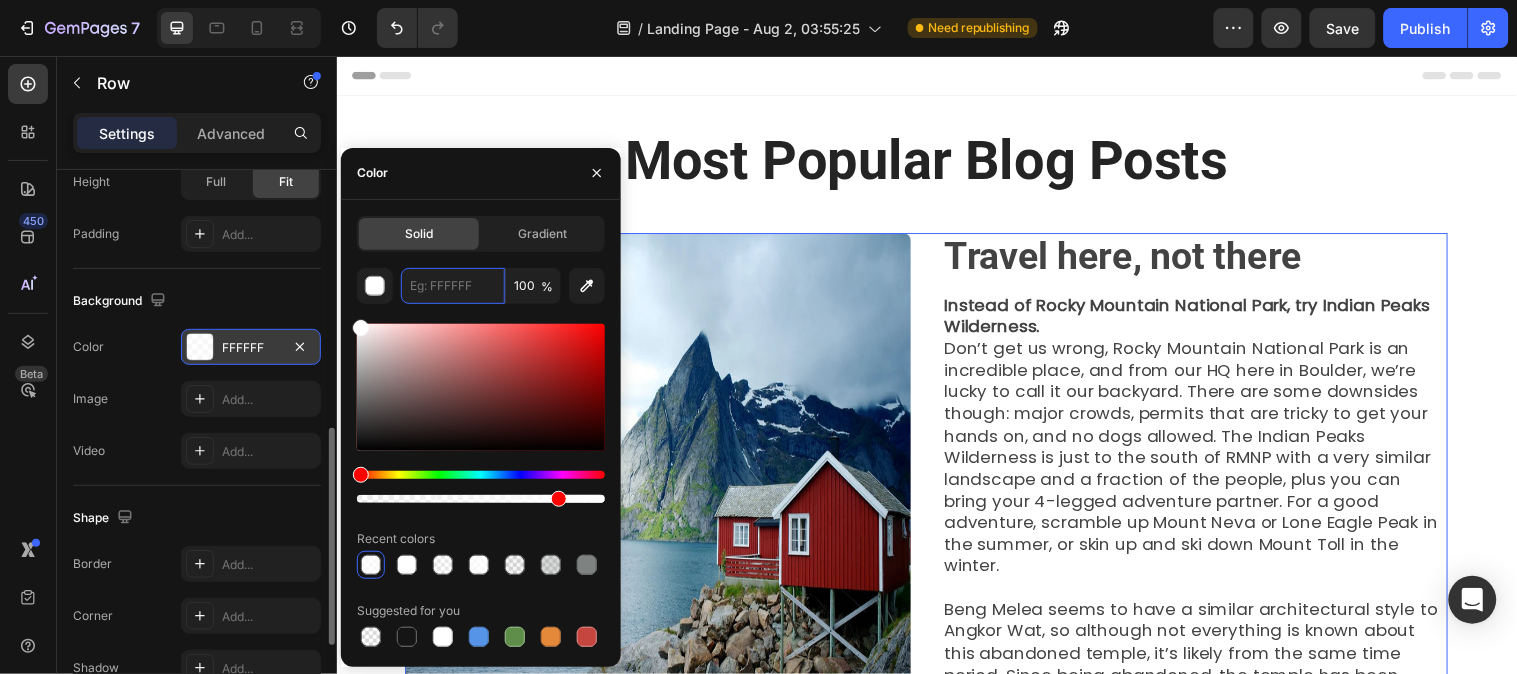 drag, startPoint x: 358, startPoint y: 327, endPoint x: 230, endPoint y: 158, distance: 212.00237 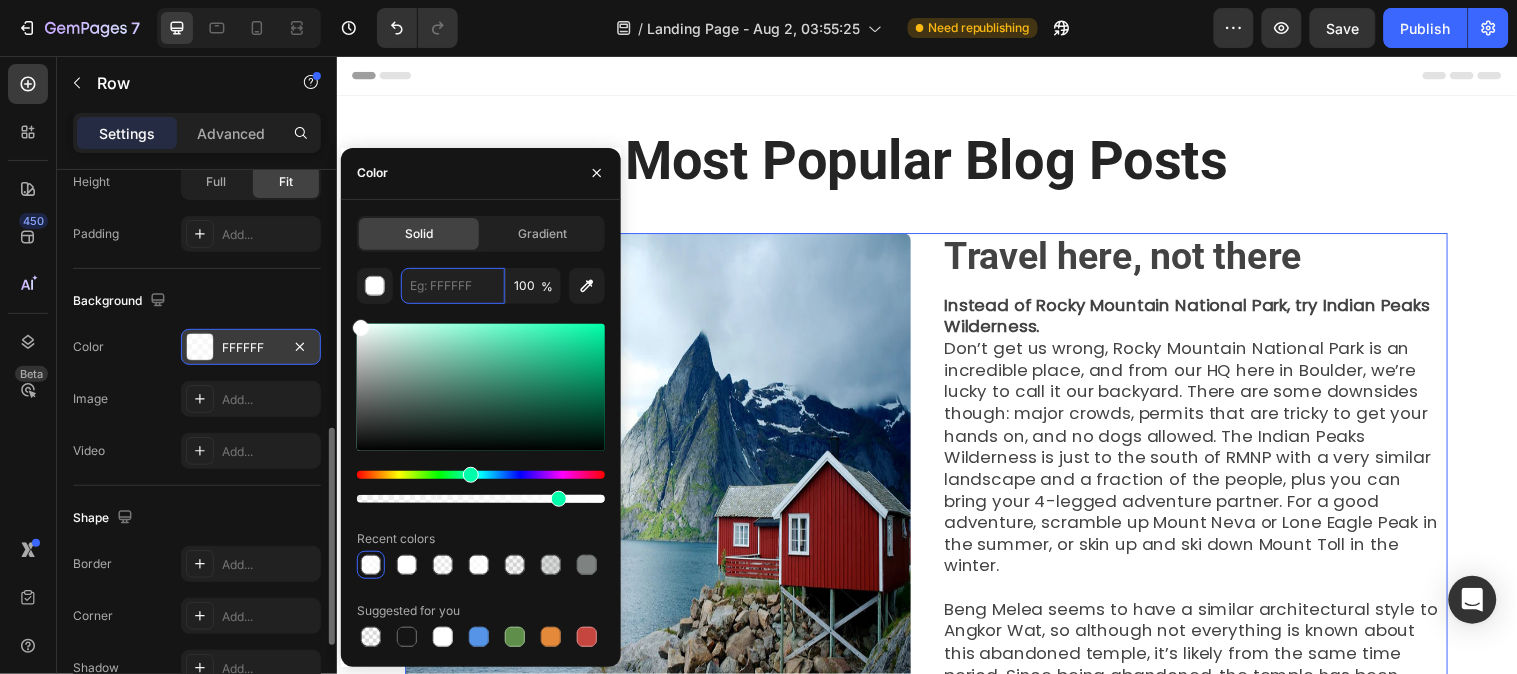 click at bounding box center [481, 475] 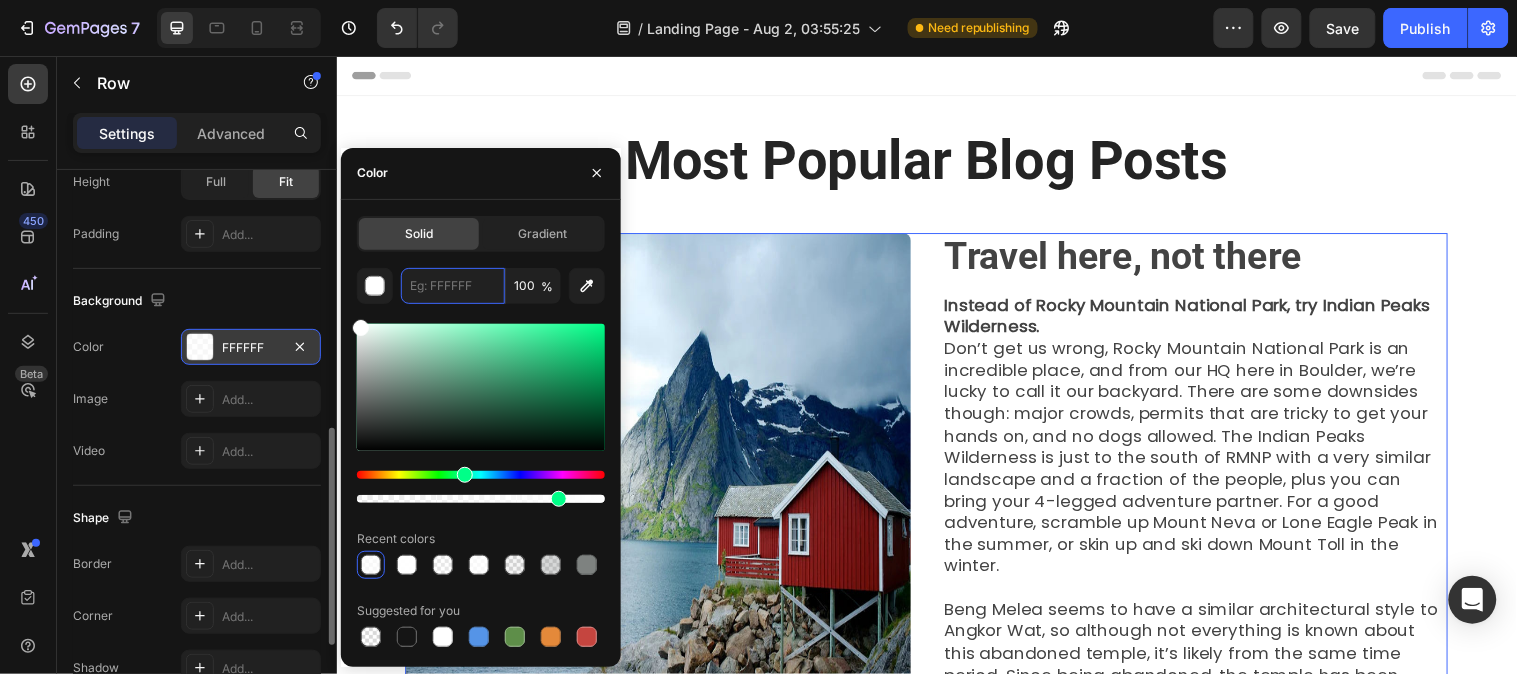 click at bounding box center [481, 475] 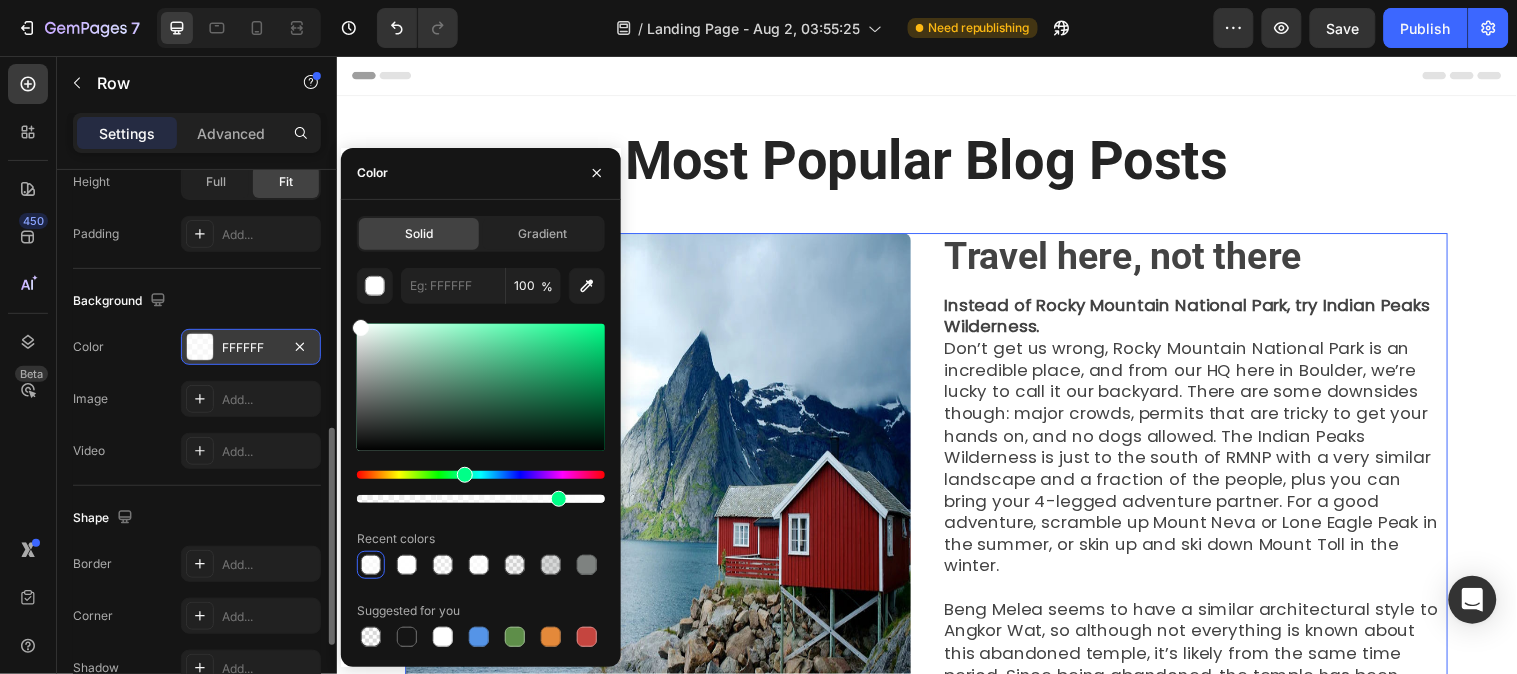 click on "450 Beta" at bounding box center (28, 297) 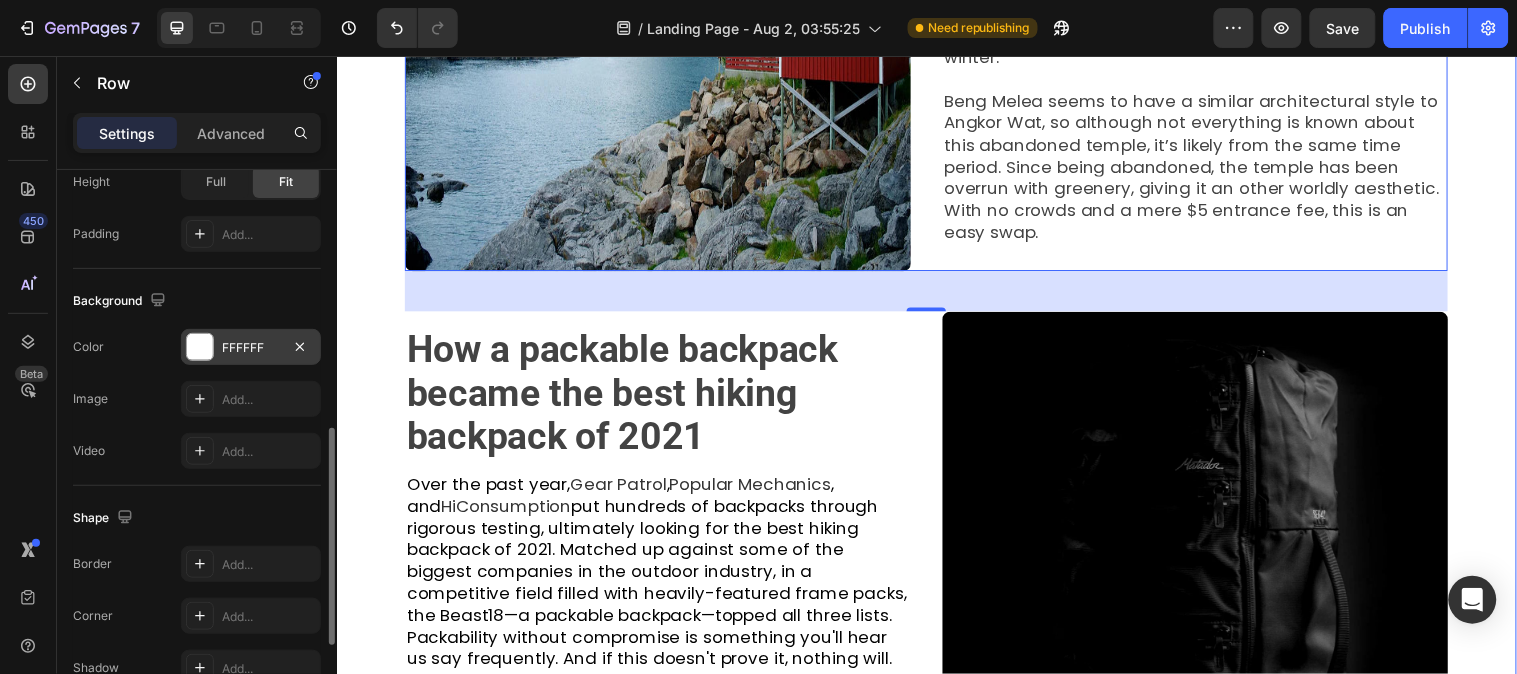 scroll, scrollTop: 555, scrollLeft: 0, axis: vertical 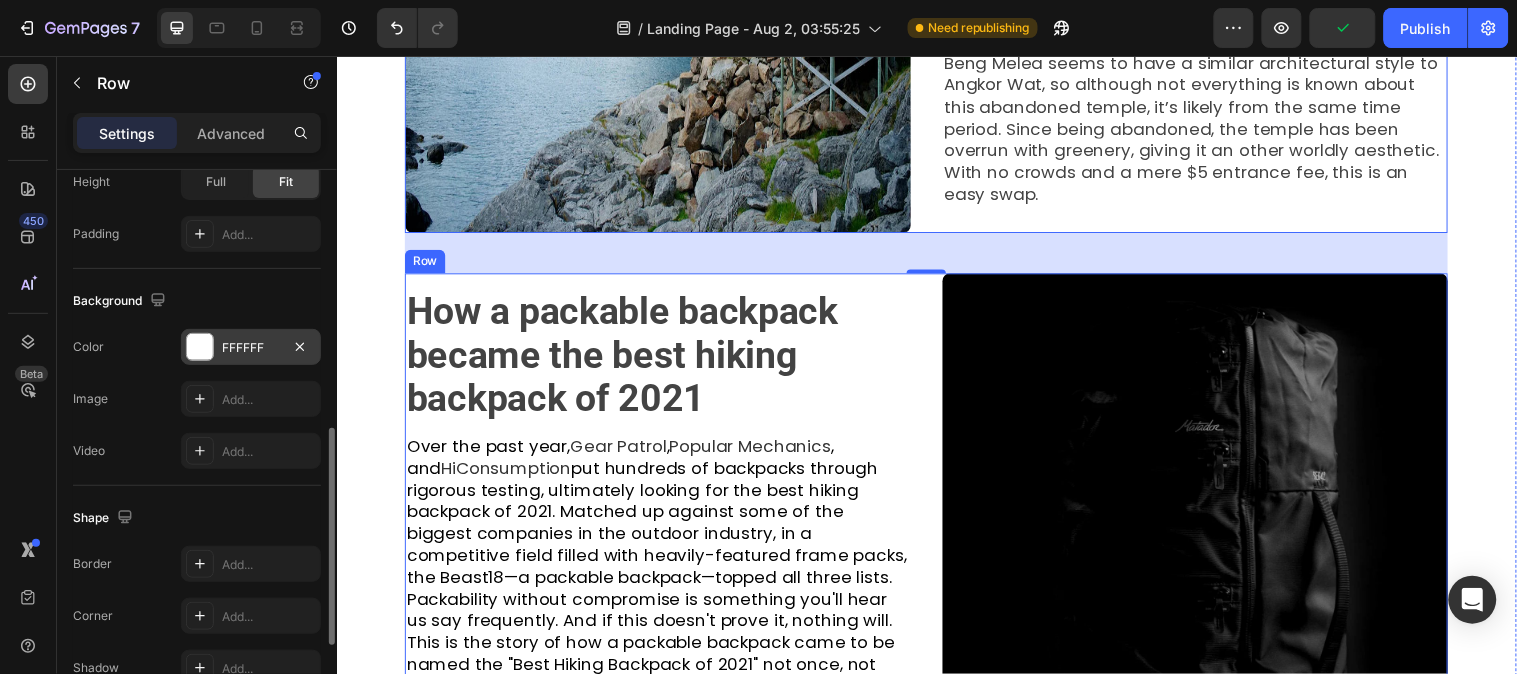 click on "⁠⁠⁠⁠⁠⁠⁠ How a packable backpack became the best hiking backpack of 2021 Heading Over the past year,  Gear Patrol ,  Popular Mechanics , and  HiConsumption  put hundreds of backpacks through rigorous testing, ultimately looking for the best hiking backpack of 2021. Matched up against some of the biggest companies in the outdoor industry, in a competitive field filled with heavily-featured frame packs, the Beast18—a packable backpack—topped all three lists. Packability without compromise is something you'll hear us say frequently. And if this doesn't prove it, nothing will. This is the story of how a packable backpack came to be named the "Best Hiking Backpack of 2021" not once, not twice, but three times. “Nobody cares about a 10% improvement. What if we went for a 10X improvement instead?” Text block Image Row" at bounding box center (936, 651) 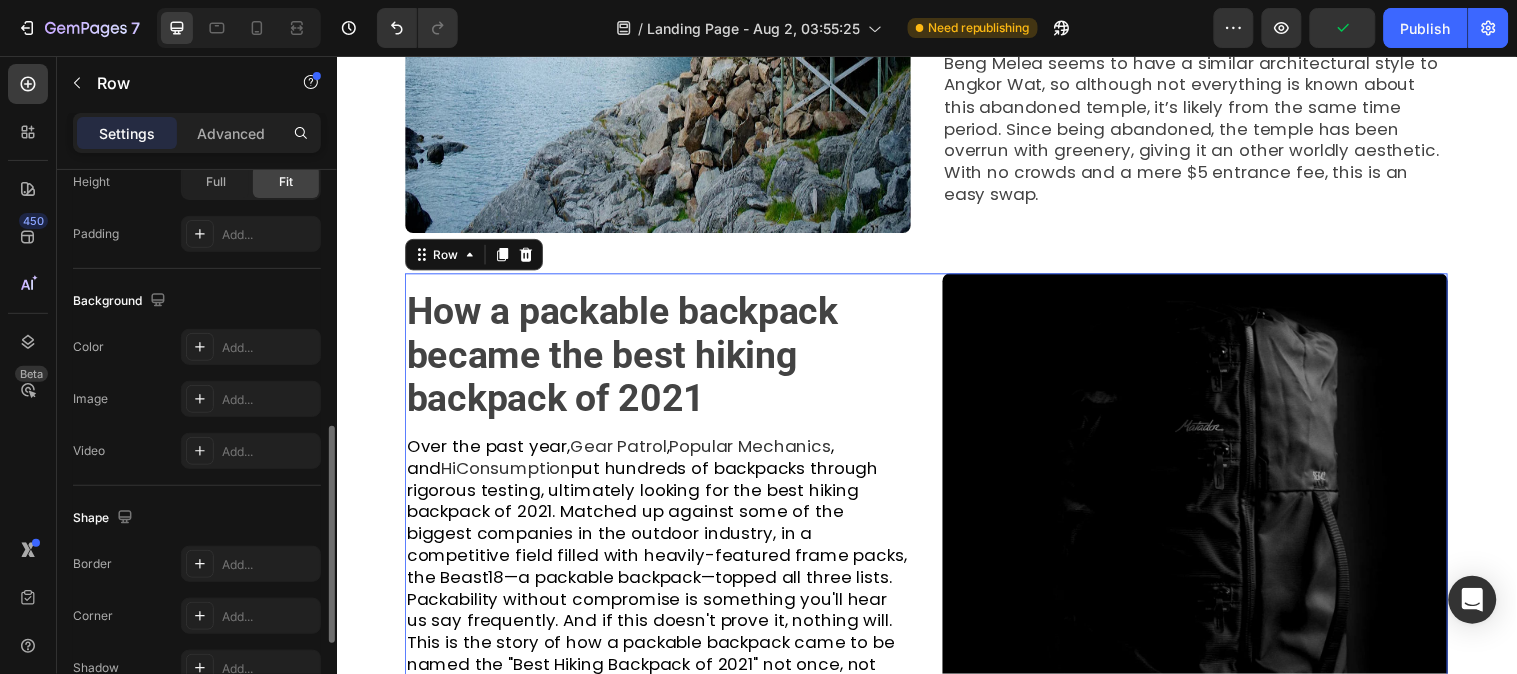 scroll, scrollTop: 665, scrollLeft: 0, axis: vertical 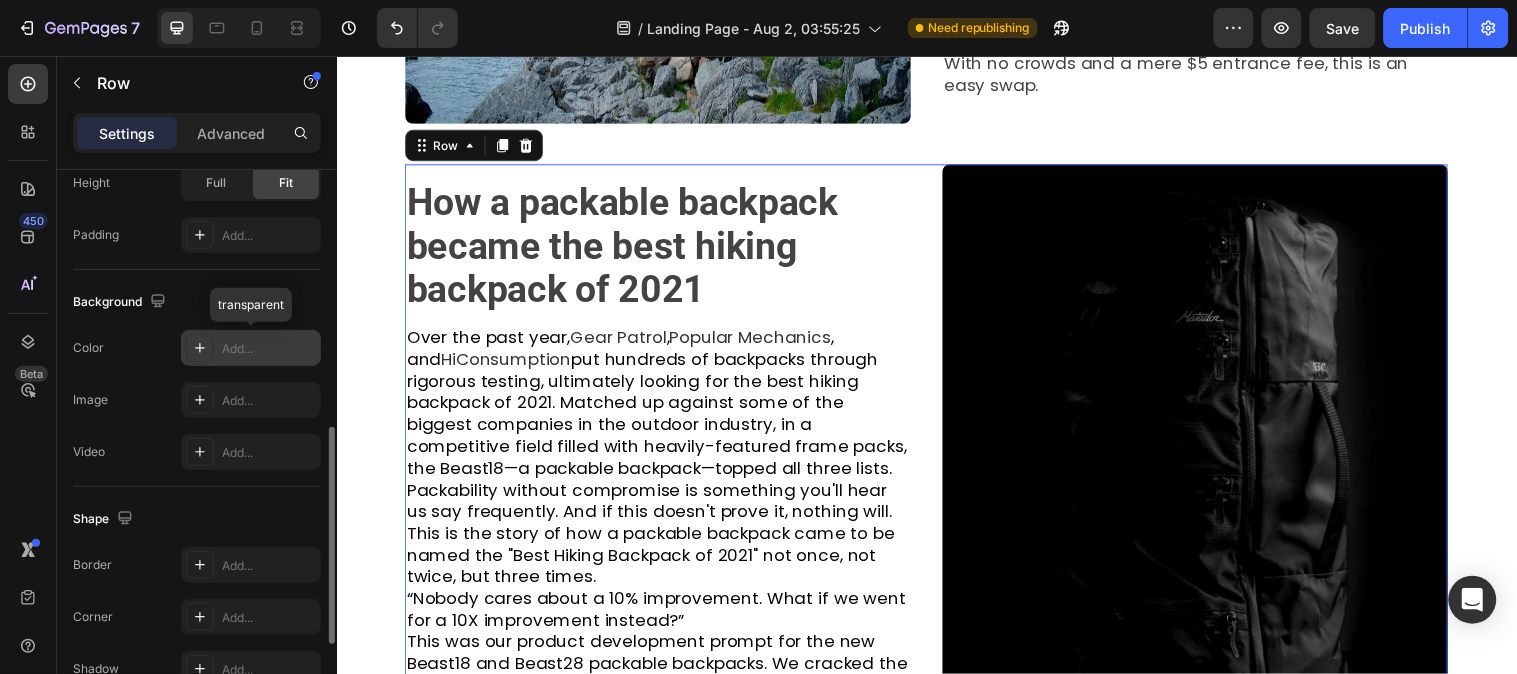 click 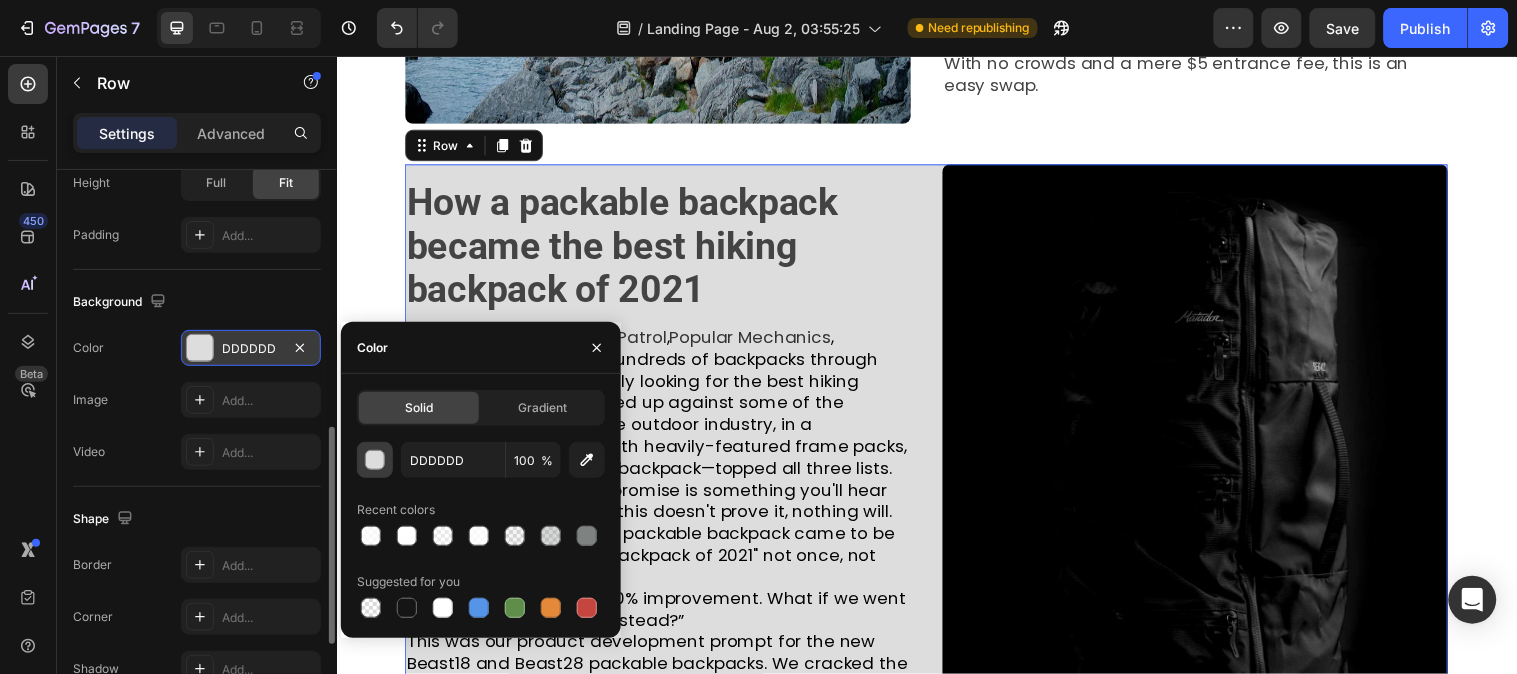 click at bounding box center (376, 461) 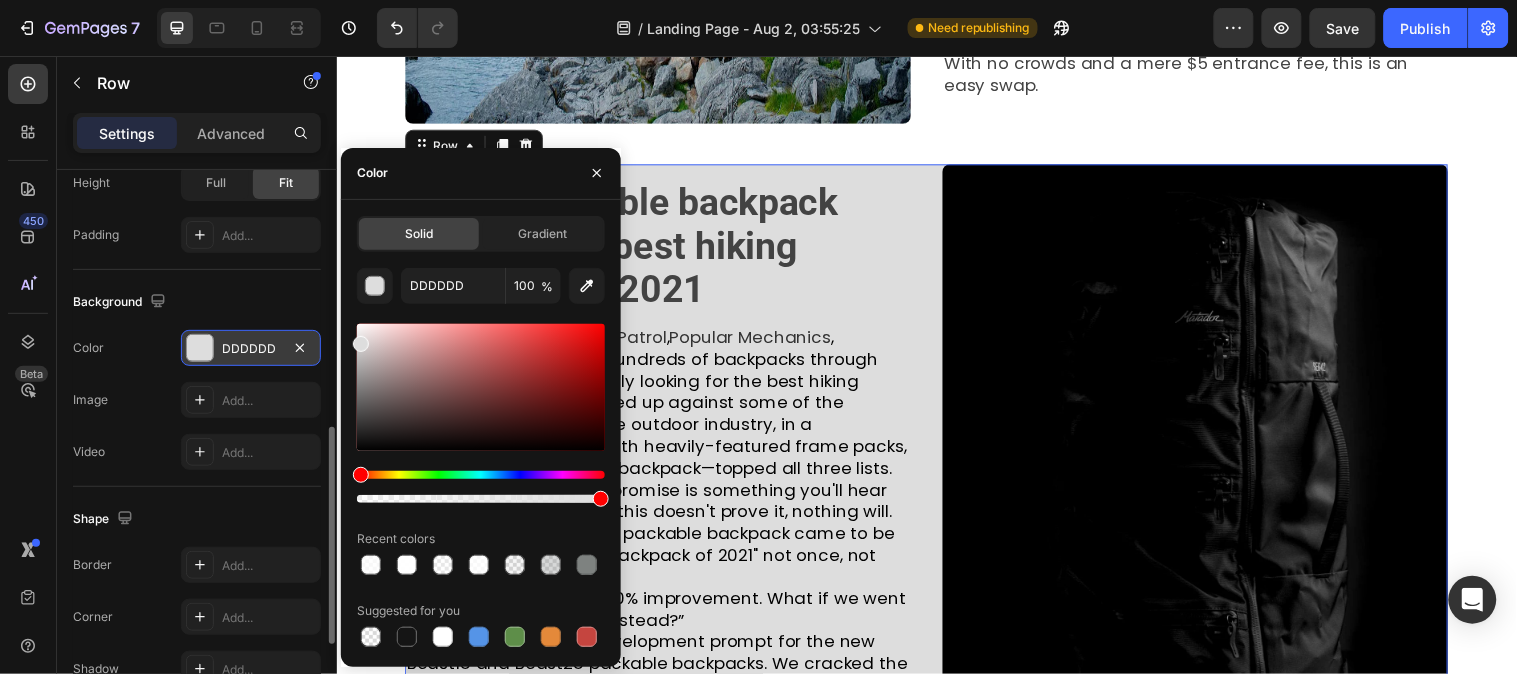 click at bounding box center (481, 413) 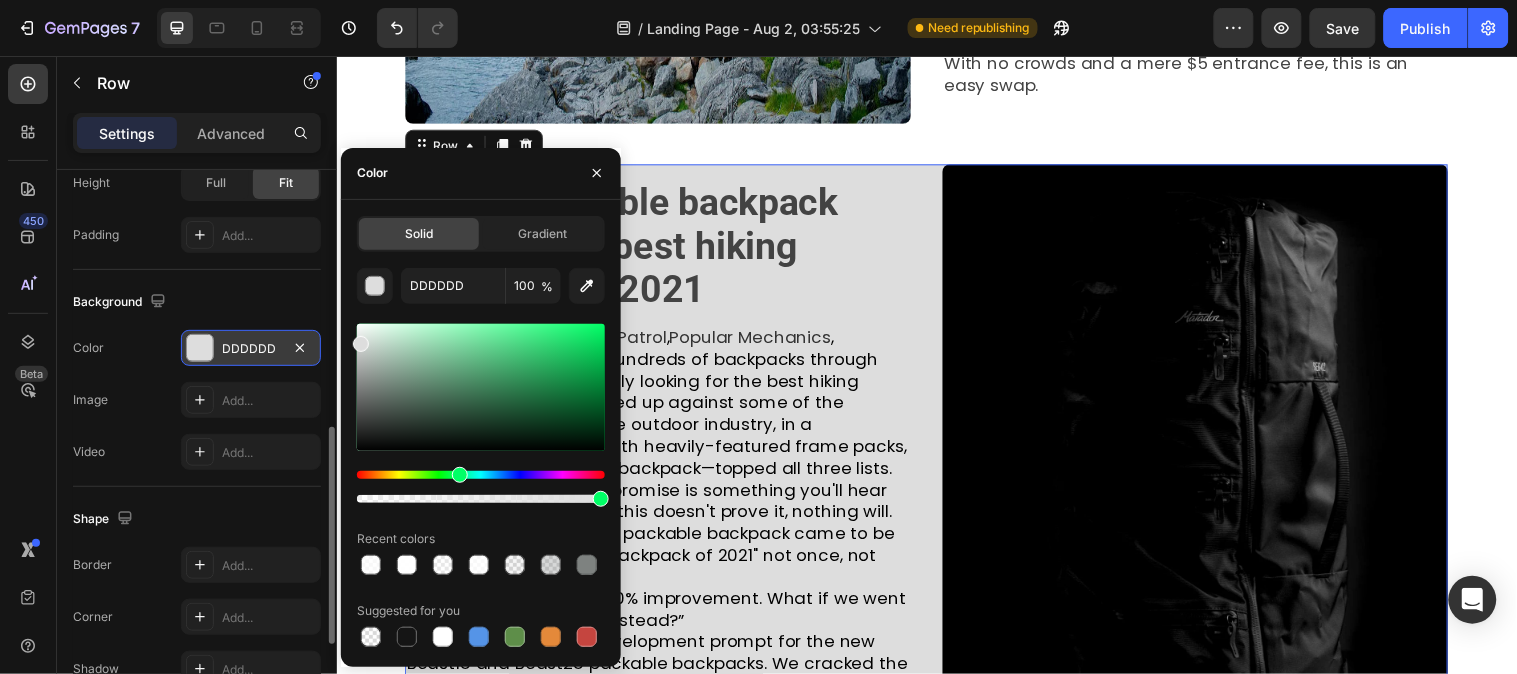 click at bounding box center [460, 475] 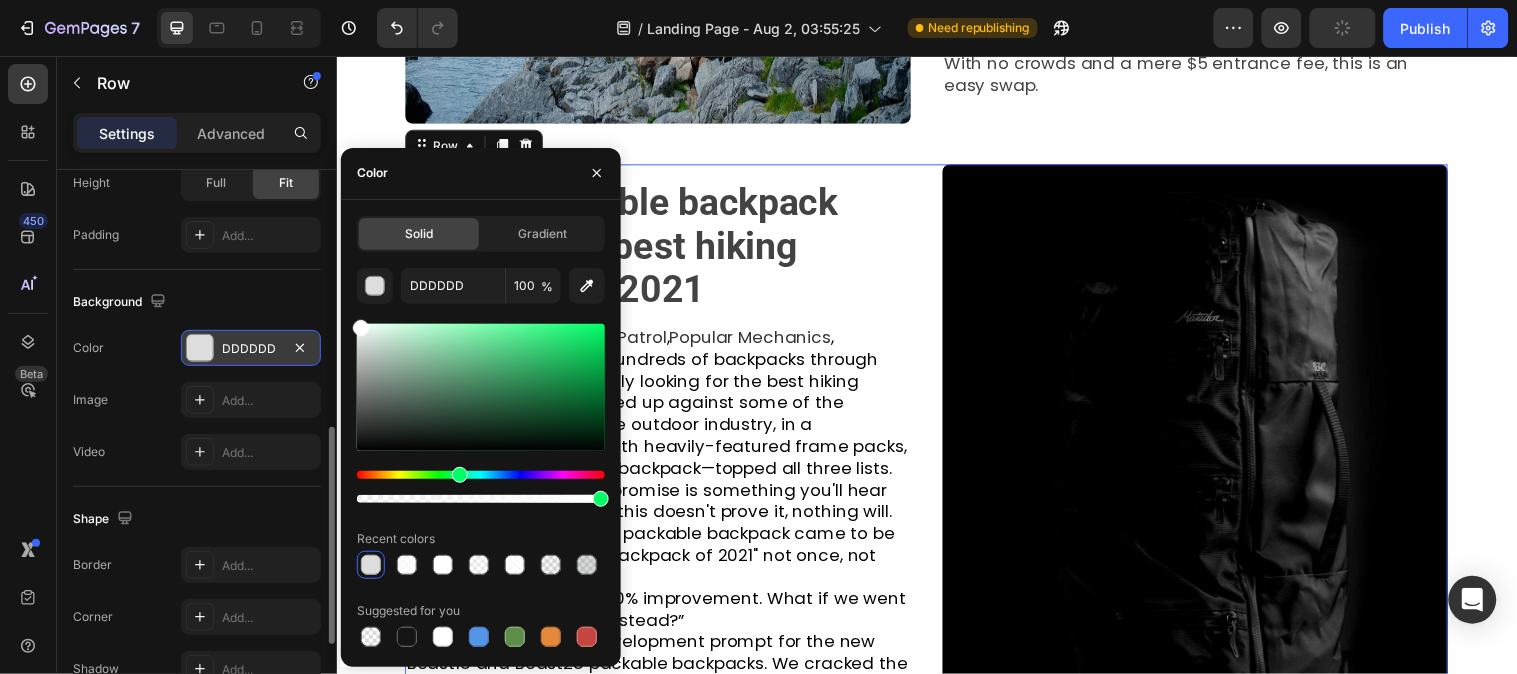 drag, startPoint x: 361, startPoint y: 342, endPoint x: 275, endPoint y: 56, distance: 298.6503 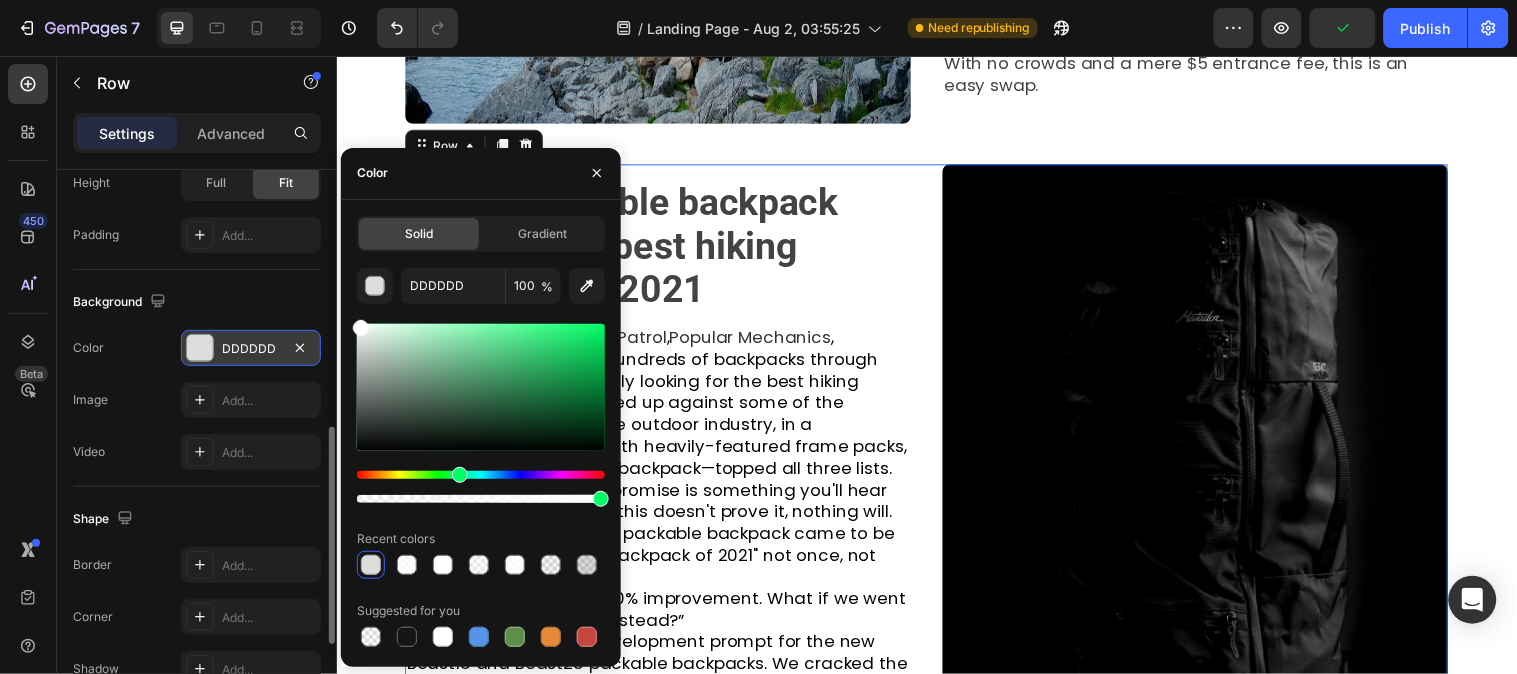 type on "FFFFFF" 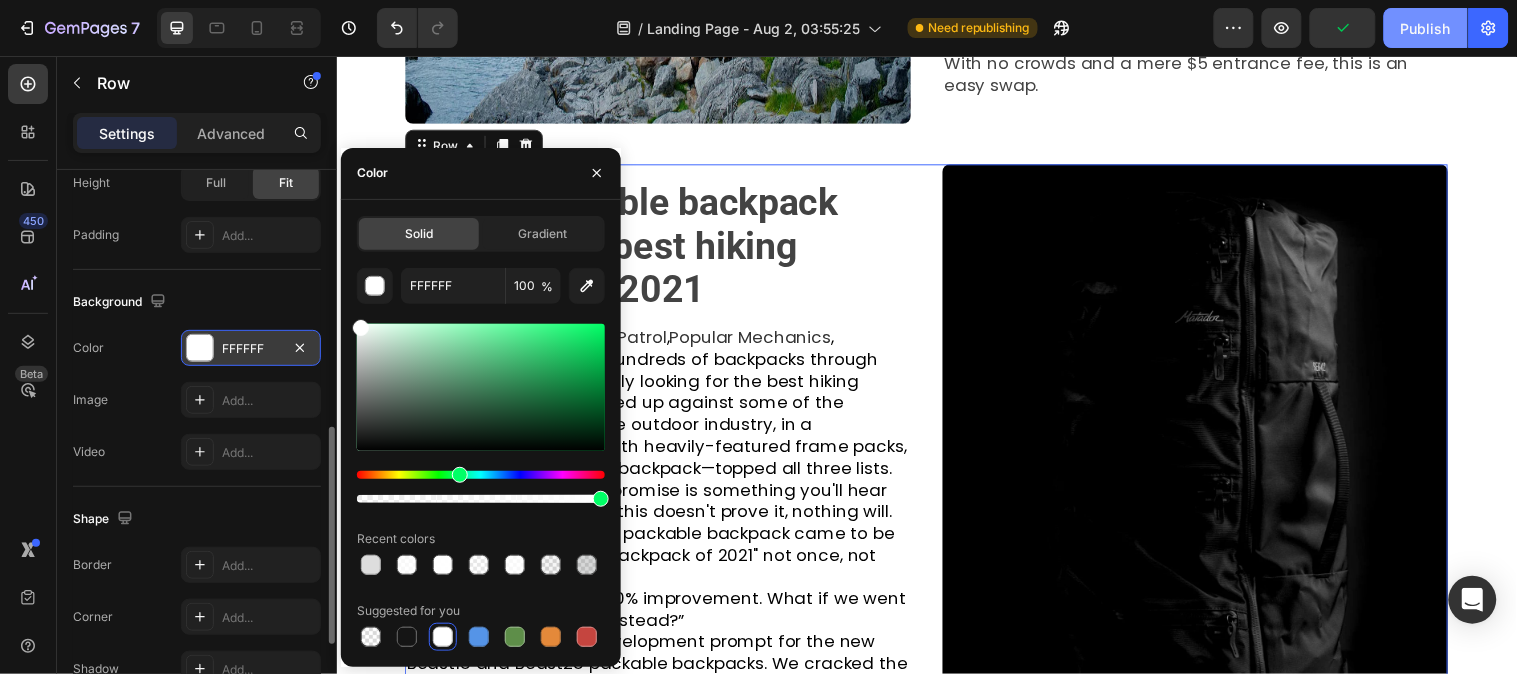click on "Publish" 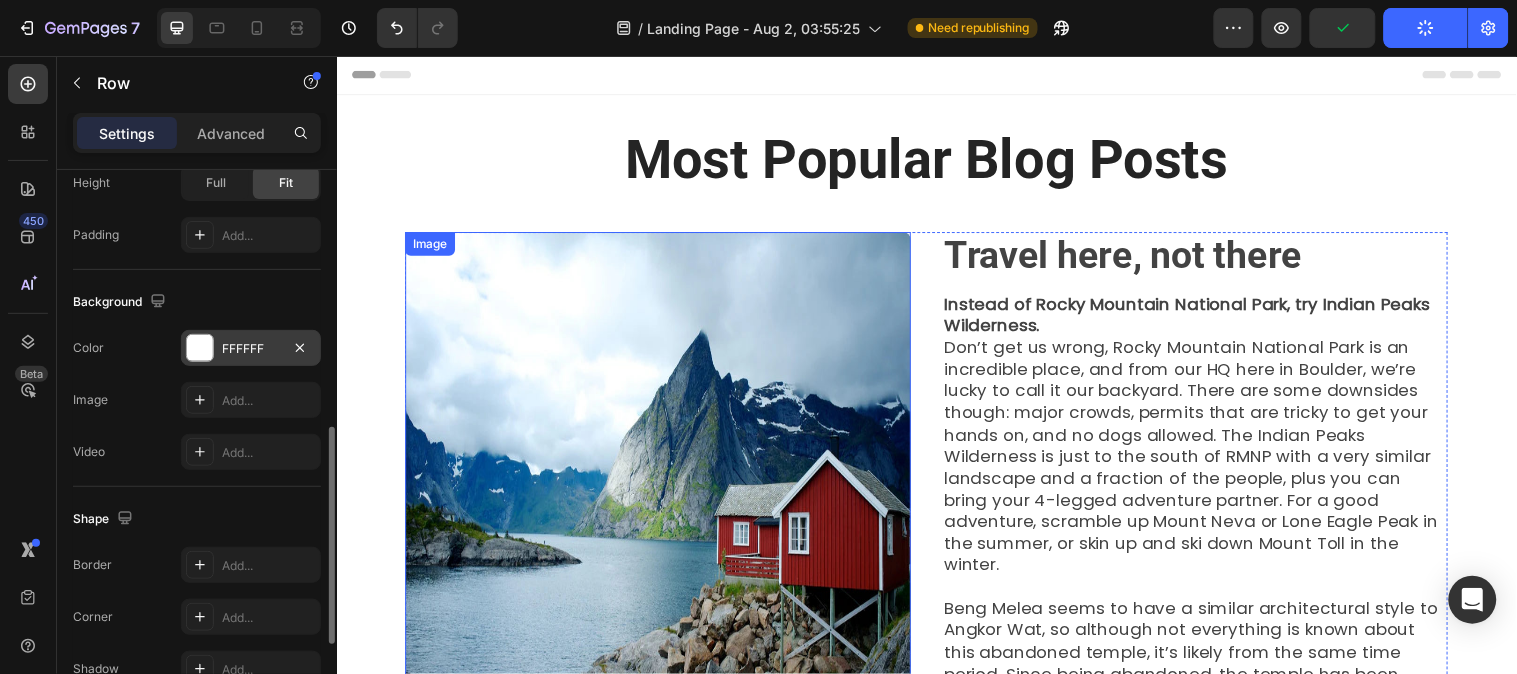 scroll, scrollTop: 0, scrollLeft: 0, axis: both 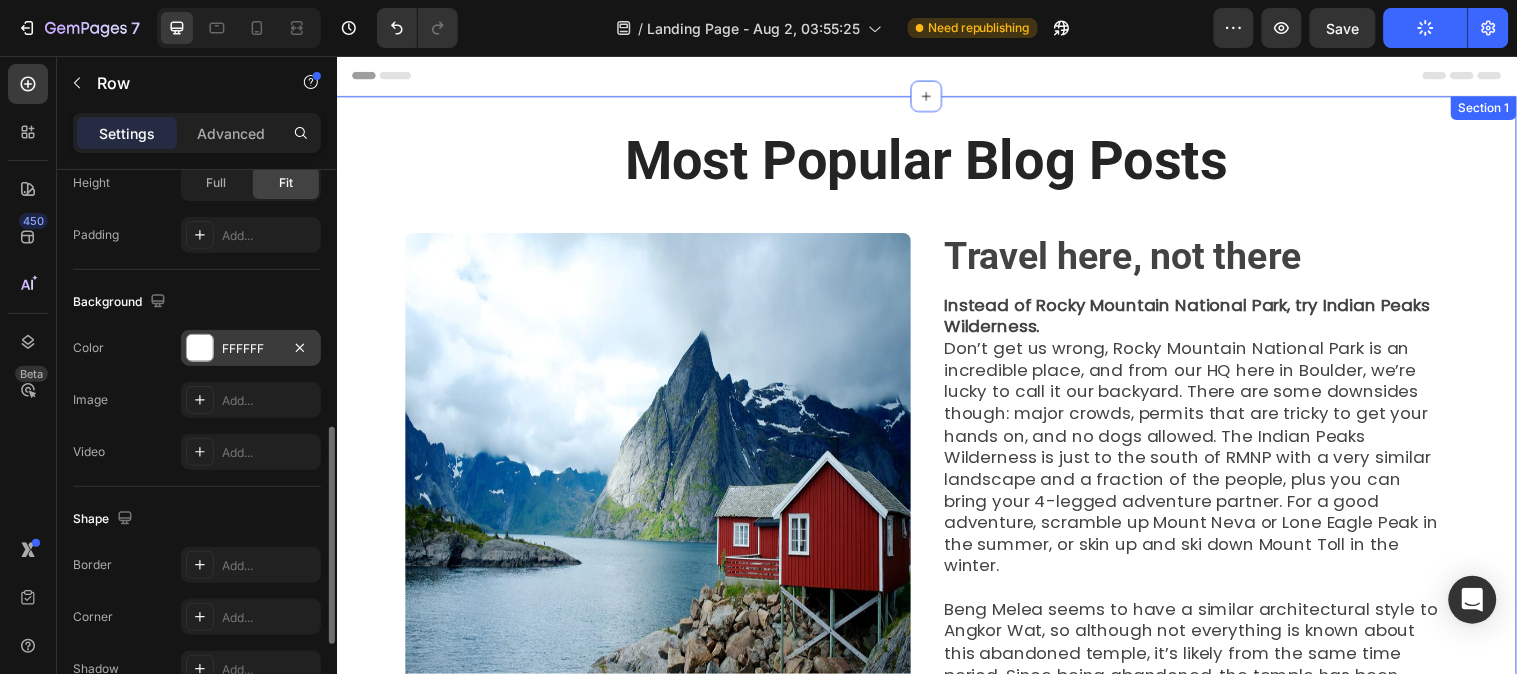 click on "Most Popular Blog Posts Heading Row Image ⁠⁠⁠⁠⁠⁠⁠ Travel here, not there Heading Instead of Rocky Mountain National Park, try Indian Peaks Wilderness. Don’t get us wrong, Rocky Mountain National Park is an incredible place, and from our HQ here in Boulder, we’re lucky to call it our backyard. There are some downsides though: major crowds, permits that are tricky to get your hands on, and no dogs allowed. The Indian Peaks Wilderness is just to the south of RMNP with a very similar landscape and a fraction of the people, plus you can bring your 4-legged adventure partner. For a good adventure, scramble up Mount Neva or Lone Eagle Peak in the summer, or skin up and ski down Mount Toll in the winter. Text block Row ⁠⁠⁠⁠⁠⁠⁠ How a packable backpack became the best hiking backpack of 2021 Heading Over the past year,  Gear Patrol ,  Popular Mechanics , and  HiConsumption “Nobody cares about a 10% improvement. What if we went for a 10X improvement instead?” Text block Image Row" at bounding box center [936, 853] 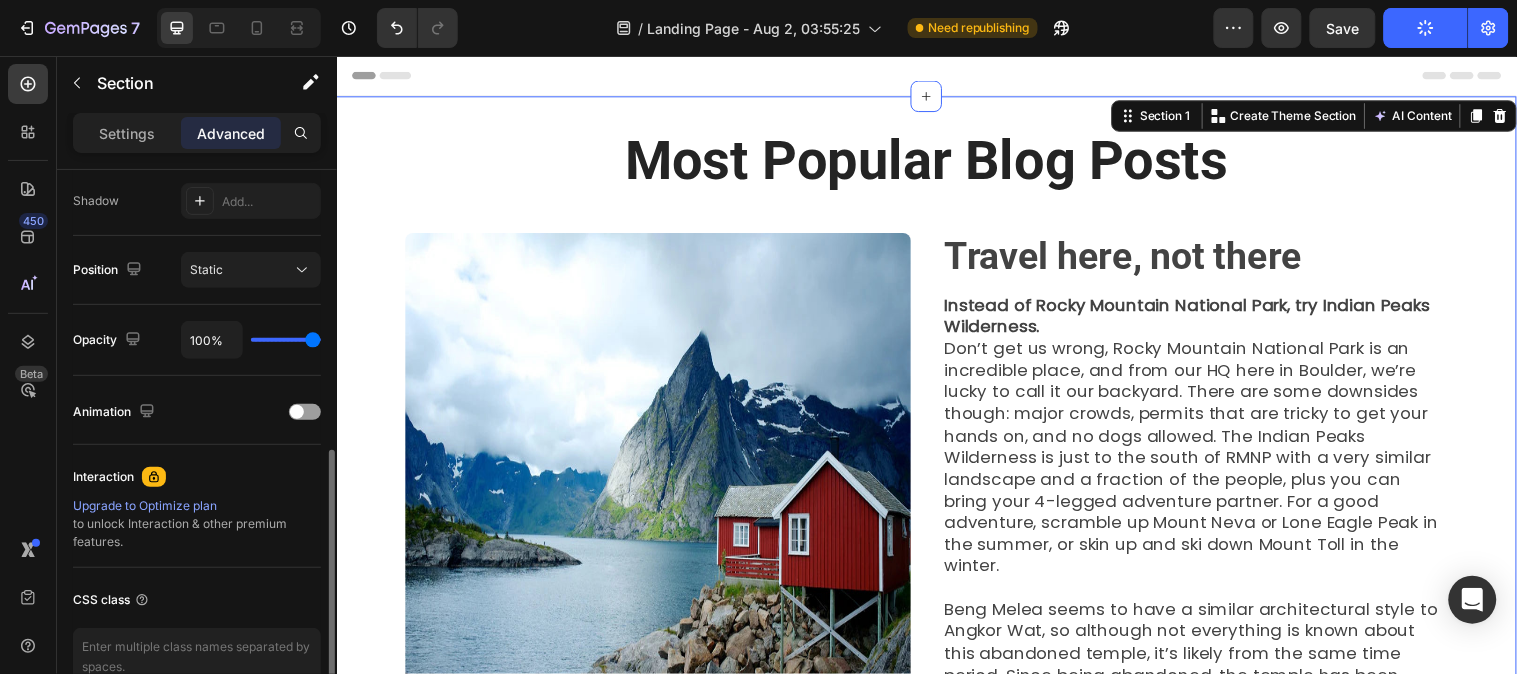 scroll, scrollTop: 0, scrollLeft: 0, axis: both 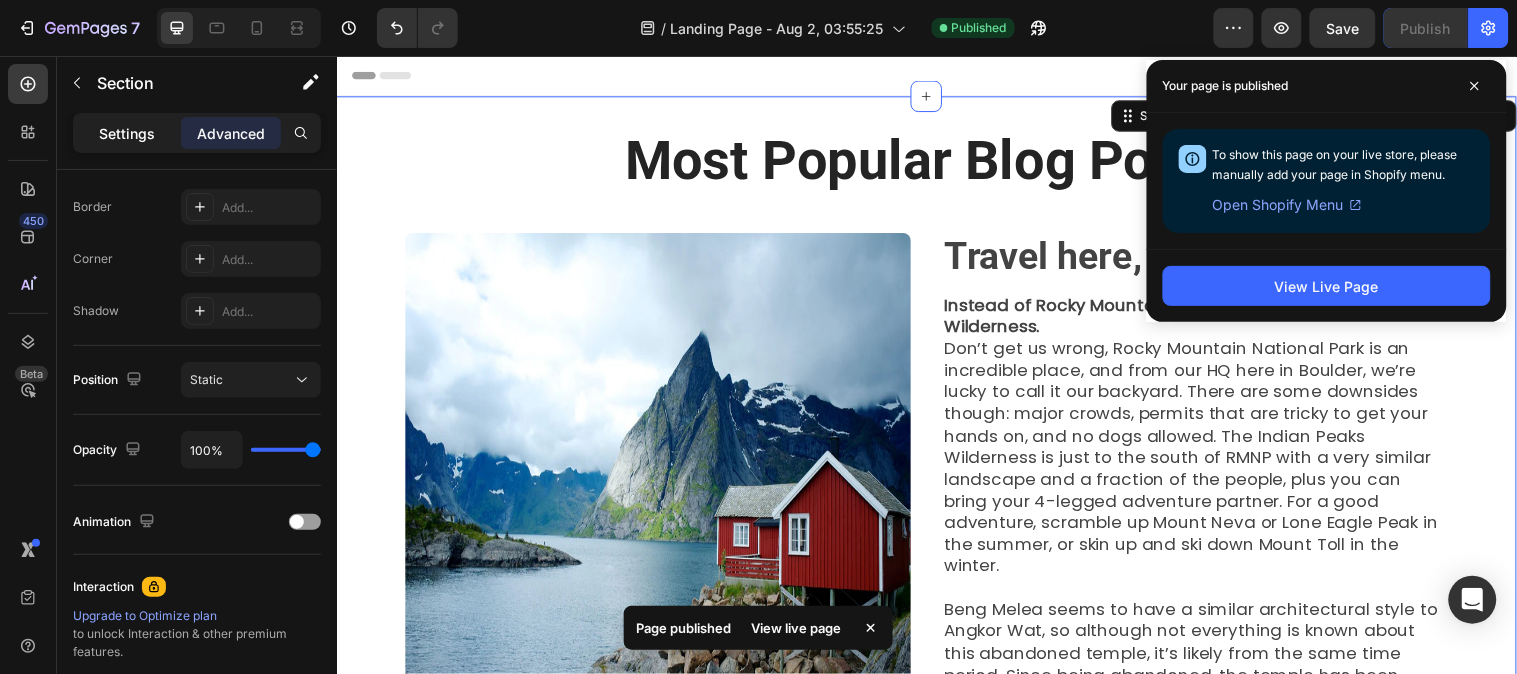 click on "Settings" 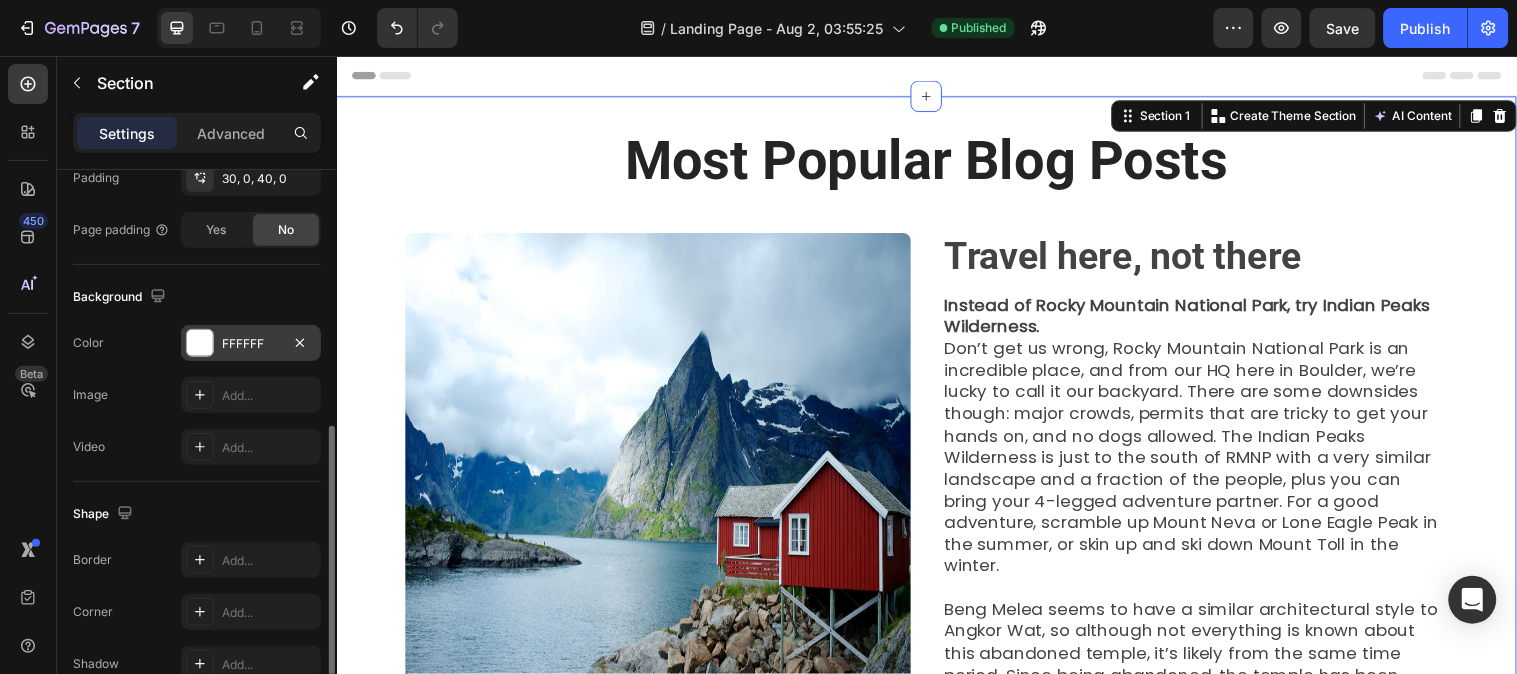 click at bounding box center (200, 343) 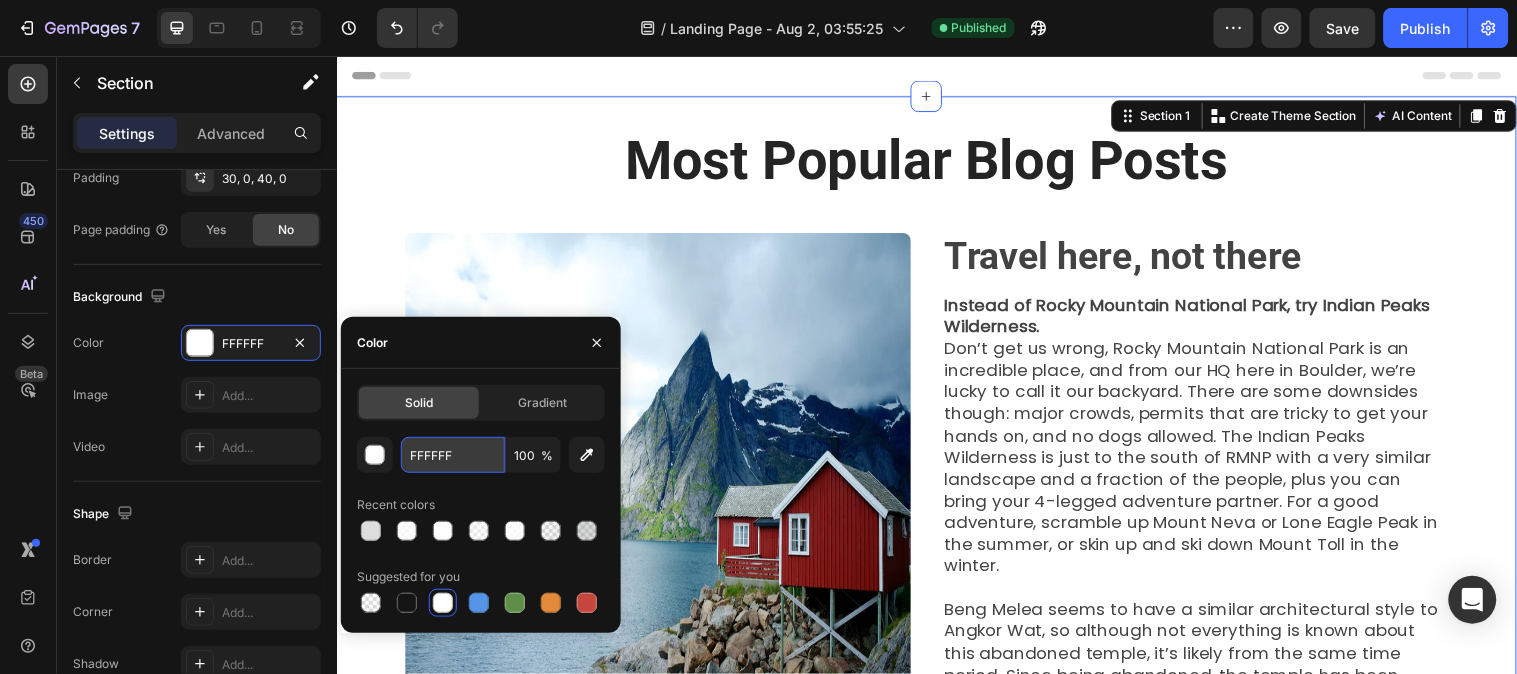 click on "FFFFFF" at bounding box center (453, 455) 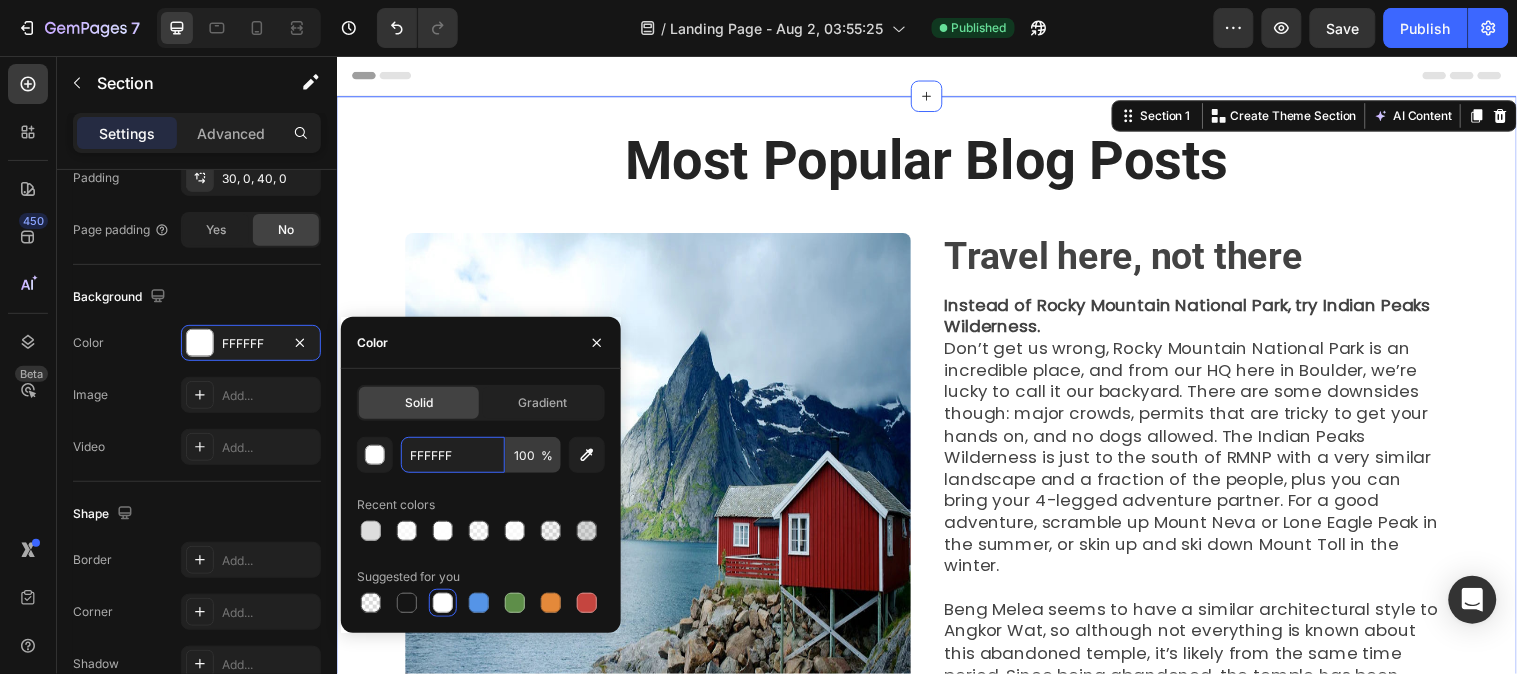 paste on "#FAFAFA" 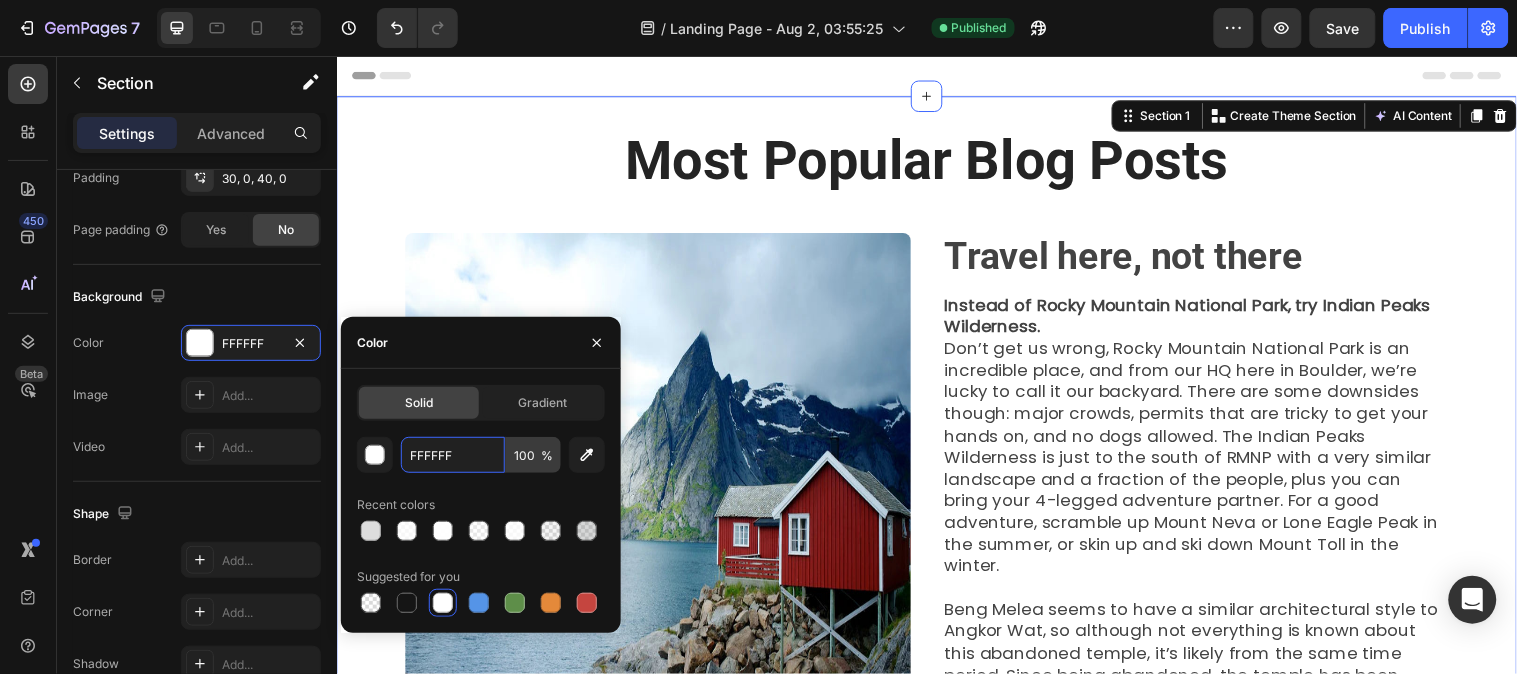 type on "#FAFAFA" 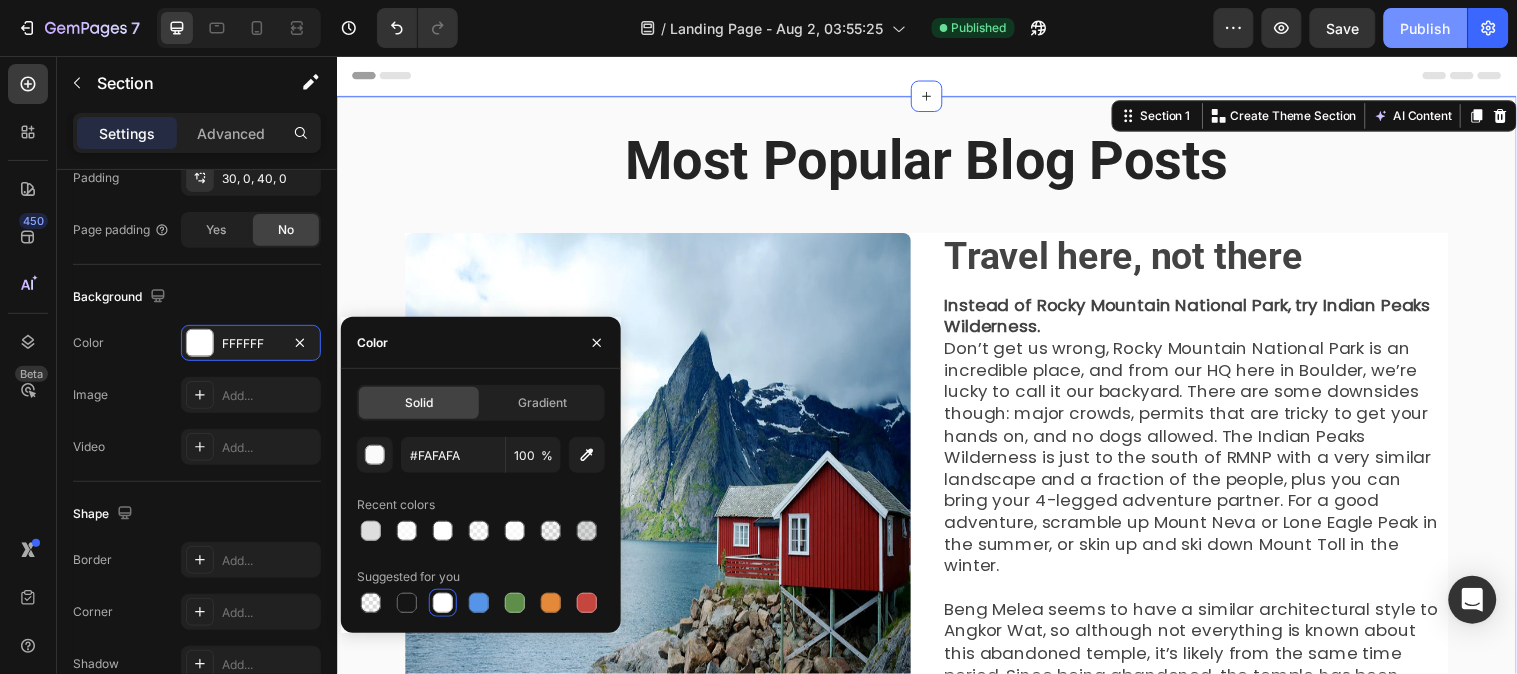 click on "Publish" at bounding box center (1426, 28) 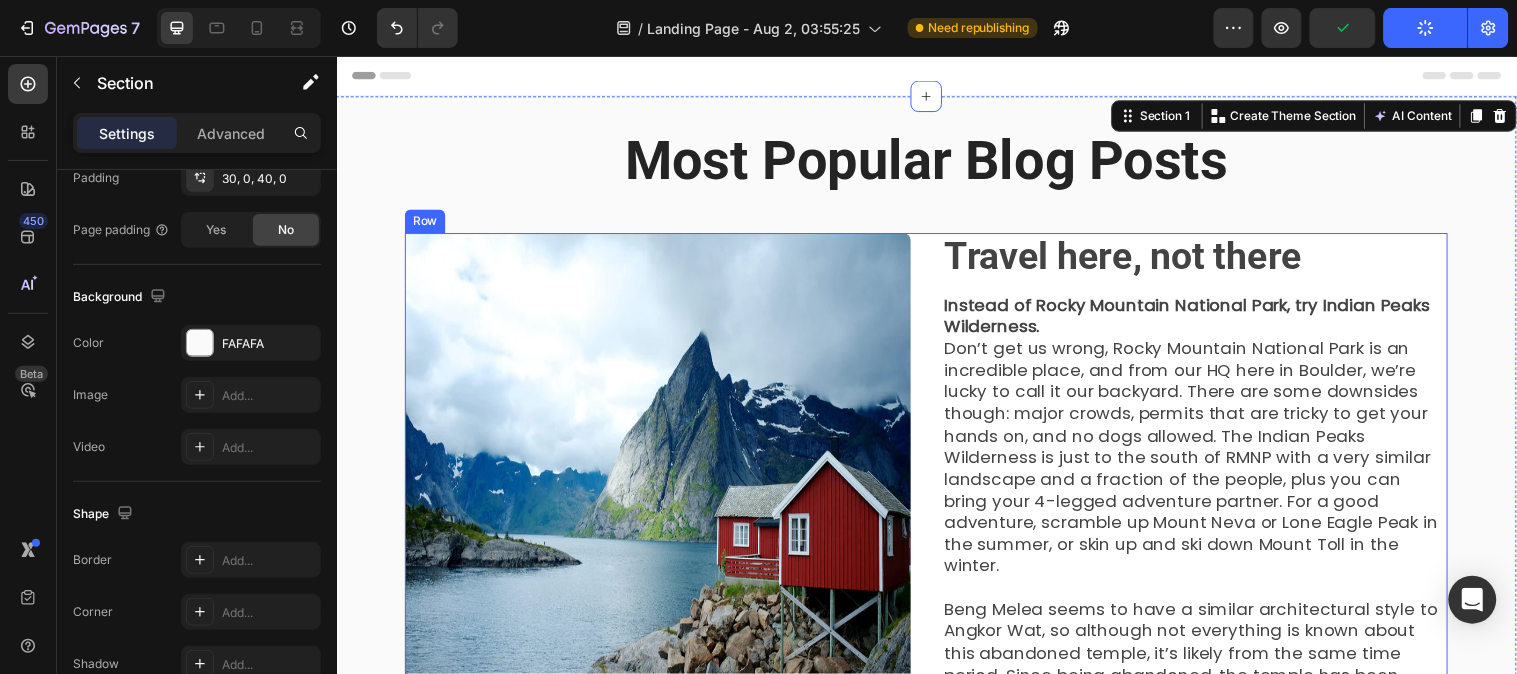 click on "Image ⁠⁠⁠⁠⁠⁠⁠ Travel here, not there Heading Instead of Rocky Mountain National Park, try Indian Peaks Wilderness. Don’t get us wrong, Rocky Mountain National Park is an incredible place, and from our HQ here in Boulder, we’re lucky to call it our backyard. There are some downsides though: major crowds, permits that are tricky to get your hands on, and no dogs allowed. The Indian Peaks Wilderness is just to the south of RMNP with a very similar landscape and a fraction of the people, plus you can bring your 4-legged adventure partner. For a good adventure, scramble up Mount Neva or Lone Eagle Peak in the summer, or skin up and ski down Mount Toll in the winter. Text block Row" at bounding box center [936, 512] 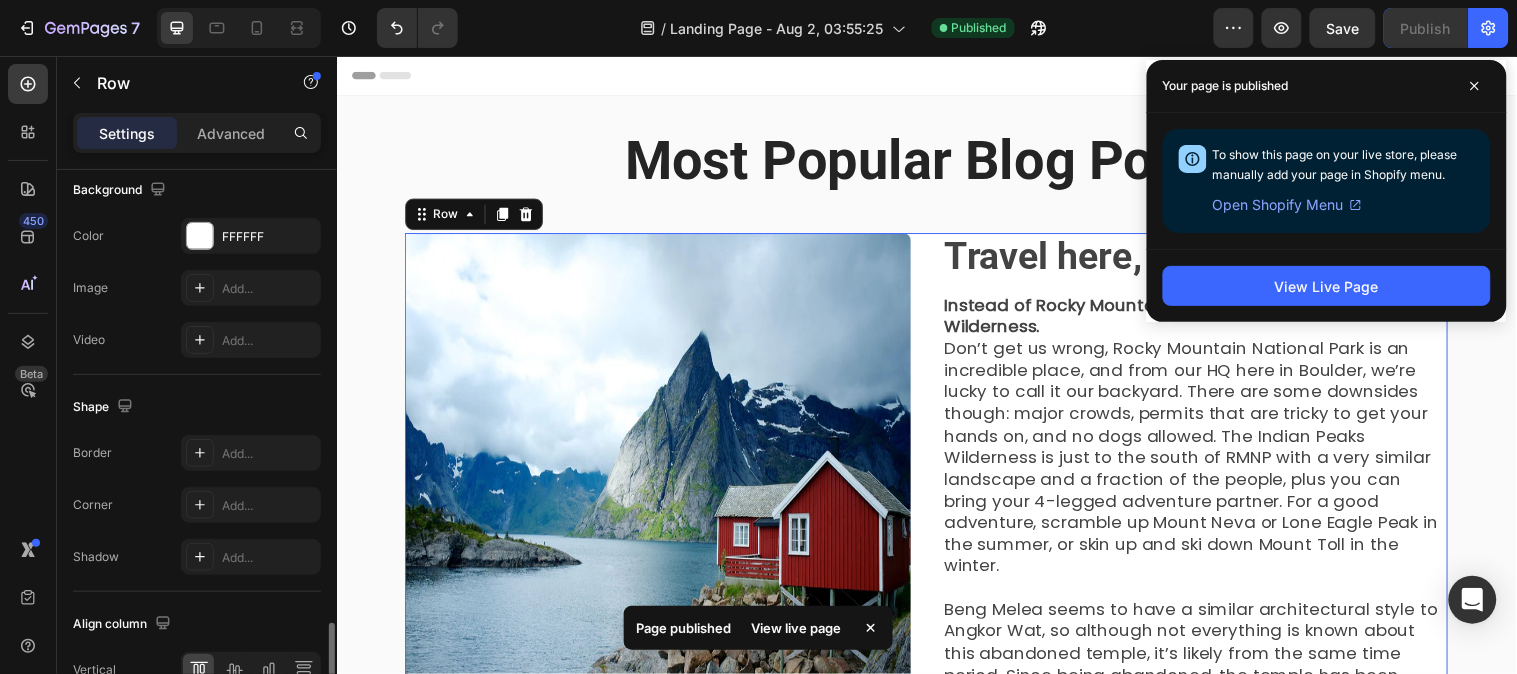 scroll, scrollTop: 887, scrollLeft: 0, axis: vertical 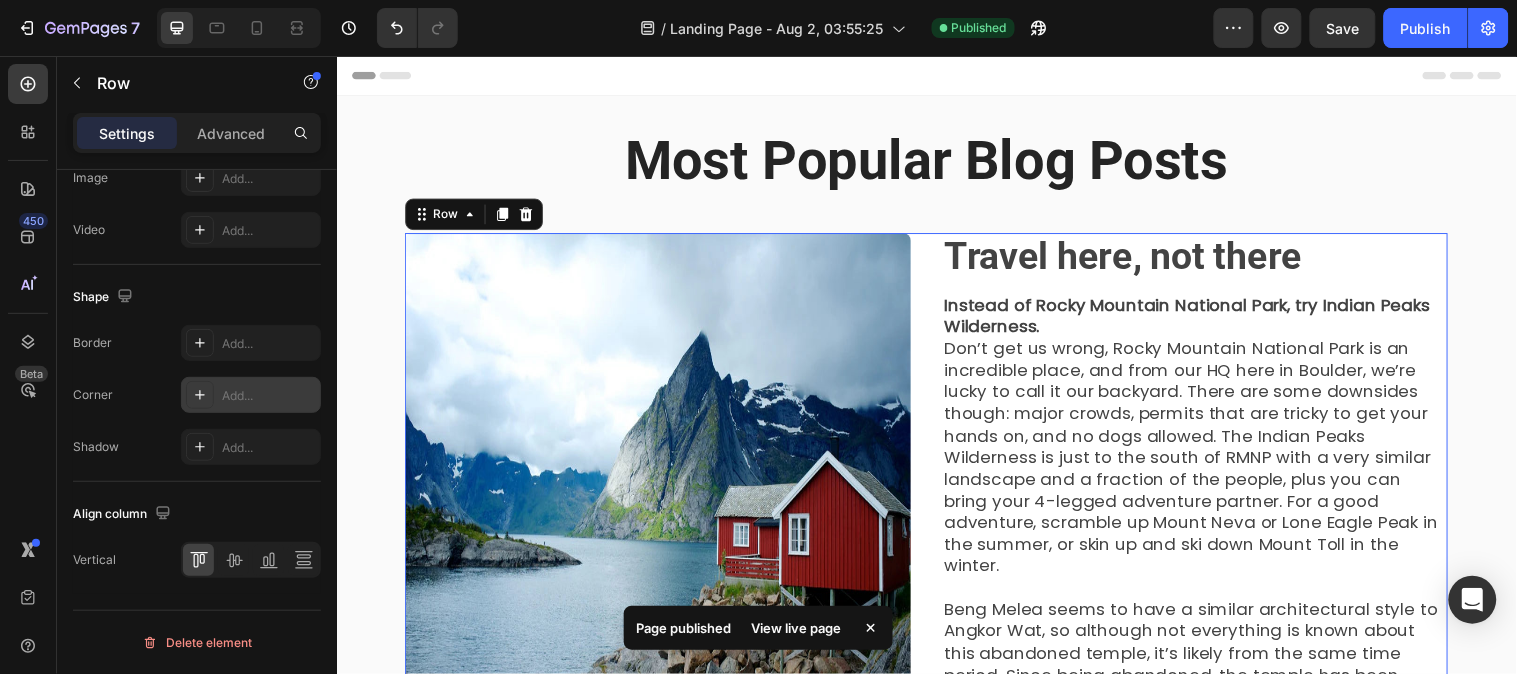 click 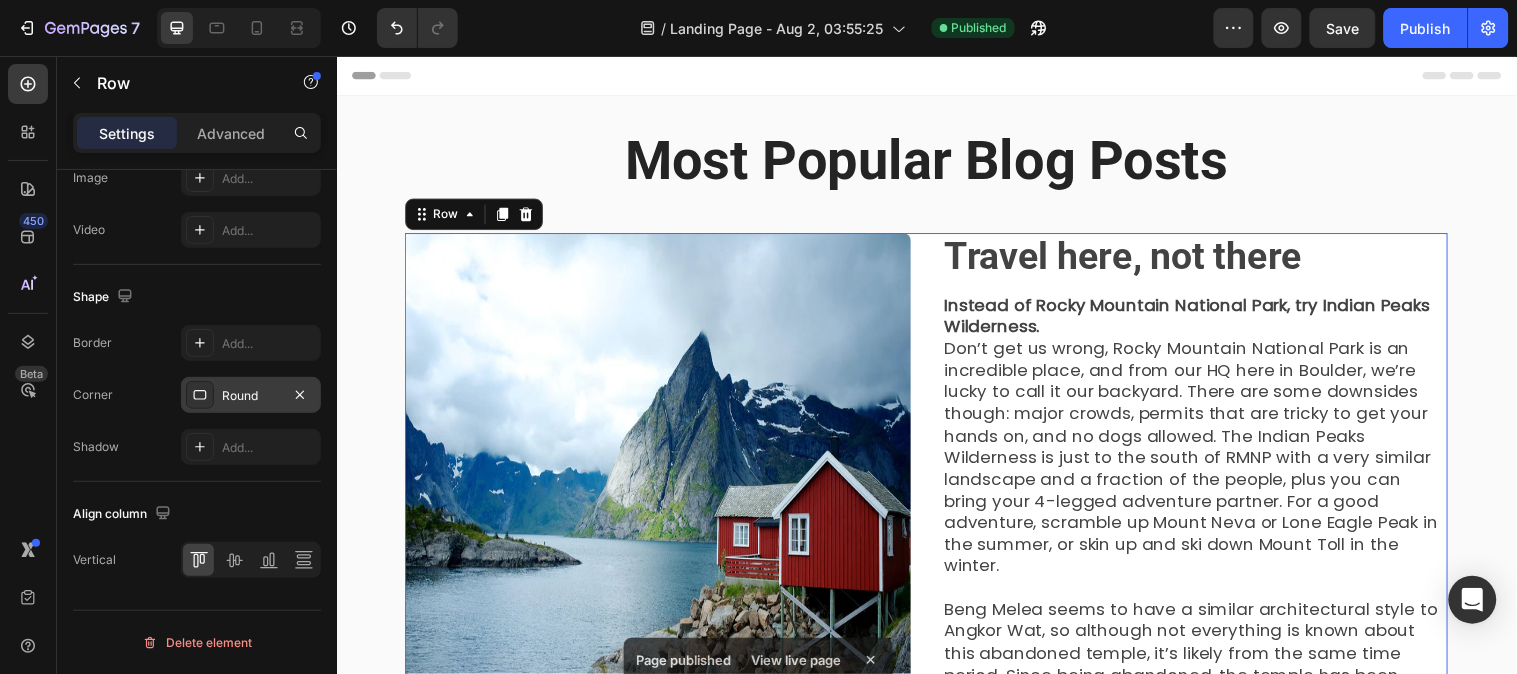 click on "450 Beta" at bounding box center [28, 297] 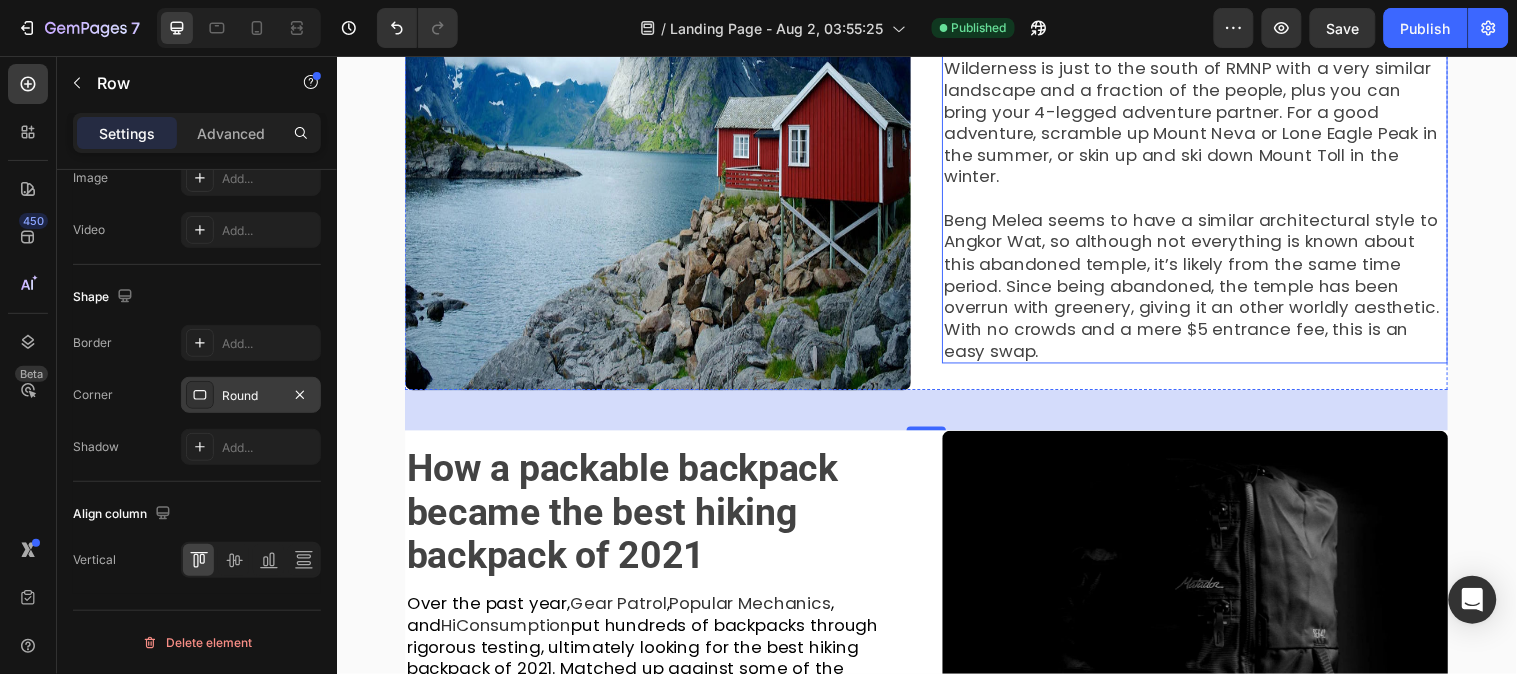 scroll, scrollTop: 444, scrollLeft: 0, axis: vertical 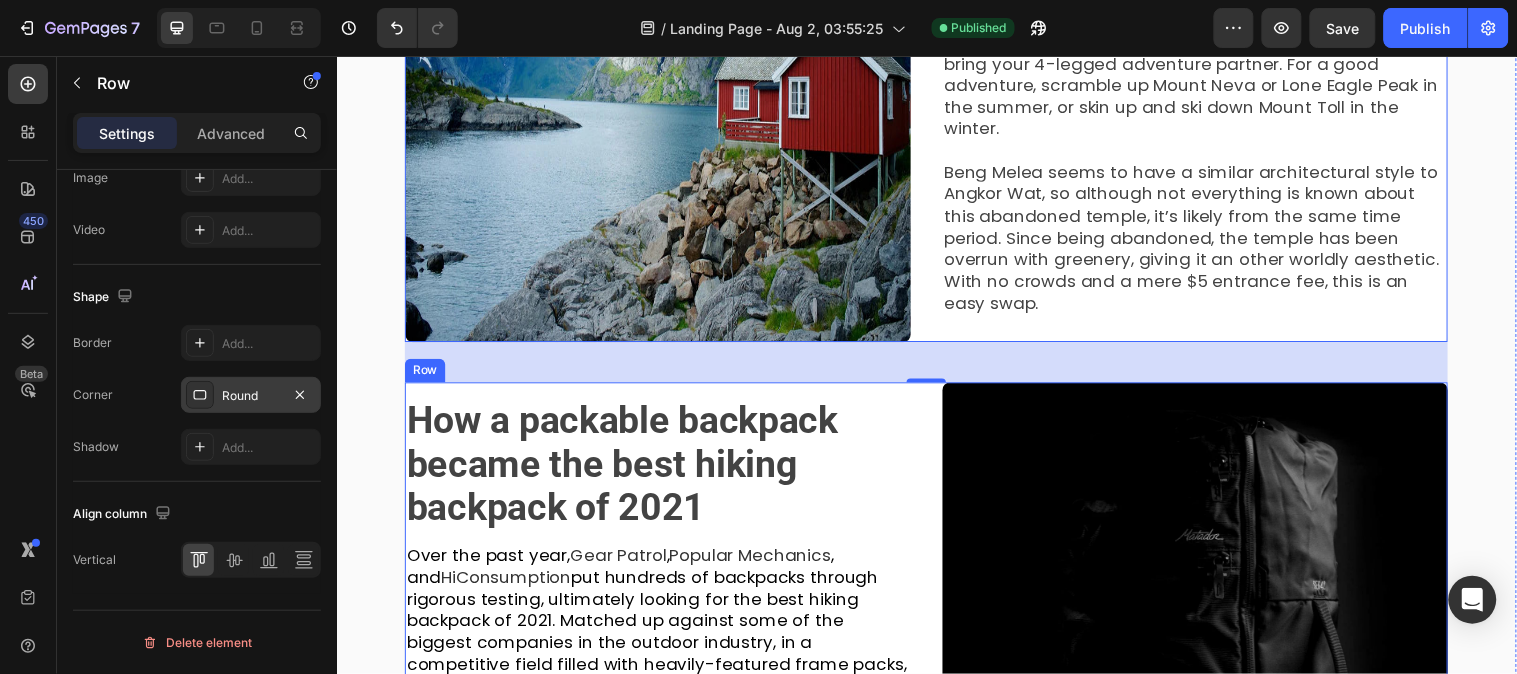 click on "⁠⁠⁠⁠⁠⁠⁠ How a packable backpack became the best hiking backpack of 2021 Heading Over the past year,  Gear Patrol ,  Popular Mechanics , and  HiConsumption  put hundreds of backpacks through rigorous testing, ultimately looking for the best hiking backpack of 2021. Matched up against some of the biggest companies in the outdoor industry, in a competitive field filled with heavily-featured frame packs, the Beast18—a packable backpack—topped all three lists. Packability without compromise is something you'll hear us say frequently. And if this doesn't prove it, nothing will. This is the story of how a packable backpack came to be named the "Best Hiking Backpack of 2021" not once, not twice, but three times. “Nobody cares about a 10% improvement. What if we went for a 10X improvement instead?” Text block Image Row" at bounding box center (936, 762) 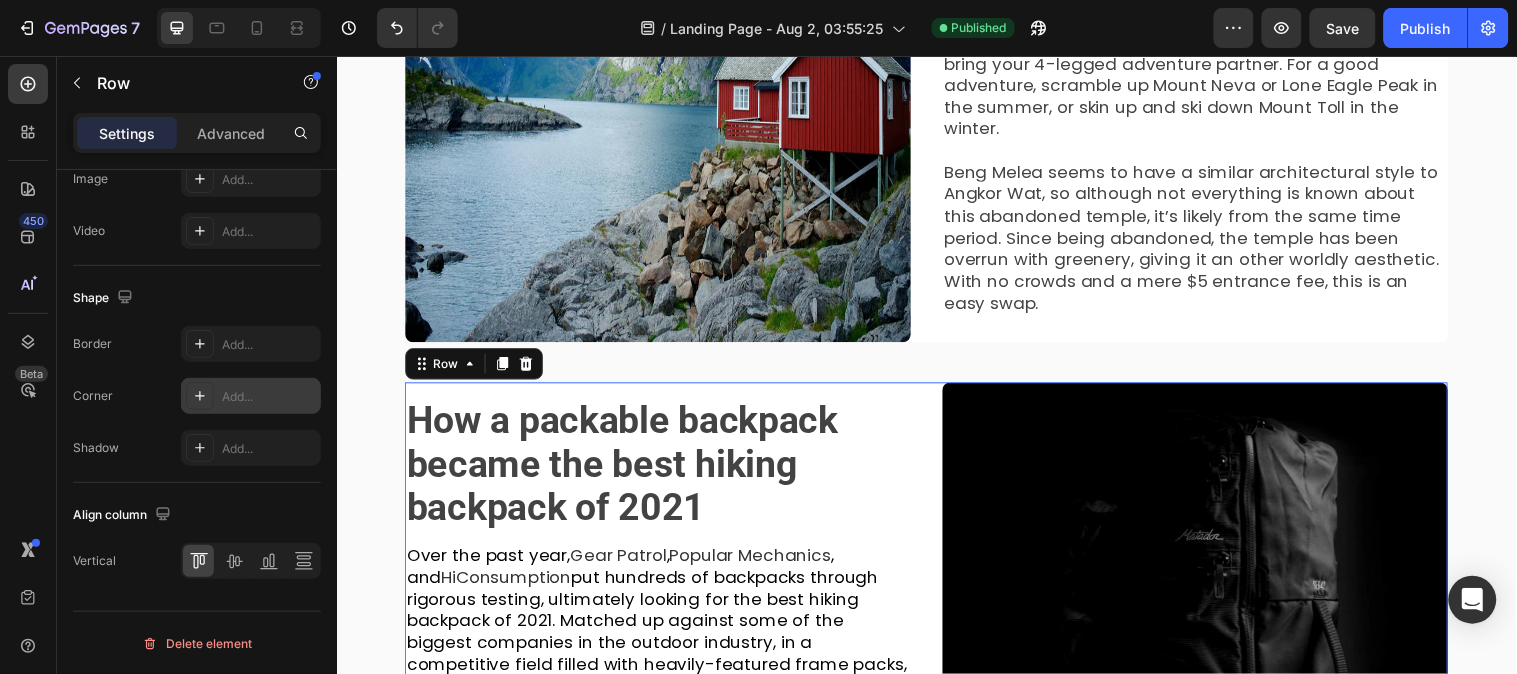 click 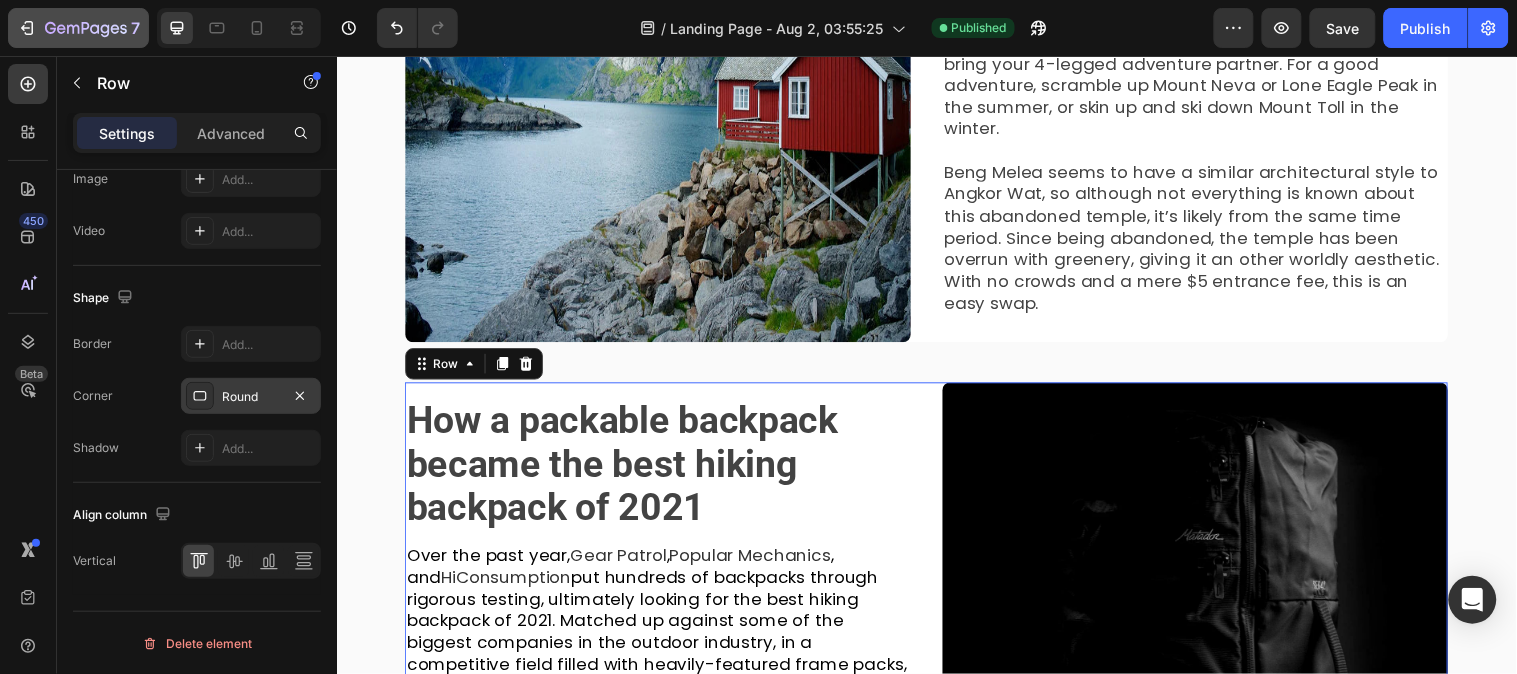 drag, startPoint x: 25, startPoint y: 468, endPoint x: 40, endPoint y: 42, distance: 426.264 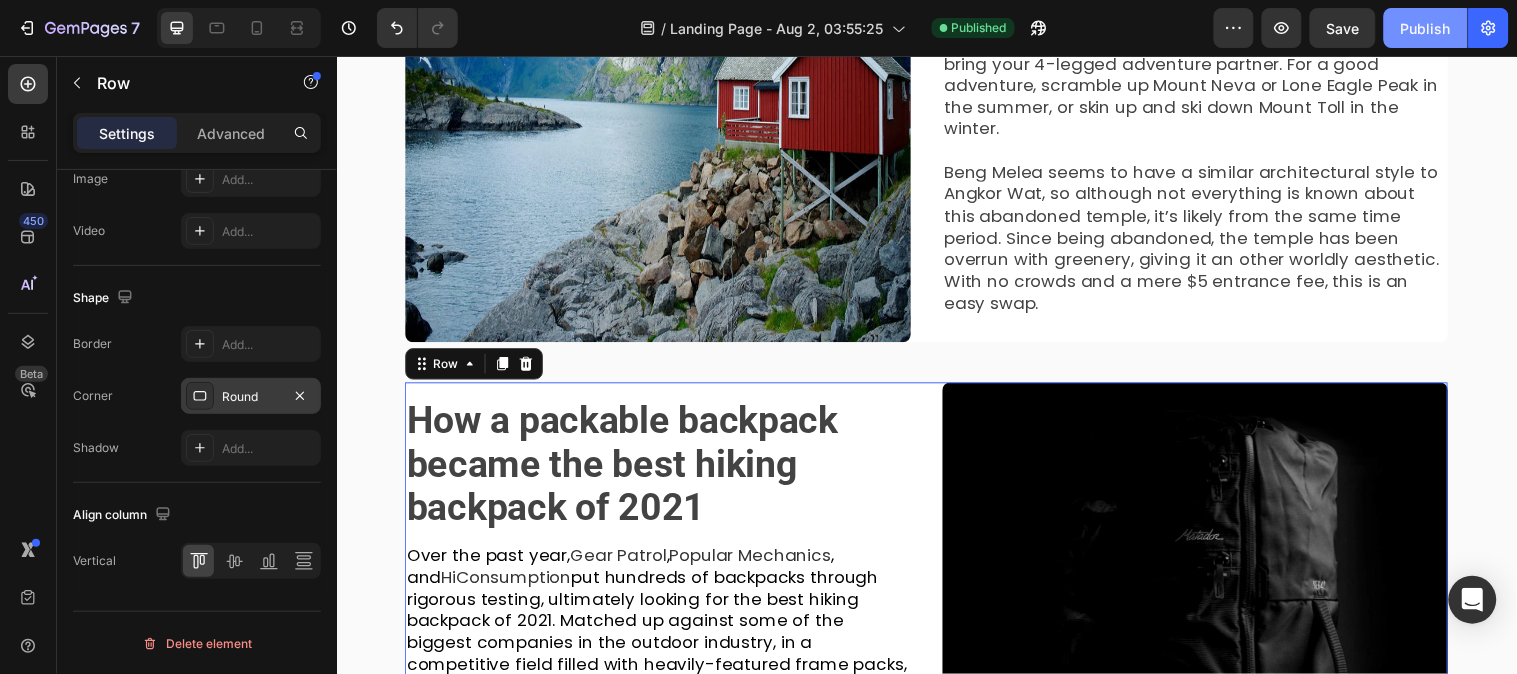 click on "Publish" at bounding box center [1426, 28] 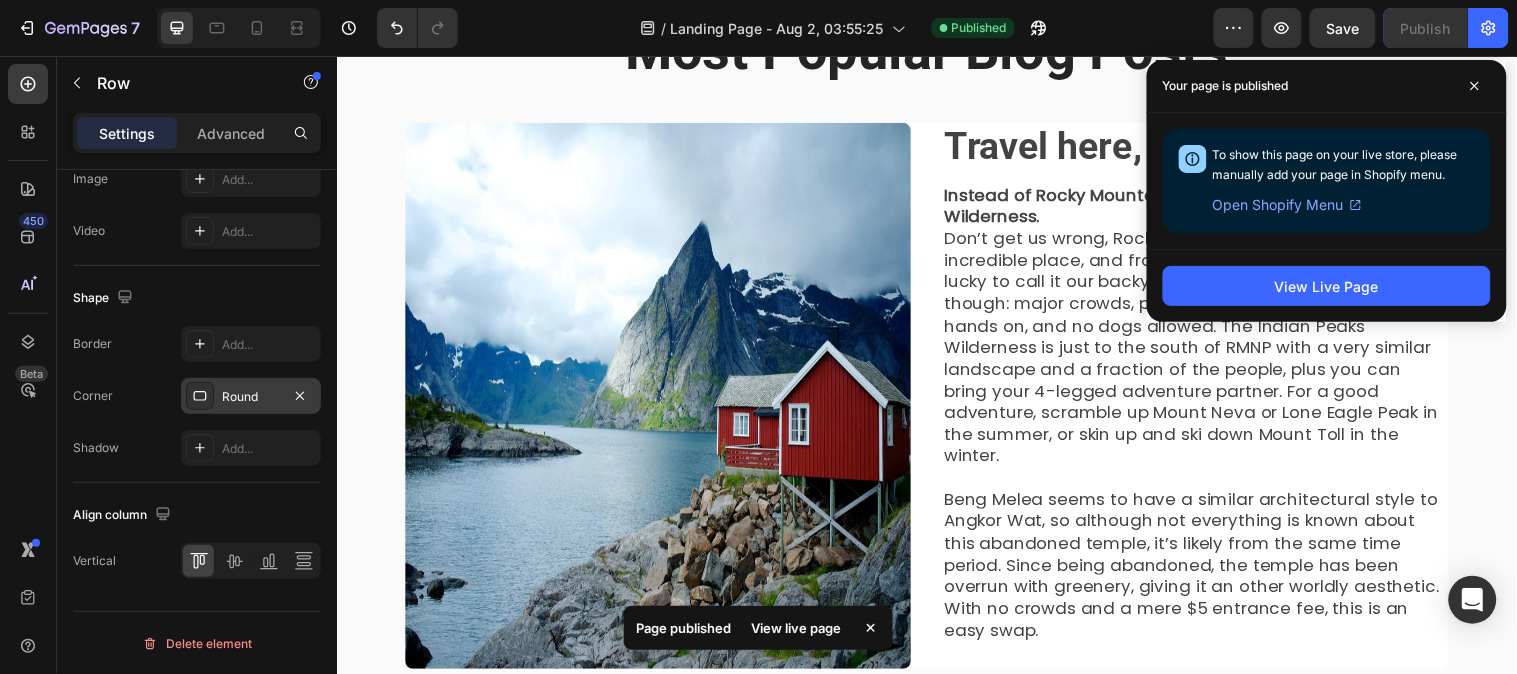 scroll, scrollTop: 111, scrollLeft: 0, axis: vertical 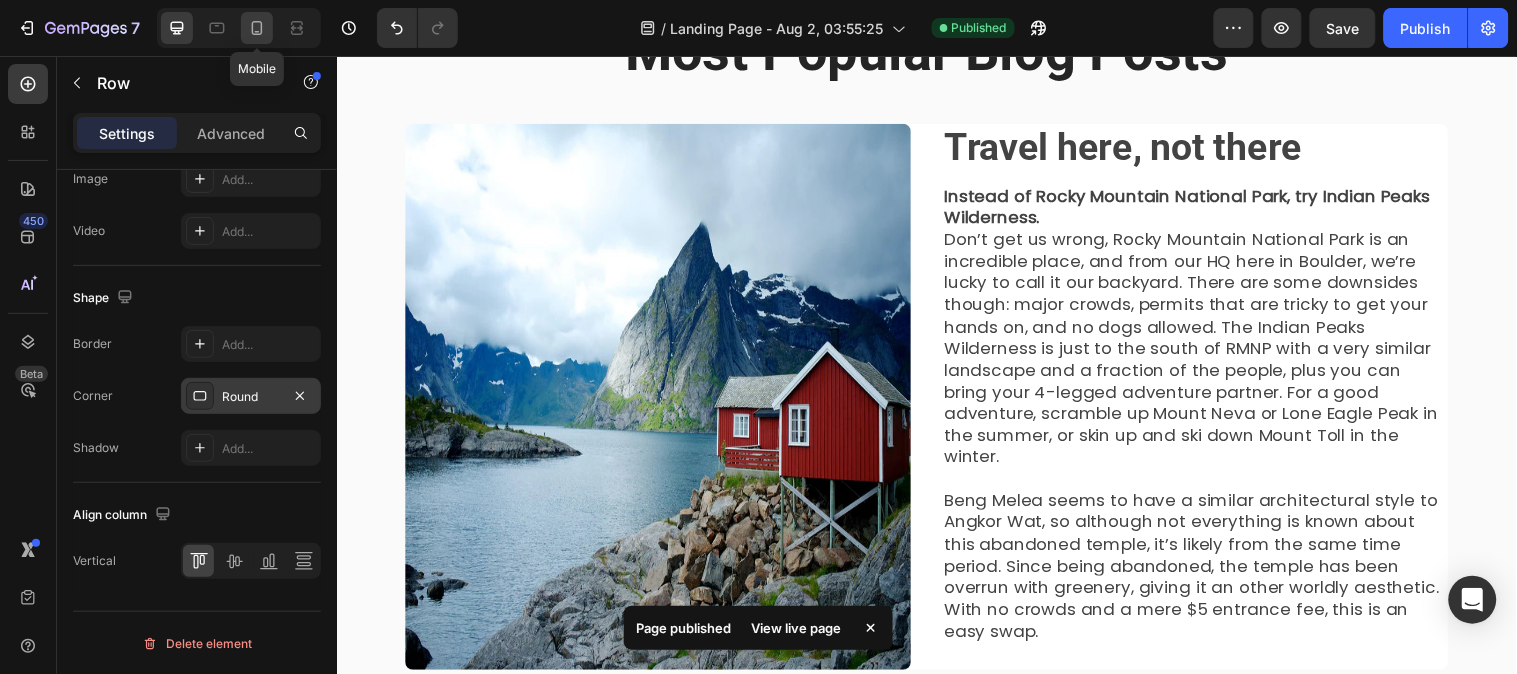 click 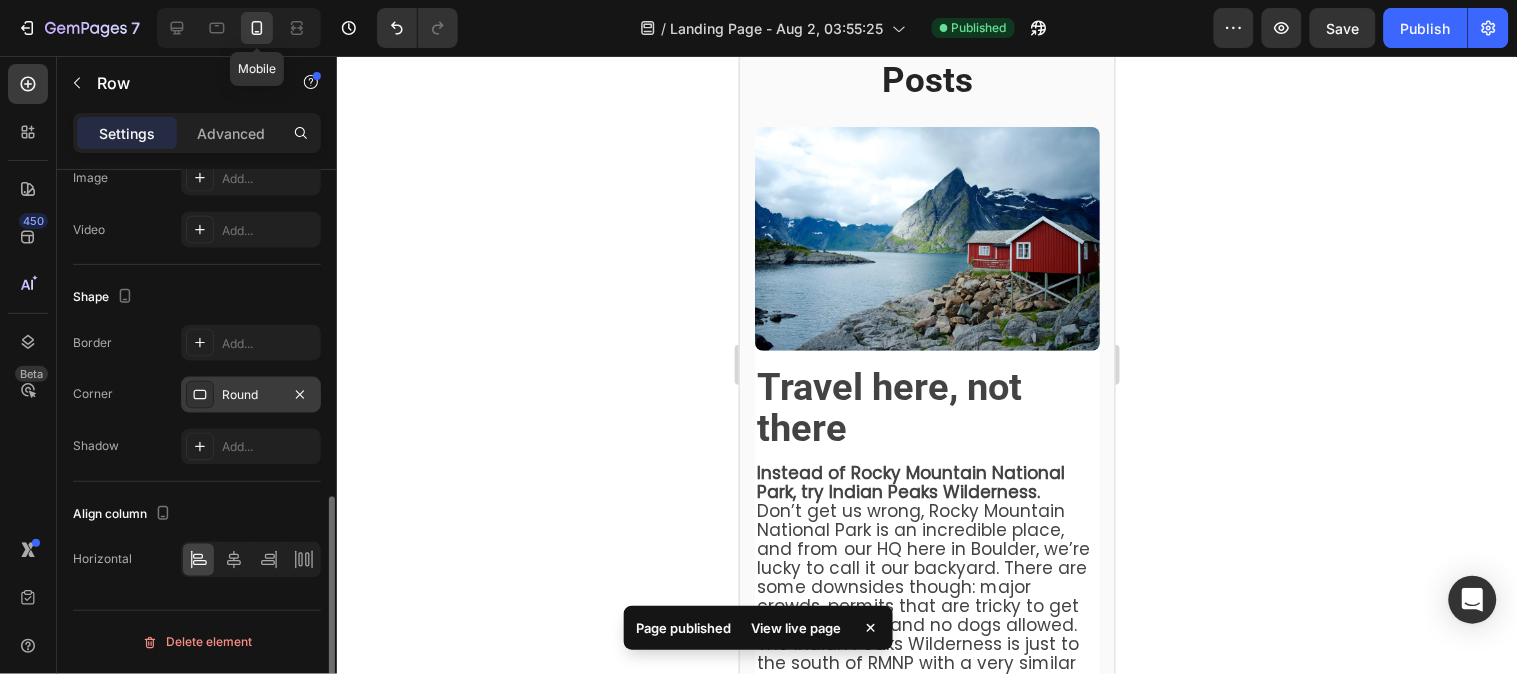 scroll, scrollTop: 783, scrollLeft: 0, axis: vertical 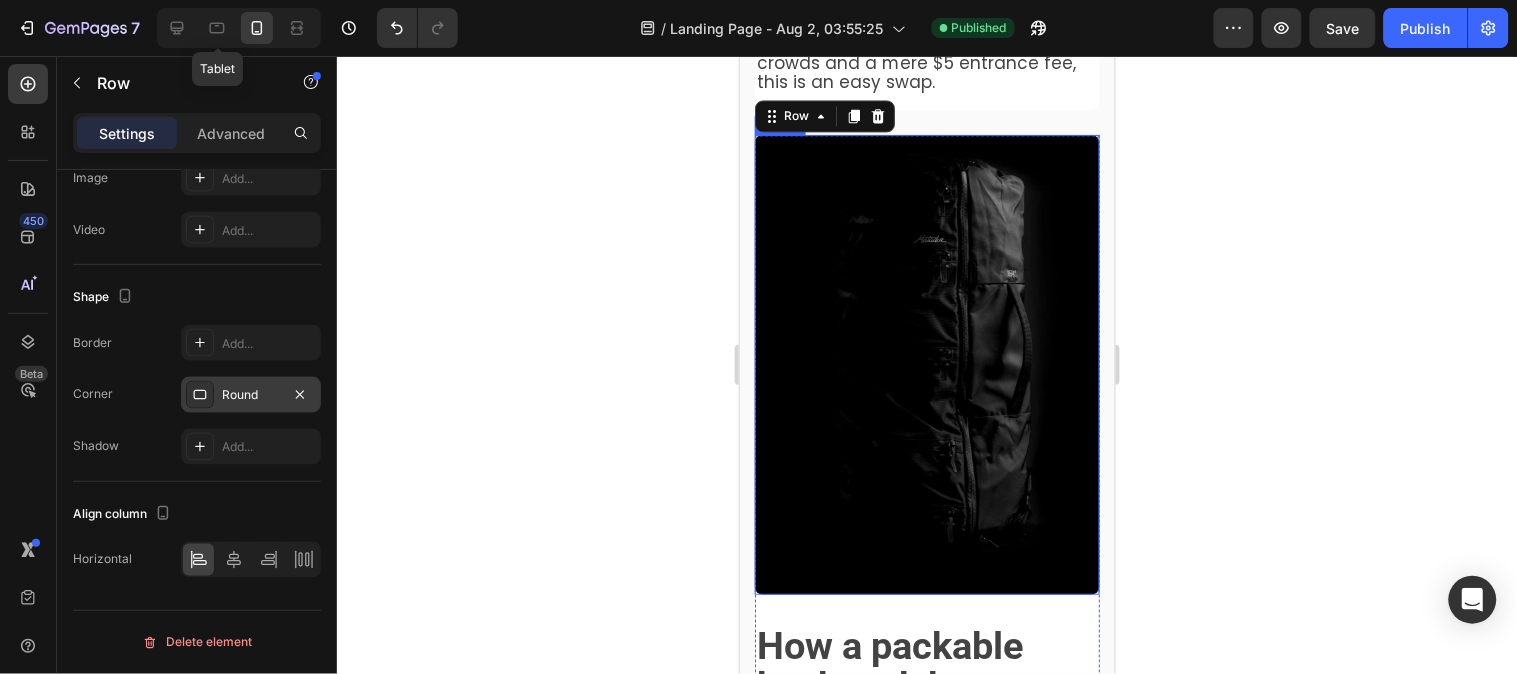 click 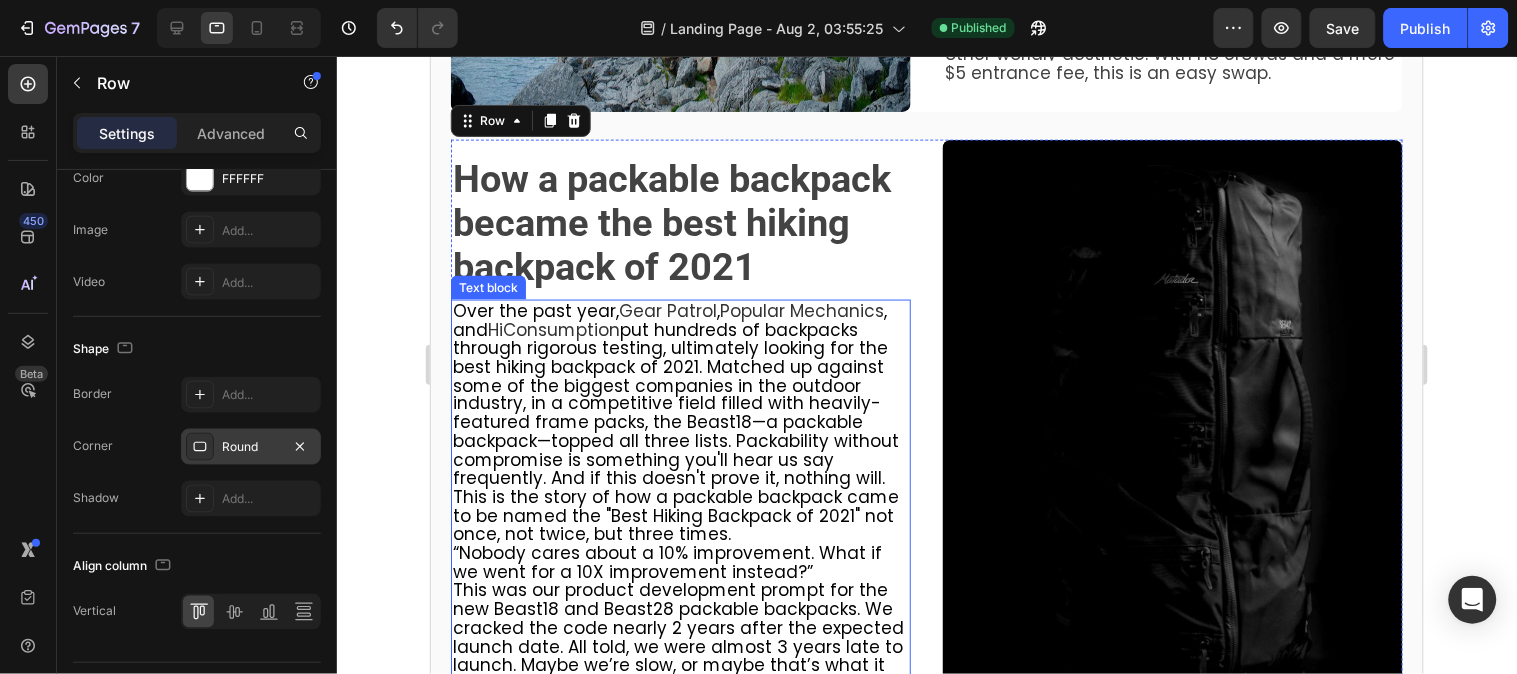 scroll, scrollTop: 618, scrollLeft: 0, axis: vertical 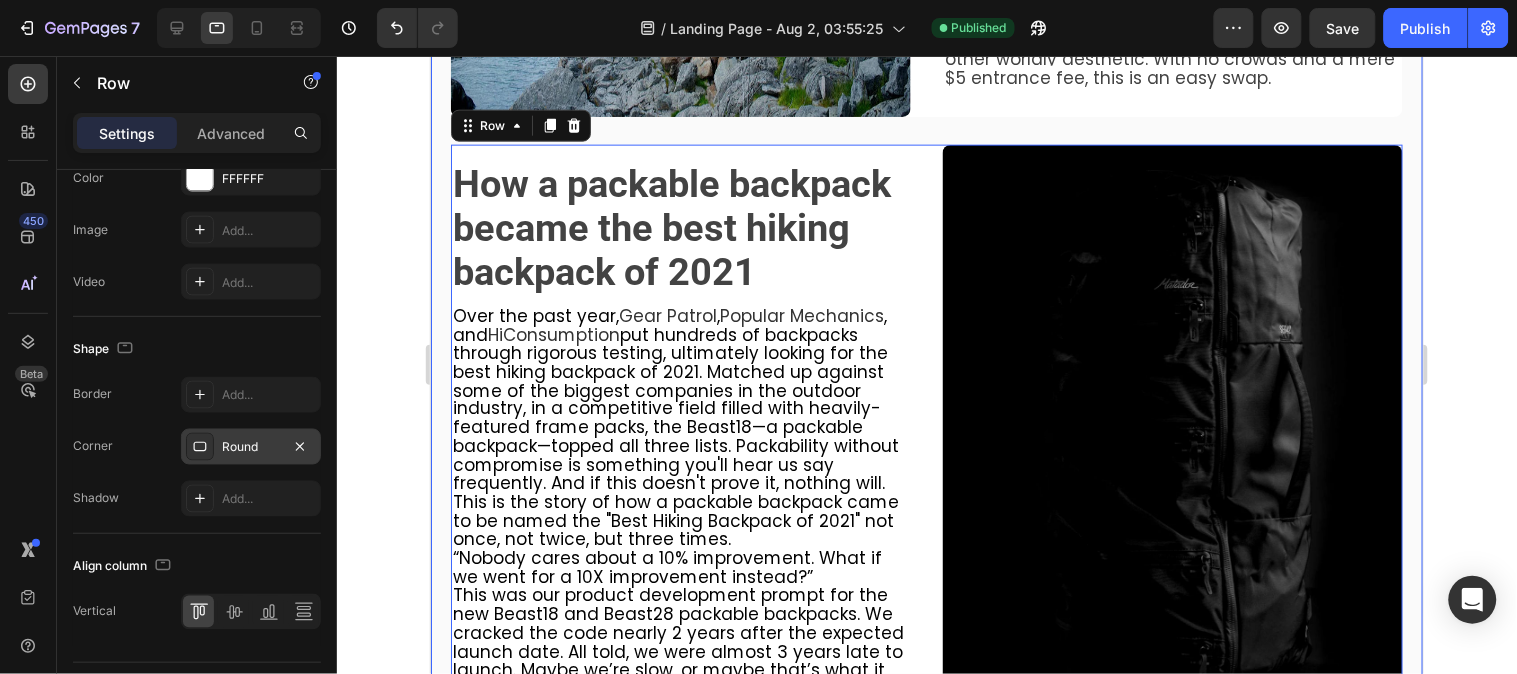 click 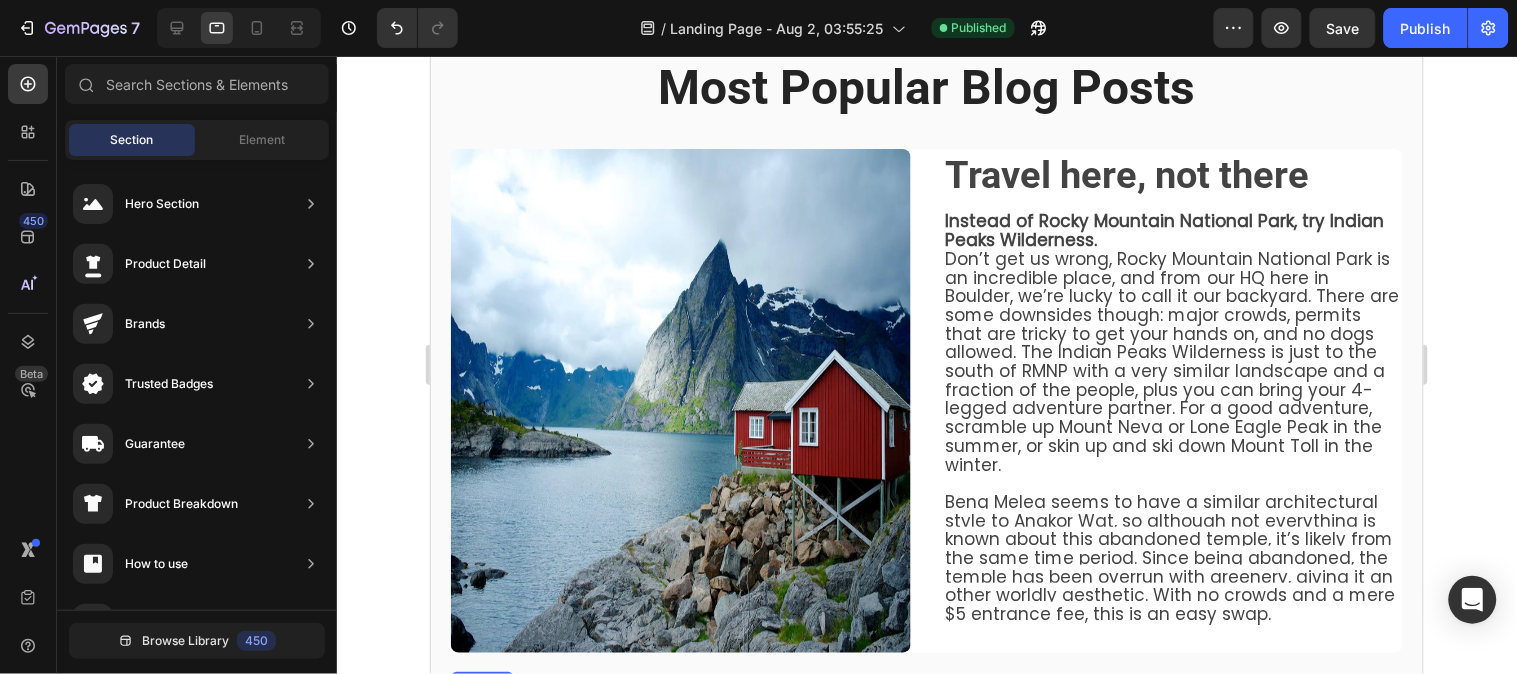 scroll, scrollTop: 0, scrollLeft: 0, axis: both 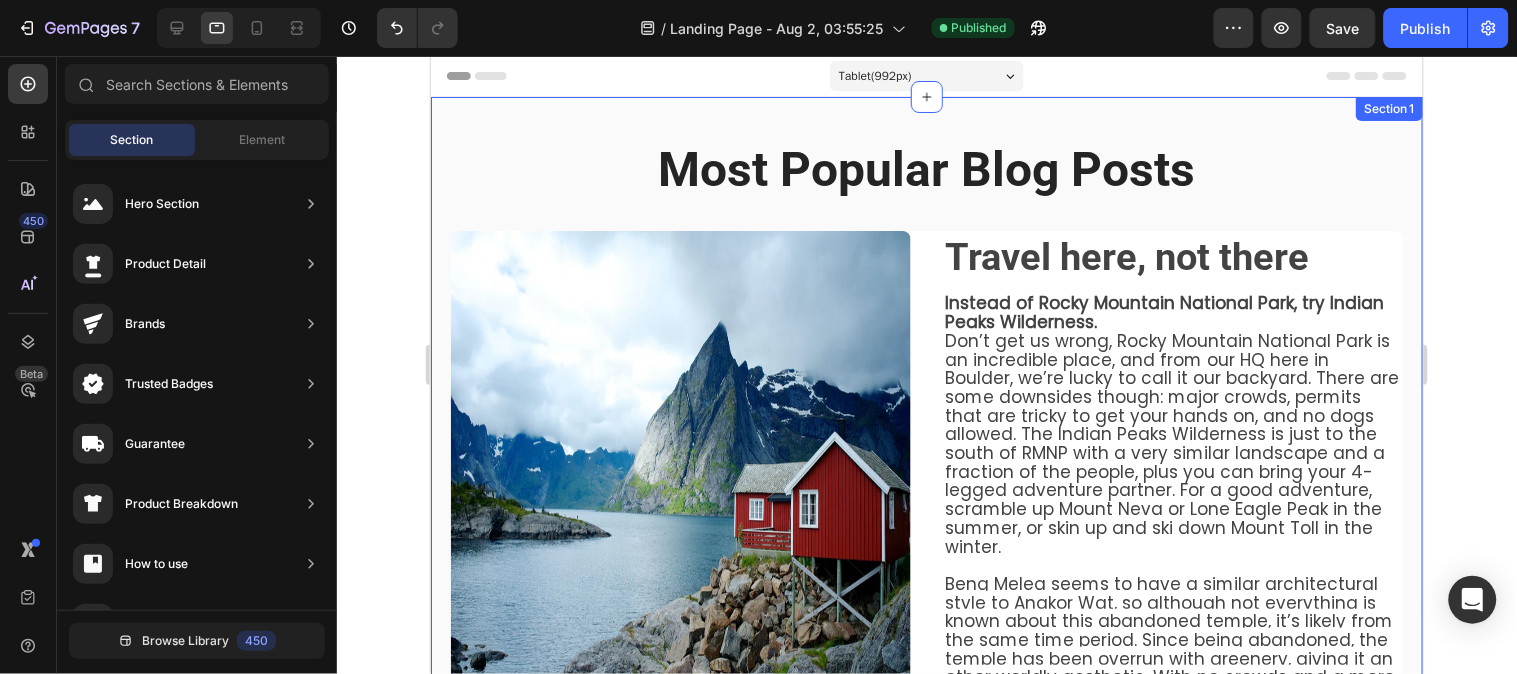 click on "Most Popular Blog Posts Heading Row Image ⁠⁠⁠⁠⁠⁠⁠ Travel here, not there Heading Instead of Rocky Mountain National Park, try Indian Peaks Wilderness. Don’t get us wrong, Rocky Mountain National Park is an incredible place, and from our HQ here in Boulder, we’re lucky to call it our backyard. There are some downsides though: major crowds, permits that are tricky to get your hands on, and no dogs allowed. The Indian Peaks Wilderness is just to the south of RMNP with a very similar landscape and a fraction of the people, plus you can bring your 4-legged adventure partner. For a good adventure, scramble up Mount Neva or Lone Eagle Peak in the summer, or skin up and ski down Mount Toll in the winter. Text block Row ⁠⁠⁠⁠⁠⁠⁠ How a packable backpack became the best hiking backpack of 2021 Heading Over the past year,  Gear Patrol ,  Popular Mechanics , and  HiConsumption “Nobody cares about a 10% improvement. What if we went for a 10X improvement instead?” Text block Image Row" at bounding box center (926, 797) 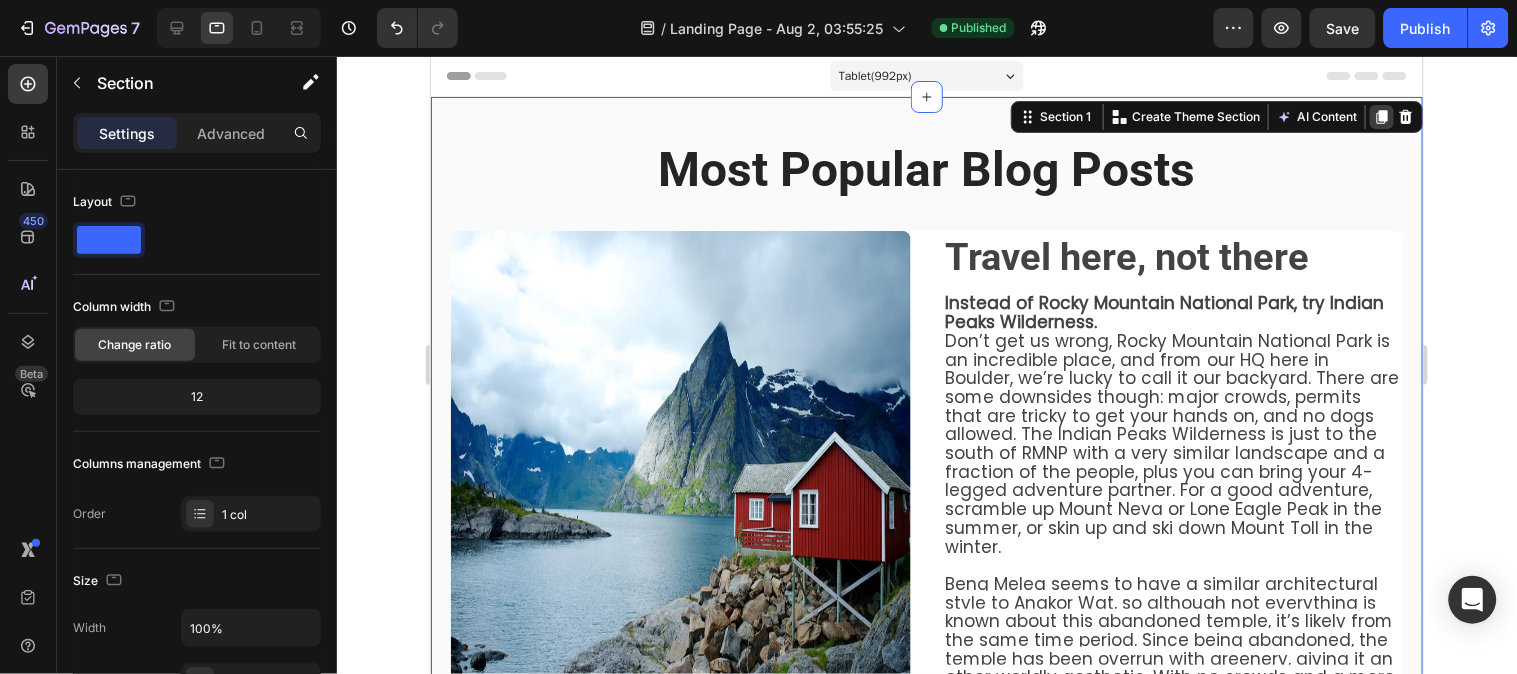 click 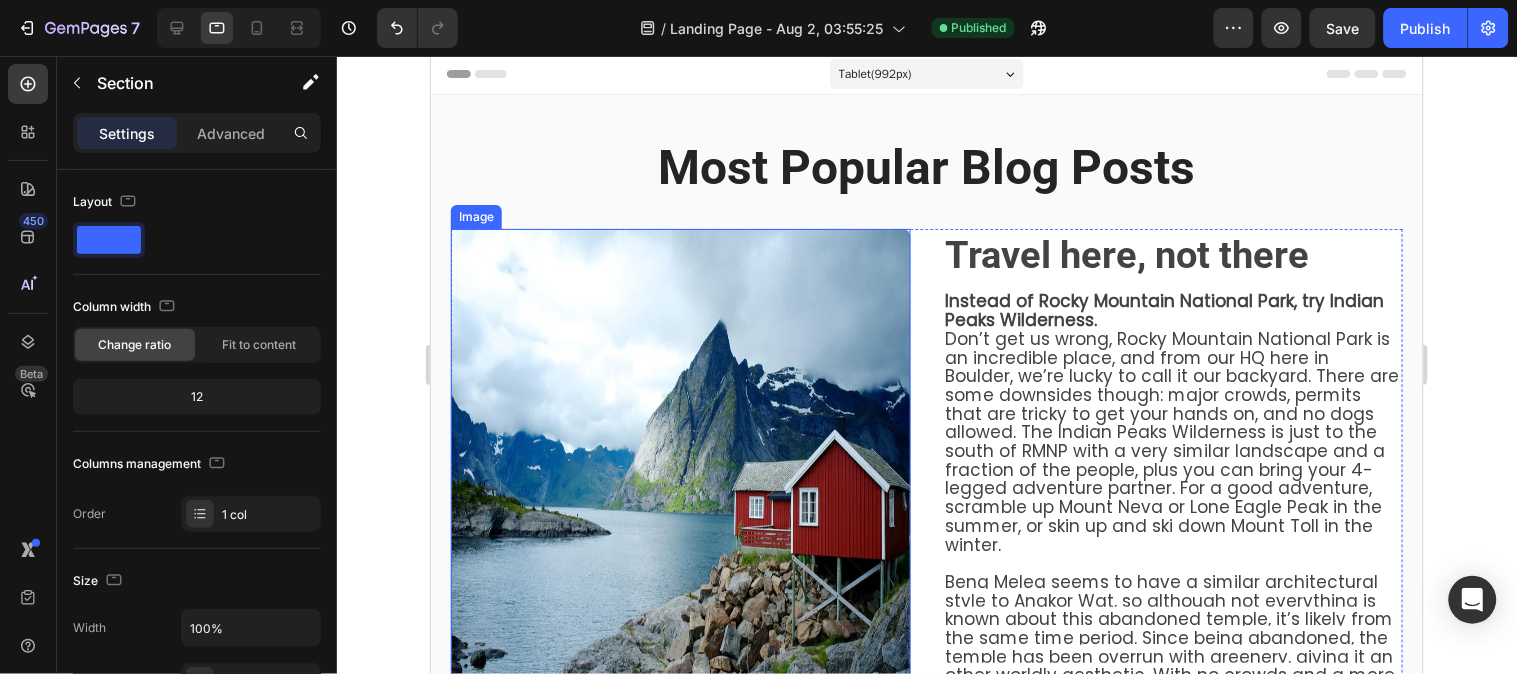 scroll, scrollTop: 607, scrollLeft: 0, axis: vertical 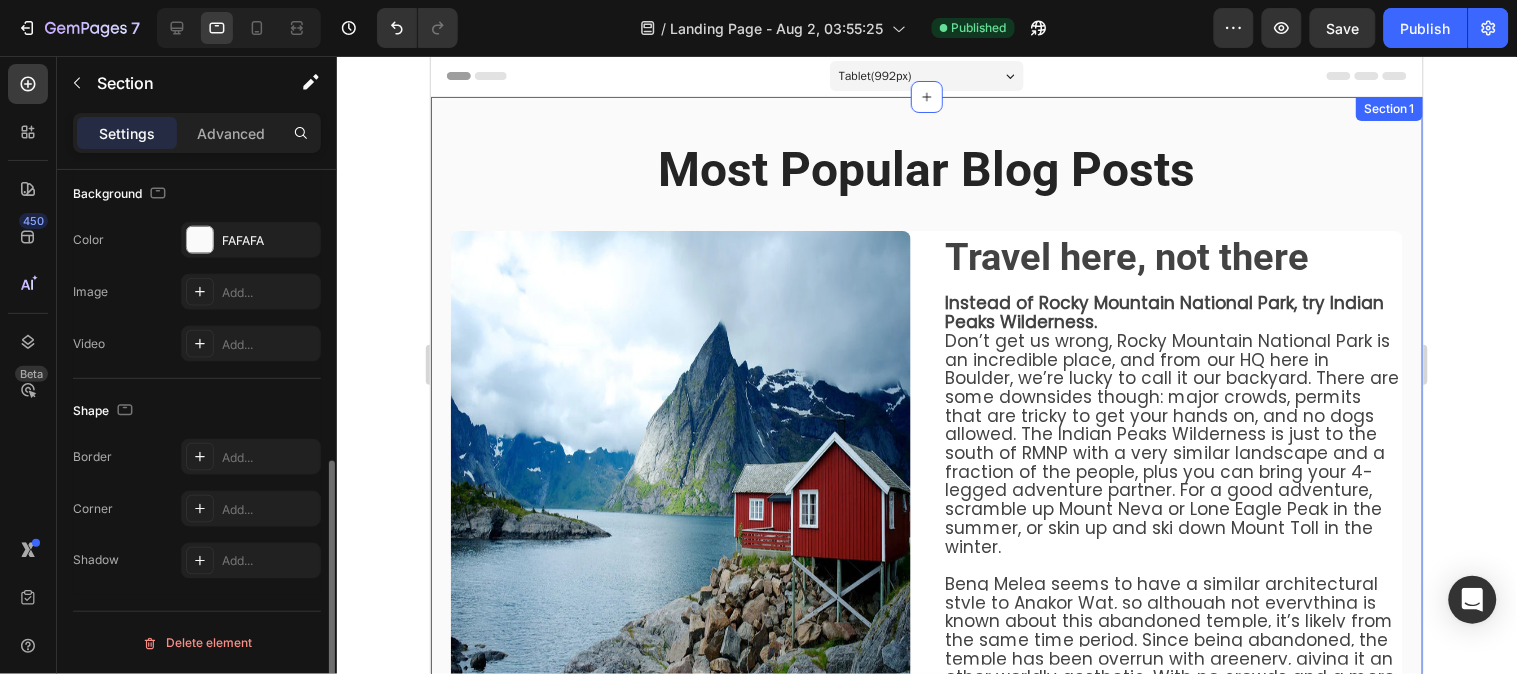 click on "Most Popular Blog Posts Heading Row Image ⁠⁠⁠⁠⁠⁠⁠ Travel here, not there Heading Instead of Rocky Mountain National Park, try Indian Peaks Wilderness. Don’t get us wrong, Rocky Mountain National Park is an incredible place, and from our HQ here in Boulder, we’re lucky to call it our backyard. There are some downsides though: major crowds, permits that are tricky to get your hands on, and no dogs allowed. The Indian Peaks Wilderness is just to the south of RMNP with a very similar landscape and a fraction of the people, plus you can bring your 4-legged adventure partner. For a good adventure, scramble up Mount Neva or Lone Eagle Peak in the summer, or skin up and ski down Mount Toll in the winter. Text block Row ⁠⁠⁠⁠⁠⁠⁠ How a packable backpack became the best hiking backpack of 2021 Heading Over the past year,  Gear Patrol ,  Popular Mechanics , and  HiConsumption “Nobody cares about a 10% improvement. What if we went for a 10X improvement instead?” Text block Image Row" at bounding box center (926, 797) 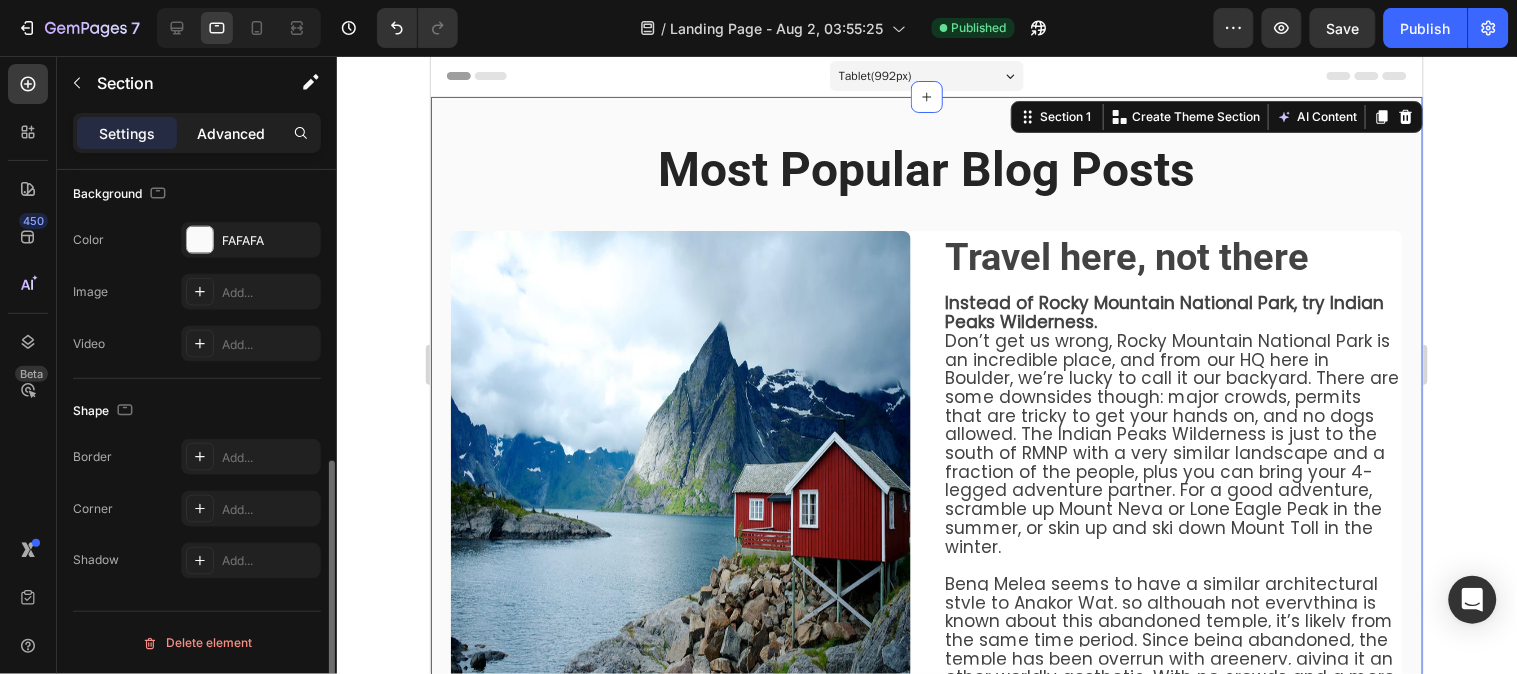 click on "Advanced" at bounding box center [231, 133] 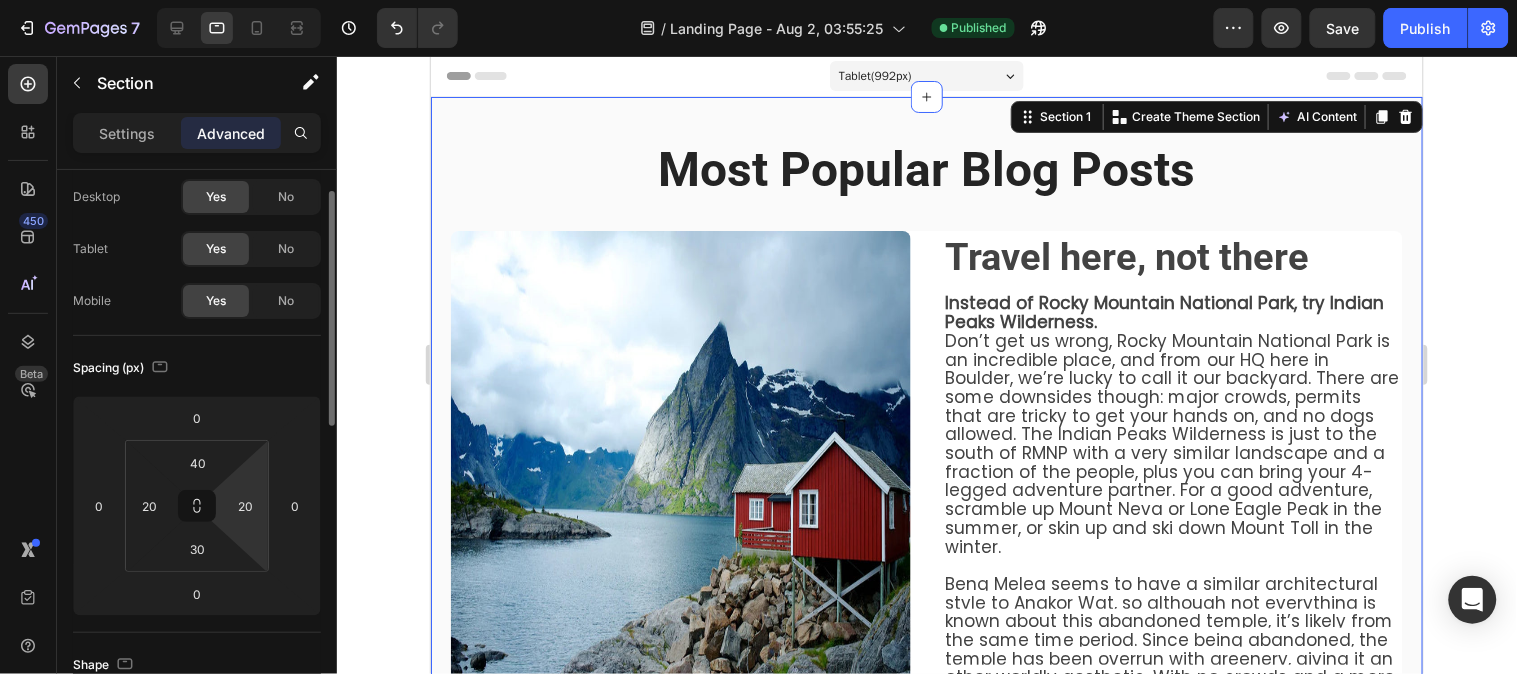 scroll, scrollTop: 0, scrollLeft: 0, axis: both 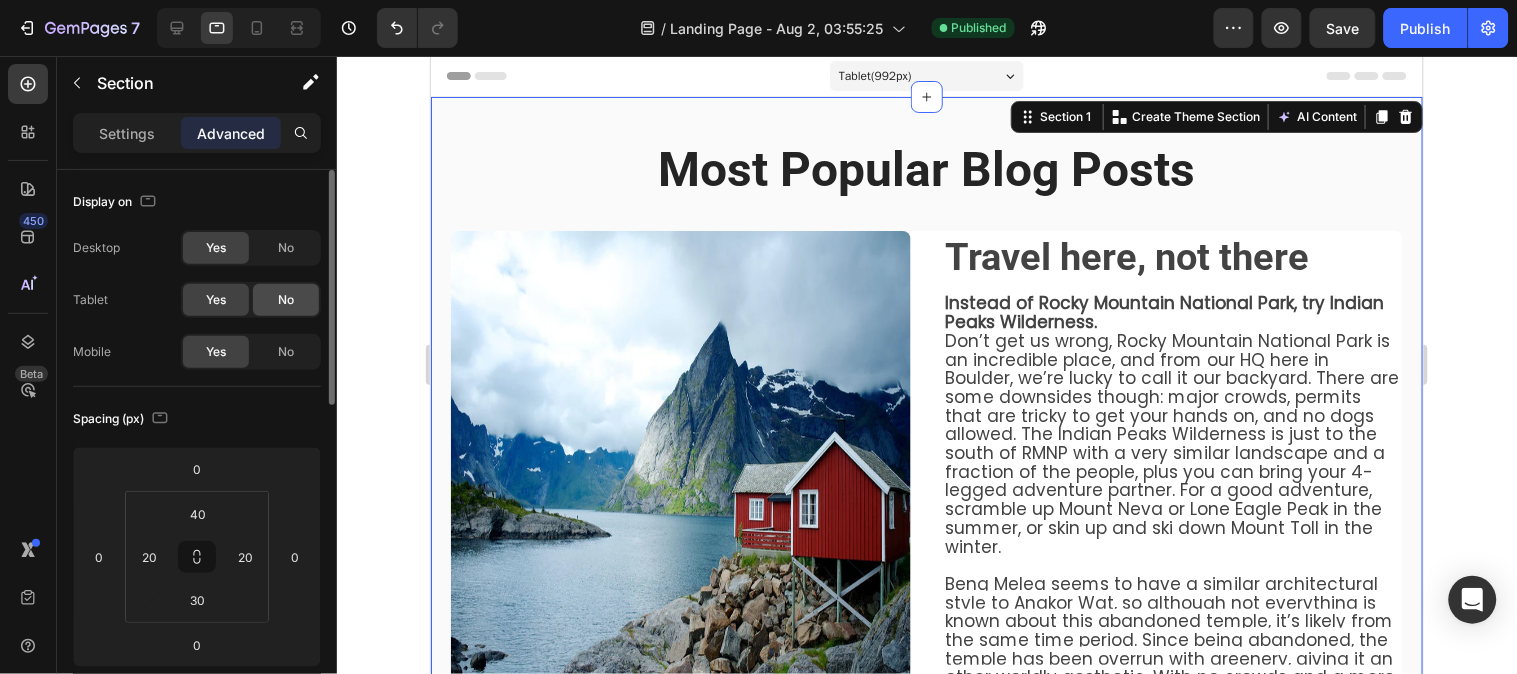 click on "No" 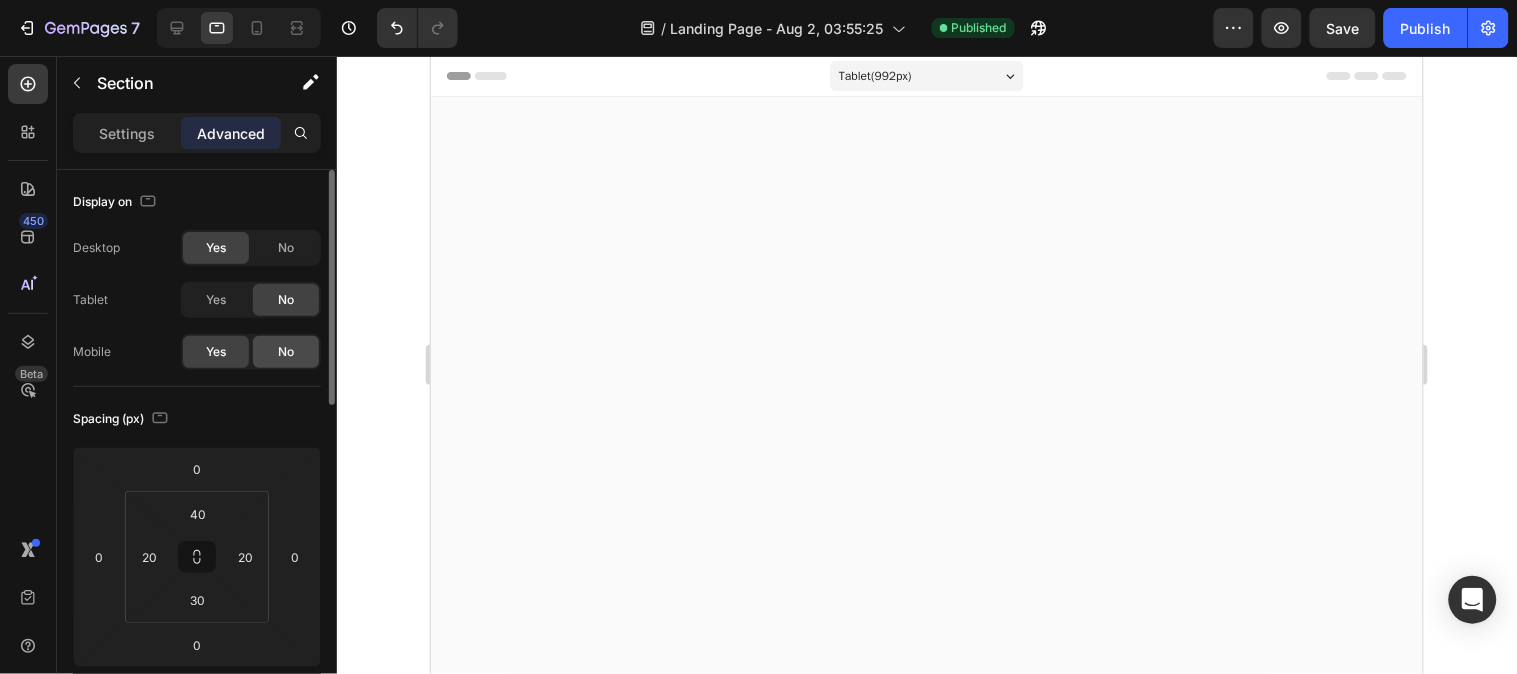 click on "No" 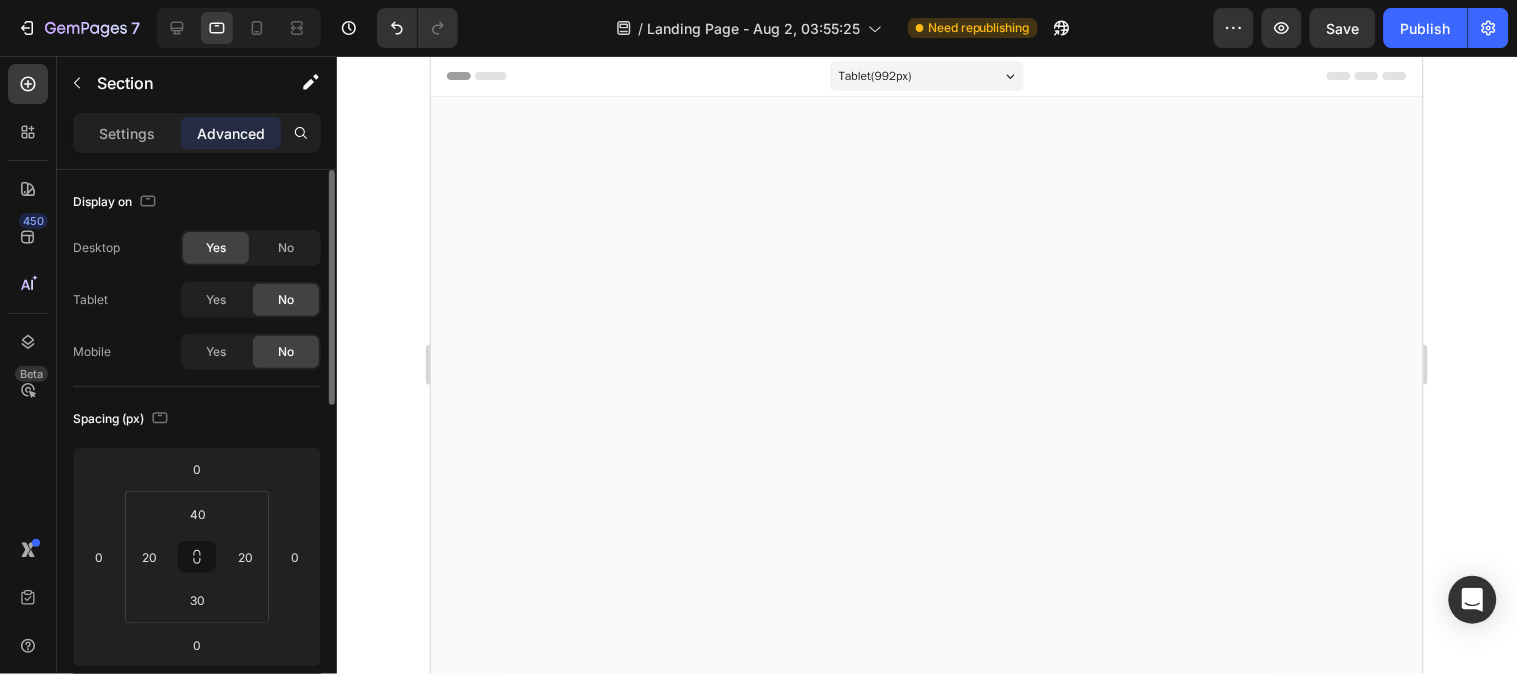 click on "Yes" 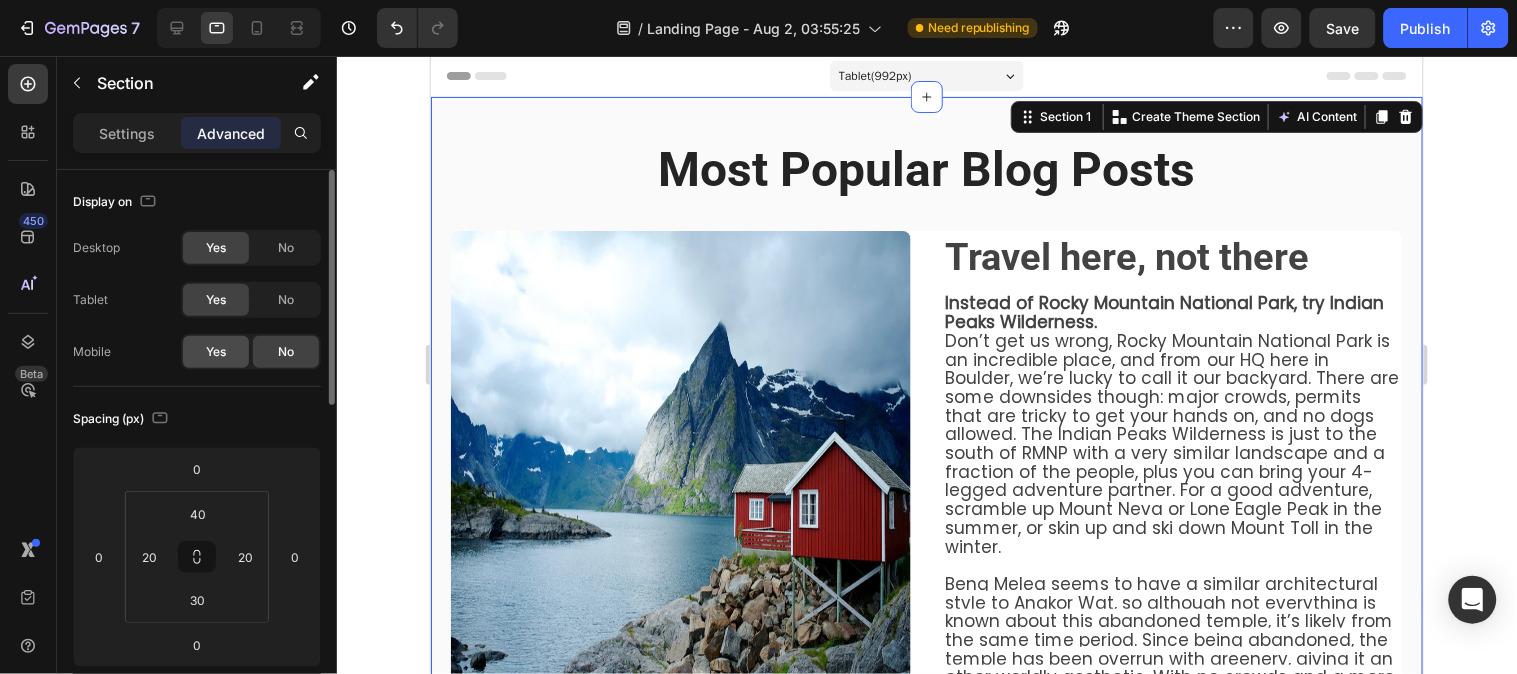 click on "Yes" 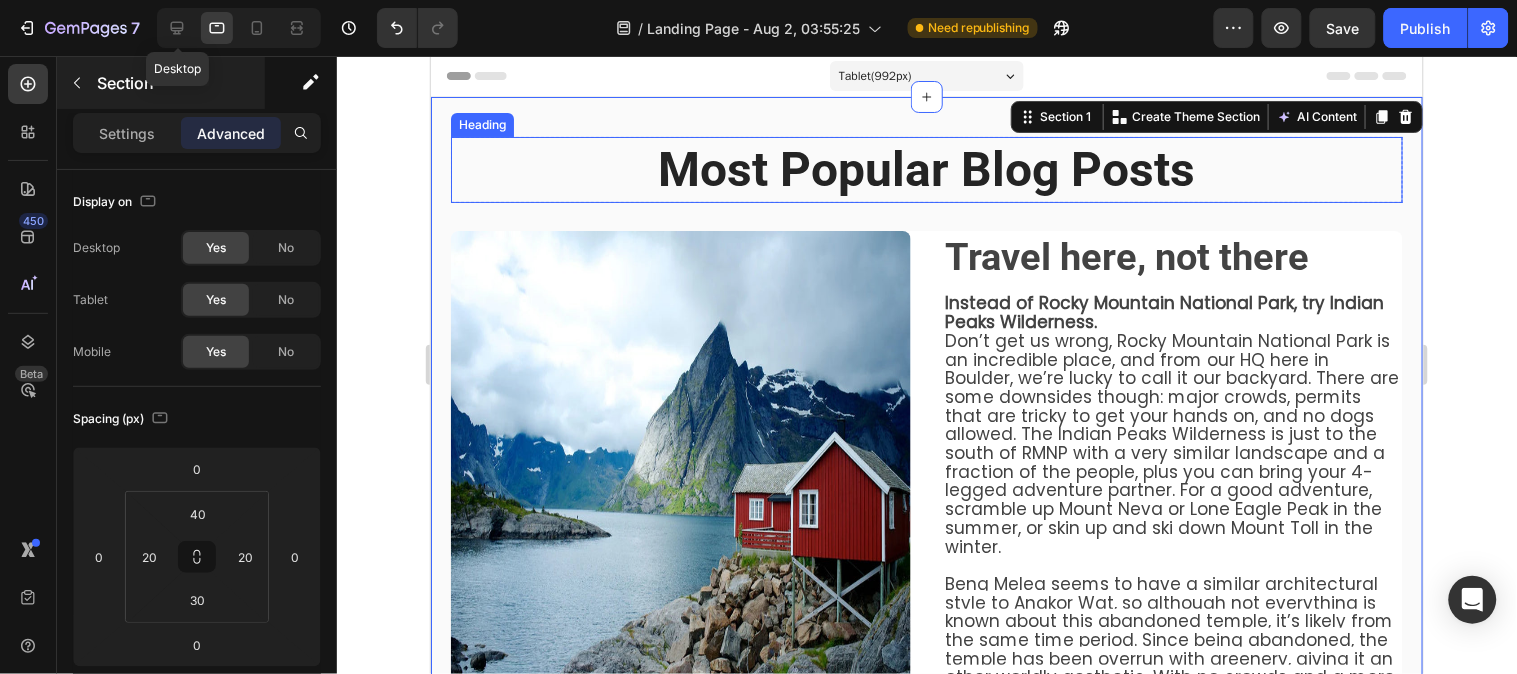 drag, startPoint x: 177, startPoint y: 31, endPoint x: 216, endPoint y: 75, distance: 58.796257 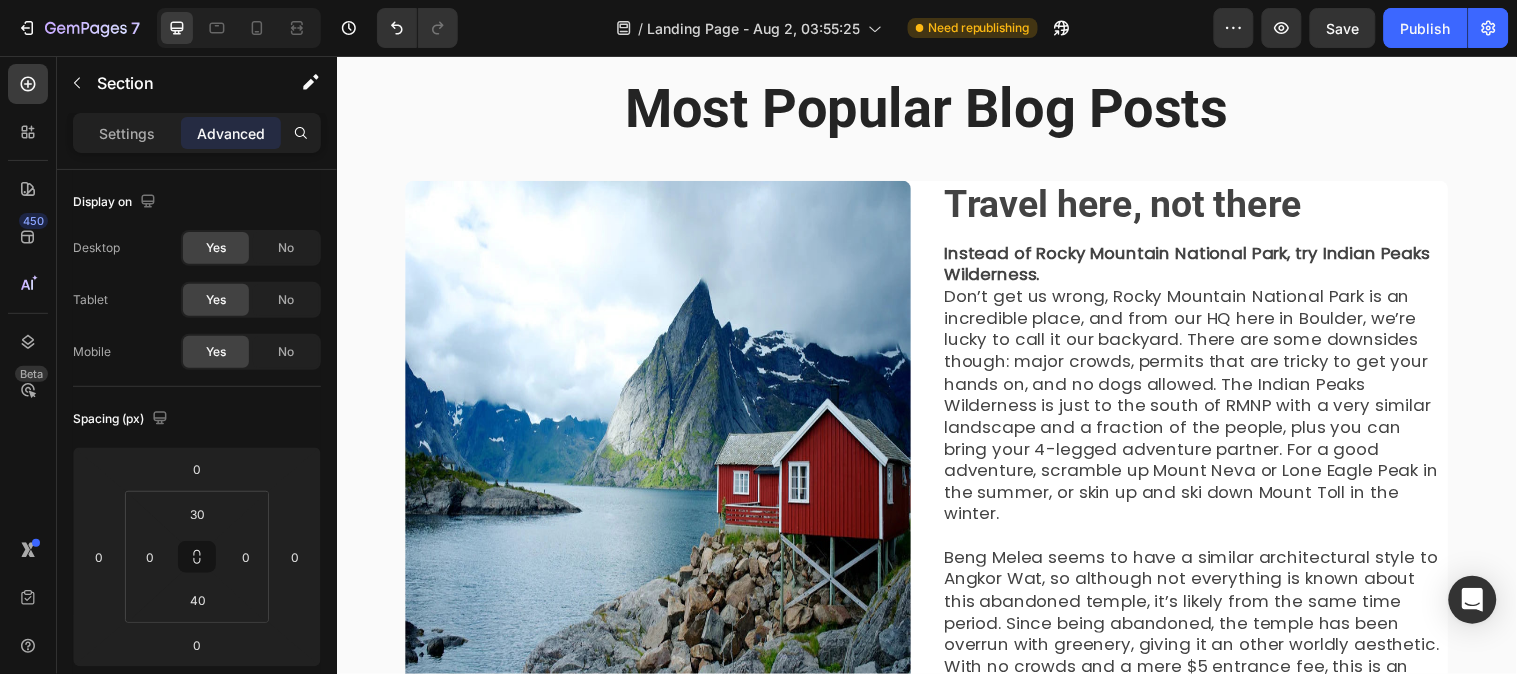 scroll, scrollTop: 0, scrollLeft: 0, axis: both 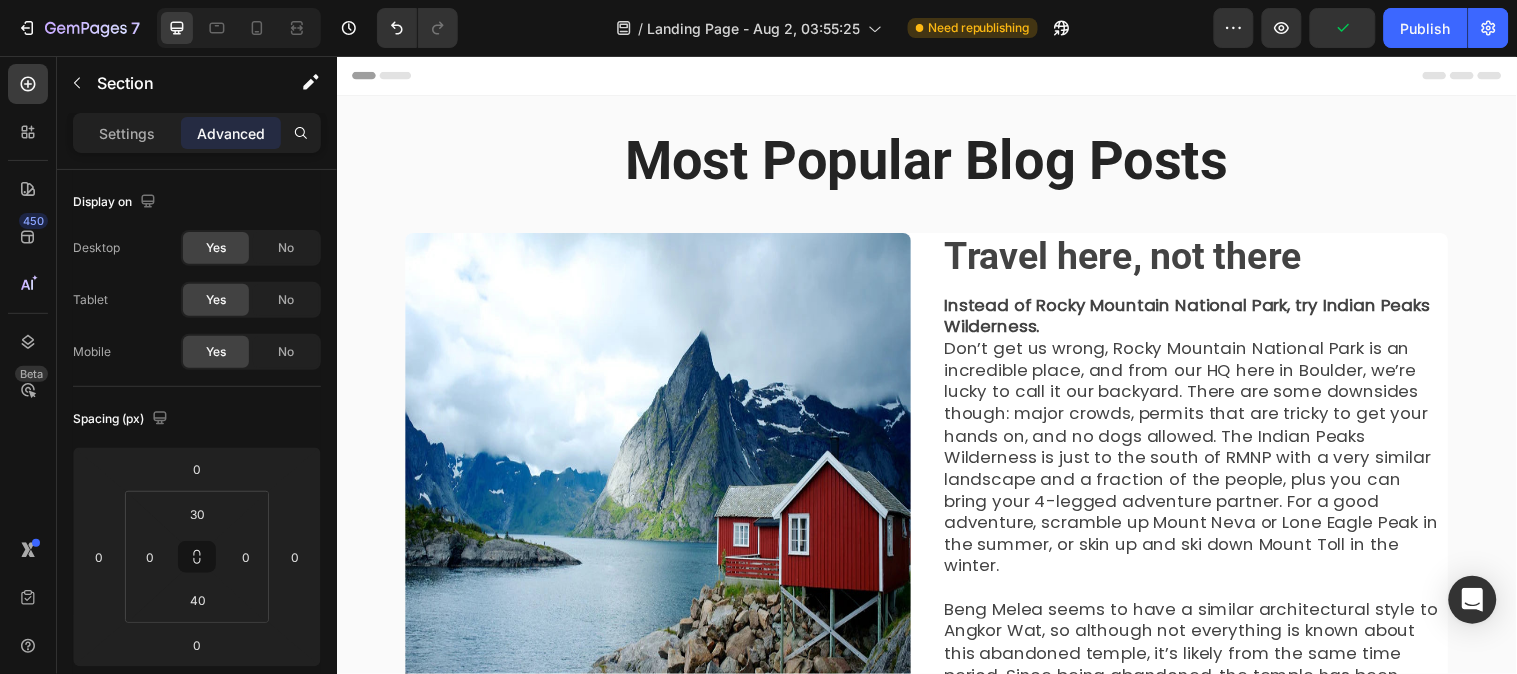 click on "Most Popular Blog Posts Heading Row Image Travel here, not there Heading Instead of Rocky Mountain National Park, try Indian Peaks Wilderness. Don’t get us wrong, Rocky Mountain National Park is an incredible place, and from our HQ here in Boulder, we’re lucky to call it our backyard. There are some downsides though: major crowds, permits that are tricky to get your hands on, and no dogs allowed. The Indian Peaks Wilderness is just to the south of RMNP with a very similar landscape and a fraction of the people, plus you can bring your 4-legged adventure partner. For a good adventure, scramble up Mount Neva or Lone Eagle Peak in the summer, or skin up and ski down Mount Toll in the winter.   Text block Row How a packable backpack became the best hiking backpack of 2021 Heading Over the past year,  Gear Patrol ,  Popular Mechanics , and  HiConsumption “Nobody cares about a 10% improvement. What if we went for a 10X improvement instead?” Text block Image Row Section 1" at bounding box center (936, 858) 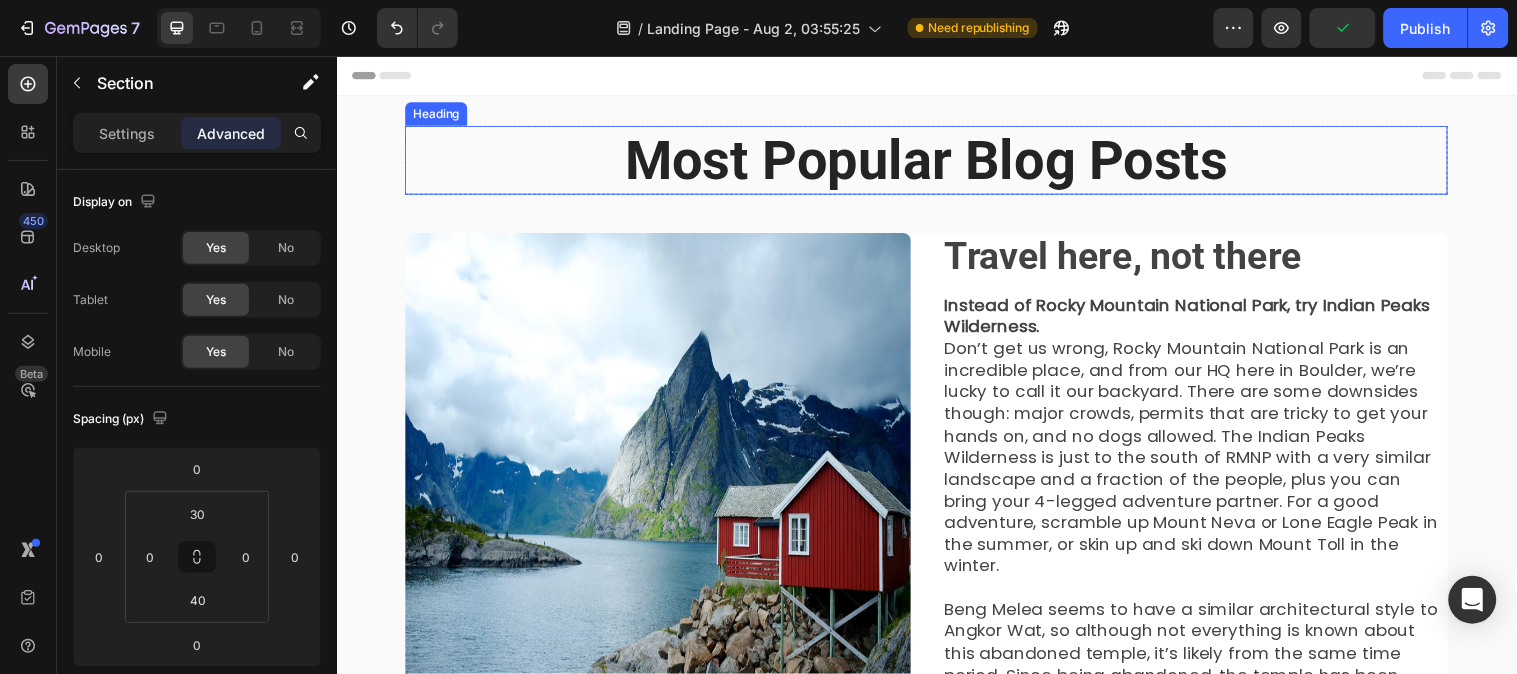 click on "Most Popular Blog Posts" at bounding box center (936, 161) 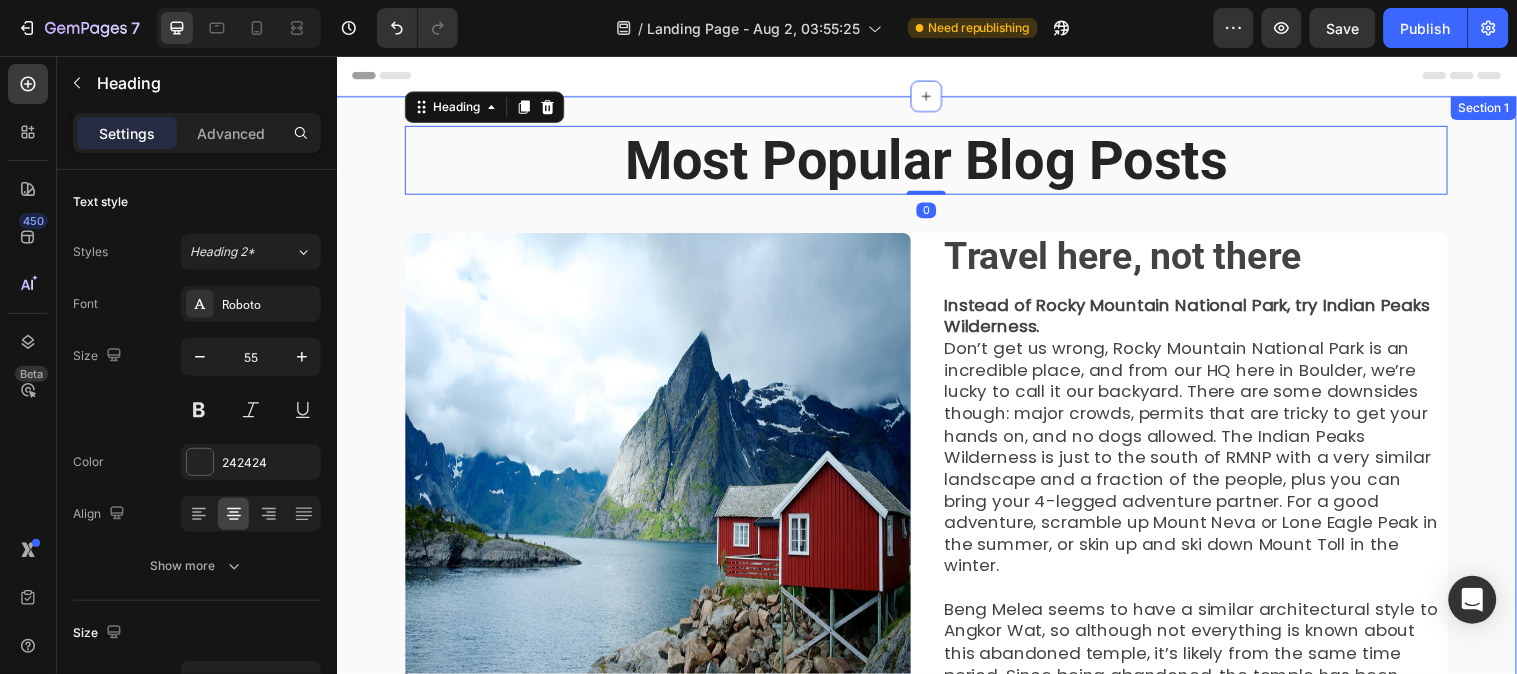 click on "Most Popular Blog Posts Heading   0 Row Image Travel here, not there Heading Instead of Rocky Mountain National Park, try Indian Peaks Wilderness. Don’t get us wrong, Rocky Mountain National Park is an incredible place, and from our HQ here in Boulder, we’re lucky to call it our backyard. There are some downsides though: major crowds, permits that are tricky to get your hands on, and no dogs allowed. The Indian Peaks Wilderness is just to the south of RMNP with a very similar landscape and a fraction of the people, plus you can bring your 4-legged adventure partner. For a good adventure, scramble up Mount Neva or Lone Eagle Peak in the summer, or skin up and ski down Mount Toll in the winter.   Text block Row How a packable backpack became the best hiking backpack of 2021 Heading Over the past year,  Gear Patrol ,  Popular Mechanics , and  HiConsumption “Nobody cares about a 10% improvement. What if we went for a 10X improvement instead?” Text block Image Row Section 1" at bounding box center [936, 858] 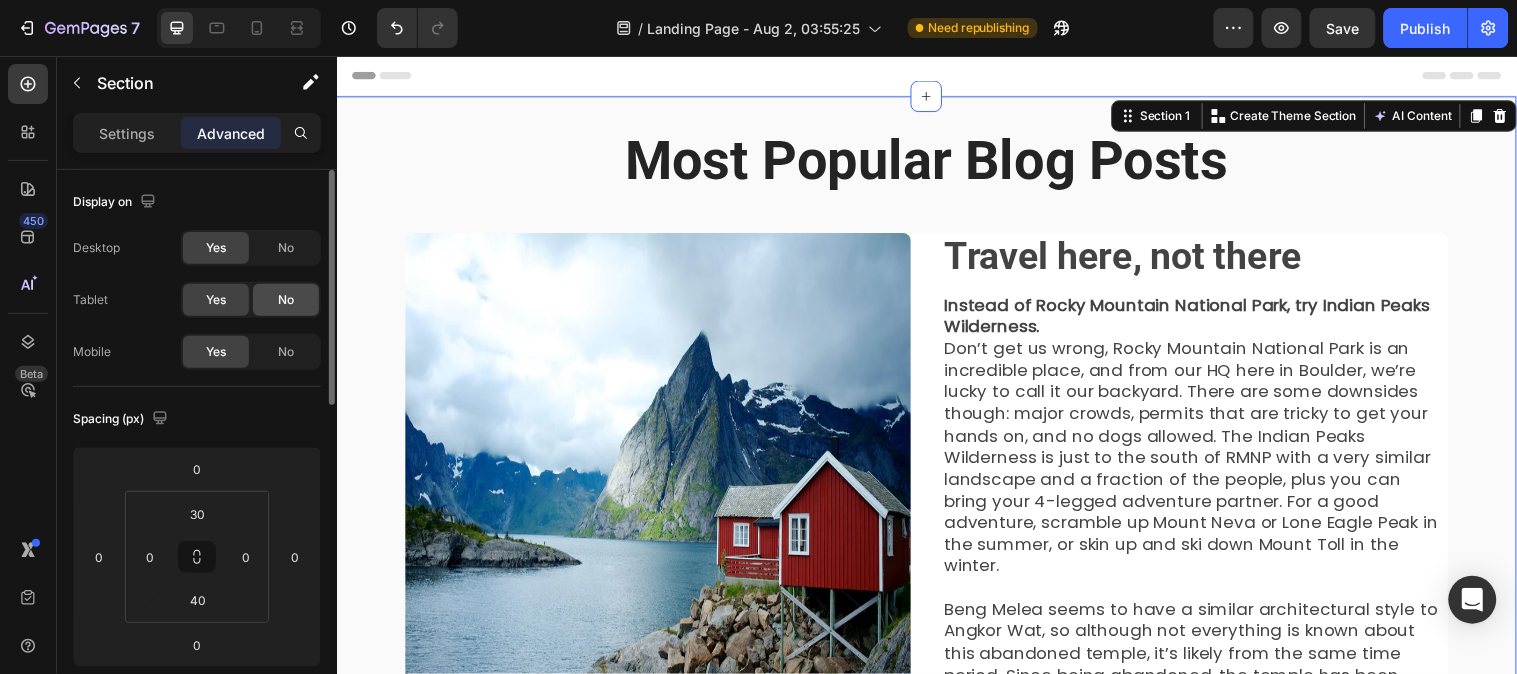 click on "No" 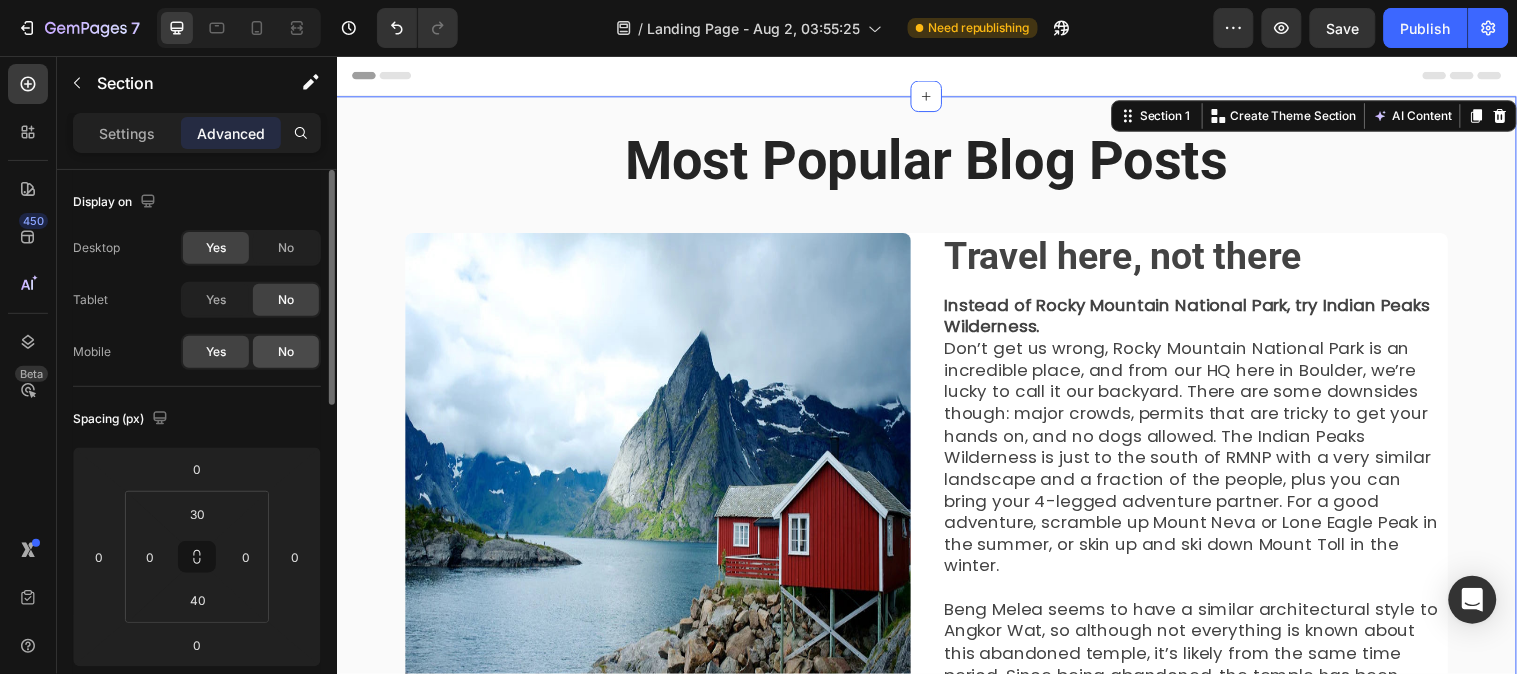 click on "No" 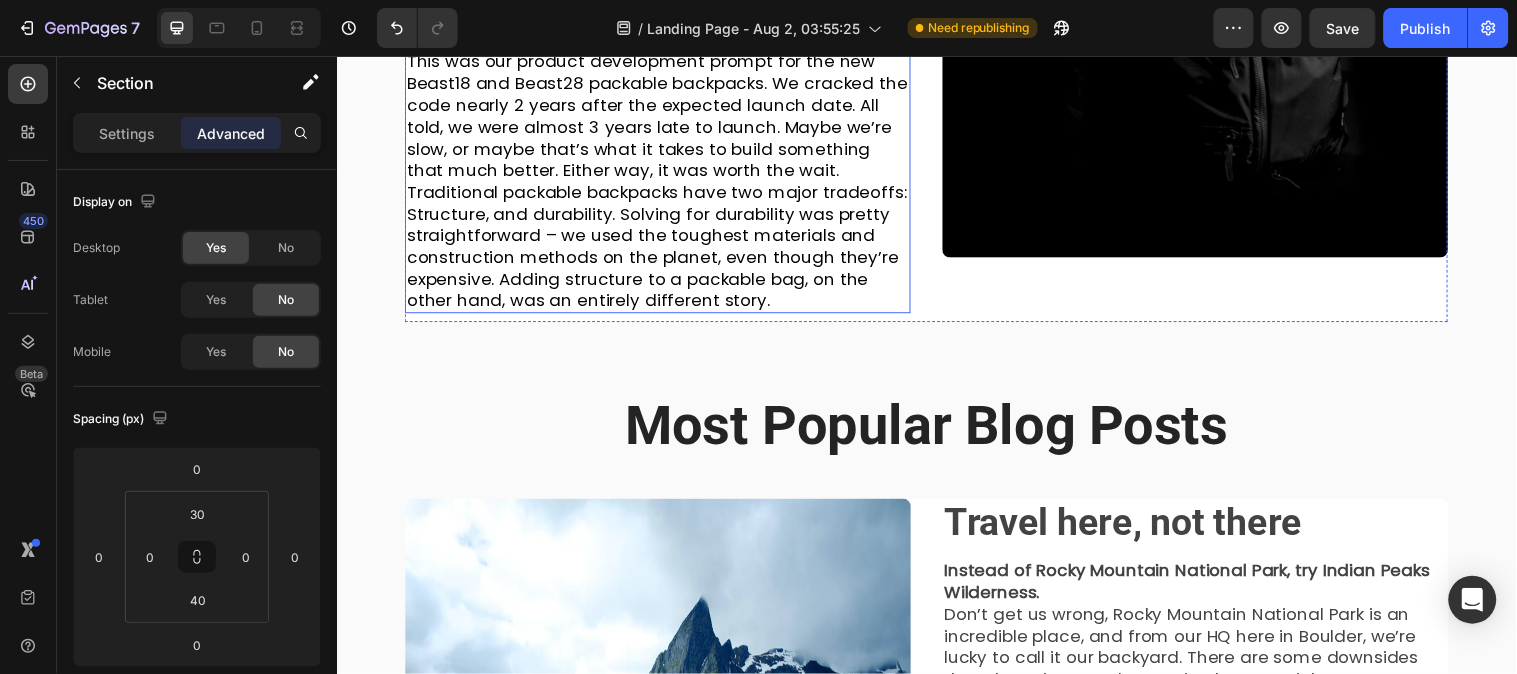 scroll, scrollTop: 1222, scrollLeft: 0, axis: vertical 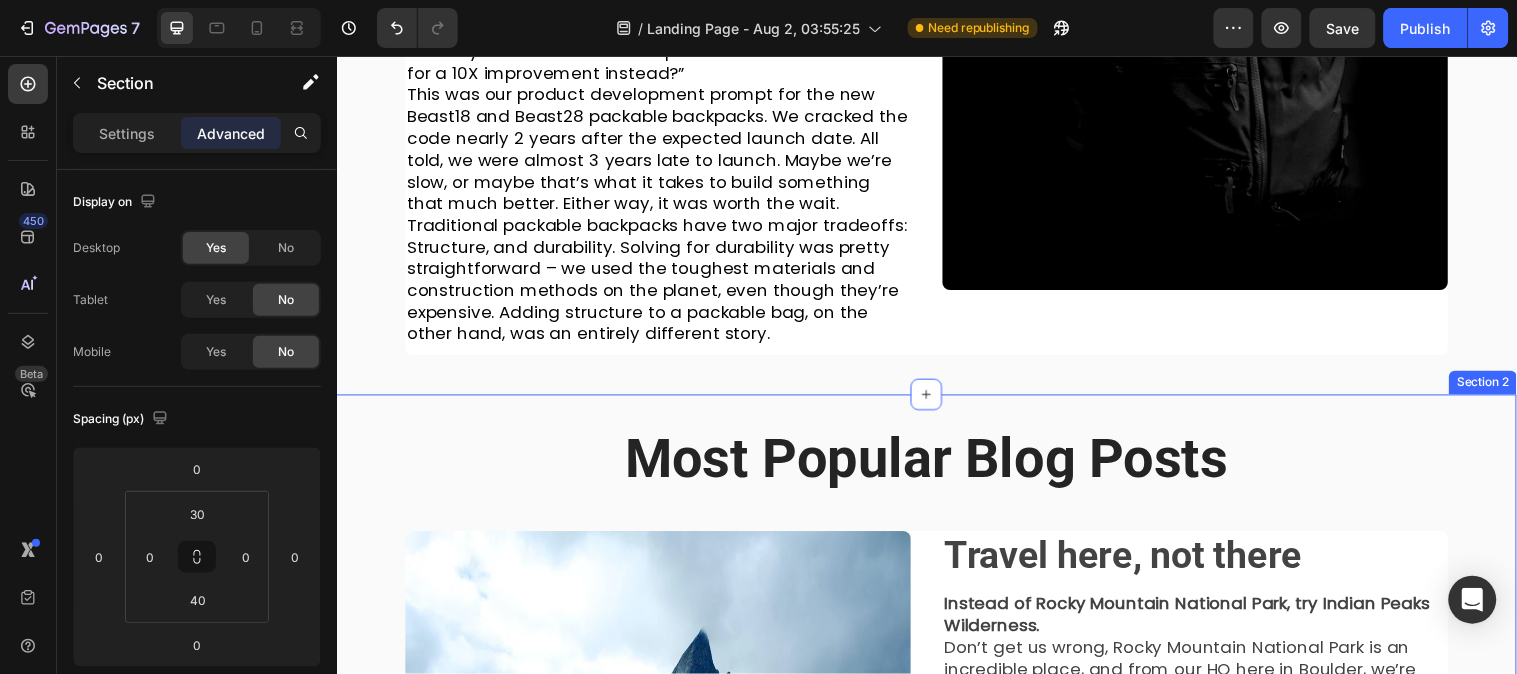 click on "Most Popular Blog Posts Heading Row Image Travel here, not there Heading Instead of Rocky Mountain National Park, try Indian Peaks Wilderness. Don’t get us wrong, Rocky Mountain National Park is an incredible place, and from our HQ here in Boulder, we’re lucky to call it our backyard. There are some downsides though: major crowds, permits that are tricky to get your hands on, and no dogs allowed. The Indian Peaks Wilderness is just to the south of RMNP with a very similar landscape and a fraction of the people, plus you can bring your 4-legged adventure partner. For a good adventure, scramble up Mount Neva or Lone Eagle Peak in the summer, or skin up and ski down Mount Toll in the winter.   Text block Row How a packable backpack became the best hiking backpack of 2021 Heading Over the past year,  Gear Patrol ,  Popular Mechanics , and  HiConsumption “Nobody cares about a 10% improvement. What if we went for a 10X improvement instead?” Text block Image Row" at bounding box center [936, 1156] 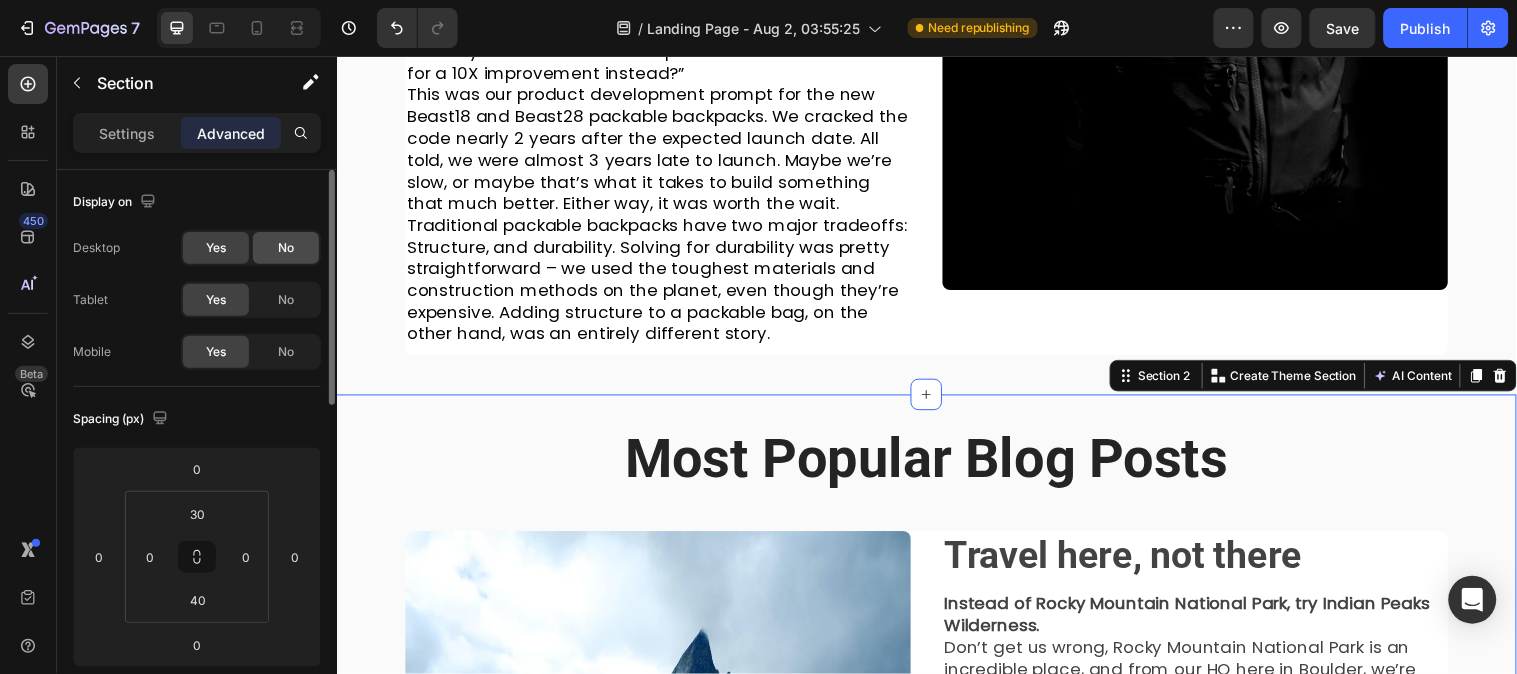 click on "No" 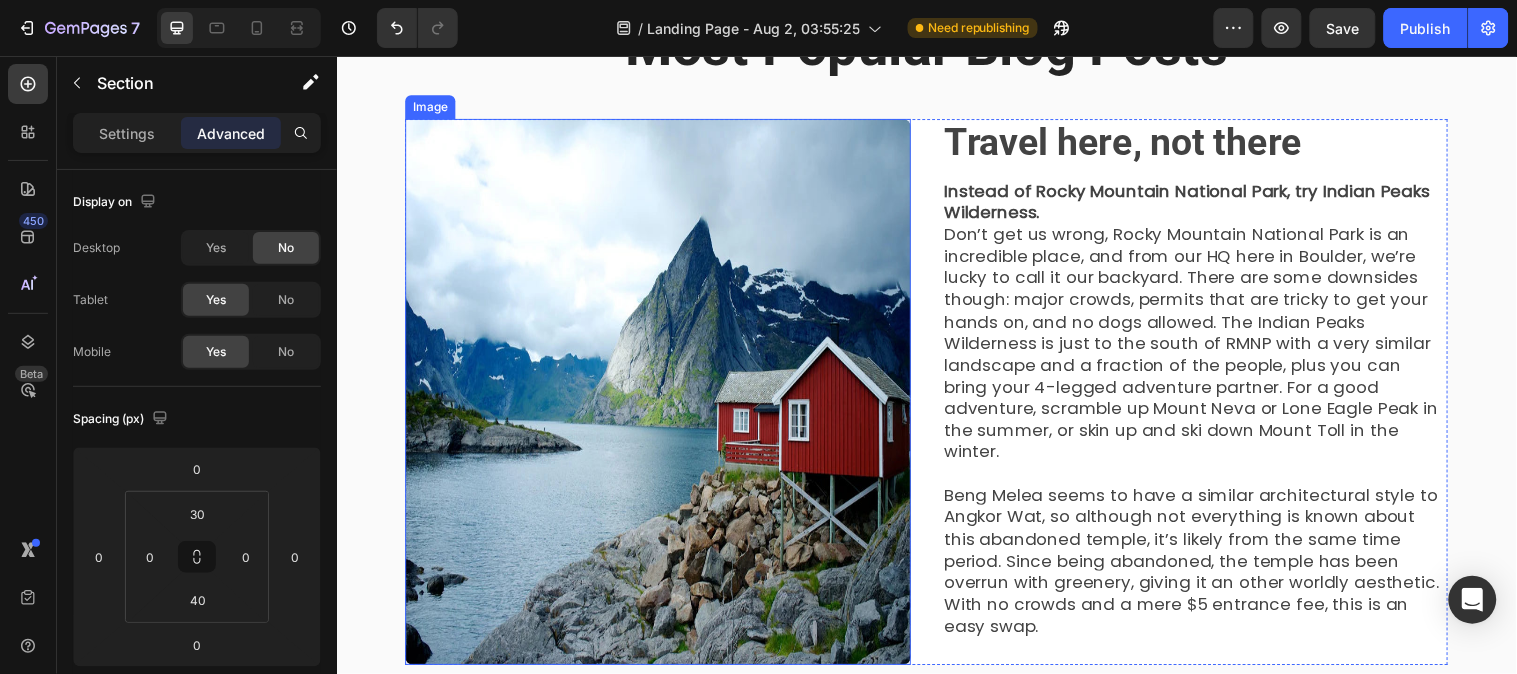 scroll, scrollTop: 0, scrollLeft: 0, axis: both 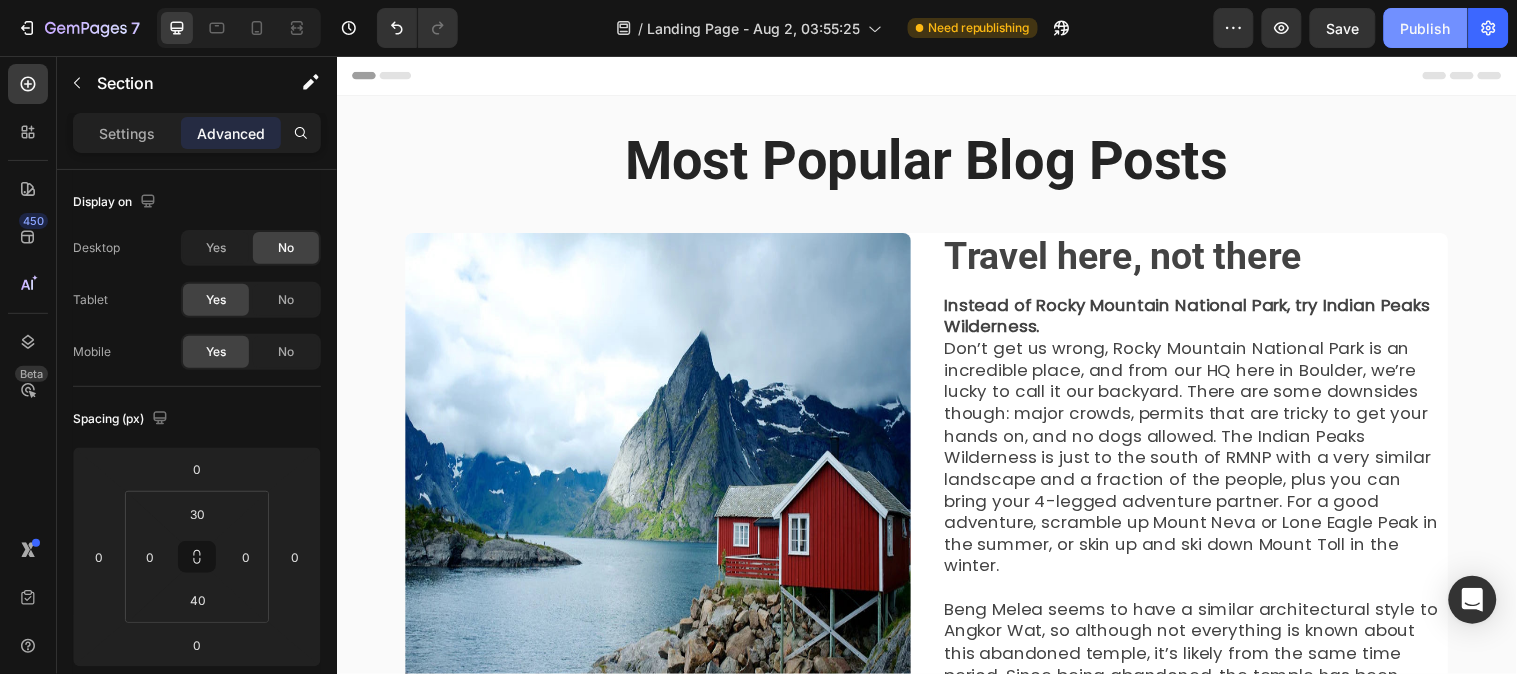 click on "Publish" at bounding box center (1426, 28) 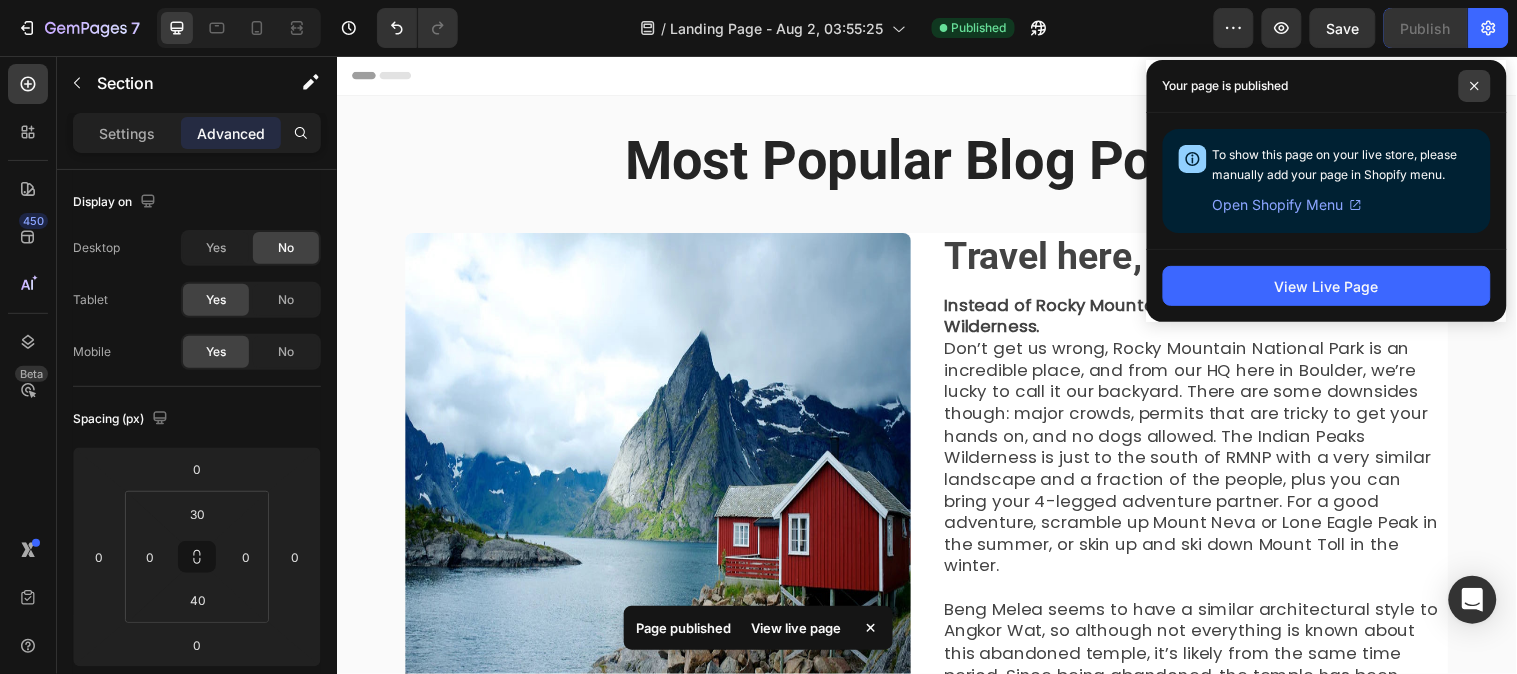 click 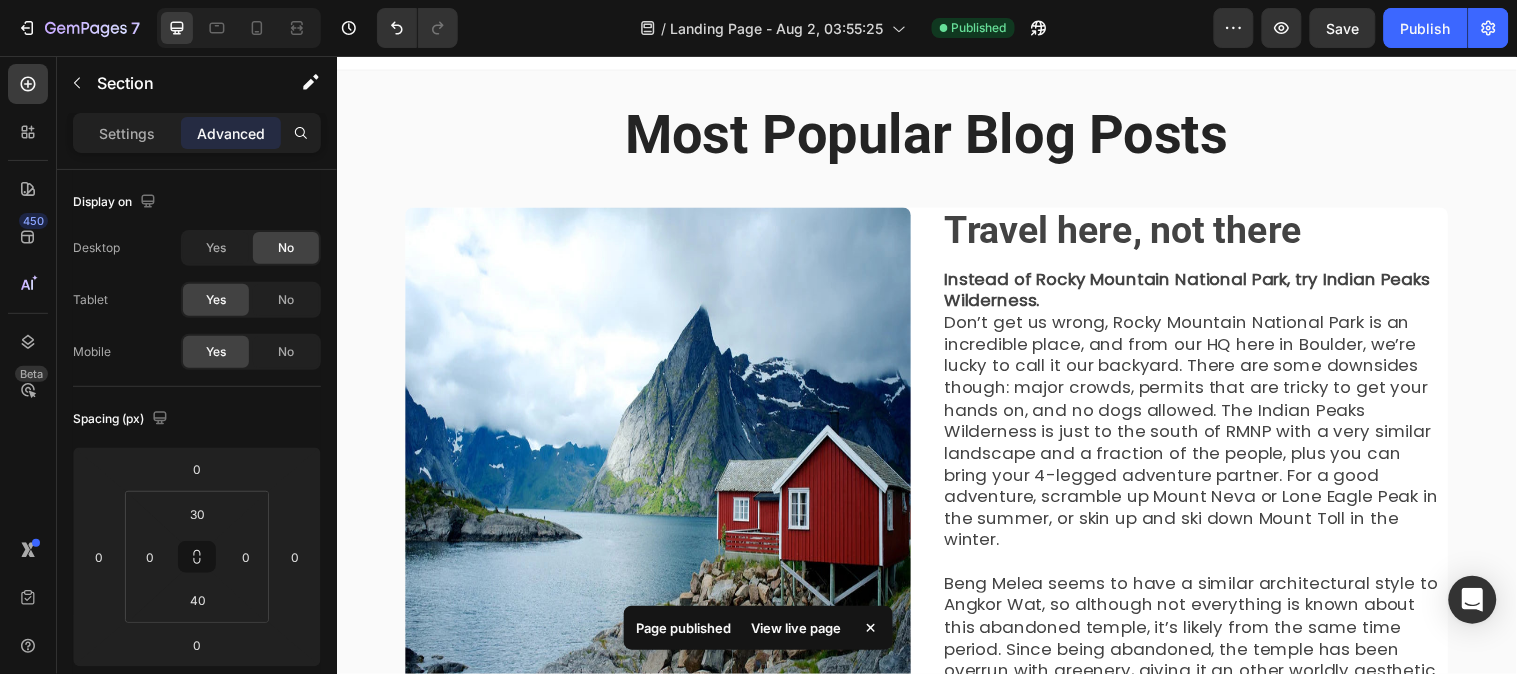 scroll, scrollTop: 0, scrollLeft: 0, axis: both 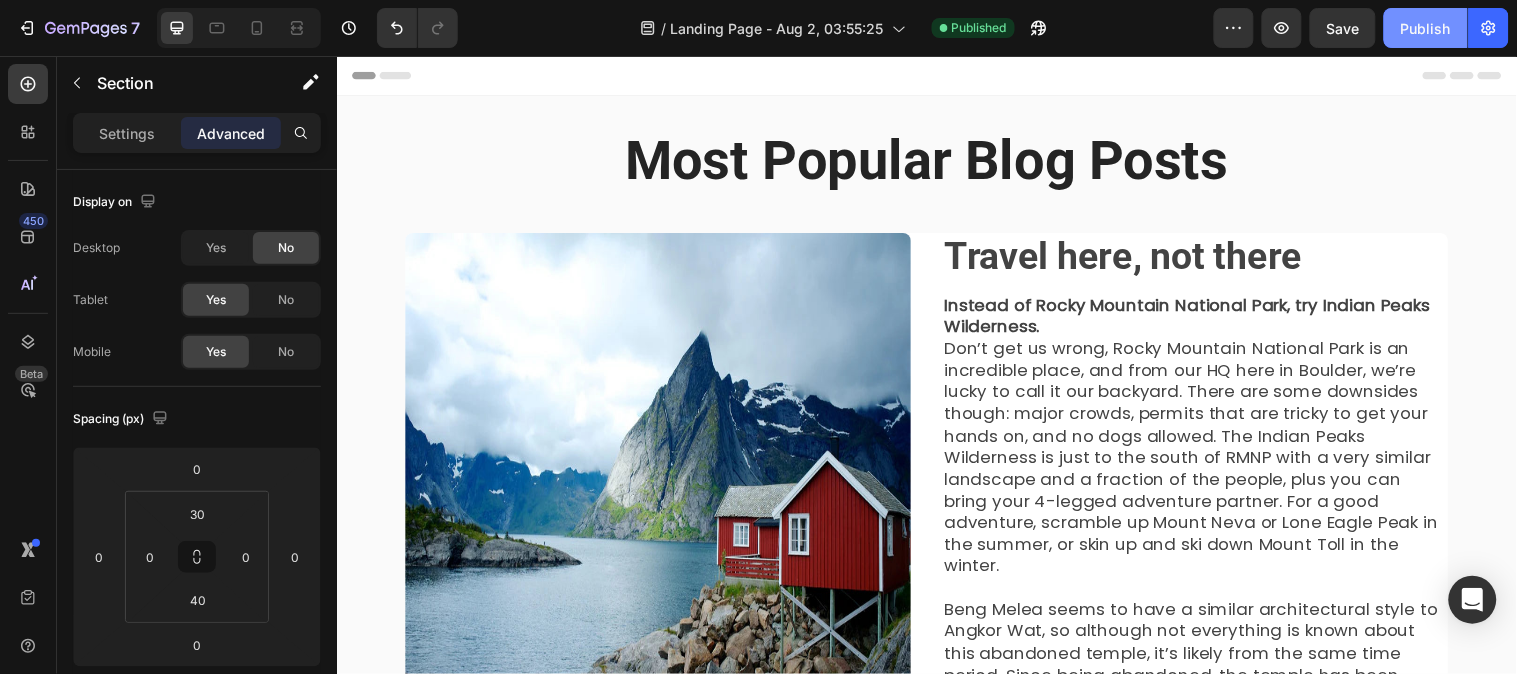 click on "Publish" at bounding box center [1426, 28] 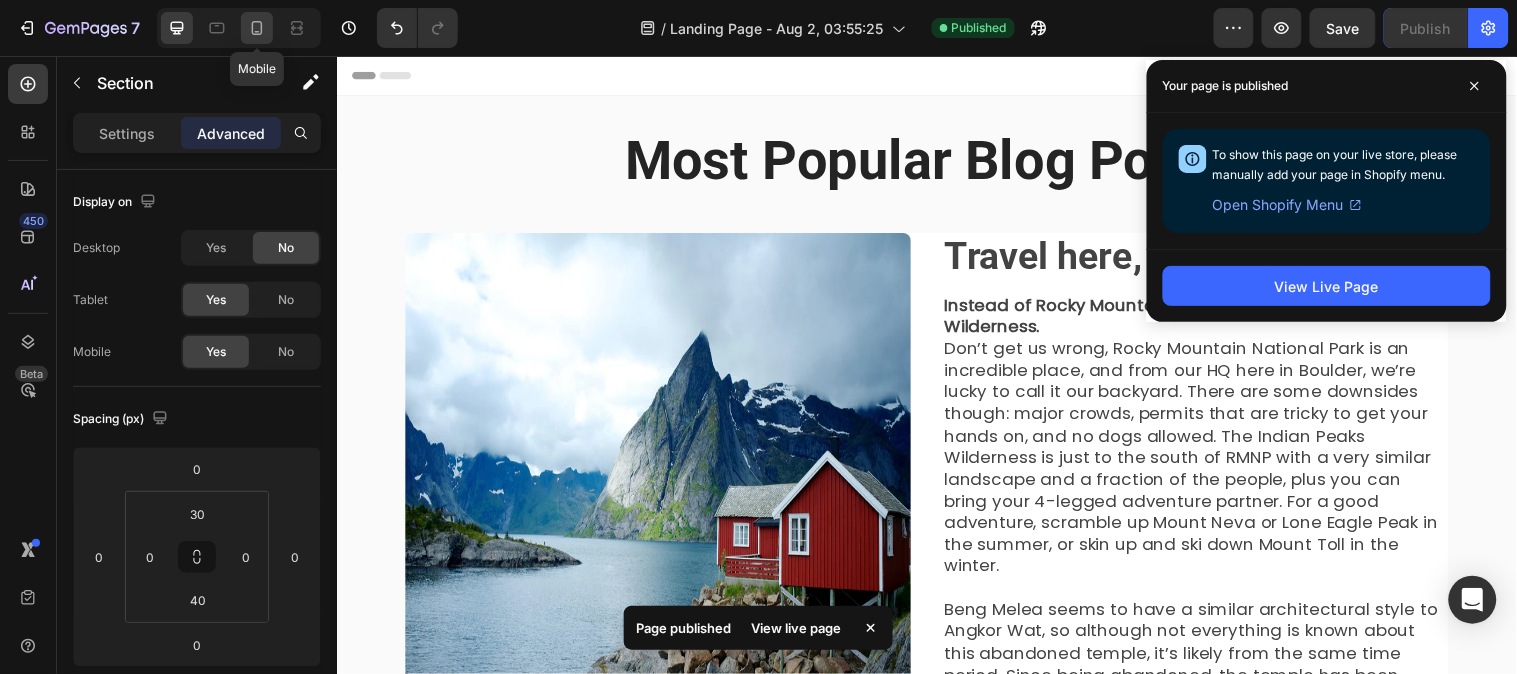 click 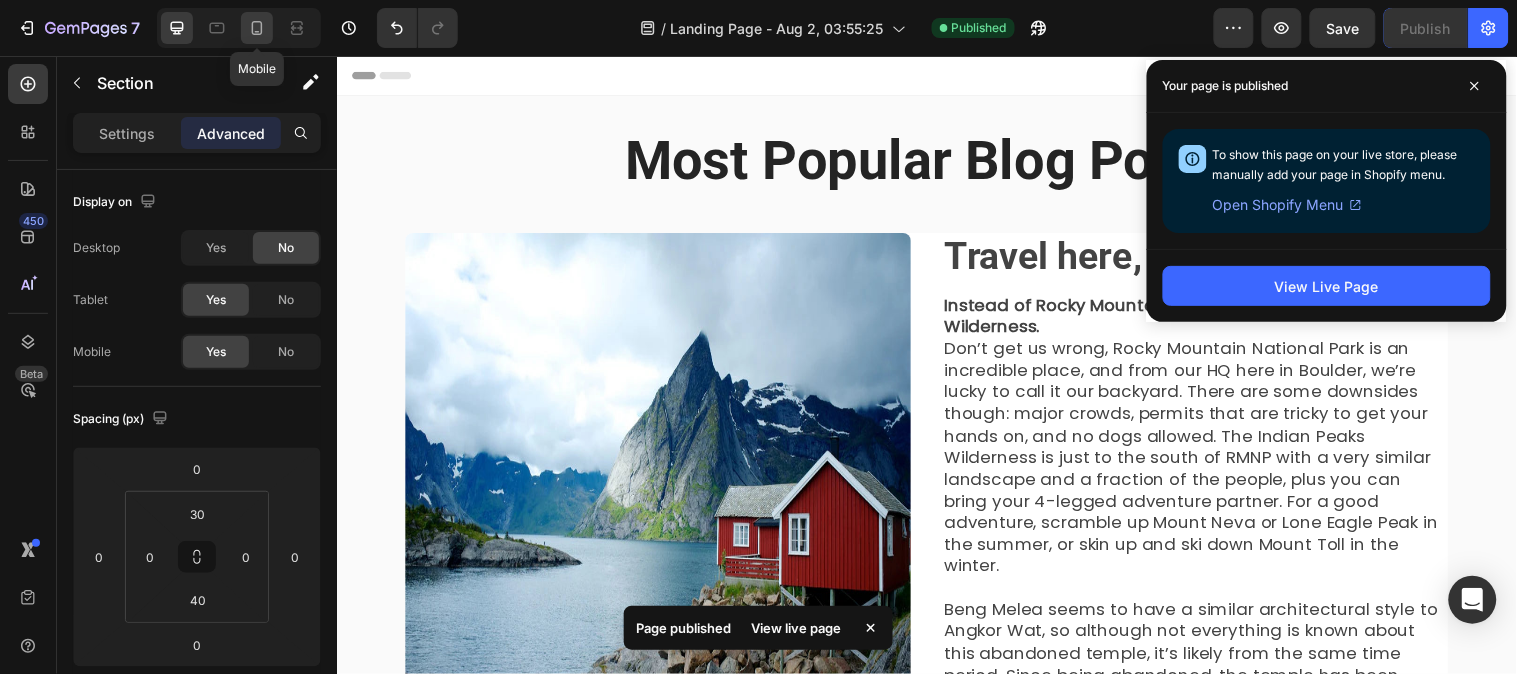 type on "15" 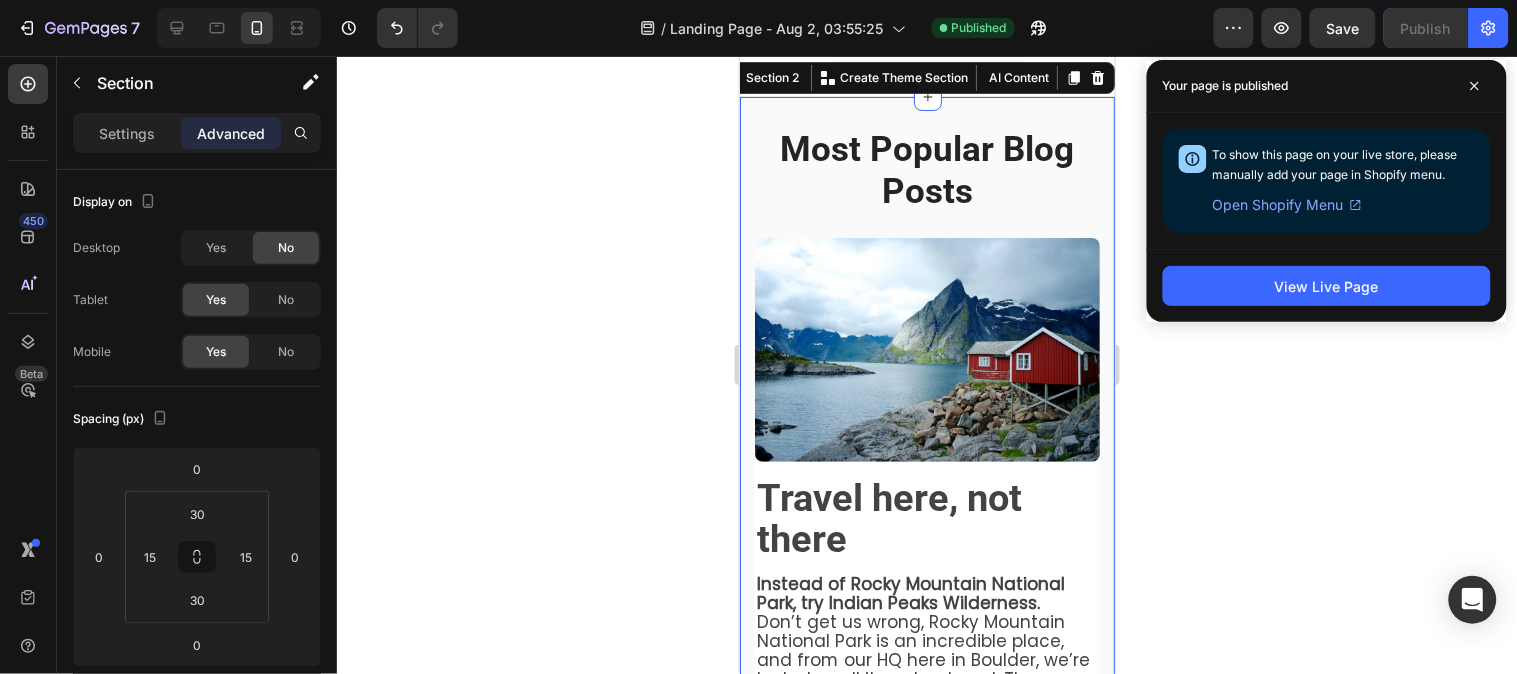 click on "Most Popular Blog Posts Heading Row Image Travel here, not there Heading Instead of Rocky Mountain National Park, try Indian Peaks Wilderness. Don’t get us wrong, Rocky Mountain National Park is an incredible place, and from our HQ here in Boulder, we’re lucky to call it our backyard. There are some downsides though: major crowds, permits that are tricky to get your hands on, and no dogs allowed. The Indian Peaks Wilderness is just to the south of RMNP with a very similar landscape and a fraction of the people, plus you can bring your 4-legged adventure partner. For a good adventure, scramble up Mount Neva or Lone Eagle Peak in the summer, or skin up and ski down Mount Toll in the winter.   Text block Row How a packable backpack became the best hiking backpack of 2021 Heading Over the past year,  Gear Patrol ,  Popular Mechanics , and  HiConsumption “Nobody cares about a 10% improvement. What if we went for a 10X improvement instead?” Text block Image Row Section 2   Create Theme Section Product" at bounding box center [926, 1369] 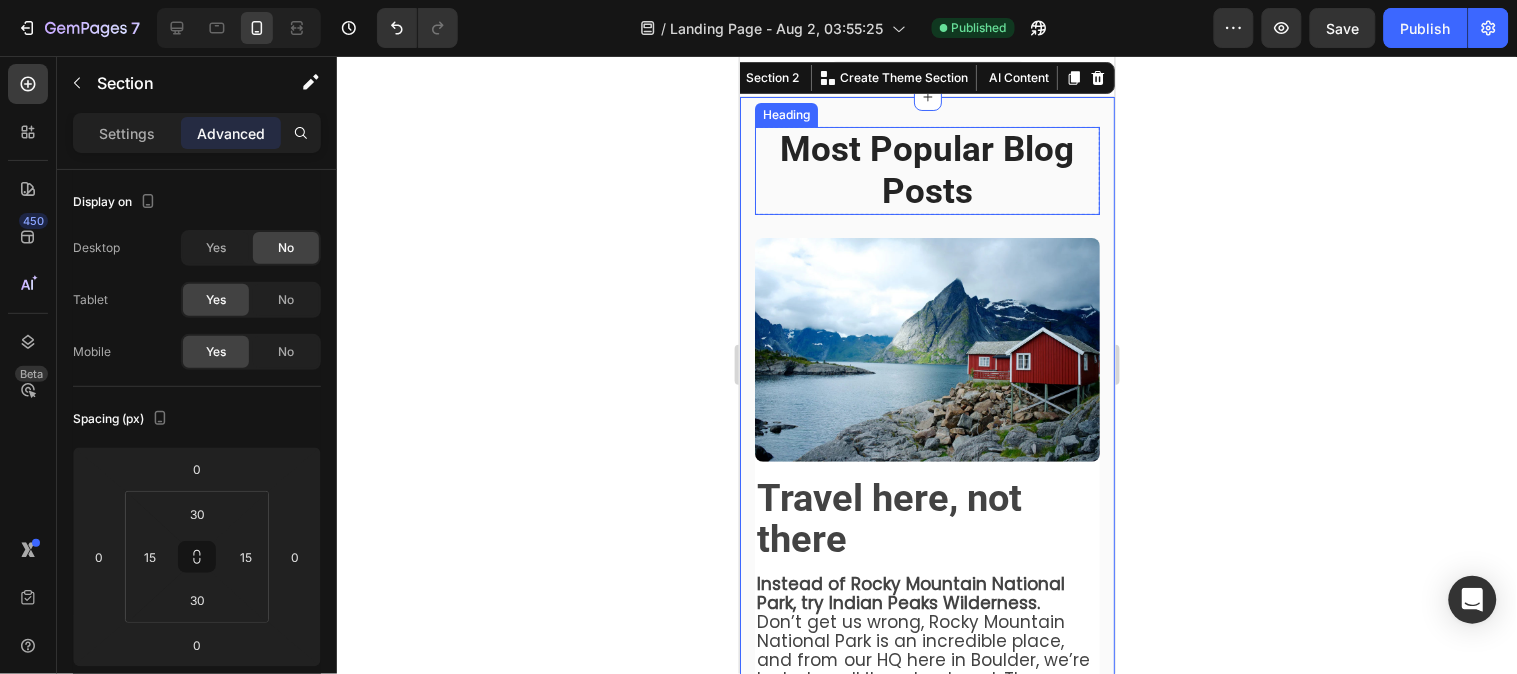 click on "Most Popular Blog Posts" at bounding box center (926, 170) 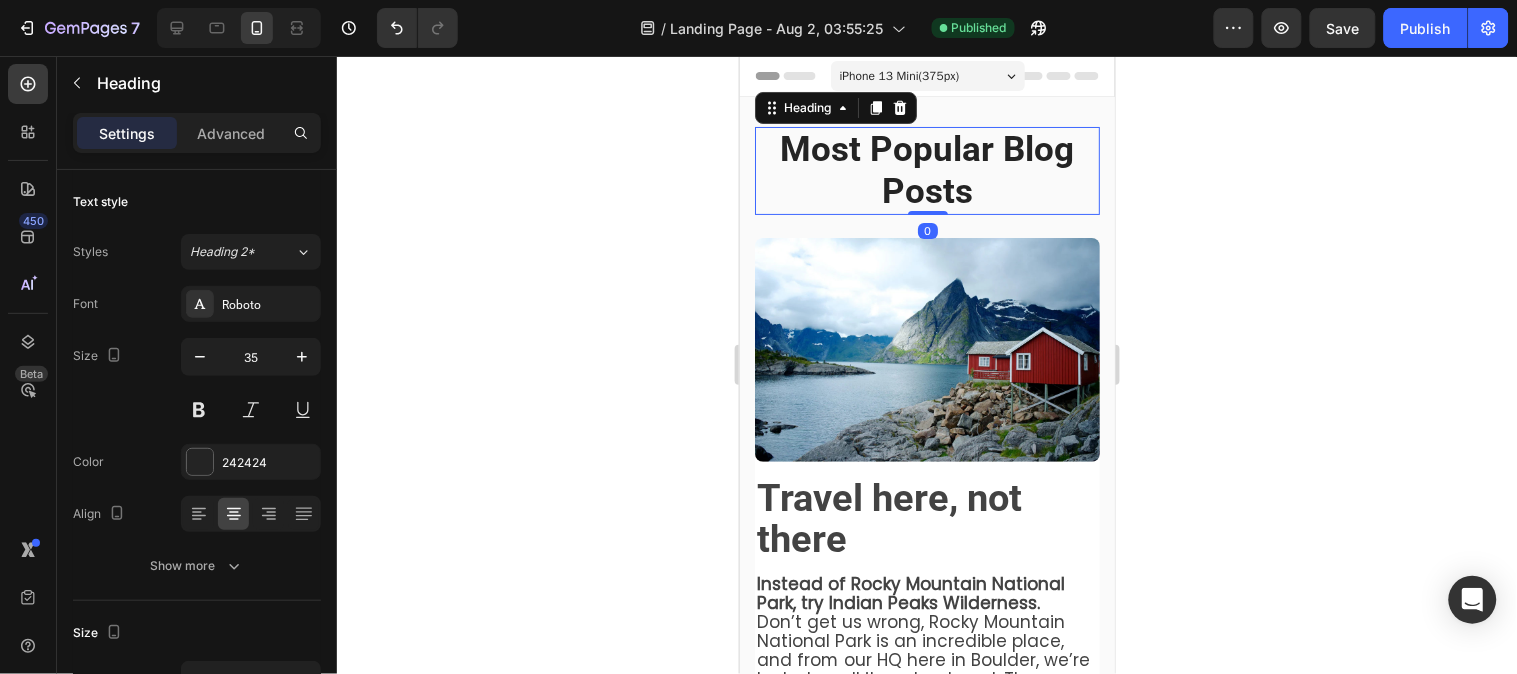 click on "Most Popular Blog Posts" at bounding box center (926, 170) 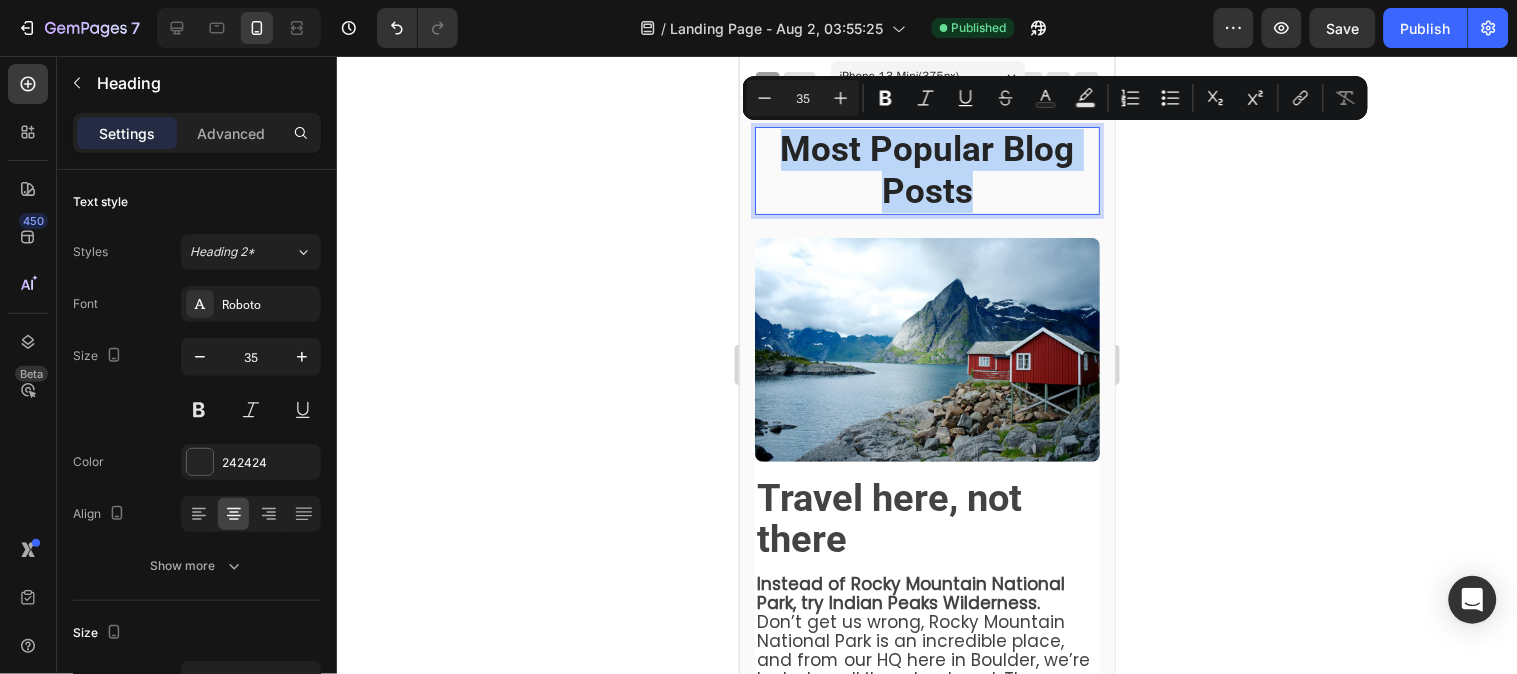 drag, startPoint x: 934, startPoint y: 195, endPoint x: 782, endPoint y: 149, distance: 158.80806 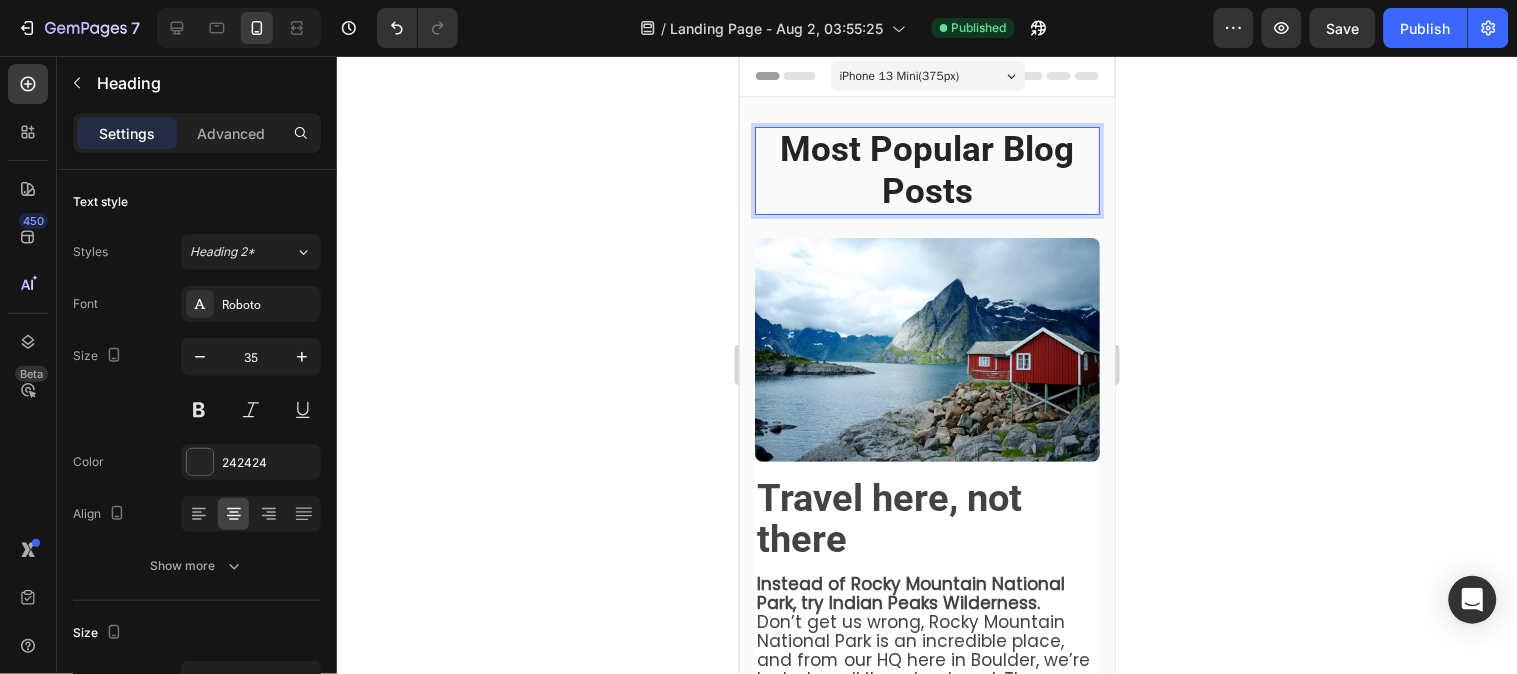click on "Most Popular Blog Posts" at bounding box center [926, 170] 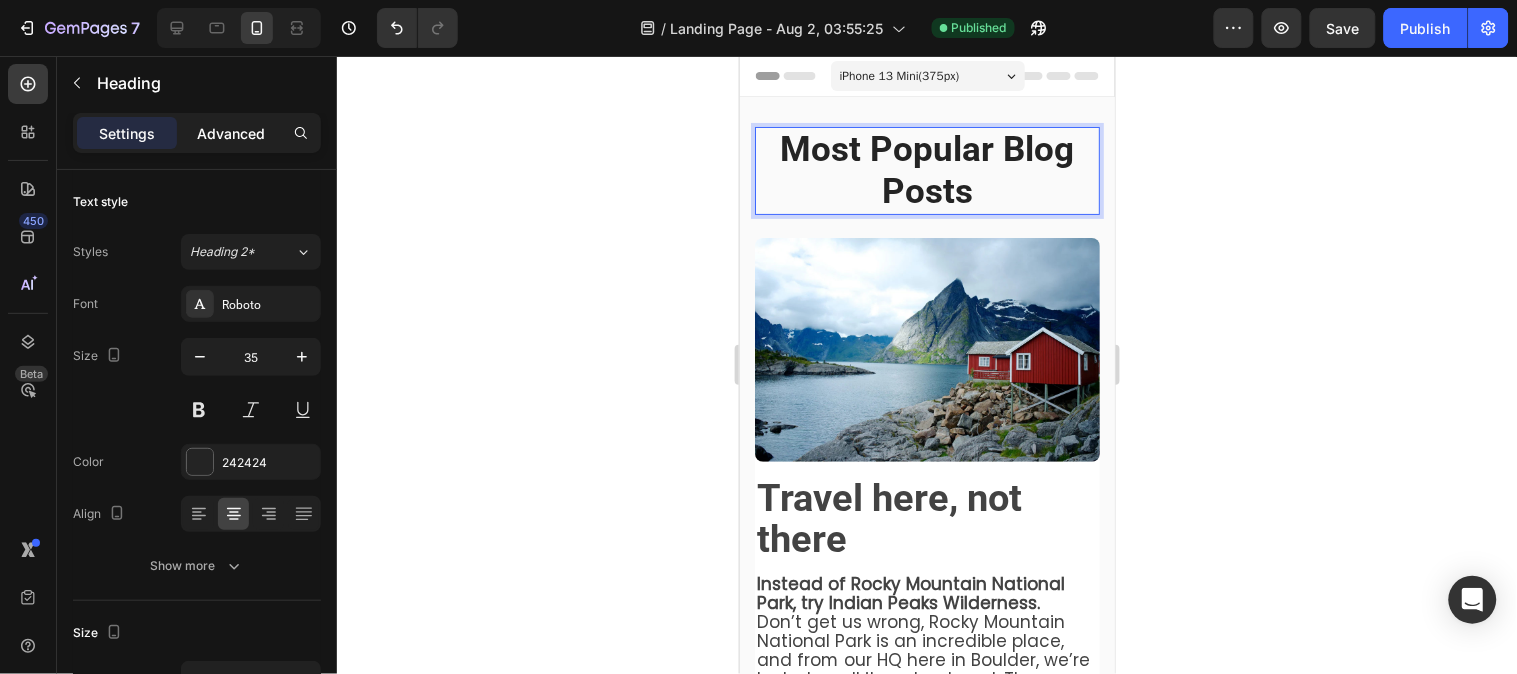 click on "Advanced" at bounding box center [231, 133] 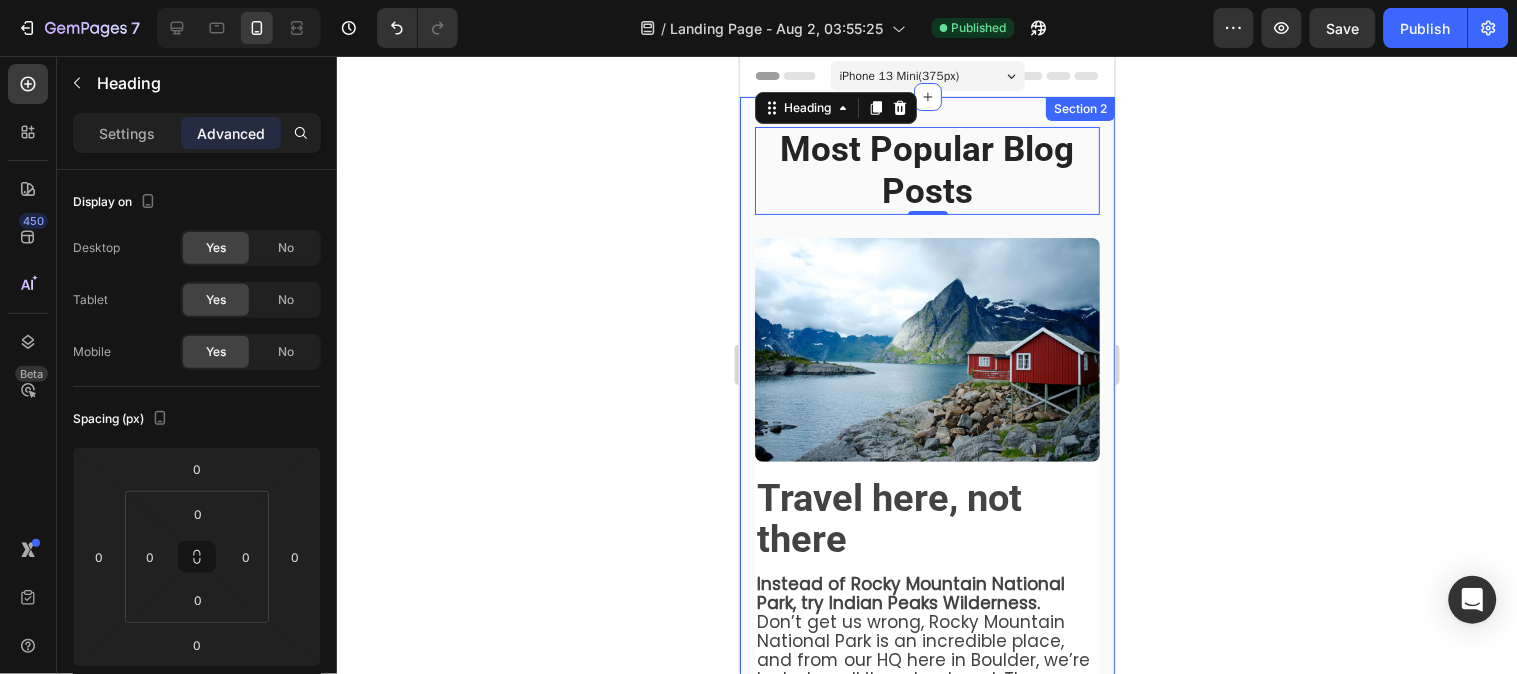 click on "Most Popular Blog Posts Heading   0 Row Image Travel here, not there Heading Instead of Rocky Mountain National Park, try Indian Peaks Wilderness. Don’t get us wrong, Rocky Mountain National Park is an incredible place, and from our HQ here in Boulder, we’re lucky to call it our backyard. There are some downsides though: major crowds, permits that are tricky to get your hands on, and no dogs allowed. The Indian Peaks Wilderness is just to the south of RMNP with a very similar landscape and a fraction of the people, plus you can bring your 4-legged adventure partner. For a good adventure, scramble up Mount Neva or Lone Eagle Peak in the summer, or skin up and ski down Mount Toll in the winter.   Text block Row How a packable backpack became the best hiking backpack of 2021 Heading Over the past year,  Gear Patrol ,  Popular Mechanics , and  HiConsumption “Nobody cares about a 10% improvement. What if we went for a 10X improvement instead?” Text block Image Row" at bounding box center (926, 1369) 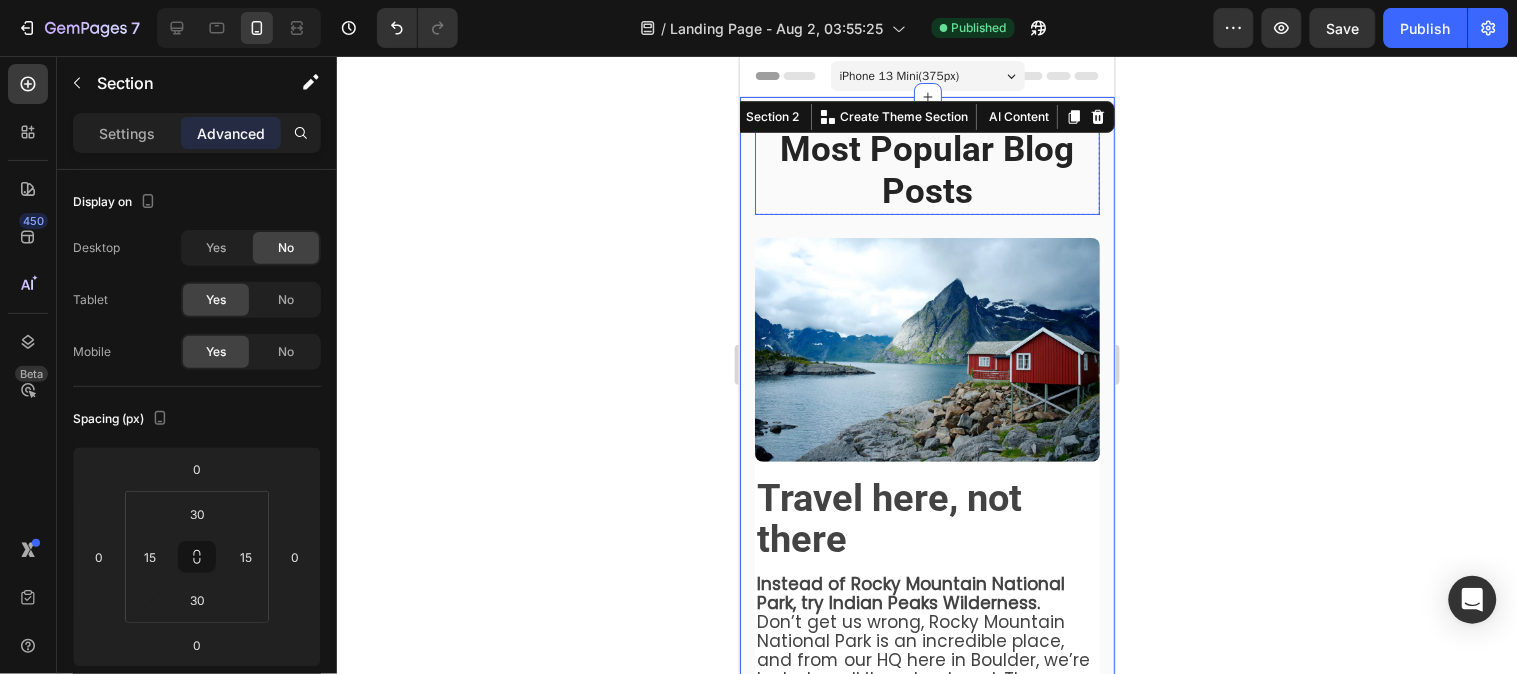 click on "Most Popular Blog Posts" at bounding box center (926, 170) 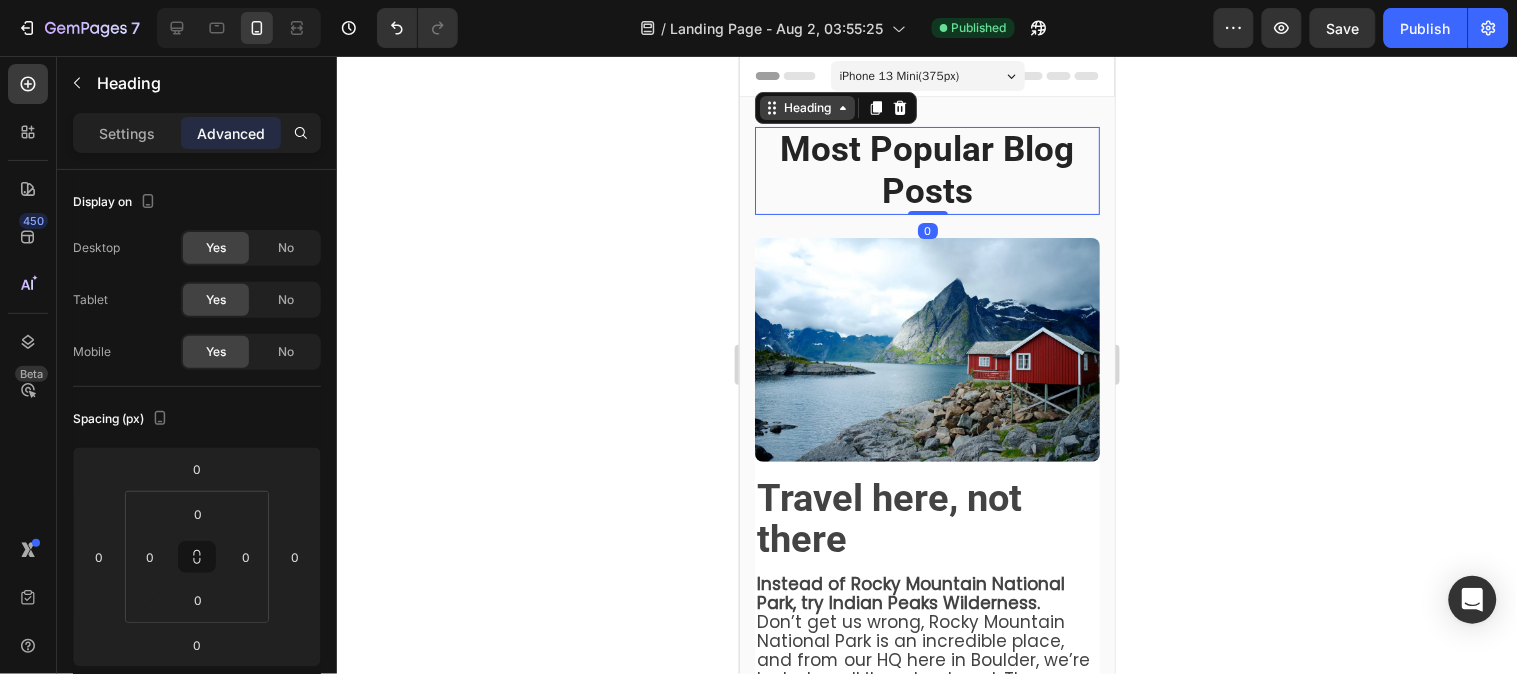 click on "Heading" at bounding box center [806, 107] 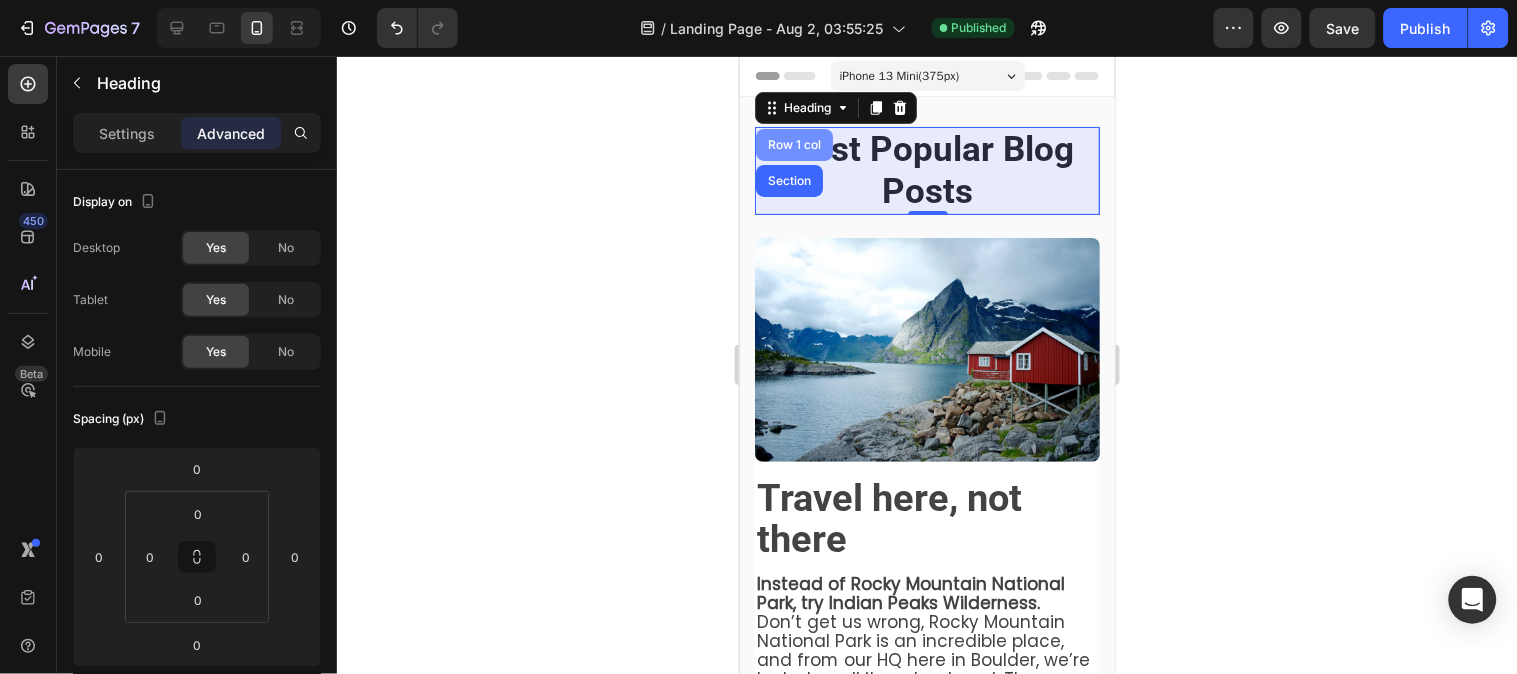 click on "Row 1 col" at bounding box center (793, 144) 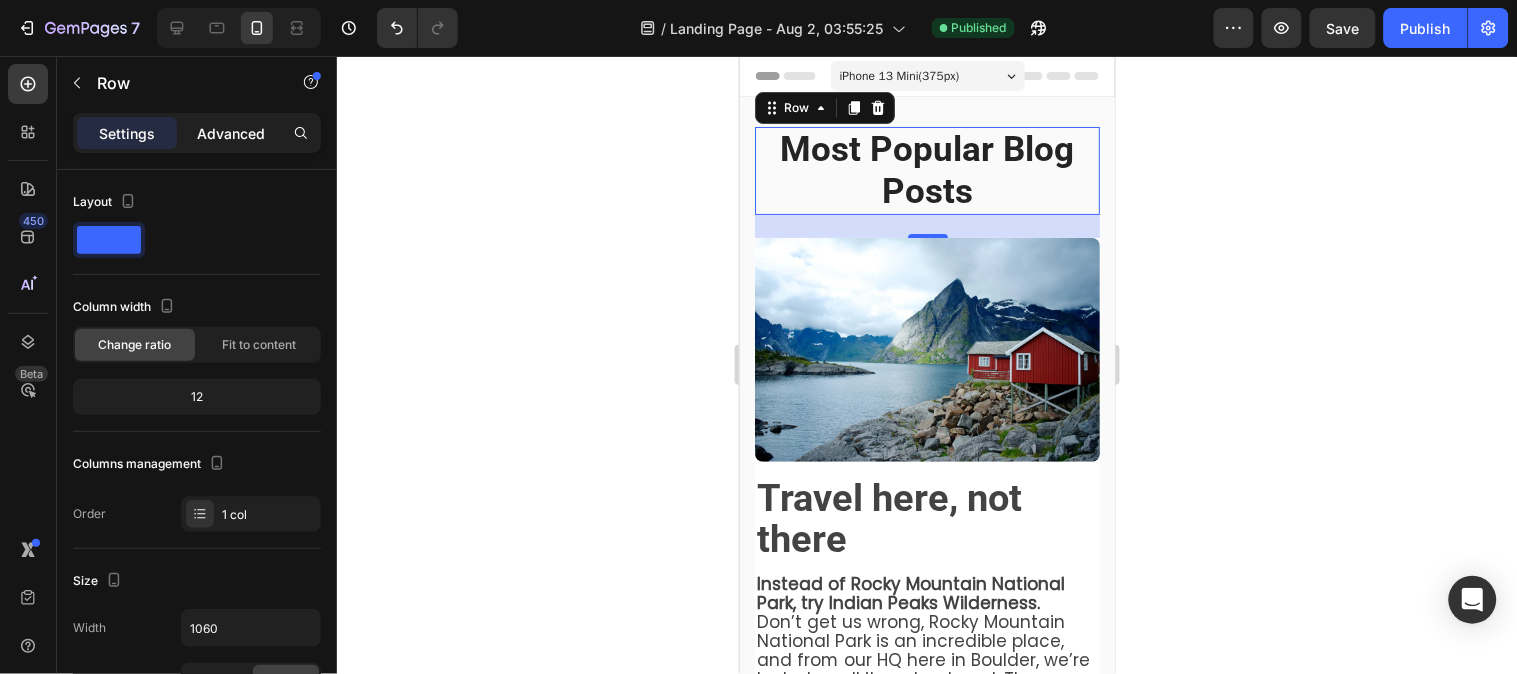 click on "Advanced" at bounding box center [231, 133] 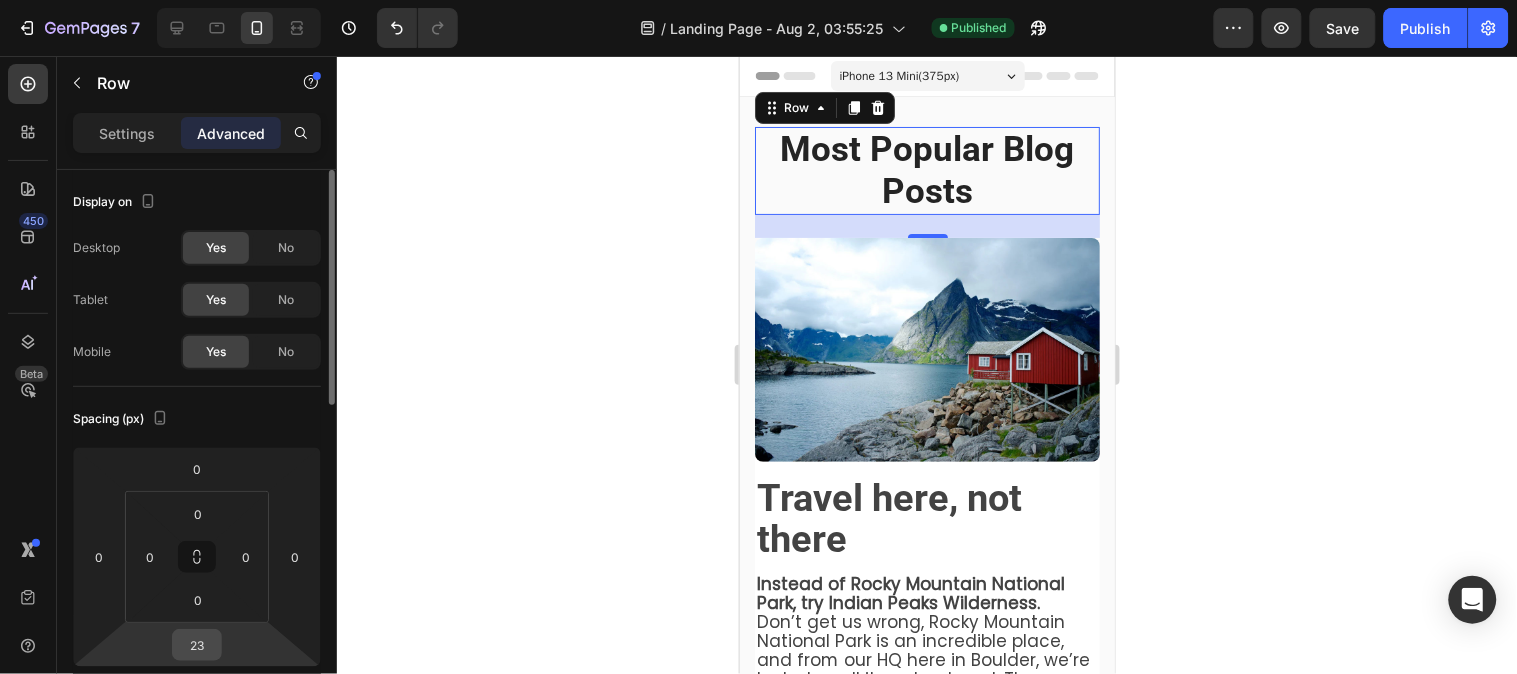click on "23" at bounding box center (197, 645) 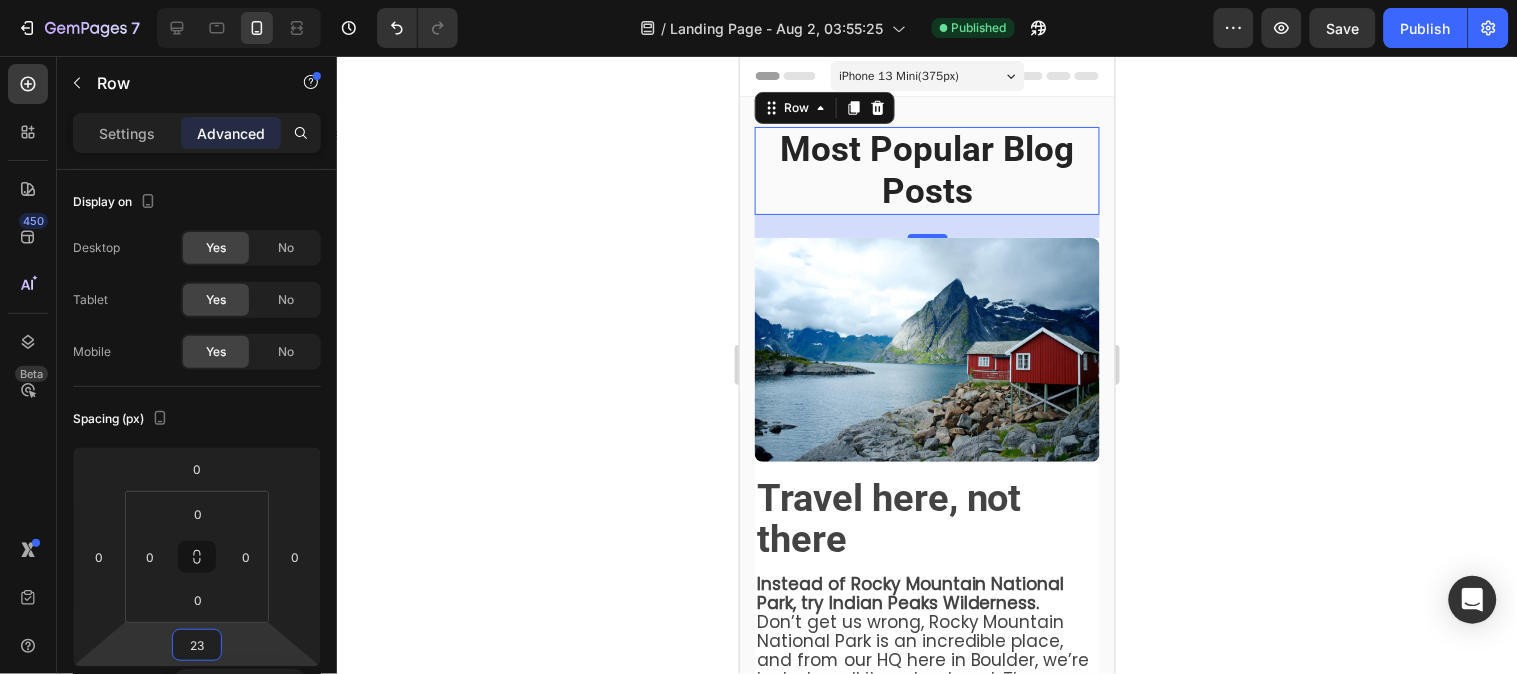 type on "2" 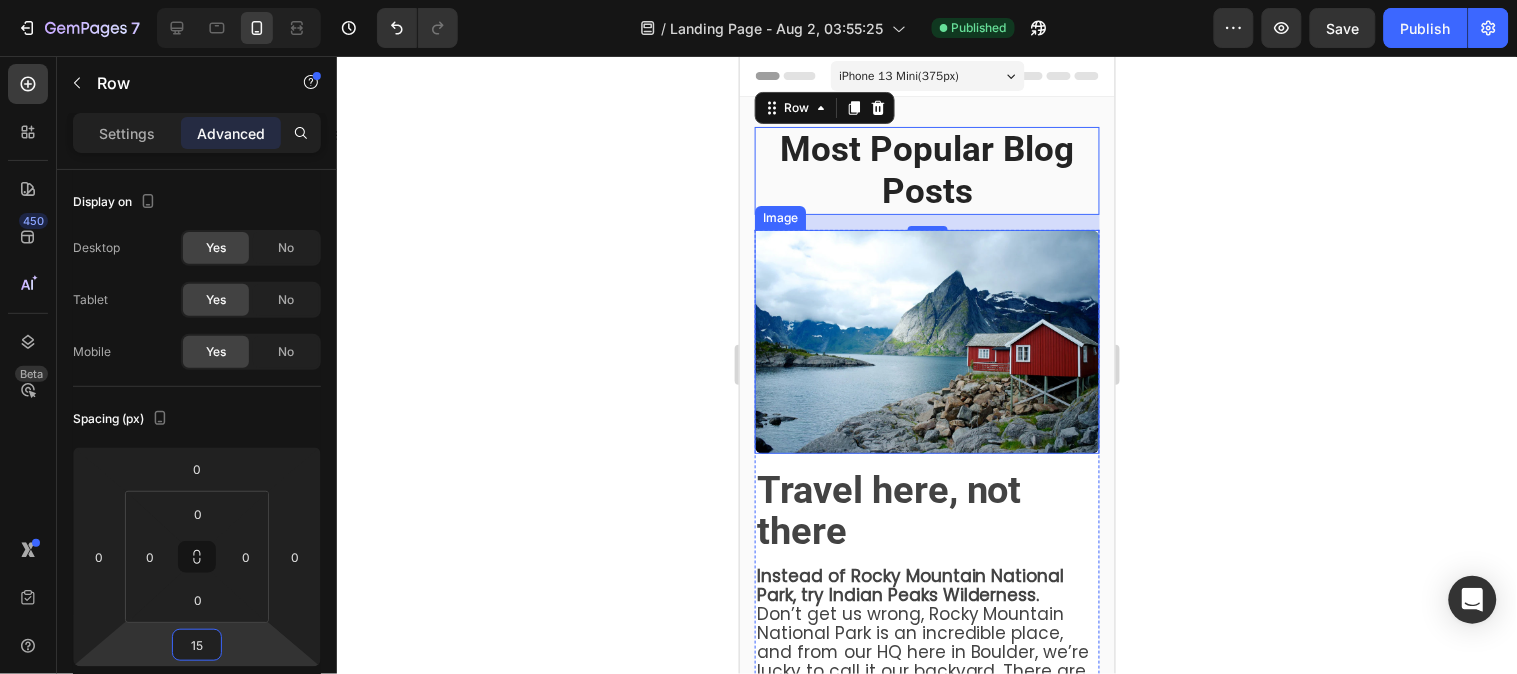 type on "1" 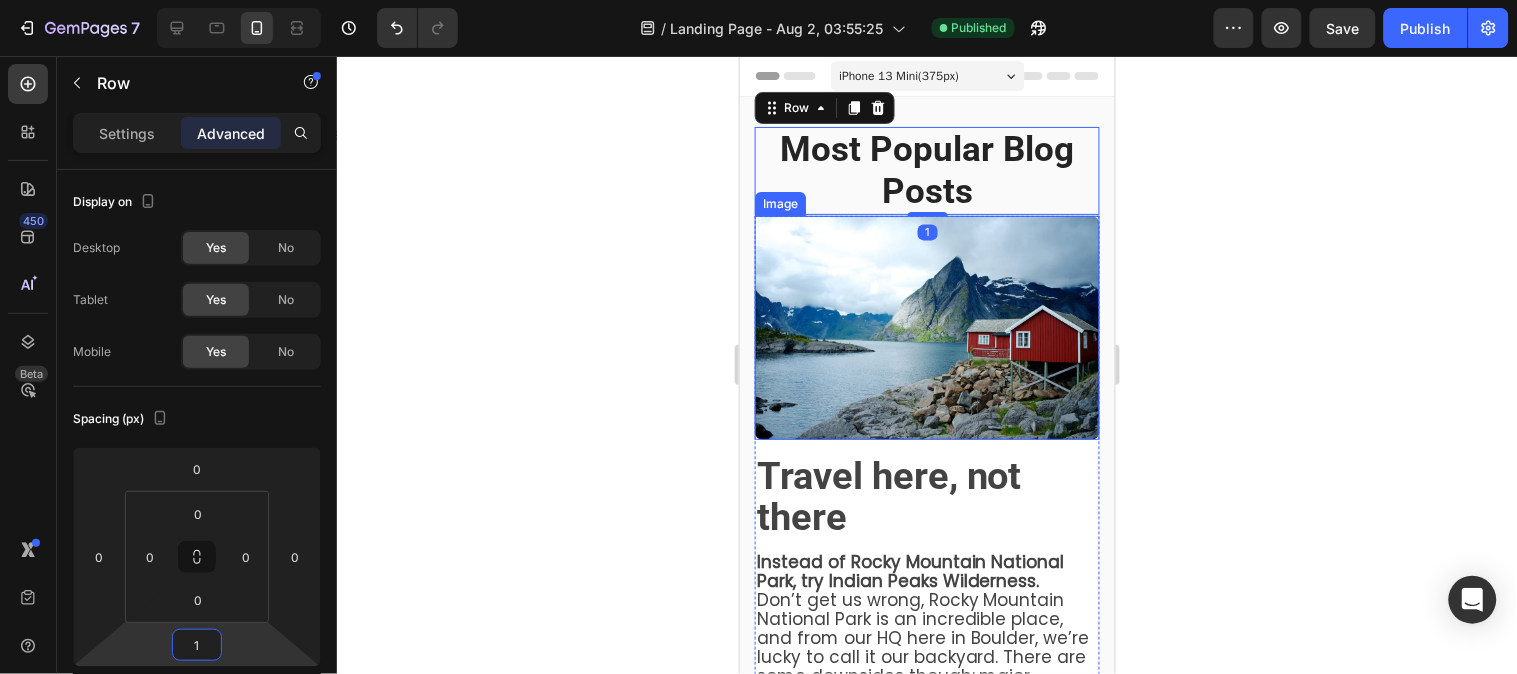 type on "18" 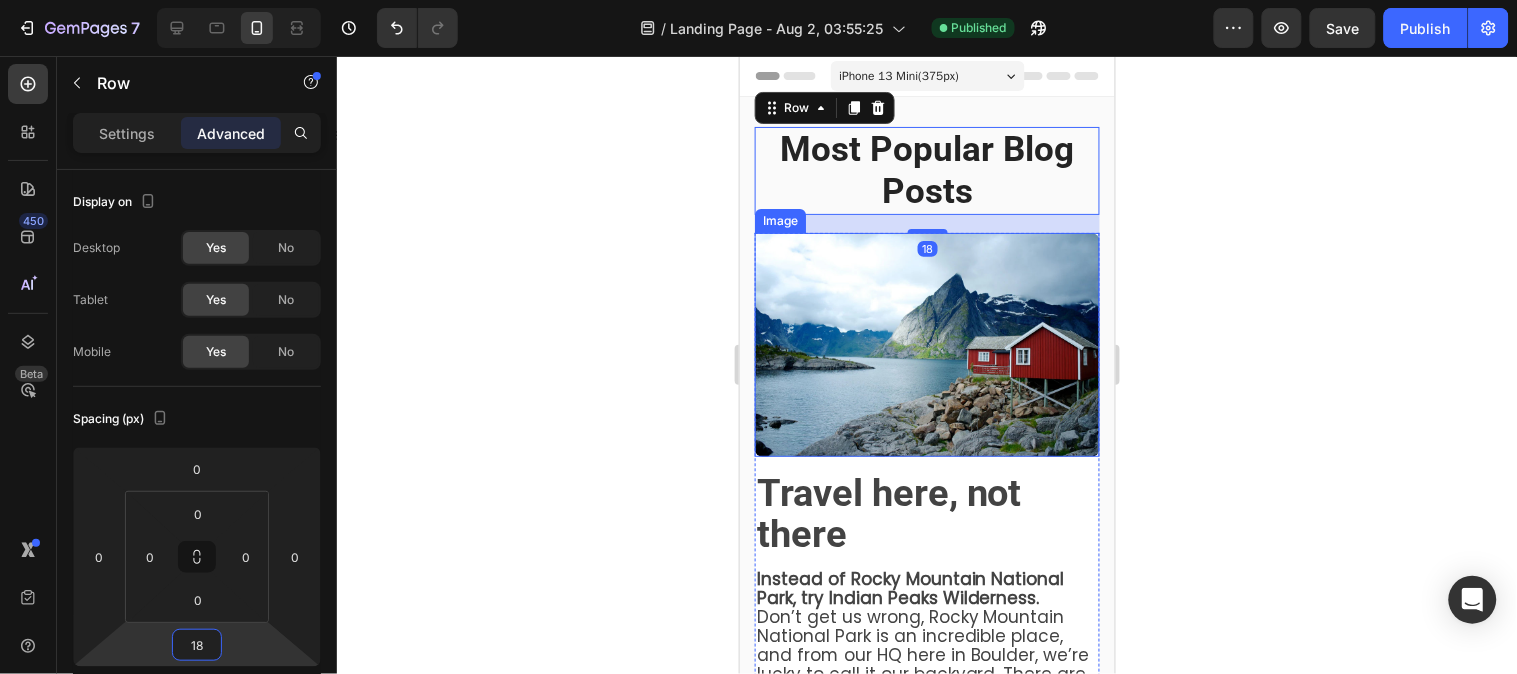 click at bounding box center (926, 344) 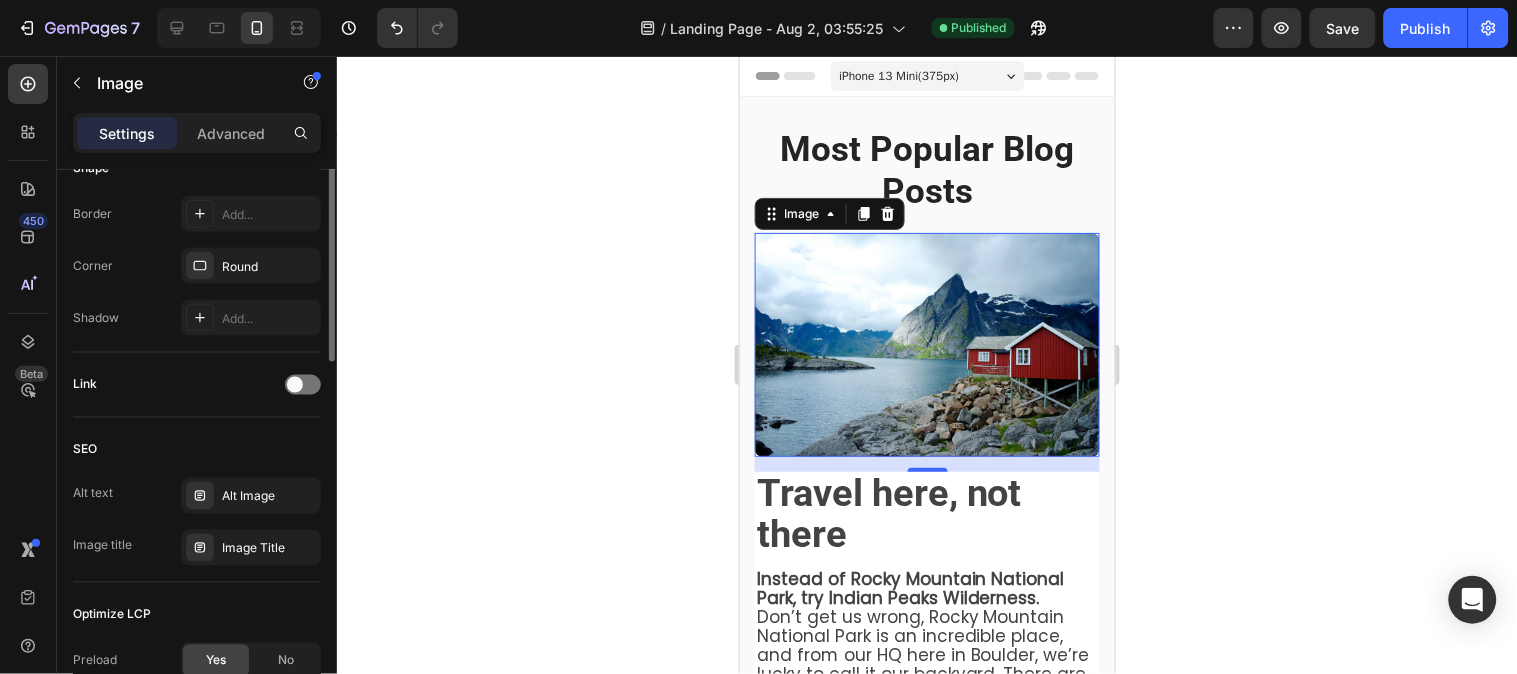 scroll, scrollTop: 222, scrollLeft: 0, axis: vertical 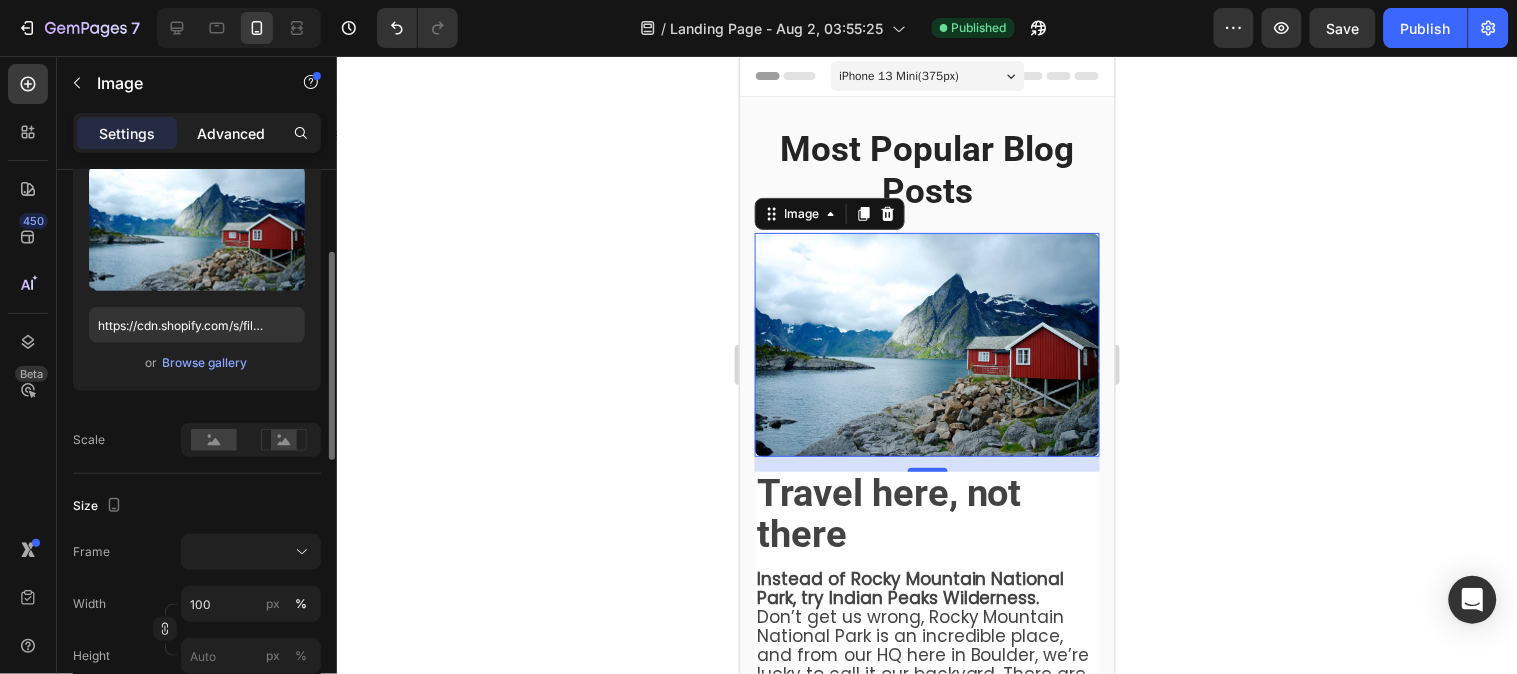 click on "Advanced" at bounding box center (231, 133) 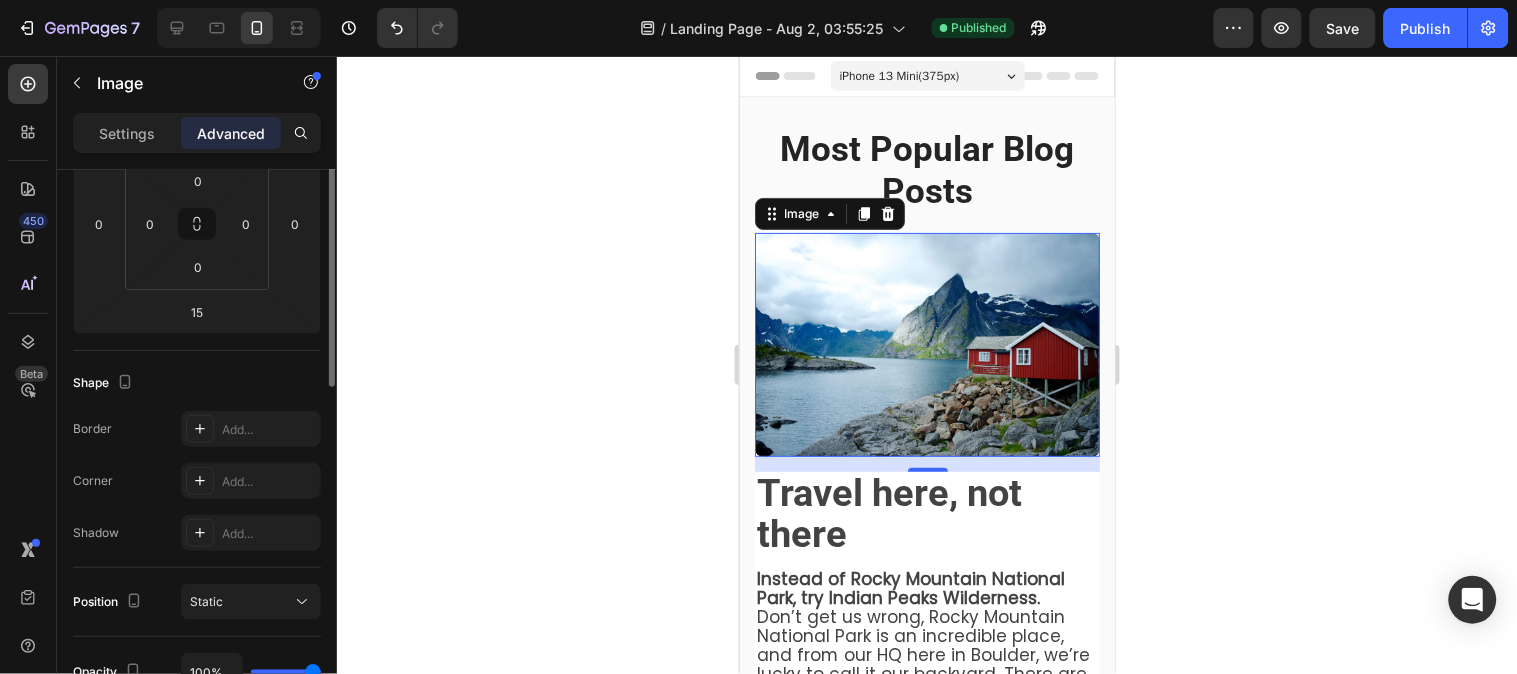 scroll, scrollTop: 222, scrollLeft: 0, axis: vertical 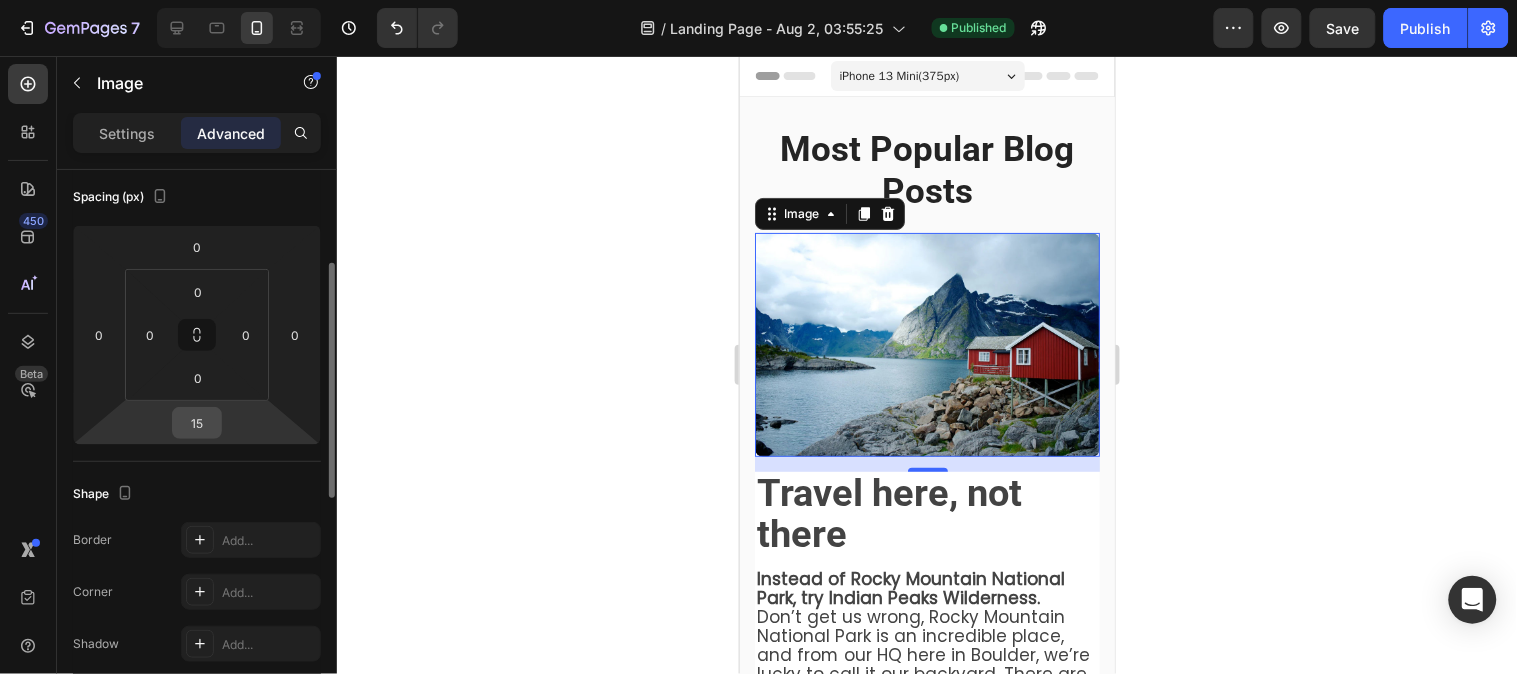 click on "15" at bounding box center [197, 423] 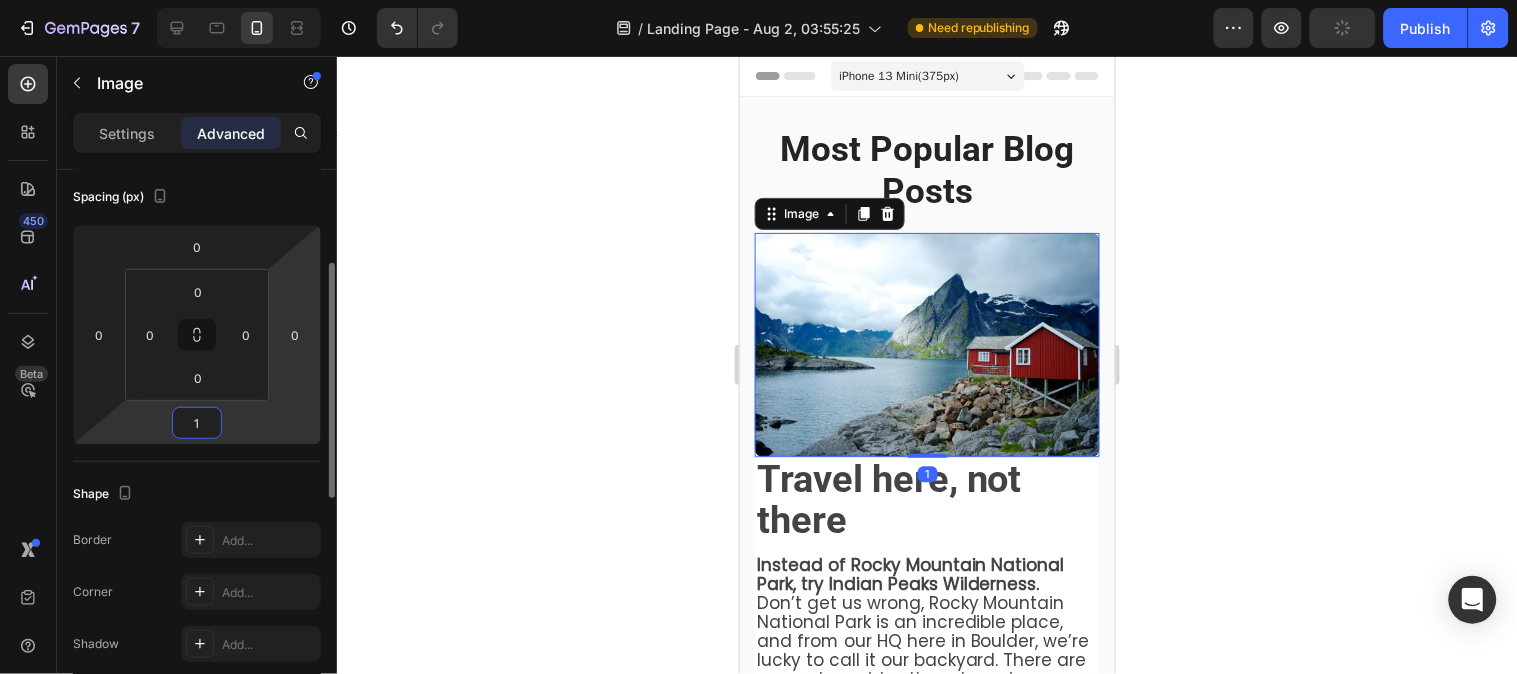 type on "10" 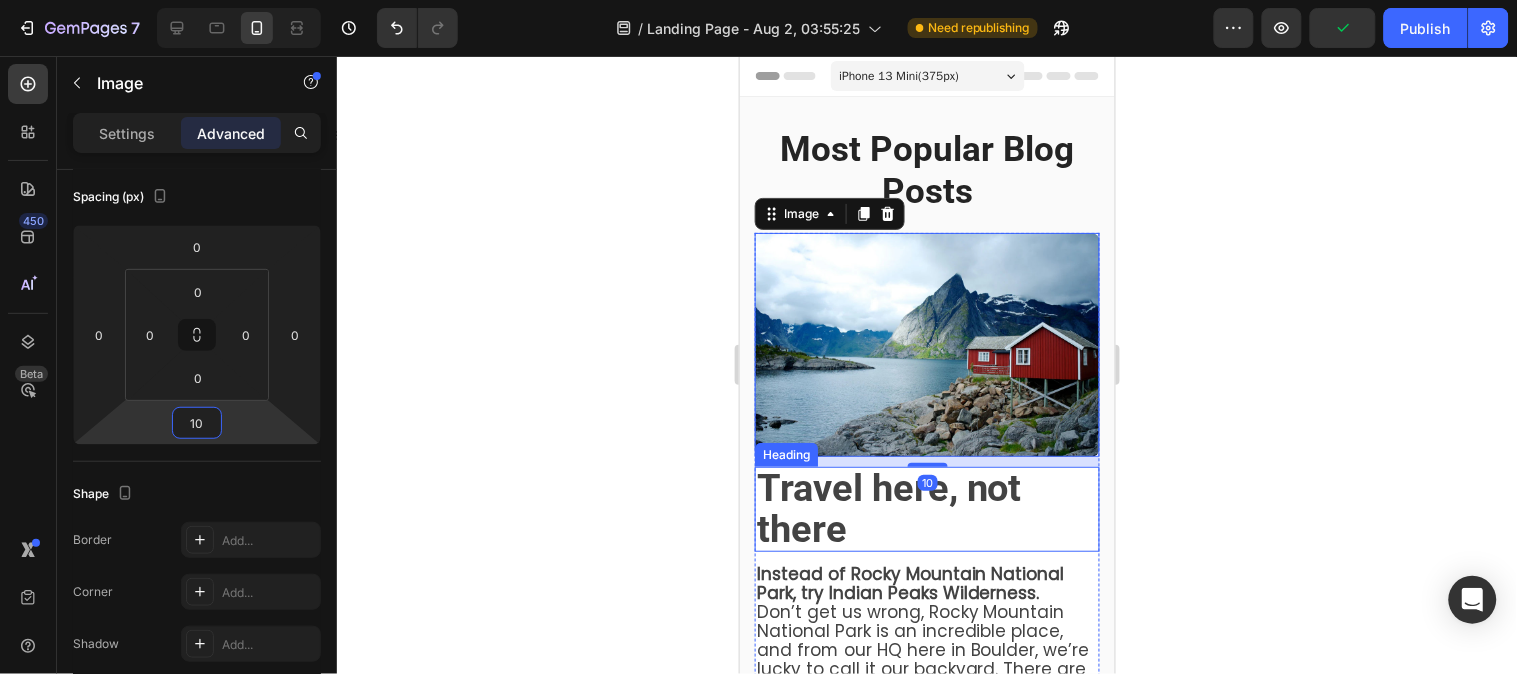 click on "Travel here, not there" at bounding box center (888, 507) 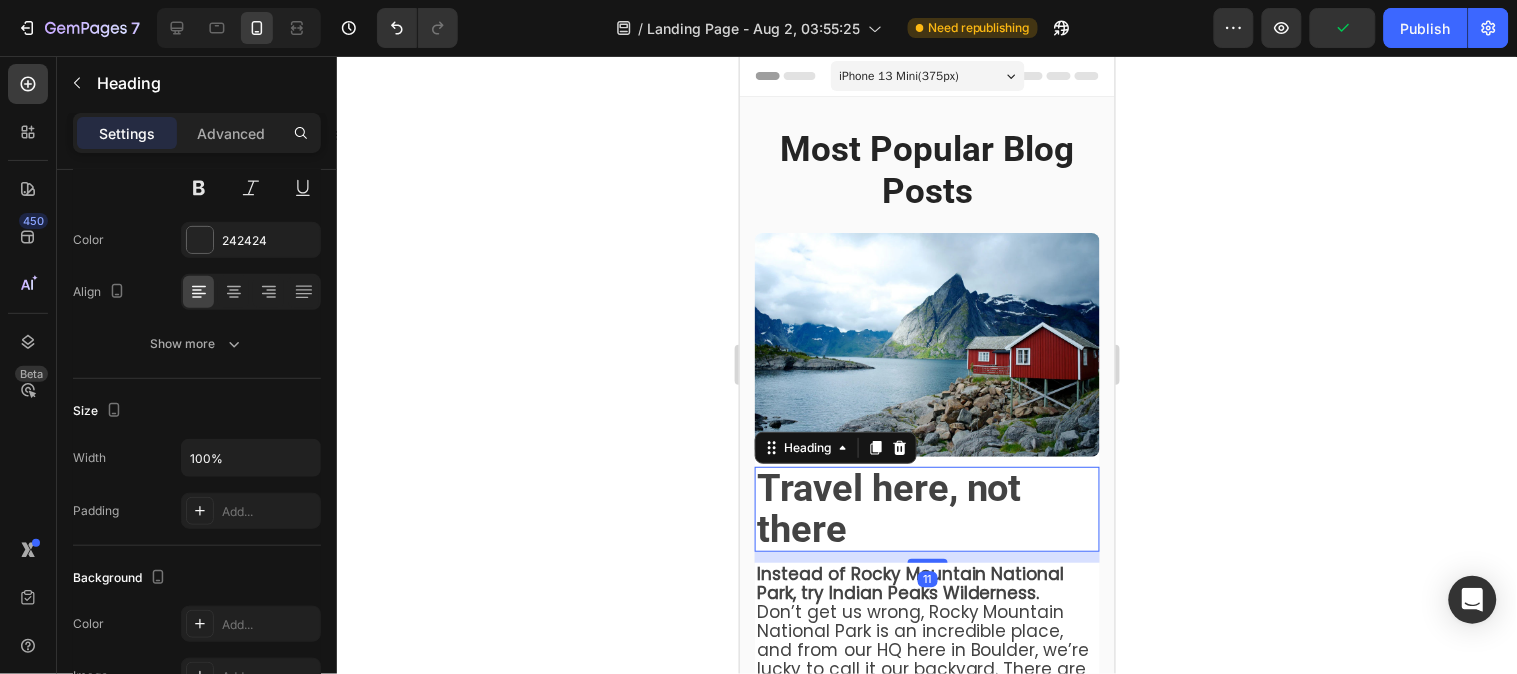 scroll, scrollTop: 0, scrollLeft: 0, axis: both 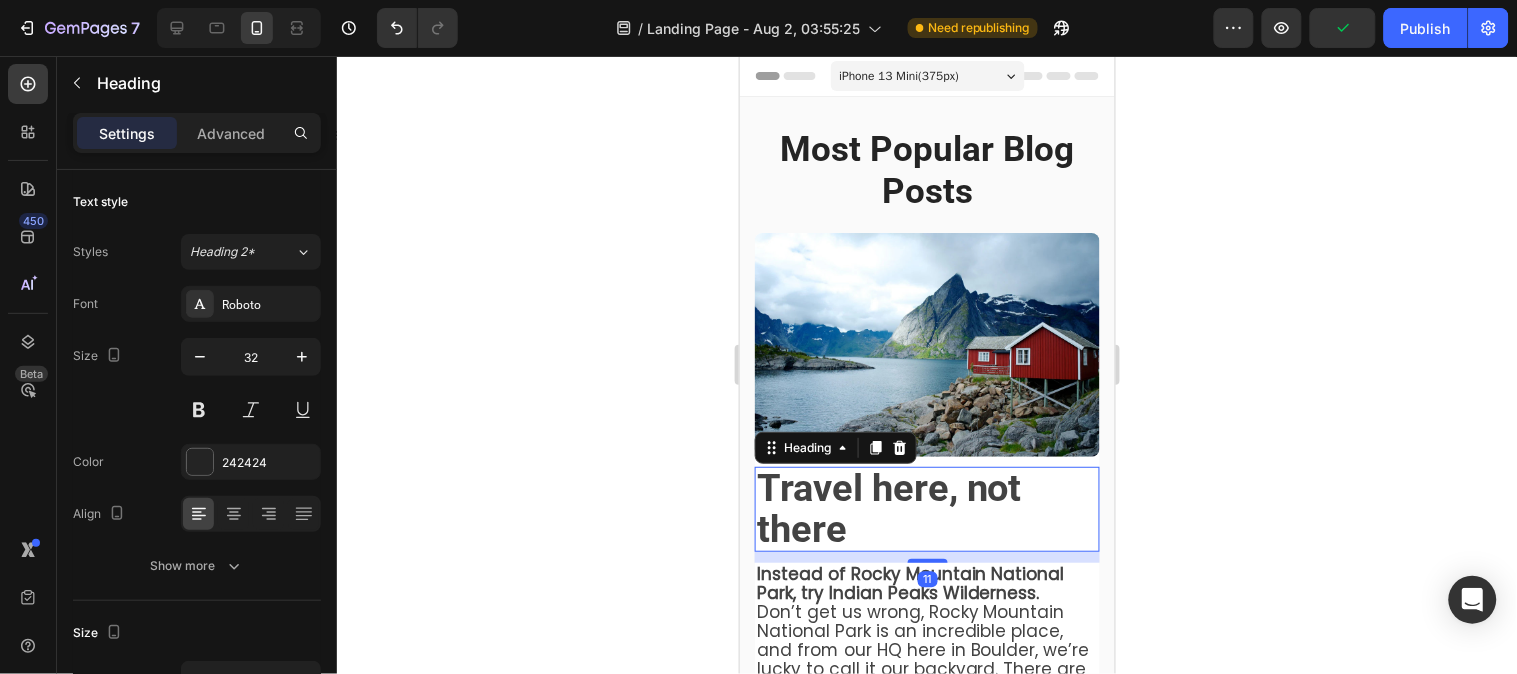 click on "Travel here, not there" at bounding box center [926, 508] 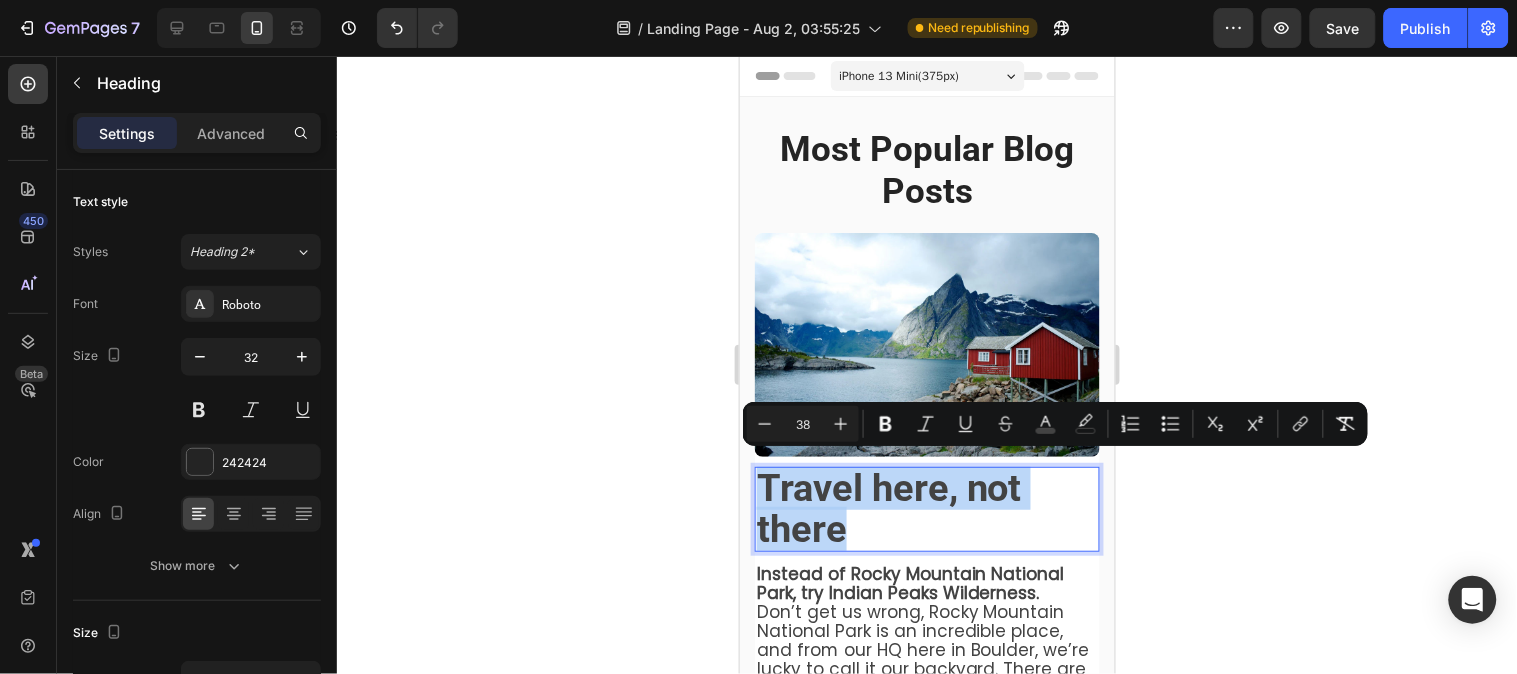 drag, startPoint x: 879, startPoint y: 512, endPoint x: 755, endPoint y: 474, distance: 129.69194 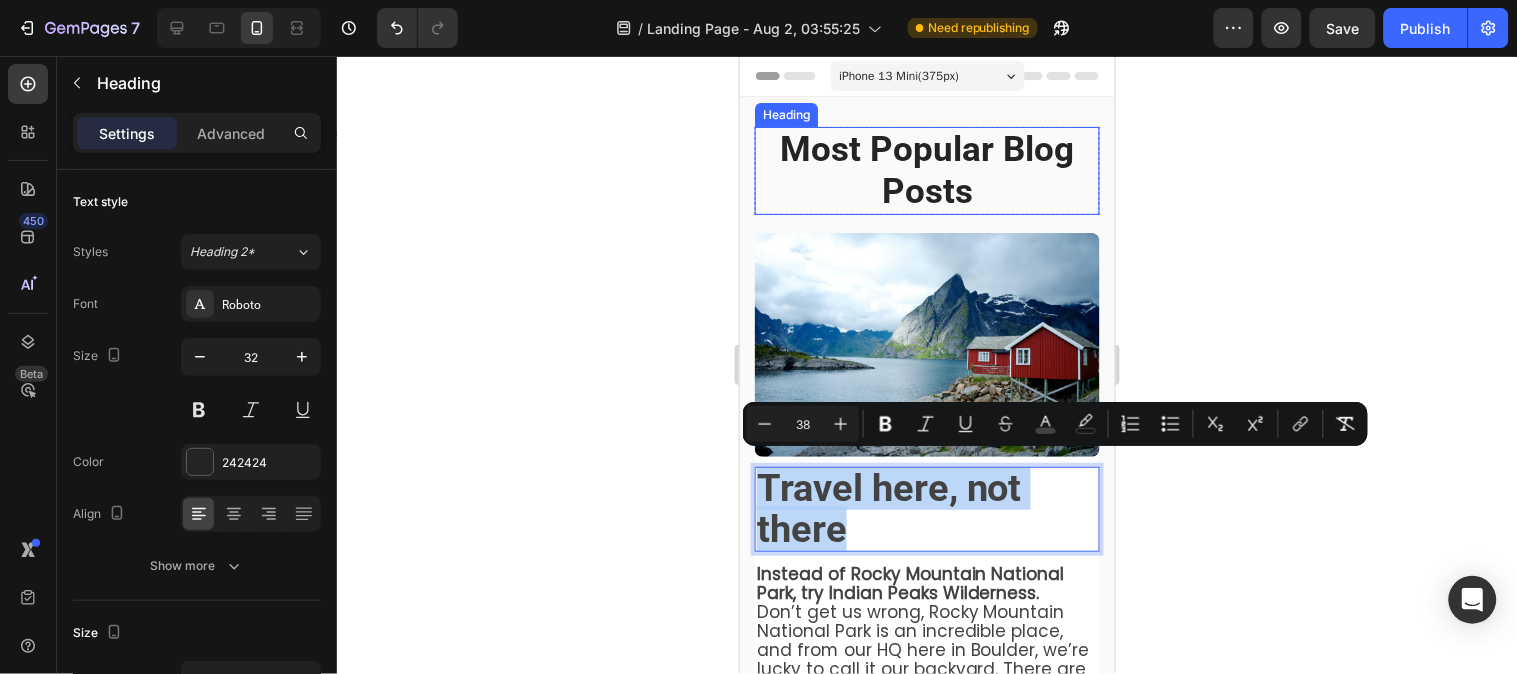 click on "Most Popular Blog Posts" at bounding box center [926, 170] 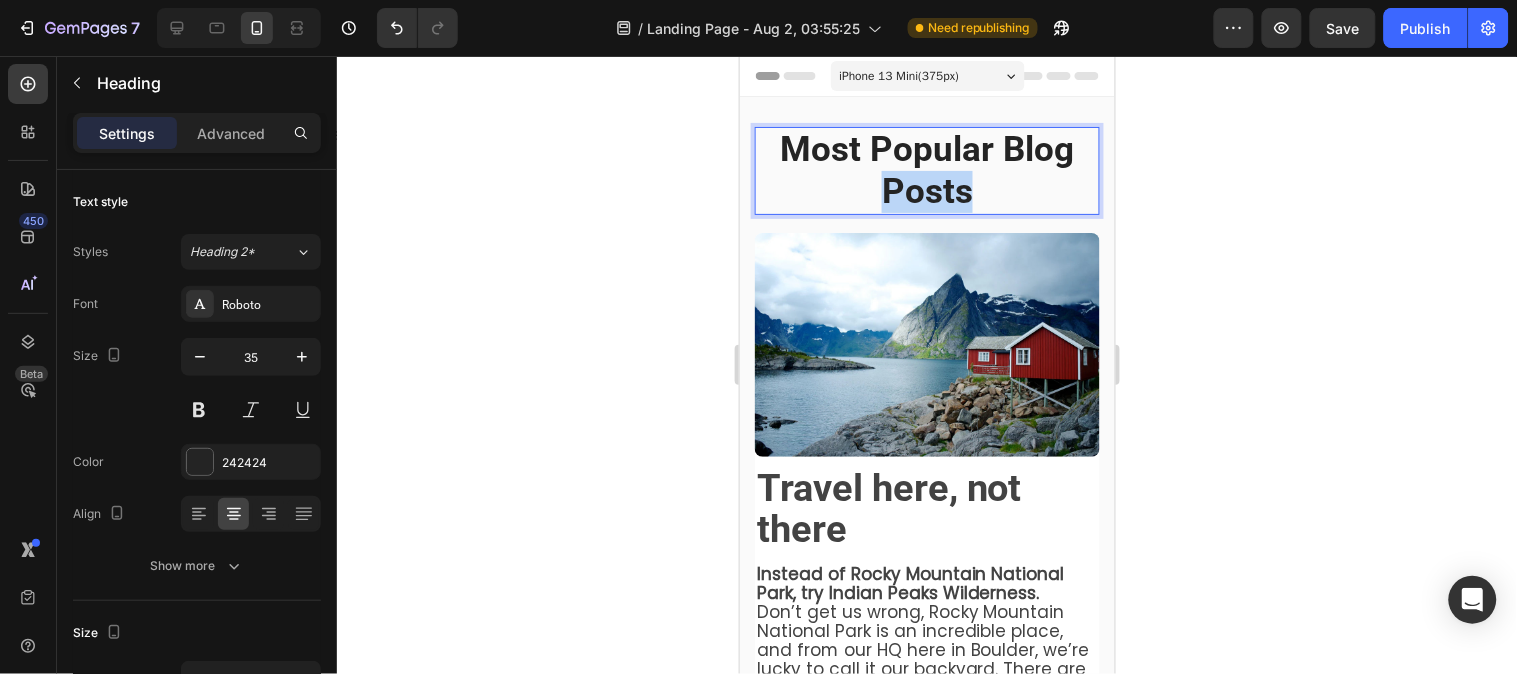 click on "Most Popular Blog Posts" at bounding box center (926, 170) 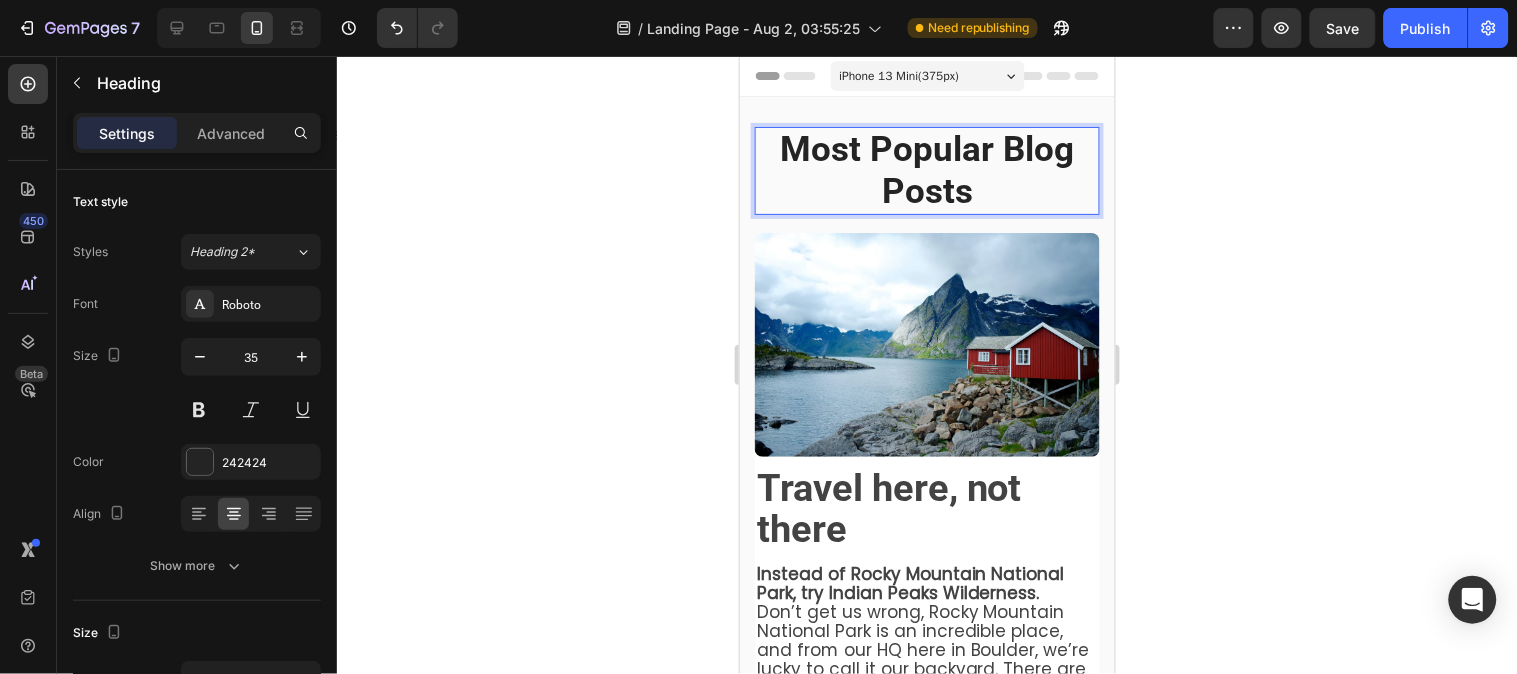 click on "Most Popular Blog Posts" at bounding box center [926, 170] 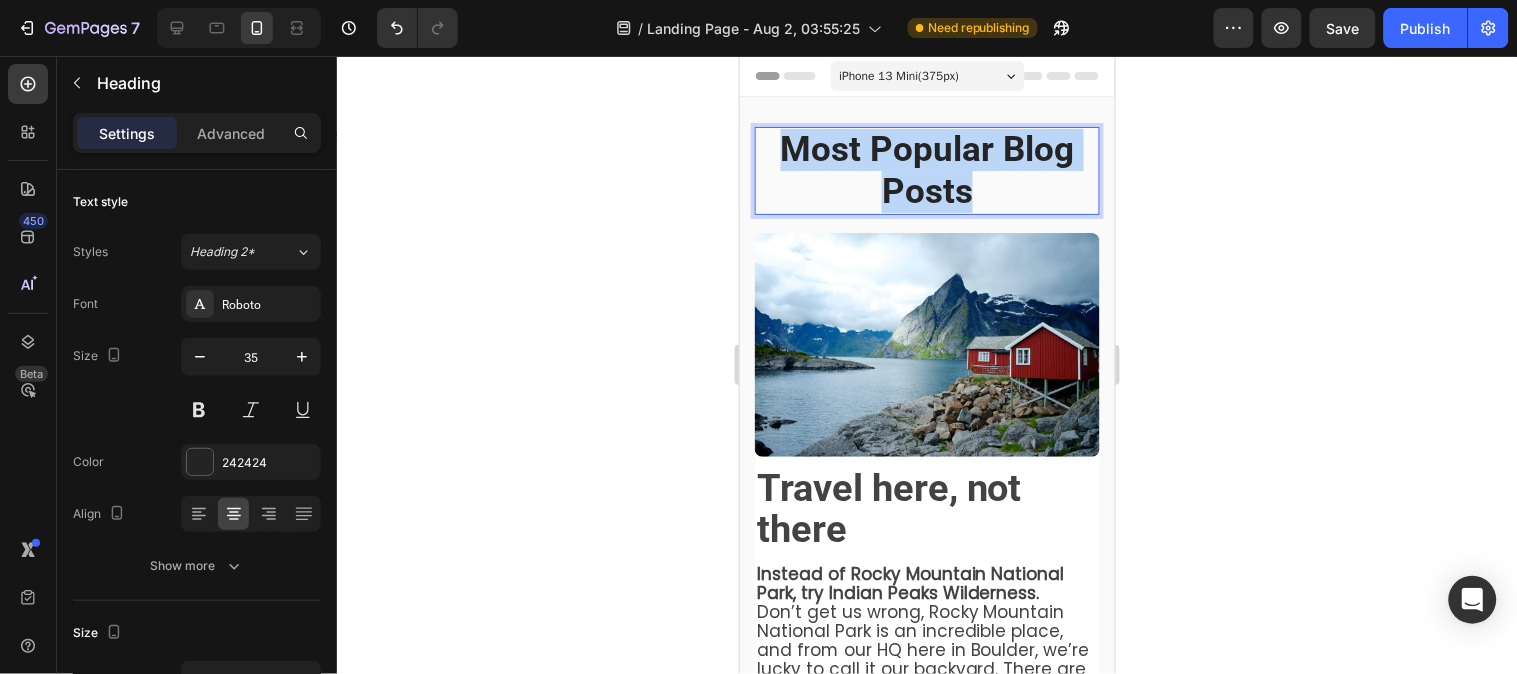 drag, startPoint x: 989, startPoint y: 194, endPoint x: 772, endPoint y: 146, distance: 222.24536 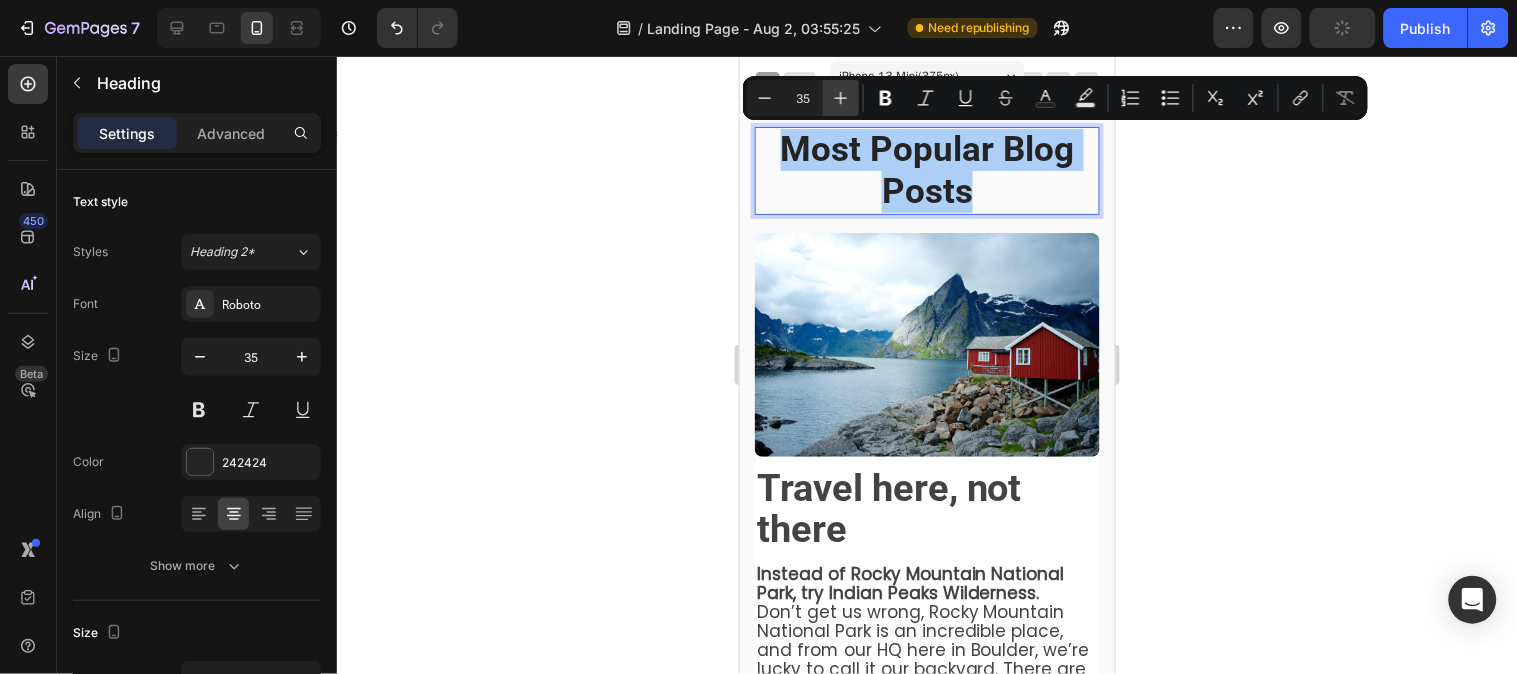 click 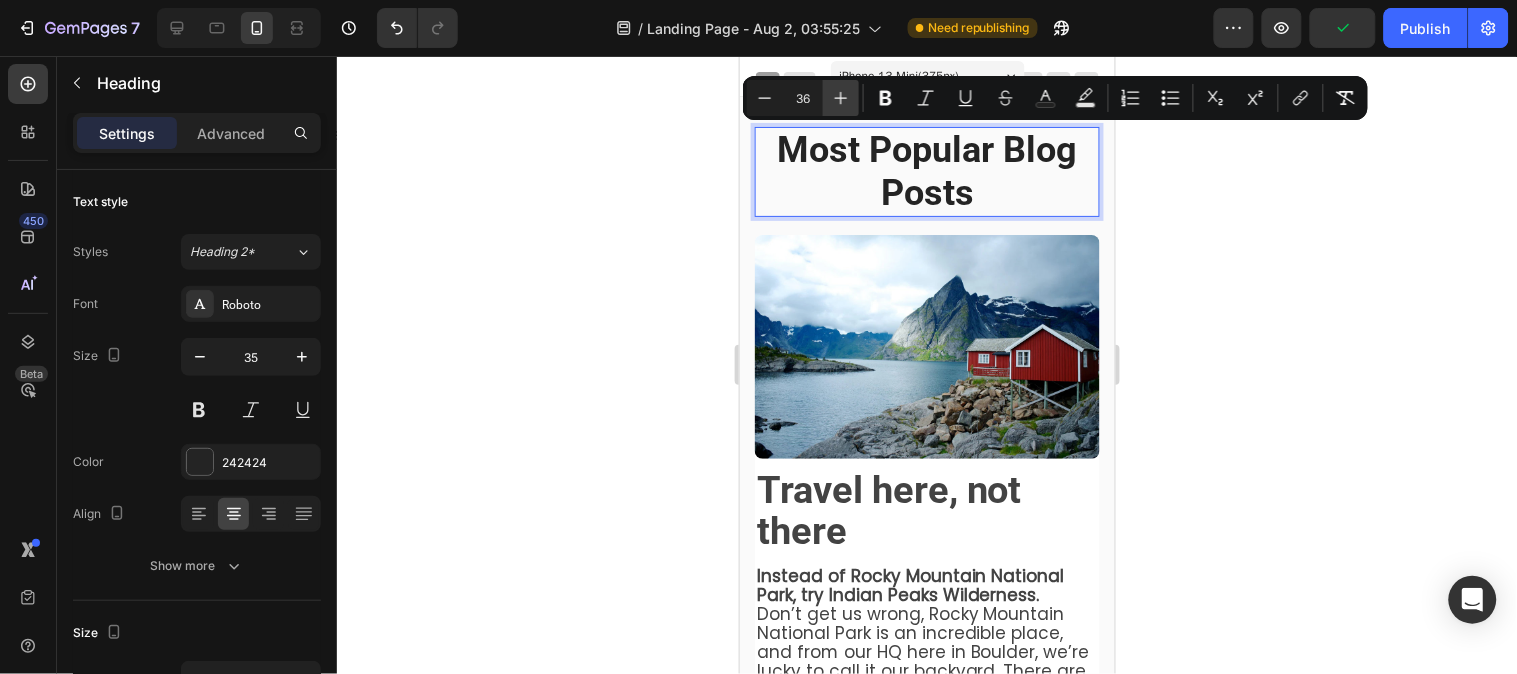 click 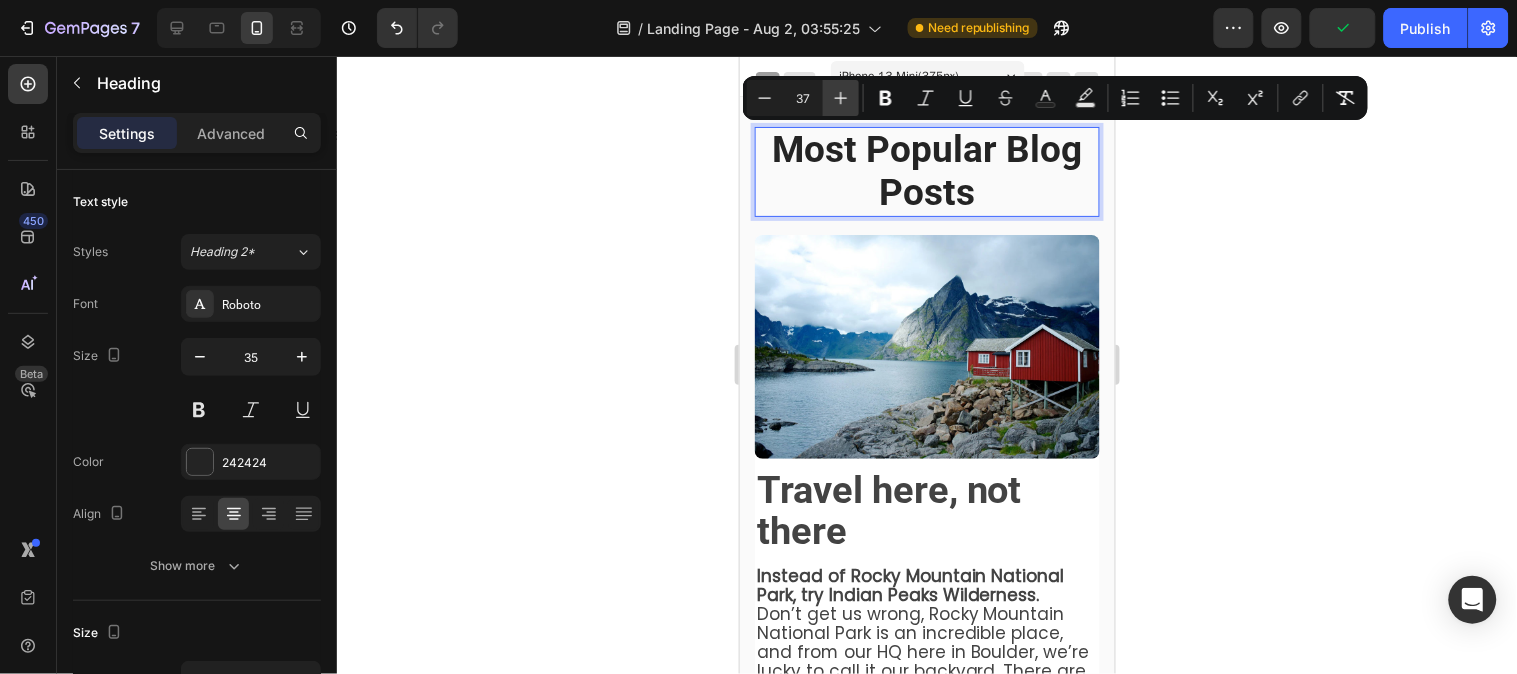 click 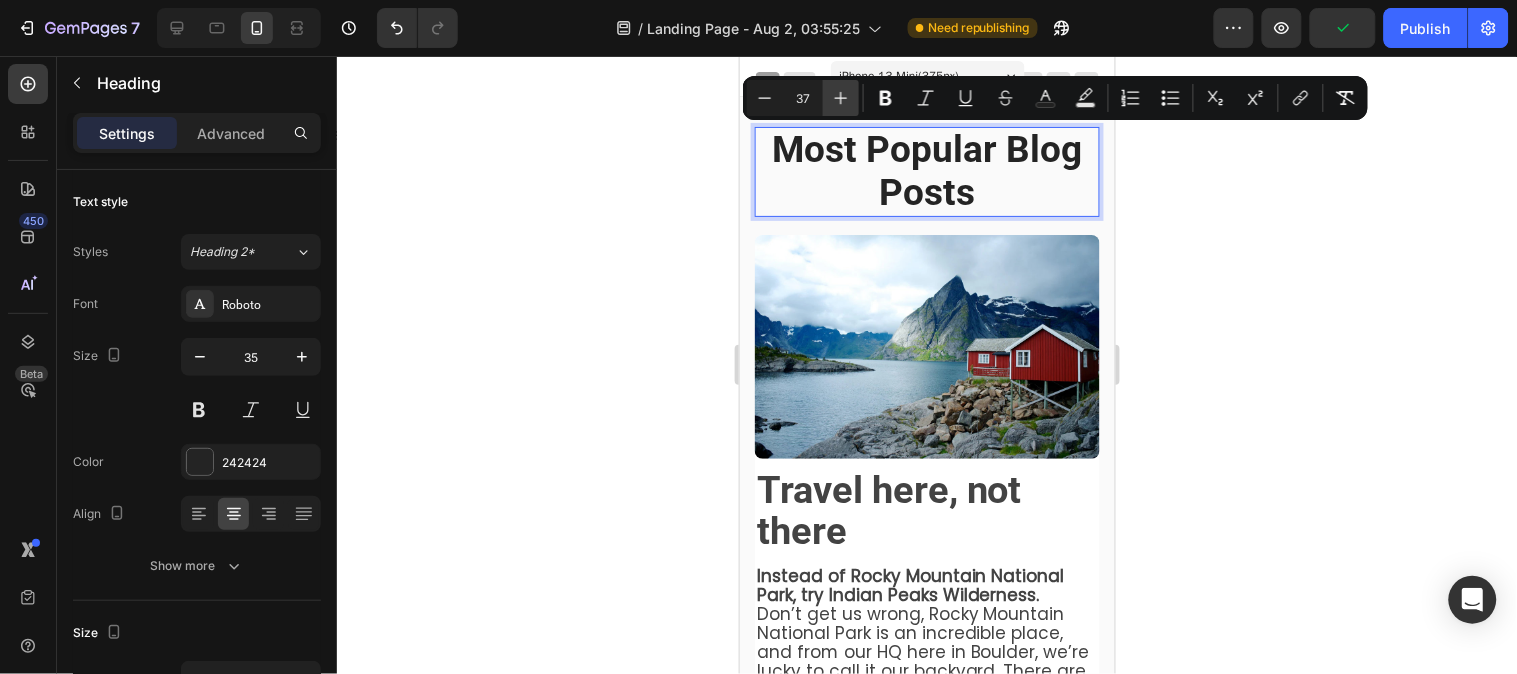 type on "38" 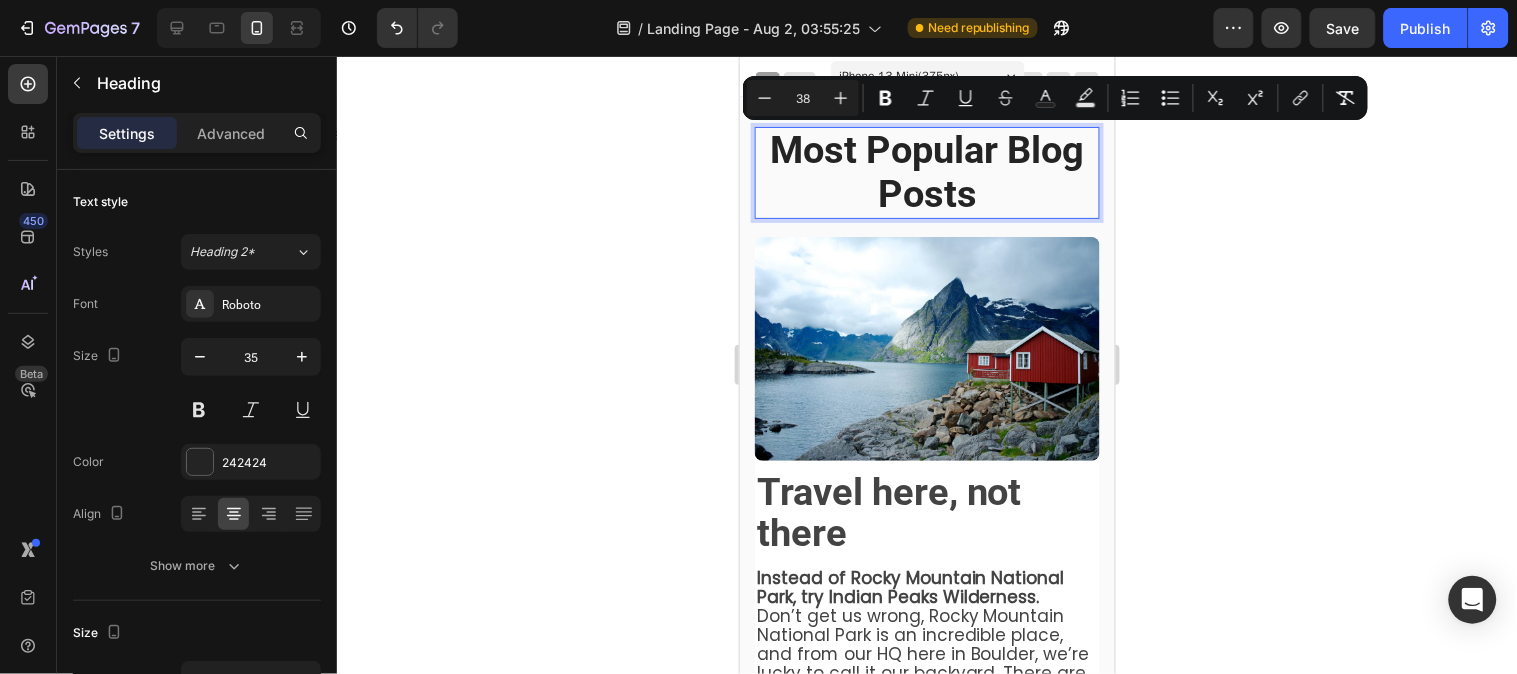 click on "Most Popular Blog Posts" at bounding box center (926, 172) 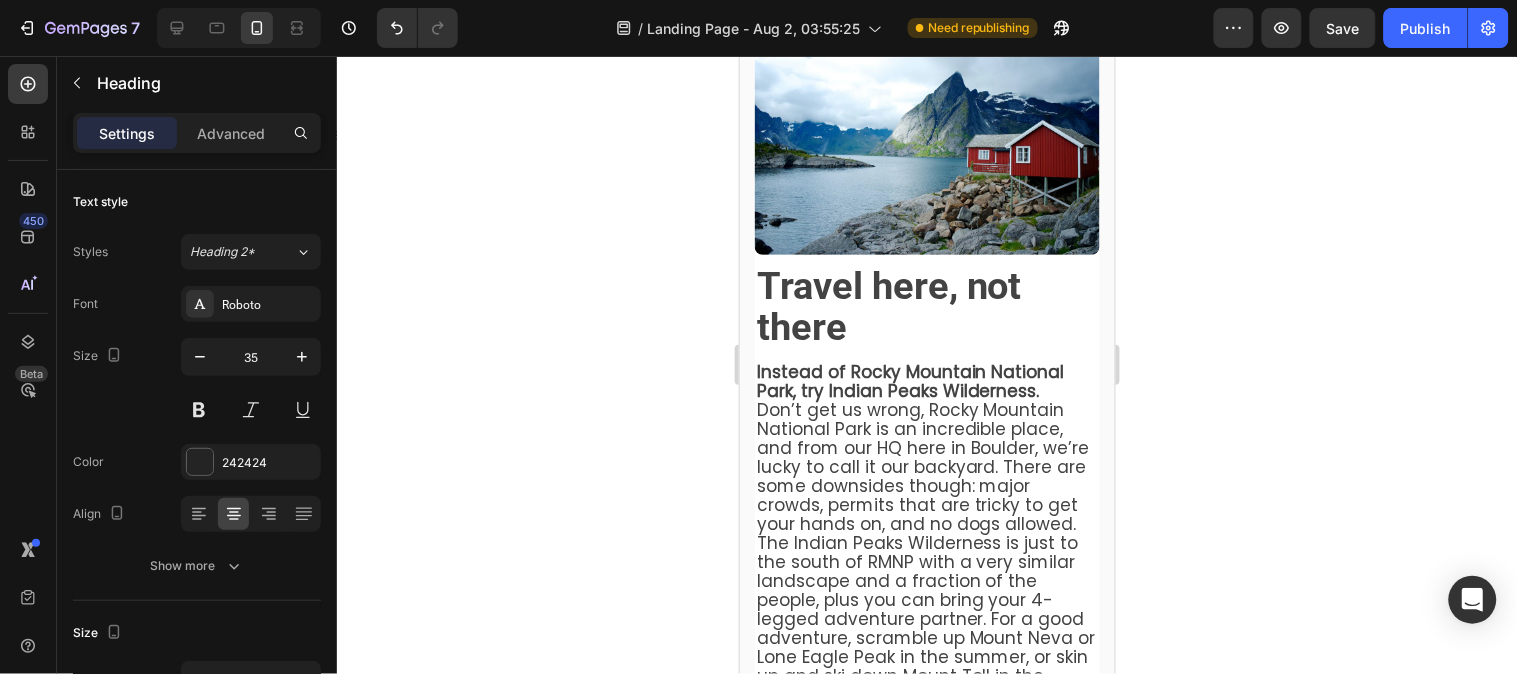 scroll, scrollTop: 222, scrollLeft: 0, axis: vertical 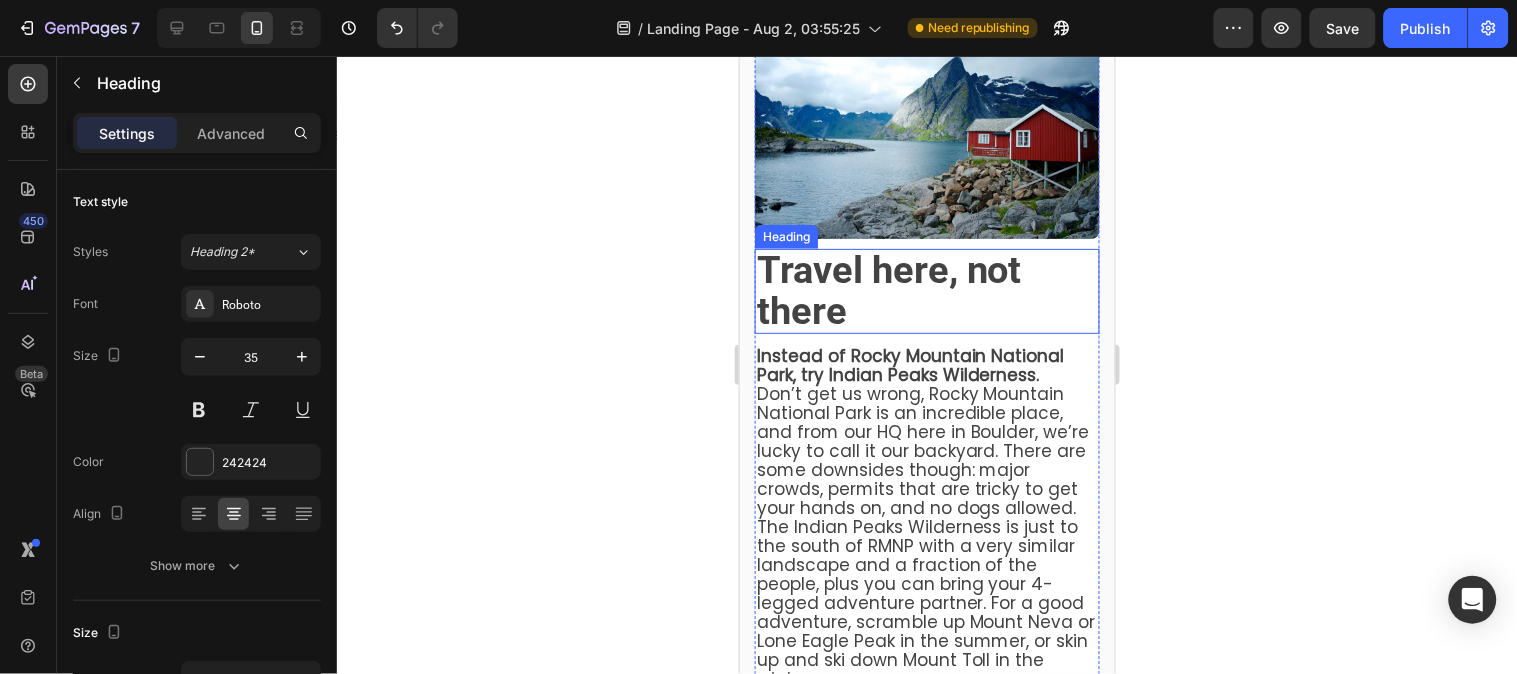 drag, startPoint x: 862, startPoint y: 274, endPoint x: 859, endPoint y: 294, distance: 20.22375 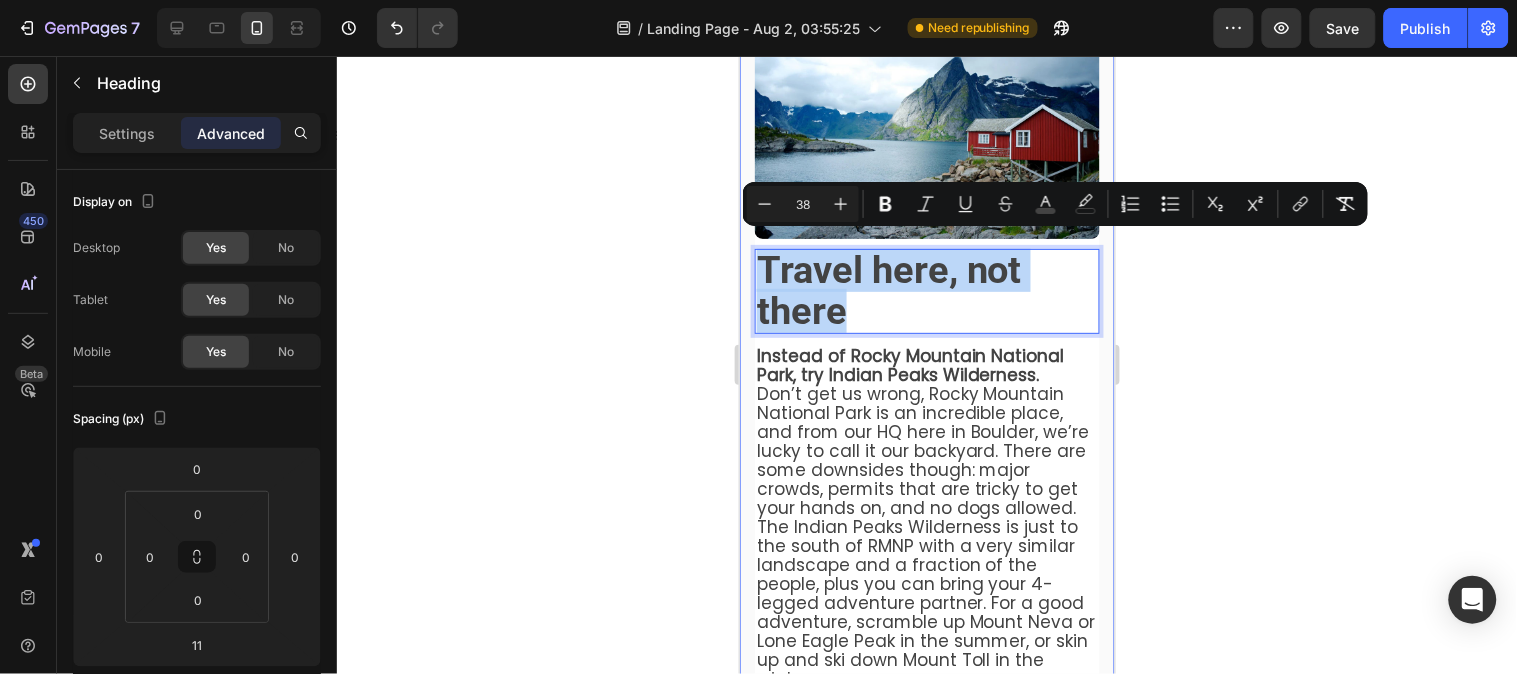 drag, startPoint x: 859, startPoint y: 294, endPoint x: 750, endPoint y: 260, distance: 114.17968 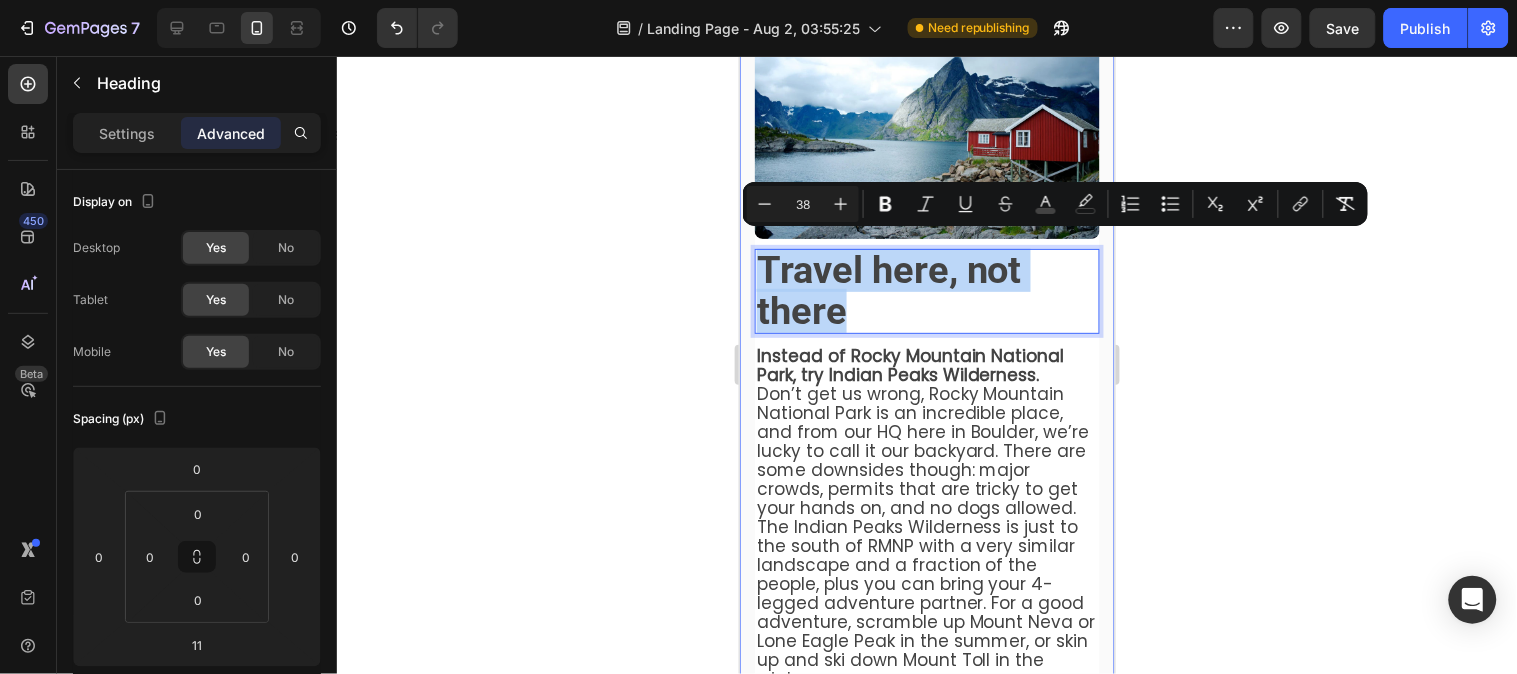 click on "⁠⁠⁠⁠⁠⁠⁠ Most Popular Blog Posts Heading Row Image Travel here, not there Heading   11 Instead of Rocky Mountain National Park, try Indian Peaks Wilderness. Don’t get us wrong, Rocky Mountain National Park is an incredible place, and from our HQ here in Boulder, we’re lucky to call it our backyard. There are some downsides though: major crowds, permits that are tricky to get your hands on, and no dogs allowed. The Indian Peaks Wilderness is just to the south of RMNP with a very similar landscape and a fraction of the people, plus you can bring your 4-legged adventure partner. For a good adventure, scramble up Mount Neva or Lone Eagle Peak in the summer, or skin up and ski down Mount Toll in the winter.   Text block Row How a packable backpack became the best hiking backpack of 2021 Heading Over the past year,  Gear Patrol ,  Popular Mechanics , and  HiConsumption “Nobody cares about a 10% improvement. What if we went for a 10X improvement instead?” Text block Image Row Section 2" at bounding box center [926, 1144] 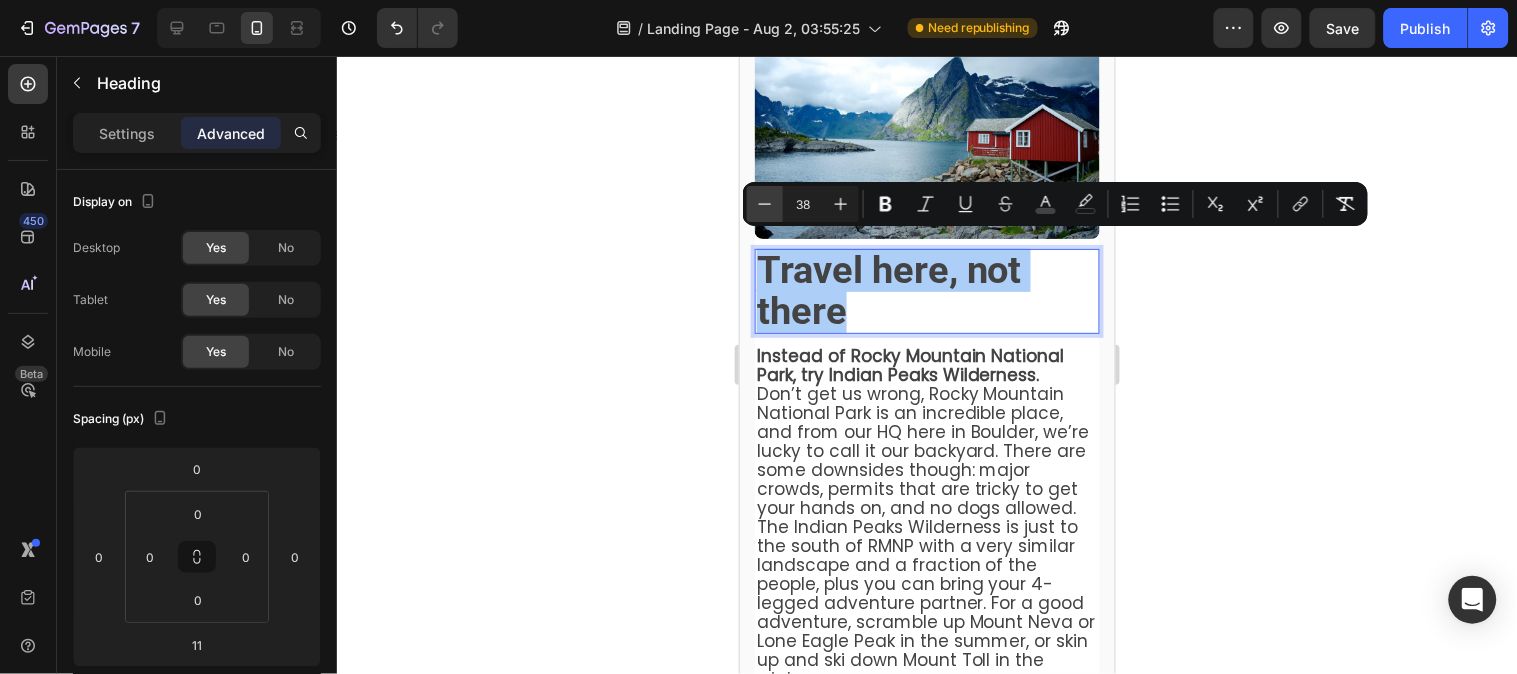 click on "Minus" at bounding box center [765, 204] 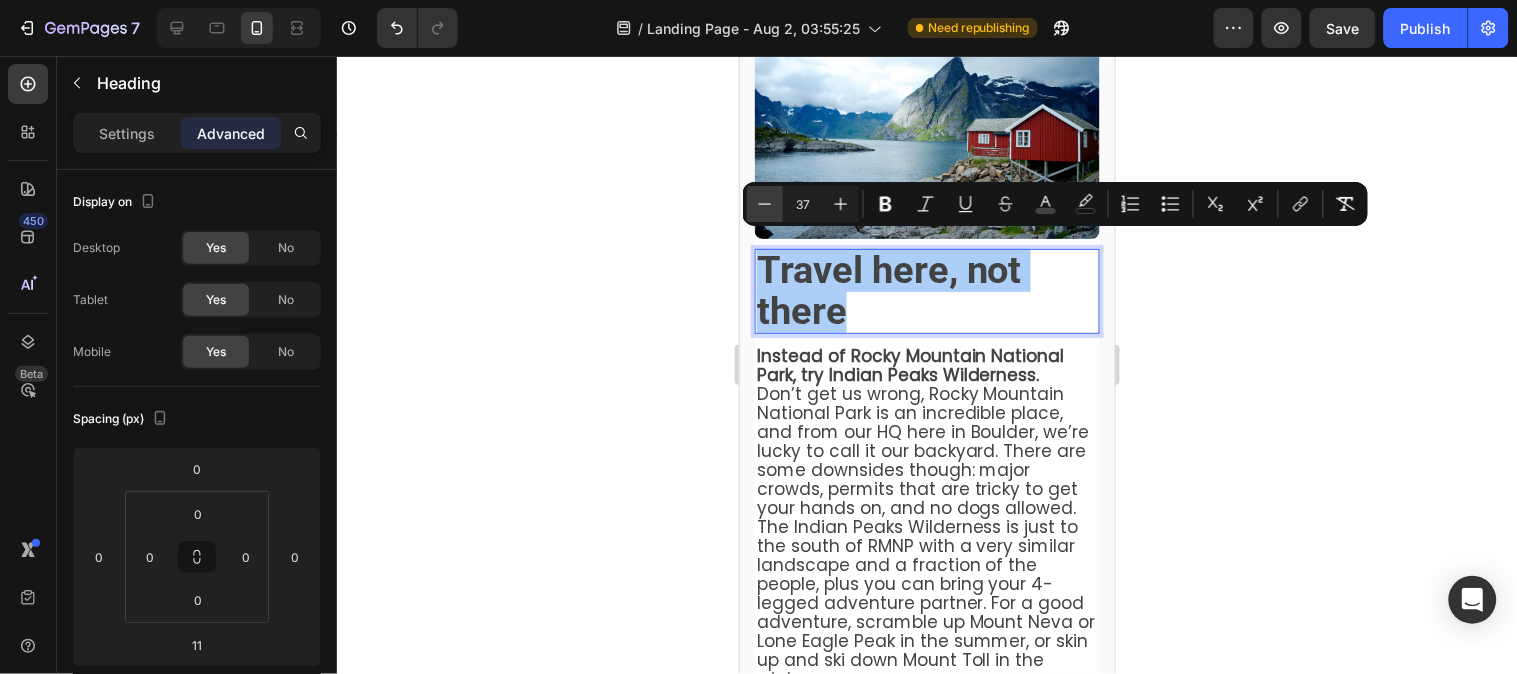 click on "Minus" at bounding box center (765, 204) 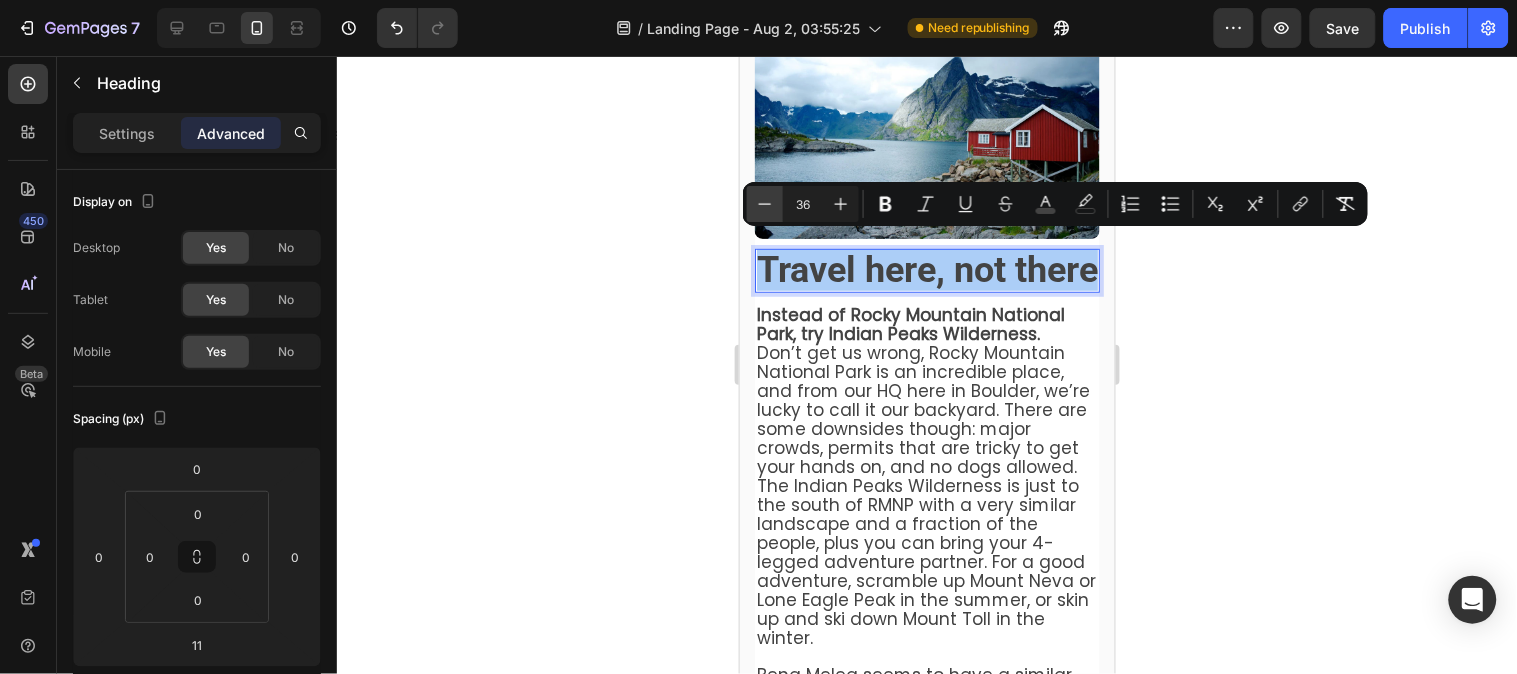 click on "Minus" at bounding box center (765, 204) 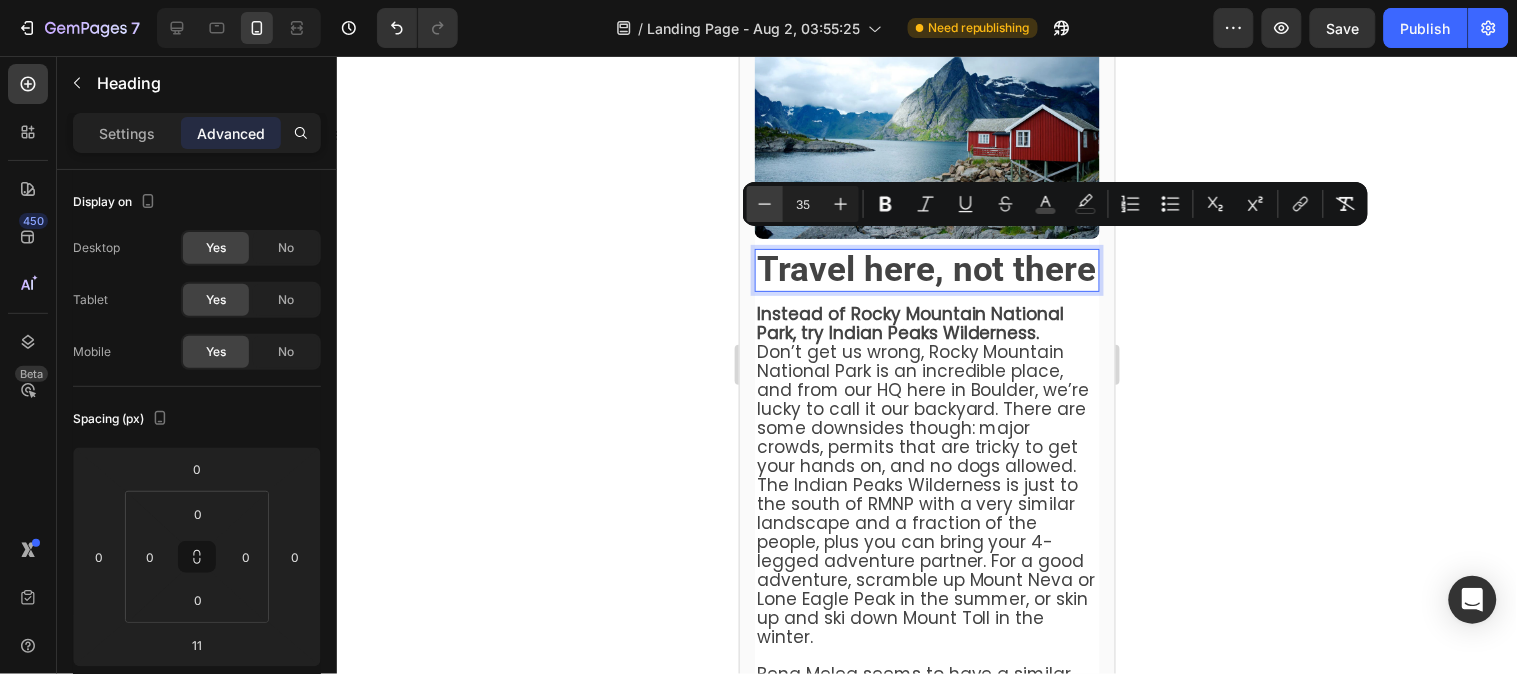 click on "Minus" at bounding box center (765, 204) 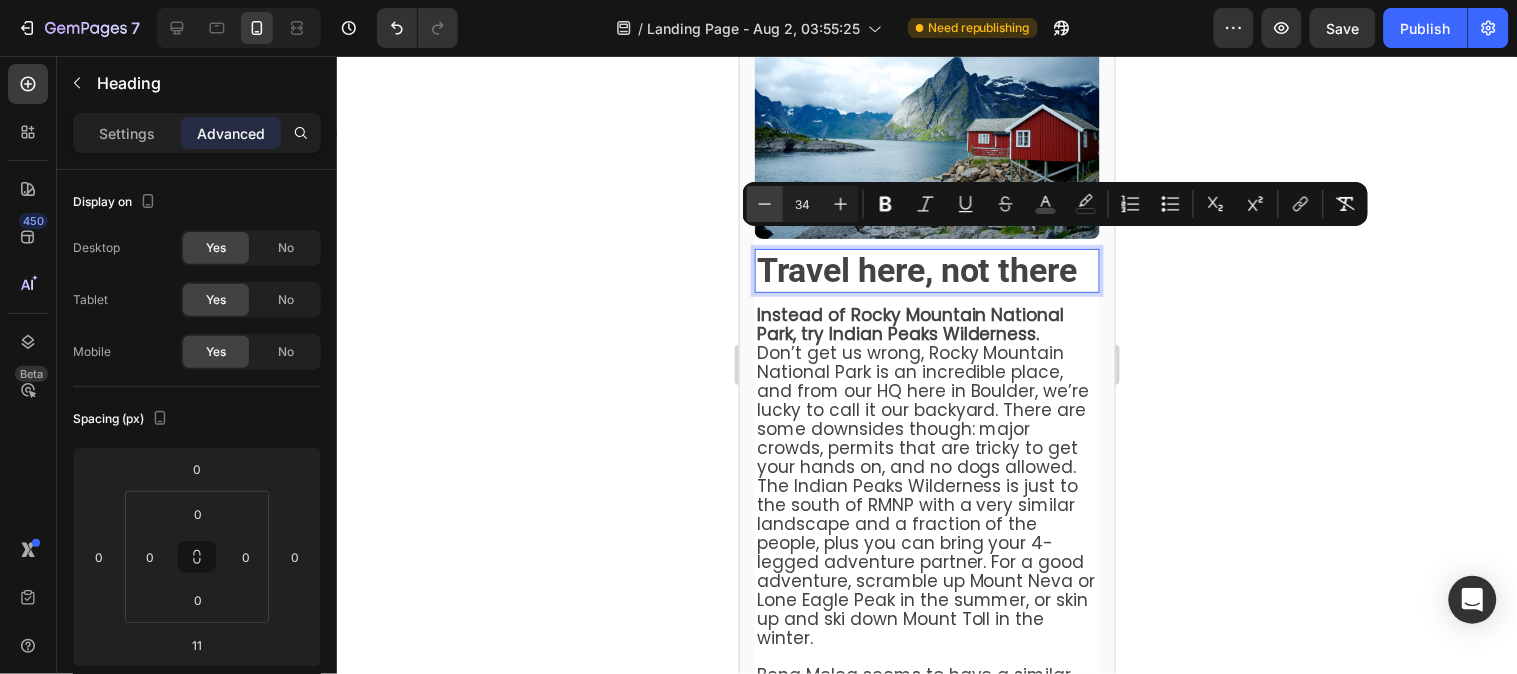 click on "Minus" at bounding box center (765, 204) 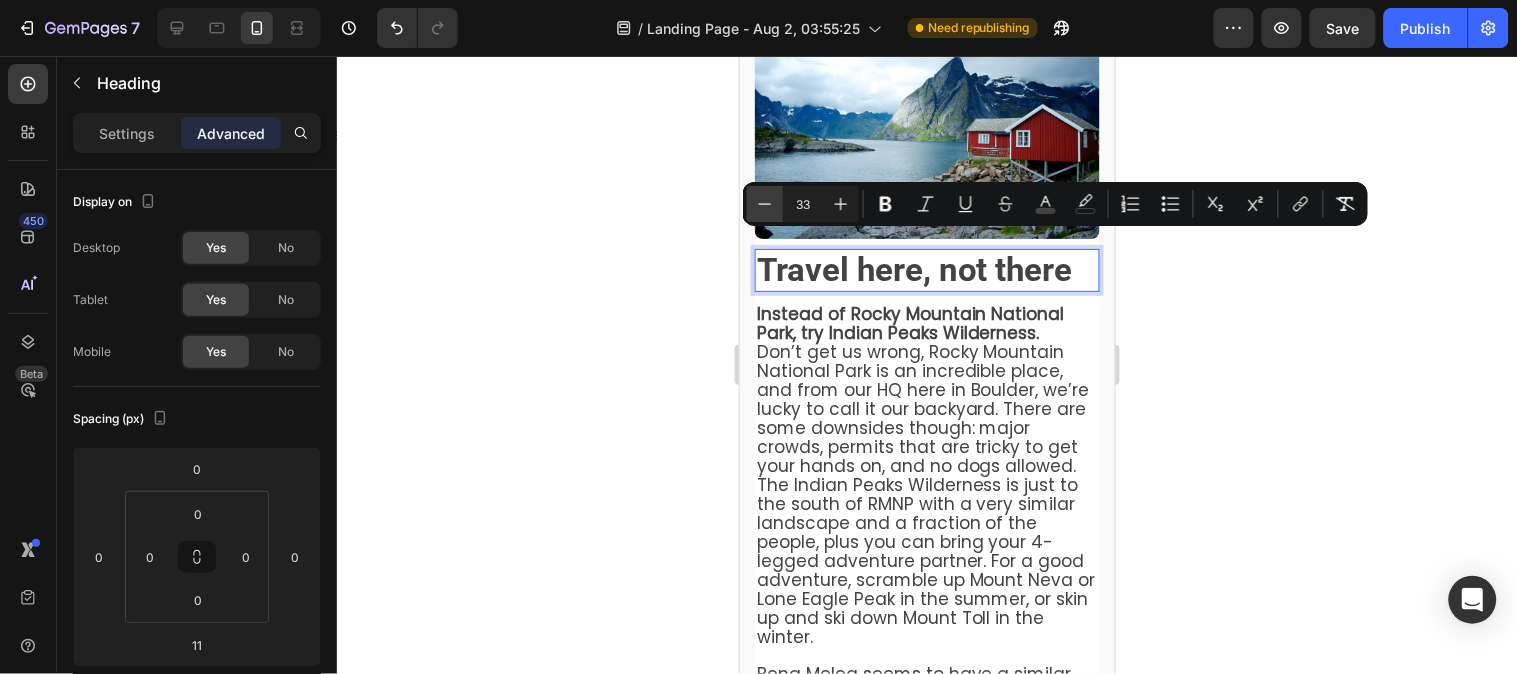 click on "Minus" at bounding box center (765, 204) 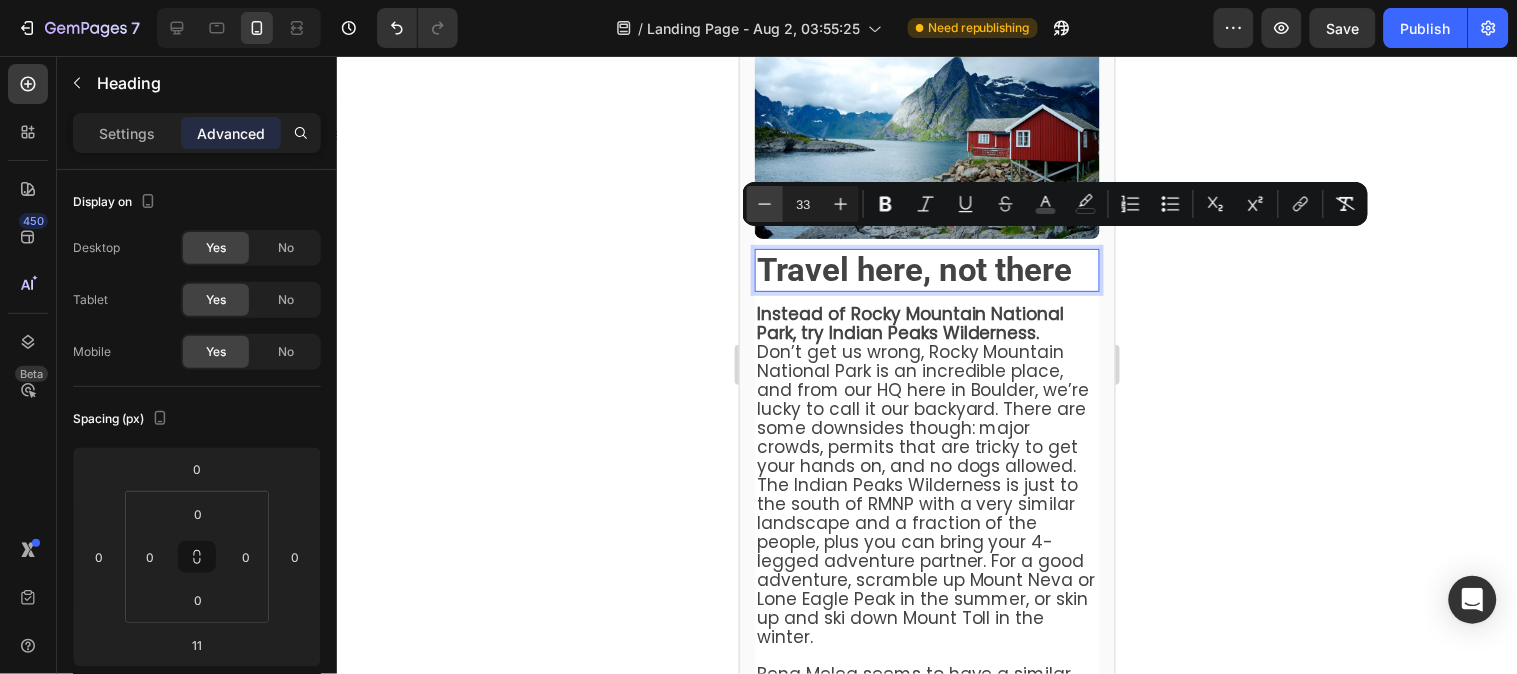 type on "32" 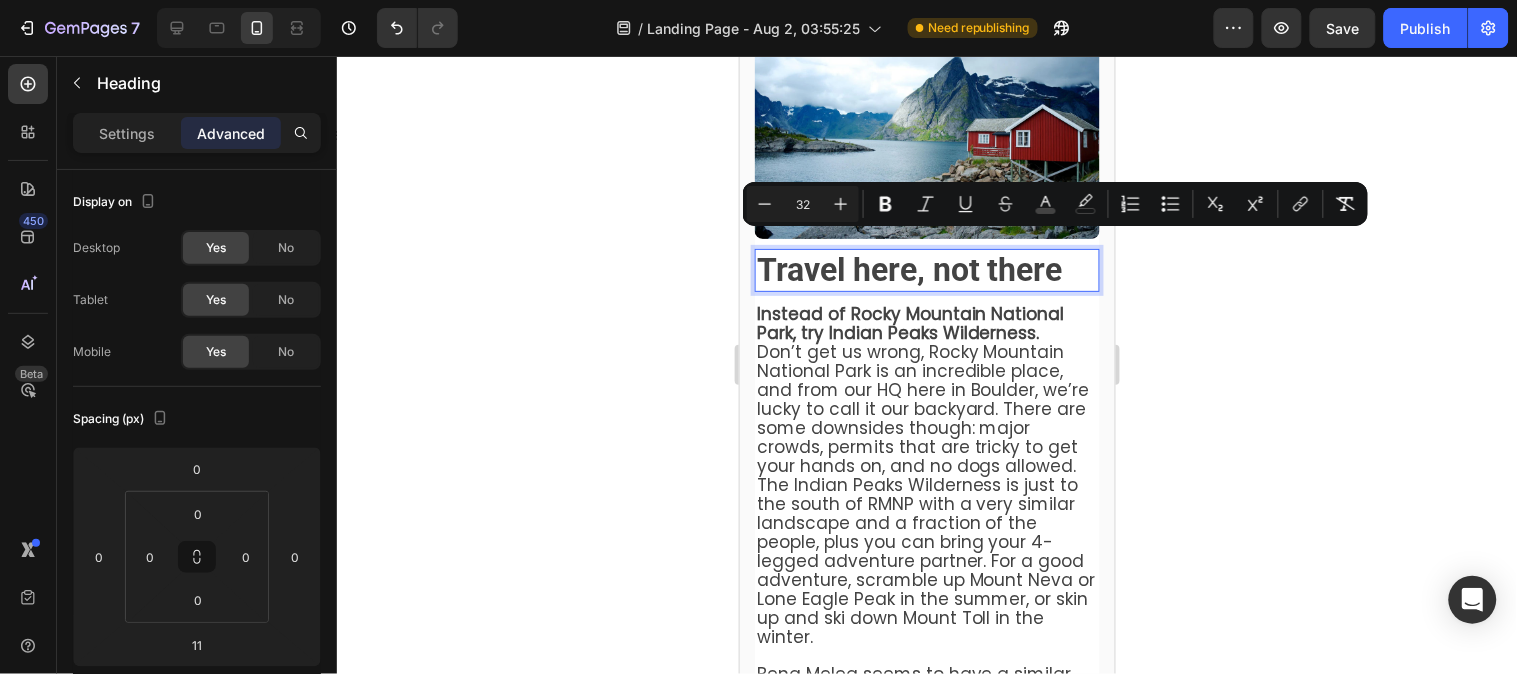 click on "Travel here, not there" at bounding box center [909, 269] 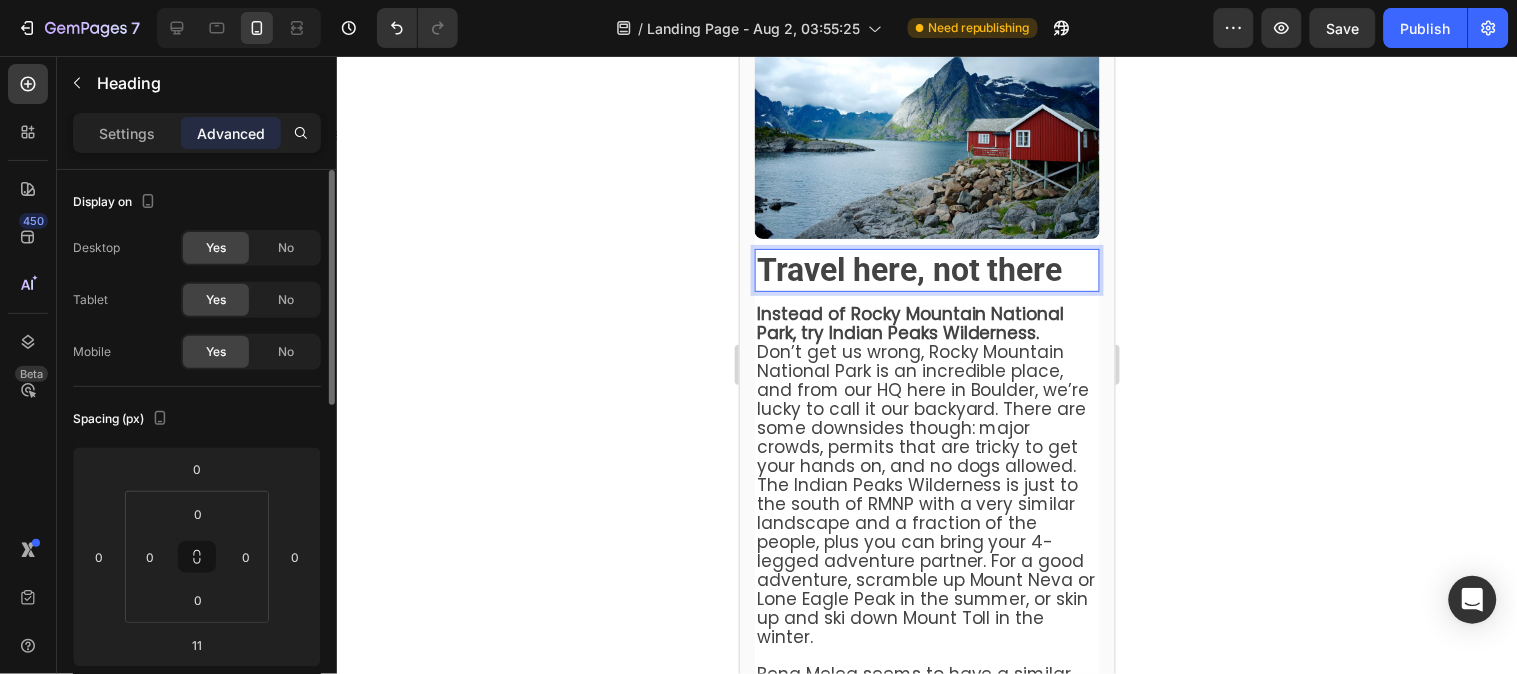 scroll, scrollTop: 111, scrollLeft: 0, axis: vertical 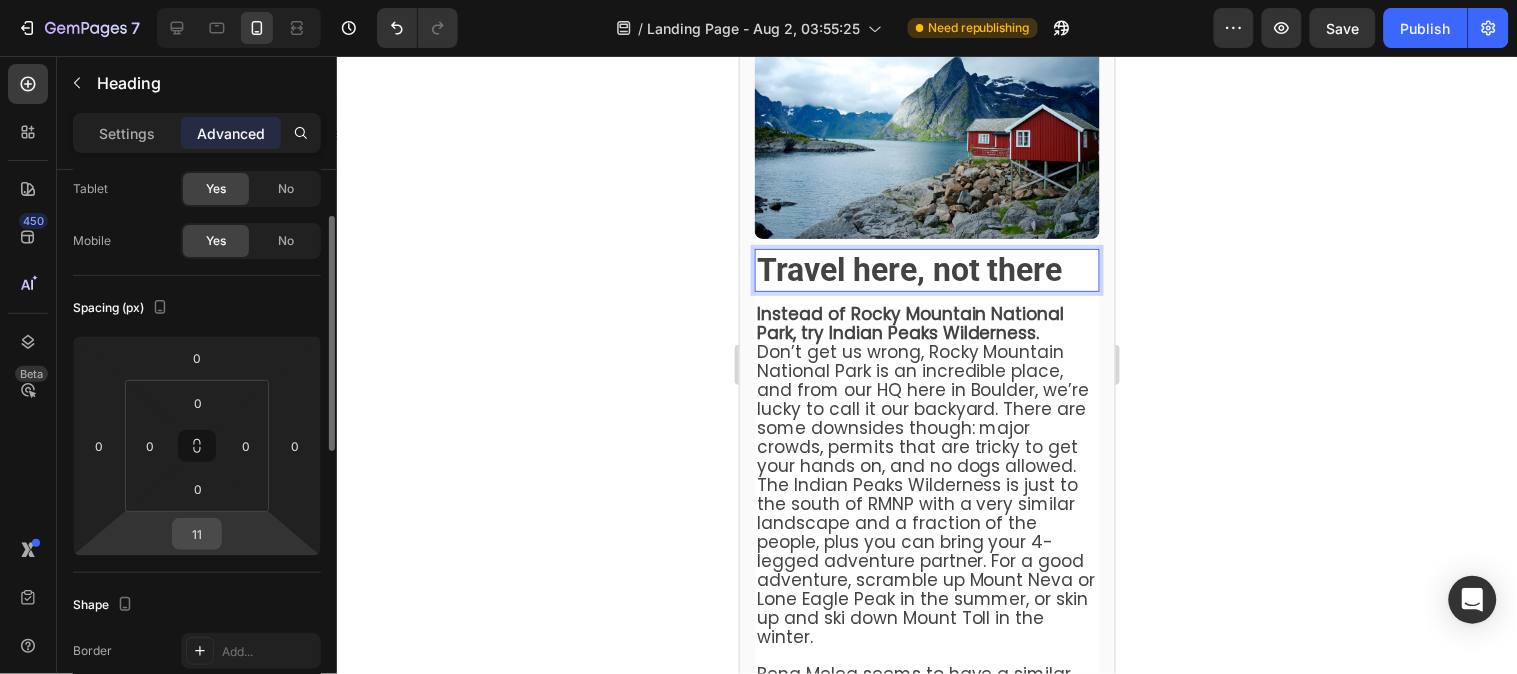 click on "11" at bounding box center (197, 534) 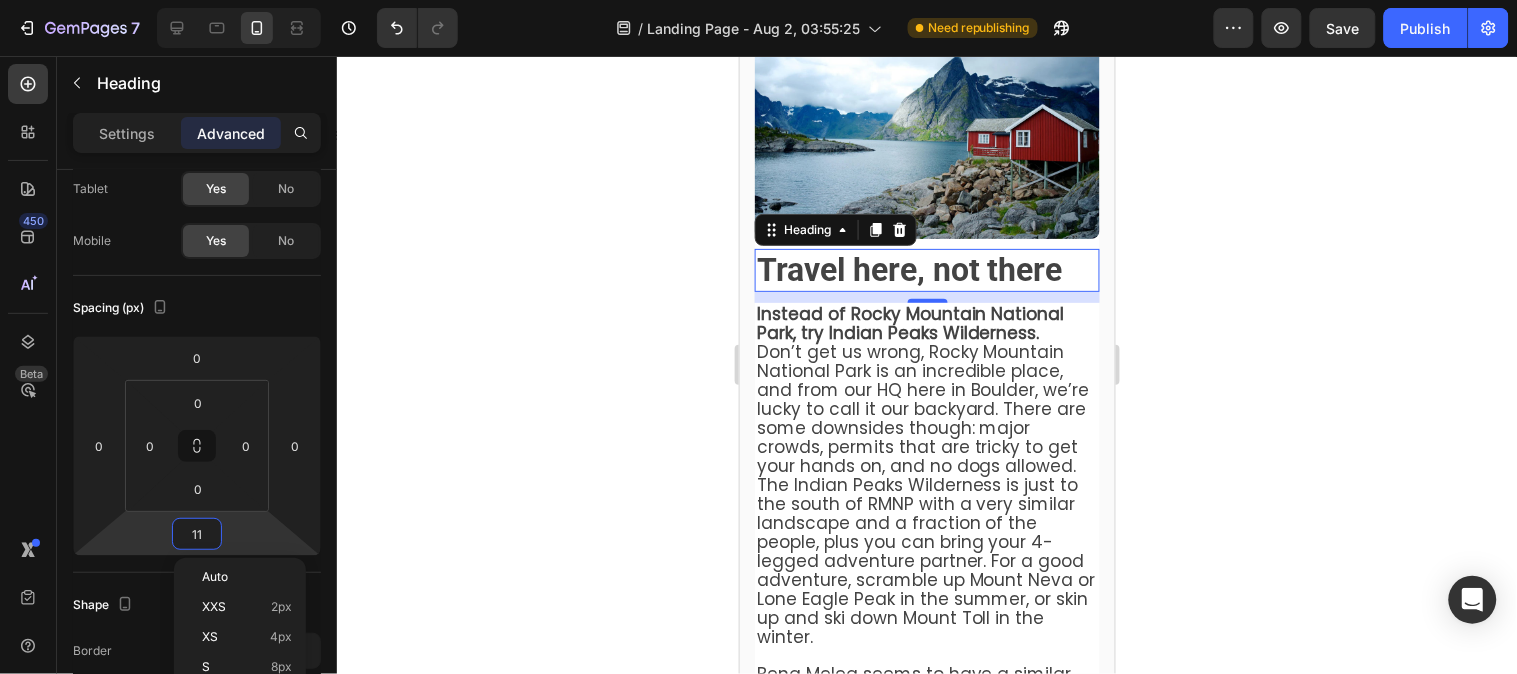 type on "9" 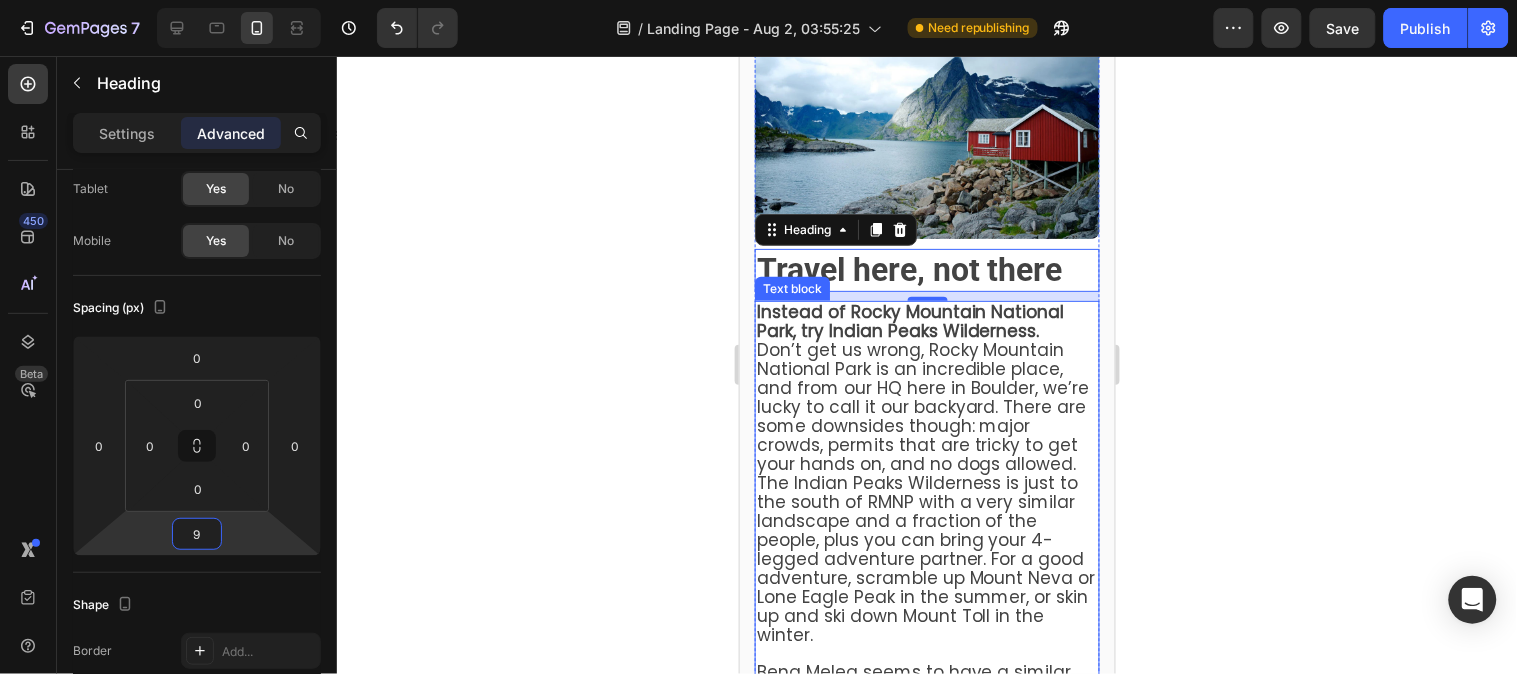 scroll, scrollTop: 333, scrollLeft: 0, axis: vertical 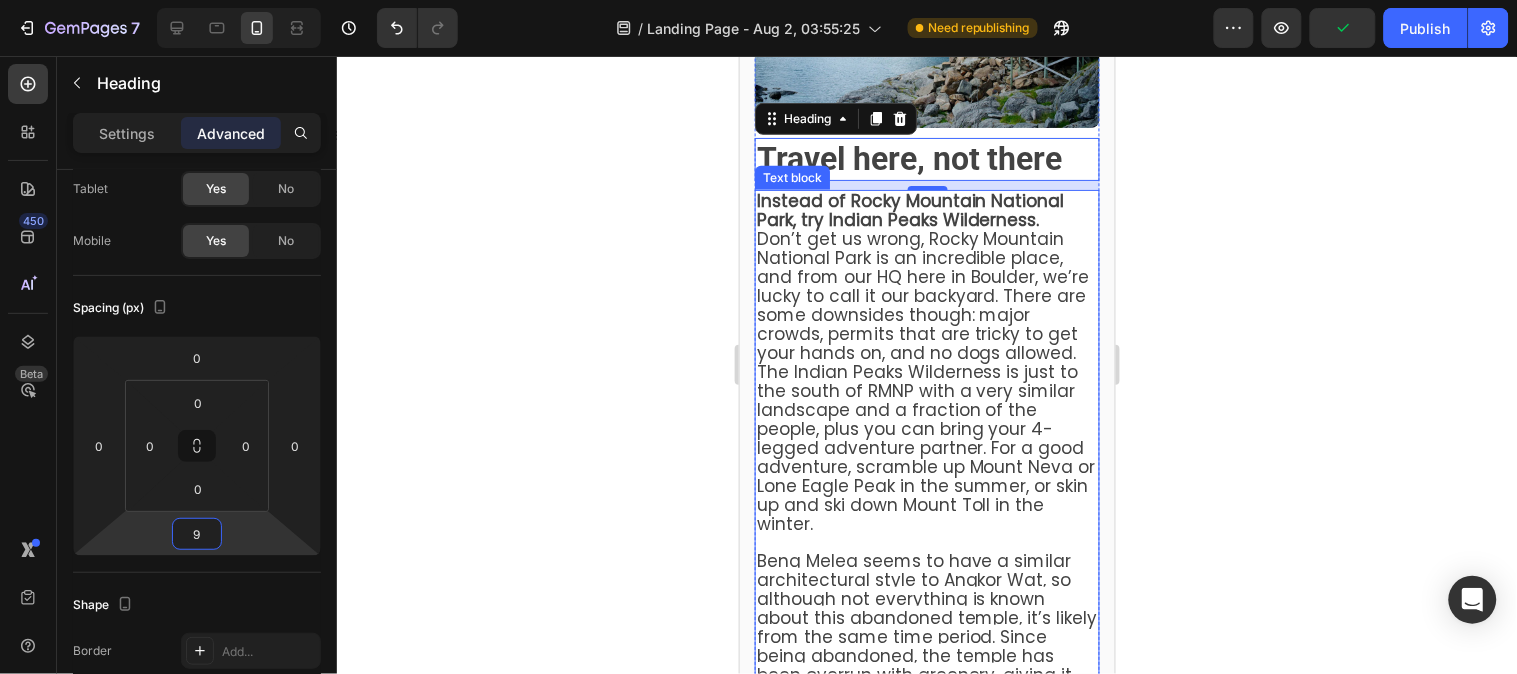 click on "Don’t get us wrong, Rocky Mountain National Park is an incredible place, and from our HQ here in Boulder, we’re lucky to call it our backyard. There are some downsides though: major crowds, permits that are tricky to get your hands on, and no dogs allowed. The Indian Peaks Wilderness is just to the south of RMNP with a very similar landscape and a fraction of the people, plus you can bring your 4-legged adventure partner. For a good adventure, scramble up Mount Neva or Lone Eagle Peak in the summer, or skin up and ski down Mount Toll in the winter." at bounding box center [925, 380] 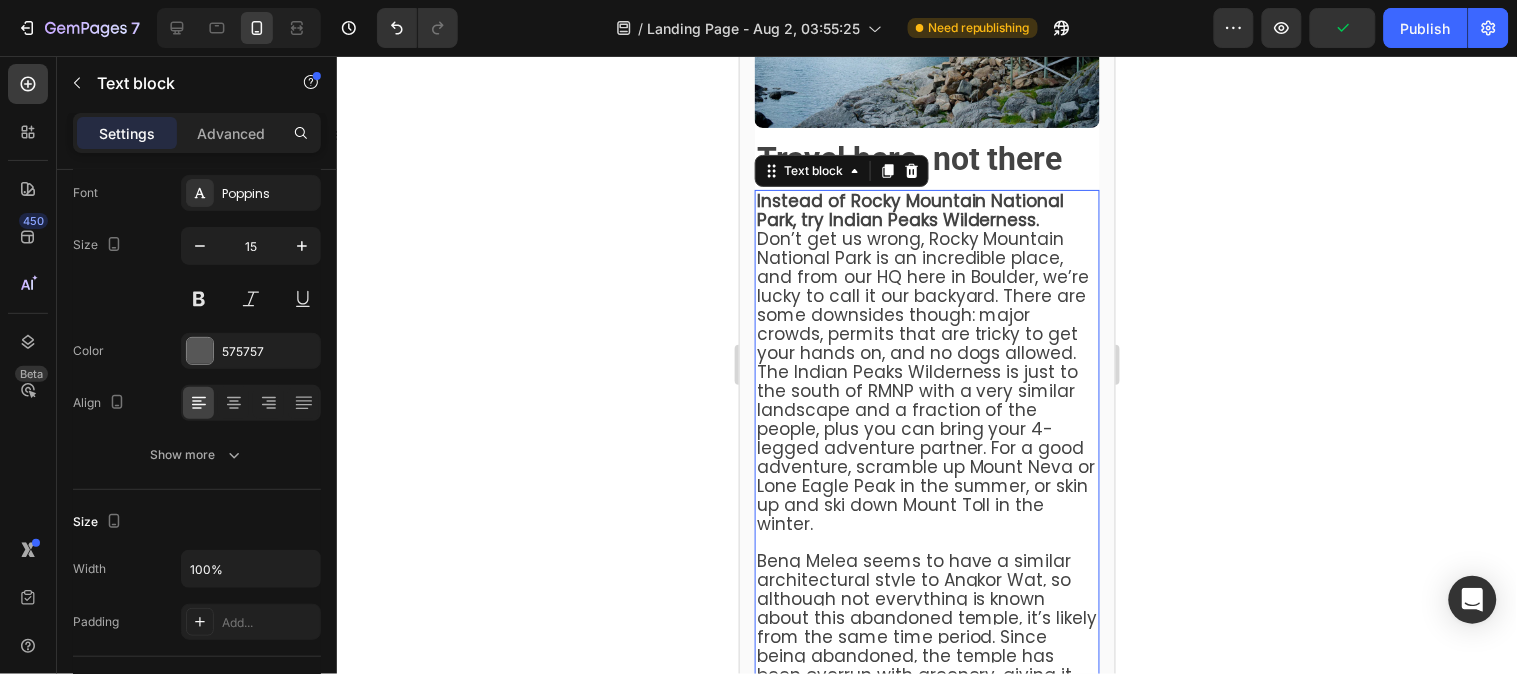 scroll, scrollTop: 0, scrollLeft: 0, axis: both 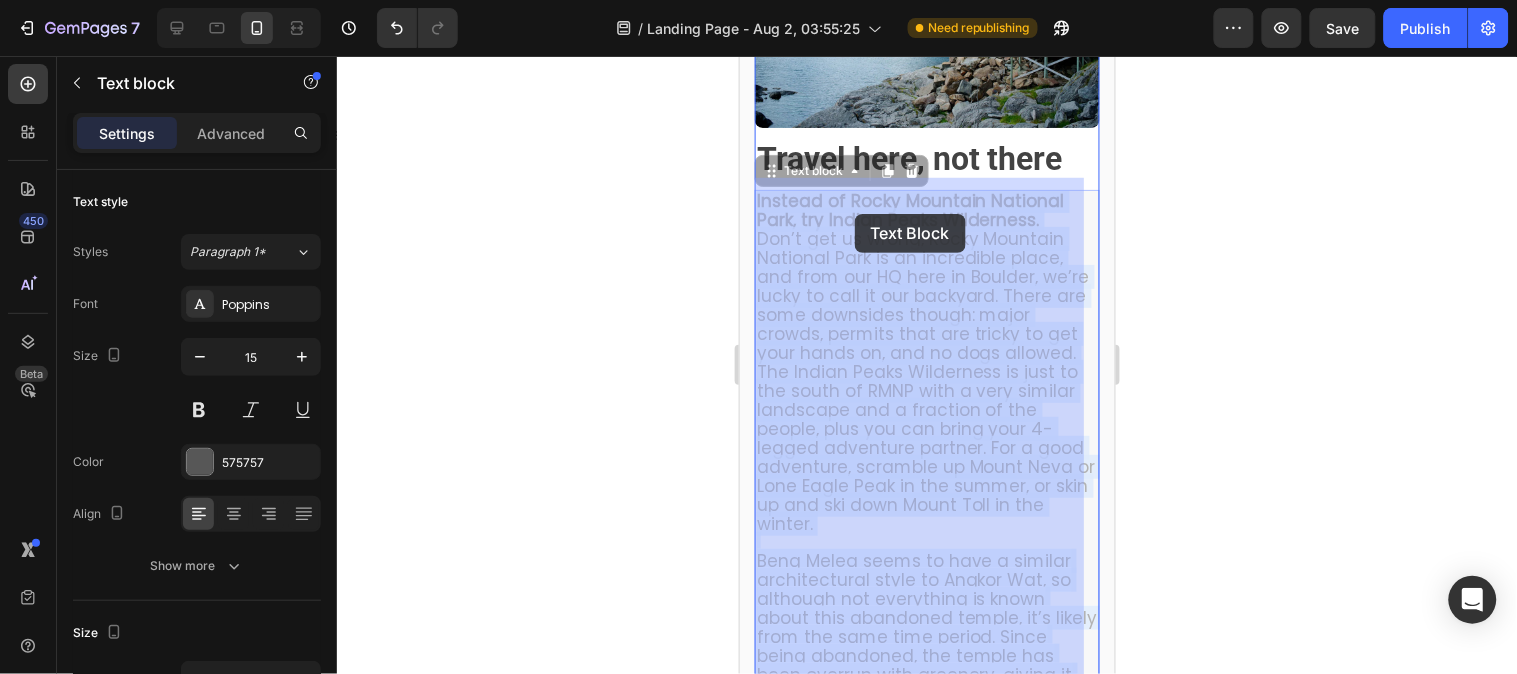 drag, startPoint x: 756, startPoint y: 182, endPoint x: 854, endPoint y: 213, distance: 102.78619 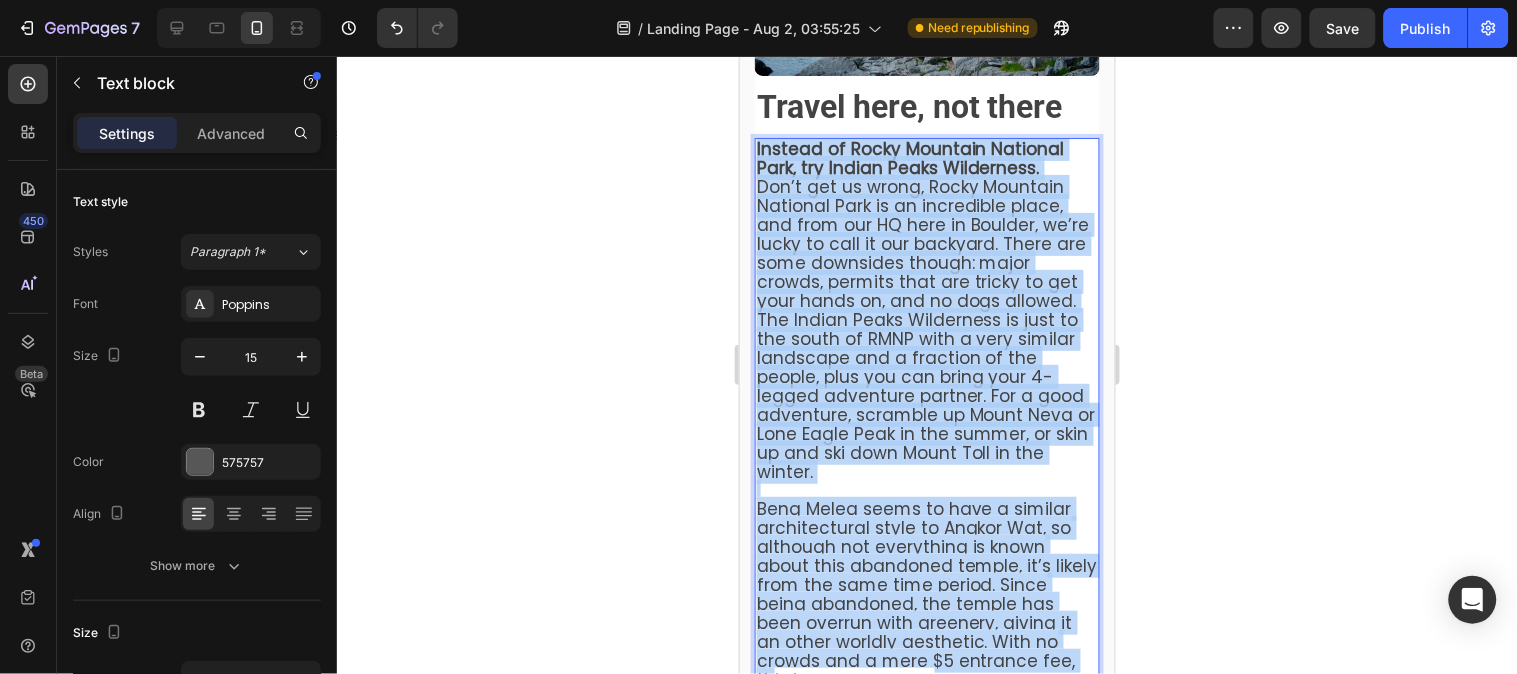scroll, scrollTop: 553, scrollLeft: 0, axis: vertical 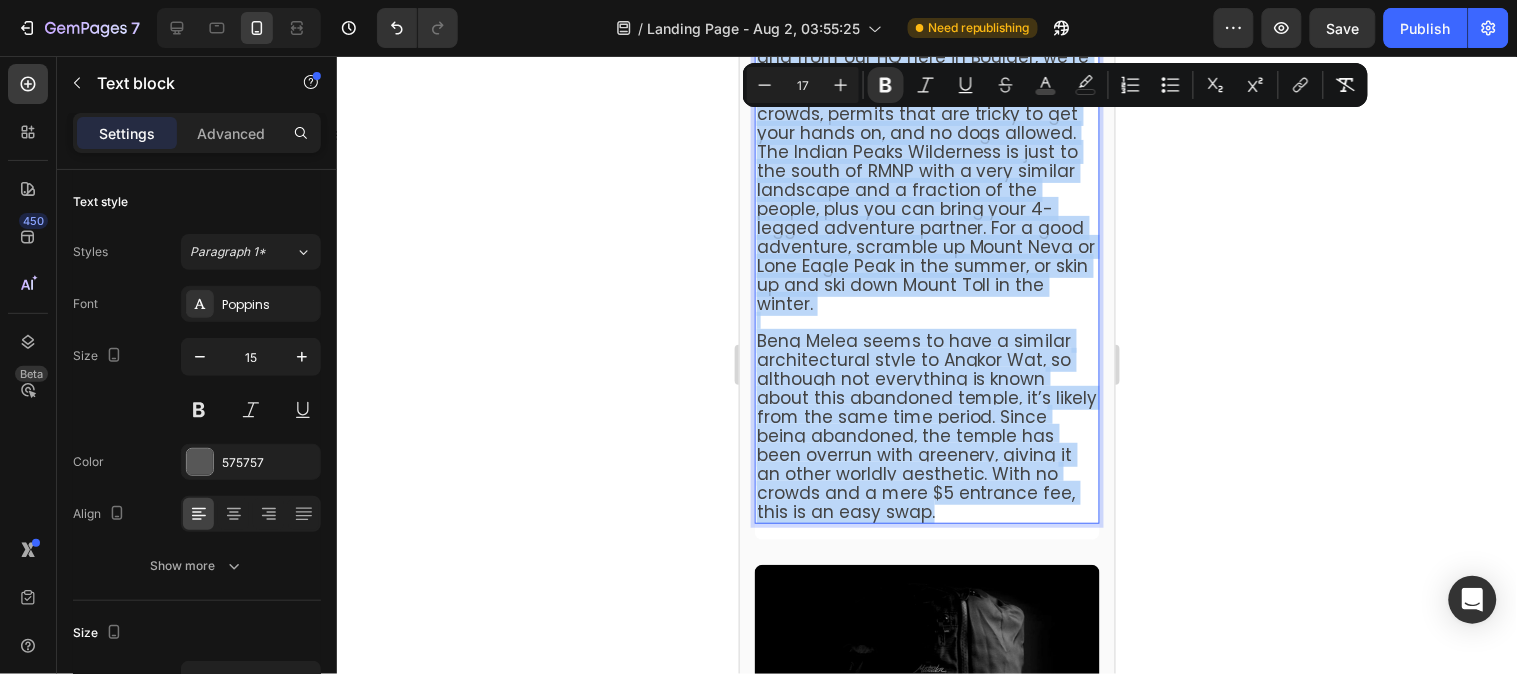 drag, startPoint x: 756, startPoint y: 184, endPoint x: 1049, endPoint y: 499, distance: 430.20227 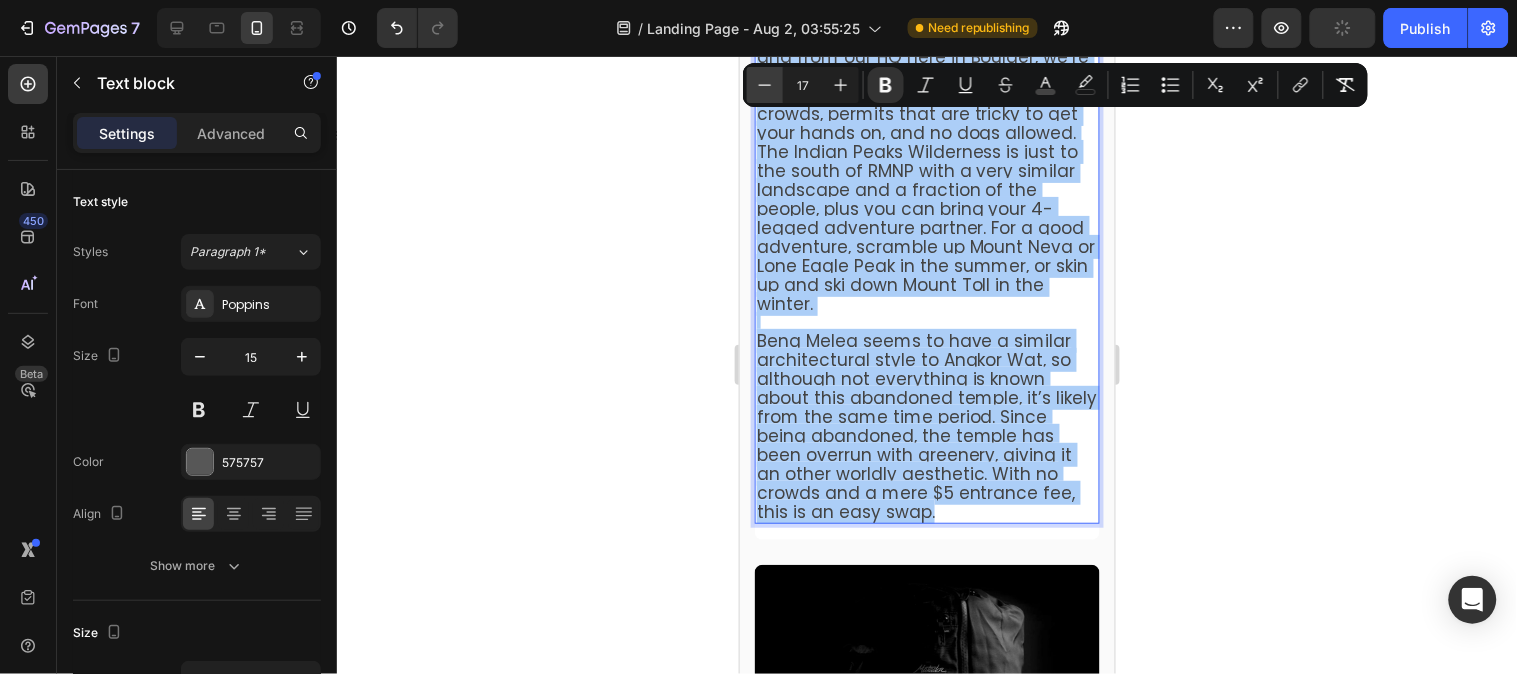 click 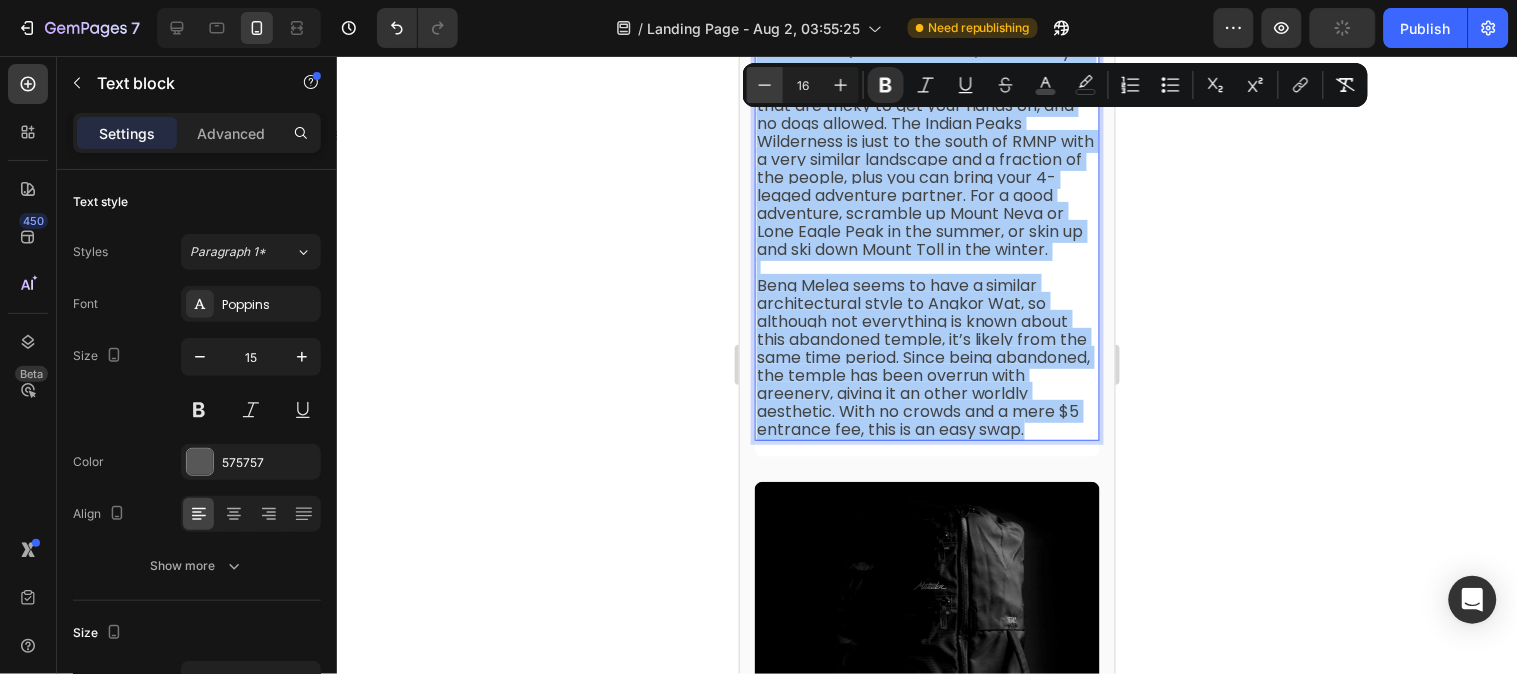 click 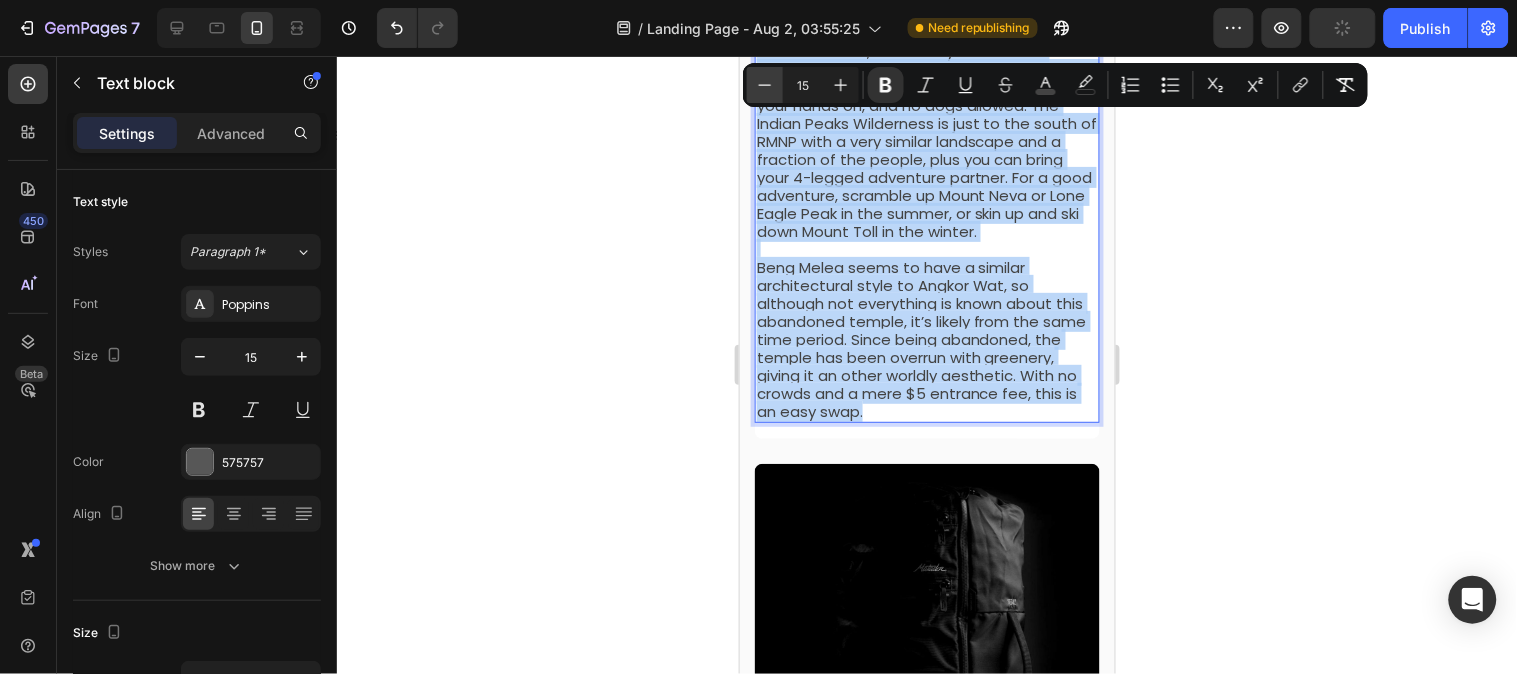 scroll, scrollTop: 552, scrollLeft: 0, axis: vertical 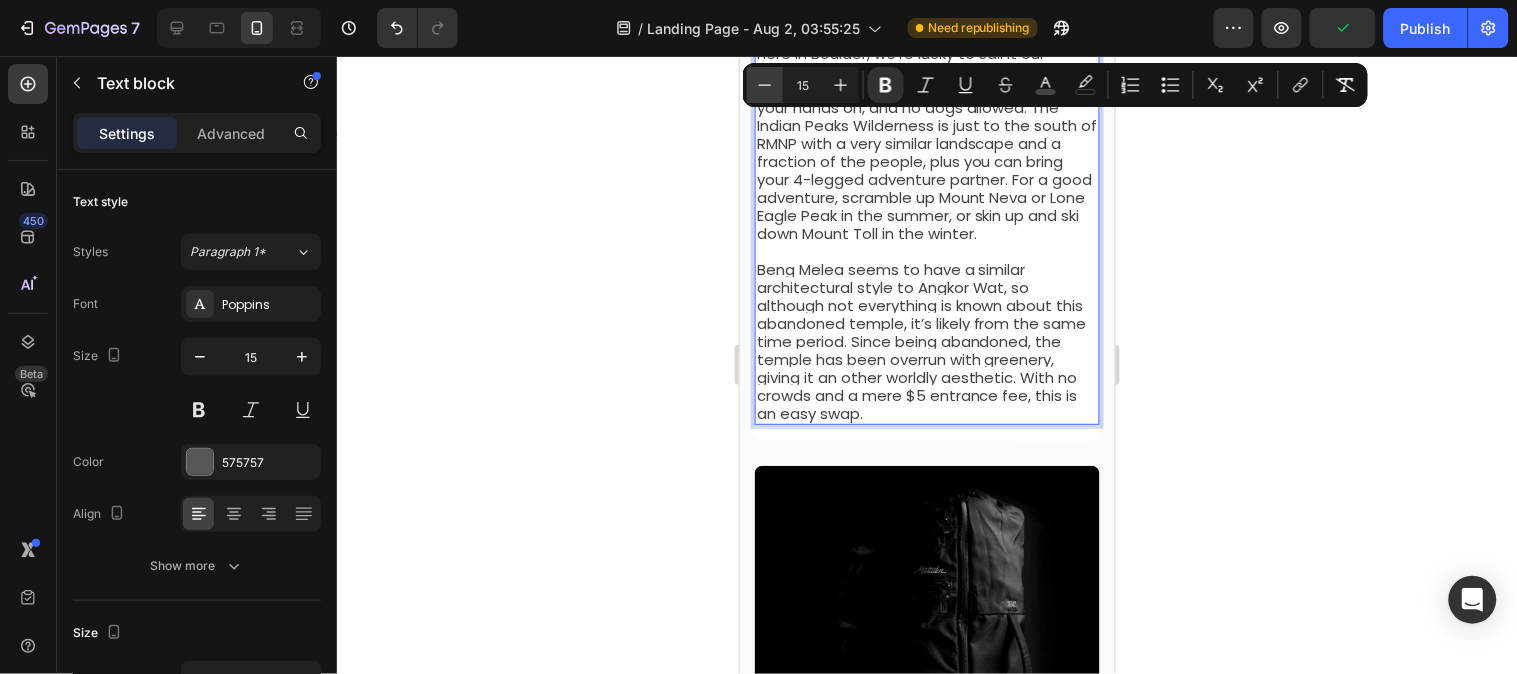 click 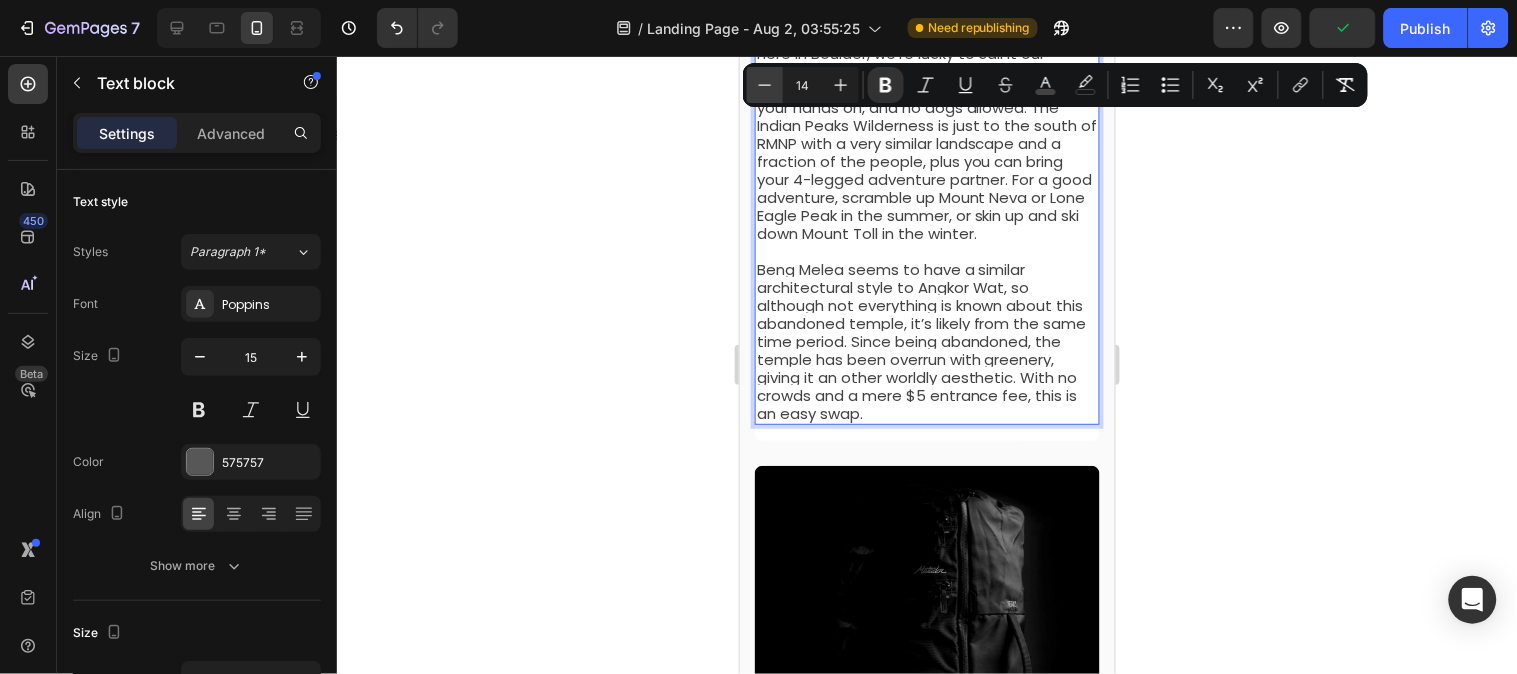 scroll, scrollTop: 553, scrollLeft: 0, axis: vertical 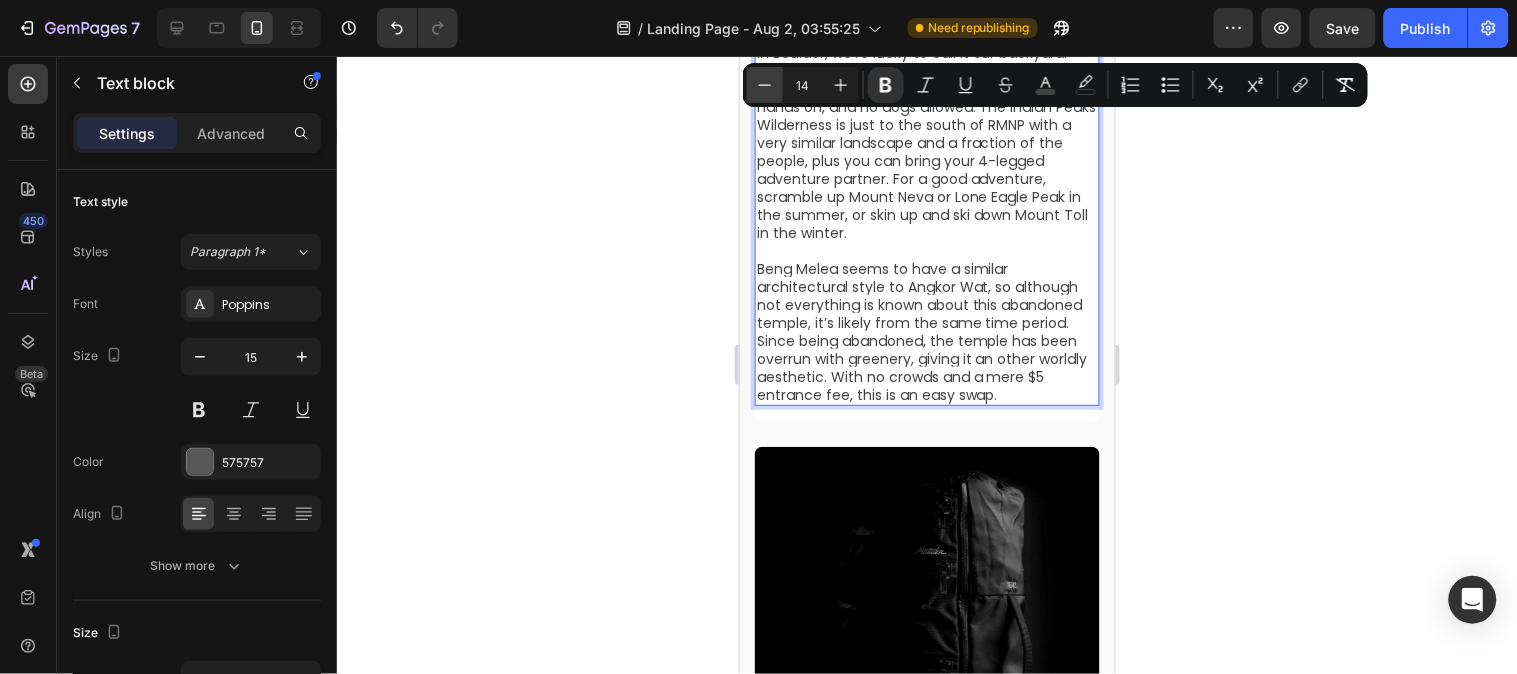 click 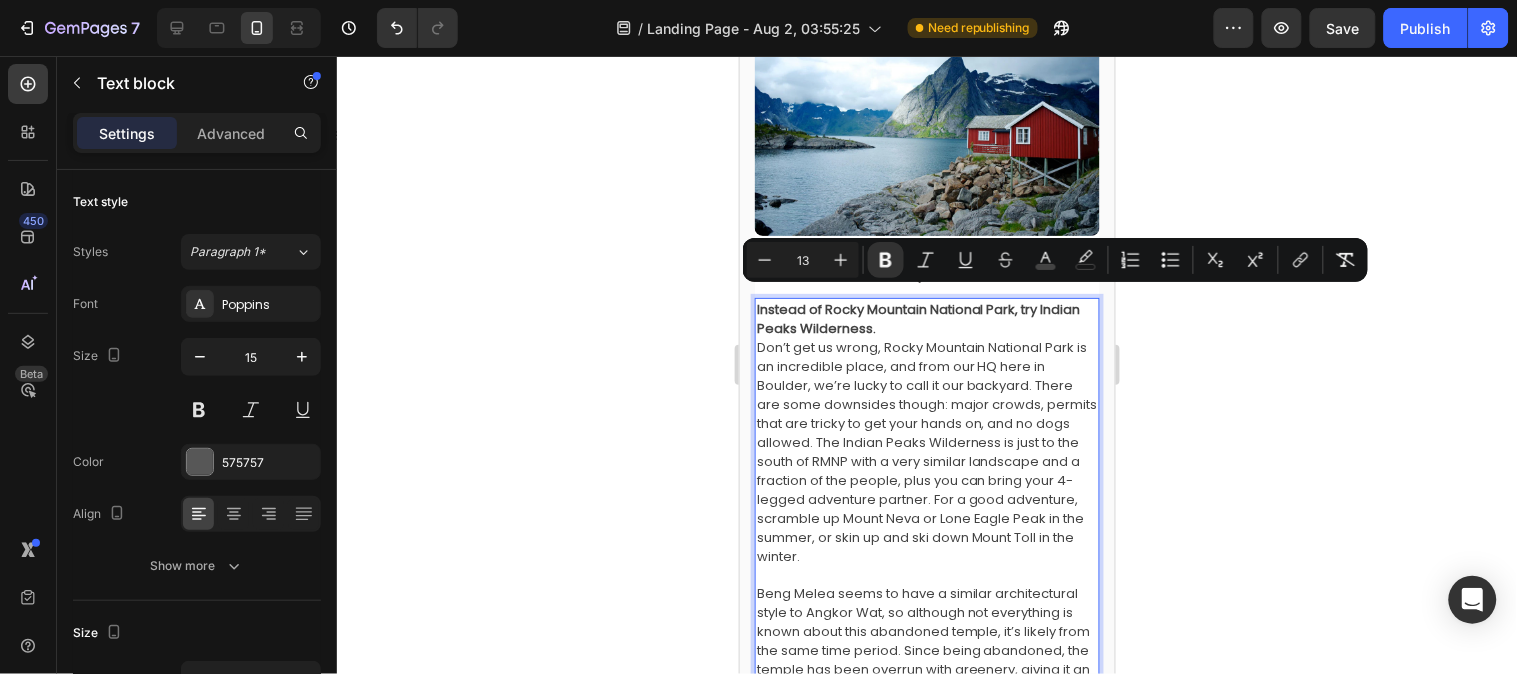 scroll, scrollTop: 221, scrollLeft: 0, axis: vertical 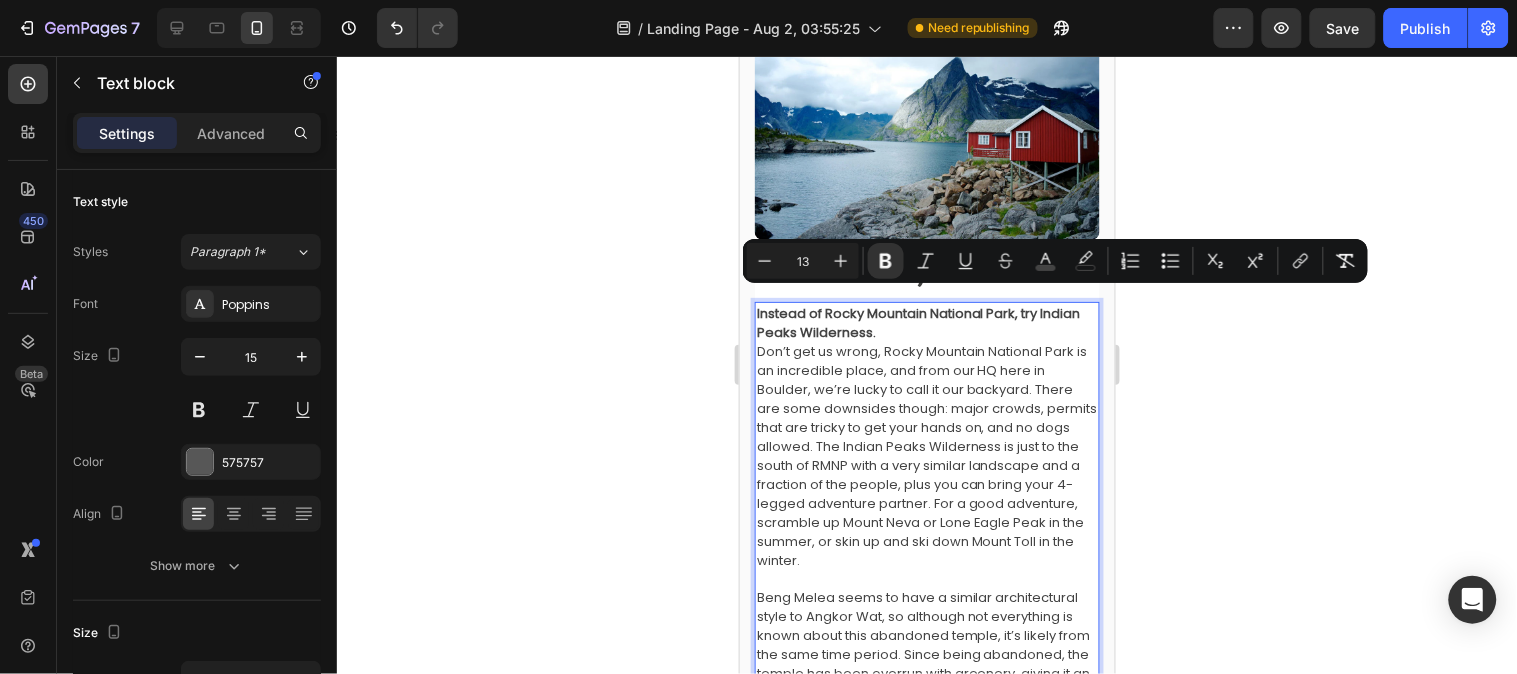 click on "Instead of Rocky Mountain National Park, try Indian Peaks Wilderness." at bounding box center (926, 322) 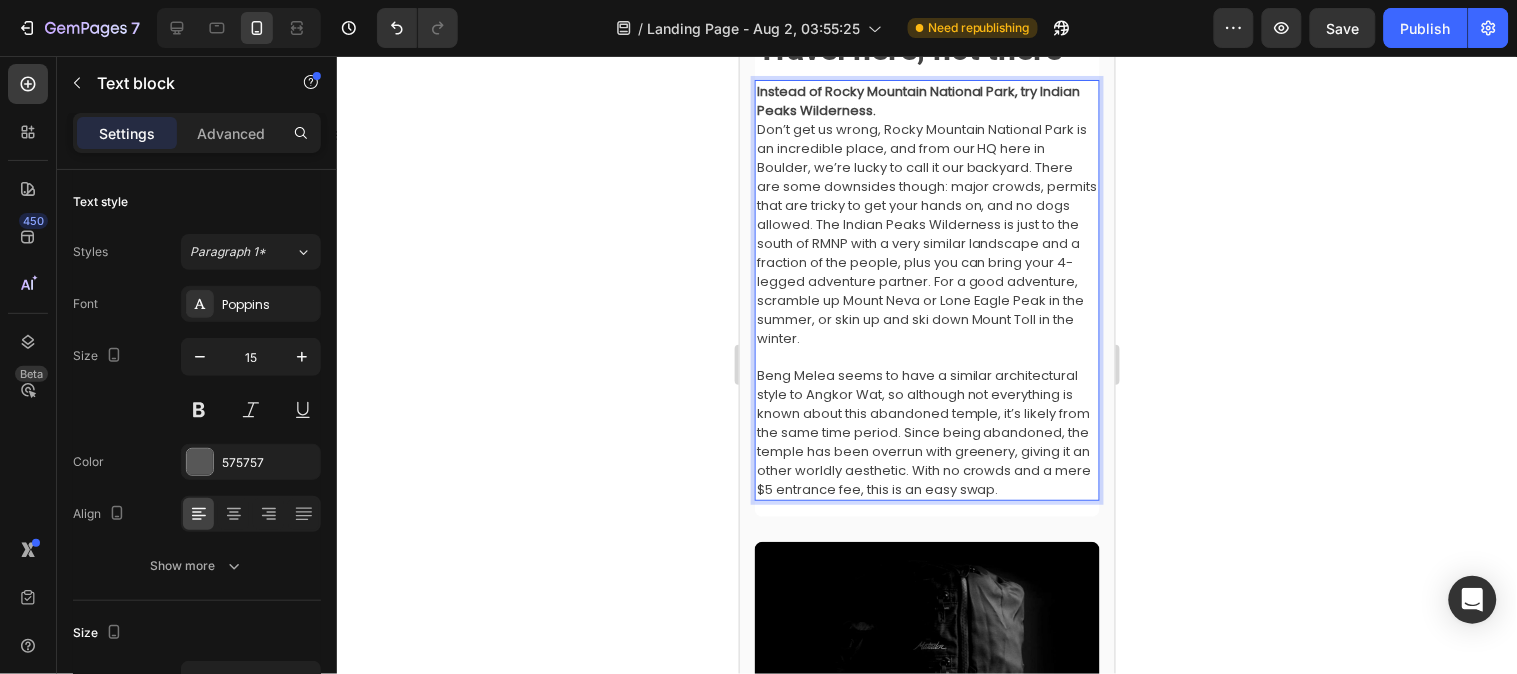 scroll, scrollTop: 554, scrollLeft: 0, axis: vertical 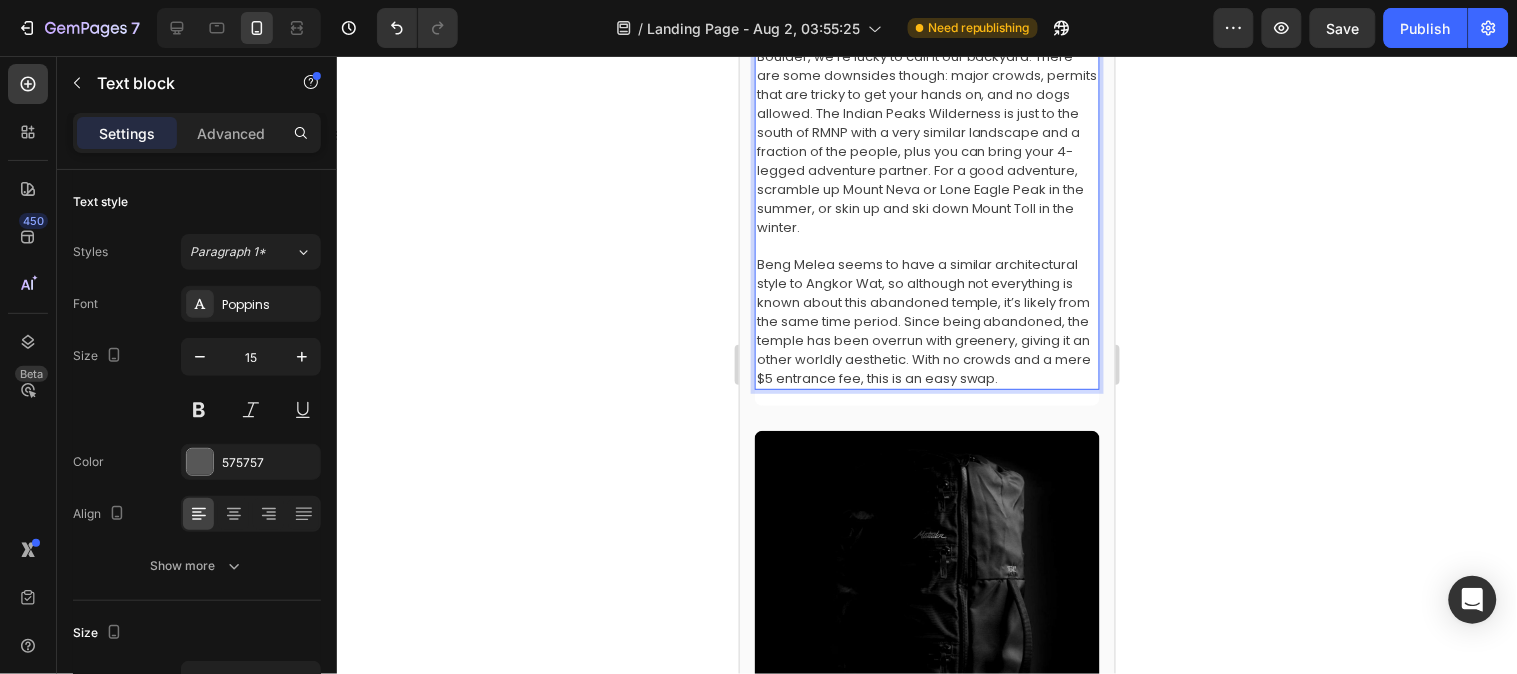 click on "Beng Melea seems to have a similar architectural style to Angkor Wat, so although not everything is known about this abandoned temple, it’s likely from the same time period. Since being abandoned, the temple has been overrun with greenery, giving it an other worldly aesthetic. With no crowds and a mere $5 entrance fee, this is an easy swap." at bounding box center [926, 320] 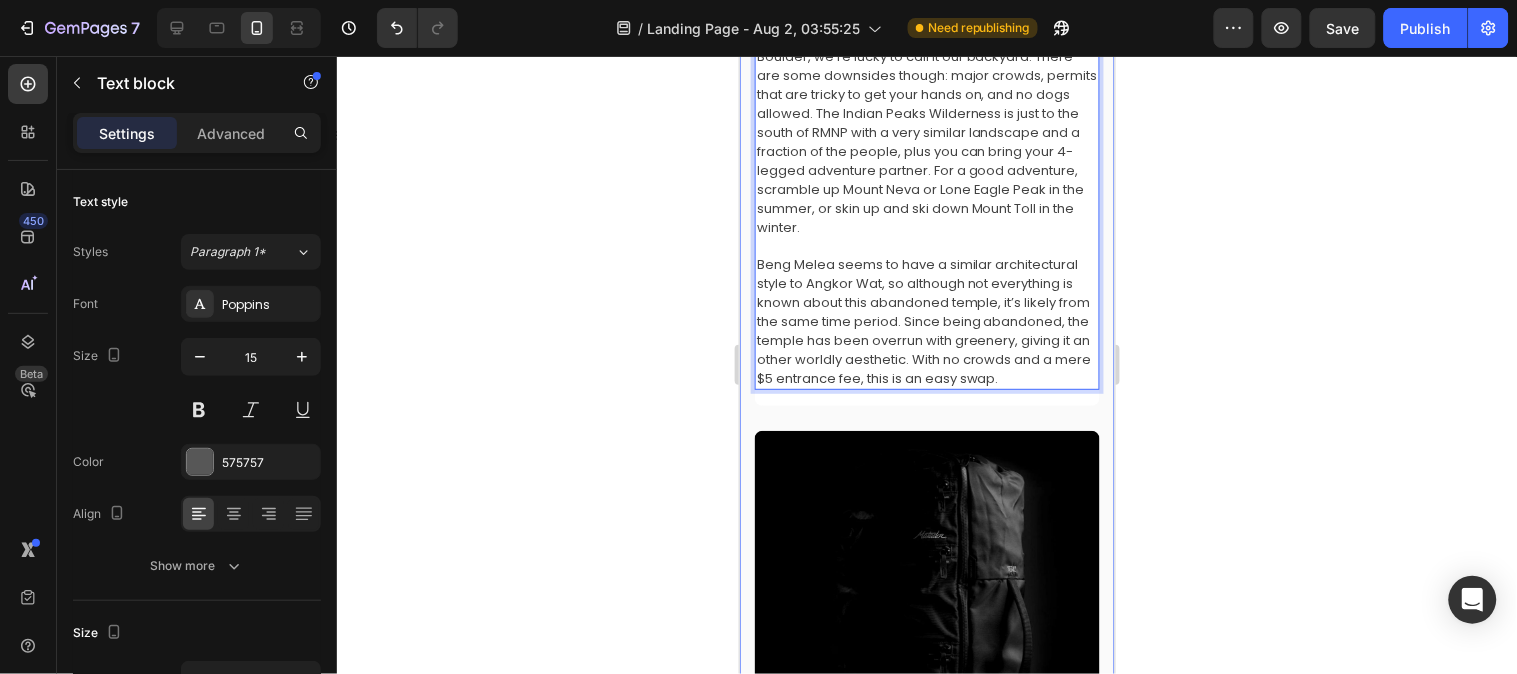 click at bounding box center [926, 660] 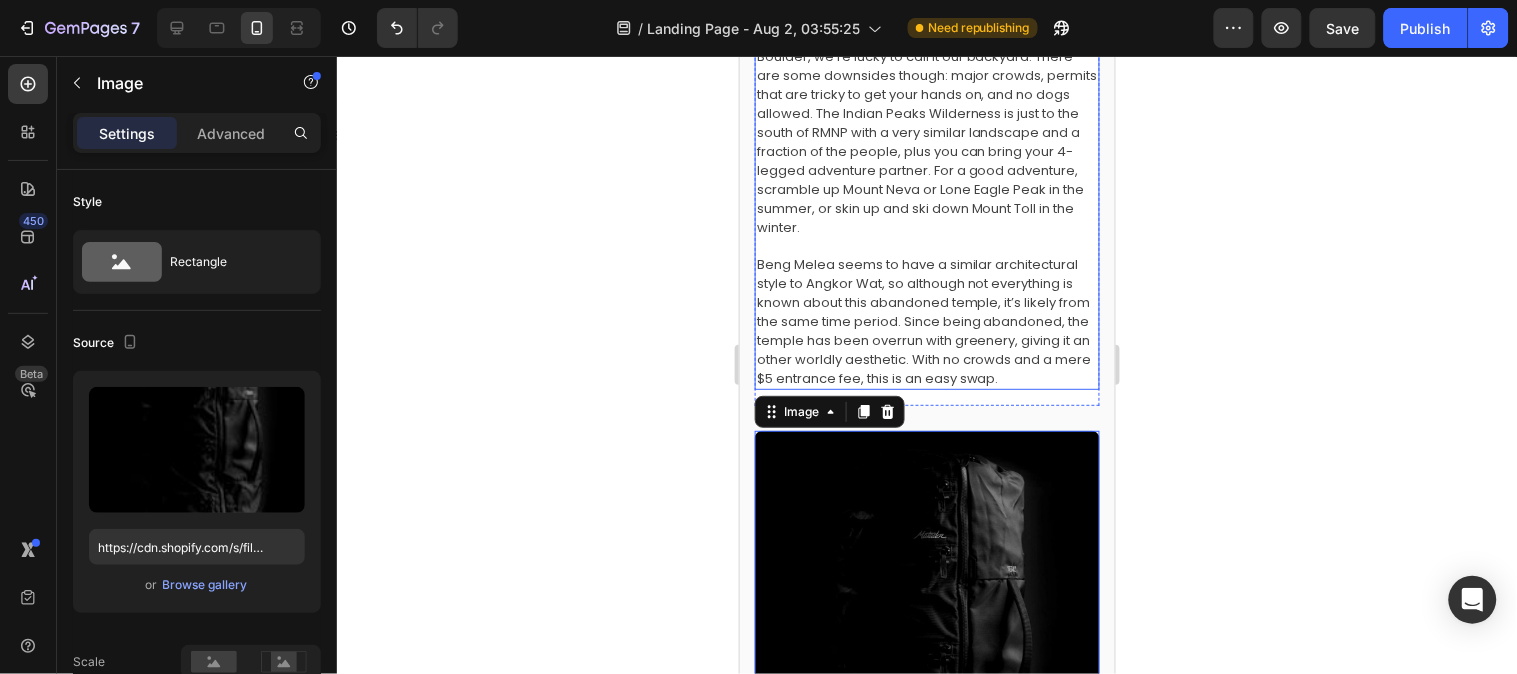 click on "Beng Melea seems to have a similar architectural style to Angkor Wat, so although not everything is known about this abandoned temple, it’s likely from the same time period. Since being abandoned, the temple has been overrun with greenery, giving it an other worldly aesthetic. With no crowds and a mere $5 entrance fee, this is an easy swap." at bounding box center (923, 320) 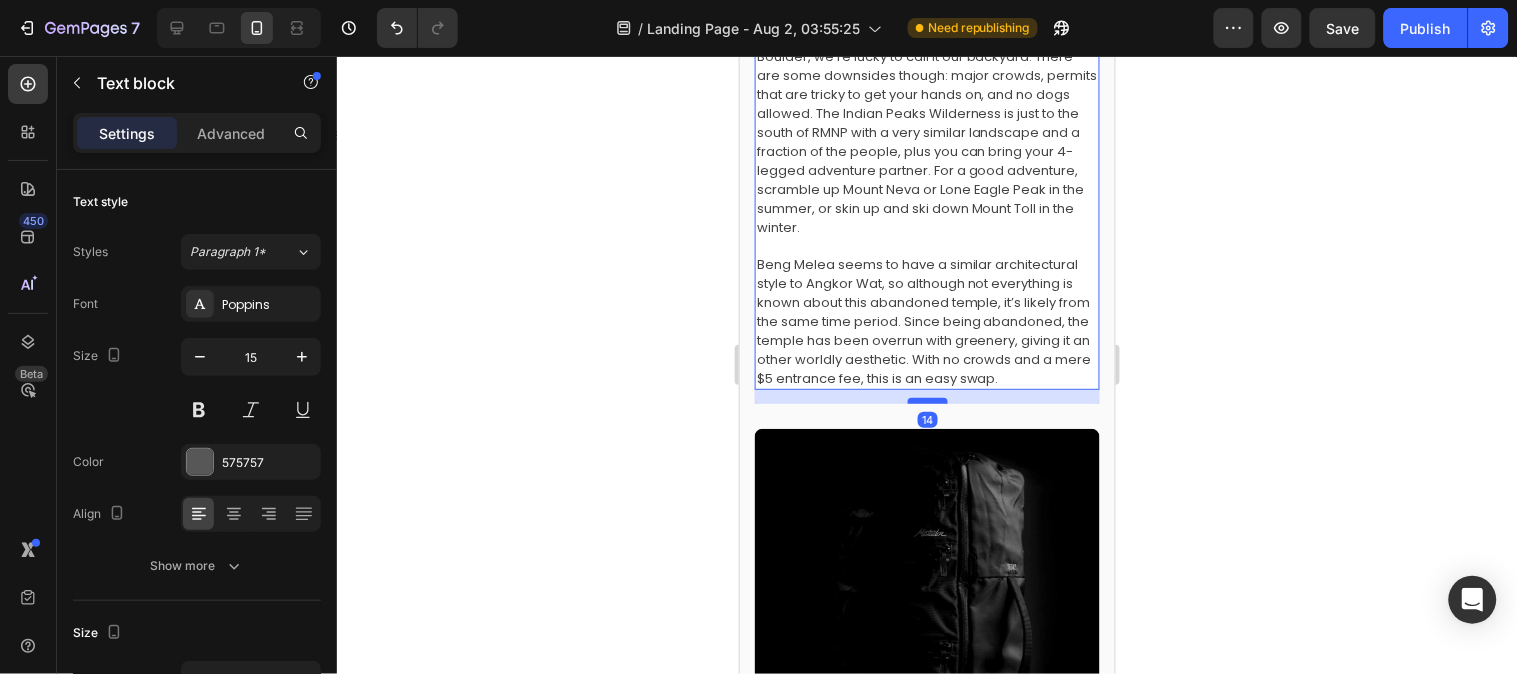 click at bounding box center (927, 400) 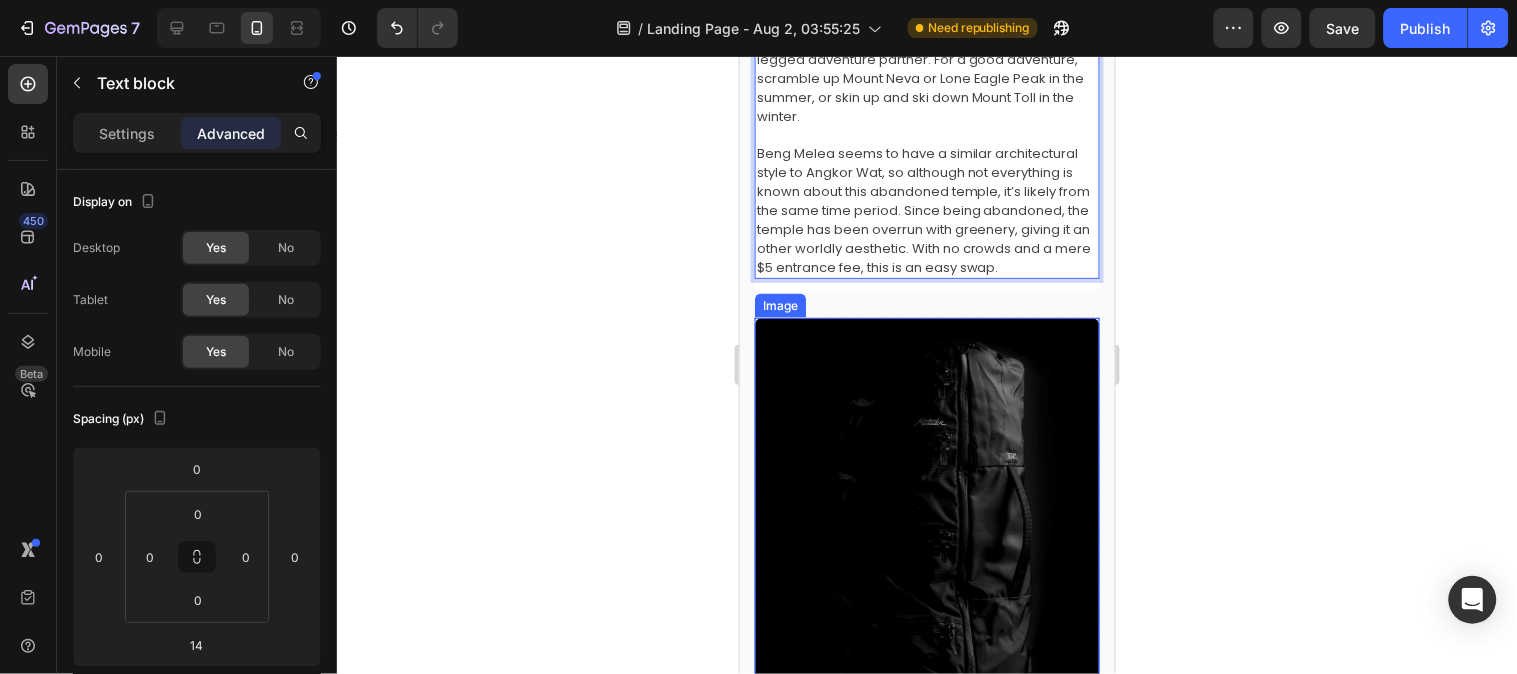 scroll, scrollTop: 776, scrollLeft: 0, axis: vertical 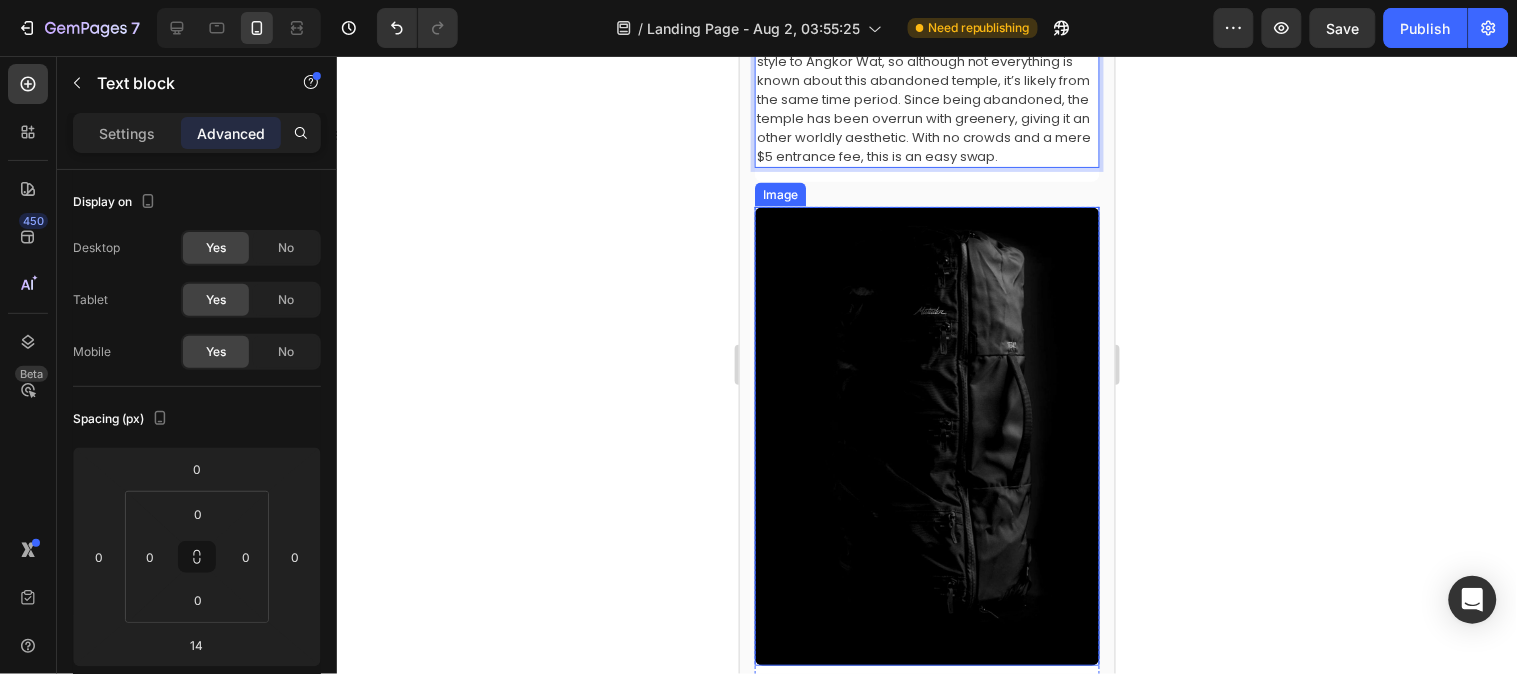 click at bounding box center (926, 436) 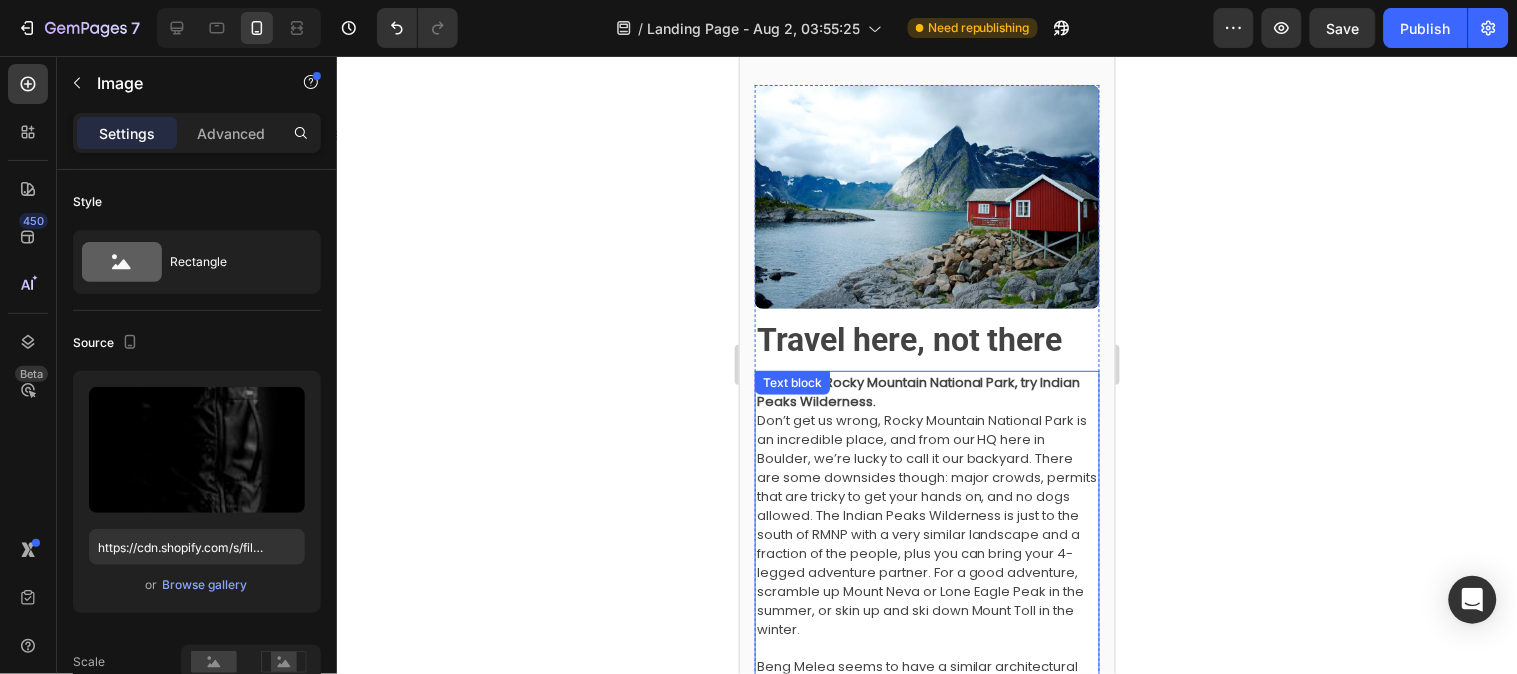 scroll, scrollTop: 0, scrollLeft: 0, axis: both 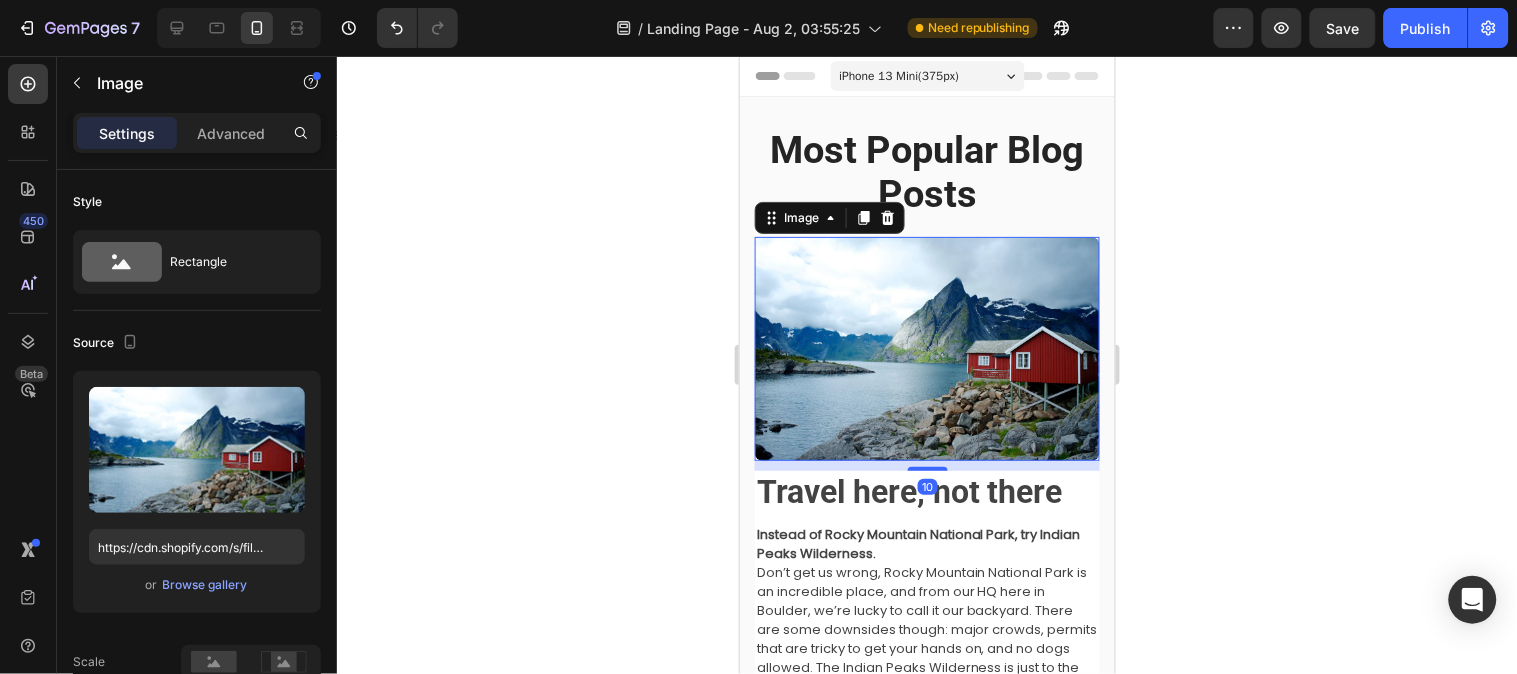 click at bounding box center [926, 348] 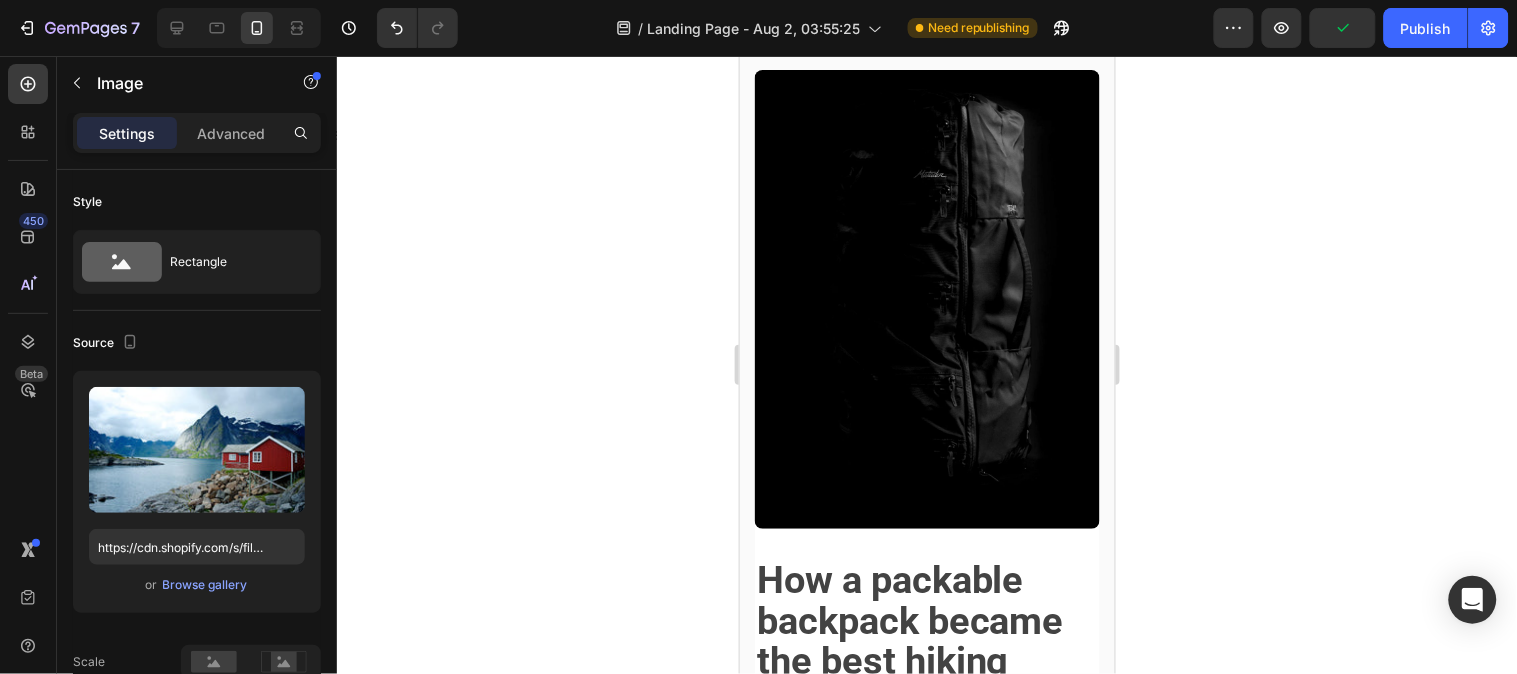 scroll, scrollTop: 1000, scrollLeft: 0, axis: vertical 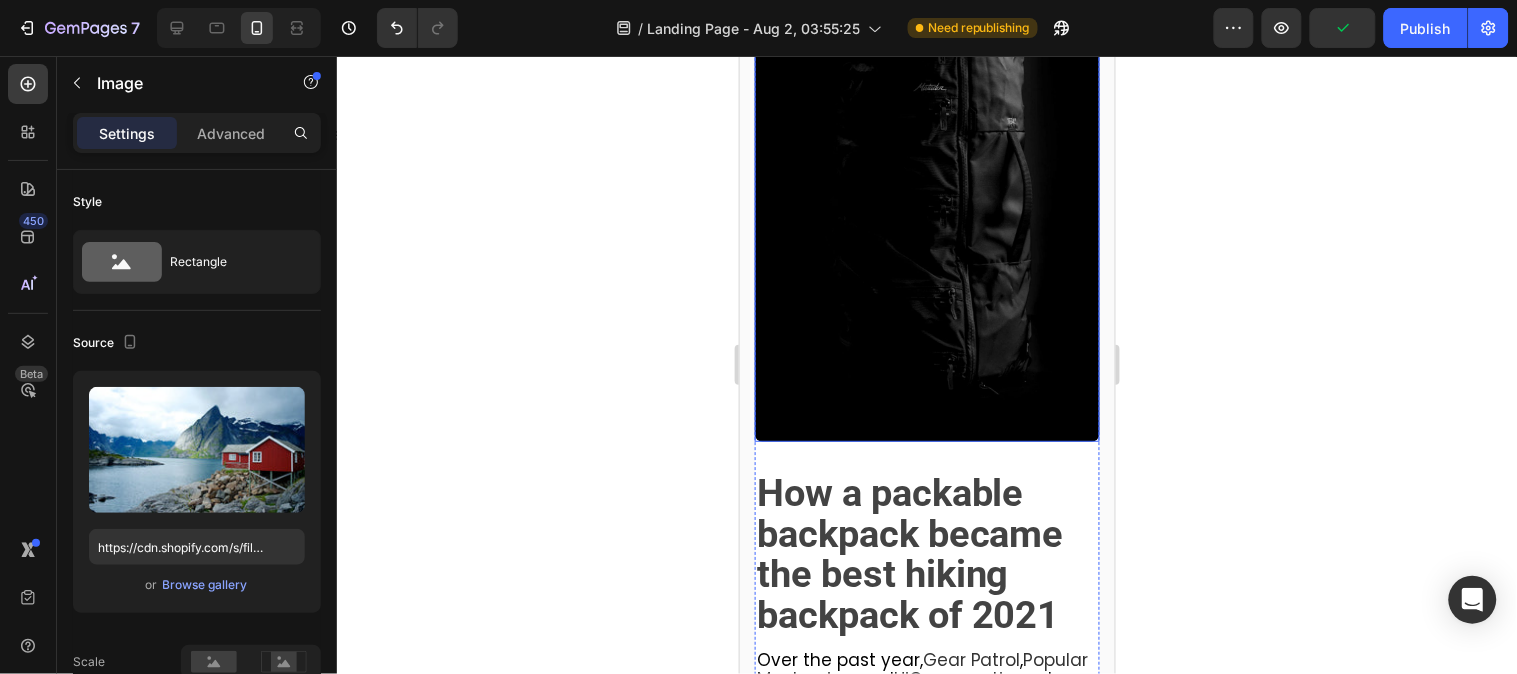 click at bounding box center (926, 212) 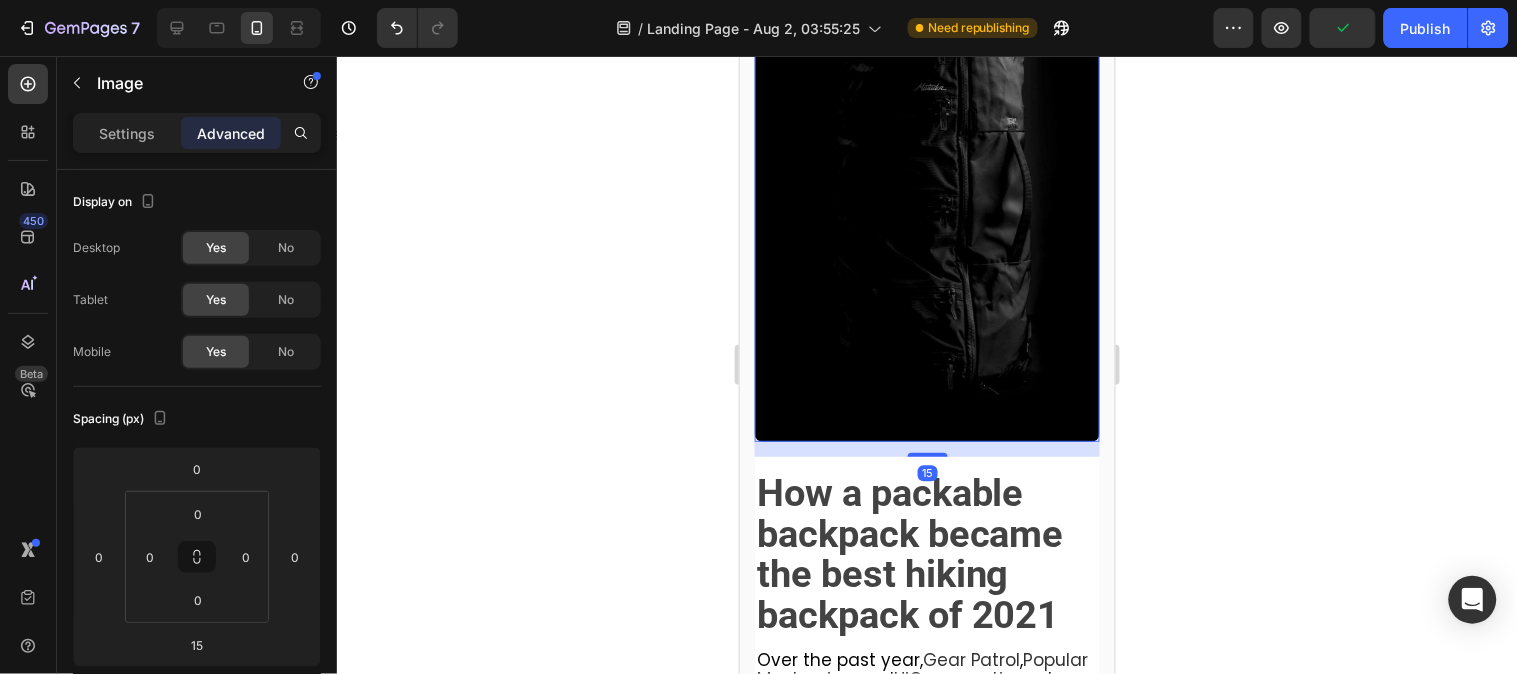 click on "Advanced" at bounding box center [231, 133] 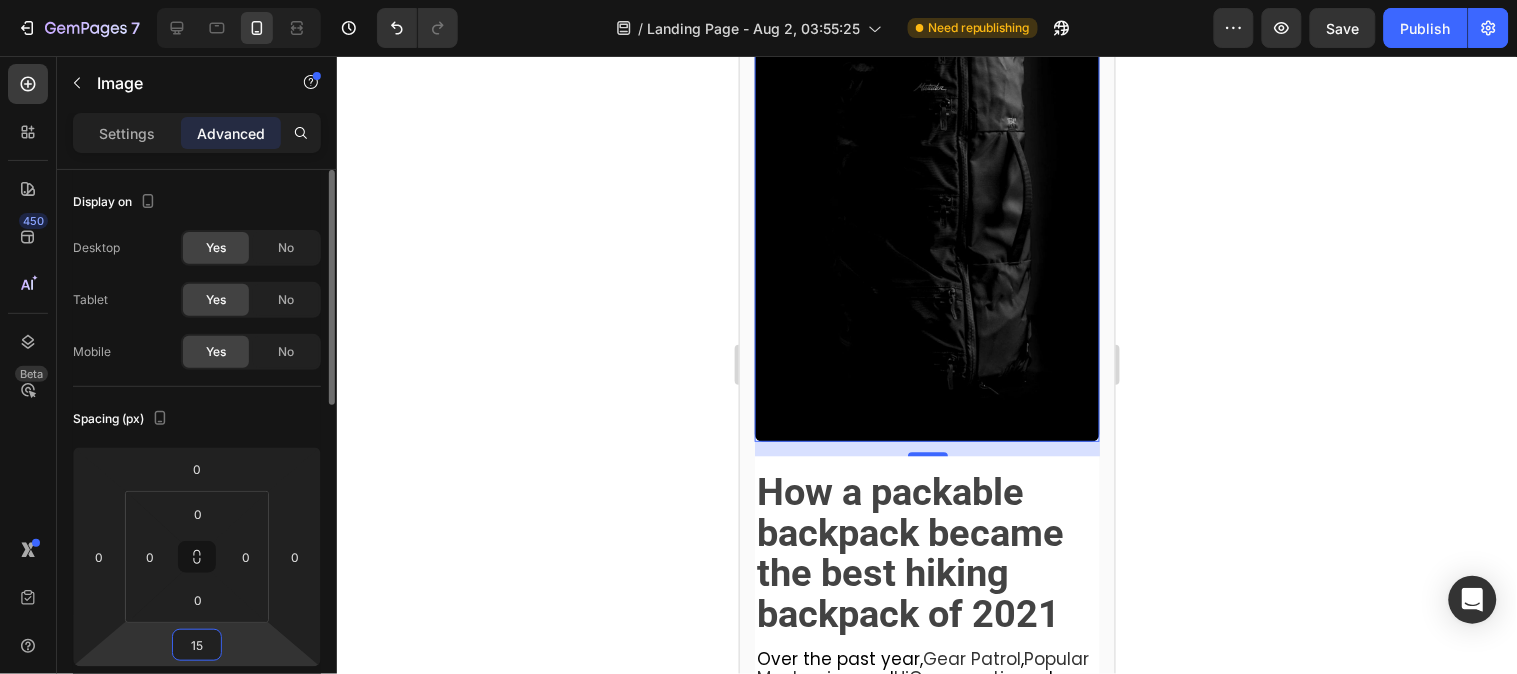 click on "15" at bounding box center (197, 645) 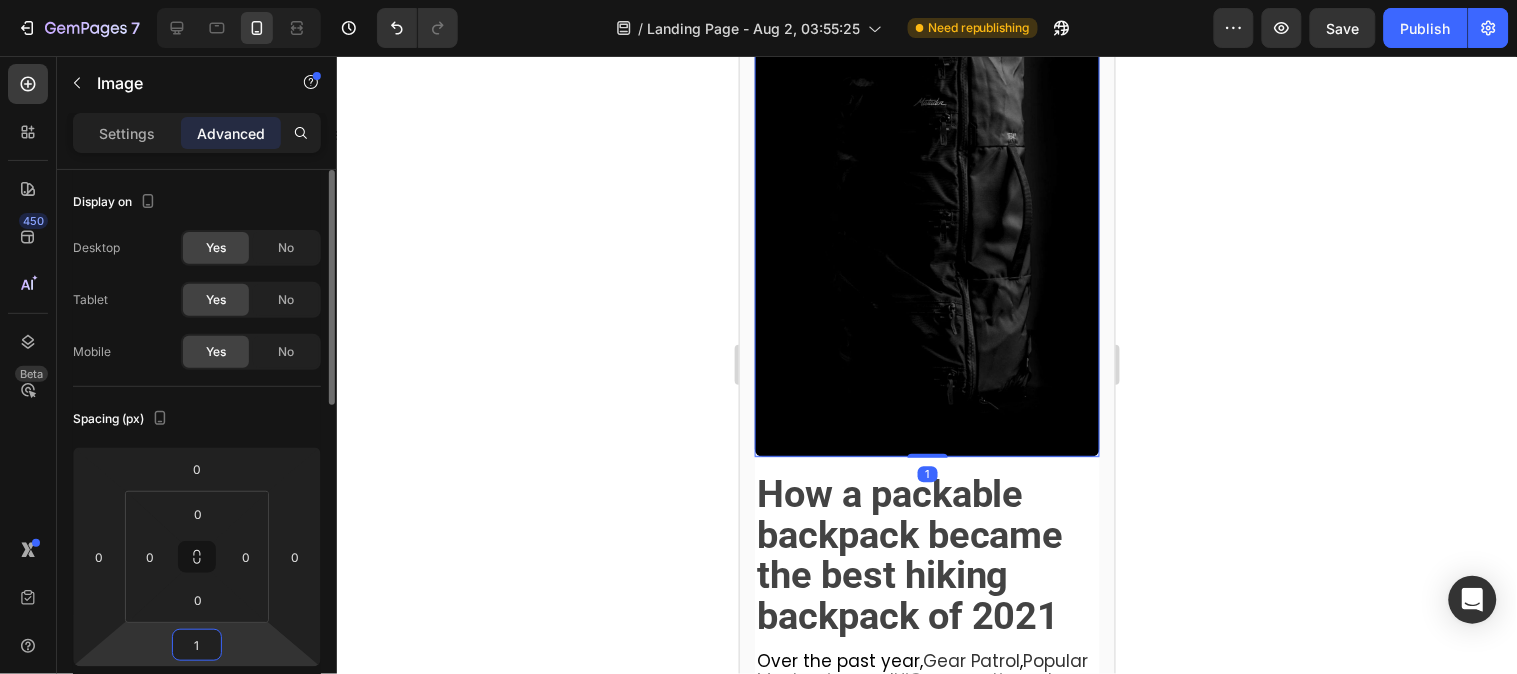 type on "10" 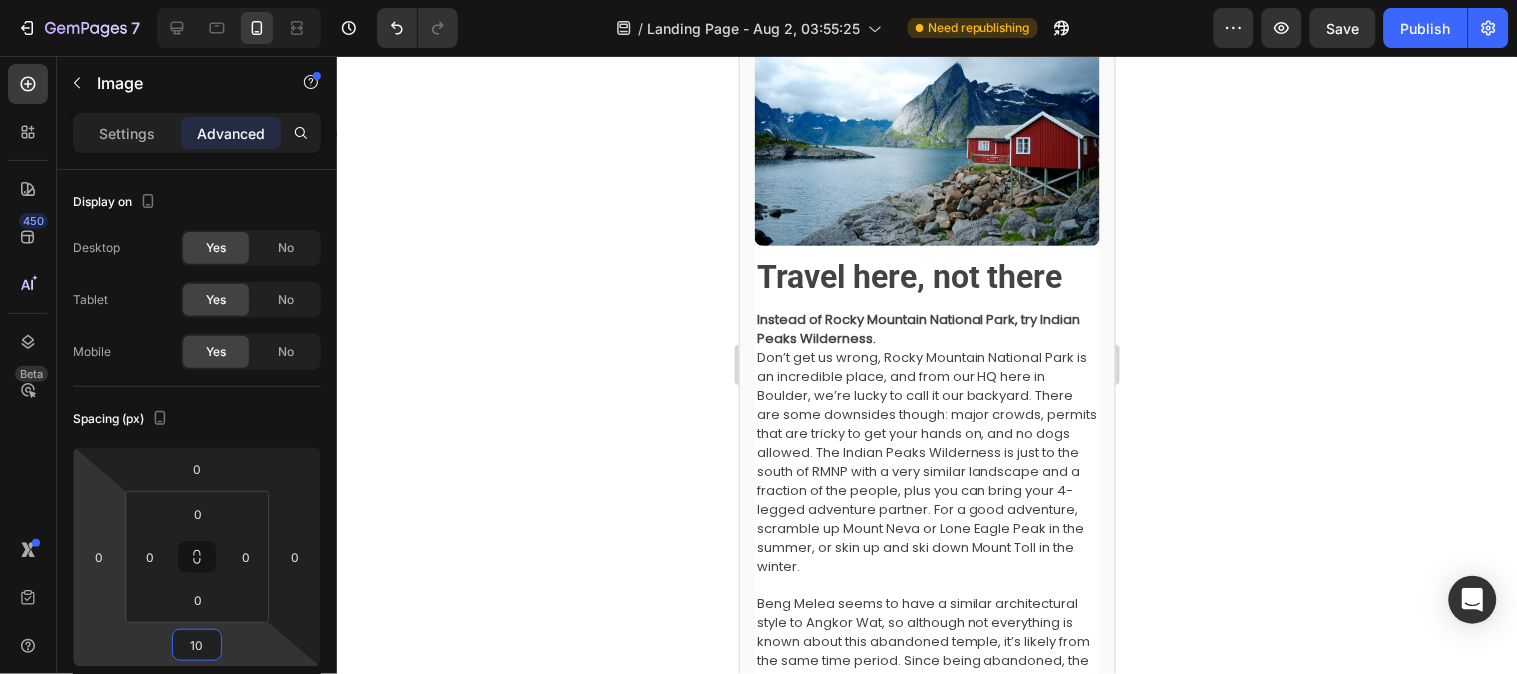 scroll, scrollTop: 222, scrollLeft: 0, axis: vertical 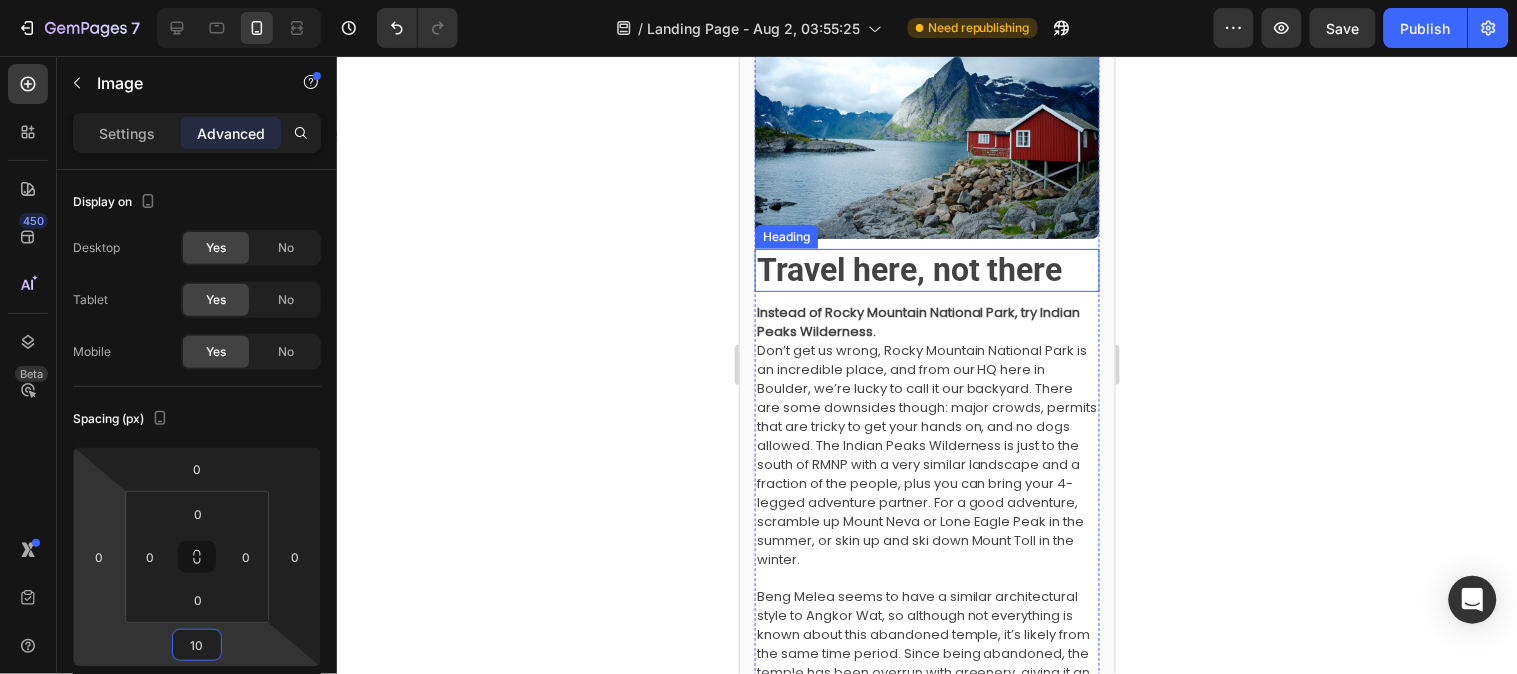 click on "Travel here, not there" at bounding box center (909, 269) 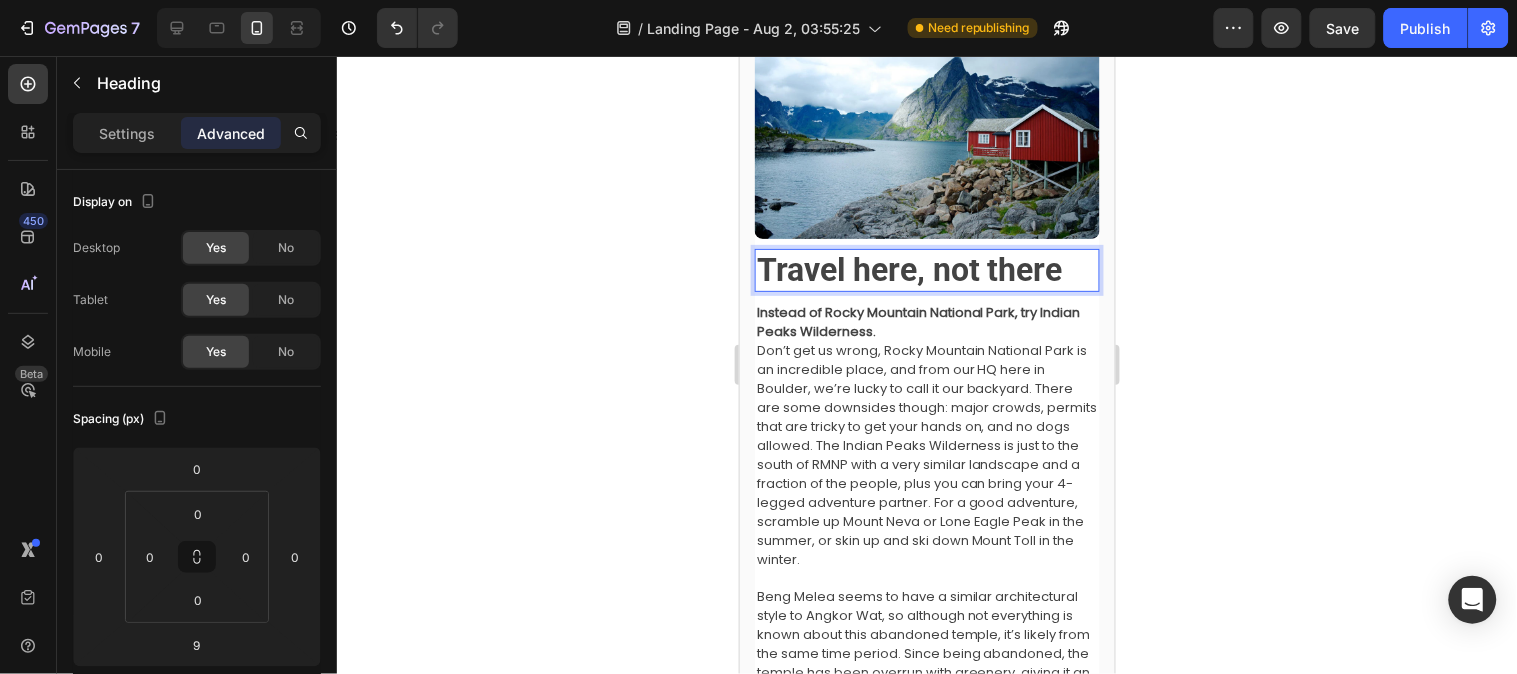 click on "Travel here, not there" at bounding box center [909, 269] 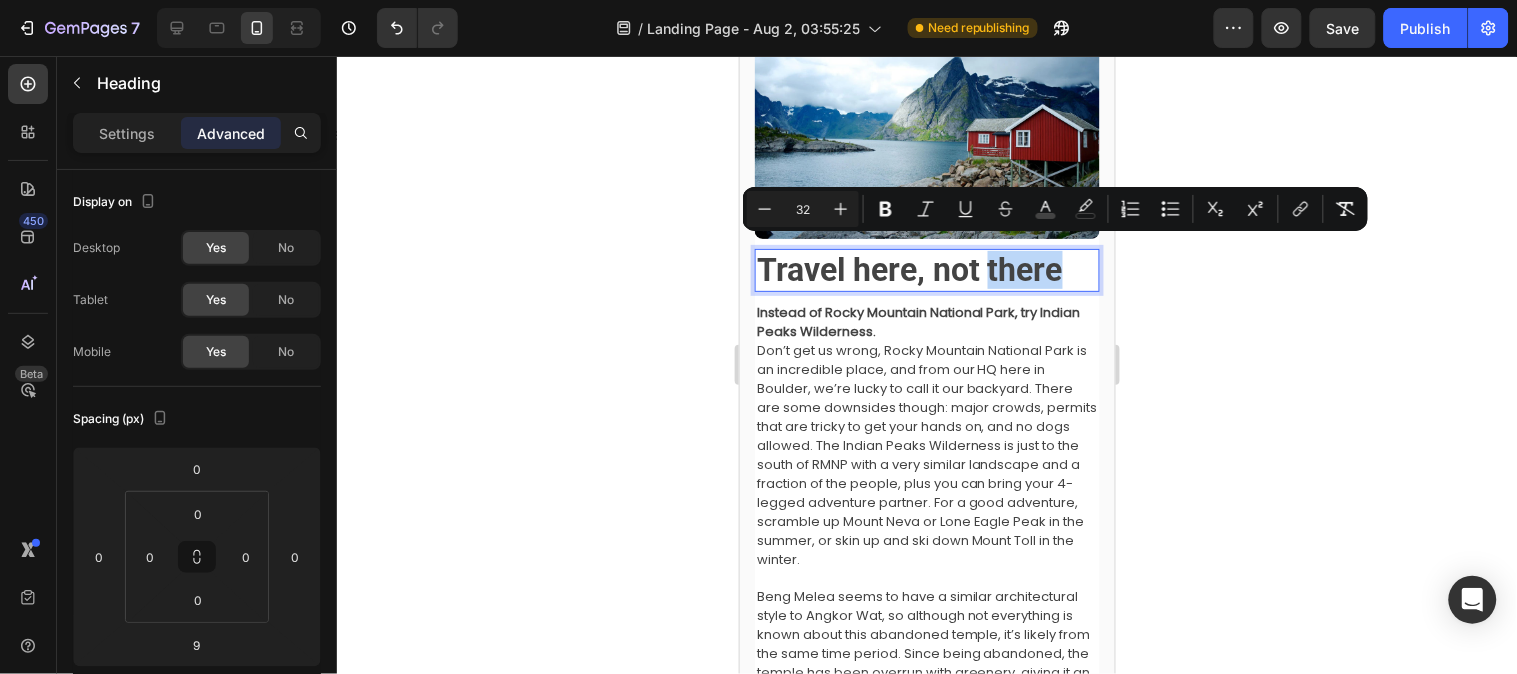click on "Travel here, not there" at bounding box center [909, 269] 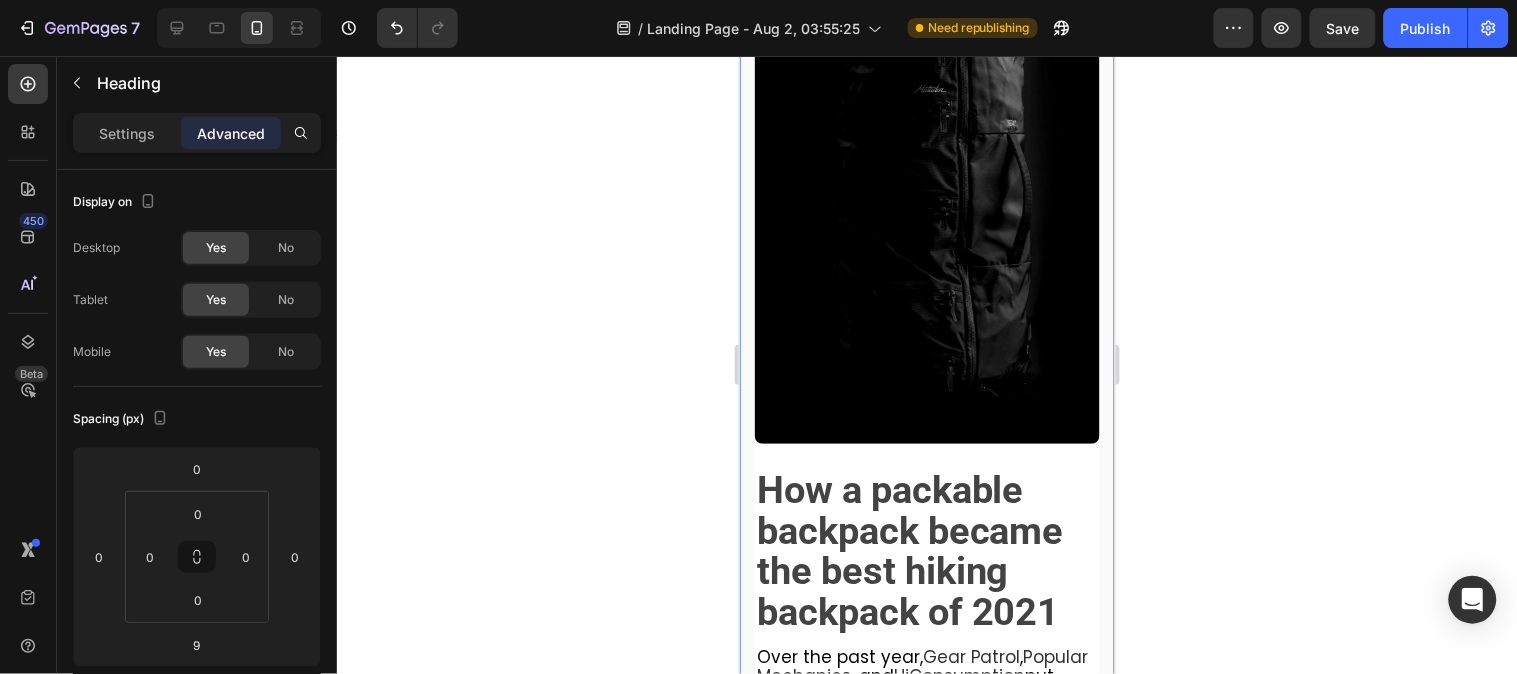 scroll, scrollTop: 1222, scrollLeft: 0, axis: vertical 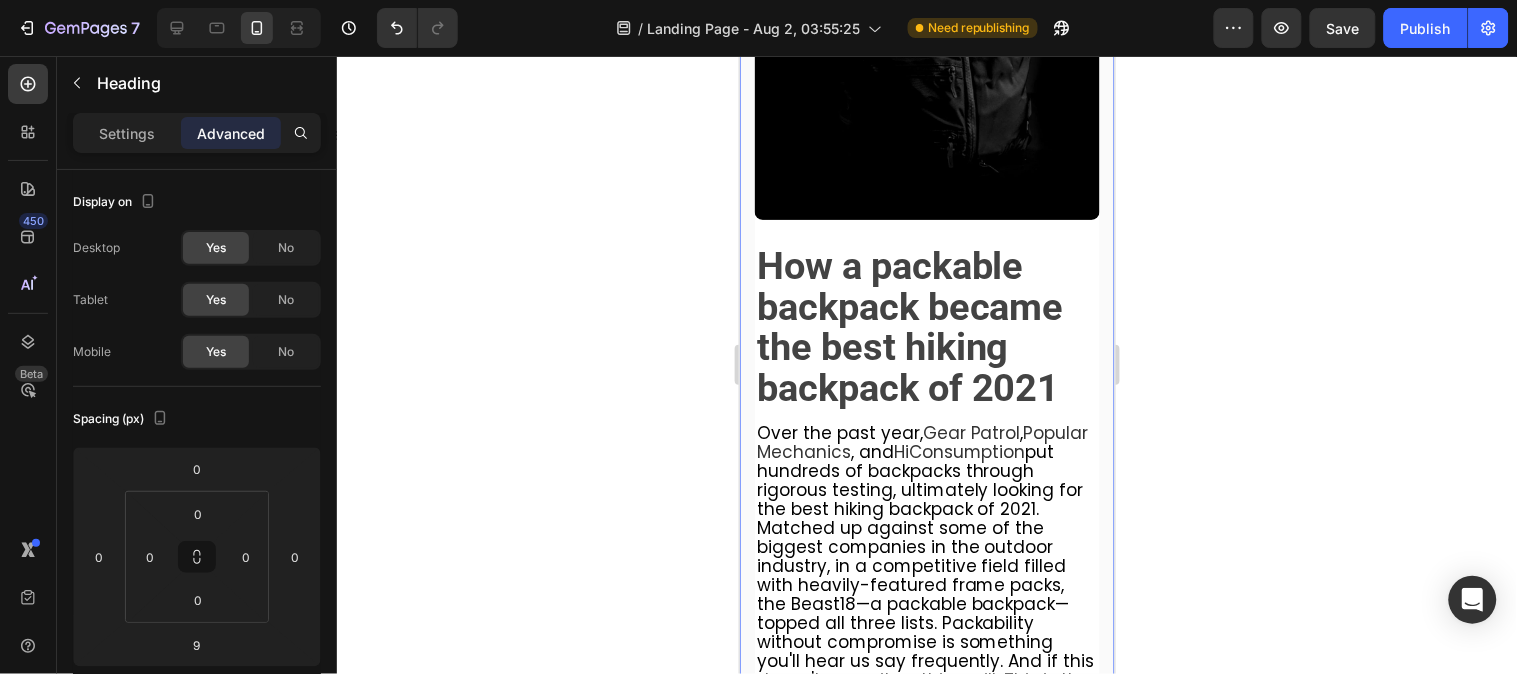 click on "How a packable backpack became the best hiking backpack of 2021" at bounding box center [909, 325] 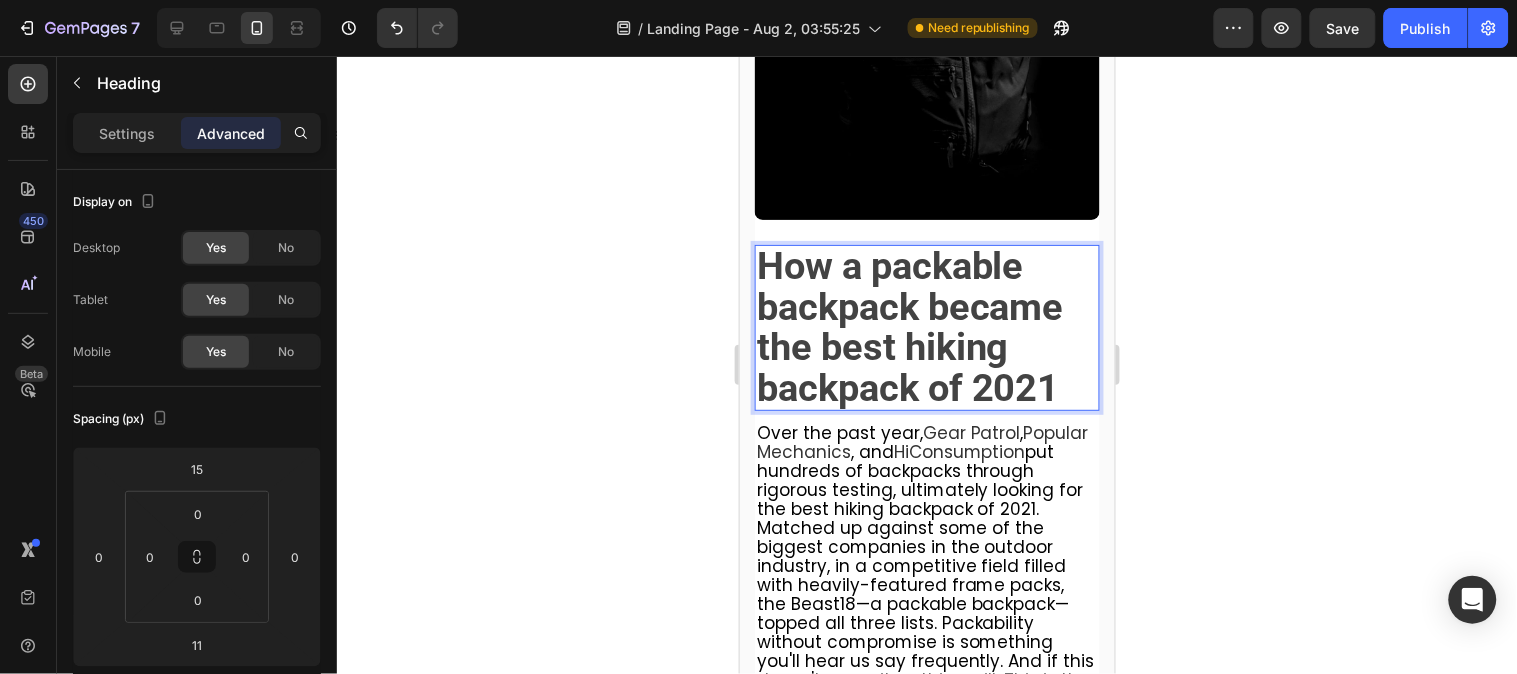 click on "How a packable backpack became the best hiking backpack of 2021" at bounding box center (909, 325) 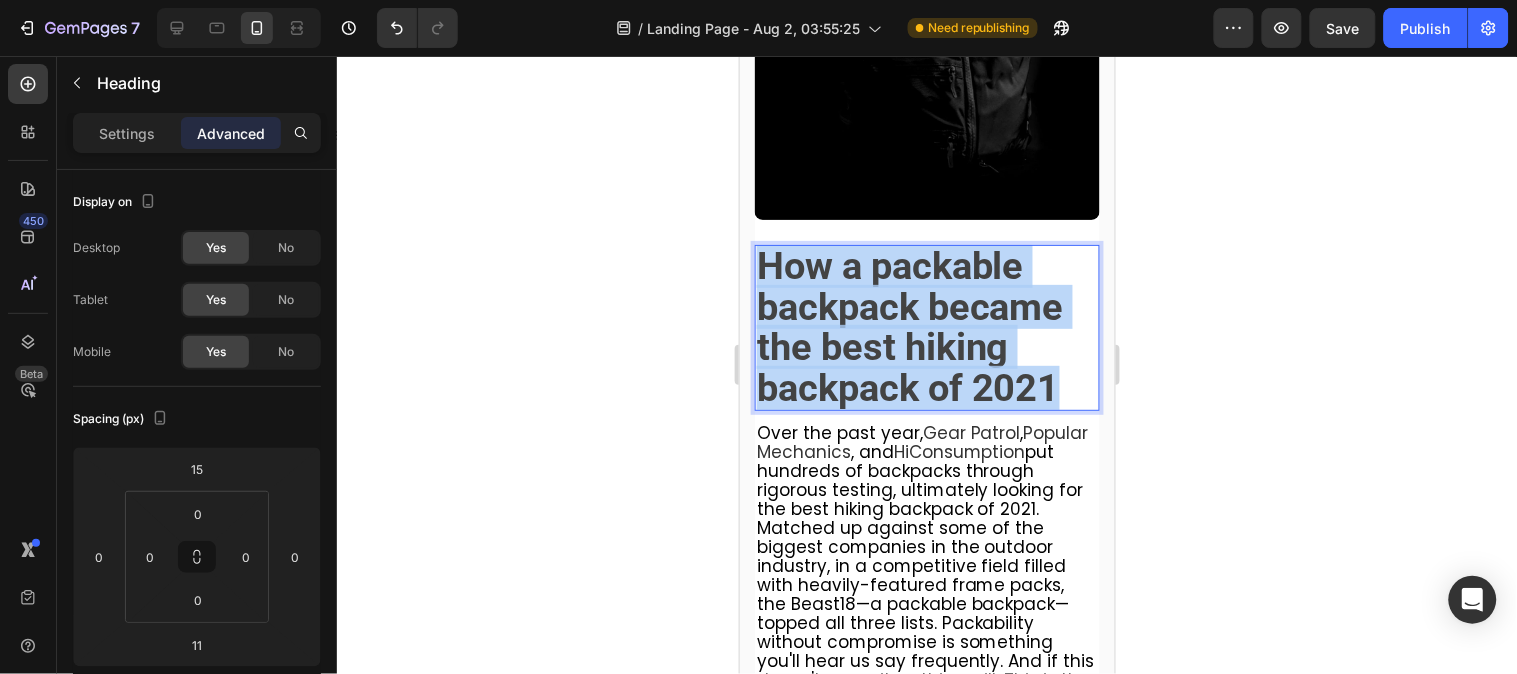 click on "How a packable backpack became the best hiking backpack of 2021" at bounding box center (909, 325) 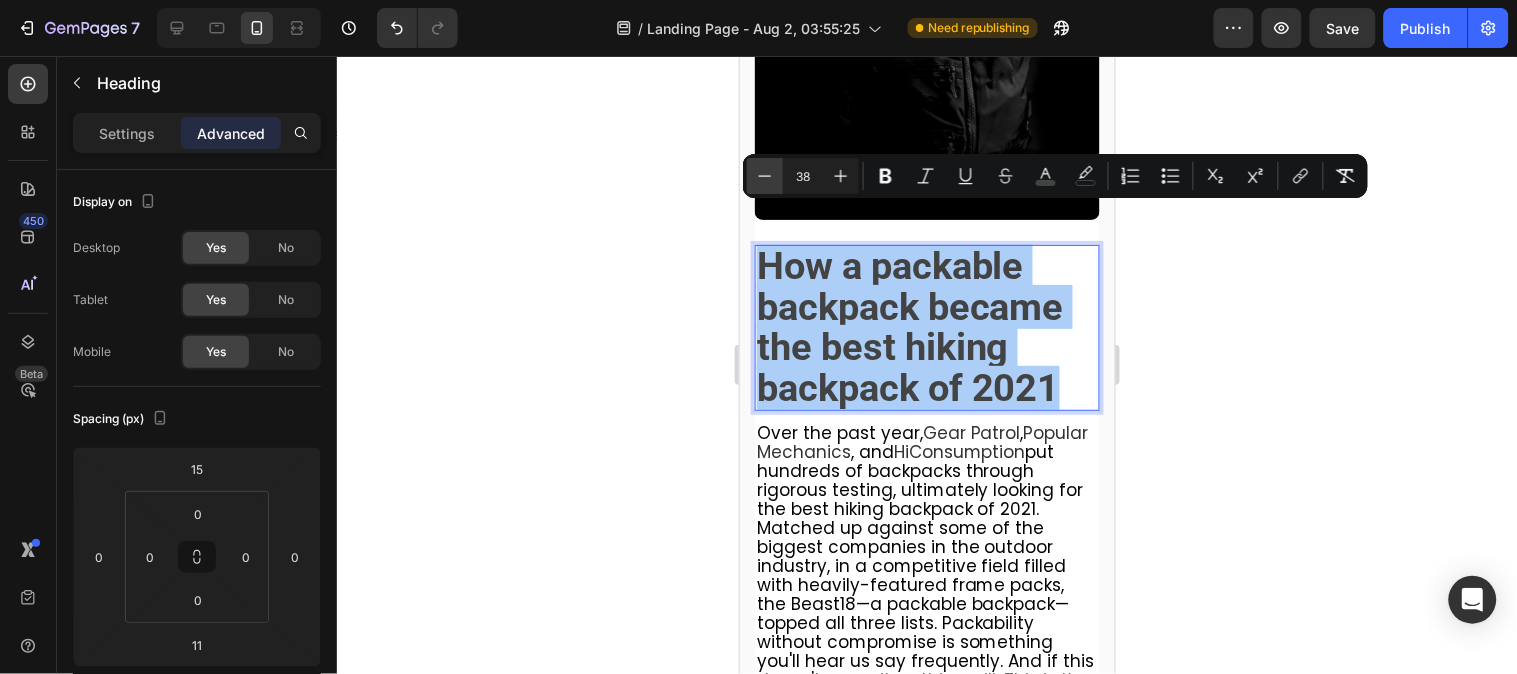 click 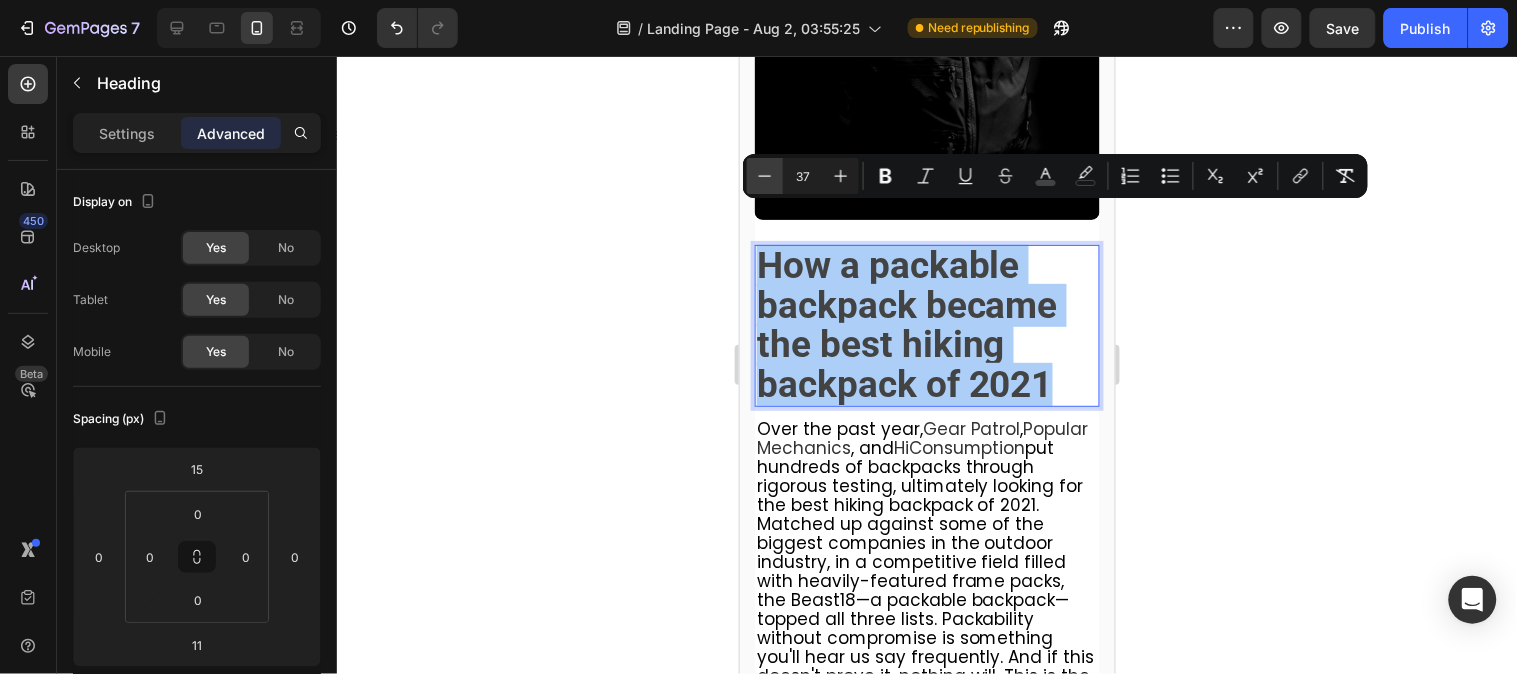 click 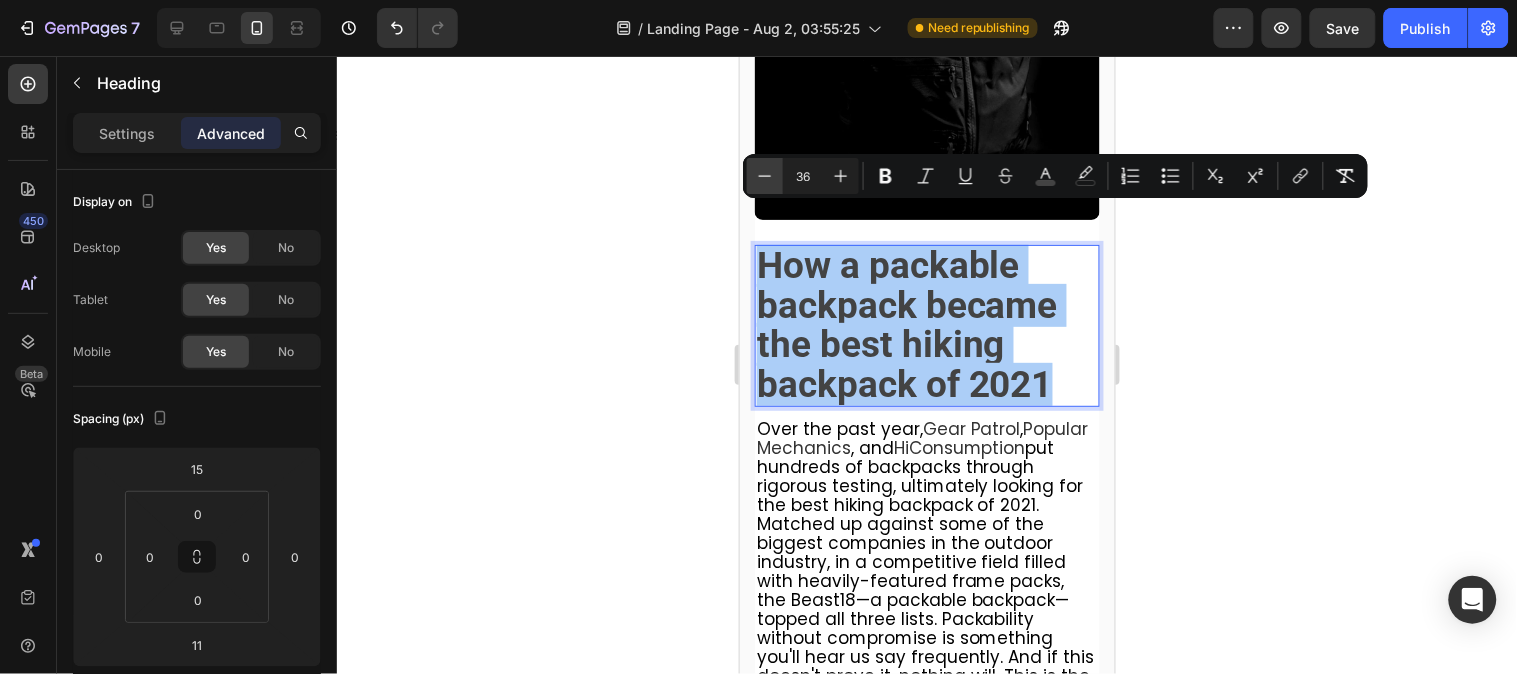 click 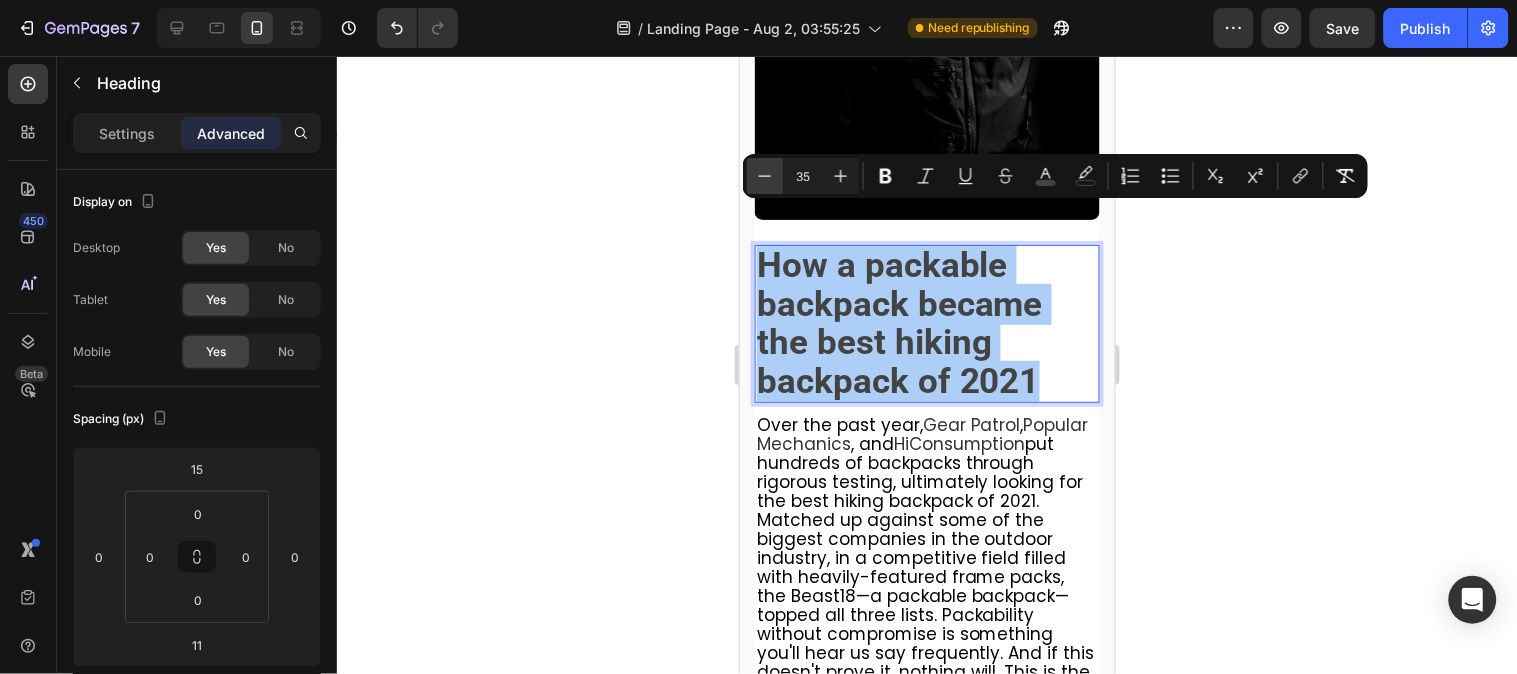 click 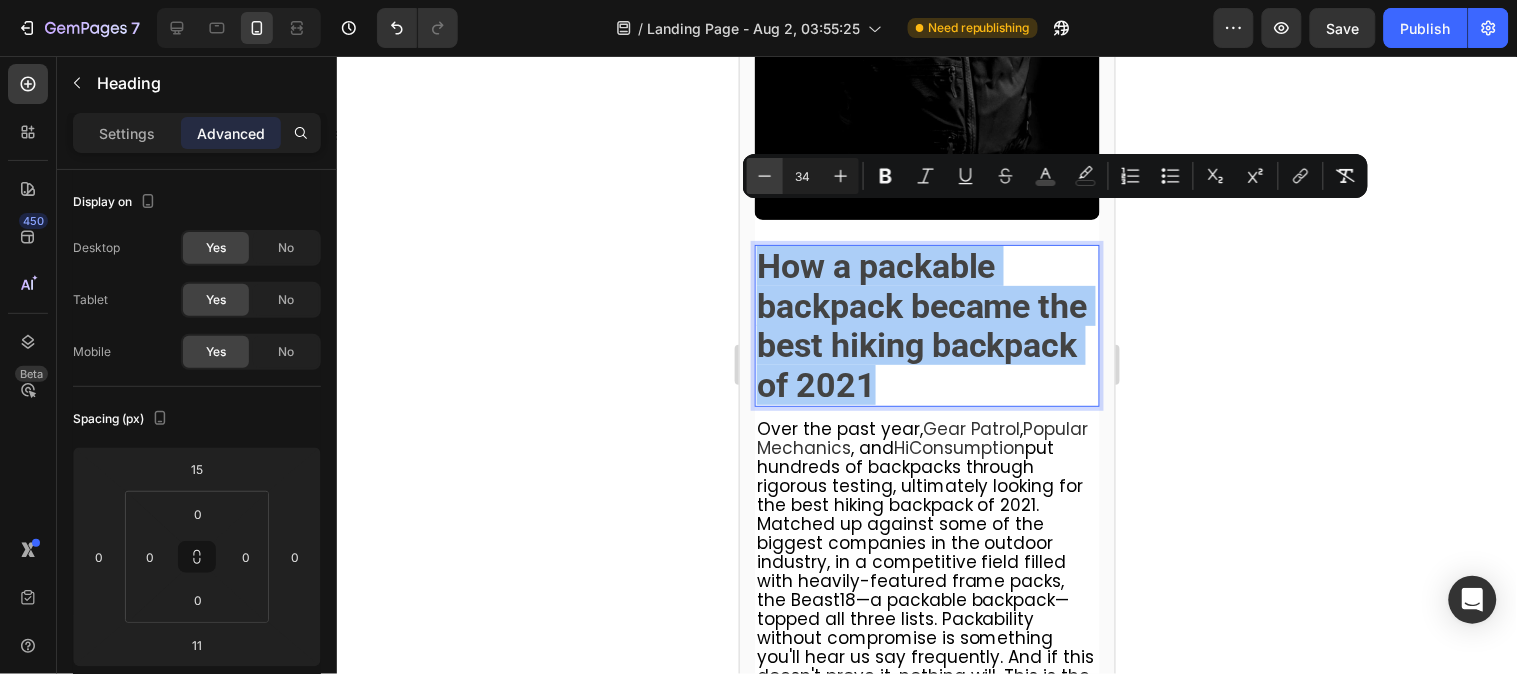 click 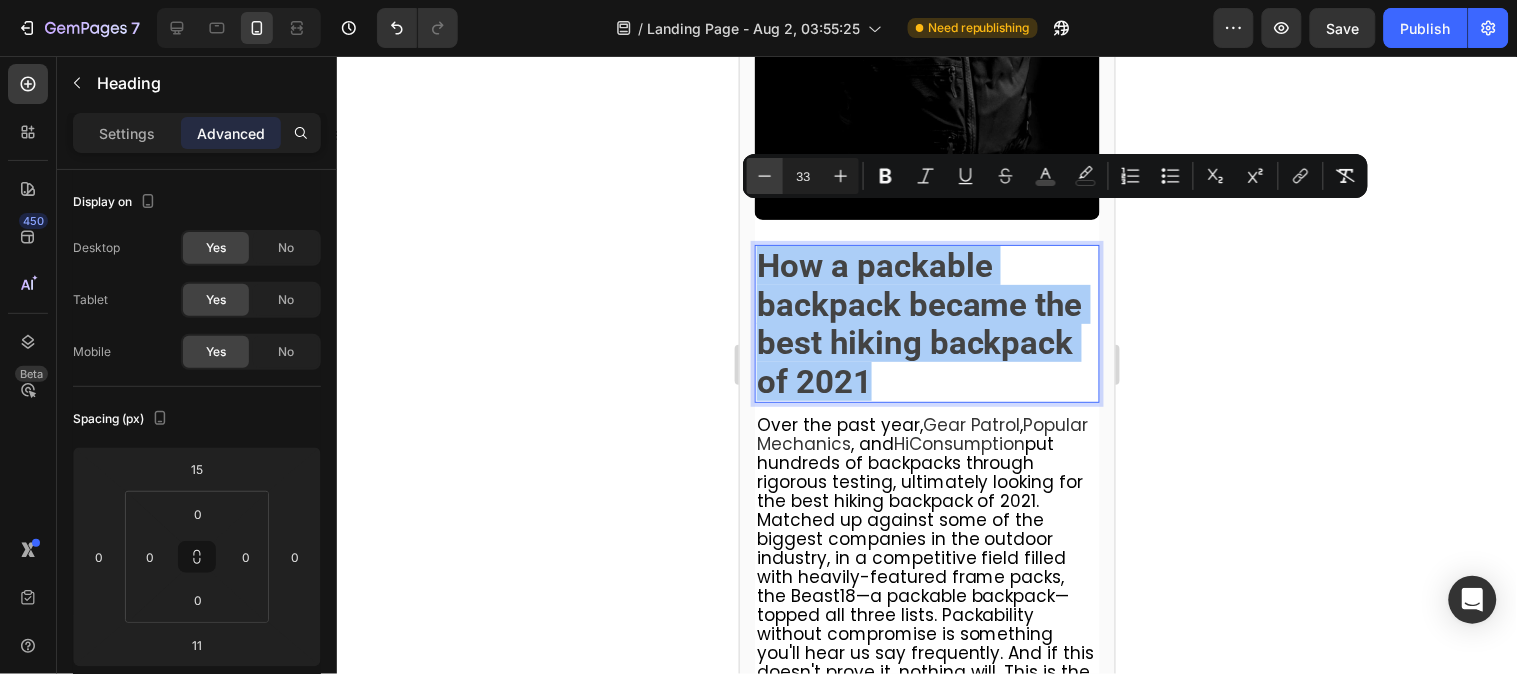 click 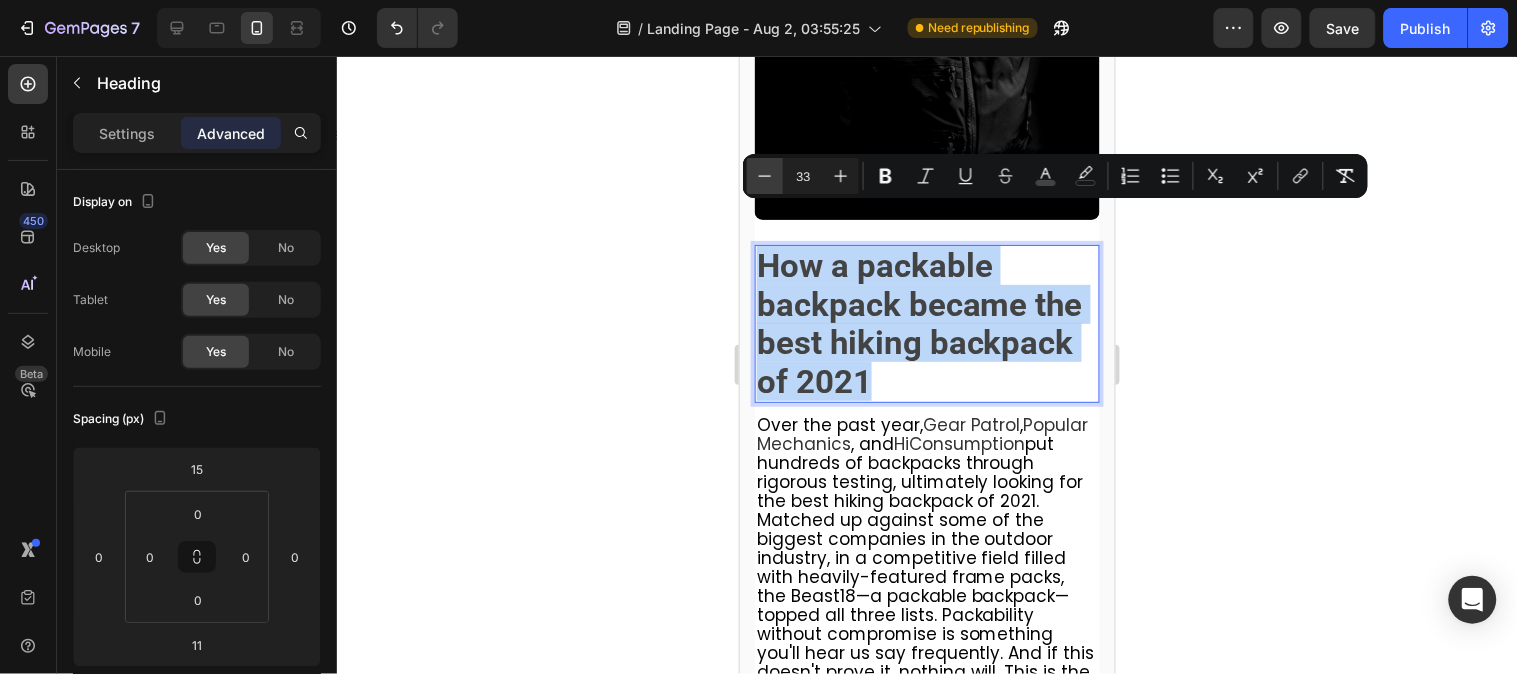 type on "32" 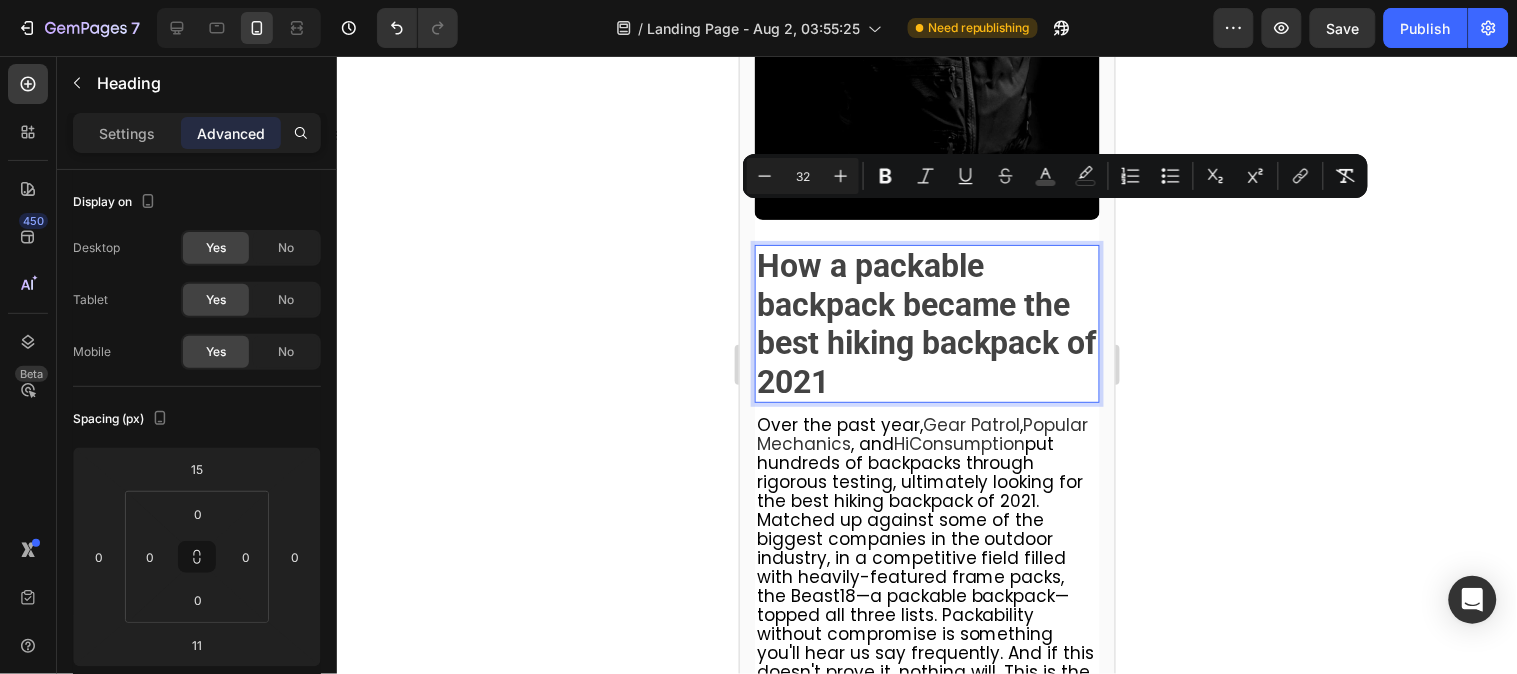 click on "How a packable backpack became the best hiking backpack of 2021" at bounding box center [926, 323] 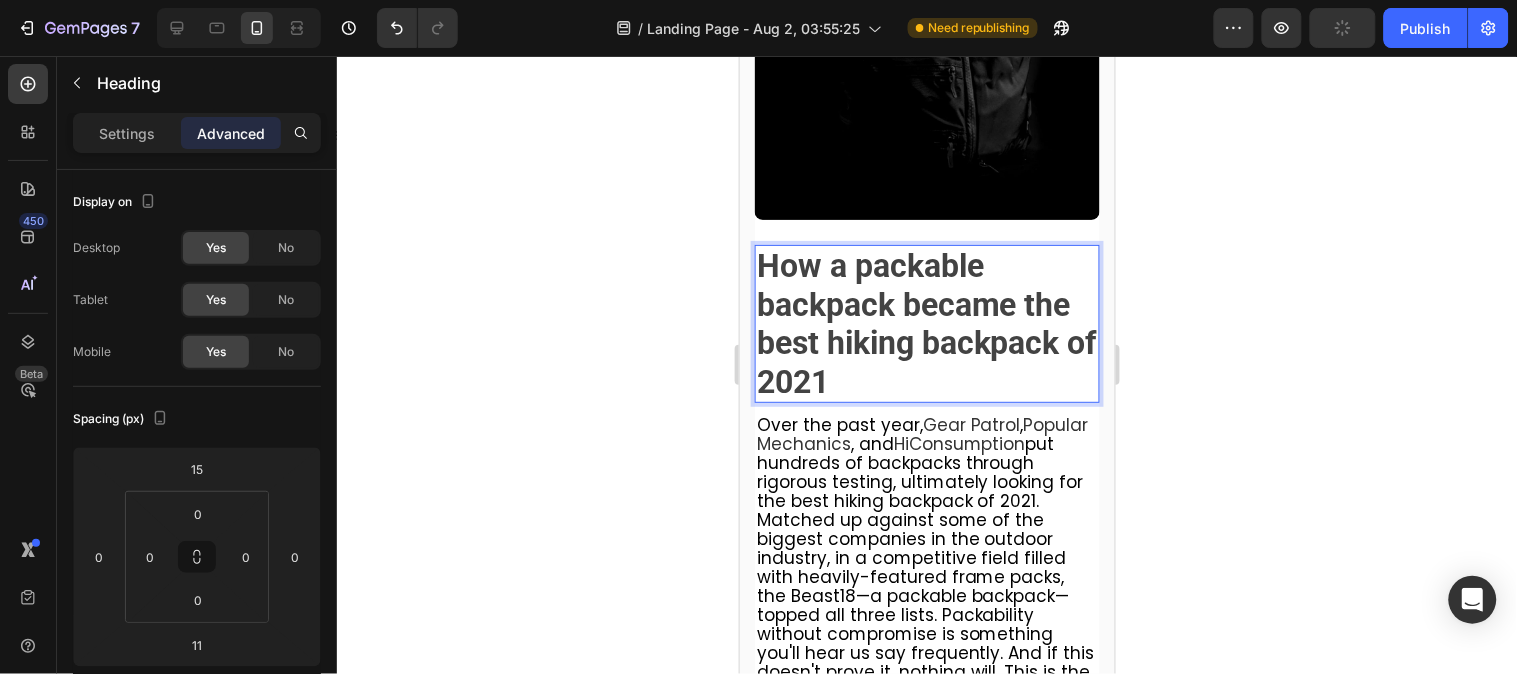 click on "How a packable backpack became the best hiking backpack of 2021" at bounding box center [926, 322] 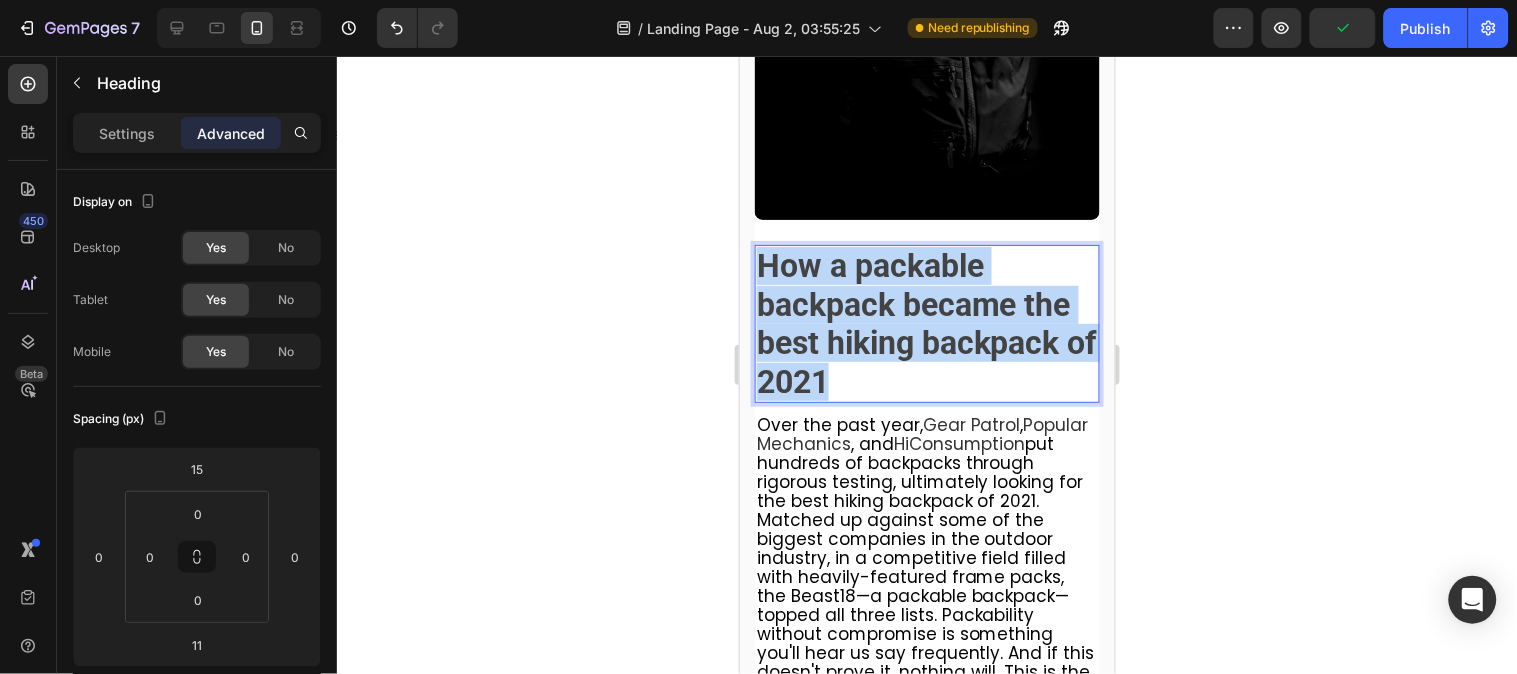 drag, startPoint x: 886, startPoint y: 344, endPoint x: 756, endPoint y: 227, distance: 174.89711 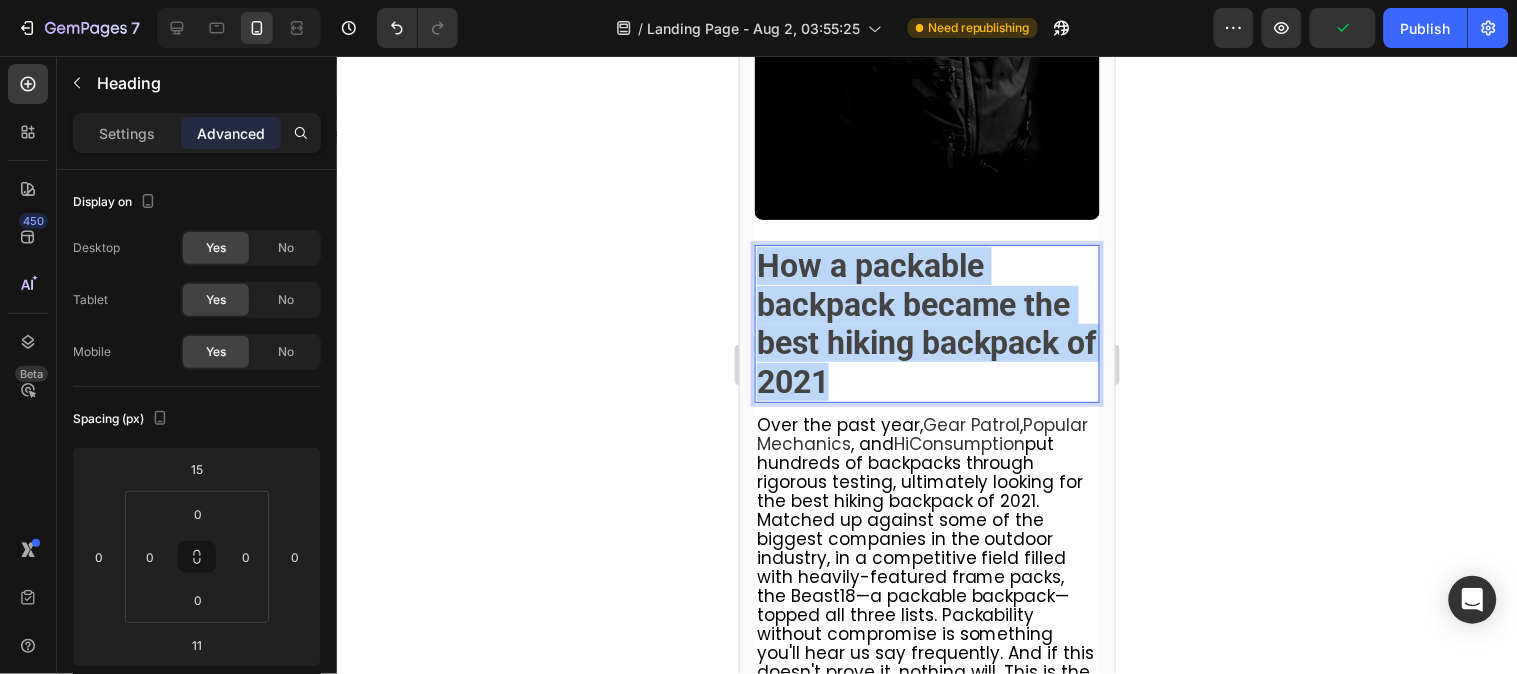 click on "How a packable backpack became the best hiking backpack of 2021" at bounding box center (926, 323) 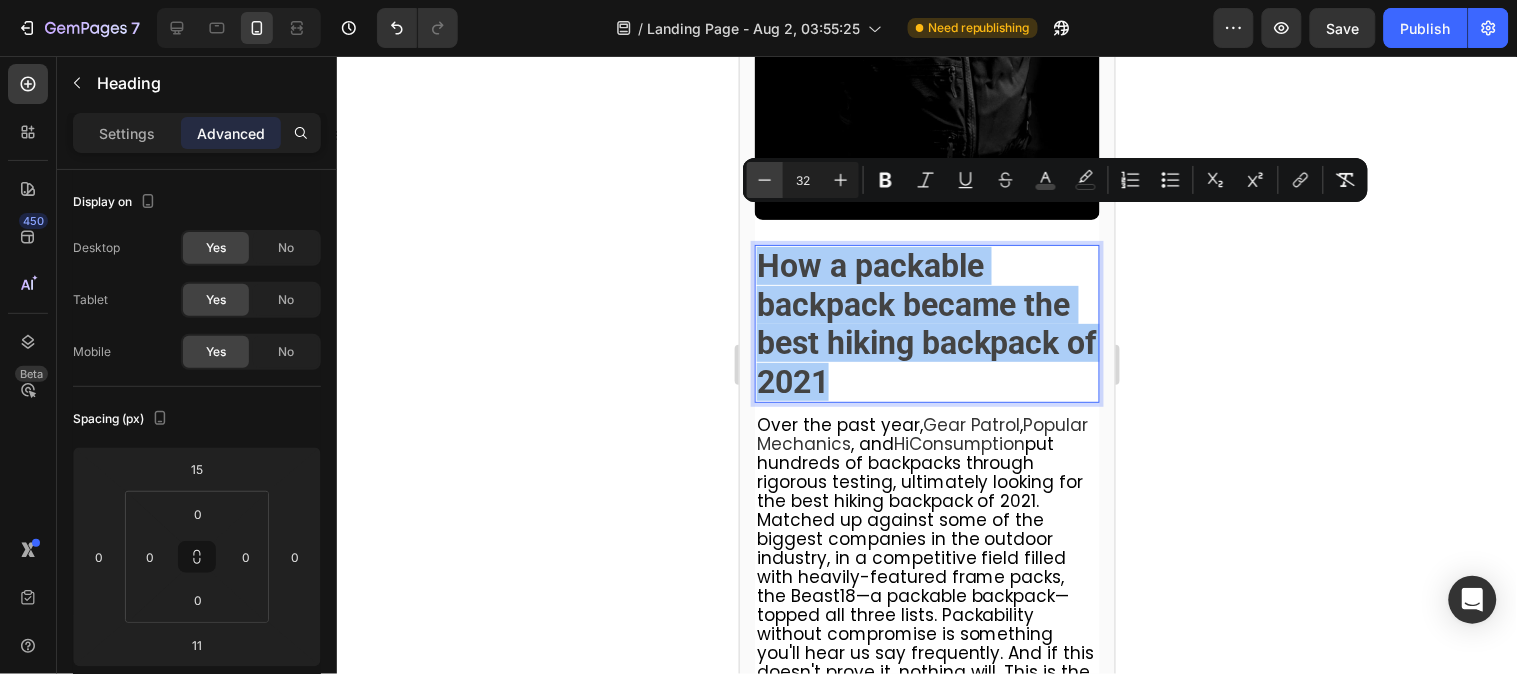 click 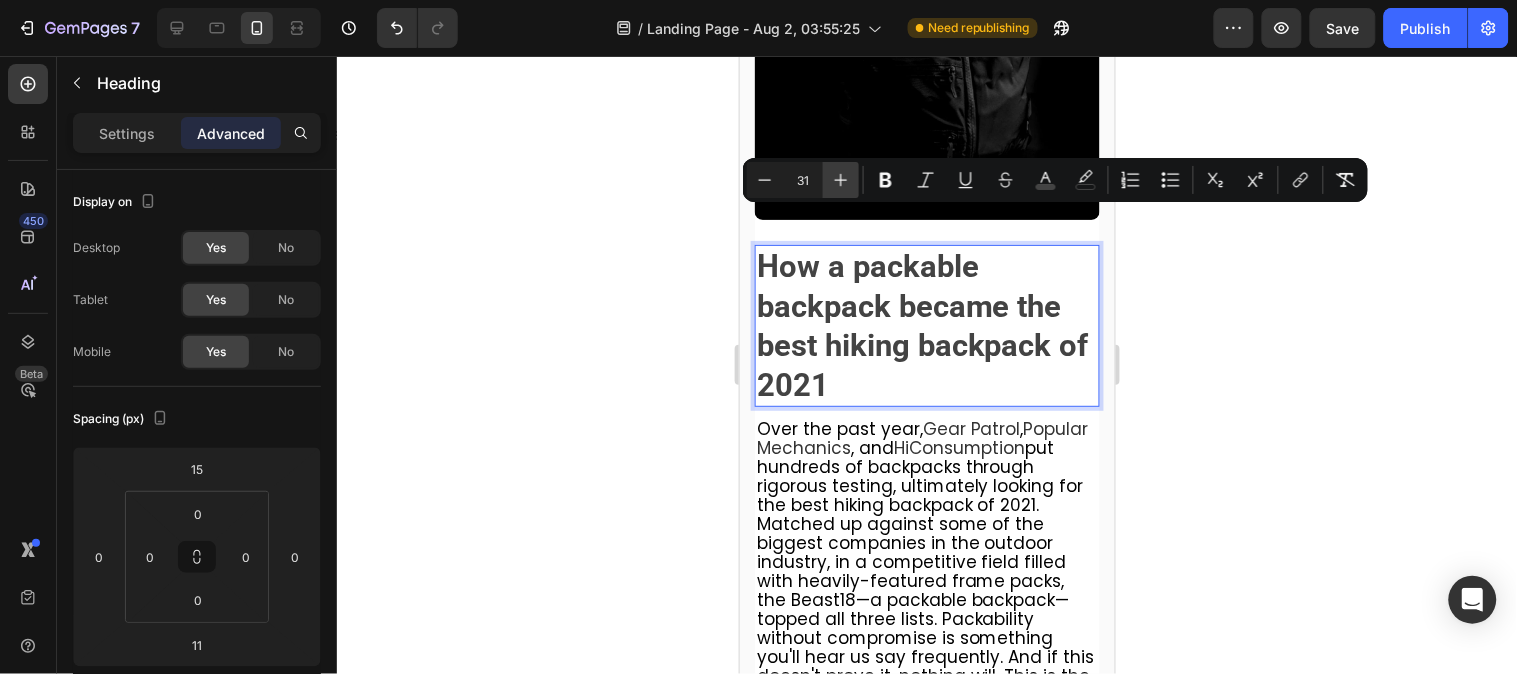 click 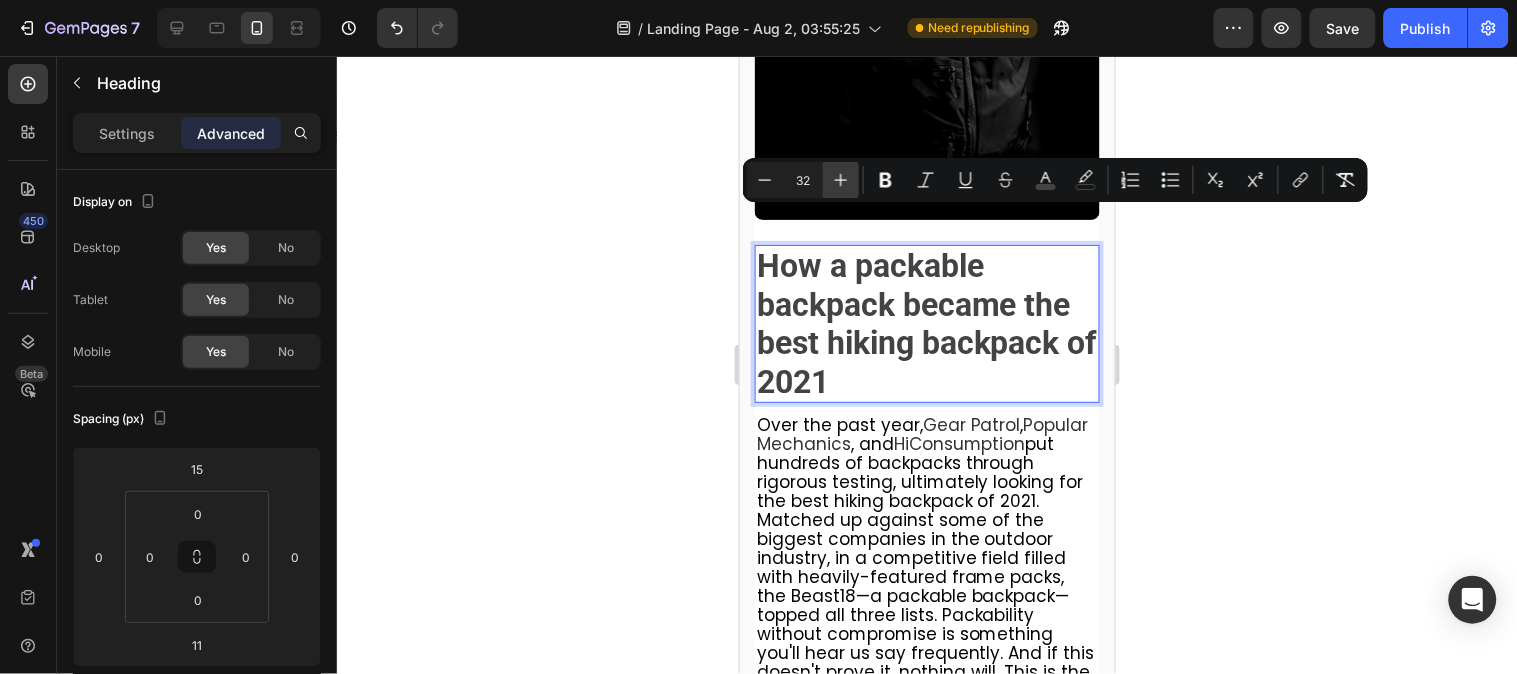 click 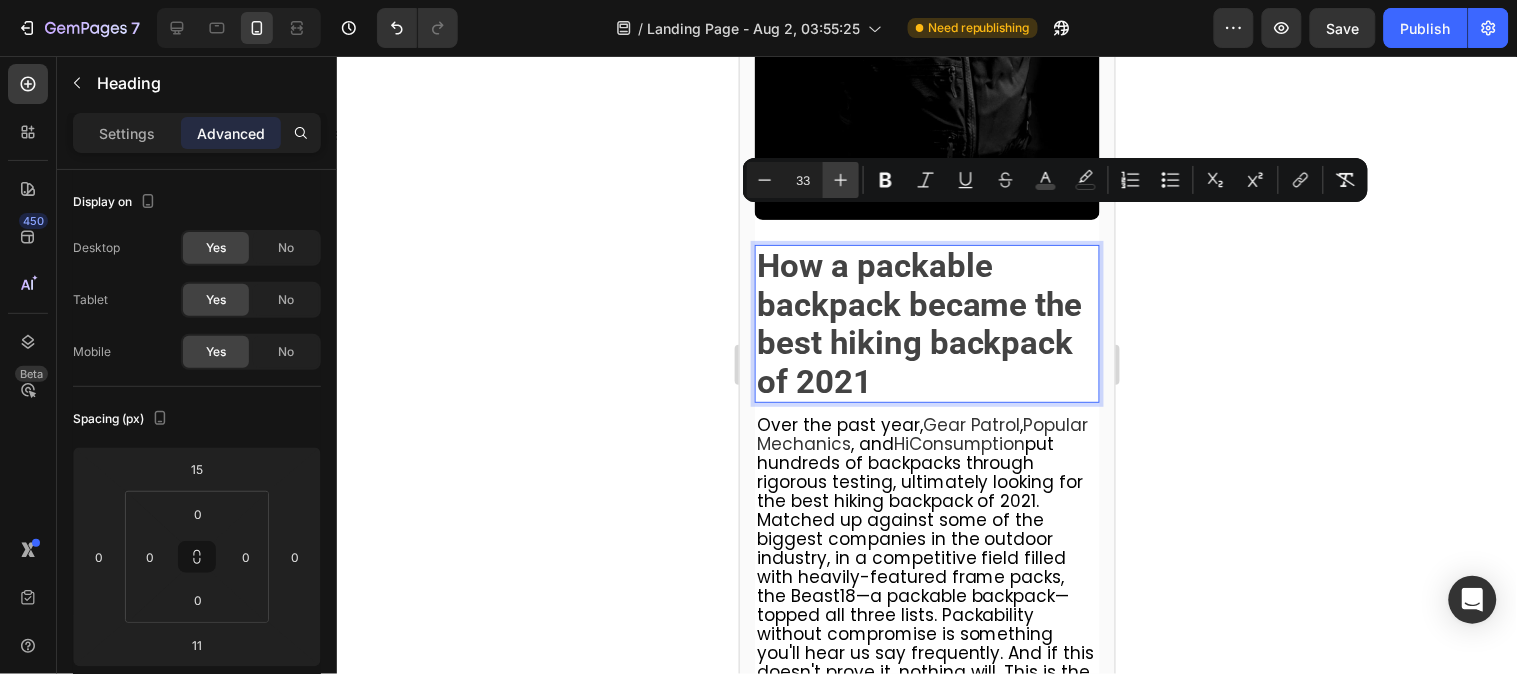 click 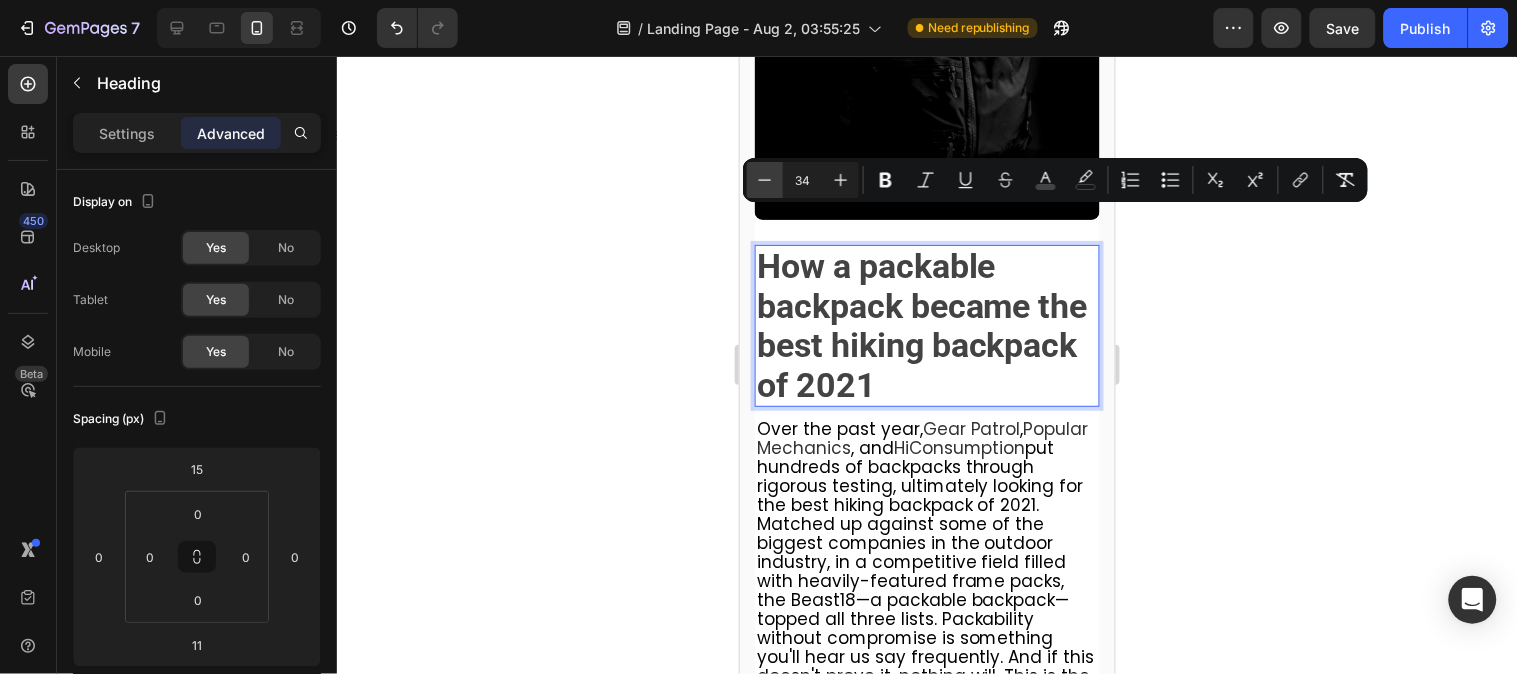 click 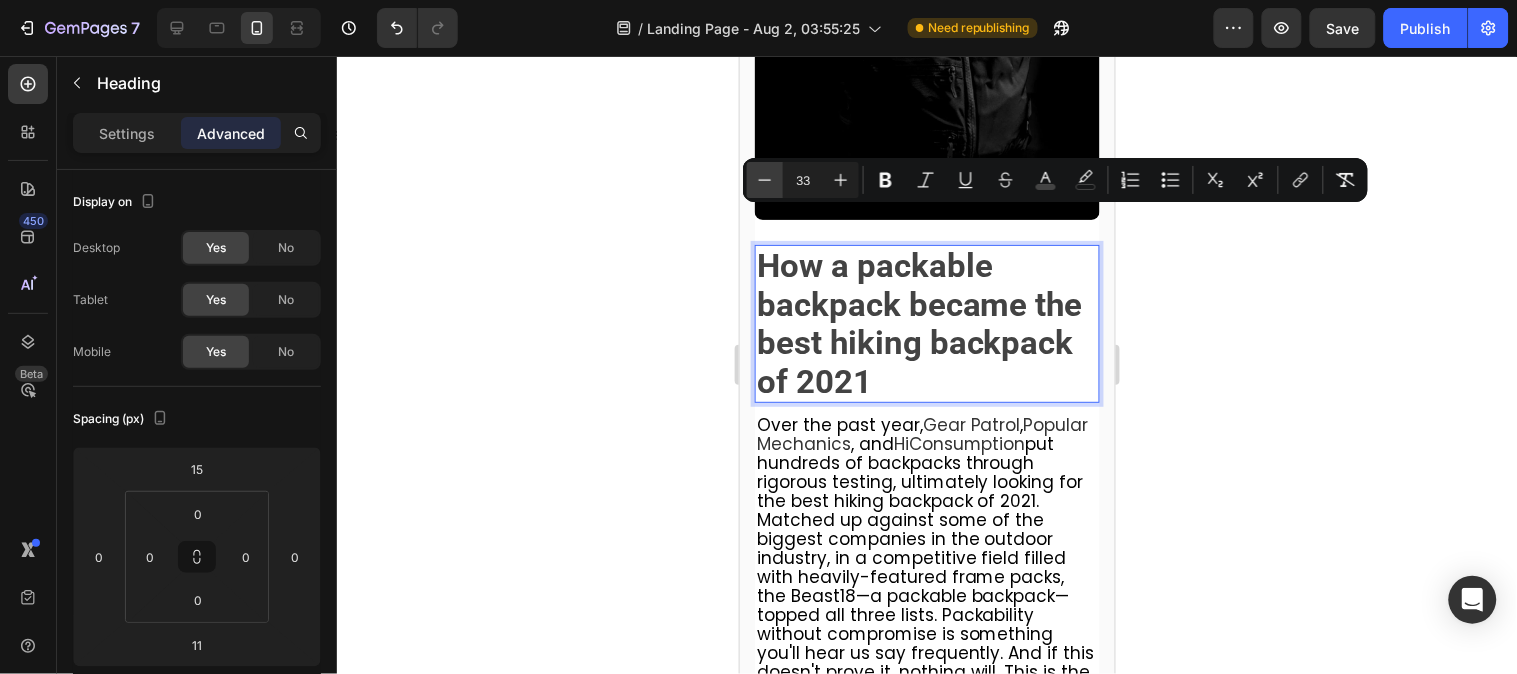 click 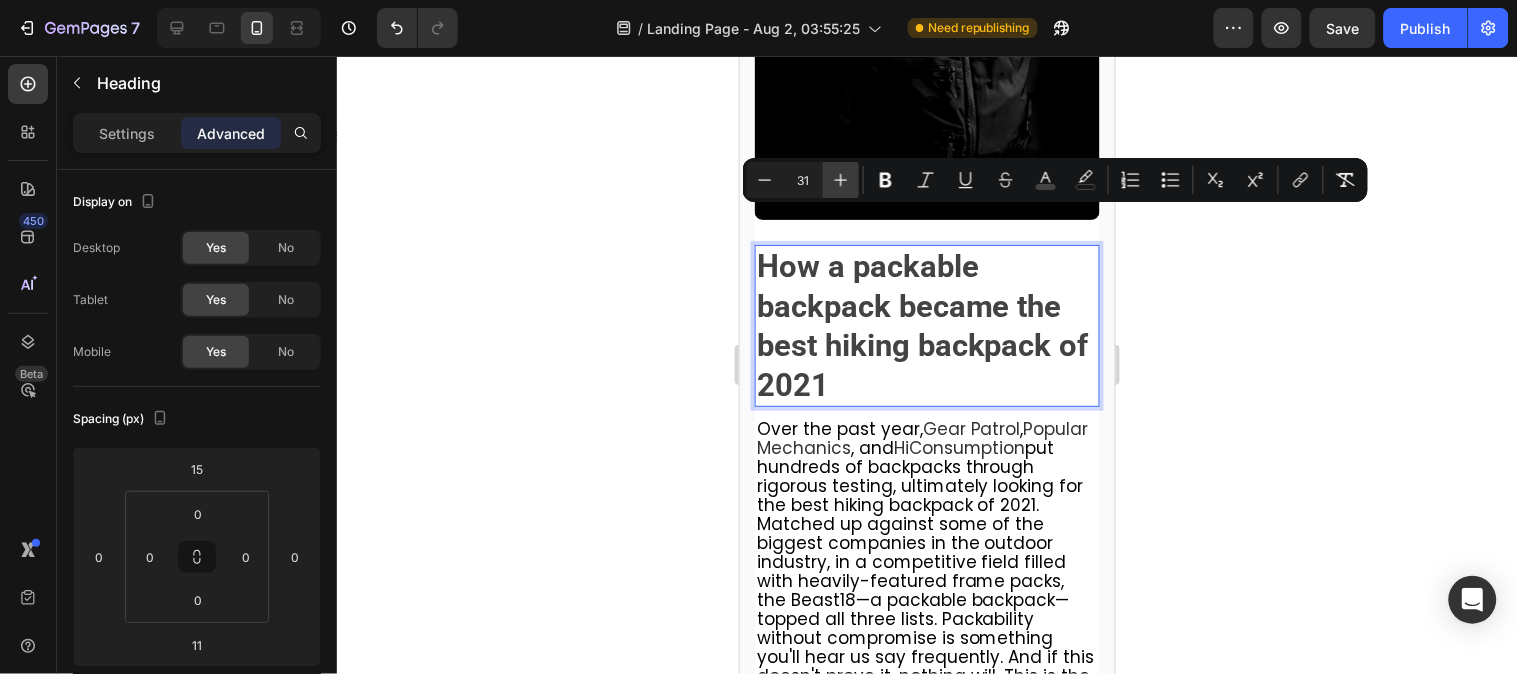 click 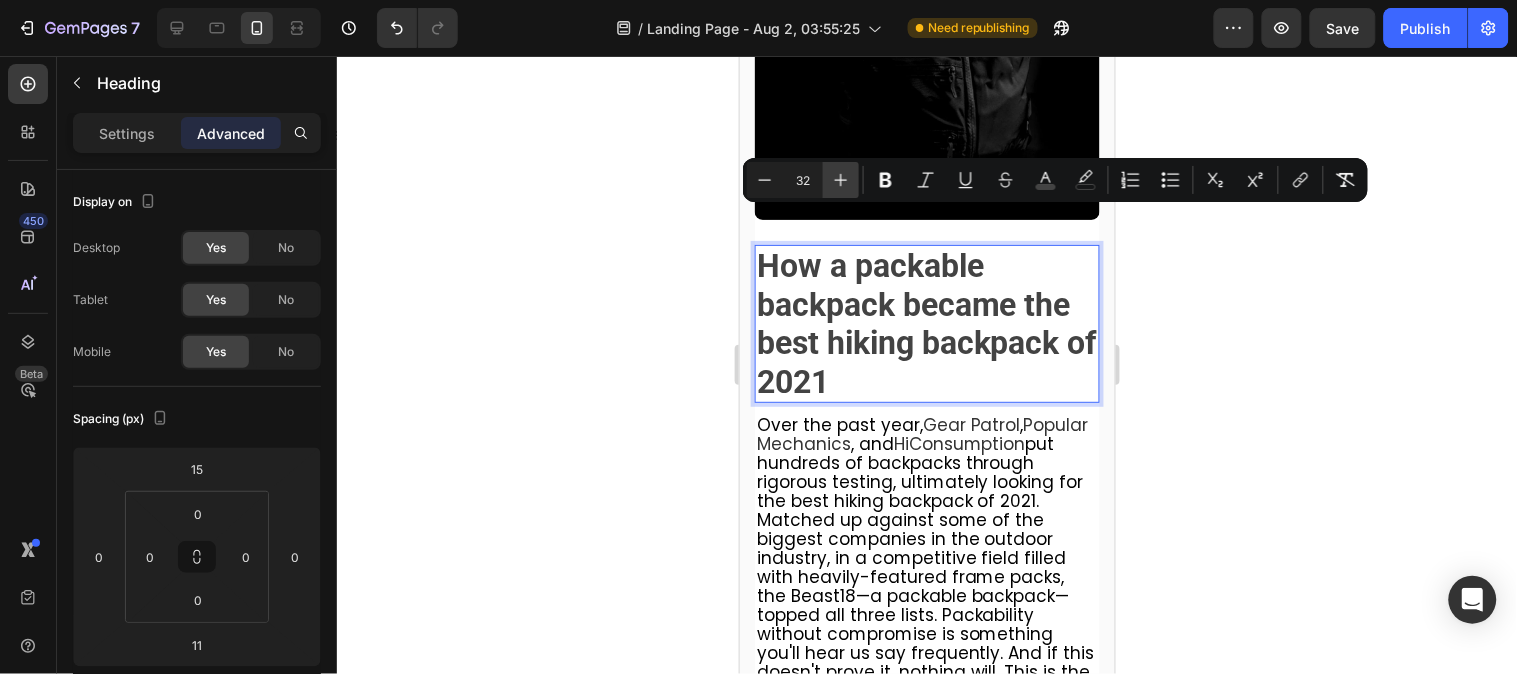 click 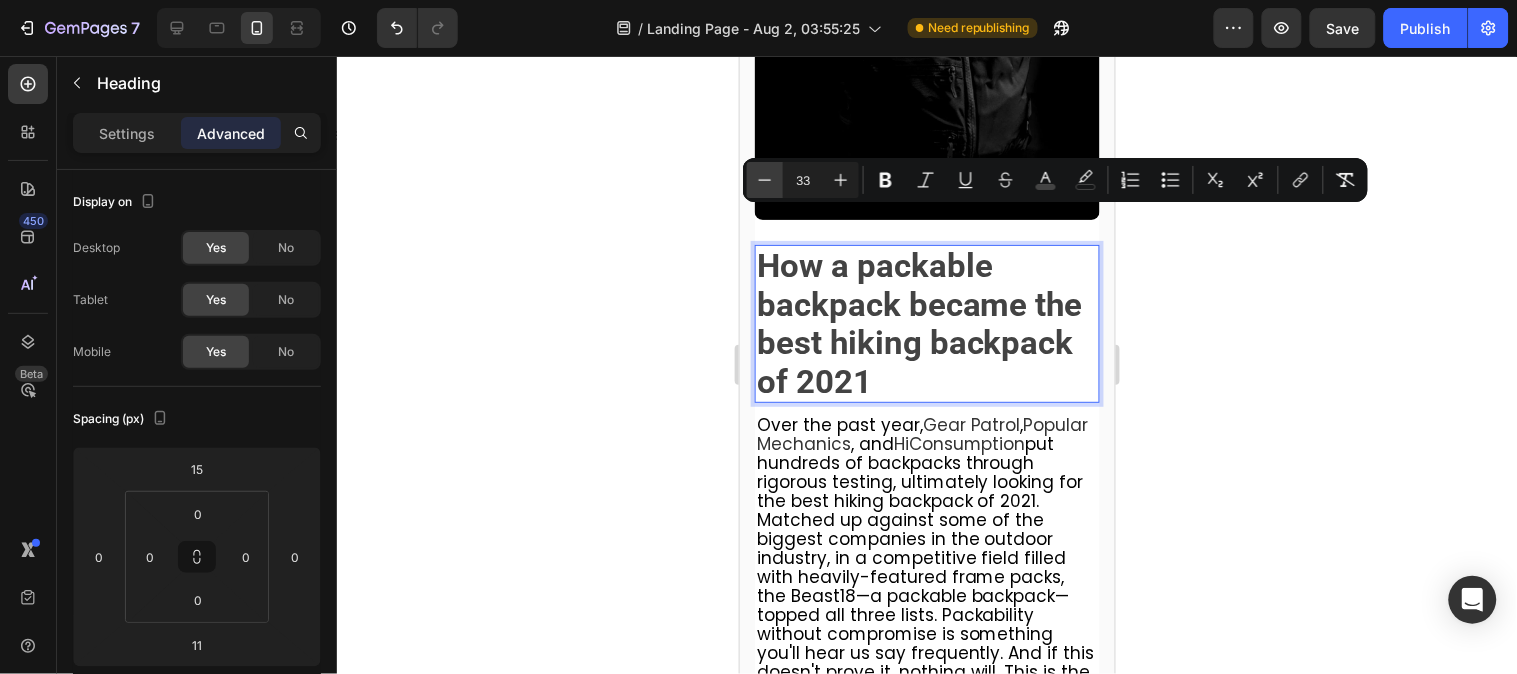 click 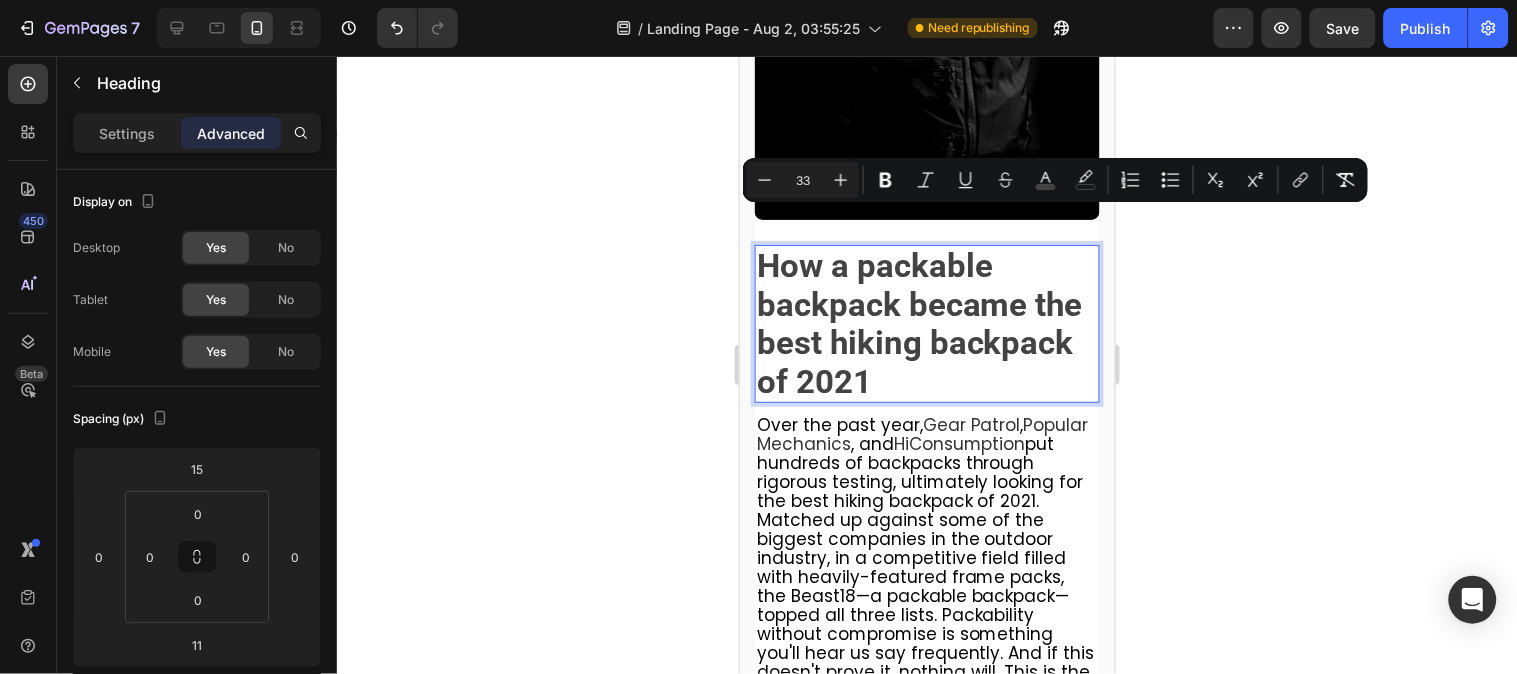 type on "32" 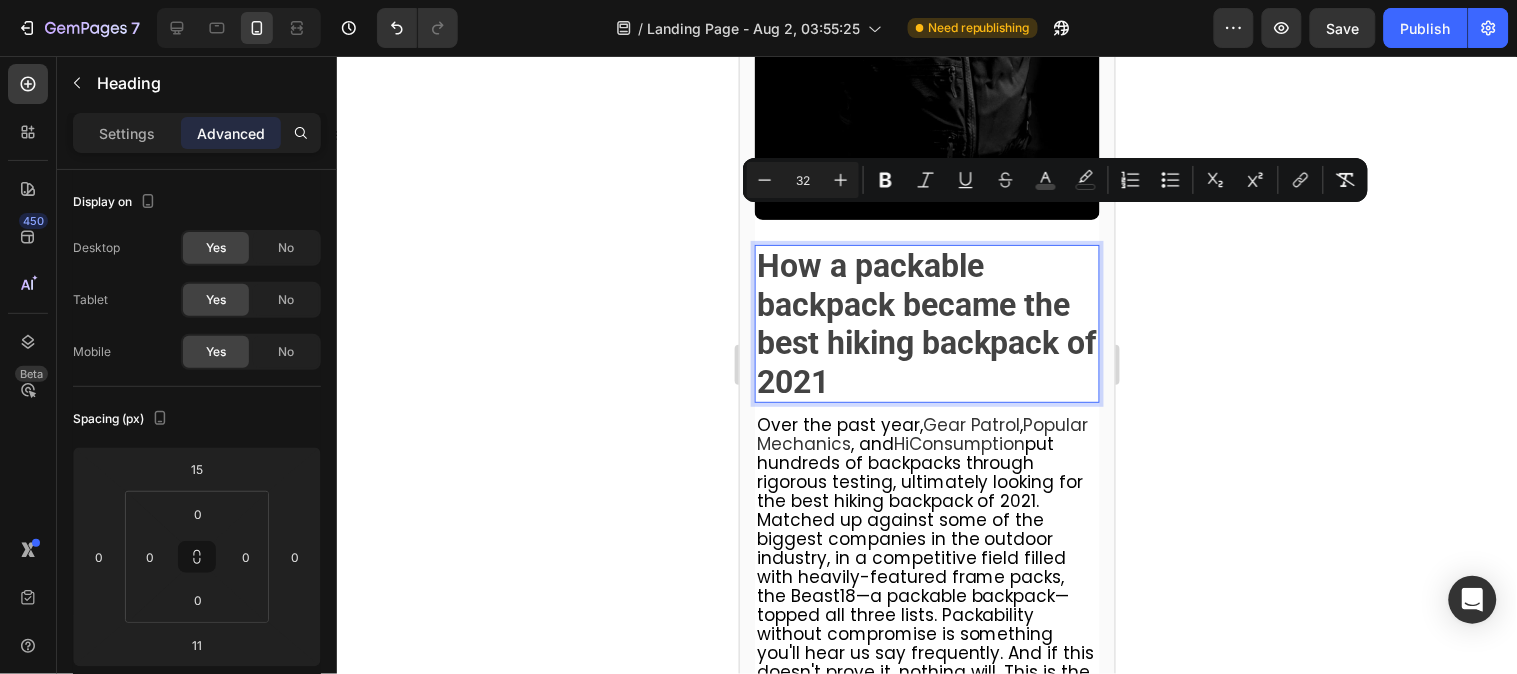 drag, startPoint x: 891, startPoint y: 319, endPoint x: 754, endPoint y: 221, distance: 168.44287 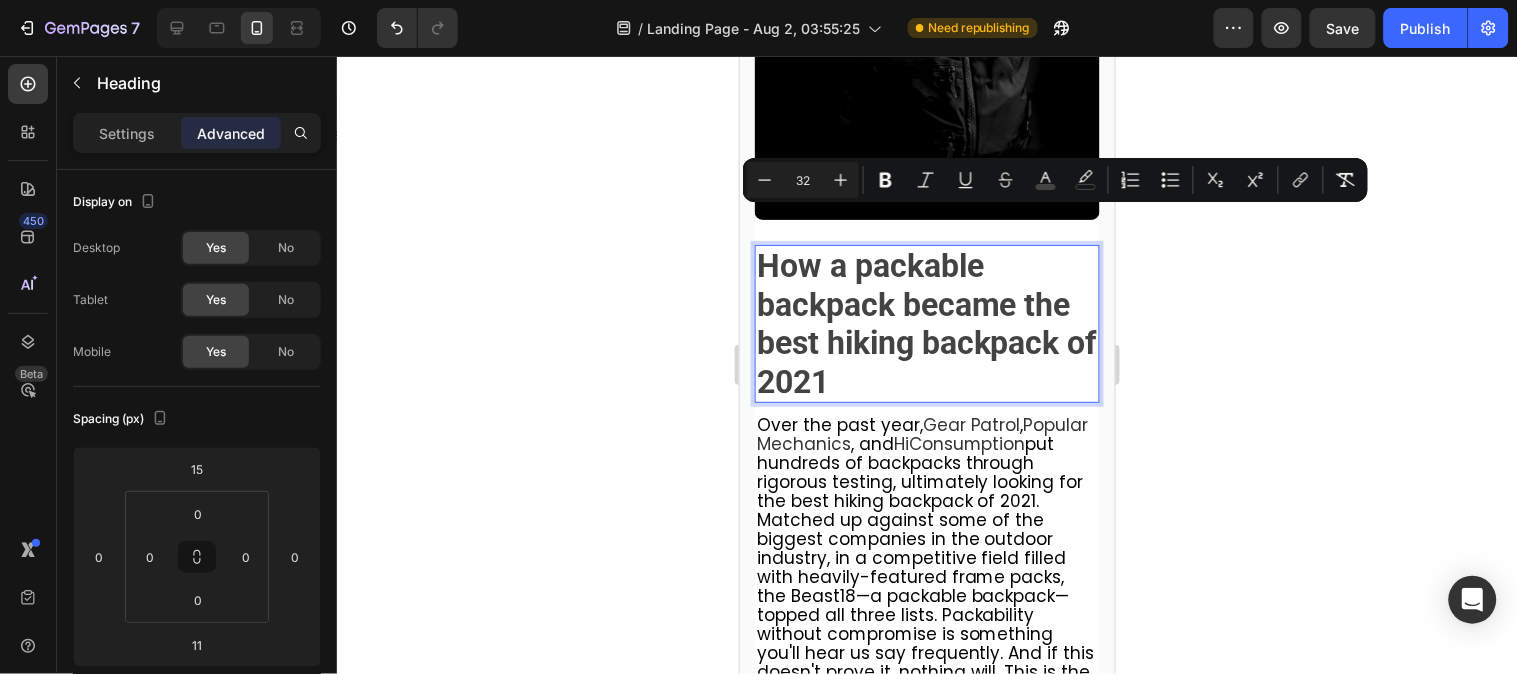 click on "How a packable backpack became the best hiking backpack of 2021" at bounding box center [926, 322] 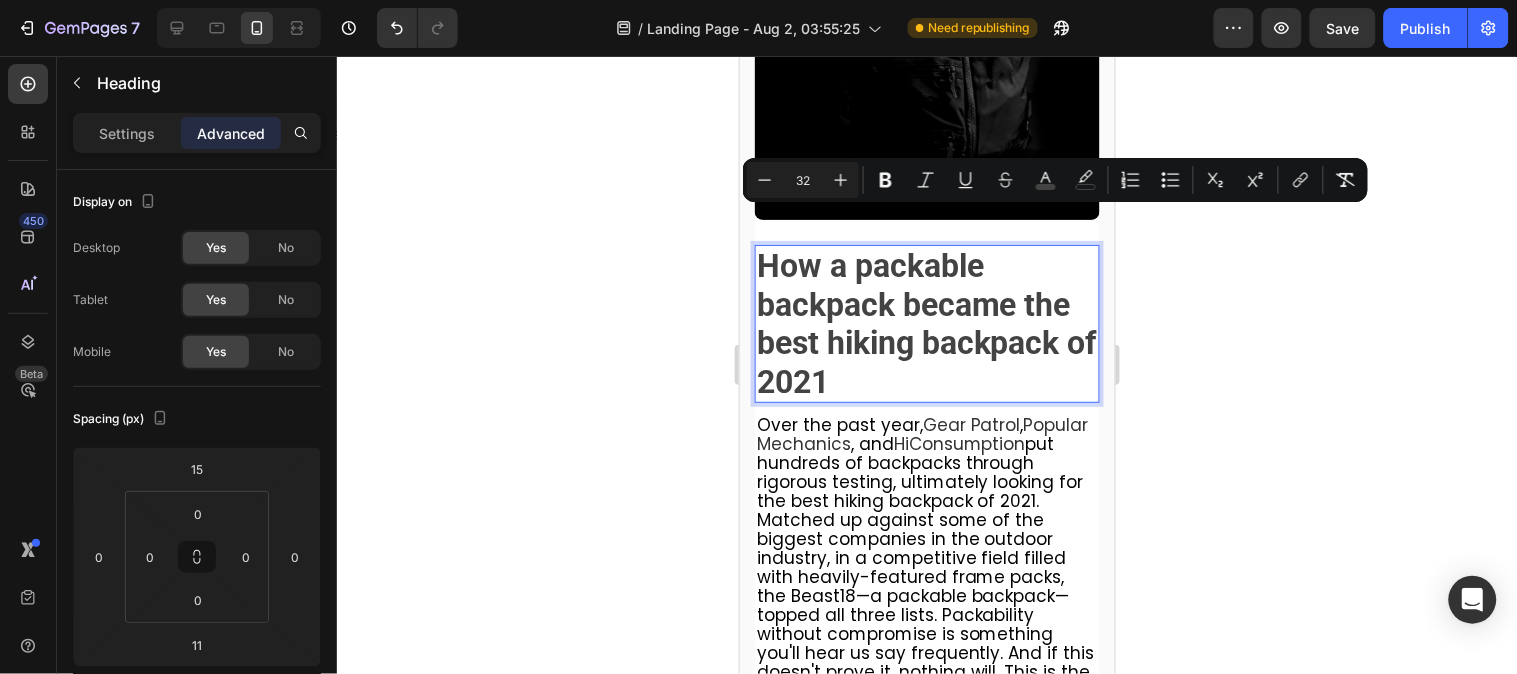 click on "How a packable backpack became the best hiking backpack of 2021" at bounding box center (926, 323) 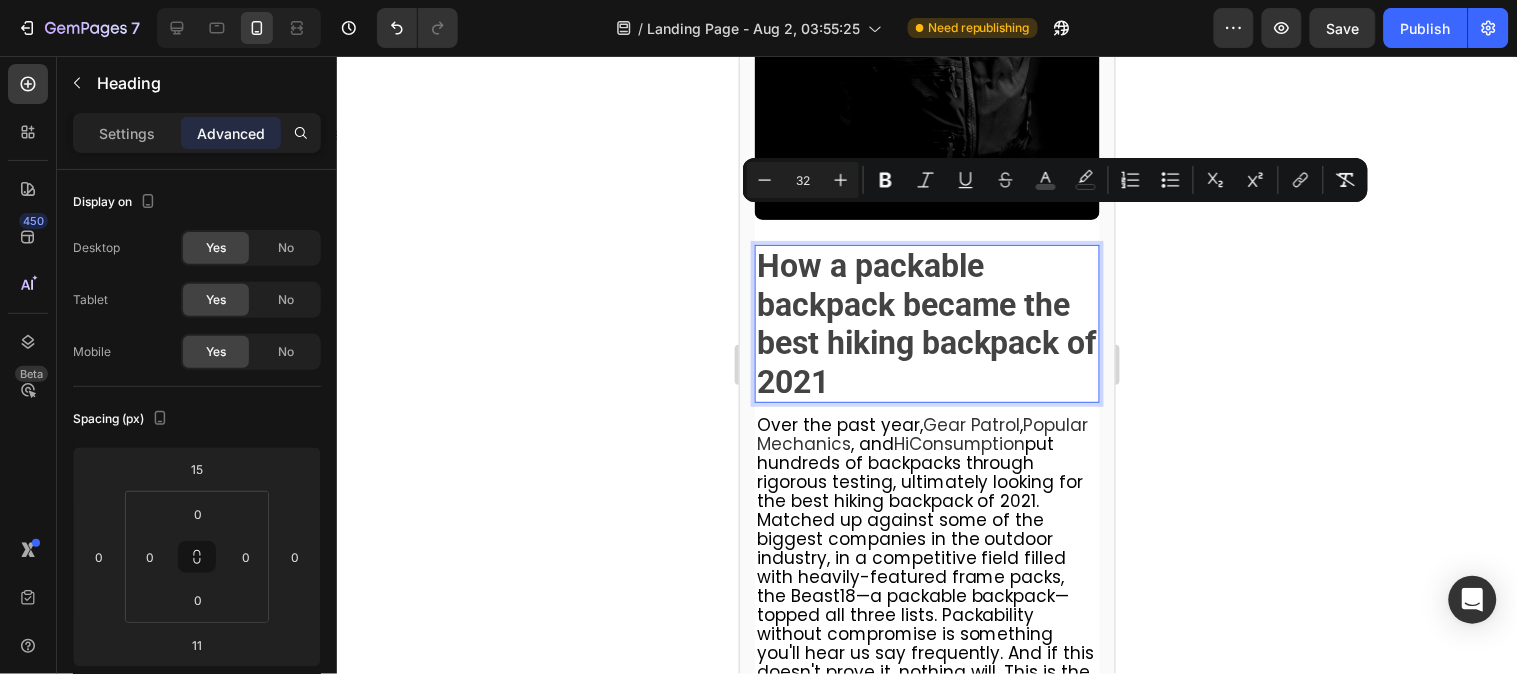 click on "How a packable backpack became the best hiking backpack of 2021" at bounding box center [926, 323] 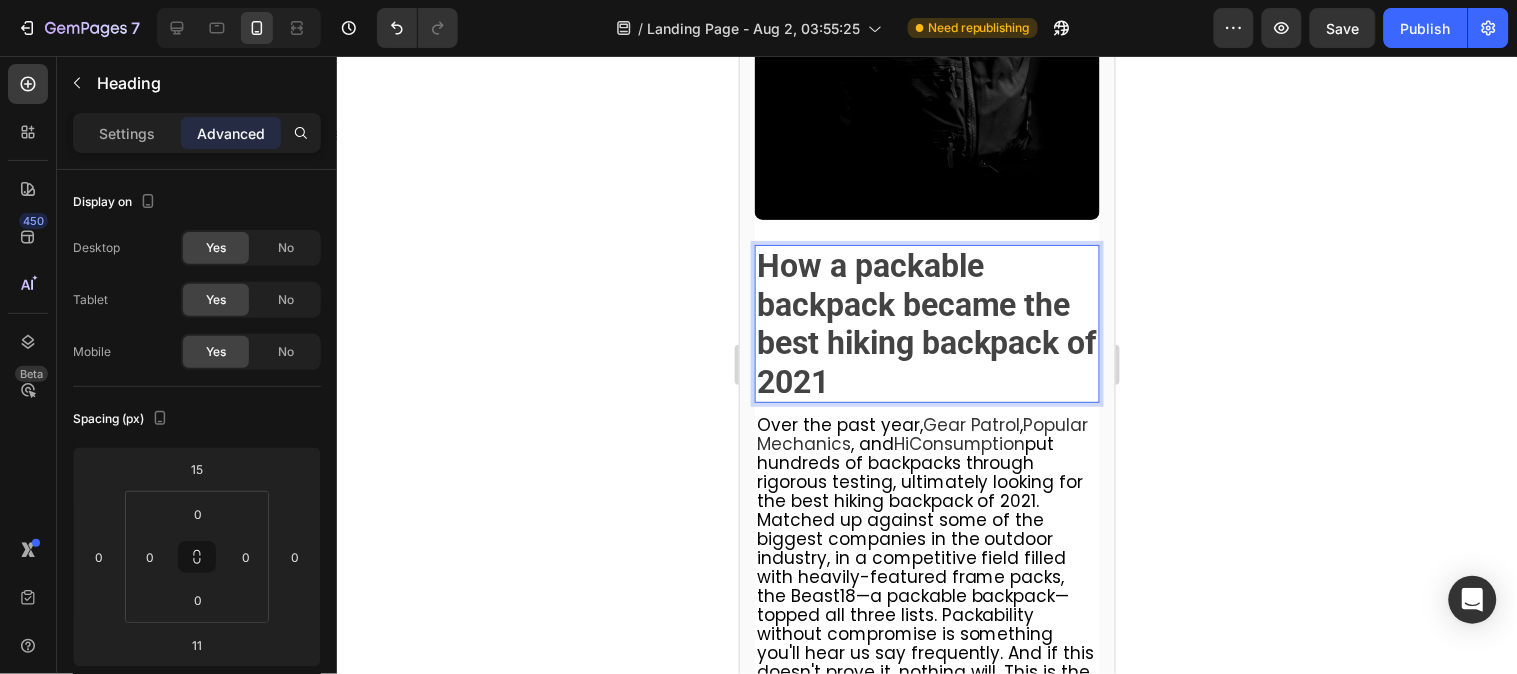 click on "How a packable backpack became the best hiking backpack of 2021" at bounding box center [926, 323] 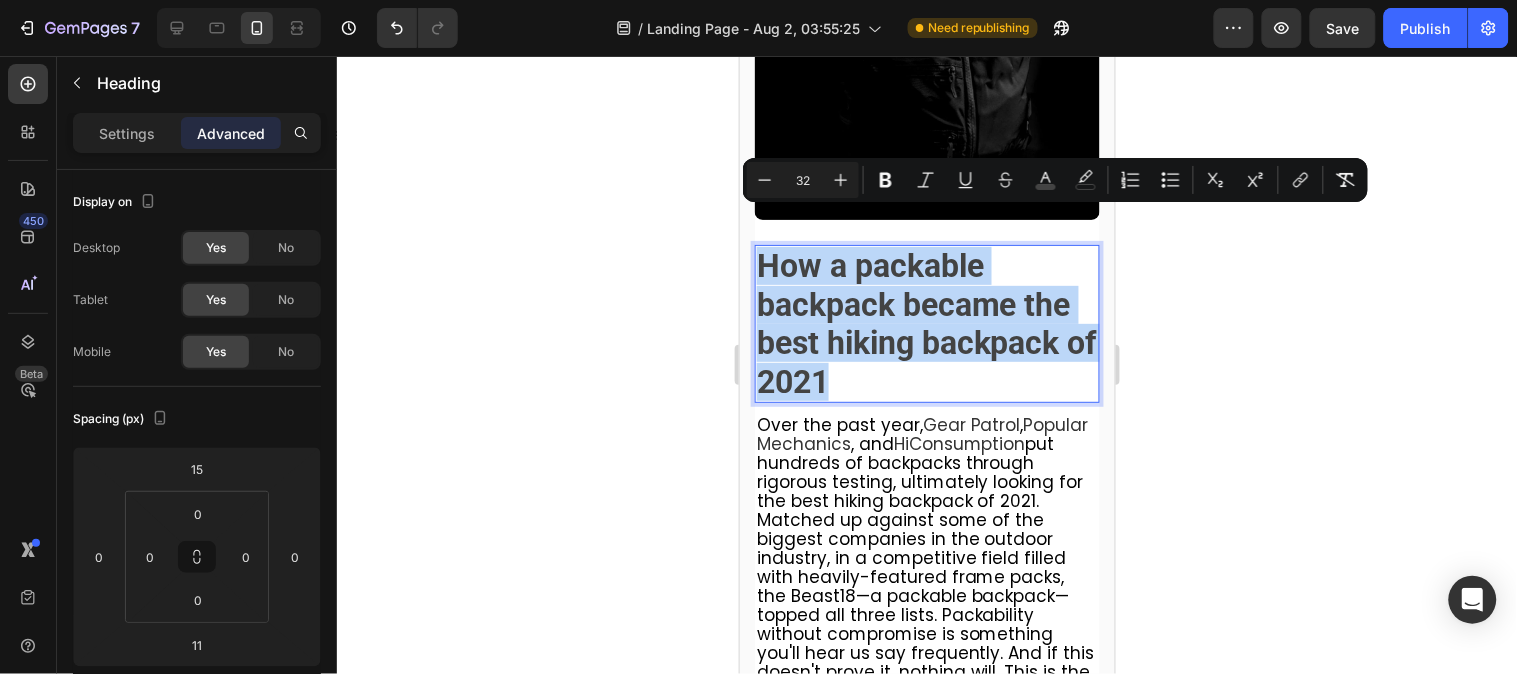 drag, startPoint x: 873, startPoint y: 331, endPoint x: 766, endPoint y: 232, distance: 145.7738 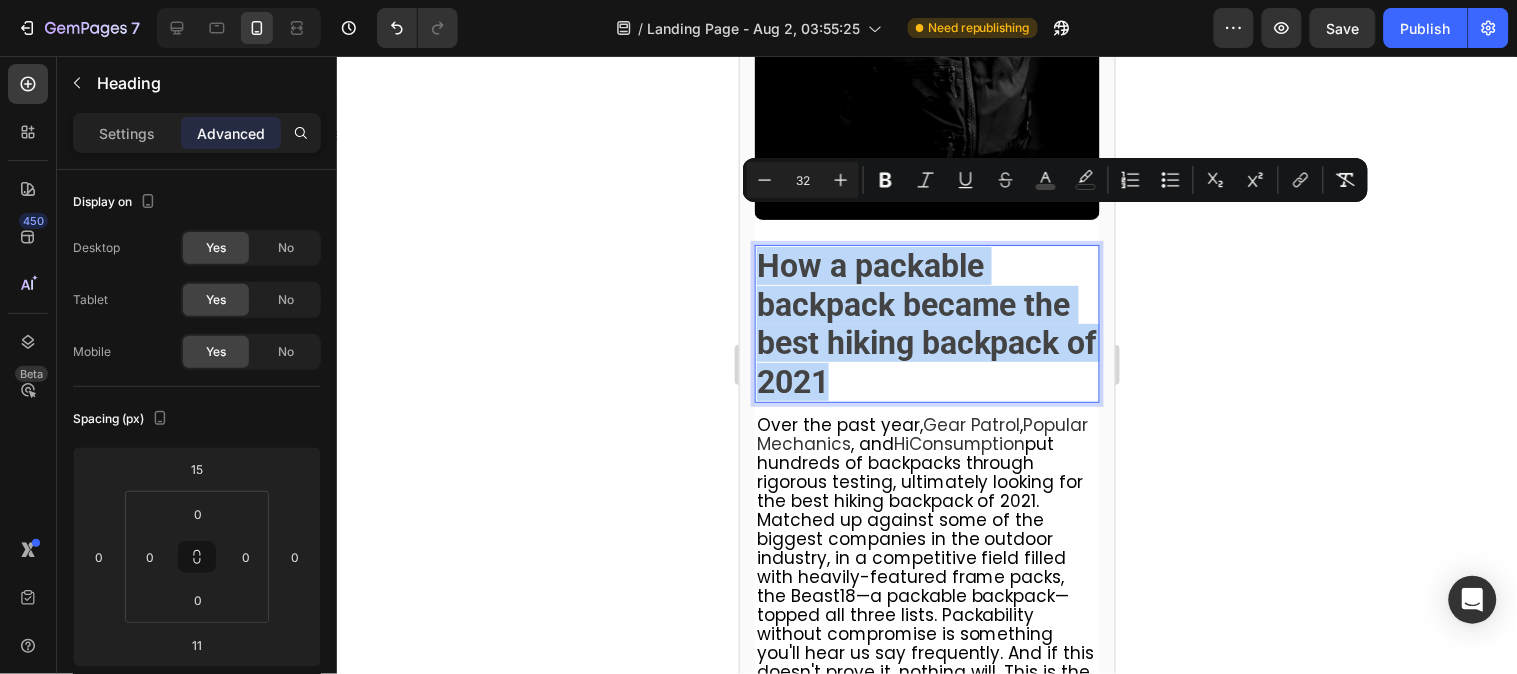 click on "How a packable backpack became the best hiking backpack of 2021" at bounding box center [926, 323] 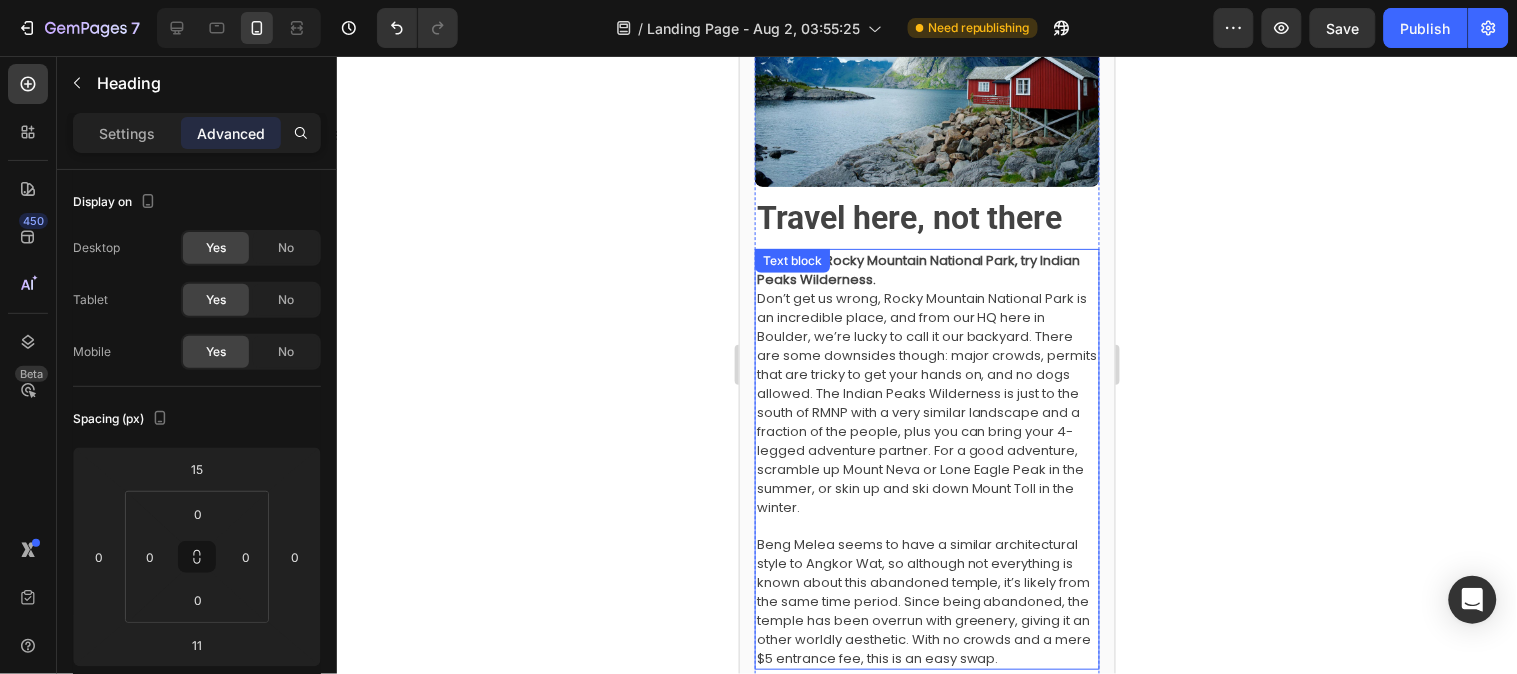 scroll, scrollTop: 222, scrollLeft: 0, axis: vertical 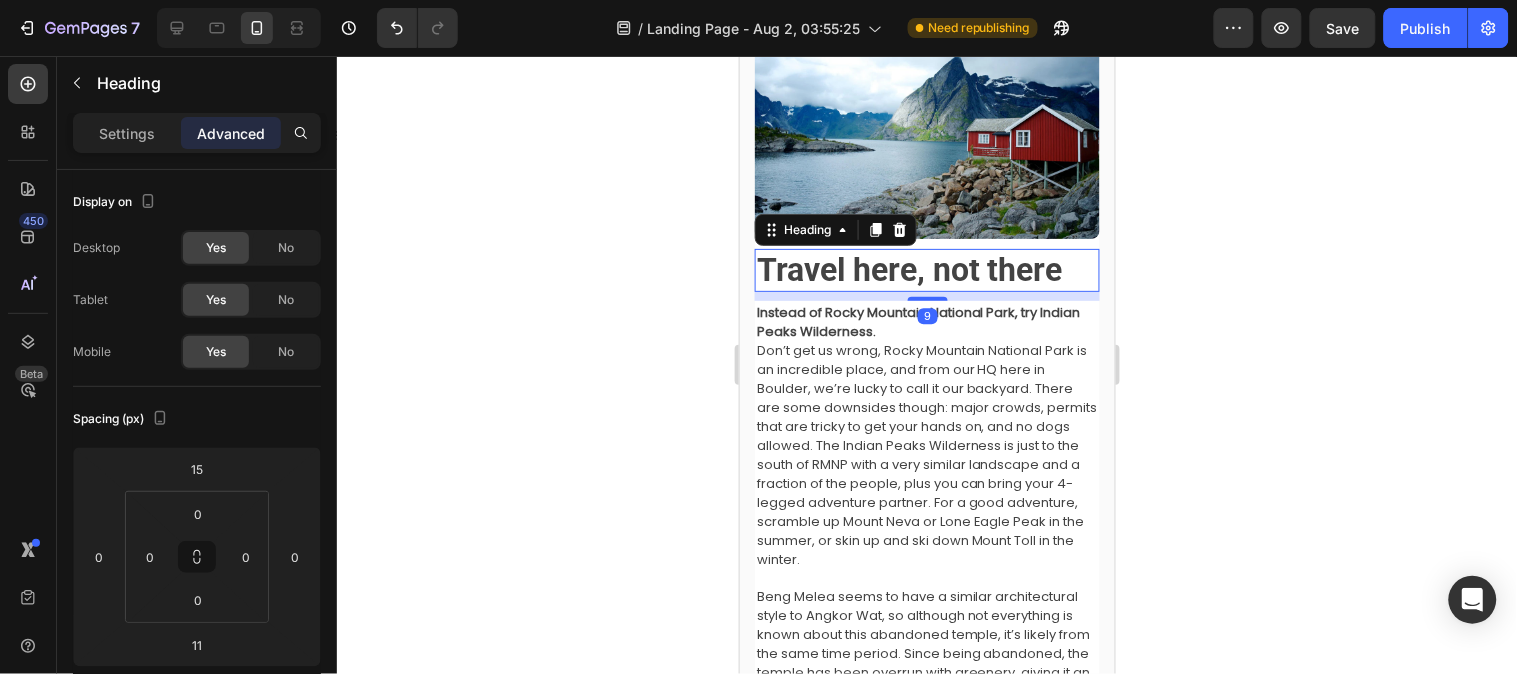 click on "Travel here, not there" at bounding box center (909, 269) 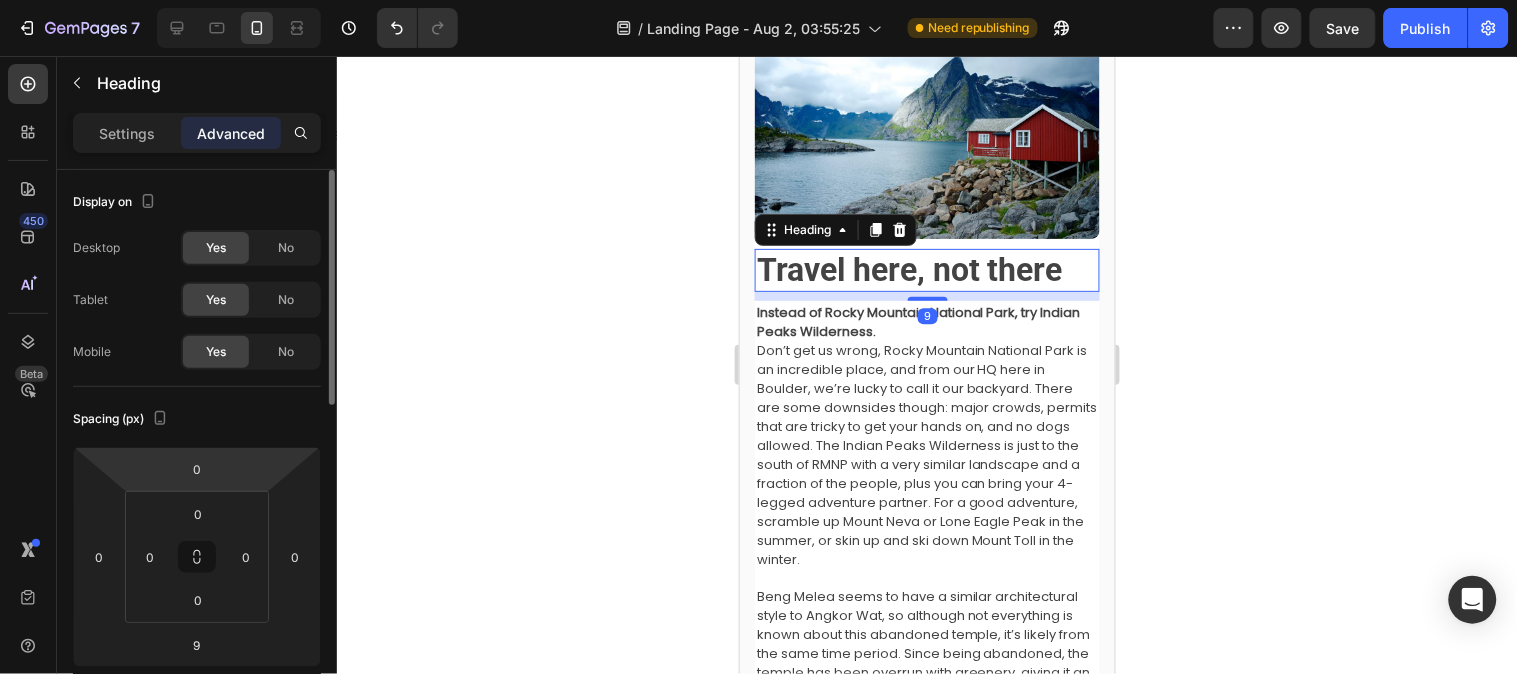 scroll, scrollTop: 111, scrollLeft: 0, axis: vertical 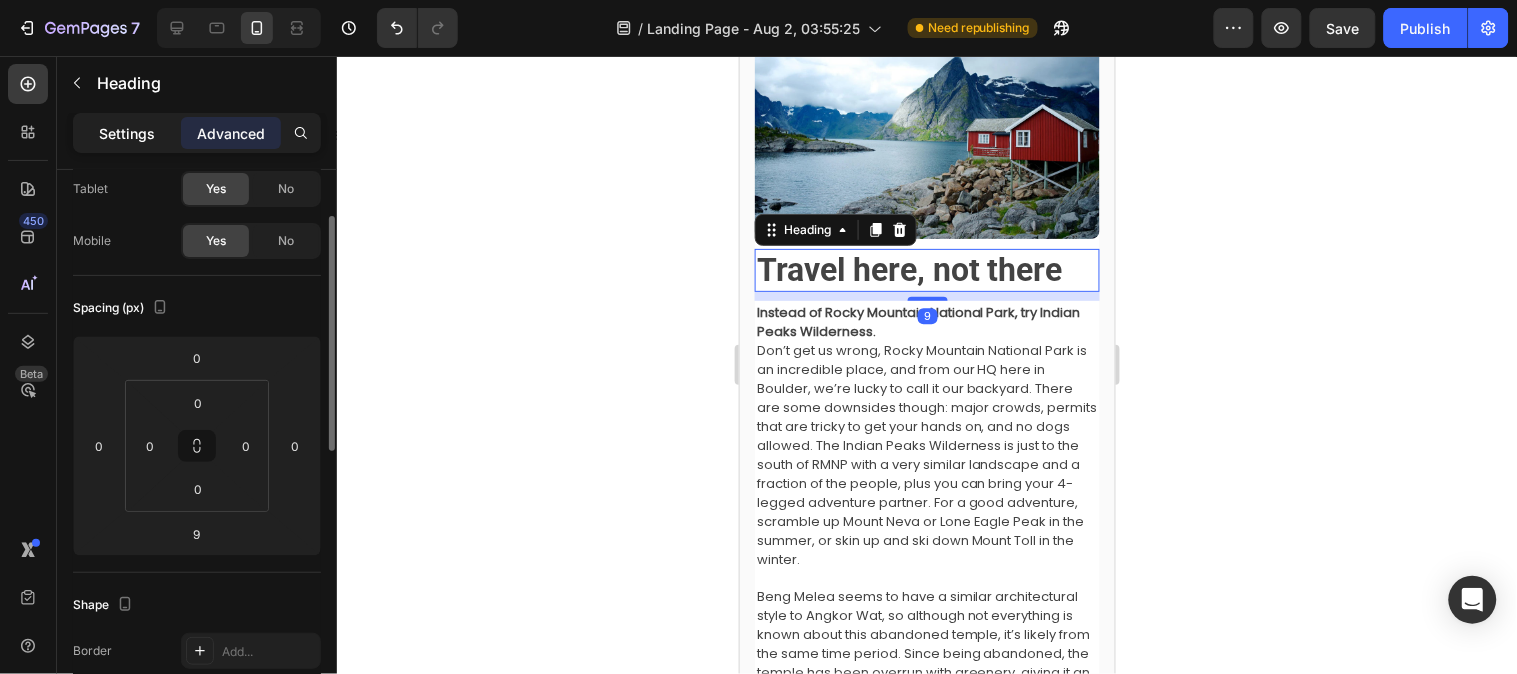 click on "Settings" 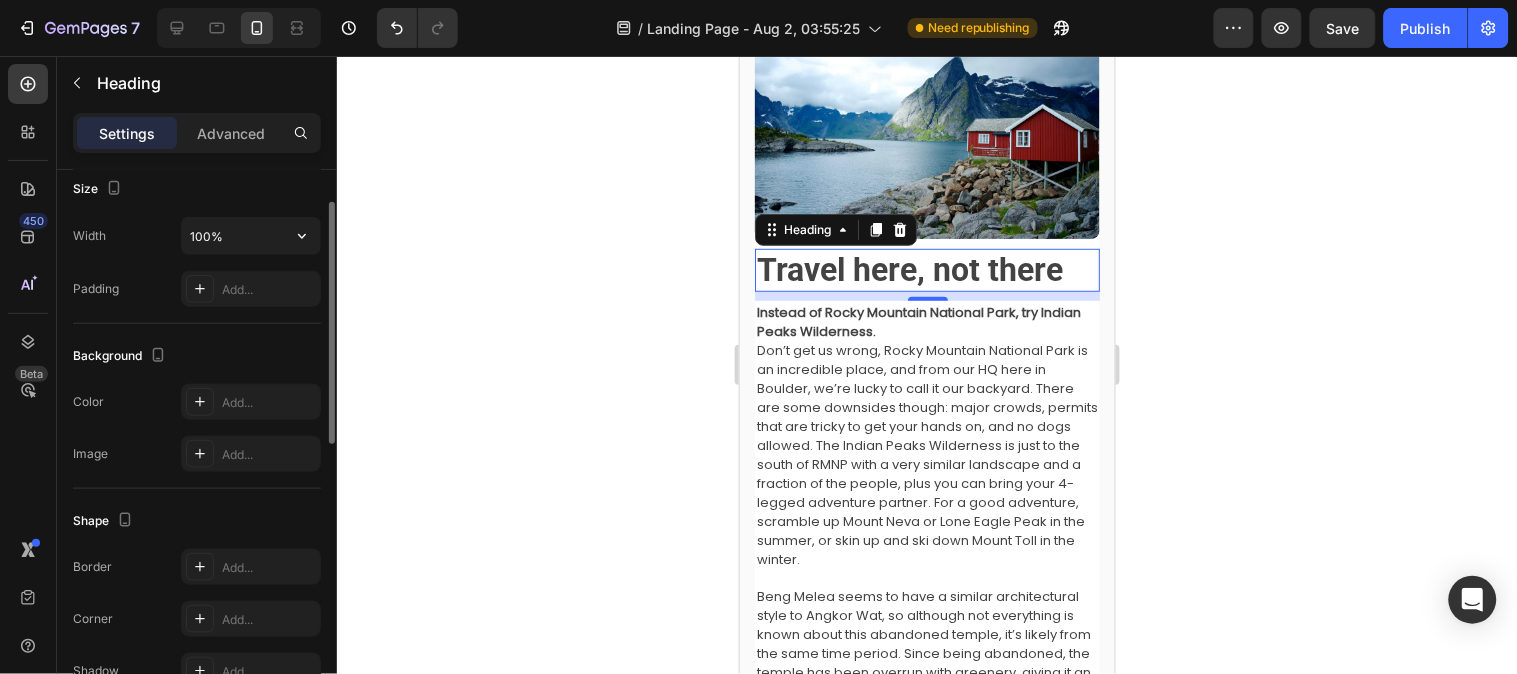 scroll, scrollTop: 222, scrollLeft: 0, axis: vertical 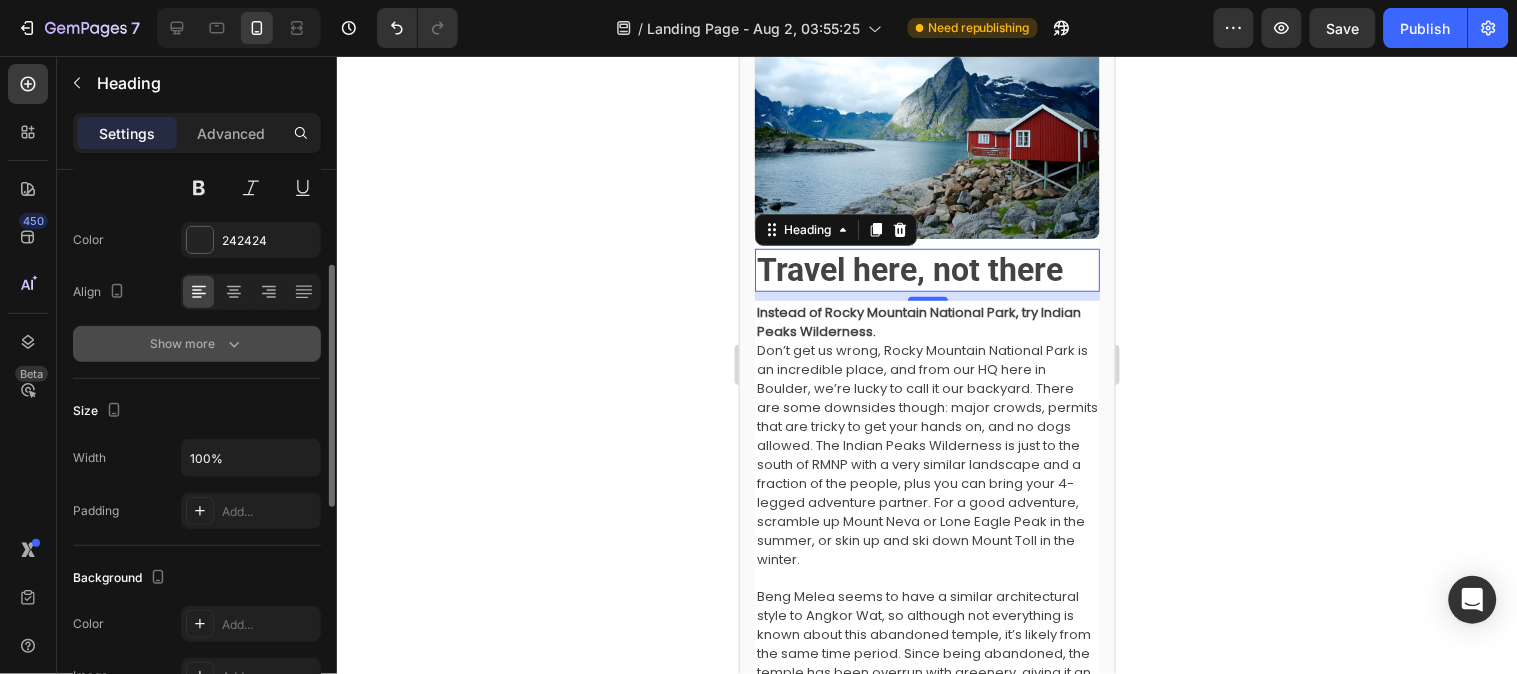 click 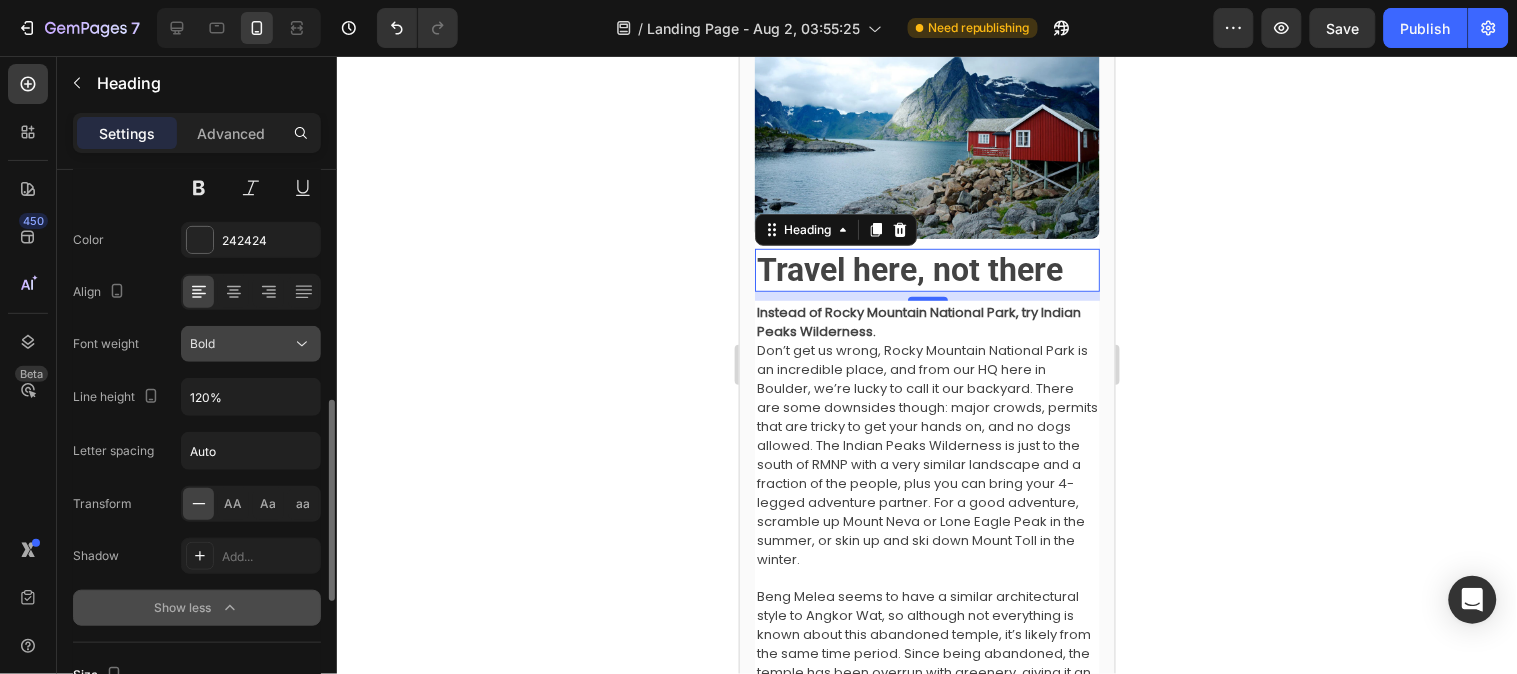 scroll, scrollTop: 333, scrollLeft: 0, axis: vertical 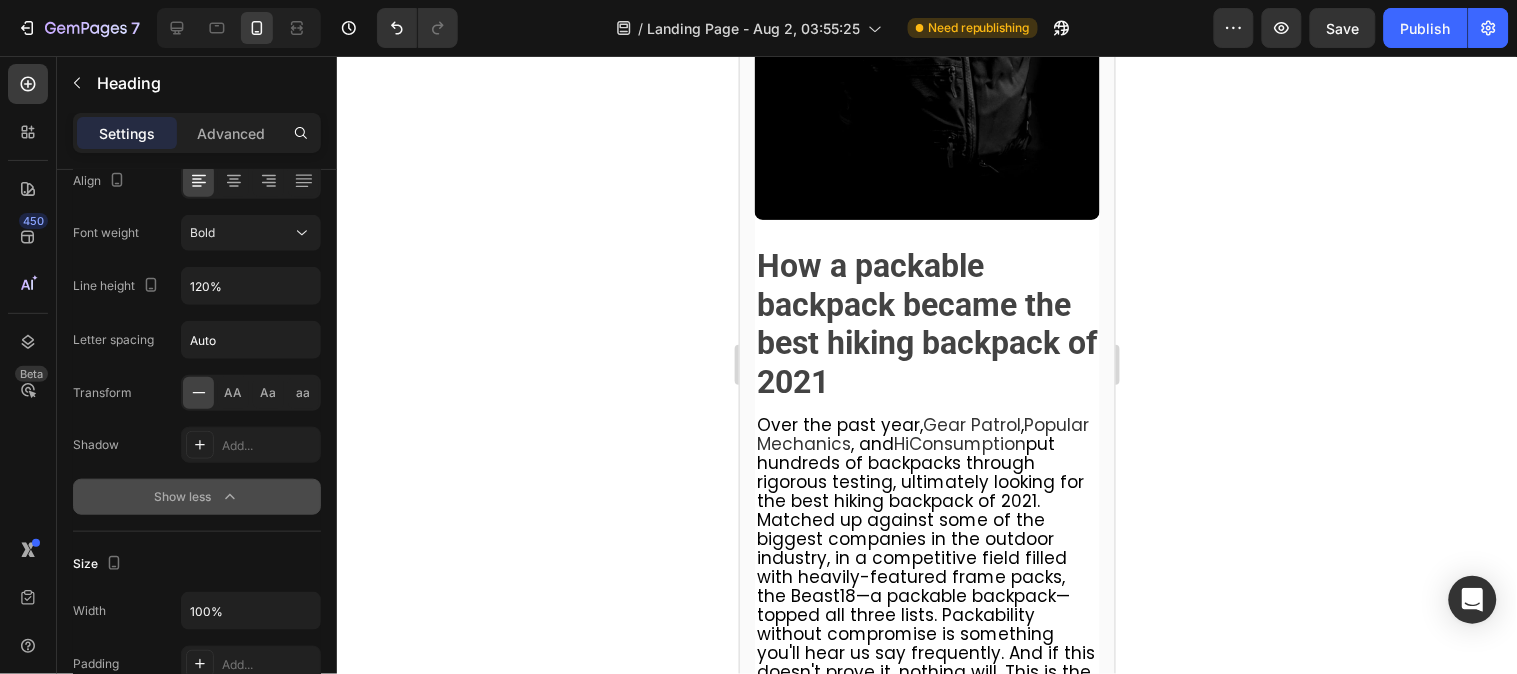 click on "⁠⁠⁠⁠⁠⁠⁠ How a packable backpack became the best hiking backpack of 2021" at bounding box center (926, 323) 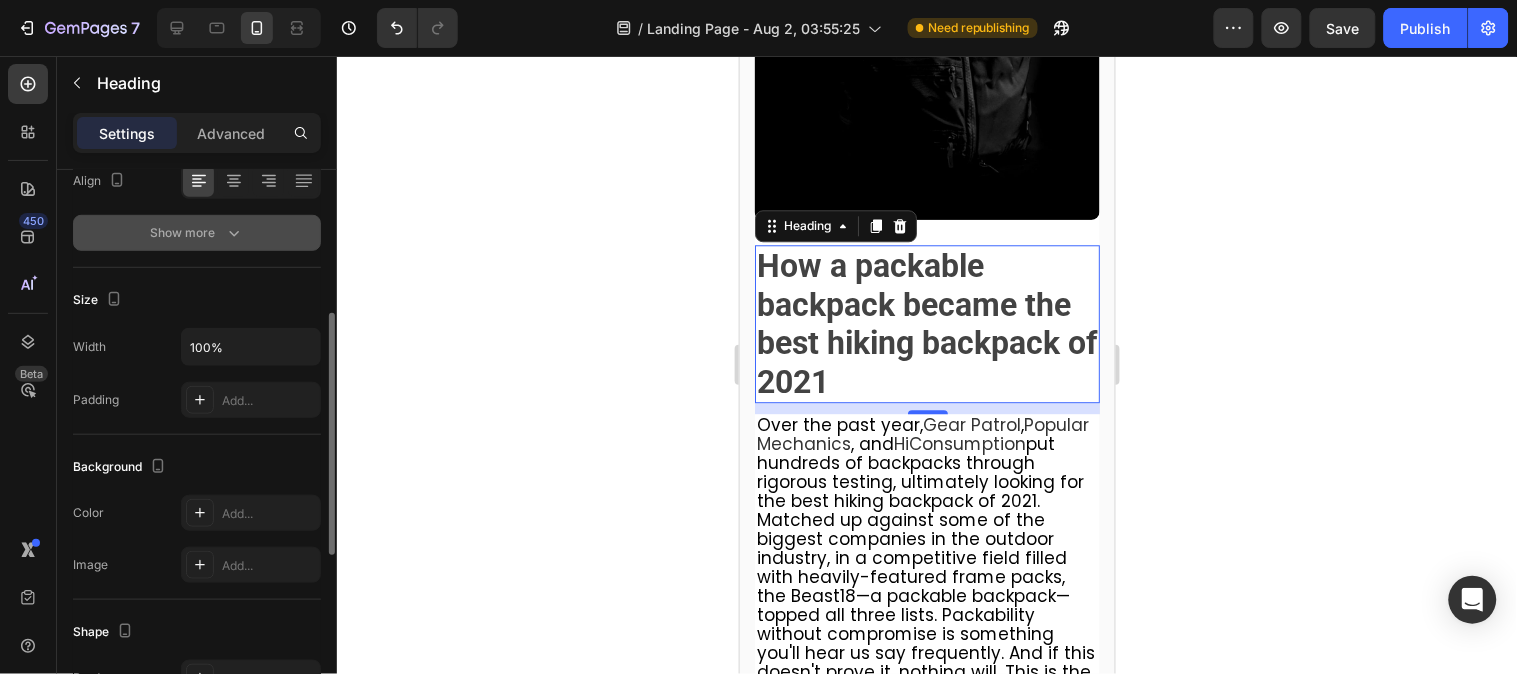 click on "Show more" at bounding box center (197, 233) 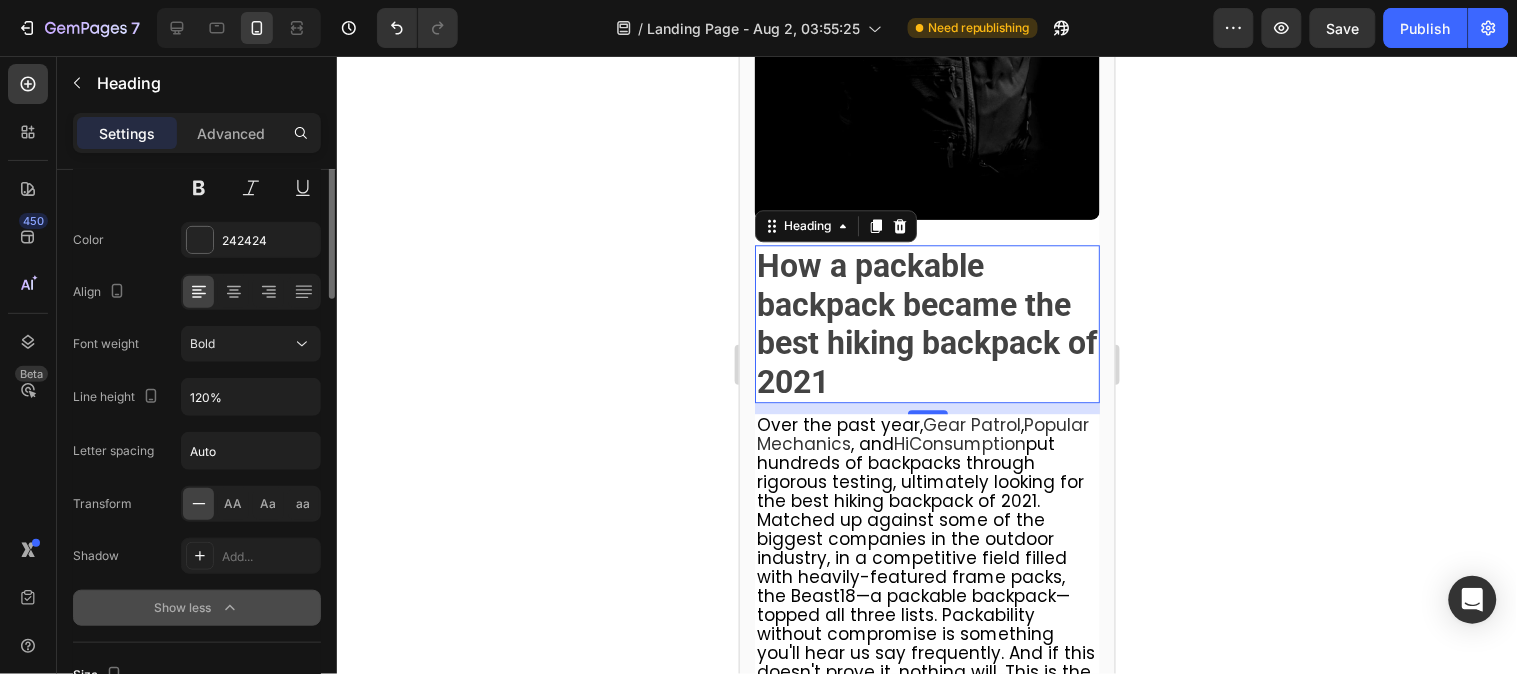 scroll, scrollTop: 111, scrollLeft: 0, axis: vertical 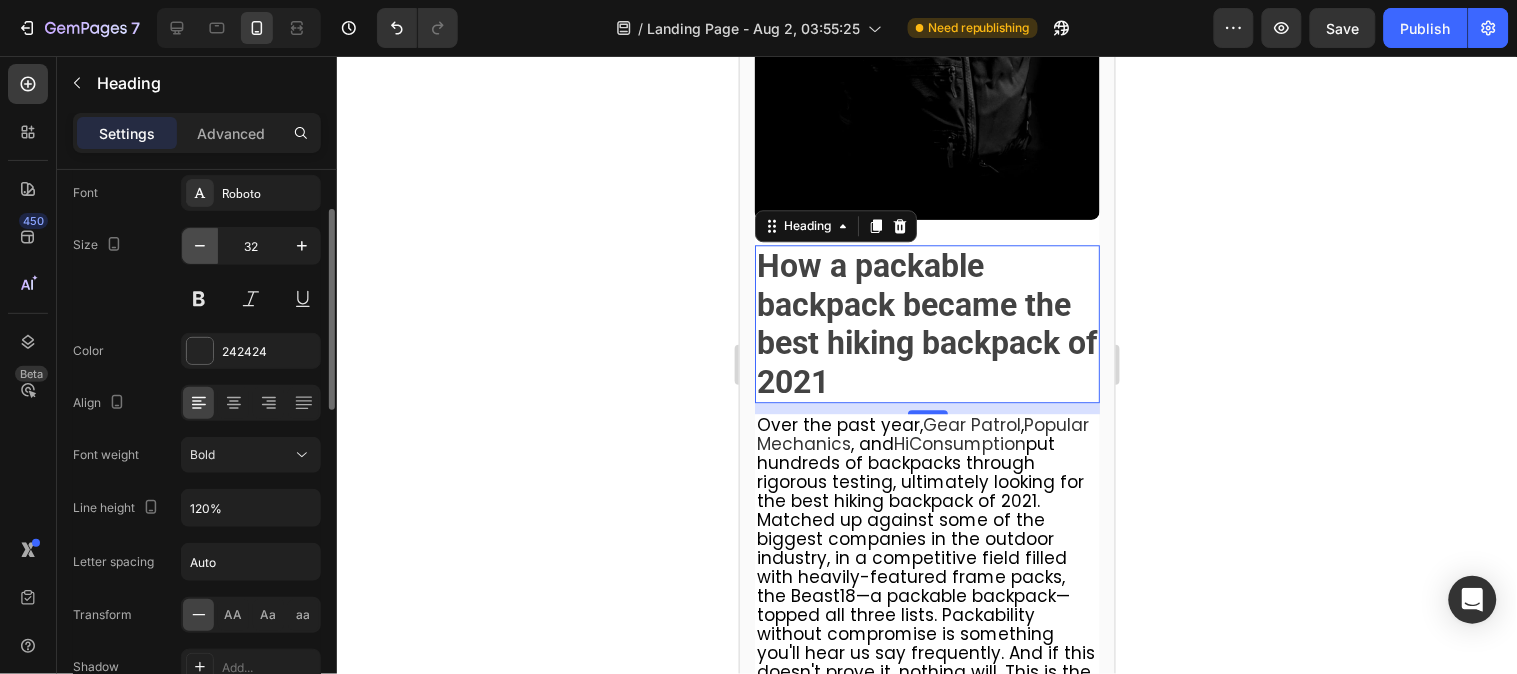 click at bounding box center (200, 246) 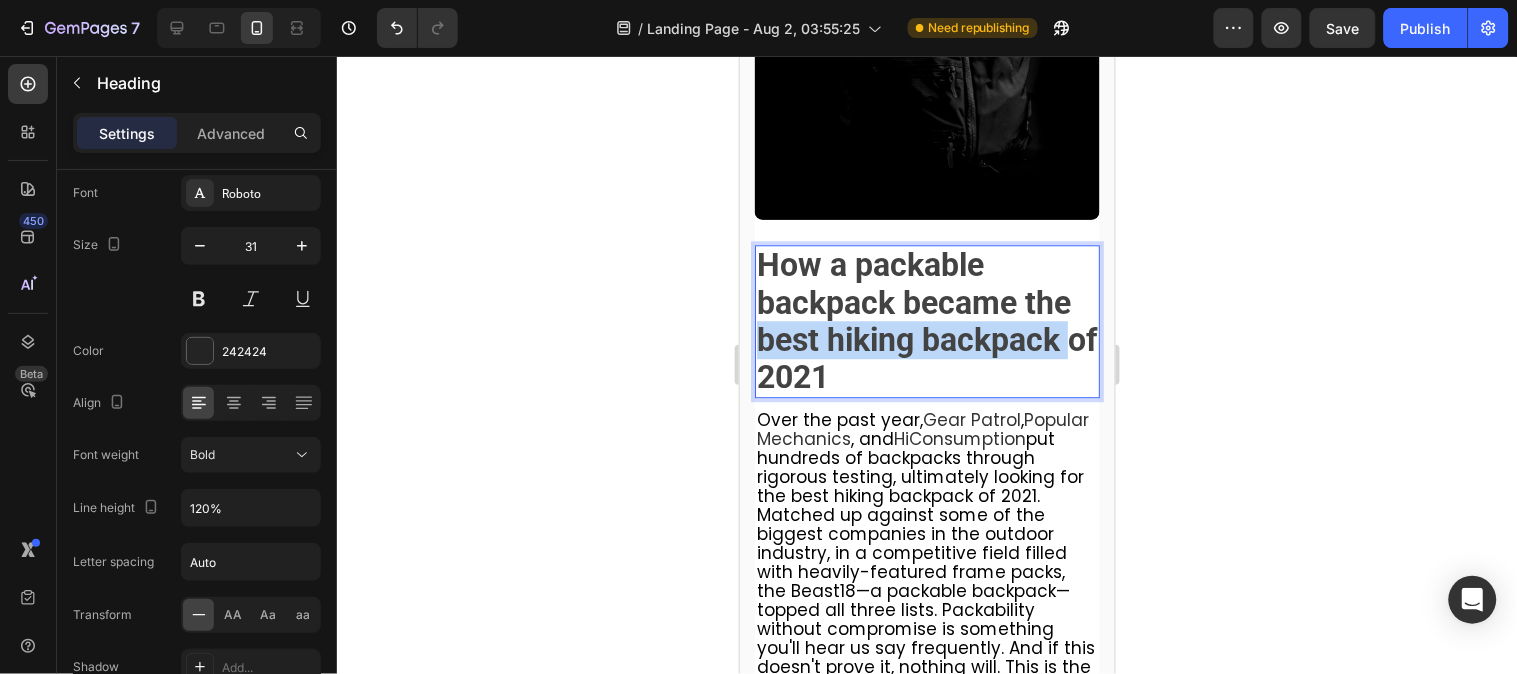 drag, startPoint x: 763, startPoint y: 325, endPoint x: 820, endPoint y: 304, distance: 60.74537 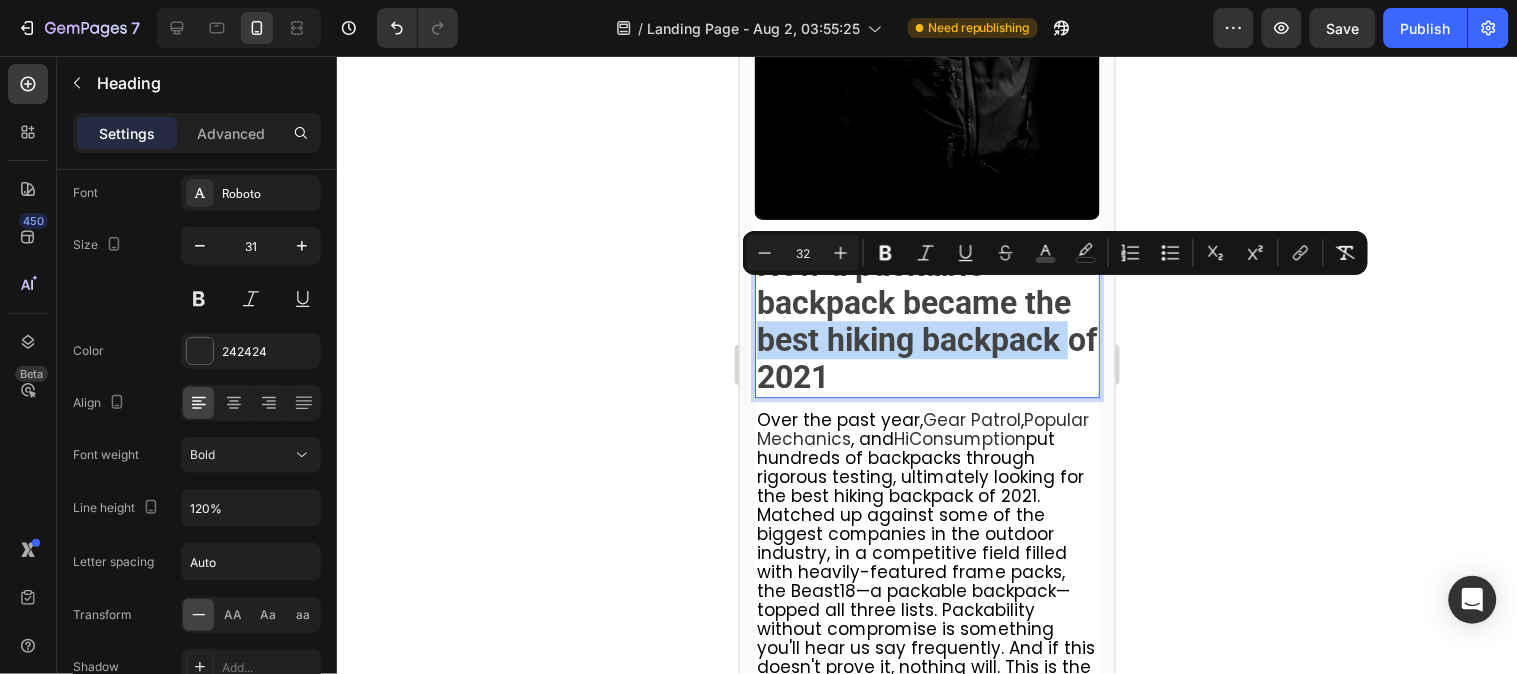 click on "How a packable backpack became the best hiking backpack of 2021" at bounding box center [926, 320] 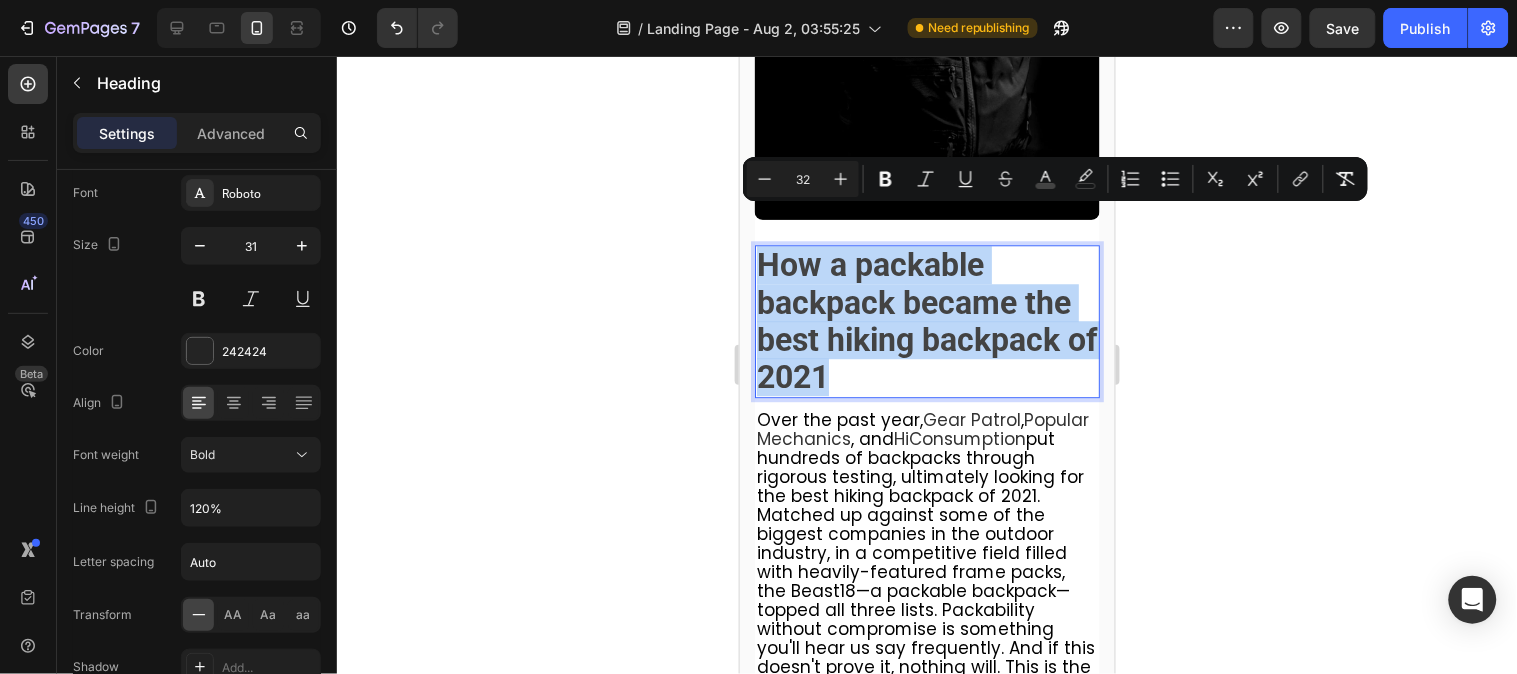 drag, startPoint x: 899, startPoint y: 340, endPoint x: 761, endPoint y: 235, distance: 173.40416 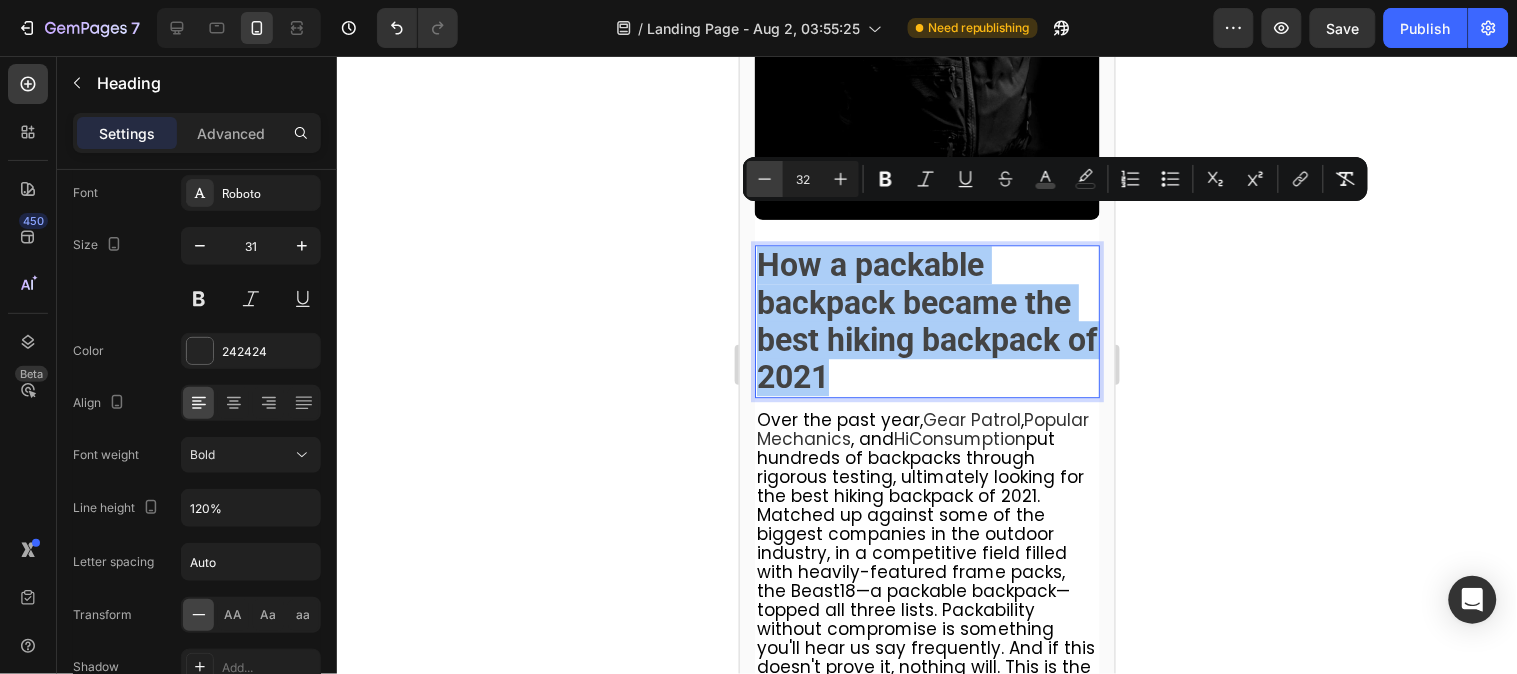 click 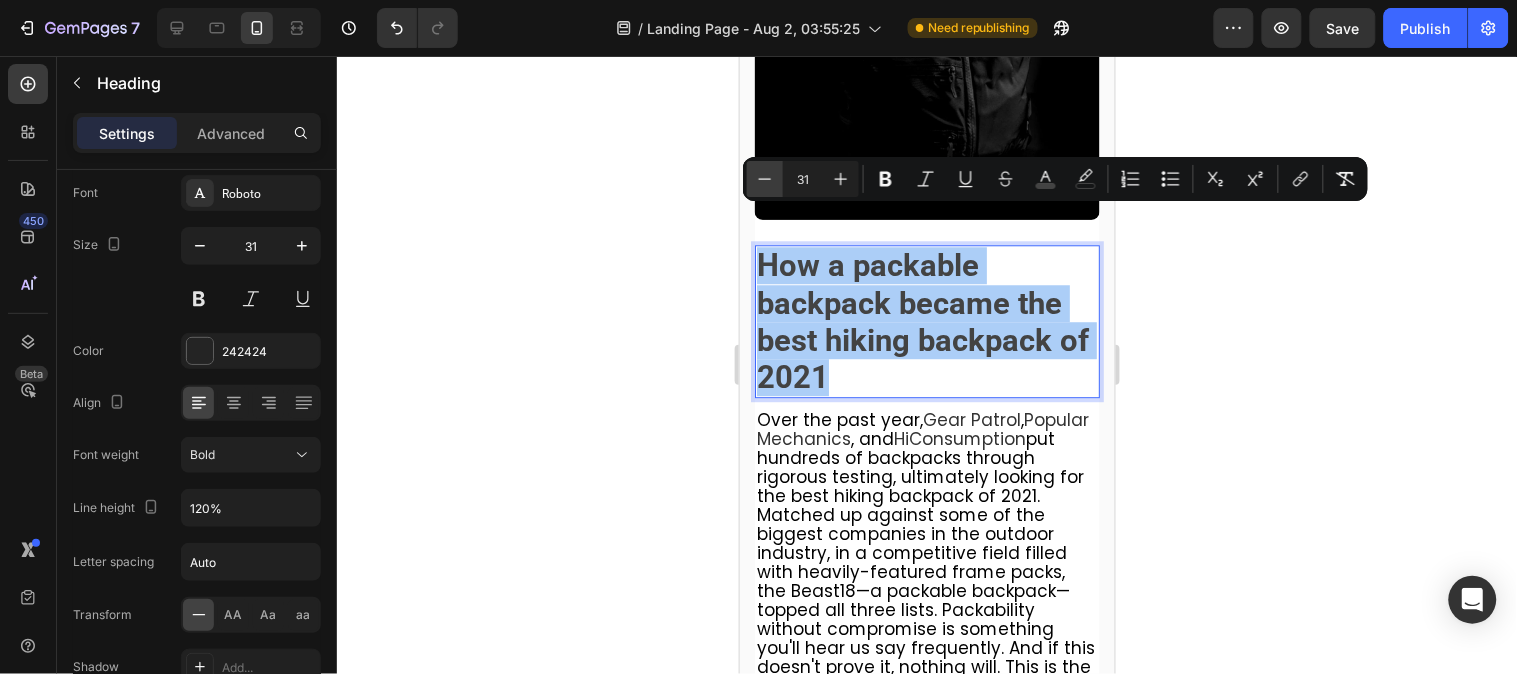 click 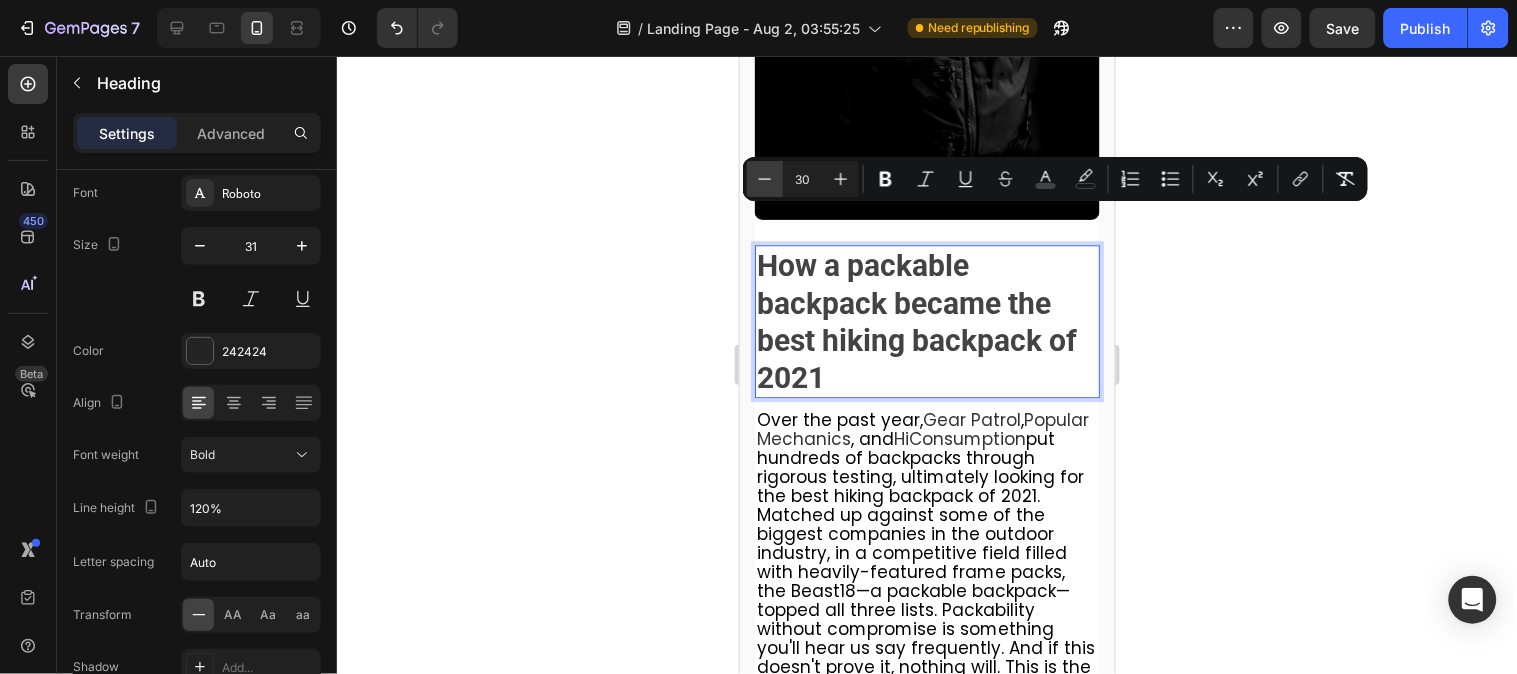 click 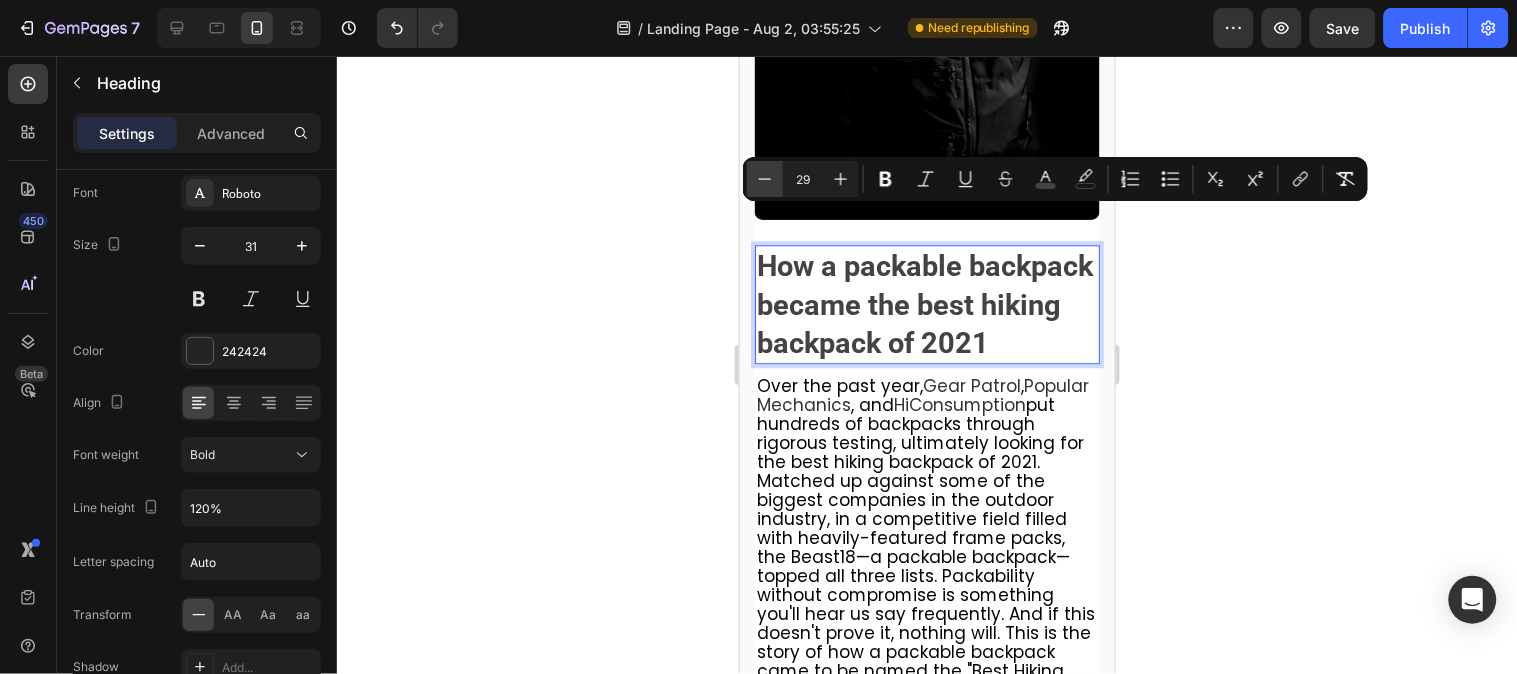 click 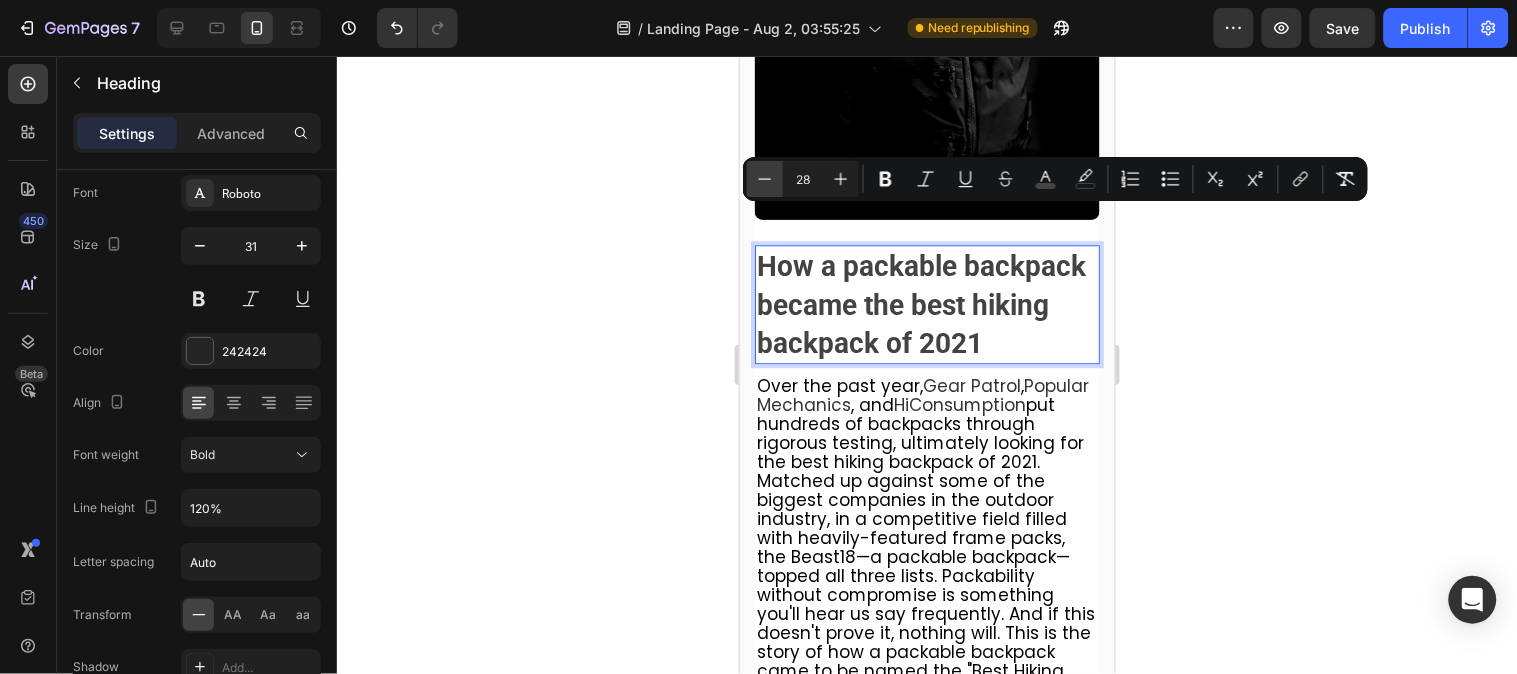 click 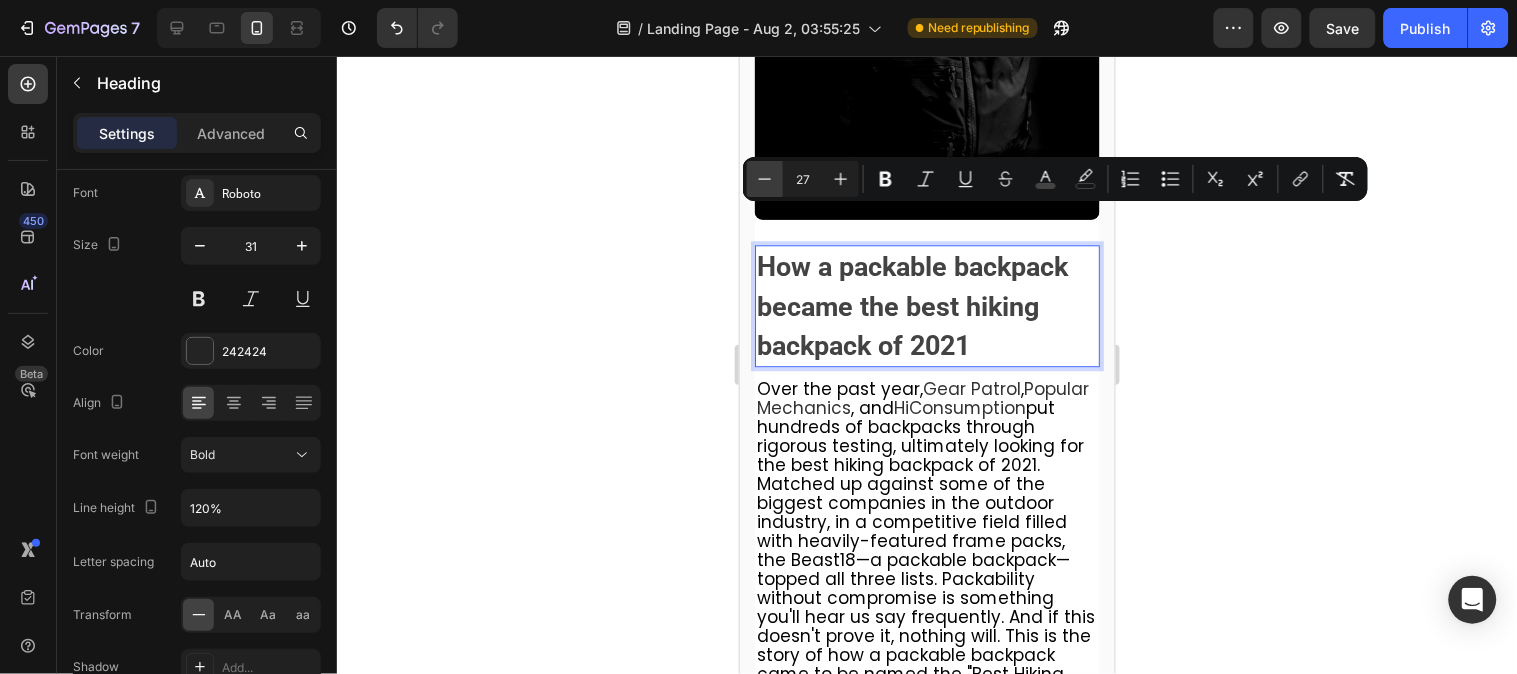 click 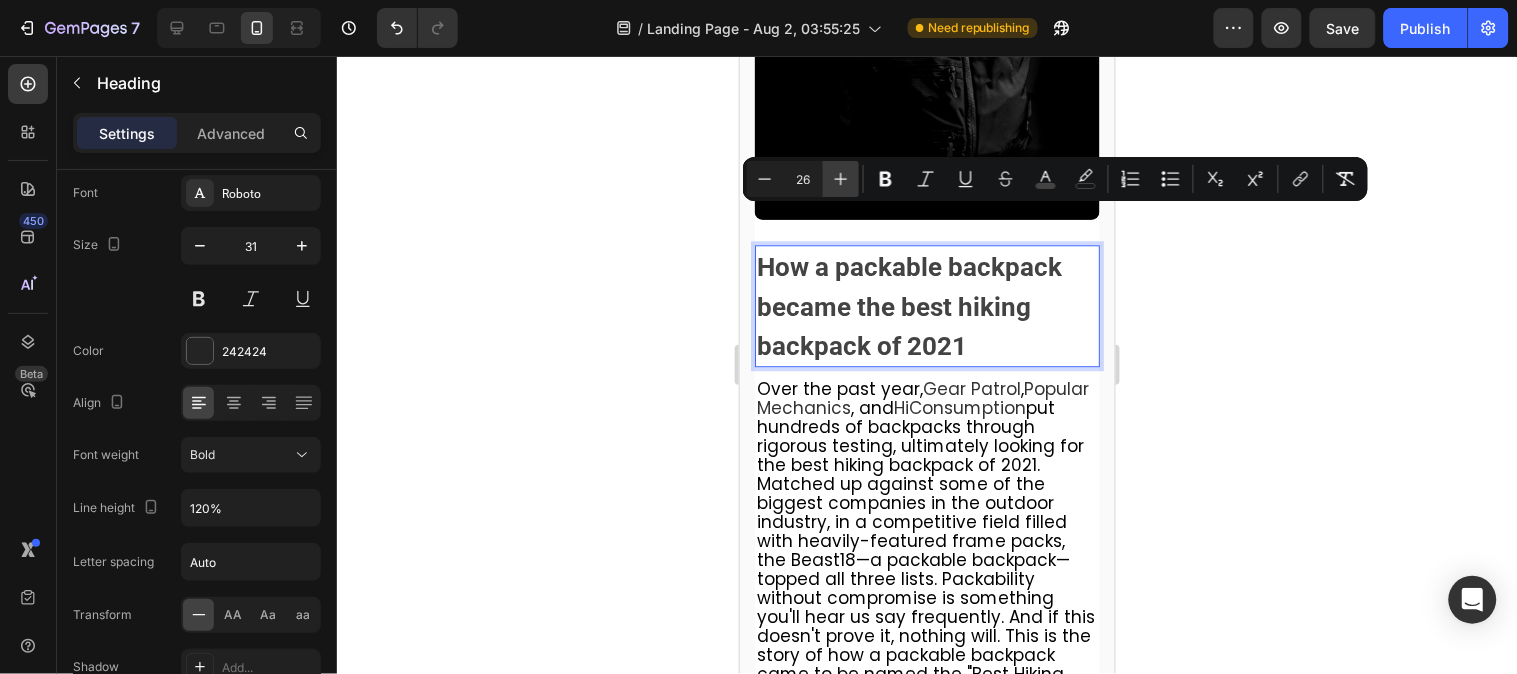 click 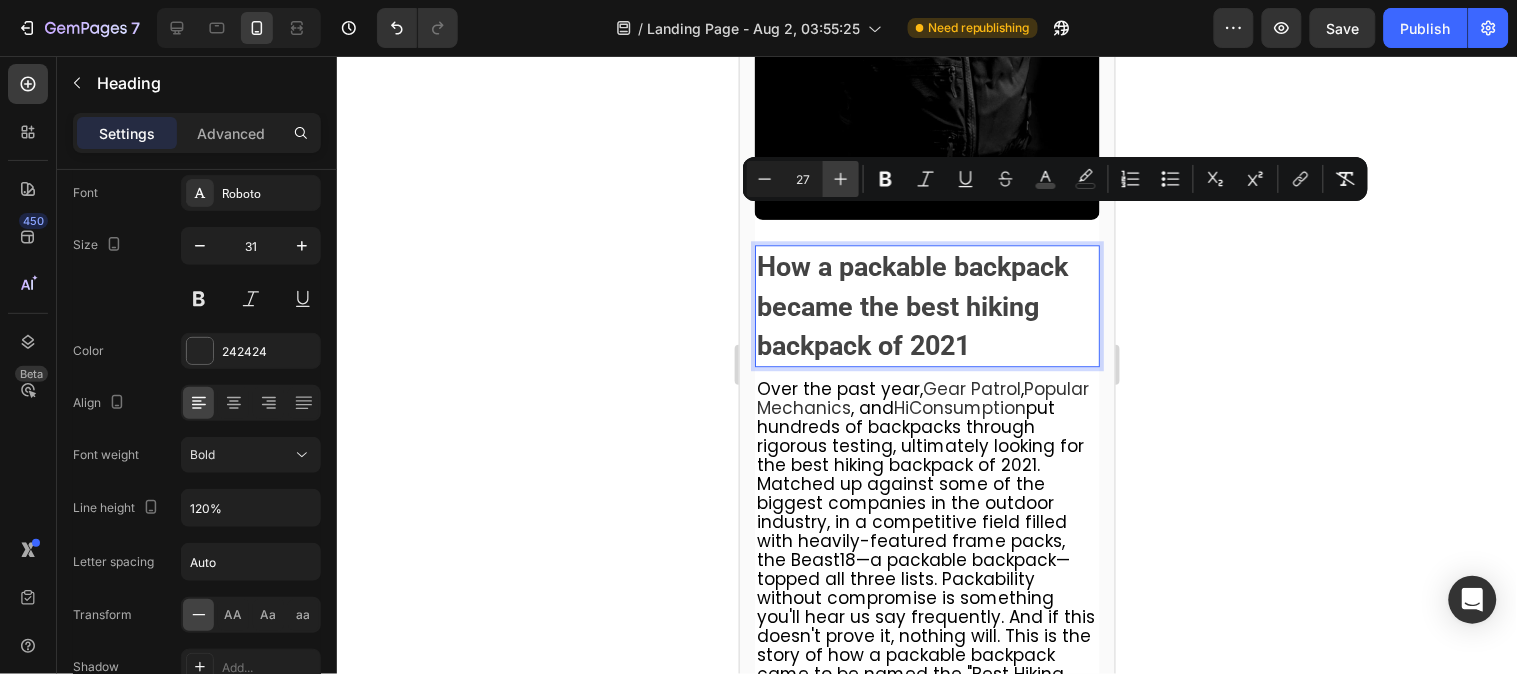 click 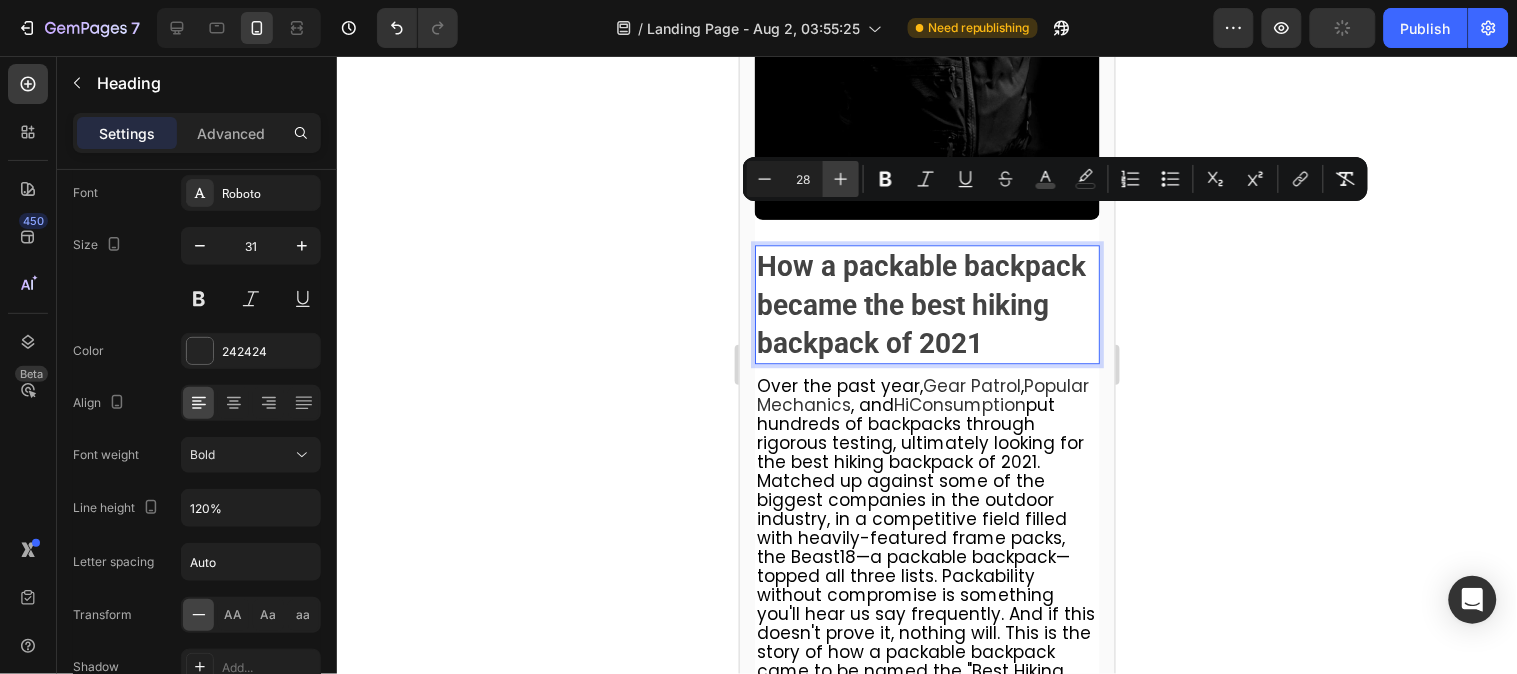 click 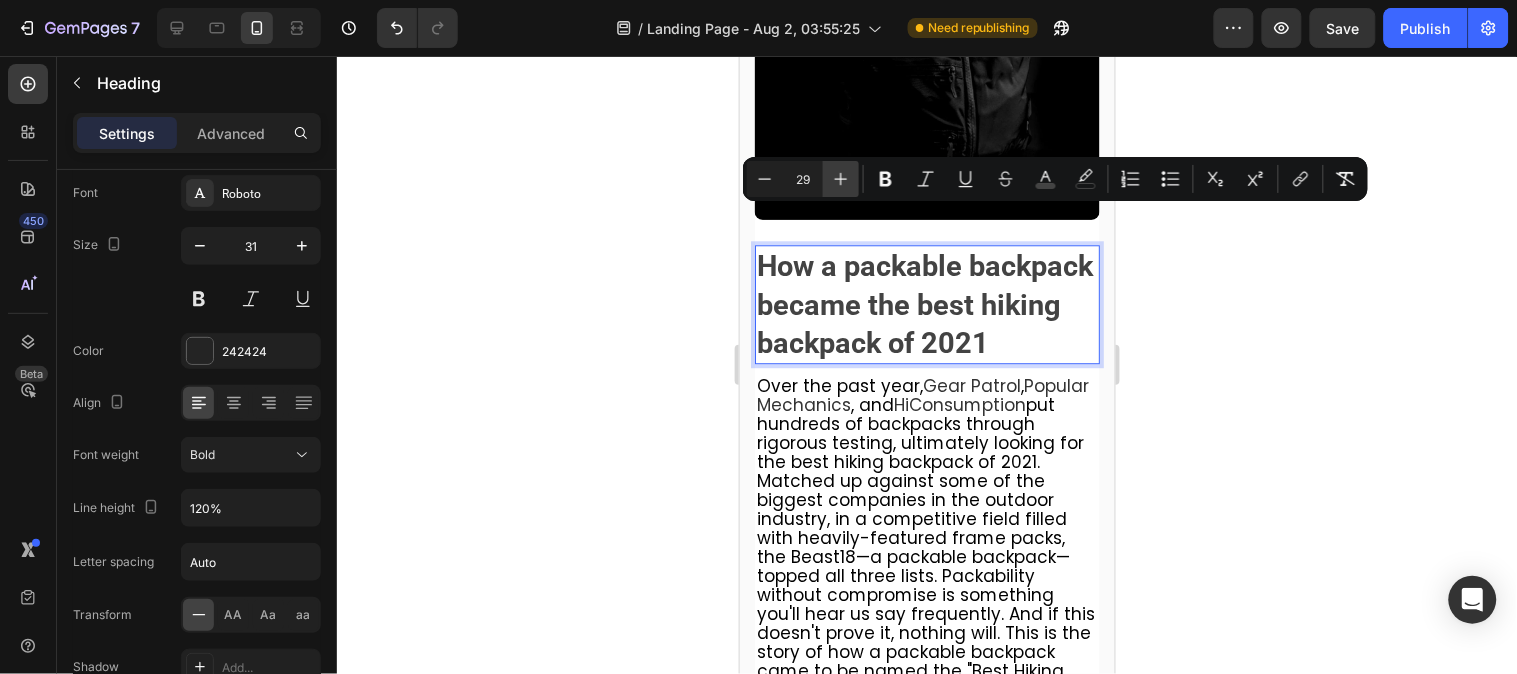 click 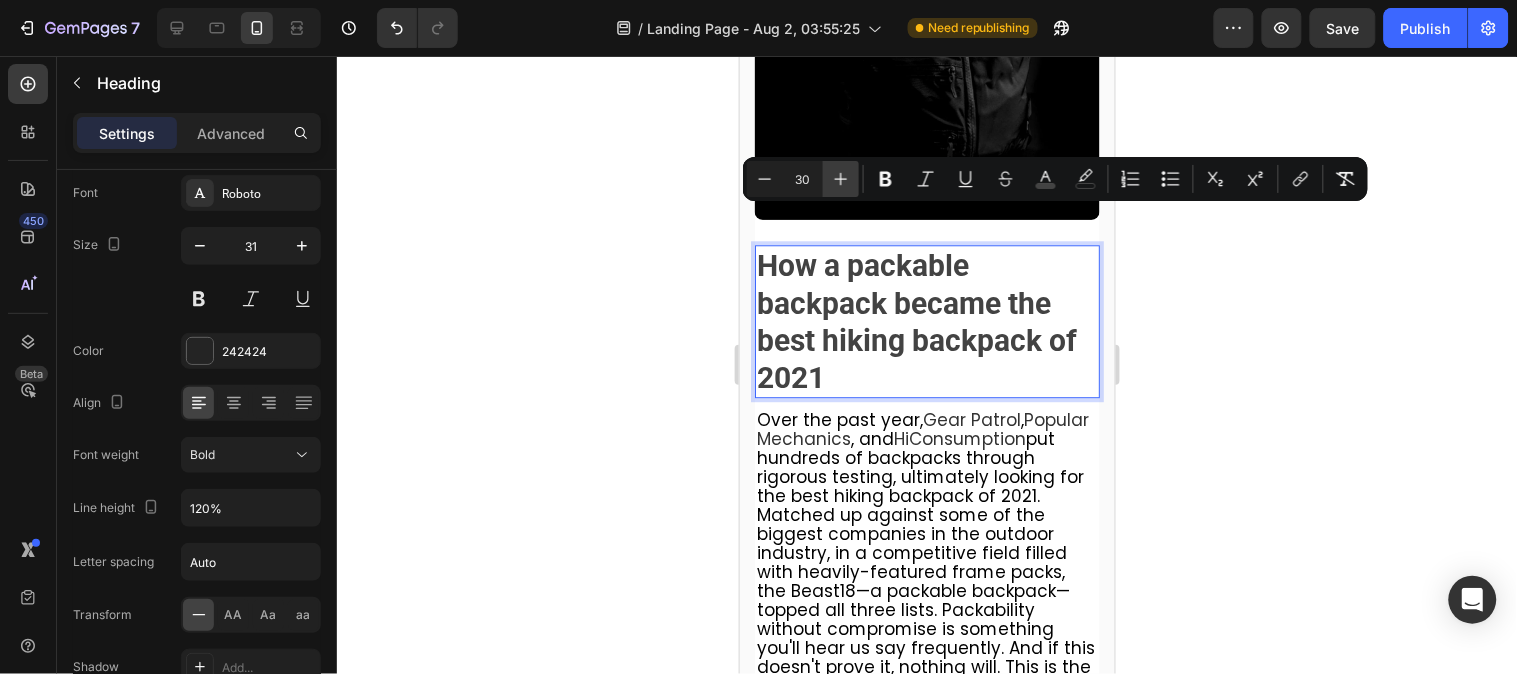 click 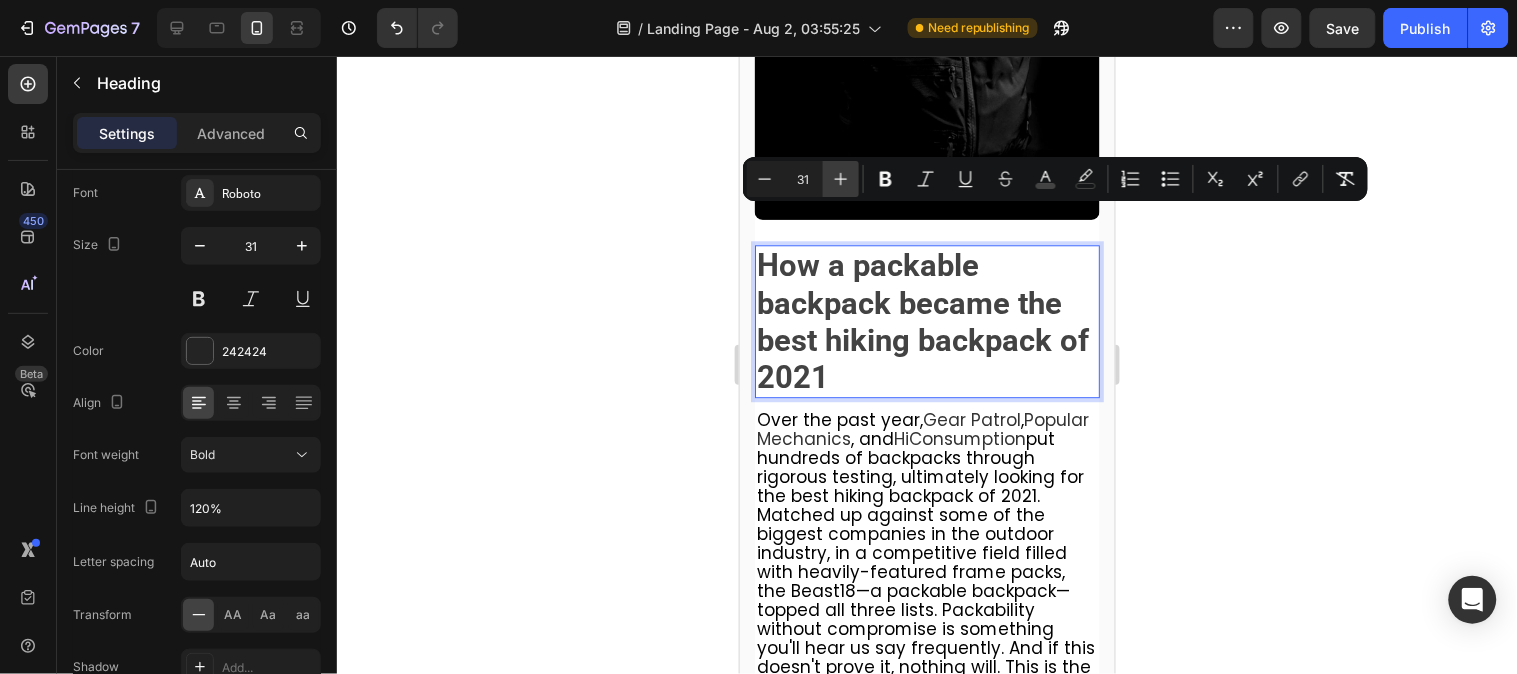 click 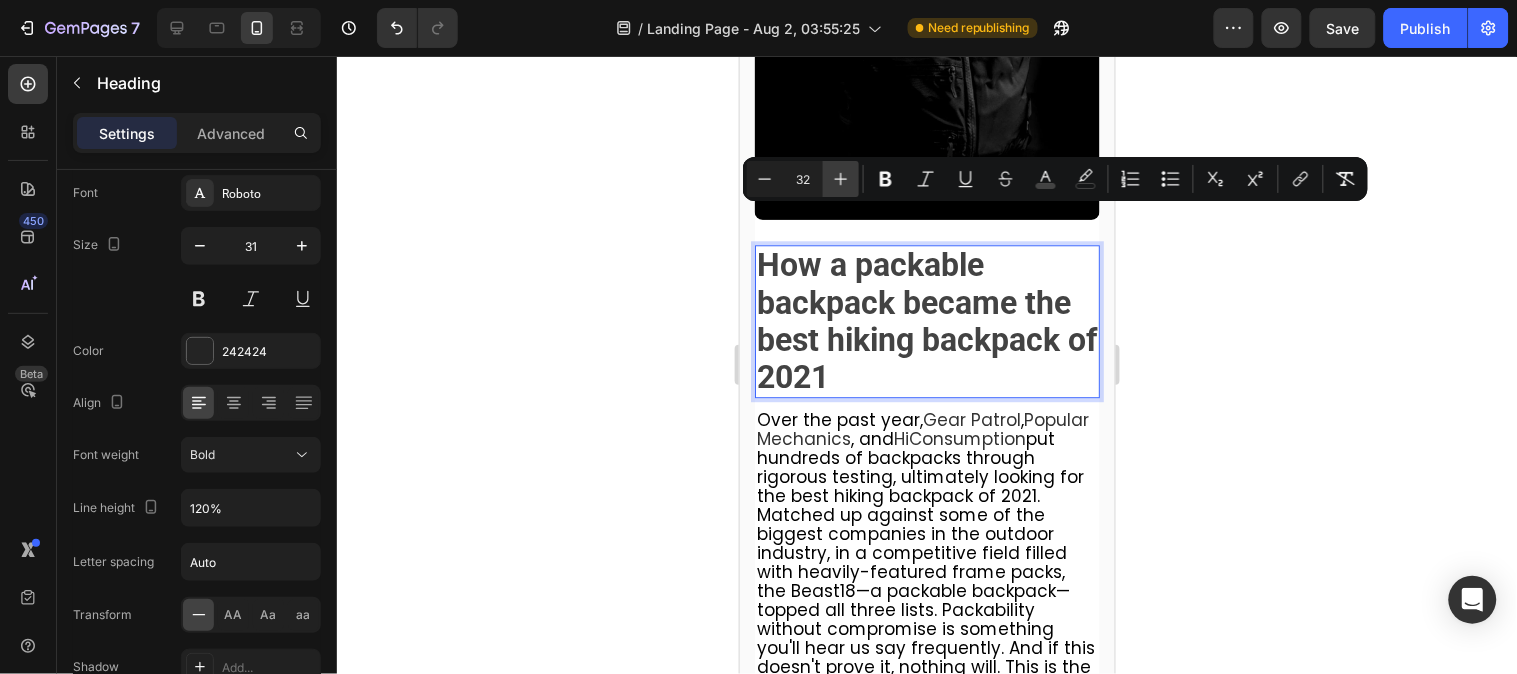 click 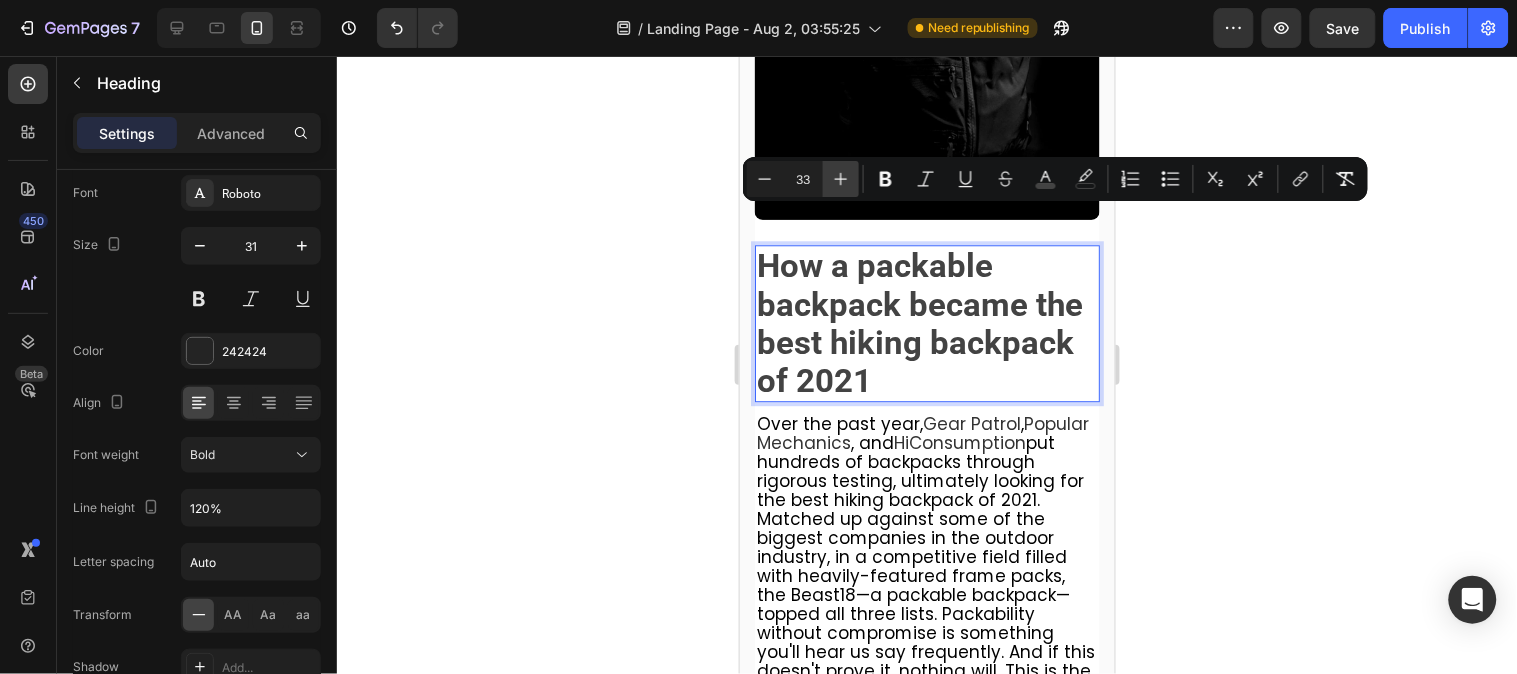 click 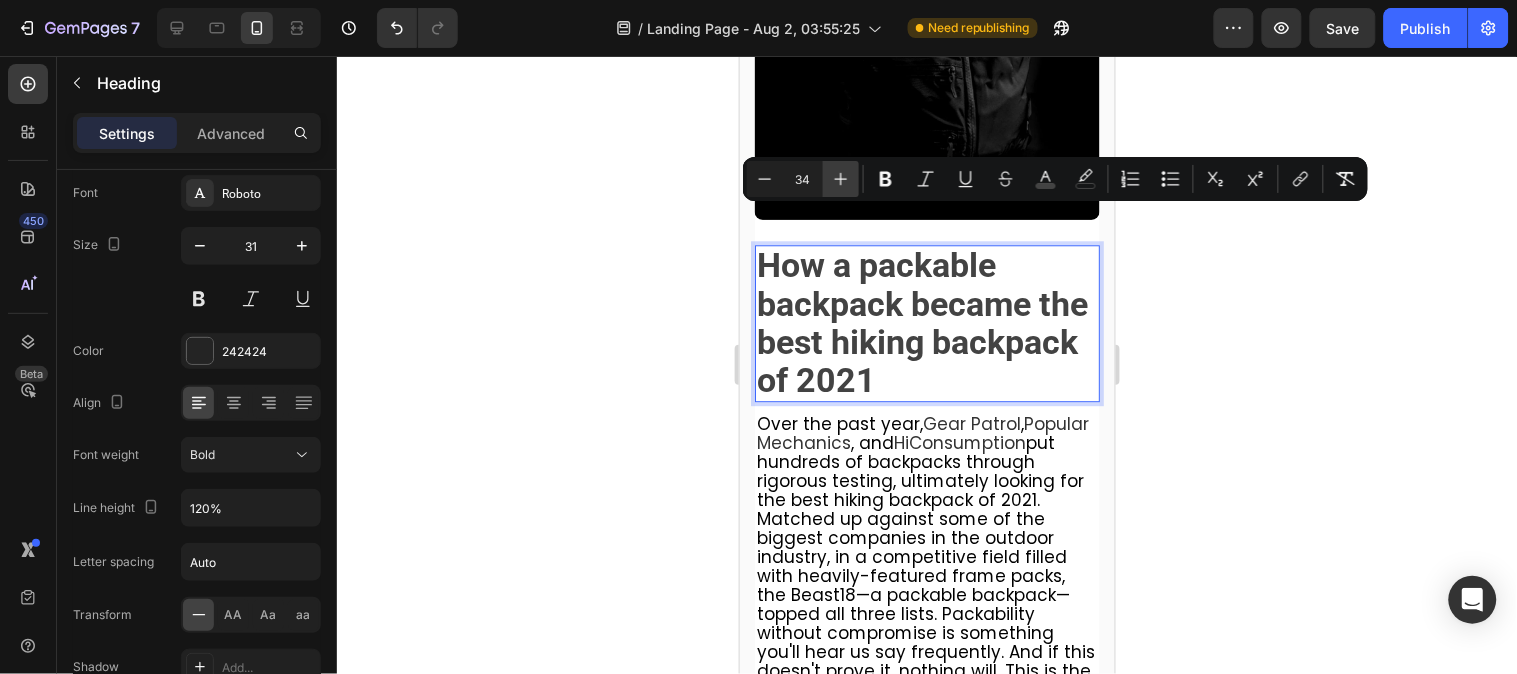 click 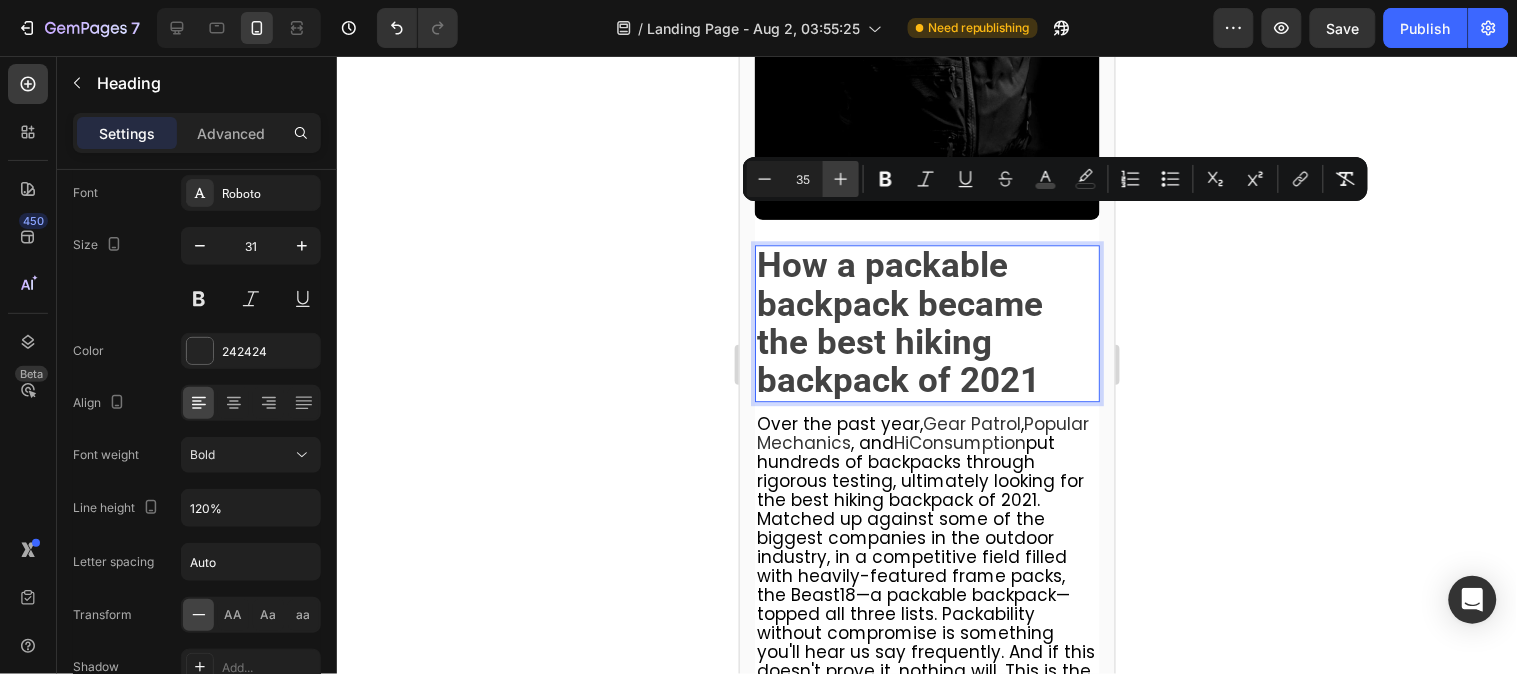 click 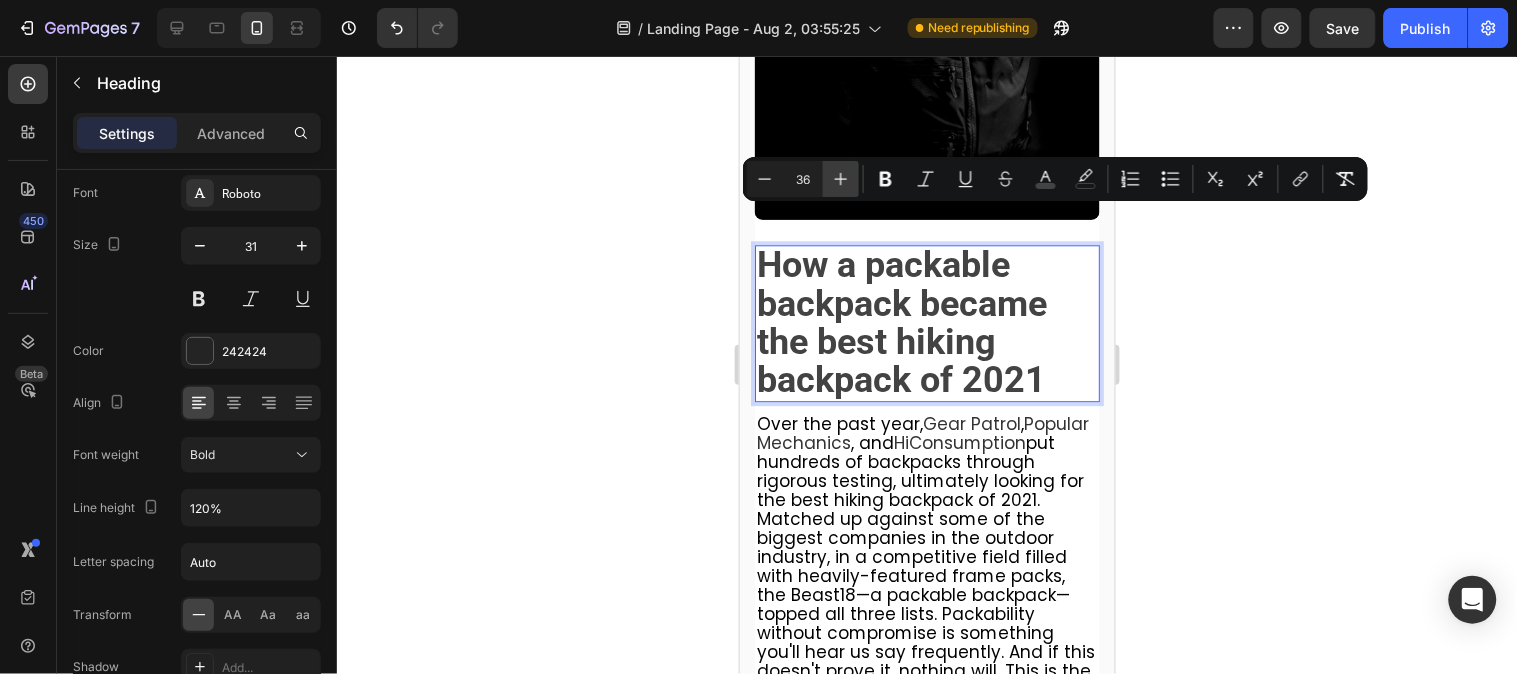 click 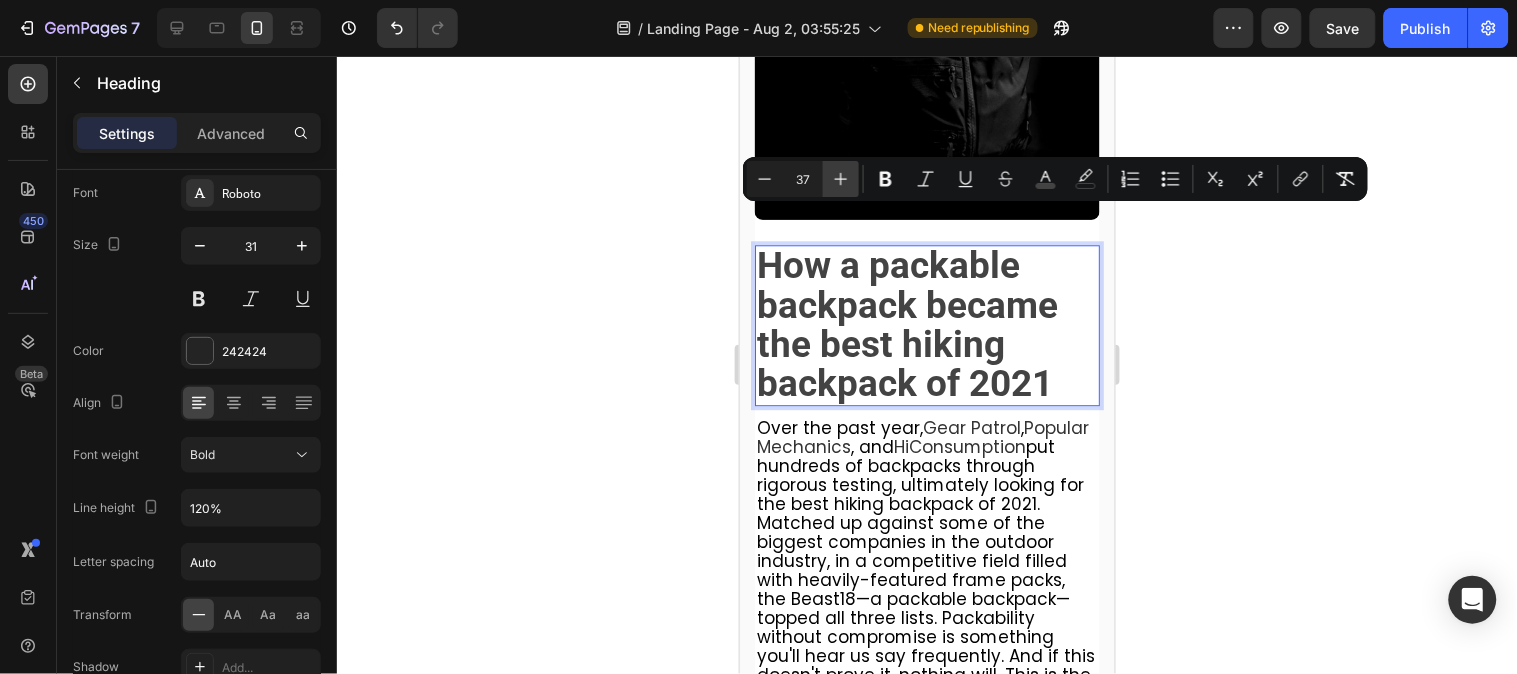 click 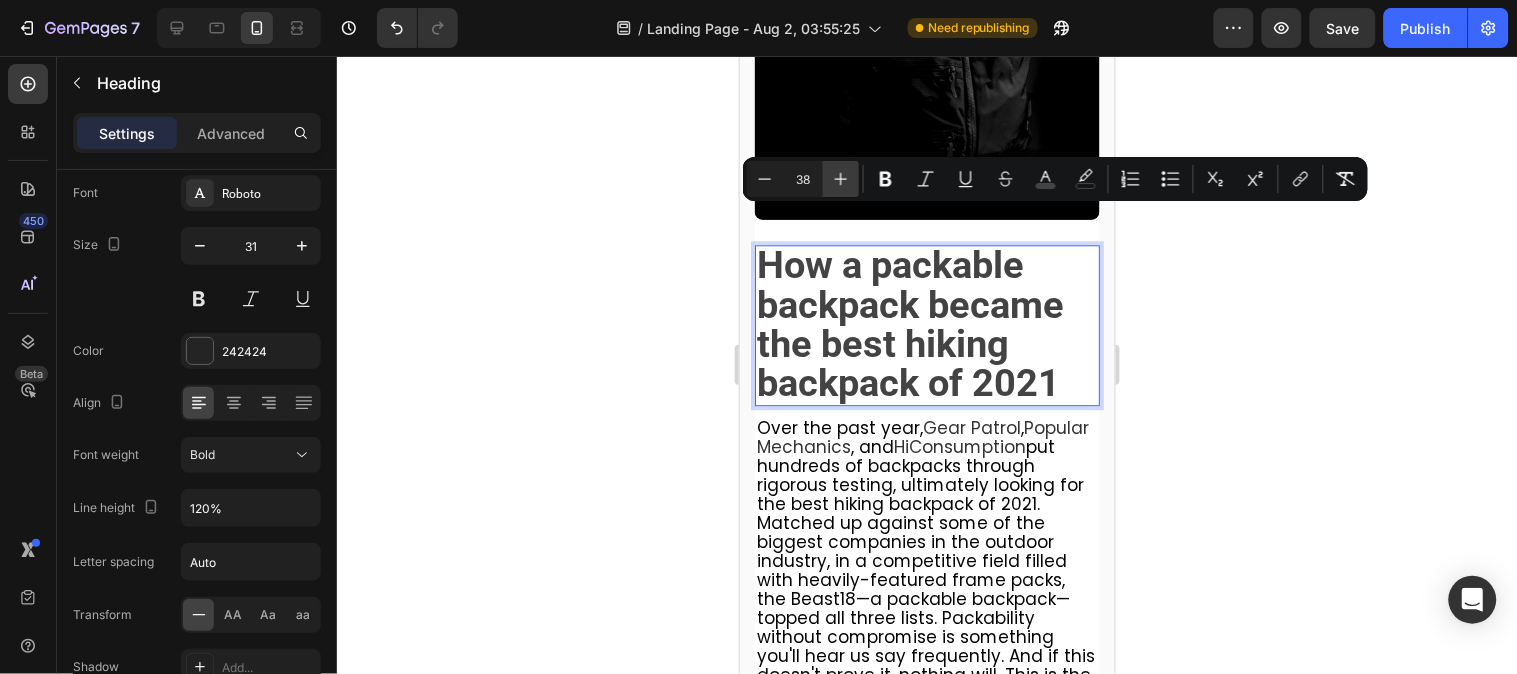 click 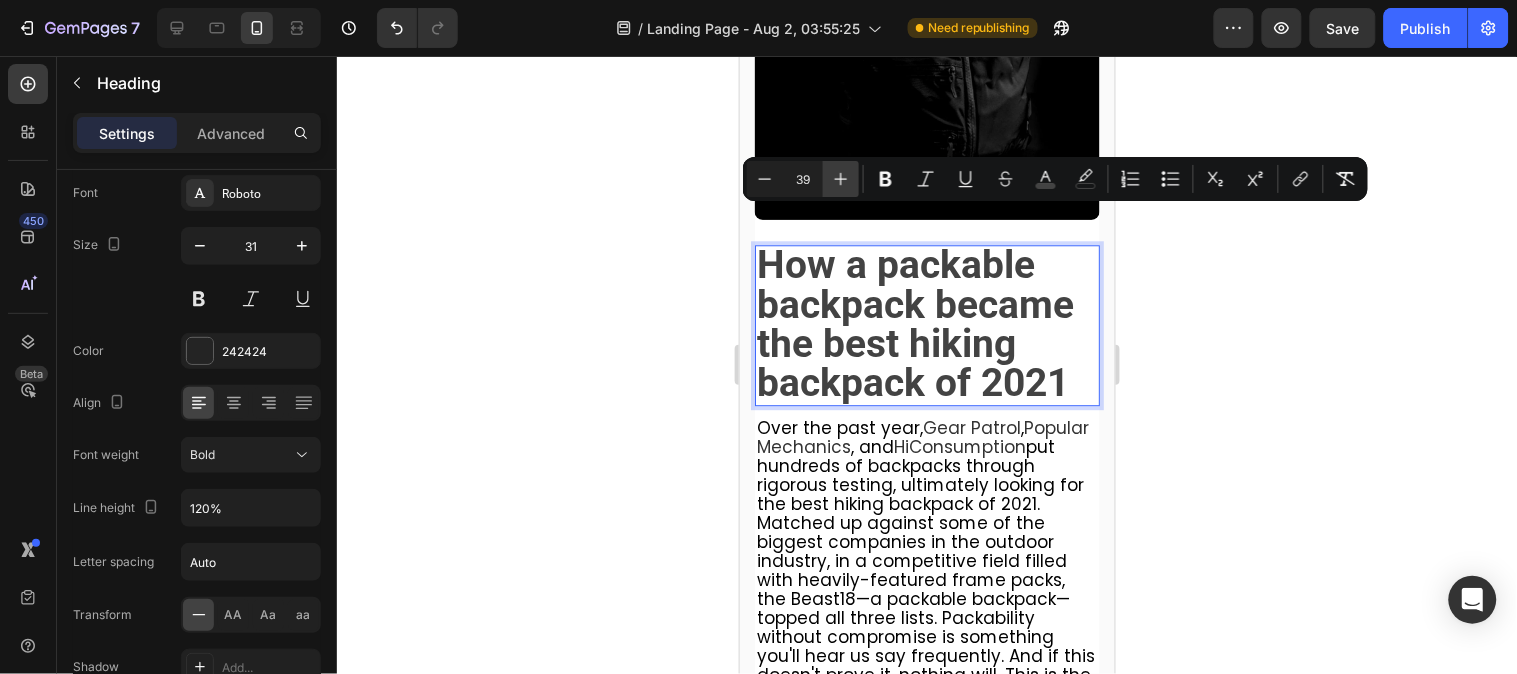 click 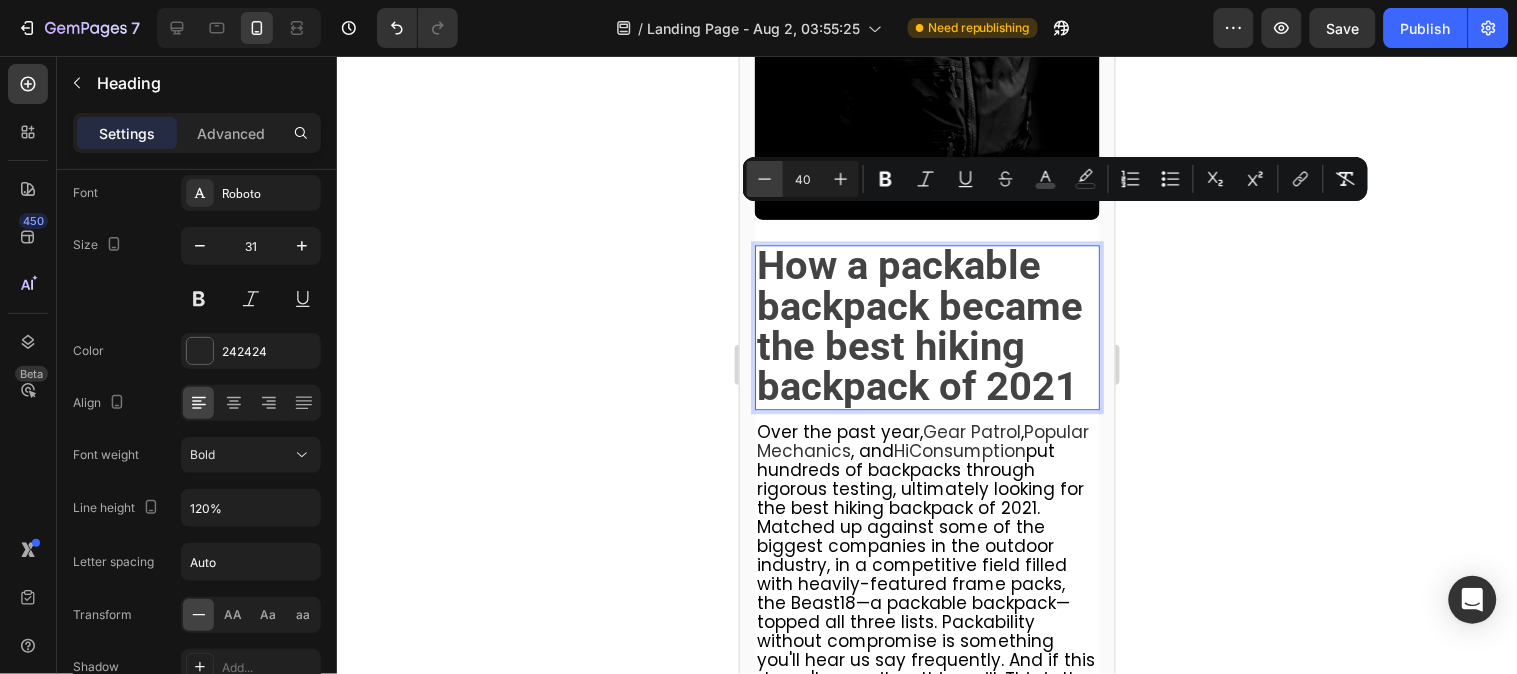 click 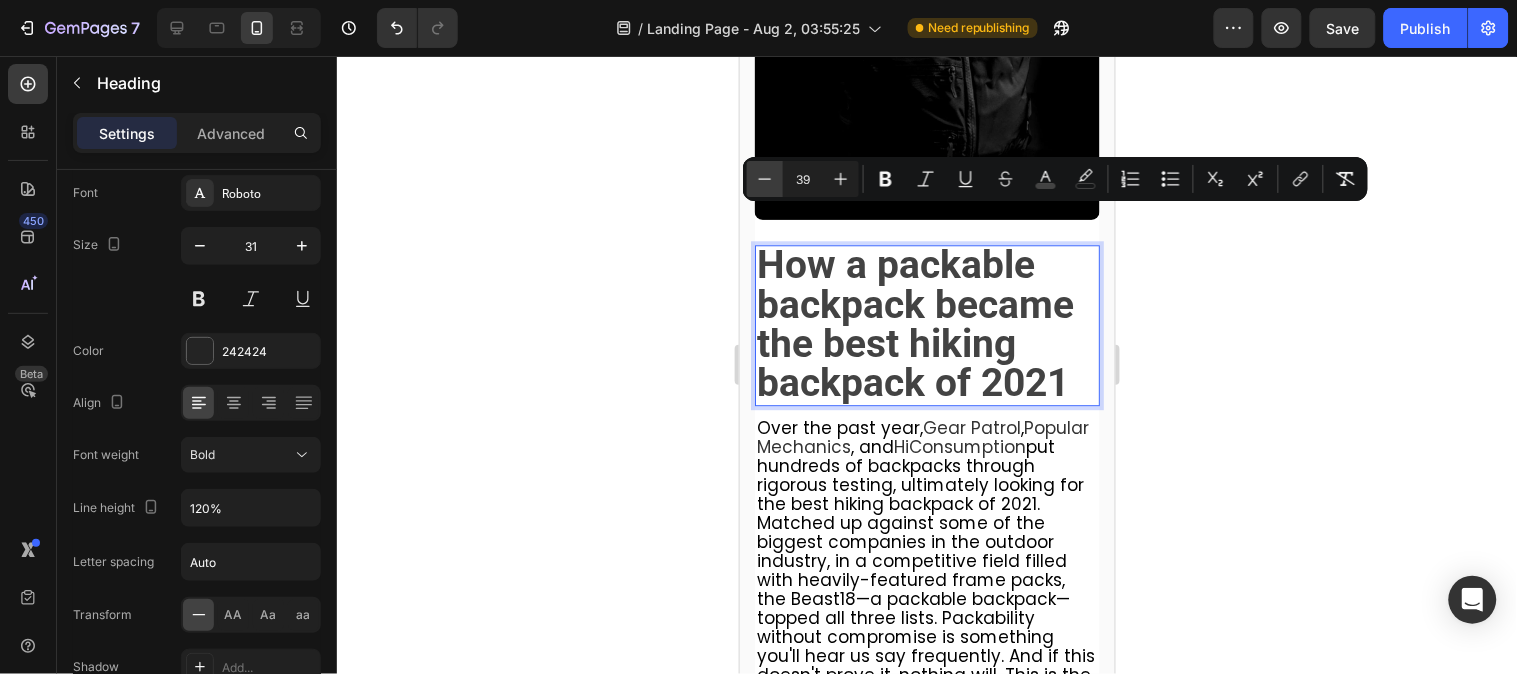 click 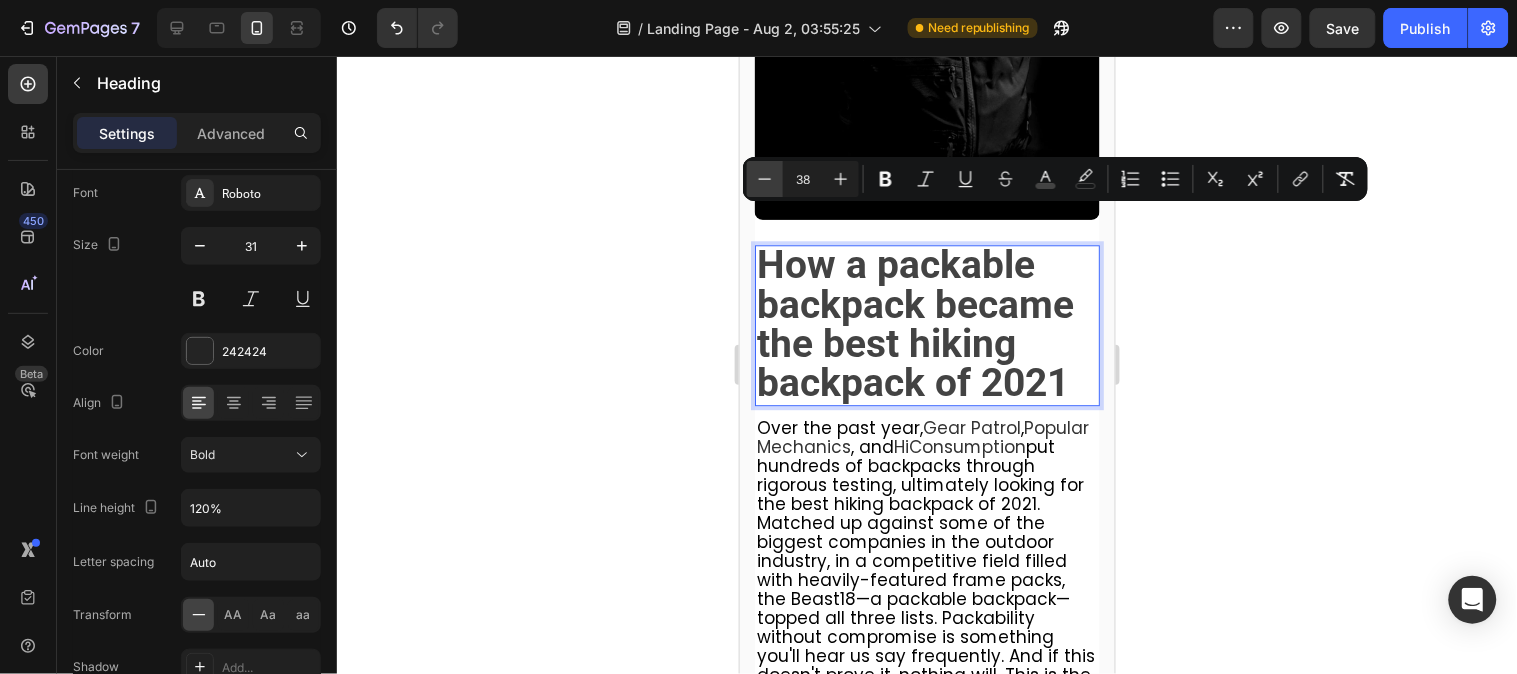 click 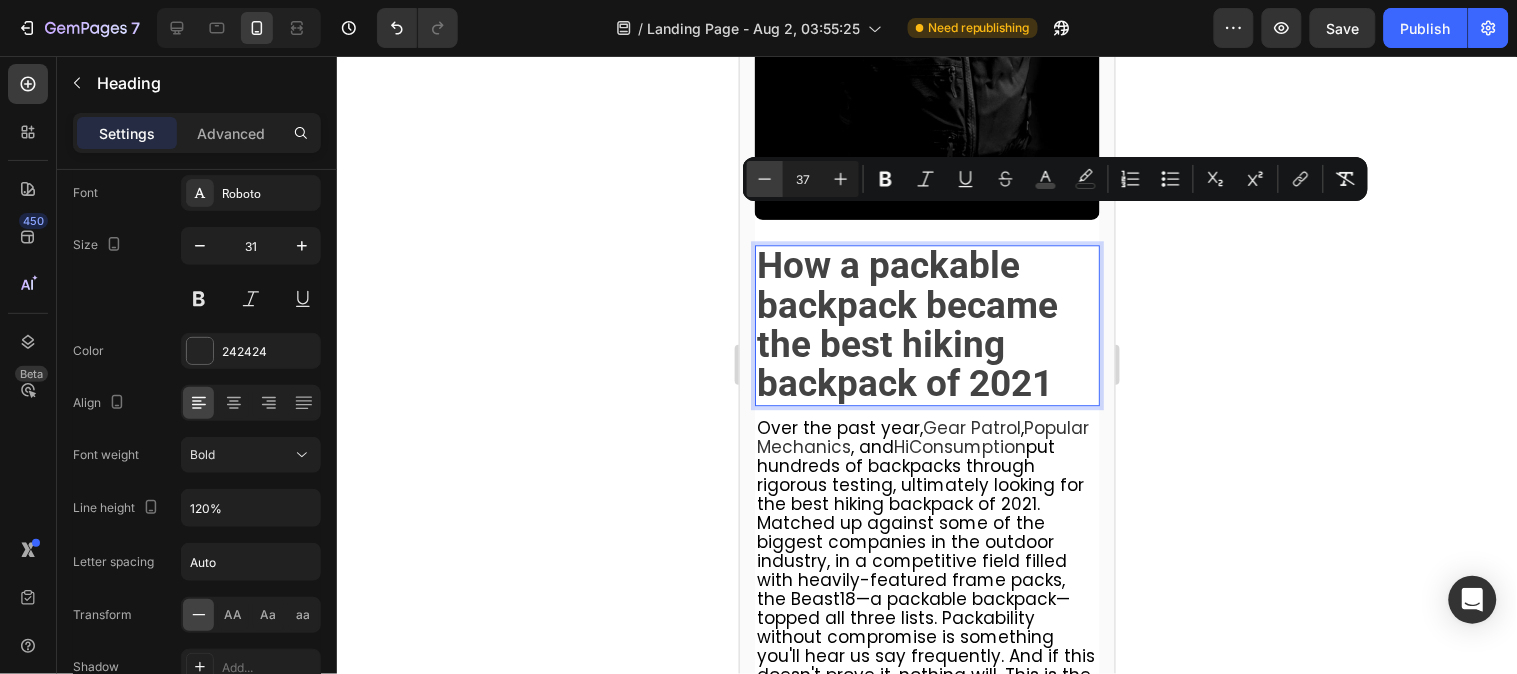 click 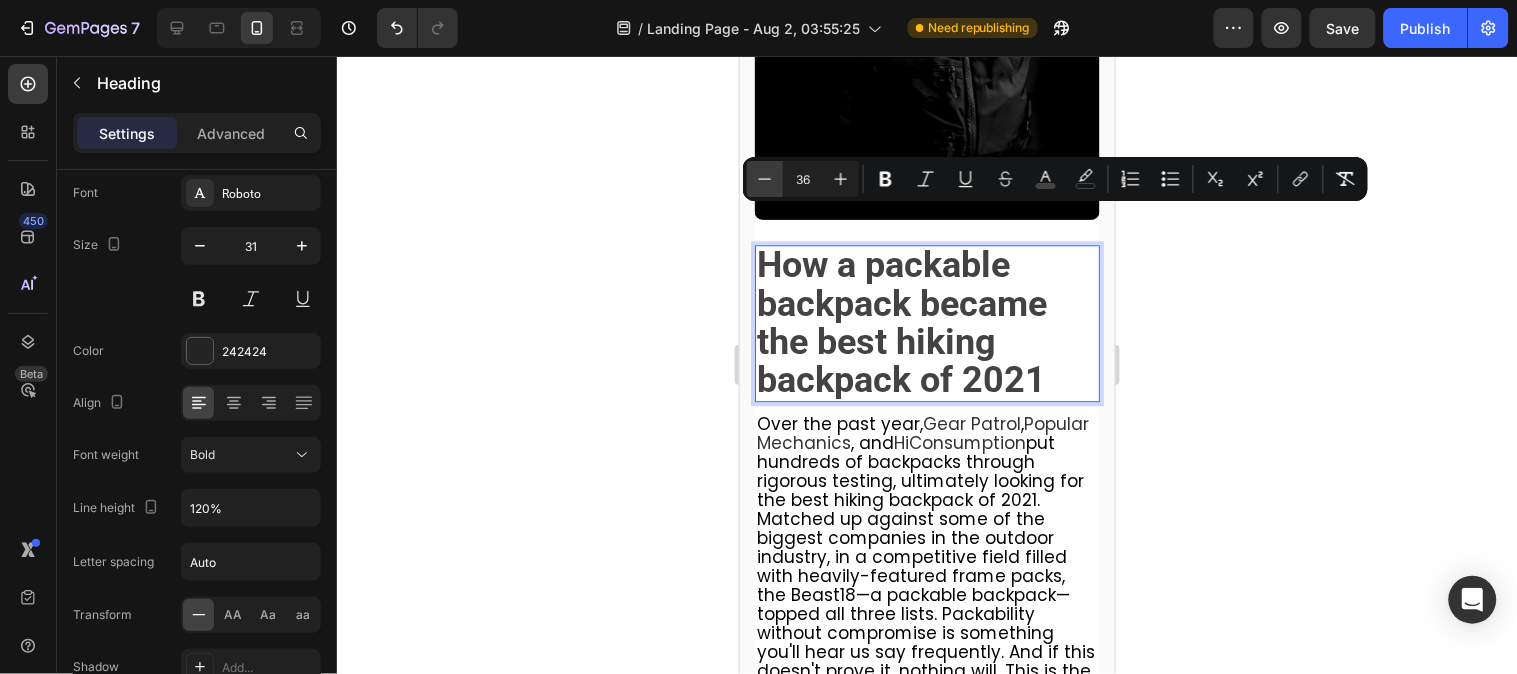 click 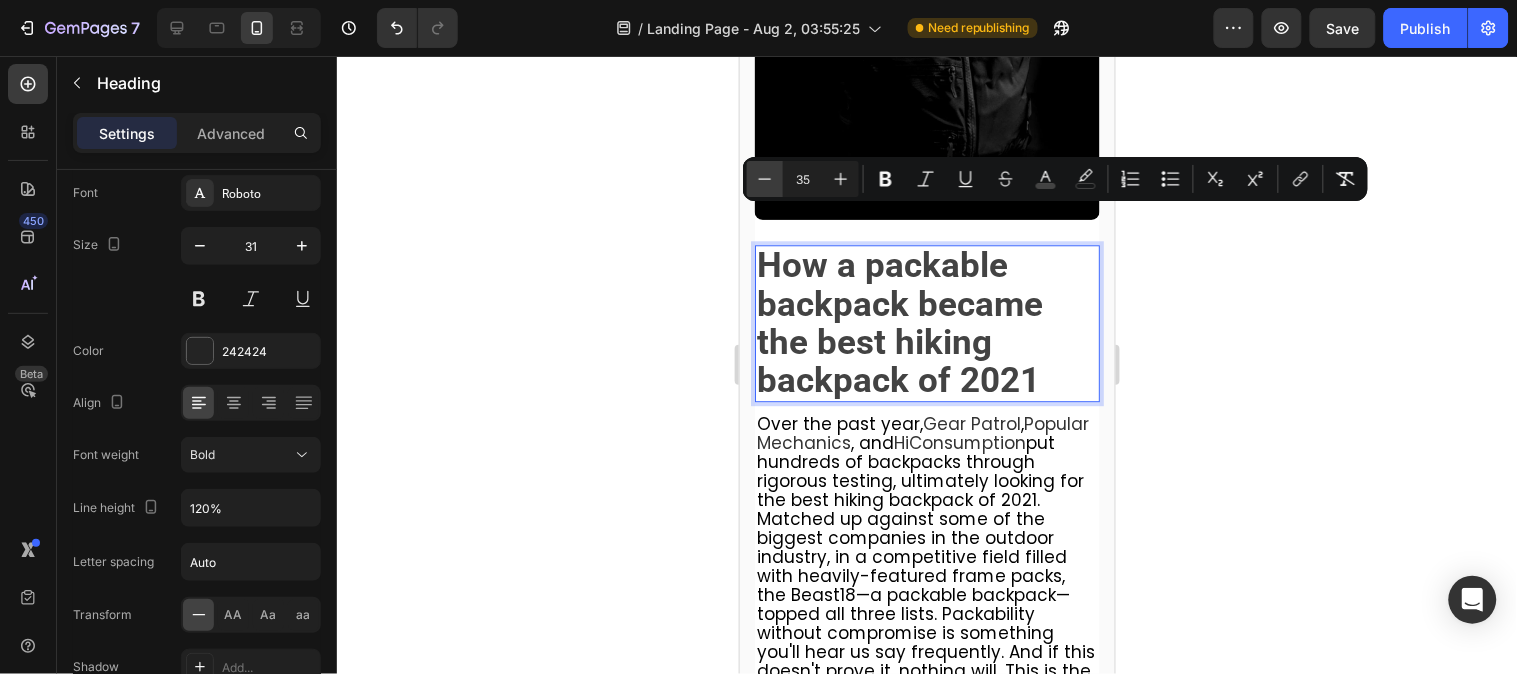 click 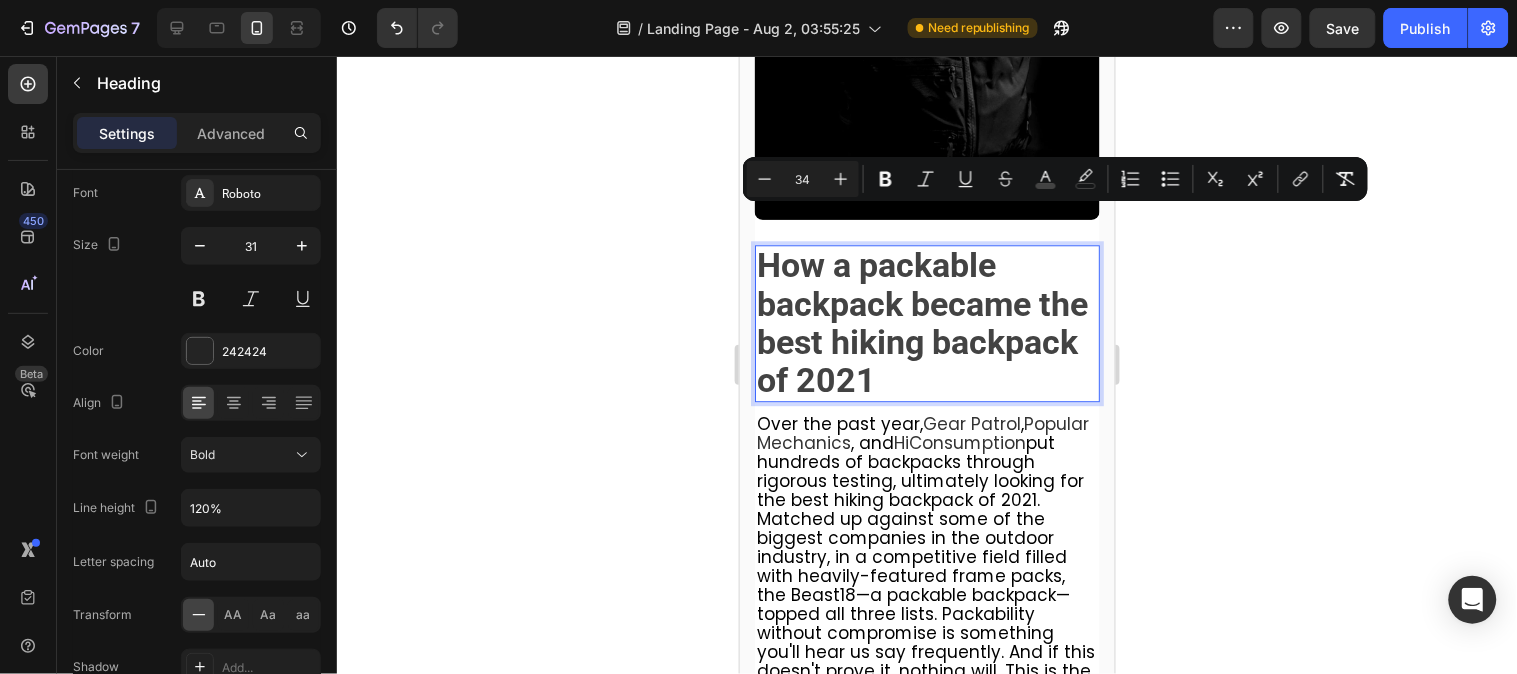 click on "How a packable backpack became the best hiking backpack of 2021" at bounding box center (926, 322) 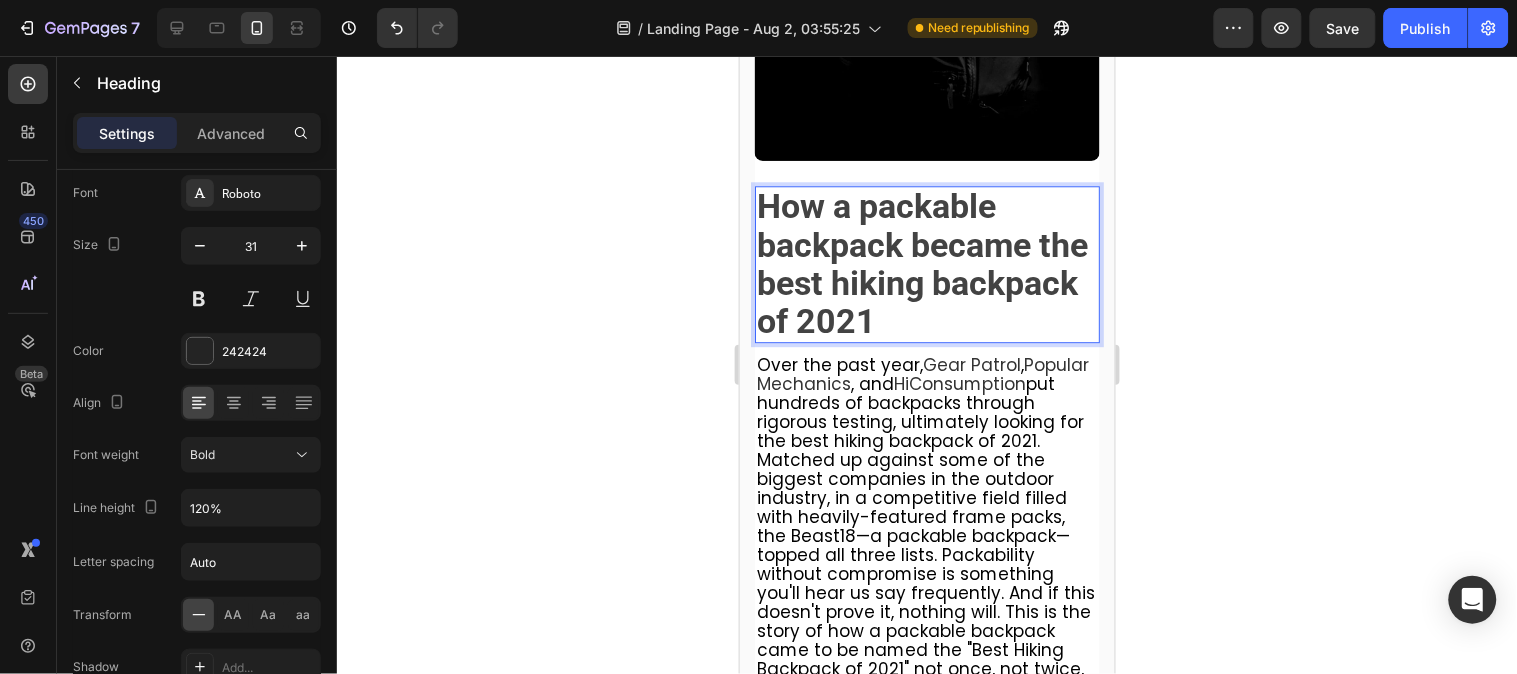 scroll, scrollTop: 1333, scrollLeft: 0, axis: vertical 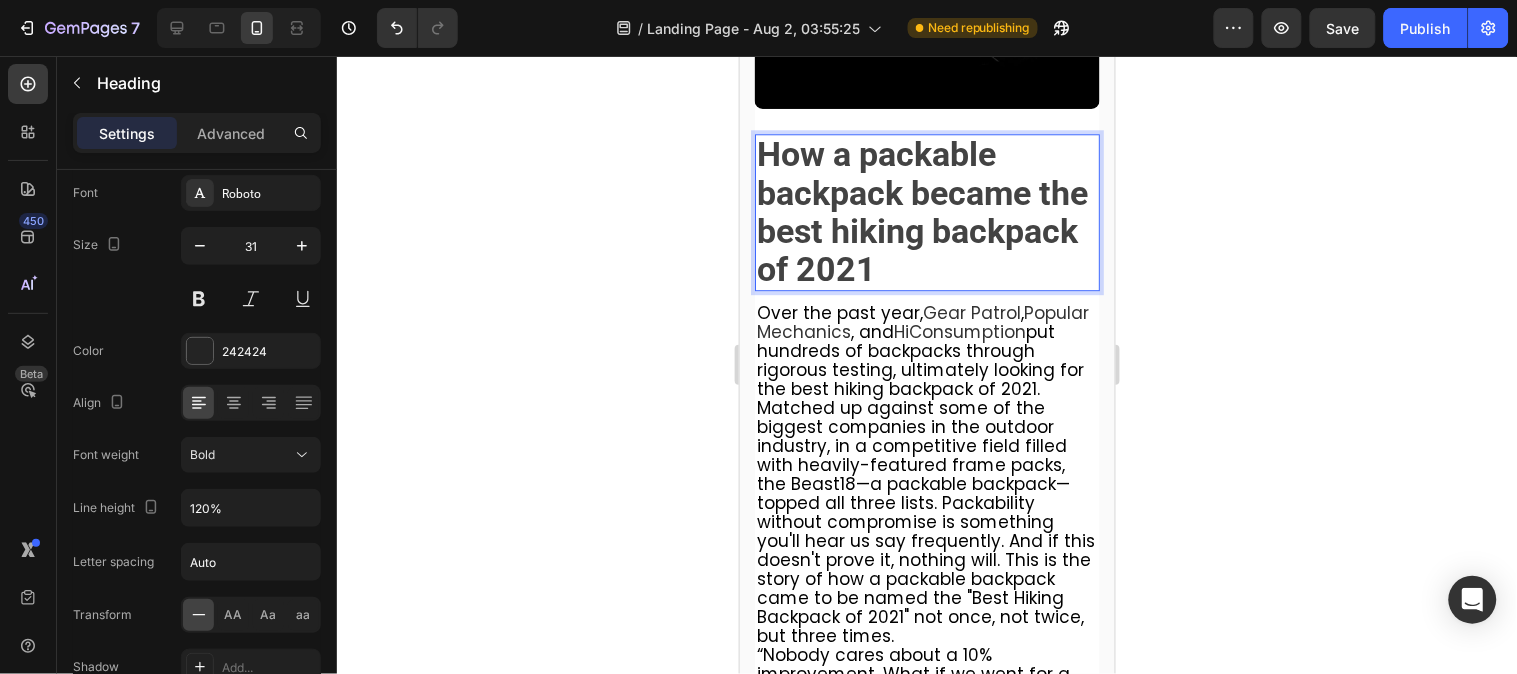 click on "How a packable backpack became the best hiking backpack of 2021" at bounding box center (921, 210) 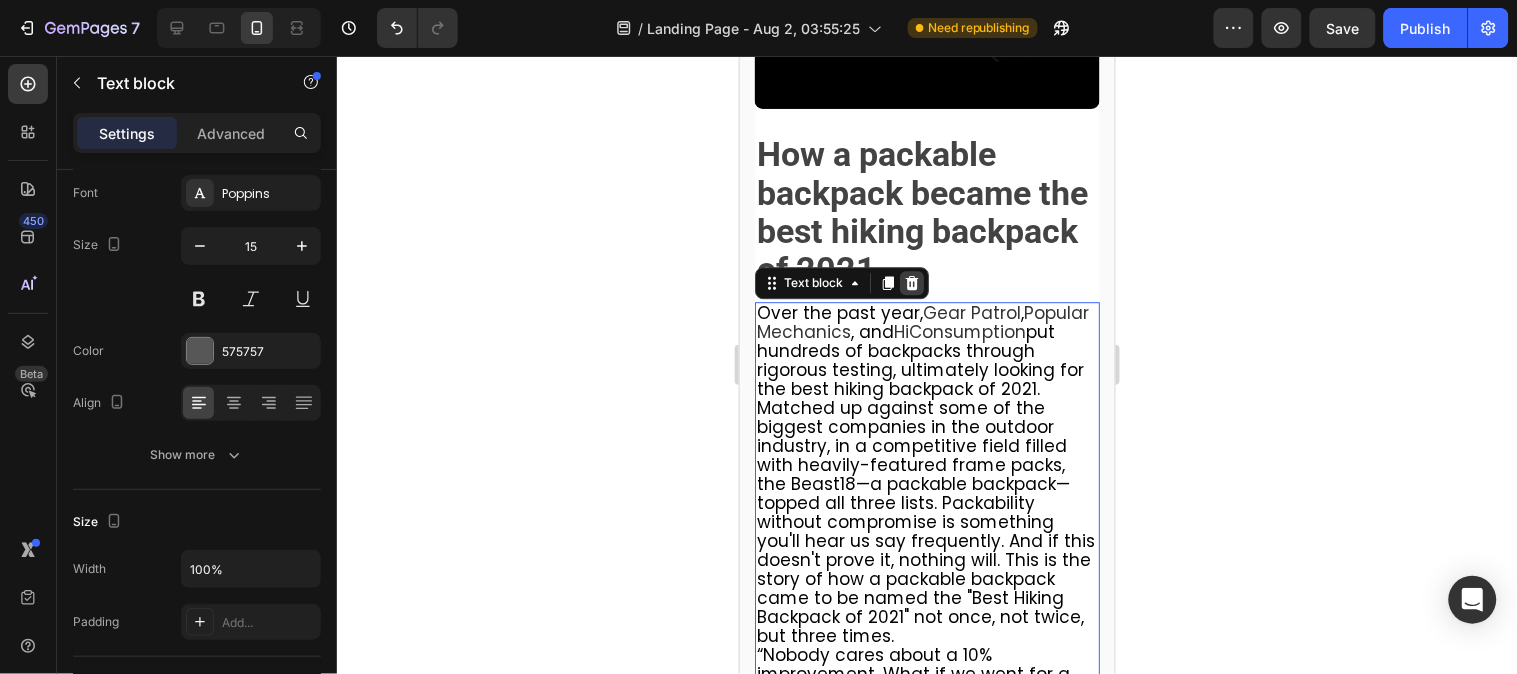 scroll, scrollTop: 0, scrollLeft: 0, axis: both 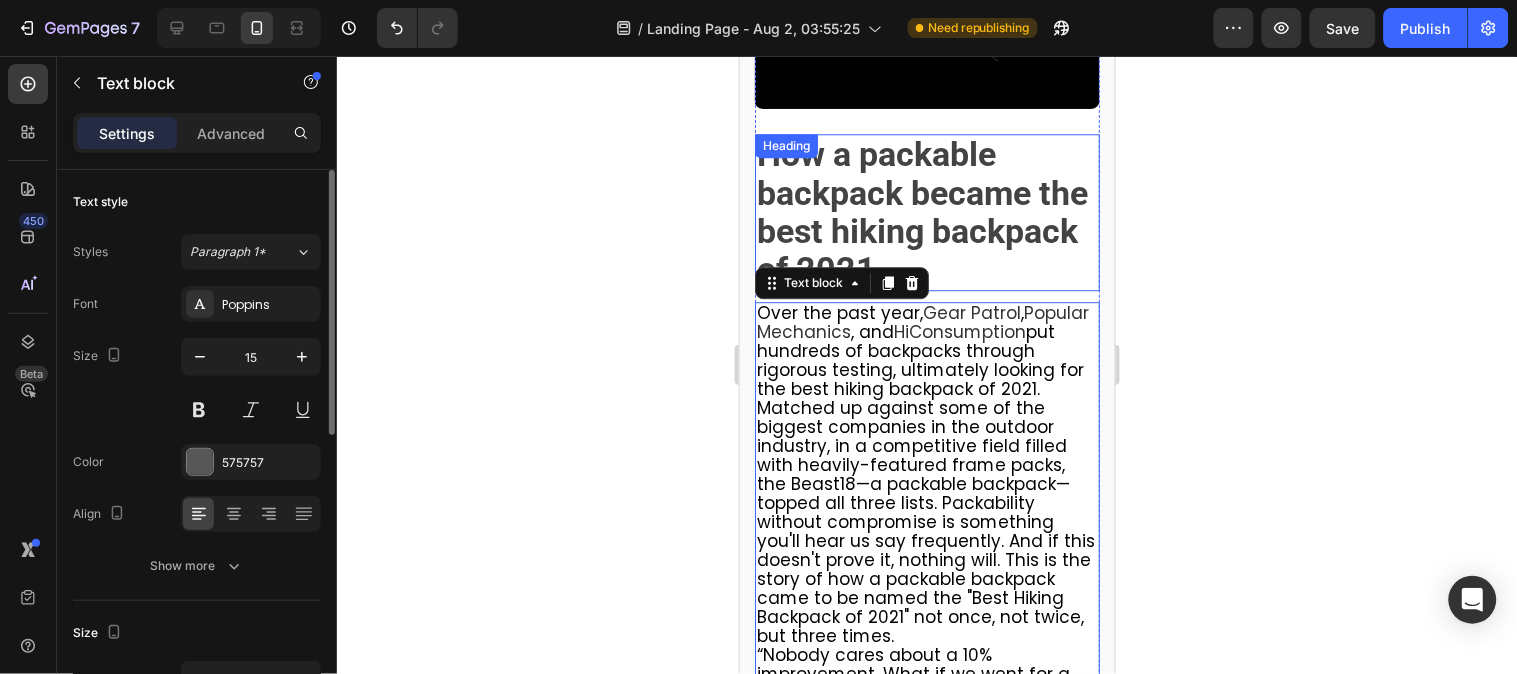 click on "⁠⁠⁠⁠⁠⁠⁠ How a packable backpack became the best hiking backpack of 2021" at bounding box center (926, 211) 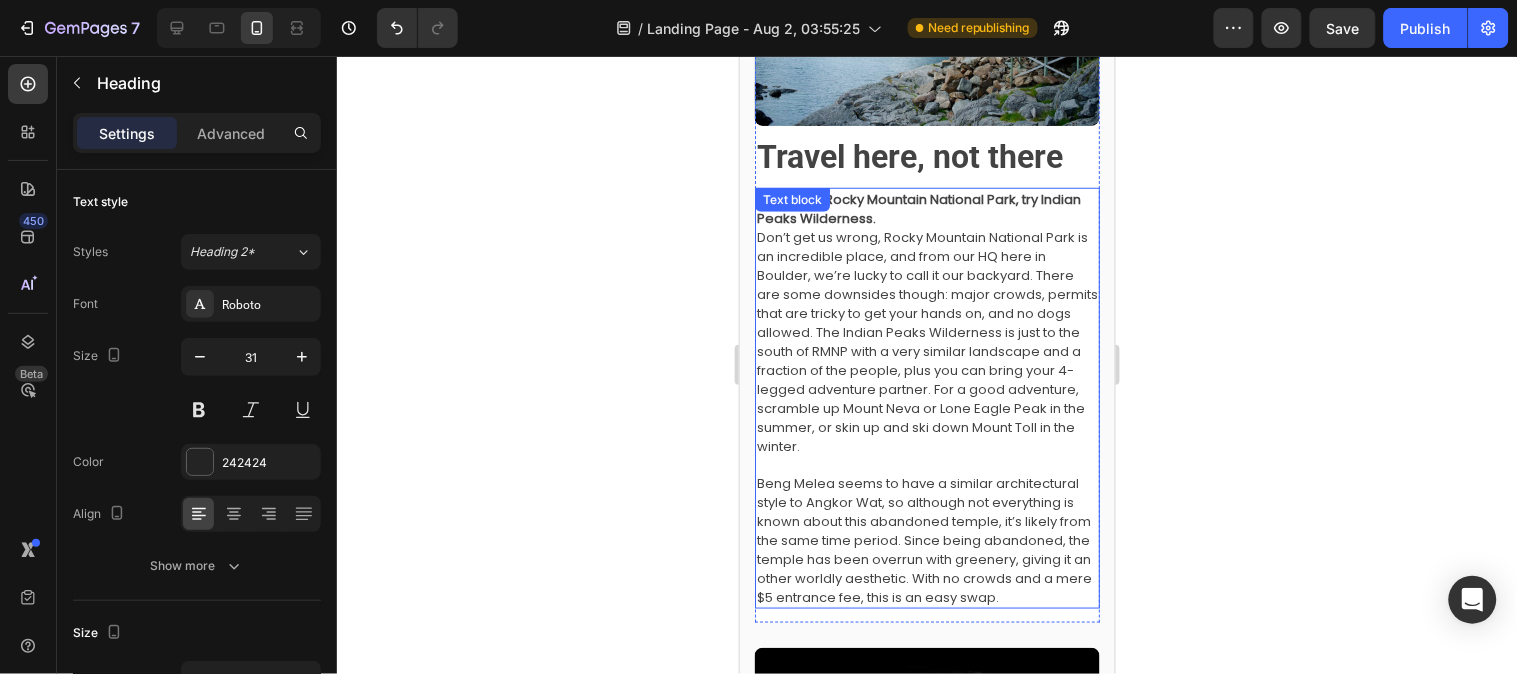 scroll, scrollTop: 333, scrollLeft: 0, axis: vertical 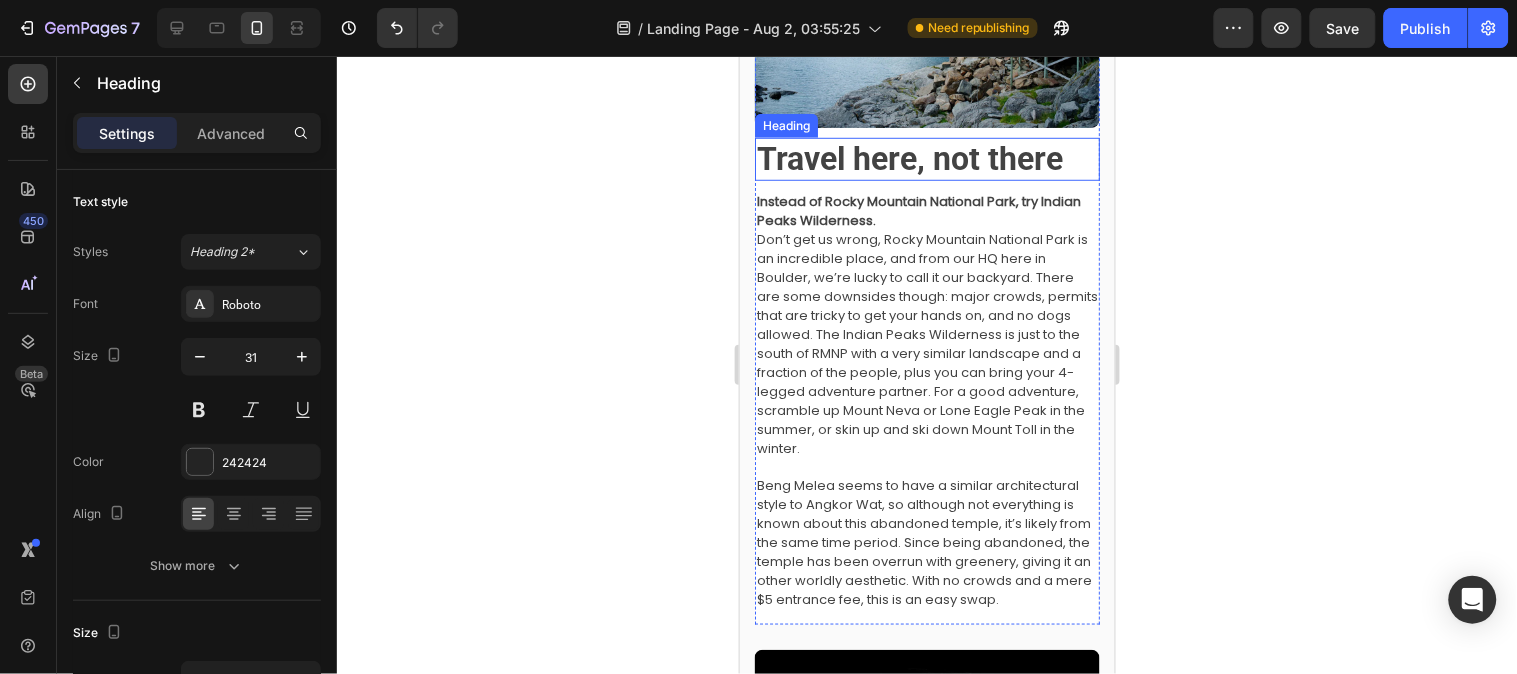 click on "Travel here, not there" at bounding box center [909, 158] 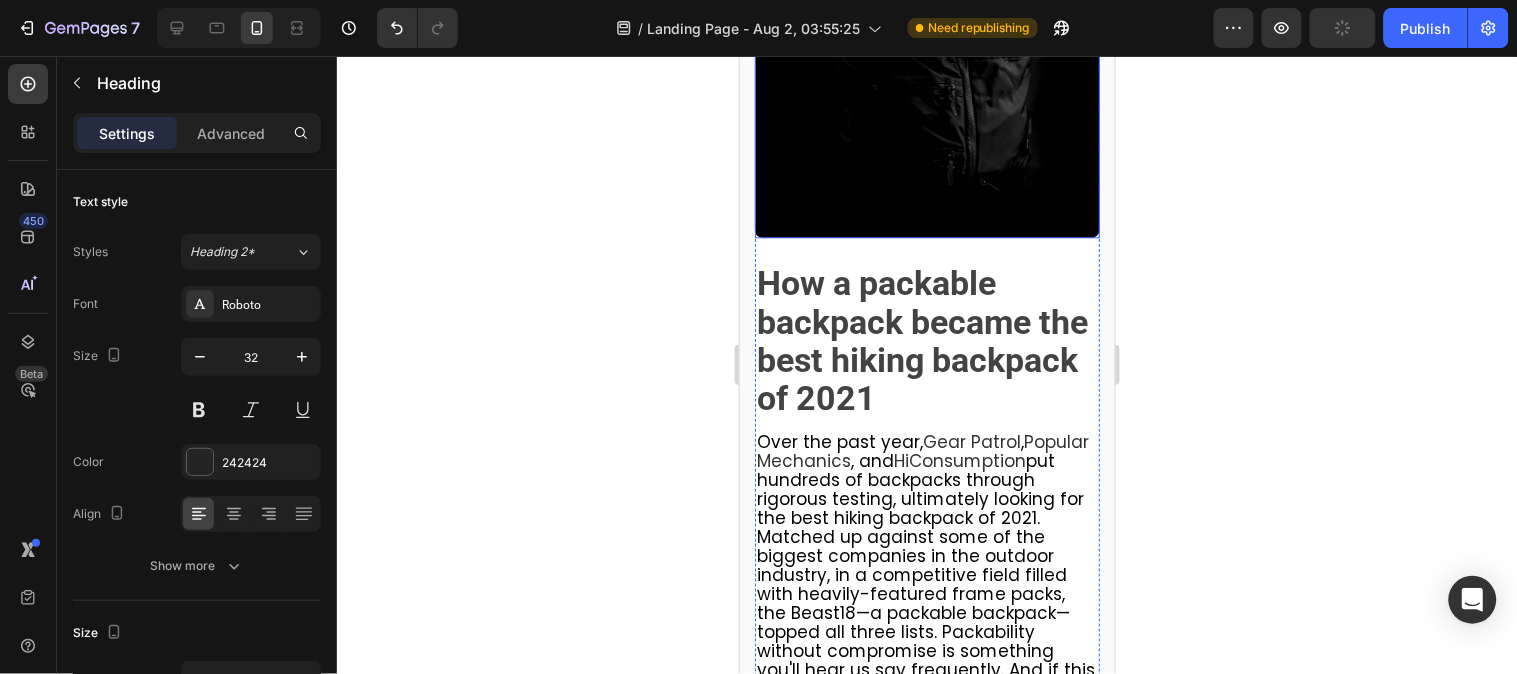 scroll, scrollTop: 1333, scrollLeft: 0, axis: vertical 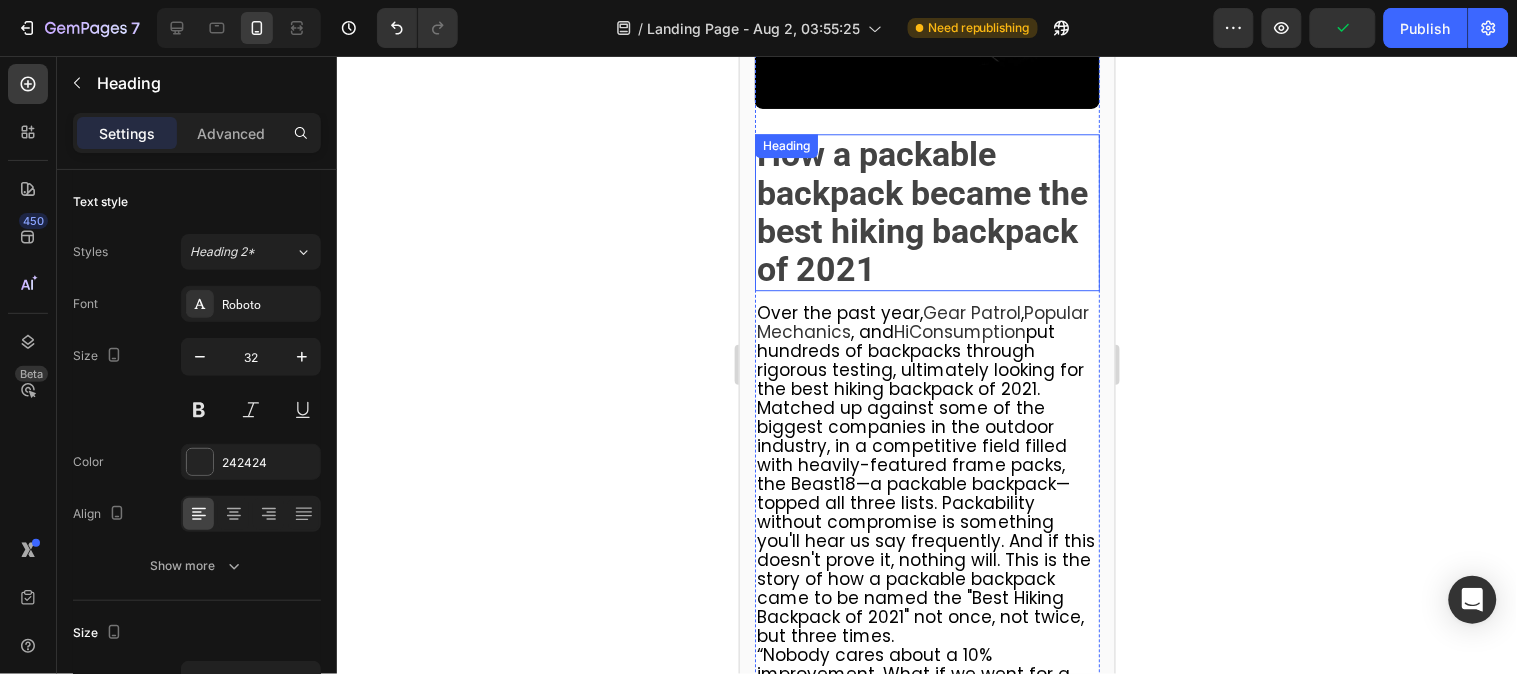 click on "⁠⁠⁠⁠⁠⁠⁠ How a packable backpack became the best hiking backpack of 2021" at bounding box center (926, 211) 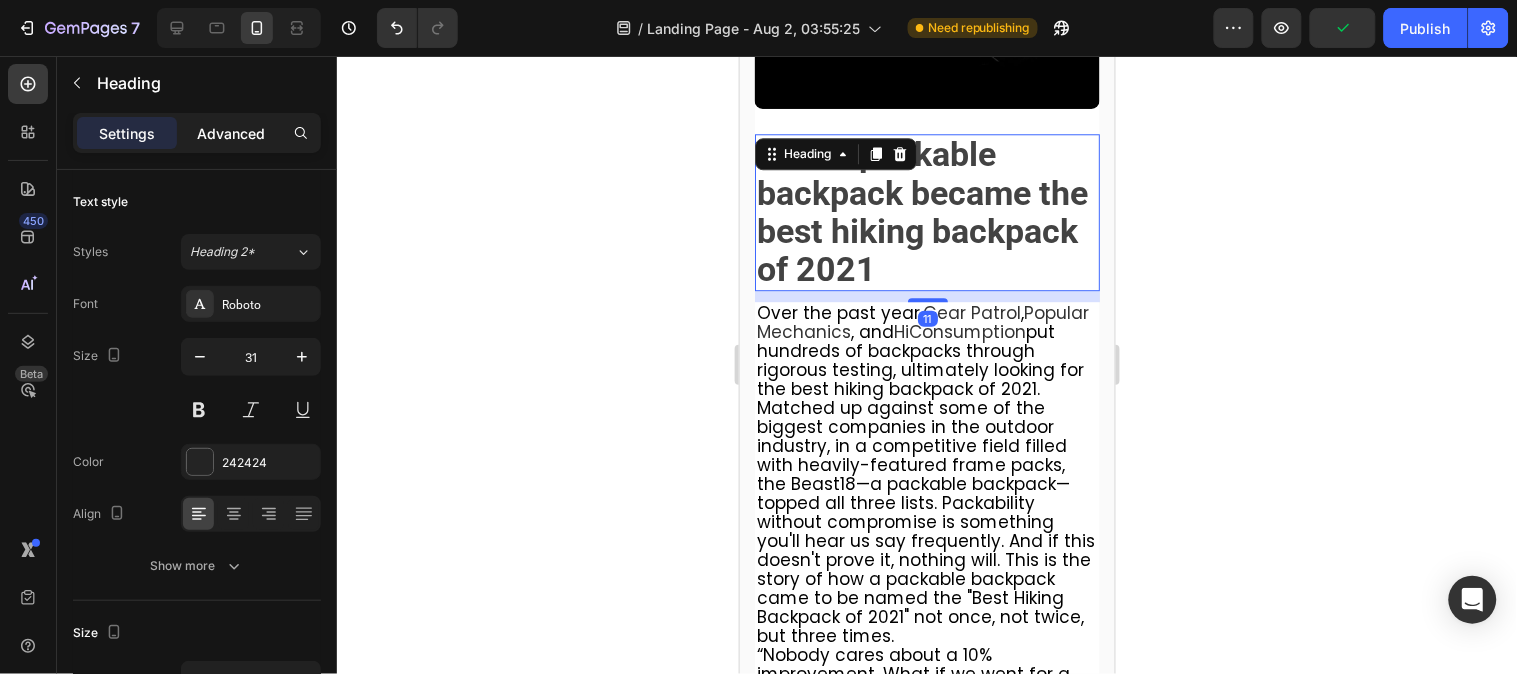 click on "Advanced" at bounding box center [231, 133] 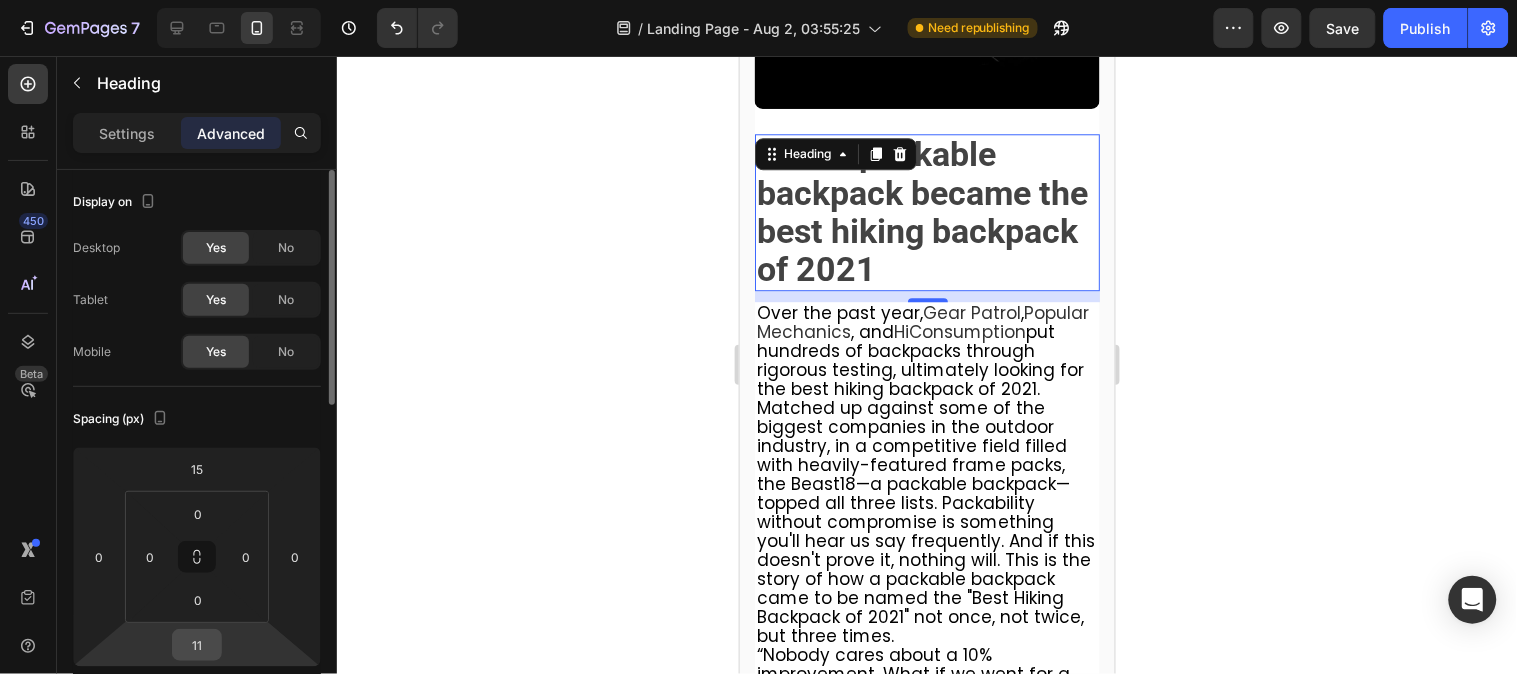 click on "11" at bounding box center [197, 645] 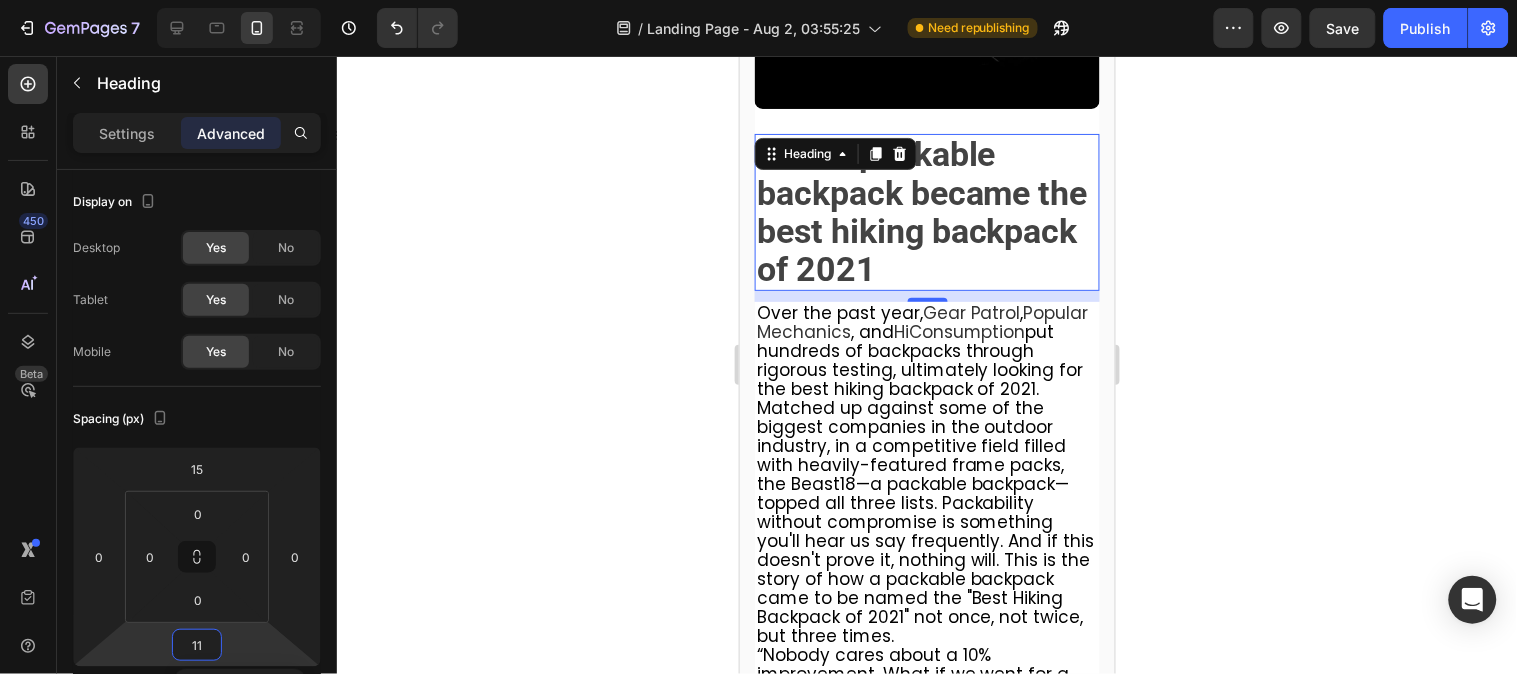 type on "9" 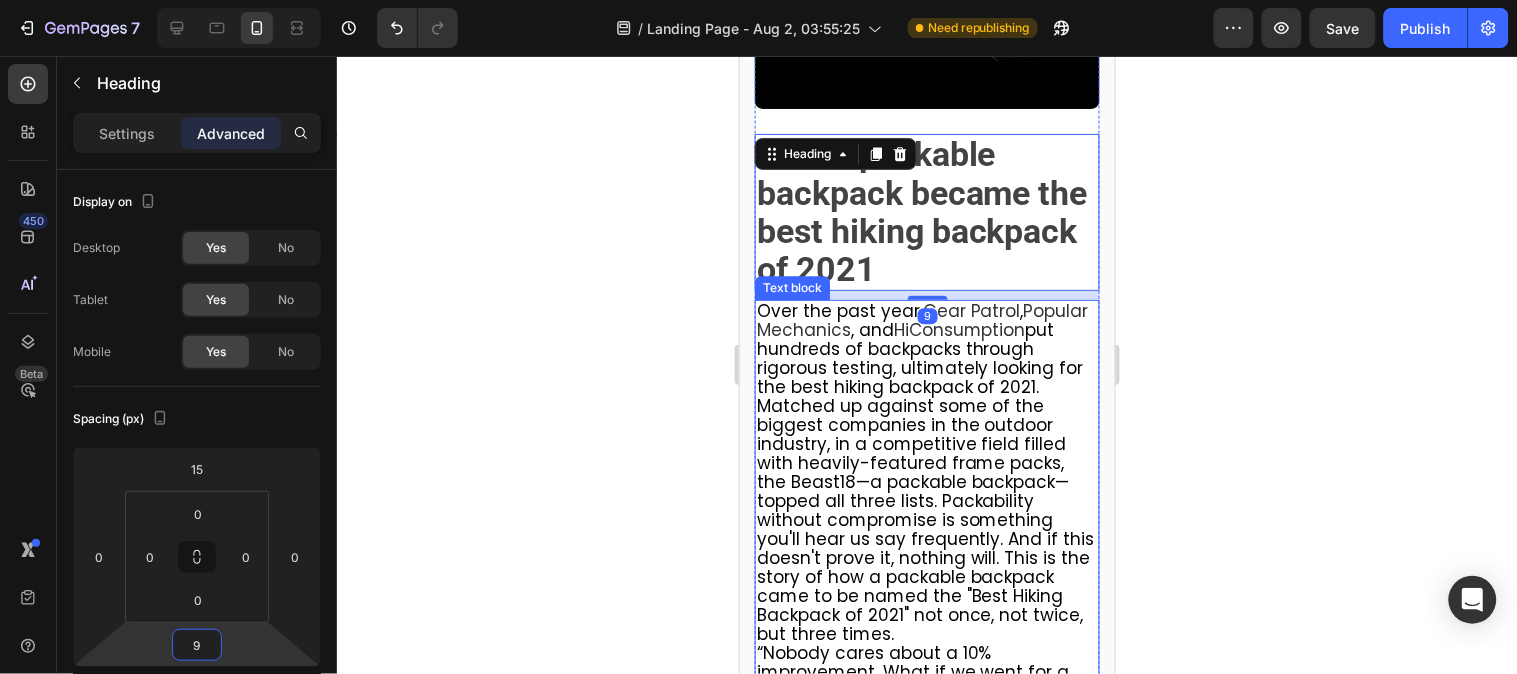 click on "Popular Mechanics" at bounding box center [922, 319] 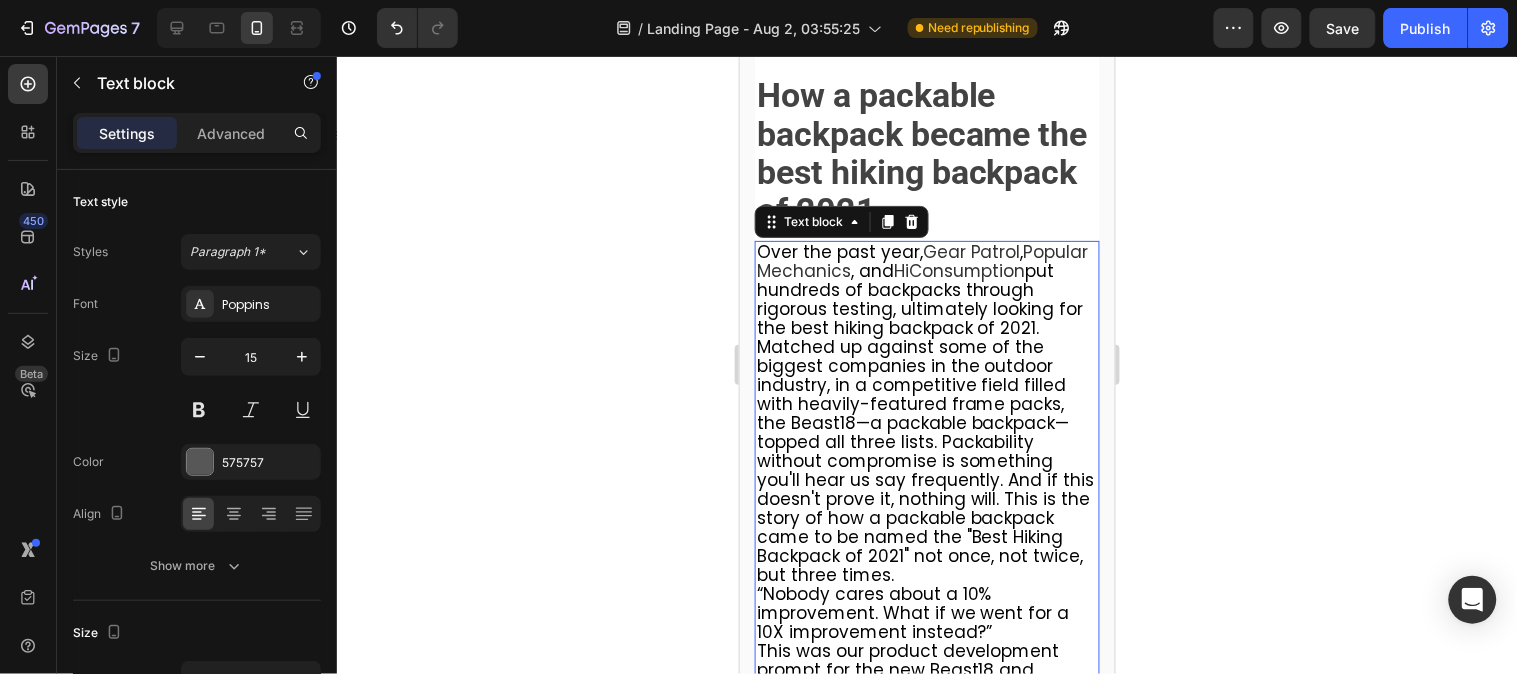 scroll, scrollTop: 1444, scrollLeft: 0, axis: vertical 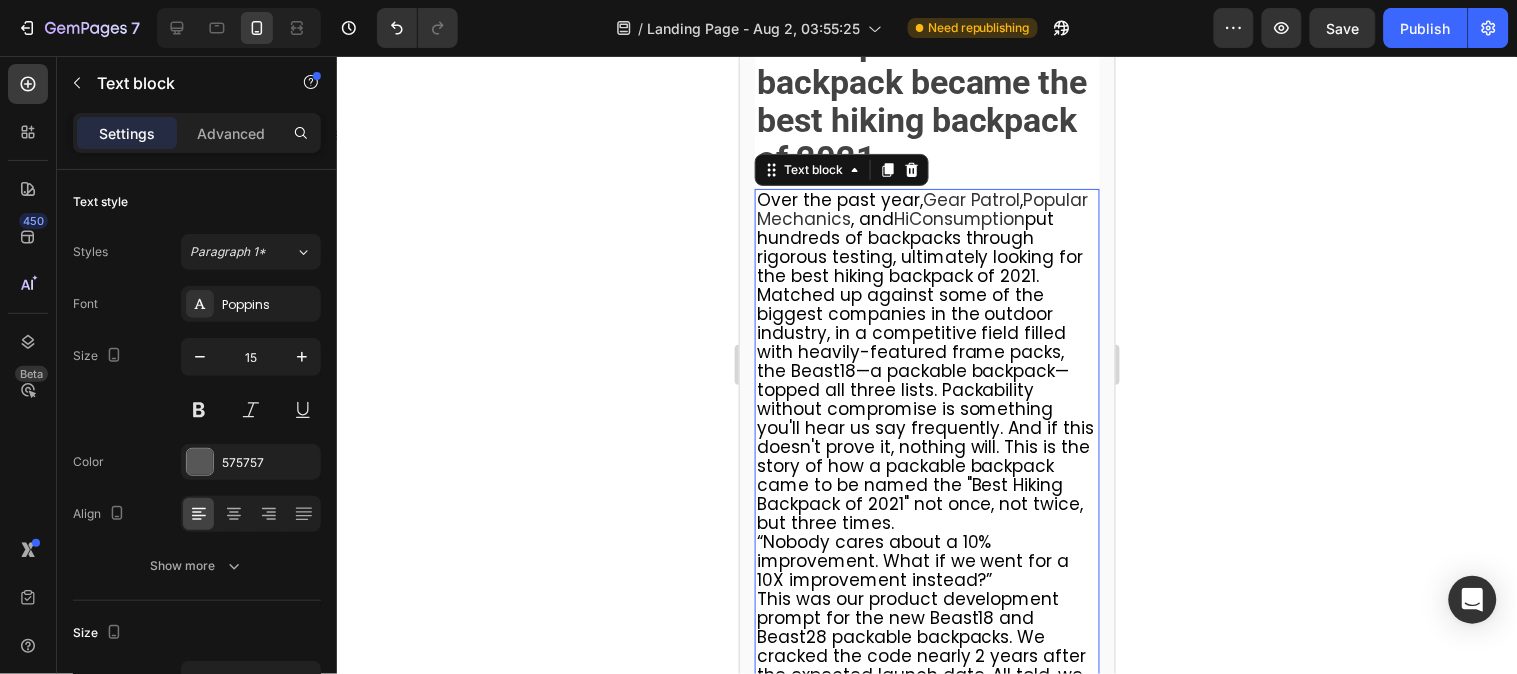 click on "Over the past year," at bounding box center [839, 199] 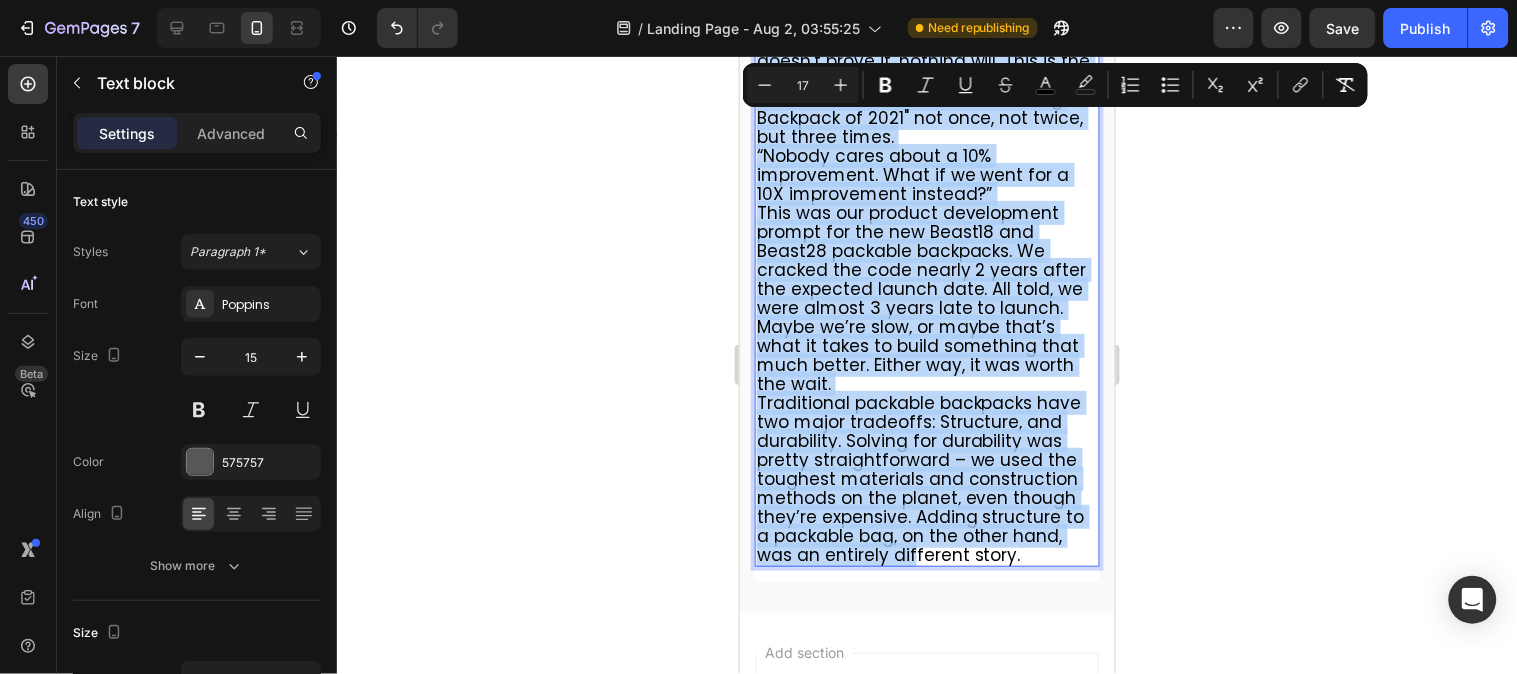 scroll, scrollTop: 1844, scrollLeft: 0, axis: vertical 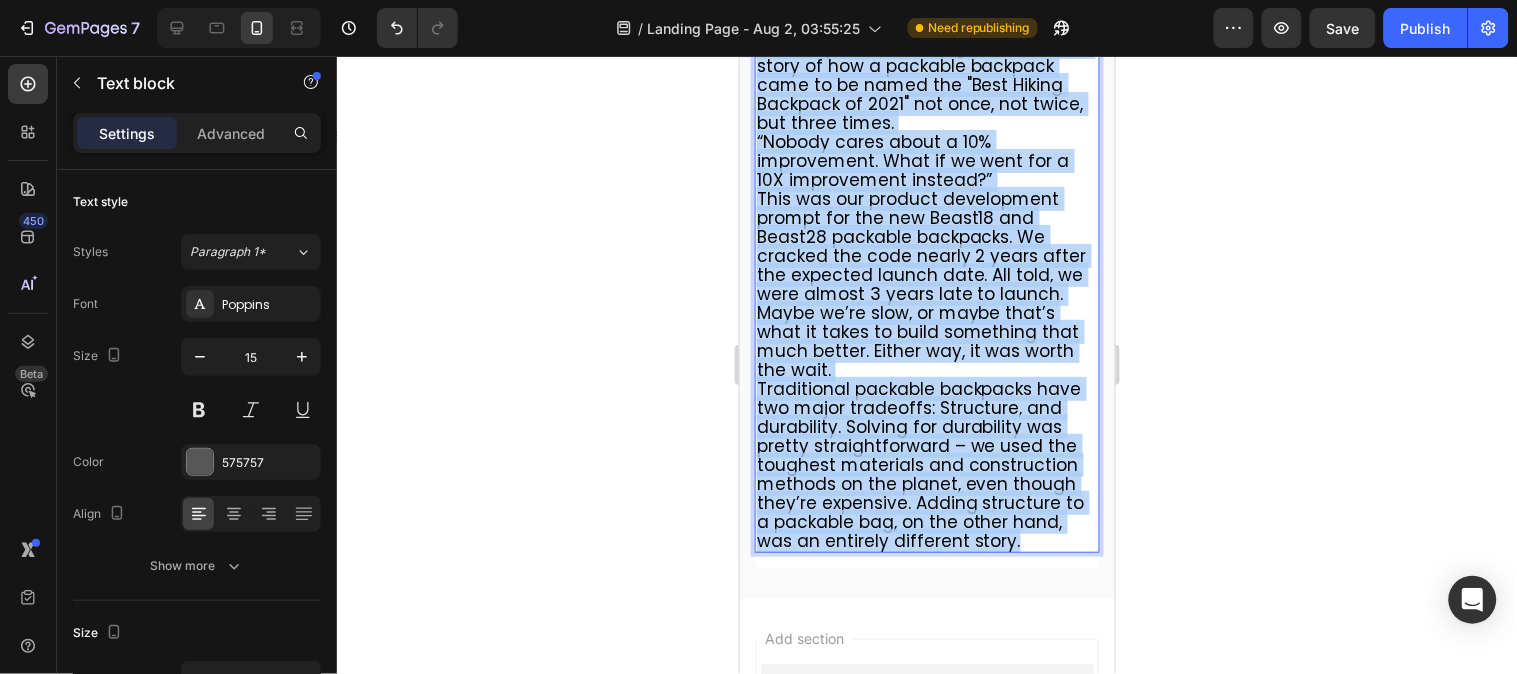drag, startPoint x: 759, startPoint y: 159, endPoint x: 1009, endPoint y: 535, distance: 451.5263 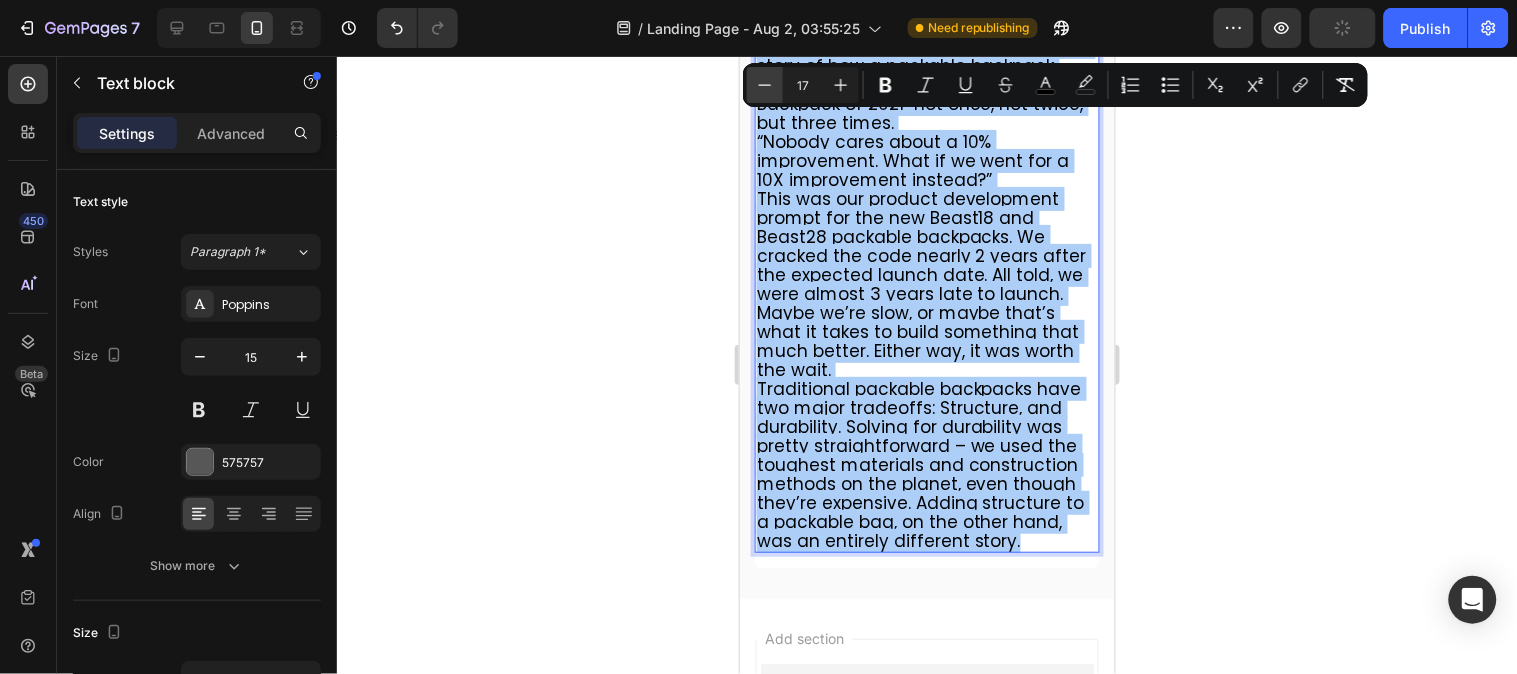 click 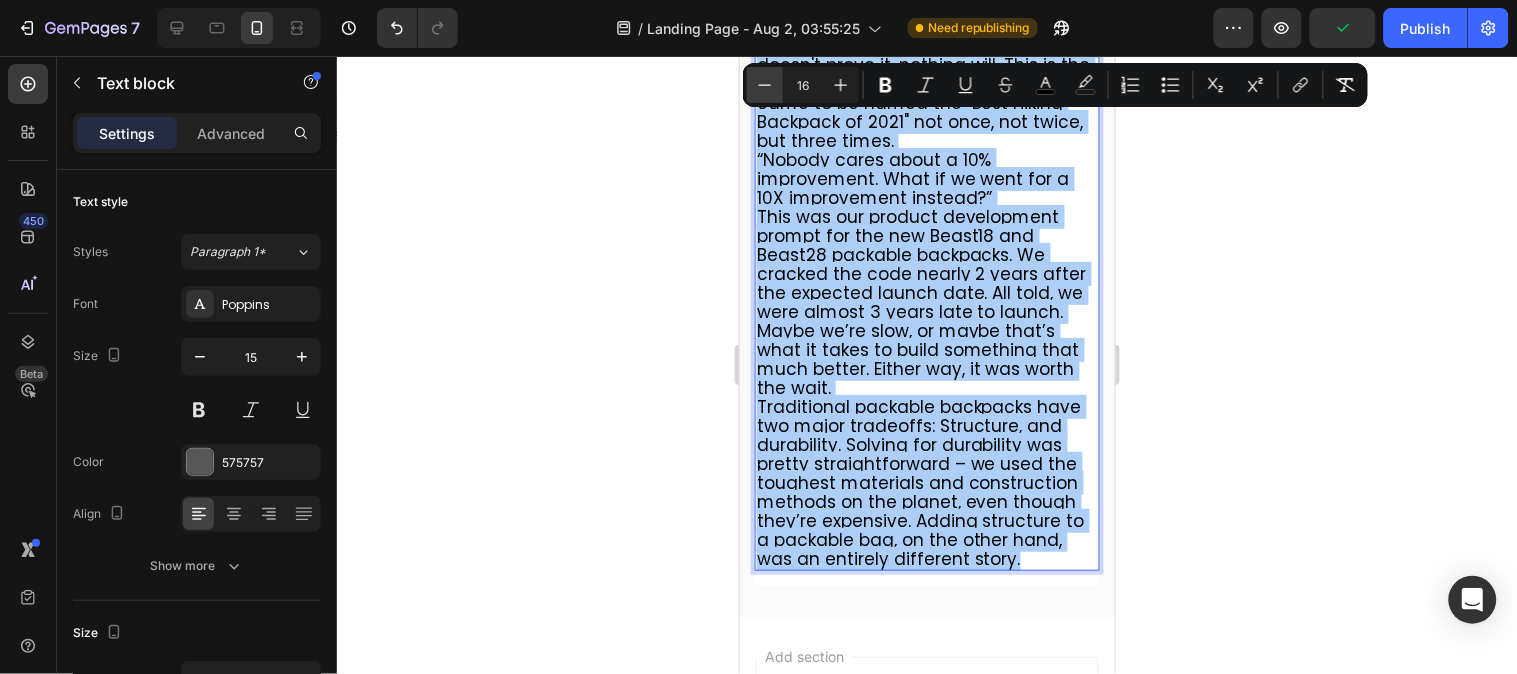 click 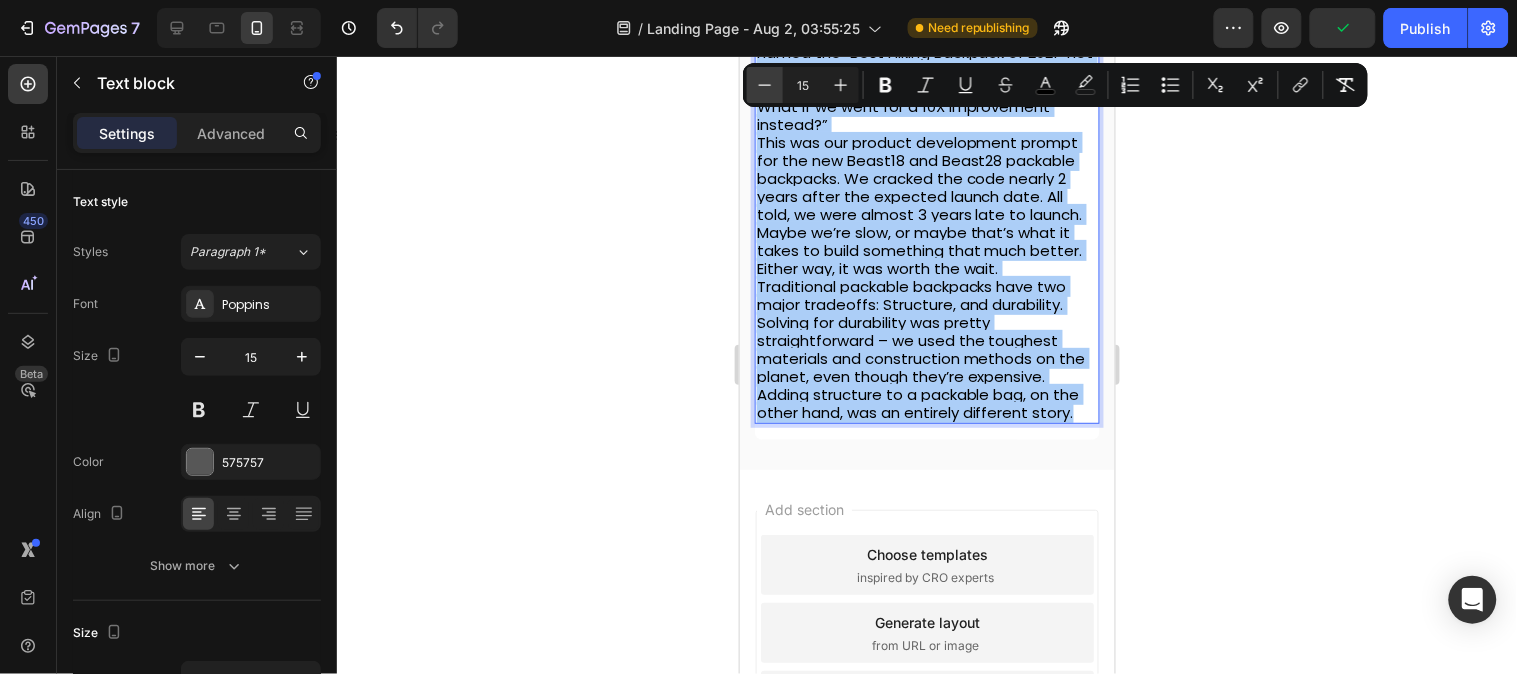 click 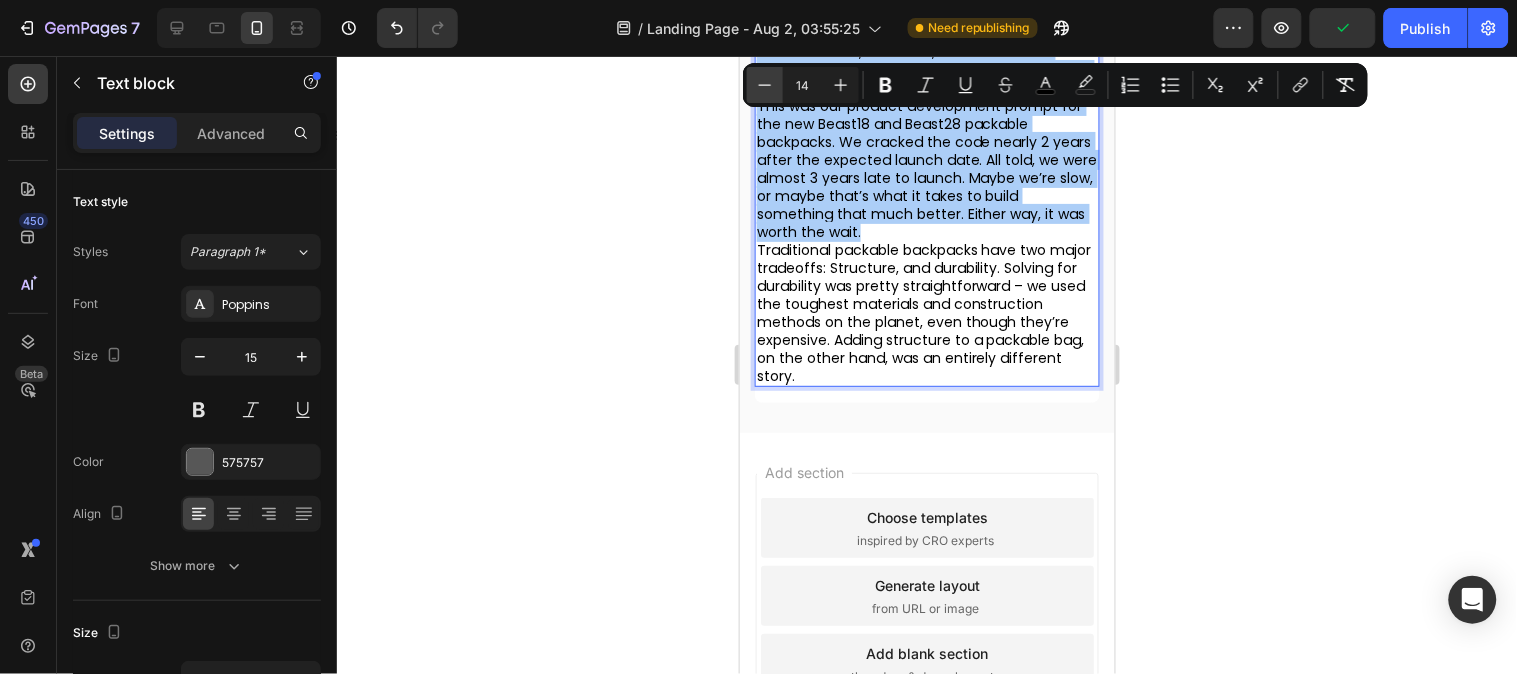 click 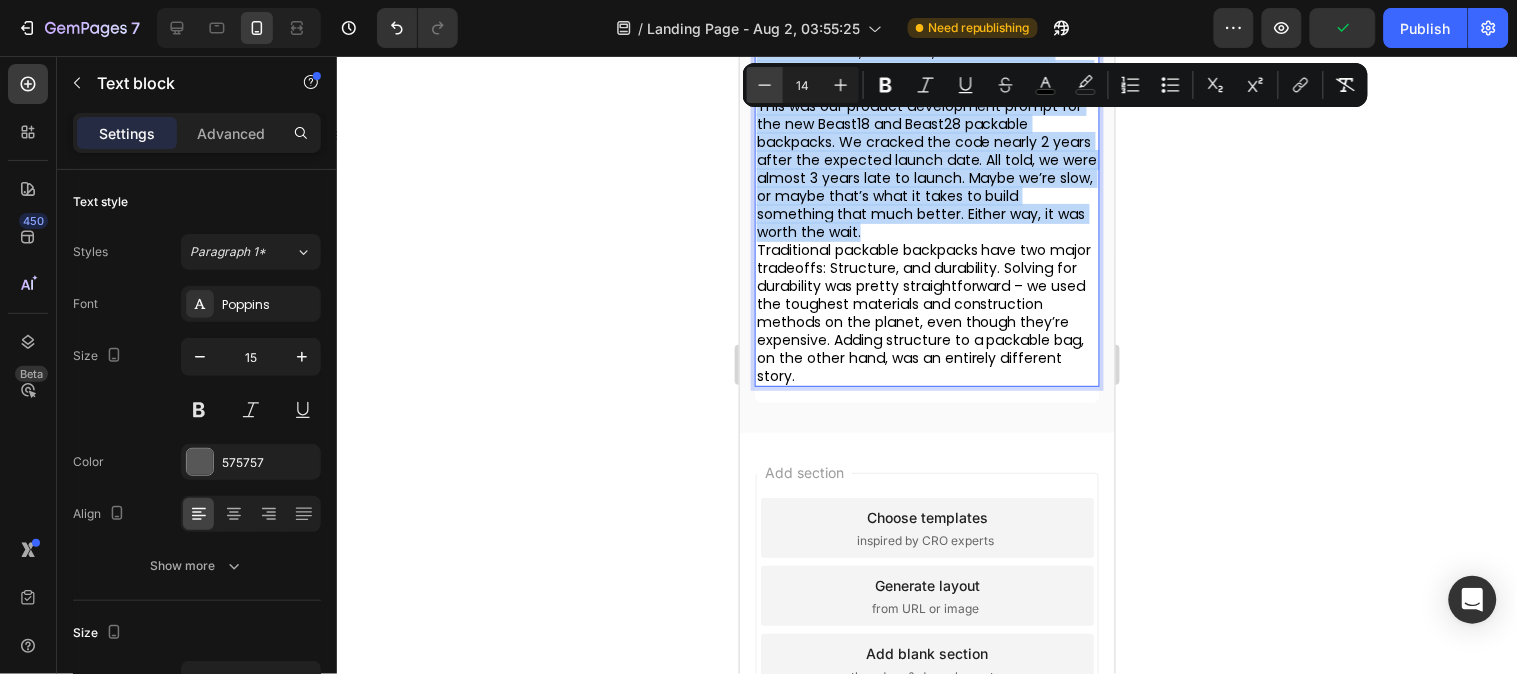 type on "13" 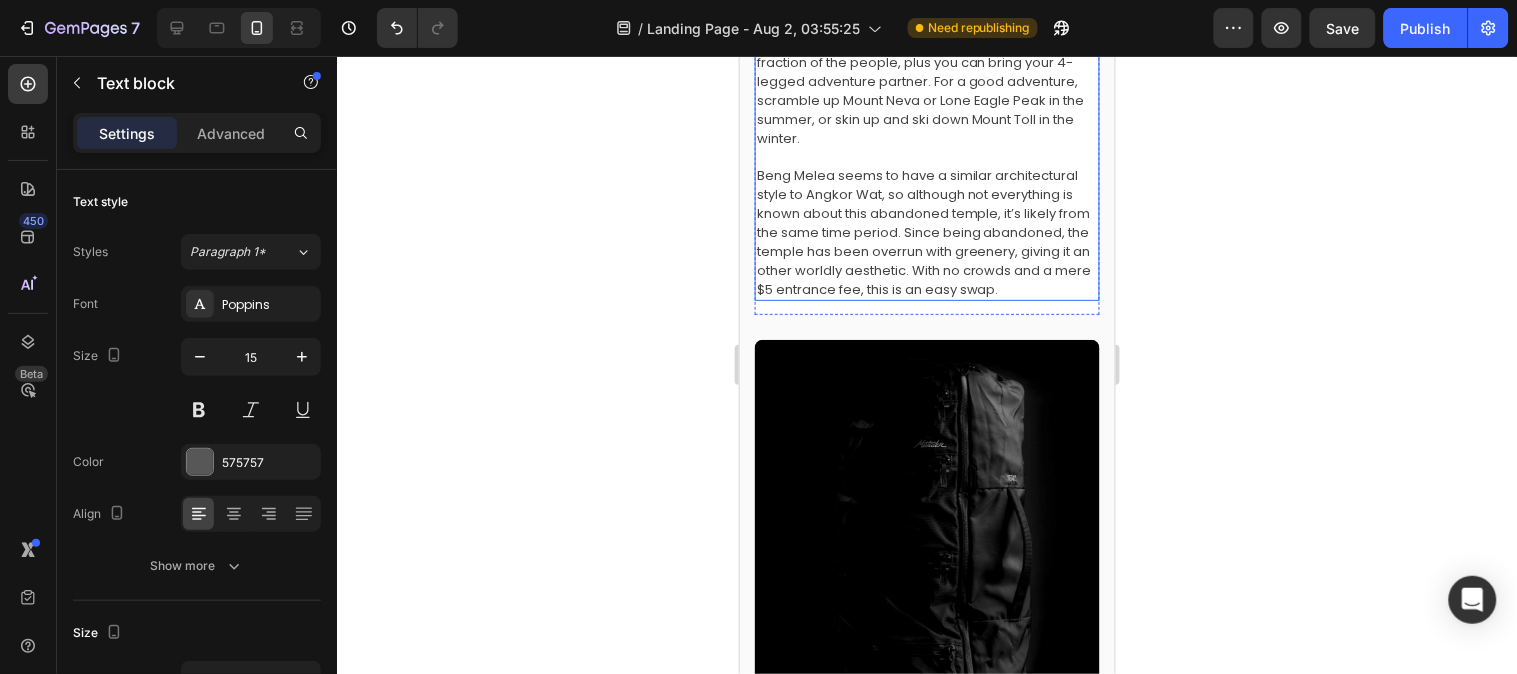 scroll, scrollTop: 587, scrollLeft: 0, axis: vertical 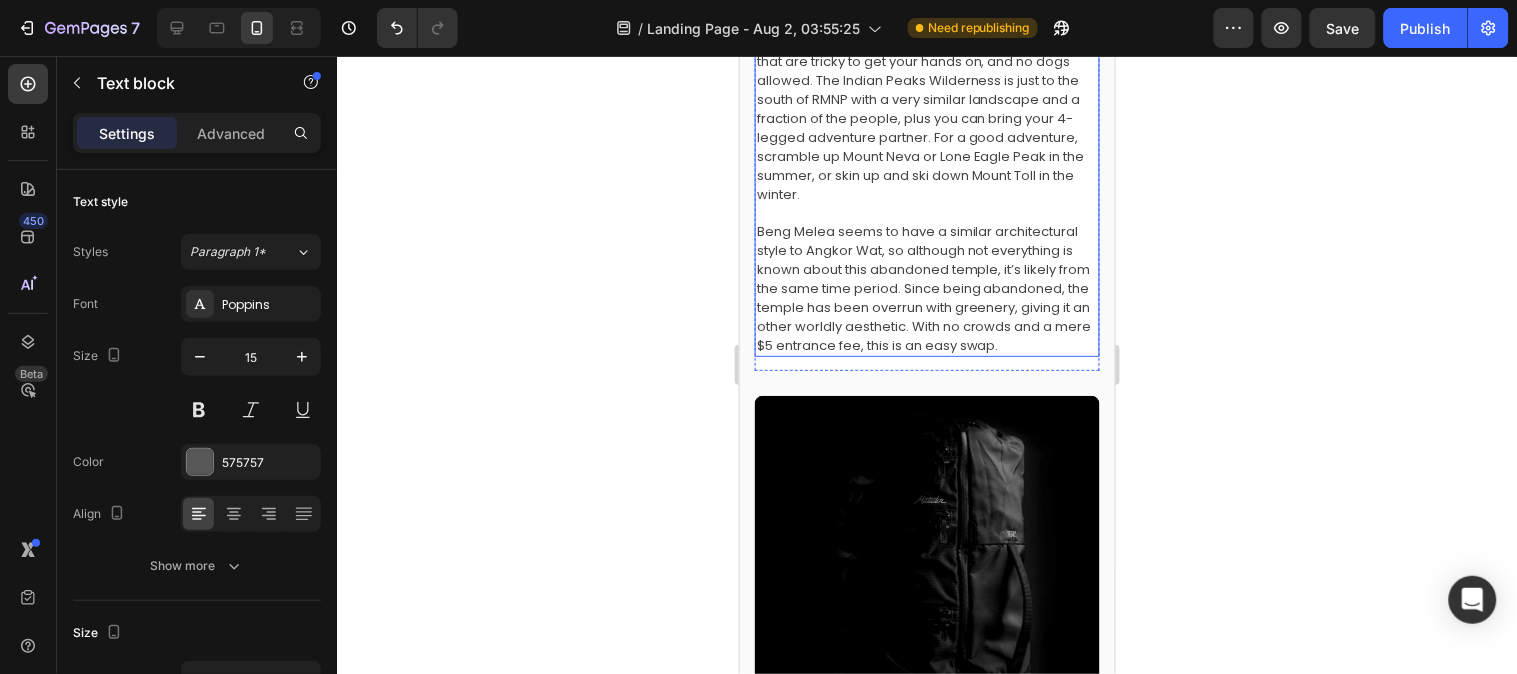 click on "Don’t get us wrong, Rocky Mountain National Park is an incredible place, and from our HQ here in Boulder, we’re lucky to call it our backyard. There are some downsides though: major crowds, permits that are tricky to get your hands on, and no dogs allowed. The Indian Peaks Wilderness is just to the south of RMNP with a very similar landscape and a fraction of the people, plus you can bring your 4-legged adventure partner. For a good adventure, scramble up Mount Neva or Lone Eagle Peak in the summer, or skin up and ski down Mount Toll in the winter." at bounding box center [926, 89] 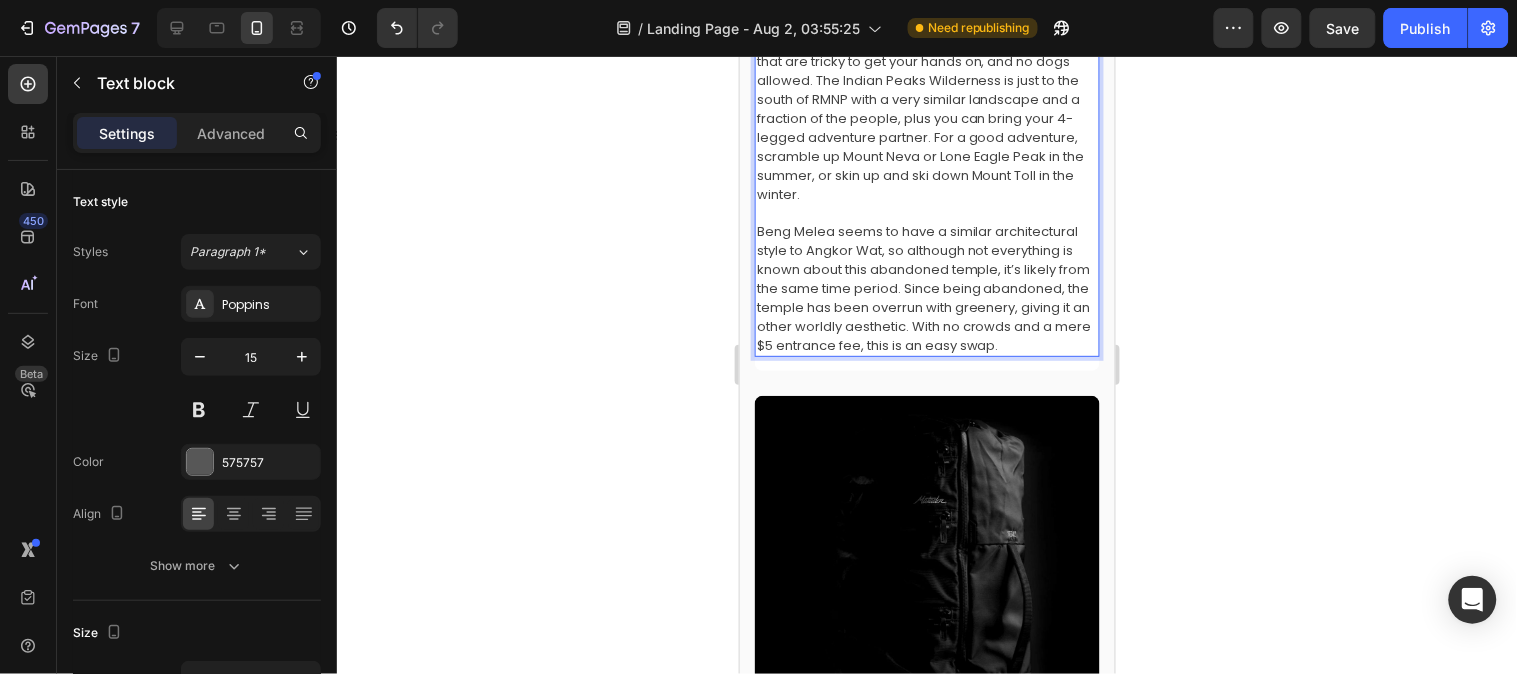 click at bounding box center (926, 212) 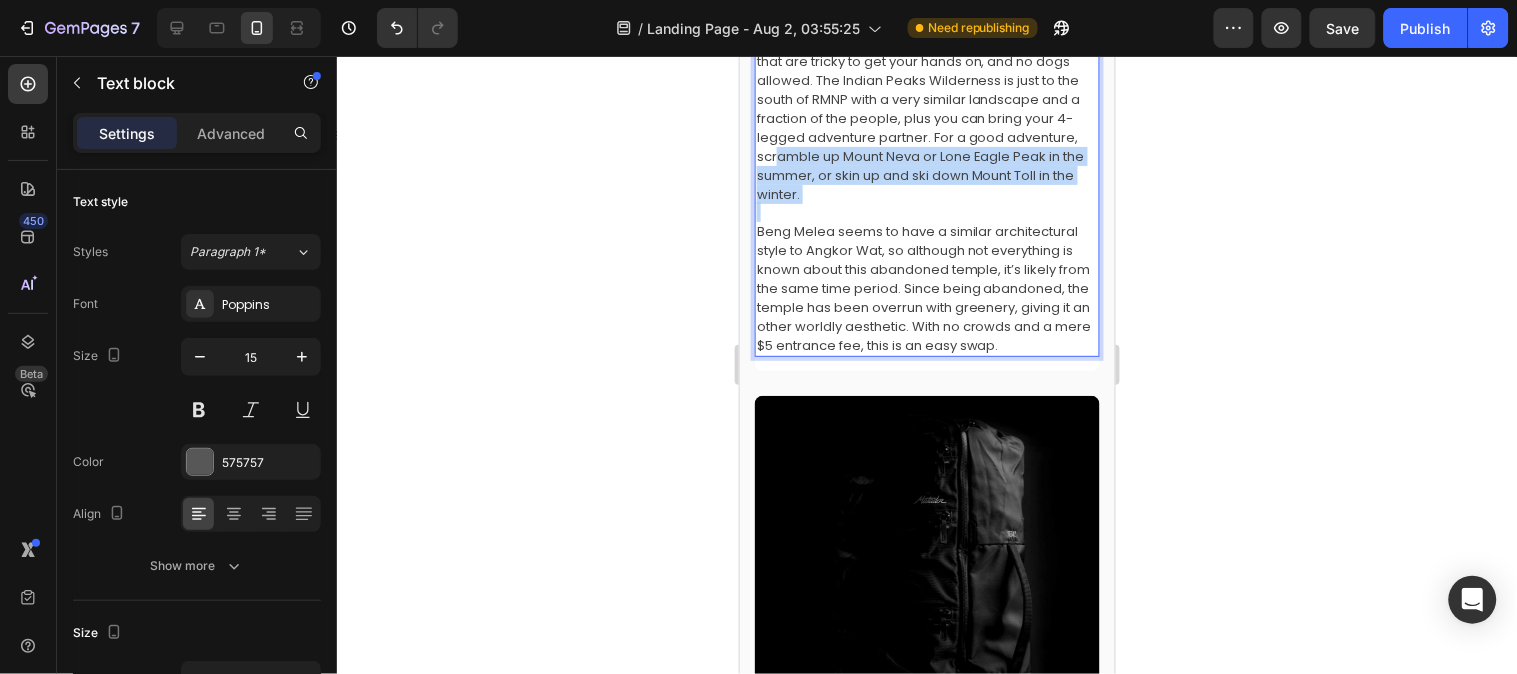 drag, startPoint x: 976, startPoint y: 176, endPoint x: 883, endPoint y: 127, distance: 105.11898 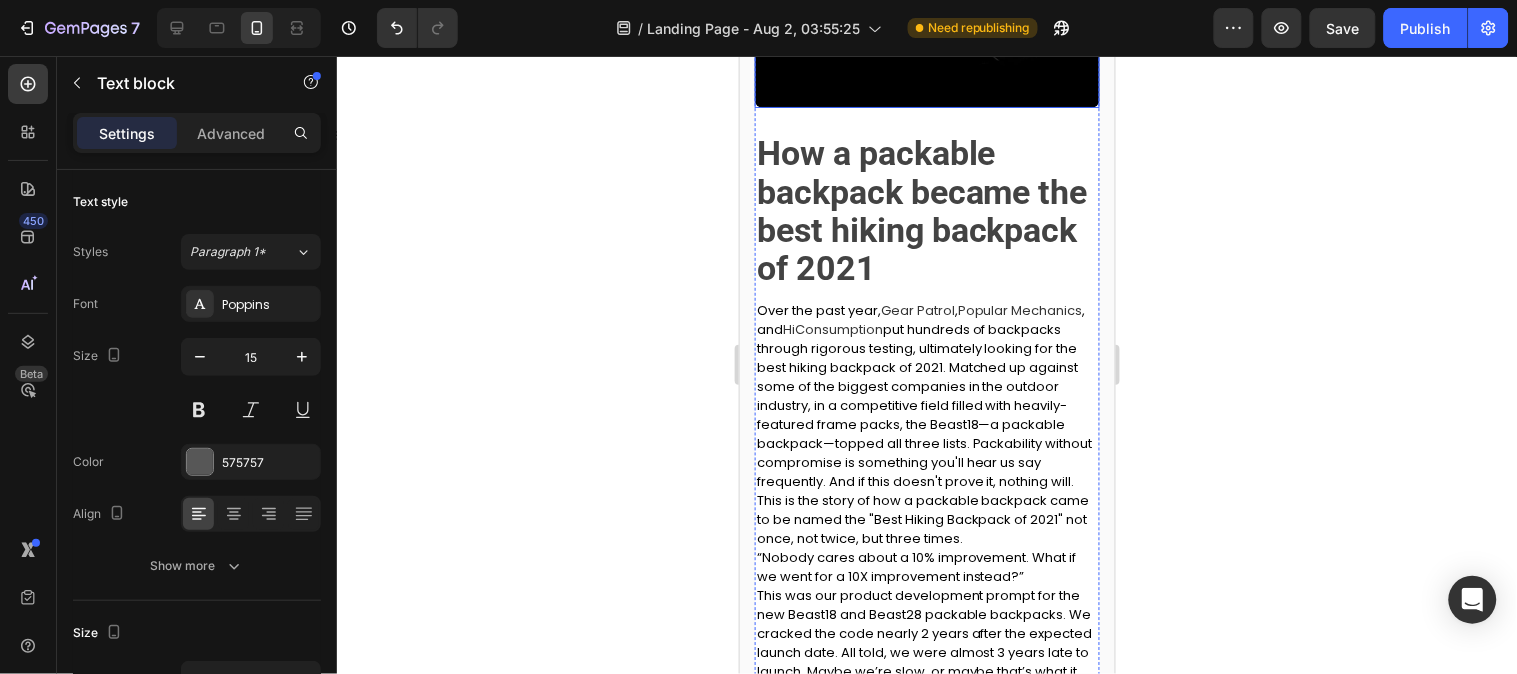 scroll, scrollTop: 1365, scrollLeft: 0, axis: vertical 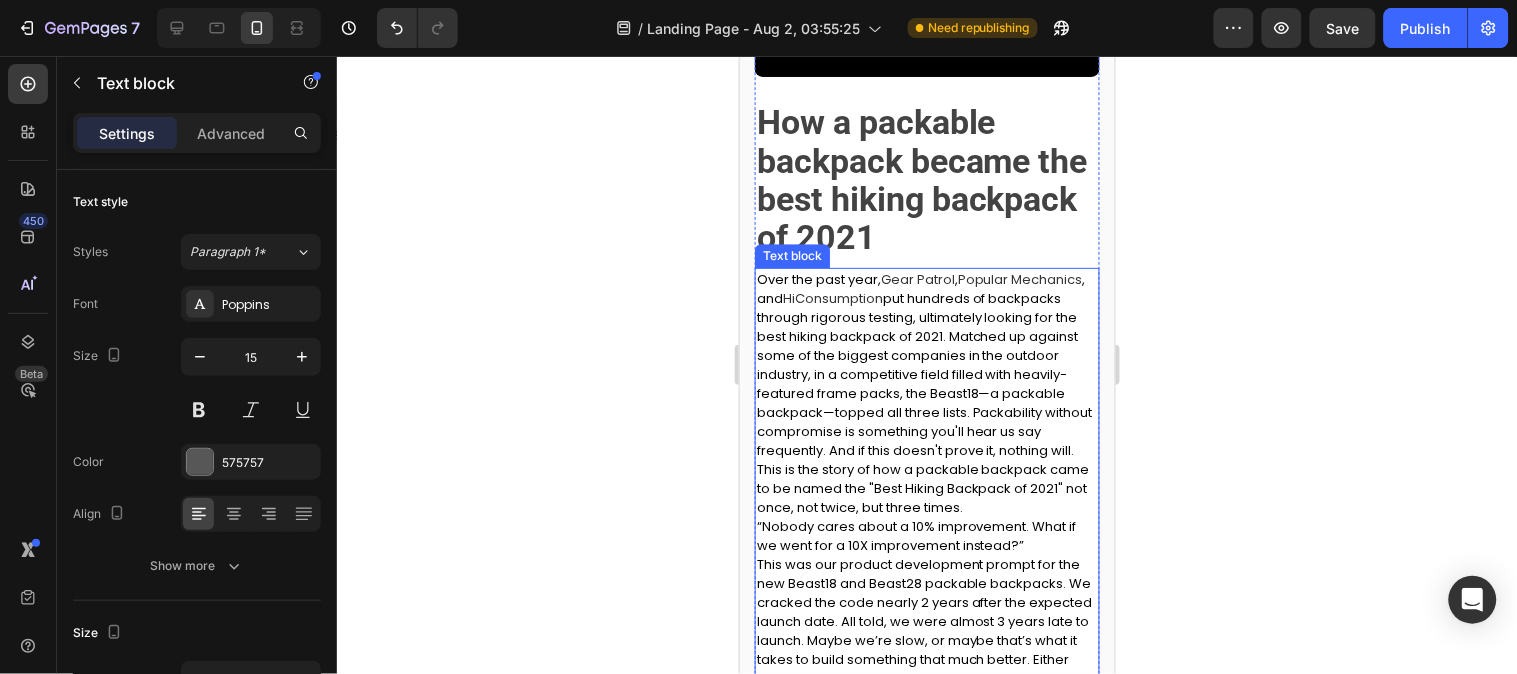 click on "put hundreds of backpacks through rigorous testing, ultimately looking for the best hiking backpack of 2021. Matched up against some of the biggest companies in the outdoor industry, in a competitive field filled with heavily-featured frame packs, the Beast18—a packable backpack—topped all three lists. Packability without compromise is something you'll hear us say frequently. And if this doesn't prove it, nothing will. This is the story of how a packable backpack came to be named the "Best Hiking Backpack of 2021" not once, not twice, but three times." at bounding box center [924, 402] 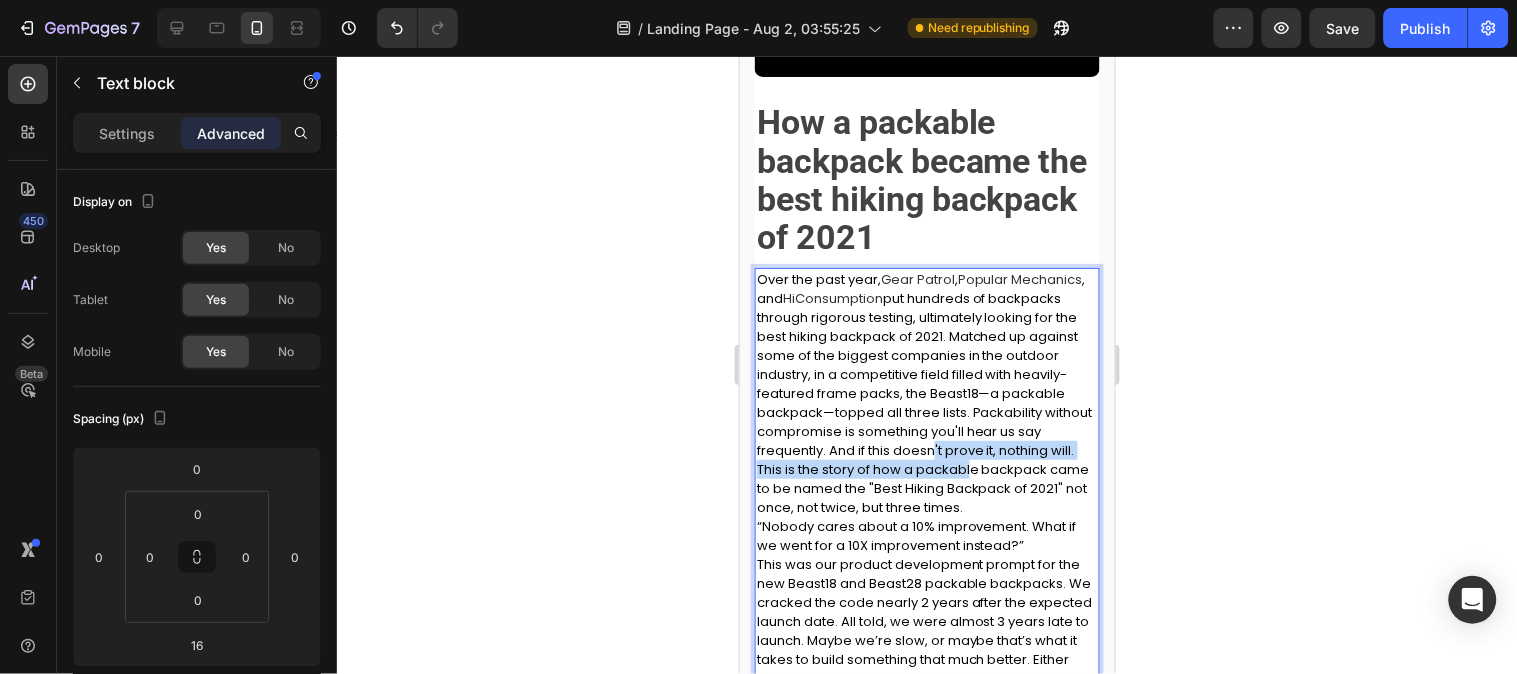 drag, startPoint x: 965, startPoint y: 439, endPoint x: 834, endPoint y: 326, distance: 173.00288 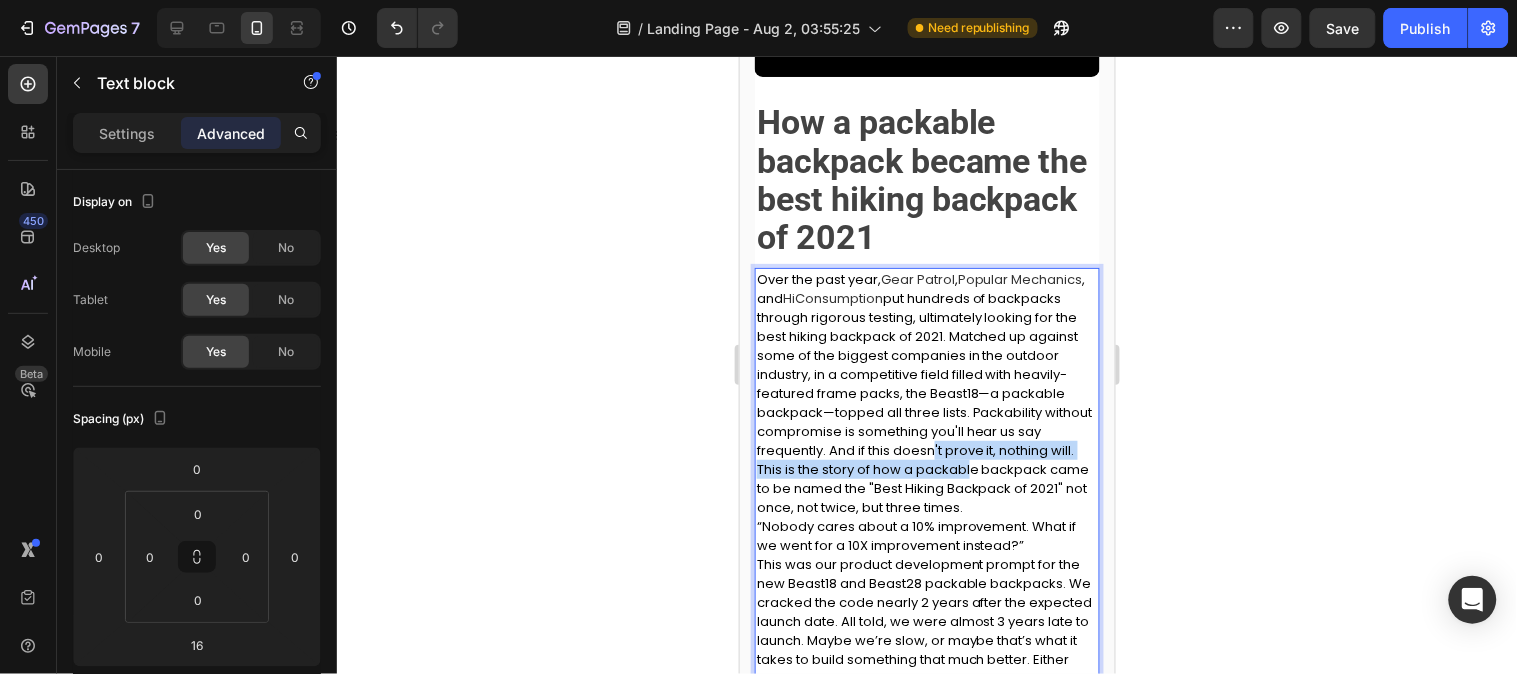 click on "put hundreds of backpacks through rigorous testing, ultimately looking for the best hiking backpack of 2021. Matched up against some of the biggest companies in the outdoor industry, in a competitive field filled with heavily-featured frame packs, the Beast18—a packable backpack—topped all three lists. Packability without compromise is something you'll hear us say frequently. And if this doesn't prove it, nothing will. This is the story of how a packable backpack came to be named the "Best Hiking Backpack of 2021" not once, not twice, but three times." at bounding box center [924, 402] 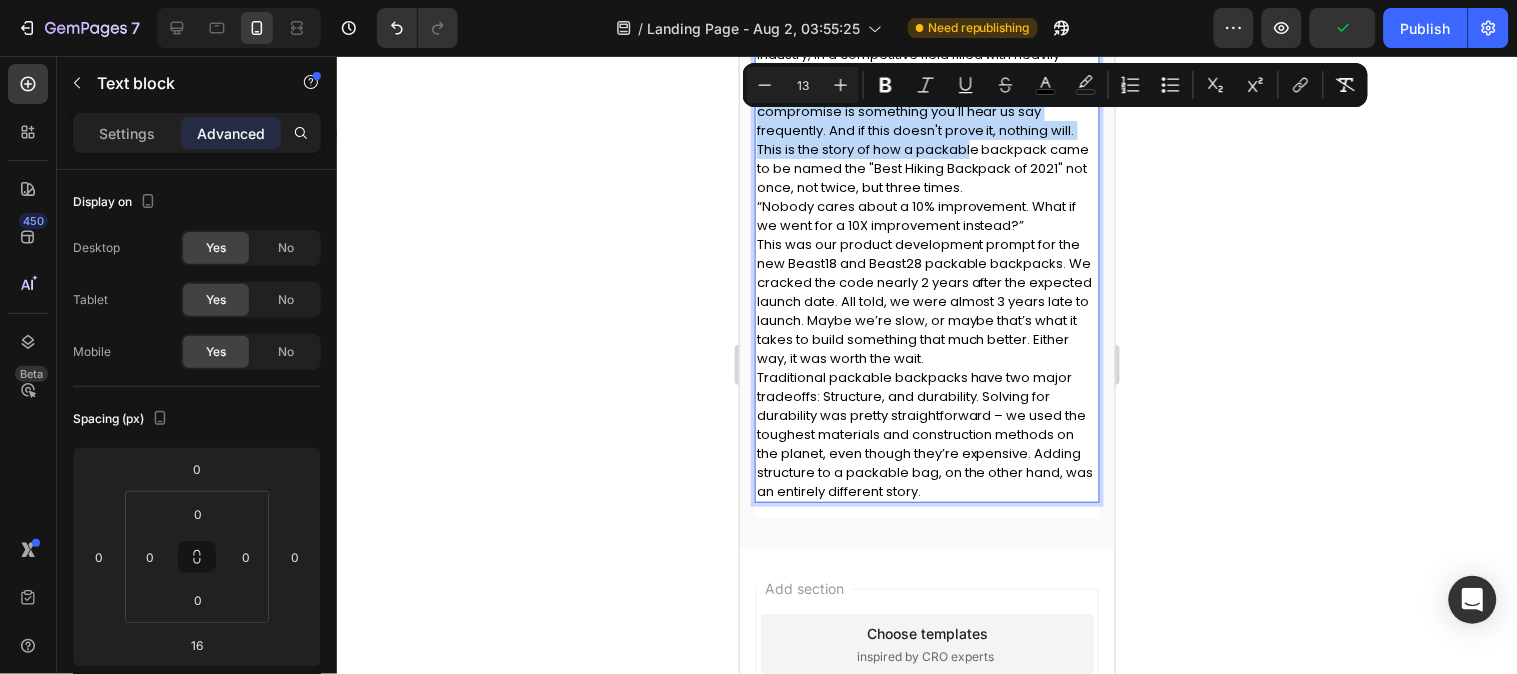 scroll, scrollTop: 1698, scrollLeft: 0, axis: vertical 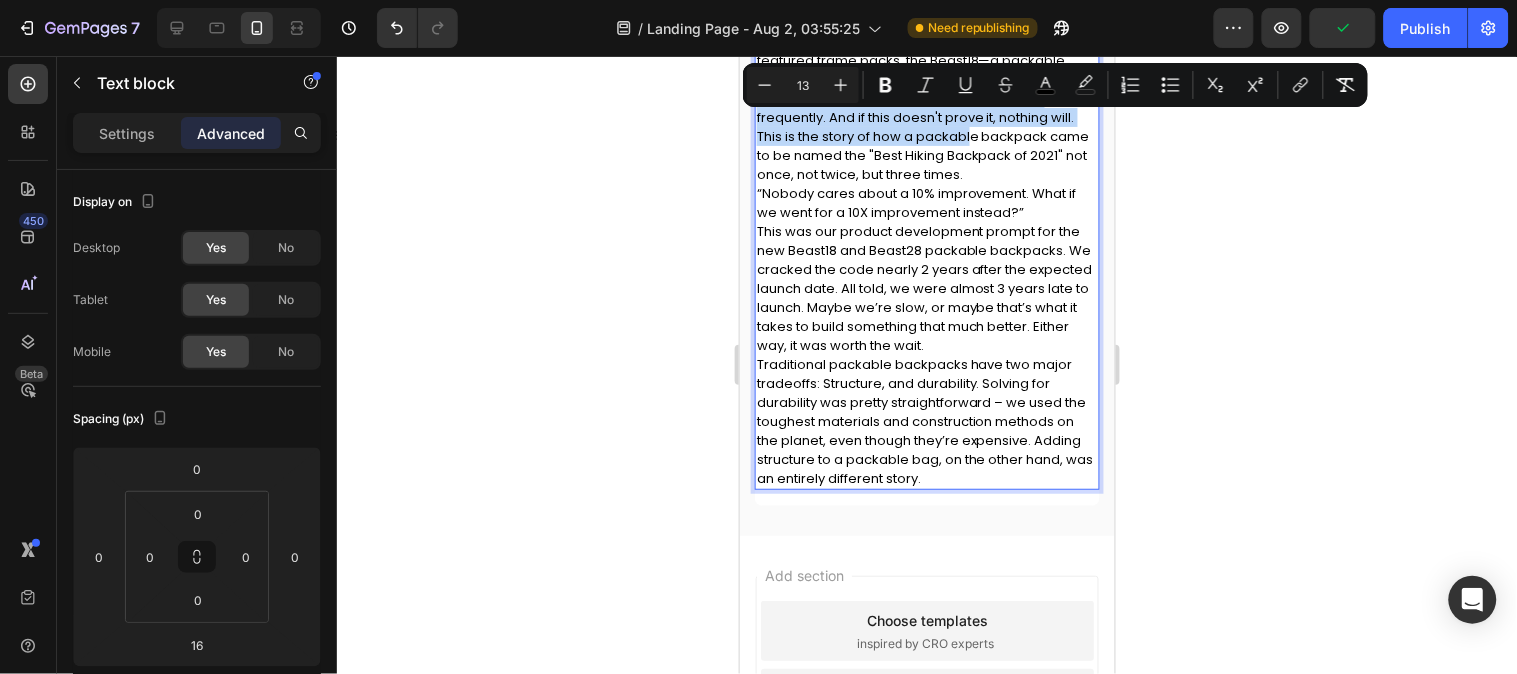 click on "Traditional packable backpacks have two major tradeoffs: Structure, and durability. Solving for durability was pretty straightforward – we used the toughest materials and construction methods on the planet, even though they’re expensive. Adding structure to a packable bag, on the other hand, was an entirely different story." at bounding box center [926, 420] 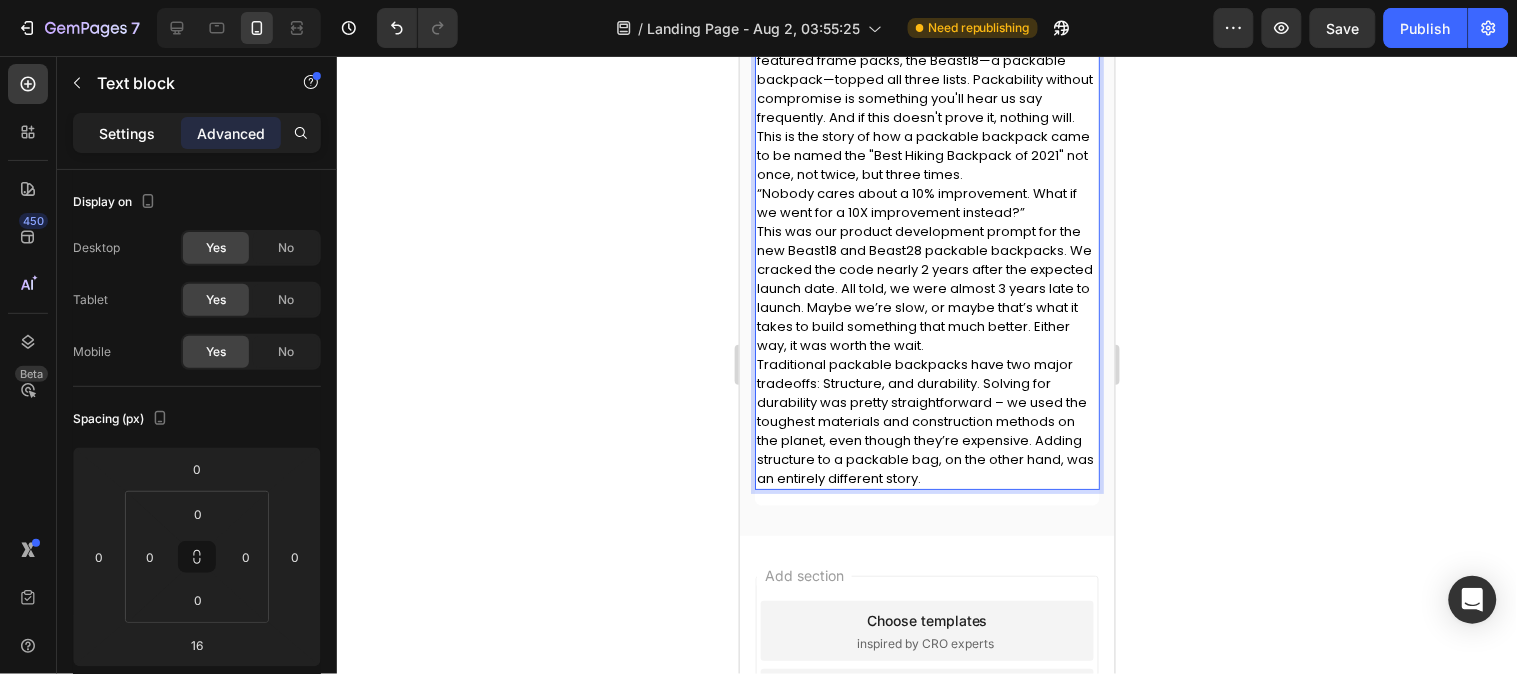 click on "Settings" at bounding box center (127, 133) 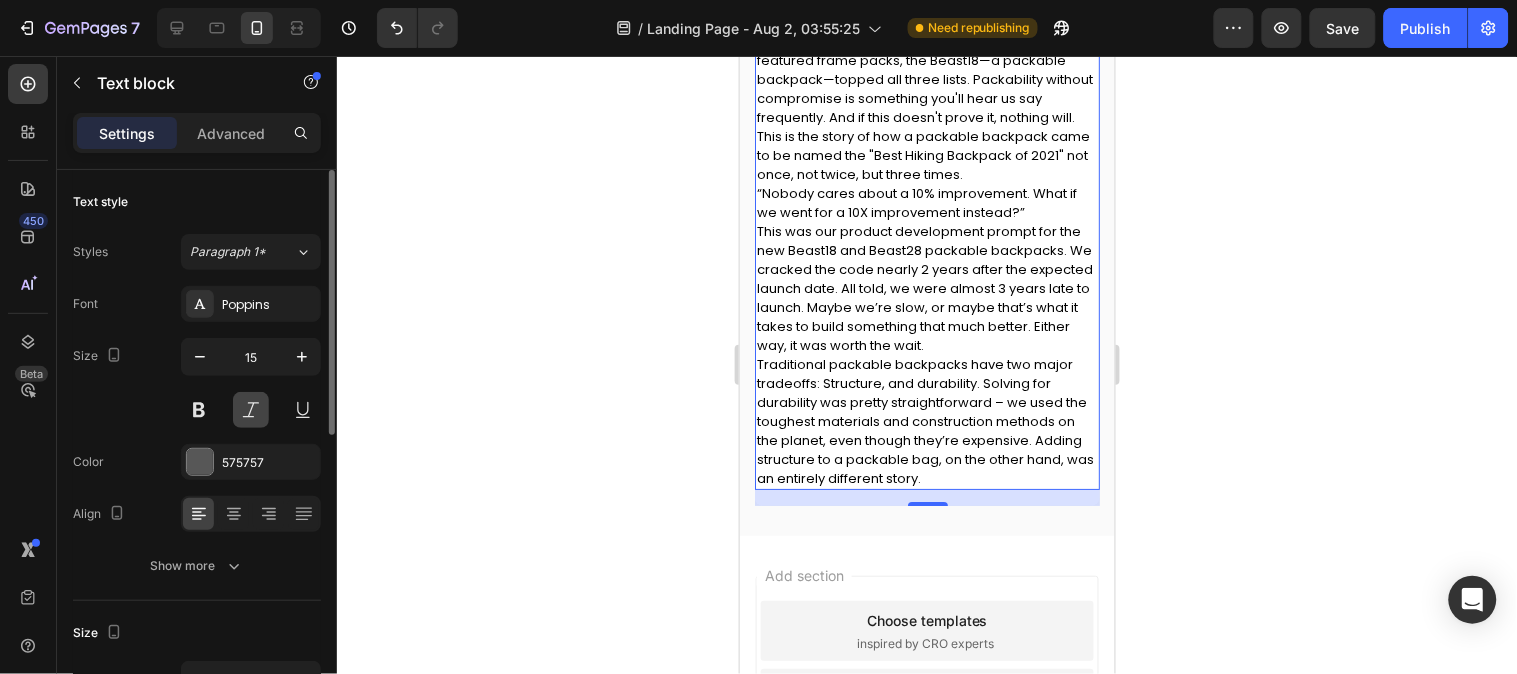 scroll, scrollTop: 111, scrollLeft: 0, axis: vertical 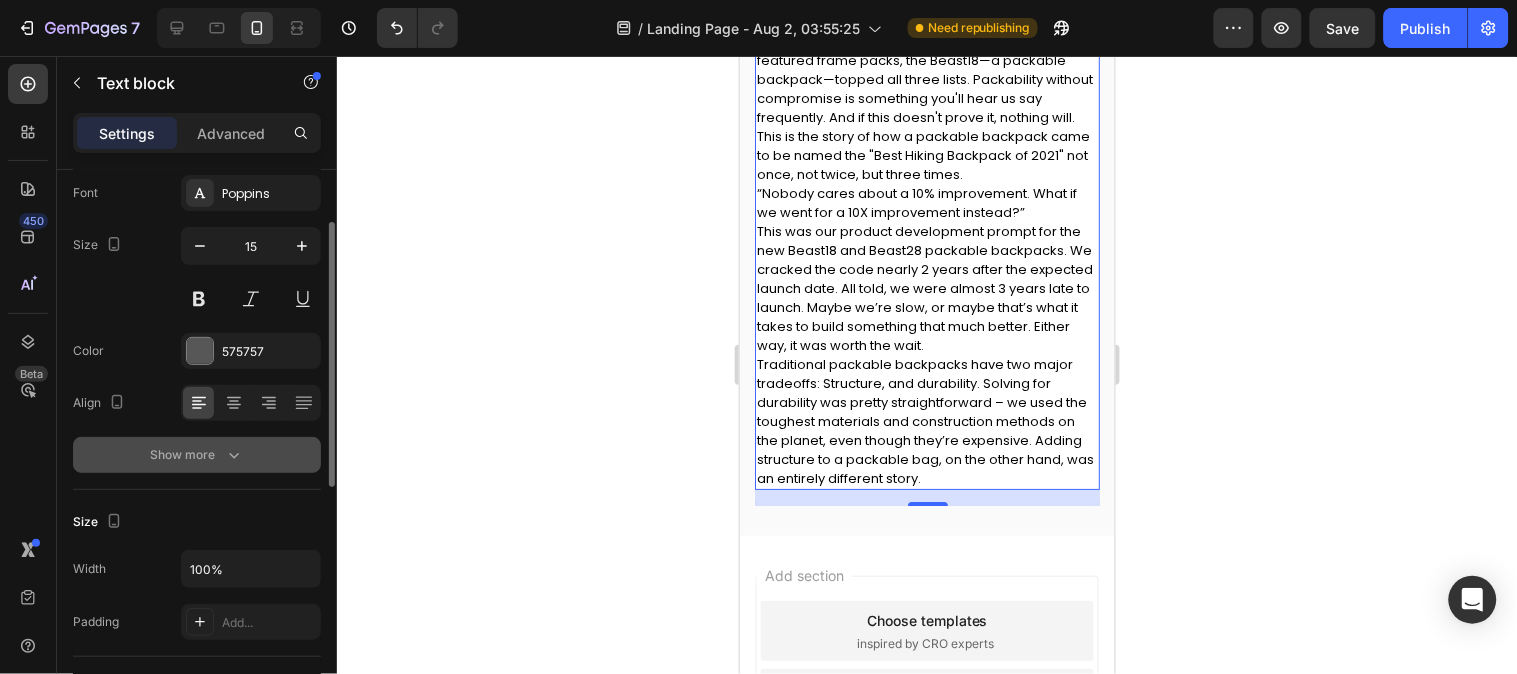 click on "Show more" at bounding box center (197, 455) 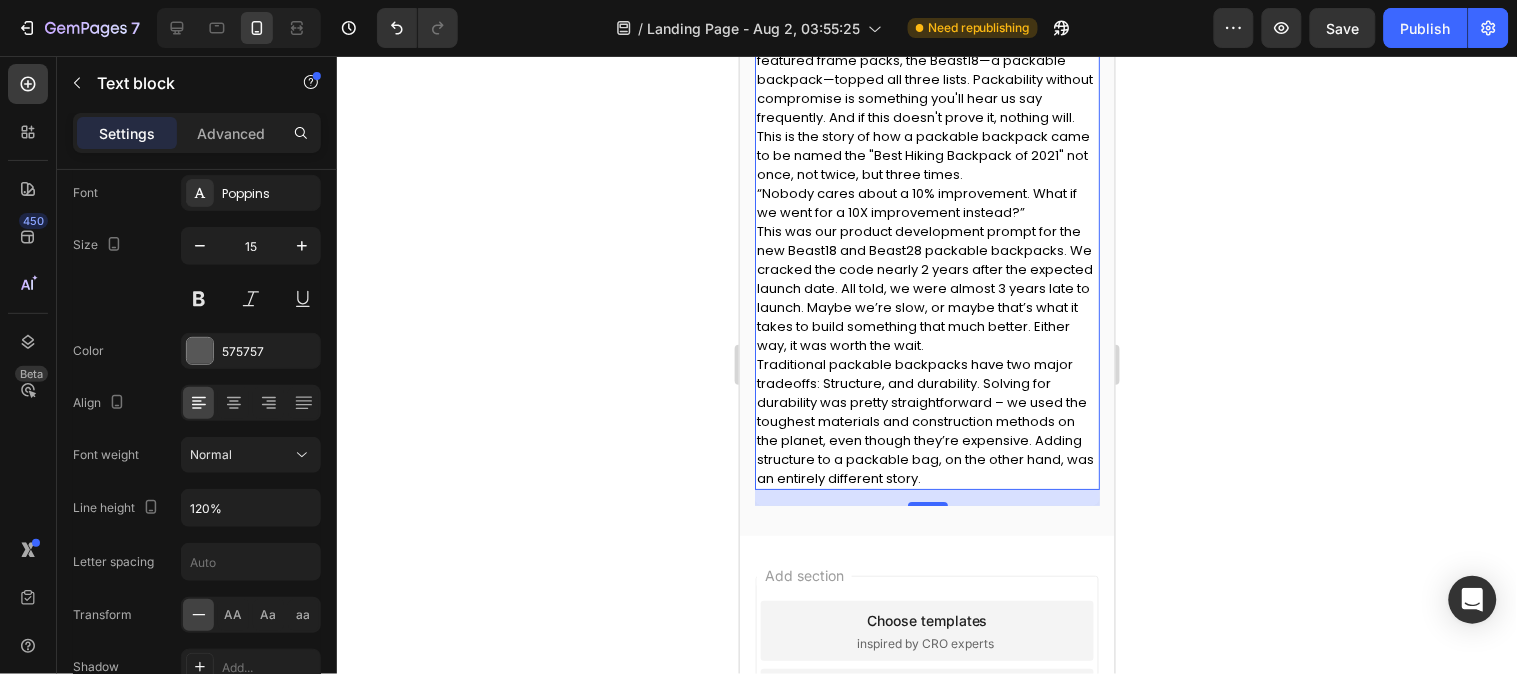 click on "450 Beta" at bounding box center [28, 365] 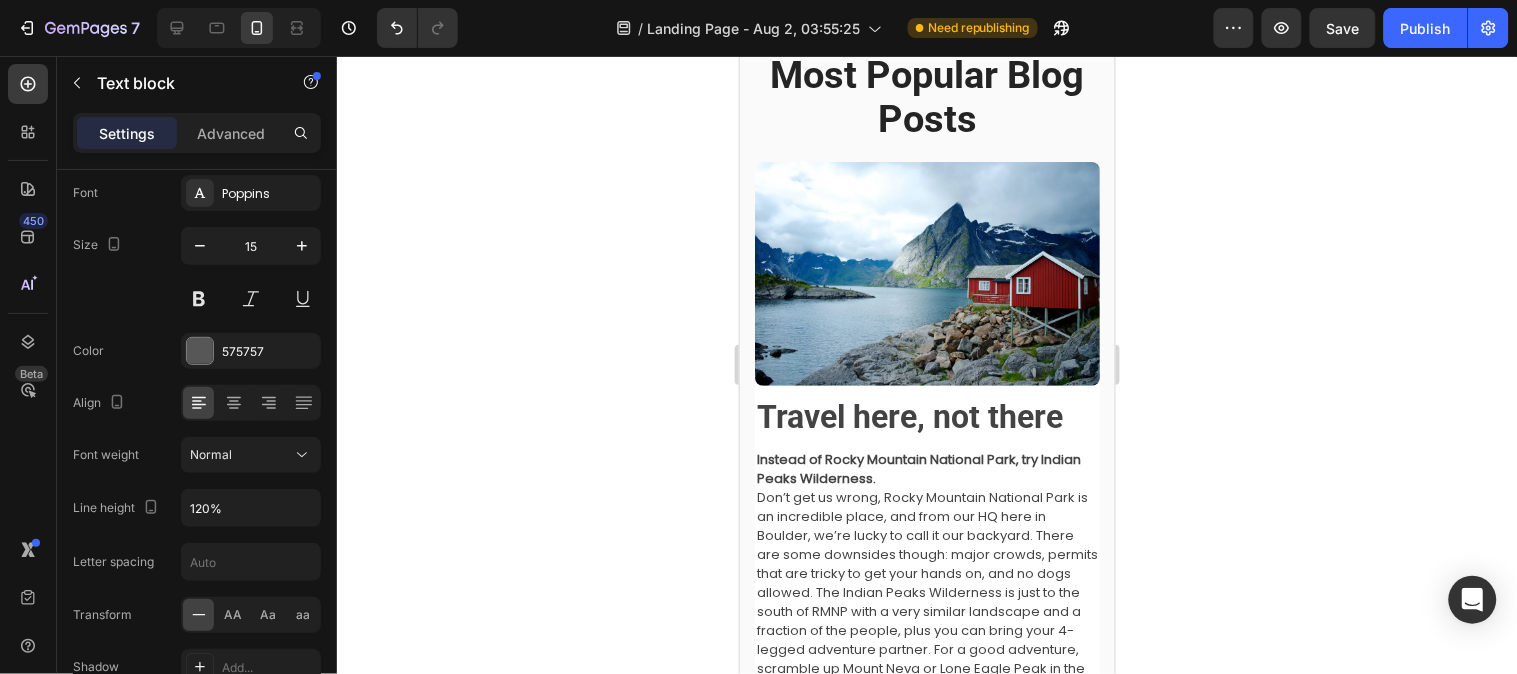 scroll, scrollTop: 0, scrollLeft: 0, axis: both 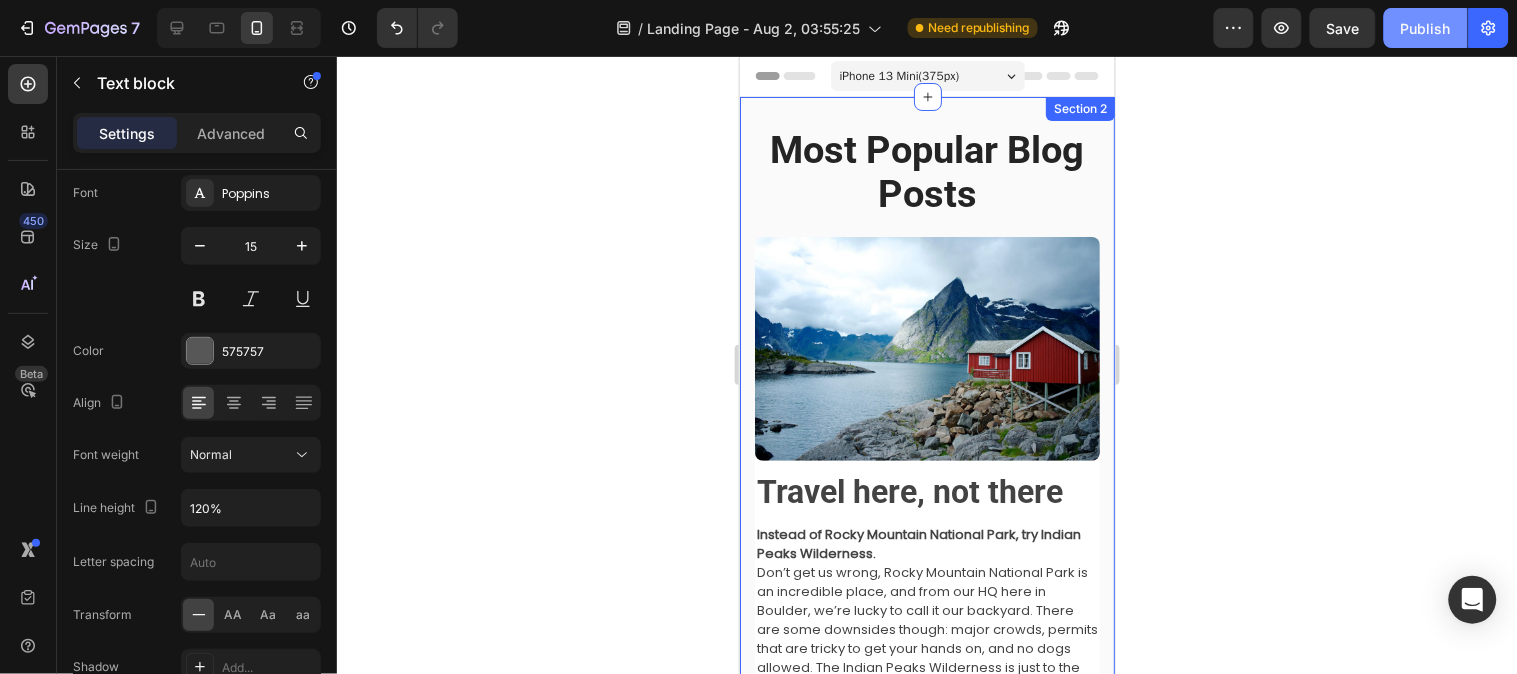 click on "Publish" 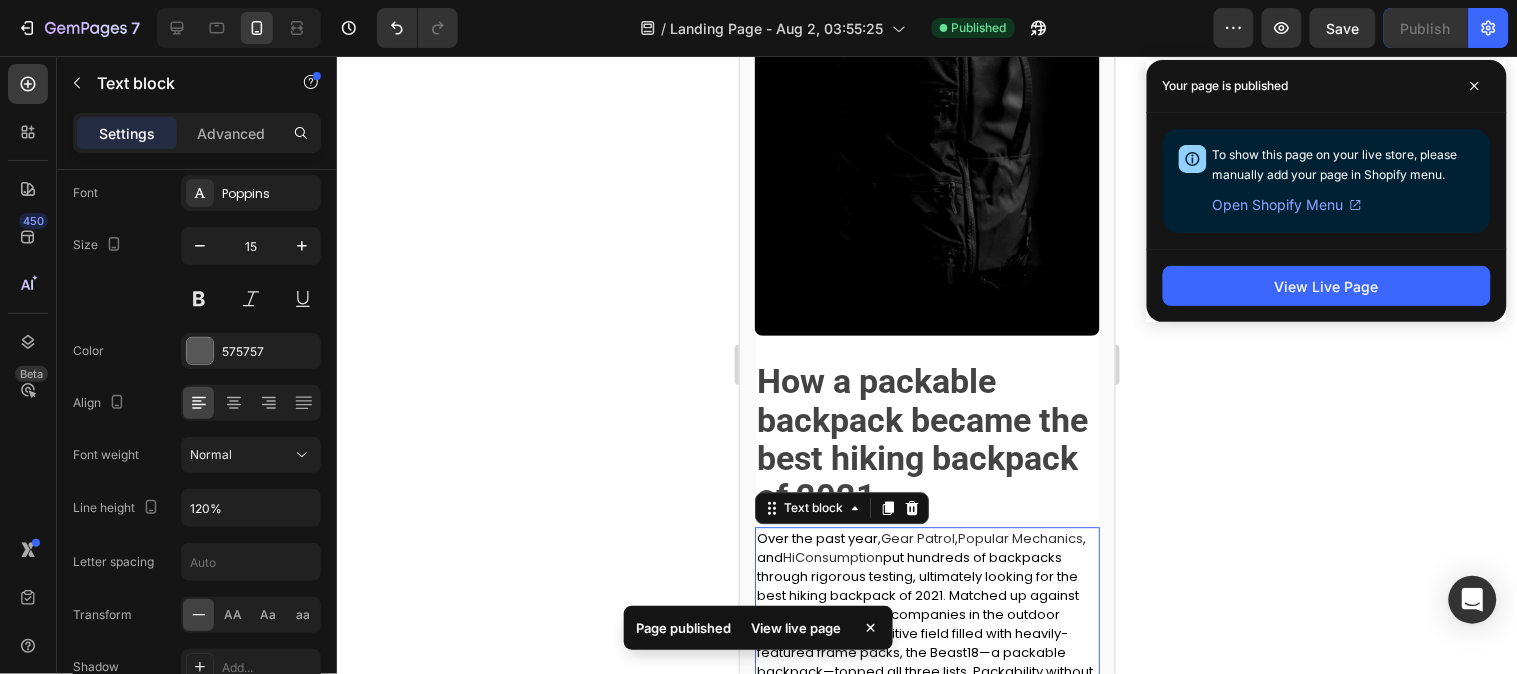 scroll, scrollTop: 1111, scrollLeft: 0, axis: vertical 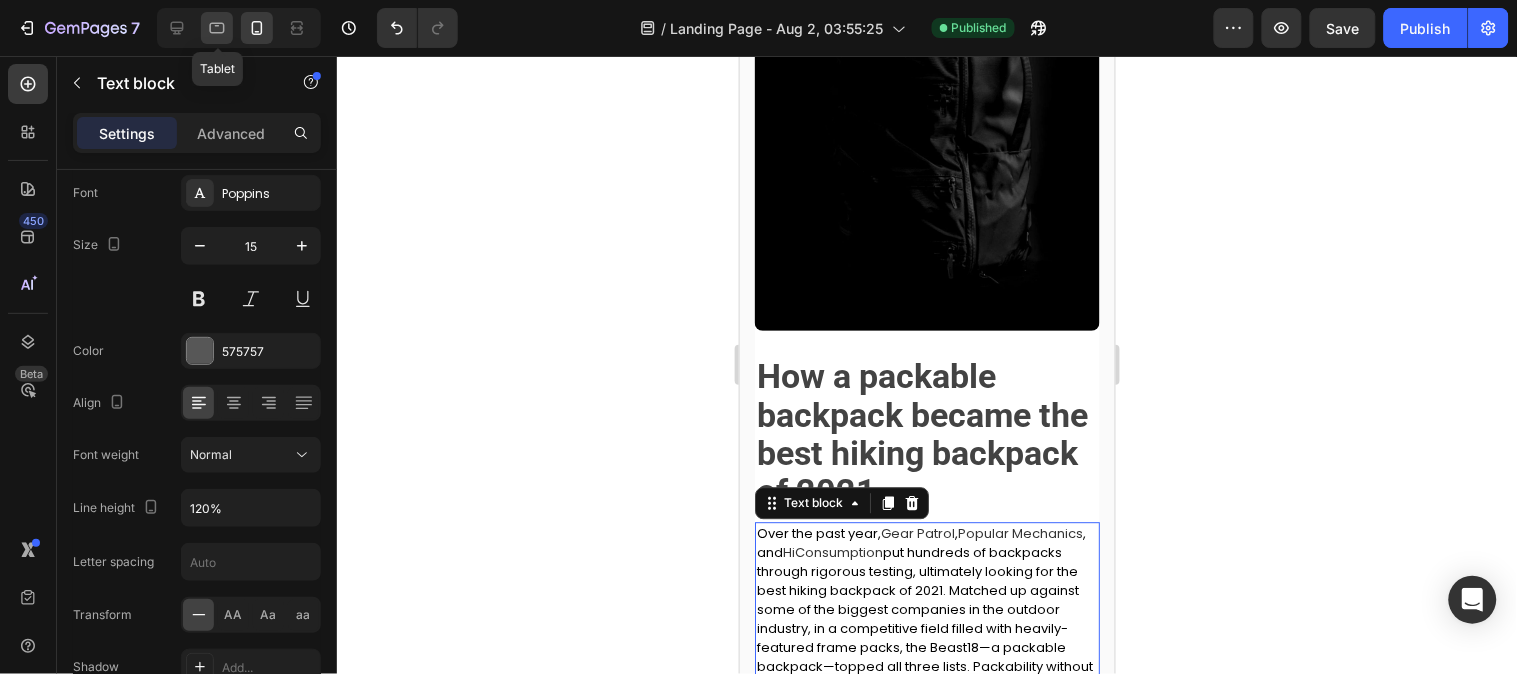 click 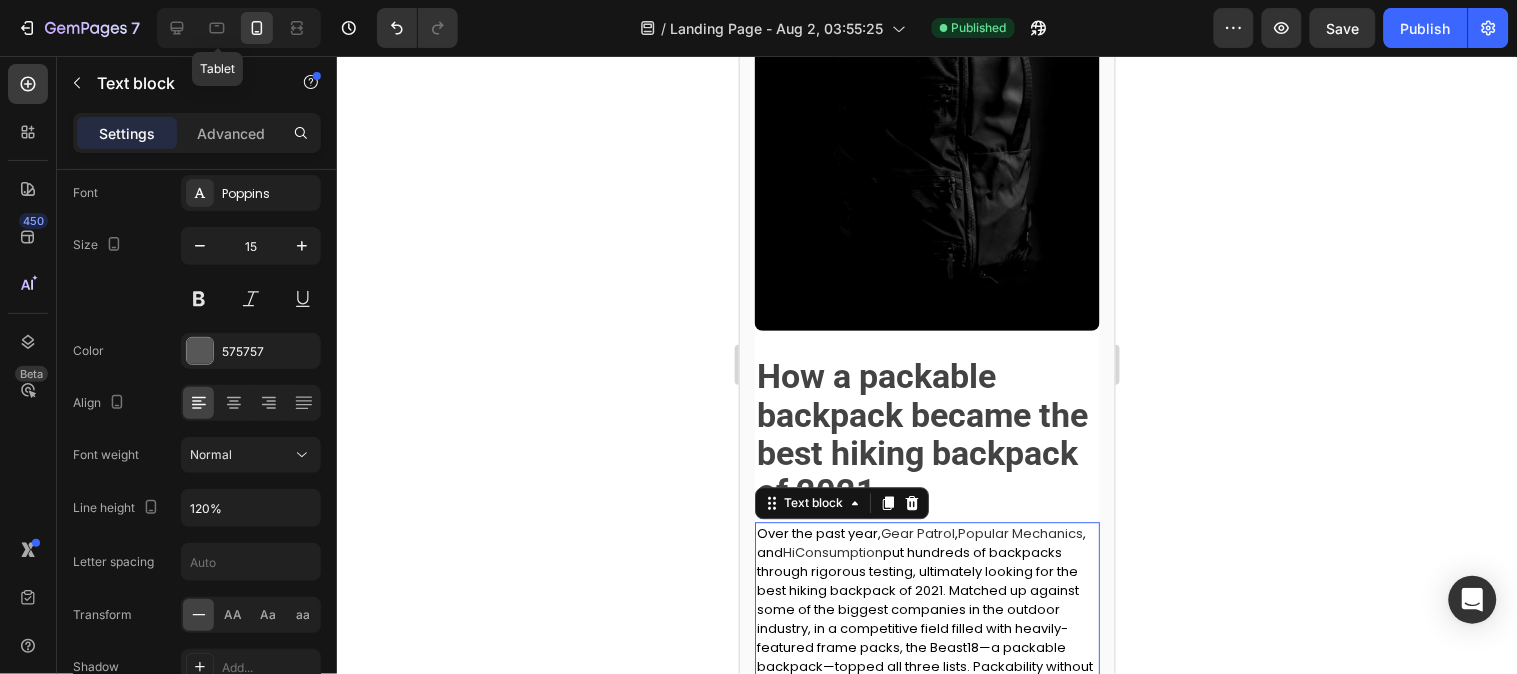 type on "17" 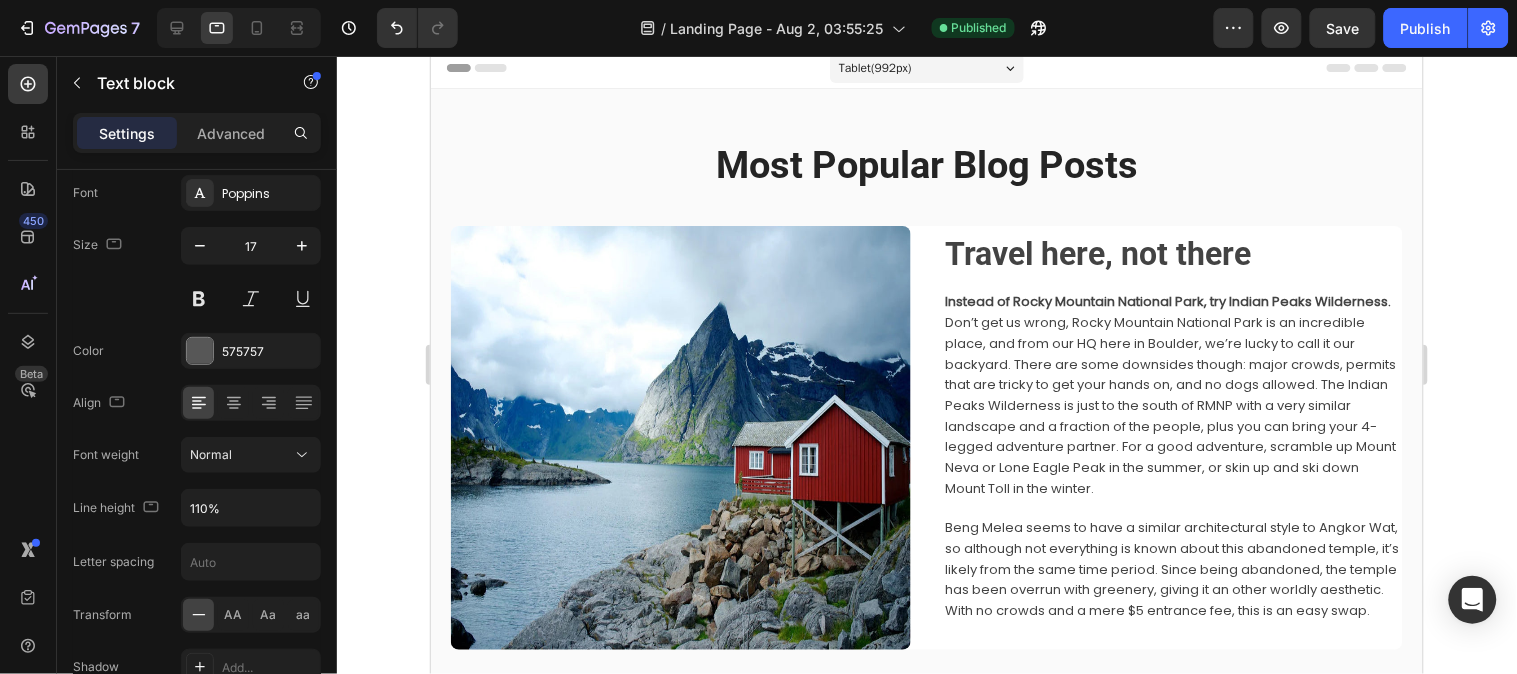 scroll, scrollTop: 0, scrollLeft: 0, axis: both 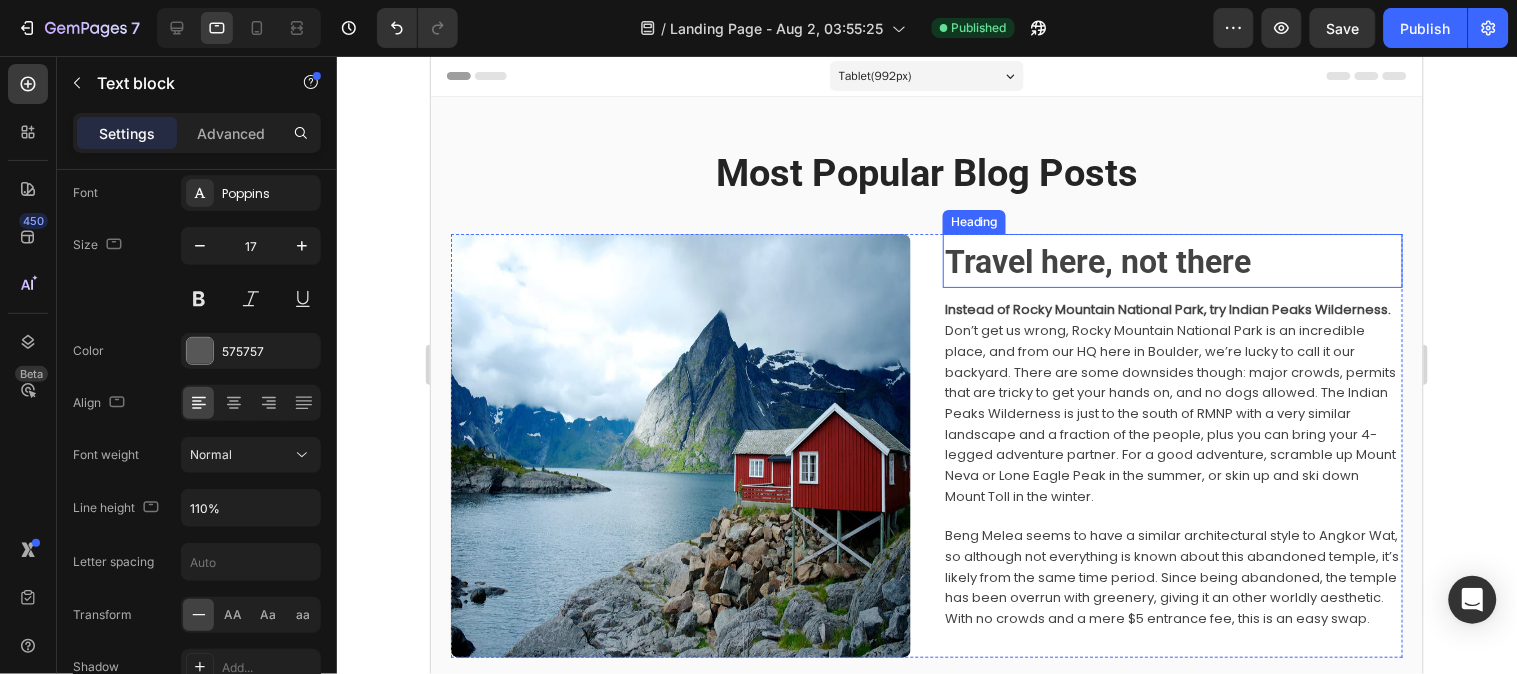 click on "Travel here, not there" at bounding box center (1097, 261) 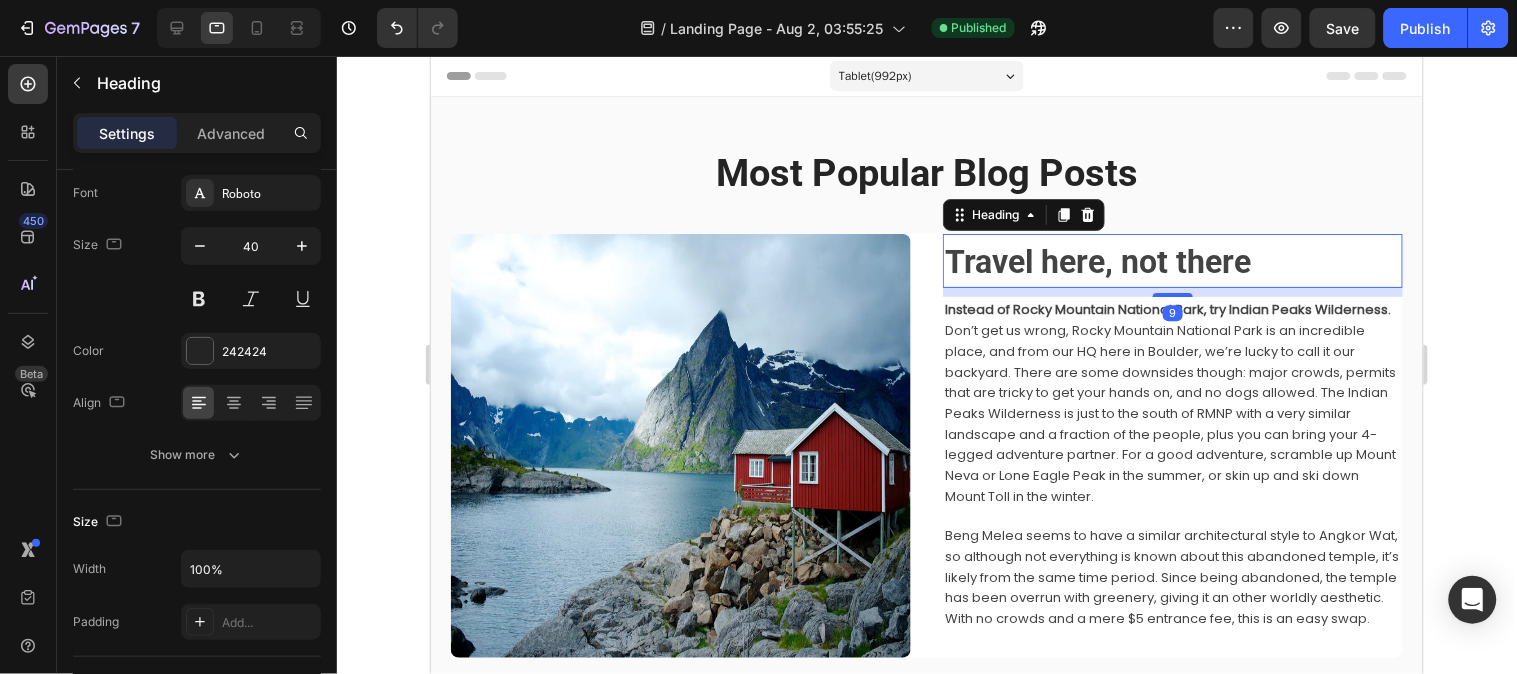 scroll, scrollTop: 0, scrollLeft: 0, axis: both 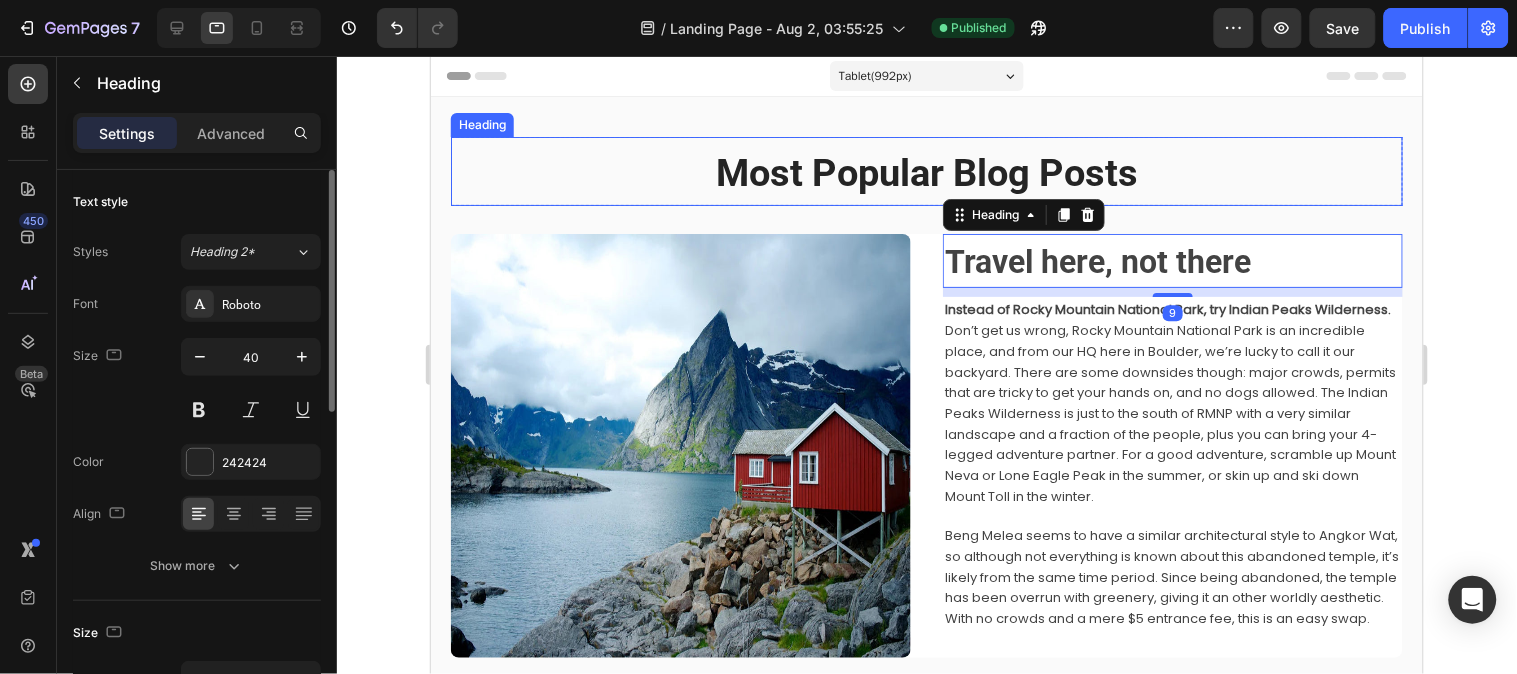 click on "⁠⁠⁠⁠⁠⁠⁠ Most Popular Blog Posts" at bounding box center [926, 170] 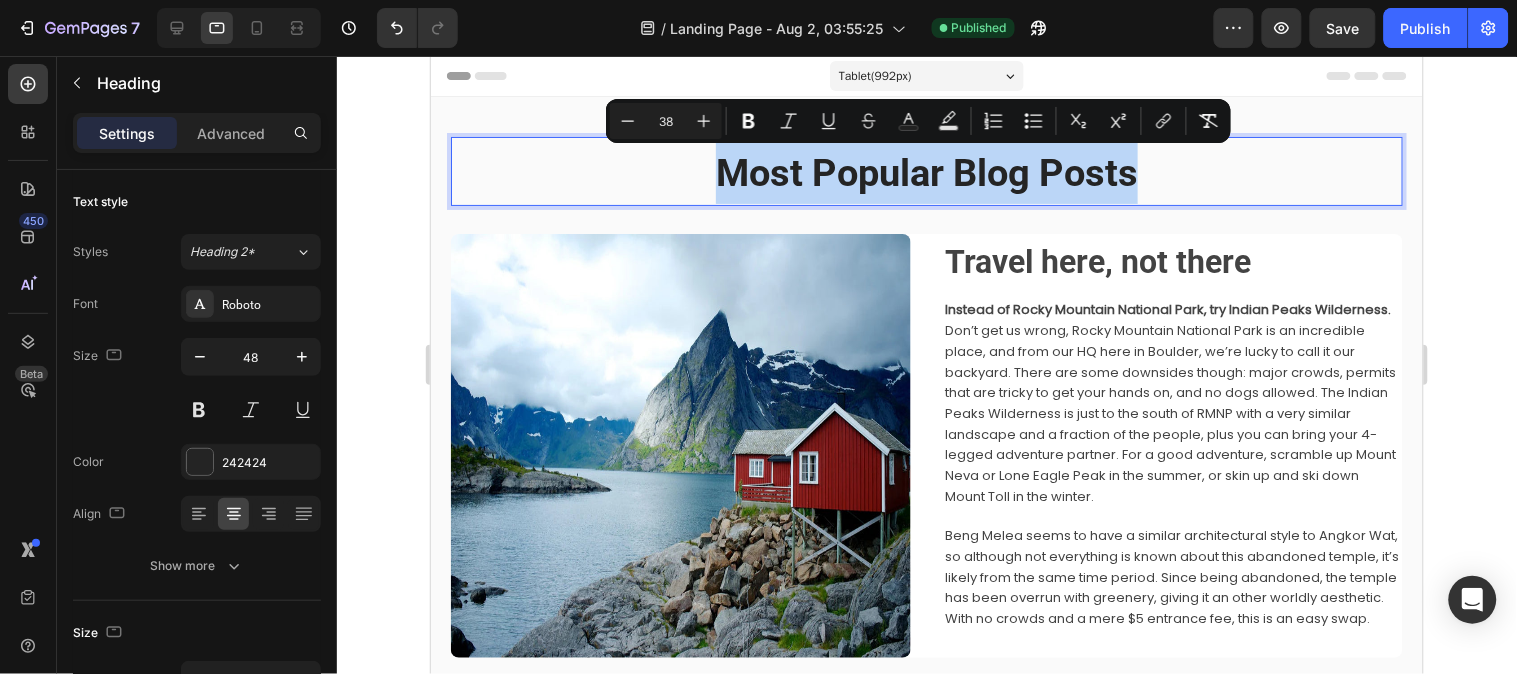 drag, startPoint x: 1143, startPoint y: 176, endPoint x: 687, endPoint y: 154, distance: 456.5304 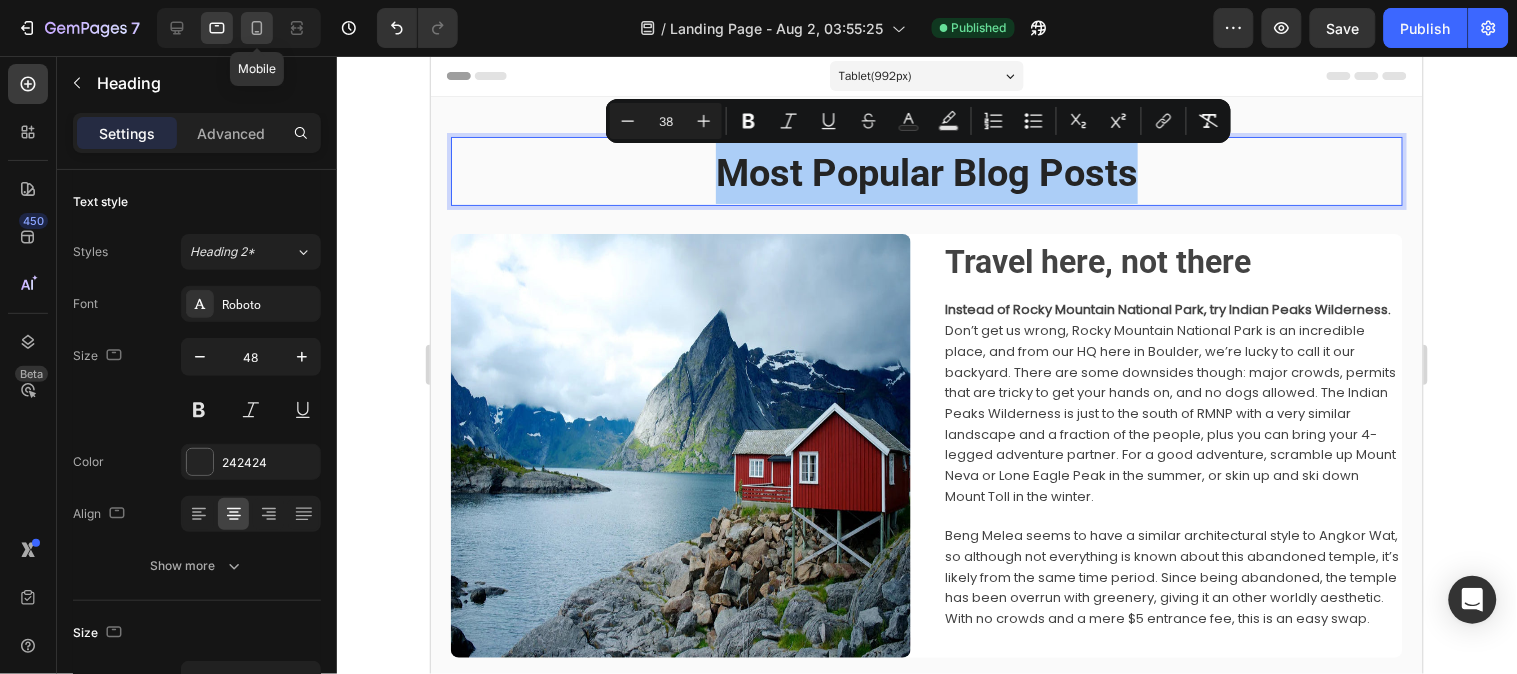 click 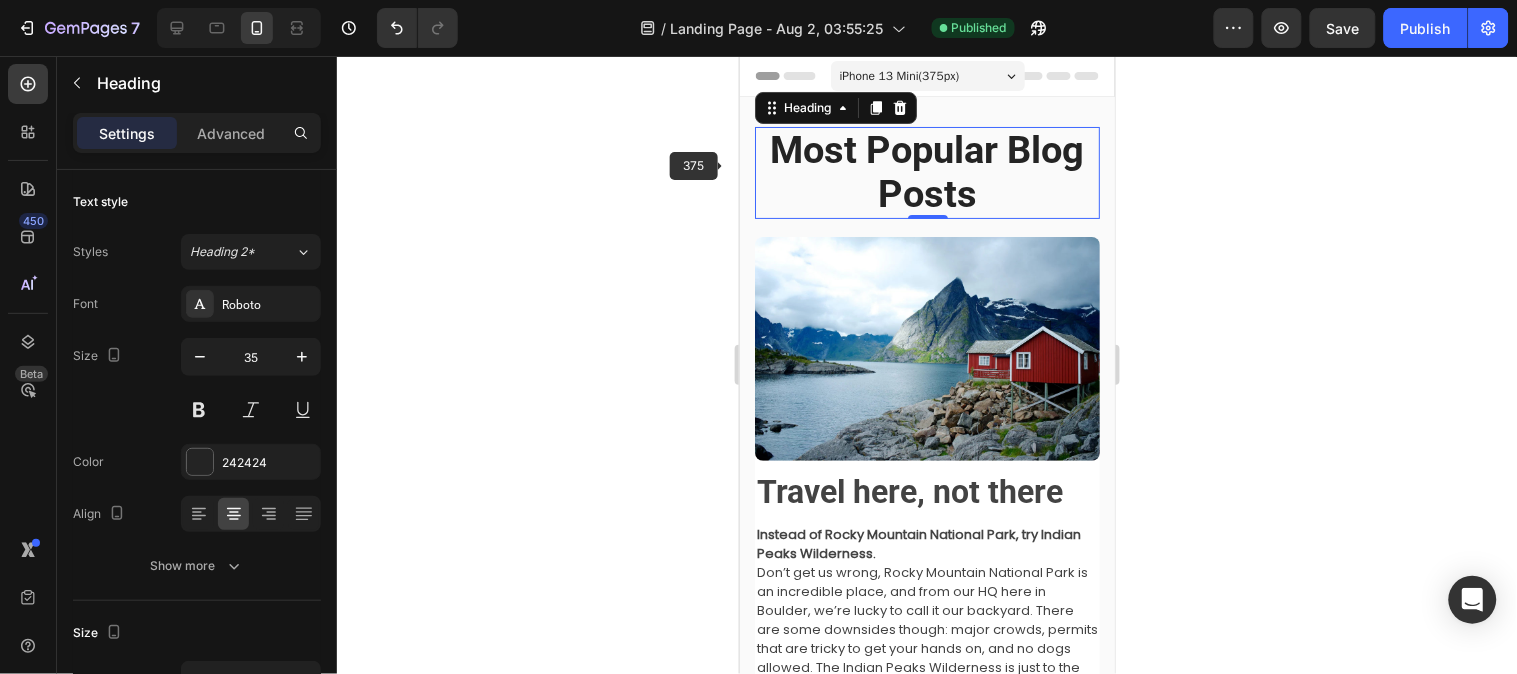 scroll, scrollTop: 1, scrollLeft: 0, axis: vertical 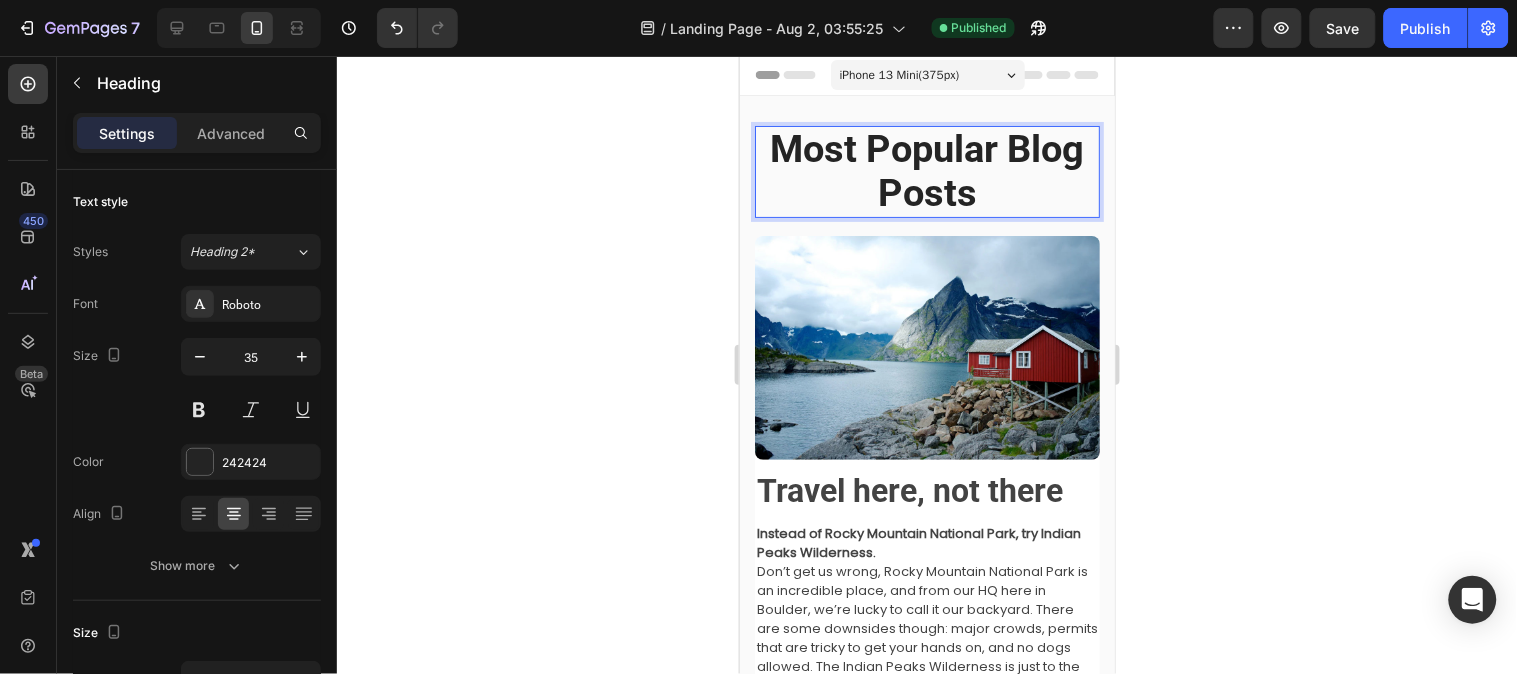 click on "Most Popular Blog Posts" at bounding box center [926, 171] 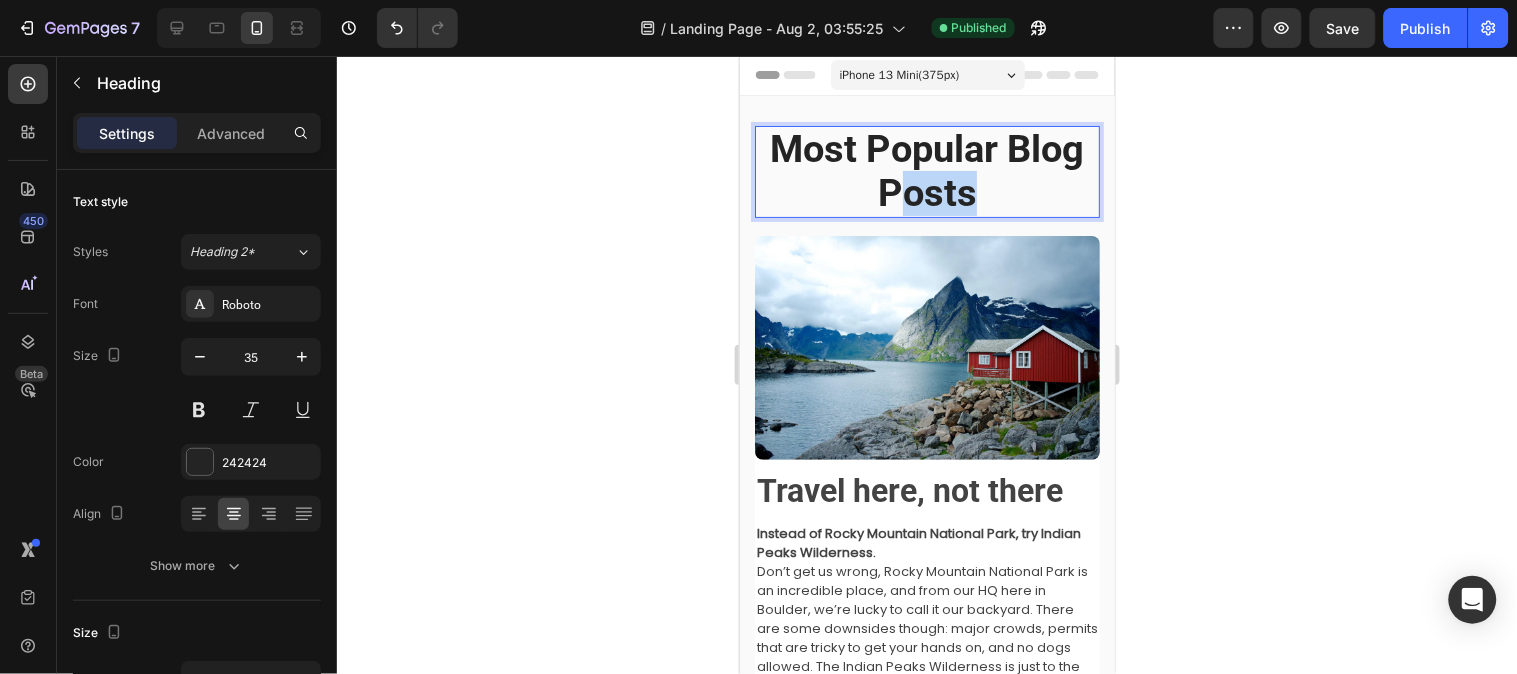 drag, startPoint x: 994, startPoint y: 196, endPoint x: 884, endPoint y: 177, distance: 111.62885 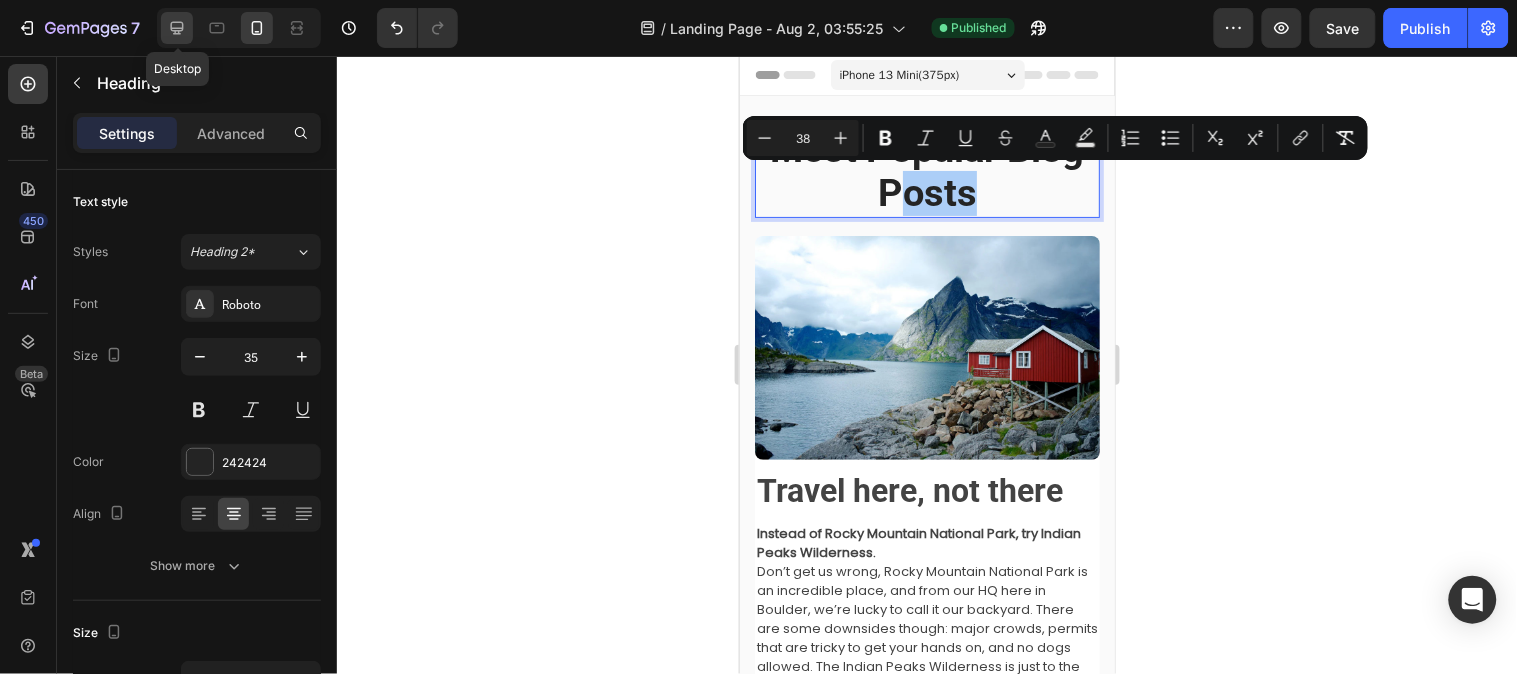 click 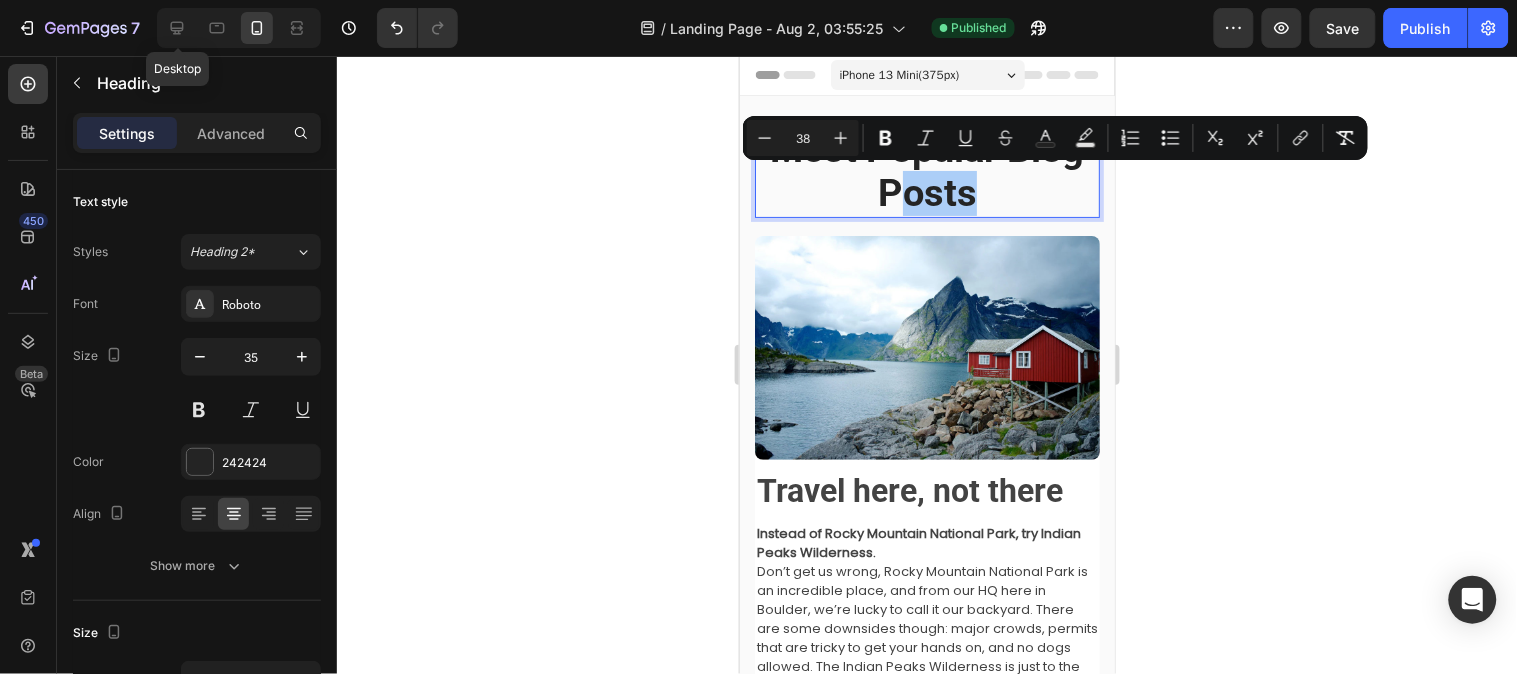 type on "55" 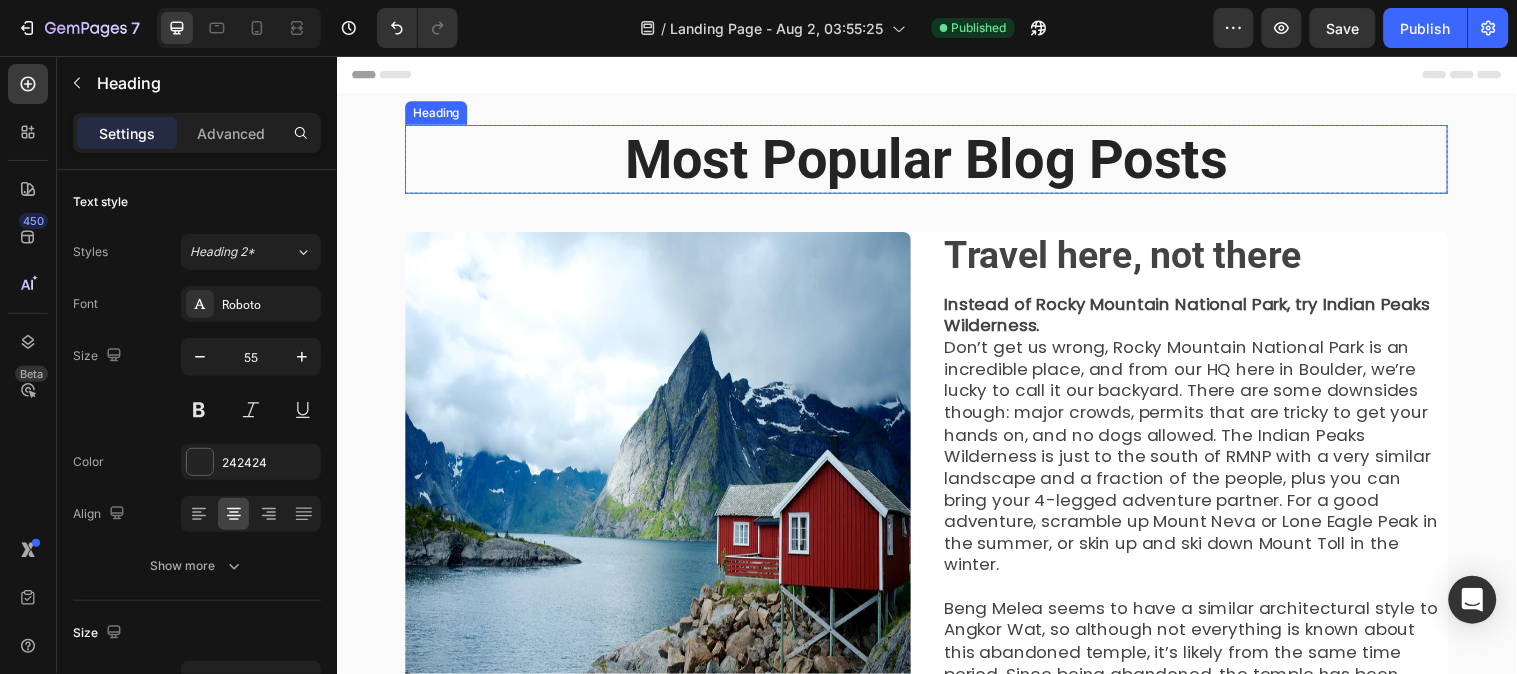 scroll, scrollTop: 0, scrollLeft: 0, axis: both 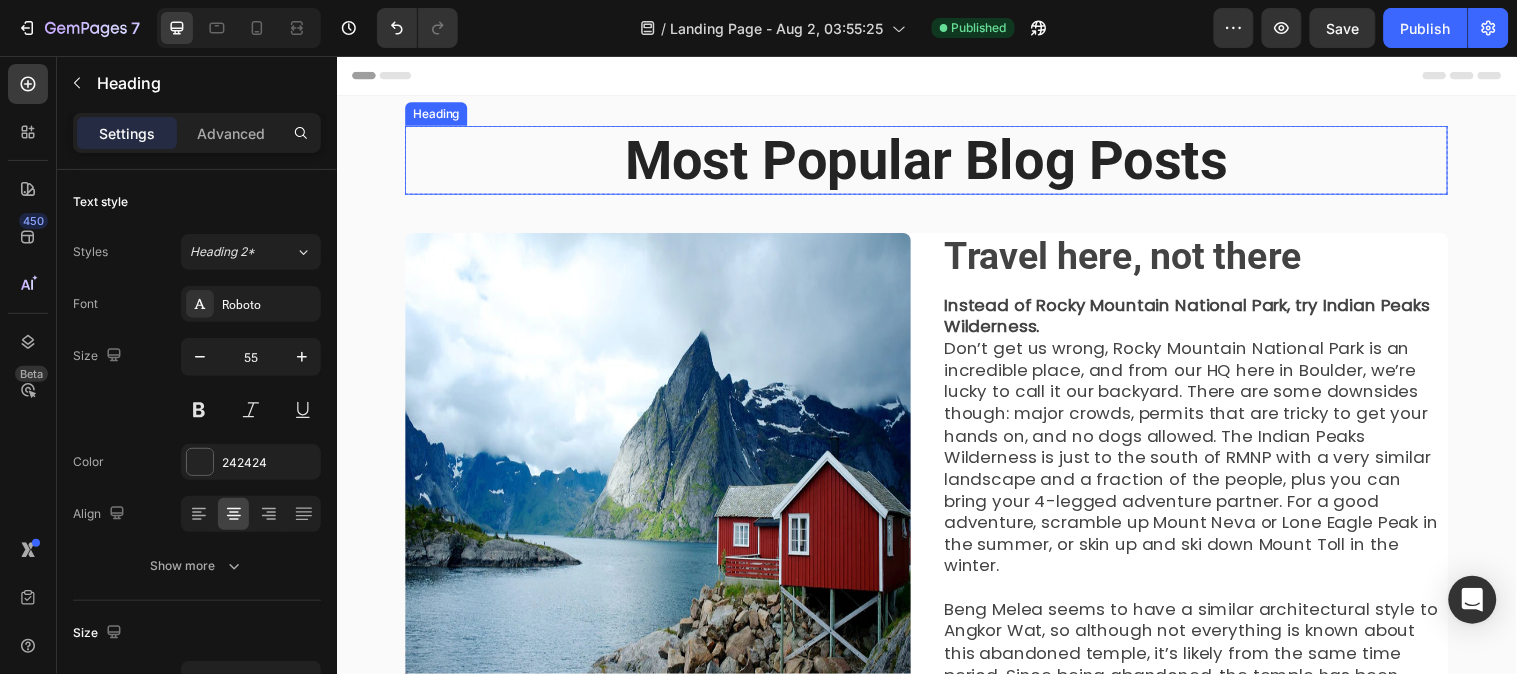 click on "Most Popular Blog Posts" at bounding box center (936, 161) 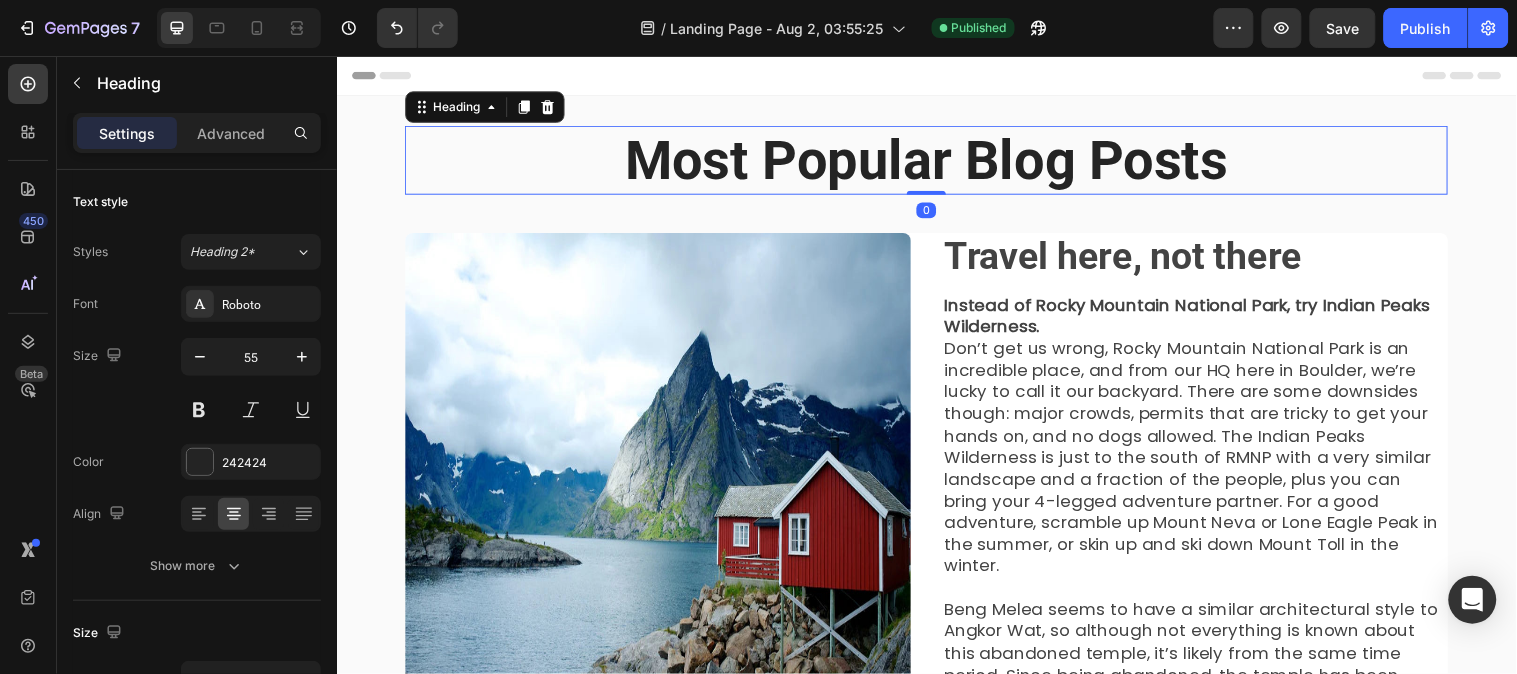 click on "Most Popular Blog Posts" at bounding box center (936, 161) 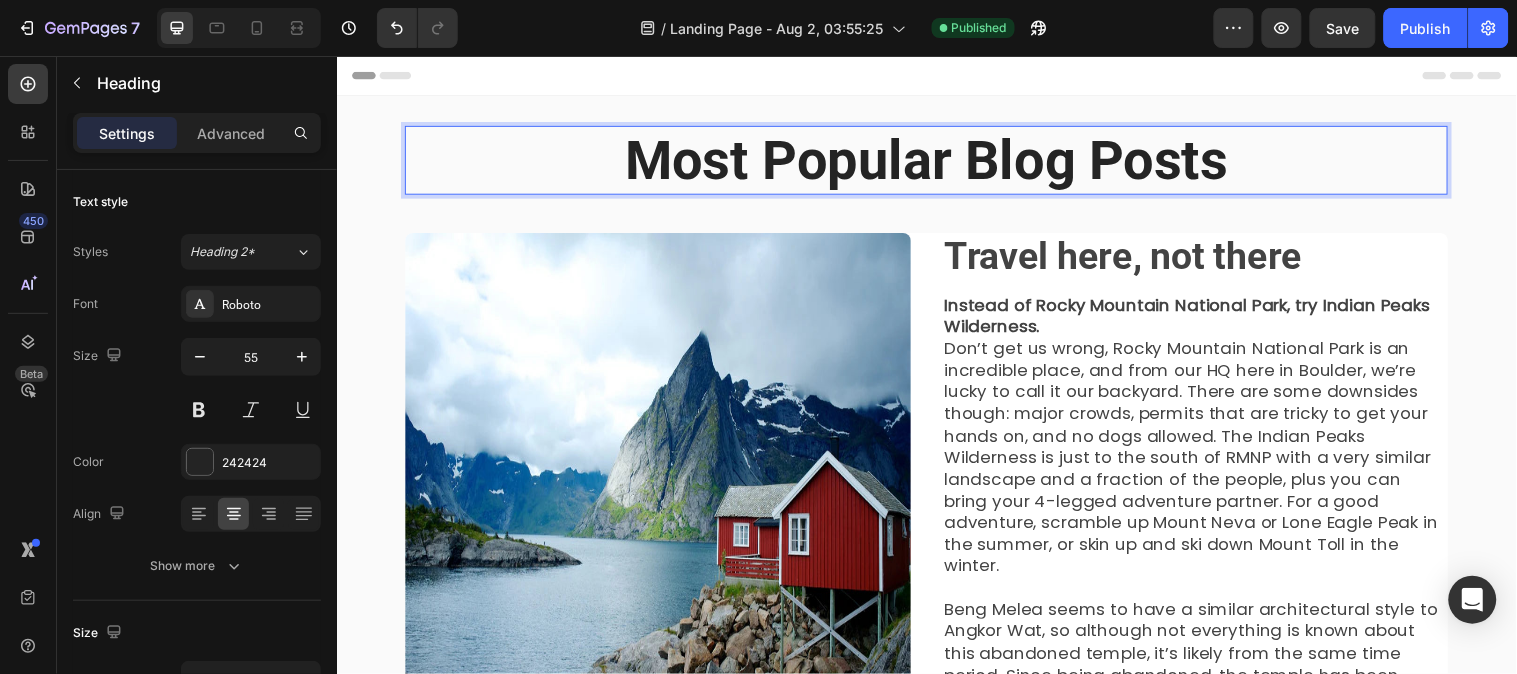 click on "Most Popular Blog Posts" at bounding box center (936, 161) 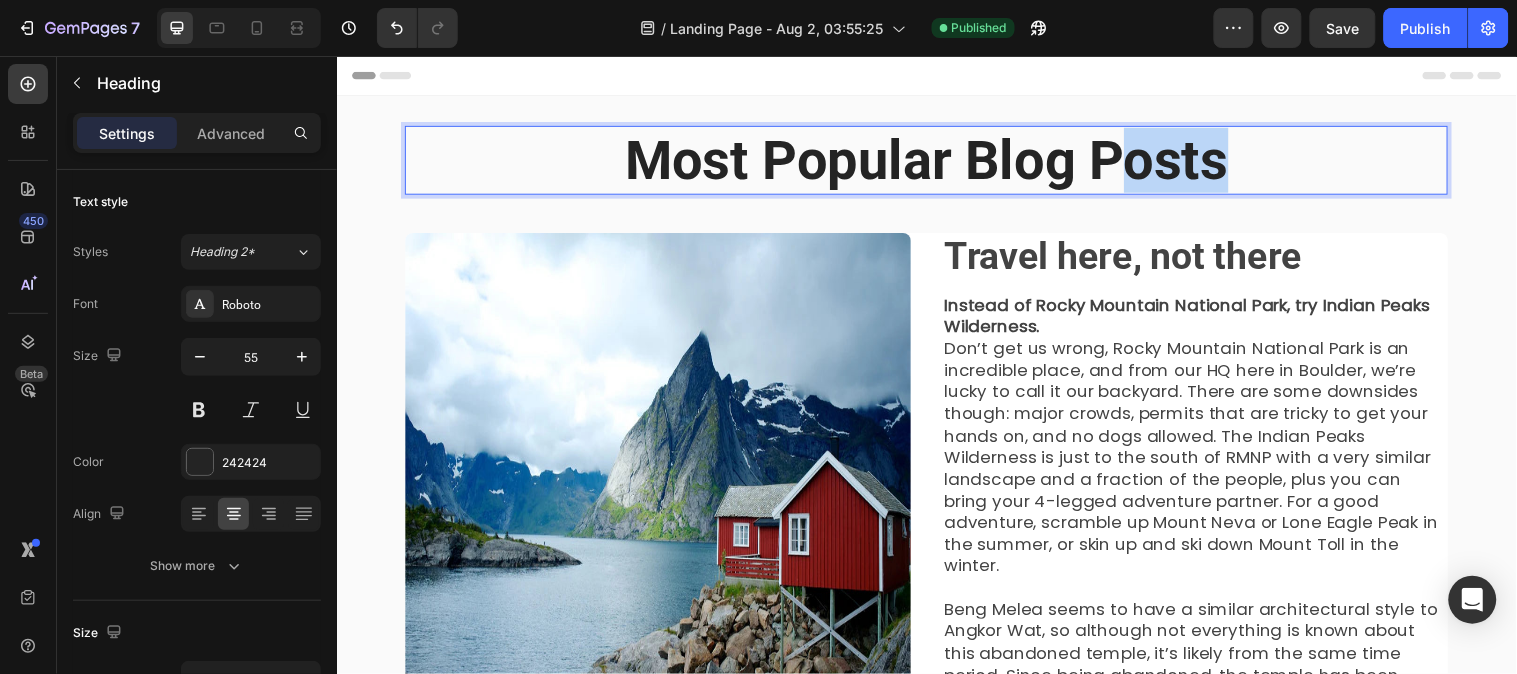 drag, startPoint x: 1278, startPoint y: 173, endPoint x: 1065, endPoint y: 174, distance: 213.00235 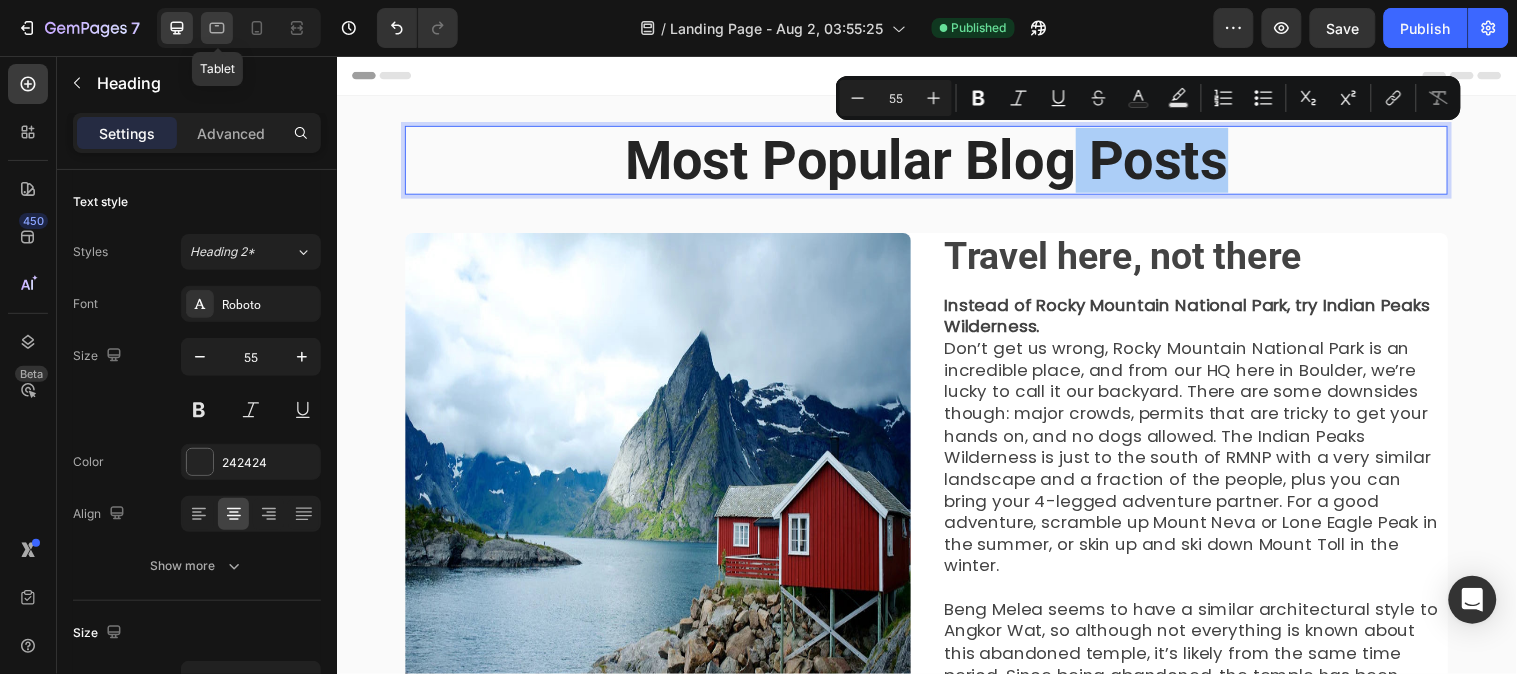 click 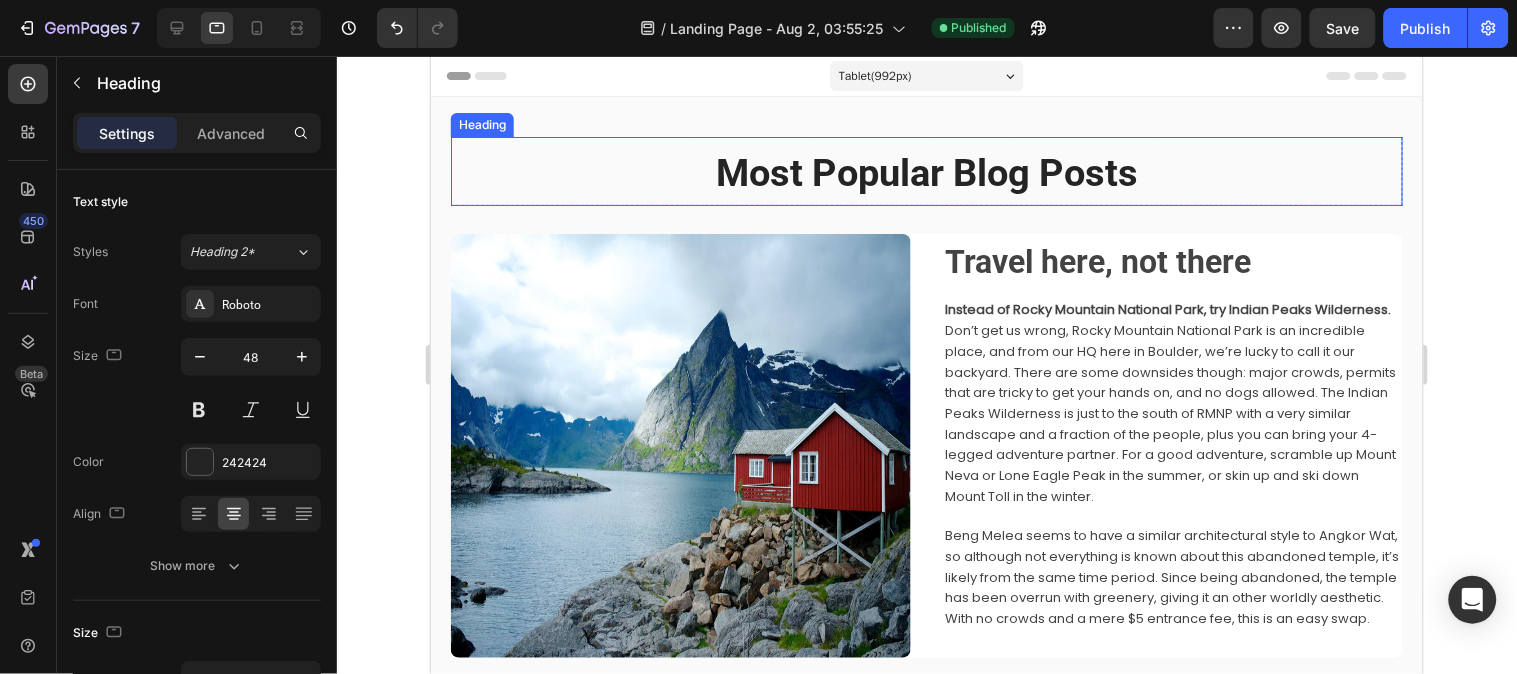 click on "Most Popular Blog Posts" at bounding box center (926, 172) 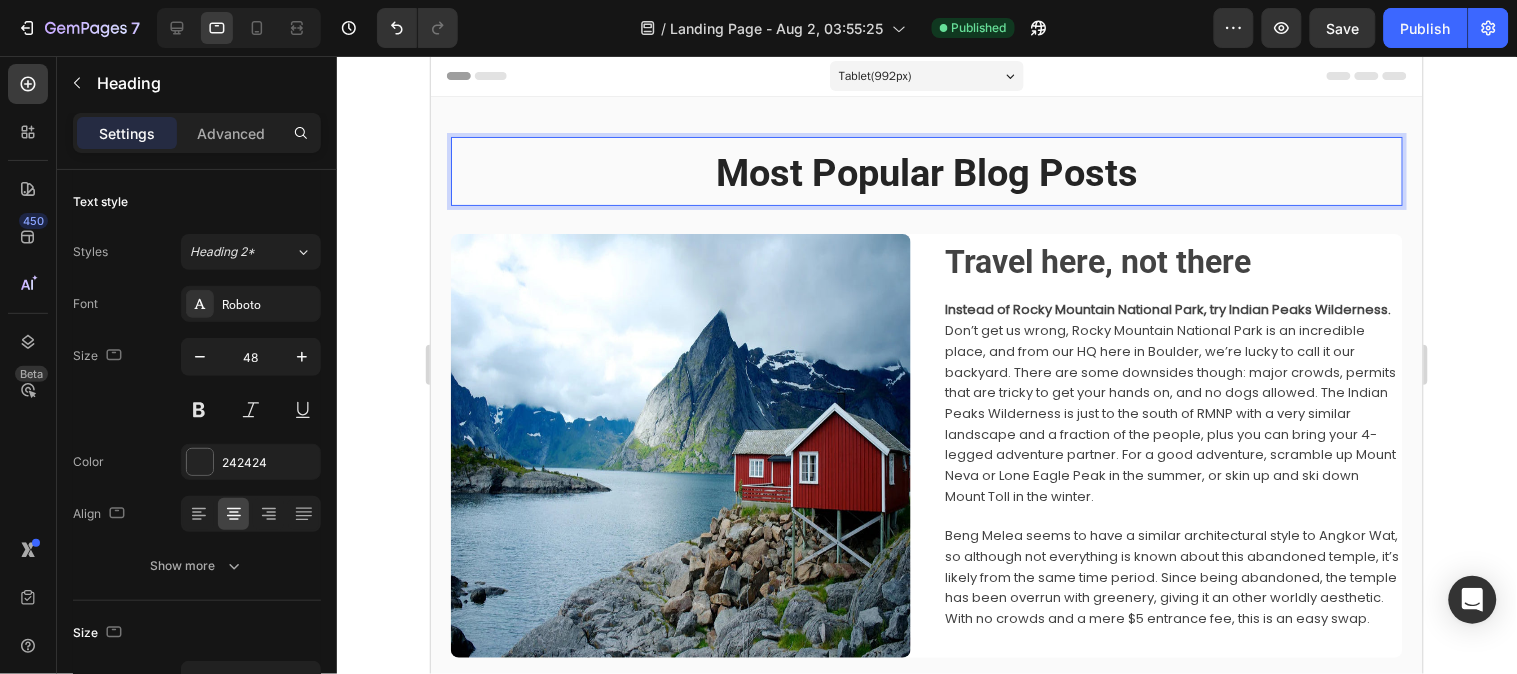 click on "Most Popular Blog Posts" at bounding box center [926, 170] 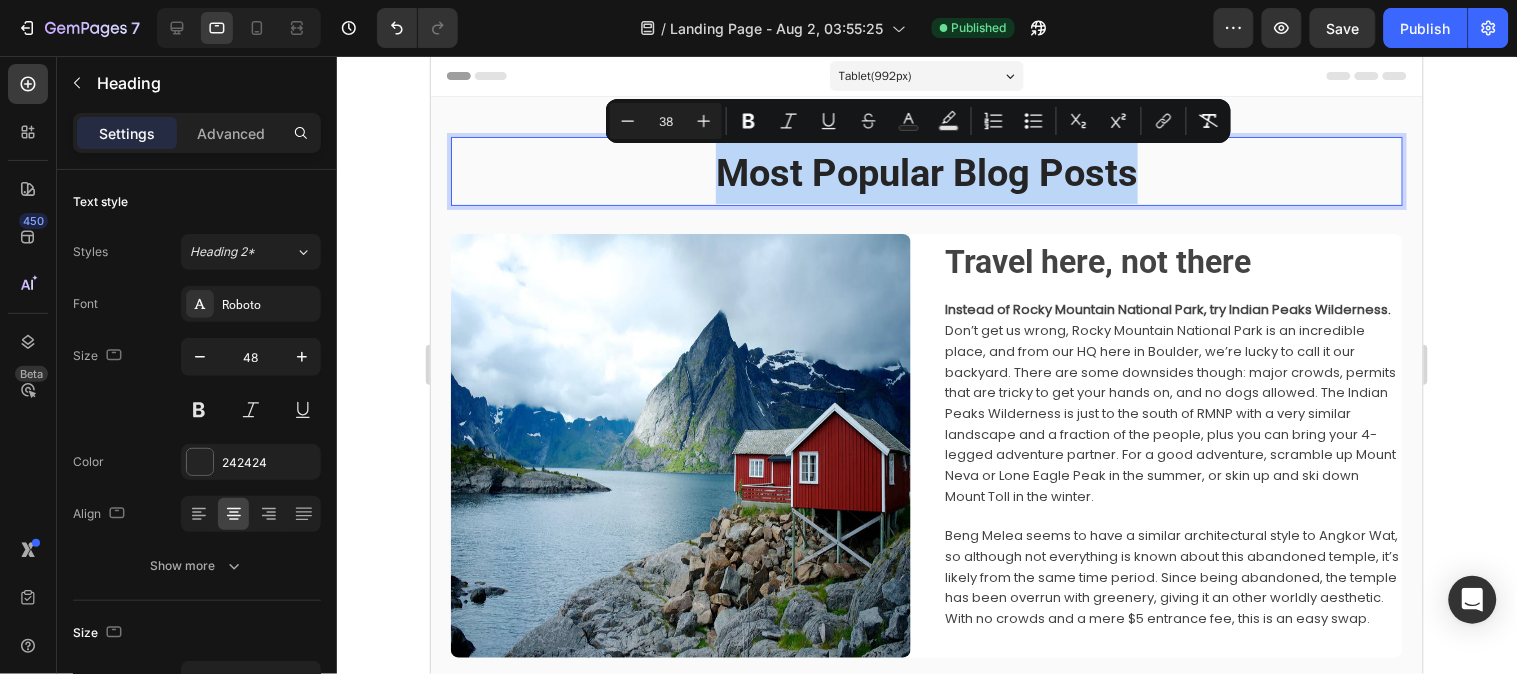 drag, startPoint x: 1204, startPoint y: 184, endPoint x: 699, endPoint y: 160, distance: 505.56998 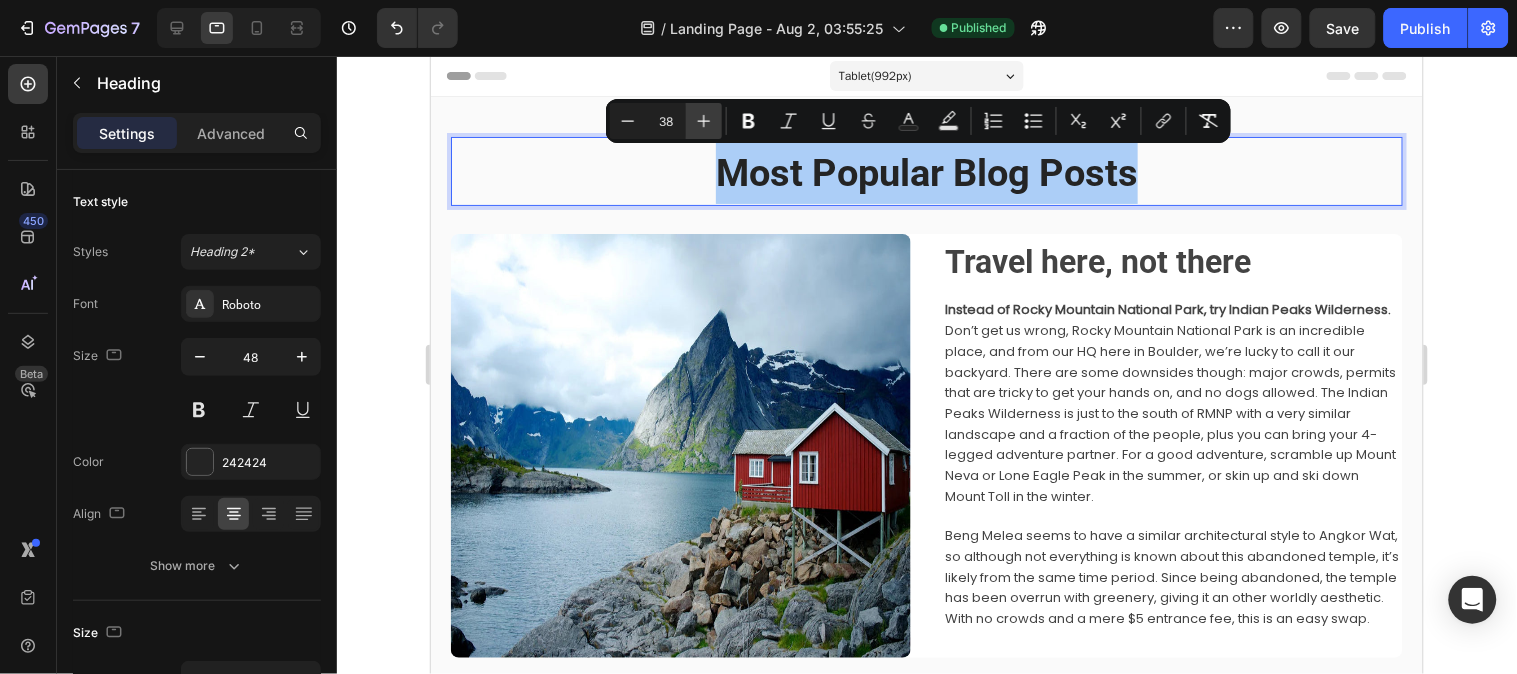 click 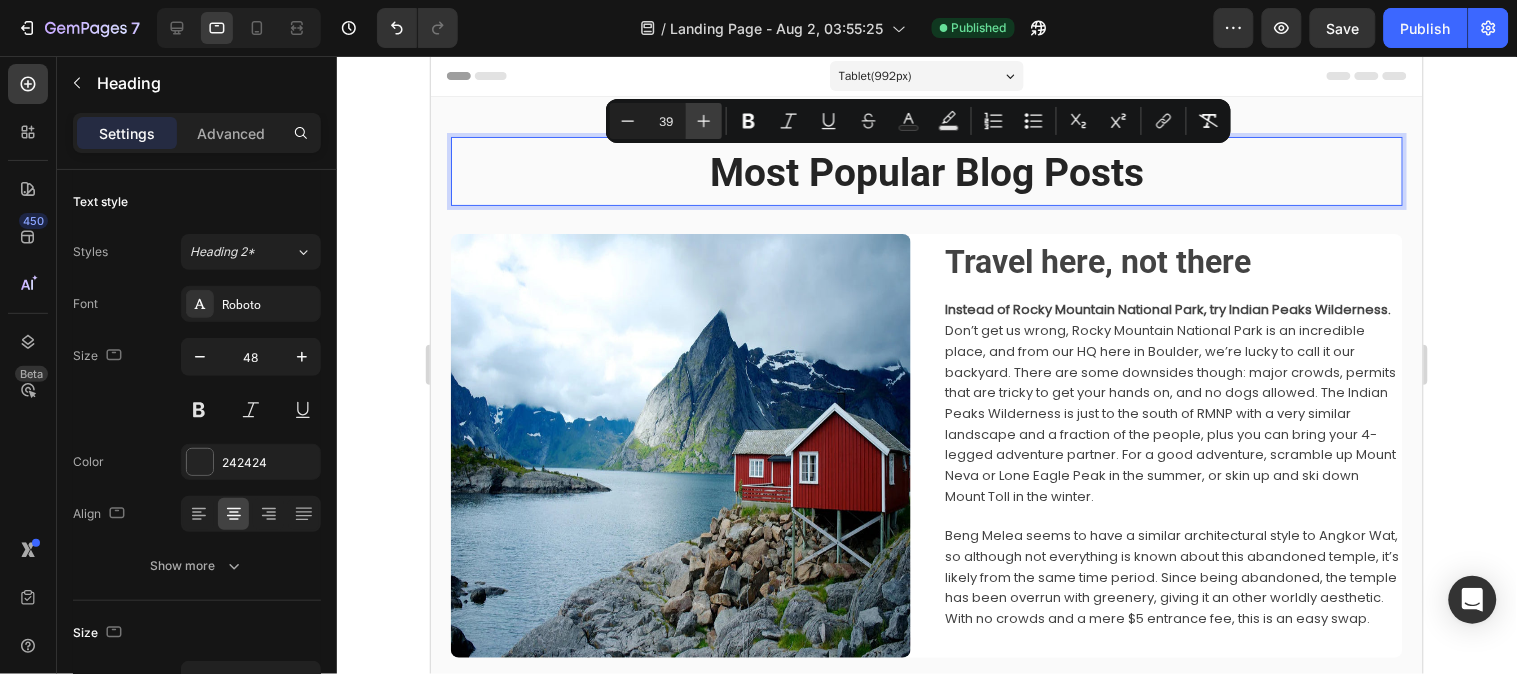 click 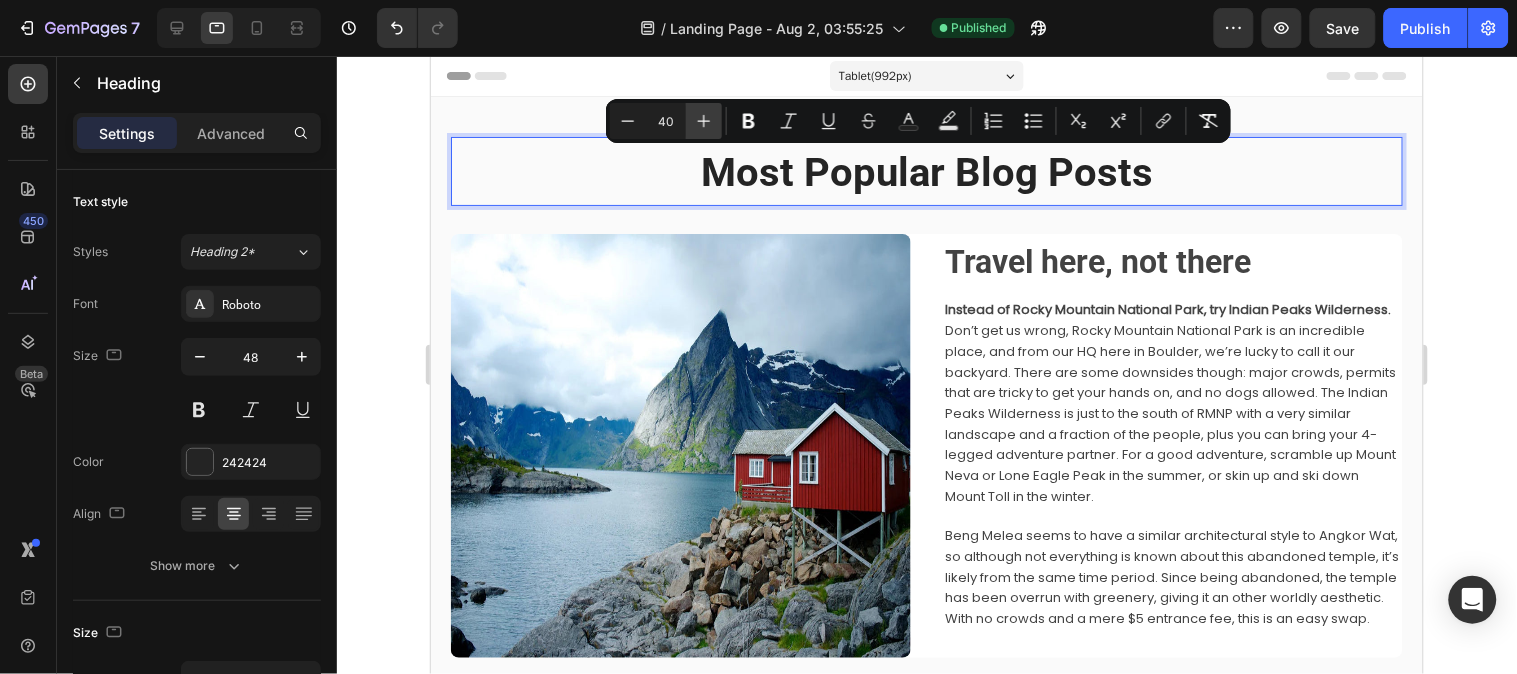 click 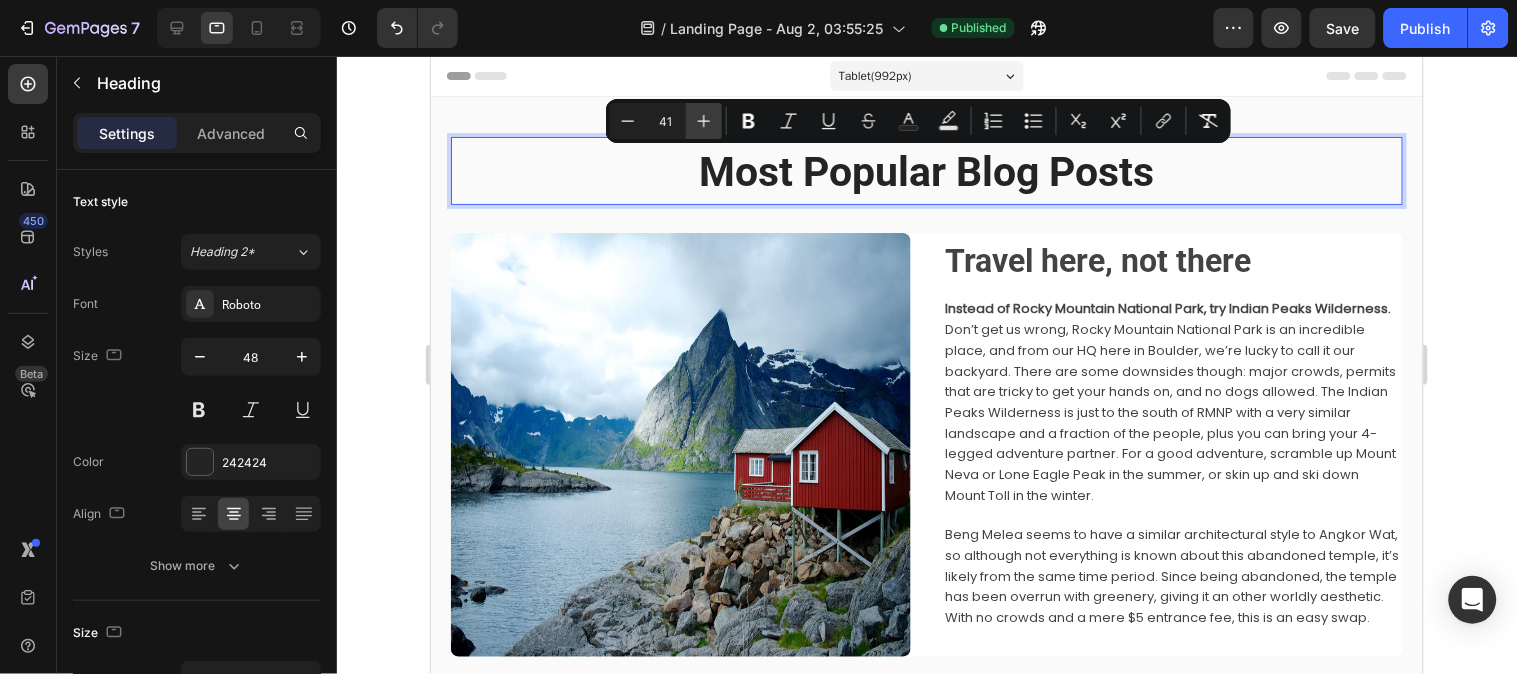click 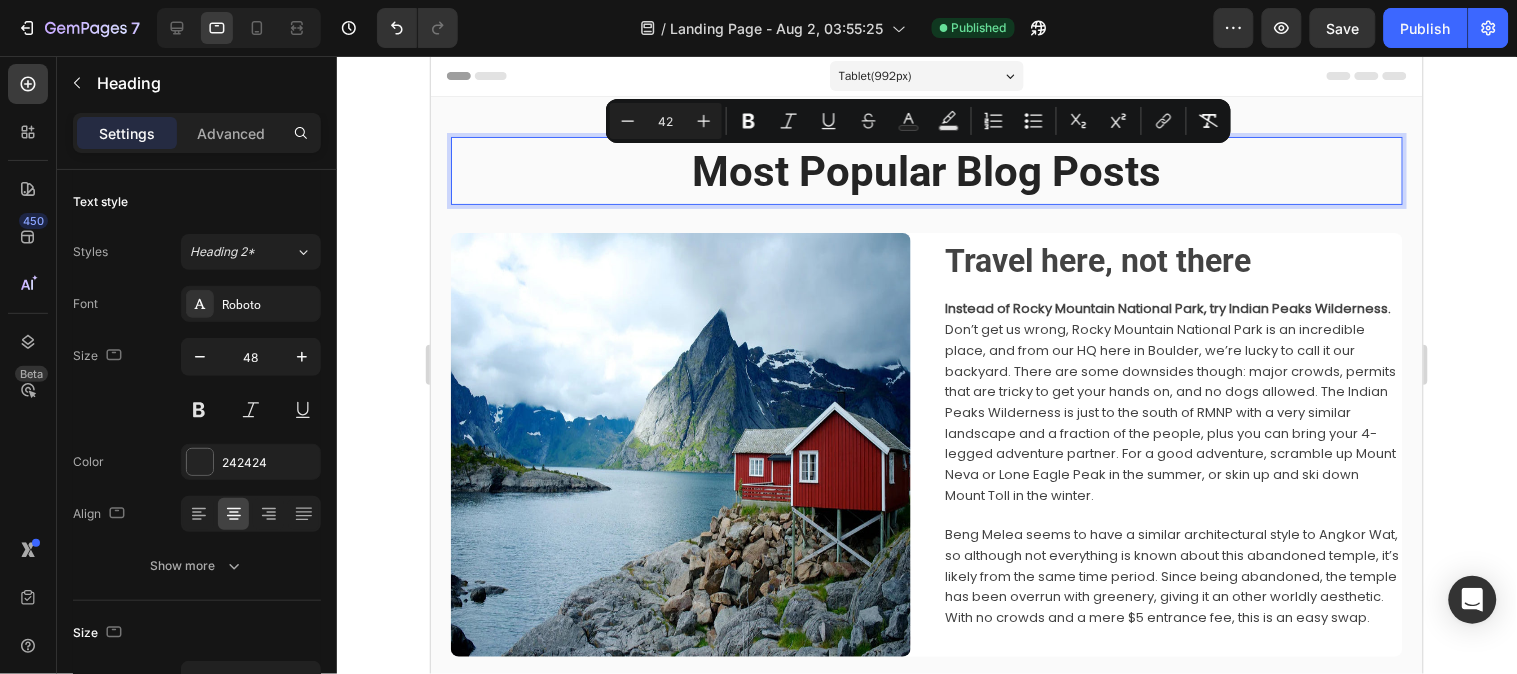 click on "Most Popular Blog Posts" at bounding box center [926, 170] 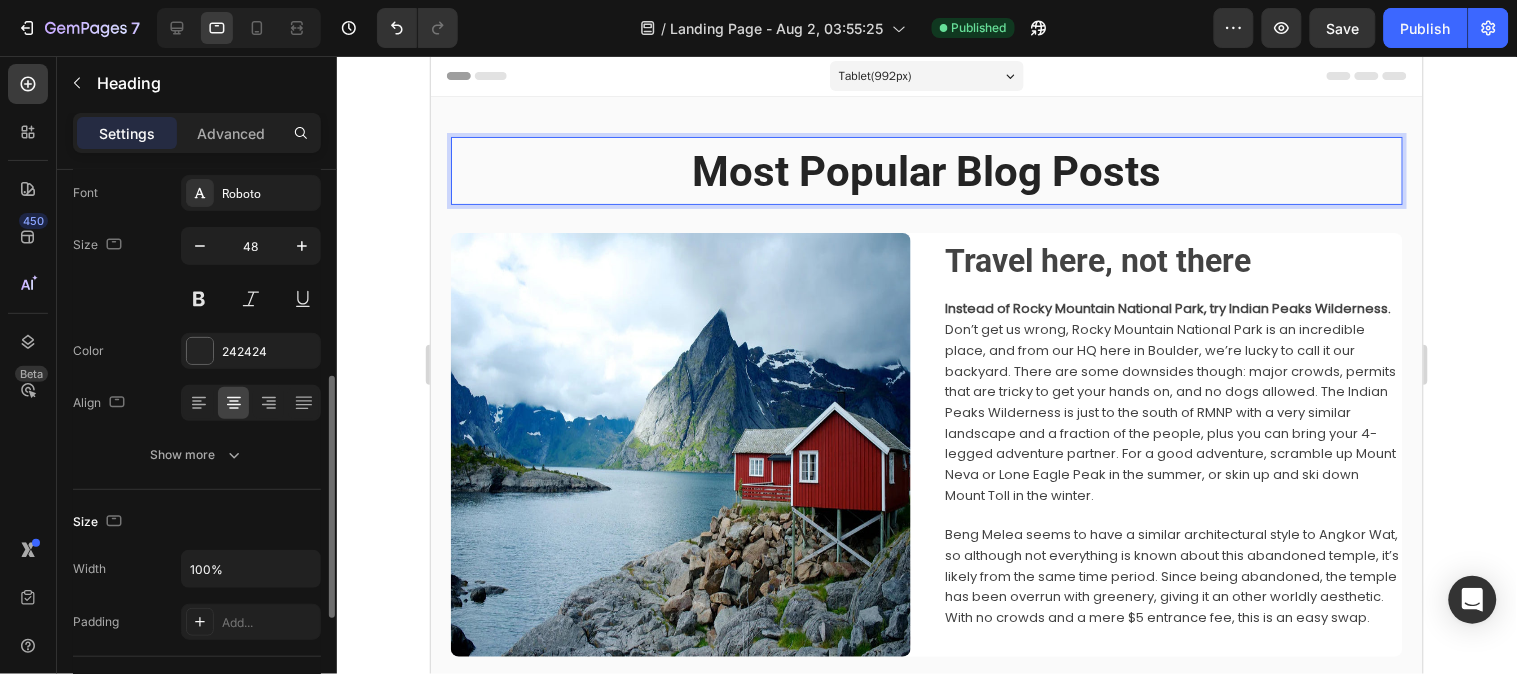 scroll, scrollTop: 222, scrollLeft: 0, axis: vertical 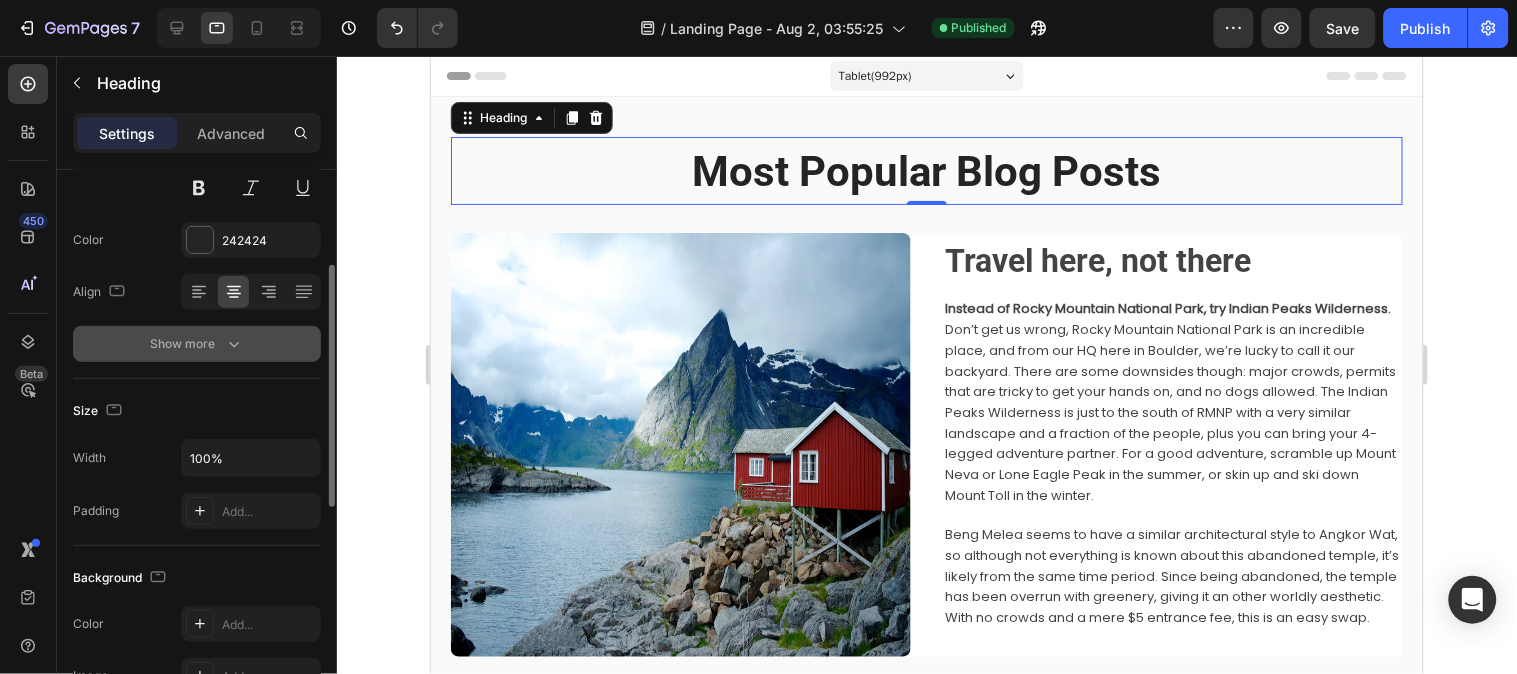 click on "Show more" at bounding box center [197, 344] 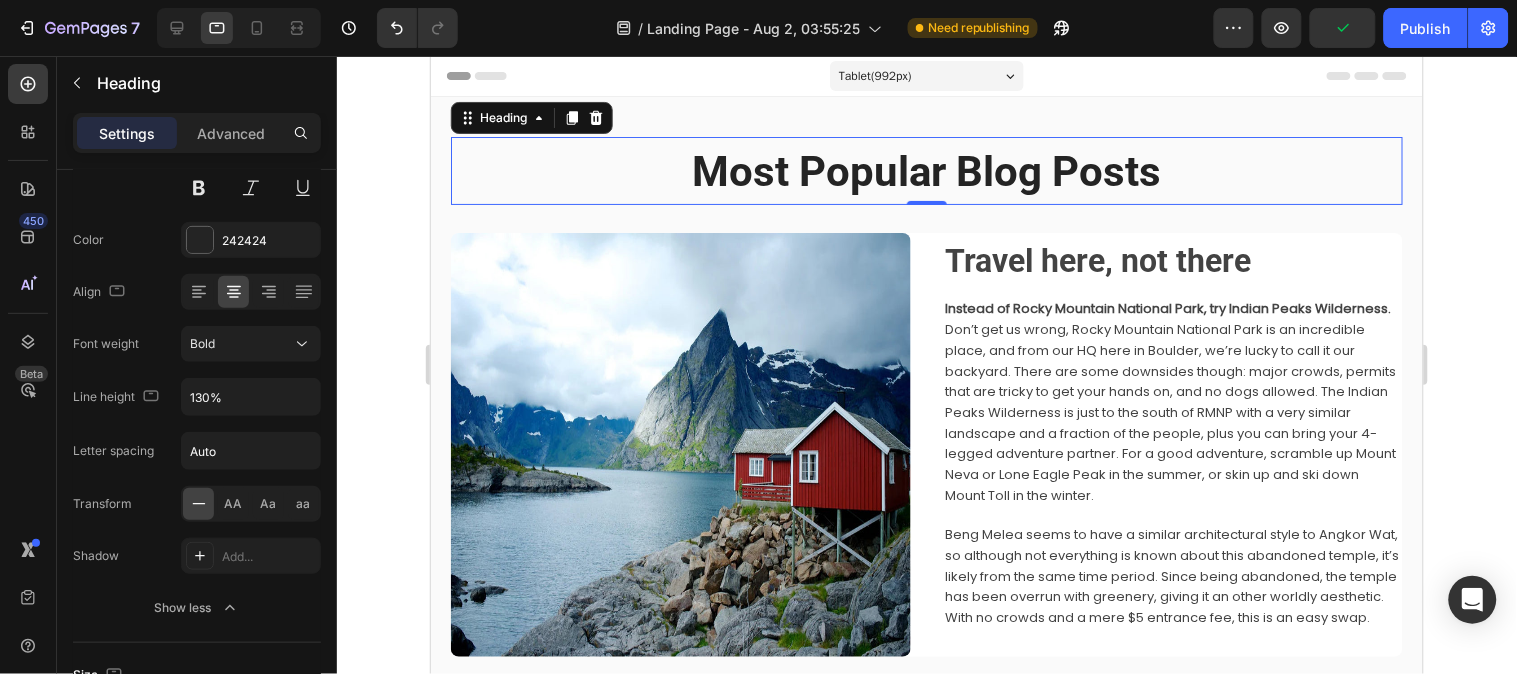 click on "450 Beta" at bounding box center (28, 297) 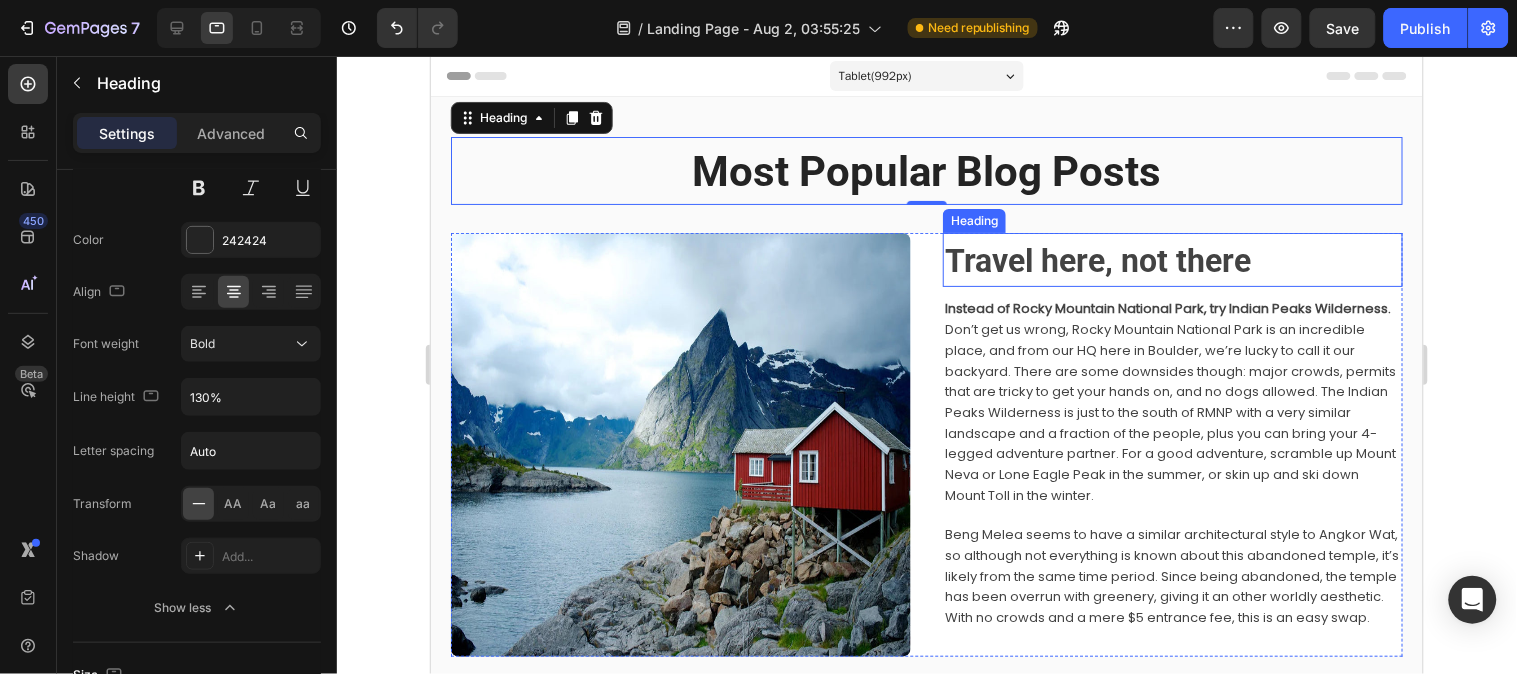 click on "Travel here, not there" at bounding box center [1097, 260] 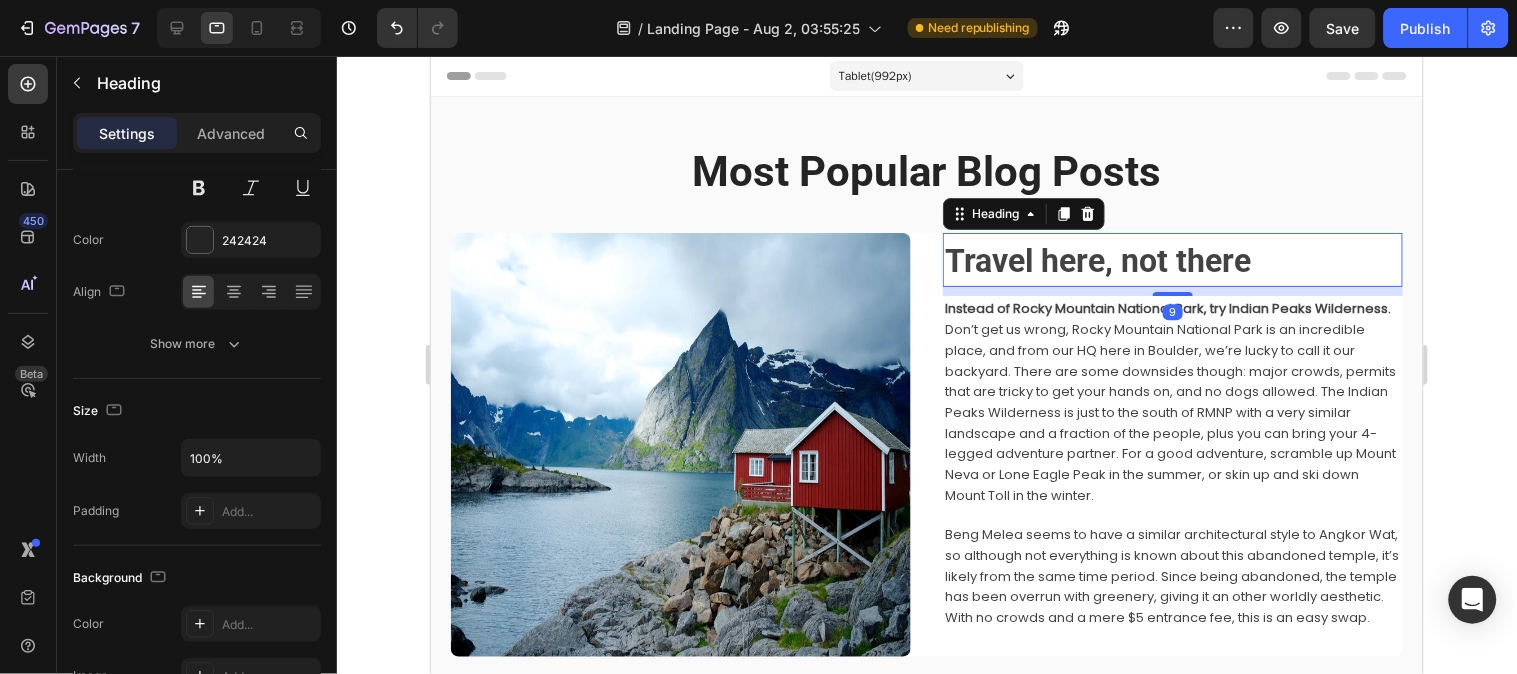 drag, startPoint x: 1253, startPoint y: 260, endPoint x: 1297, endPoint y: 262, distance: 44.04543 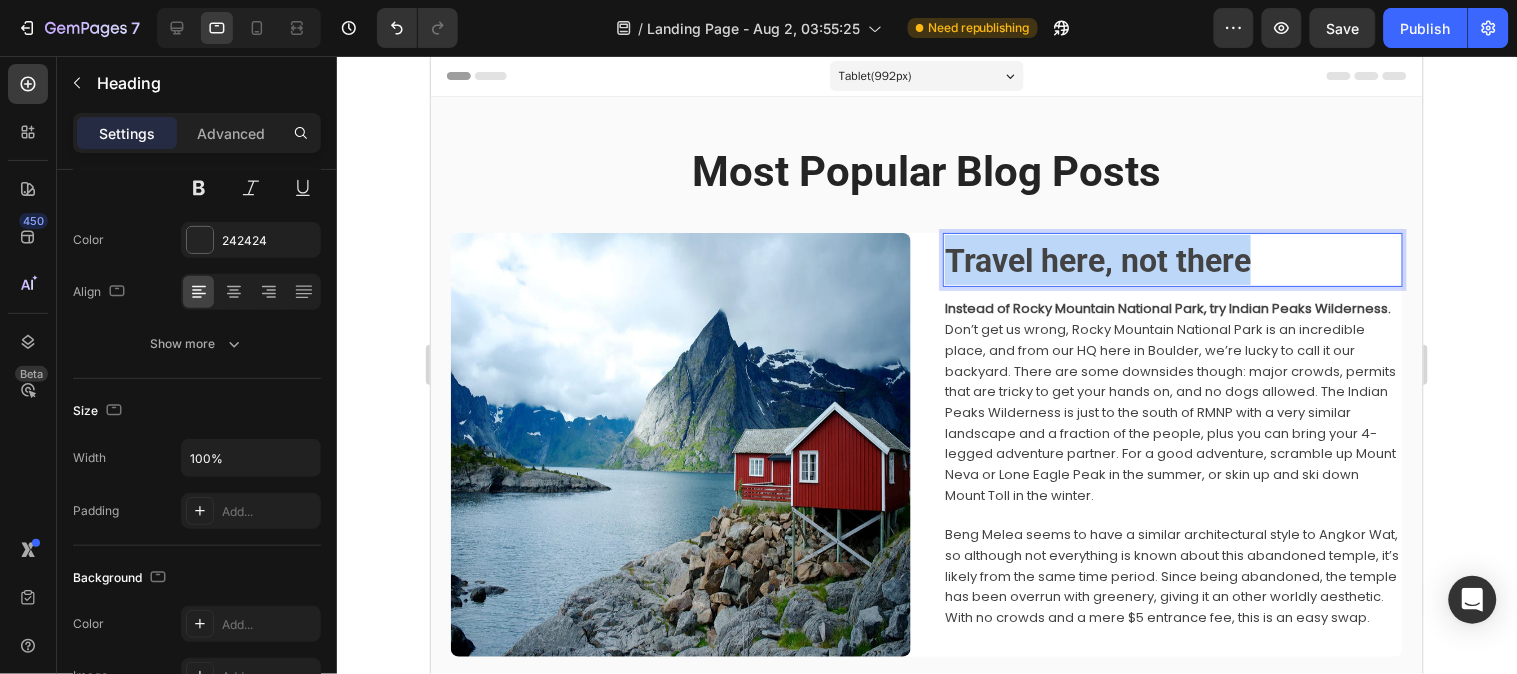 drag, startPoint x: 1297, startPoint y: 262, endPoint x: 936, endPoint y: 253, distance: 361.11218 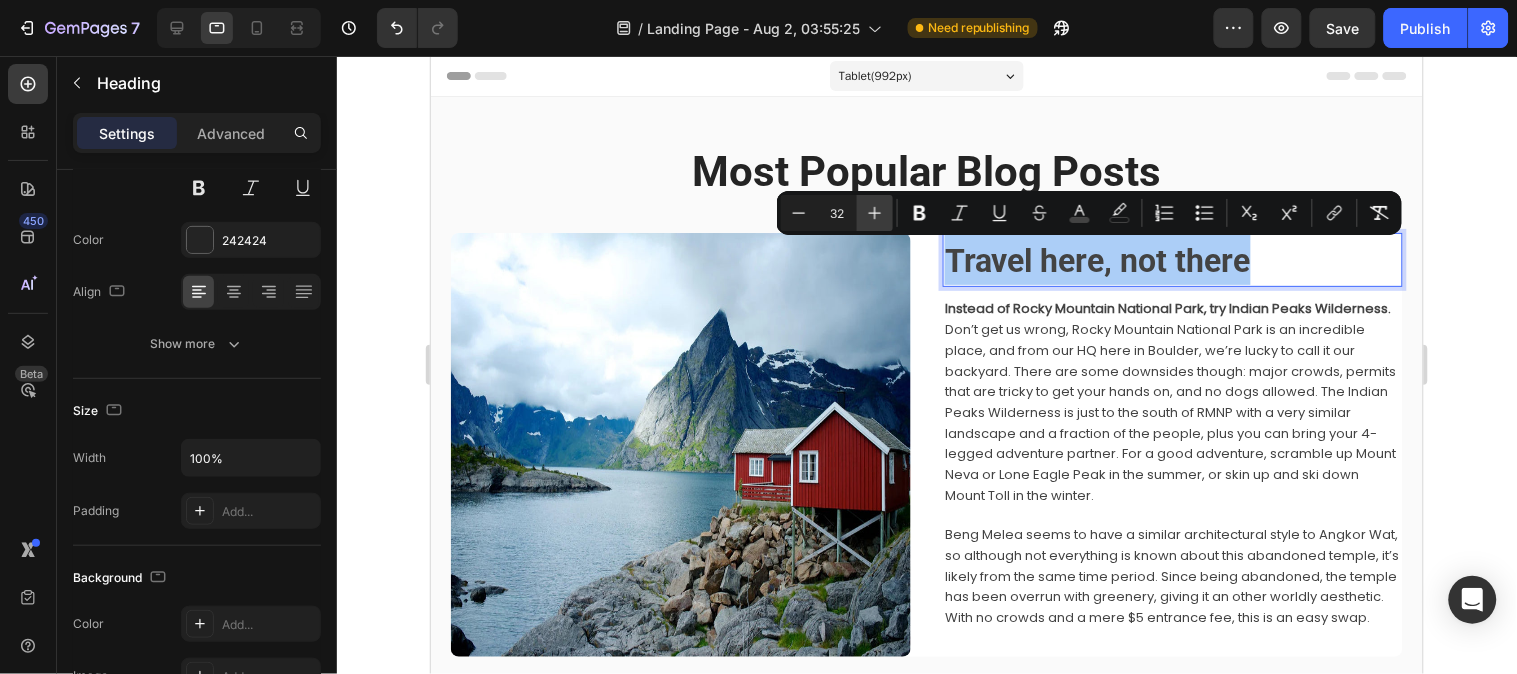 click 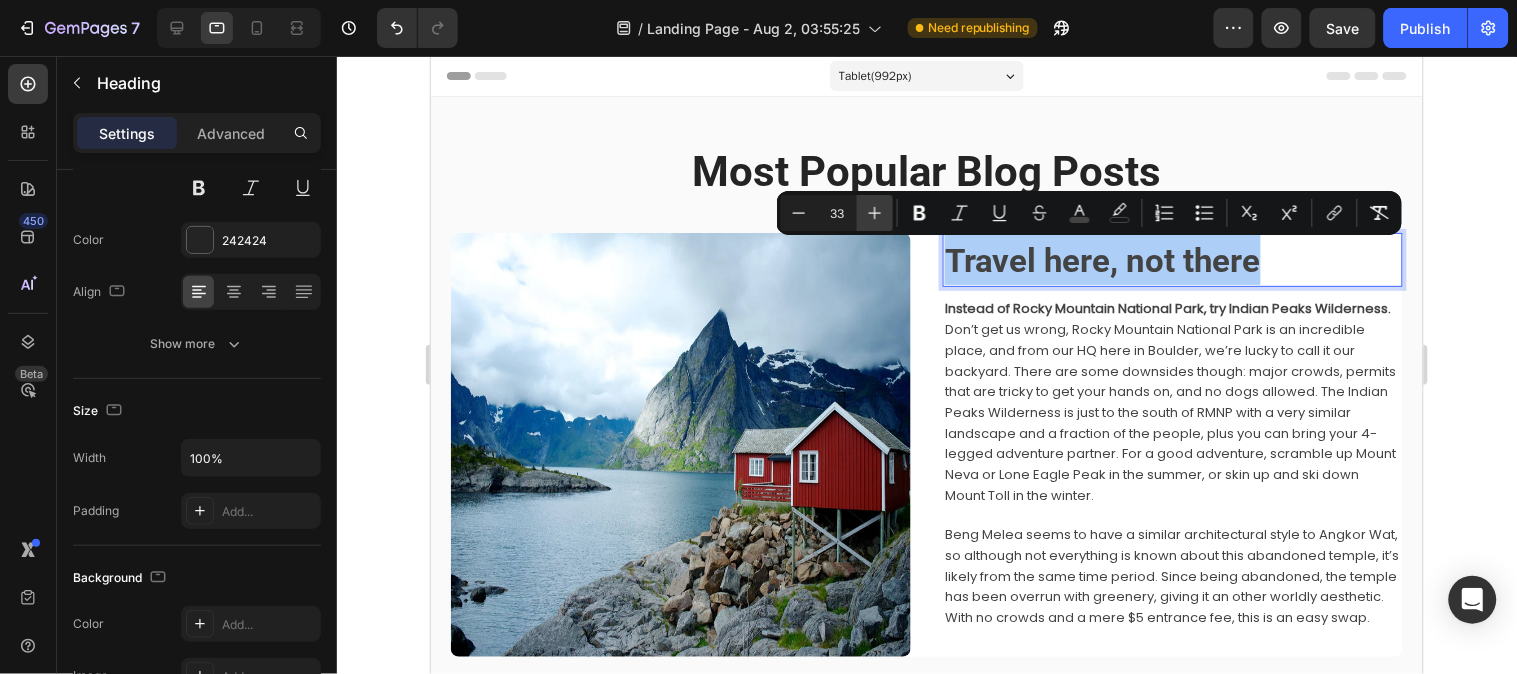 click 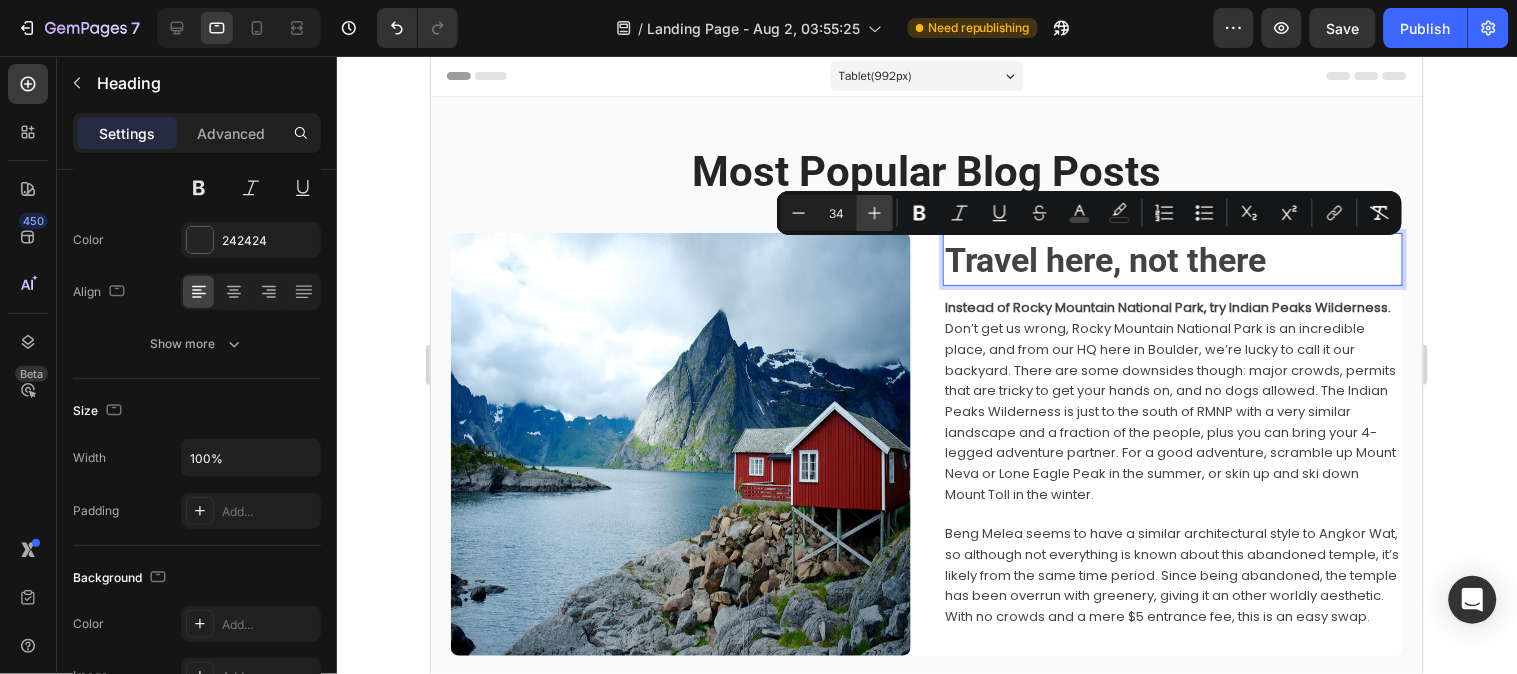 click 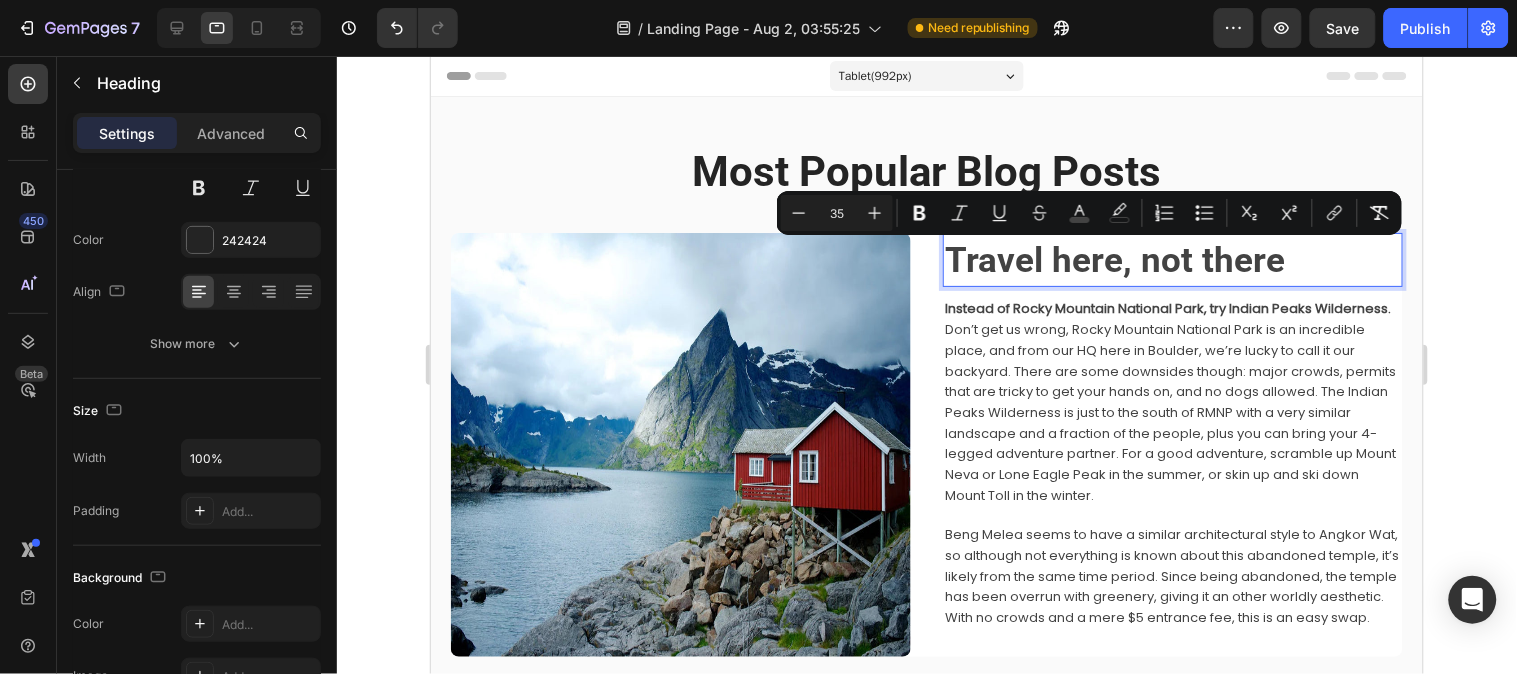 click on "Travel here, not there" at bounding box center (1172, 259) 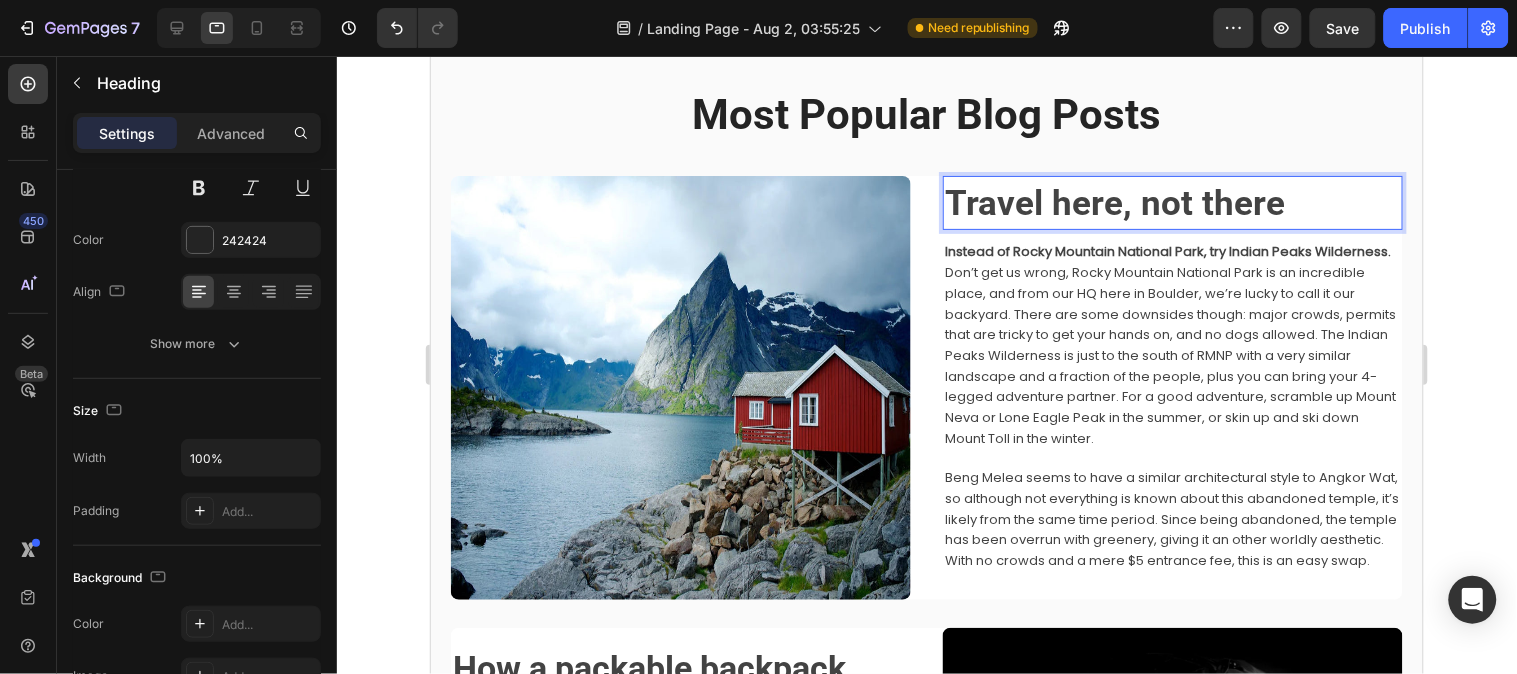 scroll, scrollTop: 111, scrollLeft: 0, axis: vertical 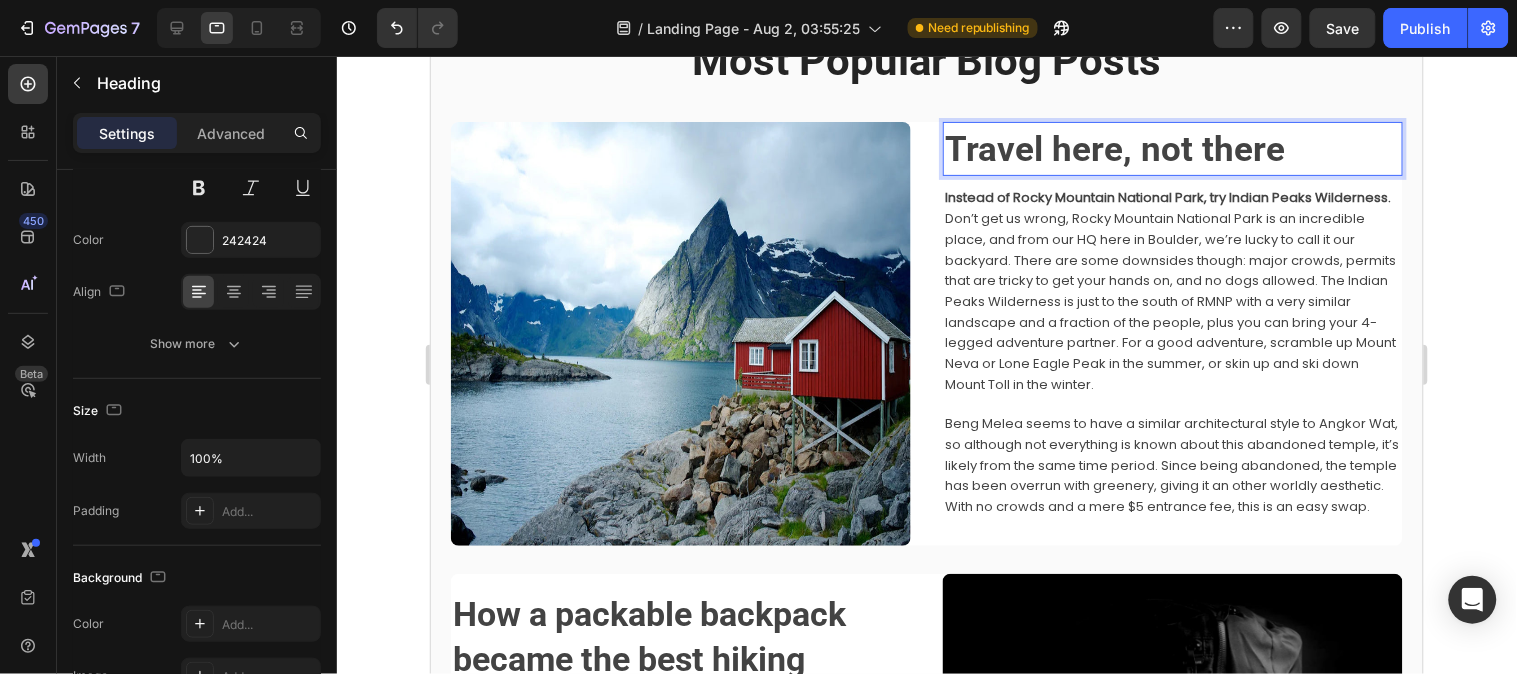 click on "Don’t get us wrong, Rocky Mountain National Park is an incredible place, and from our HQ here in Boulder, we’re lucky to call it our backyard. There are some downsides though: major crowds, permits that are tricky to get your hands on, and no dogs allowed. The Indian Peaks Wilderness is just to the south of RMNP with a very similar landscape and a fraction of the people, plus you can bring your 4-legged adventure partner. For a good adventure, scramble up Mount Neva or Lone Eagle Peak in the summer, or skin up and ski down Mount Toll in the winter." at bounding box center [1169, 300] 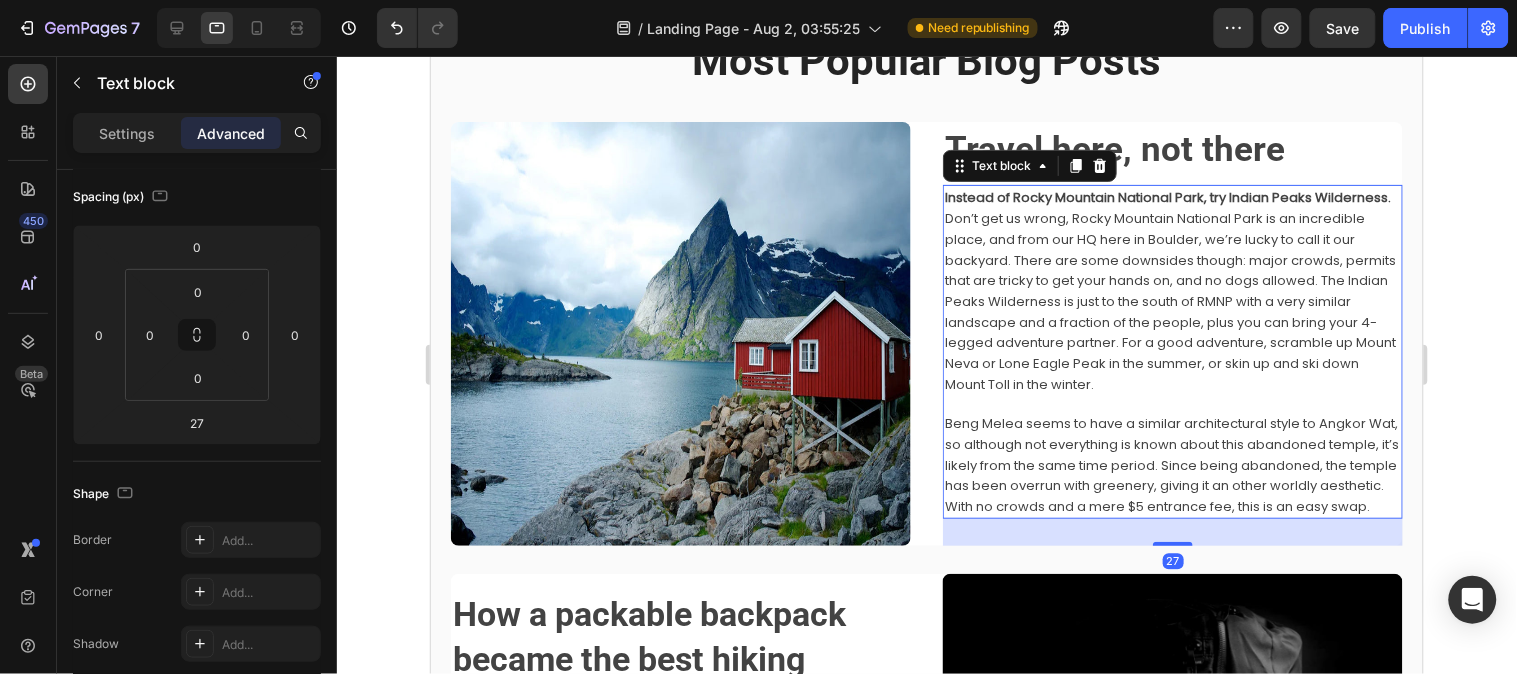 scroll, scrollTop: 0, scrollLeft: 0, axis: both 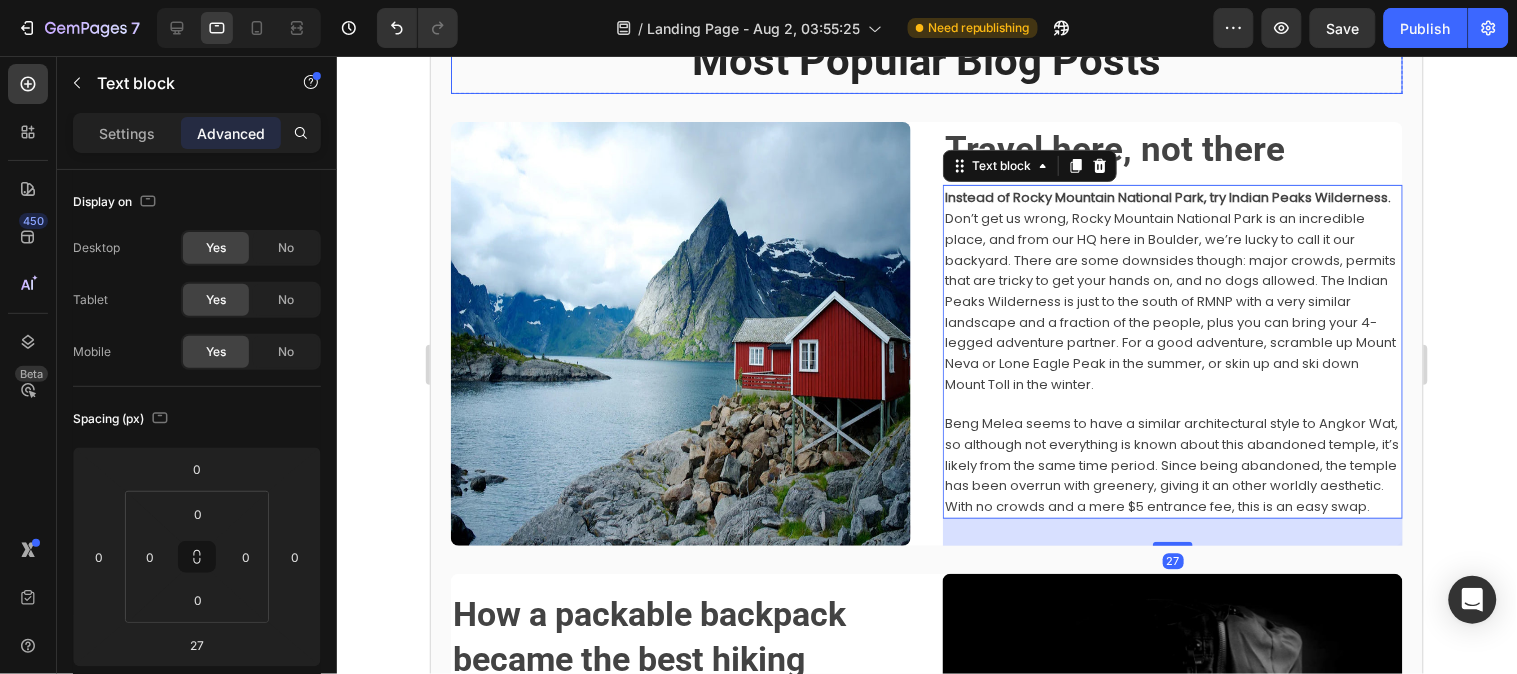 click on "Most Popular Blog Posts" at bounding box center (926, 59) 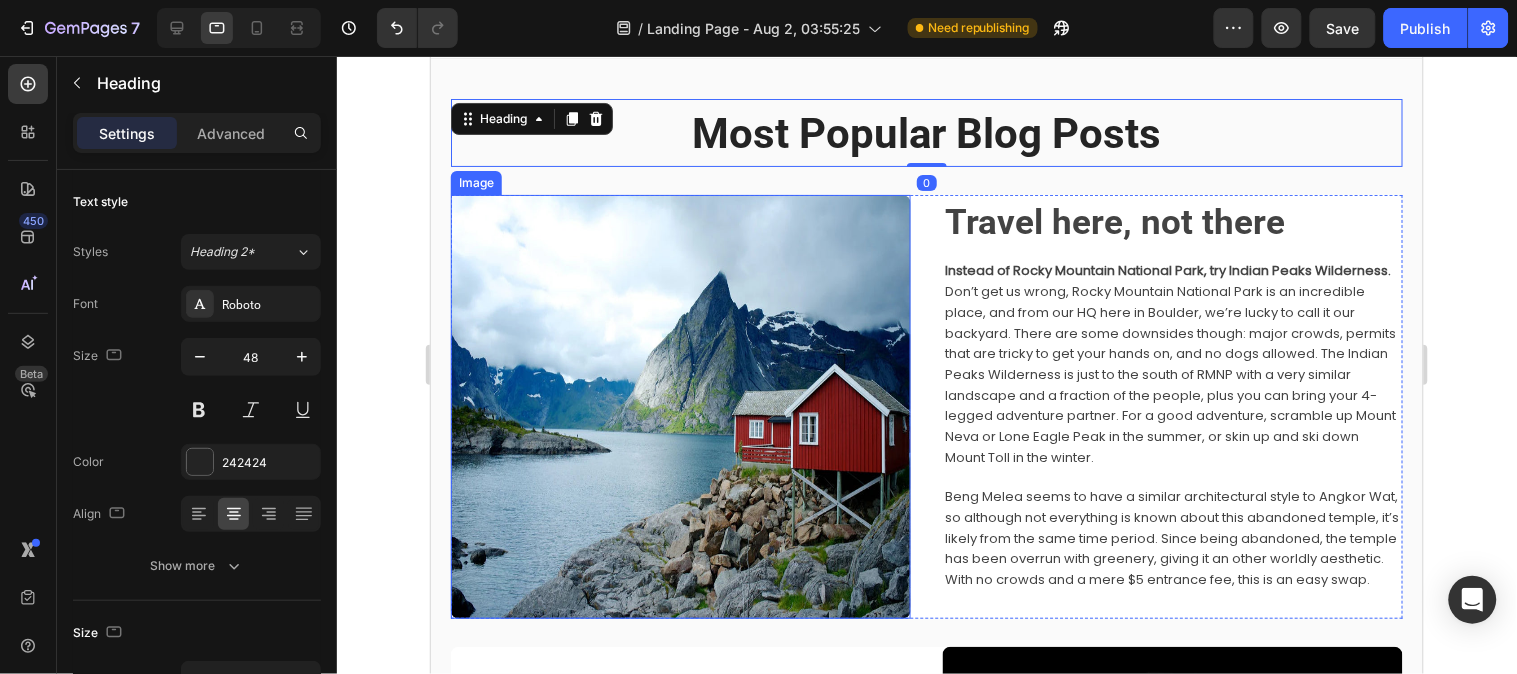 scroll, scrollTop: 0, scrollLeft: 0, axis: both 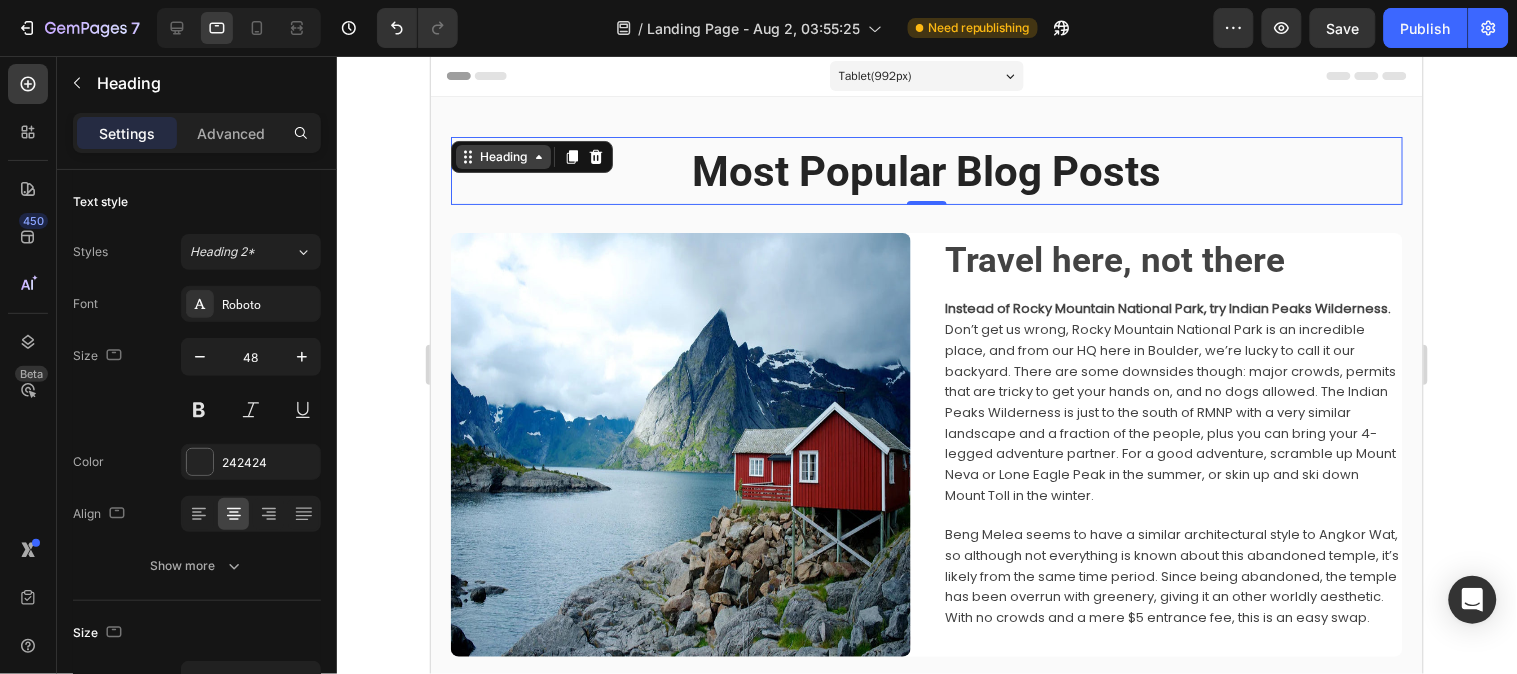 click on "Heading" at bounding box center (502, 156) 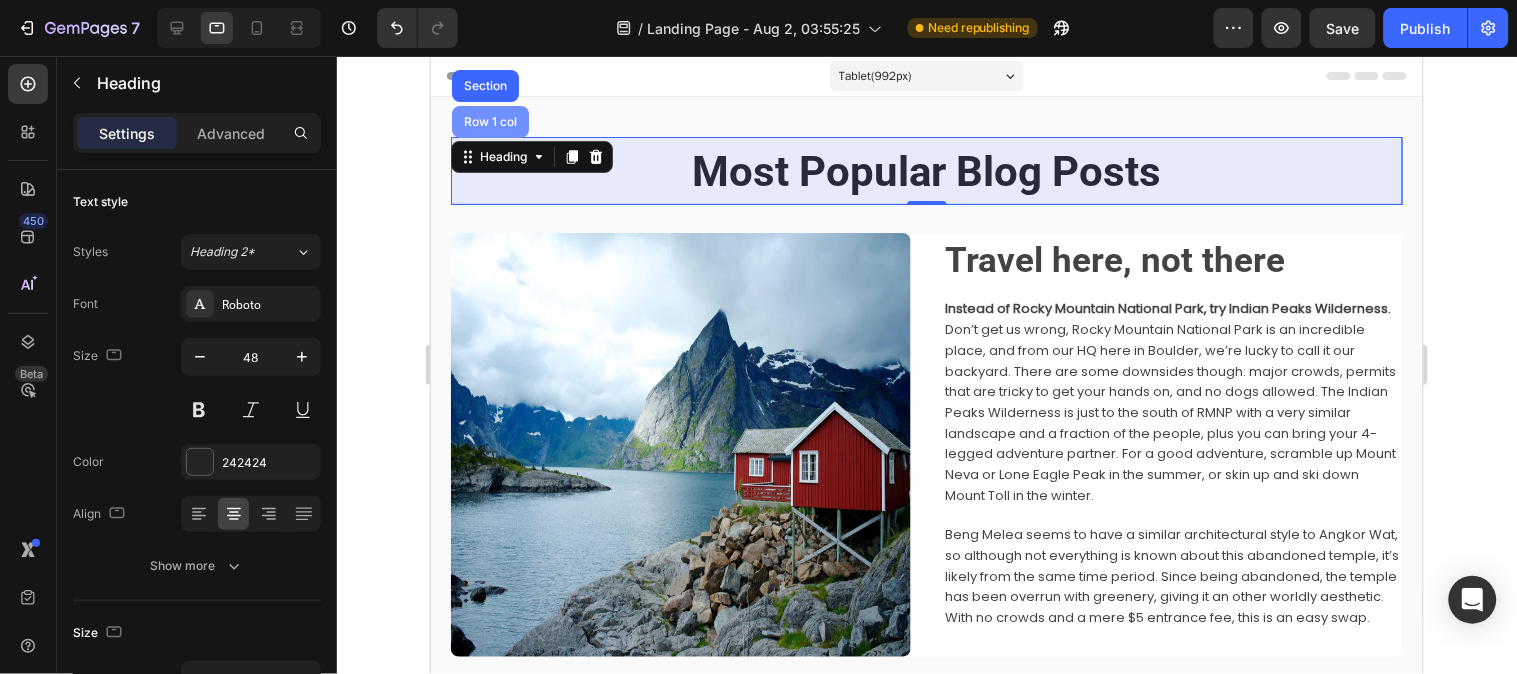 click on "Row 1 col" at bounding box center [489, 121] 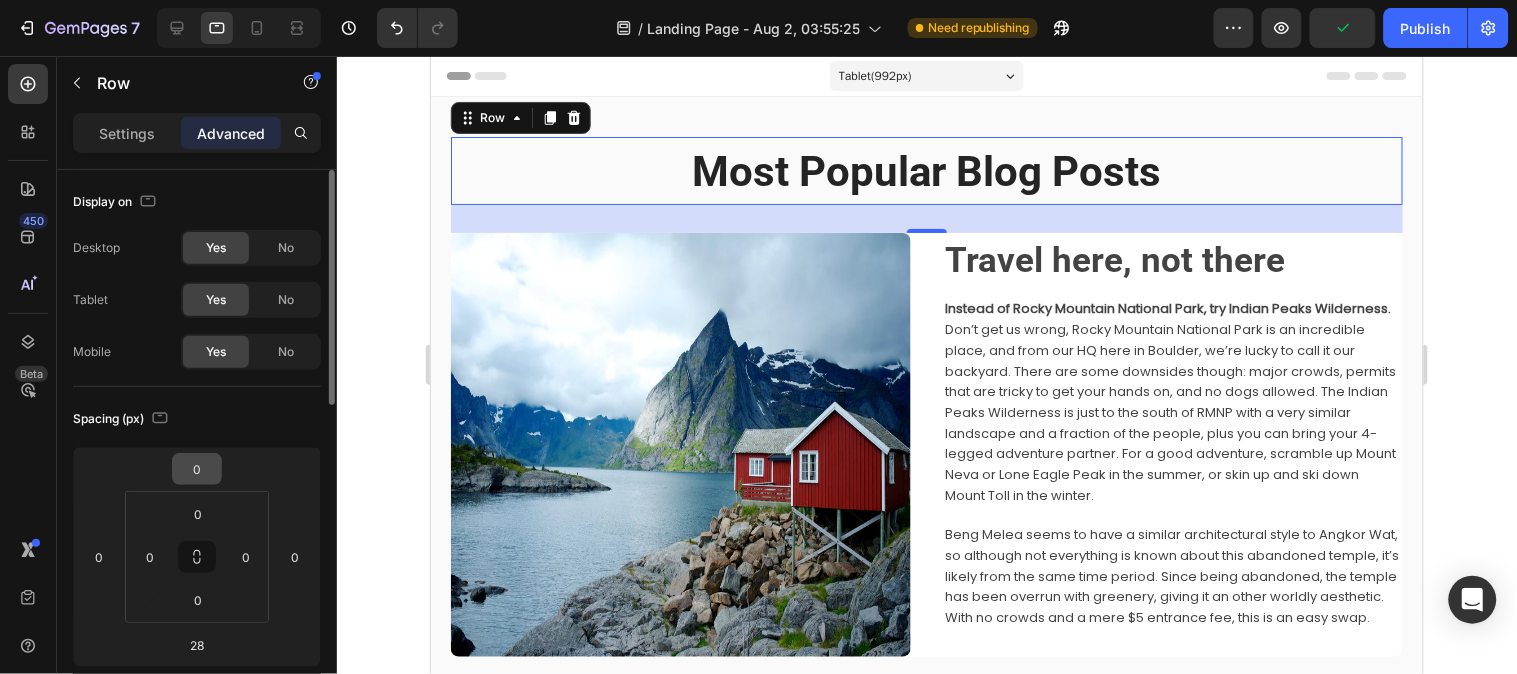 scroll, scrollTop: 111, scrollLeft: 0, axis: vertical 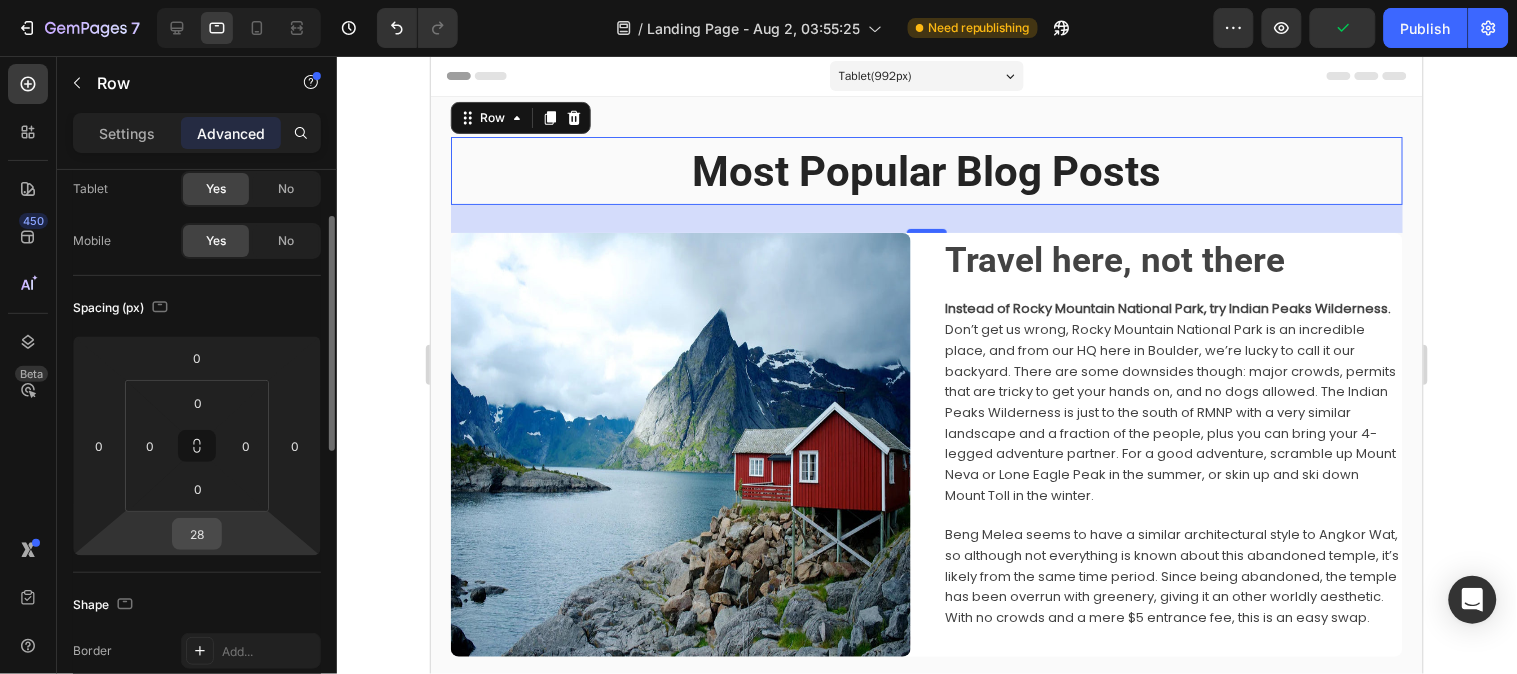 click on "28" at bounding box center [197, 534] 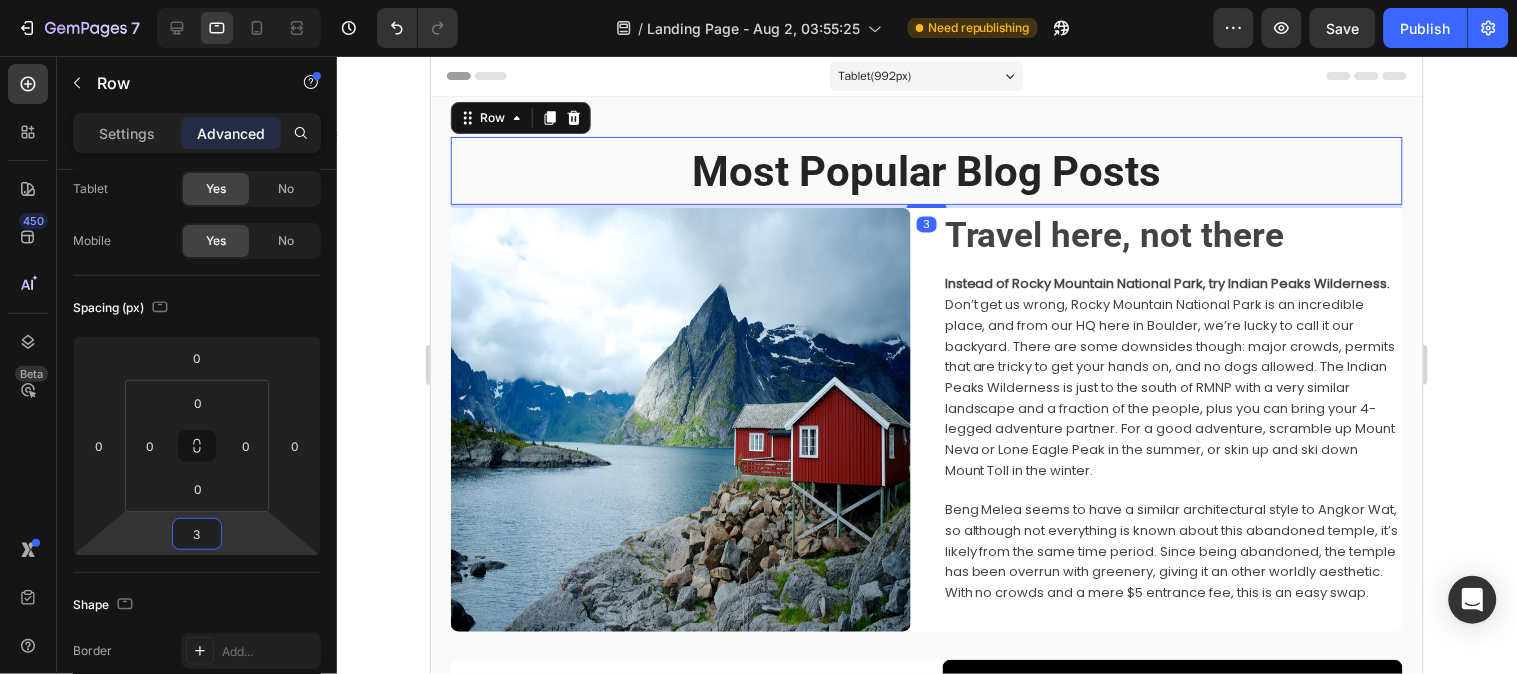 type on "30" 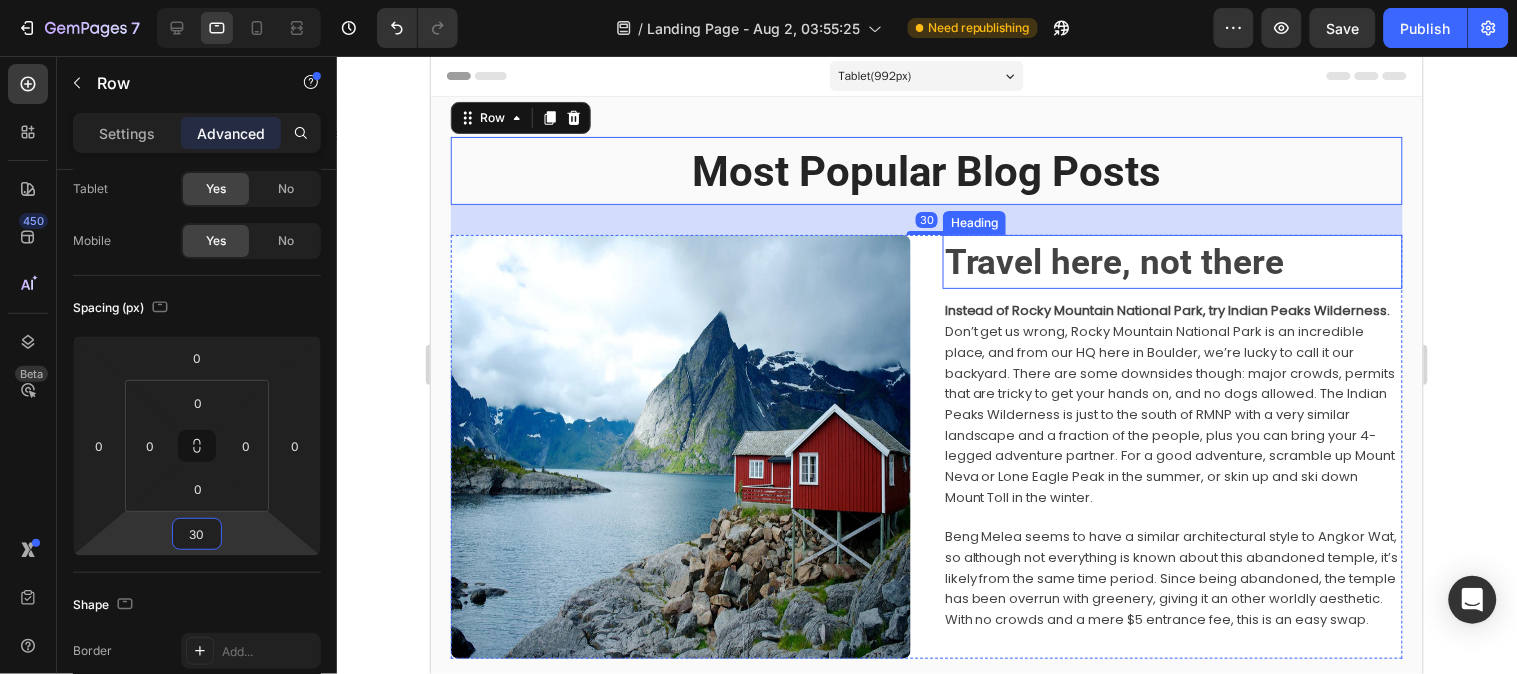 click on "Travel here, not there" at bounding box center (1114, 261) 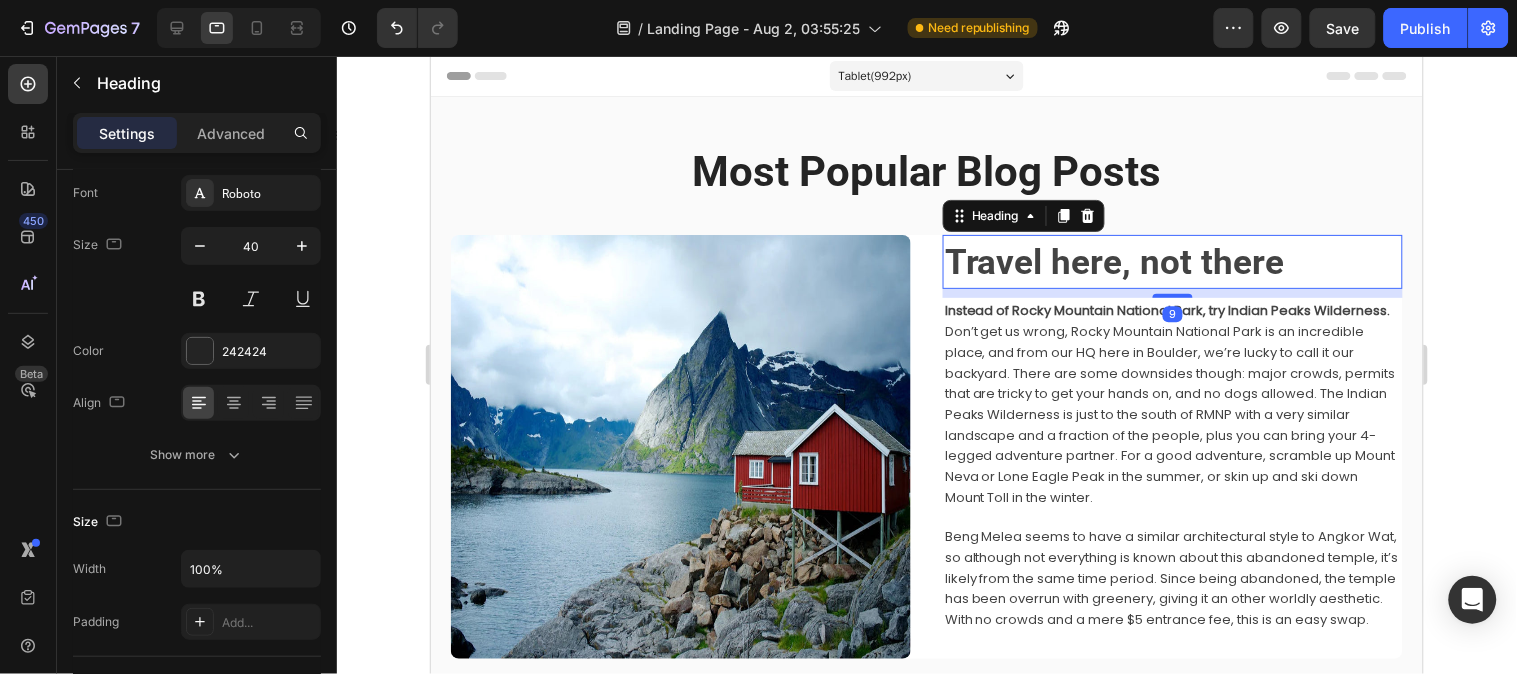 scroll, scrollTop: 0, scrollLeft: 0, axis: both 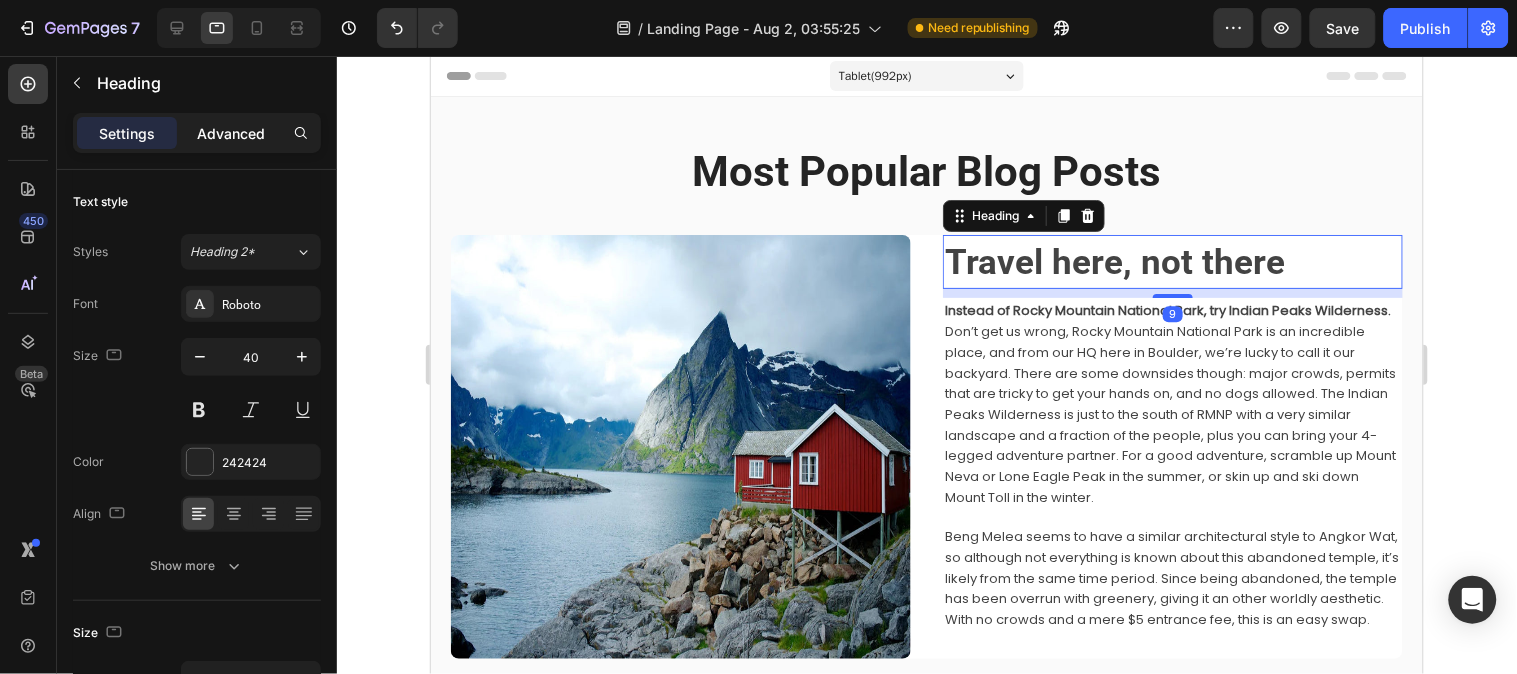 click on "Advanced" at bounding box center (231, 133) 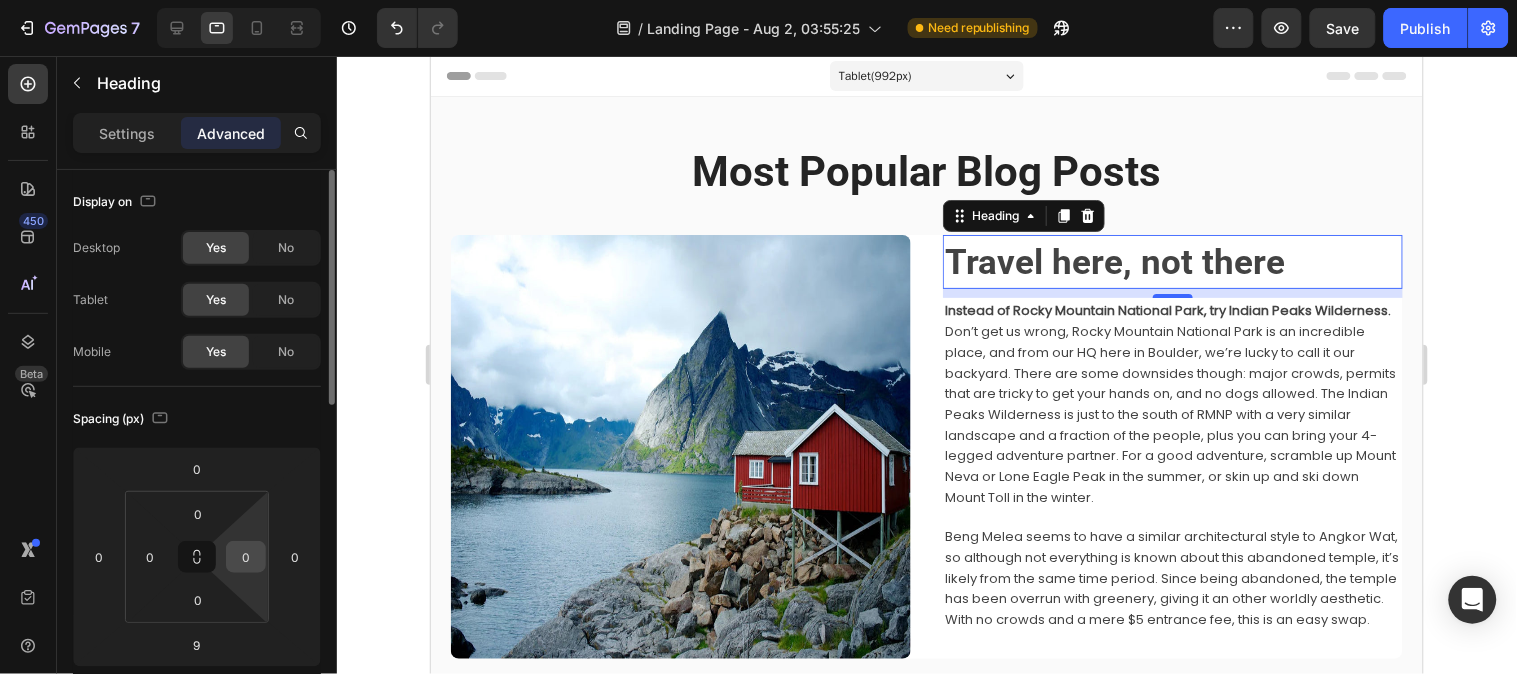 scroll, scrollTop: 222, scrollLeft: 0, axis: vertical 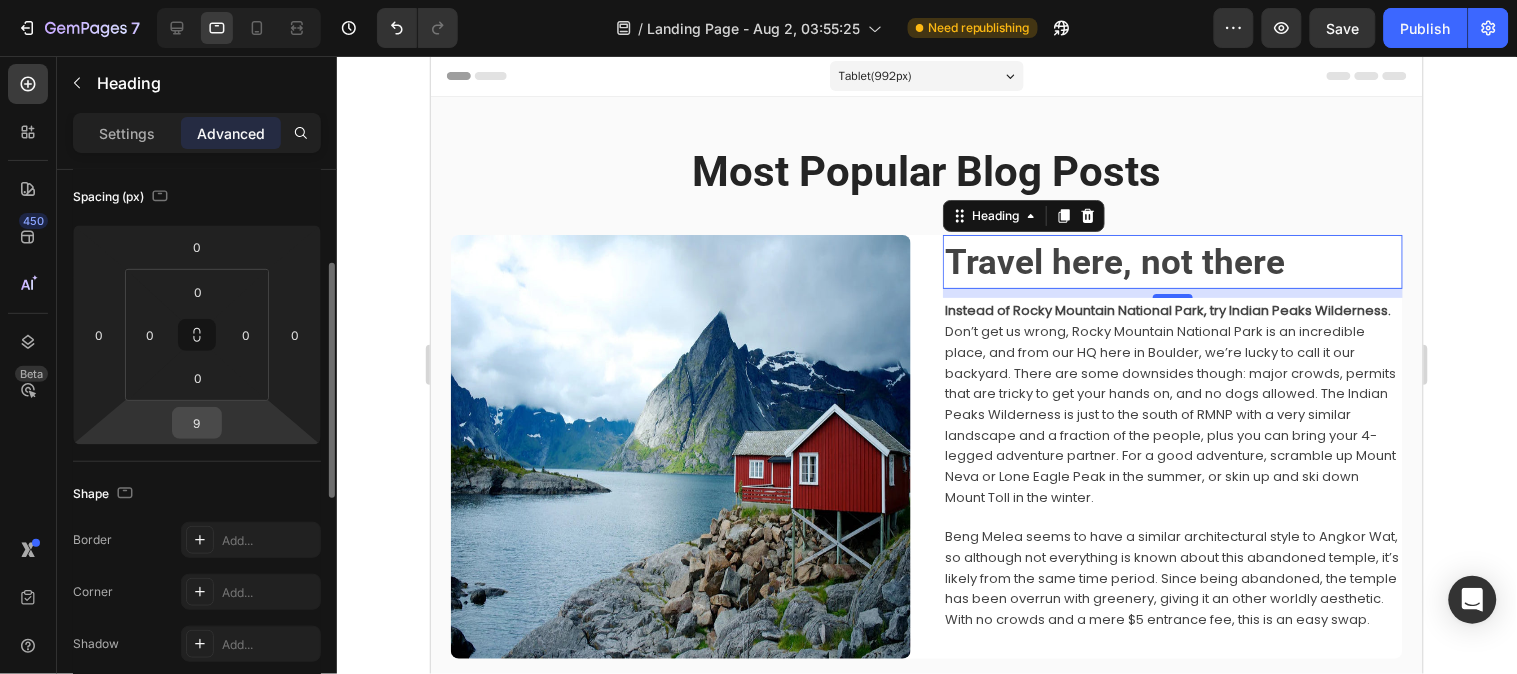 click on "9" at bounding box center (197, 423) 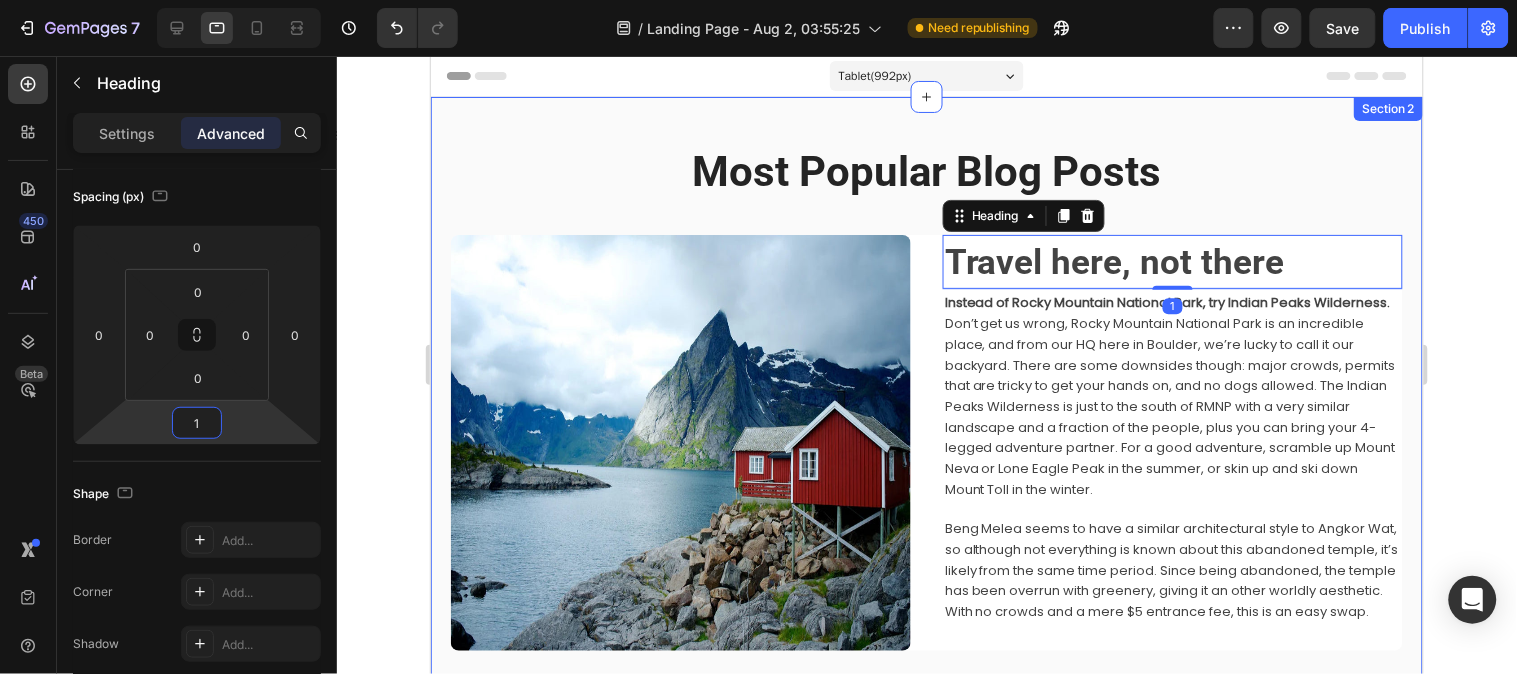 type on "11" 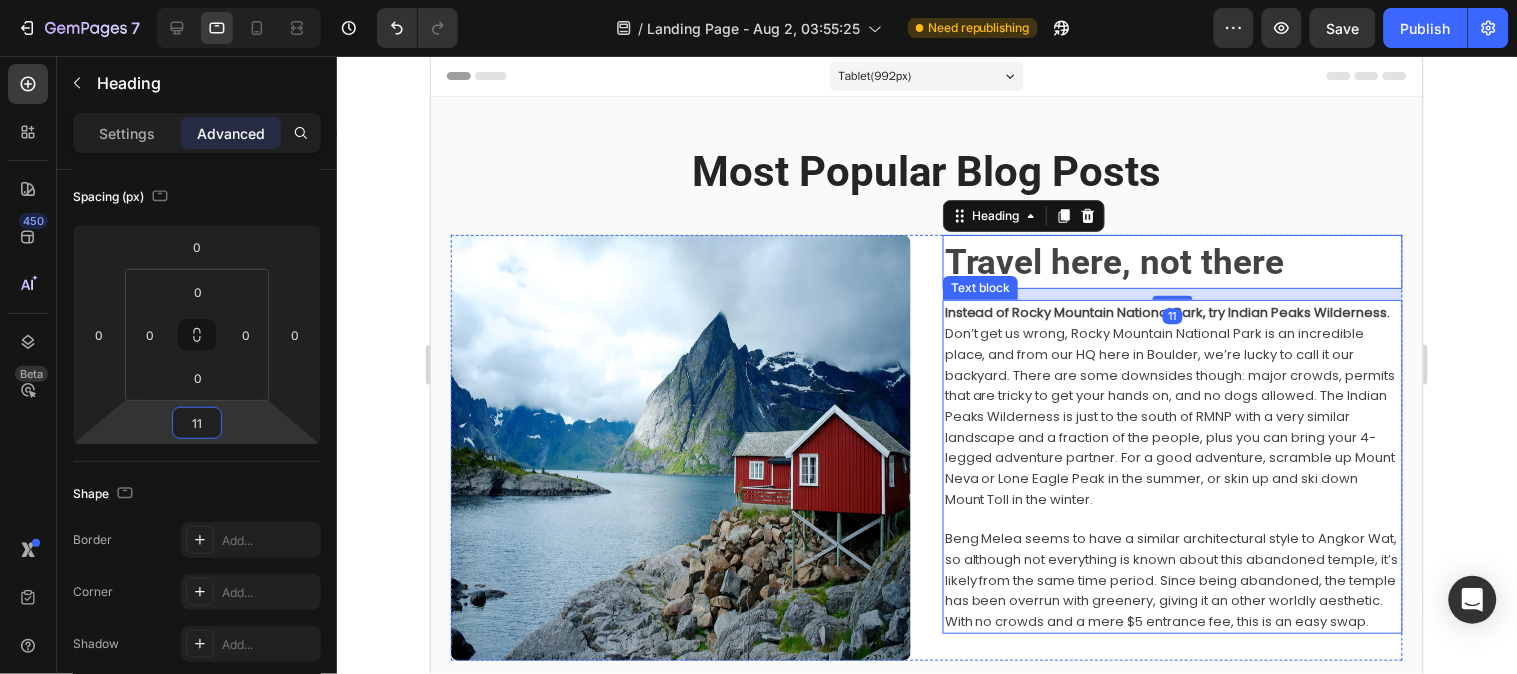 click on "Don’t get us wrong, Rocky Mountain National Park is an incredible place, and from our HQ here in Boulder, we’re lucky to call it our backyard. There are some downsides though: major crowds, permits that are tricky to get your hands on, and no dogs allowed. The Indian Peaks Wilderness is just to the south of RMNP with a very similar landscape and a fraction of the people, plus you can bring your 4-legged adventure partner. For a good adventure, scramble up Mount Neva or Lone Eagle Peak in the summer, or skin up and ski down Mount Toll in the winter." at bounding box center [1169, 415] 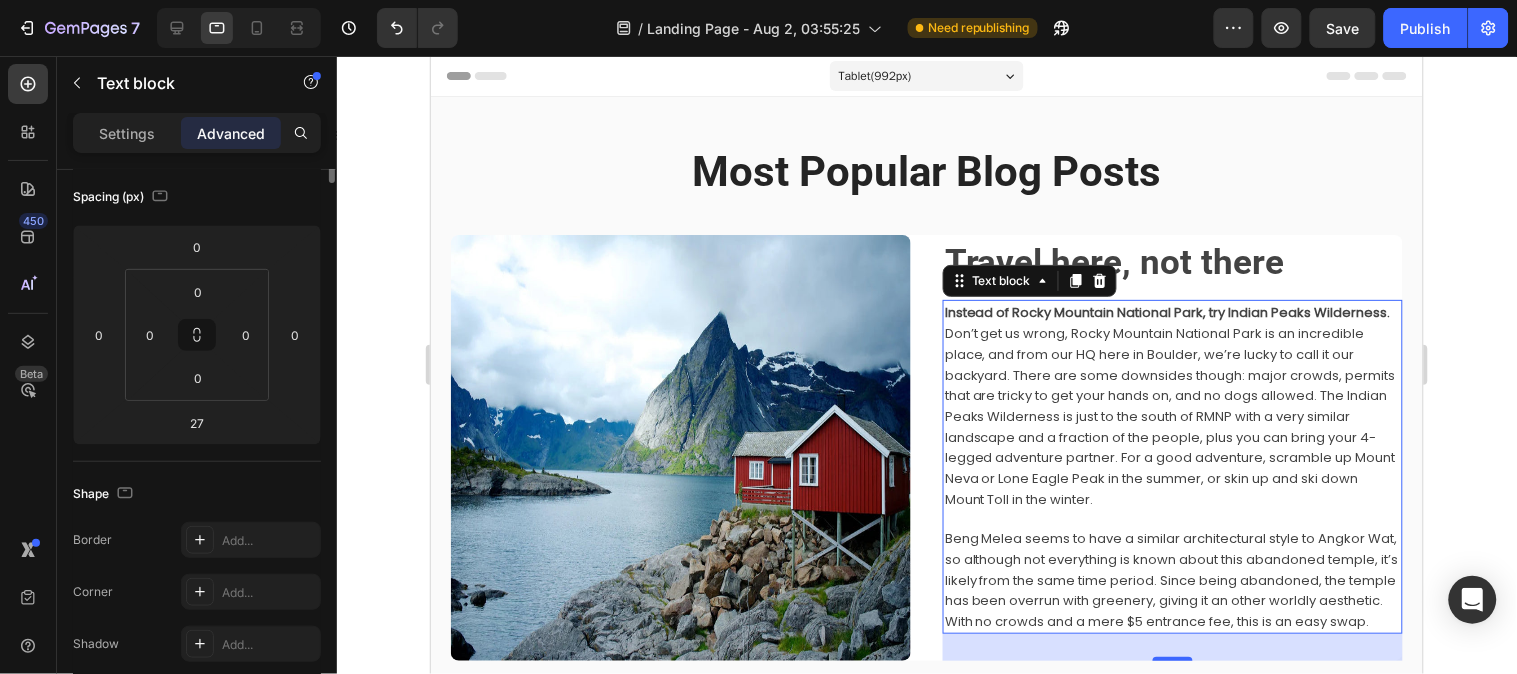 scroll, scrollTop: 0, scrollLeft: 0, axis: both 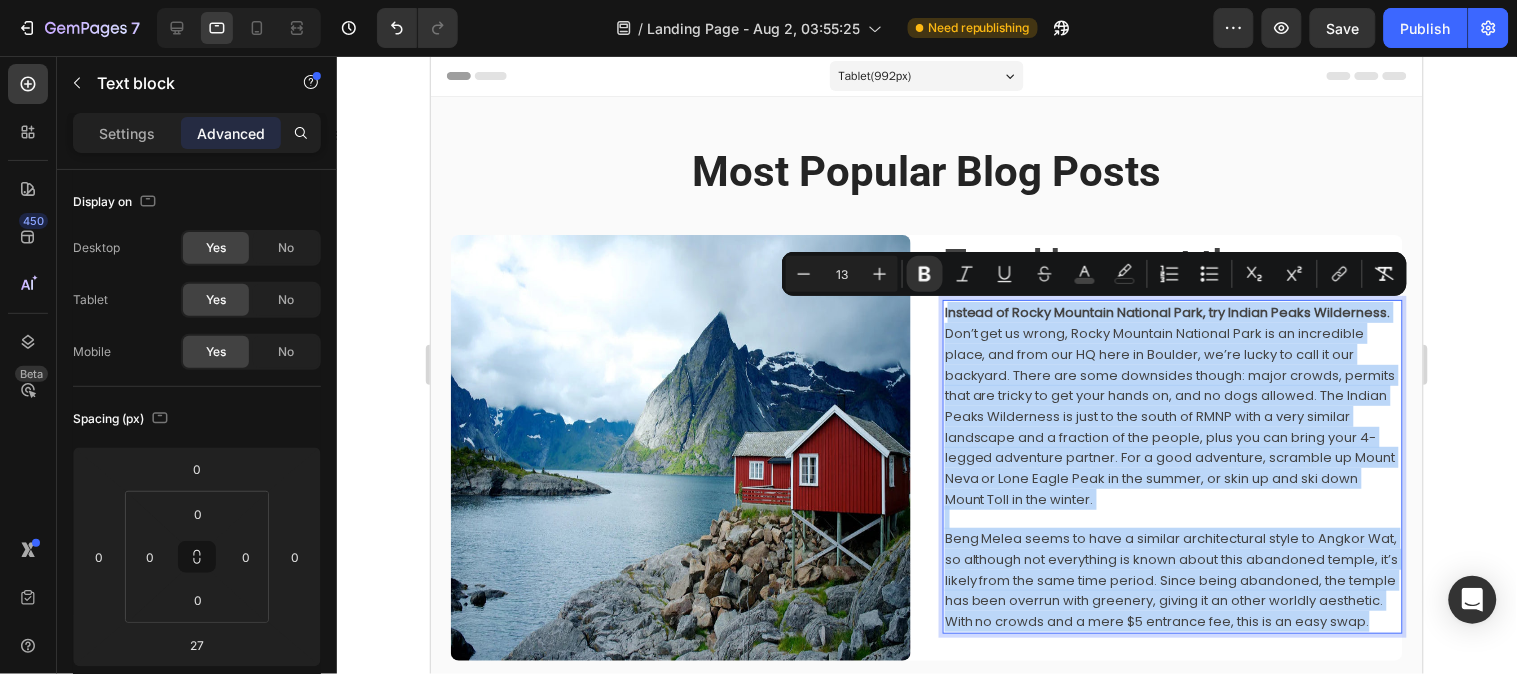 drag, startPoint x: 937, startPoint y: 310, endPoint x: 1028, endPoint y: 624, distance: 326.92047 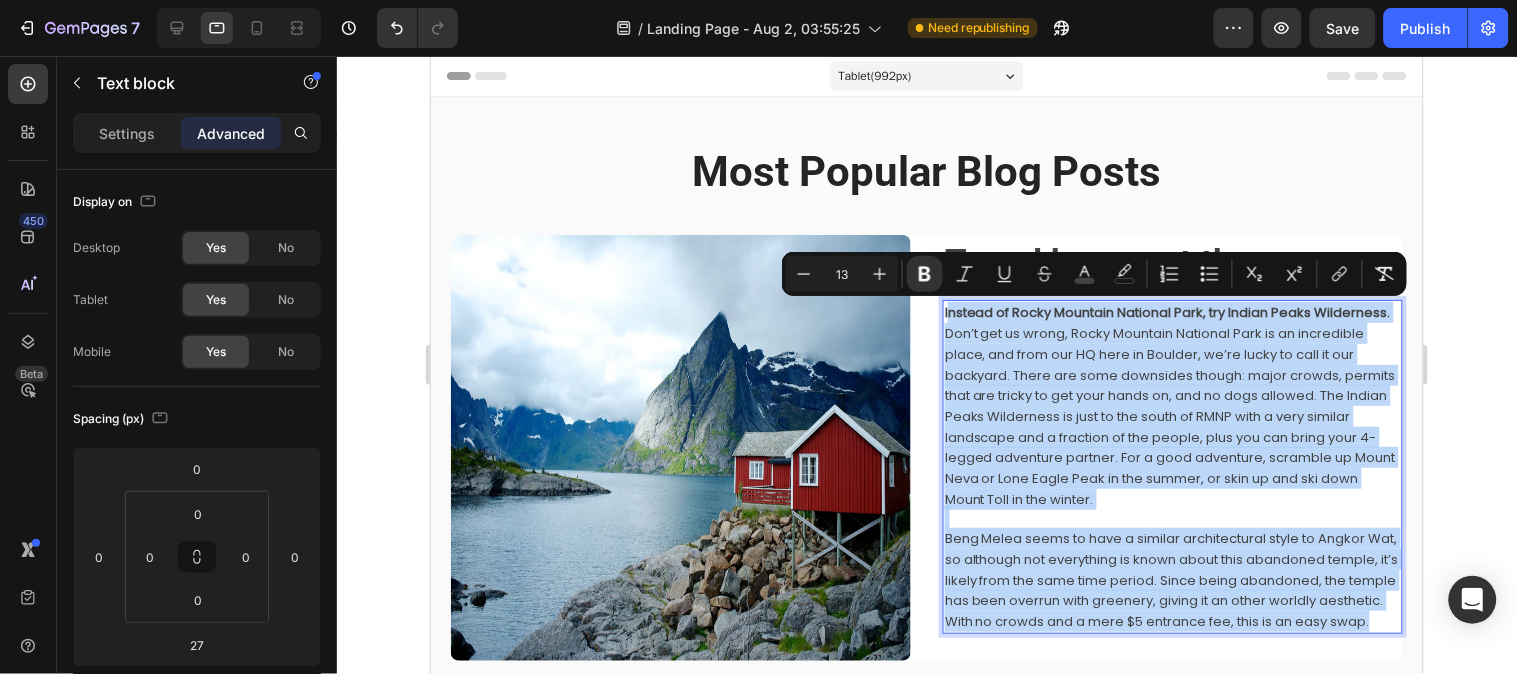 click on "Instead of Rocky Mountain National Park, try Indian Peaks Wilderness. Don’t get us wrong, Rocky Mountain National Park is an incredible place, and from our HQ here in Boulder, we’re lucky to call it our backyard. There are some downsides though: major crowds, permits that are tricky to get your hands on, and no dogs allowed. The Indian Peaks Wilderness is just to the south of RMNP with a very similar landscape and a fraction of the people, plus you can bring your 4-legged adventure partner. For a good adventure, scramble up Mount Neva or Lone Eagle Peak in the summer, or skin up and ski down Mount Toll in the winter. Beng Melea seems to have a similar architectural style to Angkor Wat, so although not everything is known about this abandoned temple, it’s likely from the same time period. Since being abandoned, the temple has been overrun with greenery, giving it an other worldly aesthetic. With no crowds and a mere $5 entrance fee, this is an easy swap." at bounding box center [1172, 465] 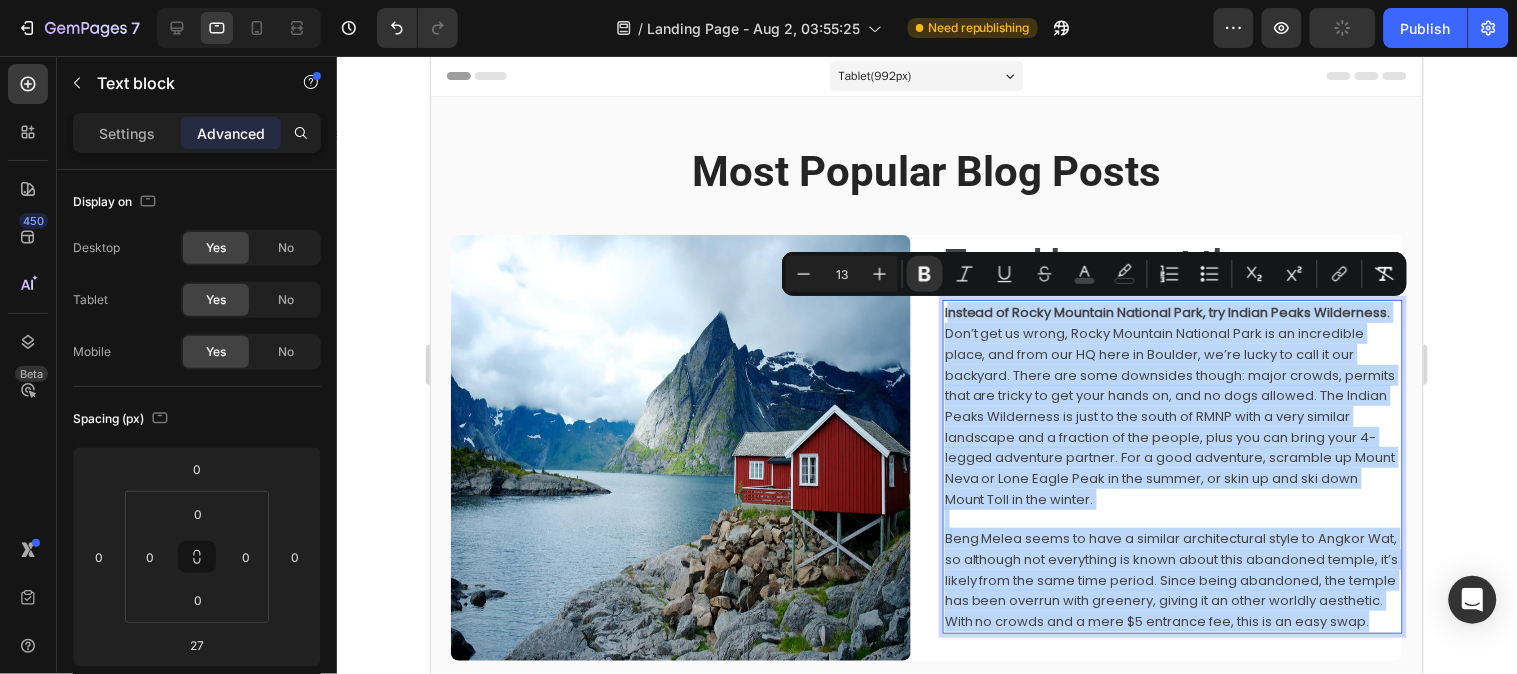 drag, startPoint x: 1048, startPoint y: 396, endPoint x: 1041, endPoint y: 362, distance: 34.713108 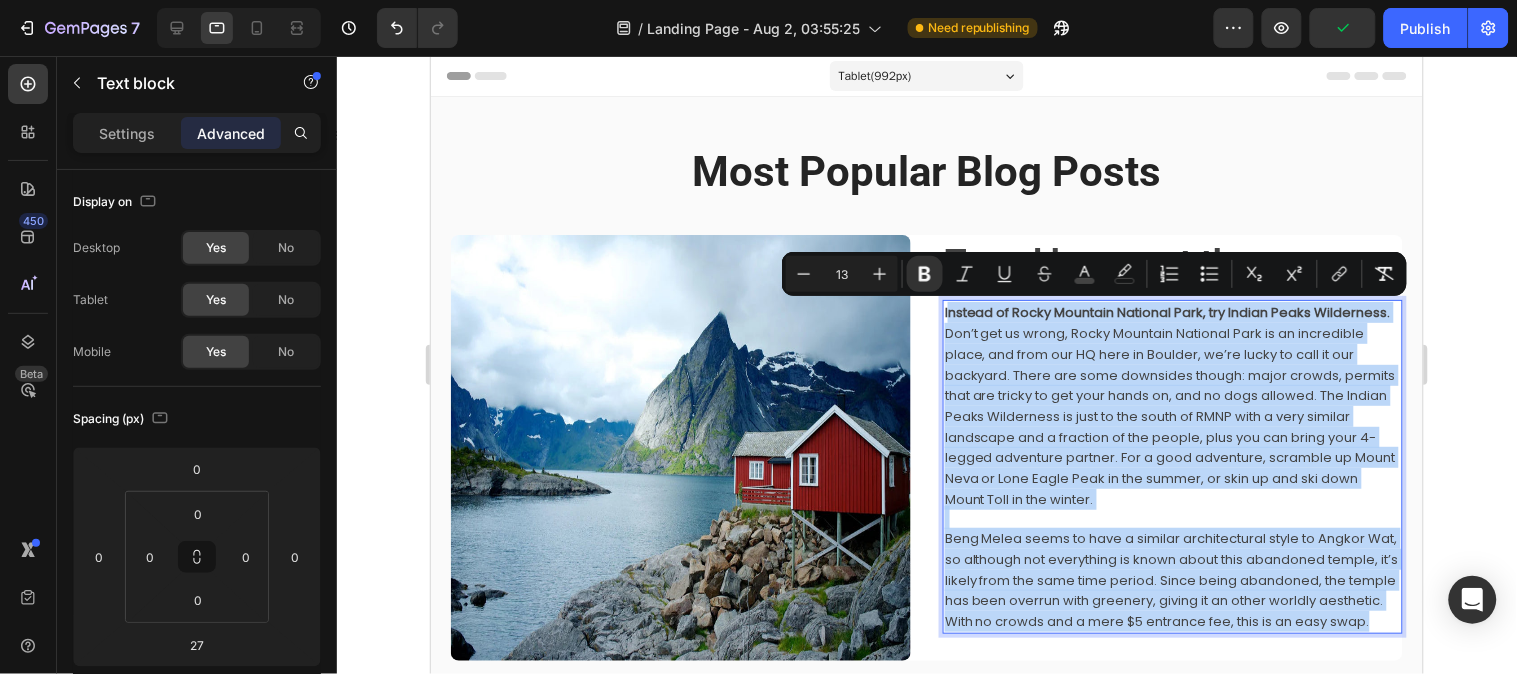click at bounding box center (1172, 517) 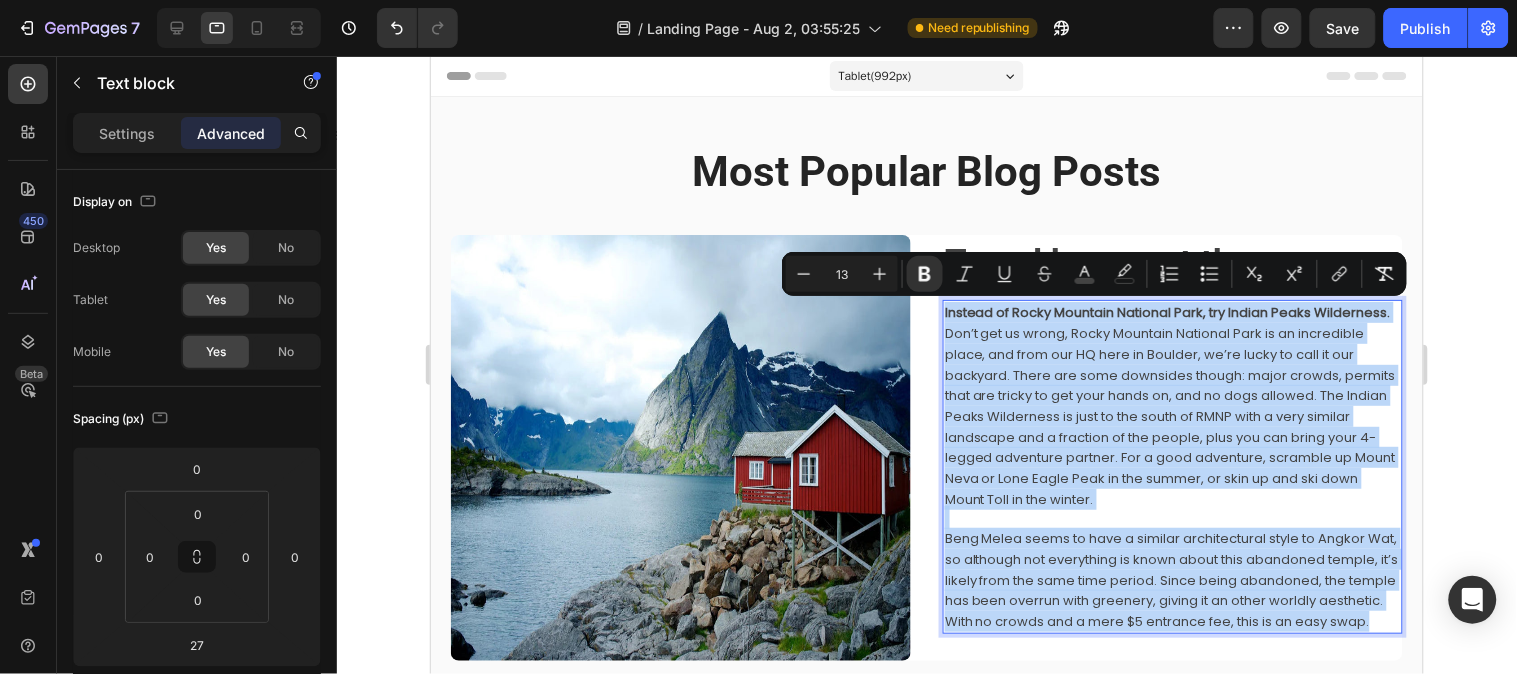 drag, startPoint x: 935, startPoint y: 310, endPoint x: 1008, endPoint y: 632, distance: 330.17117 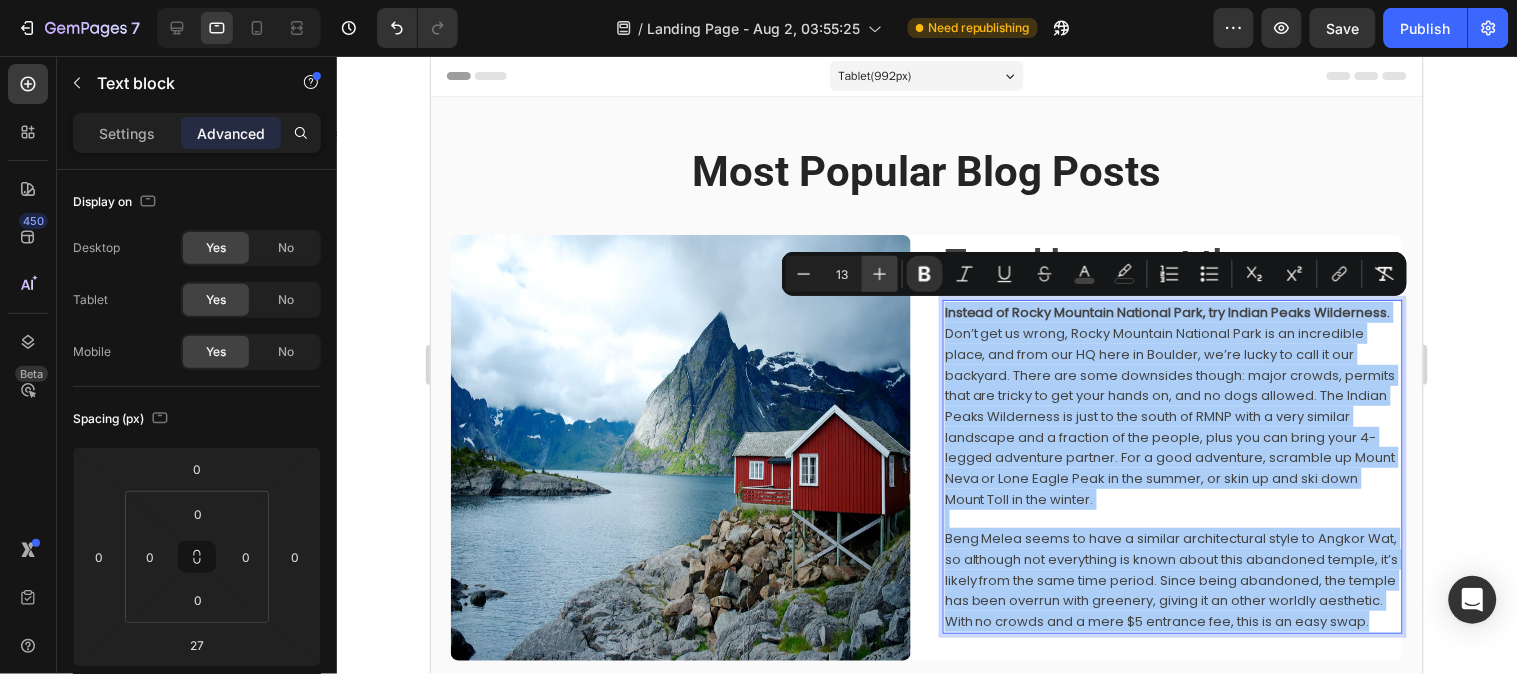 click 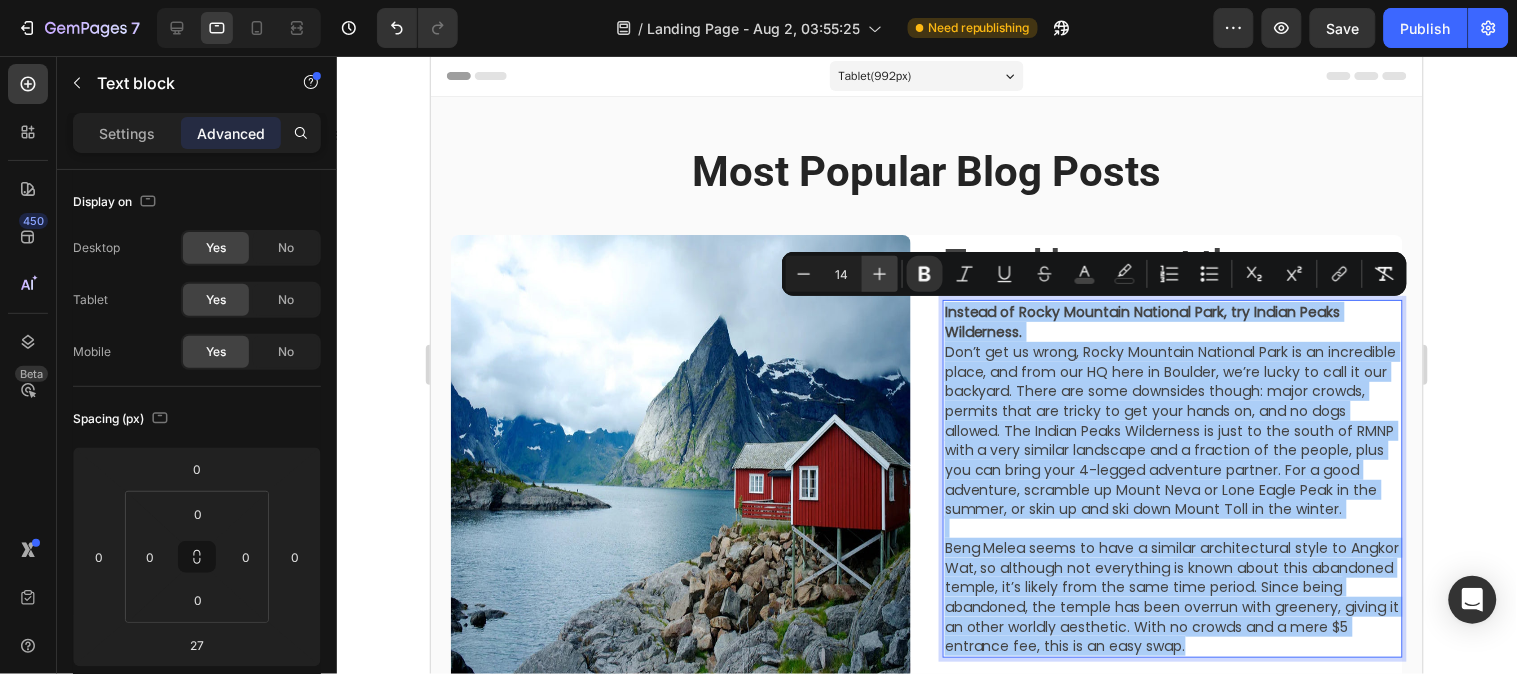 click 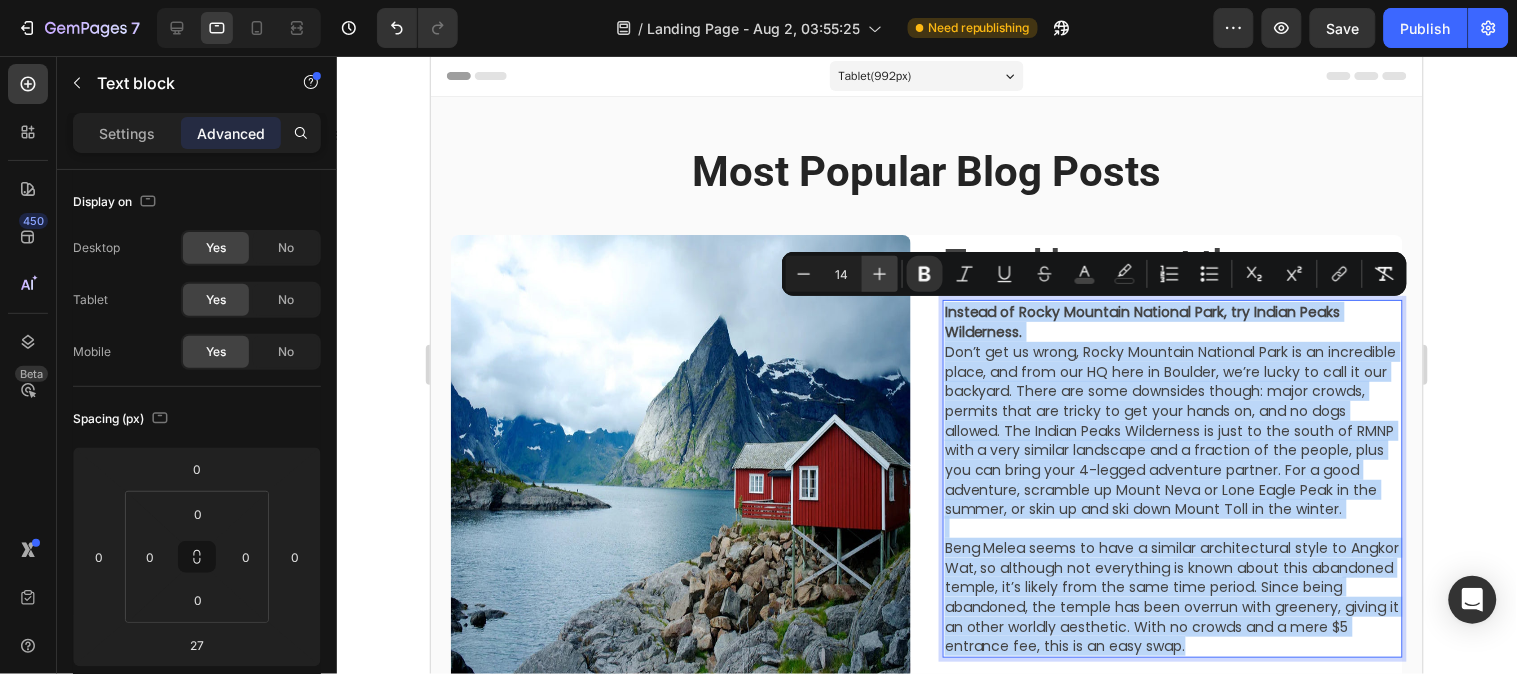 type on "15" 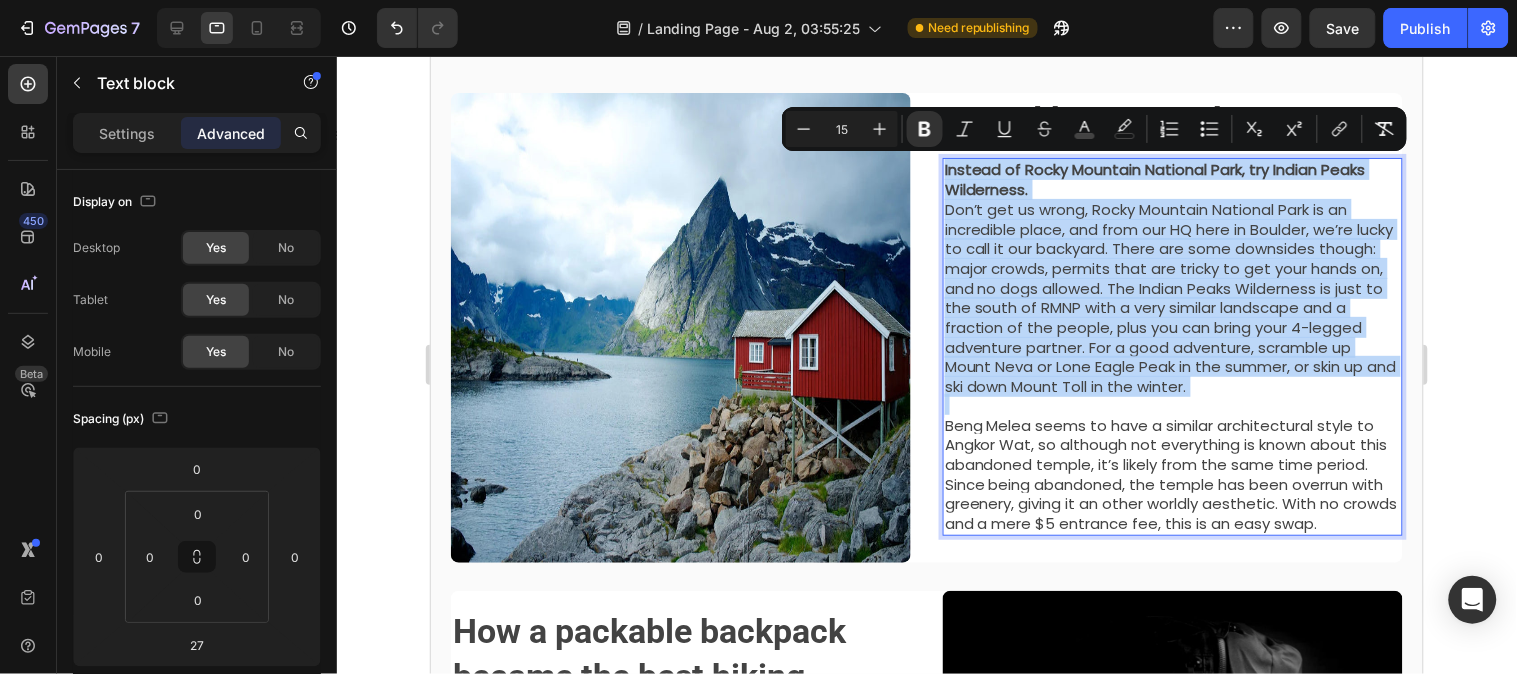 scroll, scrollTop: 222, scrollLeft: 0, axis: vertical 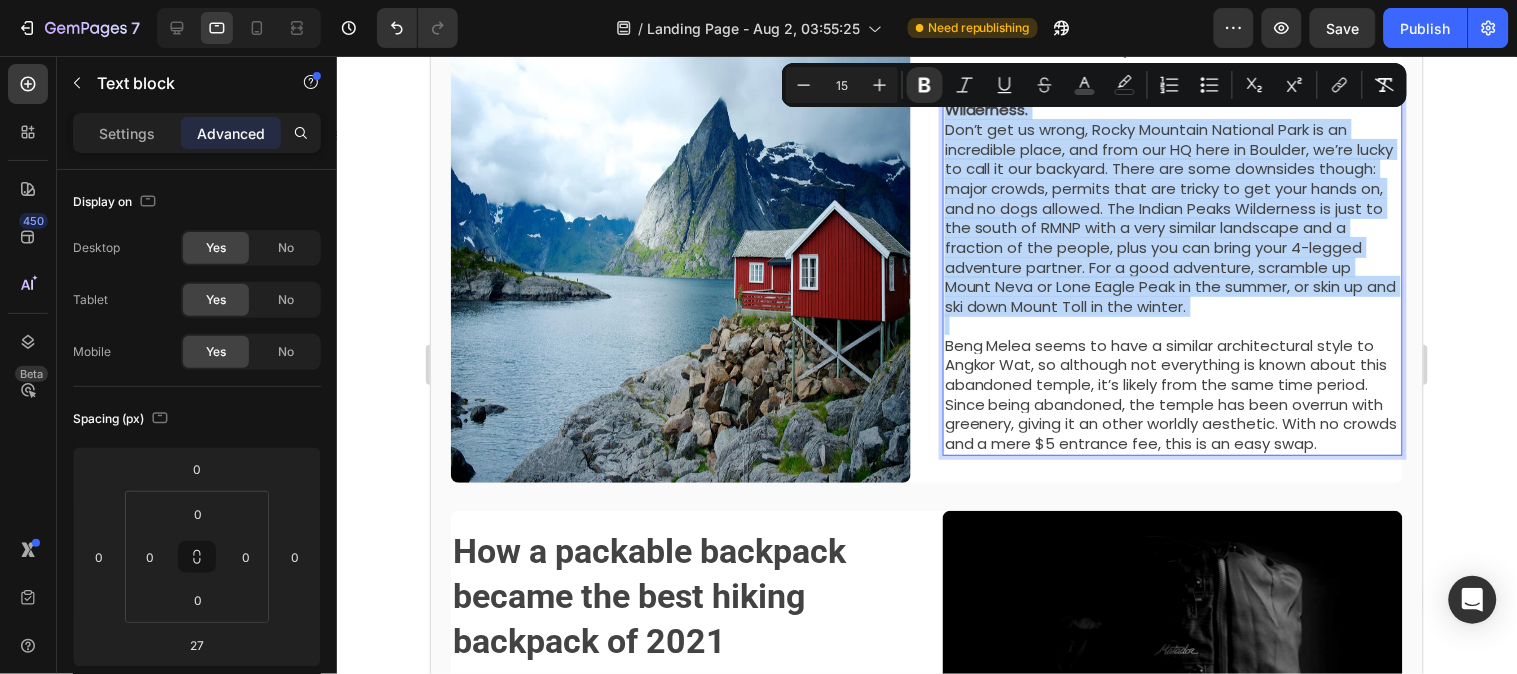click at bounding box center (1172, 325) 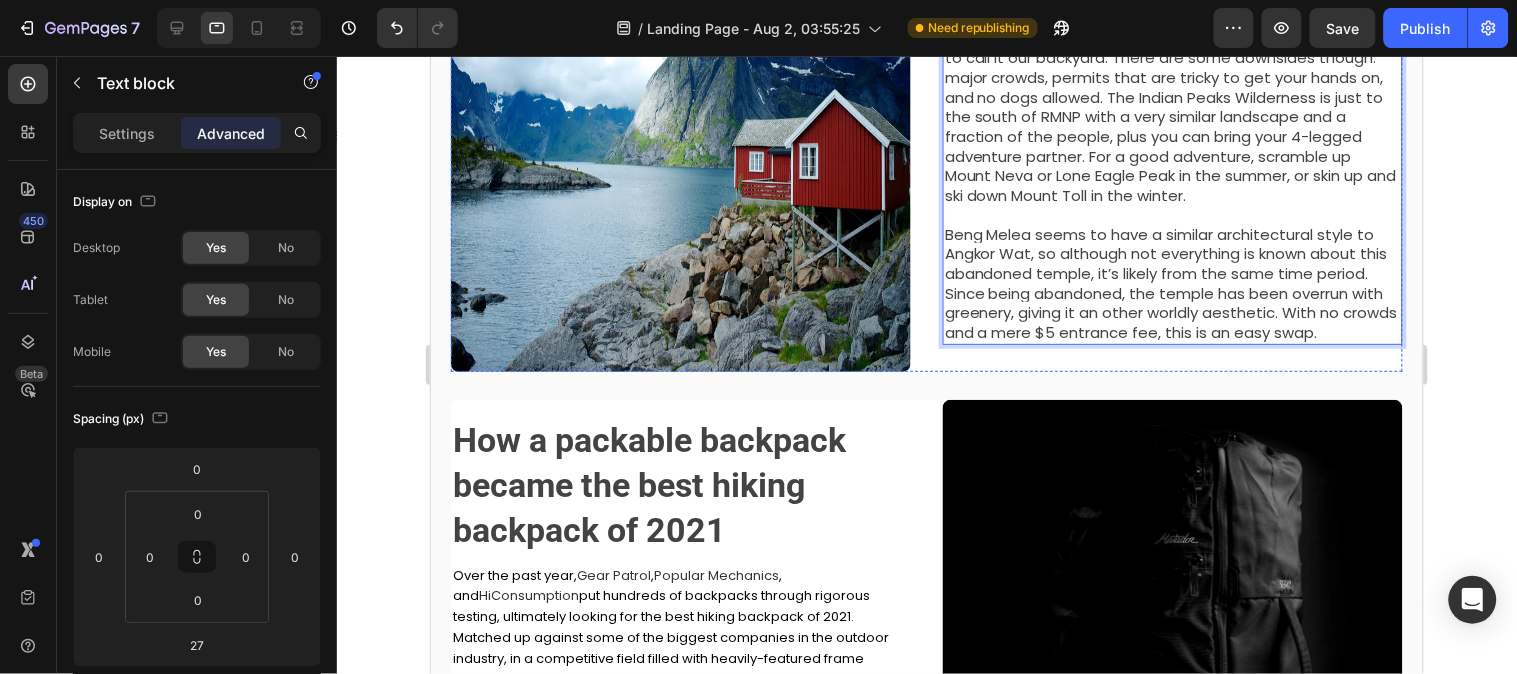 scroll, scrollTop: 444, scrollLeft: 0, axis: vertical 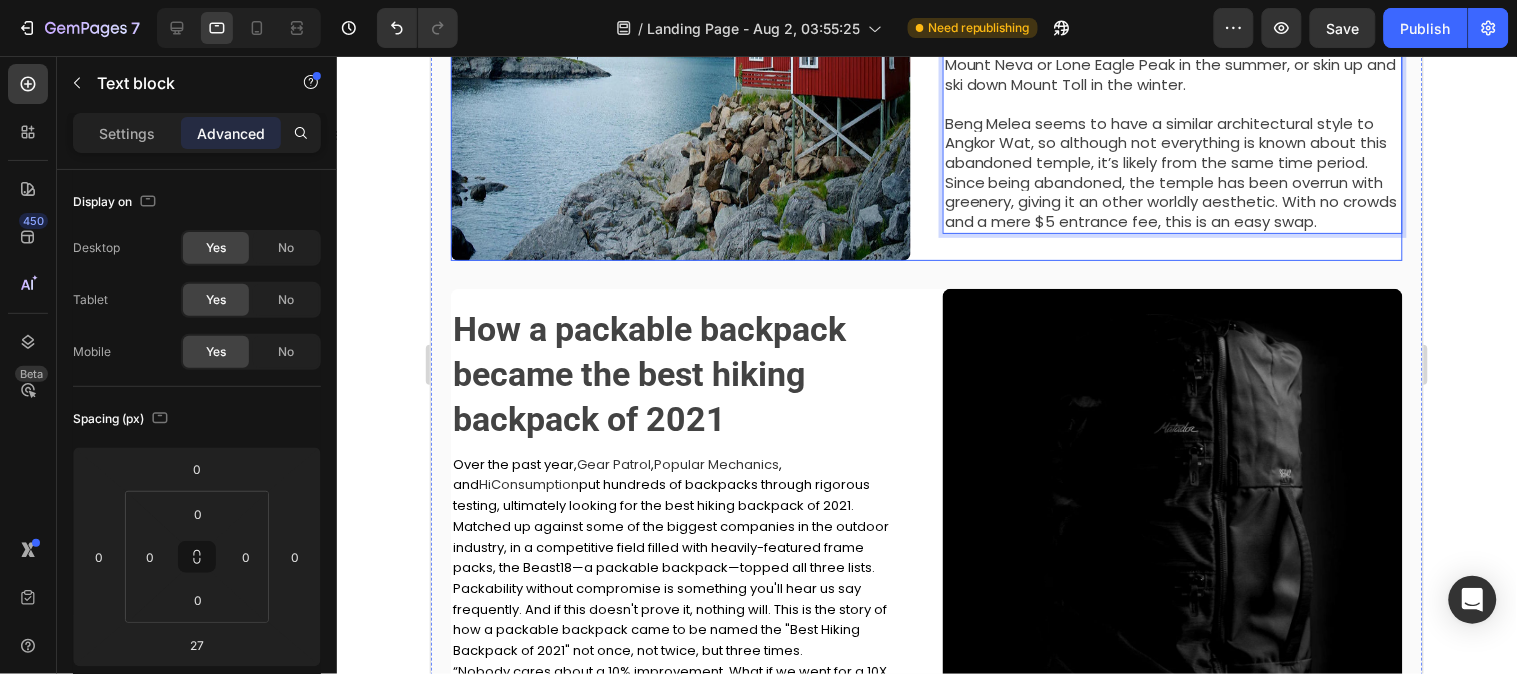 click on "⁠⁠⁠⁠⁠⁠⁠ Travel here, not there Heading Instead of Rocky Mountain National Park, try Indian Peaks Wilderness. Don’t get us wrong, Rocky Mountain National Park is an incredible place, and from our HQ here in Boulder, we’re lucky to call it our backyard. There are some downsides though: major crowds, permits that are tricky to get your hands on, and no dogs allowed. The Indian Peaks Wilderness is just to the south of RMNP with a very similar landscape and a fraction of the people, plus you can bring your 4-legged adventure partner. For a good adventure, scramble up Mount Neva or Lone Eagle Peak in the summer, or skin up and ski down Mount Toll in the winter. Text block   27" at bounding box center (1172, 24) 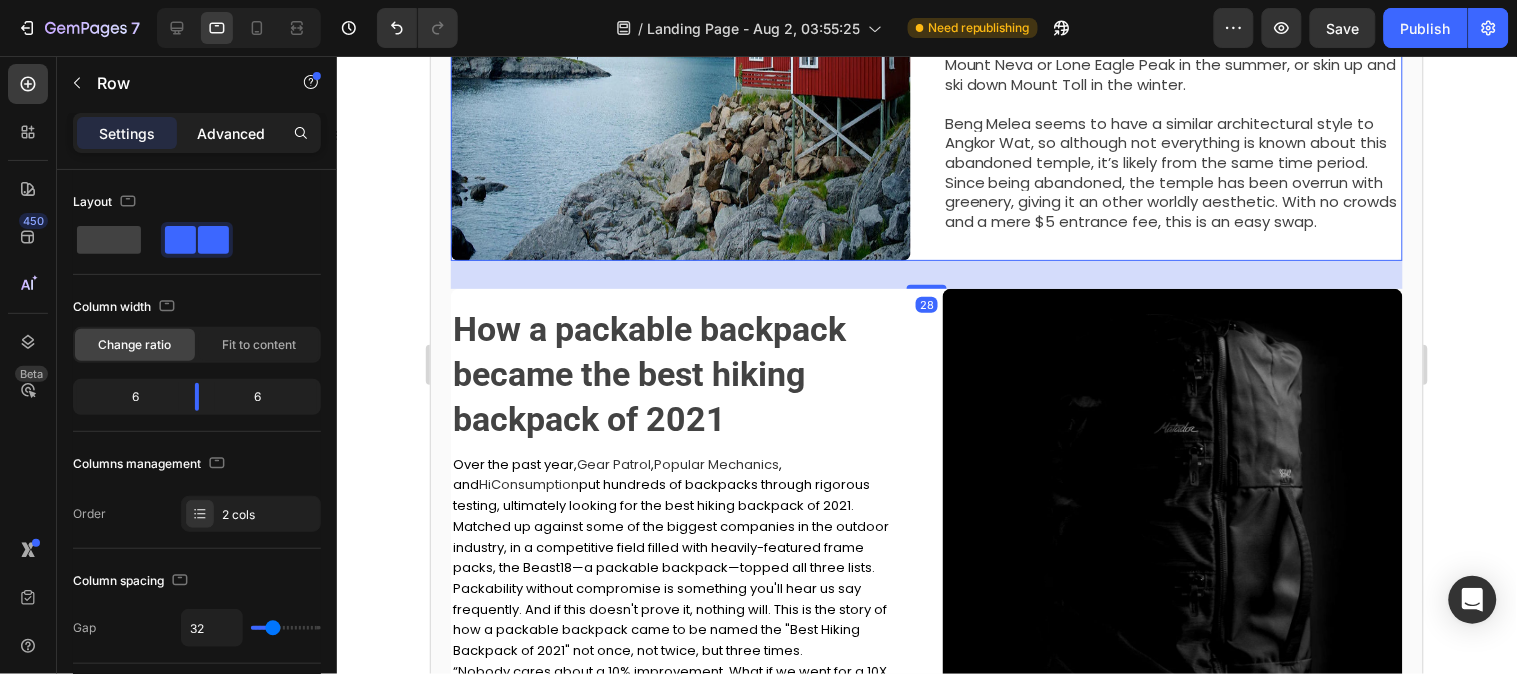 click on "Advanced" at bounding box center [231, 133] 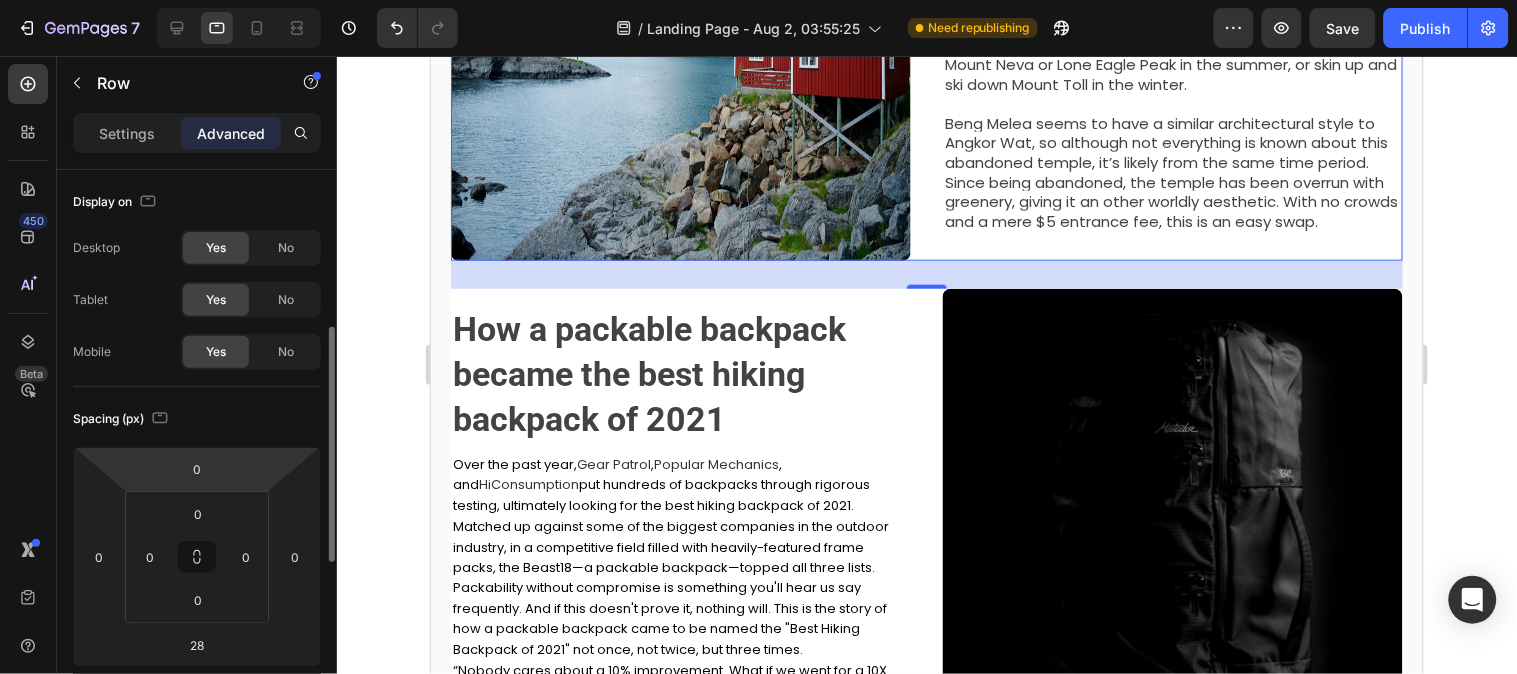 scroll, scrollTop: 111, scrollLeft: 0, axis: vertical 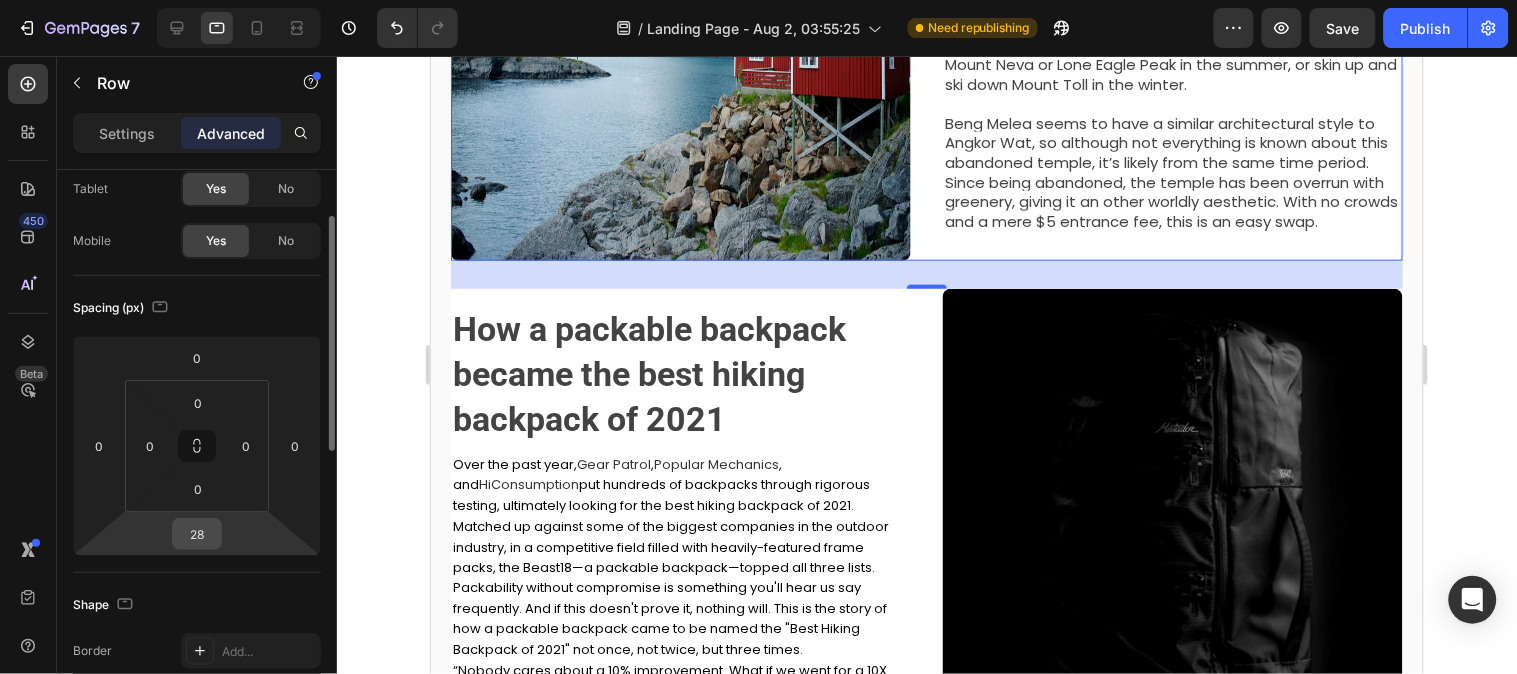 click on "28" at bounding box center [197, 534] 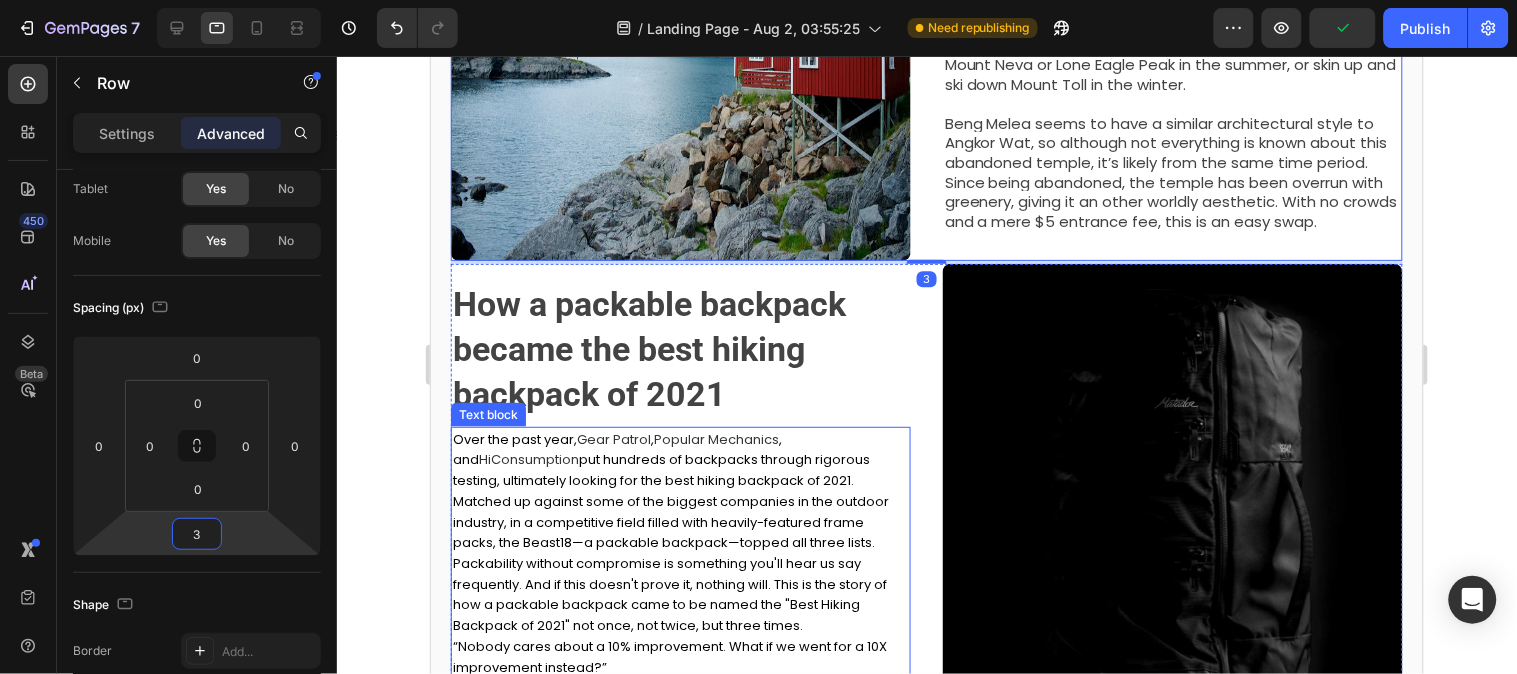 type on "30" 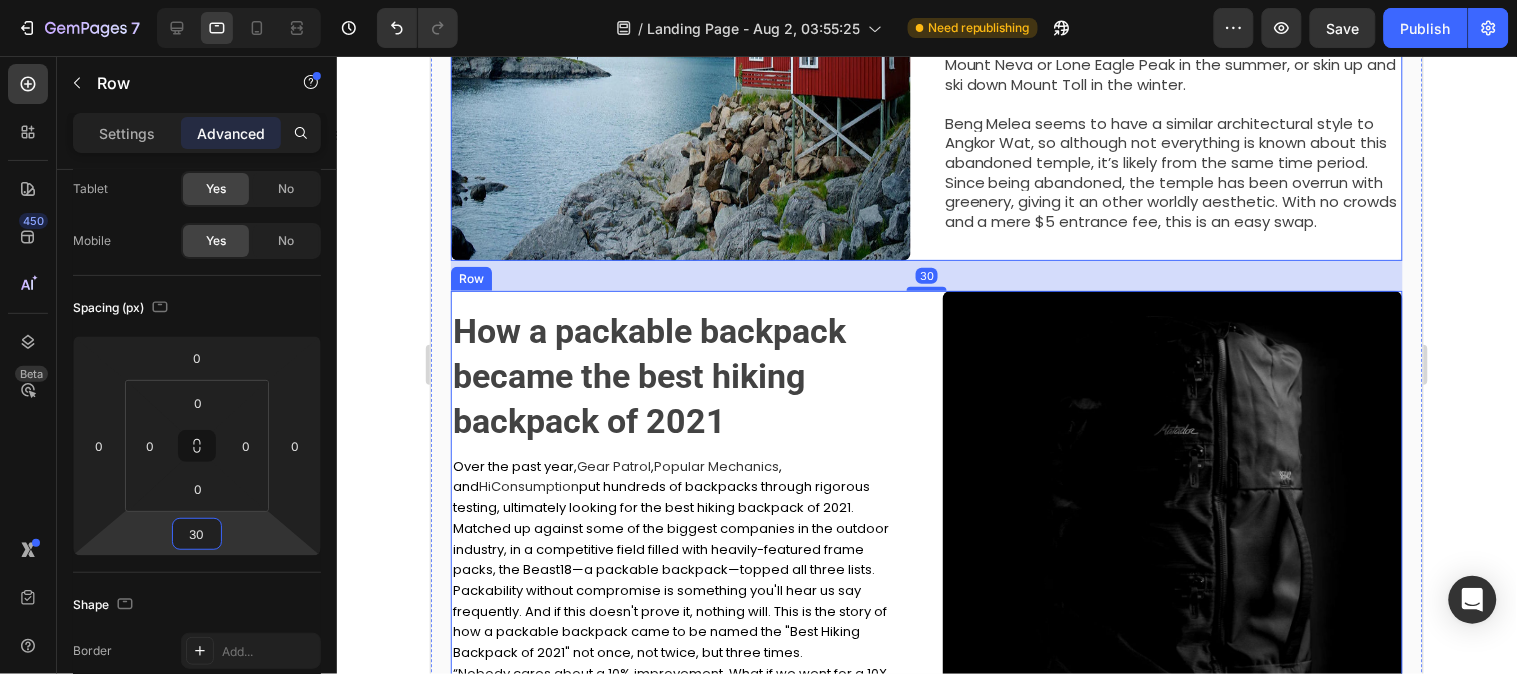 click on "⁠⁠⁠⁠⁠⁠⁠ How a packable backpack became the best hiking backpack of 2021 Heading Over the past year,  Gear Patrol ,  Popular Mechanics , and  HiConsumption  put hundreds of backpacks through rigorous testing, ultimately looking for the best hiking backpack of 2021. Matched up against some of the biggest companies in the outdoor industry, in a competitive field filled with heavily-featured frame packs, the Beast18—a packable backpack—topped all three lists. Packability without compromise is something you'll hear us say frequently. And if this doesn't prove it, nothing will. This is the story of how a packable backpack came to be named the "Best Hiking Backpack of 2021" not once, not twice, but three times. “Nobody cares about a 10% improvement. What if we went for a 10X improvement instead?” Text block Image Row" at bounding box center [926, 601] 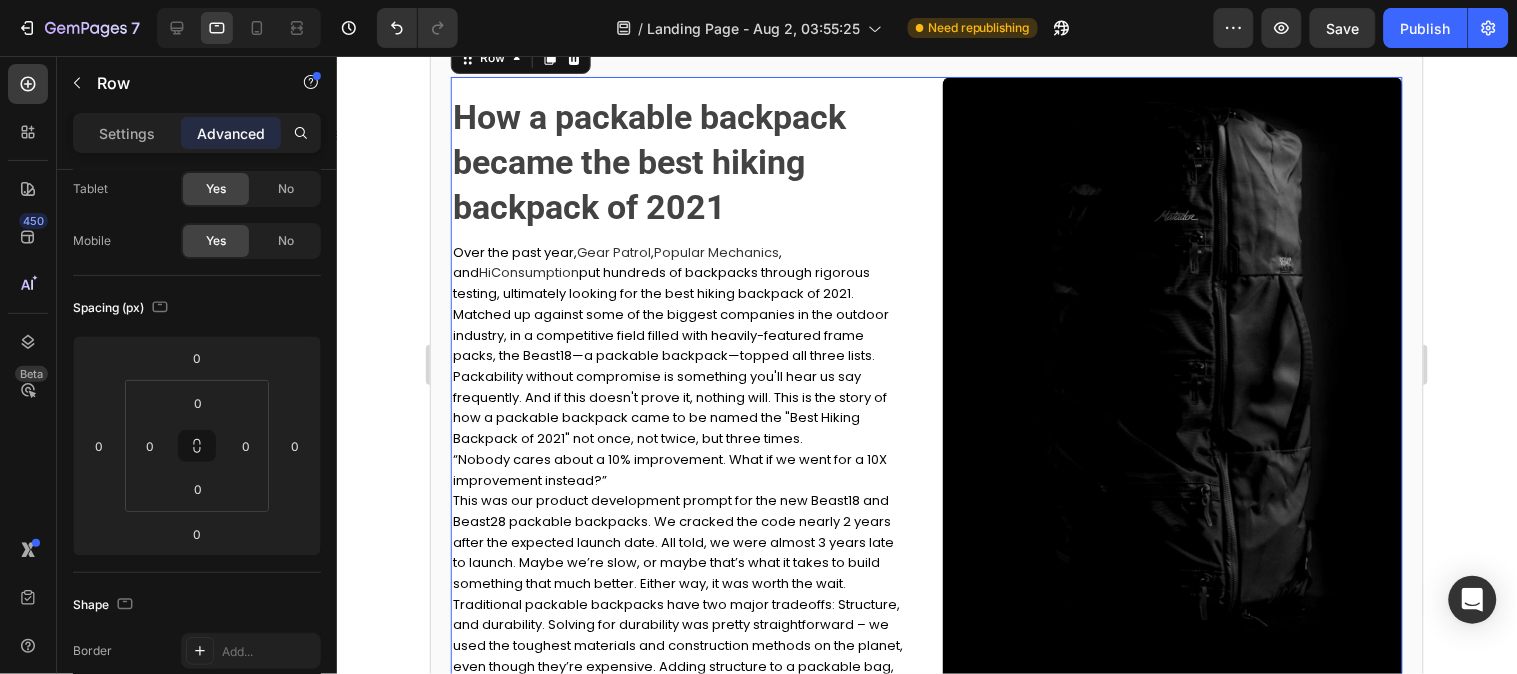 scroll, scrollTop: 666, scrollLeft: 0, axis: vertical 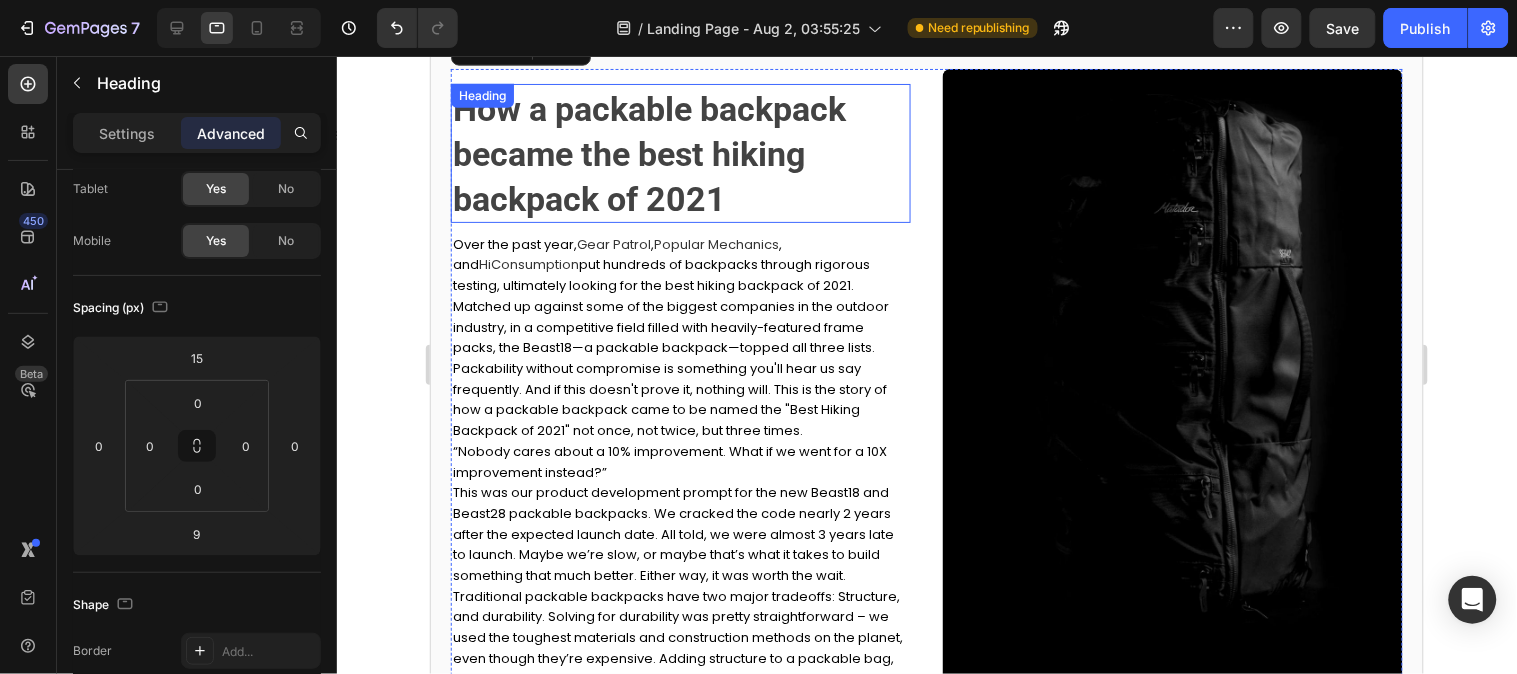 click on "⁠⁠⁠⁠⁠⁠⁠ How a packable backpack became the best hiking backpack of 2021" at bounding box center [680, 152] 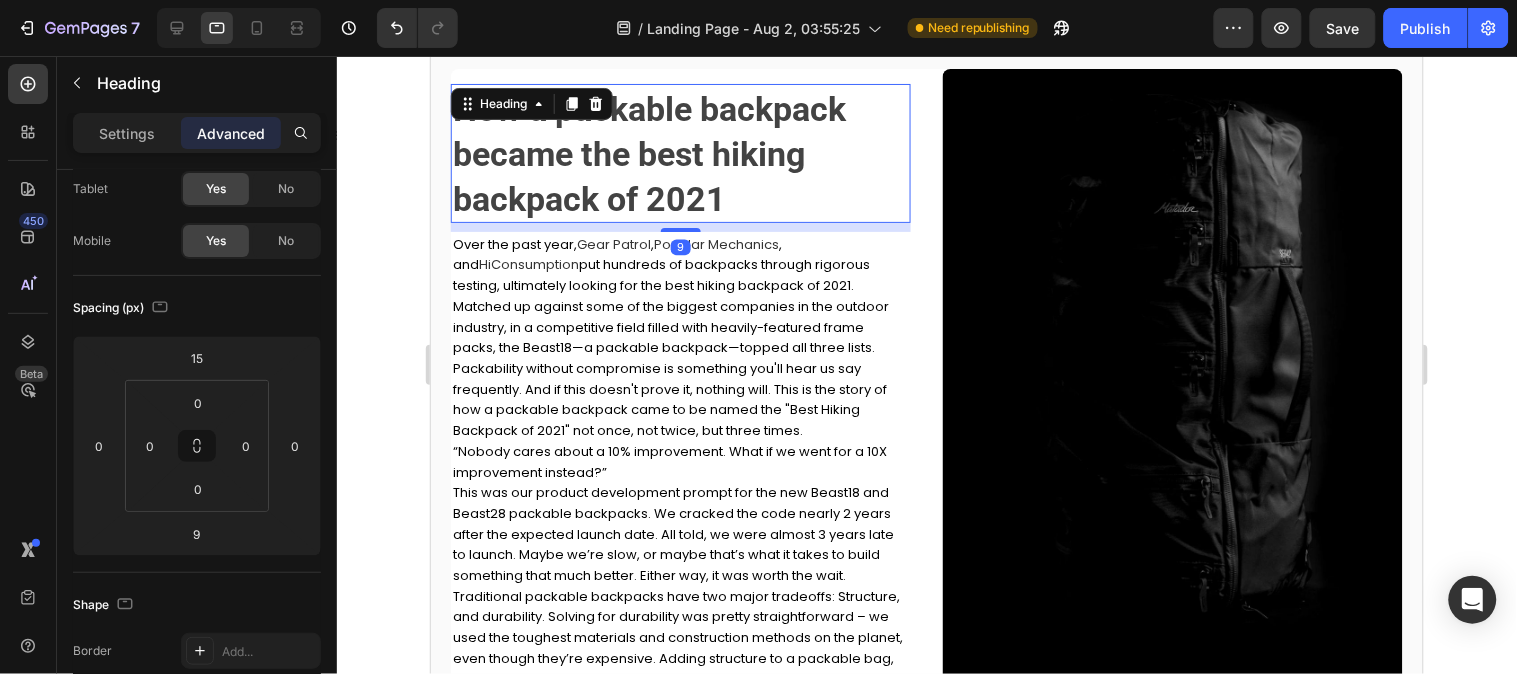 scroll, scrollTop: 0, scrollLeft: 0, axis: both 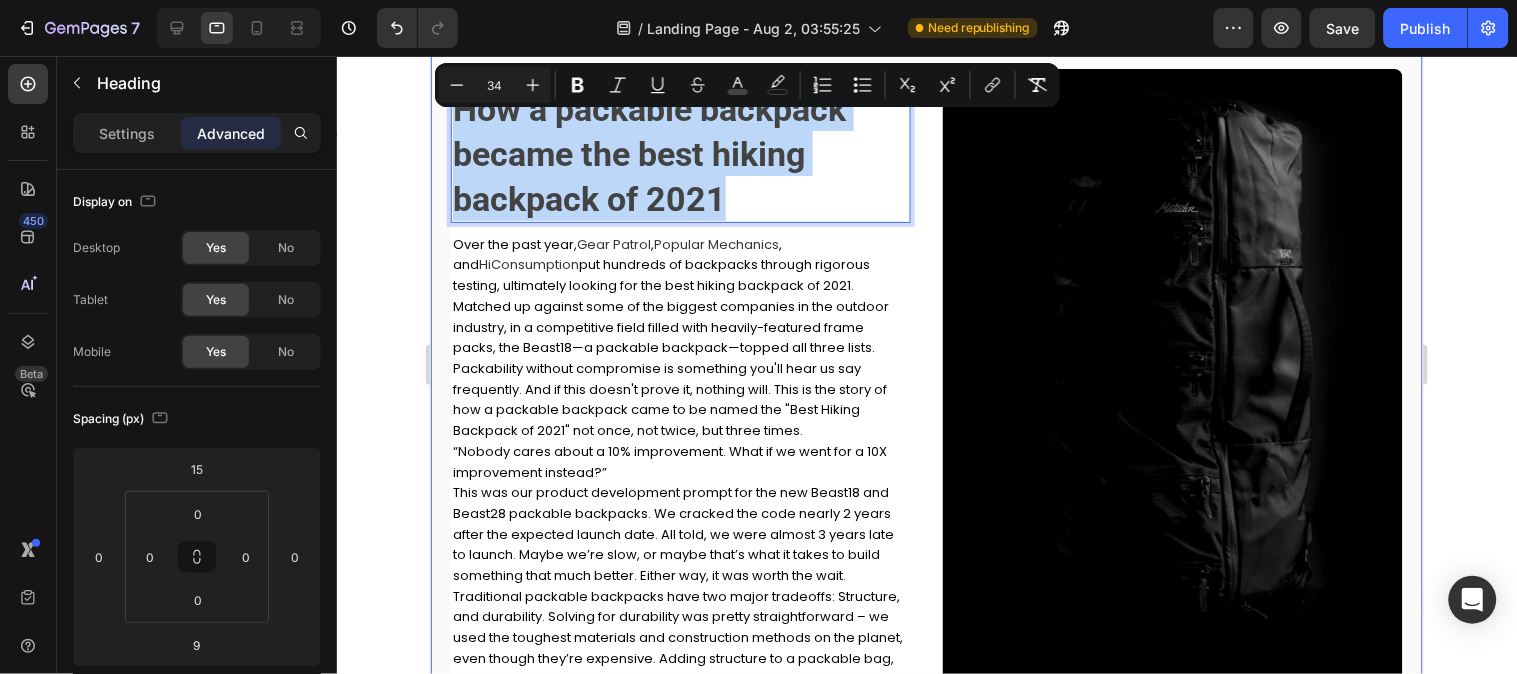 drag, startPoint x: 739, startPoint y: 211, endPoint x: 447, endPoint y: 102, distance: 311.68094 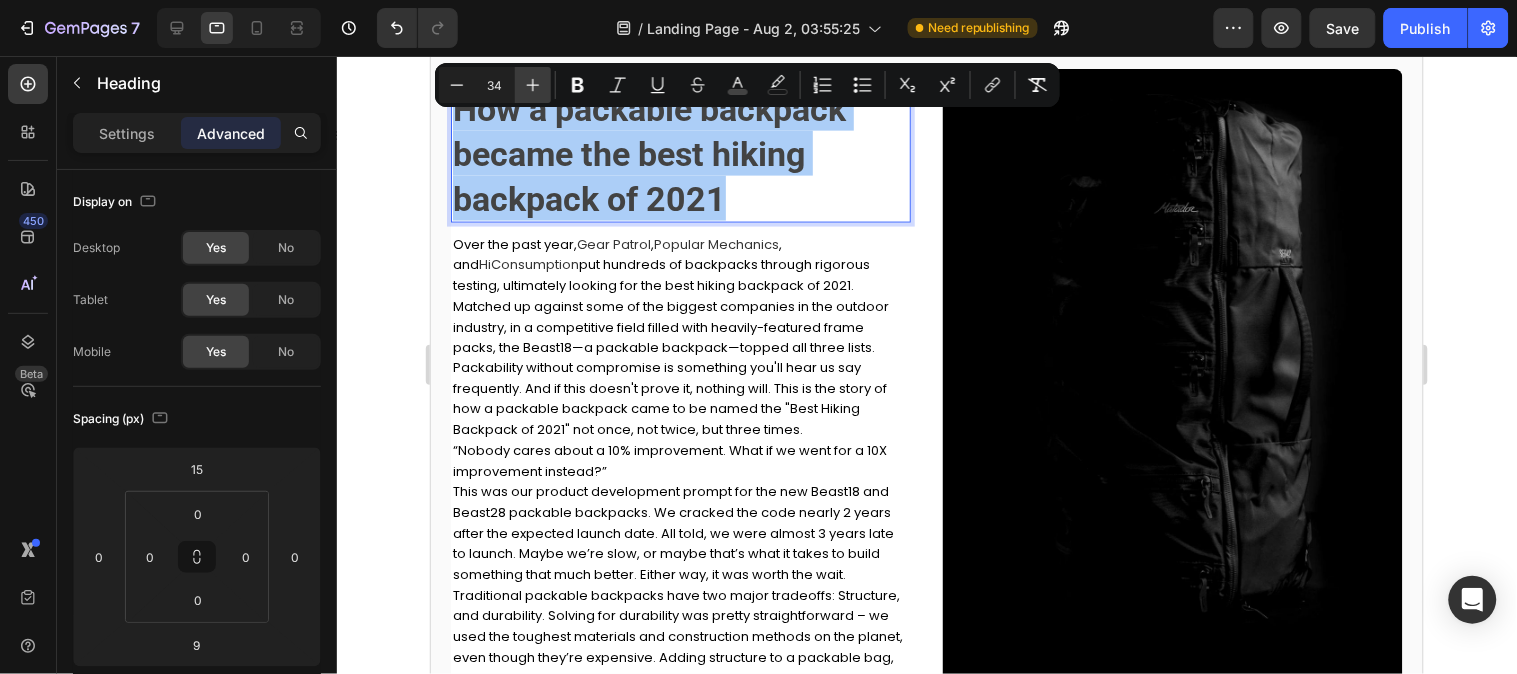 click 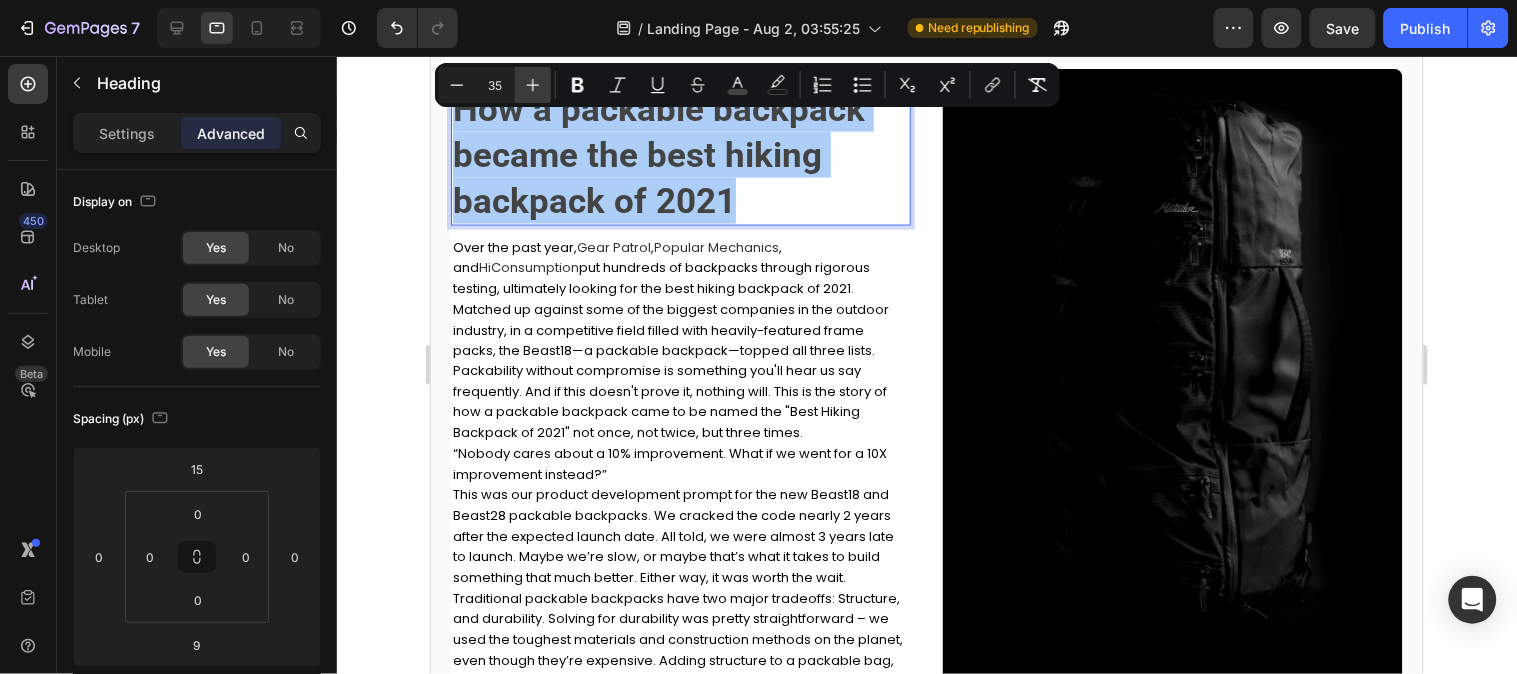 click 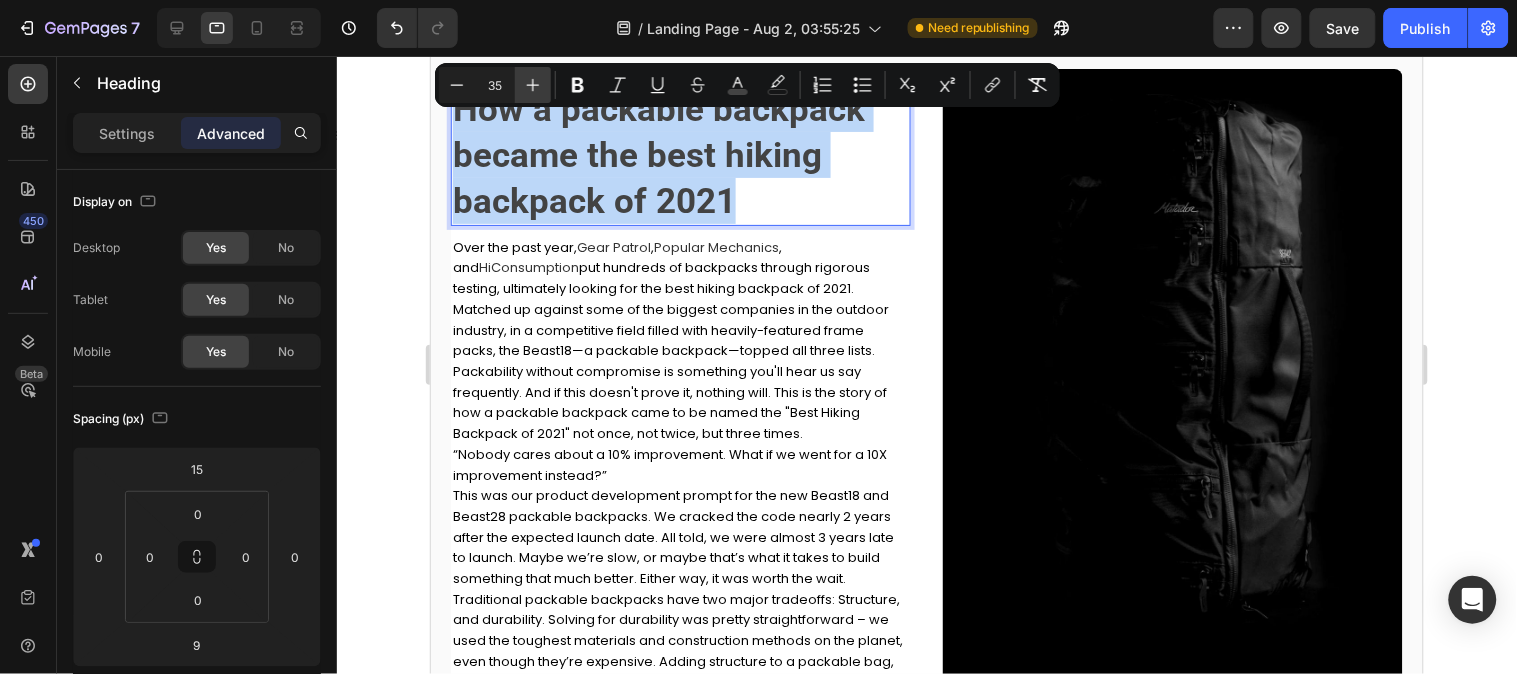 type on "36" 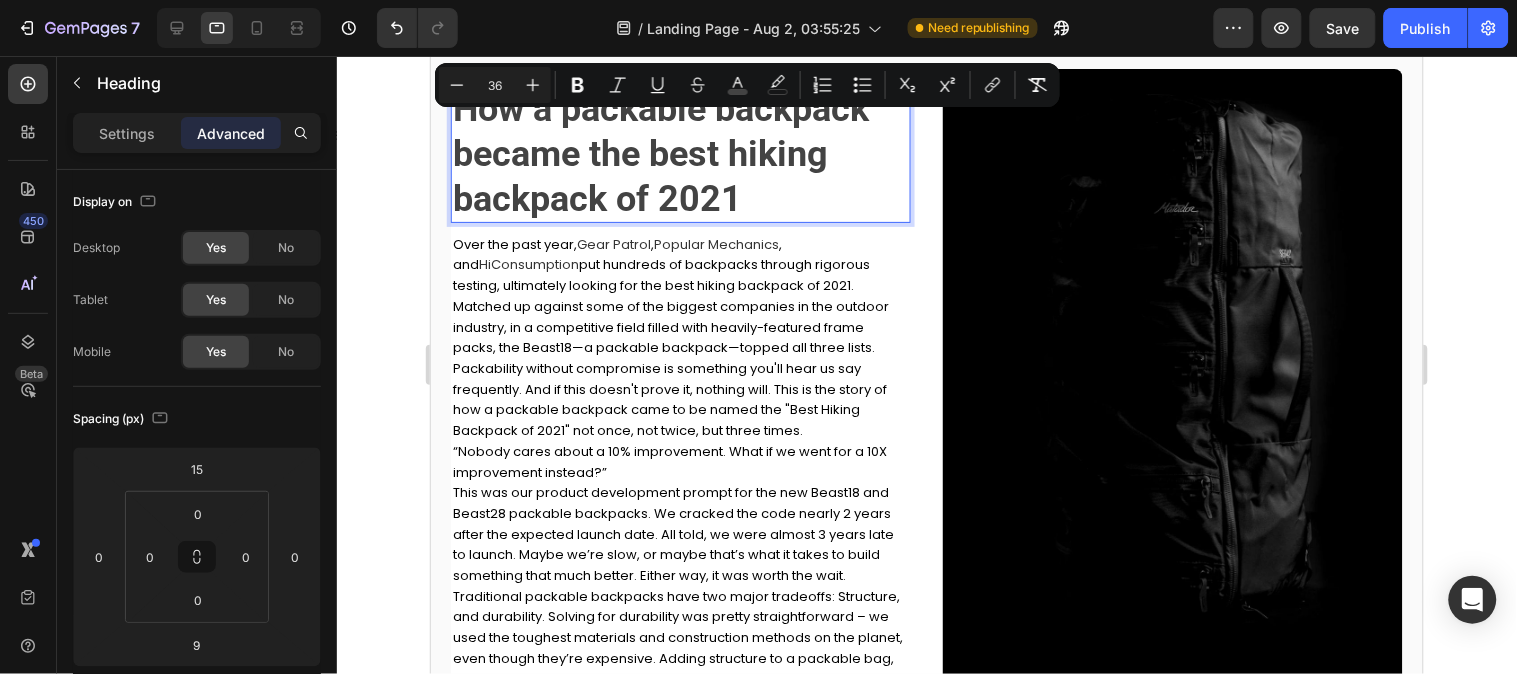 click on "How a packable backpack became the best hiking backpack of 2021" at bounding box center [680, 152] 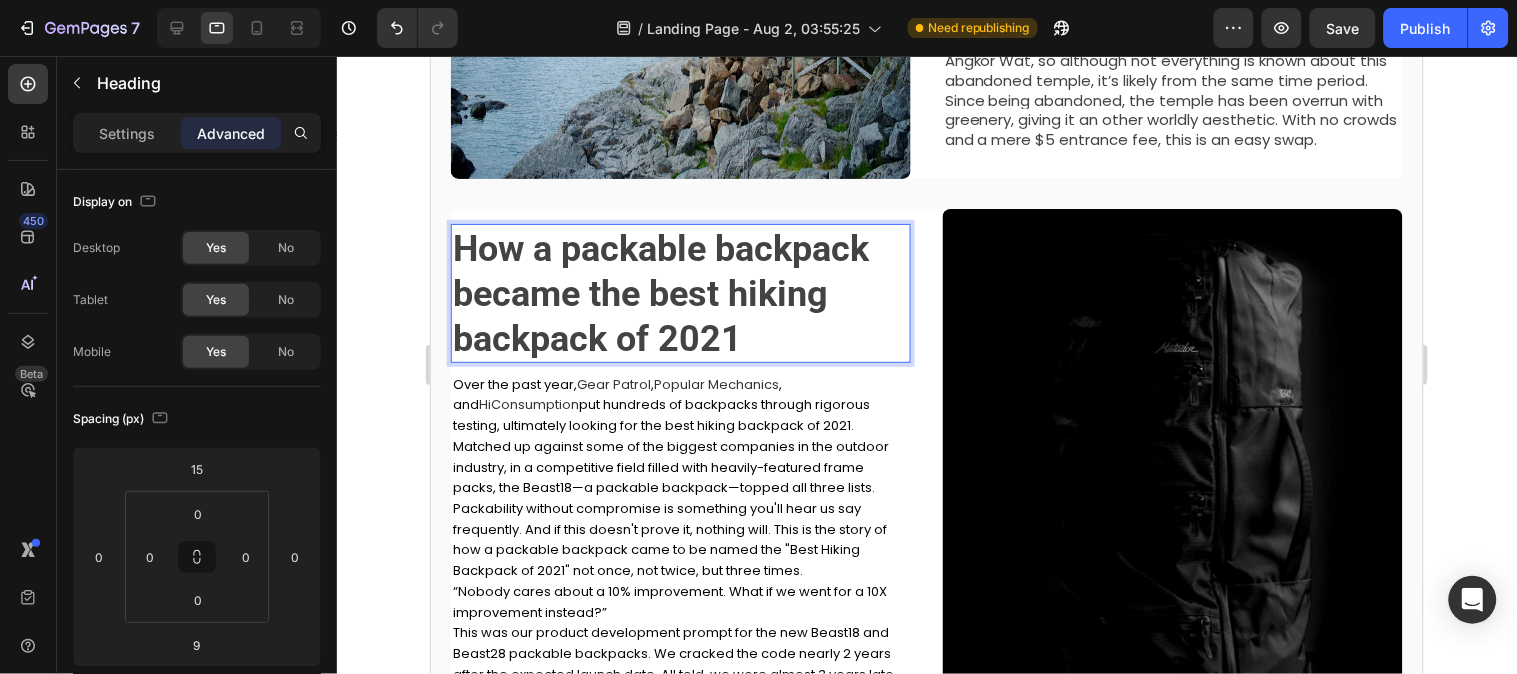 scroll, scrollTop: 555, scrollLeft: 0, axis: vertical 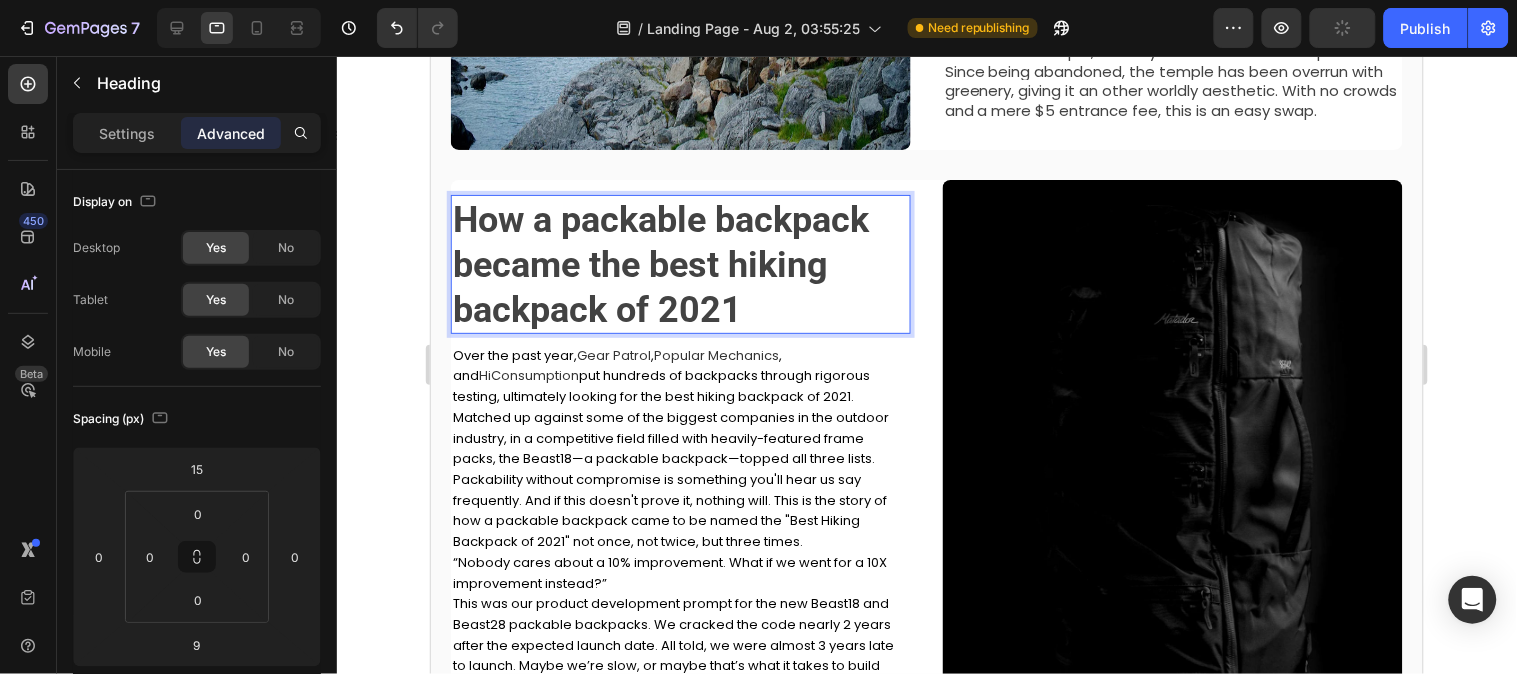 click on "How a packable backpack became the best hiking backpack of 2021" at bounding box center [660, 264] 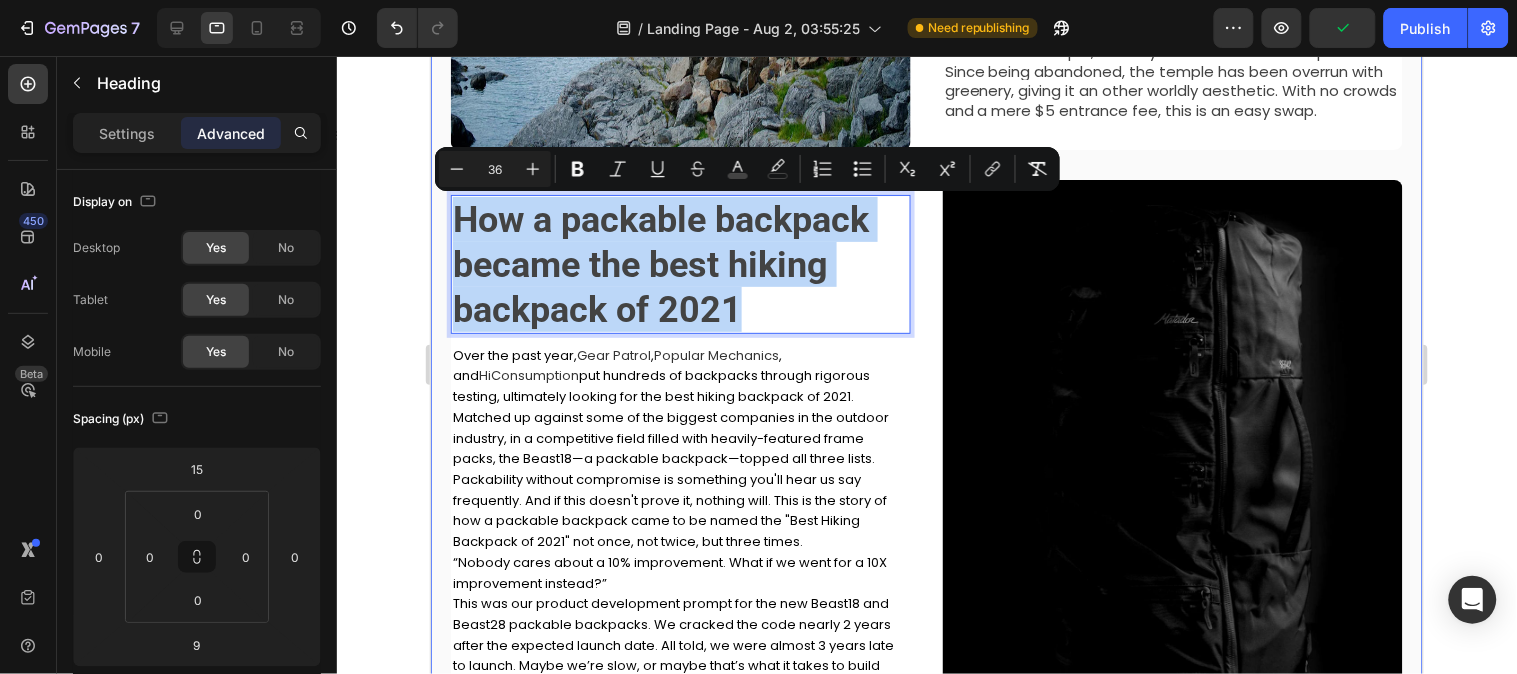 drag, startPoint x: 768, startPoint y: 312, endPoint x: 437, endPoint y: 220, distance: 343.54767 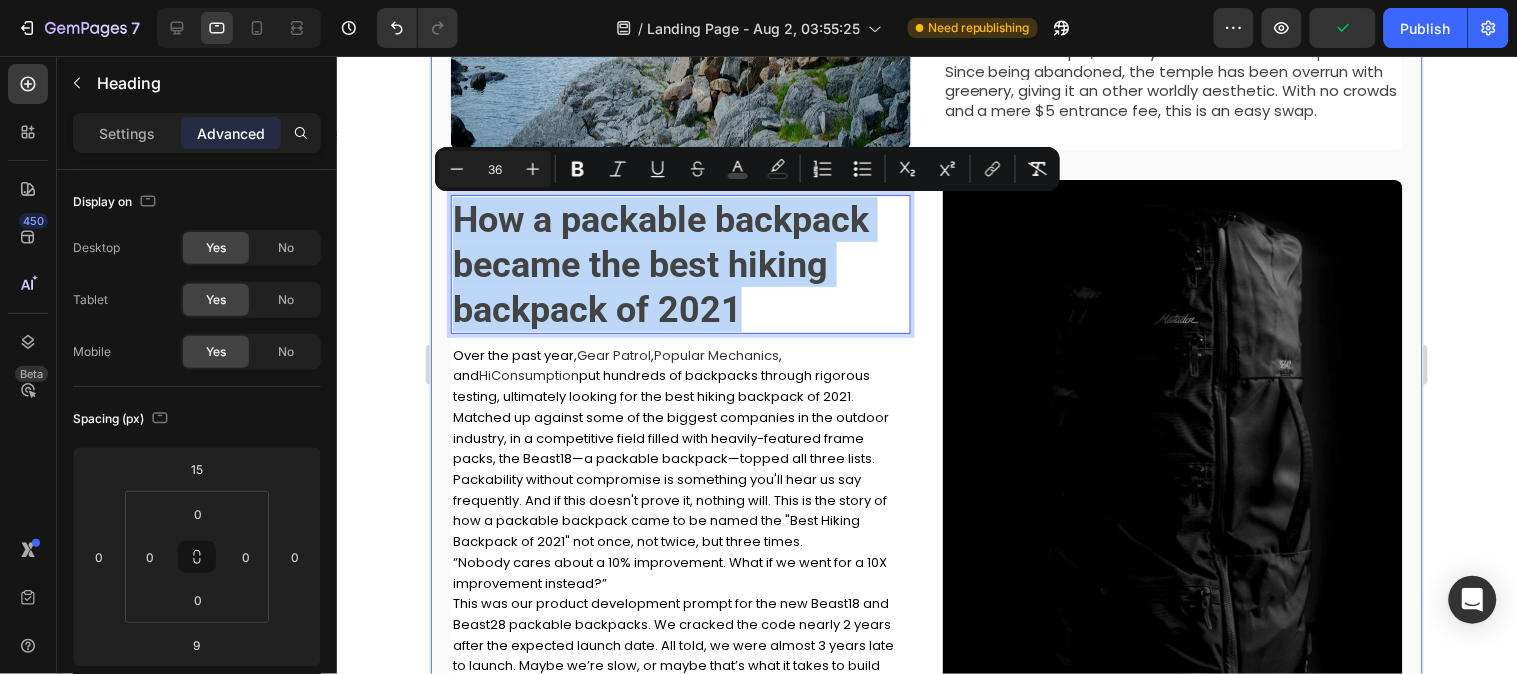 click on "⁠⁠⁠⁠⁠⁠⁠ Most Popular Blog Posts Heading Row Image ⁠⁠⁠⁠⁠⁠⁠ Travel here, not there Heading Instead of Rocky Mountain National Park, try Indian Peaks Wilderness. Don’t get us wrong, Rocky Mountain National Park is an incredible place, and from our HQ here in Boulder, we’re lucky to call it our backyard. There are some downsides though: major crowds, permits that are tricky to get your hands on, and no dogs allowed. The Indian Peaks Wilderness is just to the south of RMNP with a very similar landscape and a fraction of the people, plus you can bring your 4-legged adventure partner. For a good adventure, scramble up Mount Neva or Lone Eagle Peak in the summer, or skin up and ski down Mount Toll in the winter. Text block Row How a packable backpack became the best hiking backpack of 2021 Heading   9 Over the past year,  Gear Patrol ,  Popular Mechanics , and  HiConsumption “Nobody cares about a 10% improvement. What if we went for a 10X improvement instead?” Text block Image" at bounding box center (926, 186) 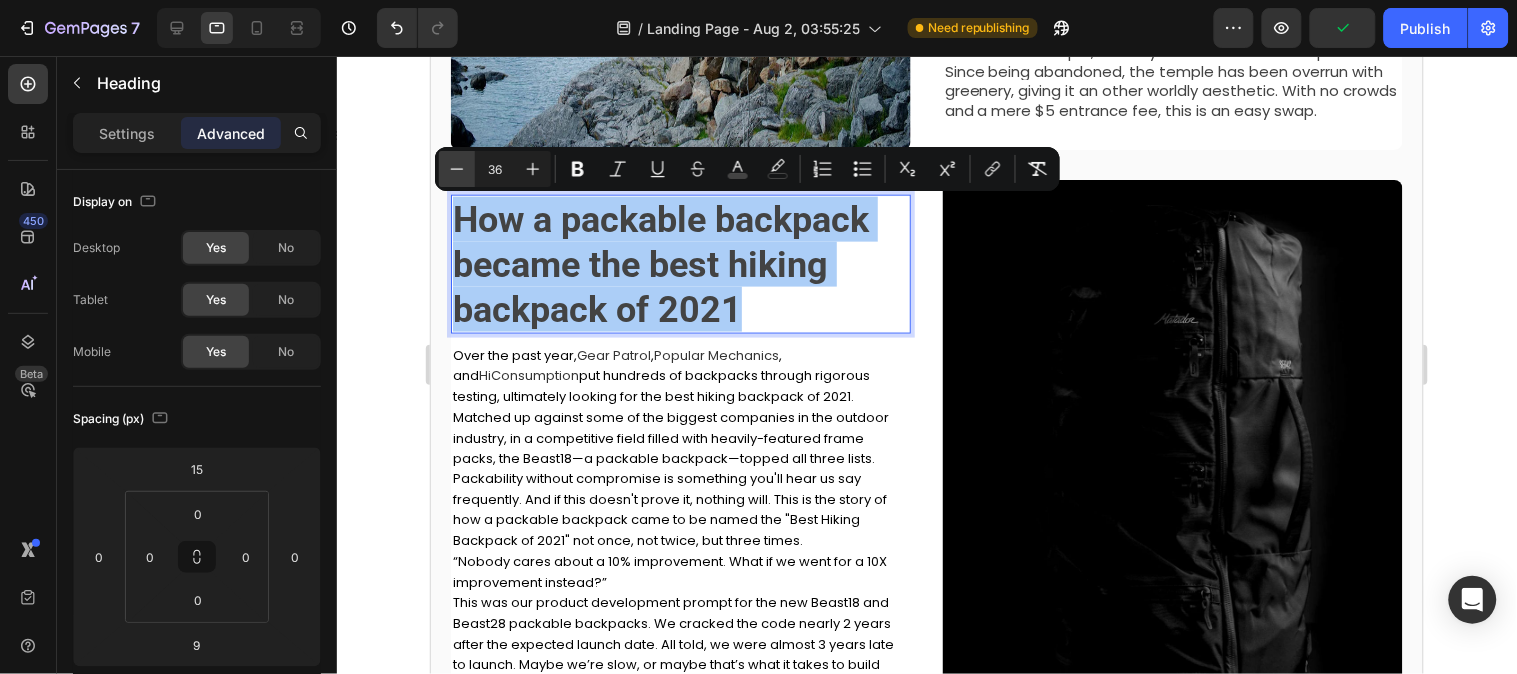 click 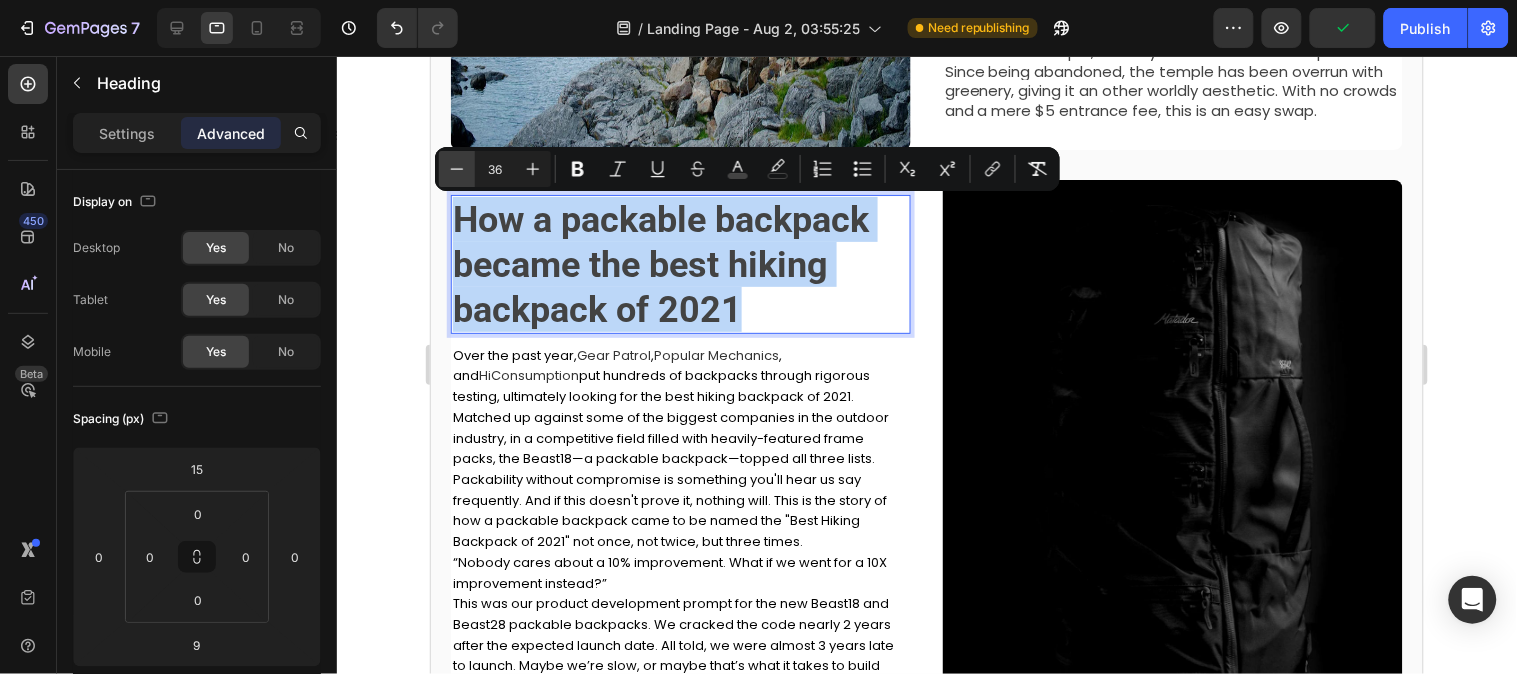 type on "35" 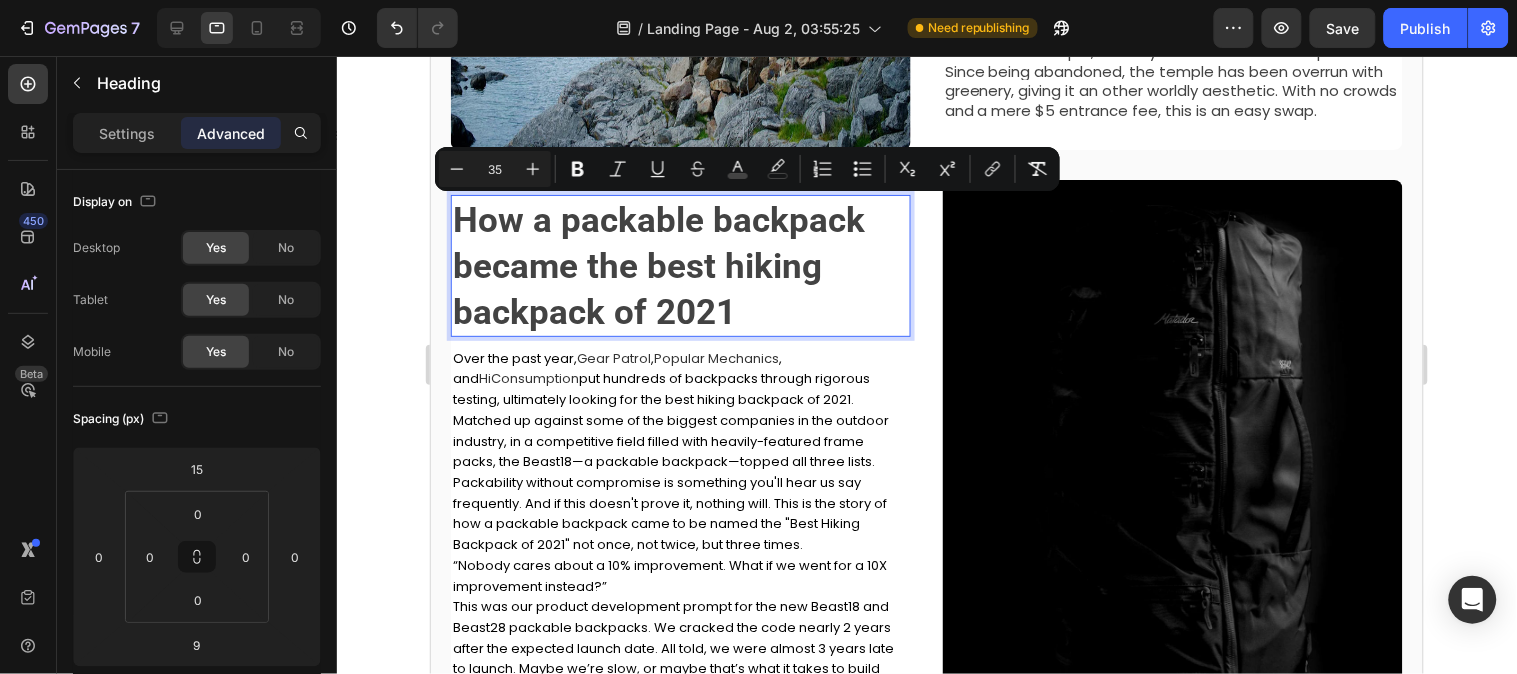 click on "How a packable backpack became the best hiking backpack of 2021" at bounding box center [680, 265] 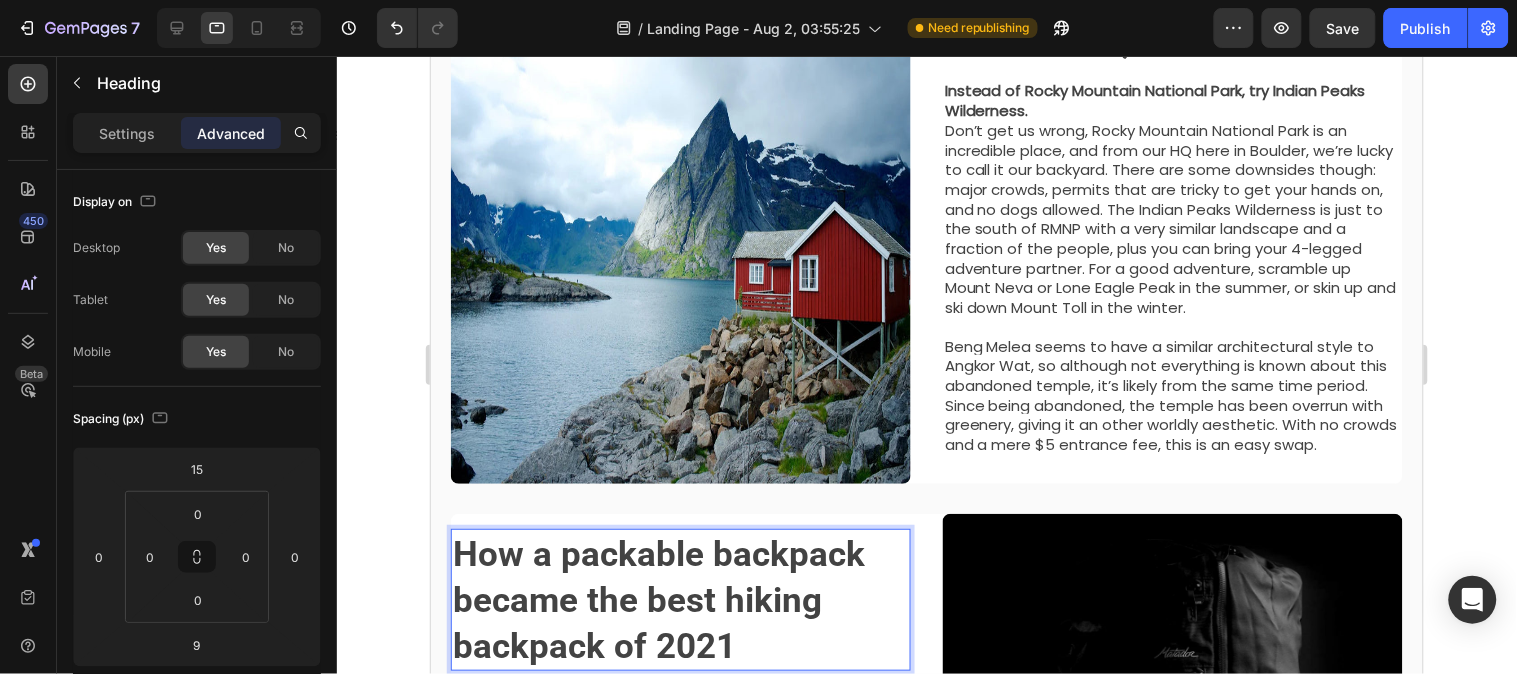 scroll, scrollTop: 111, scrollLeft: 0, axis: vertical 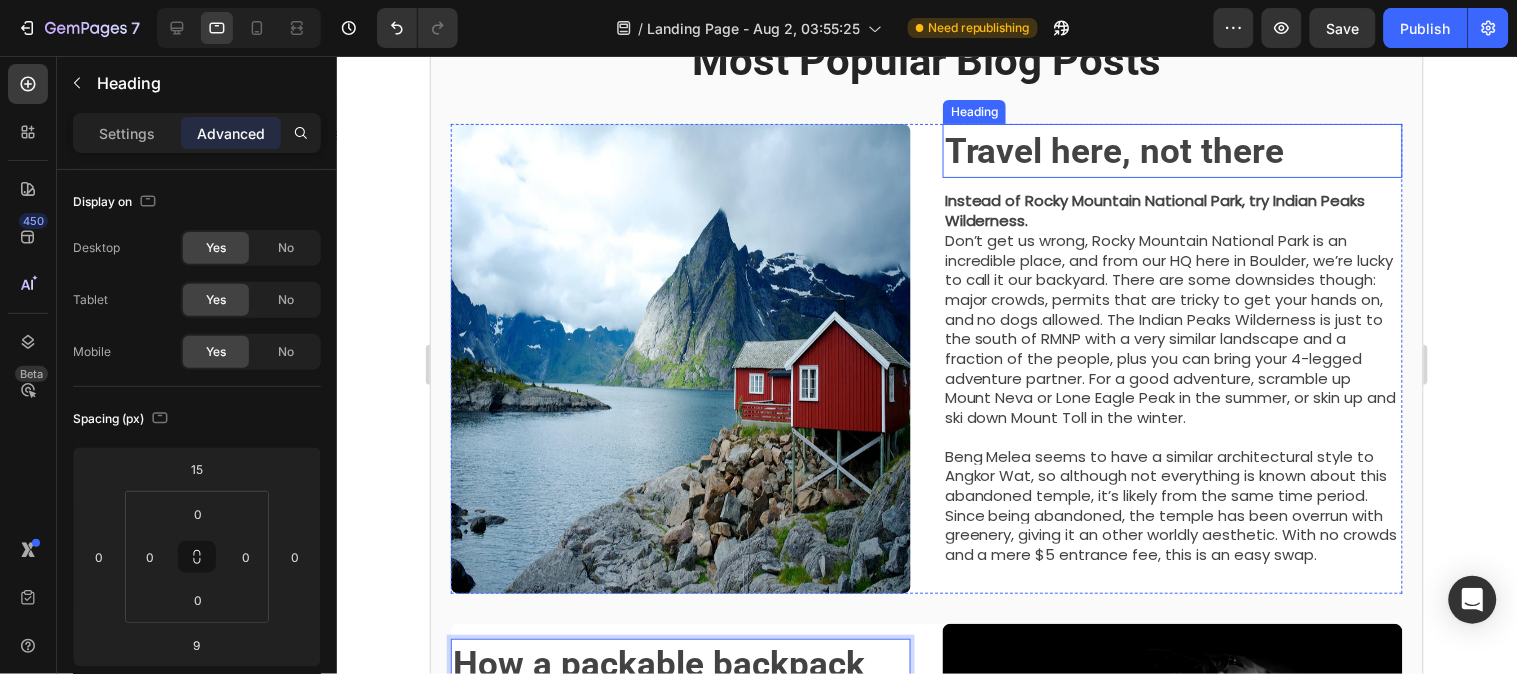 click on "Travel here, not there" at bounding box center [1114, 150] 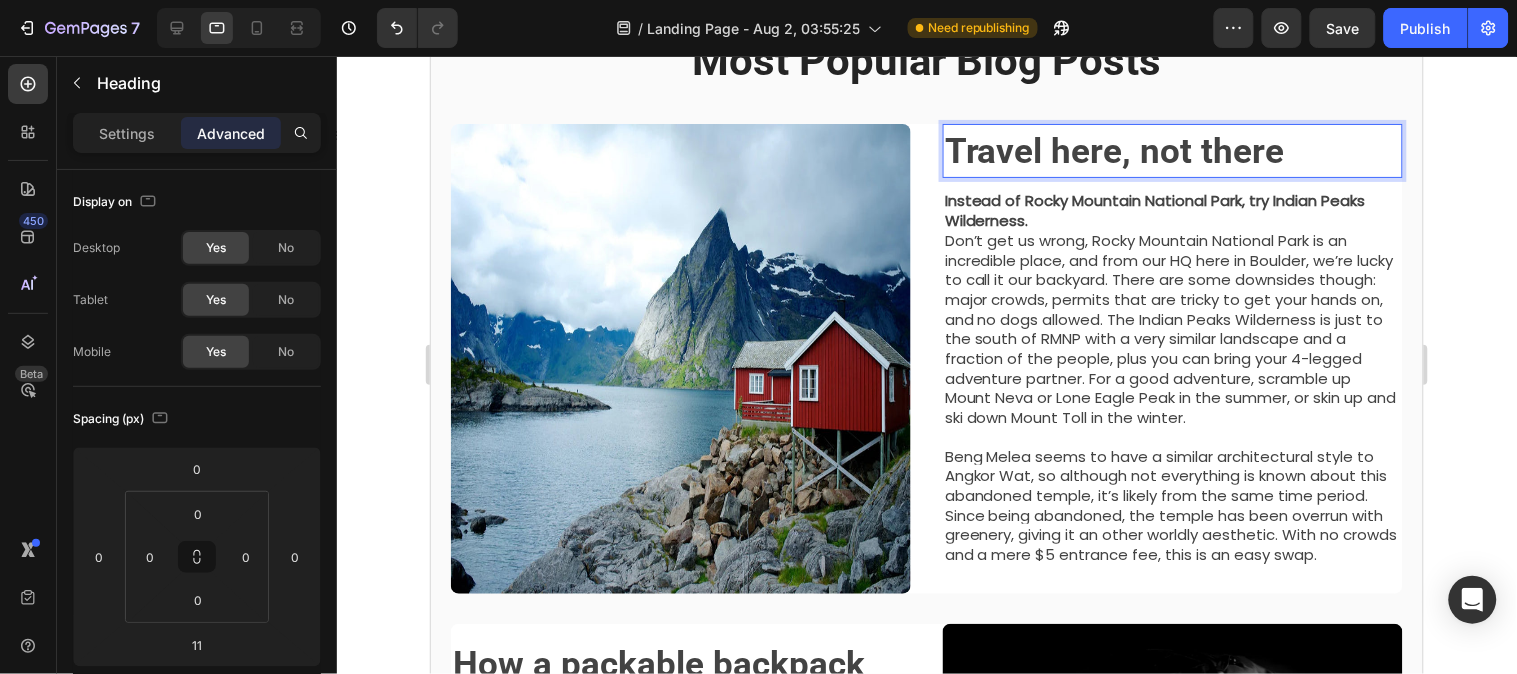 drag, startPoint x: 1227, startPoint y: 163, endPoint x: 1290, endPoint y: 159, distance: 63.126858 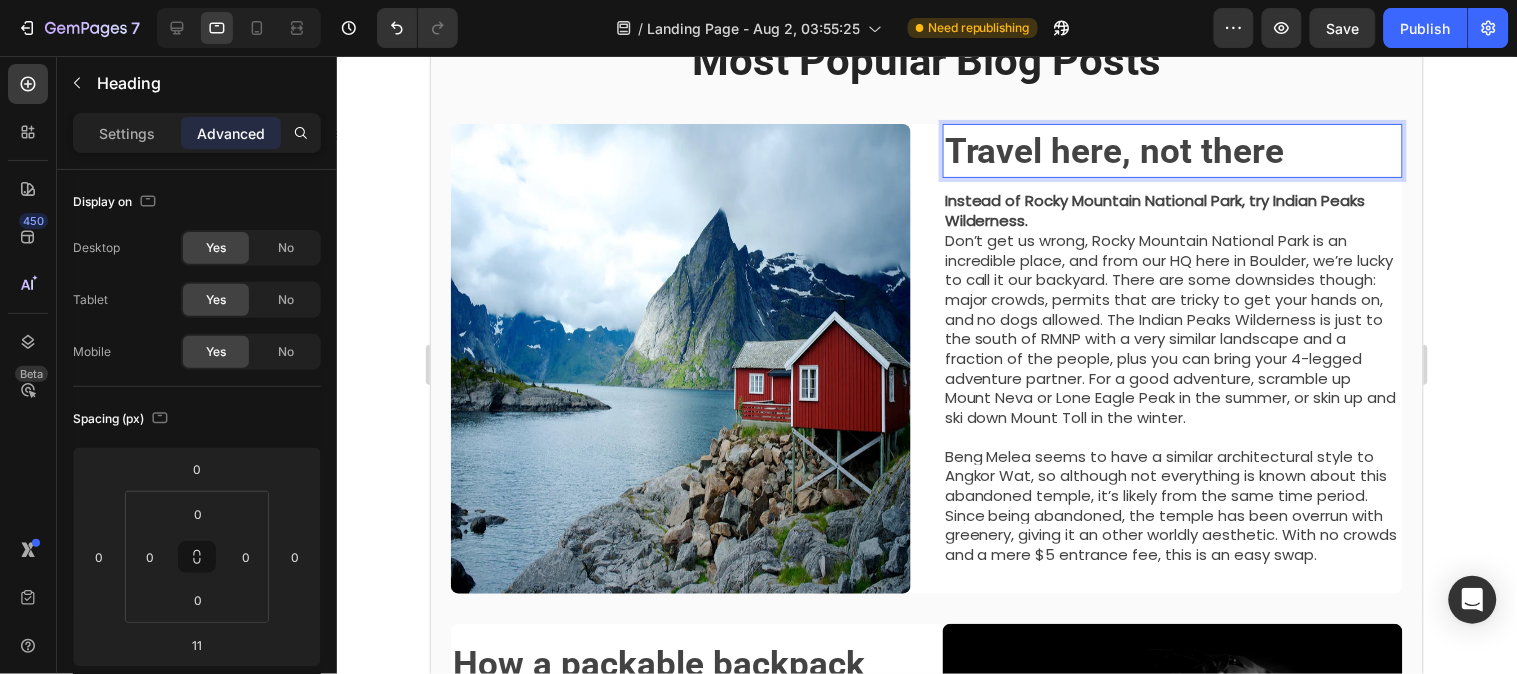 click on "Travel here, not there" at bounding box center (1172, 150) 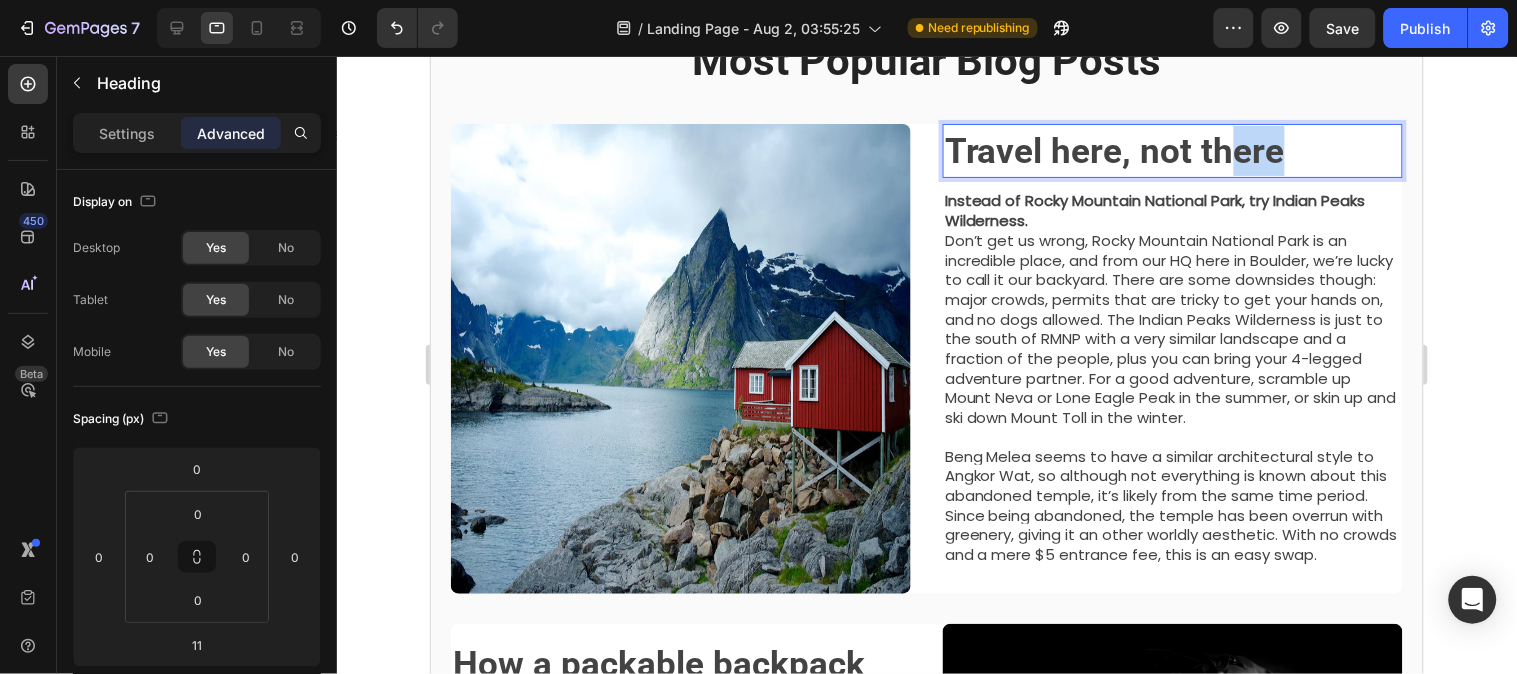 drag, startPoint x: 1295, startPoint y: 157, endPoint x: 1213, endPoint y: 160, distance: 82.05486 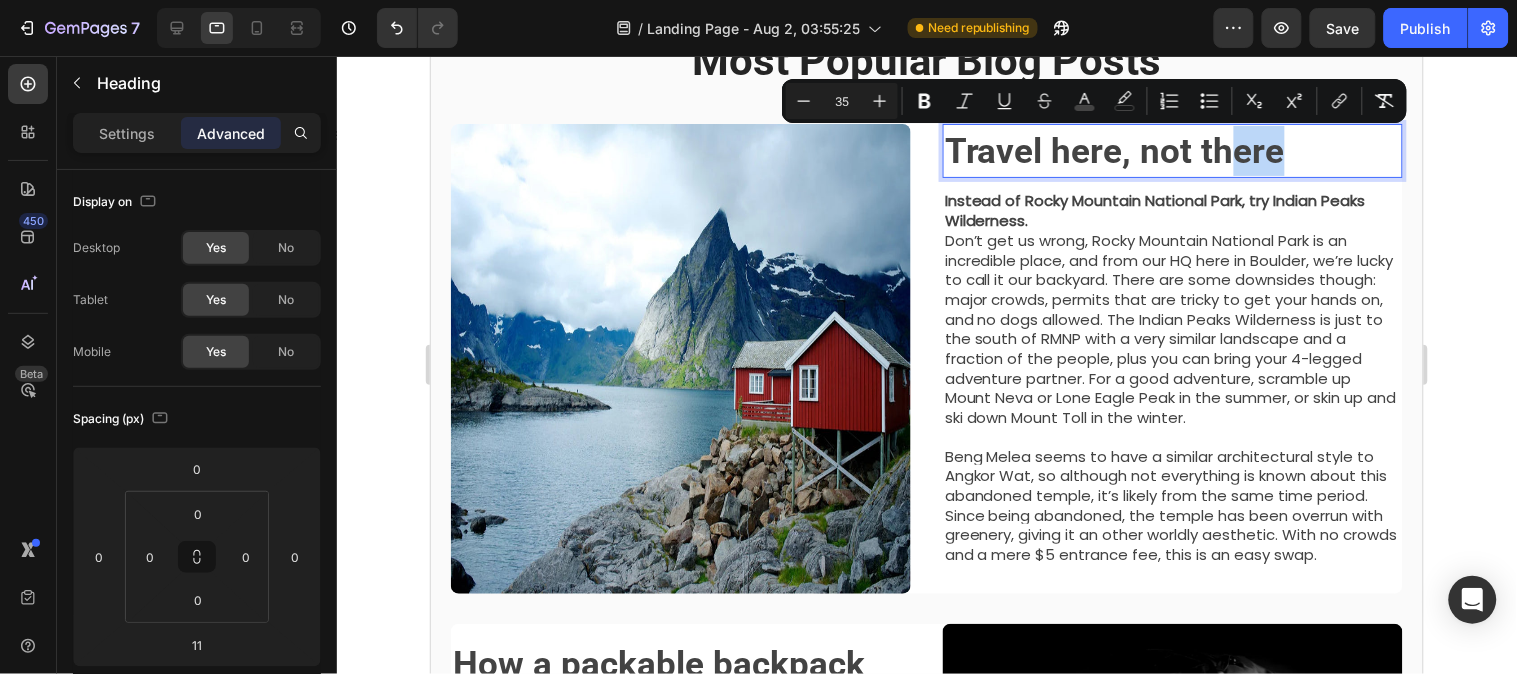 drag, startPoint x: 1286, startPoint y: 143, endPoint x: 1209, endPoint y: 154, distance: 77.781746 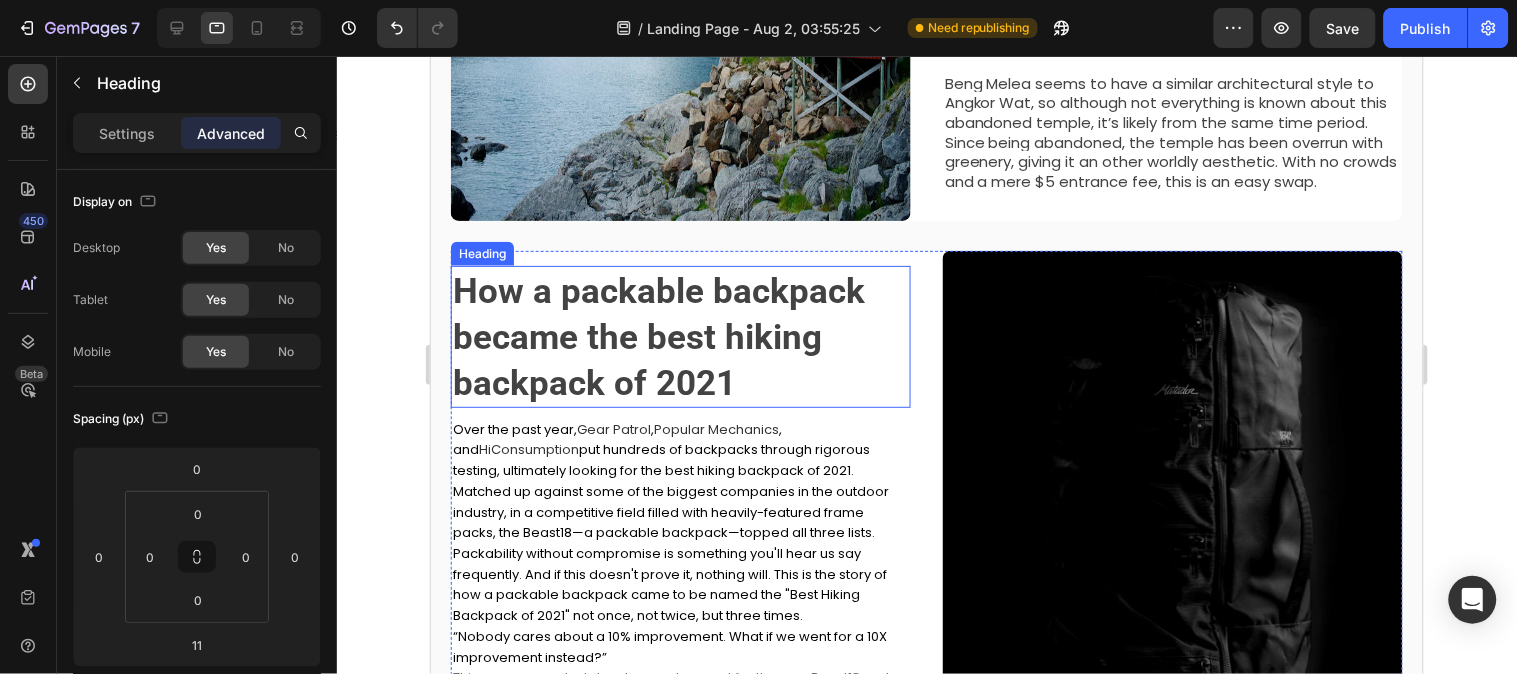 scroll, scrollTop: 555, scrollLeft: 0, axis: vertical 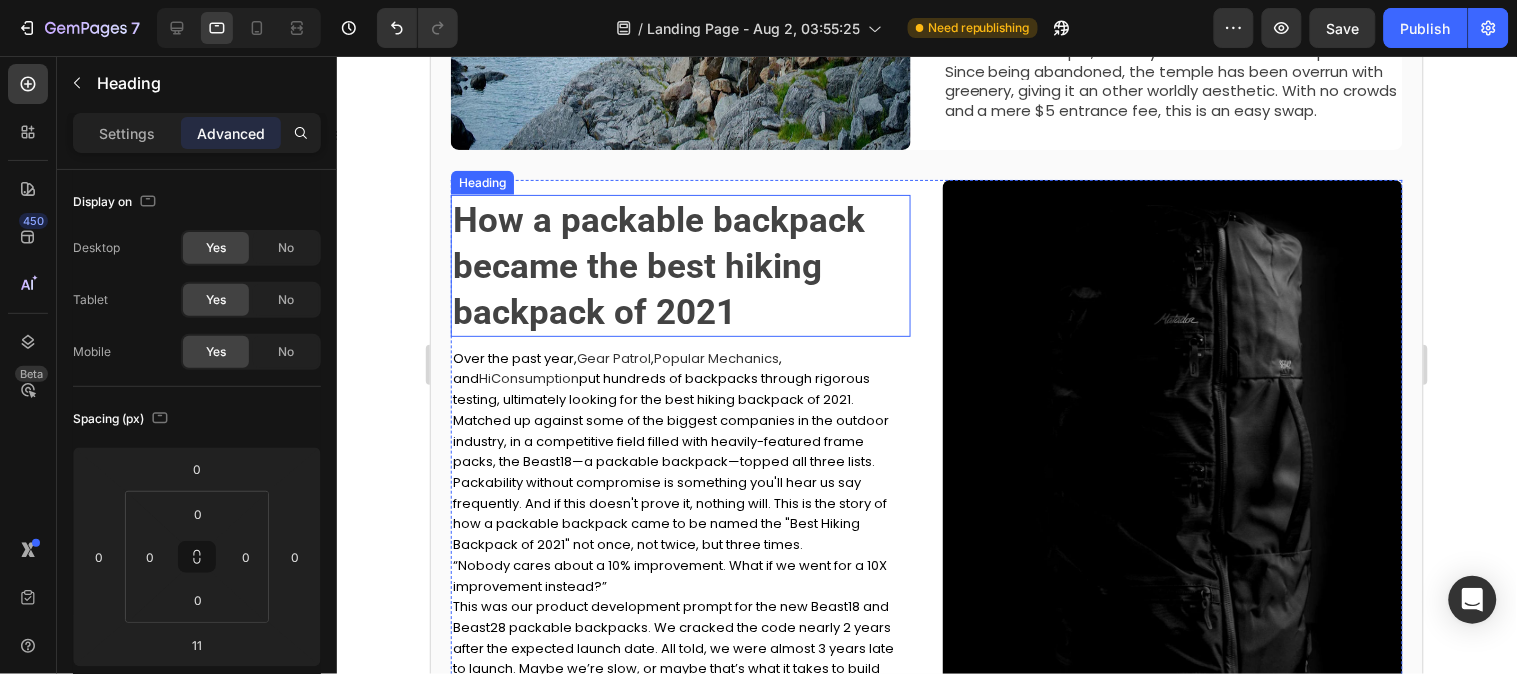 click on "⁠⁠⁠⁠⁠⁠⁠ How a packable backpack became the best hiking backpack of 2021" at bounding box center (680, 265) 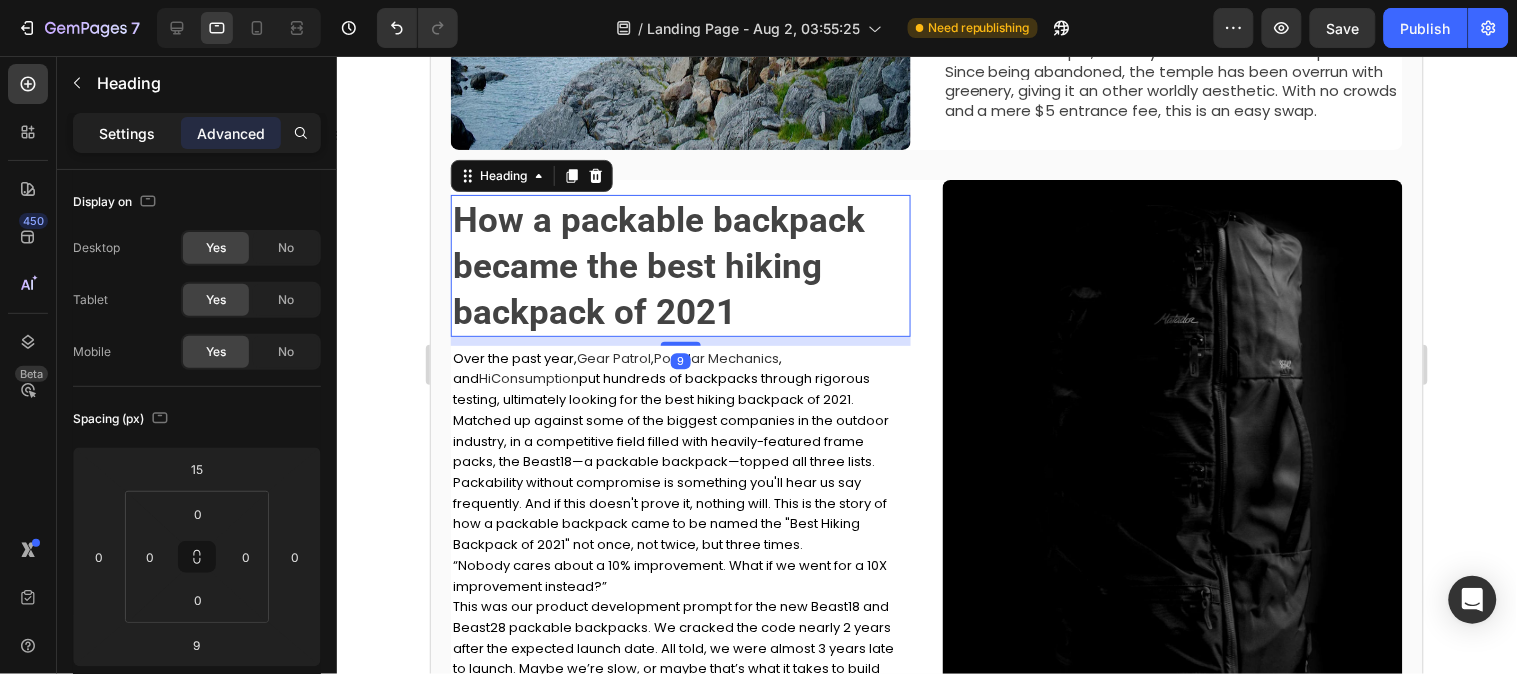 click on "Settings" at bounding box center (127, 133) 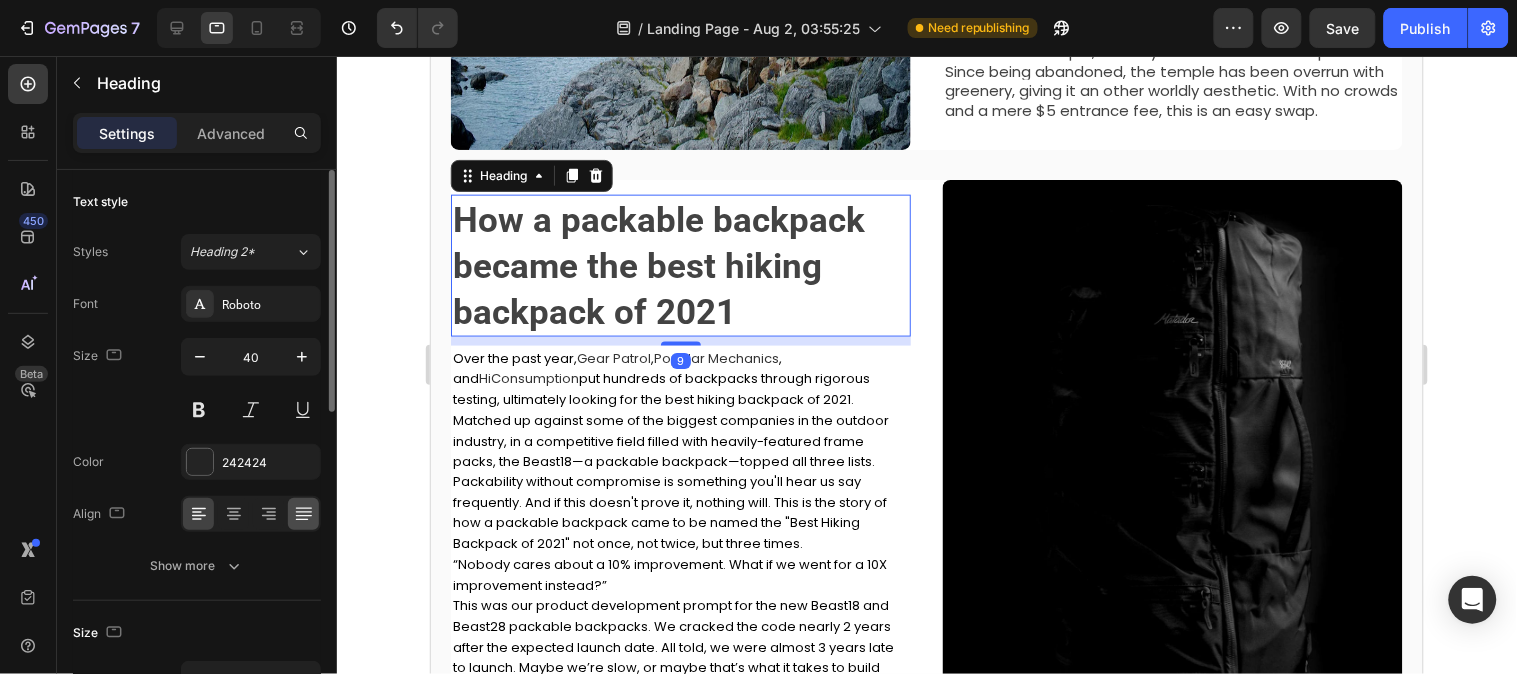 scroll, scrollTop: 222, scrollLeft: 0, axis: vertical 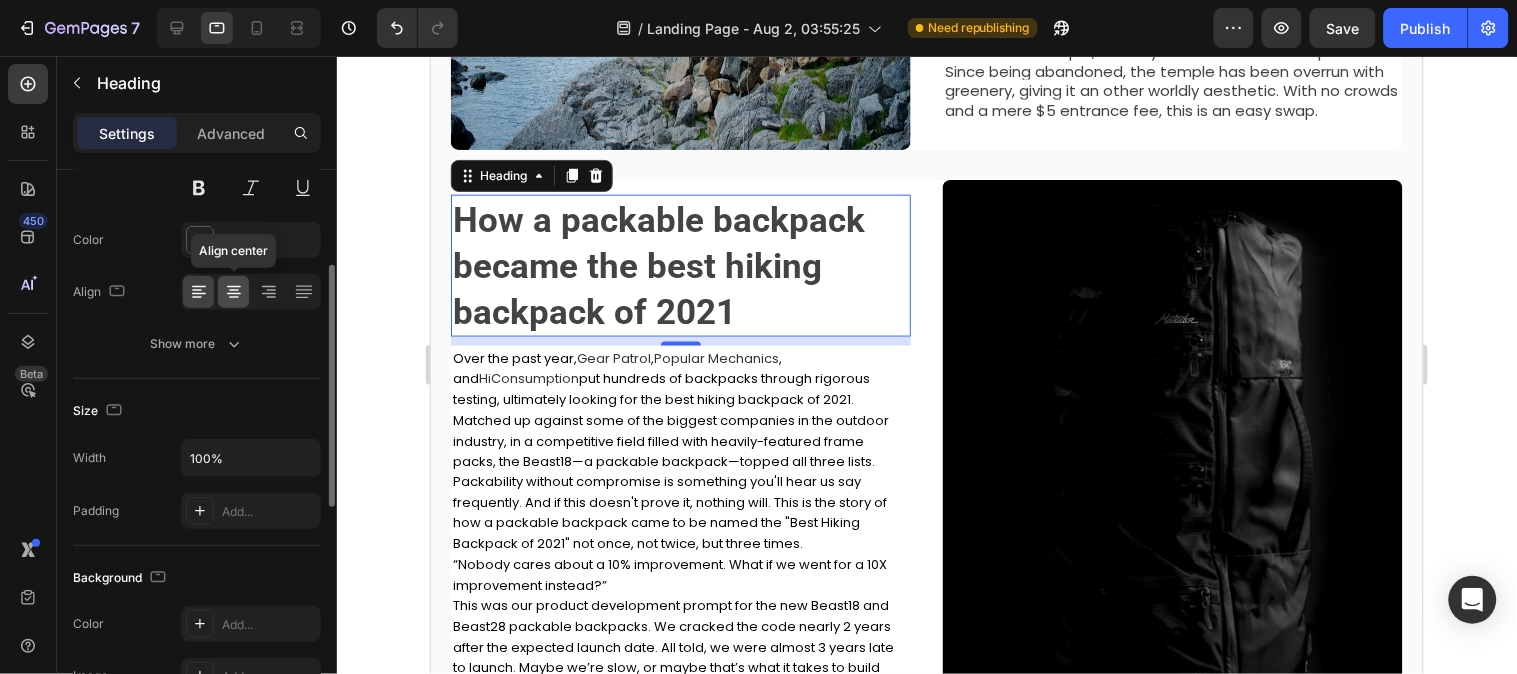 click 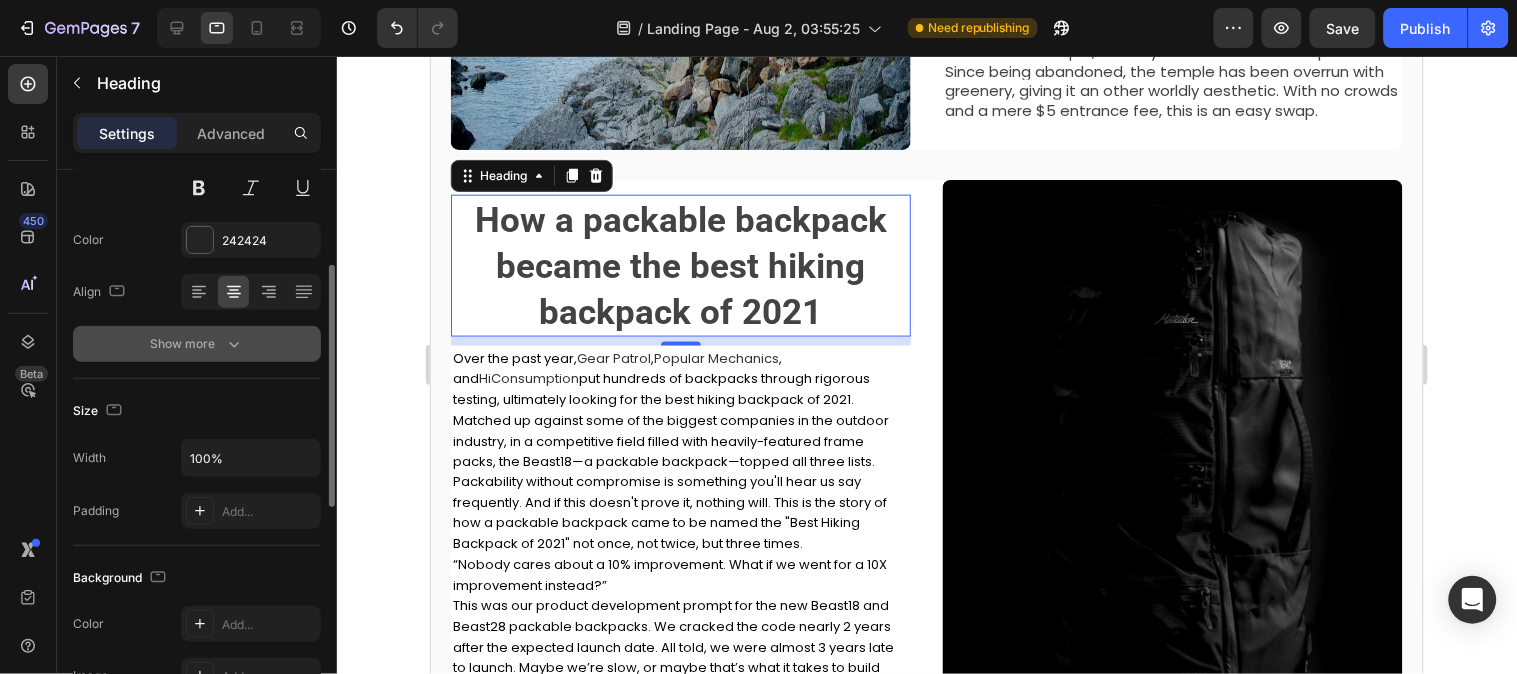 click on "Show more" at bounding box center (197, 344) 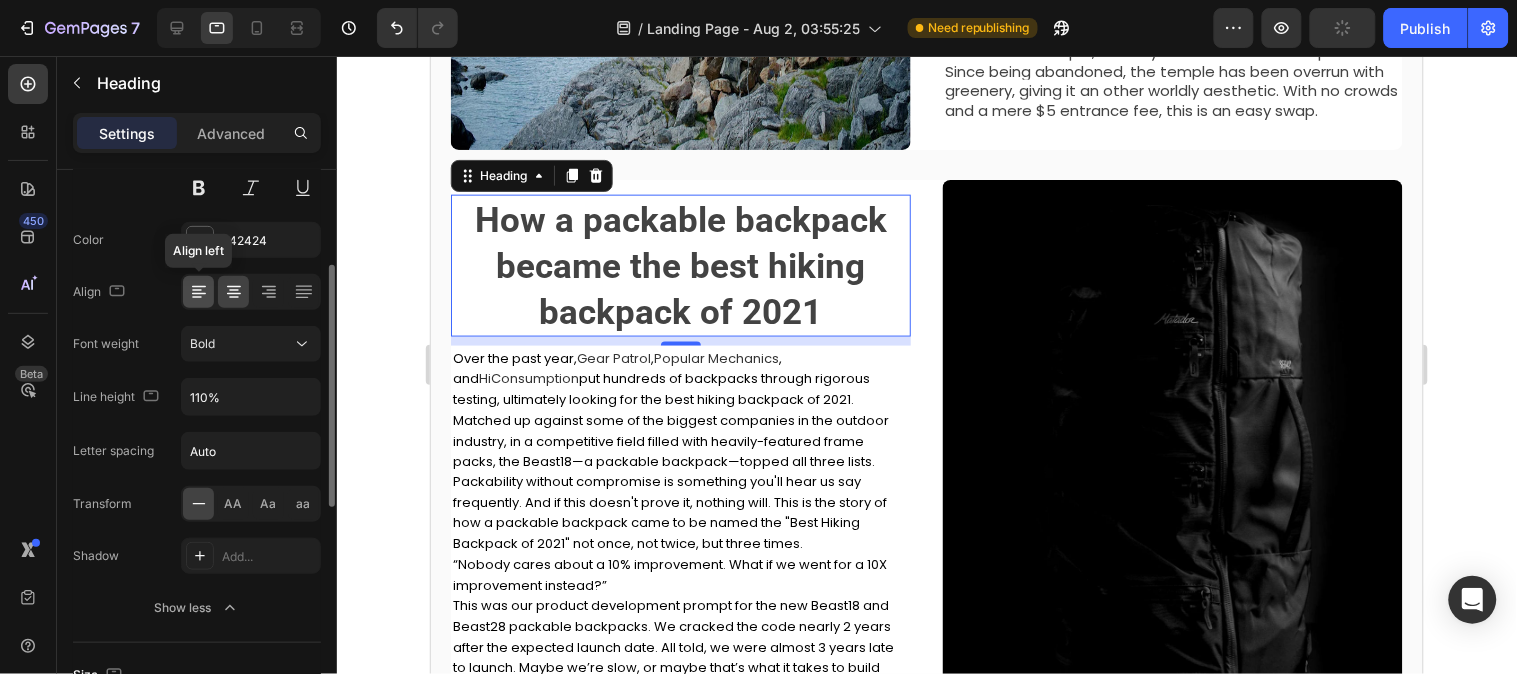 click 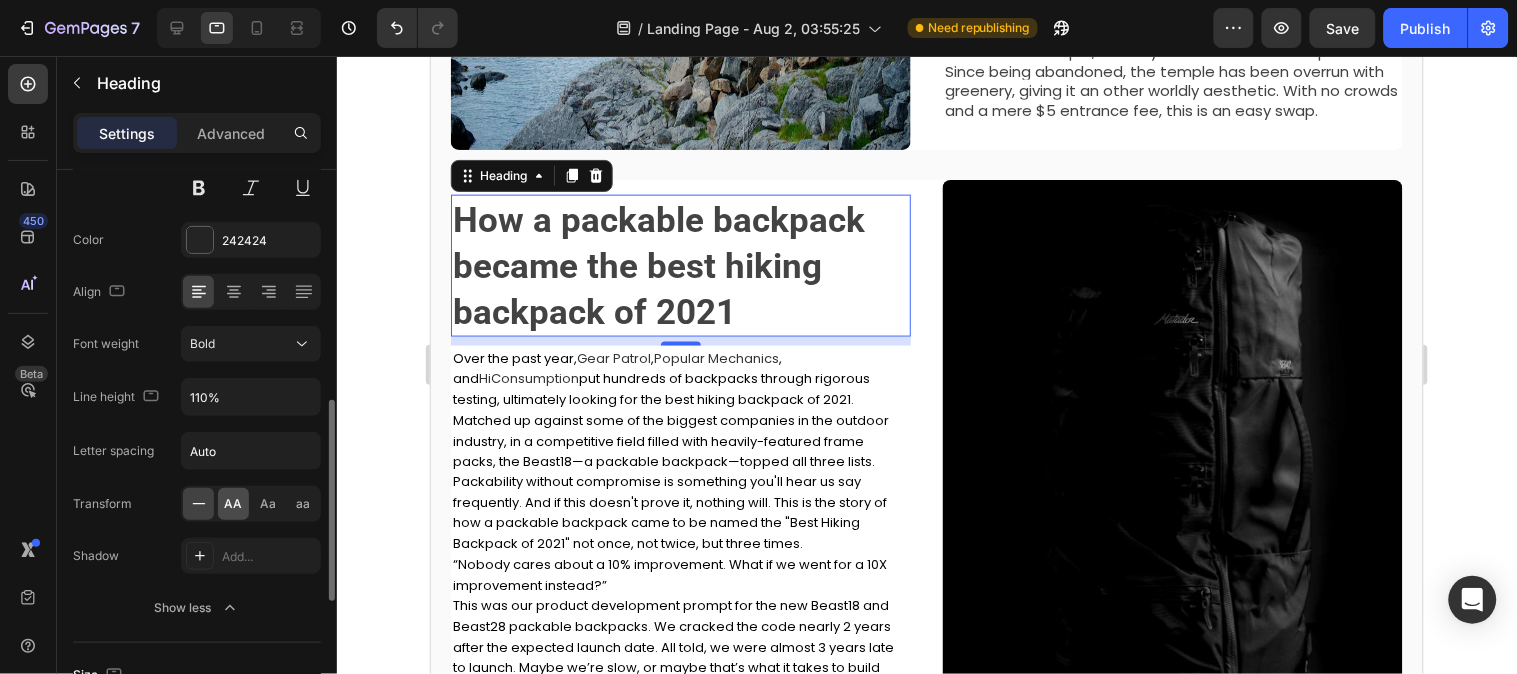 scroll, scrollTop: 333, scrollLeft: 0, axis: vertical 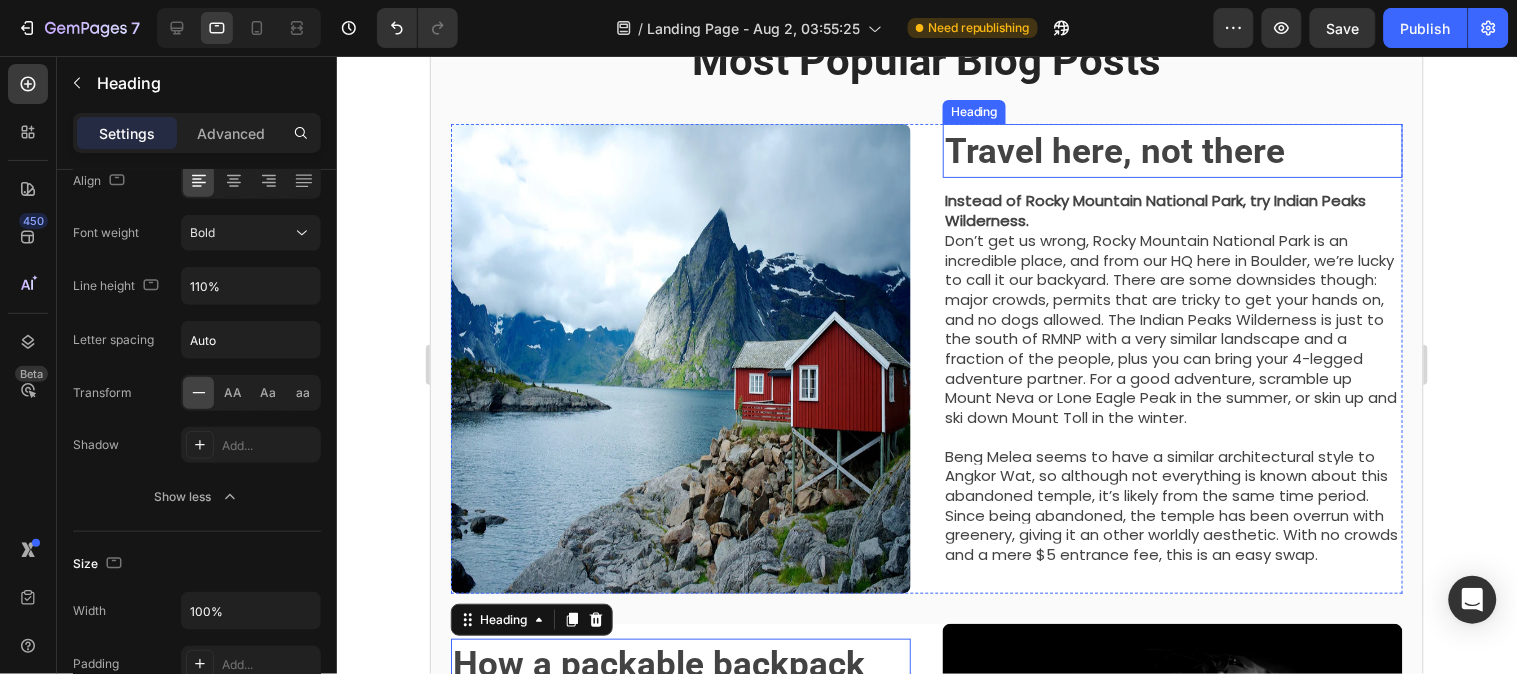 click on "Travel here, not there" at bounding box center (1114, 150) 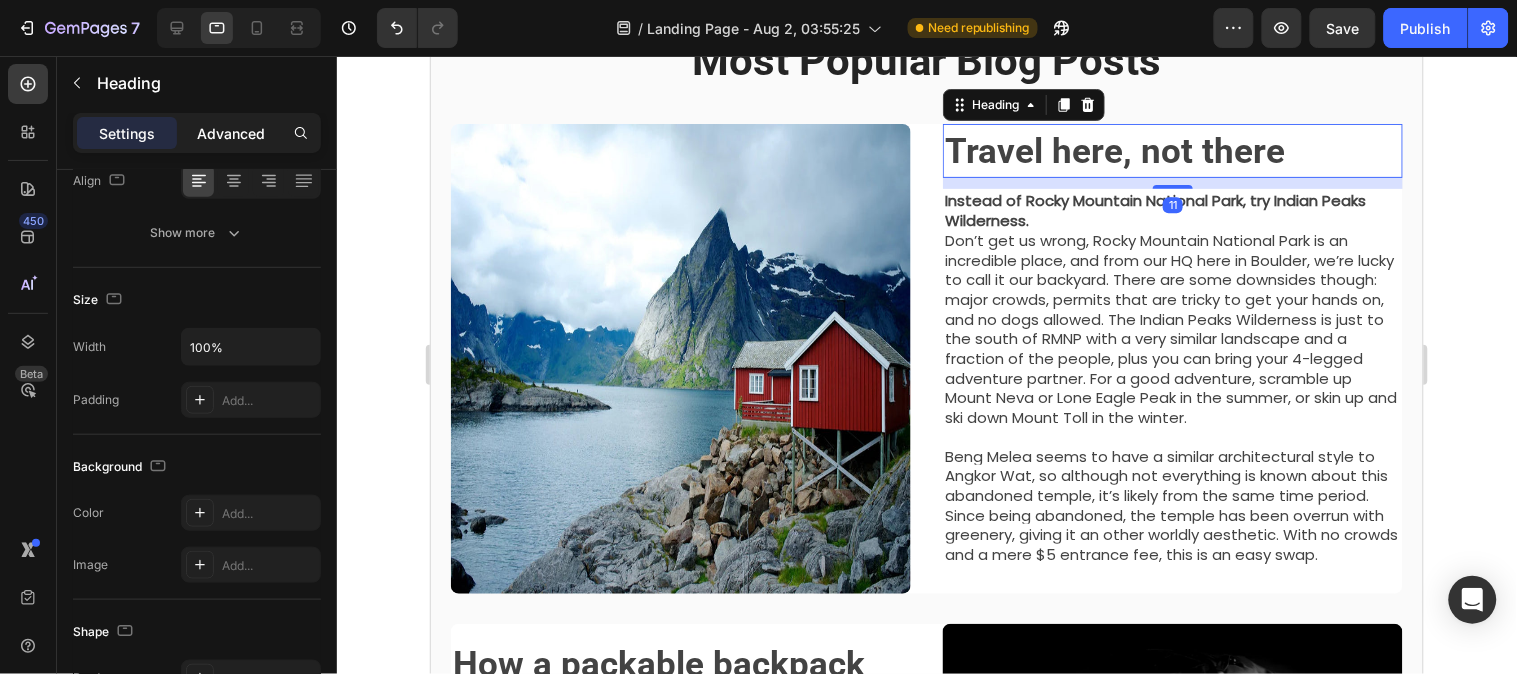 click on "Advanced" at bounding box center [231, 133] 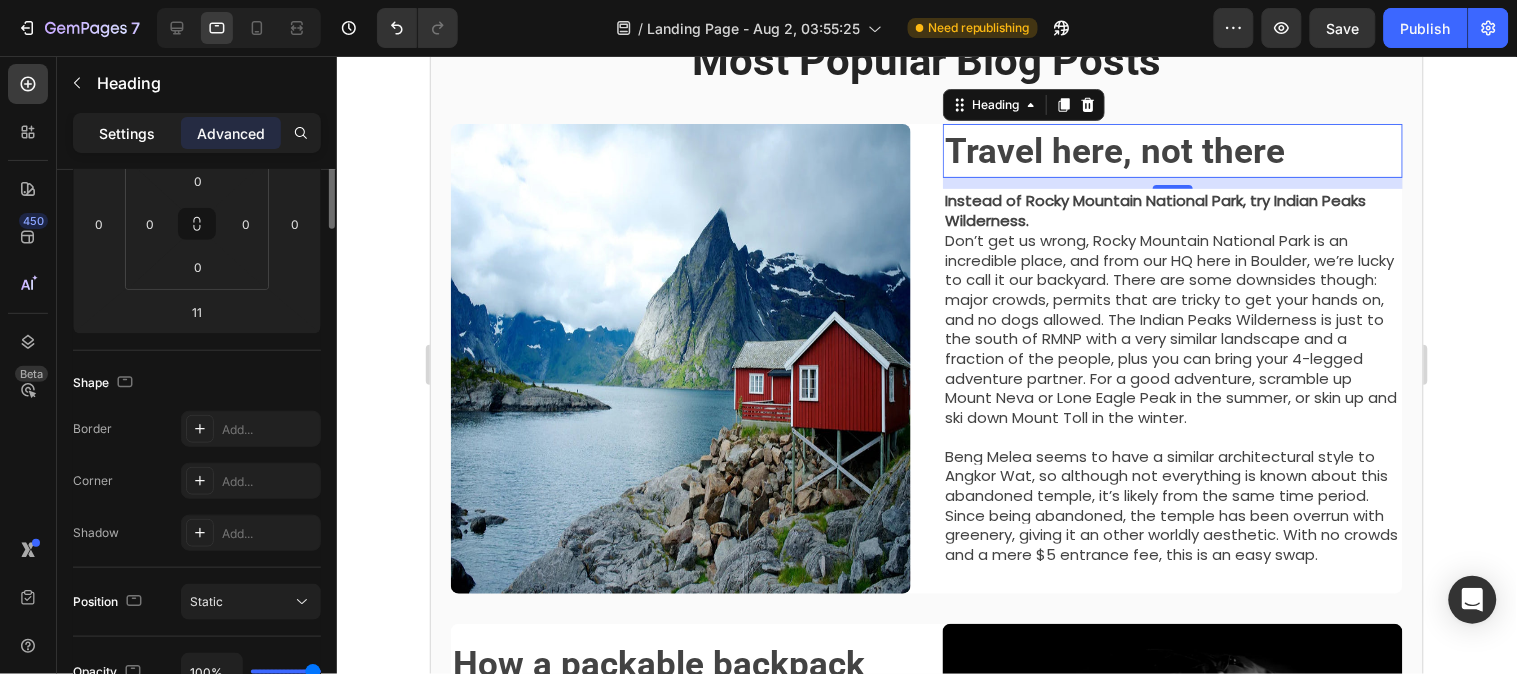 scroll, scrollTop: 111, scrollLeft: 0, axis: vertical 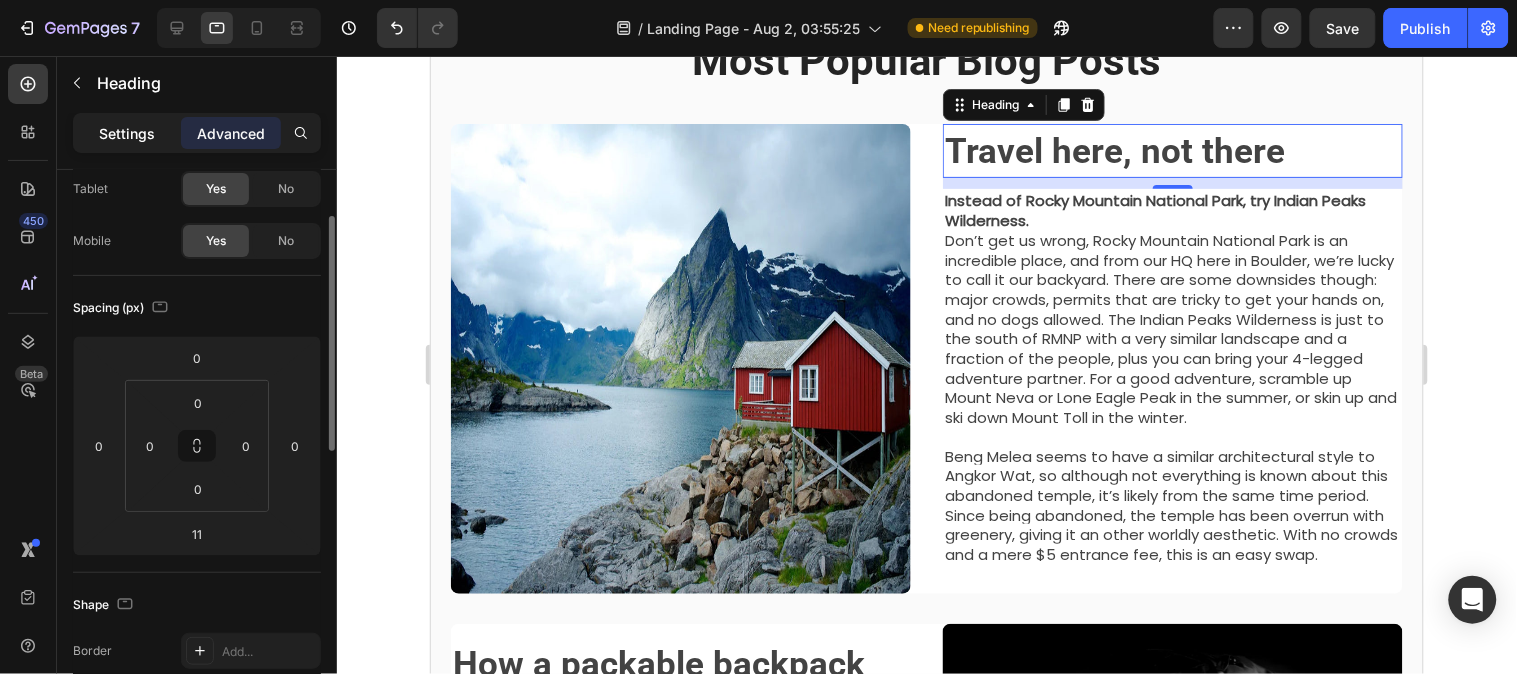 click on "Settings" at bounding box center [127, 133] 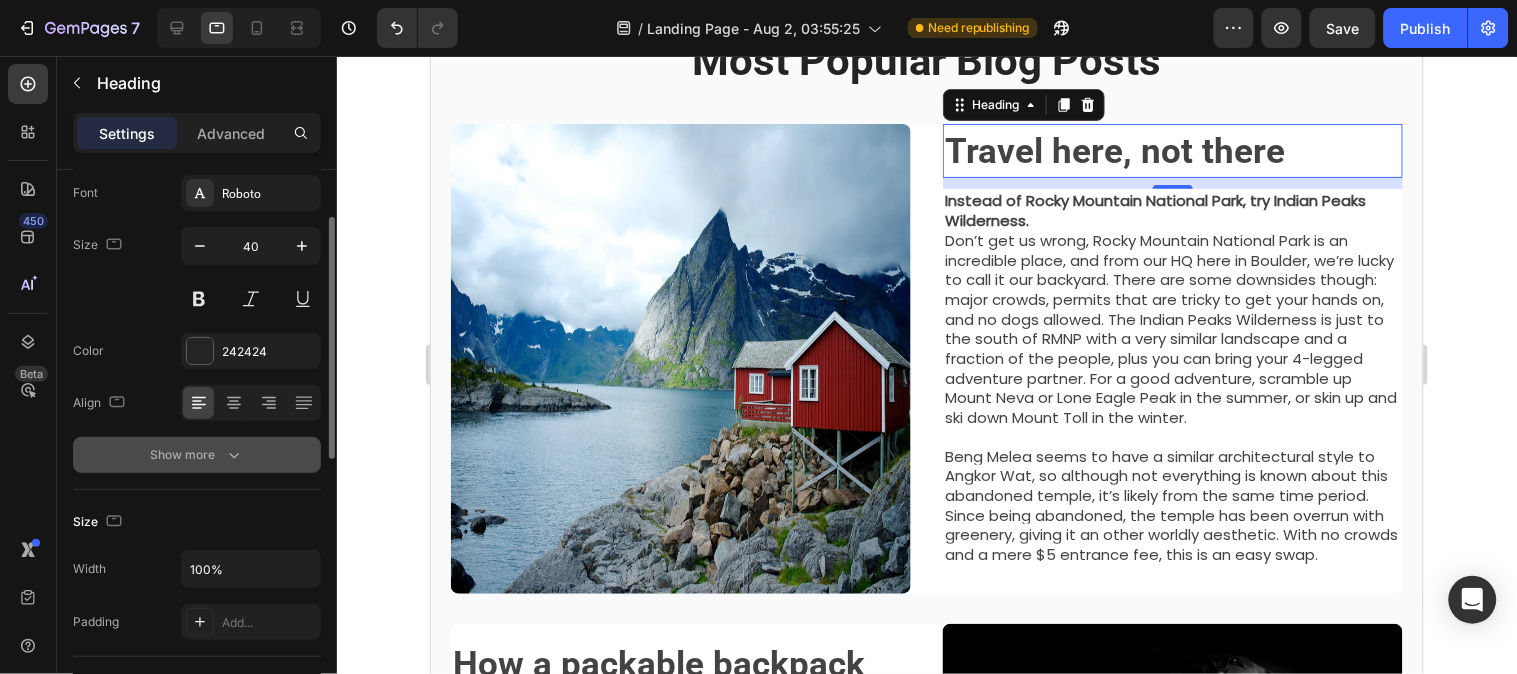 click on "Show more" at bounding box center [197, 455] 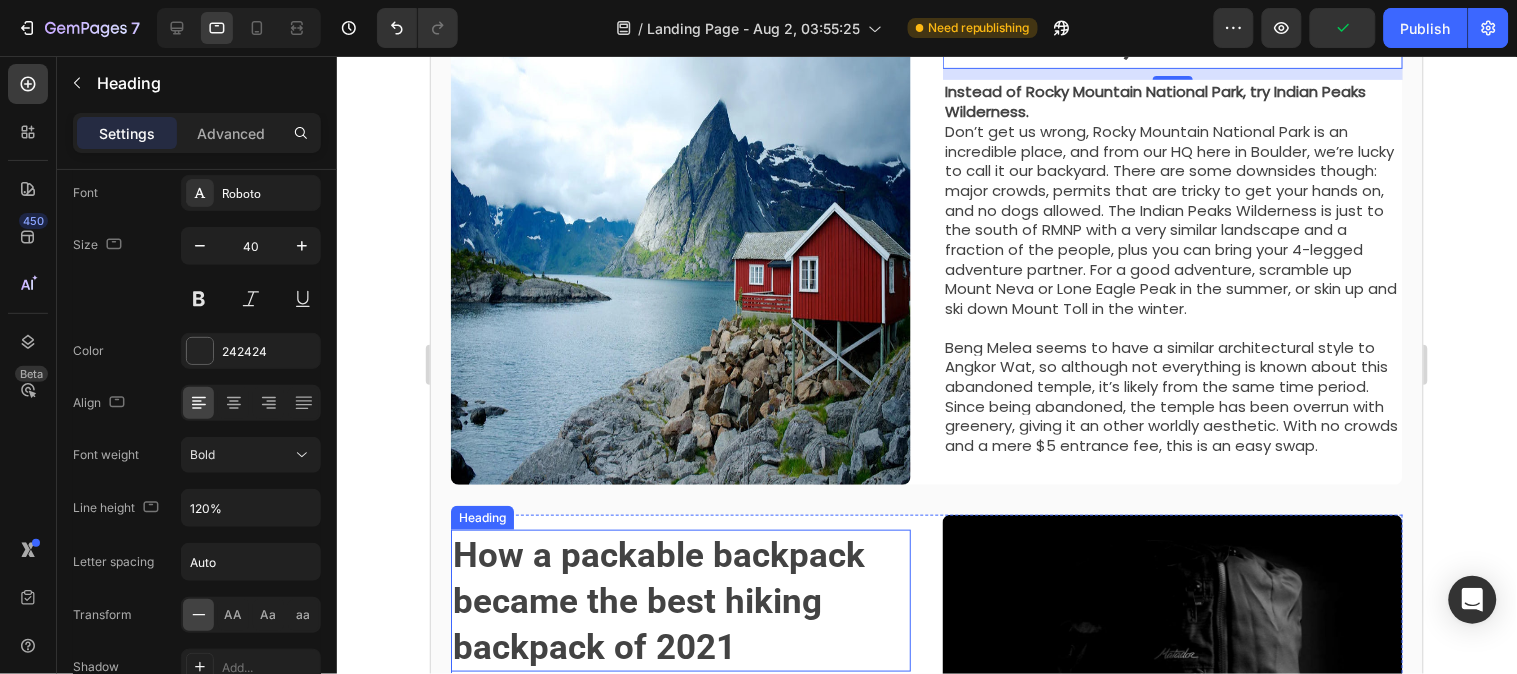 scroll, scrollTop: 222, scrollLeft: 0, axis: vertical 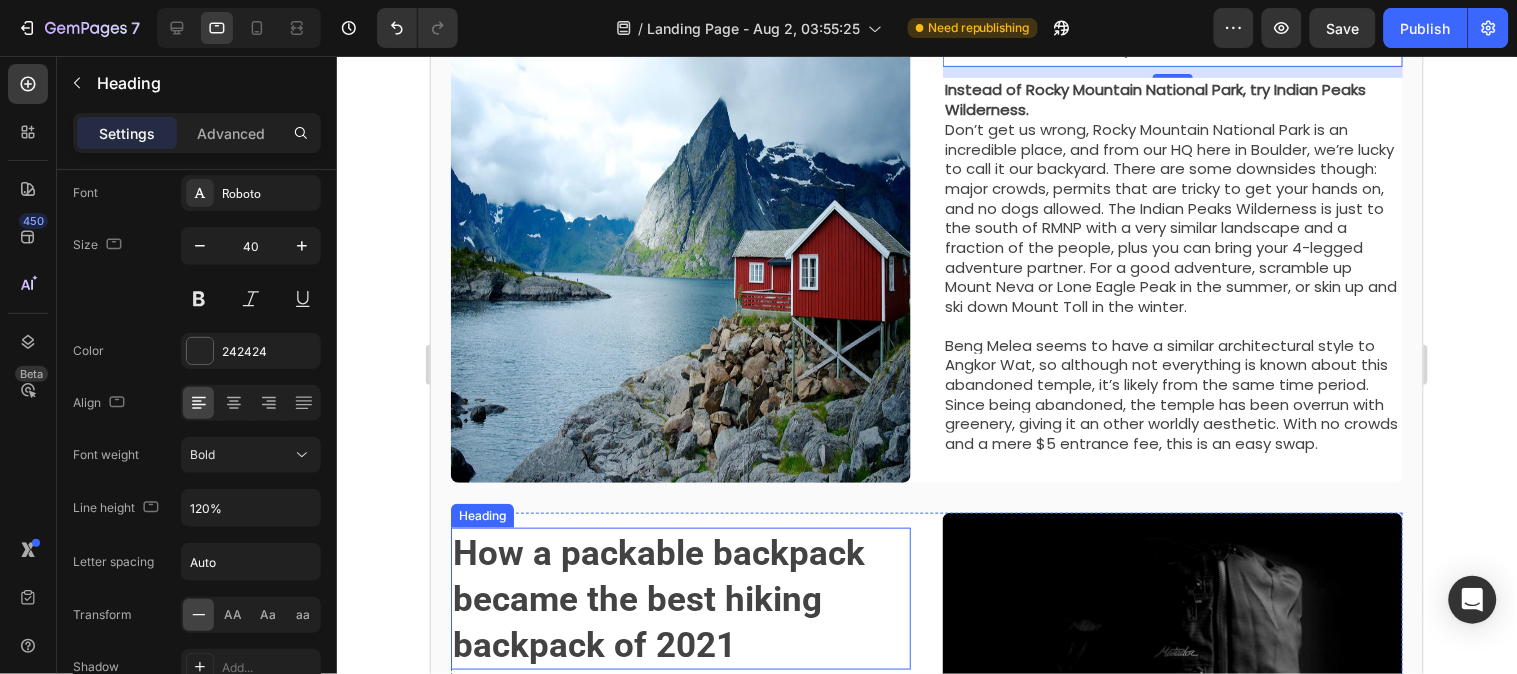 click on "⁠⁠⁠⁠⁠⁠⁠ How a packable backpack became the best hiking backpack of 2021" at bounding box center (680, 598) 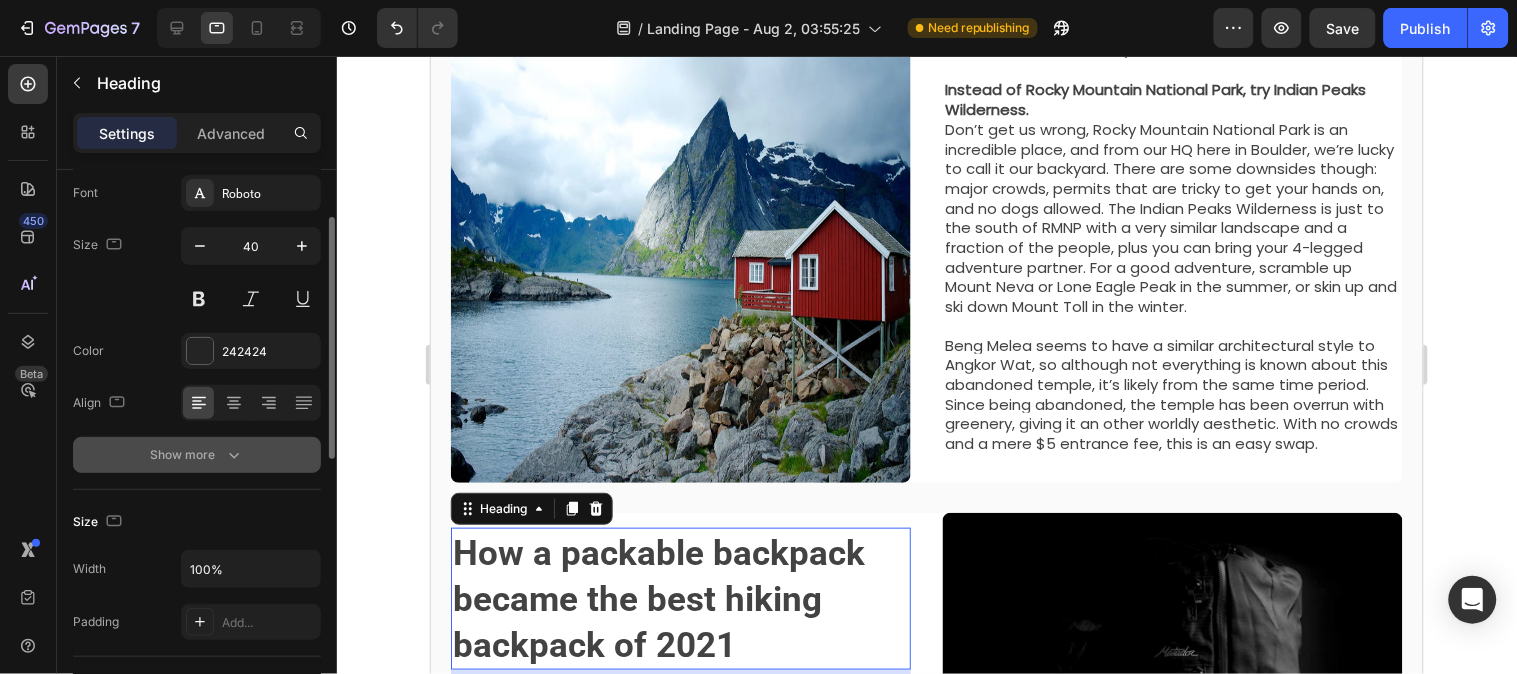 click on "Show more" at bounding box center (197, 455) 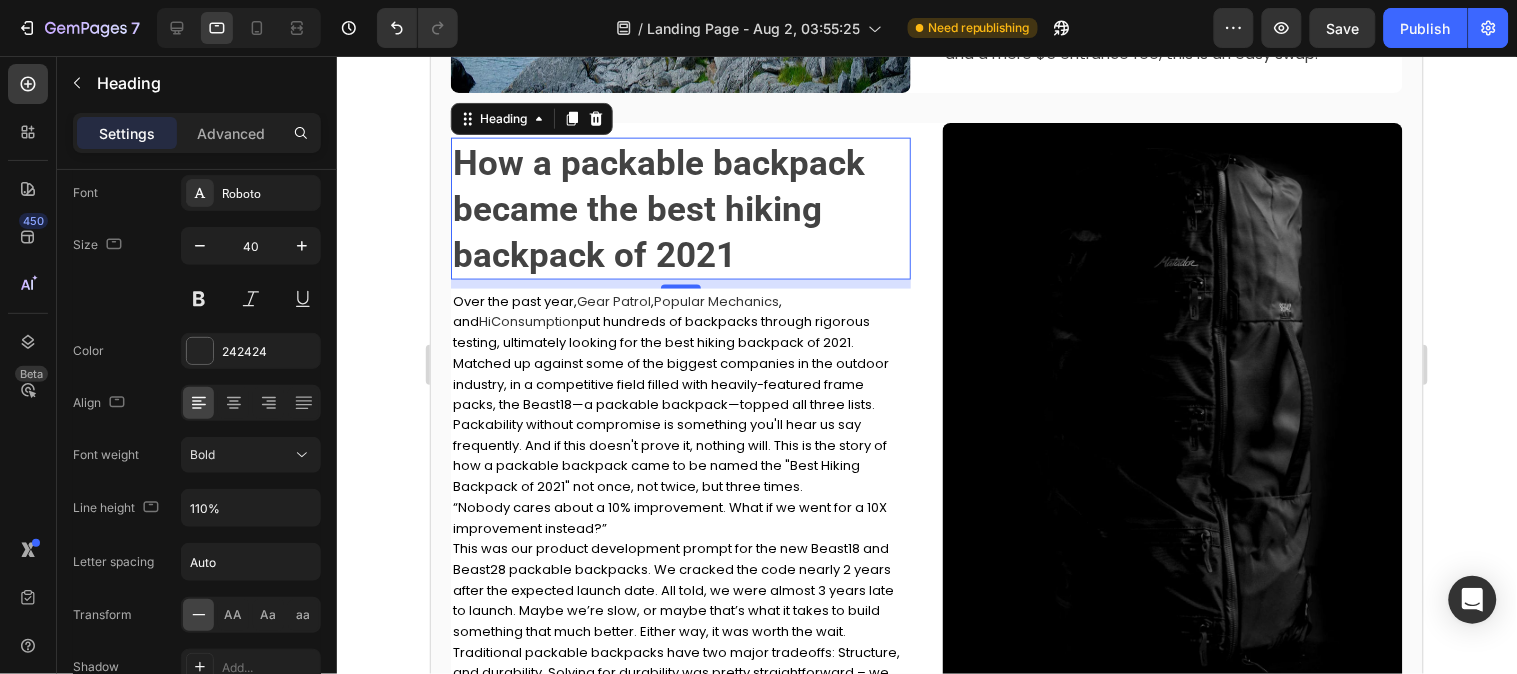 scroll, scrollTop: 666, scrollLeft: 0, axis: vertical 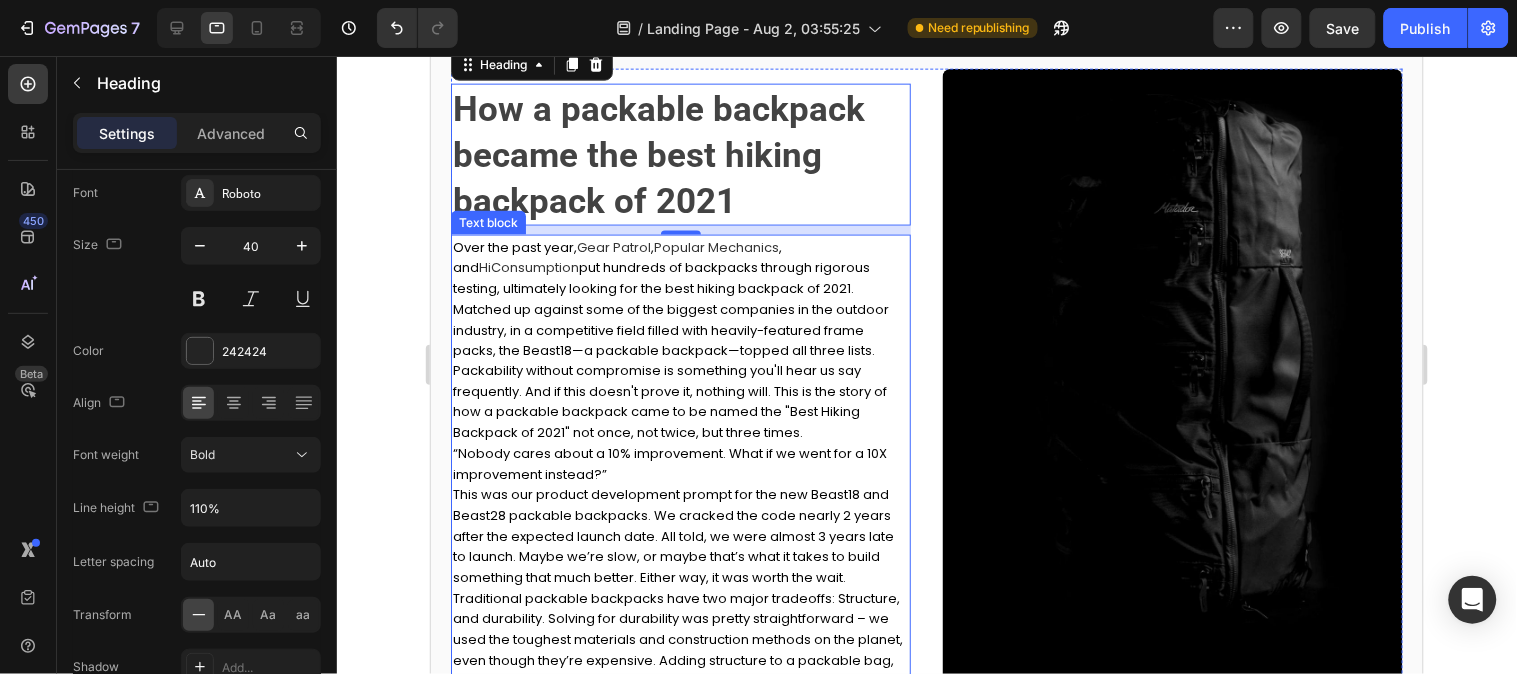 click on "Over the past year,  Gear Patrol ,  Popular Mechanics , and  HiConsumption  put hundreds of backpacks through rigorous testing, ultimately looking for the best hiking backpack of 2021. Matched up against some of the biggest companies in the outdoor industry, in a competitive field filled with heavily-featured frame packs, the Beast18—a packable backpack—topped all three lists. Packability without compromise is something you'll hear us say frequently. And if this doesn't prove it, nothing will. This is the story of how a packable backpack came to be named the "Best Hiking Backpack of 2021" not once, not twice, but three times." at bounding box center (680, 339) 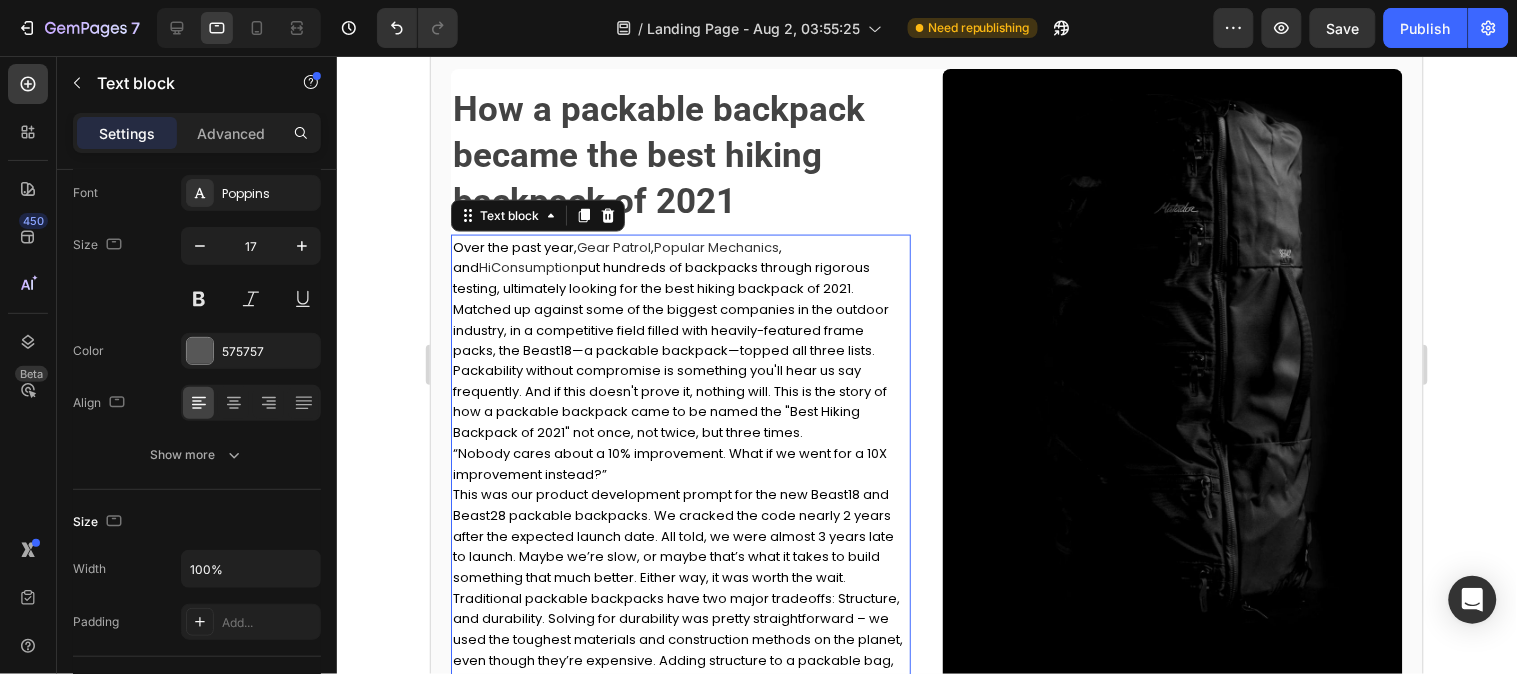 scroll, scrollTop: 0, scrollLeft: 0, axis: both 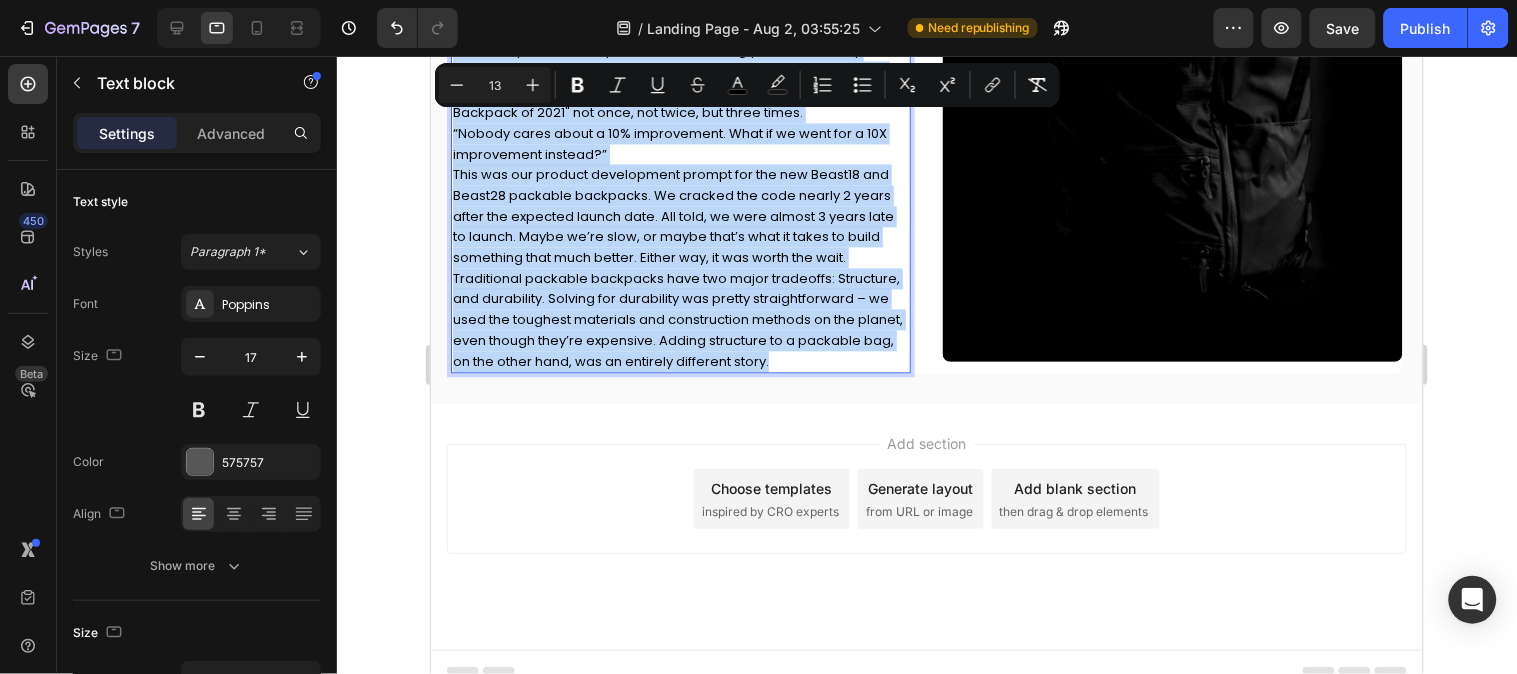 drag, startPoint x: 451, startPoint y: 243, endPoint x: 870, endPoint y: 344, distance: 431.00116 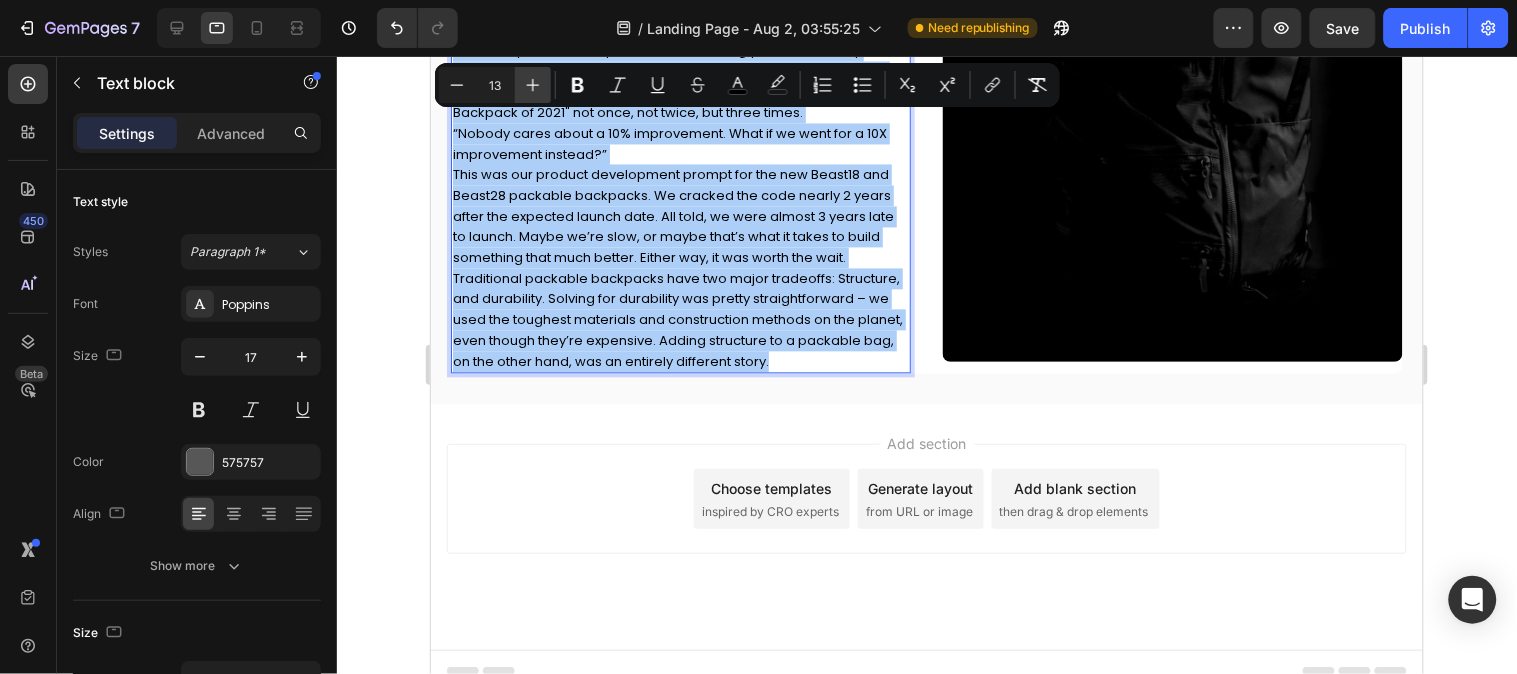 click 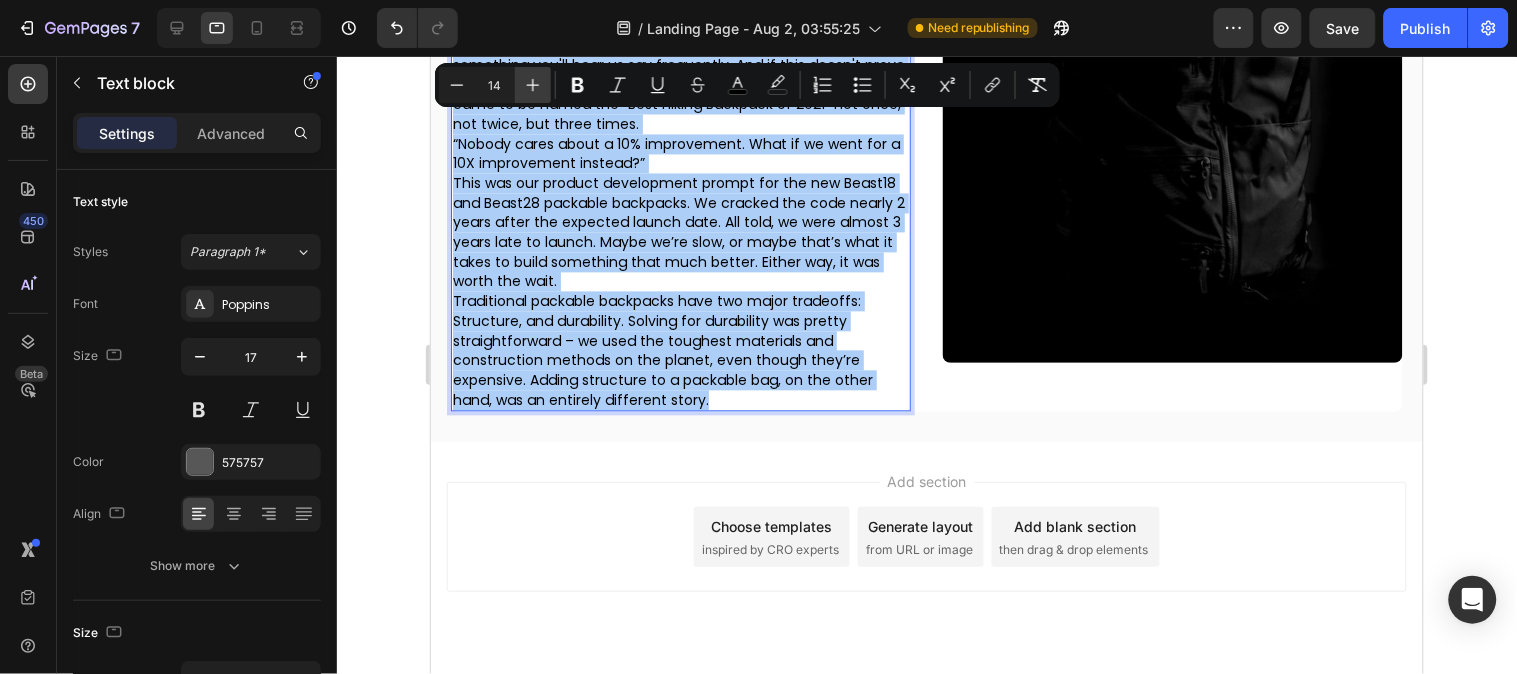 click 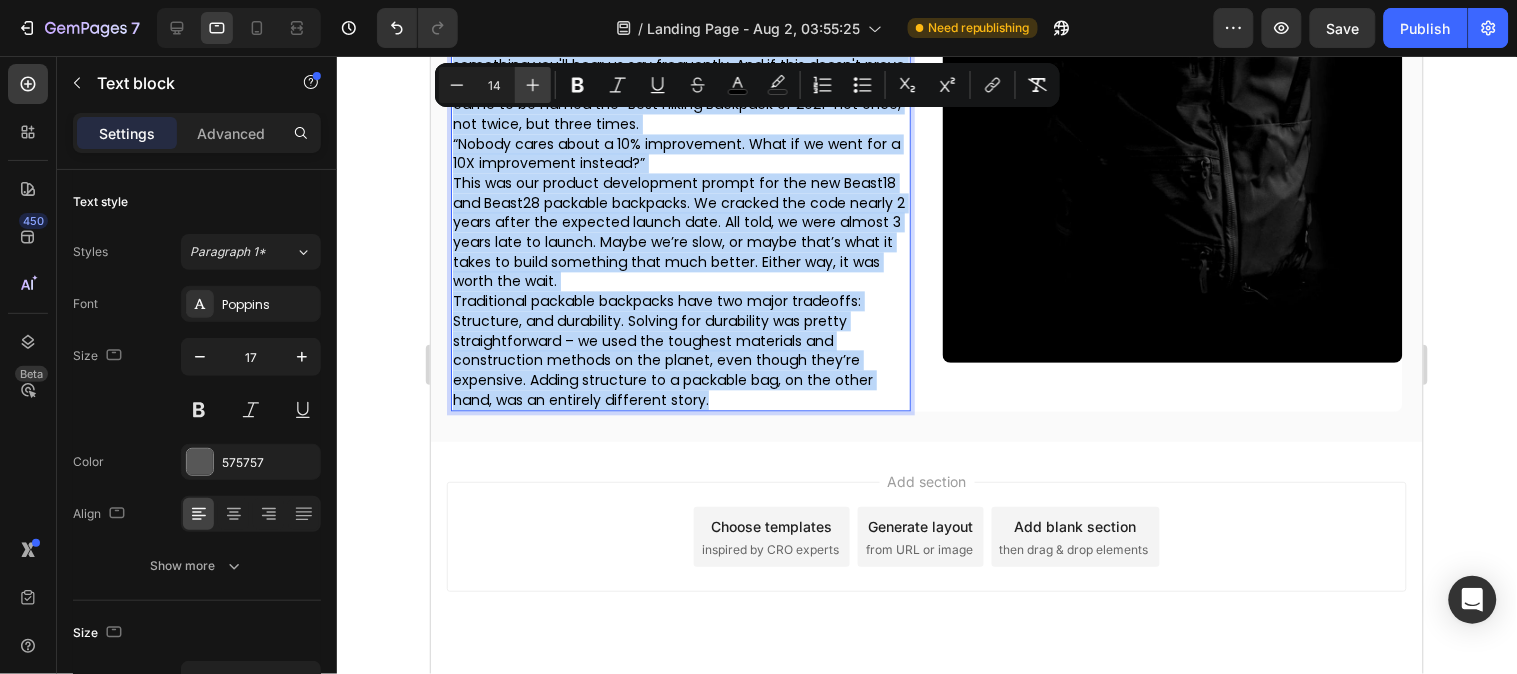 type on "15" 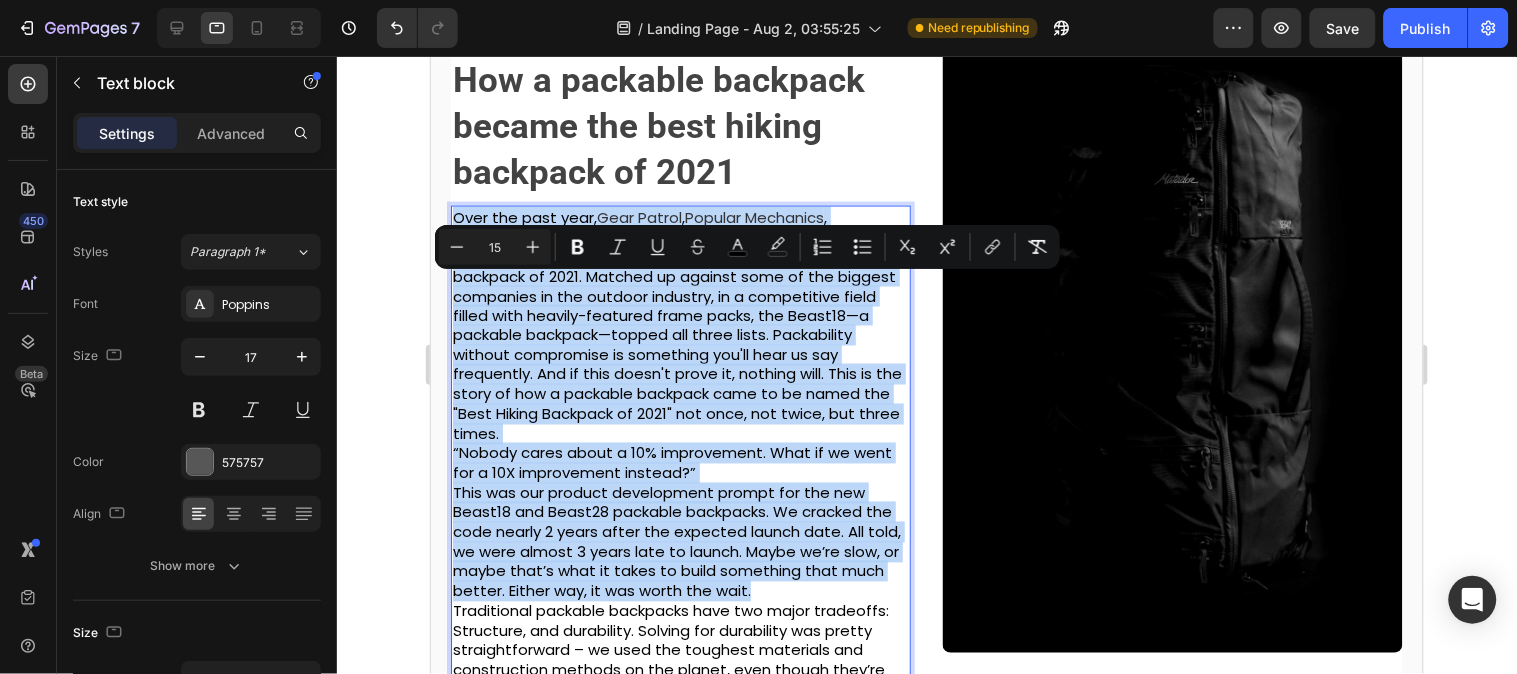 scroll, scrollTop: 540, scrollLeft: 0, axis: vertical 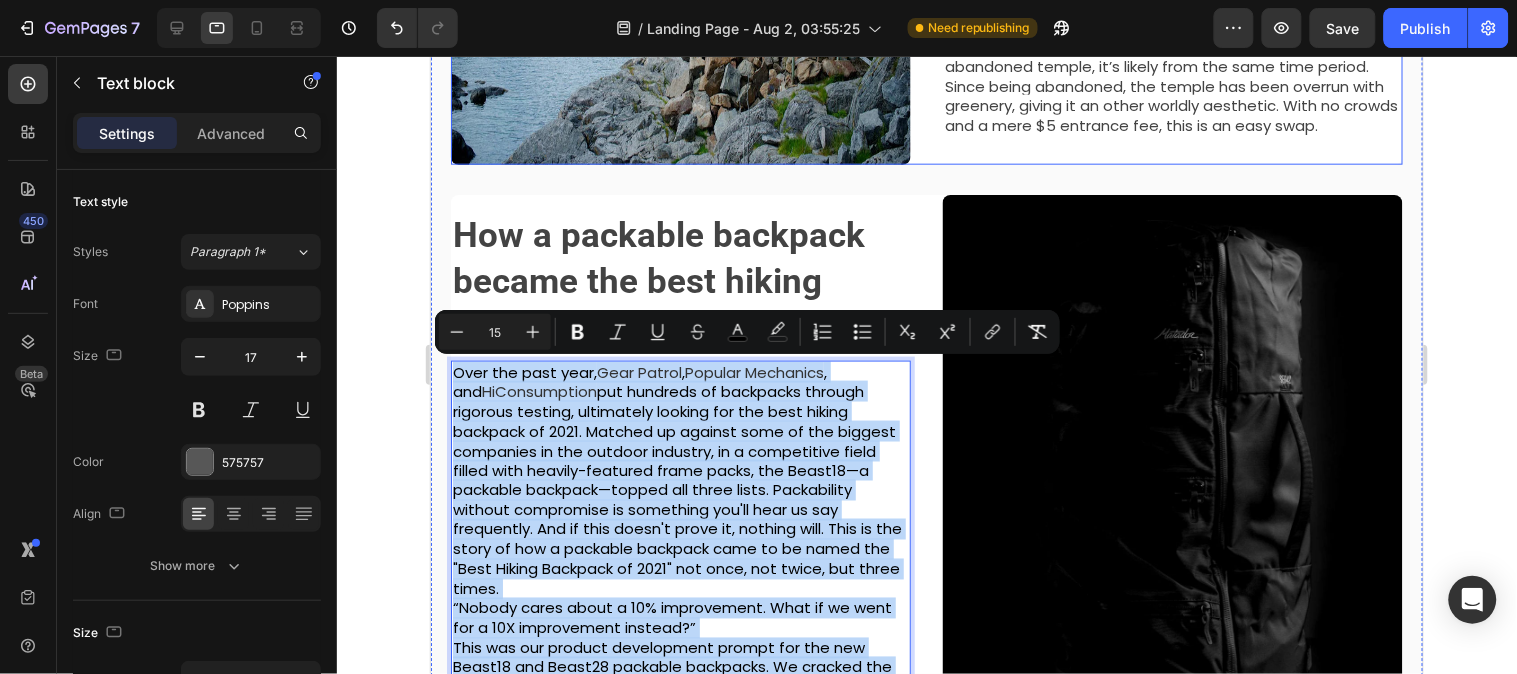 click on "⁠⁠⁠⁠⁠⁠⁠ Travel here, not there Heading Instead of Rocky Mountain National Park, try Indian Peaks Wilderness. Don’t get us wrong, Rocky Mountain National Park is an incredible place, and from our HQ here in Boulder, we’re lucky to call it our backyard. There are some downsides though: major crowds, permits that are tricky to get your hands on, and no dogs allowed. The Indian Peaks Wilderness is just to the south of RMNP with a very similar landscape and a fraction of the people, plus you can bring your 4-legged adventure partner. For a good adventure, scramble up Mount Neva or Lone Eagle Peak in the summer, or skin up and ski down Mount Toll in the winter. Text block" at bounding box center (1172, -72) 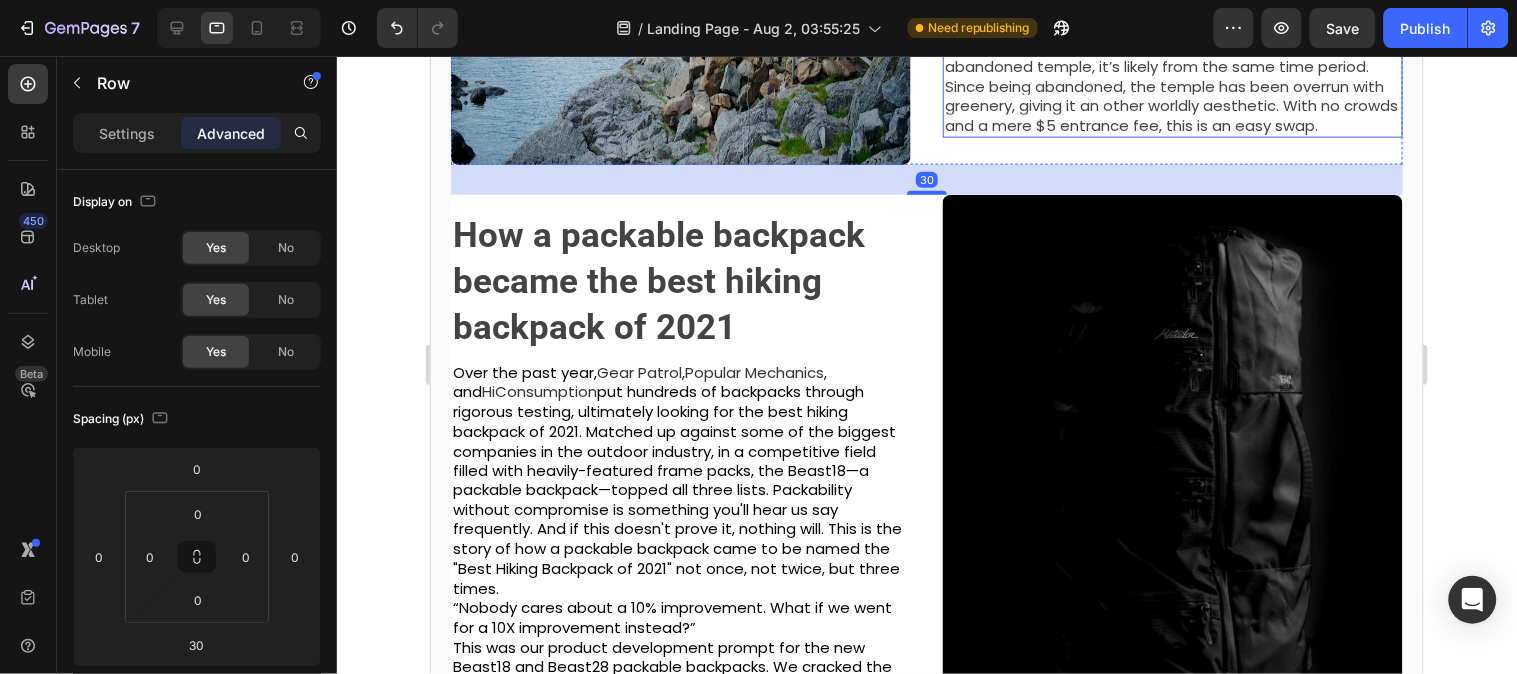 click on "Beng Melea seems to have a similar architectural style to Angkor Wat, so although not everything is known about this abandoned temple, it’s likely from the same time period. Since being abandoned, the temple has been overrun with greenery, giving it an other worldly aesthetic. With no crowds and a mere $5 entrance fee, this is an easy swap." at bounding box center [1170, 76] 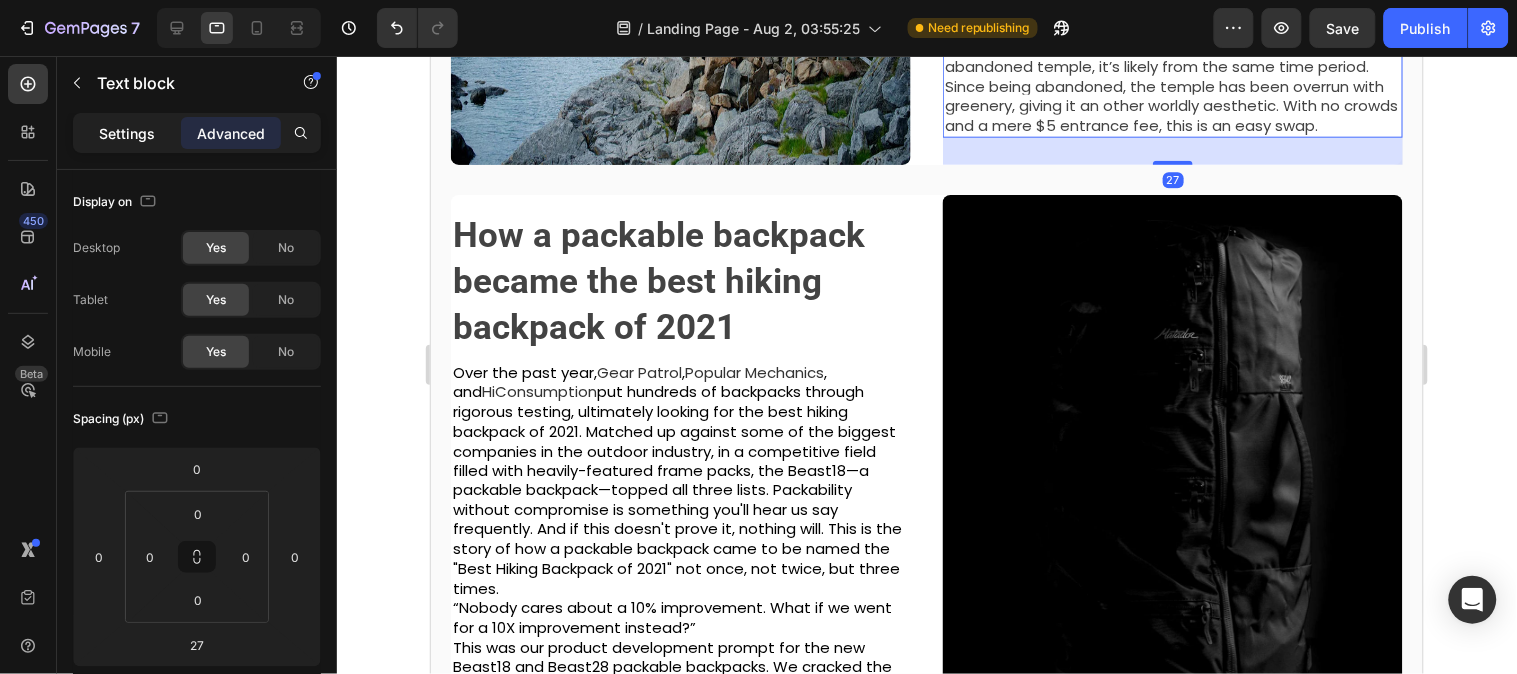 drag, startPoint x: 131, startPoint y: 138, endPoint x: 148, endPoint y: 227, distance: 90.60905 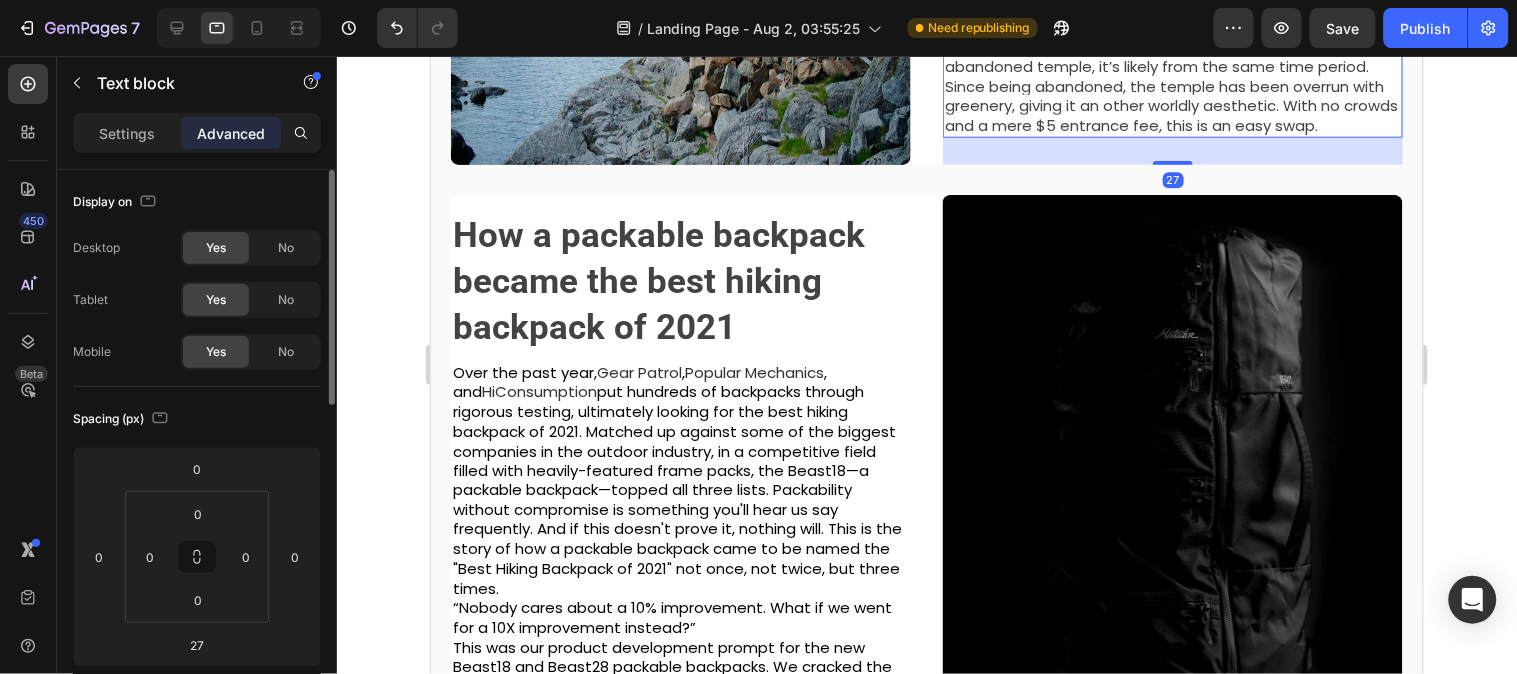 click on "Settings" at bounding box center (127, 133) 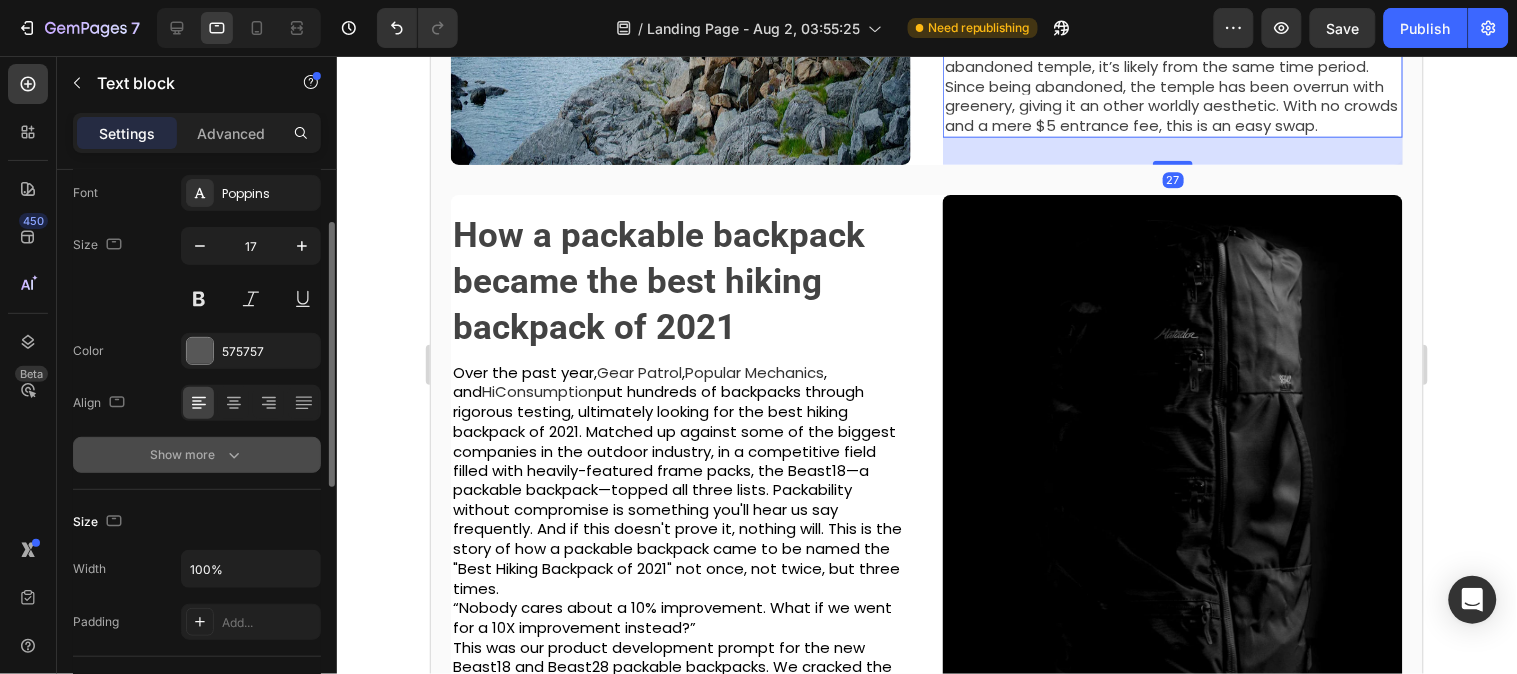 scroll, scrollTop: 222, scrollLeft: 0, axis: vertical 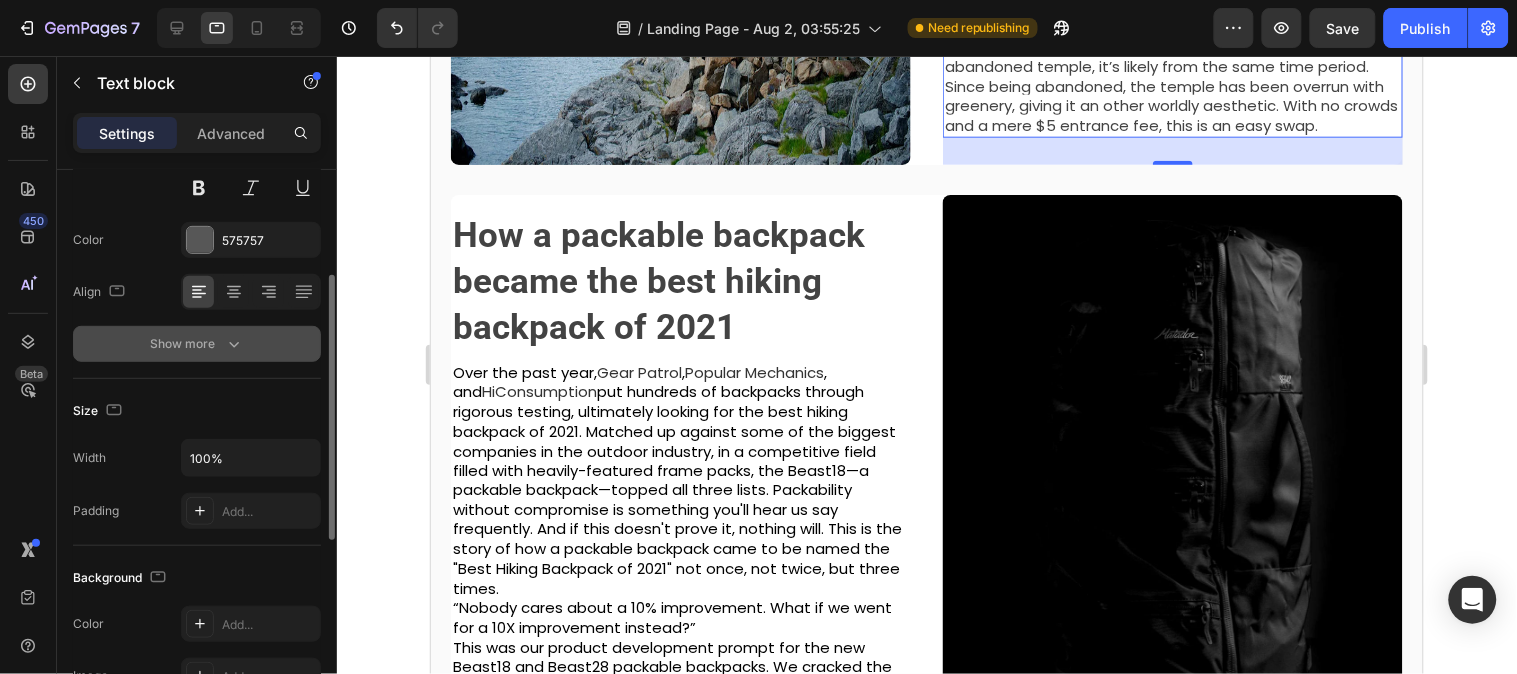 click on "Show more" at bounding box center (197, 344) 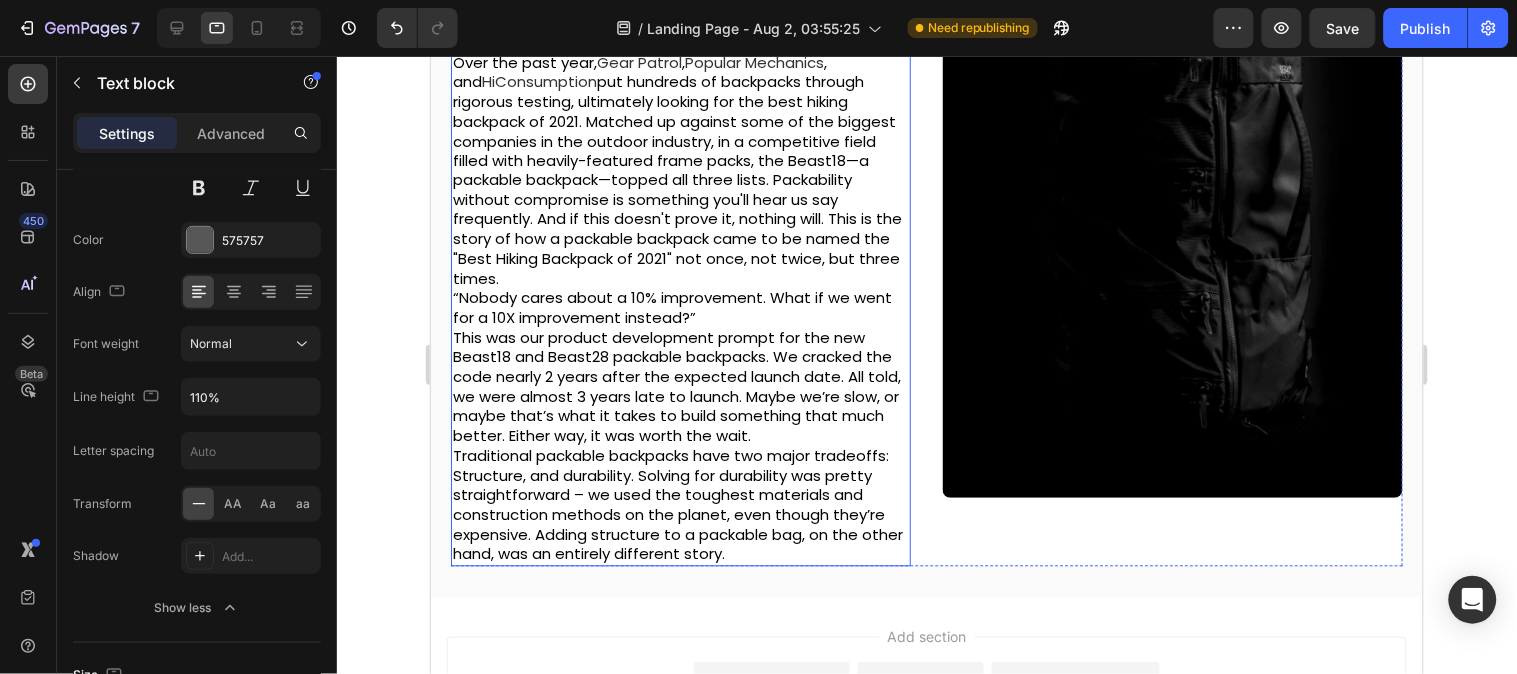 scroll, scrollTop: 873, scrollLeft: 0, axis: vertical 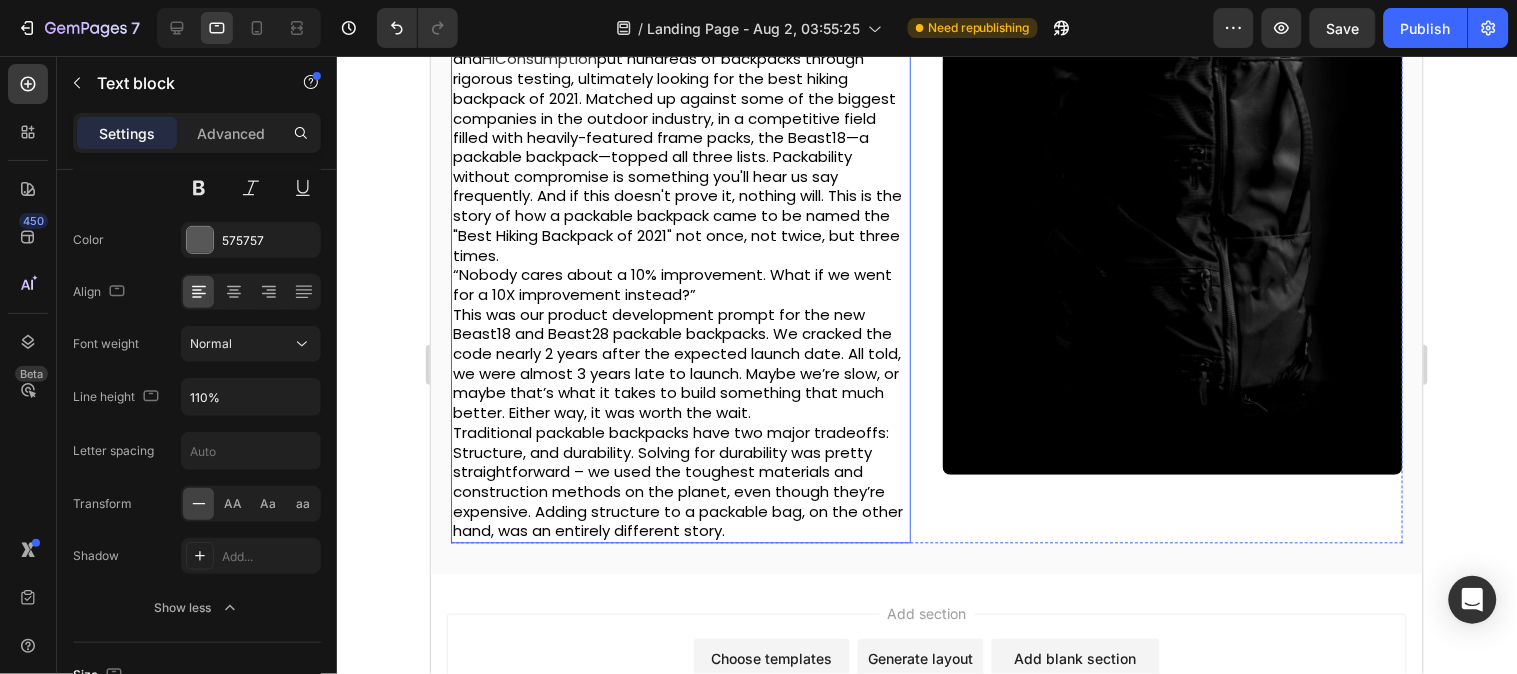 click on "“Nobody cares about a 10% improvement. What if we went for a 10X improvement instead?”" at bounding box center [671, 284] 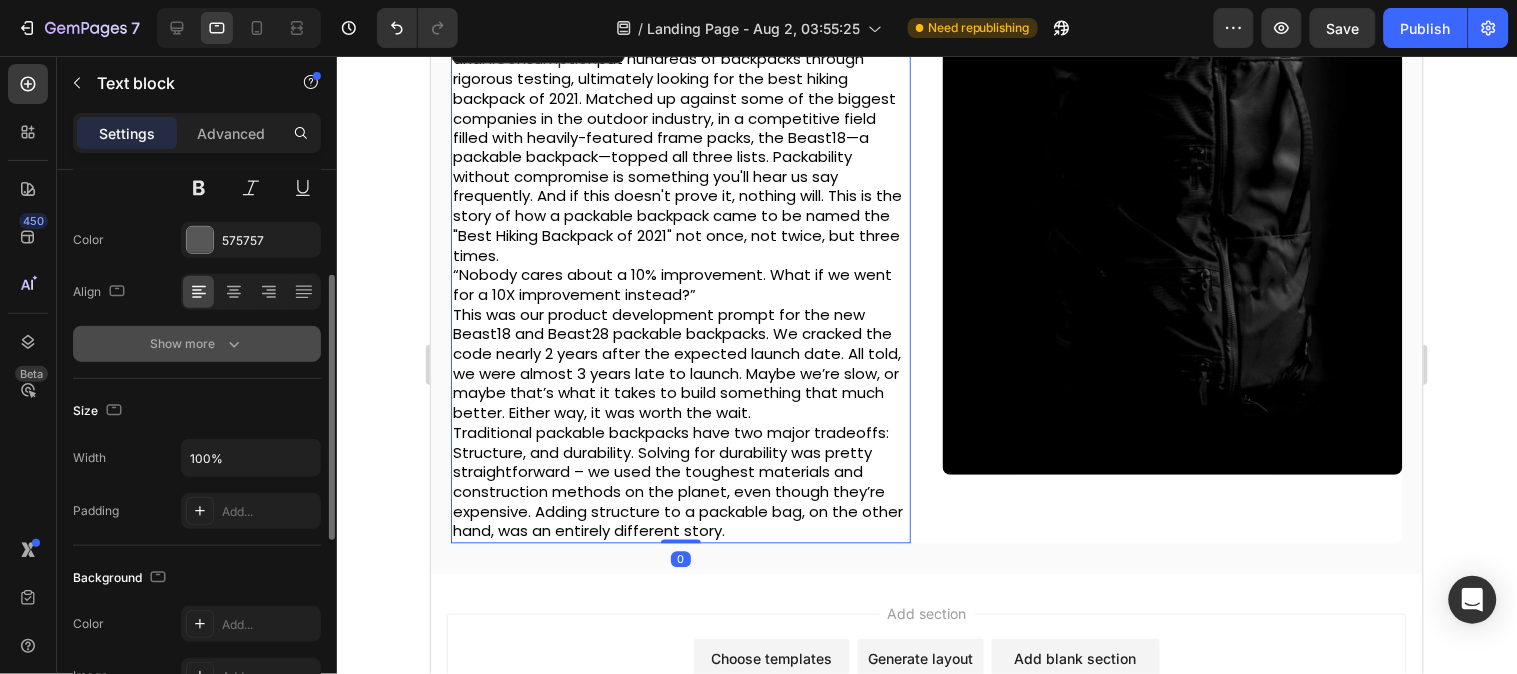click on "Show more" at bounding box center (197, 344) 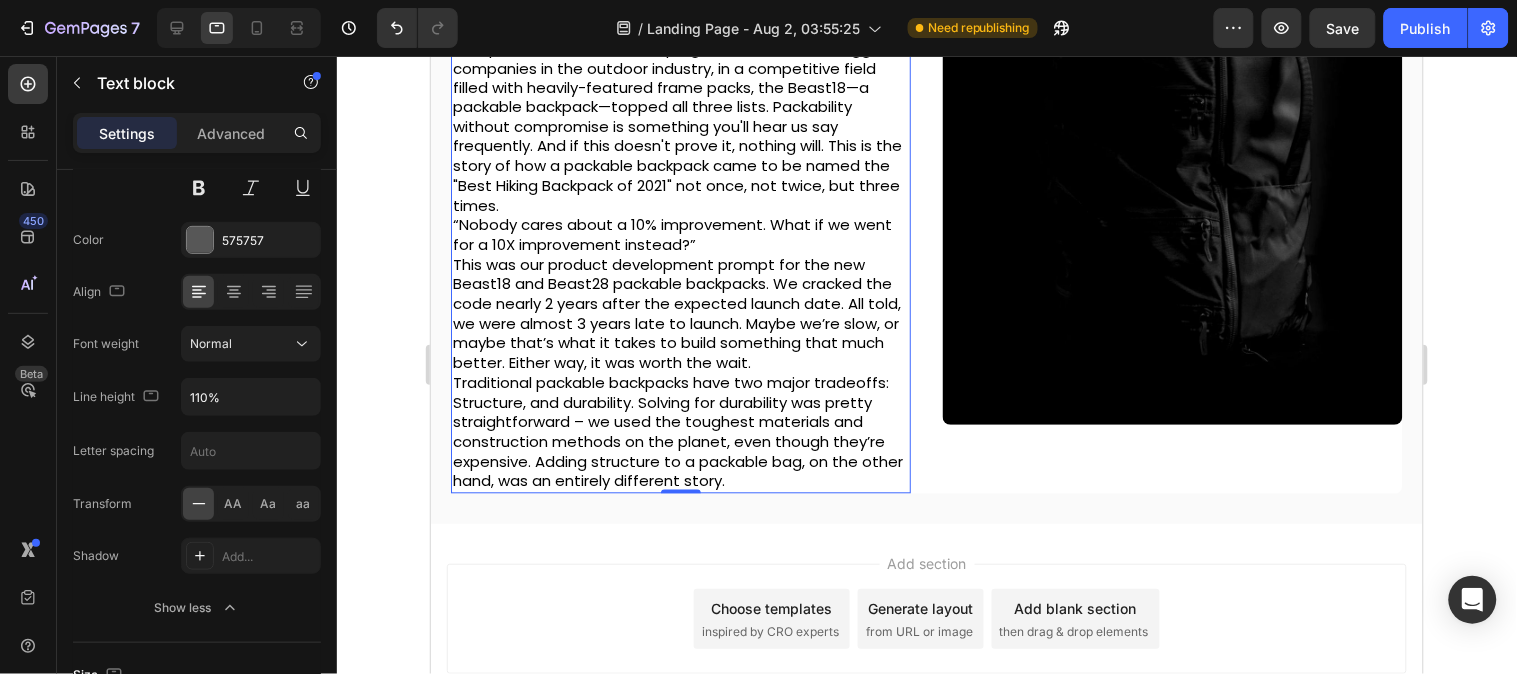 scroll, scrollTop: 1066, scrollLeft: 0, axis: vertical 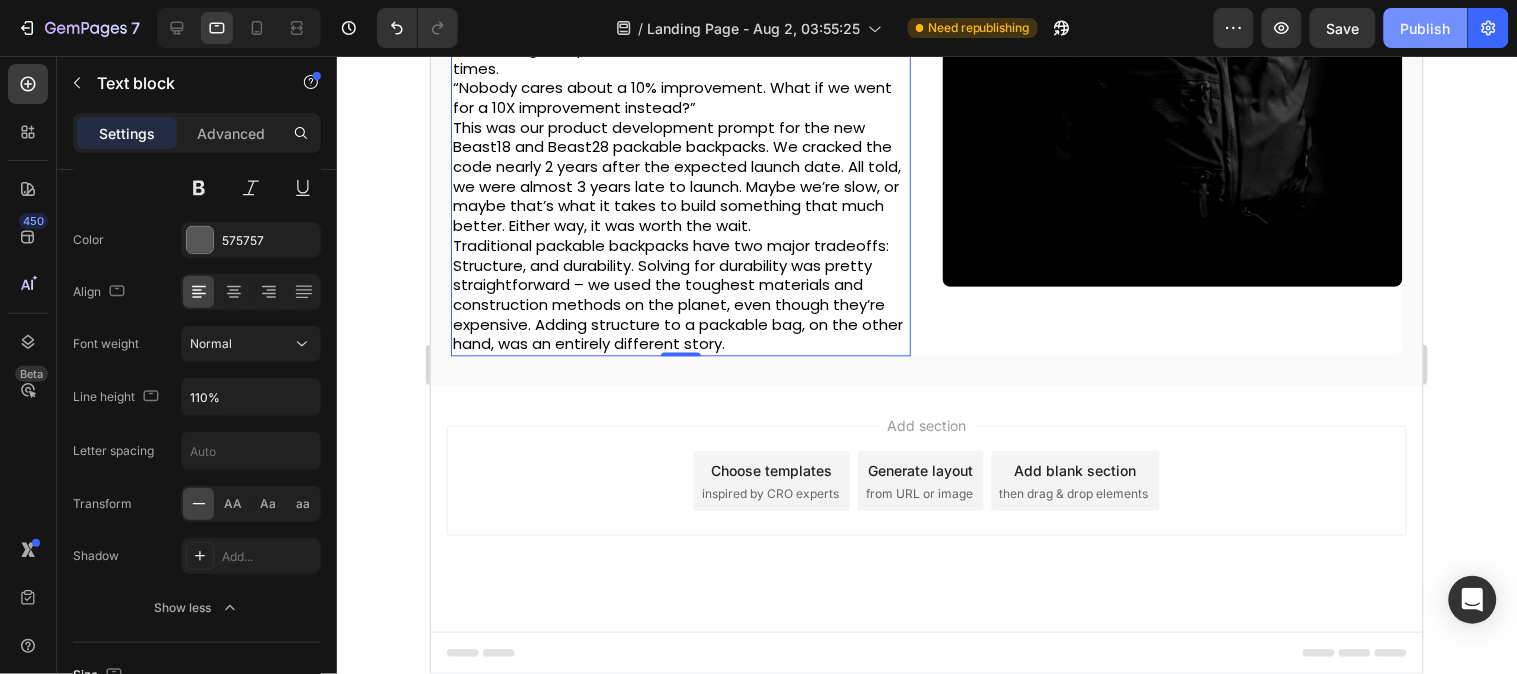 click on "Publish" at bounding box center [1426, 28] 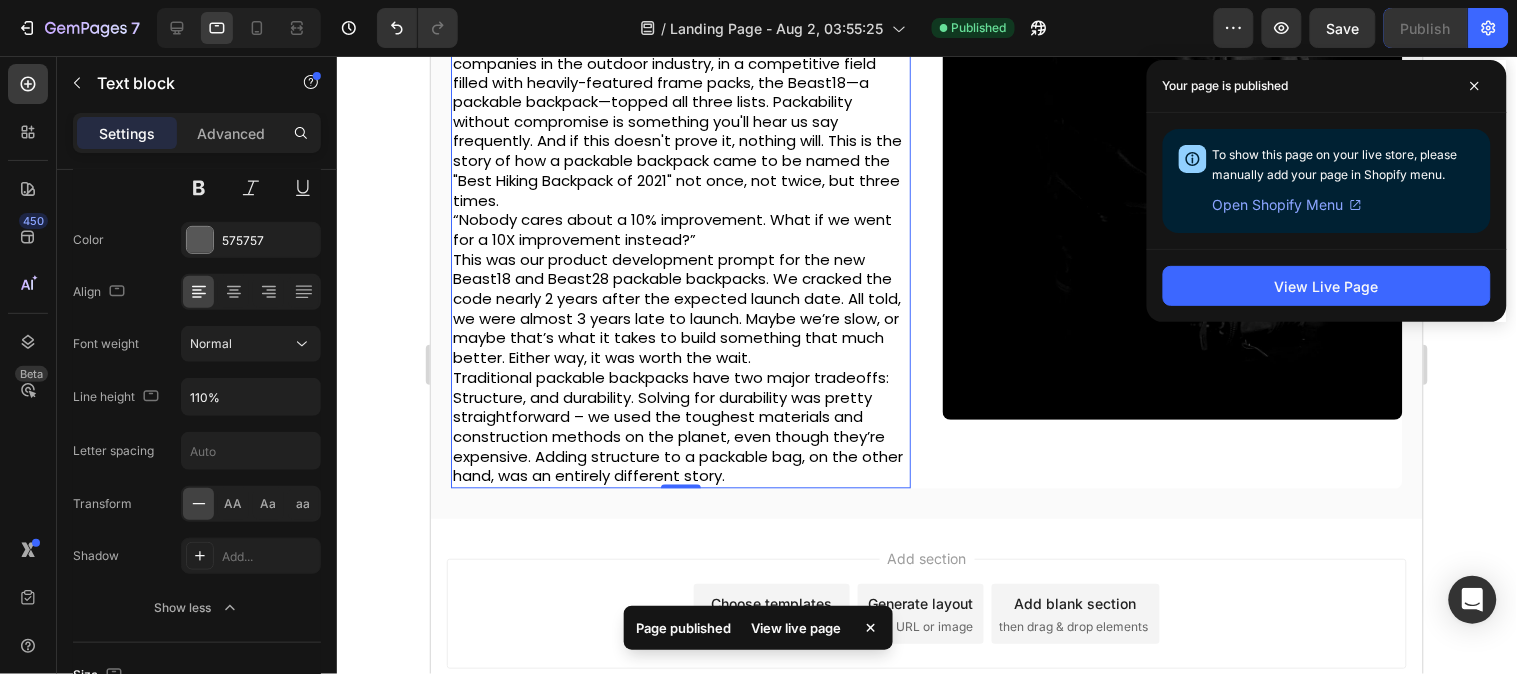scroll, scrollTop: 844, scrollLeft: 0, axis: vertical 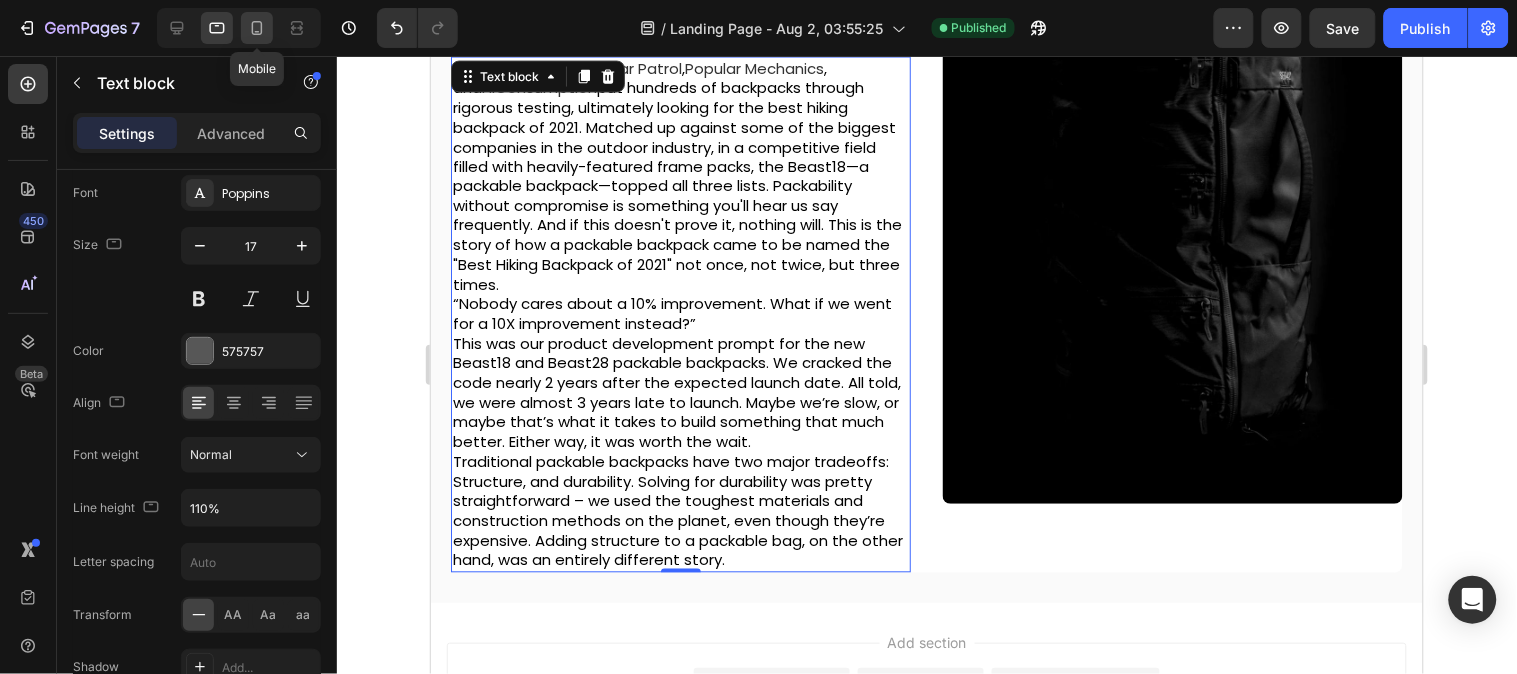 click 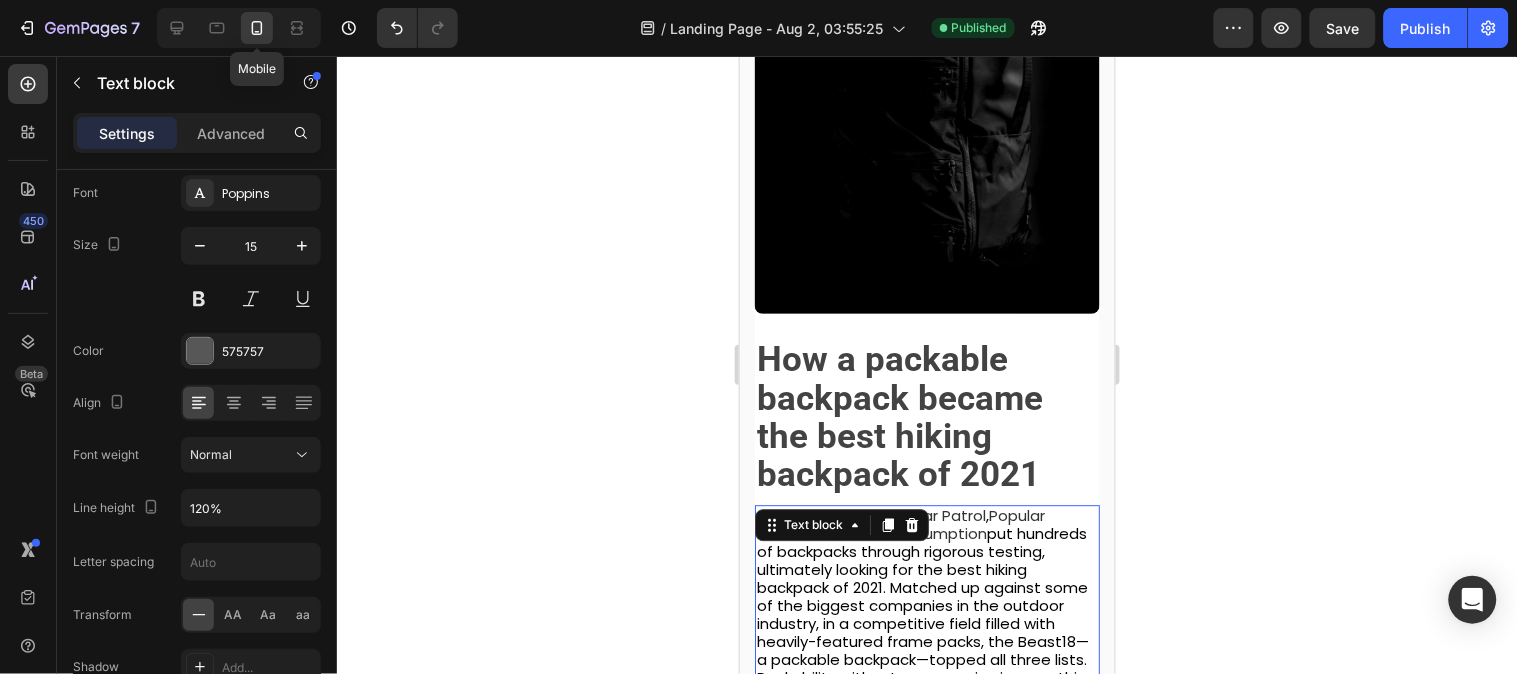 scroll, scrollTop: 1570, scrollLeft: 0, axis: vertical 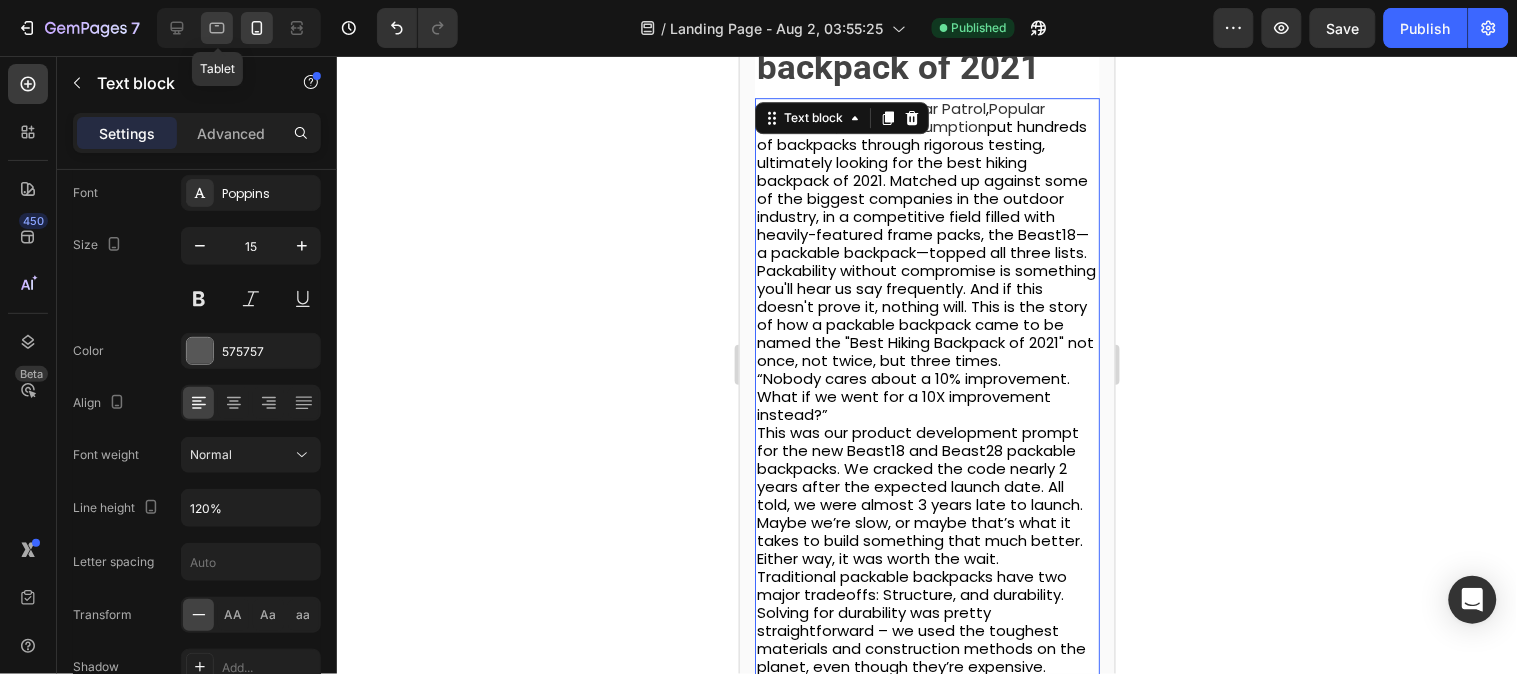 click 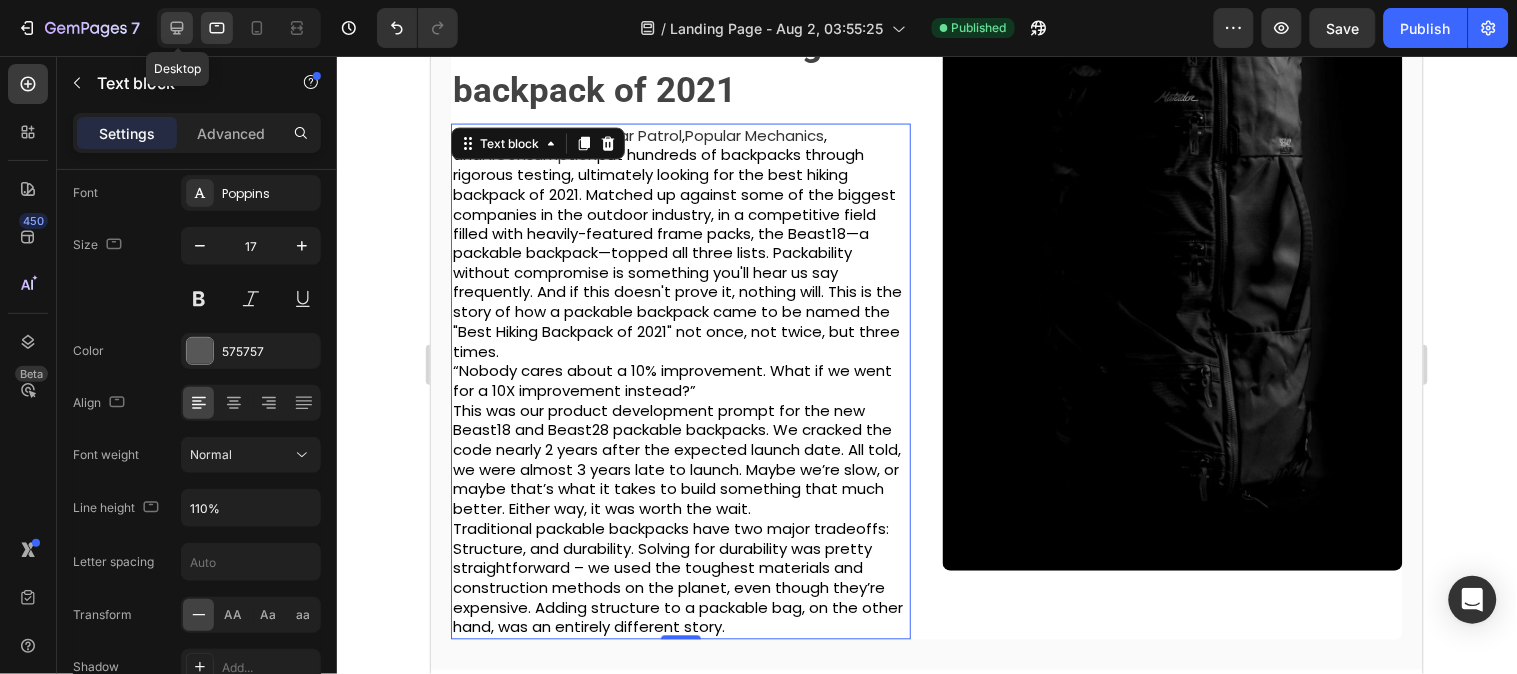 click 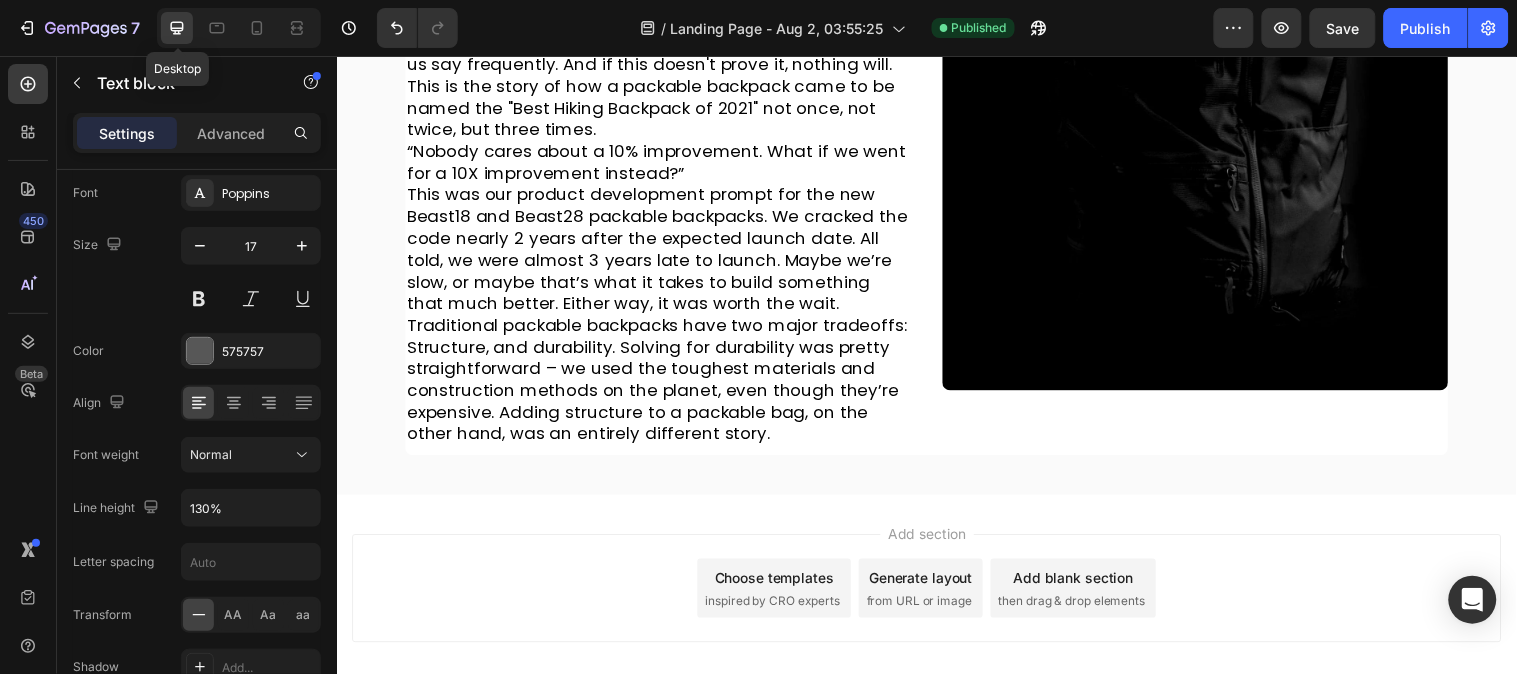 scroll, scrollTop: 1117, scrollLeft: 0, axis: vertical 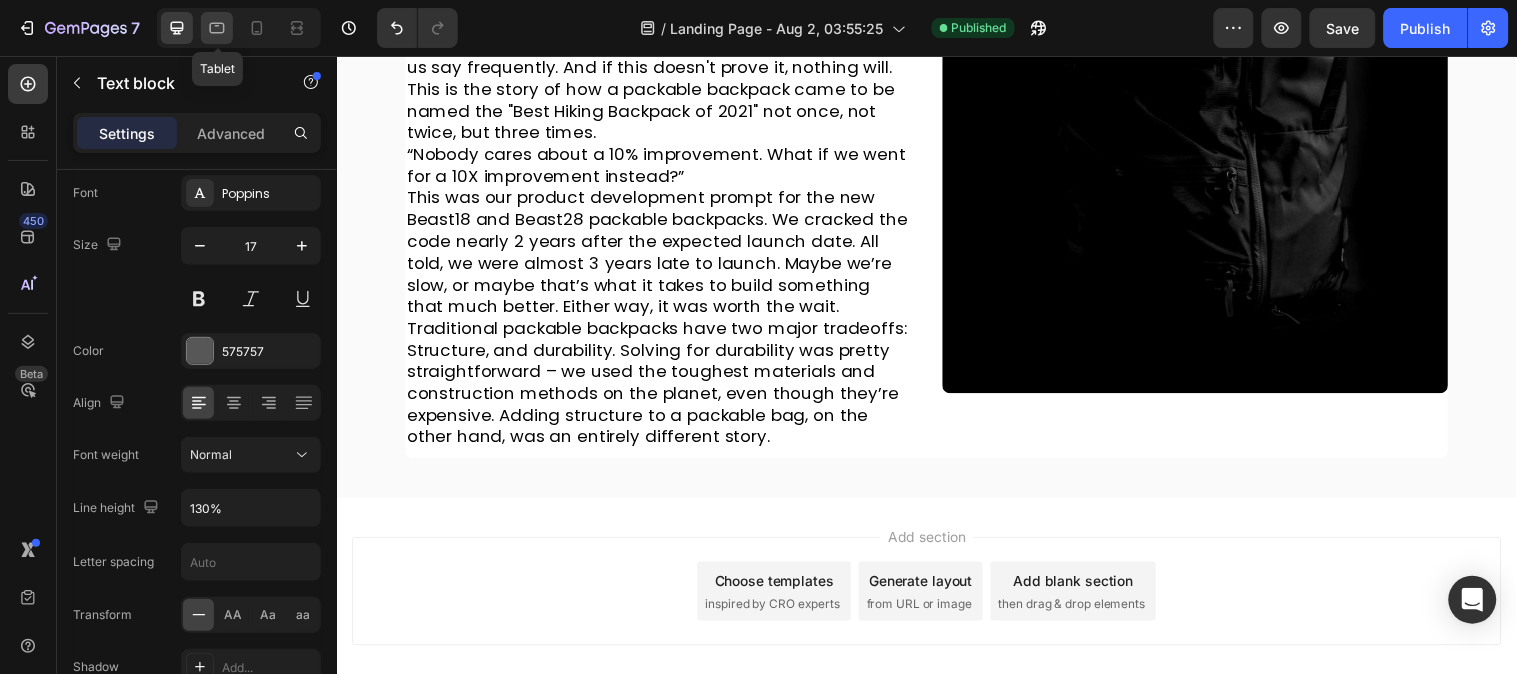click 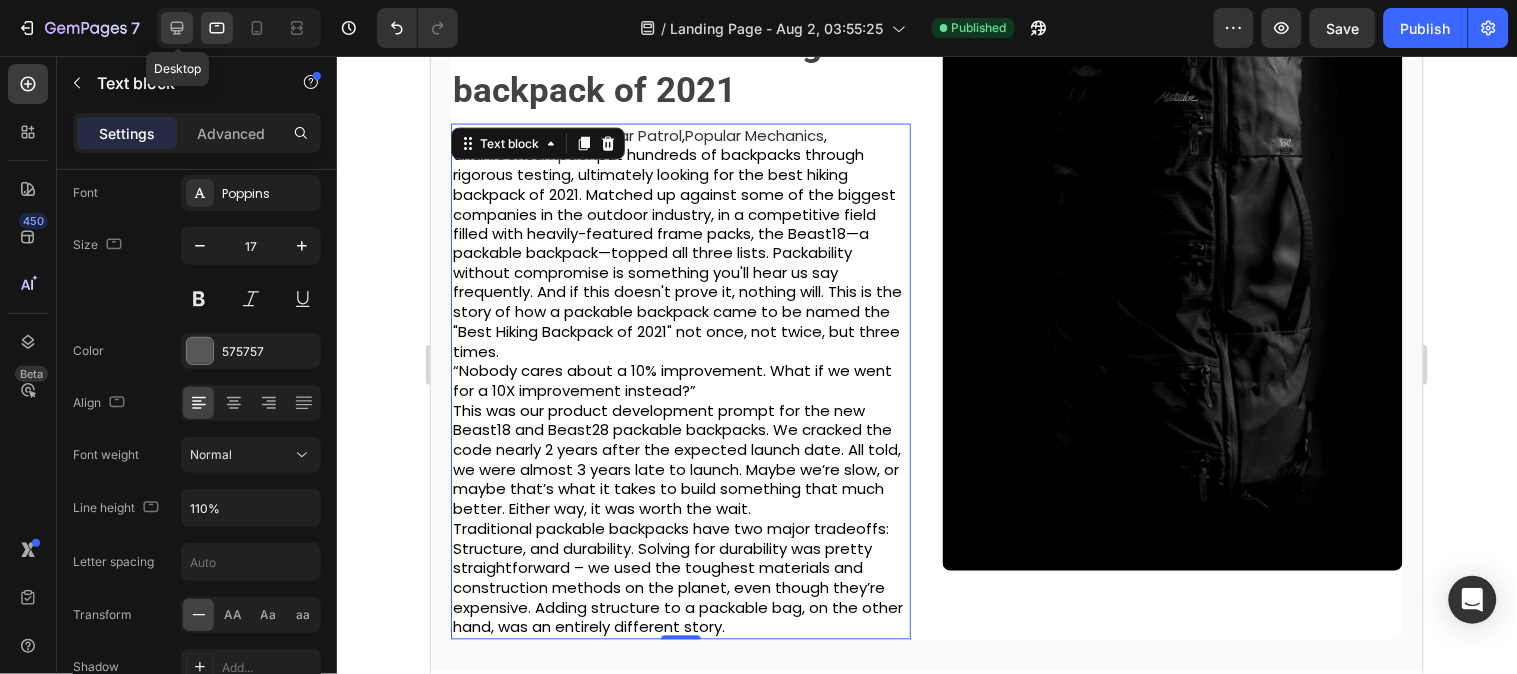 click 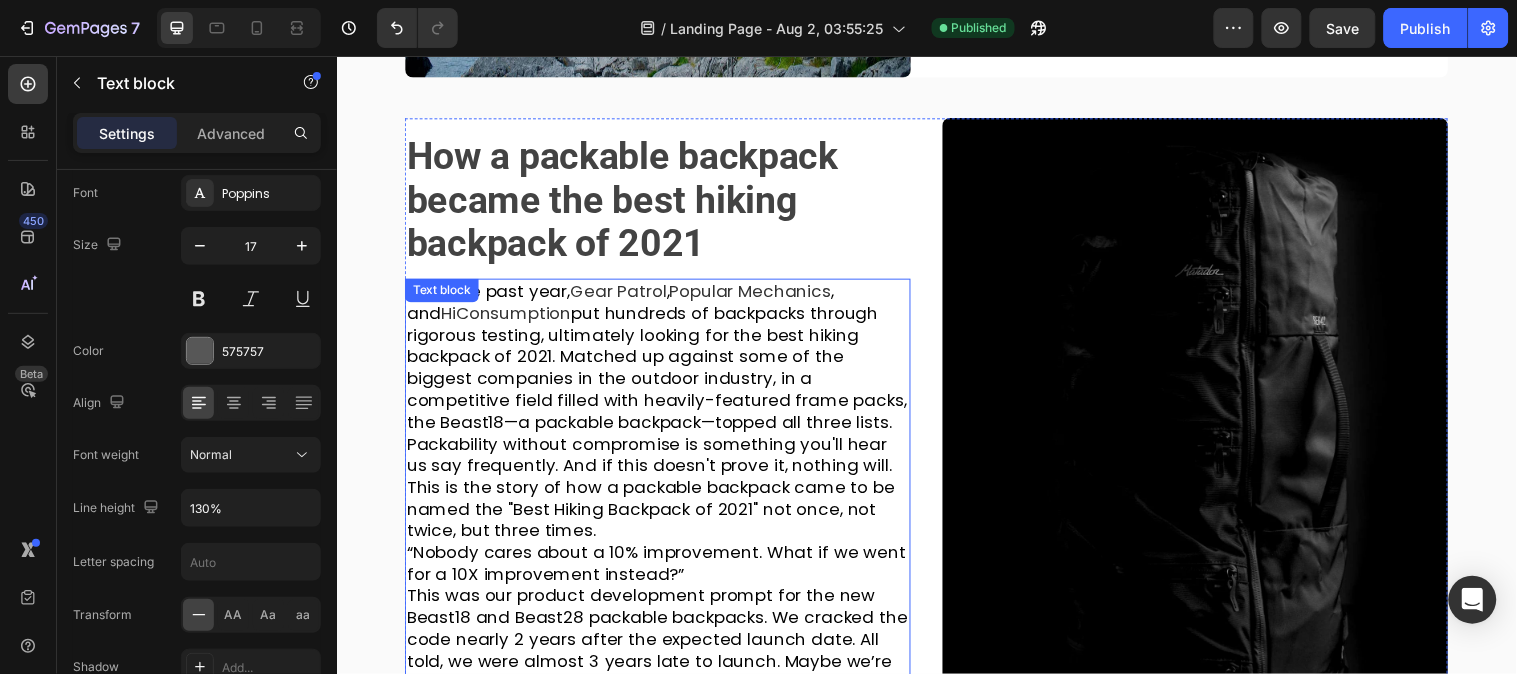 scroll, scrollTop: 673, scrollLeft: 0, axis: vertical 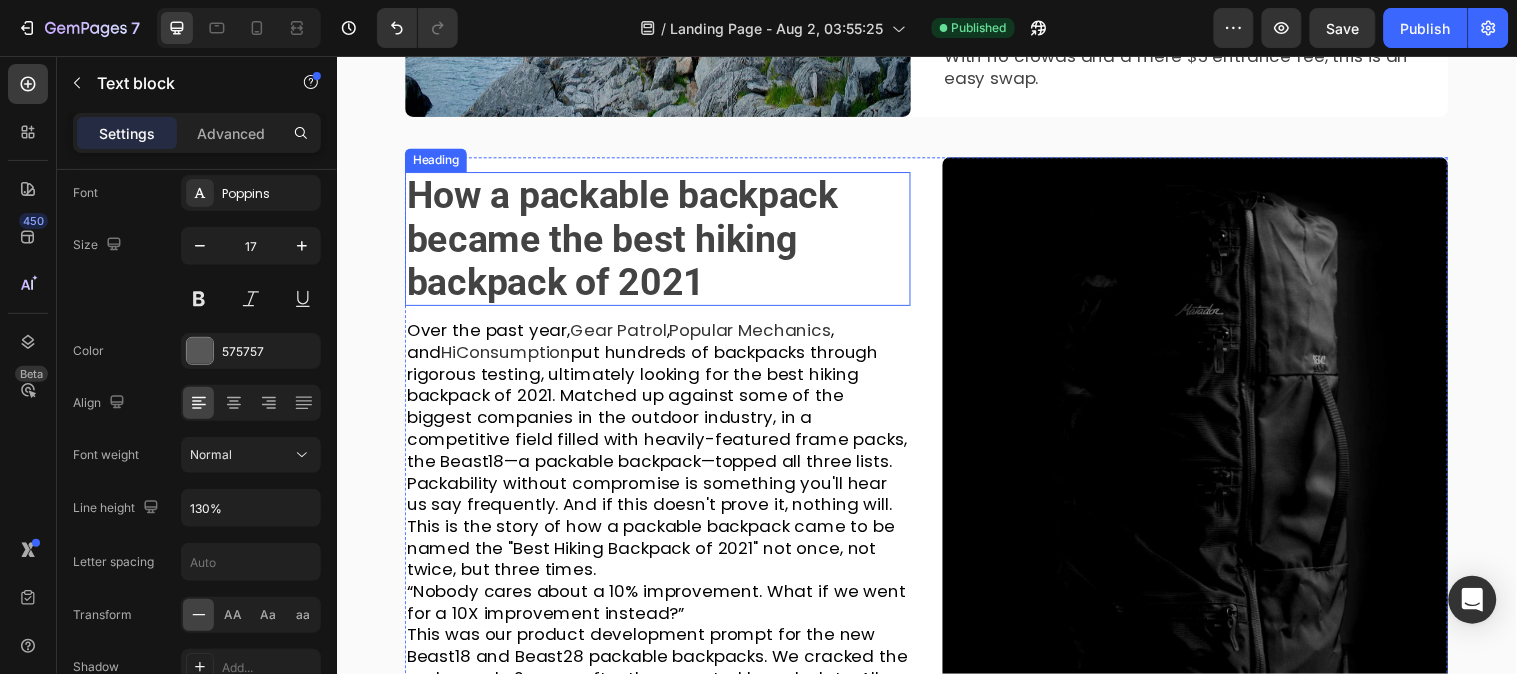 click on "How a packable backpack became the best hiking backpack of 2021" at bounding box center [627, 241] 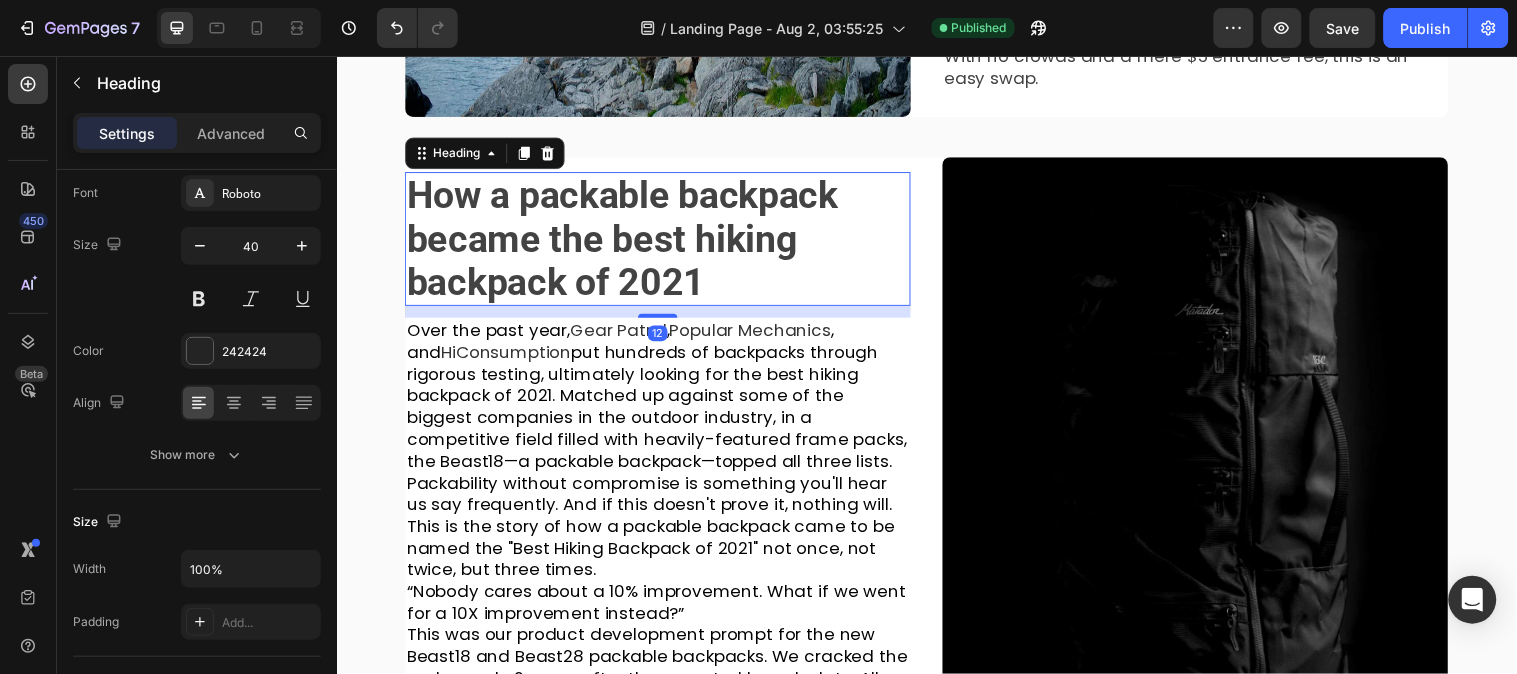 scroll, scrollTop: 0, scrollLeft: 0, axis: both 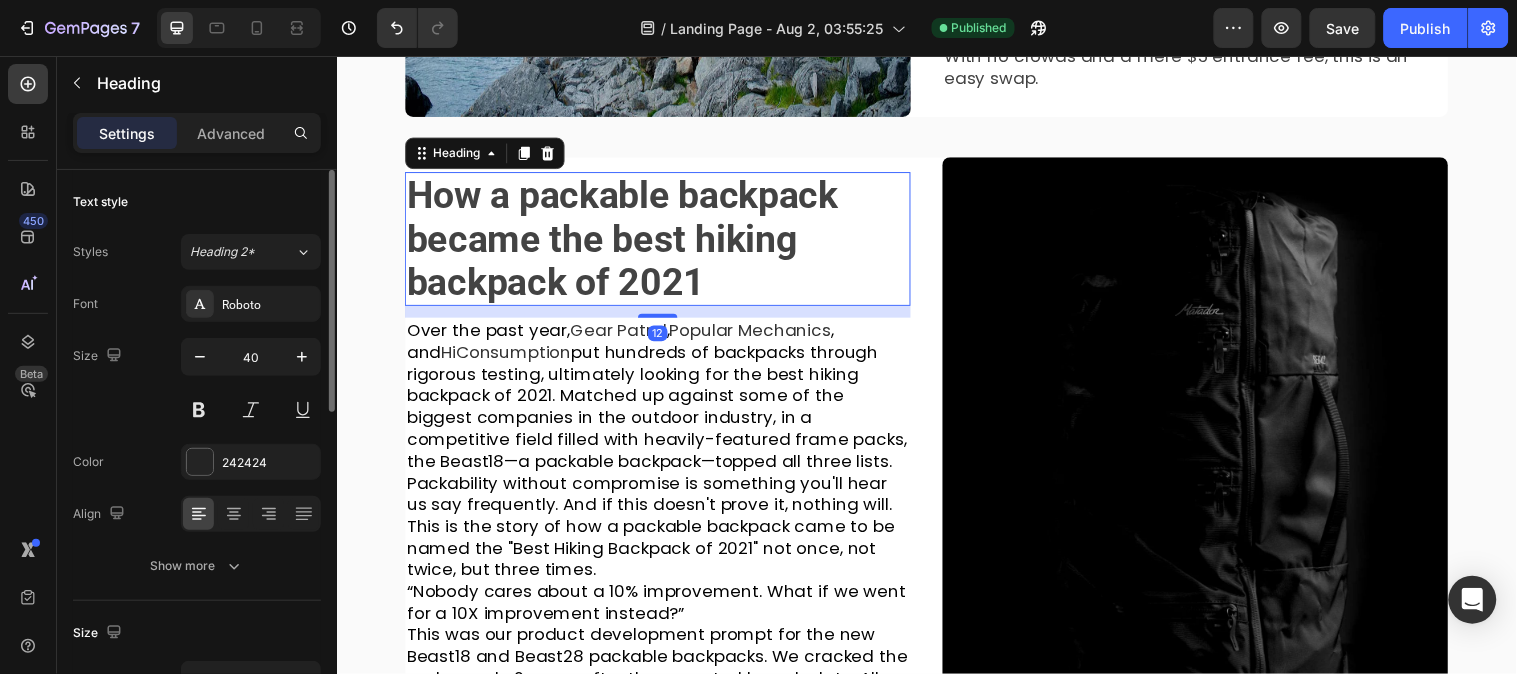 click on "How a packable backpack became the best hiking backpack of 2021" at bounding box center [663, 241] 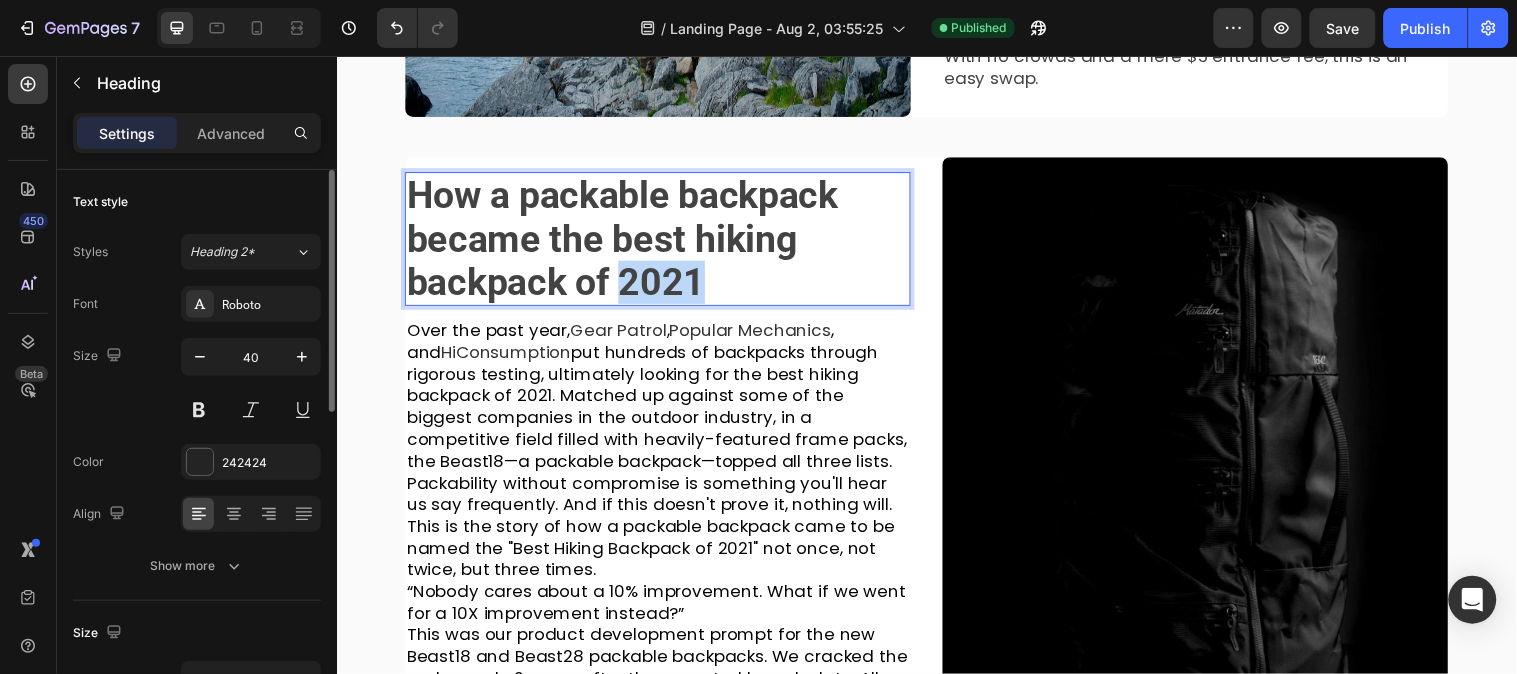 drag, startPoint x: 723, startPoint y: 238, endPoint x: 621, endPoint y: 228, distance: 102.48902 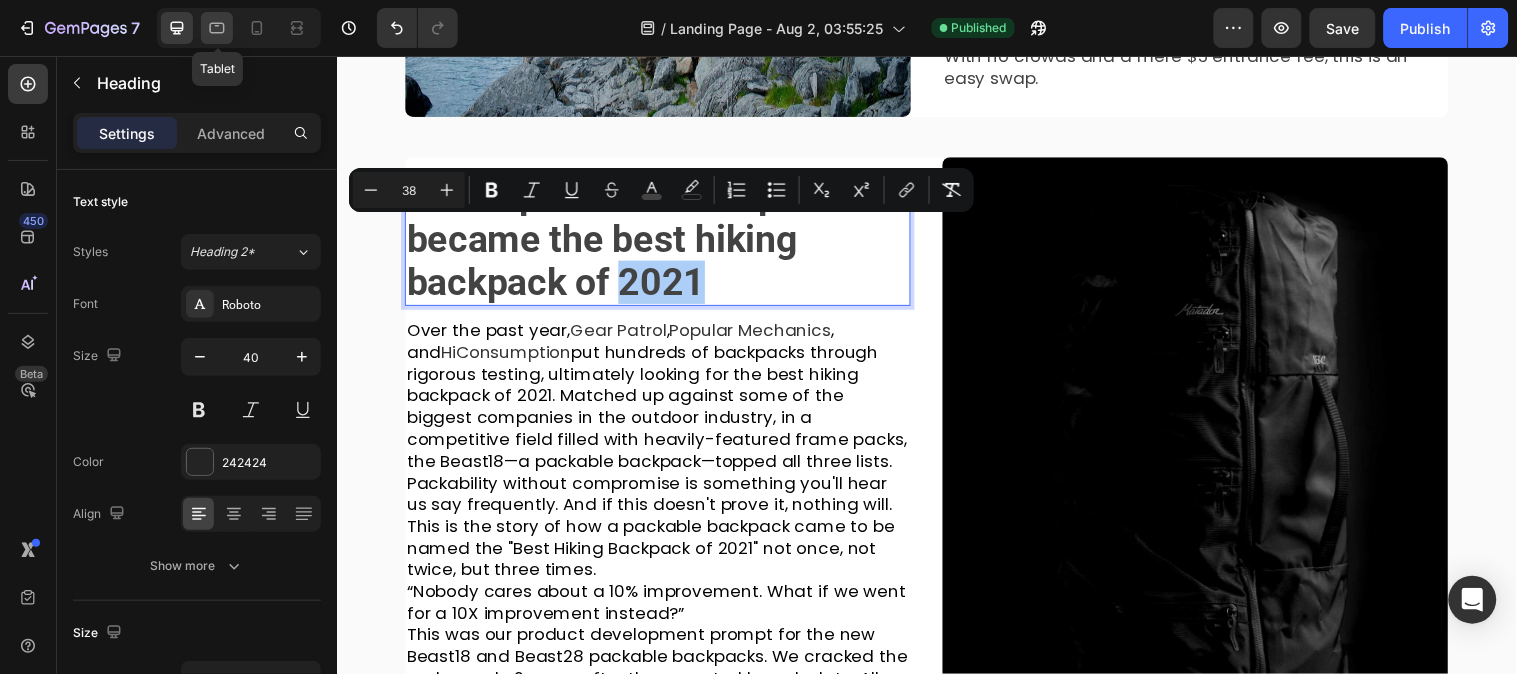 click 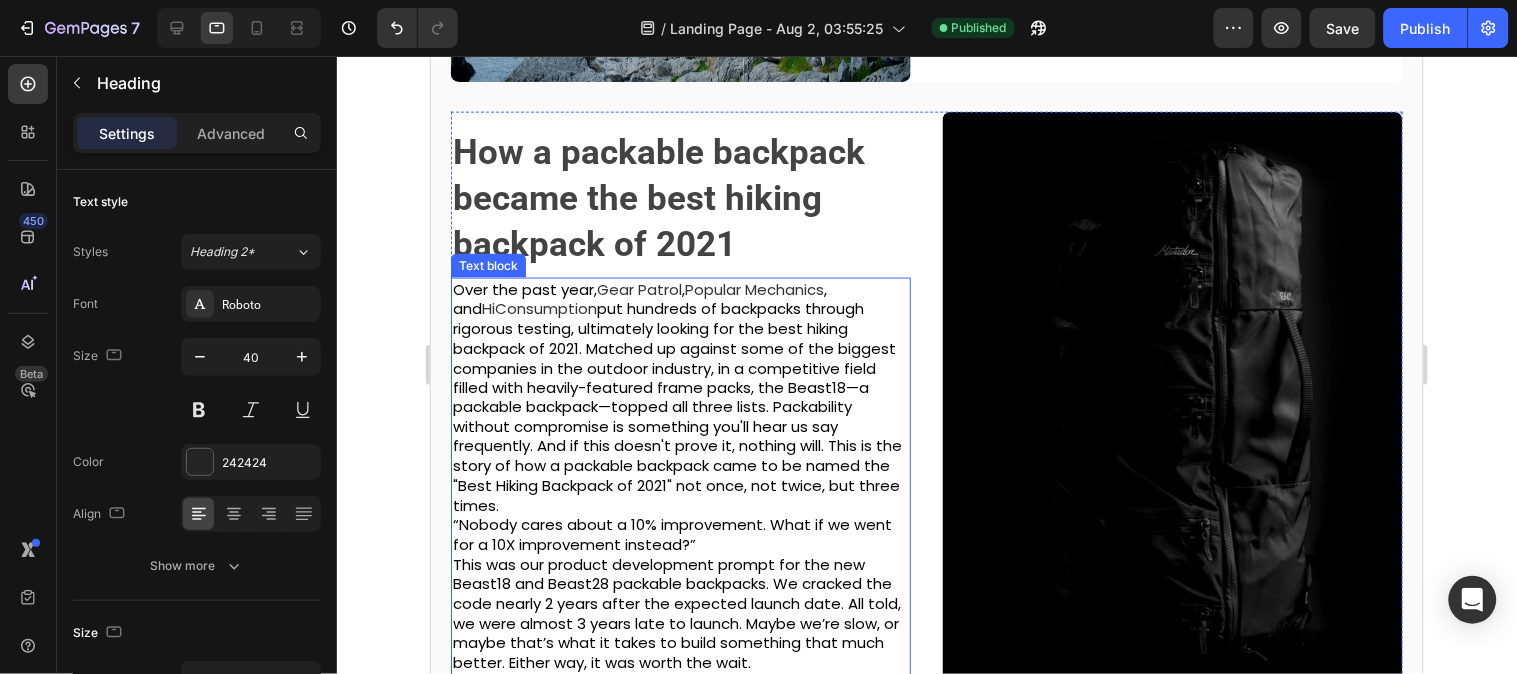 scroll, scrollTop: 603, scrollLeft: 0, axis: vertical 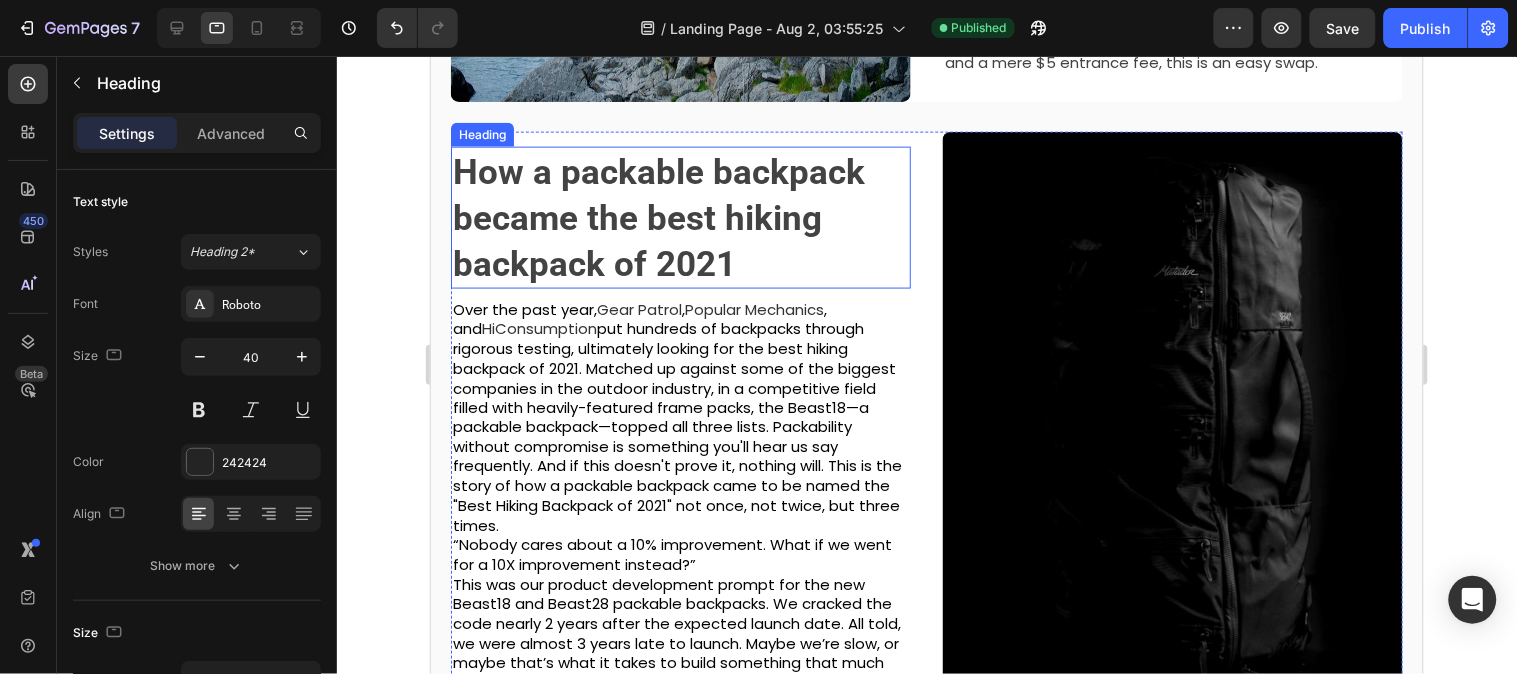click on "How a packable backpack became the best hiking backpack of 2021" at bounding box center (658, 217) 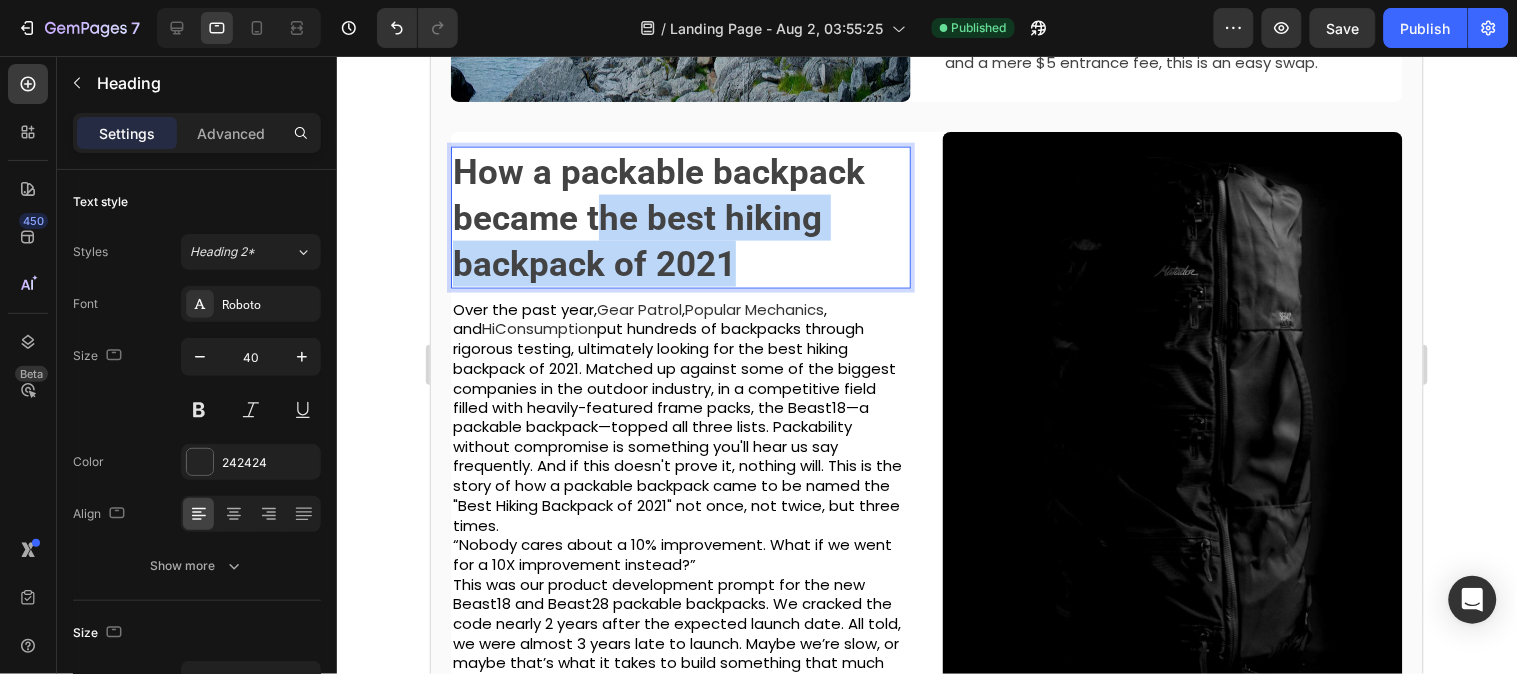 drag, startPoint x: 726, startPoint y: 259, endPoint x: 580, endPoint y: 234, distance: 148.12495 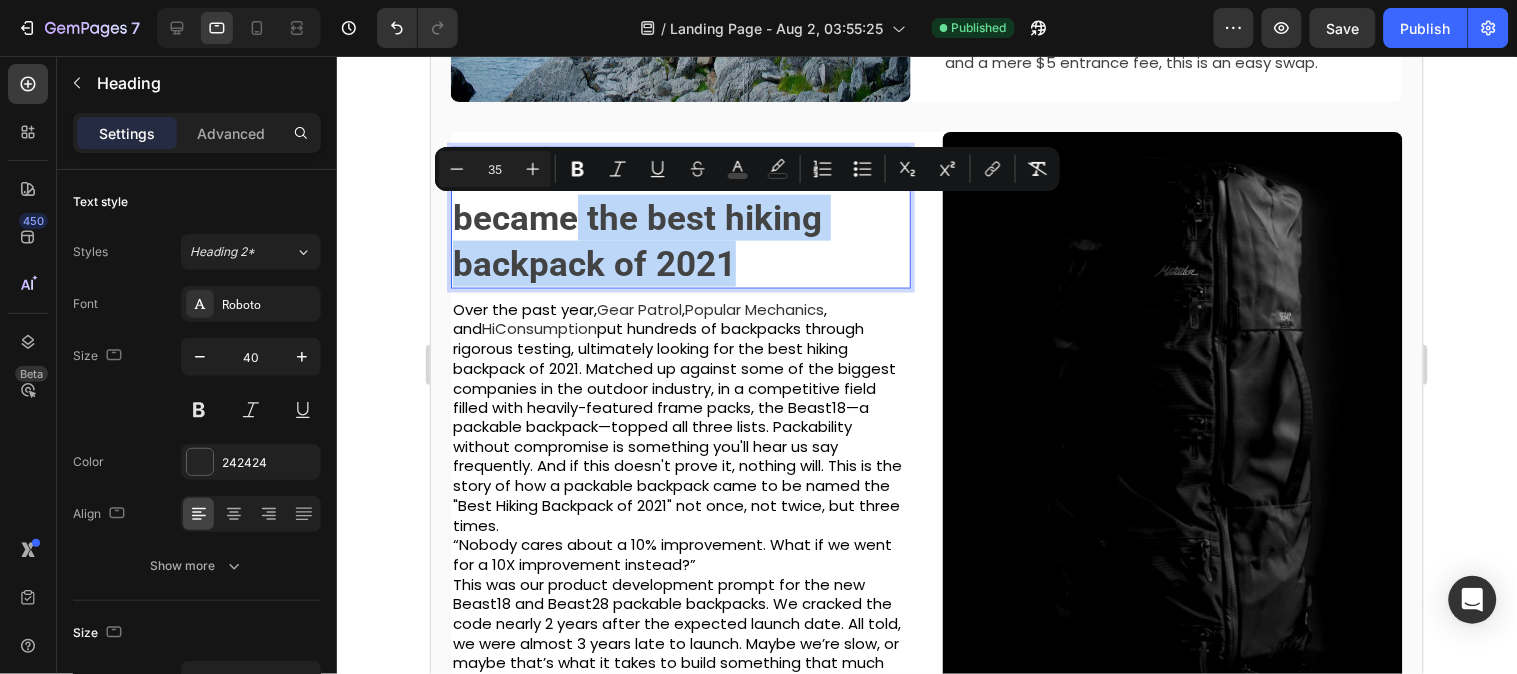 click on "How a packable backpack became the best hiking backpack of 2021" at bounding box center [680, 217] 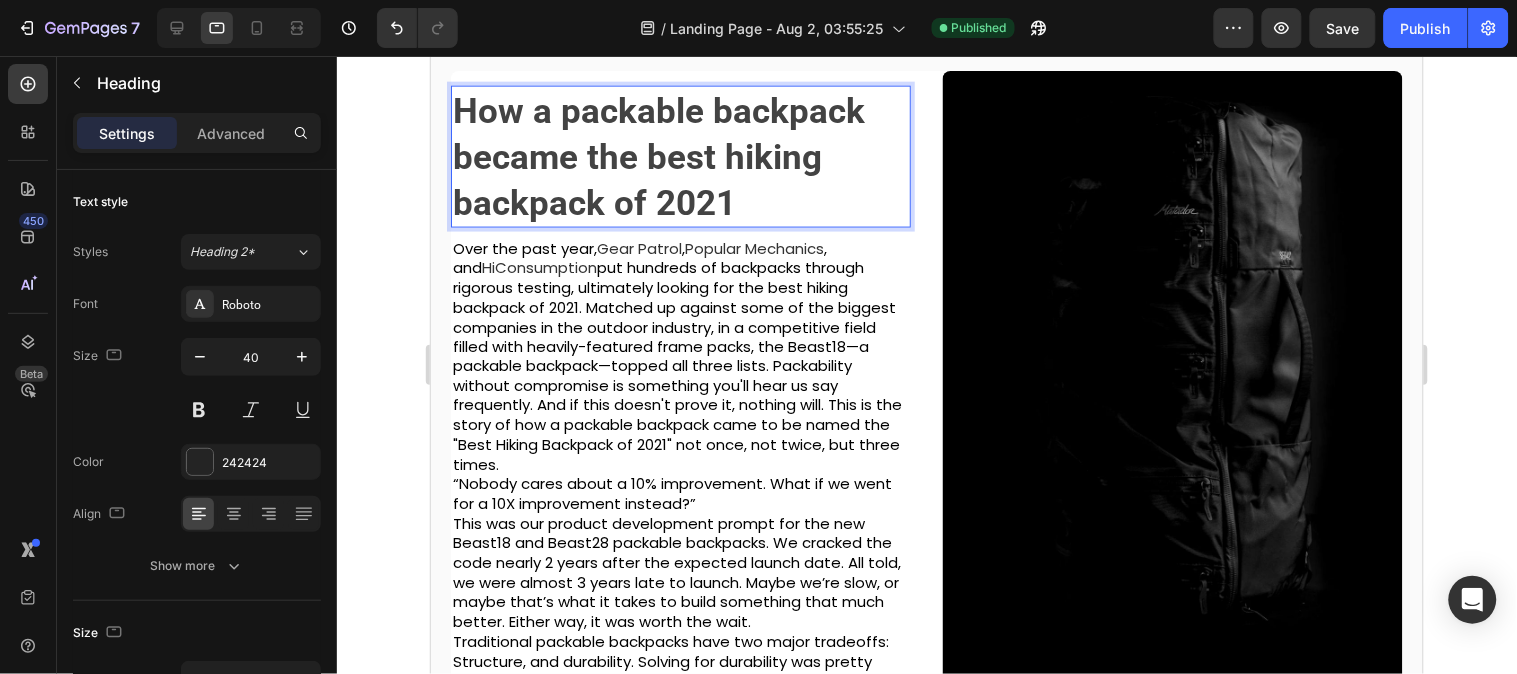 scroll, scrollTop: 714, scrollLeft: 0, axis: vertical 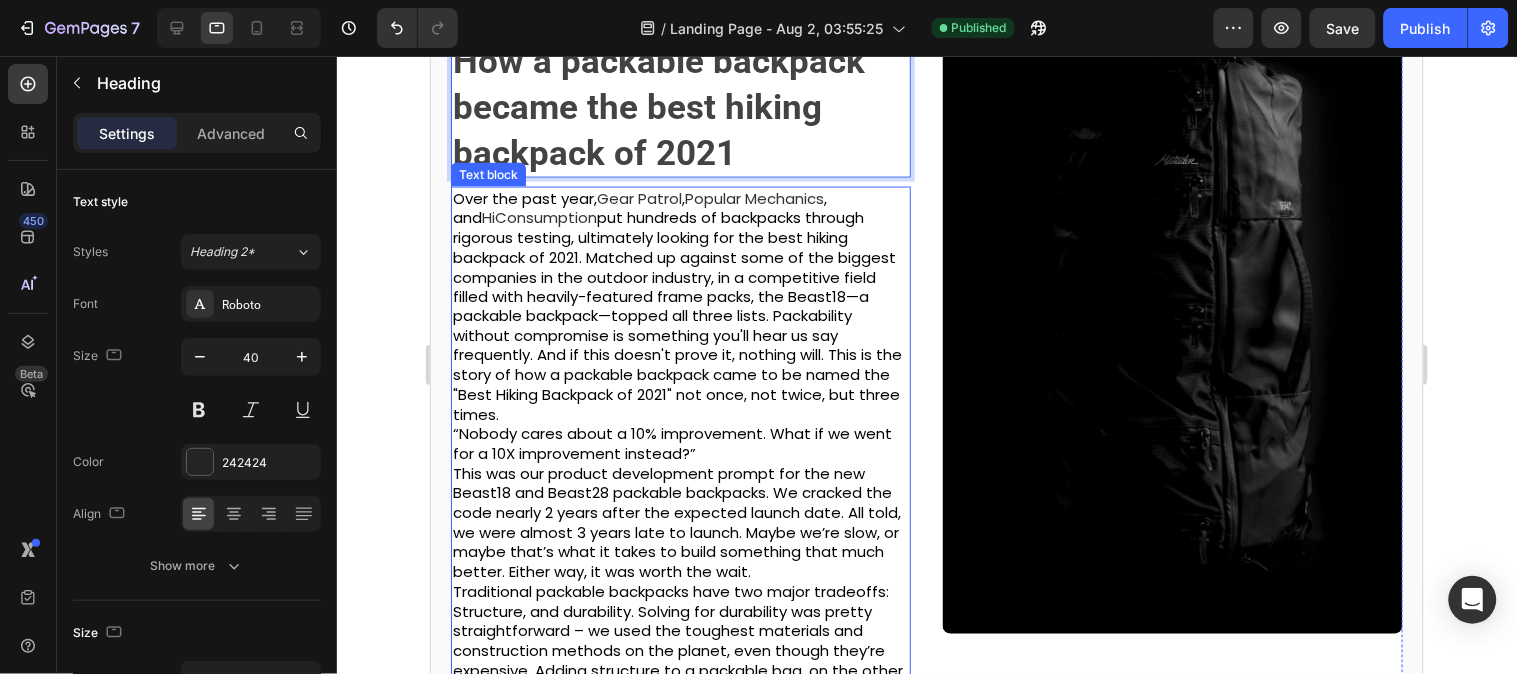 click on "Over the past year,  Gear Patrol ,  Popular Mechanics , and  HiConsumption  put hundreds of backpacks through rigorous testing, ultimately looking for the best hiking backpack of 2021. Matched up against some of the biggest companies in the outdoor industry, in a competitive field filled with heavily-featured frame packs, the Beast18—a packable backpack—topped all three lists. Packability without compromise is something you'll hear us say frequently. And if this doesn't prove it, nothing will. This is the story of how a packable backpack came to be named the "Best Hiking Backpack of 2021" not once, not twice, but three times." at bounding box center (680, 306) 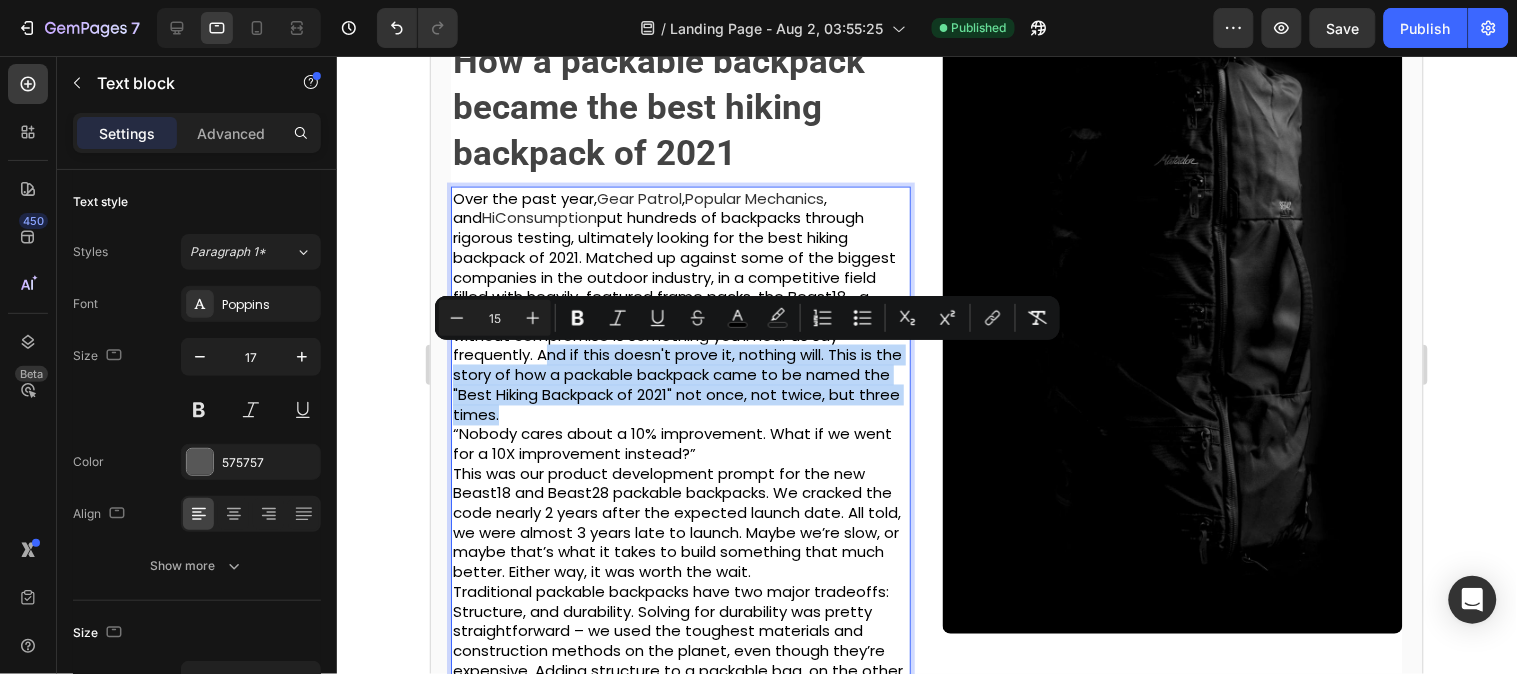 drag, startPoint x: 651, startPoint y: 414, endPoint x: 558, endPoint y: 364, distance: 105.58882 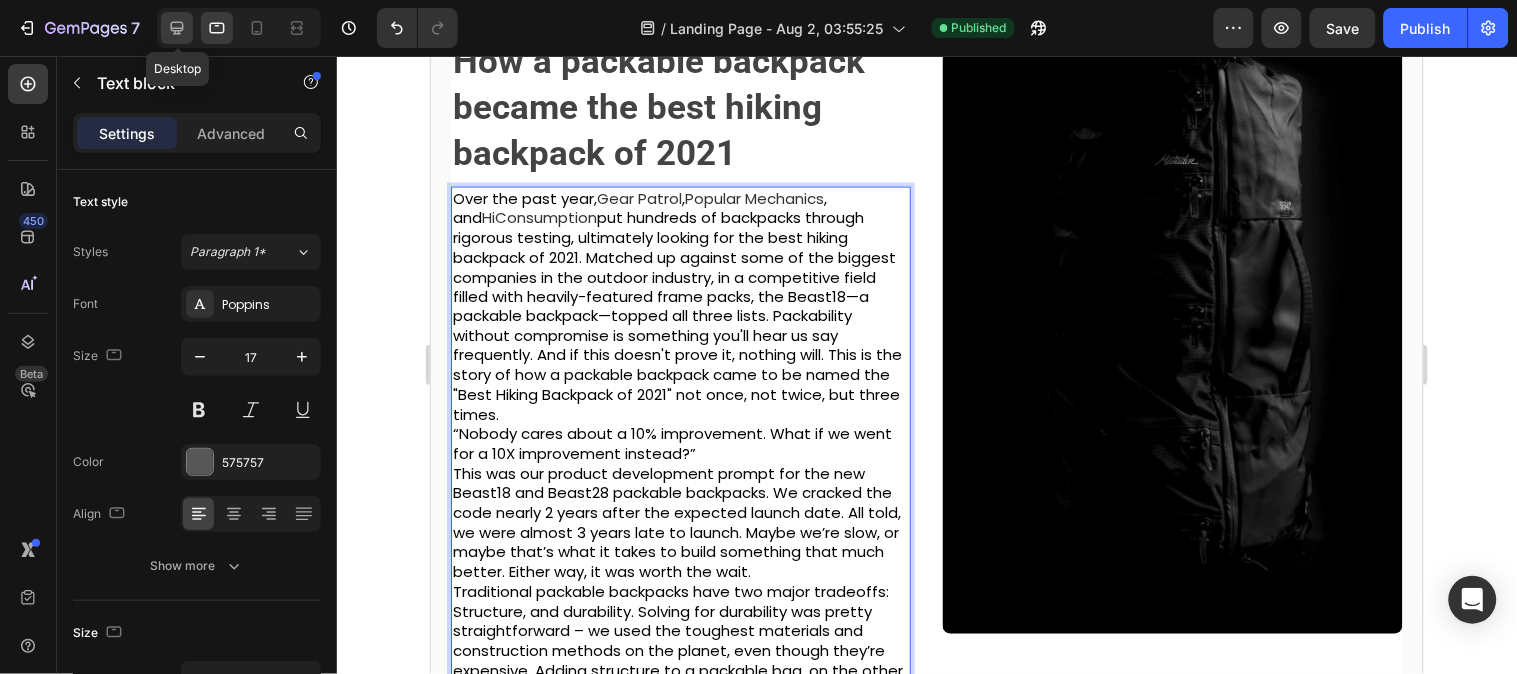 click 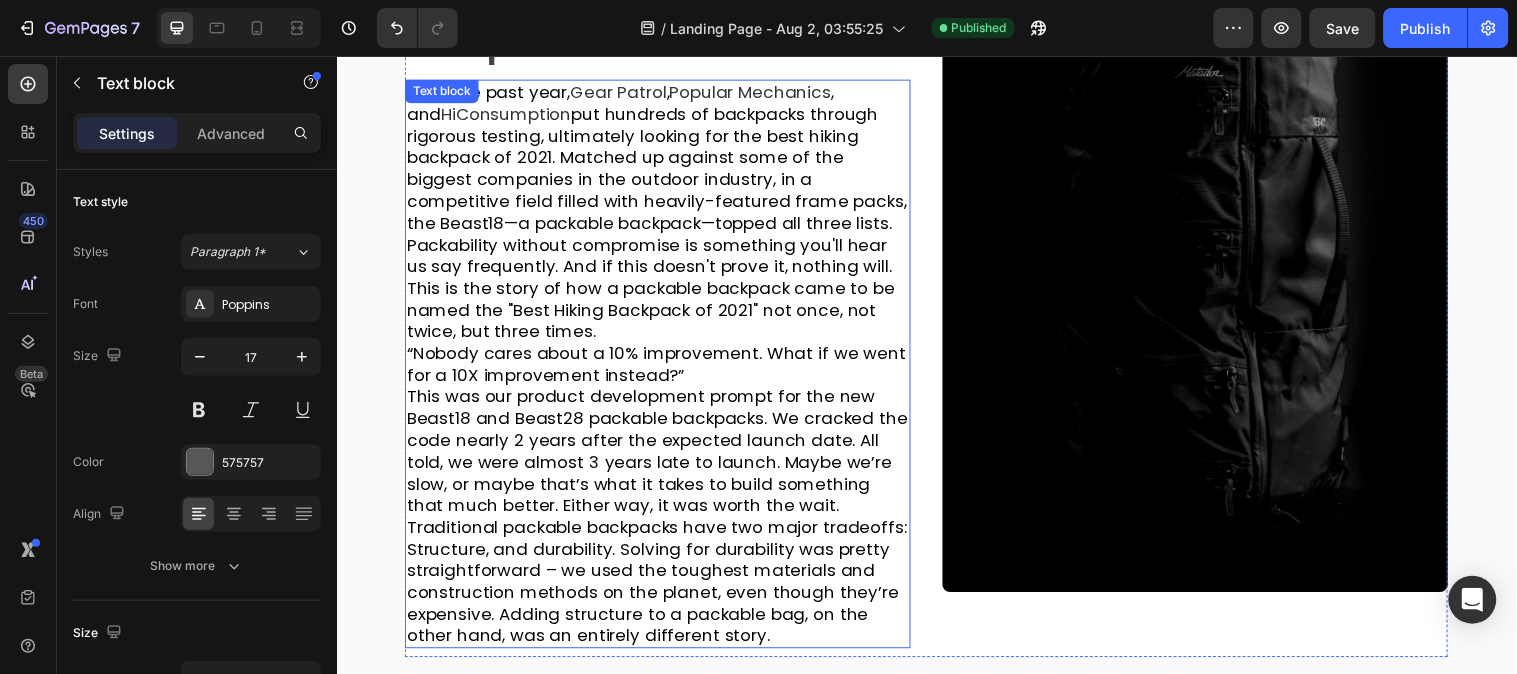 scroll, scrollTop: 895, scrollLeft: 0, axis: vertical 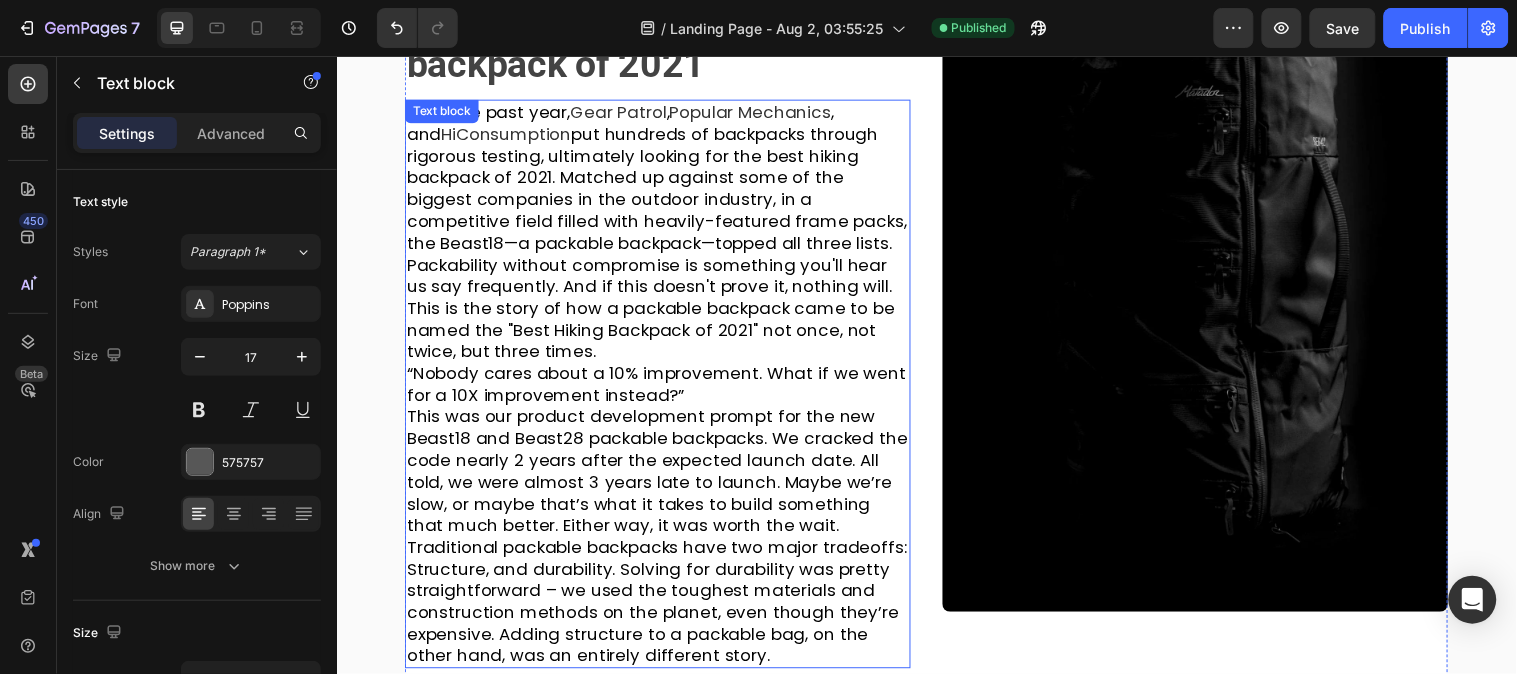 click on "put hundreds of backpacks through rigorous testing, ultimately looking for the best hiking backpack of 2021. Matched up against some of the biggest companies in the outdoor industry, in a competitive field filled with heavily-featured frame packs, the Beast18—a packable backpack—topped all three lists. Packability without compromise is something you'll hear us say frequently. And if this doesn't prove it, nothing will. This is the story of how a packable backpack came to be named the "Best Hiking Backpack of 2021" not once, not twice, but three times." at bounding box center [662, 244] 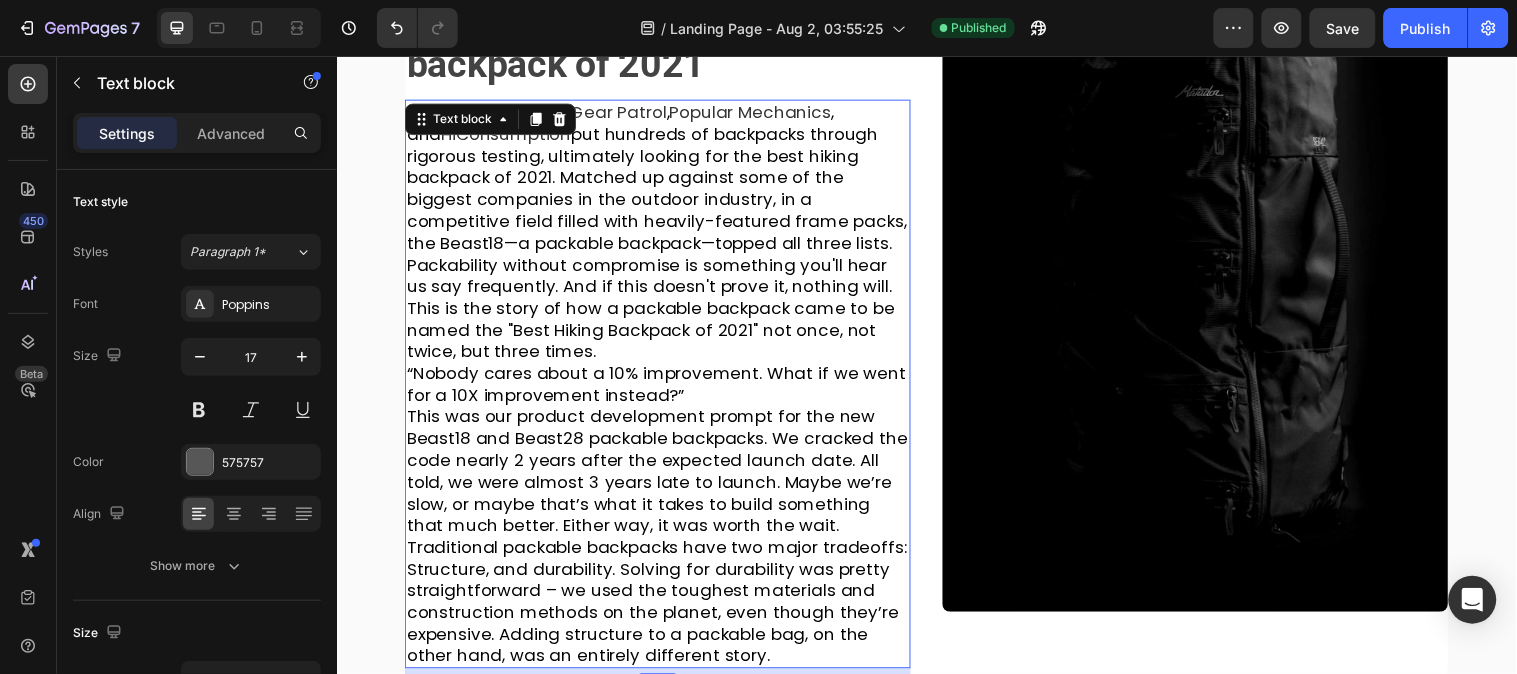 drag, startPoint x: 531, startPoint y: 298, endPoint x: 513, endPoint y: 333, distance: 39.357338 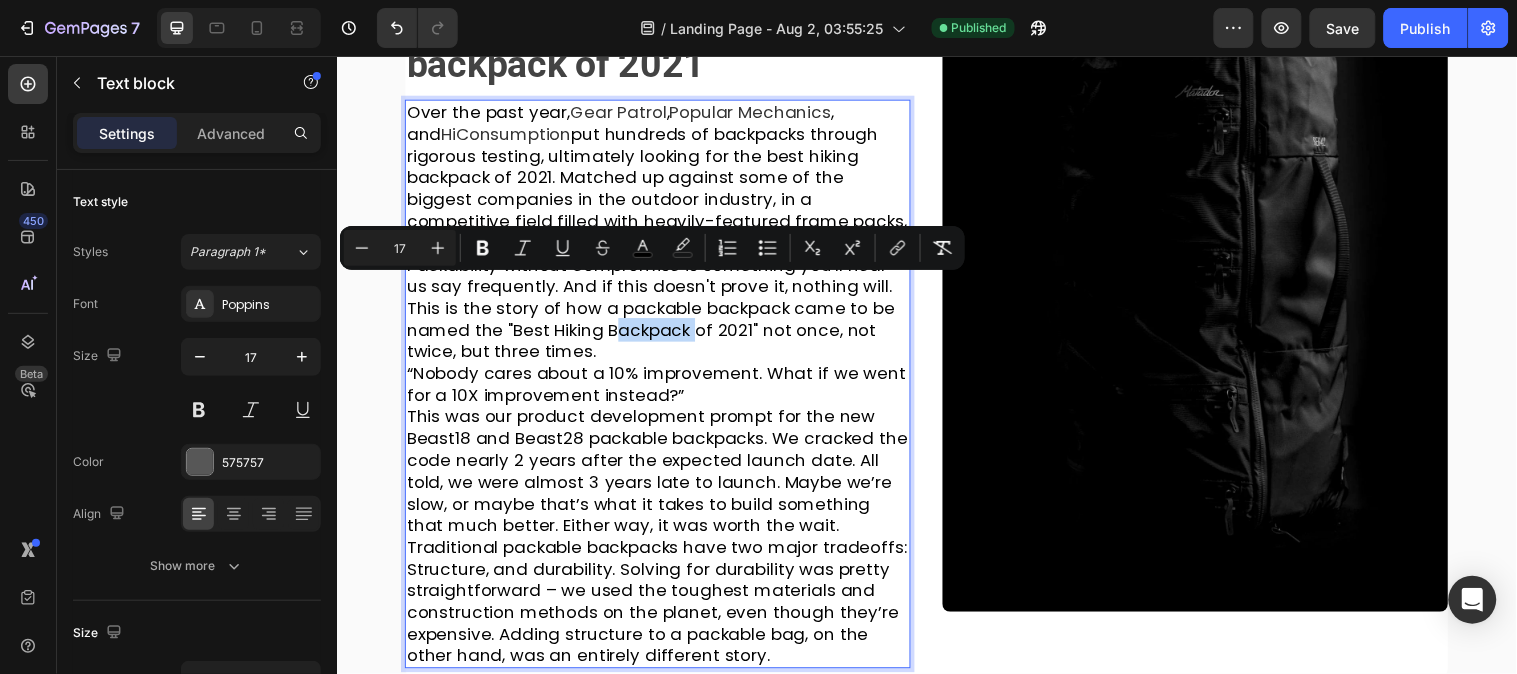 click on "Over the past year,  Gear Patrol ,  Popular Mechanics , and  HiConsumption  put hundreds of backpacks through rigorous testing, ultimately looking for the best hiking backpack of 2021. Matched up against some of the biggest companies in the outdoor industry, in a competitive field filled with heavily-featured frame packs, the Beast18—a packable backpack—topped all three lists. Packability without compromise is something you'll hear us say frequently. And if this doesn't prove it, nothing will. This is the story of how a packable backpack came to be named the "Best Hiking Backpack of 2021" not once, not twice, but three times." at bounding box center (663, 233) 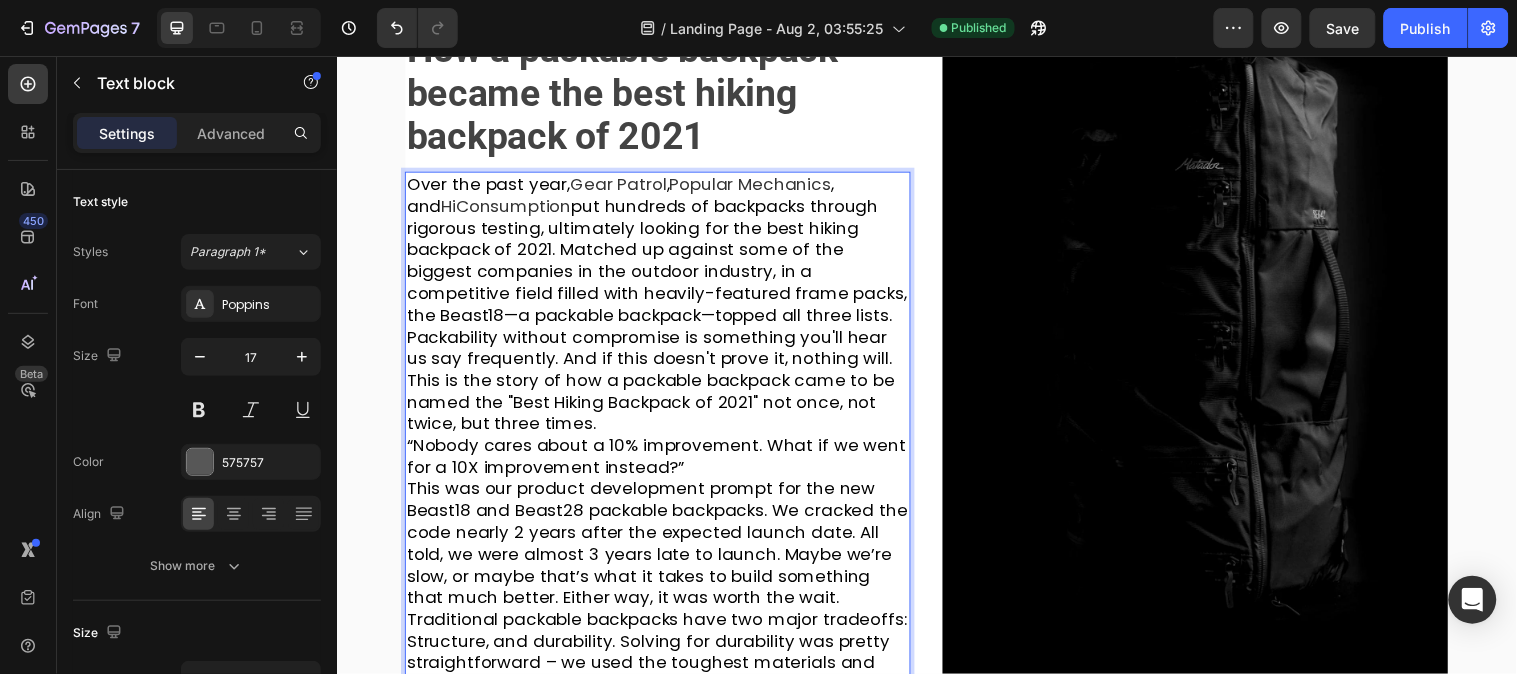 scroll, scrollTop: 784, scrollLeft: 0, axis: vertical 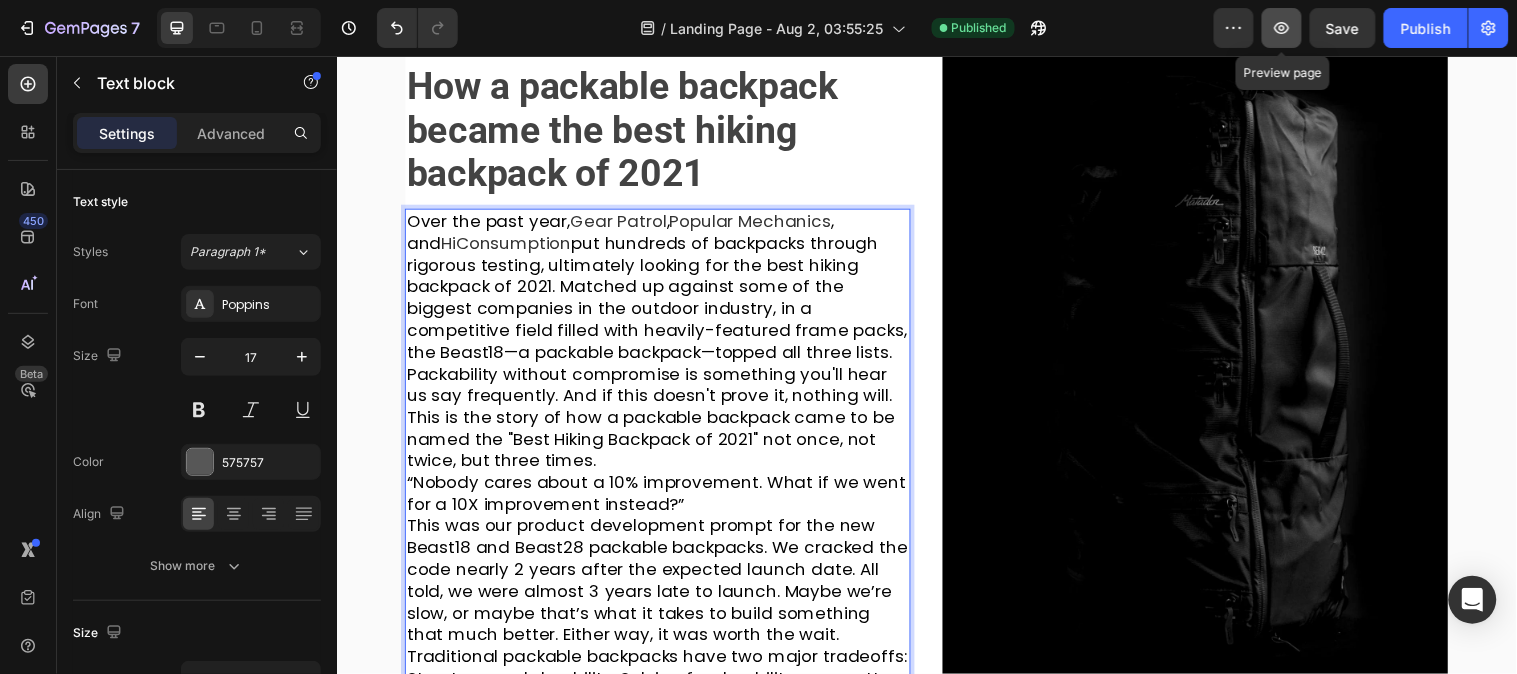 click 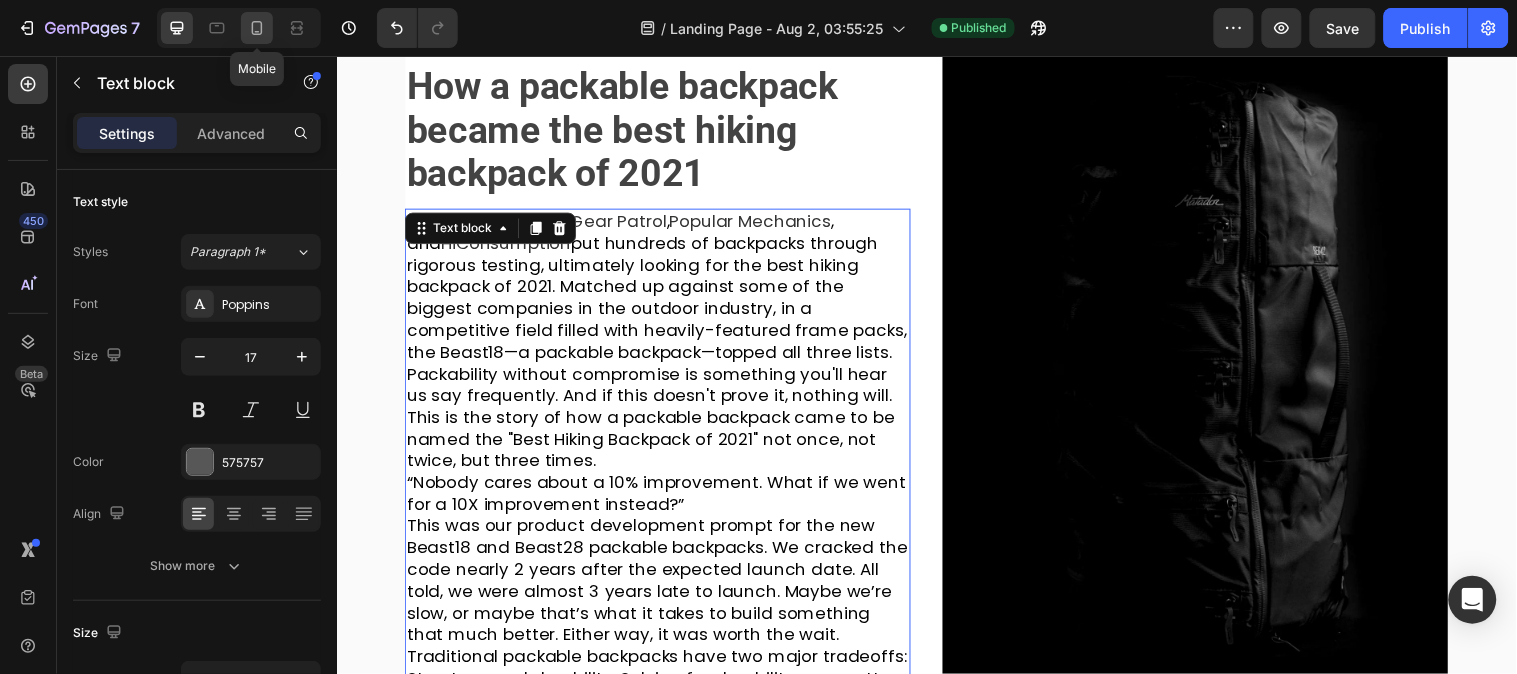 click 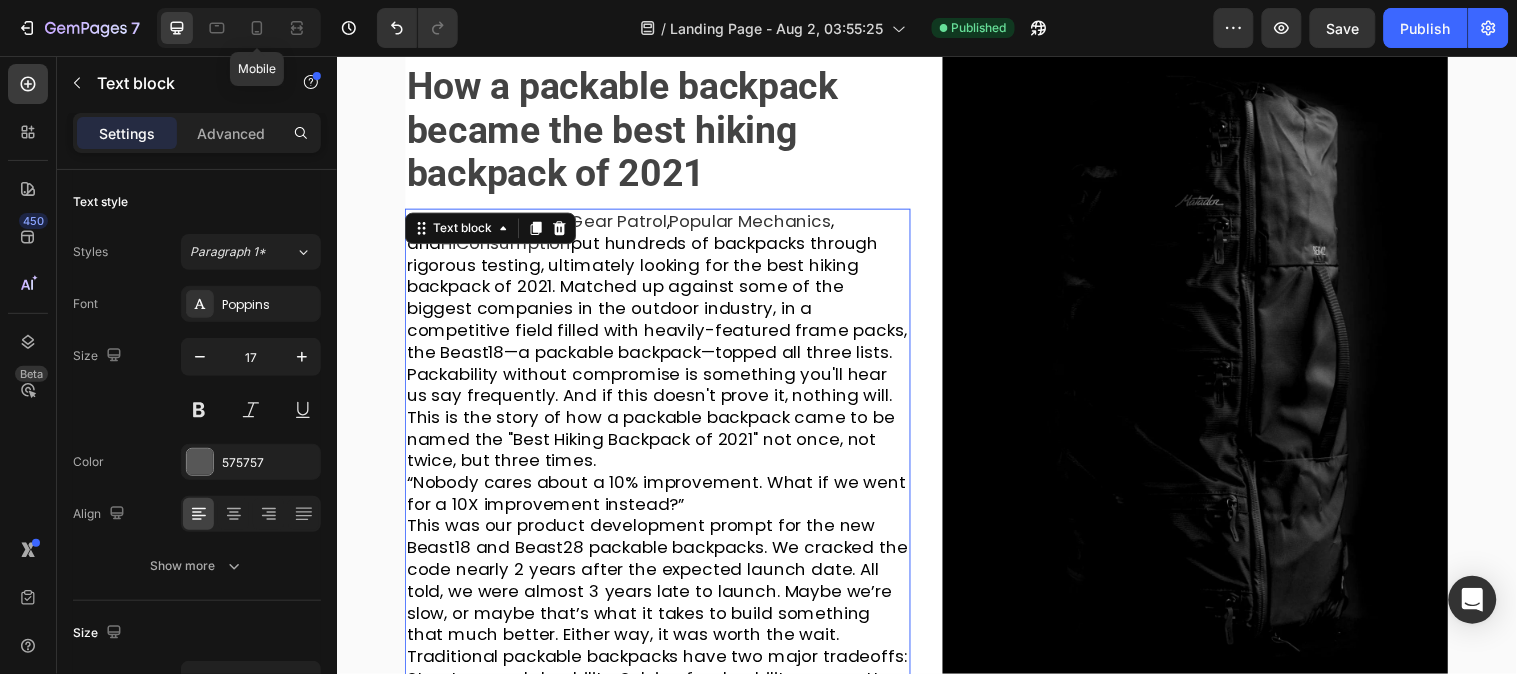 type on "15" 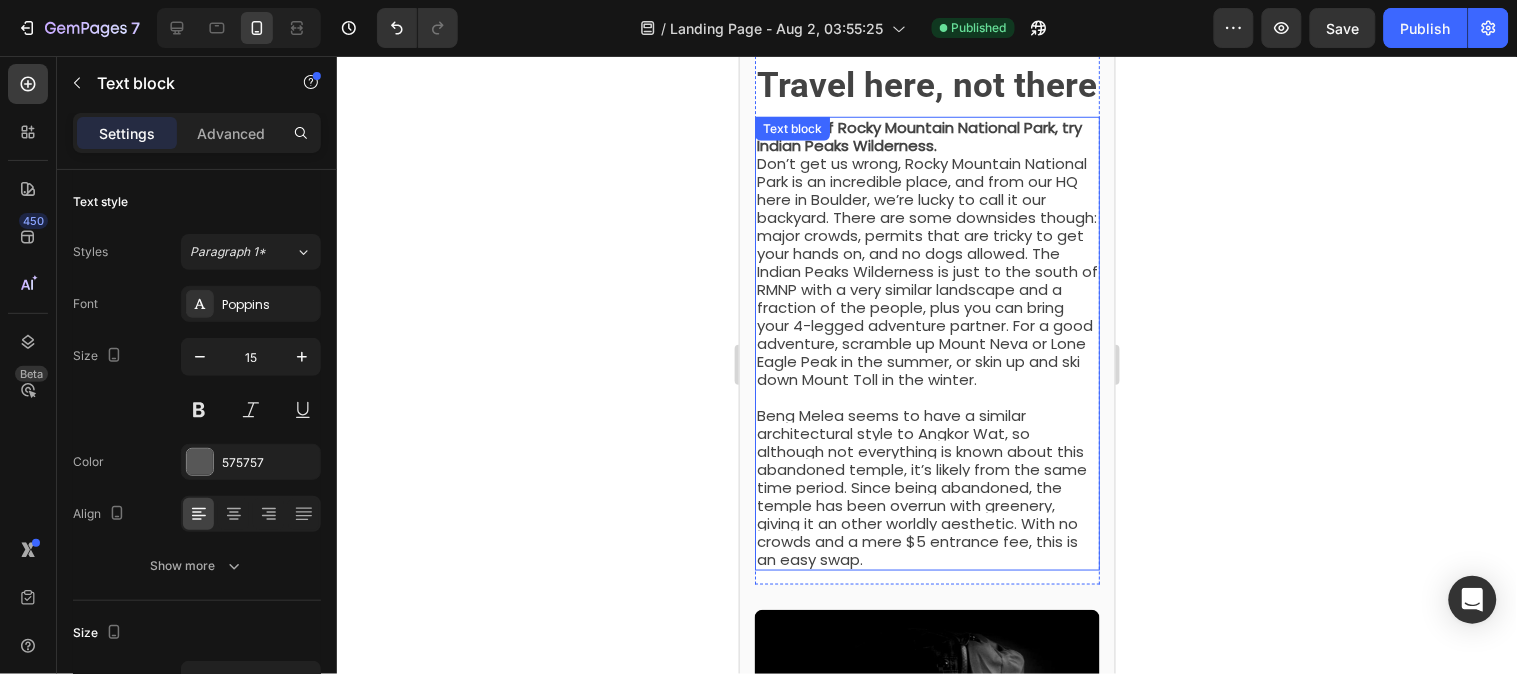 scroll, scrollTop: 270, scrollLeft: 0, axis: vertical 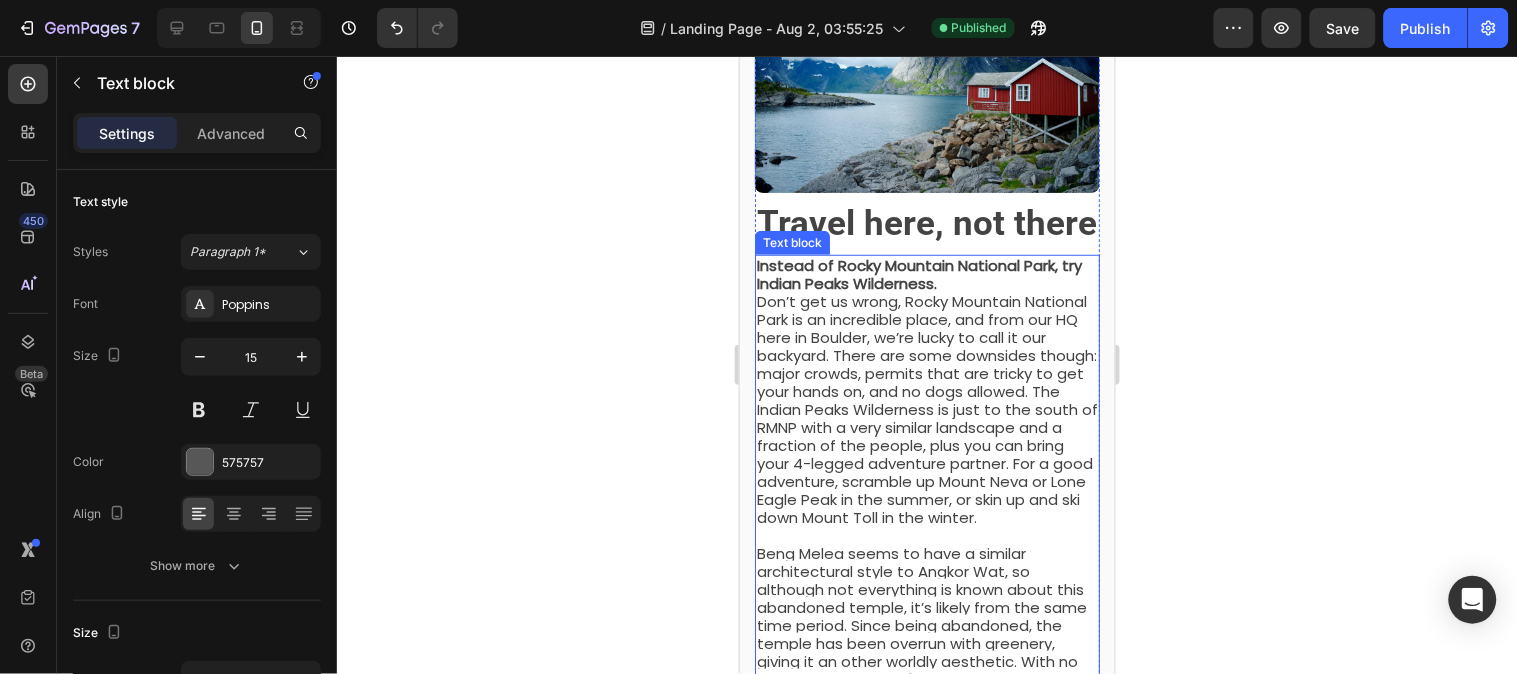 click on "Don’t get us wrong, Rocky Mountain National Park is an incredible place, and from our HQ here in Boulder, we’re lucky to call it our backyard. There are some downsides though: major crowds, permits that are tricky to get your hands on, and no dogs allowed. The Indian Peaks Wilderness is just to the south of RMNP with a very similar landscape and a fraction of the people, plus you can bring your 4-legged adventure partner. For a good adventure, scramble up Mount Neva or Lone Eagle Peak in the summer, or skin up and ski down Mount Toll in the winter." at bounding box center [926, 408] 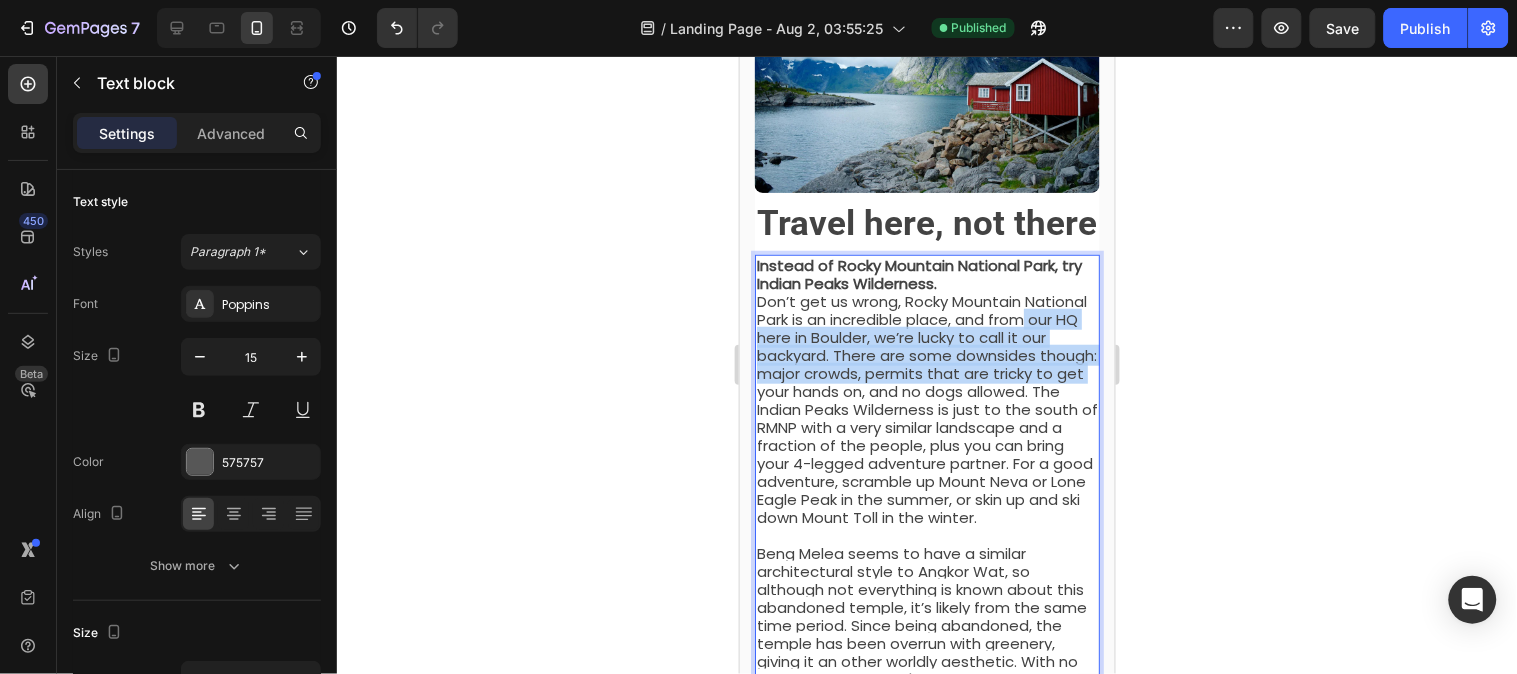 drag, startPoint x: 792, startPoint y: 370, endPoint x: 913, endPoint y: 416, distance: 129.44884 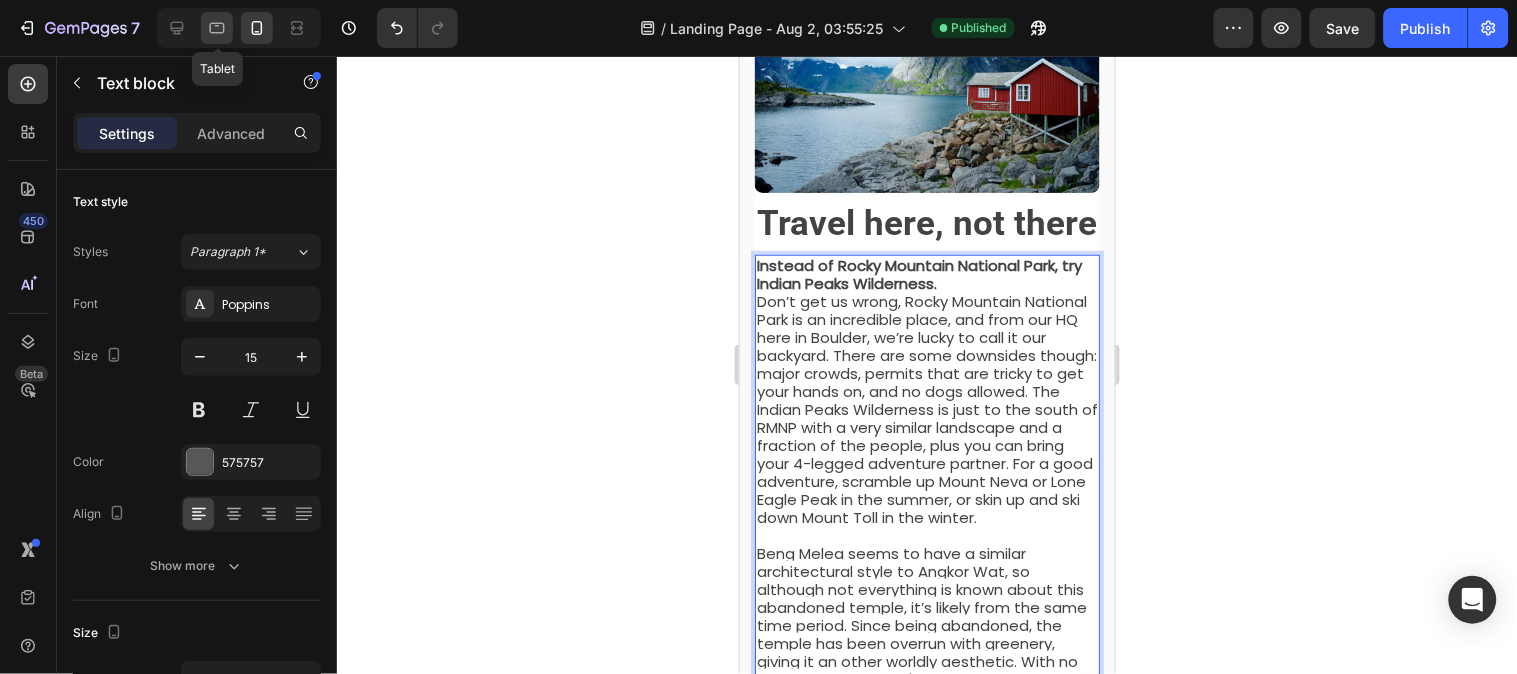 click 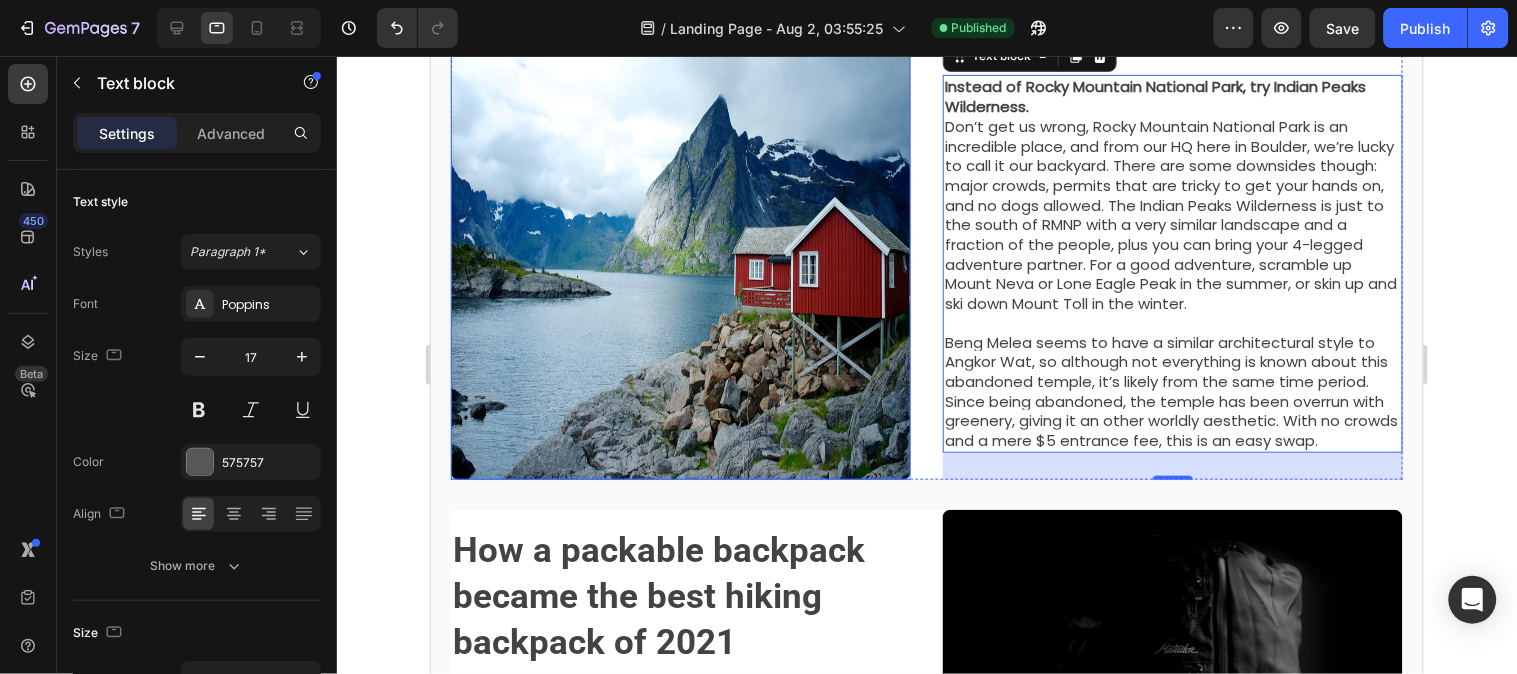 scroll, scrollTop: 174, scrollLeft: 0, axis: vertical 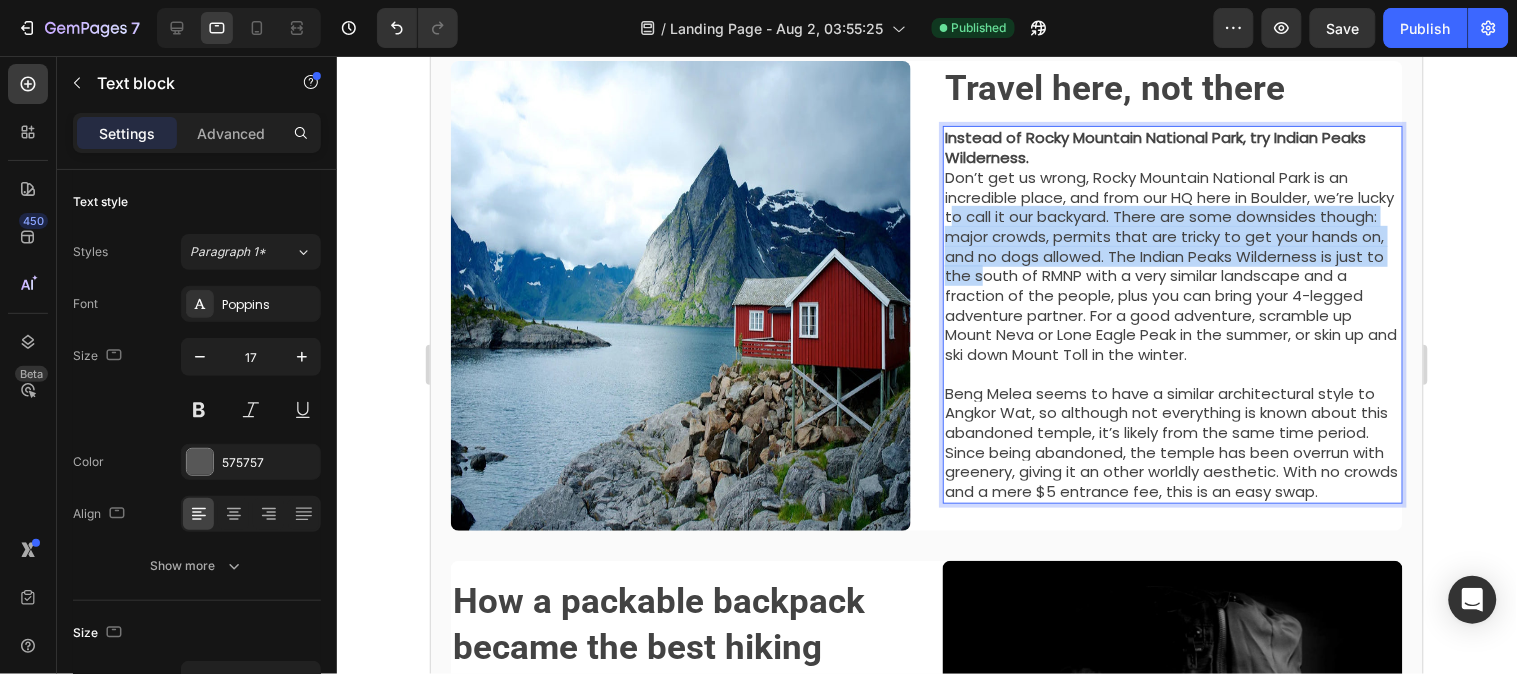drag, startPoint x: 985, startPoint y: 224, endPoint x: 1129, endPoint y: 283, distance: 155.61812 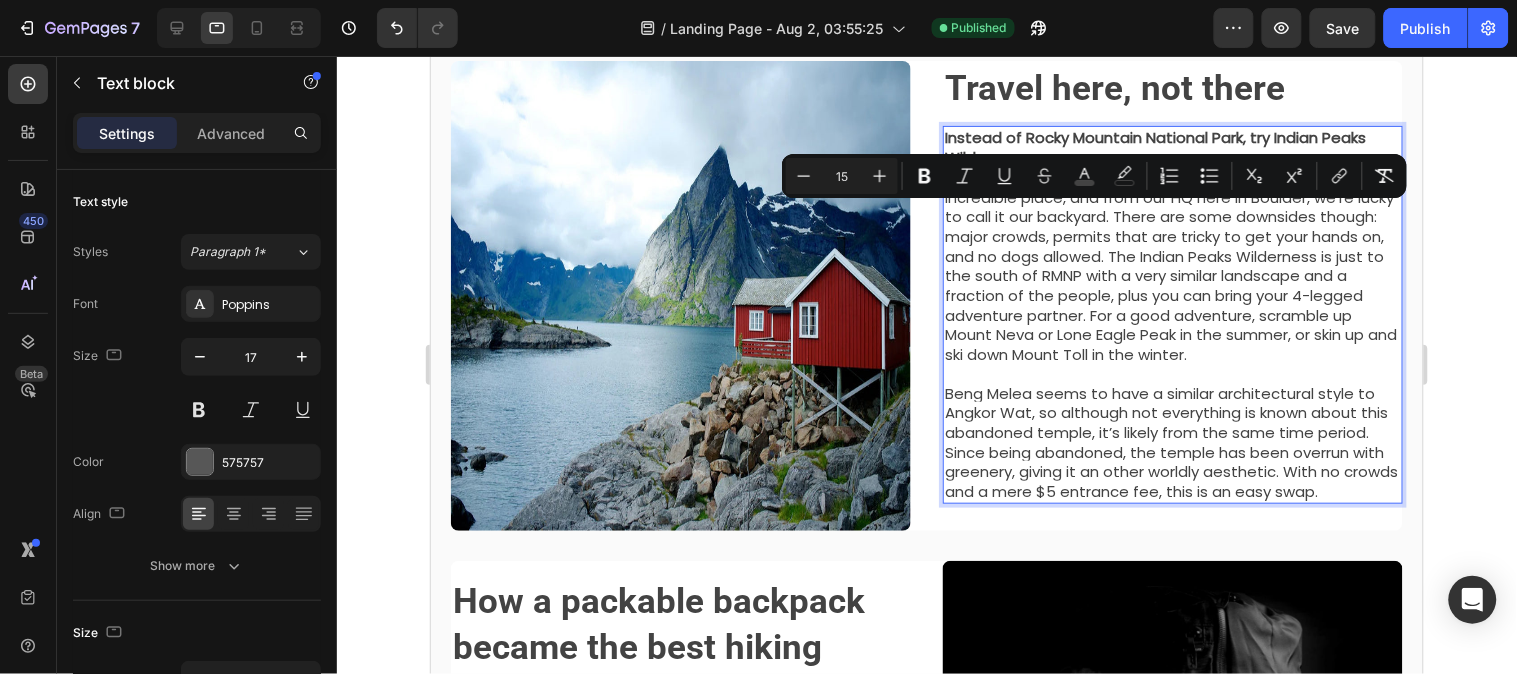 click on "Don’t get us wrong, Rocky Mountain National Park is an incredible place, and from our HQ here in Boulder, we’re lucky to call it our backyard. There are some downsides though: major crowds, permits that are tricky to get your hands on, and no dogs allowed. The Indian Peaks Wilderness is just to the south of RMNP with a very similar landscape and a fraction of the people, plus you can bring your 4-legged adventure partner. For a good adventure, scramble up Mount Neva or Lone Eagle Peak in the summer, or skin up and ski down Mount Toll in the winter." at bounding box center [1170, 265] 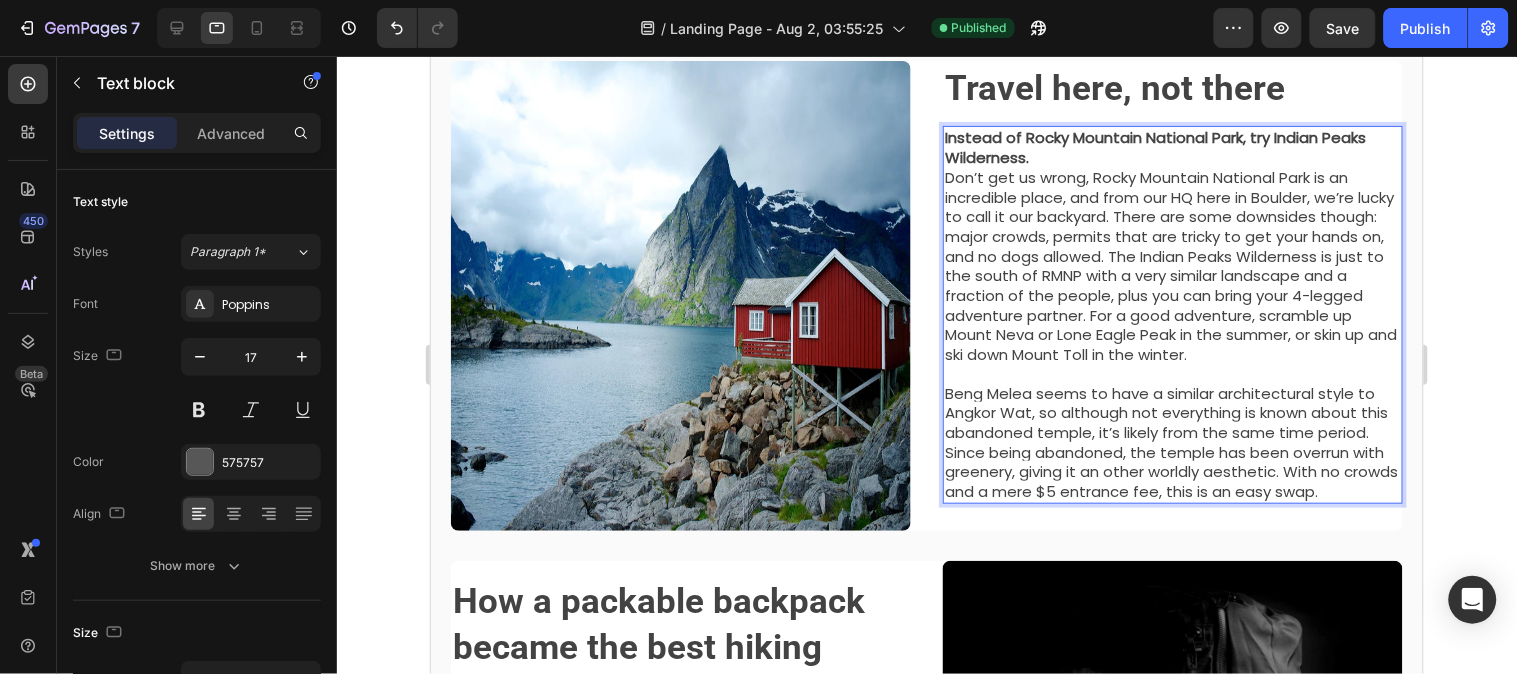 drag, startPoint x: 255, startPoint y: 44, endPoint x: 255, endPoint y: 33, distance: 11 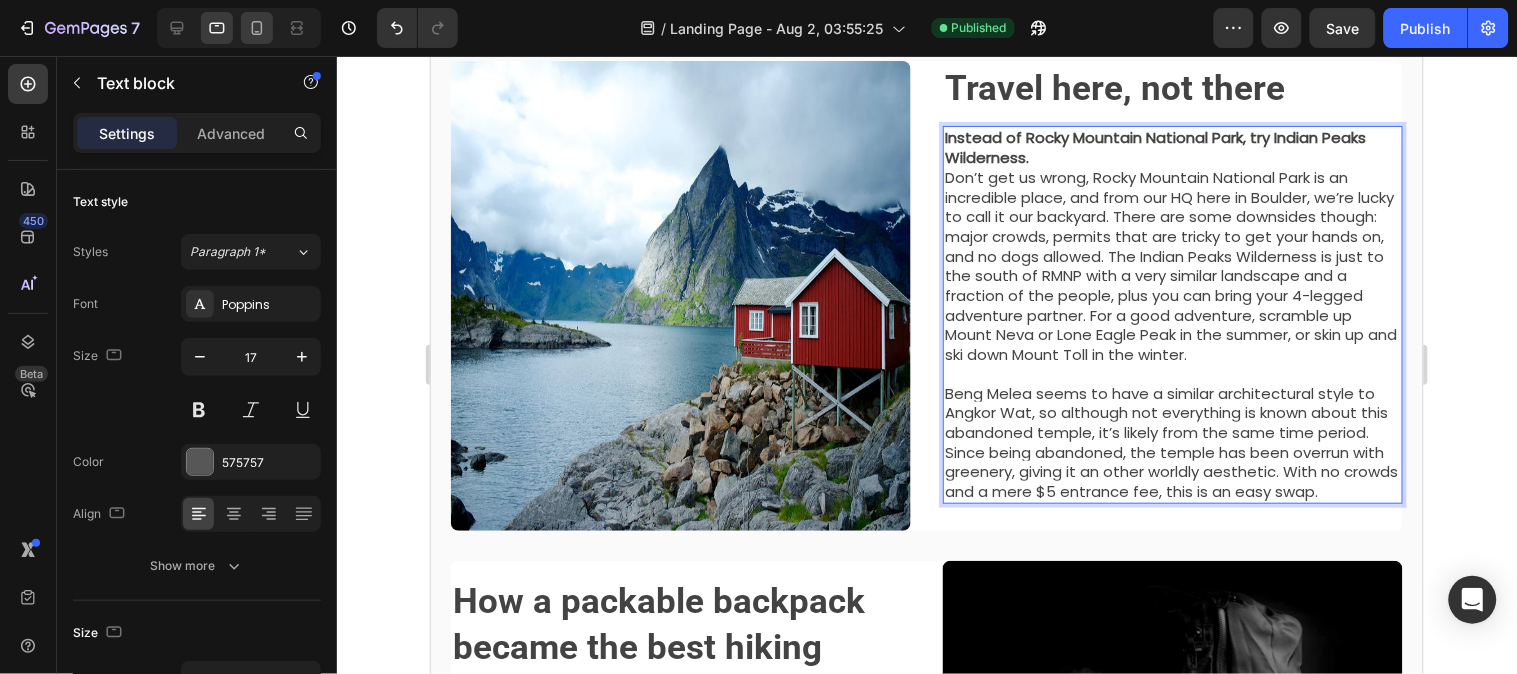 click at bounding box center [239, 28] 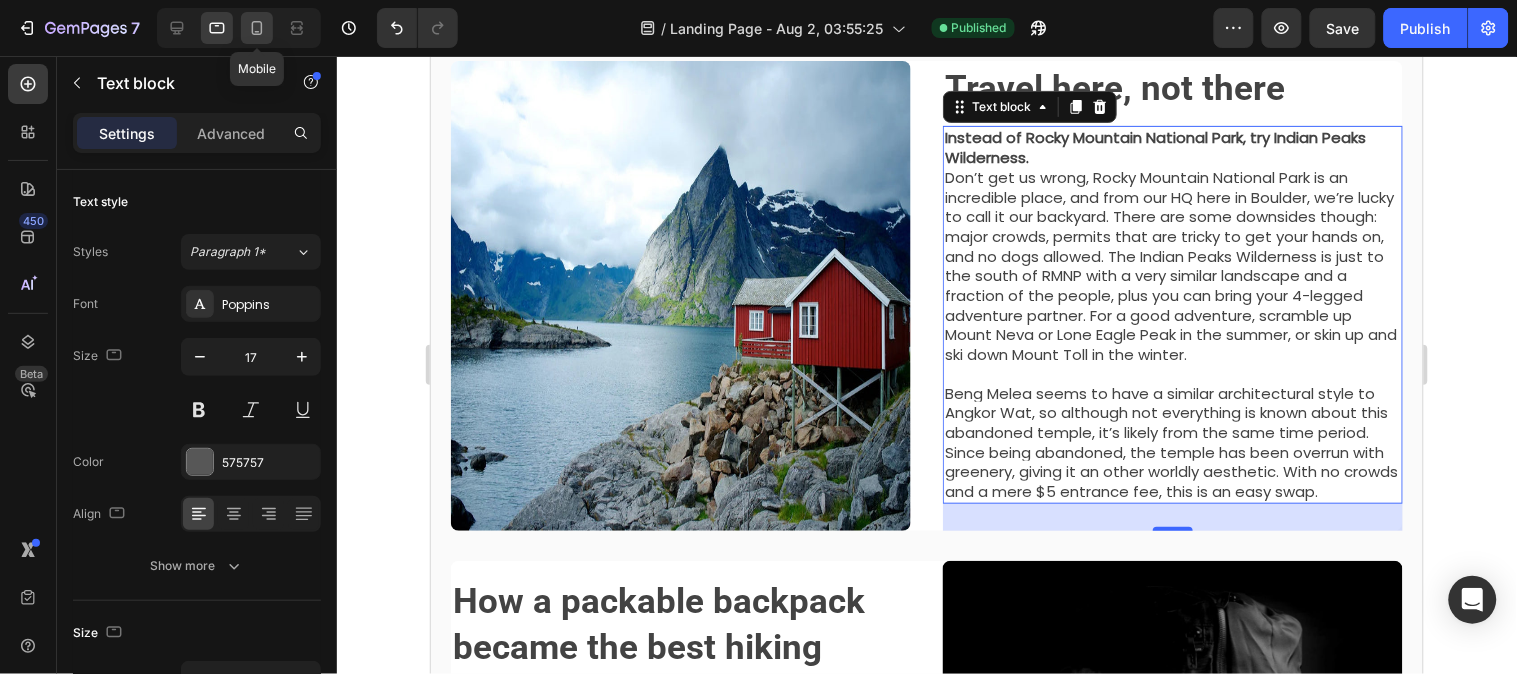 click 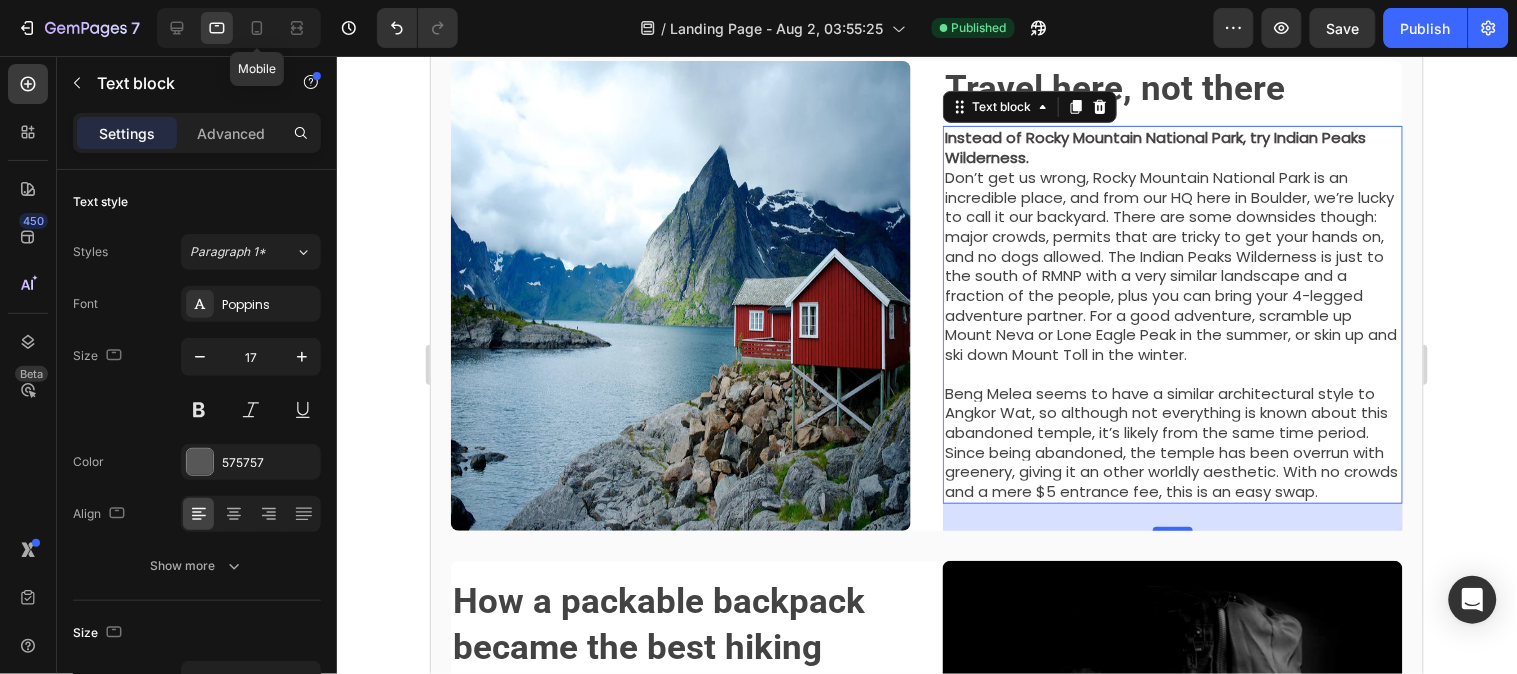 type on "15" 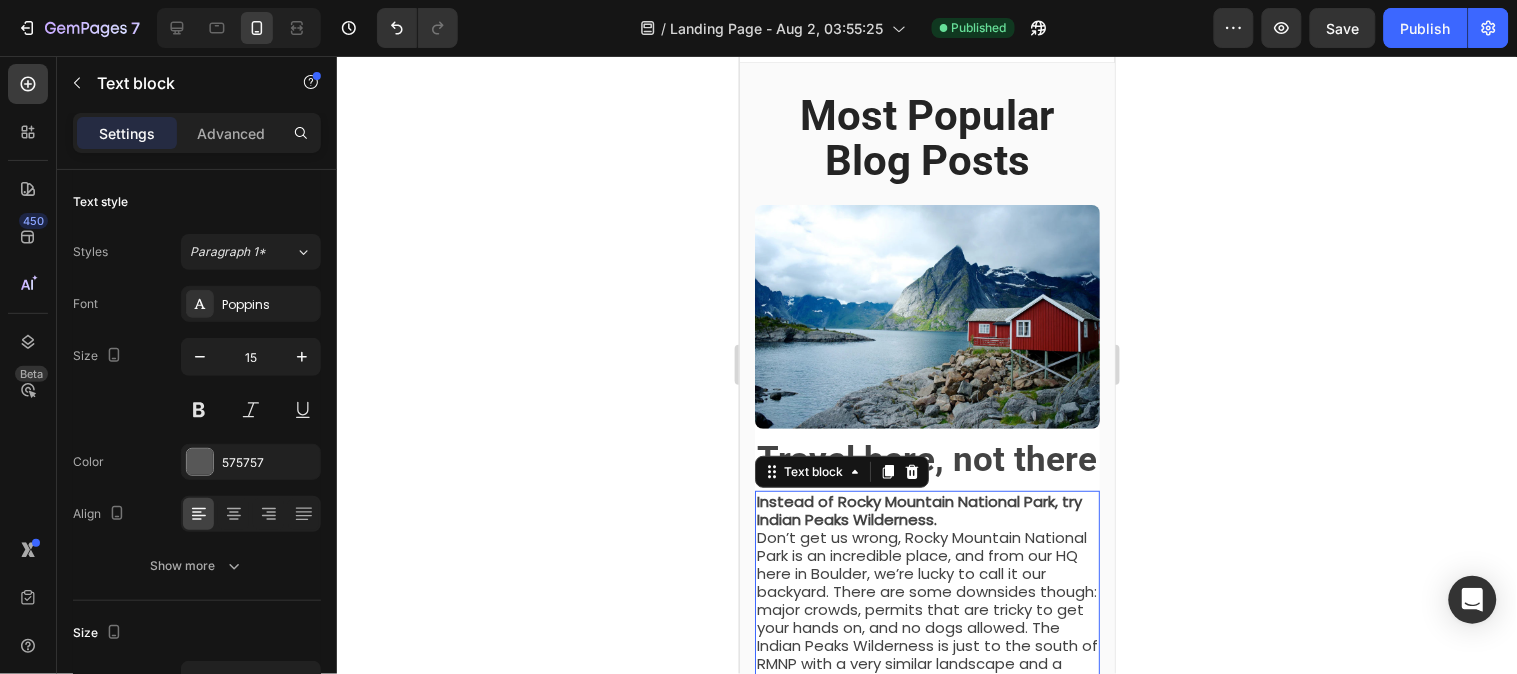 scroll, scrollTop: 0, scrollLeft: 0, axis: both 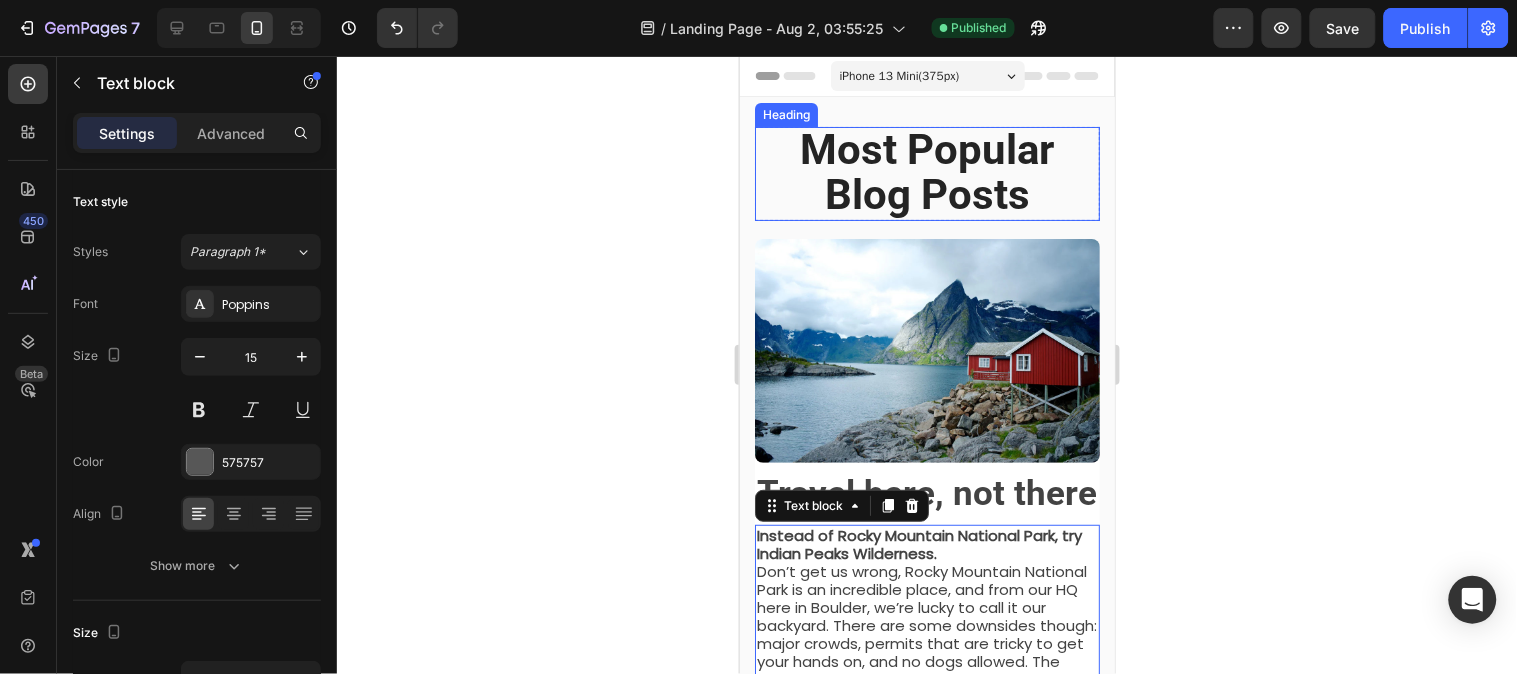 click on "Most Popular Blog Posts" at bounding box center (927, 171) 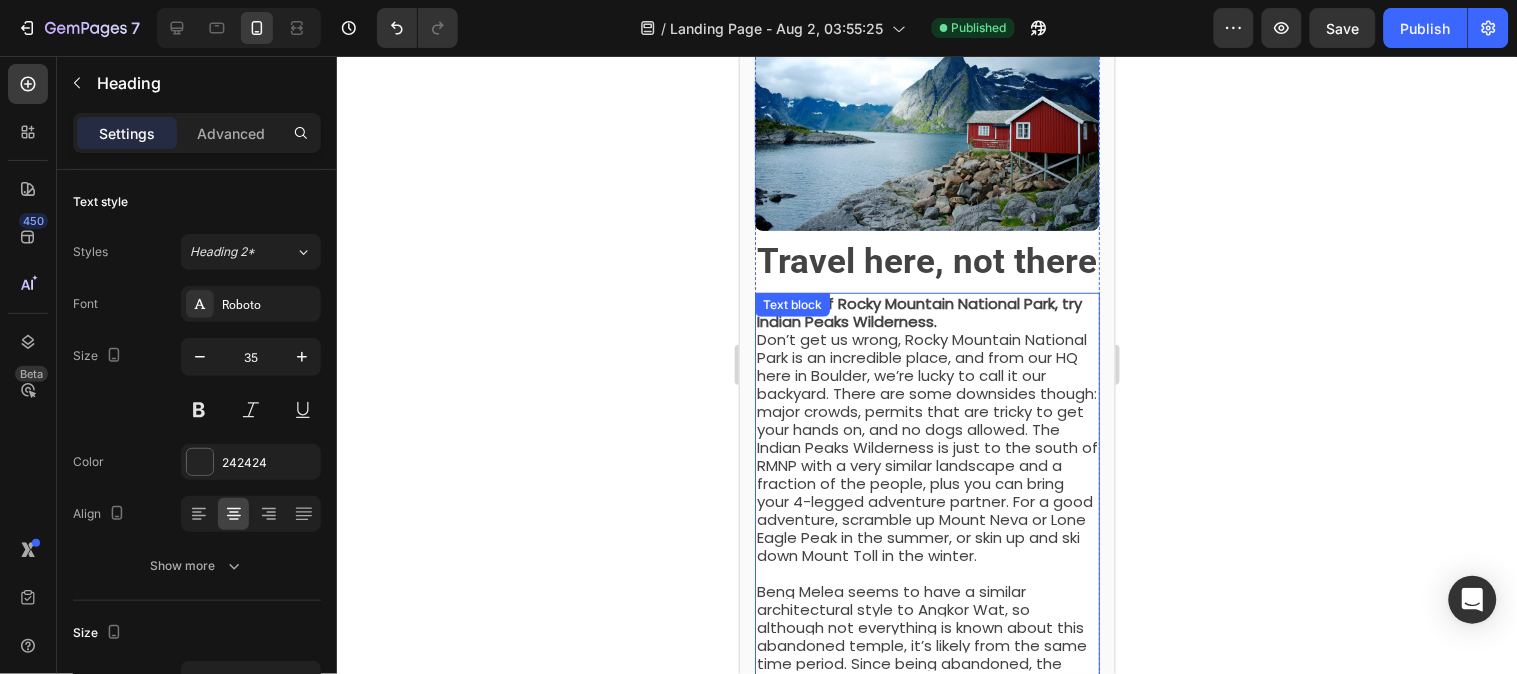 scroll, scrollTop: 222, scrollLeft: 0, axis: vertical 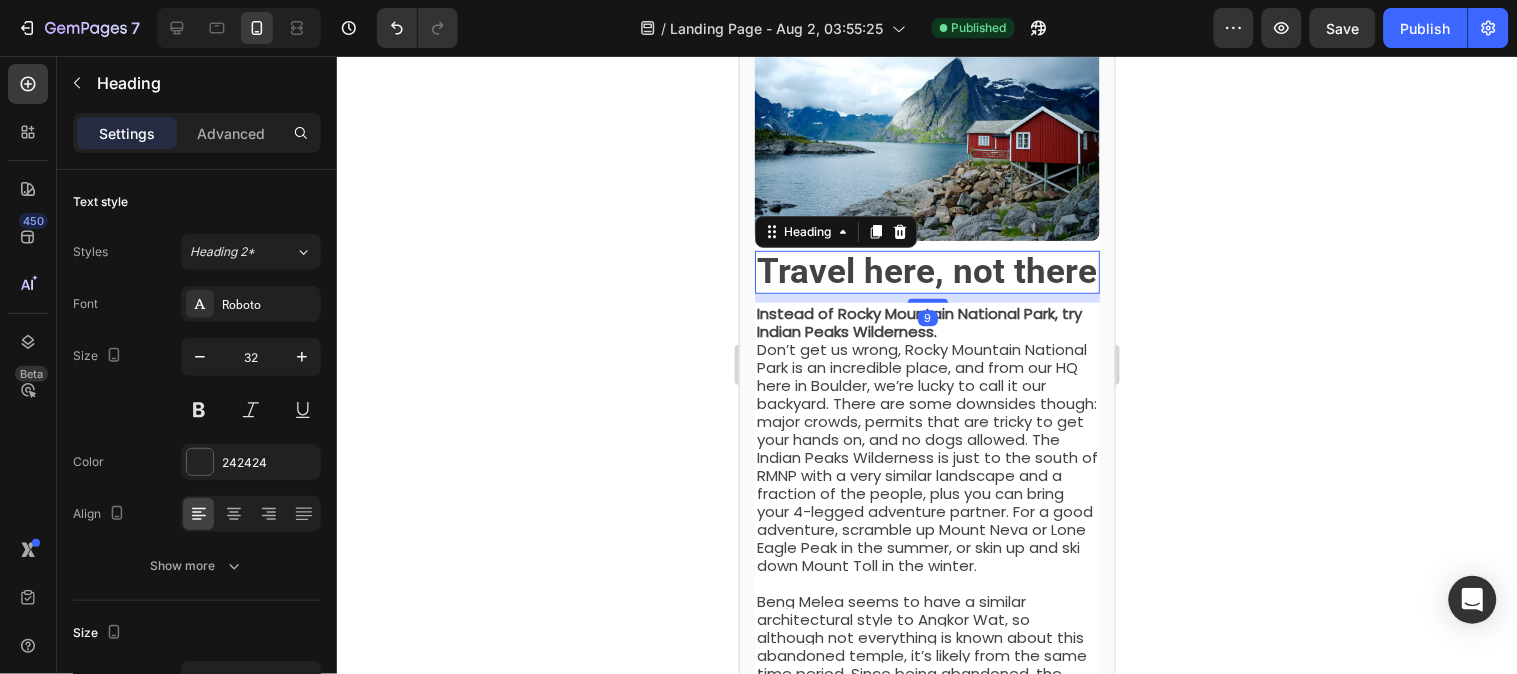 click on "⁠⁠⁠⁠⁠⁠⁠ Travel here, not there" at bounding box center [926, 271] 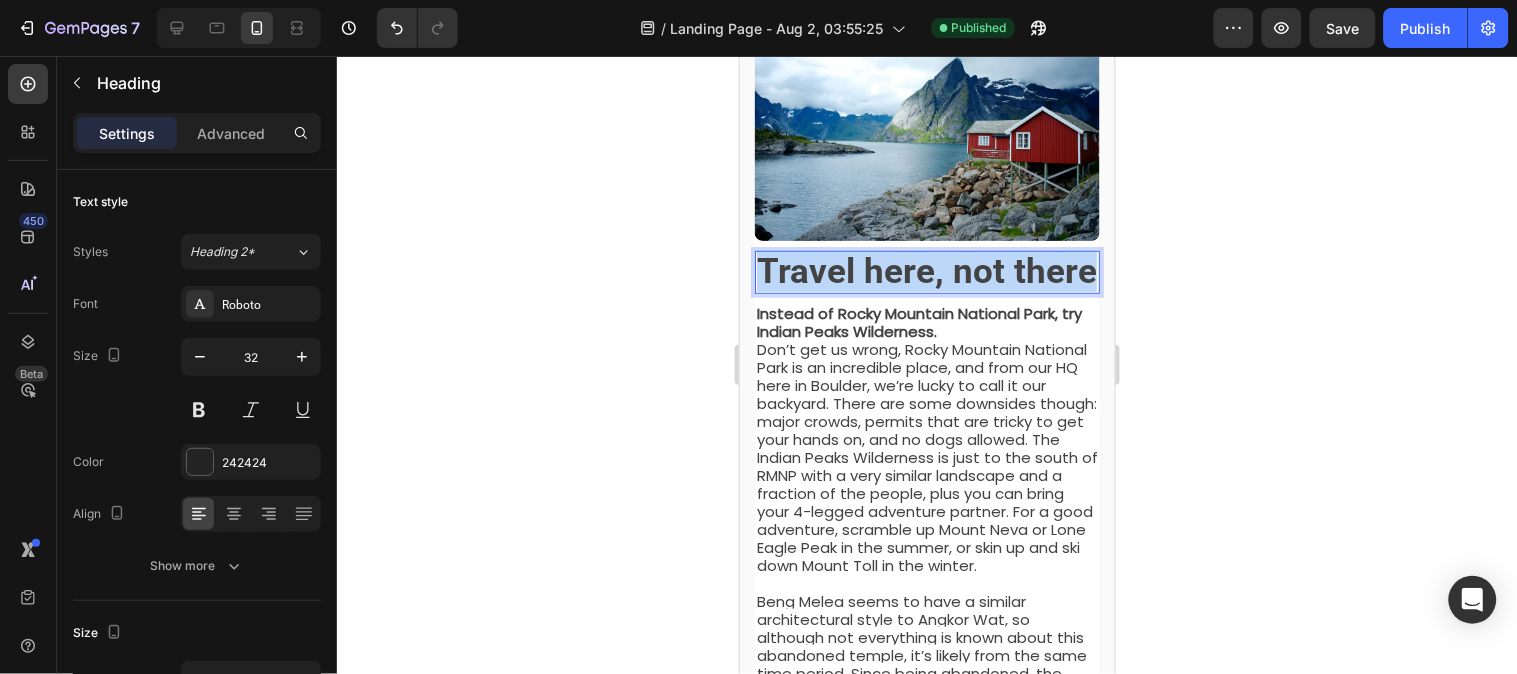 drag, startPoint x: 866, startPoint y: 304, endPoint x: 761, endPoint y: 267, distance: 111.32835 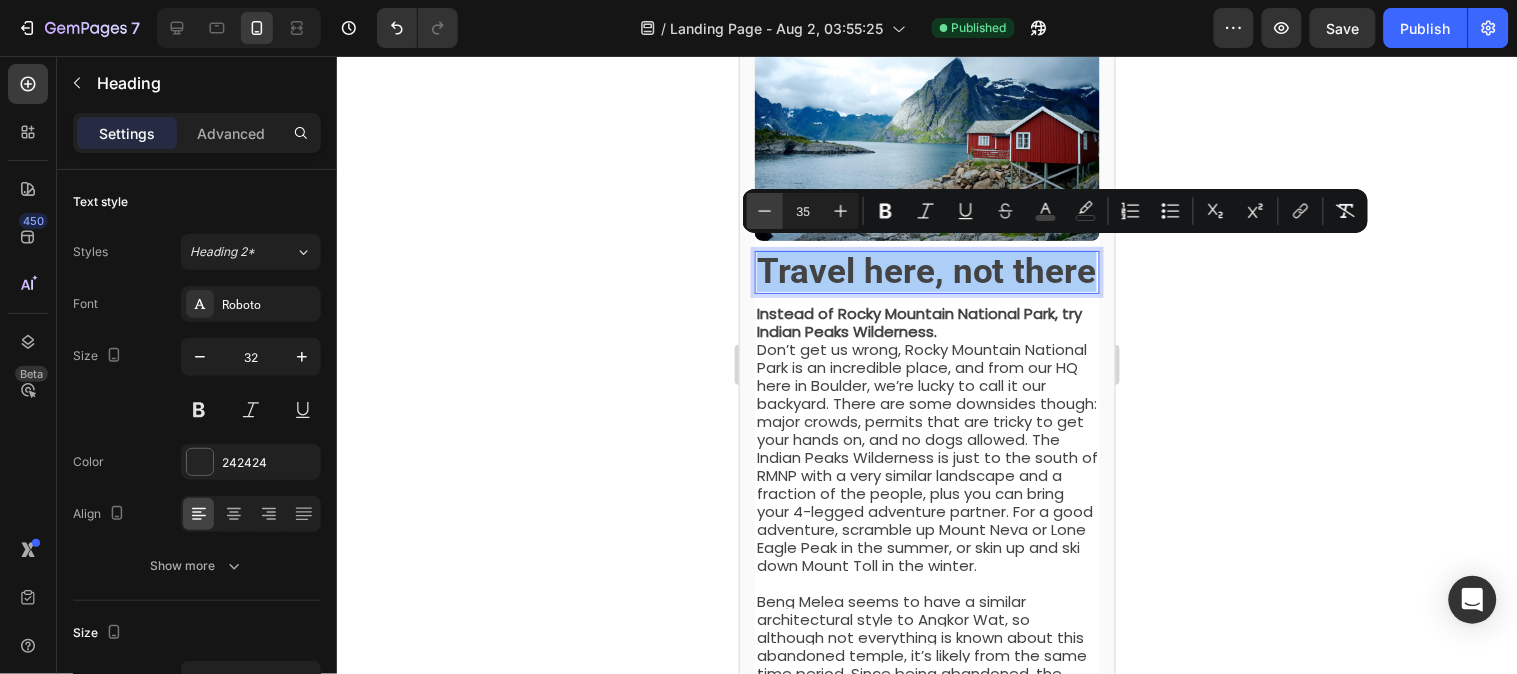 click 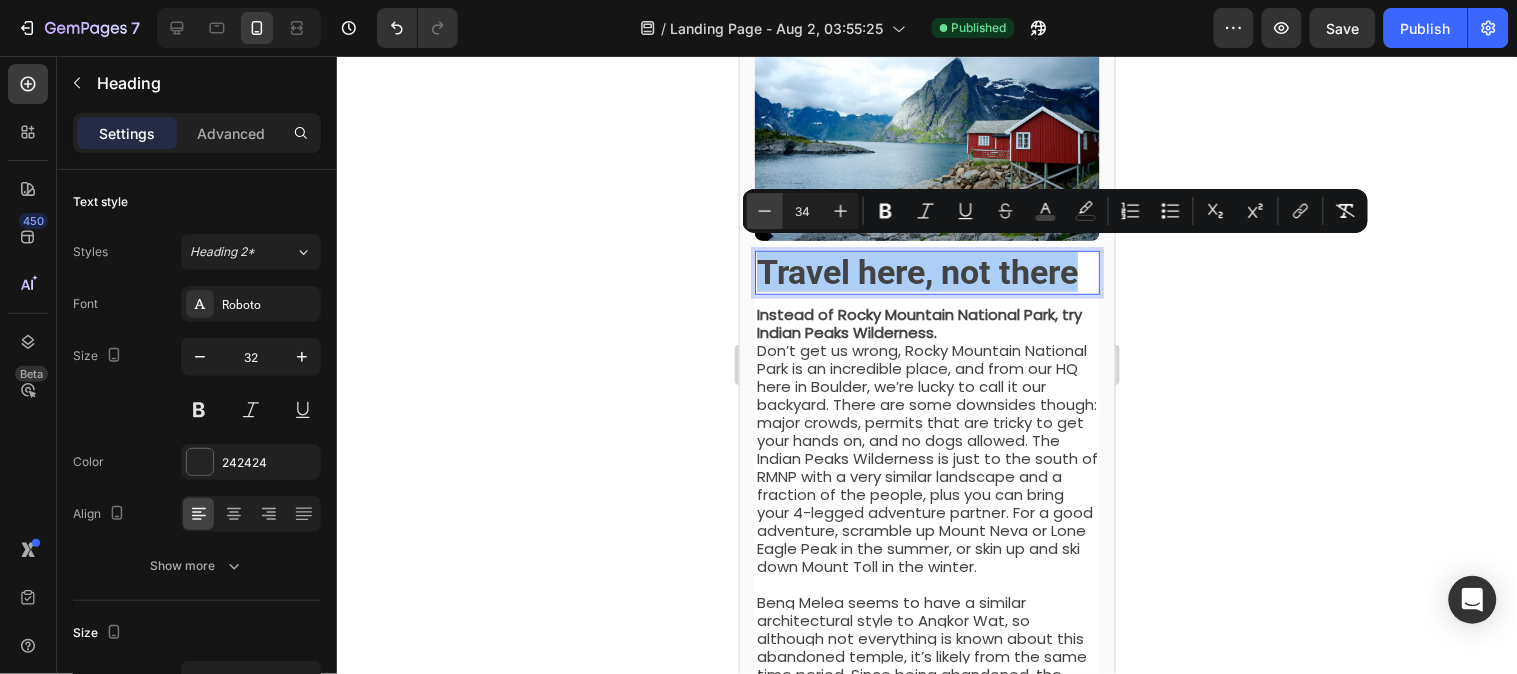 click 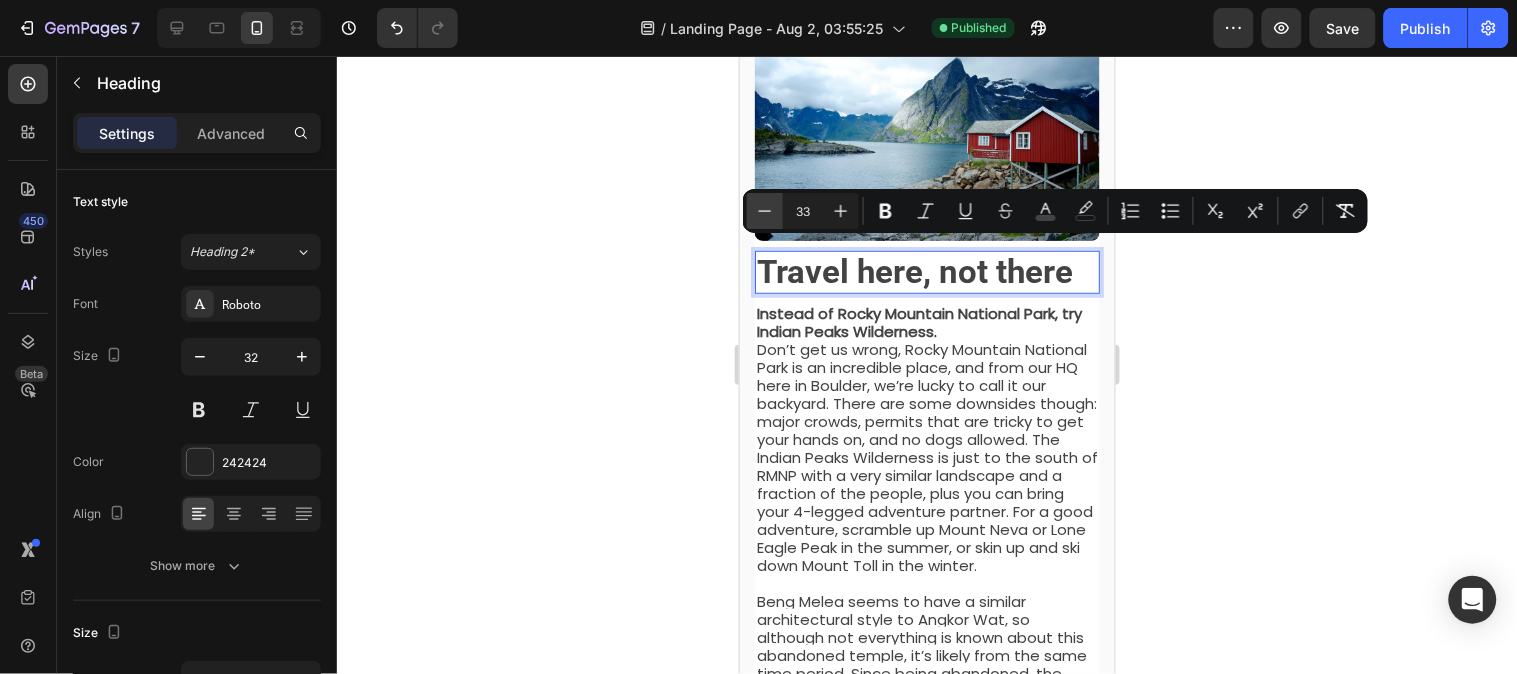 click 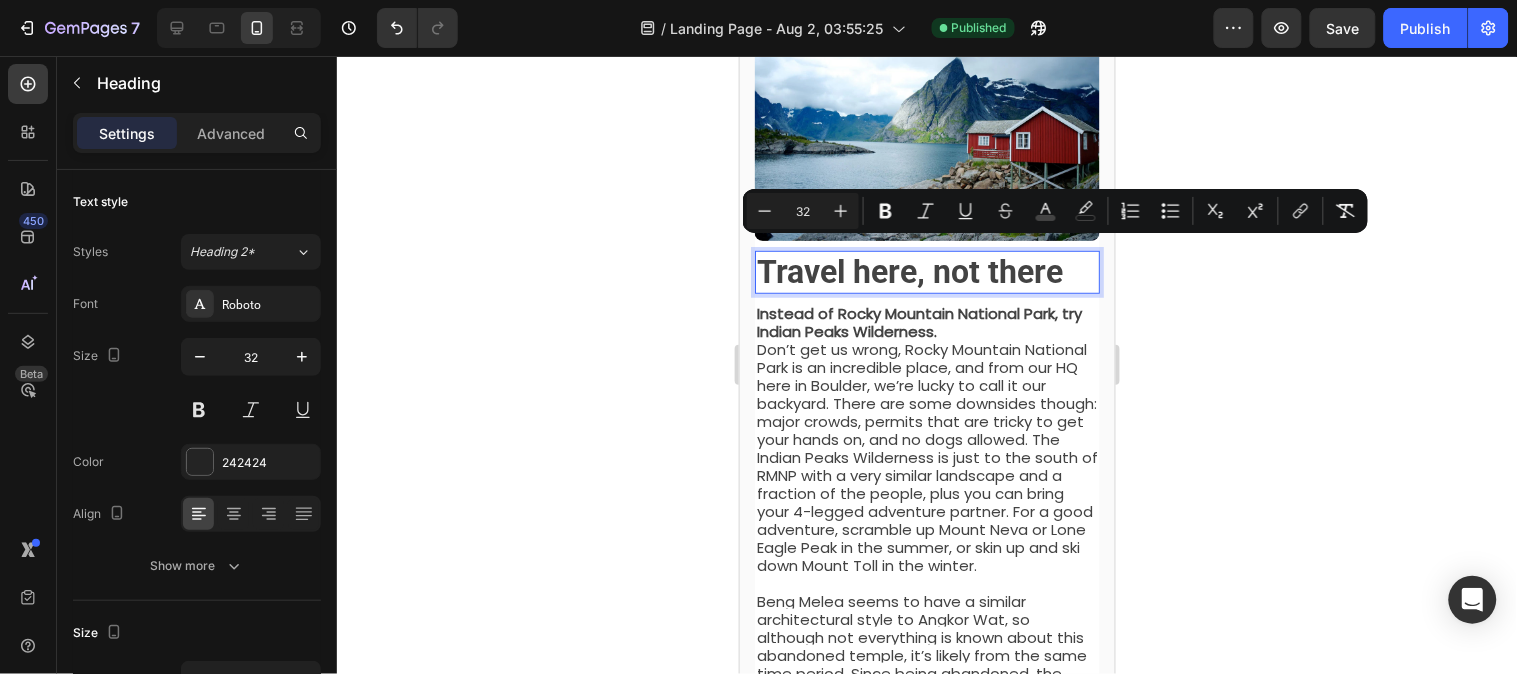 click on "Instead of Rocky Mountain National Park, try Indian Peaks Wilderness." at bounding box center [918, 321] 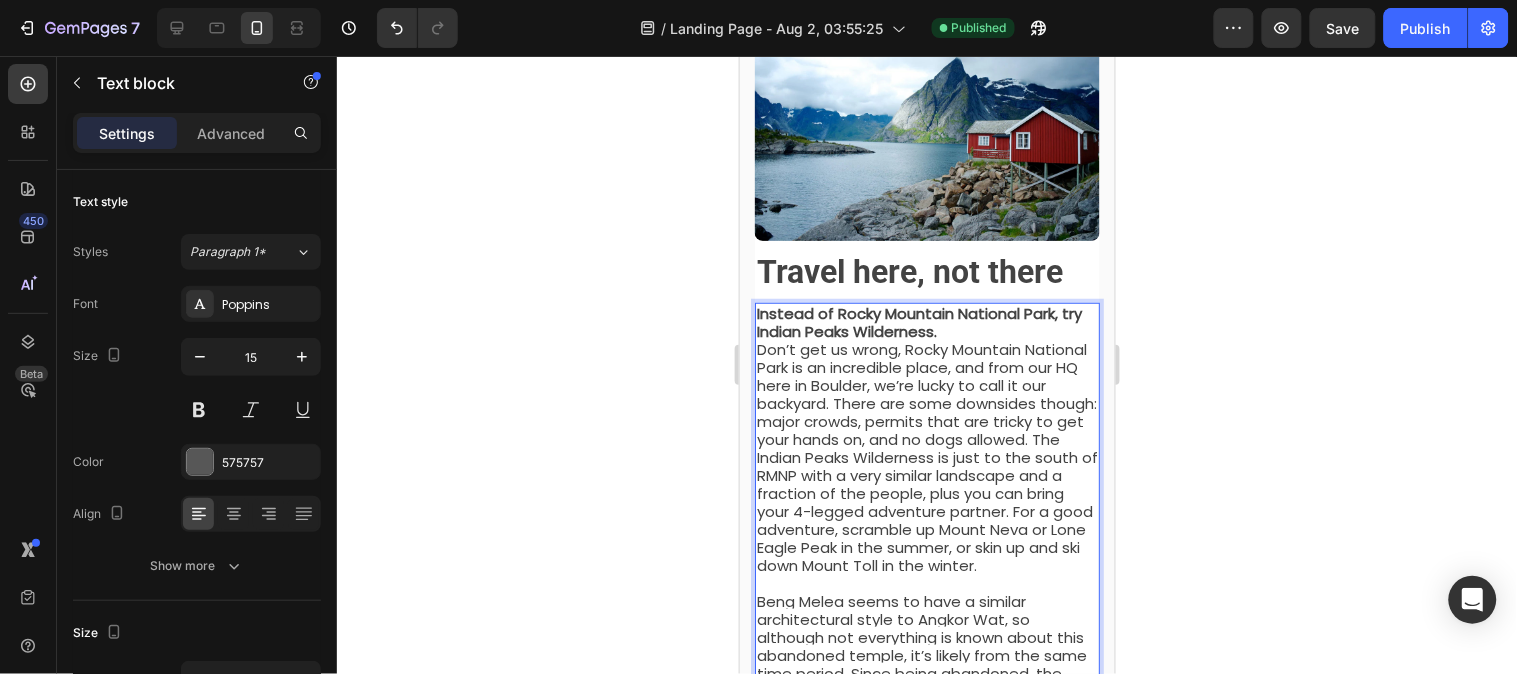 click on "Instead of Rocky Mountain National Park, try Indian Peaks Wilderness." at bounding box center (918, 321) 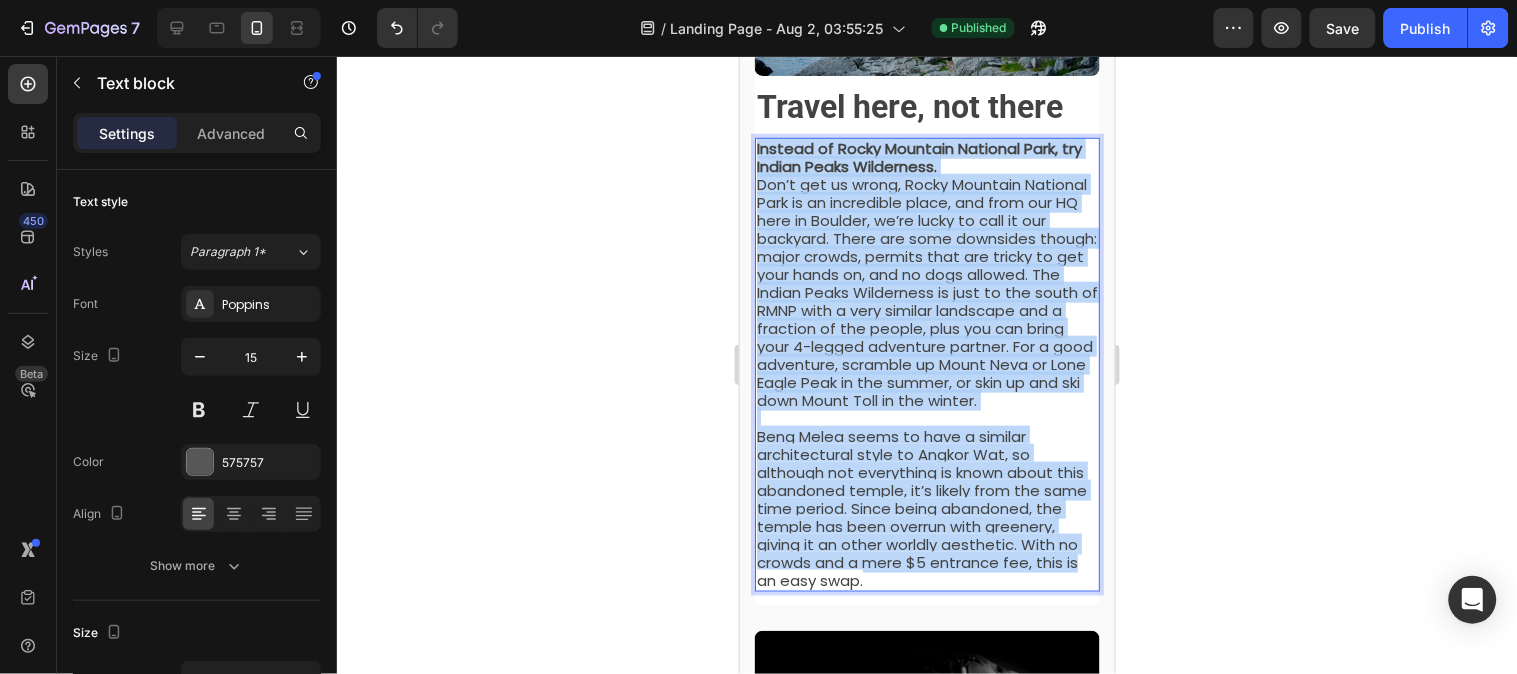 scroll, scrollTop: 538, scrollLeft: 0, axis: vertical 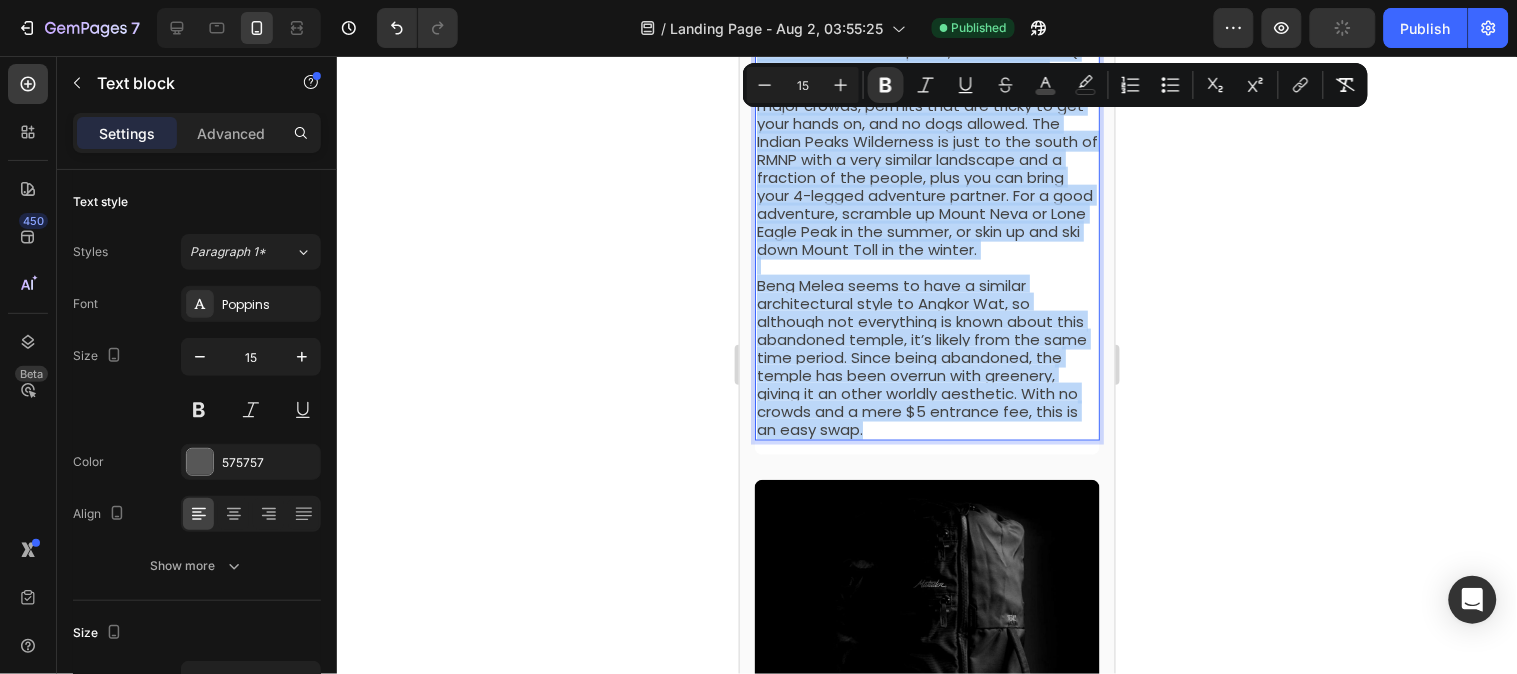 drag, startPoint x: 755, startPoint y: 297, endPoint x: 1016, endPoint y: 434, distance: 294.7711 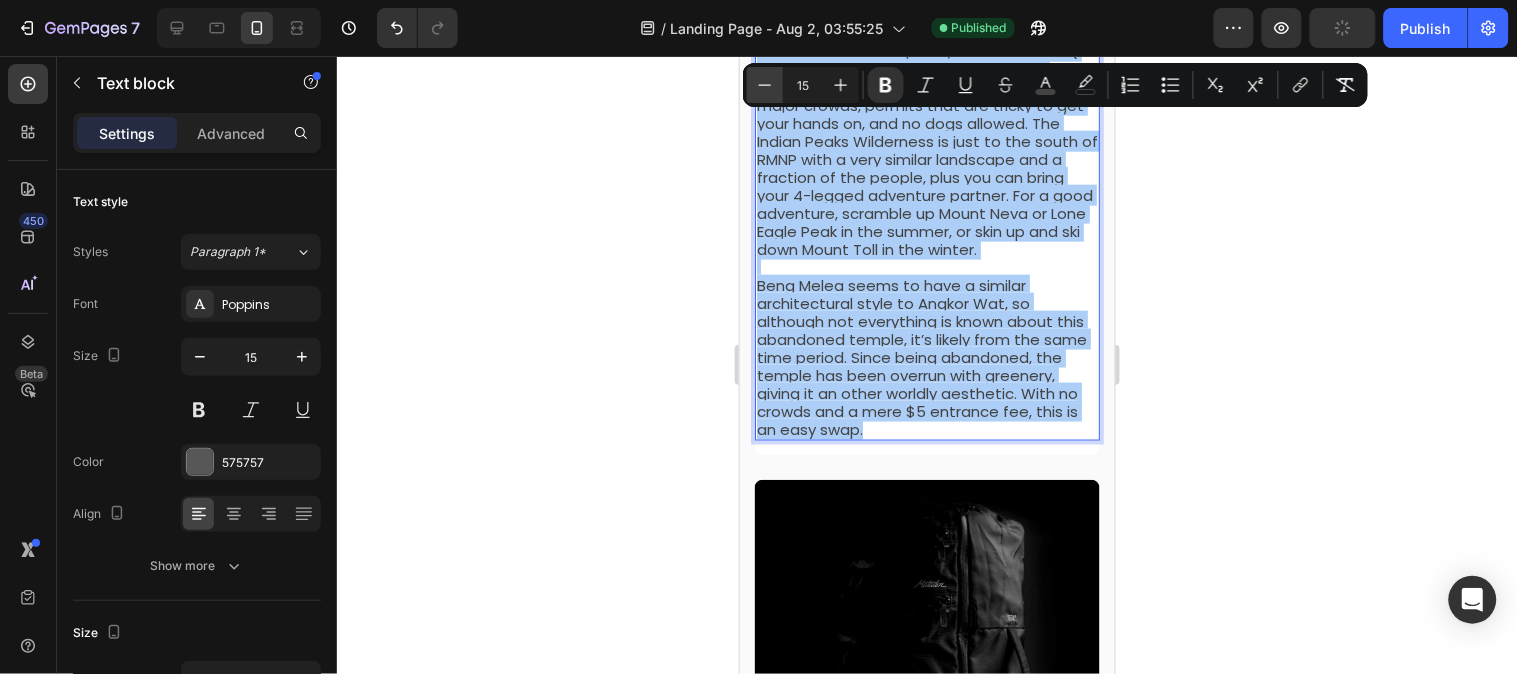click 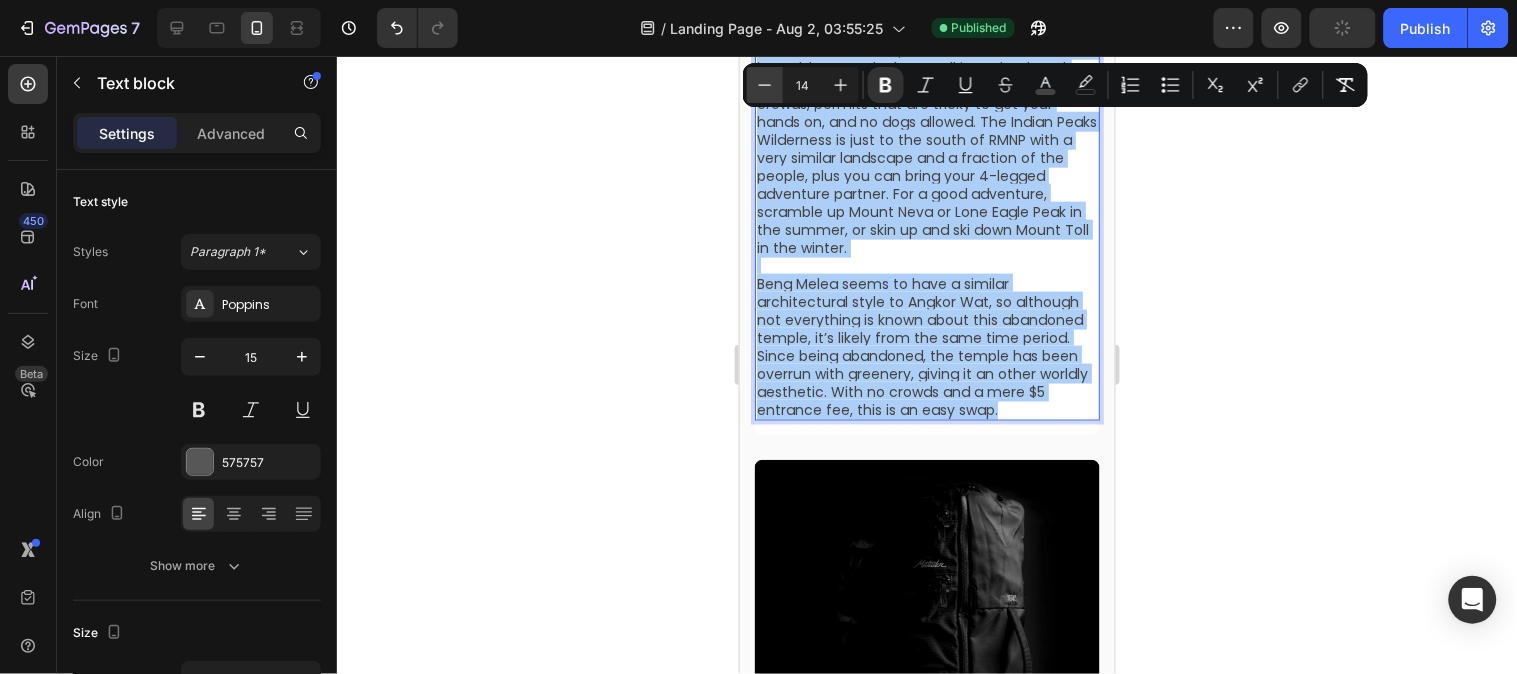 click 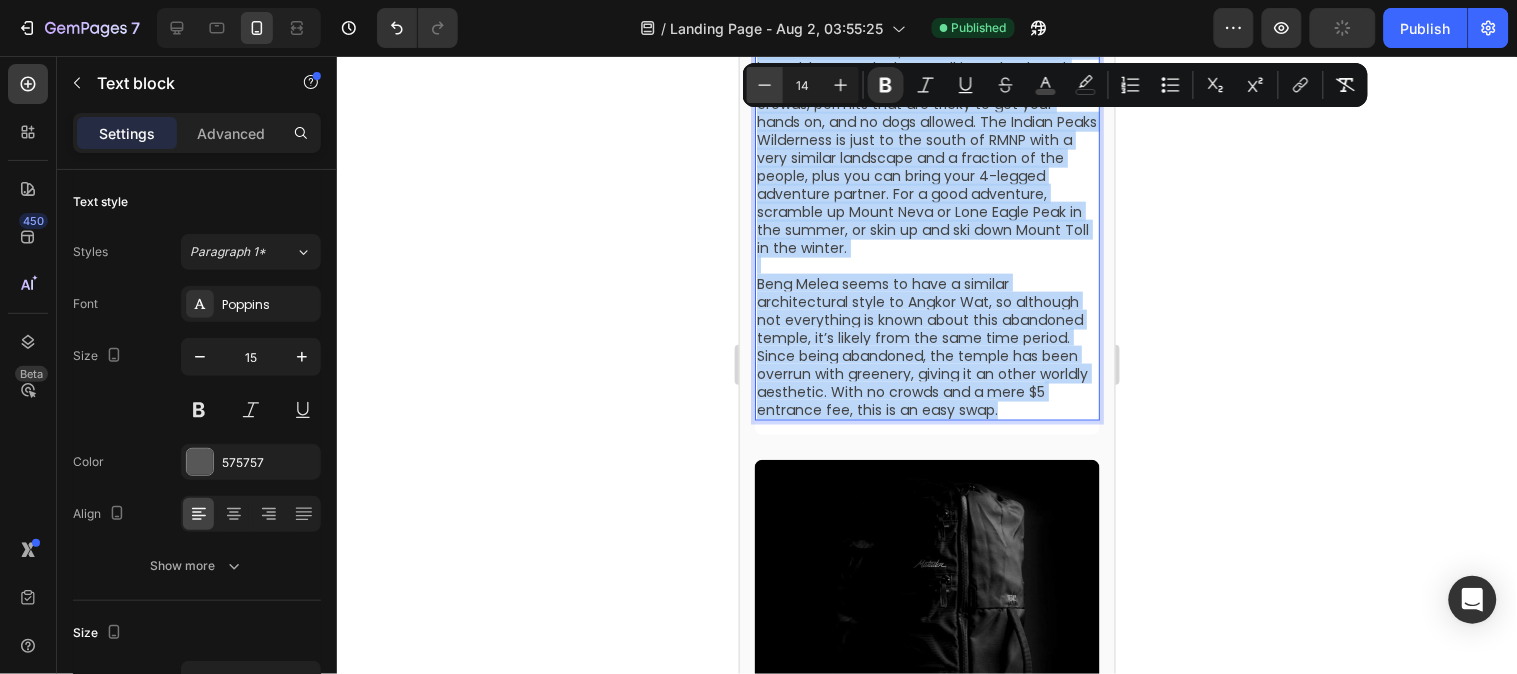 type on "13" 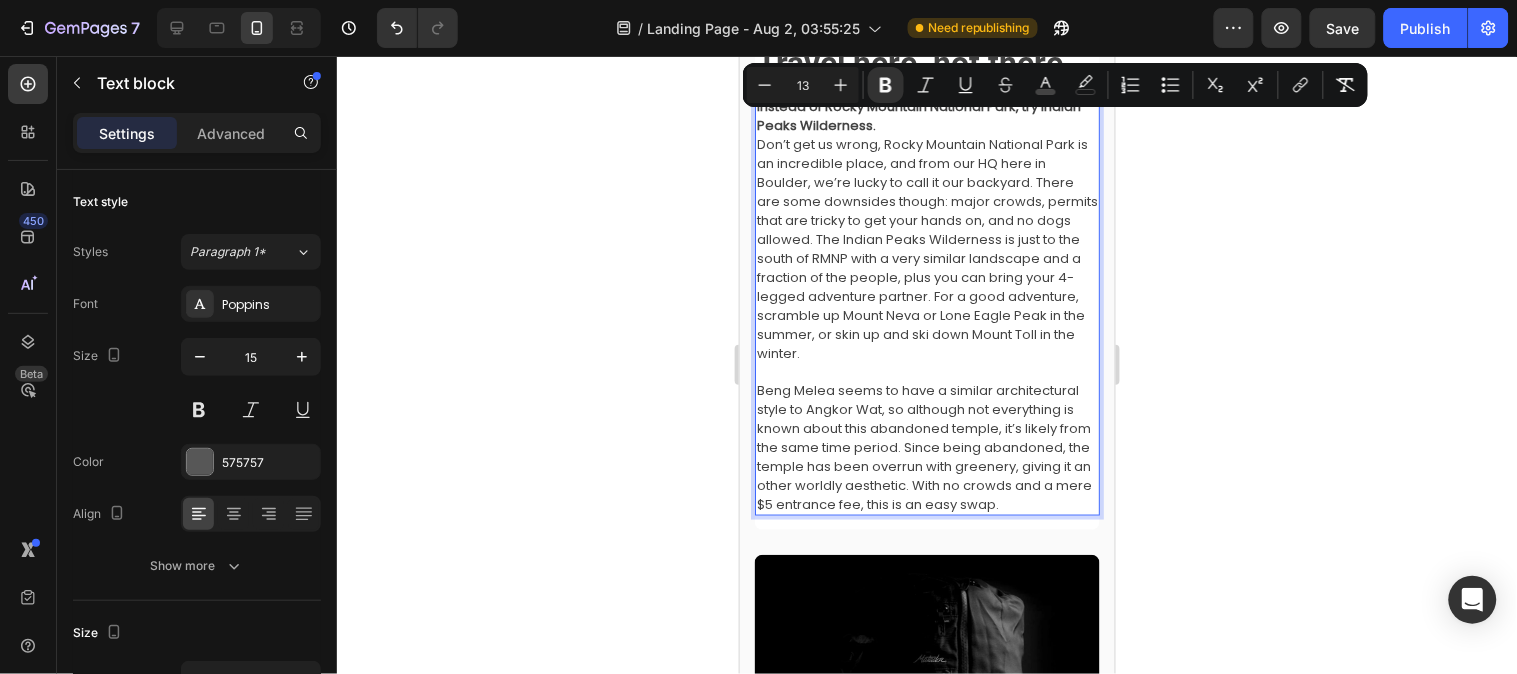 scroll, scrollTop: 318, scrollLeft: 0, axis: vertical 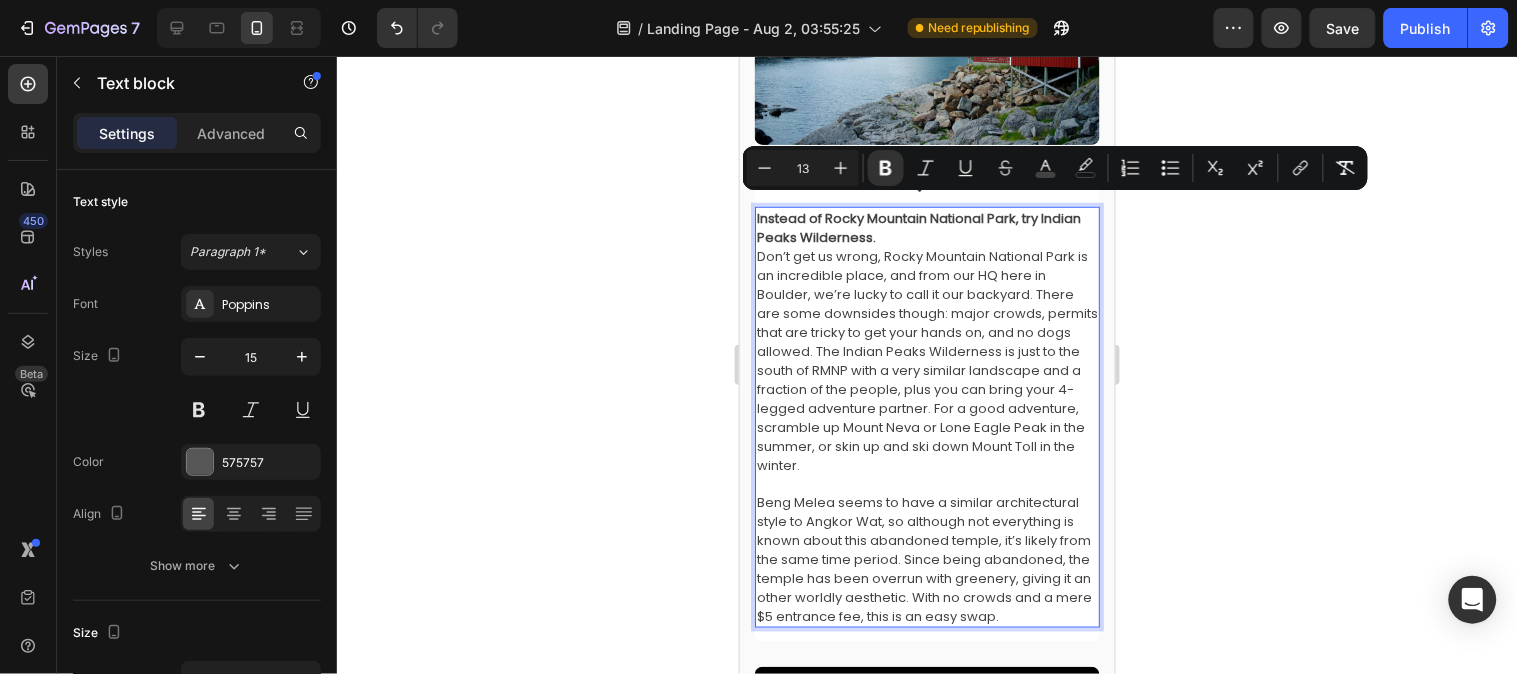 click on "Don’t get us wrong, Rocky Mountain National Park is an incredible place, and from our HQ here in Boulder, we’re lucky to call it our backyard. There are some downsides though: major crowds, permits that are tricky to get your hands on, and no dogs allowed. The Indian Peaks Wilderness is just to the south of RMNP with a very similar landscape and a fraction of the people, plus you can bring your 4-legged adventure partner. For a good adventure, scramble up Mount Neva or Lone Eagle Peak in the summer, or skin up and ski down Mount Toll in the winter." at bounding box center [926, 360] 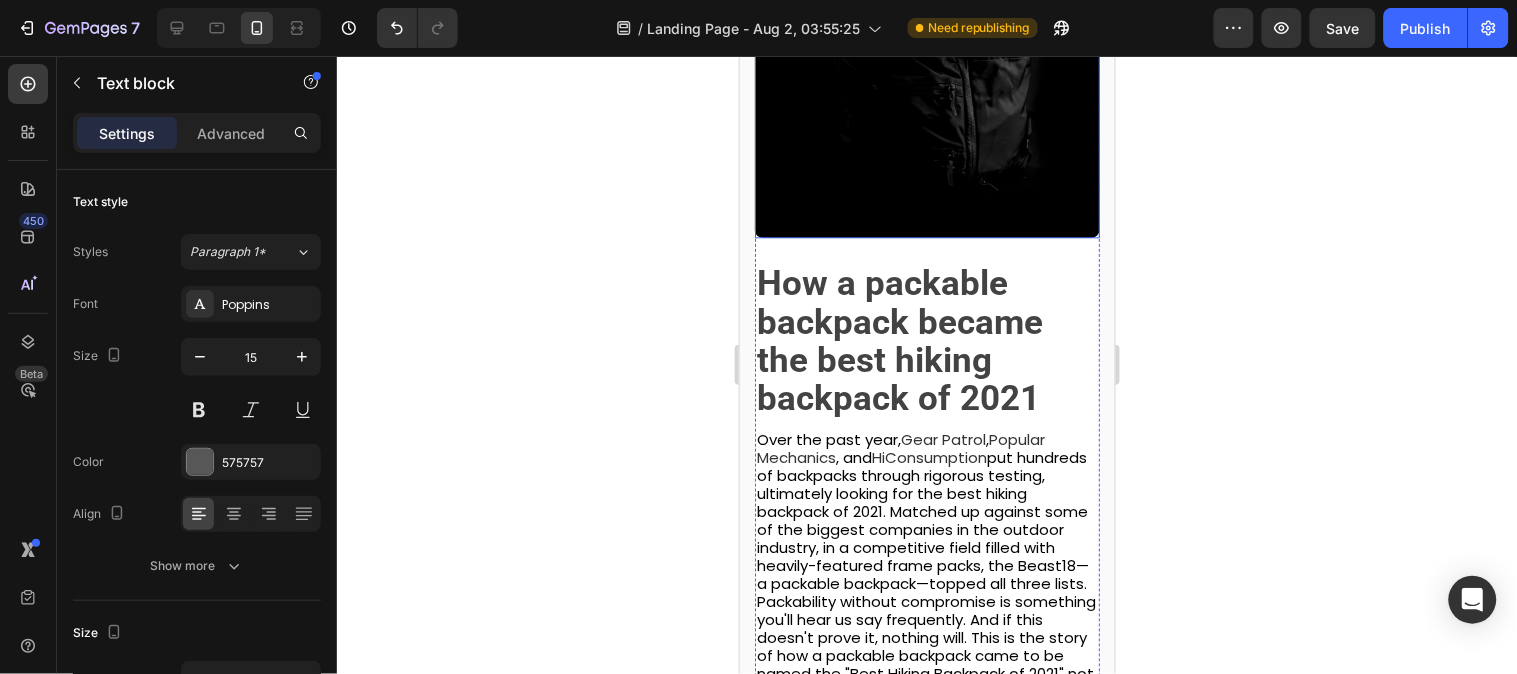 scroll, scrollTop: 1207, scrollLeft: 0, axis: vertical 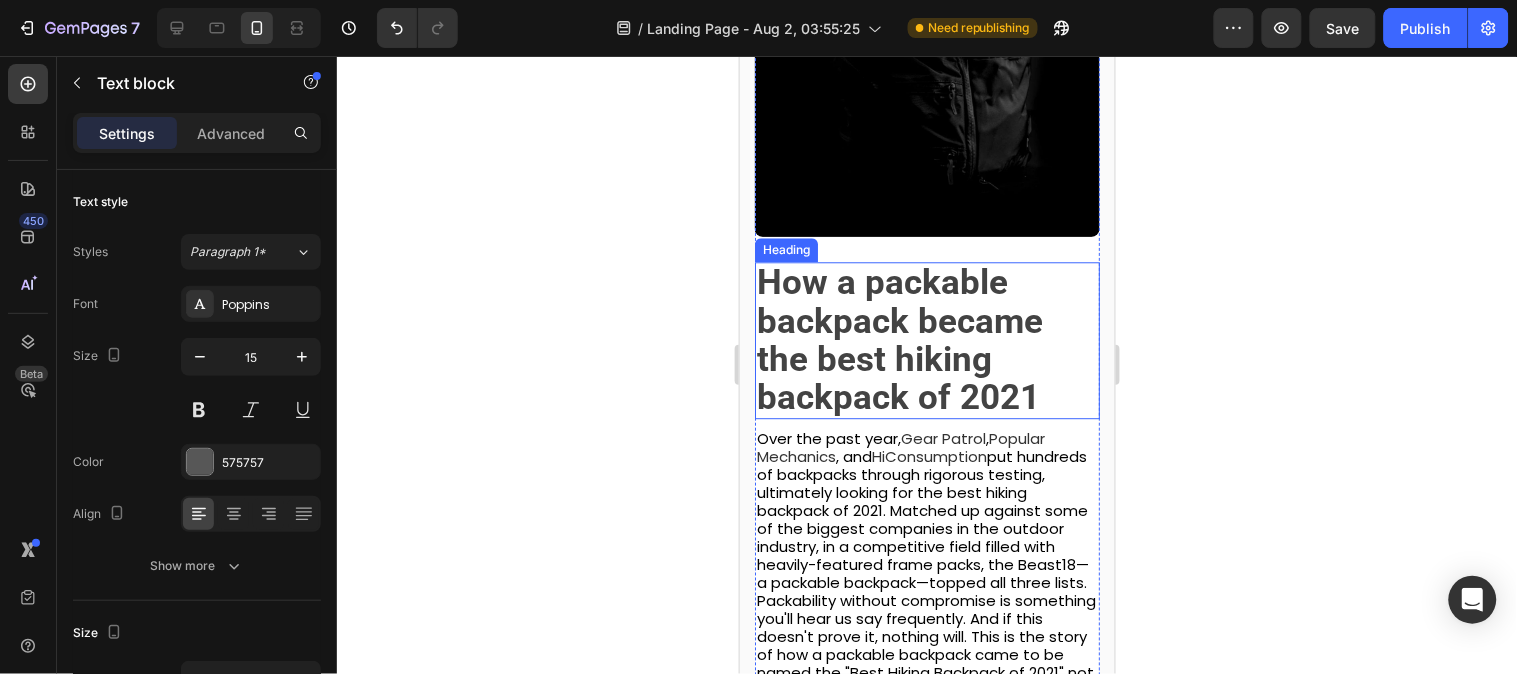 click on "How a packable backpack became the best hiking backpack of 2021" at bounding box center [899, 339] 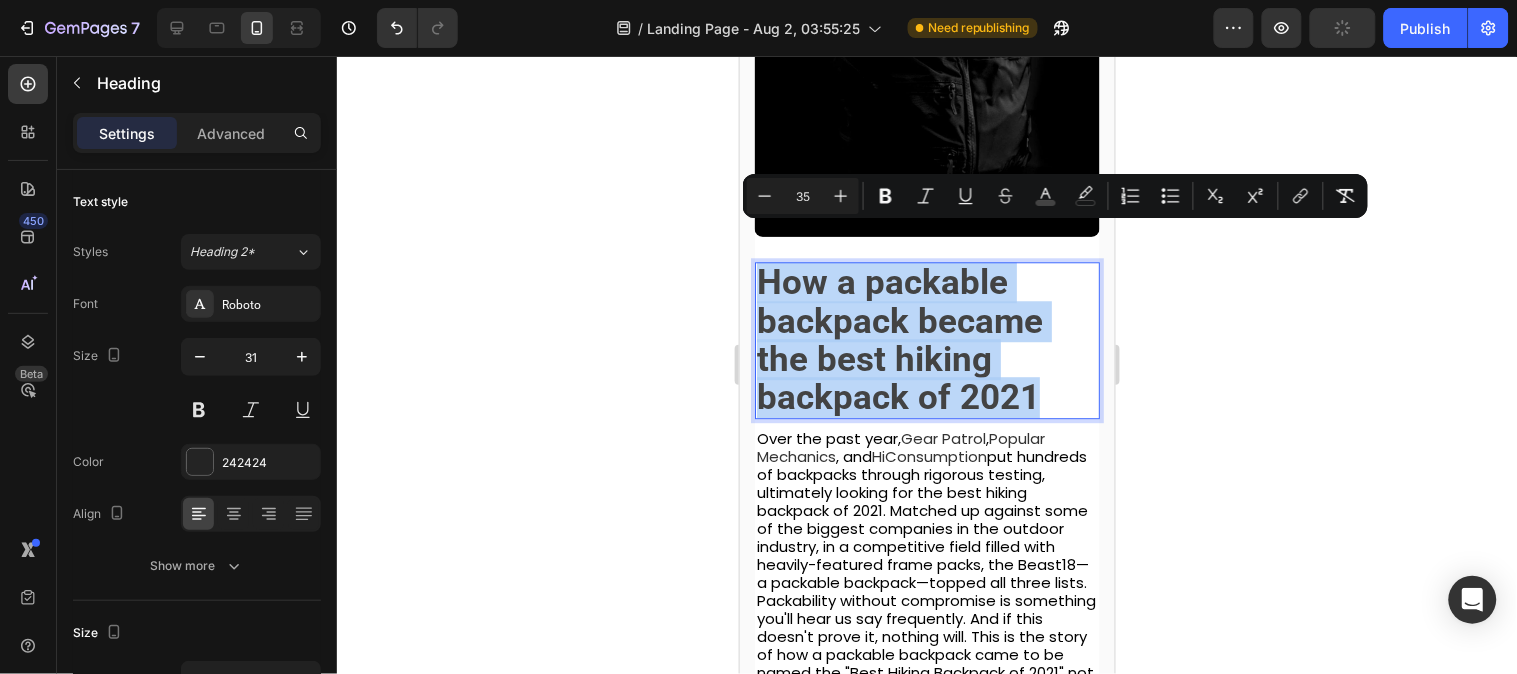 drag, startPoint x: 761, startPoint y: 245, endPoint x: 1016, endPoint y: 363, distance: 280.97864 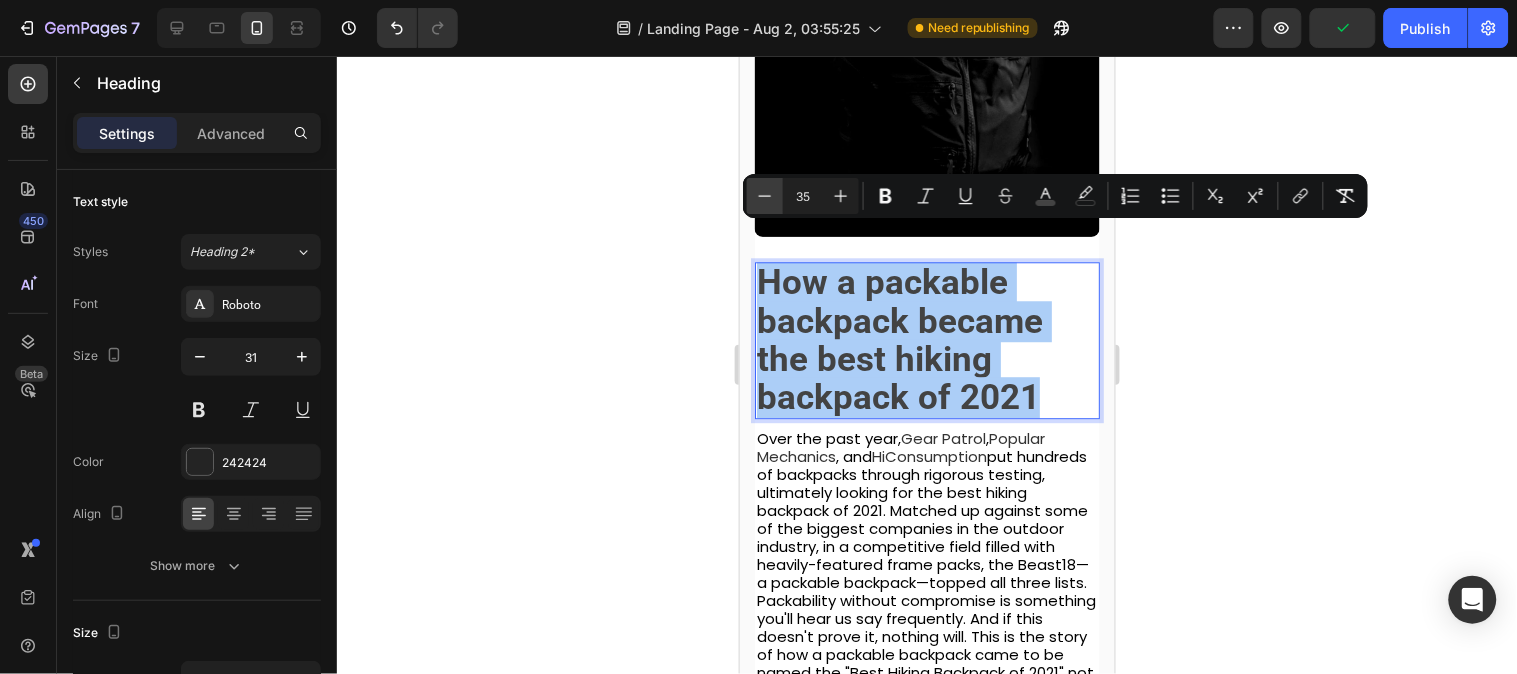 click 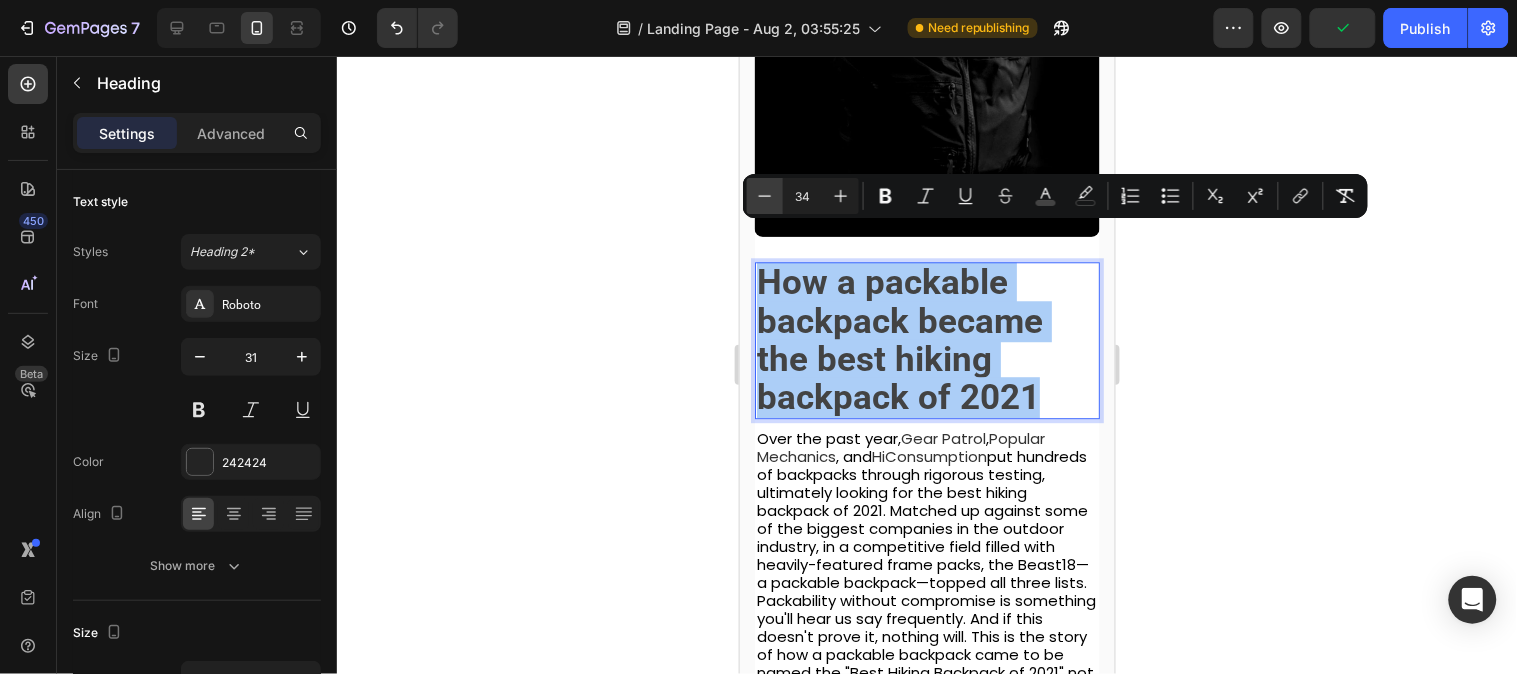 click 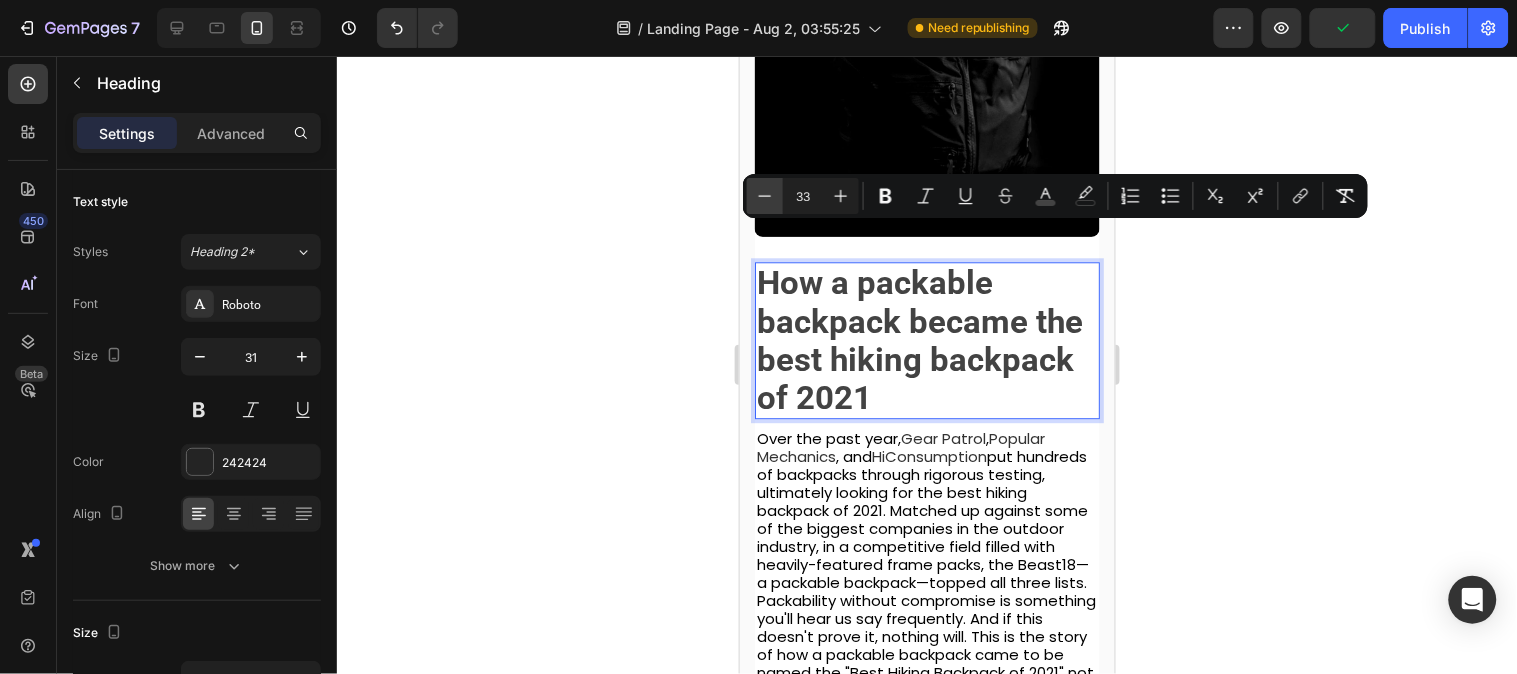 click 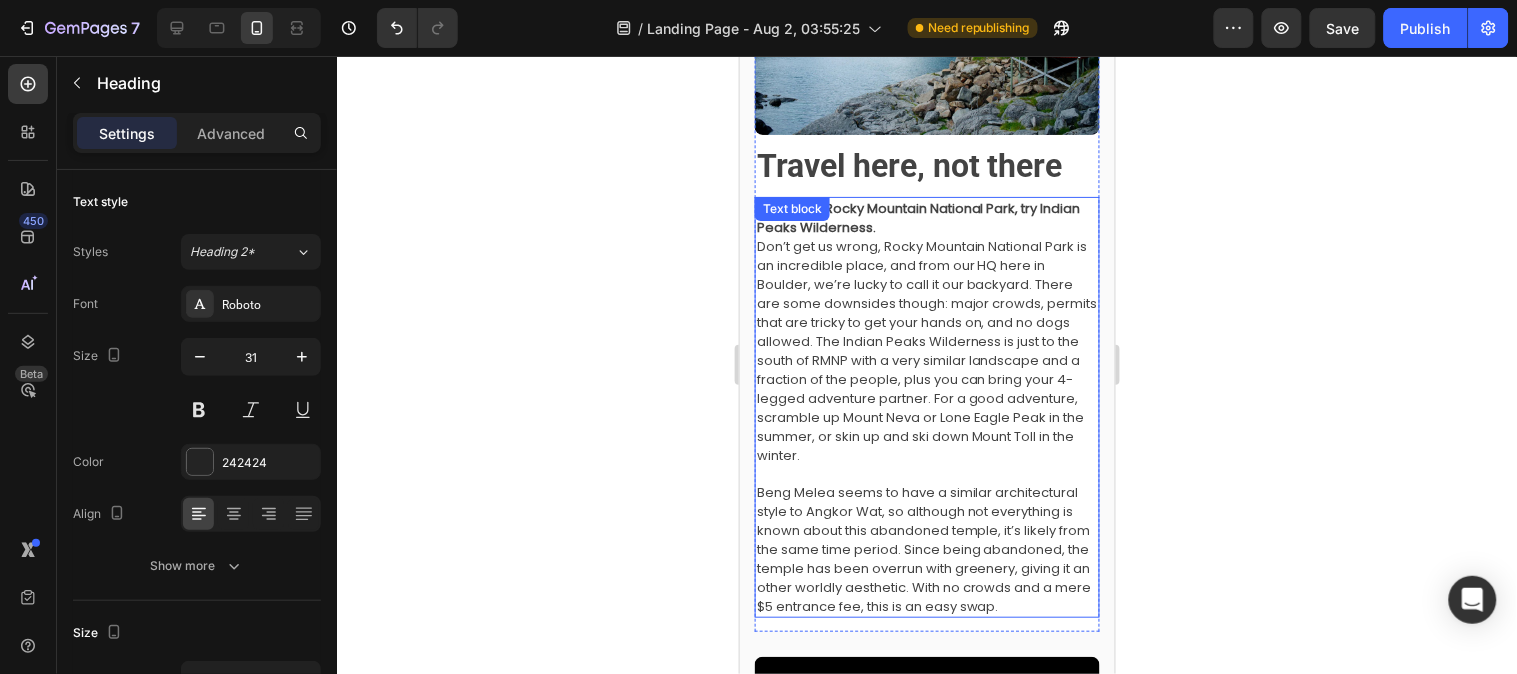scroll, scrollTop: 318, scrollLeft: 0, axis: vertical 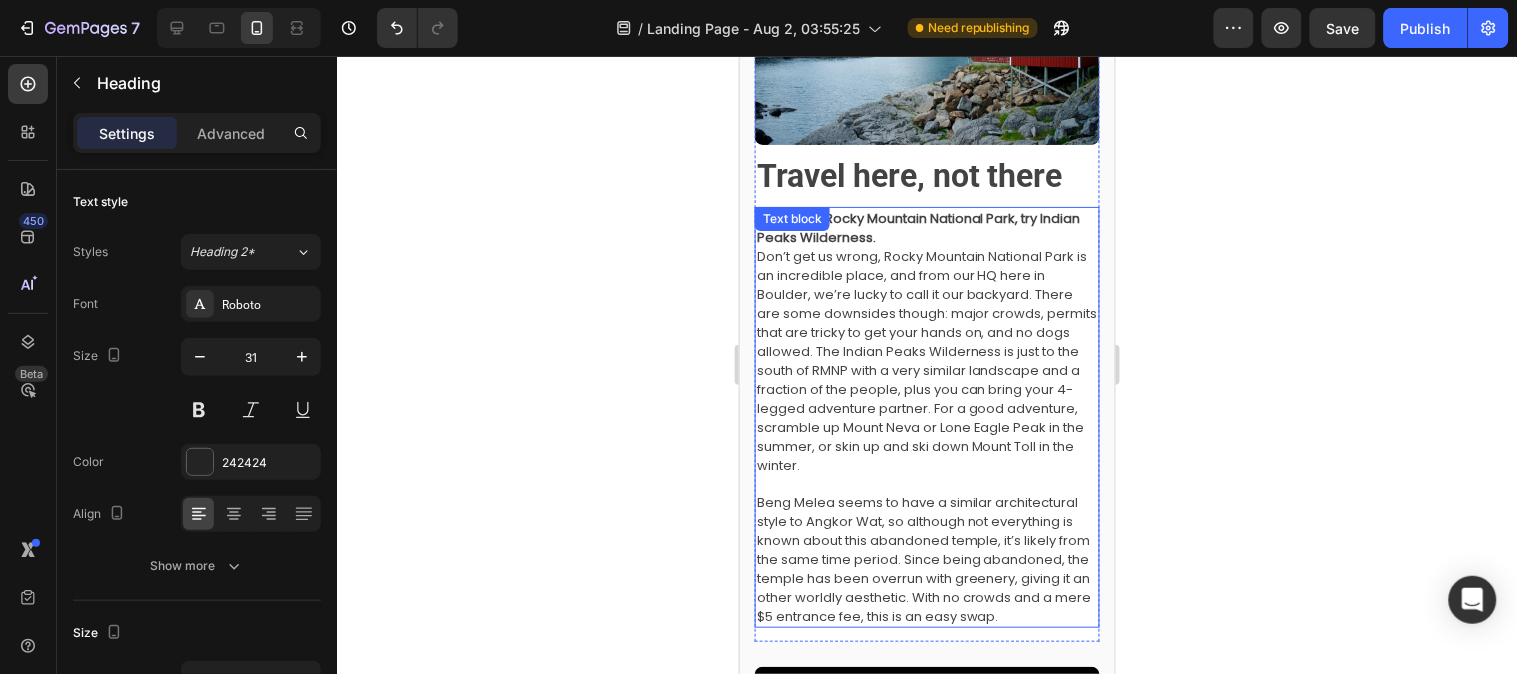 click on "Travel here, not there" at bounding box center (909, 175) 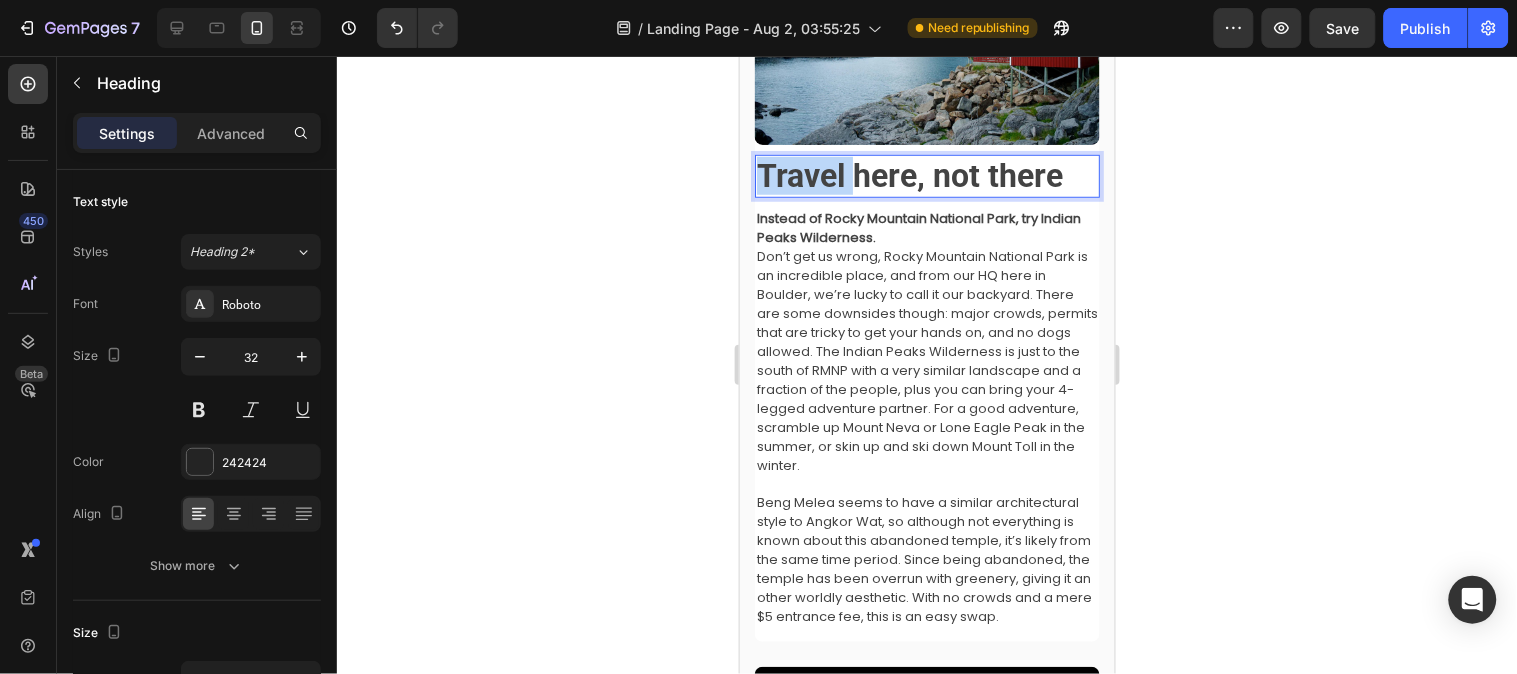 click on "Travel here, not there" at bounding box center [909, 175] 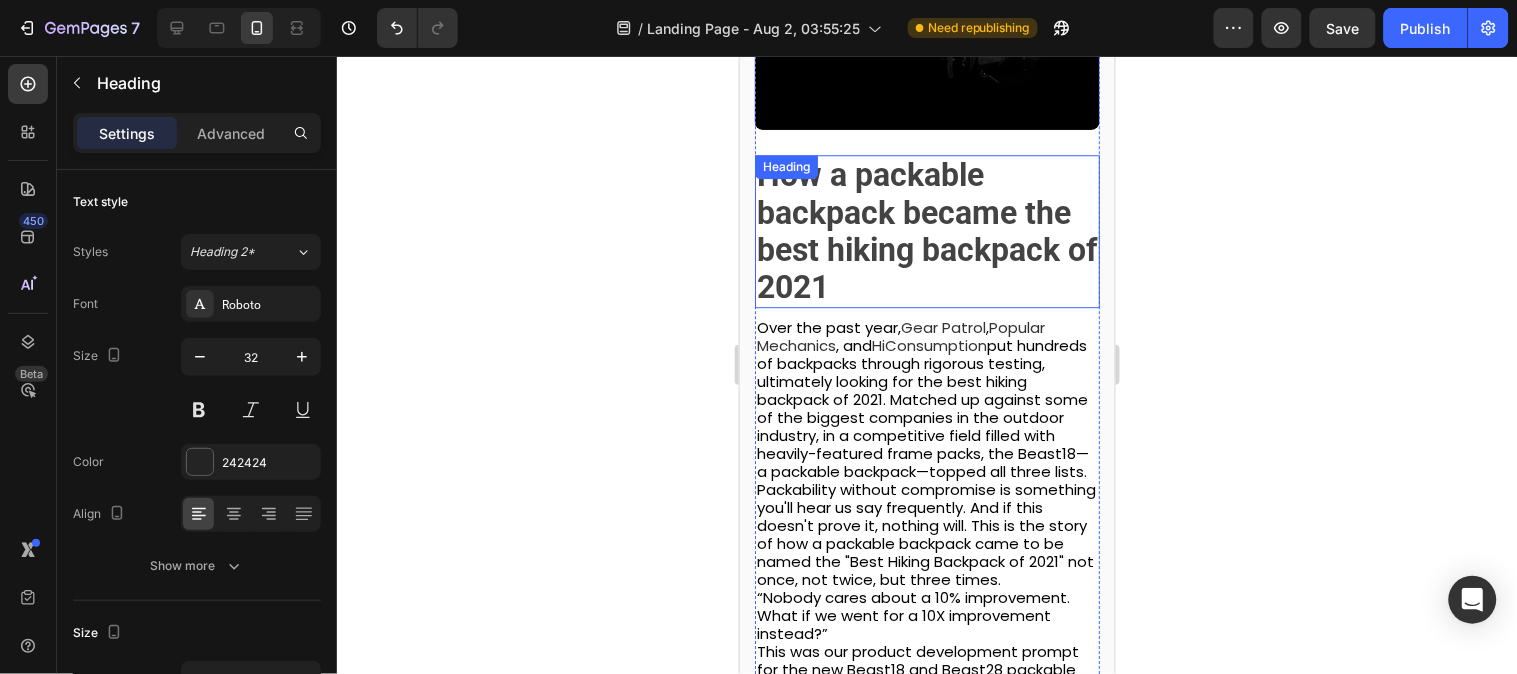 scroll, scrollTop: 1207, scrollLeft: 0, axis: vertical 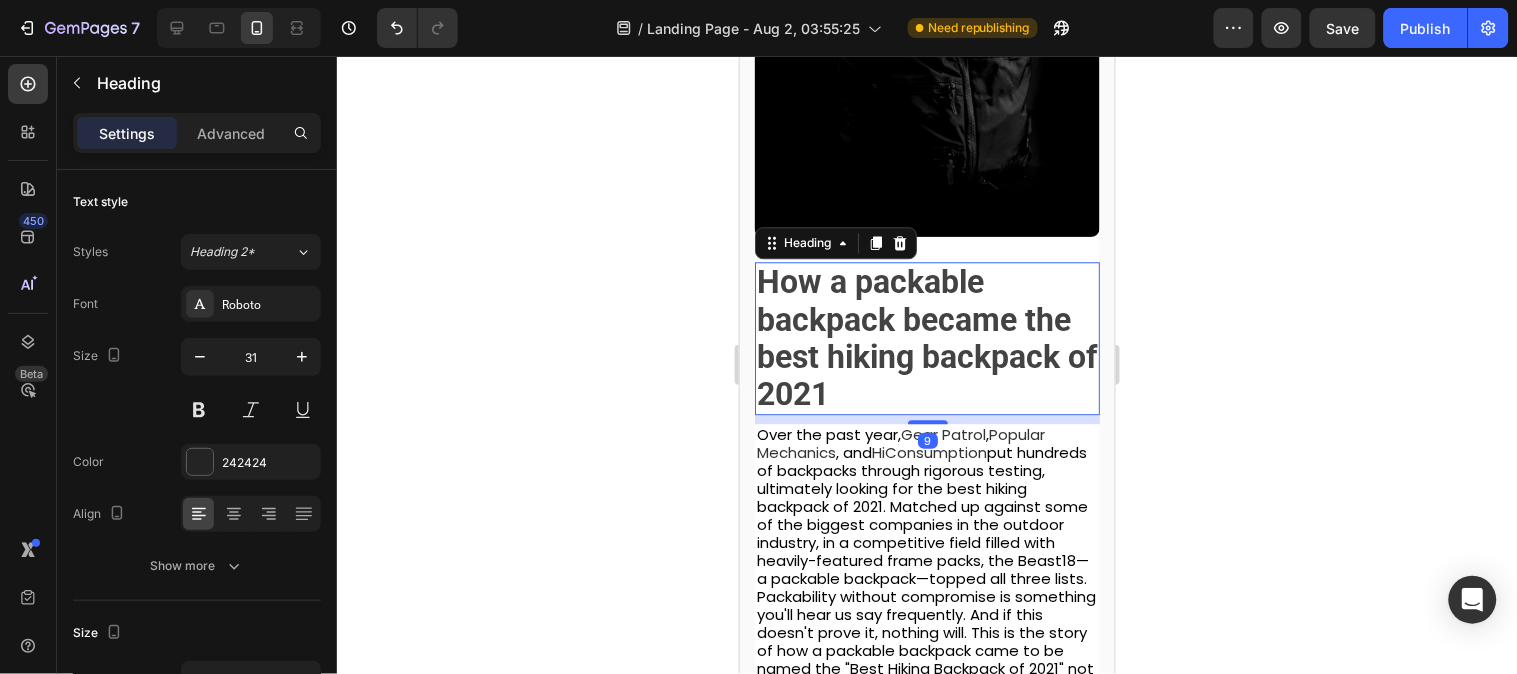 click on "How a packable backpack became the best hiking backpack of 2021" at bounding box center (926, 337) 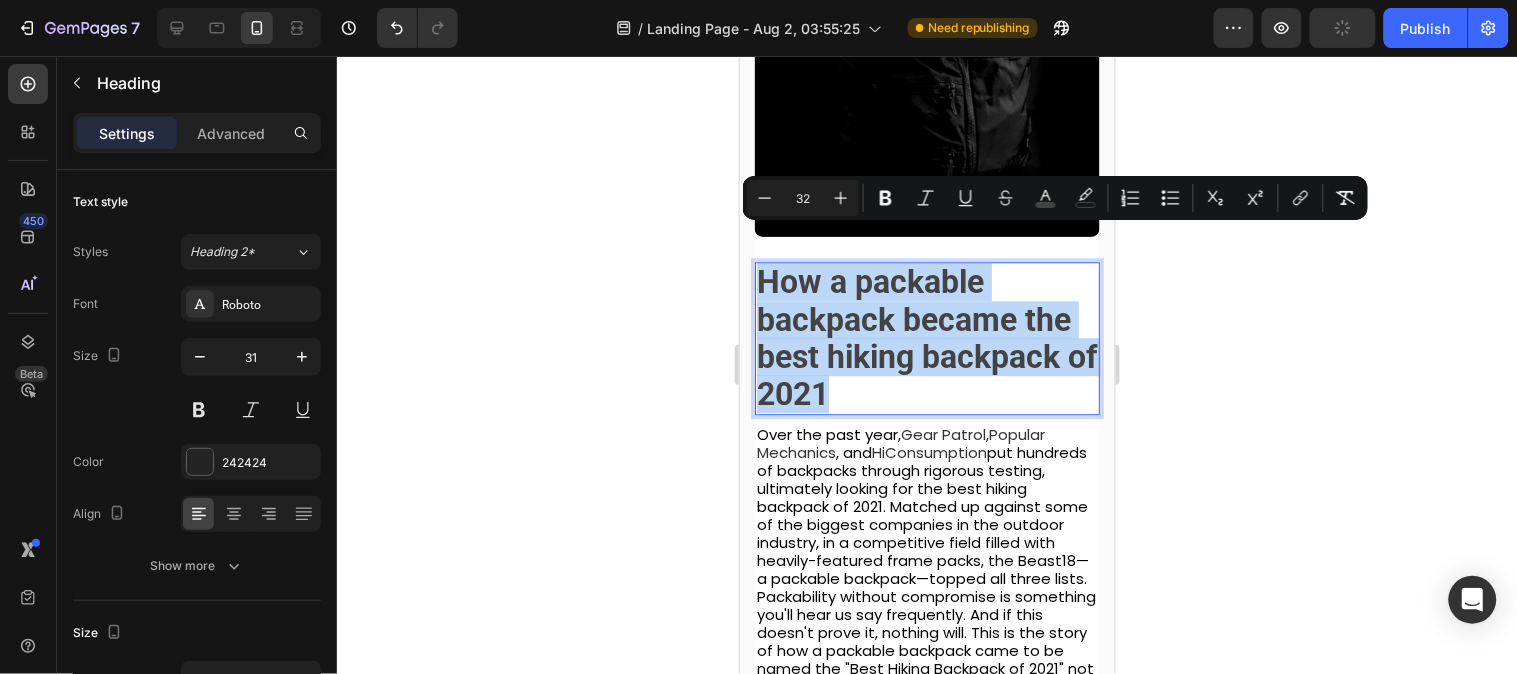 drag, startPoint x: 760, startPoint y: 244, endPoint x: 864, endPoint y: 352, distance: 149.93332 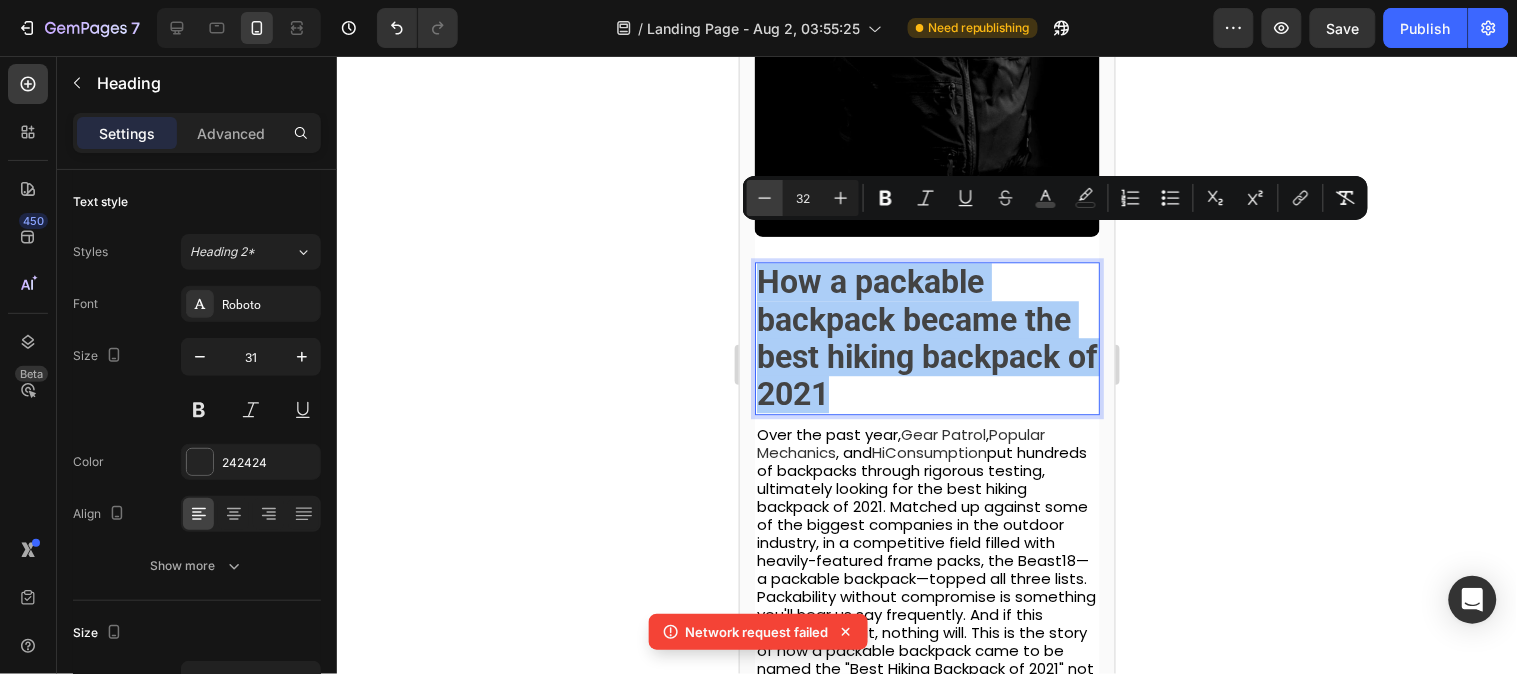 click 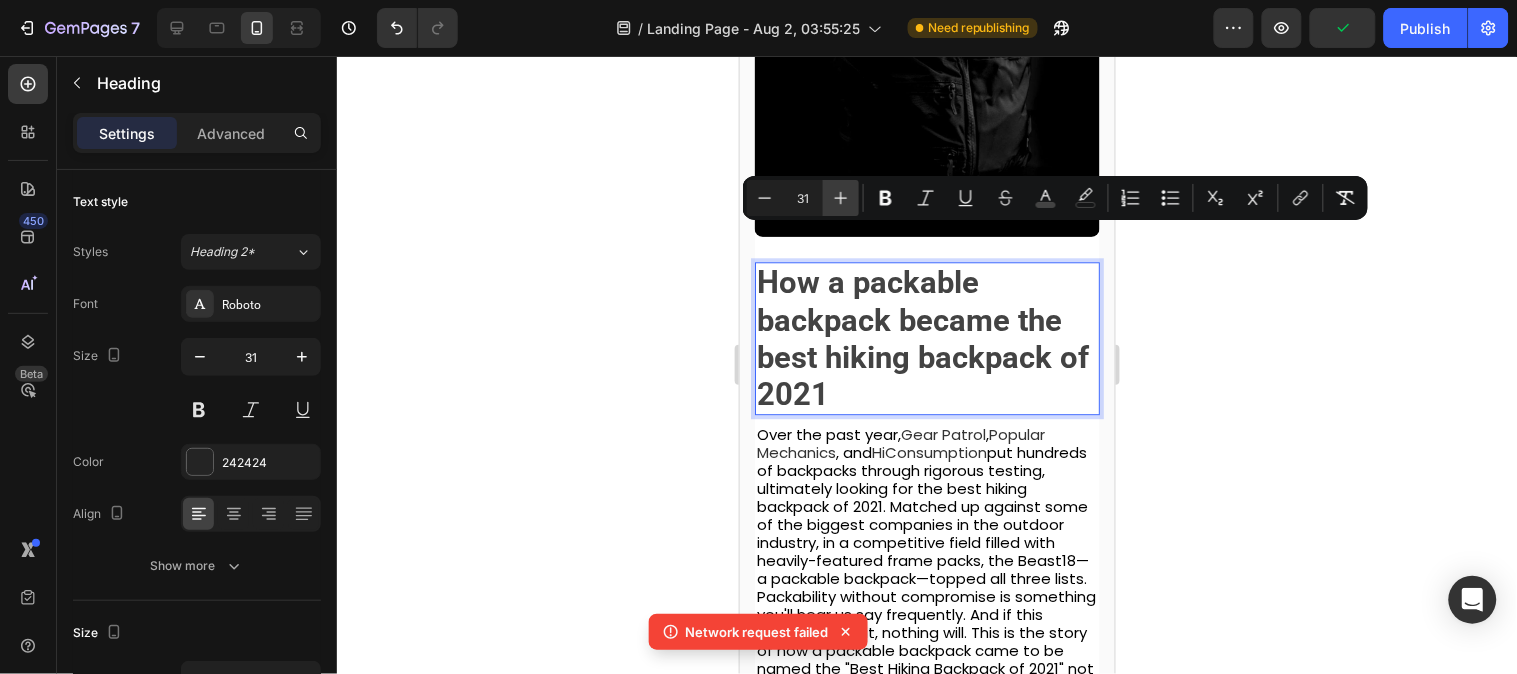 click 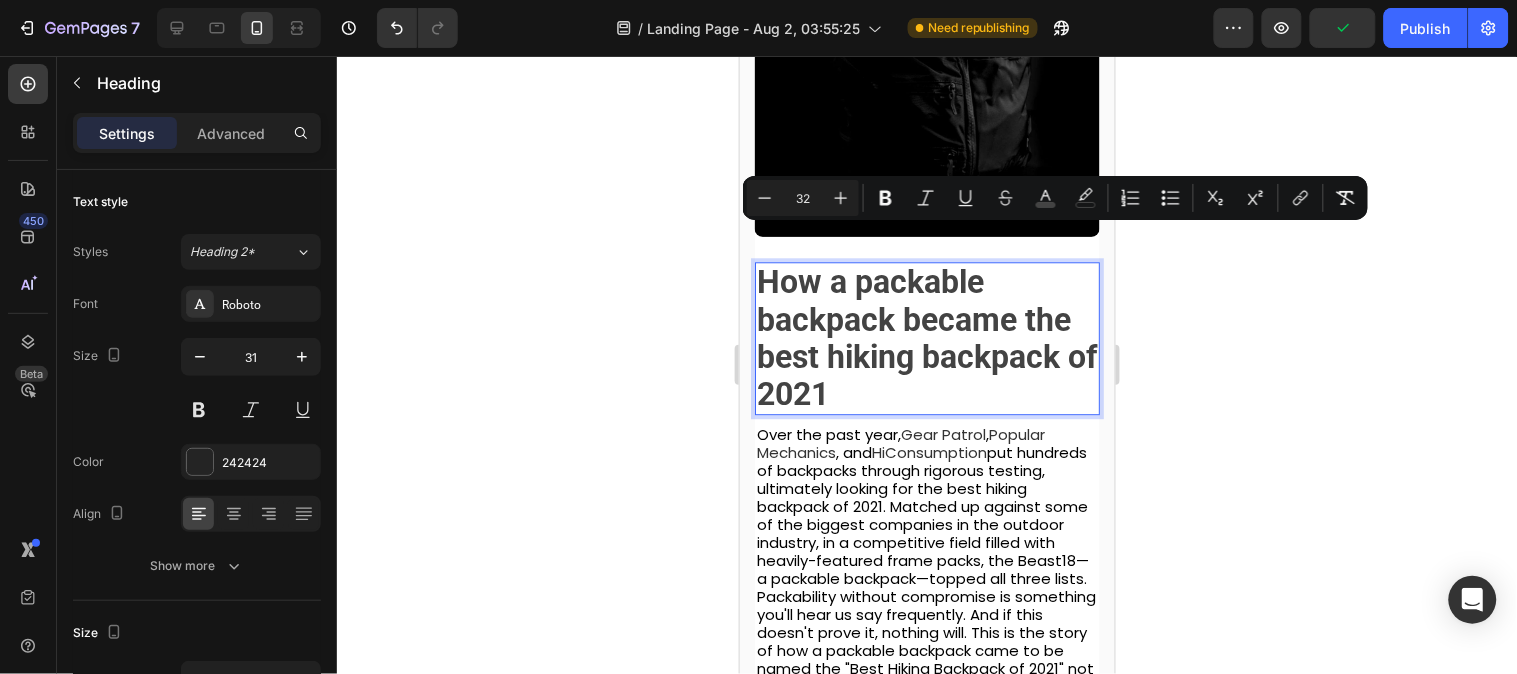 click on "How a packable backpack became the best hiking backpack of 2021" at bounding box center (926, 337) 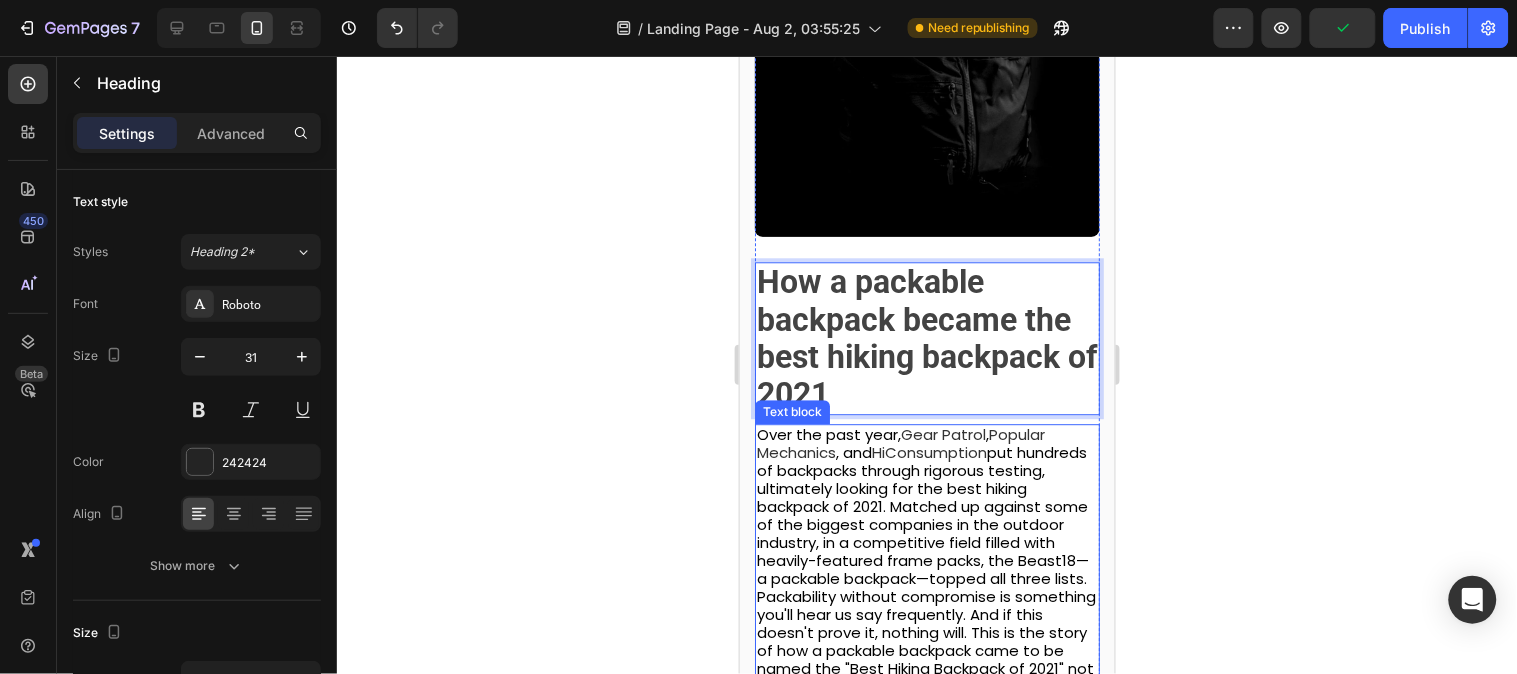click on "Popular Mechanics" at bounding box center (900, 442) 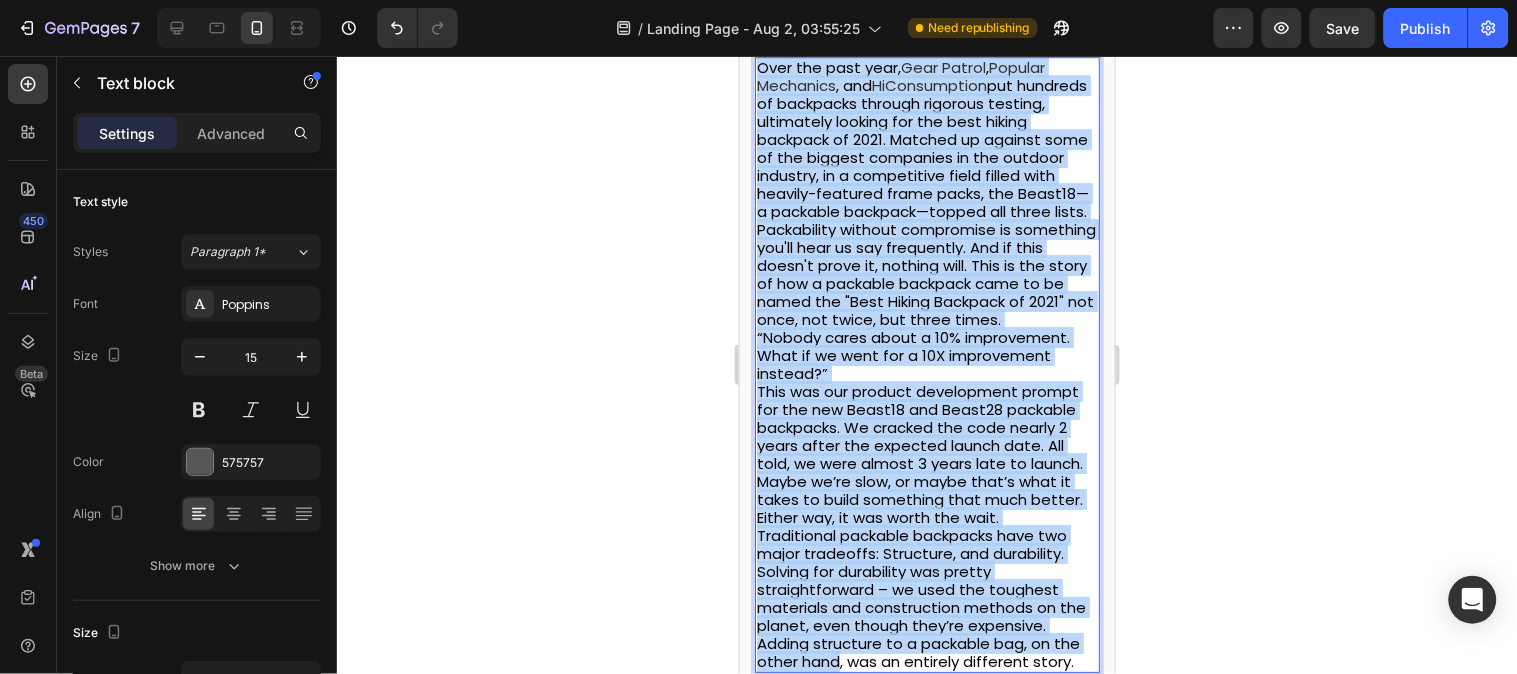 scroll, scrollTop: 1778, scrollLeft: 0, axis: vertical 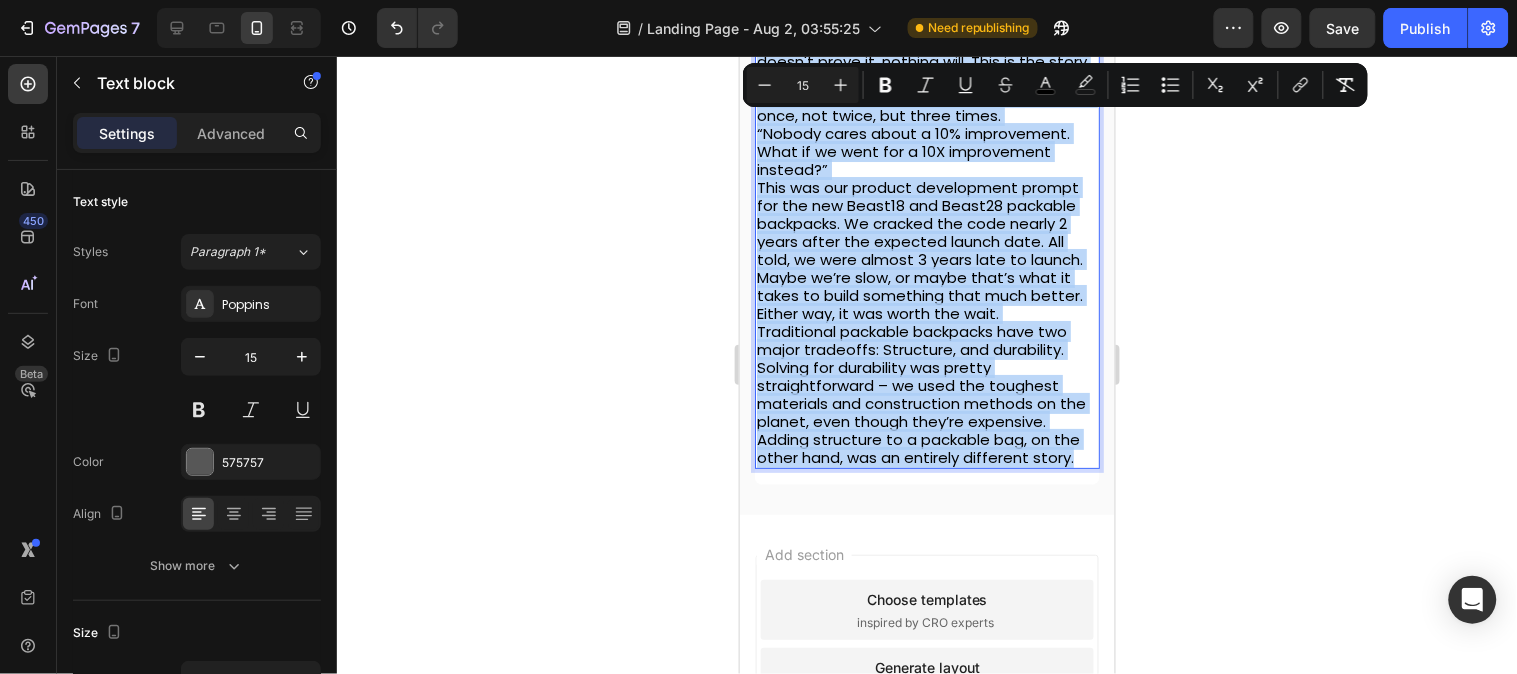 drag, startPoint x: 756, startPoint y: 397, endPoint x: 1071, endPoint y: 436, distance: 317.4051 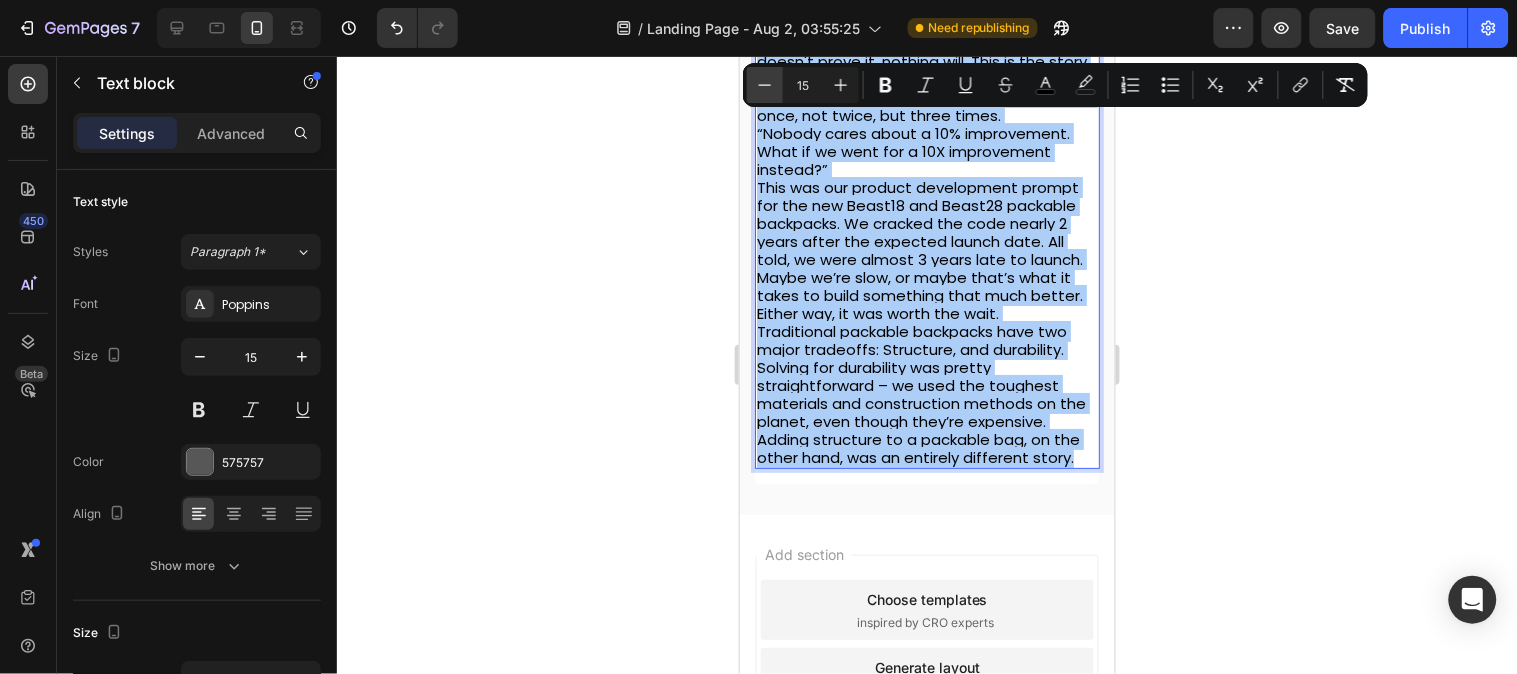 click 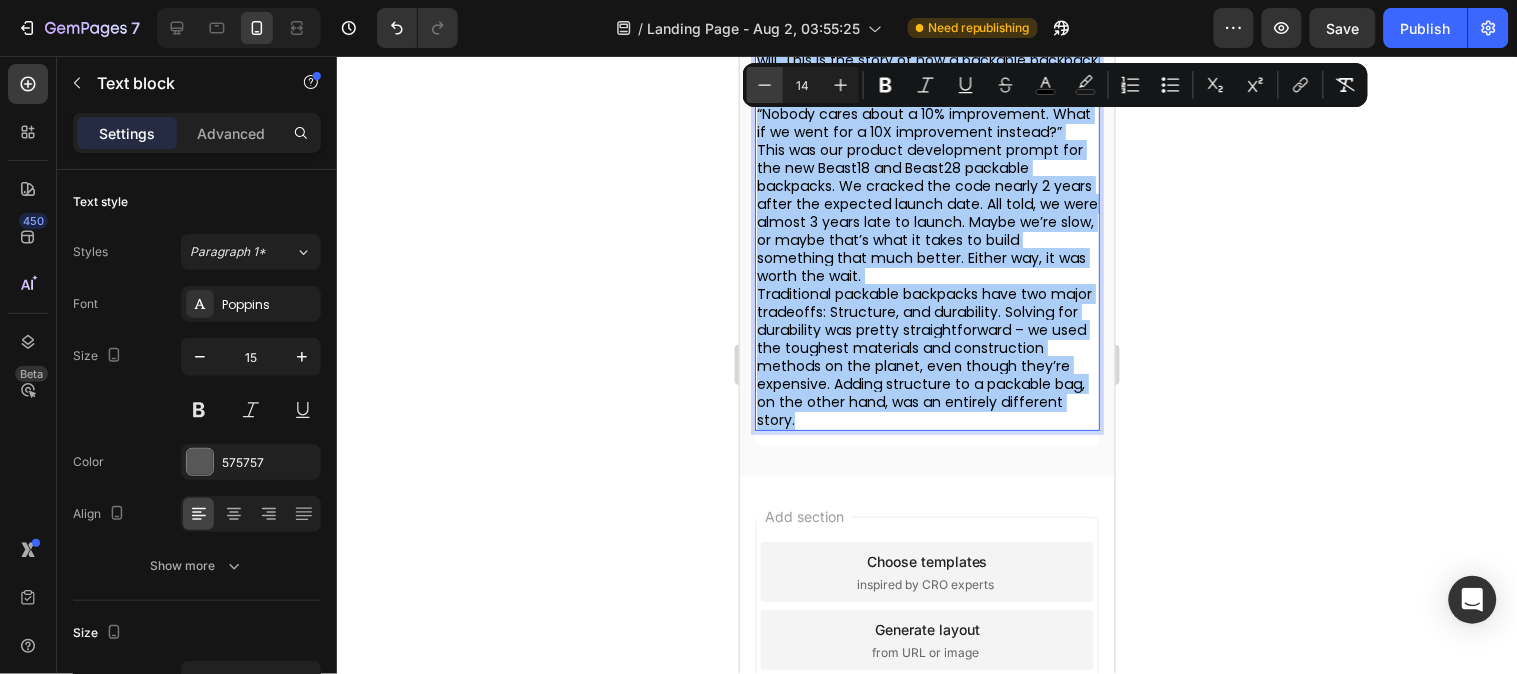 click 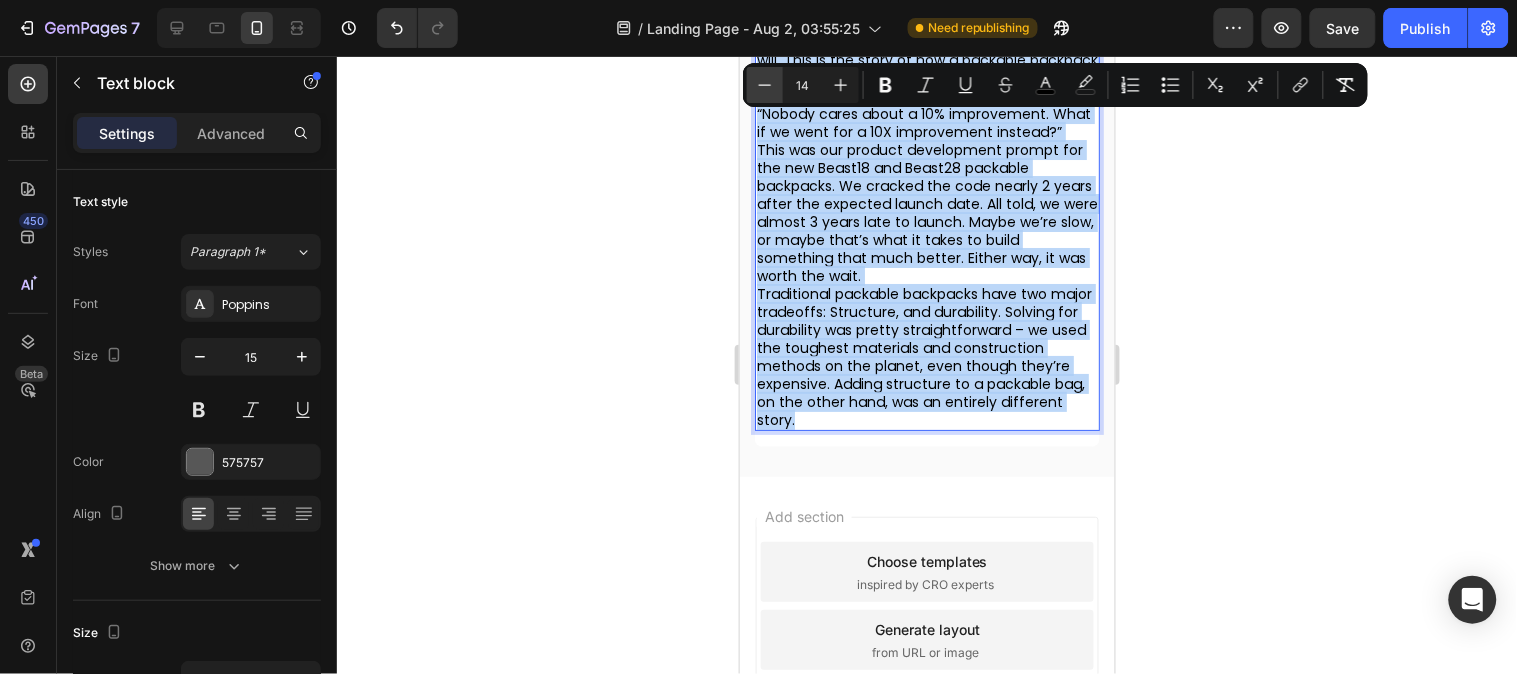 type on "13" 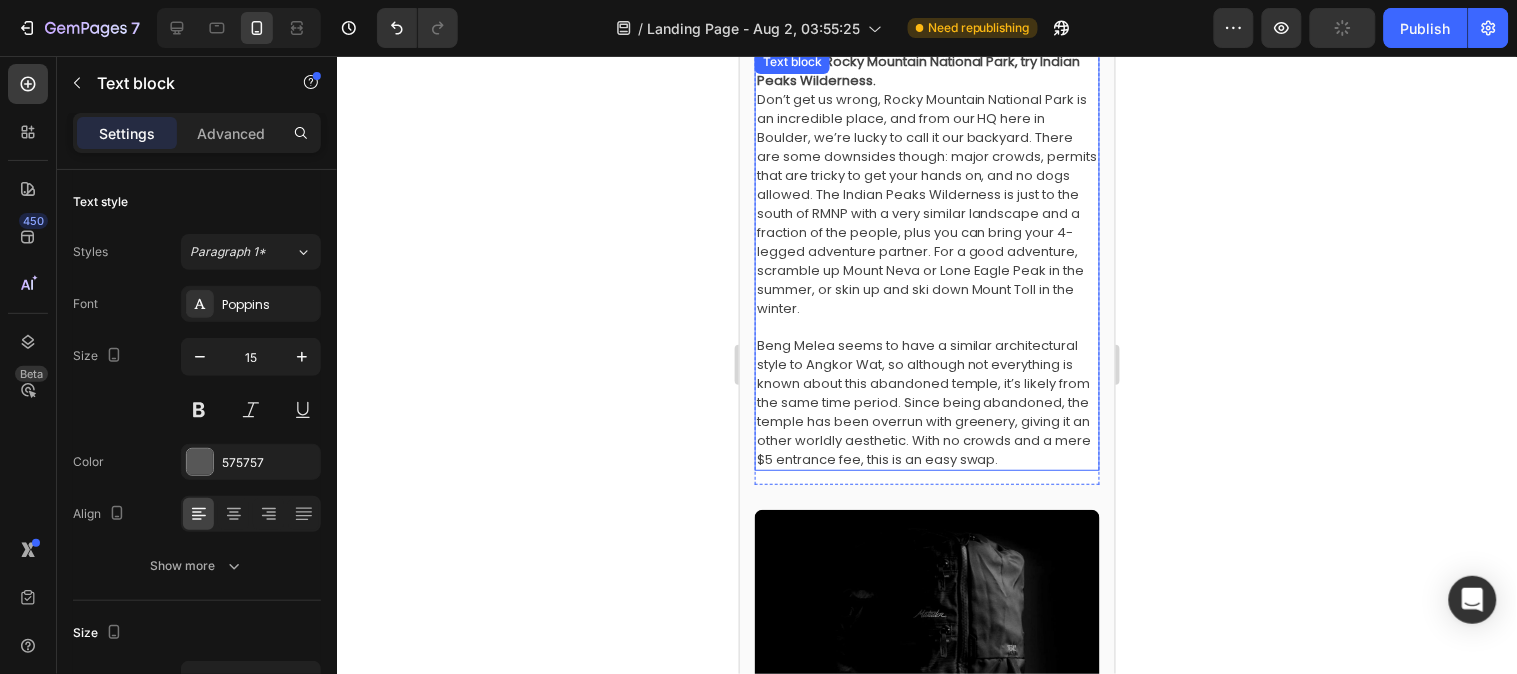 scroll, scrollTop: 447, scrollLeft: 0, axis: vertical 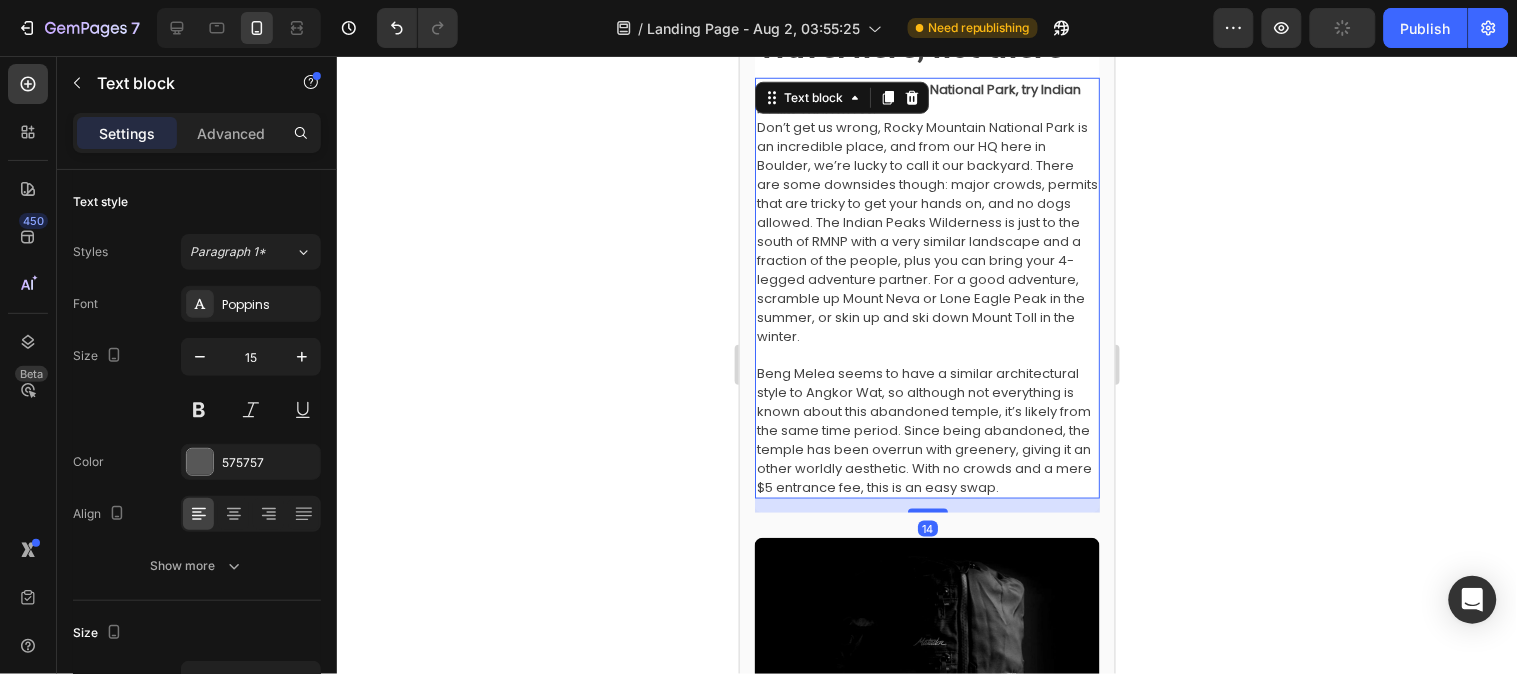drag, startPoint x: 804, startPoint y: 185, endPoint x: 943, endPoint y: 256, distance: 156.08331 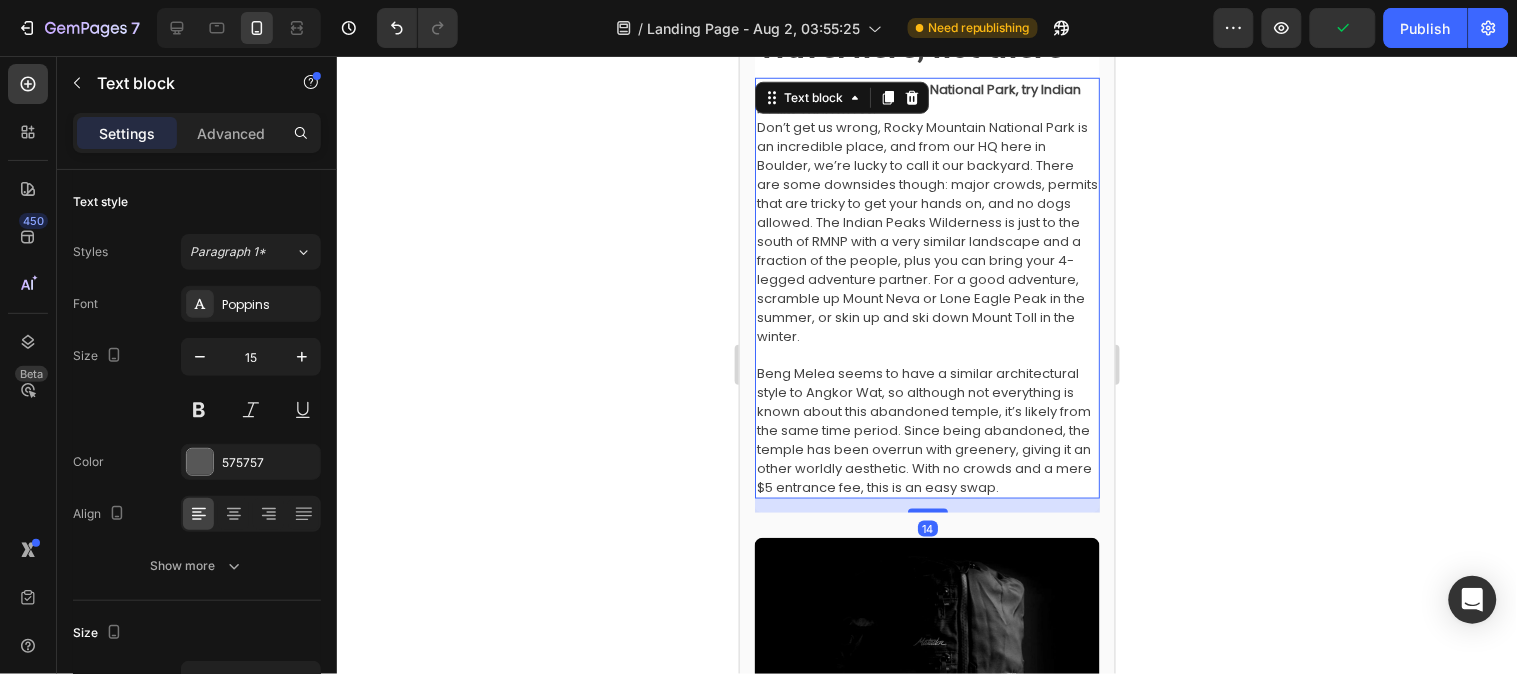 click on "Don’t get us wrong, Rocky Mountain National Park is an incredible place, and from our HQ here in Boulder, we’re lucky to call it our backyard. There are some downsides though: major crowds, permits that are tricky to get your hands on, and no dogs allowed. The Indian Peaks Wilderness is just to the south of RMNP with a very similar landscape and a fraction of the people, plus you can bring your 4-legged adventure partner. For a good adventure, scramble up Mount Neva or Lone Eagle Peak in the summer, or skin up and ski down Mount Toll in the winter." at bounding box center (926, 231) 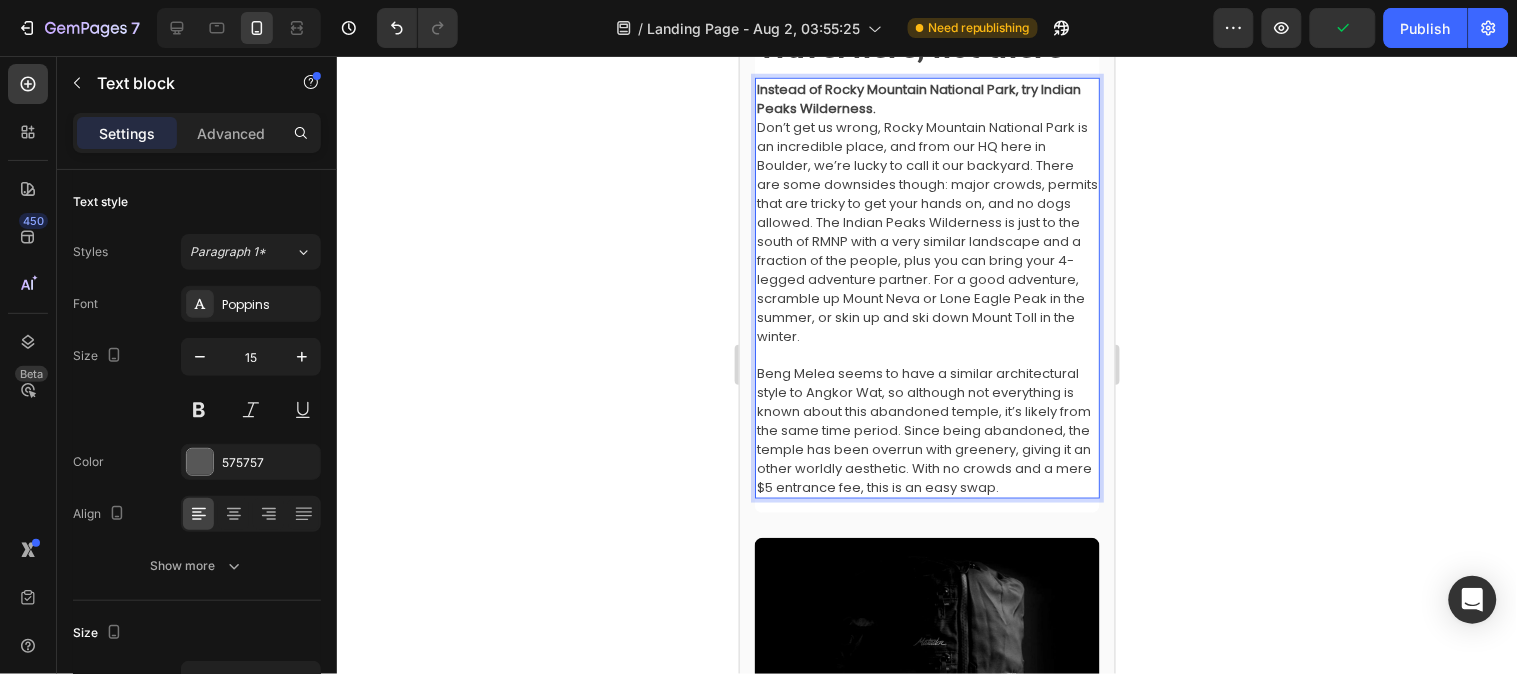click on "Don’t get us wrong, Rocky Mountain National Park is an incredible place, and from our HQ here in Boulder, we’re lucky to call it our backyard. There are some downsides though: major crowds, permits that are tricky to get your hands on, and no dogs allowed. The Indian Peaks Wilderness is just to the south of RMNP with a very similar landscape and a fraction of the people, plus you can bring your 4-legged adventure partner. For a good adventure, scramble up Mount Neva or Lone Eagle Peak in the summer, or skin up and ski down Mount Toll in the winter." at bounding box center (926, 231) 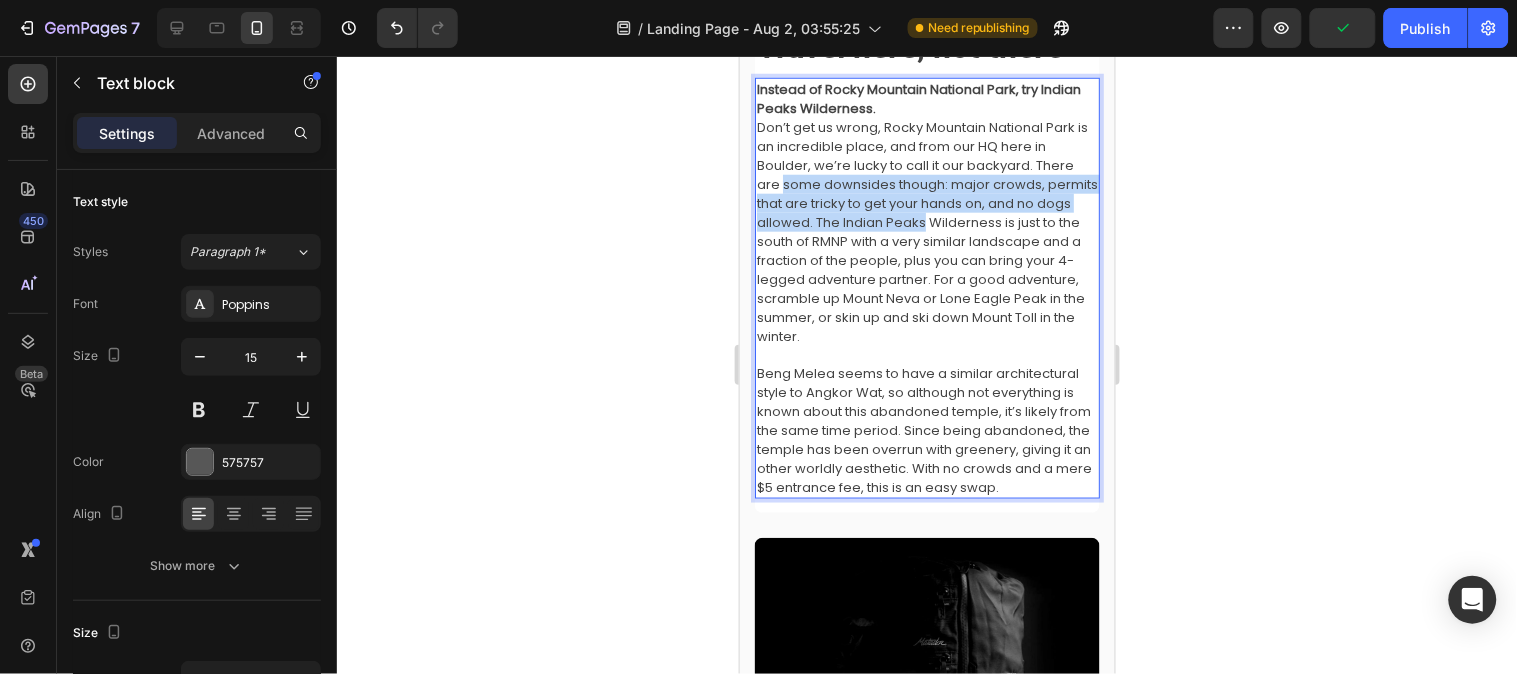 drag, startPoint x: 801, startPoint y: 171, endPoint x: 963, endPoint y: 209, distance: 166.39711 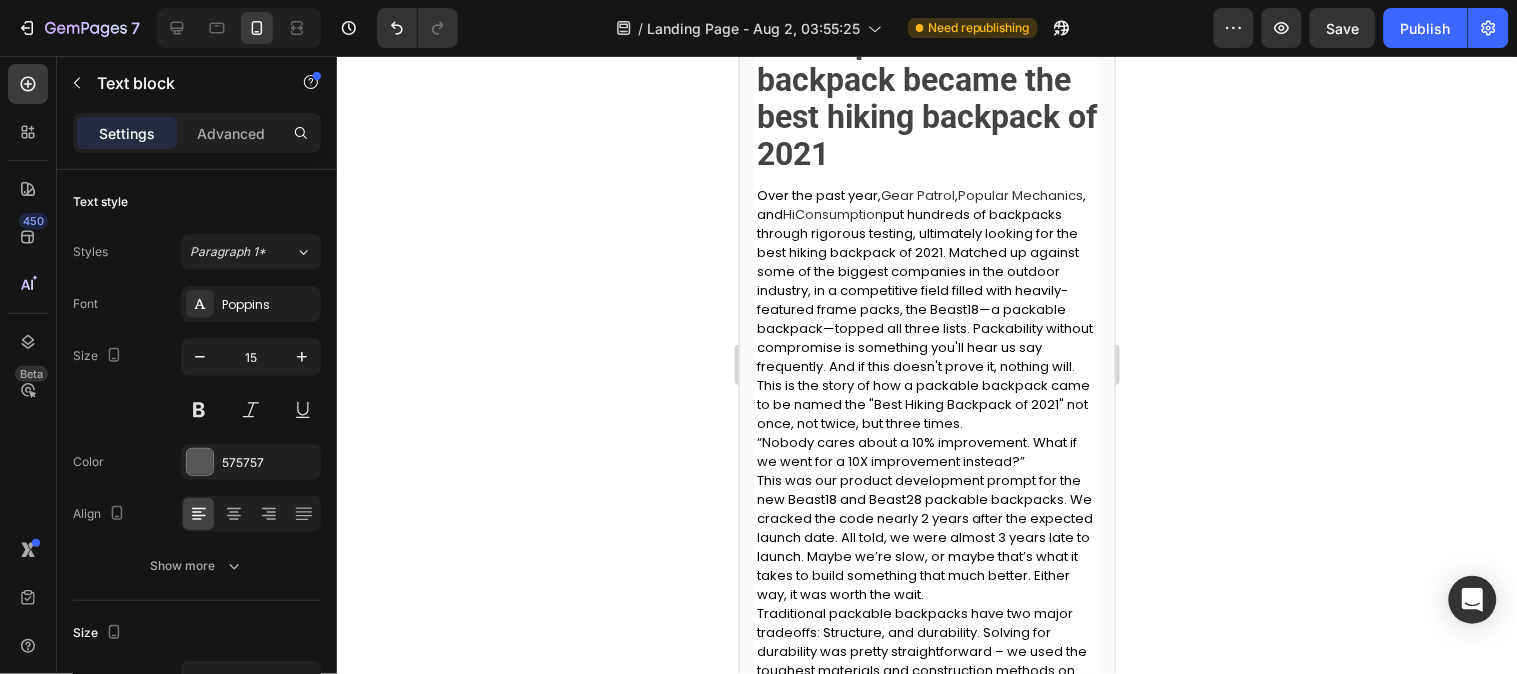 scroll, scrollTop: 1670, scrollLeft: 0, axis: vertical 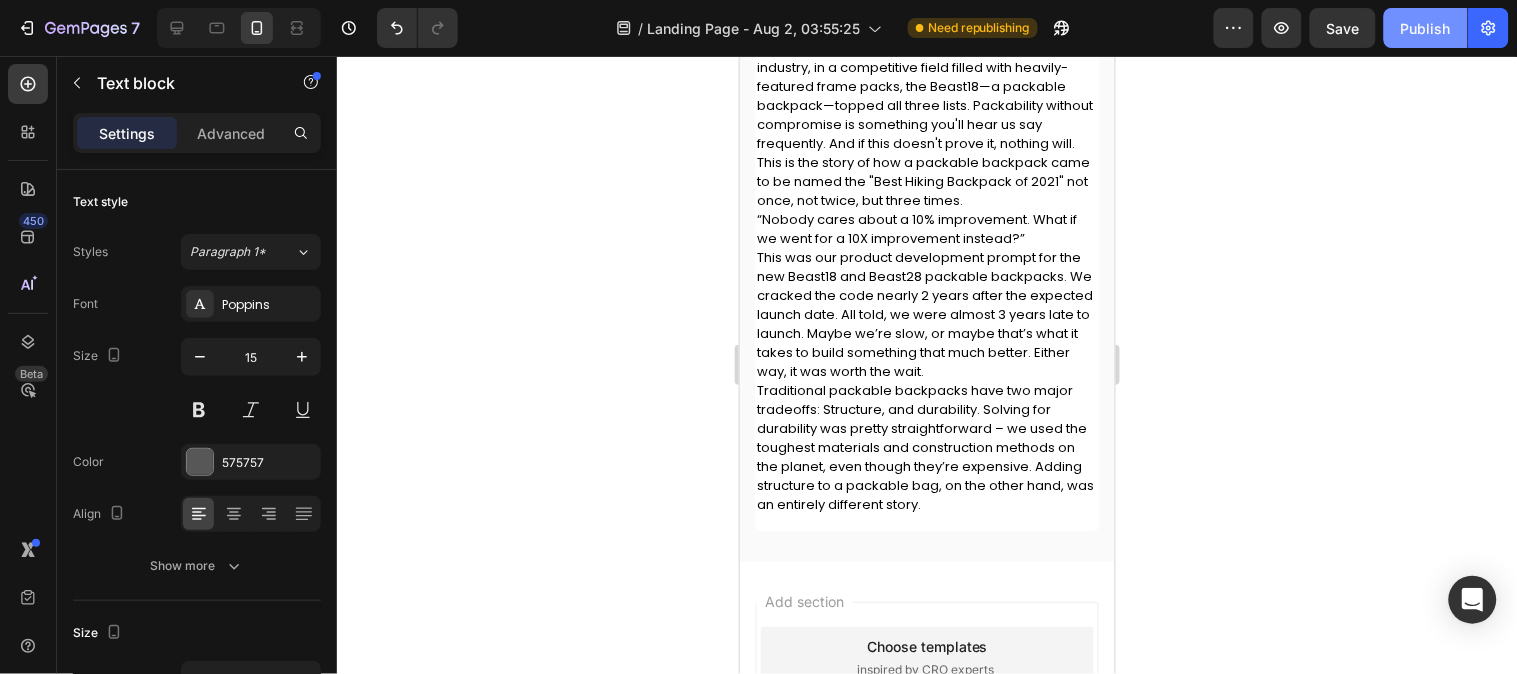 click on "Publish" at bounding box center (1426, 28) 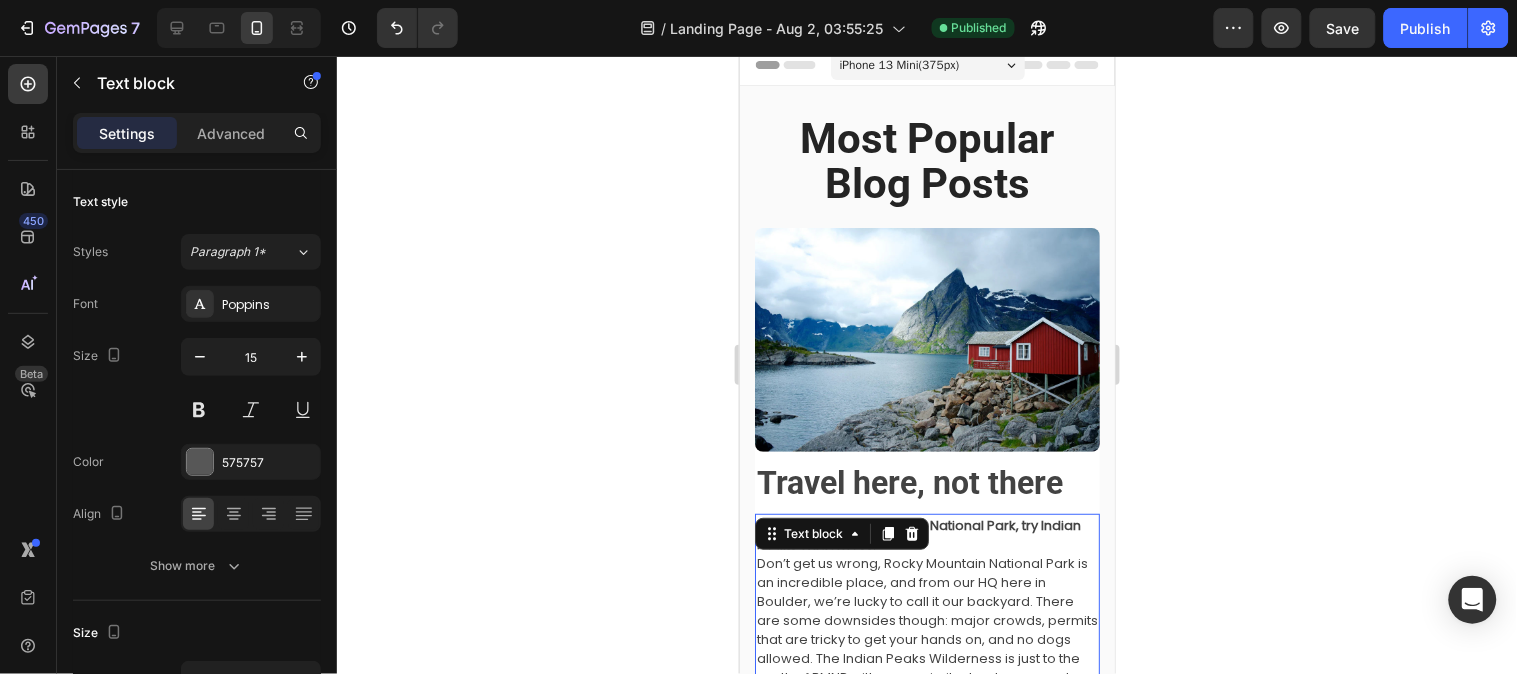 scroll, scrollTop: 0, scrollLeft: 0, axis: both 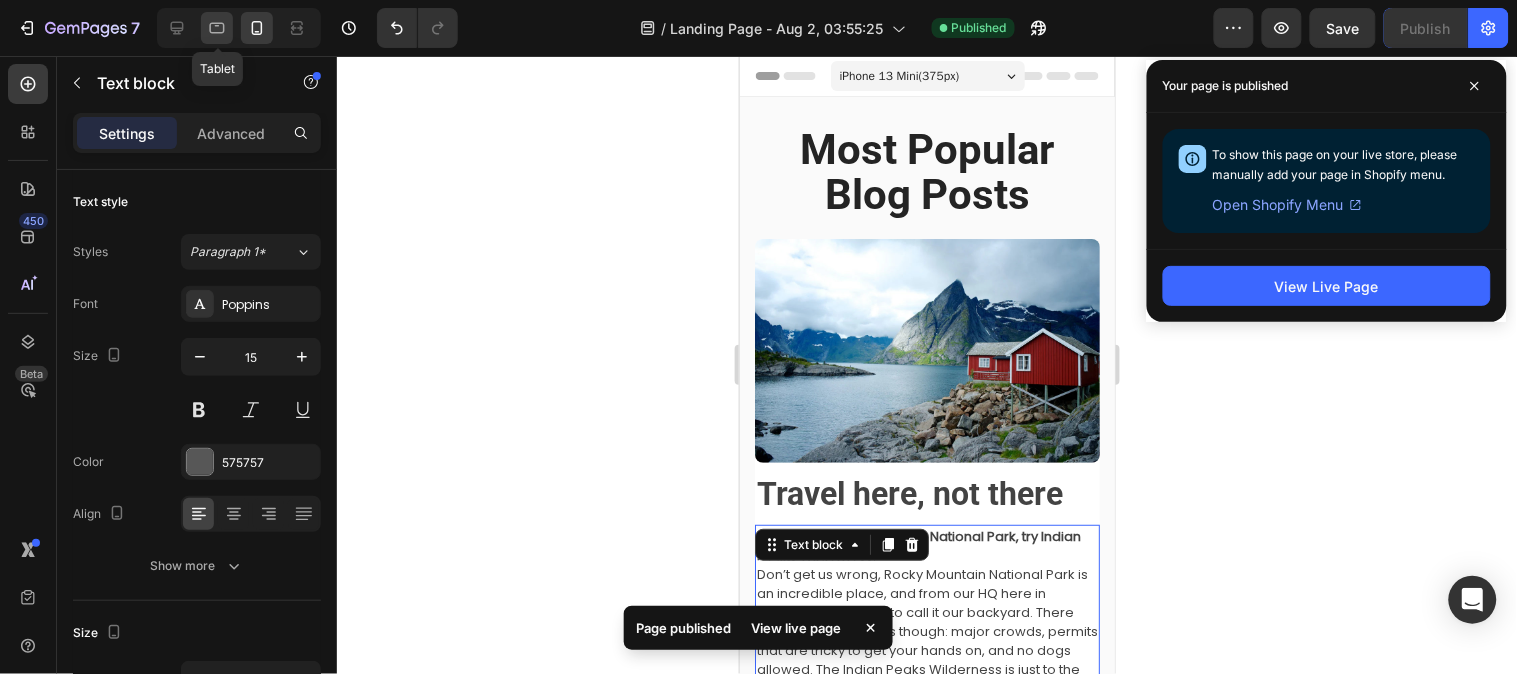 click 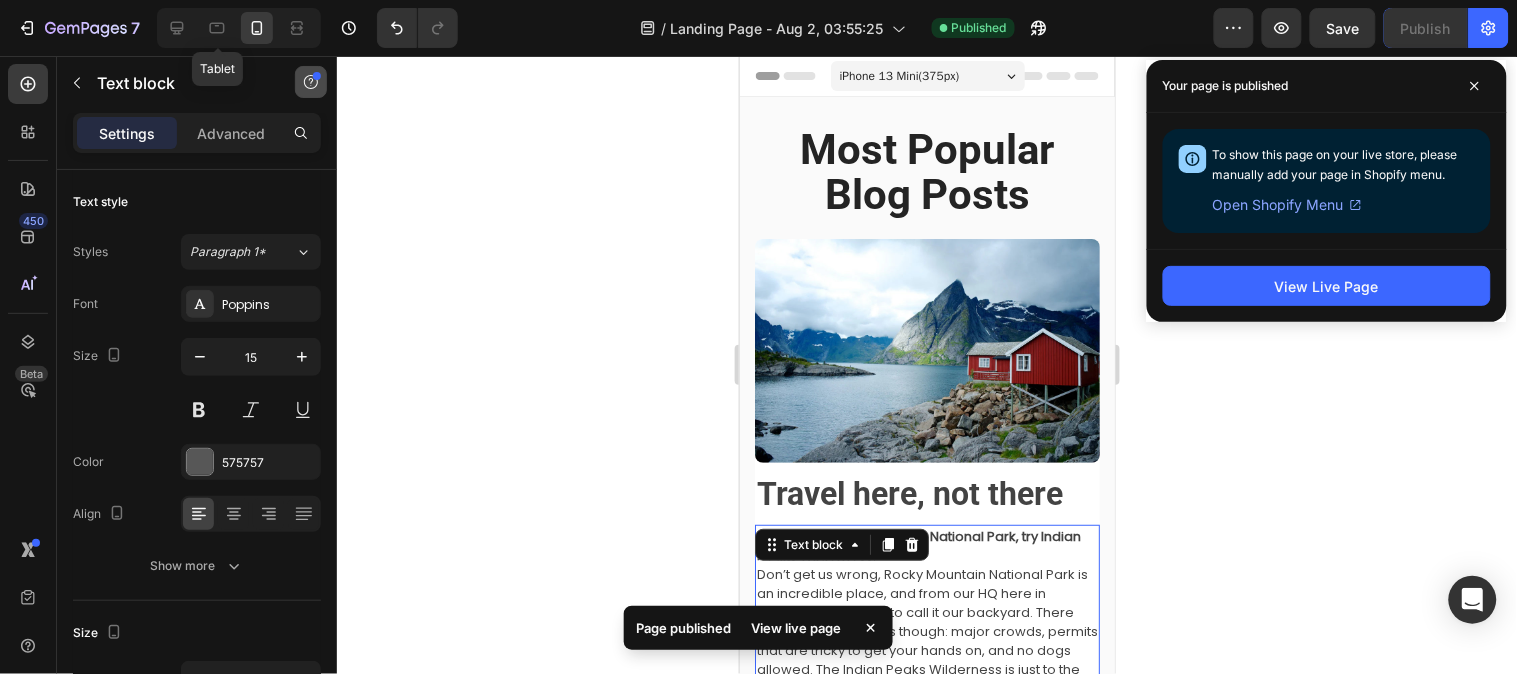 type on "17" 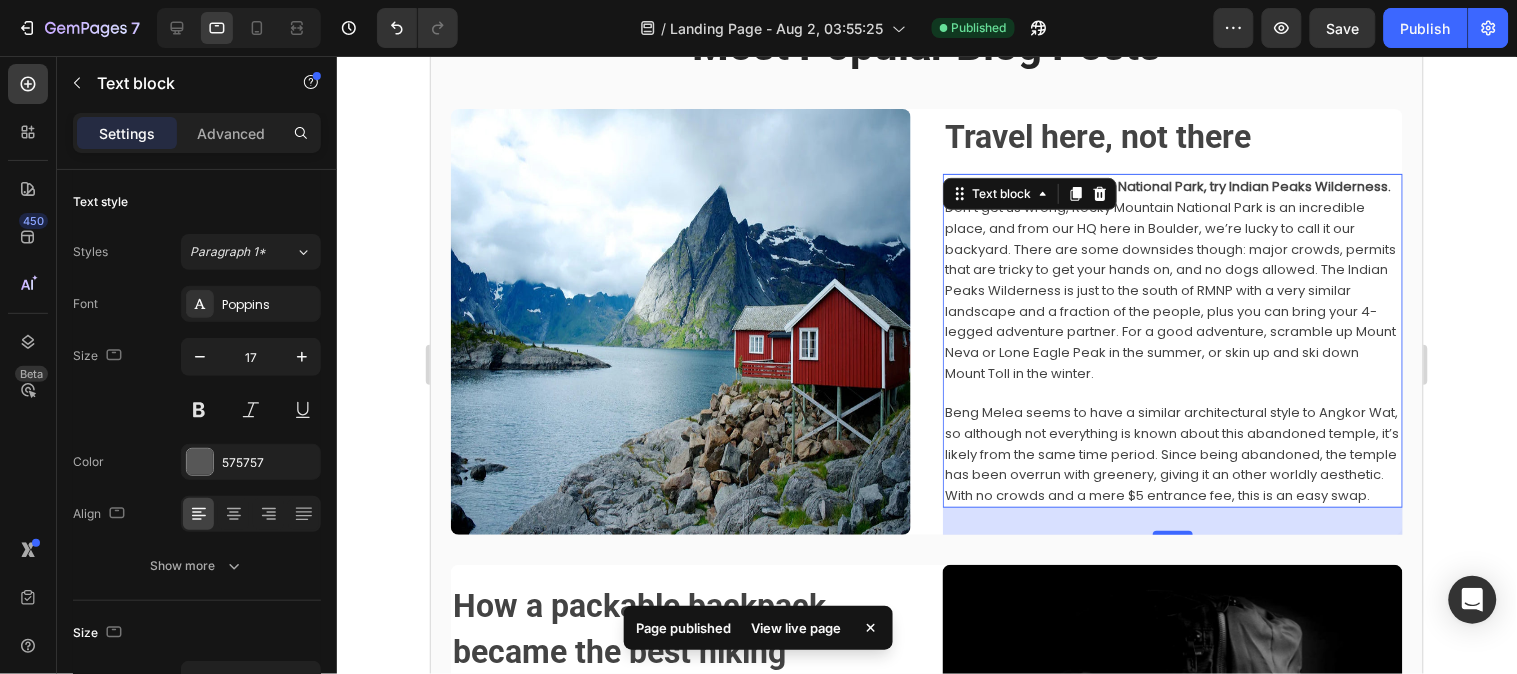 scroll, scrollTop: 175, scrollLeft: 0, axis: vertical 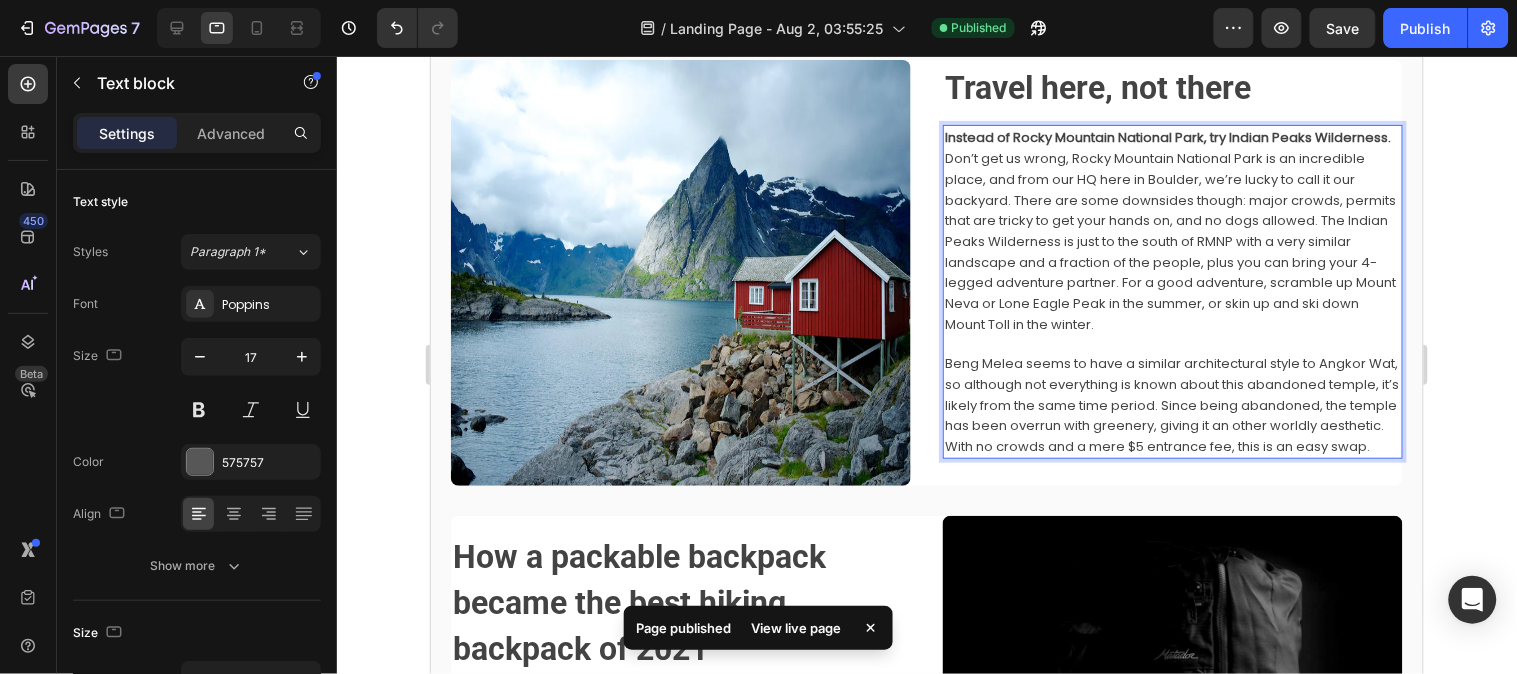 drag, startPoint x: 991, startPoint y: 235, endPoint x: 1211, endPoint y: 266, distance: 222.17336 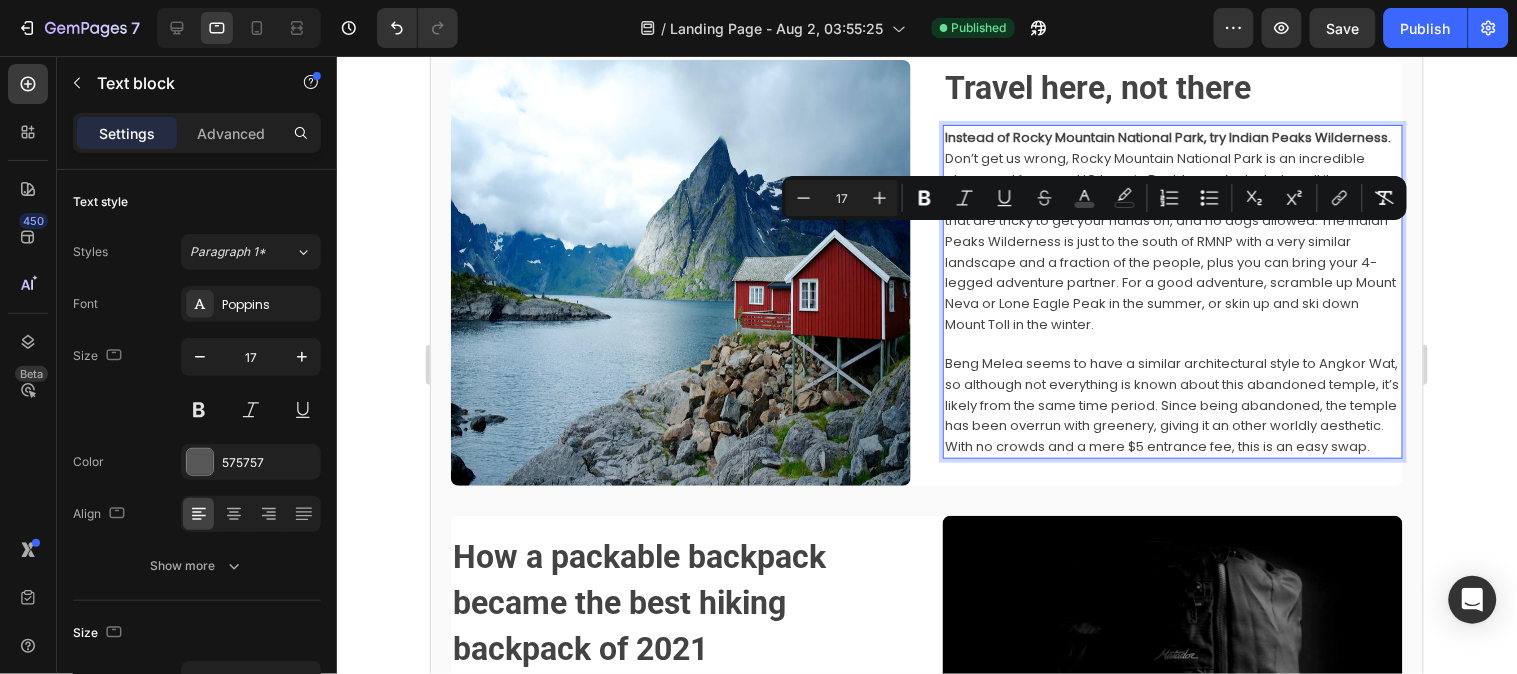 click at bounding box center [1172, 342] 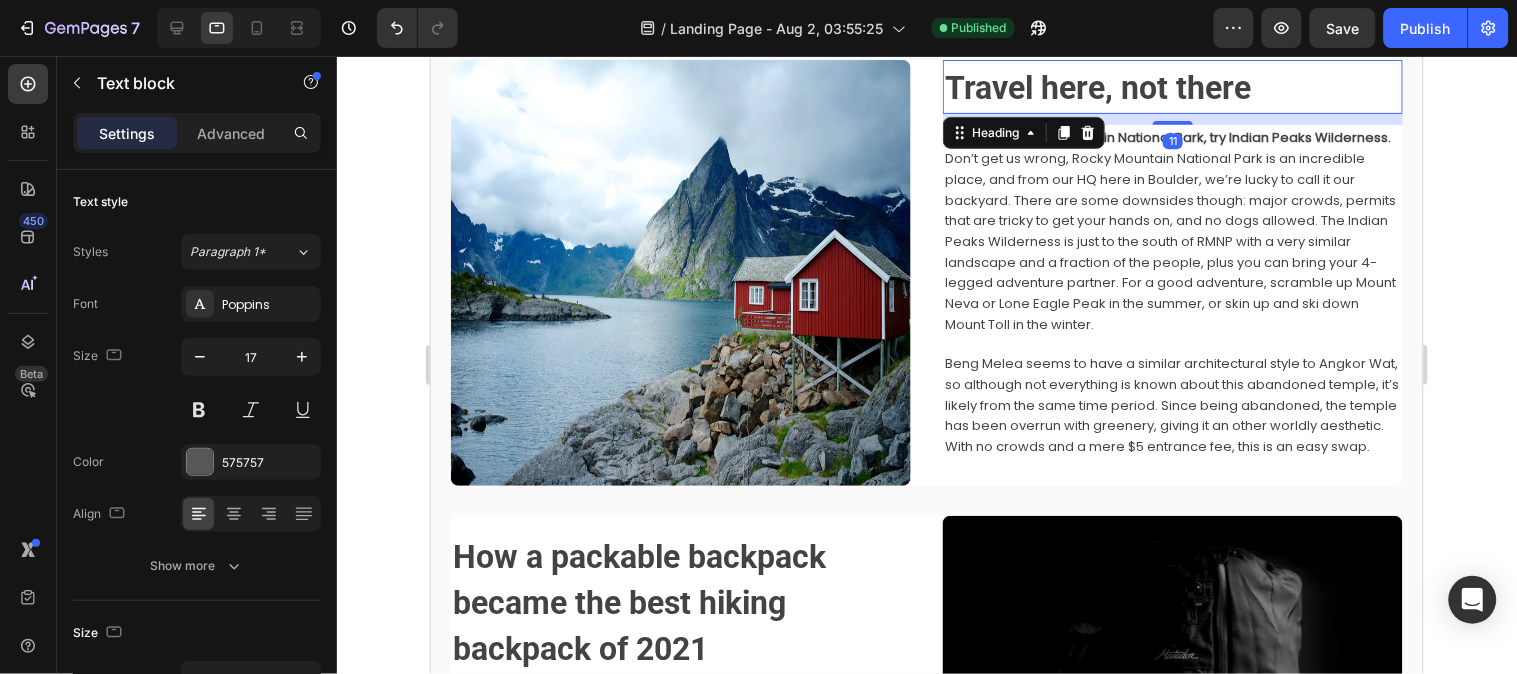 click on "Travel here, not there" at bounding box center (1097, 87) 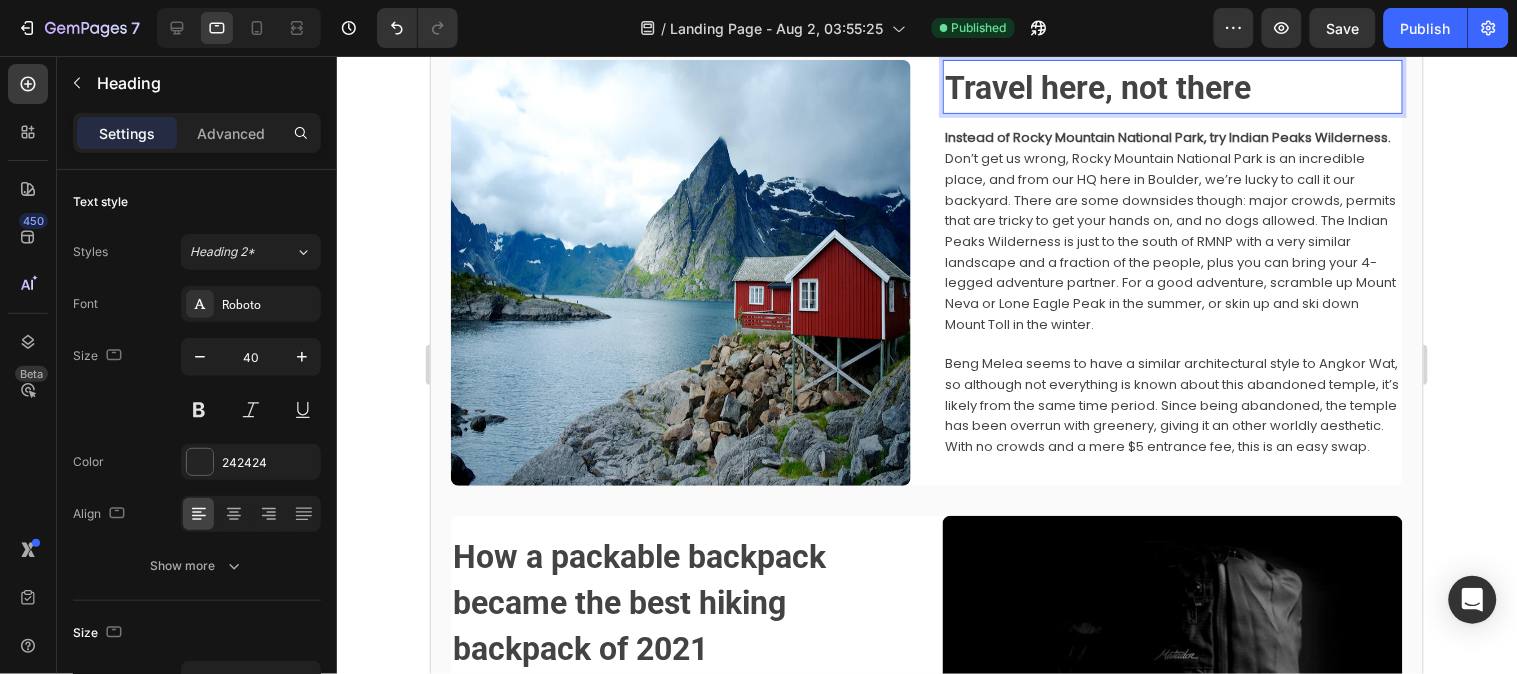 drag, startPoint x: 939, startPoint y: 89, endPoint x: 1195, endPoint y: 86, distance: 256.01758 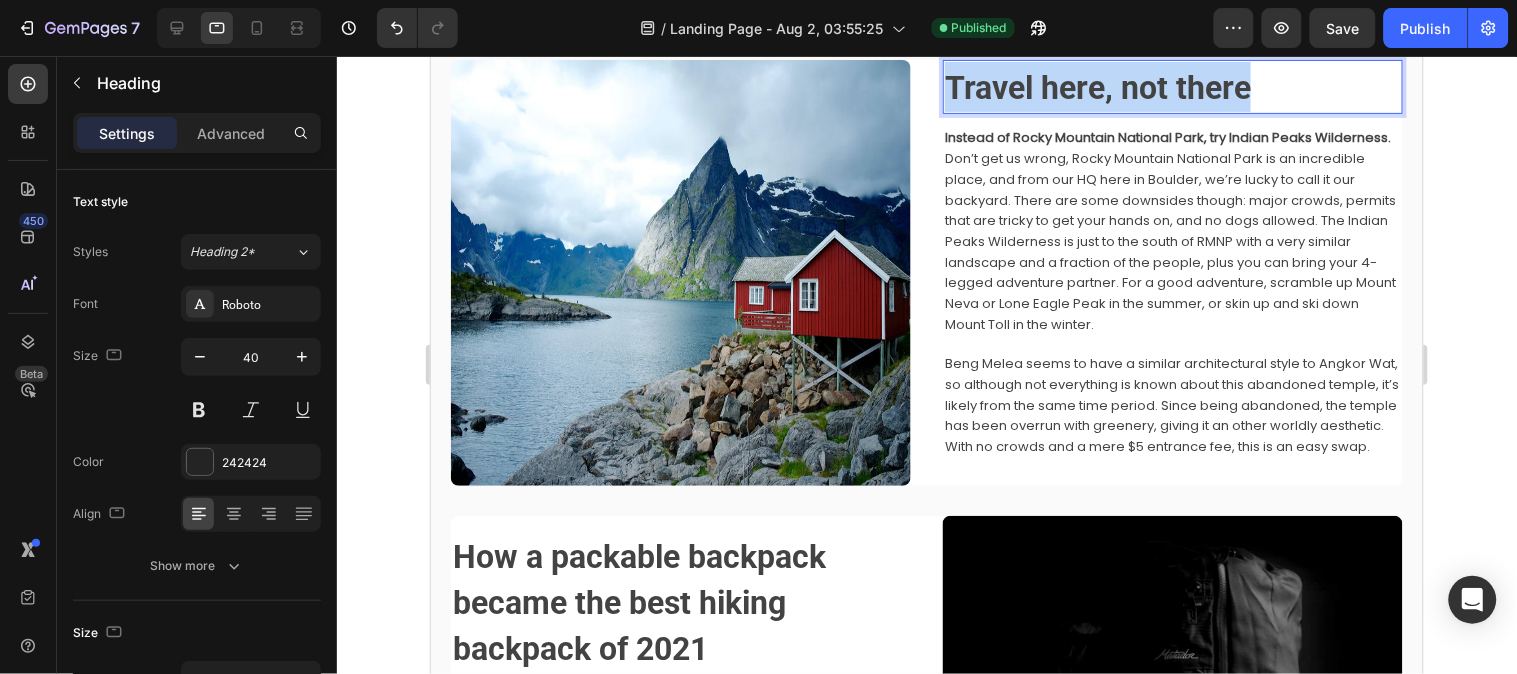 drag, startPoint x: 1251, startPoint y: 87, endPoint x: 933, endPoint y: 93, distance: 318.0566 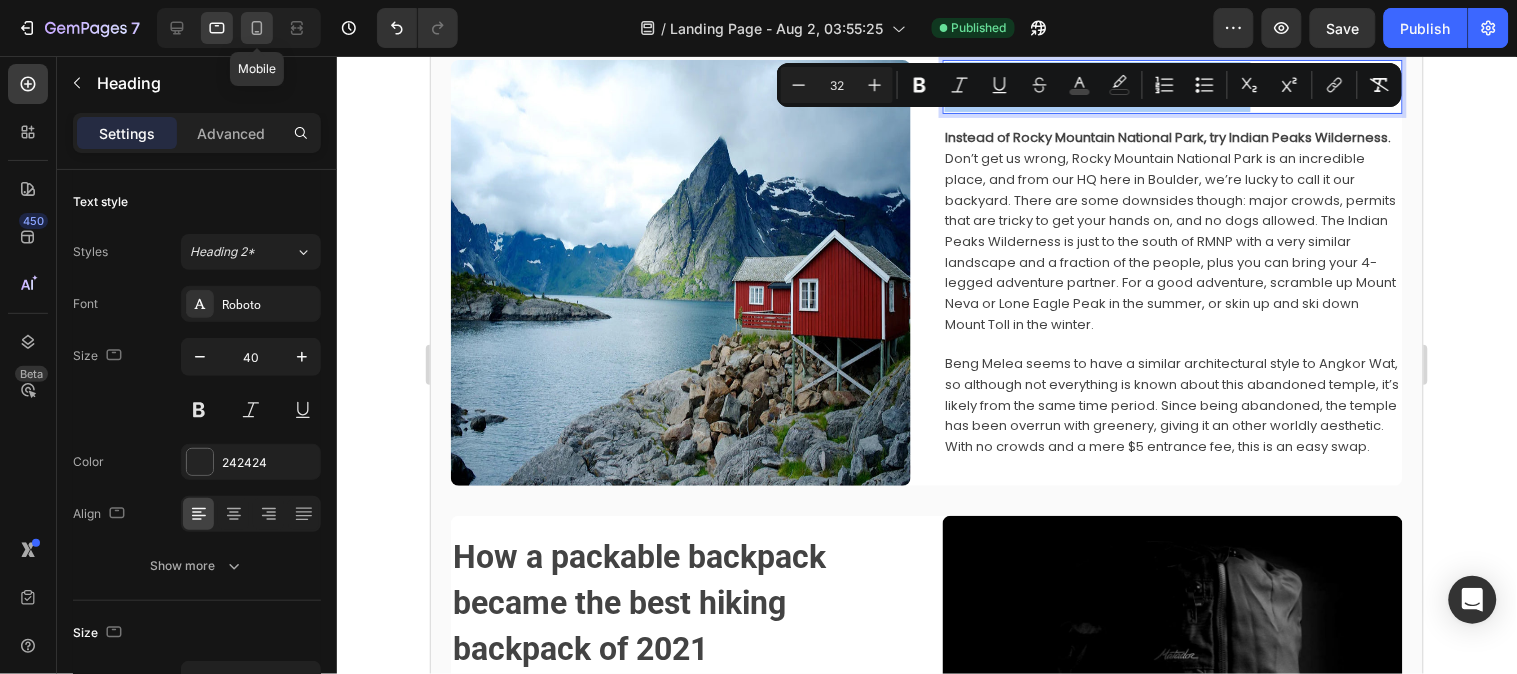 click 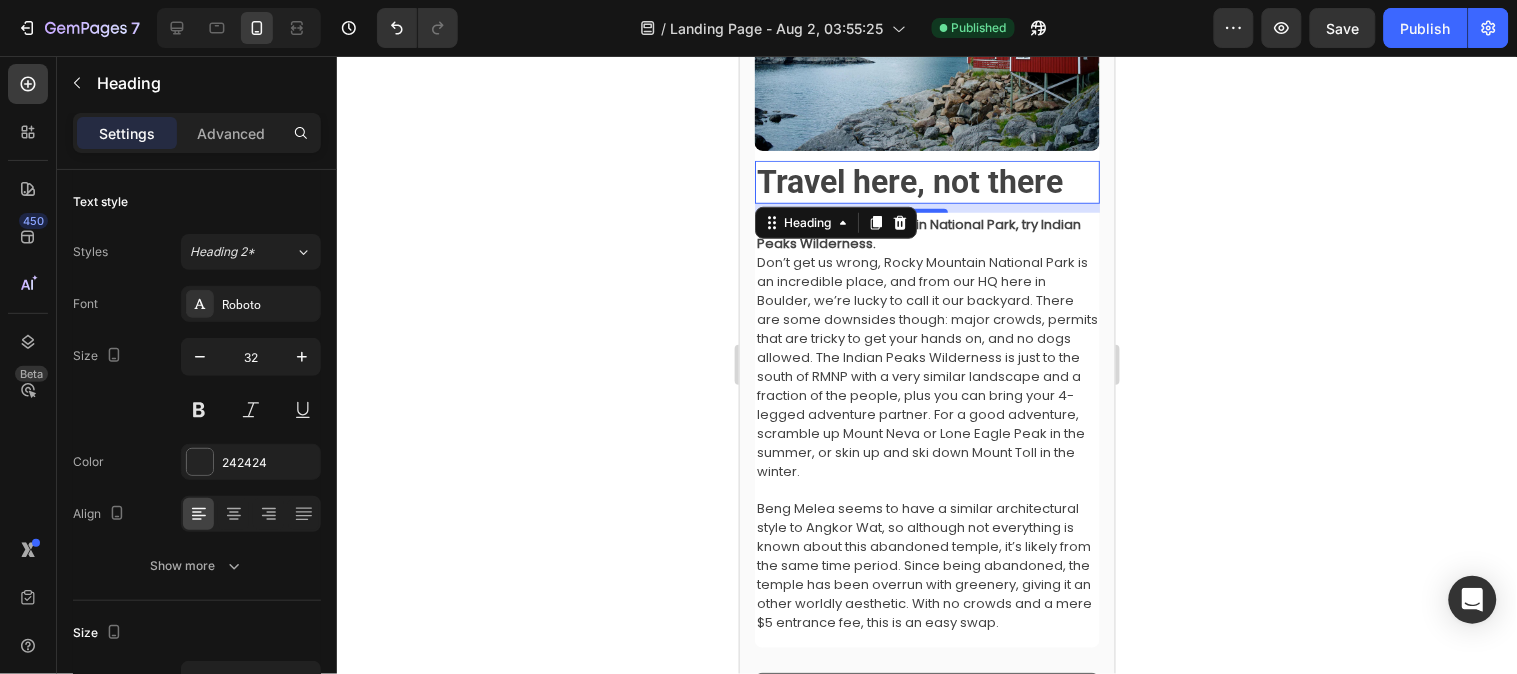 scroll, scrollTop: 337, scrollLeft: 0, axis: vertical 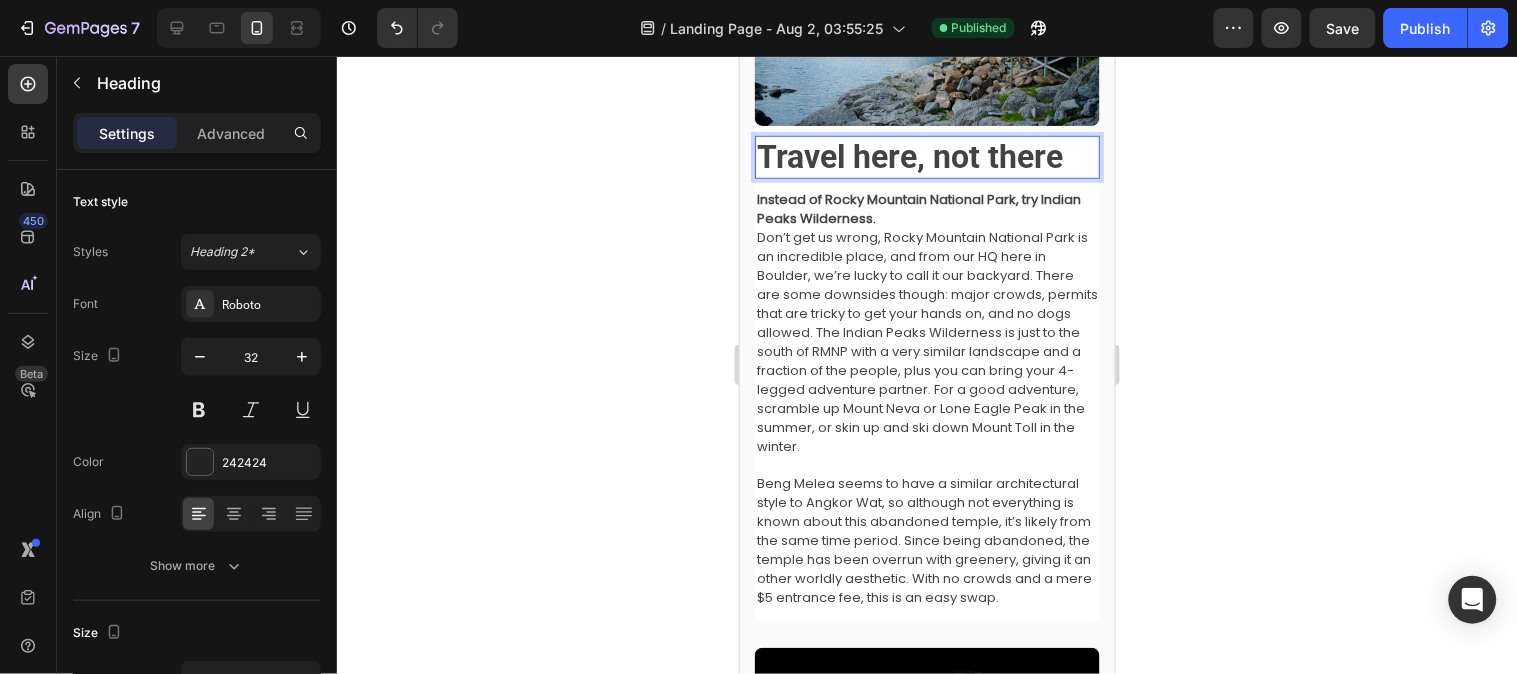 drag, startPoint x: 836, startPoint y: 145, endPoint x: 808, endPoint y: 144, distance: 28.01785 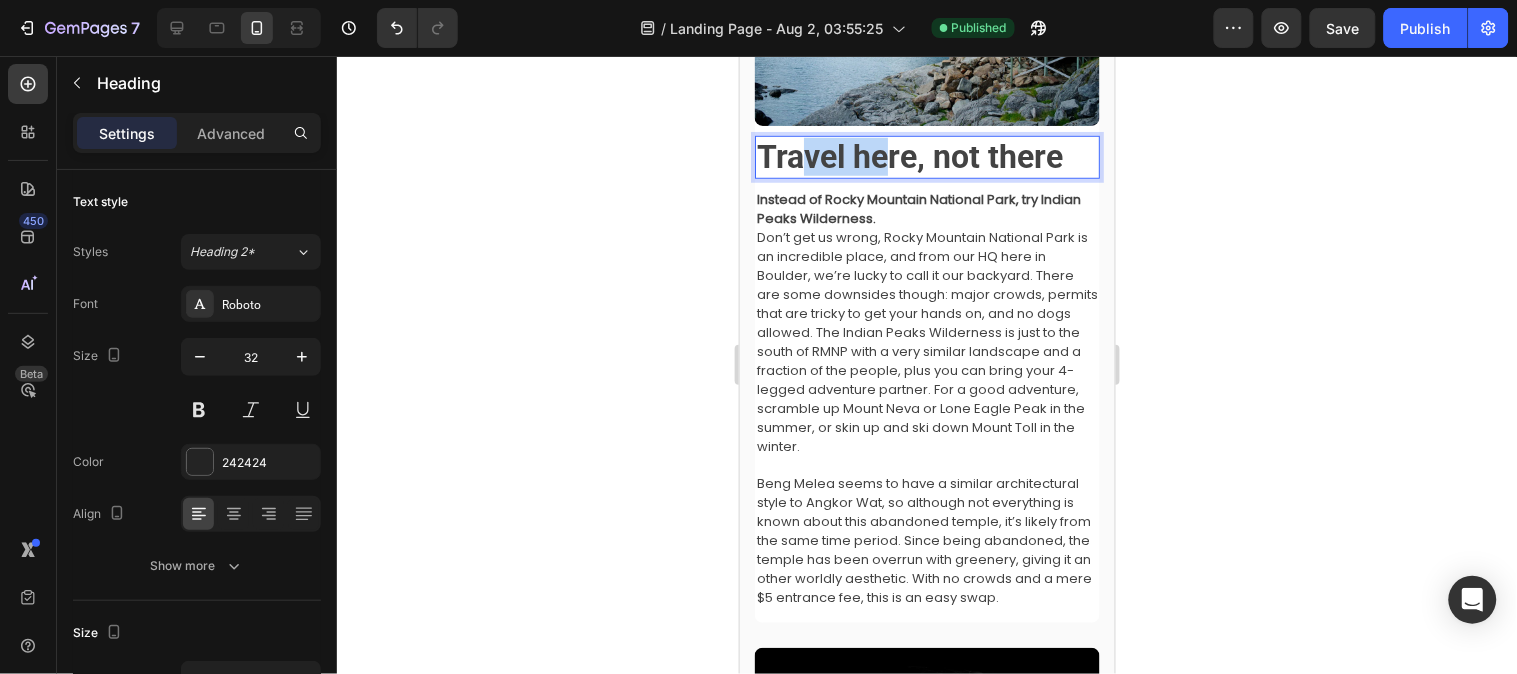 drag, startPoint x: 803, startPoint y: 142, endPoint x: 889, endPoint y: 145, distance: 86.05231 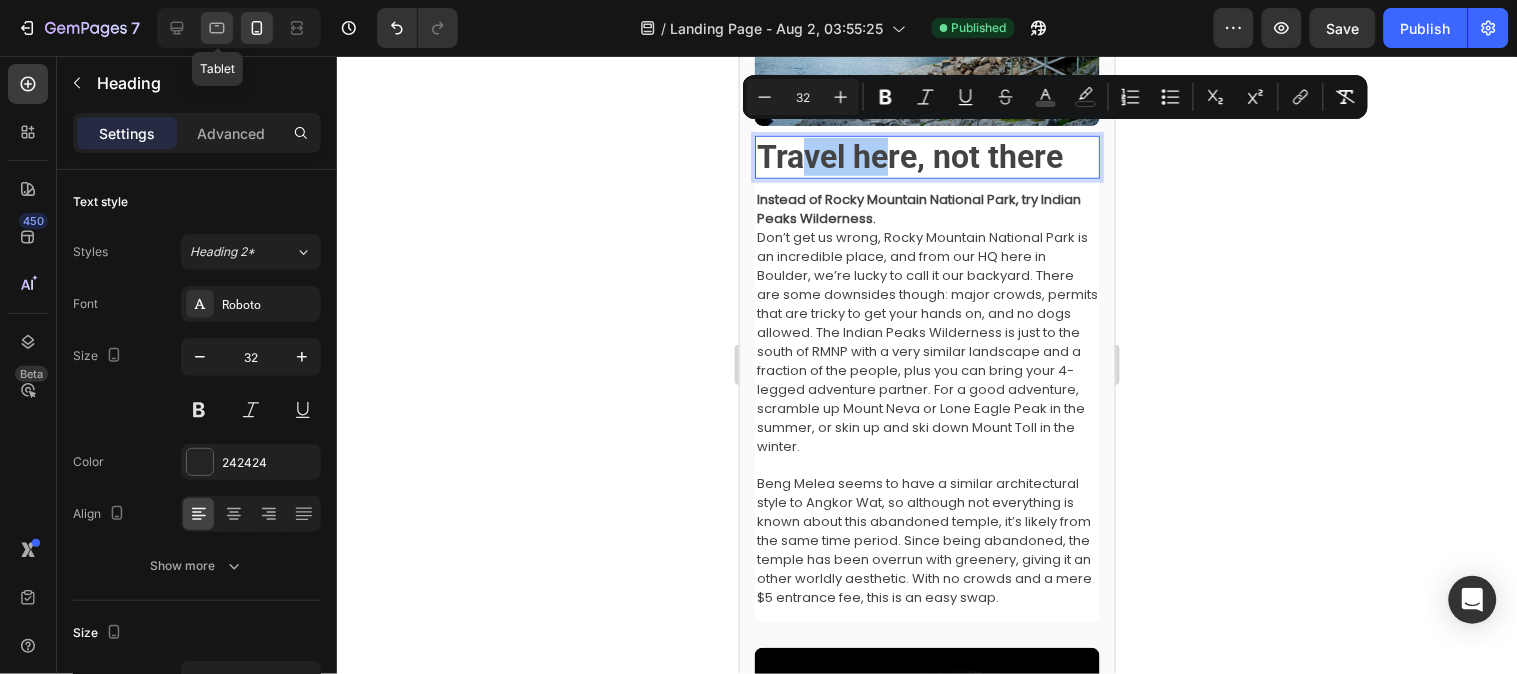 click 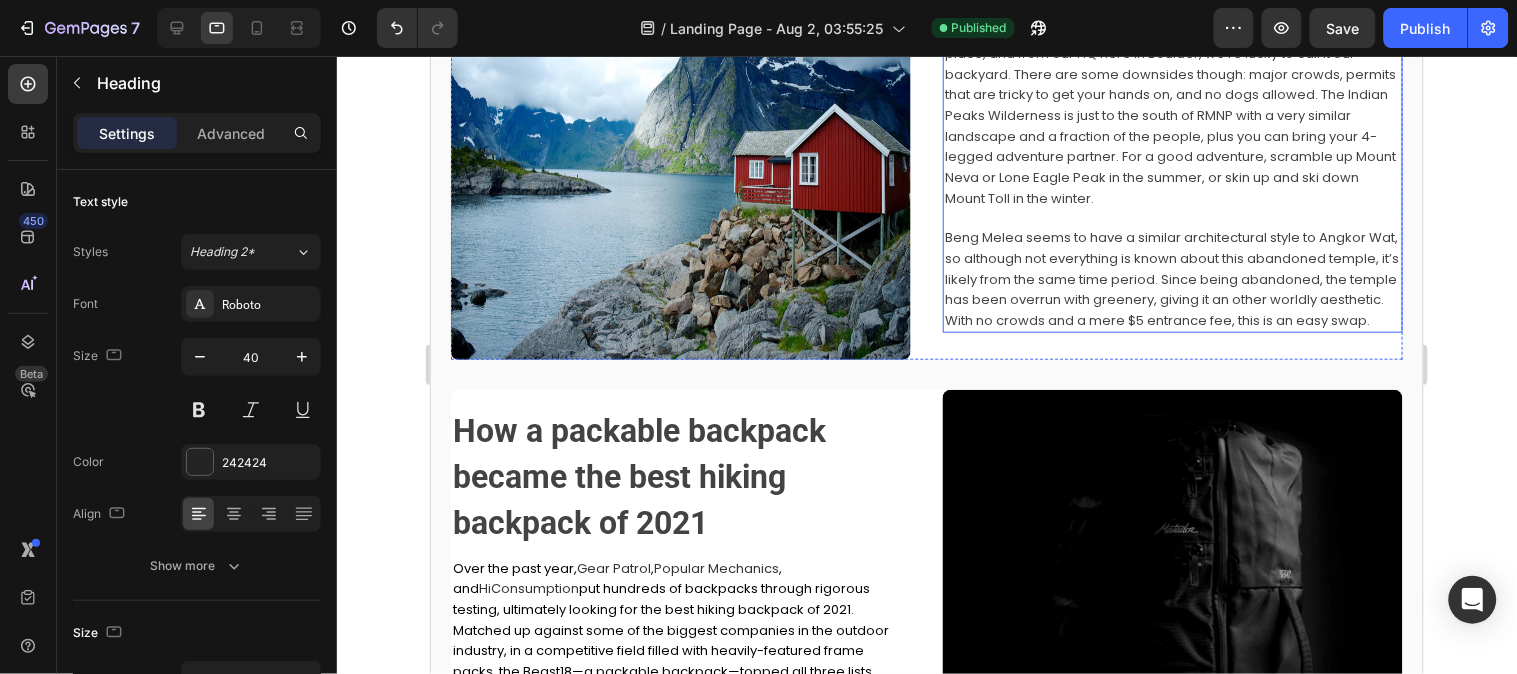 scroll, scrollTop: 110, scrollLeft: 0, axis: vertical 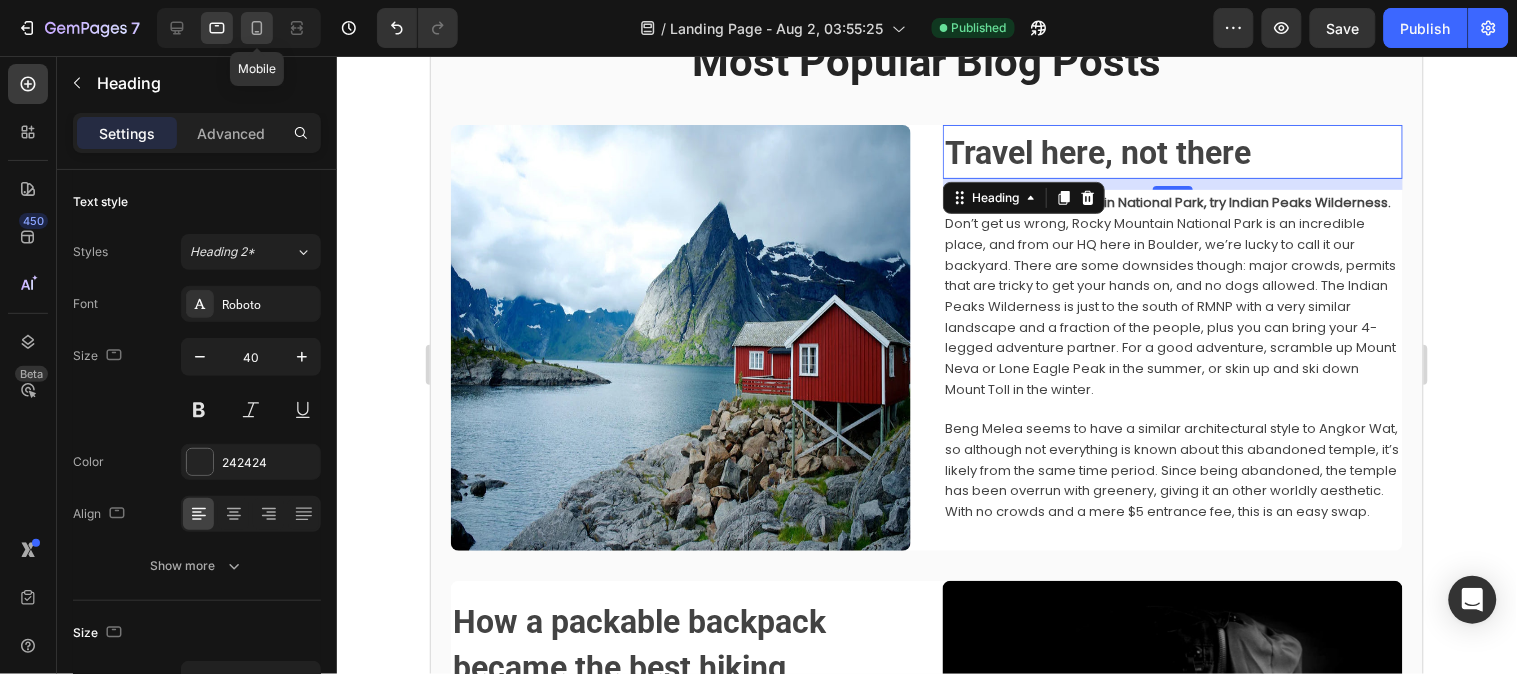 click 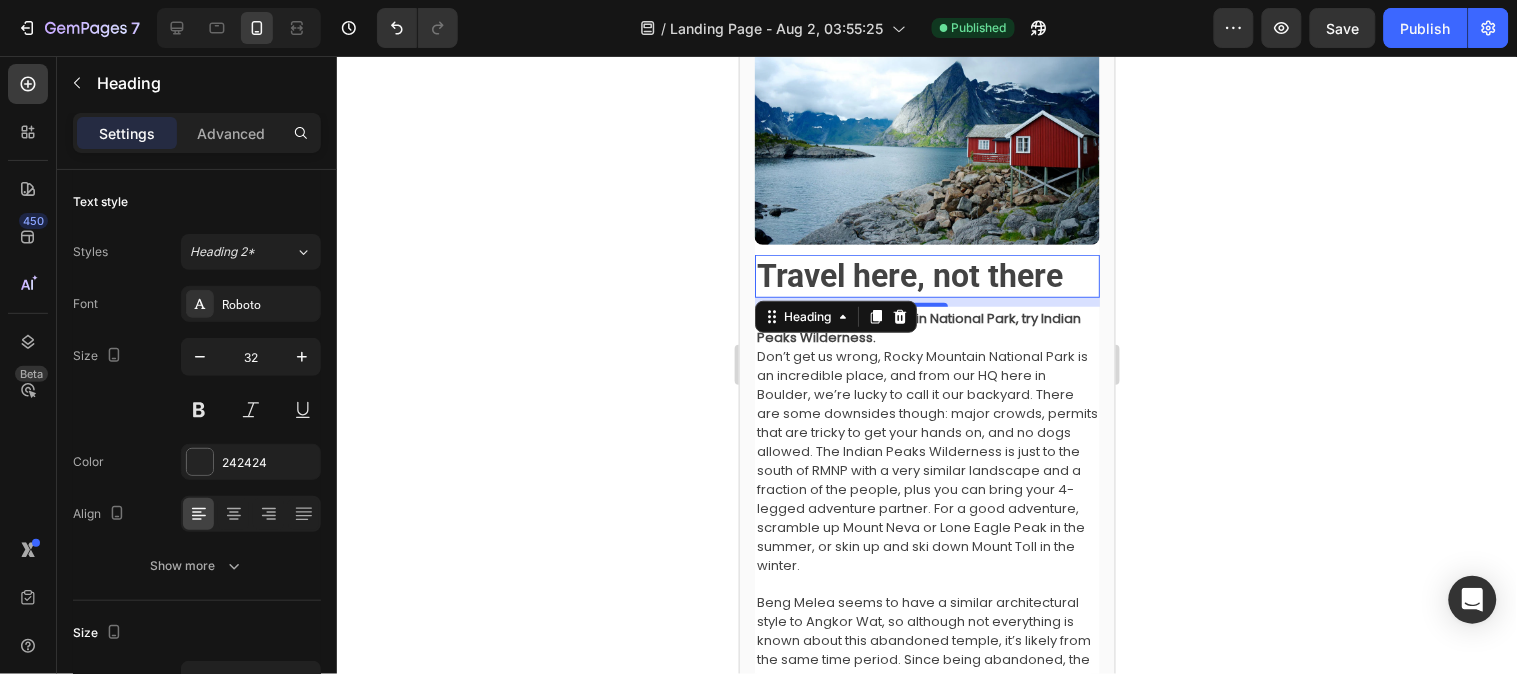 scroll, scrollTop: 337, scrollLeft: 0, axis: vertical 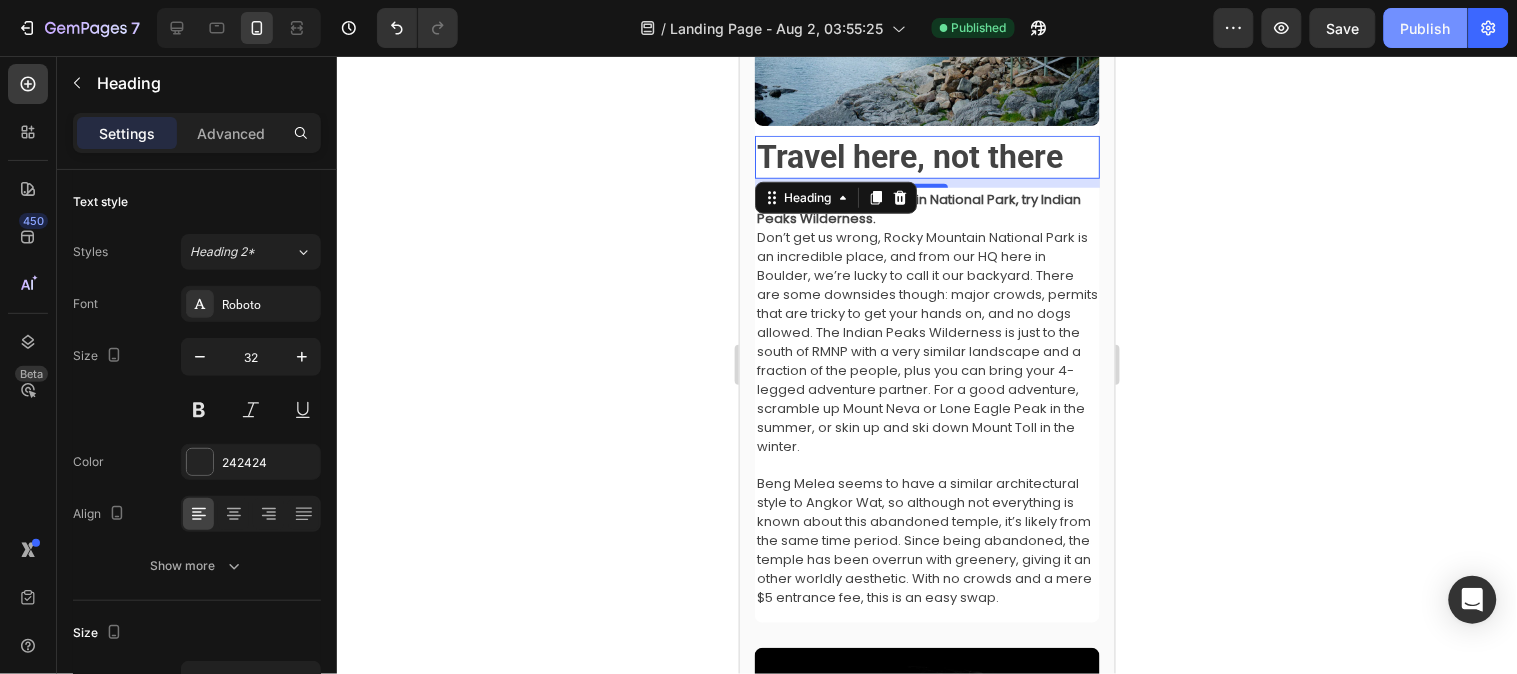 click on "Publish" 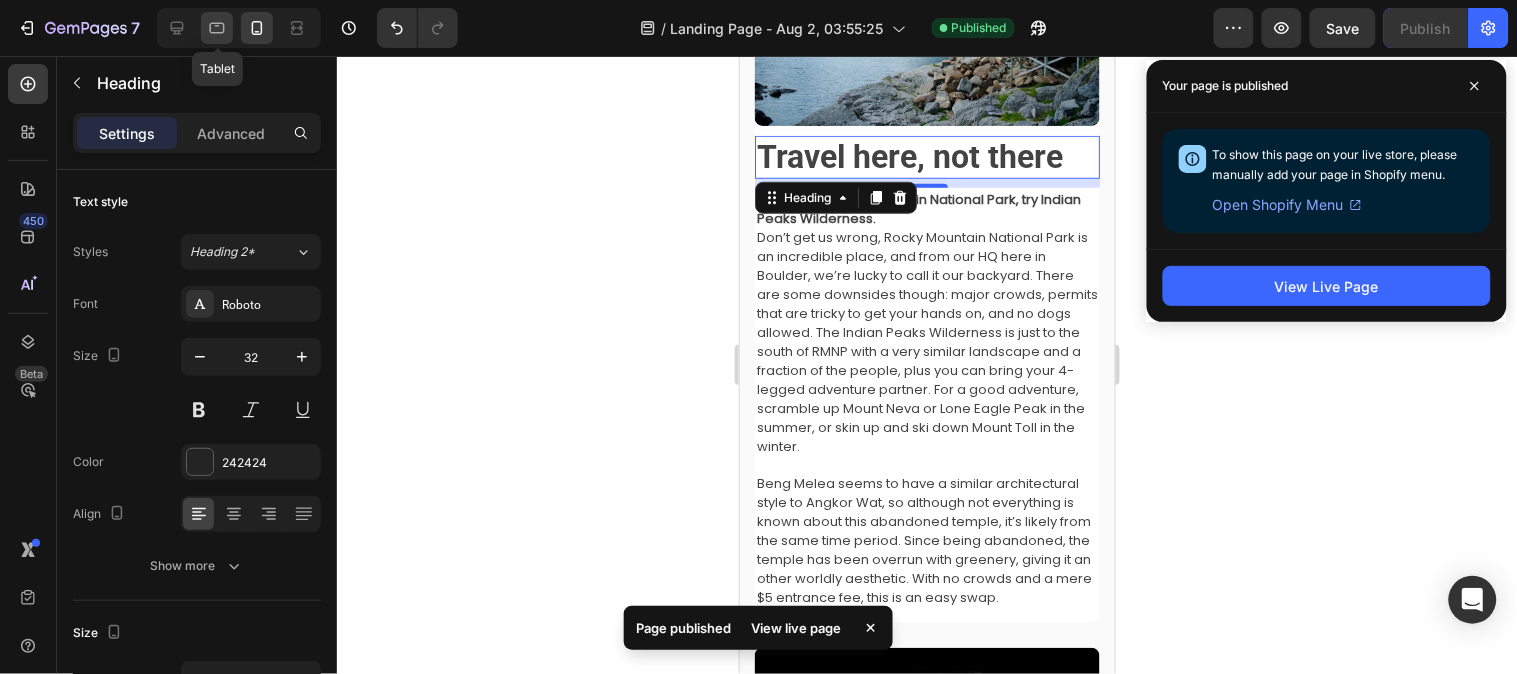 click 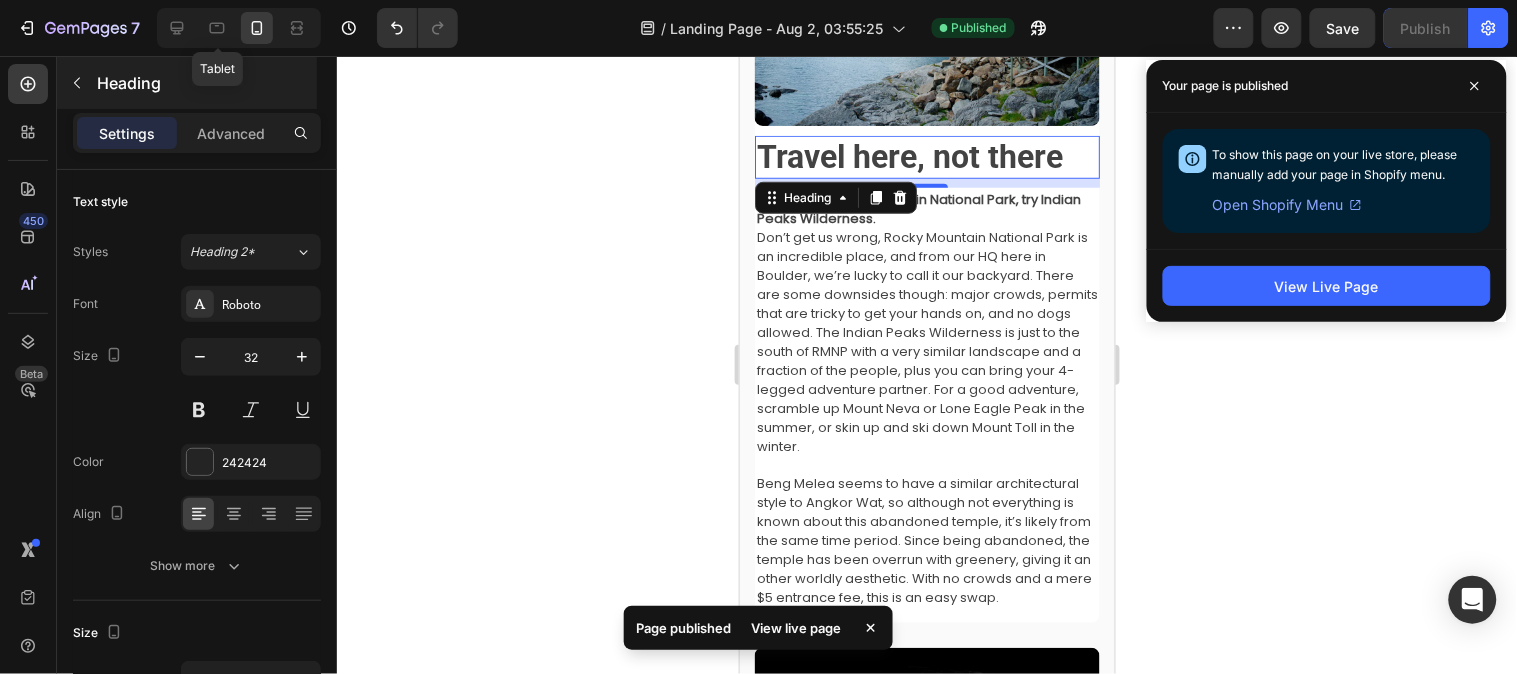 type on "40" 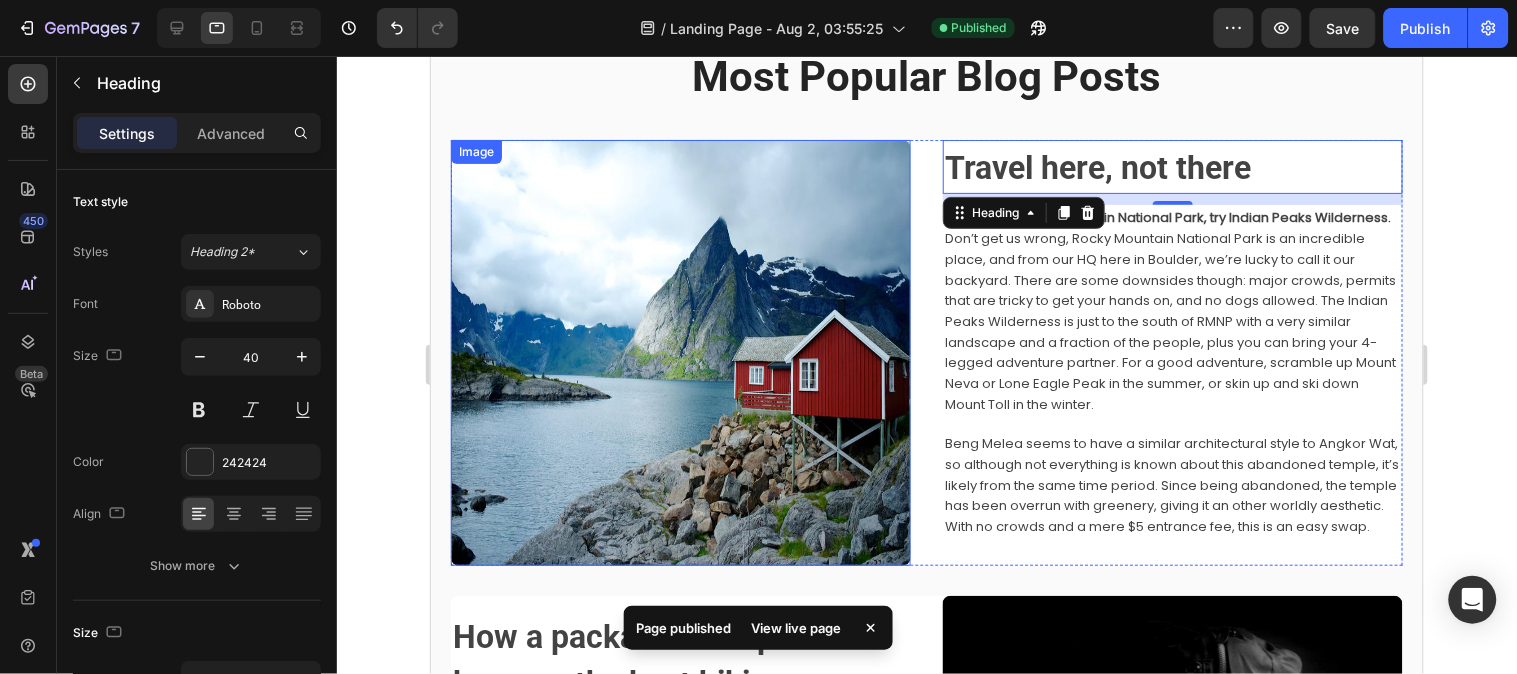 scroll, scrollTop: 0, scrollLeft: 0, axis: both 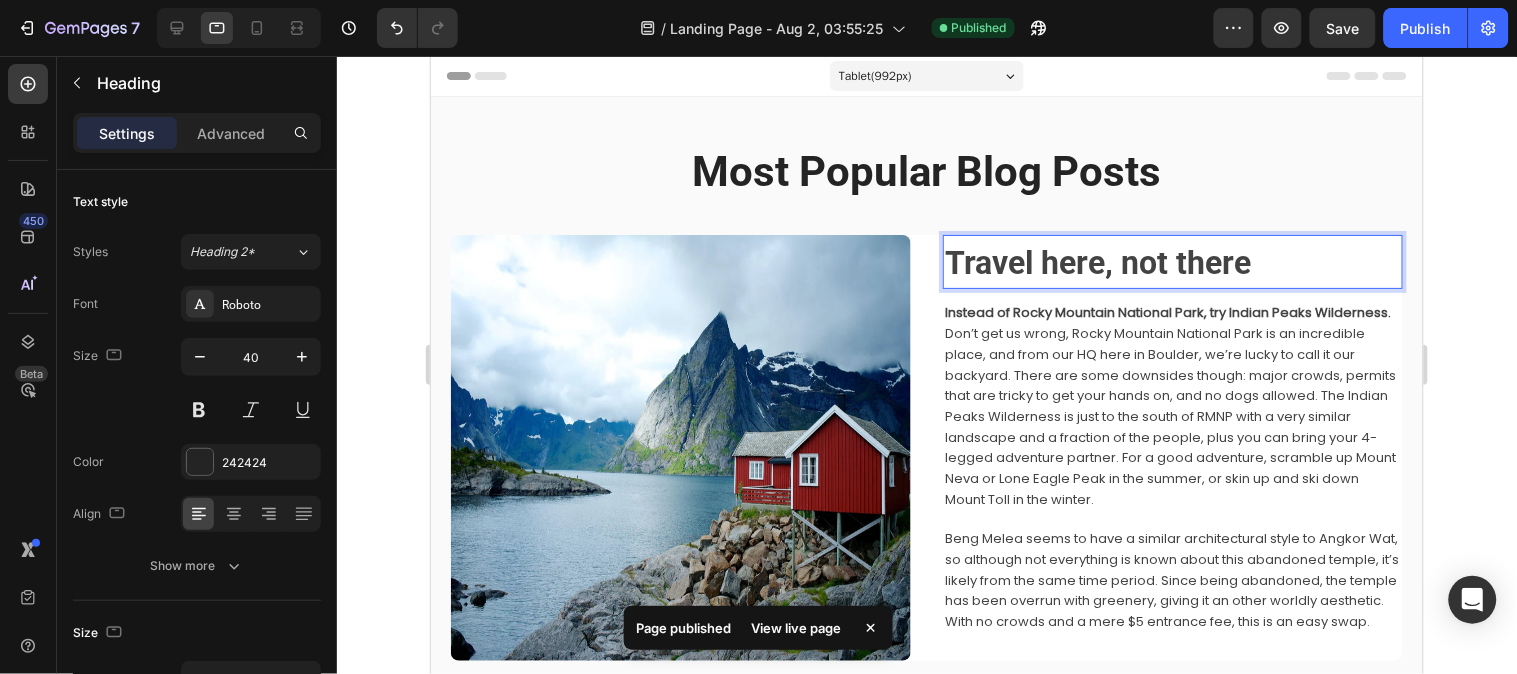 click on "Travel here, not there" at bounding box center (1097, 262) 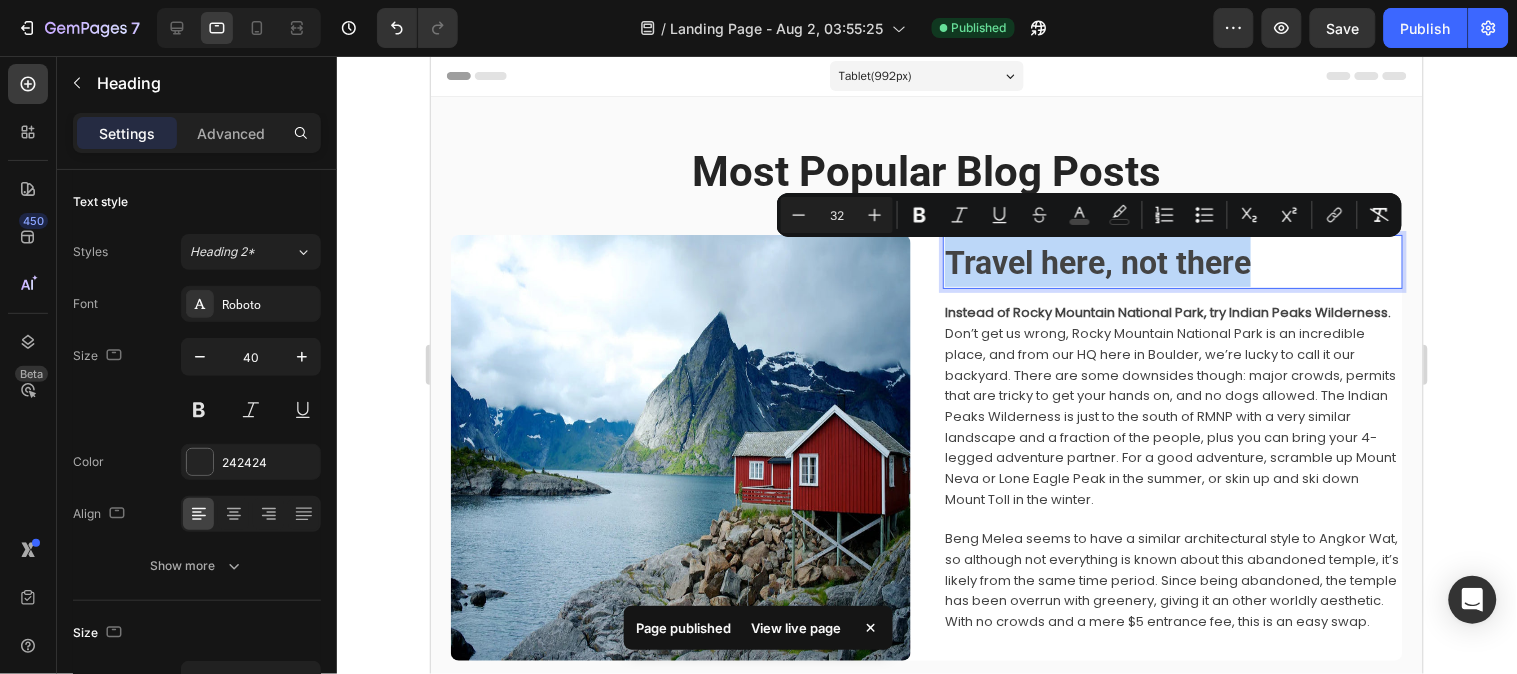 drag, startPoint x: 943, startPoint y: 259, endPoint x: 1552, endPoint y: 283, distance: 609.4727 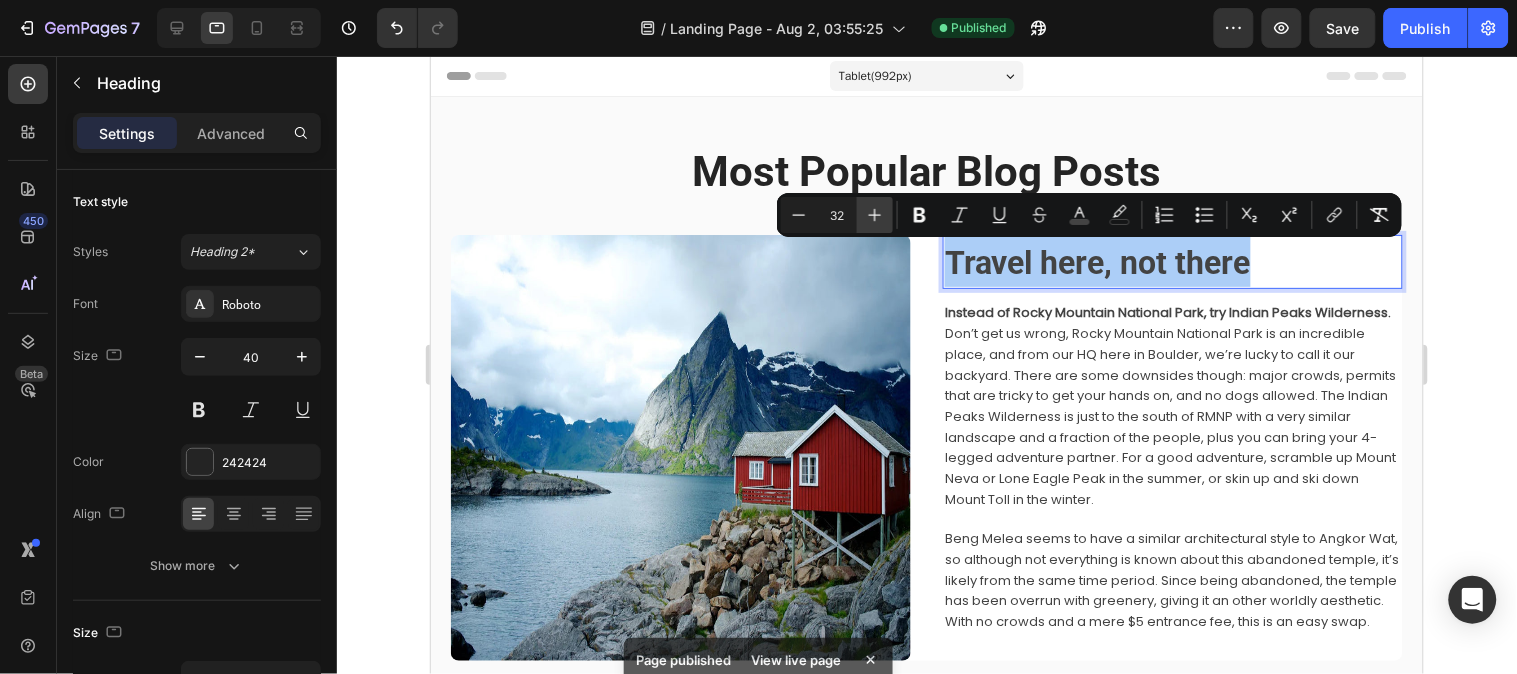 click 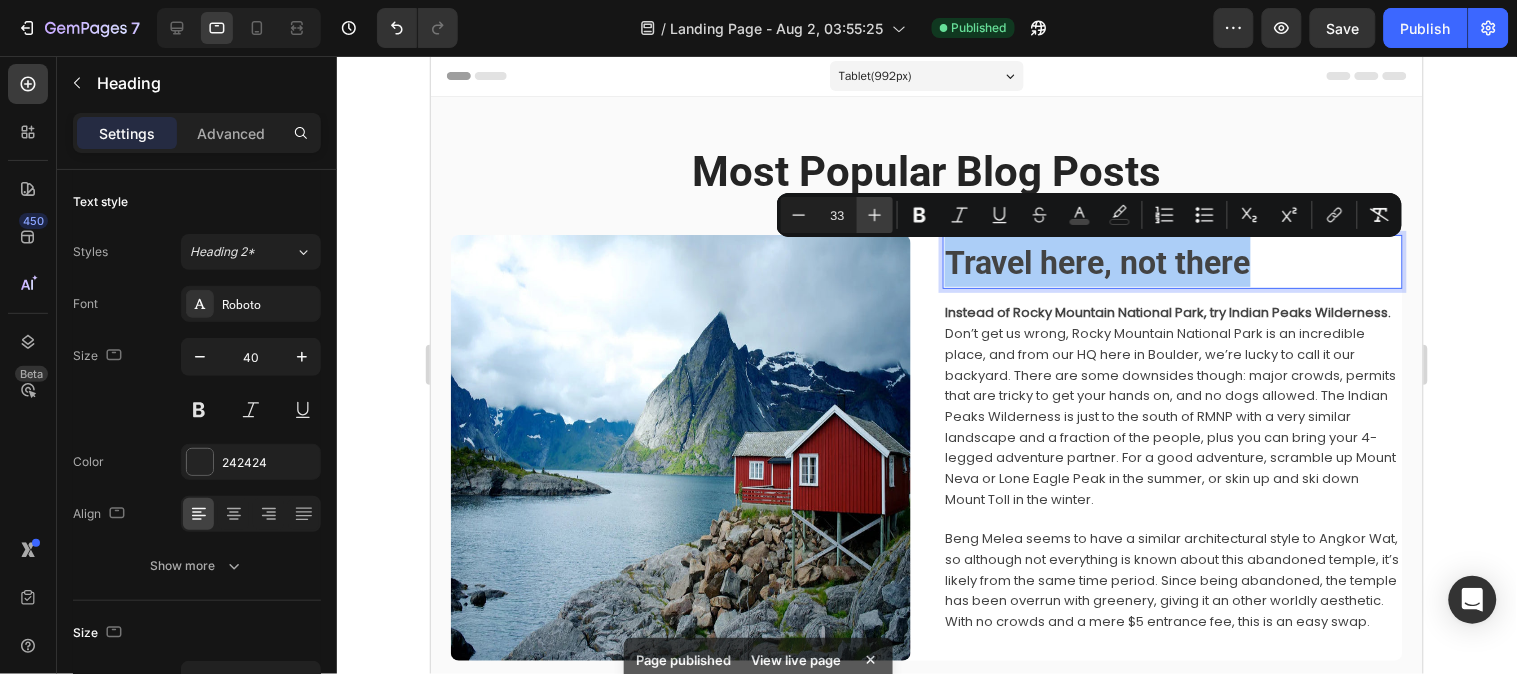 click 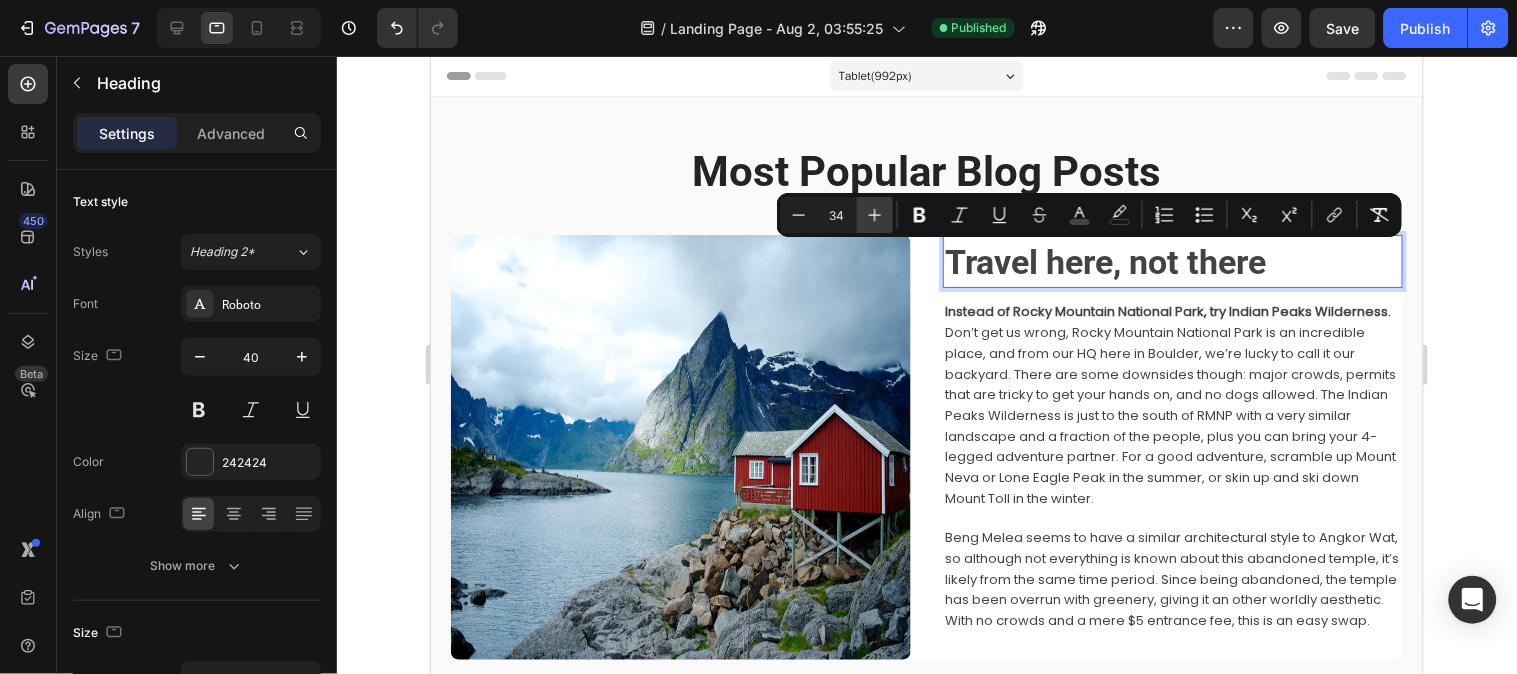 click on "Plus" at bounding box center [875, 215] 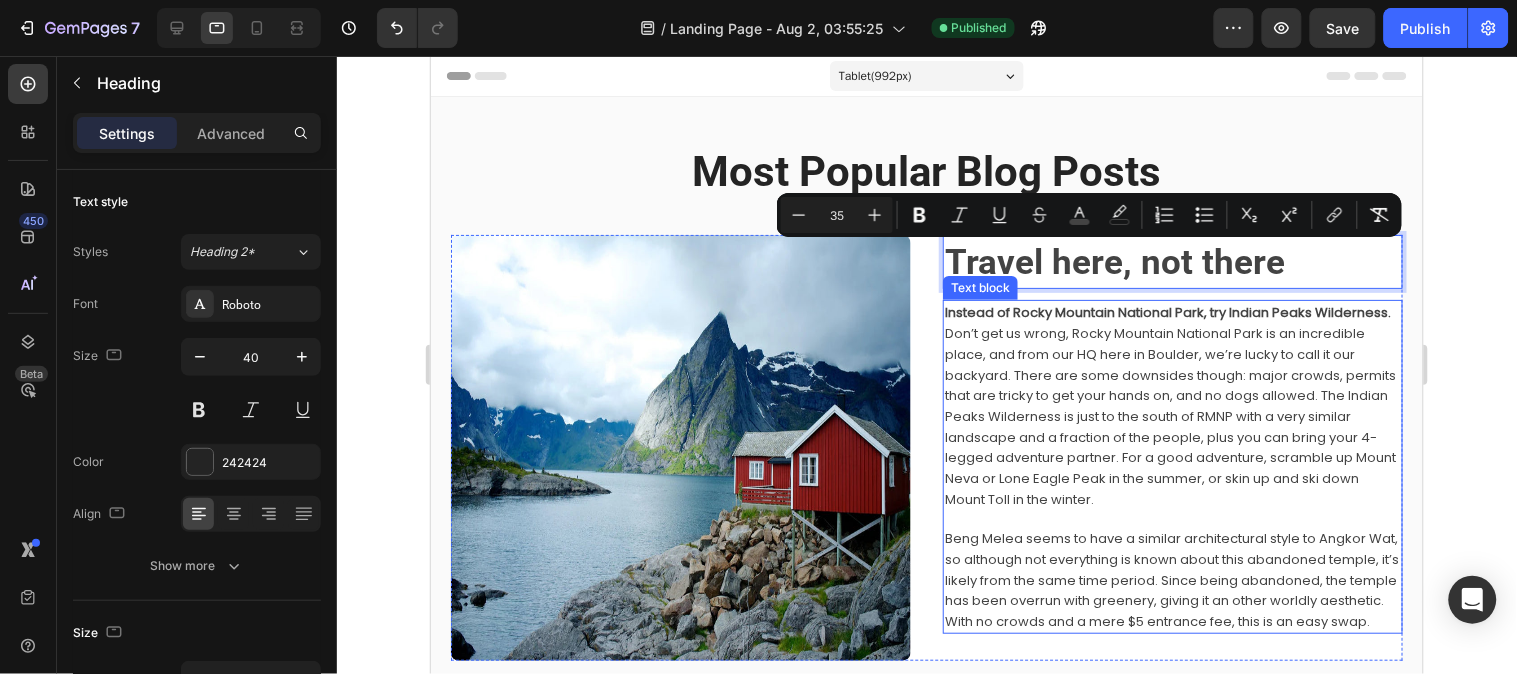click on "Instead of Rocky Mountain National Park, try Indian Peaks Wilderness." at bounding box center [1167, 311] 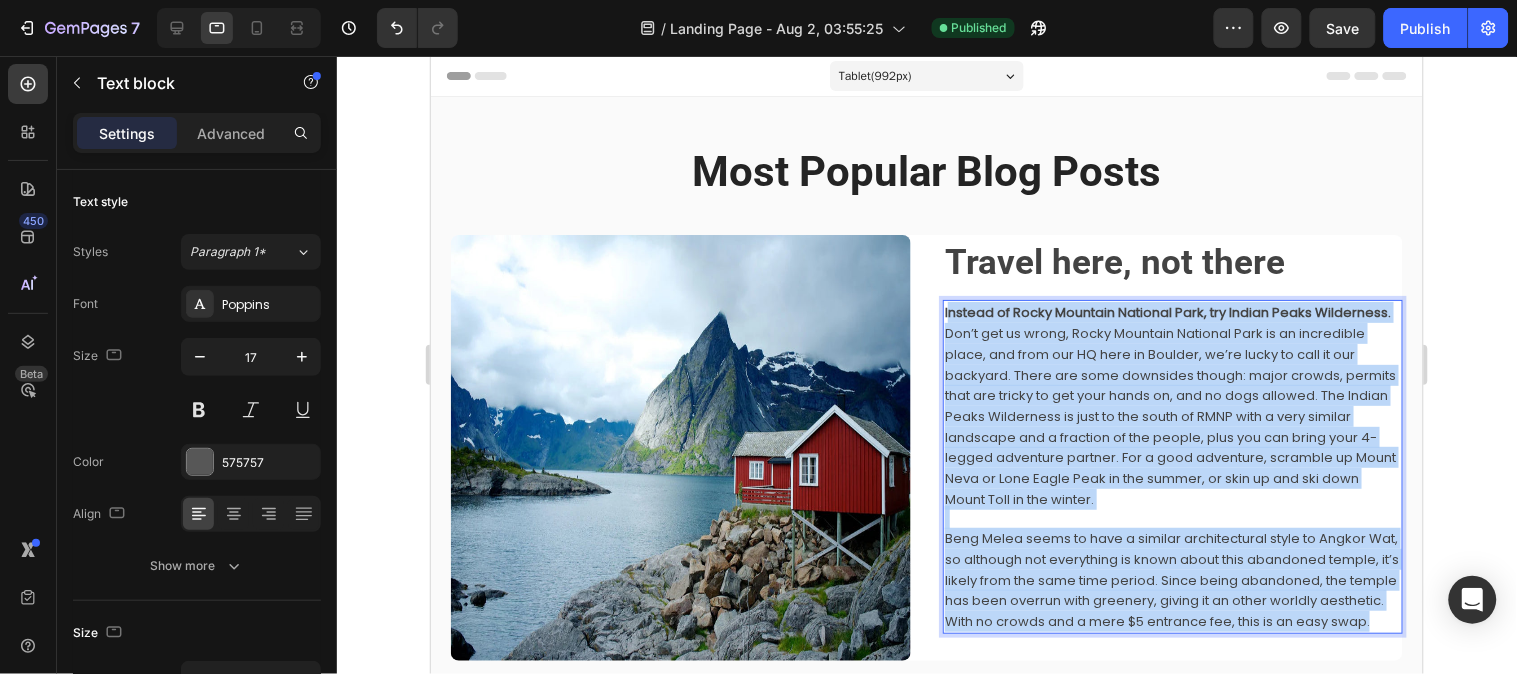 drag, startPoint x: 937, startPoint y: 310, endPoint x: 1088, endPoint y: 530, distance: 266.83514 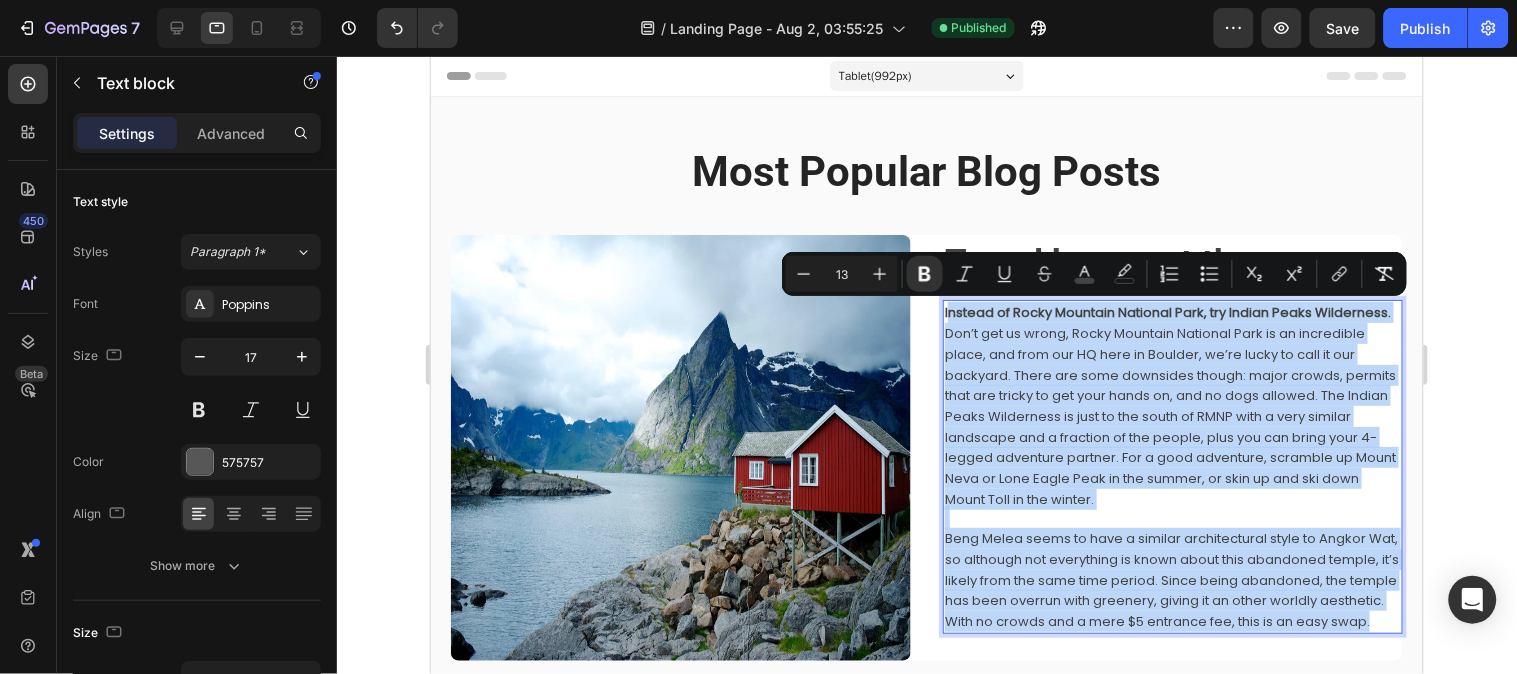 click at bounding box center (1172, 517) 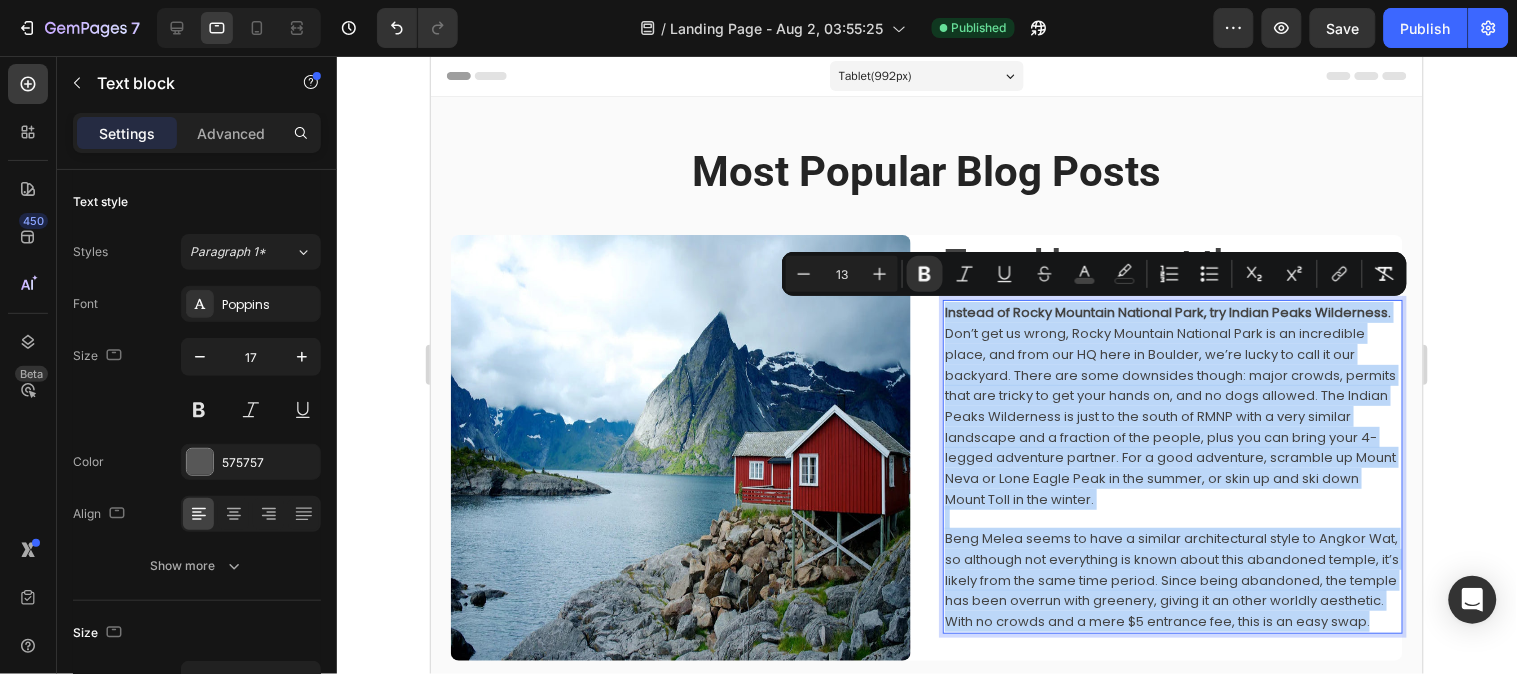 drag, startPoint x: 936, startPoint y: 309, endPoint x: 1017, endPoint y: 630, distance: 331.06192 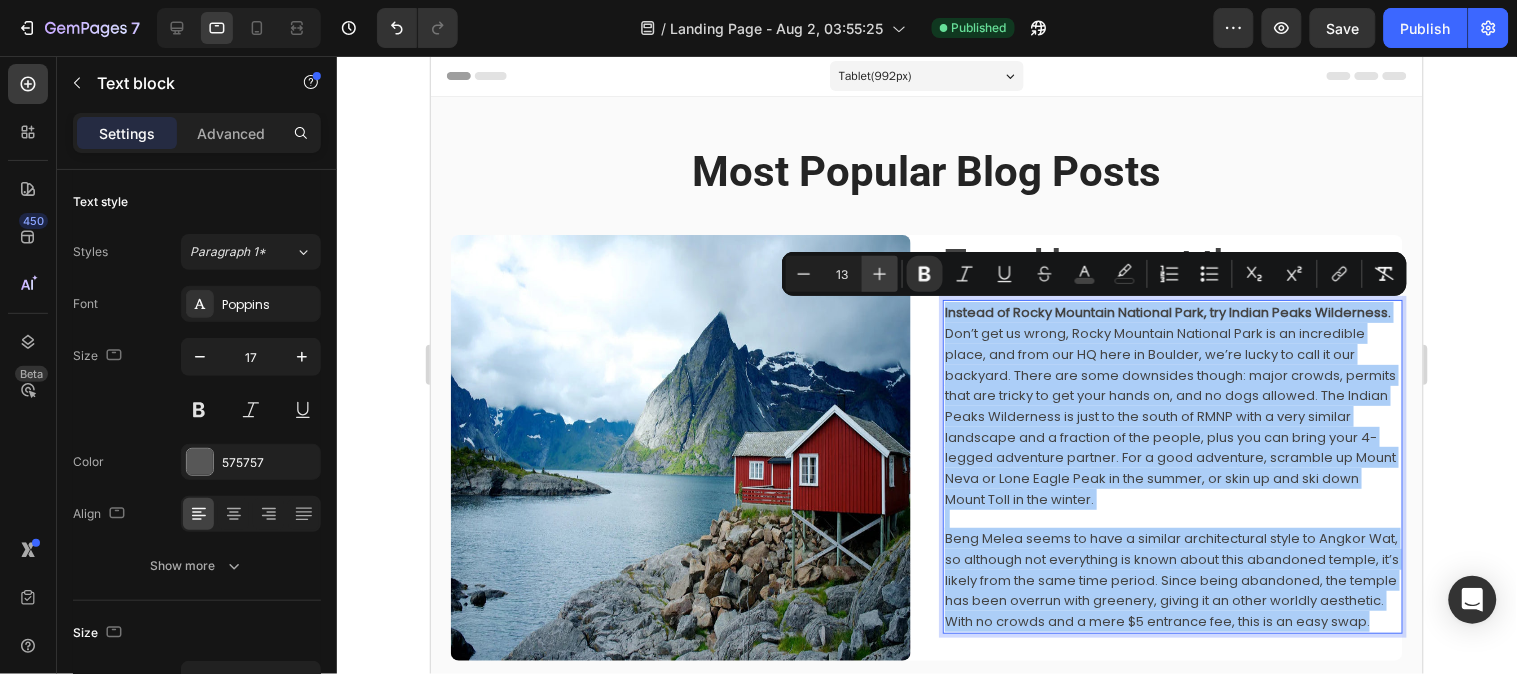 click 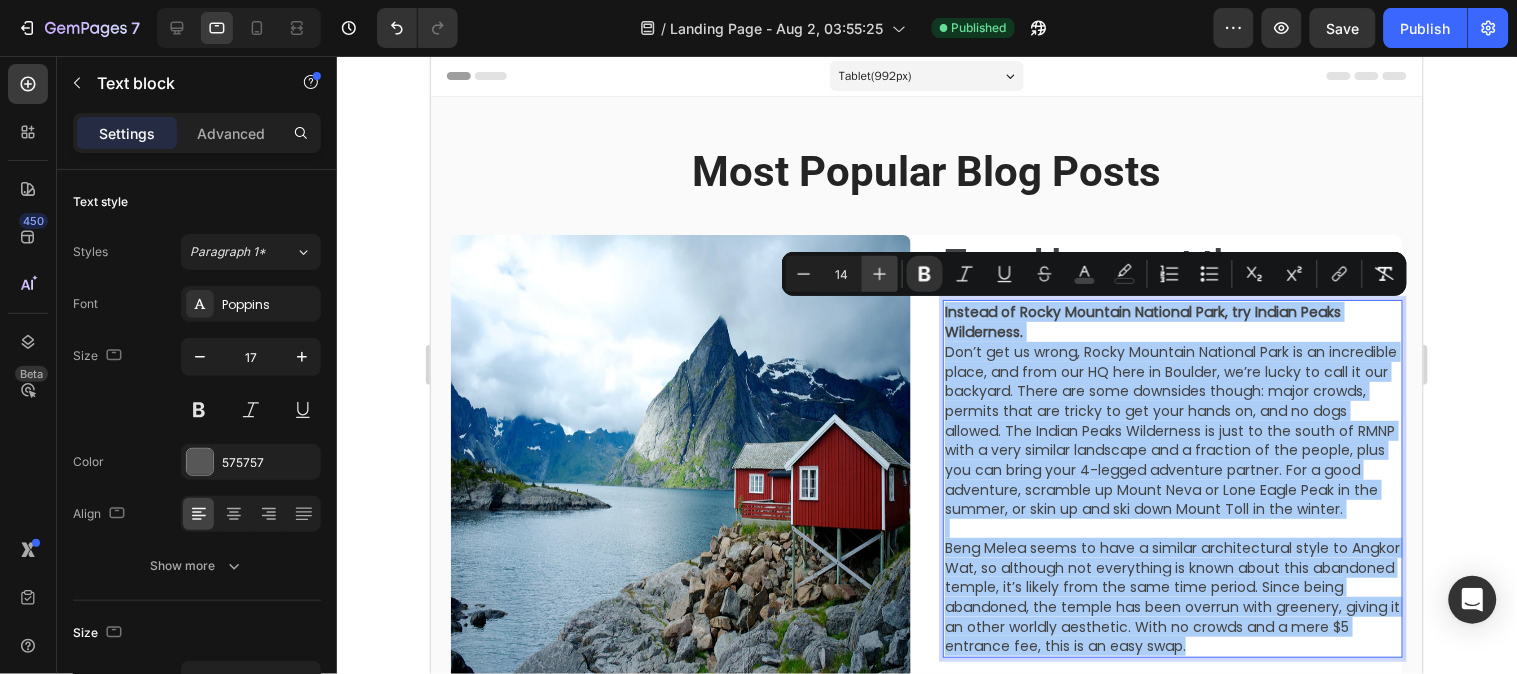 click 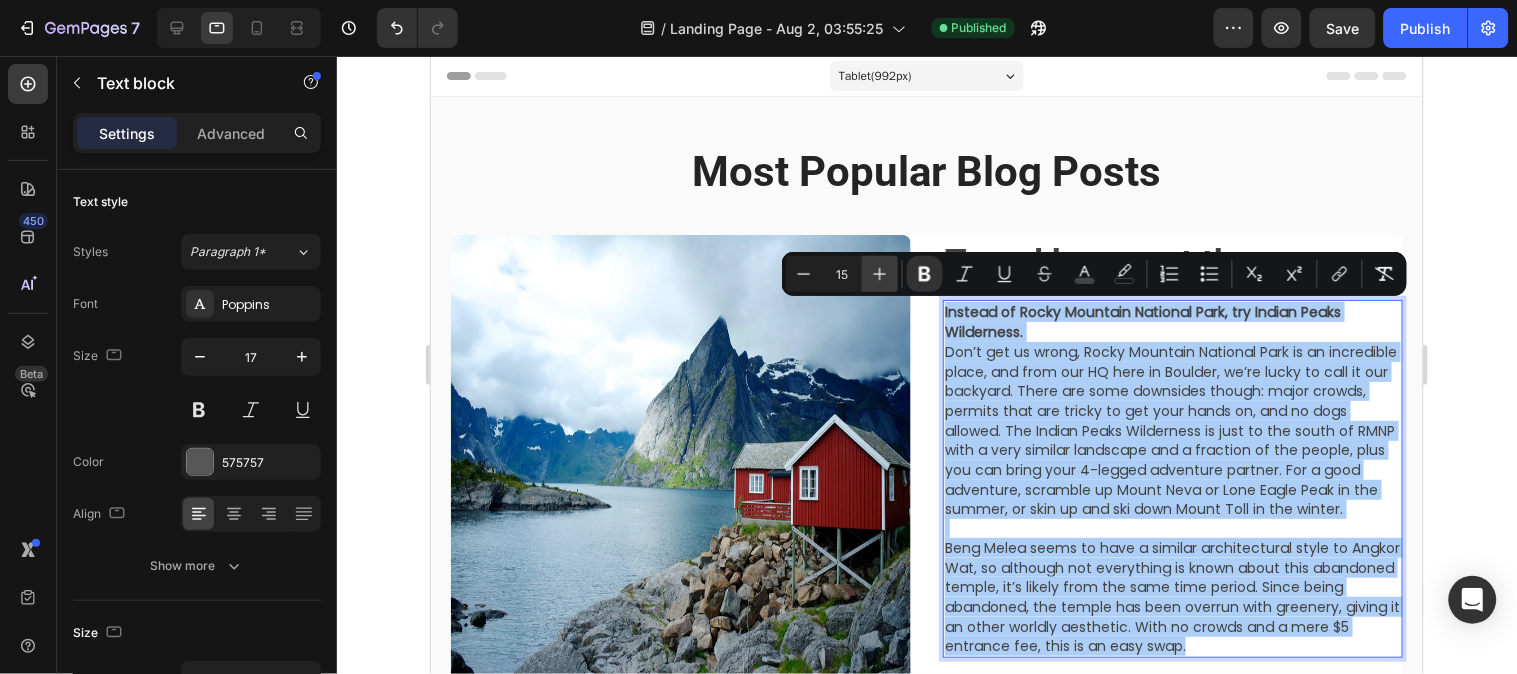 click 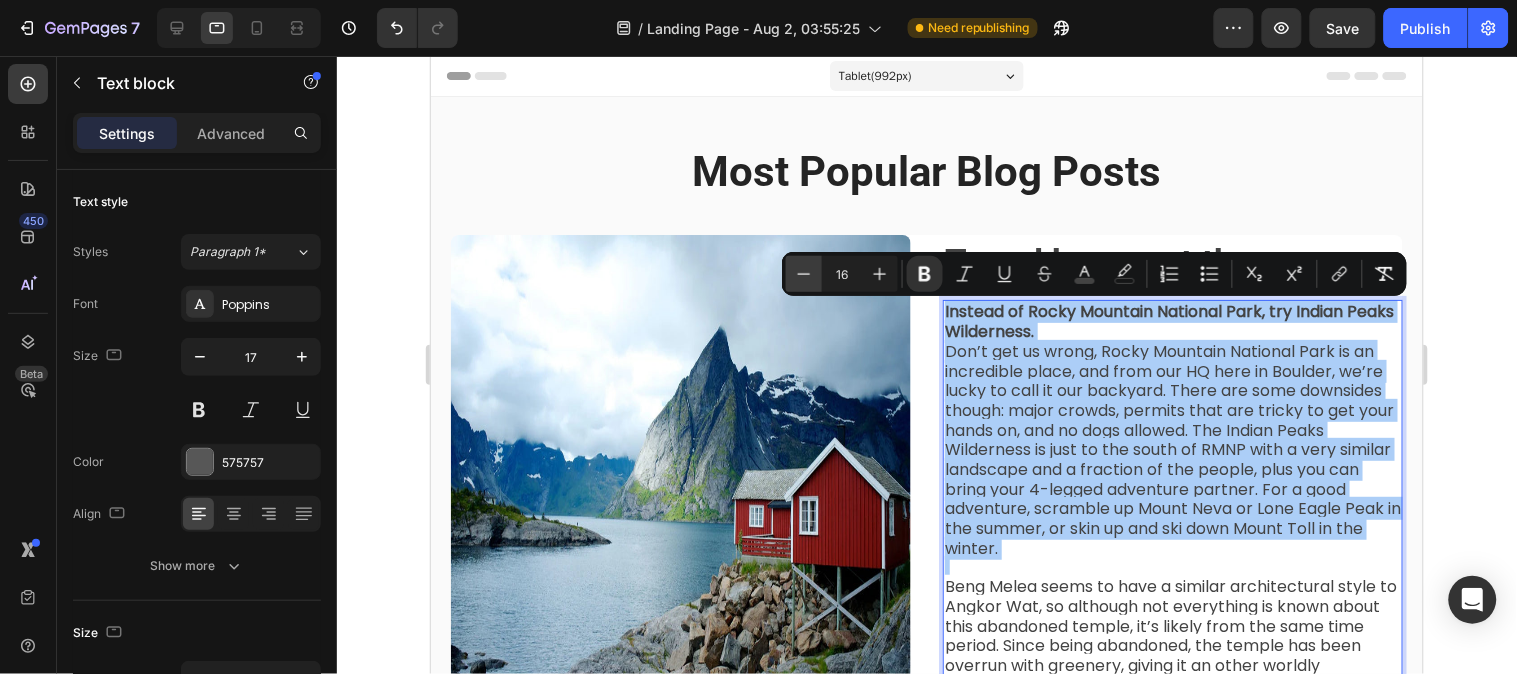 click 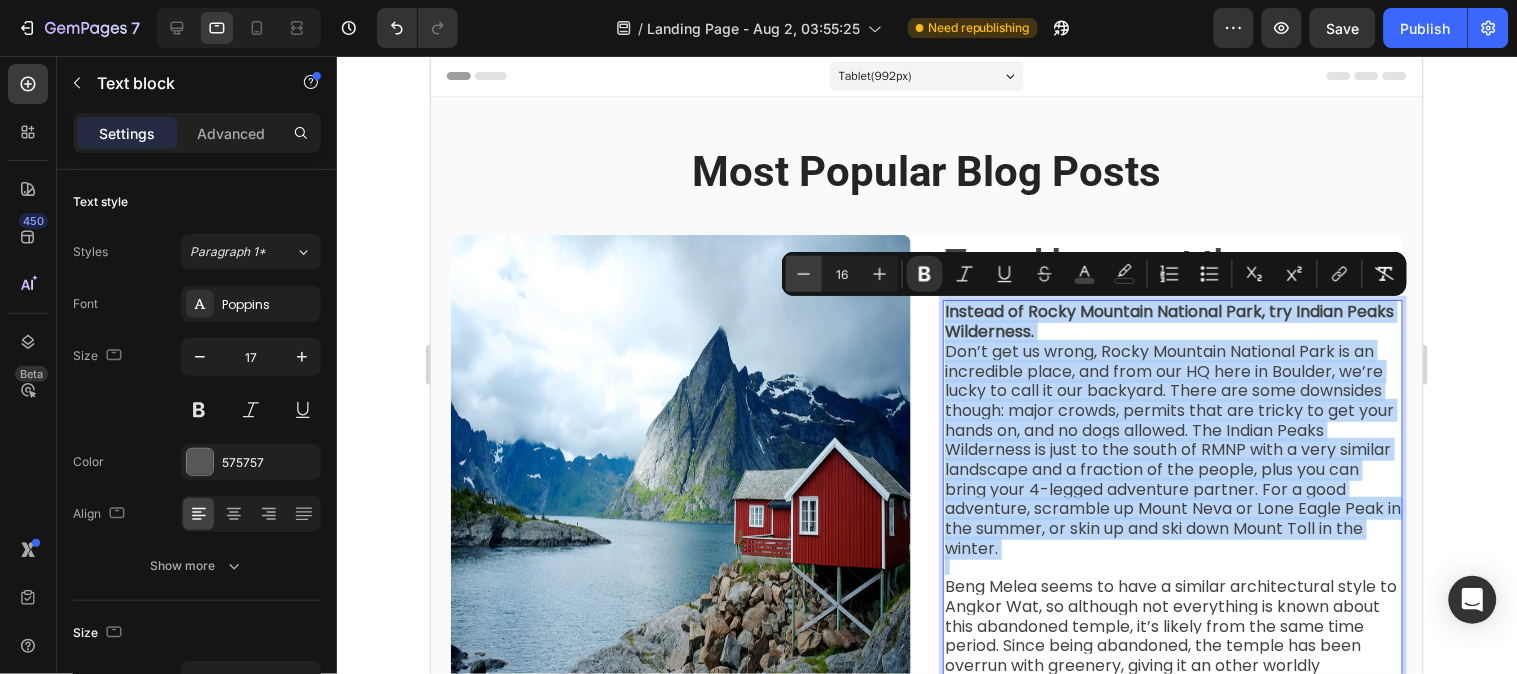 type on "15" 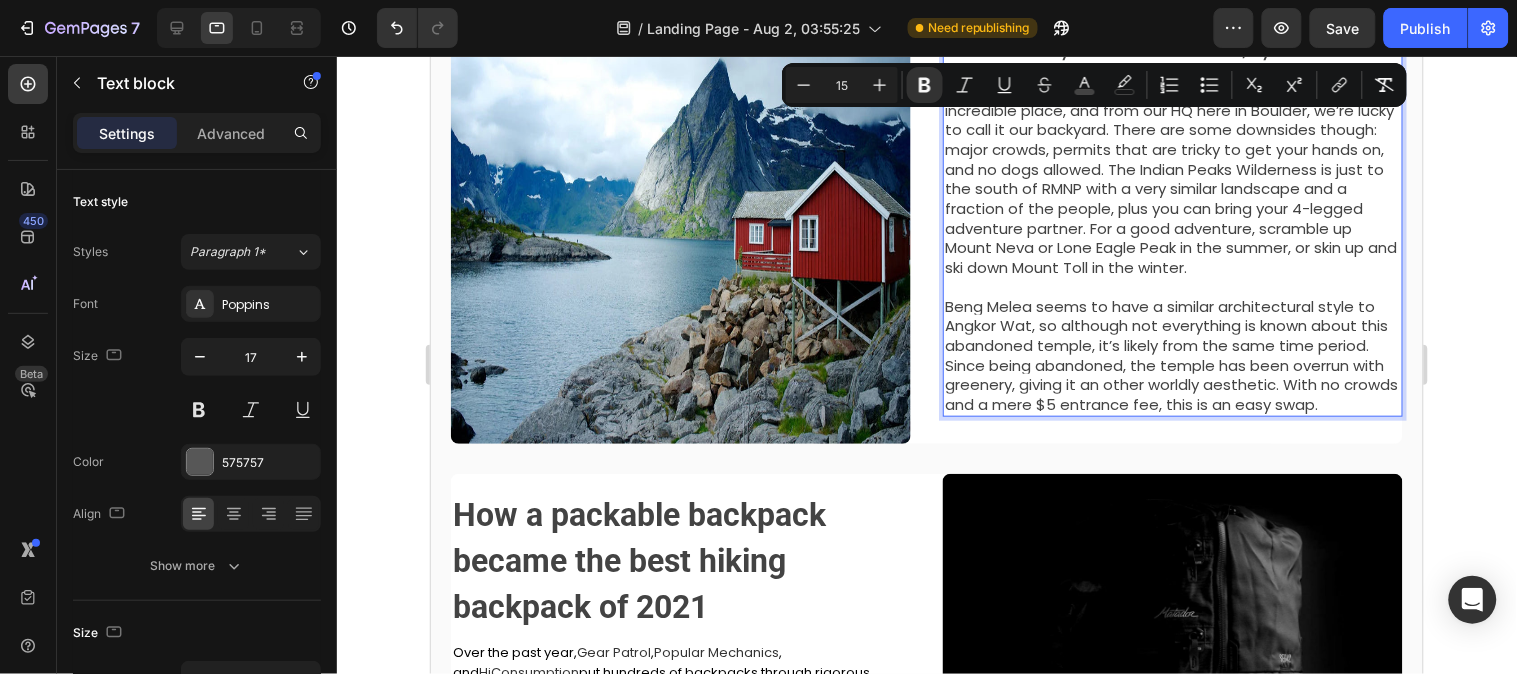 scroll, scrollTop: 333, scrollLeft: 0, axis: vertical 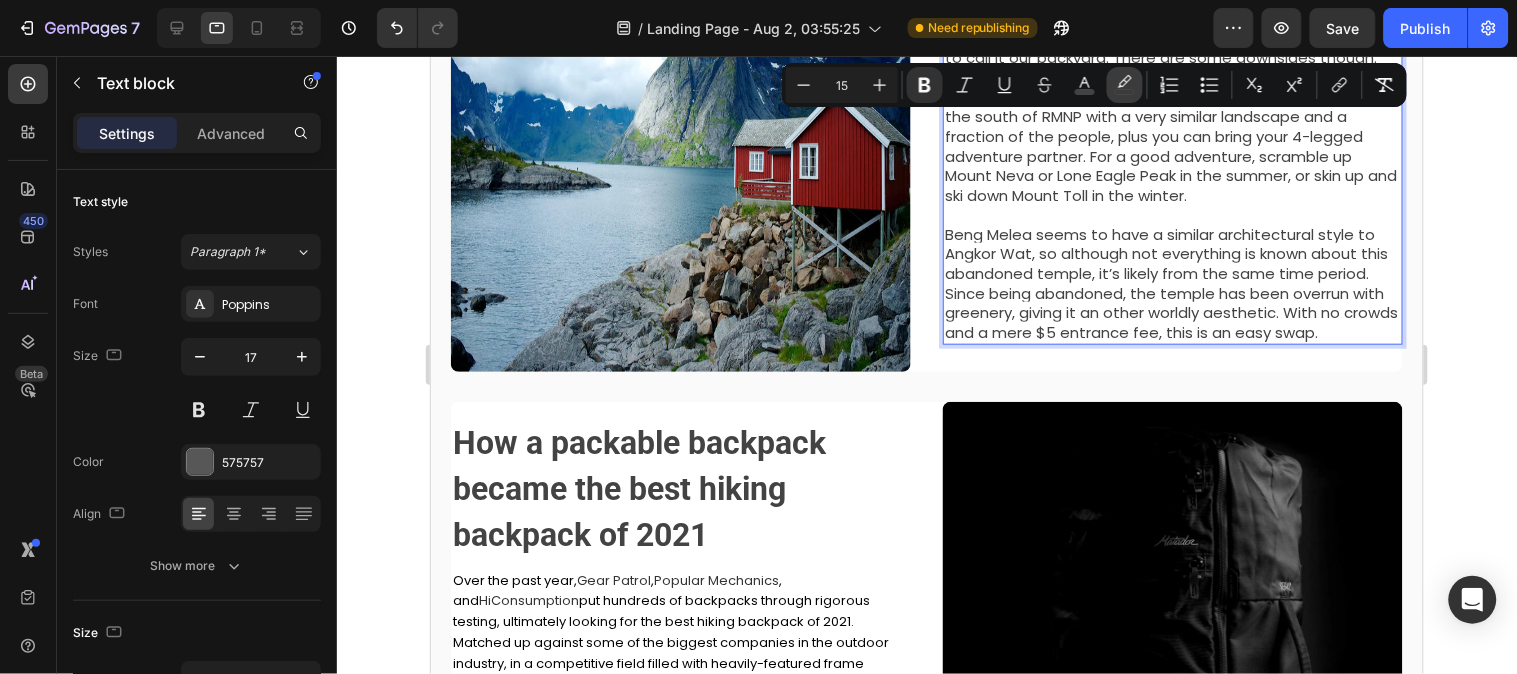 click on "Publish" at bounding box center [1426, 28] 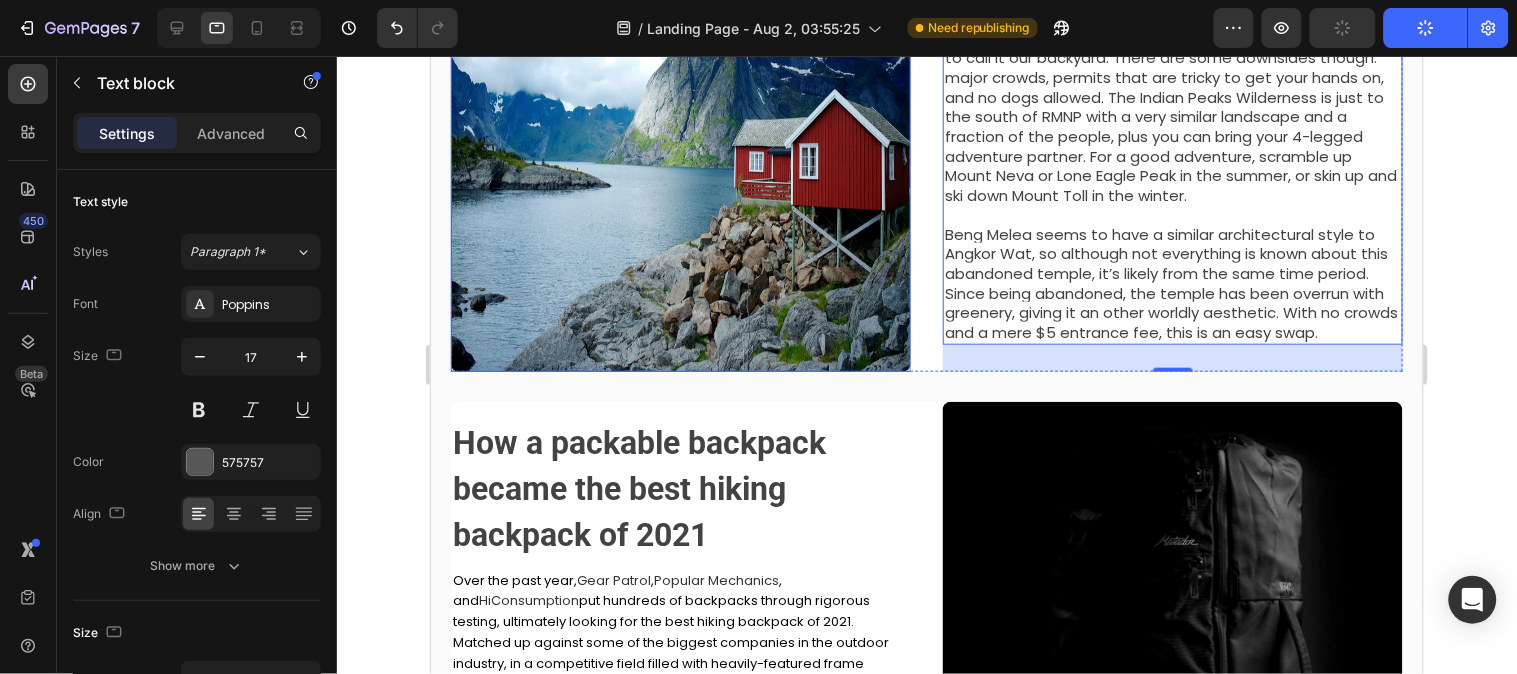 scroll, scrollTop: 444, scrollLeft: 0, axis: vertical 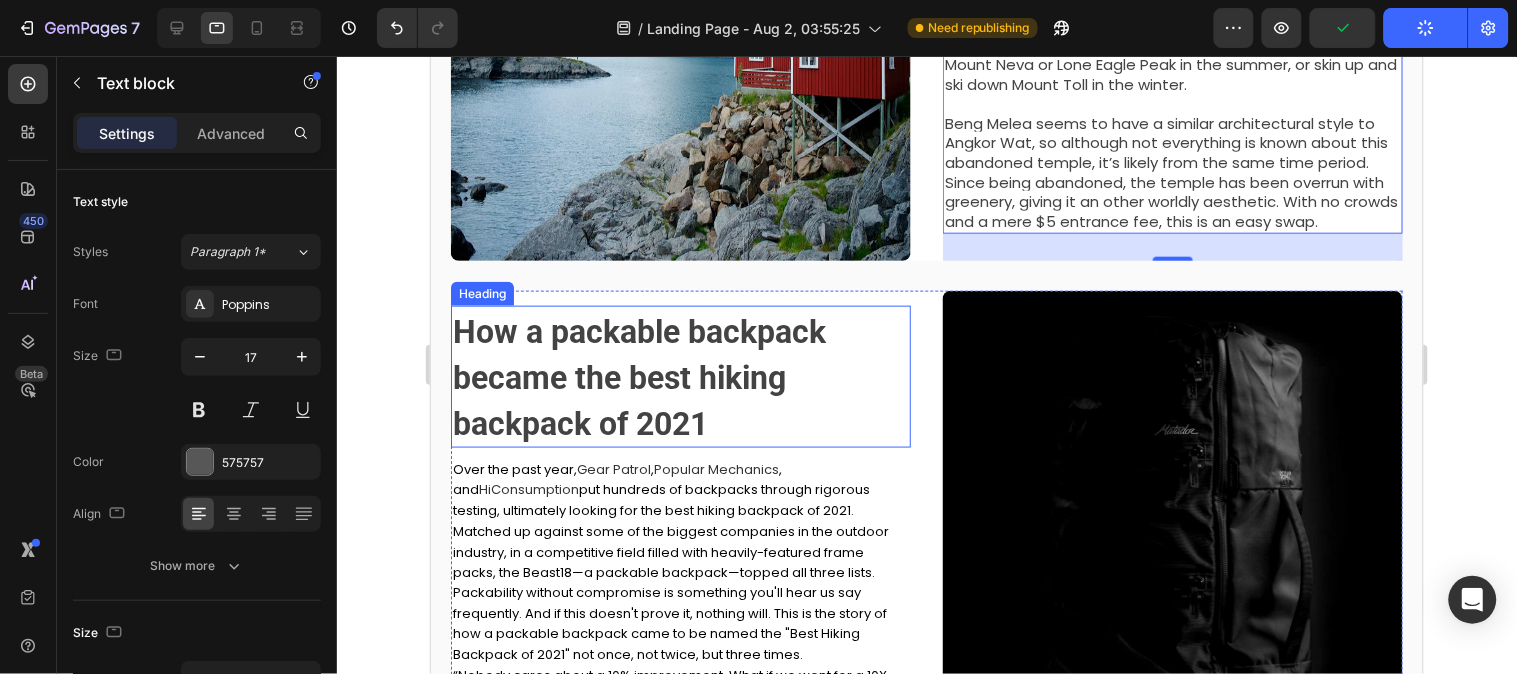 click on "How a packable backpack became the best hiking backpack of 2021" at bounding box center [638, 377] 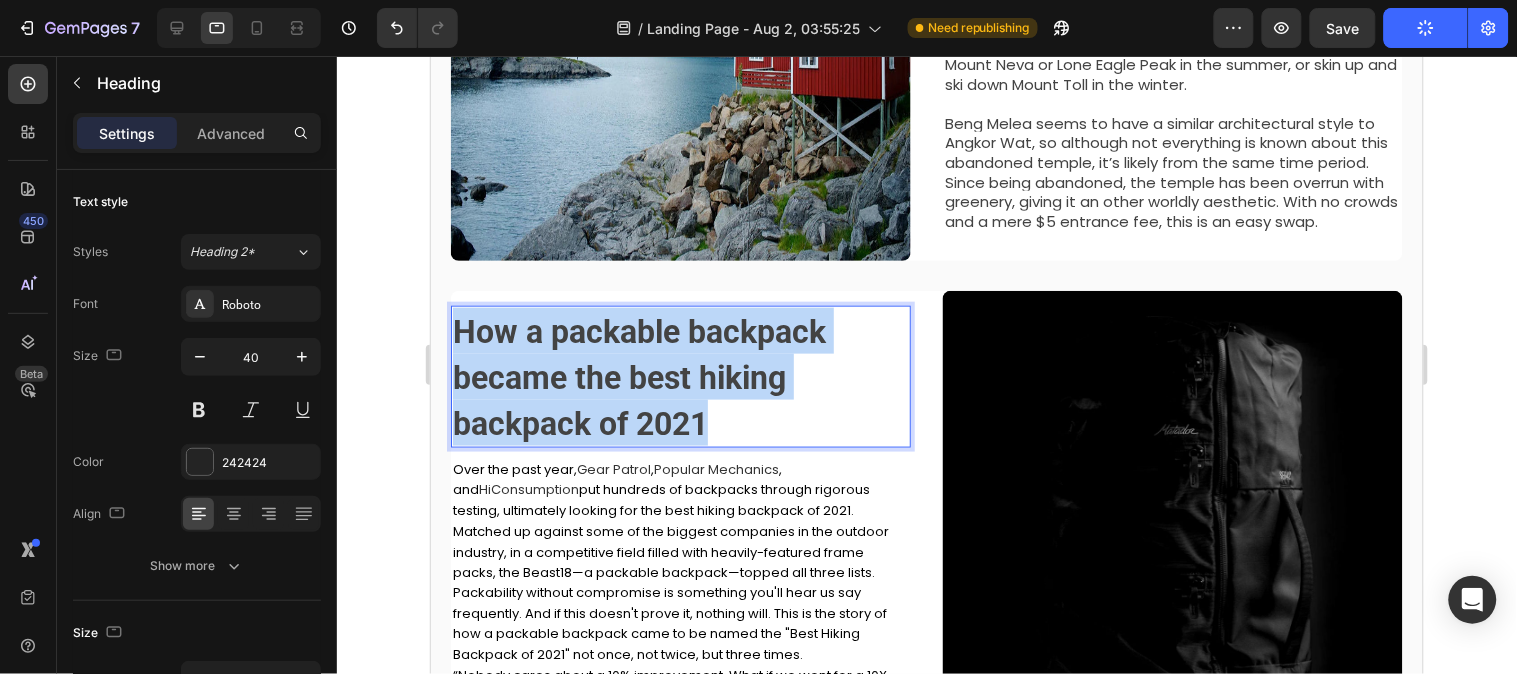 drag, startPoint x: 453, startPoint y: 331, endPoint x: 707, endPoint y: 446, distance: 278.82074 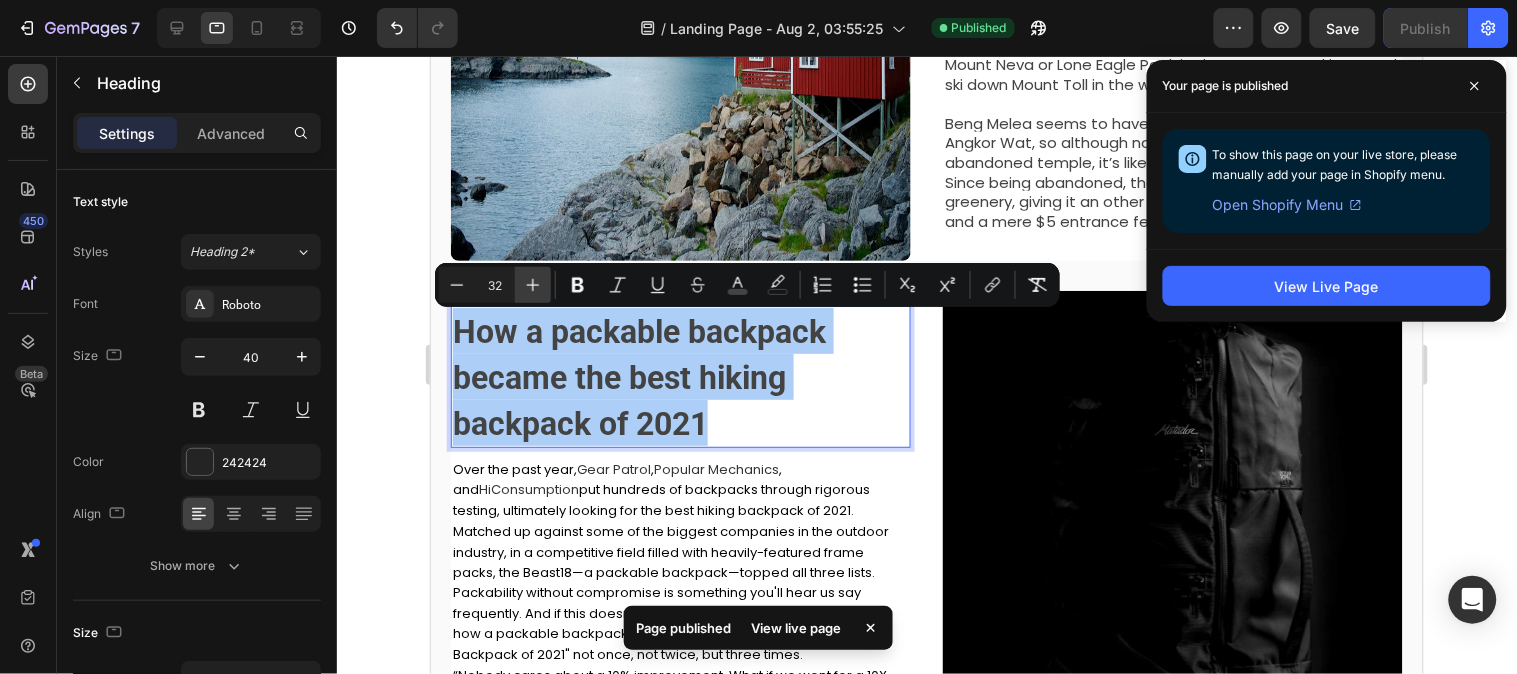 click 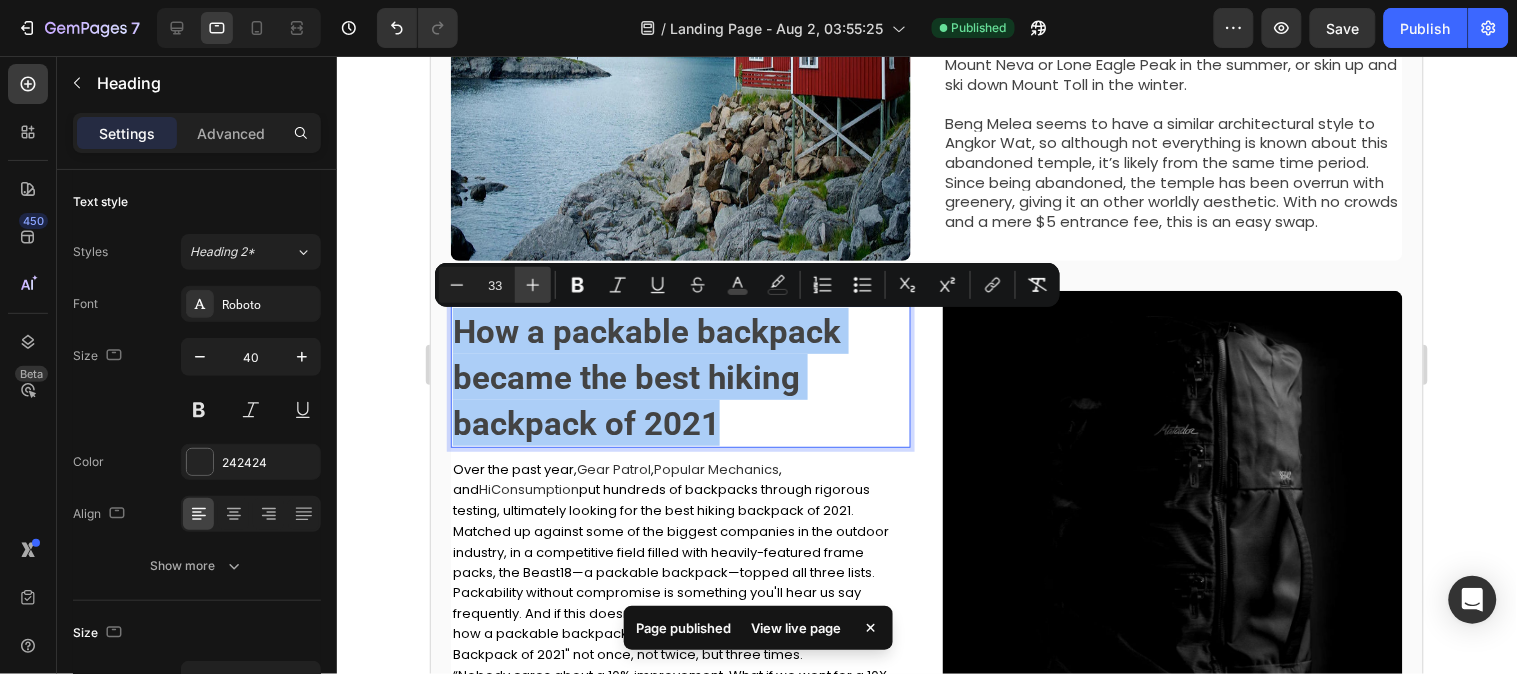 click 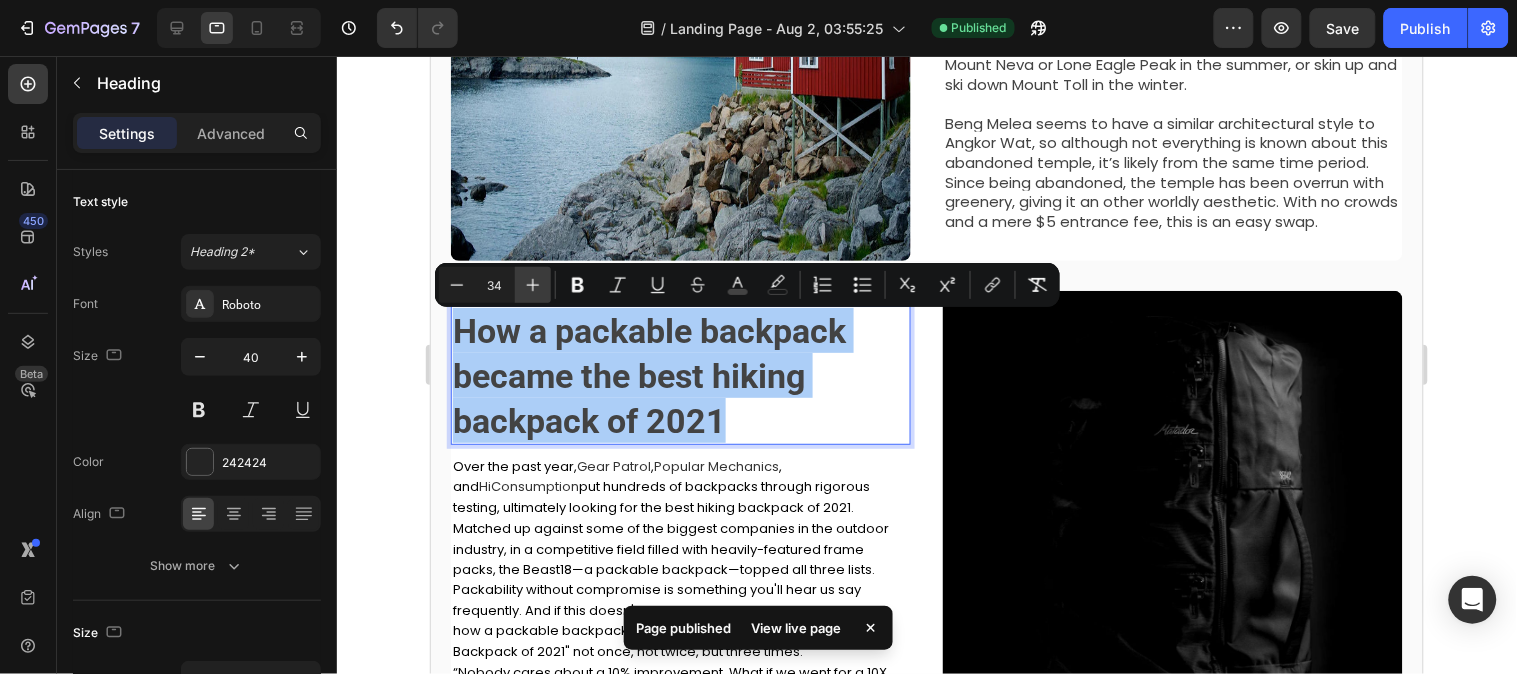 click 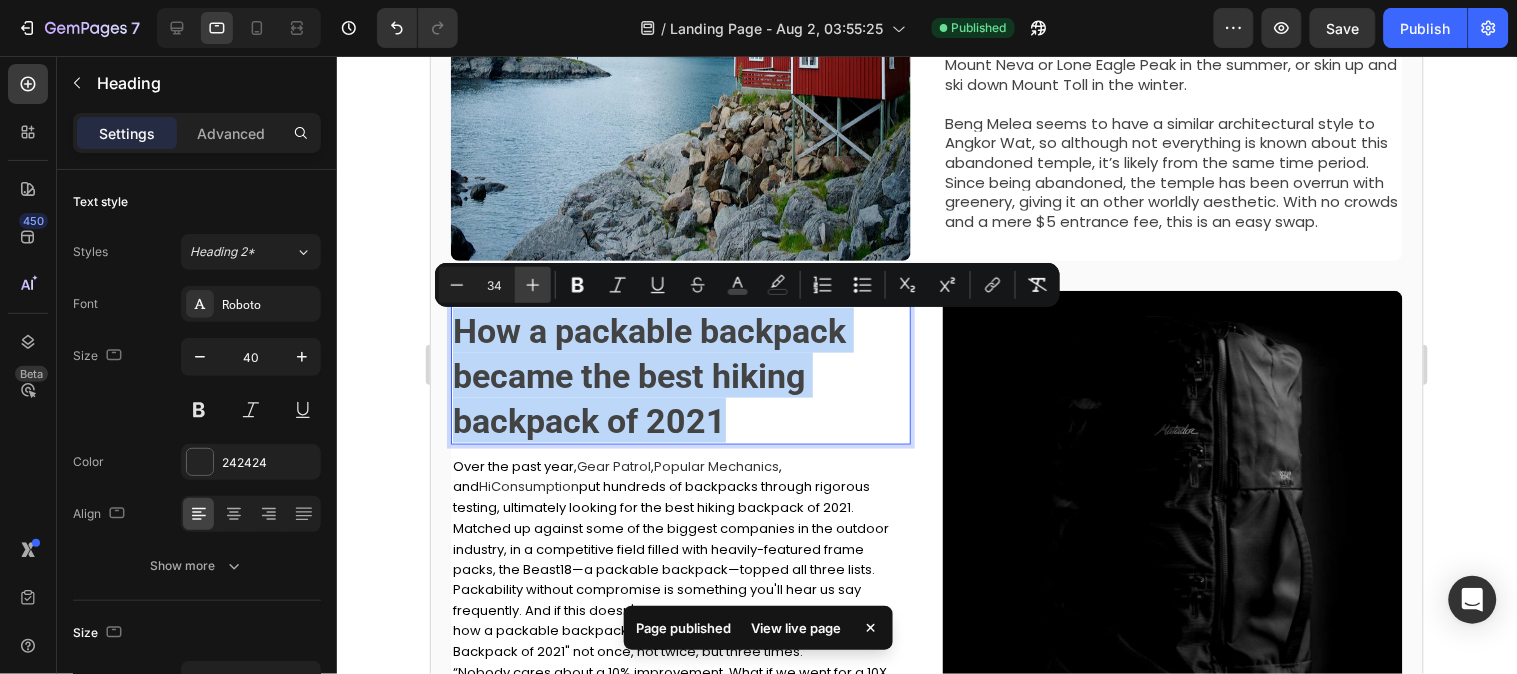 type on "35" 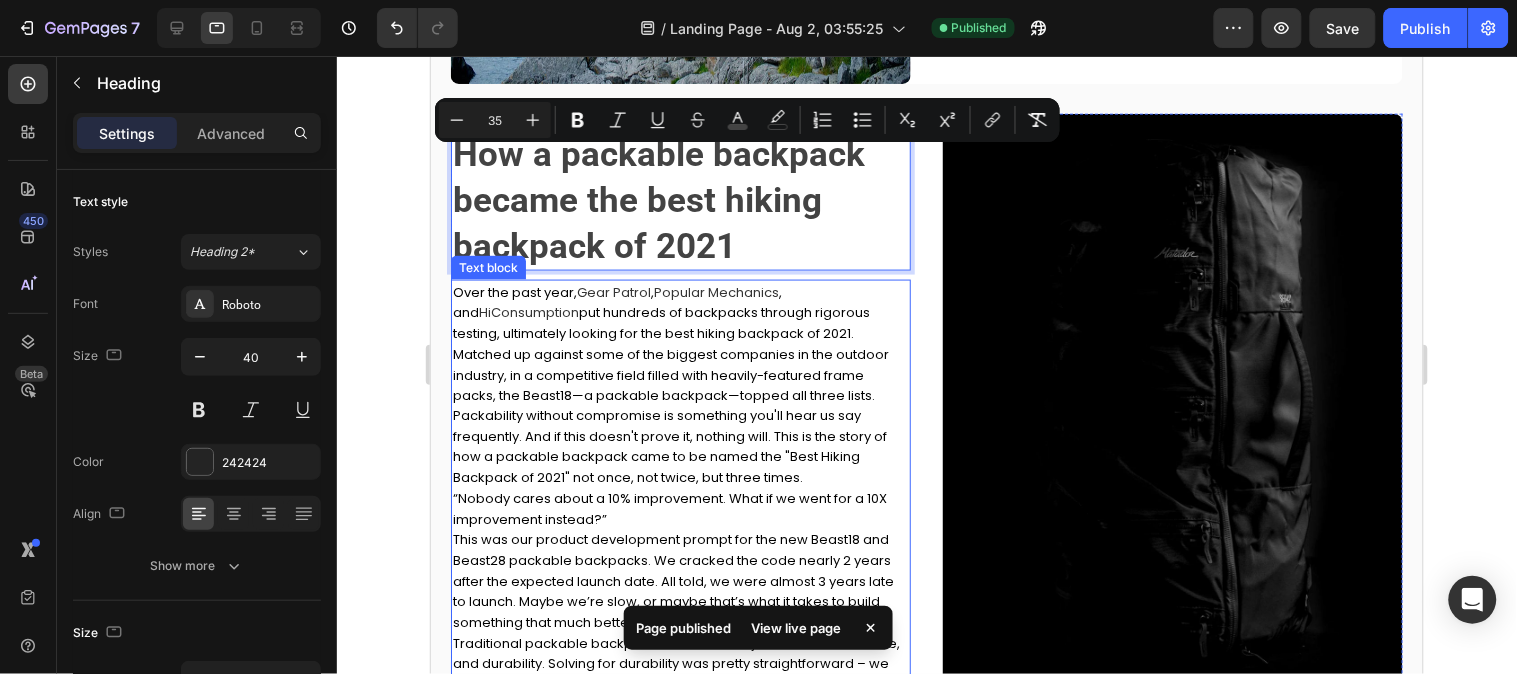 scroll, scrollTop: 666, scrollLeft: 0, axis: vertical 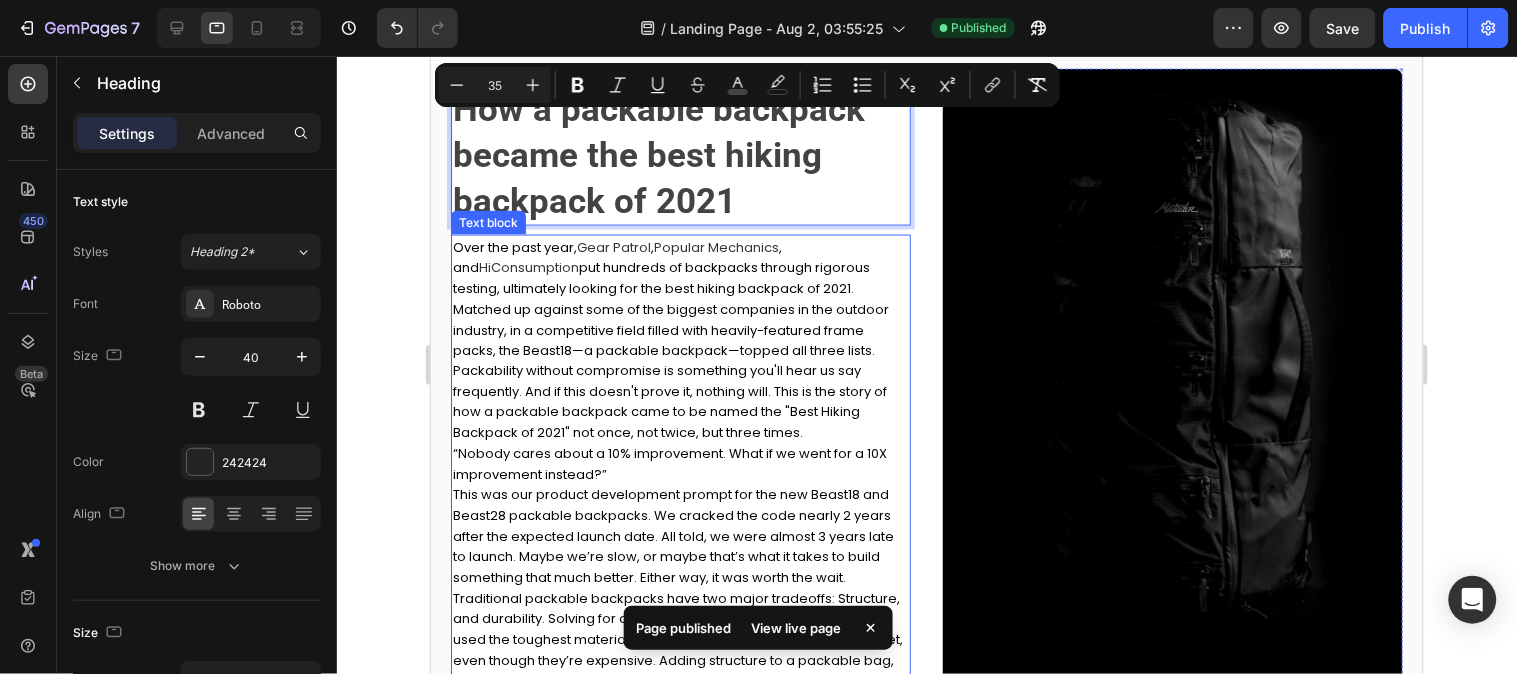click on "put hundreds of backpacks through rigorous testing, ultimately looking for the best hiking backpack of 2021. Matched up against some of the biggest companies in the outdoor industry, in a competitive field filled with heavily-featured frame packs, the Beast18—a packable backpack—topped all three lists. Packability without compromise is something you'll hear us say frequently. And if this doesn't prove it, nothing will. This is the story of how a packable backpack came to be named the "Best Hiking Backpack of 2021" not once, not twice, but three times." at bounding box center [670, 349] 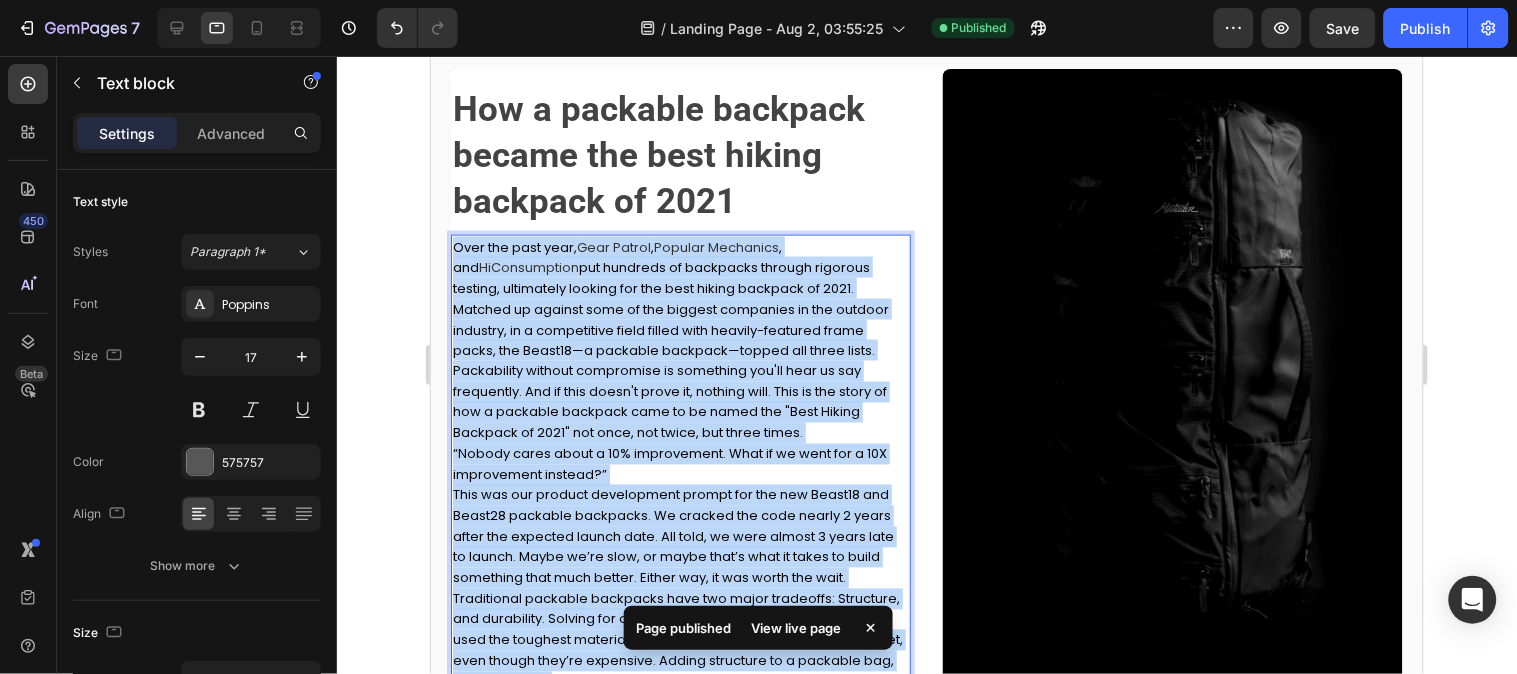 scroll, scrollTop: 986, scrollLeft: 0, axis: vertical 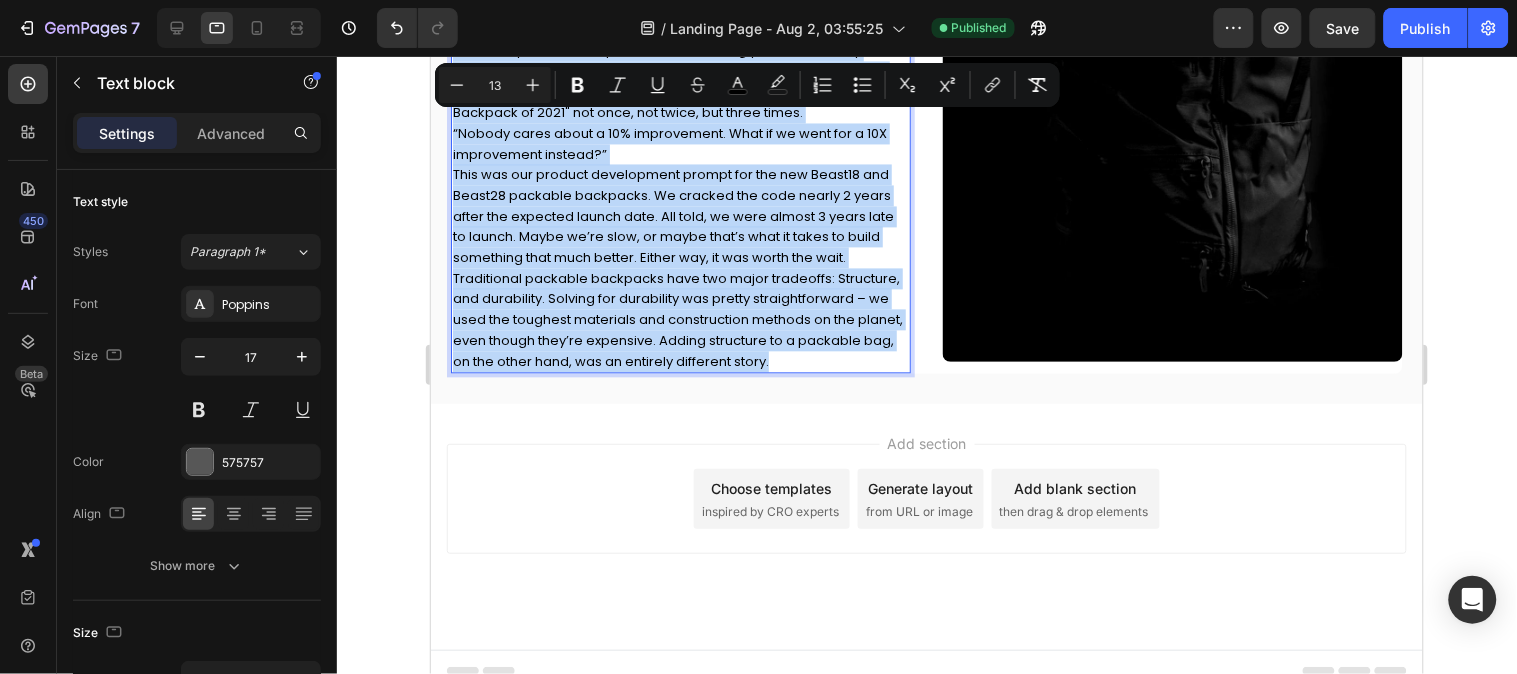 drag, startPoint x: 454, startPoint y: 246, endPoint x: 874, endPoint y: 354, distance: 433.66345 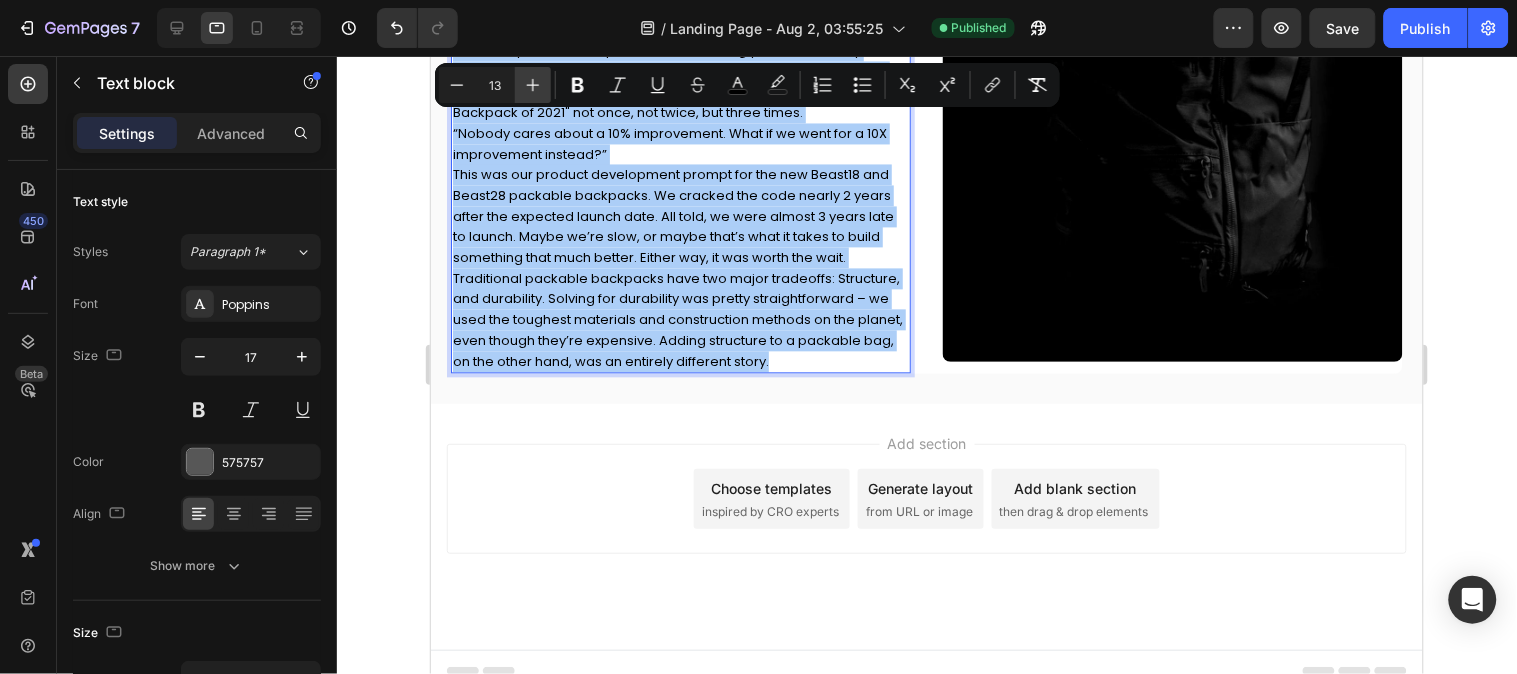 click 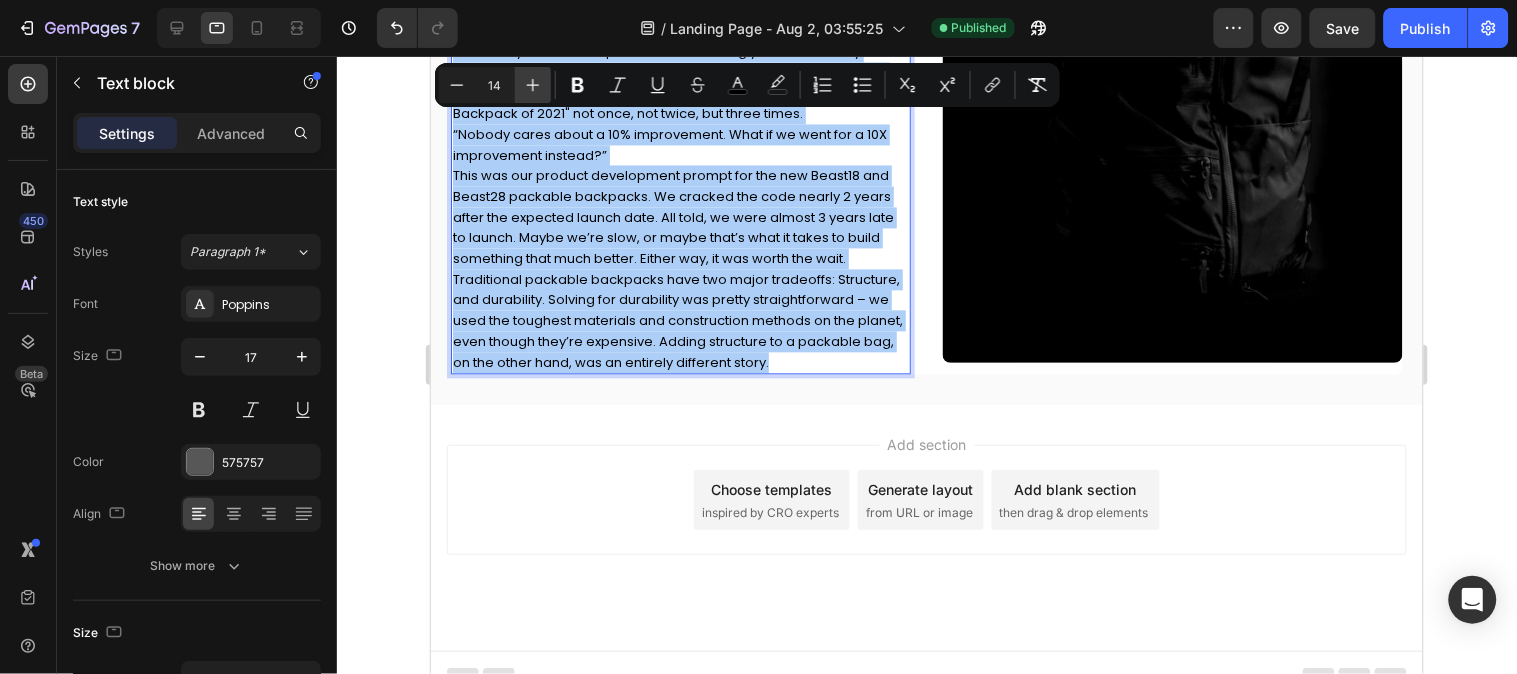 click 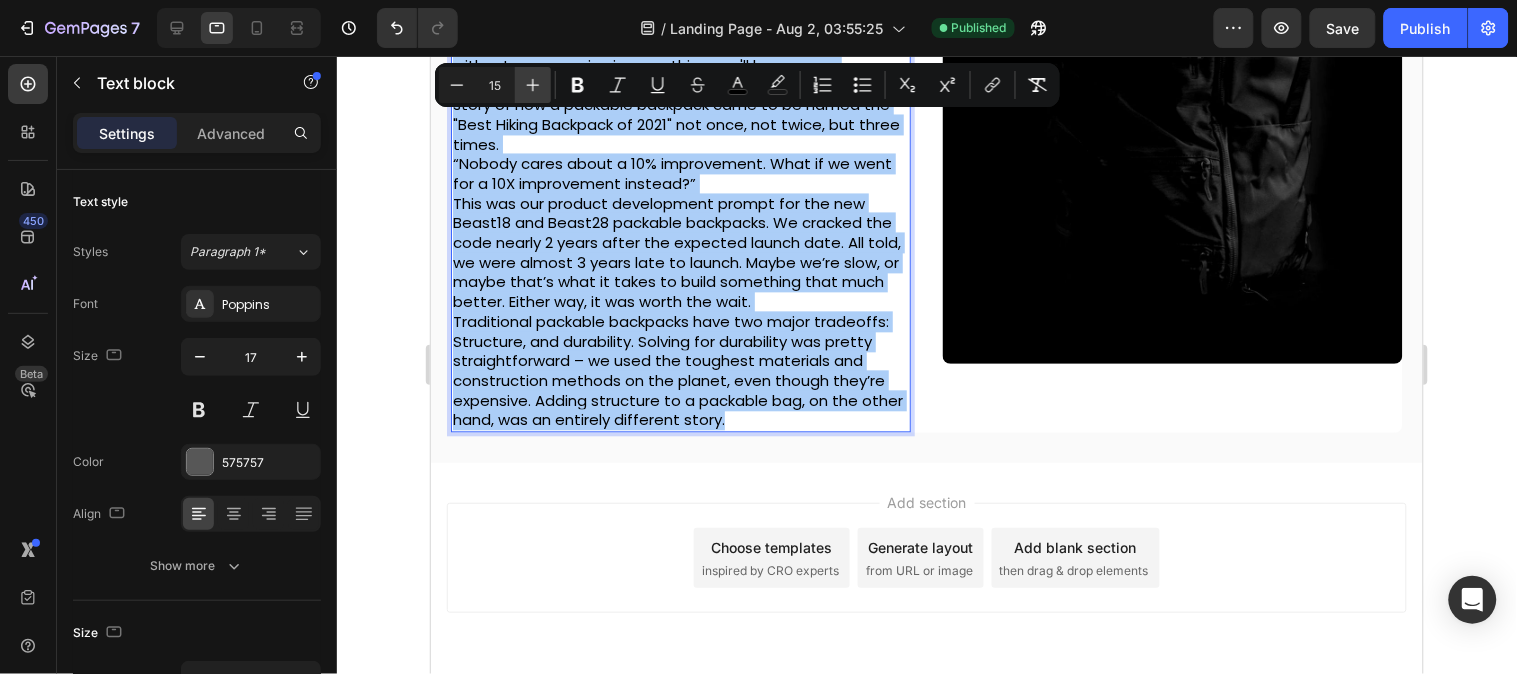 click 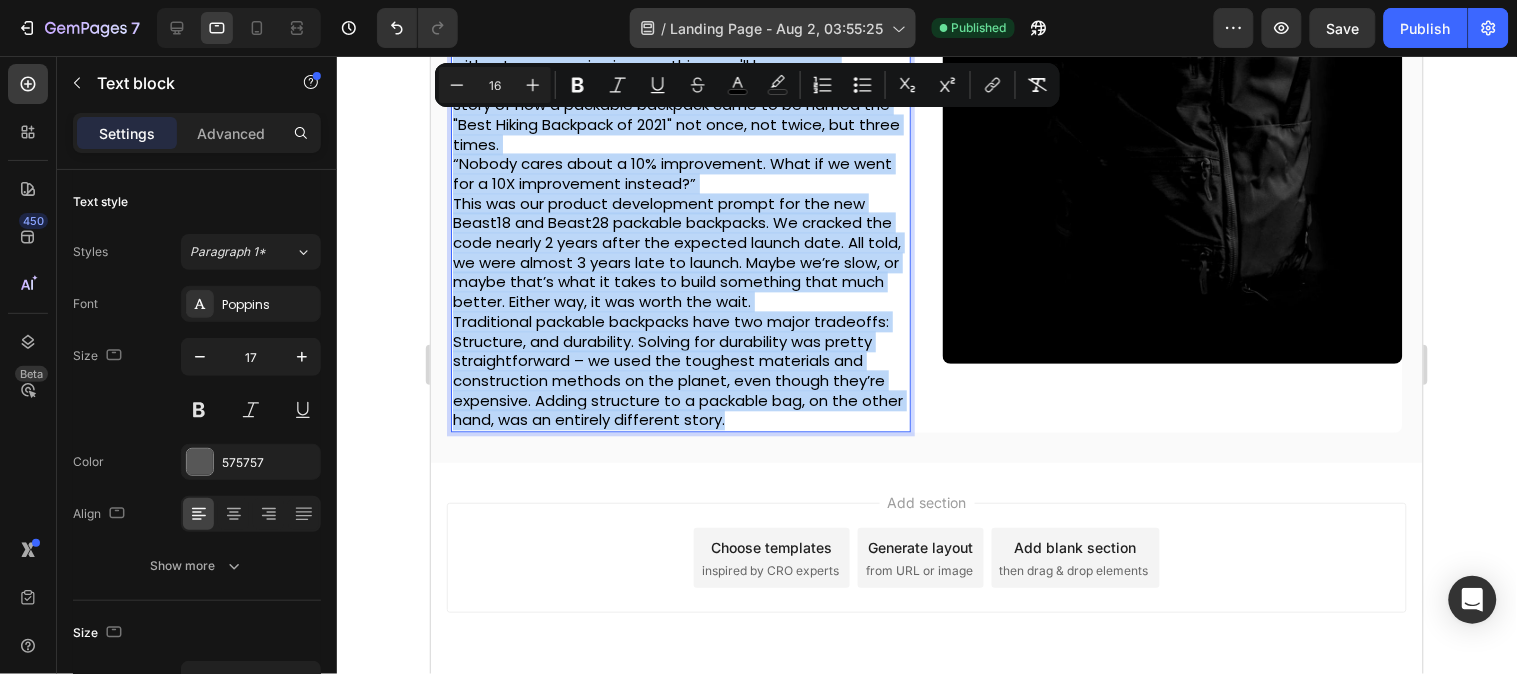 scroll, scrollTop: 982, scrollLeft: 0, axis: vertical 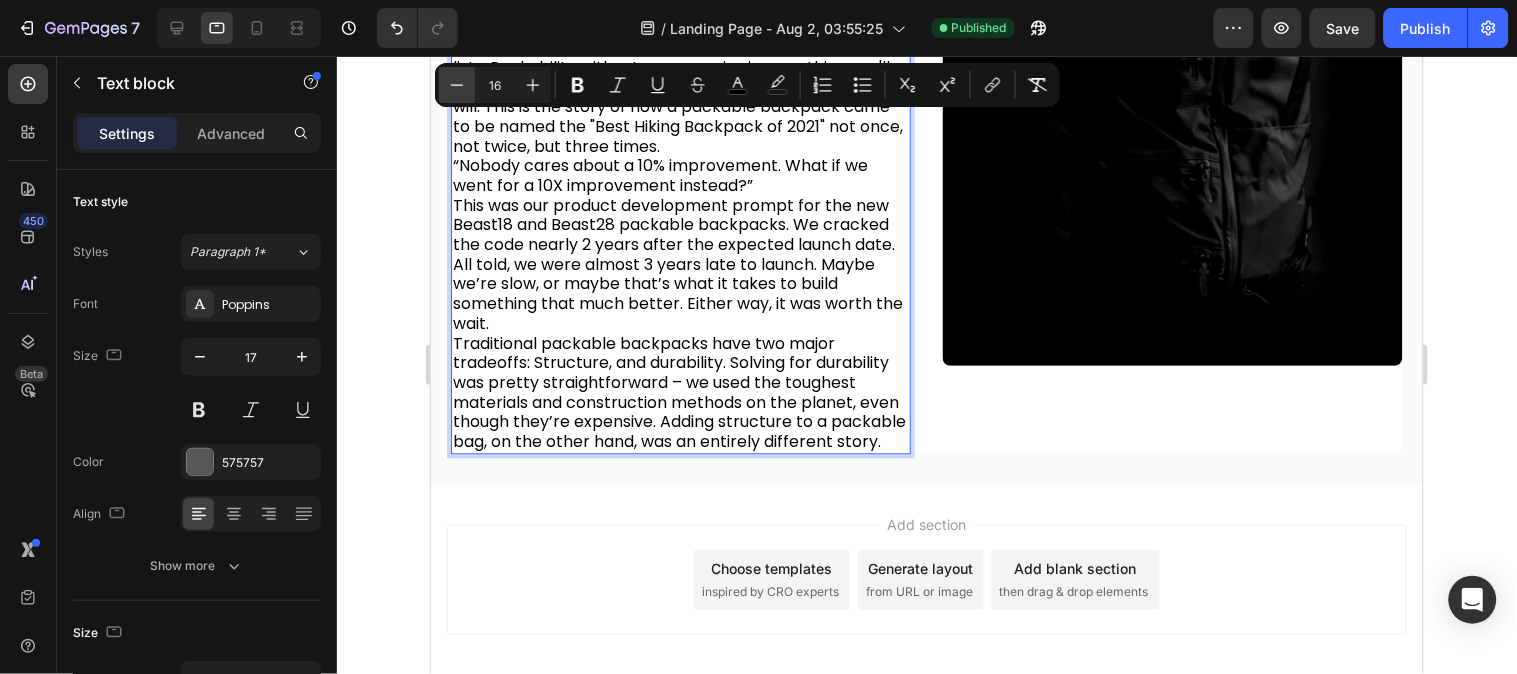 click 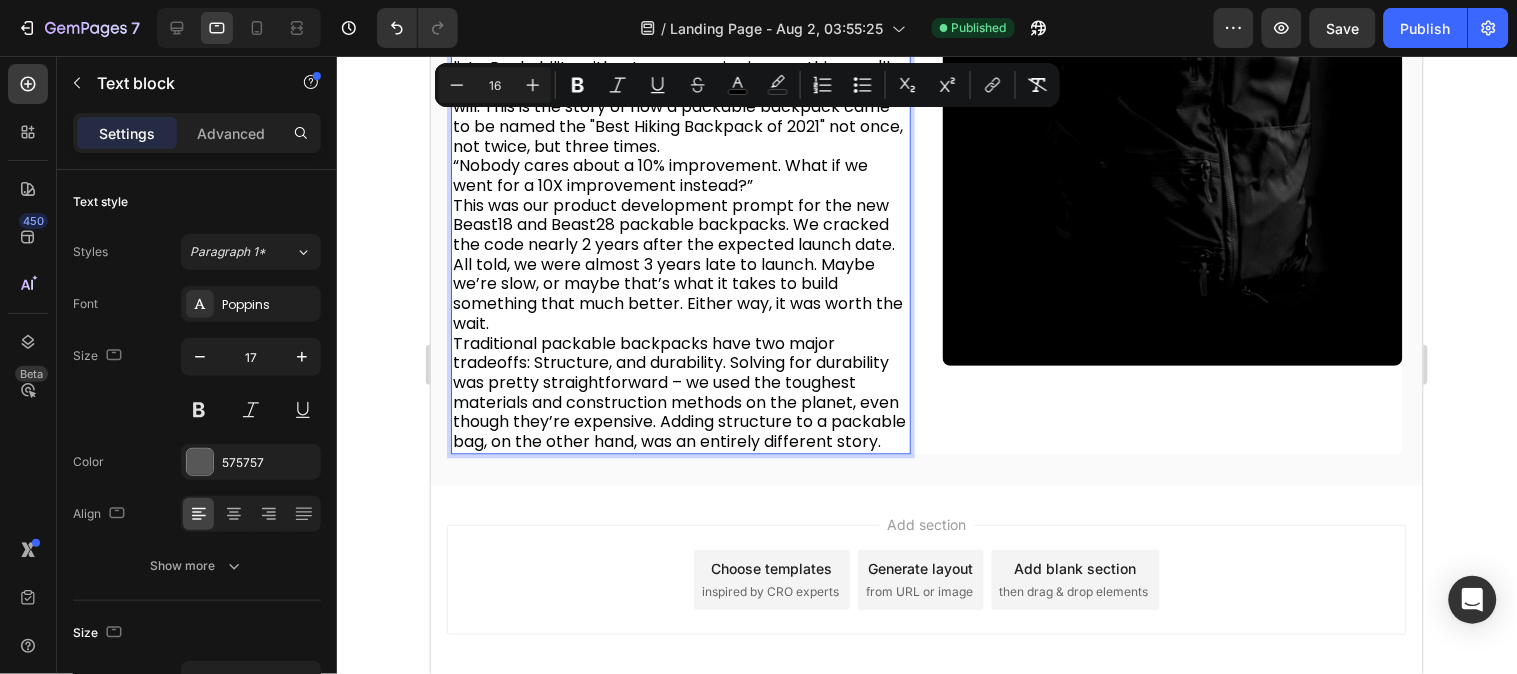 type on "15" 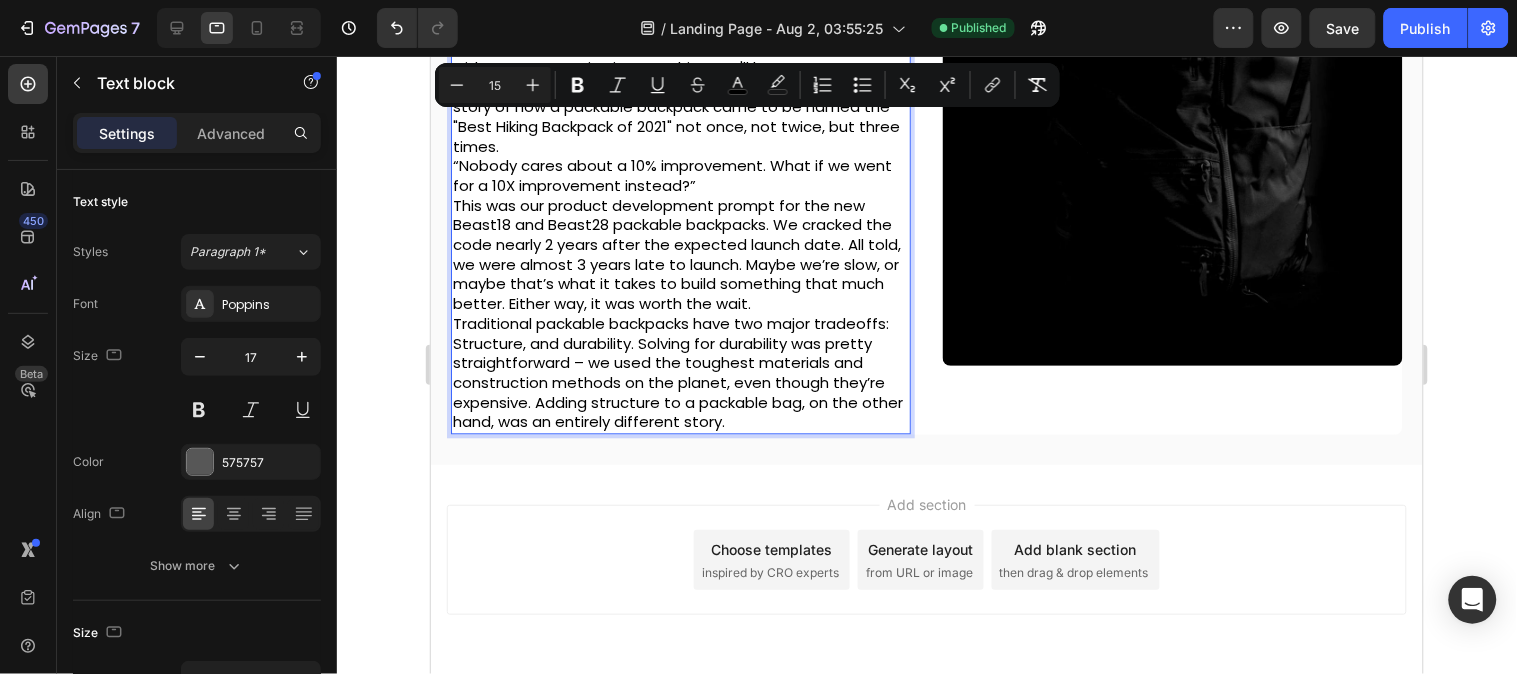 scroll, scrollTop: 984, scrollLeft: 0, axis: vertical 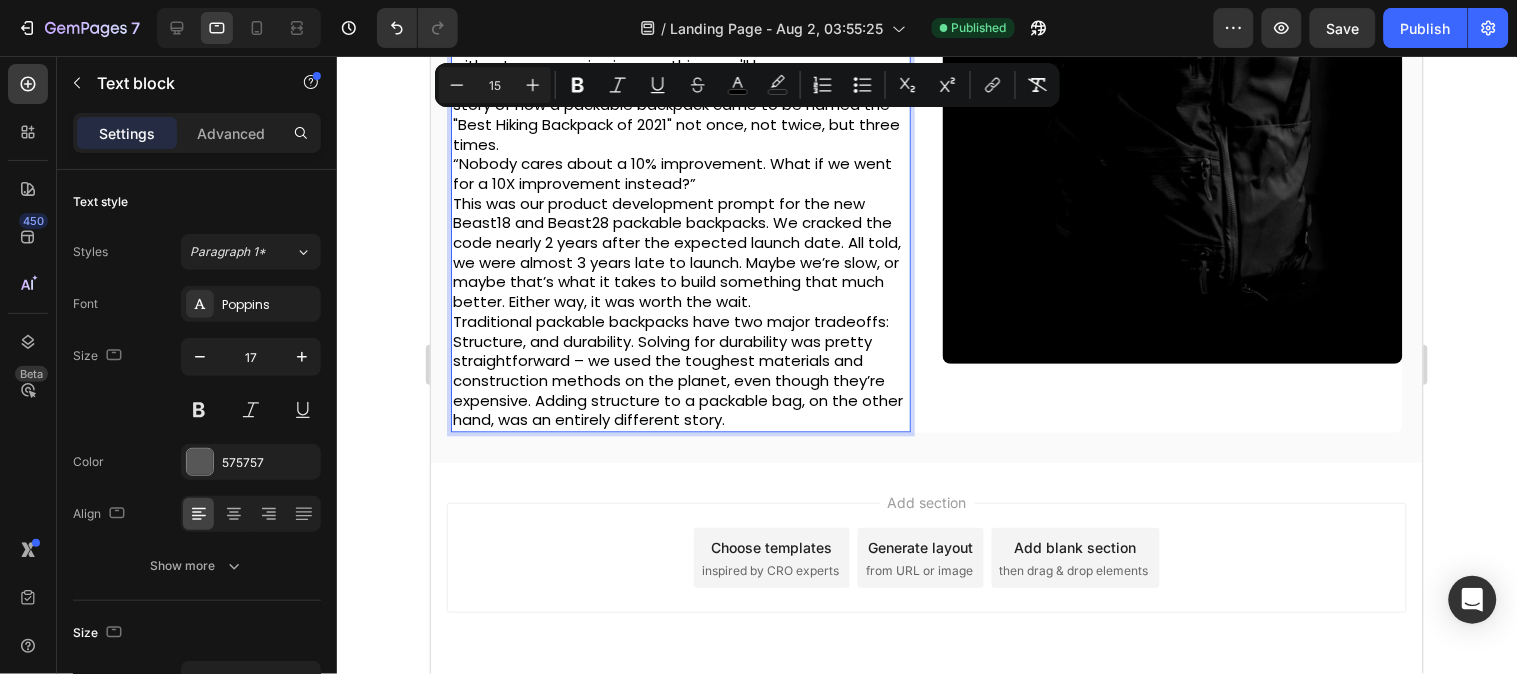 click on "7  Version history  /  Landing Page - Aug 2, 03:55:25 Published Preview  Save   Publish" 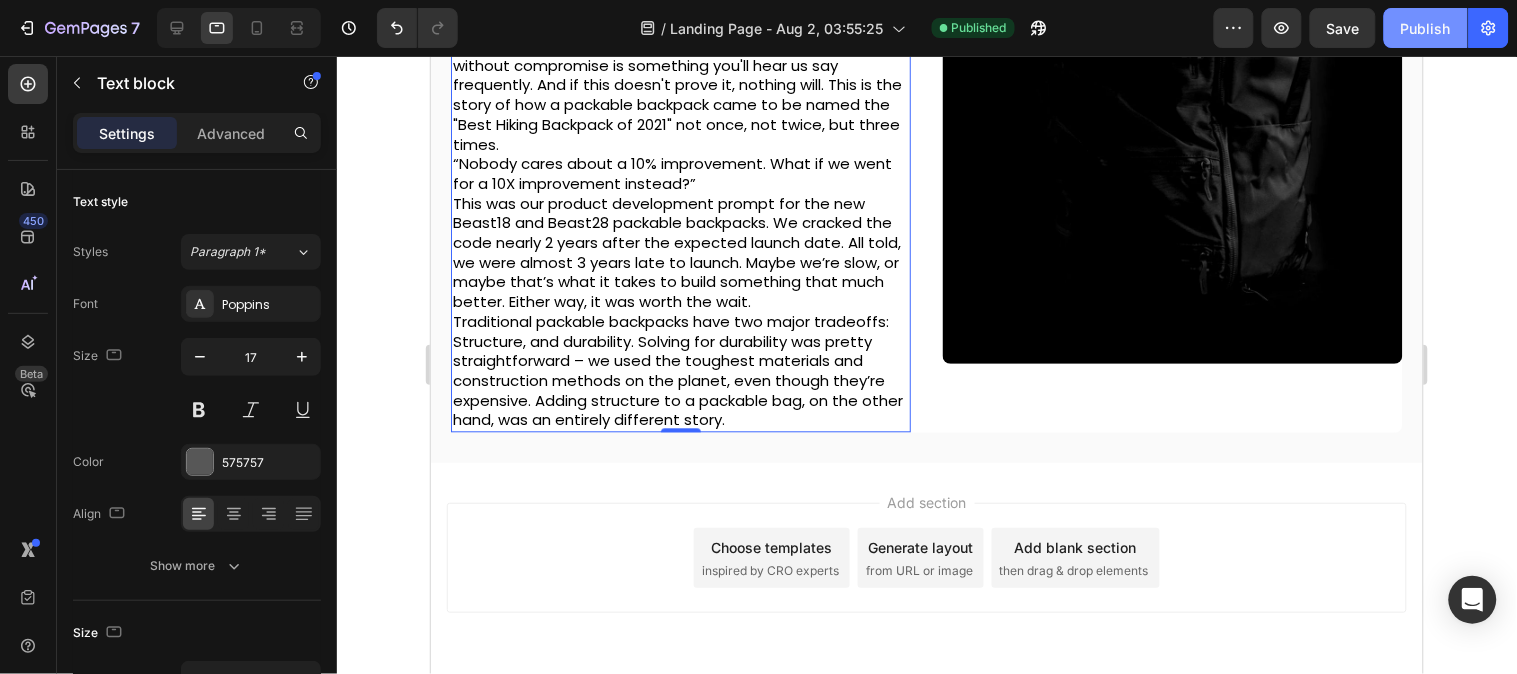 click on "Publish" 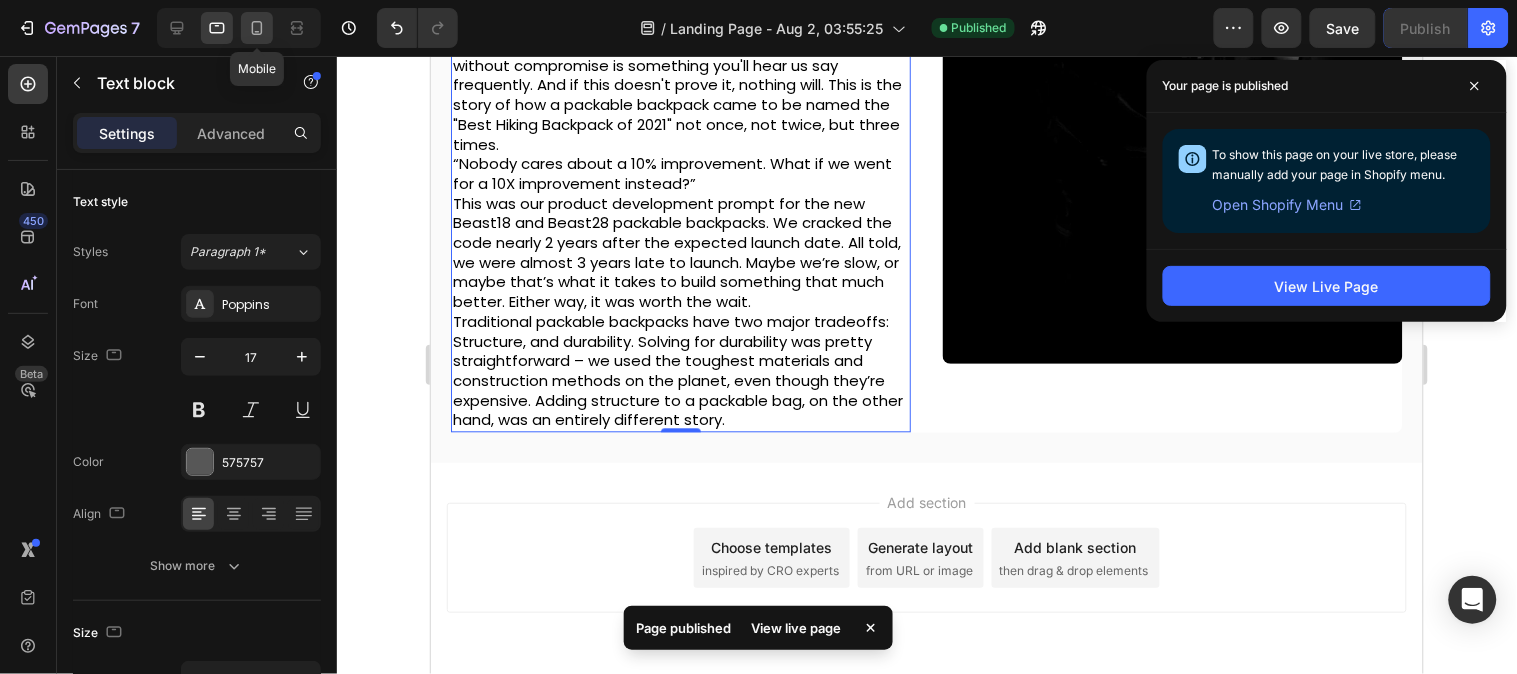 click 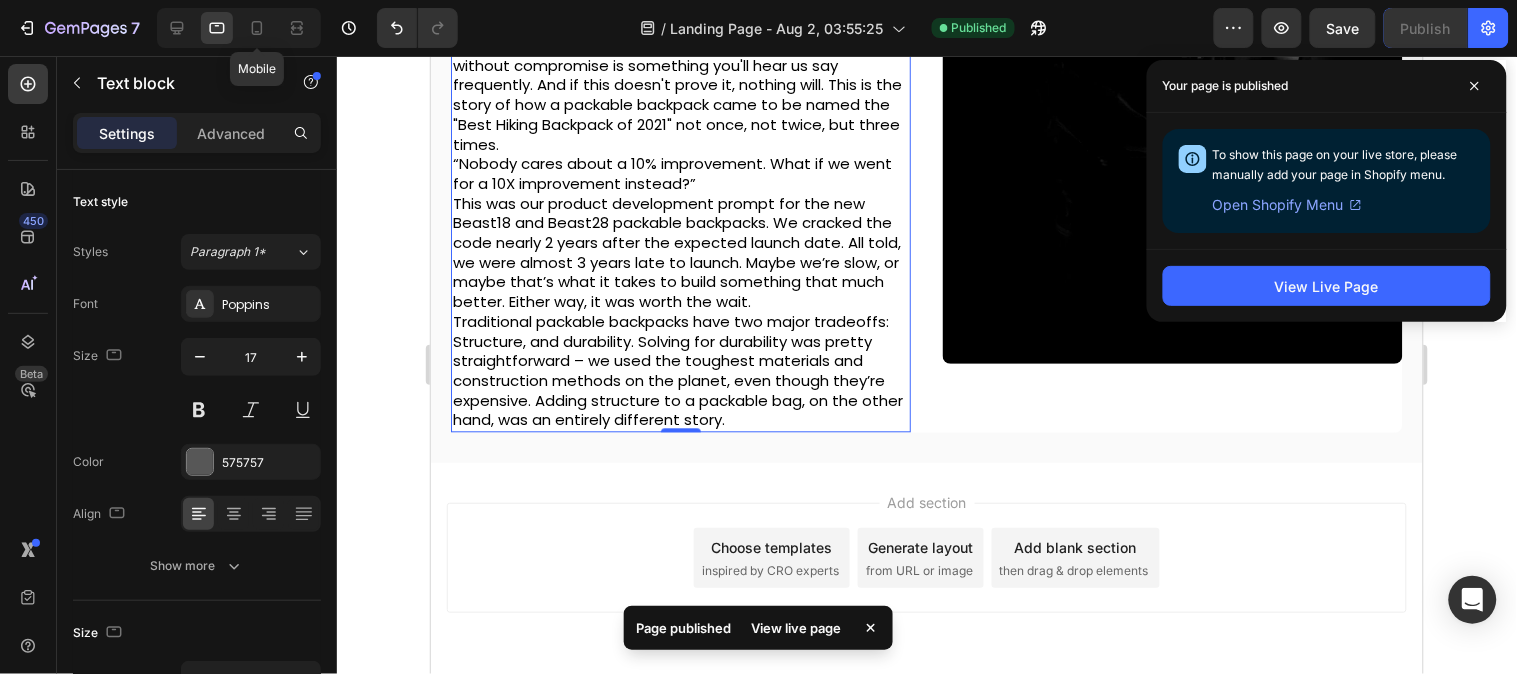 type on "15" 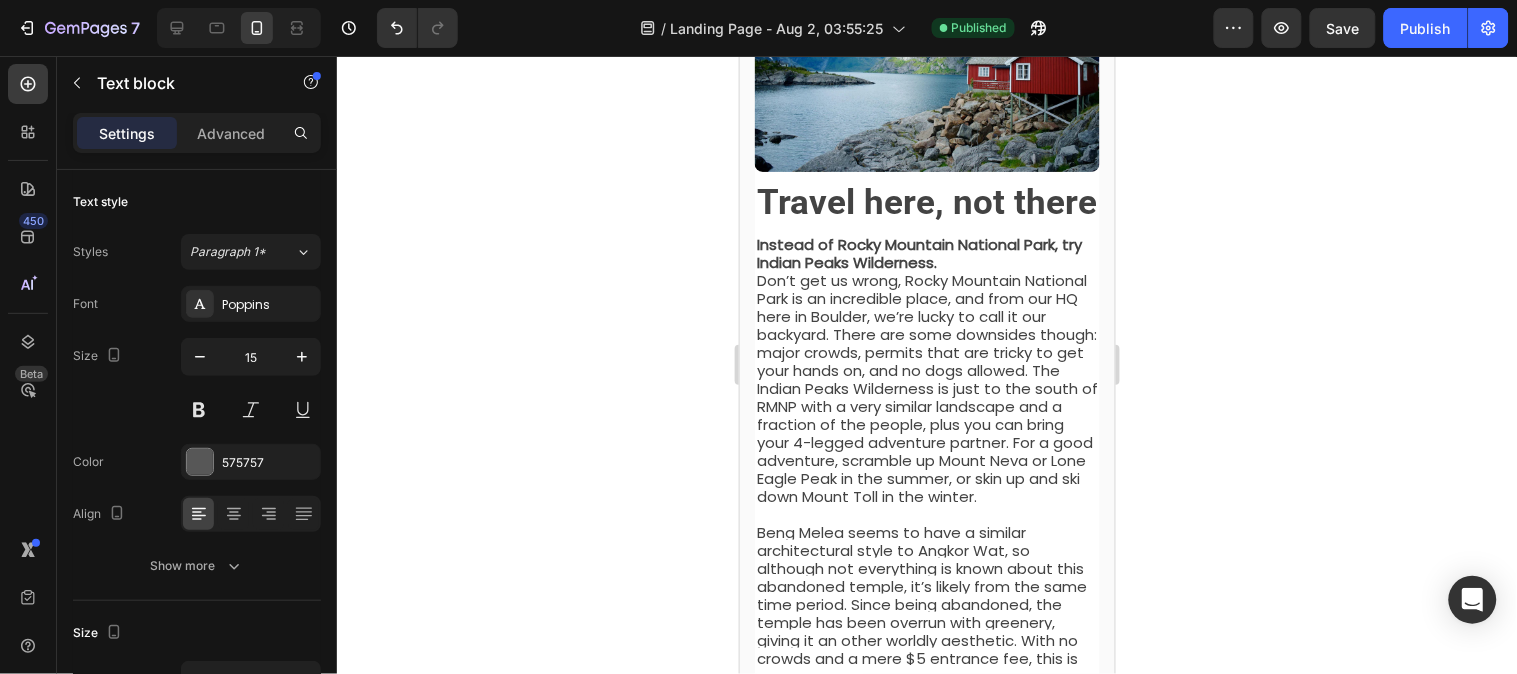scroll, scrollTop: 236, scrollLeft: 0, axis: vertical 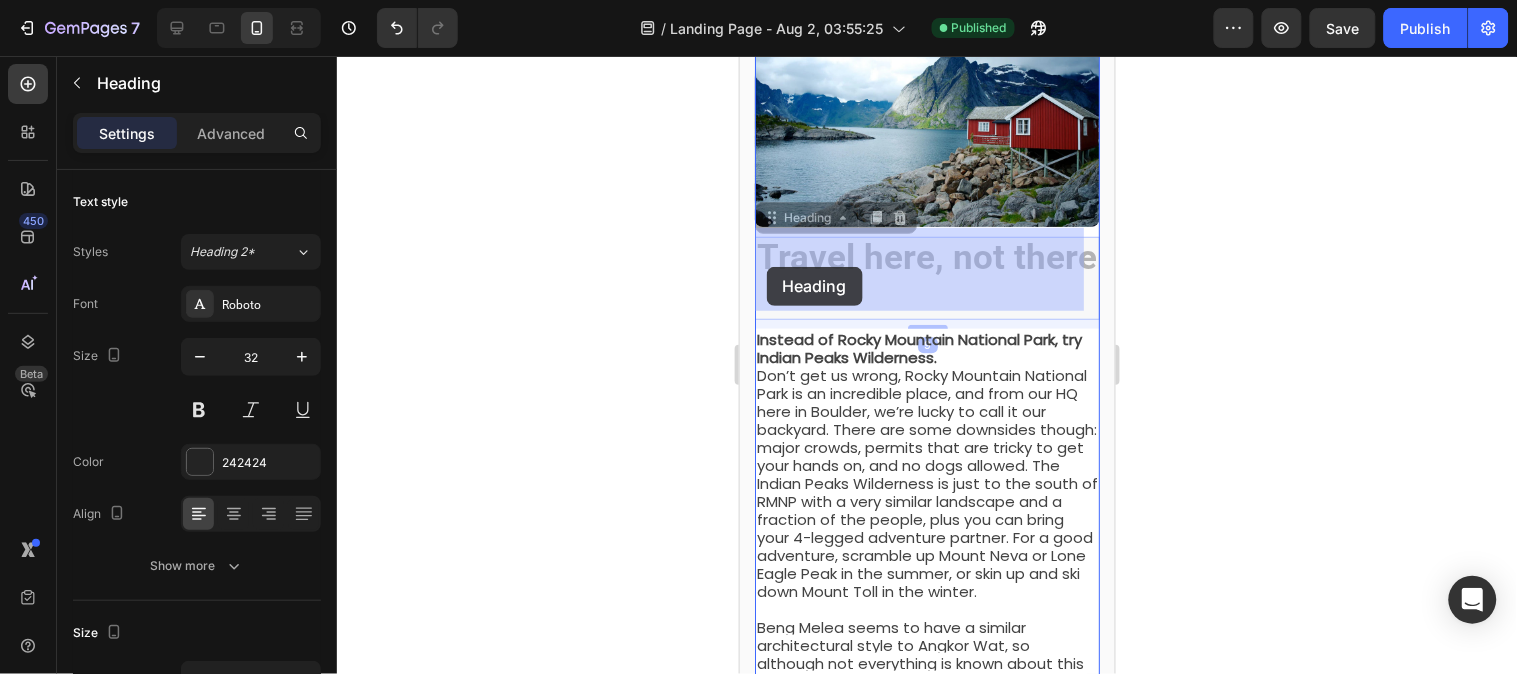 drag, startPoint x: 856, startPoint y: 284, endPoint x: 803, endPoint y: 289, distance: 53.235325 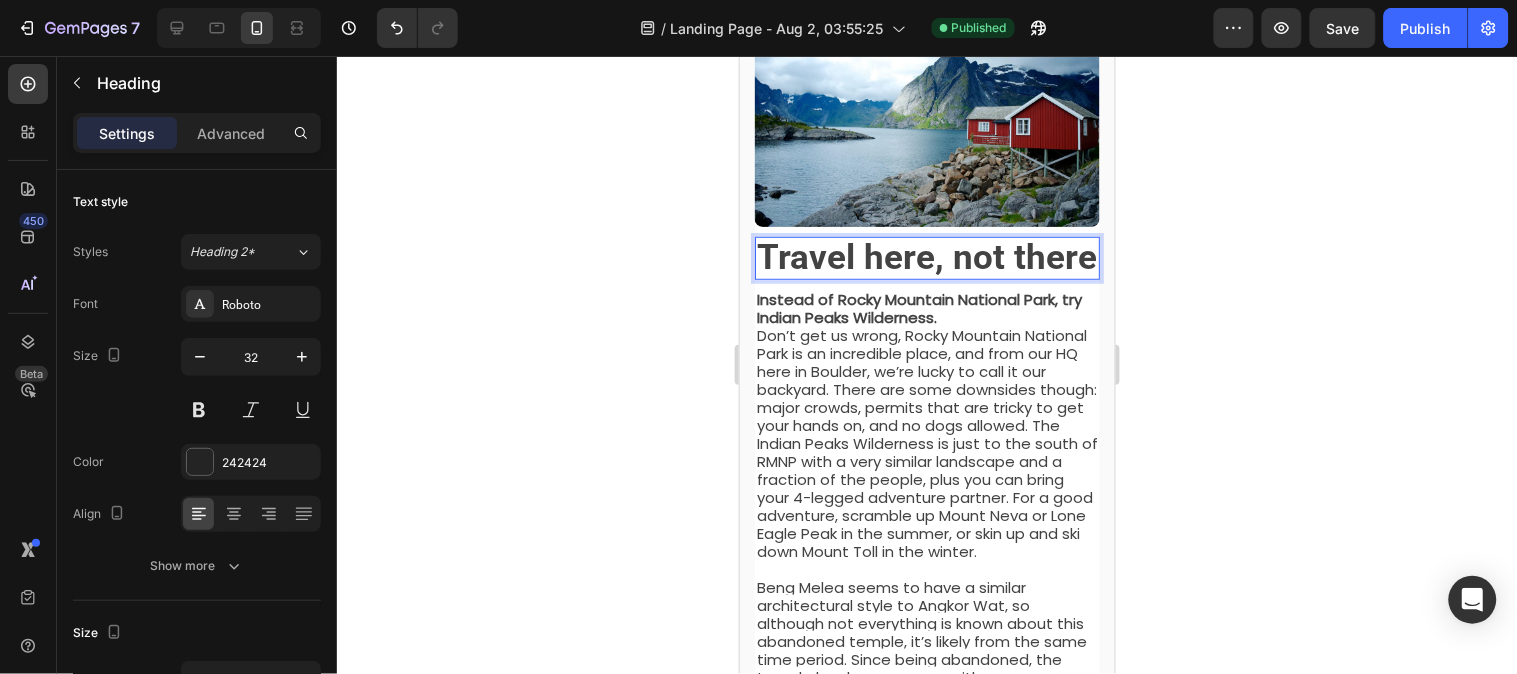 drag, startPoint x: 800, startPoint y: 274, endPoint x: 834, endPoint y: 285, distance: 35.735138 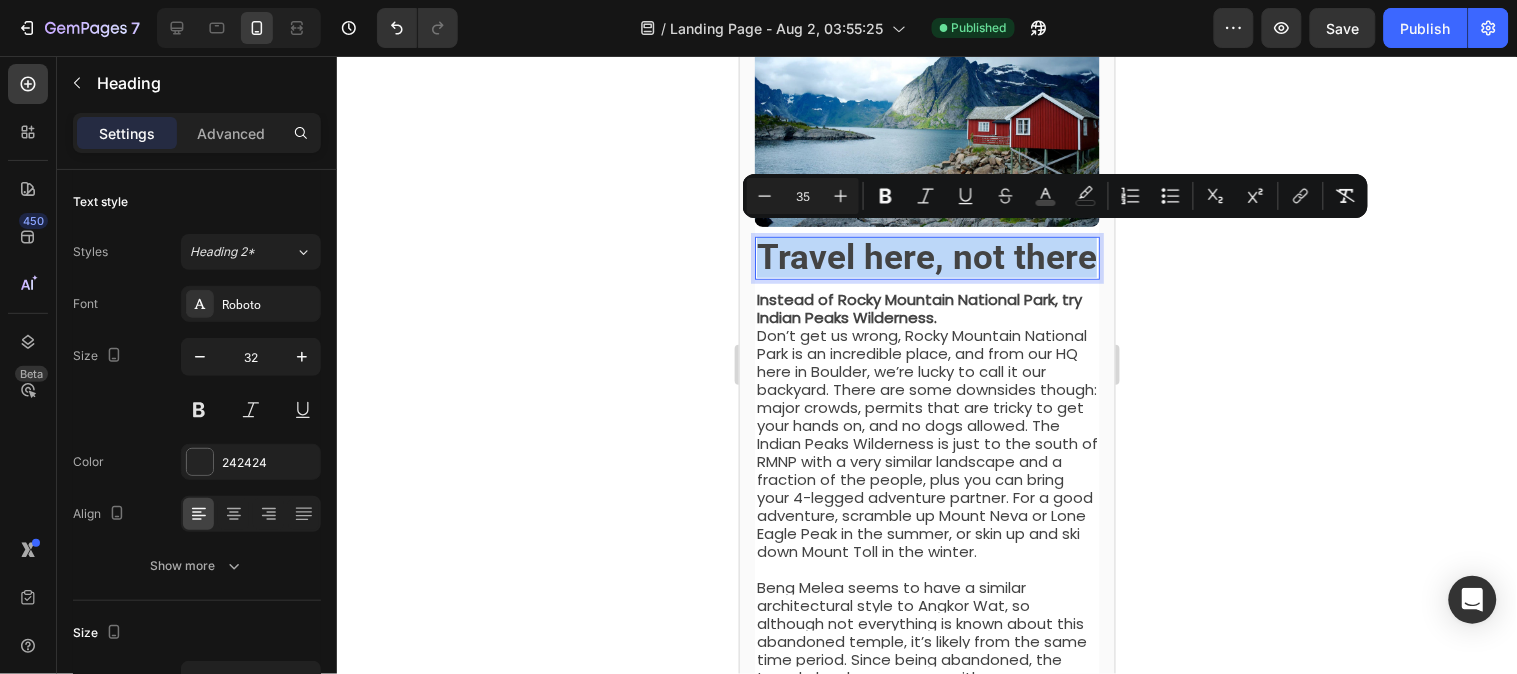 drag, startPoint x: 849, startPoint y: 286, endPoint x: 762, endPoint y: 241, distance: 97.94897 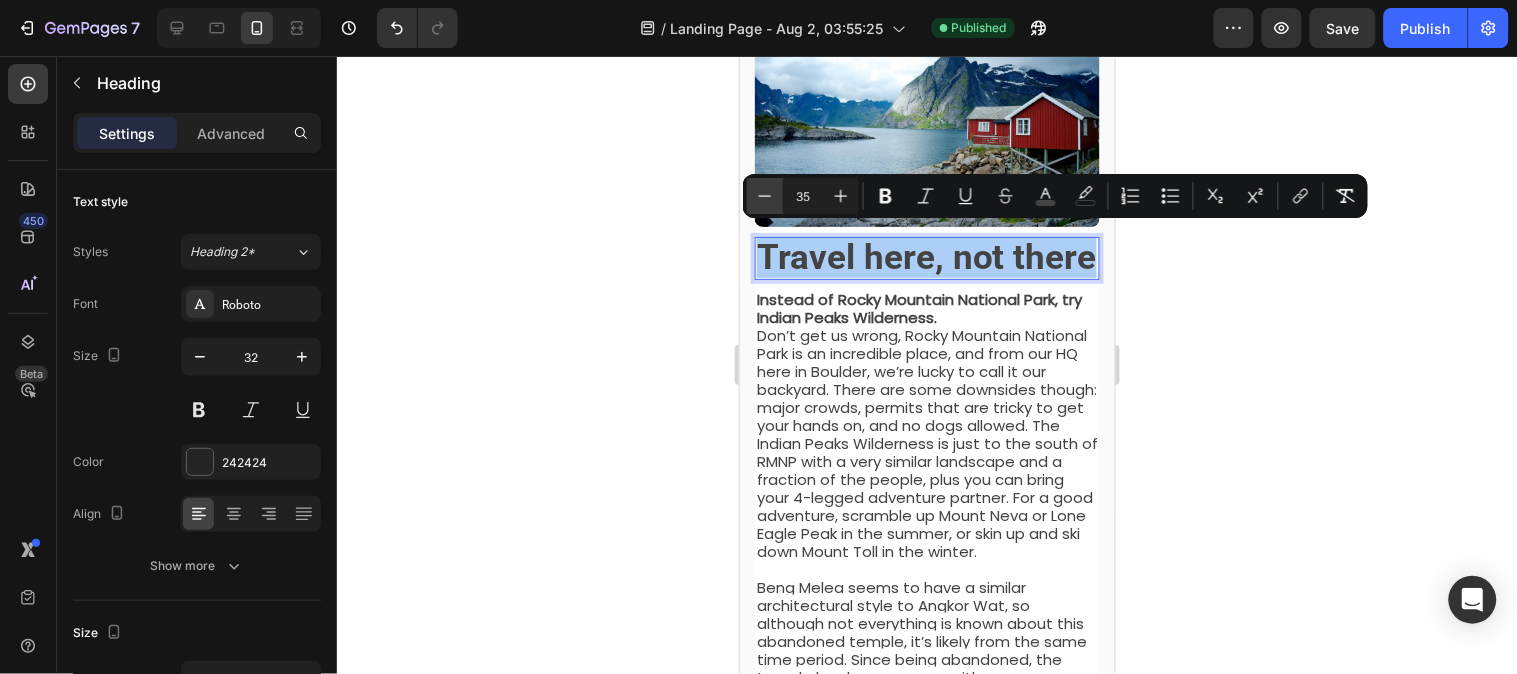 click 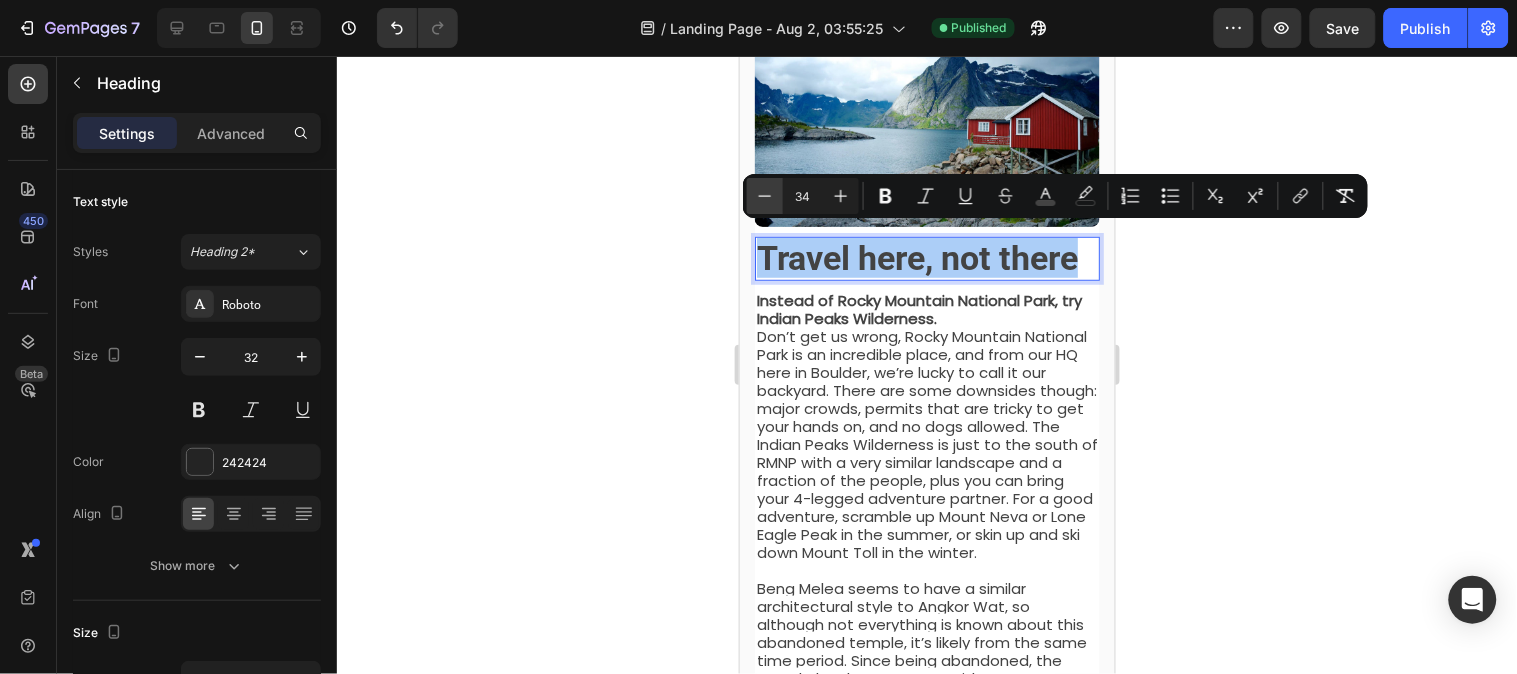 click 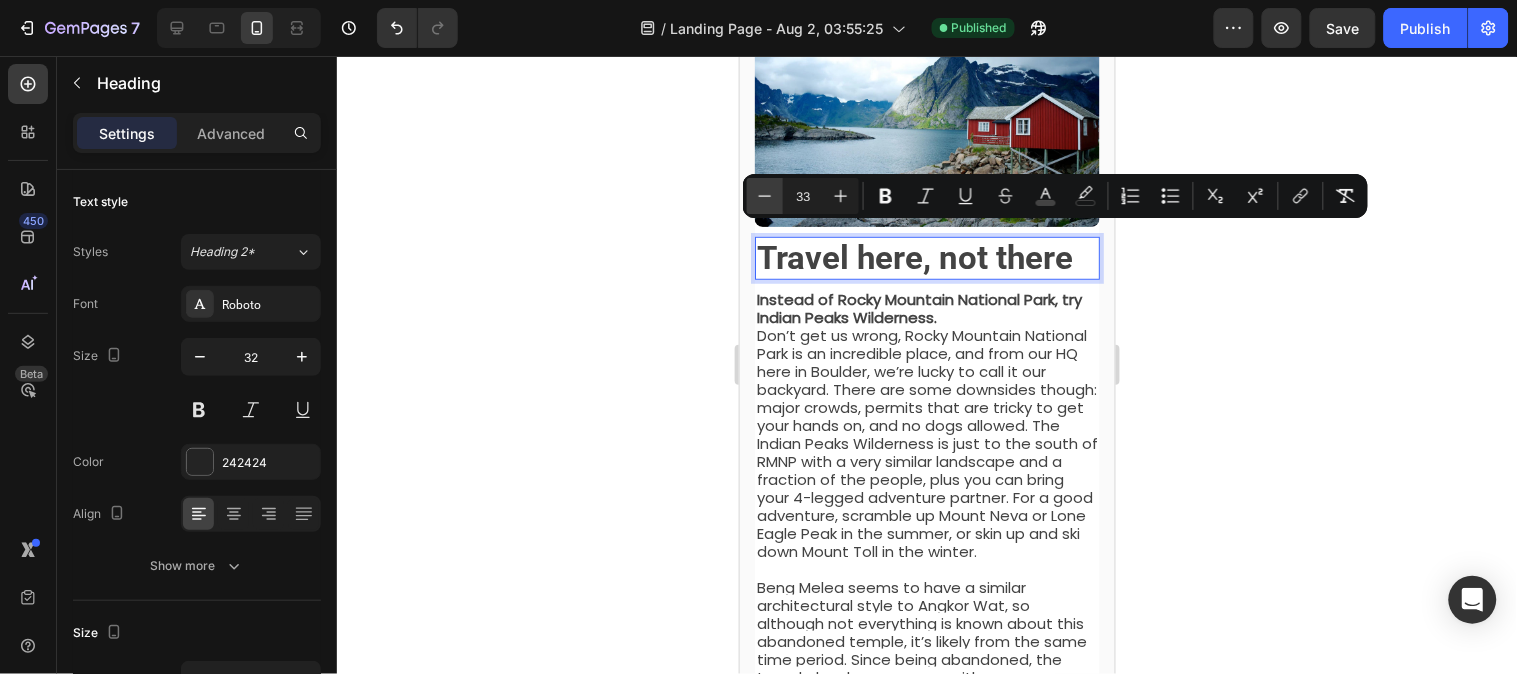 click 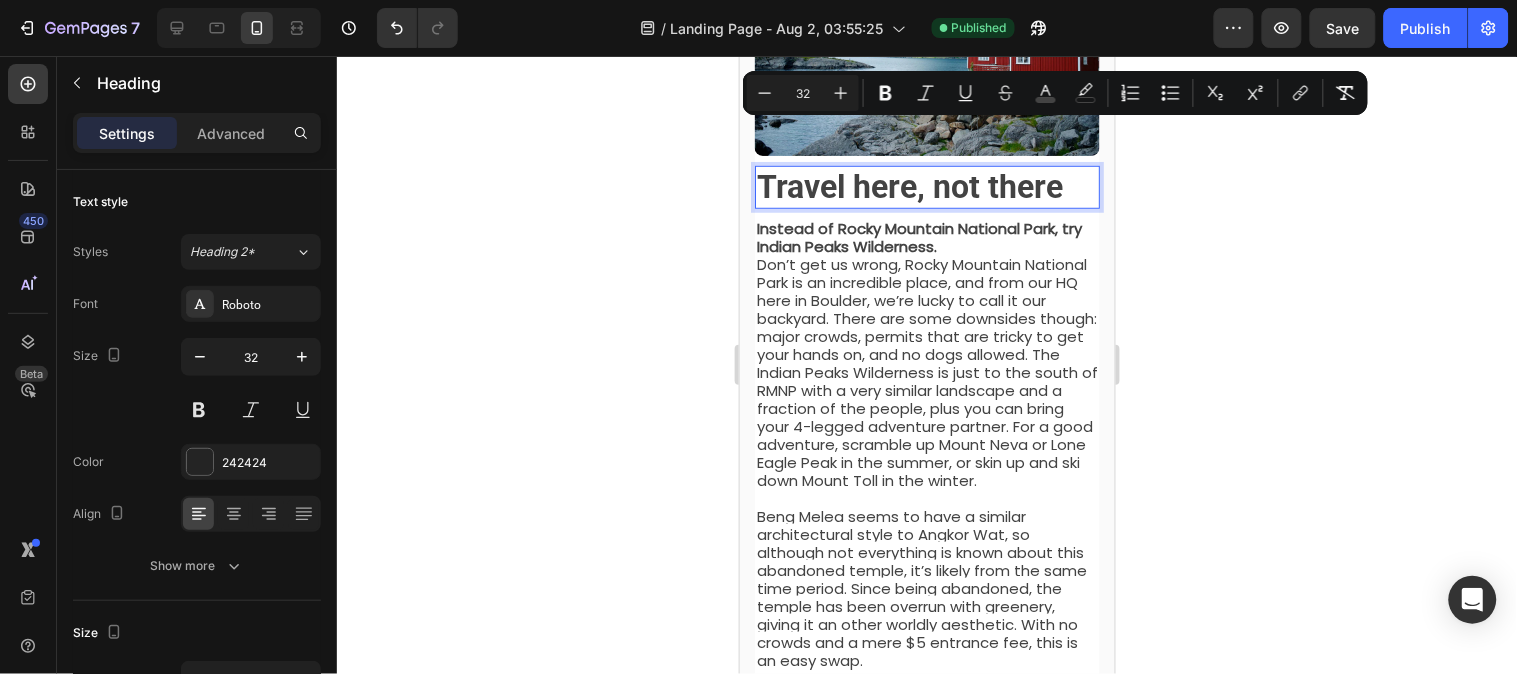 scroll, scrollTop: 347, scrollLeft: 0, axis: vertical 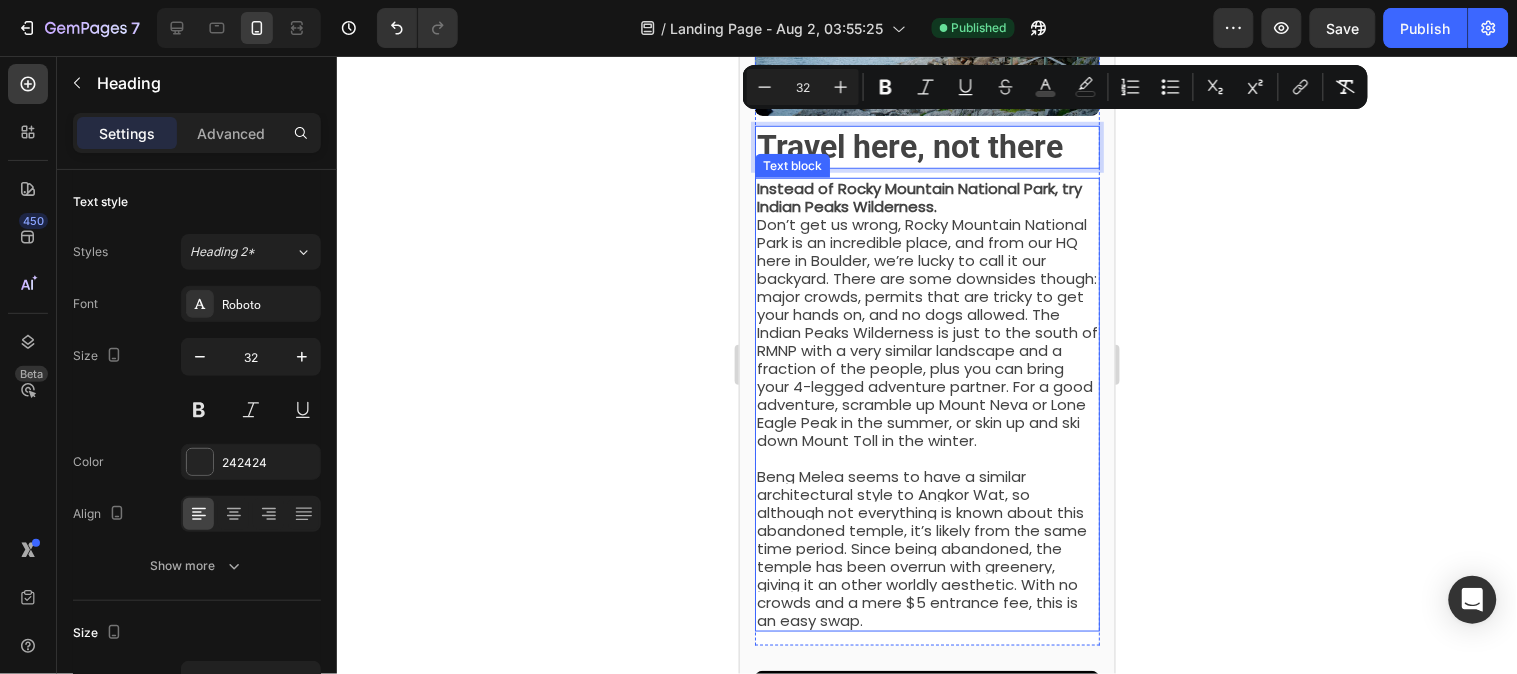 click on "Instead of Rocky Mountain National Park, try Indian Peaks Wilderness." at bounding box center [918, 196] 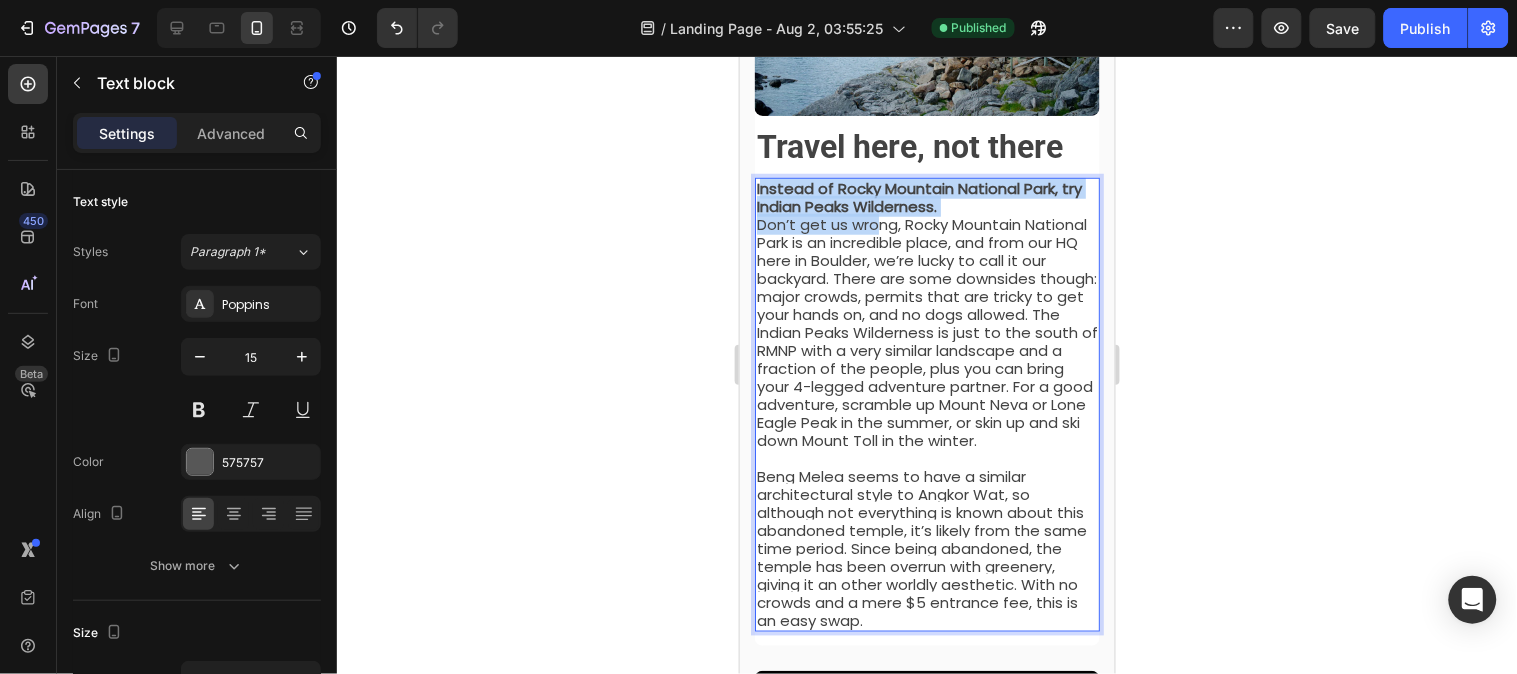 drag, startPoint x: 758, startPoint y: 175, endPoint x: 876, endPoint y: 205, distance: 121.75385 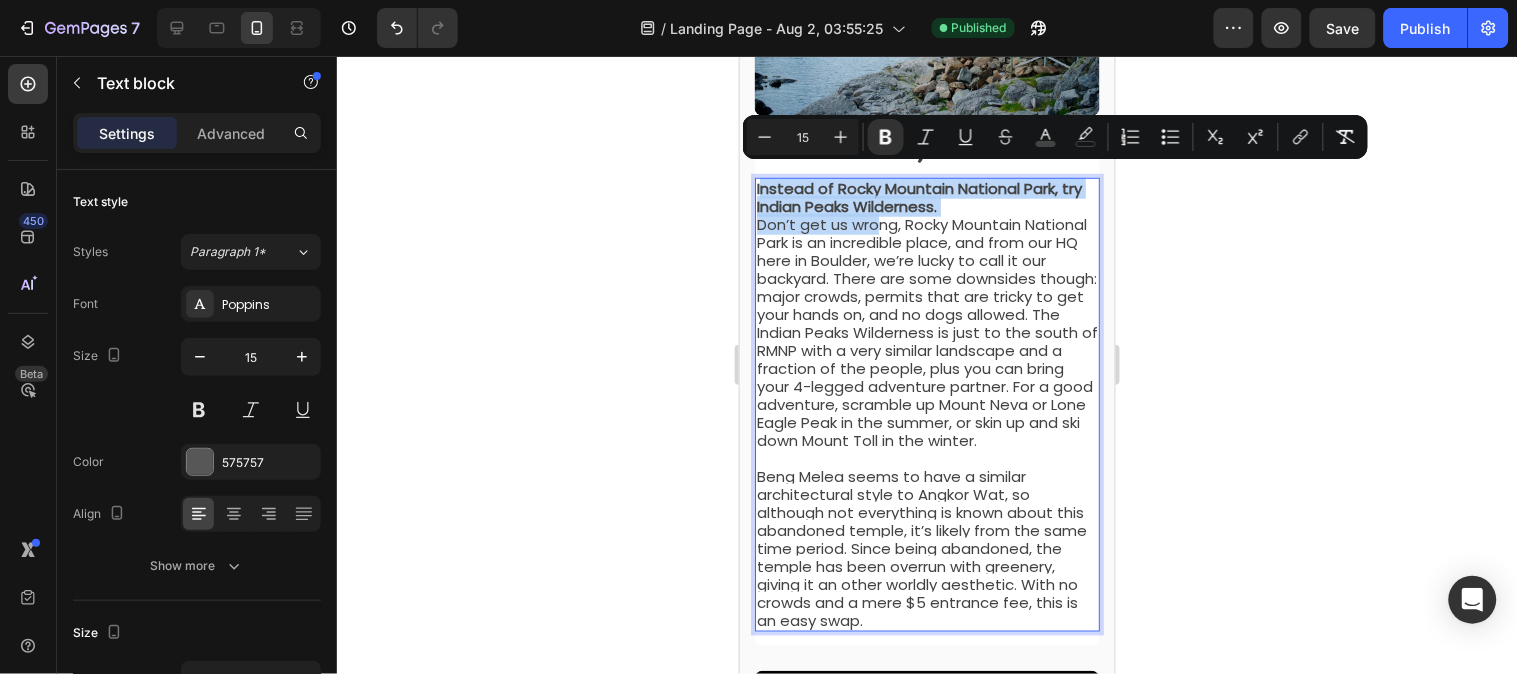 click on "Instead of Rocky Mountain National Park, try Indian Peaks Wilderness." at bounding box center [918, 196] 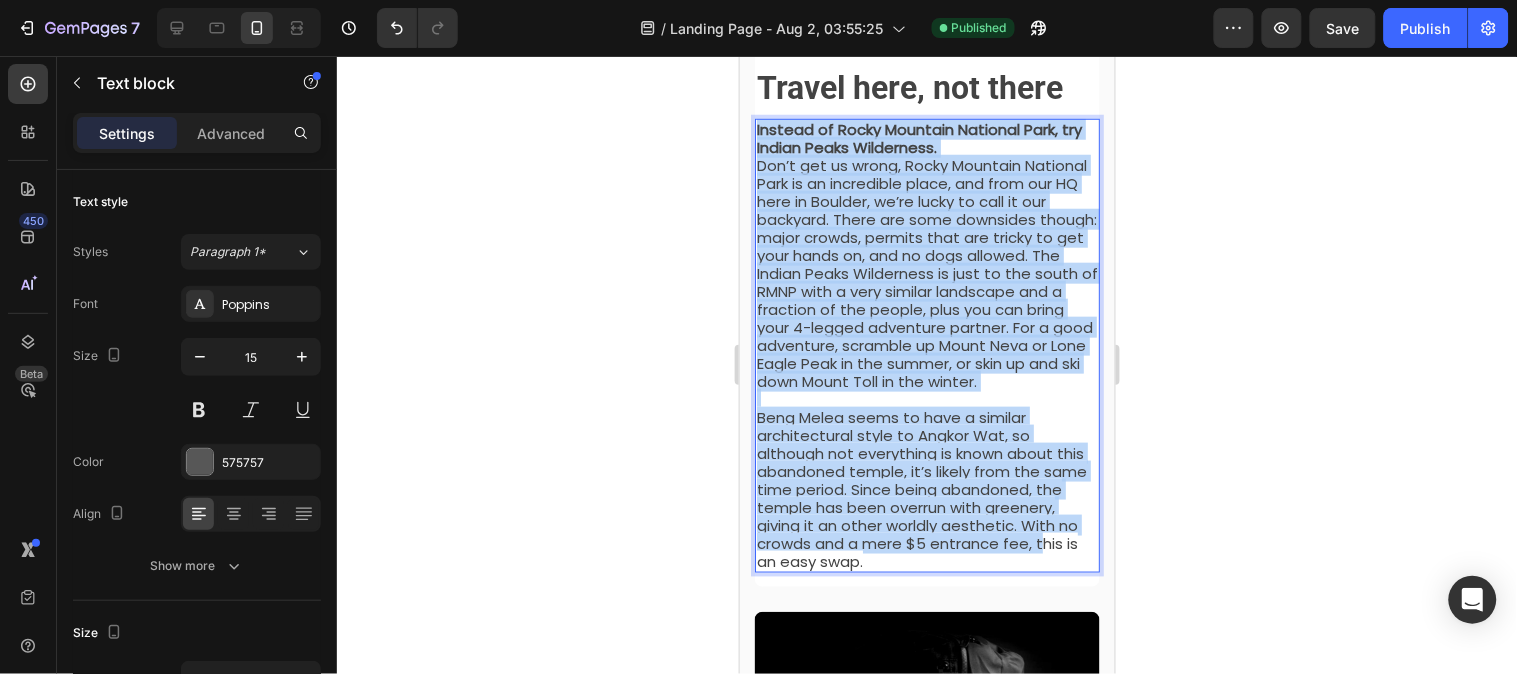 scroll, scrollTop: 496, scrollLeft: 0, axis: vertical 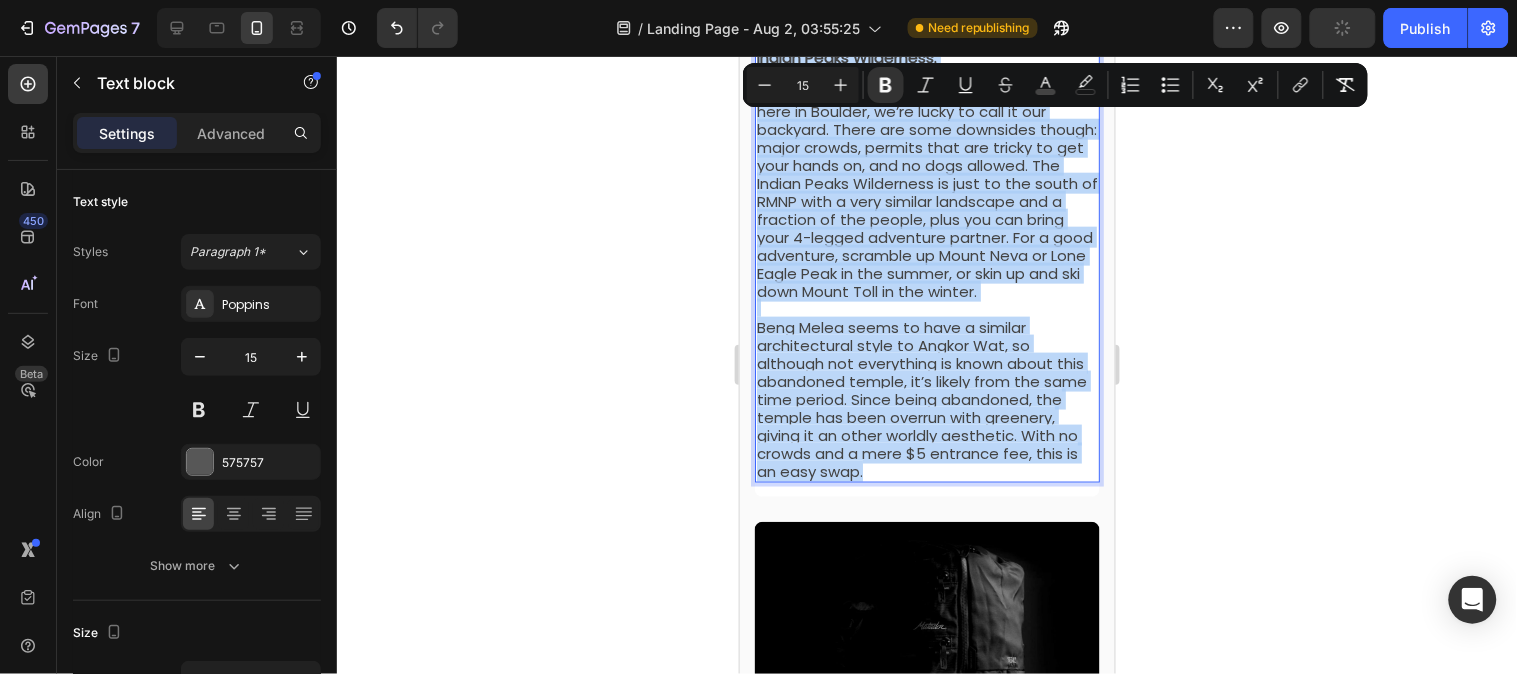 drag, startPoint x: 754, startPoint y: 171, endPoint x: 1012, endPoint y: 487, distance: 407.94608 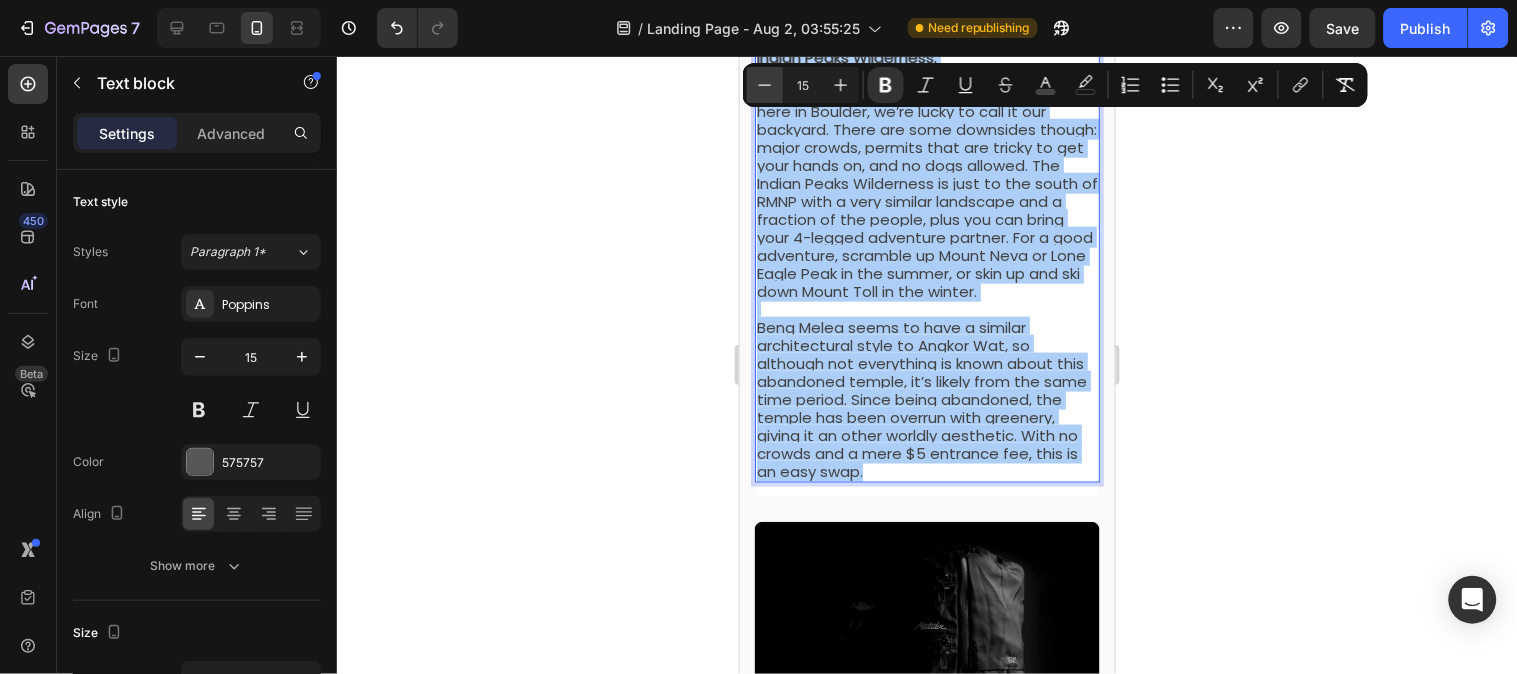 click 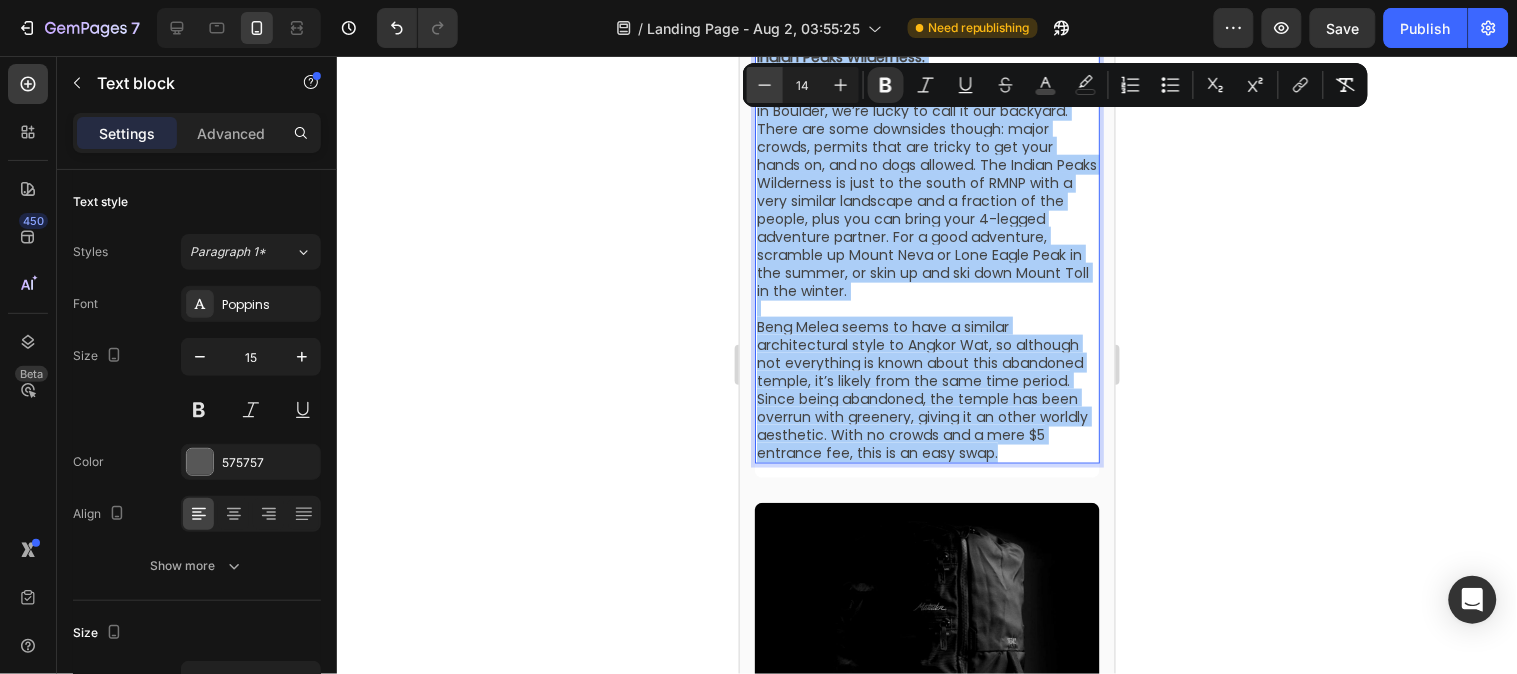 click 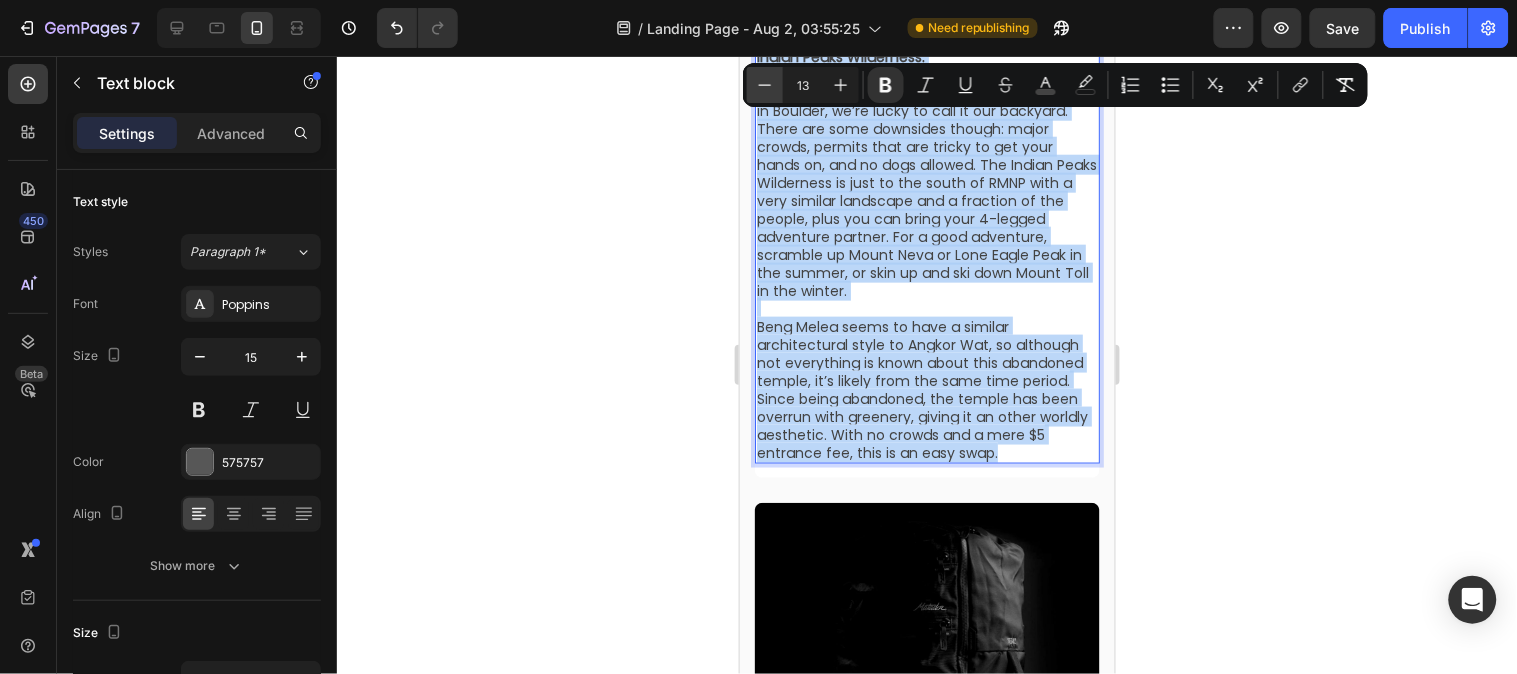 scroll, scrollTop: 498, scrollLeft: 0, axis: vertical 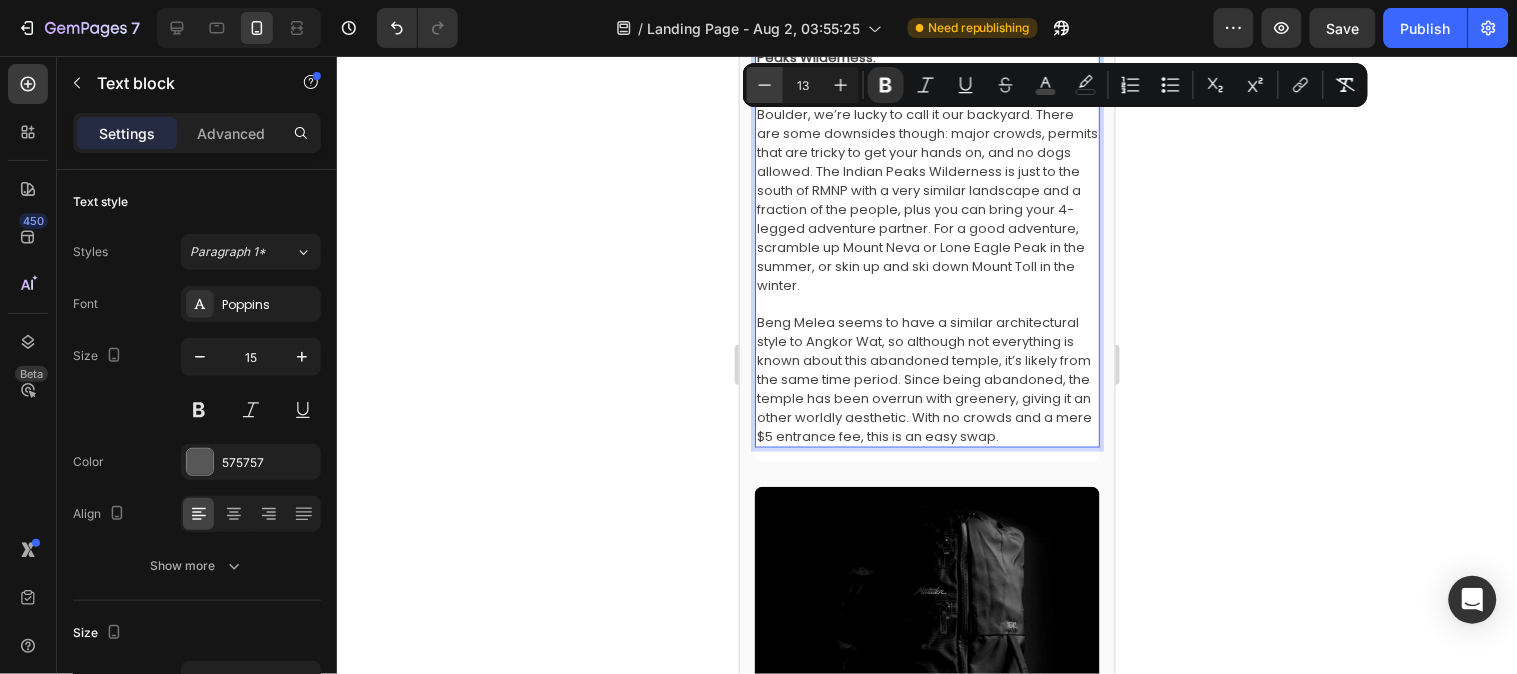 click 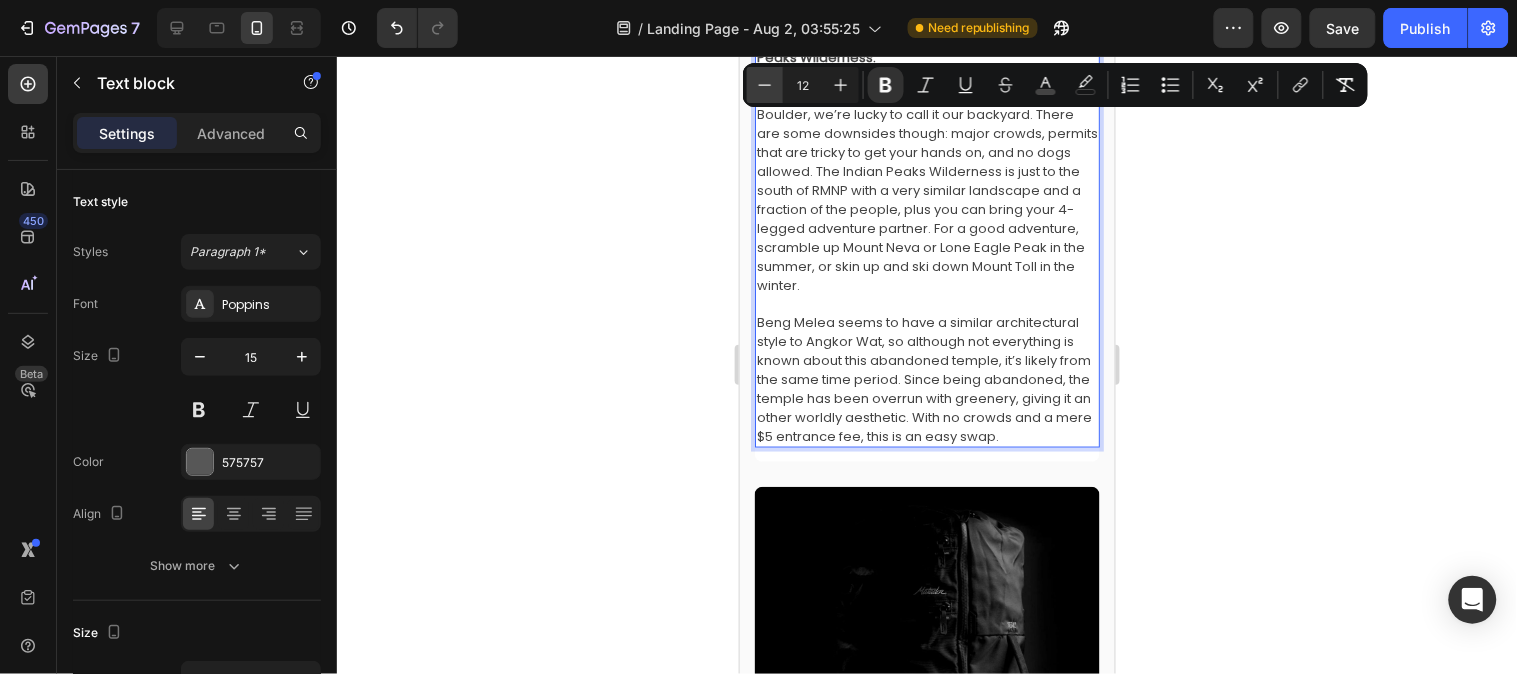 scroll, scrollTop: 502, scrollLeft: 0, axis: vertical 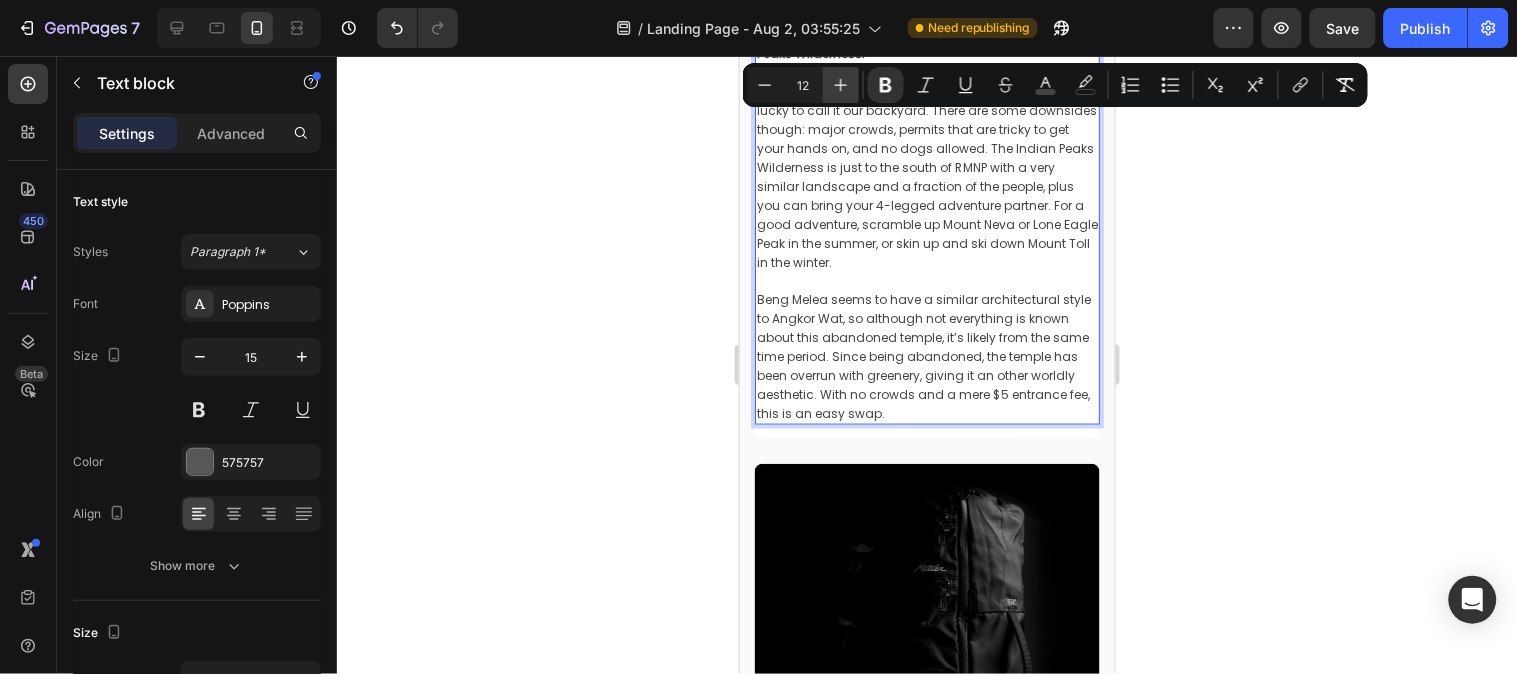 click 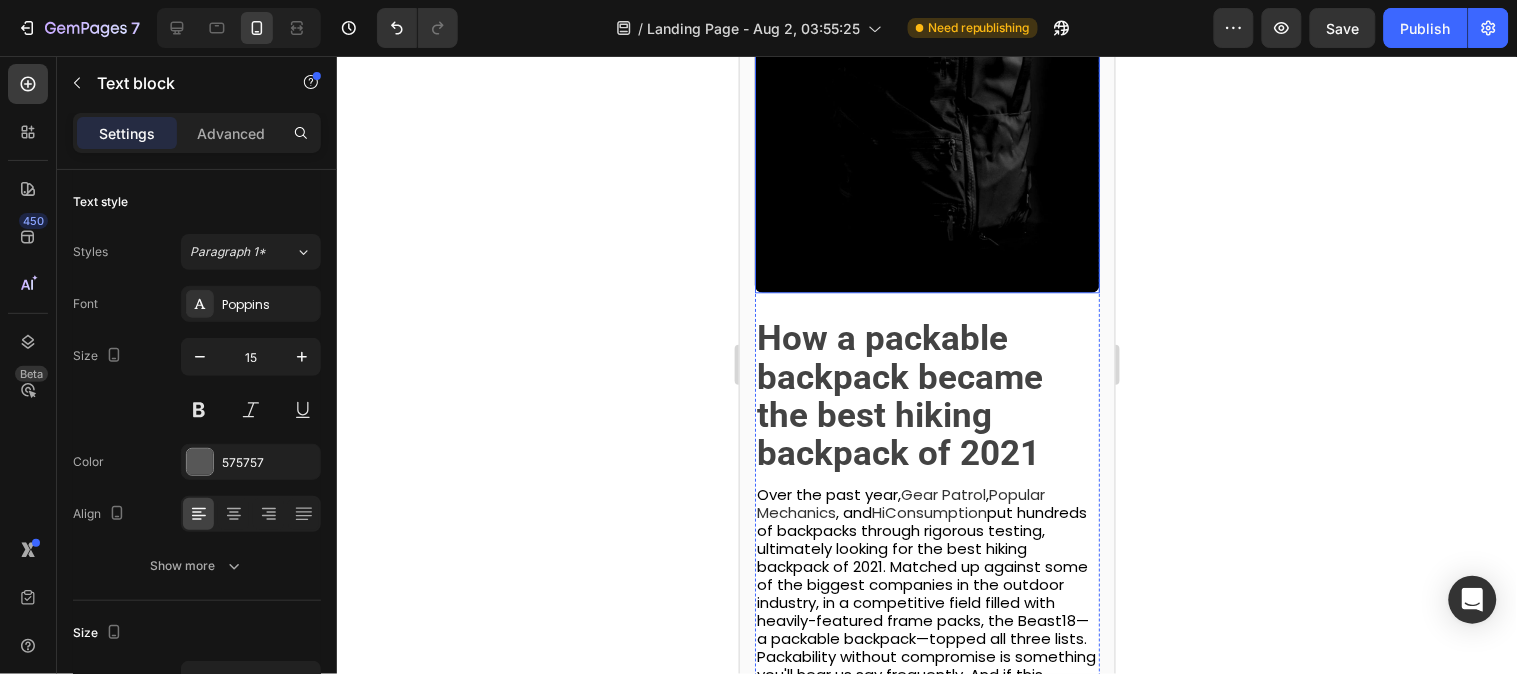 scroll, scrollTop: 1276, scrollLeft: 0, axis: vertical 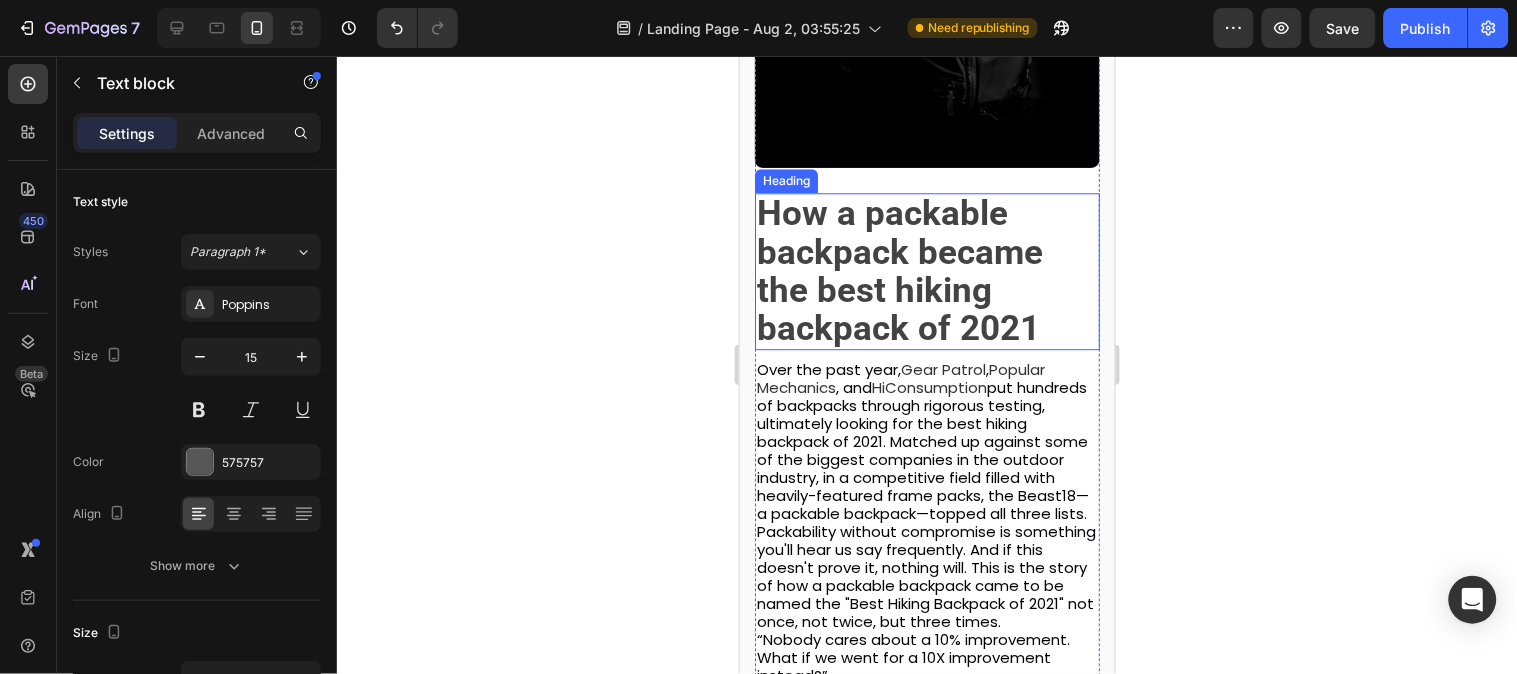 click on "How a packable backpack became the best hiking backpack of 2021" at bounding box center (899, 270) 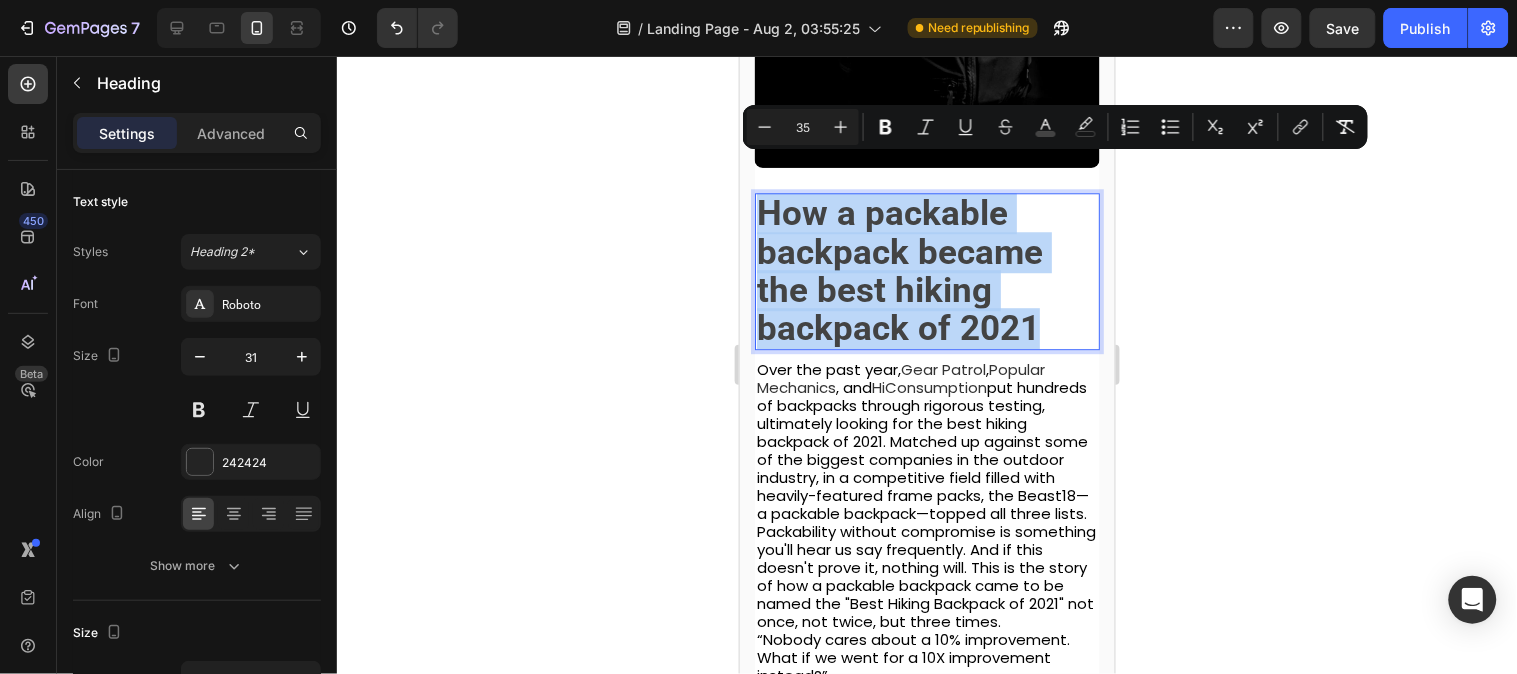 drag, startPoint x: 755, startPoint y: 179, endPoint x: 1031, endPoint y: 289, distance: 297.11276 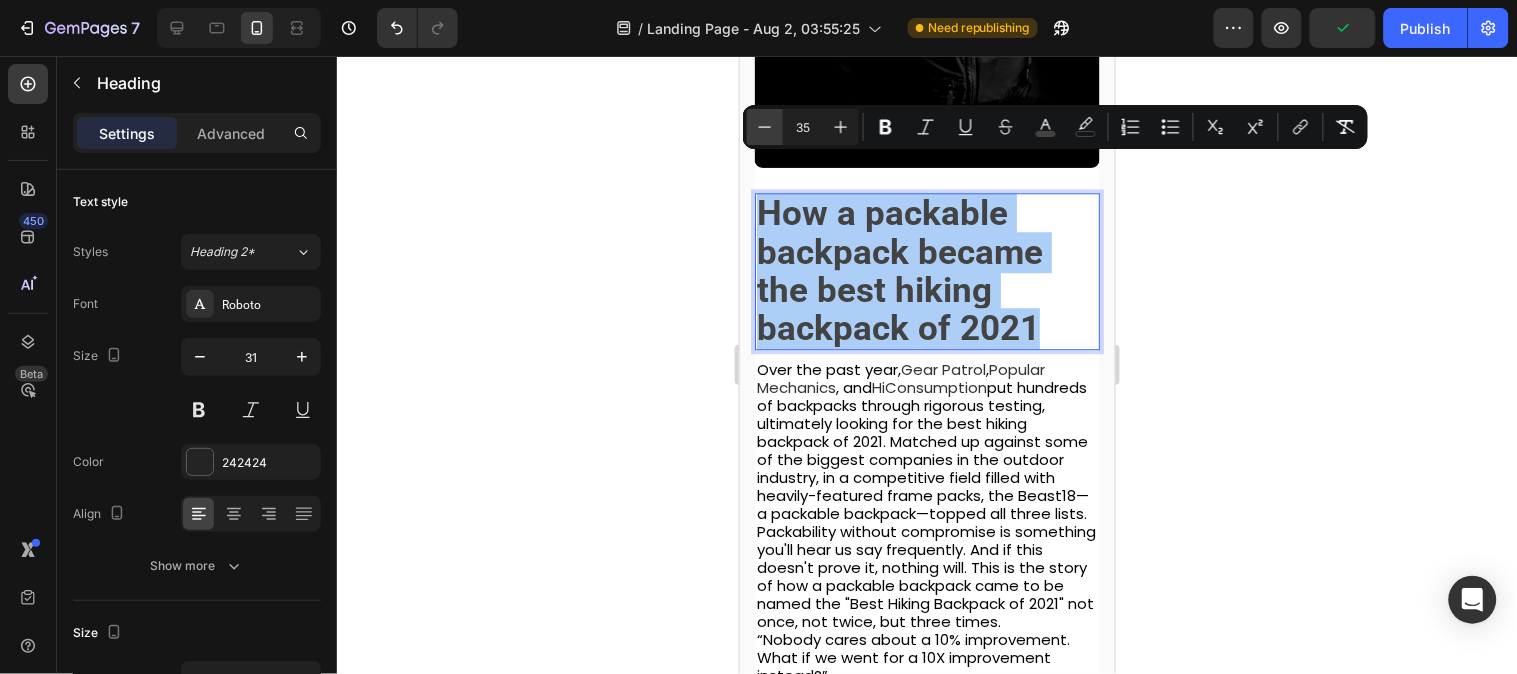 click 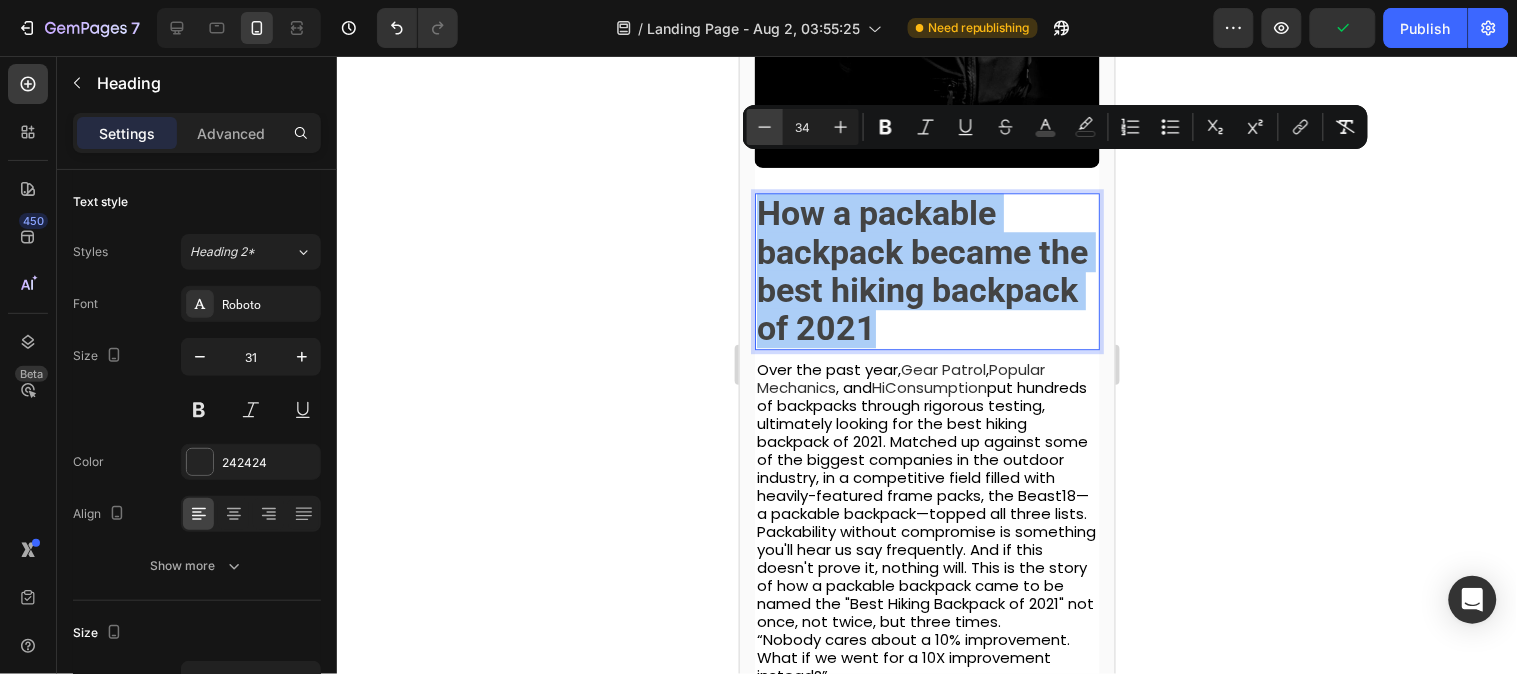 click 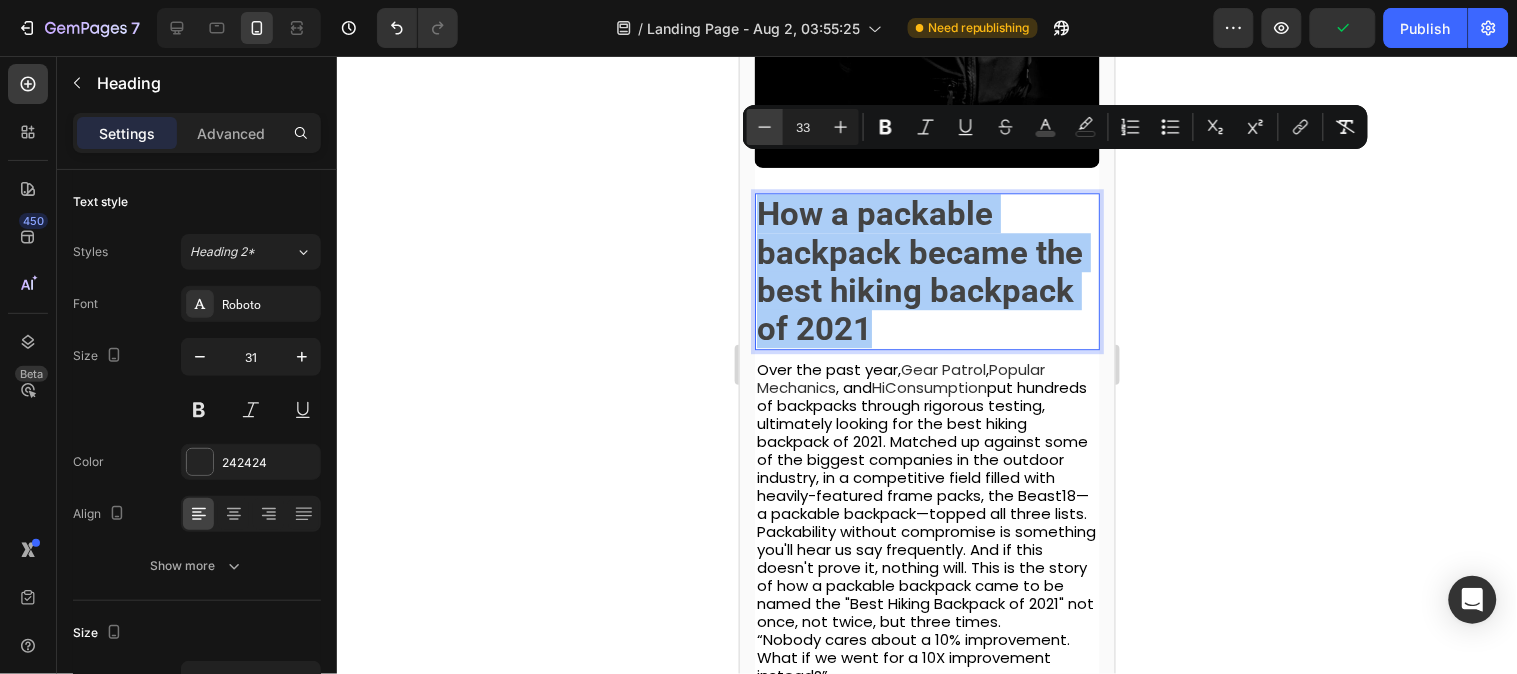 click 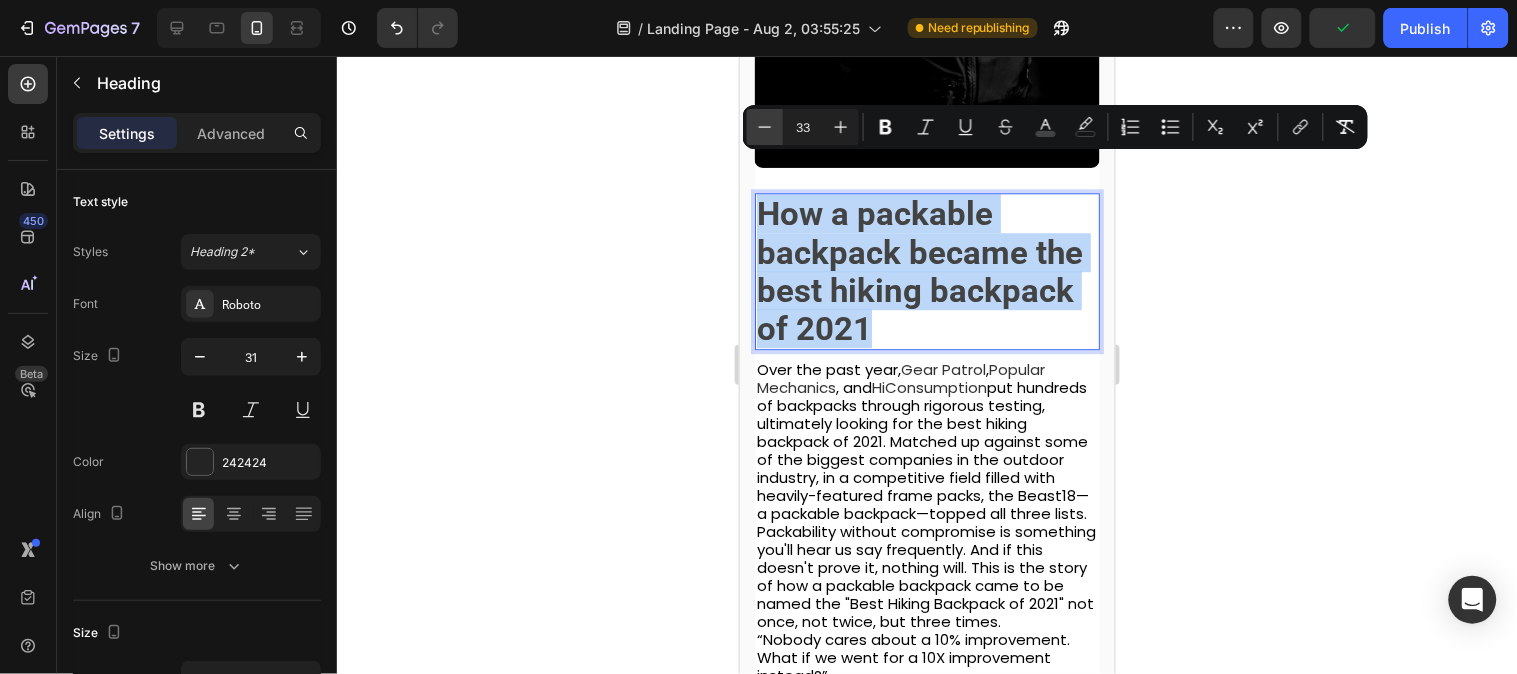 type on "32" 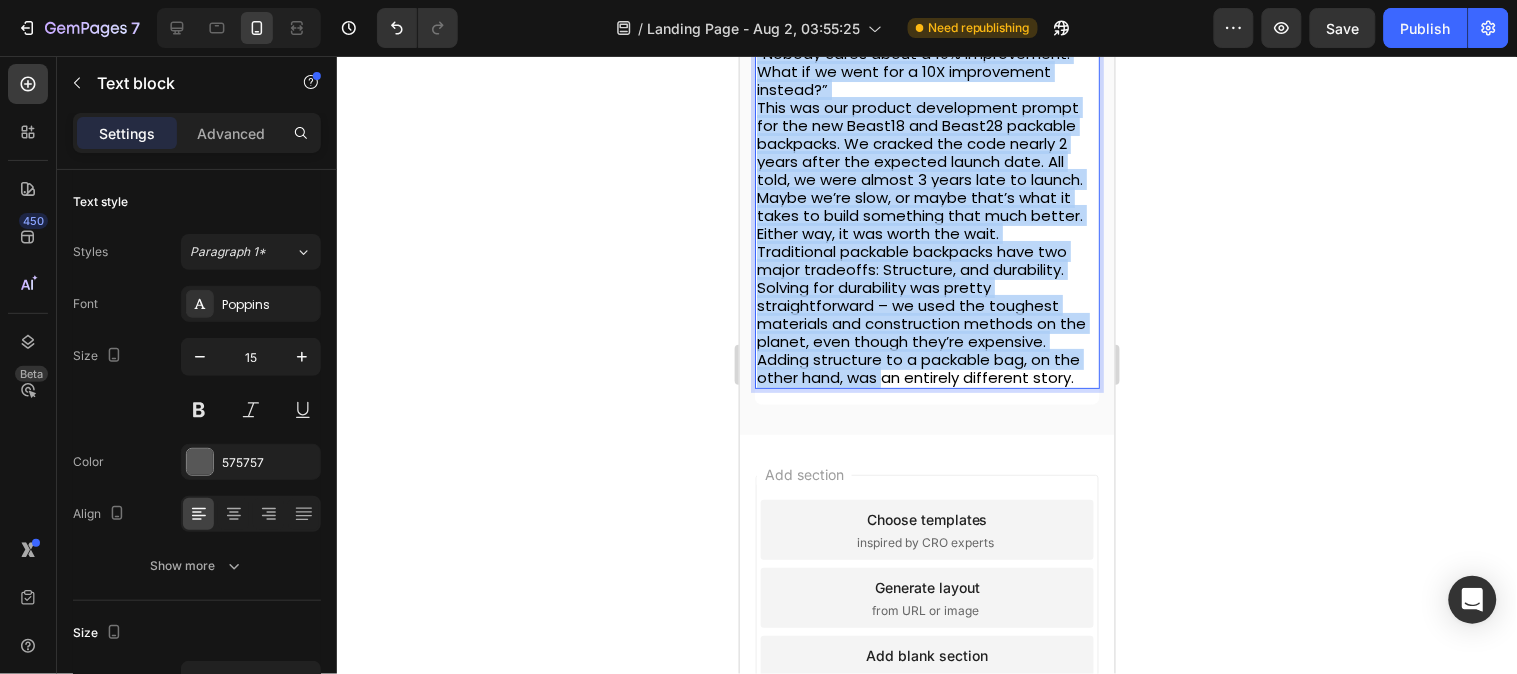 scroll, scrollTop: 1928, scrollLeft: 0, axis: vertical 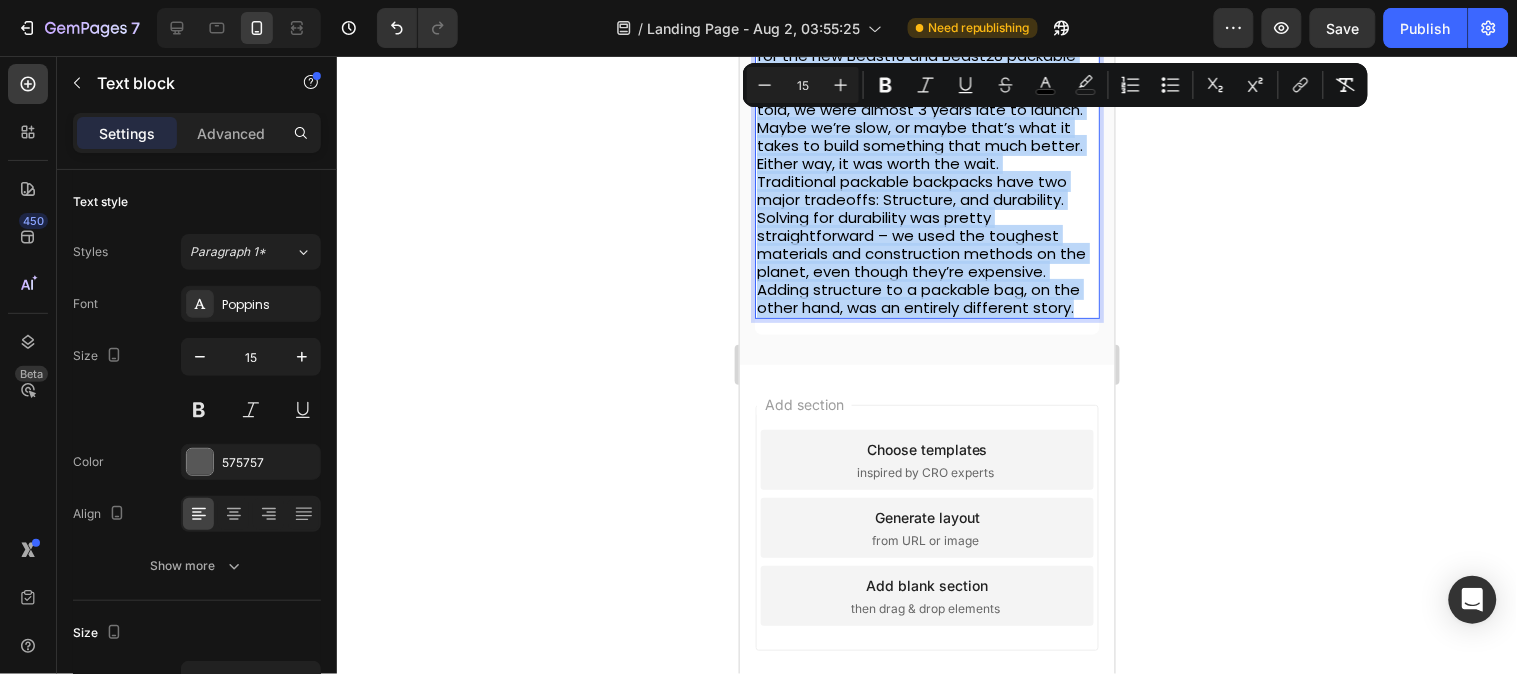 drag, startPoint x: 756, startPoint y: 214, endPoint x: 1103, endPoint y: 291, distance: 355.44058 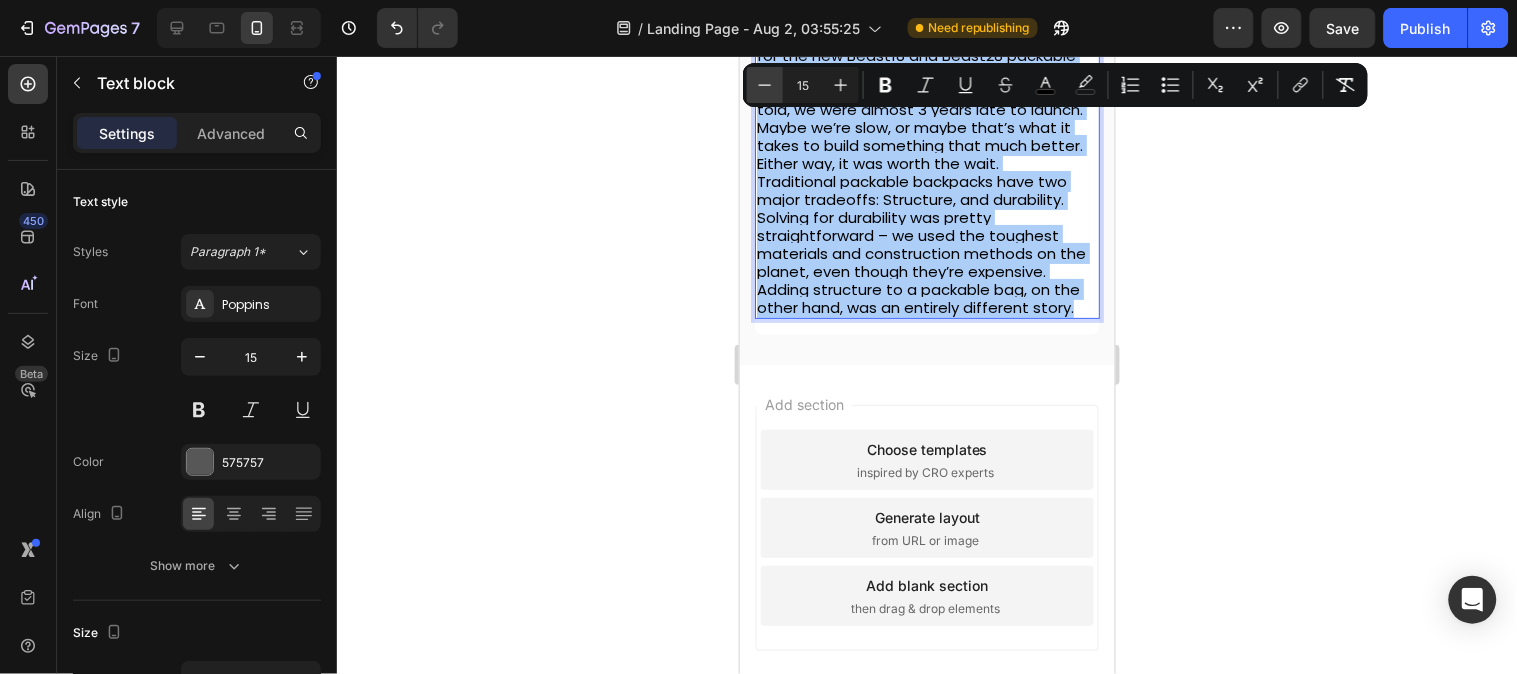 click 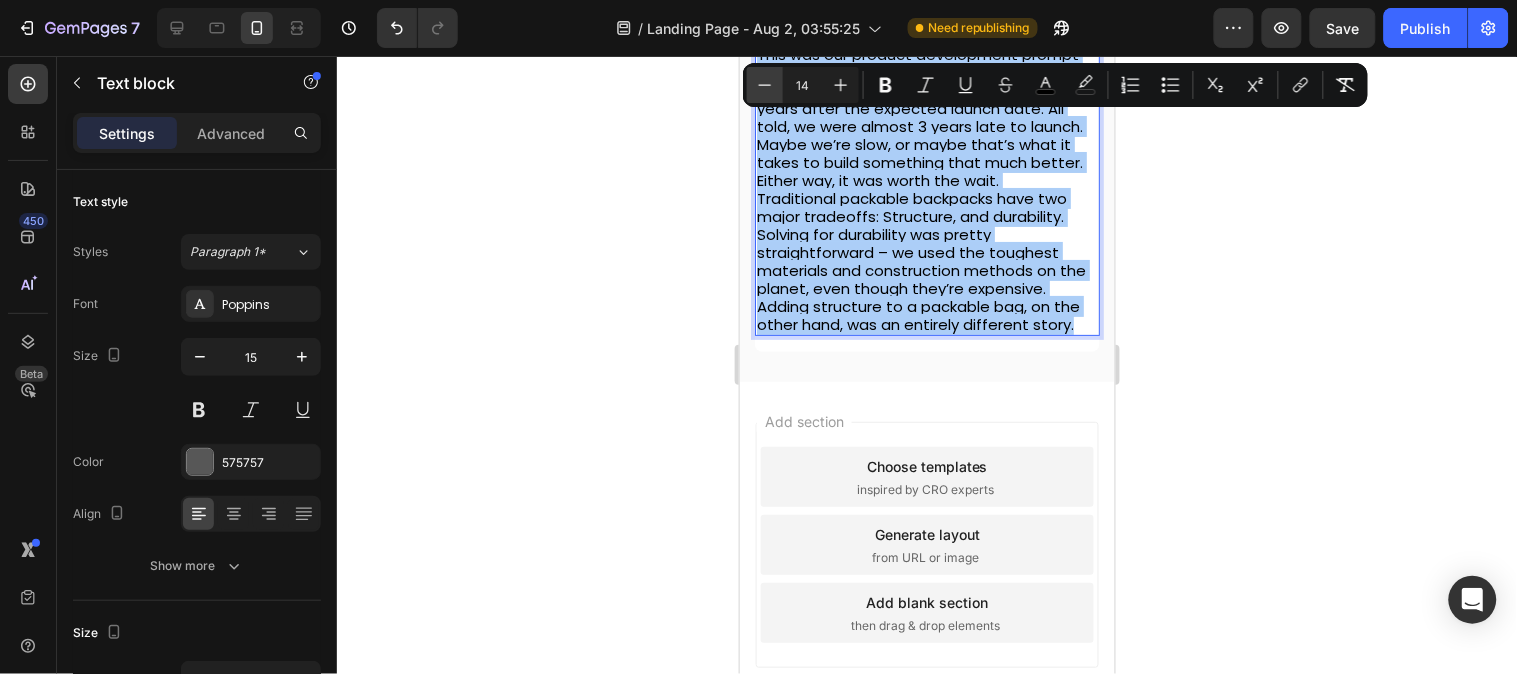 click 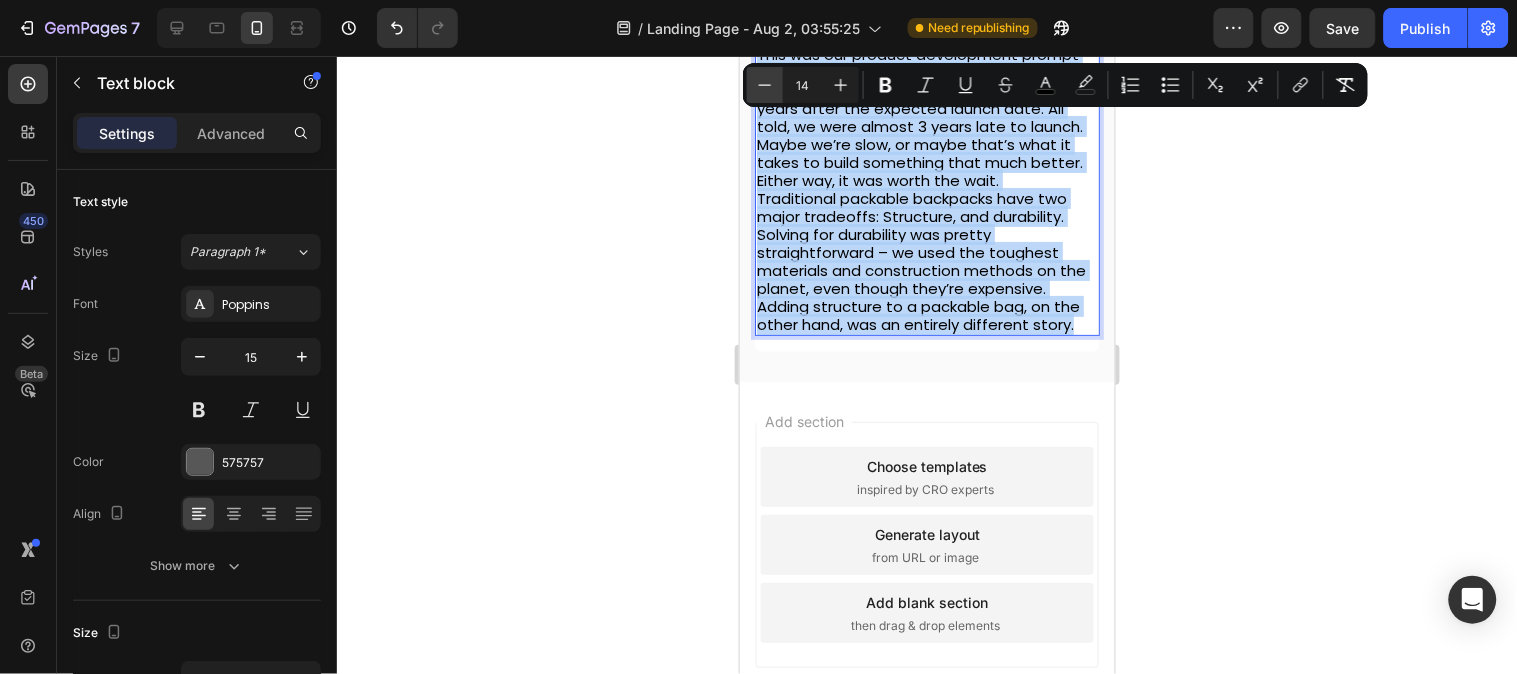 type on "13" 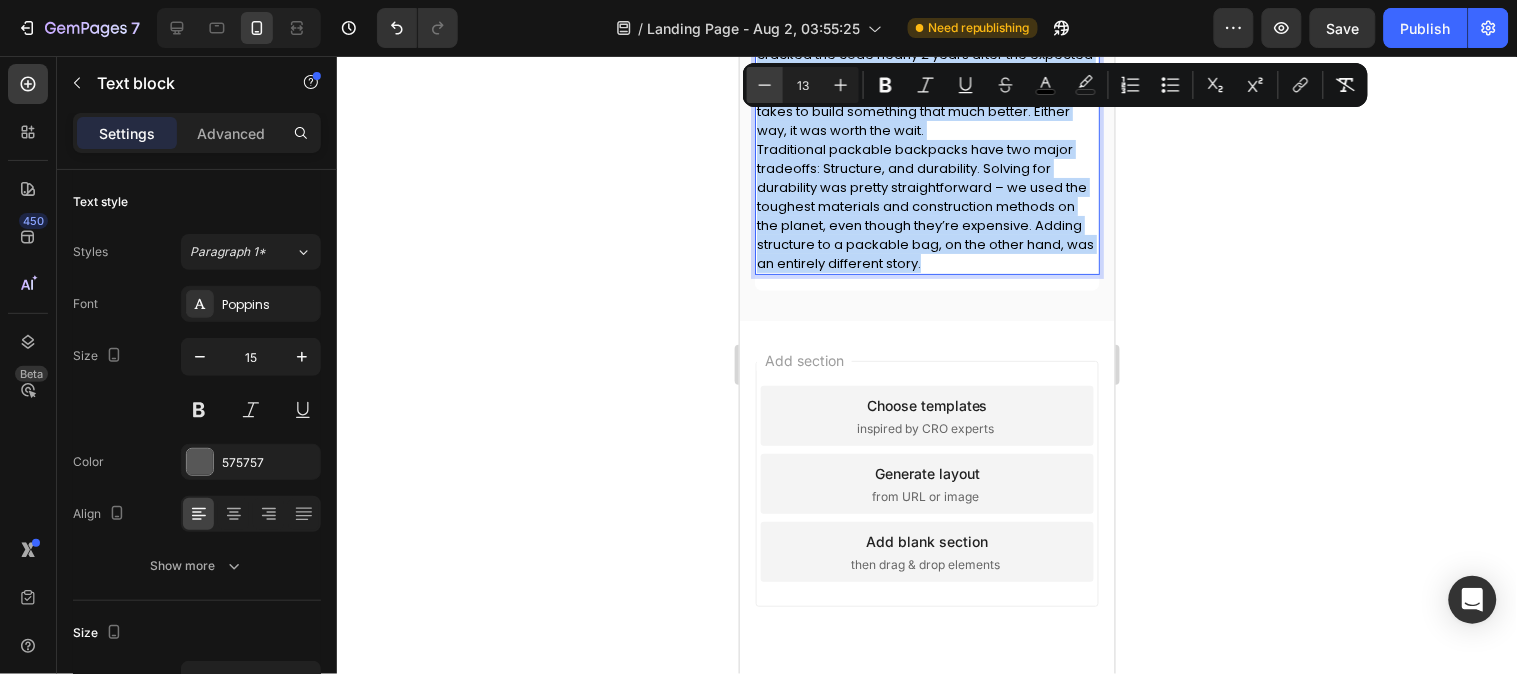 scroll, scrollTop: 1838, scrollLeft: 0, axis: vertical 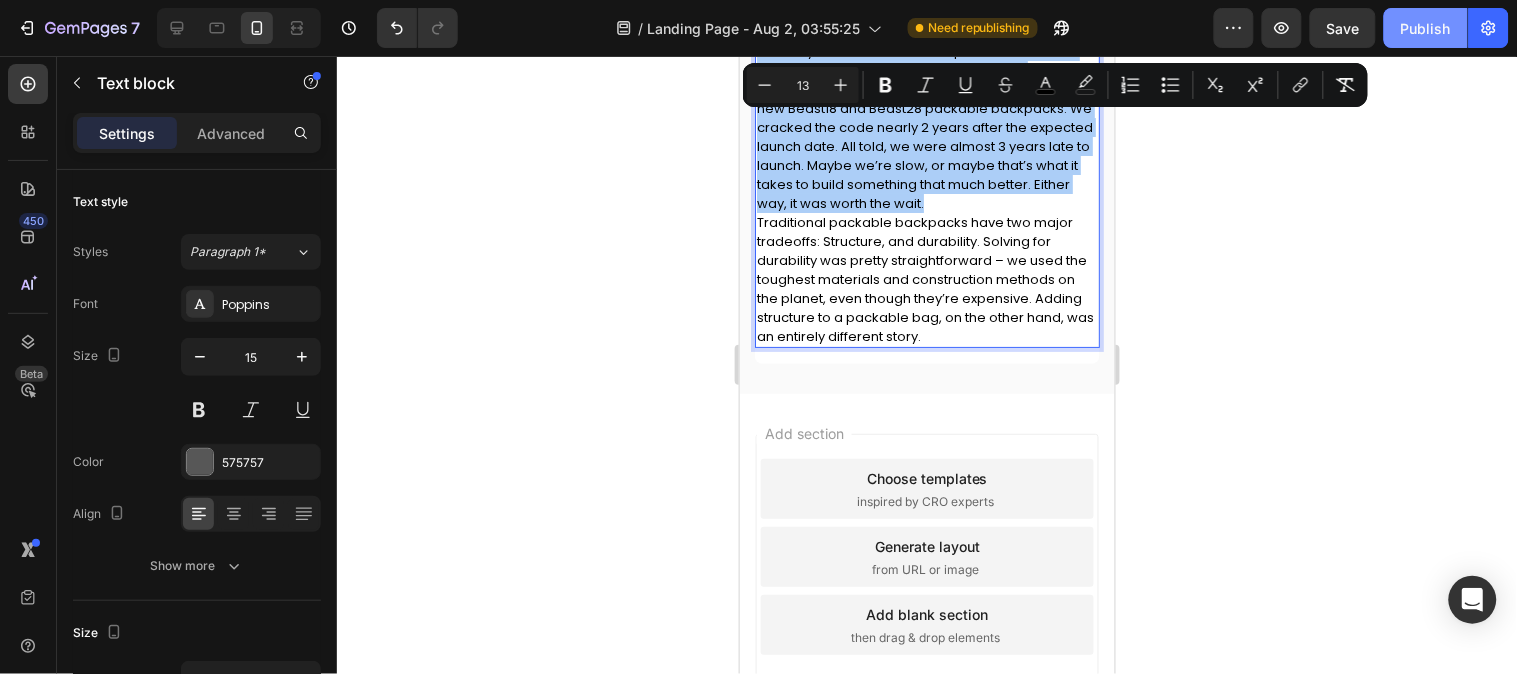 click on "Publish" at bounding box center (1426, 28) 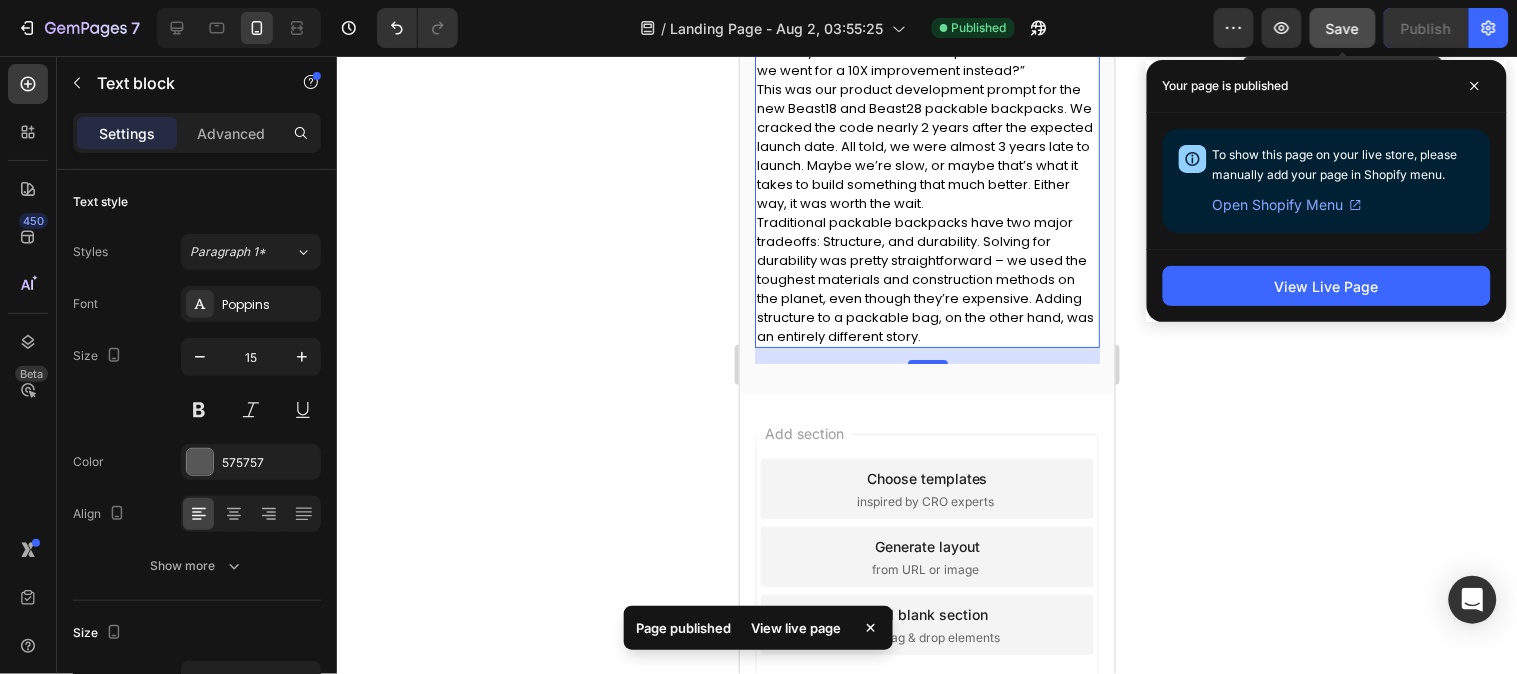 click on "Save" at bounding box center [1343, 28] 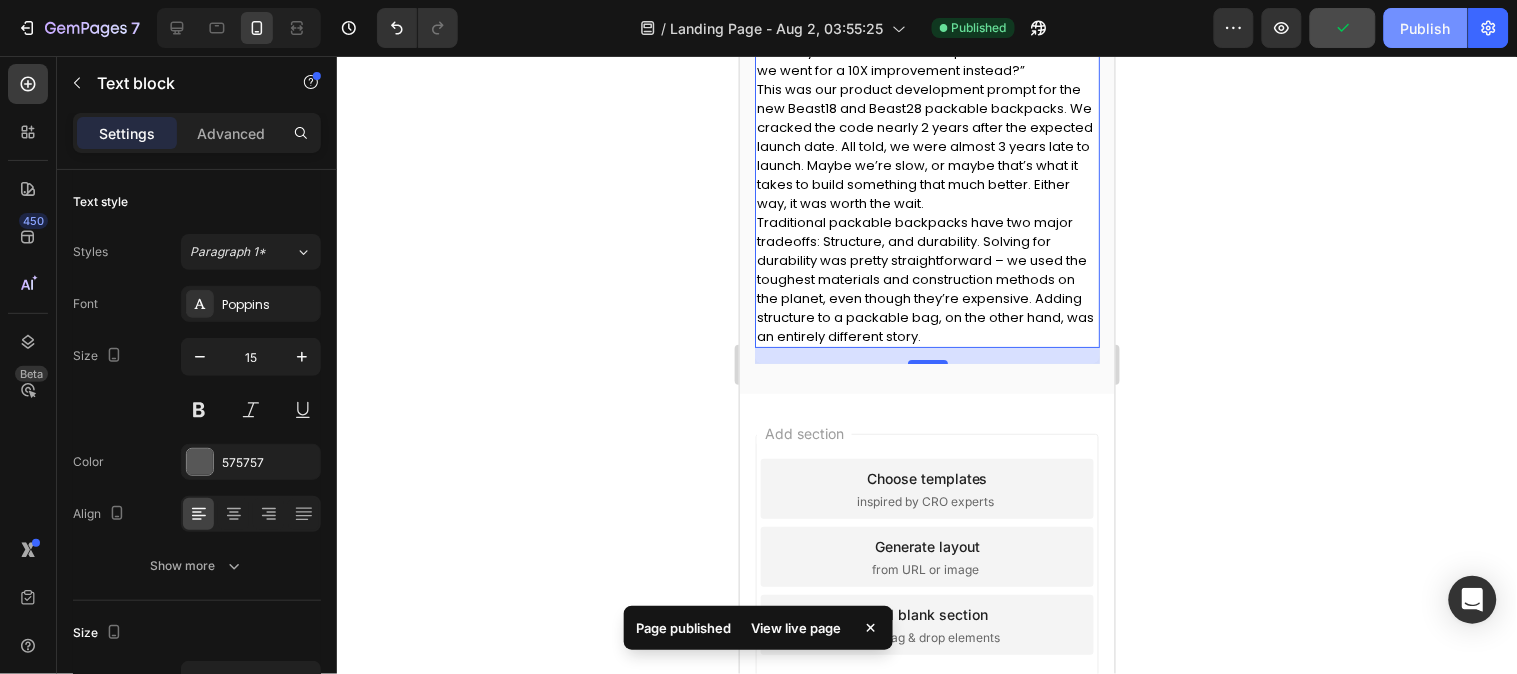 click on "Publish" at bounding box center [1426, 28] 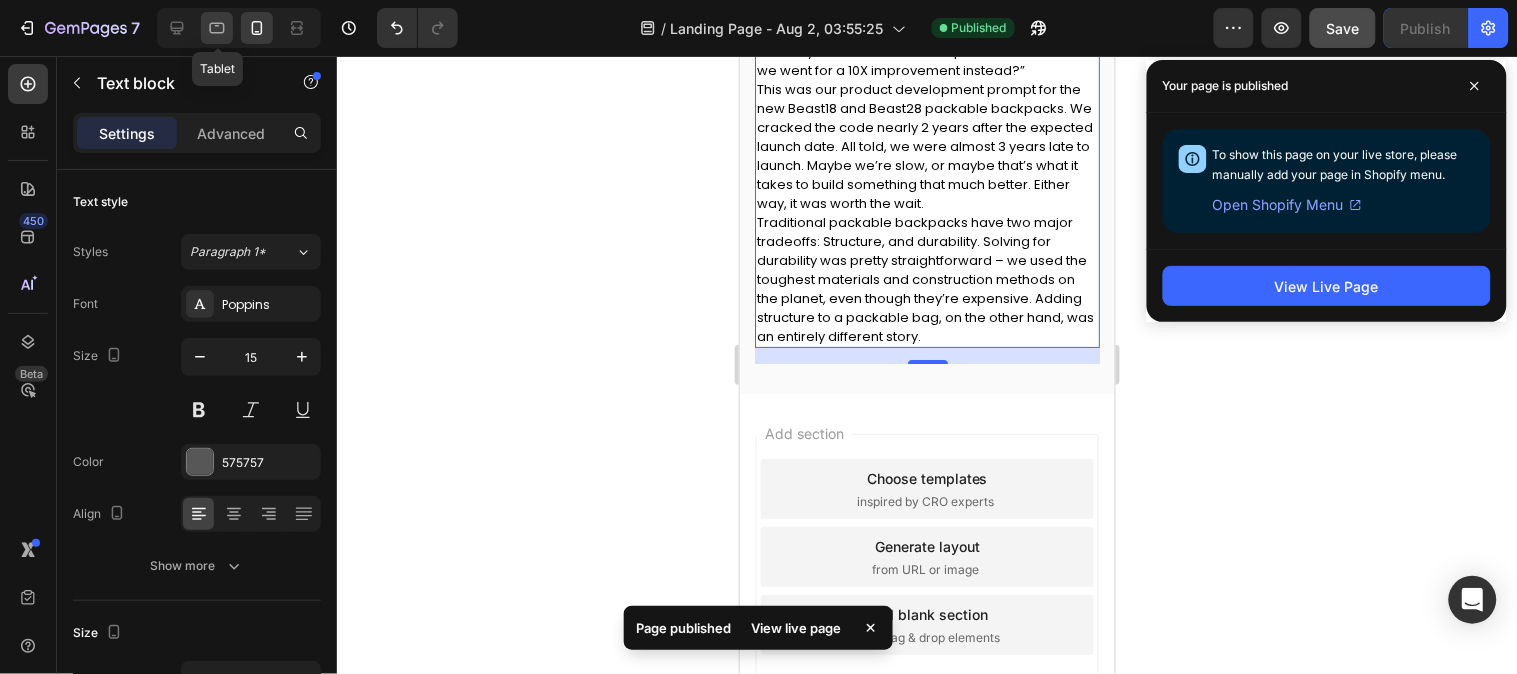 click 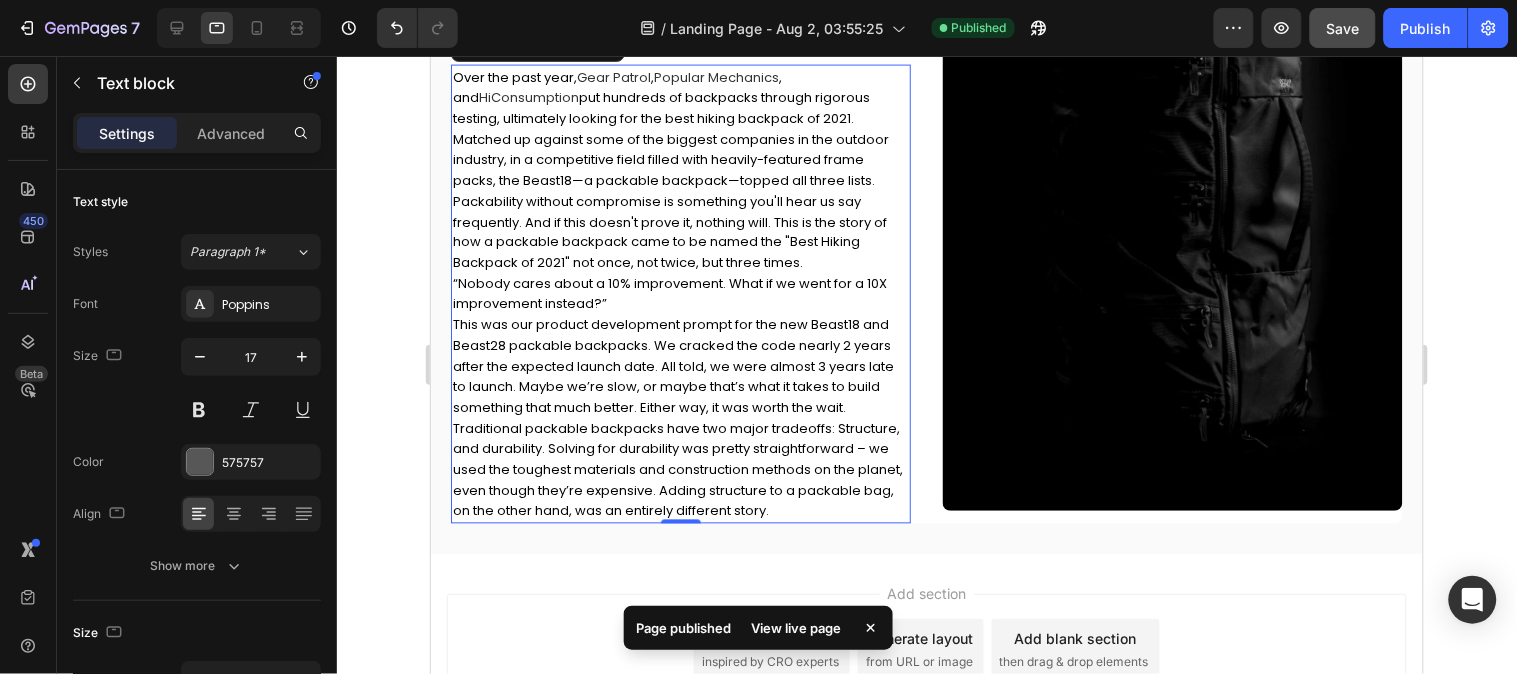 scroll, scrollTop: 742, scrollLeft: 0, axis: vertical 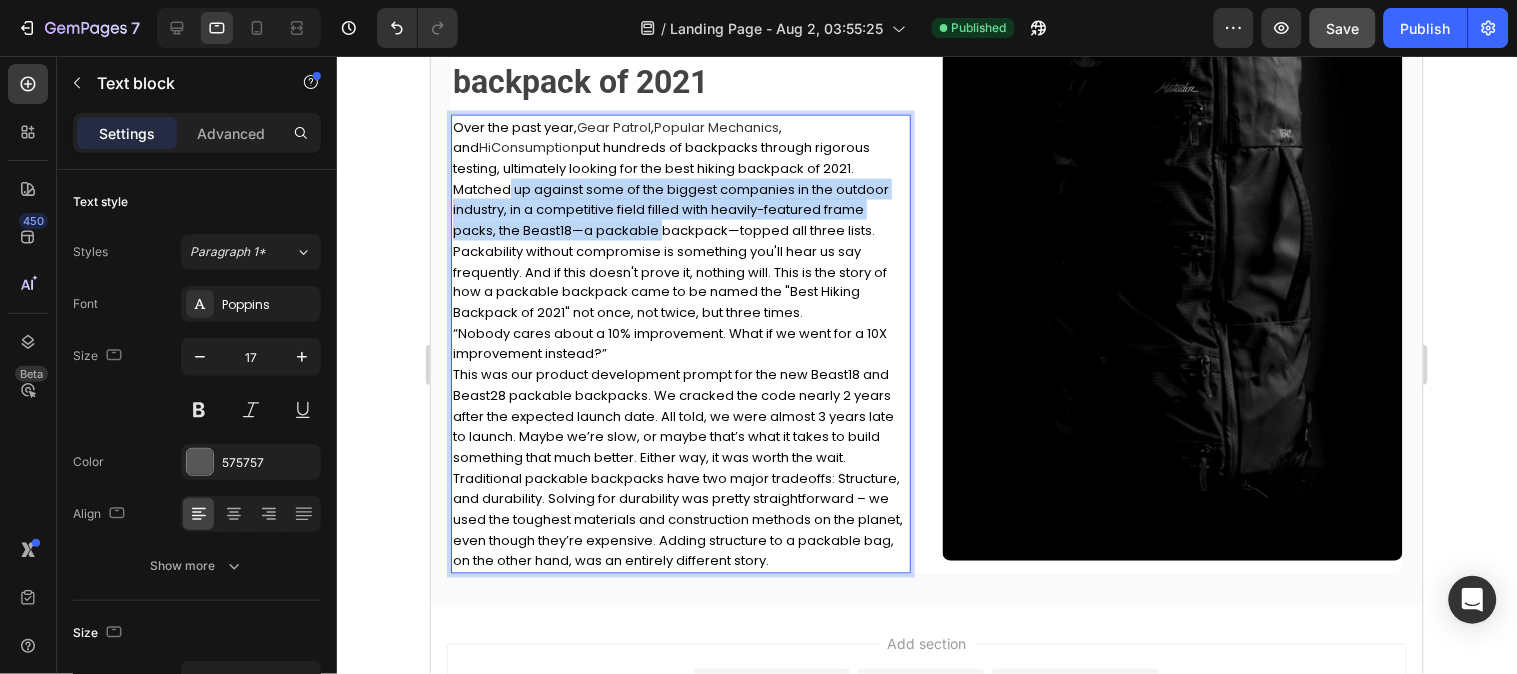 drag, startPoint x: 500, startPoint y: 194, endPoint x: 655, endPoint y: 235, distance: 160.3309 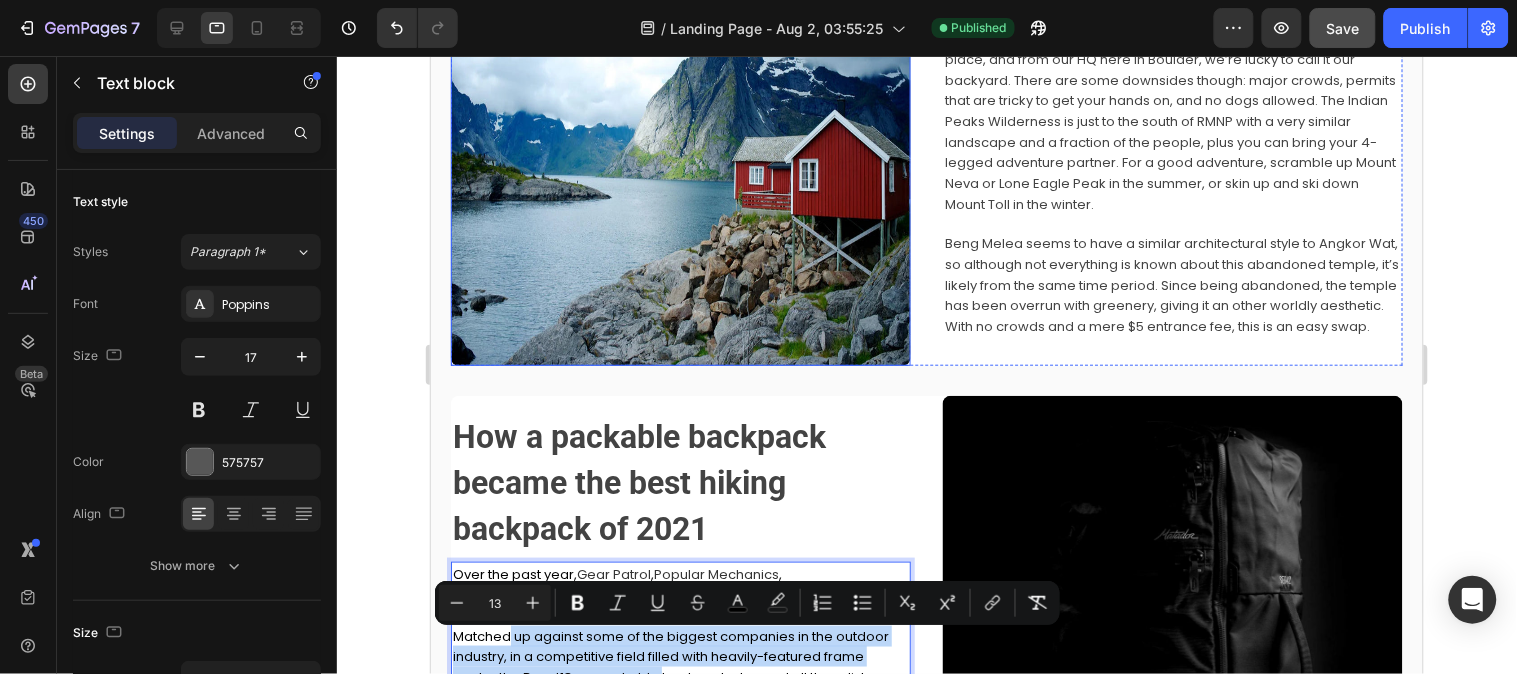 scroll, scrollTop: 297, scrollLeft: 0, axis: vertical 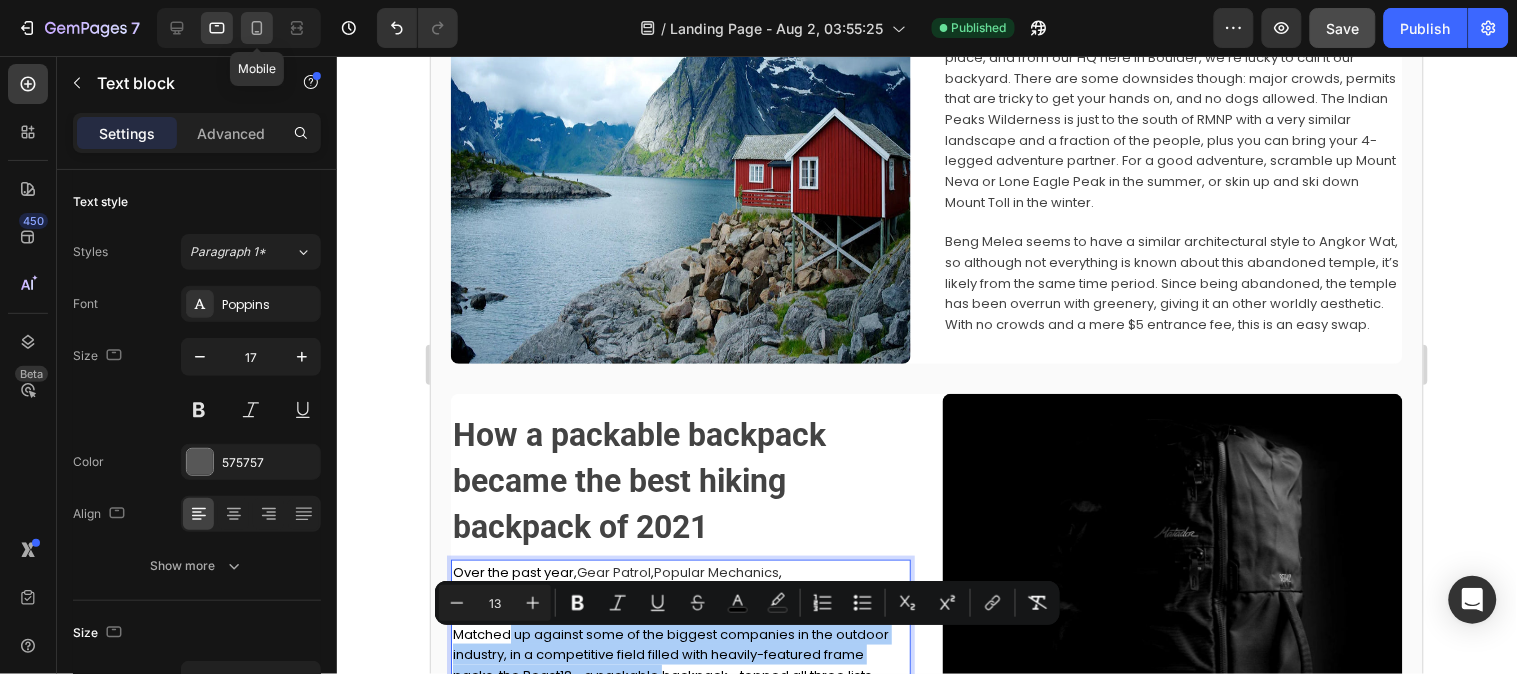 click 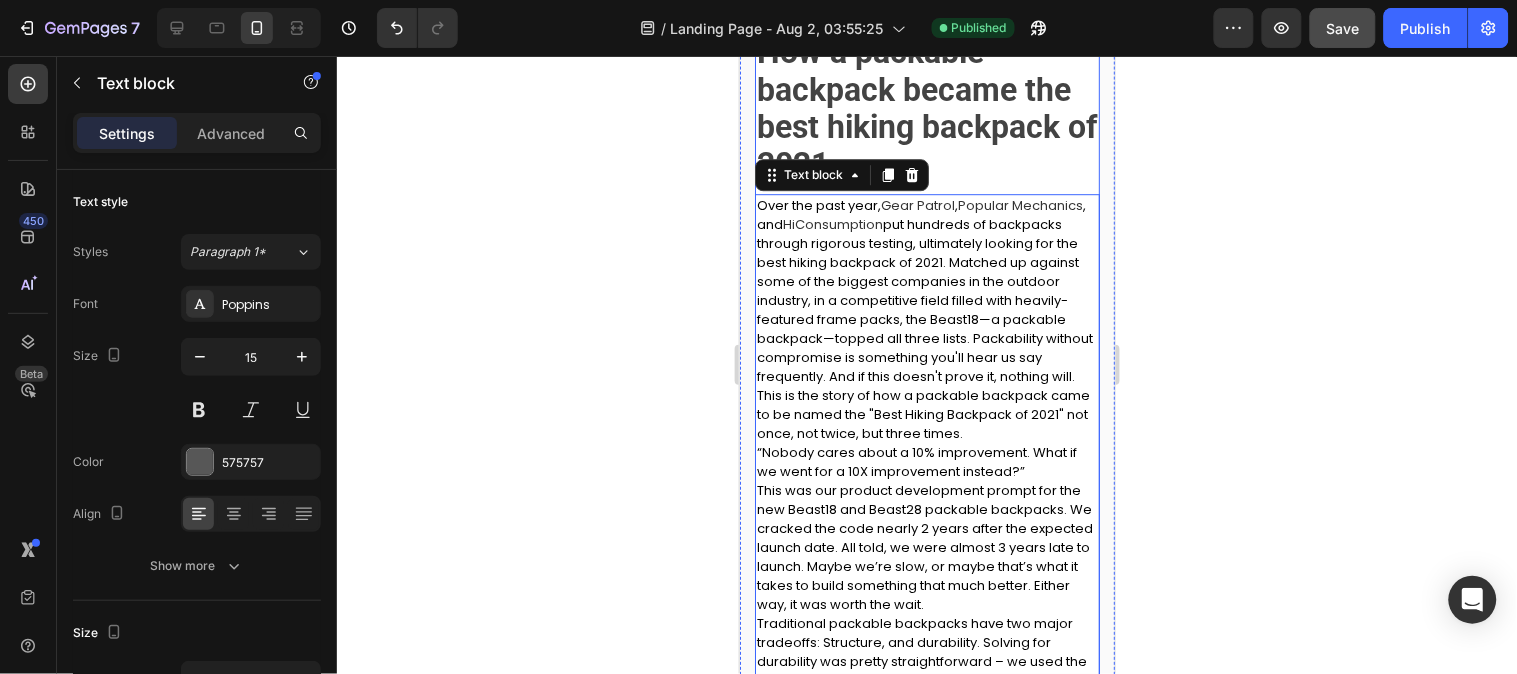 scroll, scrollTop: 1471, scrollLeft: 0, axis: vertical 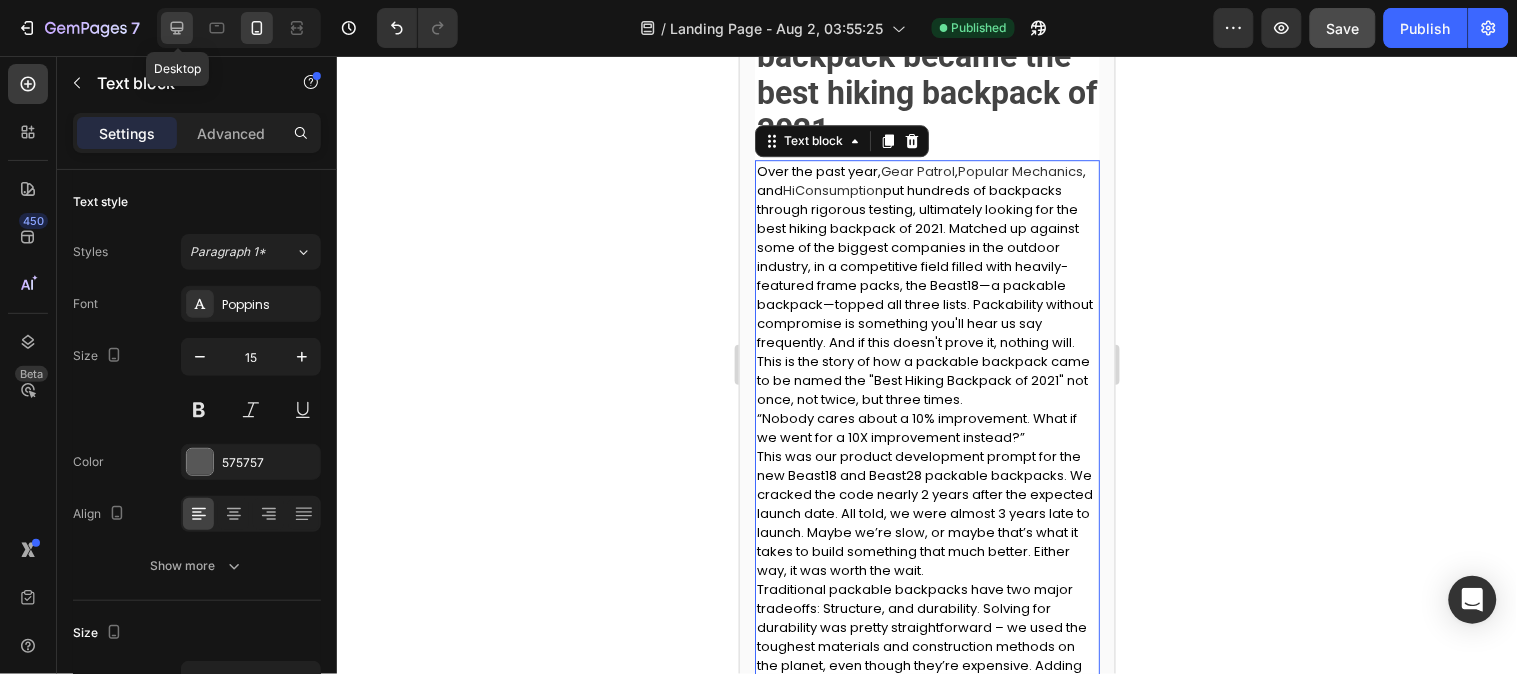 click 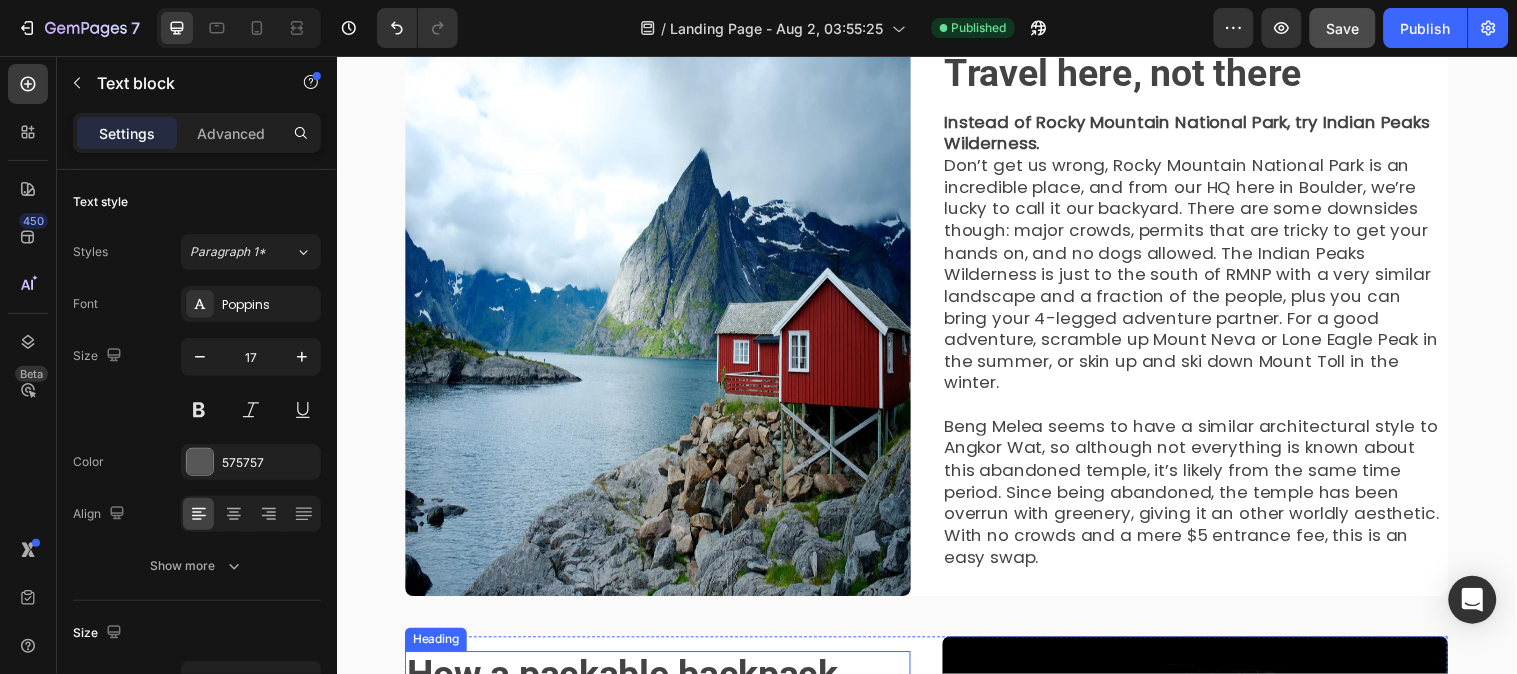 scroll, scrollTop: 117, scrollLeft: 0, axis: vertical 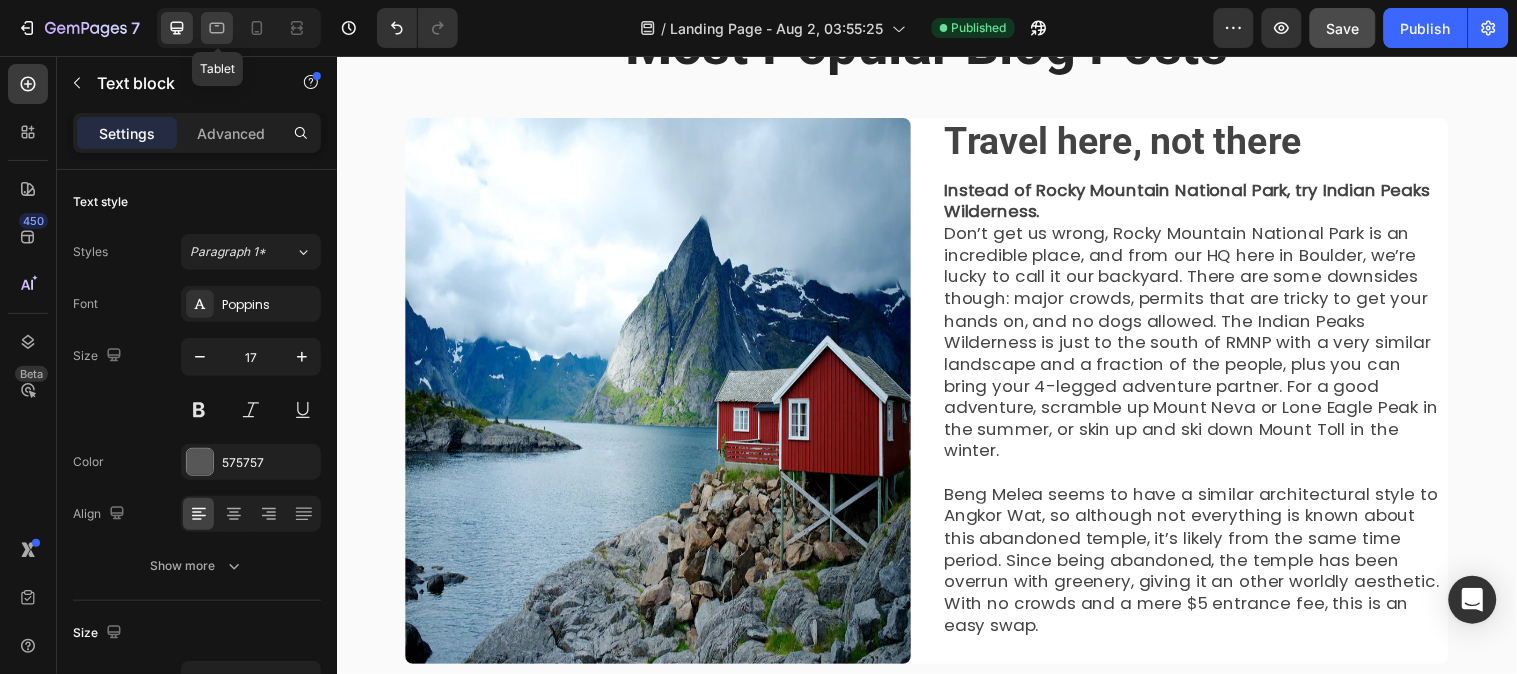 click 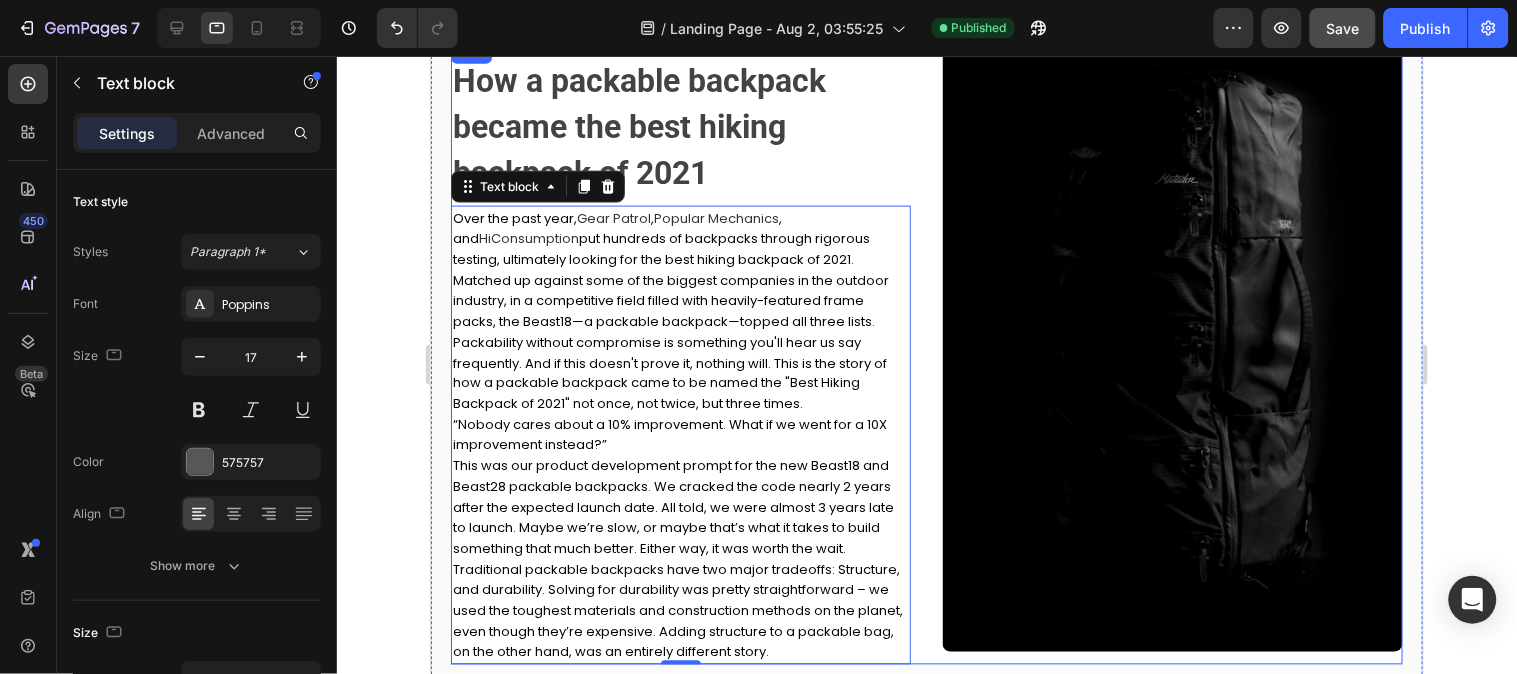 scroll, scrollTop: 520, scrollLeft: 0, axis: vertical 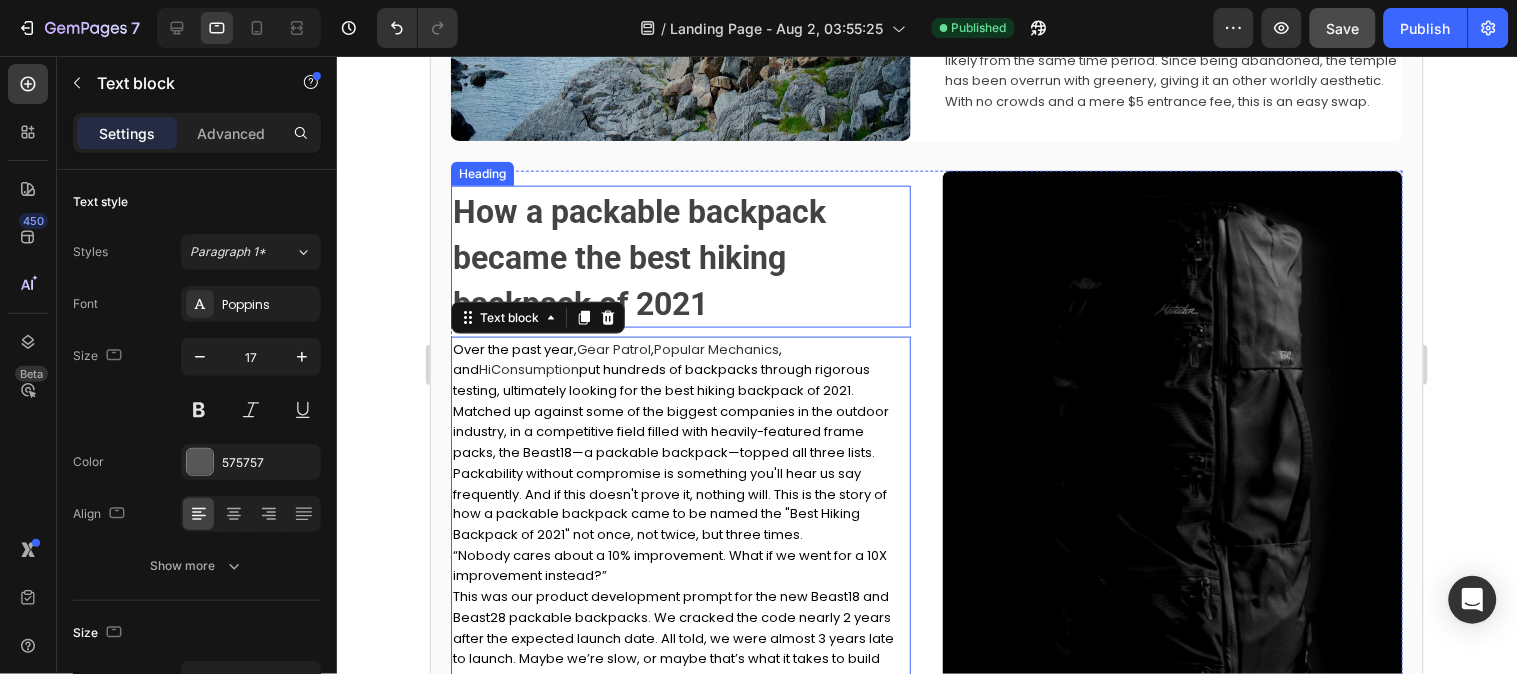 click on "⁠⁠⁠⁠⁠⁠⁠ How a packable backpack became the best hiking backpack of 2021" at bounding box center [680, 256] 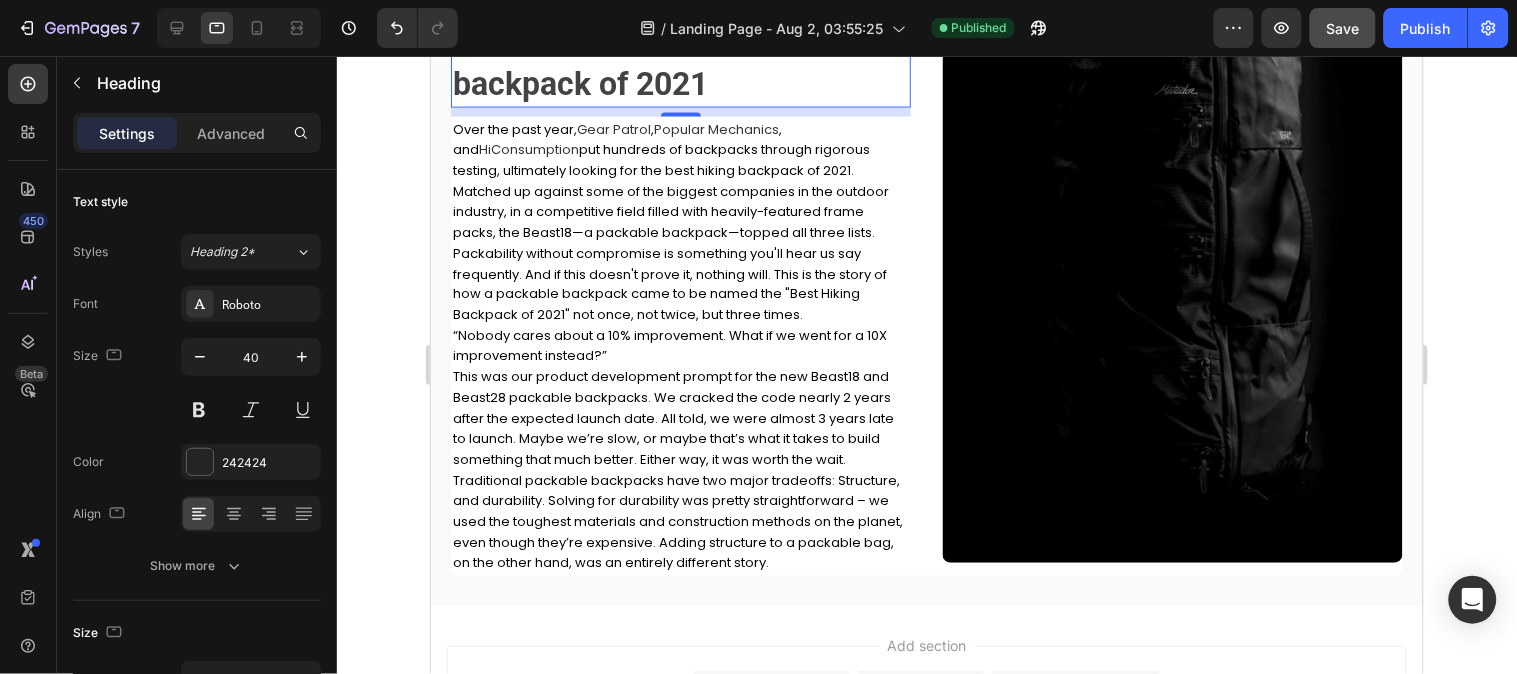 scroll, scrollTop: 952, scrollLeft: 0, axis: vertical 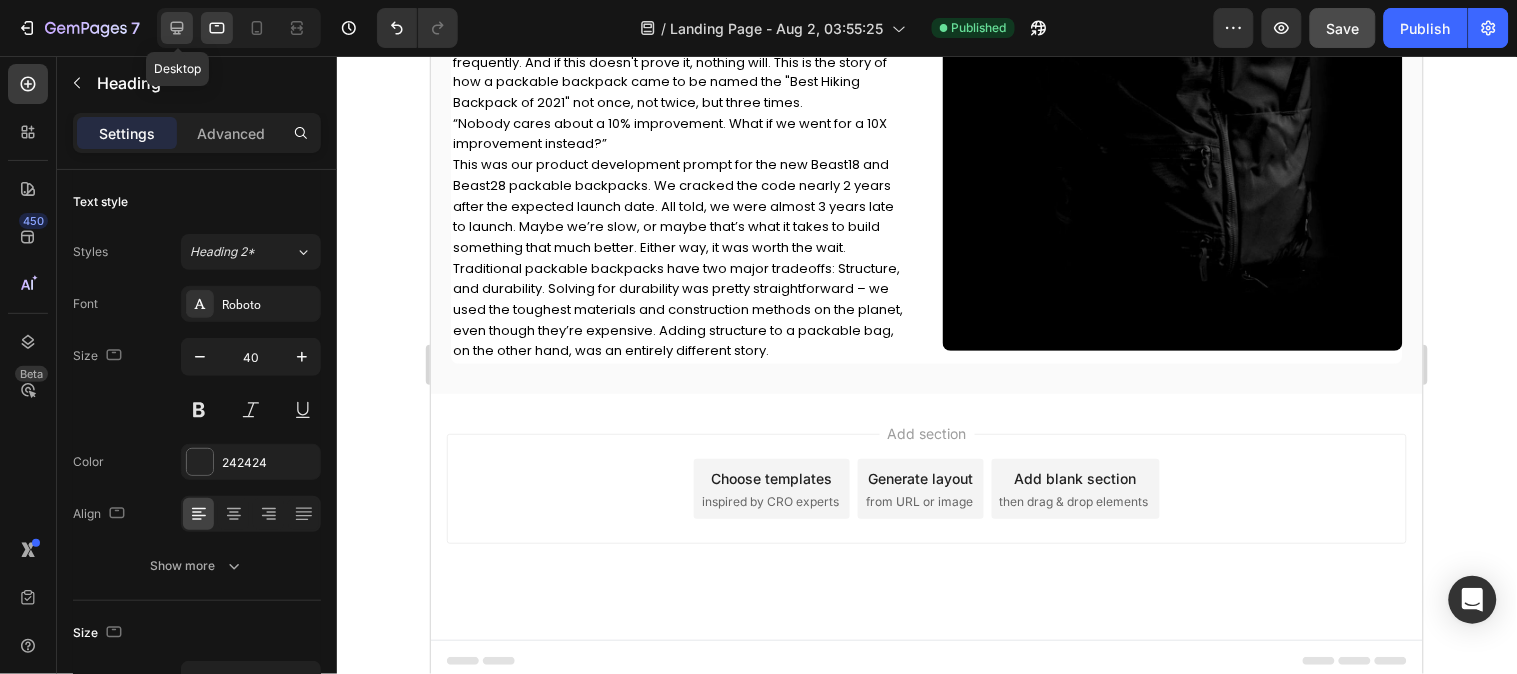 click 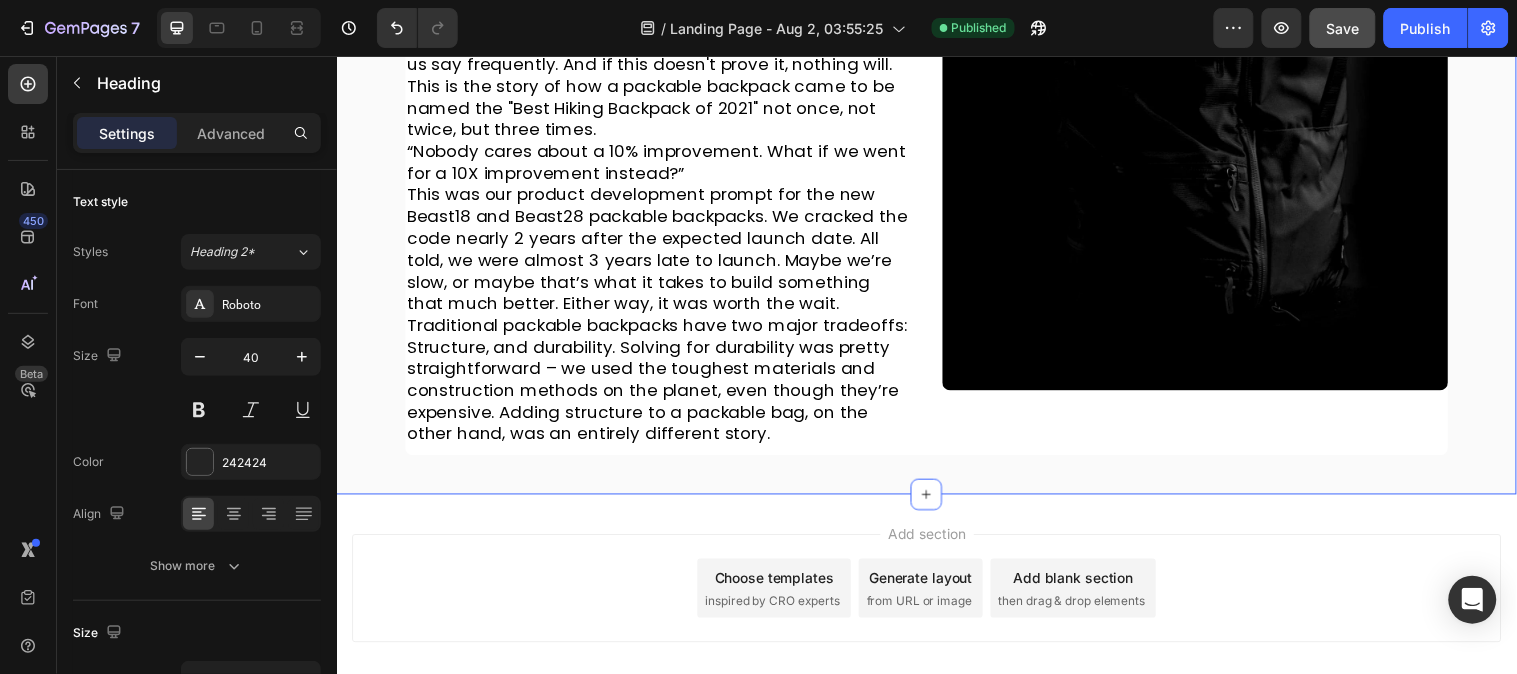 scroll, scrollTop: 1117, scrollLeft: 0, axis: vertical 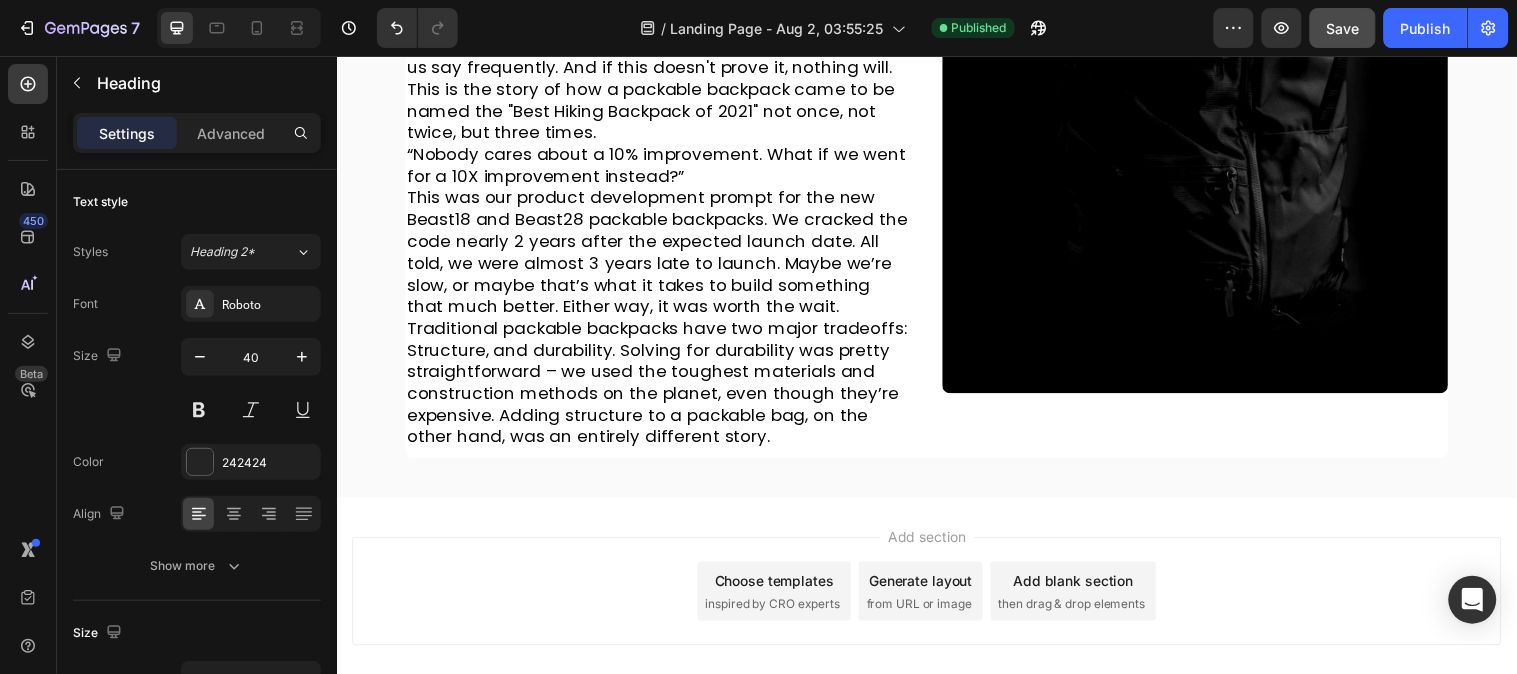 click on "Choose templates" at bounding box center [781, 588] 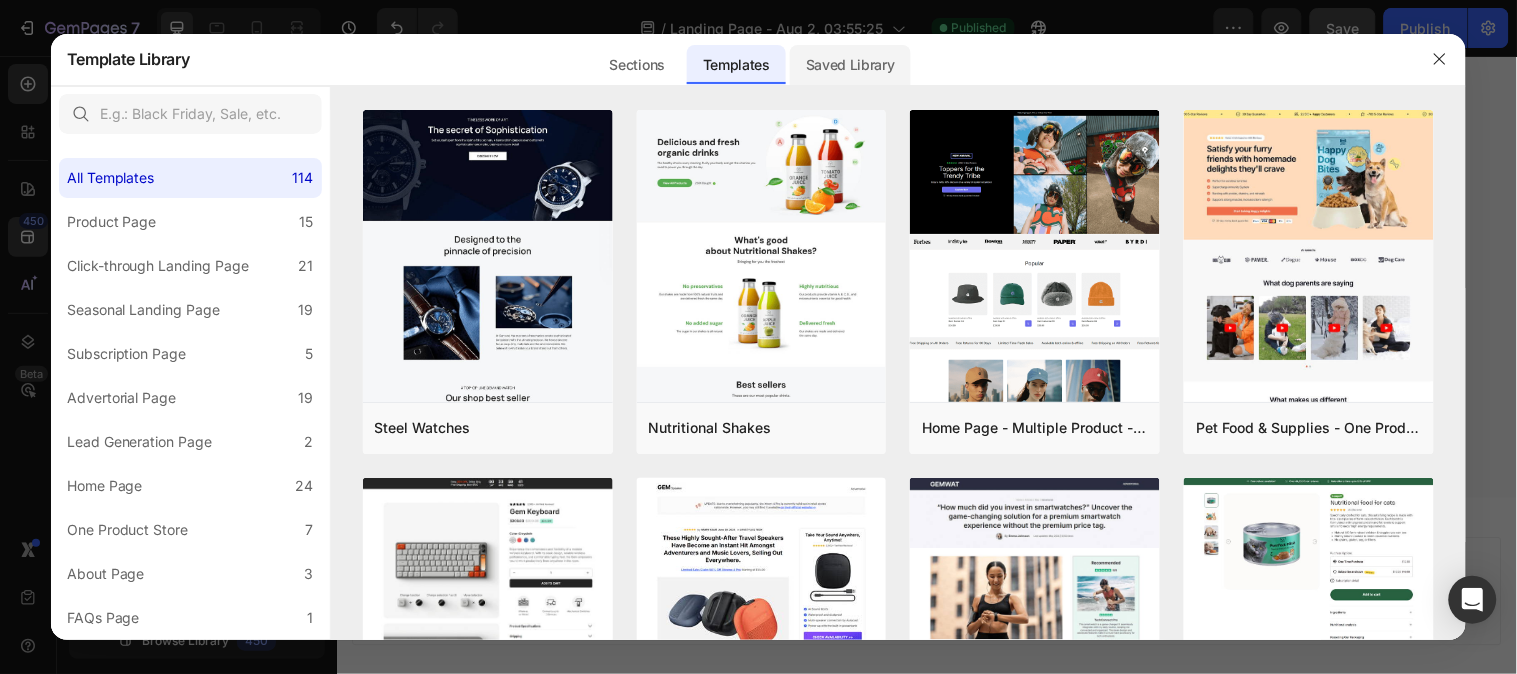 click on "Saved Library" 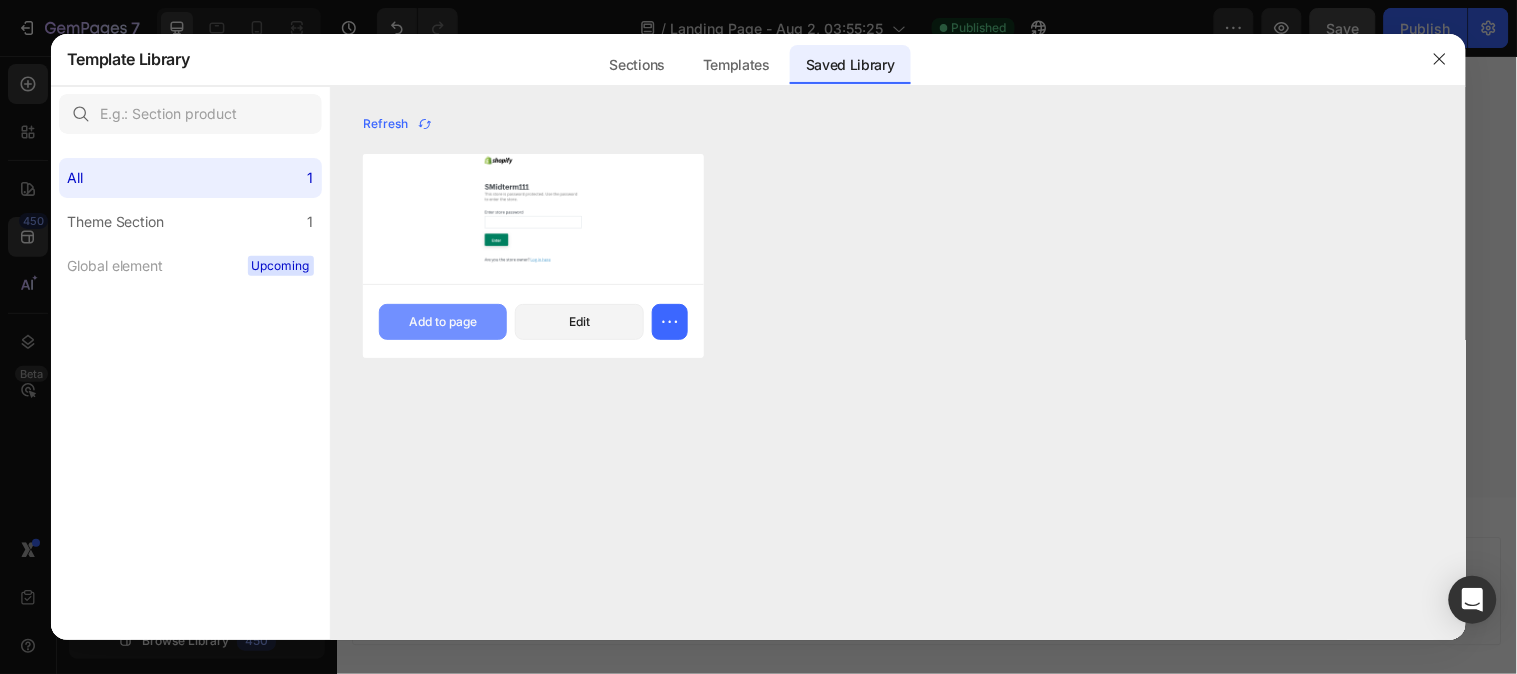 click on "Add to page" at bounding box center [443, 322] 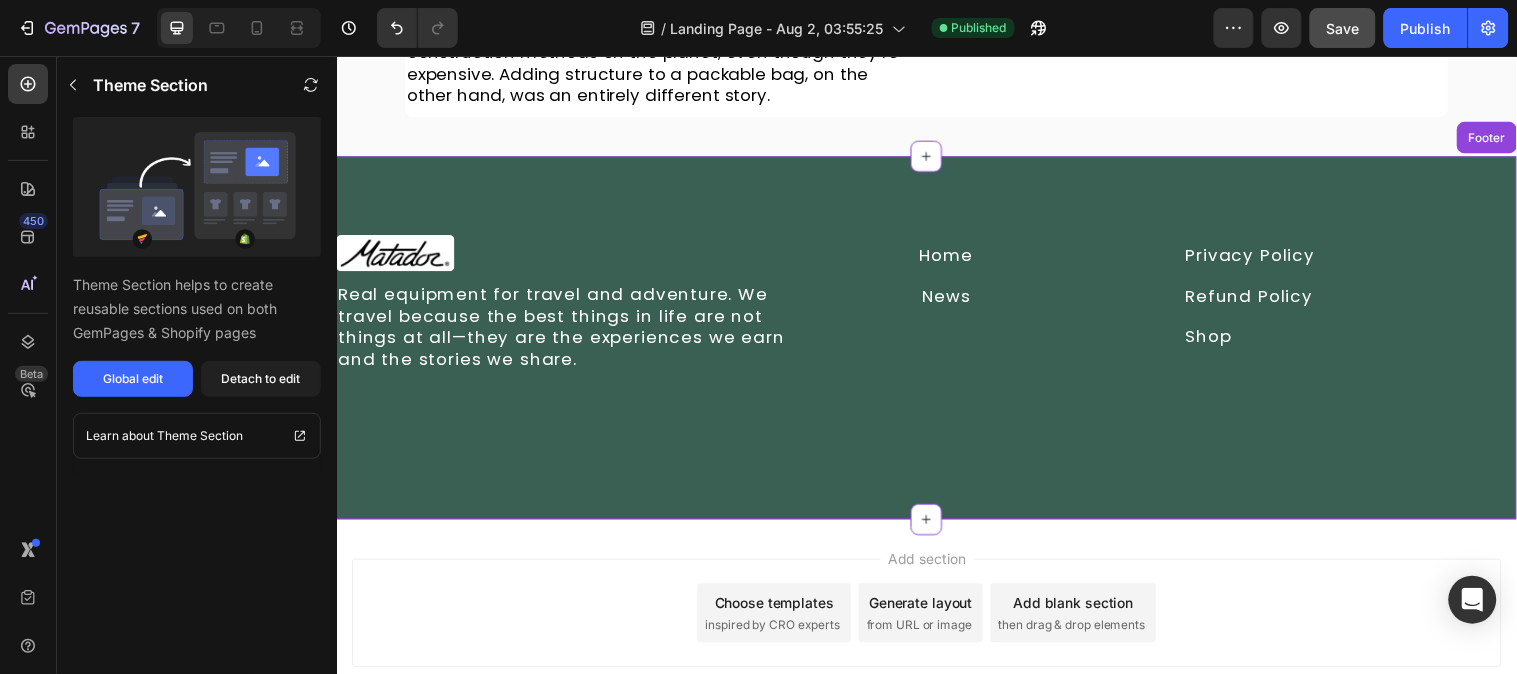 scroll, scrollTop: 1526, scrollLeft: 0, axis: vertical 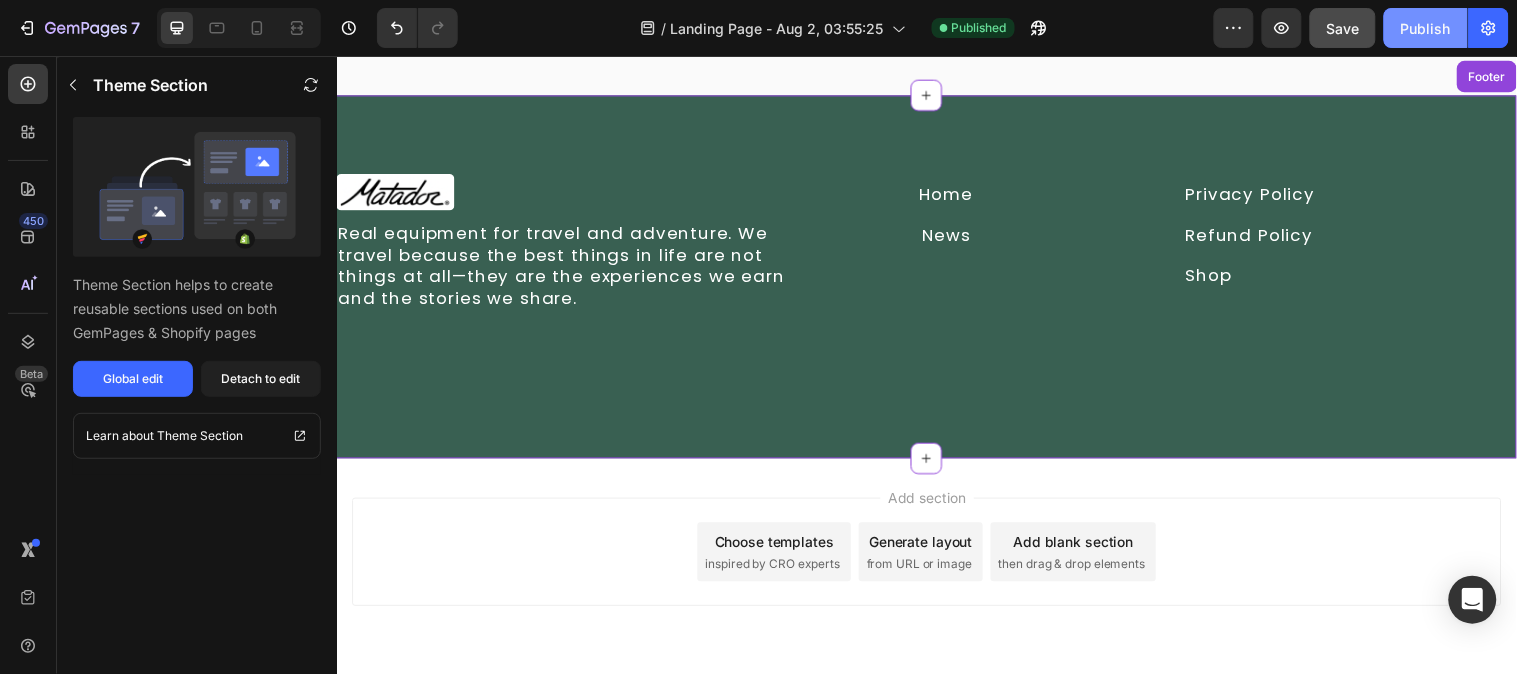 click on "Publish" at bounding box center [1426, 28] 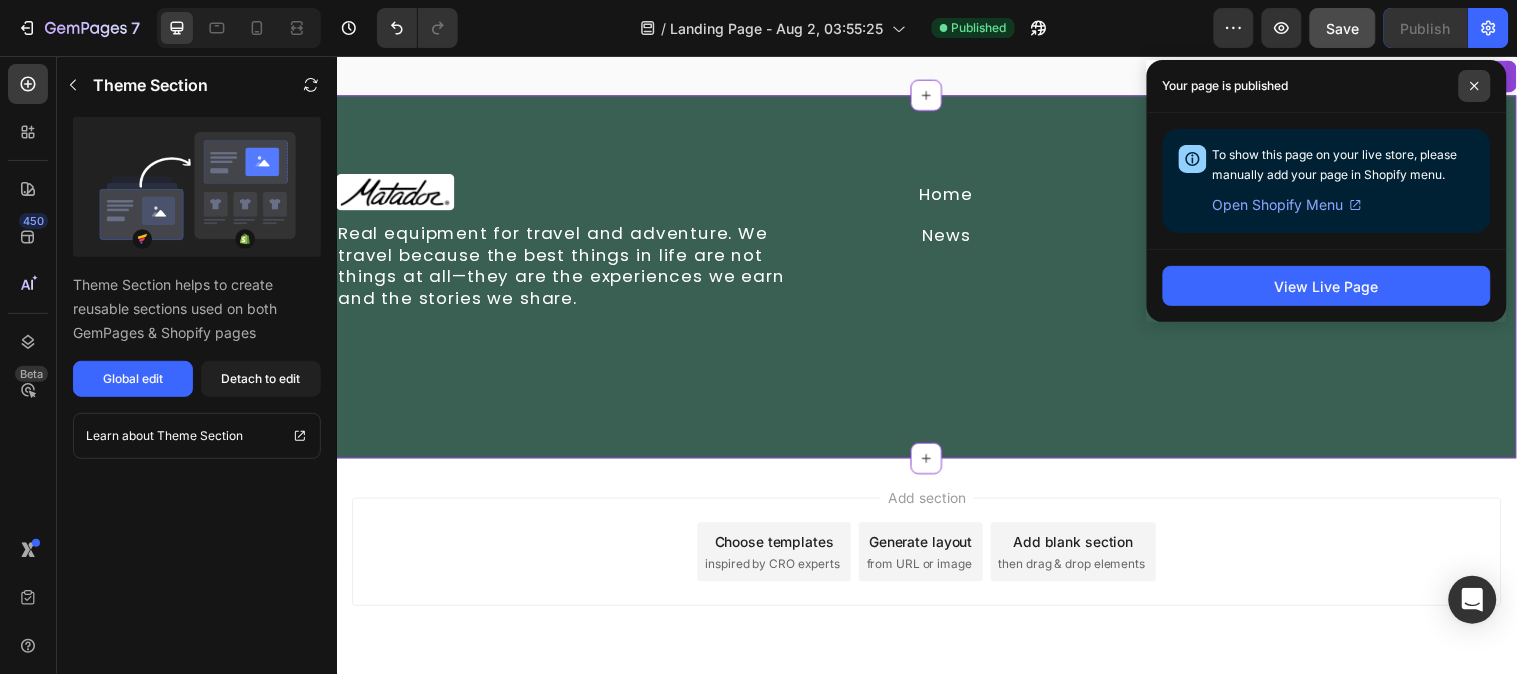 click at bounding box center (1475, 86) 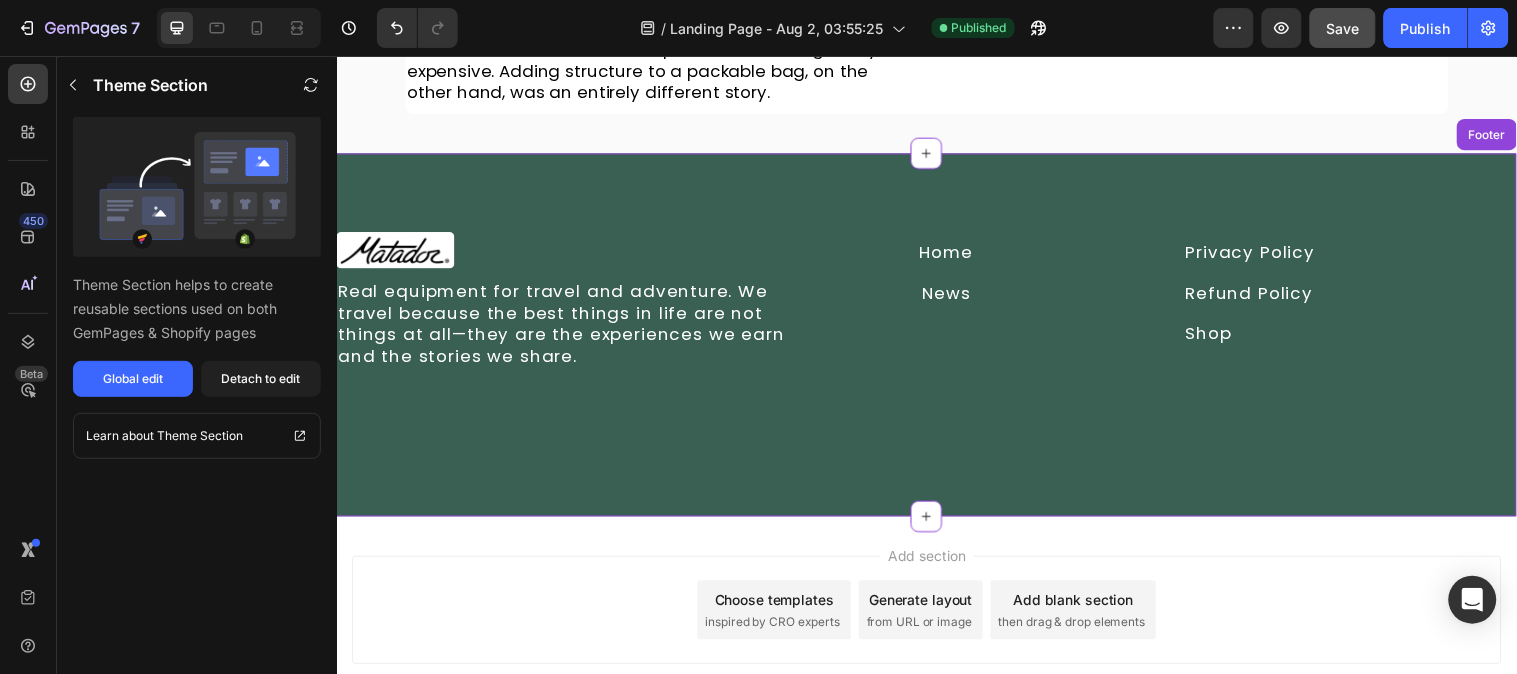 scroll, scrollTop: 1415, scrollLeft: 0, axis: vertical 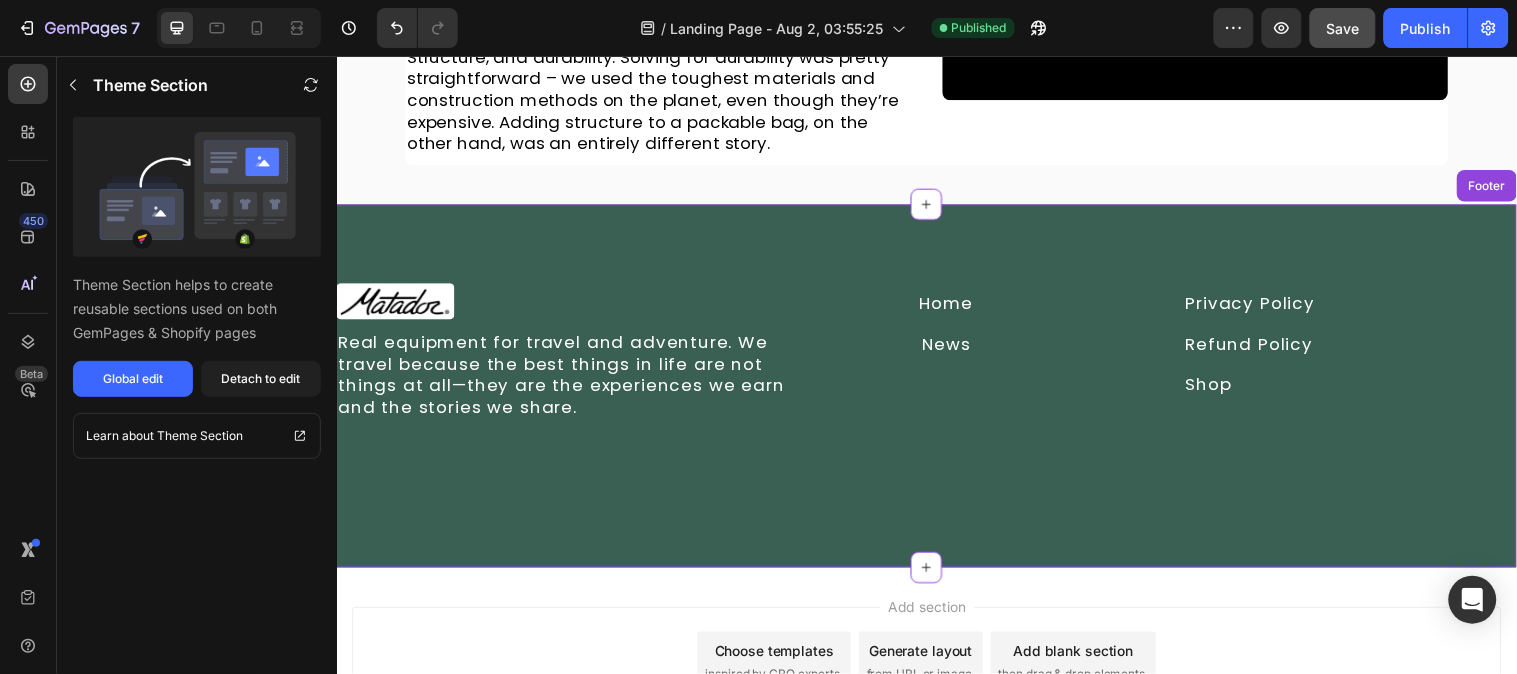 click on "Image Real equipment for travel and adventure. We travel because the best things in life are not things at all—they are the experiences we earn and the stories we share. Text Block Home Button News Button Row Privacy Policy Button Refund Policy Button Shop Button Row Row Row" at bounding box center (936, 355) 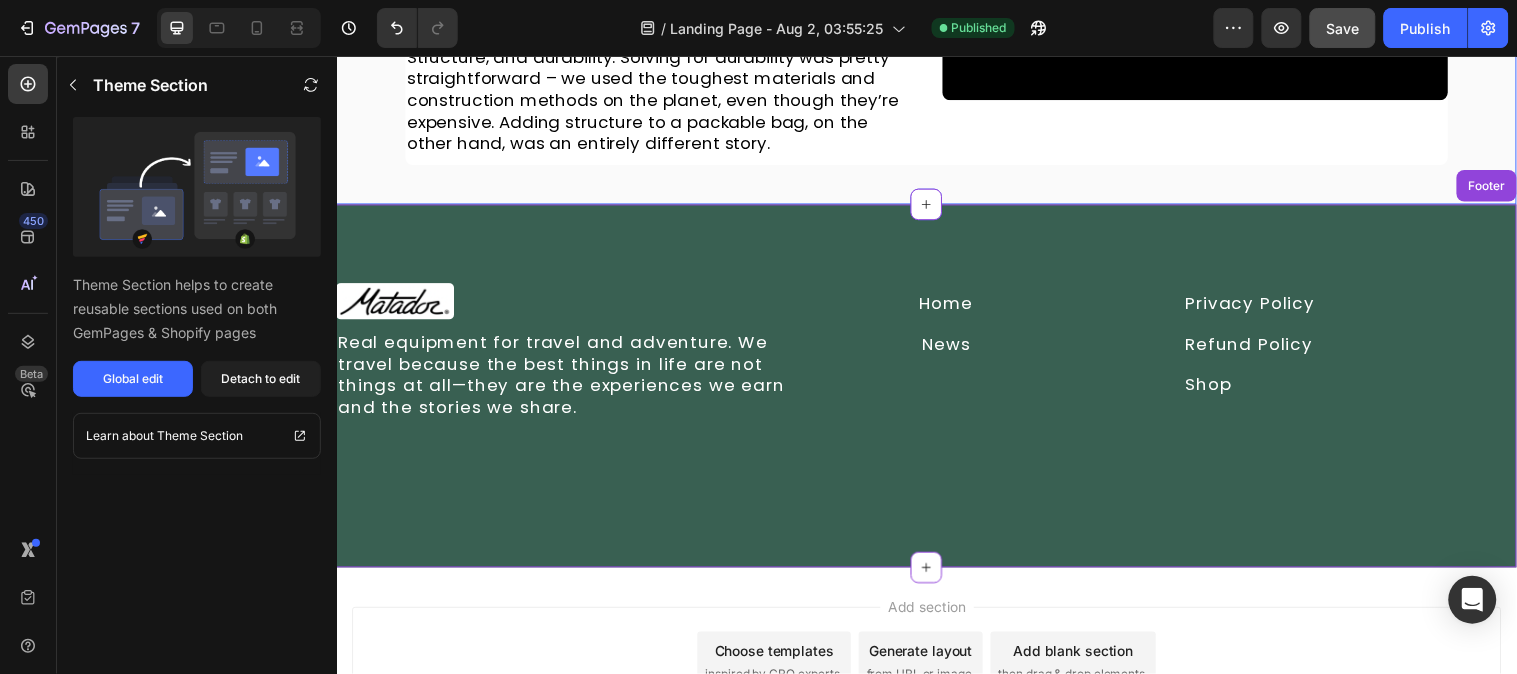 click on "Most Popular Blog Posts Heading Row Image Travel here, not there Heading Instead of Rocky Mountain National Park, try Indian Peaks Wilderness. Don’t get us wrong, Rocky Mountain National Park is an incredible place, and from our HQ here in Boulder, we’re lucky to call it our backyard. There are some downsides though: major crowds, permits that are tricky to get your hands on, and no dogs allowed. The Indian Peaks Wilderness is just to the south of RMNP with a very similar landscape and a fraction of the people, plus you can bring your 4-legged adventure partner. For a good adventure, scramble up Mount Neva or Lone Eagle Peak in the summer, or skin up and ski down Mount Toll in the winter.   Text block Row ⁠⁠⁠⁠⁠⁠⁠ How a packable backpack became the best hiking backpack of 2021 Heading Over the past year,  Gear Patrol ,  Popular Mechanics , and  HiConsumption “Nobody cares about a 10% improvement. What if we went for a 10X improvement instead?” Text block Image Row Section 1" at bounding box center [936, -557] 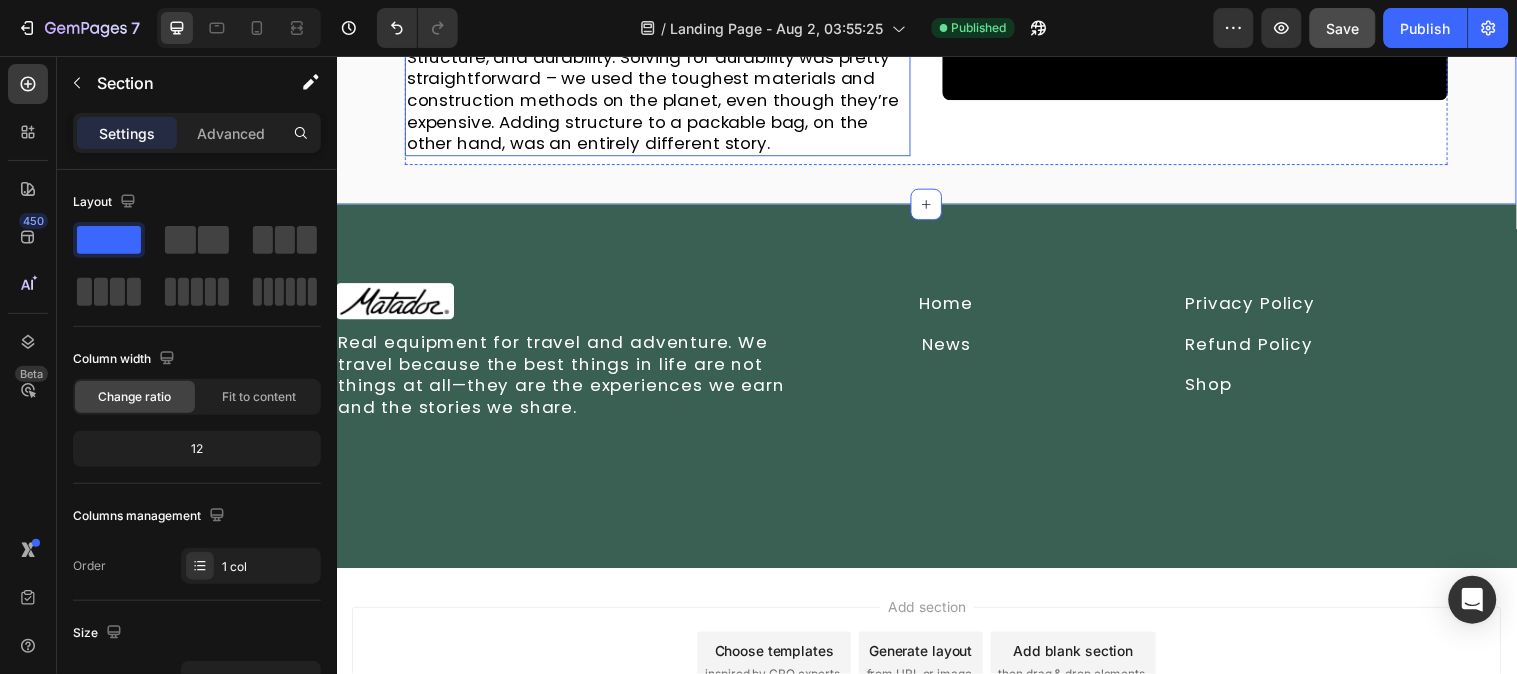 click on "Traditional packable backpacks have two major tradeoffs: Structure, and durability. Solving for durability was pretty straightforward – we used the toughest materials and construction methods on the planet, even though they’re expensive. Adding structure to a packable bag, on the other hand, was an entirely different story." at bounding box center [663, 89] 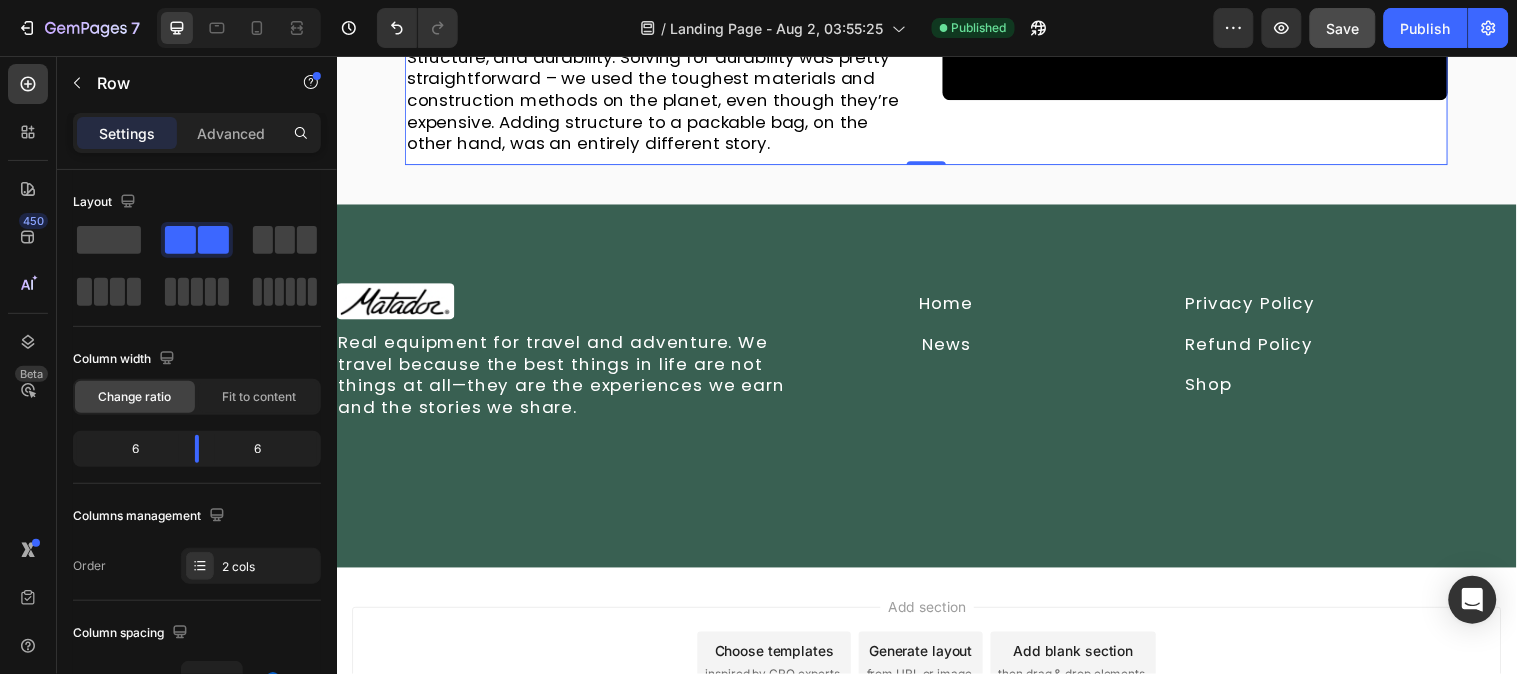 click on "Image" at bounding box center (1209, -209) 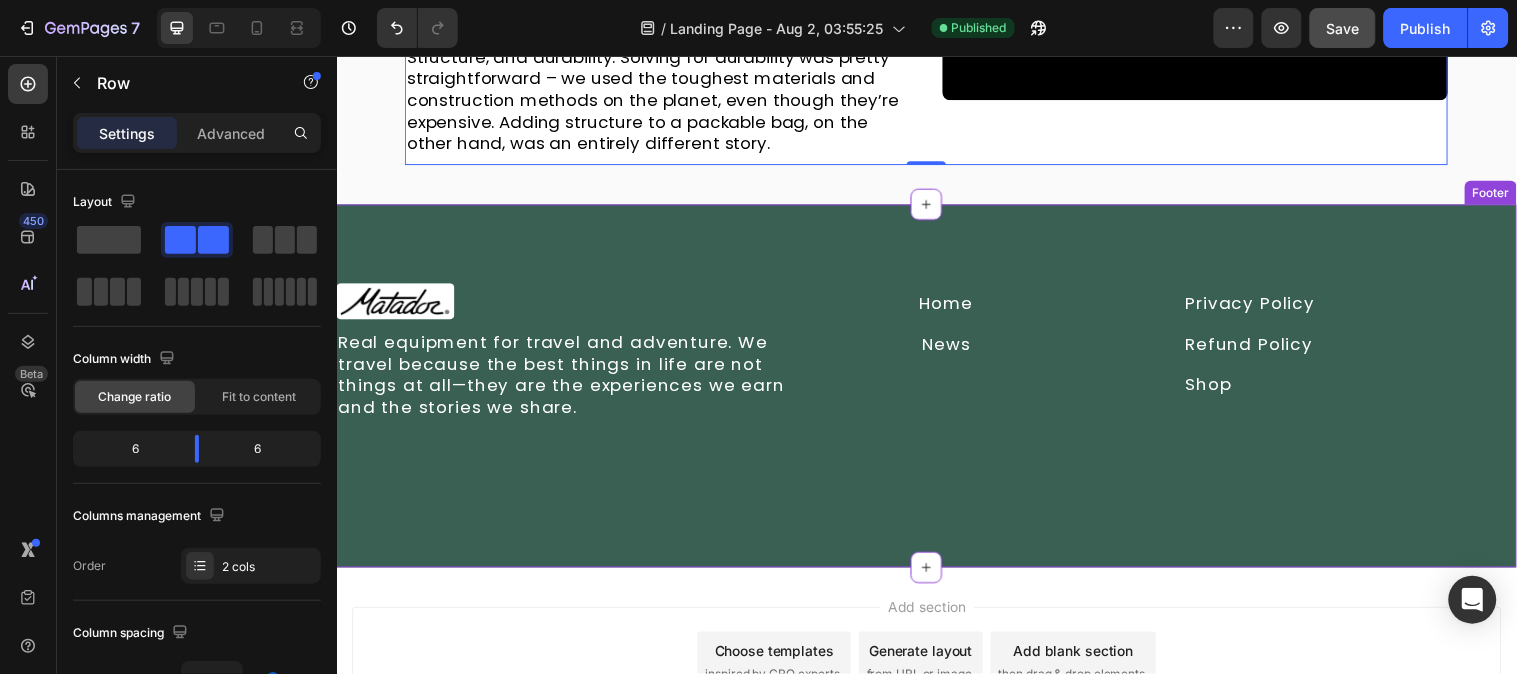 click on "Image Real equipment for travel and adventure. We travel because the best things in life are not things at all—they are the experiences we earn and the stories we share. Text Block Home Button News Button Row Privacy Policy Button Refund Policy Button Shop Button Row Row Row Footer" at bounding box center [936, 390] 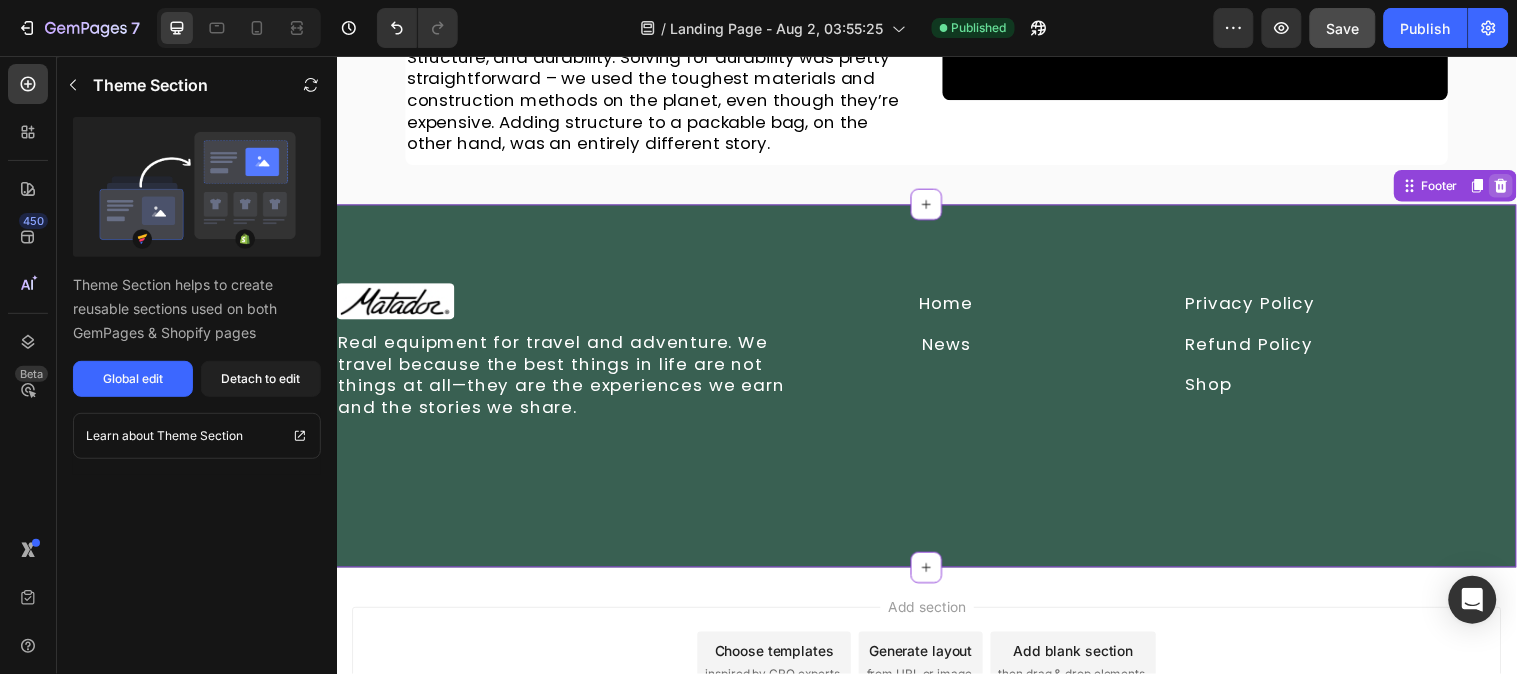 click 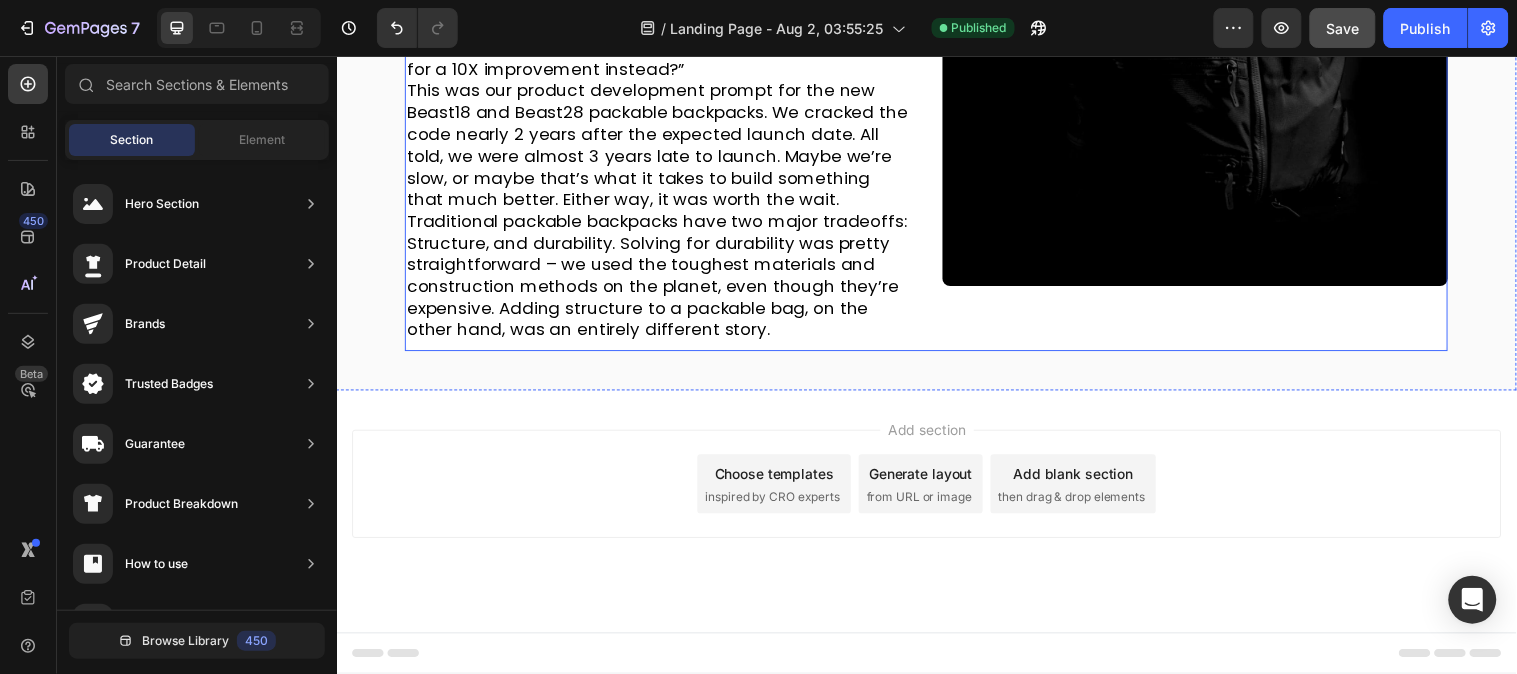 scroll, scrollTop: 1187, scrollLeft: 0, axis: vertical 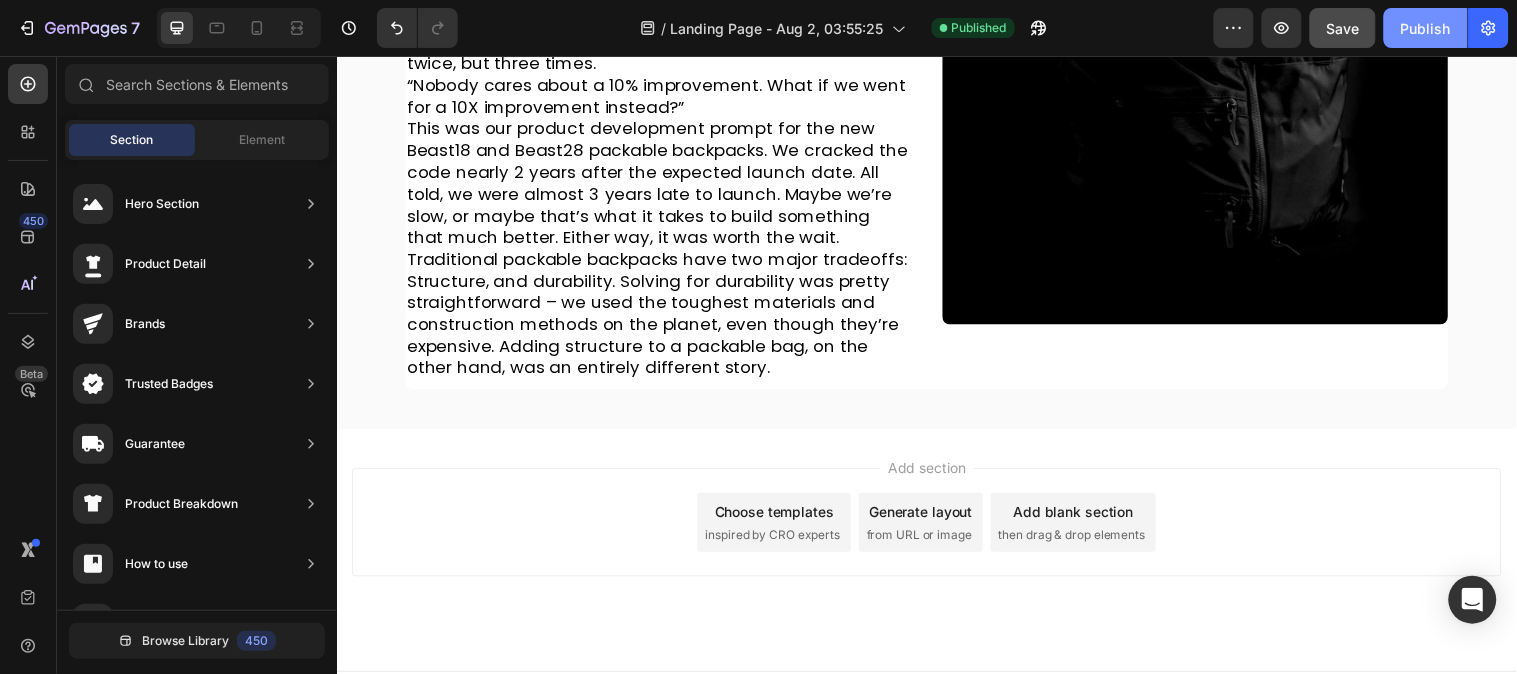 click on "Publish" 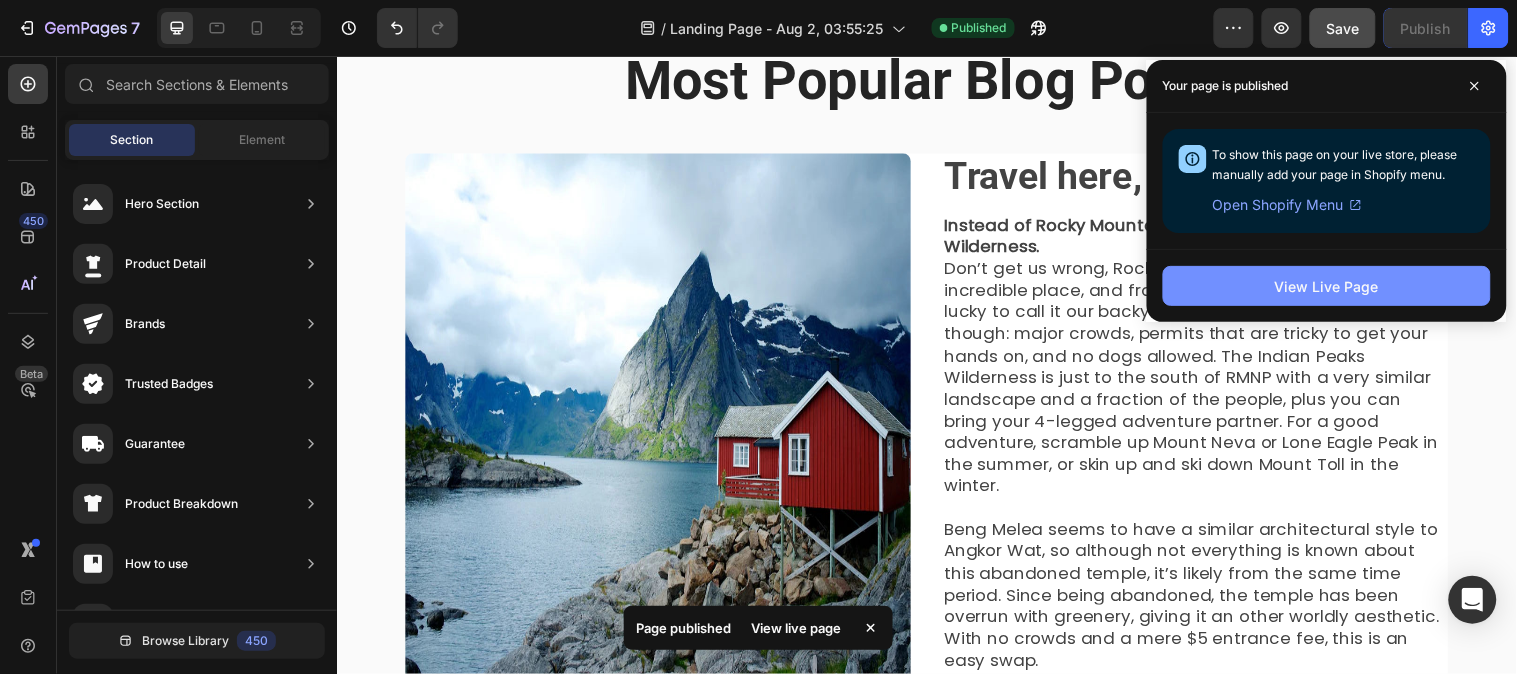scroll, scrollTop: 0, scrollLeft: 0, axis: both 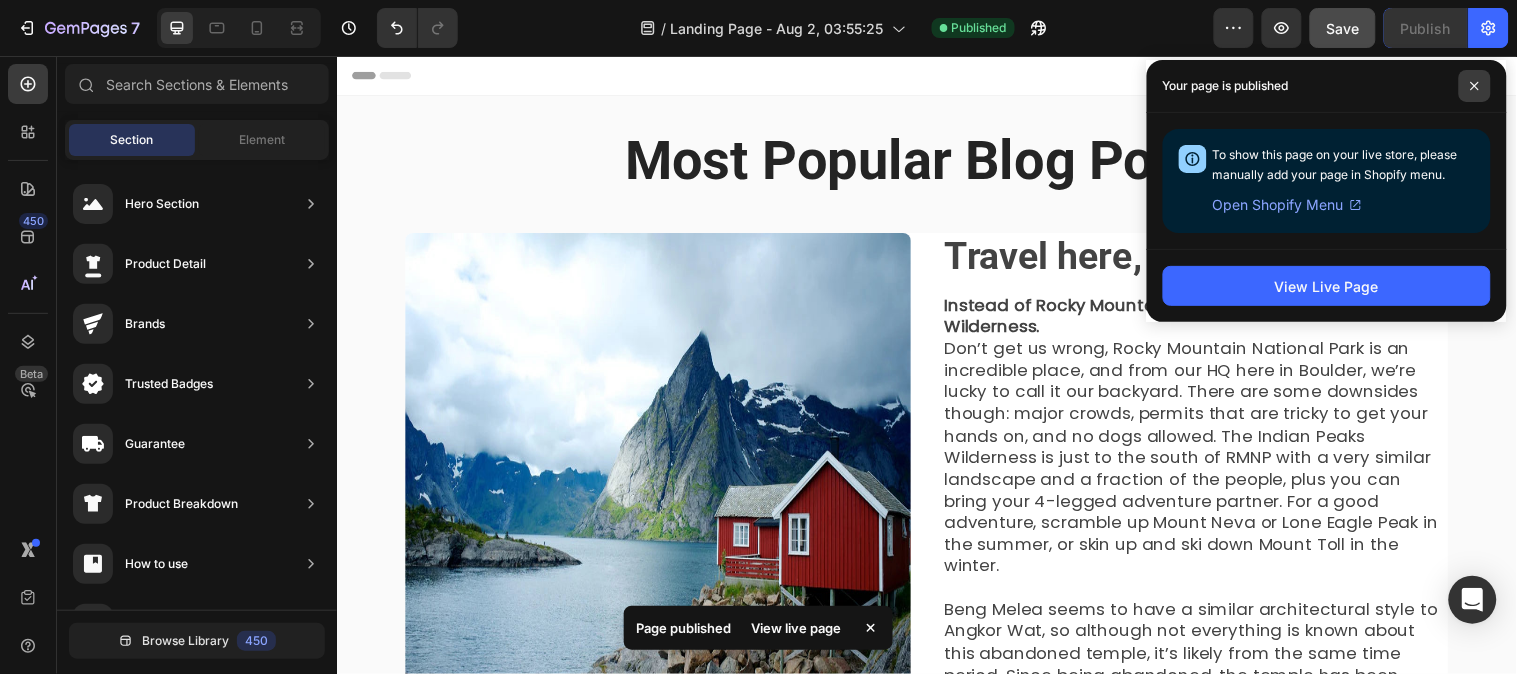 click 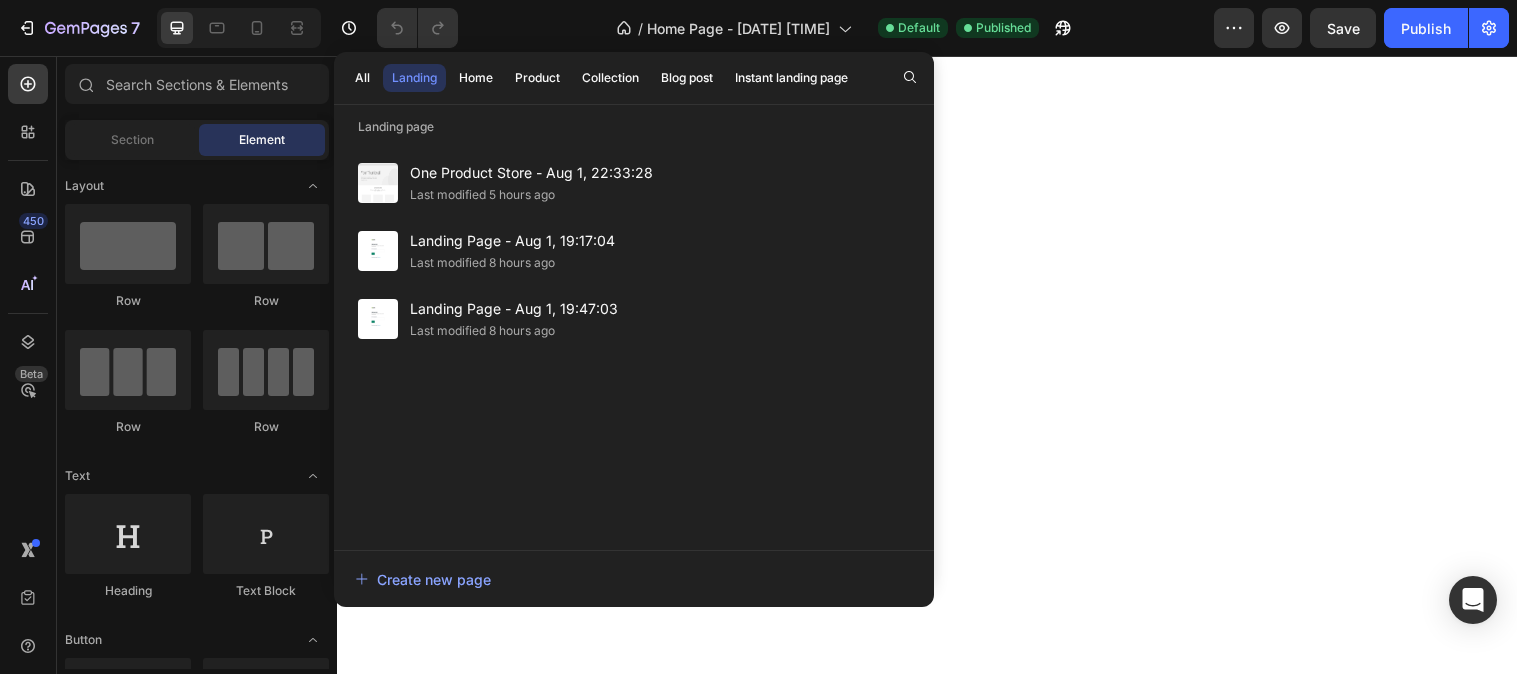scroll, scrollTop: 0, scrollLeft: 0, axis: both 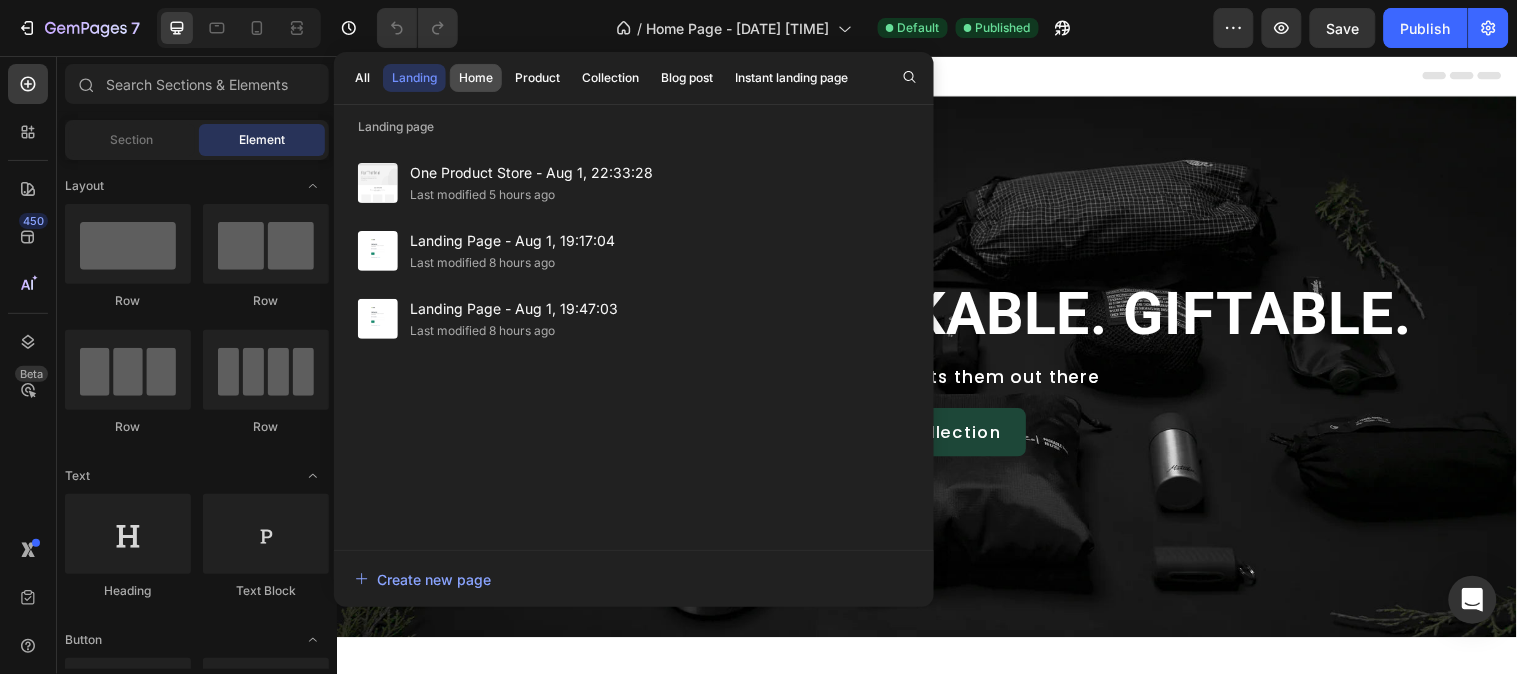 click on "Home" at bounding box center [476, 78] 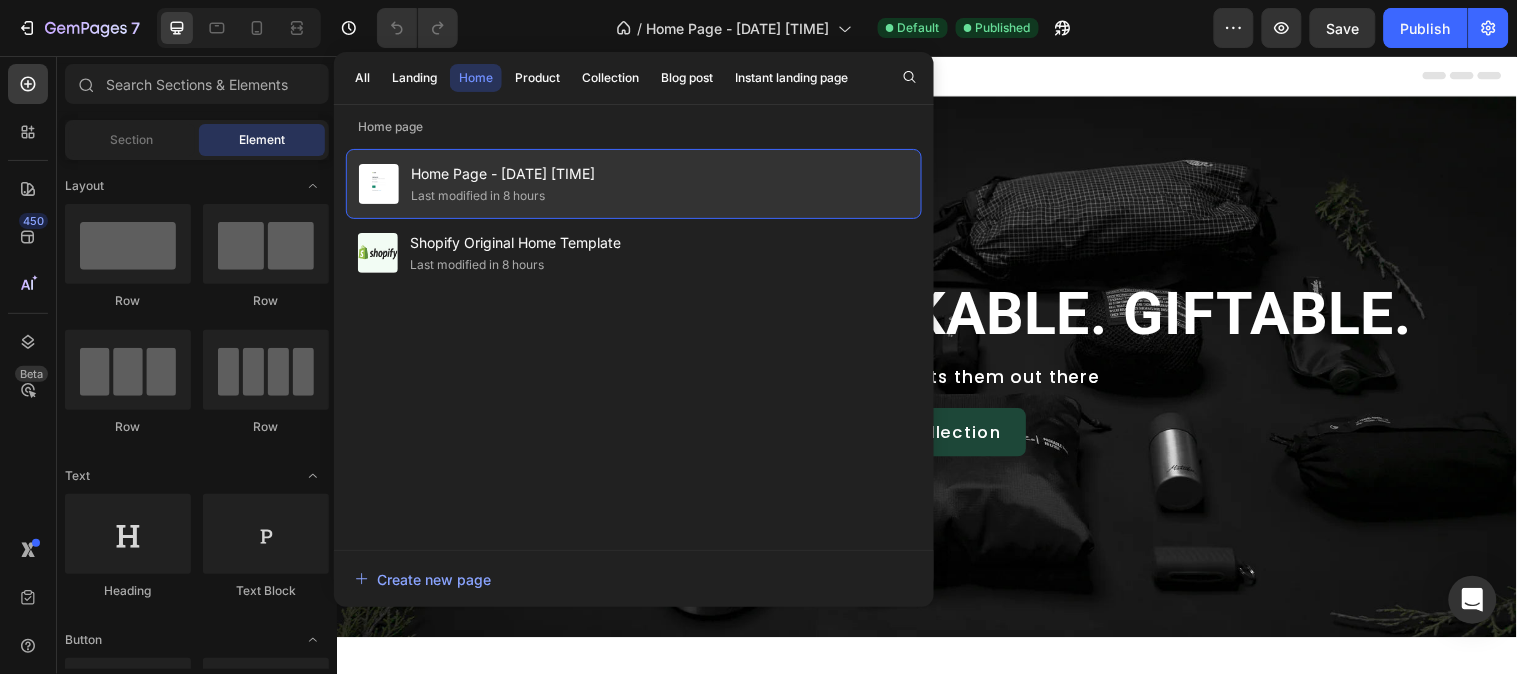 click on "Home Page - [DATE] [TIME] Last modified in [DURATION]" 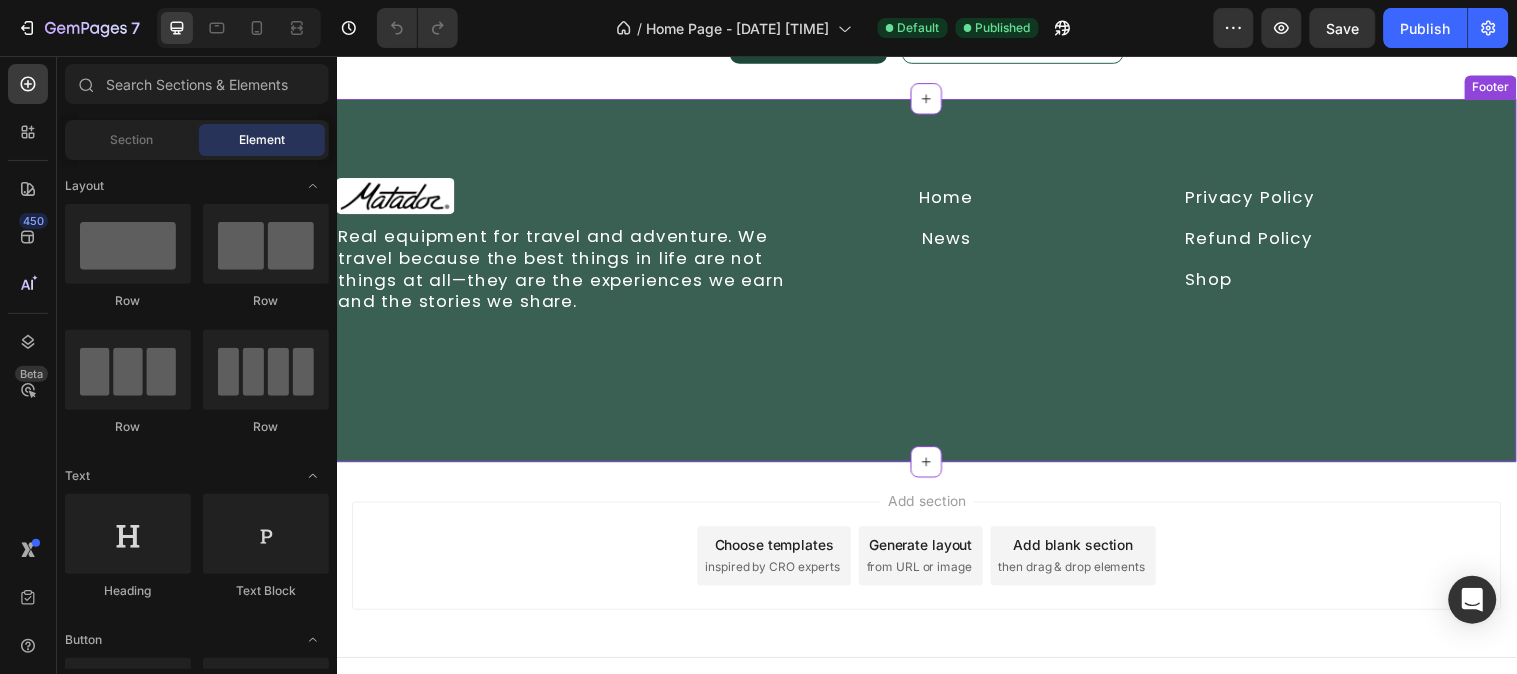 scroll, scrollTop: 1827, scrollLeft: 0, axis: vertical 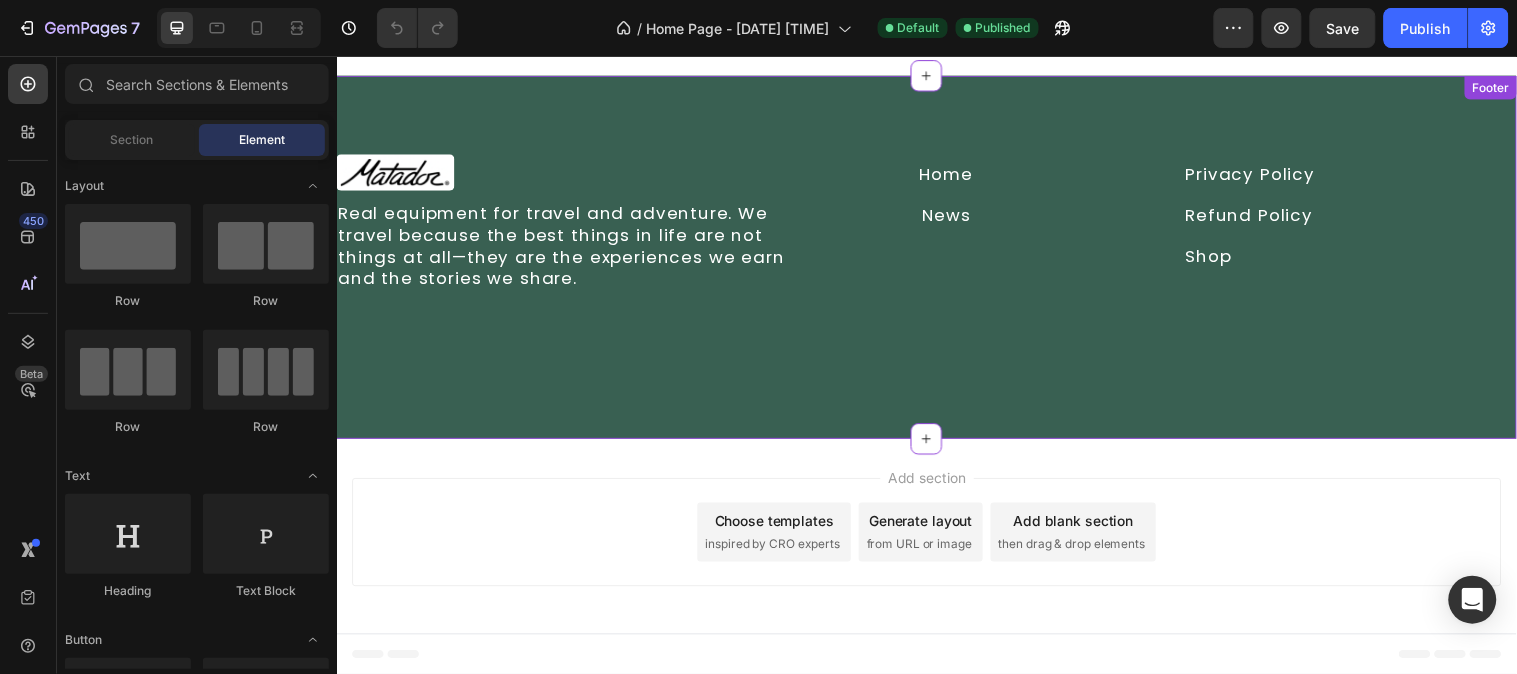 click on "Home" at bounding box center [956, 176] 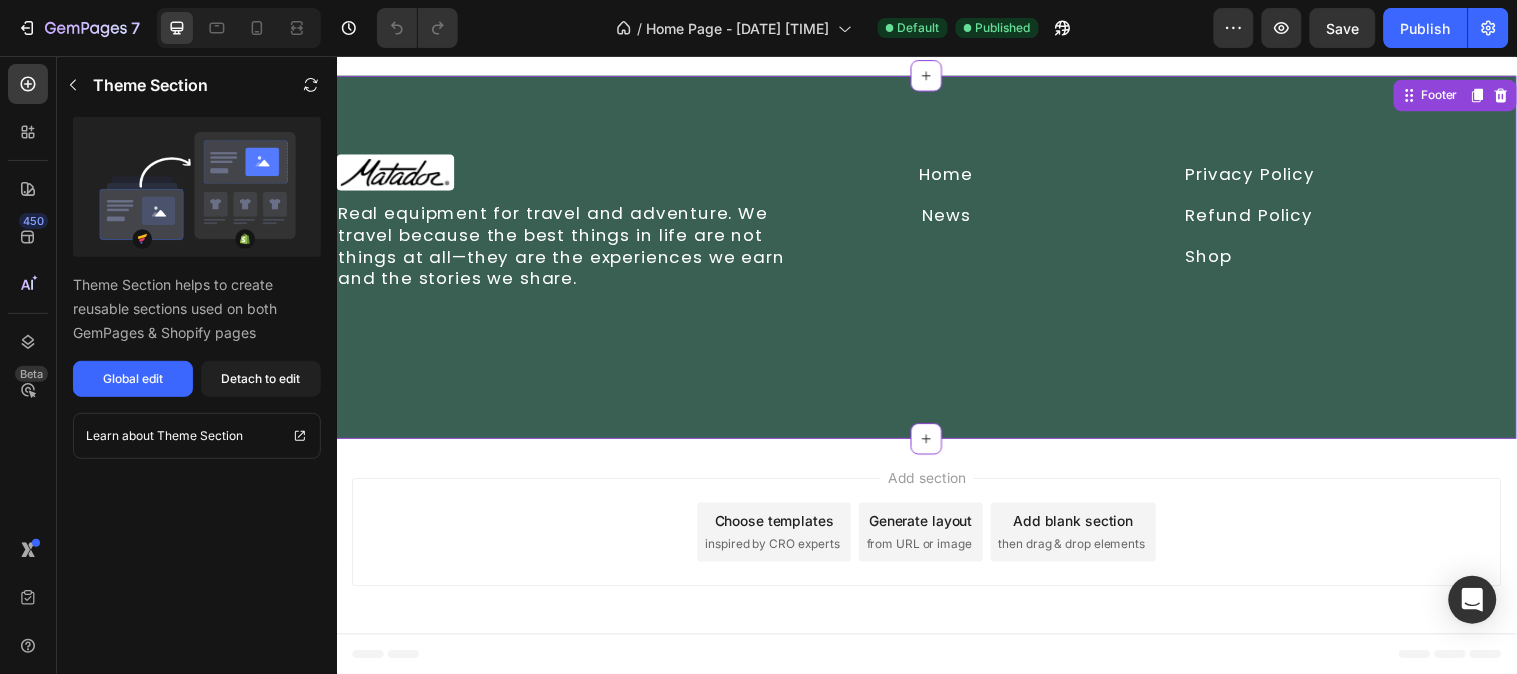 click on "Home" at bounding box center [956, 176] 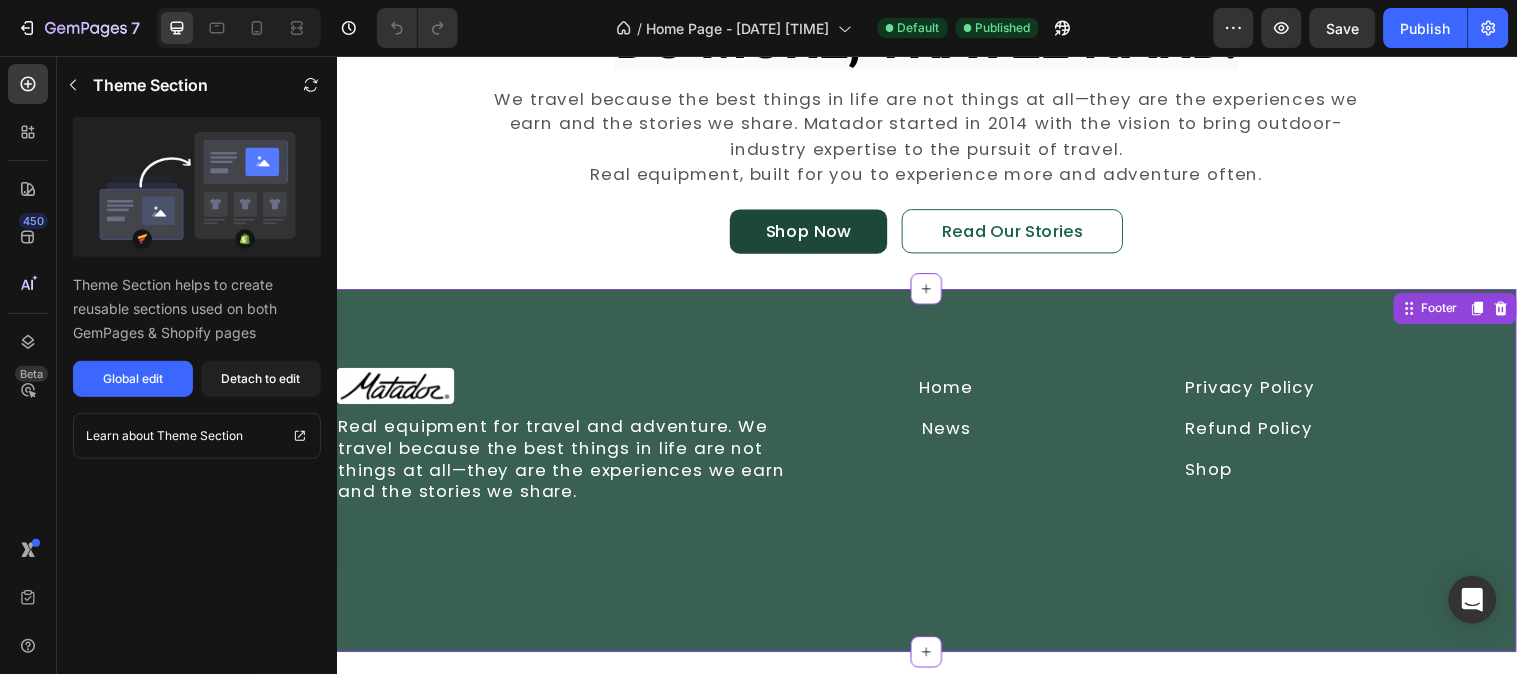 scroll, scrollTop: 1605, scrollLeft: 0, axis: vertical 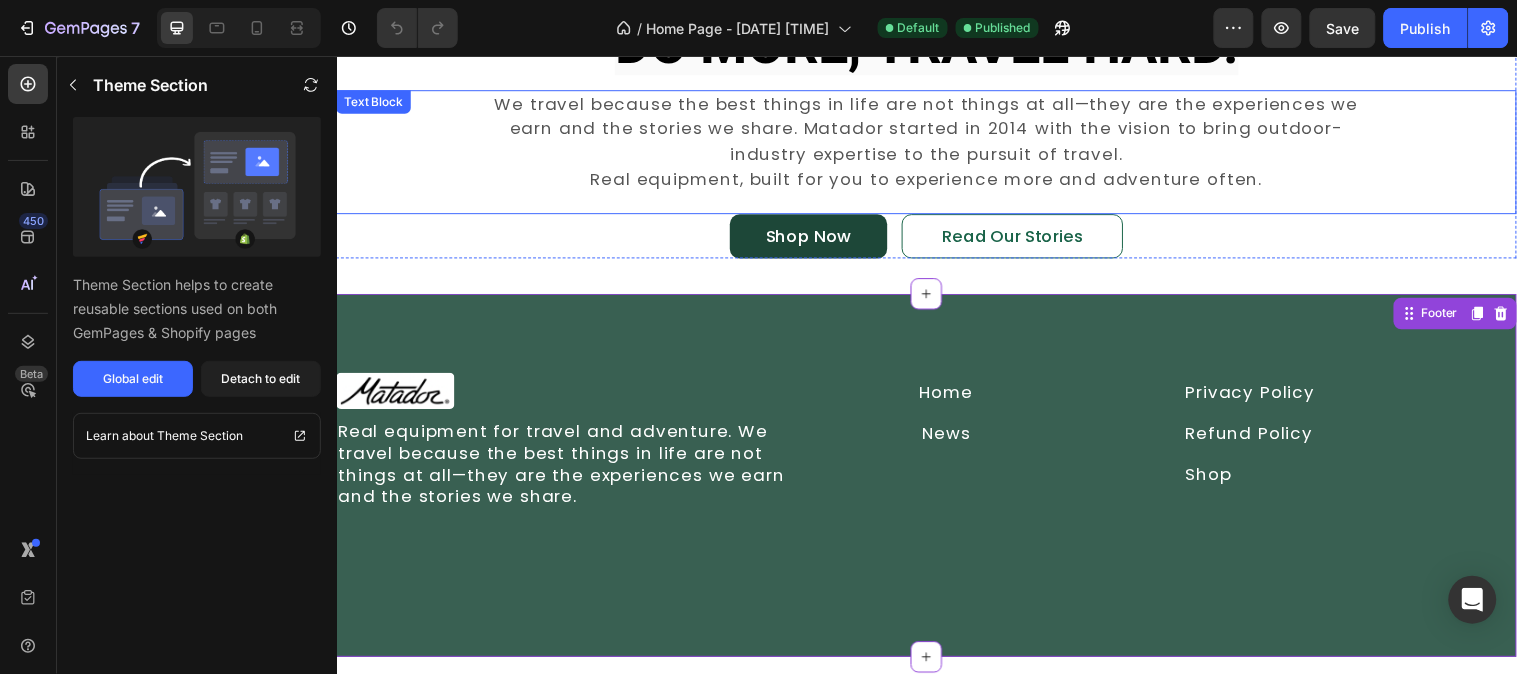 click on "We travel because the best things in life are not things at all—they are the experiences we earn and the stories we share. Matador started in 2014 with the vision to bring outdoor-industry expertise to the pursuit of travel. Real equipment, built for you to experience more and adventure often." at bounding box center (936, 143) 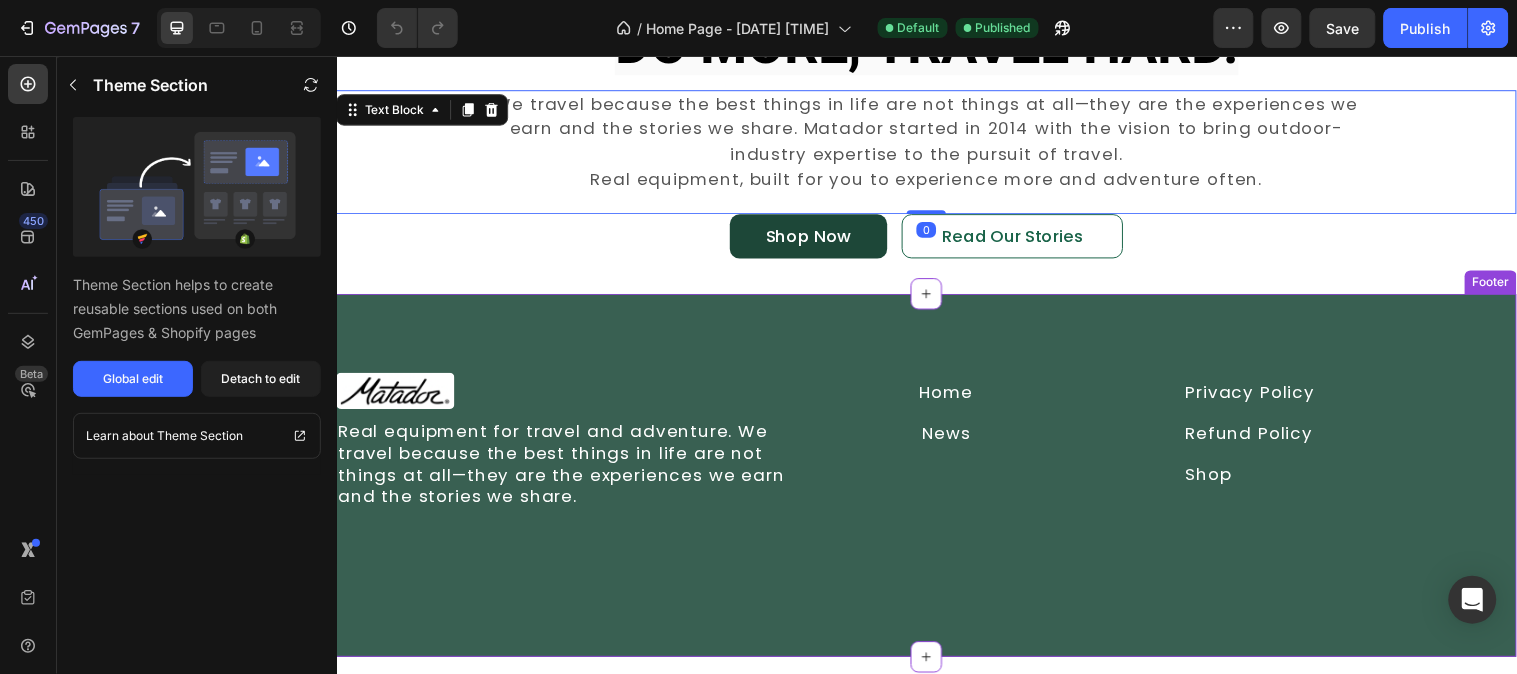 click on "Home" at bounding box center [956, 398] 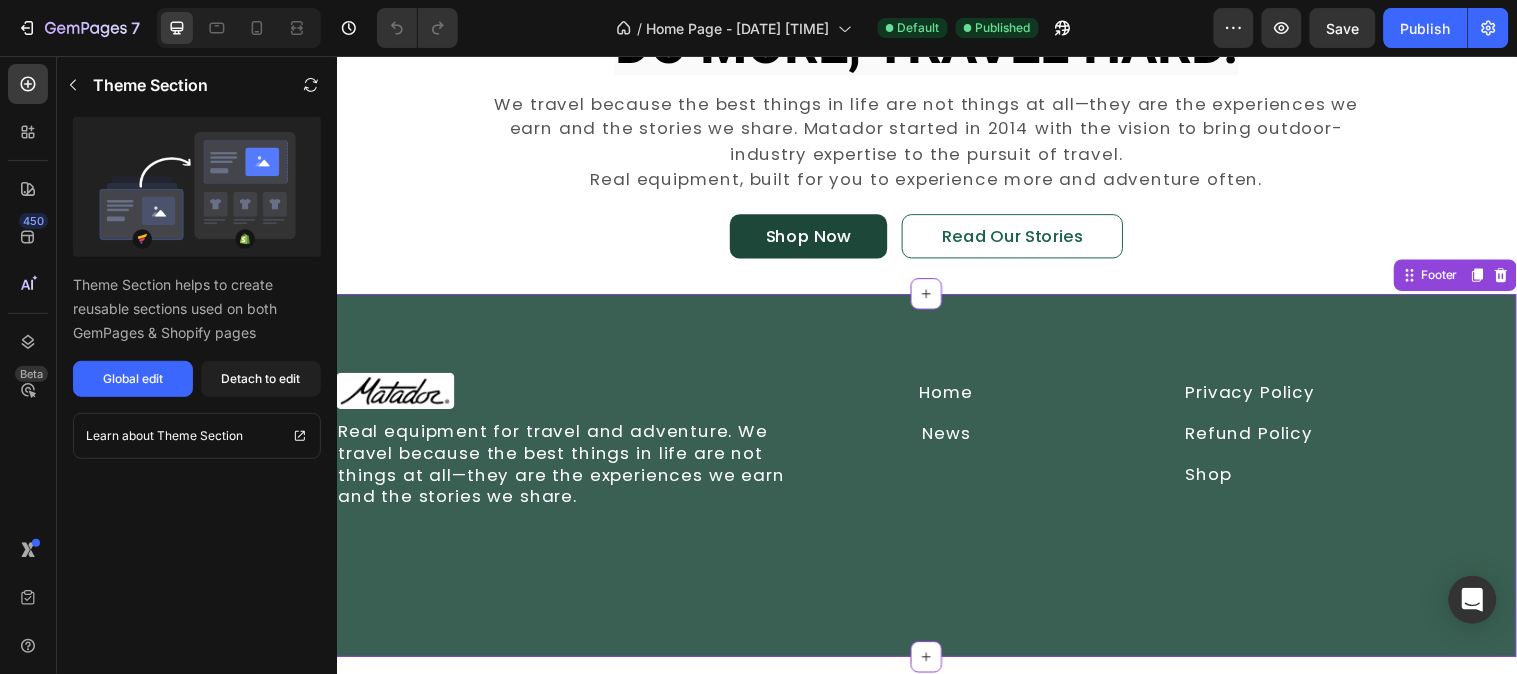 click on "News" at bounding box center [956, 440] 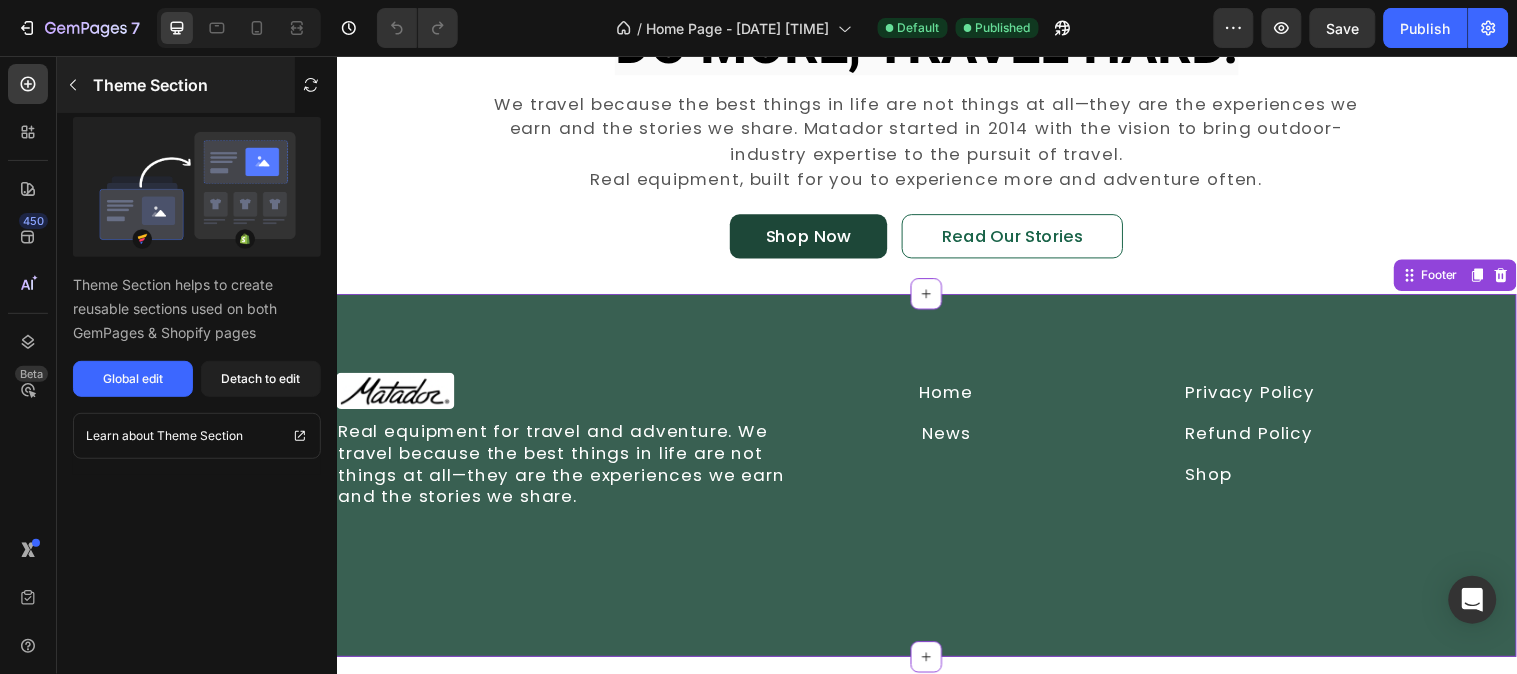 click 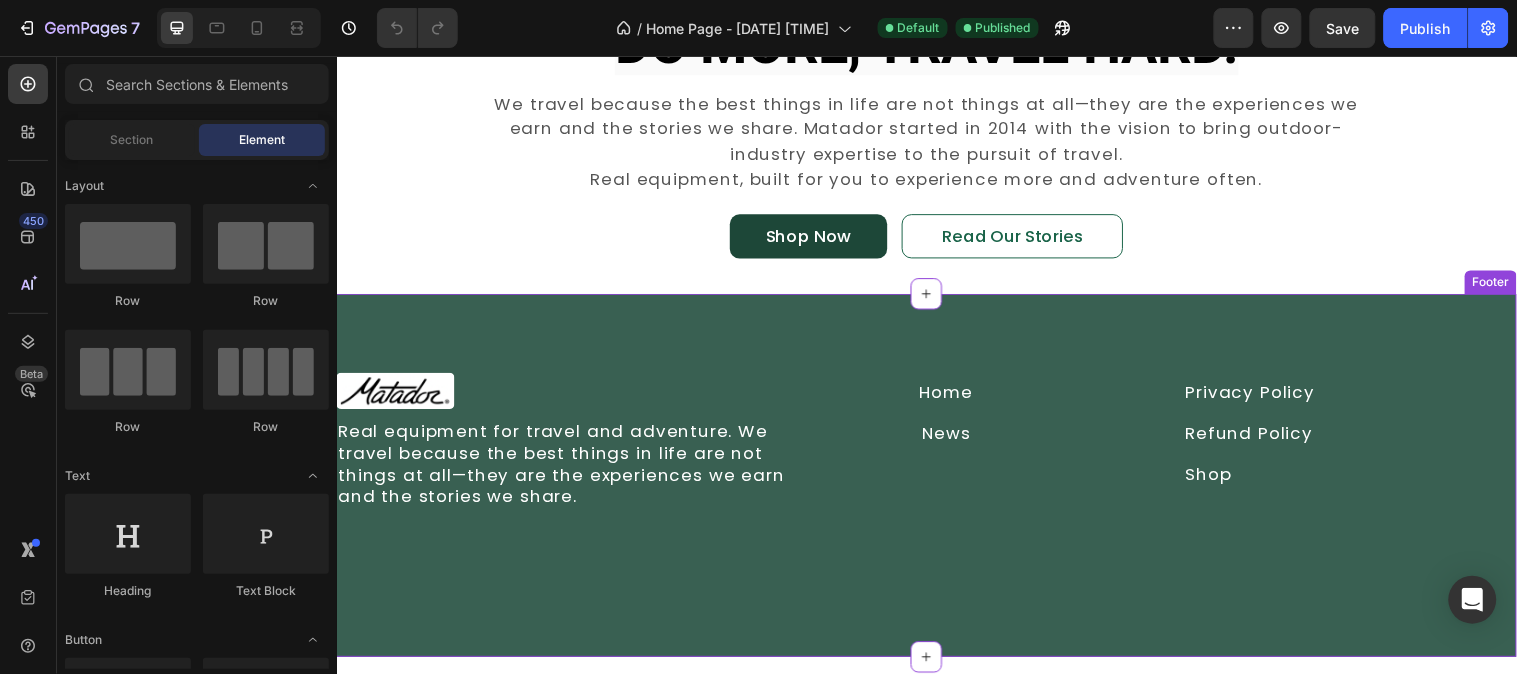 click on "Privacy Policy" at bounding box center (1265, 398) 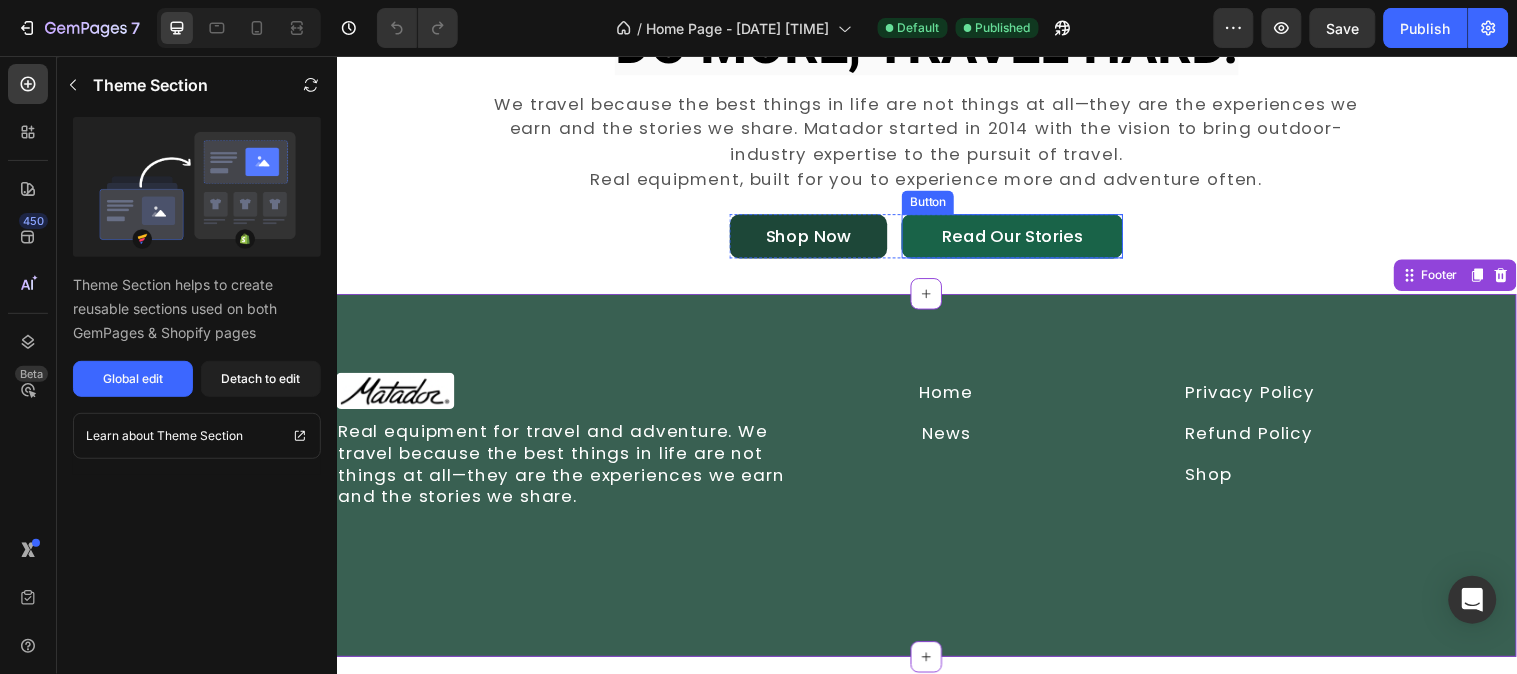 click on "Read Our Stories" at bounding box center [1023, 239] 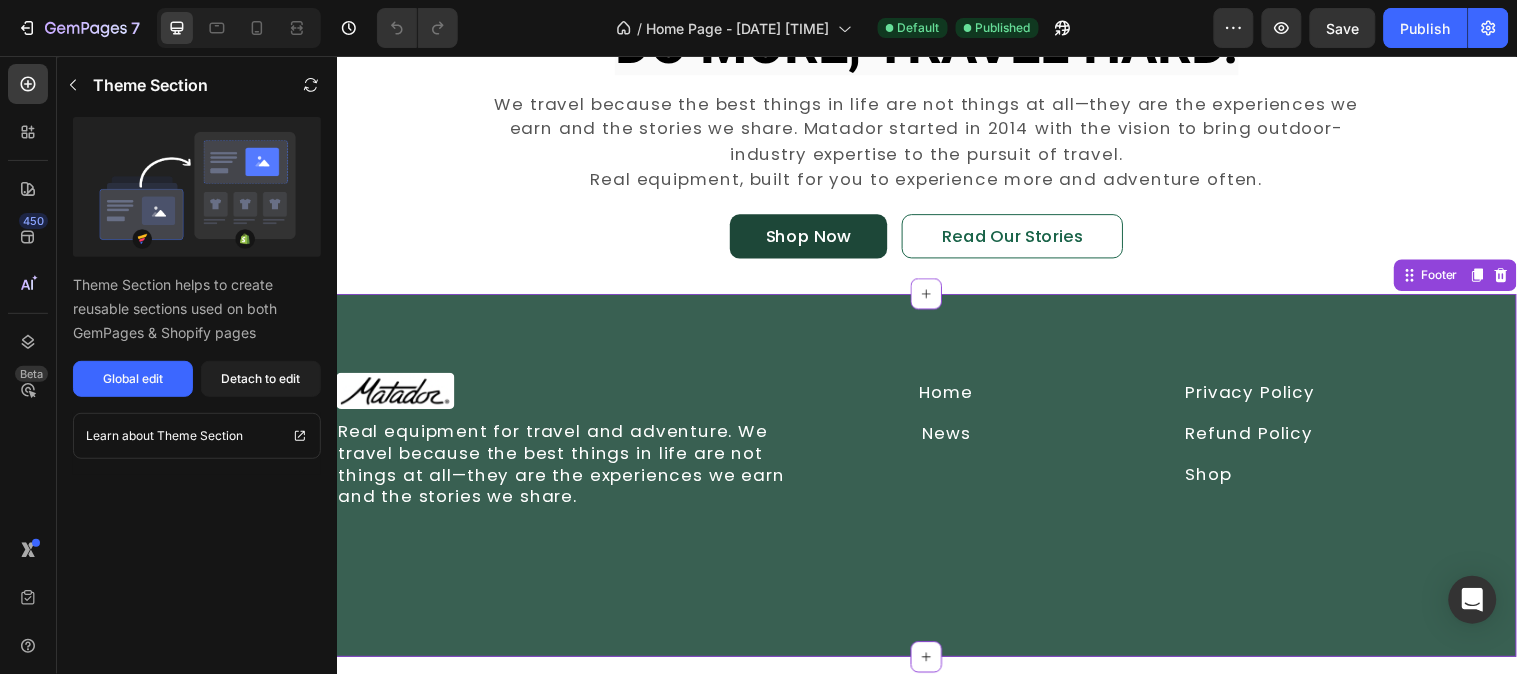 click on "Home" at bounding box center [956, 398] 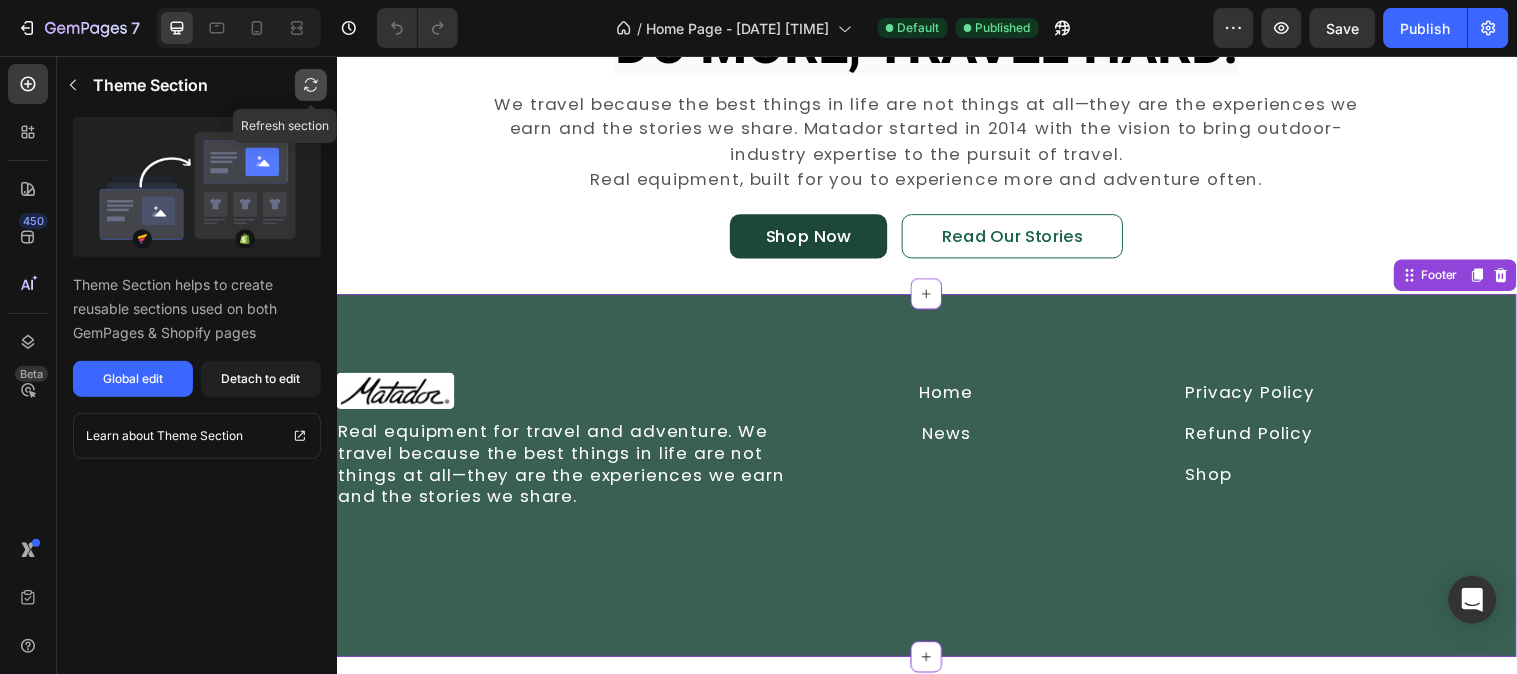 click 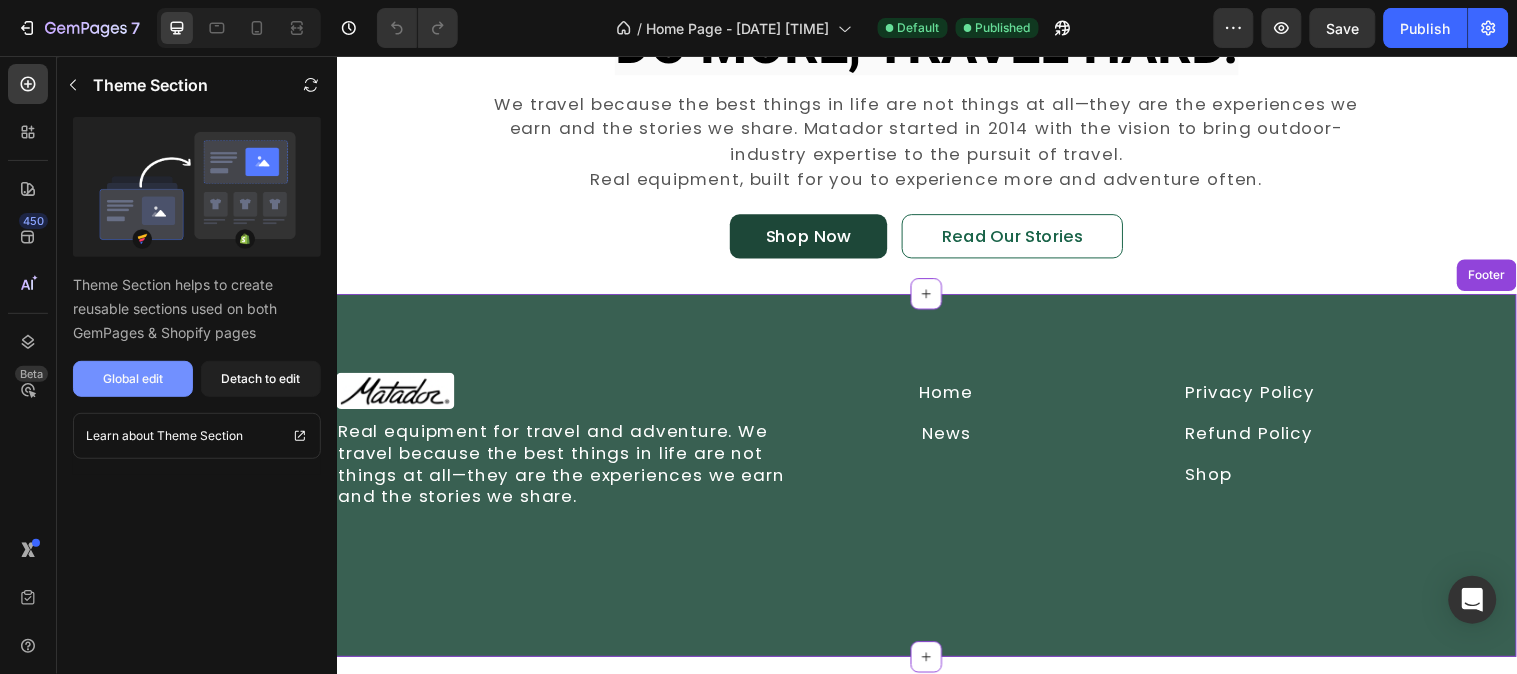 click on "Global edit" at bounding box center [133, 379] 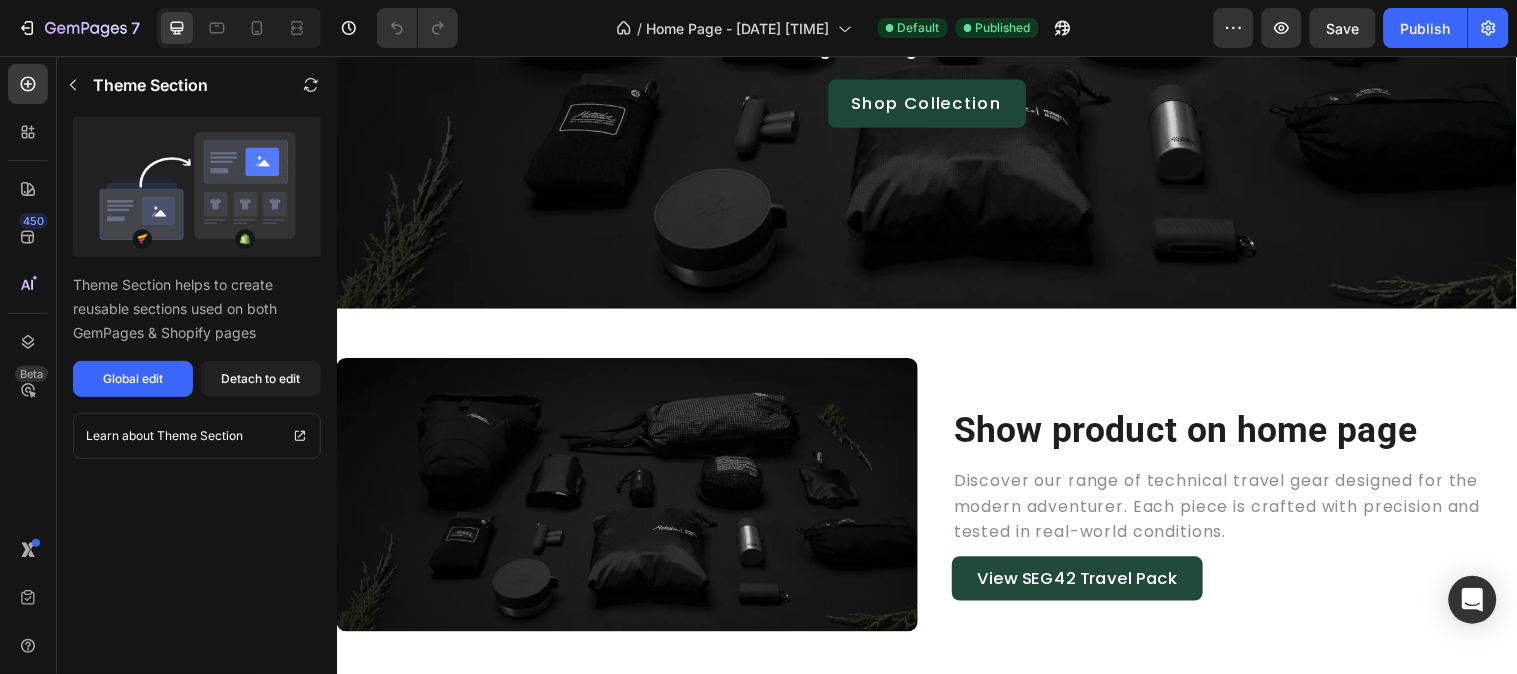 scroll, scrollTop: 272, scrollLeft: 0, axis: vertical 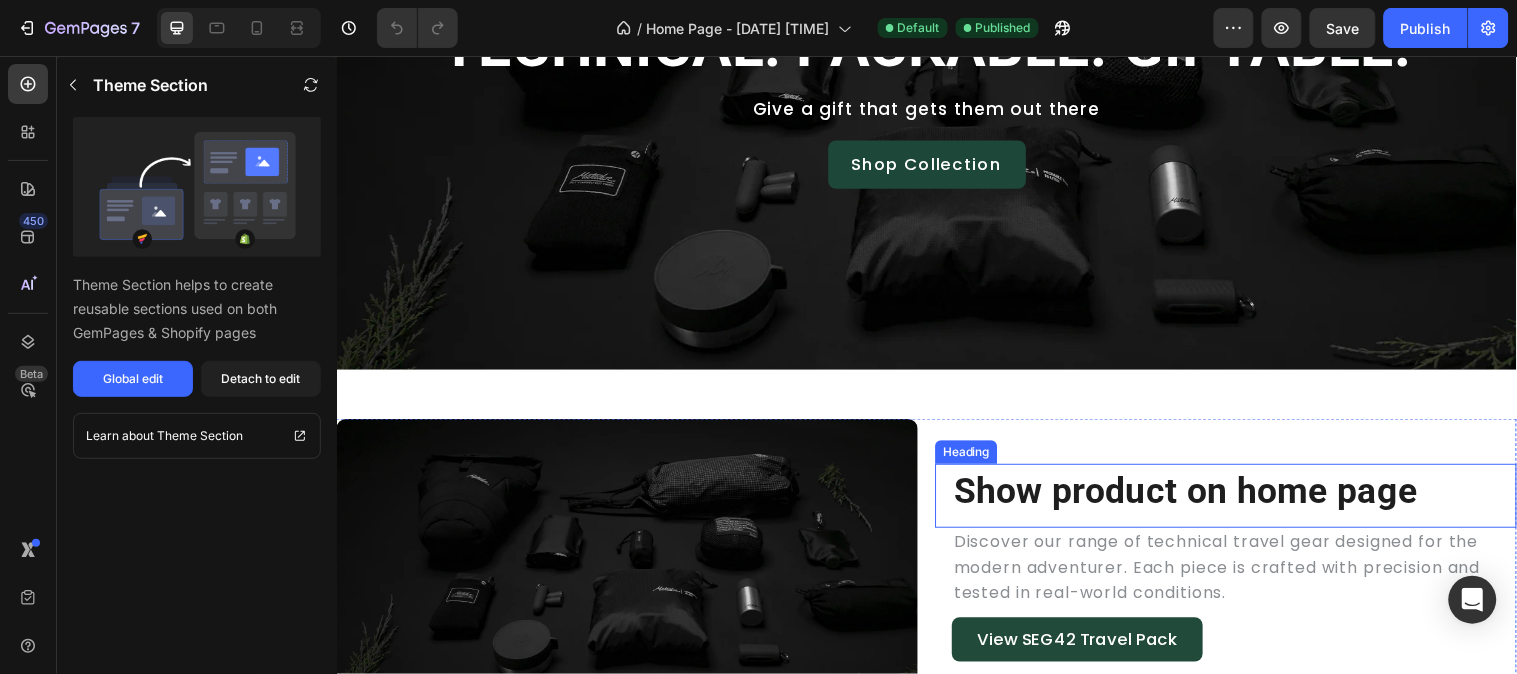 click on "Show product on home page" at bounding box center [1199, 498] 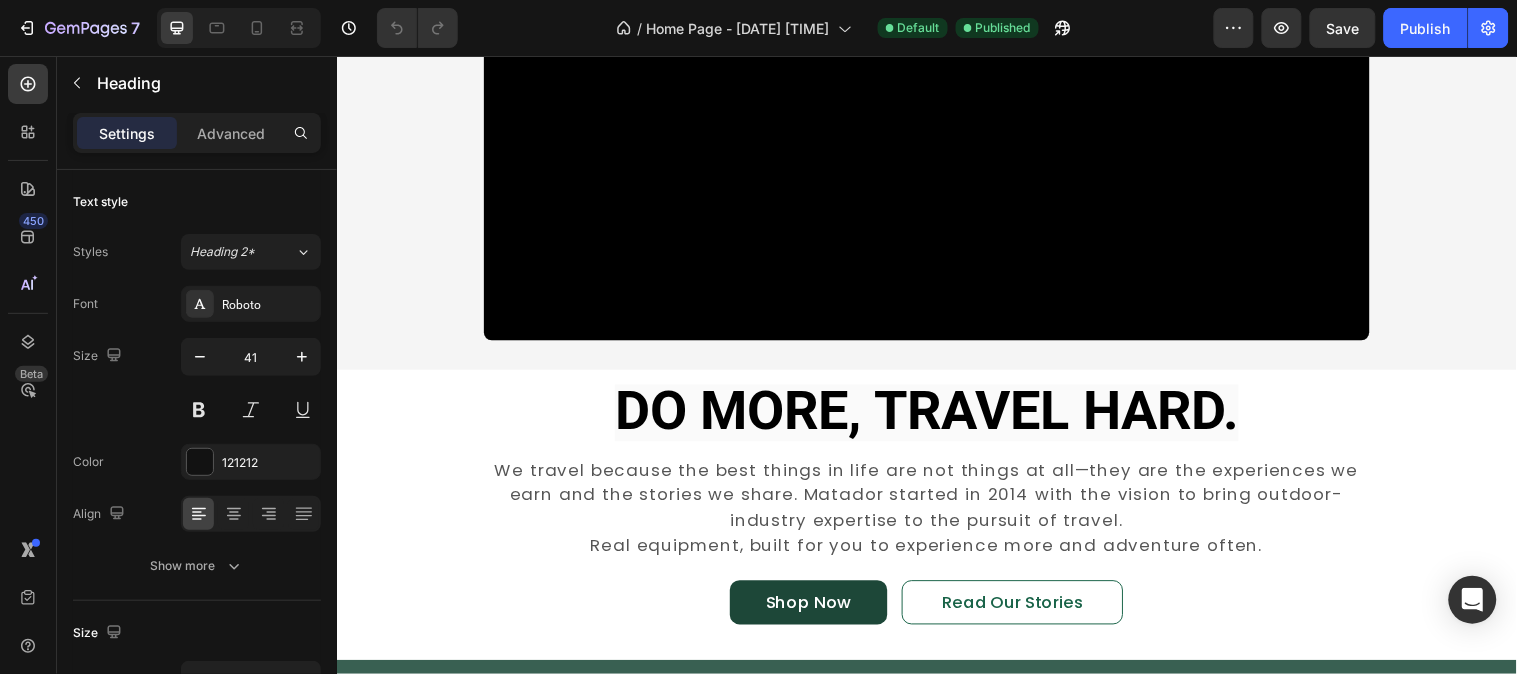 scroll, scrollTop: 1383, scrollLeft: 0, axis: vertical 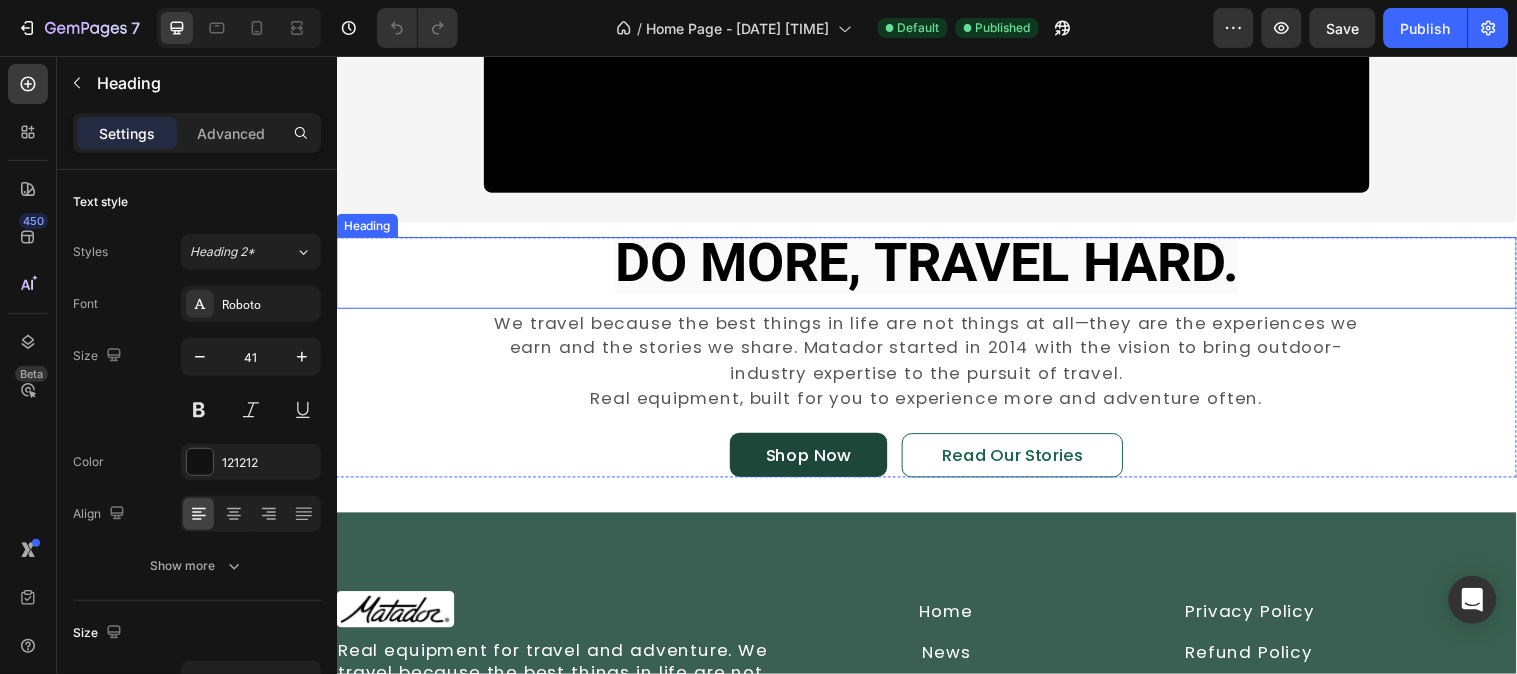 click on "DO MORE, TRAVEL HARD." at bounding box center [936, 265] 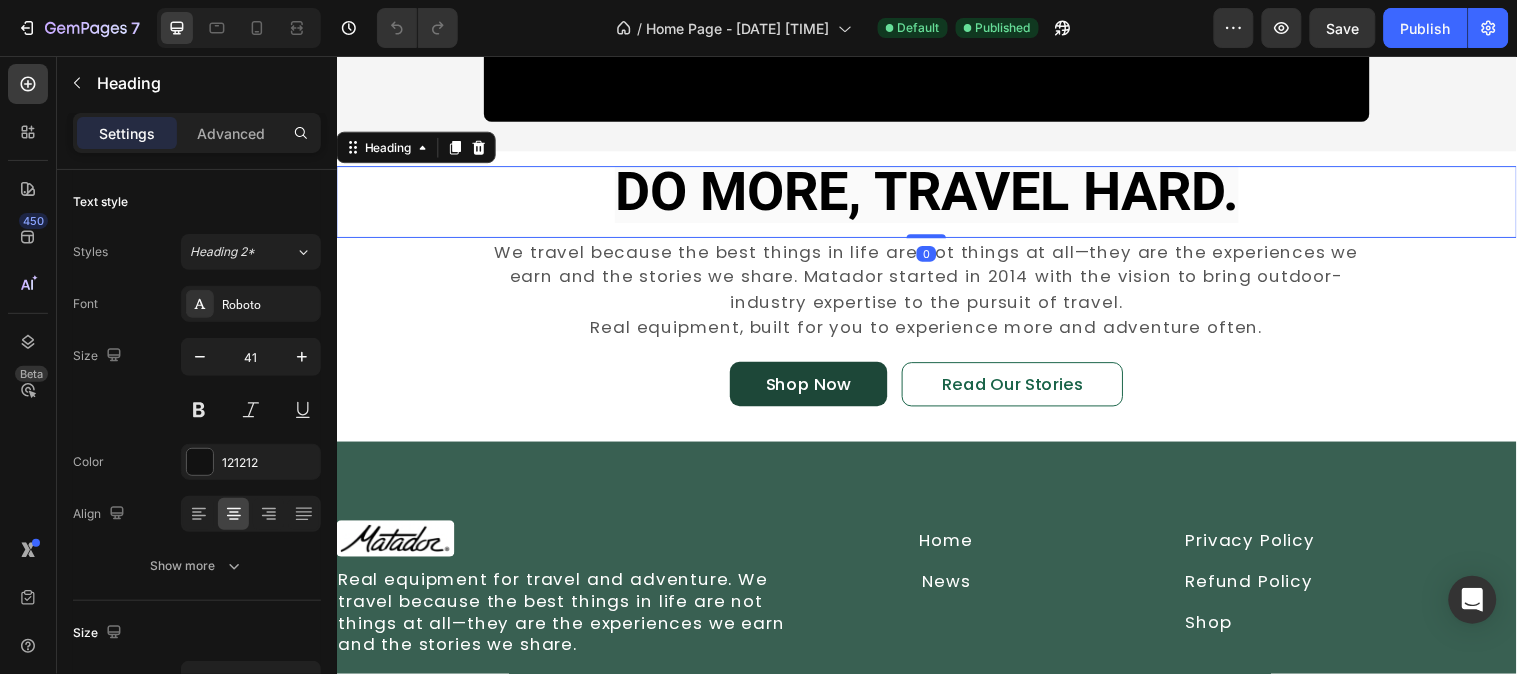 scroll, scrollTop: 1494, scrollLeft: 0, axis: vertical 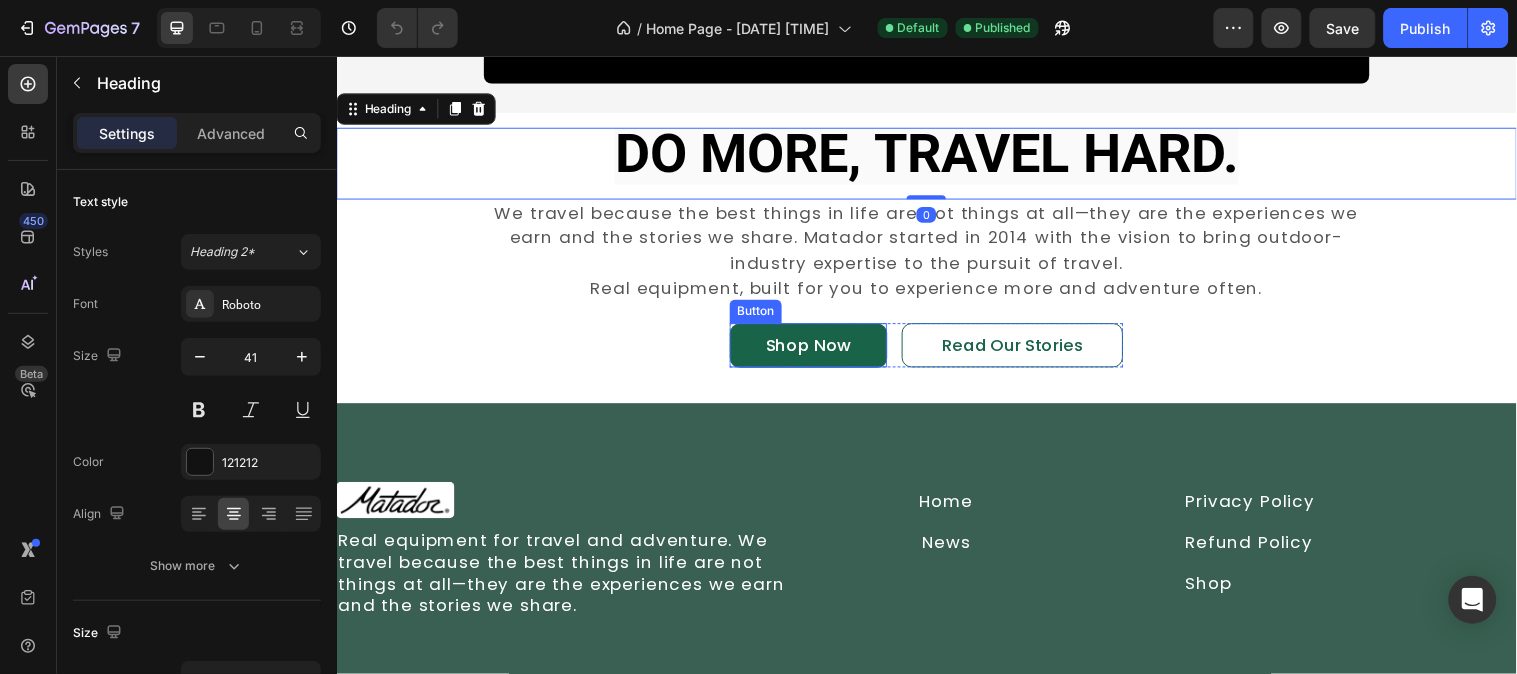 click on "Shop Now" at bounding box center [816, 350] 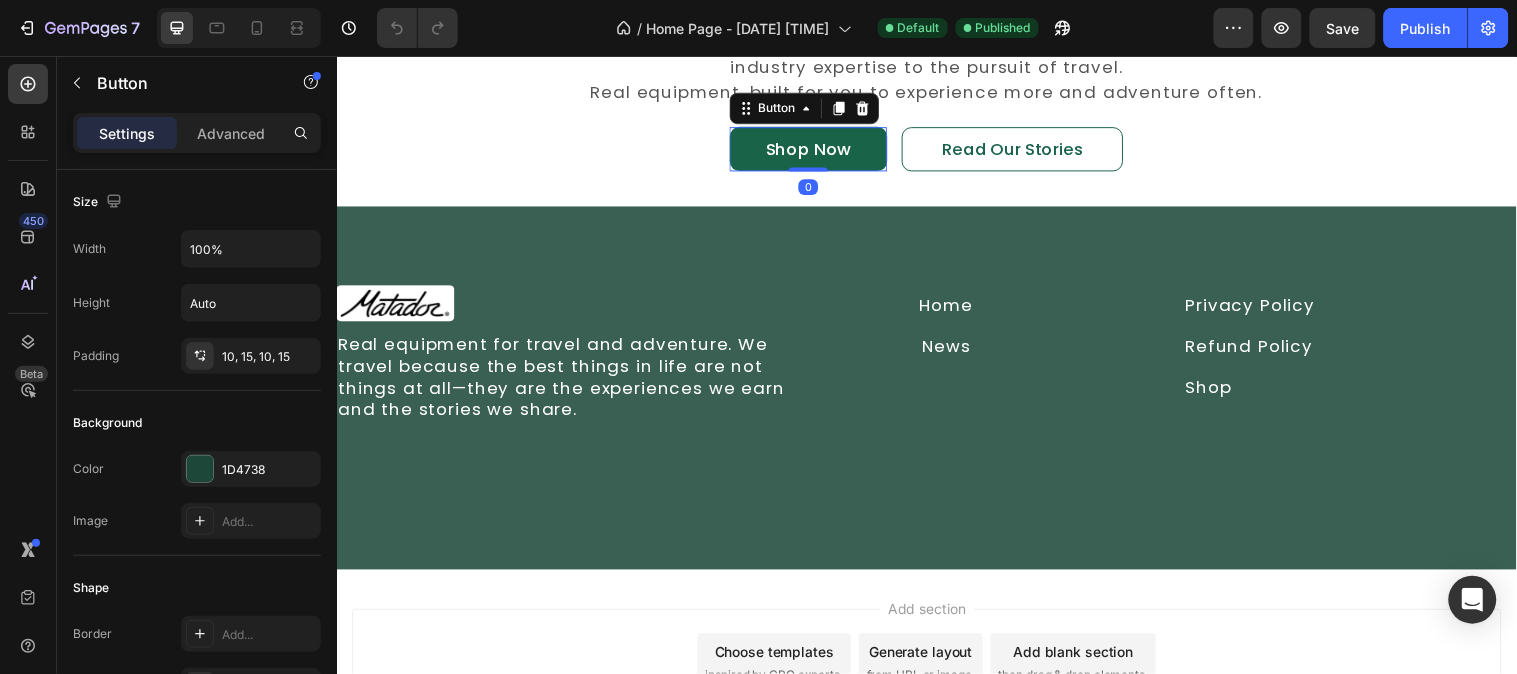 scroll, scrollTop: 1716, scrollLeft: 0, axis: vertical 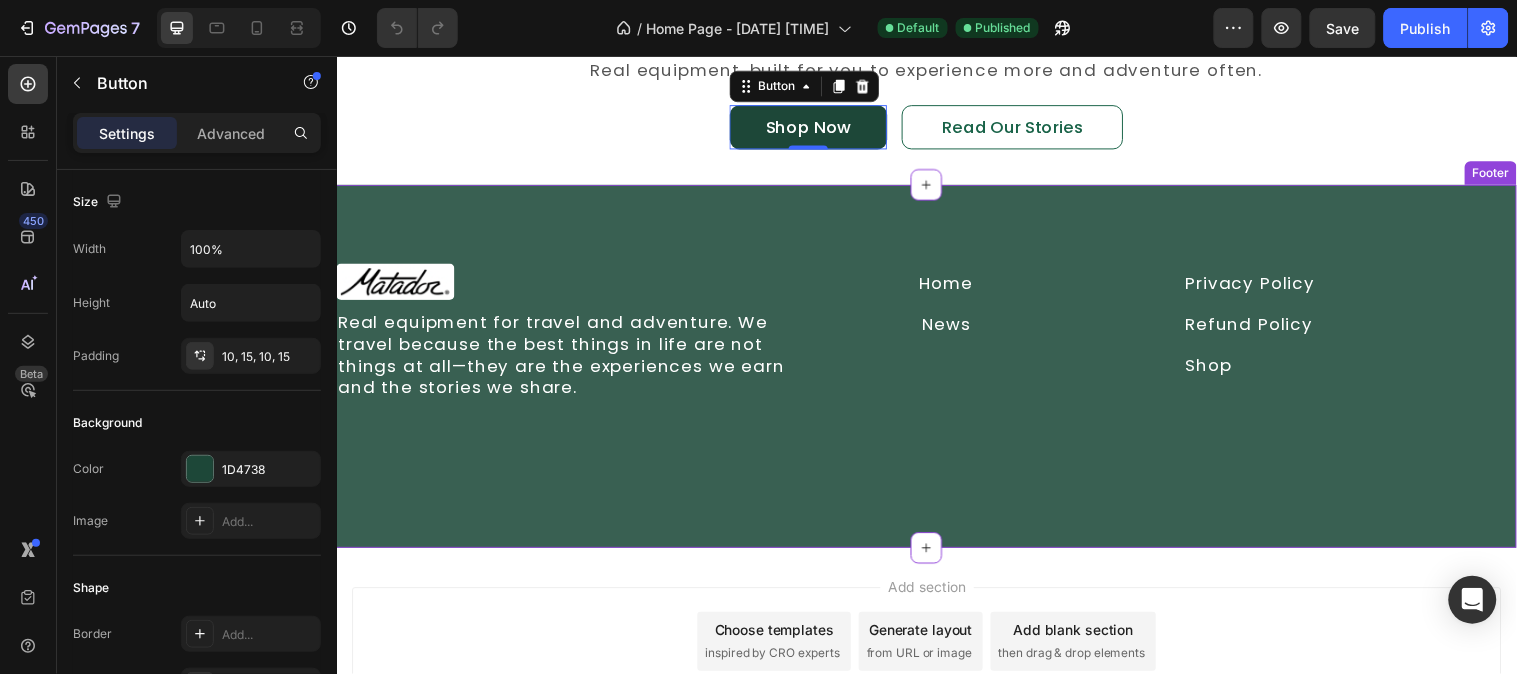 click at bounding box center [396, 284] 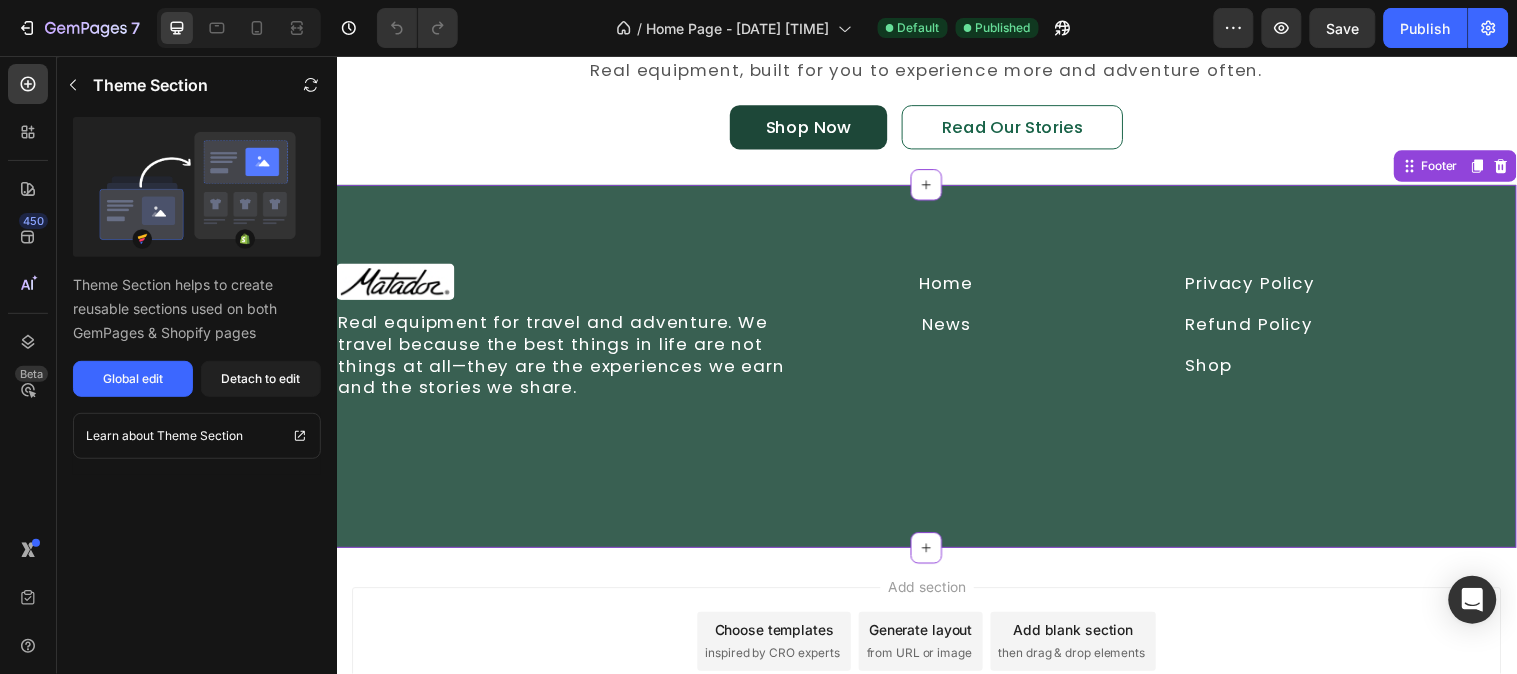 click at bounding box center [396, 284] 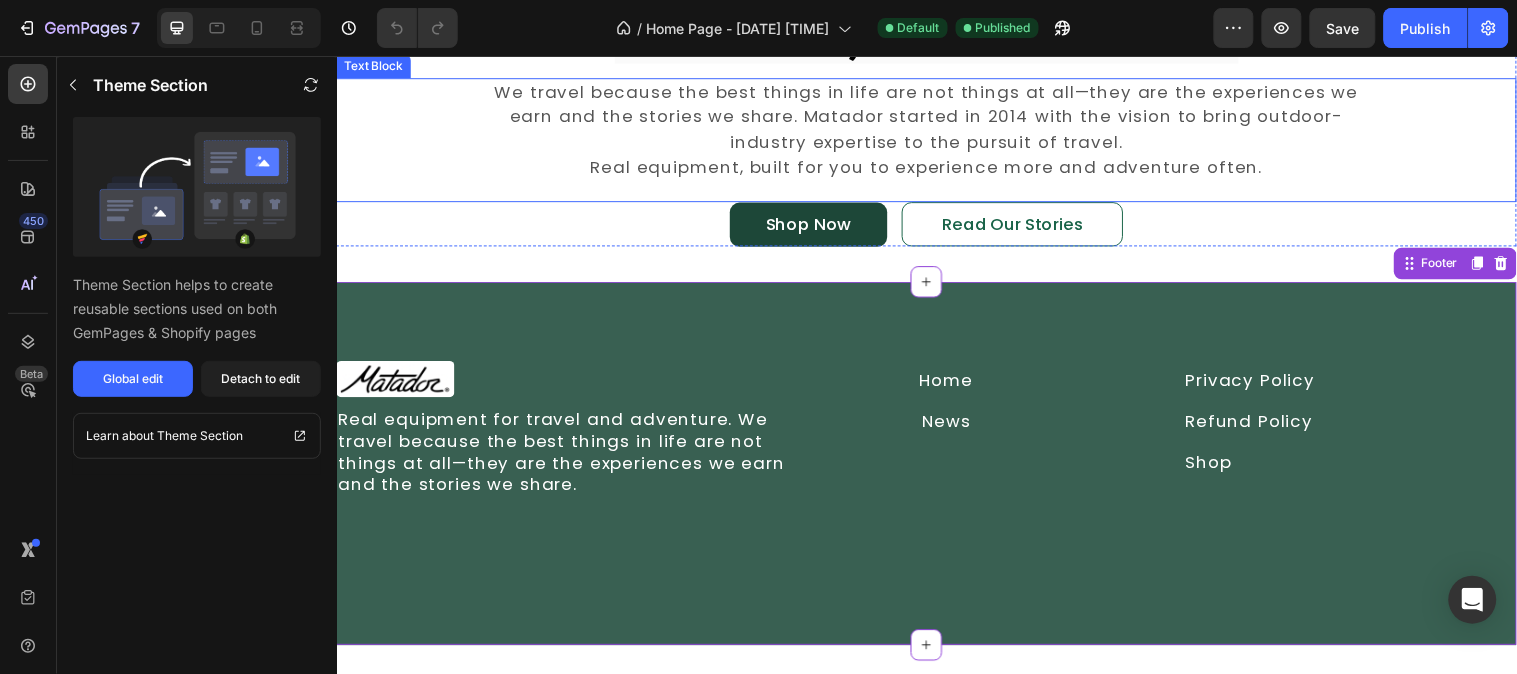 scroll, scrollTop: 1716, scrollLeft: 0, axis: vertical 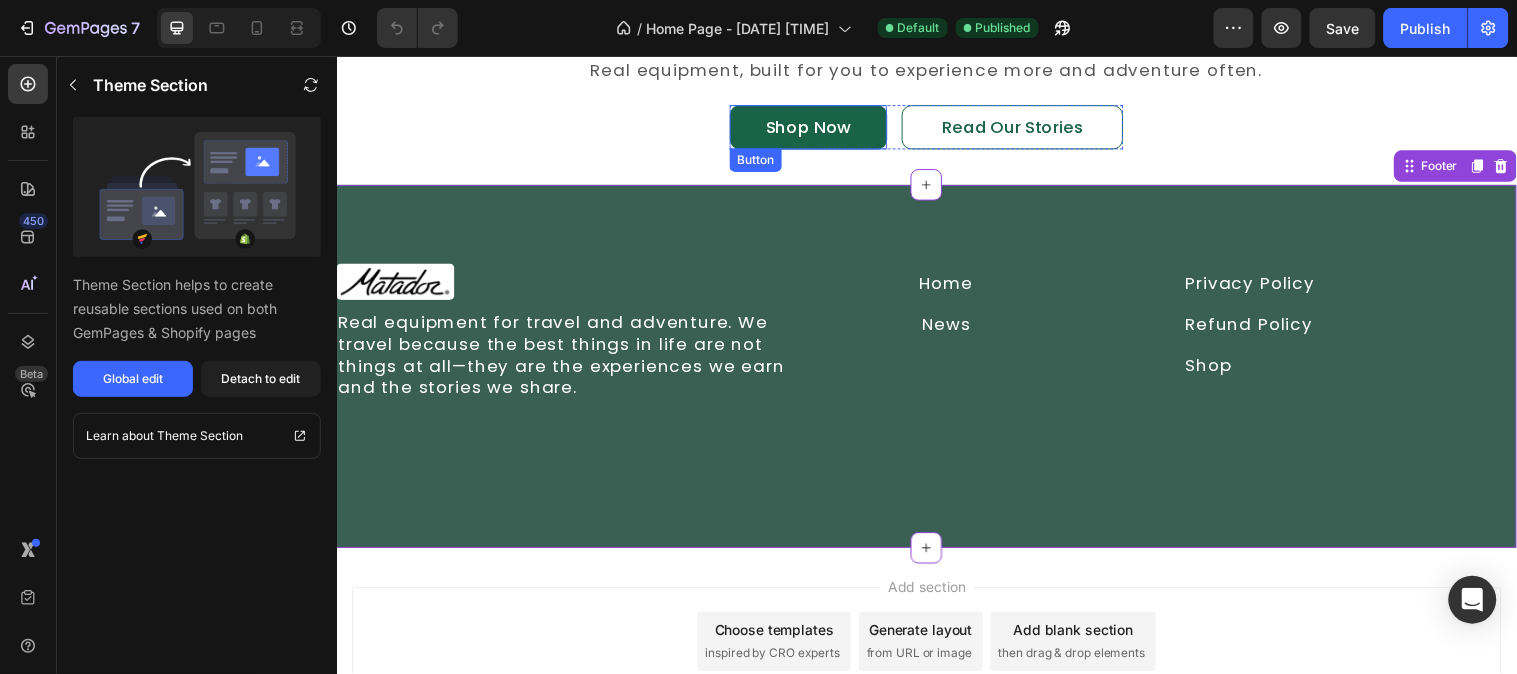 click on "Shop Now" at bounding box center [816, 128] 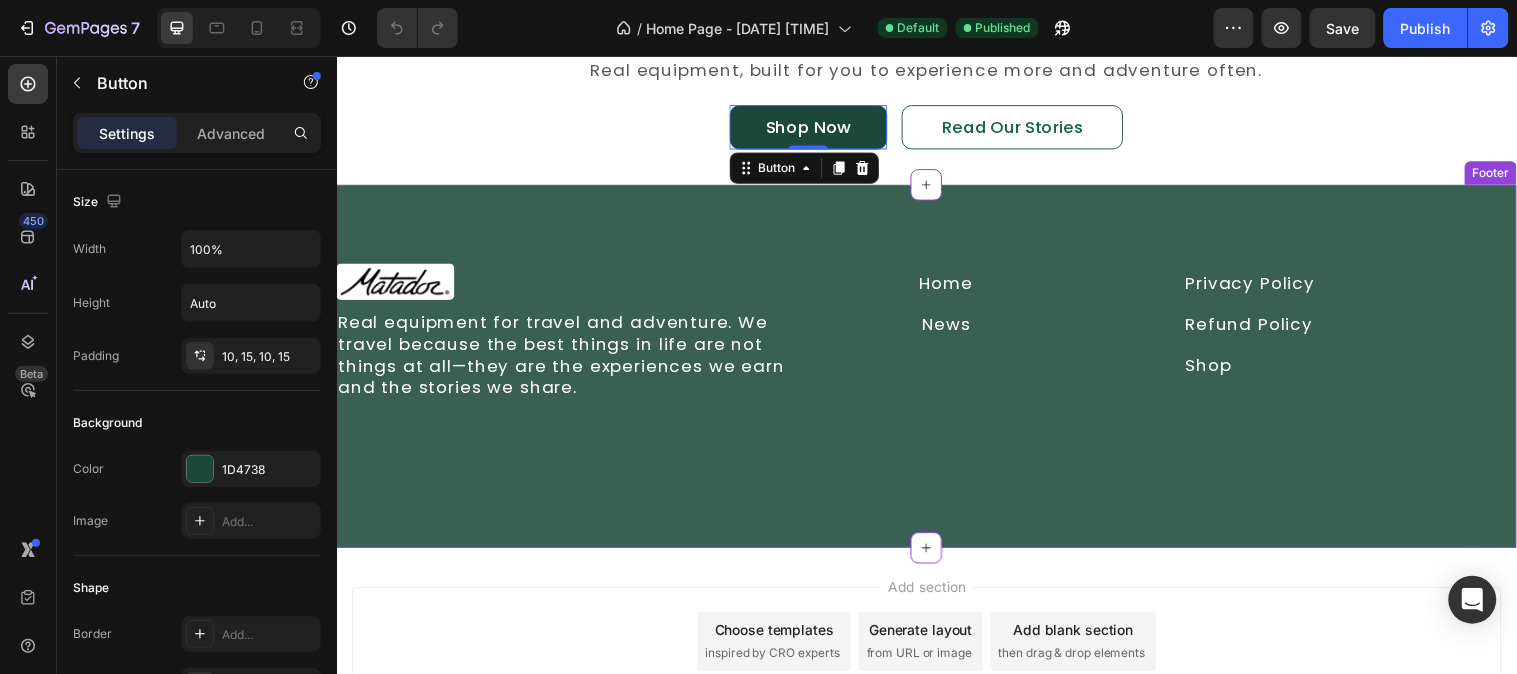 click on "Image Real equipment for travel and adventure. We travel because the best things in life are not things at all—they are the experiences we earn and the stories we share. Text Block Home Button News Button Row Privacy Policy Button Refund Policy Button Shop Button Row Row Row Footer" at bounding box center (936, 370) 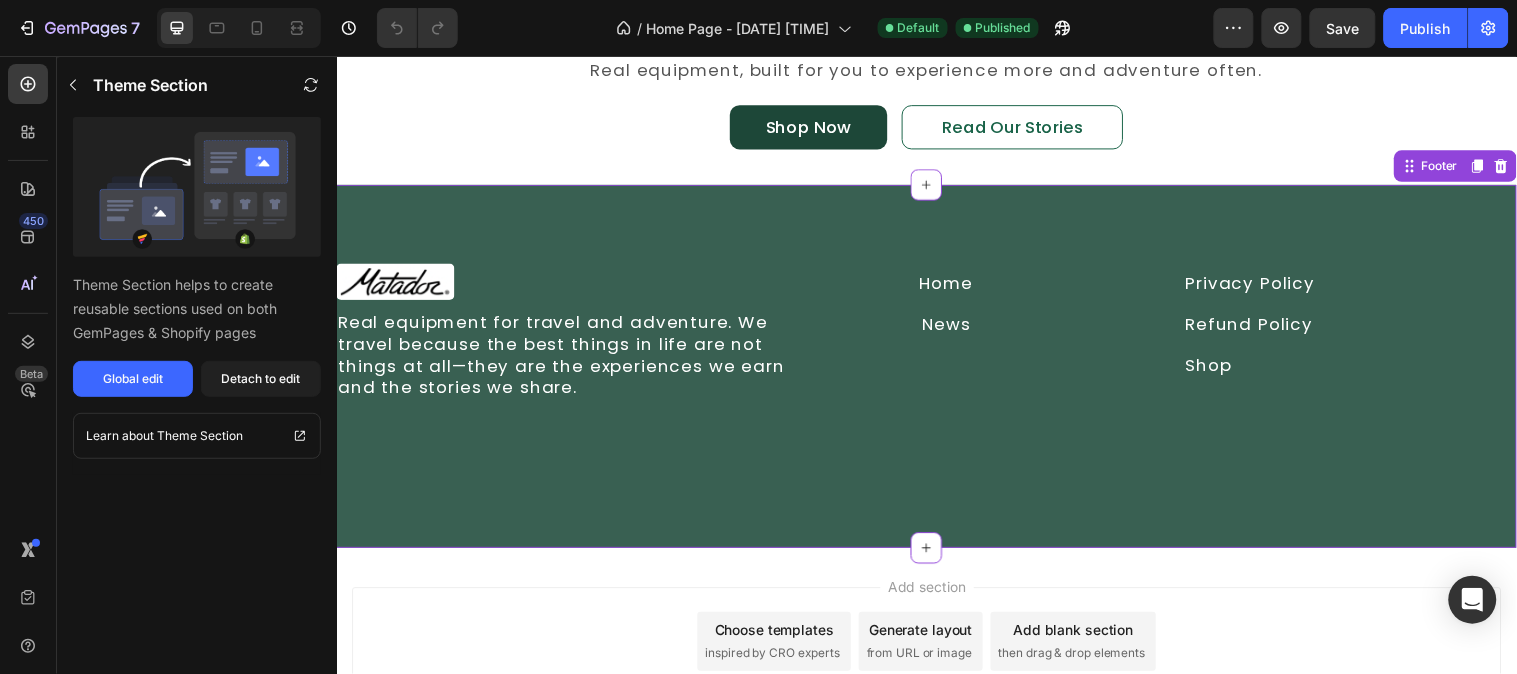 click on "Image Real equipment for travel and adventure. We travel because the best things in life are not things at all—they are the experiences we earn and the stories we share. Text Block Home Button News Button Row Privacy Policy Button Refund Policy Button Shop Button Row Row Row Footer" at bounding box center (936, 370) 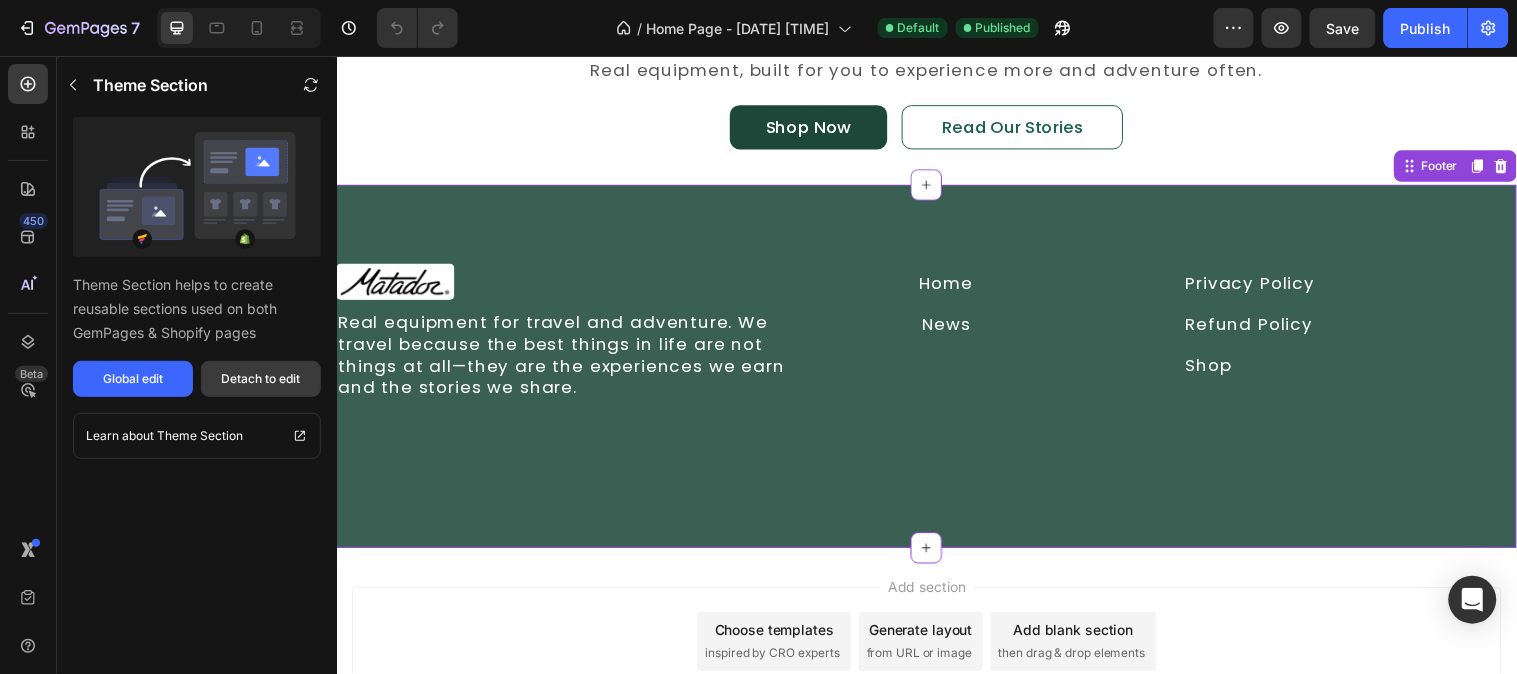 click on "Detach to edit" at bounding box center (261, 379) 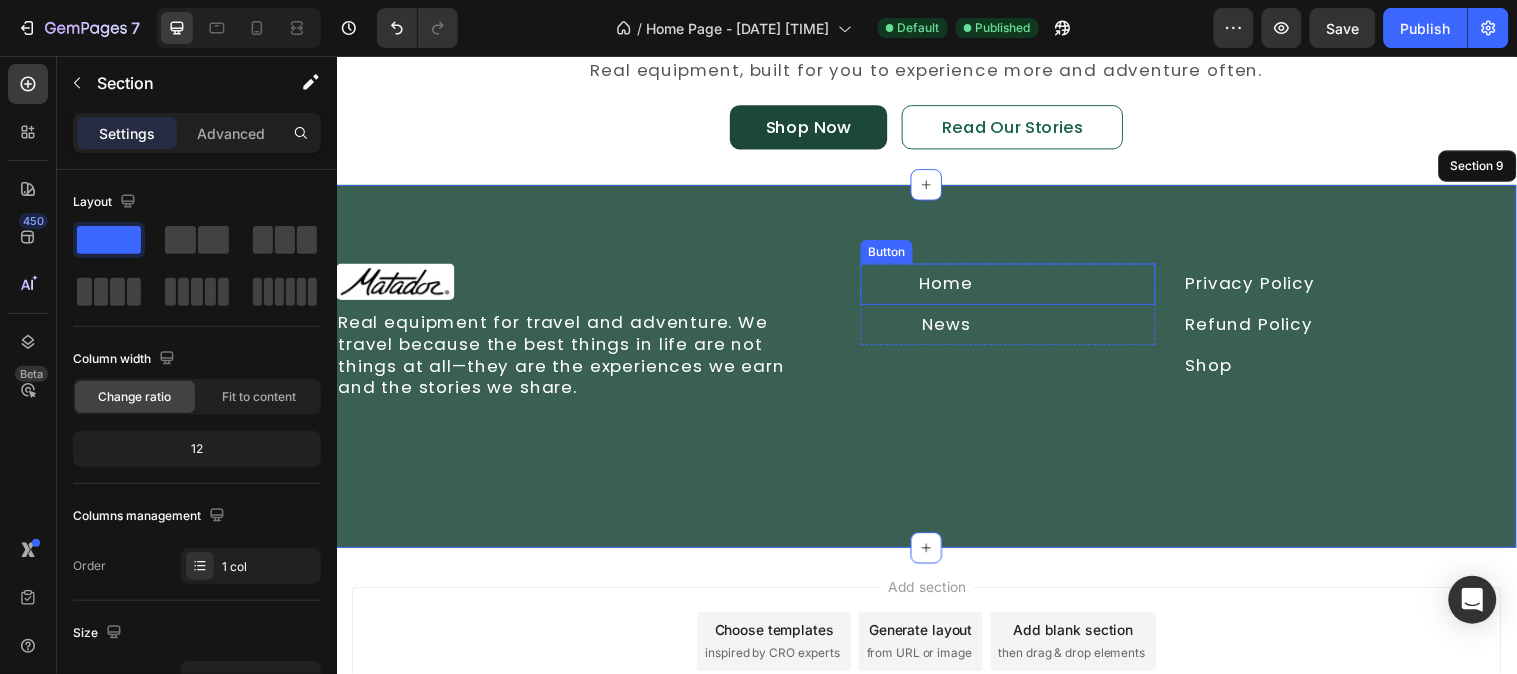 click on "Home" at bounding box center (956, 287) 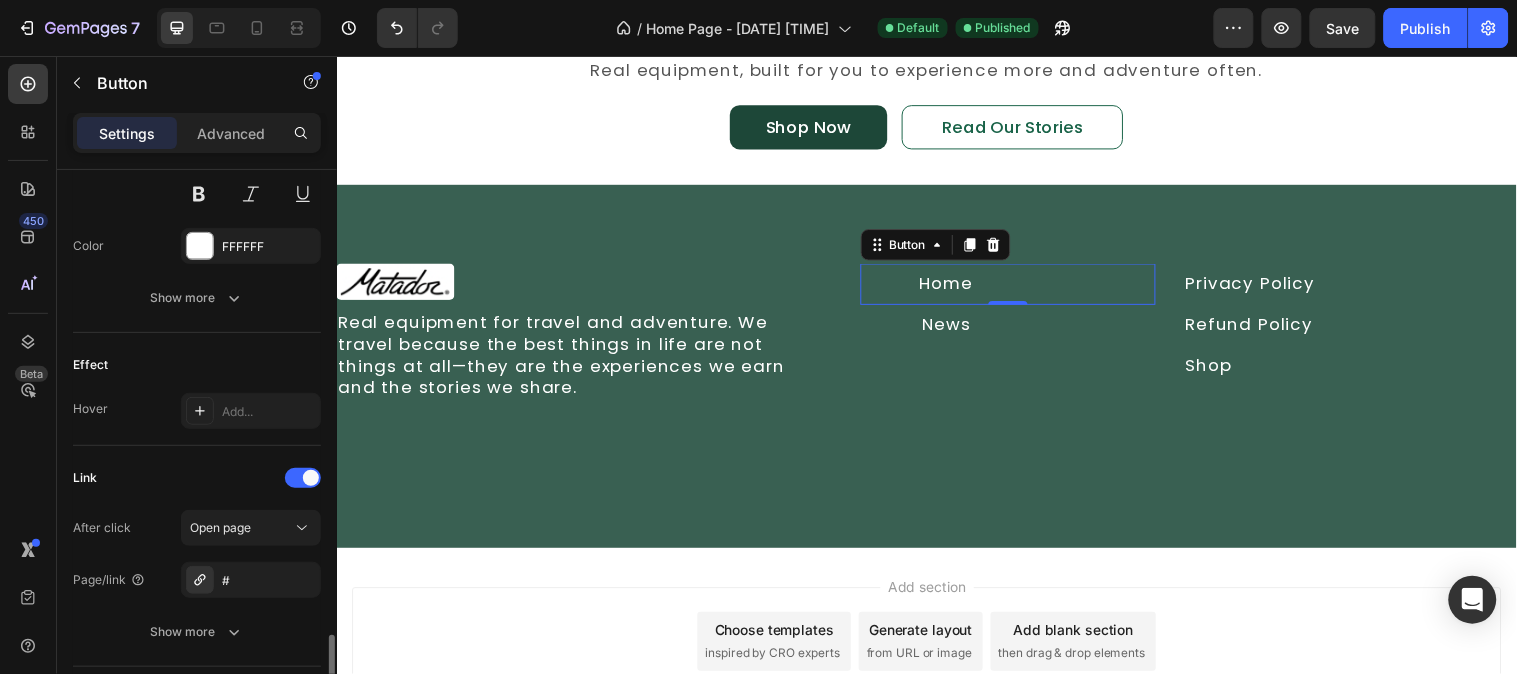 scroll, scrollTop: 1000, scrollLeft: 0, axis: vertical 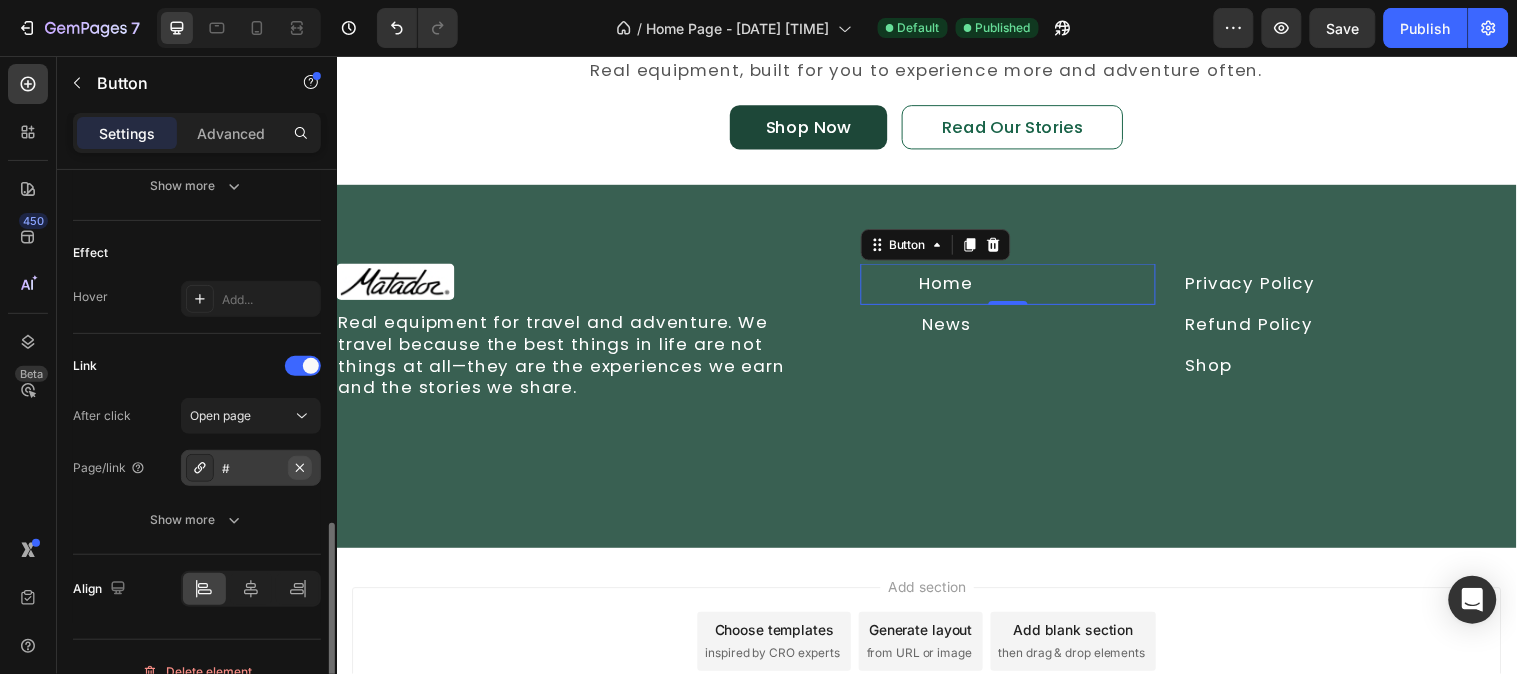 click 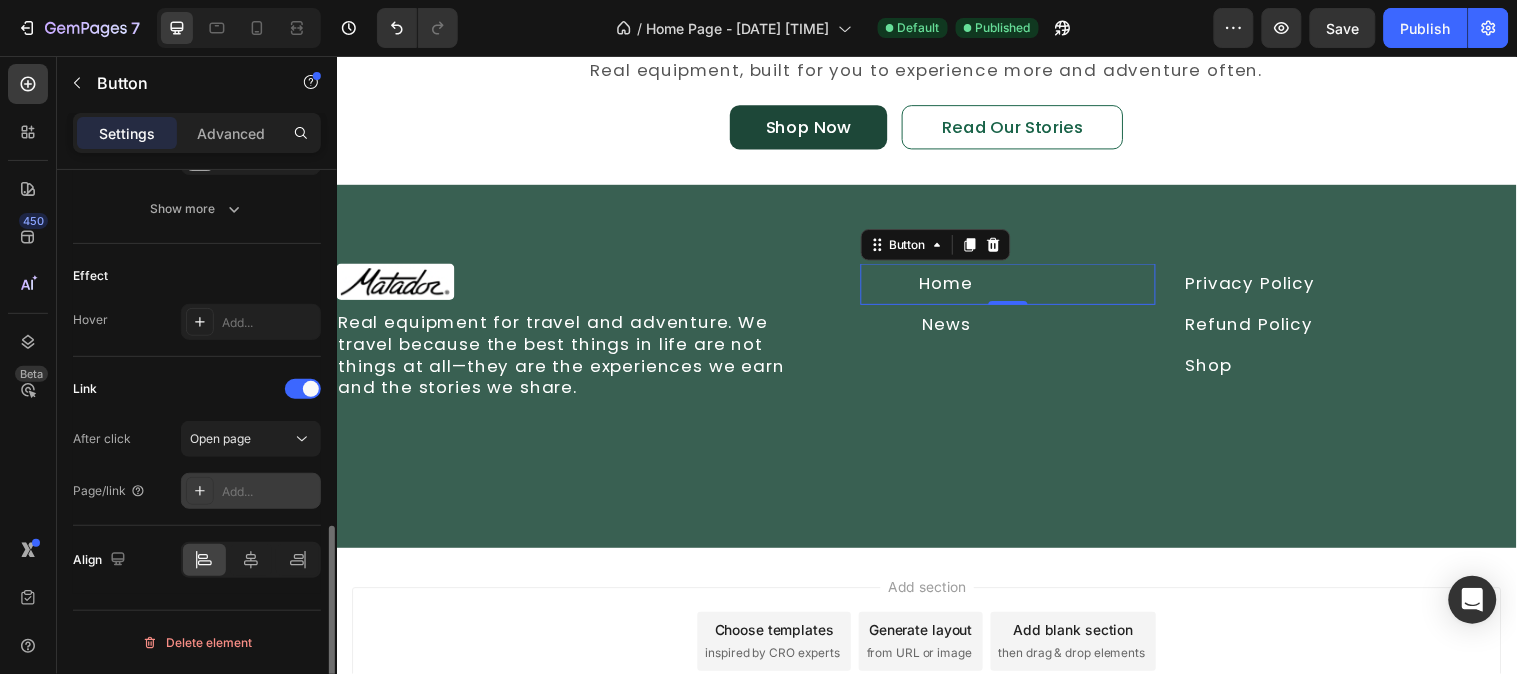 scroll, scrollTop: 977, scrollLeft: 0, axis: vertical 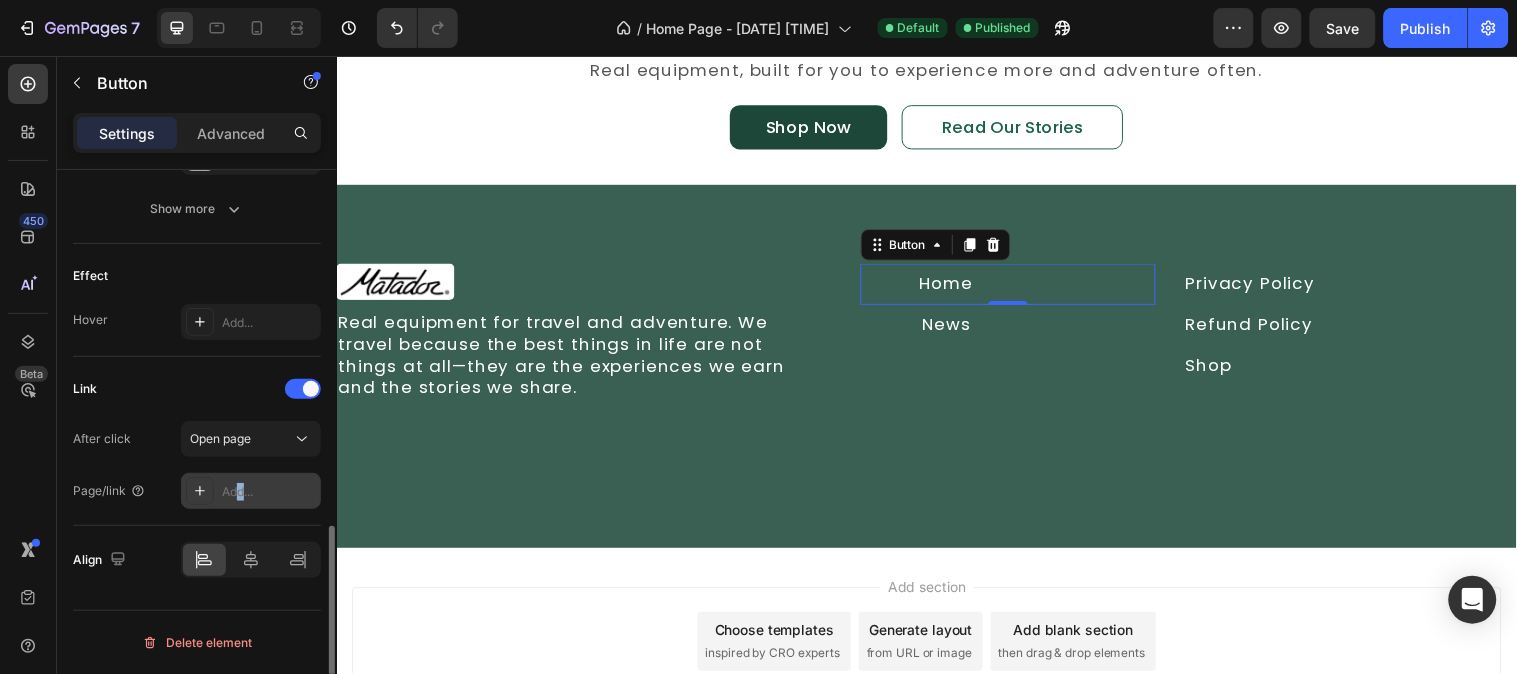 click on "Add..." at bounding box center [269, 492] 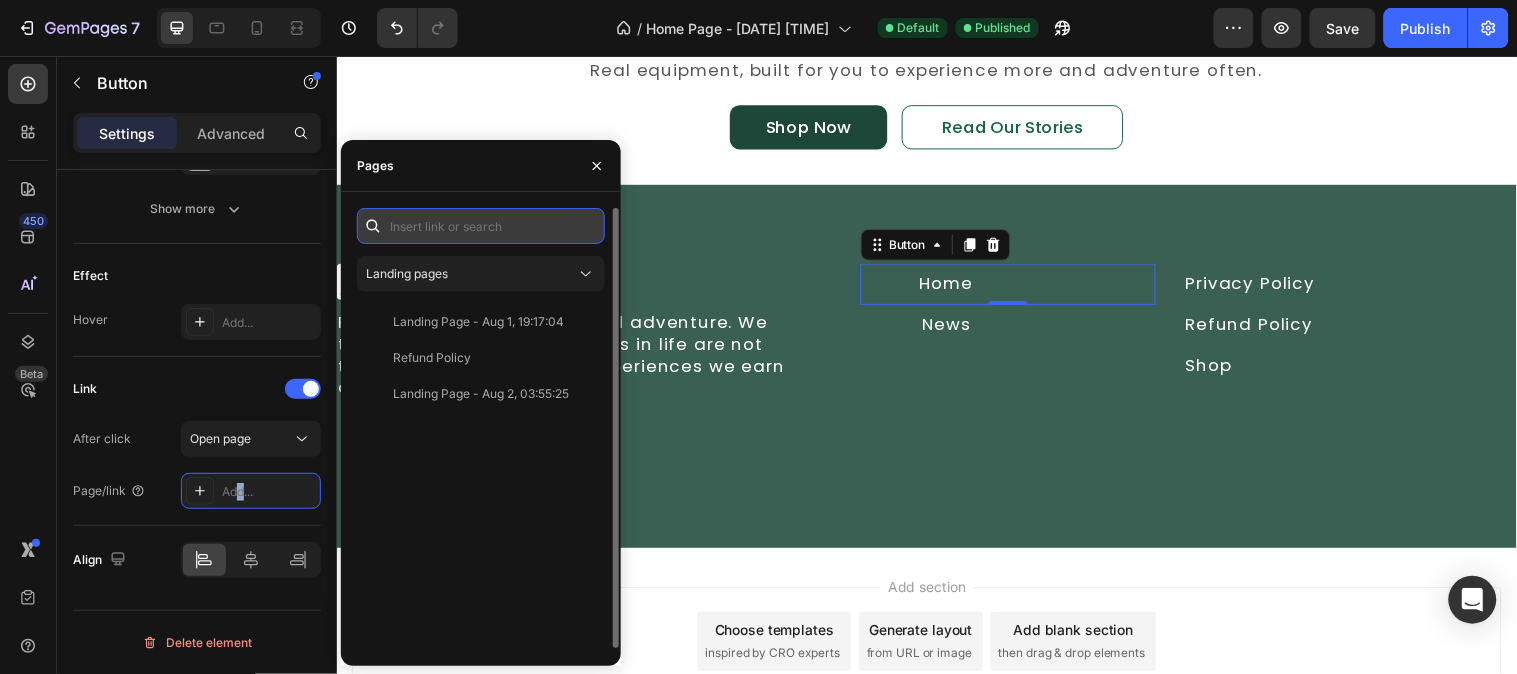 click at bounding box center (481, 226) 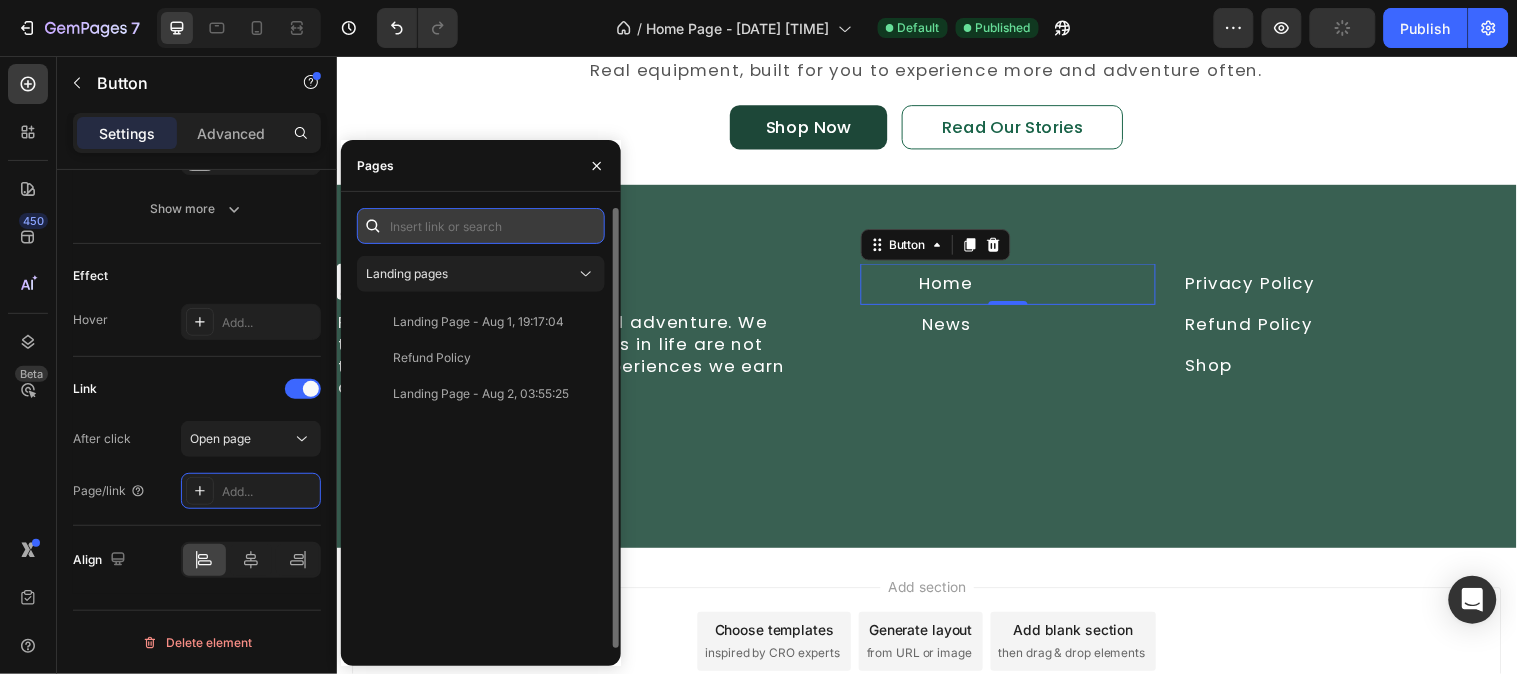 paste on "https://midterm111.myshopify.com/" 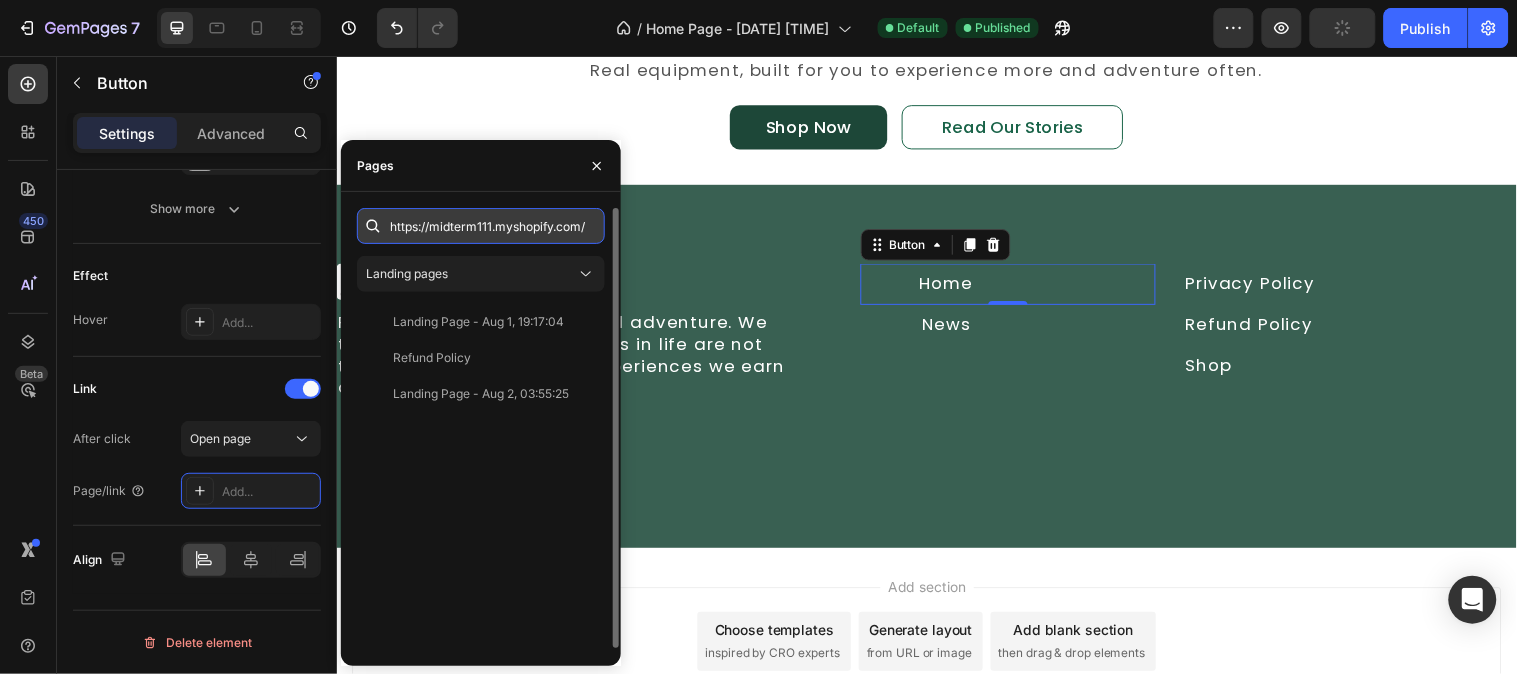 scroll, scrollTop: 0, scrollLeft: 23, axis: horizontal 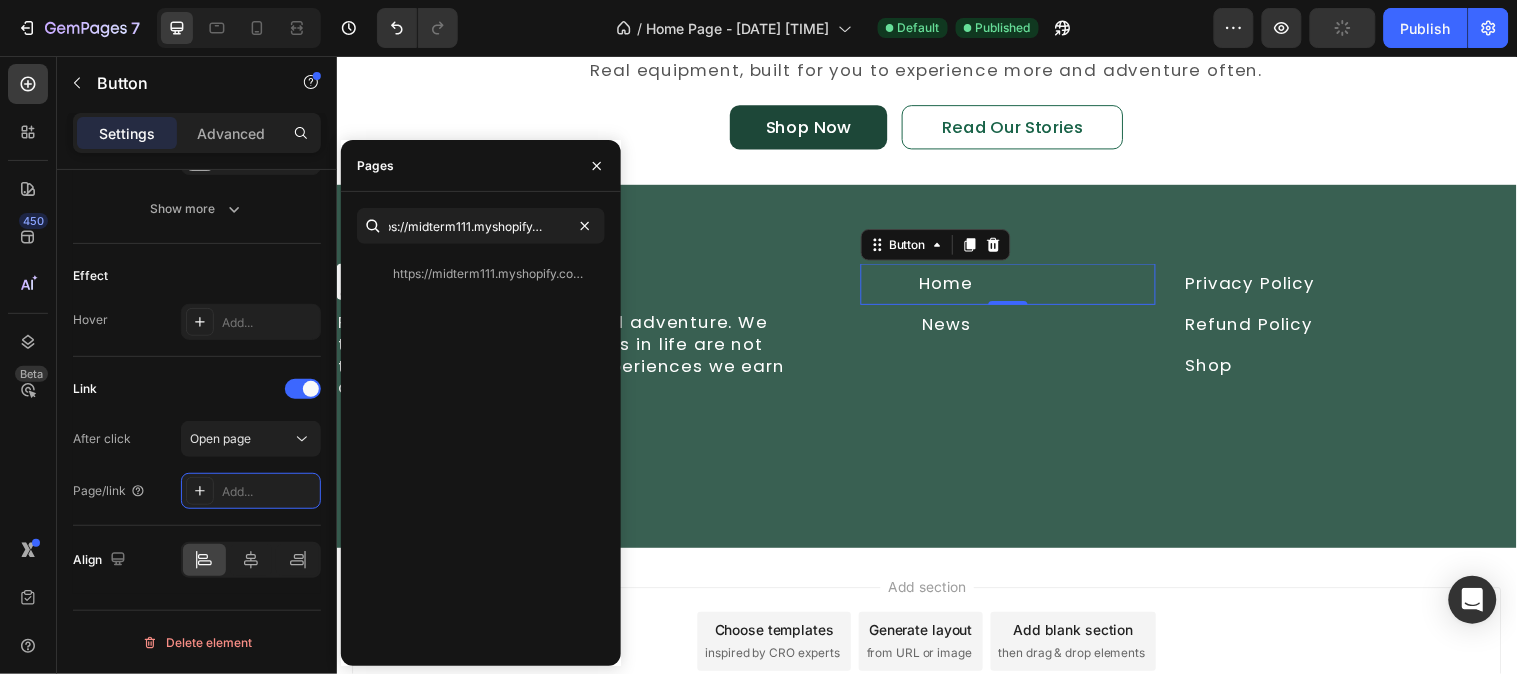 click on "450 Beta" at bounding box center [28, 297] 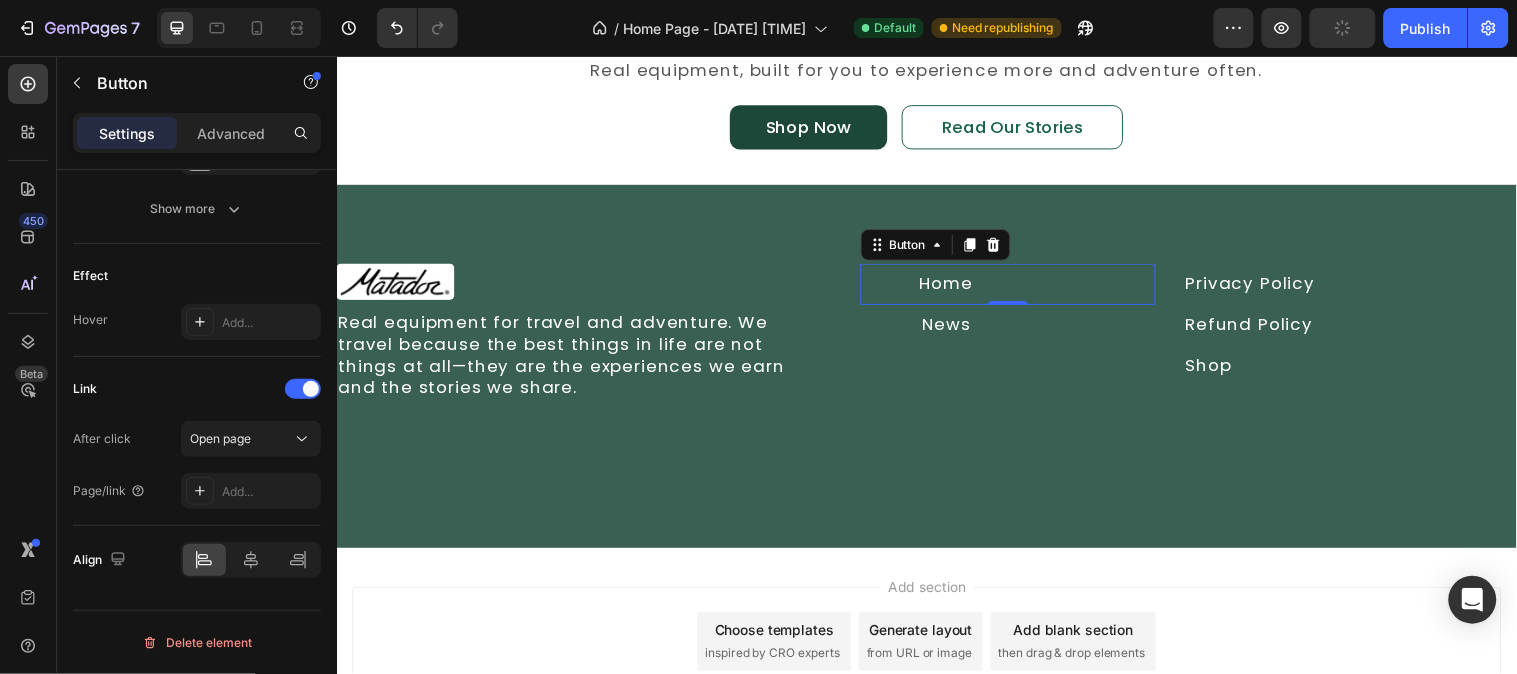 scroll, scrollTop: 0, scrollLeft: 0, axis: both 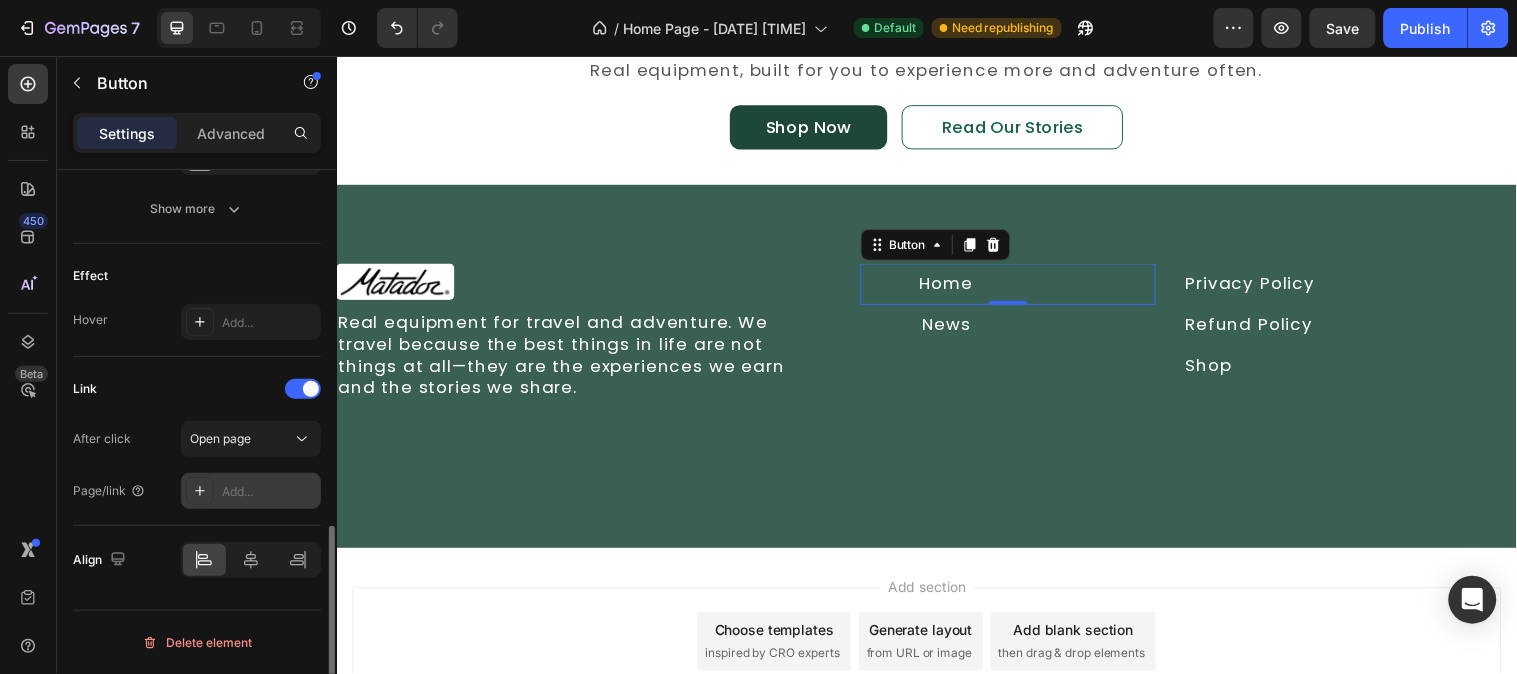 click 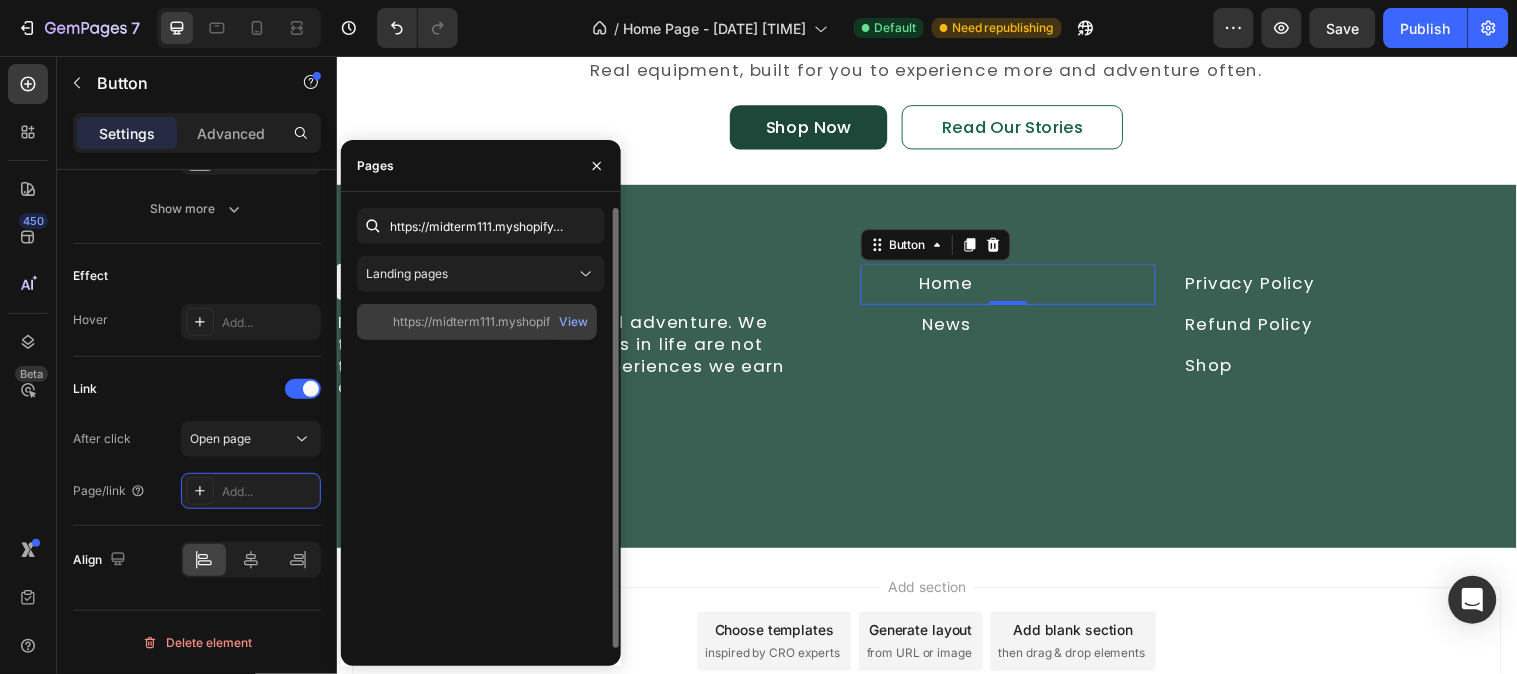 click on "https://midterm111.myshopify.com/" 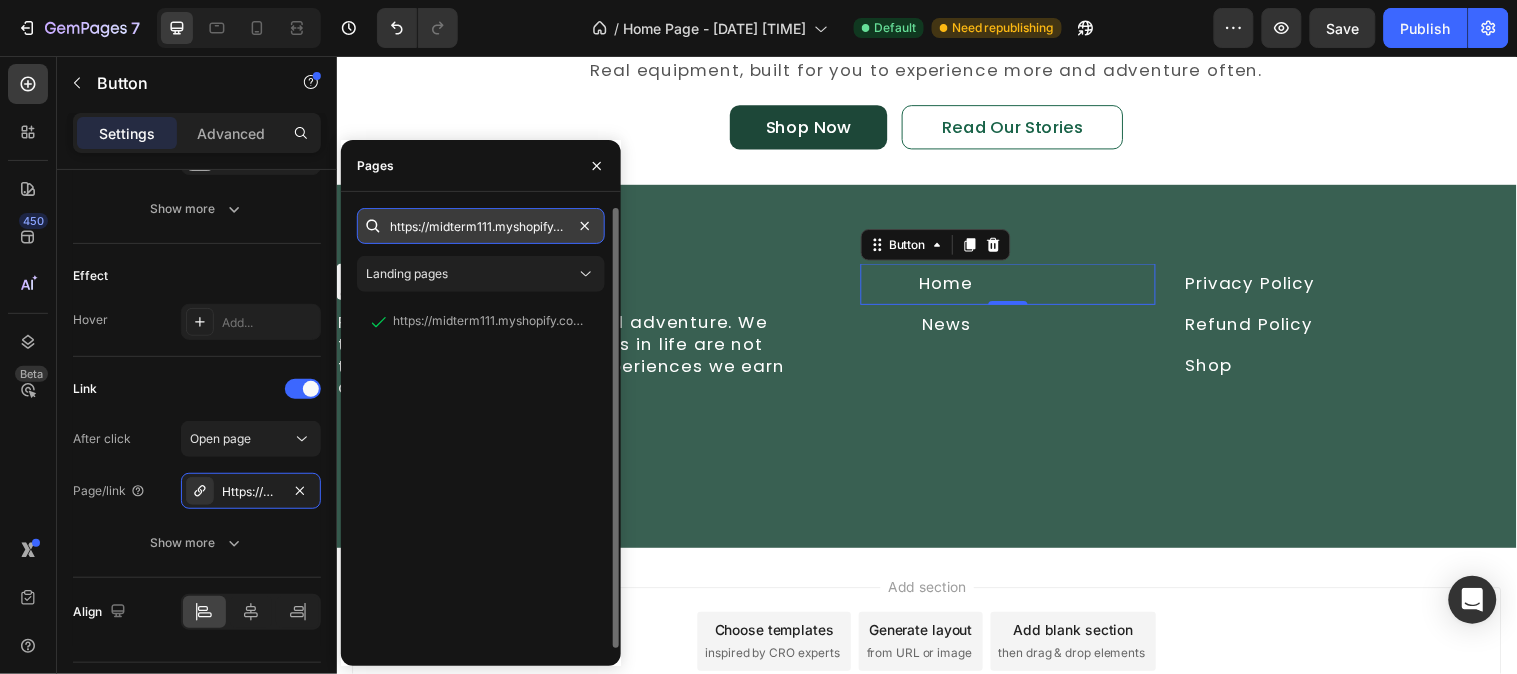 click on "https://midterm111.myshopify.com/" at bounding box center [481, 226] 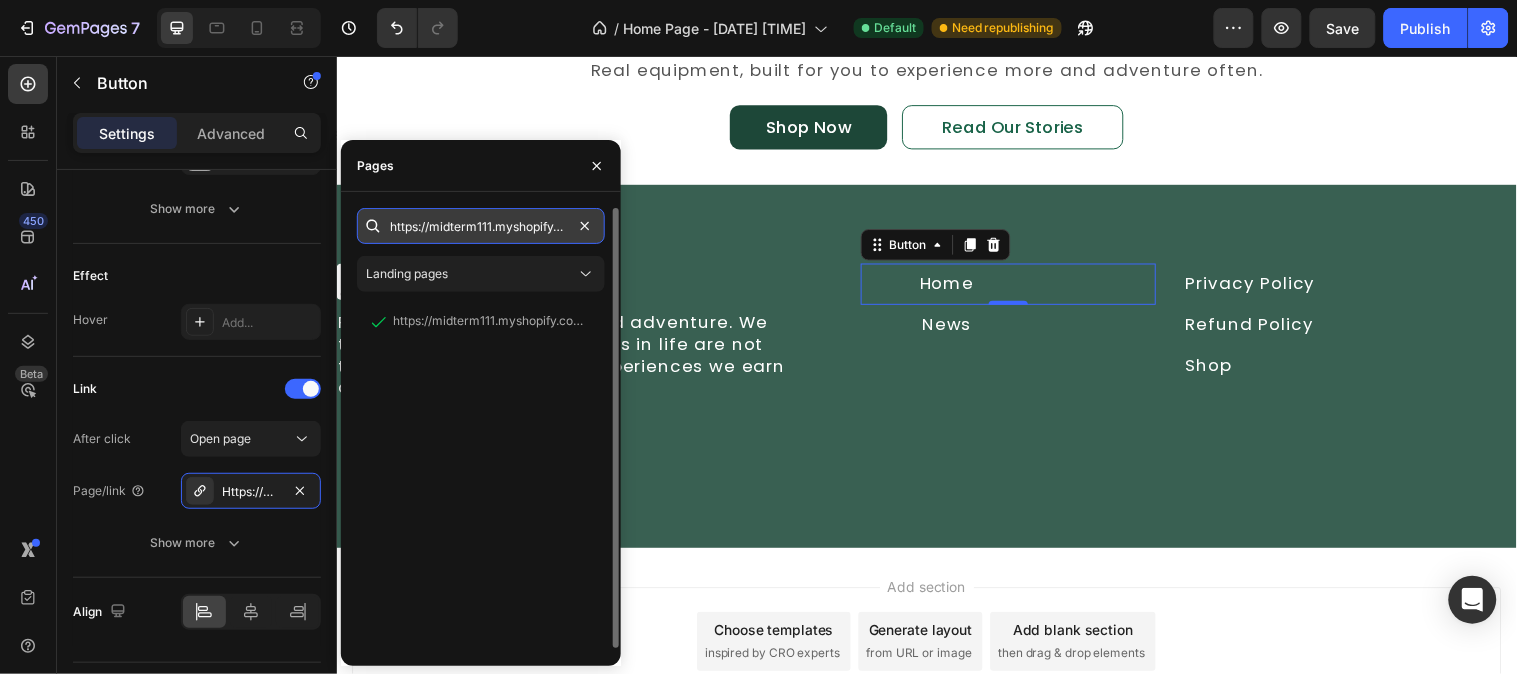 click on "https://midterm111.myshopify.com/" at bounding box center [481, 226] 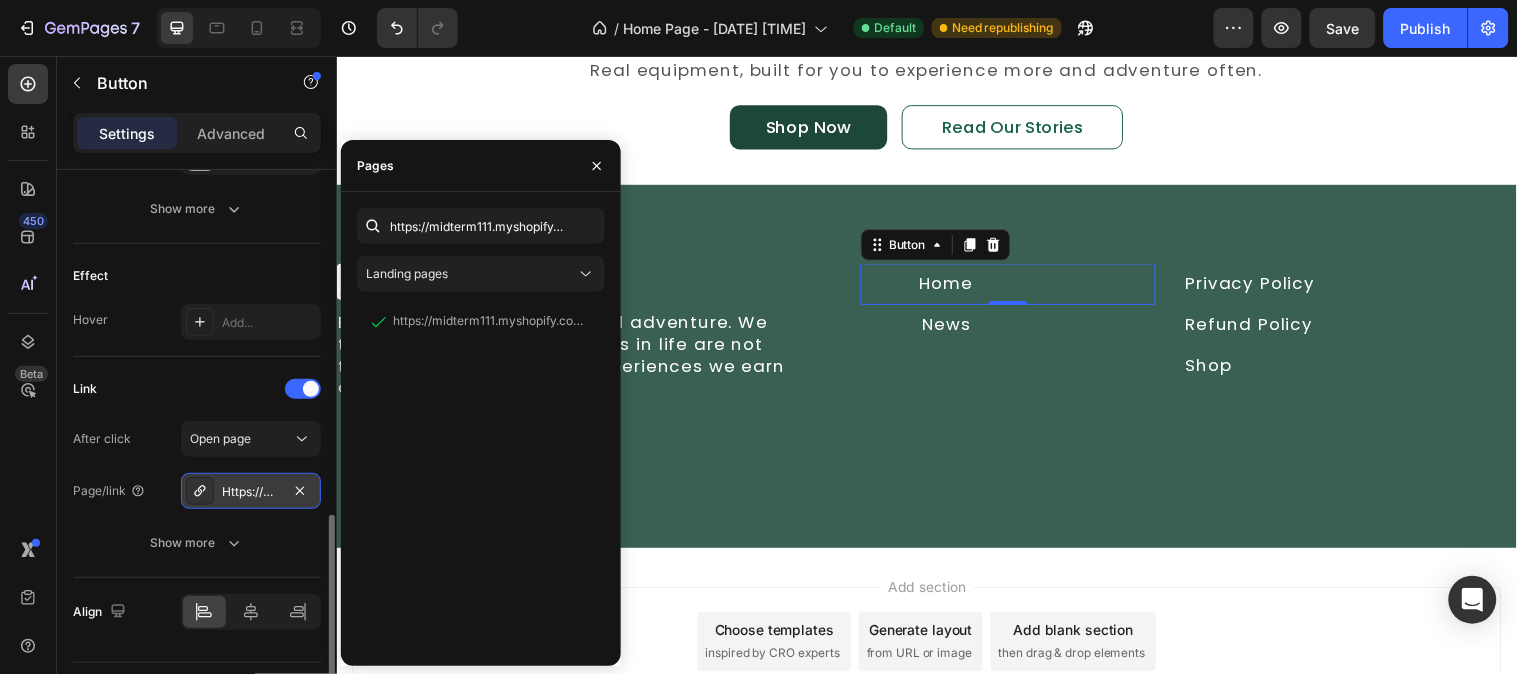 click on "Https://midterm111.Myshopify.Com/" at bounding box center [251, 492] 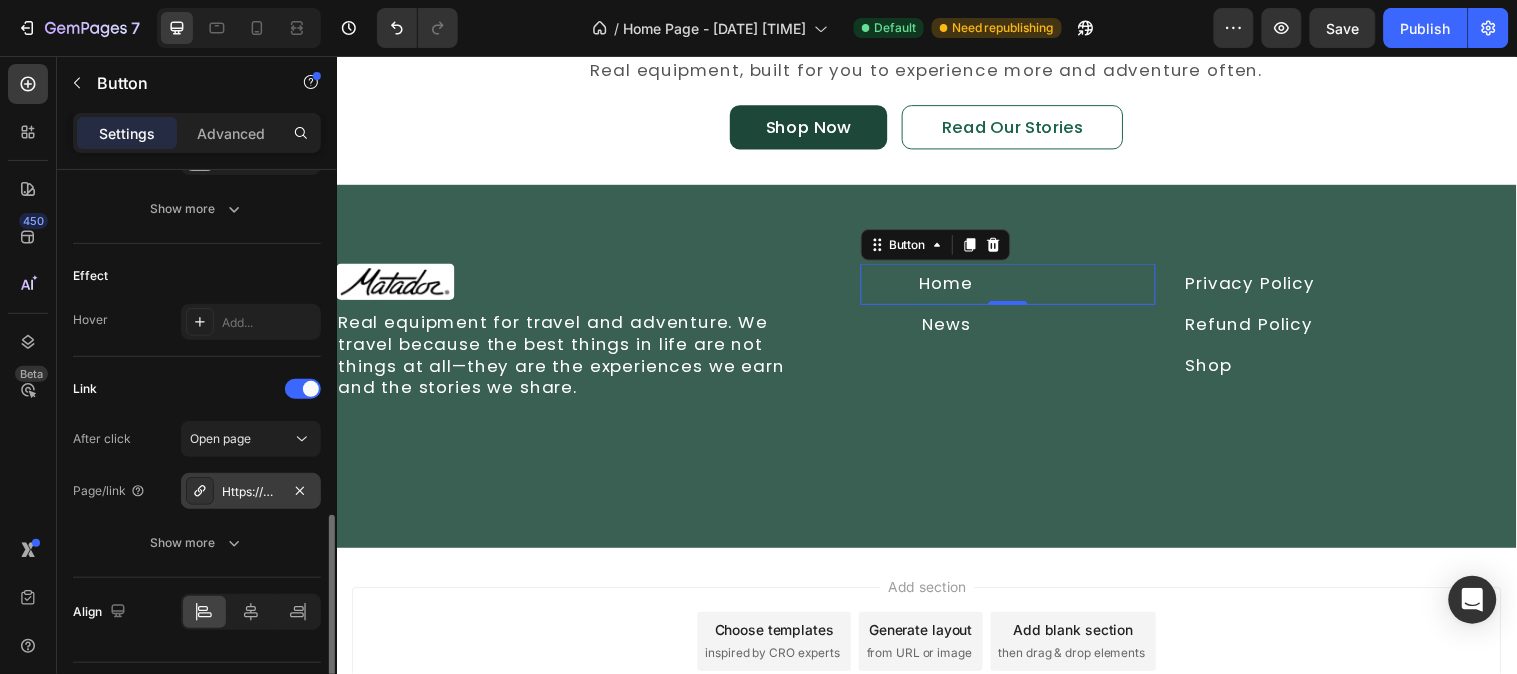 click on "Https://midterm111.Myshopify.Com/" at bounding box center [251, 492] 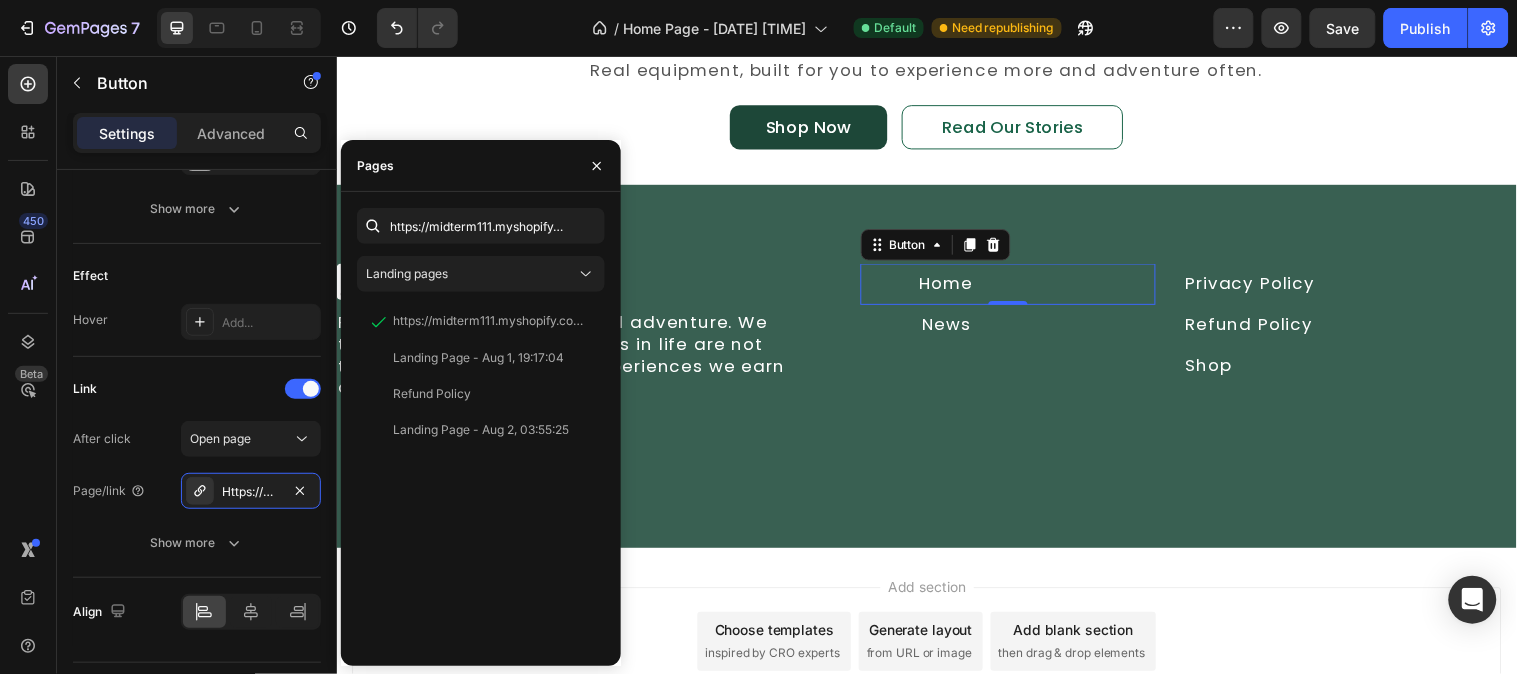 click on "450 Beta" at bounding box center [28, 297] 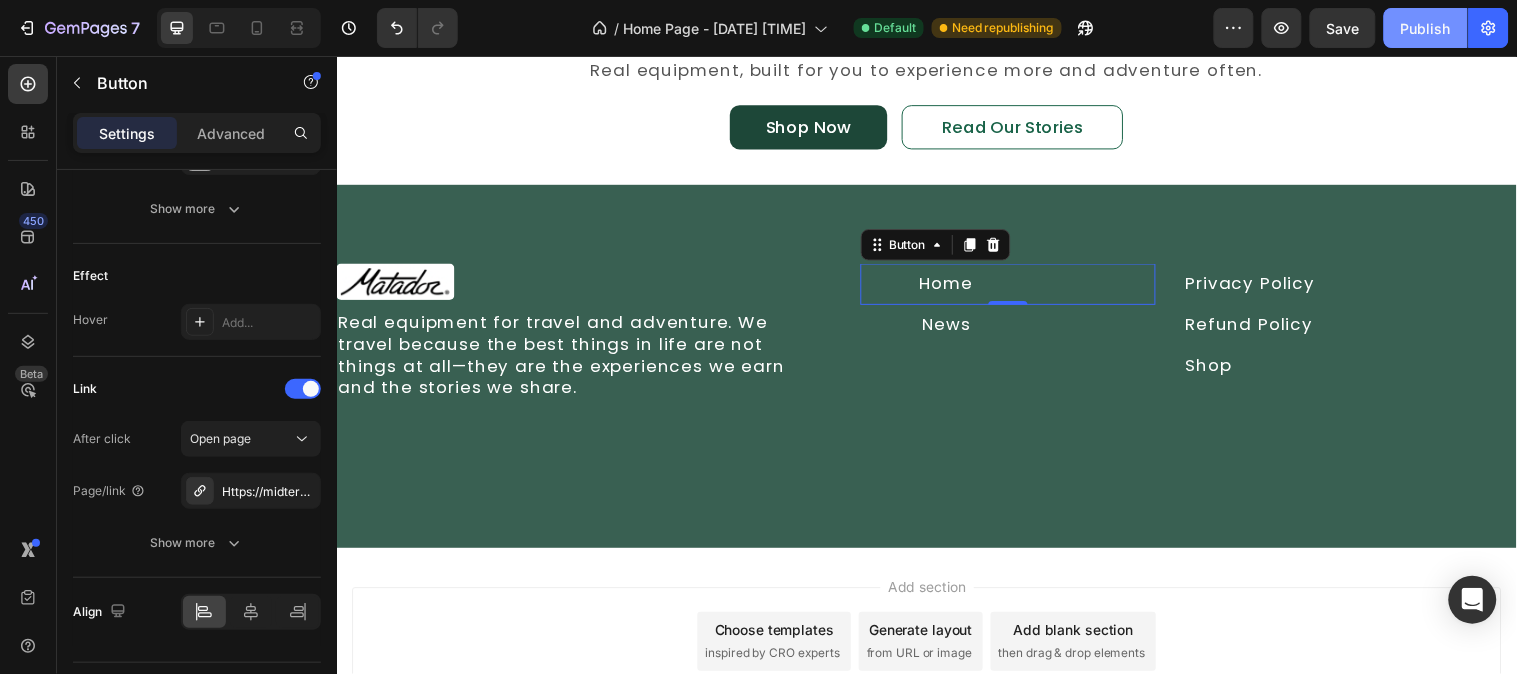 click on "Publish" at bounding box center (1426, 28) 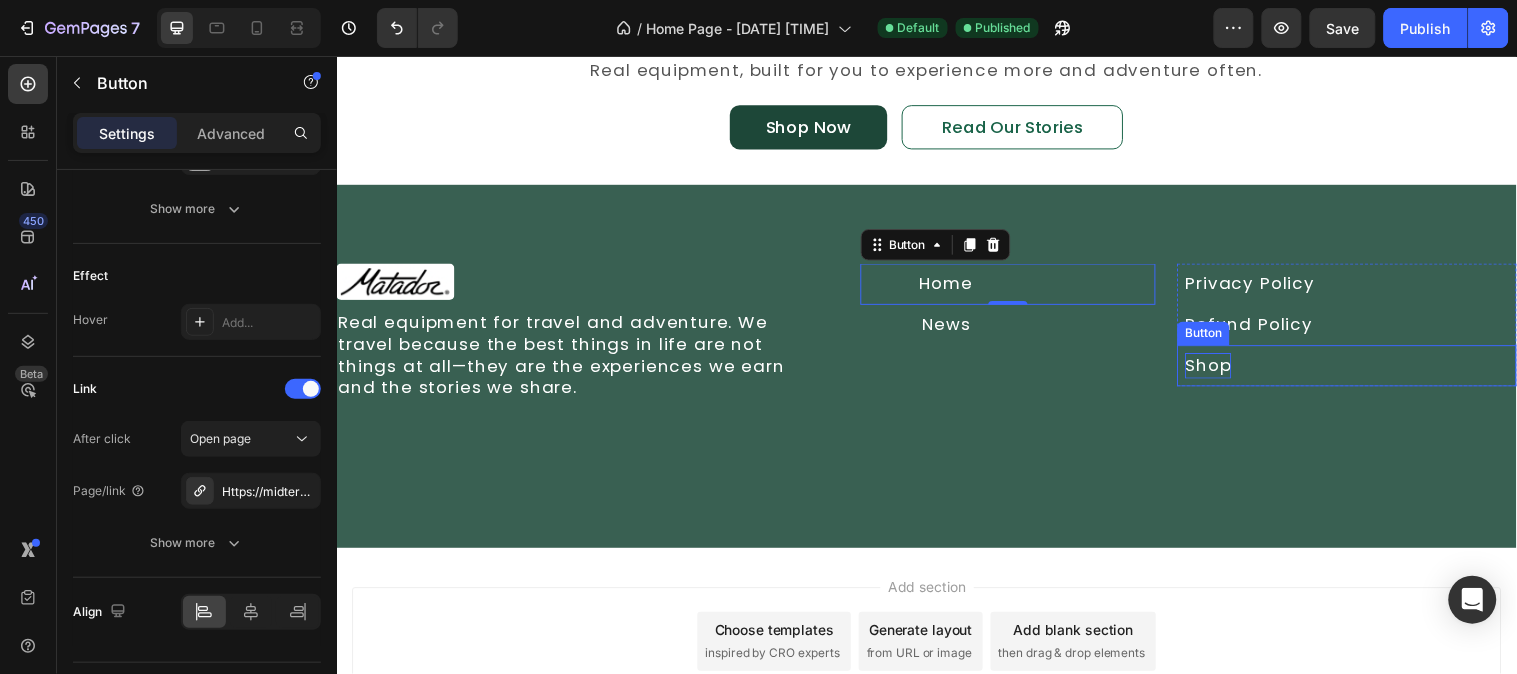 click on "Shop" at bounding box center (1222, 370) 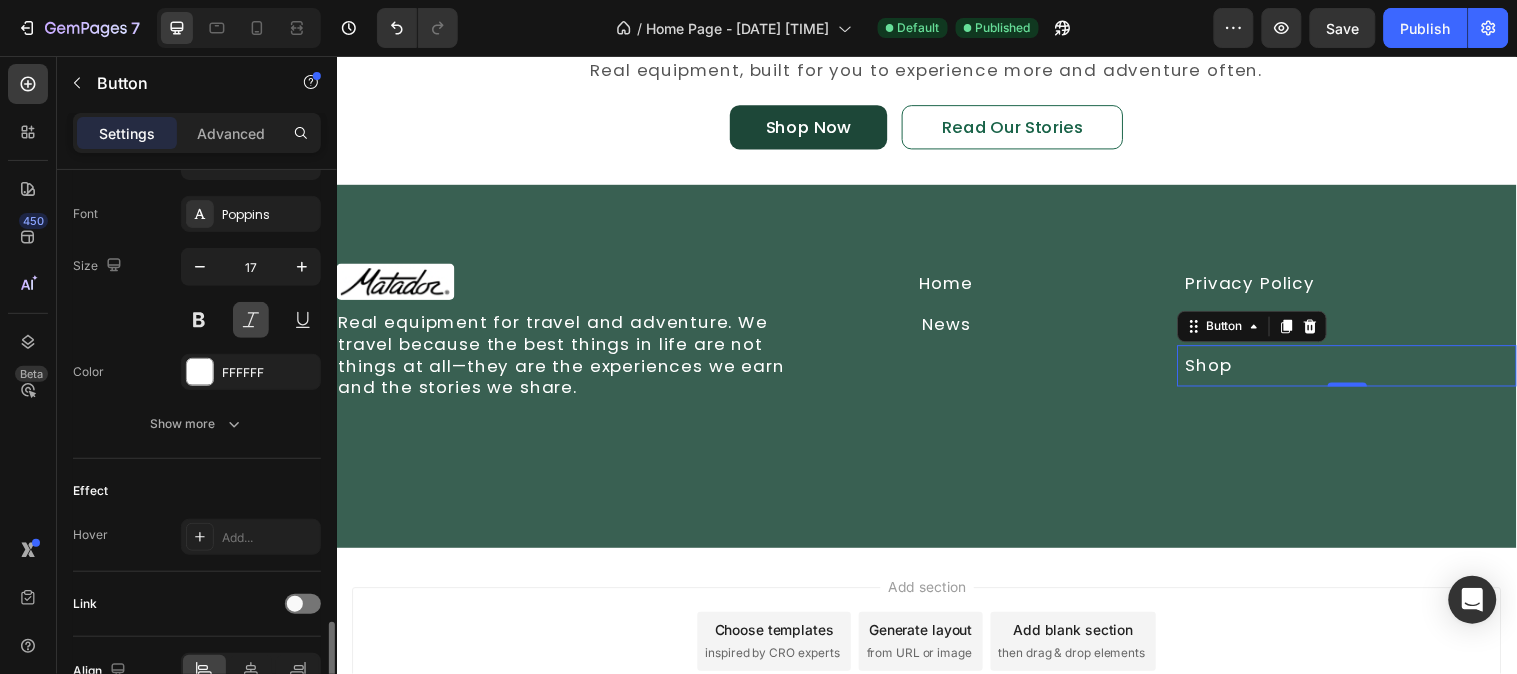 scroll, scrollTop: 873, scrollLeft: 0, axis: vertical 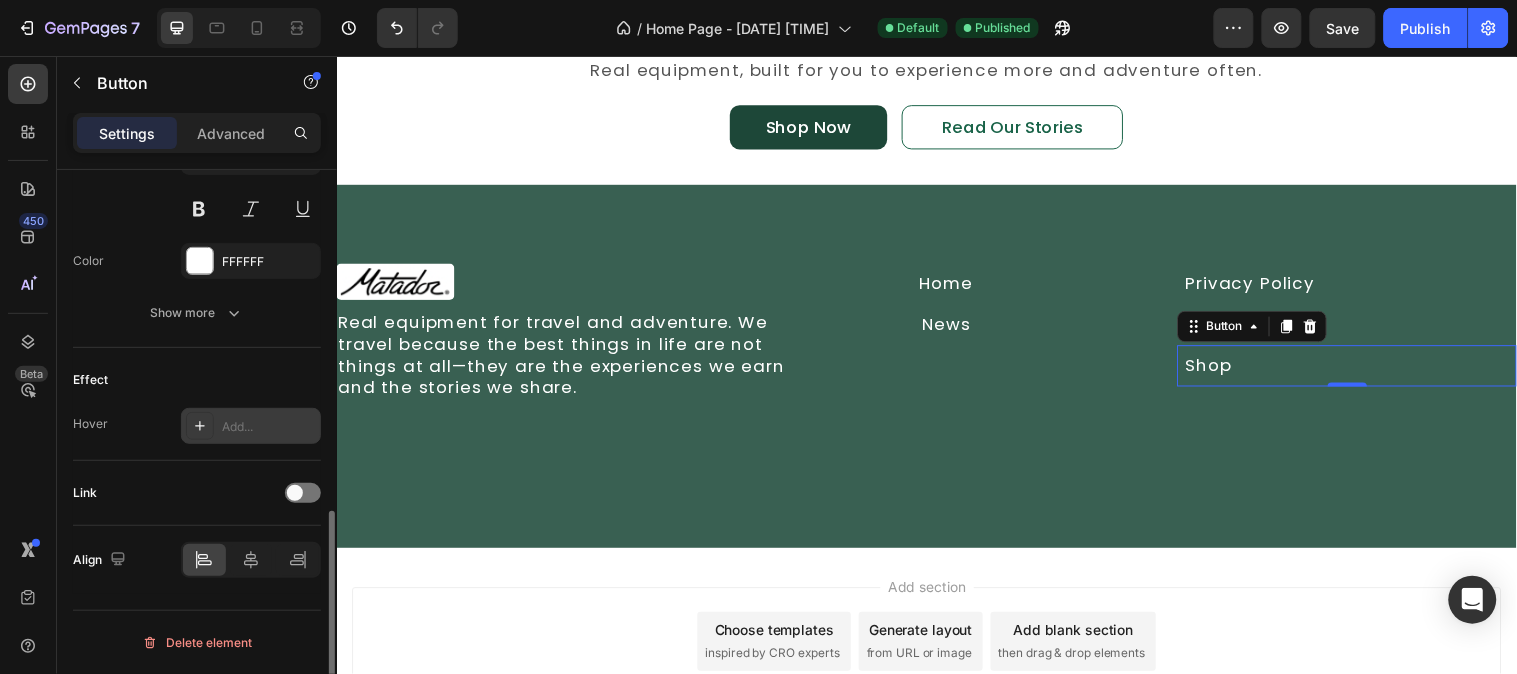 click at bounding box center (295, 493) 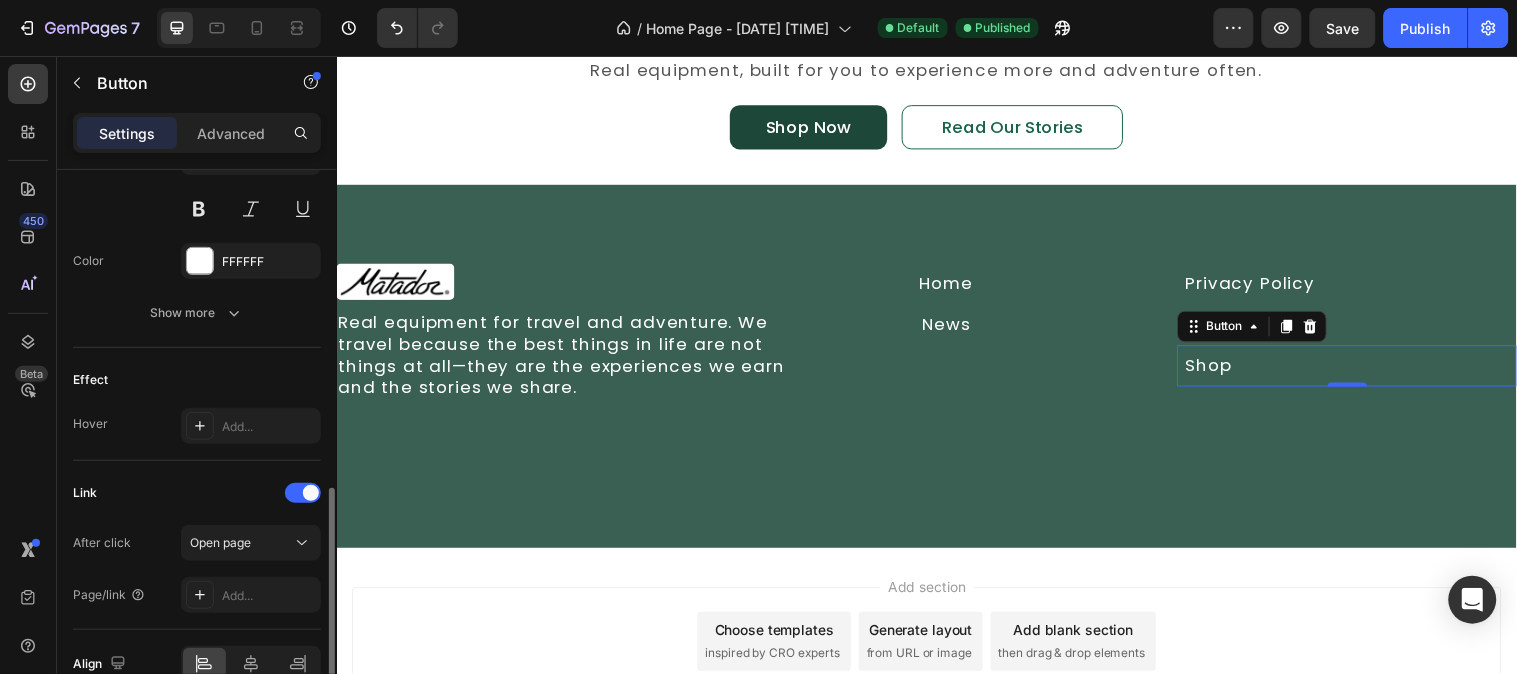 scroll, scrollTop: 977, scrollLeft: 0, axis: vertical 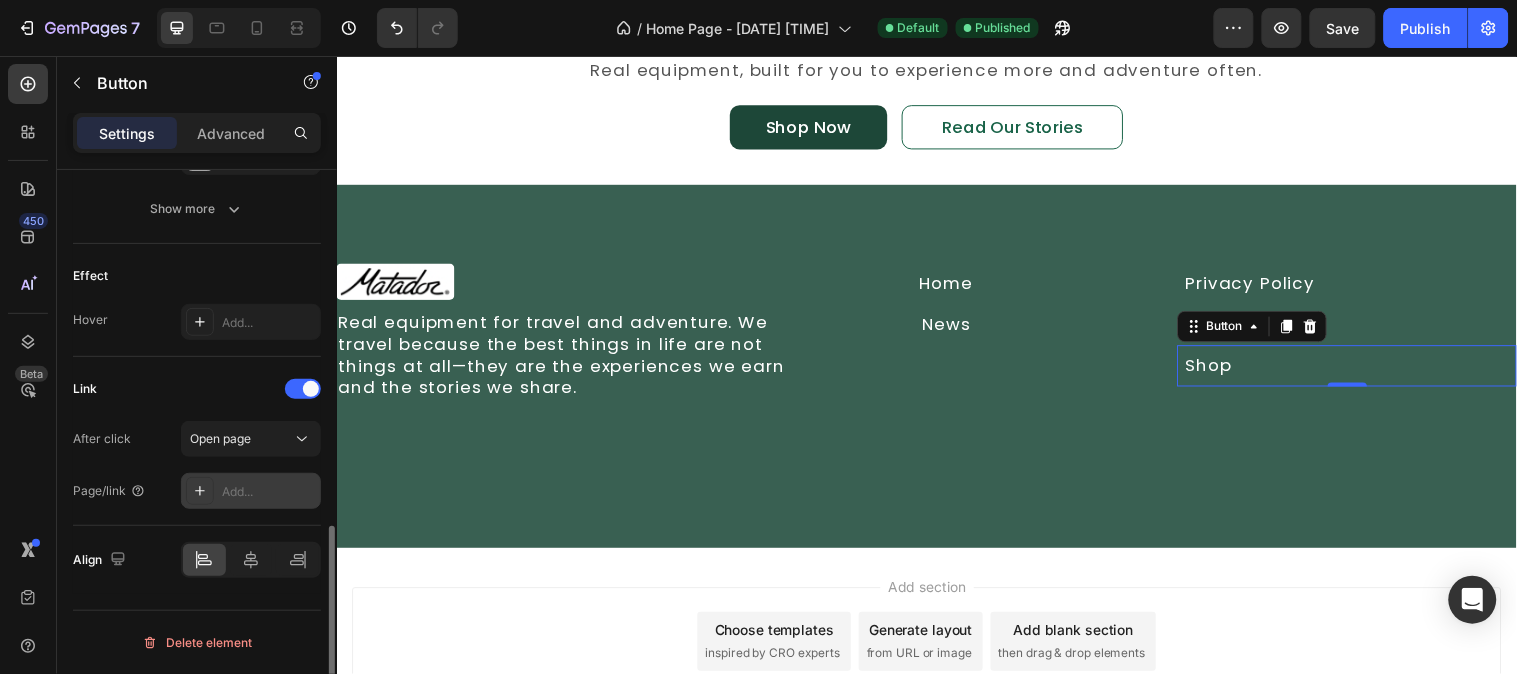 click on "Add..." at bounding box center (251, 491) 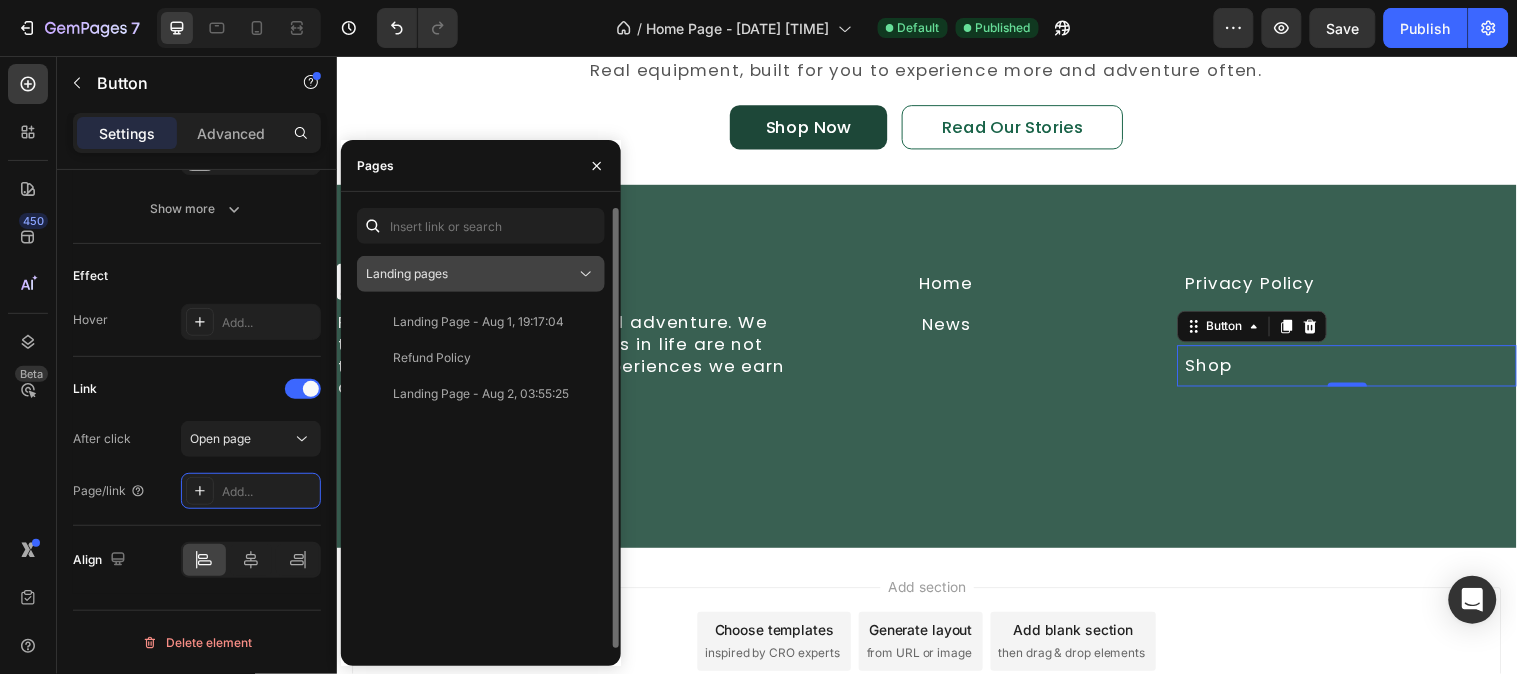 click 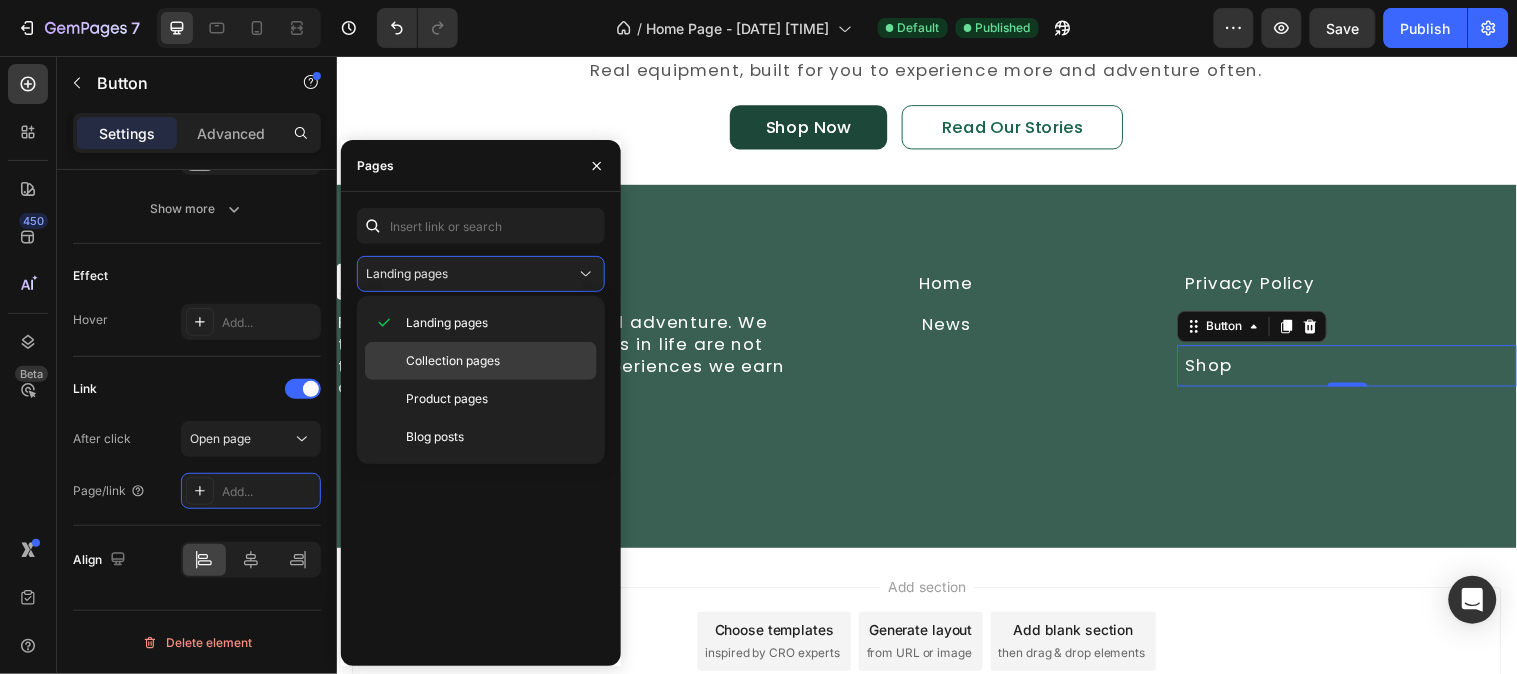 click on "Collection pages" 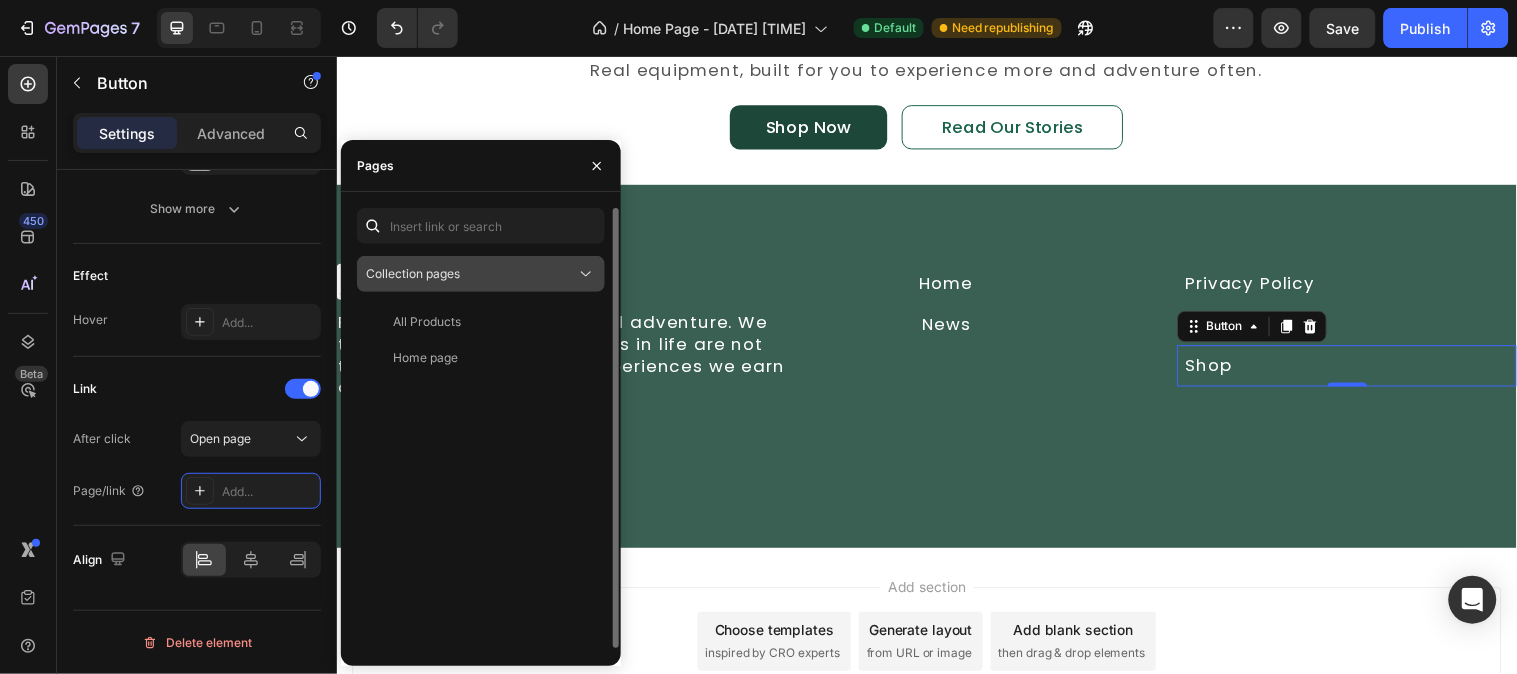 click 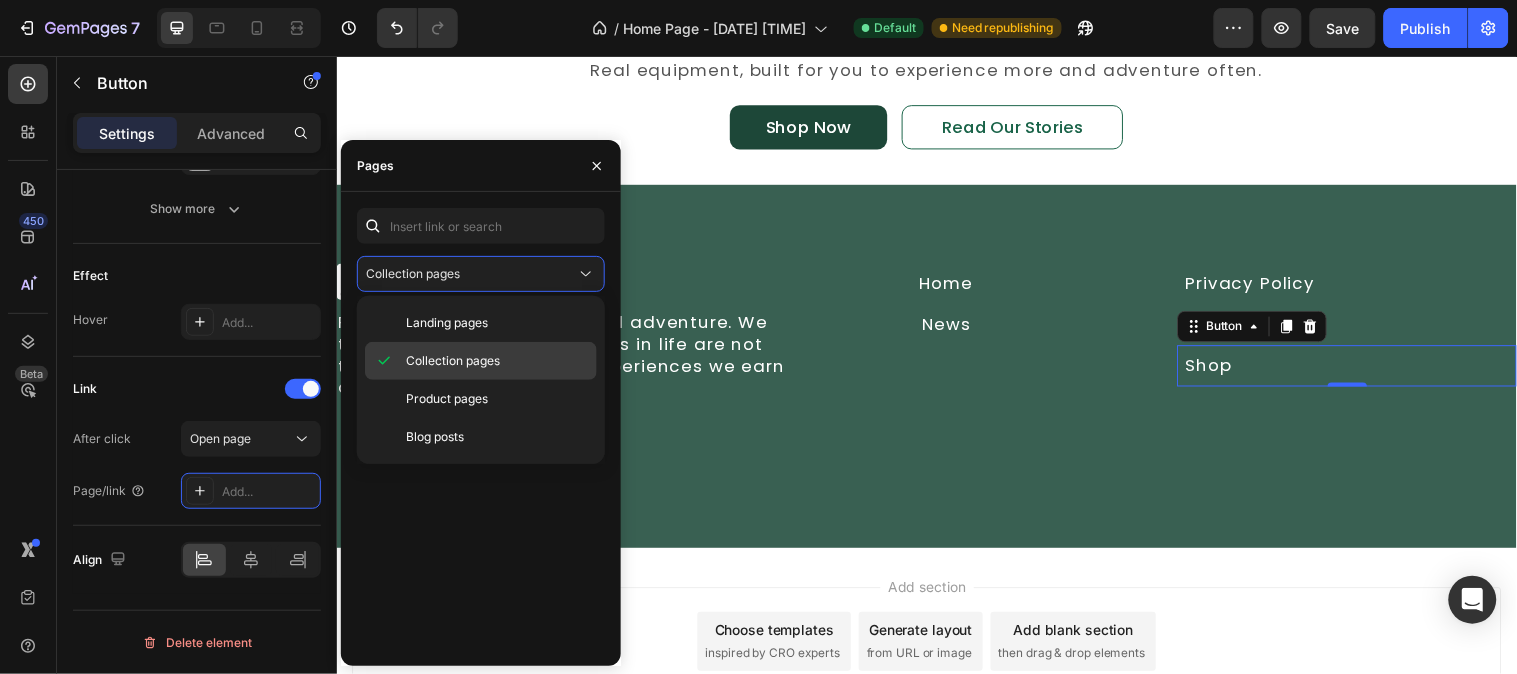 click on "Collection pages" at bounding box center [497, 361] 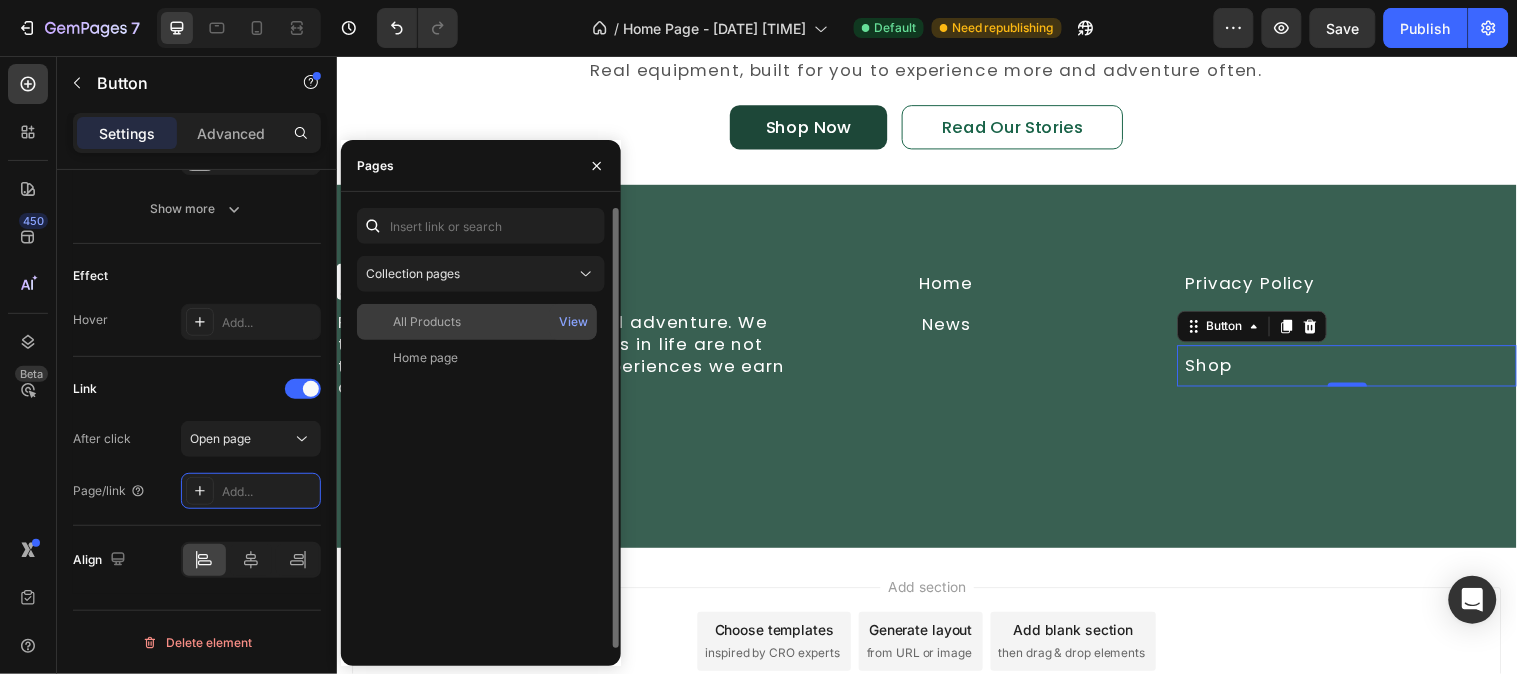 click on "All Products" at bounding box center [477, 322] 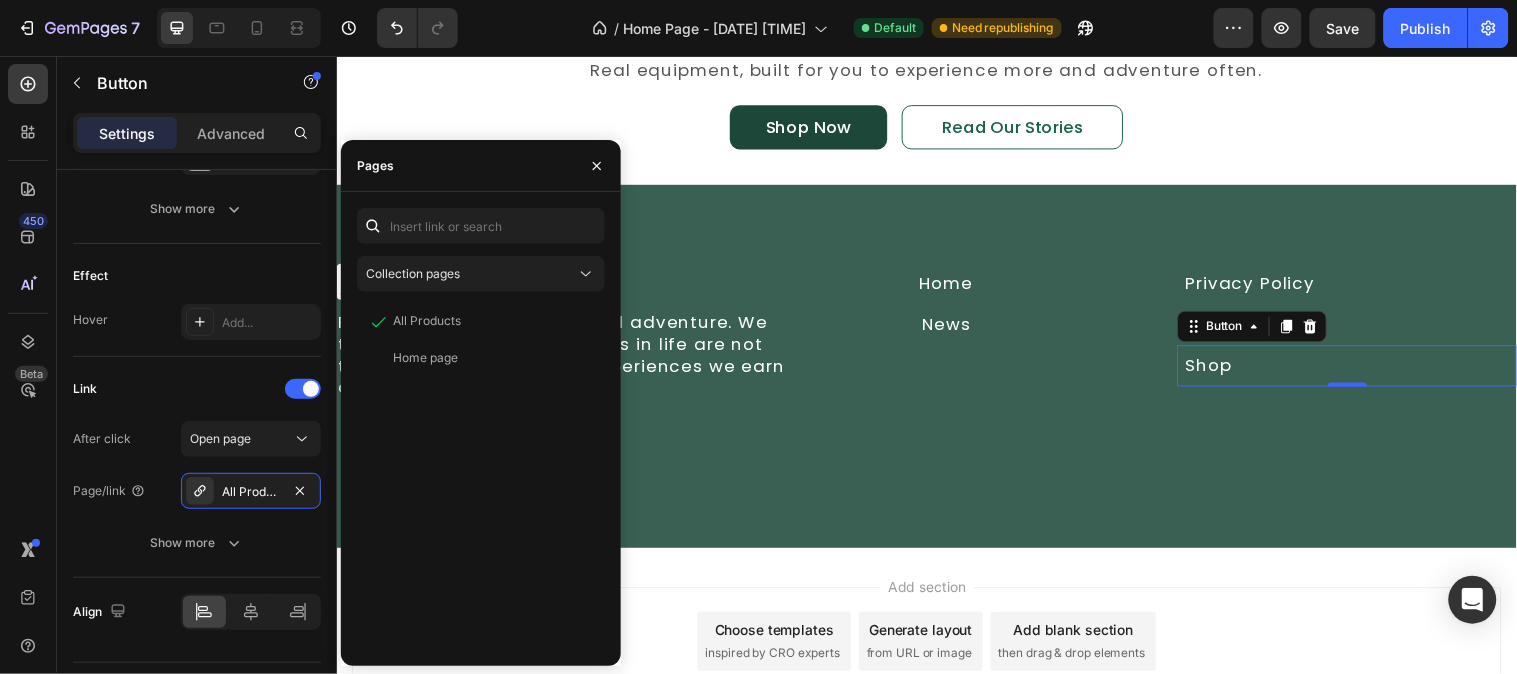 click on "450 Beta" at bounding box center [28, 297] 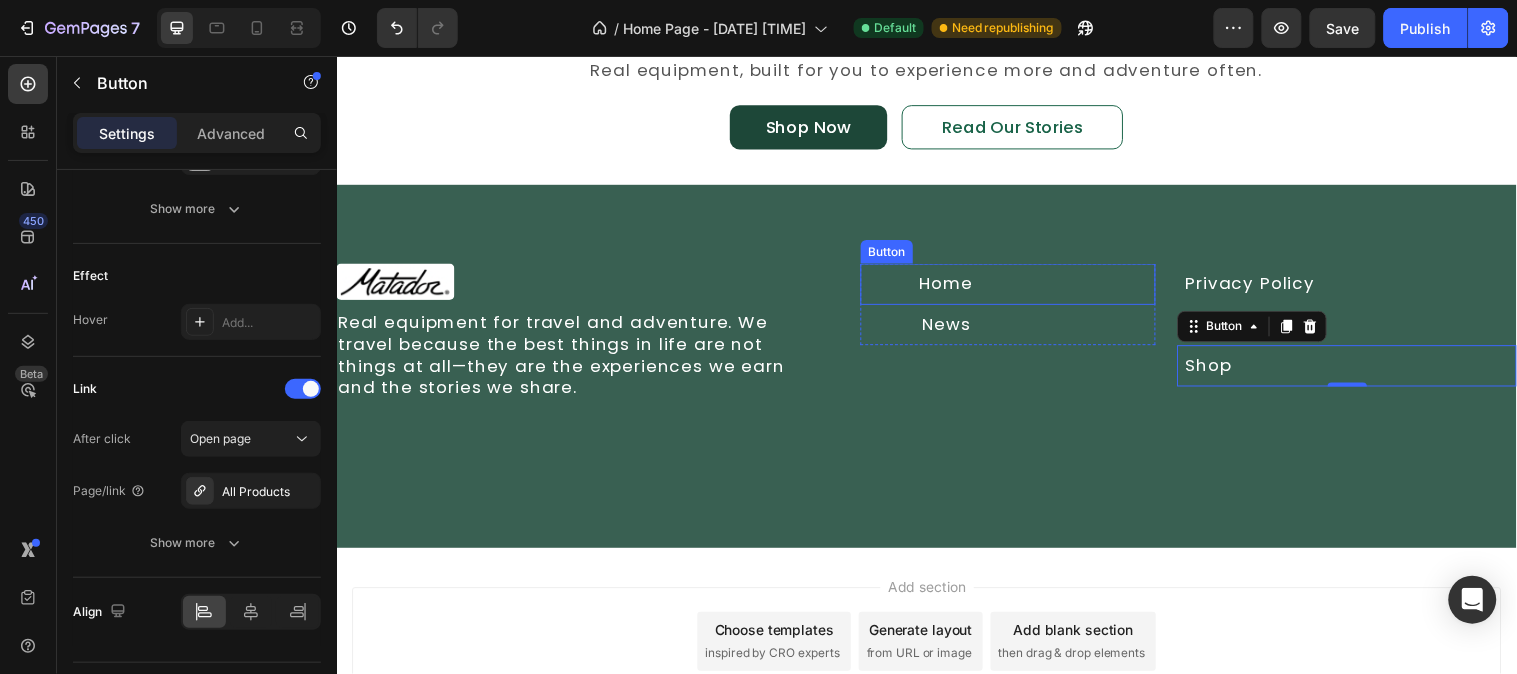 click on "Home Button" at bounding box center [1019, 287] 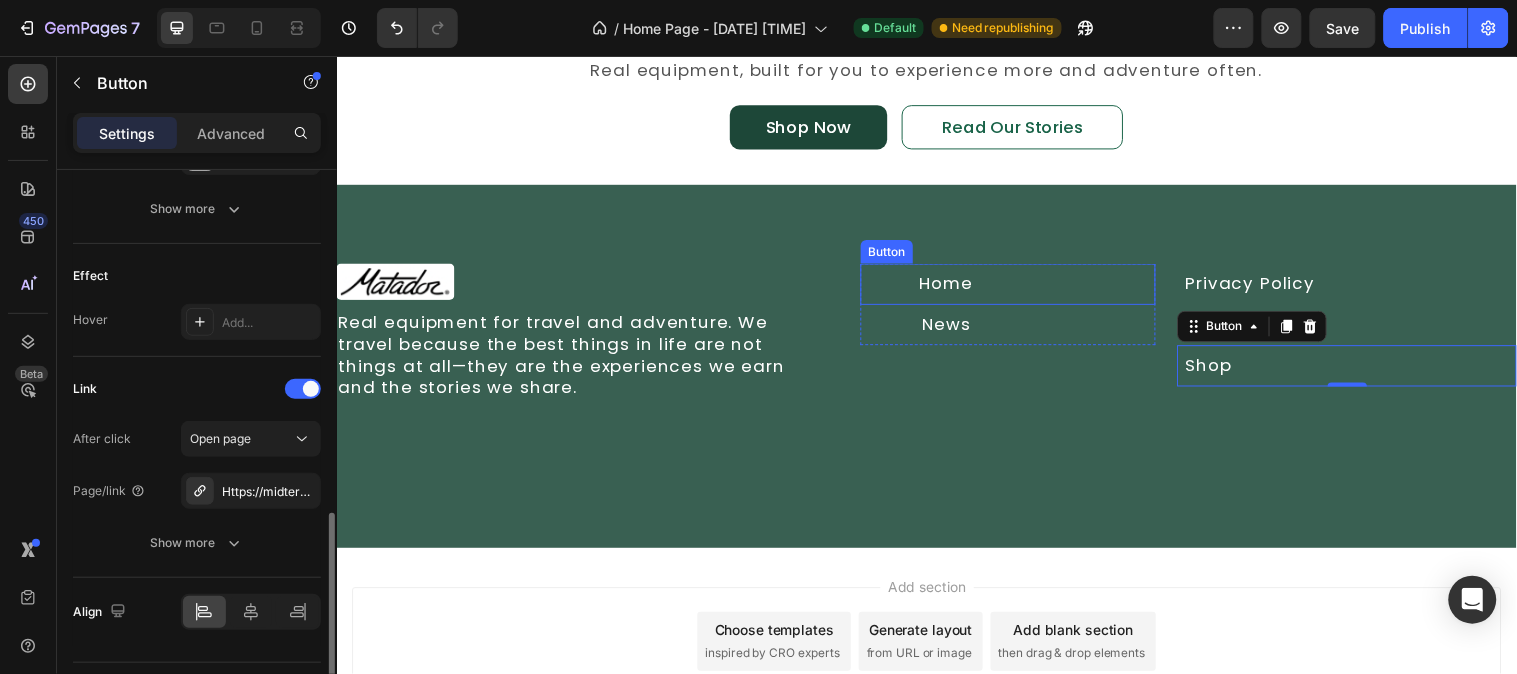 scroll, scrollTop: 976, scrollLeft: 0, axis: vertical 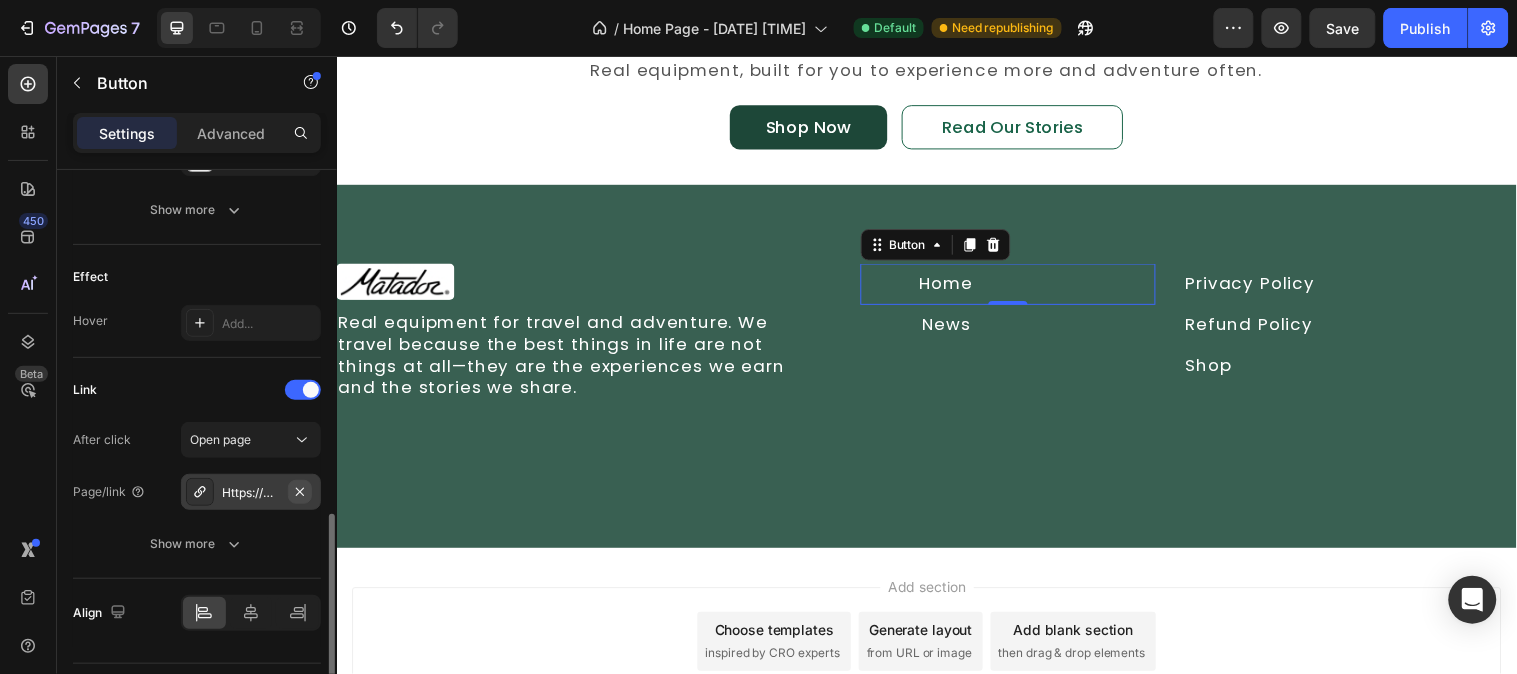 click 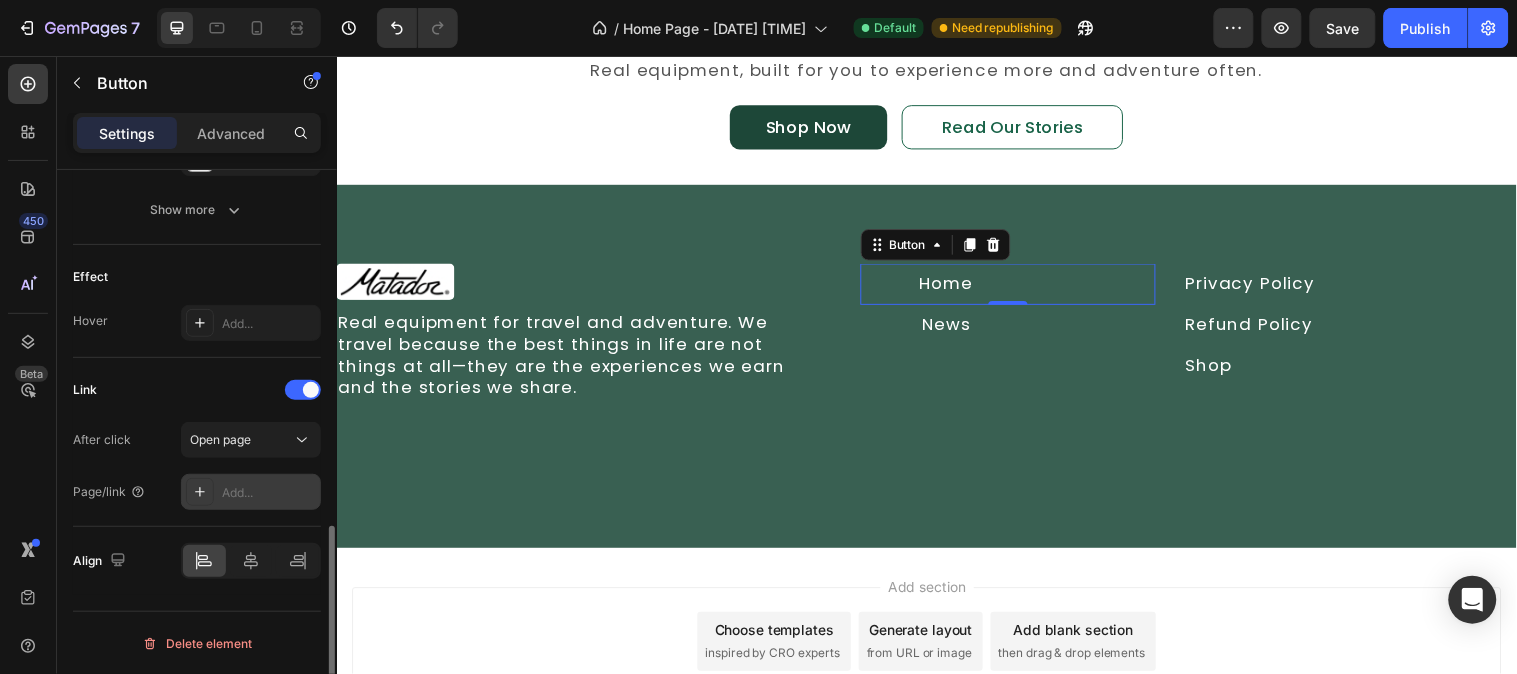 drag, startPoint x: 251, startPoint y: 495, endPoint x: 322, endPoint y: 418, distance: 104.73777 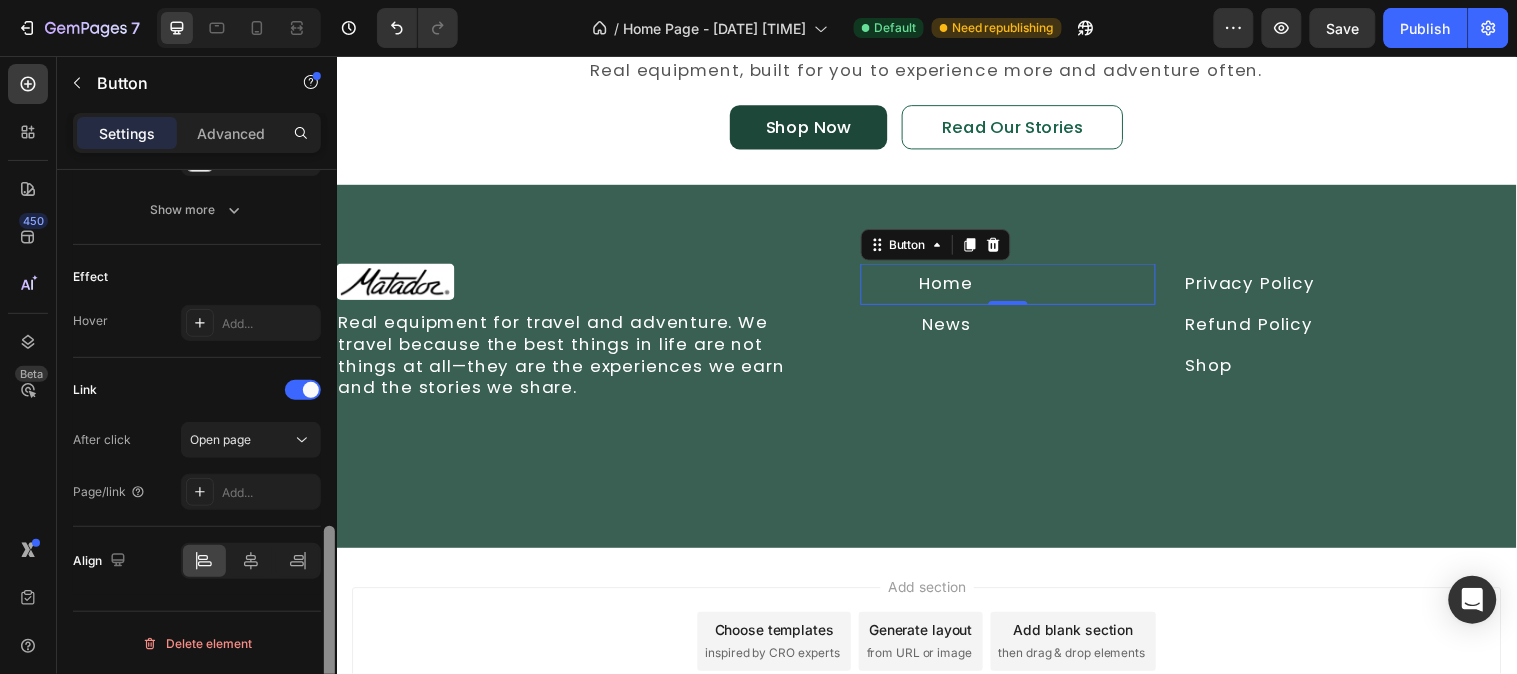 click on "Add..." at bounding box center (269, 493) 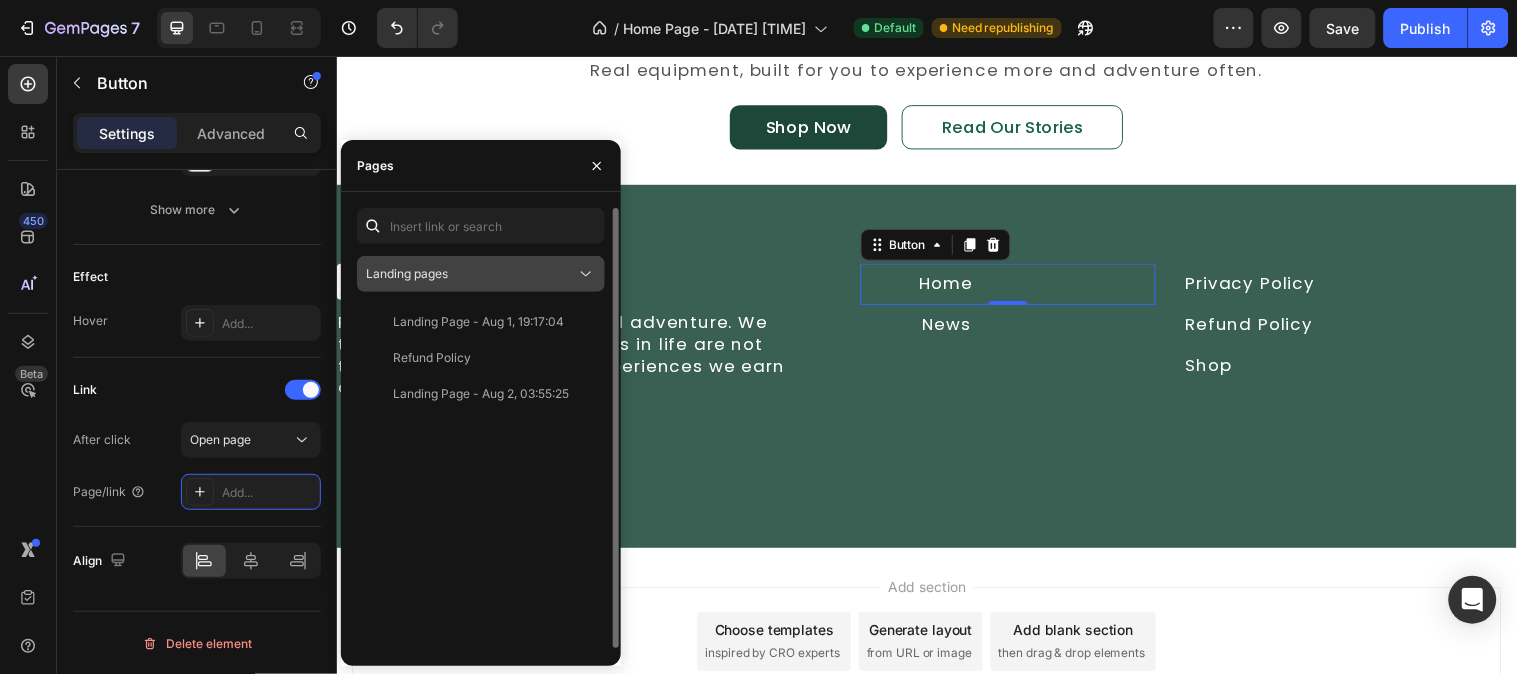 click 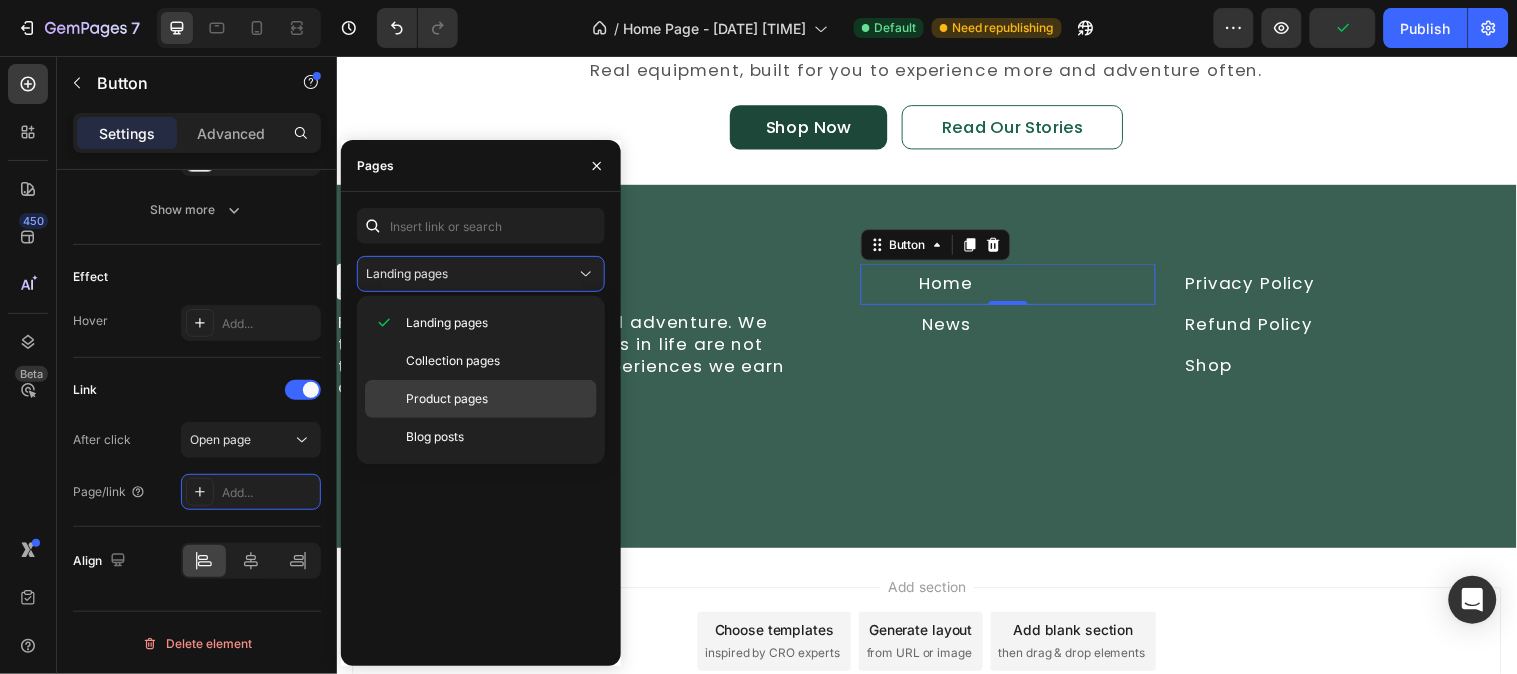click on "Product pages" at bounding box center (497, 399) 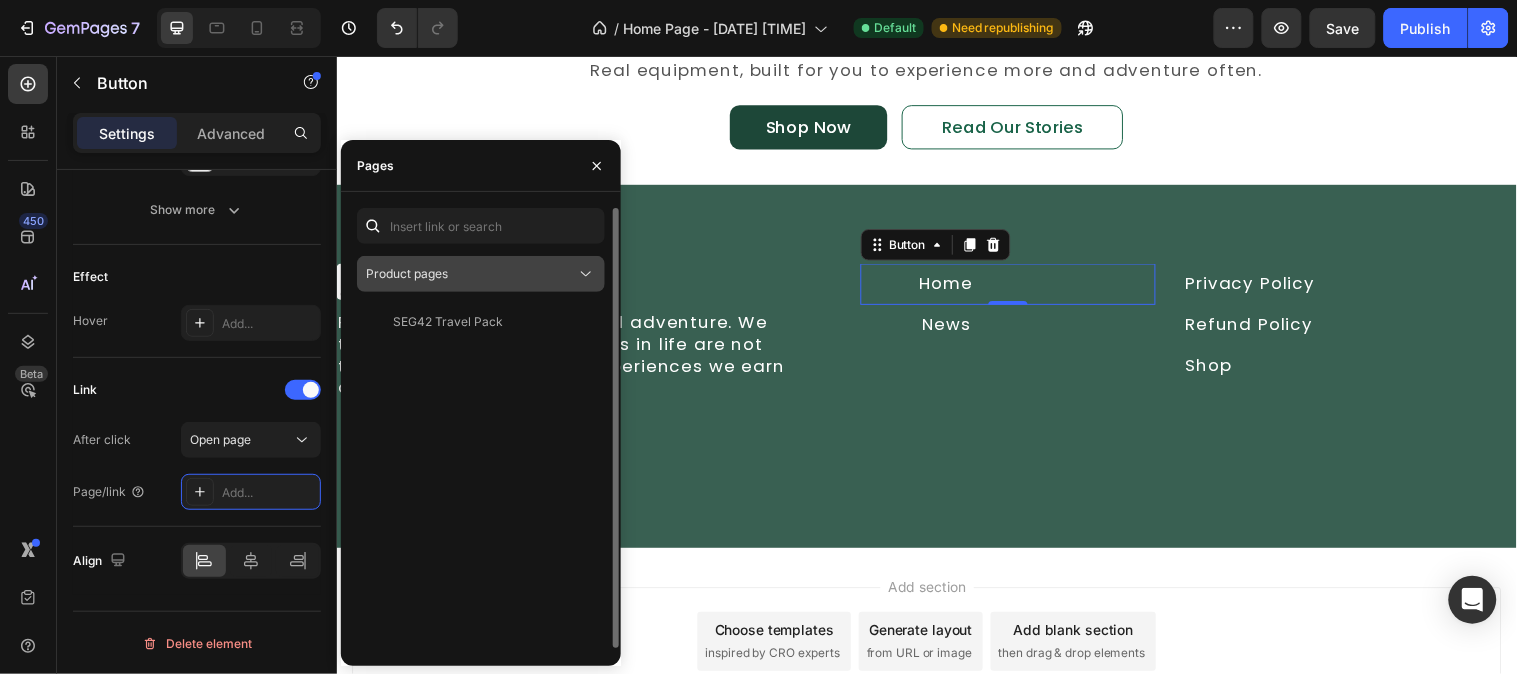 click 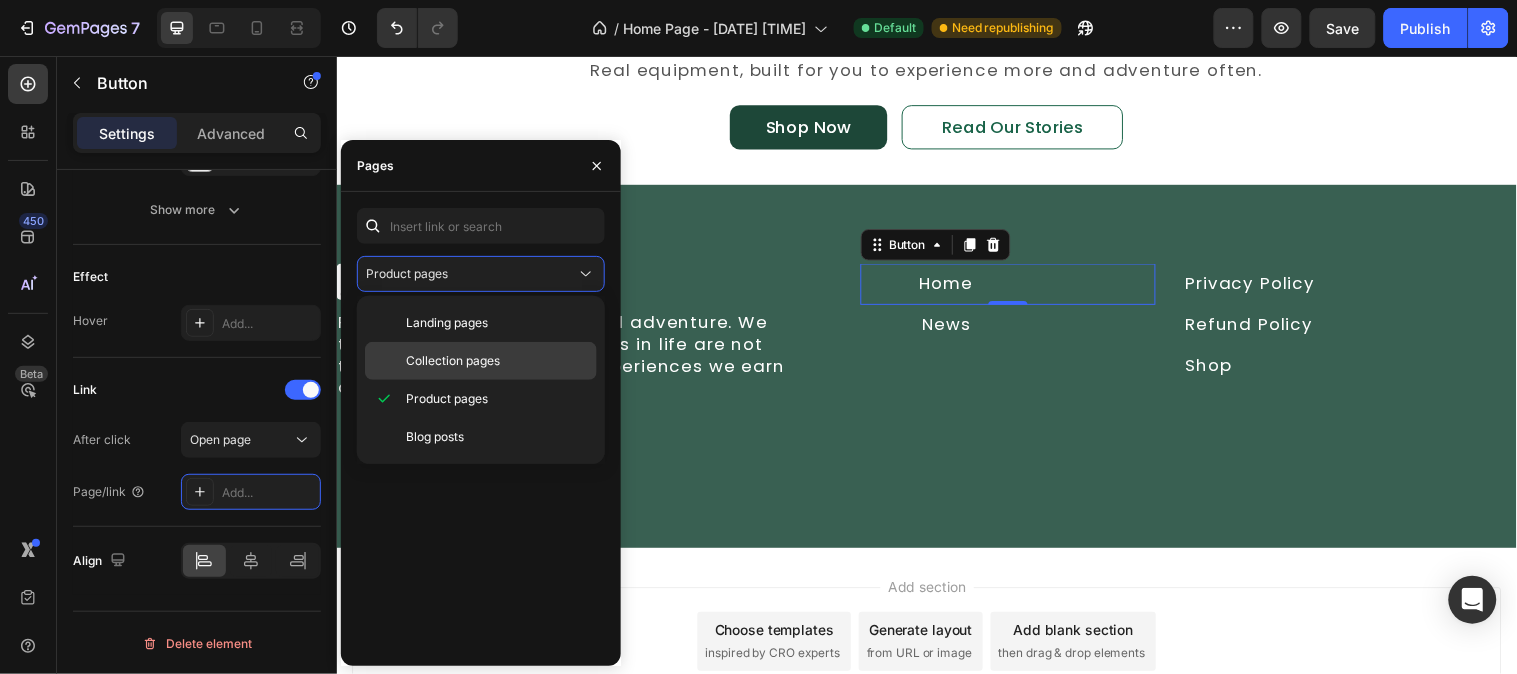 click on "Collection pages" at bounding box center (453, 361) 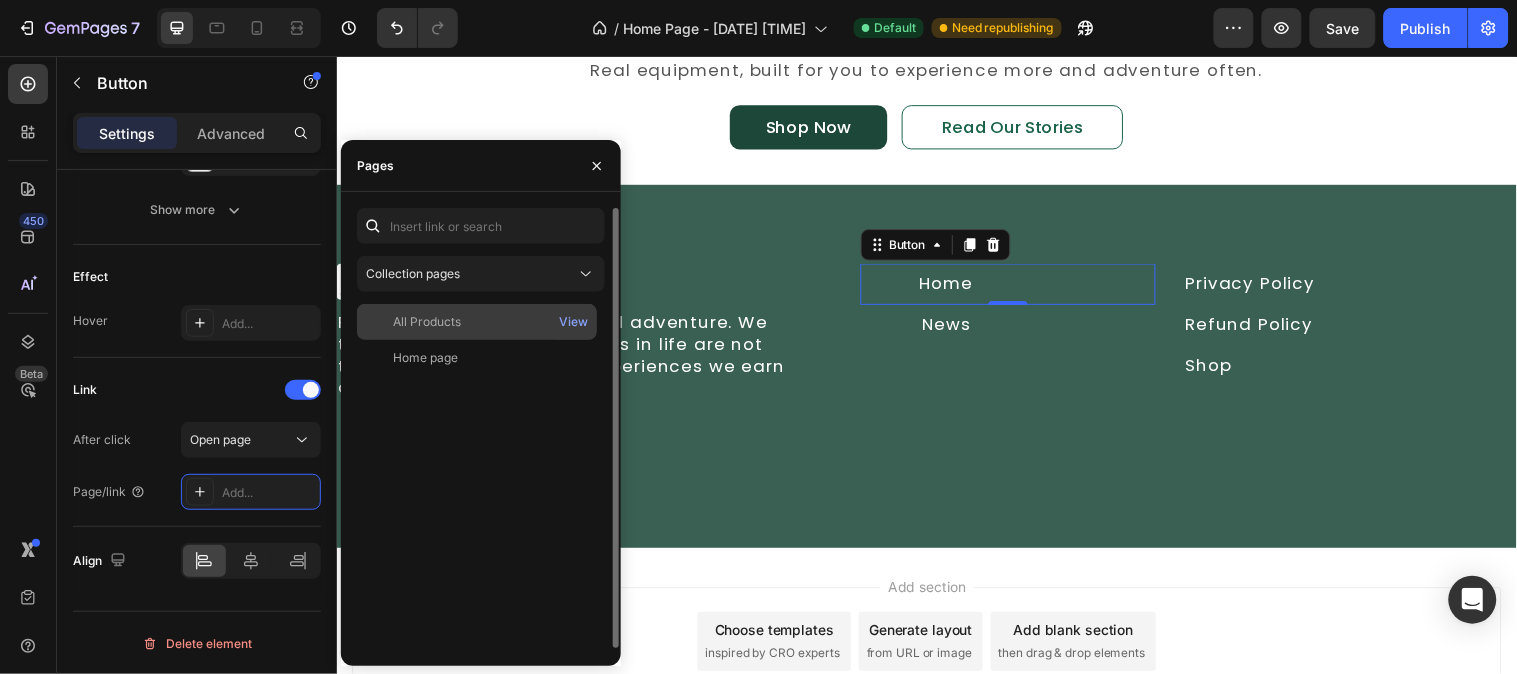 click on "Home page" at bounding box center [477, 358] 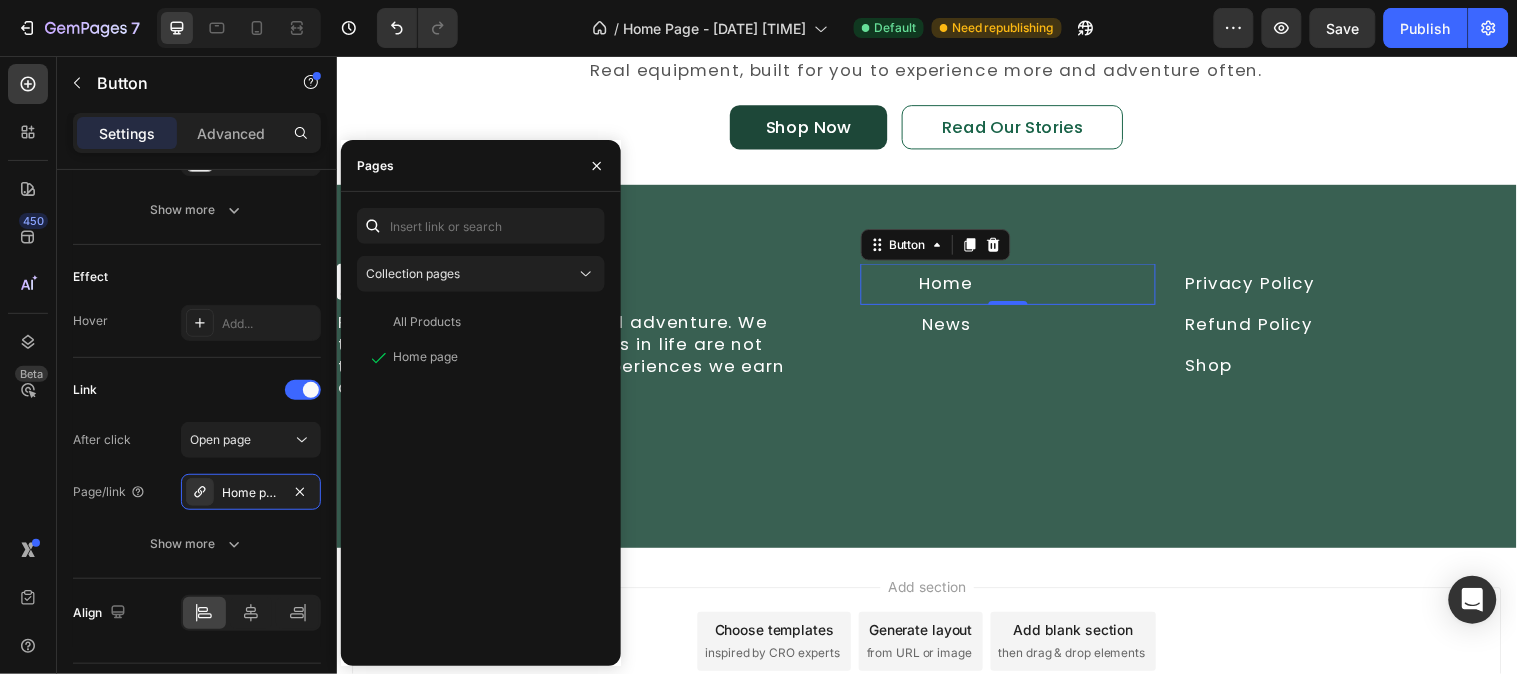 click on "450 Beta" at bounding box center (28, 297) 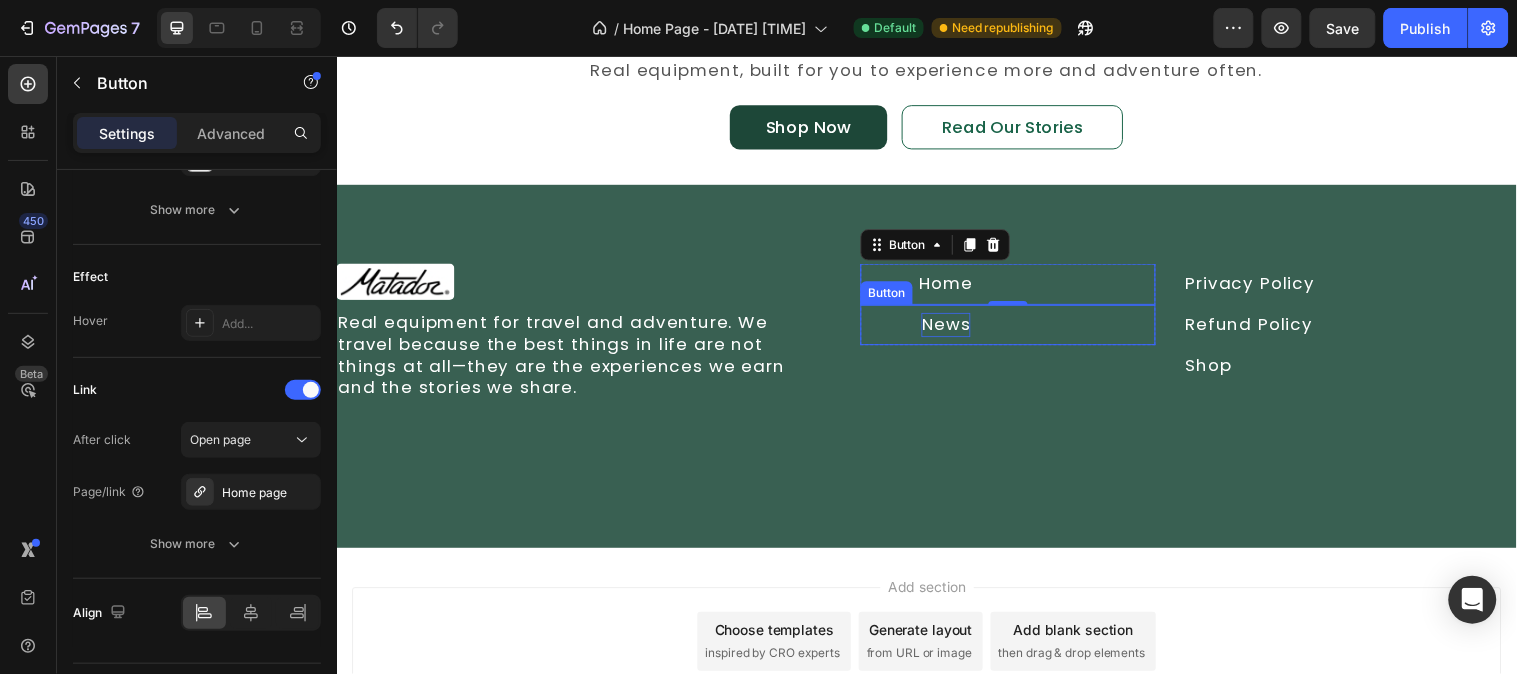 click on "News" at bounding box center [956, 329] 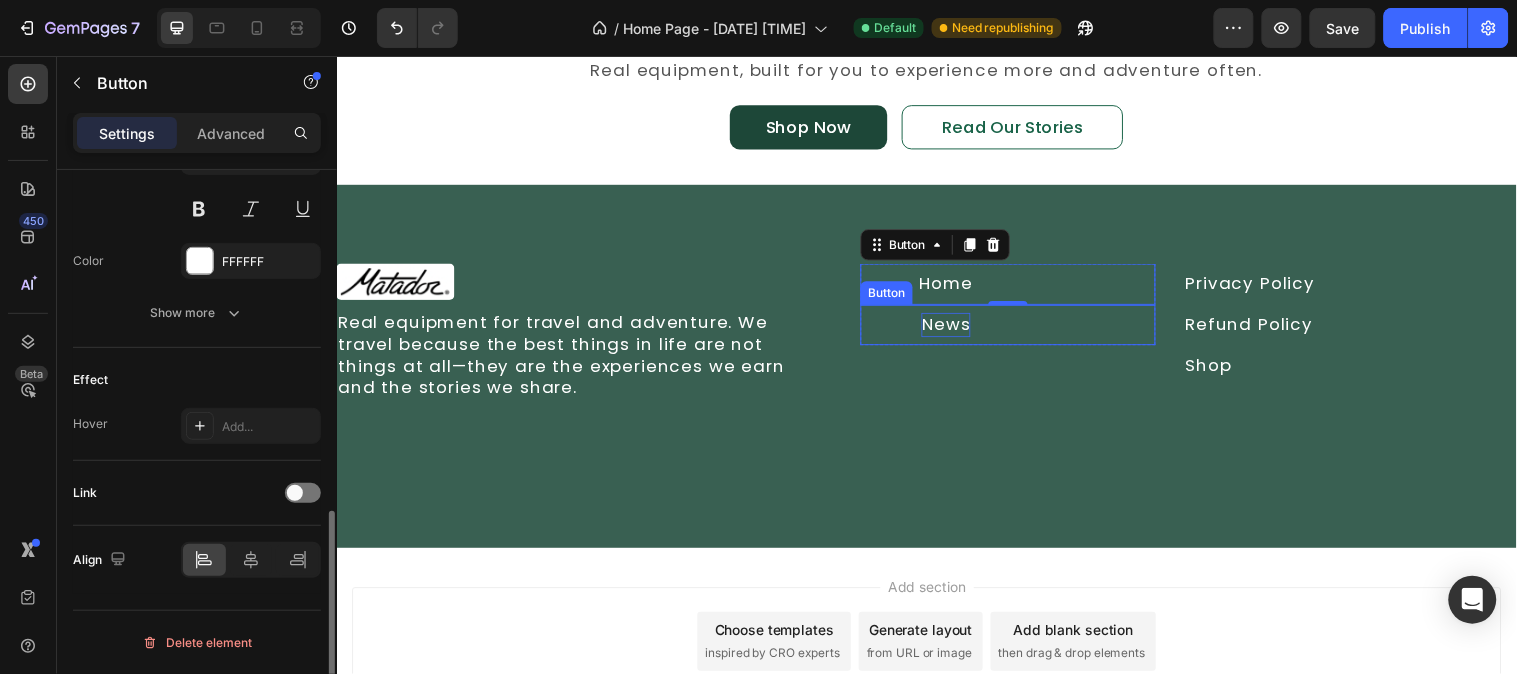 scroll, scrollTop: 873, scrollLeft: 0, axis: vertical 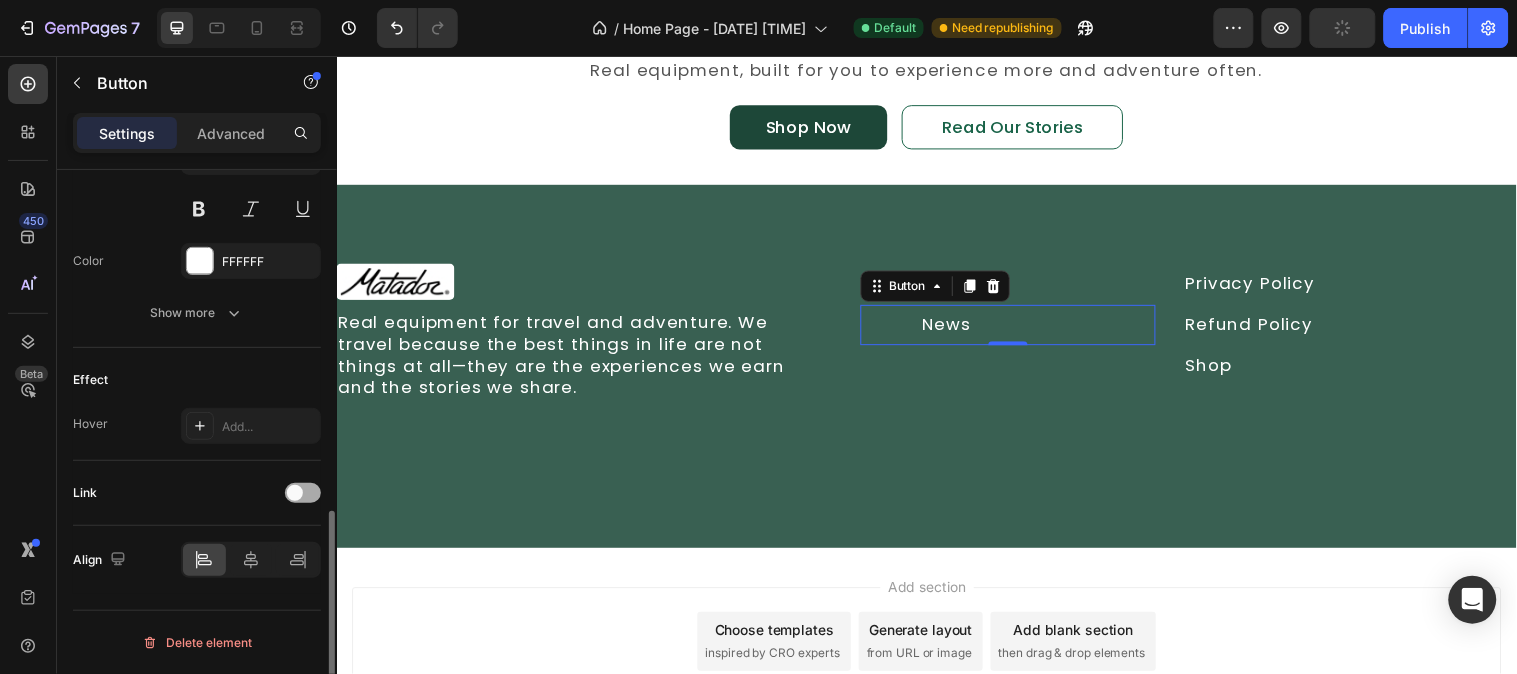 click at bounding box center [295, 493] 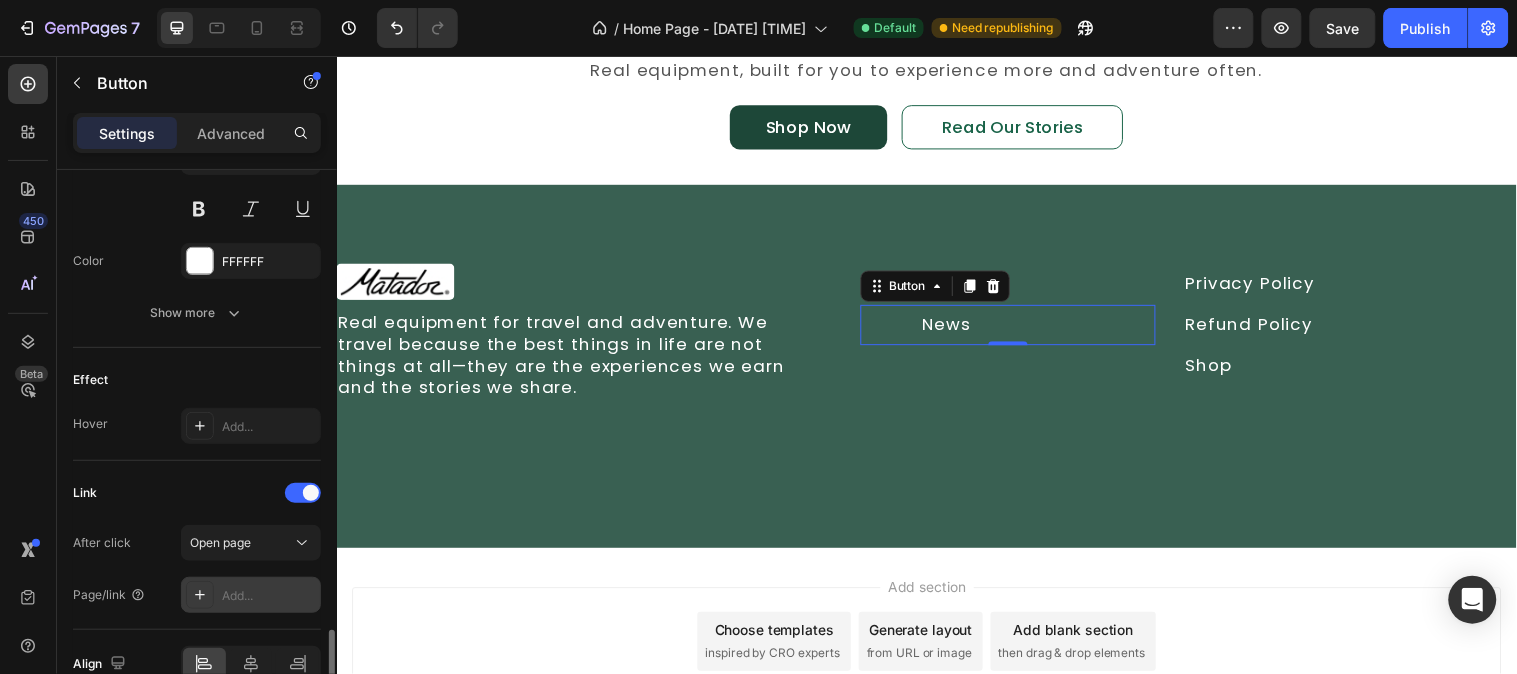 scroll, scrollTop: 977, scrollLeft: 0, axis: vertical 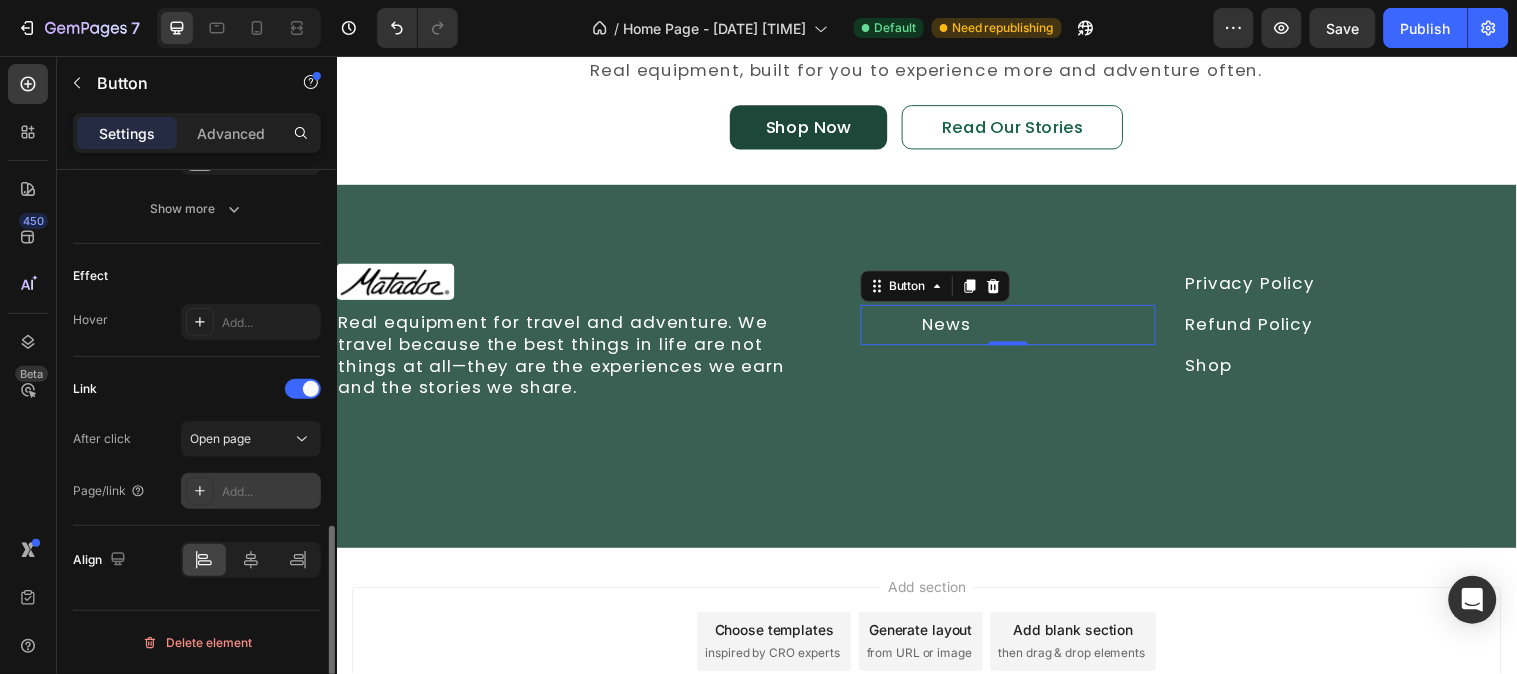 click on "Add..." at bounding box center [269, 492] 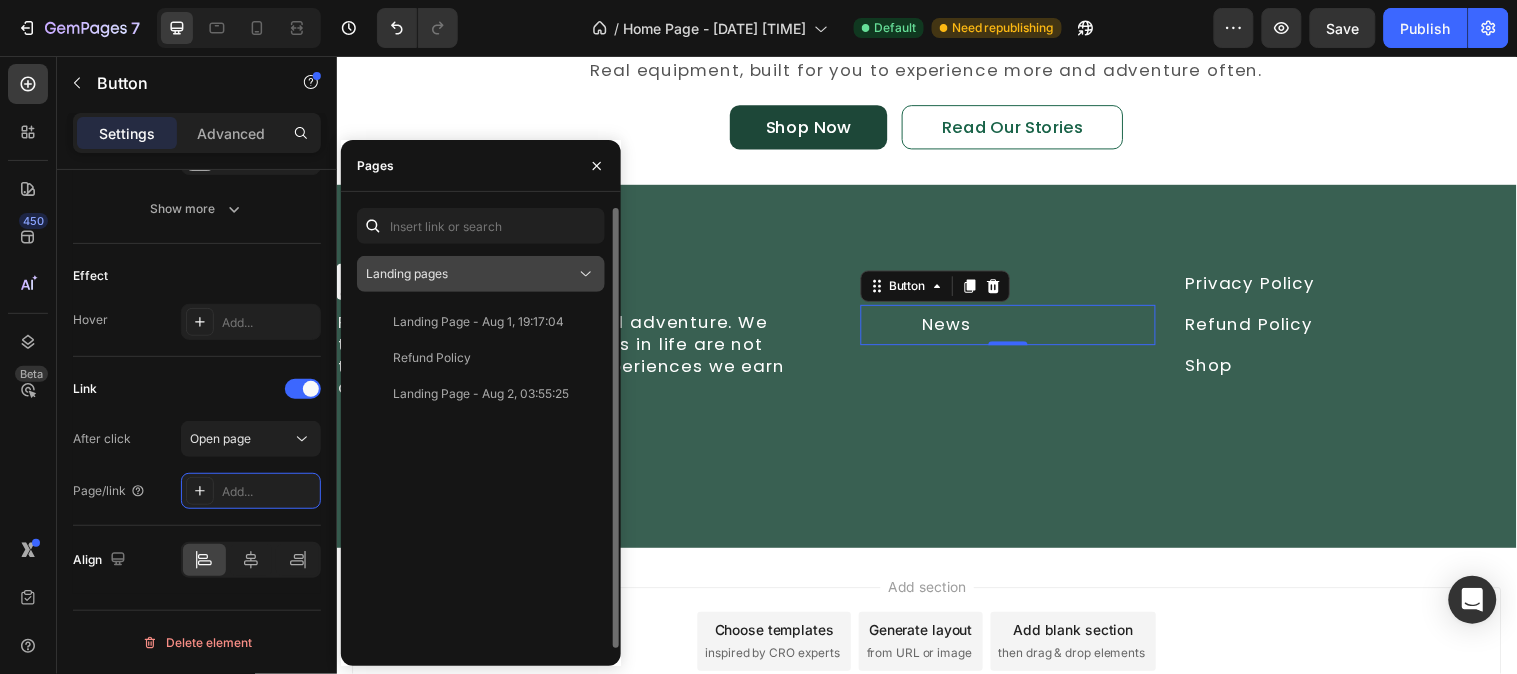 click 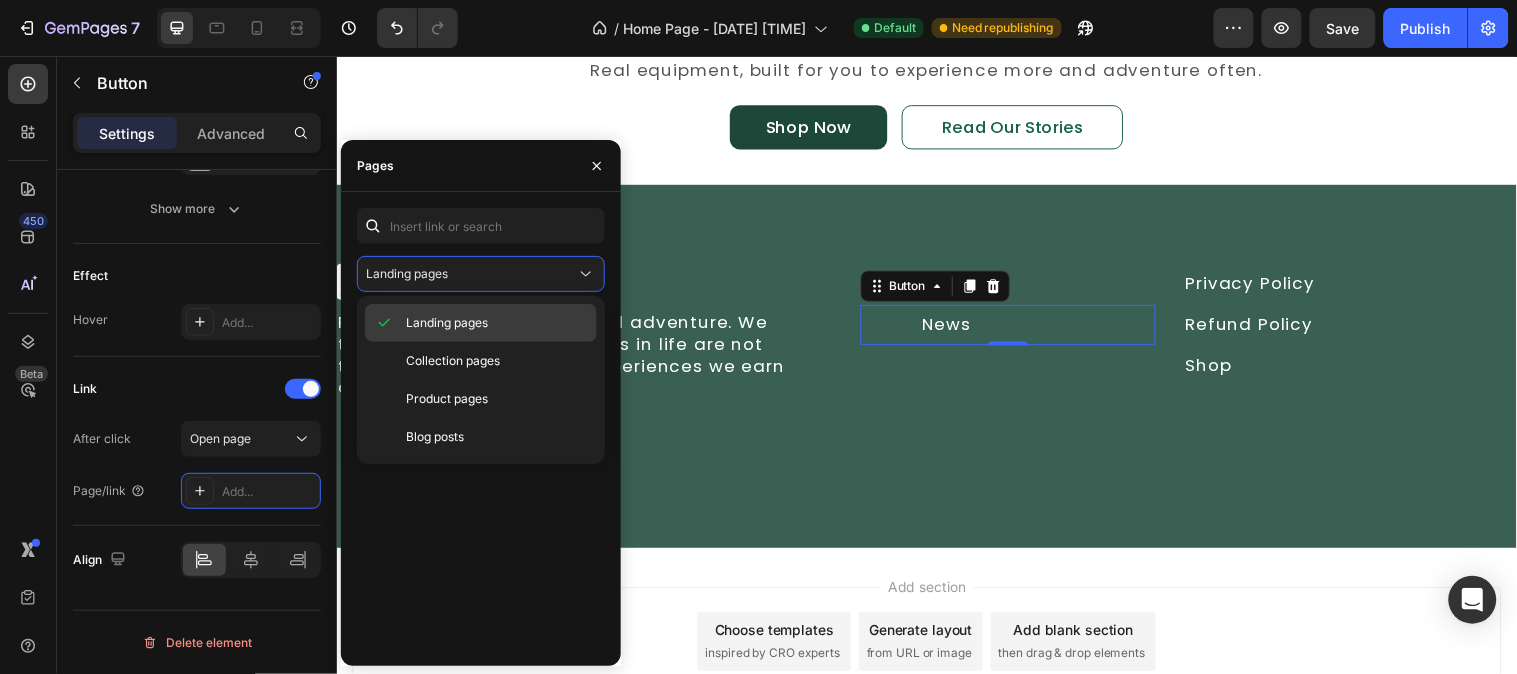 click on "Landing pages" at bounding box center (497, 323) 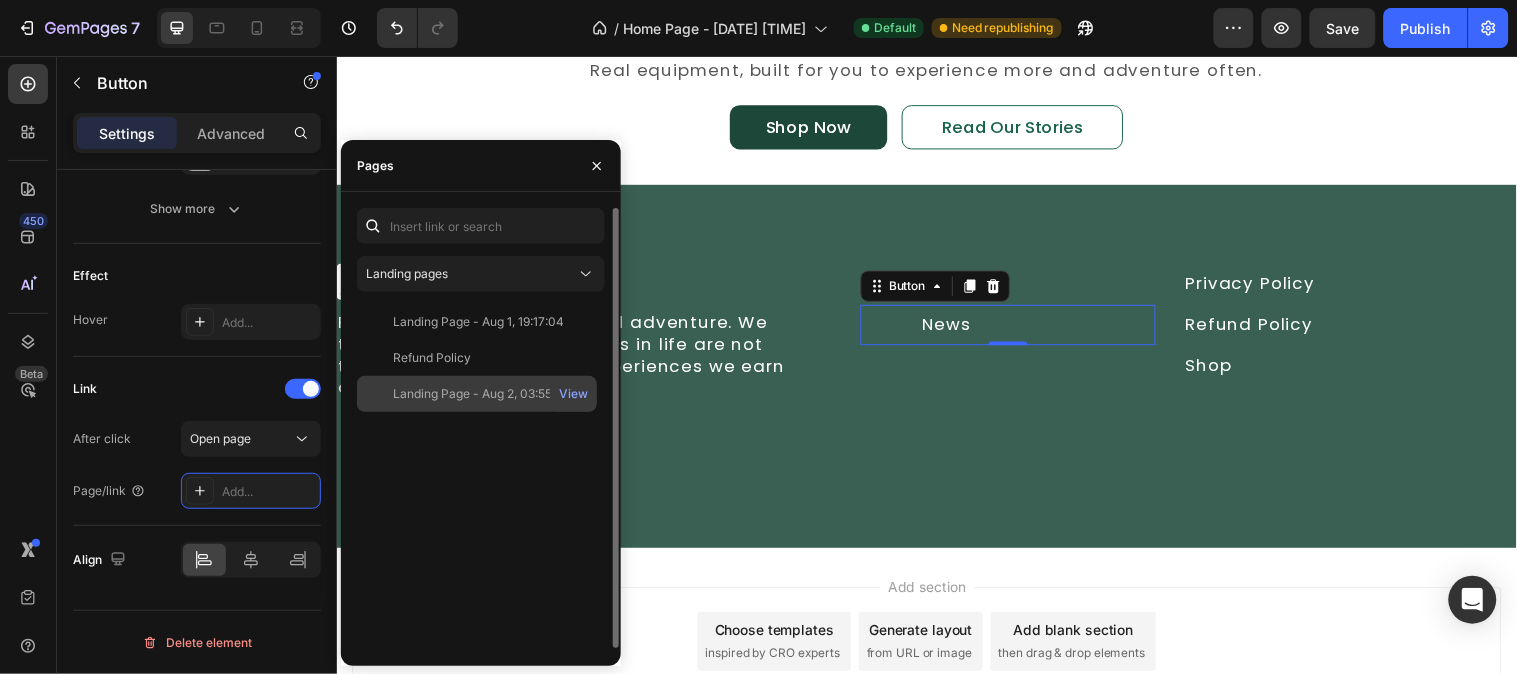 click on "Landing Page - Aug 2, 03:55:25" 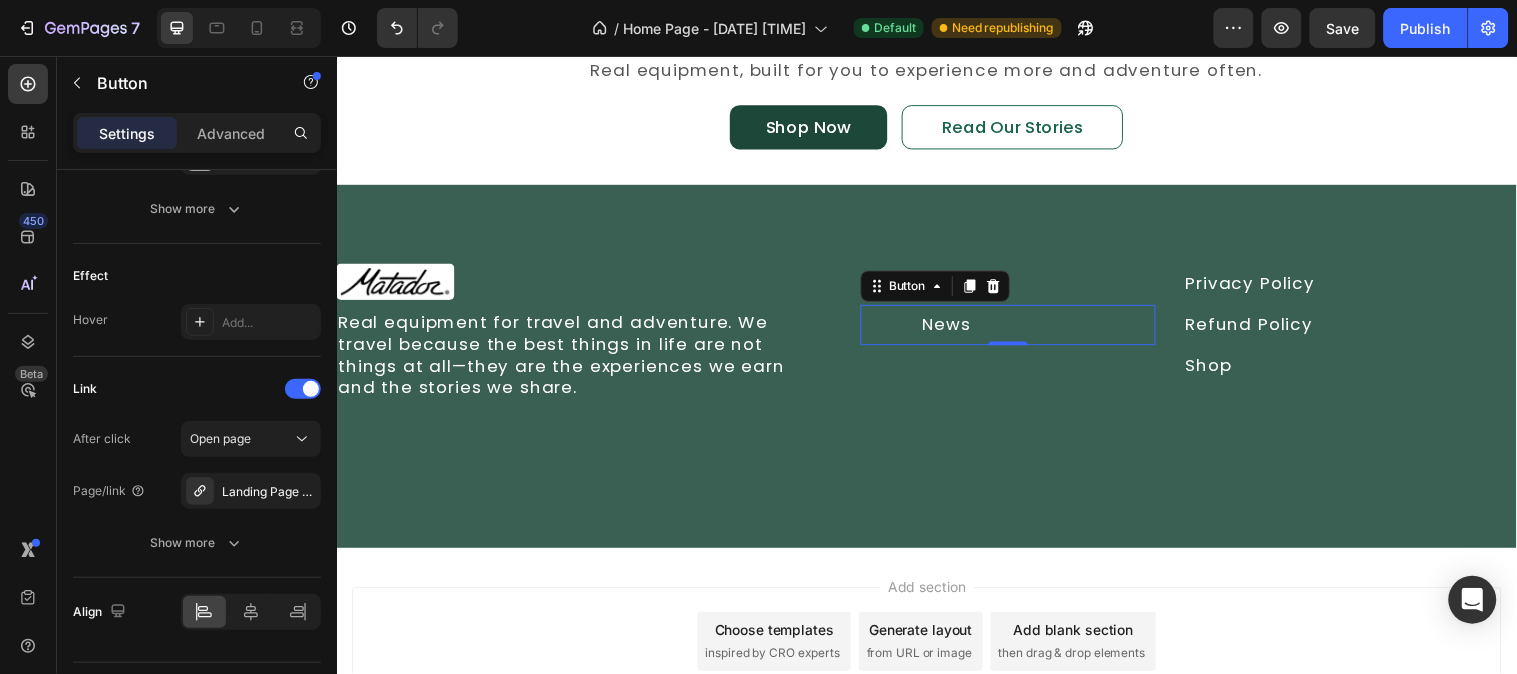 click on "450 Beta" at bounding box center (28, 297) 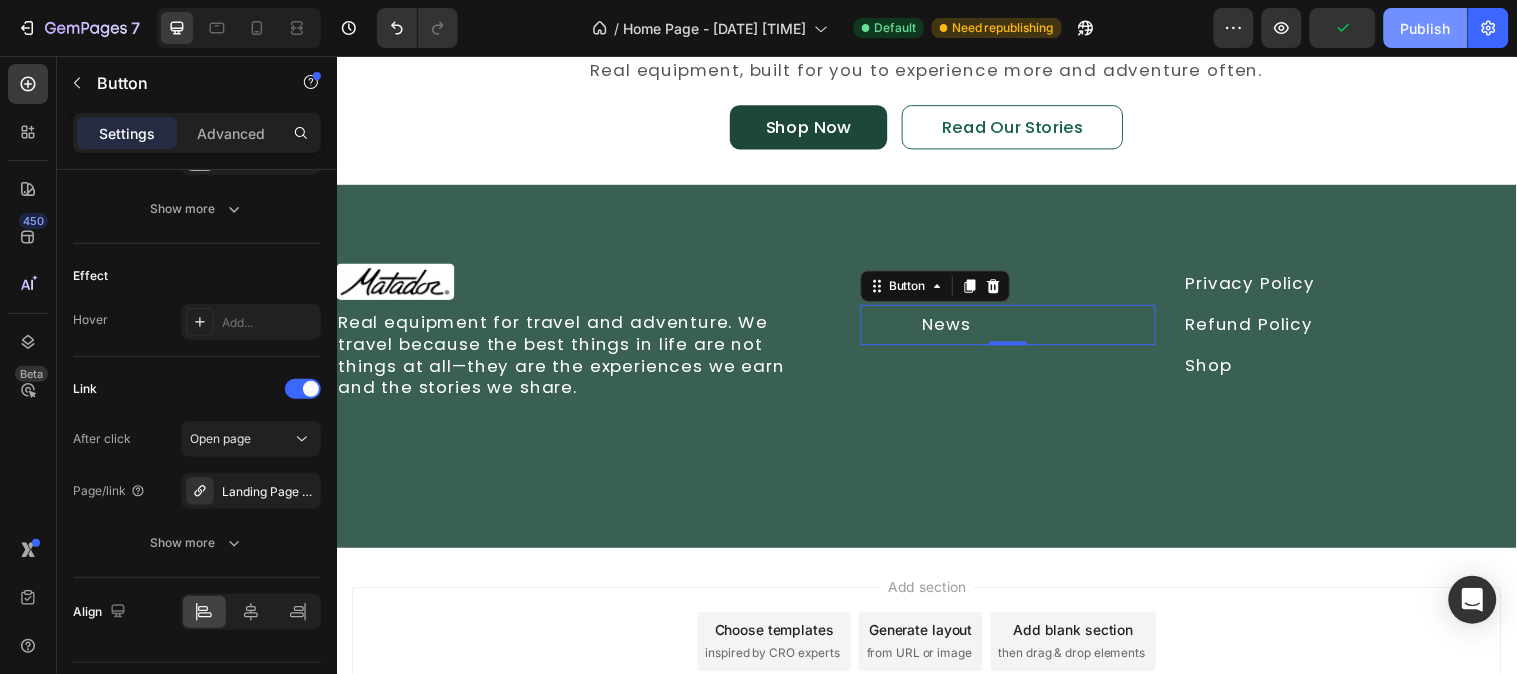 click on "Publish" 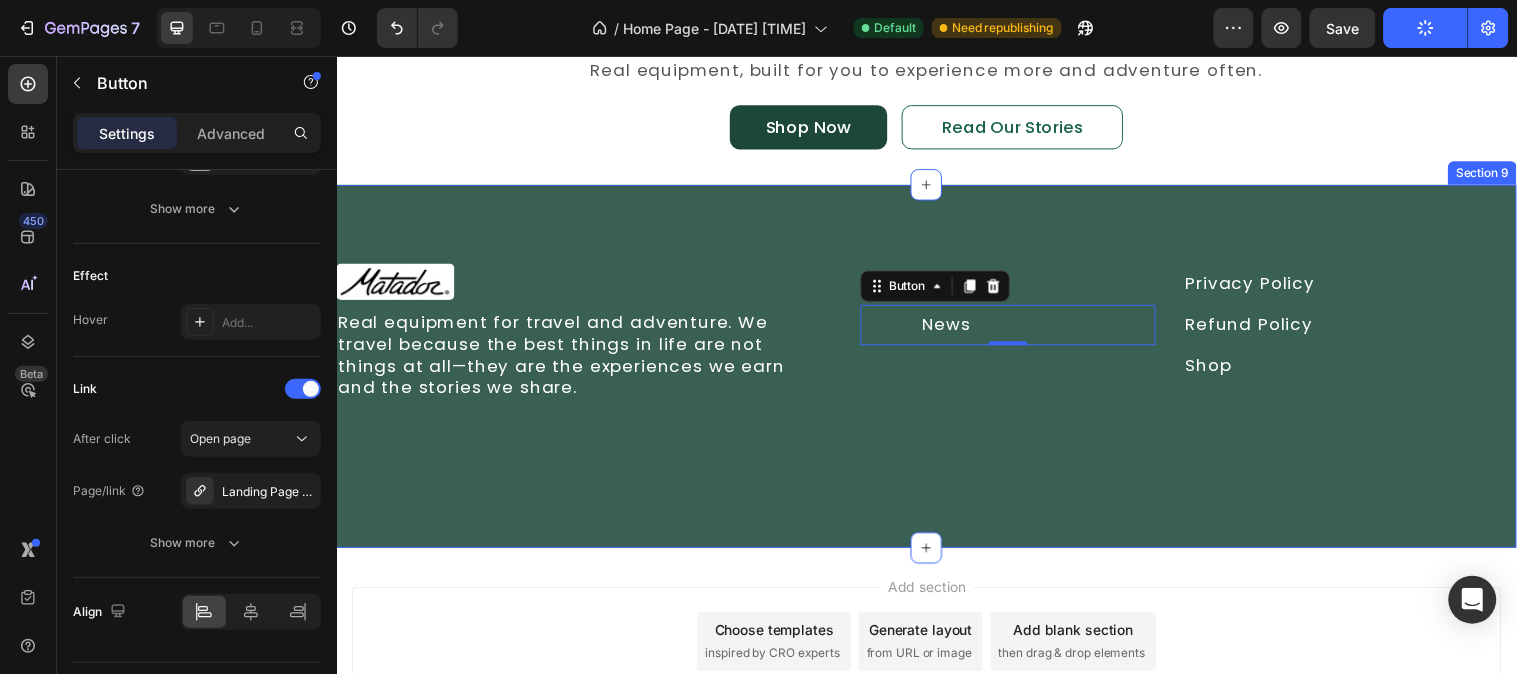 click on "Image Real equipment for travel and adventure. We travel because the best things in life are not things at all—they are the experiences we earn and the stories we share. Text Block Home Button News Button   0 Row Privacy Policy Button Refund Policy Button Shop Button Row Row Row Section 9" at bounding box center (936, 370) 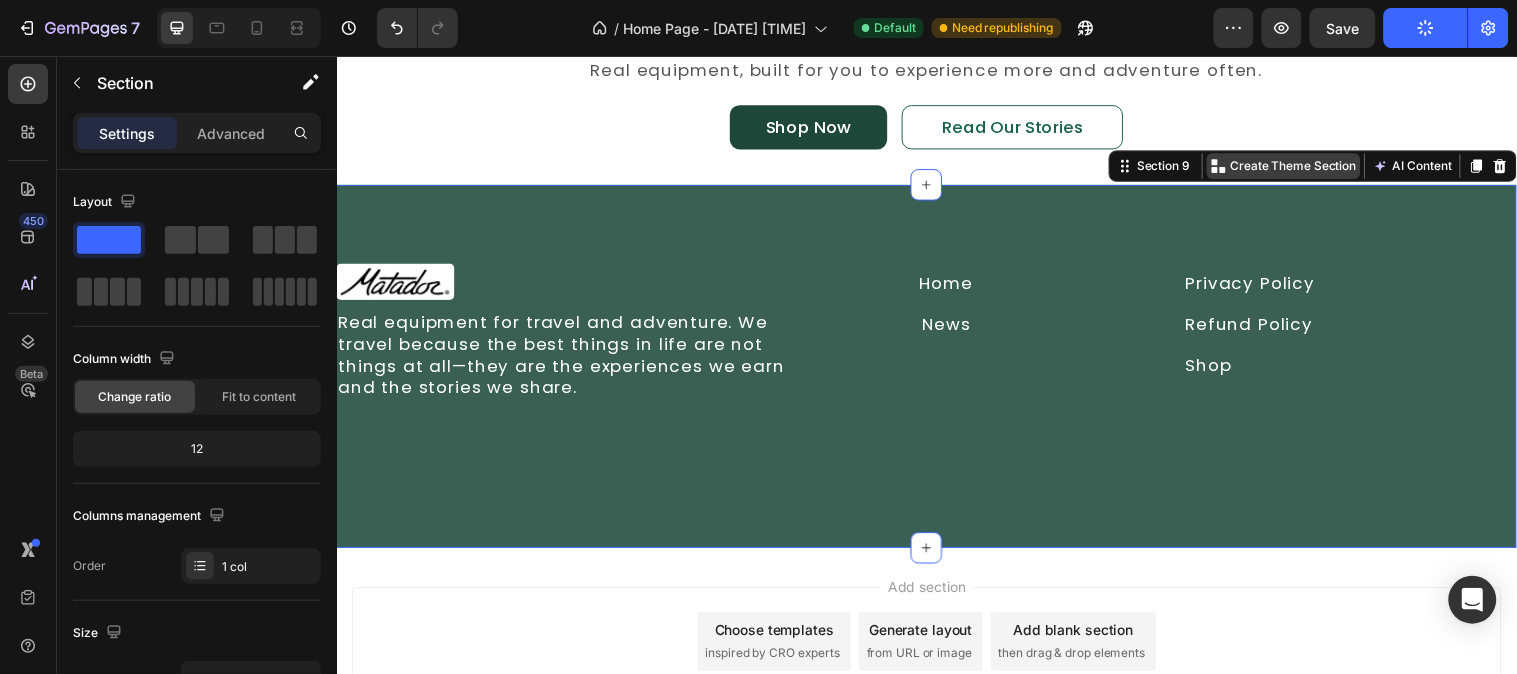 click on "Create Theme Section" at bounding box center (1309, 167) 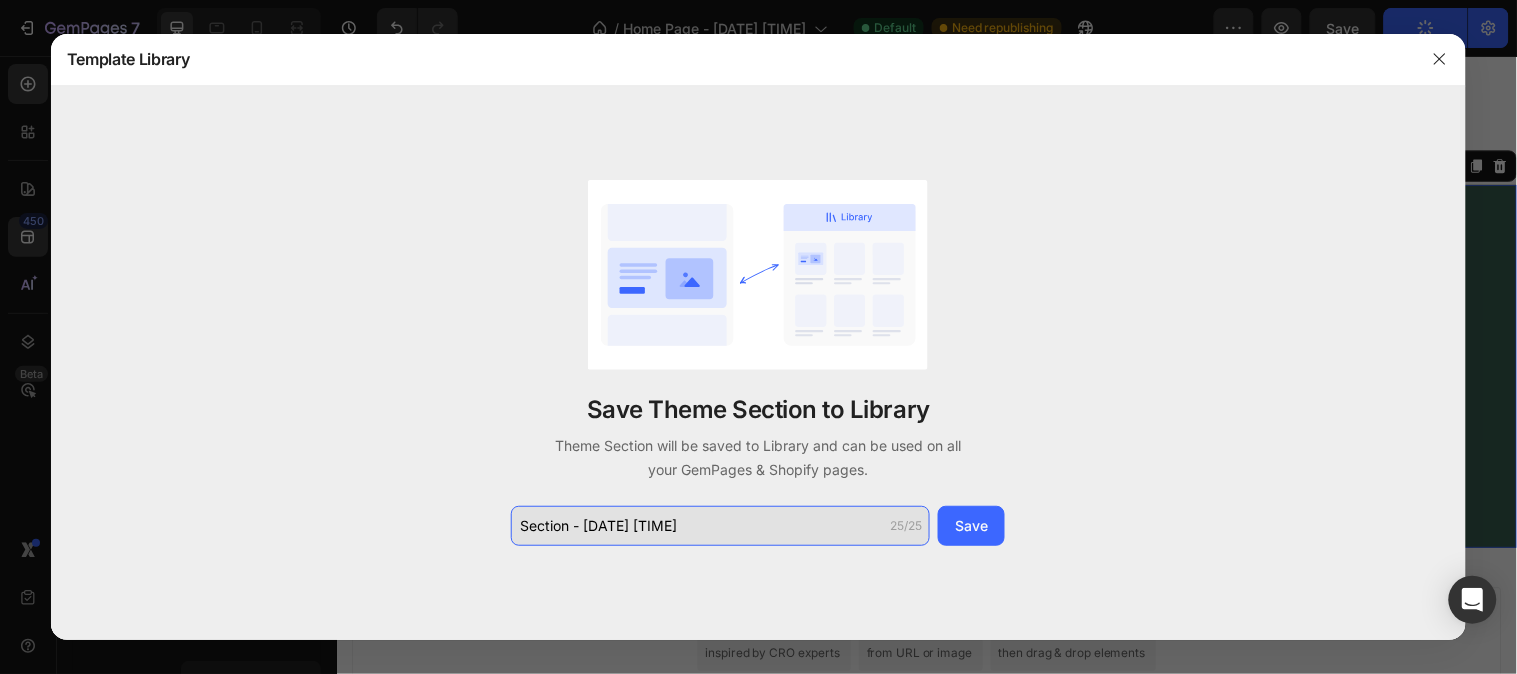 click on "Section - Aug 02 05:20:01" 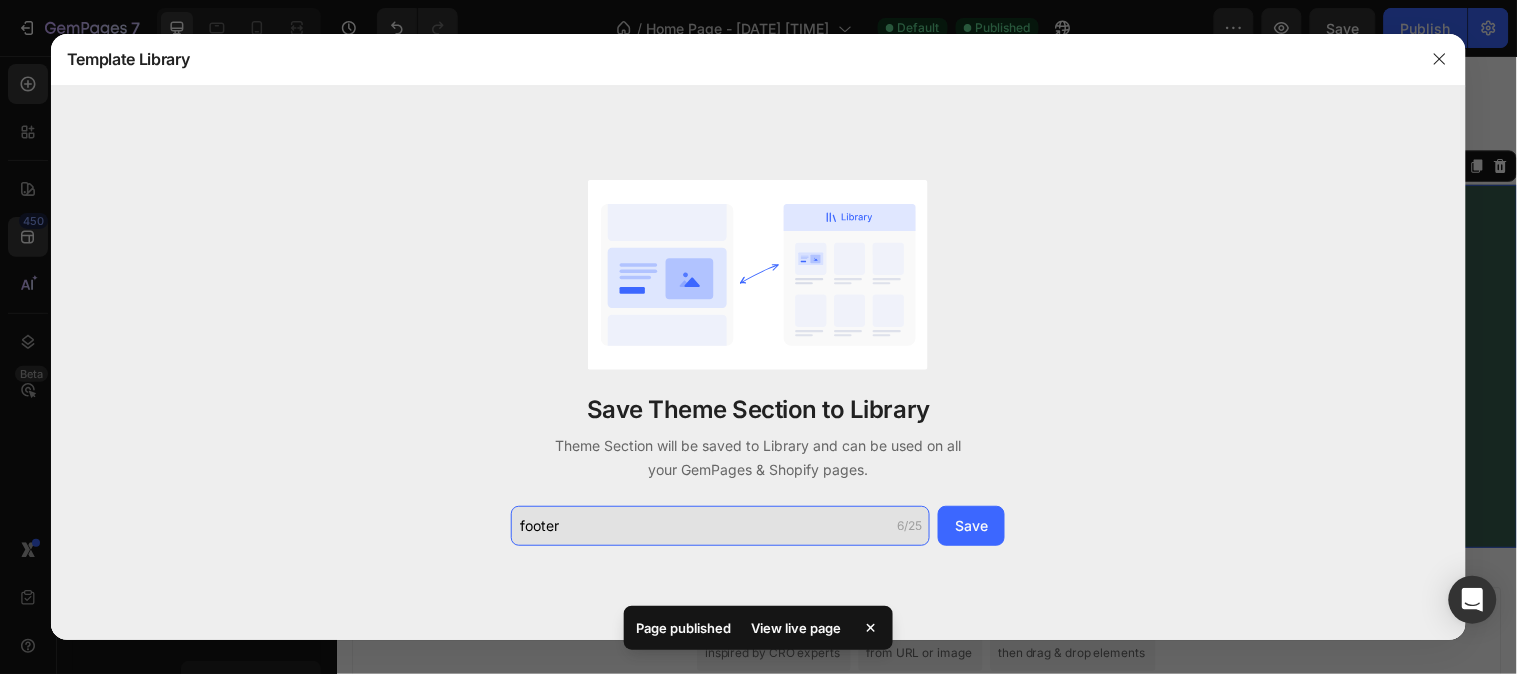 type on "footer" 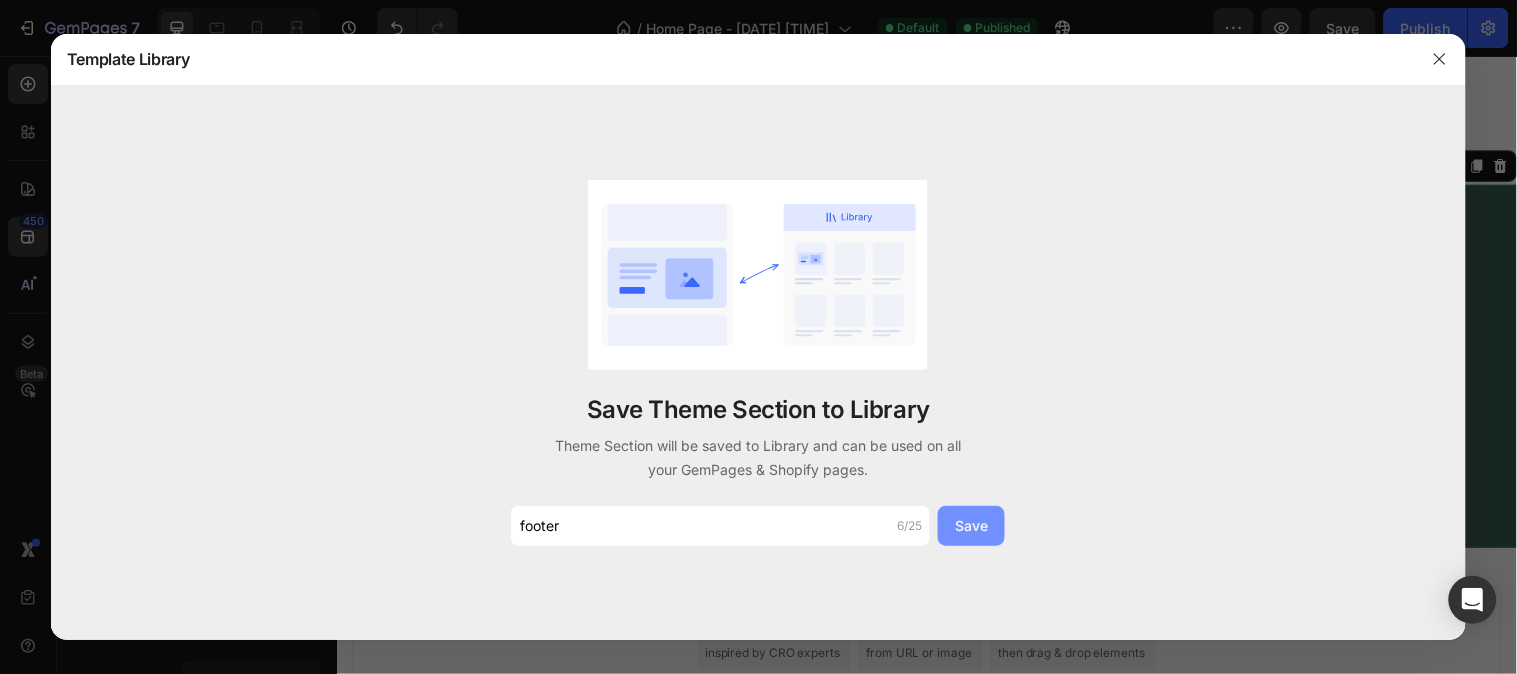 click on "Save" at bounding box center (971, 525) 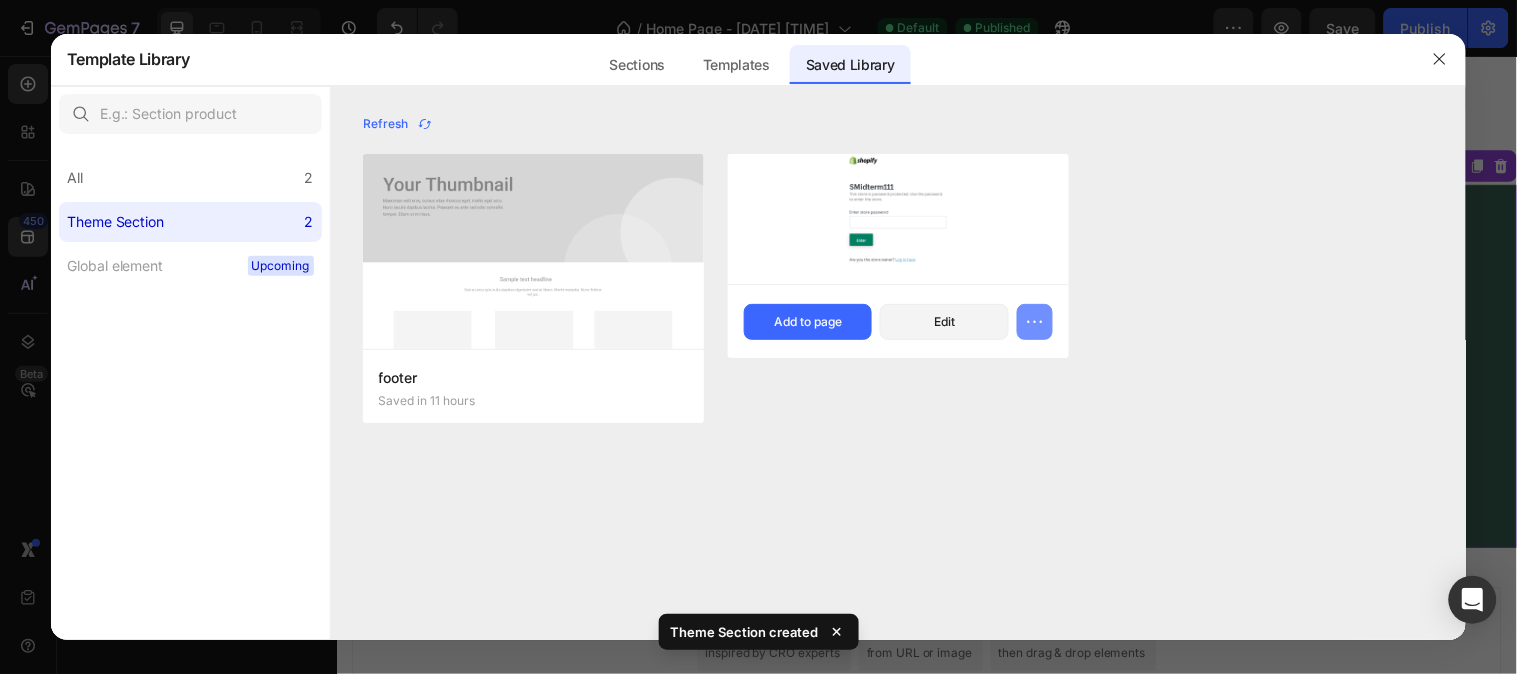 click 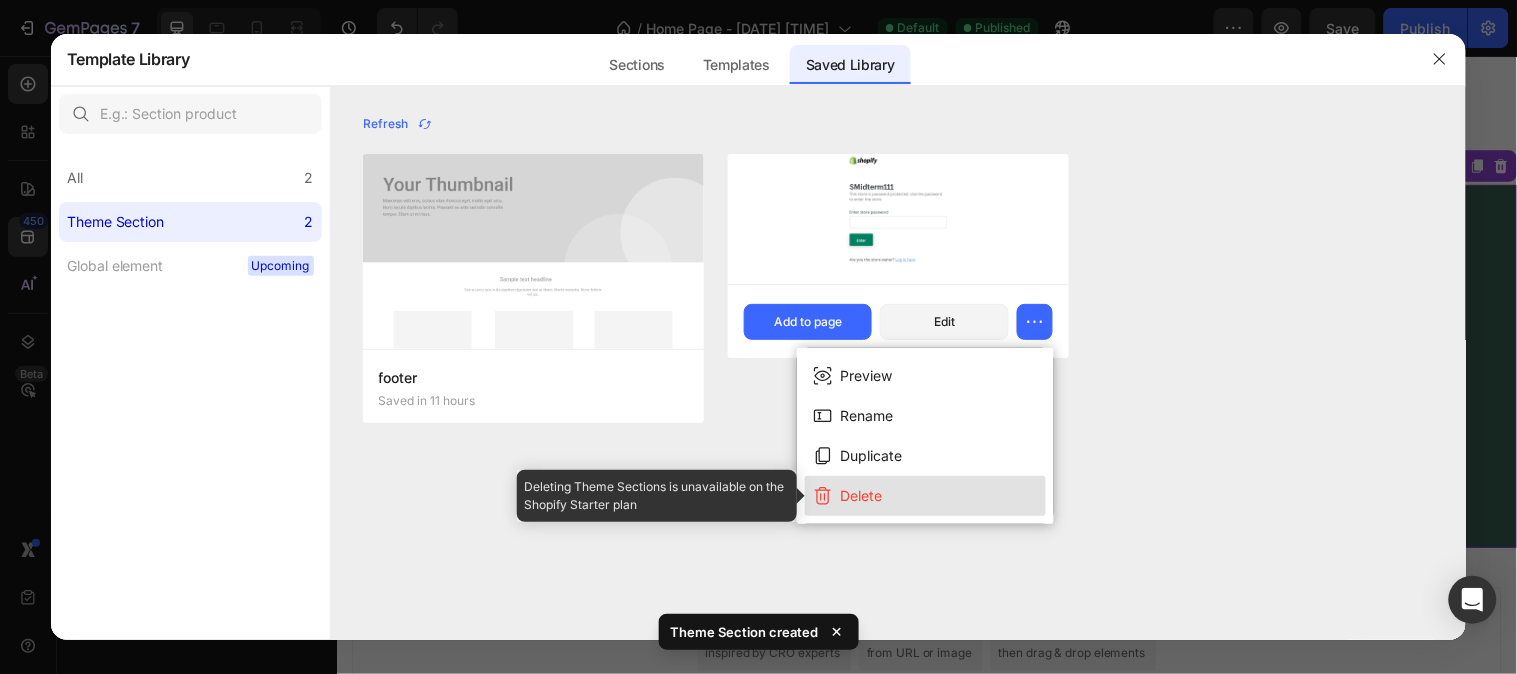 click on "Delete" 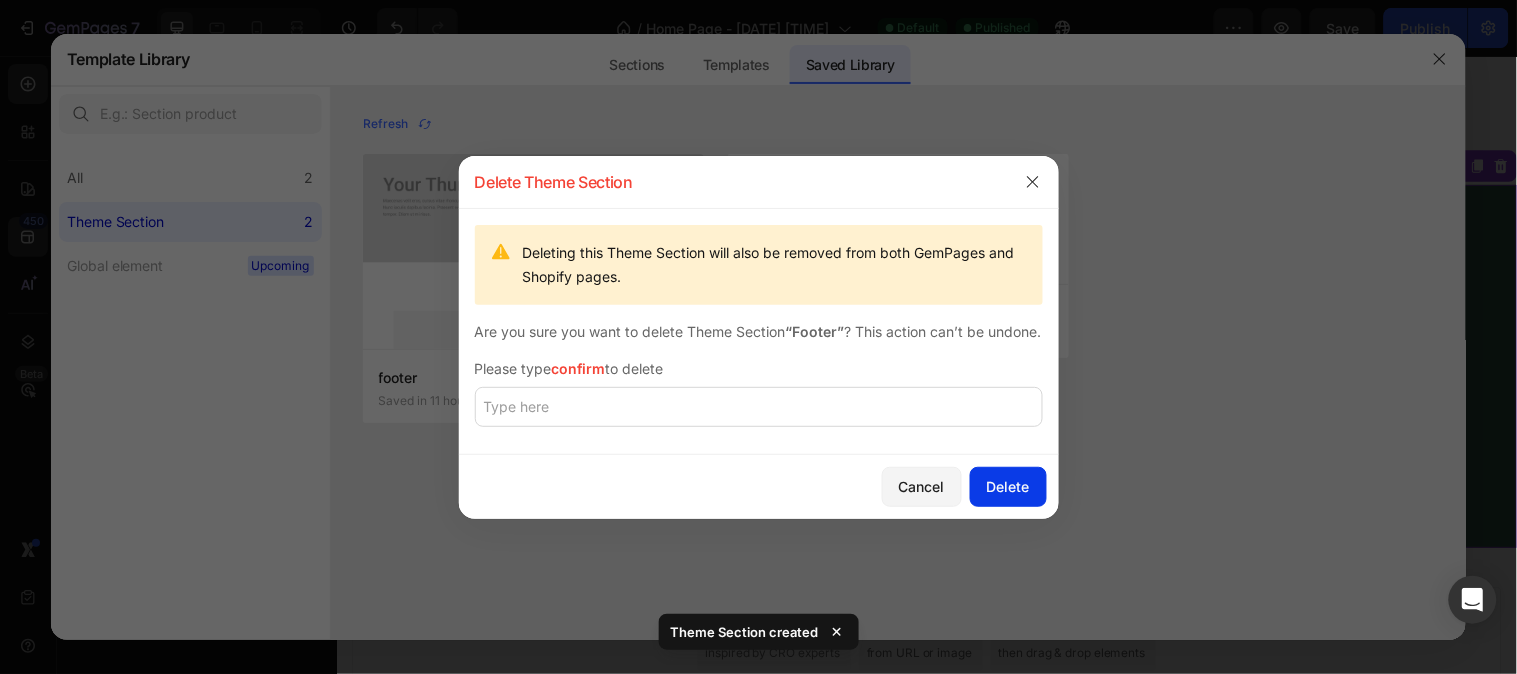 click on "Delete" at bounding box center (1008, 486) 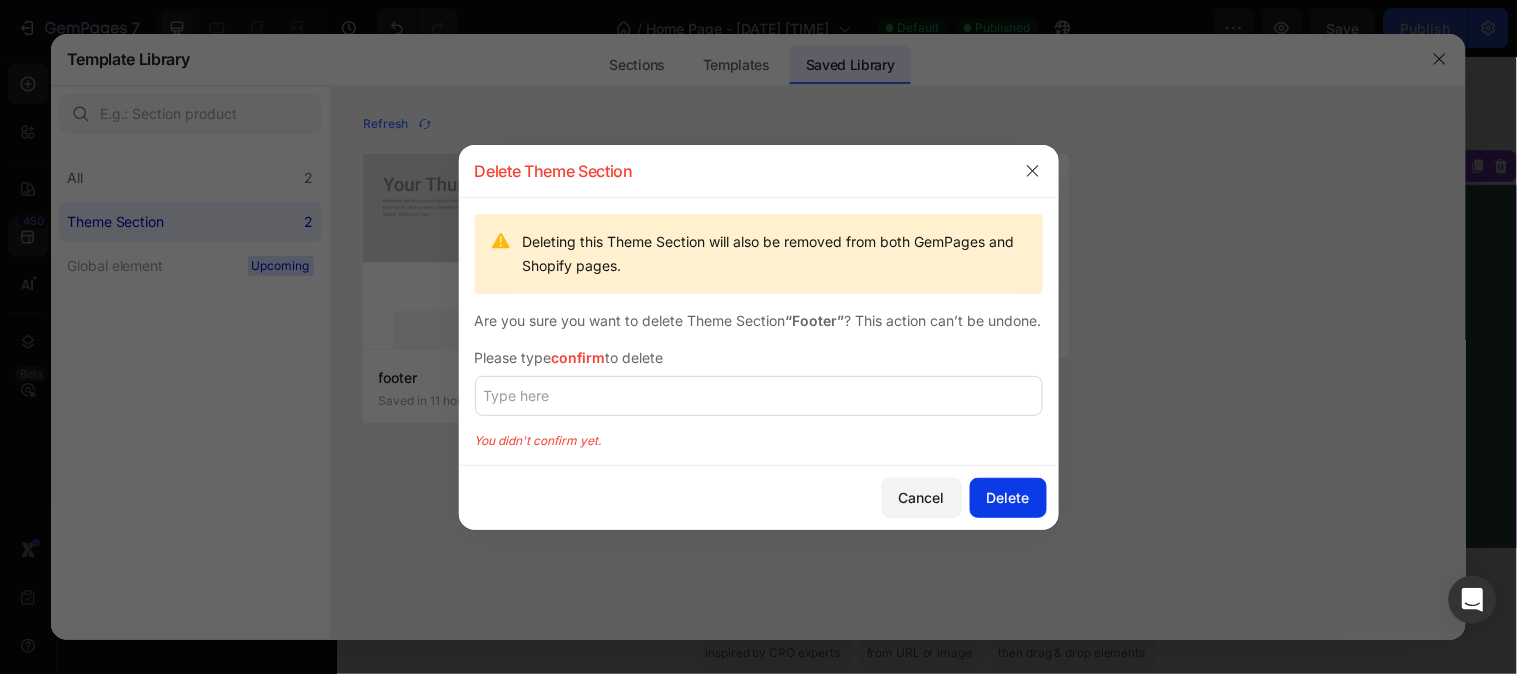 click on "Delete" at bounding box center [1008, 497] 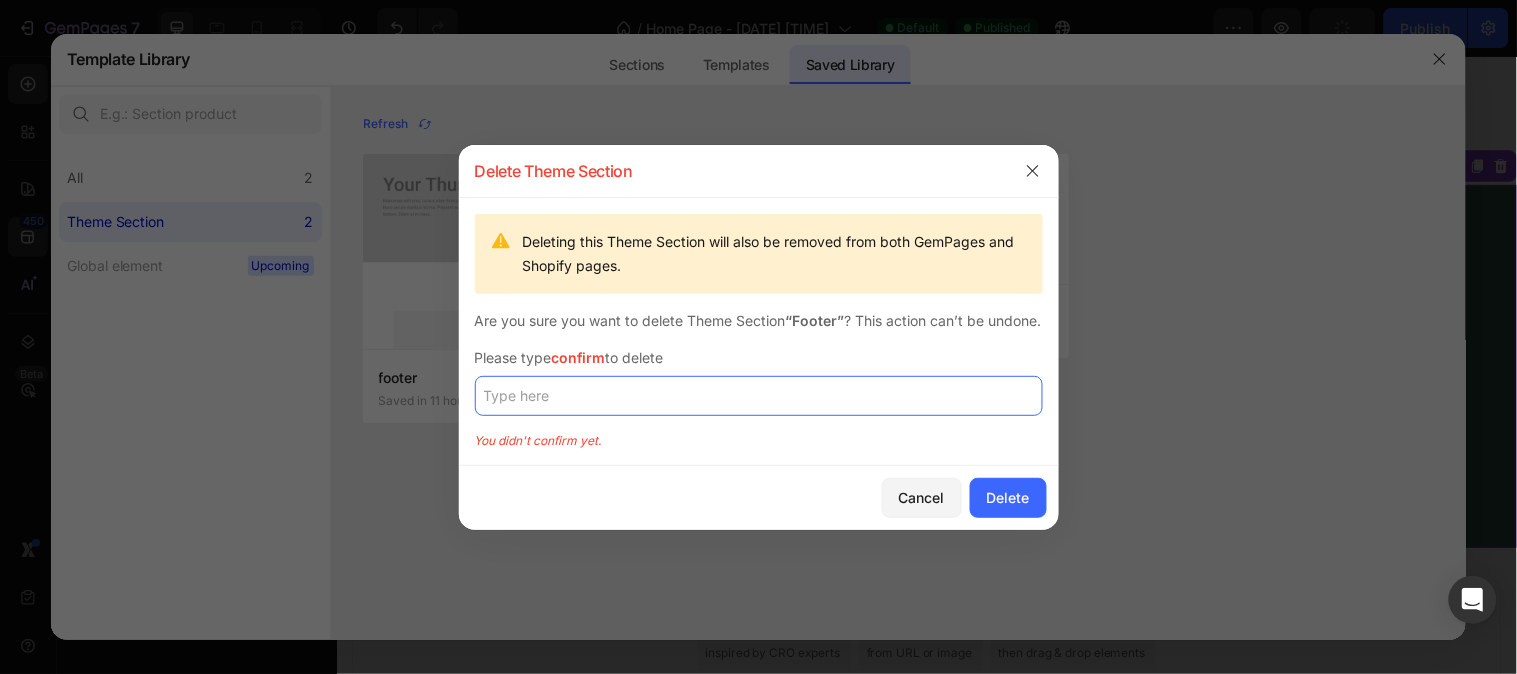 click 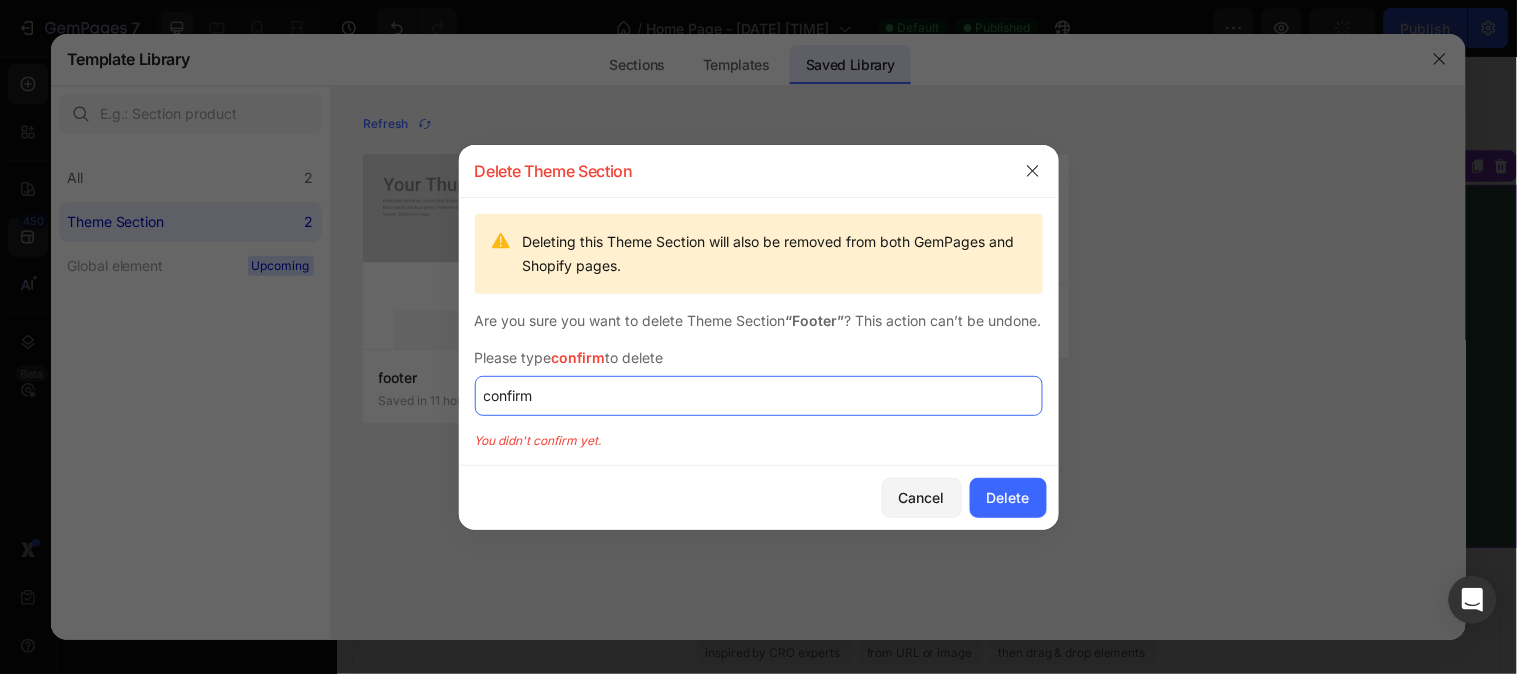 type on "confirm" 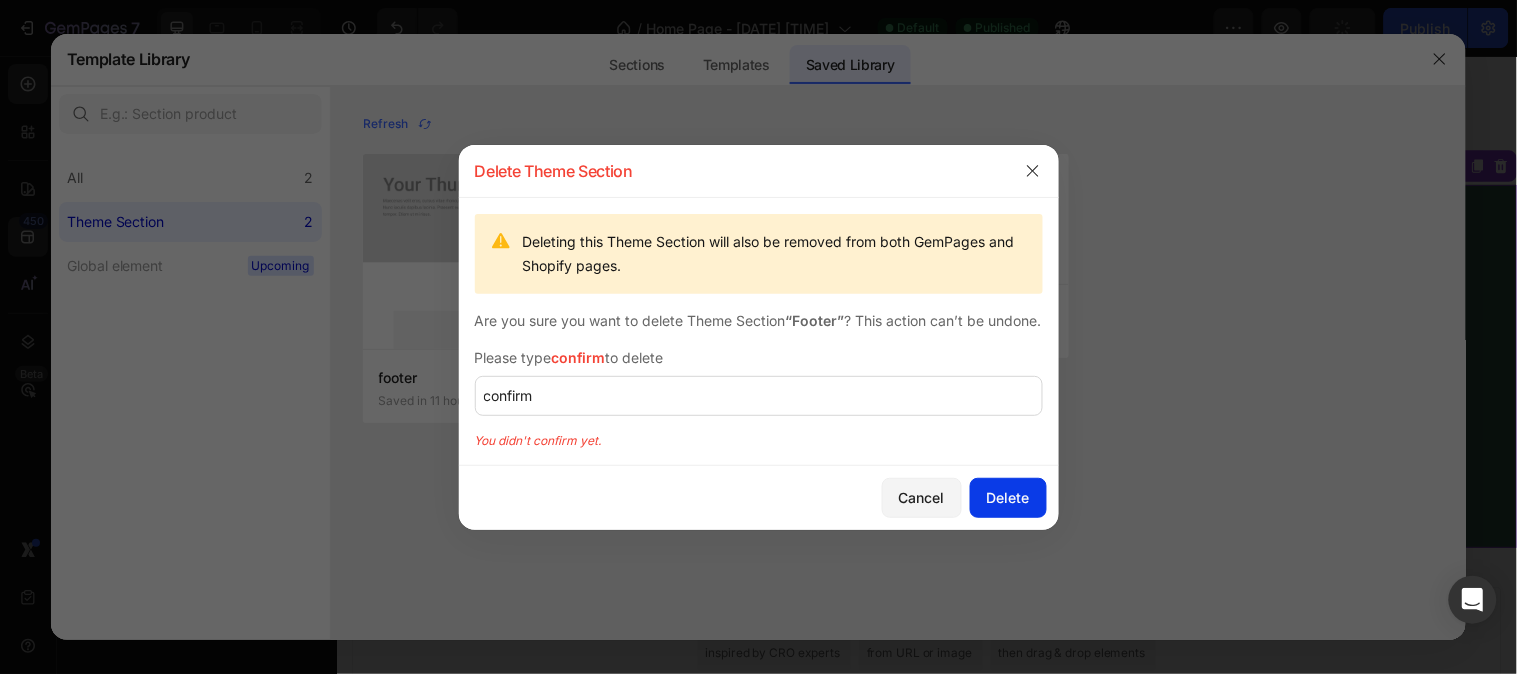 click on "Delete" at bounding box center [1008, 497] 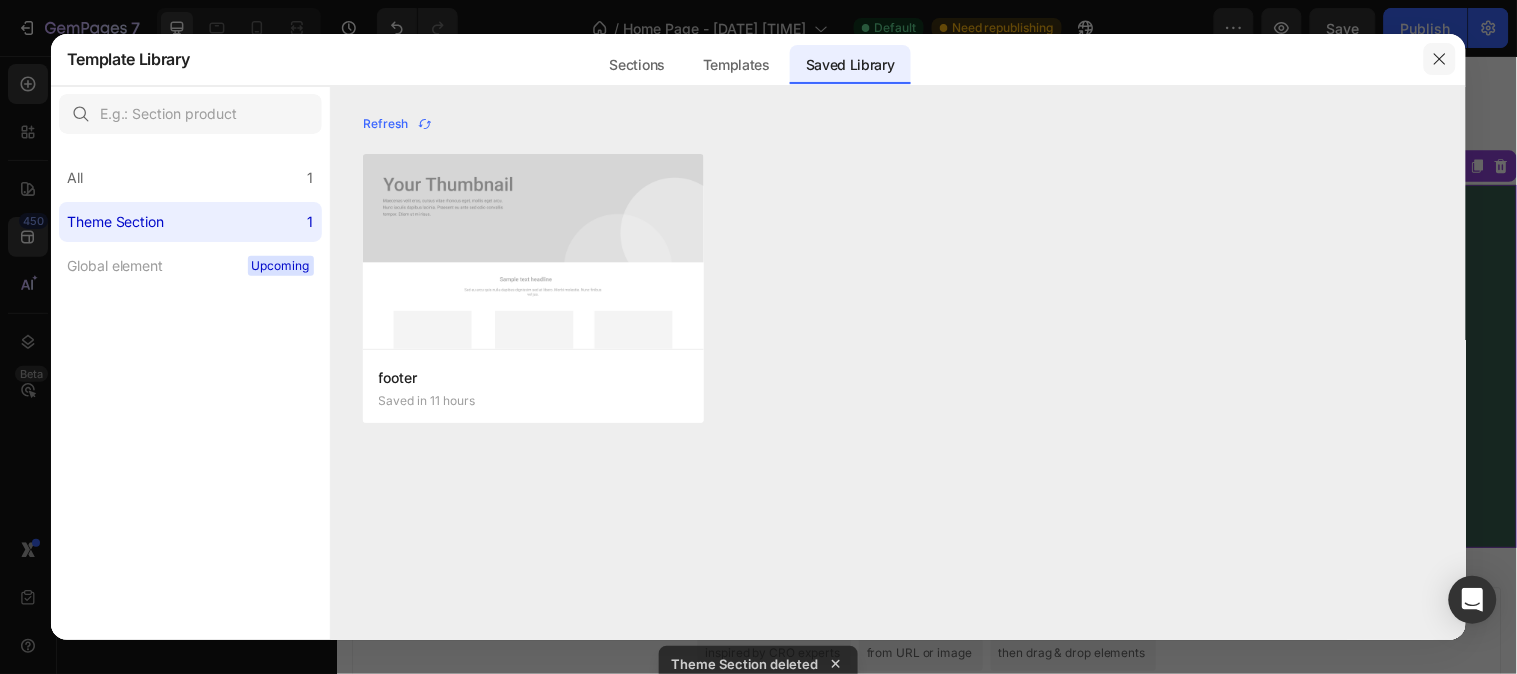 click 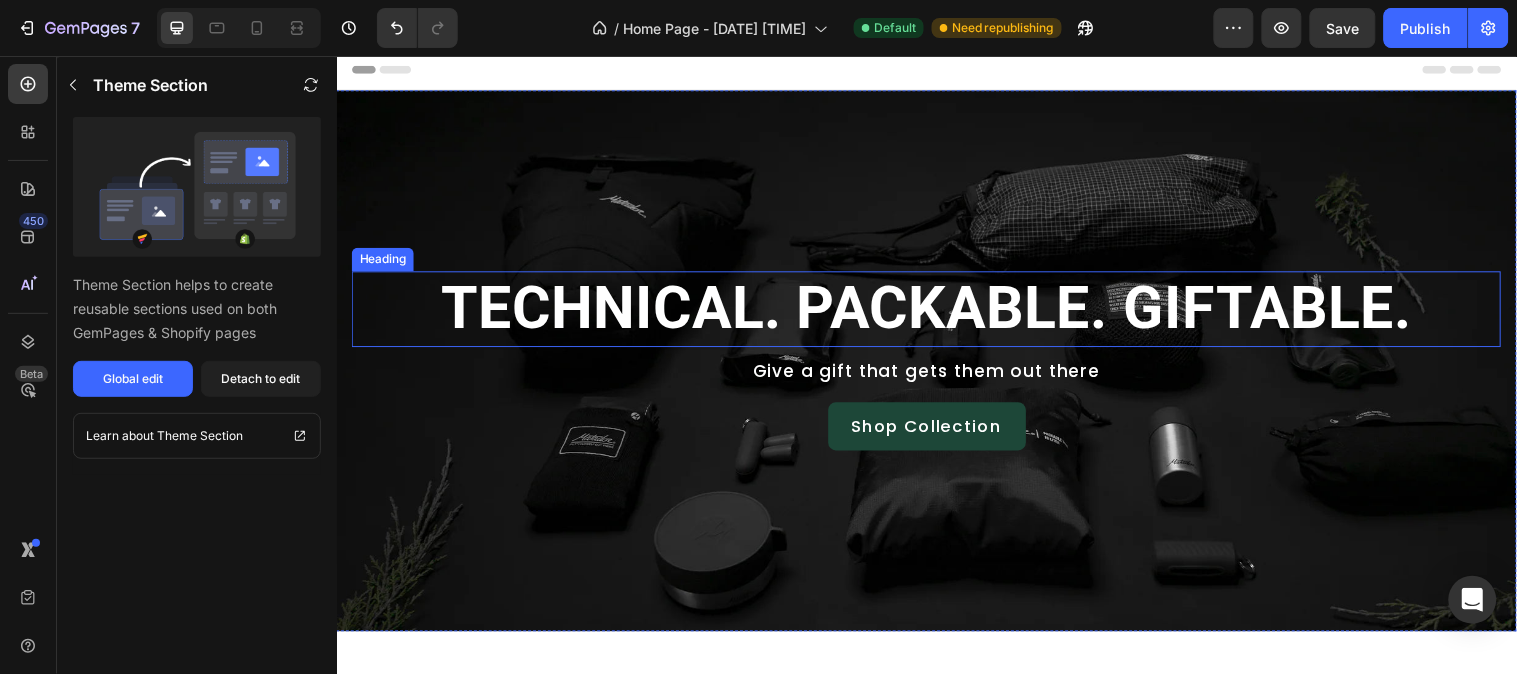 scroll, scrollTop: 0, scrollLeft: 0, axis: both 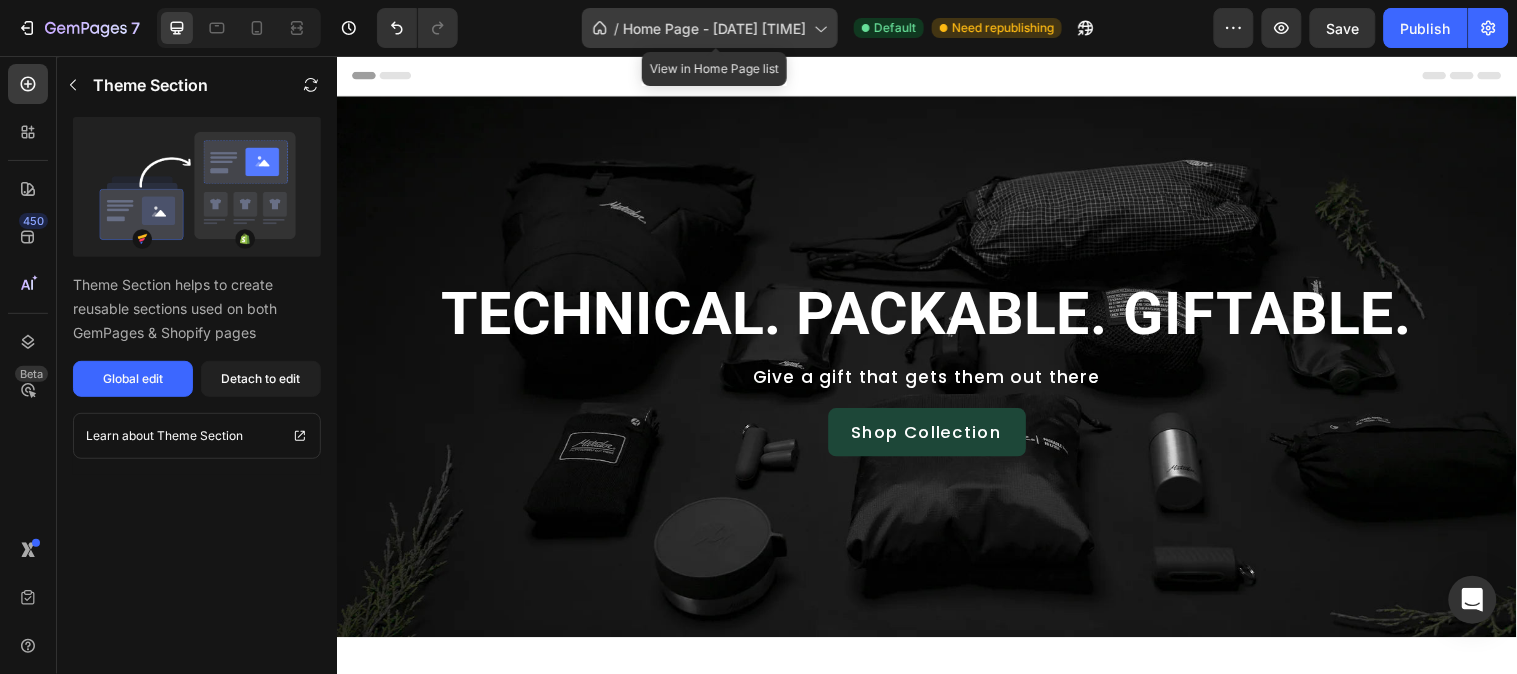 click 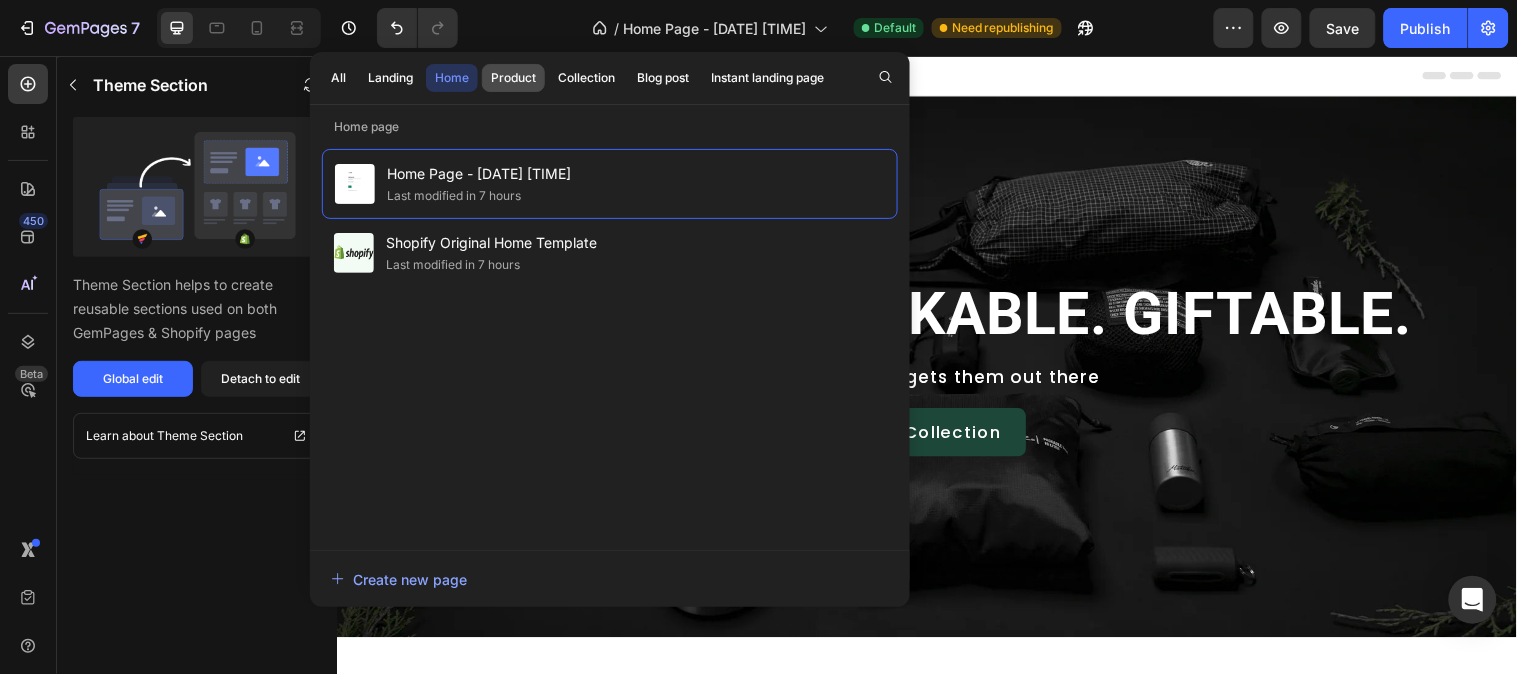 click on "Product" at bounding box center [513, 78] 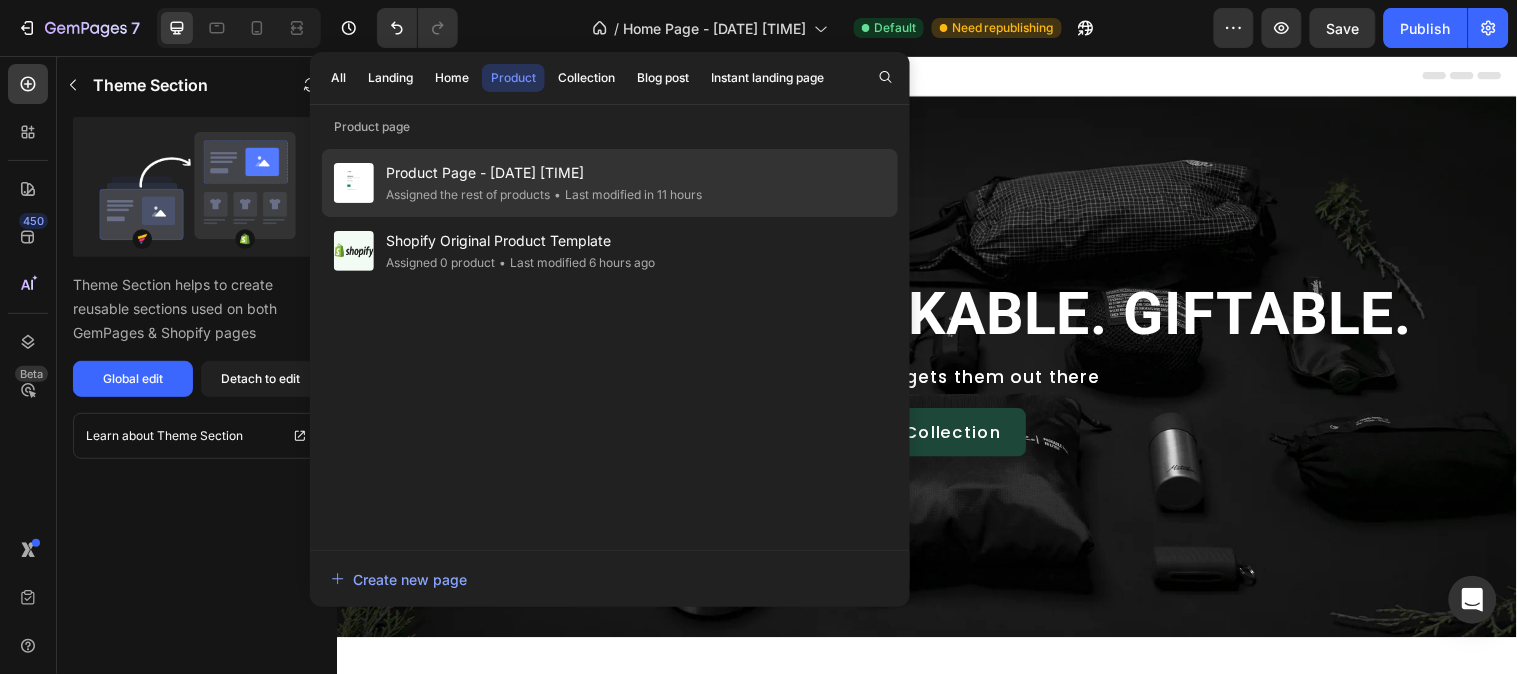 click on "Product Page - Aug 1, 22:35:39" at bounding box center (544, 173) 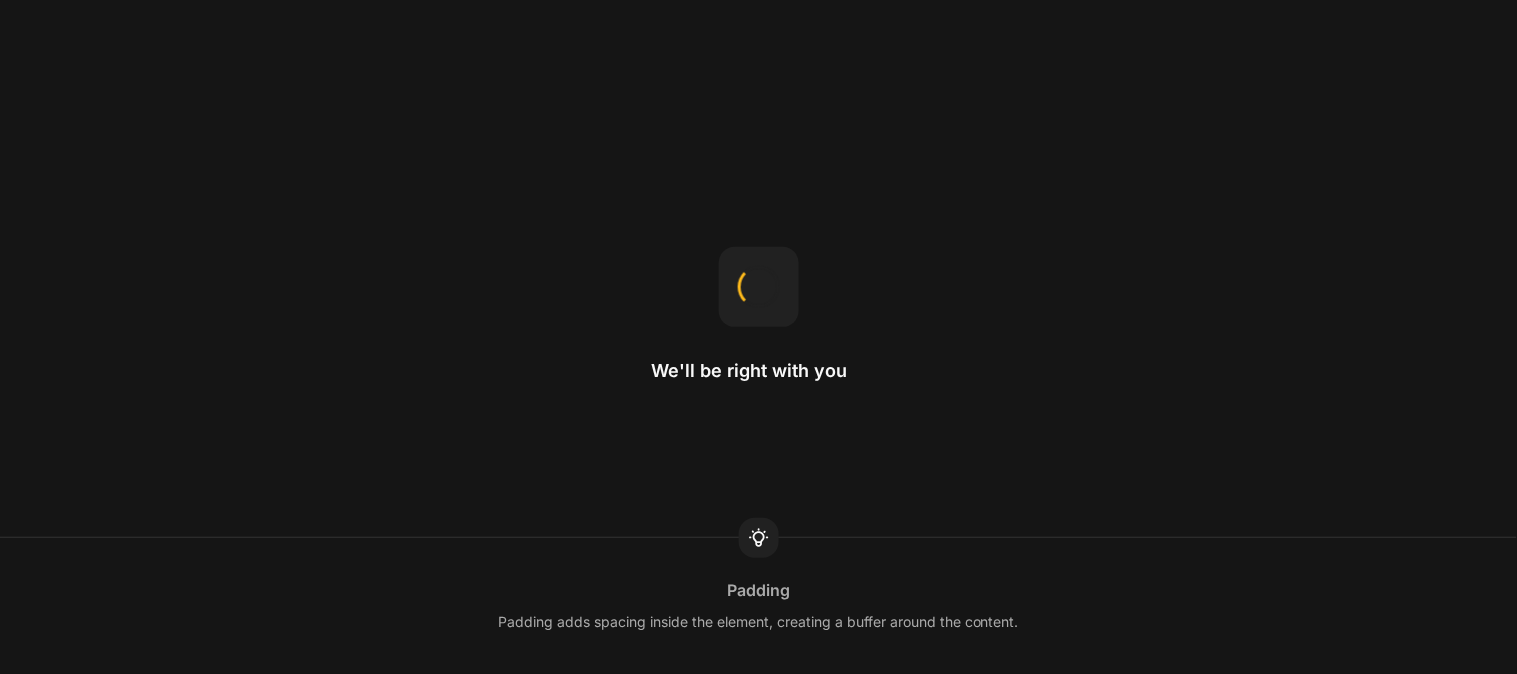 scroll, scrollTop: 0, scrollLeft: 0, axis: both 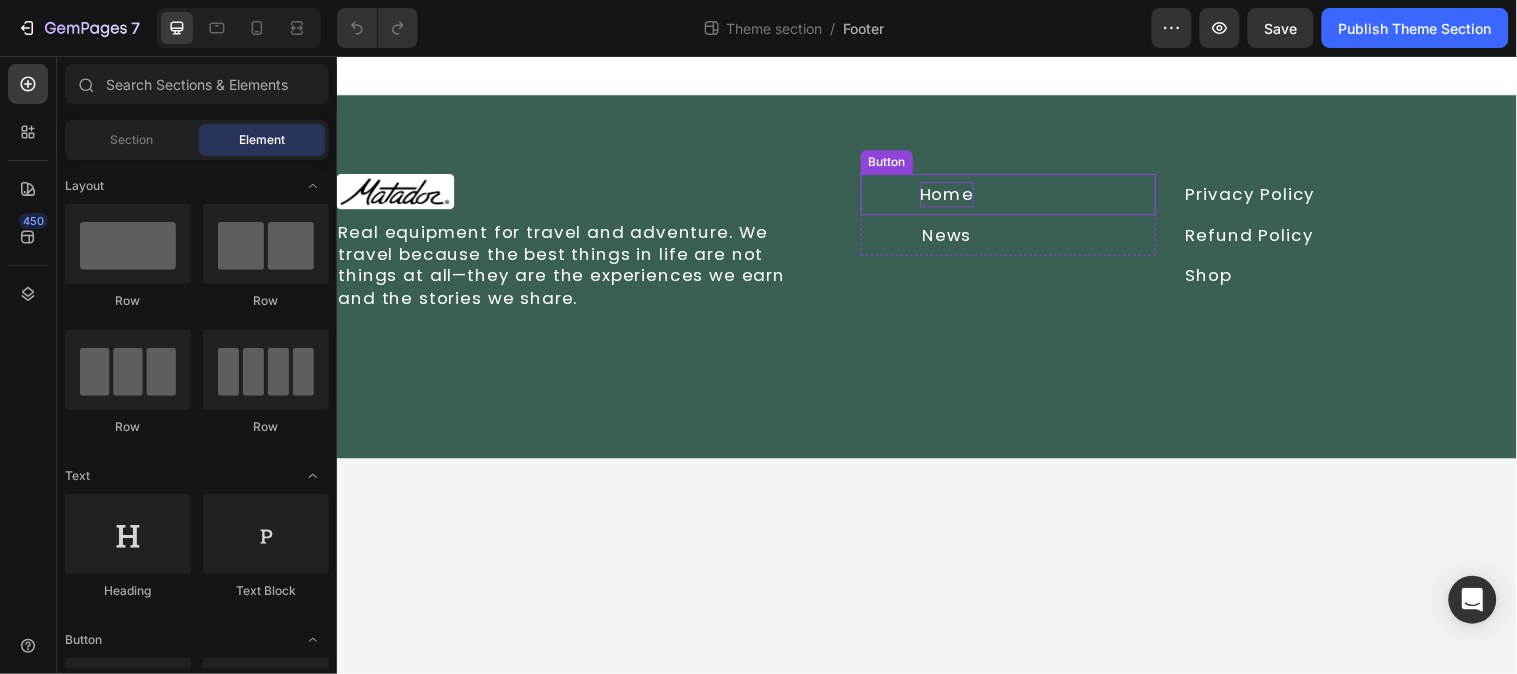 click on "Home" at bounding box center [956, 196] 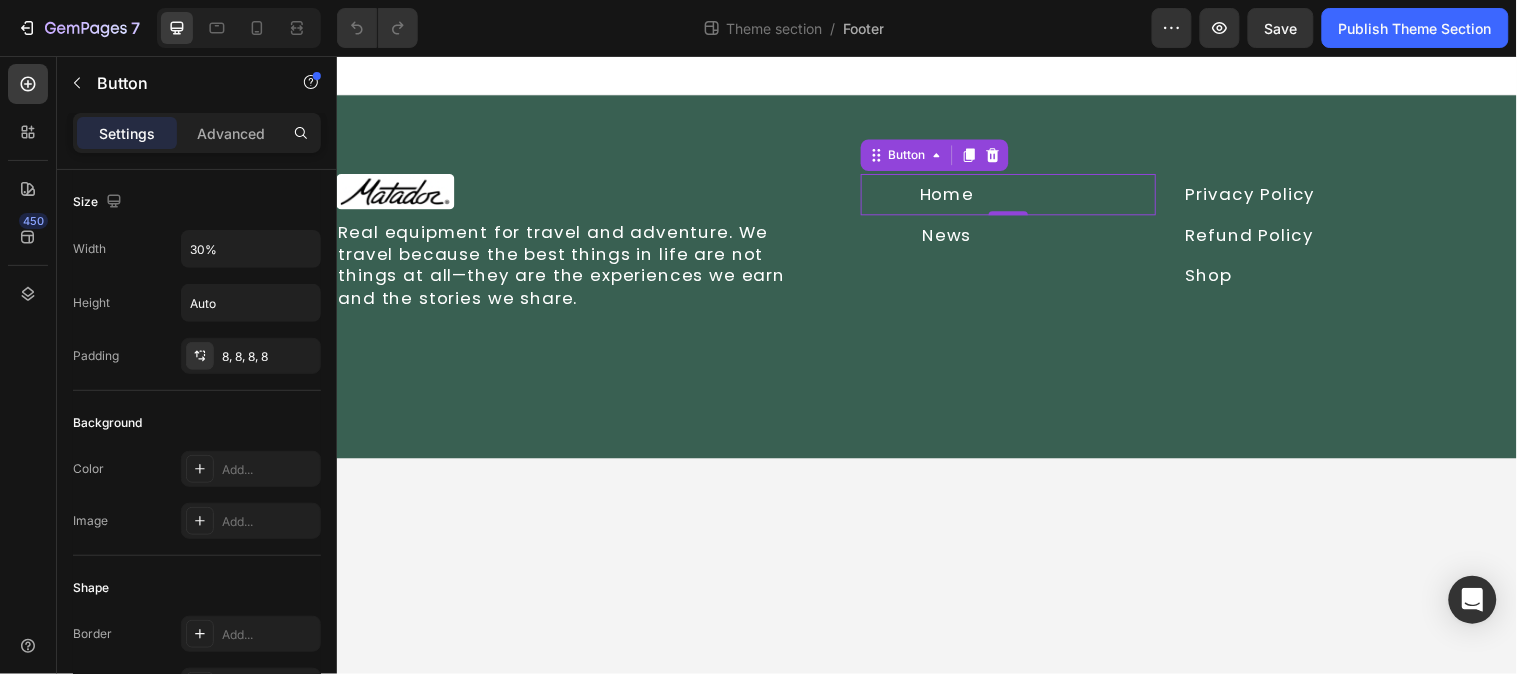 click on "Home Button   0" at bounding box center (1019, 196) 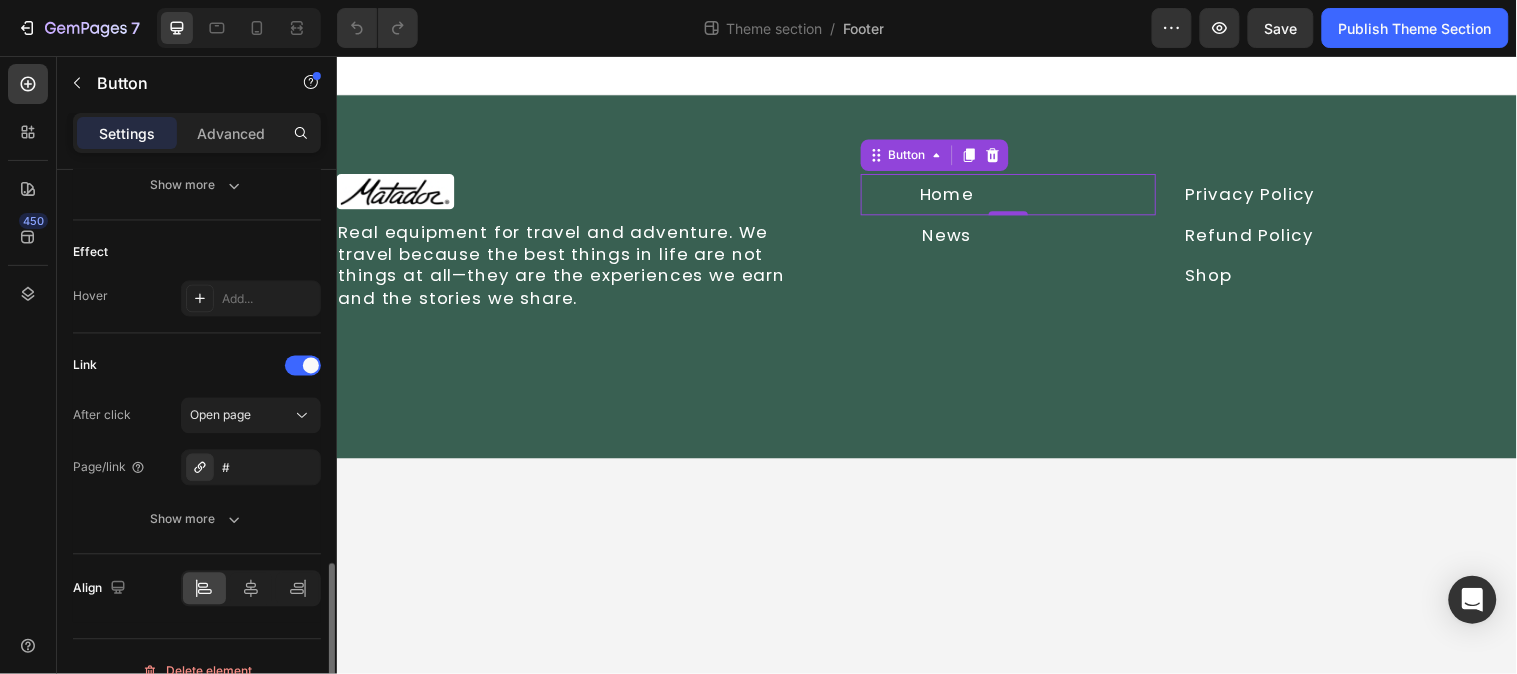scroll, scrollTop: 1030, scrollLeft: 0, axis: vertical 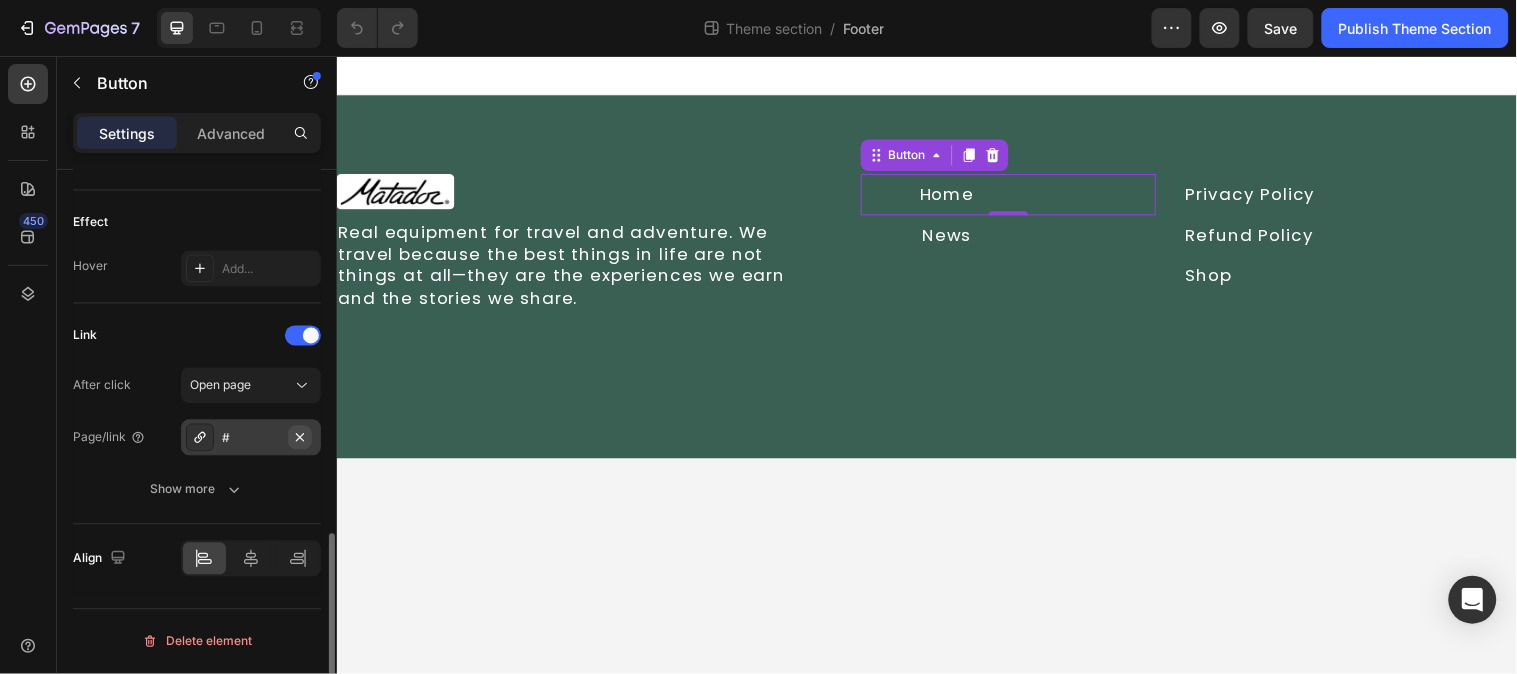 click 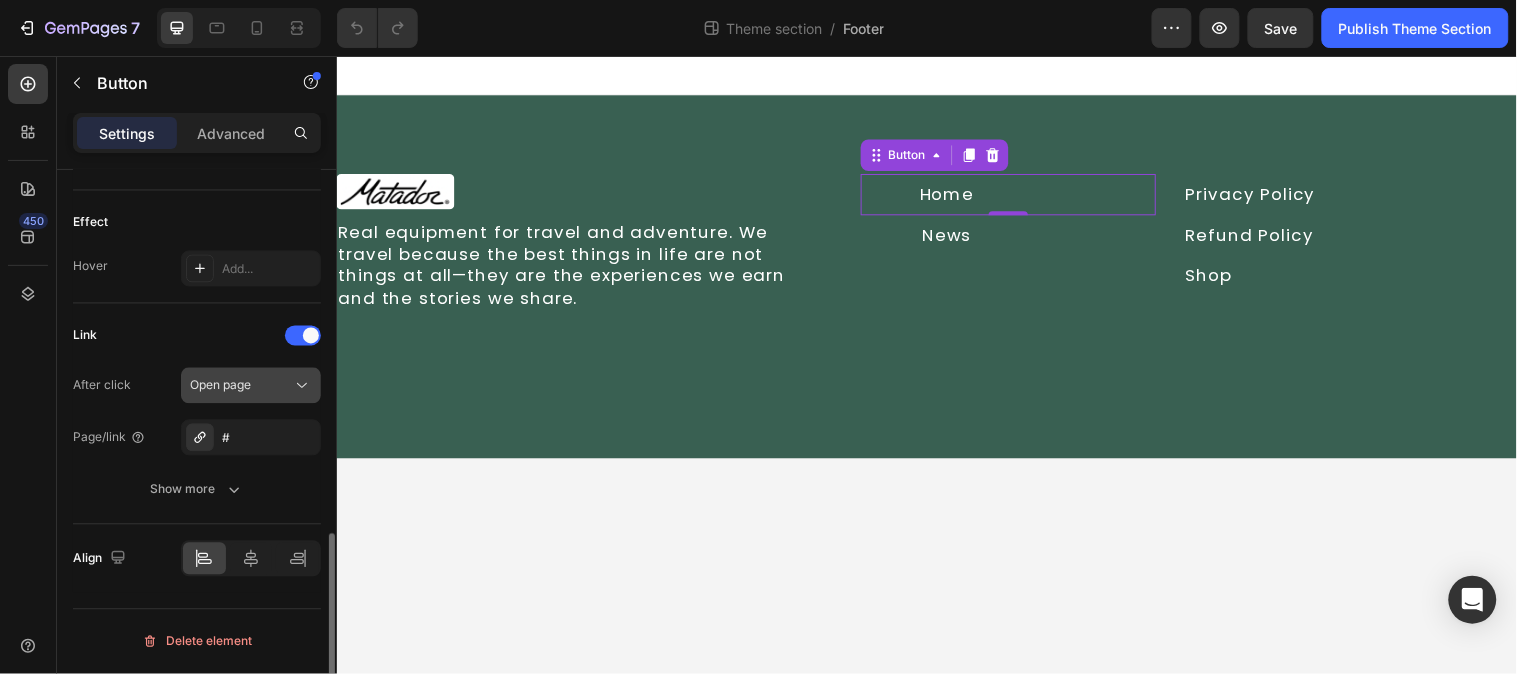 scroll, scrollTop: 977, scrollLeft: 0, axis: vertical 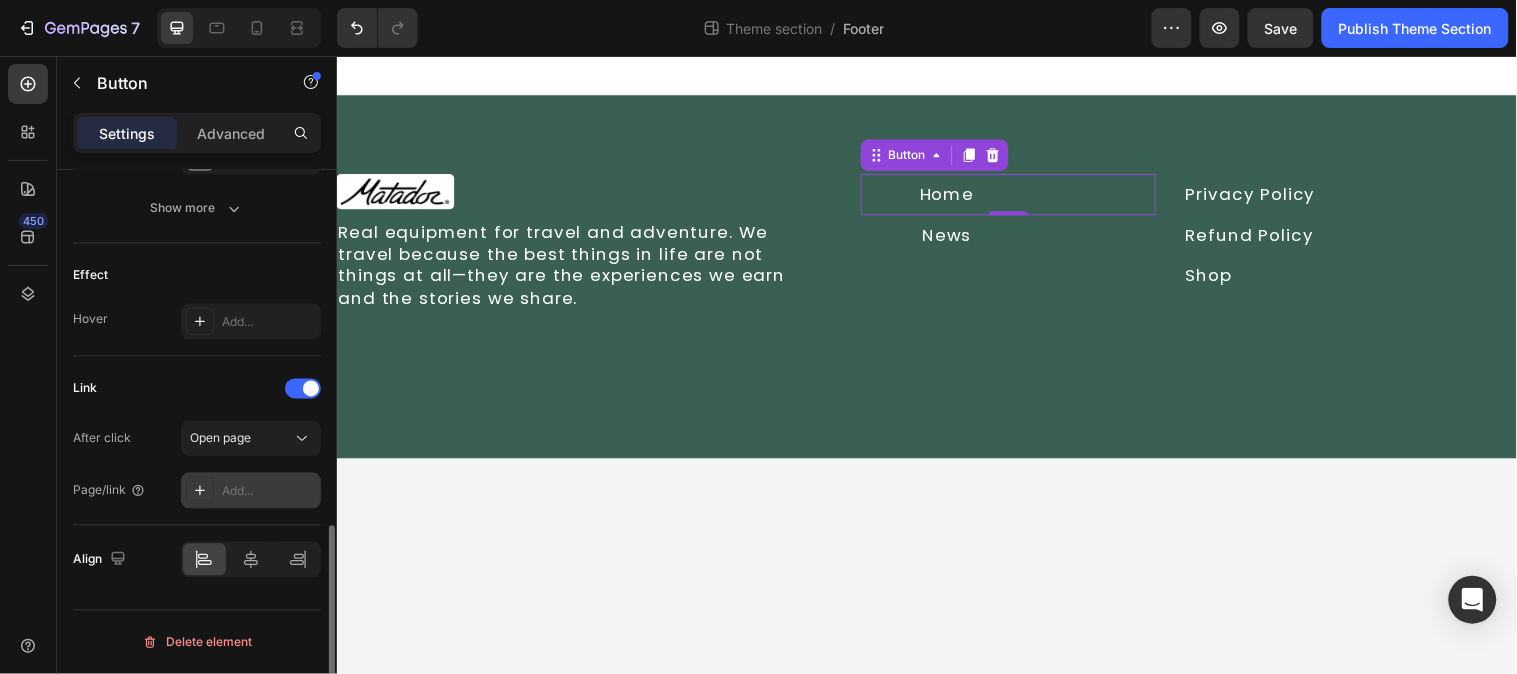 click on "Add..." at bounding box center (269, 492) 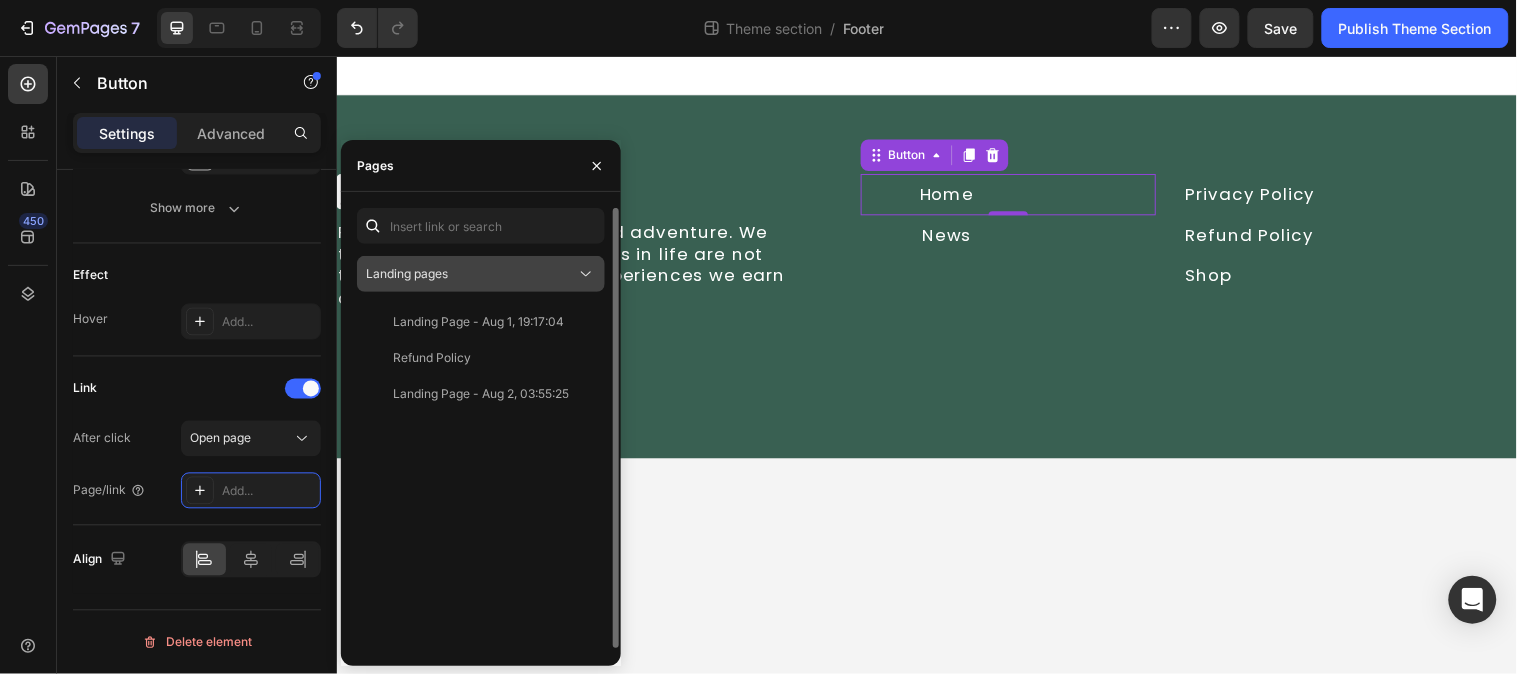 click 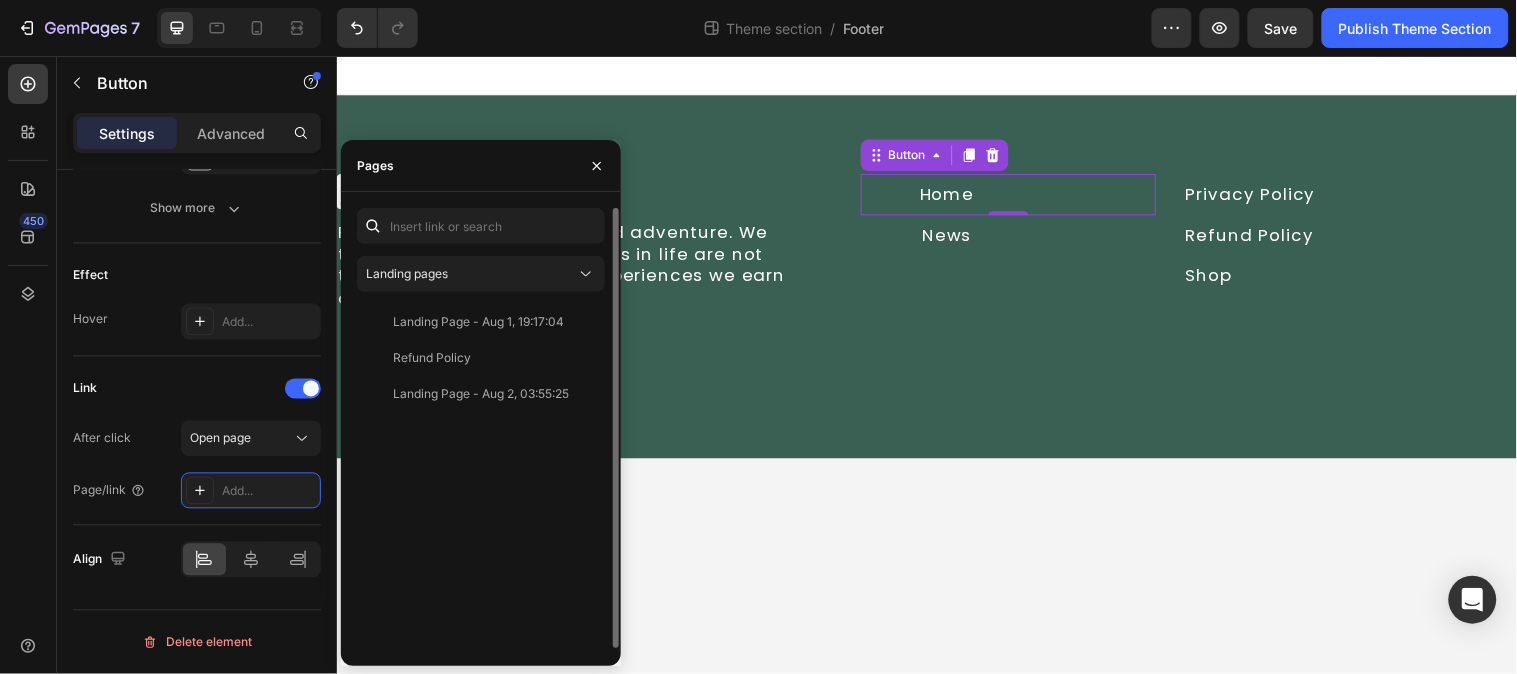 click on "Landing Page - Aug 1, 19:17:04   View Refund Policy   View Landing Page - Aug 2, 03:55:25   View" at bounding box center [481, 478] 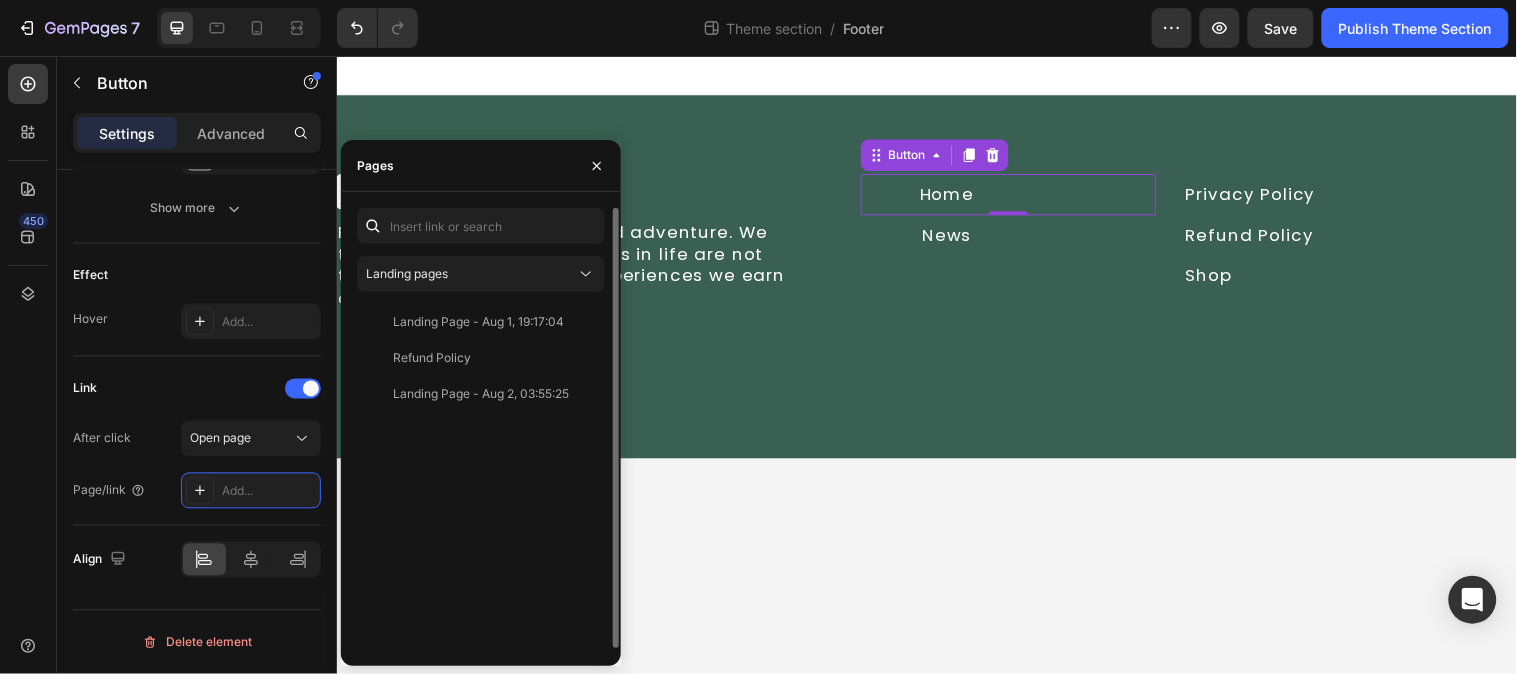click on "Landing Page - Aug 1, 19:17:04   View Refund Policy   View Landing Page - Aug 2, 03:55:25   View" at bounding box center [481, 478] 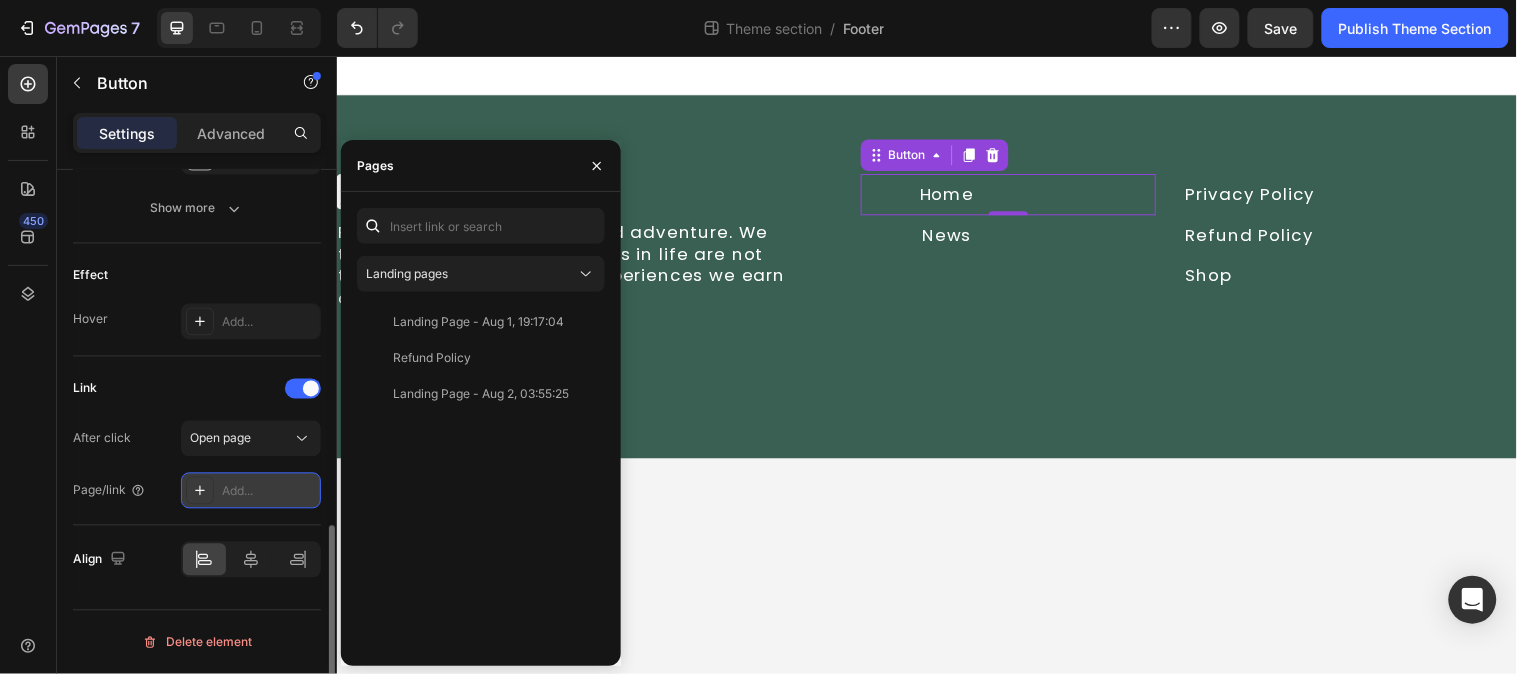 click on "Add..." at bounding box center [269, 492] 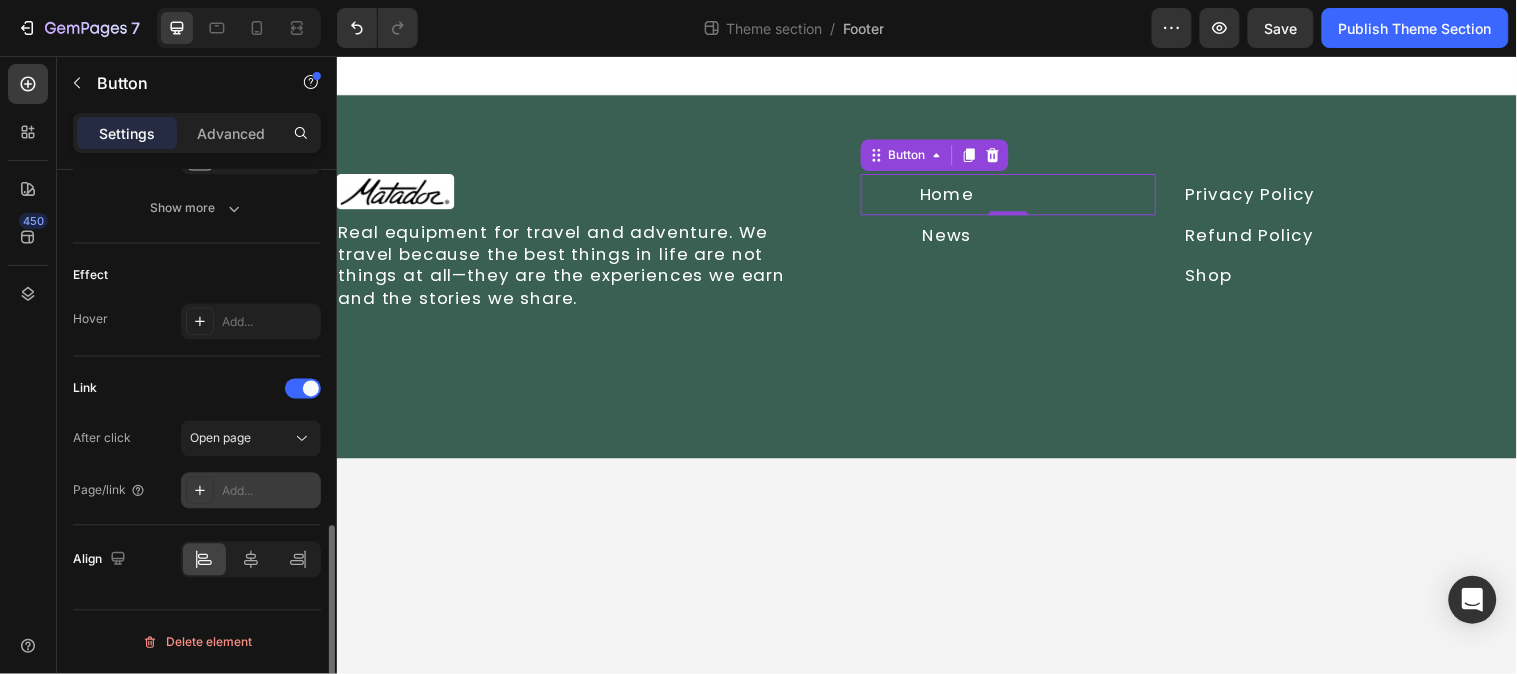 click on "Add..." at bounding box center (269, 492) 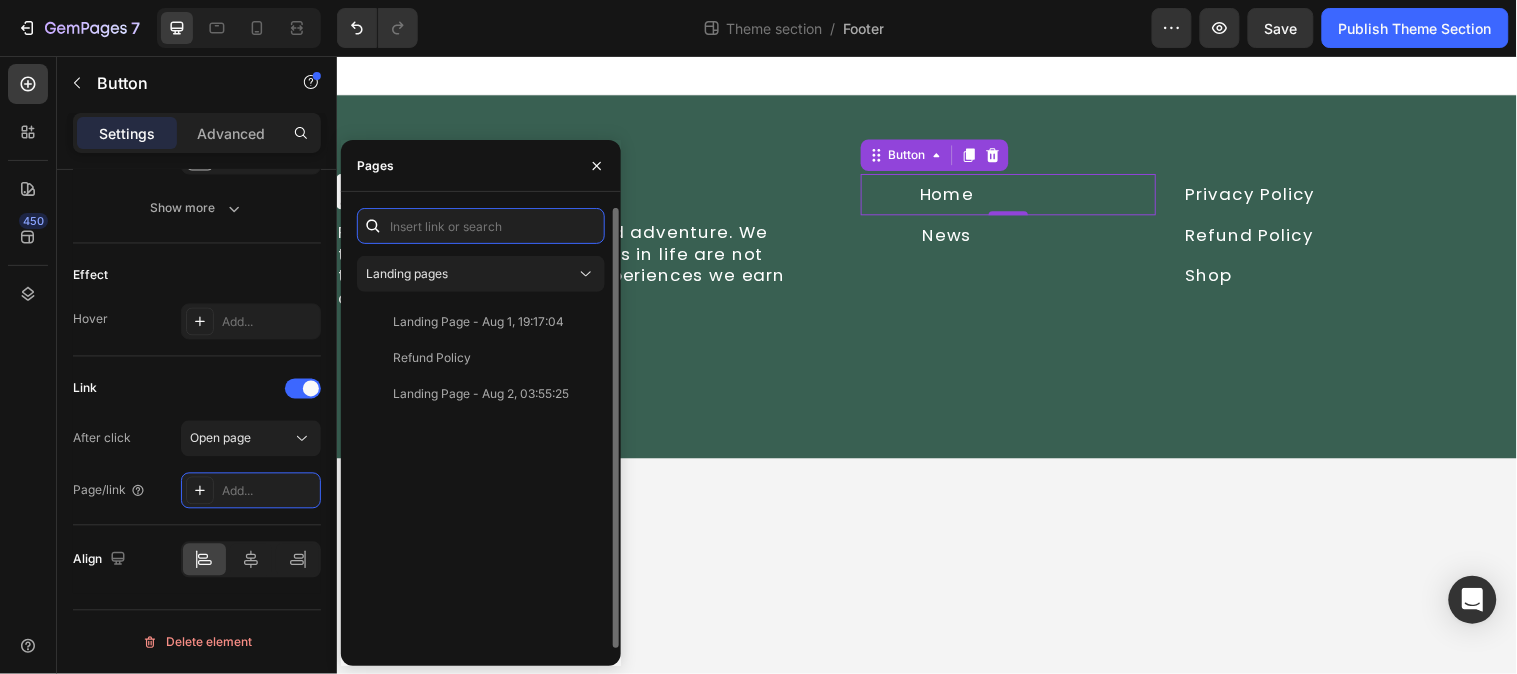 paste on "https://midterm111.myshopify.com/" 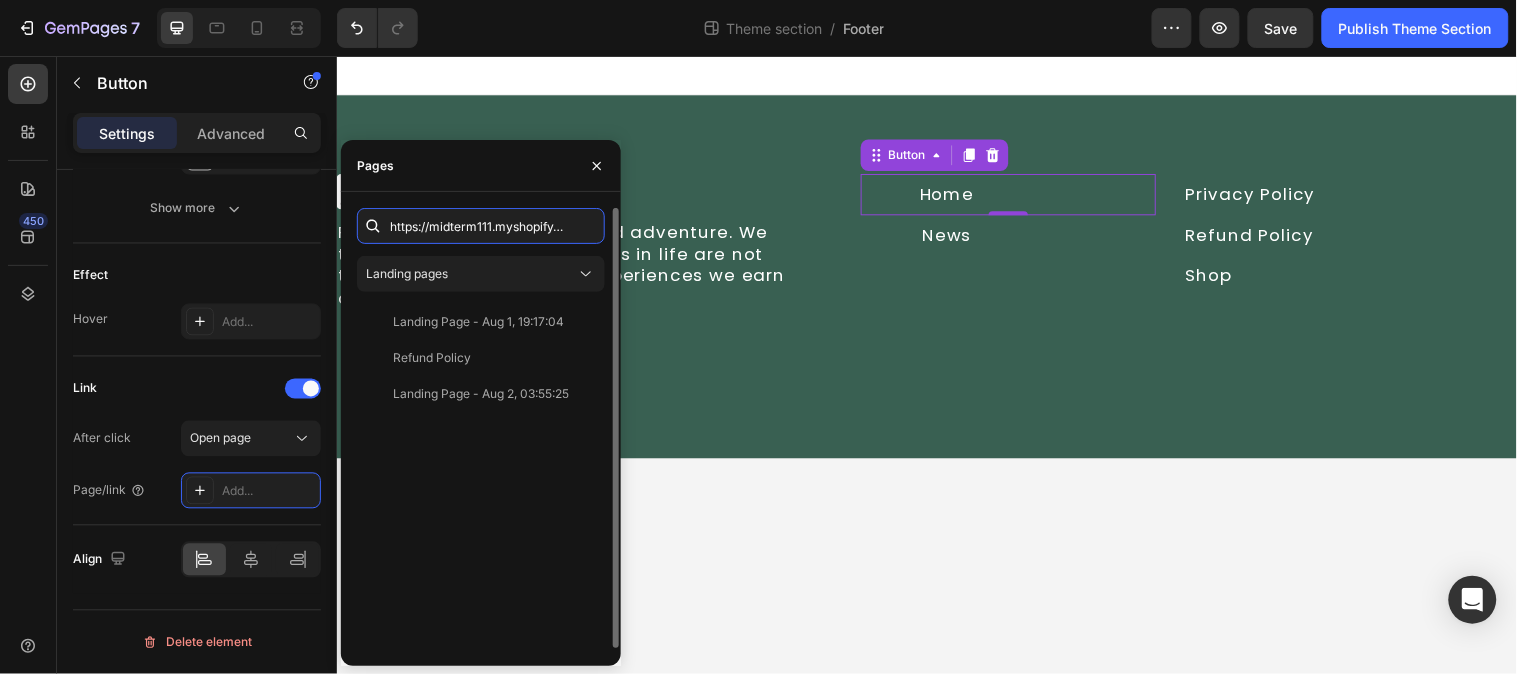 scroll, scrollTop: 0, scrollLeft: 23, axis: horizontal 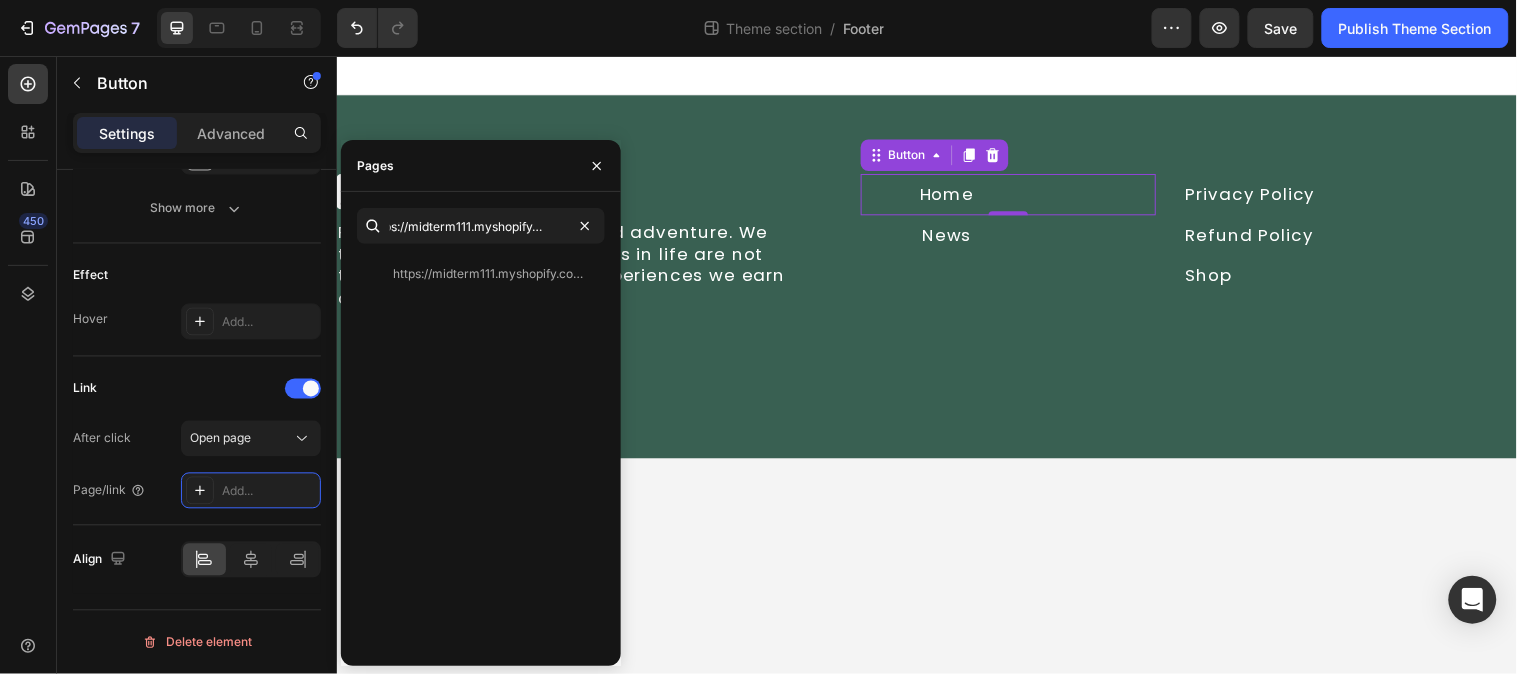 click on "450" at bounding box center (28, 345) 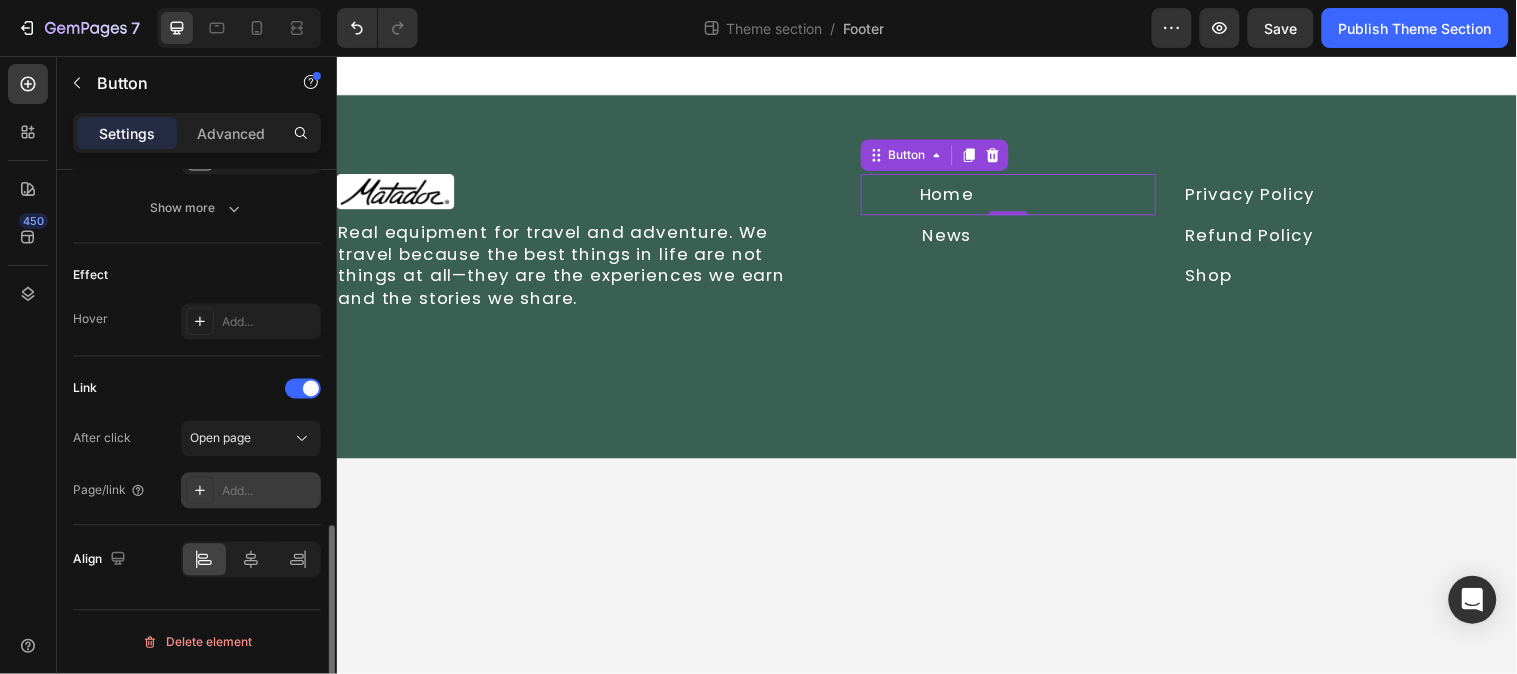 click 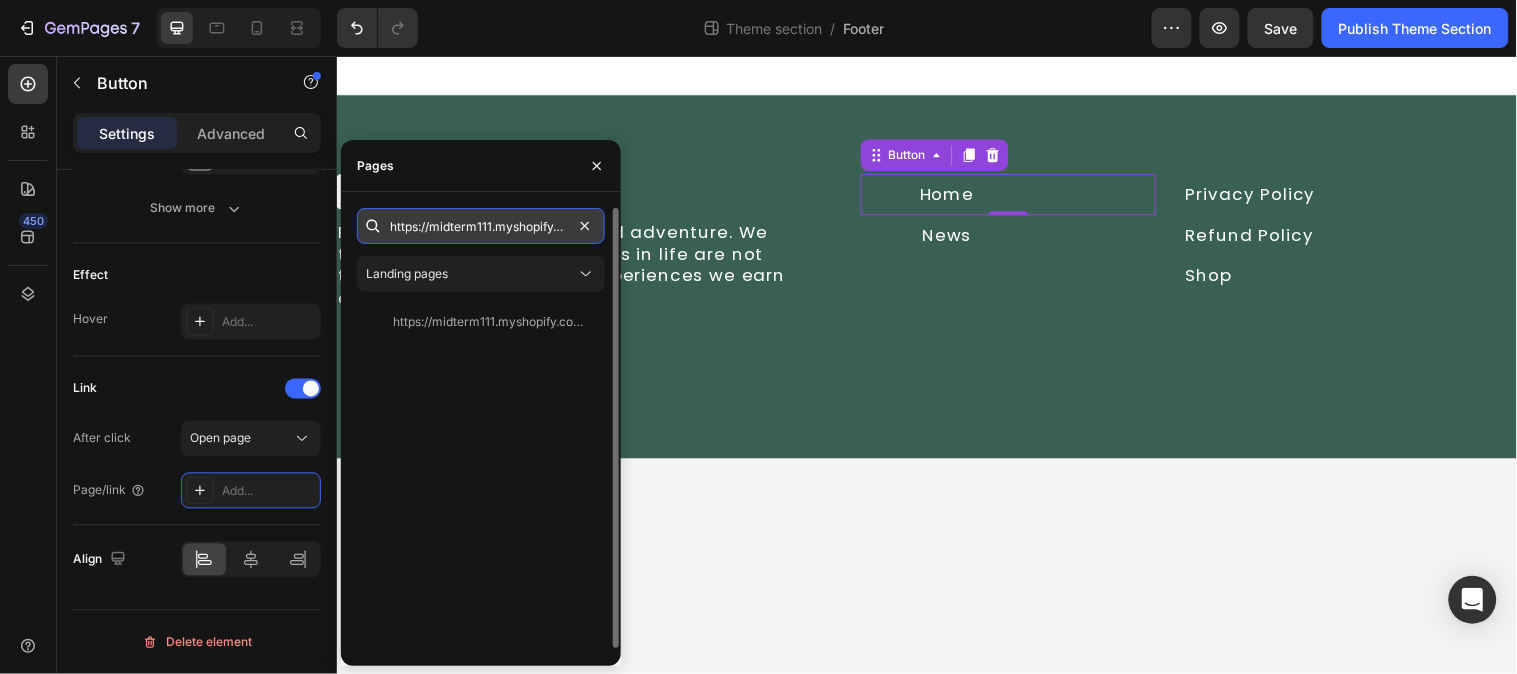 click on "https://midterm111.myshopify.com/" at bounding box center [481, 226] 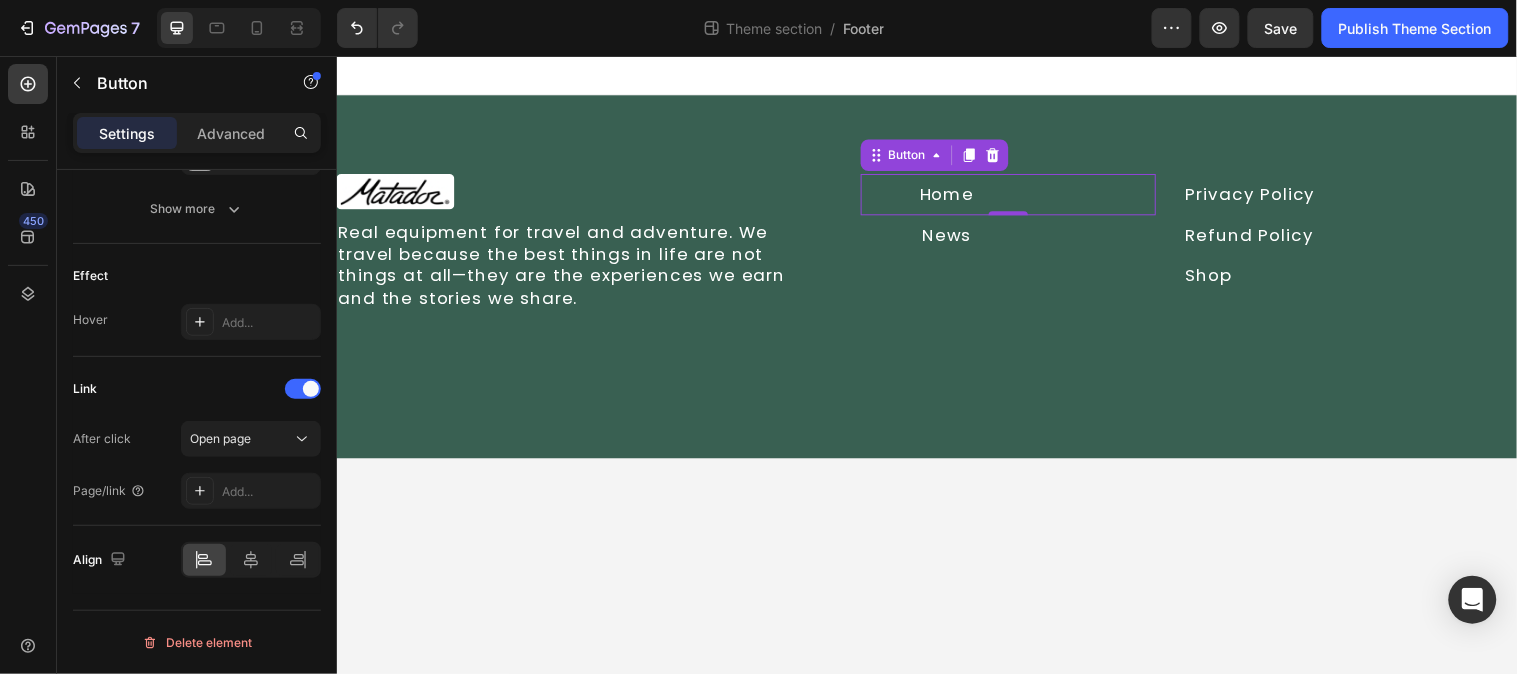 click on "Close" at bounding box center [444, 198] 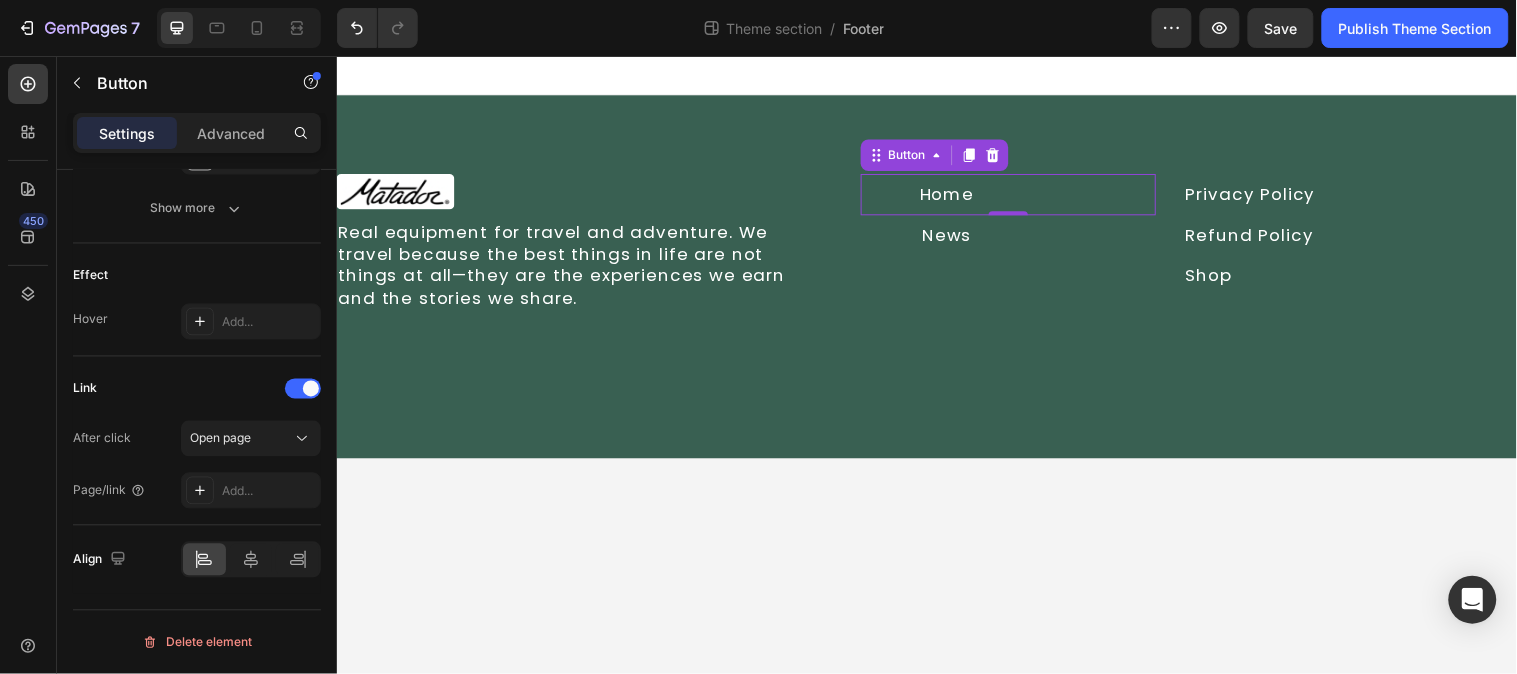 click on "450" at bounding box center [28, 345] 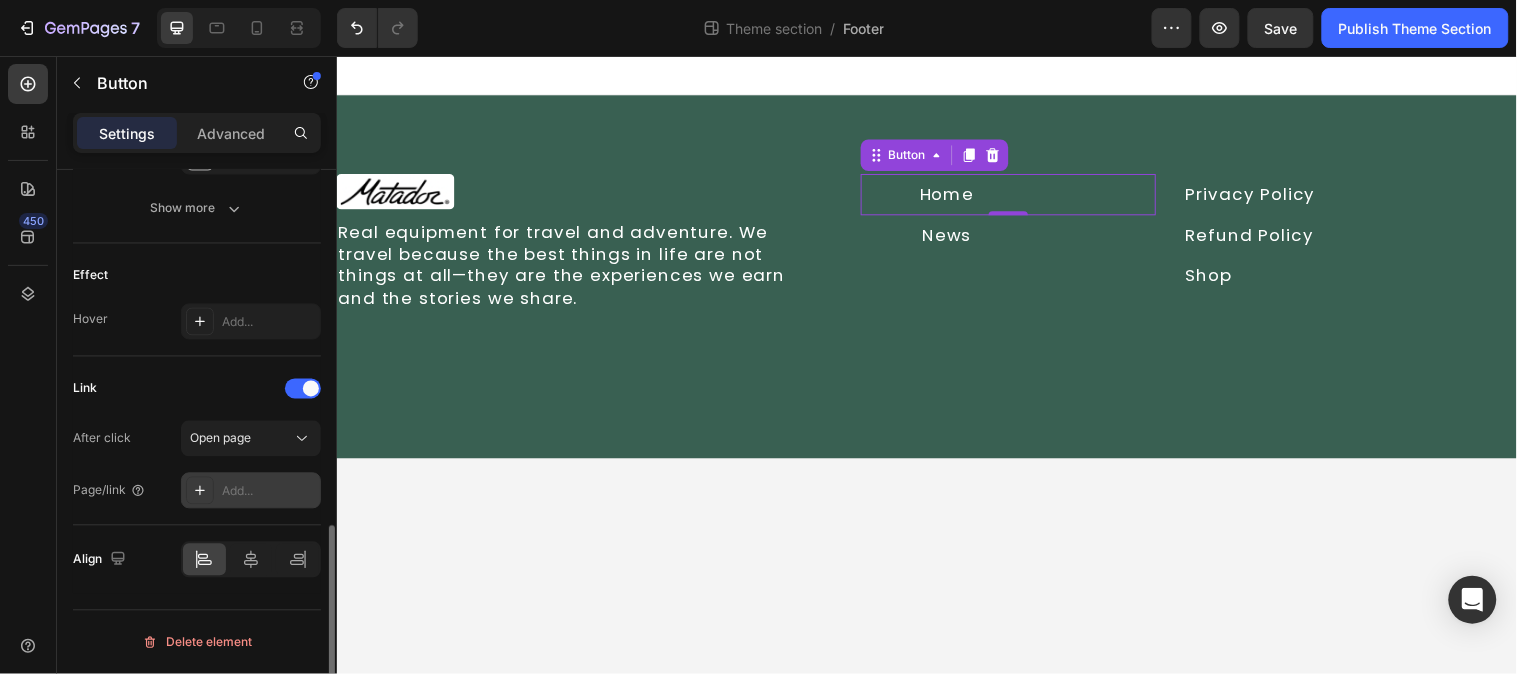 click on "Add..." at bounding box center [269, 492] 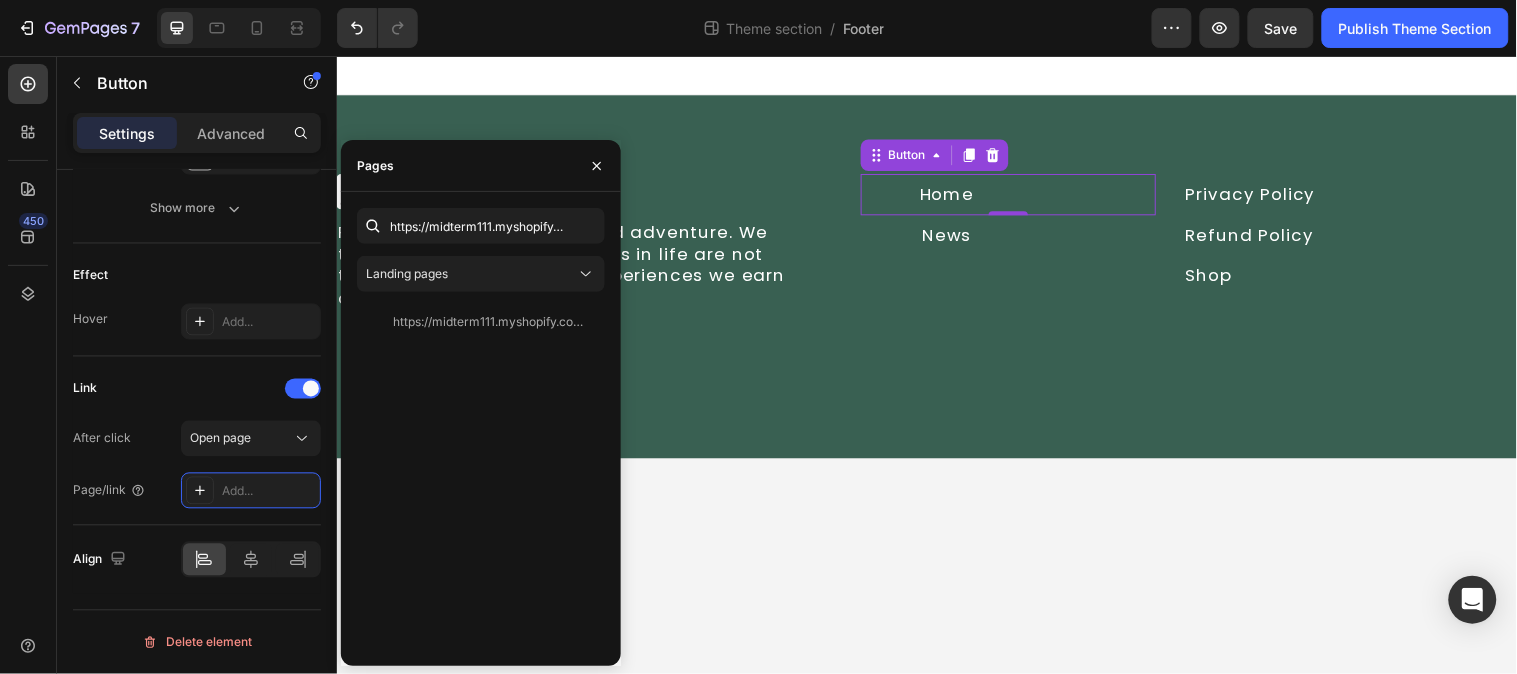 drag, startPoint x: 228, startPoint y: 485, endPoint x: 11, endPoint y: 407, distance: 230.59271 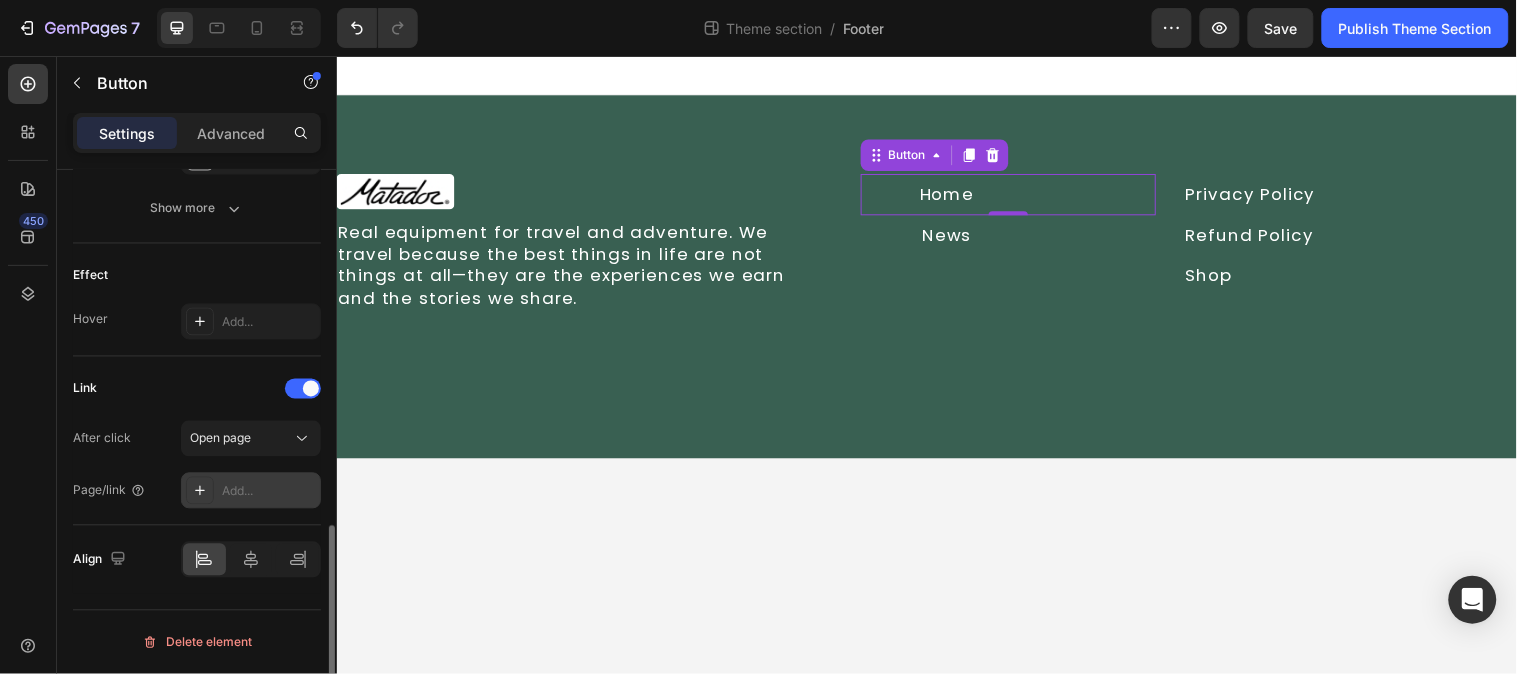click on "Add..." at bounding box center [269, 492] 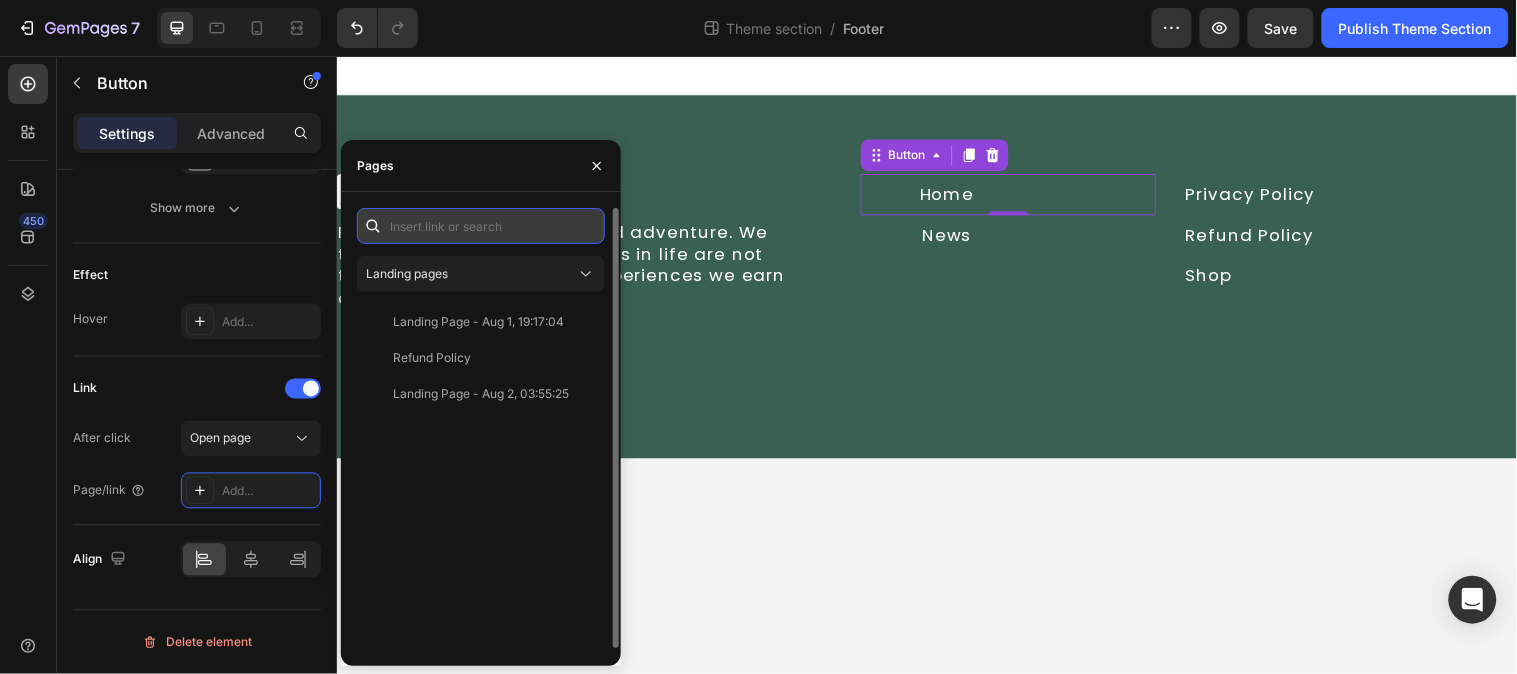 click at bounding box center [481, 226] 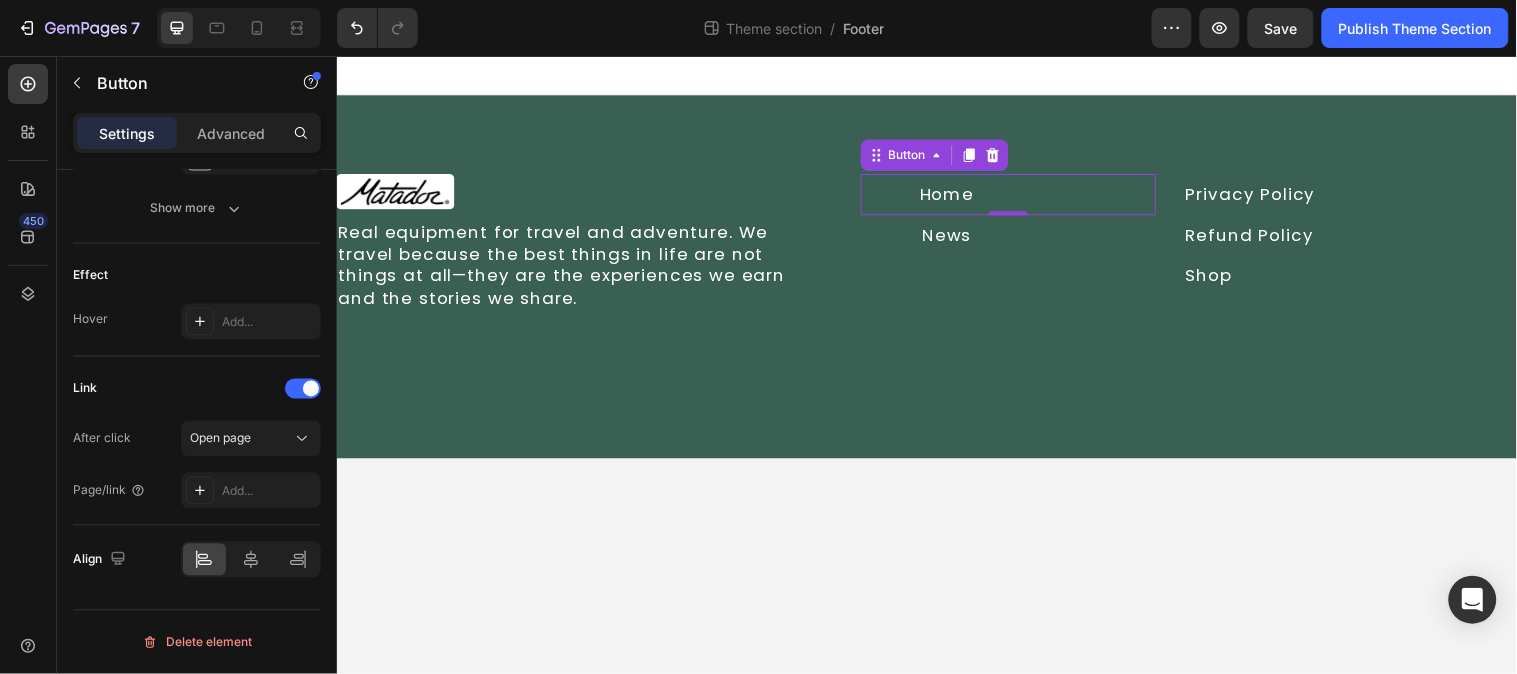scroll, scrollTop: 0, scrollLeft: 0, axis: both 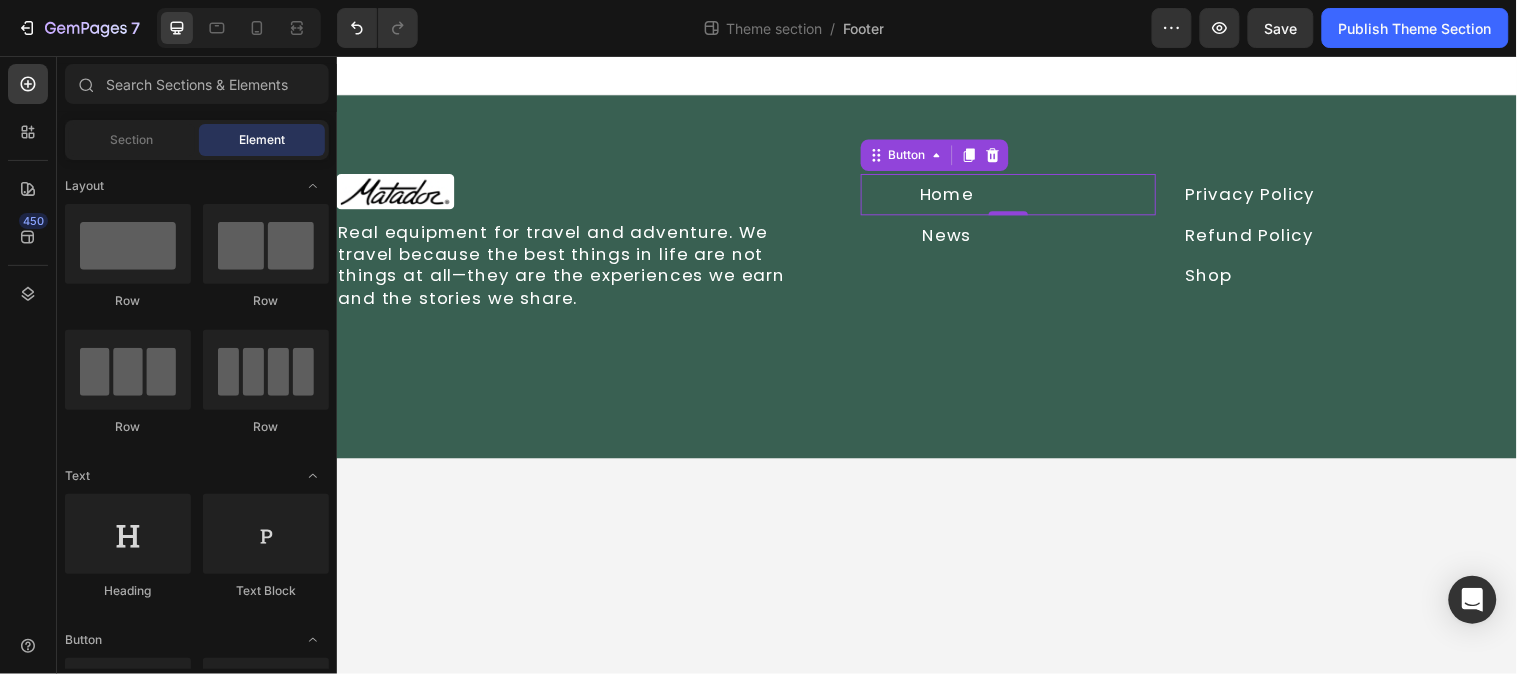 click on "Image Real equipment for travel and adventure. We travel because the best things in life are not things at all—they are the experiences we earn and the stories we share. Text Block Home Button   0 News Button Row Privacy Policy Button Refund Policy Button Shop Button Row Row Row Root
Drag & drop element from sidebar or
Explore Library
Add section Choose templates inspired by CRO experts Generate layout from URL or image Add blank section then drag & drop elements" at bounding box center [936, 369] 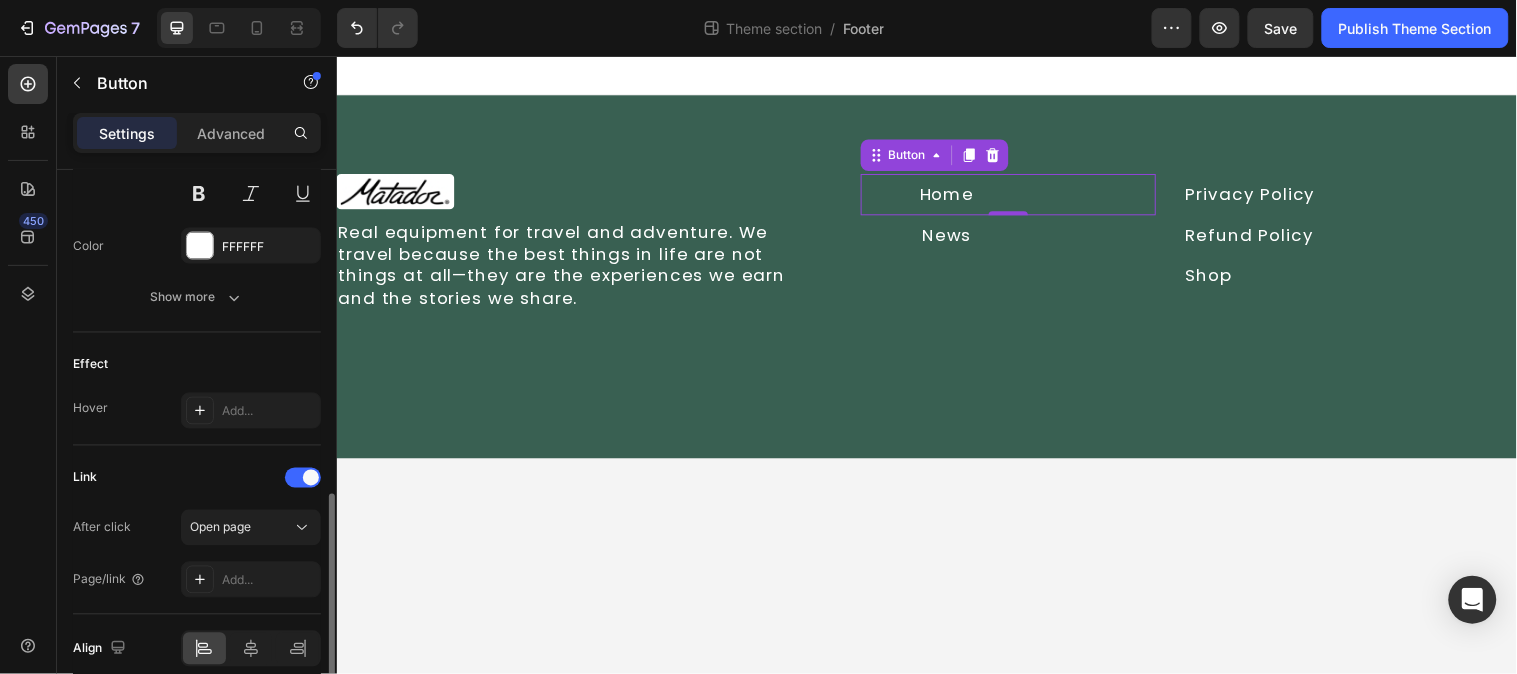 scroll, scrollTop: 977, scrollLeft: 0, axis: vertical 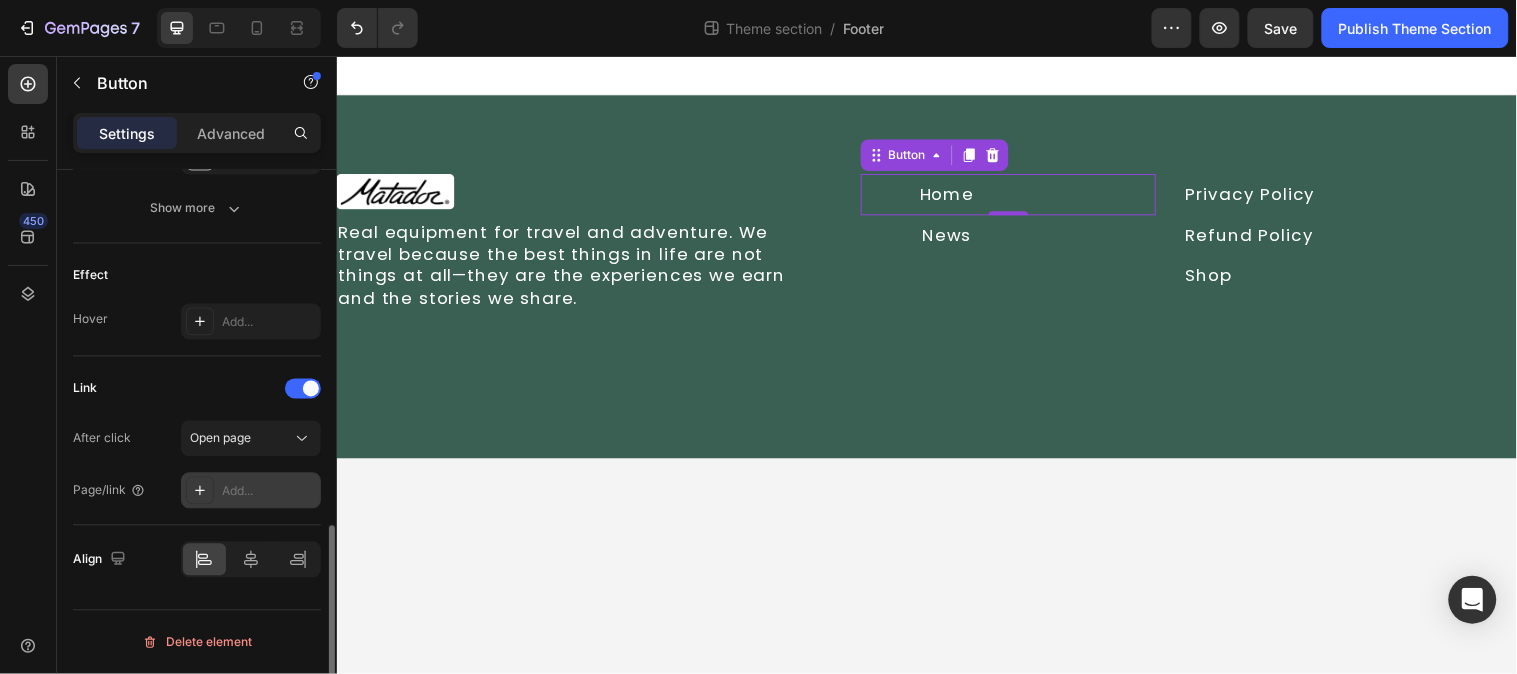 click on "Add..." at bounding box center (269, 492) 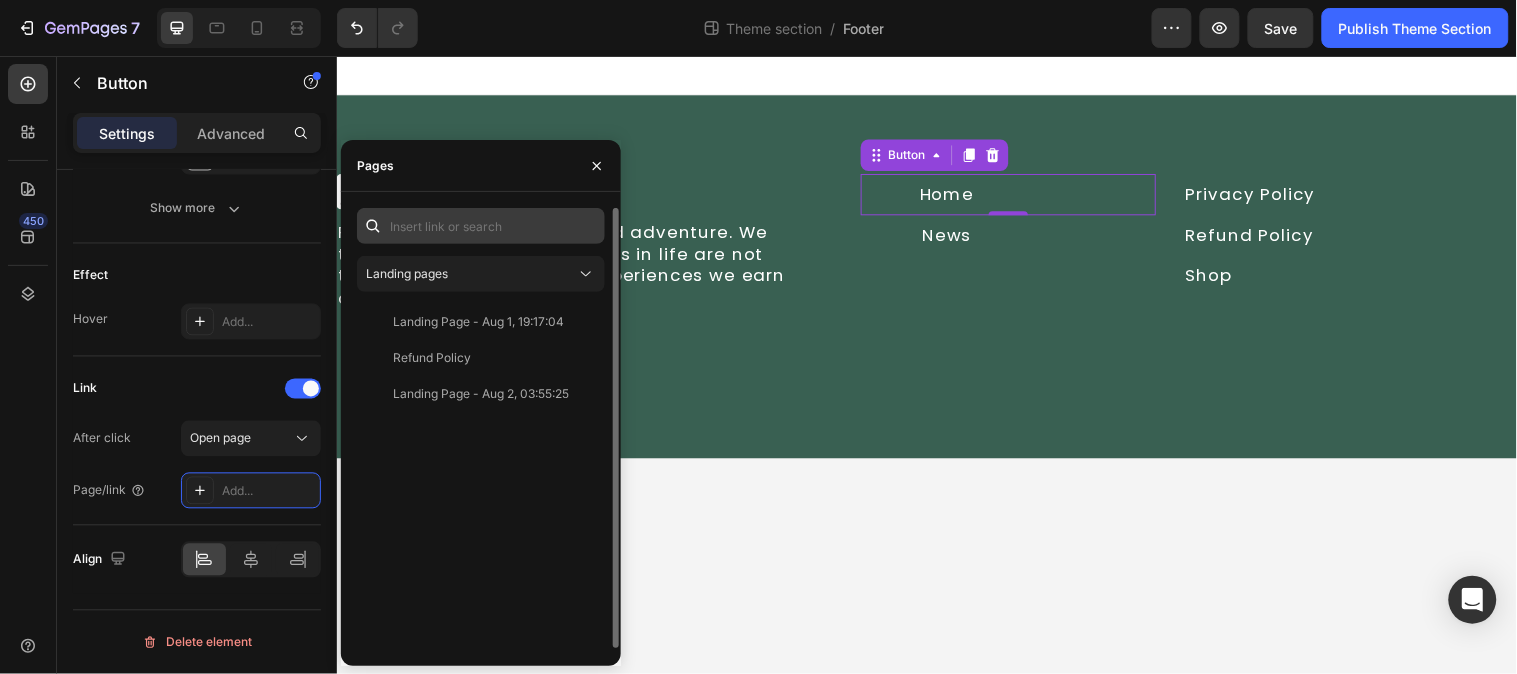 scroll, scrollTop: 2, scrollLeft: 0, axis: vertical 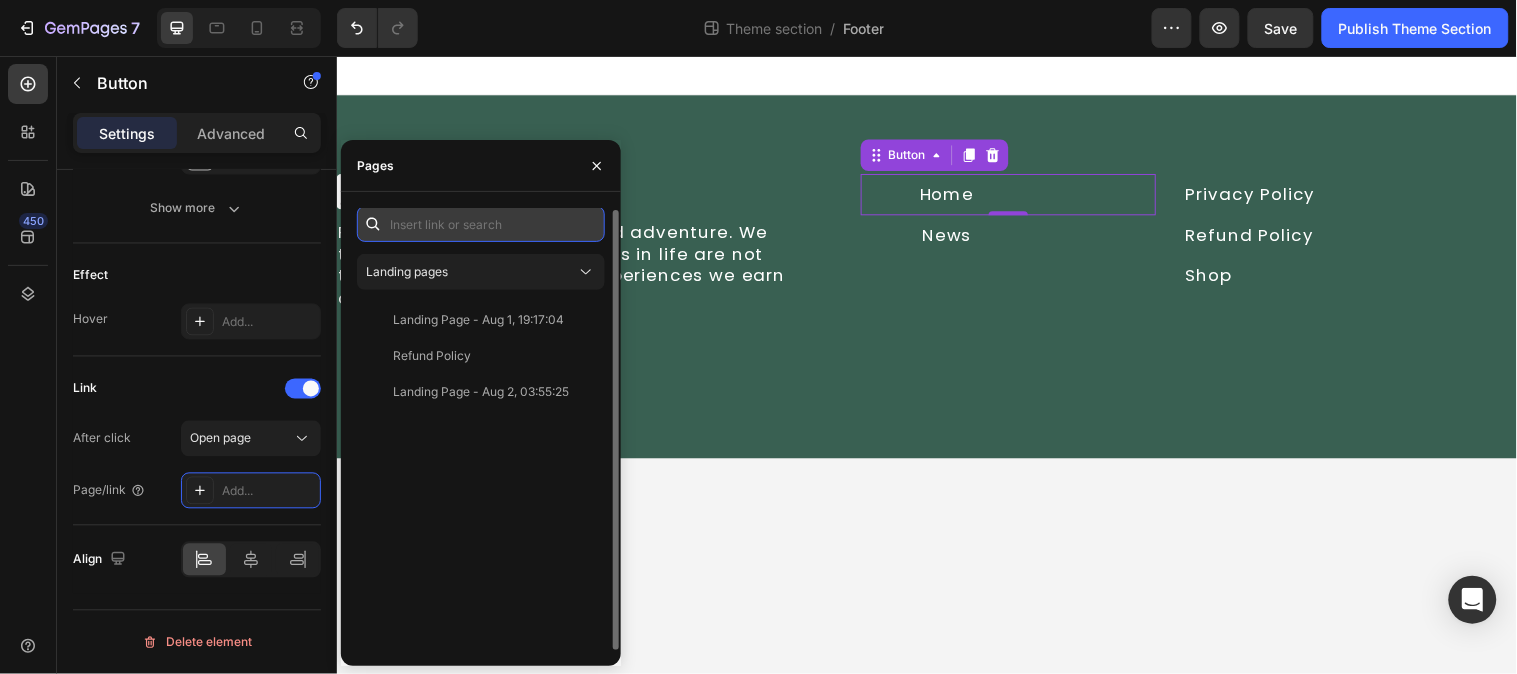 paste on "https://midterm111.myshopify.com/" 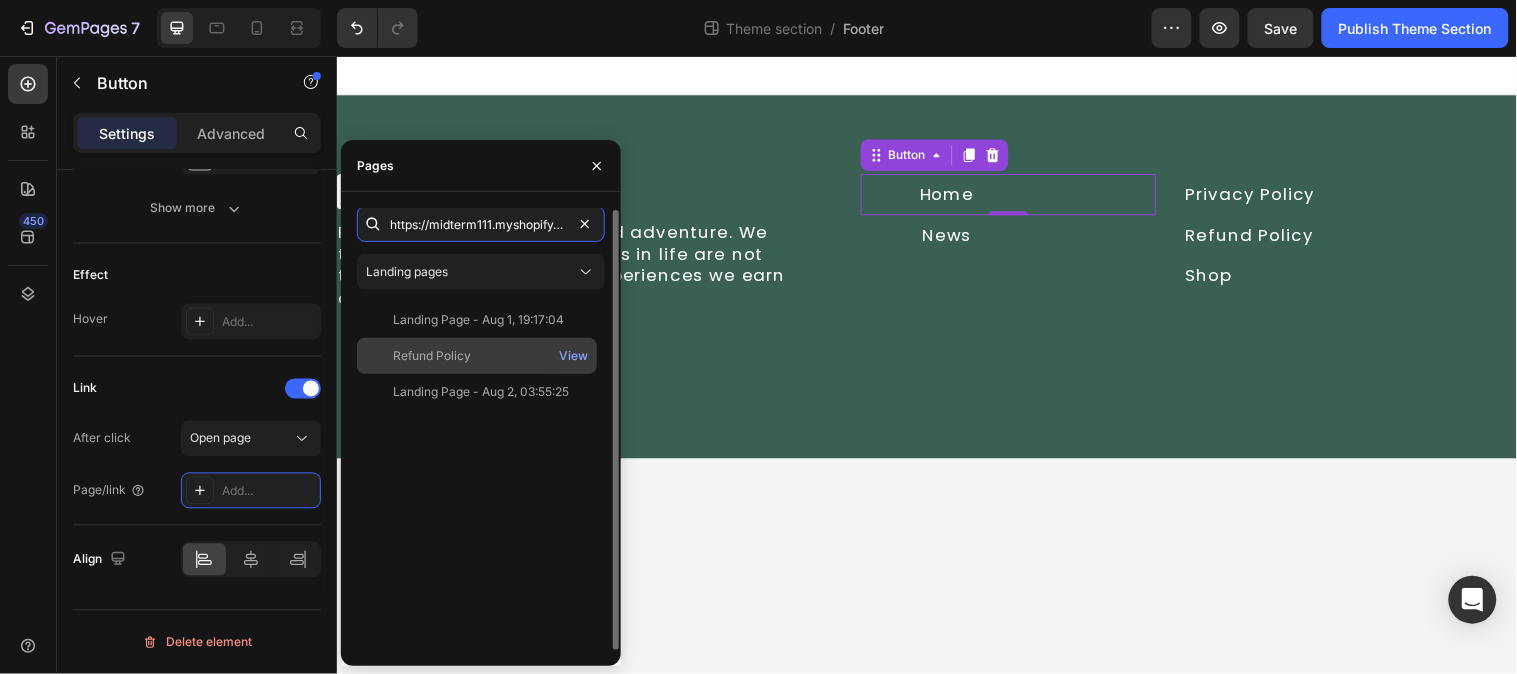 scroll, scrollTop: 0, scrollLeft: 23, axis: horizontal 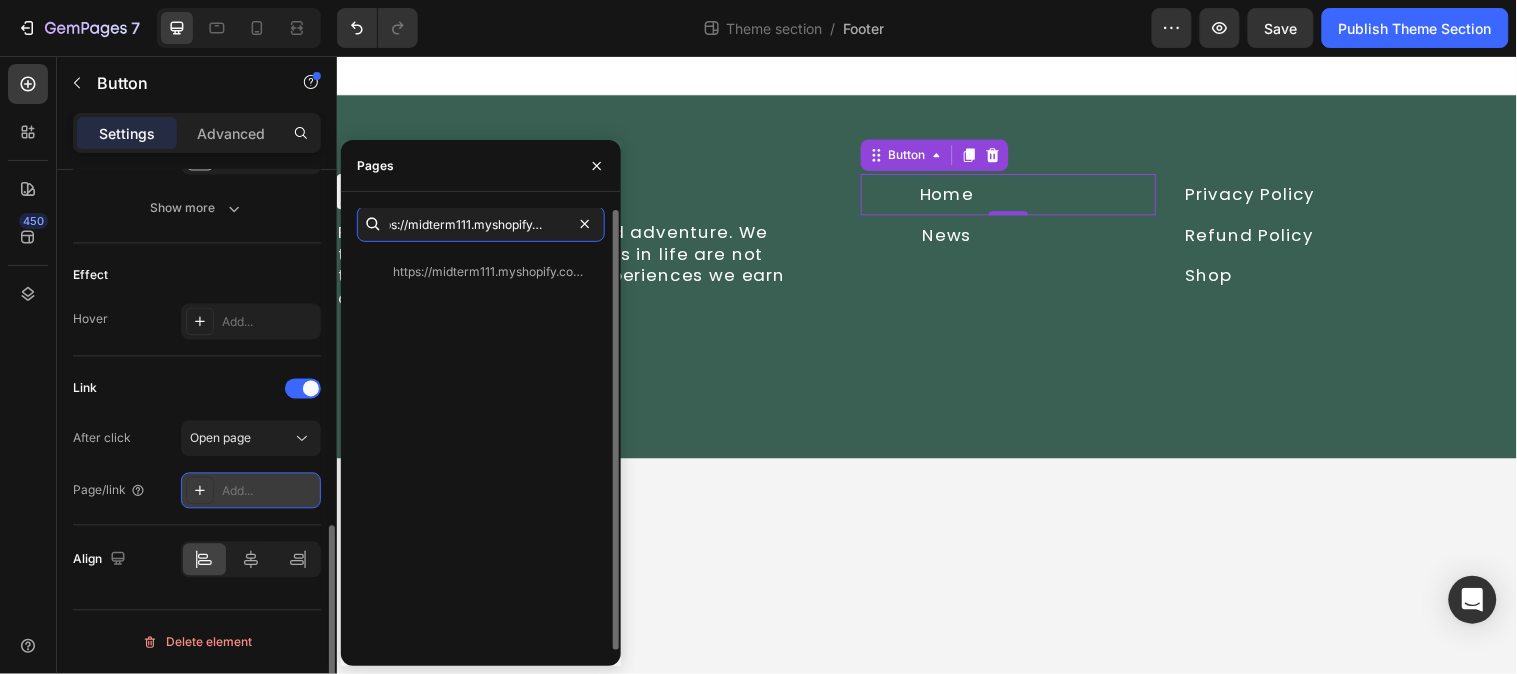 type on "https://midterm111.myshopify.com/" 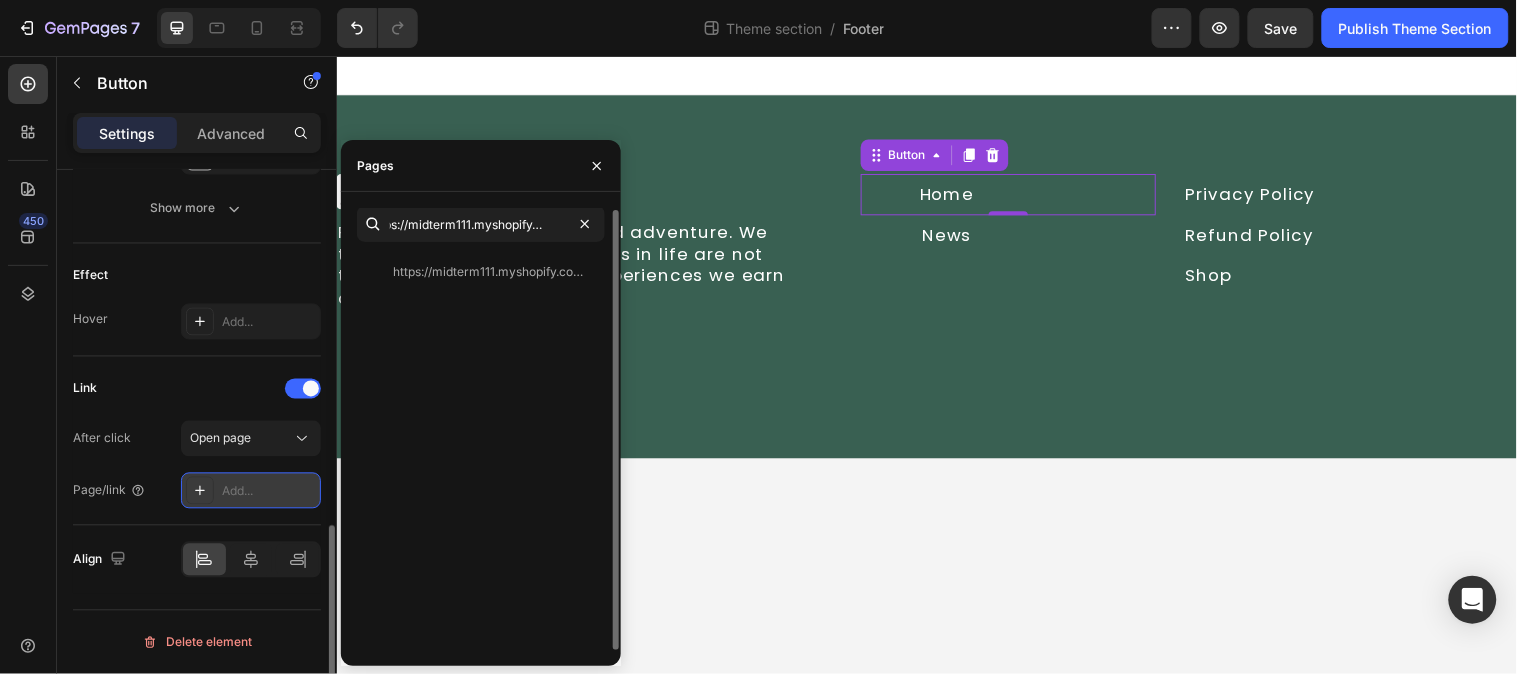 scroll, scrollTop: 0, scrollLeft: 0, axis: both 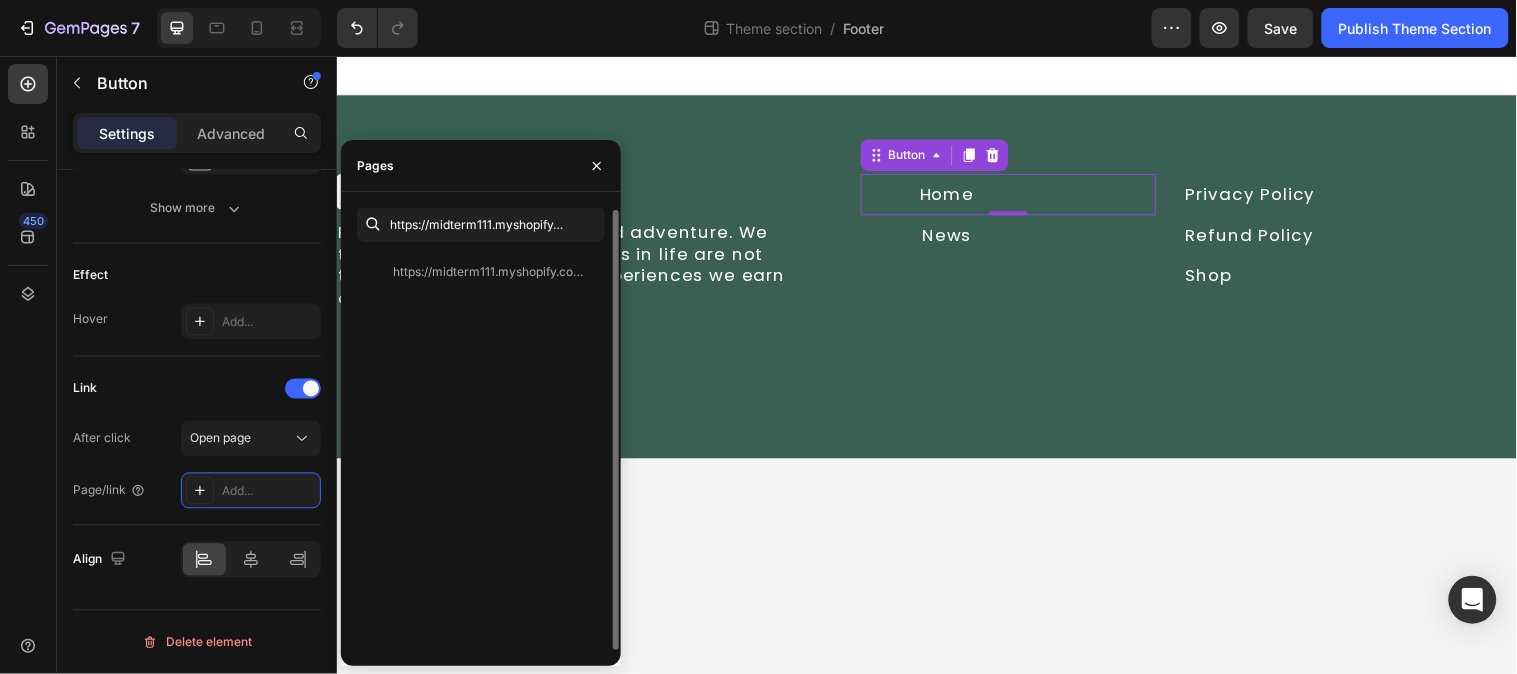 drag, startPoint x: 254, startPoint y: 480, endPoint x: 24, endPoint y: 460, distance: 230.86794 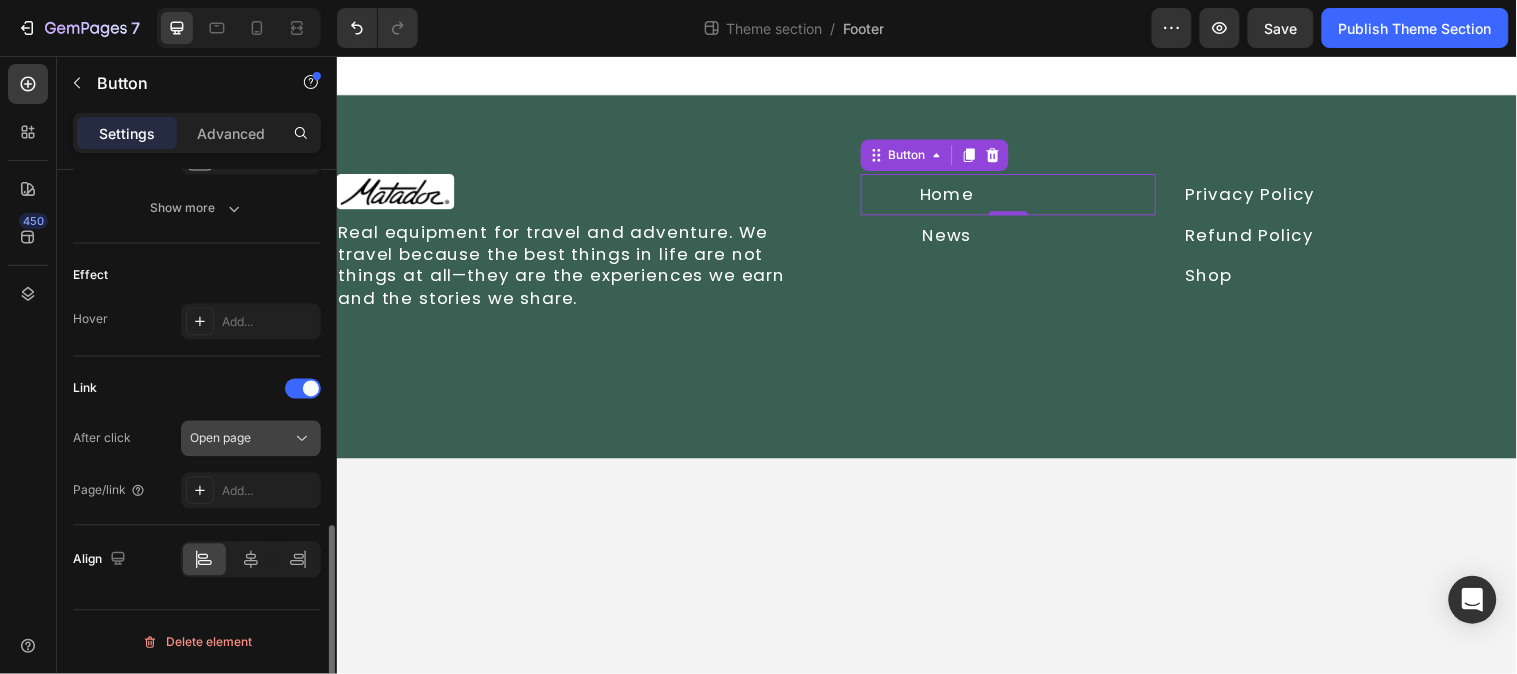 click on "Open page" at bounding box center [220, 438] 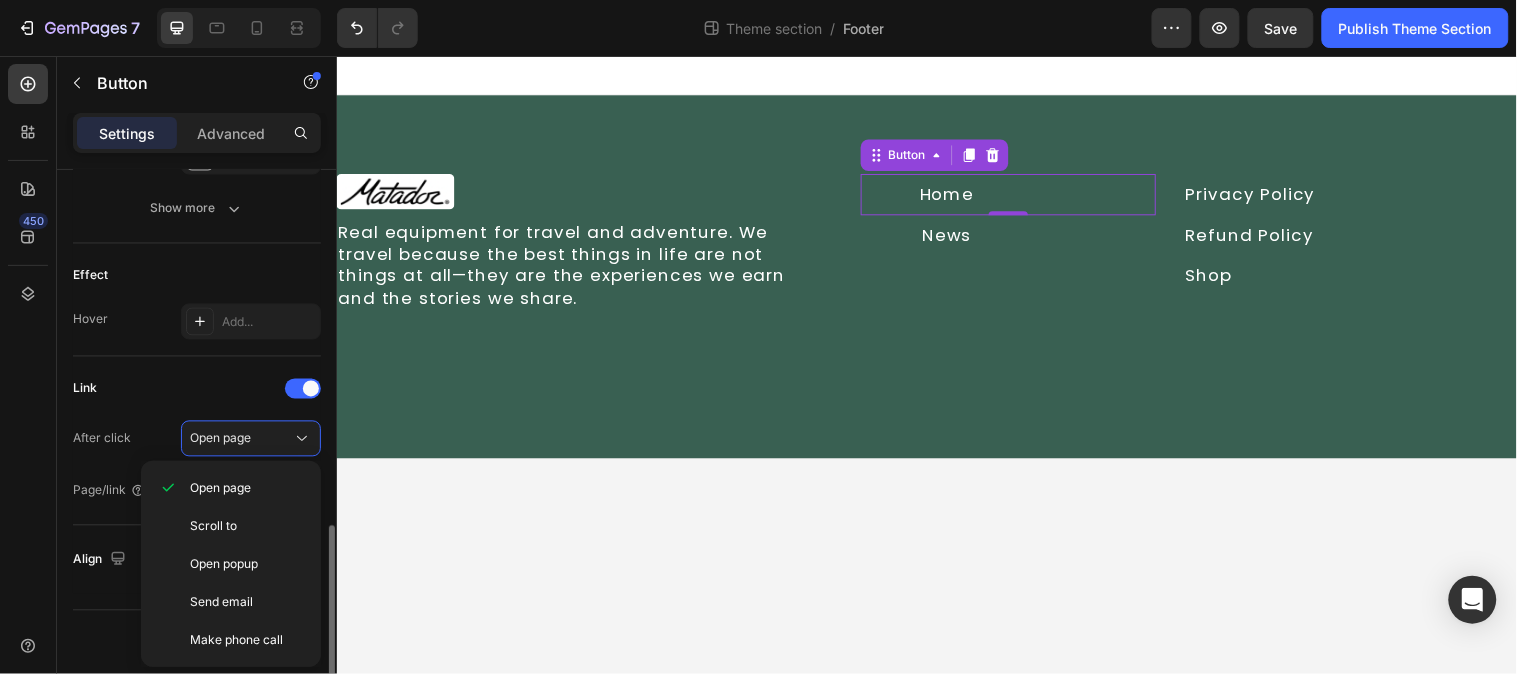 drag, startPoint x: 41, startPoint y: 471, endPoint x: 62, endPoint y: 457, distance: 25.23886 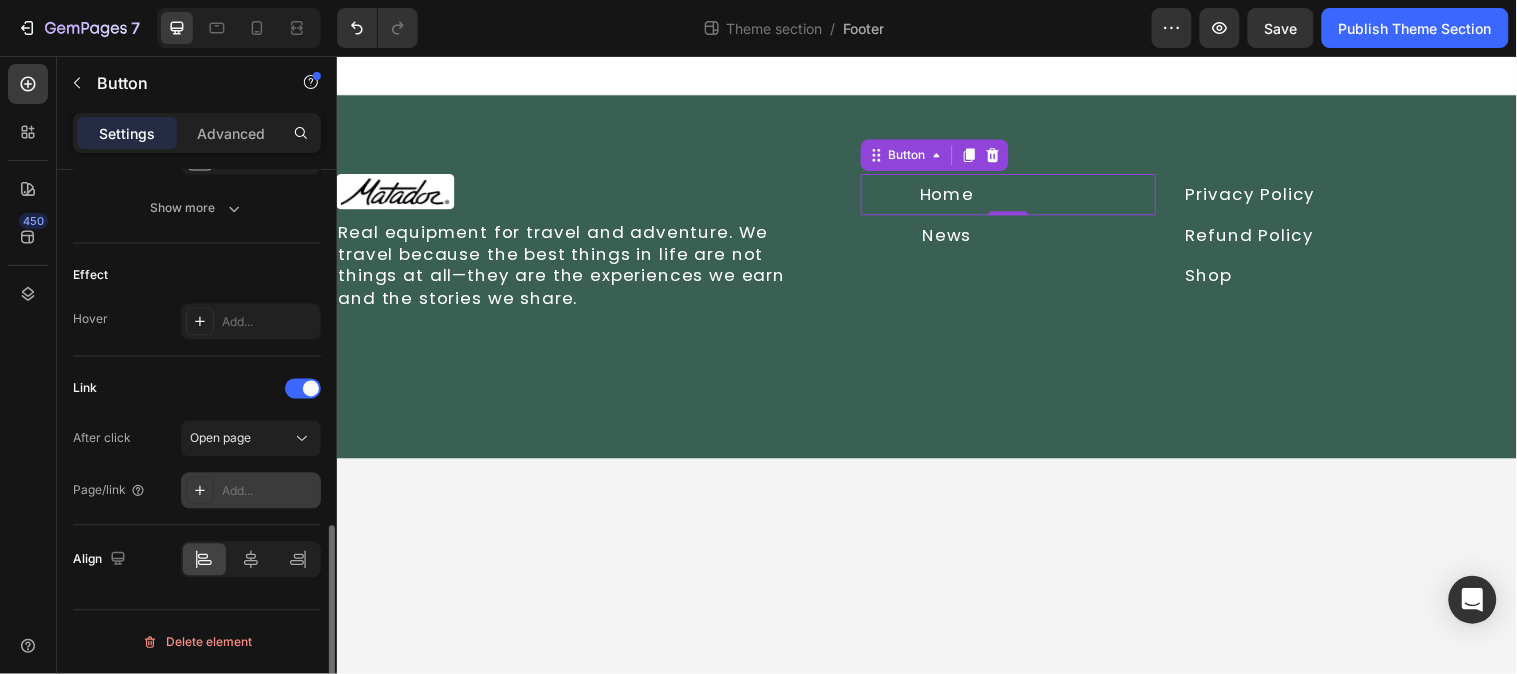 click on "Add..." at bounding box center [269, 492] 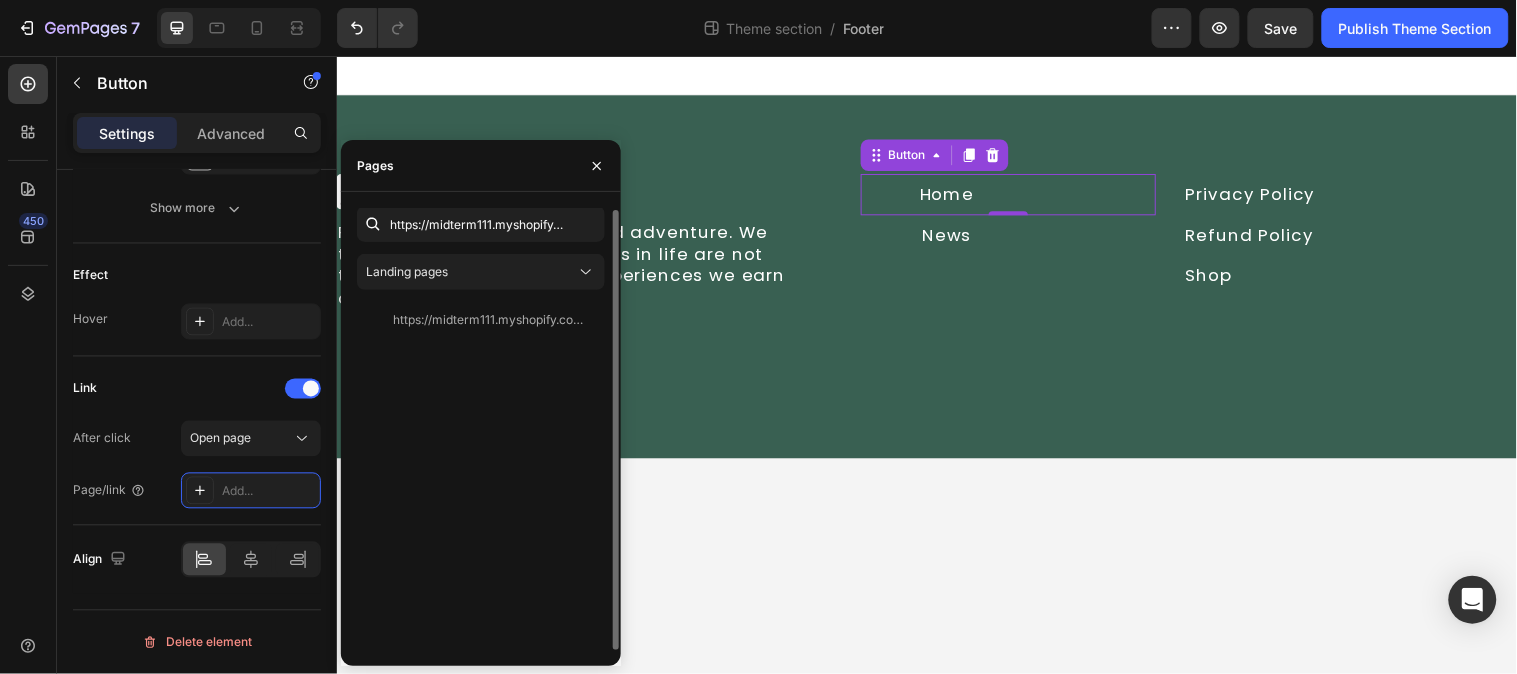 click on "Pages" at bounding box center [481, 166] 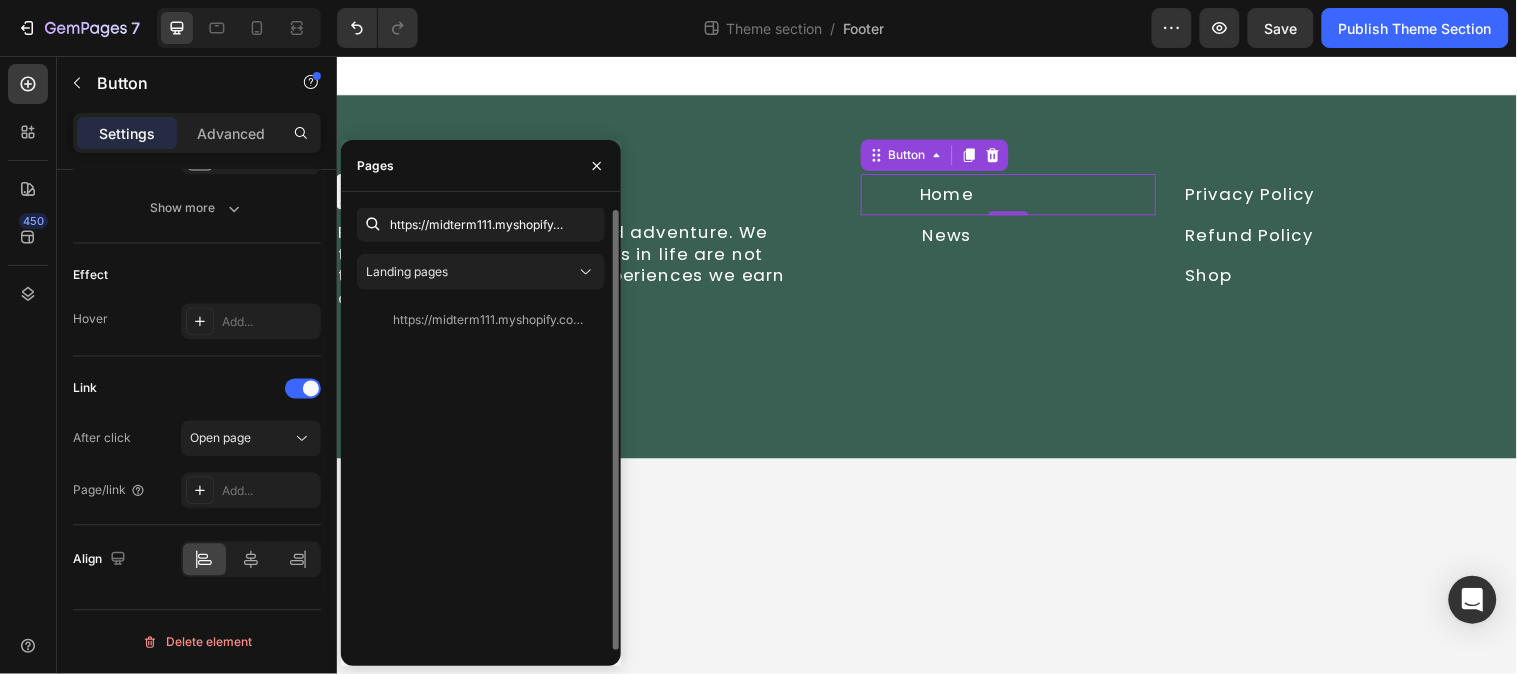 click at bounding box center (936, 75) 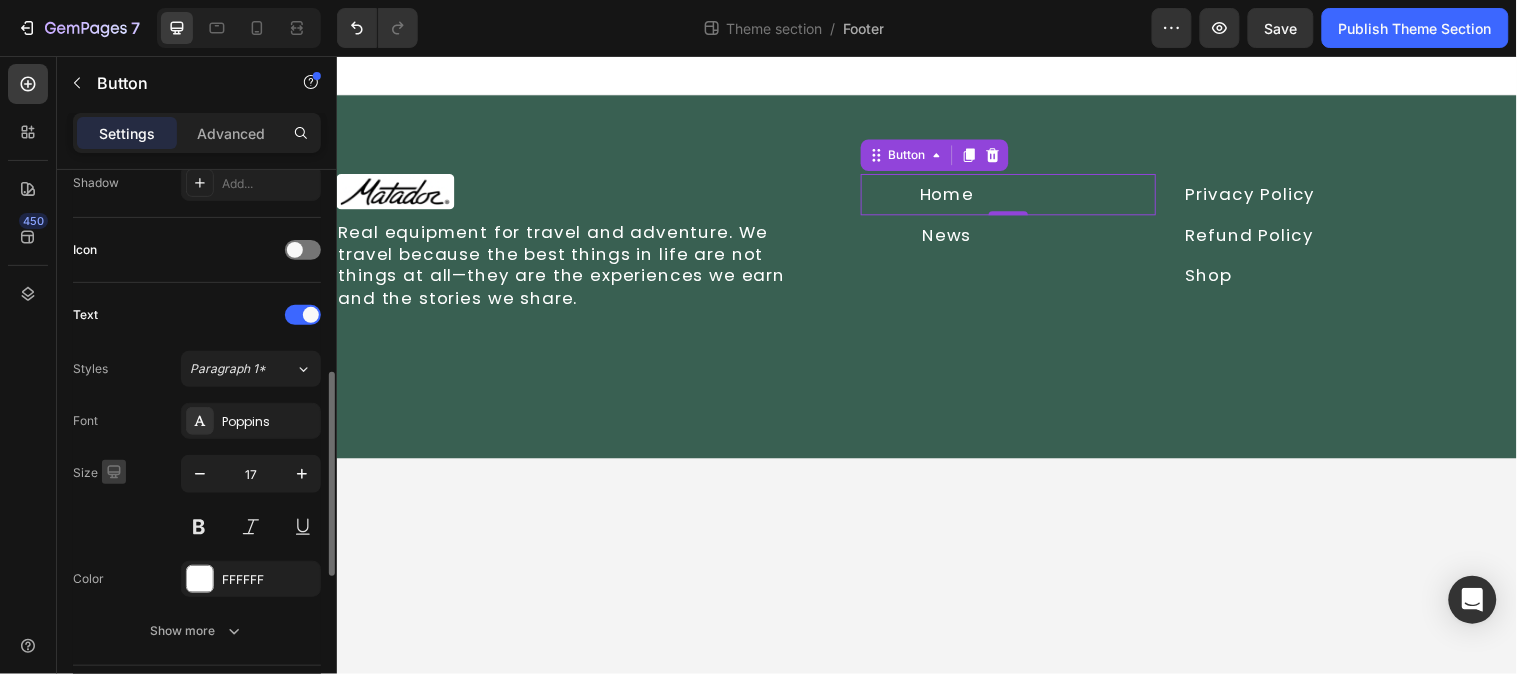 scroll, scrollTop: 977, scrollLeft: 0, axis: vertical 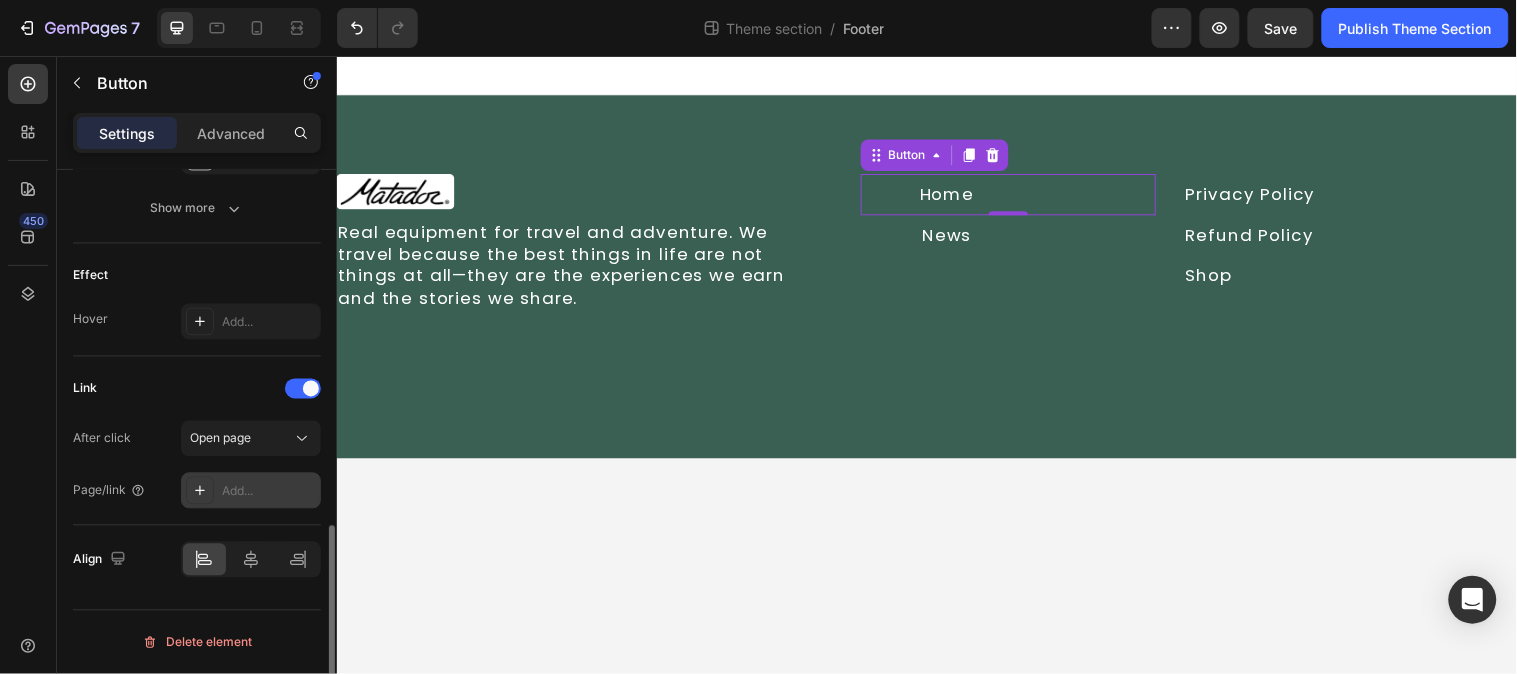 click 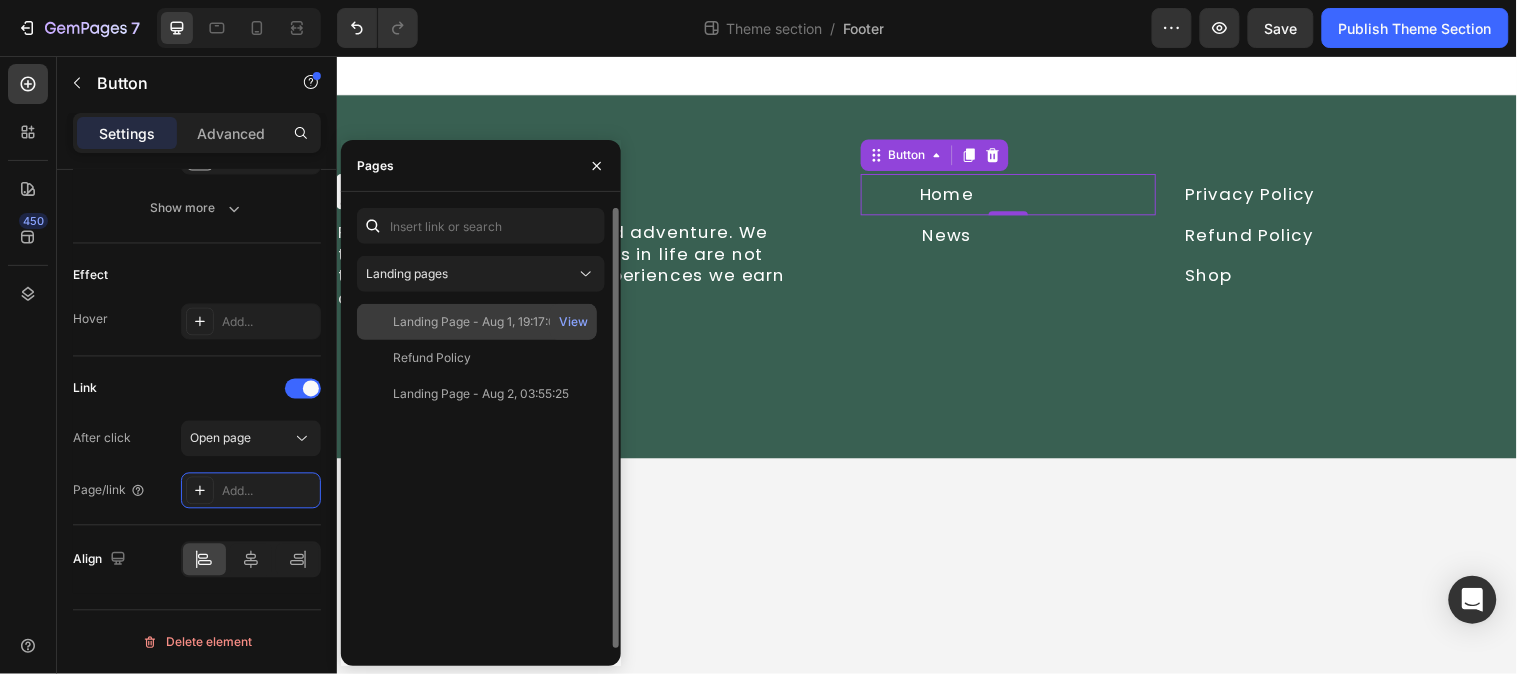 click on "Landing Page - Aug 1, 19:17:04" 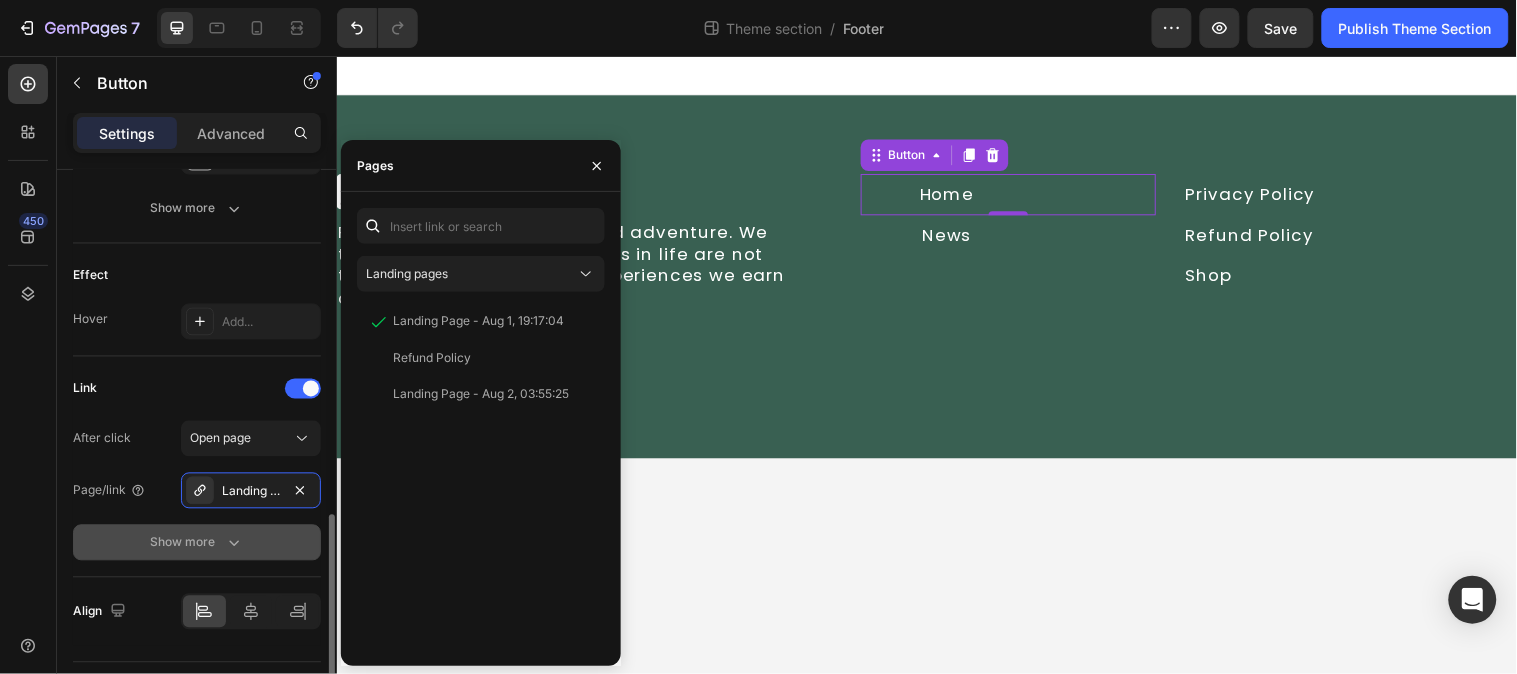 click 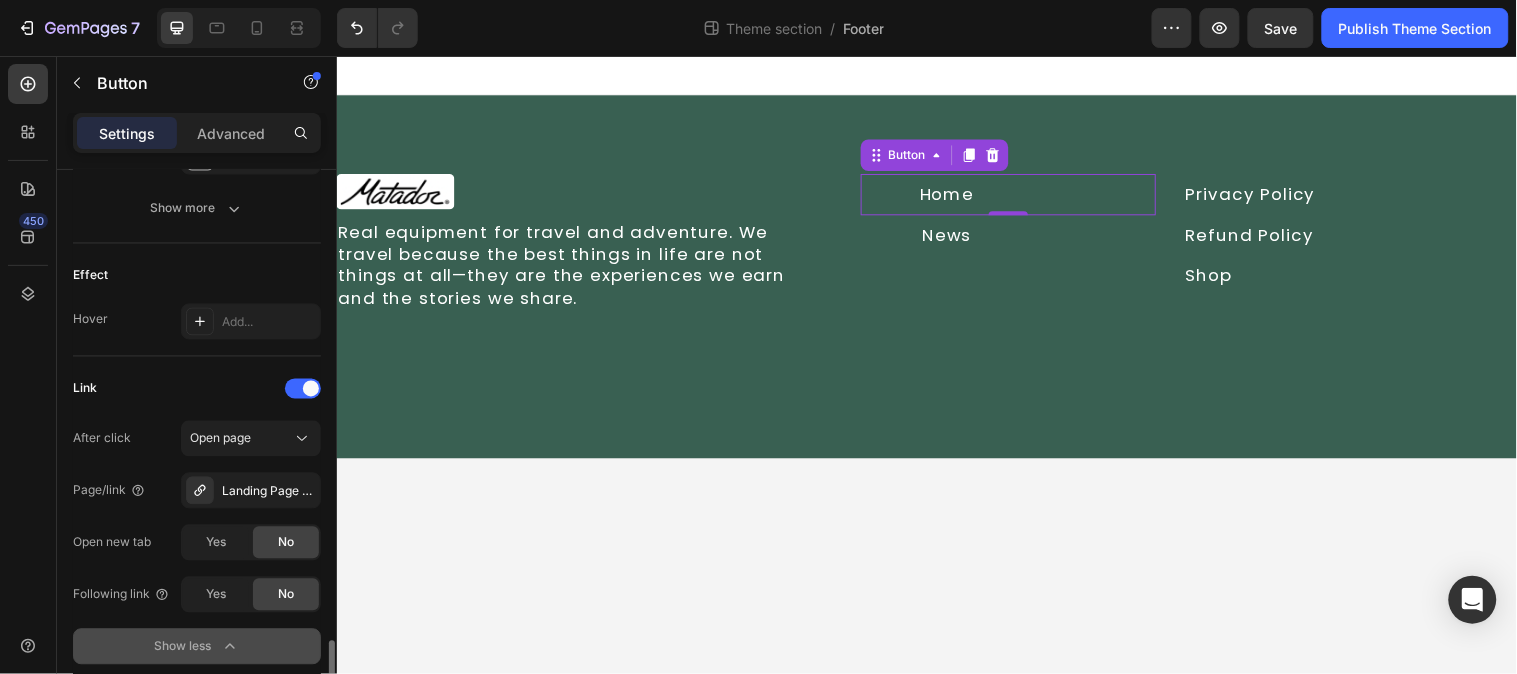 scroll, scrollTop: 1088, scrollLeft: 0, axis: vertical 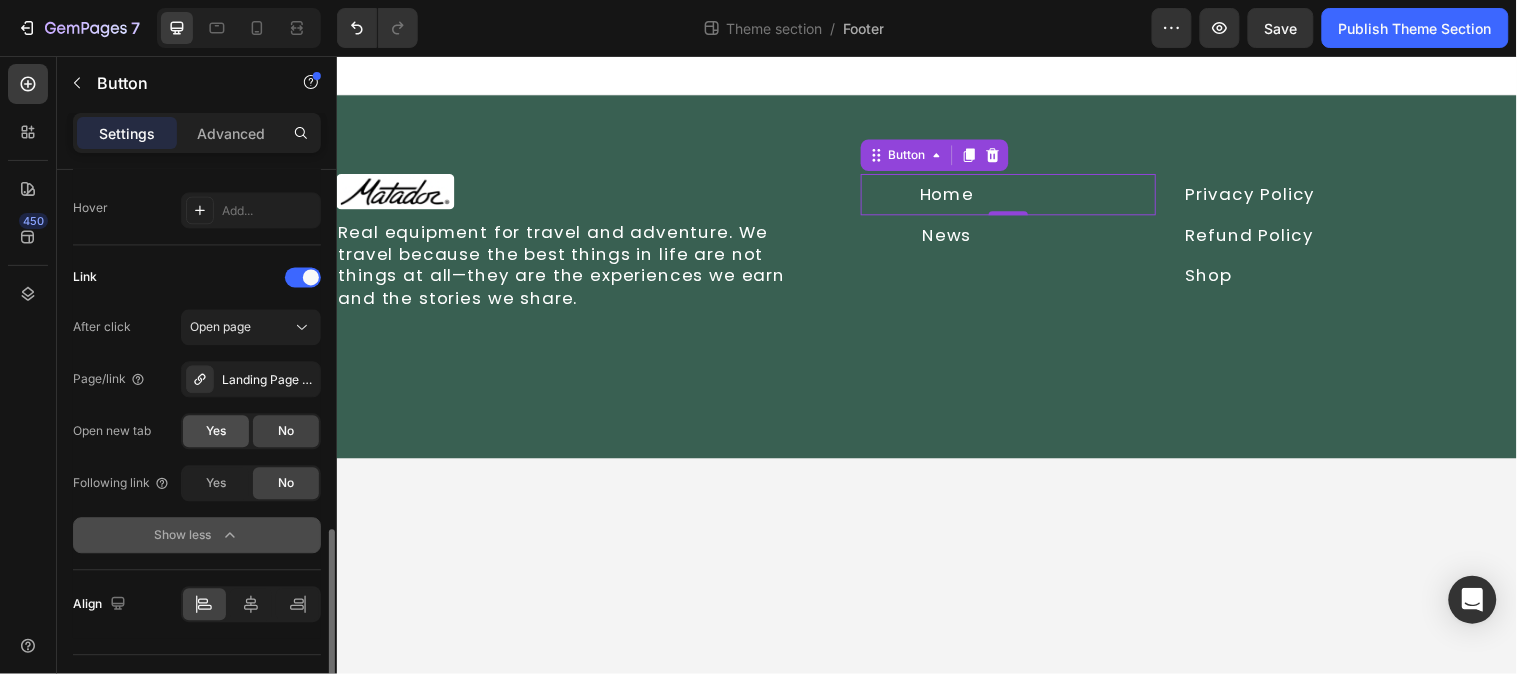 click on "Yes" 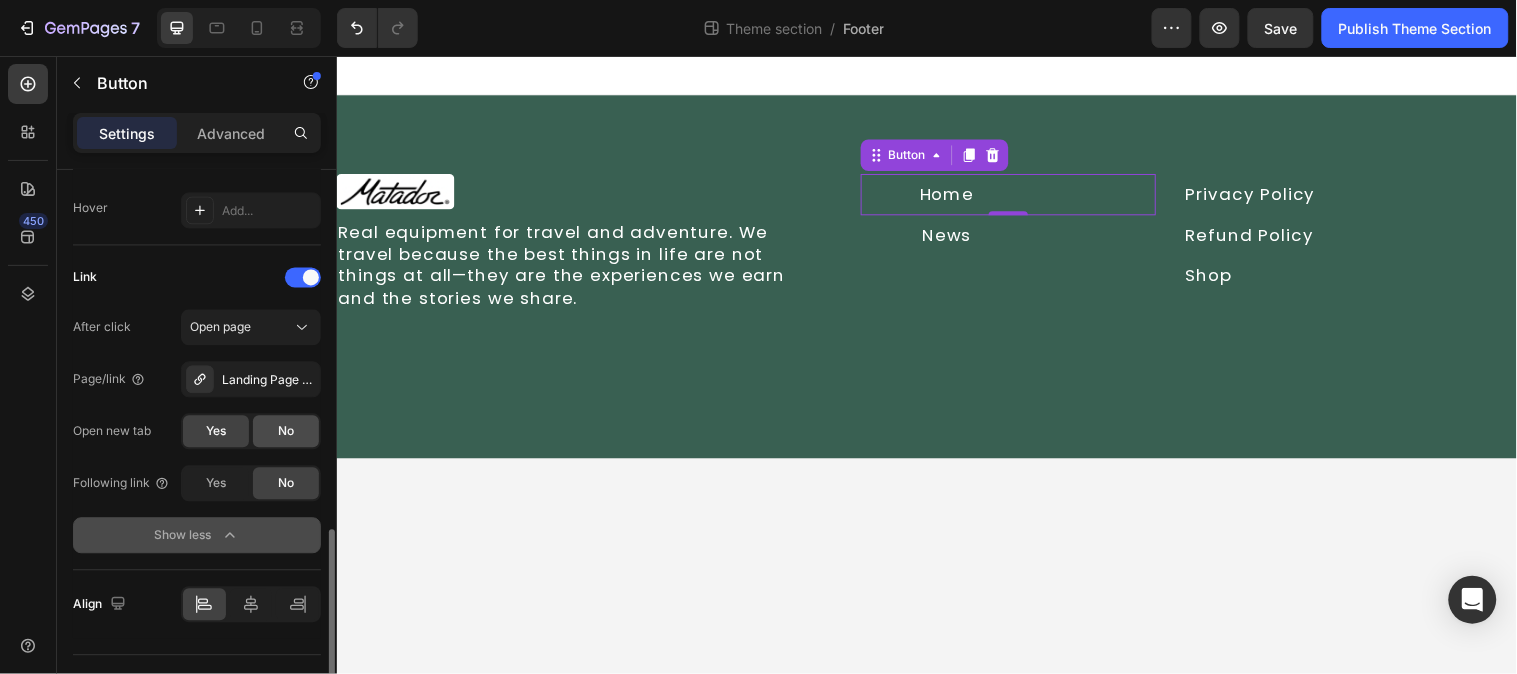 click on "No" 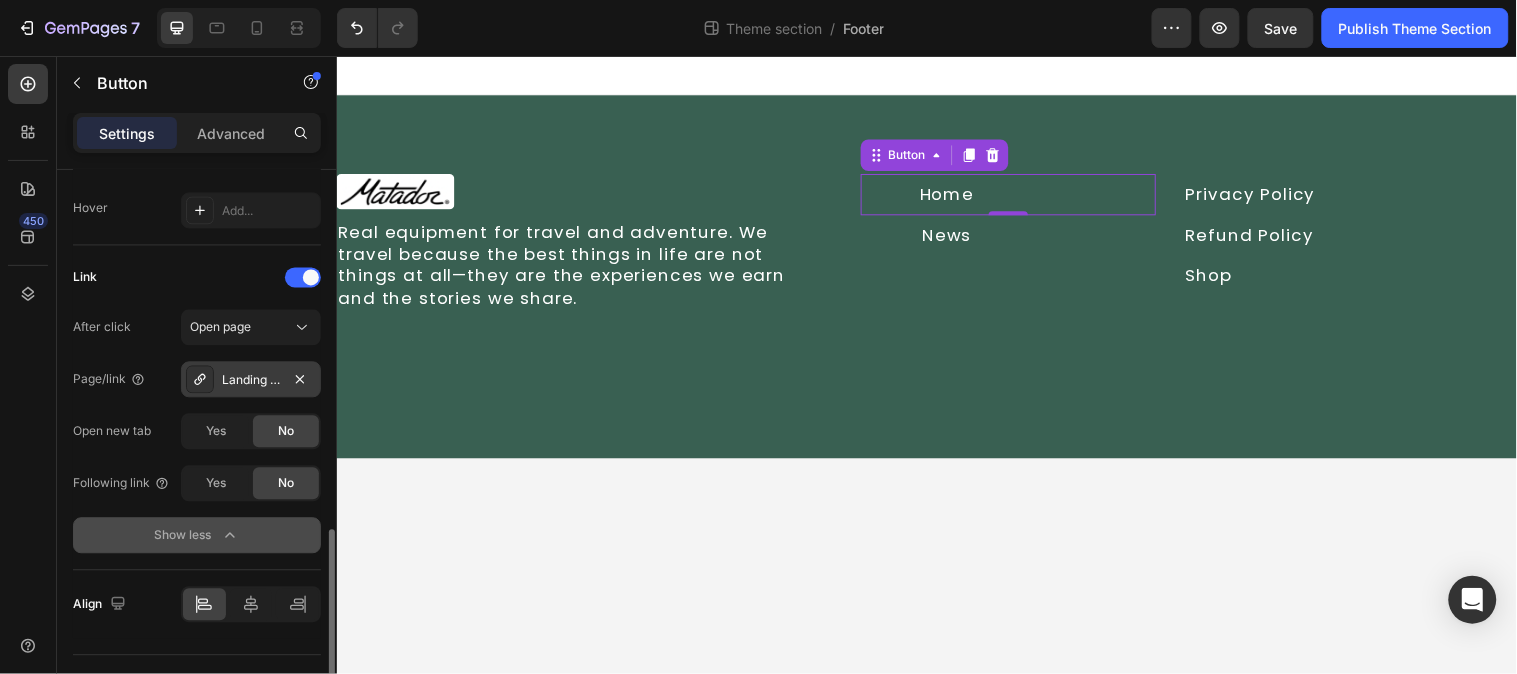 click on "Landing Page - Aug 1, 19:17:04" at bounding box center [251, 381] 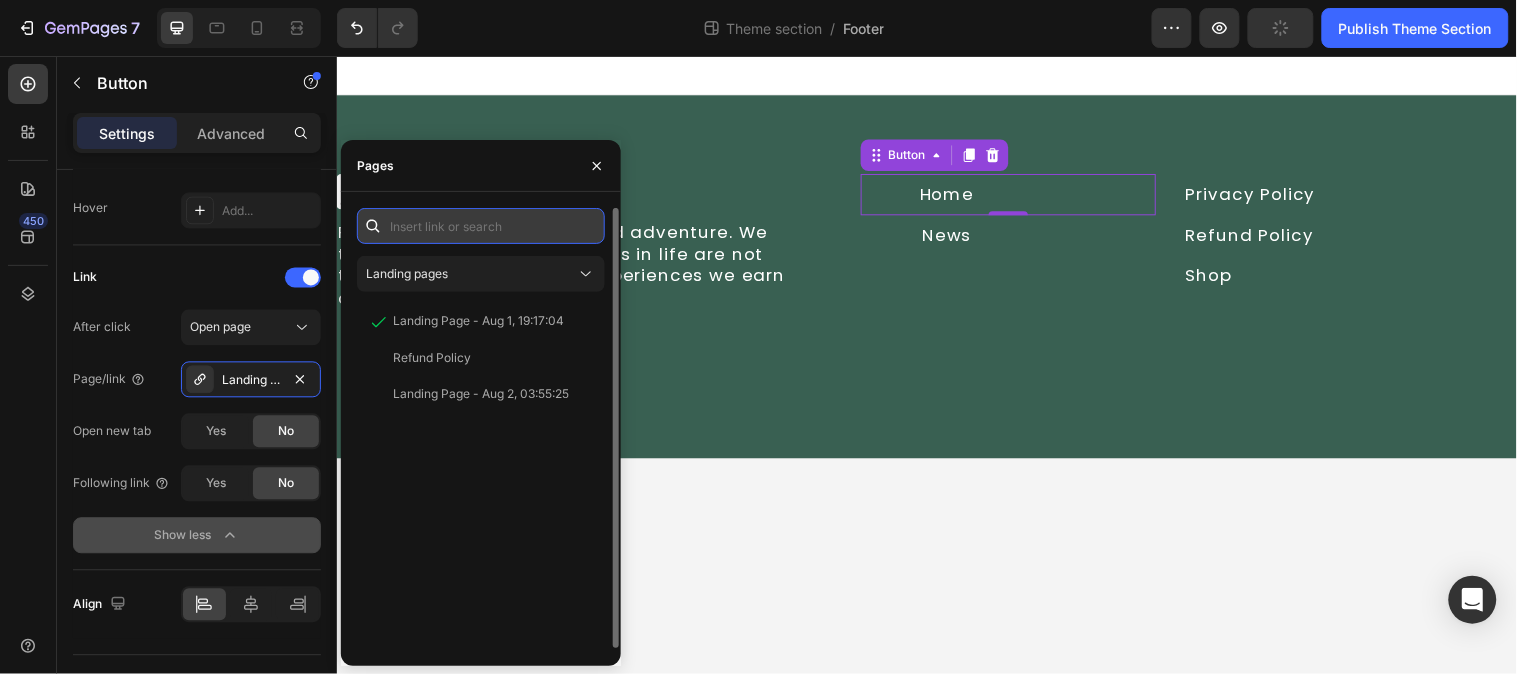 paste on "https://midterm111.myshopify.com/" 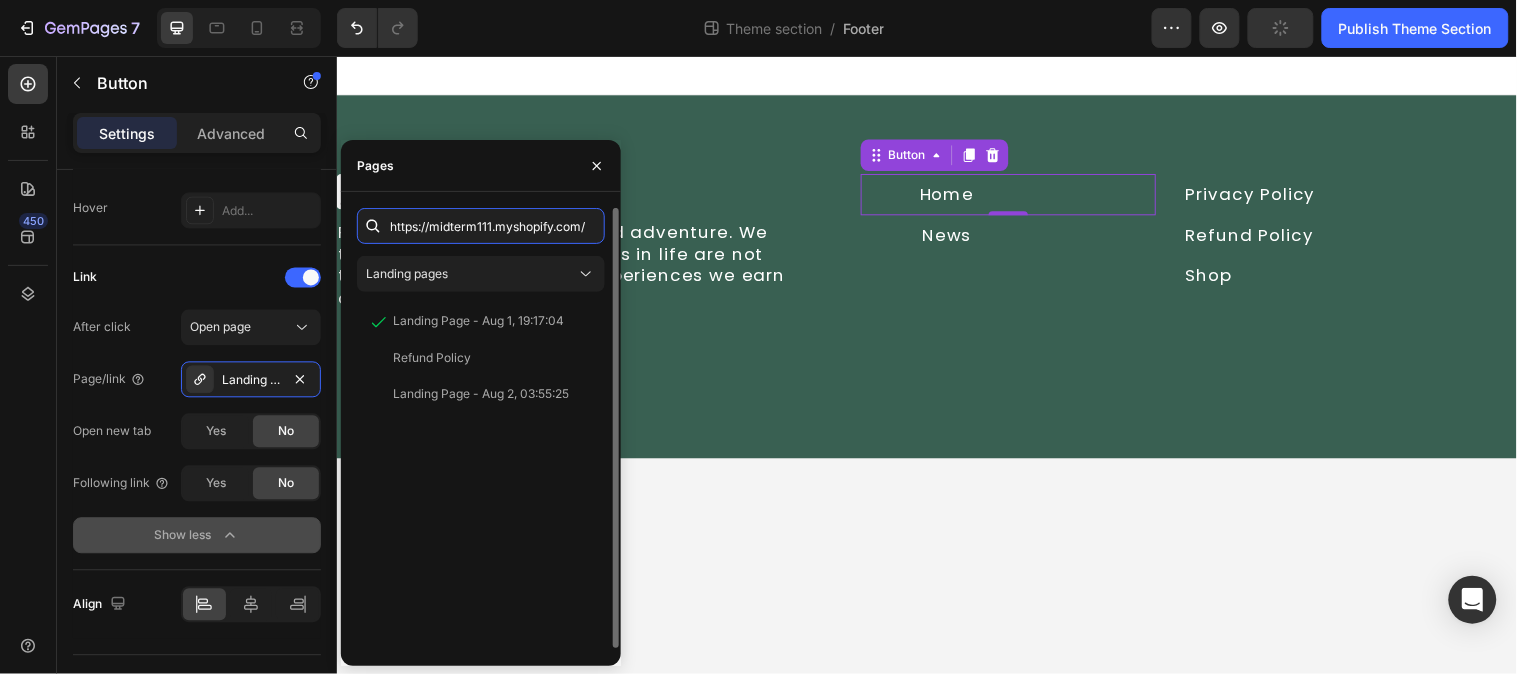 scroll, scrollTop: 0, scrollLeft: 23, axis: horizontal 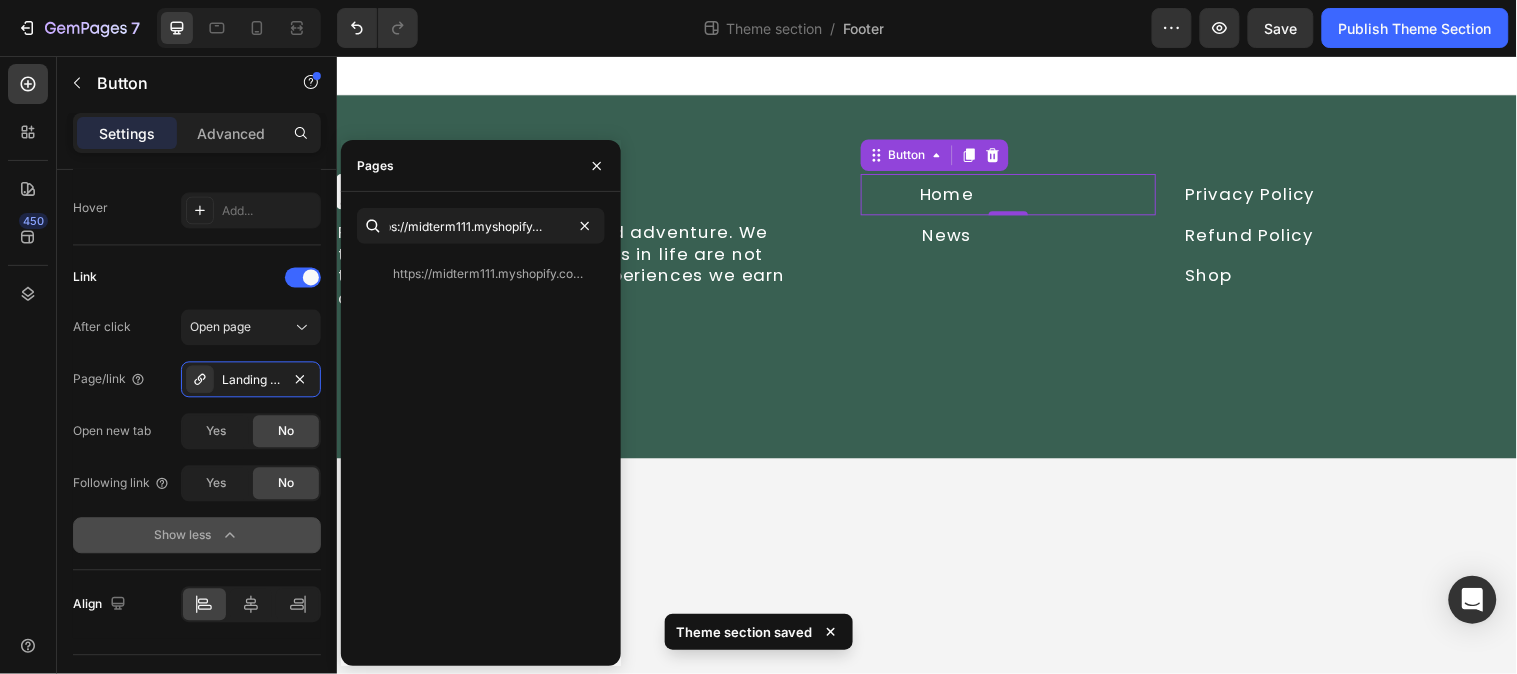 click on "450" at bounding box center [28, 365] 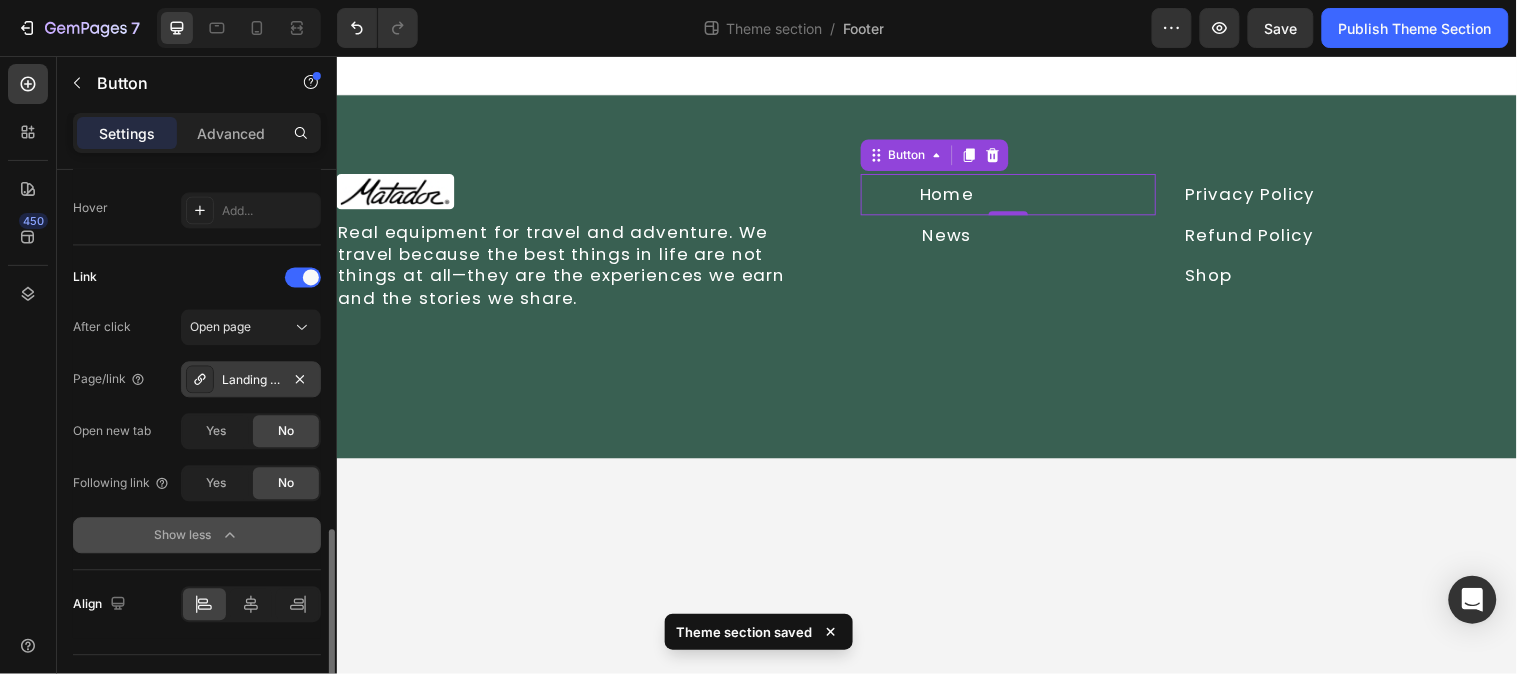 click on "Landing Page - Aug 1, 19:17:04" at bounding box center (251, 381) 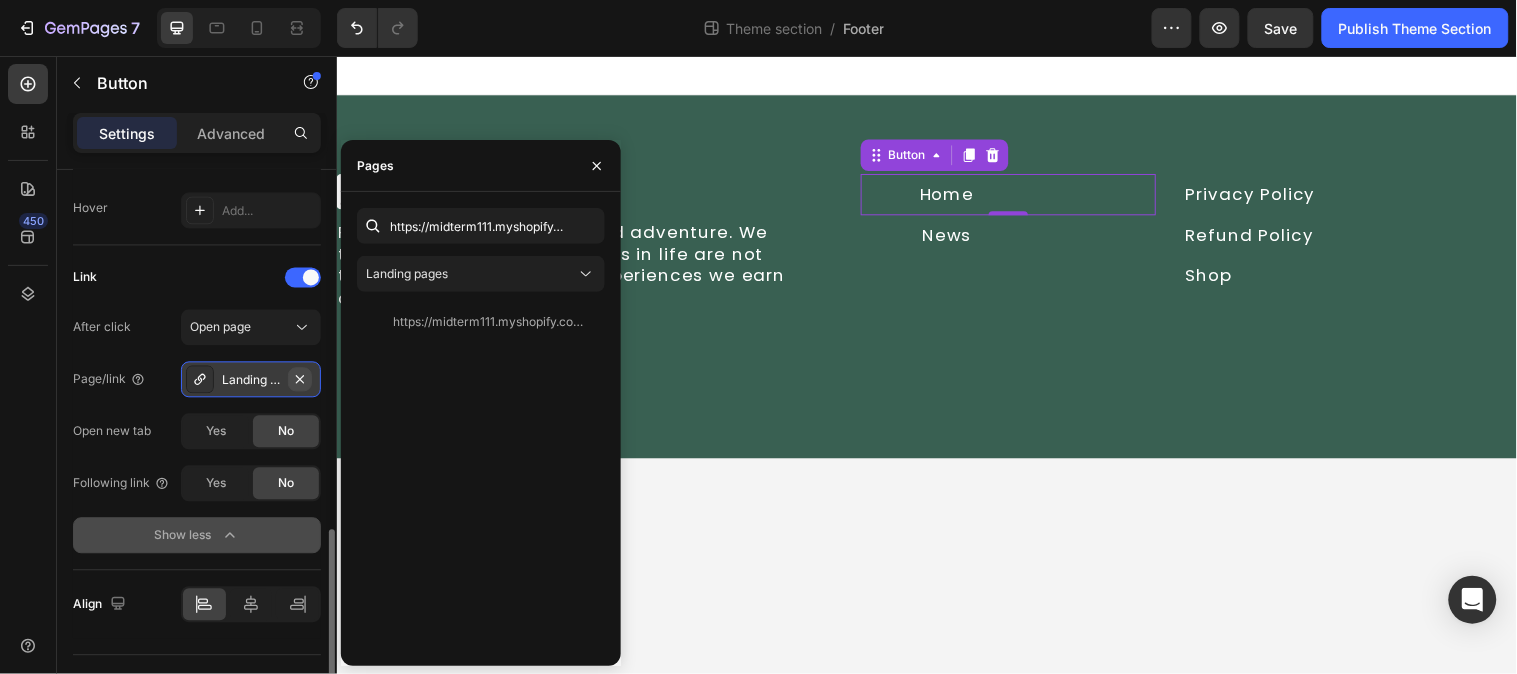 click 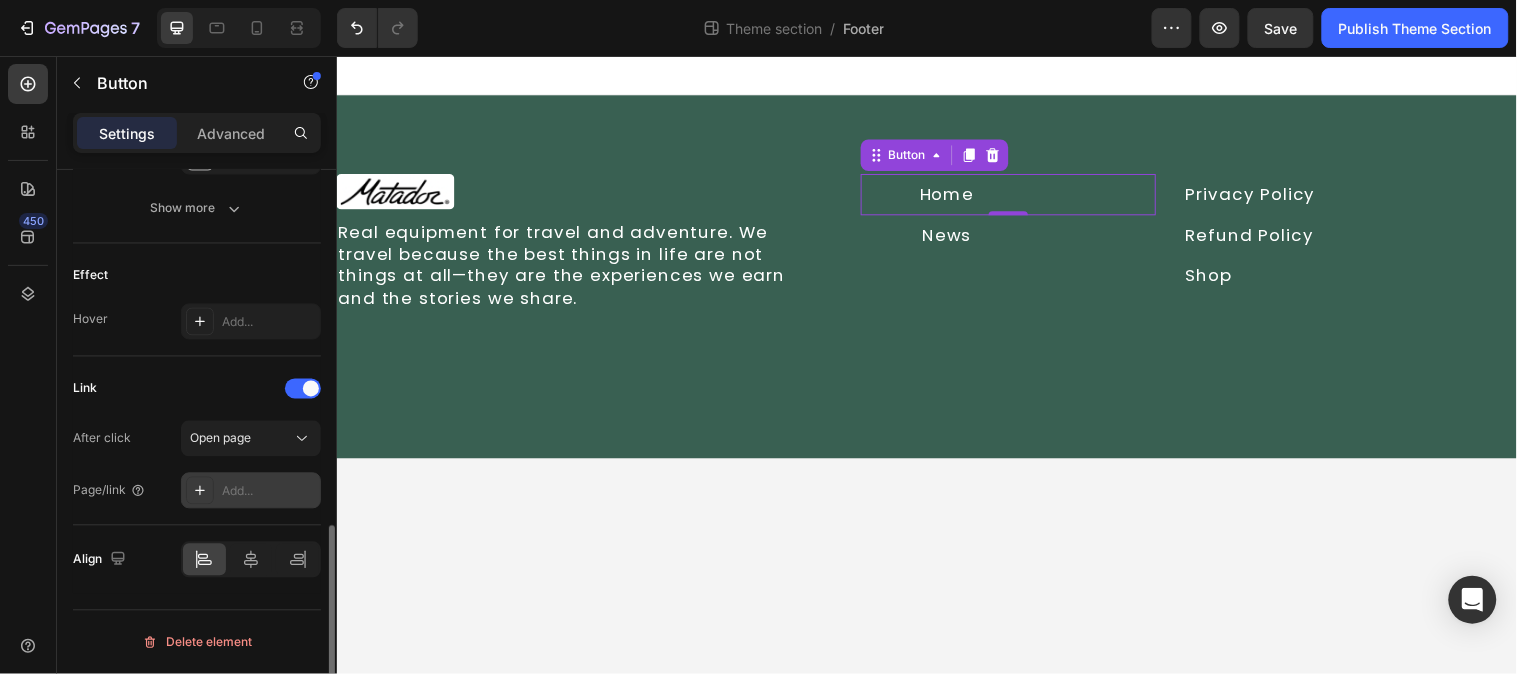 scroll, scrollTop: 977, scrollLeft: 0, axis: vertical 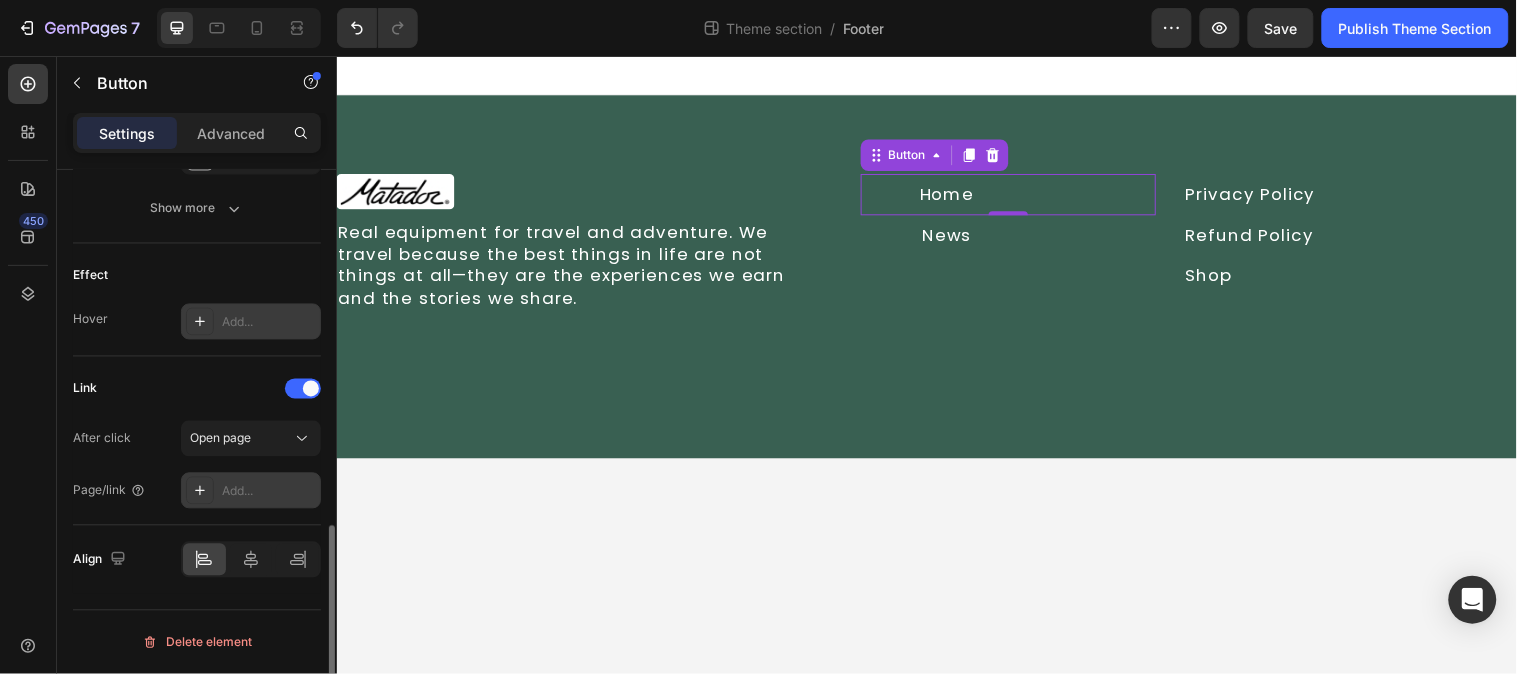 click on "Add..." at bounding box center (269, 323) 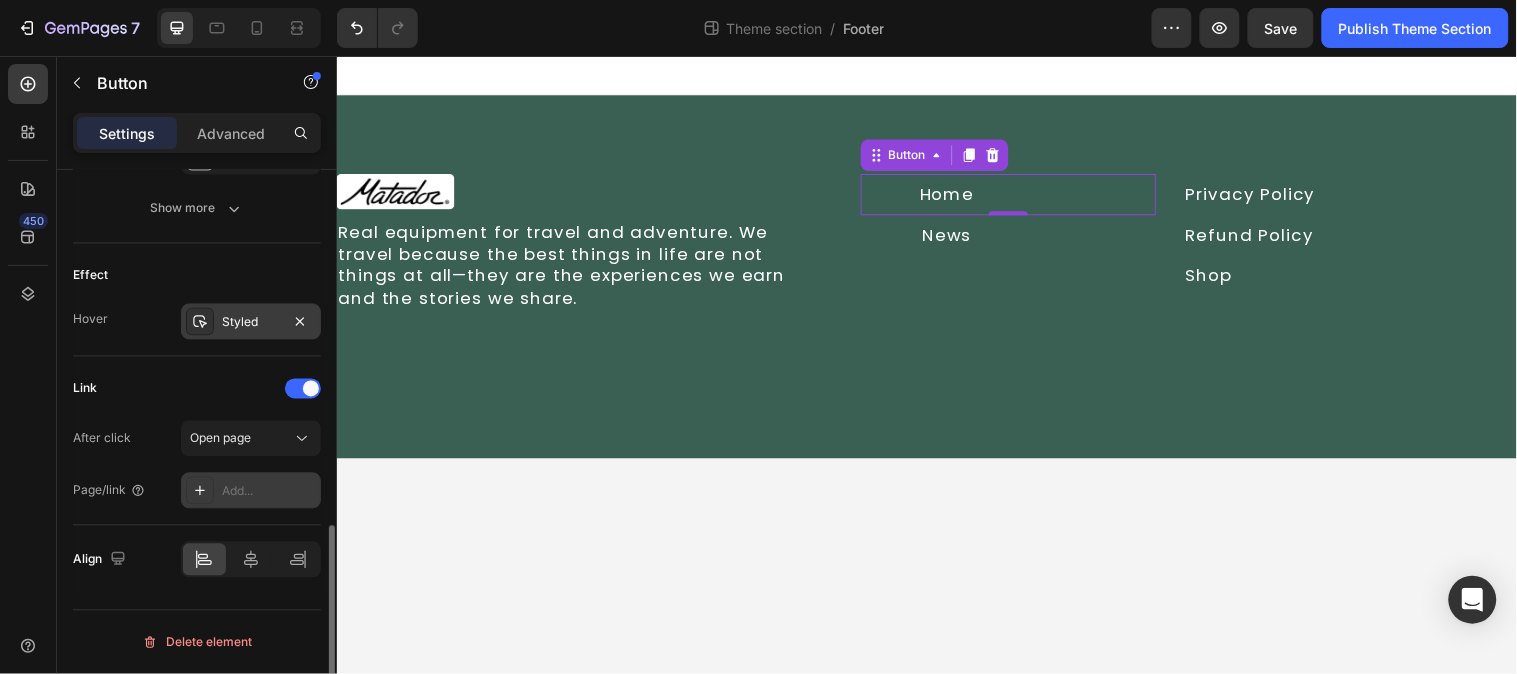 click on "Add..." at bounding box center (251, 491) 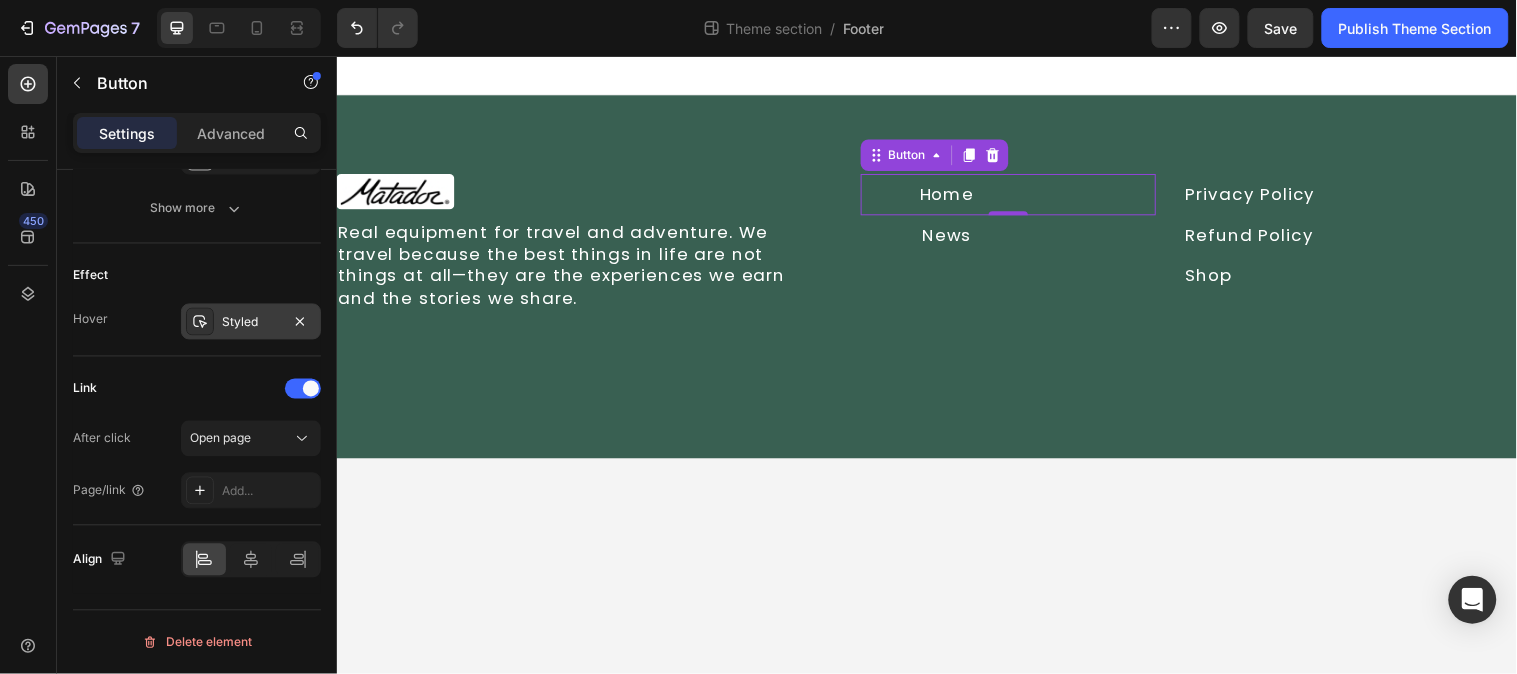 click on "450" at bounding box center (28, 345) 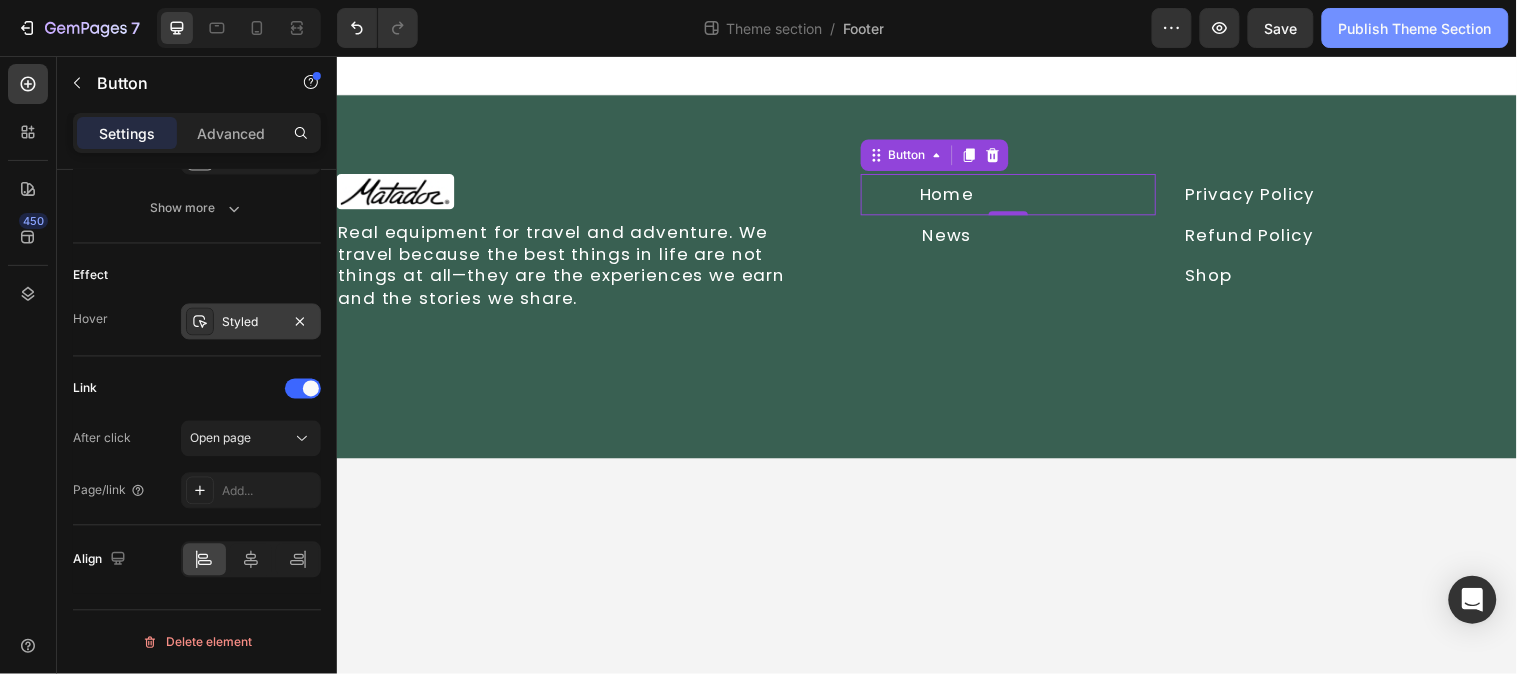 click on "Publish Theme Section" at bounding box center (1415, 28) 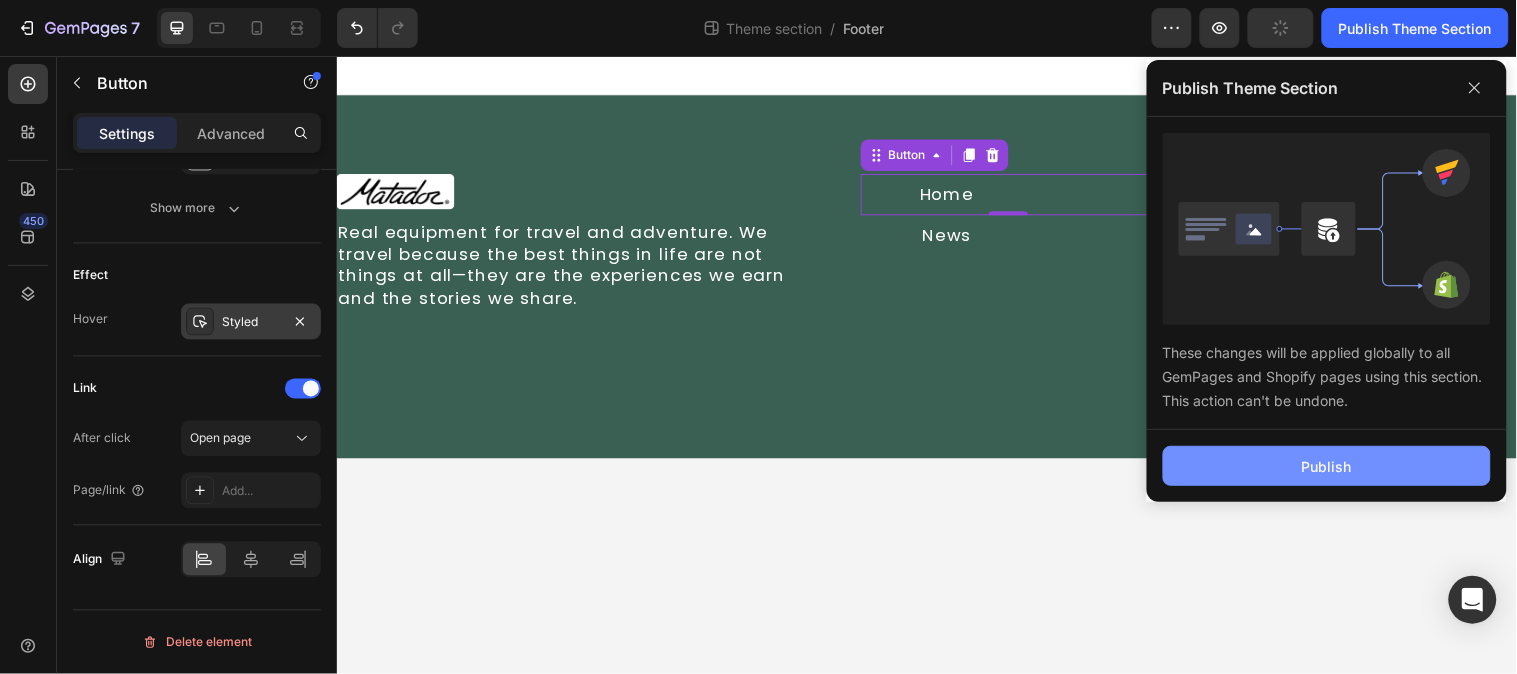 click on "Publish" at bounding box center (1327, 466) 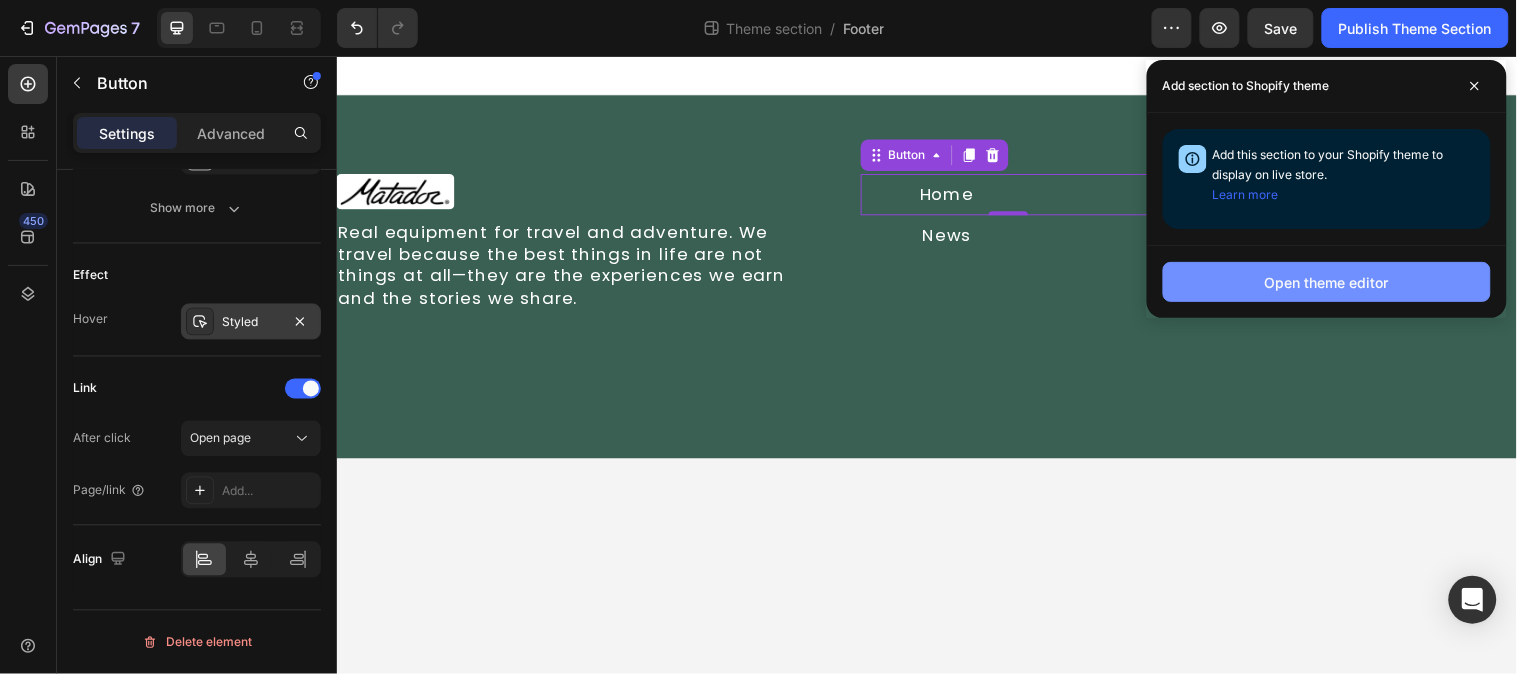 click on "Open theme editor" at bounding box center [1327, 282] 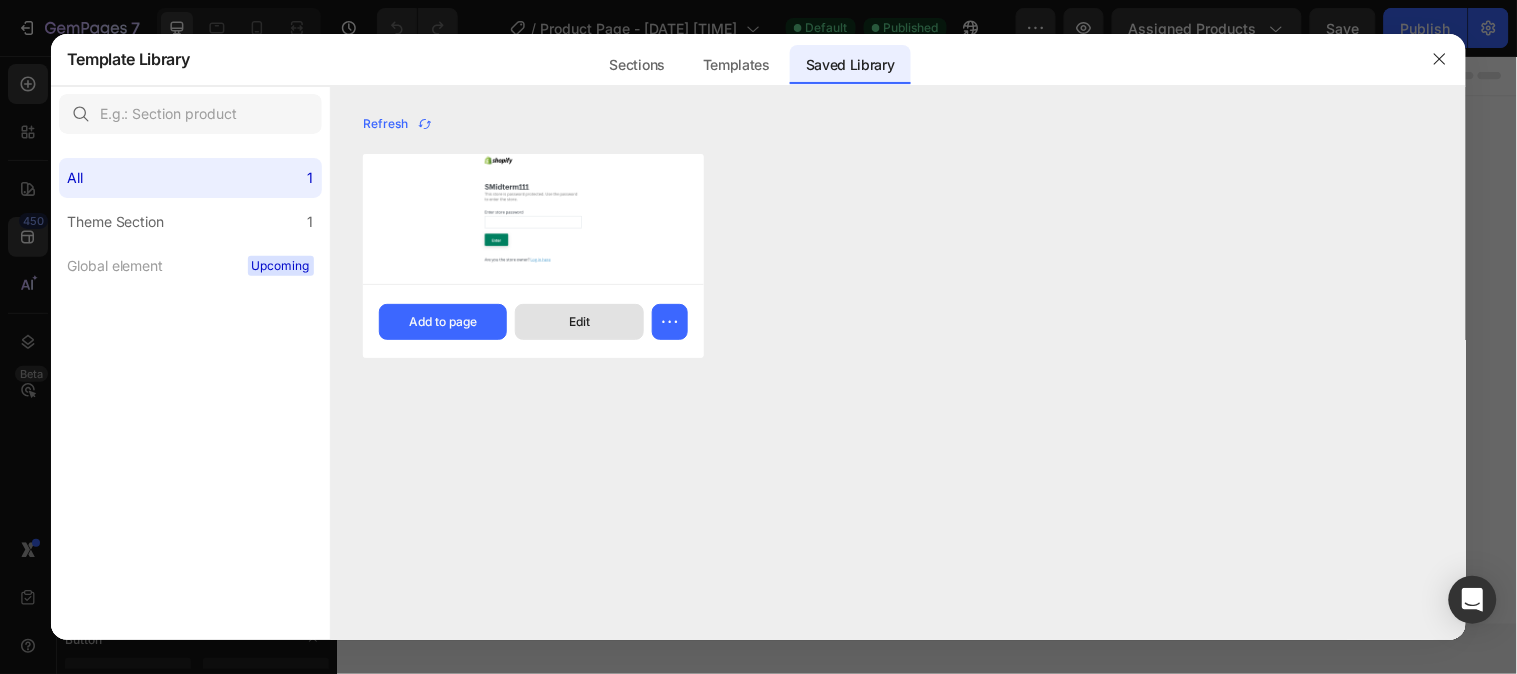 scroll, scrollTop: 3055, scrollLeft: 0, axis: vertical 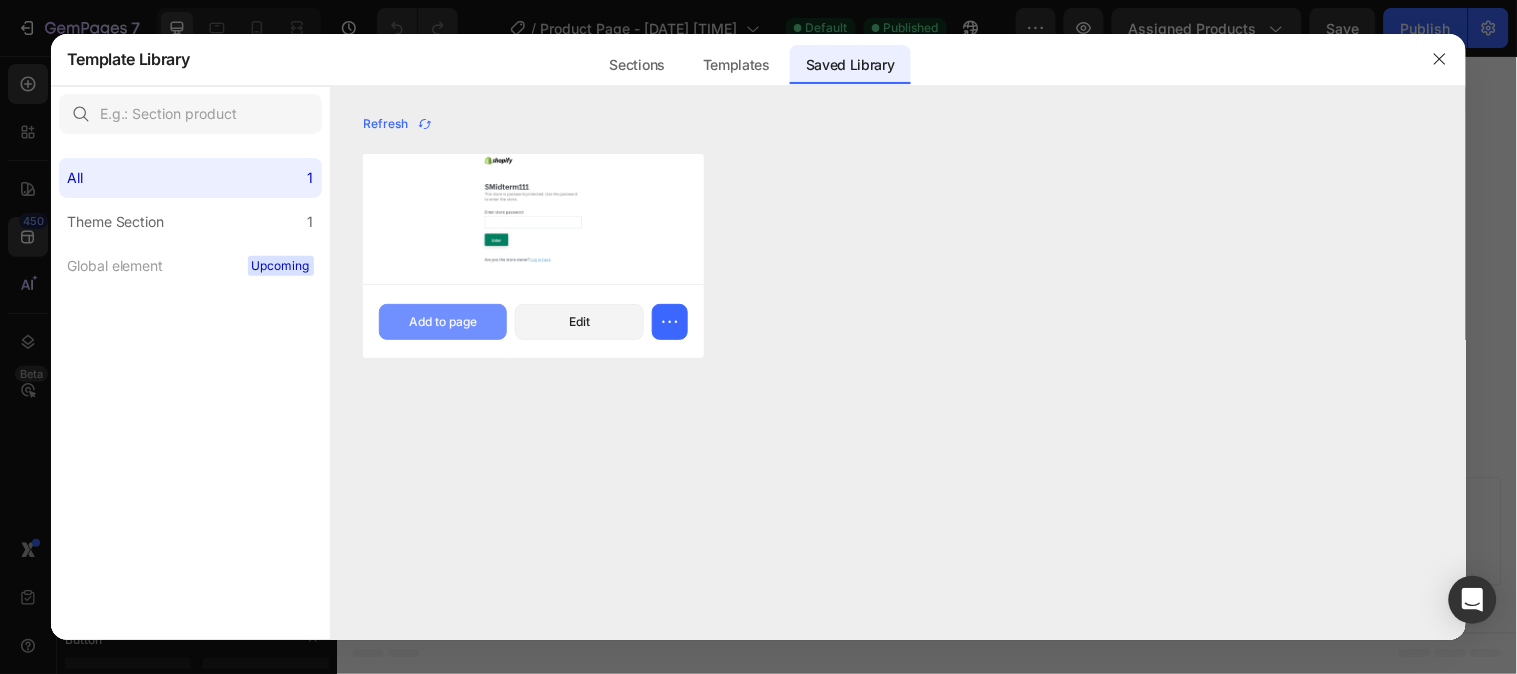 click on "Add to page" at bounding box center (443, 322) 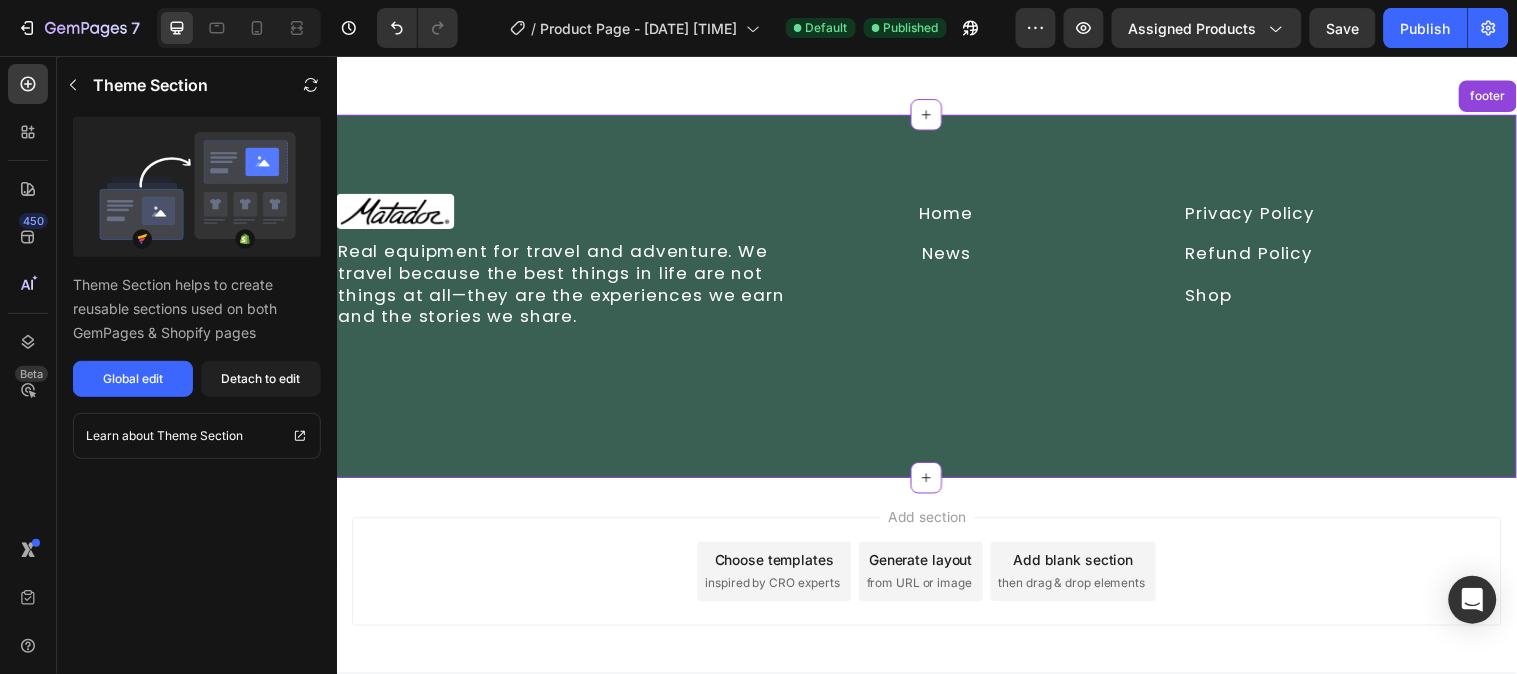 scroll, scrollTop: 3424, scrollLeft: 0, axis: vertical 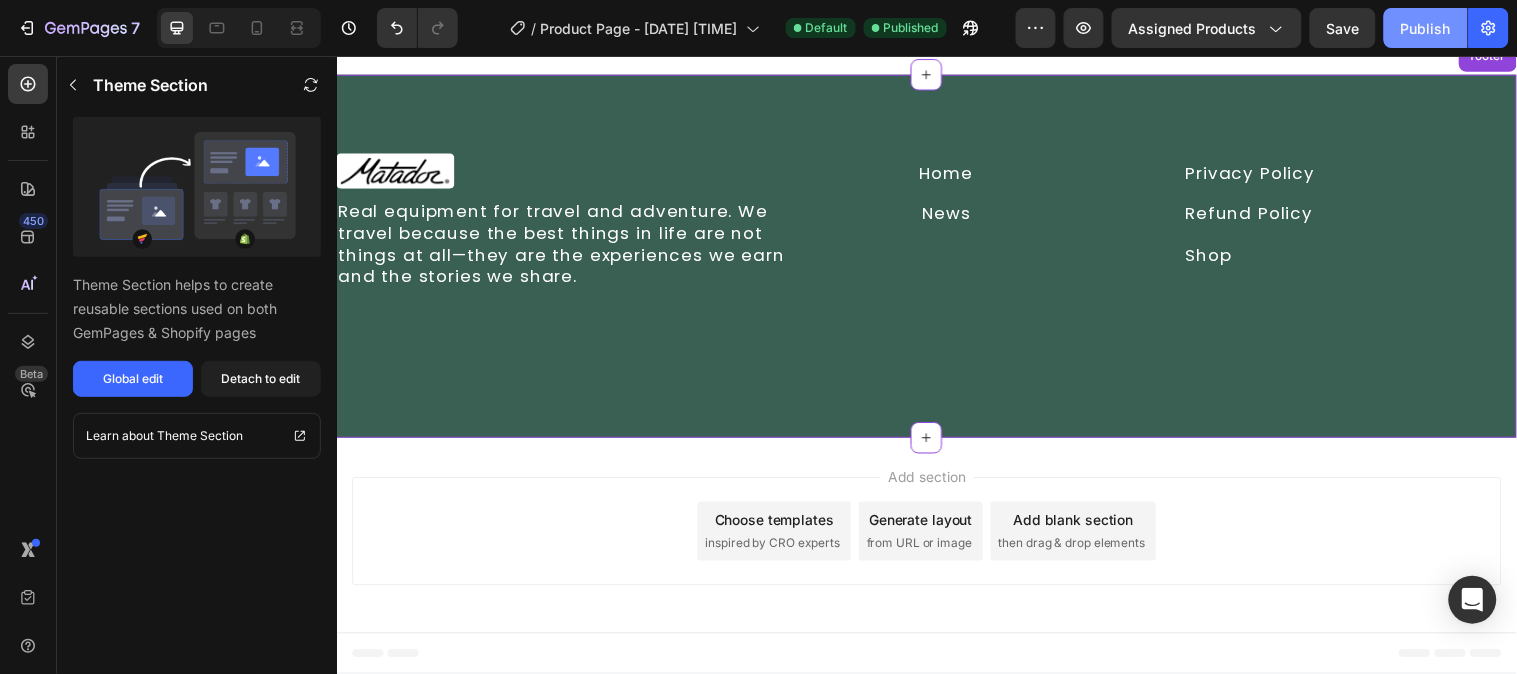 click on "Publish" at bounding box center (1426, 28) 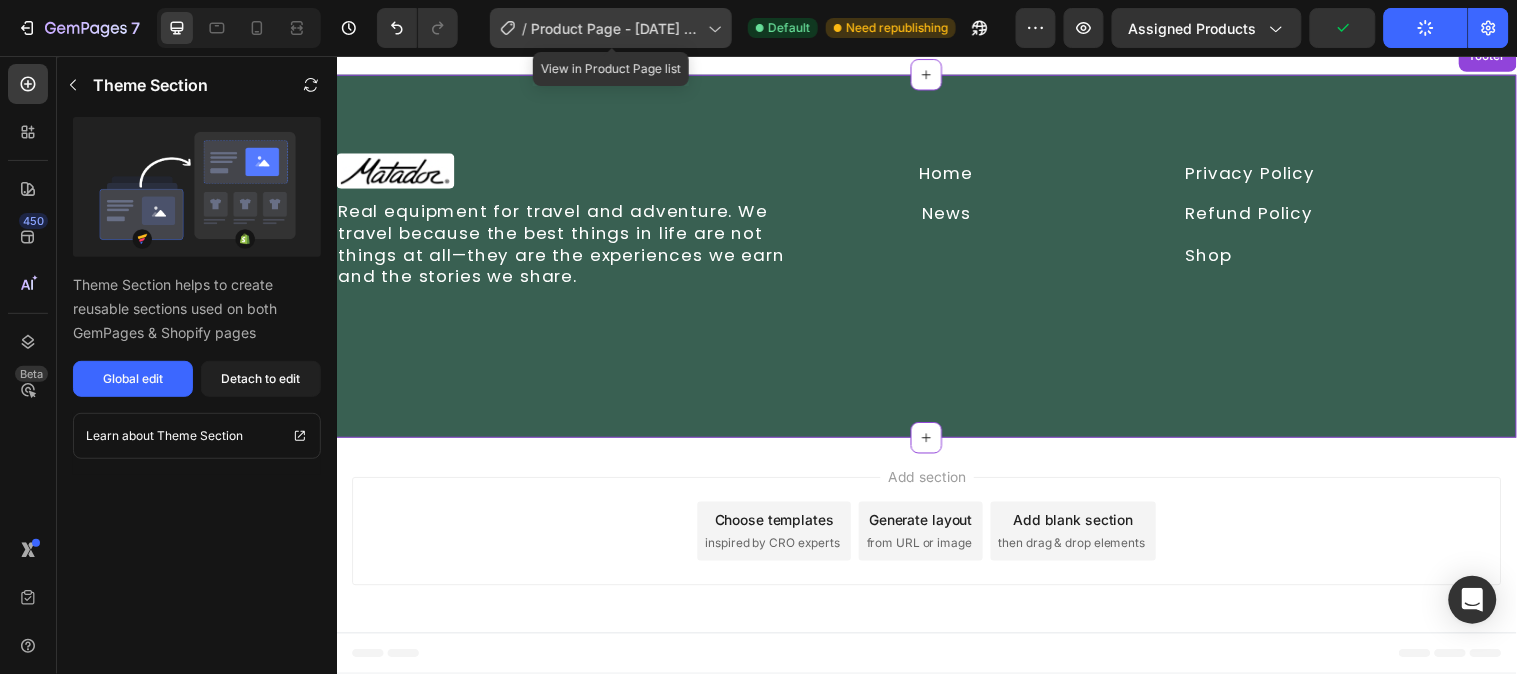 click 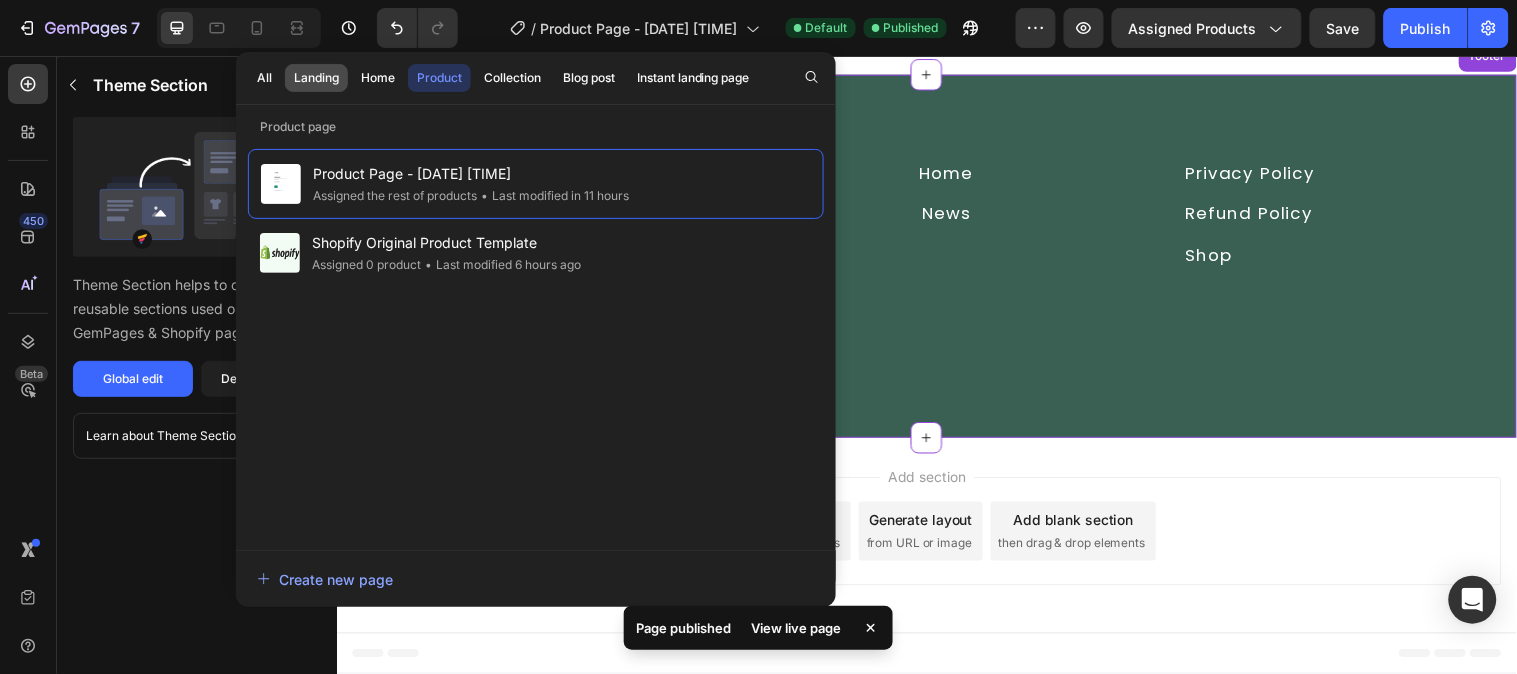 click on "Landing" at bounding box center [316, 78] 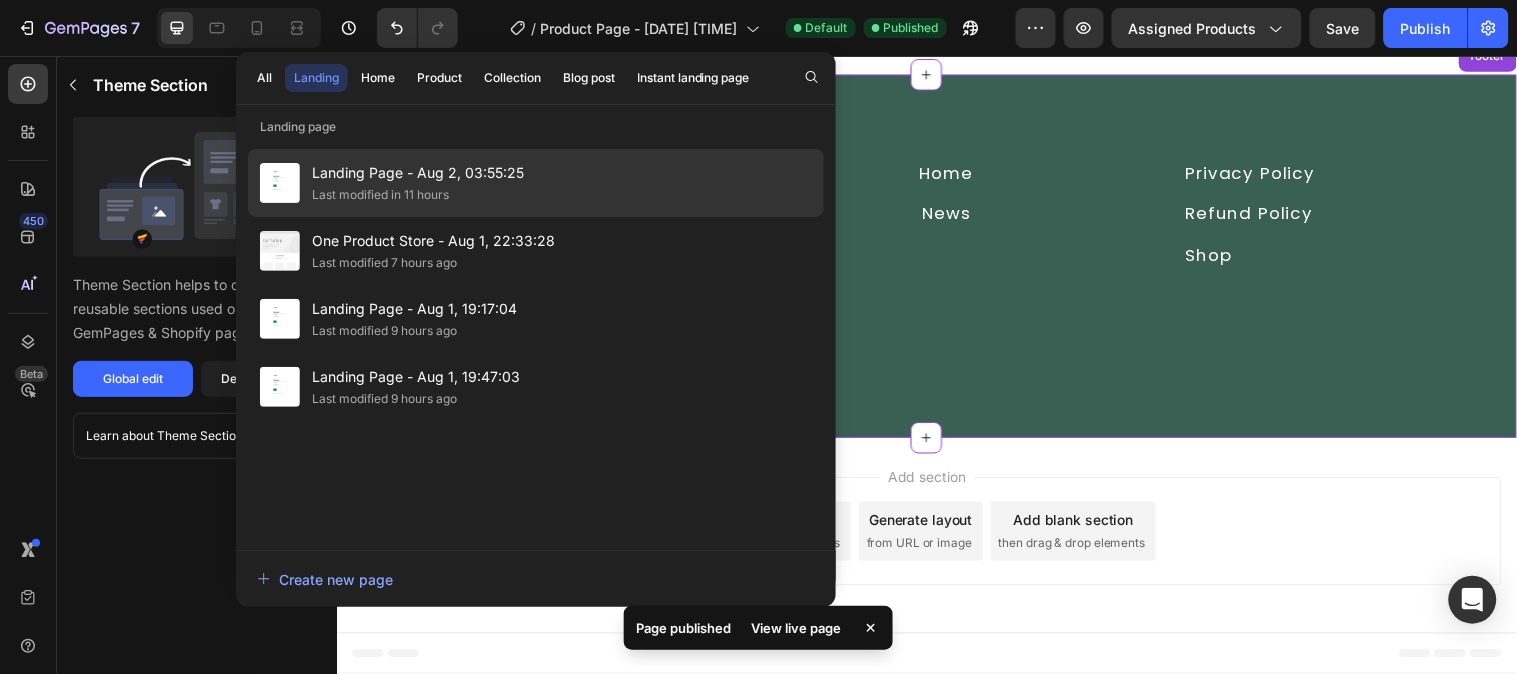 click on "Landing Page - [DATE] [TIME] Last modified in [DURATION]" 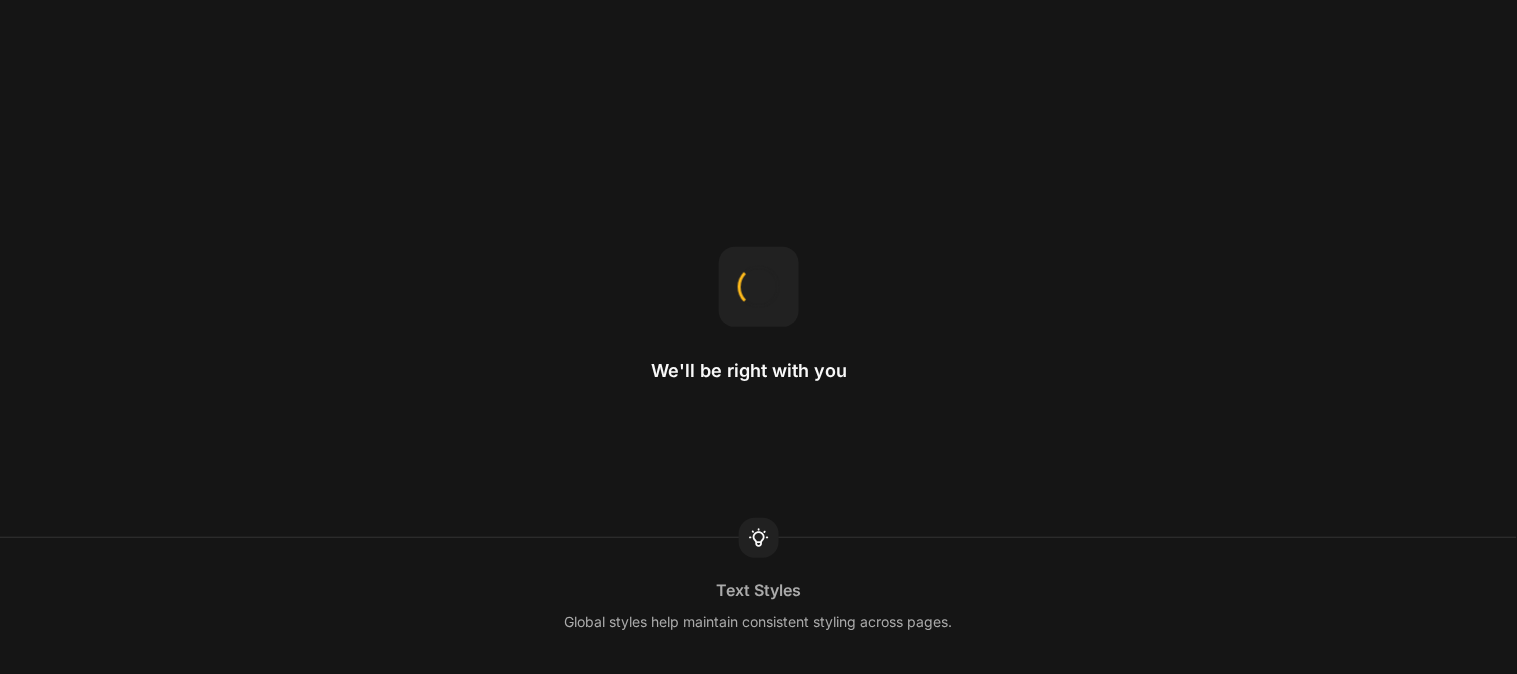 scroll, scrollTop: 0, scrollLeft: 0, axis: both 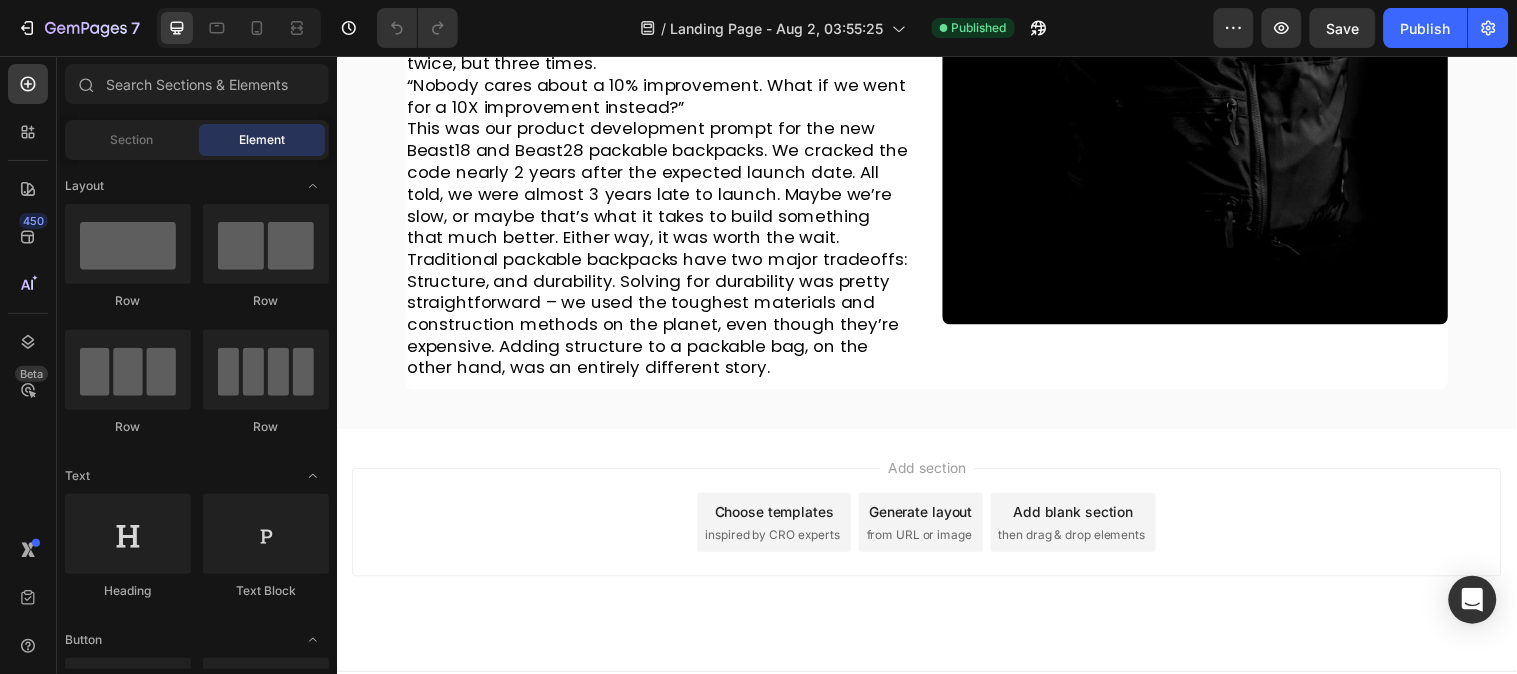 click on "Choose templates inspired by CRO experts" at bounding box center (781, 529) 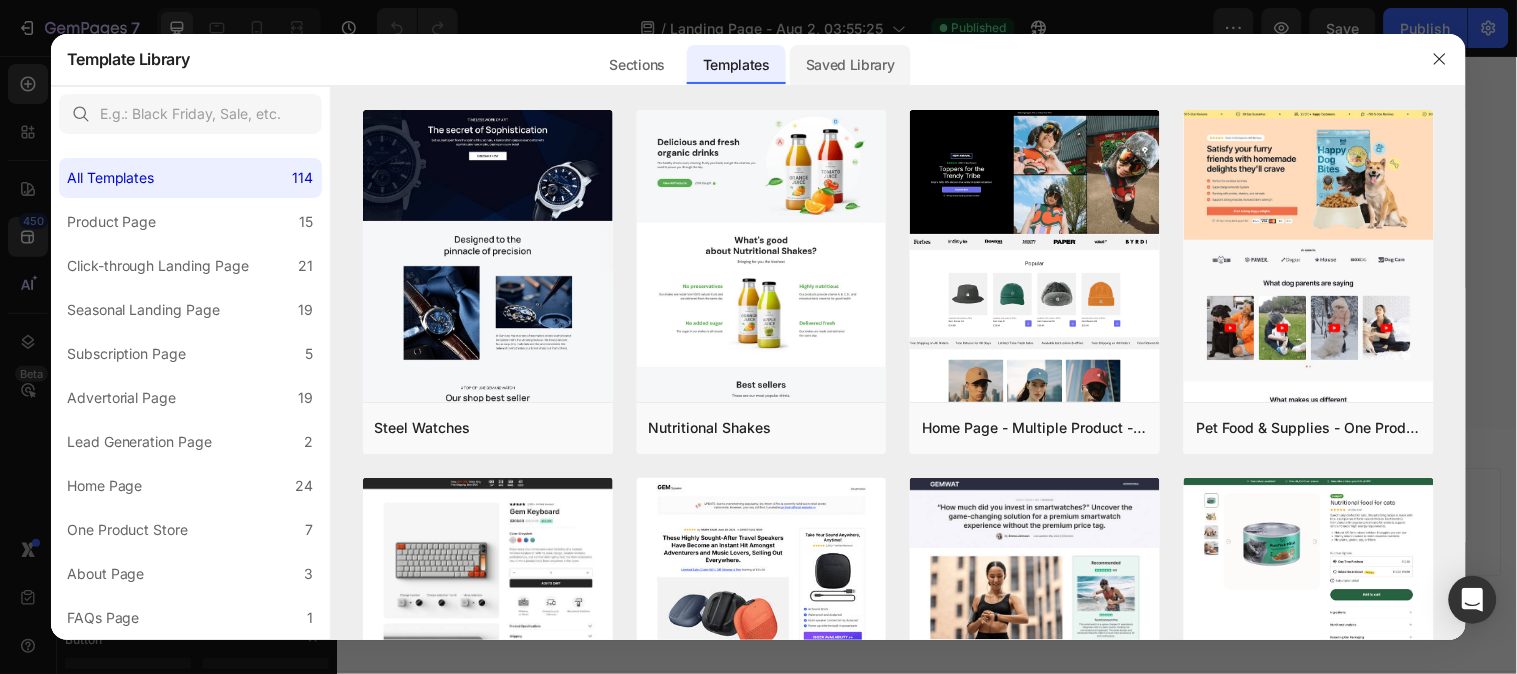 click on "Saved Library" 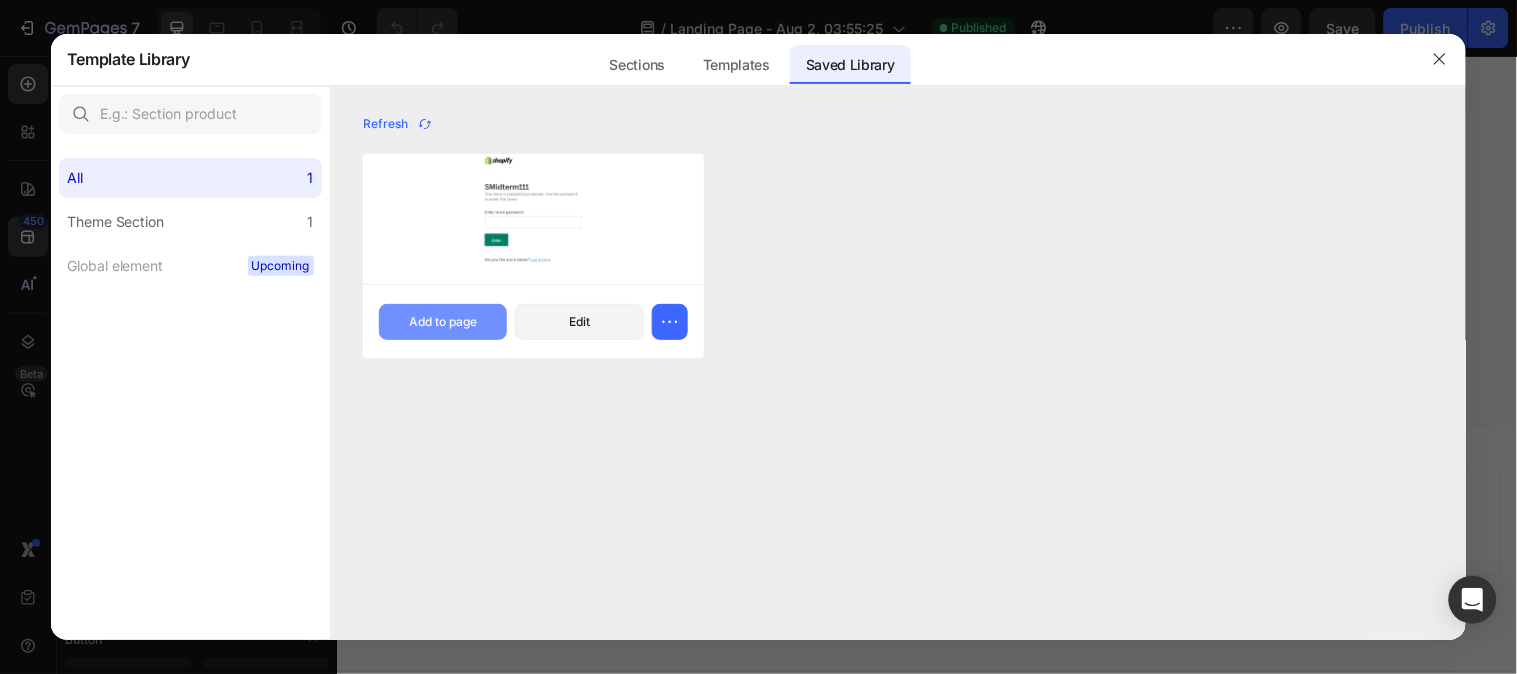click on "Add to page" at bounding box center [443, 322] 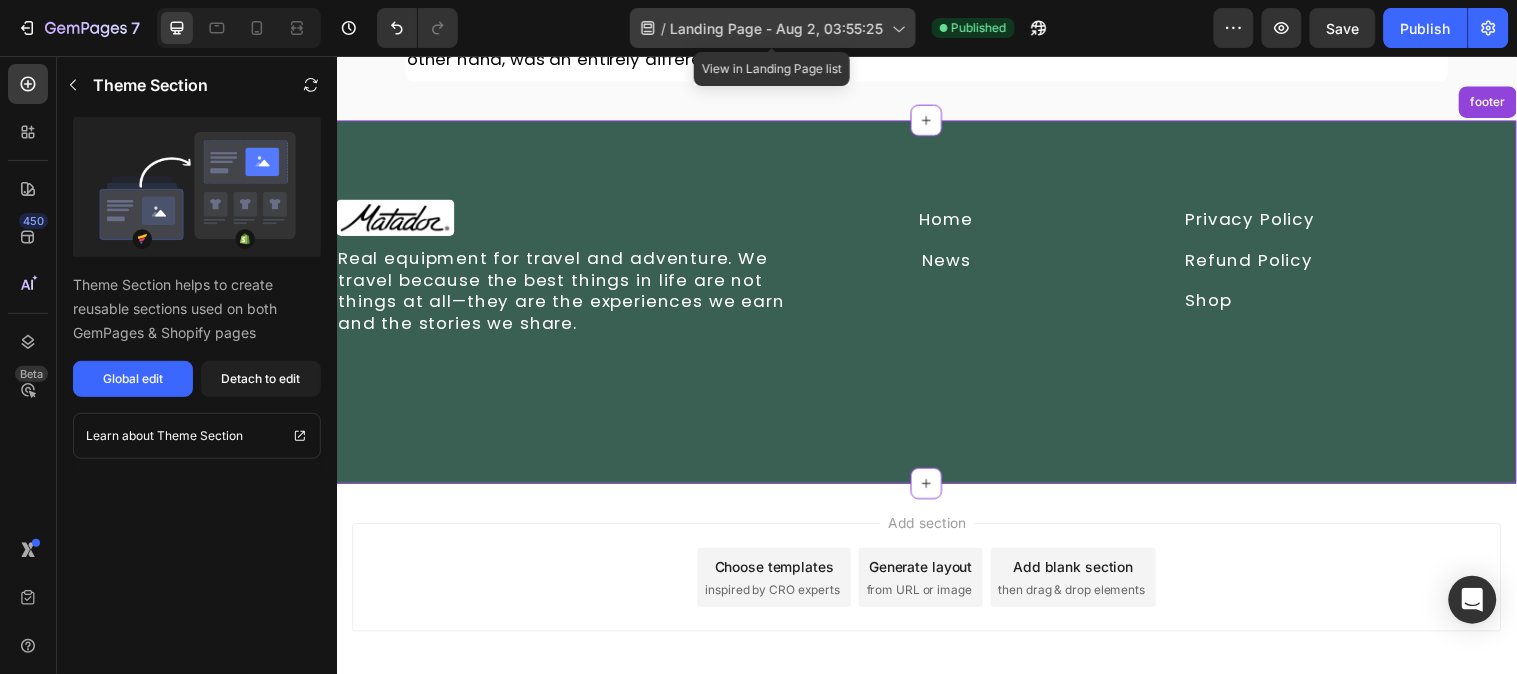 scroll, scrollTop: 1526, scrollLeft: 0, axis: vertical 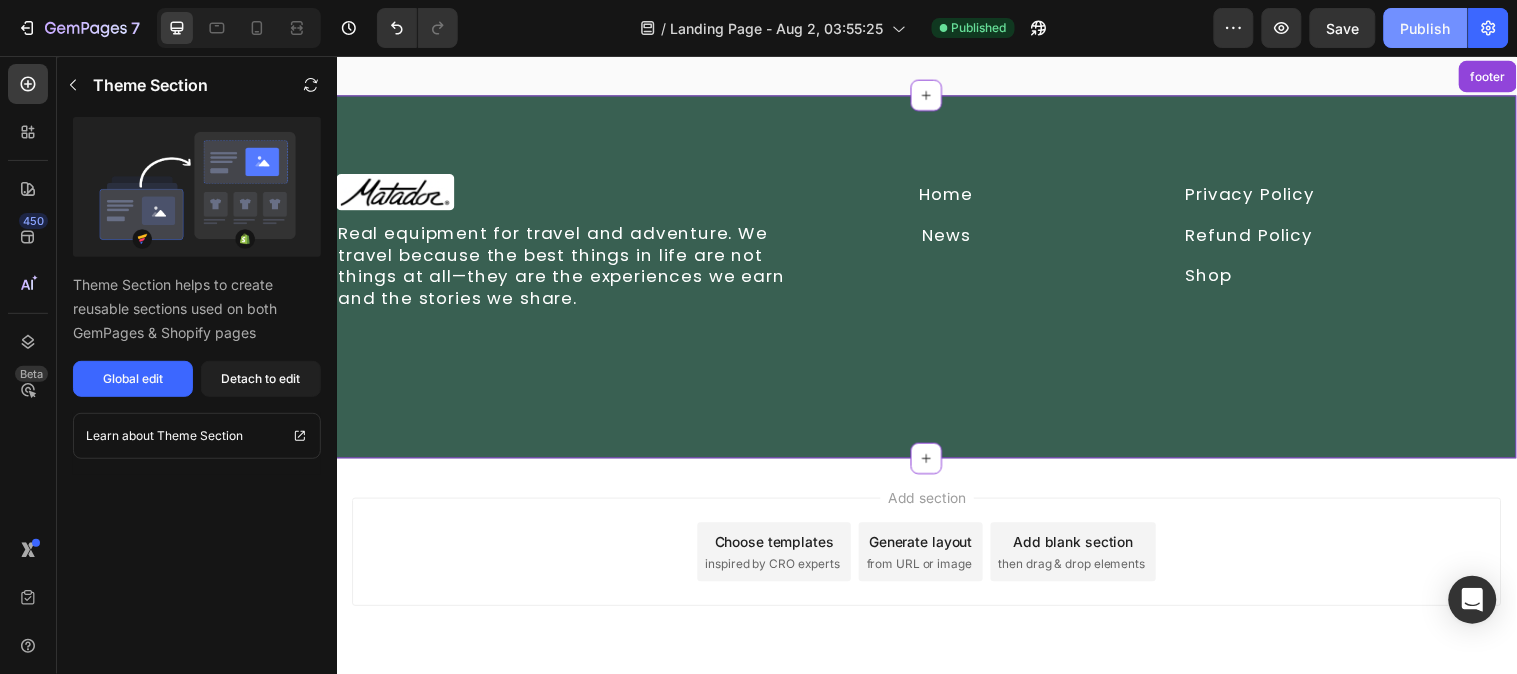 click on "Publish" at bounding box center (1426, 28) 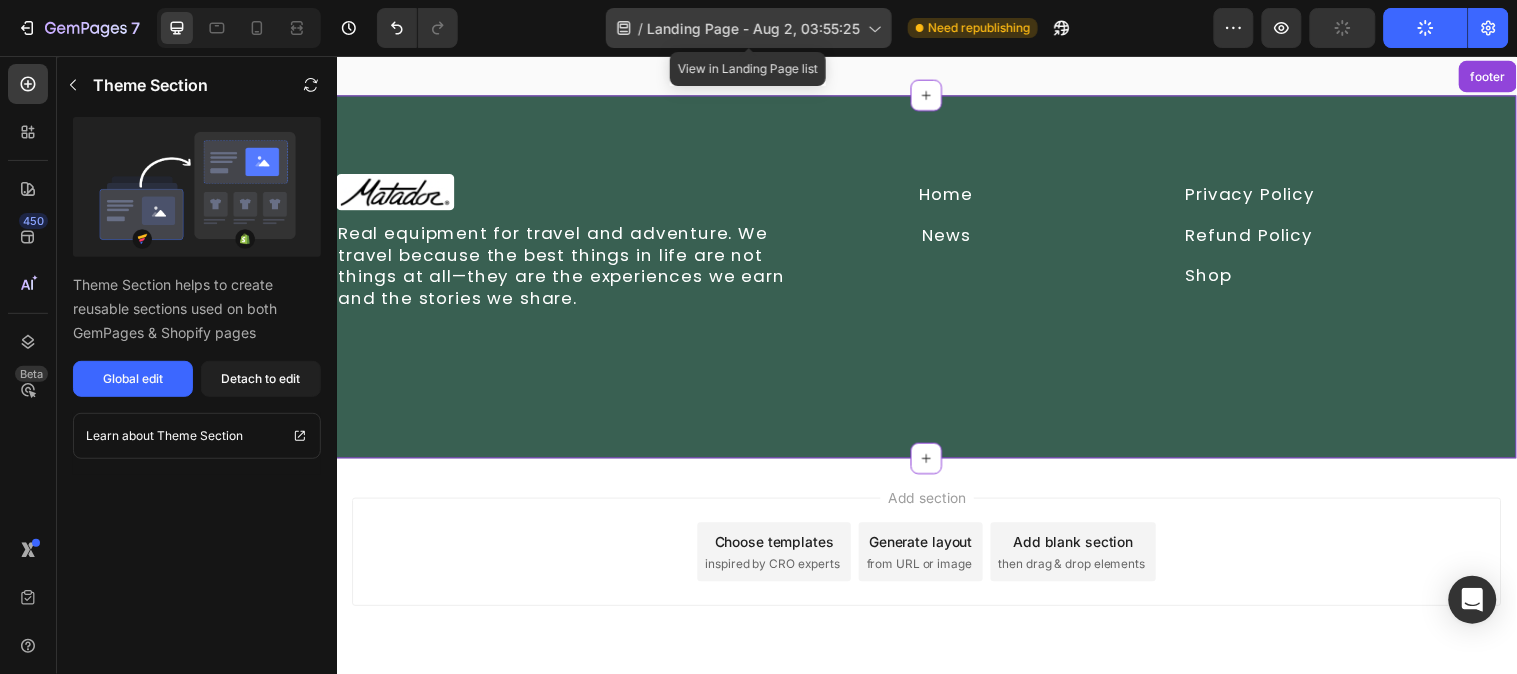 click 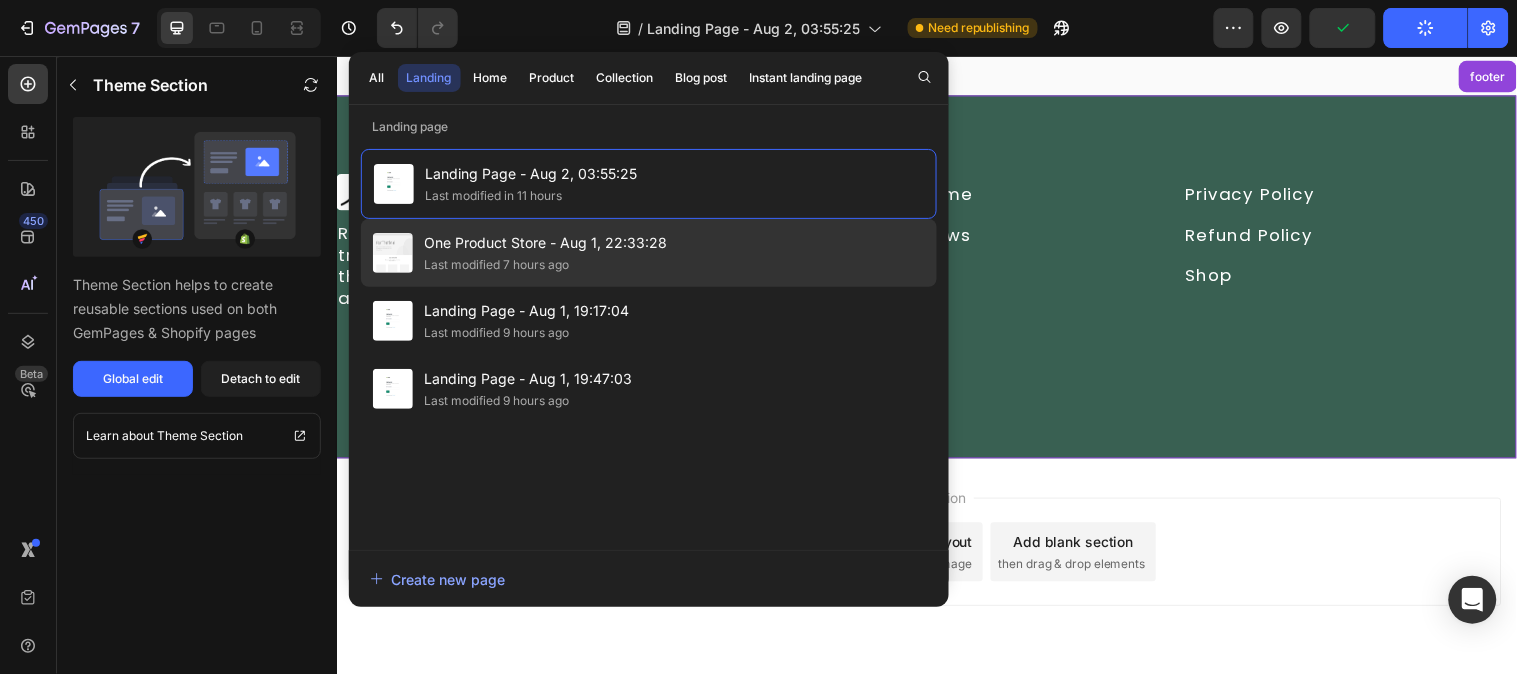 click on "One Product Store - Aug 1, 22:33:28" at bounding box center [546, 243] 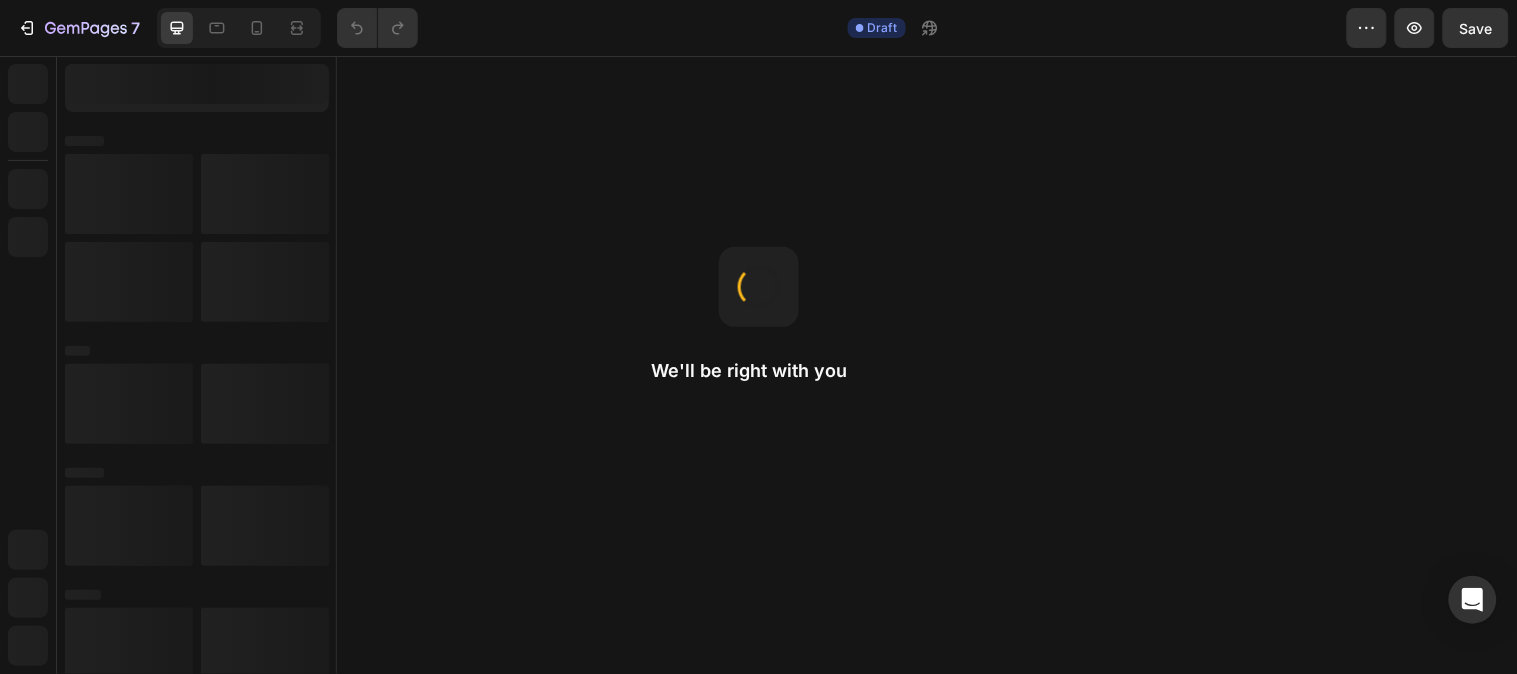 scroll, scrollTop: 0, scrollLeft: 0, axis: both 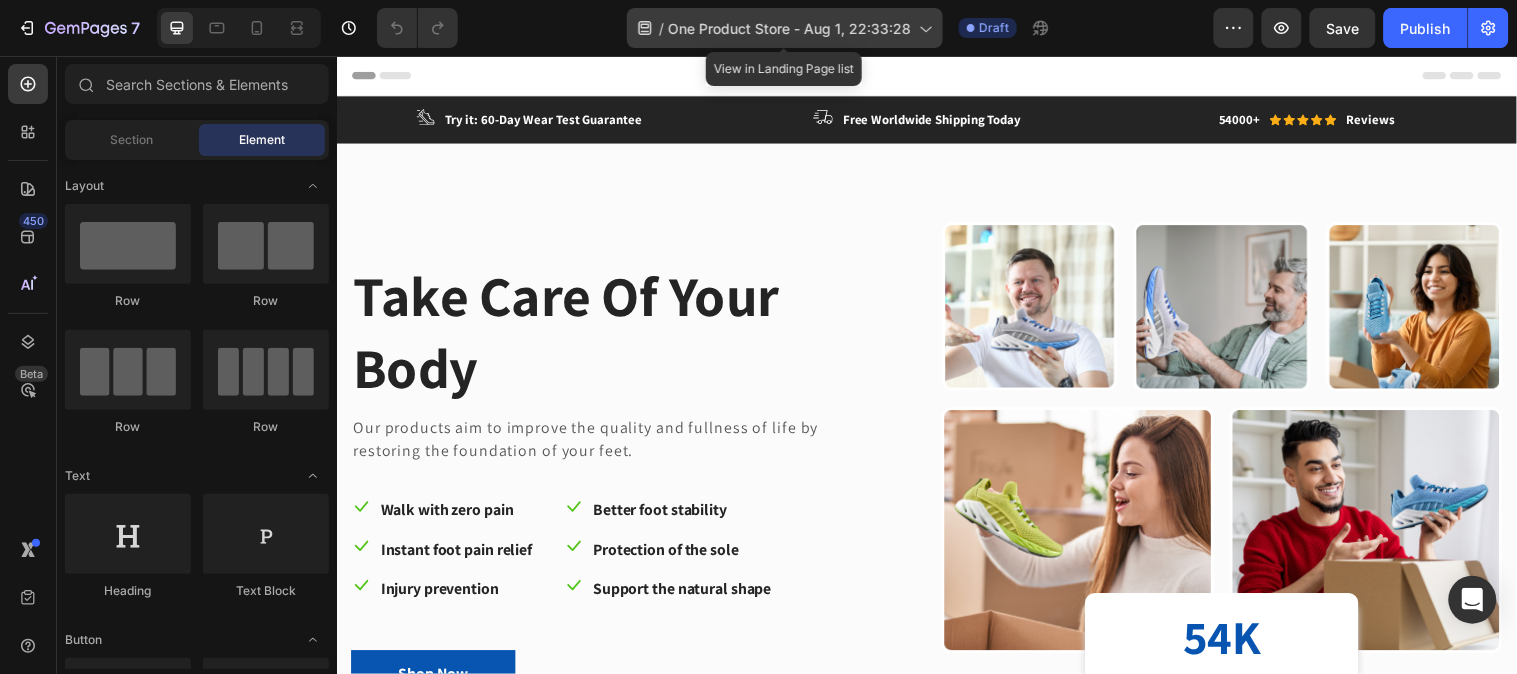 click 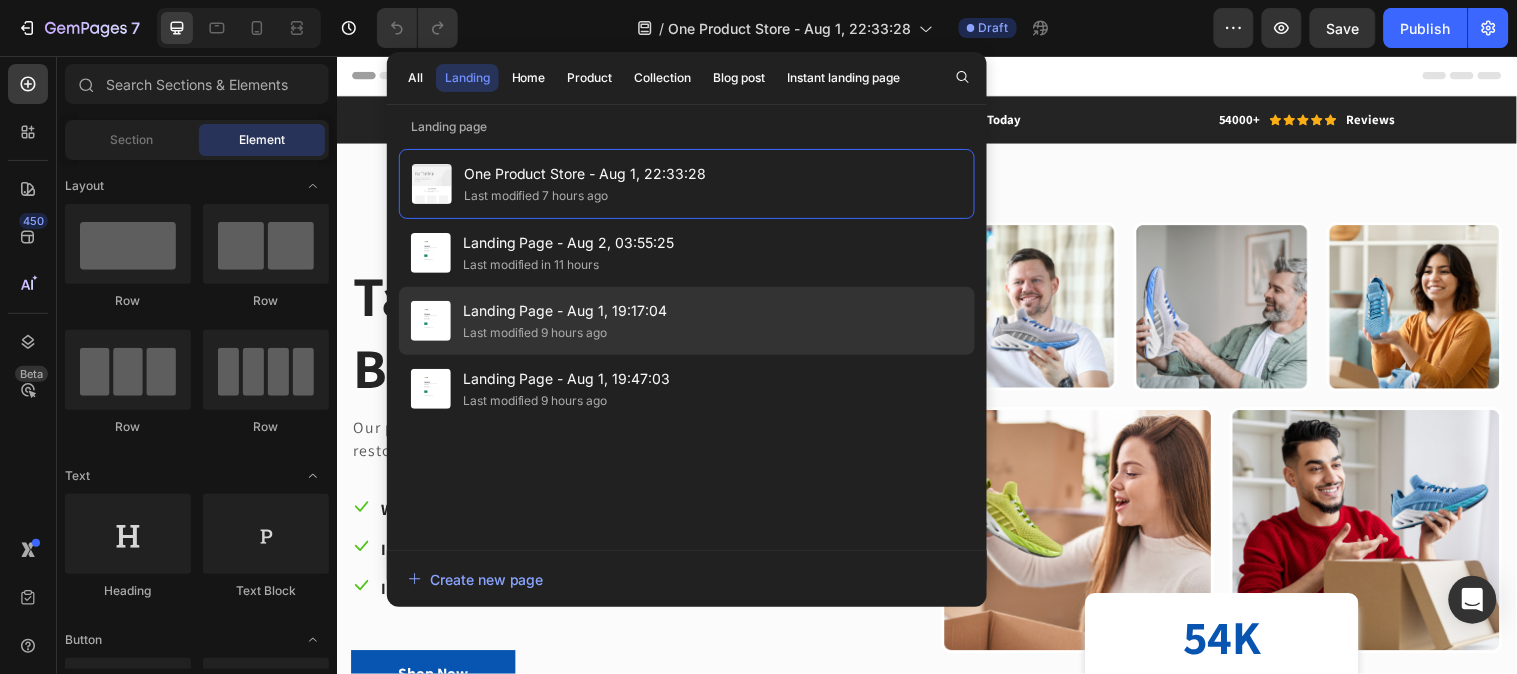 click on "Last modified 9 hours ago" 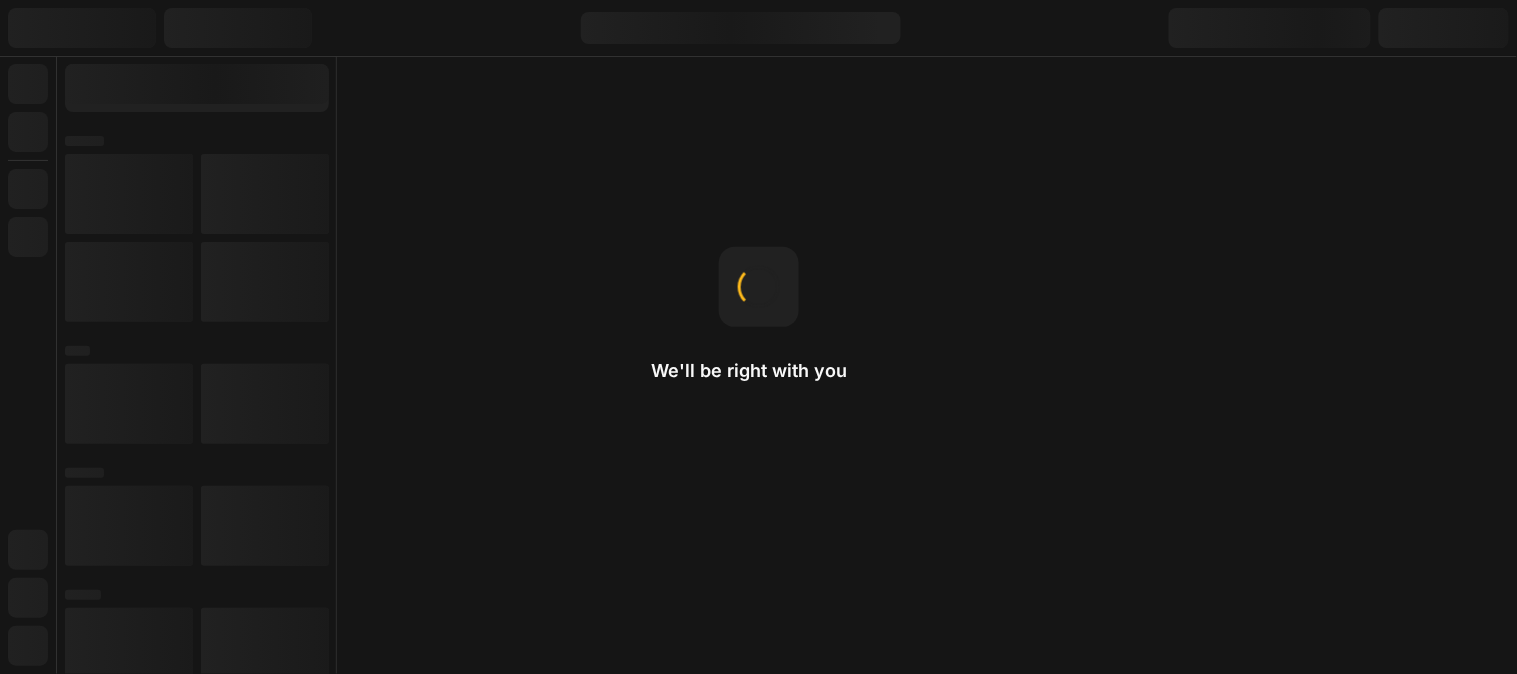 scroll, scrollTop: 0, scrollLeft: 0, axis: both 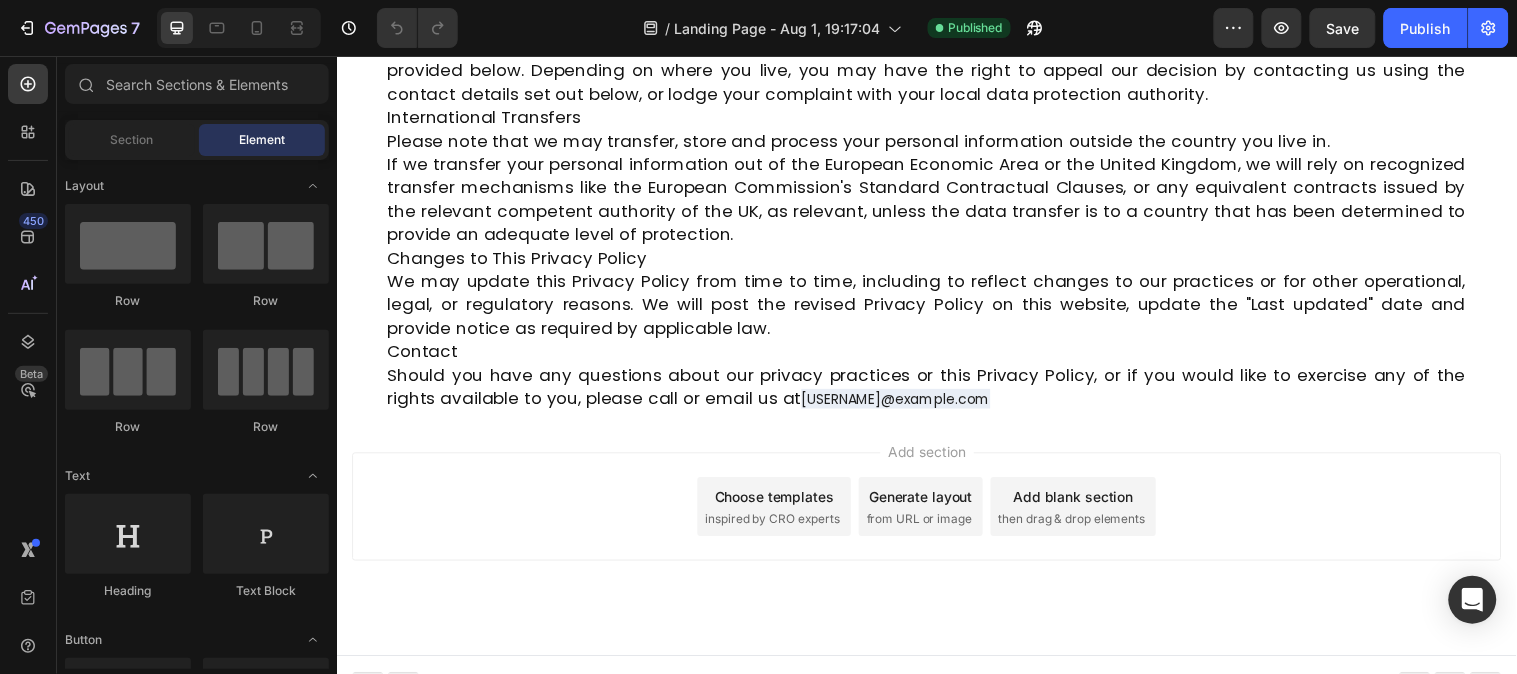 click on "inspired by CRO experts" at bounding box center [779, 526] 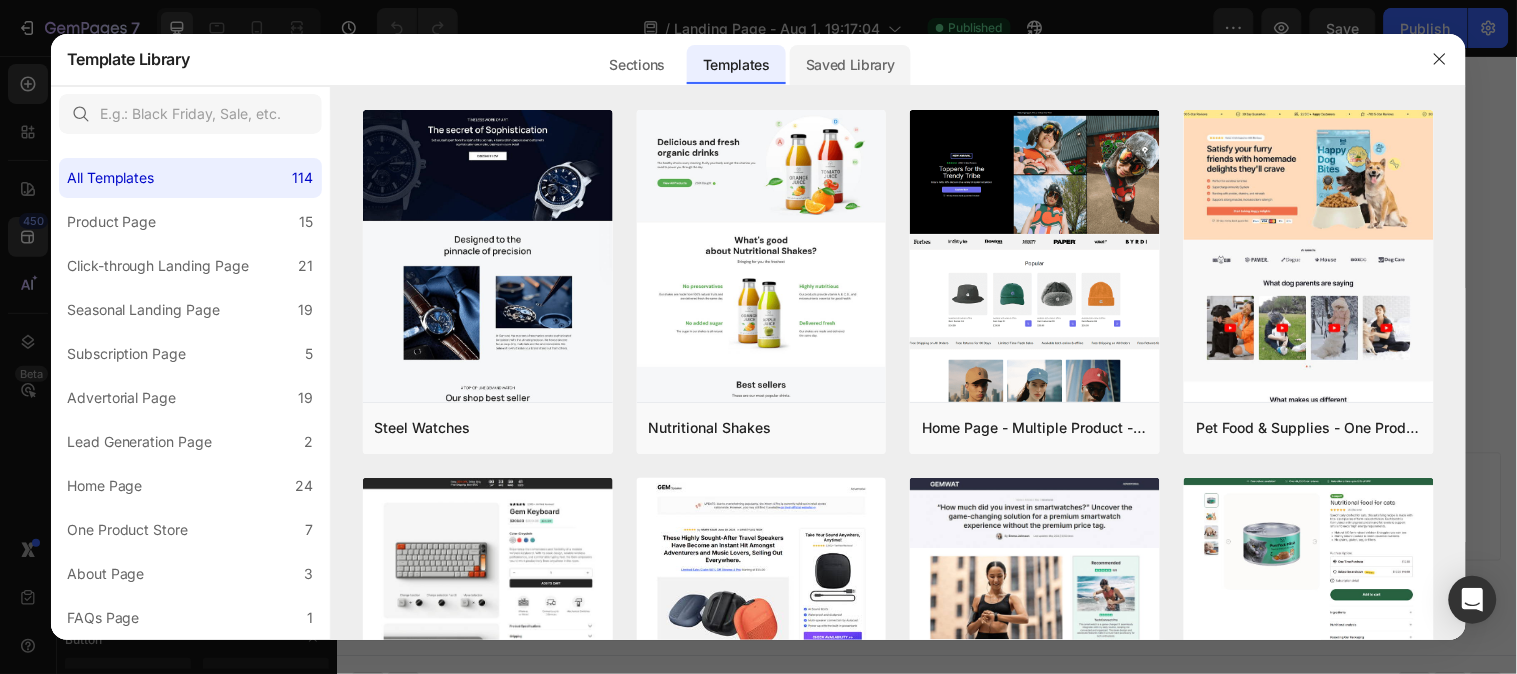 click on "Saved Library" 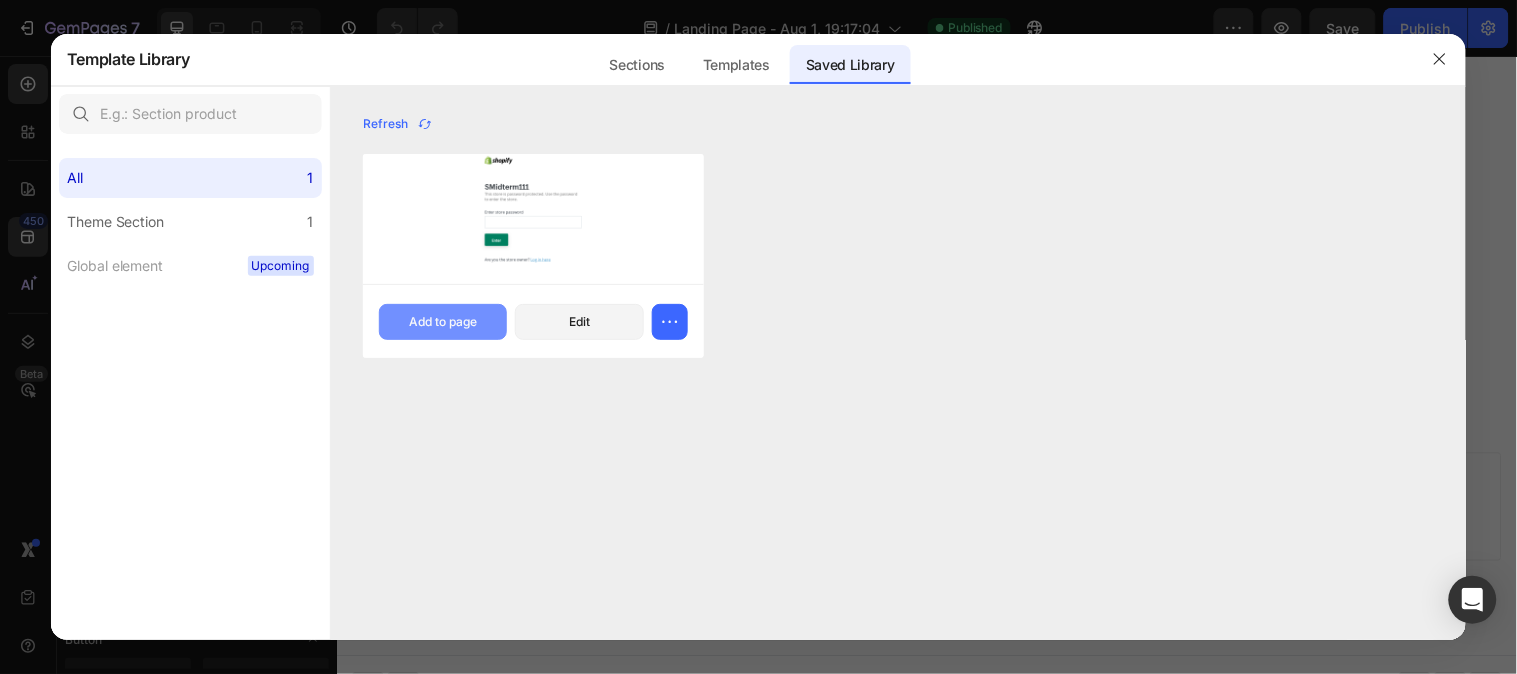 click on "Add to page" at bounding box center (443, 322) 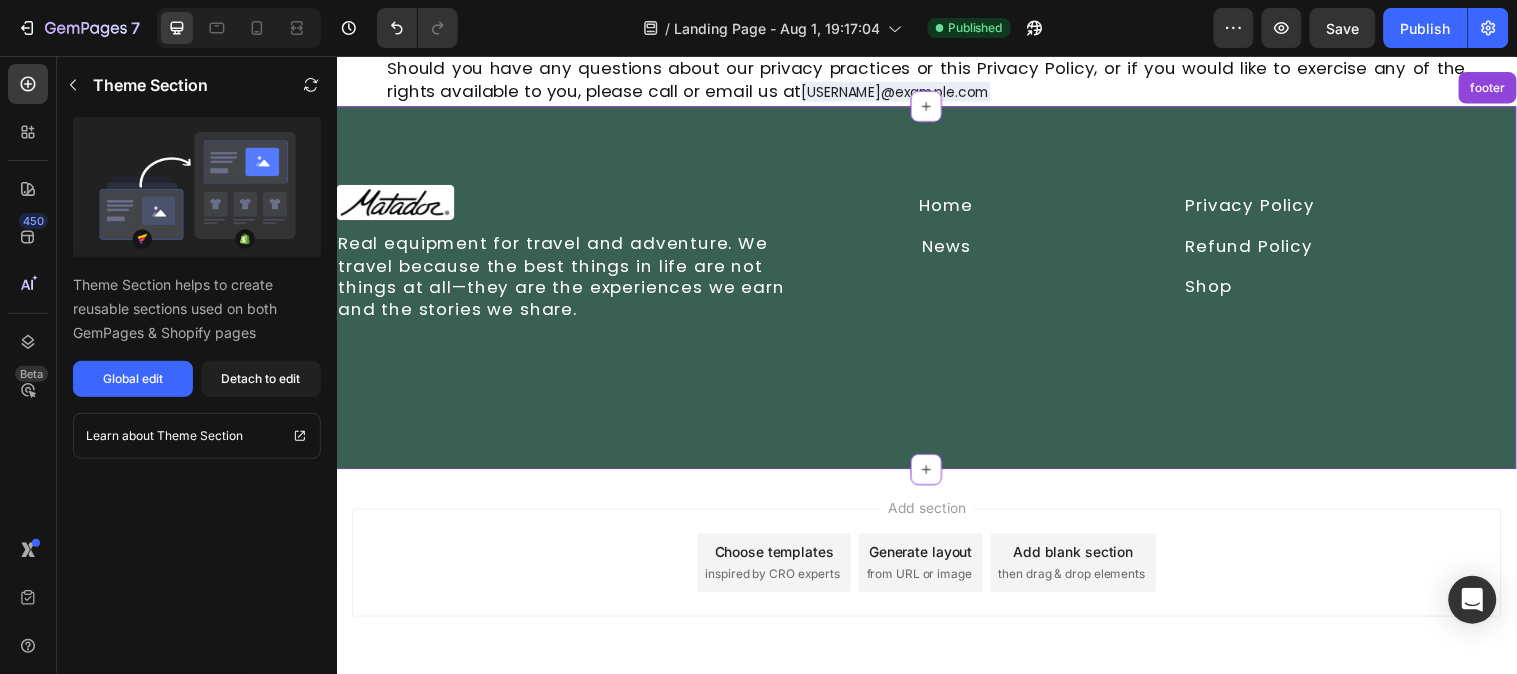 scroll, scrollTop: 3866, scrollLeft: 0, axis: vertical 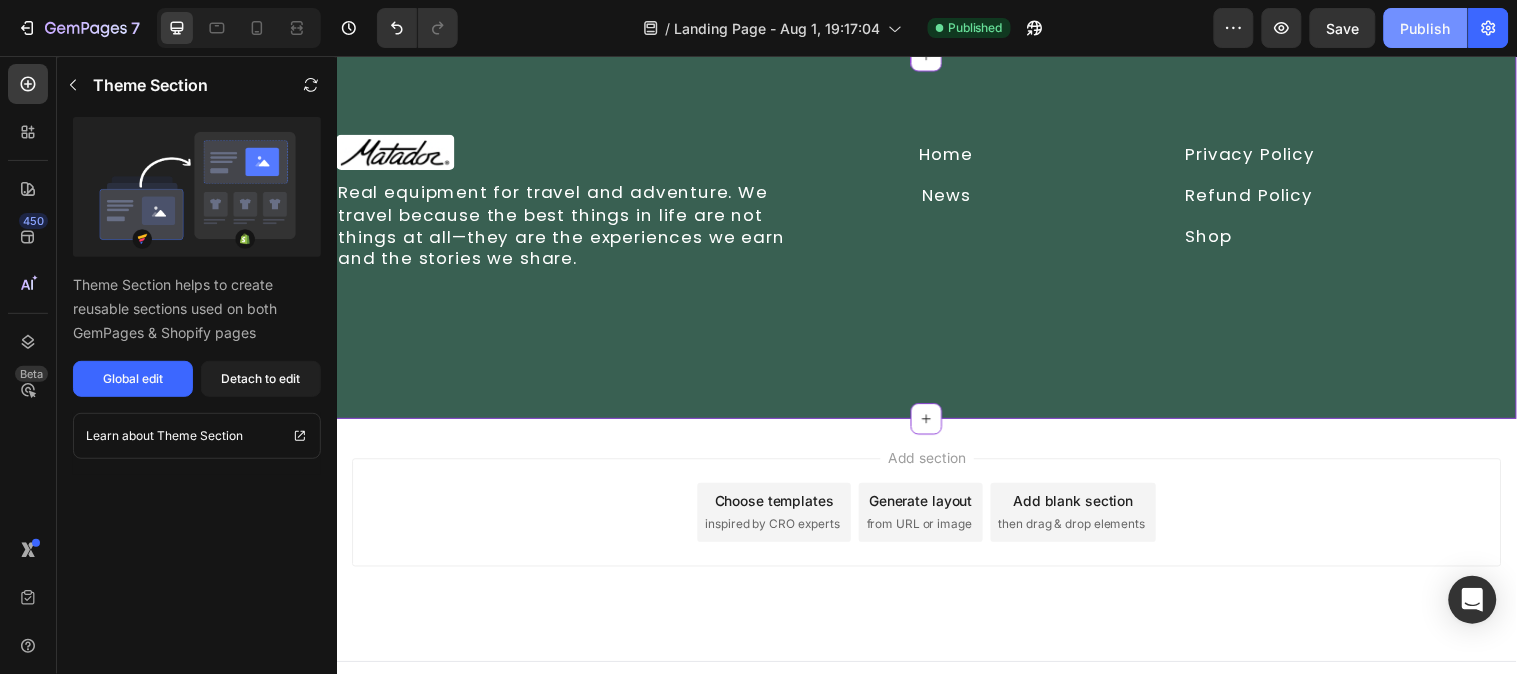 click on "Publish" at bounding box center [1426, 28] 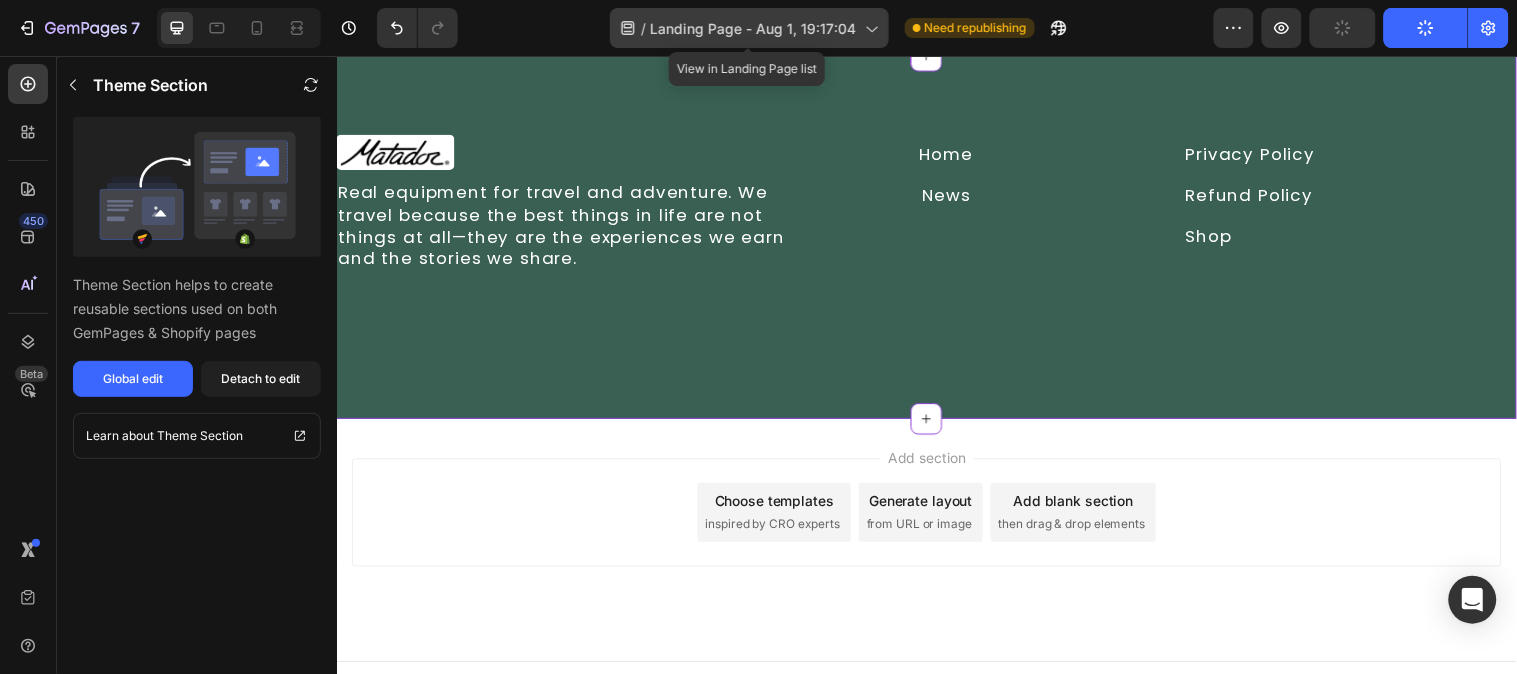 click 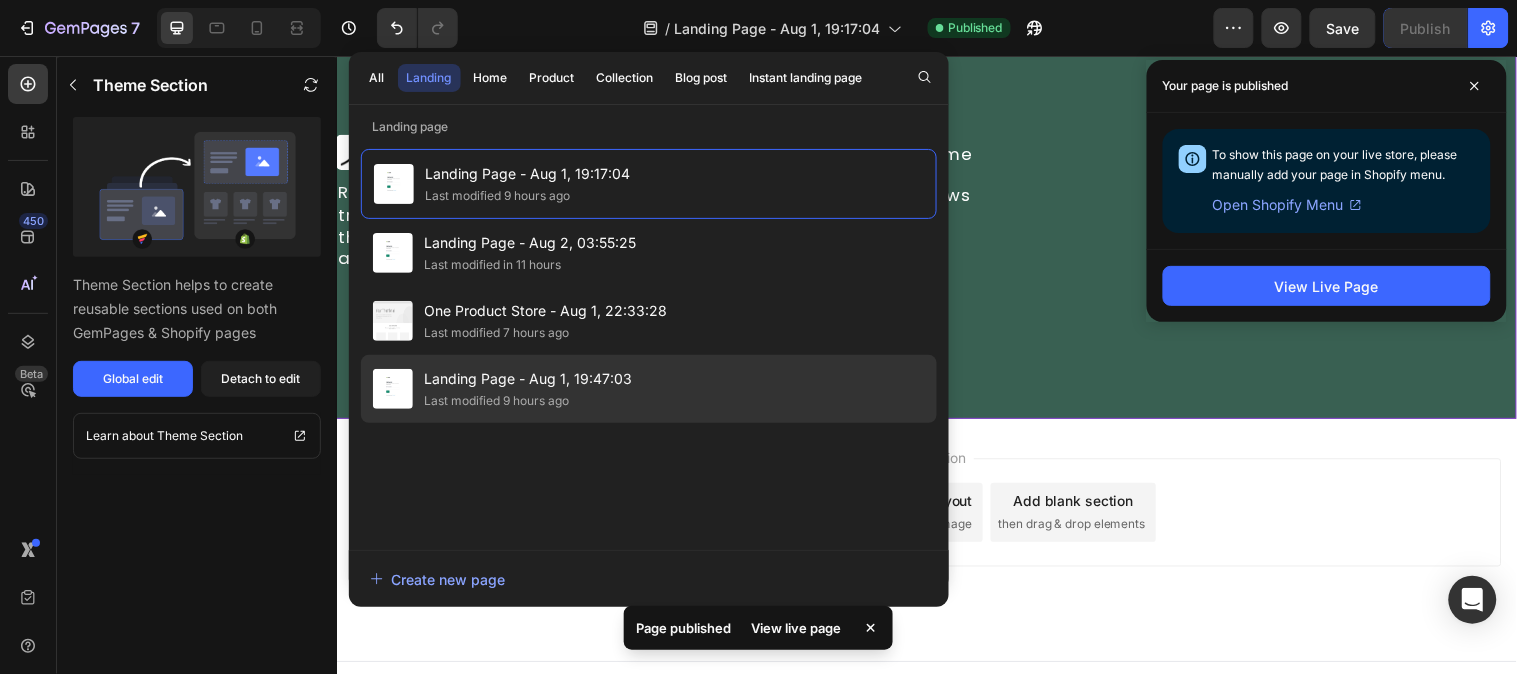 click on "Landing Page - Aug 1, 19:47:03" at bounding box center [529, 379] 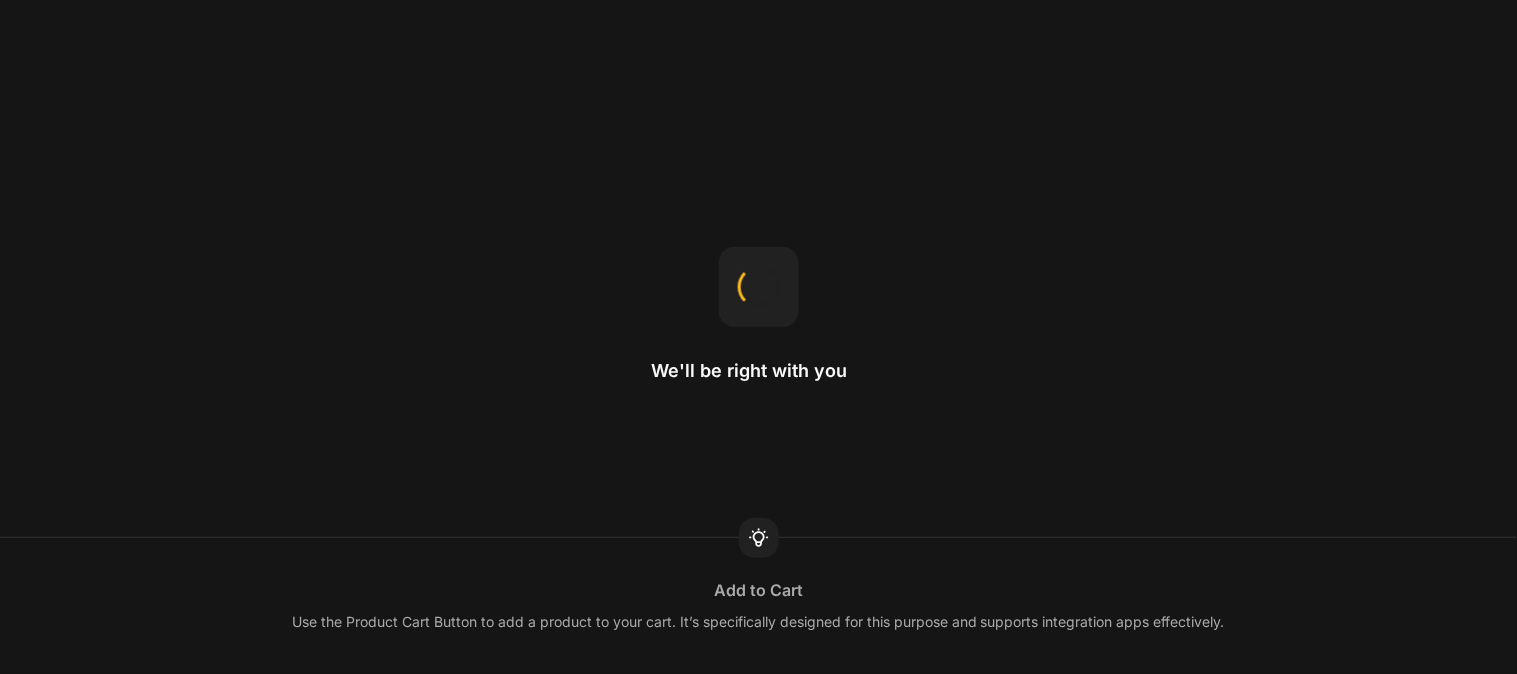 scroll, scrollTop: 0, scrollLeft: 0, axis: both 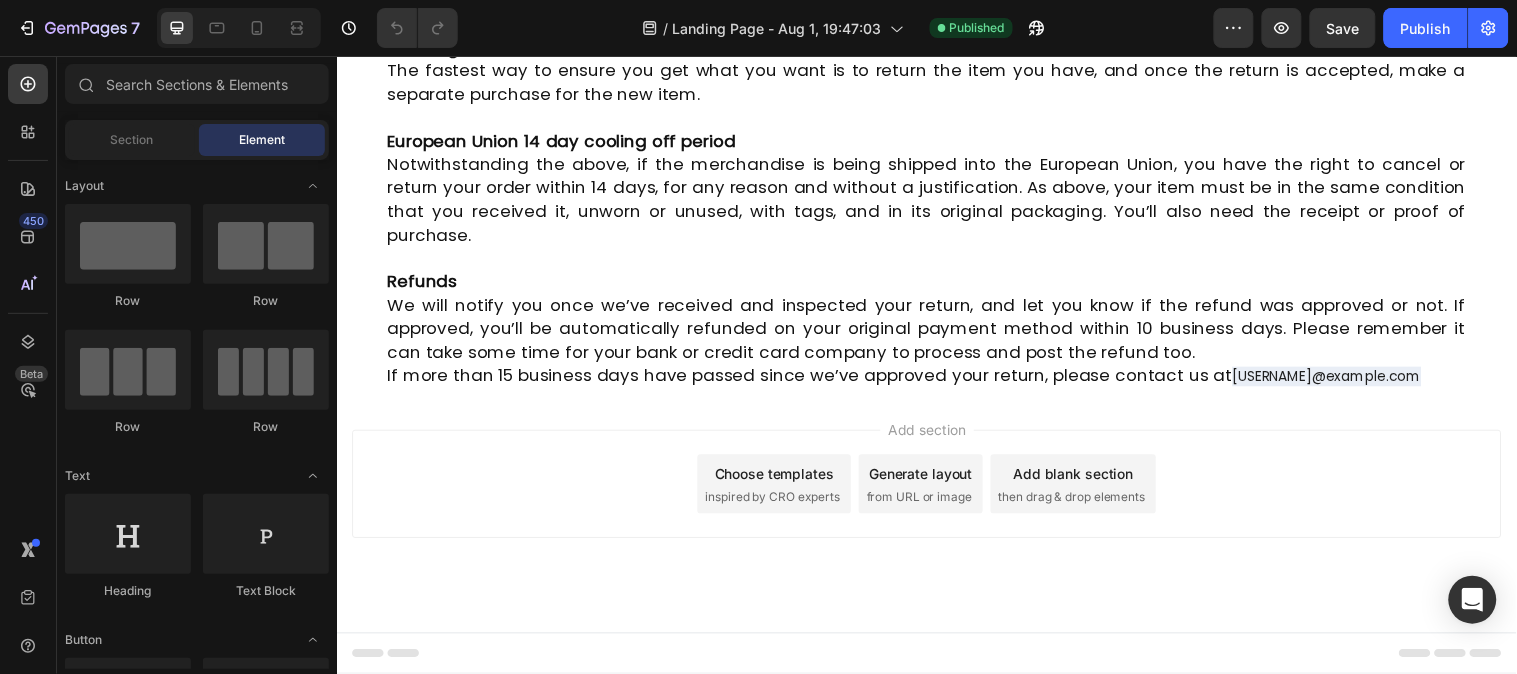 click on "Choose templates" at bounding box center (781, 479) 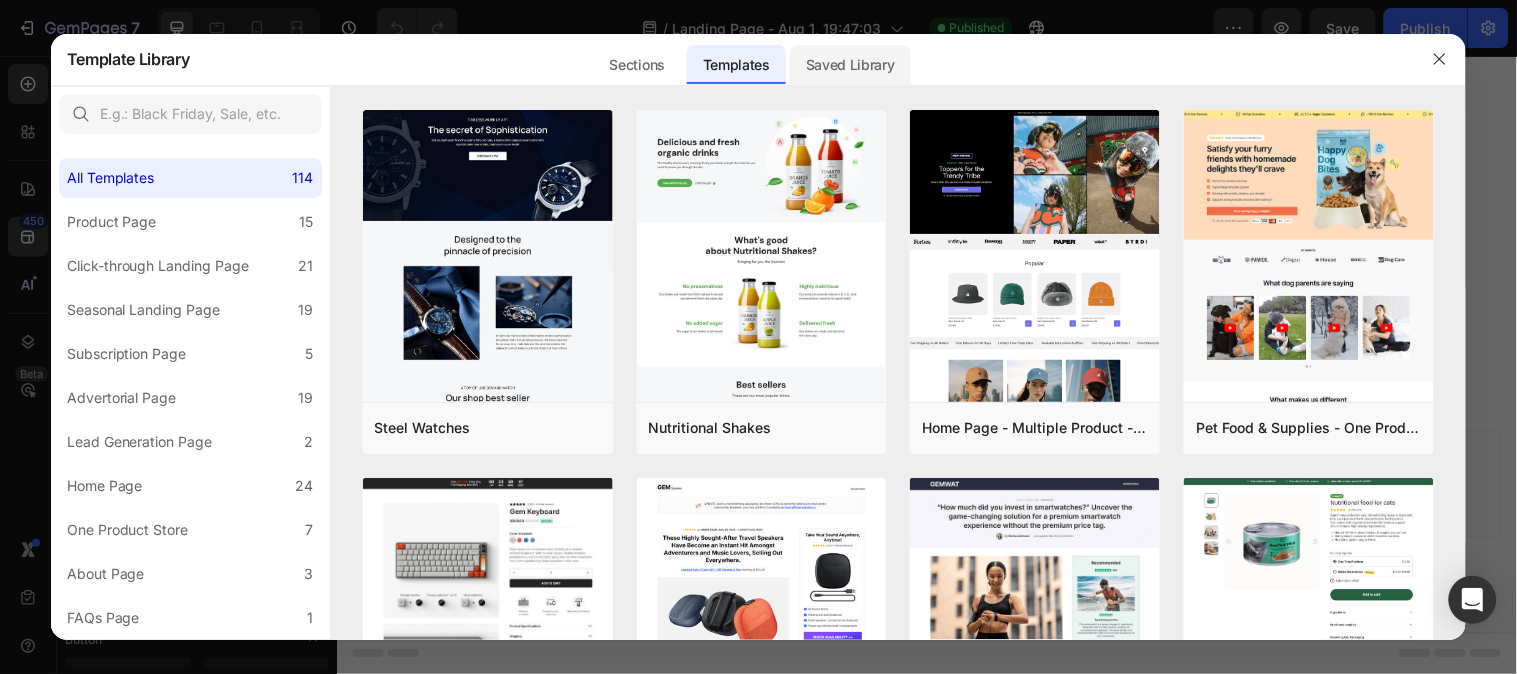 click on "Saved Library" 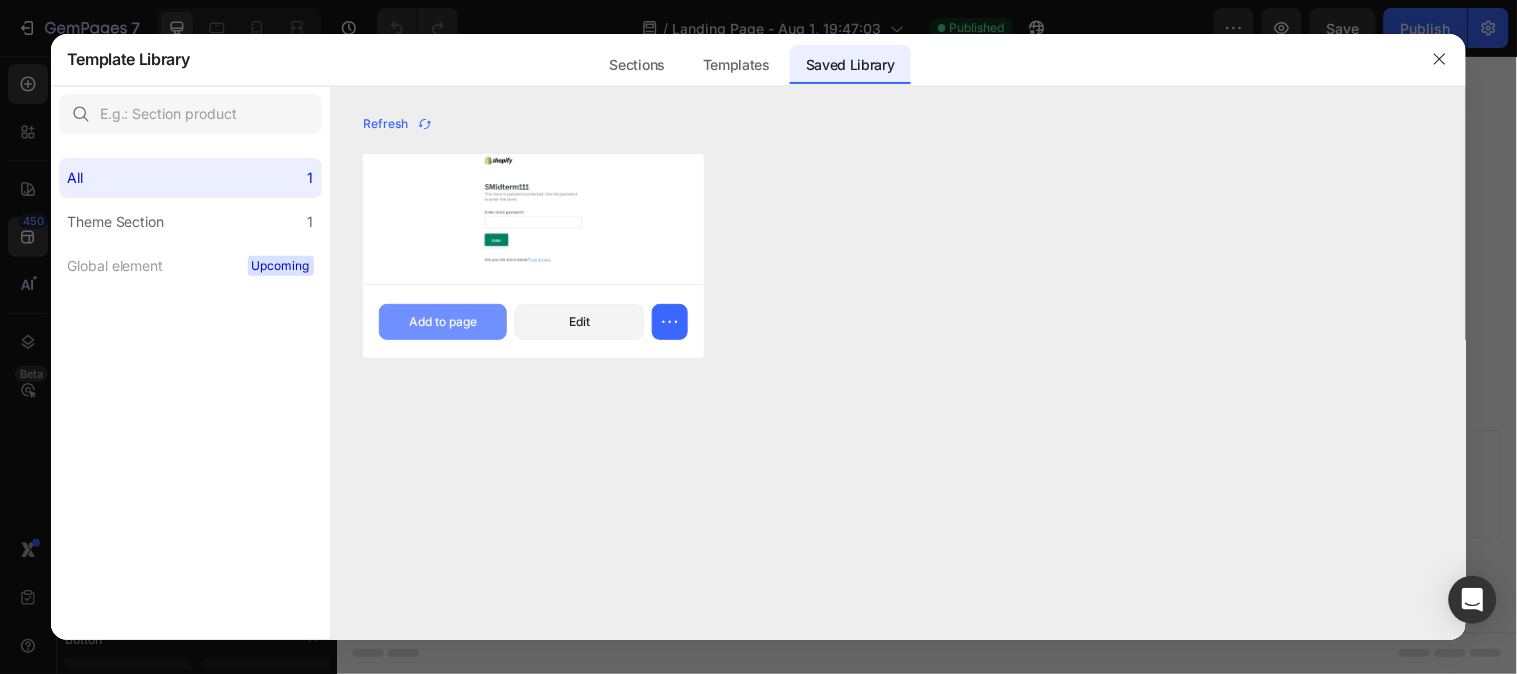 click on "Add to page" at bounding box center [443, 322] 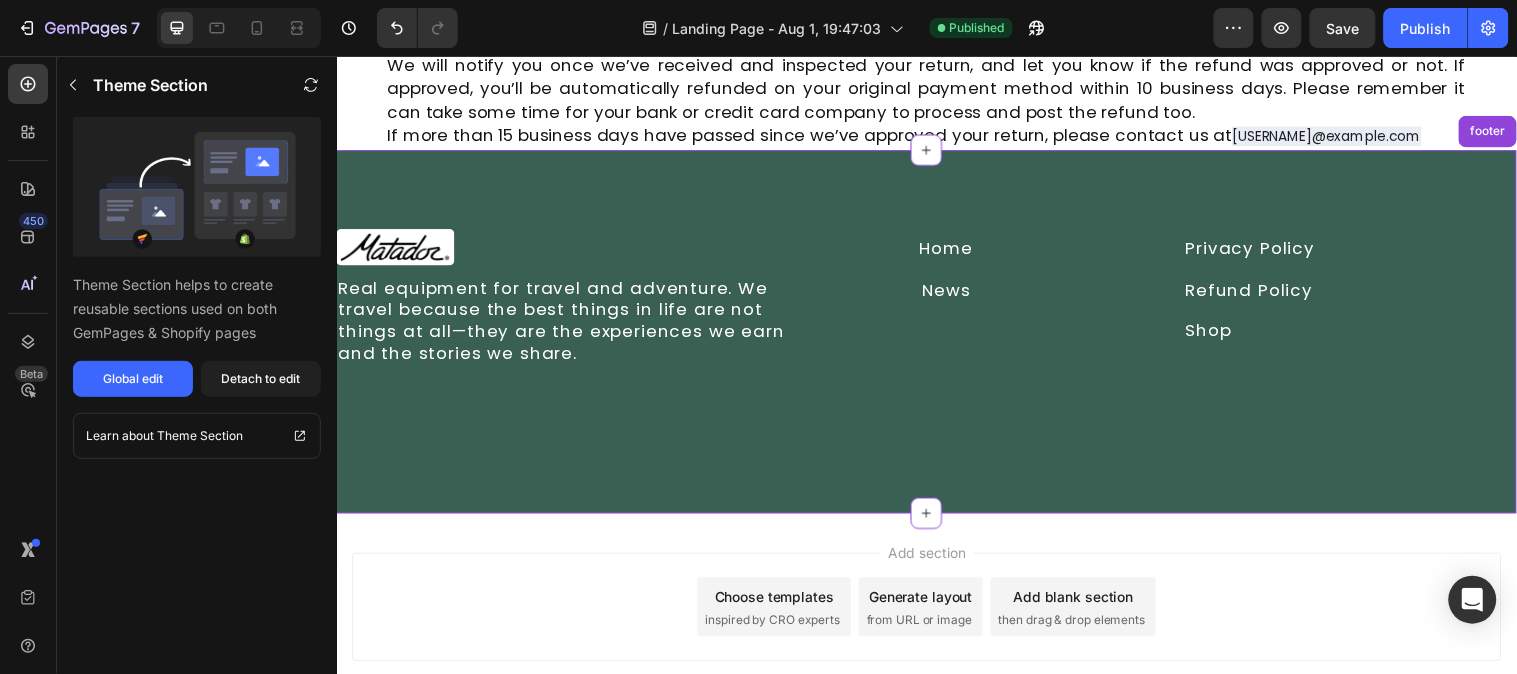scroll, scrollTop: 1150, scrollLeft: 0, axis: vertical 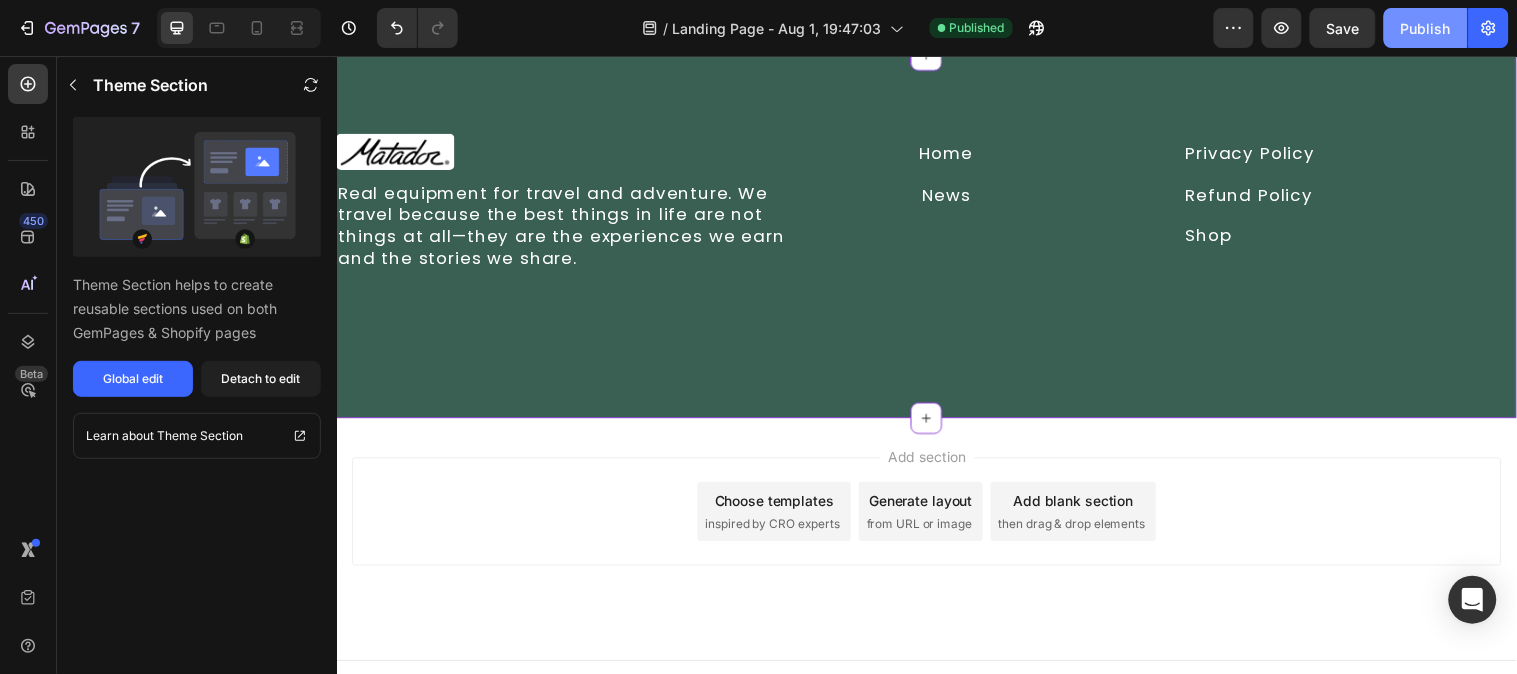 click on "Publish" at bounding box center [1426, 28] 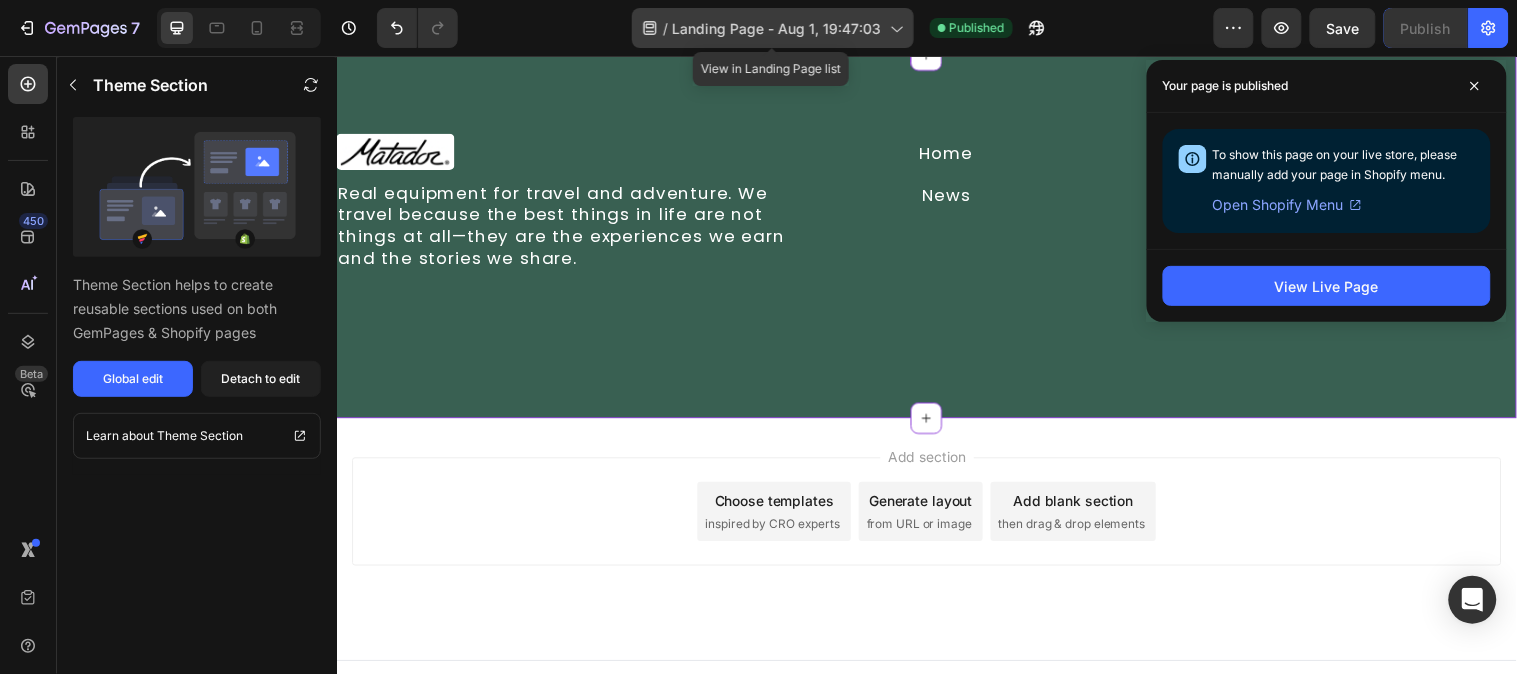 click 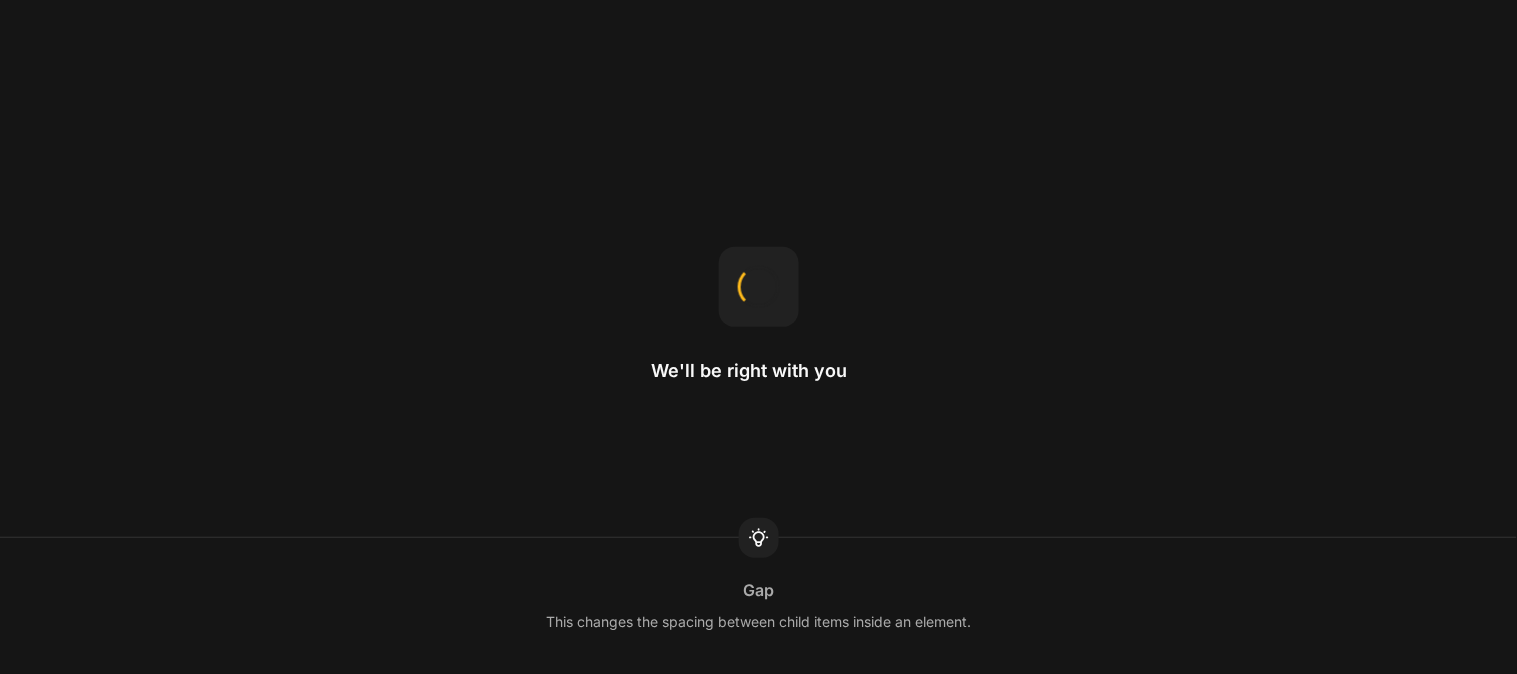 scroll, scrollTop: 0, scrollLeft: 0, axis: both 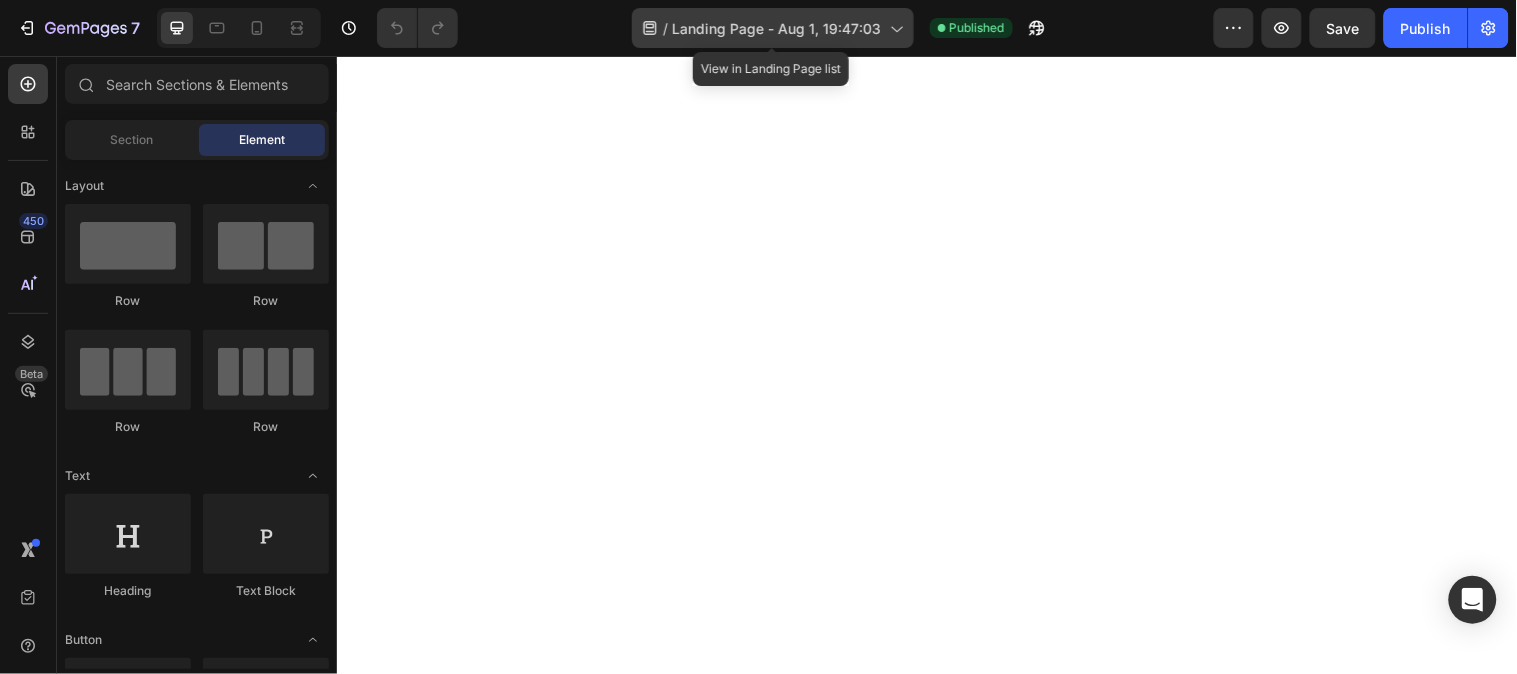 click on "Landing Page - Aug 1, 19:47:03" at bounding box center (777, 28) 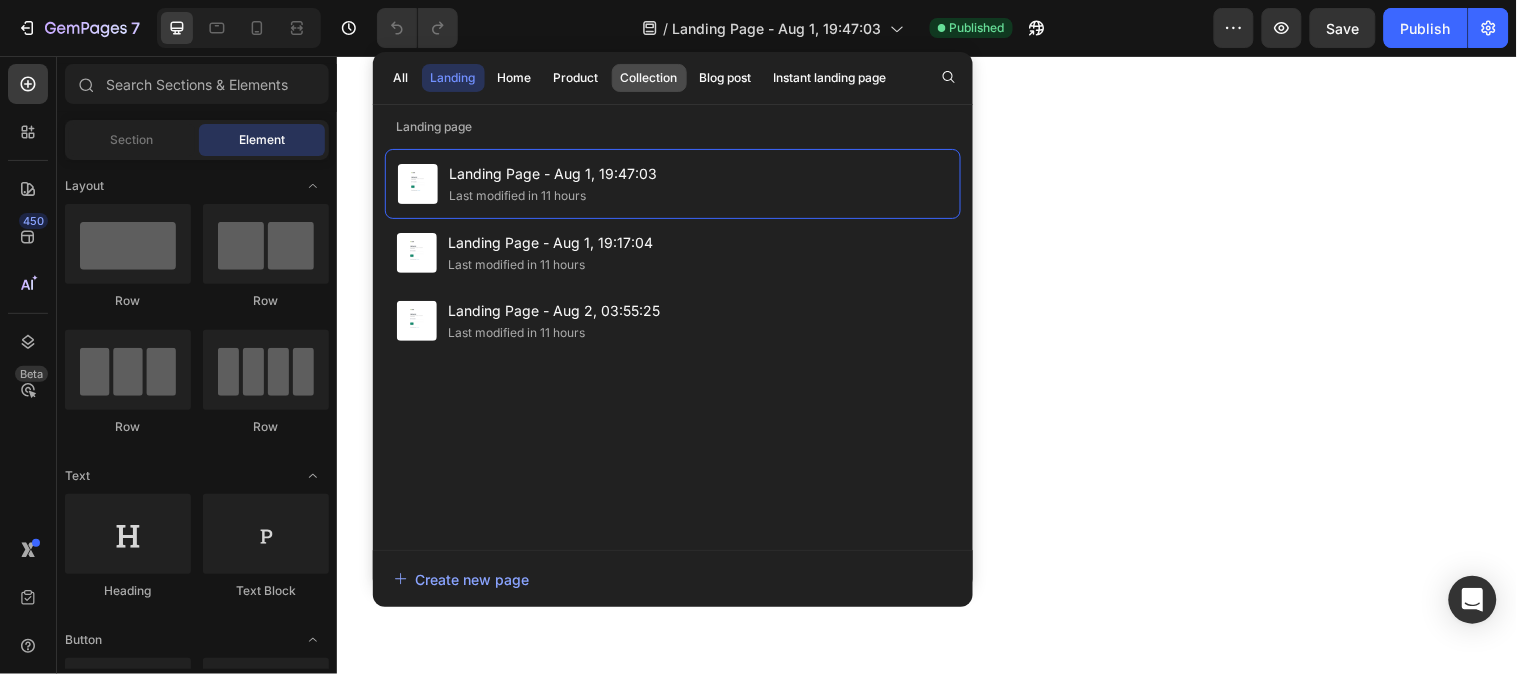 click on "Collection" at bounding box center [649, 78] 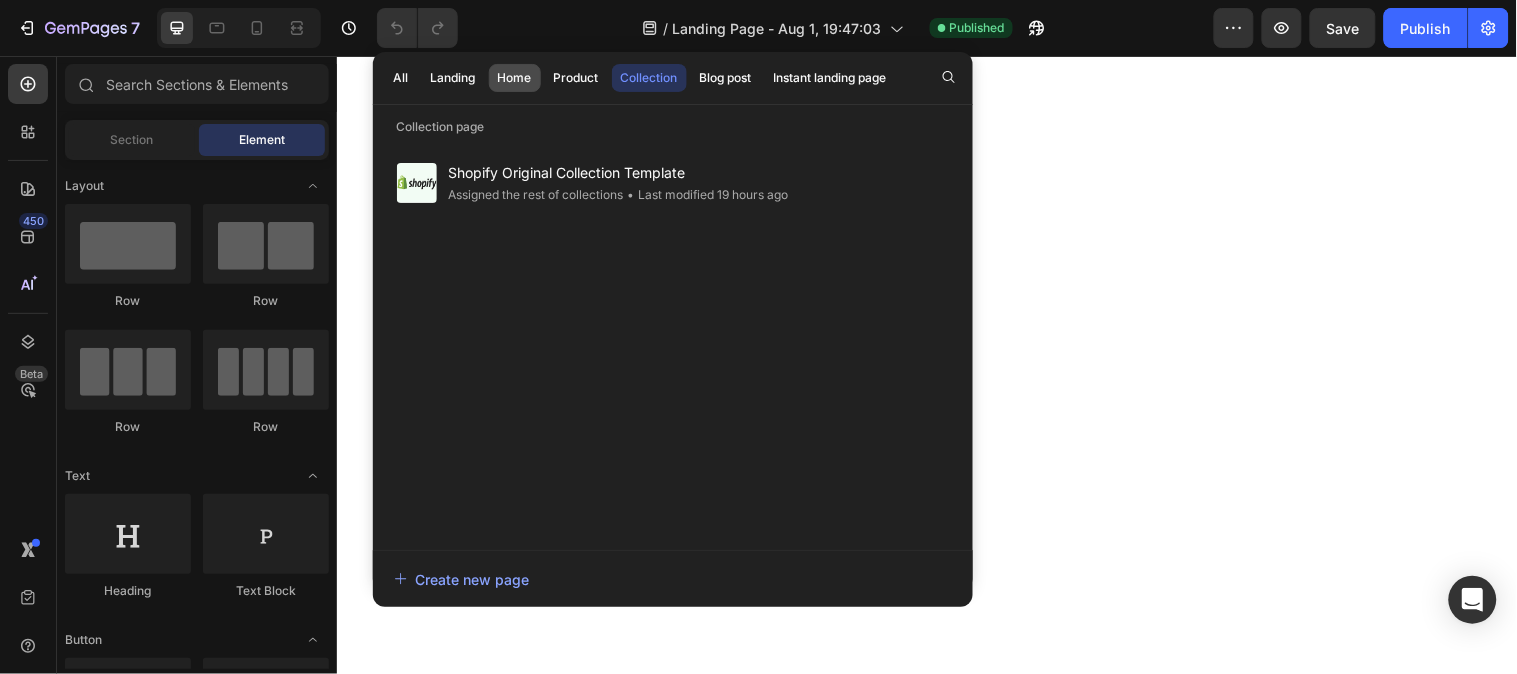 click on "Home" at bounding box center [515, 78] 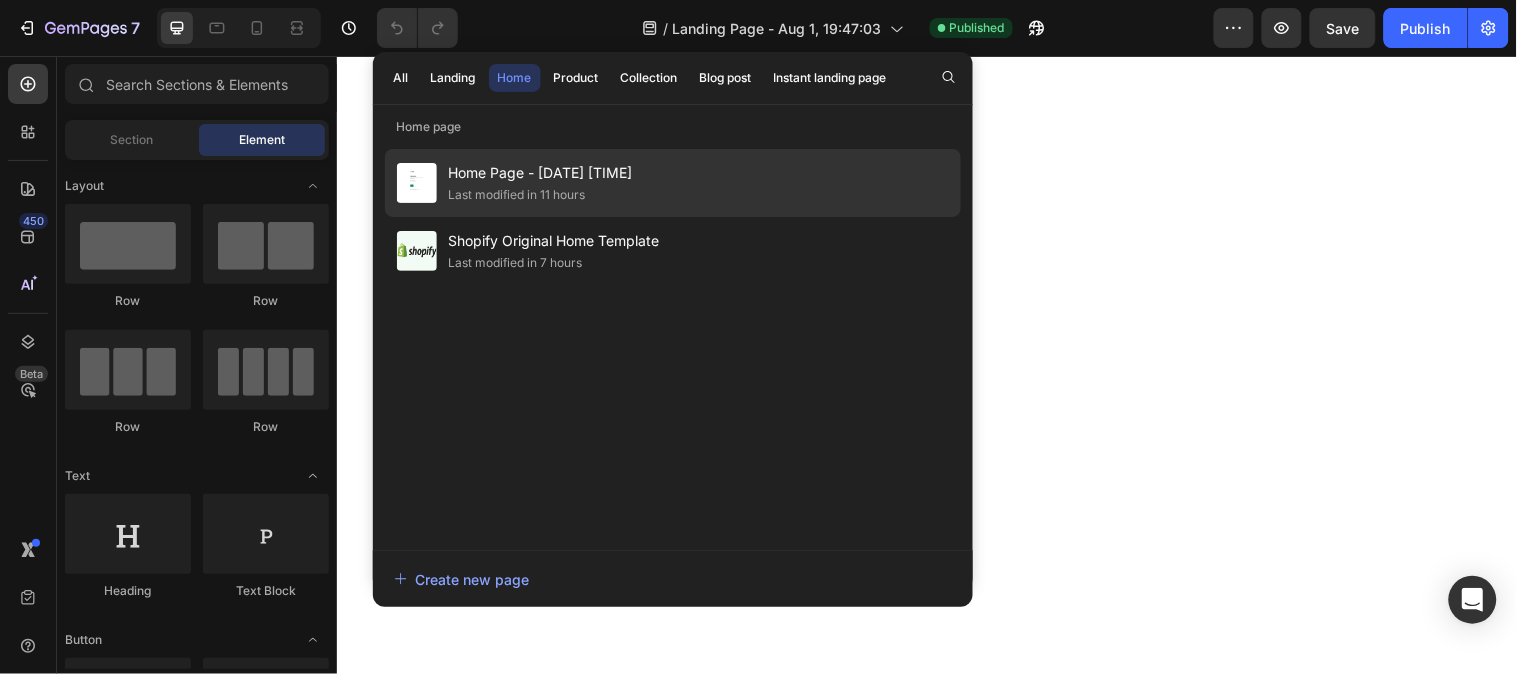click on "Home Page - [DATE], [TIME]" at bounding box center [541, 173] 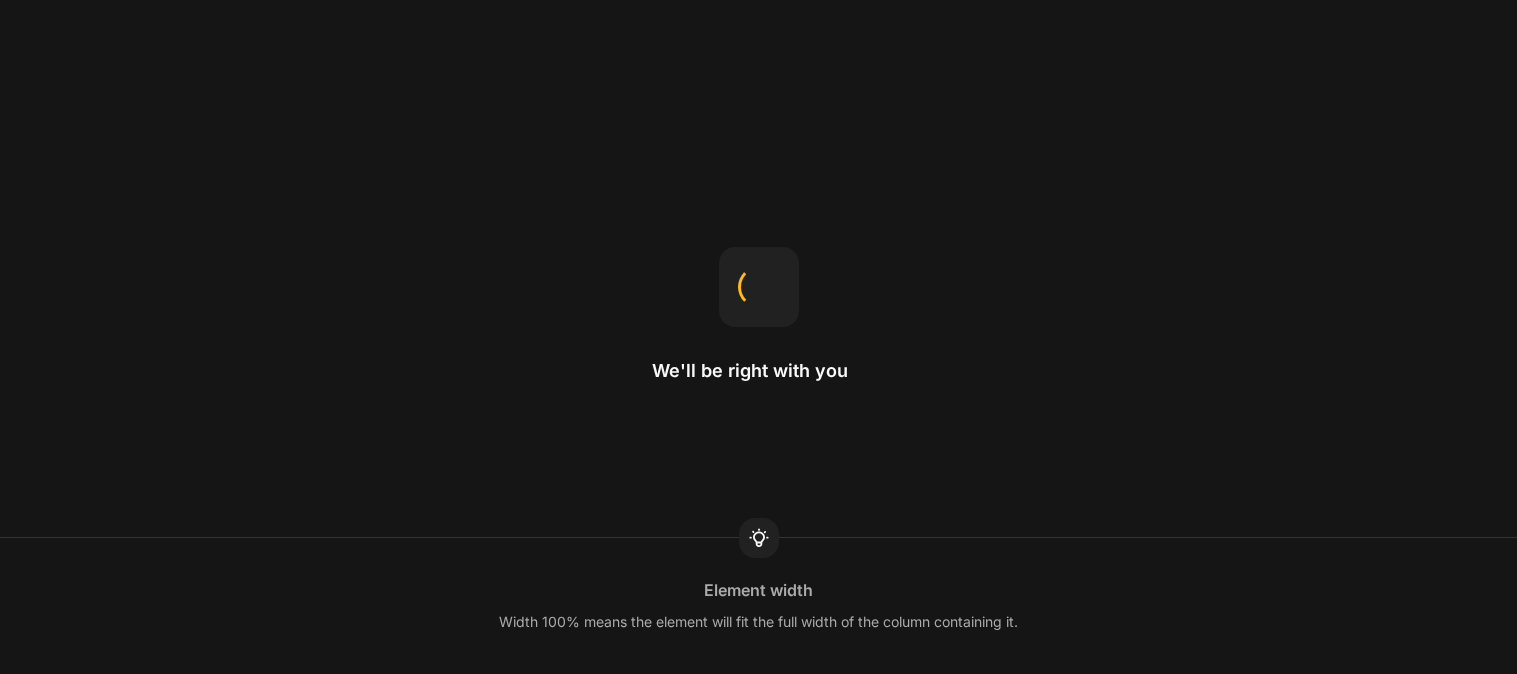 scroll, scrollTop: 0, scrollLeft: 0, axis: both 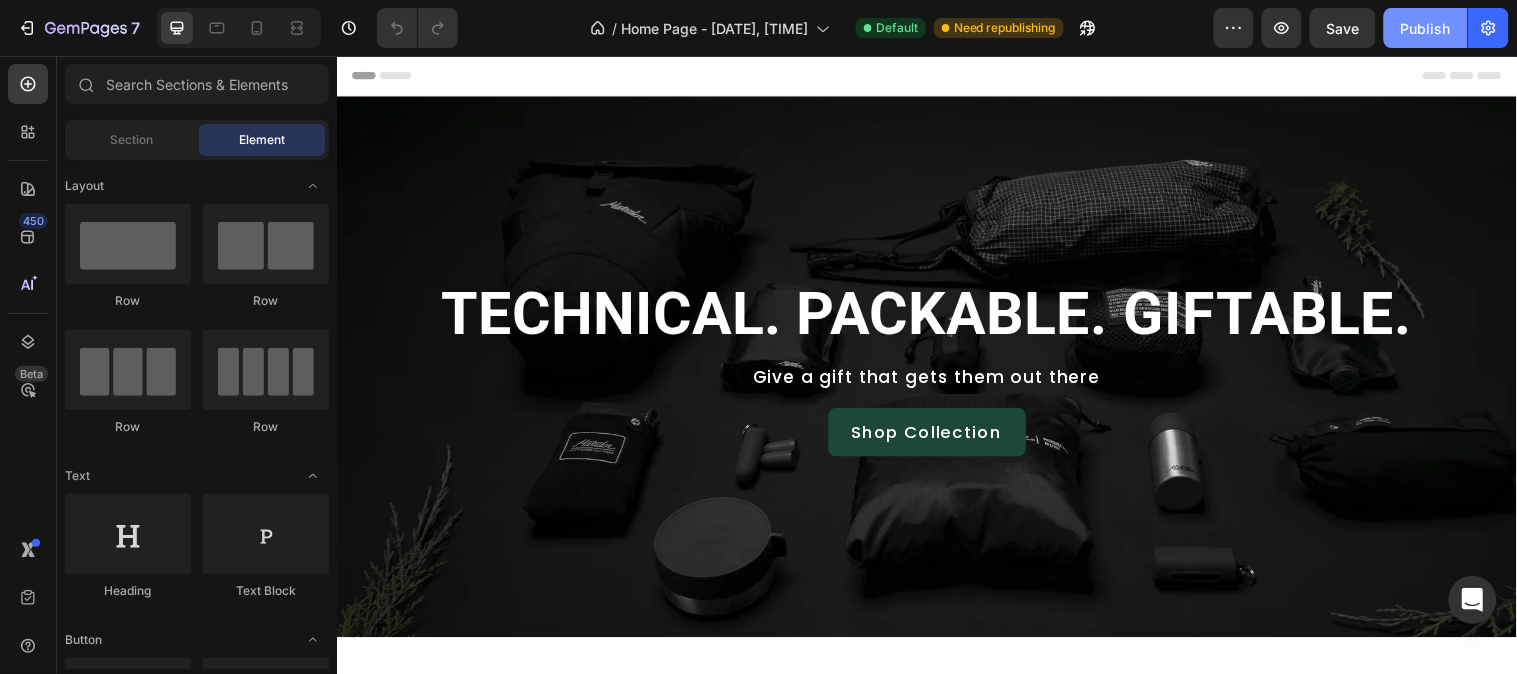 click on "Publish" at bounding box center (1426, 28) 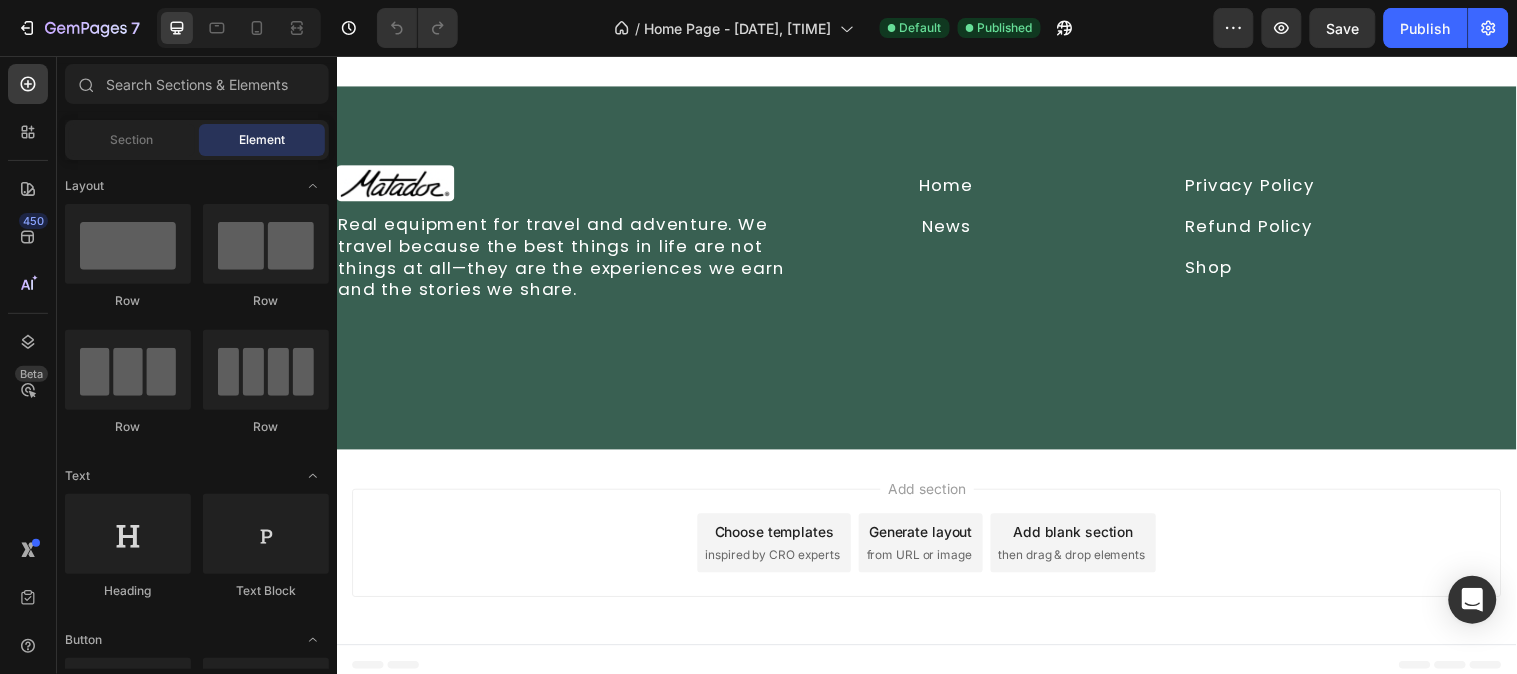 scroll, scrollTop: 1827, scrollLeft: 0, axis: vertical 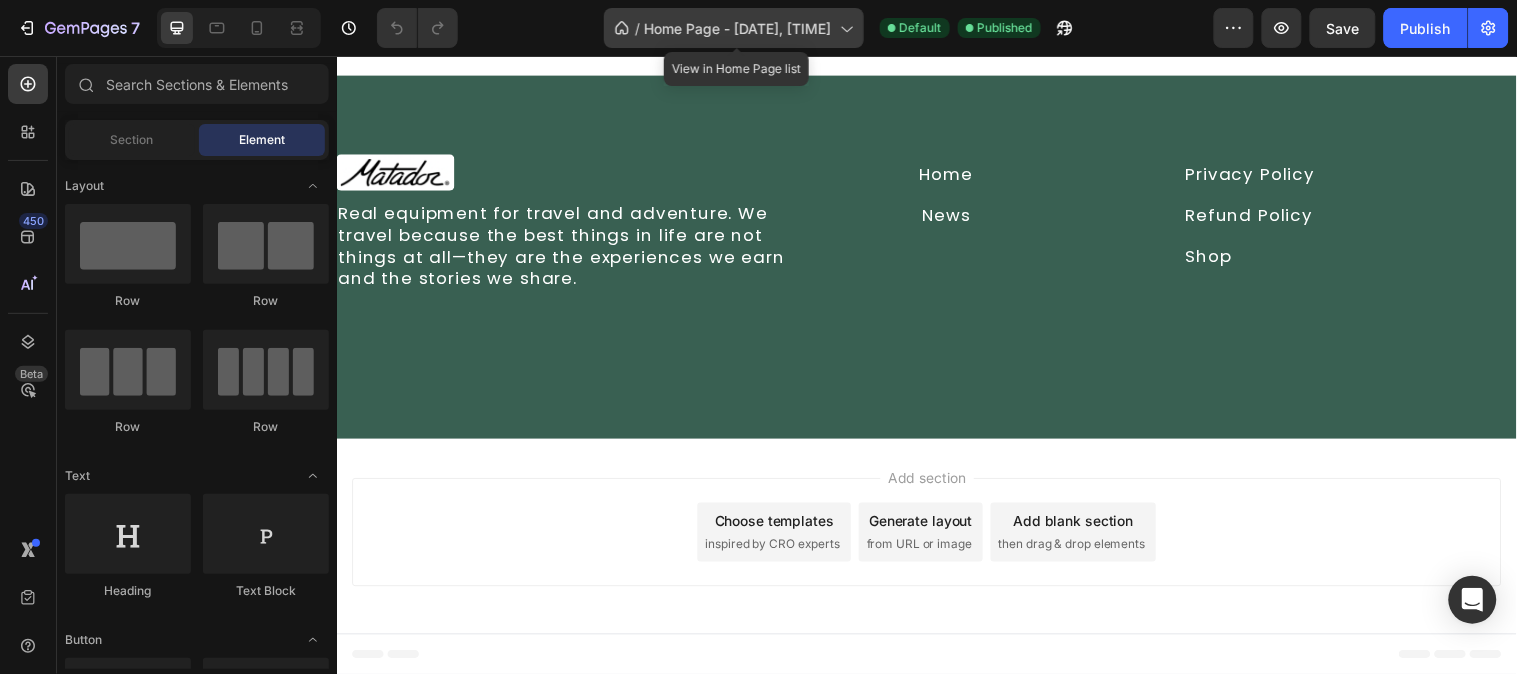 click 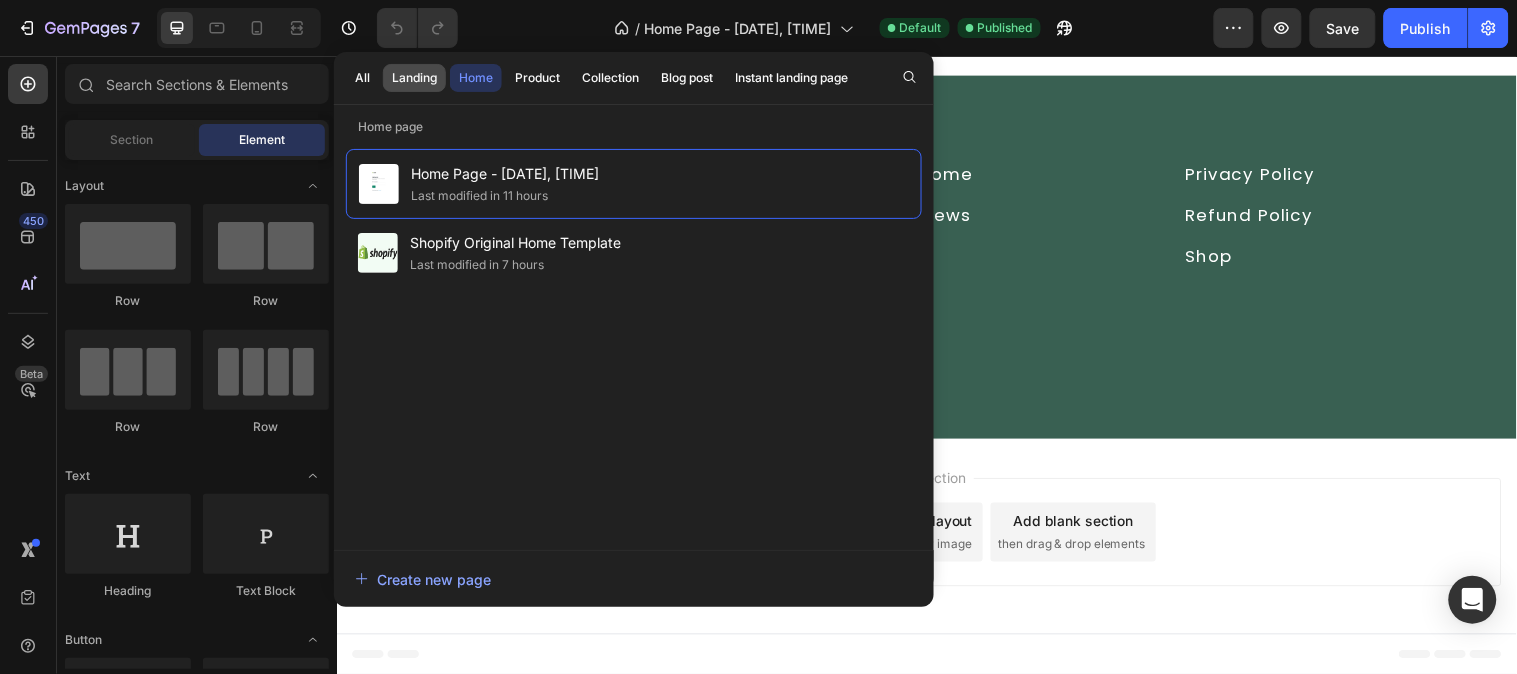click on "Landing" at bounding box center (414, 78) 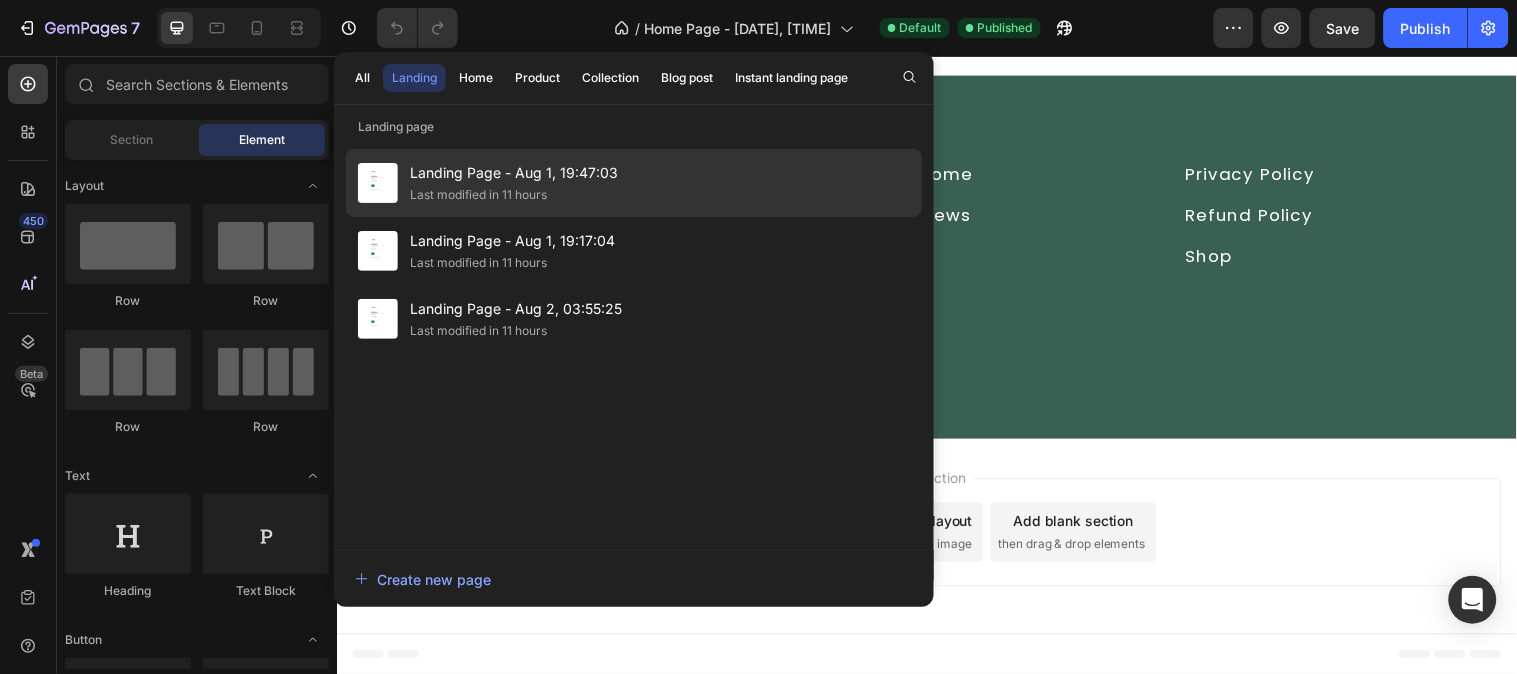 click on "Landing Page - Aug 1, 19:47:03 Last modified in 11 hours" 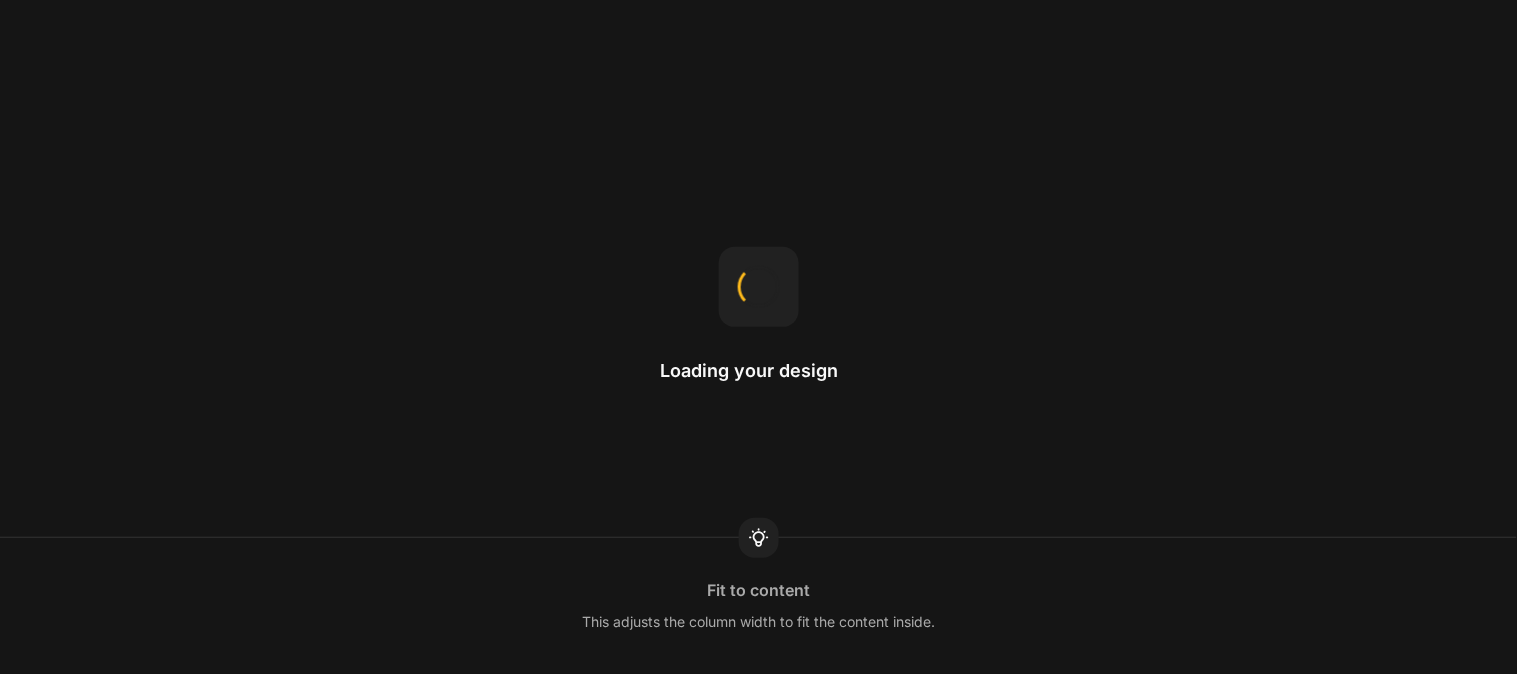 scroll, scrollTop: 0, scrollLeft: 0, axis: both 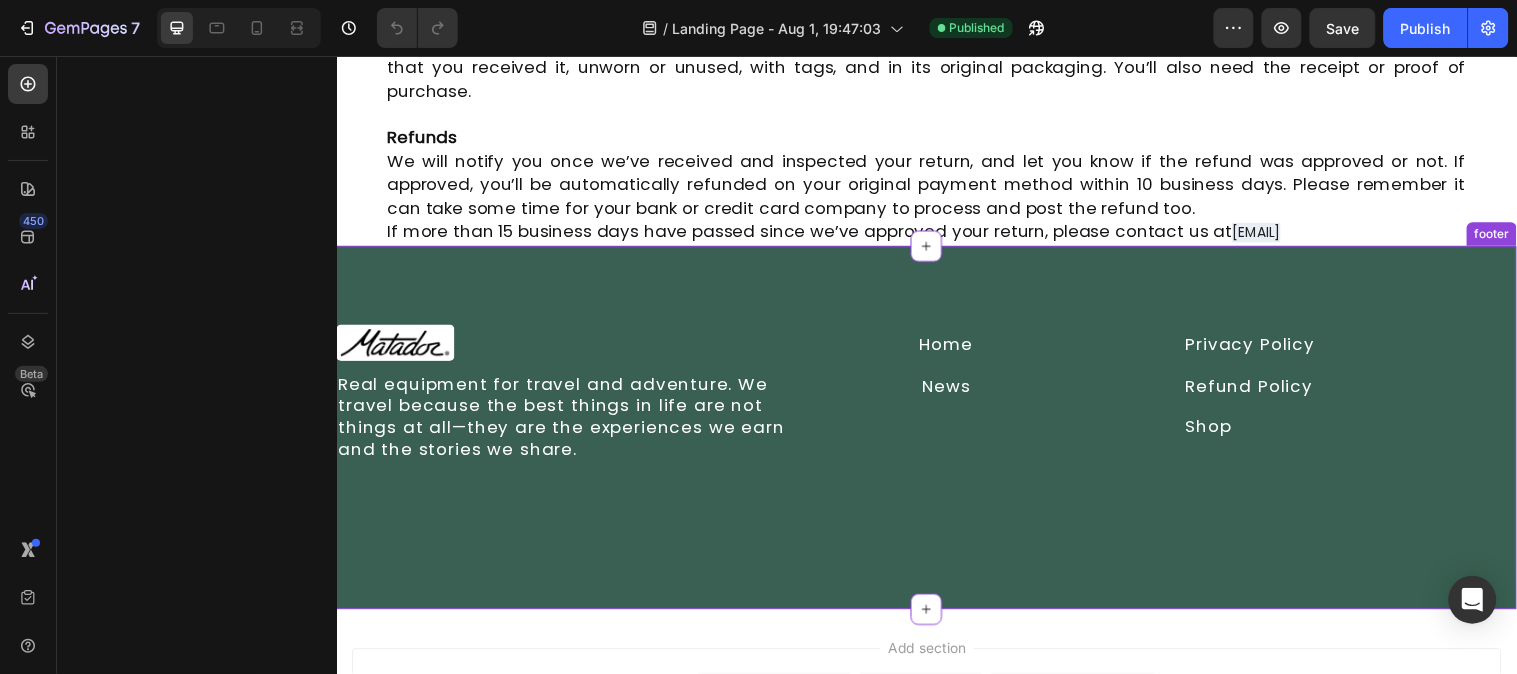 click on "Image Real equipment for travel and adventure. We travel because the best things in life are not things at all—they are the experiences we earn and the stories we share. Text Block Home Button News Button Row Privacy Policy Button Refund Policy Button Shop Button Row Row Row footer" at bounding box center (936, 432) 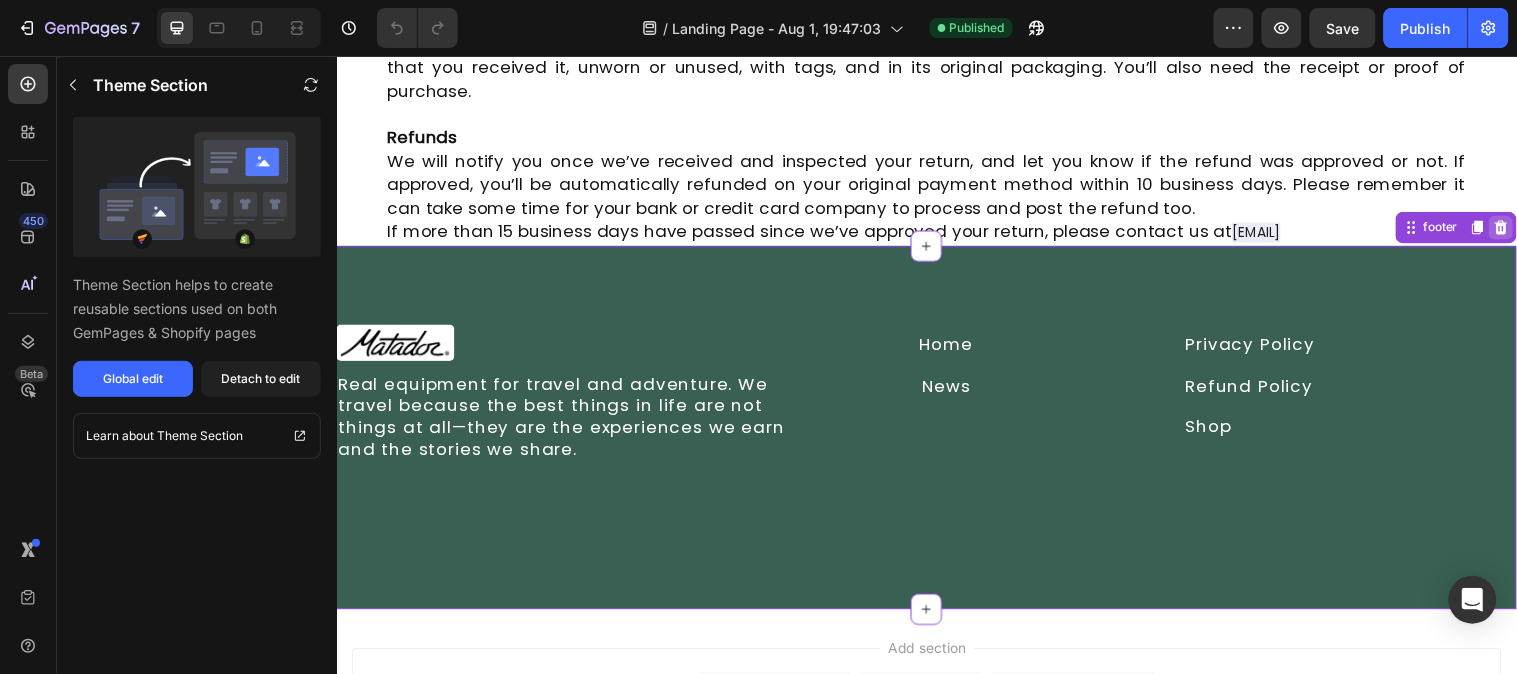 click 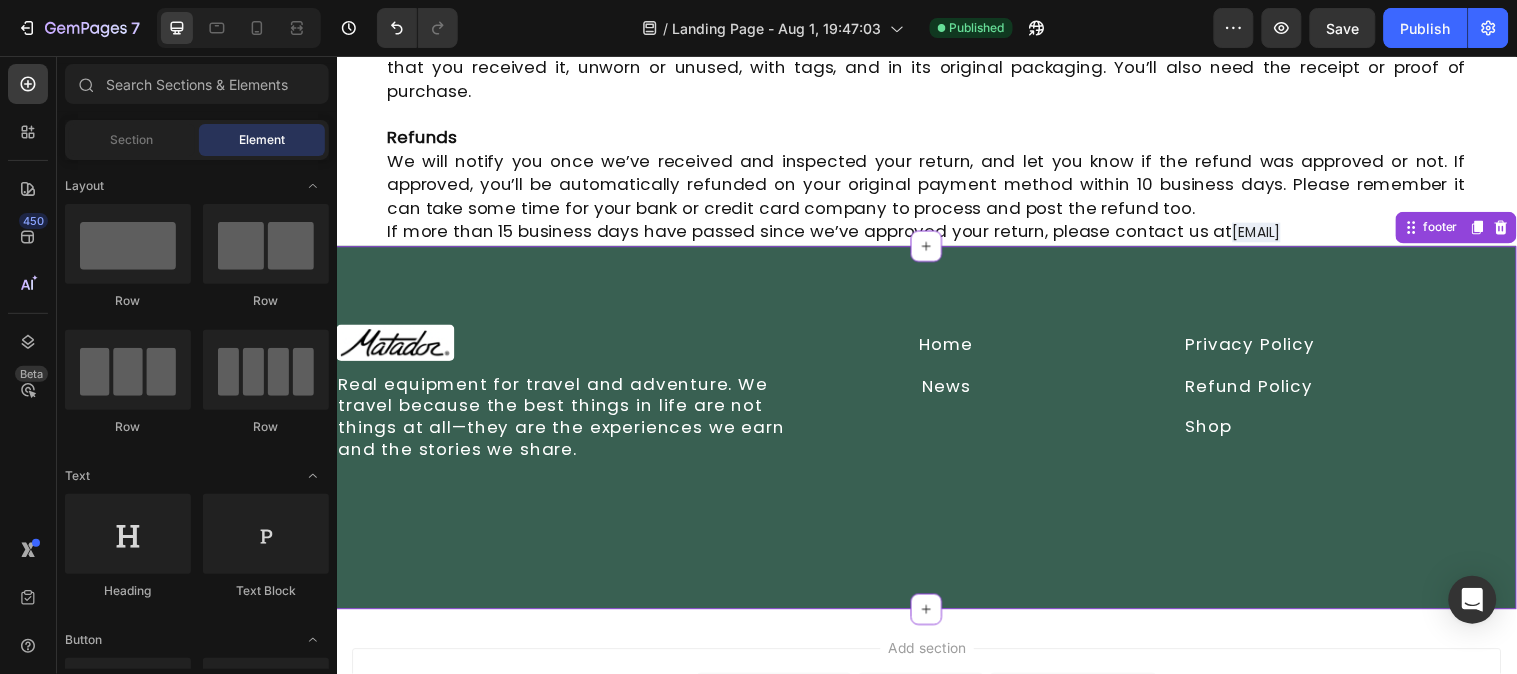 scroll, scrollTop: 811, scrollLeft: 0, axis: vertical 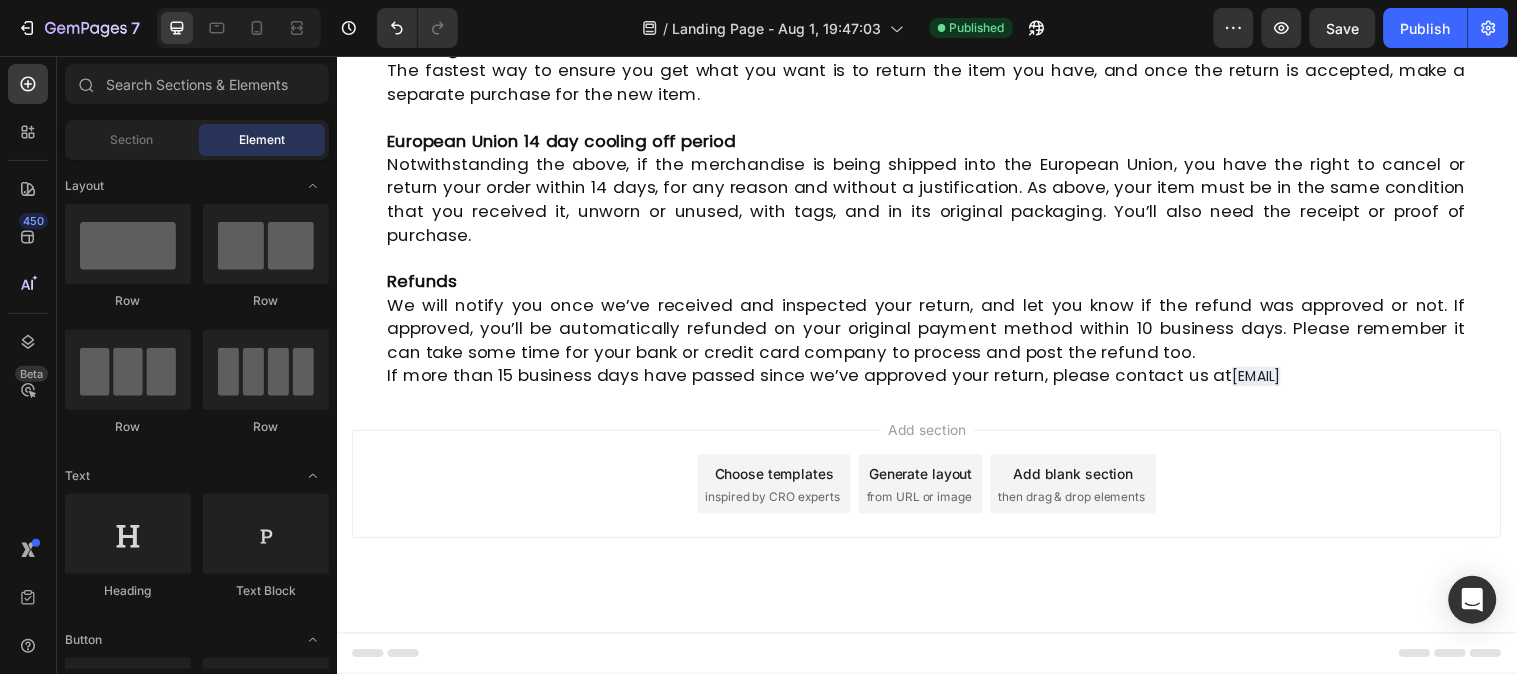 click on "Add section Choose templates inspired by CRO experts Generate layout from URL or image Add blank section then drag & drop elements" at bounding box center [936, 490] 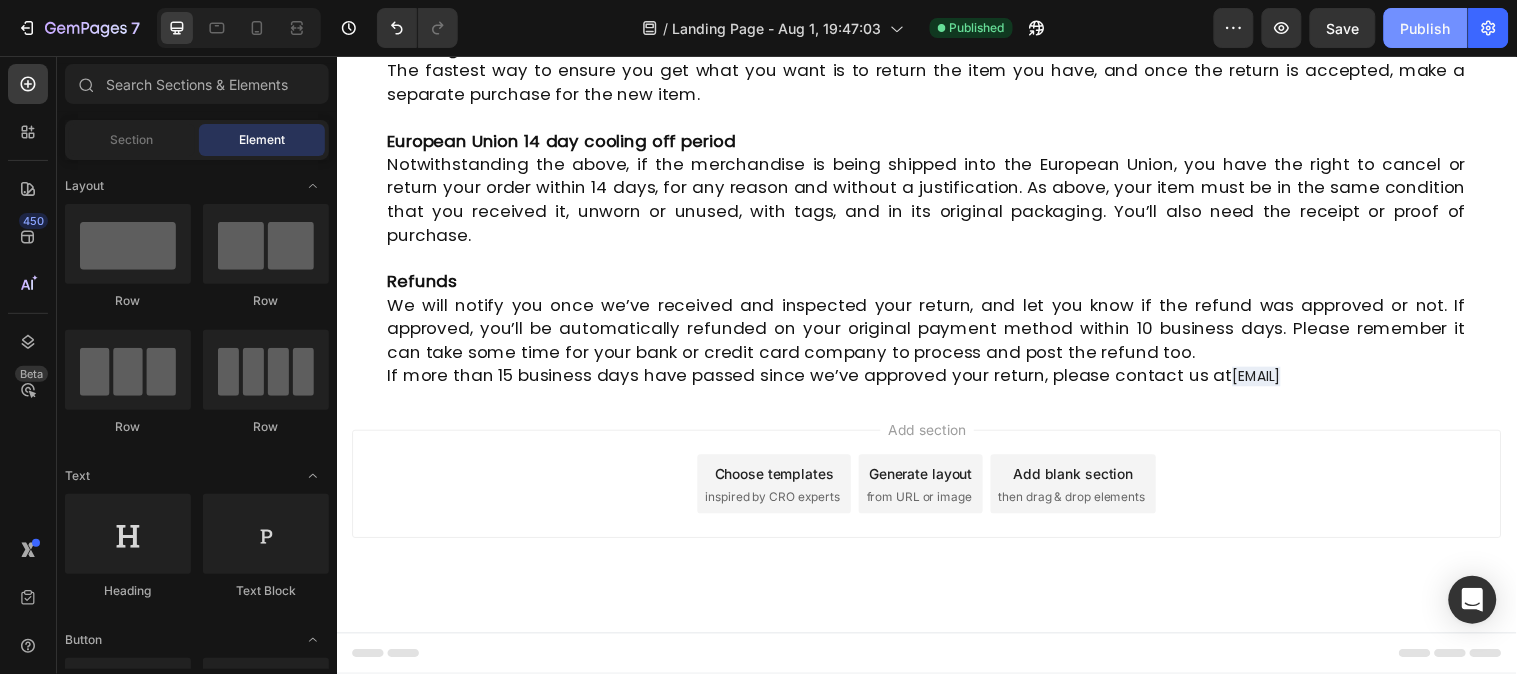 click on "Publish" 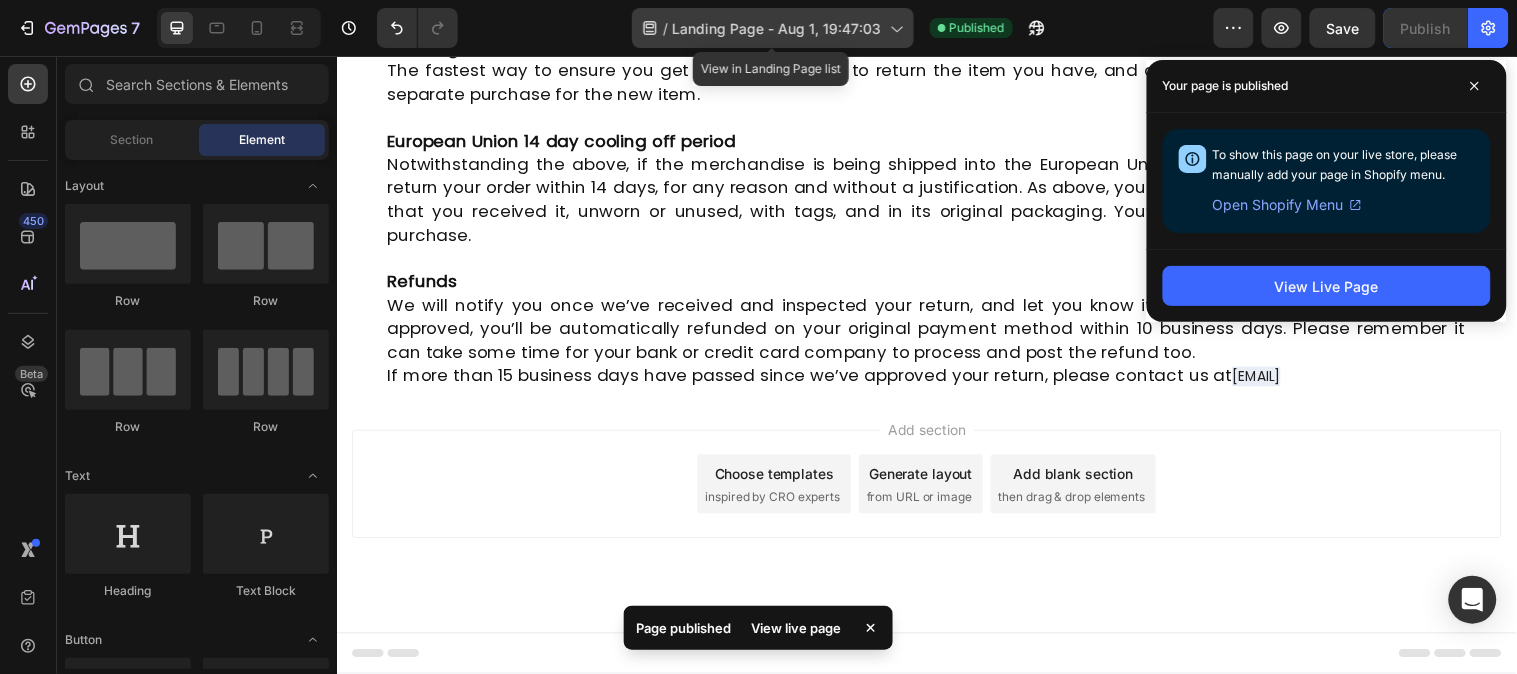click 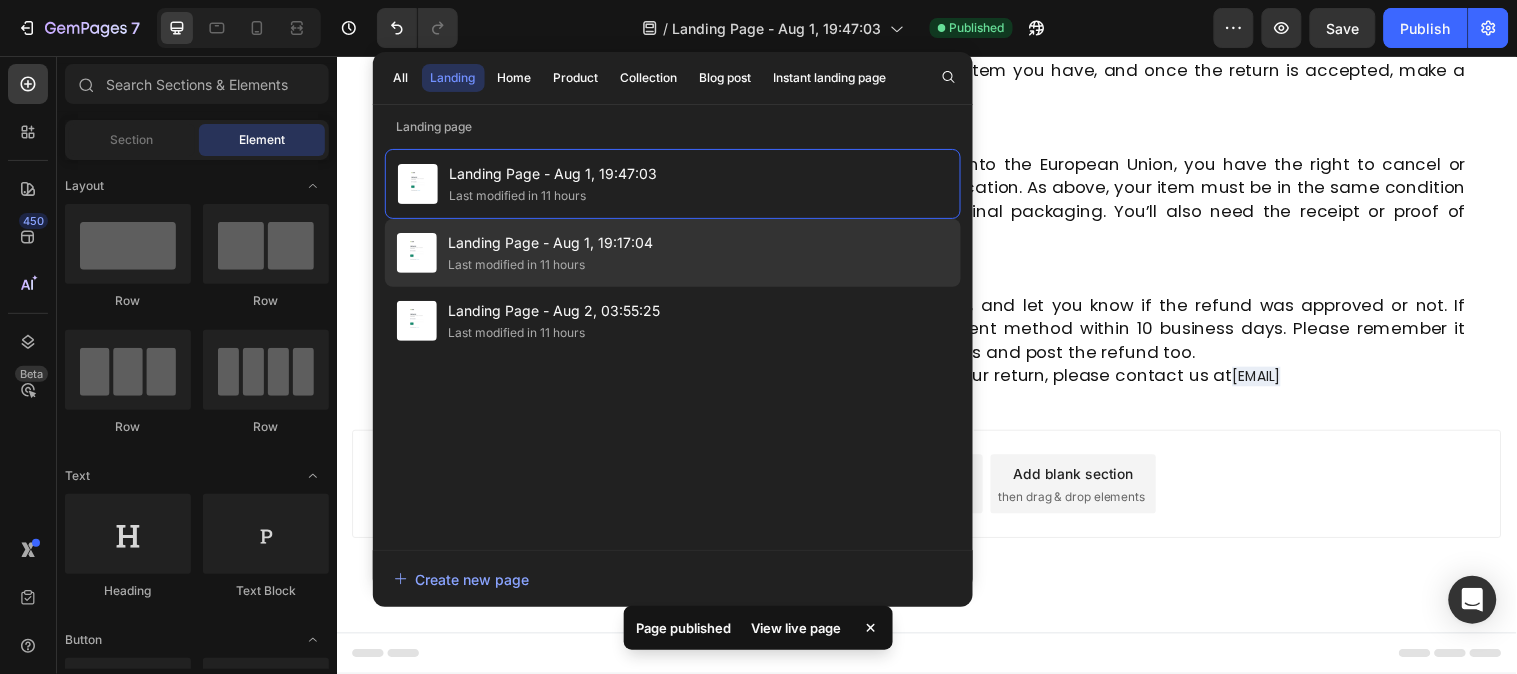 click on "Landing Page - [DATE] [TIME] Last modified in [DURATION]" 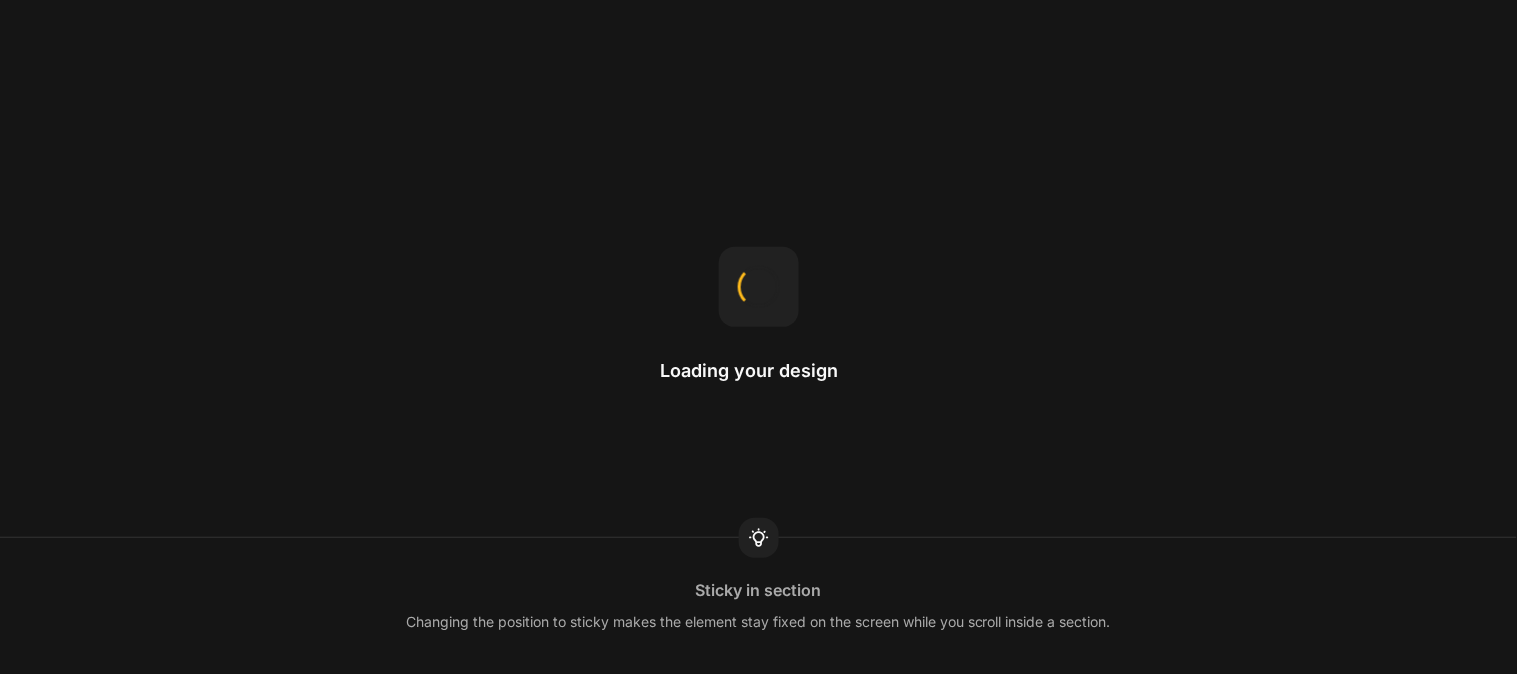 scroll, scrollTop: 0, scrollLeft: 0, axis: both 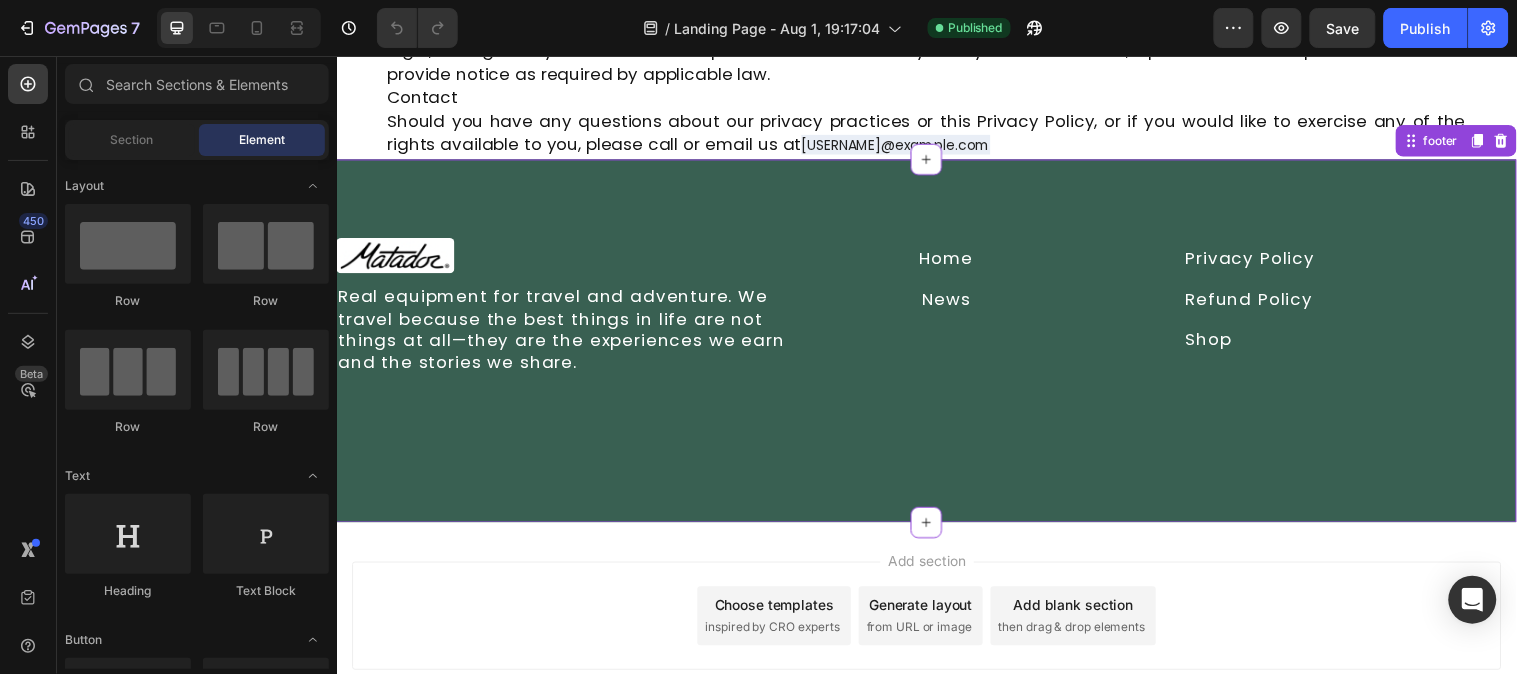 click on "Image Real equipment for travel and adventure. We travel because the best things in life are not things at all—they are the experiences we earn and the stories we share. Text Block Home Button News Button Row Privacy Policy Button Refund Policy Button Shop Button Row Row Row footer" at bounding box center (936, 344) 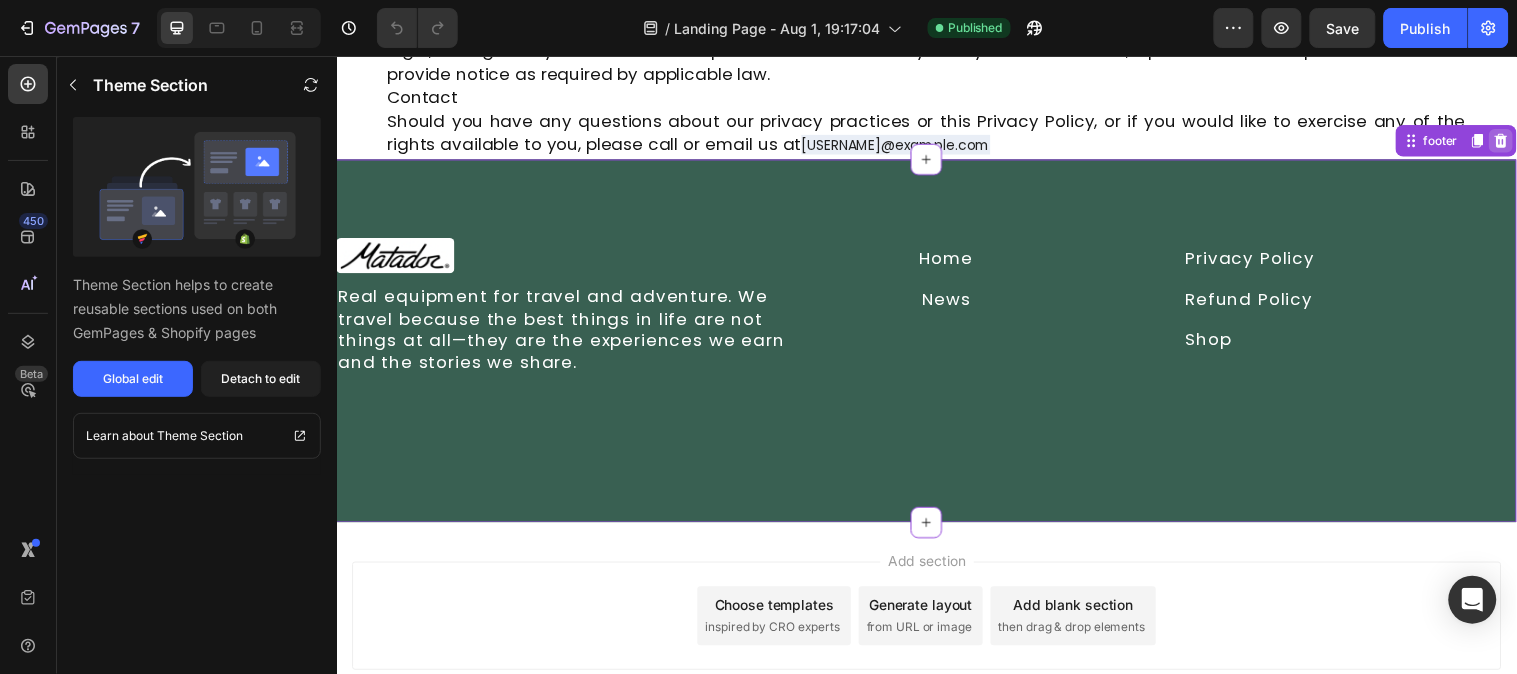 click 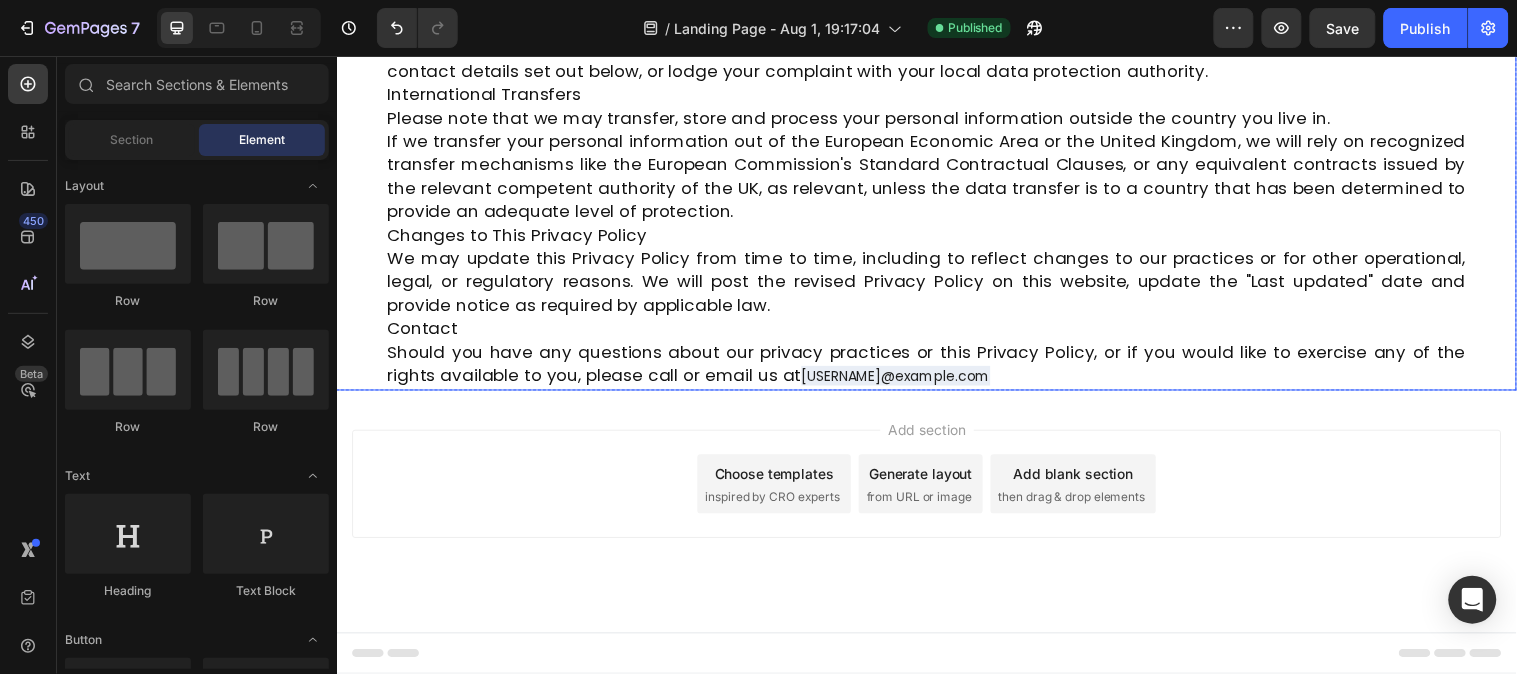 scroll, scrollTop: 3526, scrollLeft: 0, axis: vertical 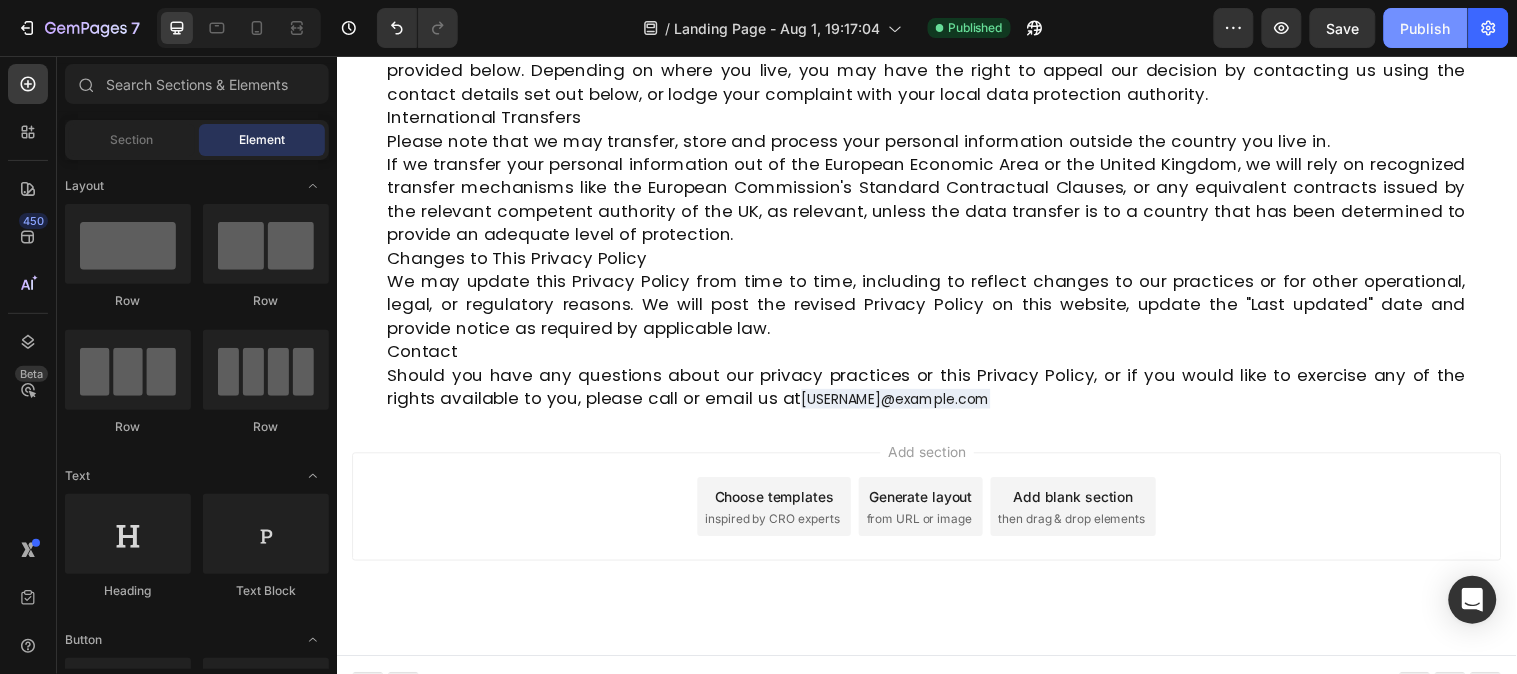 drag, startPoint x: 1413, startPoint y: 25, endPoint x: 1150, endPoint y: 403, distance: 460.49213 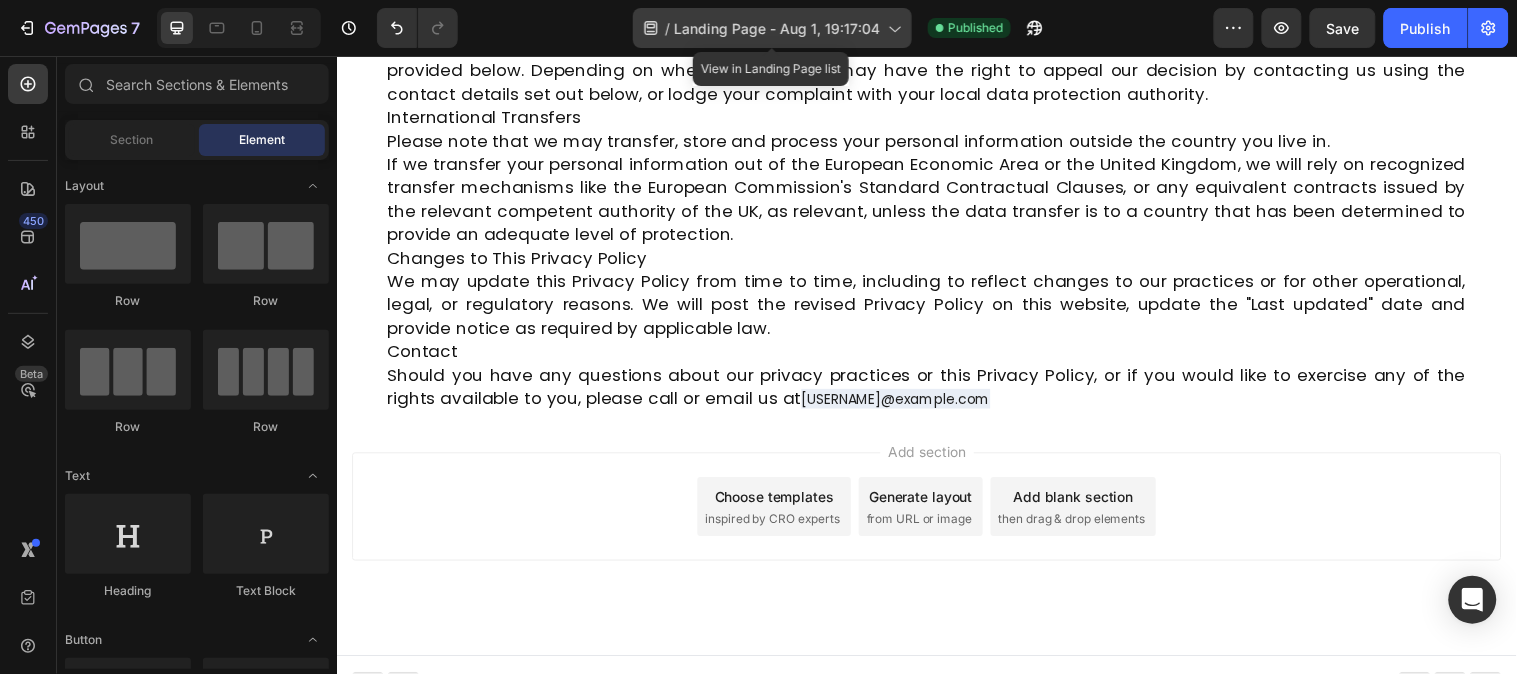 click on "Landing Page - Aug 1, 19:17:04" at bounding box center [777, 28] 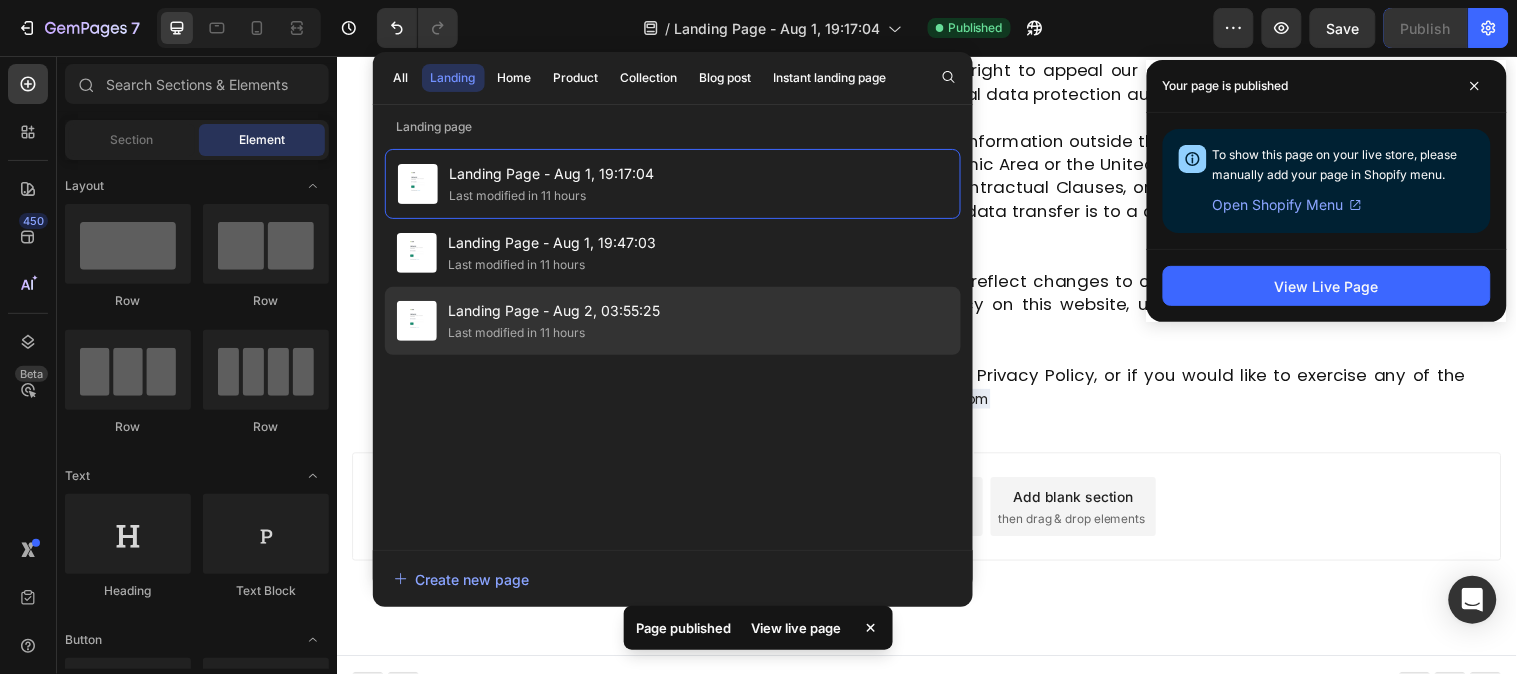 click on "Landing Page - Aug 2, 03:55:25 Last modified in 11 hours" 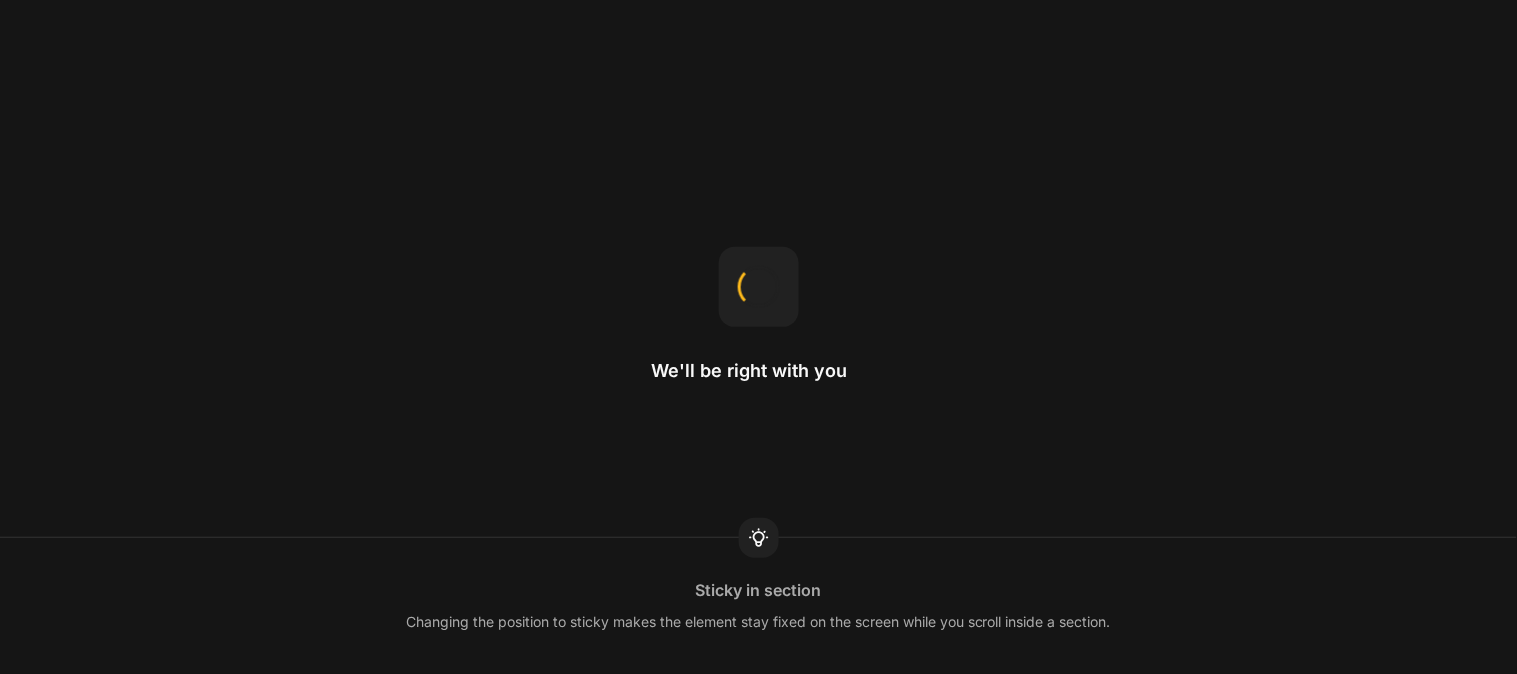 scroll, scrollTop: 0, scrollLeft: 0, axis: both 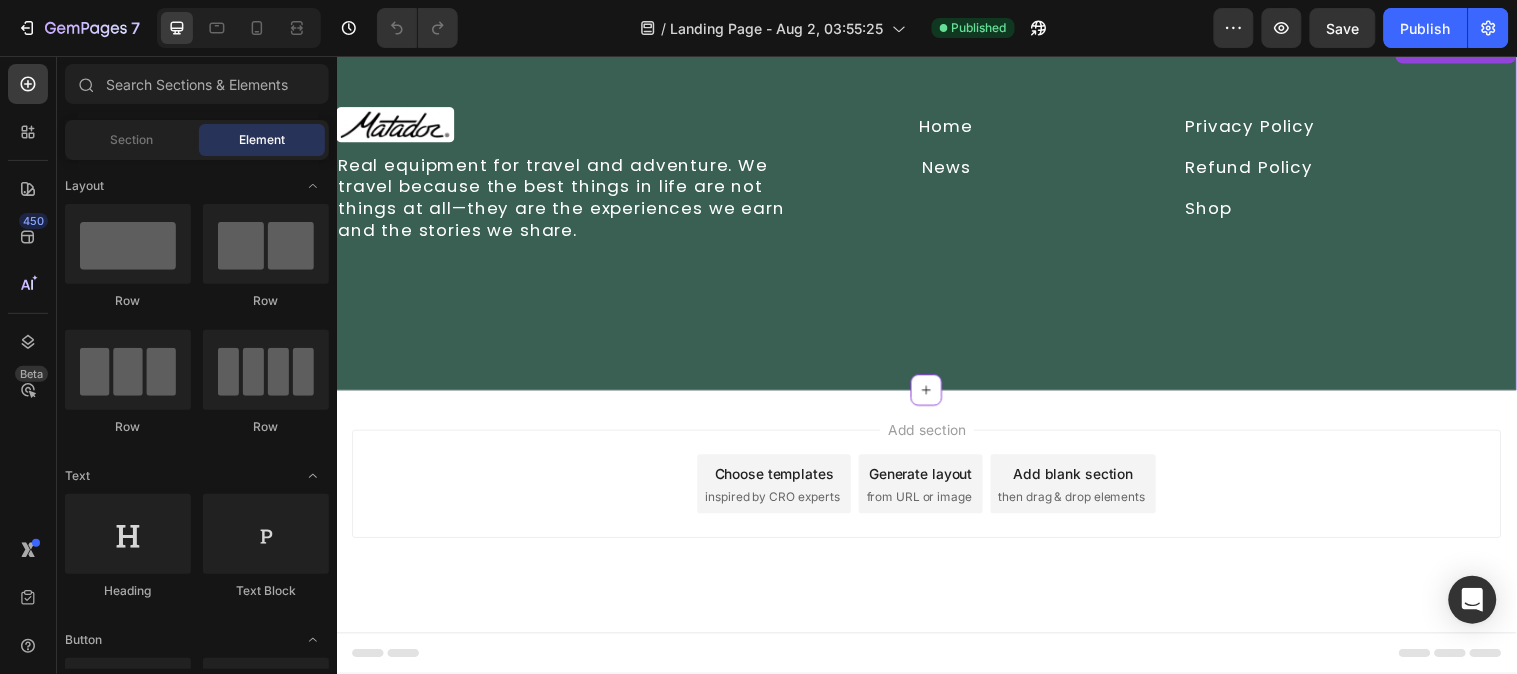 click on "Image Real equipment for travel and adventure. We travel because the best things in life are not things at all—they are the experiences we earn and the stories we share. Text Block Home Button News Button Row Privacy Policy Button Refund Policy Button Shop Button Row Row Row footer" at bounding box center (936, 211) 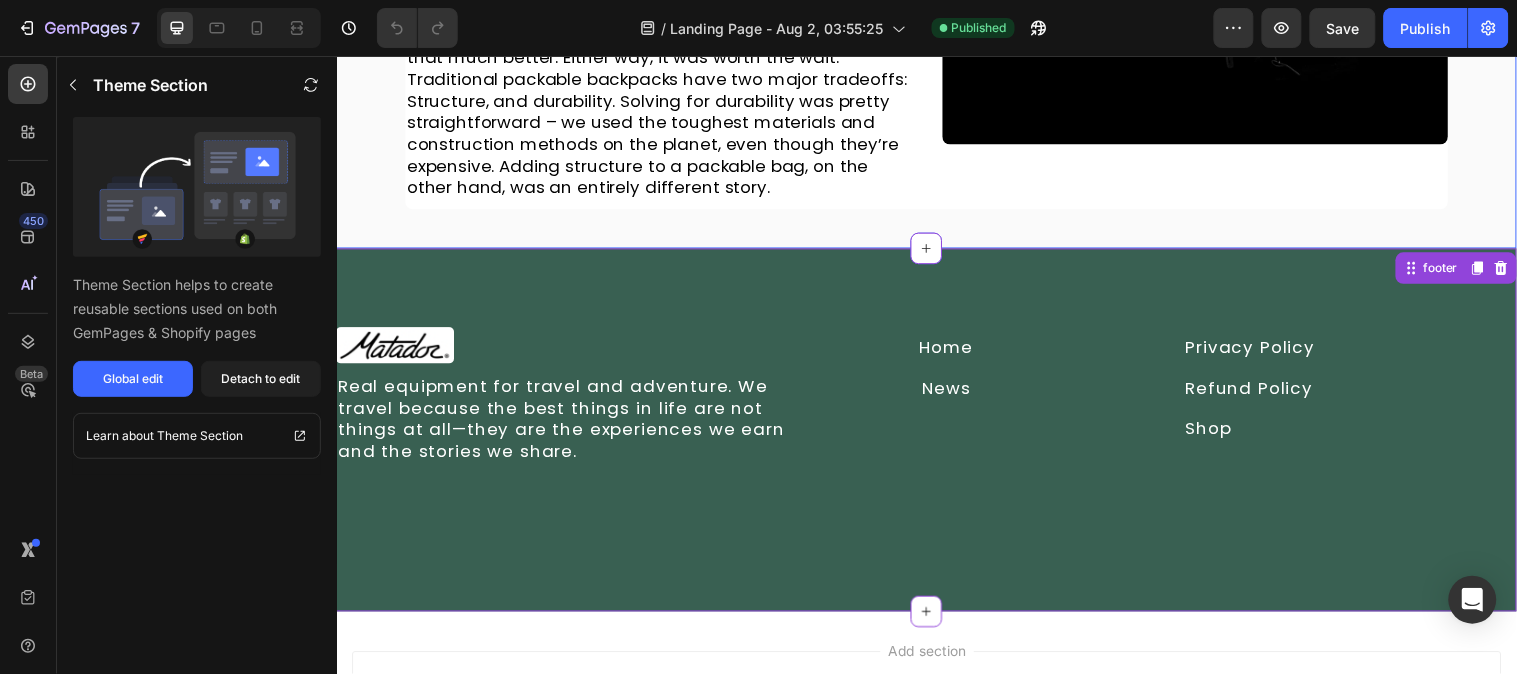 scroll, scrollTop: 1334, scrollLeft: 0, axis: vertical 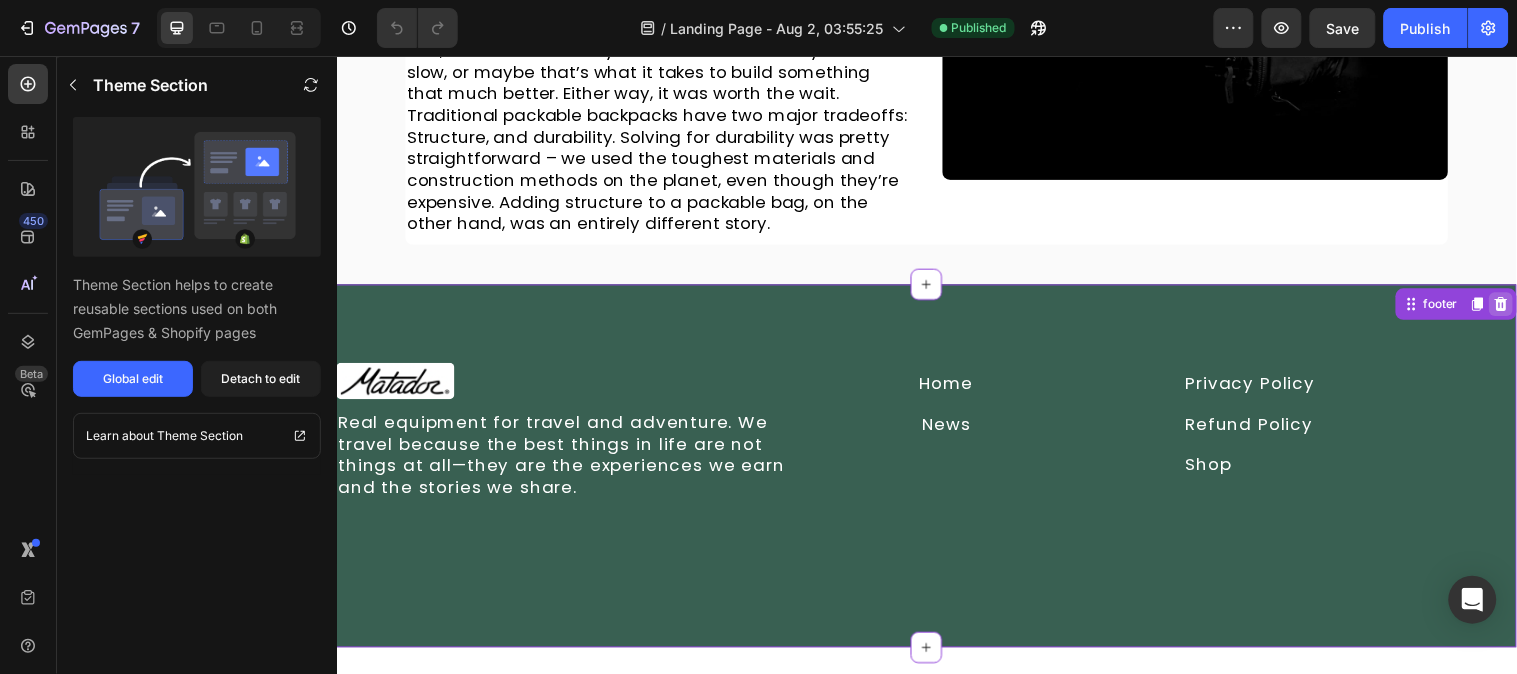 click 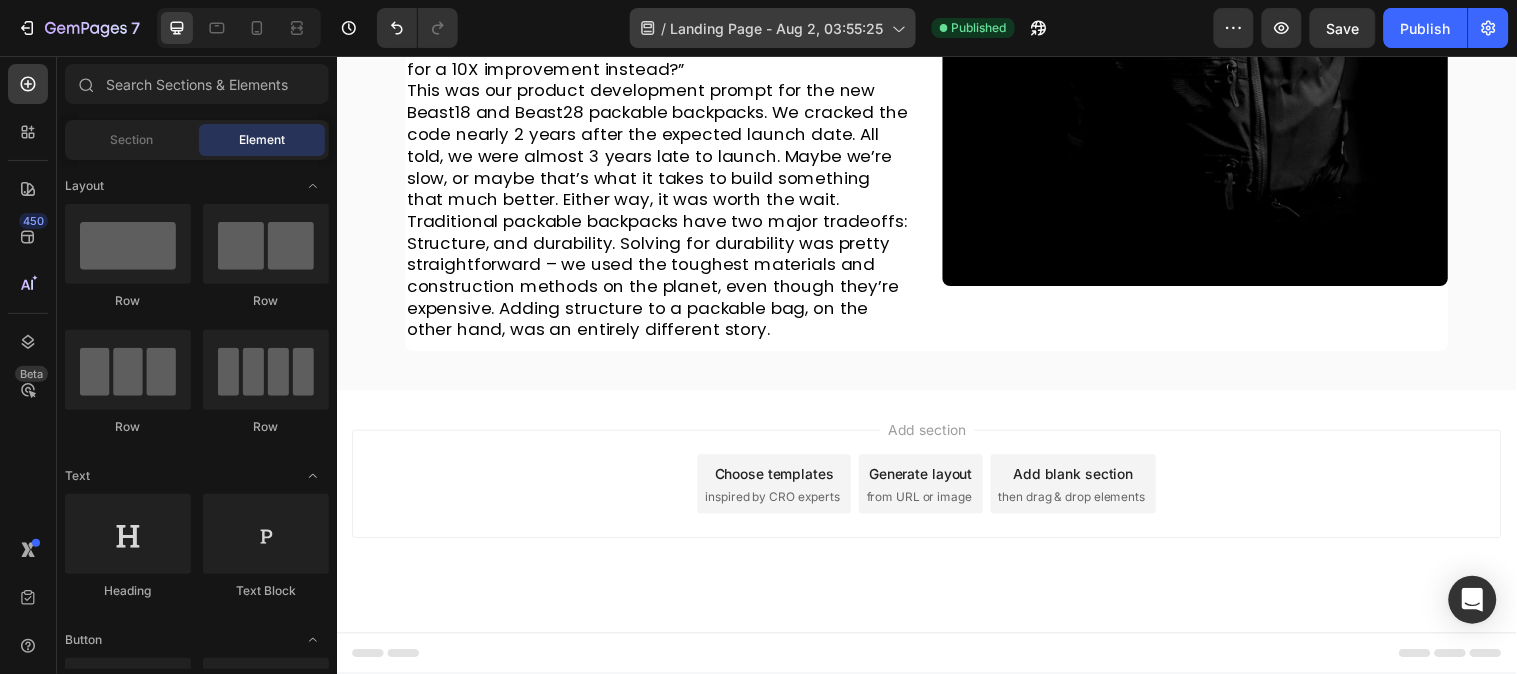 scroll, scrollTop: 1187, scrollLeft: 0, axis: vertical 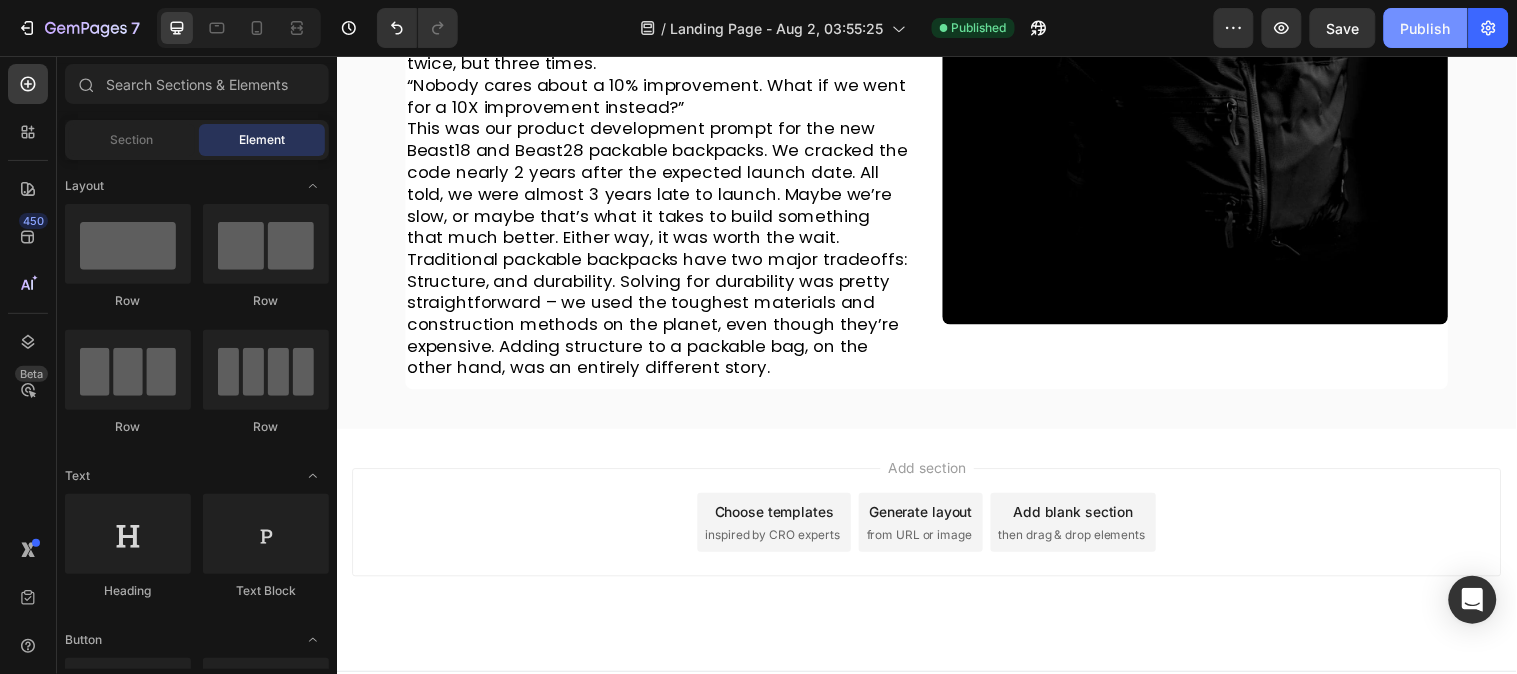 click on "Publish" at bounding box center (1426, 28) 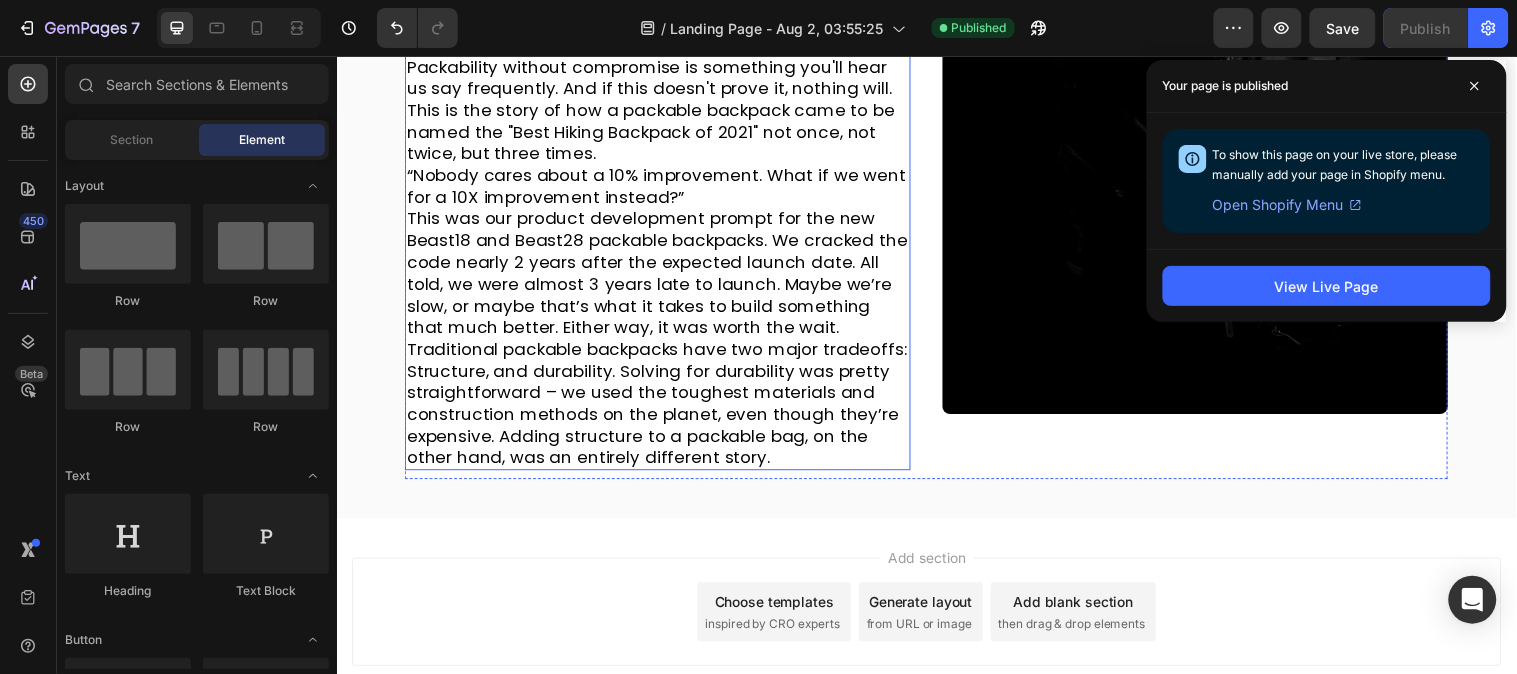 scroll, scrollTop: 1187, scrollLeft: 0, axis: vertical 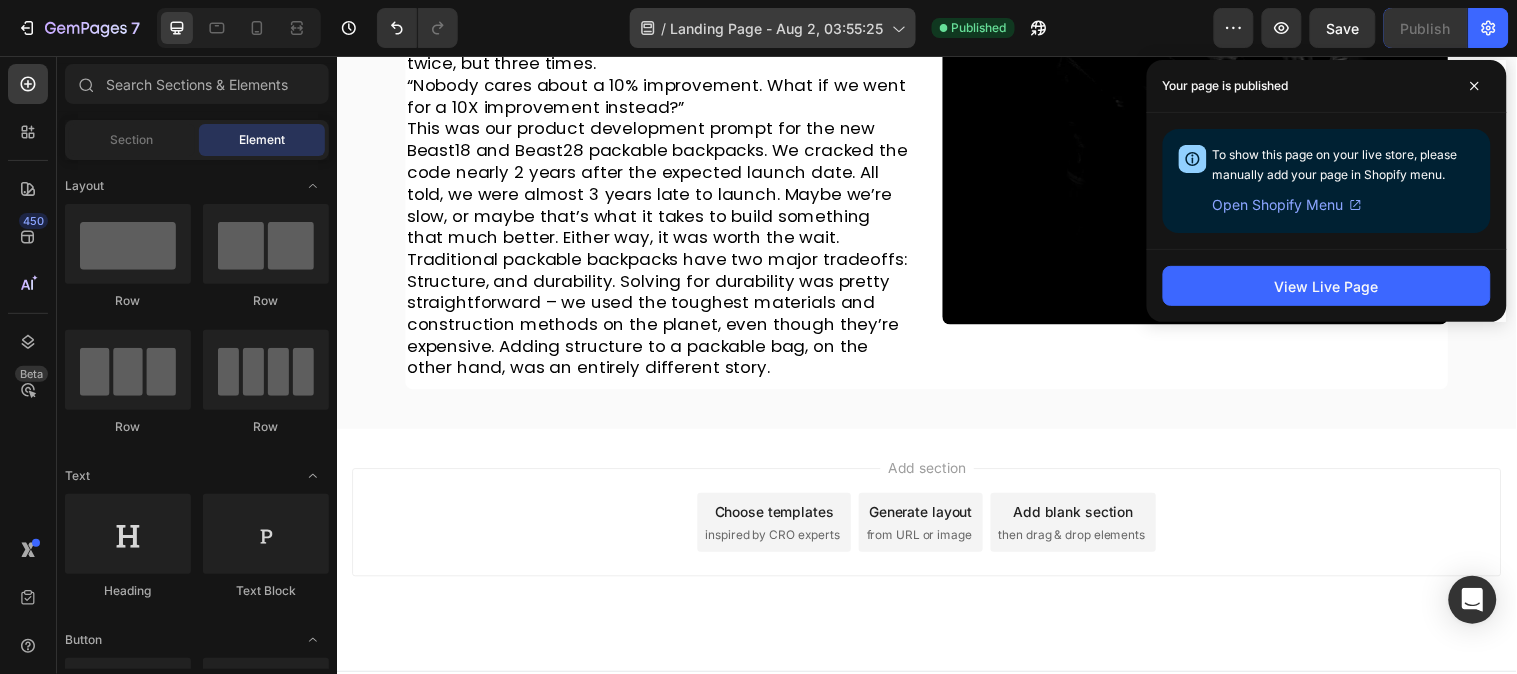 click on "Landing Page - Aug 2, 03:55:25" at bounding box center [777, 28] 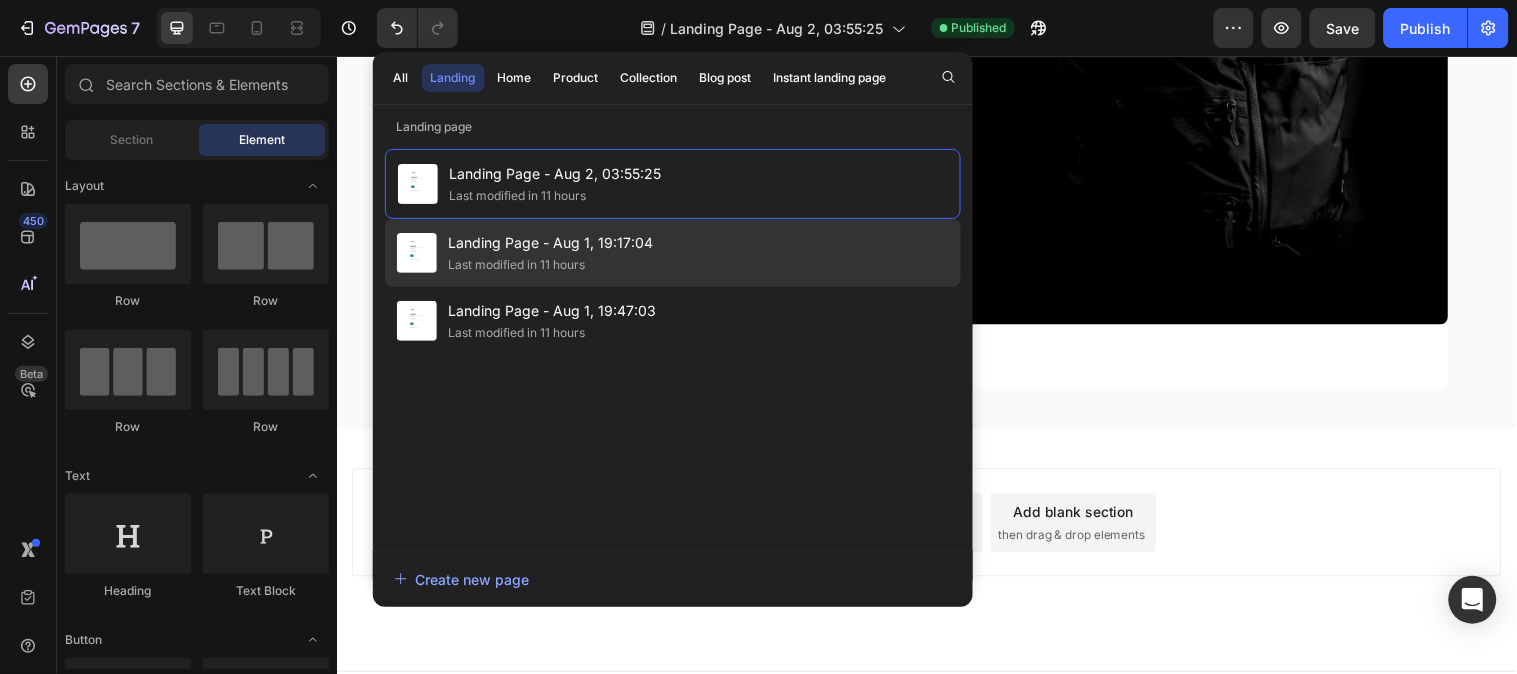 click on "Landing Page - [DATE] [TIME] Last modified in [DURATION]" 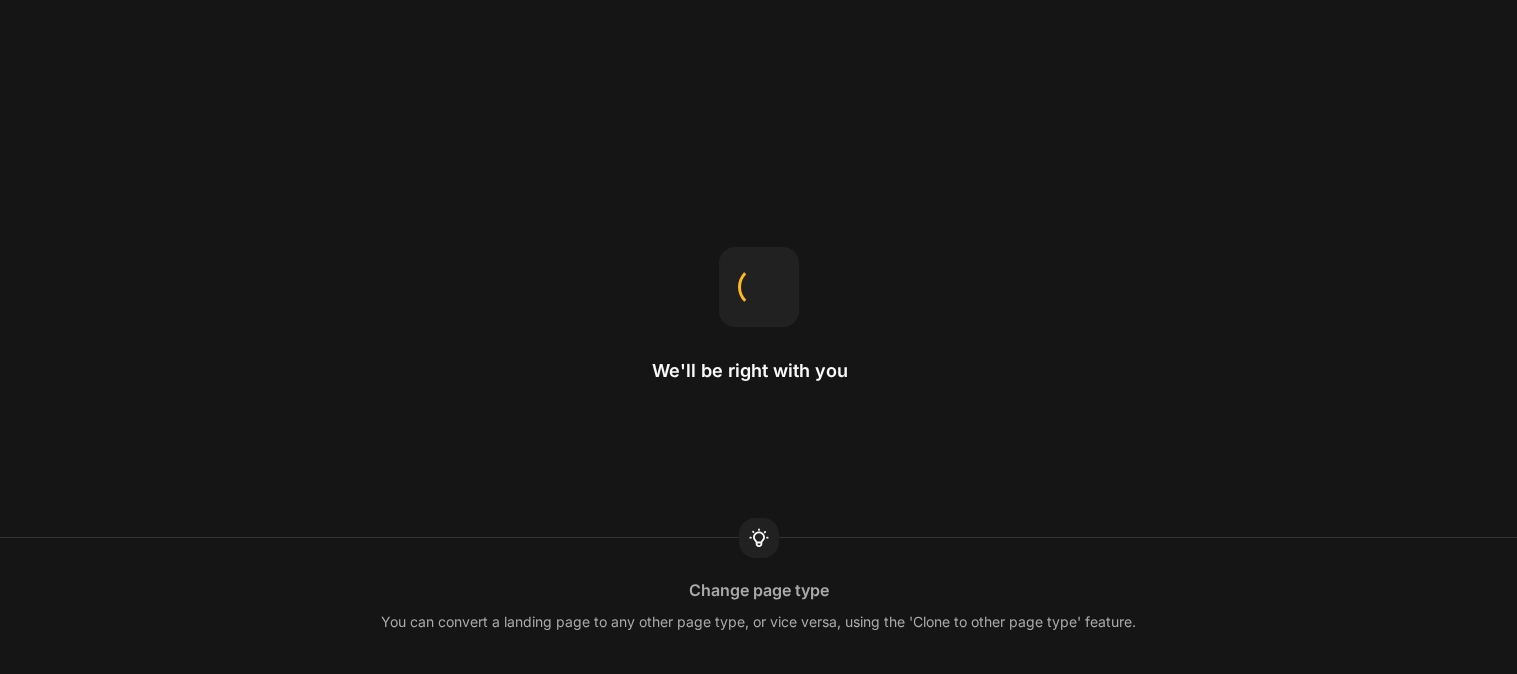 scroll, scrollTop: 0, scrollLeft: 0, axis: both 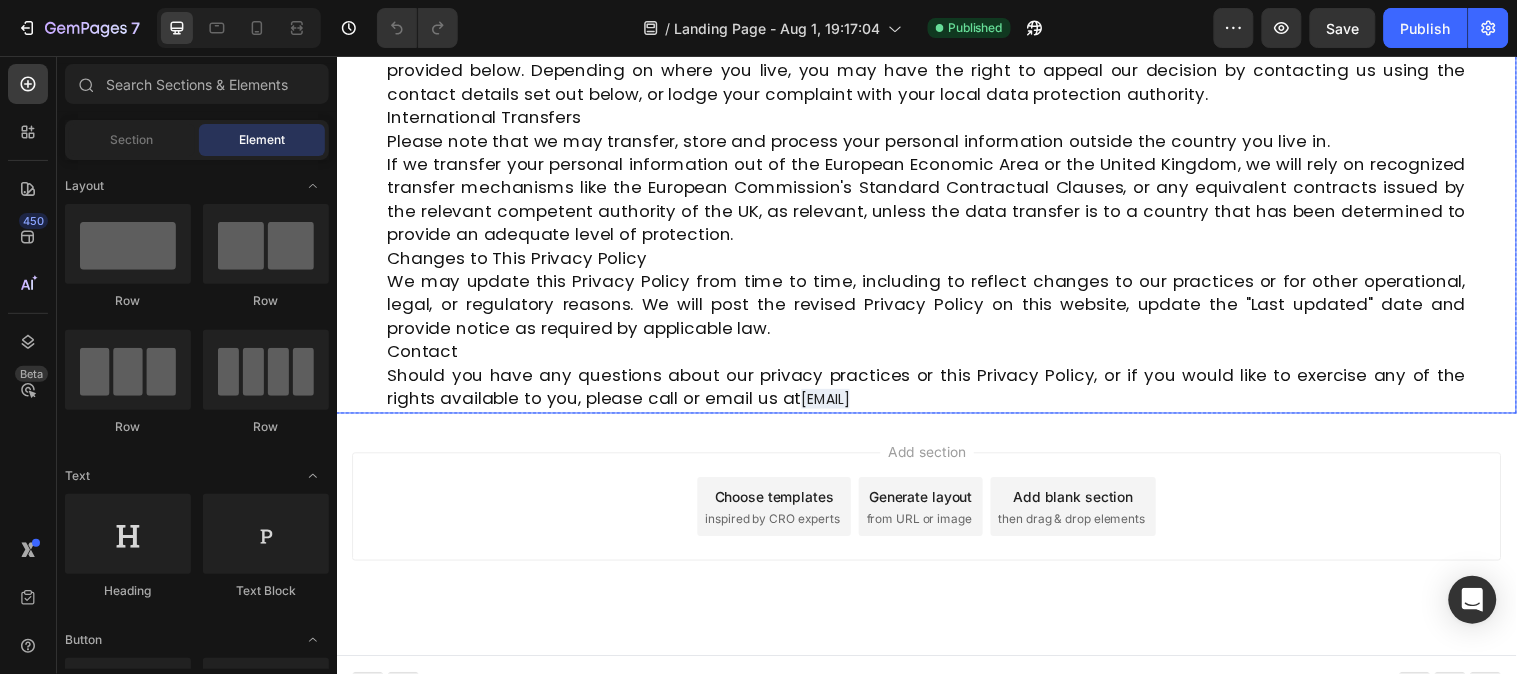 click on "Should you have any questions about our privacy practices or this Privacy Policy, or if you would like to exercise any of the rights available to you, please call or email us at [EMAIL]" at bounding box center (936, 392) 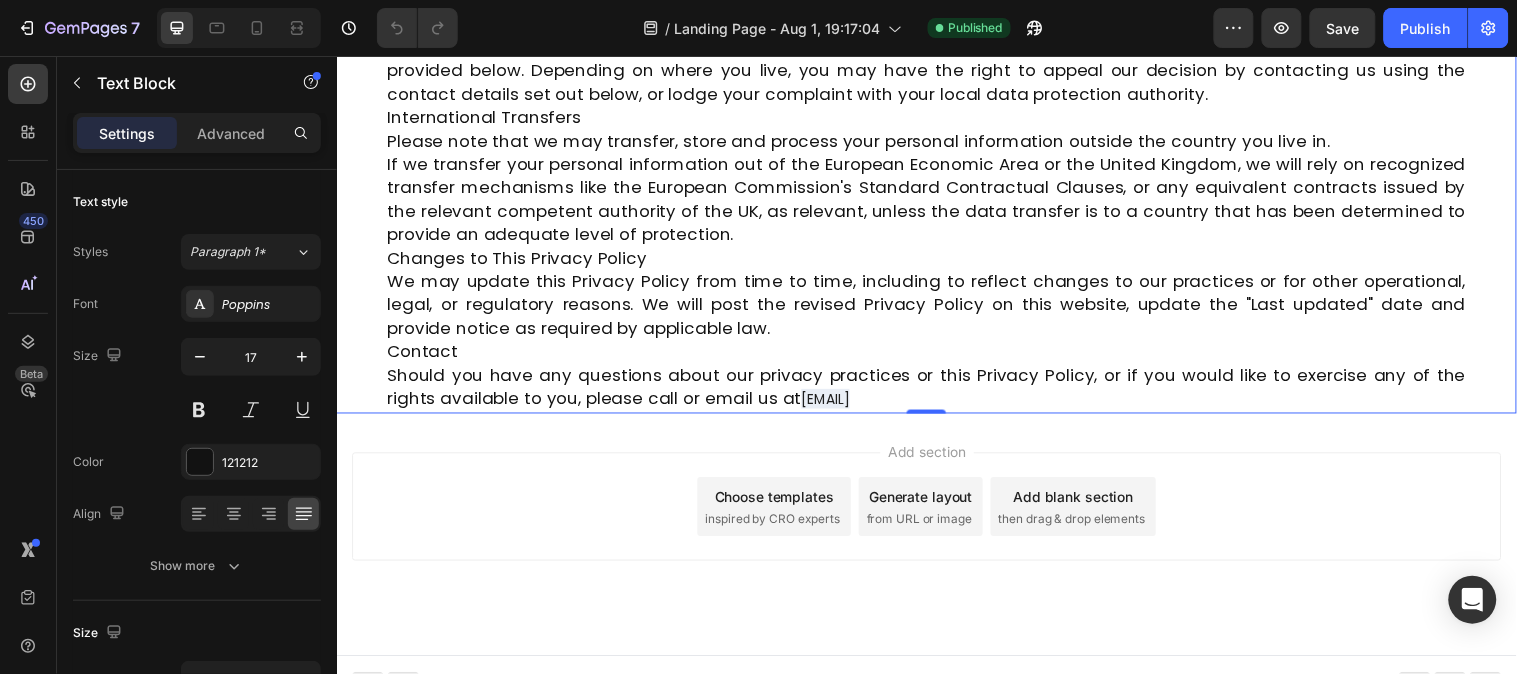 click on "Last updated: [DATE] [NAME] operates this store and website, including all related information, content, features, tools, products and services, in order to provide you, the customer, with a curated shopping experience ("Services"). [NAME] is powered by Shopify, which enables us to provide the Services to you. This Privacy Policy describes how we collect, use, and disclose your personal information when you visit, use, or make a purchase or other transaction using the Services or otherwise communicate with us. If there is a conflict between our Terms of Service and this Privacy Policy, this Privacy Policy controls with respect to the collection, processing, and disclosure of your personal information. Please read this Privacy Policy carefully. By using and accessing any of the Services, you acknowledge that you have read this Privacy Policy and understand the collection, use, and disclosure of your information as described in this Privacy Policy. Contact details Financial information ." at bounding box center [936, -1443] 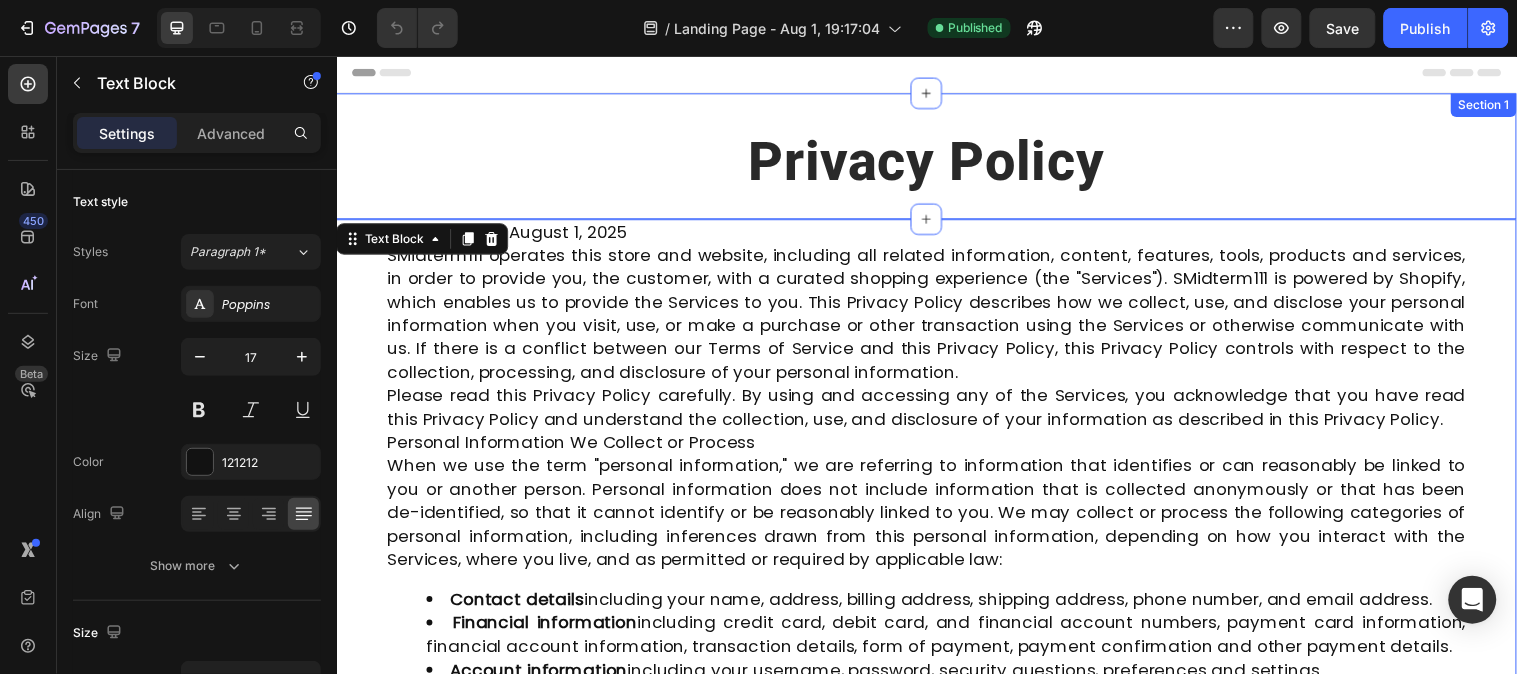 scroll, scrollTop: 0, scrollLeft: 0, axis: both 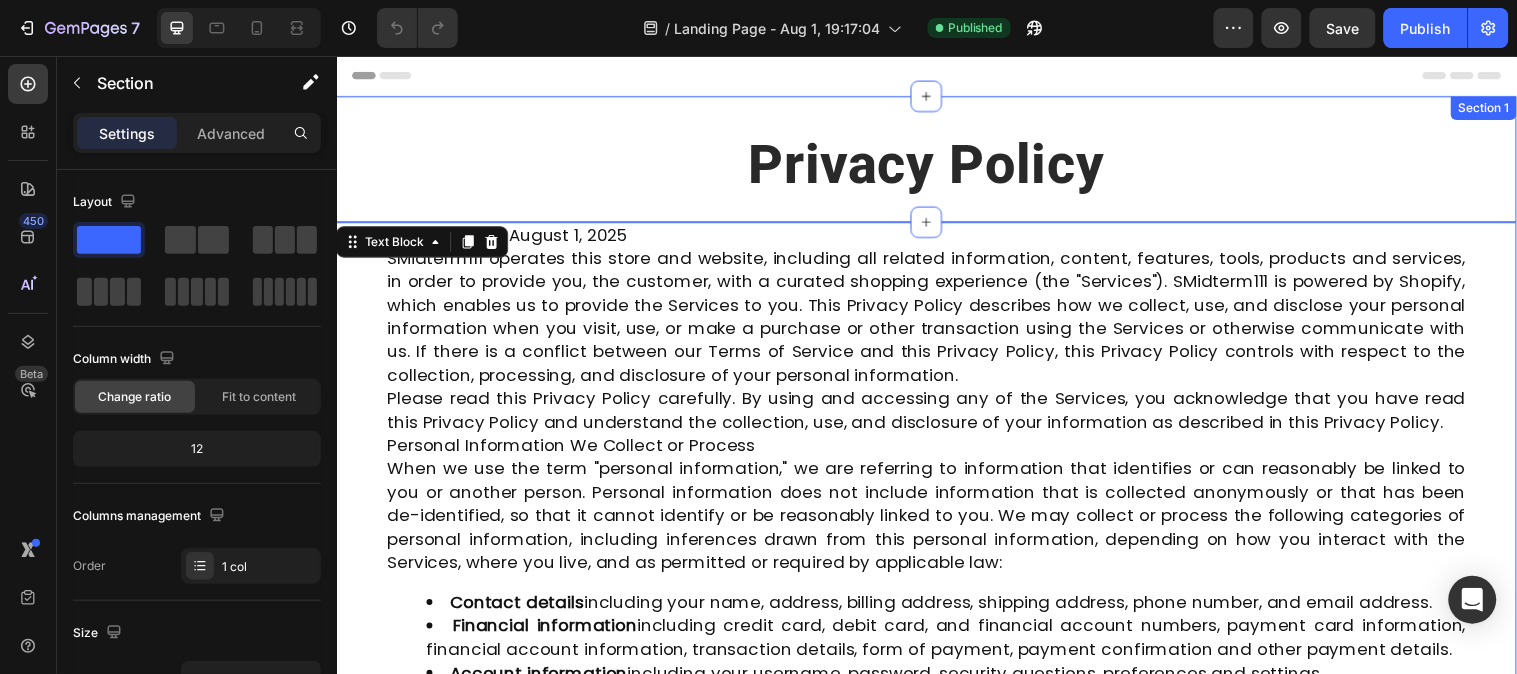 click on "Privacy Policy Heading Row Section 1" at bounding box center (936, 160) 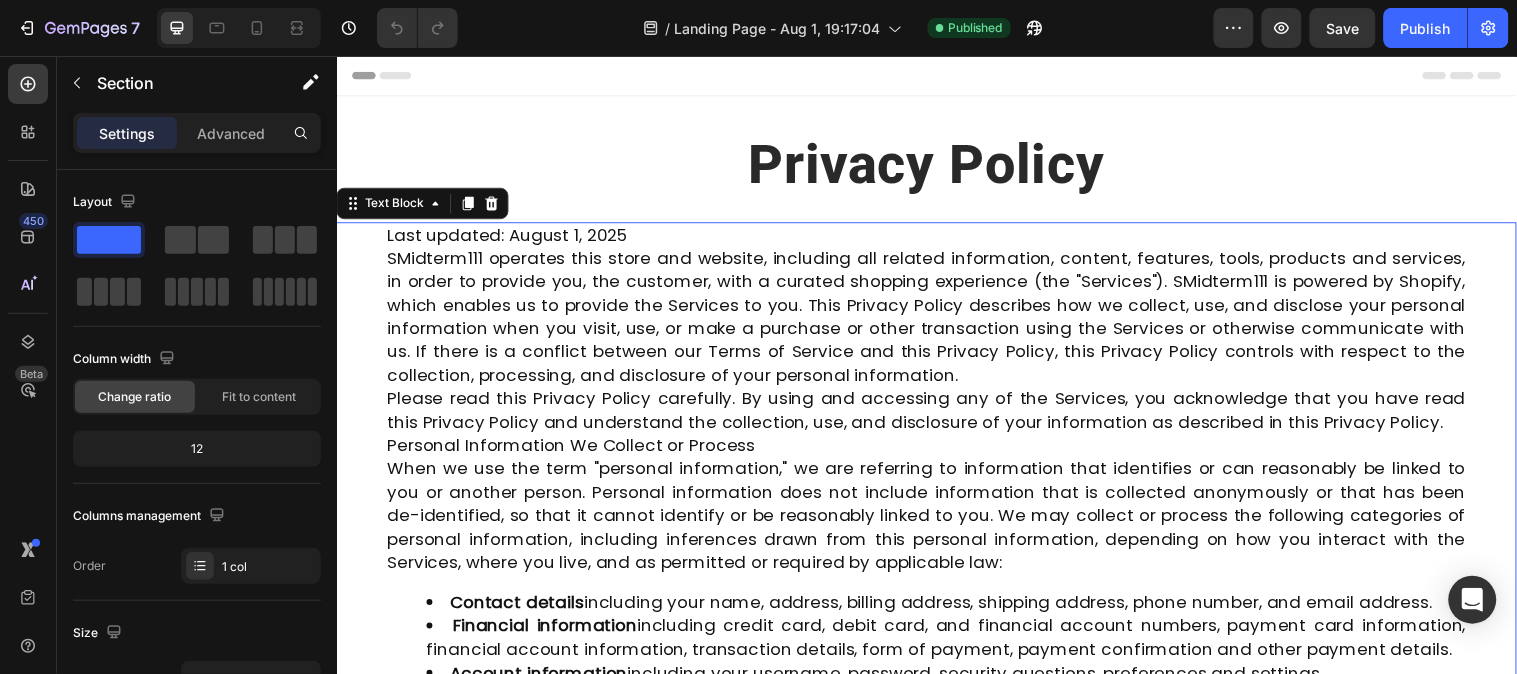 click on "Last updated: [DATE] [NAME] operates this store and website, including all related information, content, features, tools, products and services, in order to provide you, the customer, with a curated shopping experience ("Services"). [NAME] is powered by Shopify, which enables us to provide the Services to you. This Privacy Policy describes how we collect, use, and disclose your personal information when you visit, use, or make a purchase or other transaction using the Services or otherwise communicate with us. If there is a conflict between our Terms of Service and this Privacy Policy, this Privacy Policy controls with respect to the collection, processing, and disclosure of your personal information. Please read this Privacy Policy carefully. By using and accessing any of the Services, you acknowledge that you have read this Privacy Policy and understand the collection, use, and disclosure of your information as described in this Privacy Policy. Contact details Financial information ." at bounding box center [936, 2084] 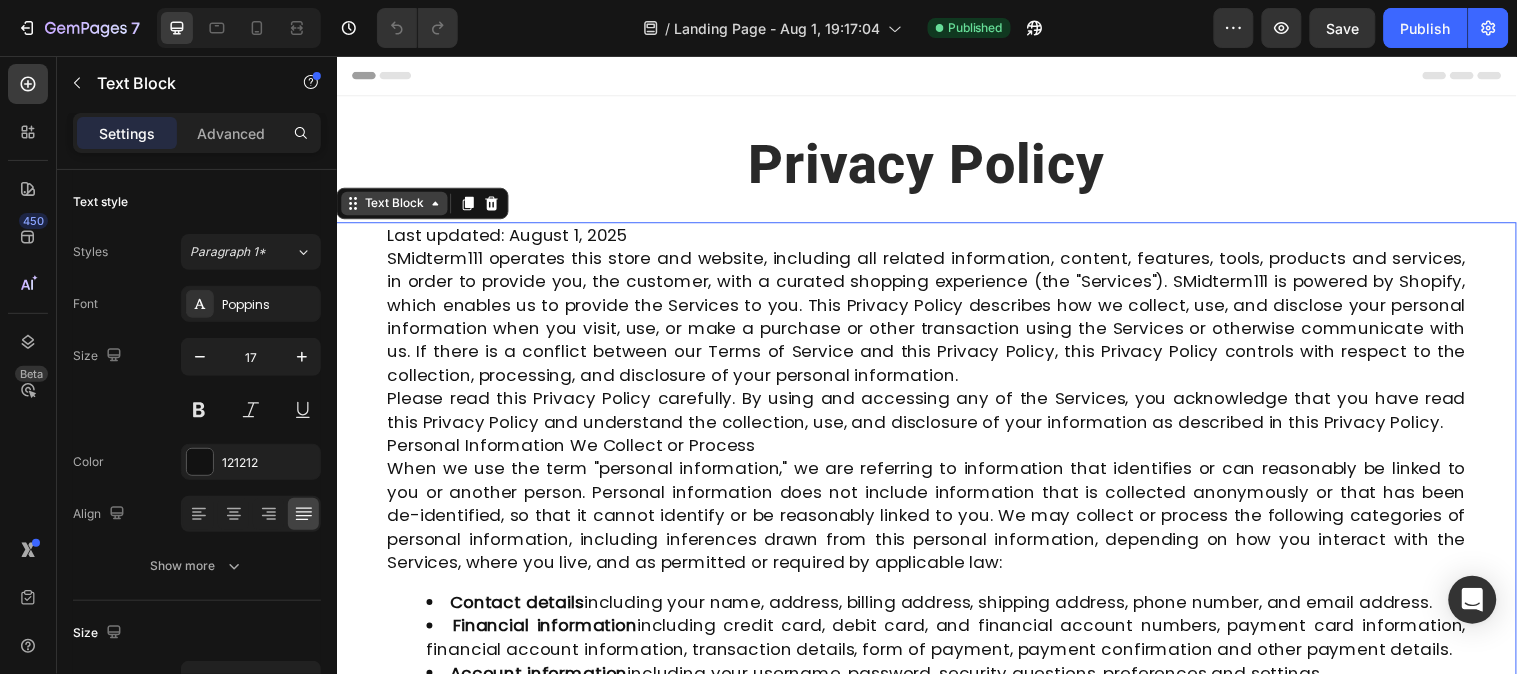 click on "Text Block" at bounding box center [395, 205] 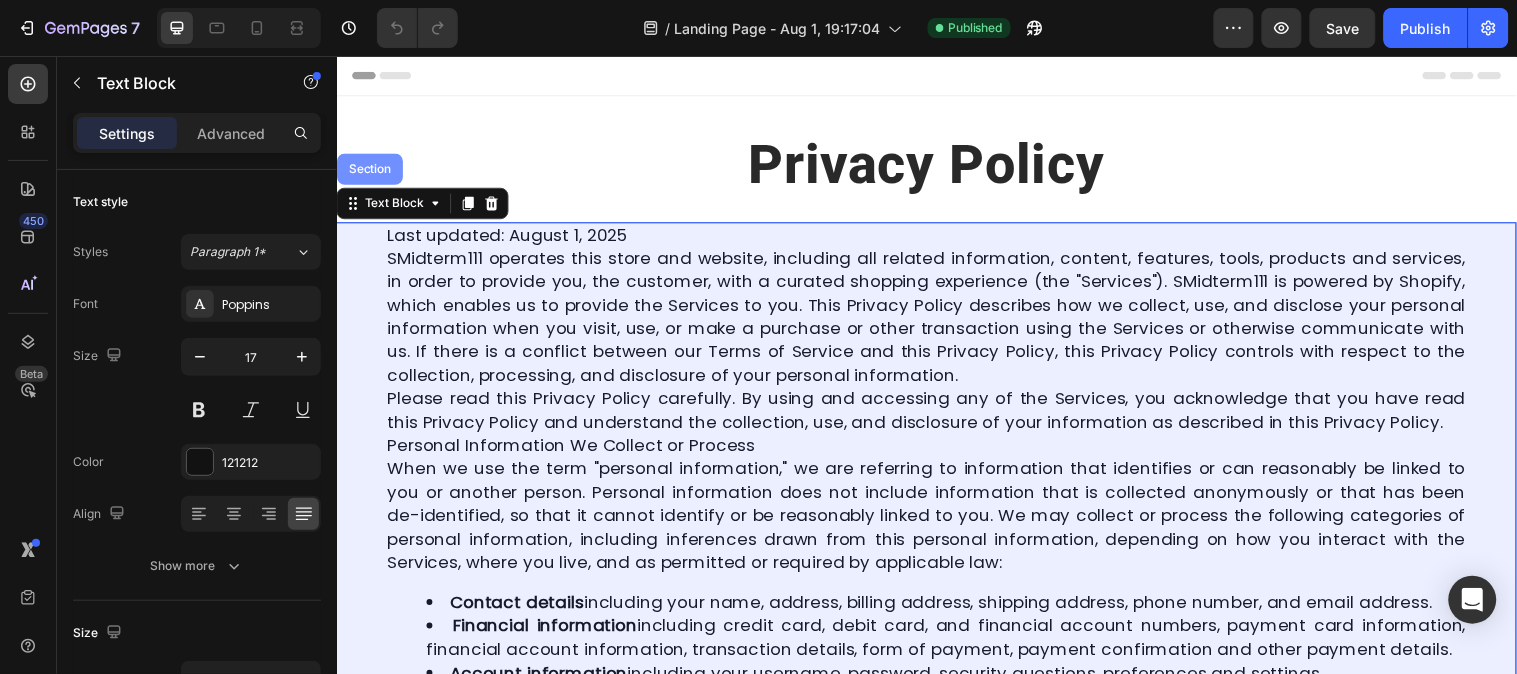 click on "Section" at bounding box center (370, 170) 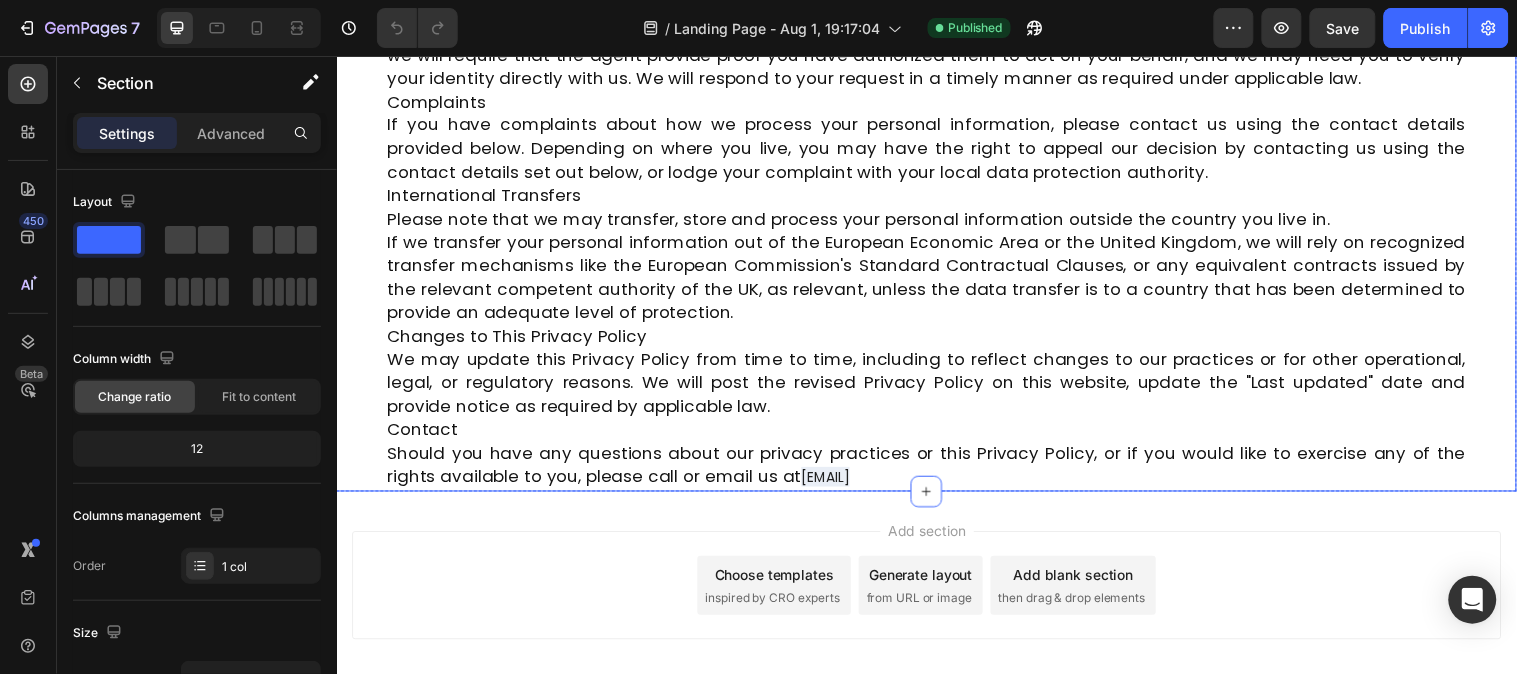 scroll, scrollTop: 3526, scrollLeft: 0, axis: vertical 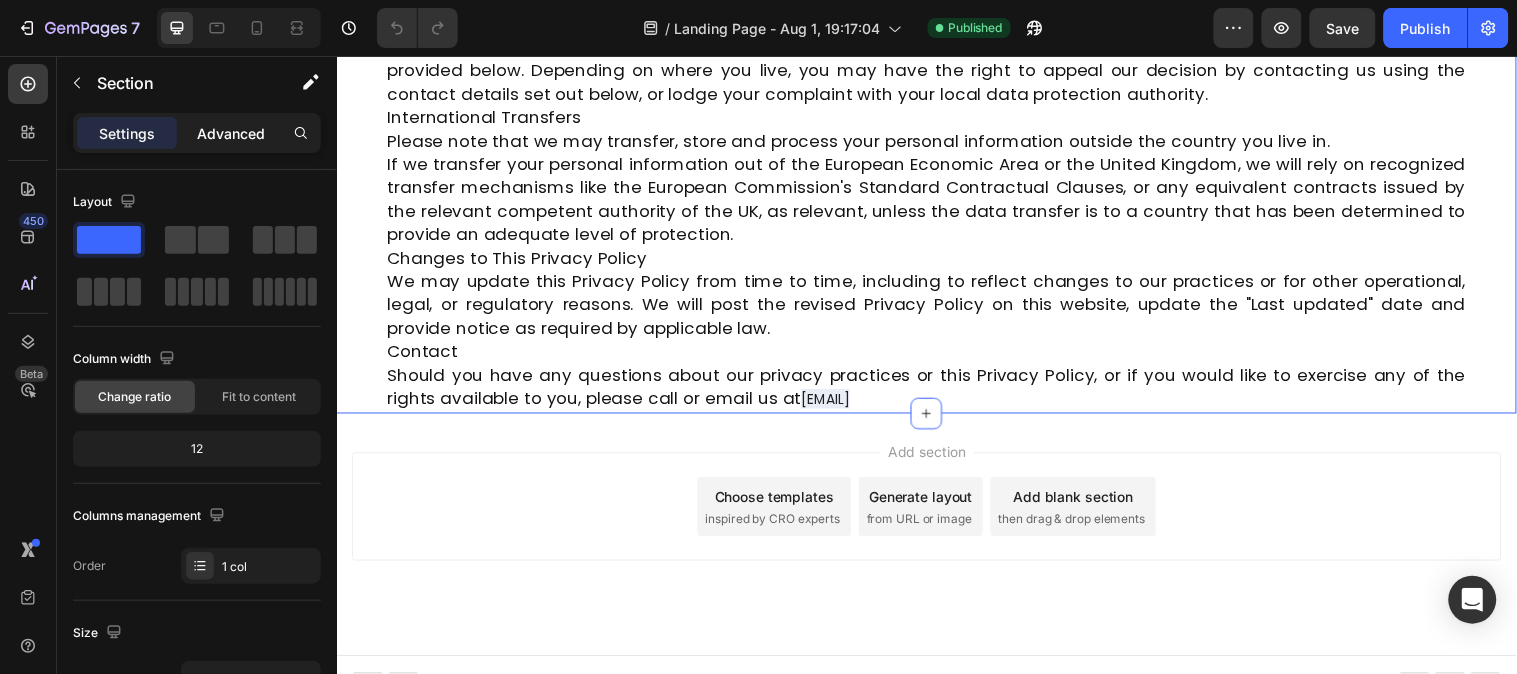 drag, startPoint x: 223, startPoint y: 125, endPoint x: 244, endPoint y: 130, distance: 21.587032 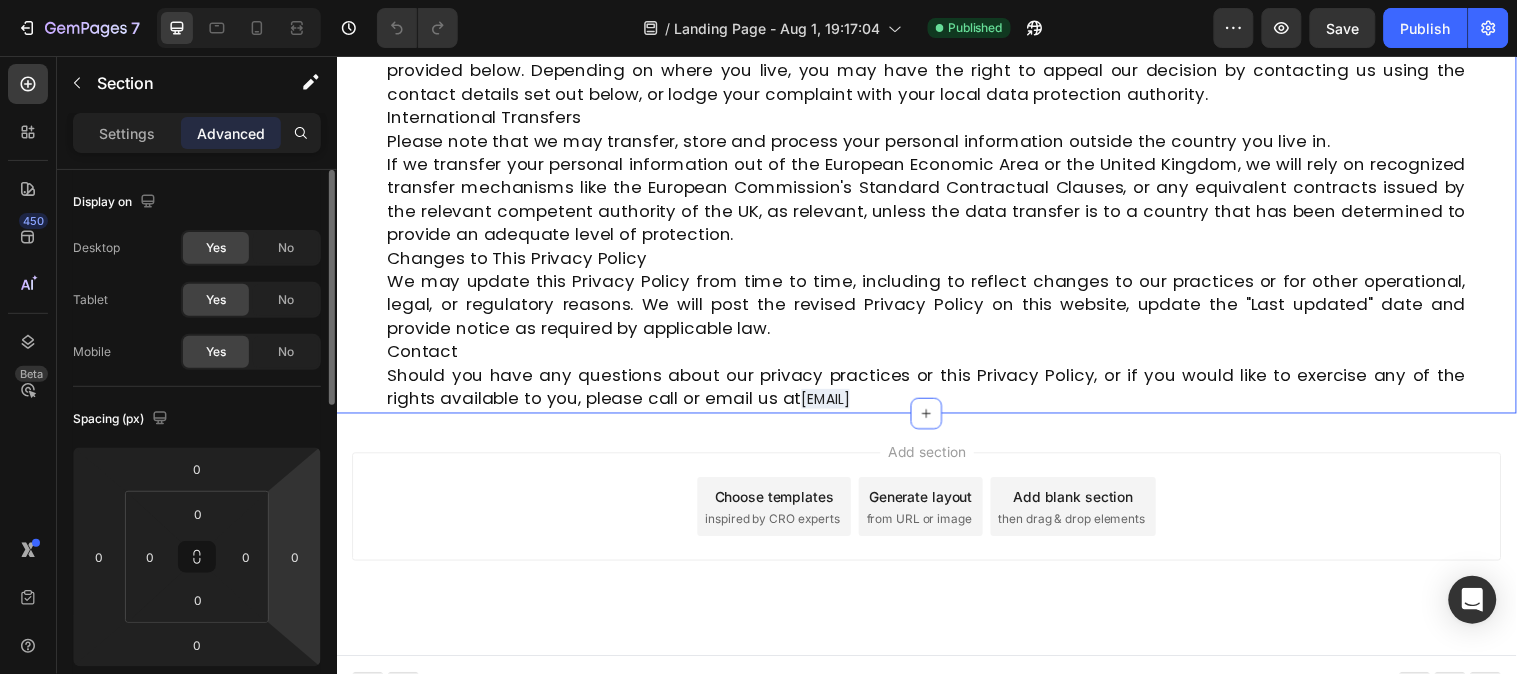 scroll, scrollTop: 111, scrollLeft: 0, axis: vertical 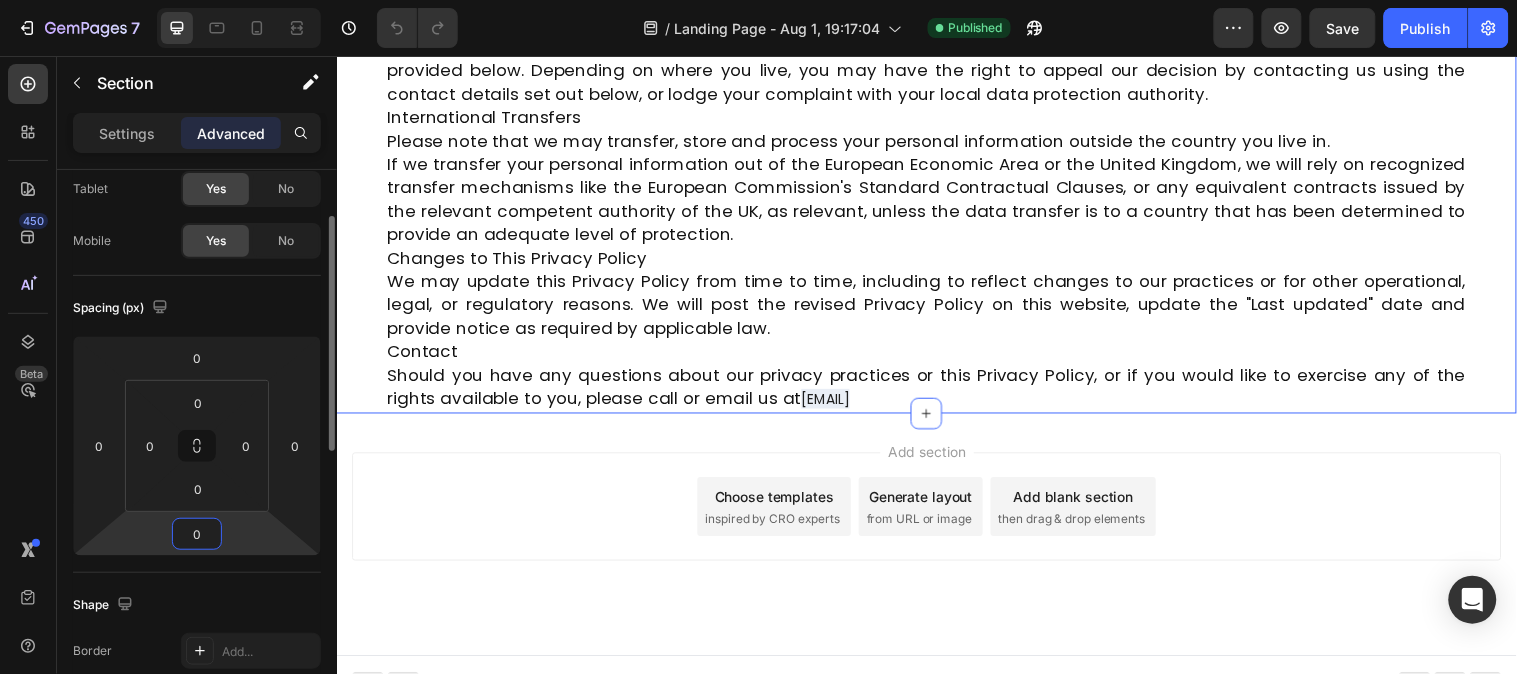 click on "0" at bounding box center [197, 534] 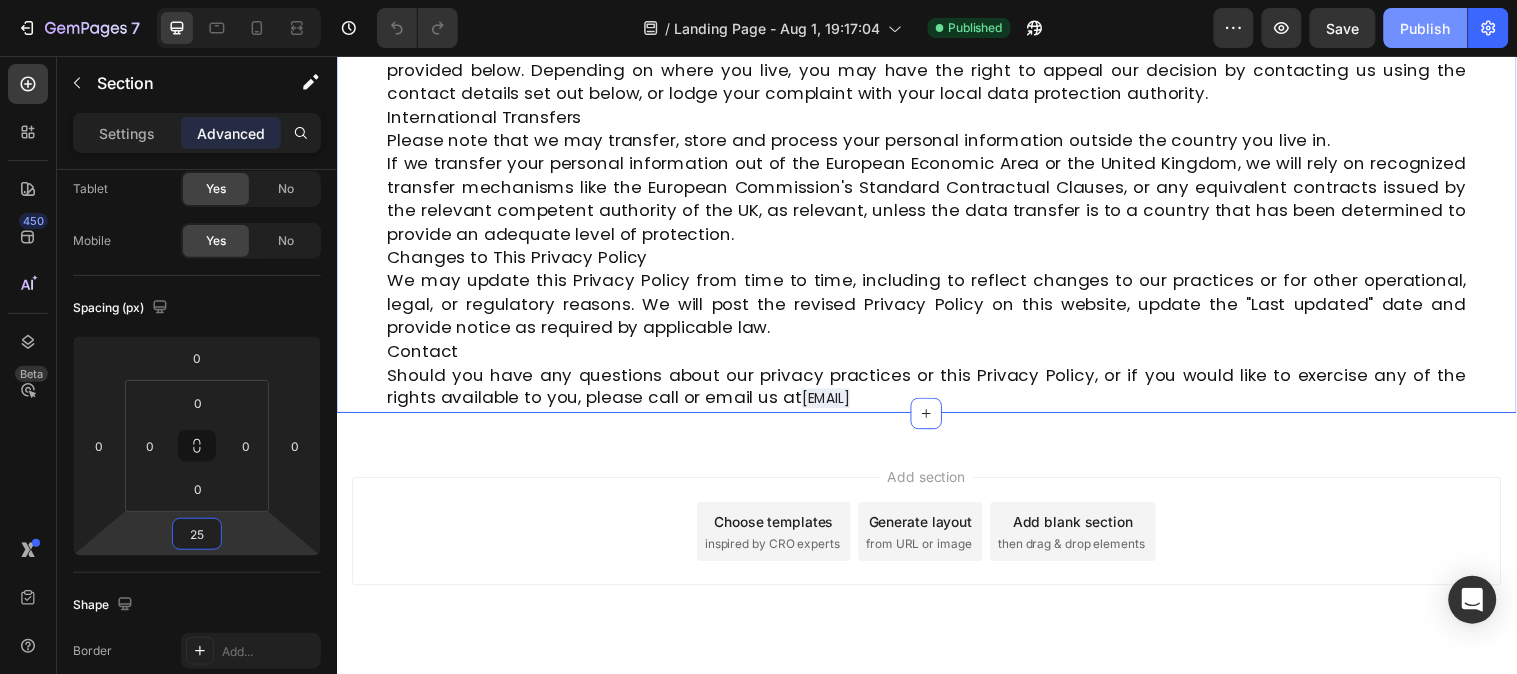 type on "25" 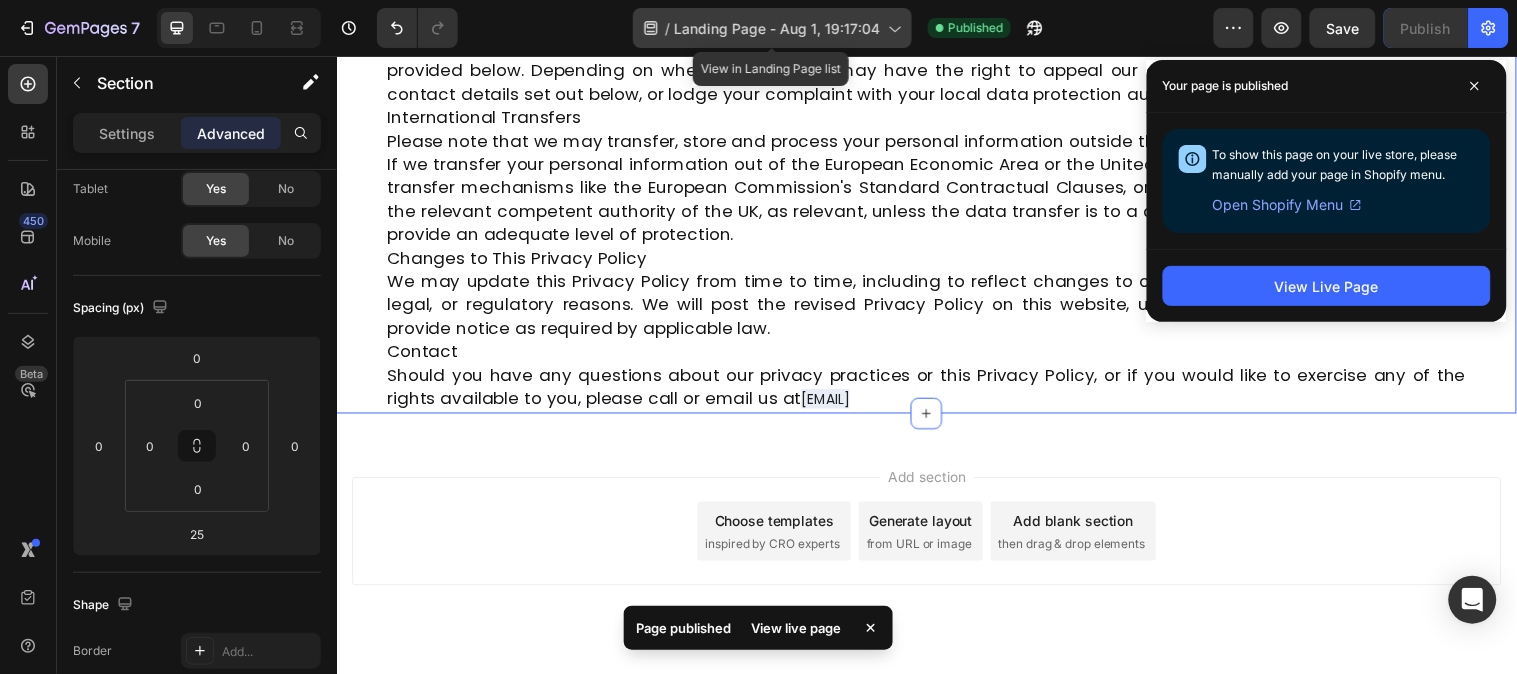 click on "Landing Page - Aug 1, 19:17:04" at bounding box center (777, 28) 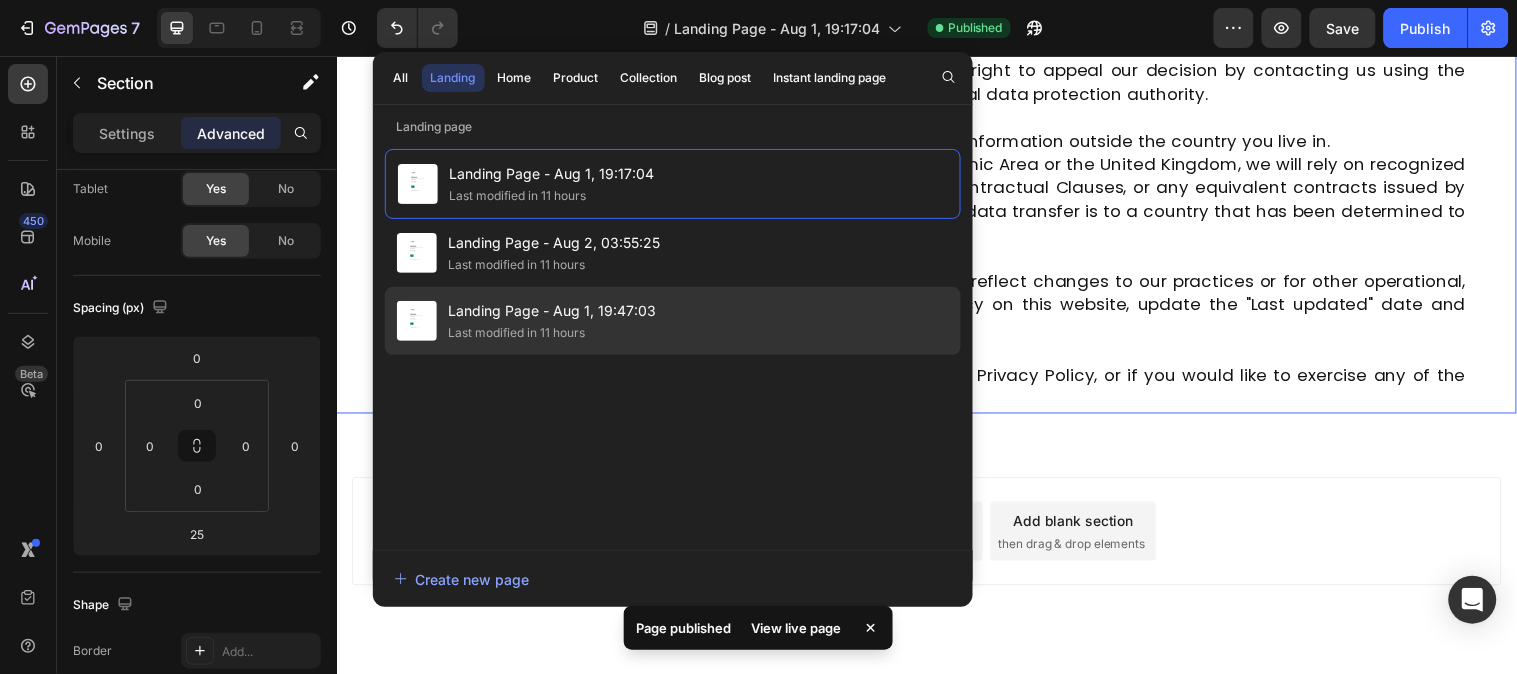 click on "Landing Page - [DATE] Last modified in 11 hours" 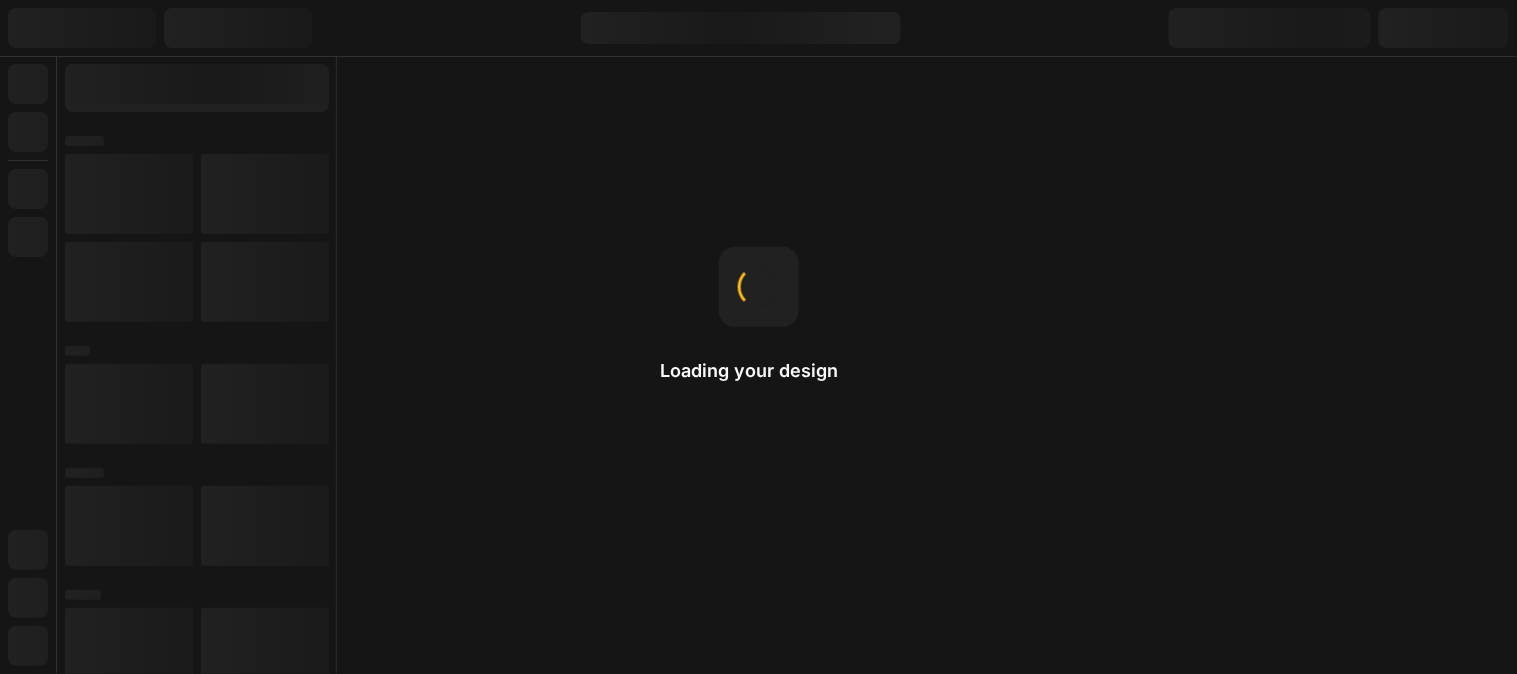 scroll, scrollTop: 0, scrollLeft: 0, axis: both 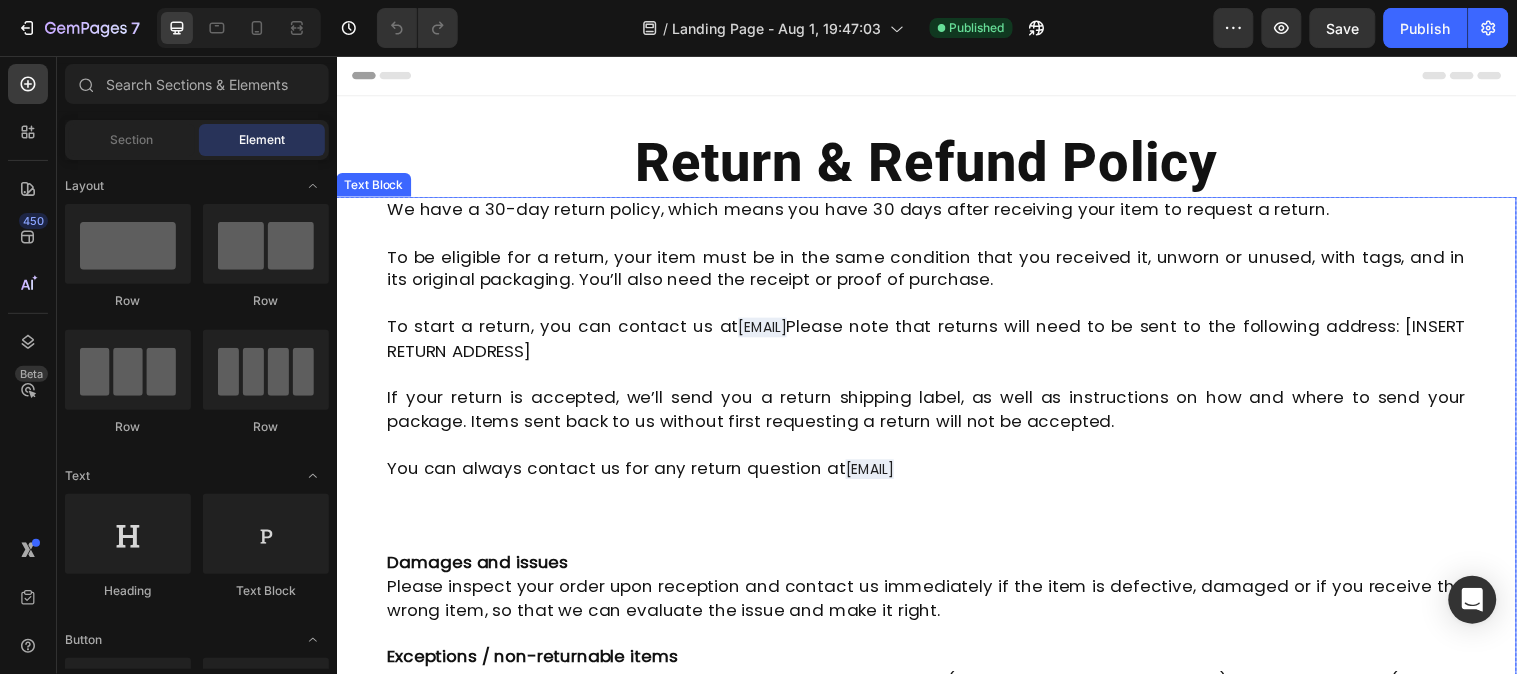 click on "We have a 30-day return policy, which means you have 30 days after receiving your item to request a return.  To be eligible for a return, your item must be in the same condition that you received it, unworn or unused, with tags, and in its original packaging. You’ll also need the receipt or proof of purchase.  To start a return, you can contact us at  [EMAIL]  Please note that returns will need to be sent to the following address: [ADDRESS]  If your return is accepted, we’ll send you a return shipping label, as well as instructions on how and where to send your package. Items sent back to us without first requesting a return will not be accepted.  You can always contact us for any return question at  [EMAIL]     Damages and issues   Please inspect your order upon reception and contact us immediately if the item is defective, damaged or if you receive the wrong item, so that we can evaluate the issue and make it right." at bounding box center [936, 701] 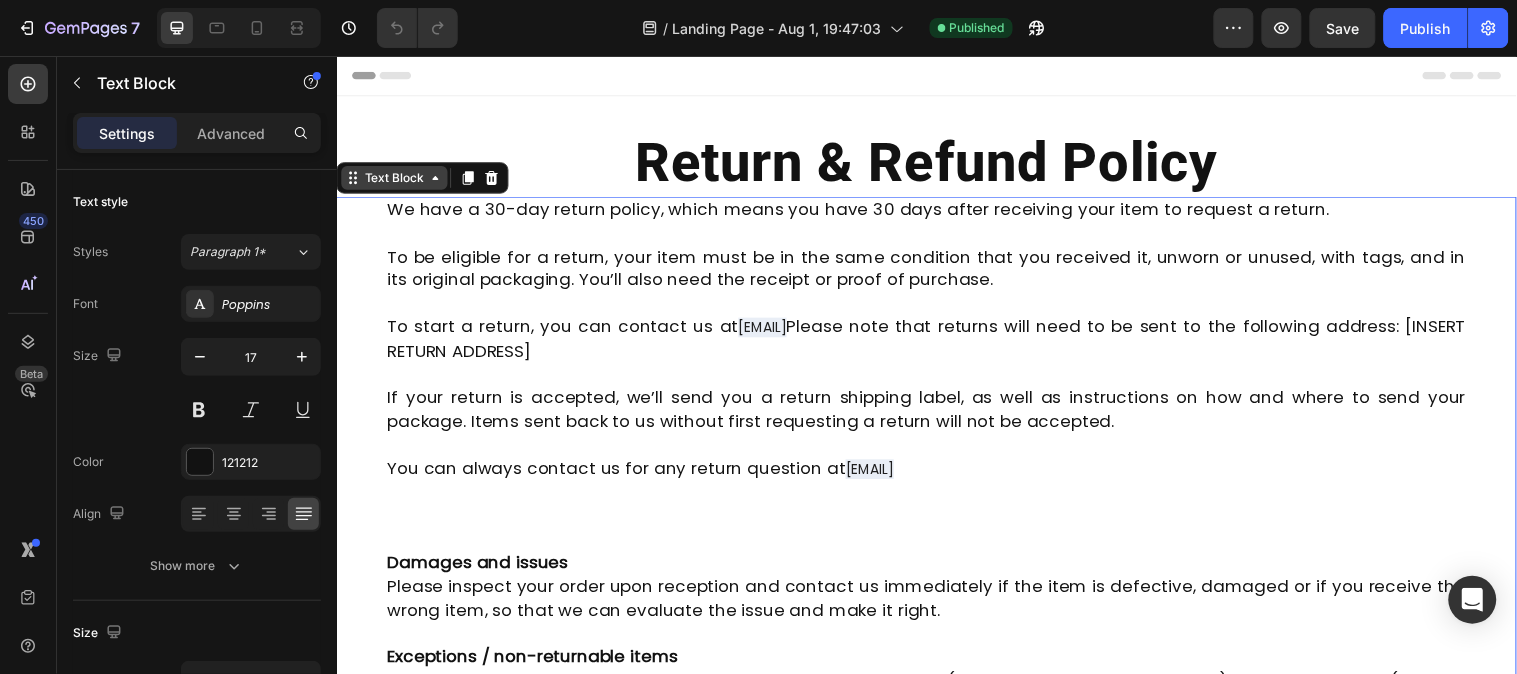 click on "Text Block" at bounding box center (395, 179) 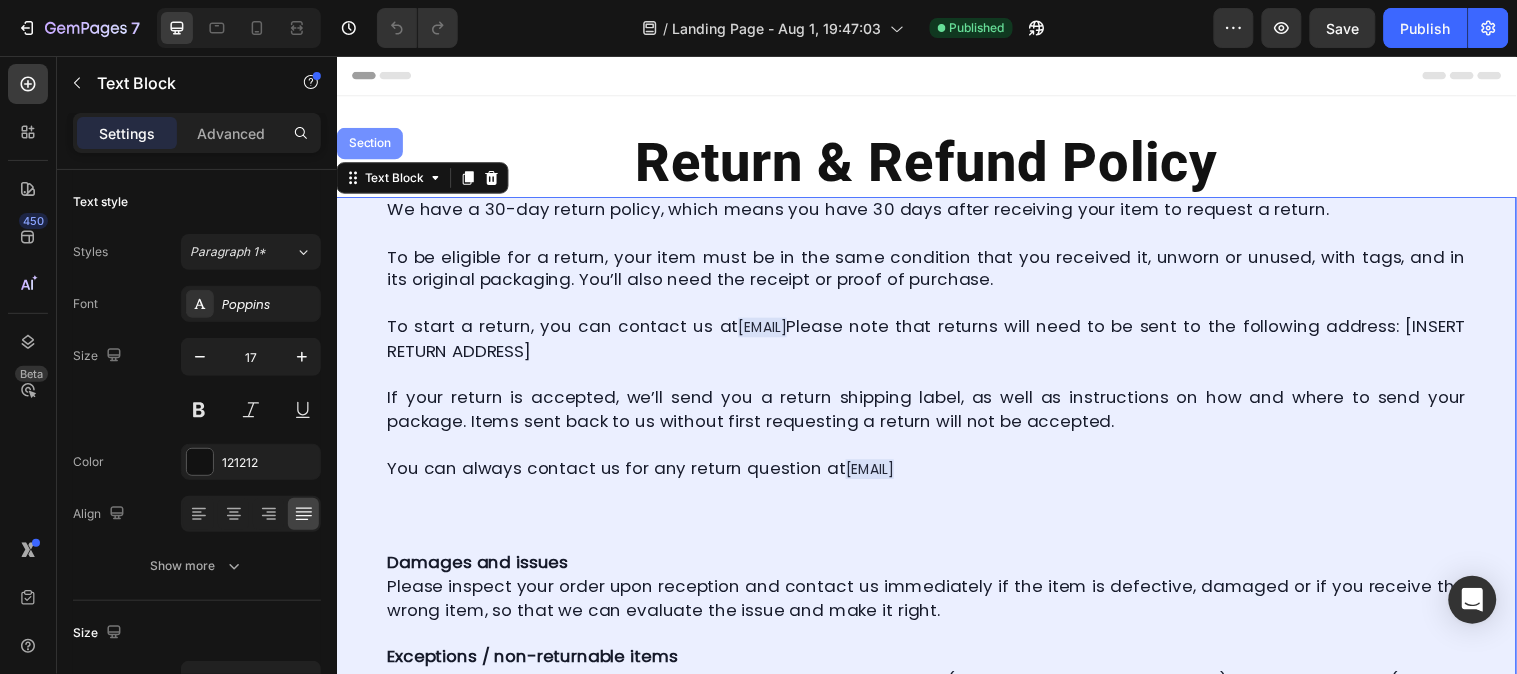 click on "Section" at bounding box center (370, 144) 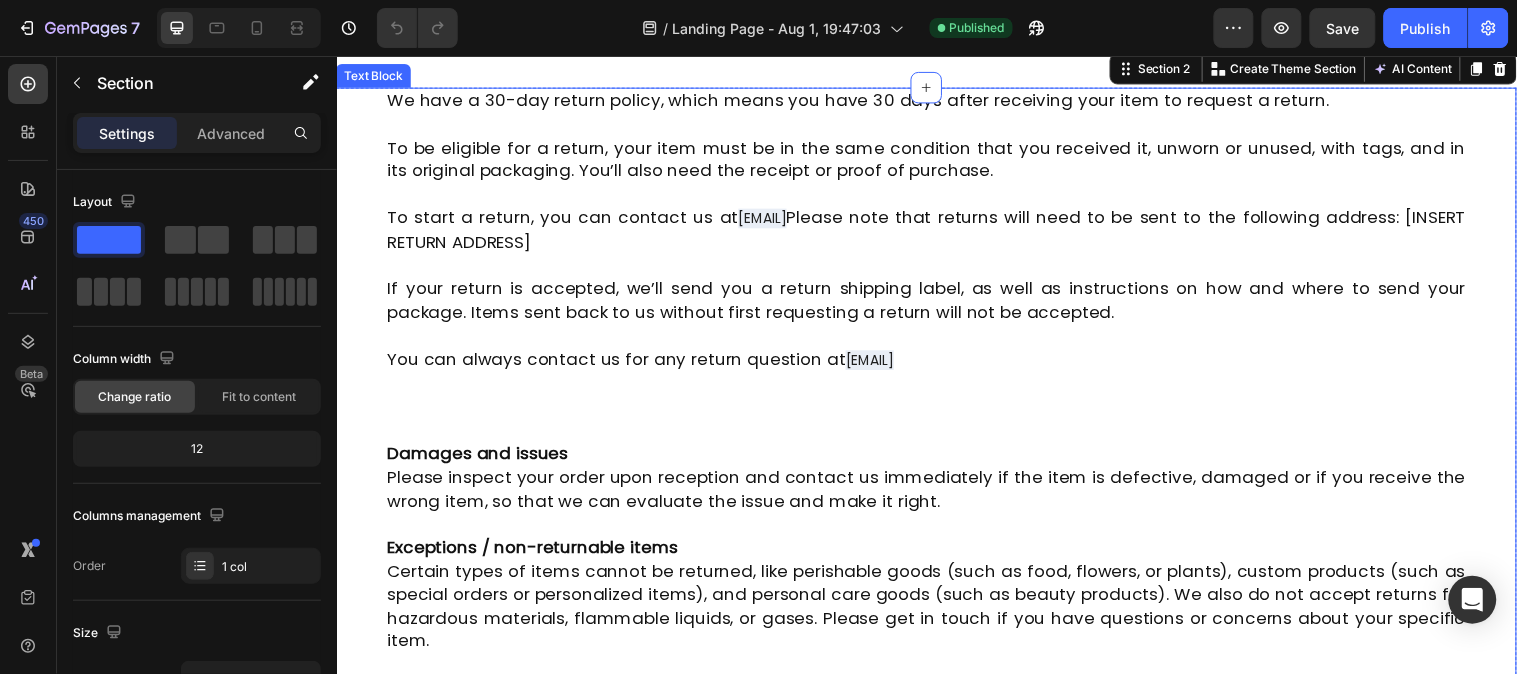 scroll, scrollTop: 333, scrollLeft: 0, axis: vertical 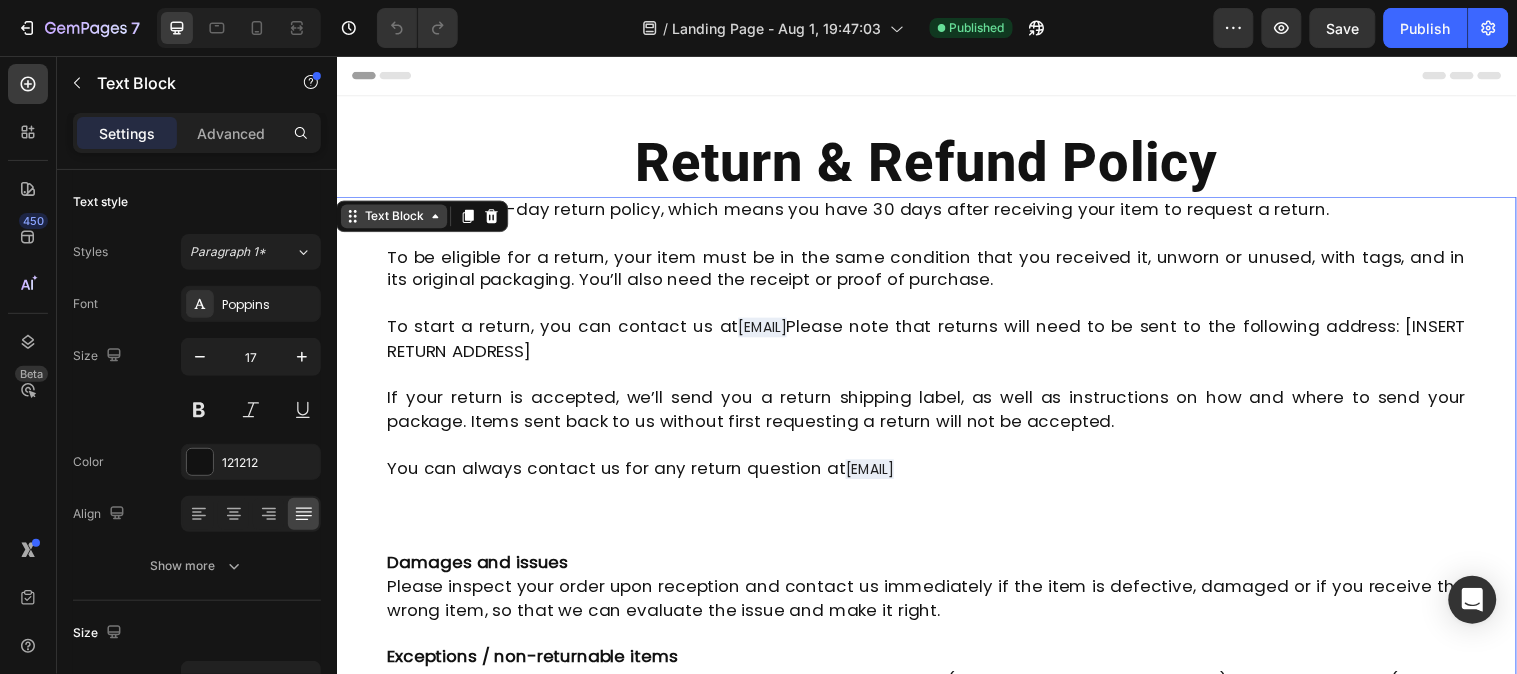 click on "Text Block" at bounding box center [395, 218] 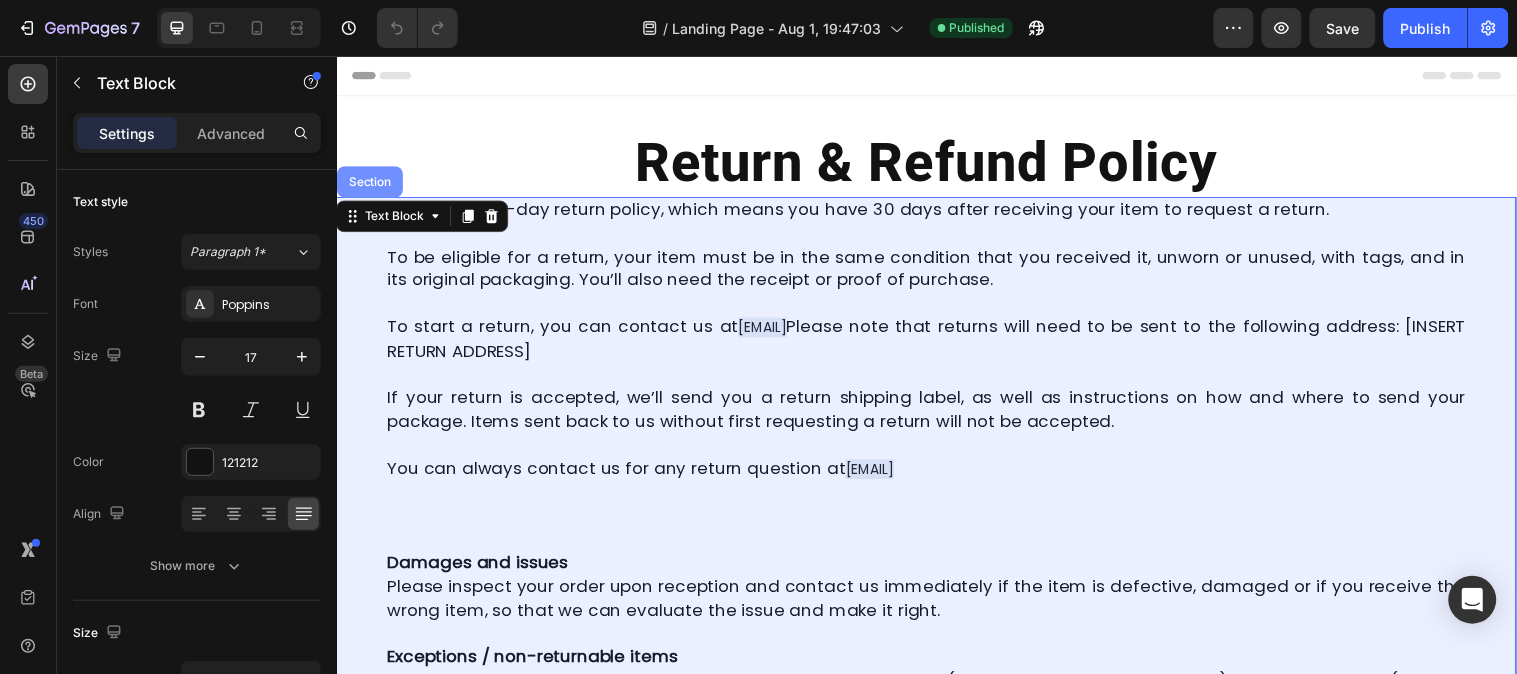 click on "Section" at bounding box center (370, 183) 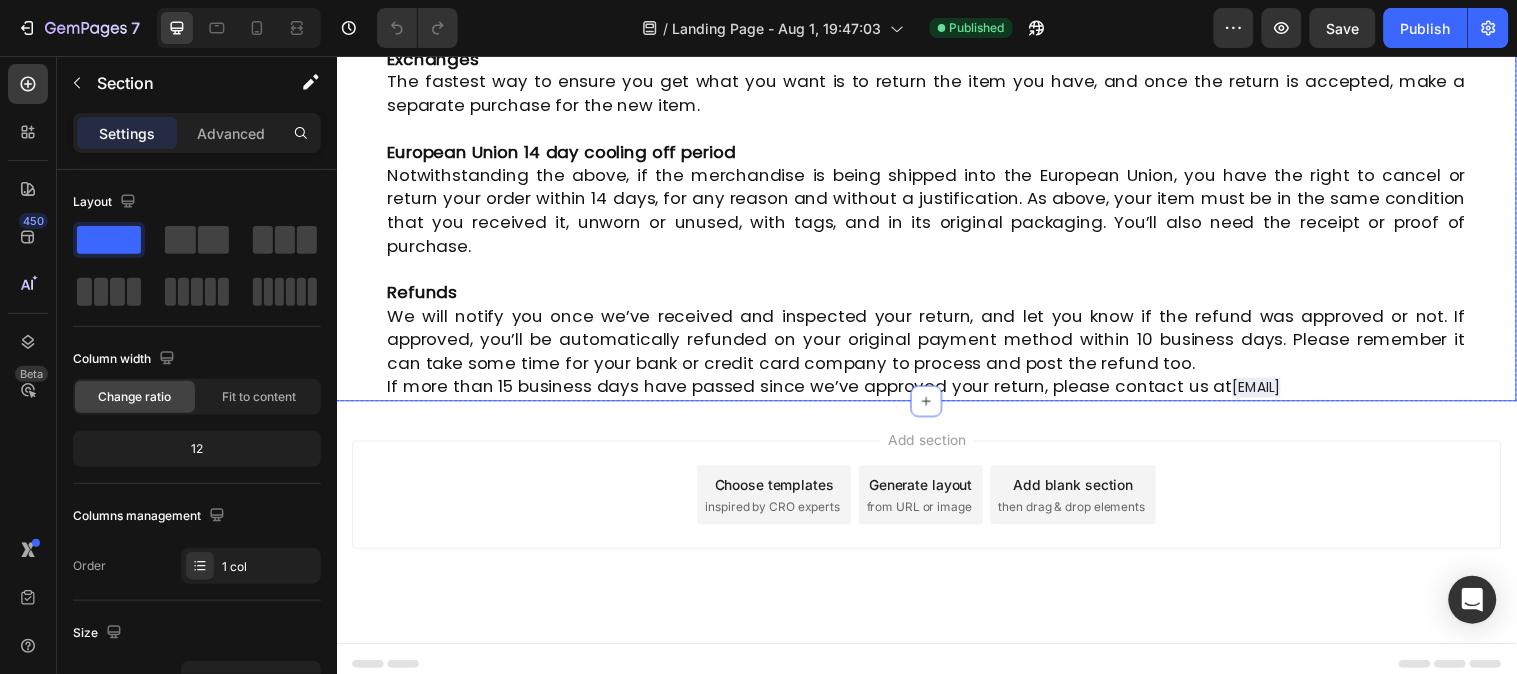 scroll, scrollTop: 811, scrollLeft: 0, axis: vertical 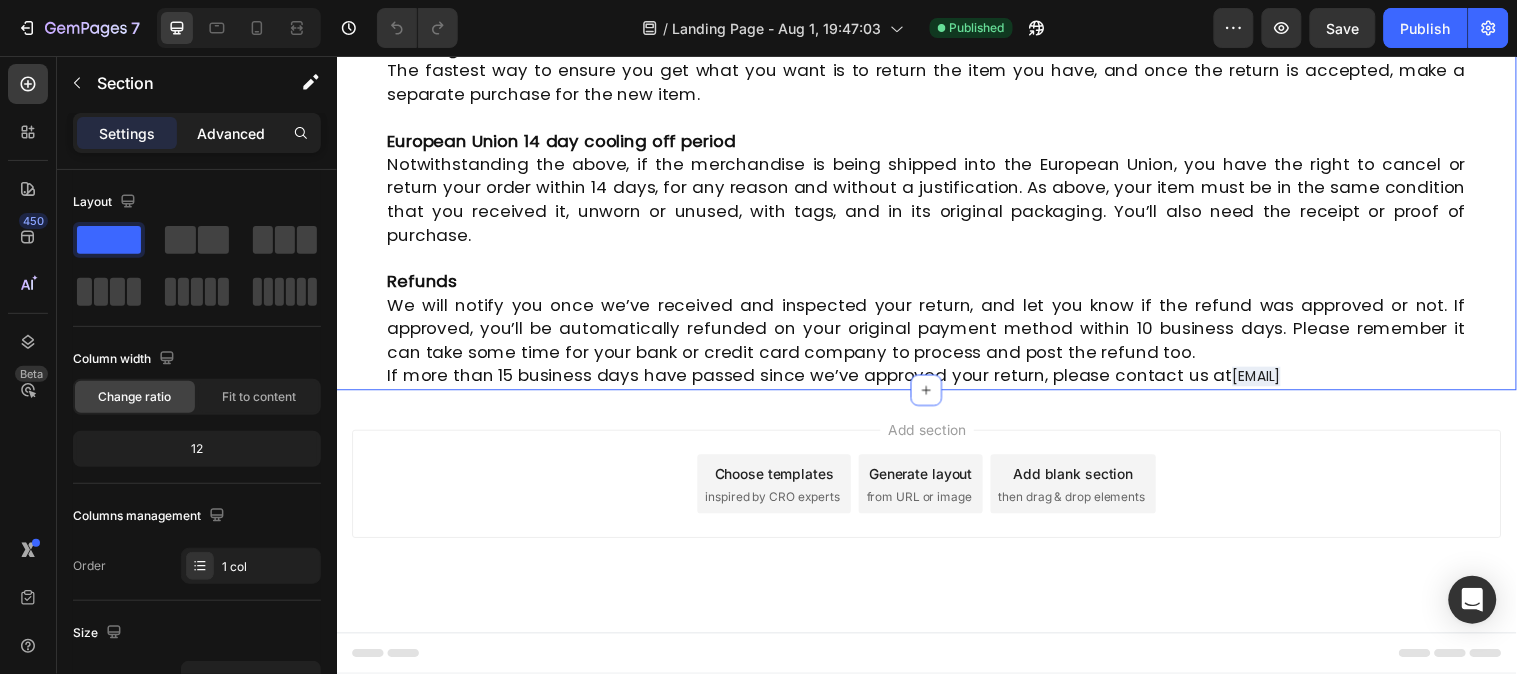 click on "Advanced" at bounding box center (231, 133) 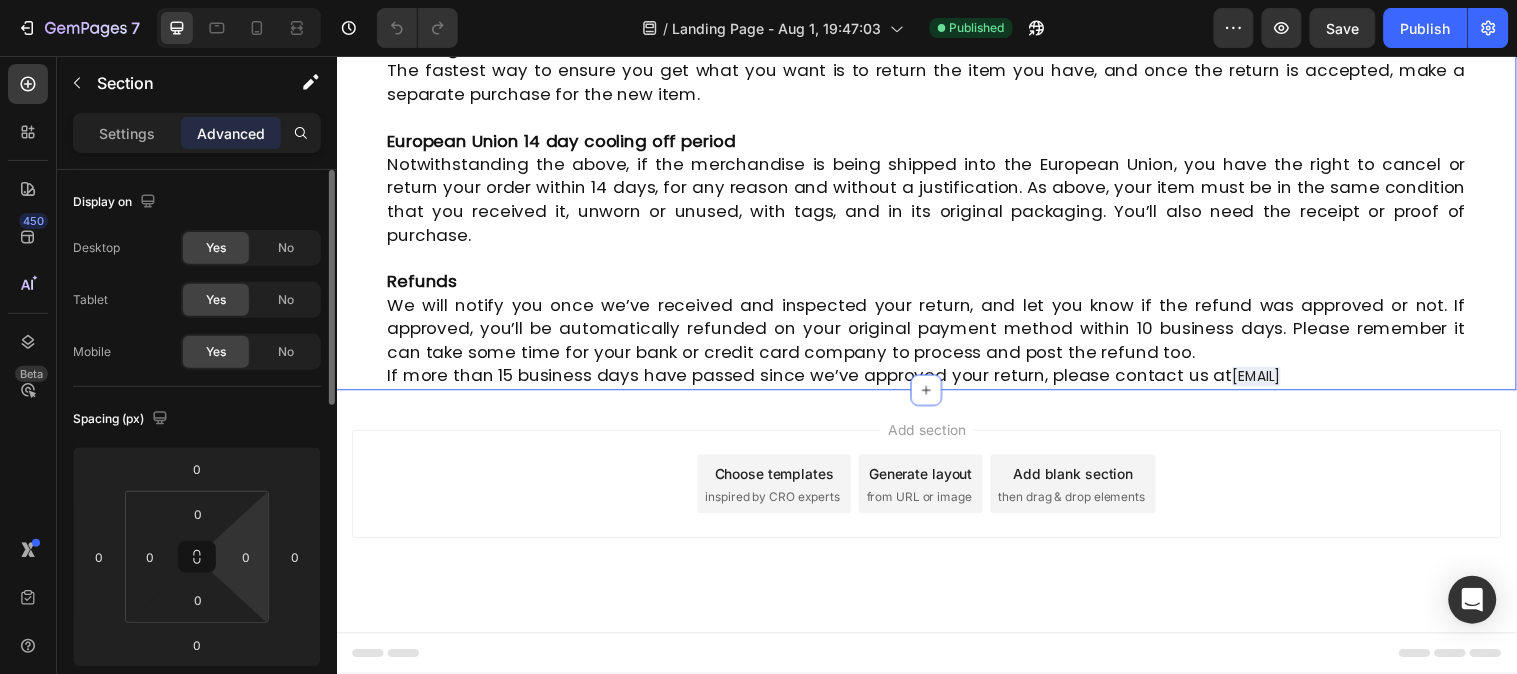 scroll, scrollTop: 333, scrollLeft: 0, axis: vertical 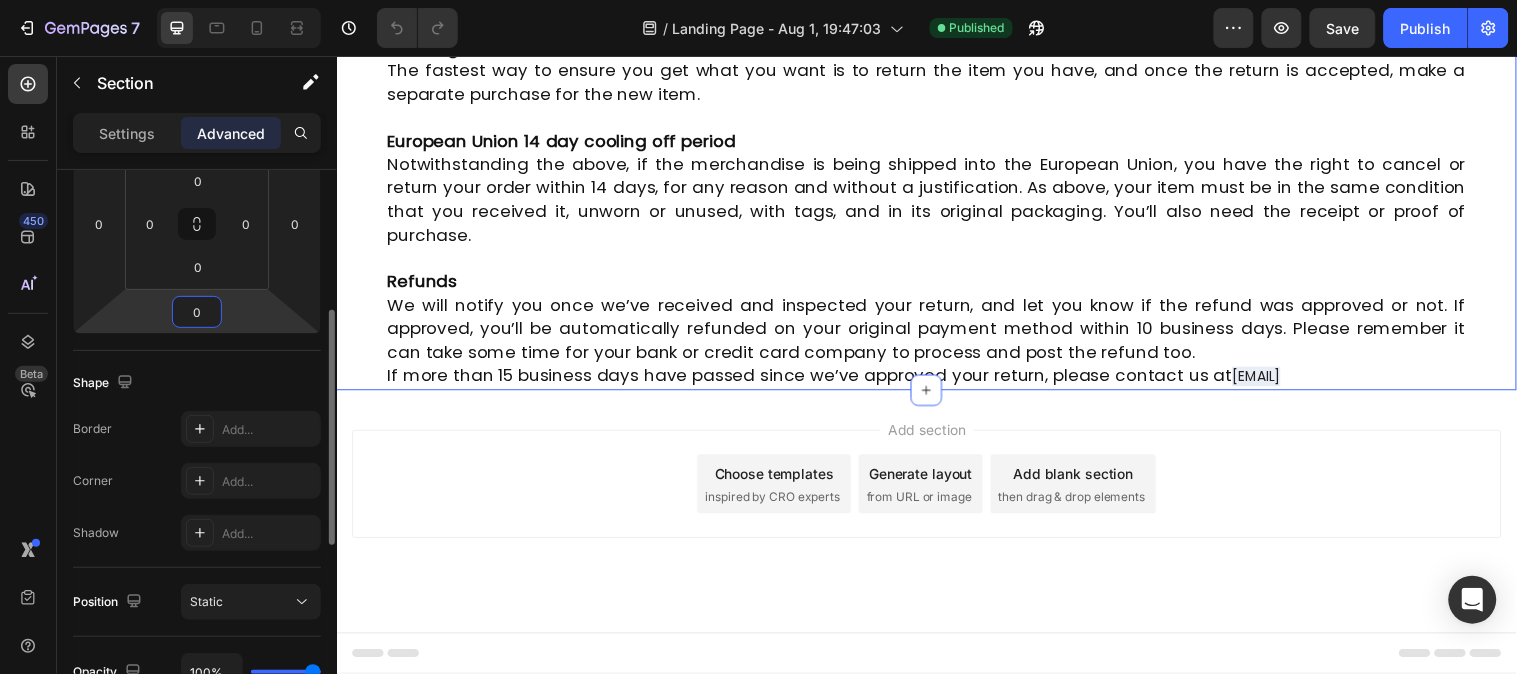 click on "0" at bounding box center (197, 312) 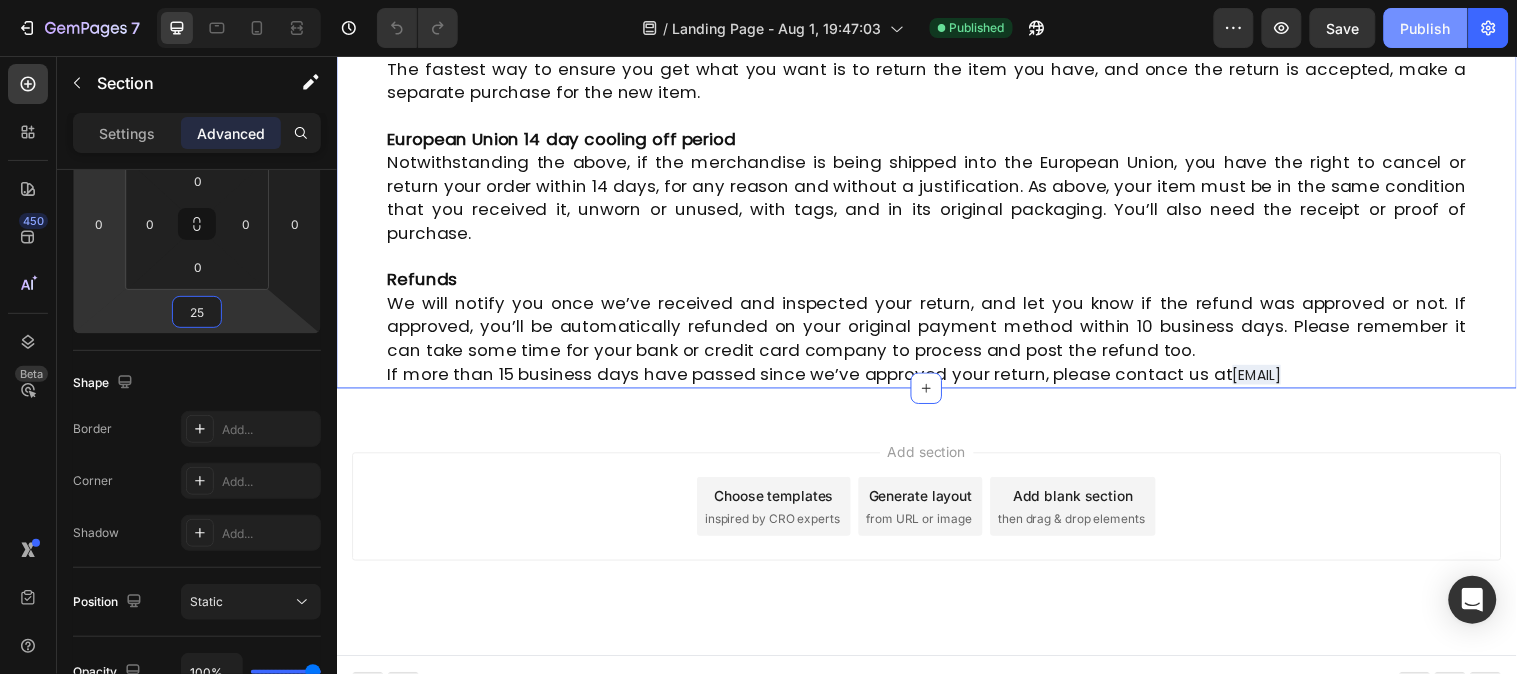 type on "25" 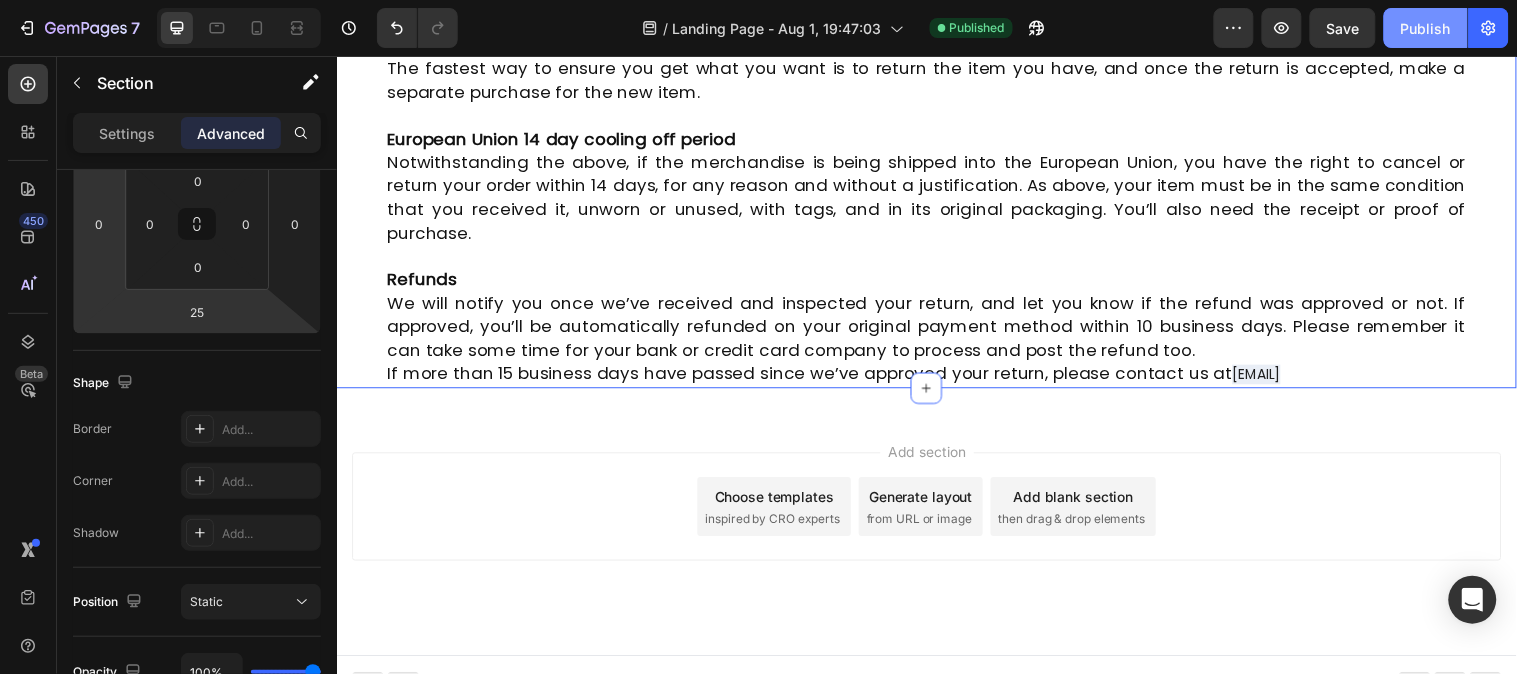 drag, startPoint x: 1410, startPoint y: 31, endPoint x: 1198, endPoint y: 378, distance: 406.6362 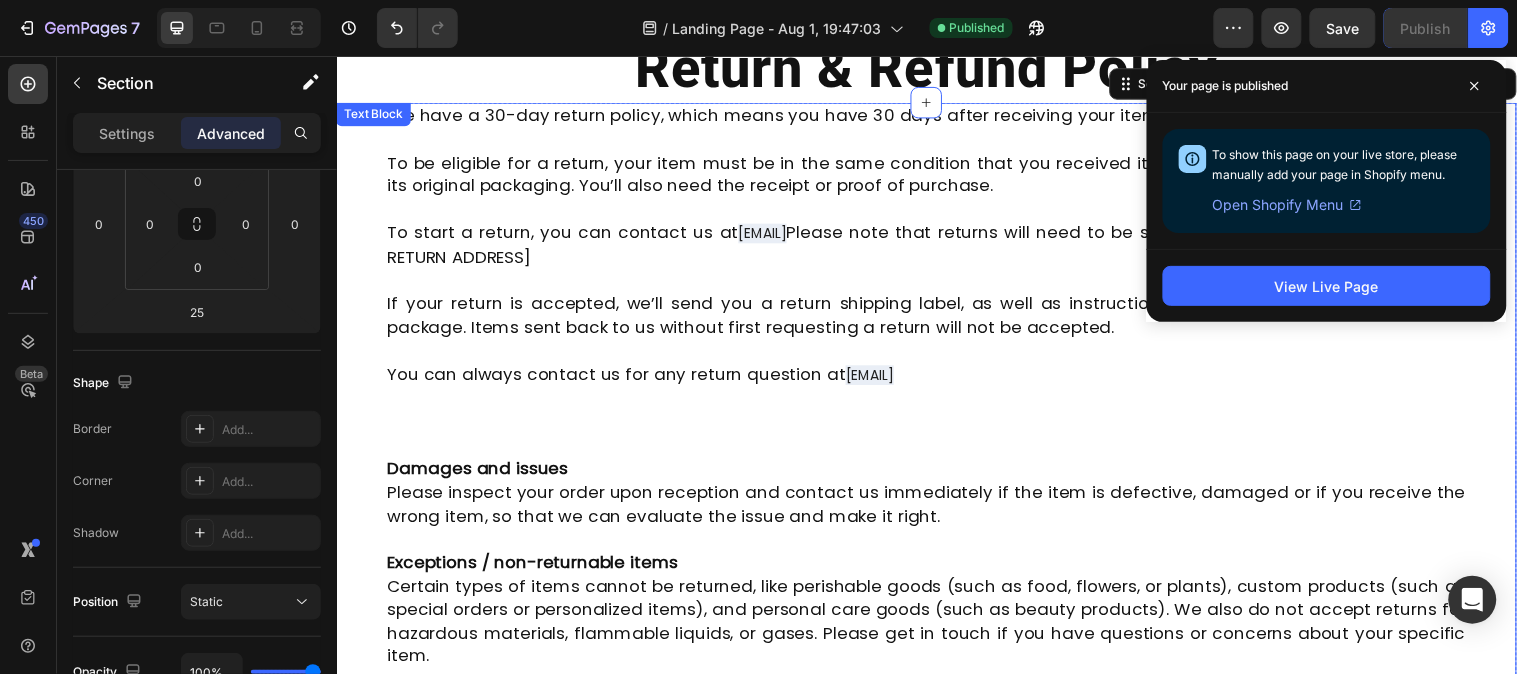 scroll, scrollTop: 0, scrollLeft: 0, axis: both 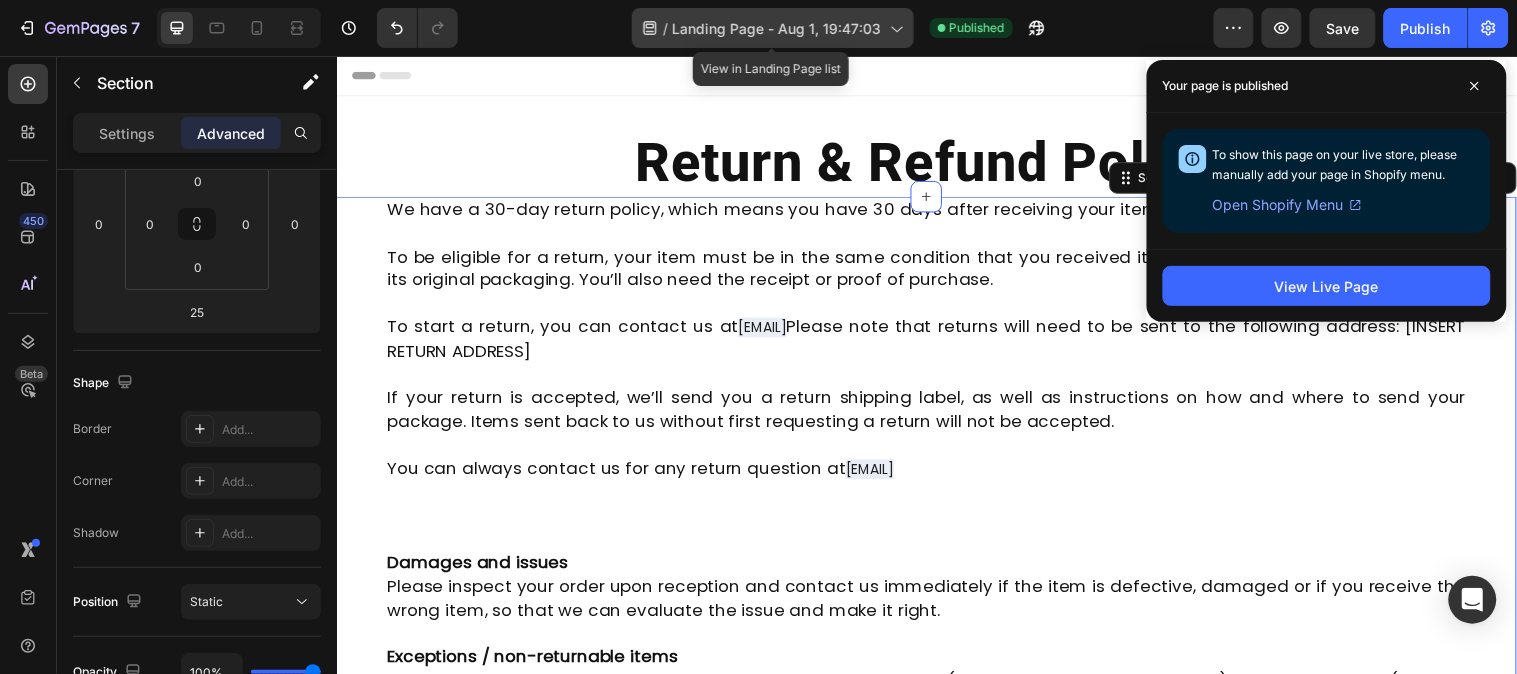 click on "Landing Page - Aug 1, 19:47:03" at bounding box center (777, 28) 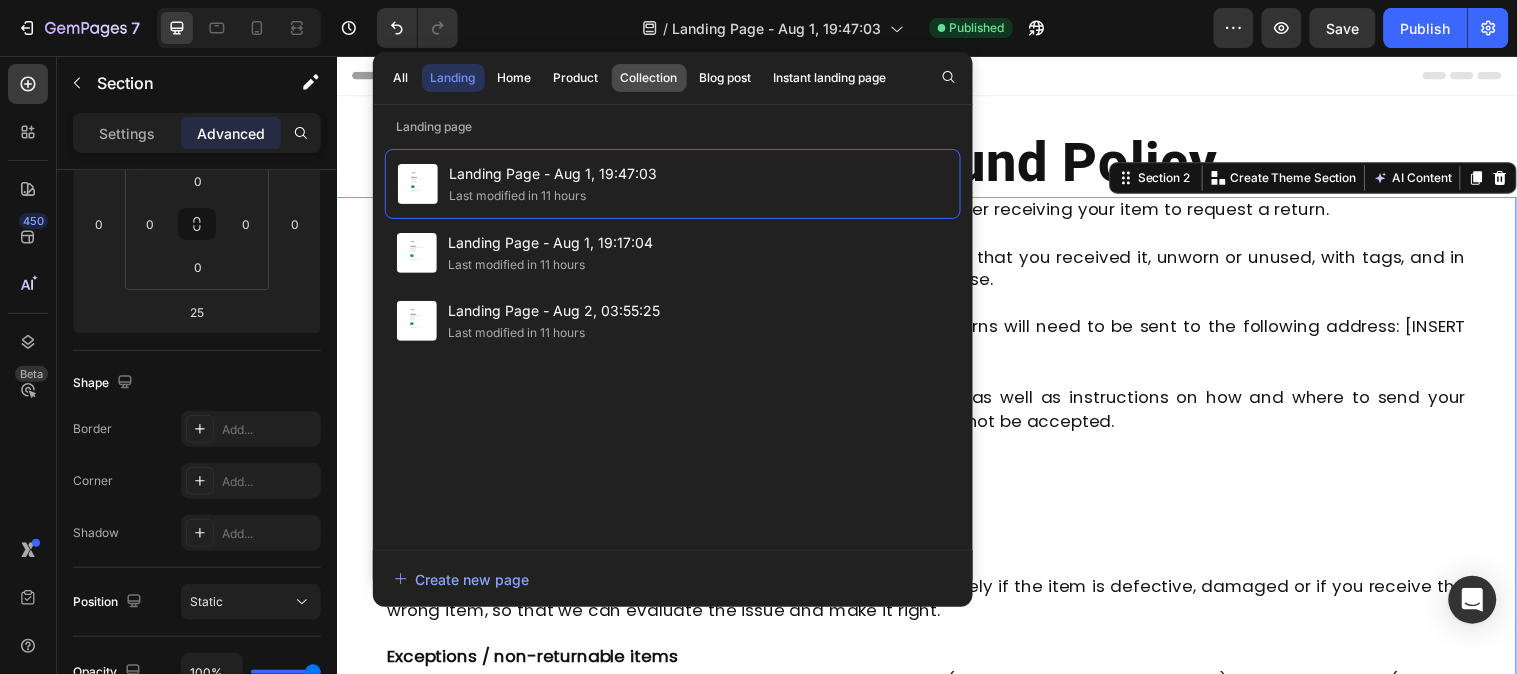 click on "Collection" at bounding box center [649, 78] 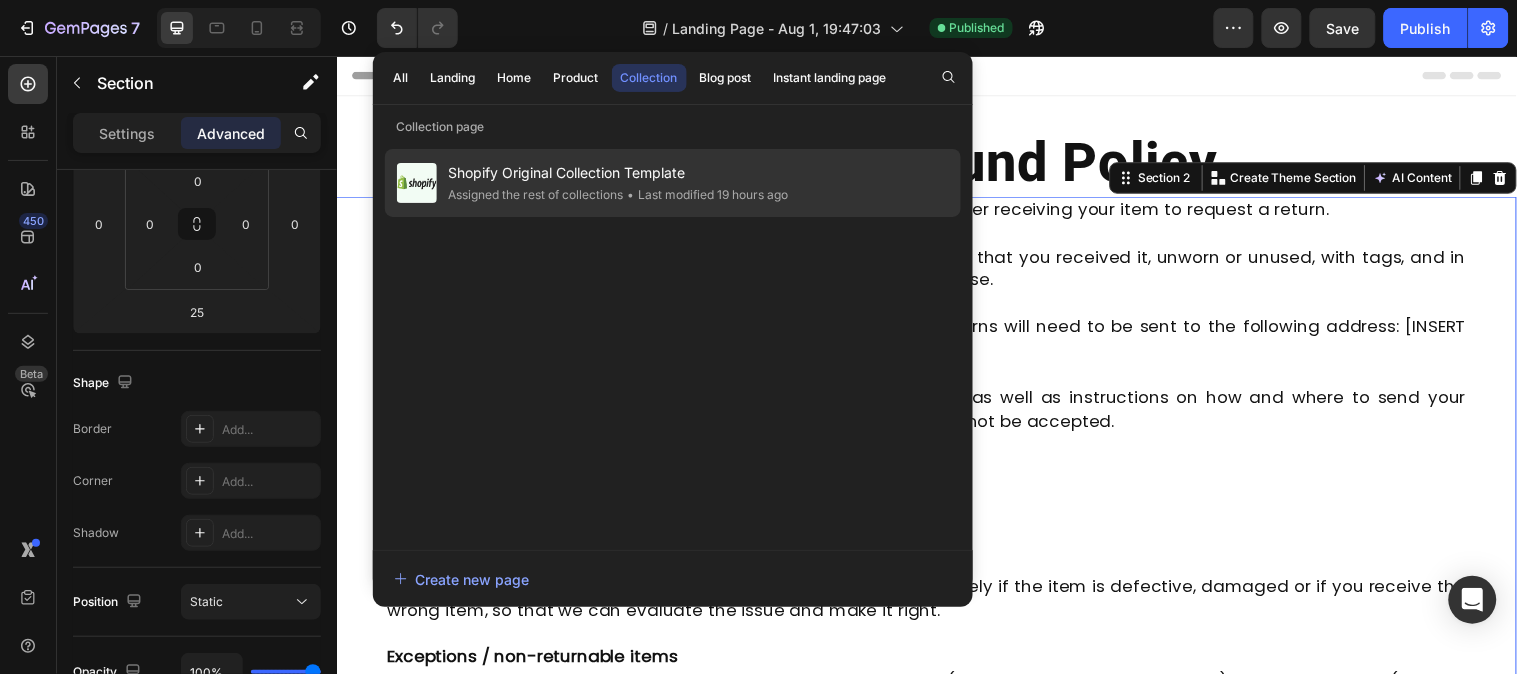 click on "Assigned the rest of collections" 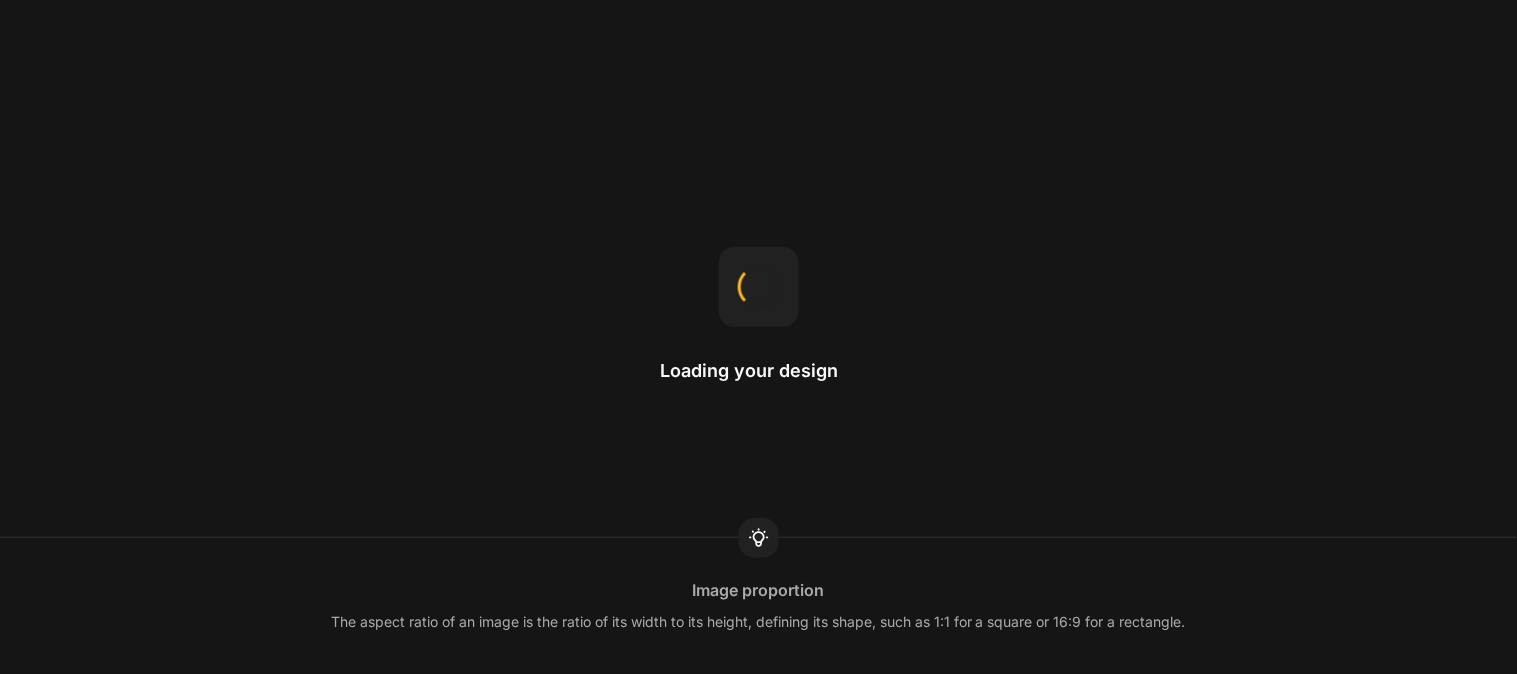scroll, scrollTop: 0, scrollLeft: 0, axis: both 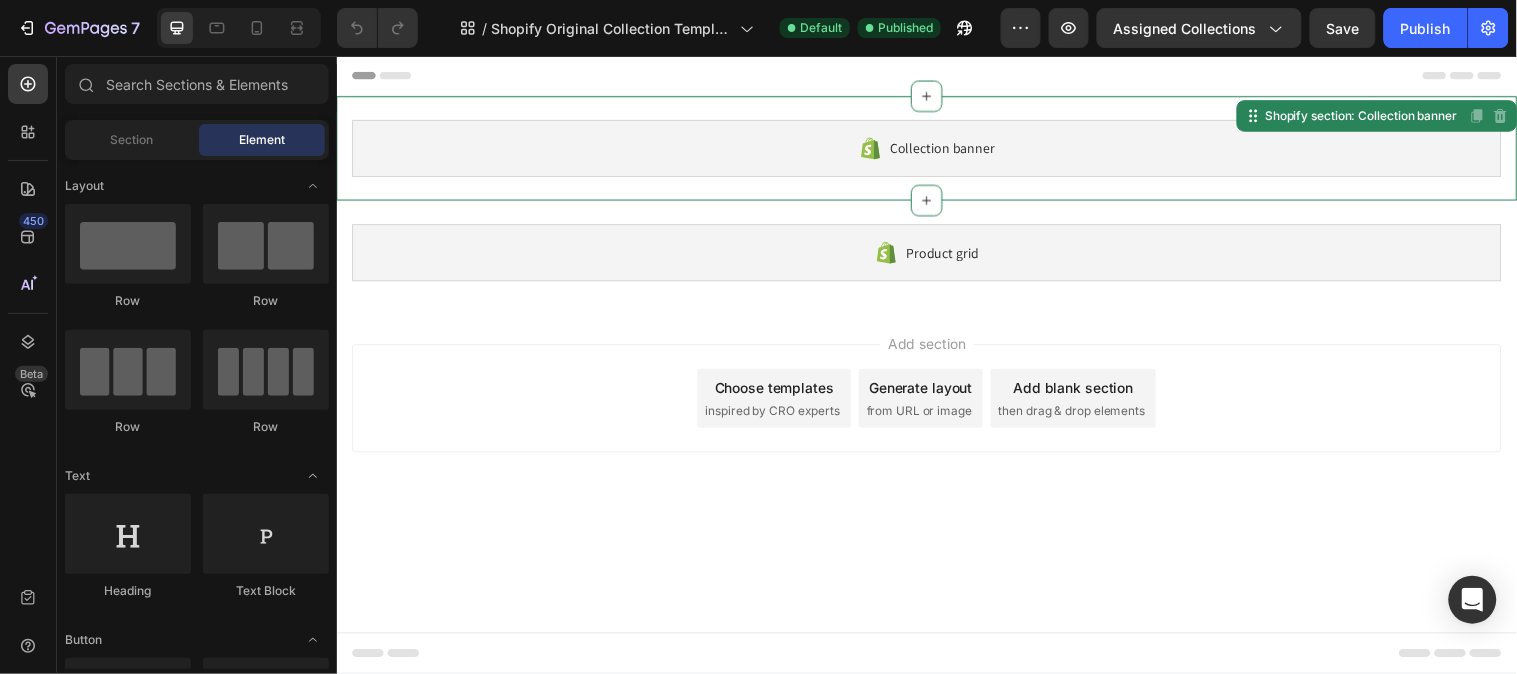 click on "Collection banner" at bounding box center [936, 149] 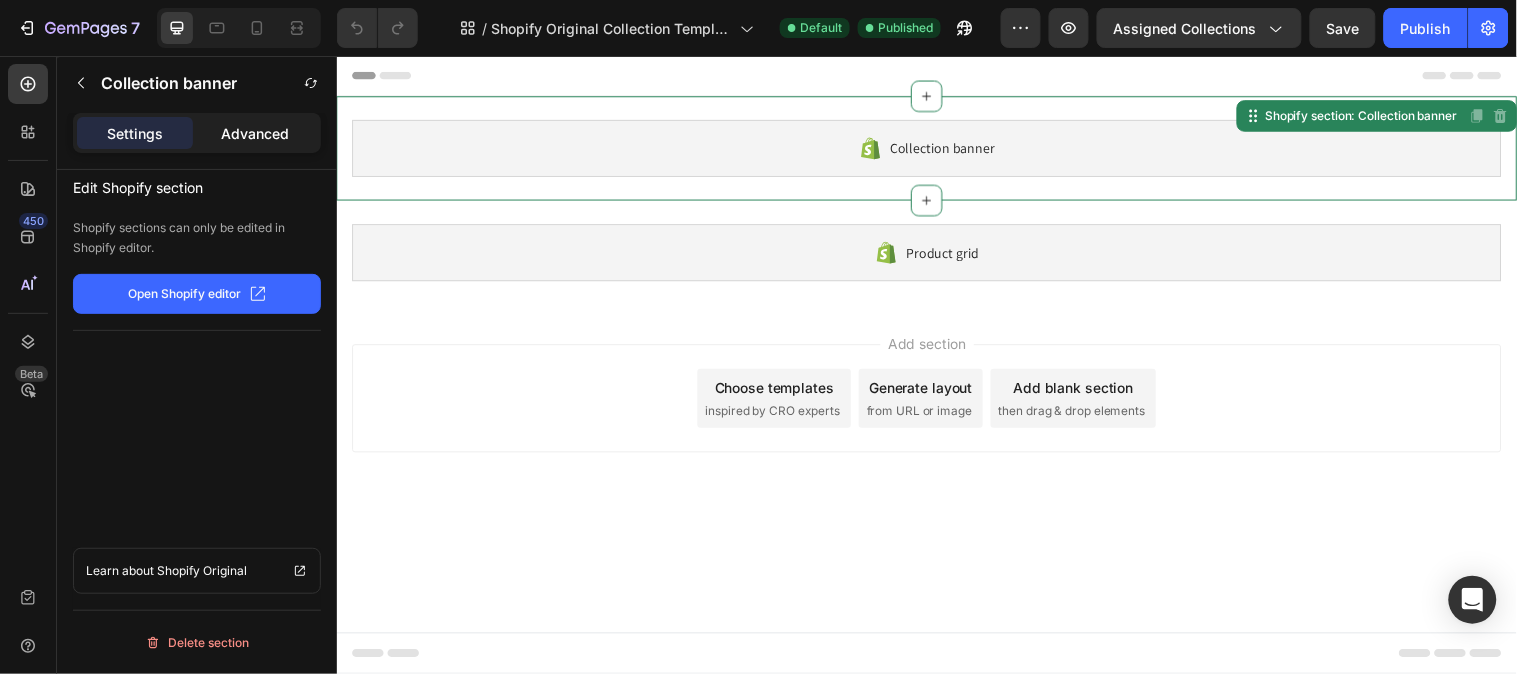 click on "Advanced" at bounding box center [255, 133] 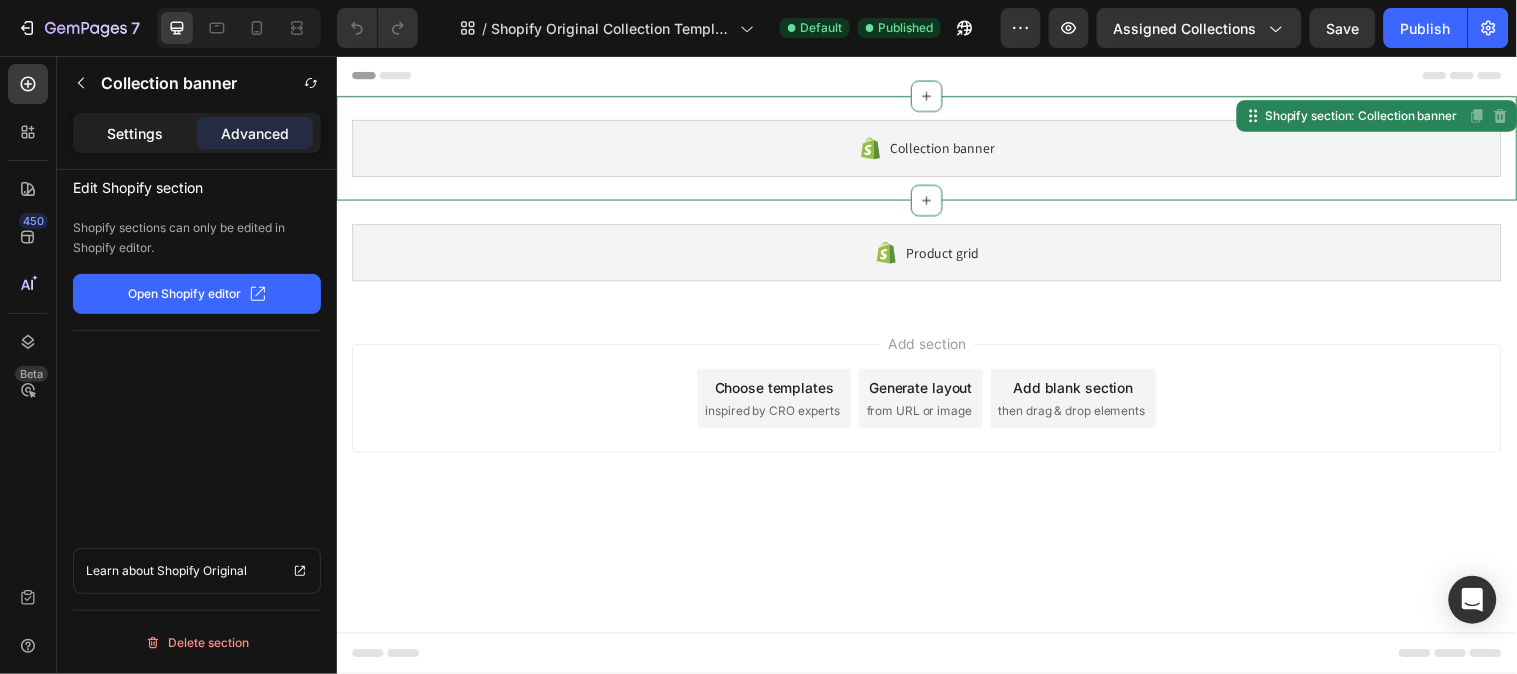 click on "Settings" at bounding box center [135, 133] 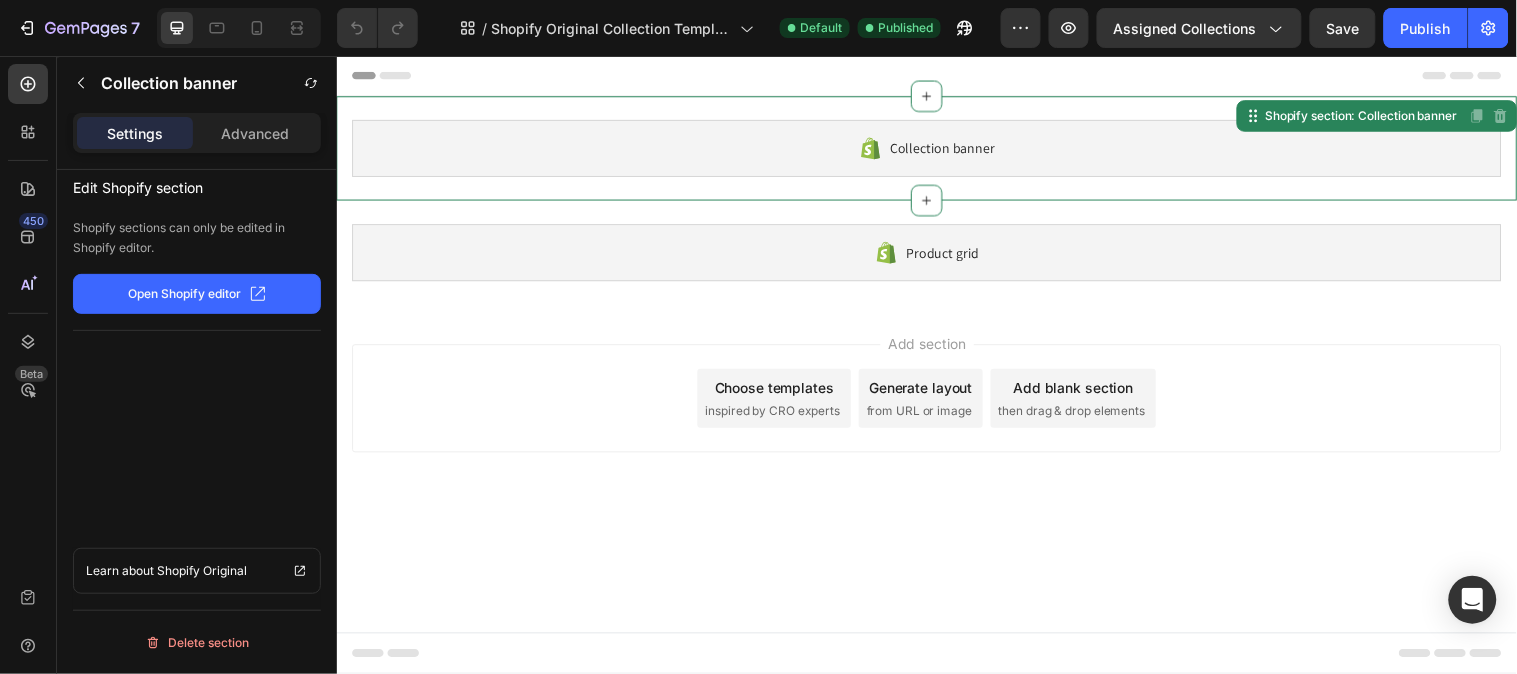 click on "Open Shopify editor" 